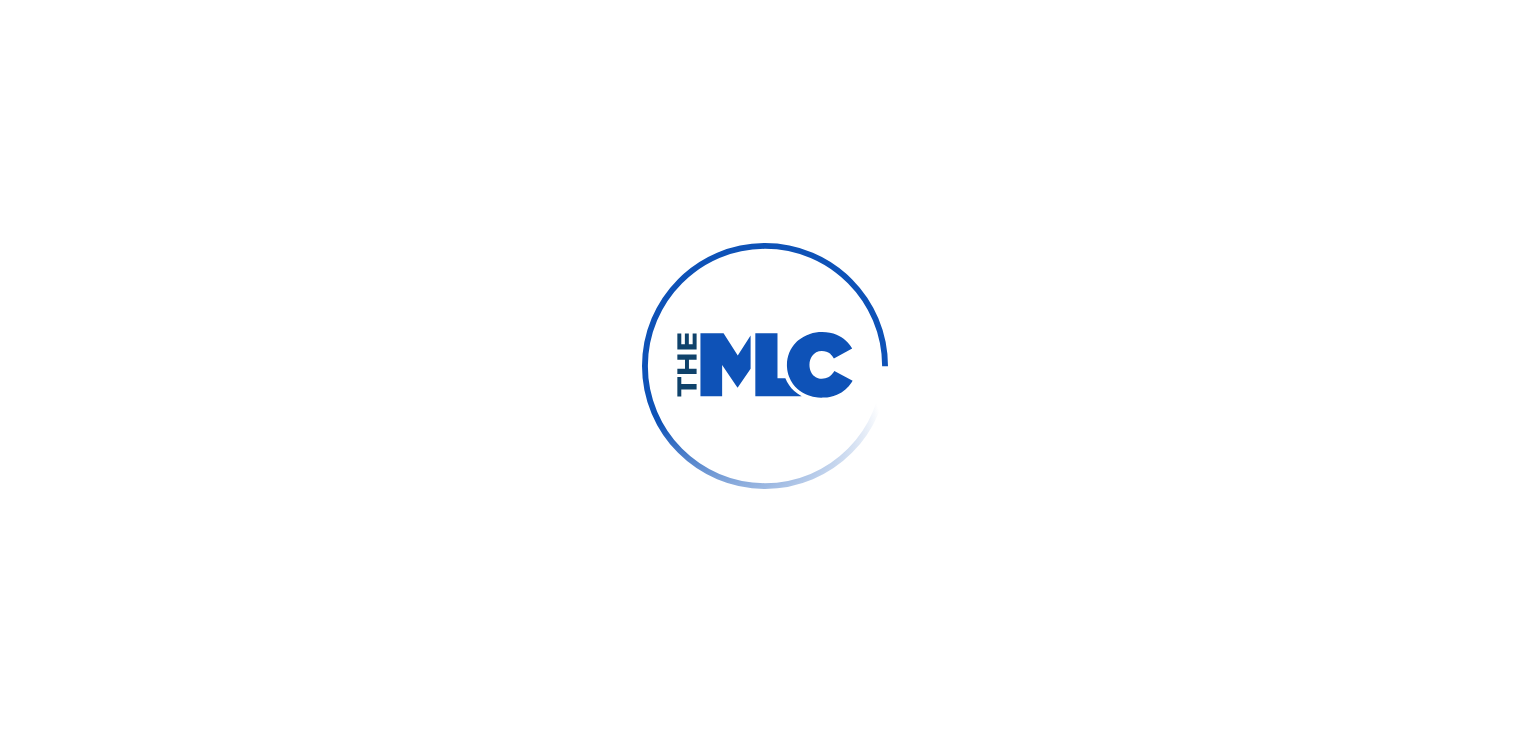 scroll, scrollTop: 0, scrollLeft: 0, axis: both 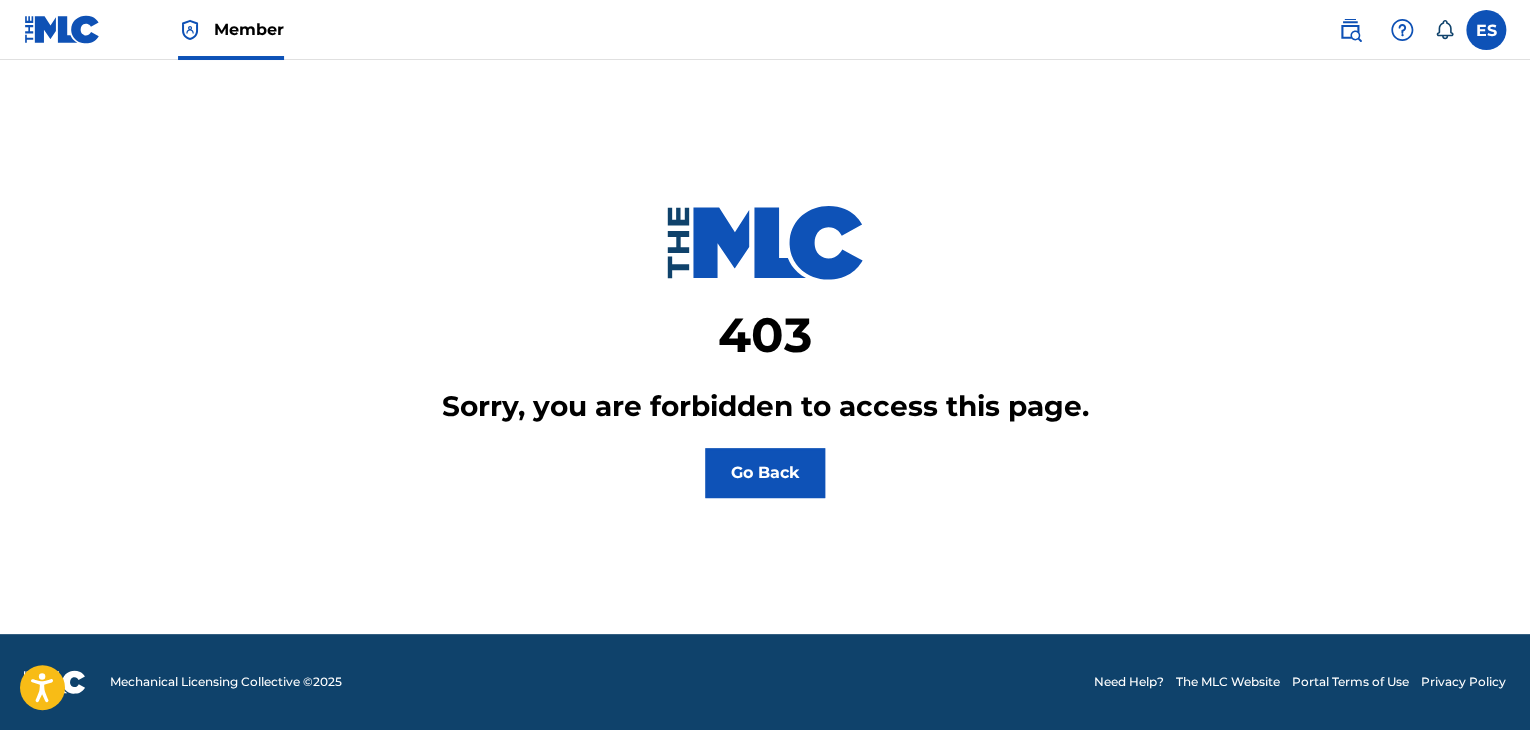 click at bounding box center (62, 29) 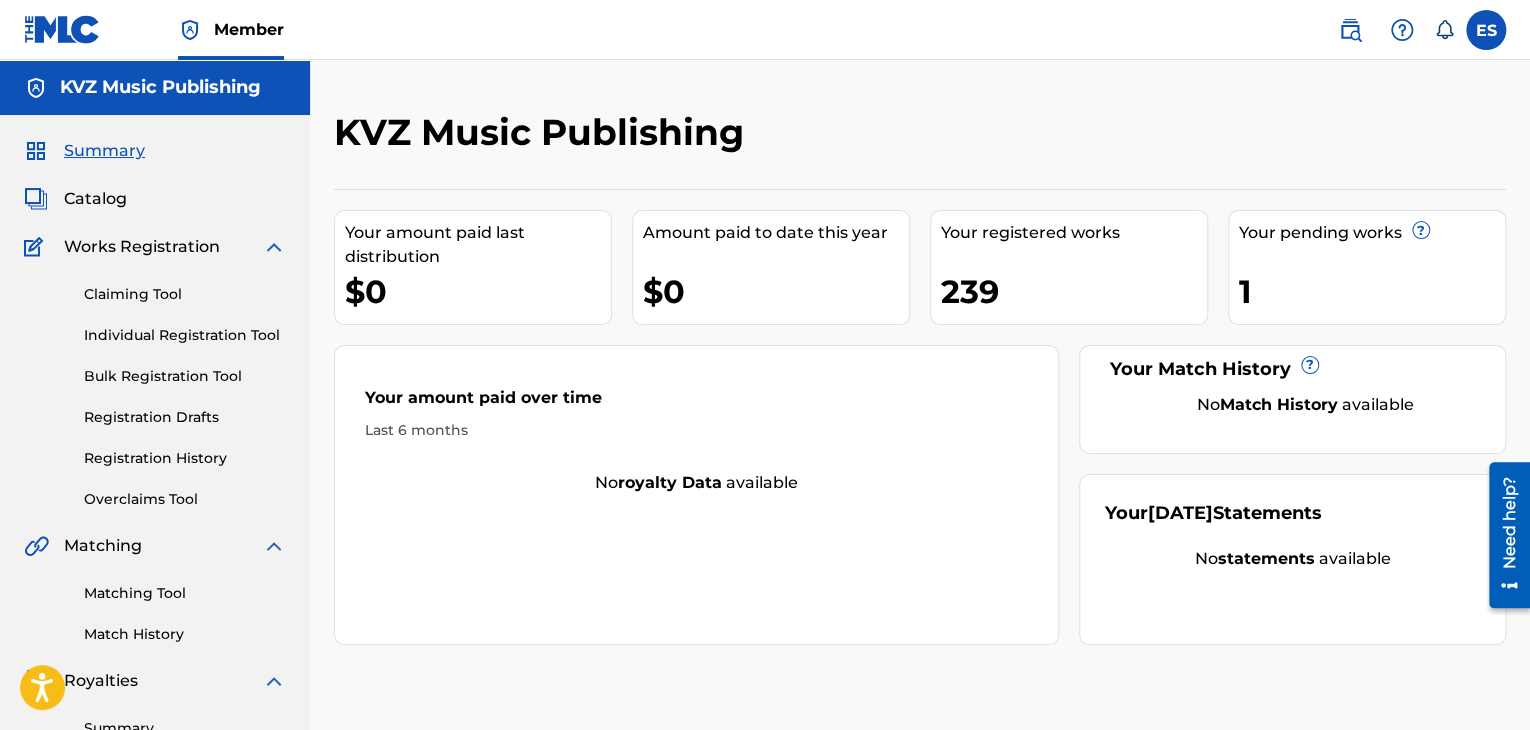 click on "Individual Registration Tool" at bounding box center [185, 335] 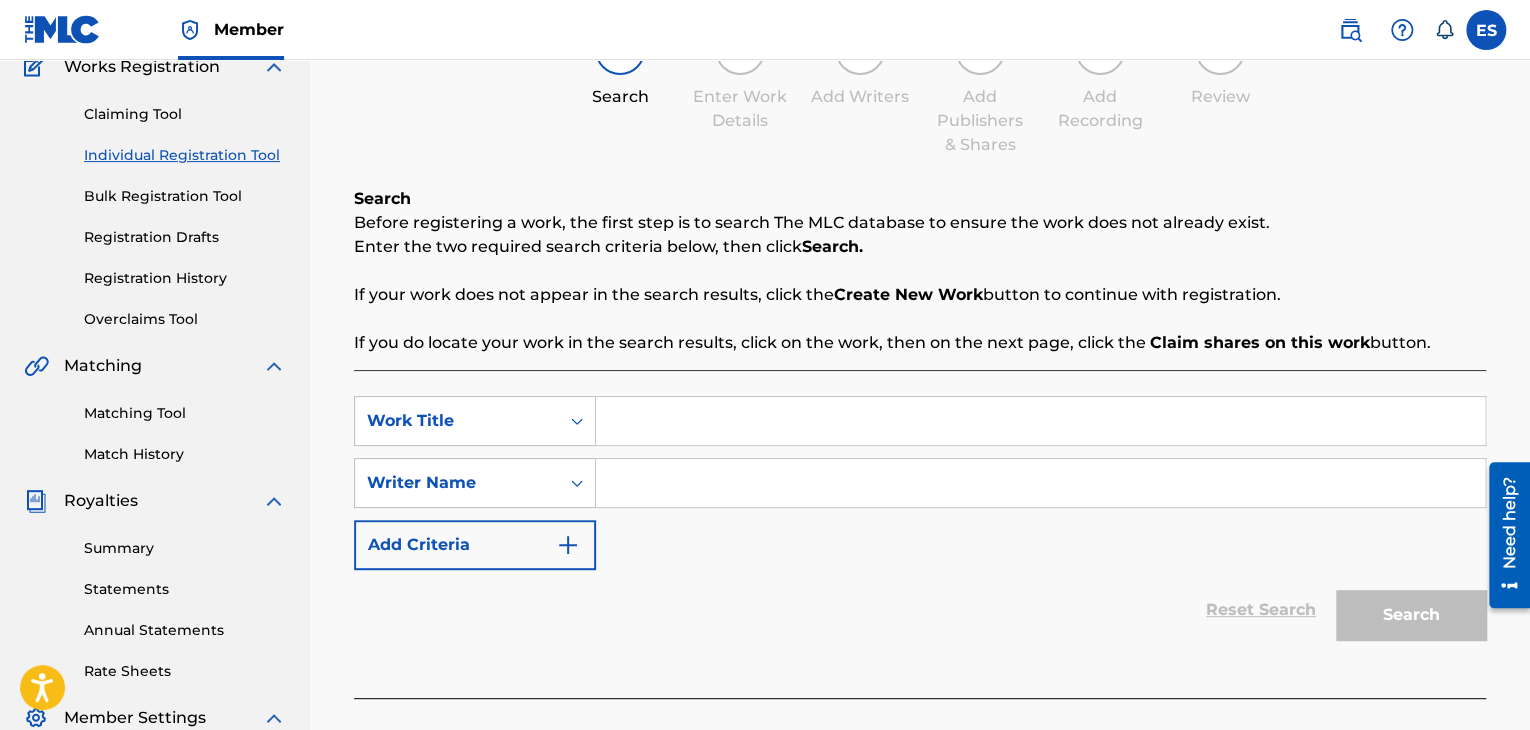 scroll, scrollTop: 300, scrollLeft: 0, axis: vertical 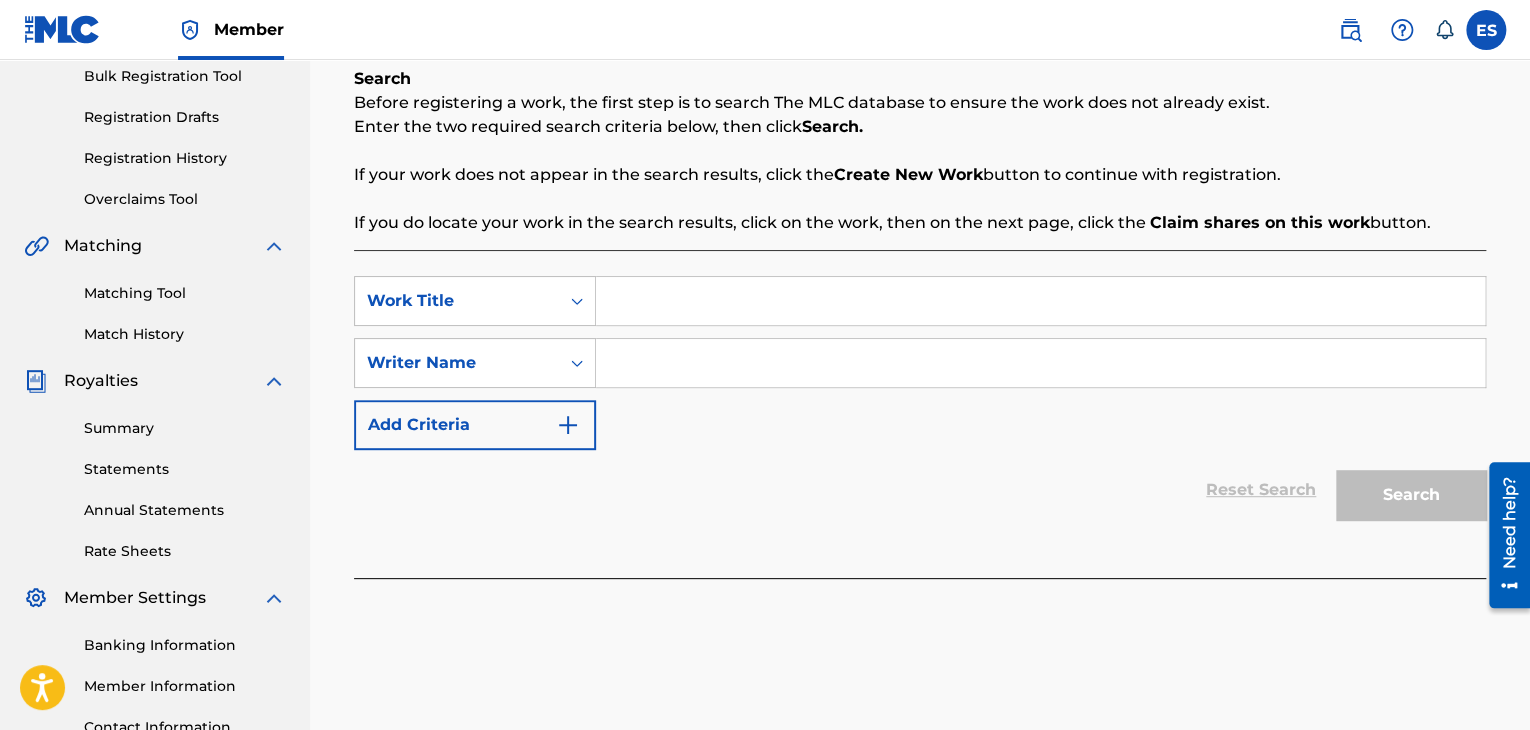 paste on "KLUB NLO SHAPKA" 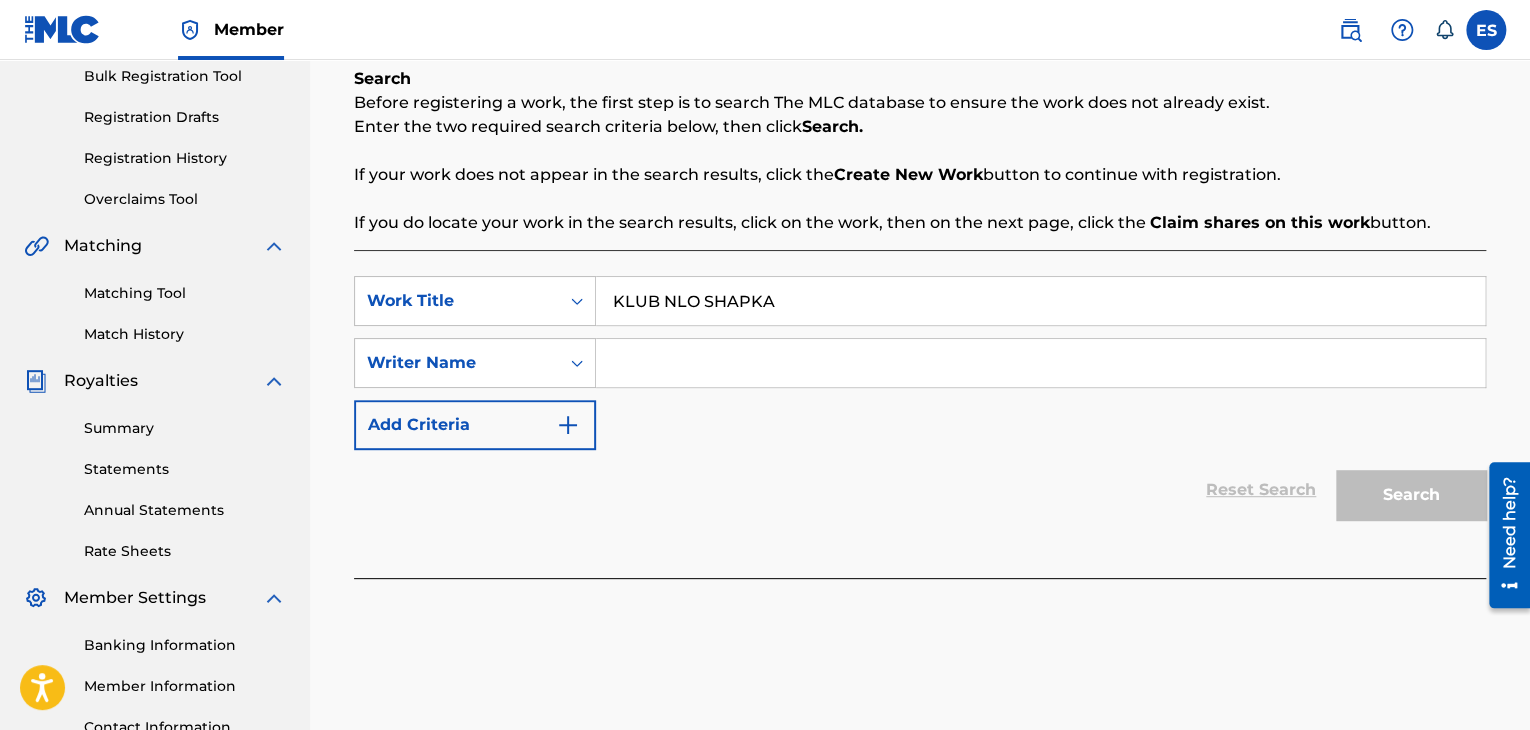 type on "KLUB NLO SHAPKA" 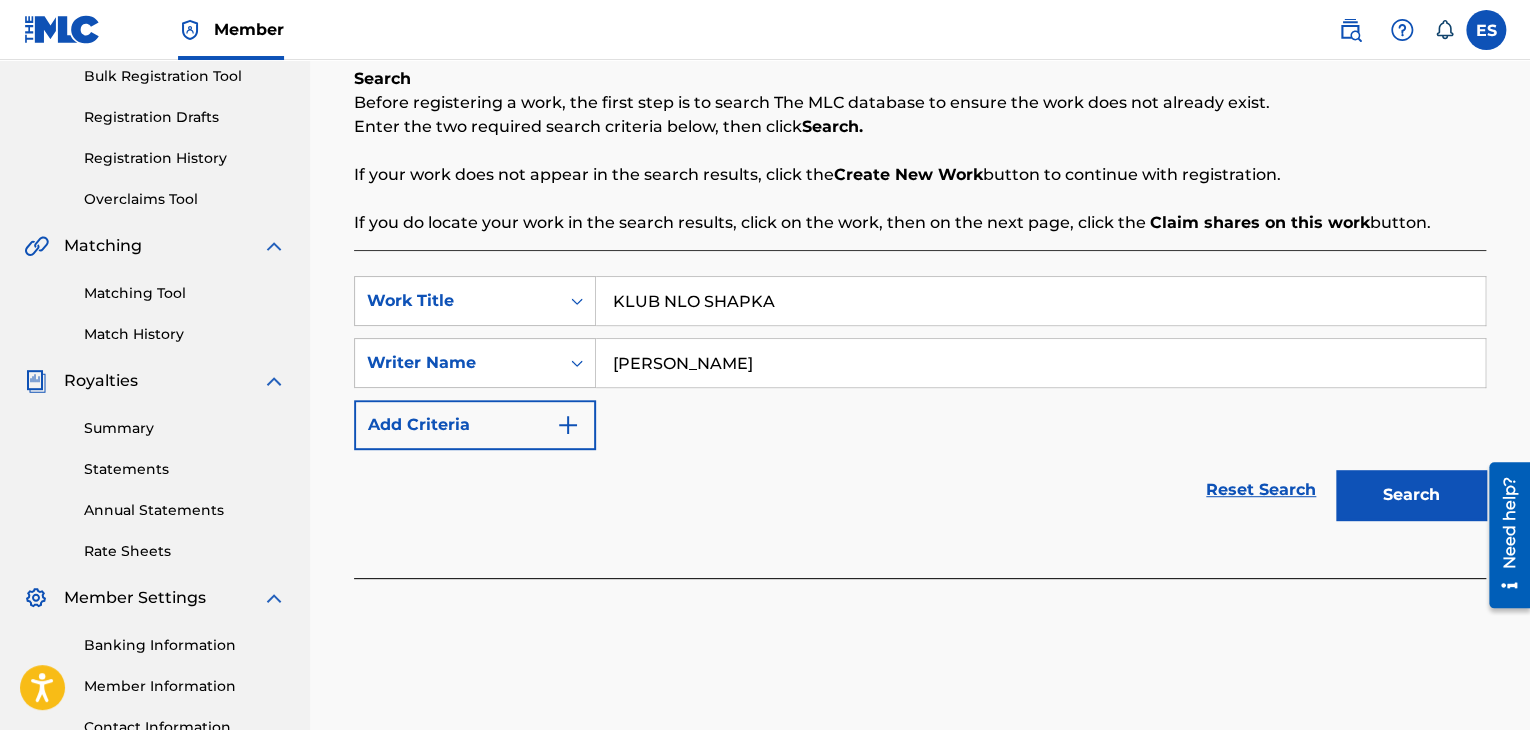 click on "KLUB NLO SHAPKA" at bounding box center (1040, 301) 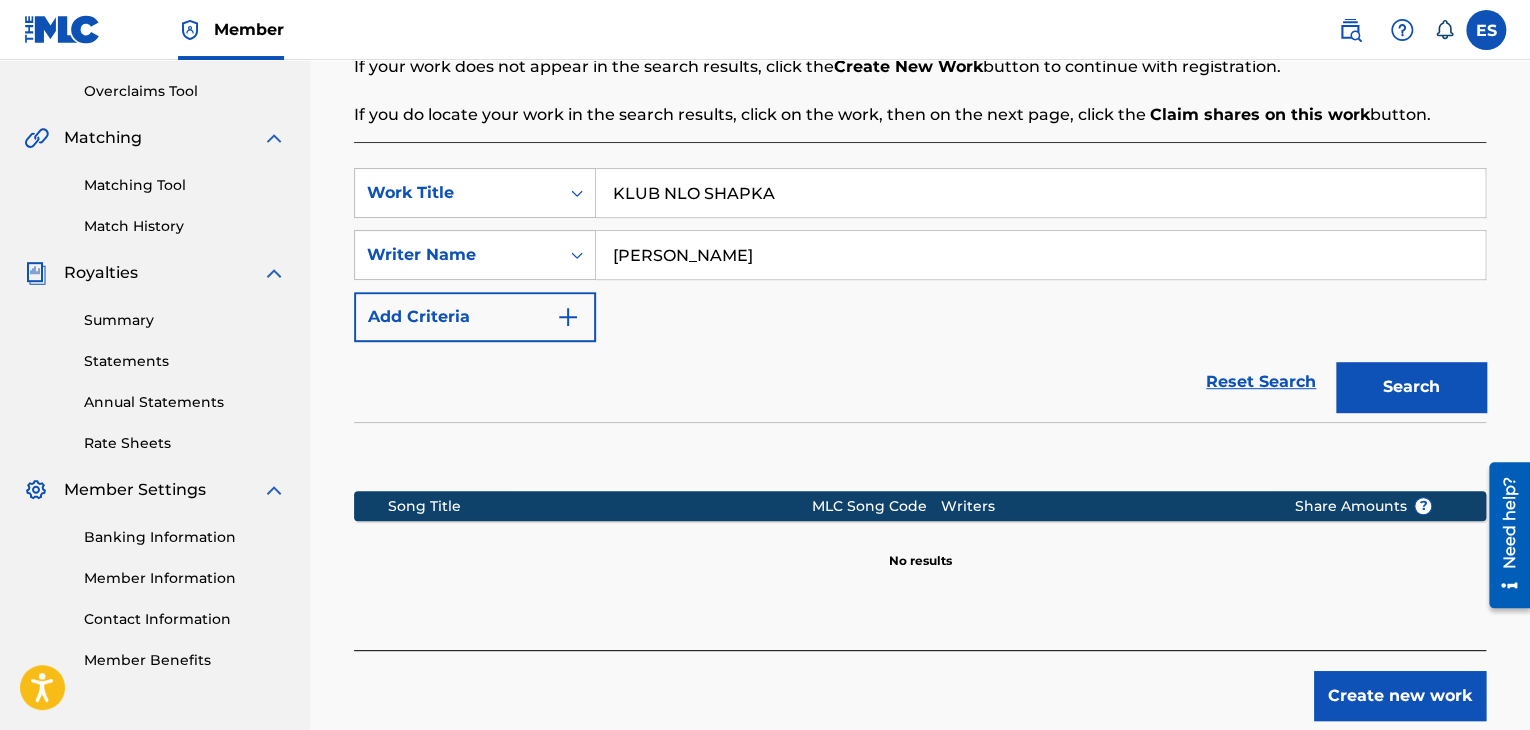 scroll, scrollTop: 515, scrollLeft: 0, axis: vertical 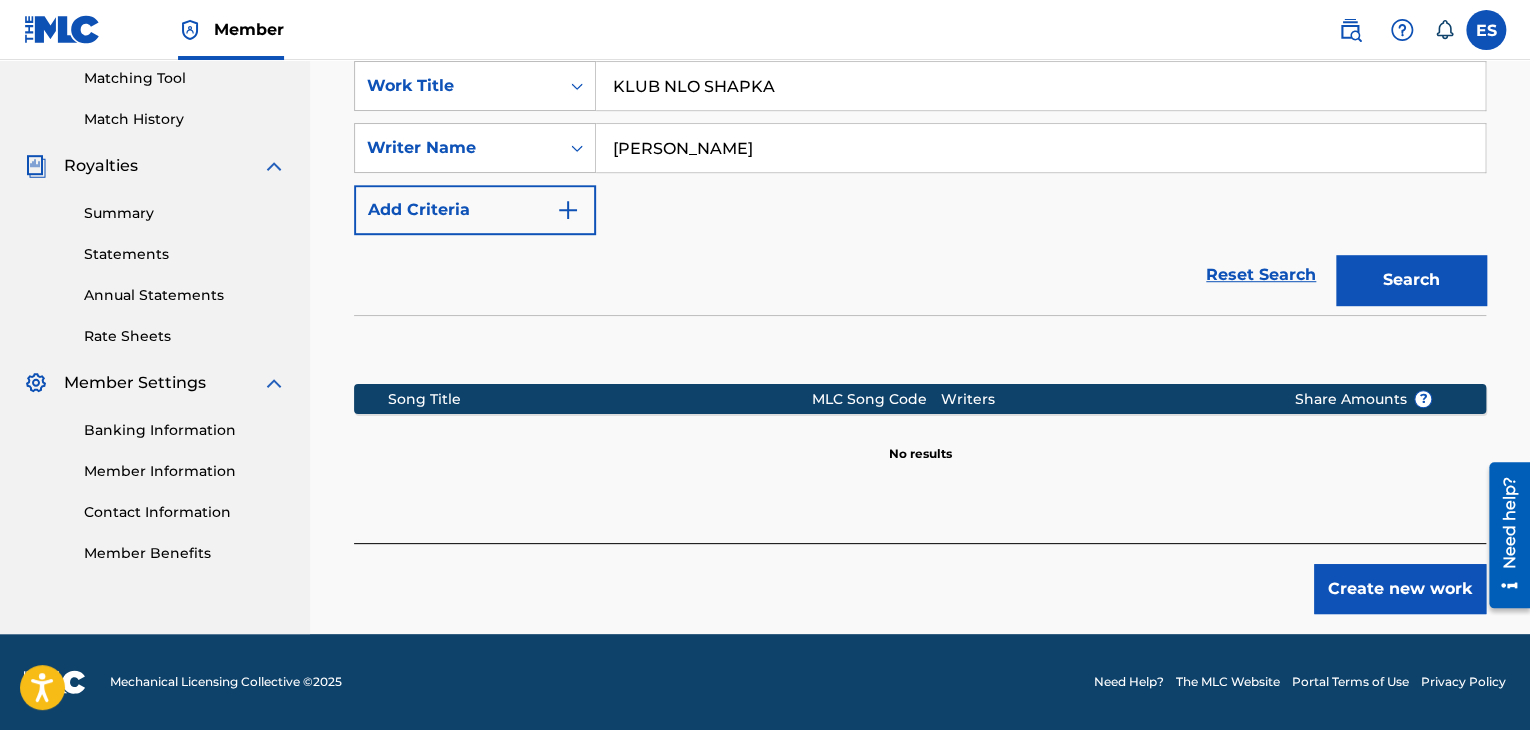 click on "Create new work" at bounding box center (1400, 589) 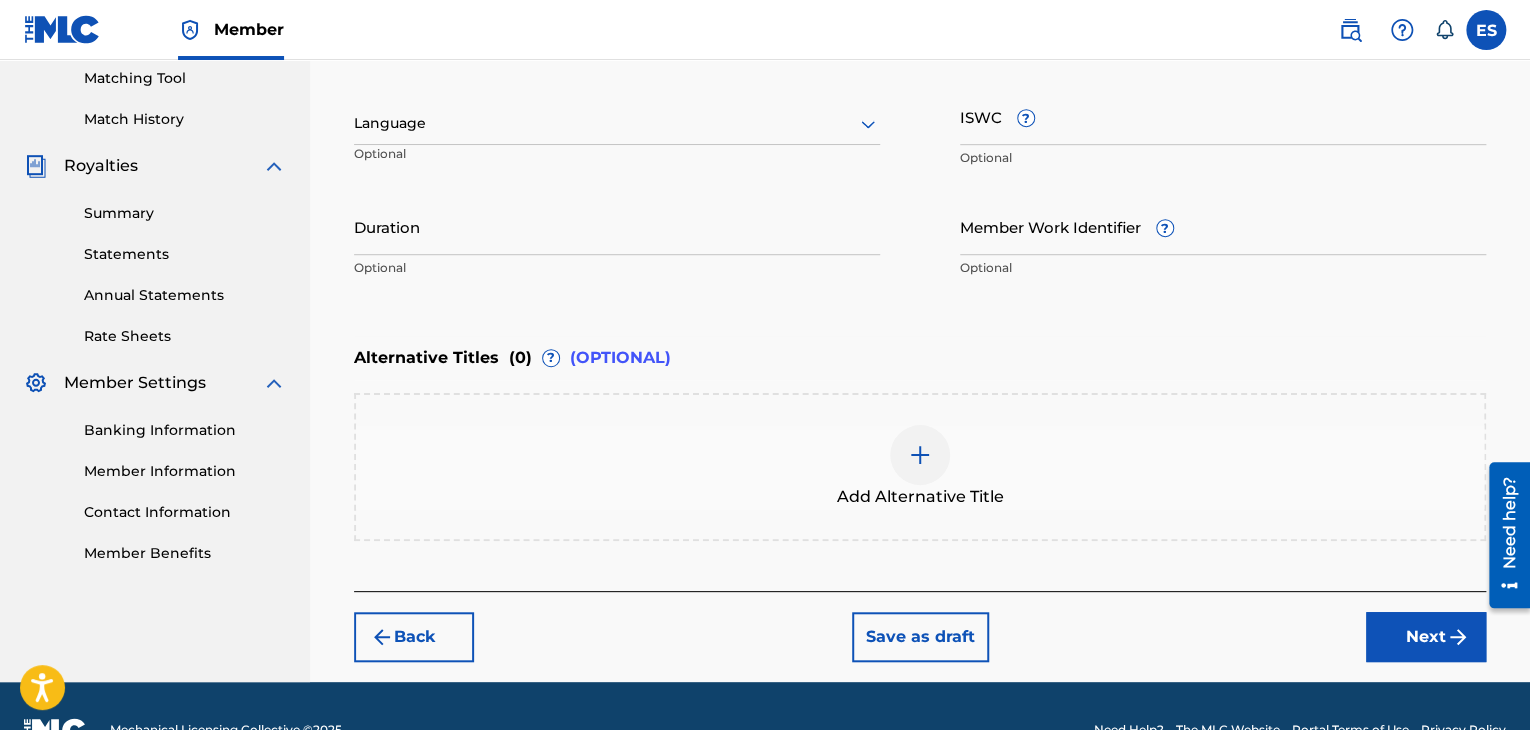 click at bounding box center [617, 123] 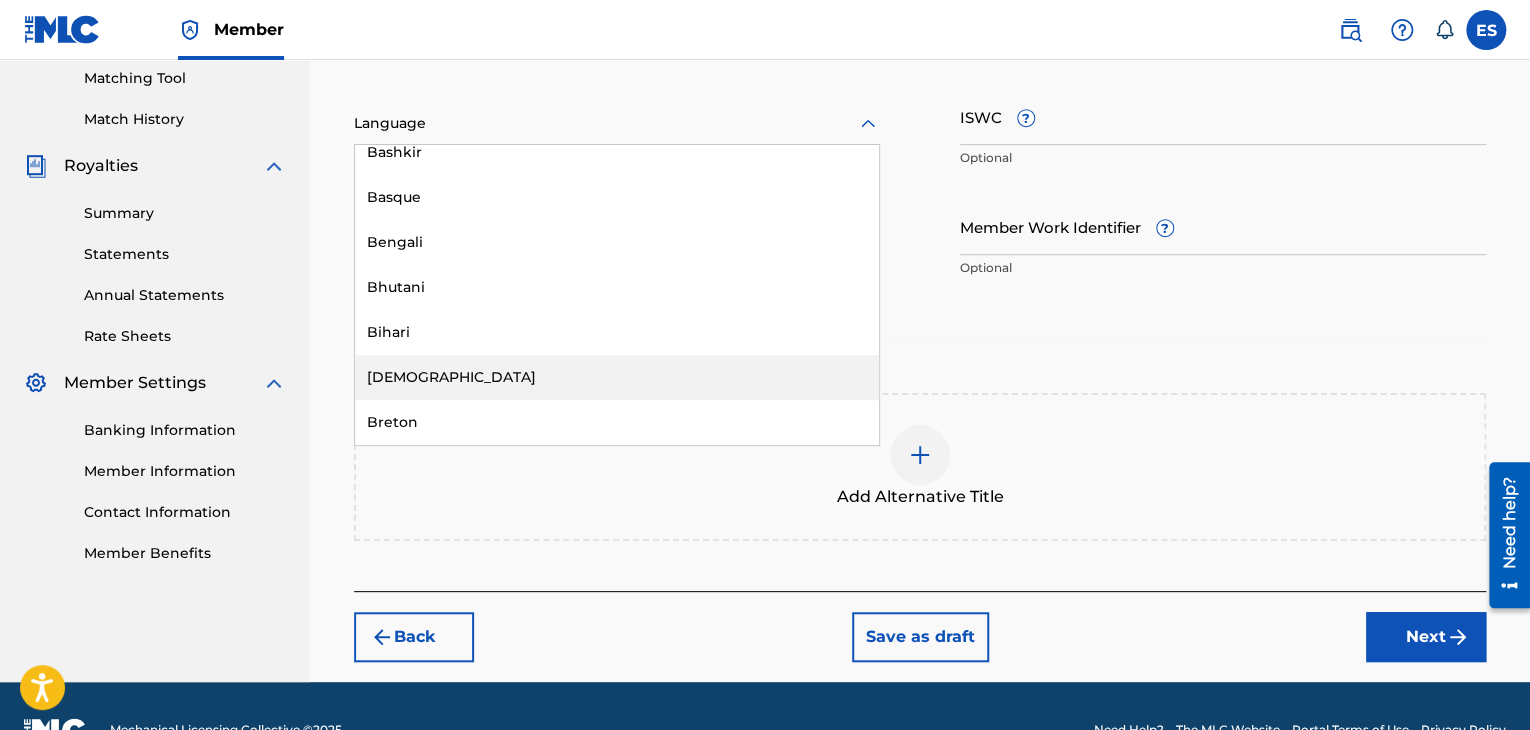 scroll, scrollTop: 800, scrollLeft: 0, axis: vertical 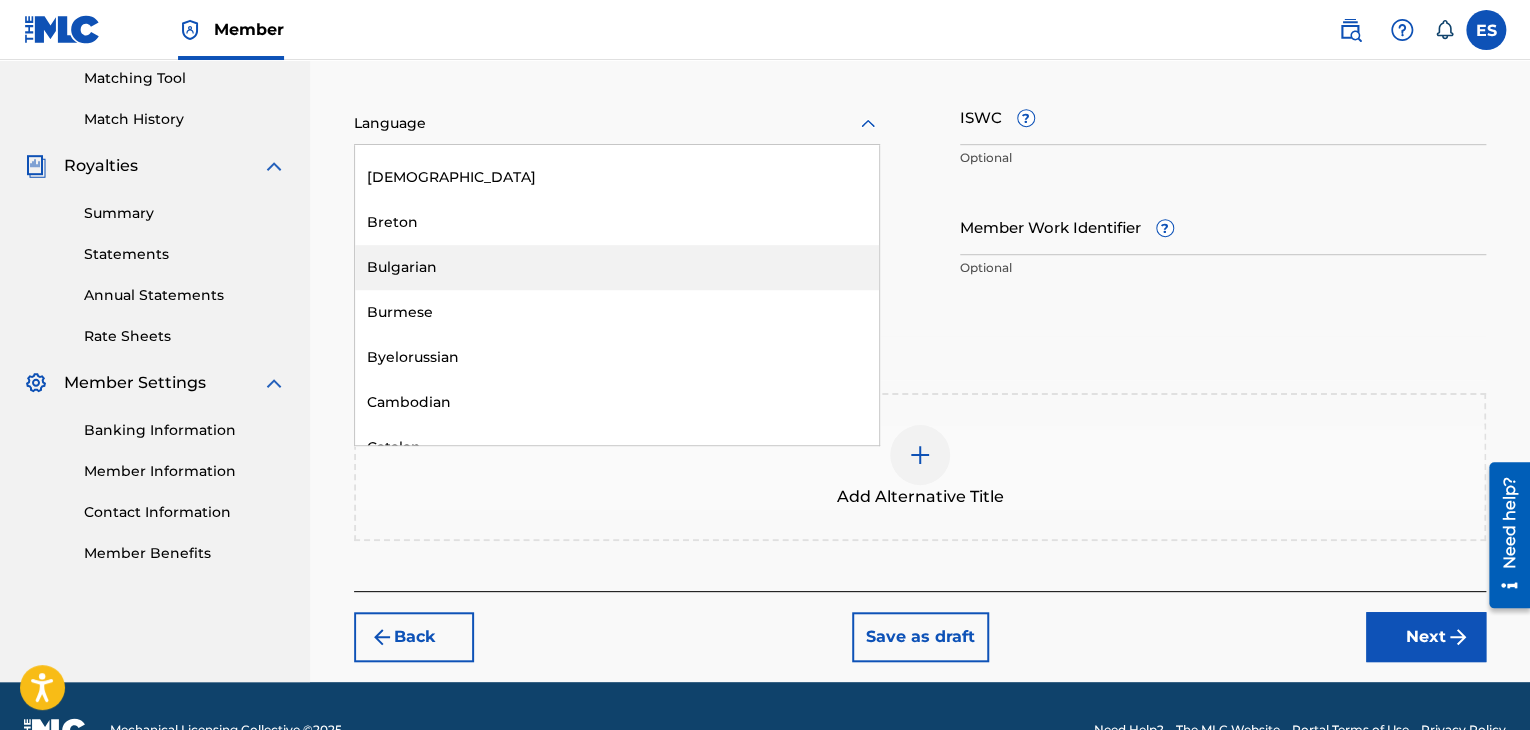 click on "Bulgarian" at bounding box center (617, 267) 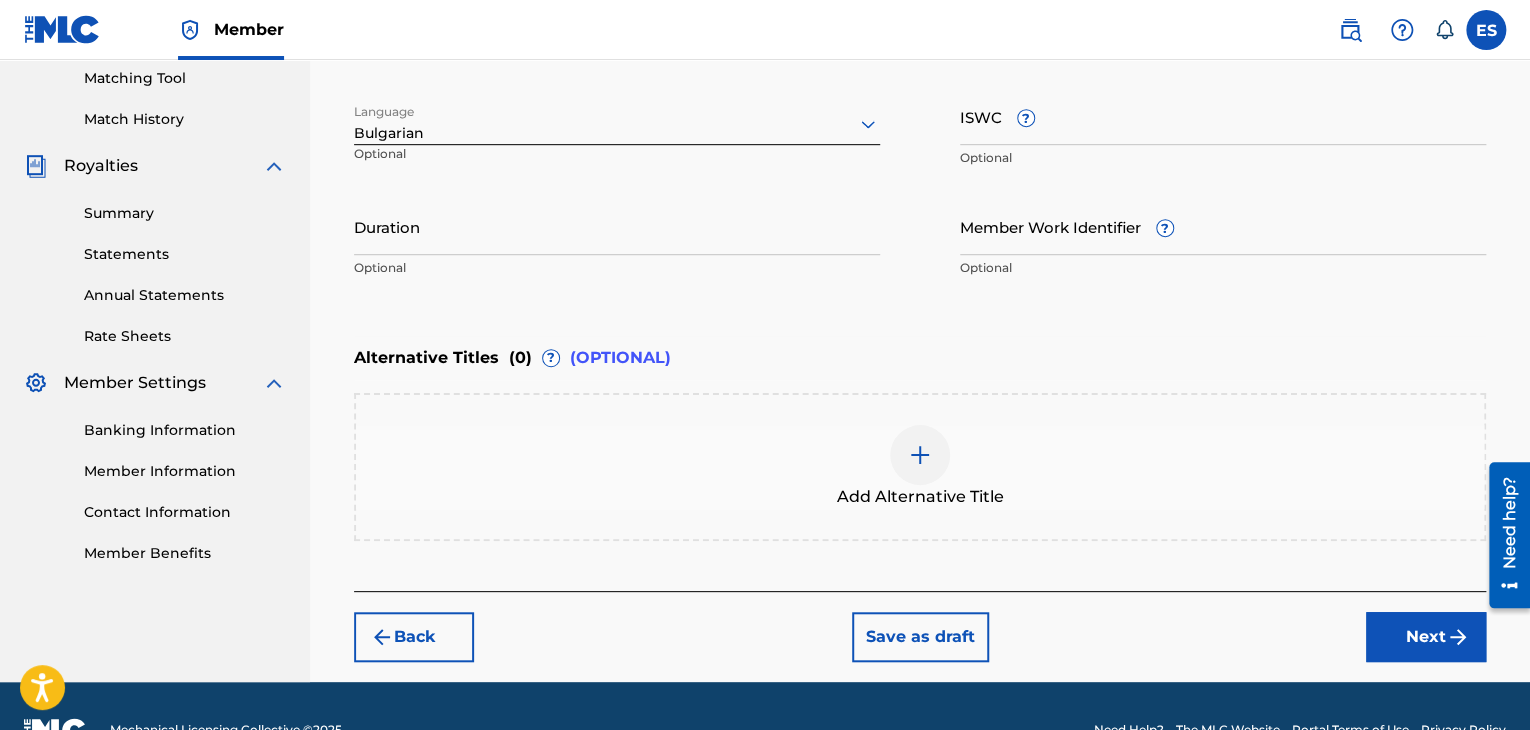 click on "Duration" at bounding box center (617, 226) 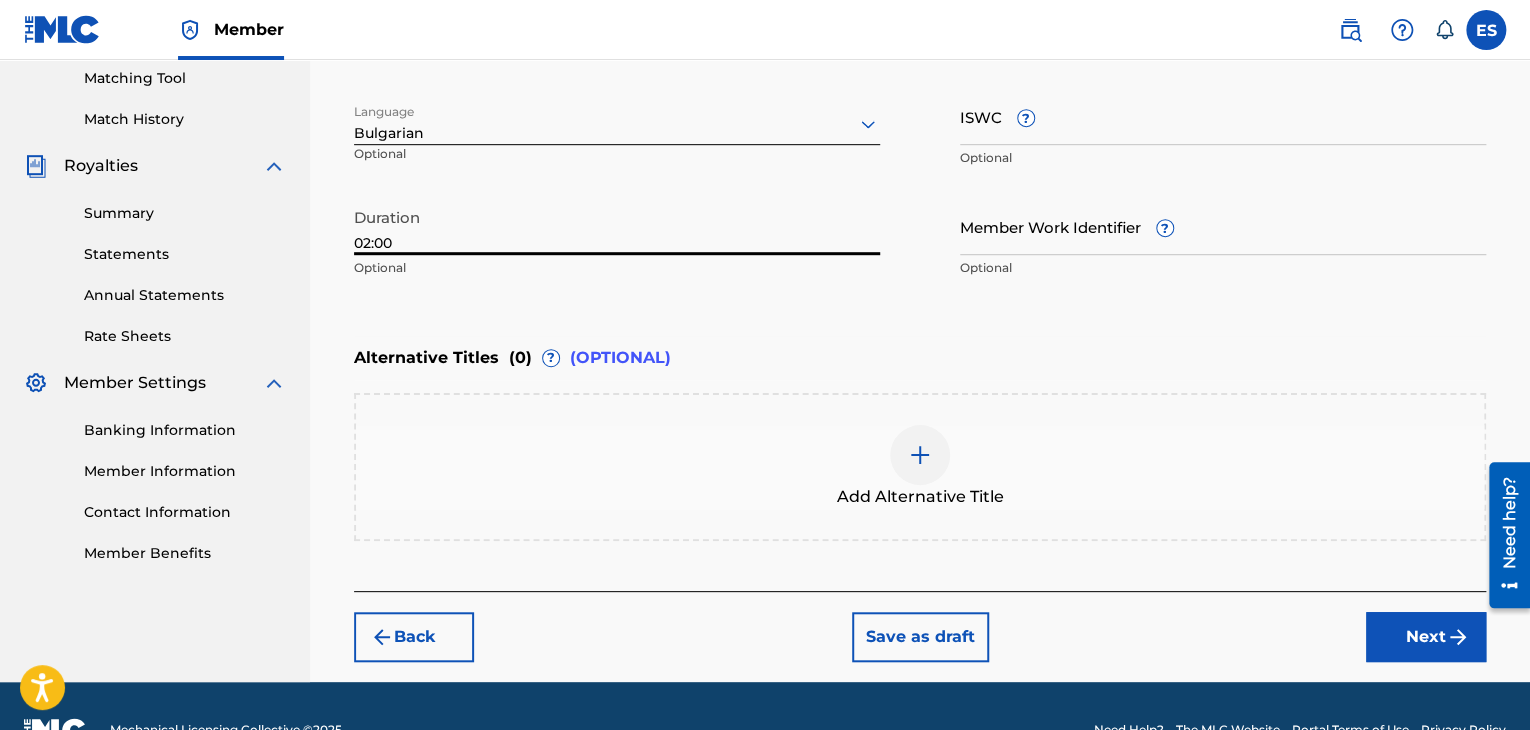 type on "02:00" 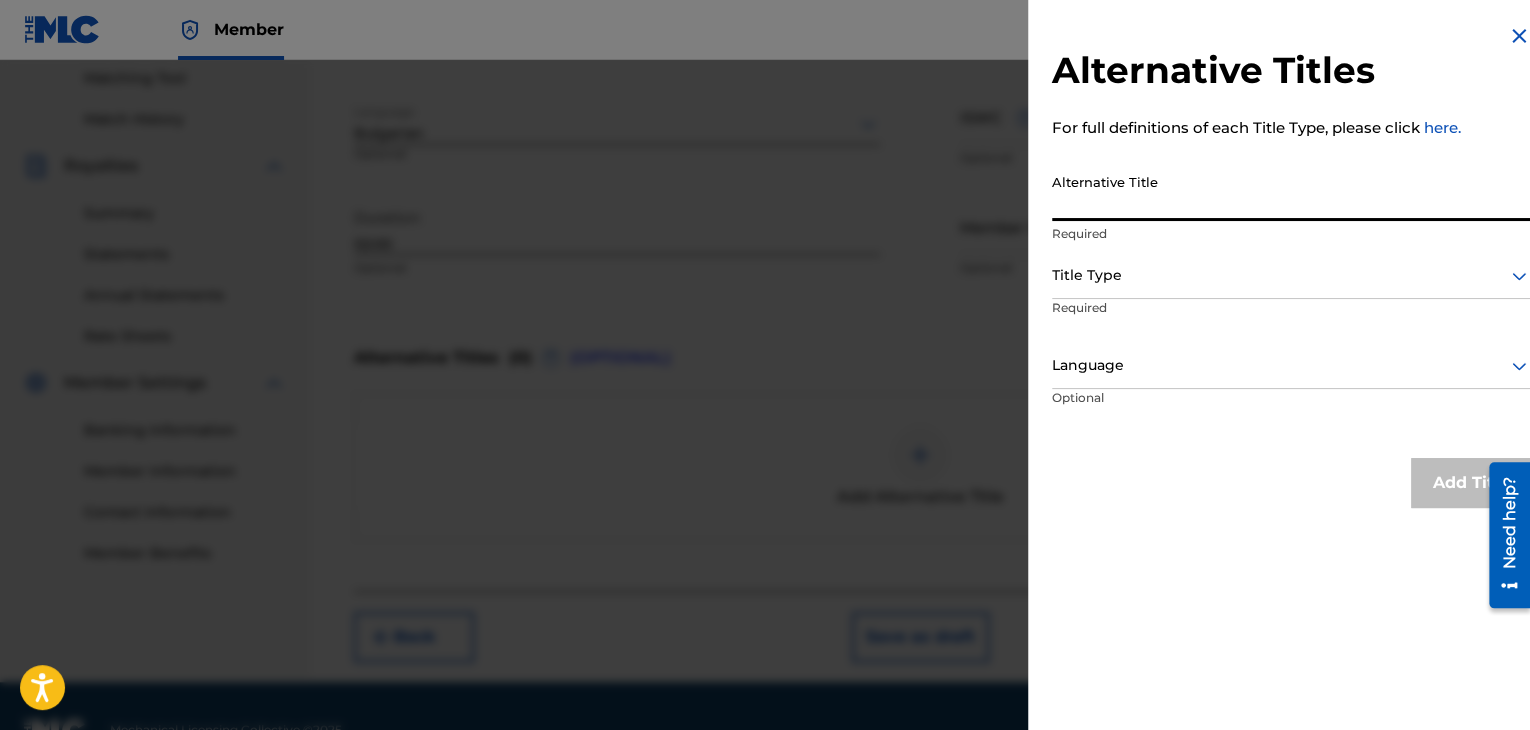 paste on "КЛУБ НЛО ШАПКА" 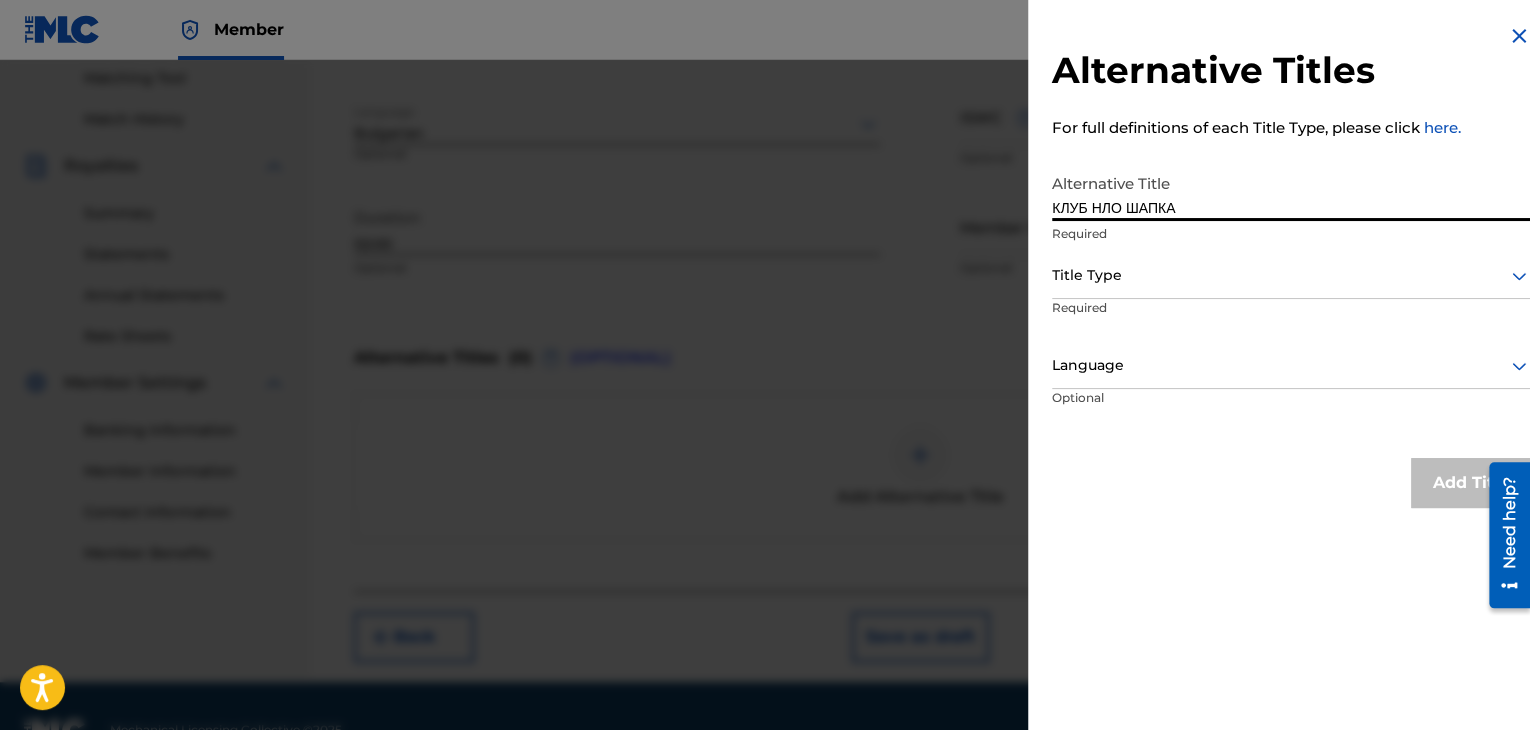 type on "КЛУБ НЛО ШАПКА" 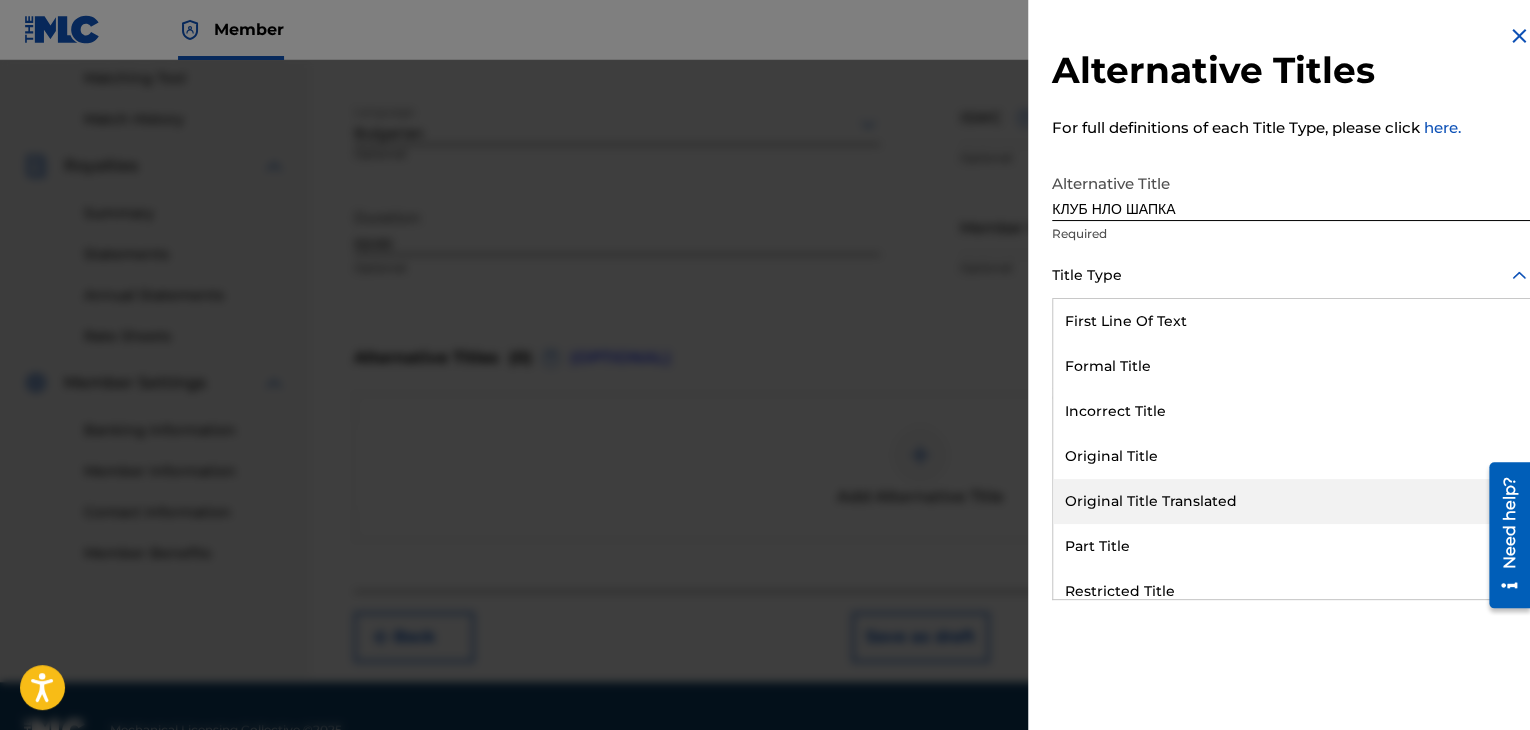 click on "Original Title Translated" at bounding box center (1291, 501) 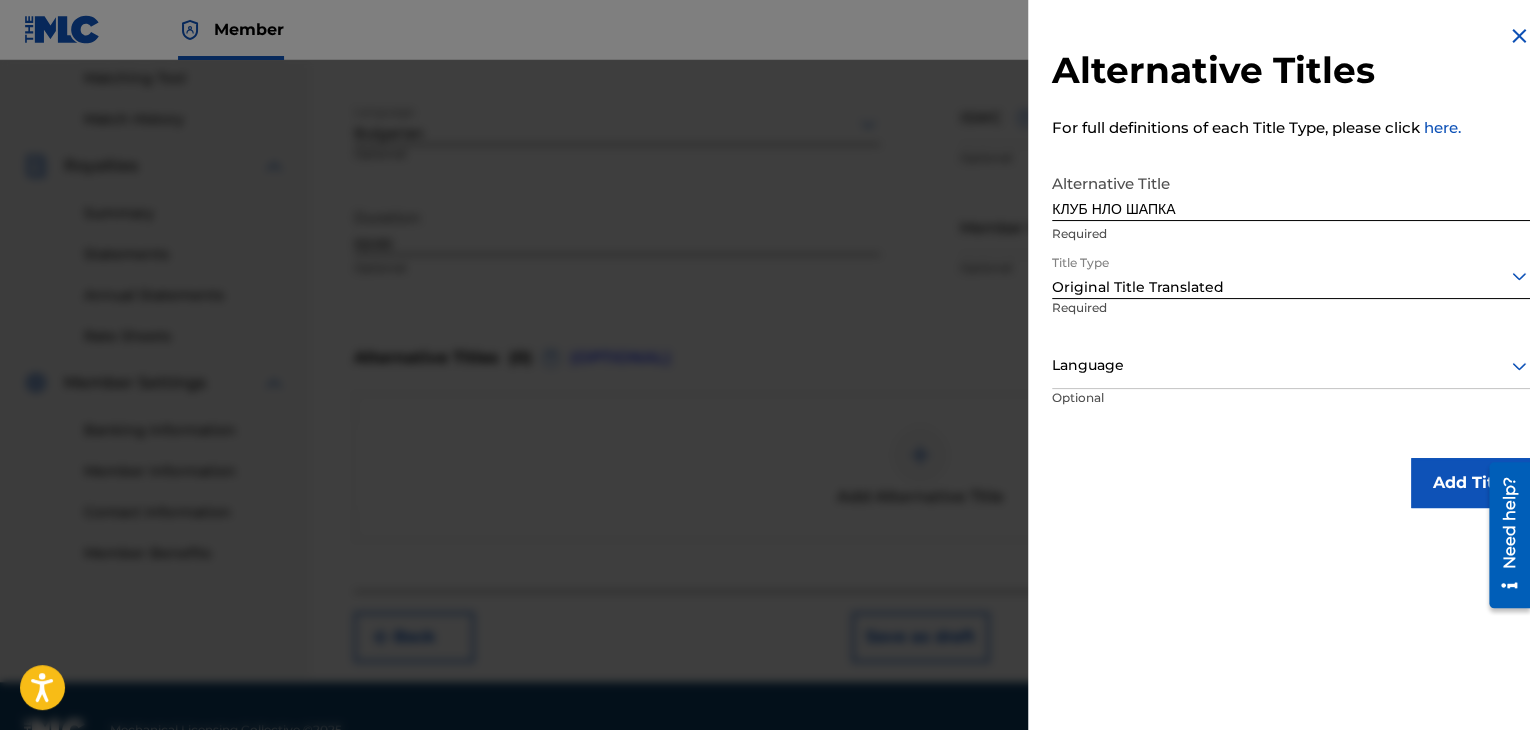 click on "Language" at bounding box center [1291, 366] 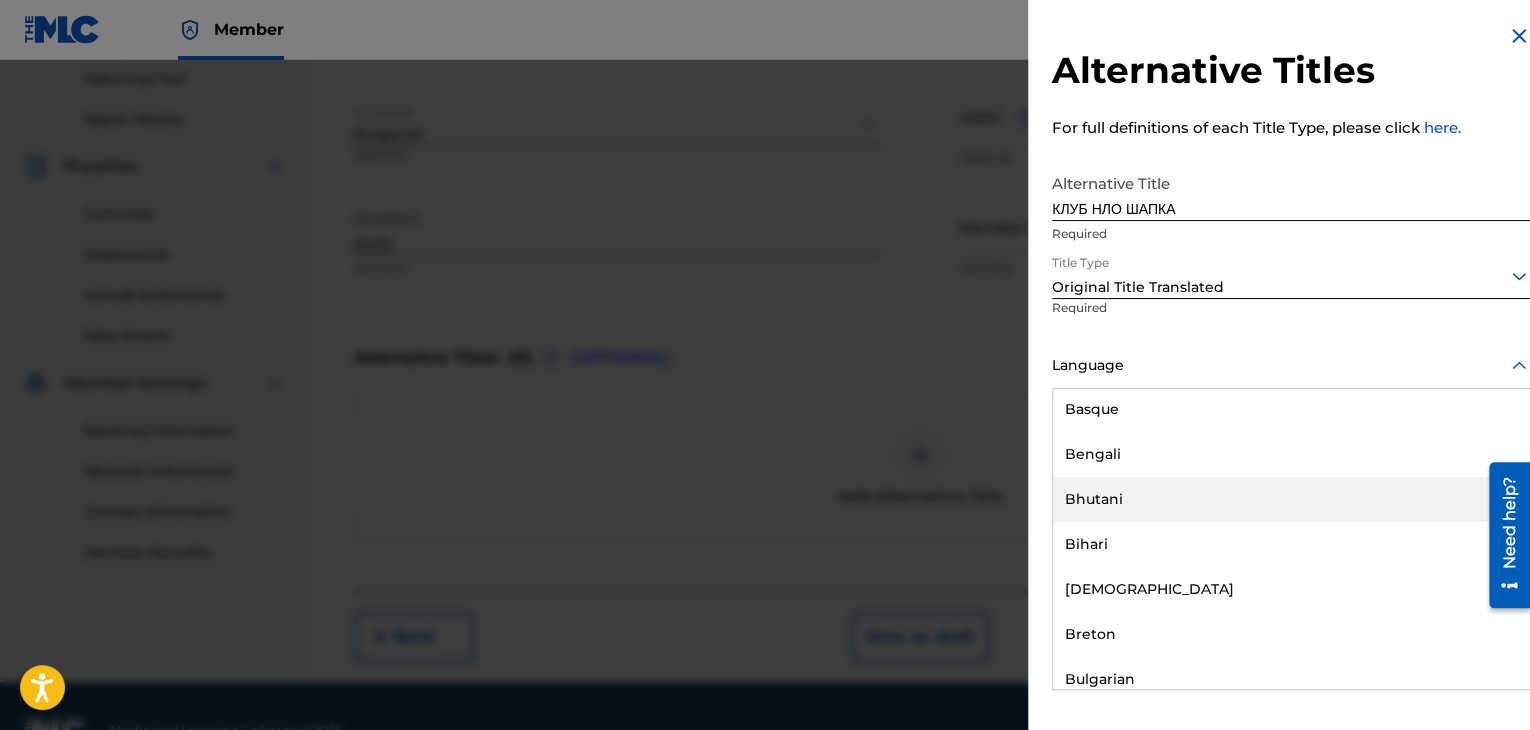 scroll, scrollTop: 700, scrollLeft: 0, axis: vertical 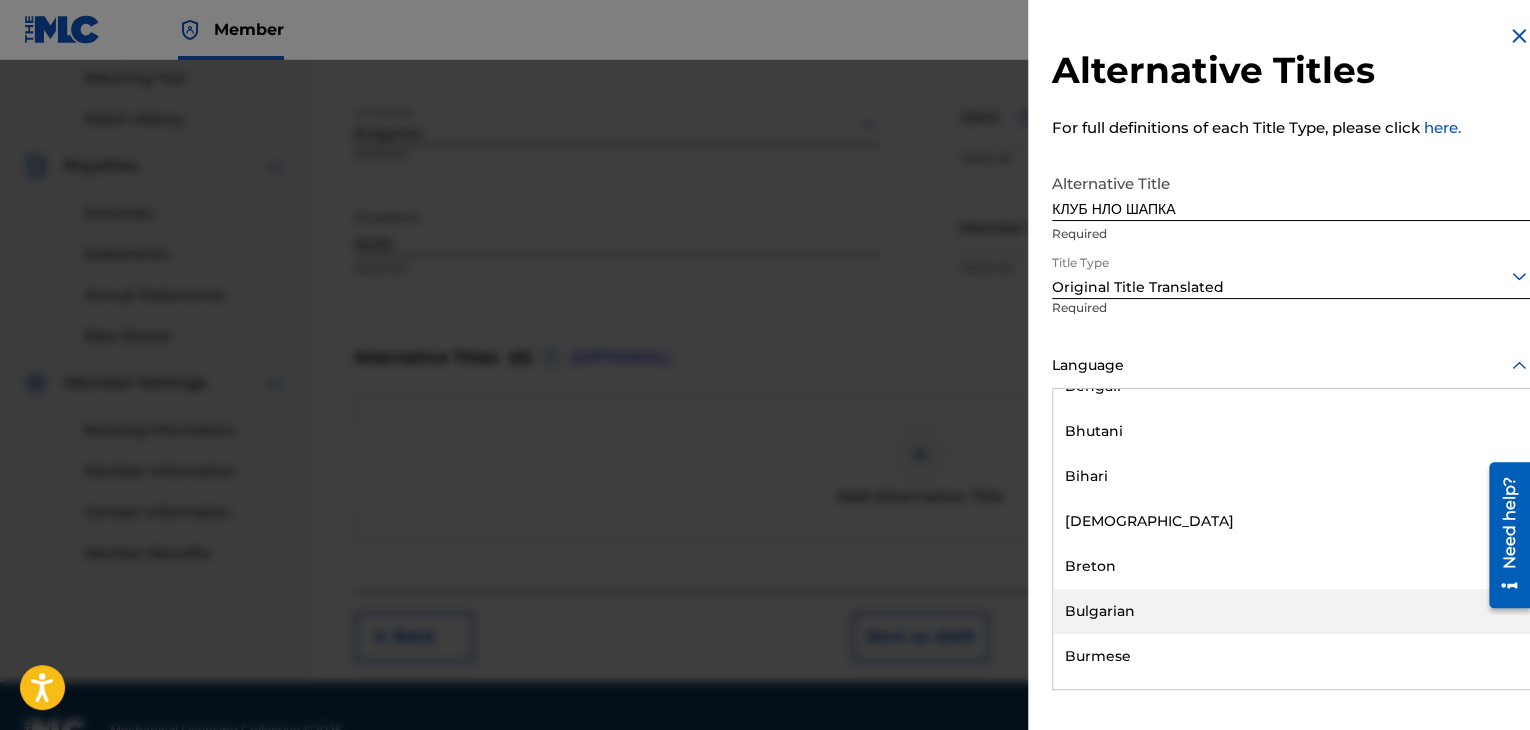 click on "Bulgarian" at bounding box center [1291, 611] 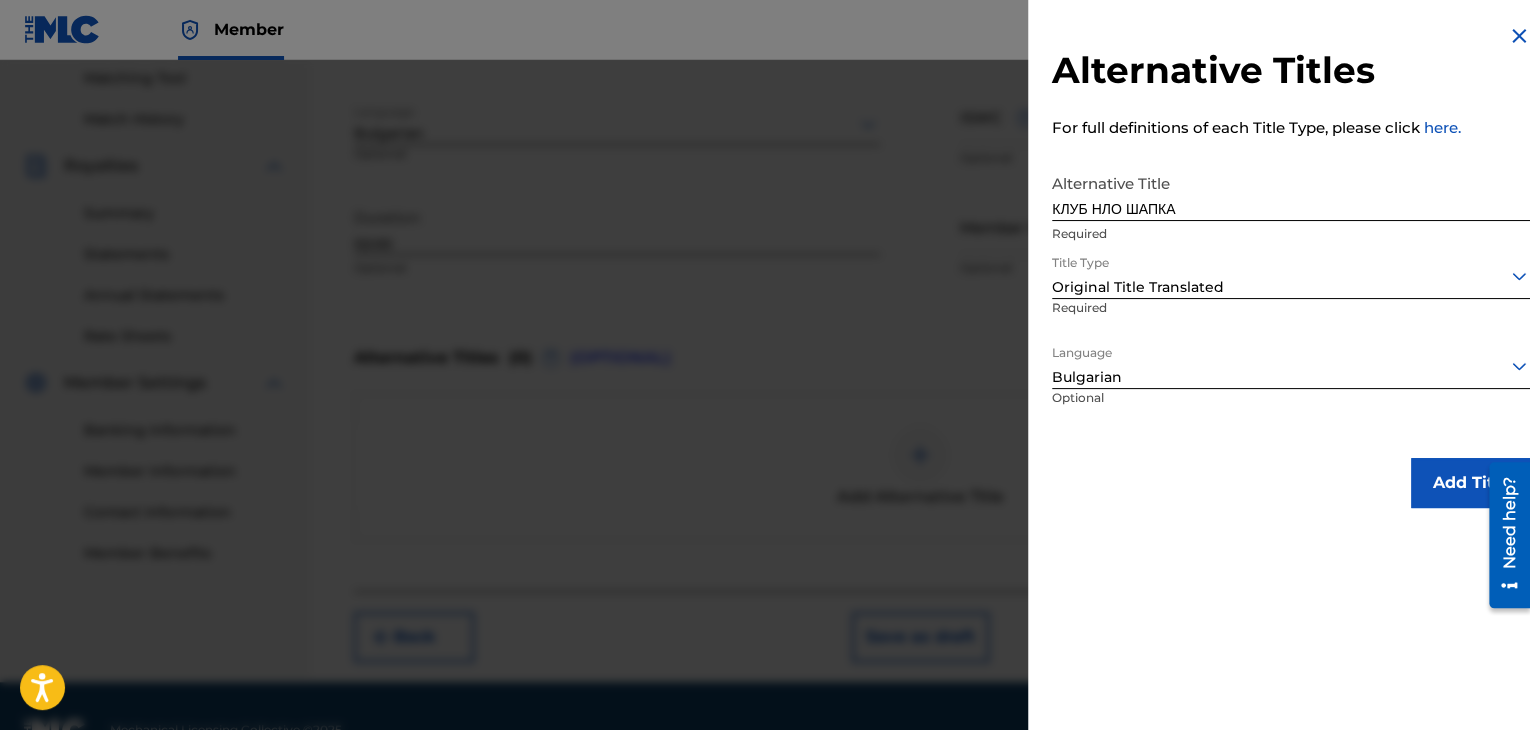click on "Add Title" at bounding box center (1471, 483) 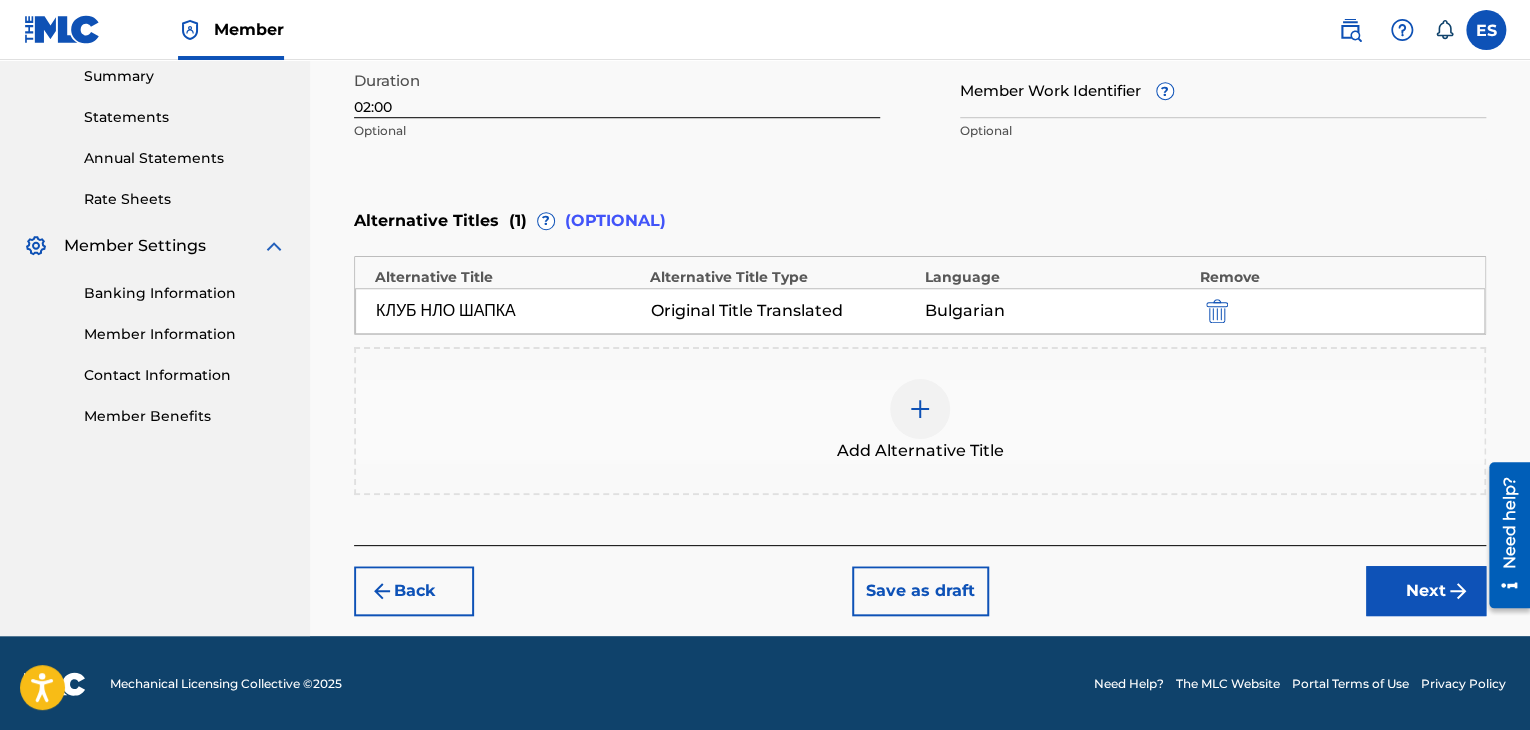 click on "Next" at bounding box center [1426, 591] 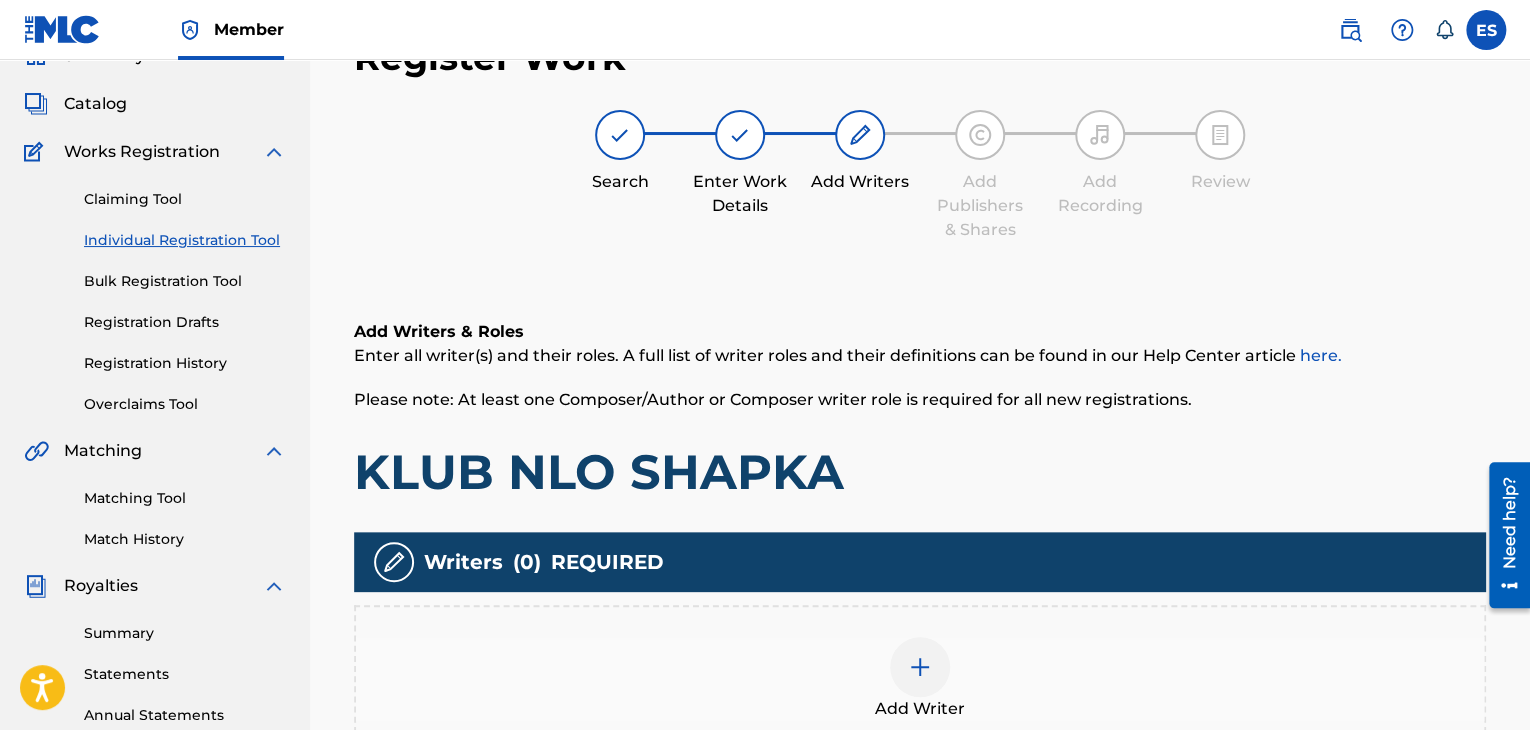 scroll, scrollTop: 90, scrollLeft: 0, axis: vertical 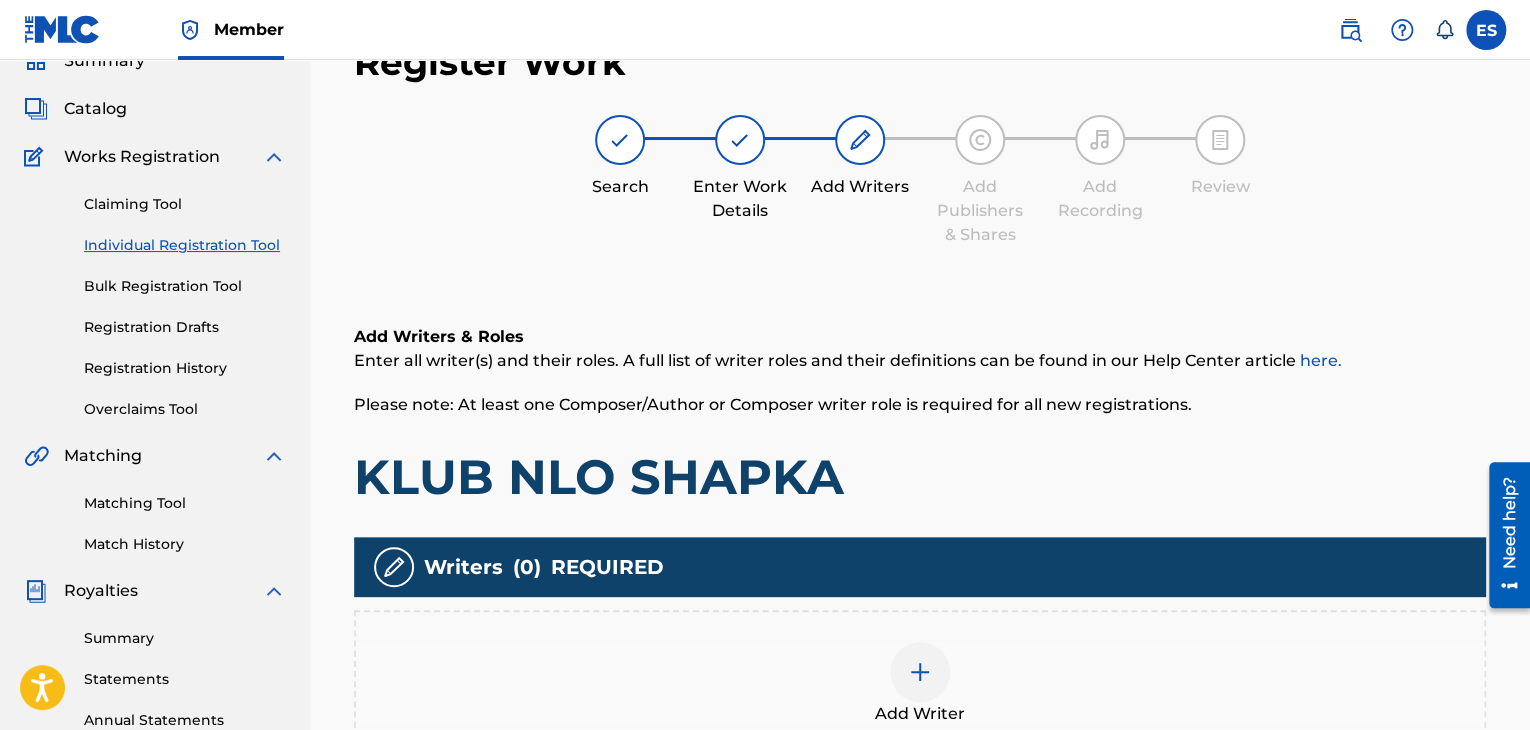 click on "Add Writer" at bounding box center (920, 684) 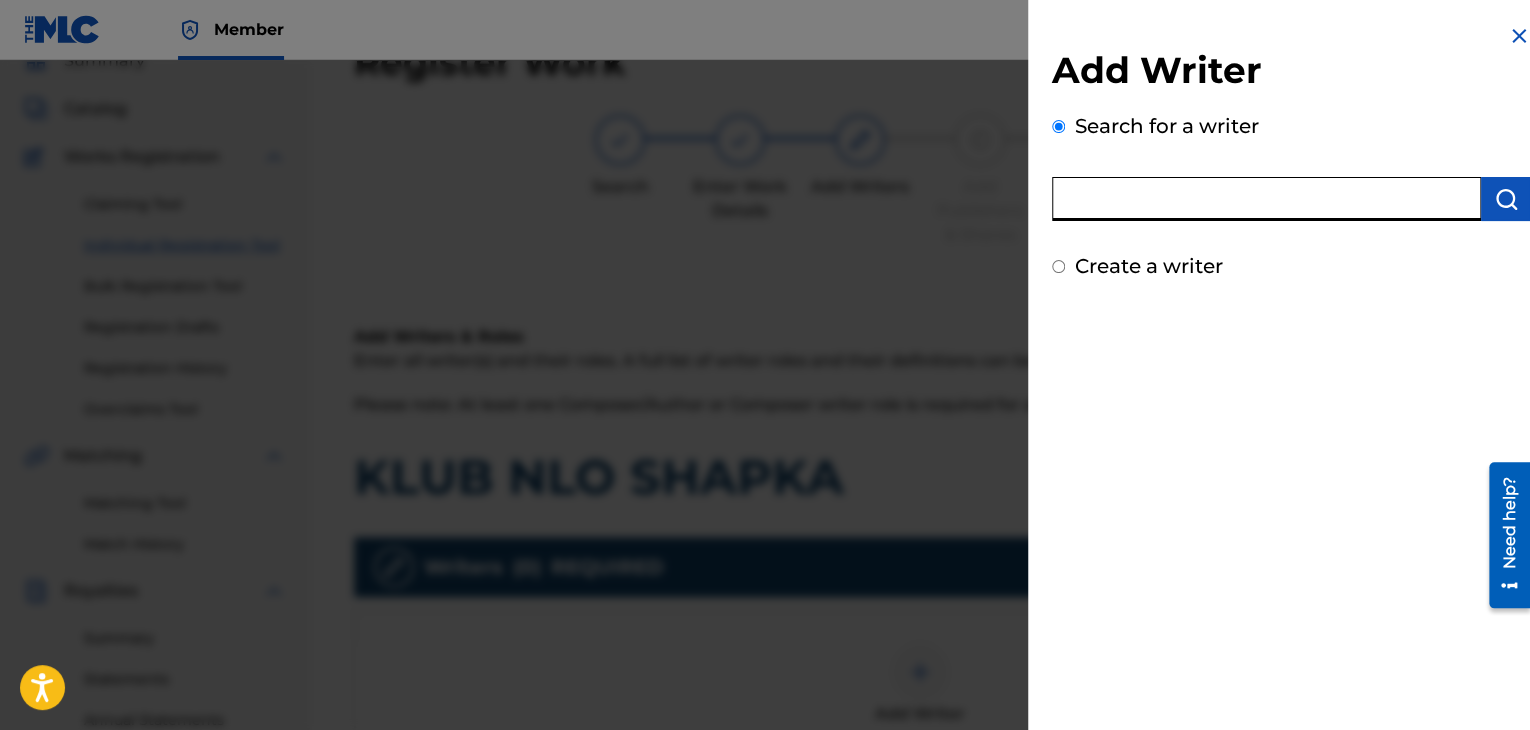 drag, startPoint x: 1168, startPoint y: 165, endPoint x: 1136, endPoint y: 190, distance: 40.60788 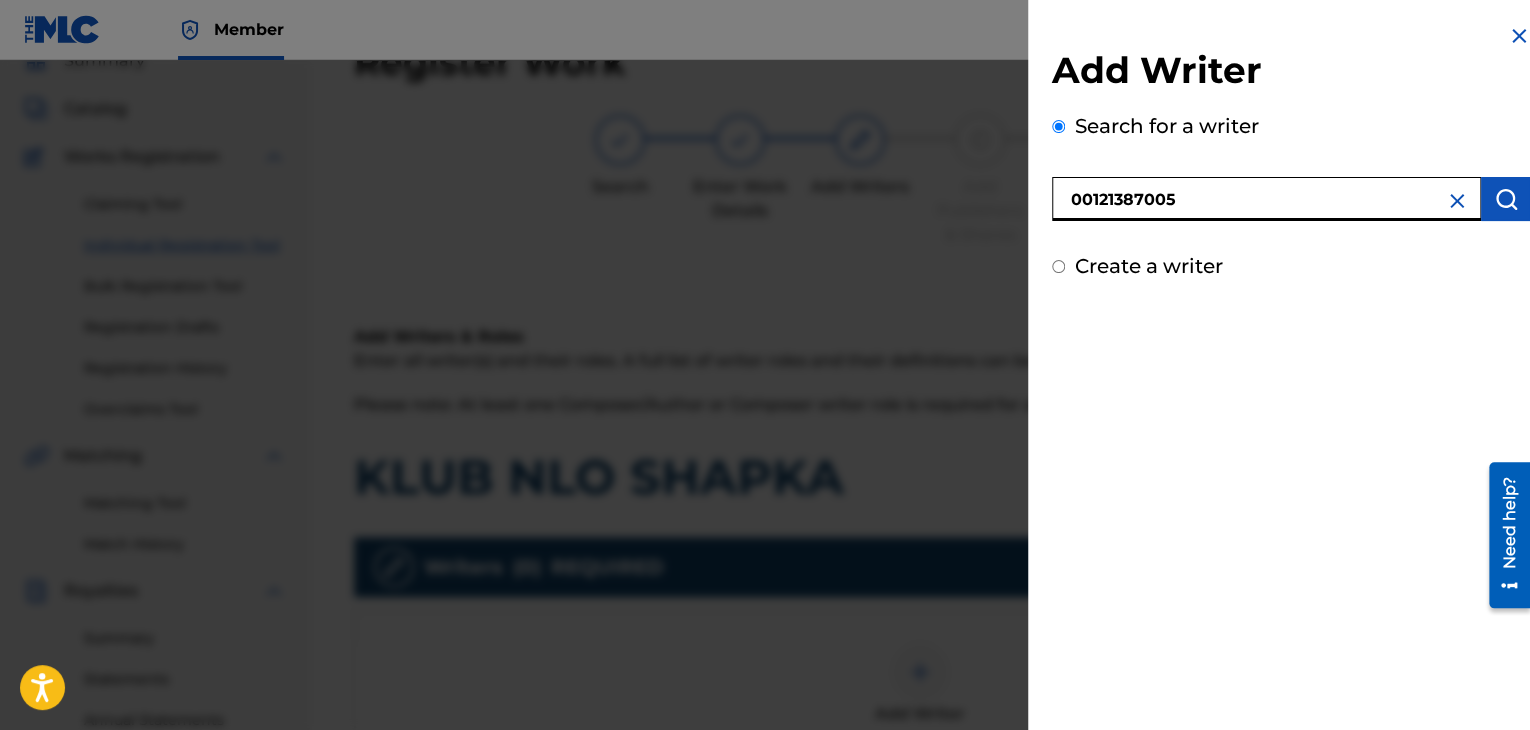 type on "00121387005" 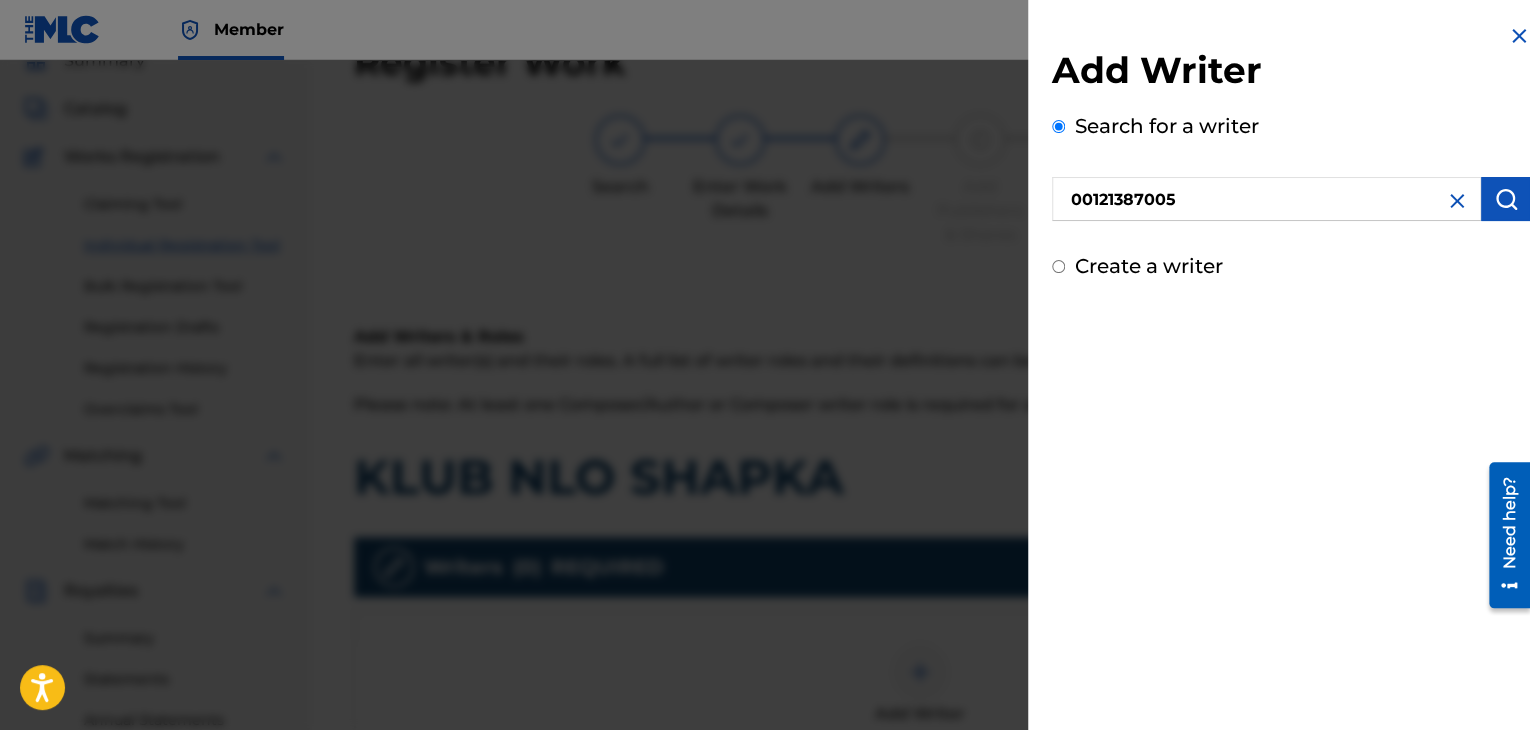 click at bounding box center (1506, 199) 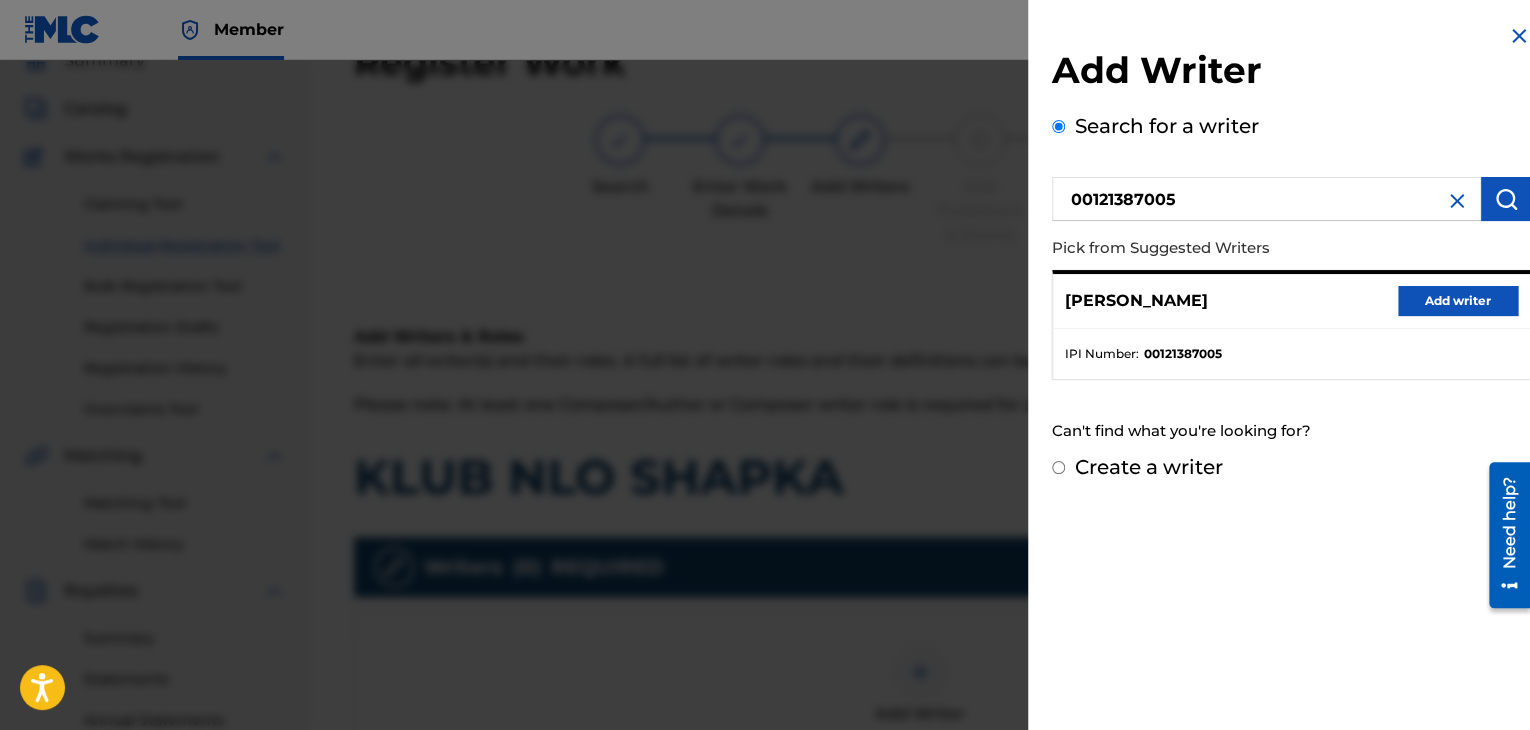click on "Add writer" at bounding box center (1458, 301) 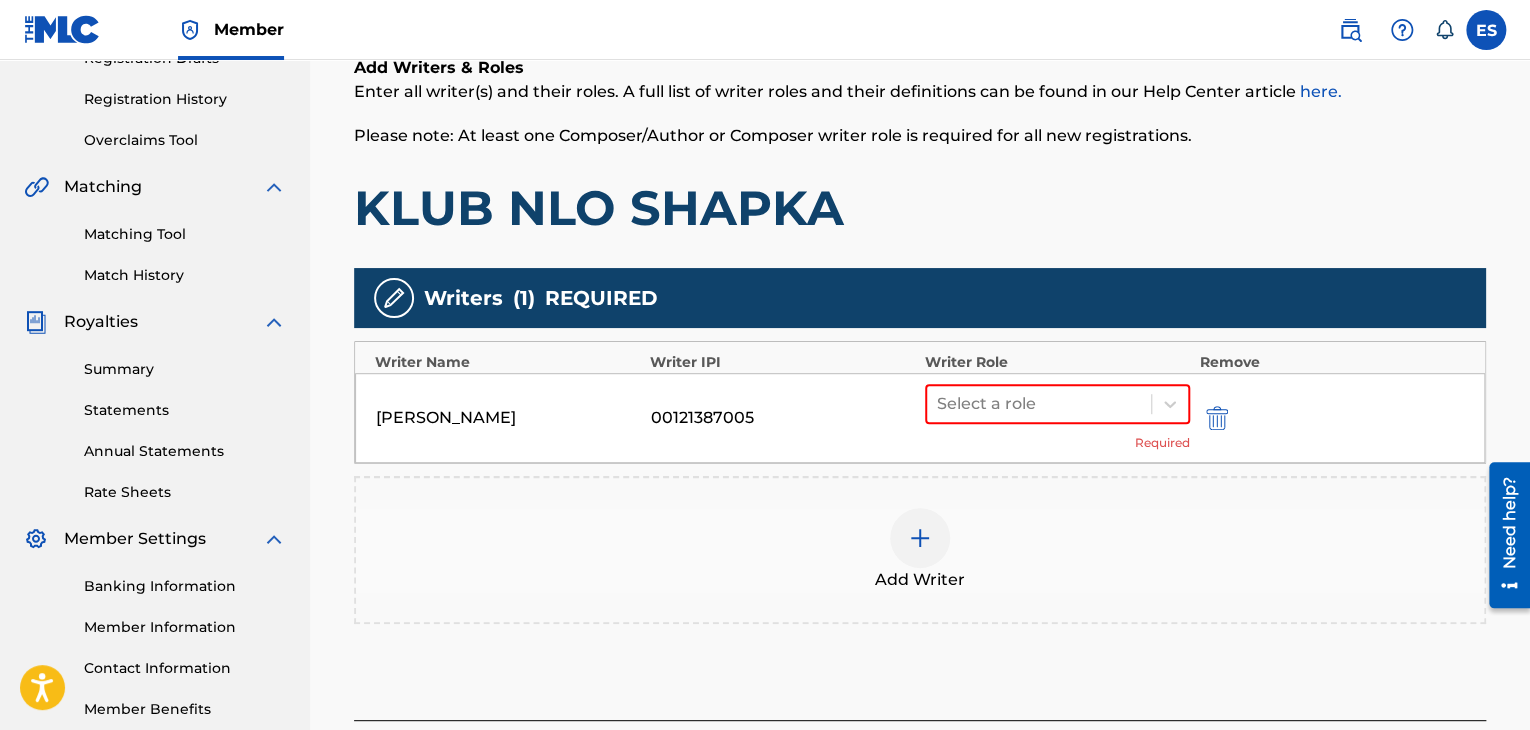 scroll, scrollTop: 390, scrollLeft: 0, axis: vertical 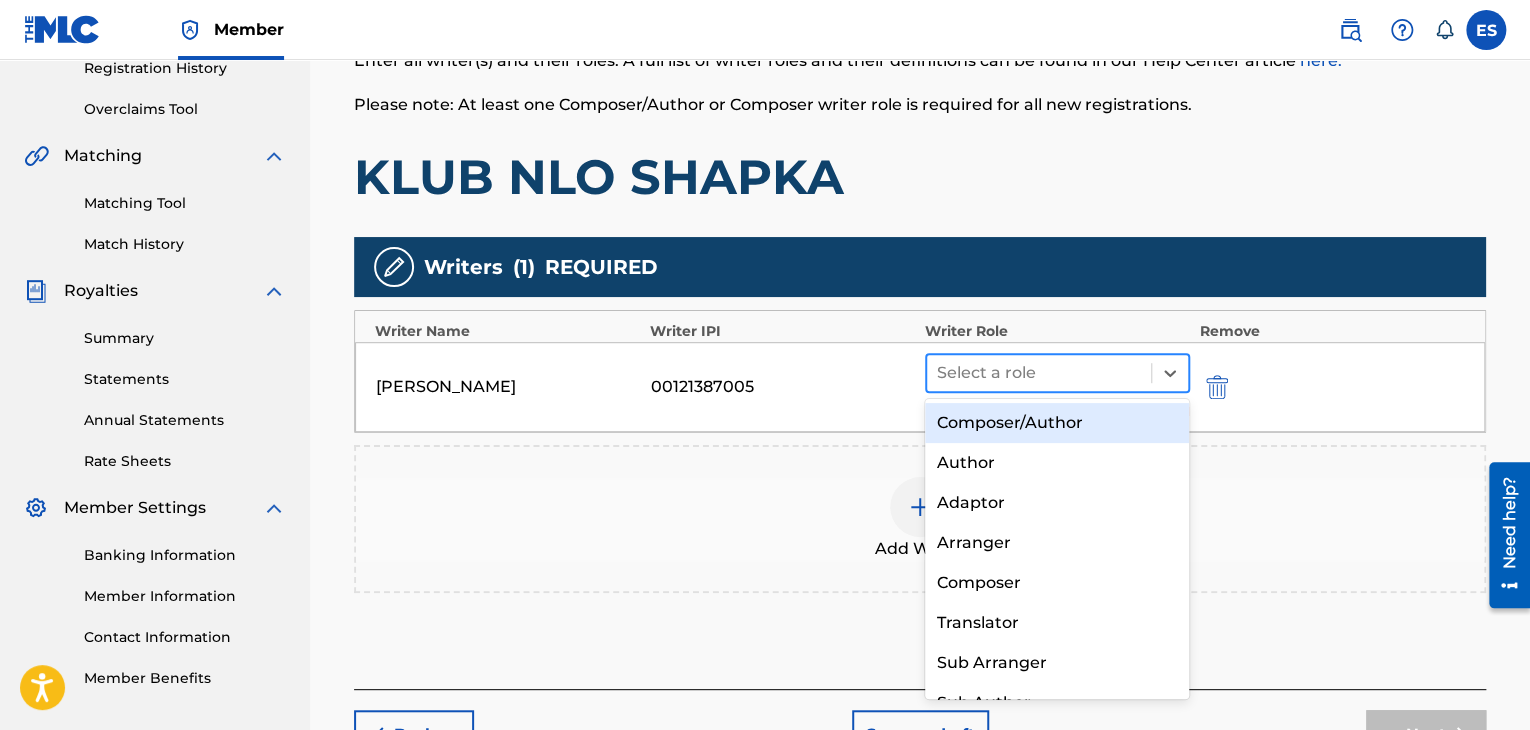 click at bounding box center [1039, 373] 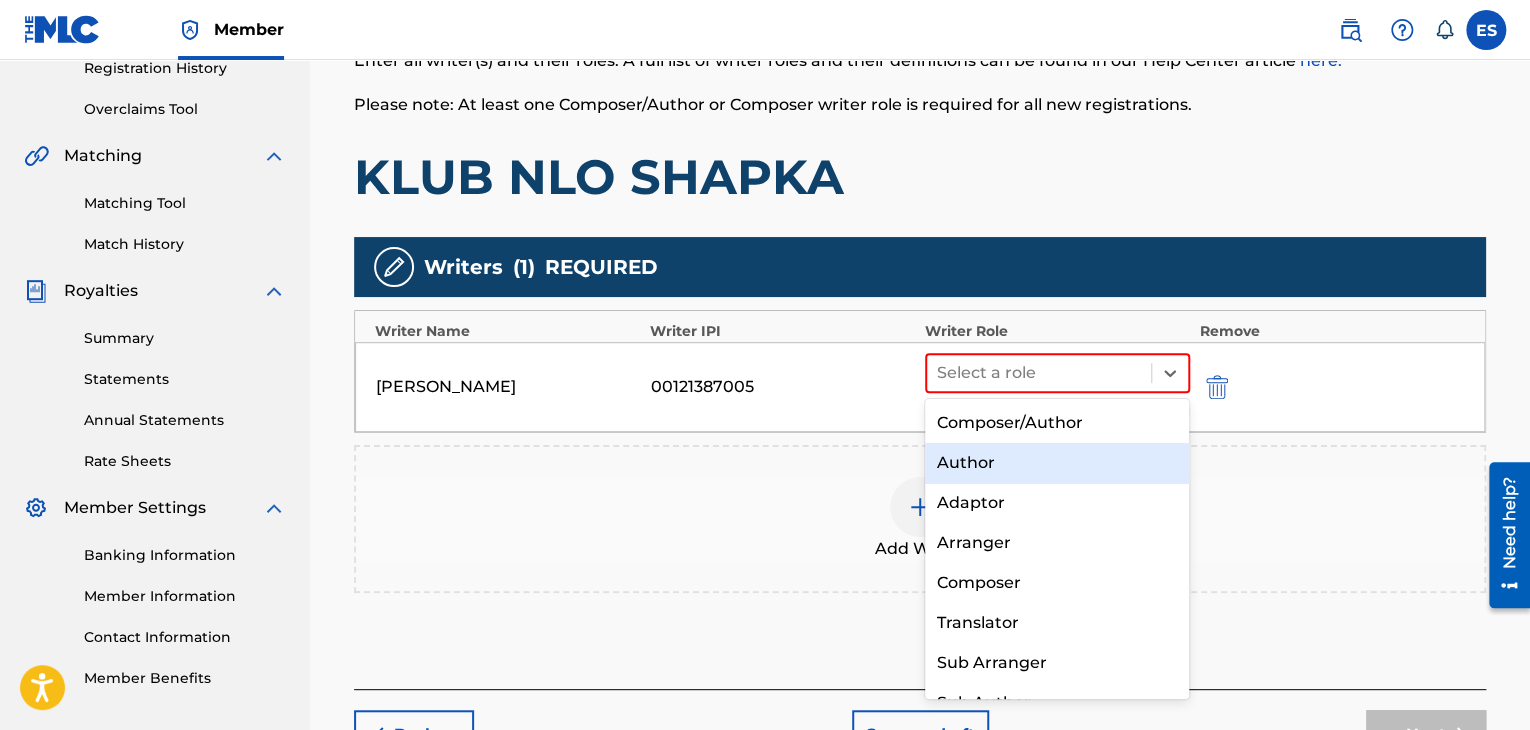 click on "Author" at bounding box center (1057, 463) 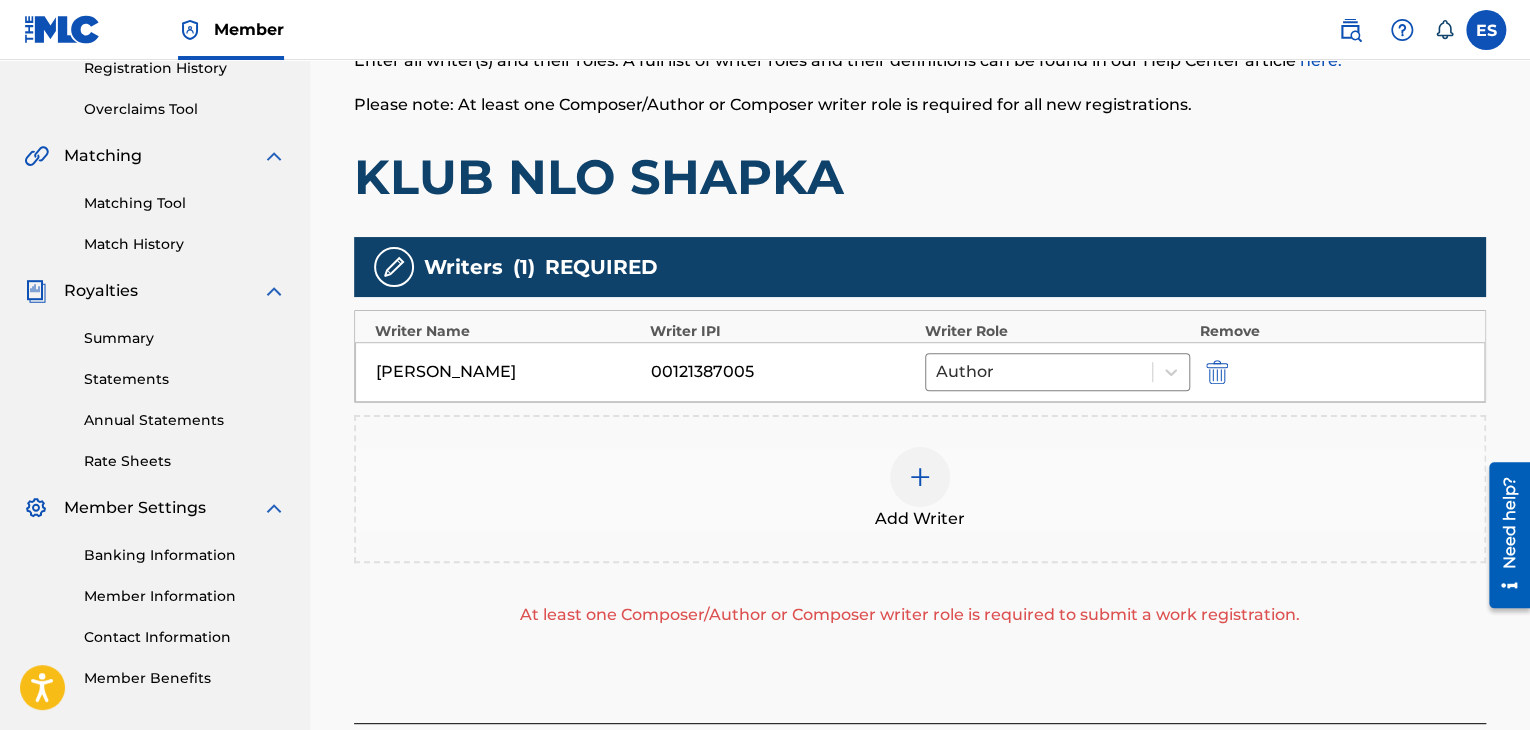 click at bounding box center (920, 477) 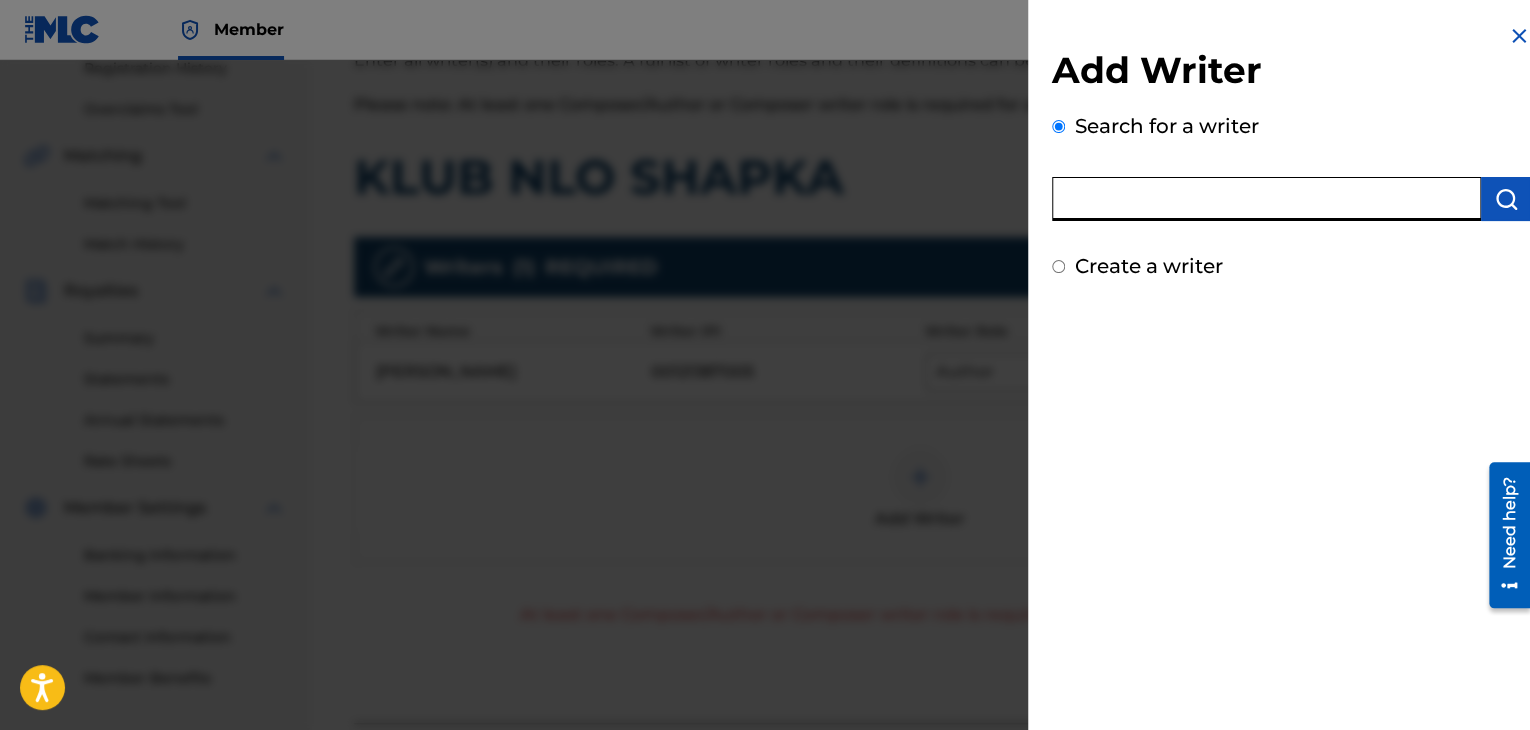 paste on "00088960029" 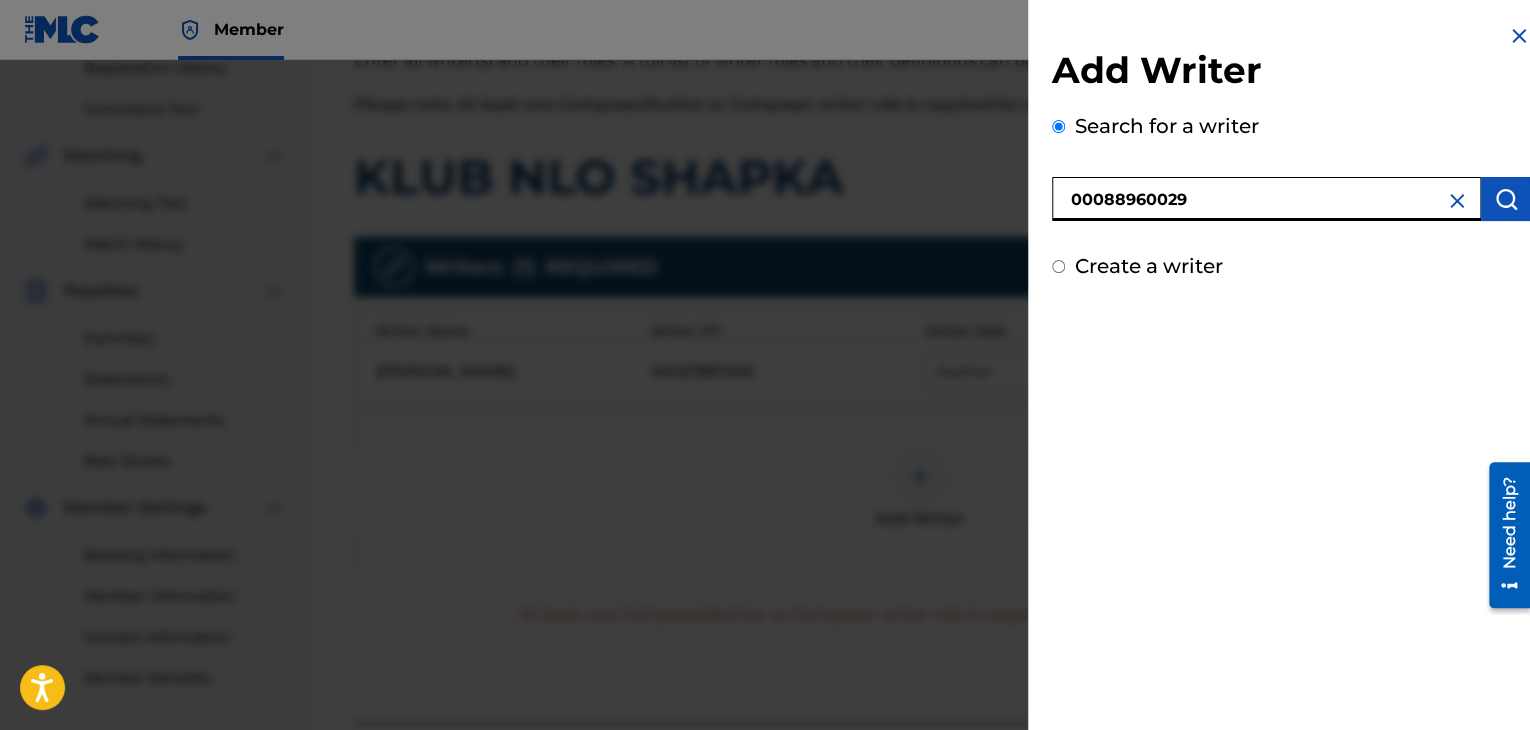type on "00088960029" 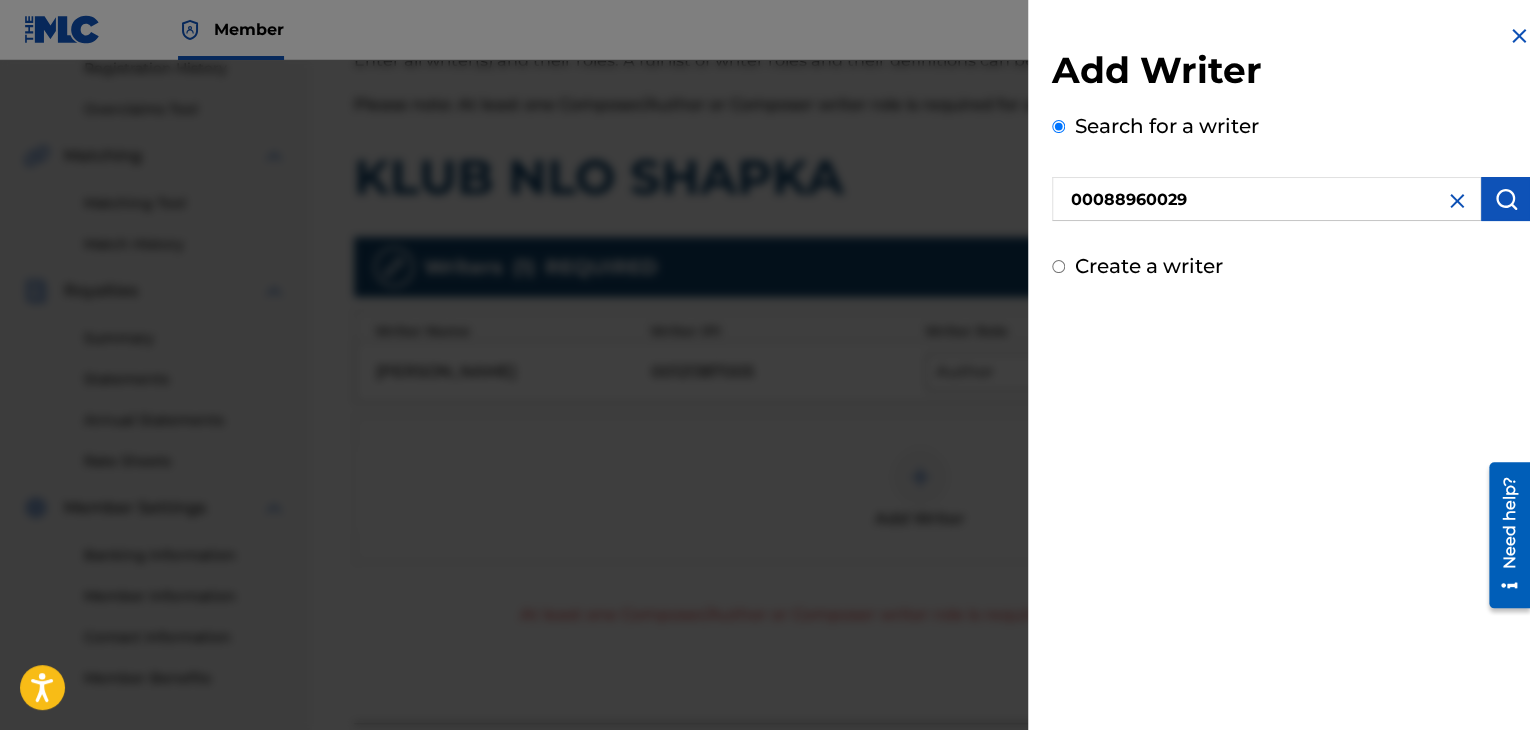 click at bounding box center [1506, 199] 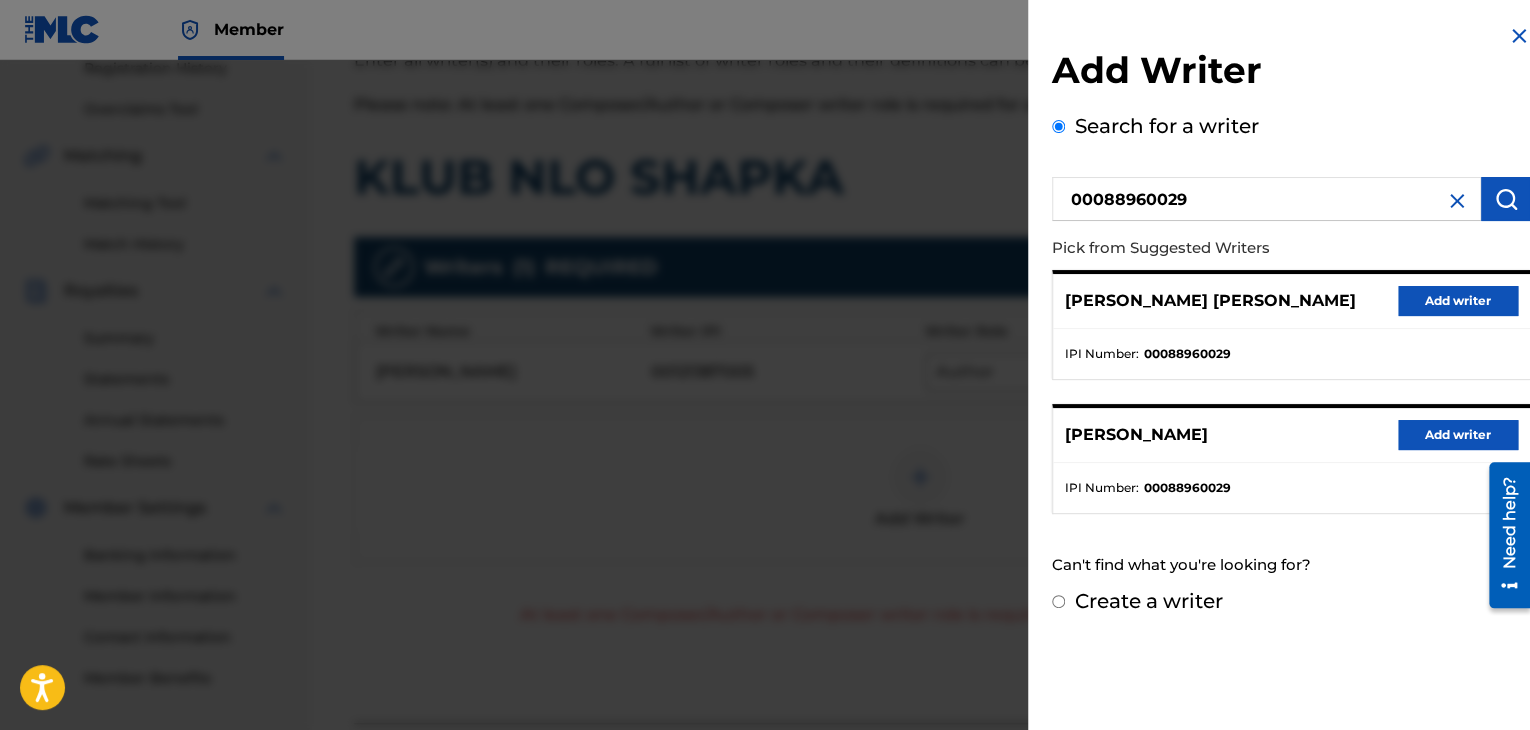 click on "Add writer" at bounding box center [1458, 301] 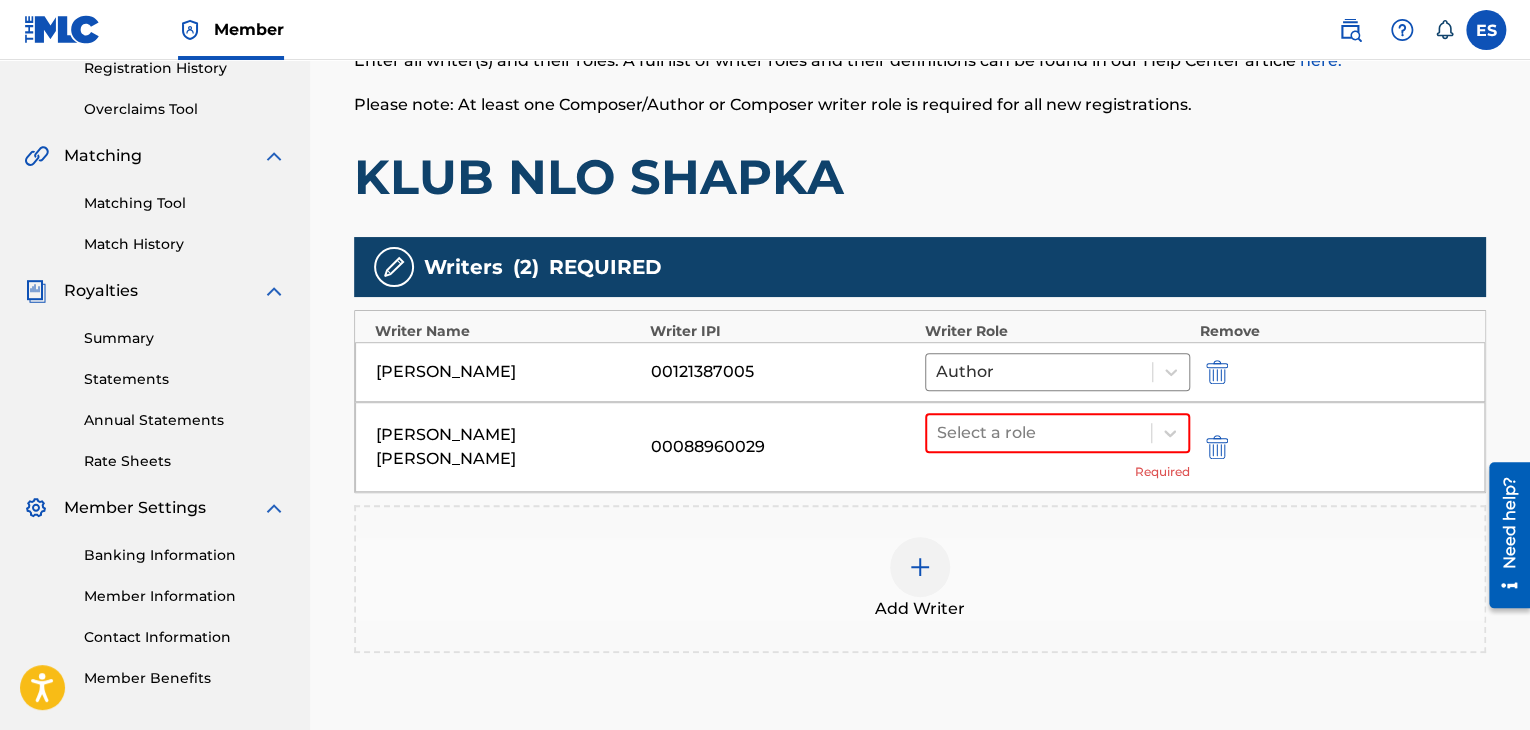 click on "STEFAN MICHAYLOV DIMITROV 00088960029 Select a role Required" at bounding box center (920, 447) 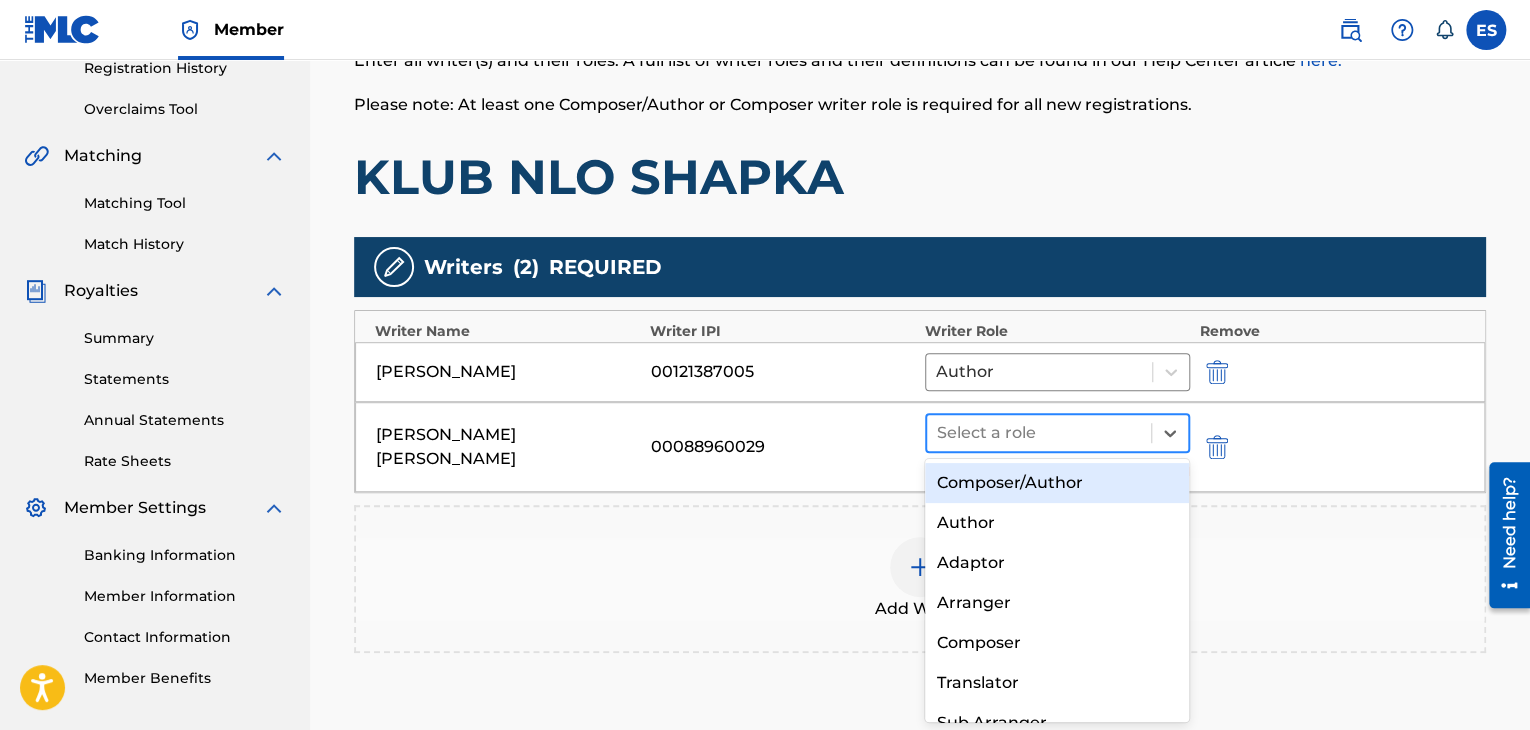 click at bounding box center (1039, 433) 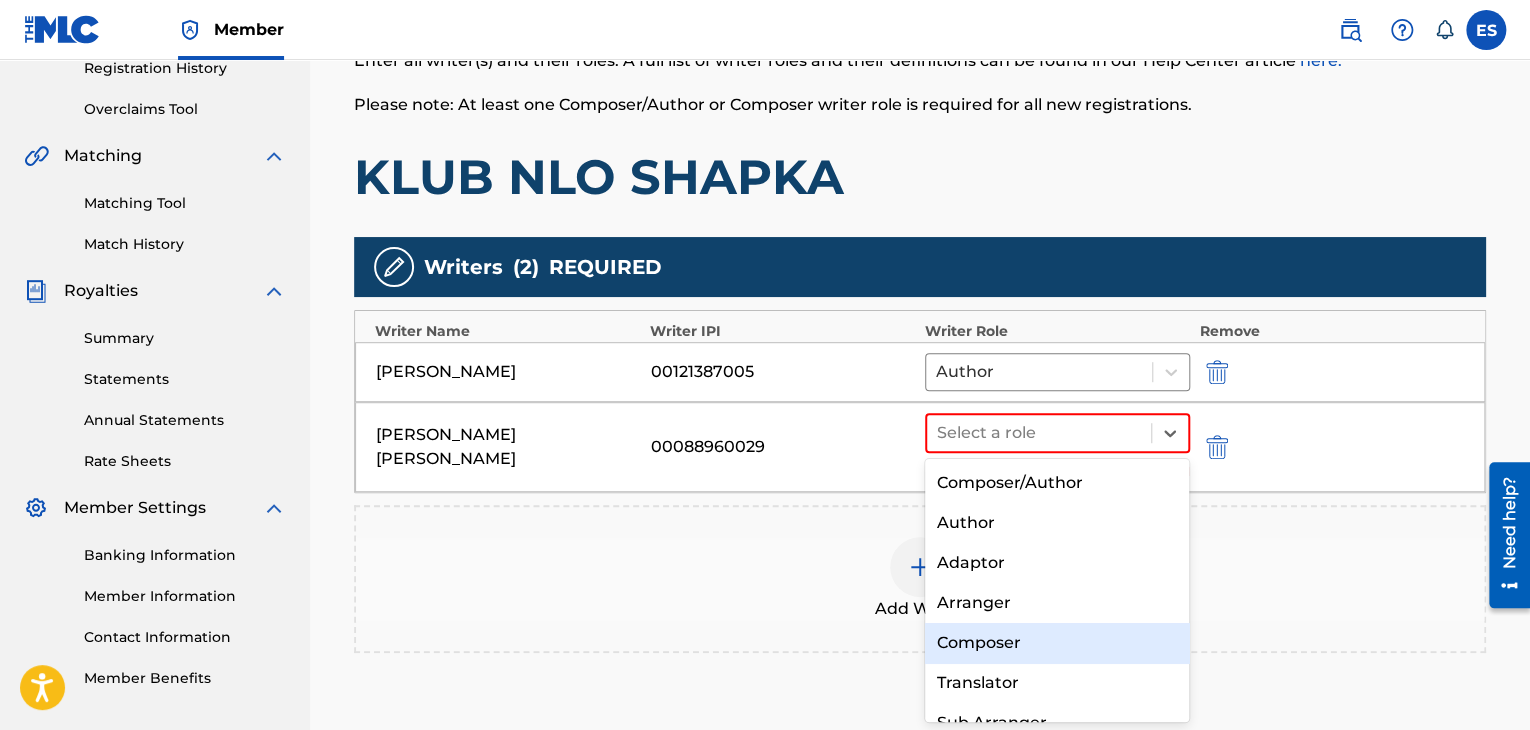 click on "Composer" at bounding box center [1057, 643] 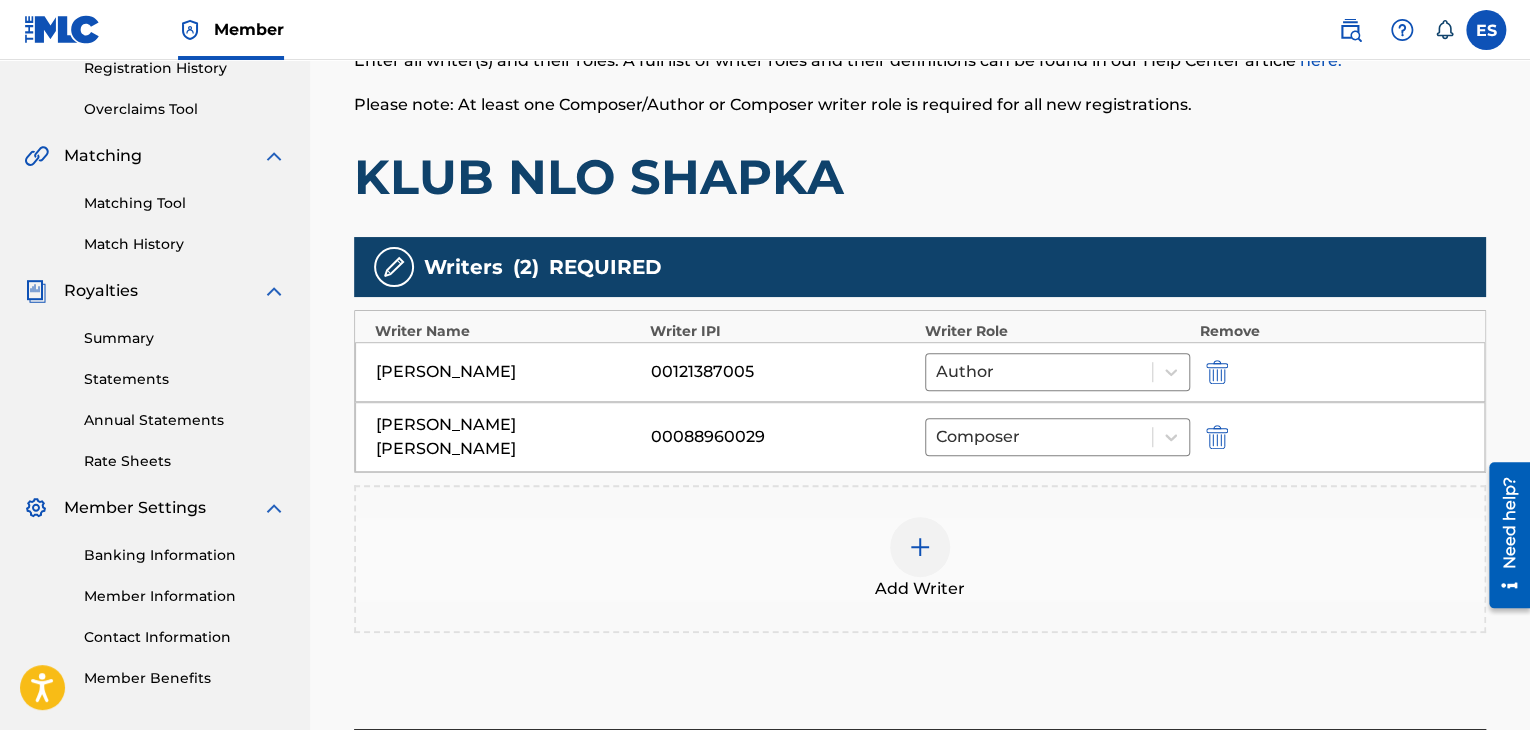 scroll, scrollTop: 564, scrollLeft: 0, axis: vertical 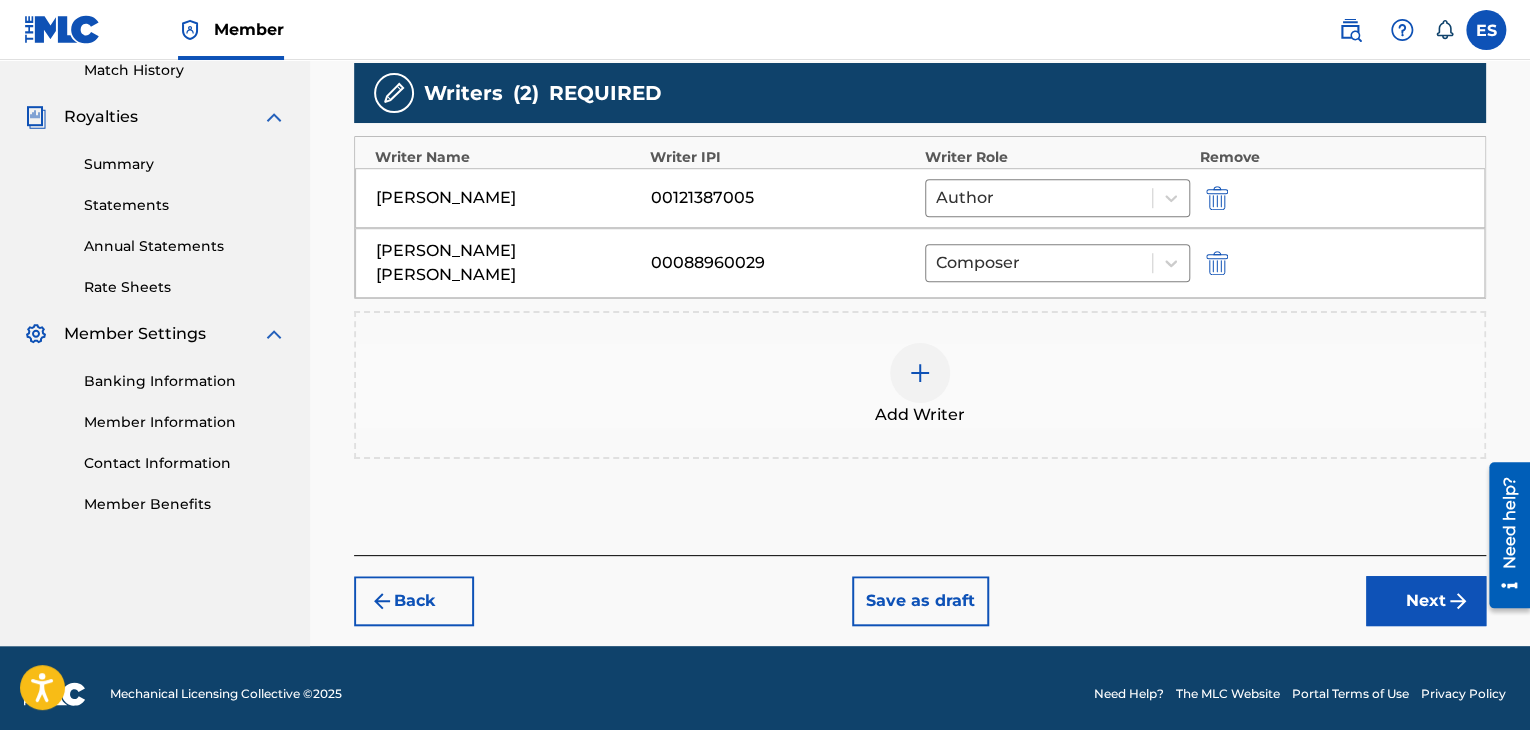 click on "Next" at bounding box center (1426, 601) 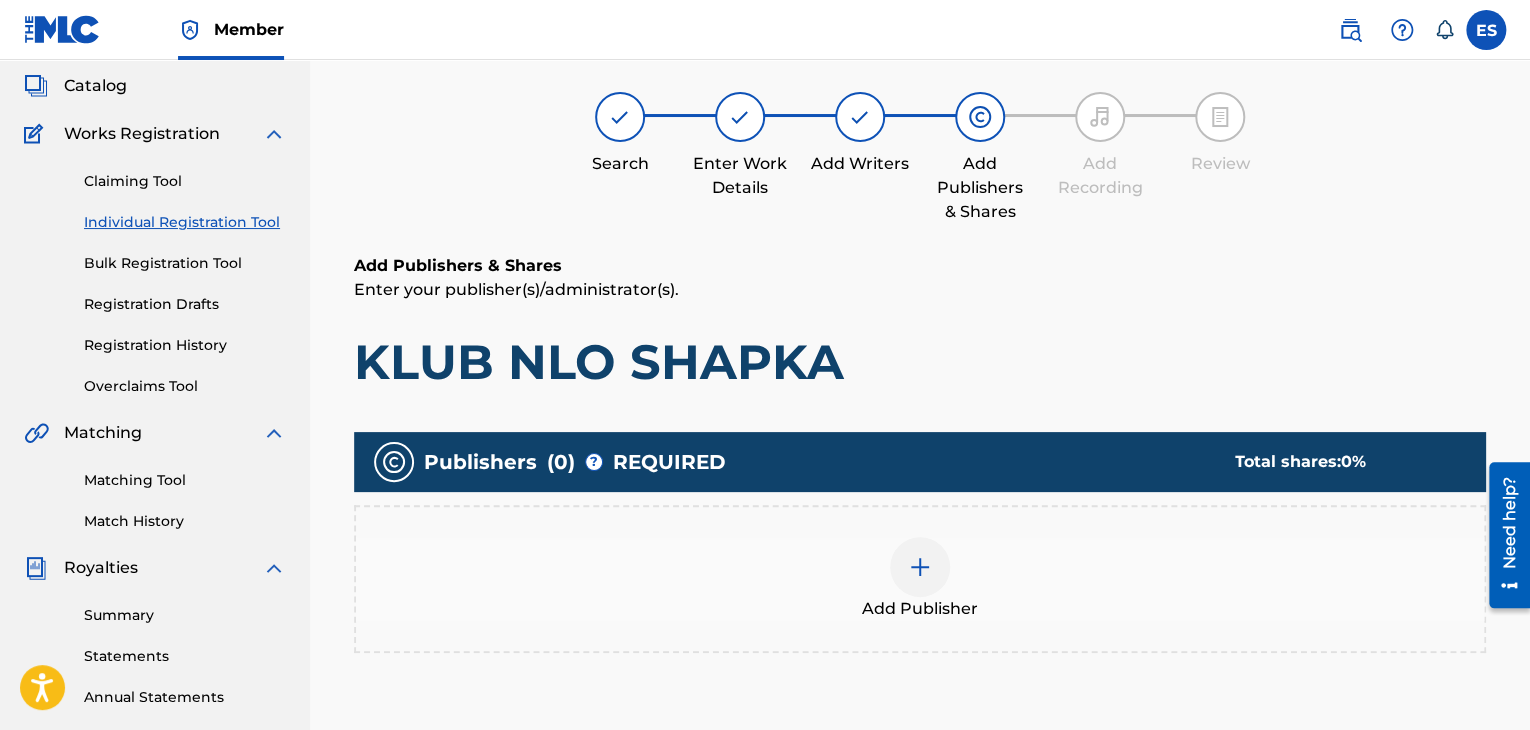 scroll, scrollTop: 90, scrollLeft: 0, axis: vertical 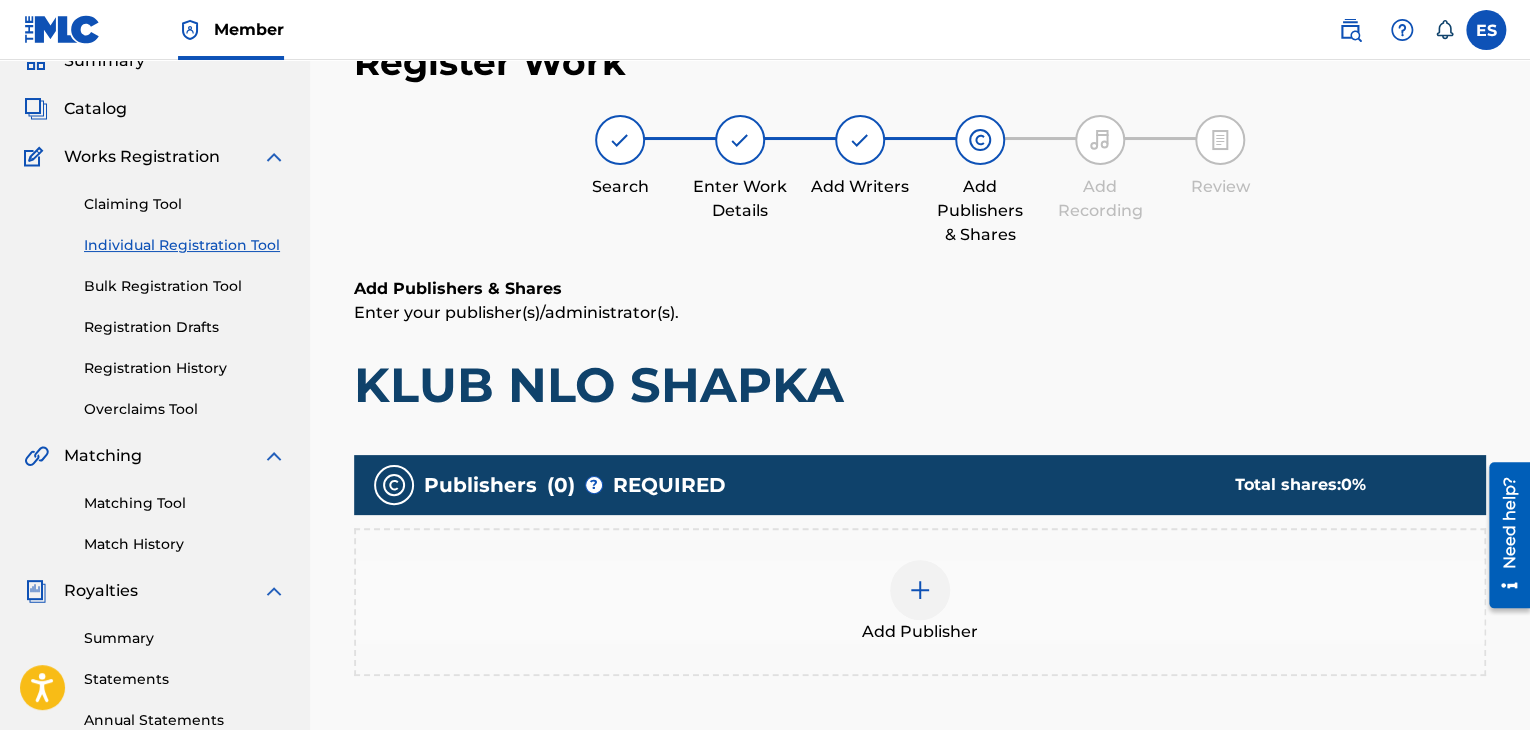 click on "Add Publisher" at bounding box center (920, 602) 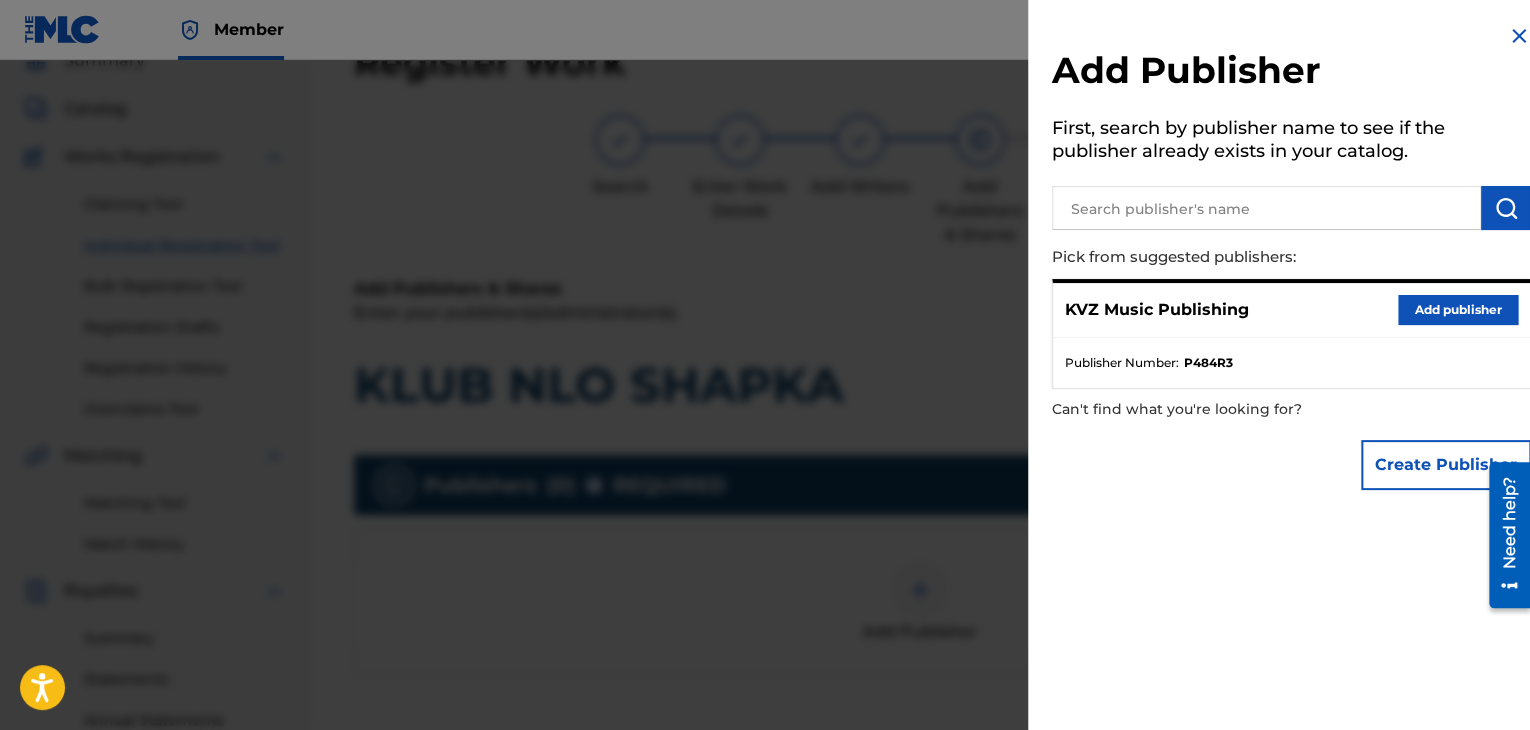click on "Add publisher" at bounding box center (1458, 310) 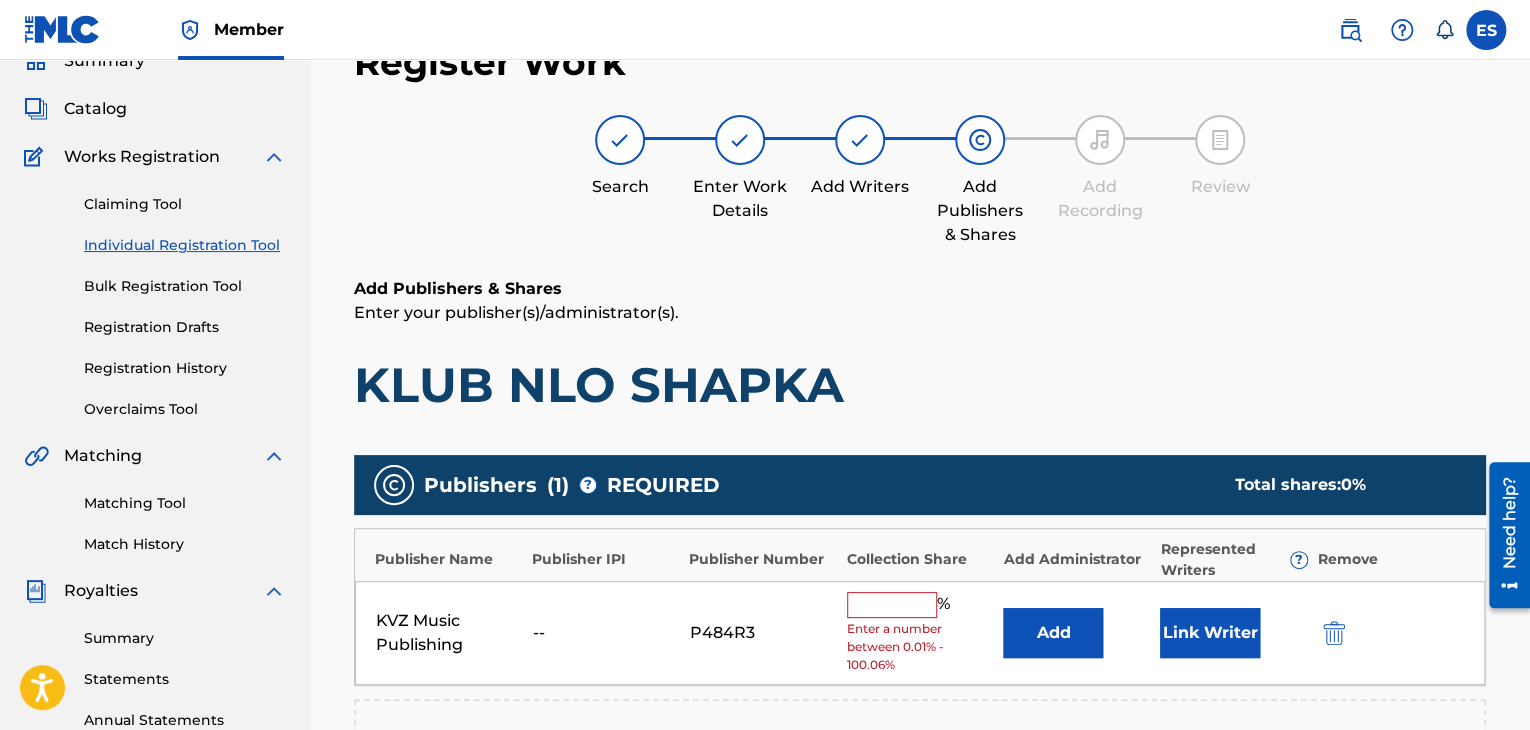 scroll, scrollTop: 490, scrollLeft: 0, axis: vertical 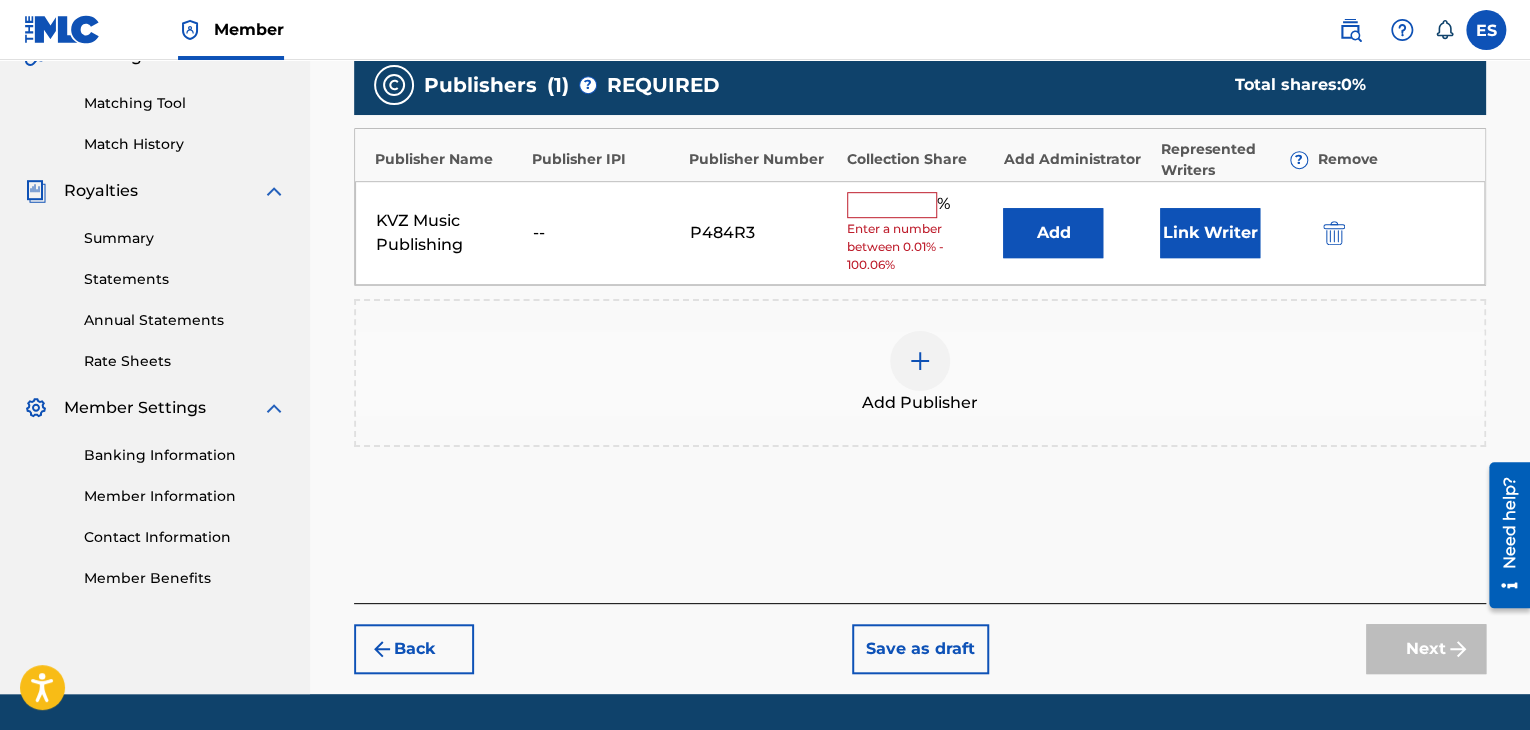 click at bounding box center (892, 205) 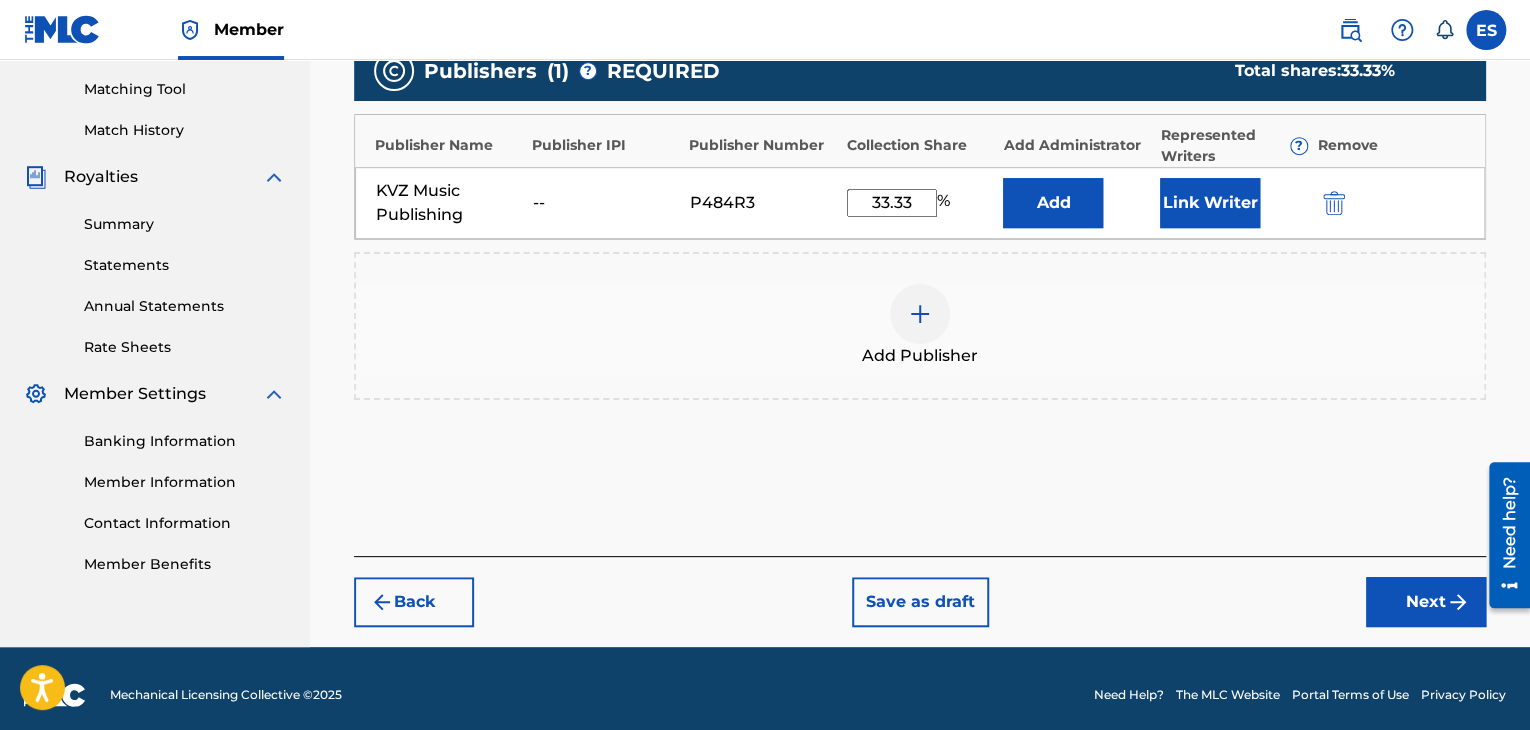 scroll, scrollTop: 516, scrollLeft: 0, axis: vertical 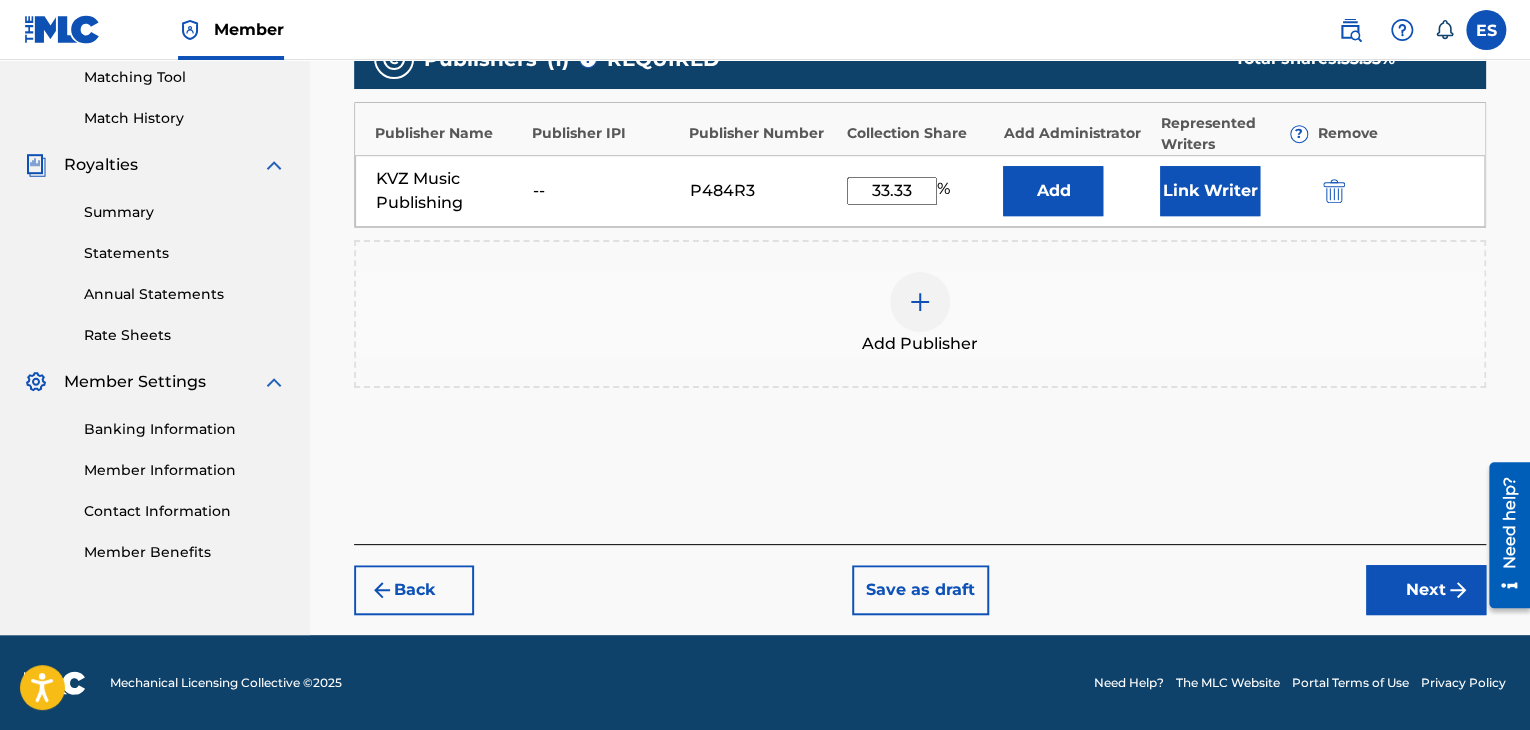 click on "Register Work Search Enter Work Details Add Writers Add Publishers & Shares Add Recording Review Add Publishers & Shares Enter your publisher(s)/administrator(s). KLUB NLO SHAPKA Publishers ( 1 ) ? REQUIRED Total shares:  33.33 % Publisher Name Publisher IPI Publisher Number Collection Share Add Administrator Represented Writers ? Remove KVZ Music Publishing -- P484R3 33.33 % Add Link Writer Add Publisher Back Save as draft Next" at bounding box center [920, 114] 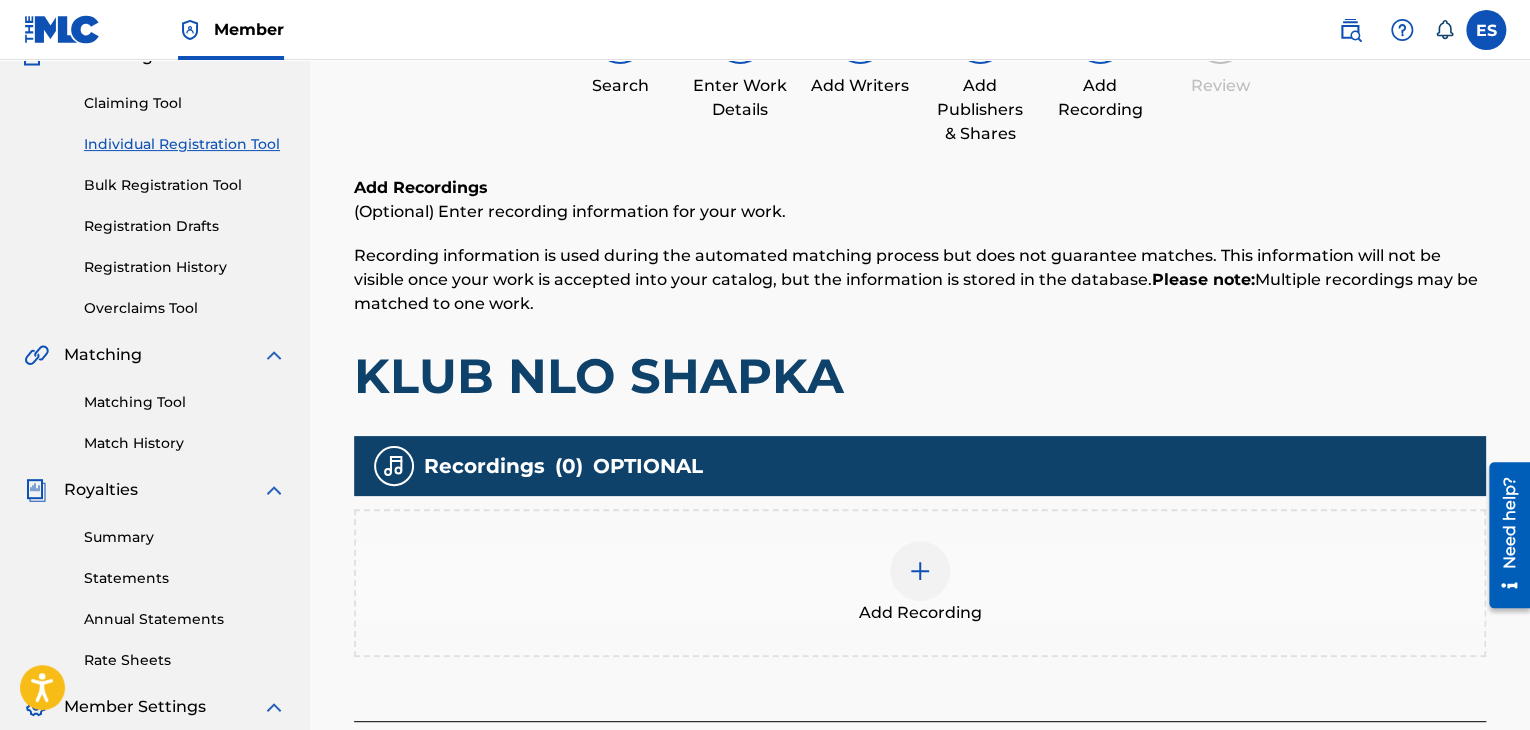 scroll, scrollTop: 90, scrollLeft: 0, axis: vertical 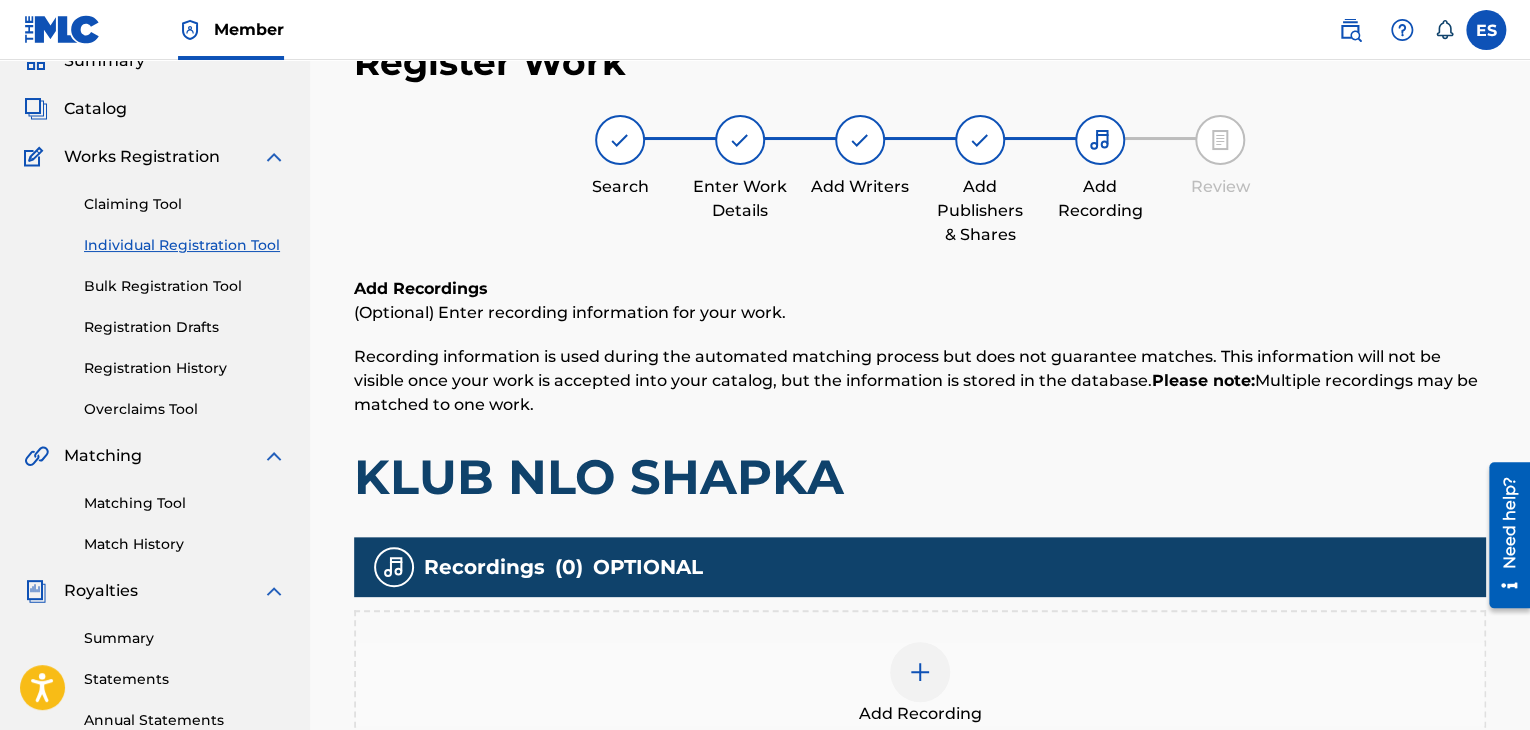 click on "Add Recording" at bounding box center (920, 684) 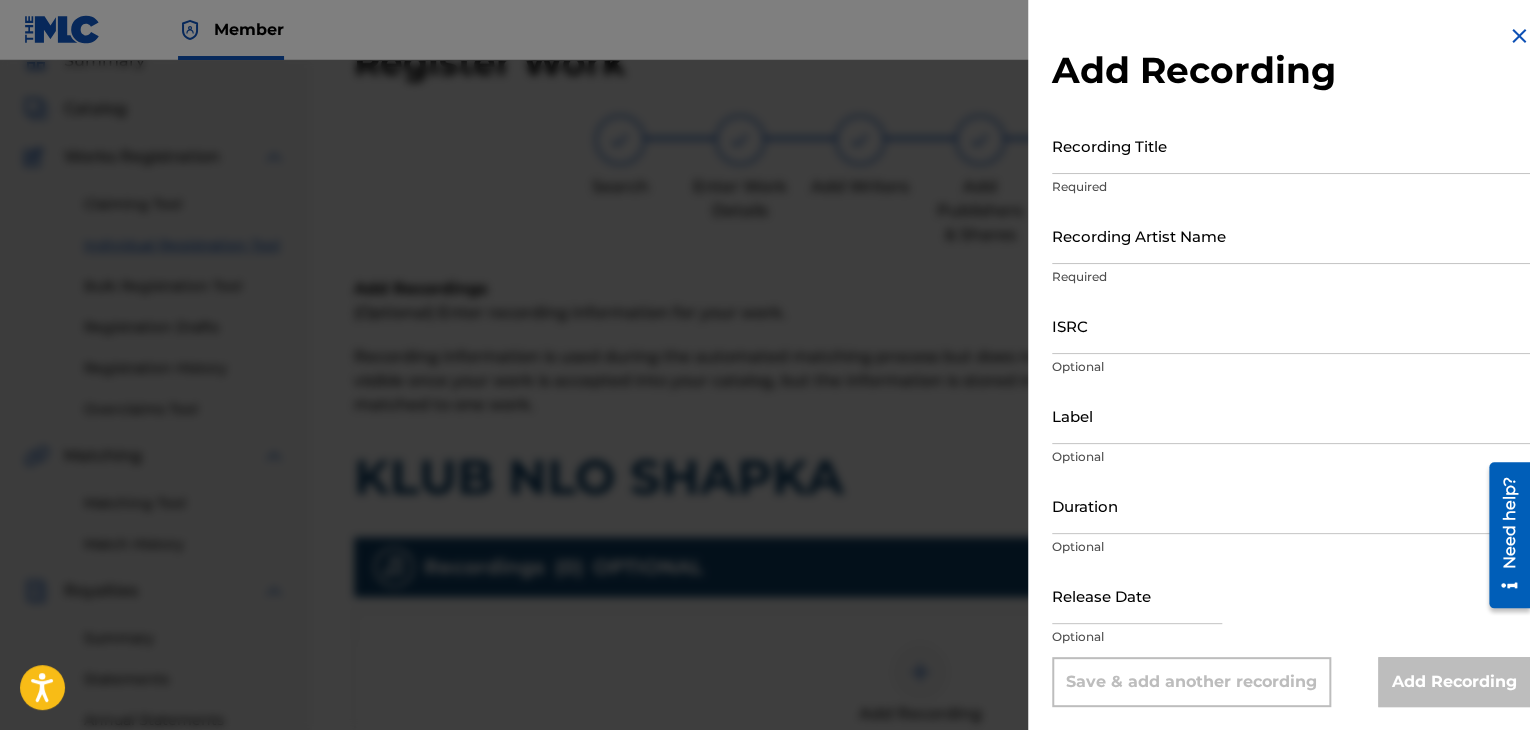 click at bounding box center [1519, 36] 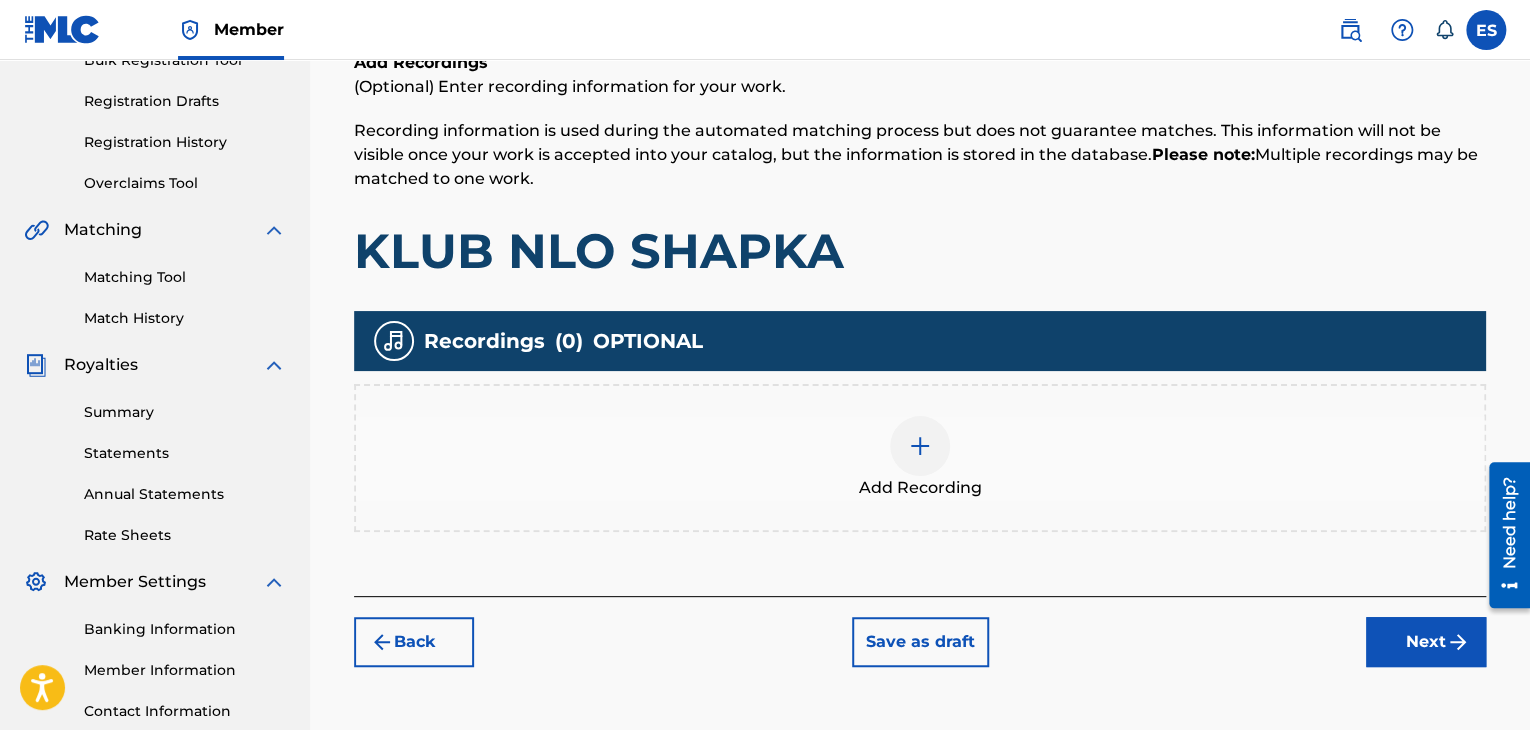 scroll, scrollTop: 469, scrollLeft: 0, axis: vertical 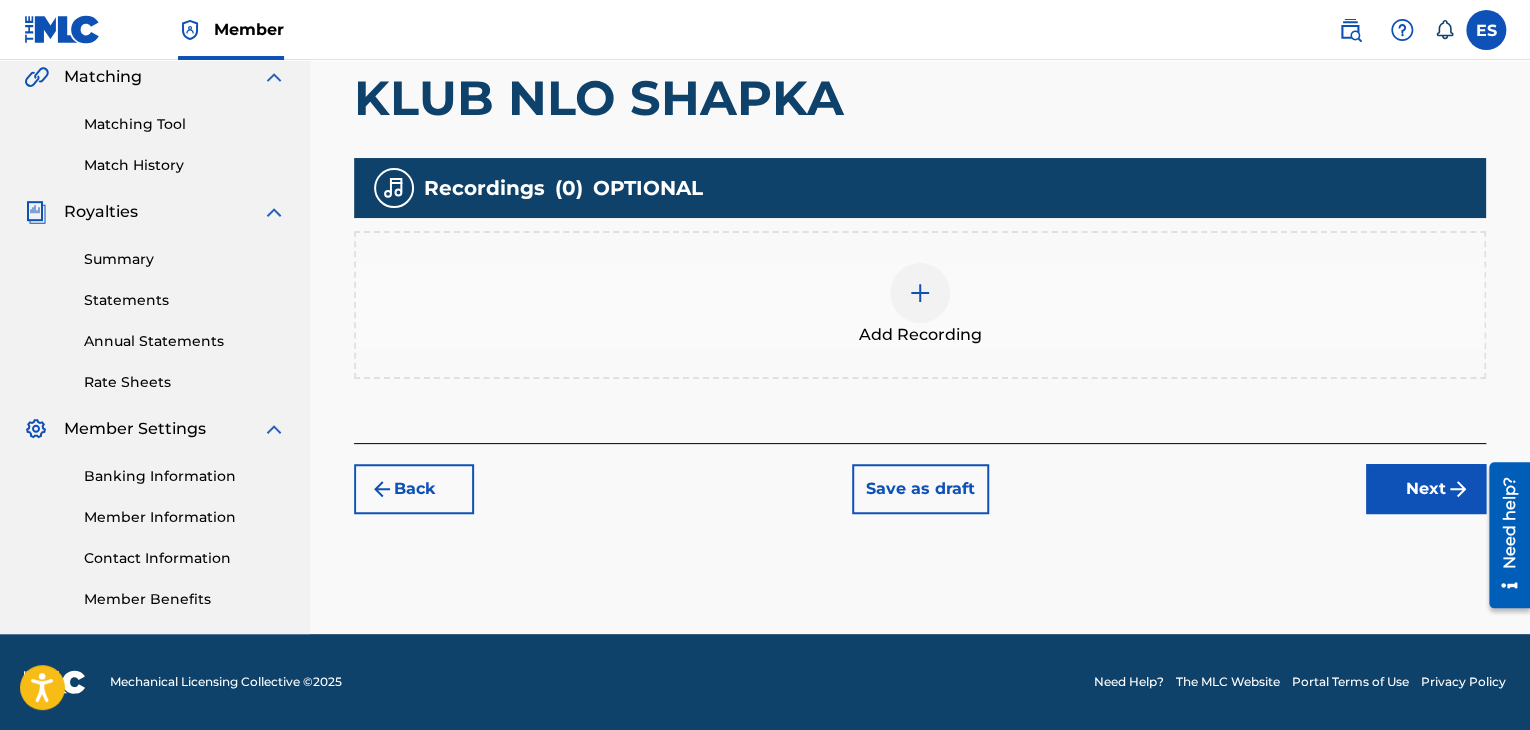 click on "Next" at bounding box center [1426, 489] 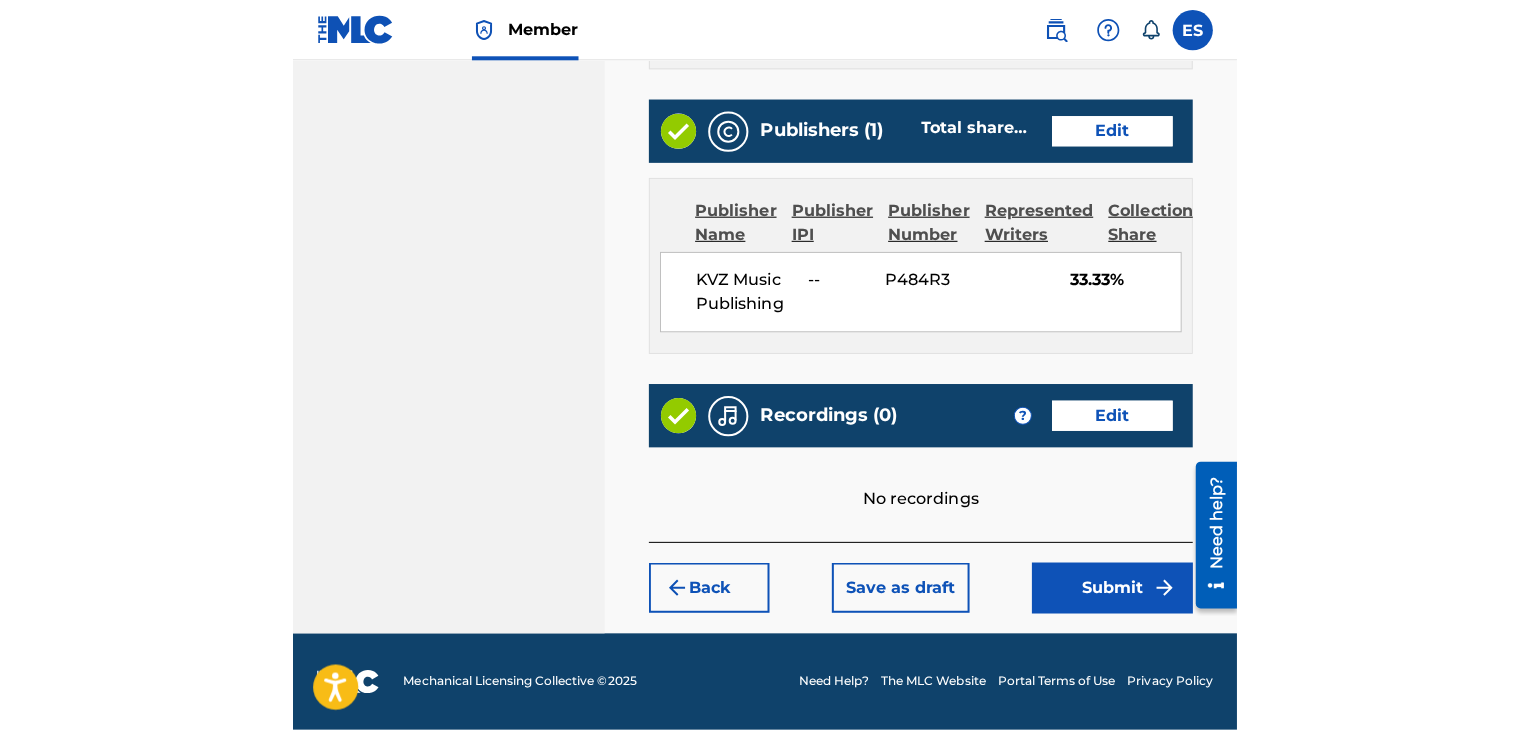 scroll, scrollTop: 1061, scrollLeft: 0, axis: vertical 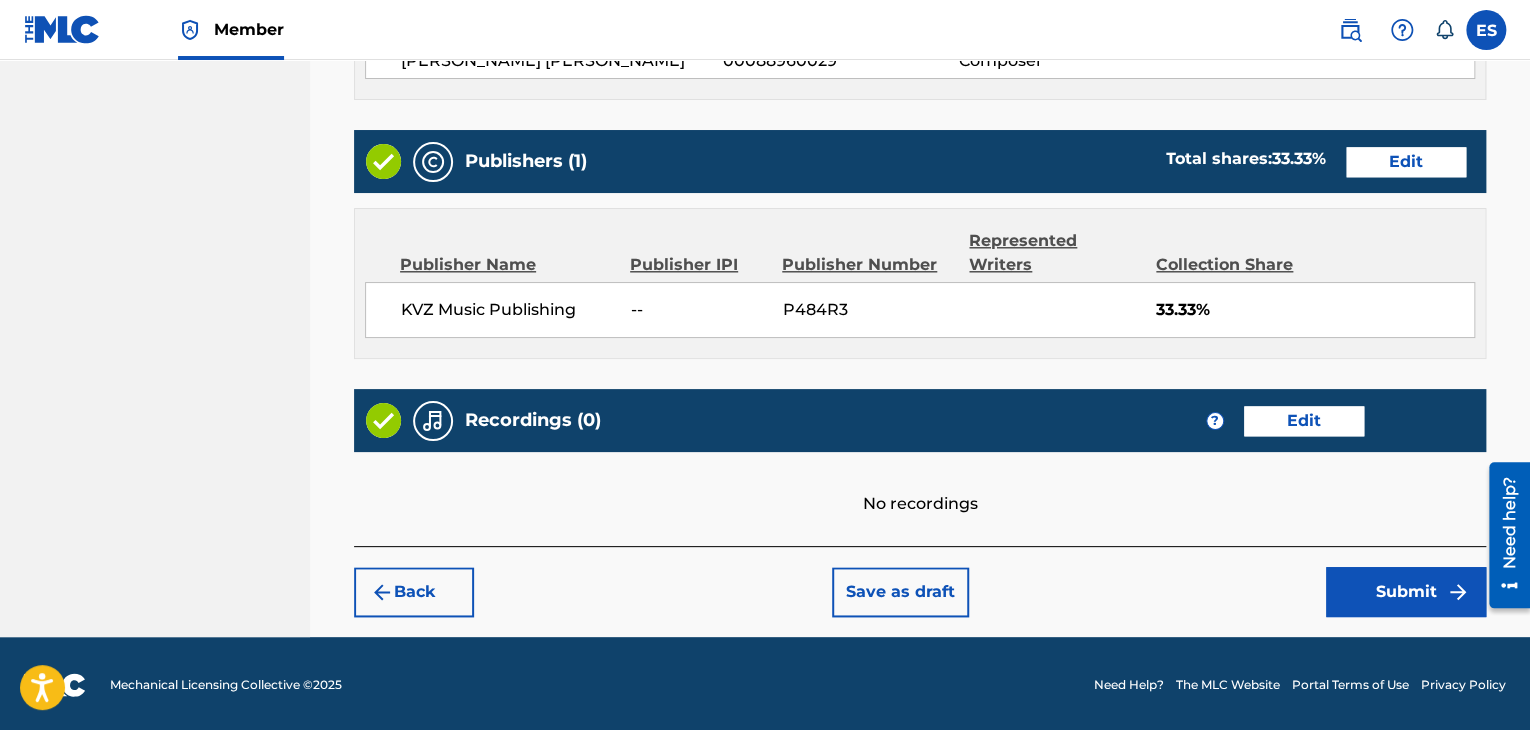 click on "Submit" at bounding box center [1406, 592] 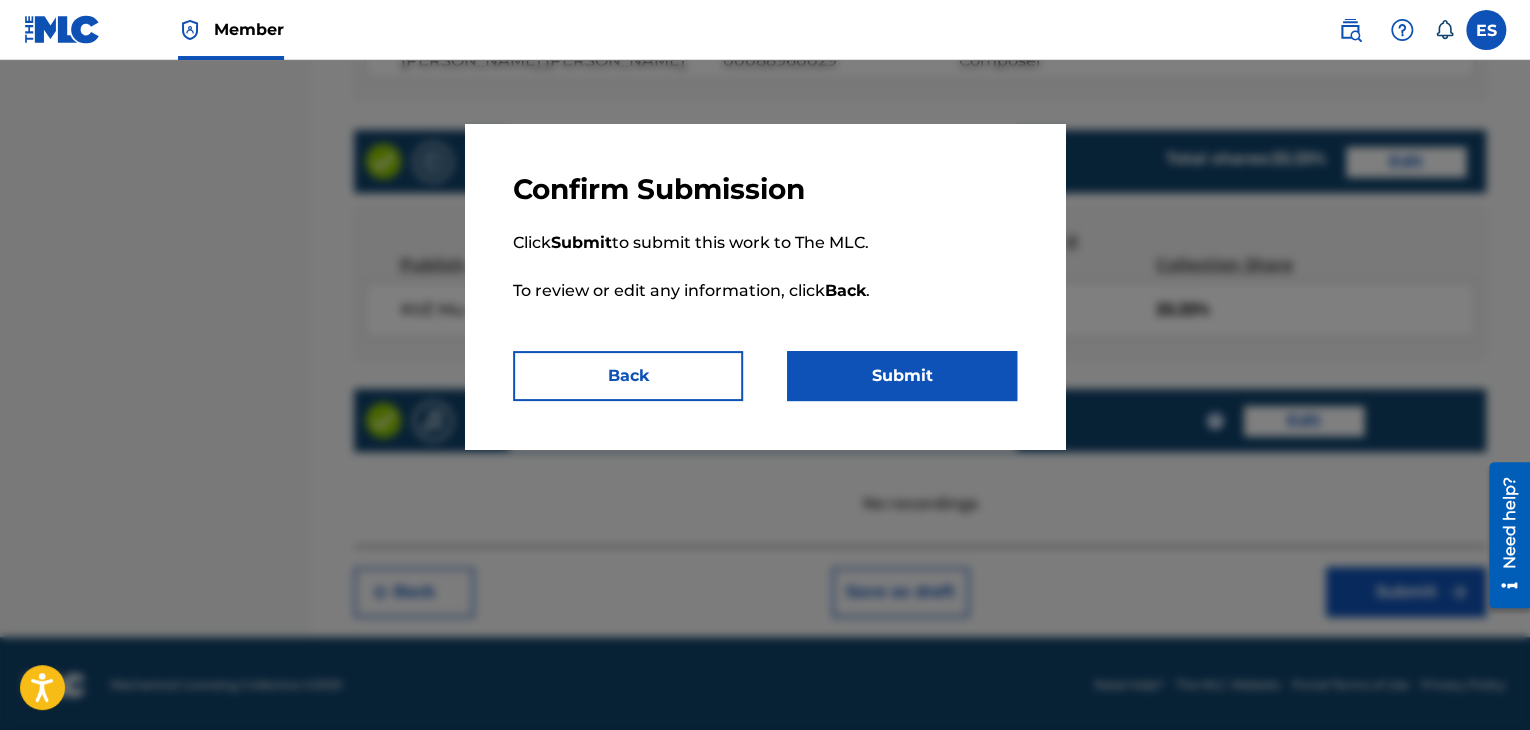 click on "Submit" at bounding box center (902, 376) 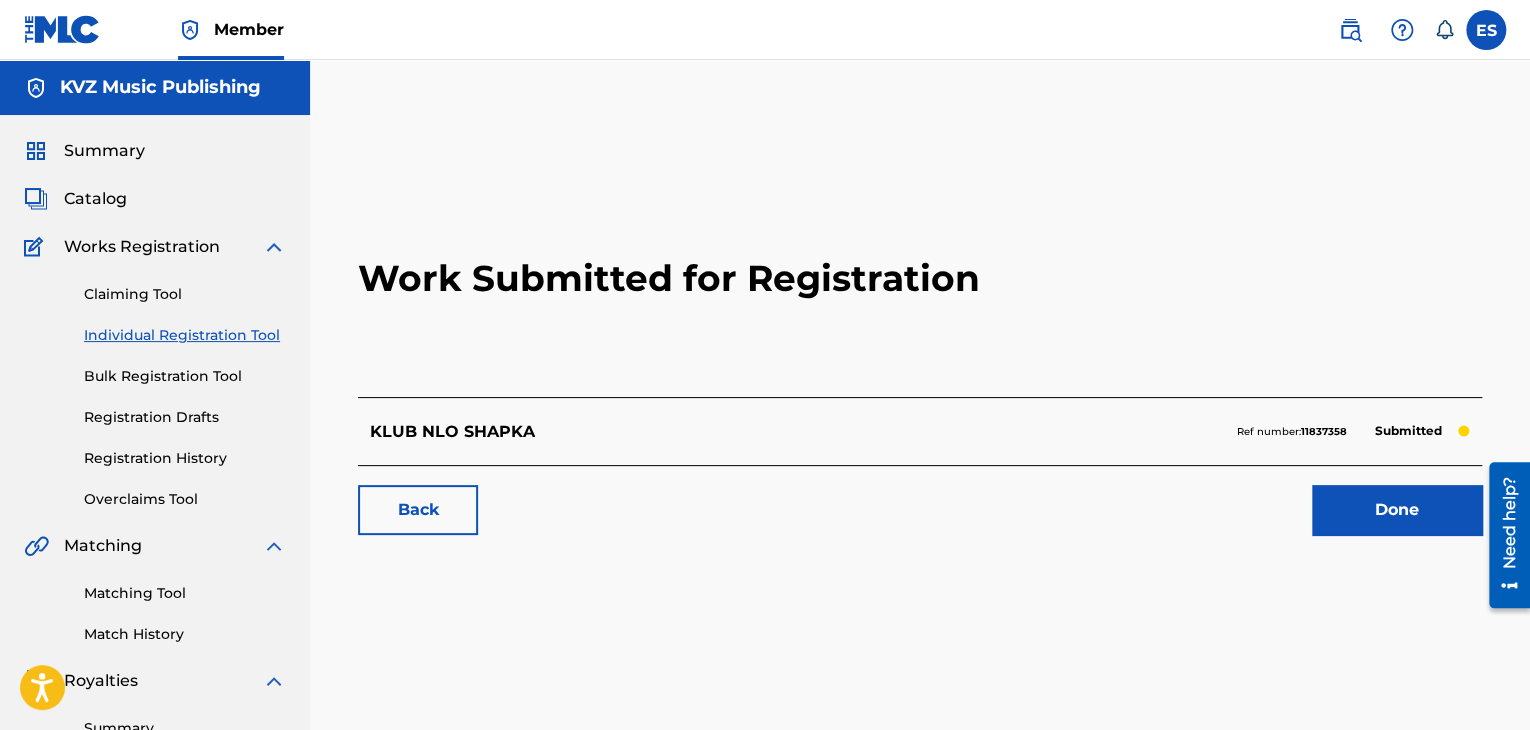 click on "Individual Registration Tool" at bounding box center (185, 335) 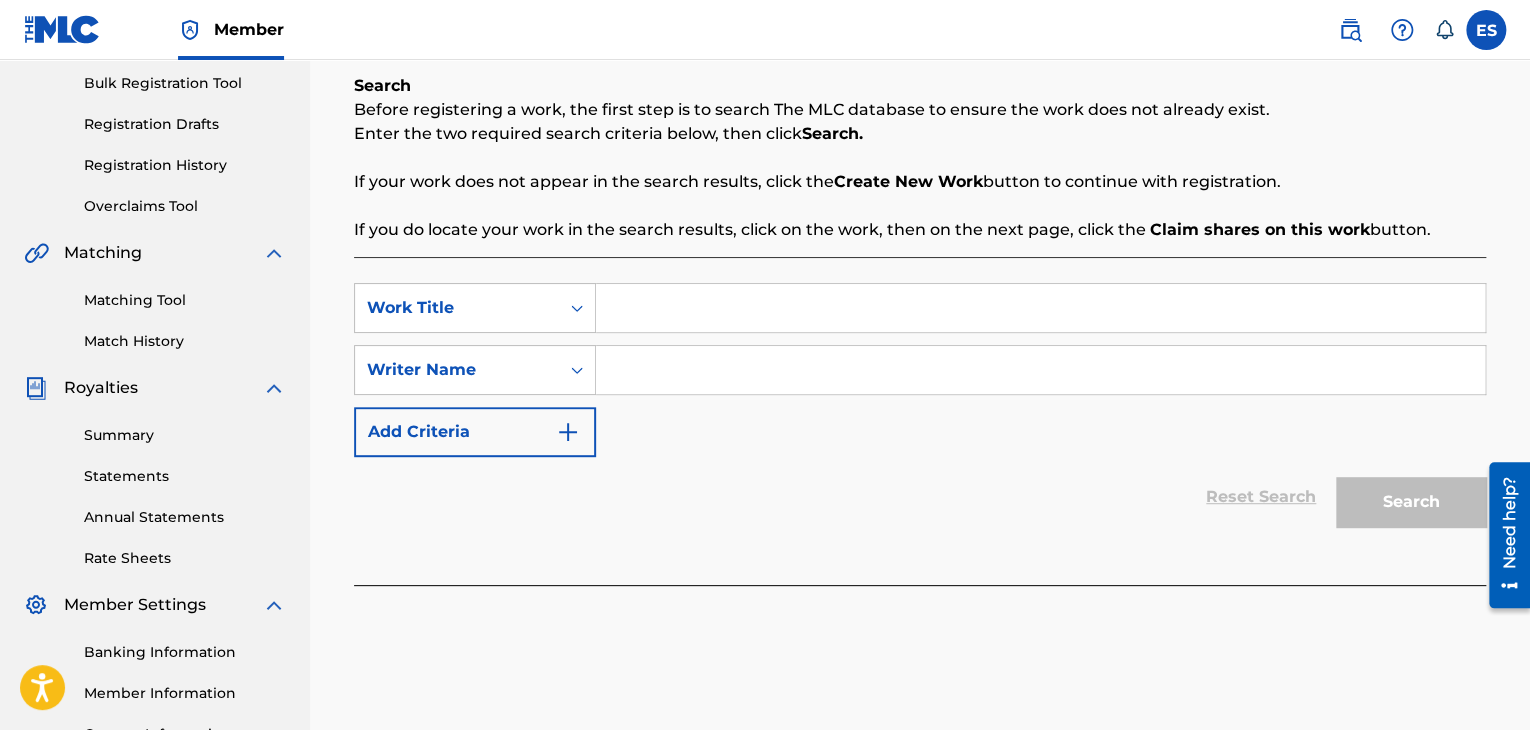 scroll, scrollTop: 400, scrollLeft: 0, axis: vertical 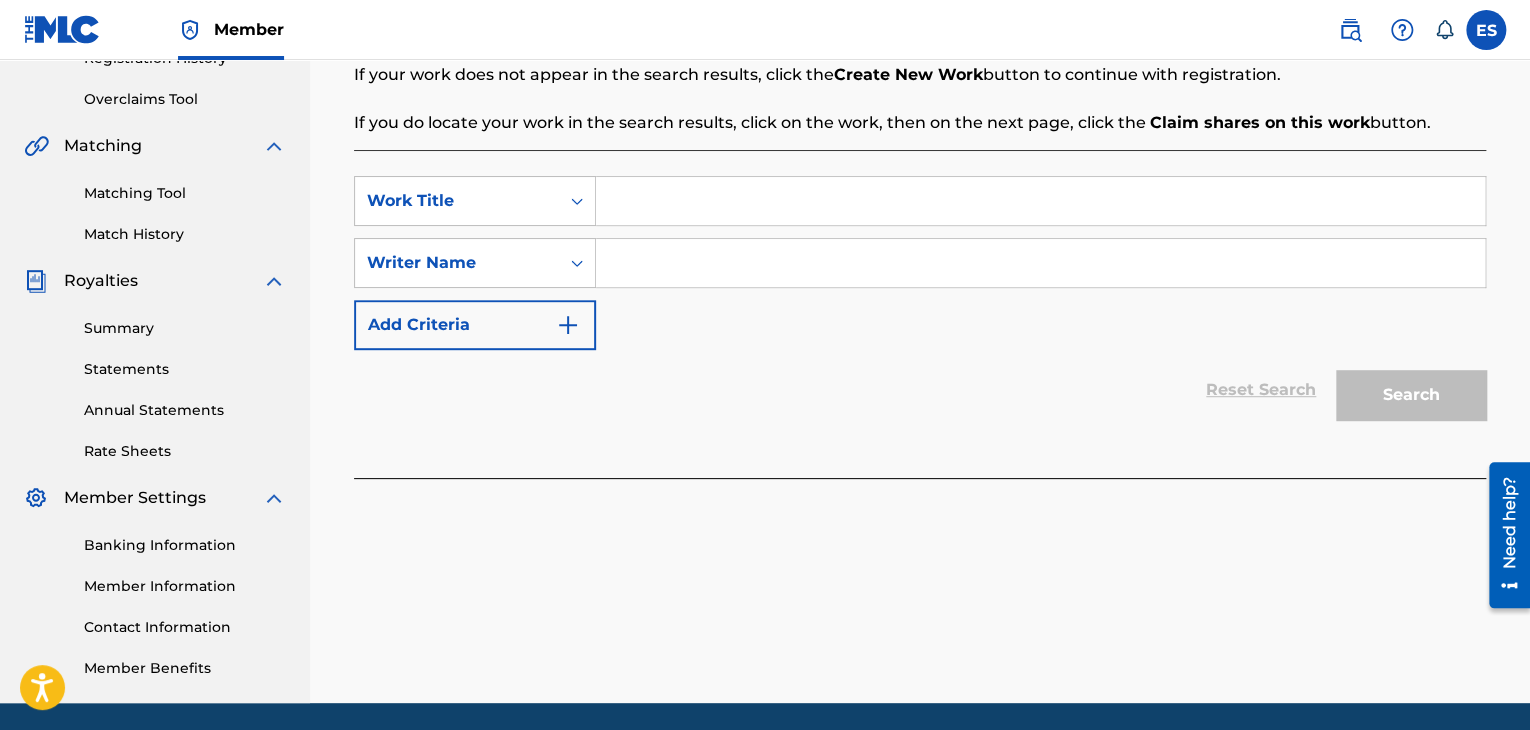 paste on "KLYUCH KUM SURTSETO" 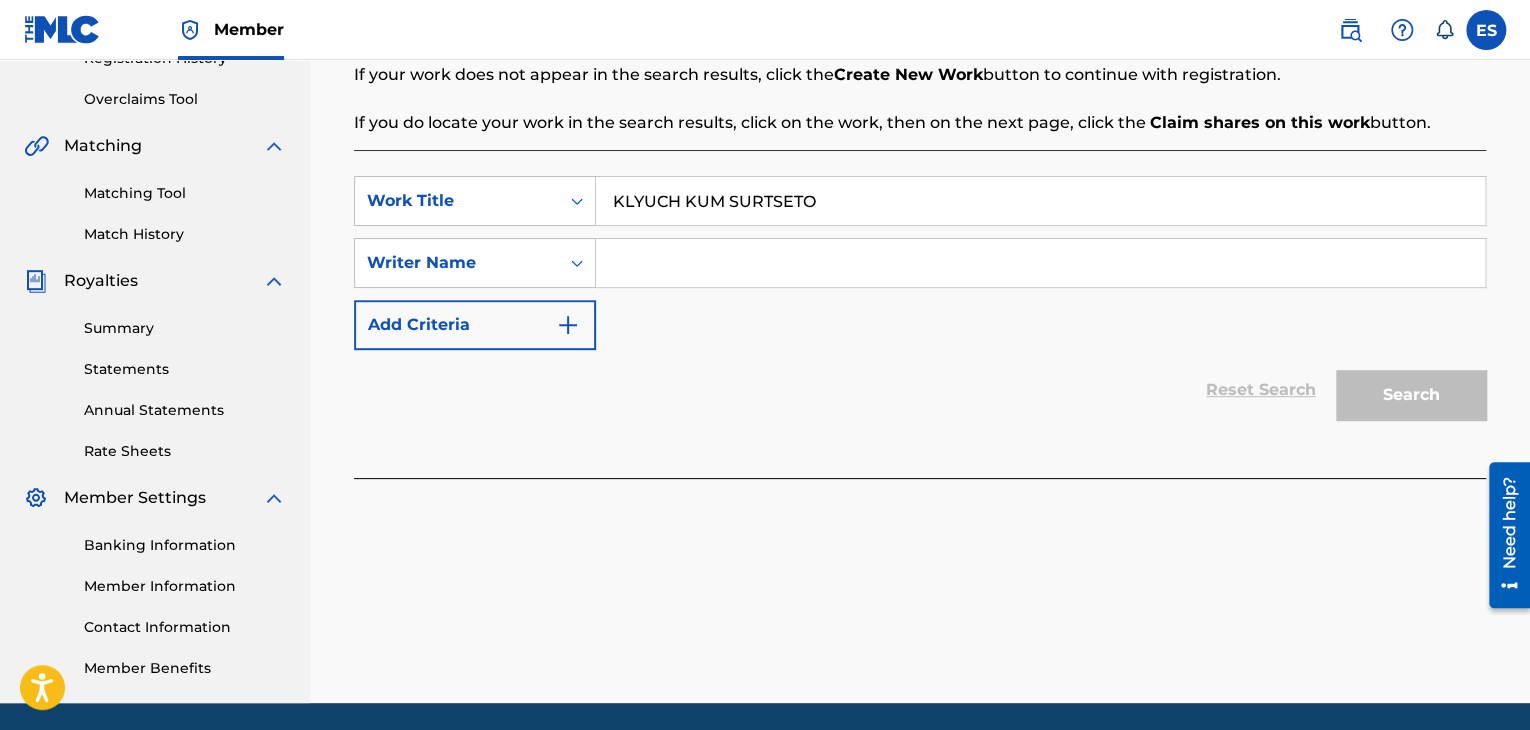 type on "KLYUCH KUM SURTSETO" 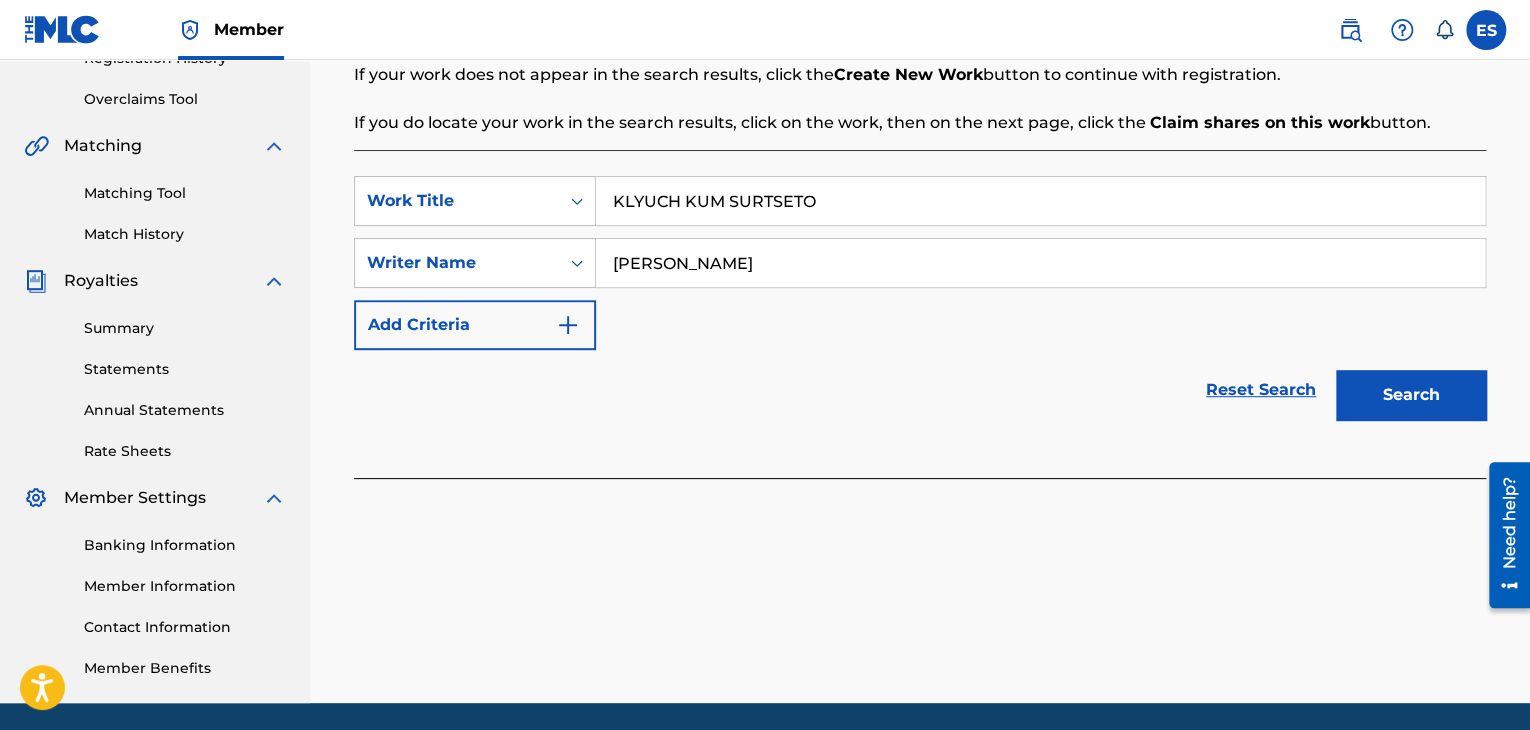 click on "Search" at bounding box center [1411, 395] 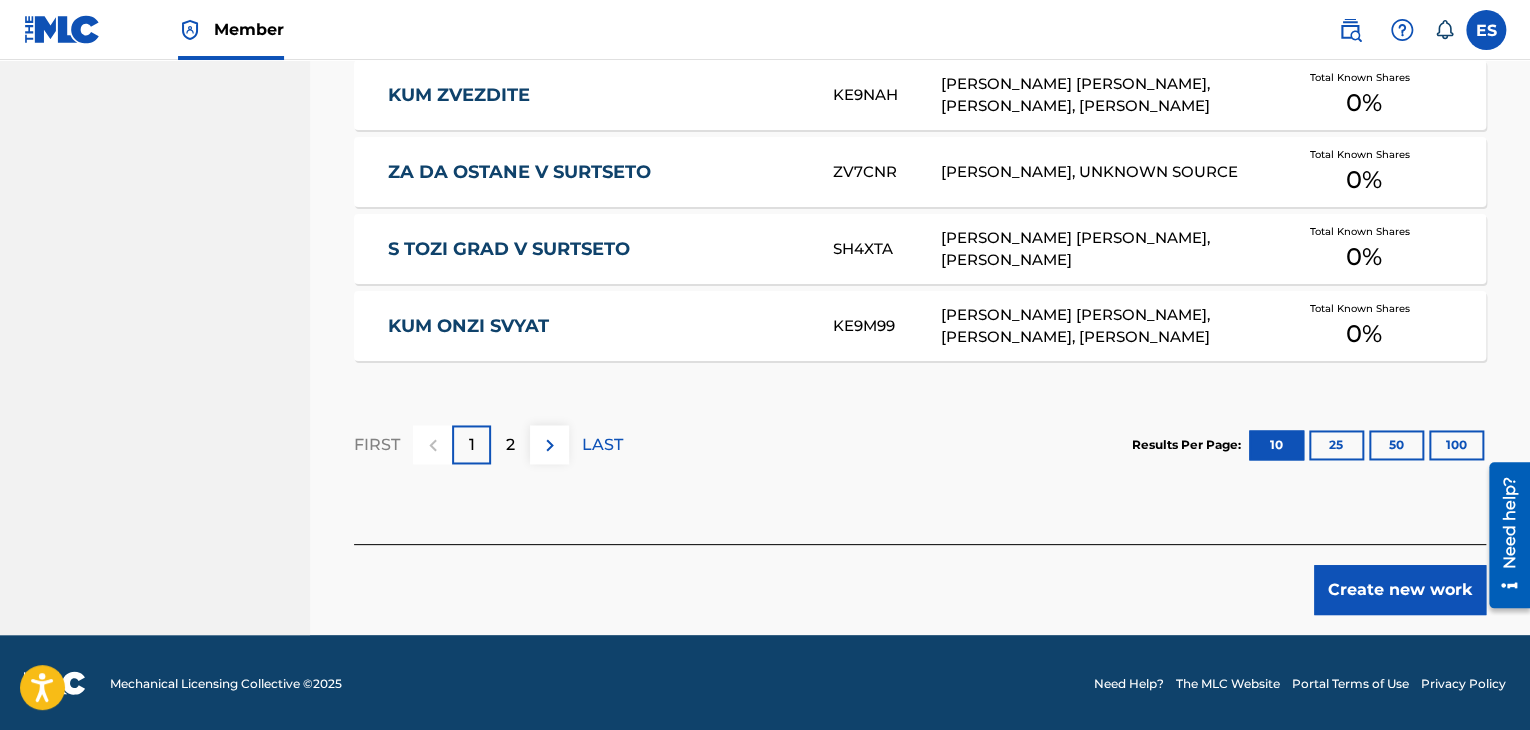 click on "Create new work" at bounding box center (1400, 590) 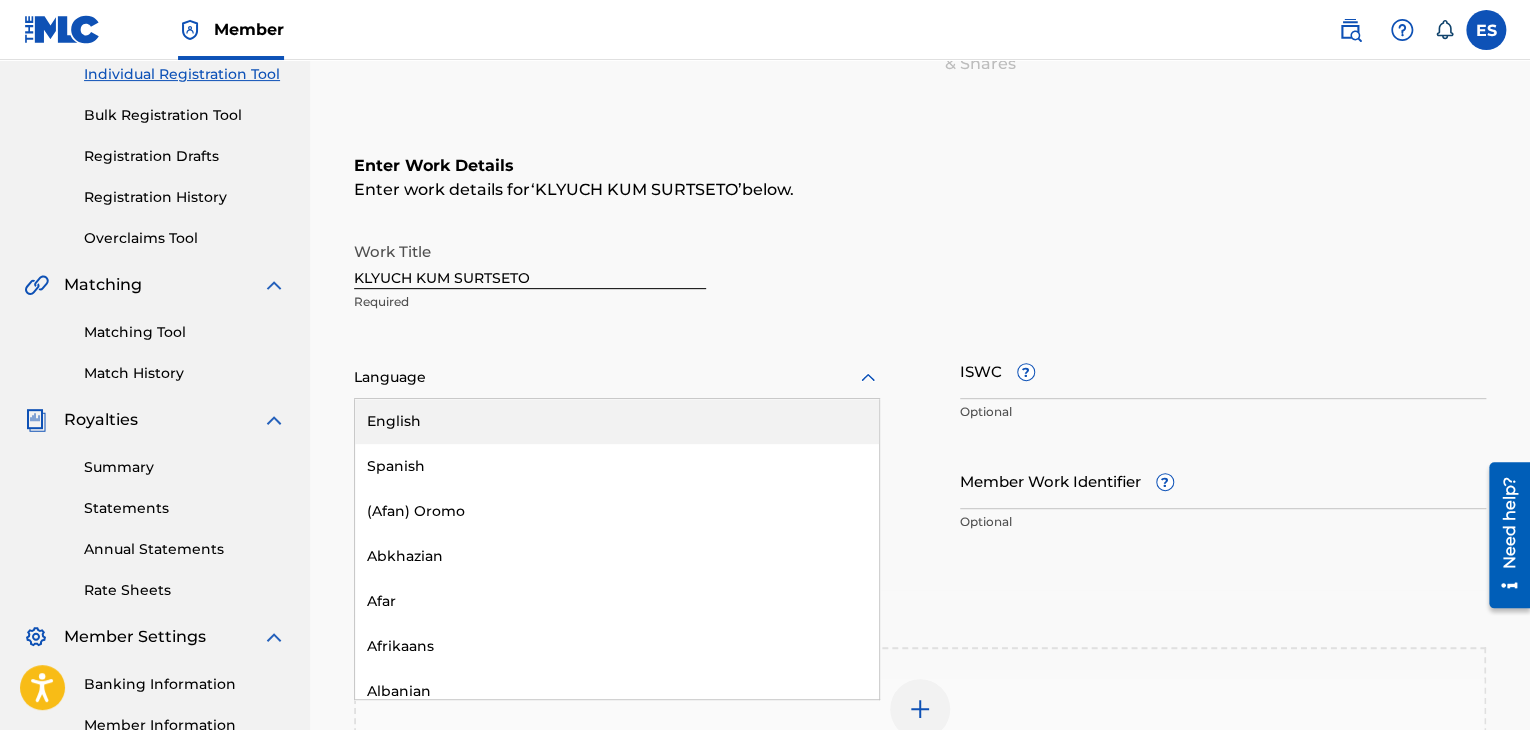 click on "Language" at bounding box center [617, 378] 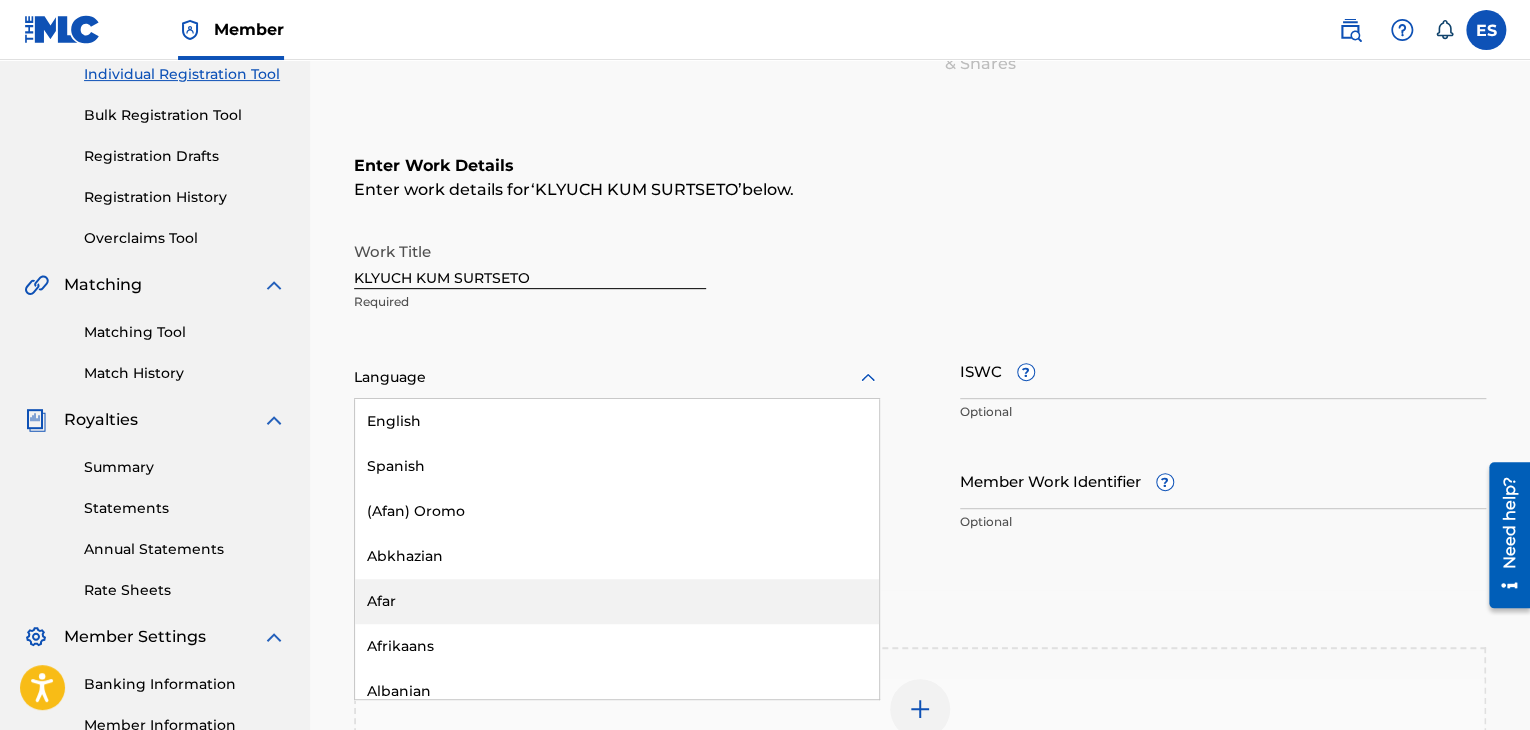 scroll, scrollTop: 700, scrollLeft: 0, axis: vertical 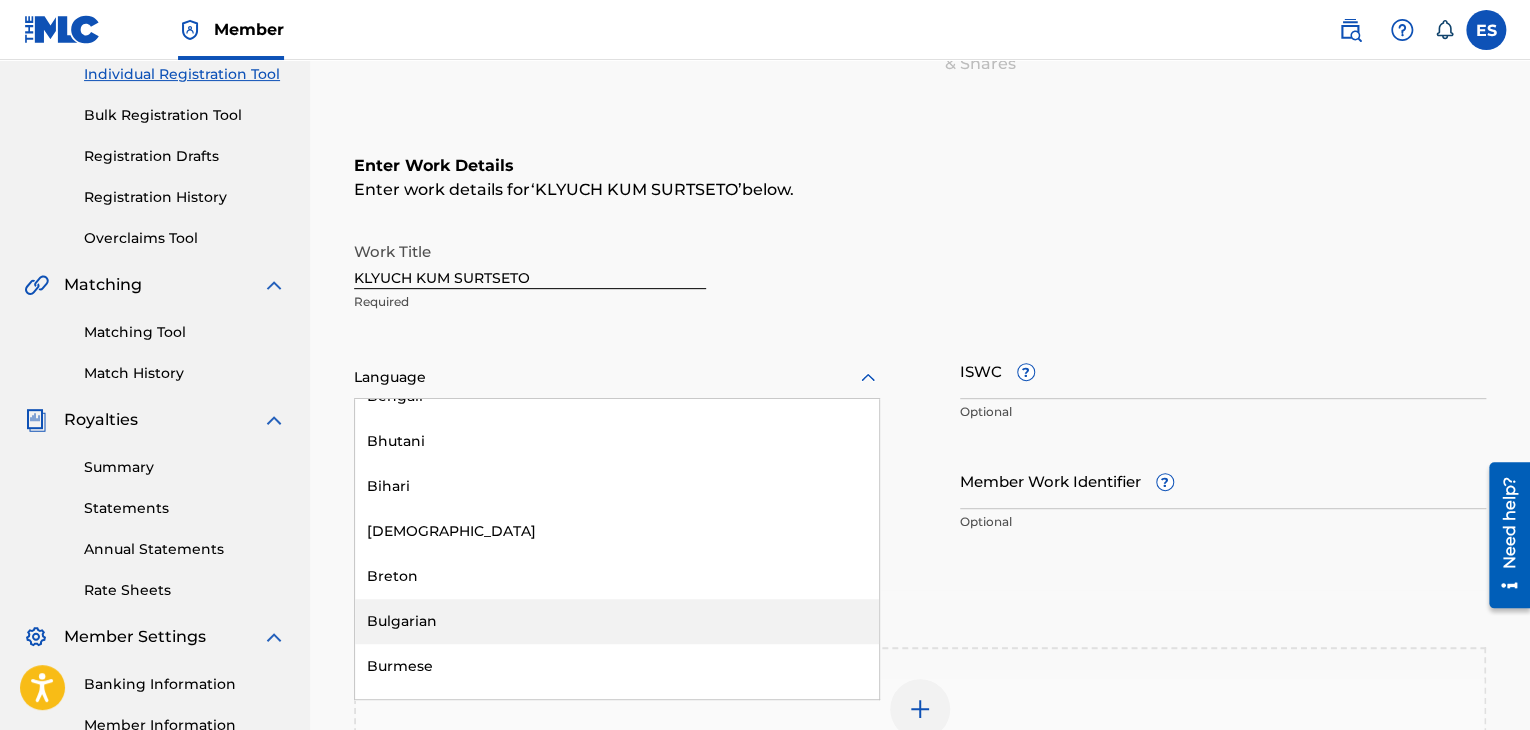 click on "Bulgarian" at bounding box center (617, 621) 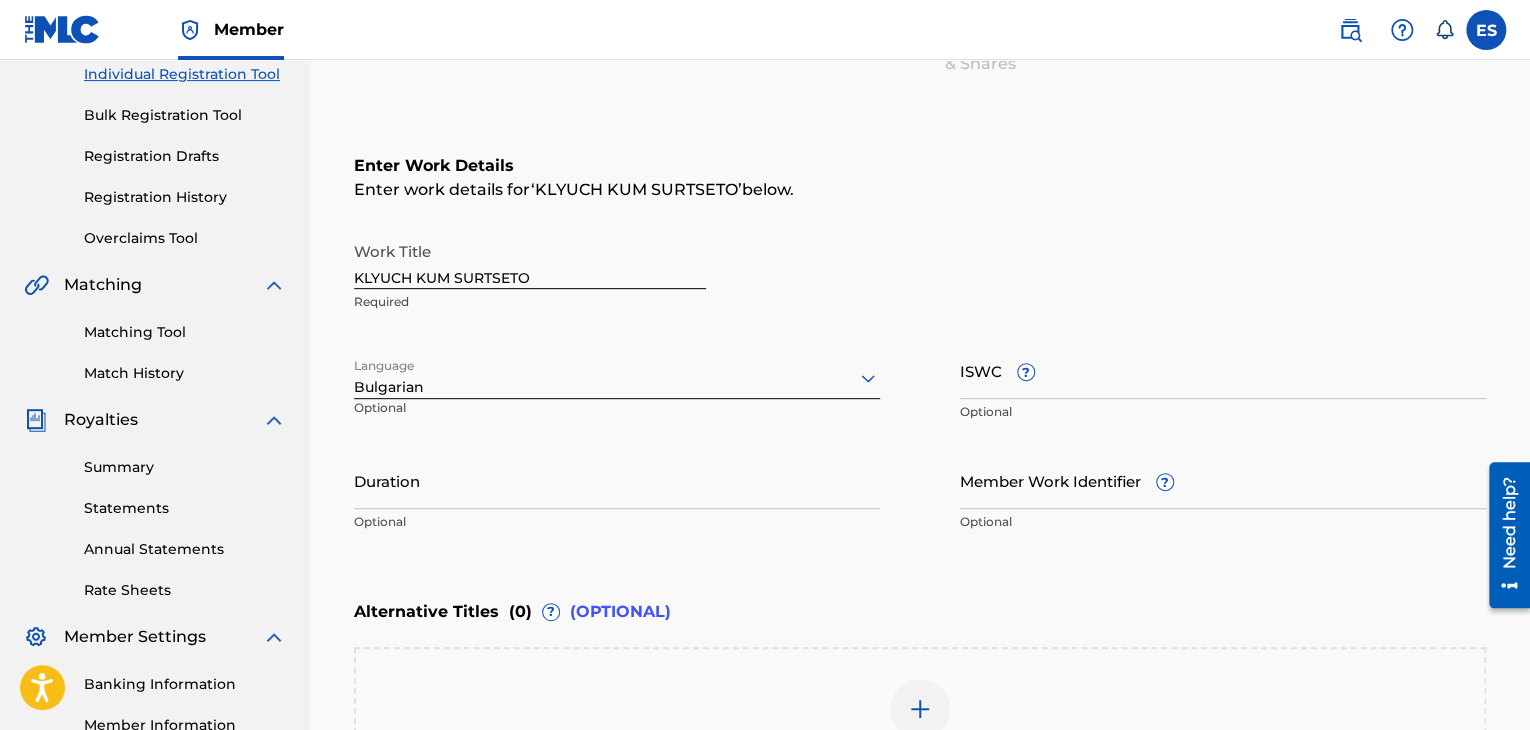 click on "Work Title   KLYUCH KUM SURTSETO Required Language option Bulgarian, selected. Select is focused ,type to refine list, press Down to open the menu,  Bulgarian Optional ISWC   ? Optional Duration   Optional Member Work Identifier   ? Optional" at bounding box center [920, 387] 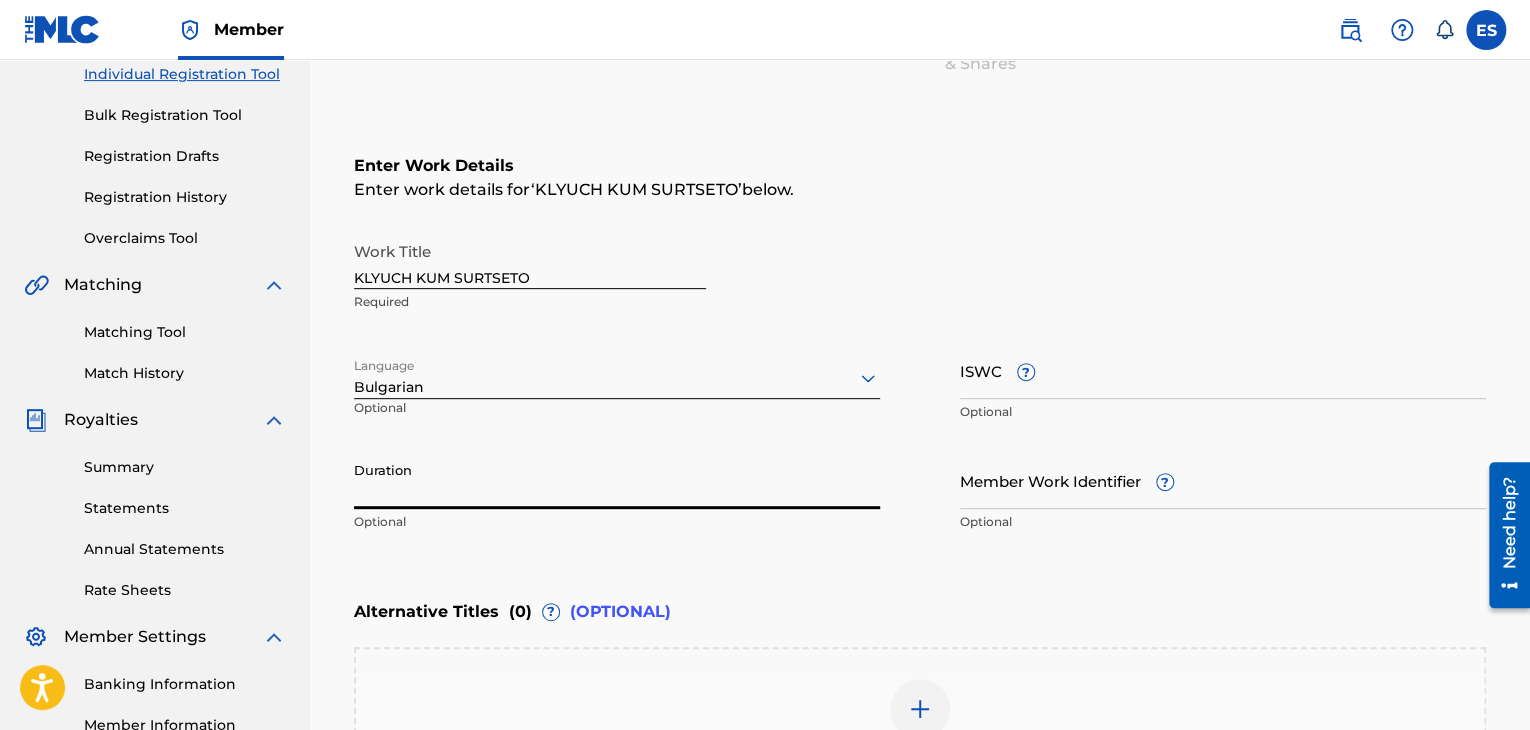 click on "Duration" at bounding box center (617, 480) 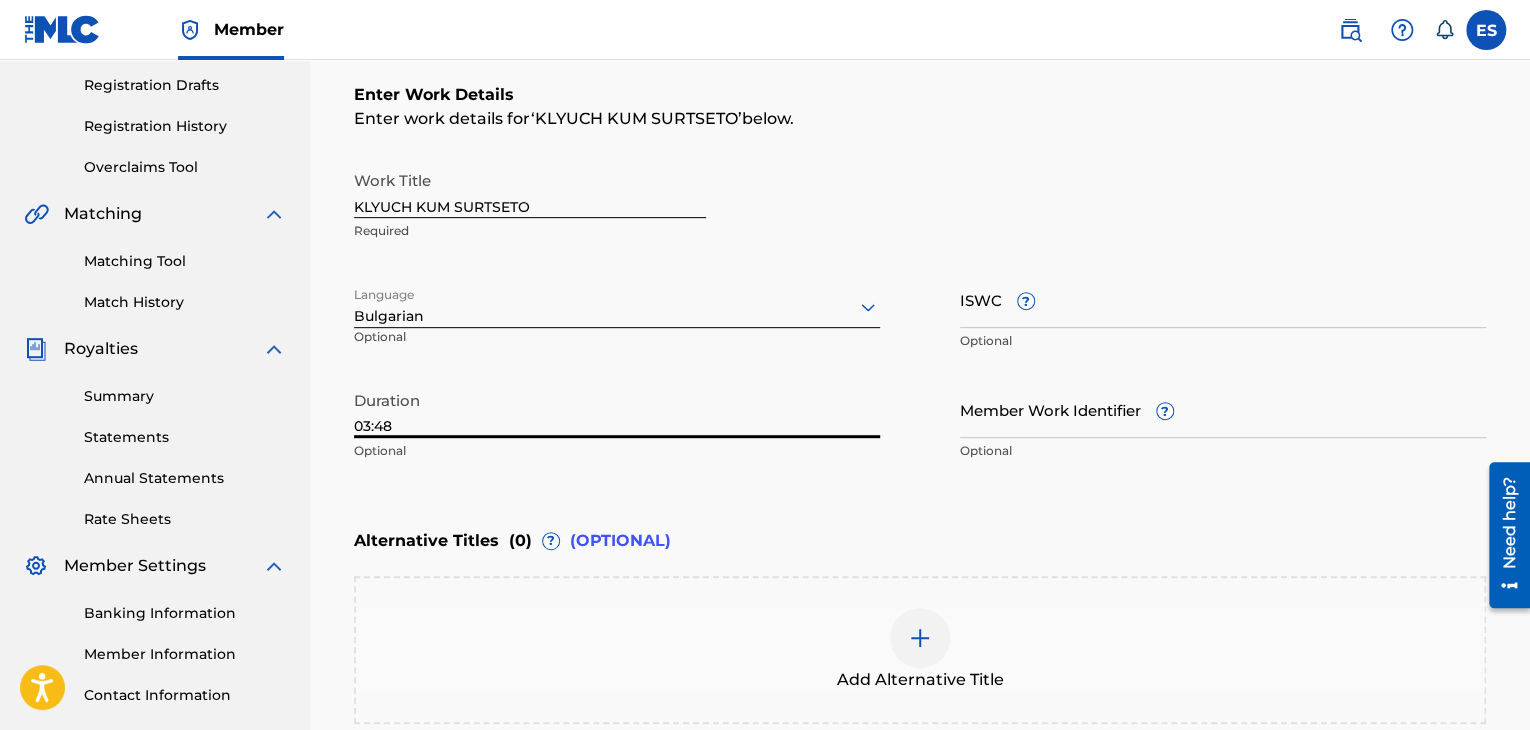 scroll, scrollTop: 361, scrollLeft: 0, axis: vertical 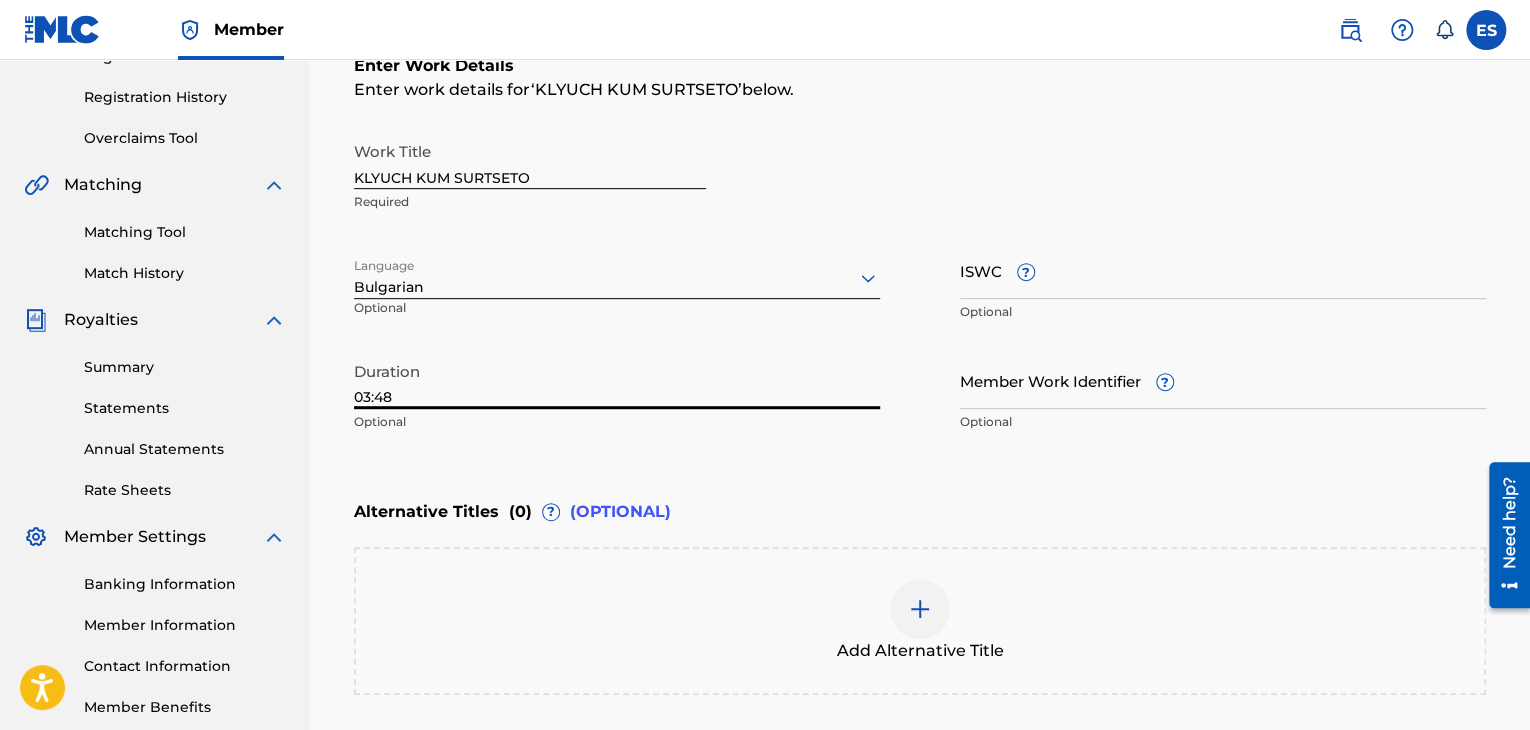 type on "03:48" 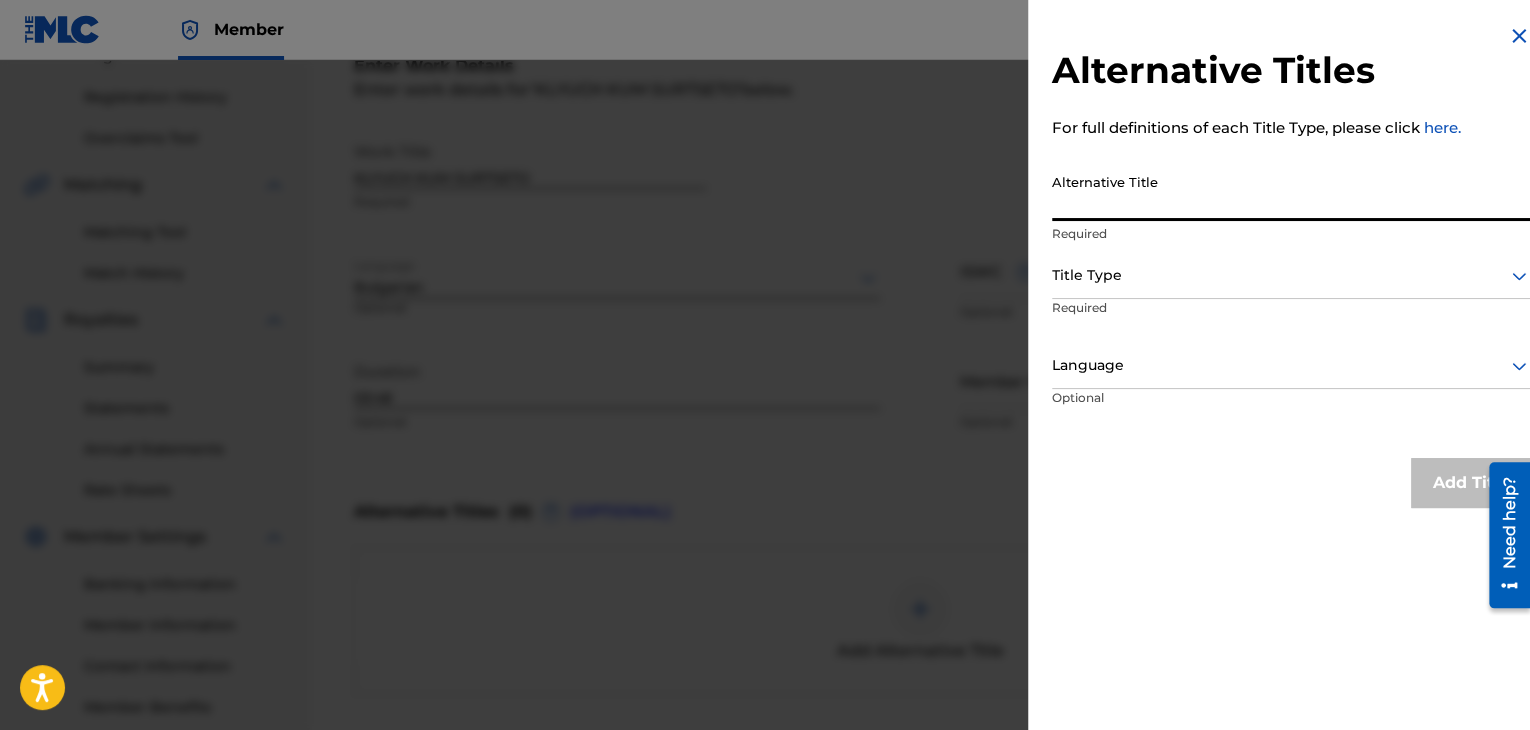 paste on "КЛЮЧ КЪМ СЪРЦЕТО" 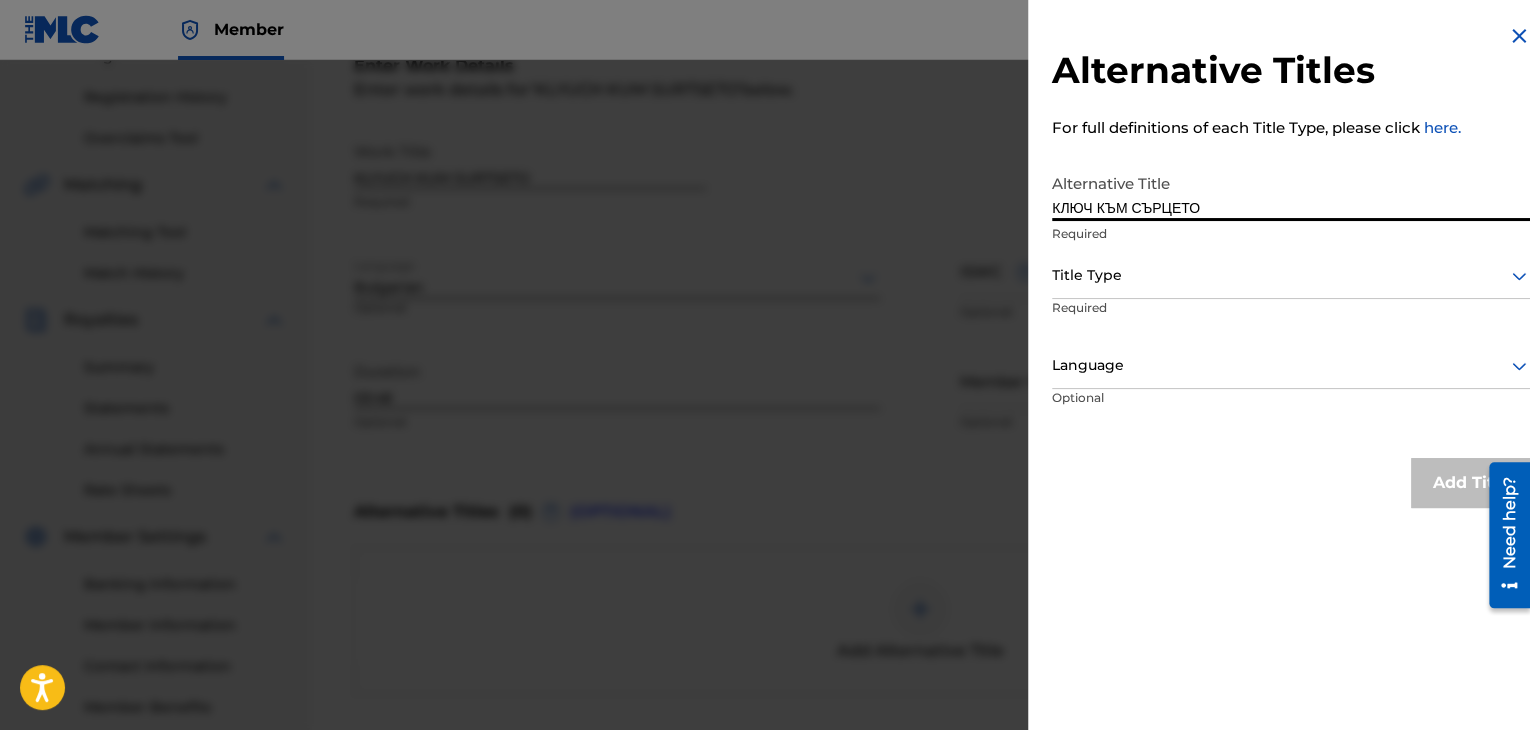 type on "КЛЮЧ КЪМ СЪРЦЕТО" 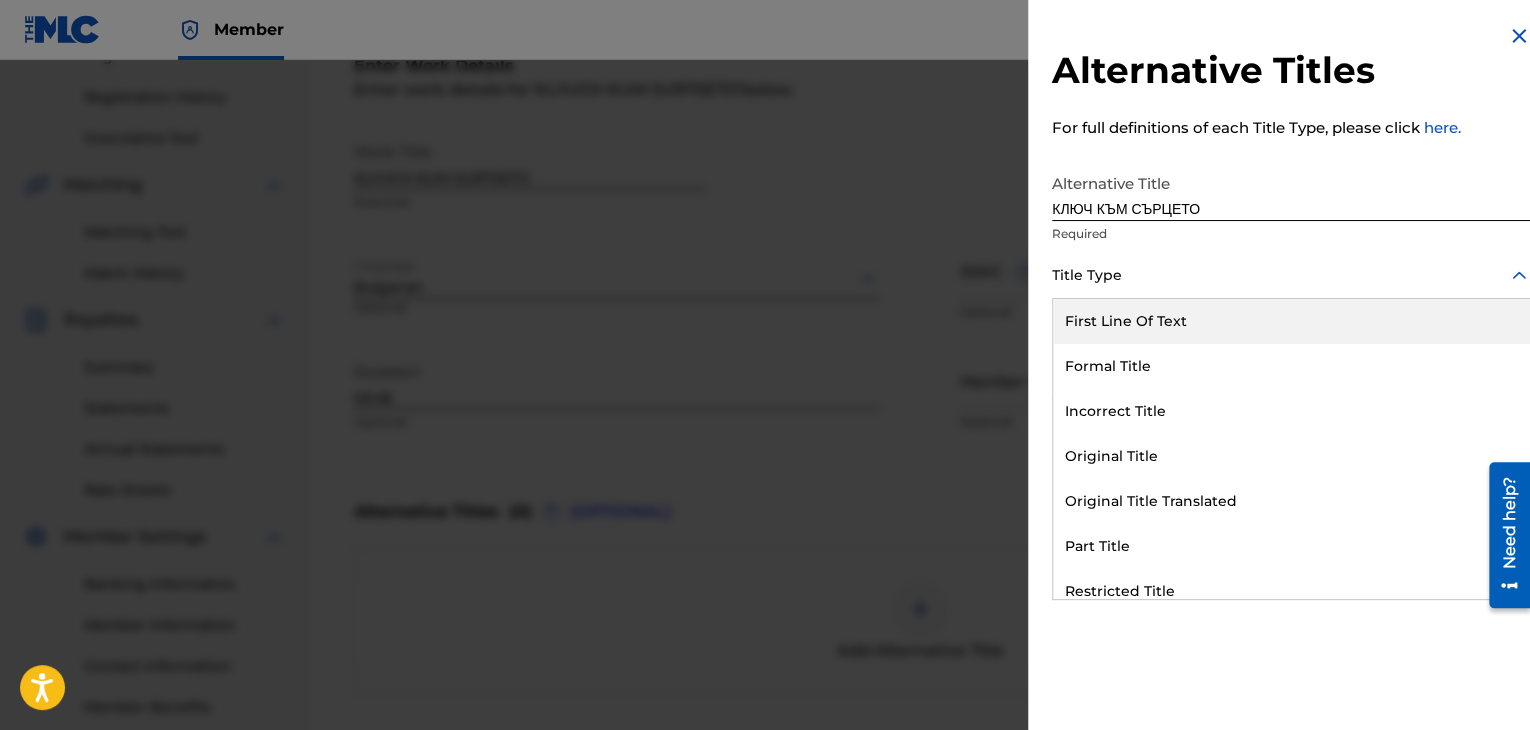 click at bounding box center (1291, 275) 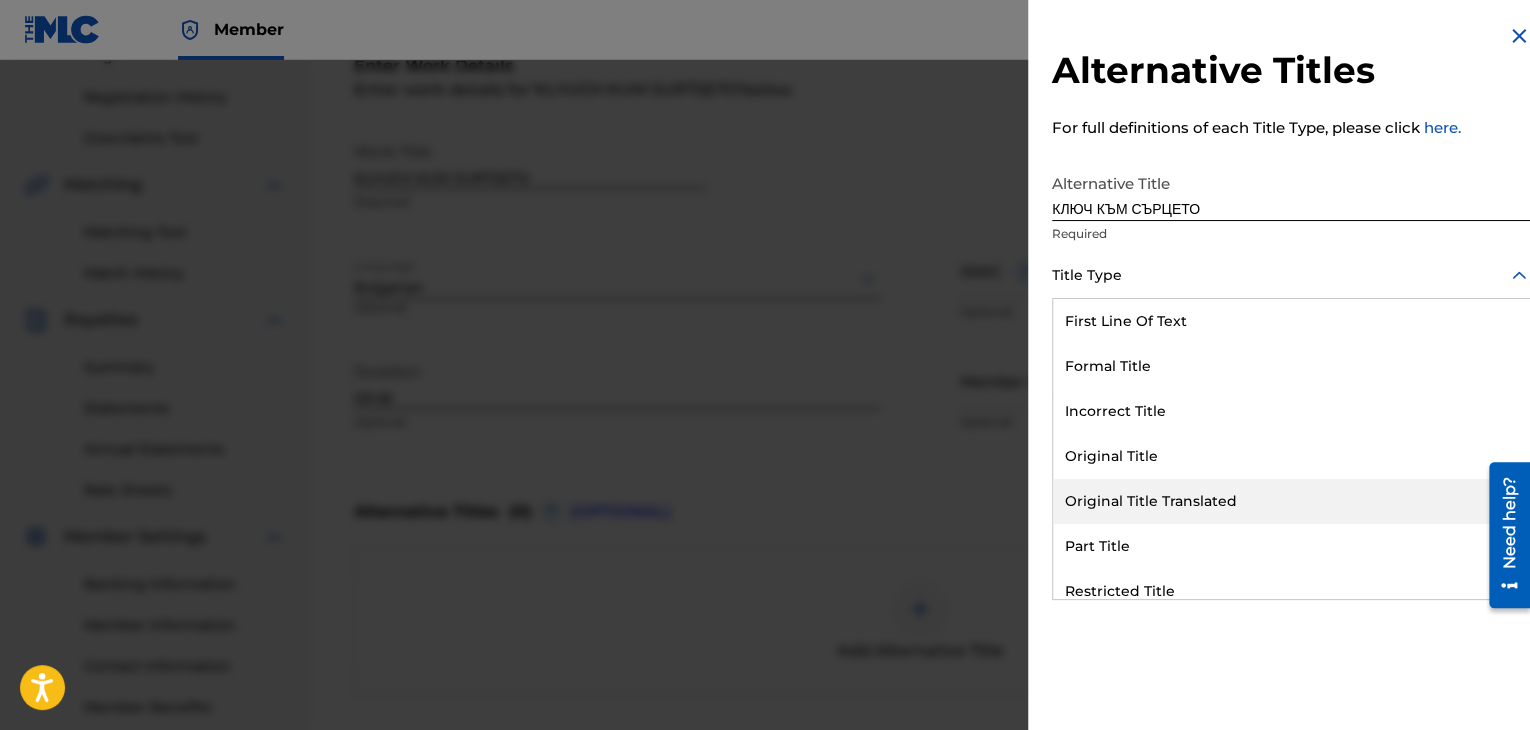 click on "Original Title Translated" at bounding box center (1291, 501) 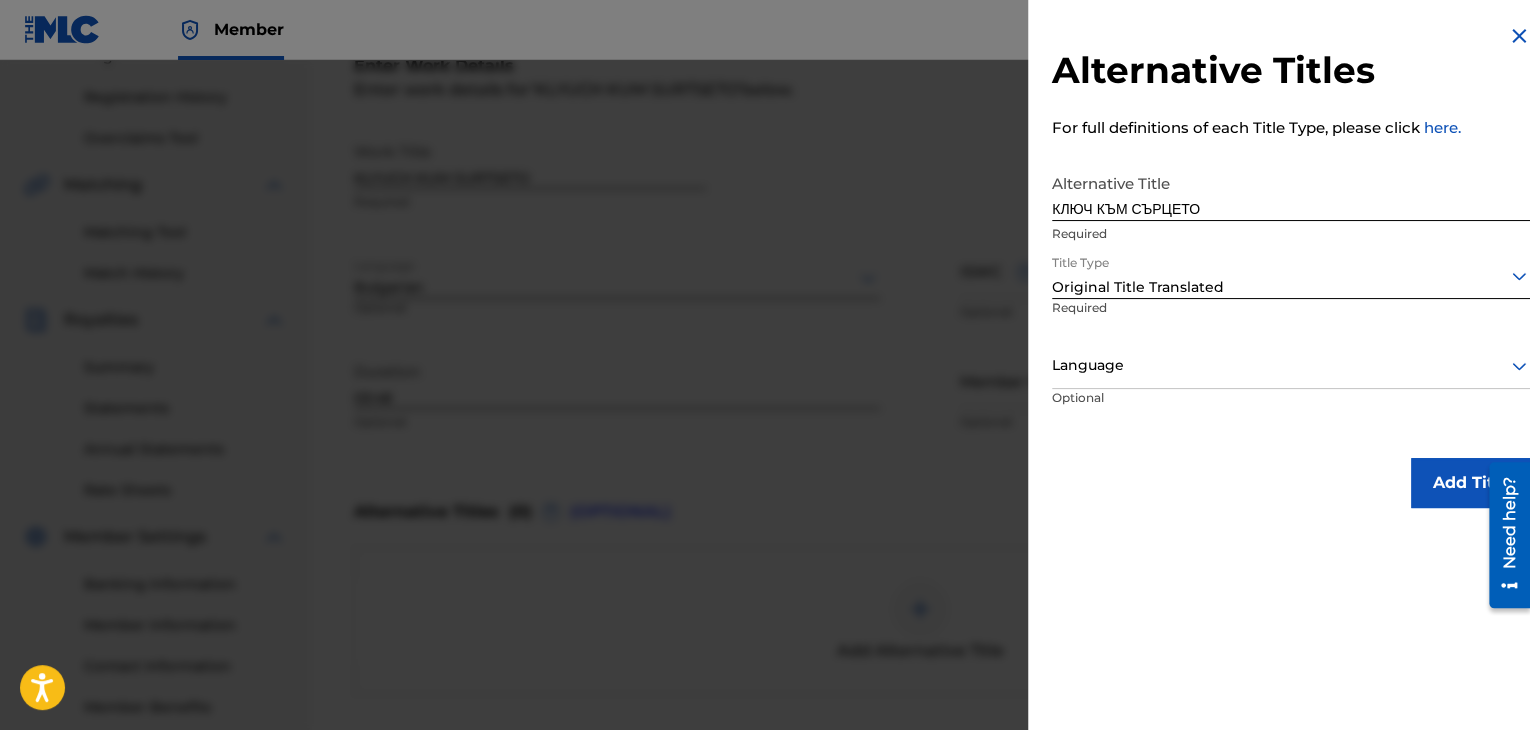 click on "Optional" at bounding box center (1128, 411) 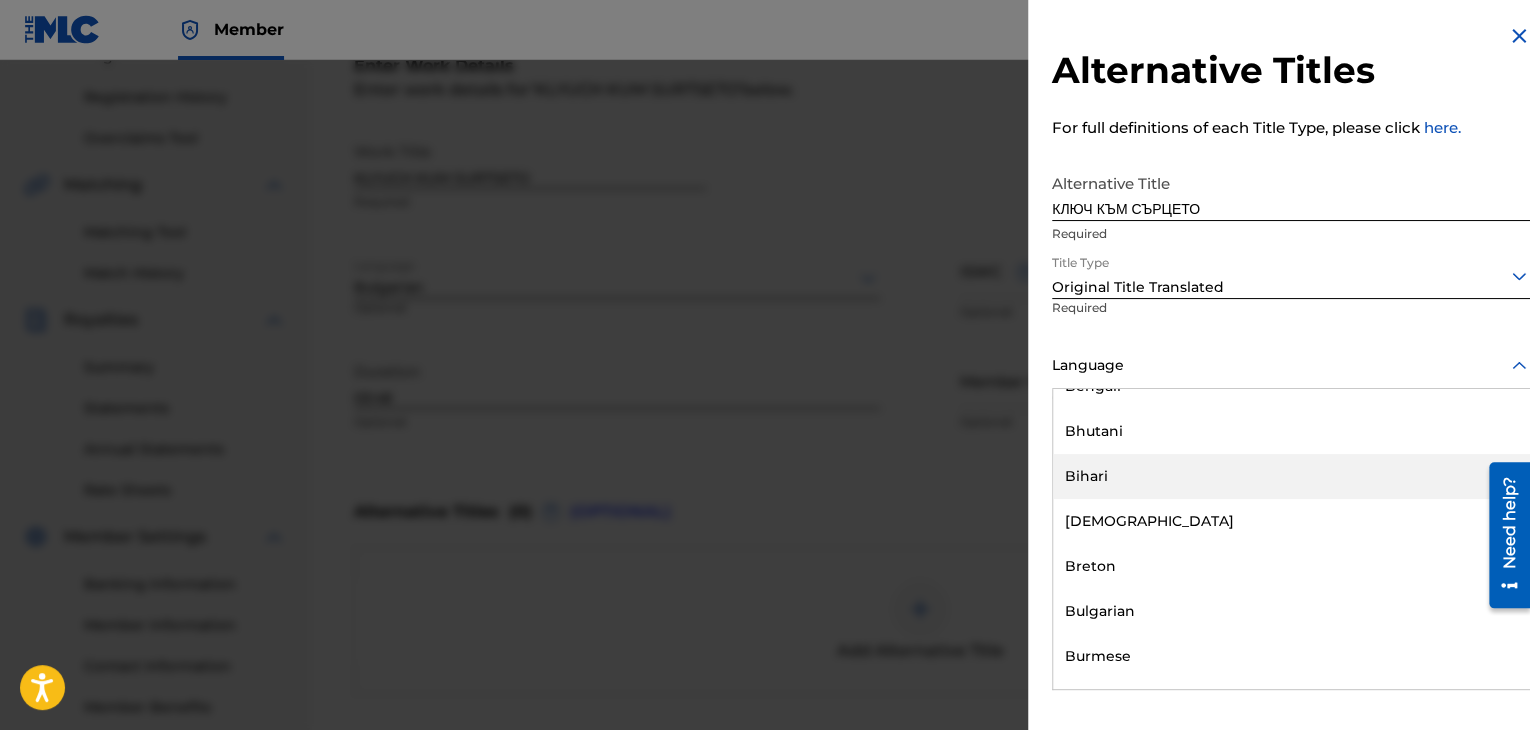 scroll, scrollTop: 800, scrollLeft: 0, axis: vertical 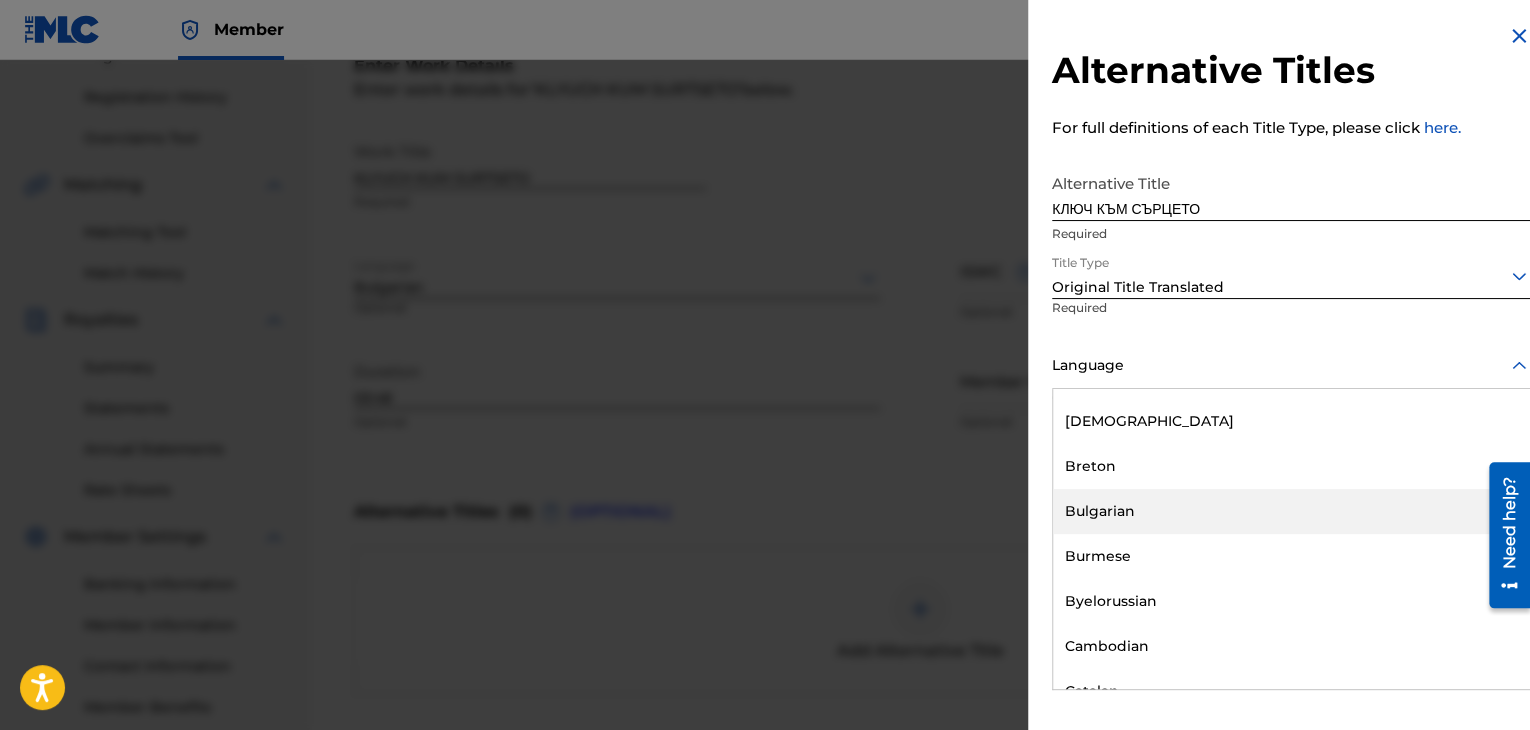 click on "Bulgarian" at bounding box center (1291, 511) 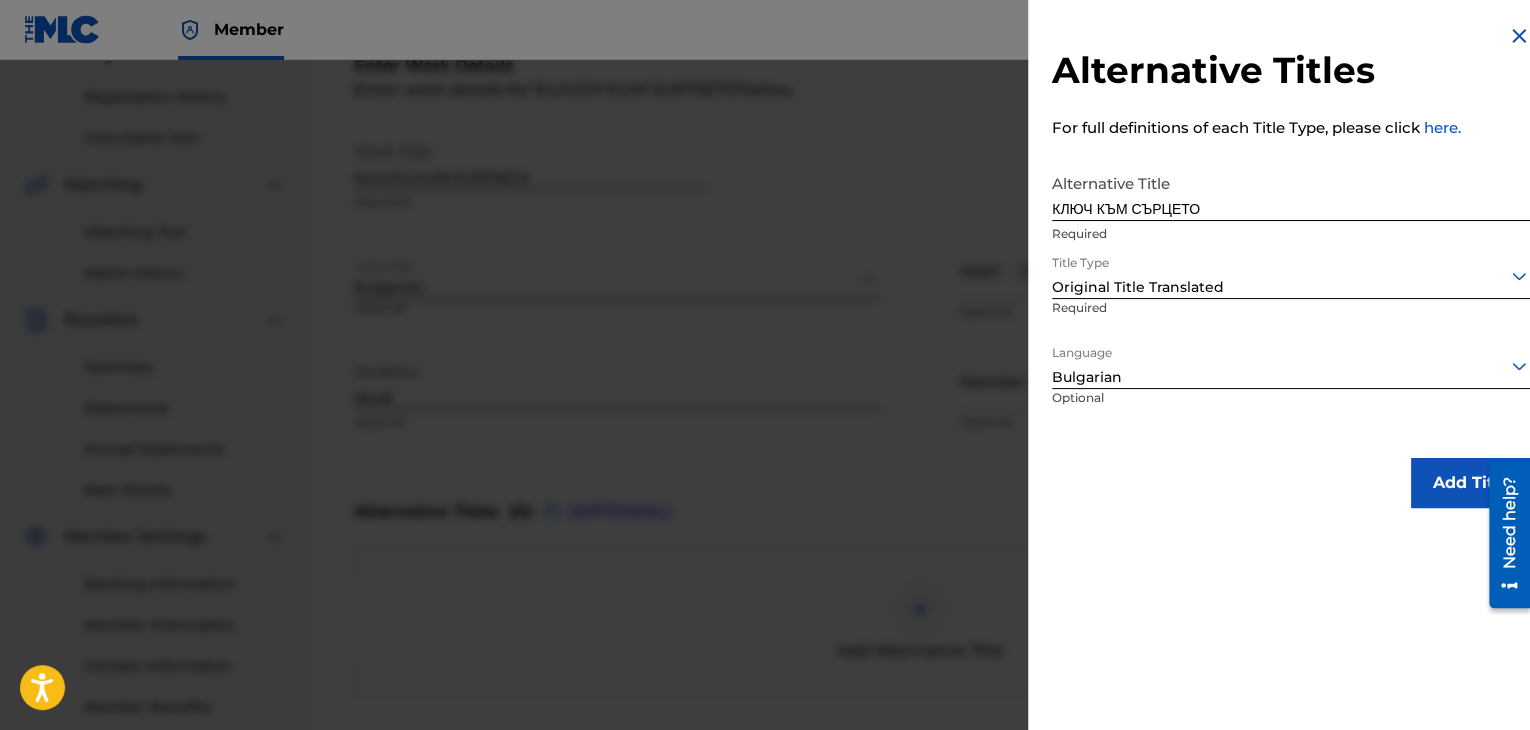 click on "Add Title" at bounding box center [1471, 483] 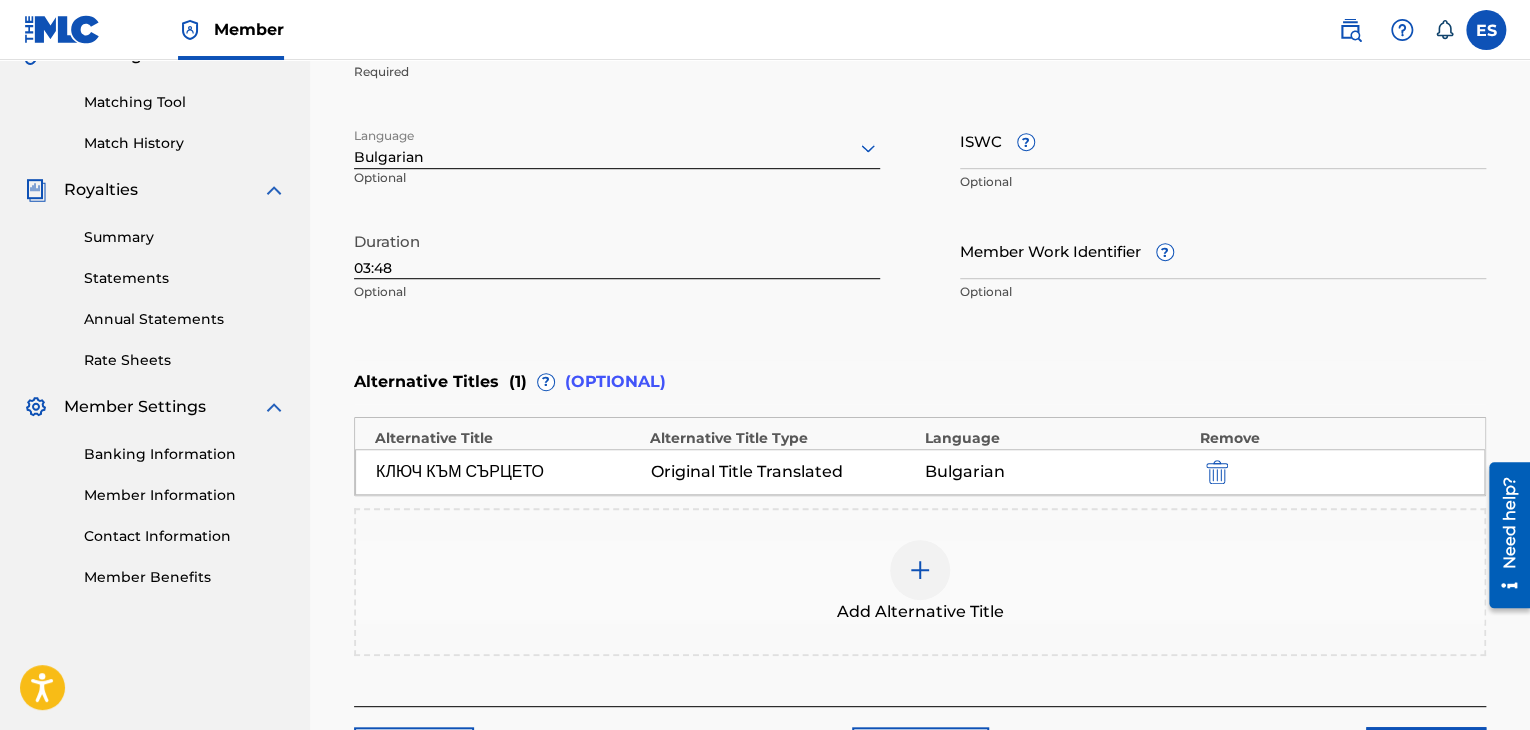 scroll, scrollTop: 652, scrollLeft: 0, axis: vertical 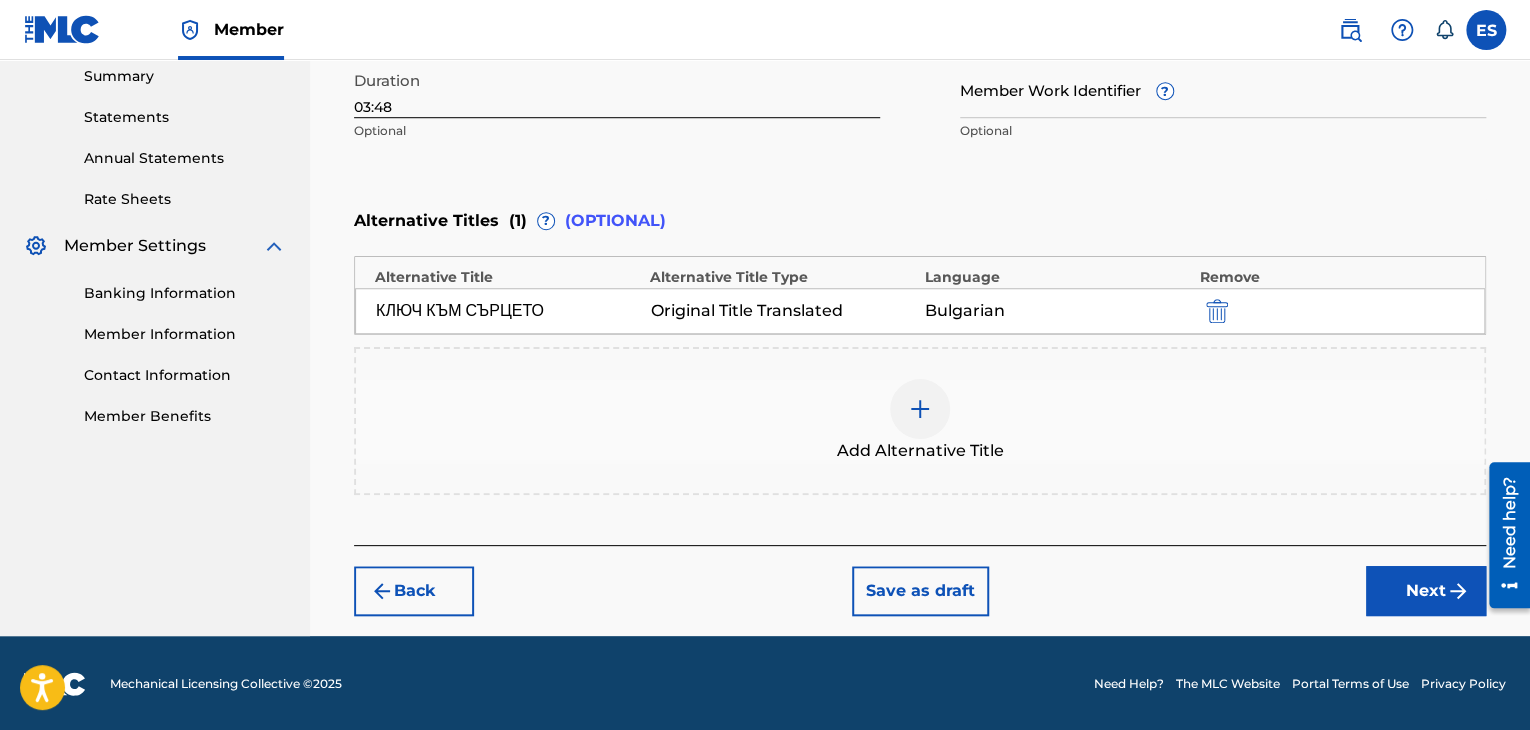 click on "Next" at bounding box center (1426, 591) 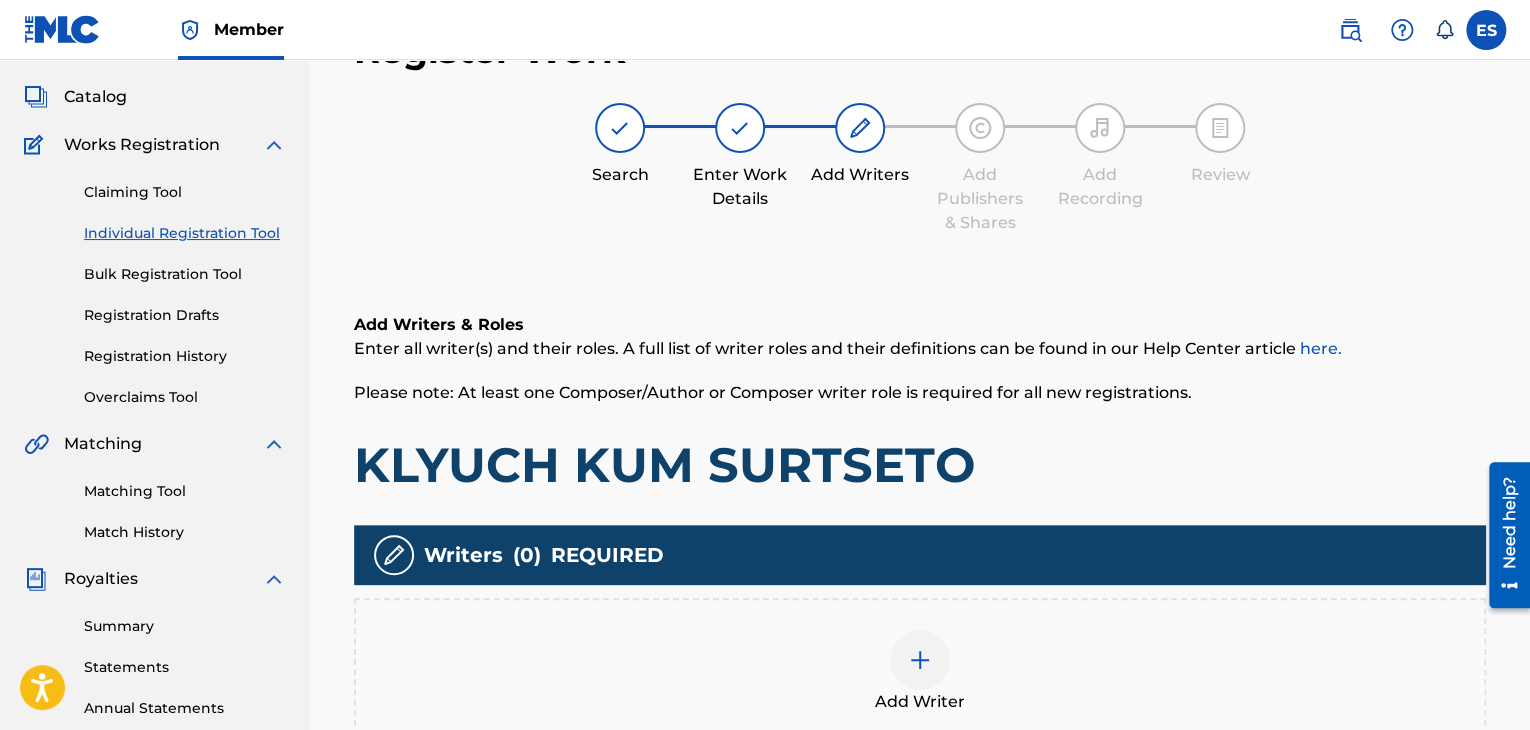 scroll, scrollTop: 90, scrollLeft: 0, axis: vertical 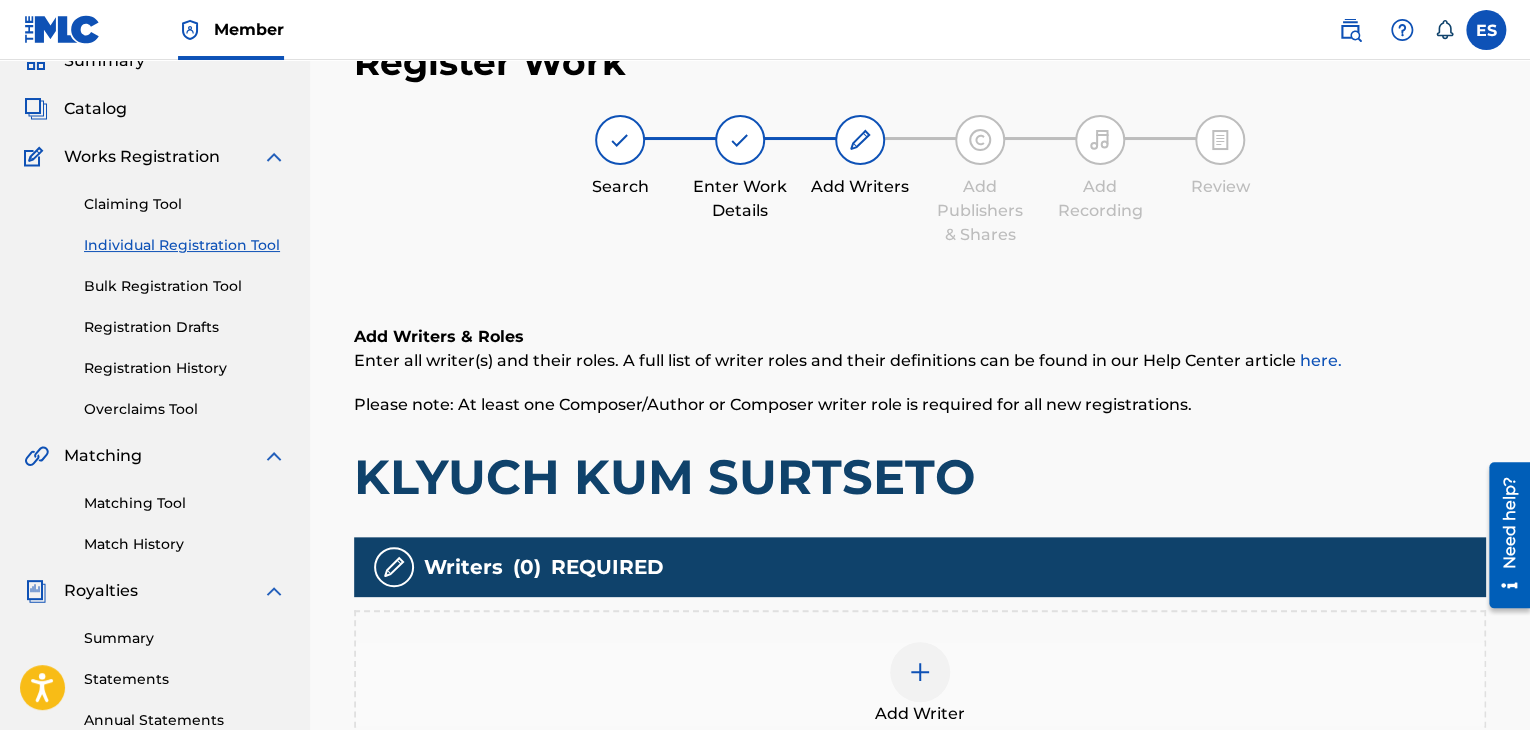 click at bounding box center [920, 672] 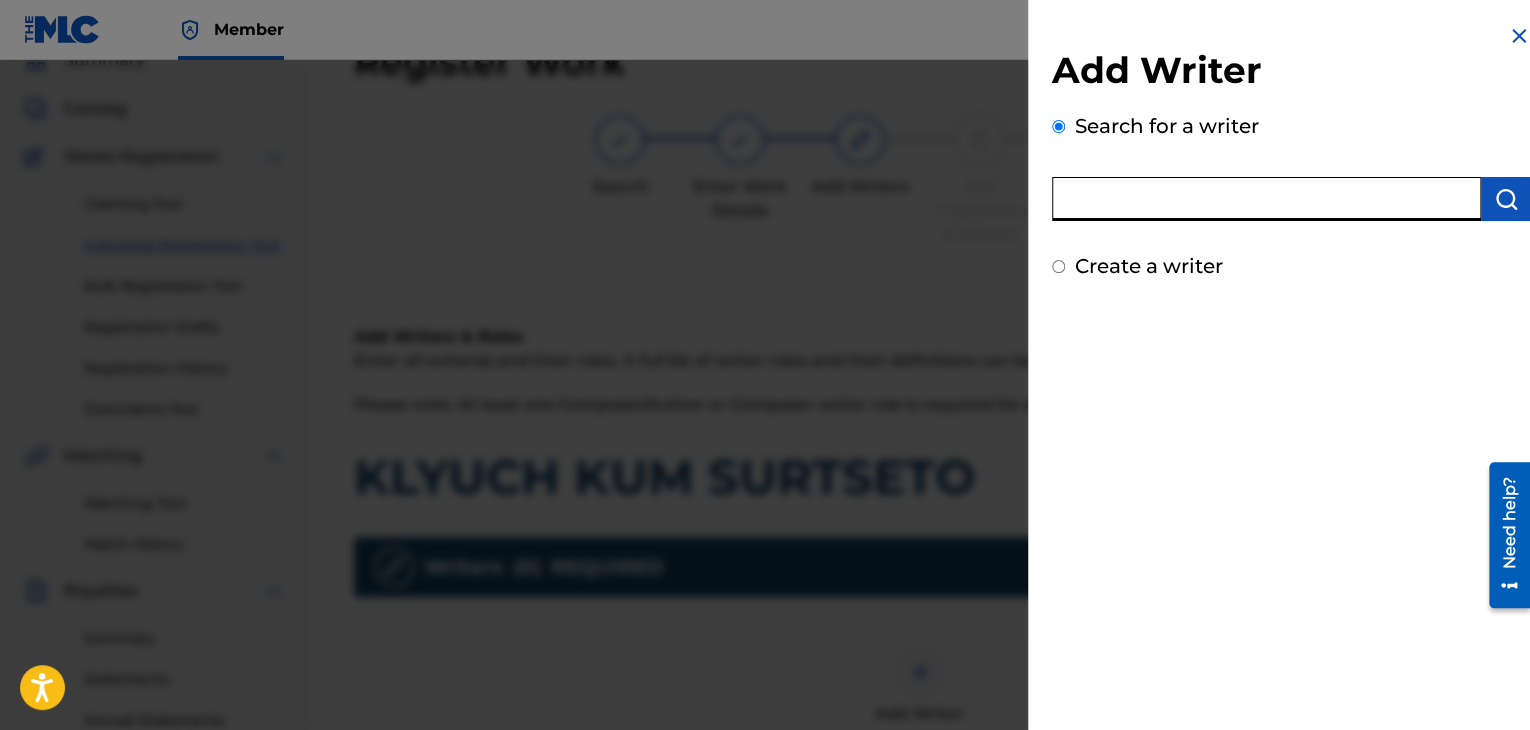 paste on "00121387005" 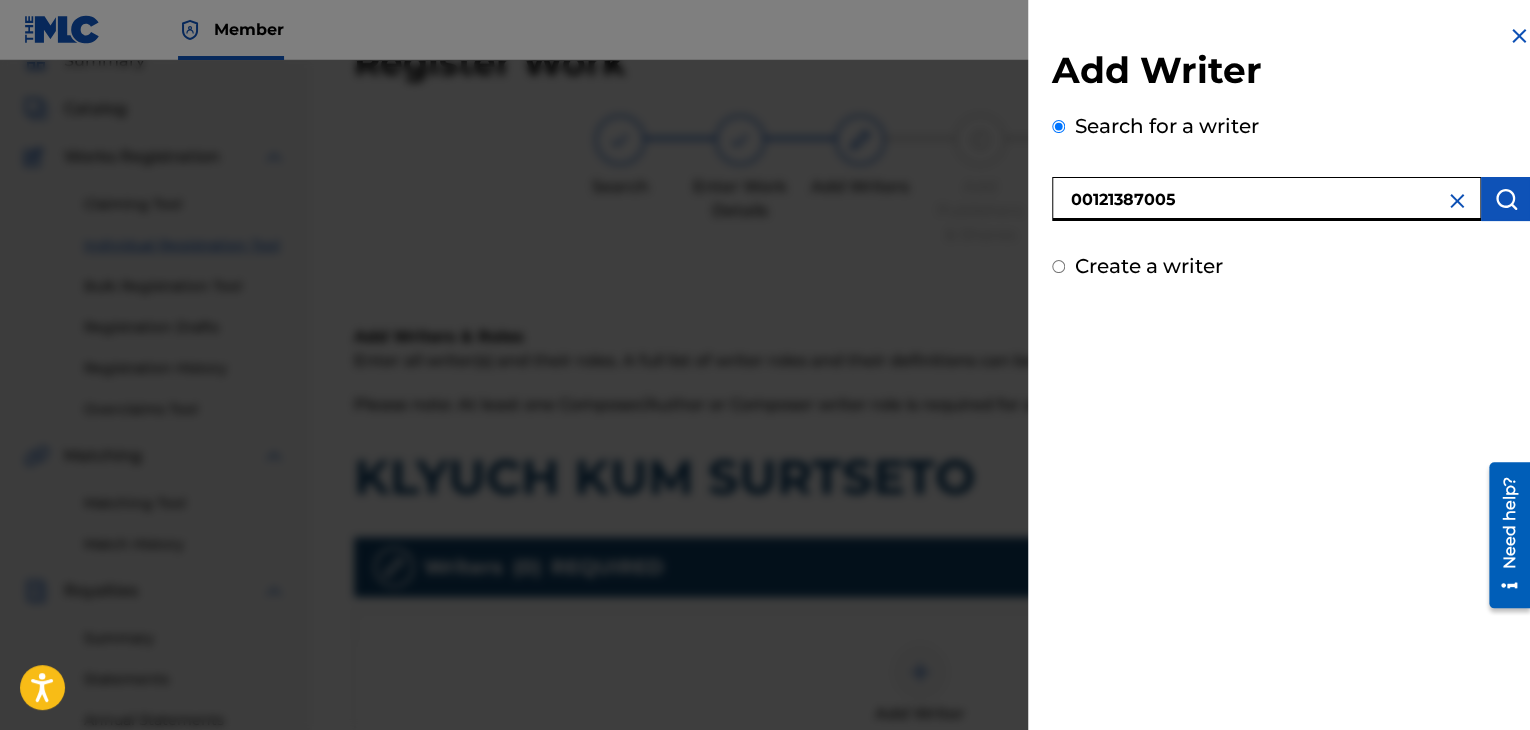 type on "00121387005" 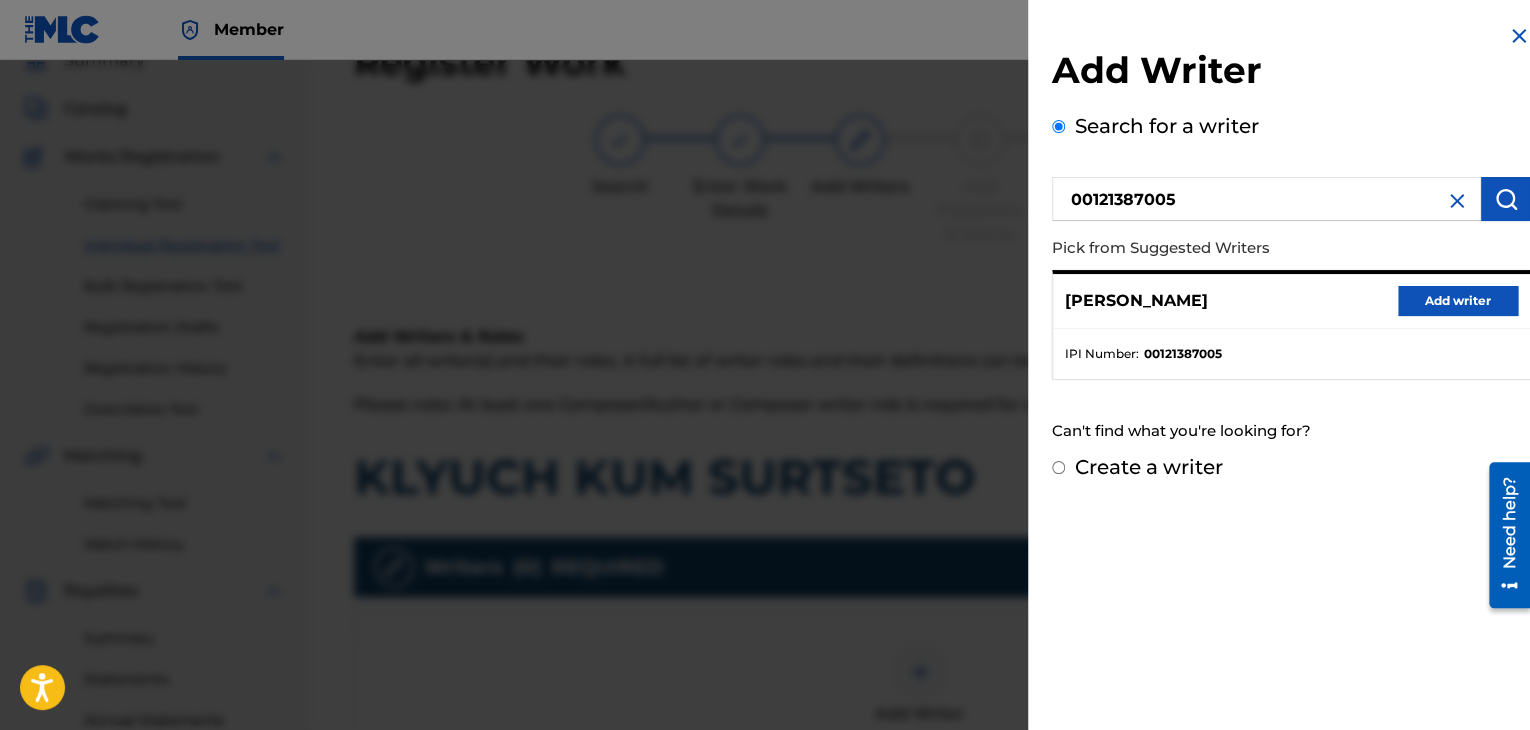 click on "Add writer" at bounding box center [1458, 301] 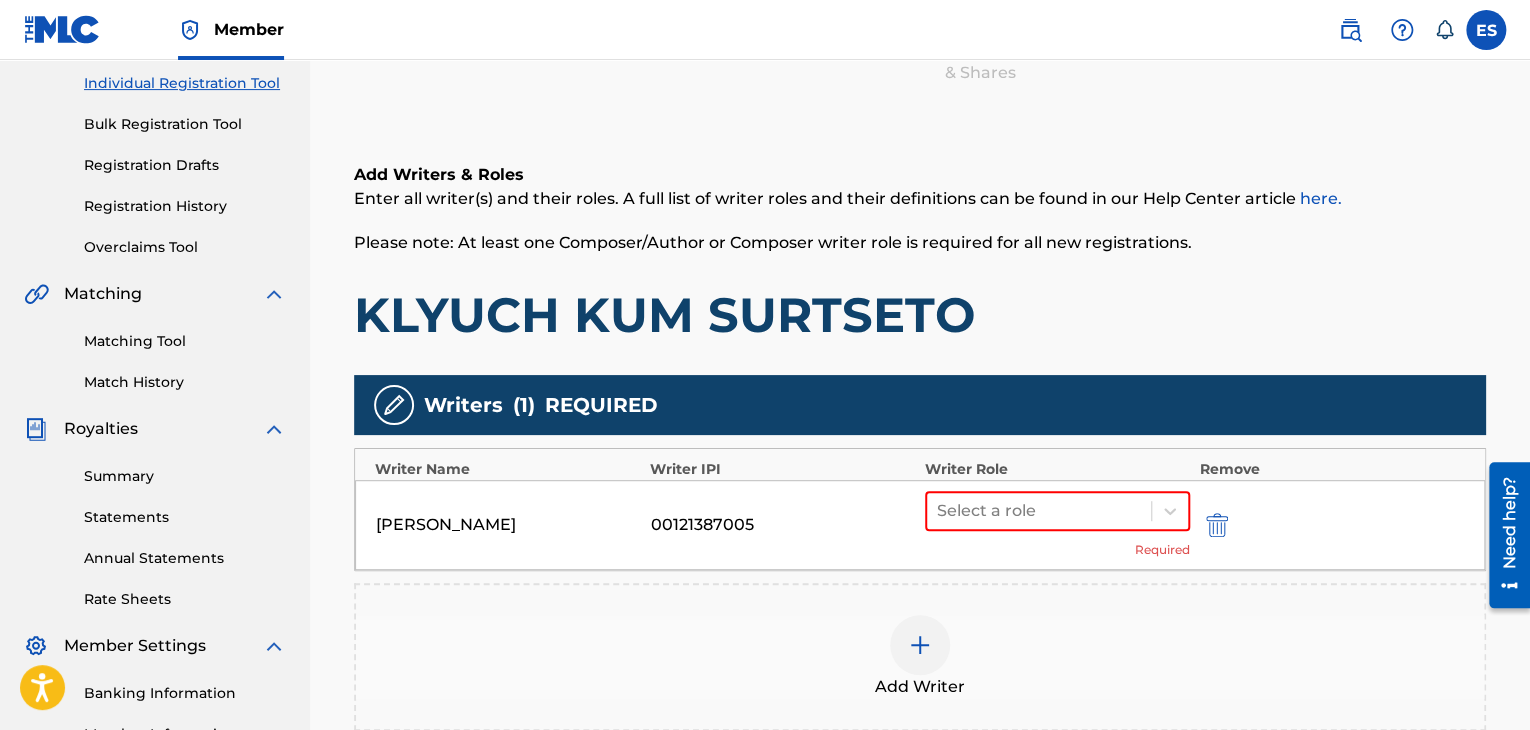 scroll, scrollTop: 533, scrollLeft: 0, axis: vertical 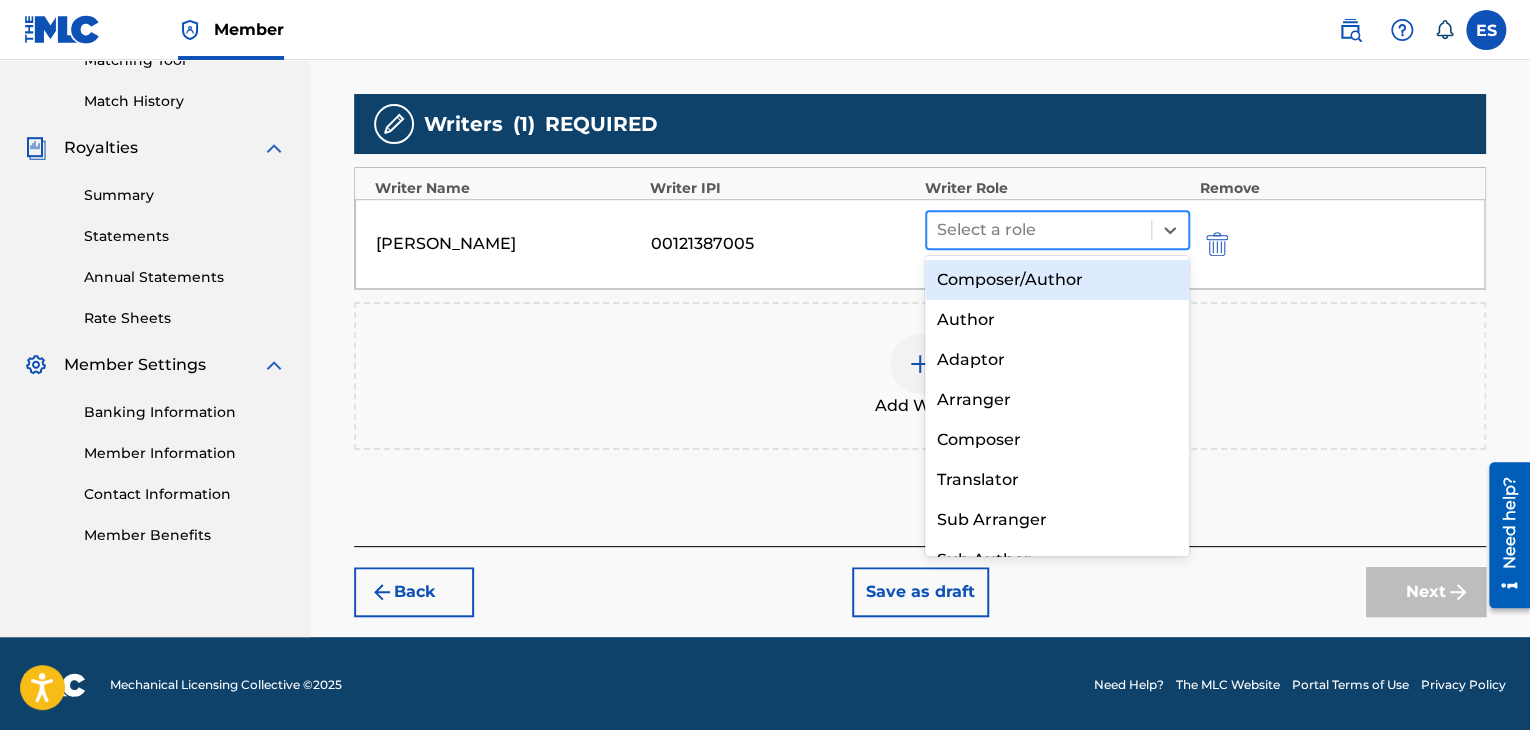 click at bounding box center (1039, 230) 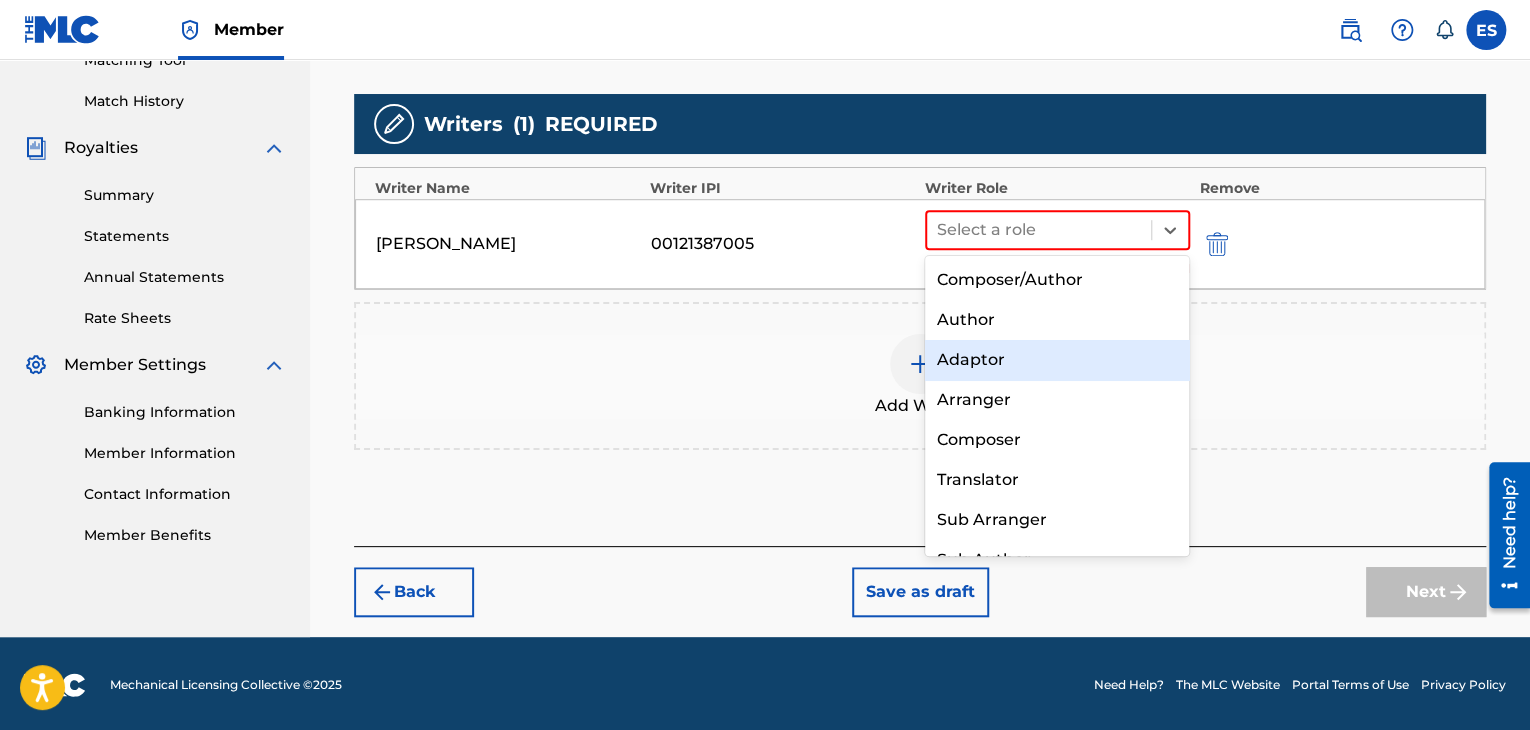 click on "Author" at bounding box center [1057, 320] 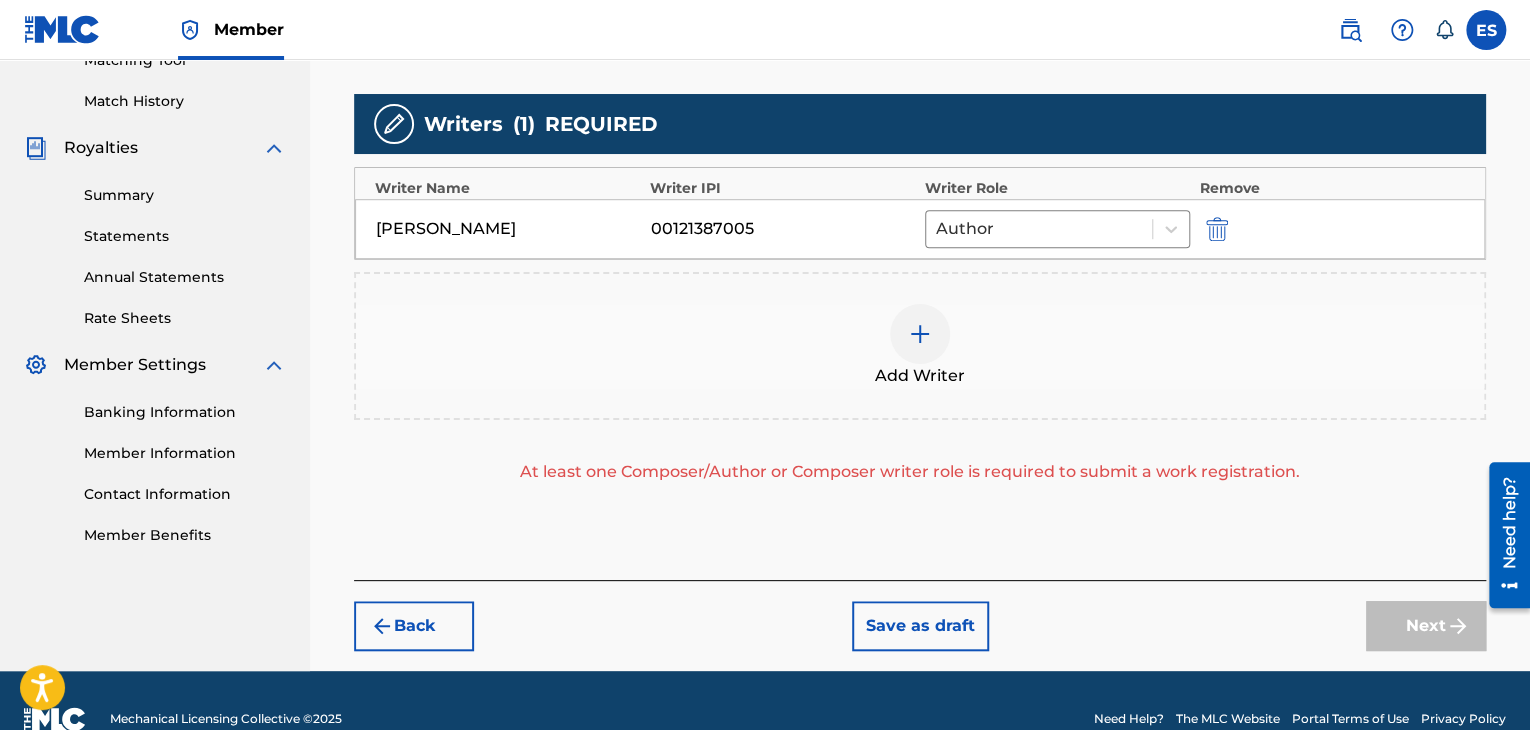 click at bounding box center (920, 334) 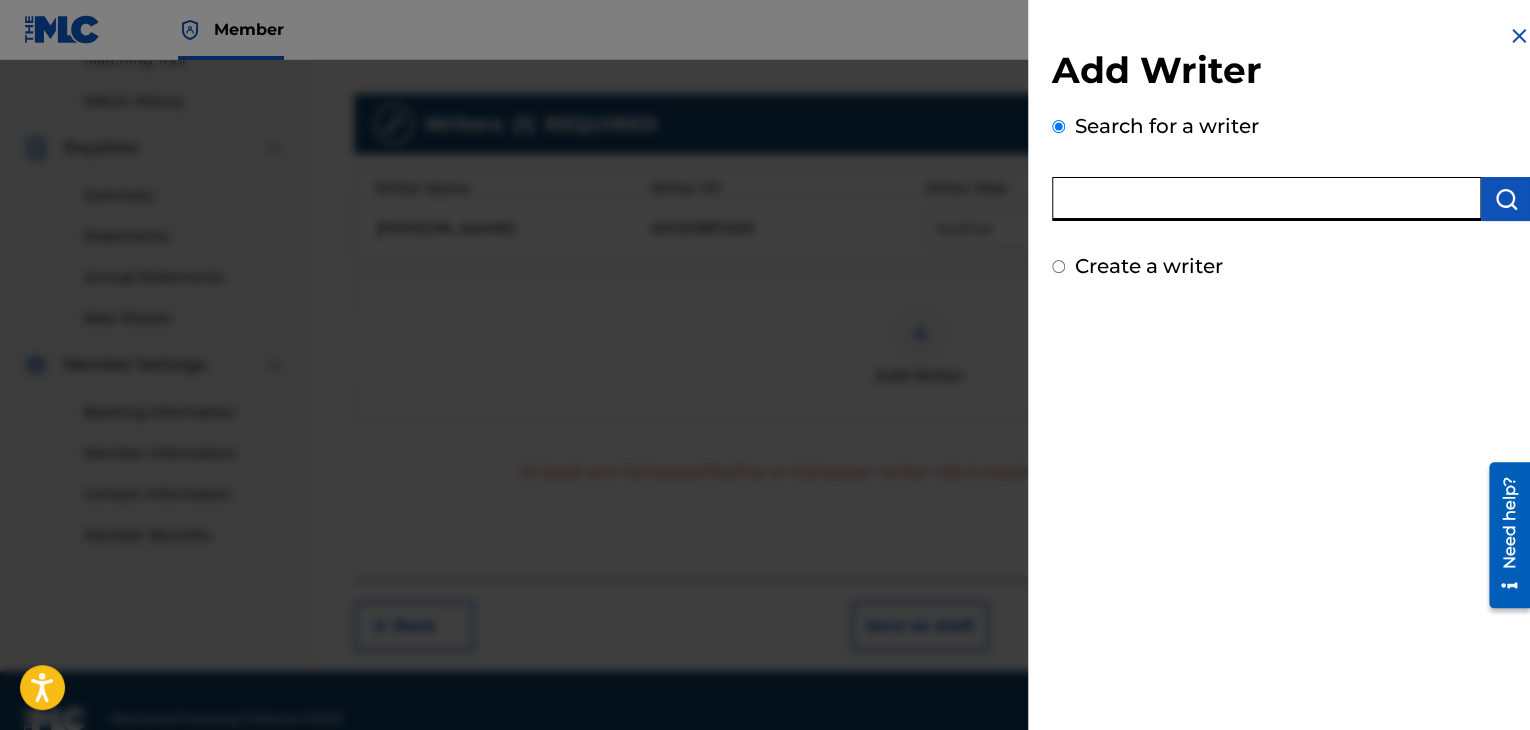 paste on "03907872051" 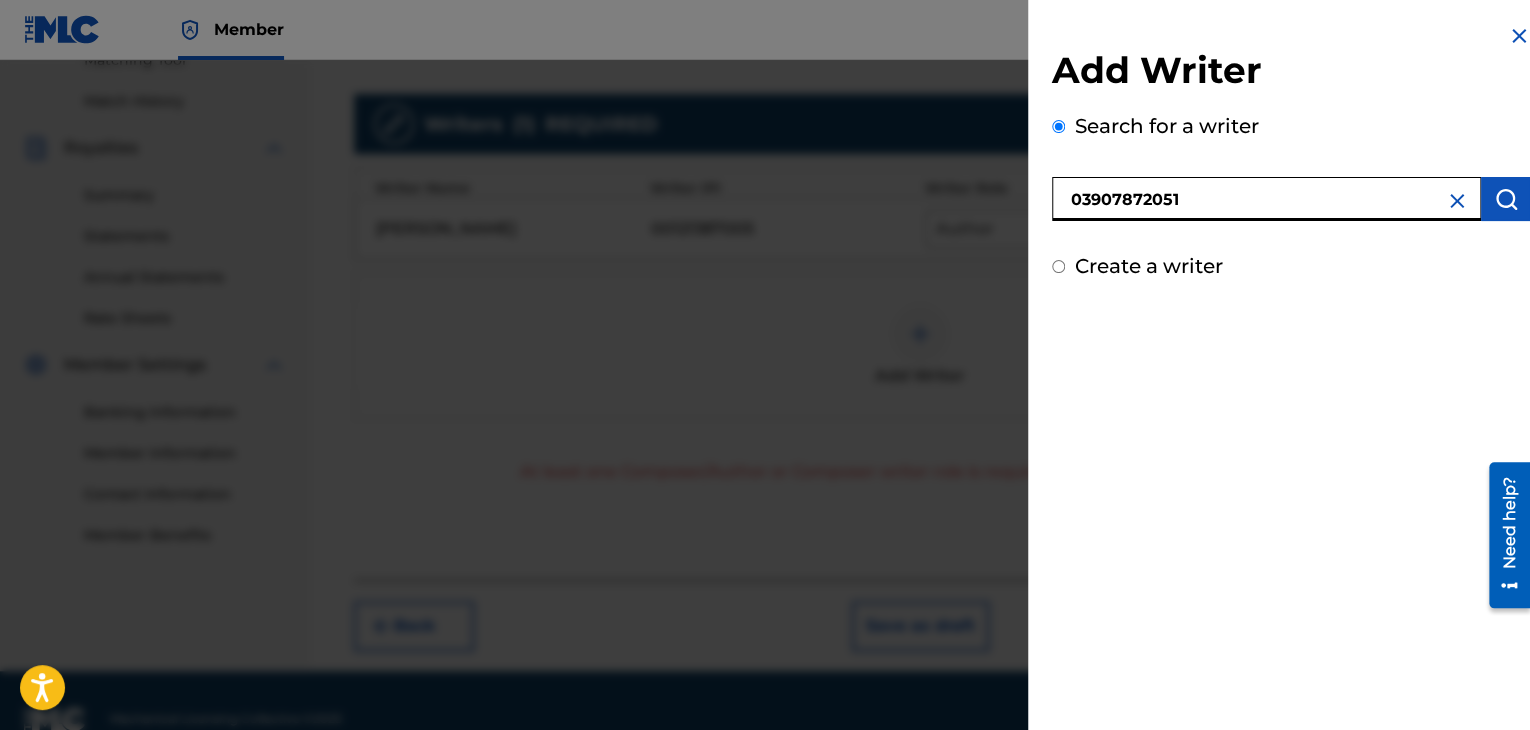 type on "03907872051" 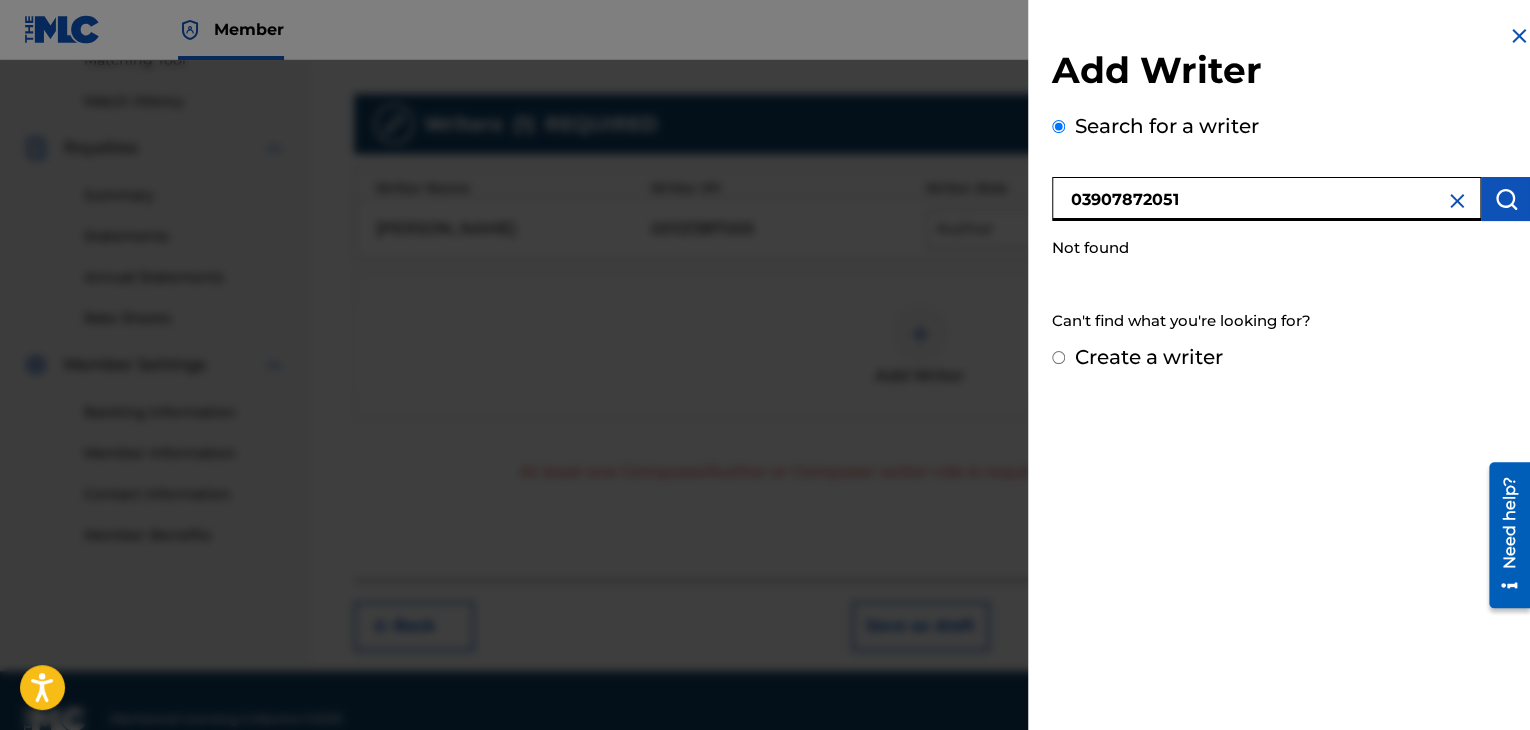drag, startPoint x: 1055, startPoint y: 205, endPoint x: 1164, endPoint y: 200, distance: 109.11462 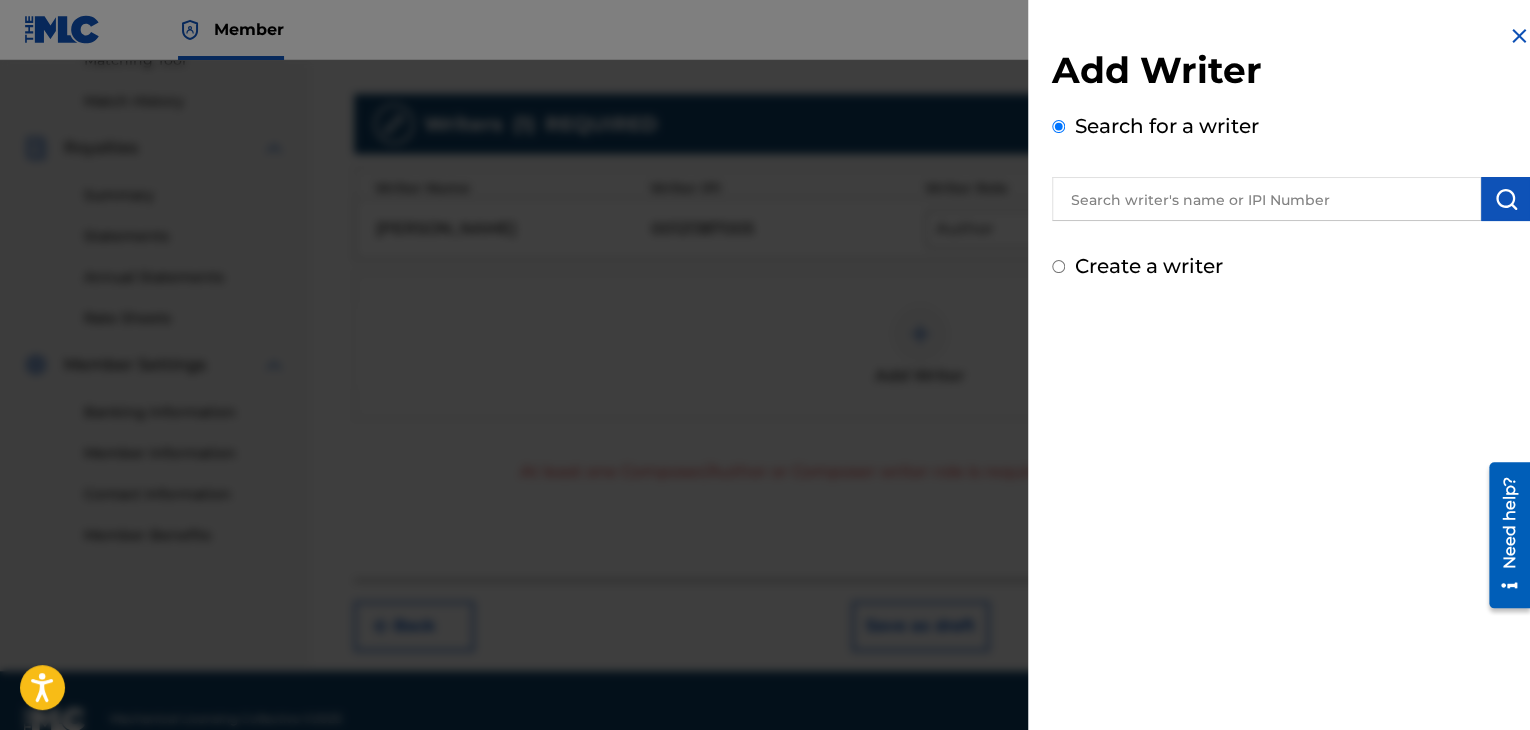 click at bounding box center [1266, 199] 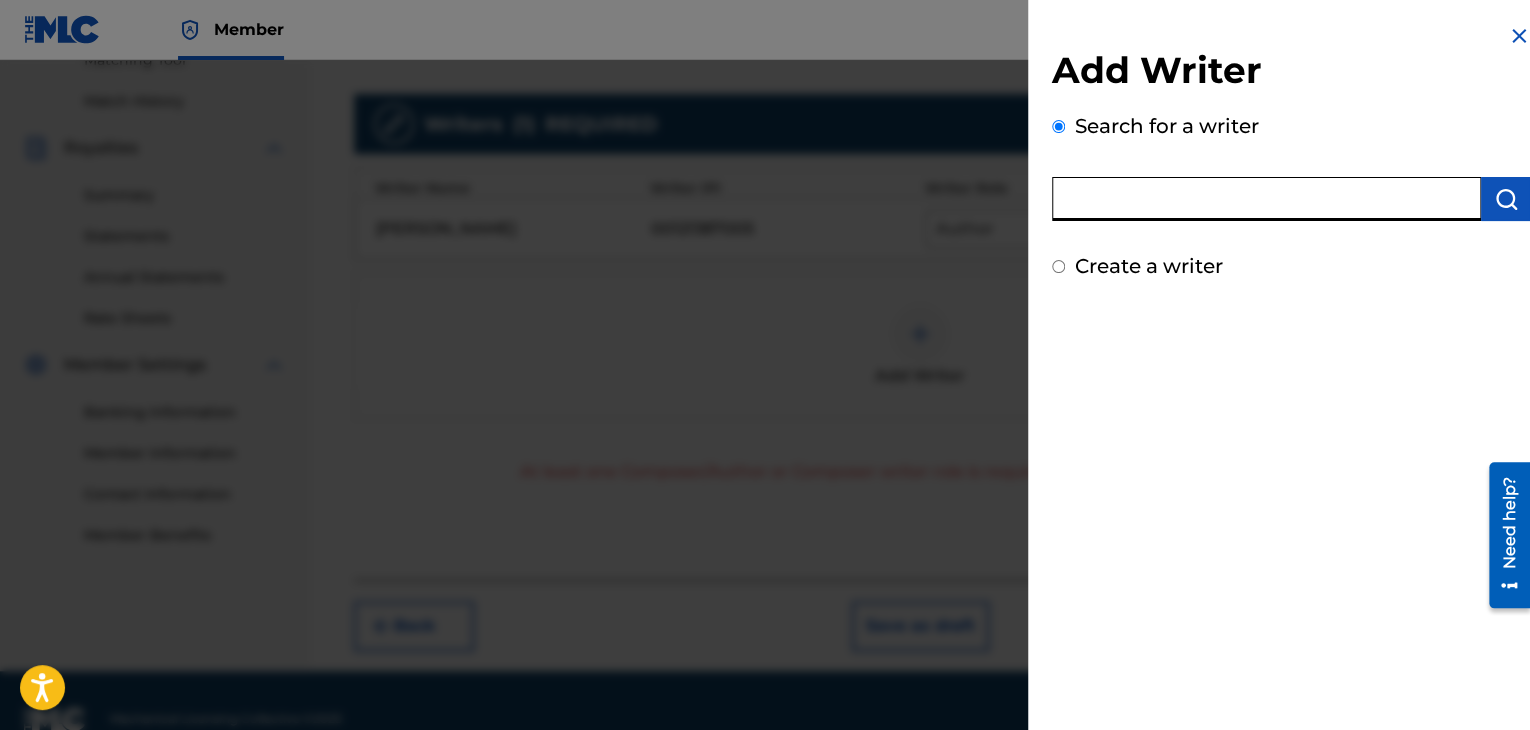 paste on "VASIL GEORGIEV STOEV" 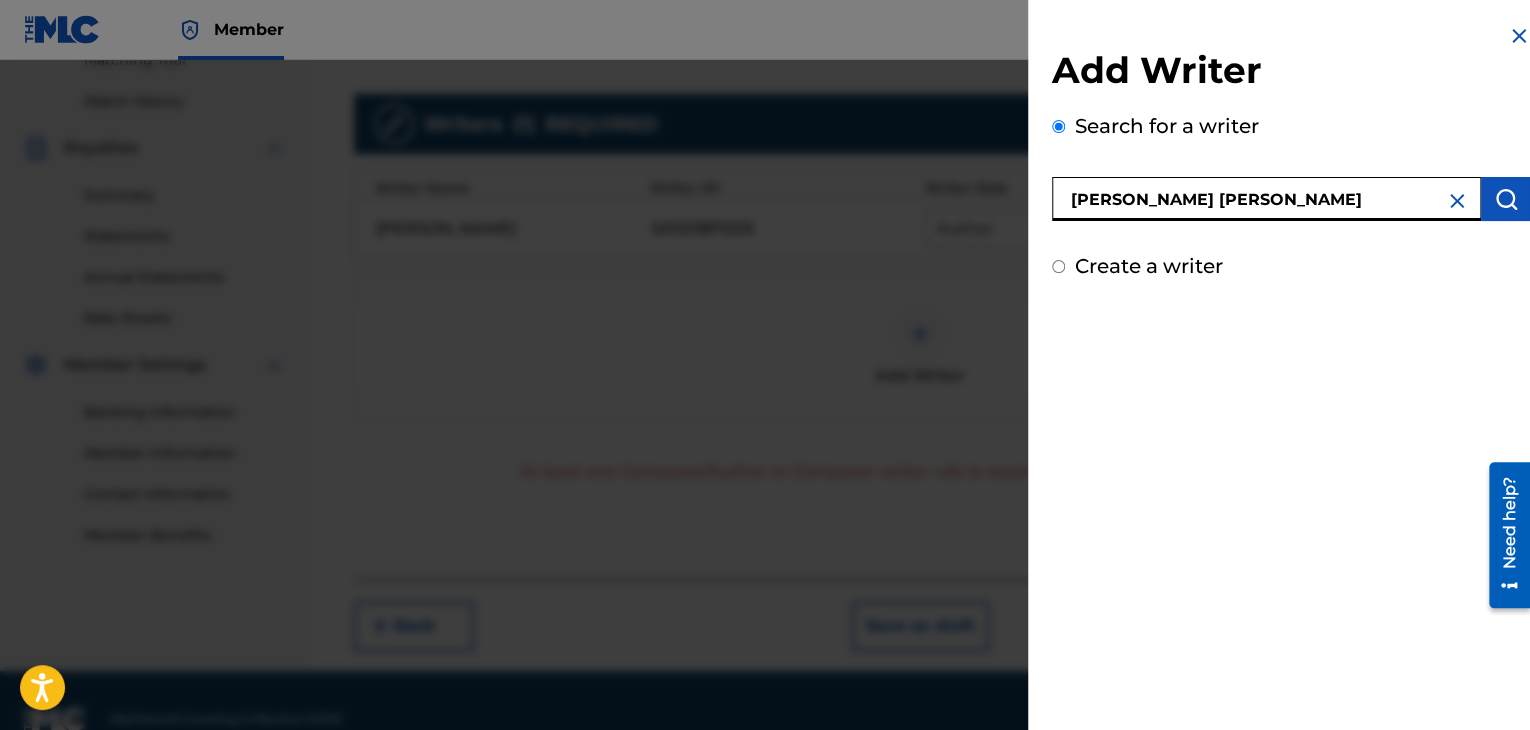 type on "VASIL GEORGIEV STOEV" 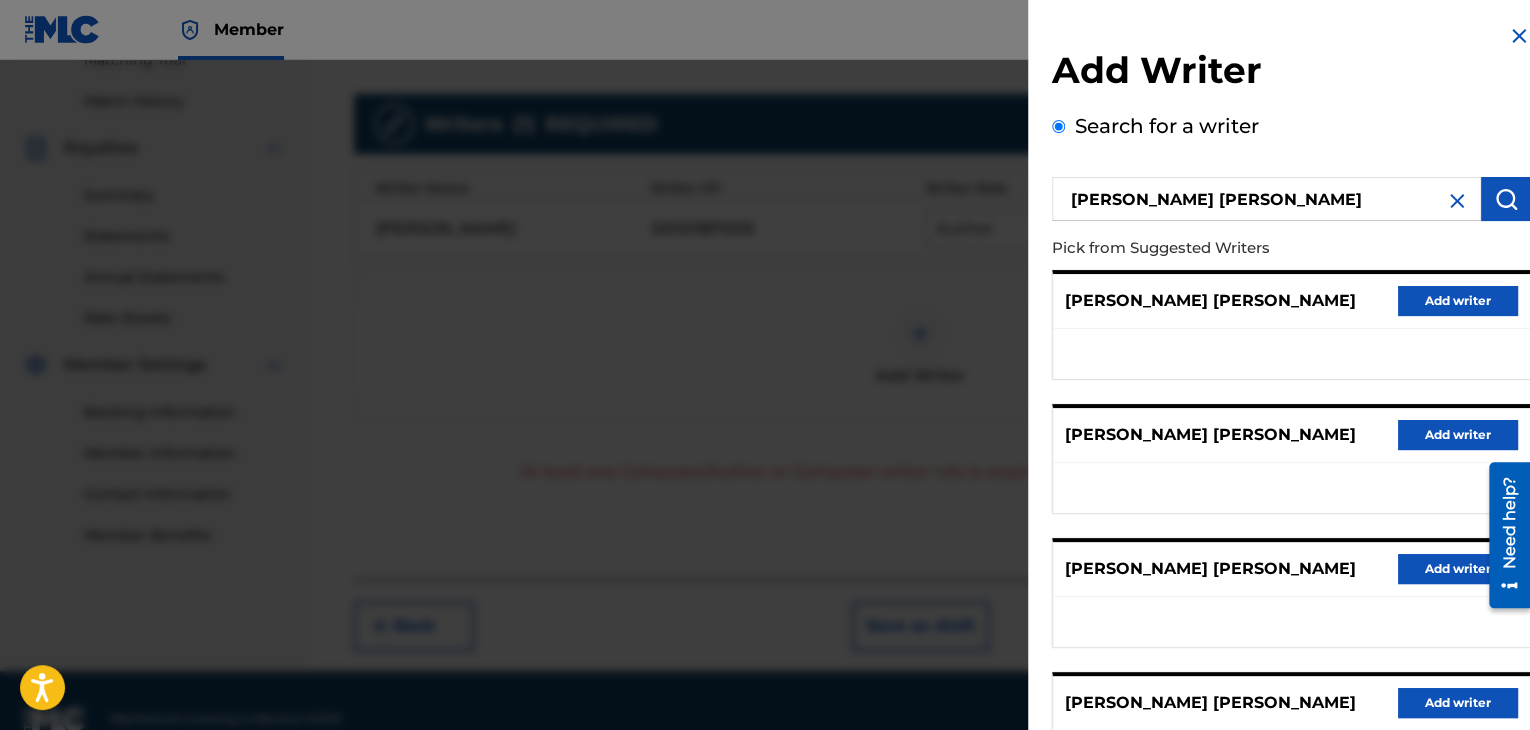 click on "Add writer" at bounding box center [1458, 435] 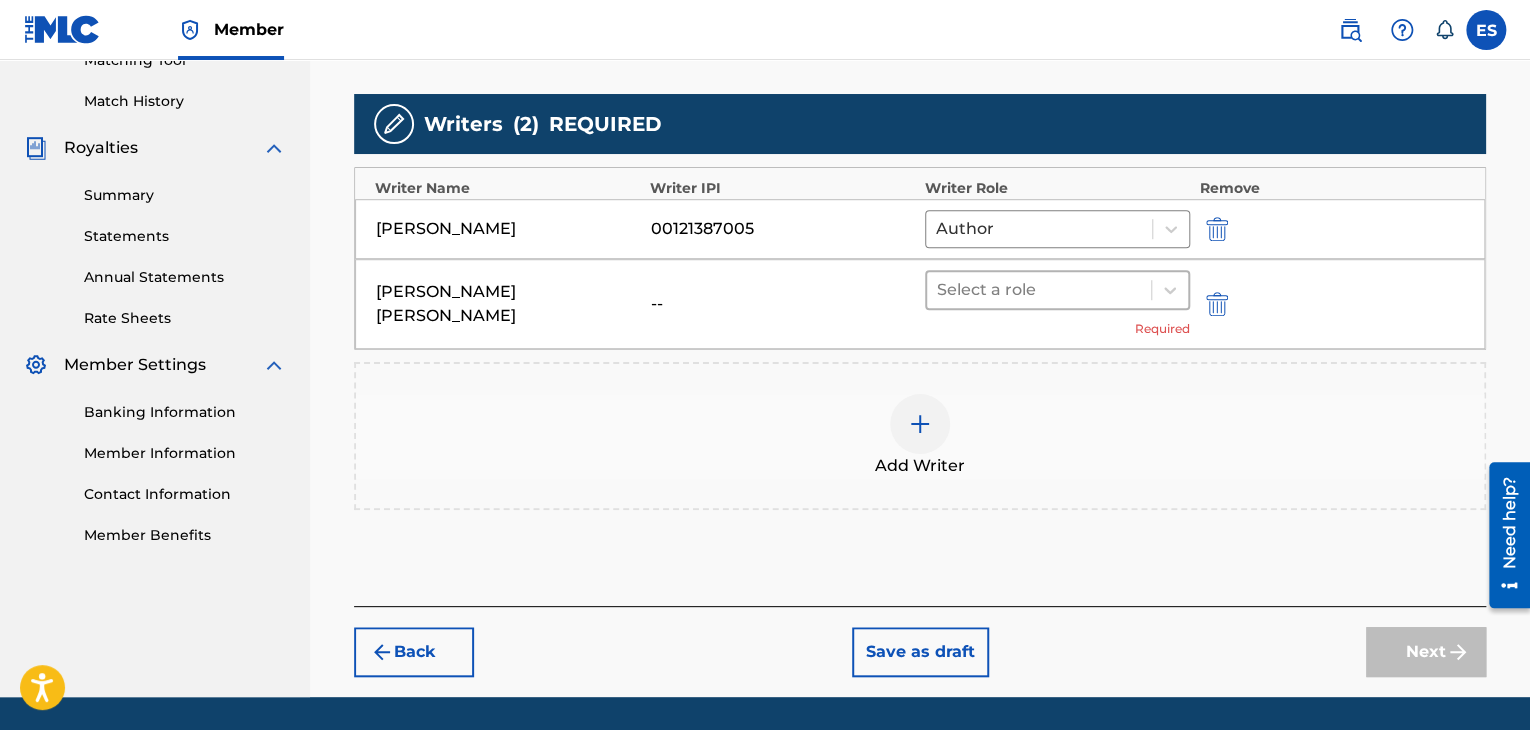 click at bounding box center (1039, 290) 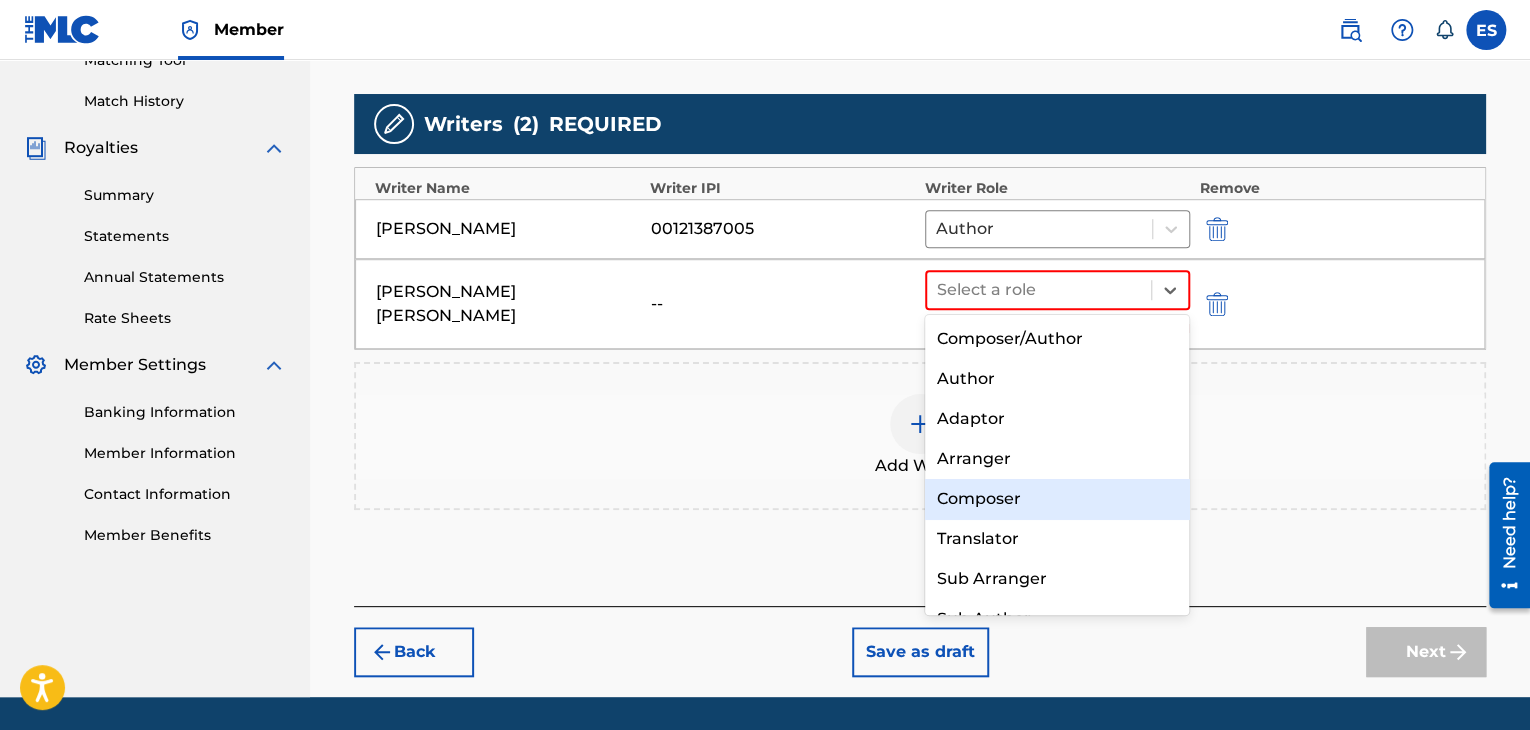 click on "Composer" at bounding box center (1057, 499) 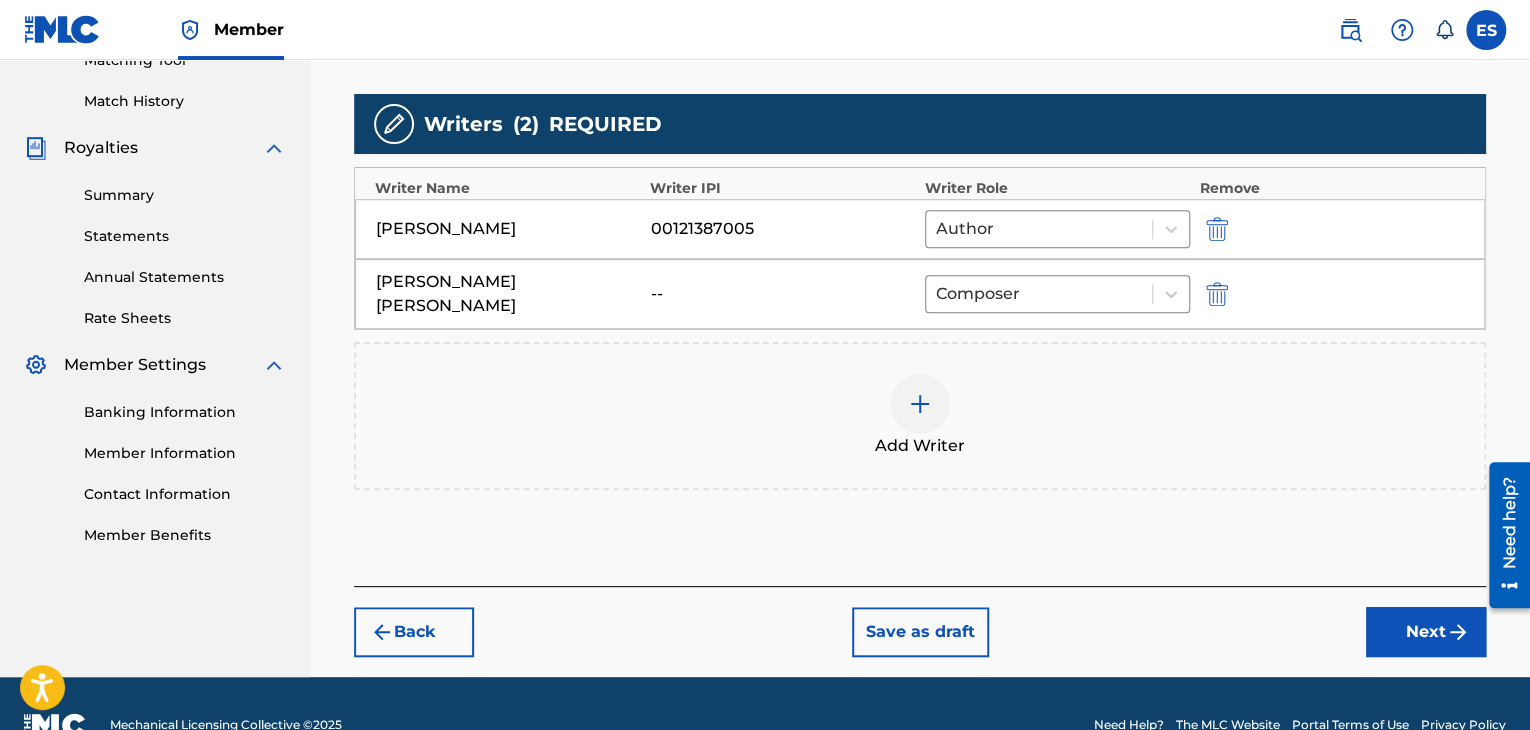 click on "Next" at bounding box center [1426, 632] 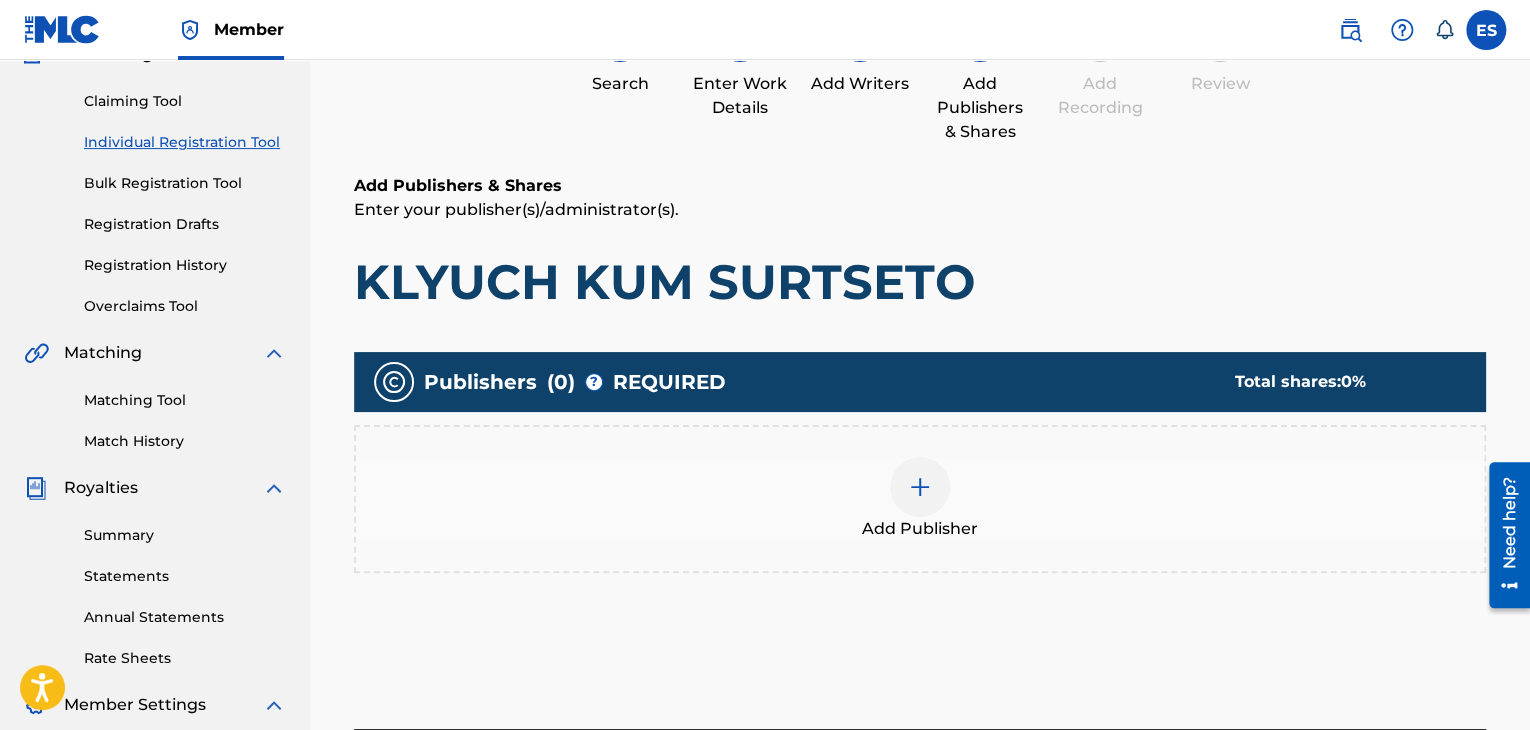 scroll, scrollTop: 190, scrollLeft: 0, axis: vertical 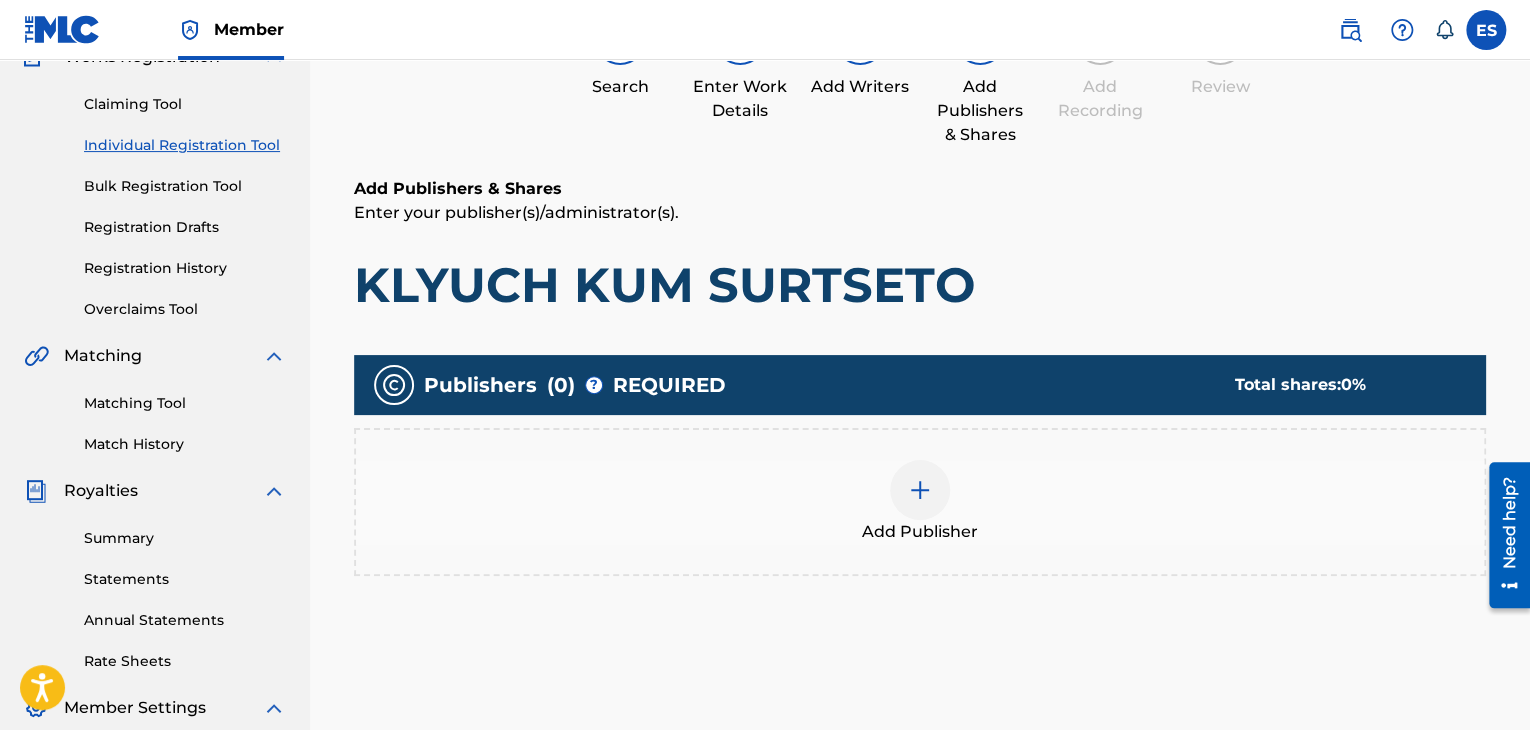 click on "Add Publisher" at bounding box center [920, 502] 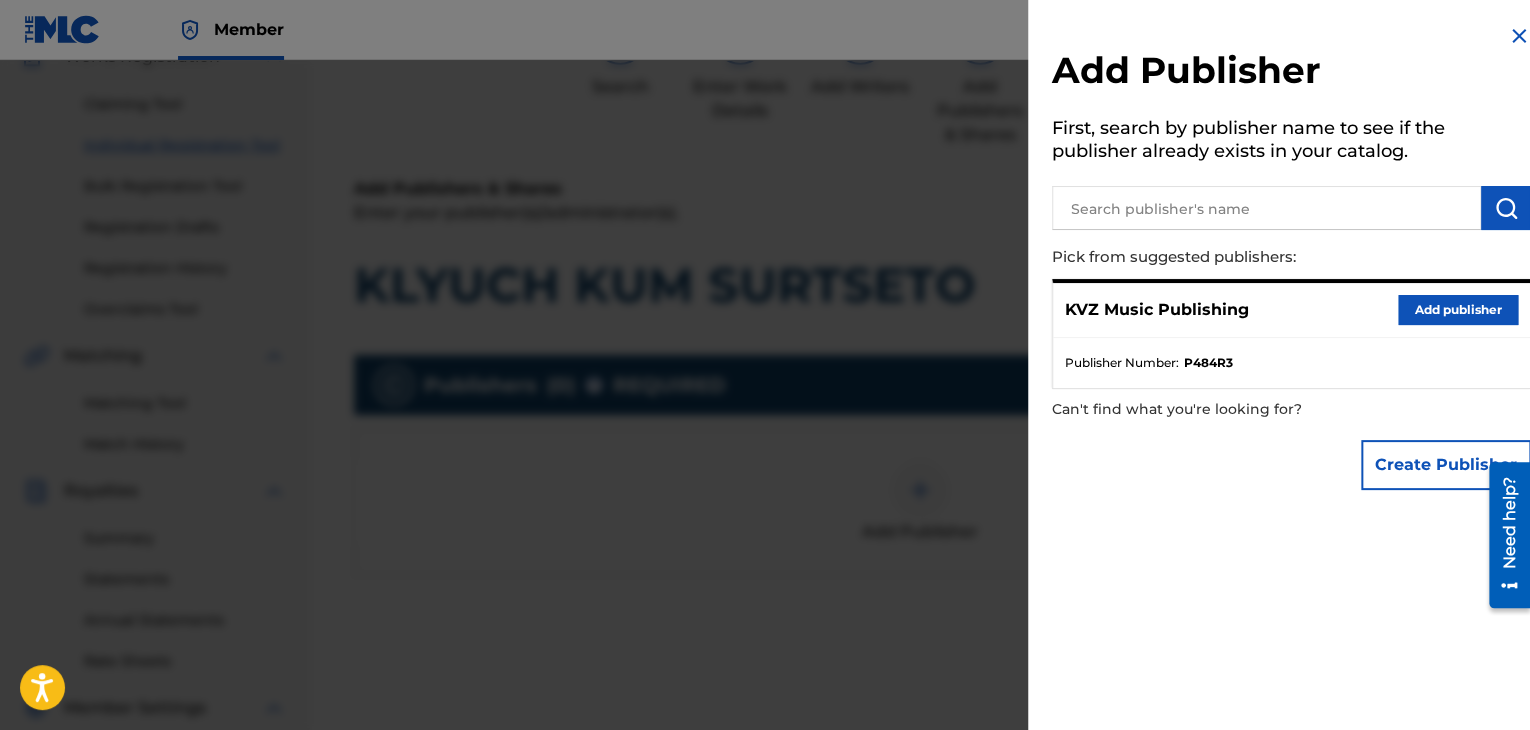 click on "Add publisher" at bounding box center [1458, 310] 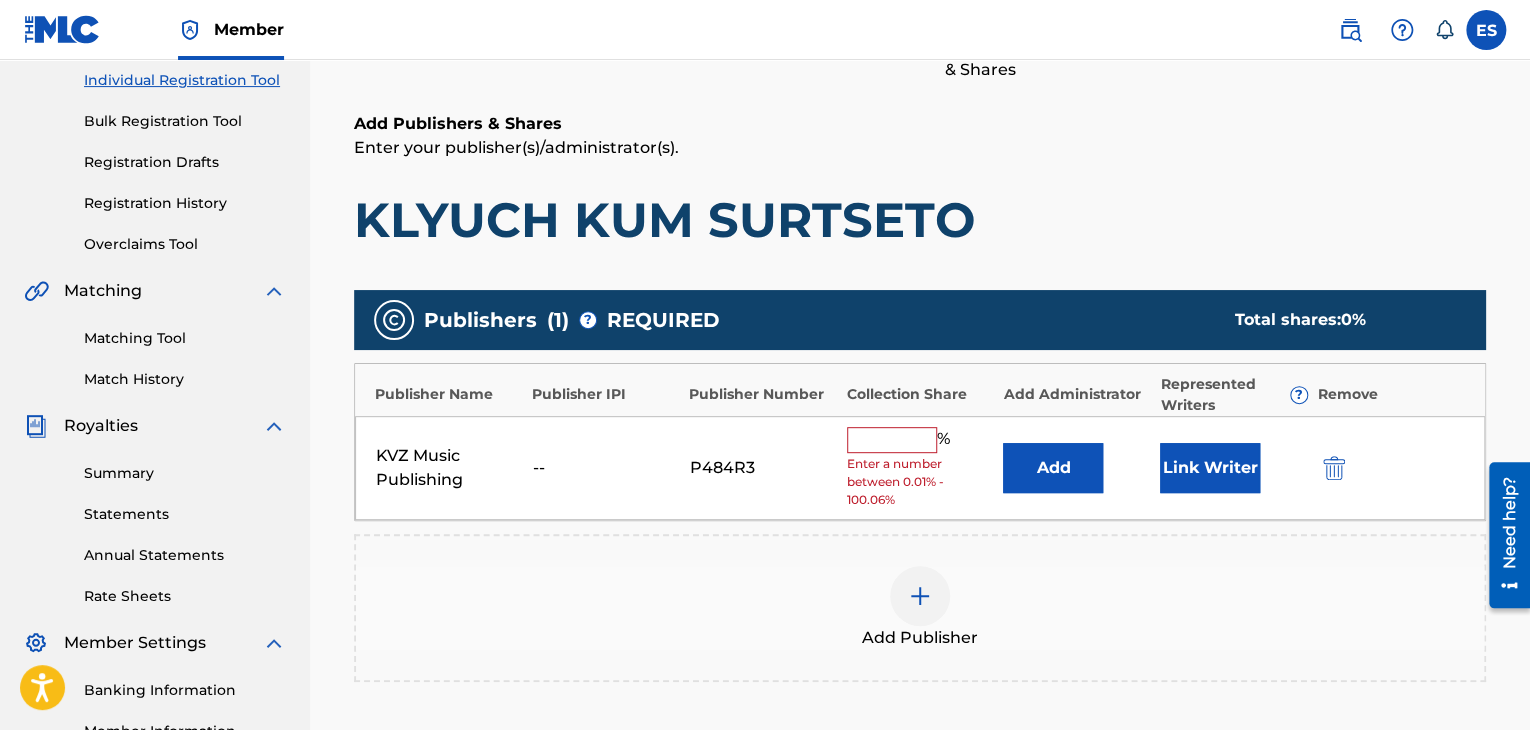 scroll, scrollTop: 290, scrollLeft: 0, axis: vertical 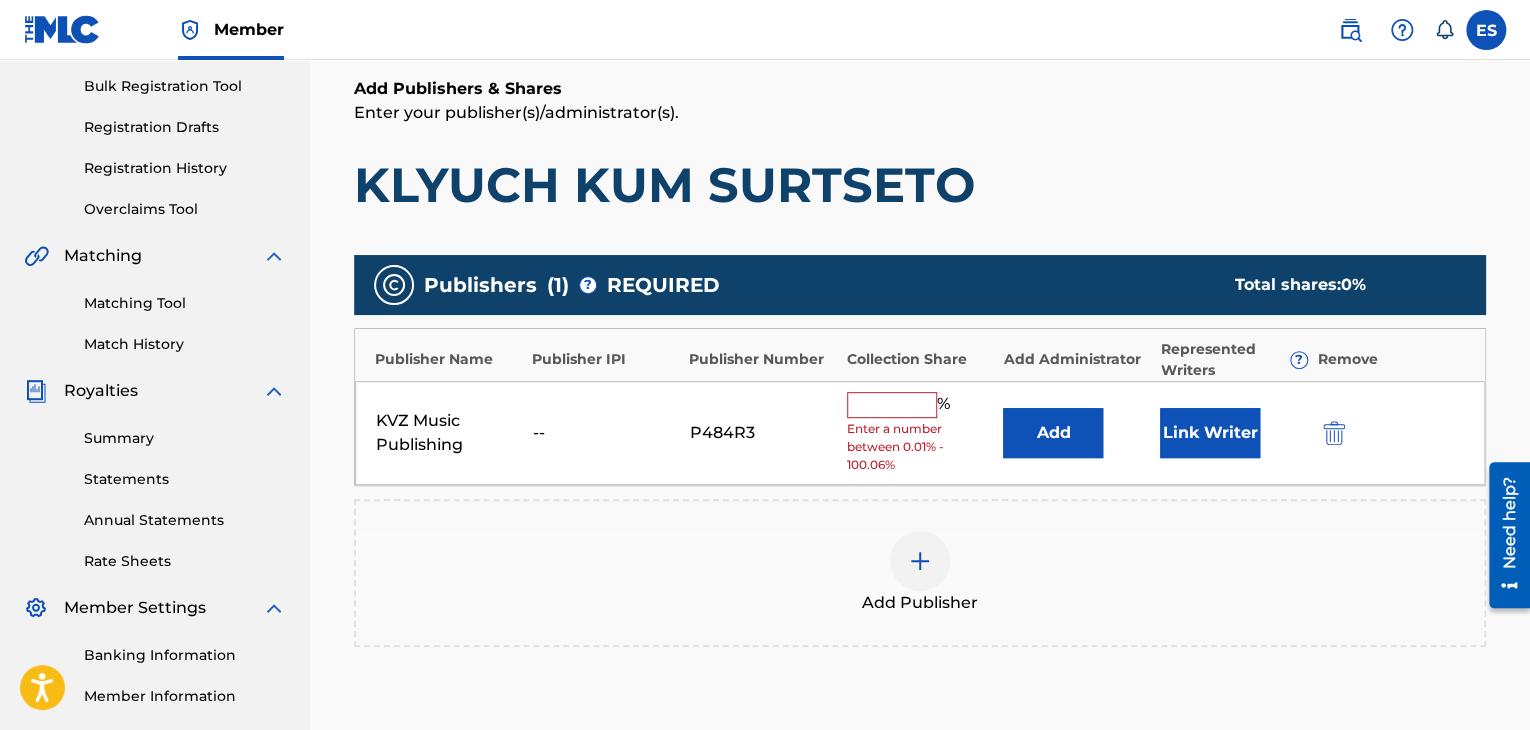 click at bounding box center (892, 405) 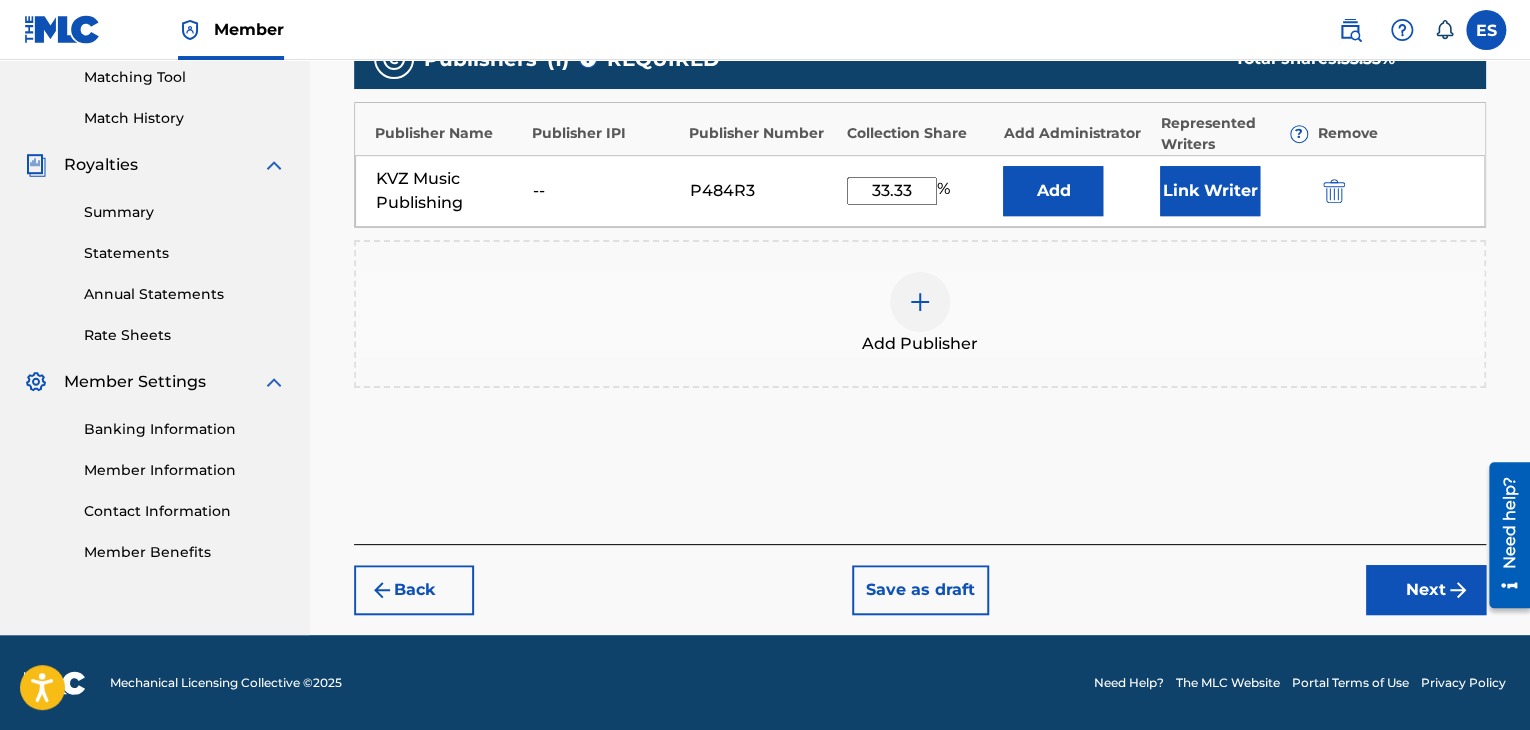 click on "Next" at bounding box center (1426, 590) 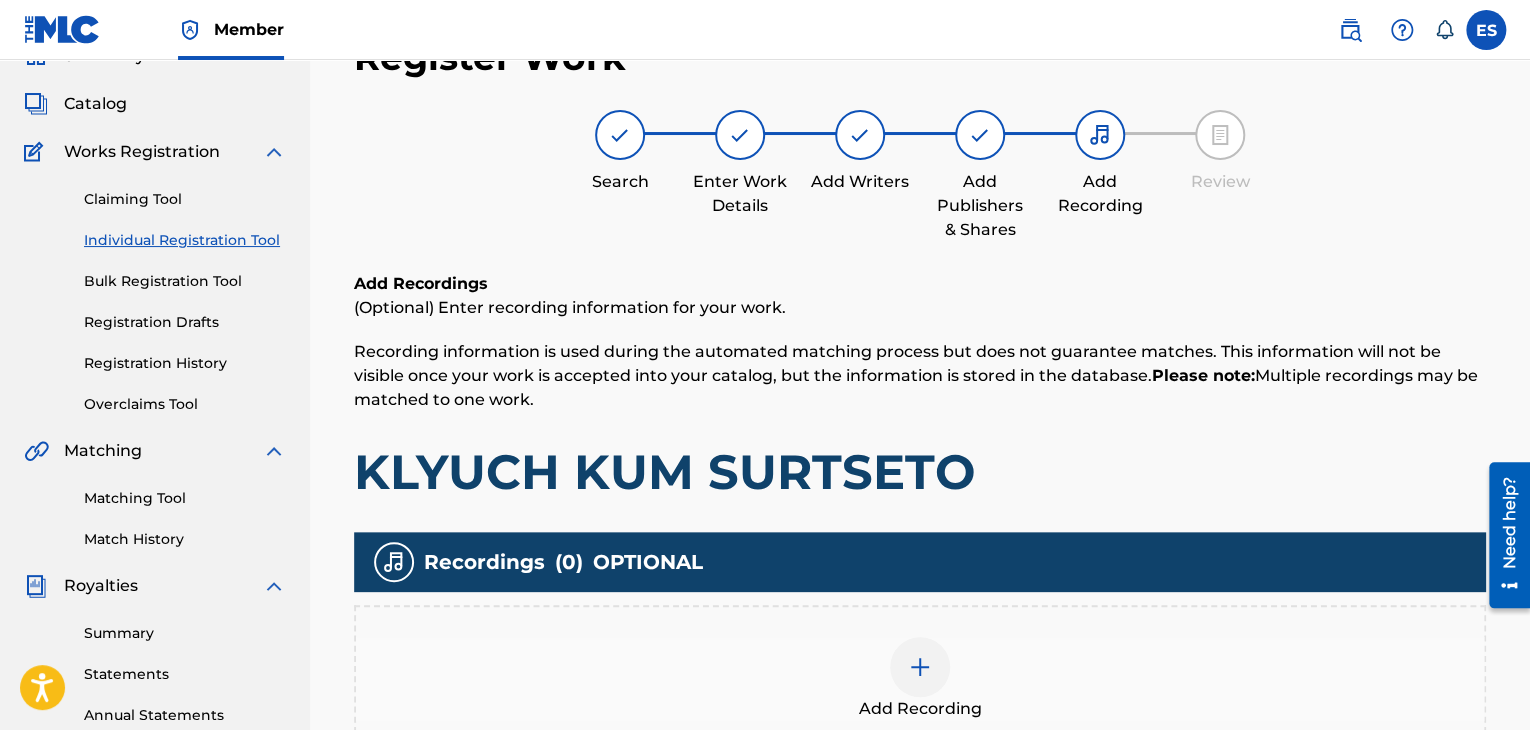 scroll, scrollTop: 90, scrollLeft: 0, axis: vertical 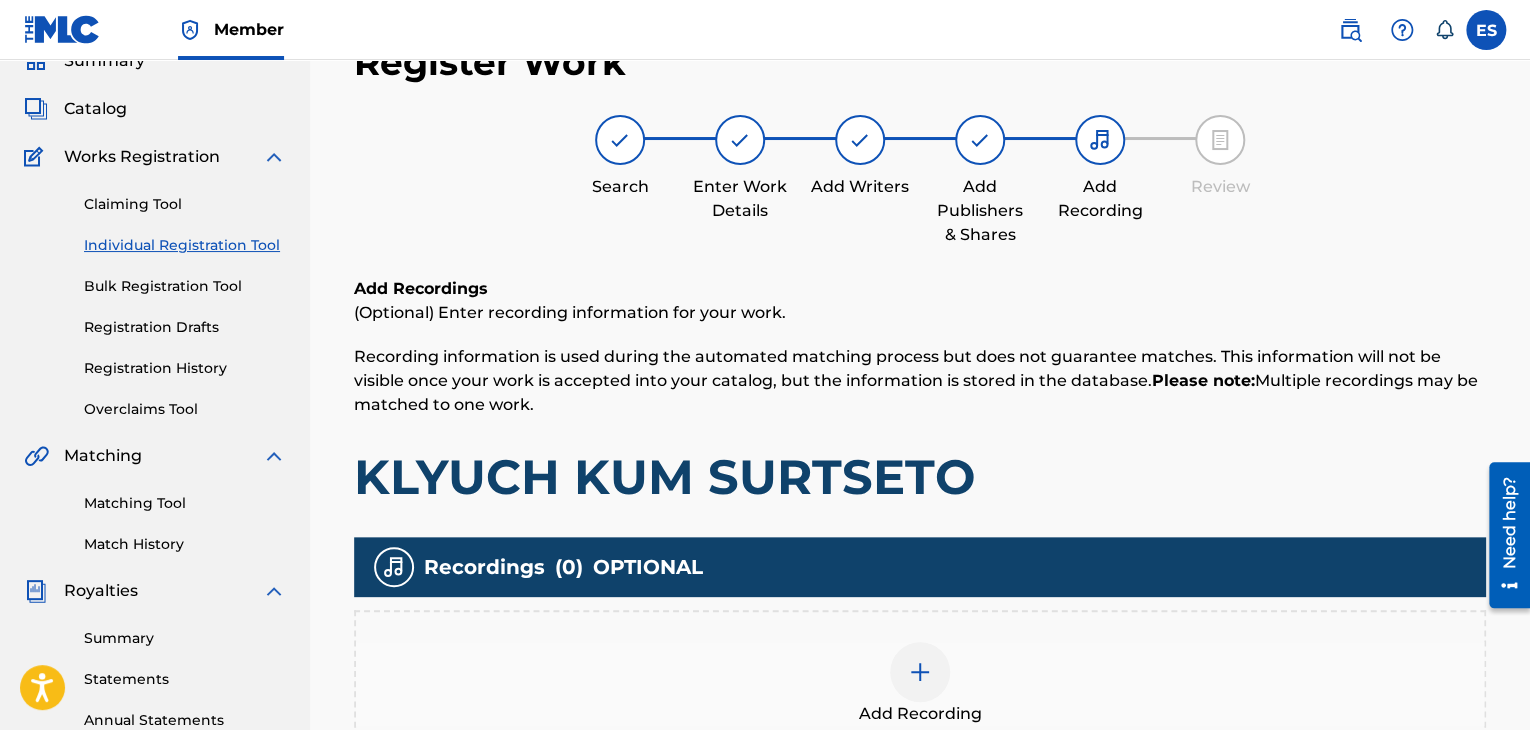 click on "Add Recording" at bounding box center [920, 684] 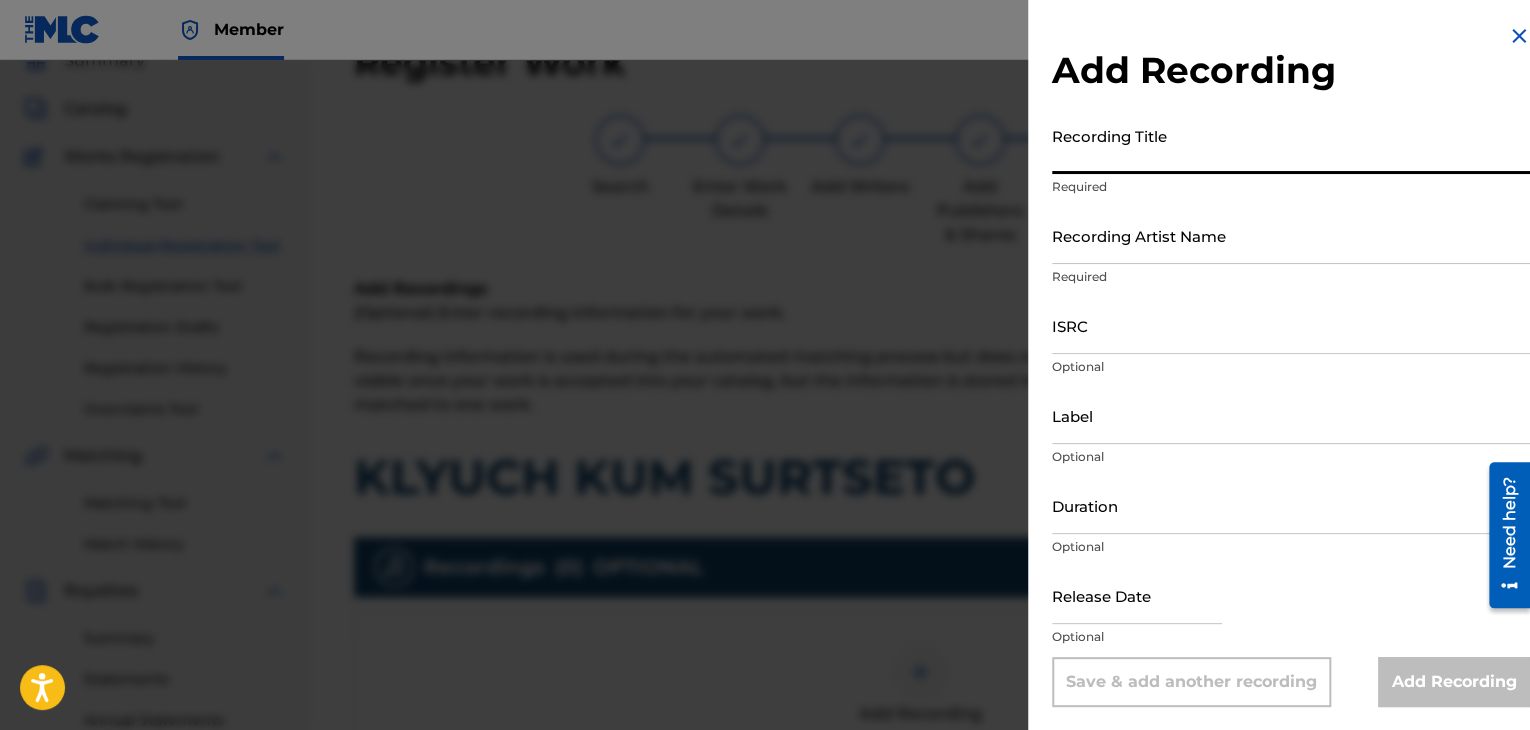 paste on "KLYUCH KUM SURTSETO" 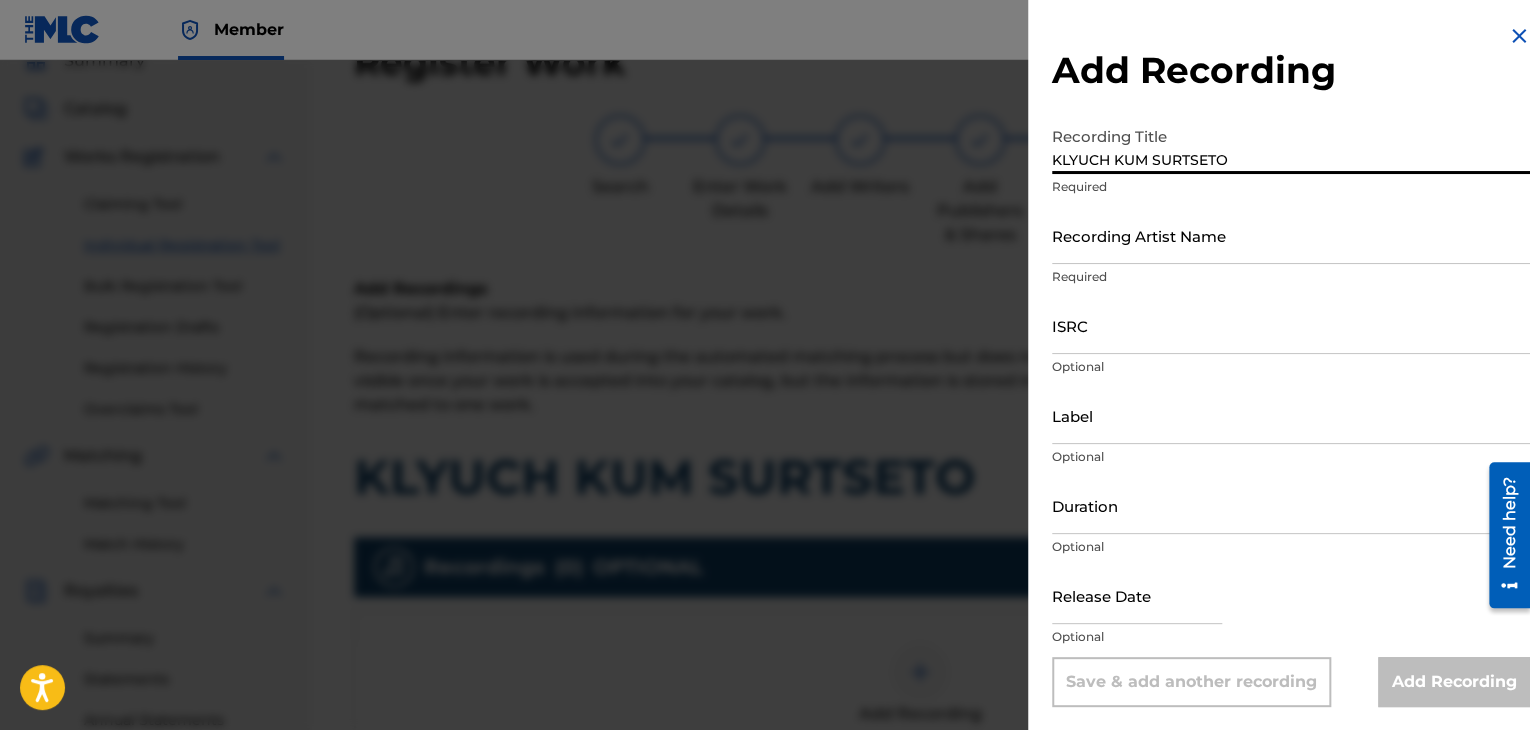 type on "KLYUCH KUM SURTSETO" 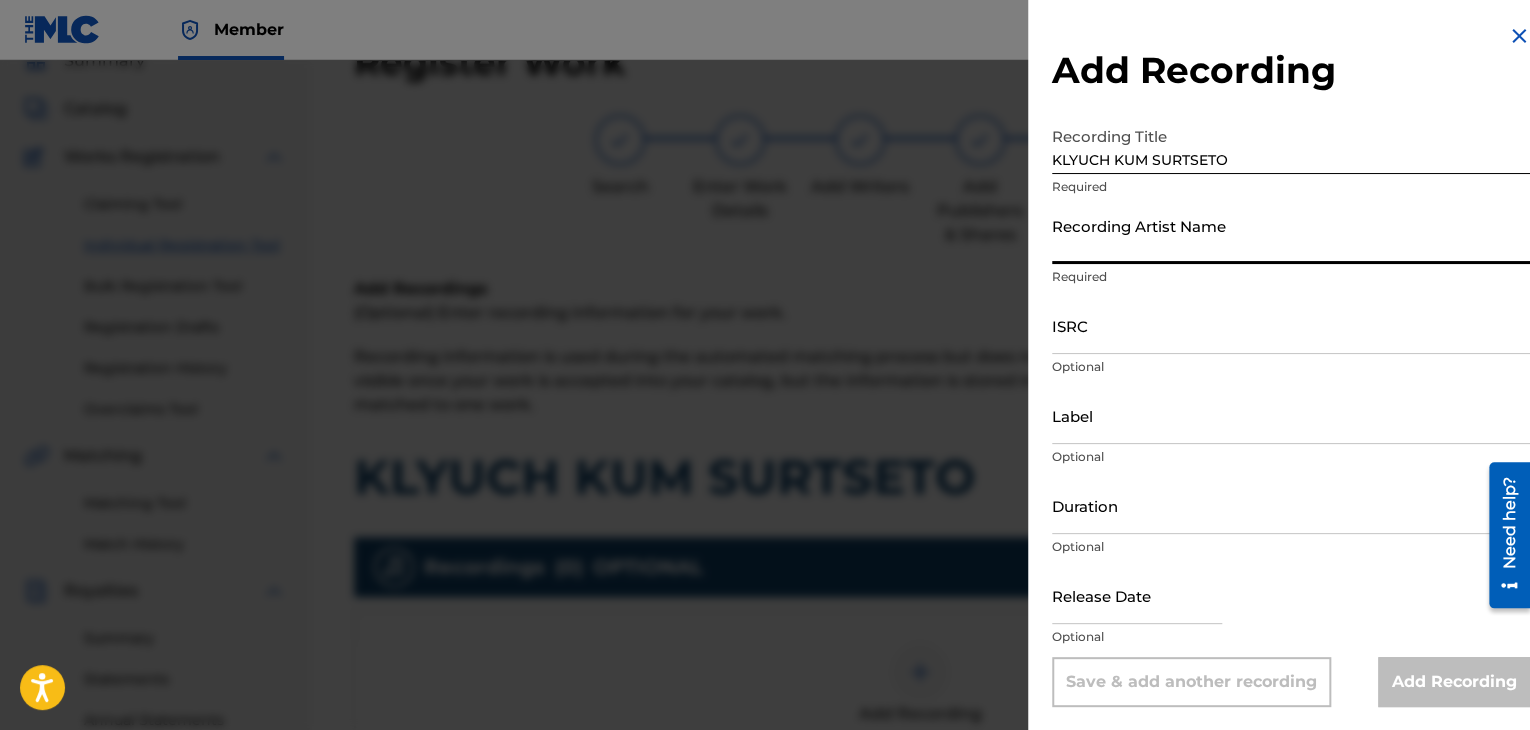 paste on "3D" 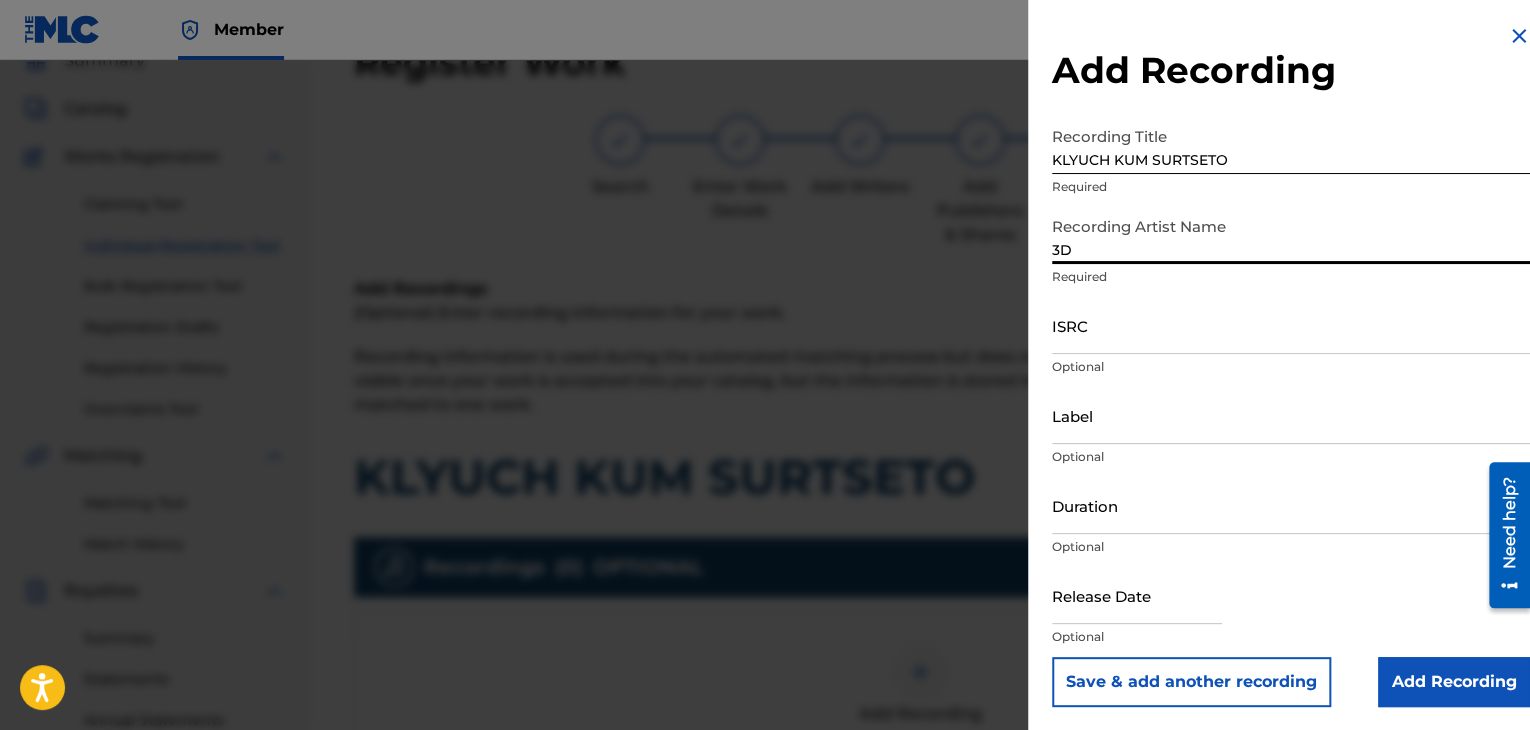 type on "3D" 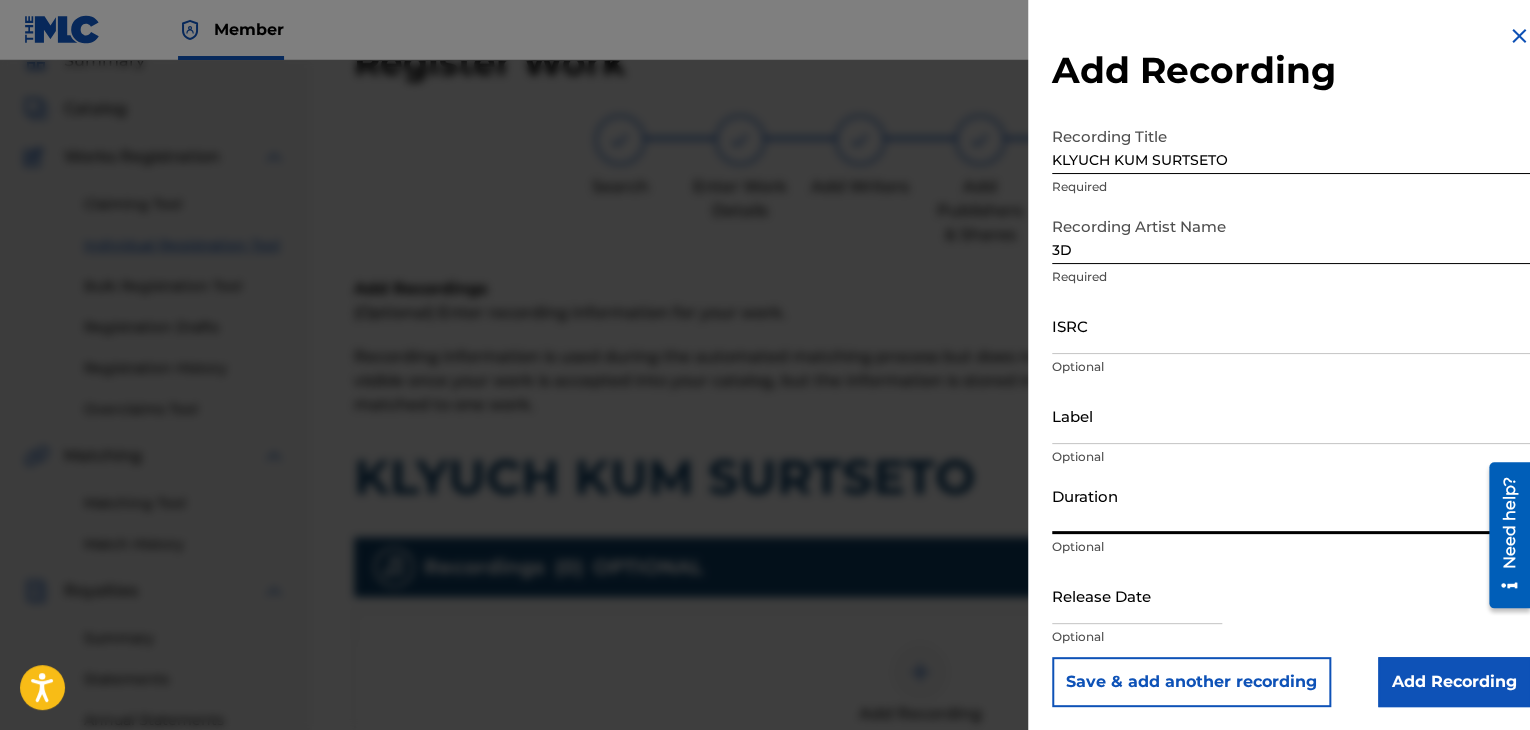 click on "Duration" at bounding box center [1291, 505] 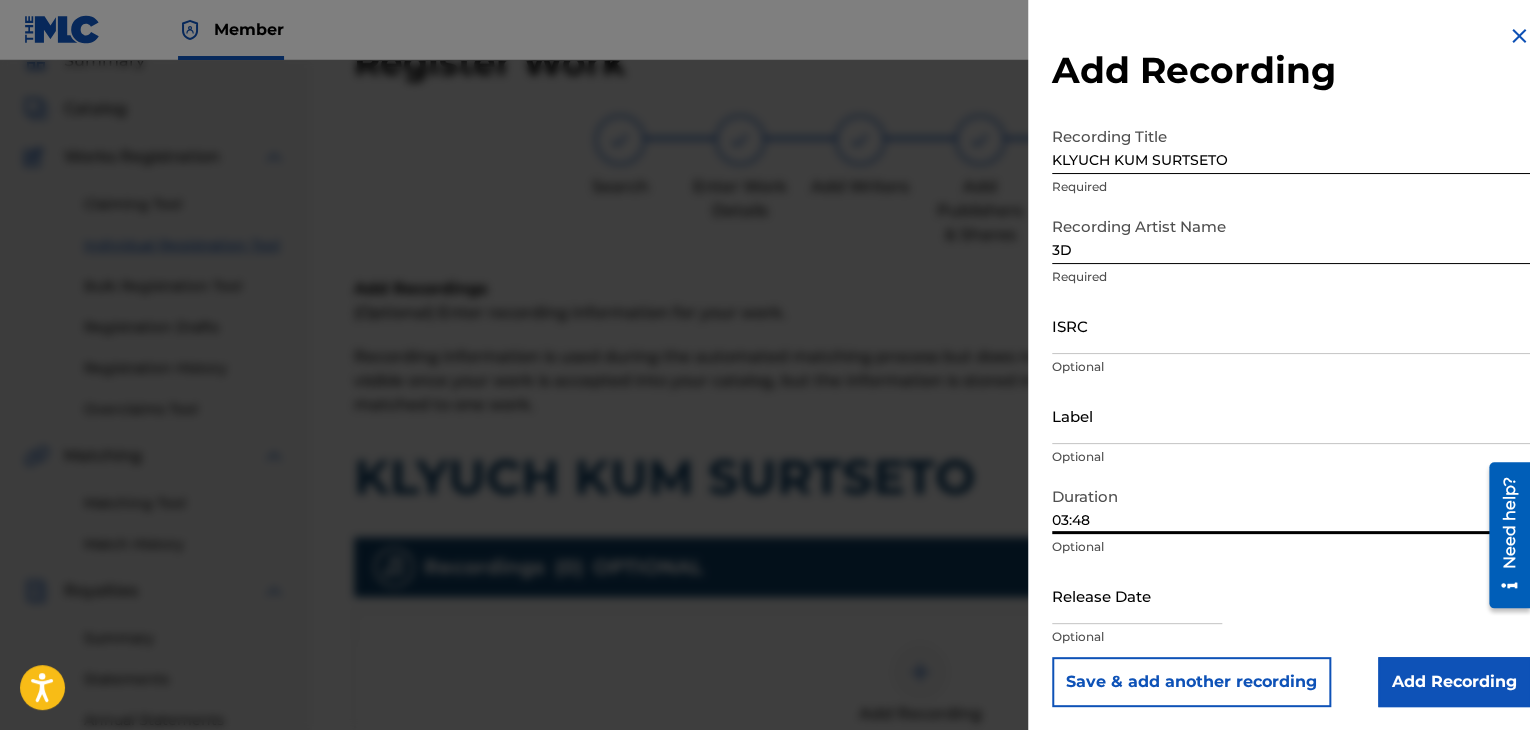 type on "03:48" 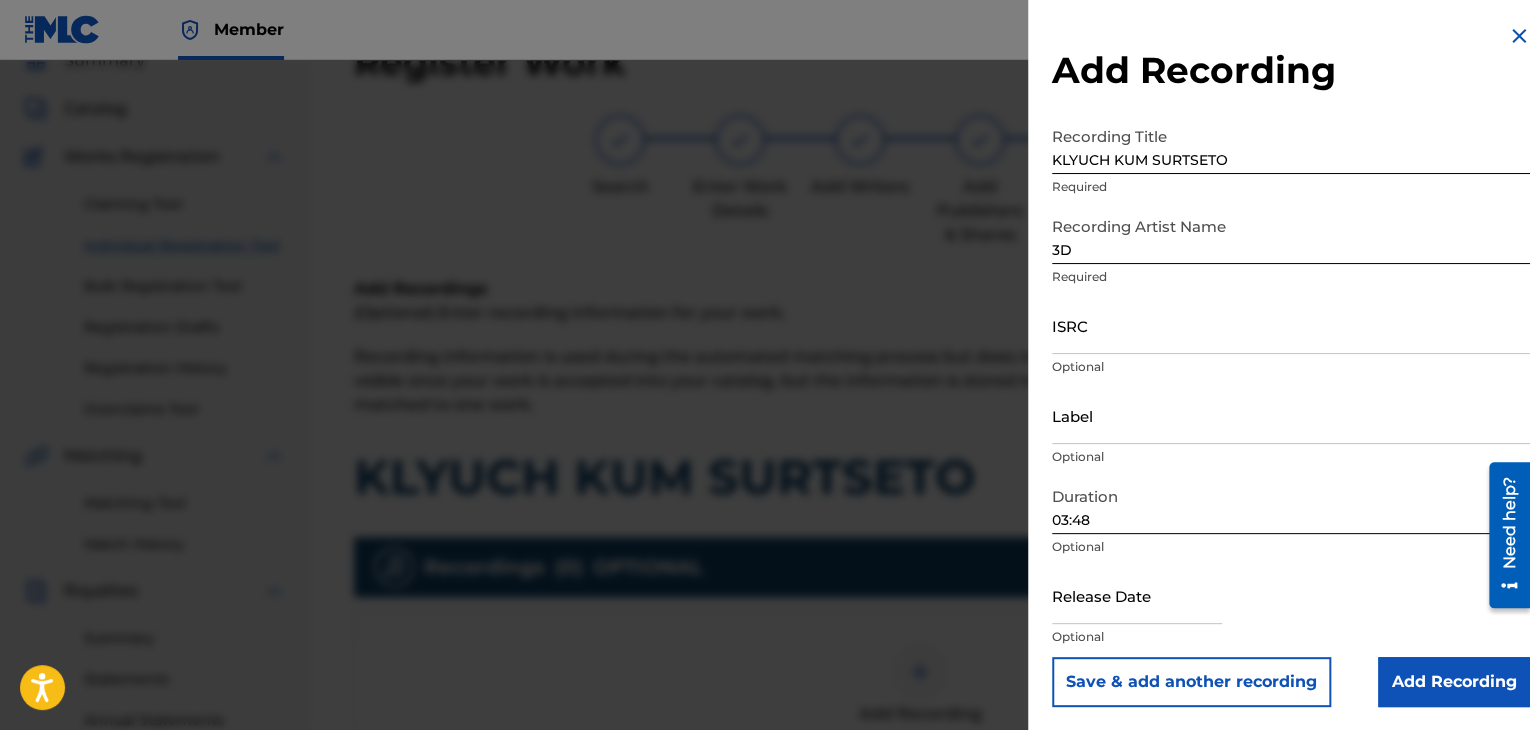 click on "Add Recording" at bounding box center (1454, 682) 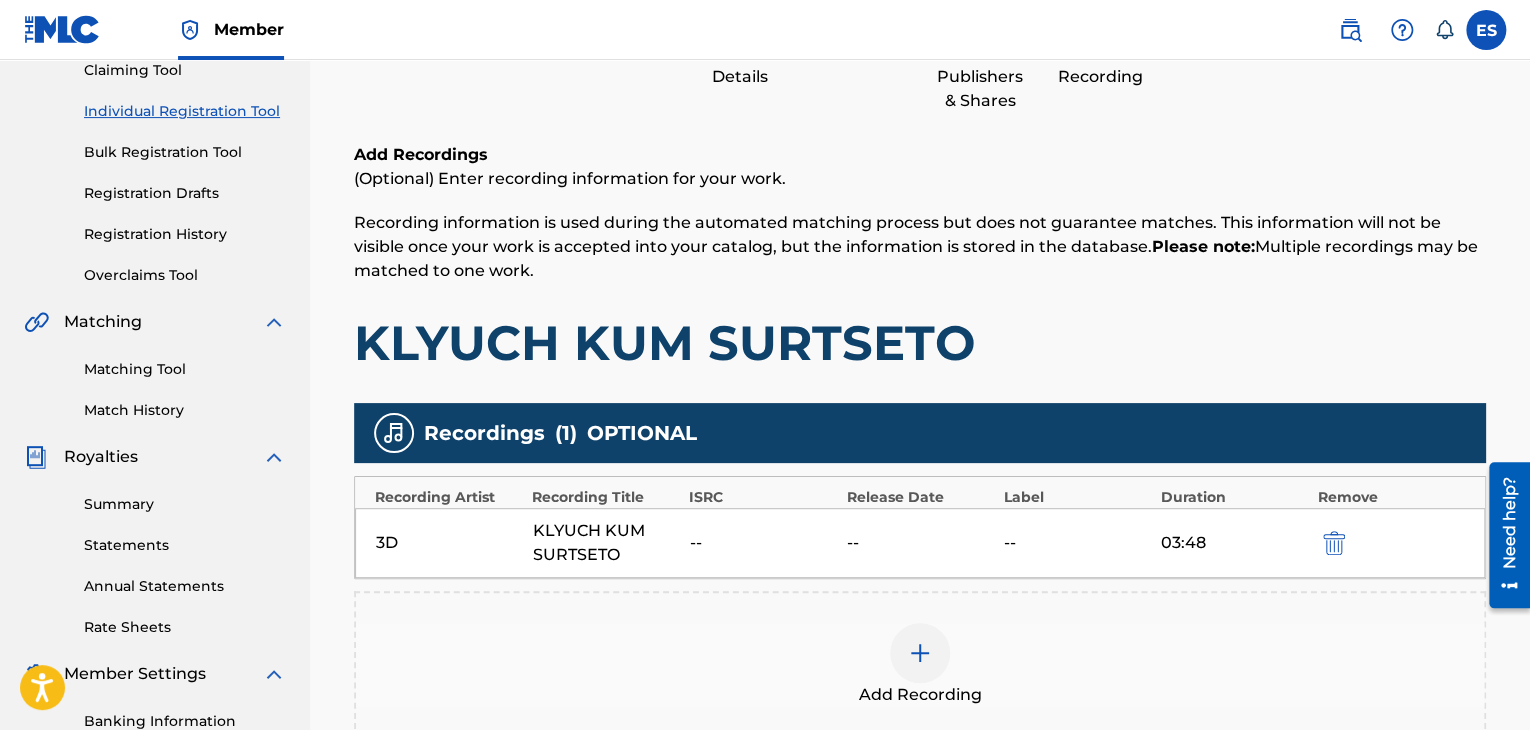 scroll, scrollTop: 390, scrollLeft: 0, axis: vertical 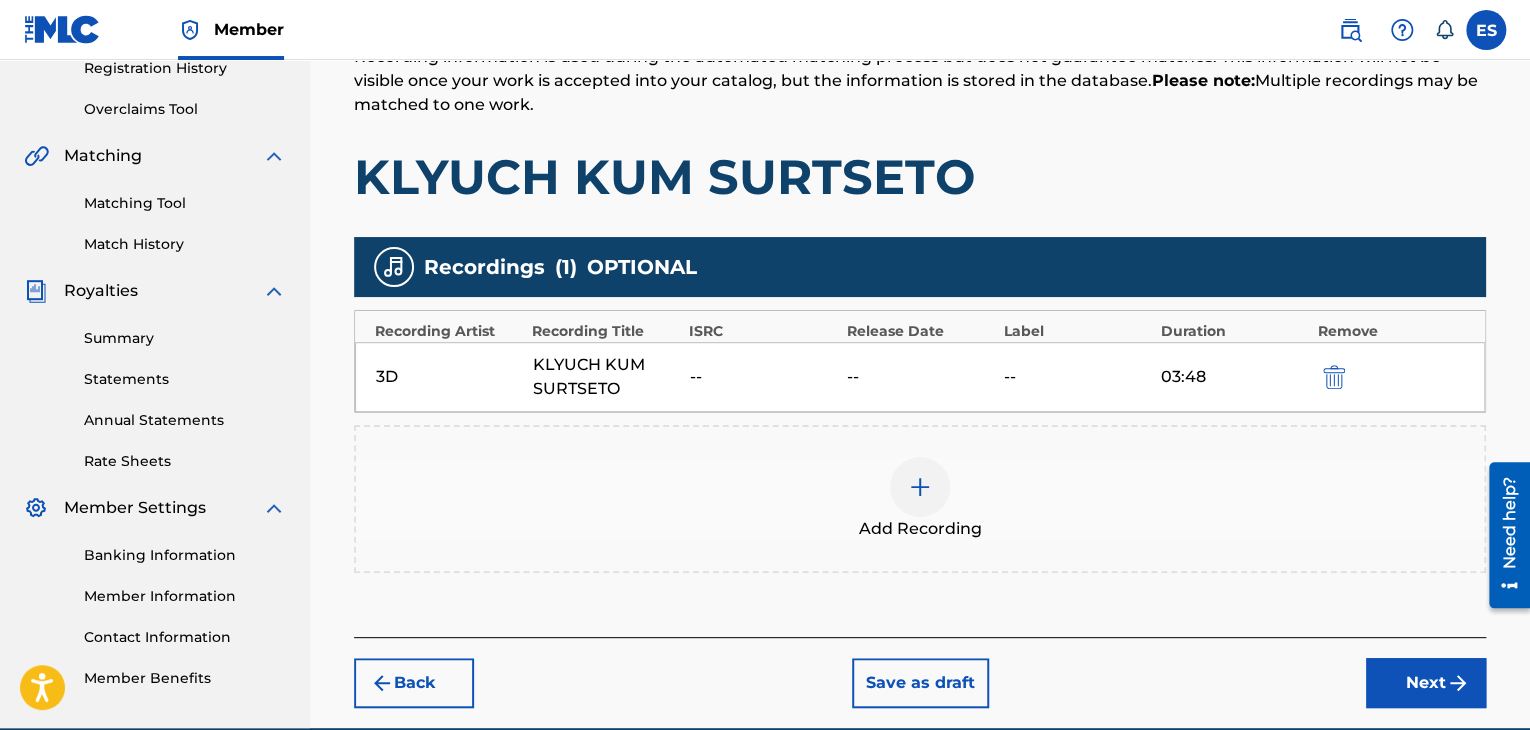 click on "Next" at bounding box center [1426, 683] 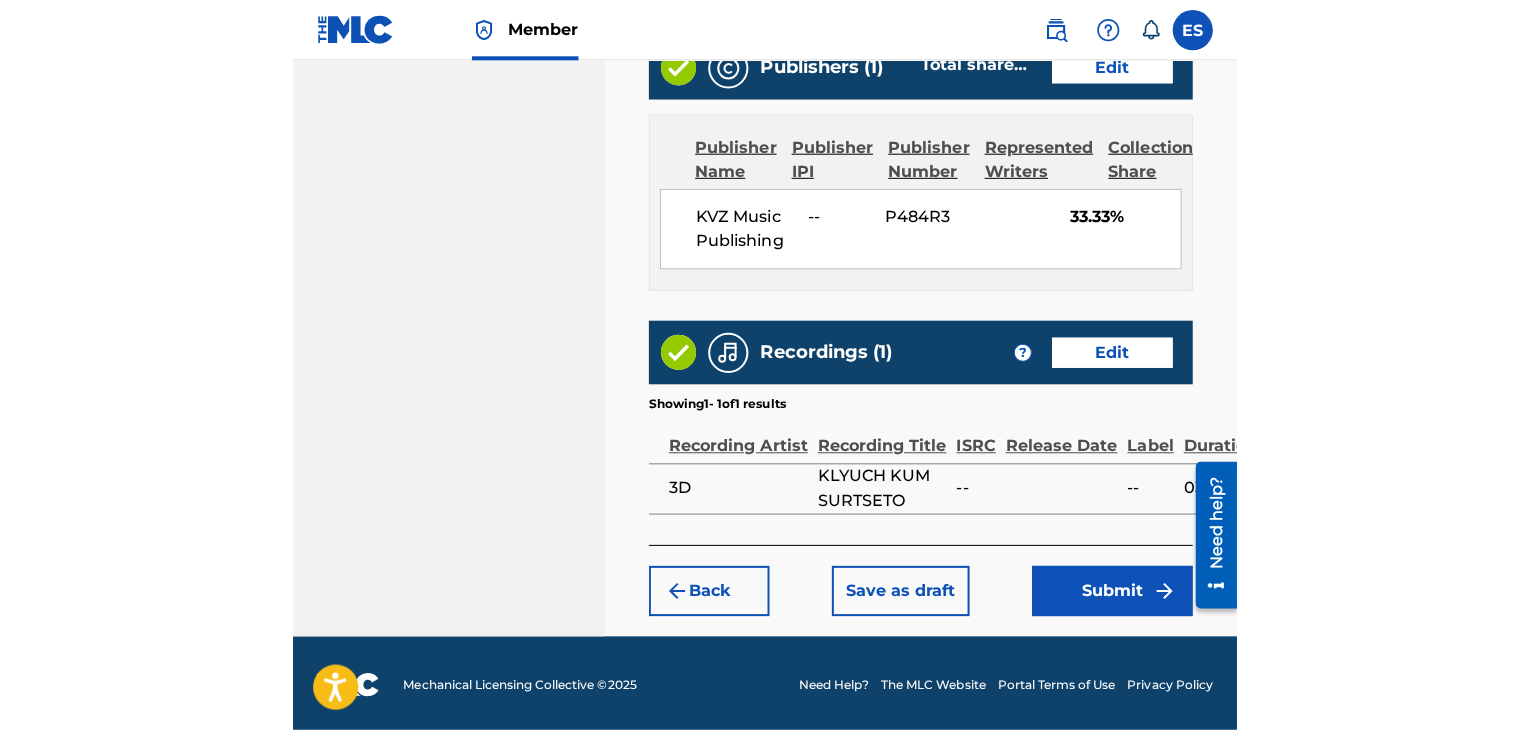 scroll, scrollTop: 1127, scrollLeft: 0, axis: vertical 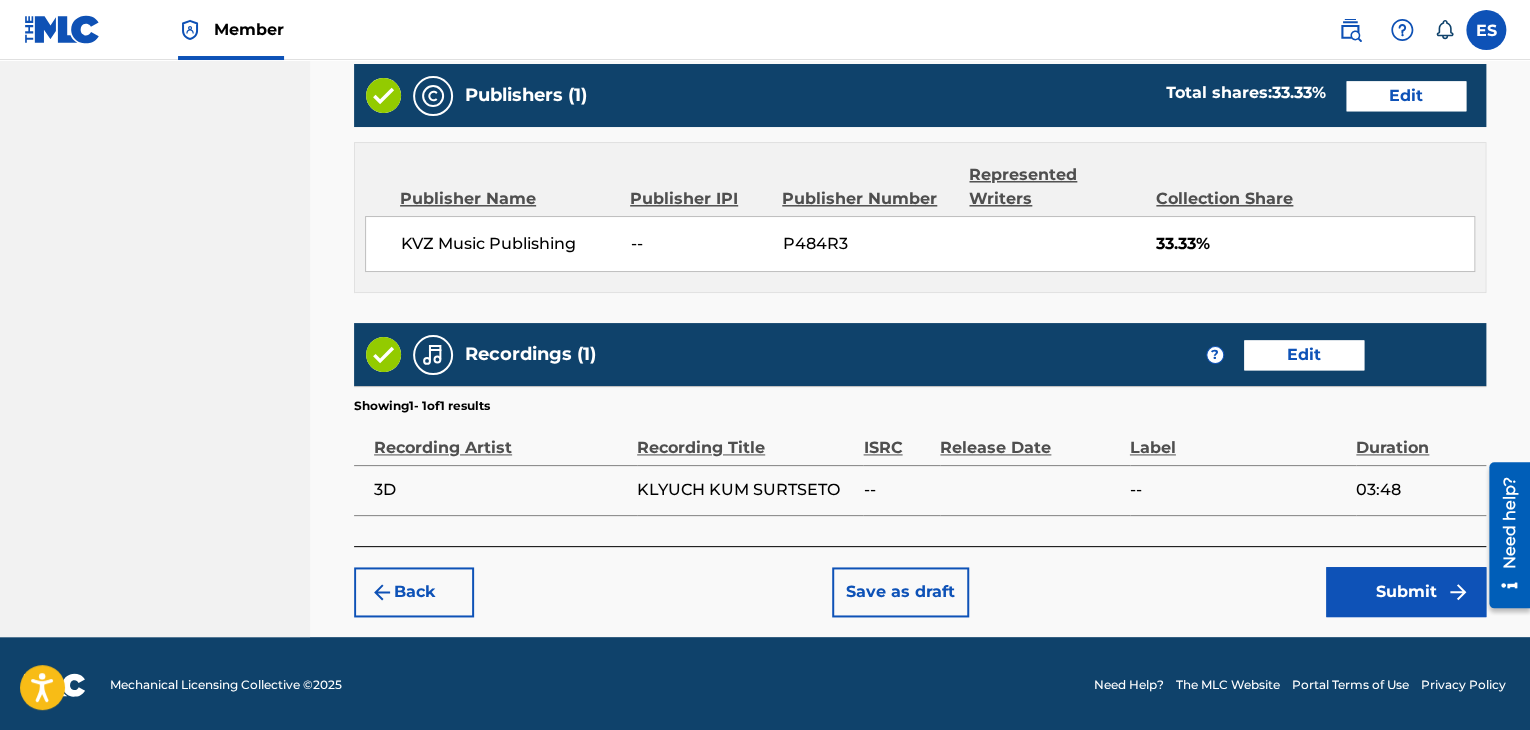 click on "Submit" at bounding box center [1406, 592] 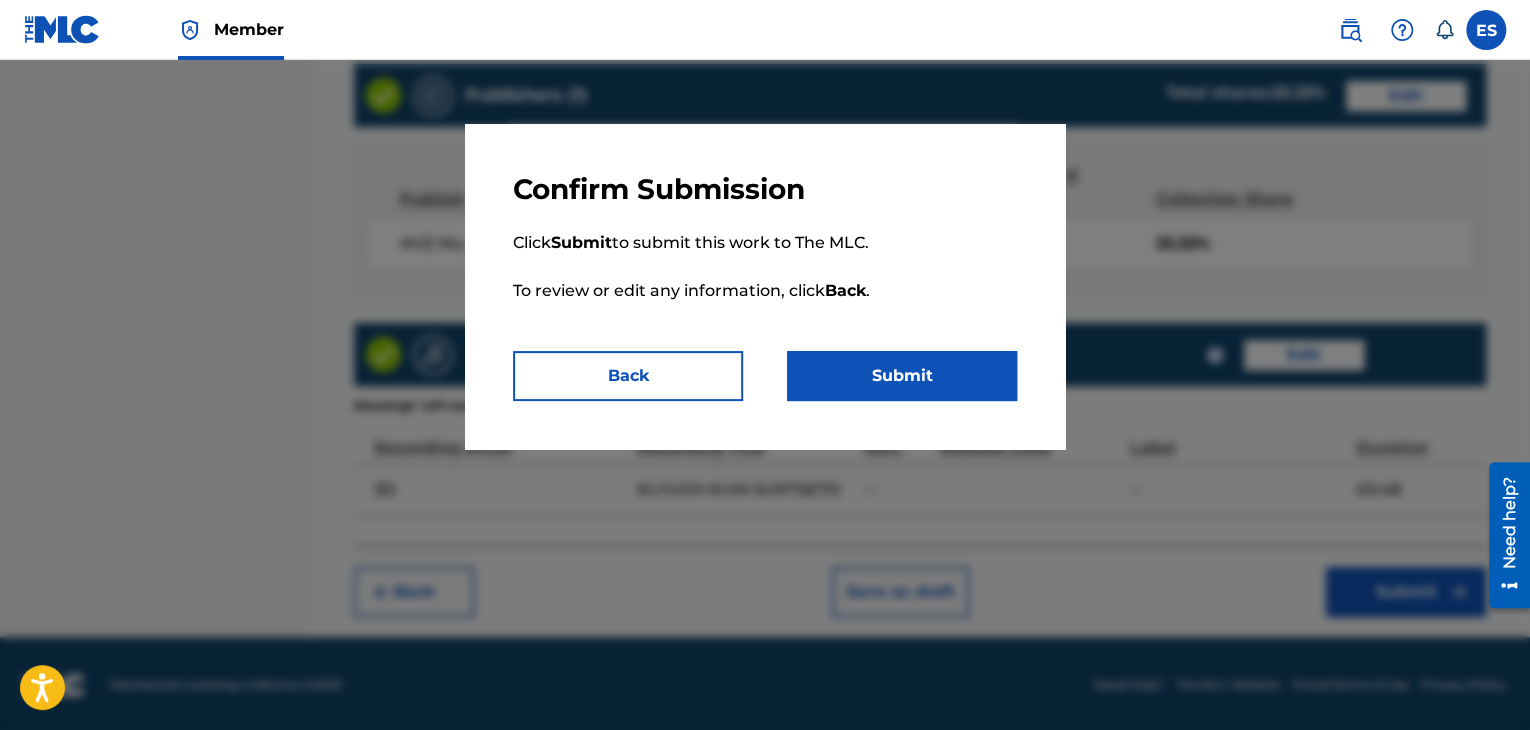 click on "Submit" at bounding box center [902, 376] 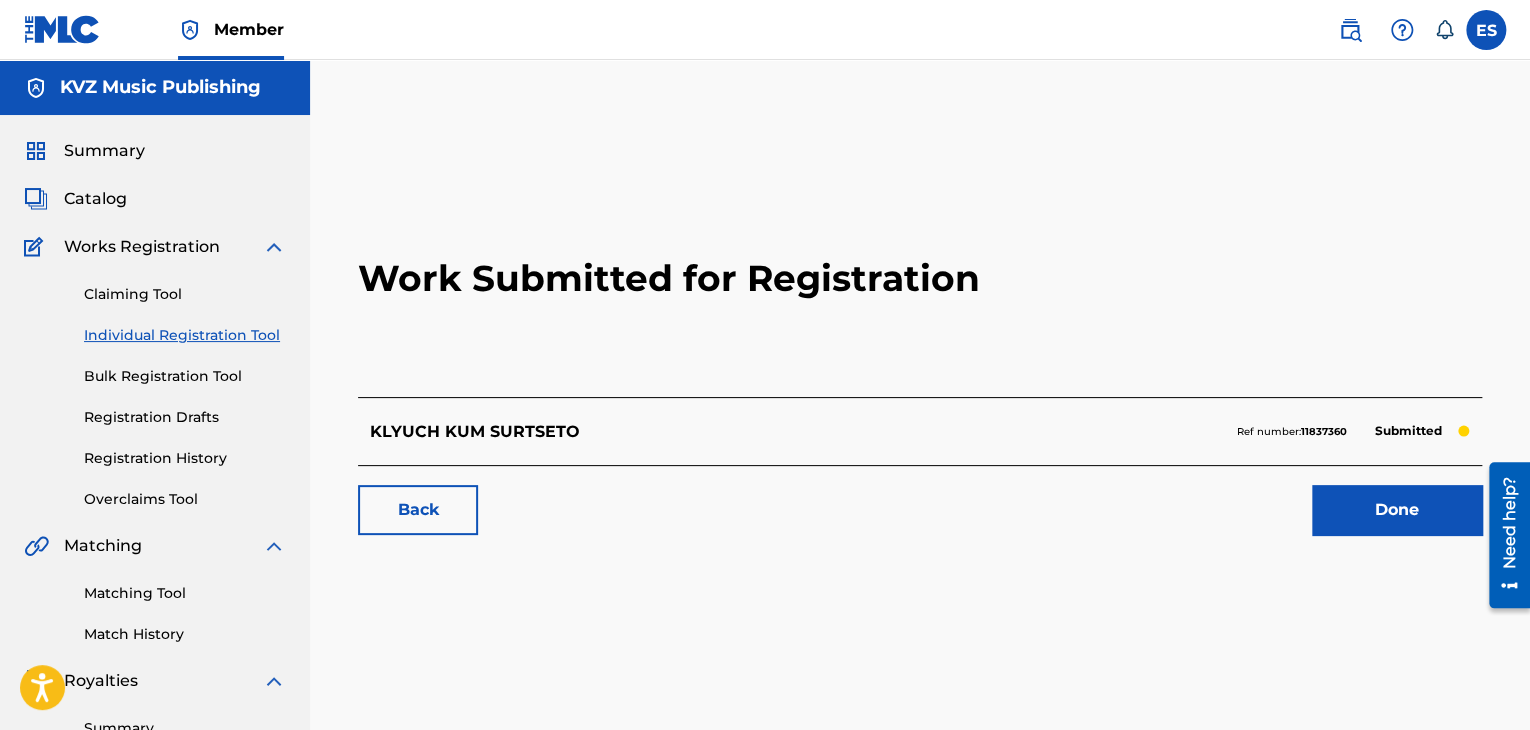 click on "Individual Registration Tool" at bounding box center (185, 335) 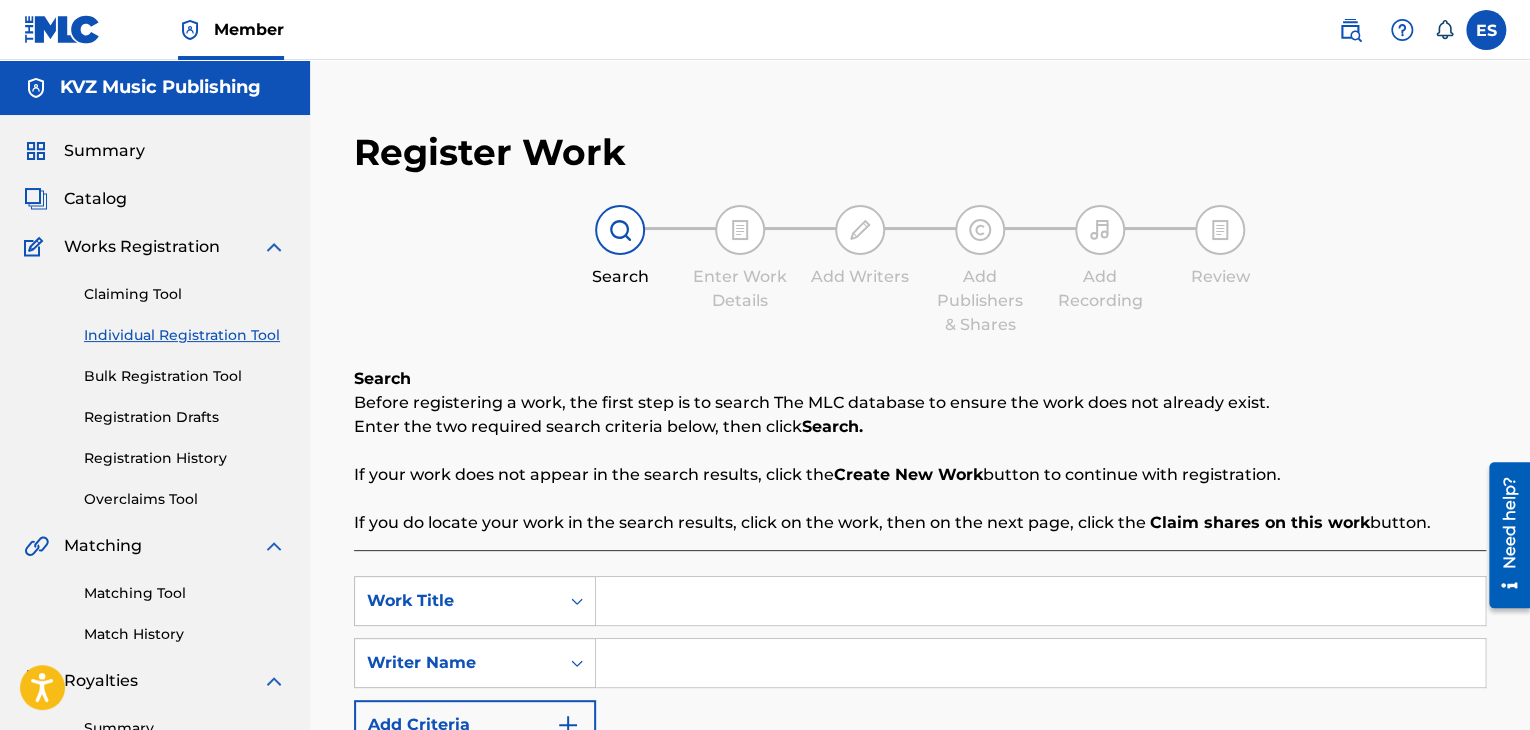 click at bounding box center (1040, 601) 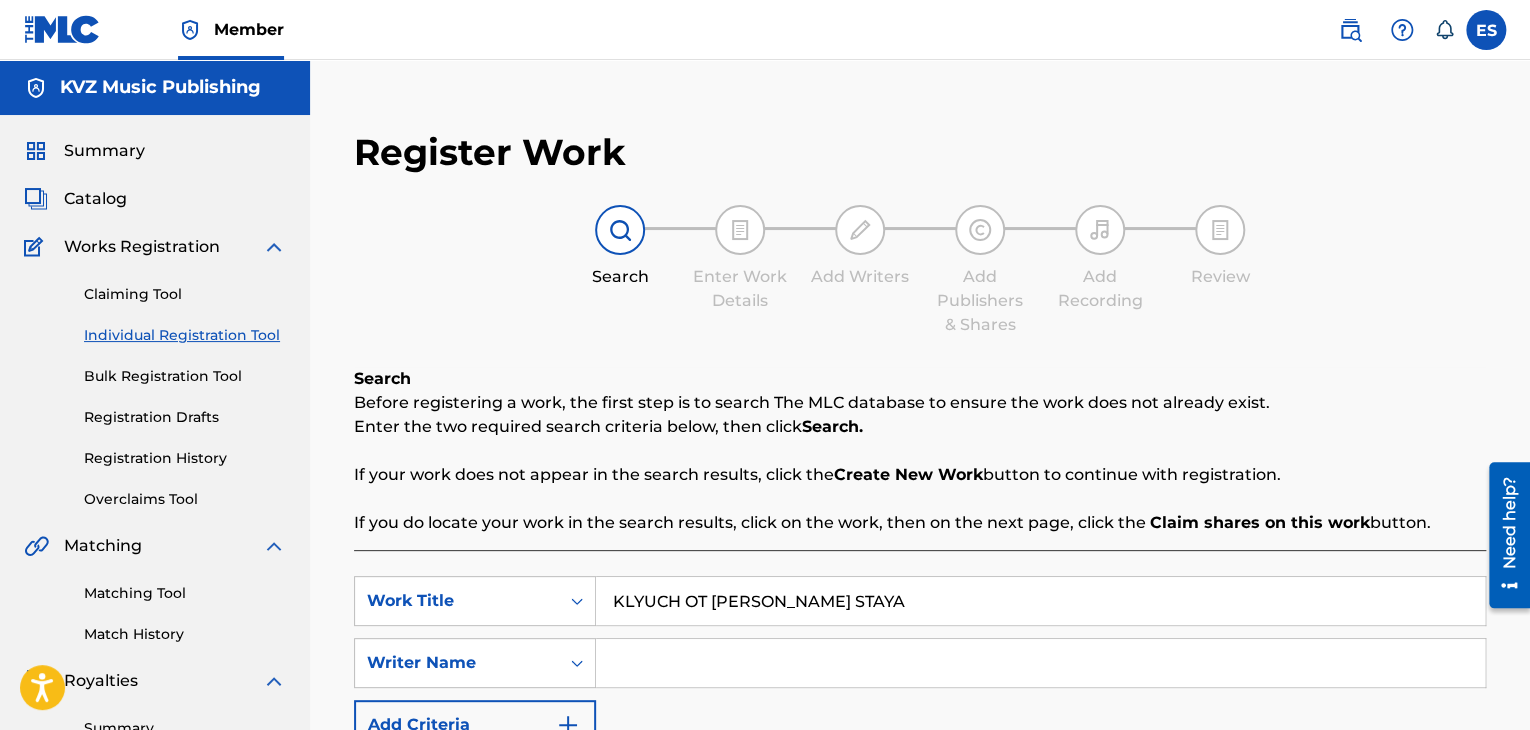 type on "KLYUCH OT CHUJDA STAYA" 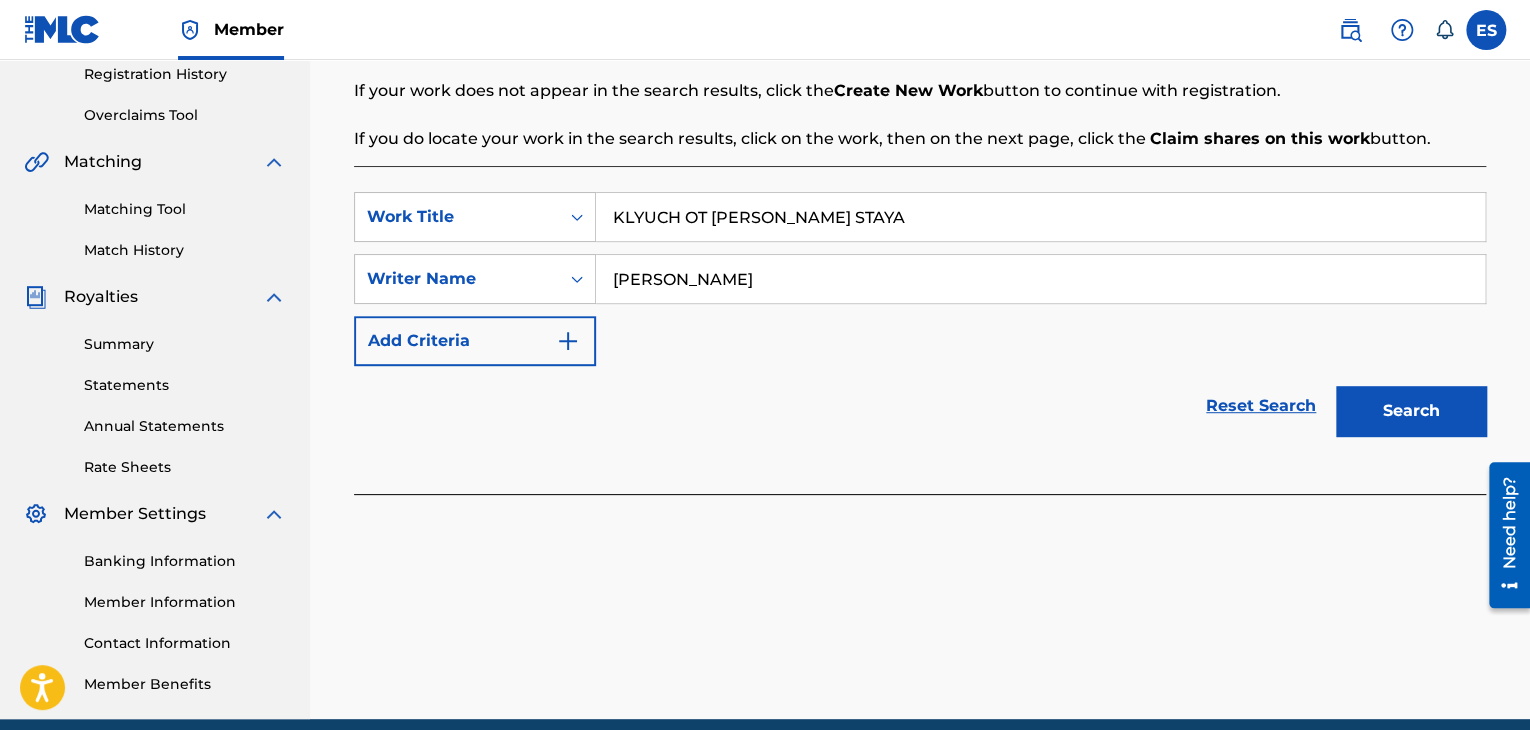 scroll, scrollTop: 469, scrollLeft: 0, axis: vertical 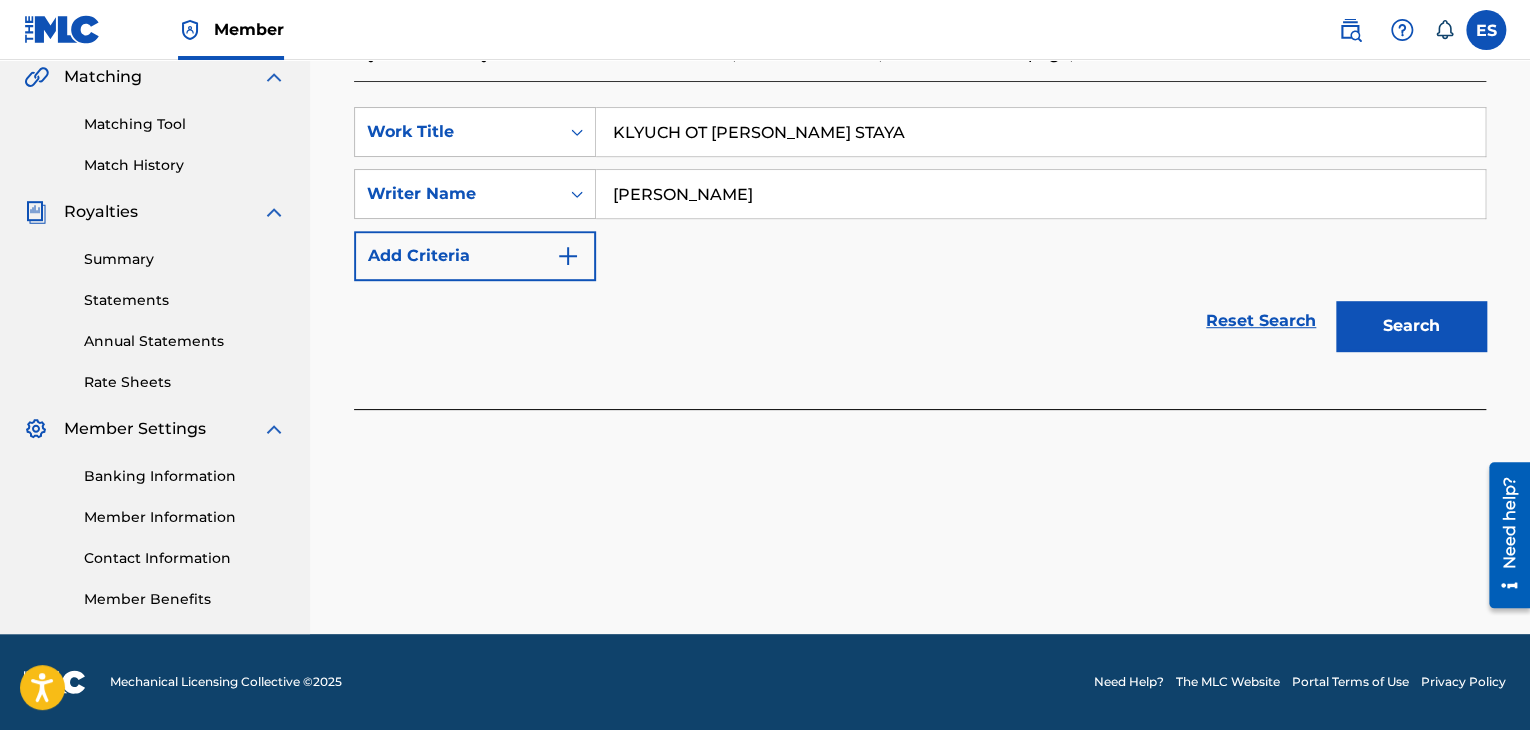click on "Search" at bounding box center [1411, 326] 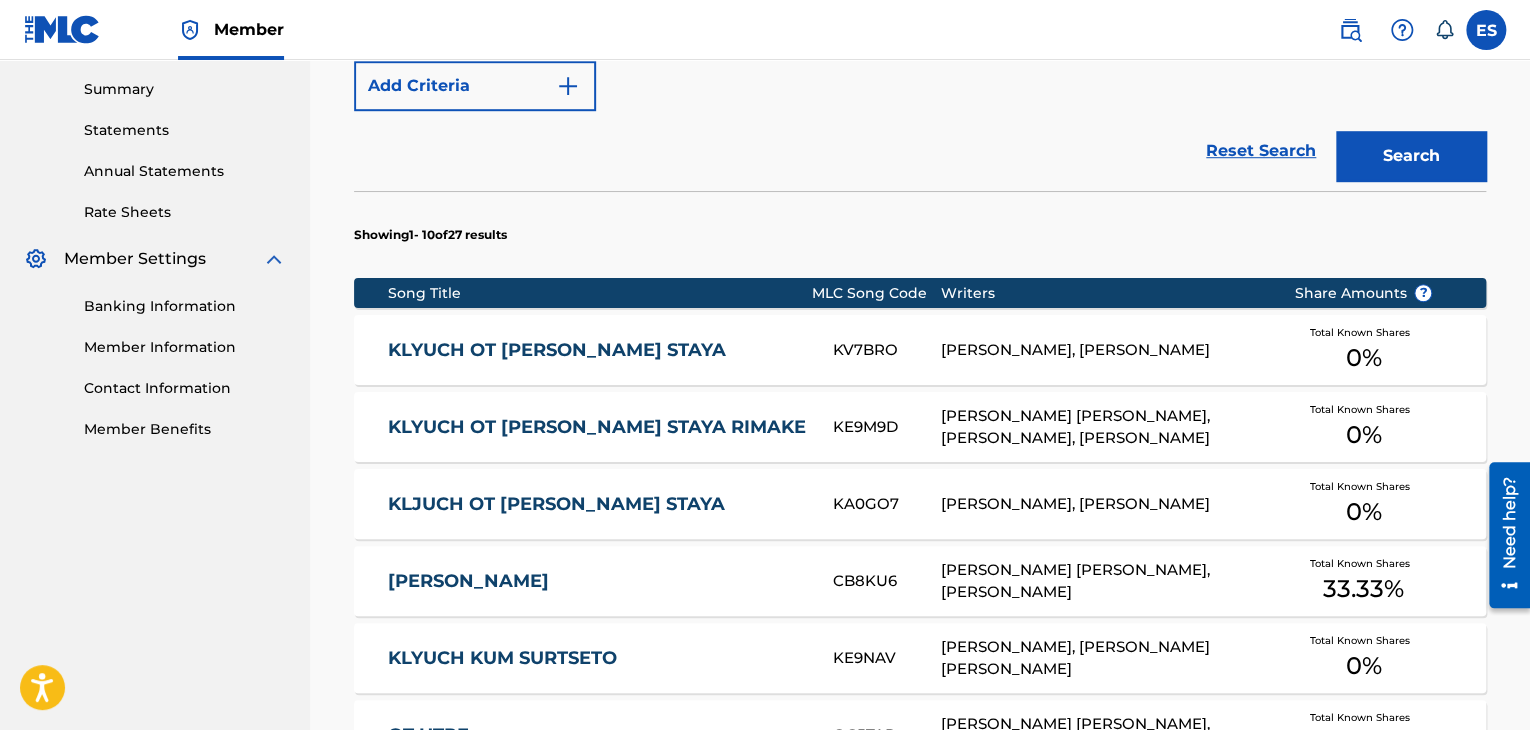 scroll, scrollTop: 669, scrollLeft: 0, axis: vertical 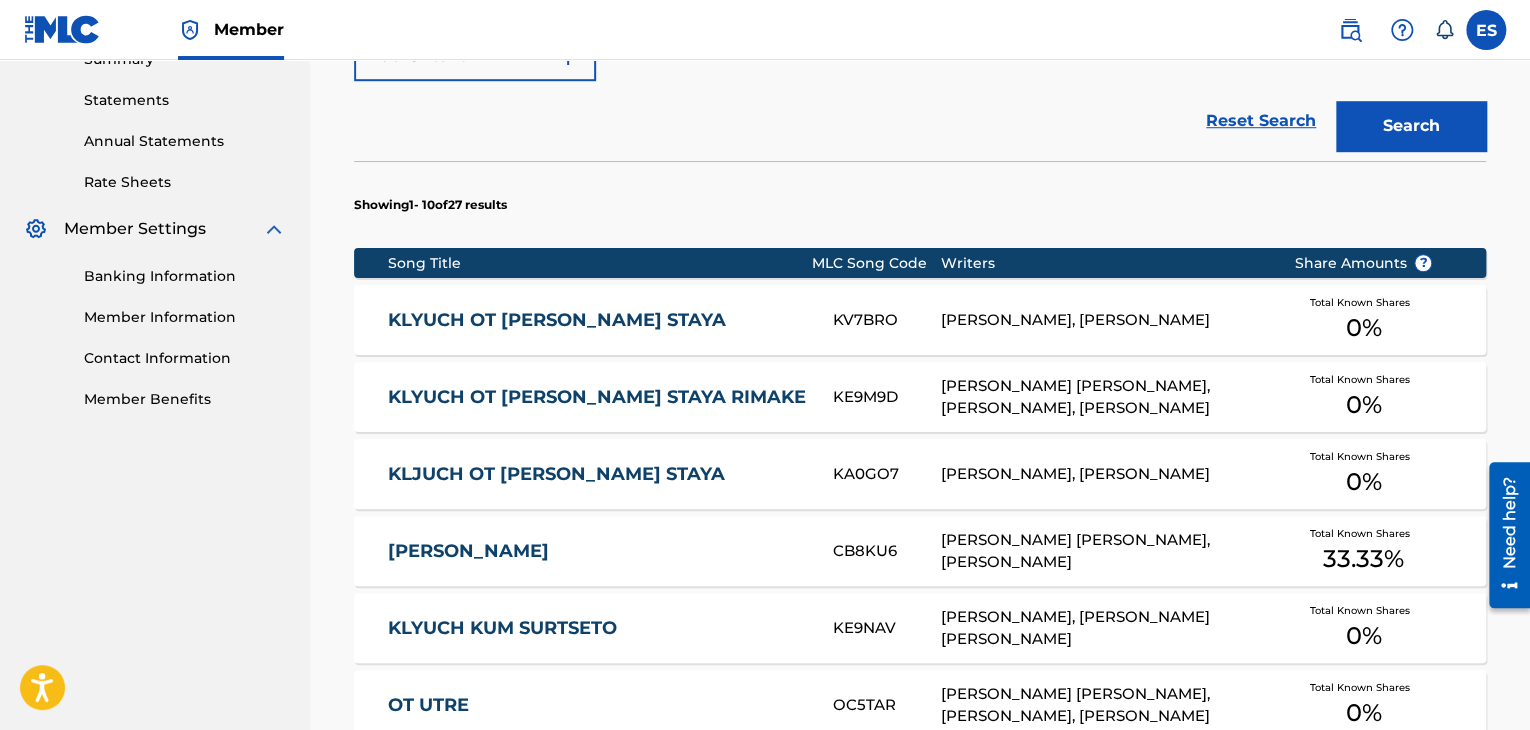 click on "KLYUCH OT CHUJDA STAYA" at bounding box center (597, 320) 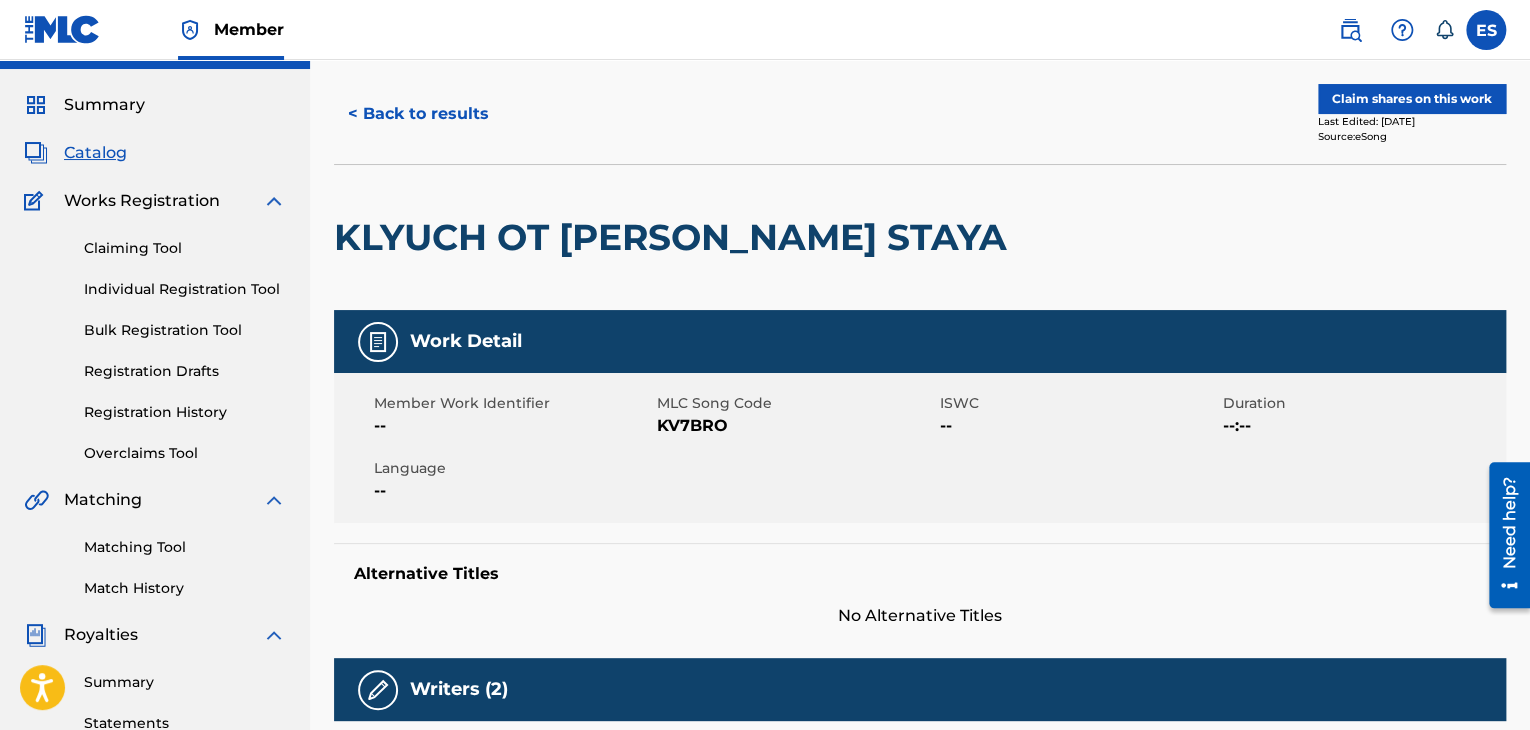 scroll, scrollTop: 0, scrollLeft: 0, axis: both 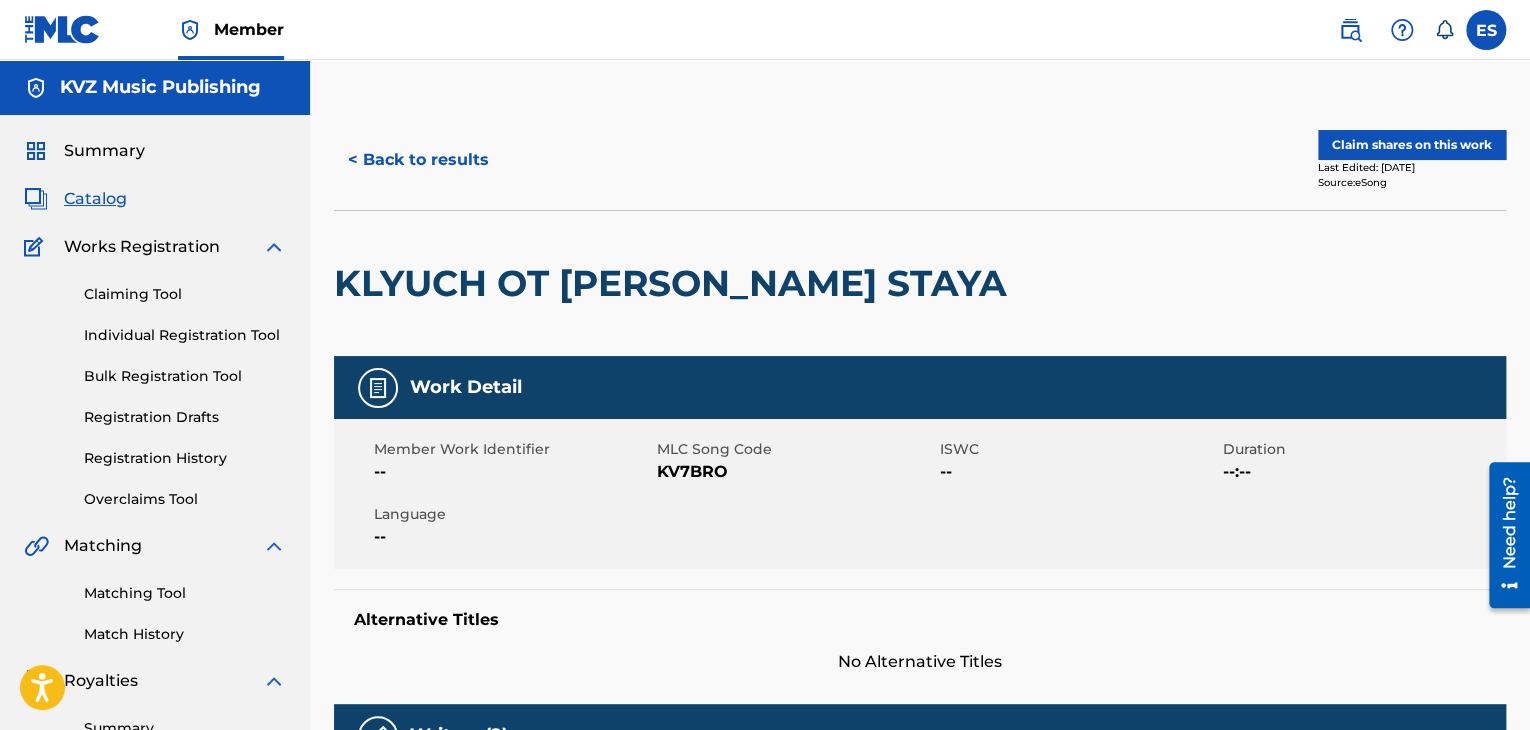 click on "< Back to results" at bounding box center (418, 160) 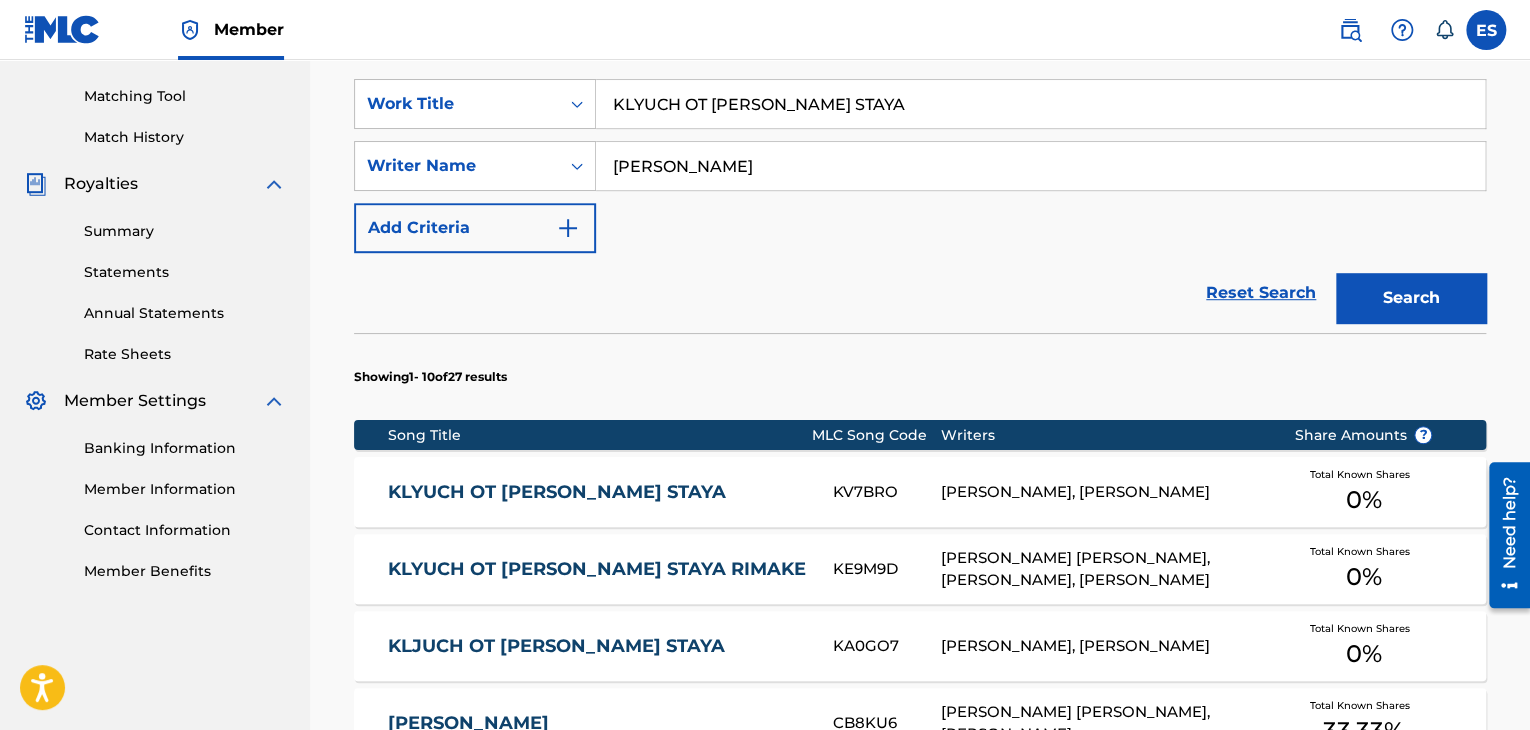 scroll, scrollTop: 569, scrollLeft: 0, axis: vertical 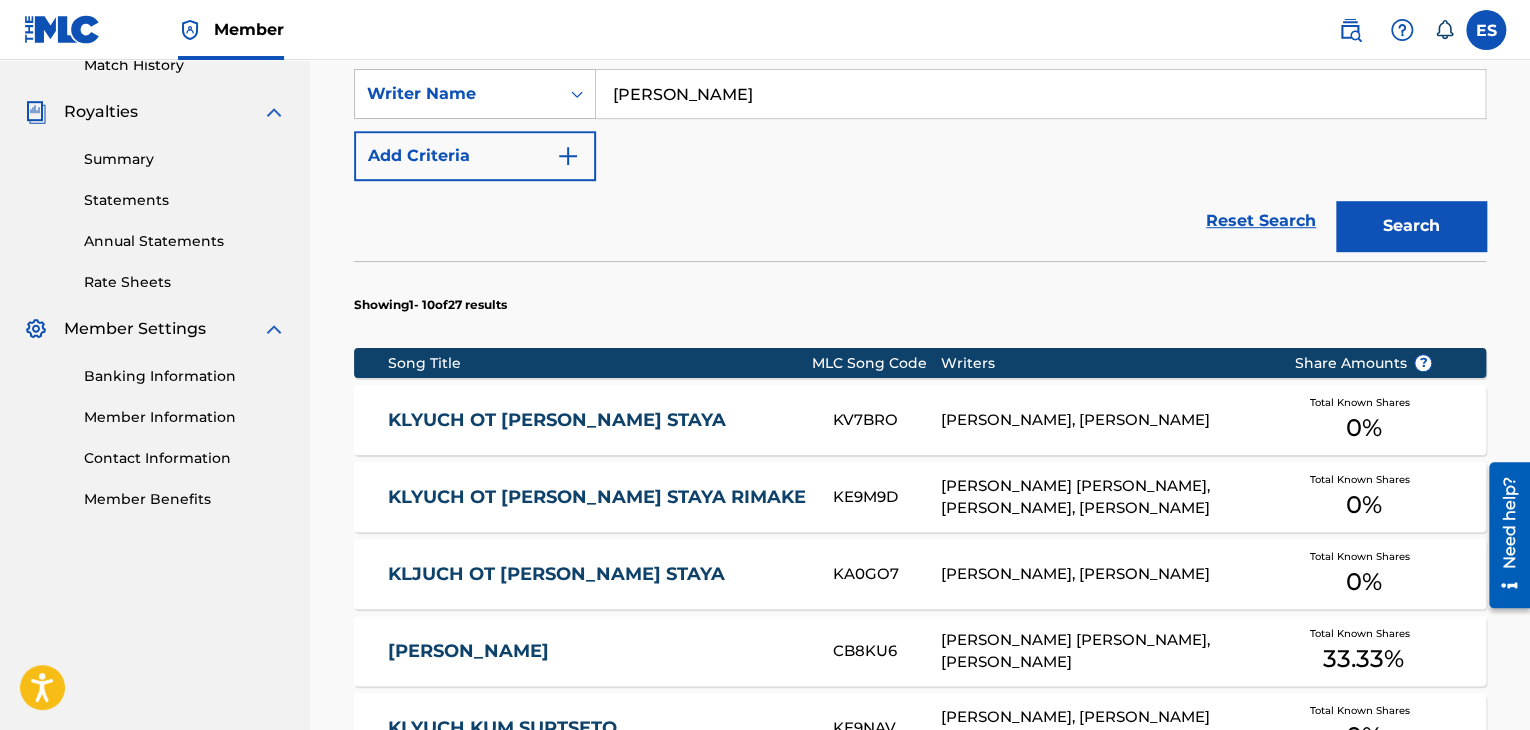 click on "KLYUCH OT CHUJDA STAYA" at bounding box center (597, 420) 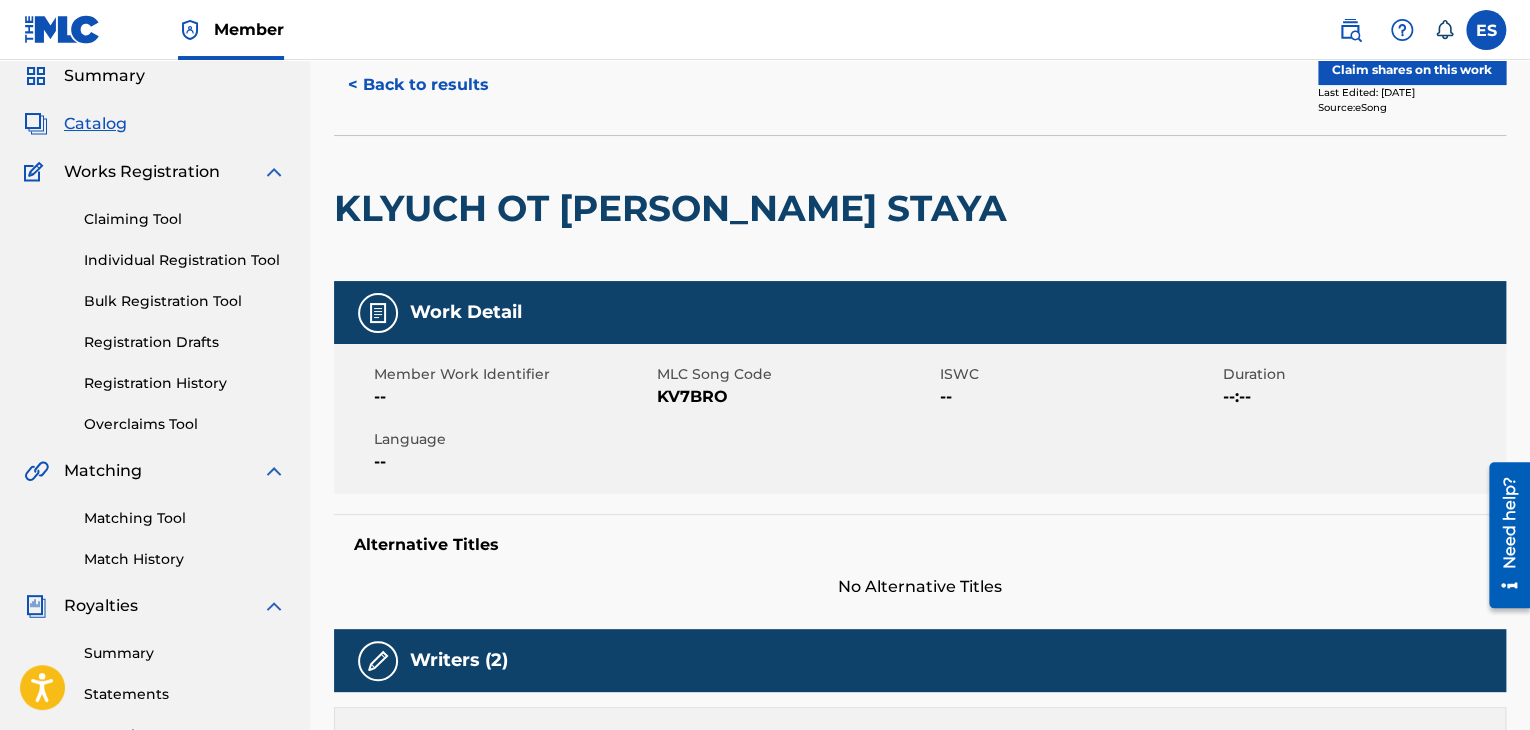 scroll, scrollTop: 0, scrollLeft: 0, axis: both 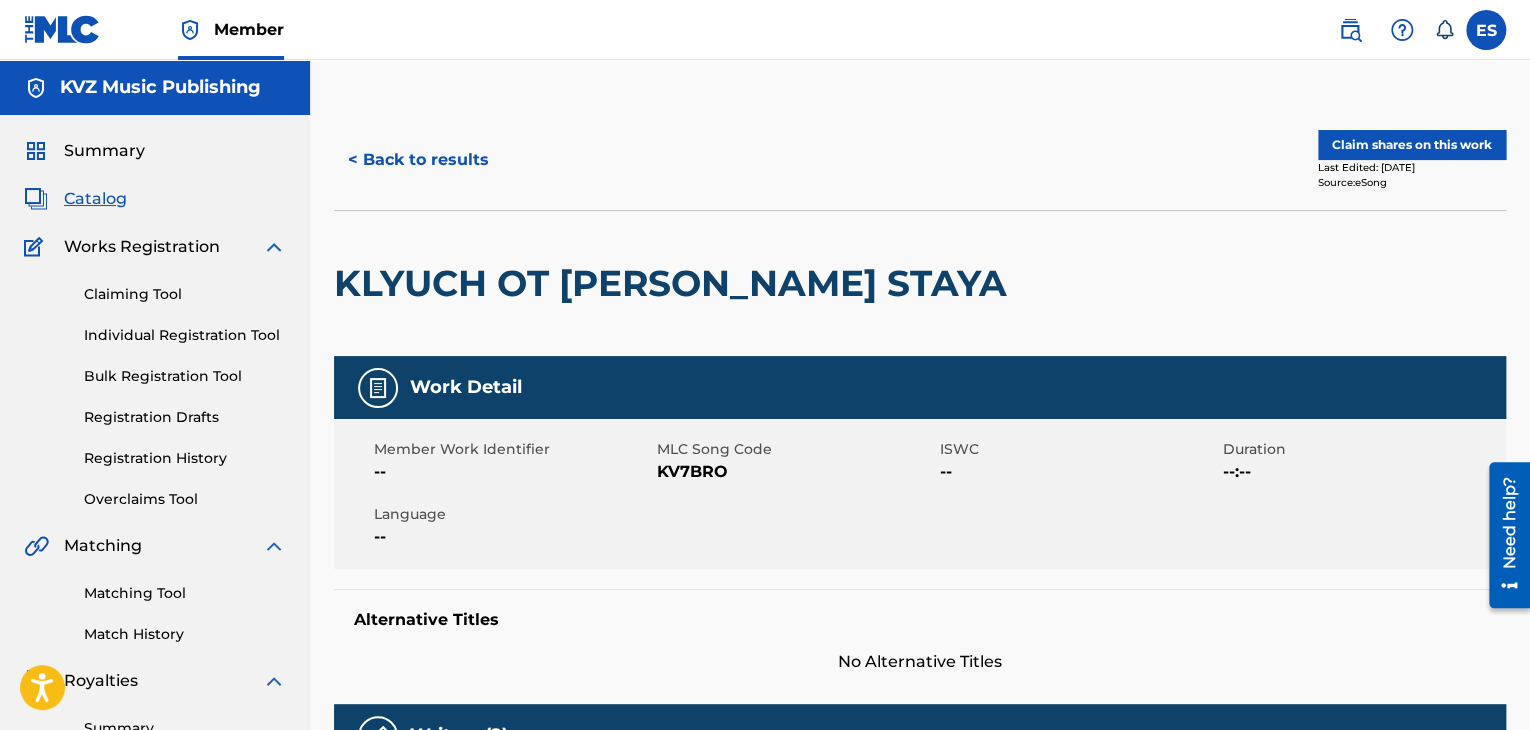 click on "< Back to results" at bounding box center [418, 160] 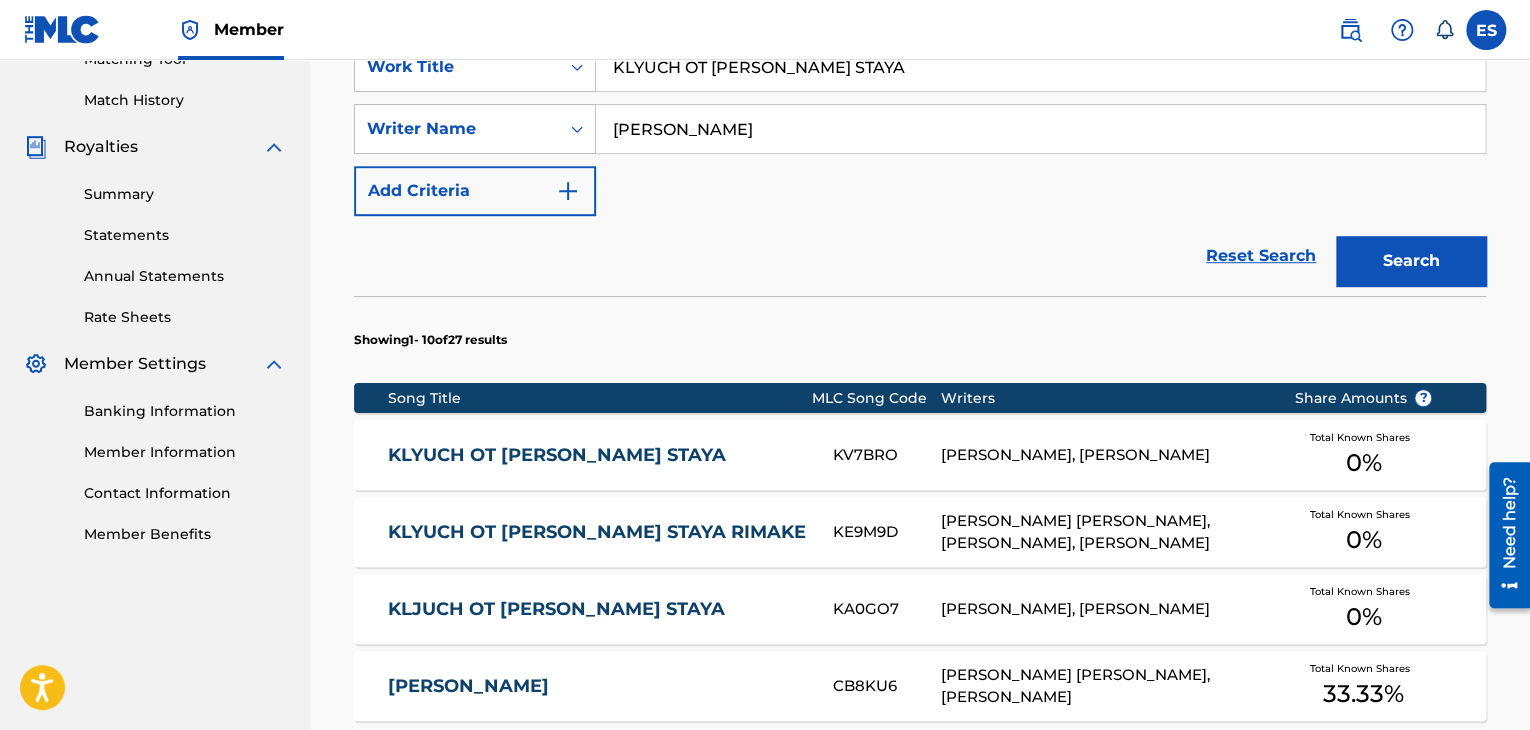 scroll, scrollTop: 569, scrollLeft: 0, axis: vertical 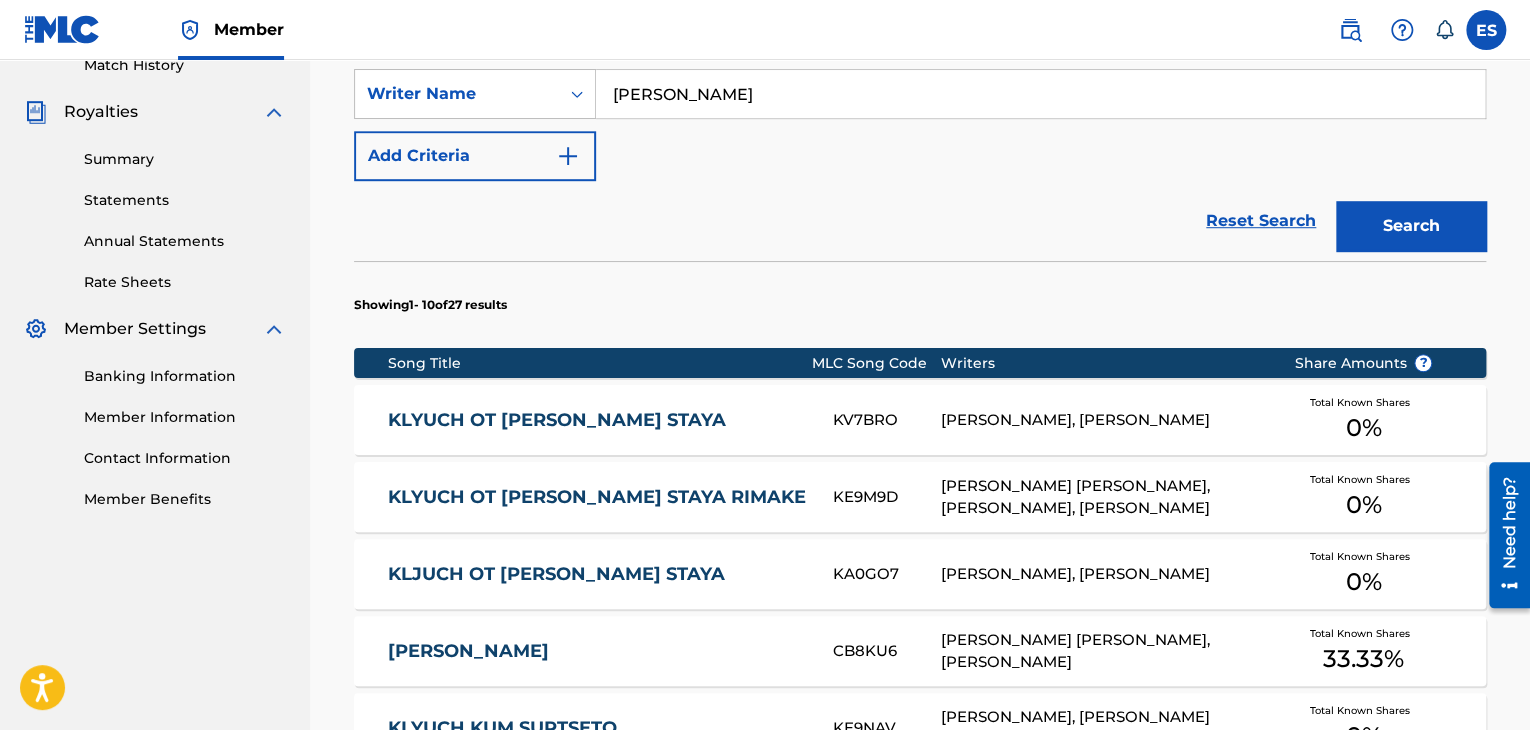 click on "KLJUCH OT CHUJDA STAYA" at bounding box center [597, 574] 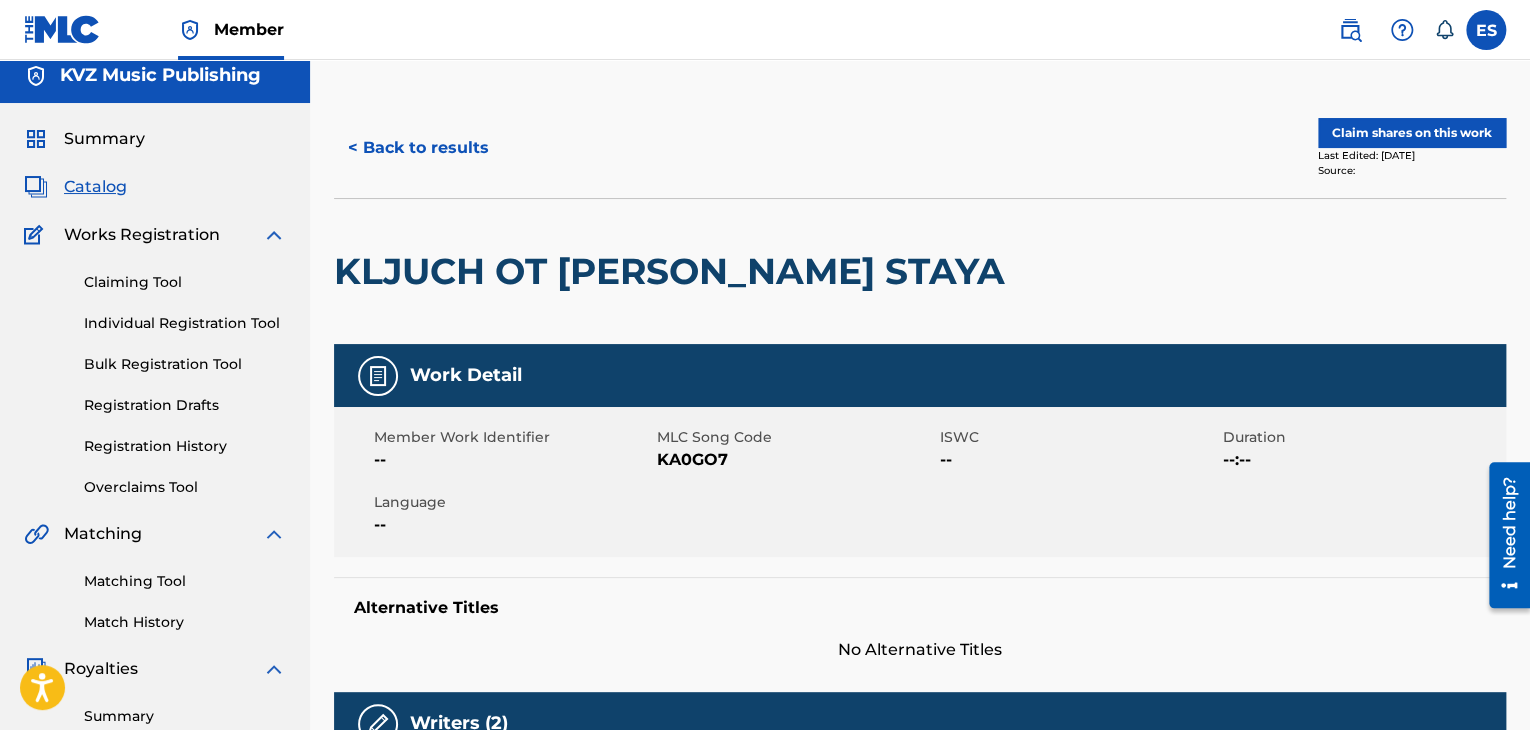 scroll, scrollTop: 0, scrollLeft: 0, axis: both 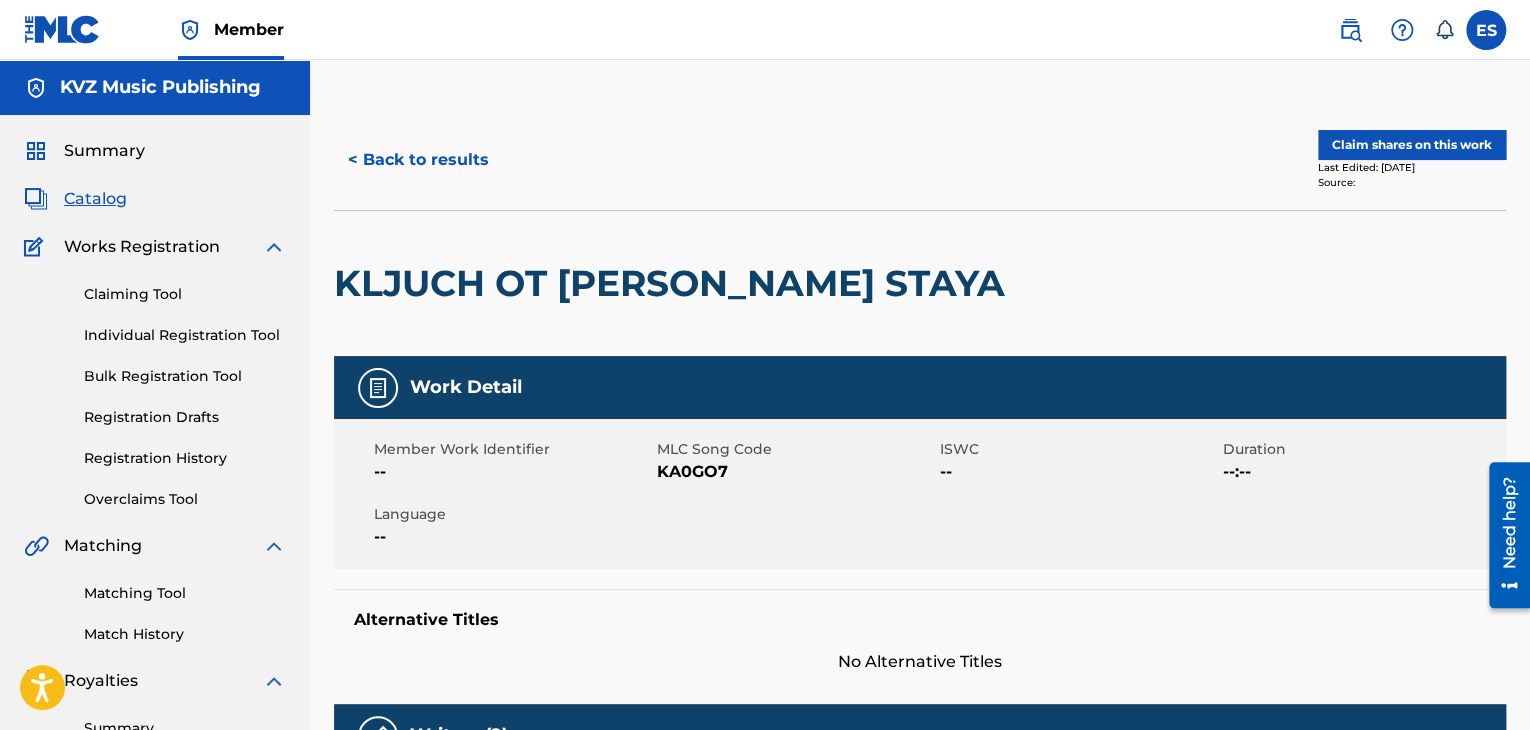 click on "< Back to results" at bounding box center (418, 160) 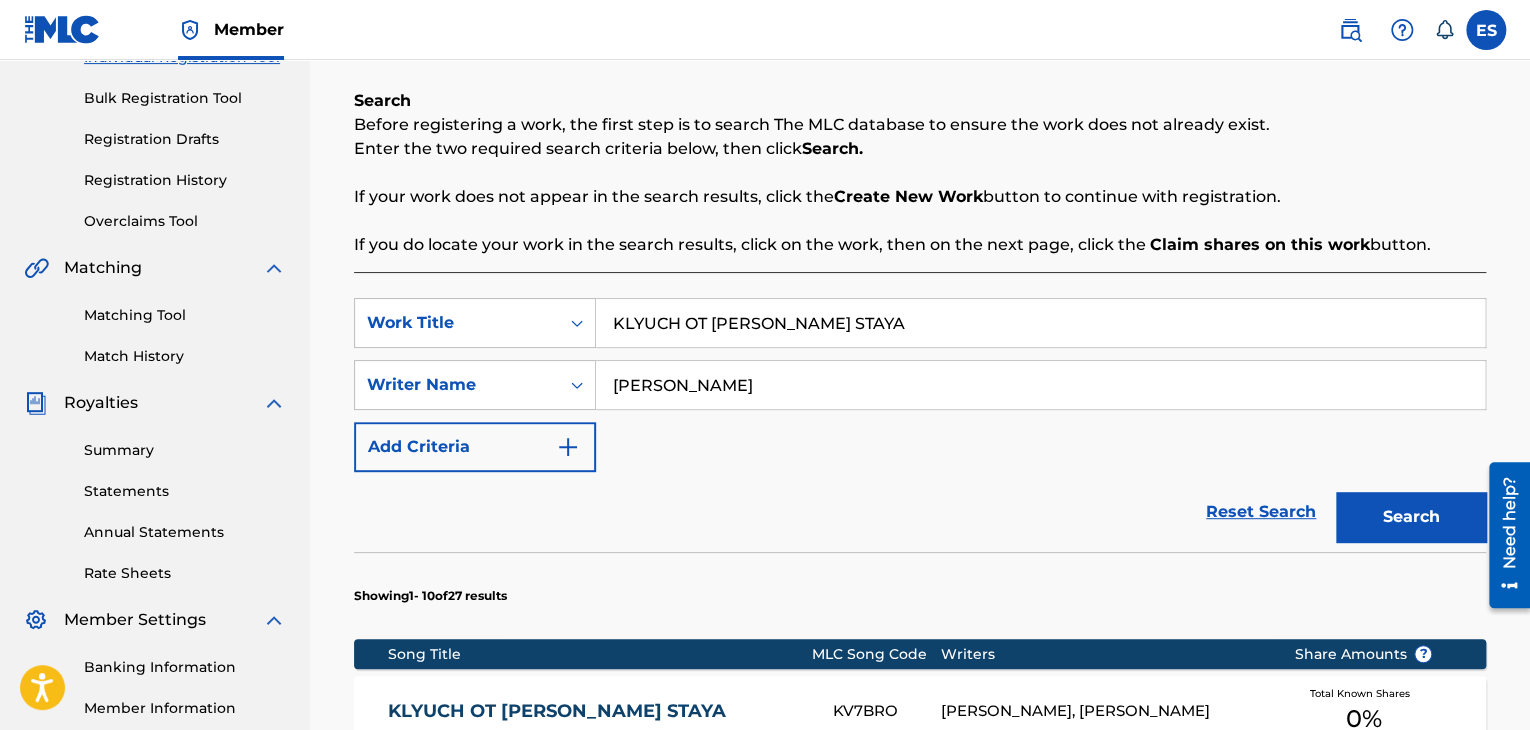 scroll, scrollTop: 0, scrollLeft: 0, axis: both 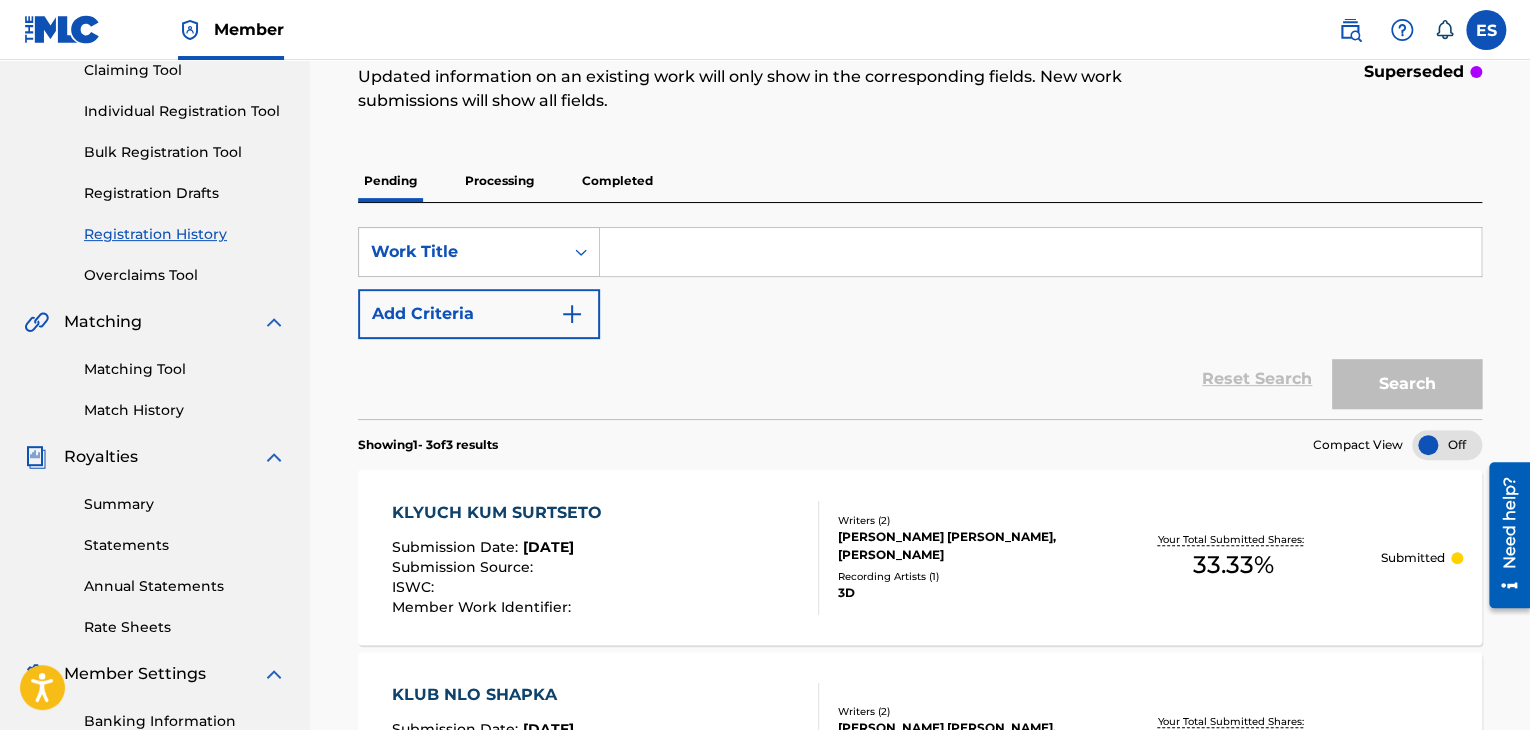 click at bounding box center [1040, 252] 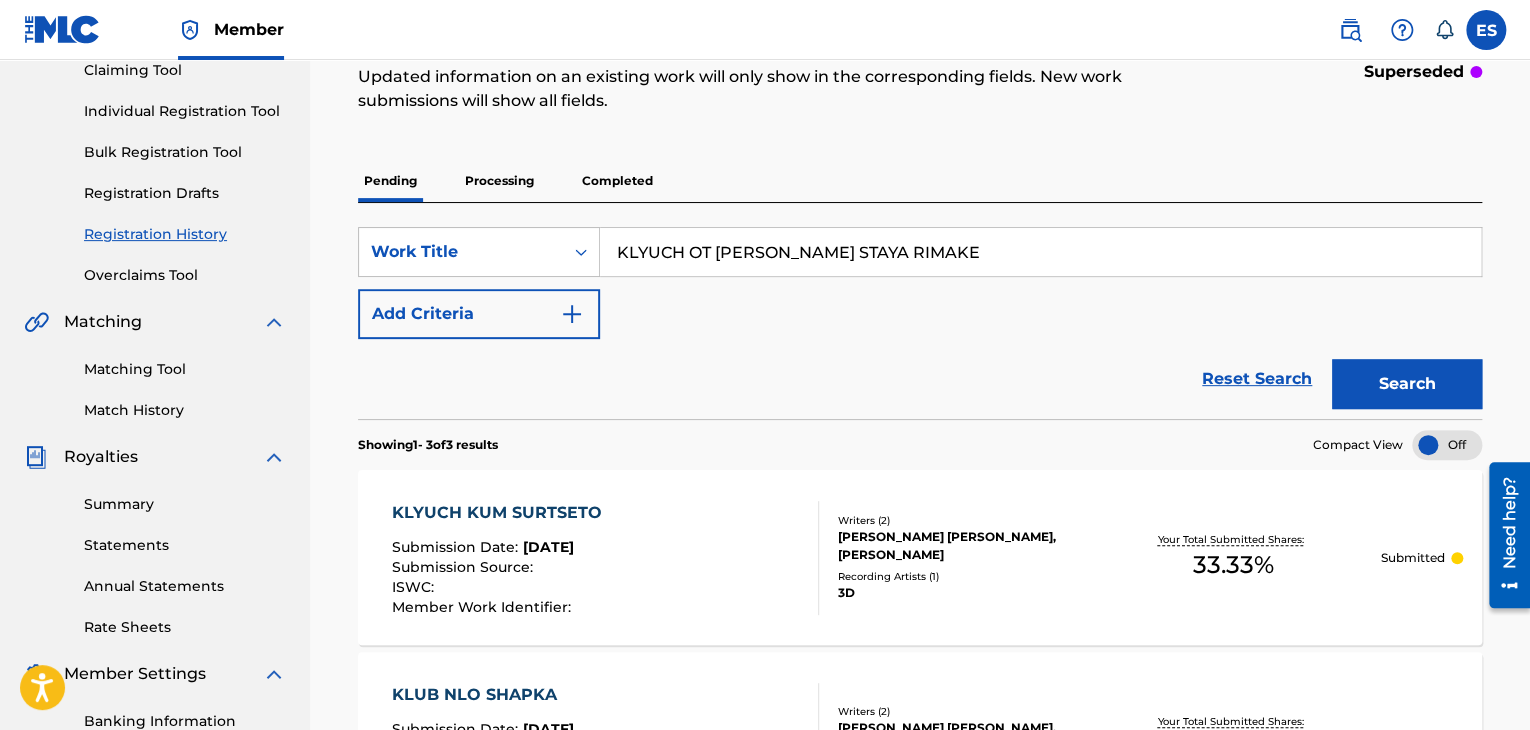 click on "KLYUCH OT [PERSON_NAME] STAYA RIMAKE" at bounding box center (1040, 252) 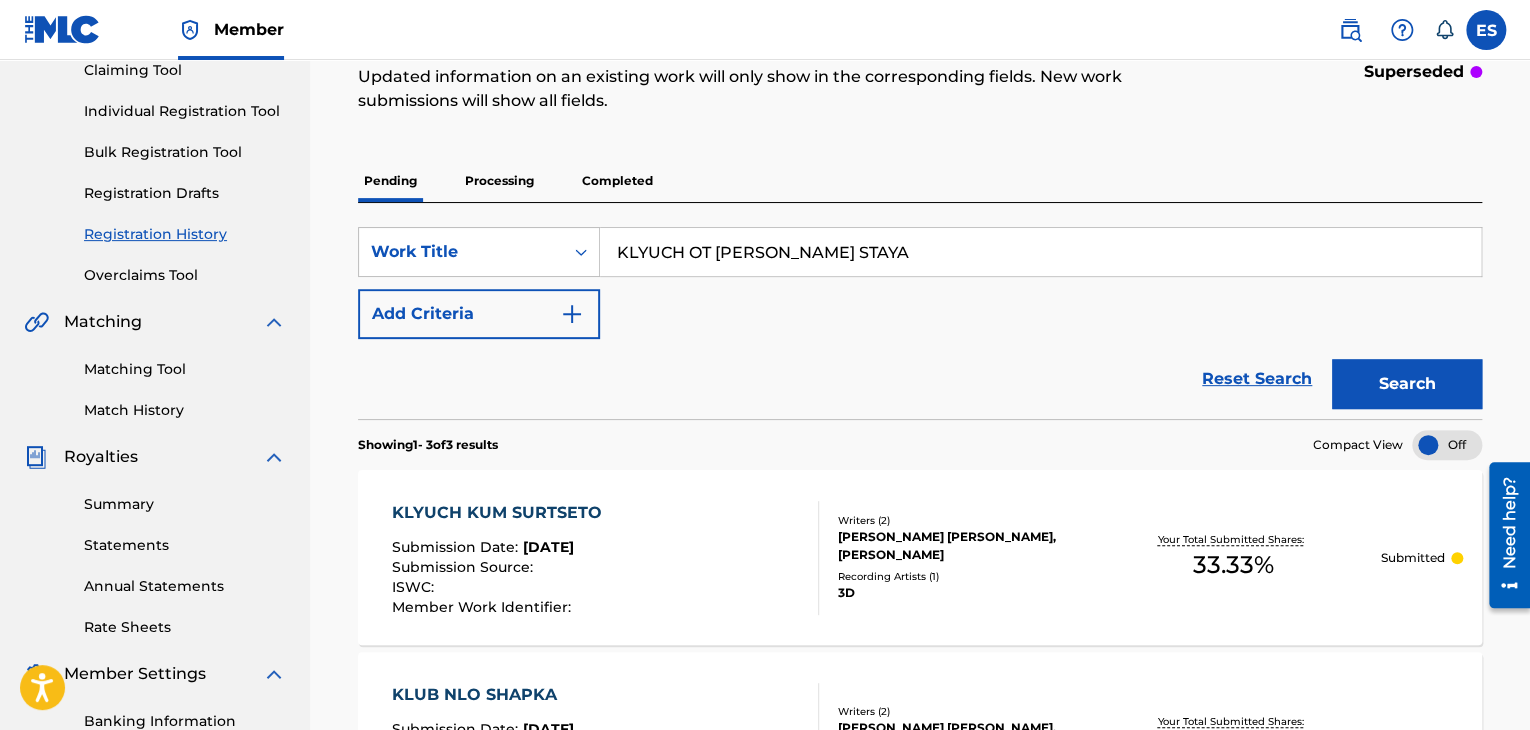 type on "KLYUCH OT CHUJDA STAYA" 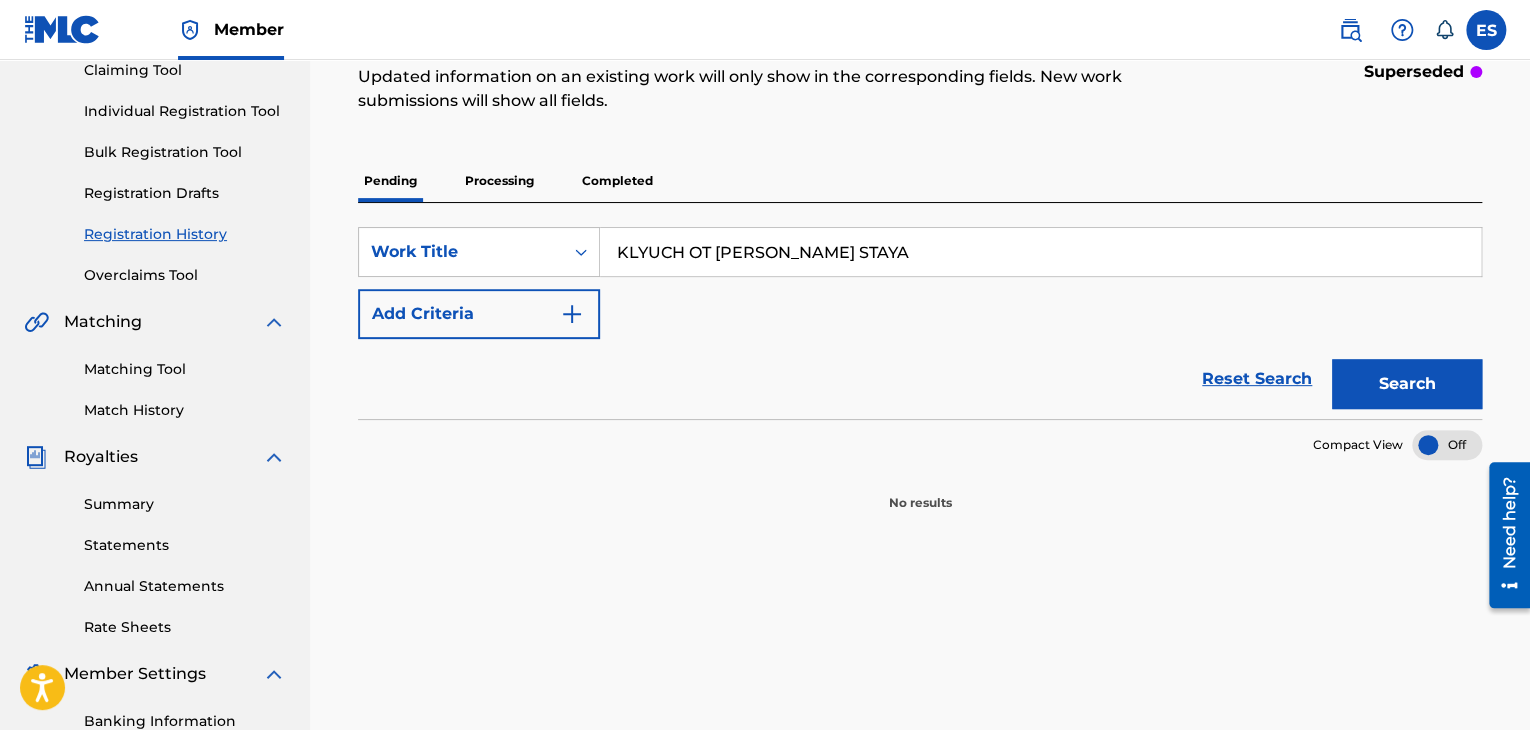 click on "Processing" at bounding box center [499, 181] 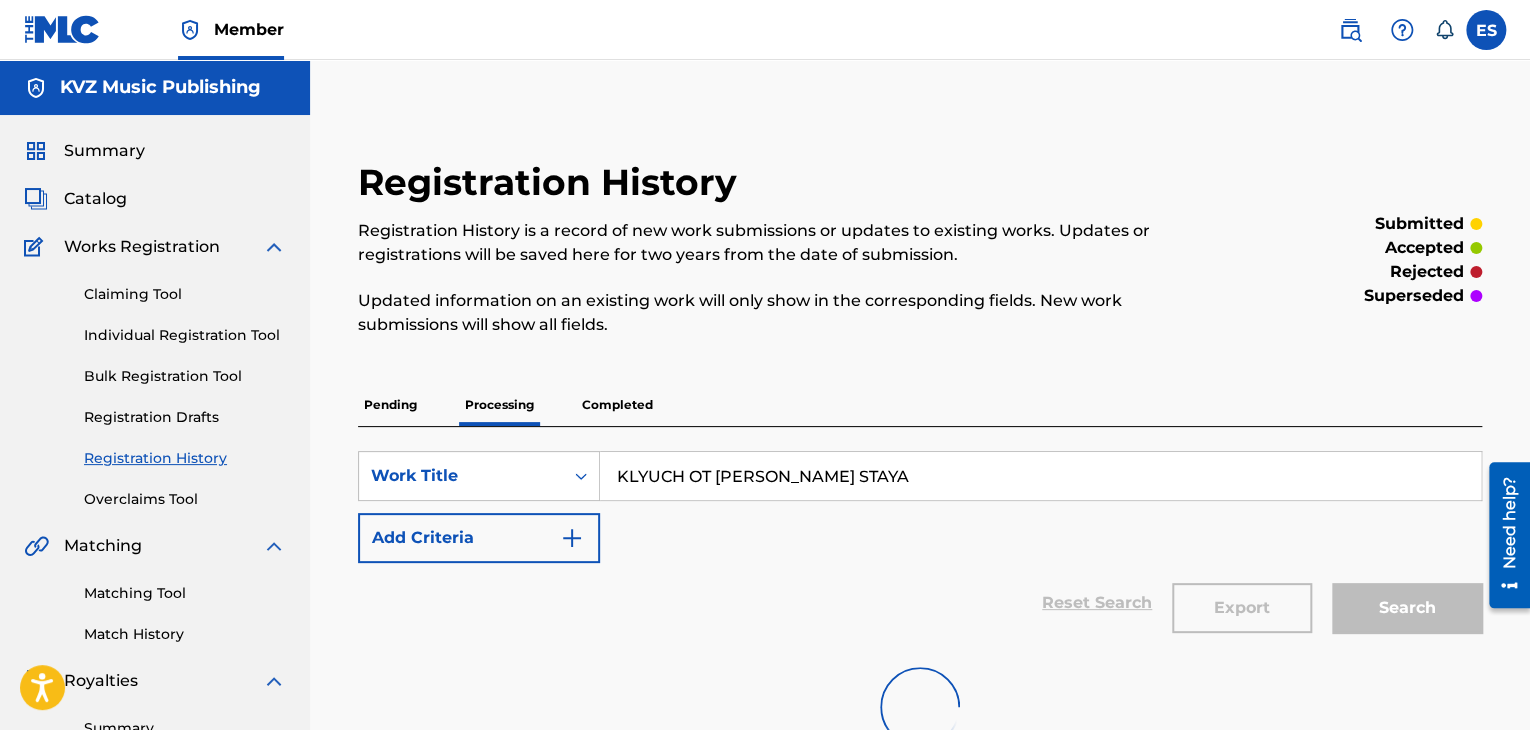 scroll, scrollTop: 400, scrollLeft: 0, axis: vertical 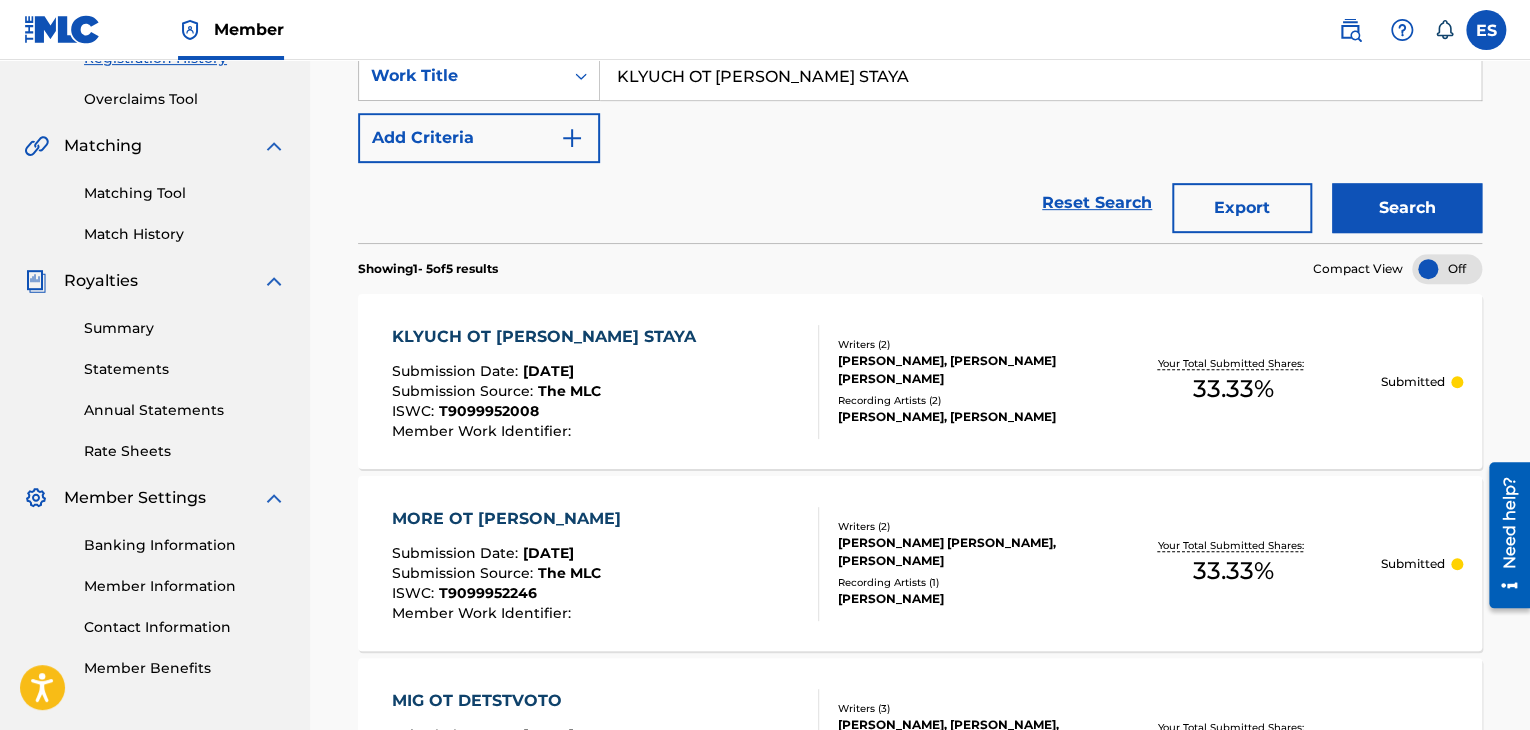 click on "KLYUCH OT CHUJDA STAYA Submission Date : Jul 15, 2025 Submission Source : The MLC ISWC : T9099952008 Member Work Identifier :" at bounding box center (605, 382) 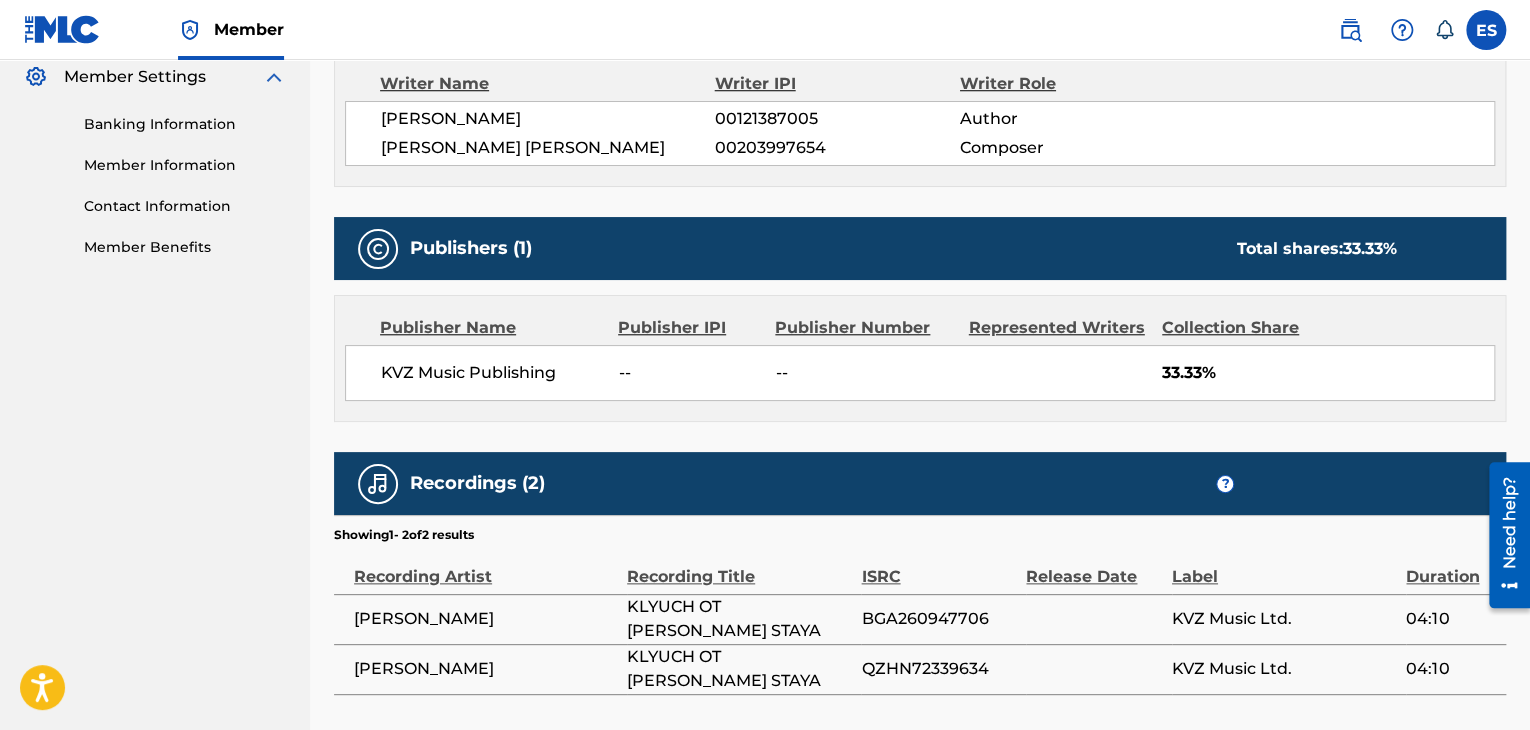 scroll, scrollTop: 900, scrollLeft: 0, axis: vertical 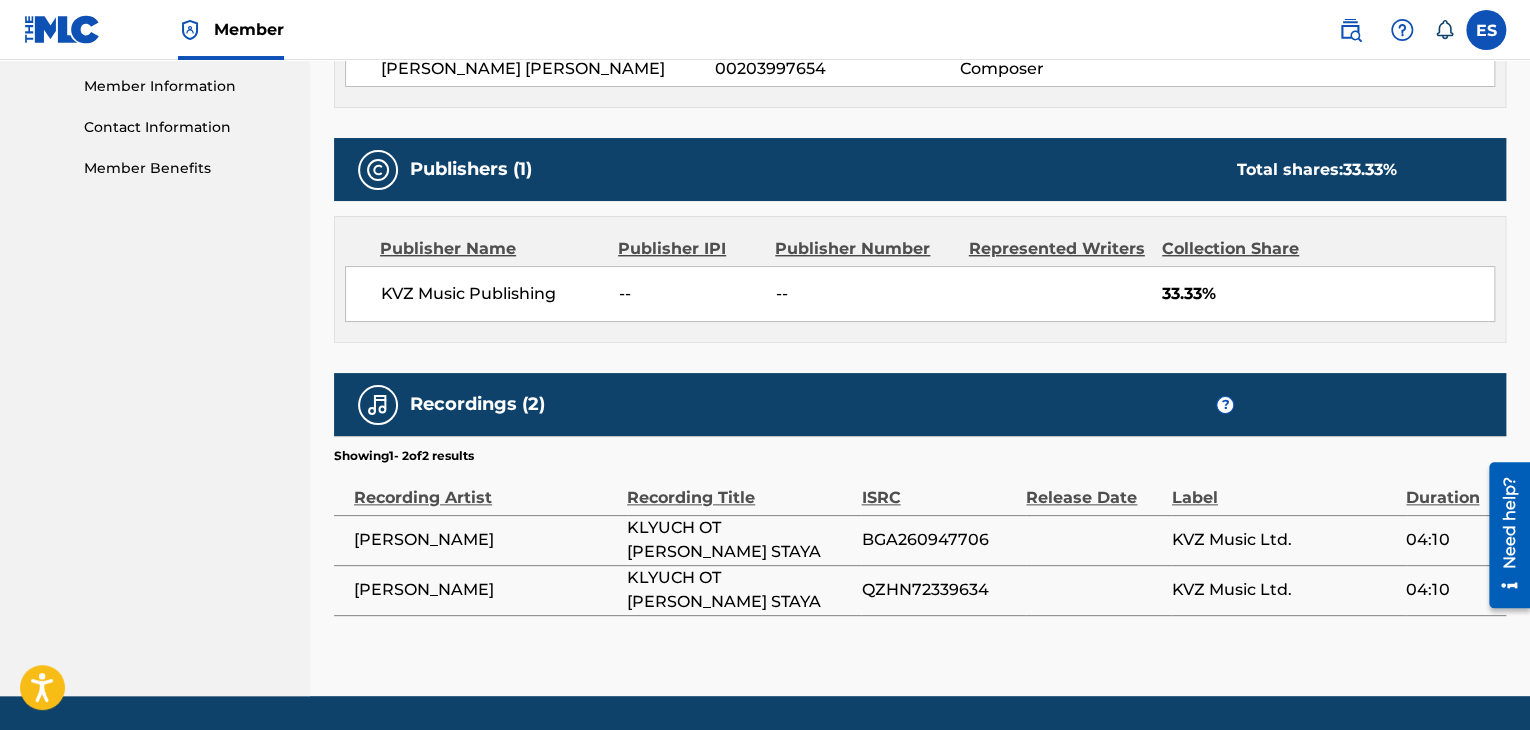click on "< Back Submission Date: July 15, 2025 KLYUCH OT CHUJDA STAYA     Work Detail   Member Work Identifier -- MLC Song Code -- ISWC T9099952008 Duration 04:10 Language Bulgarian REF ID 11779001 Alternative Titles Alternative Title Alternative Title Type Language КЛЮЧ ОТ ЧУЖДА СТАЯ Original Title Translated -- Writers   (2) Writer Name Writer IPI Writer Role JIVKO KOLEV 00121387005 Author ILIA MARINKOV ANGELOV 00203997654 Composer Publishers   (1) Total shares:  33.33 % Publisher Name Publisher IPI Publisher Number Represented Writers Collection Share KVZ Music Publishing -- -- 33.33% Total shares:  33.33 % Recordings   (2) ? Showing  1  -   2  of  2   results   Recording Artist Recording Title ISRC Release Date Label Duration ILIYA ANGELOV KLYUCH OT CHUJDA STAYA BGA260947706 KVZ Music Ltd. 04:10 ILIYA ANGELOV KLYUCH OT CHUJDA STAYA QZHN72339634 KVZ Music Ltd. 04:10" at bounding box center (920, -47) 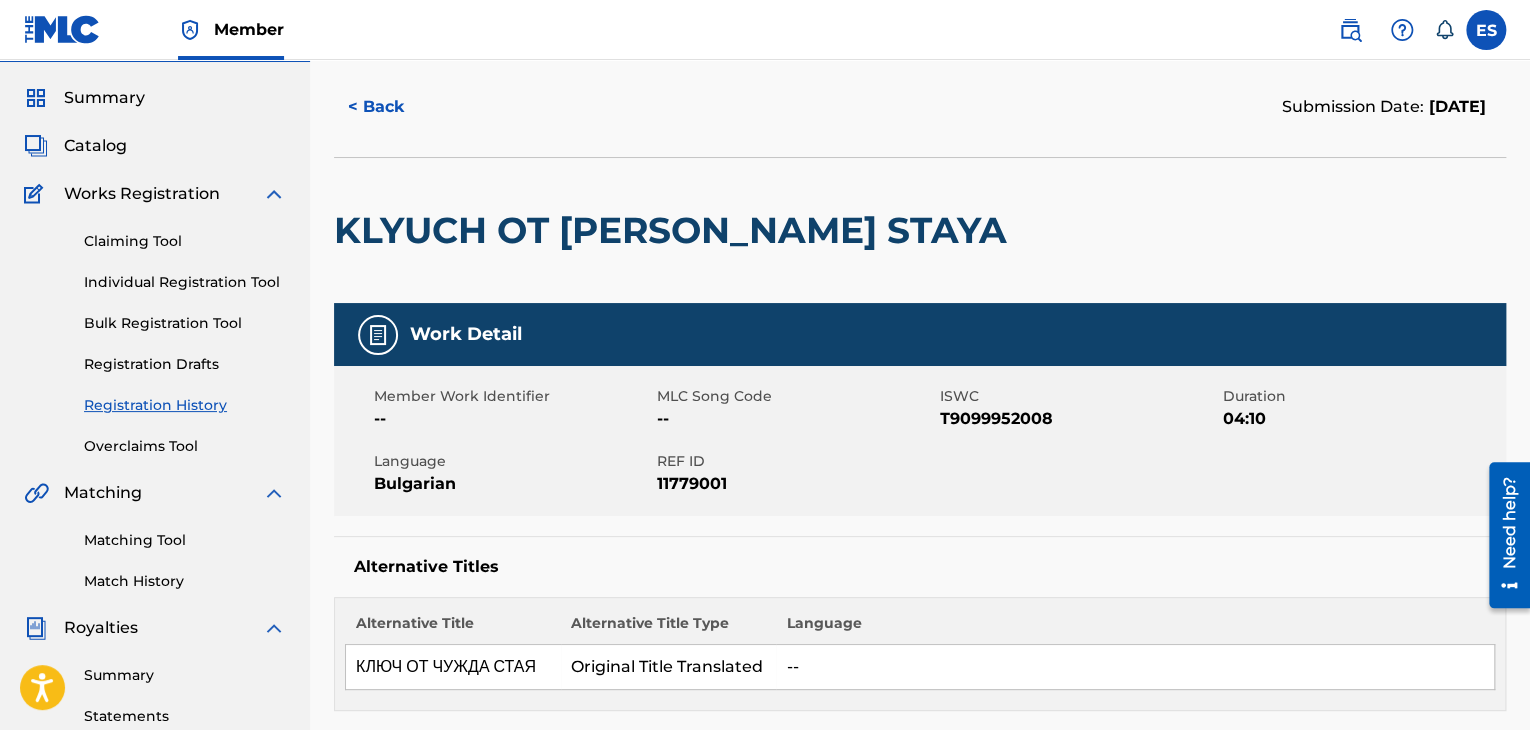 scroll, scrollTop: 0, scrollLeft: 0, axis: both 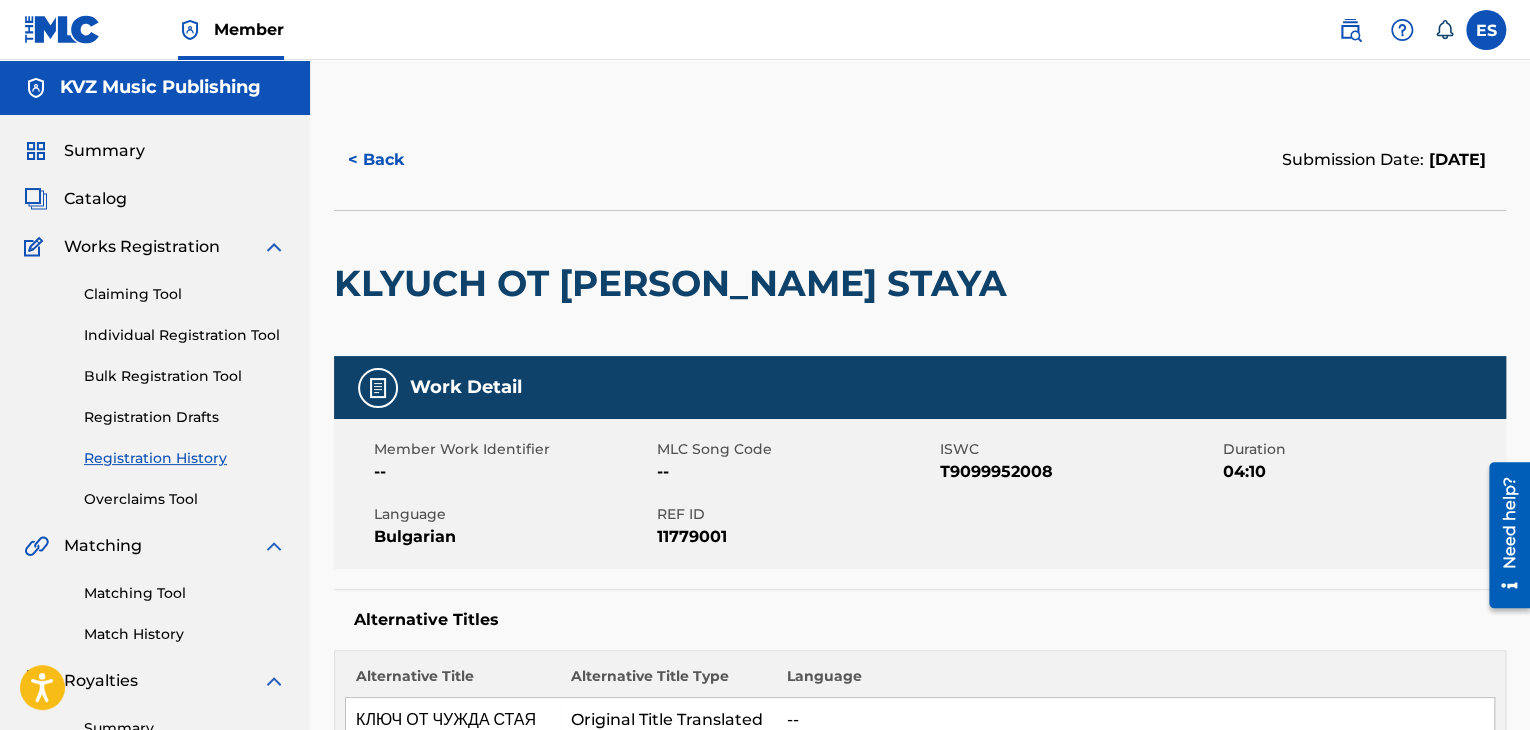 click on "< Back" at bounding box center (394, 160) 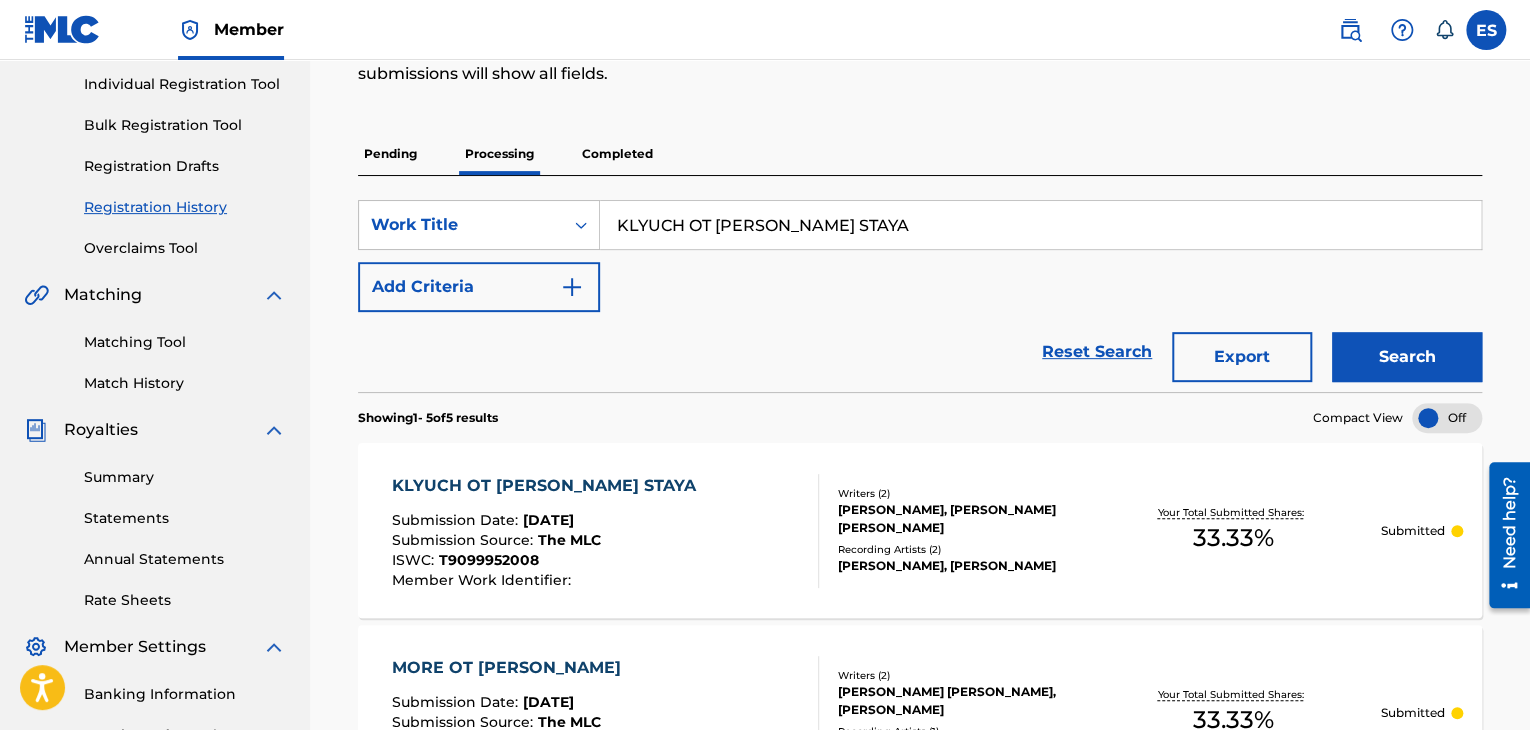 scroll, scrollTop: 0, scrollLeft: 0, axis: both 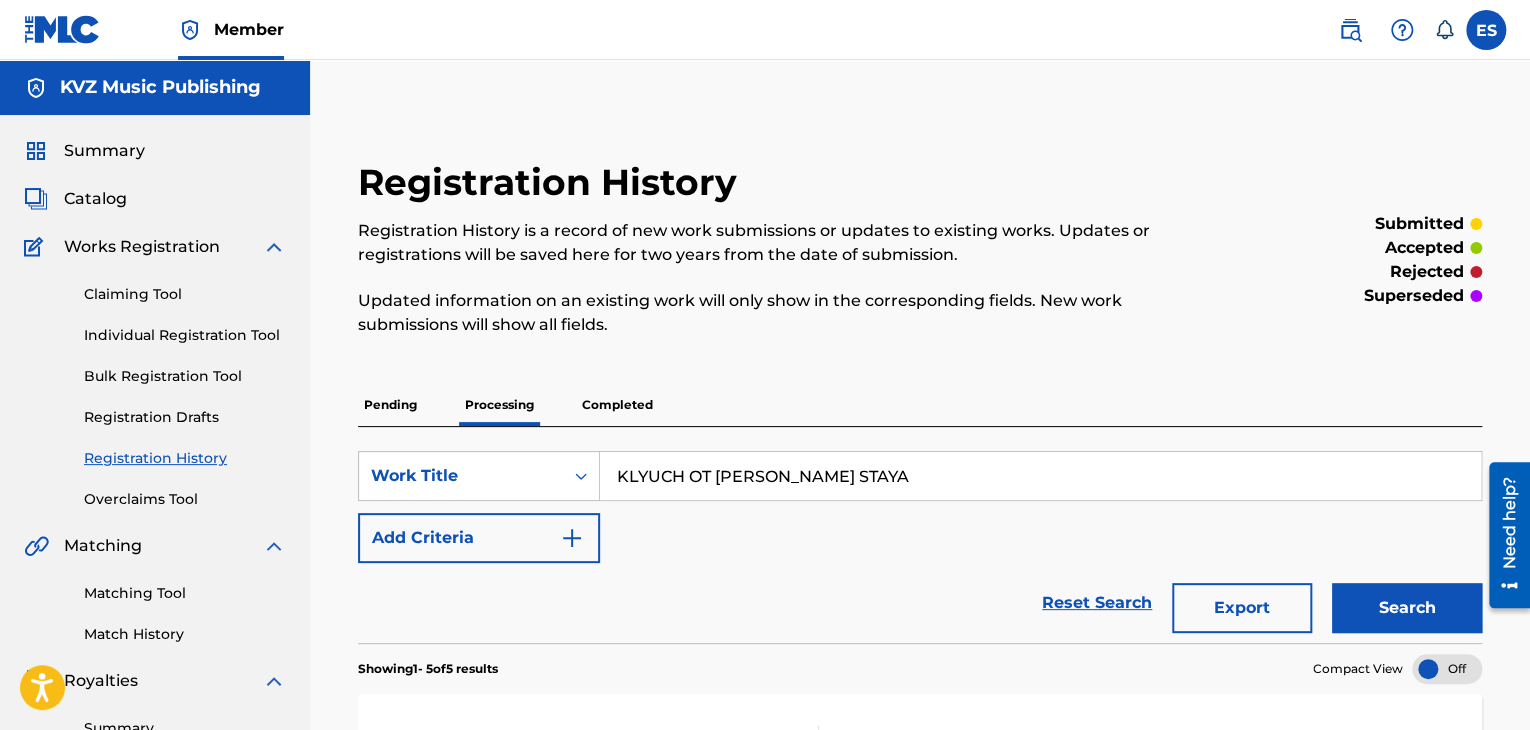 click on "Individual Registration Tool" at bounding box center (185, 335) 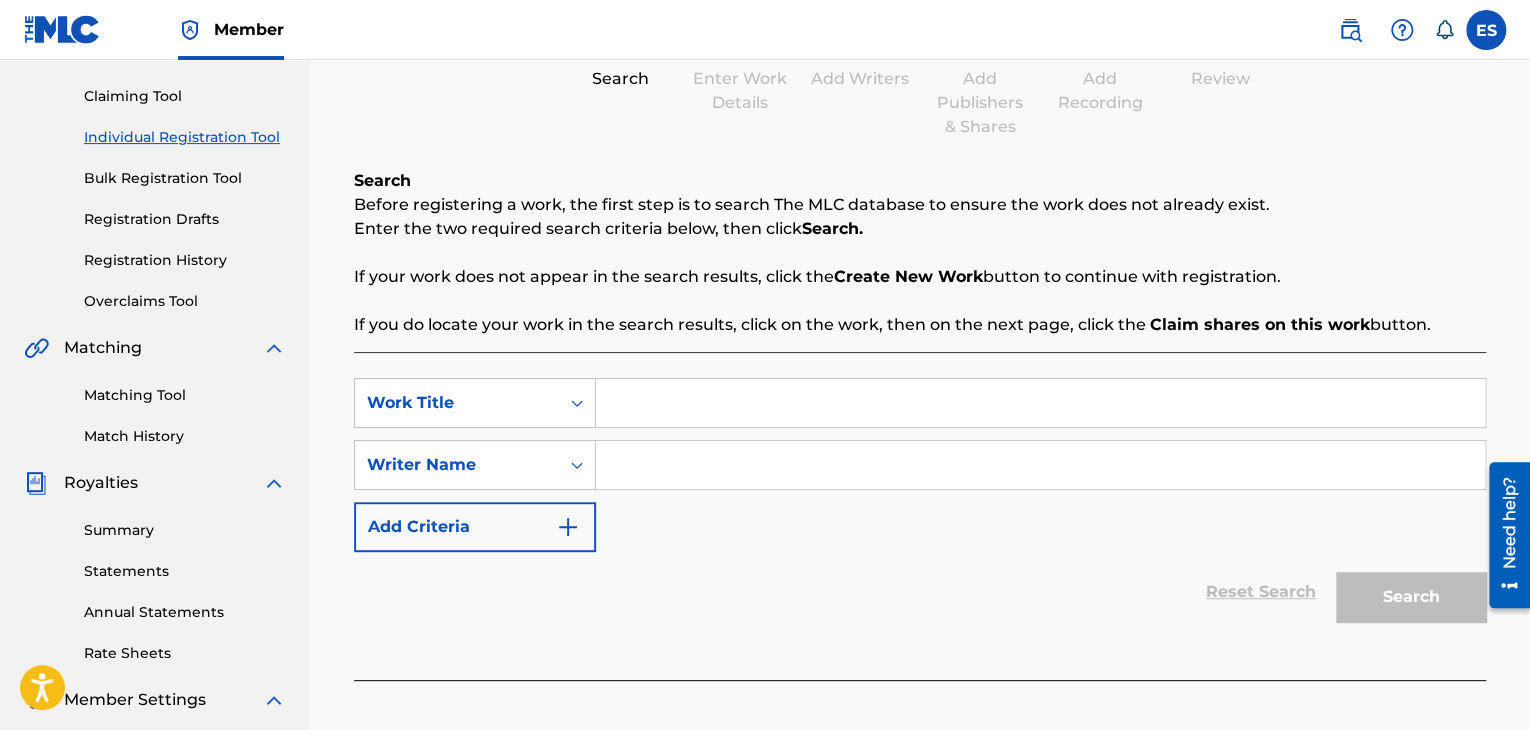 scroll, scrollTop: 300, scrollLeft: 0, axis: vertical 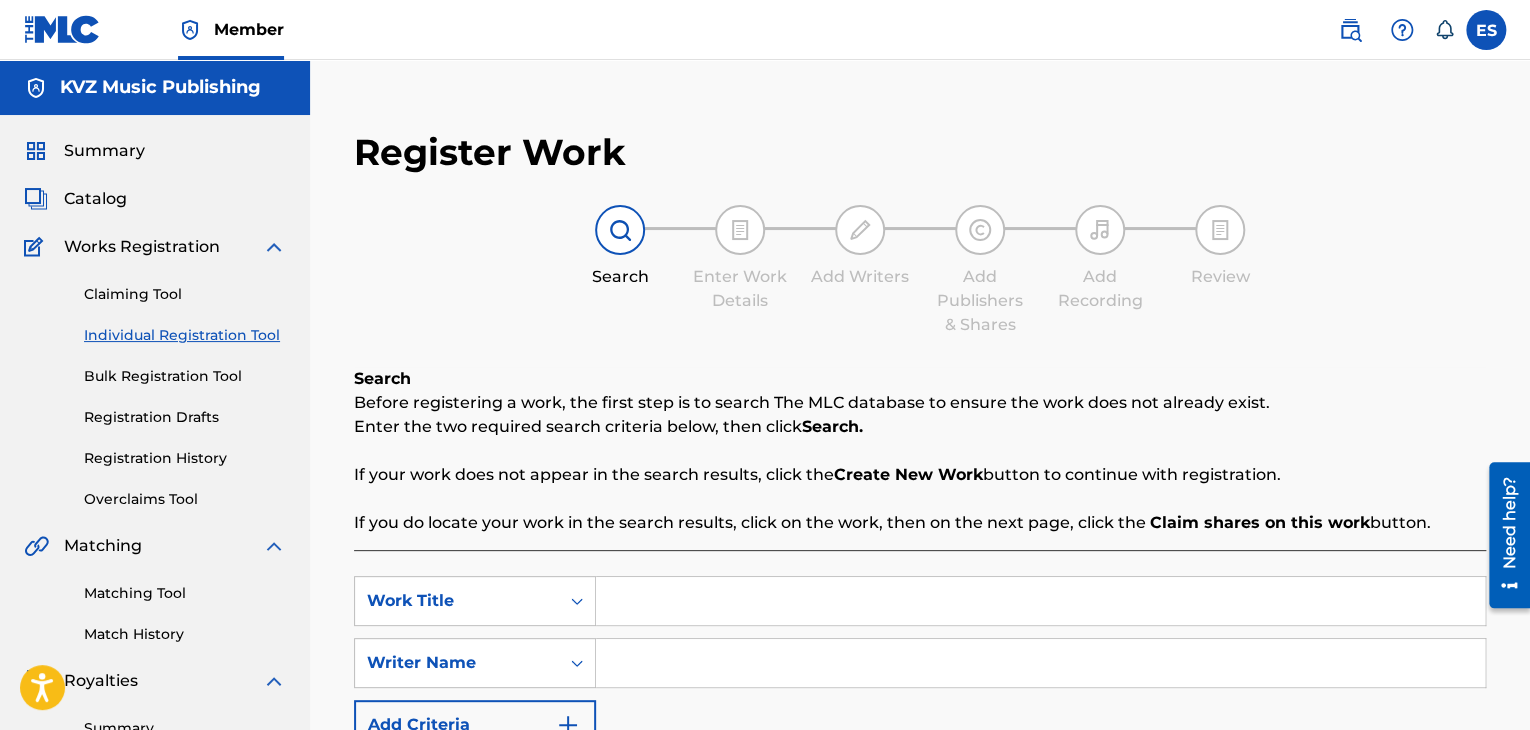 click on "Claiming Tool Individual Registration Tool Bulk Registration Tool Registration Drafts Registration History Overclaims Tool" at bounding box center (155, 384) 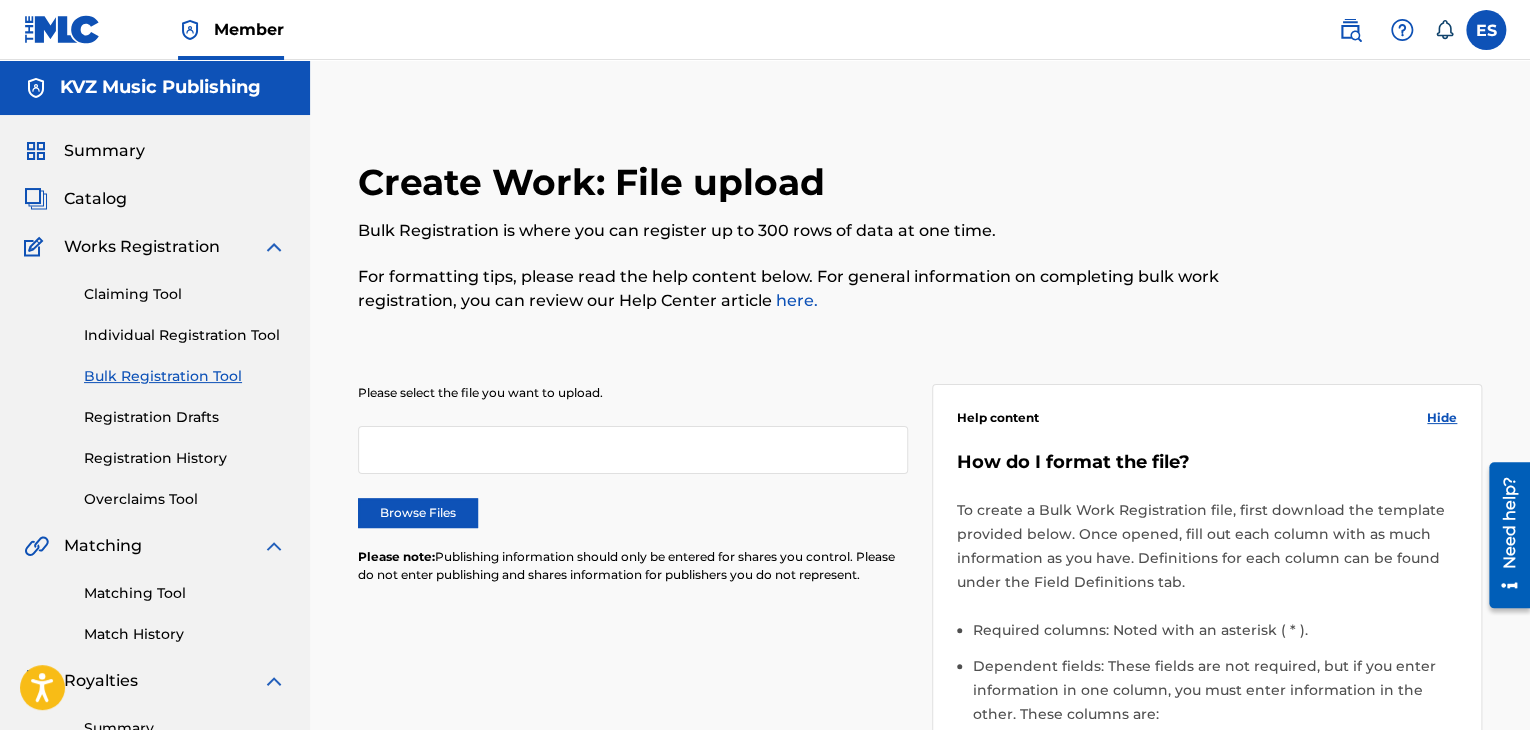 click on "Individual Registration Tool" at bounding box center [185, 335] 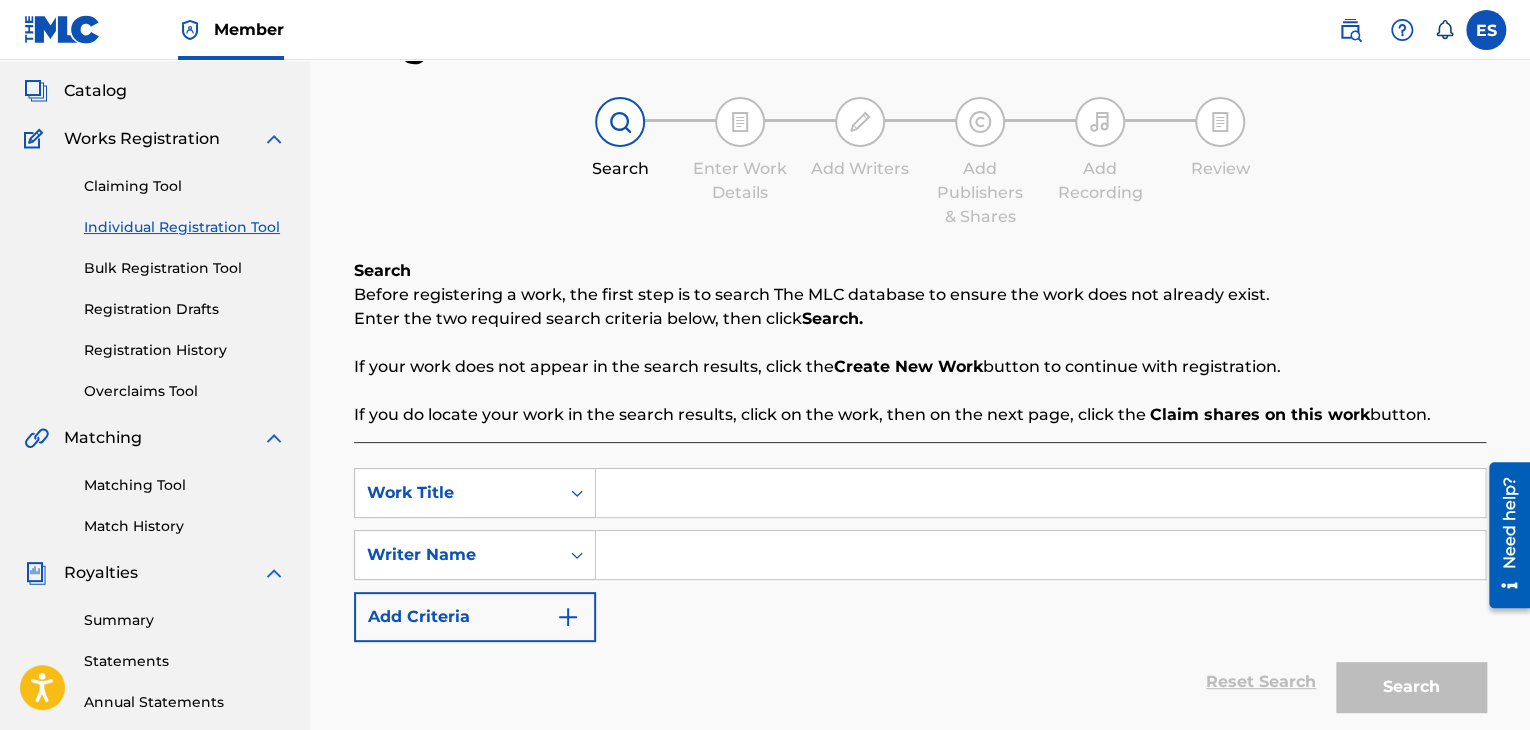 scroll, scrollTop: 200, scrollLeft: 0, axis: vertical 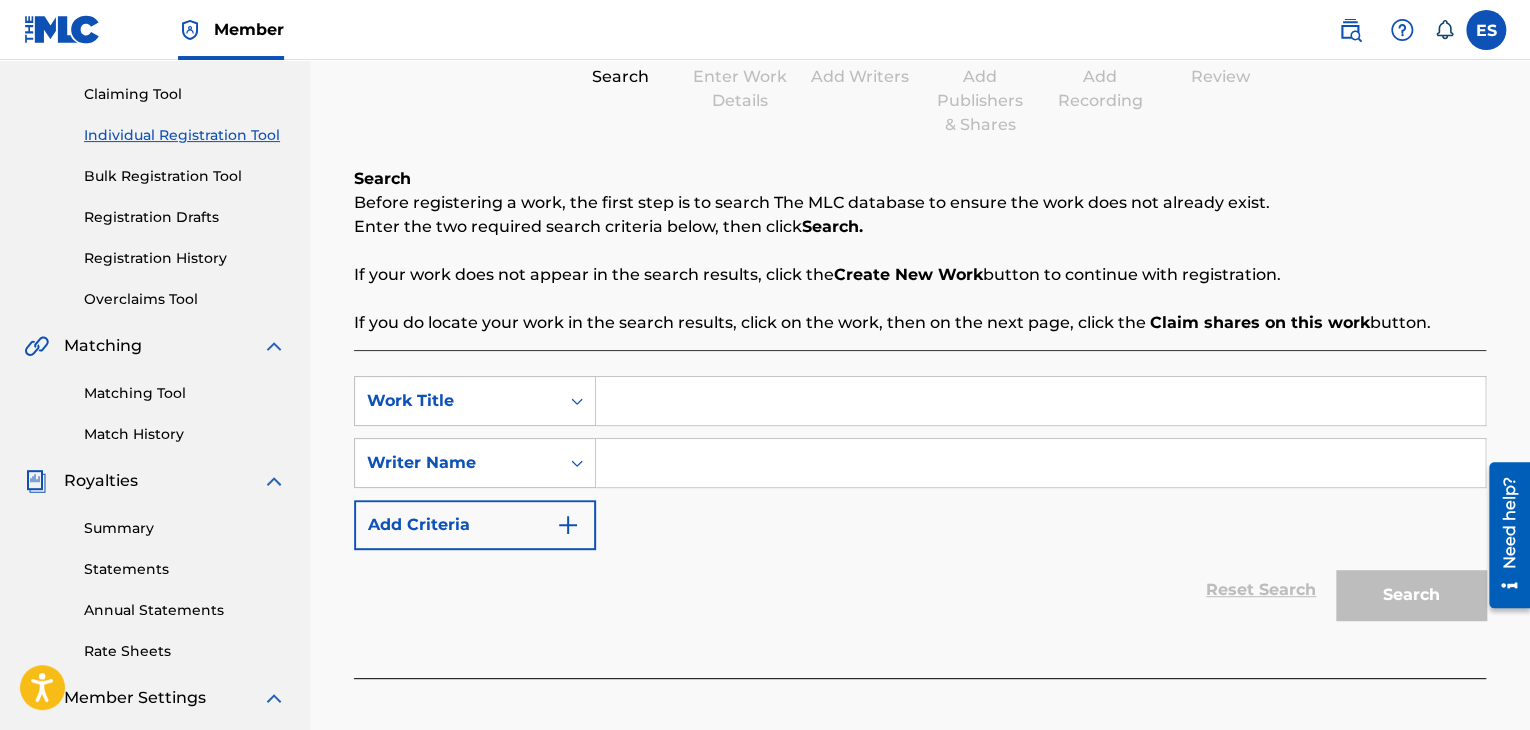 paste on "KLYUCH OT [PERSON_NAME] STAYA RIMAKE" 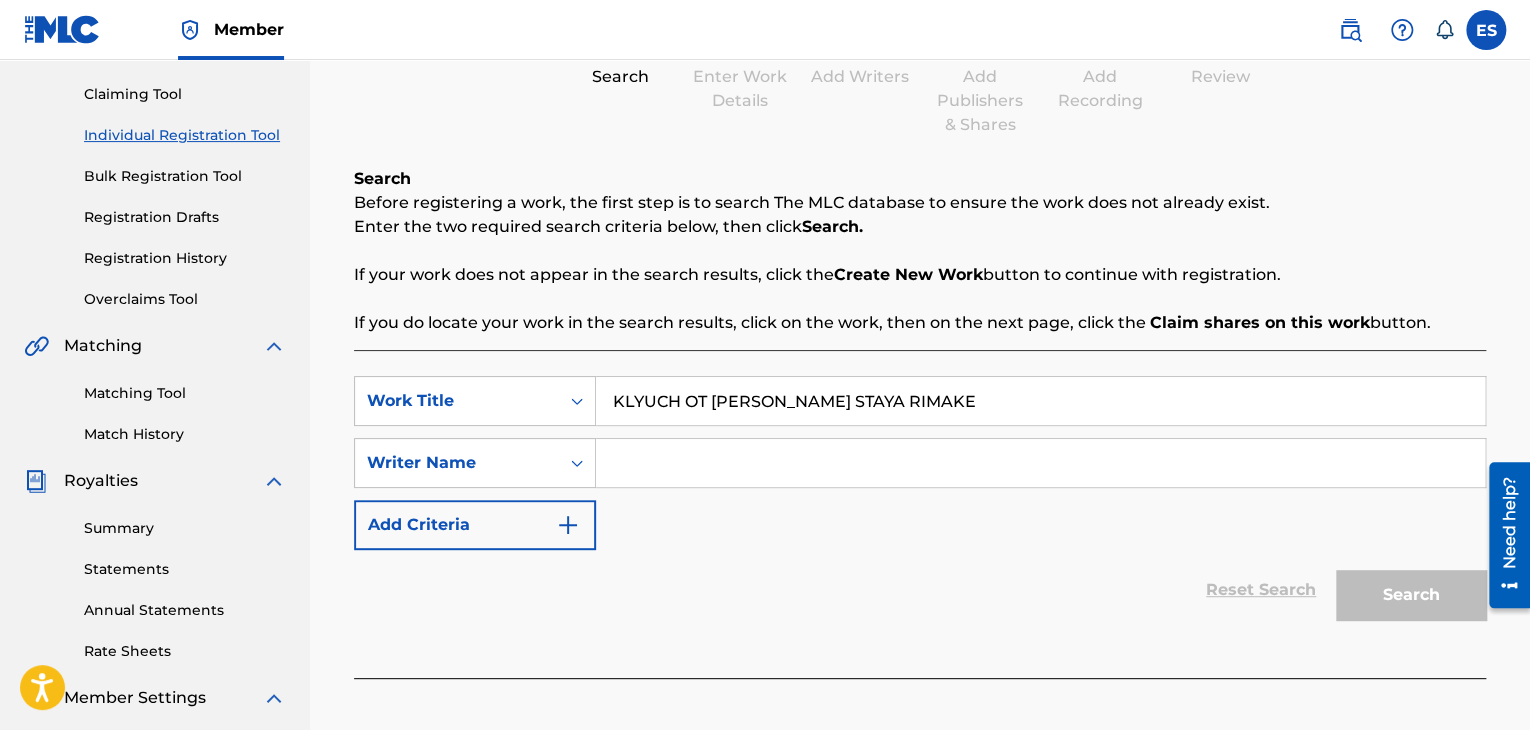 drag, startPoint x: 817, startPoint y: 397, endPoint x: 900, endPoint y: 171, distance: 240.75922 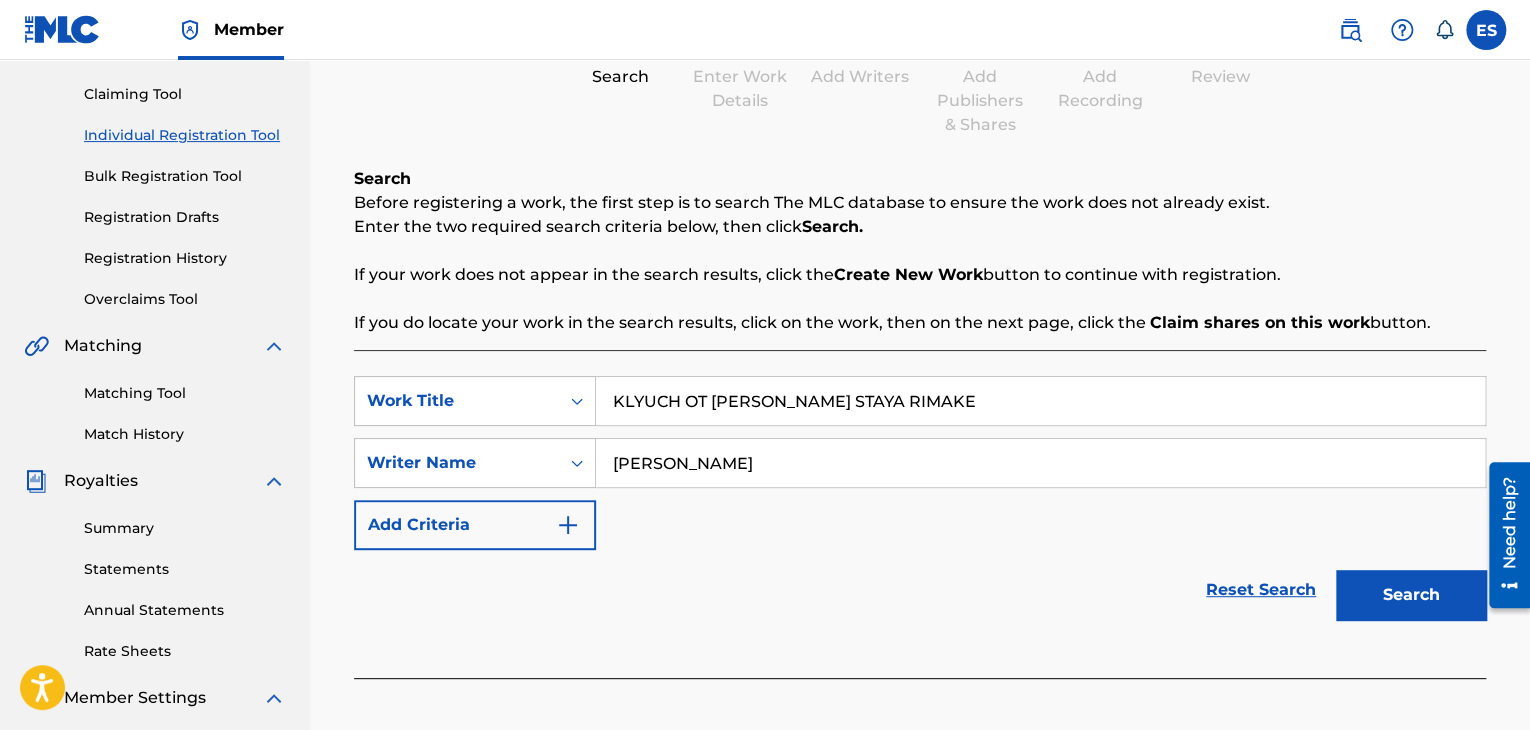 click on "Search" at bounding box center (1411, 595) 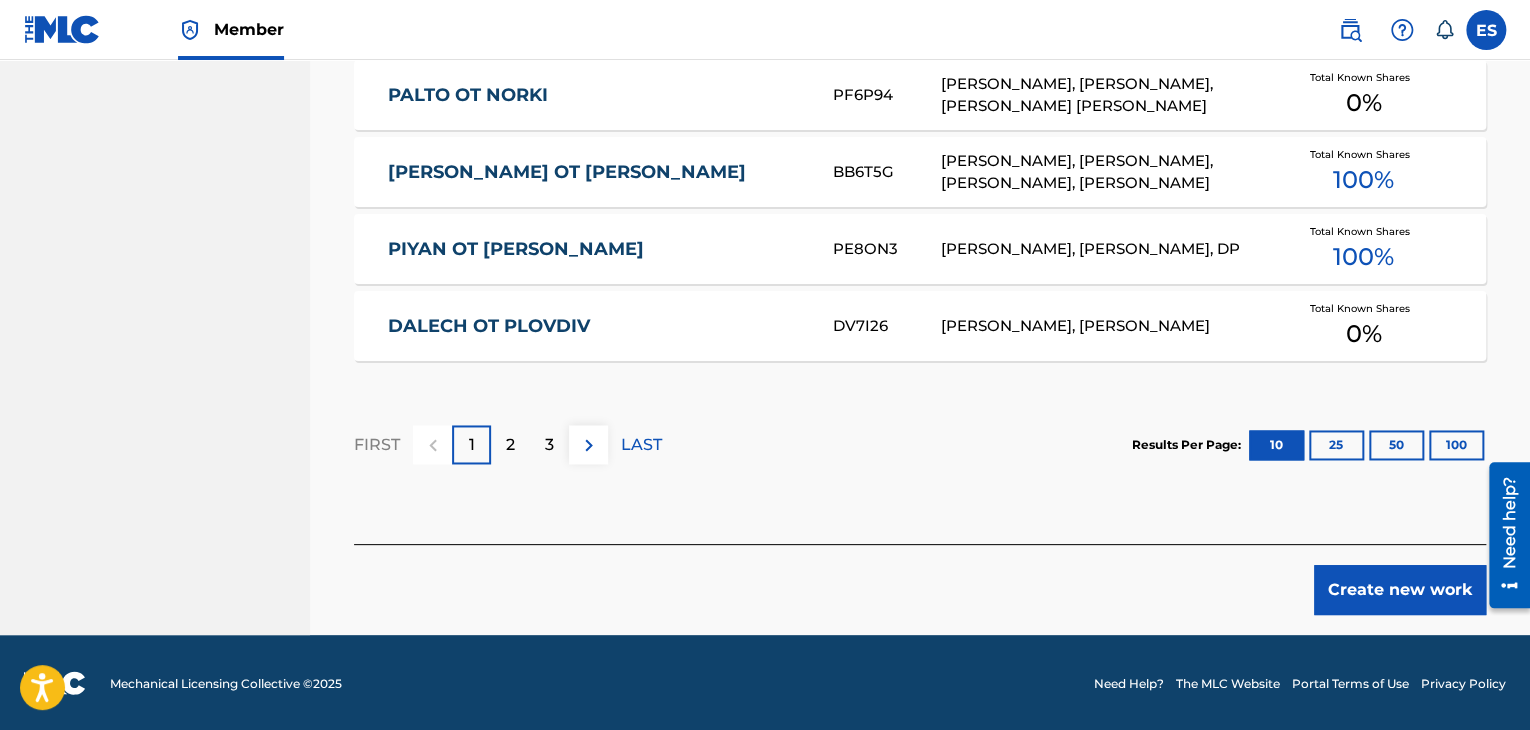 click on "Create new work" at bounding box center (1400, 590) 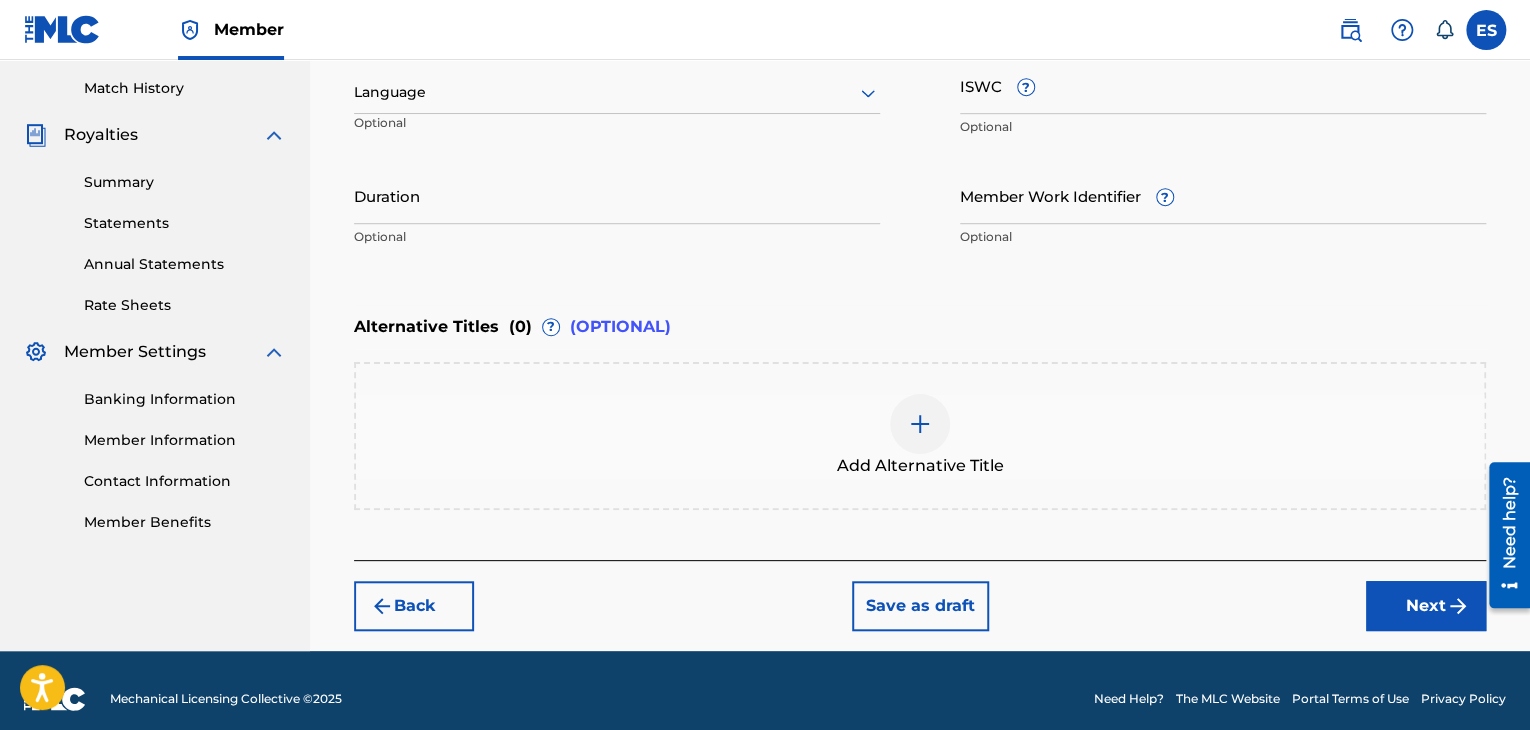 scroll, scrollTop: 261, scrollLeft: 0, axis: vertical 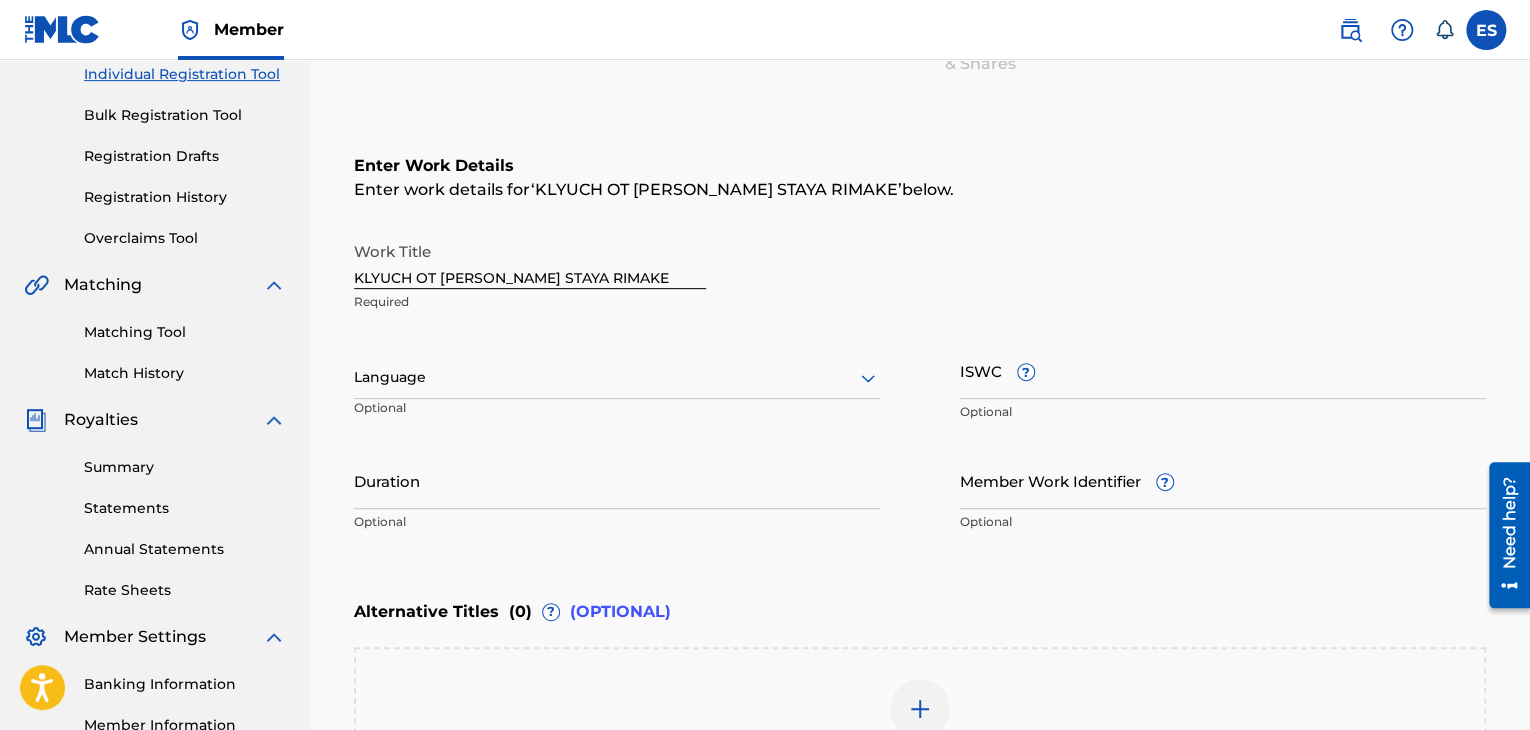 click at bounding box center [617, 377] 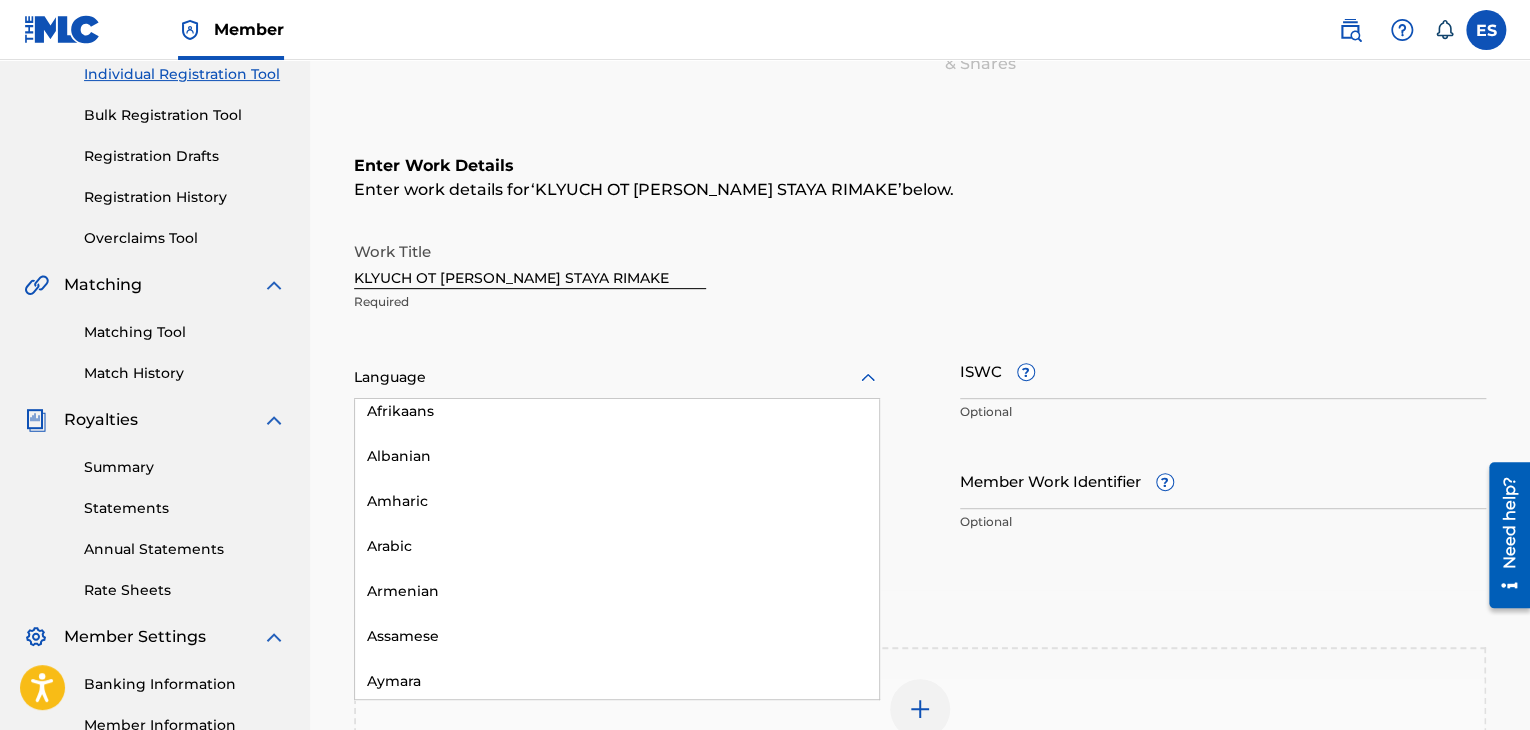 scroll, scrollTop: 700, scrollLeft: 0, axis: vertical 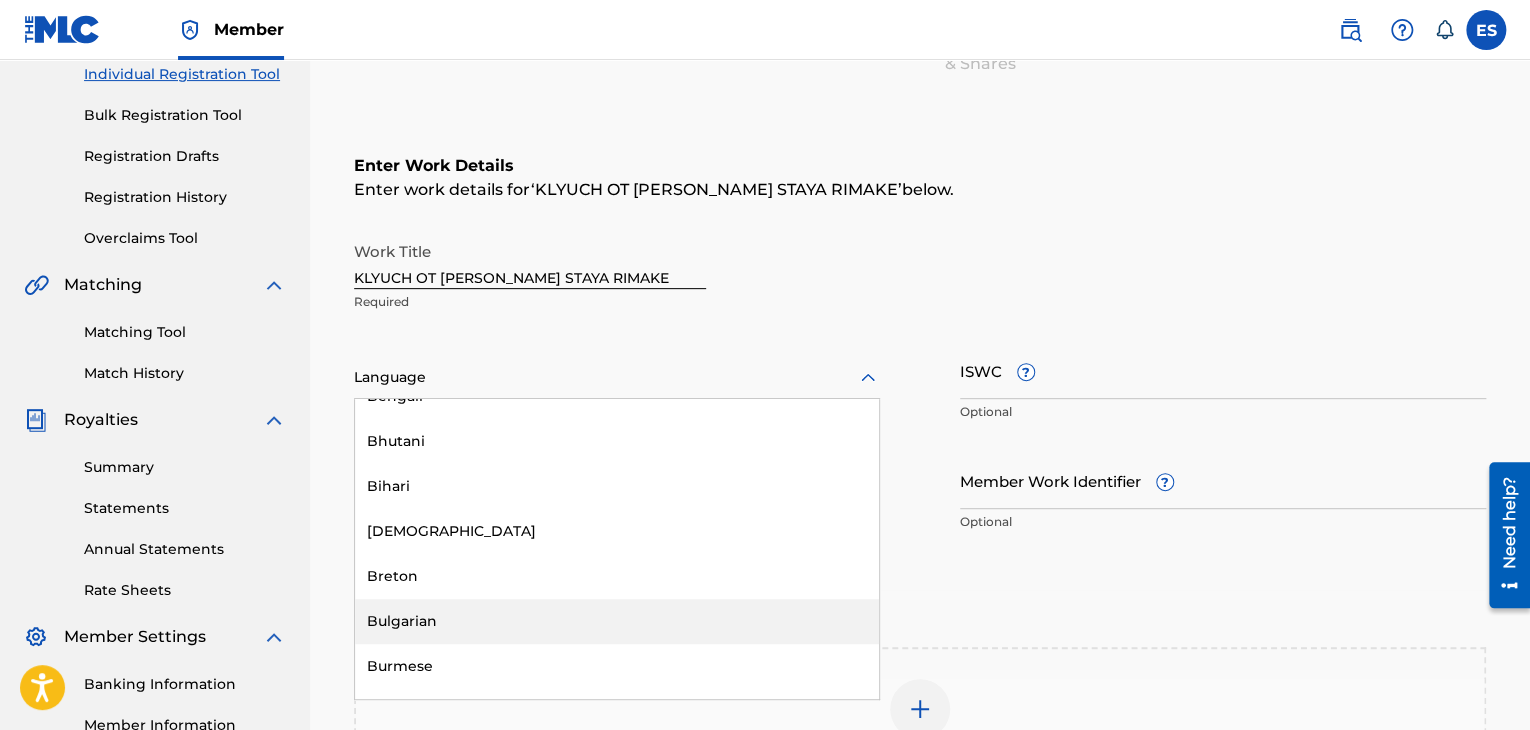 click on "Bulgarian" at bounding box center [617, 621] 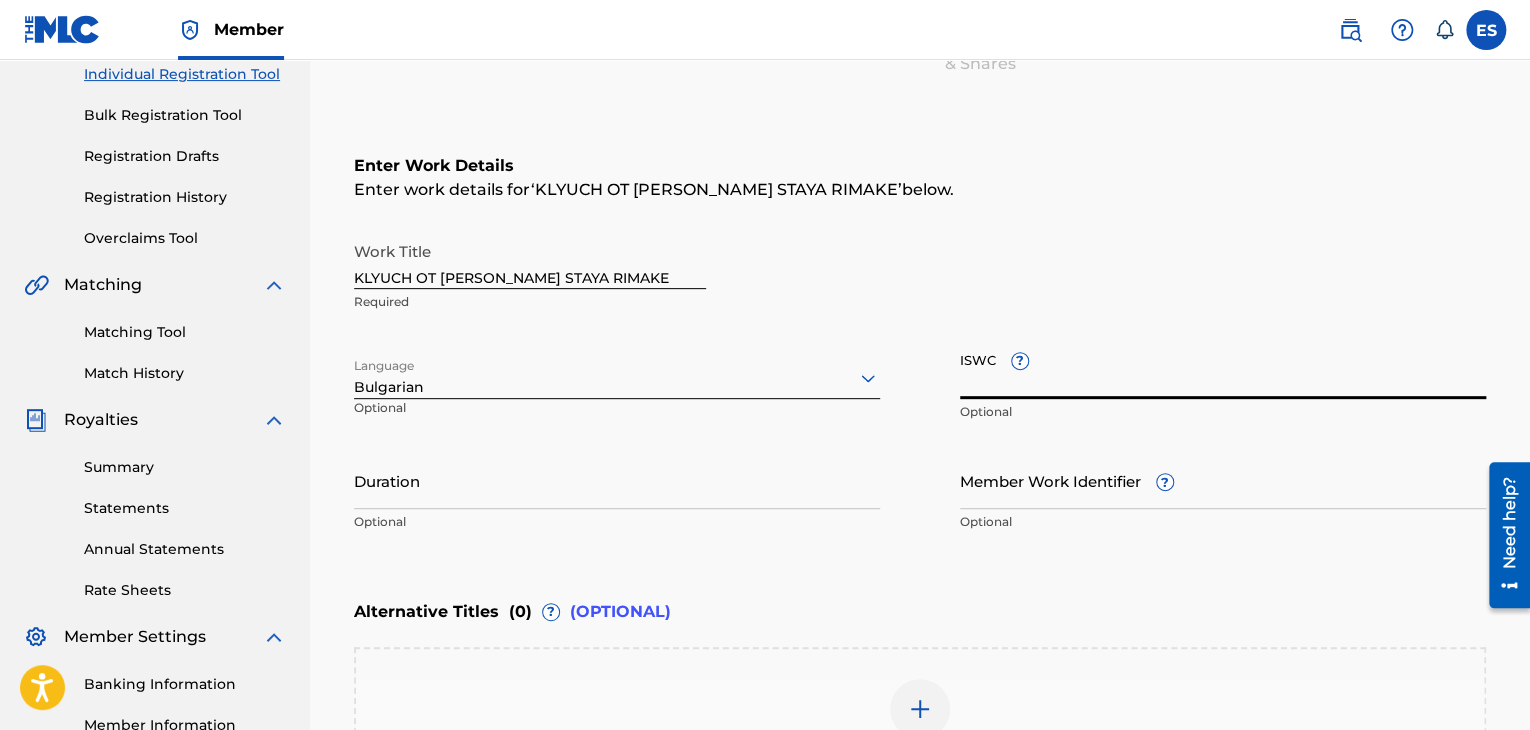 paste on "T9099955621" 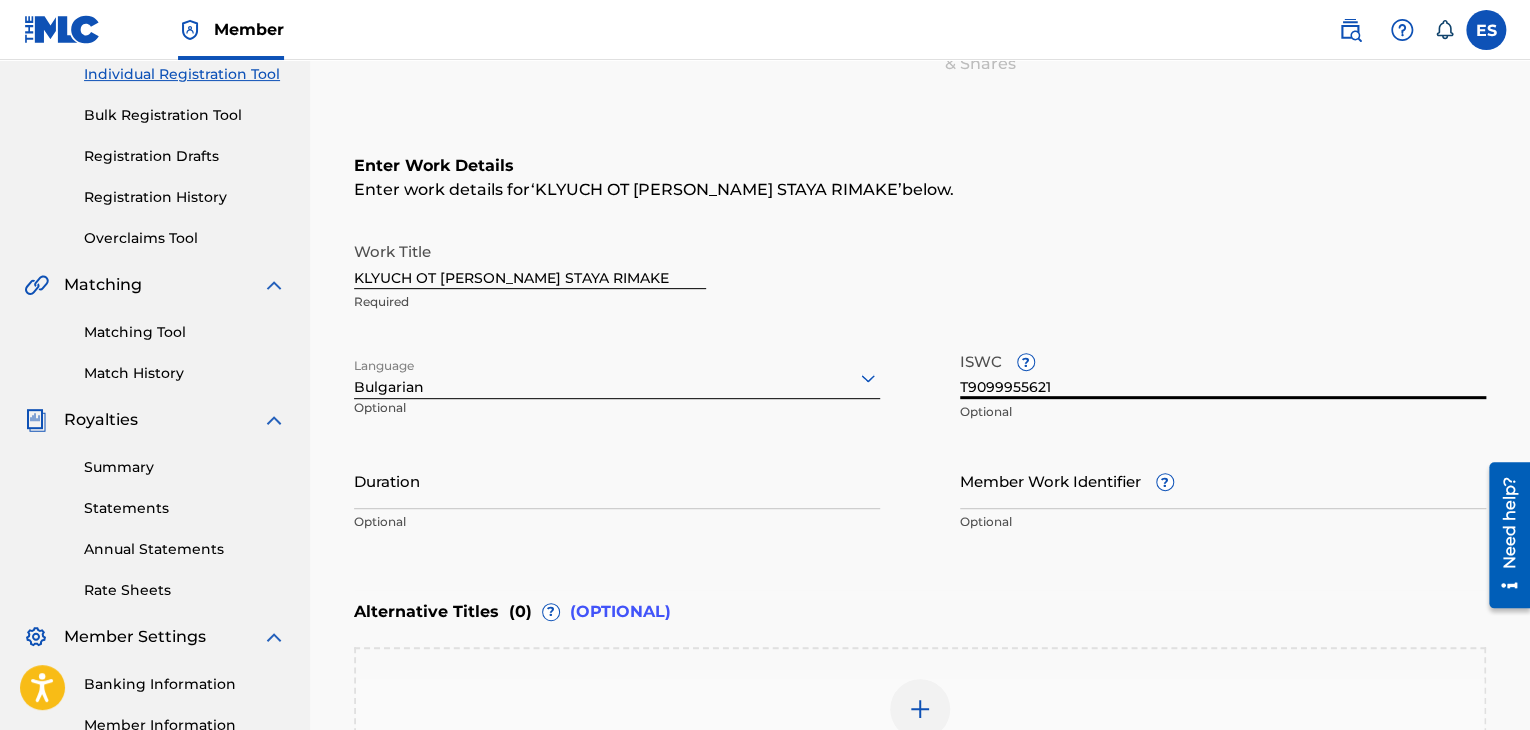 type on "T9099955621" 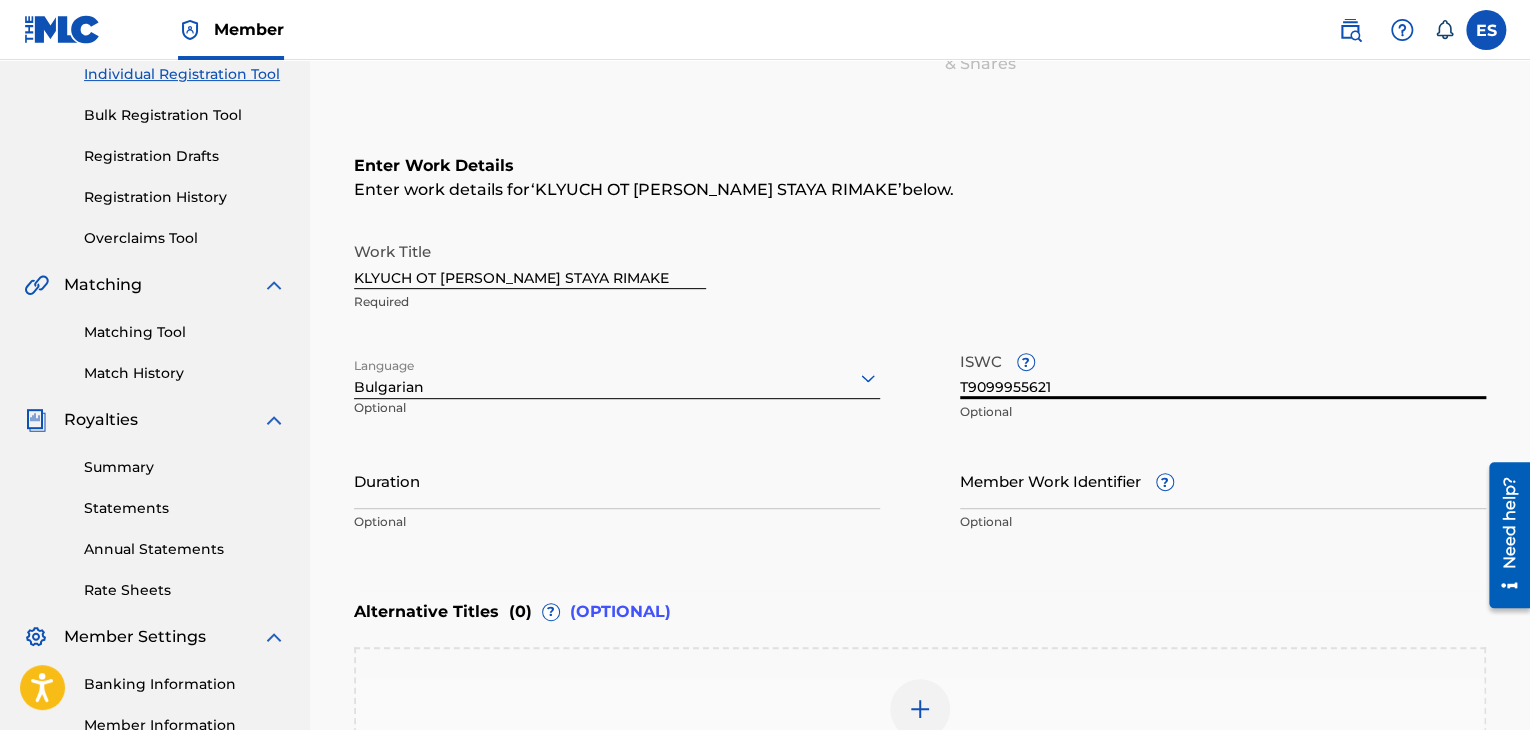 click on "Duration" at bounding box center (617, 480) 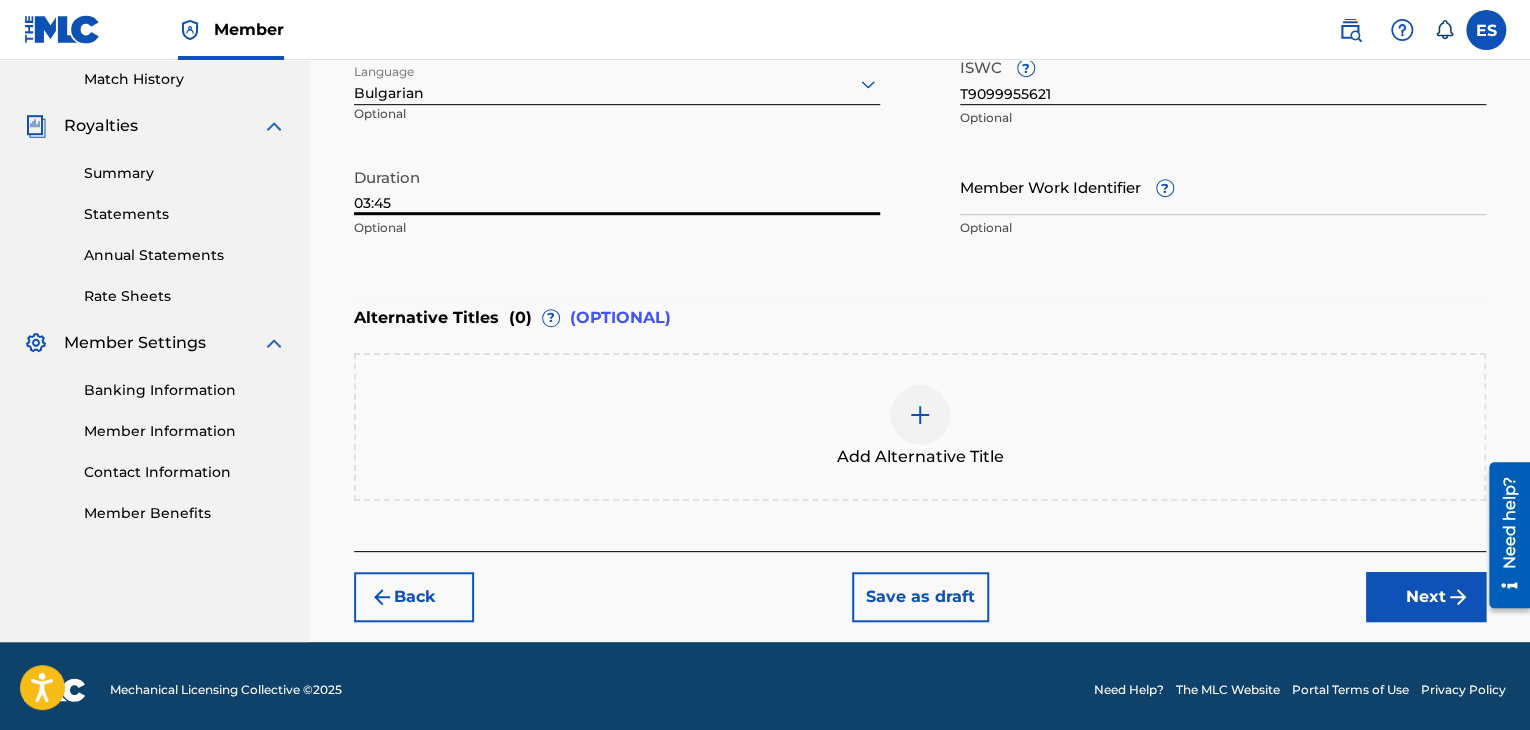 scroll, scrollTop: 561, scrollLeft: 0, axis: vertical 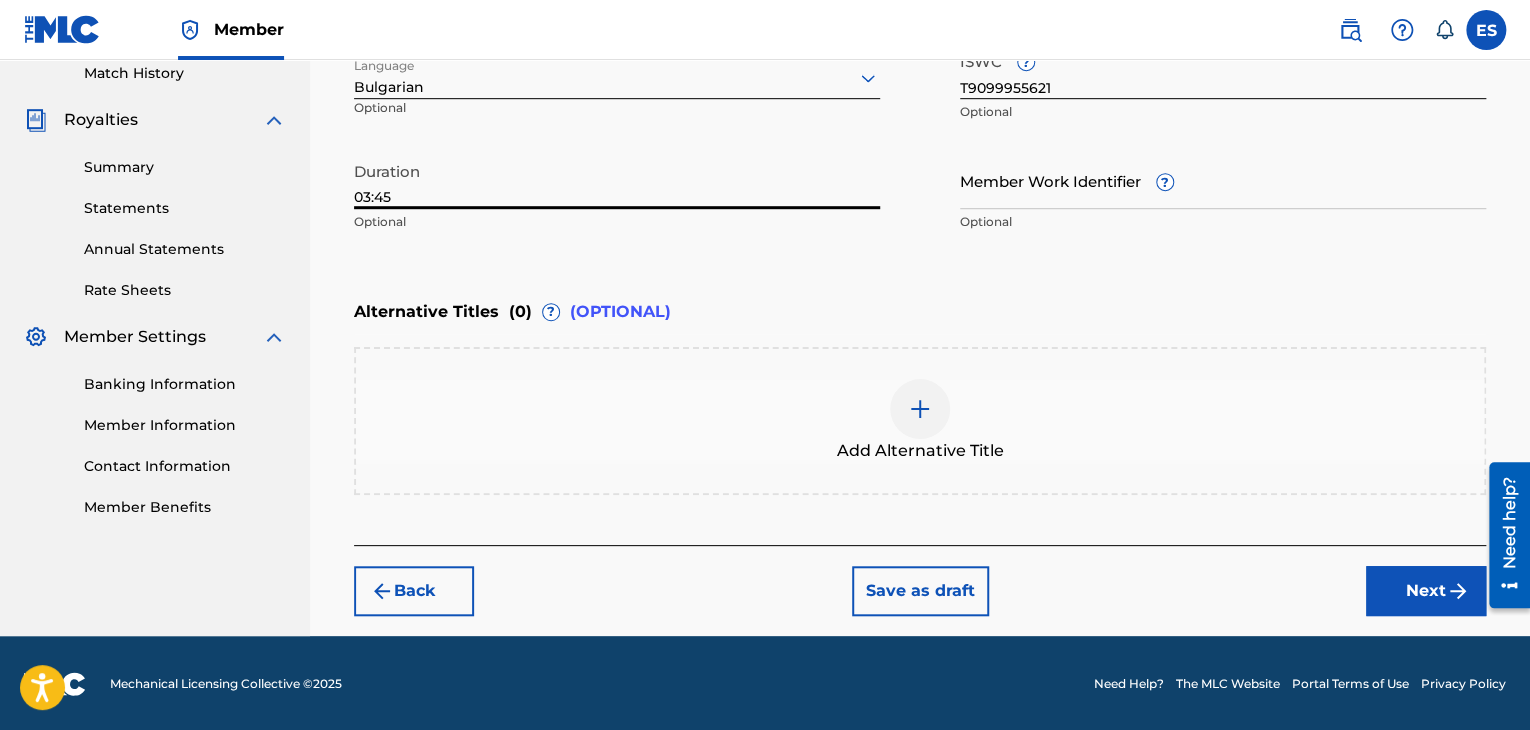 type on "03:45" 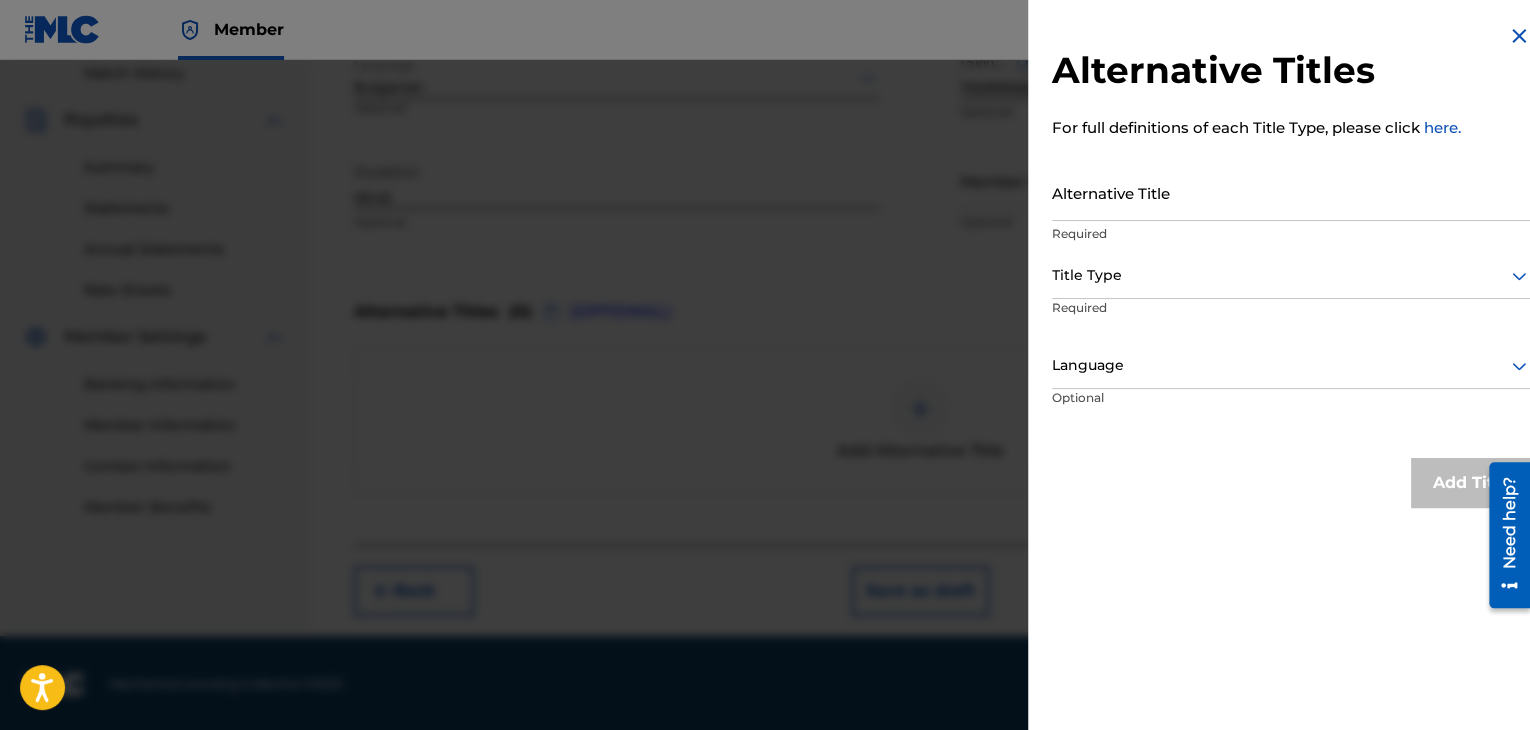 drag, startPoint x: 1205, startPoint y: 153, endPoint x: 1196, endPoint y: 197, distance: 44.911022 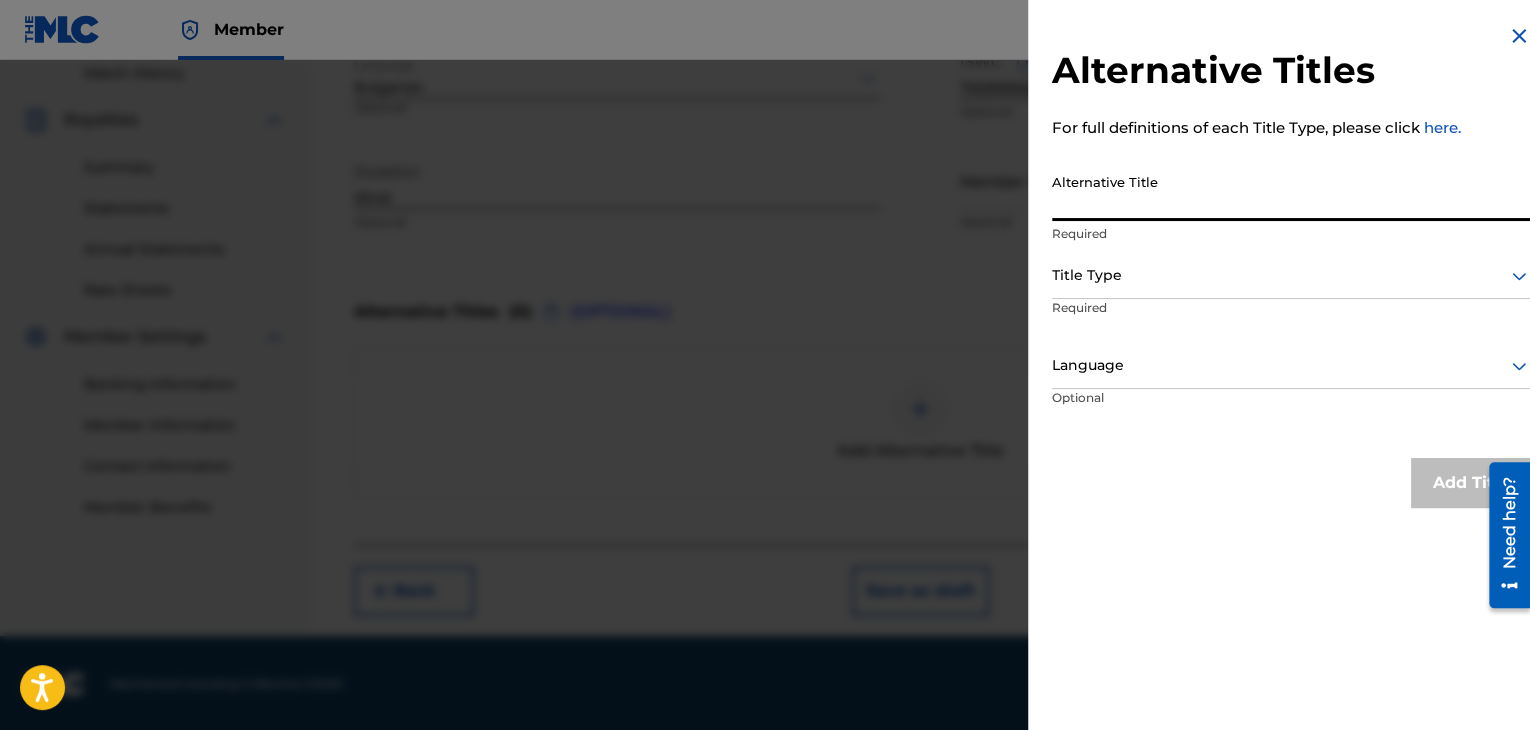 paste on "КЛЮЧ ОТ ЧУЖДА СТАЯ РИМЕЙК" 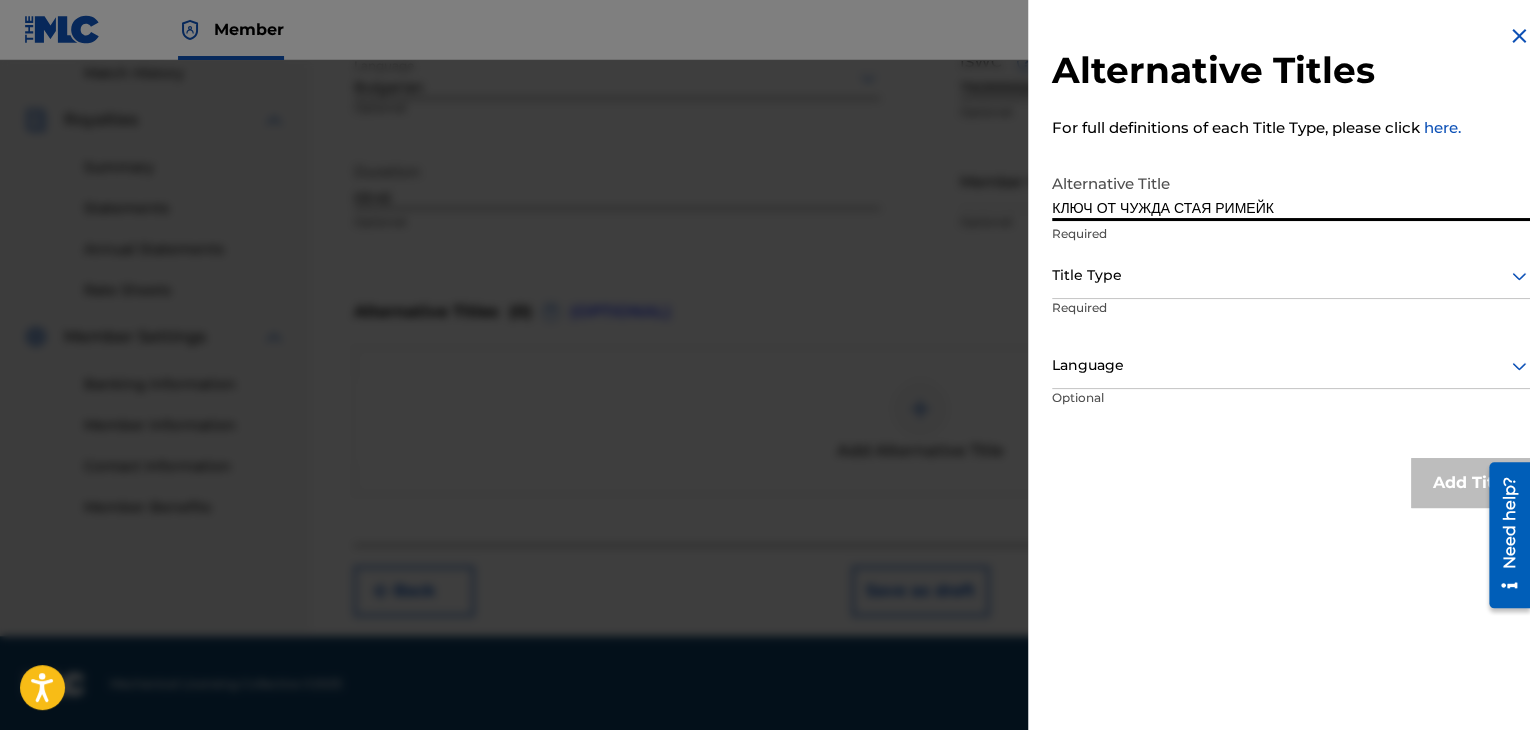 type on "КЛЮЧ ОТ ЧУЖДА СТАЯ РИМЕЙК" 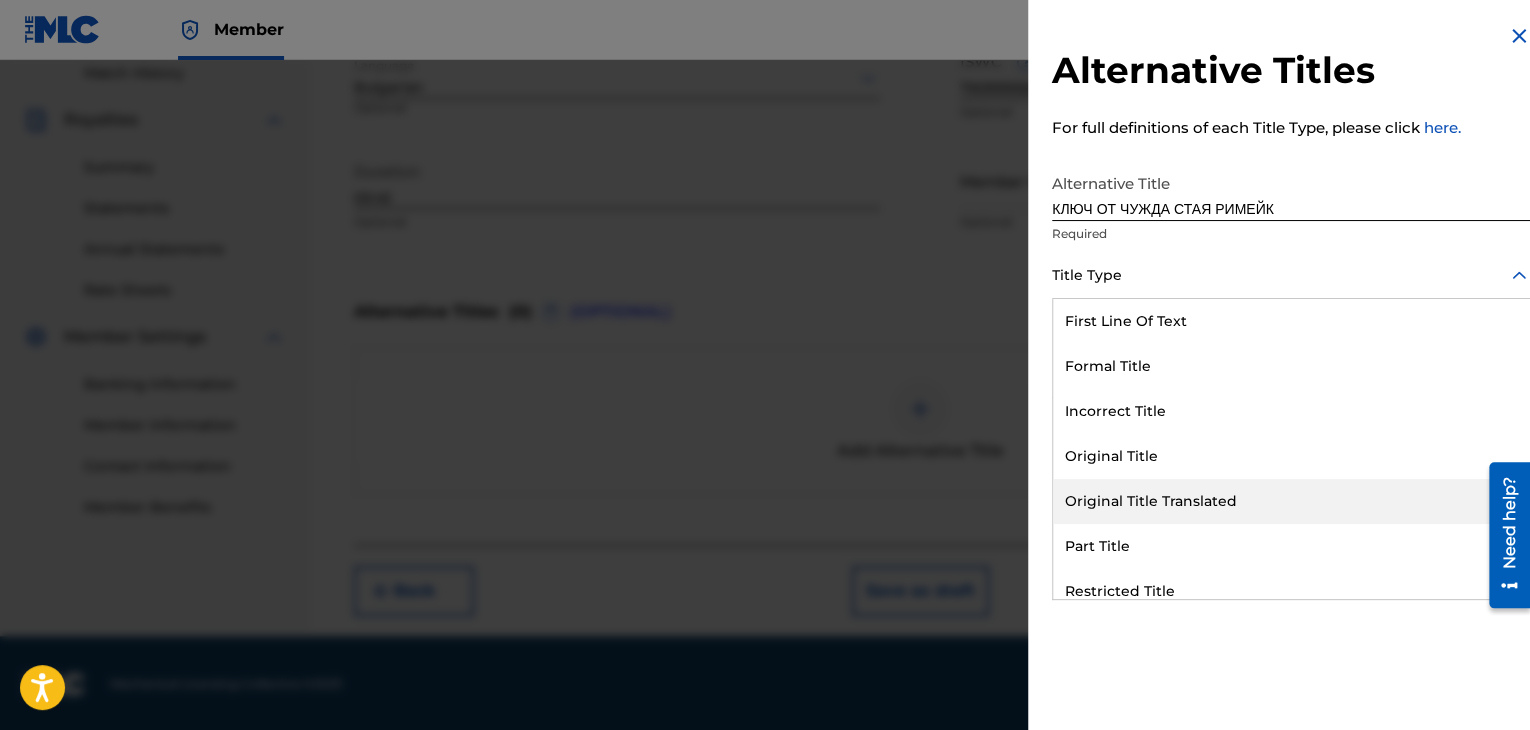 click on "Original Title Translated" at bounding box center [1291, 501] 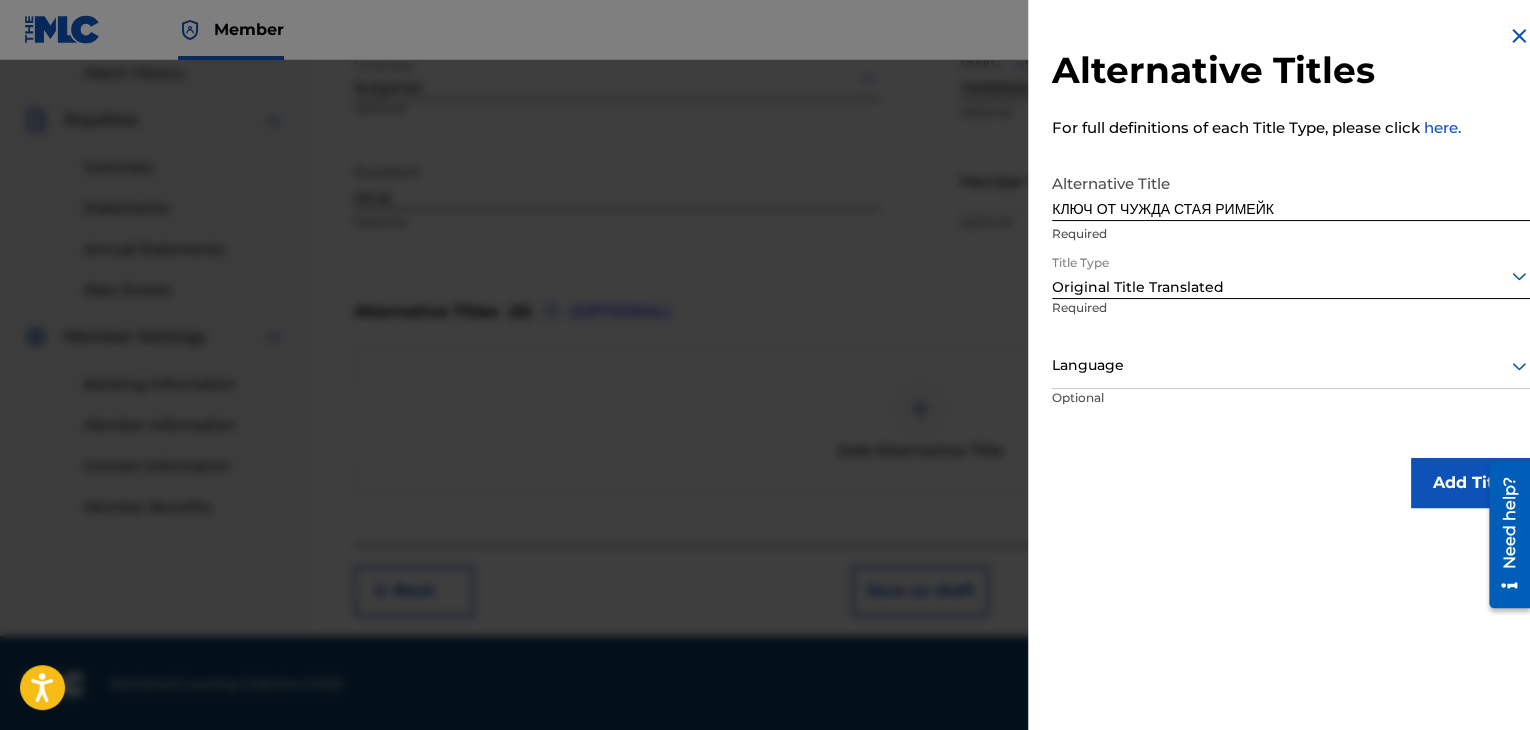 click on "Language" at bounding box center (1291, 366) 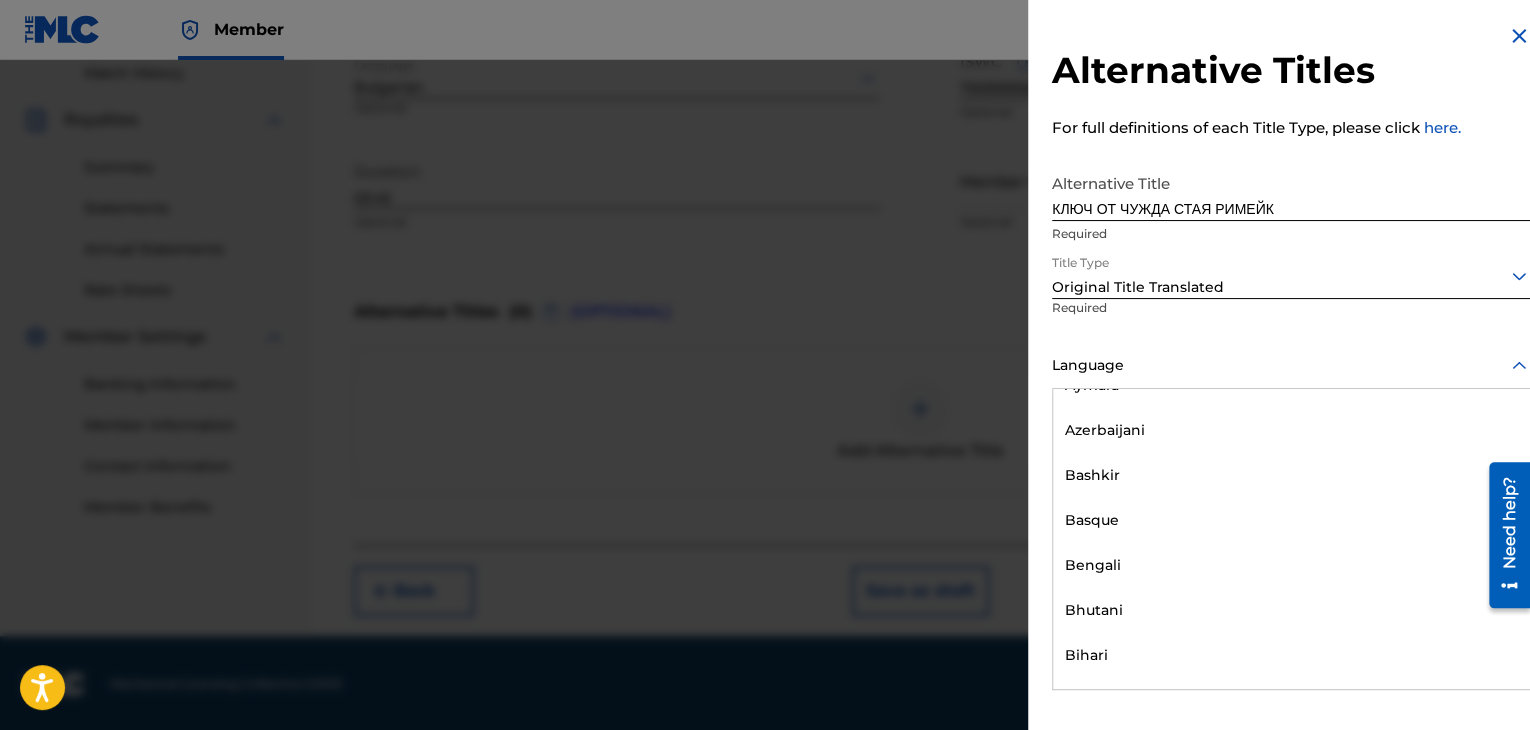 scroll, scrollTop: 700, scrollLeft: 0, axis: vertical 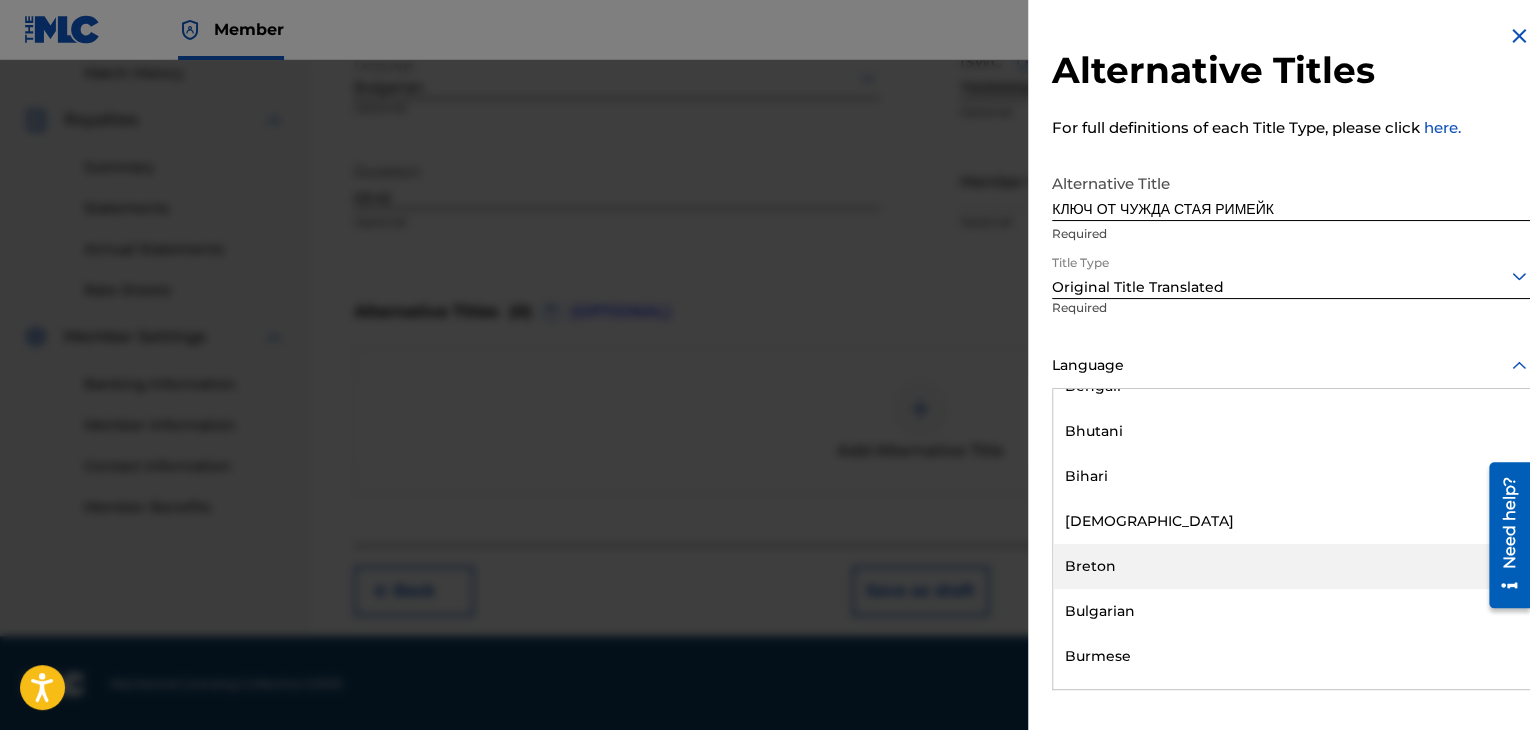 click on "Bulgarian" at bounding box center [1291, 611] 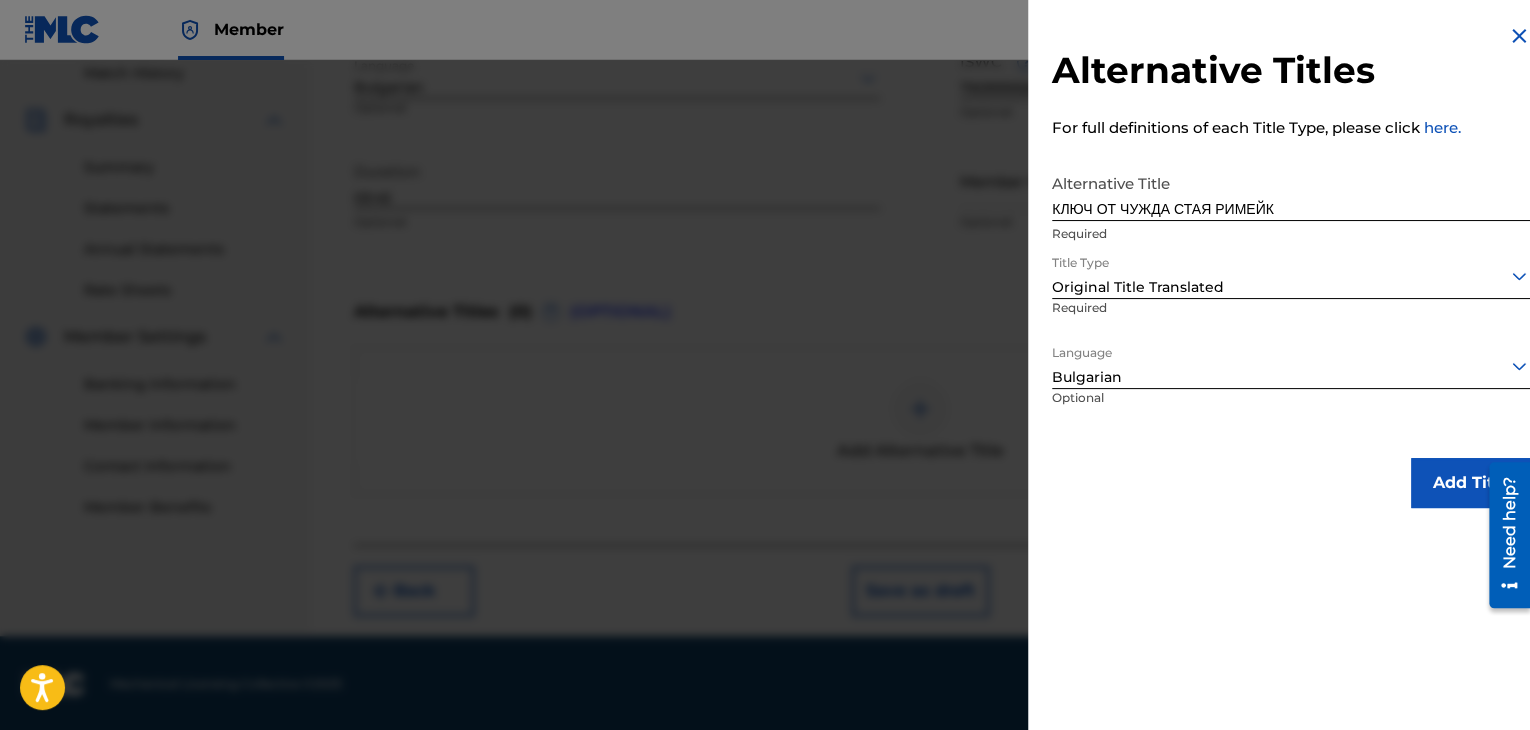 click on "Add Title" at bounding box center (1471, 483) 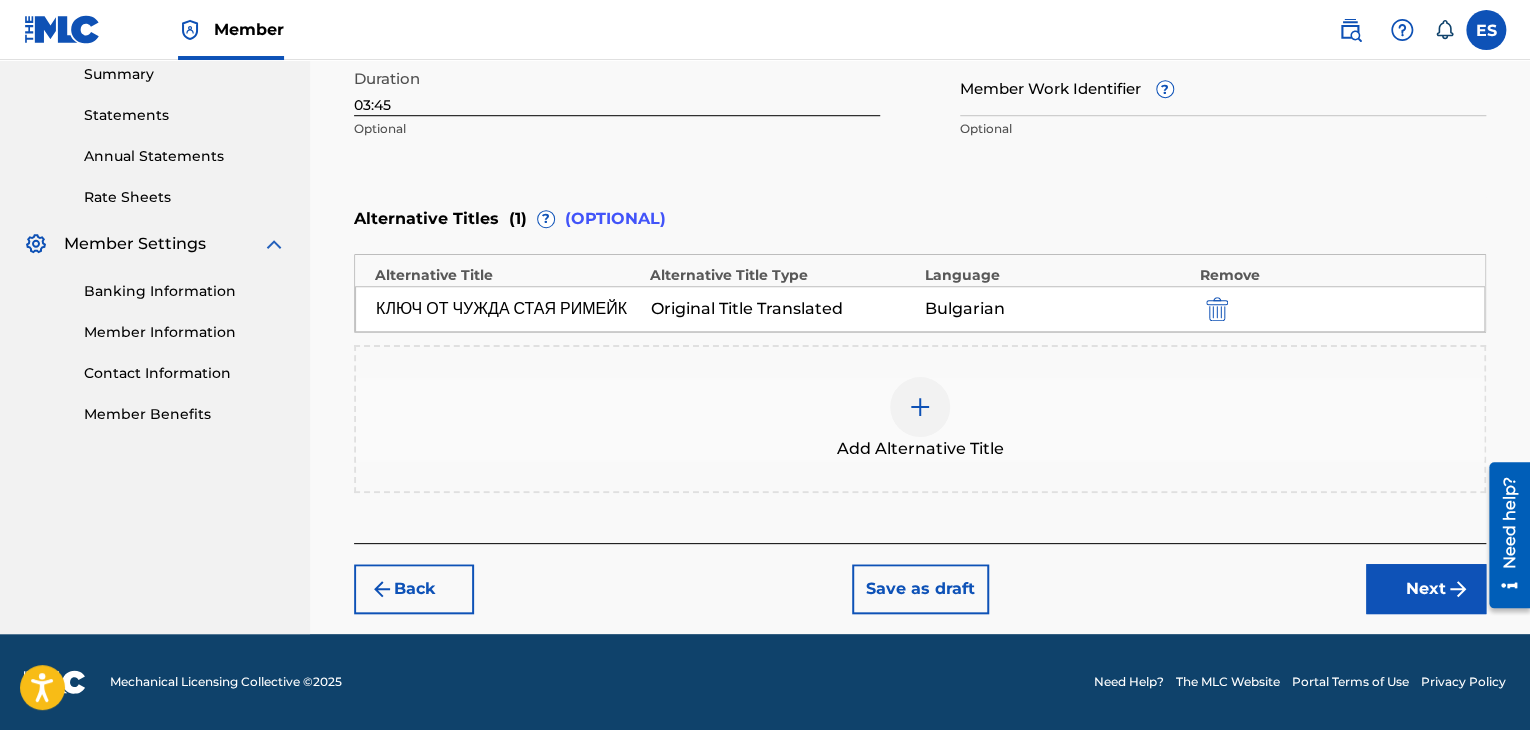 click on "Next" at bounding box center [1426, 589] 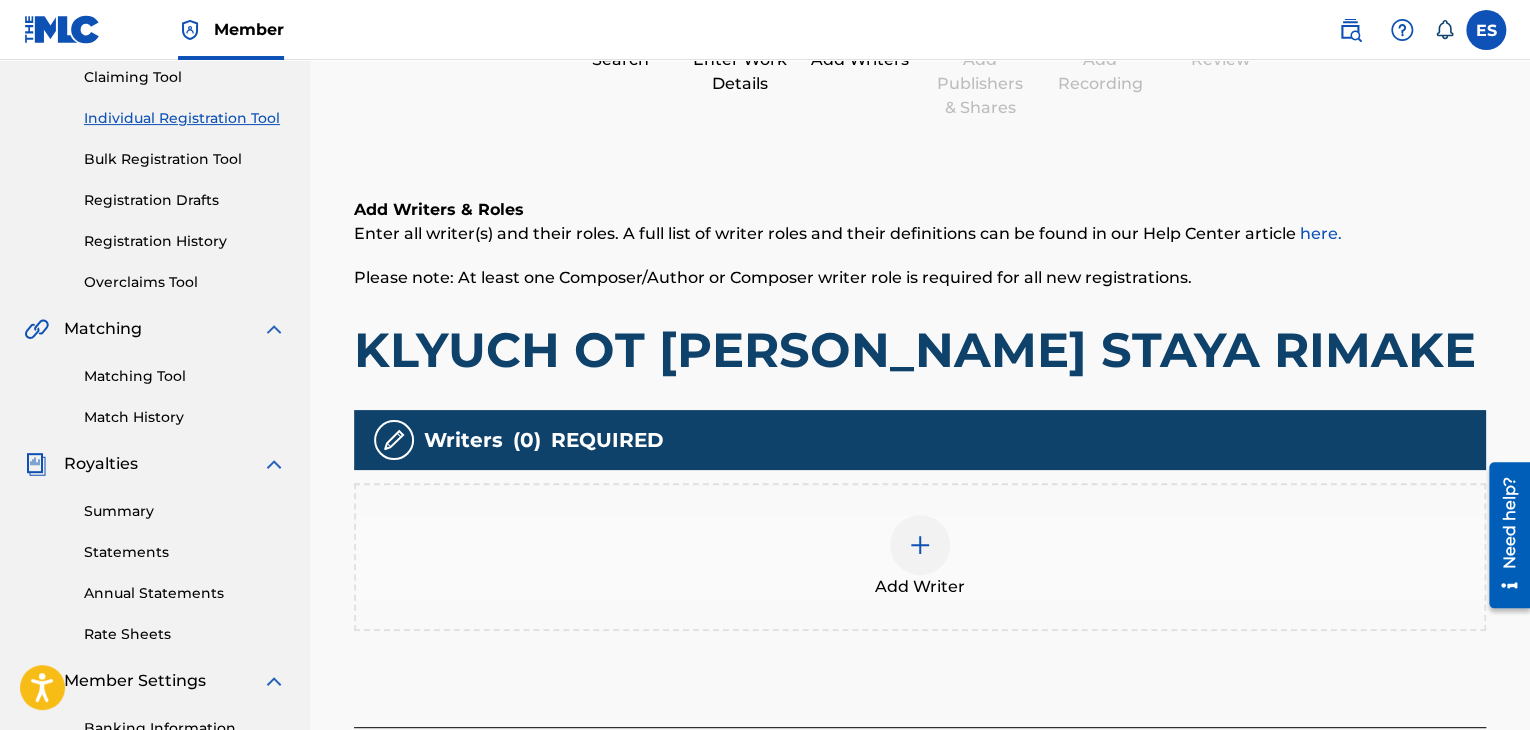 scroll, scrollTop: 90, scrollLeft: 0, axis: vertical 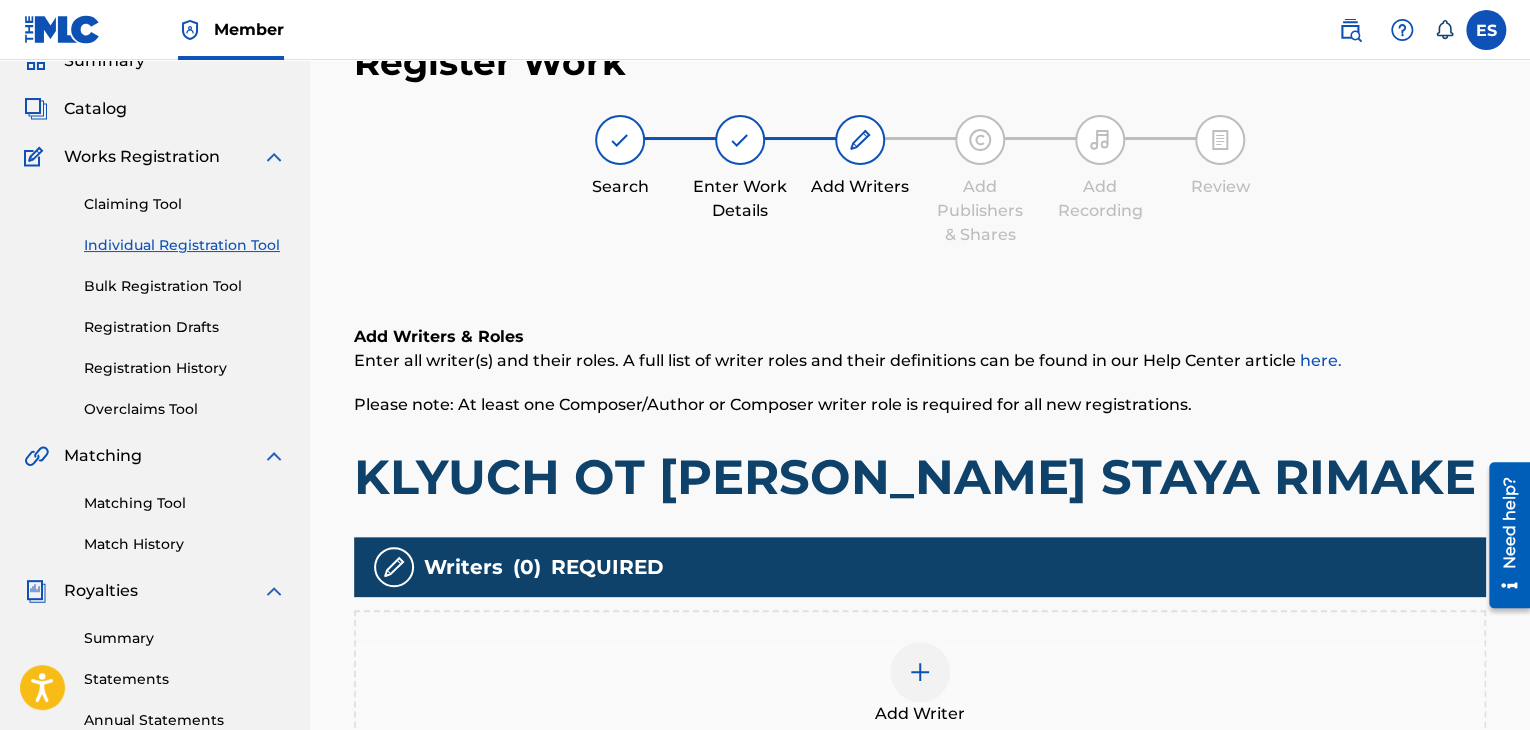 click on "Add Writer" at bounding box center (920, 684) 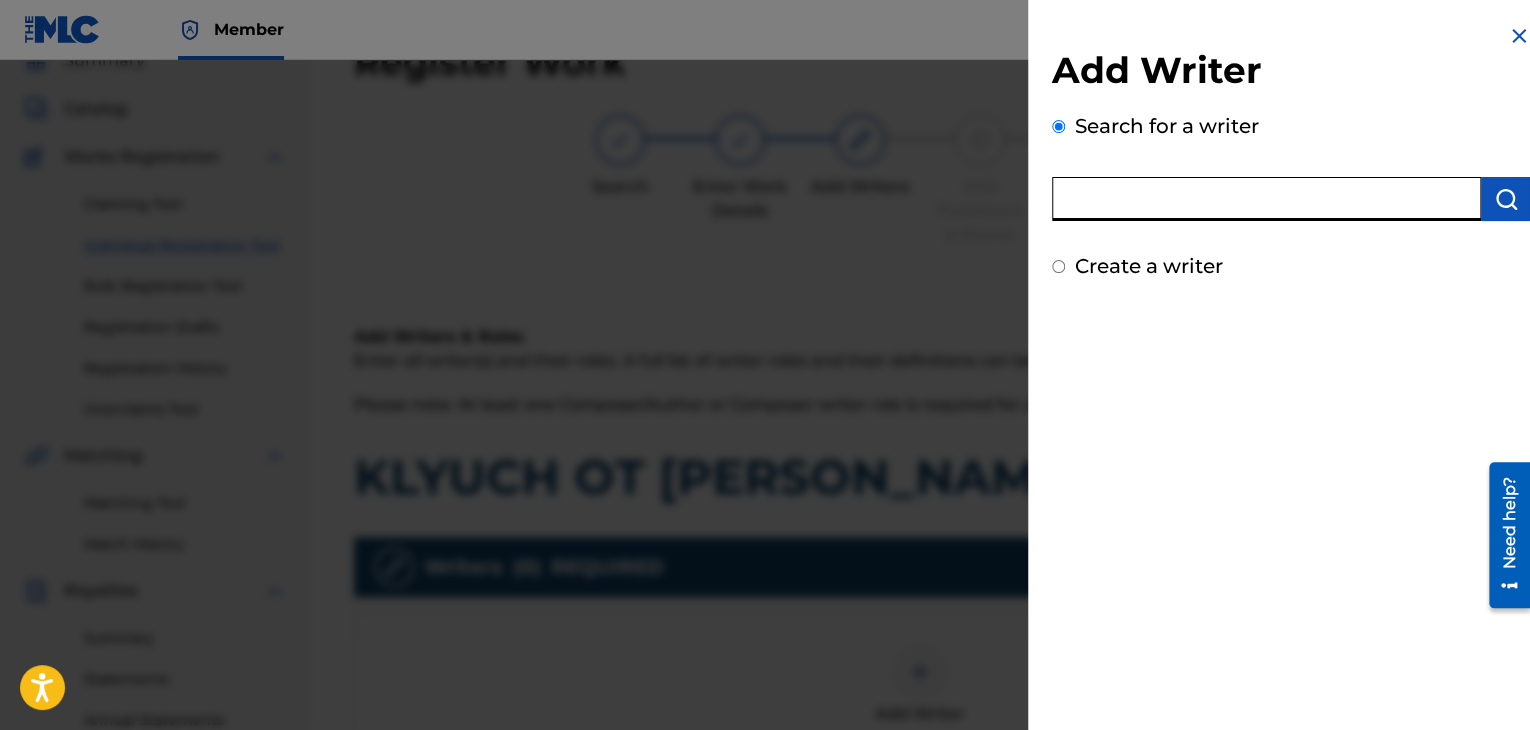 paste on "00203997654" 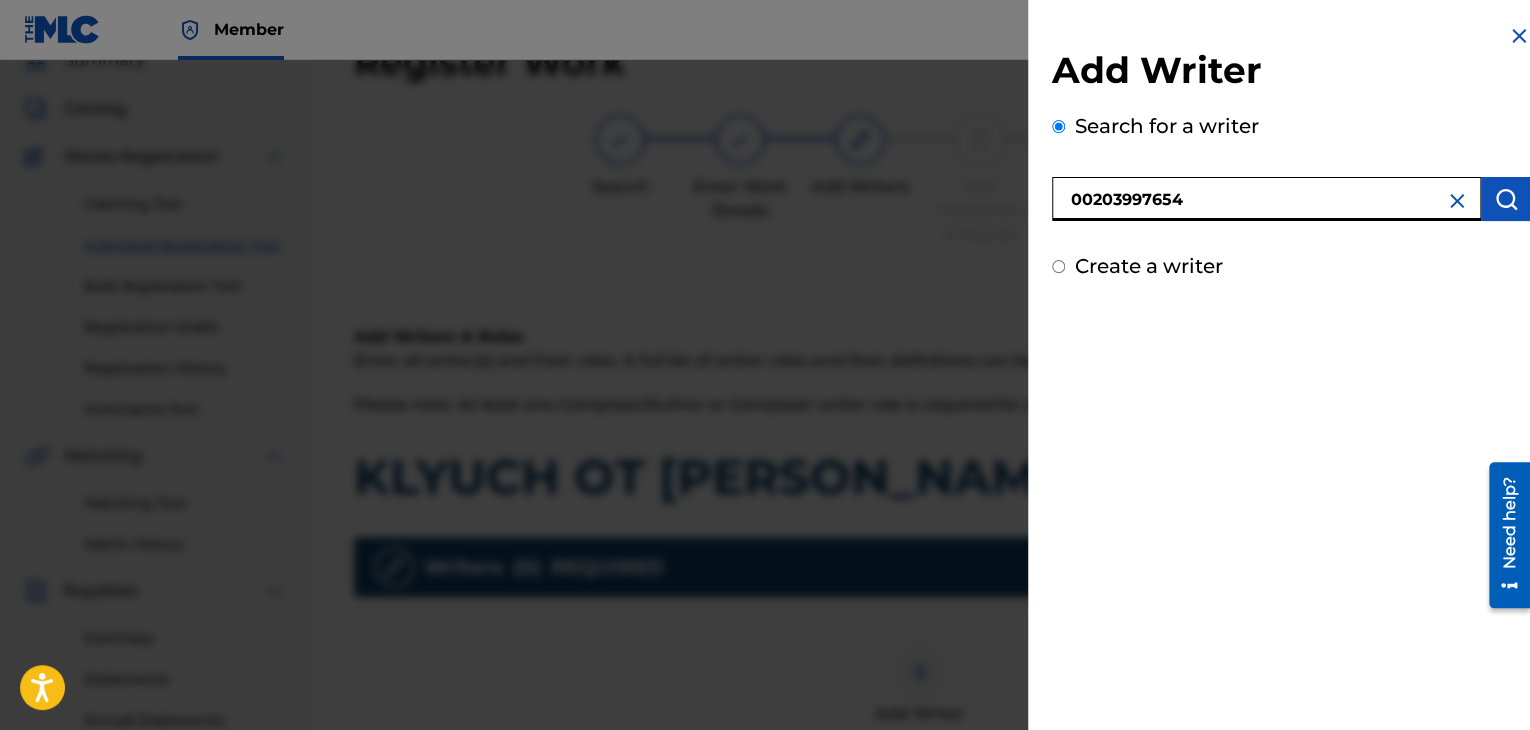 type on "00203997654" 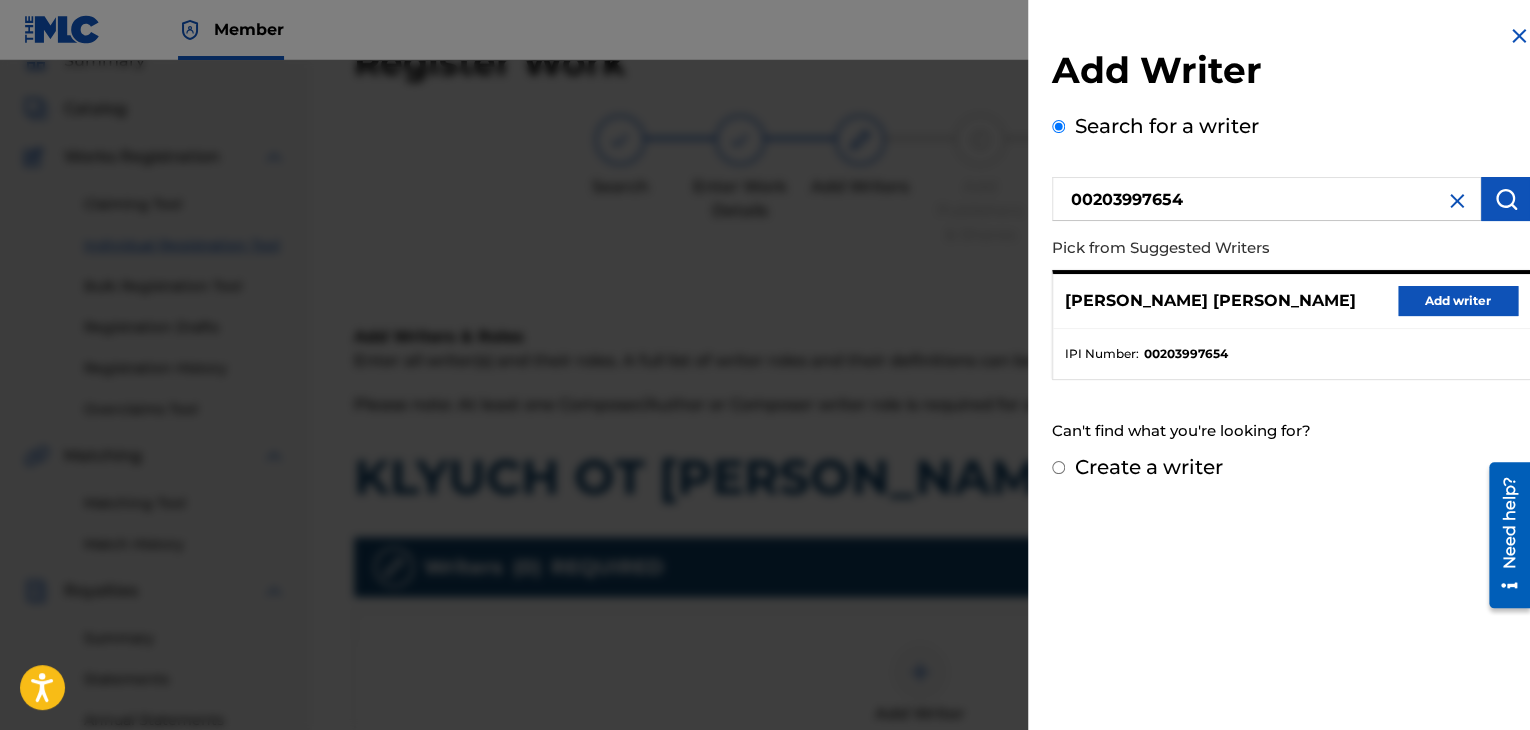 click on "Add writer" at bounding box center (1458, 301) 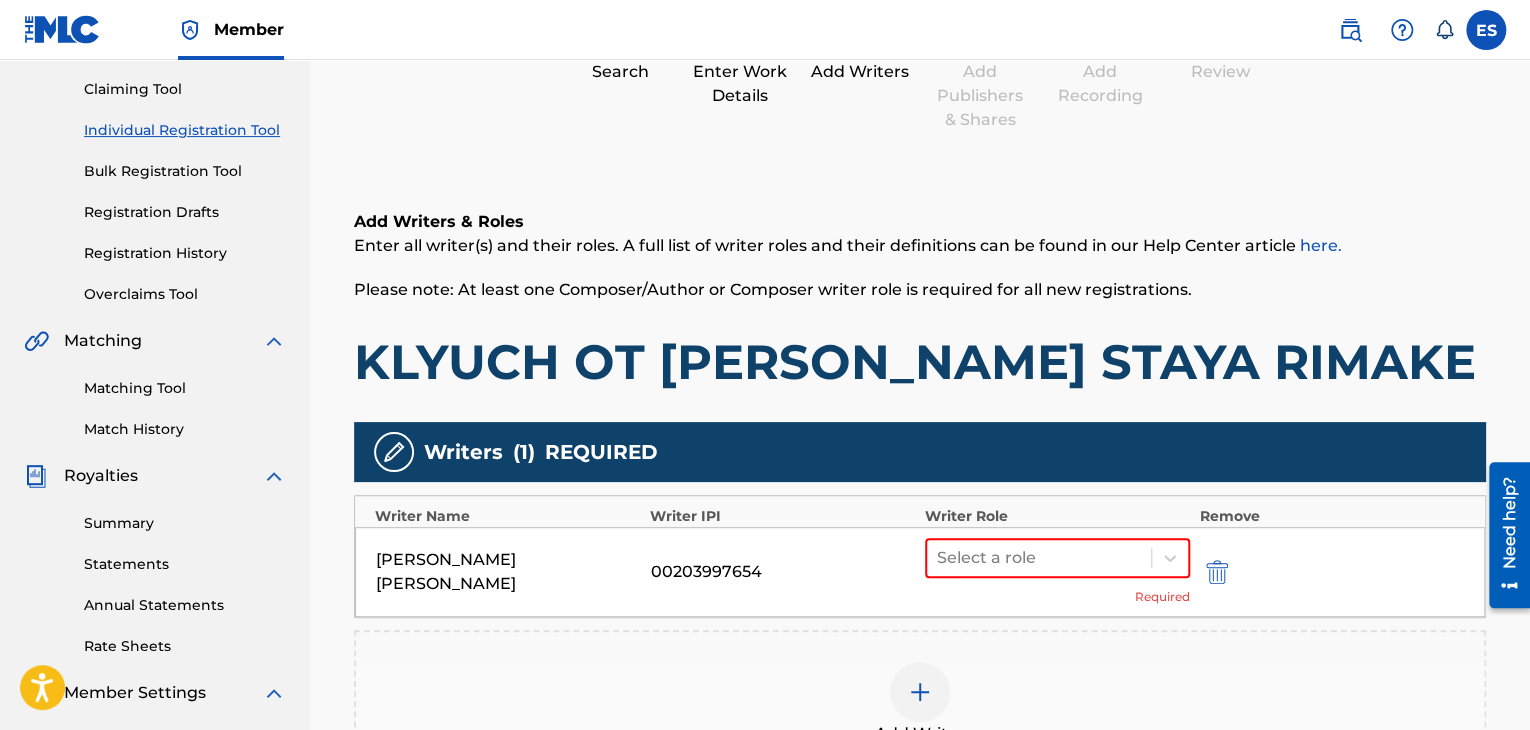 scroll, scrollTop: 390, scrollLeft: 0, axis: vertical 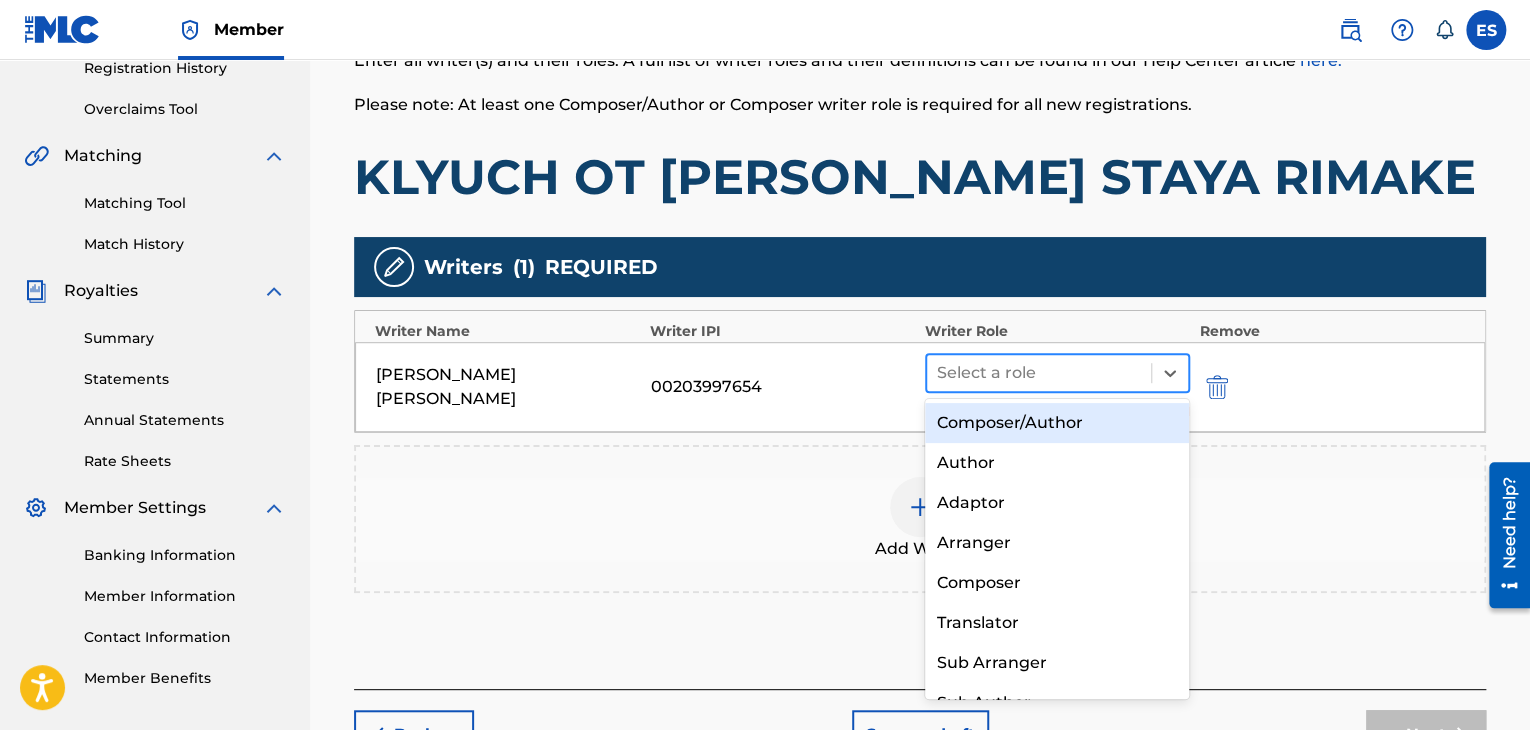 click at bounding box center (1039, 373) 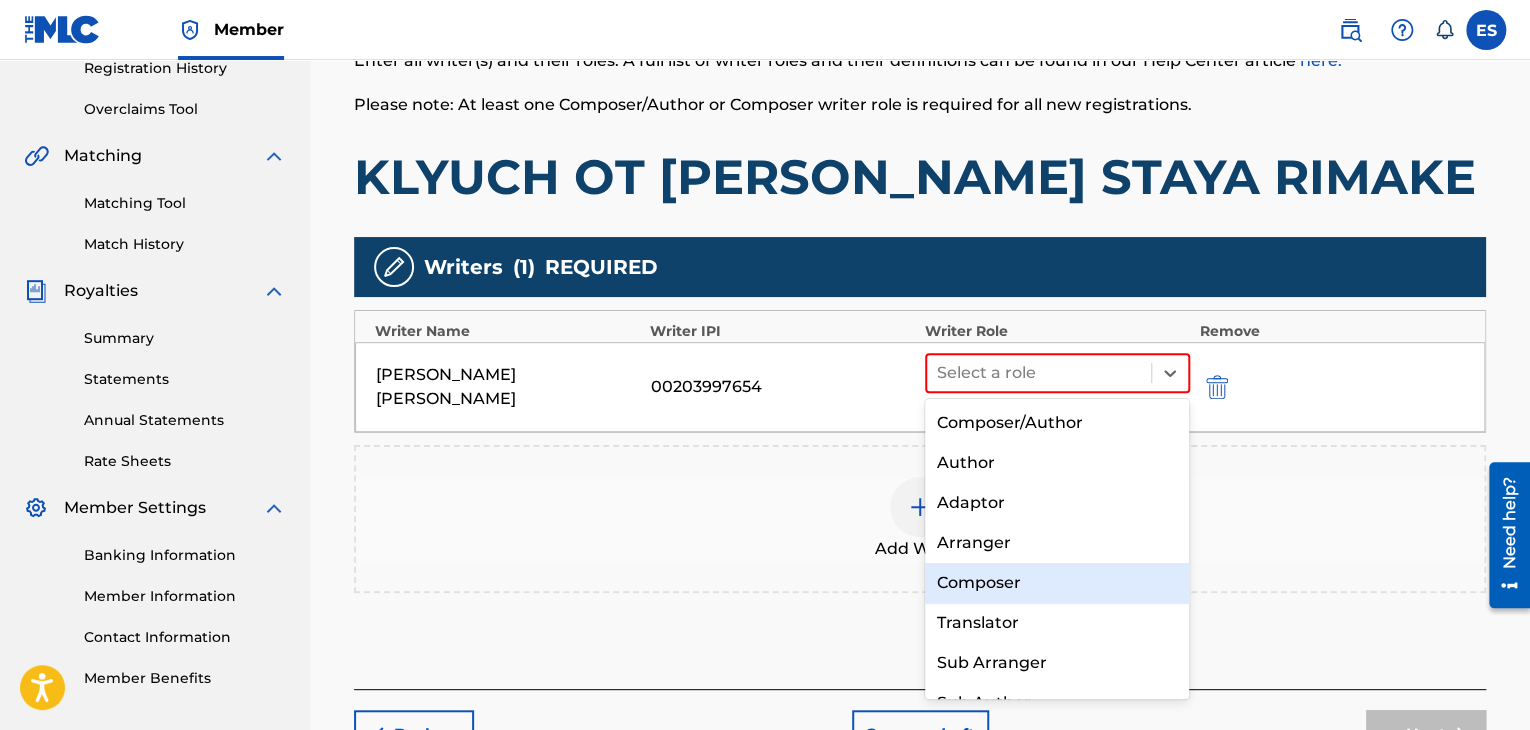 click on "Composer" at bounding box center (1057, 583) 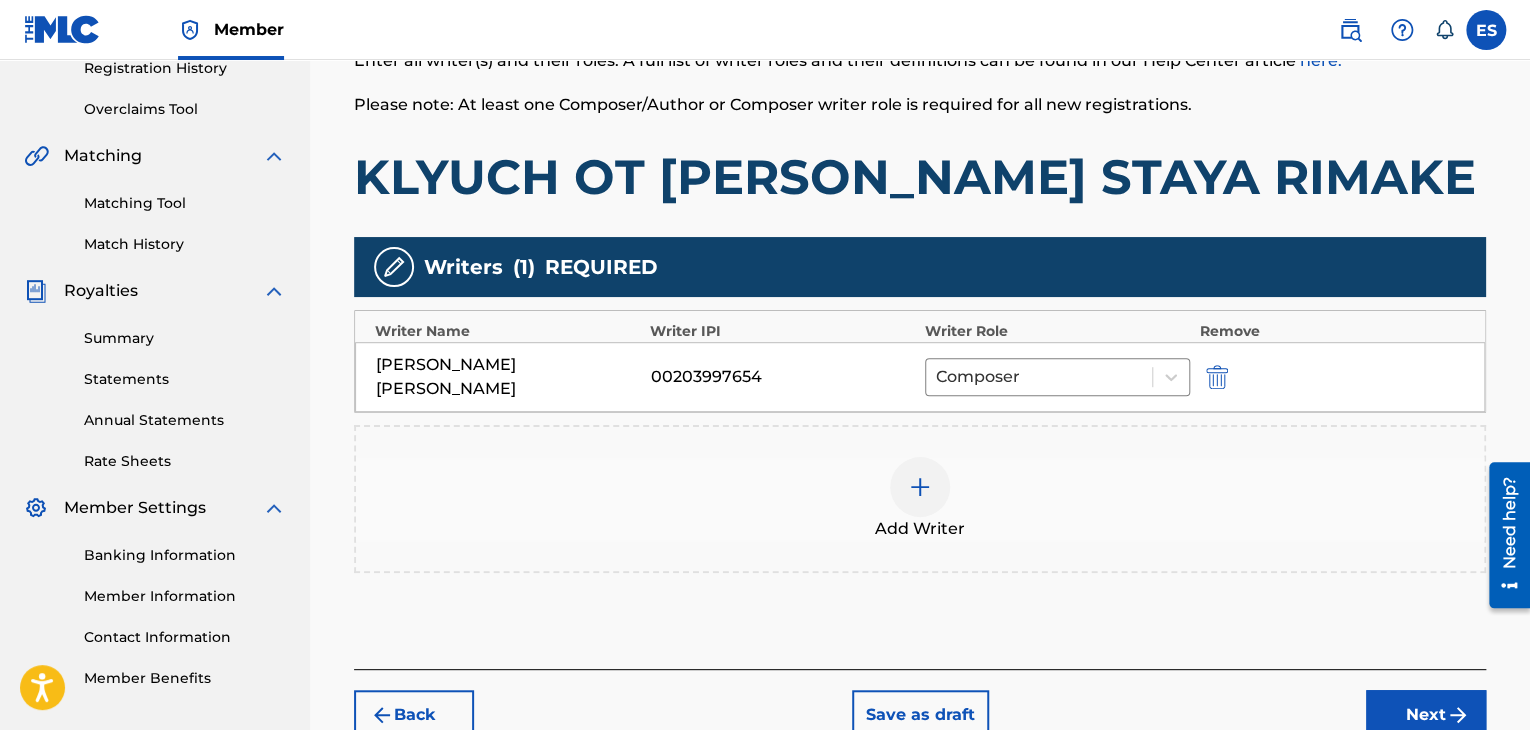 click on "Add Writer" at bounding box center (920, 499) 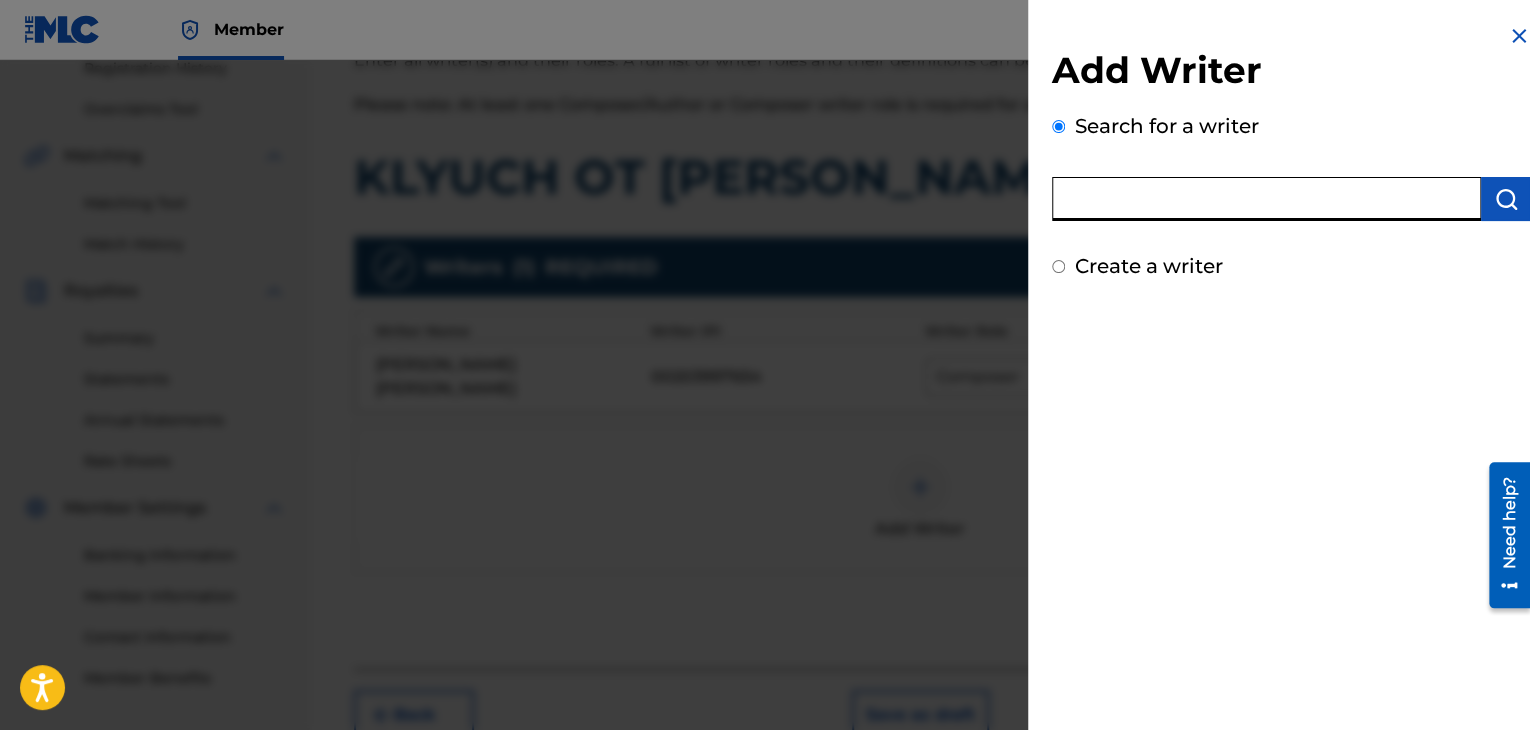drag, startPoint x: 1282, startPoint y: 169, endPoint x: 1292, endPoint y: 215, distance: 47.07441 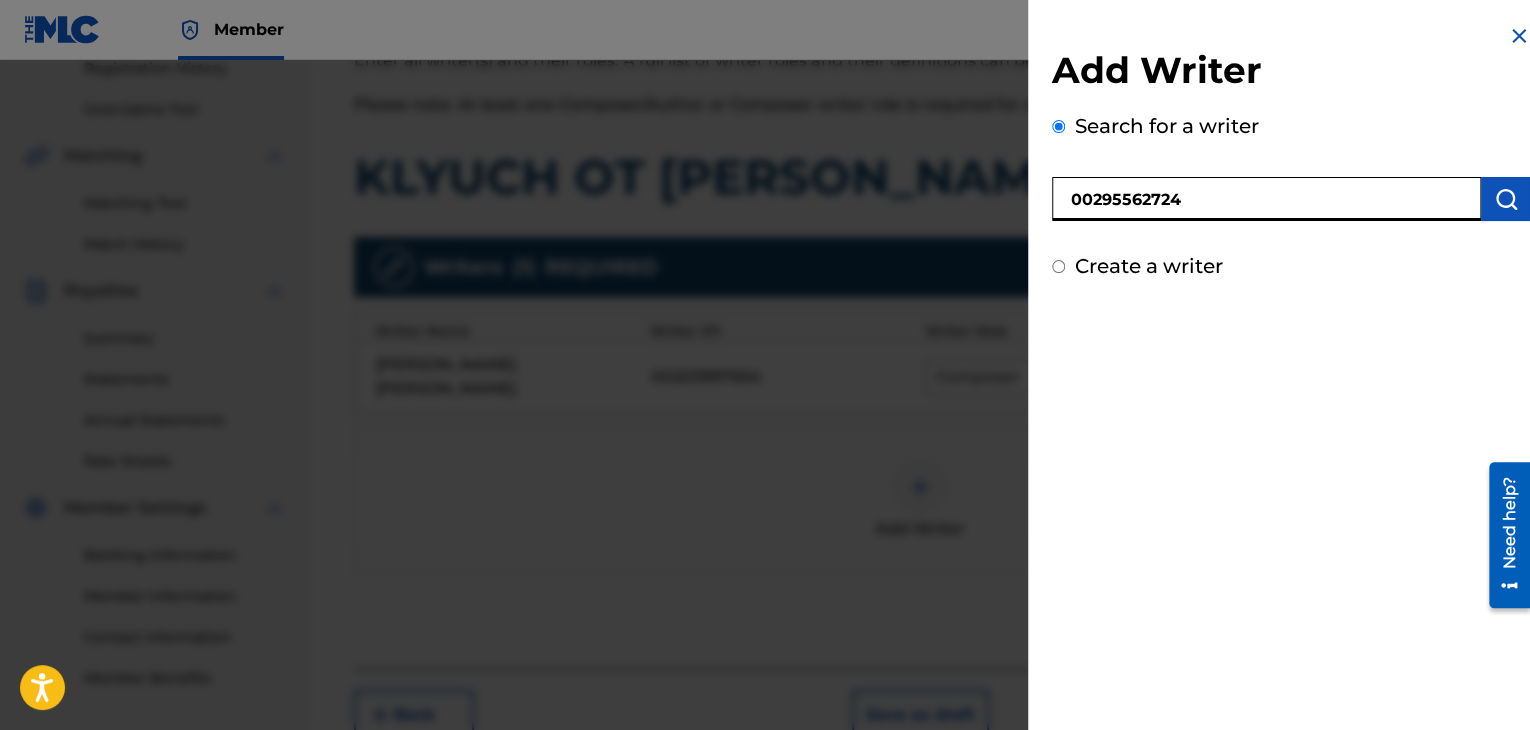 type on "00295562724" 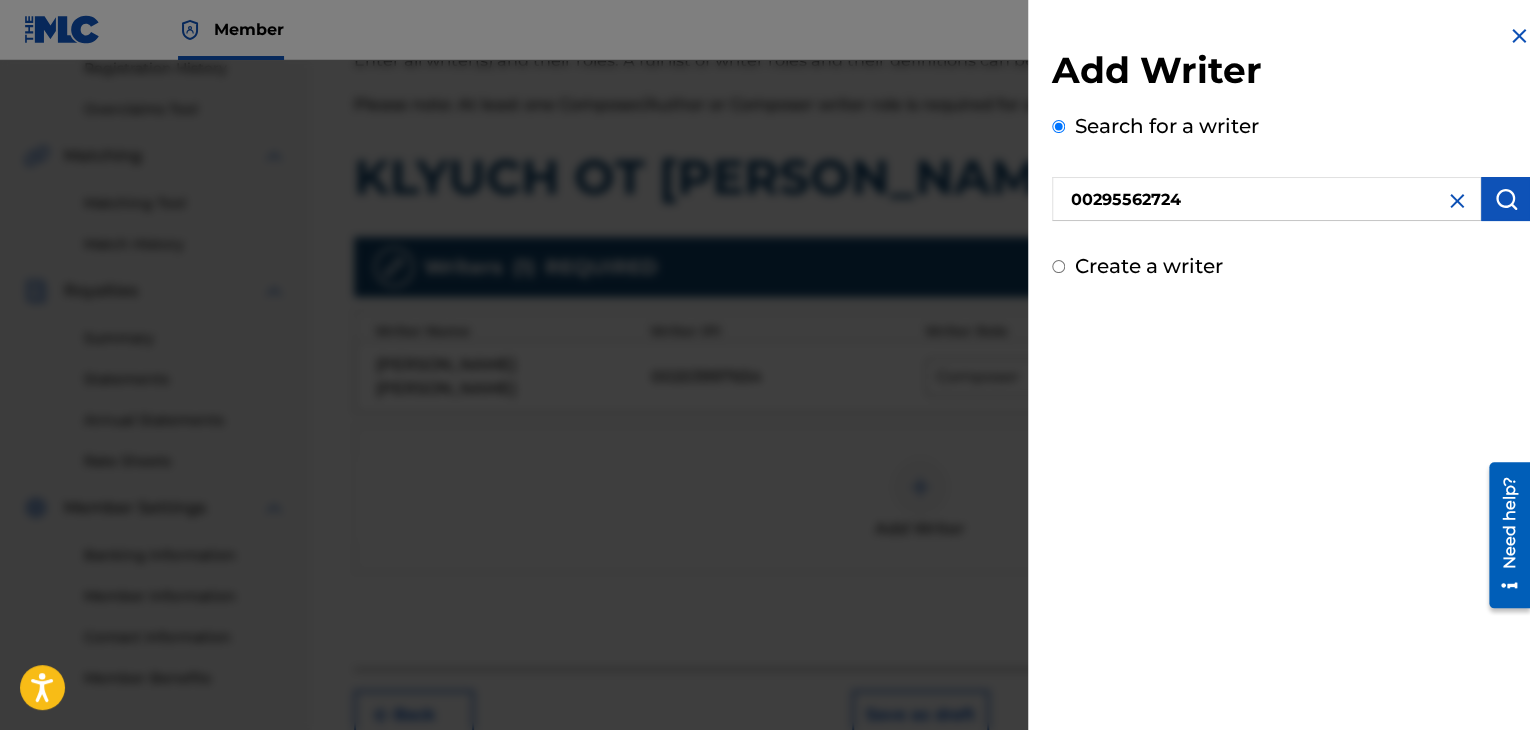 click at bounding box center (1506, 199) 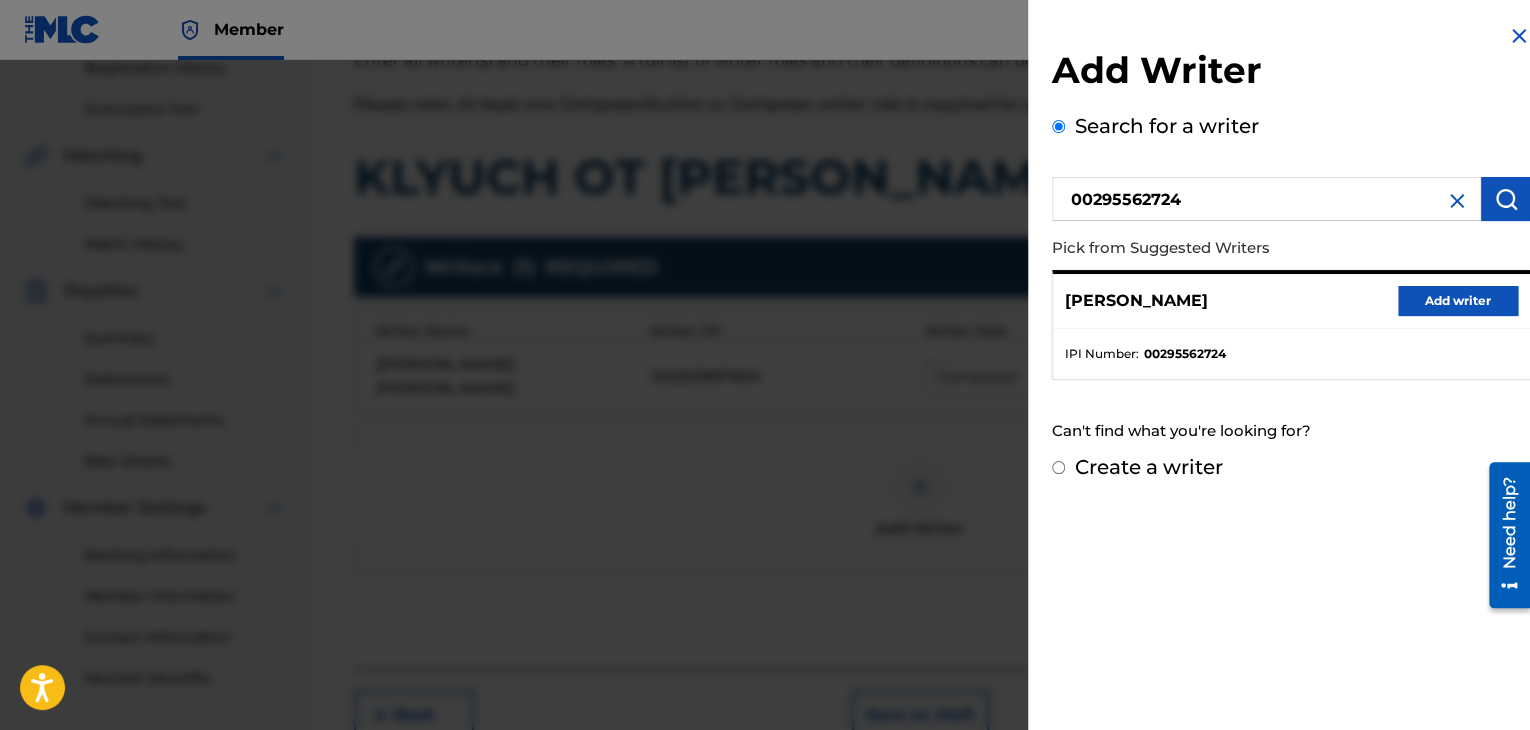 click on "Add writer" at bounding box center [1458, 301] 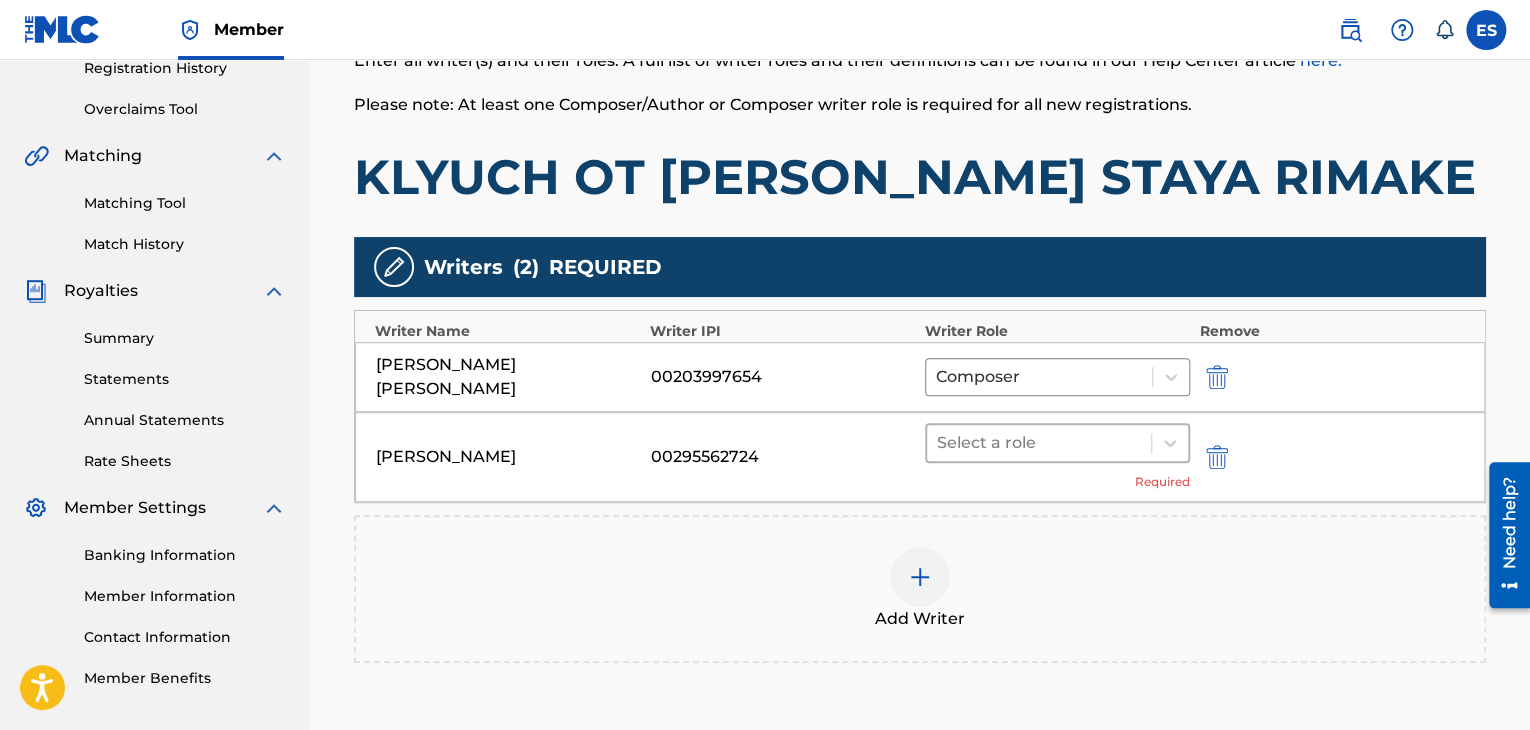 drag, startPoint x: 982, startPoint y: 463, endPoint x: 992, endPoint y: 427, distance: 37.363083 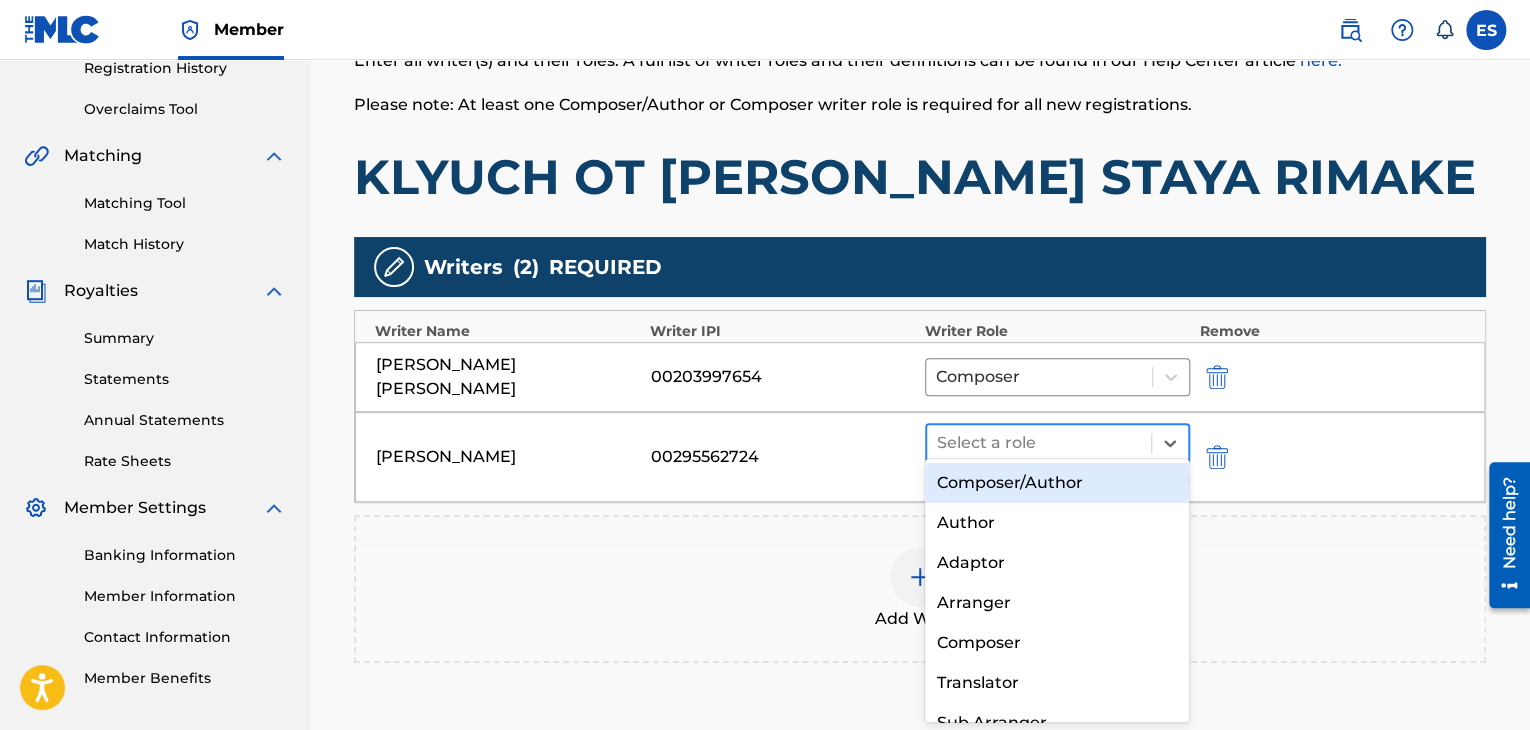 click at bounding box center [1039, 443] 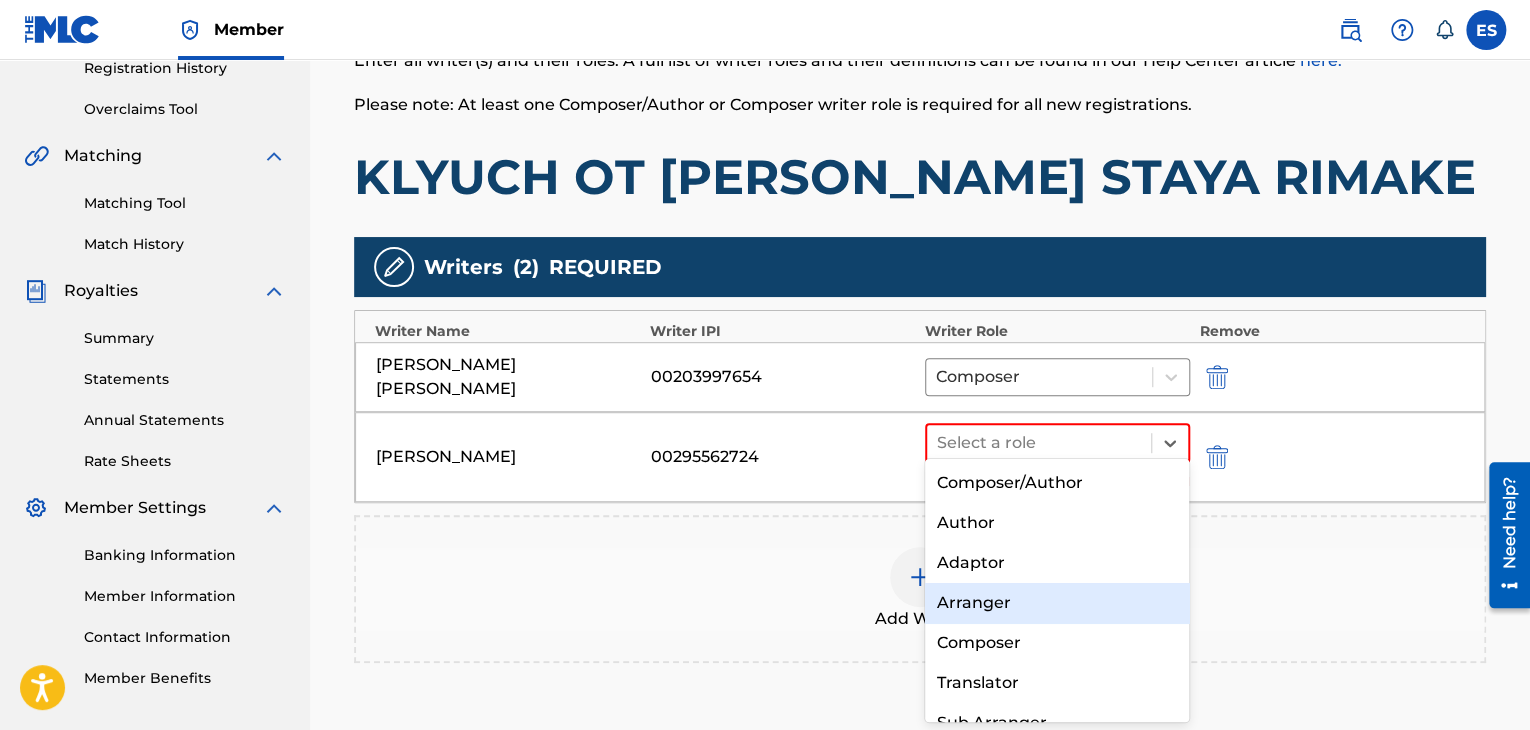click on "Arranger" at bounding box center [1057, 603] 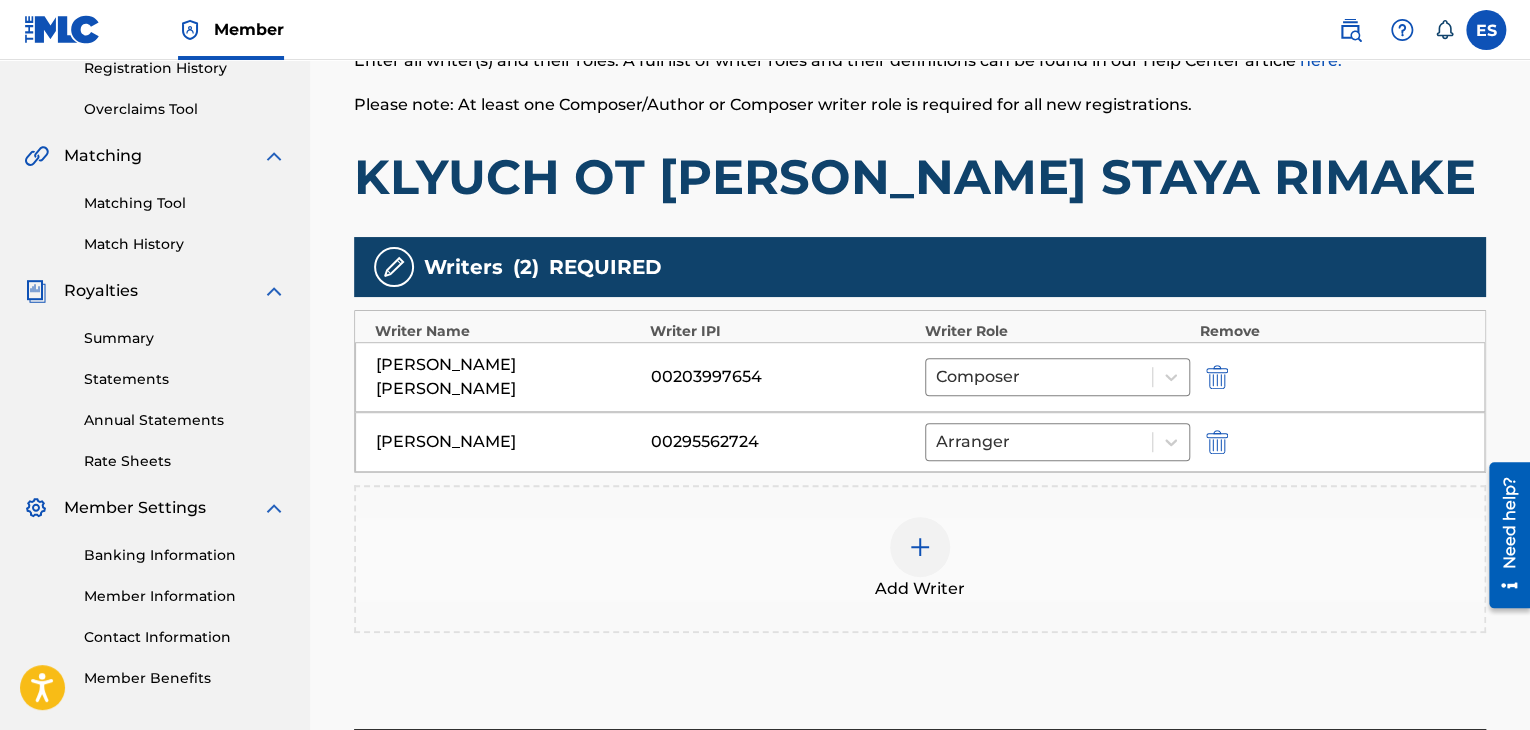 click on "Add Writer" at bounding box center (920, 559) 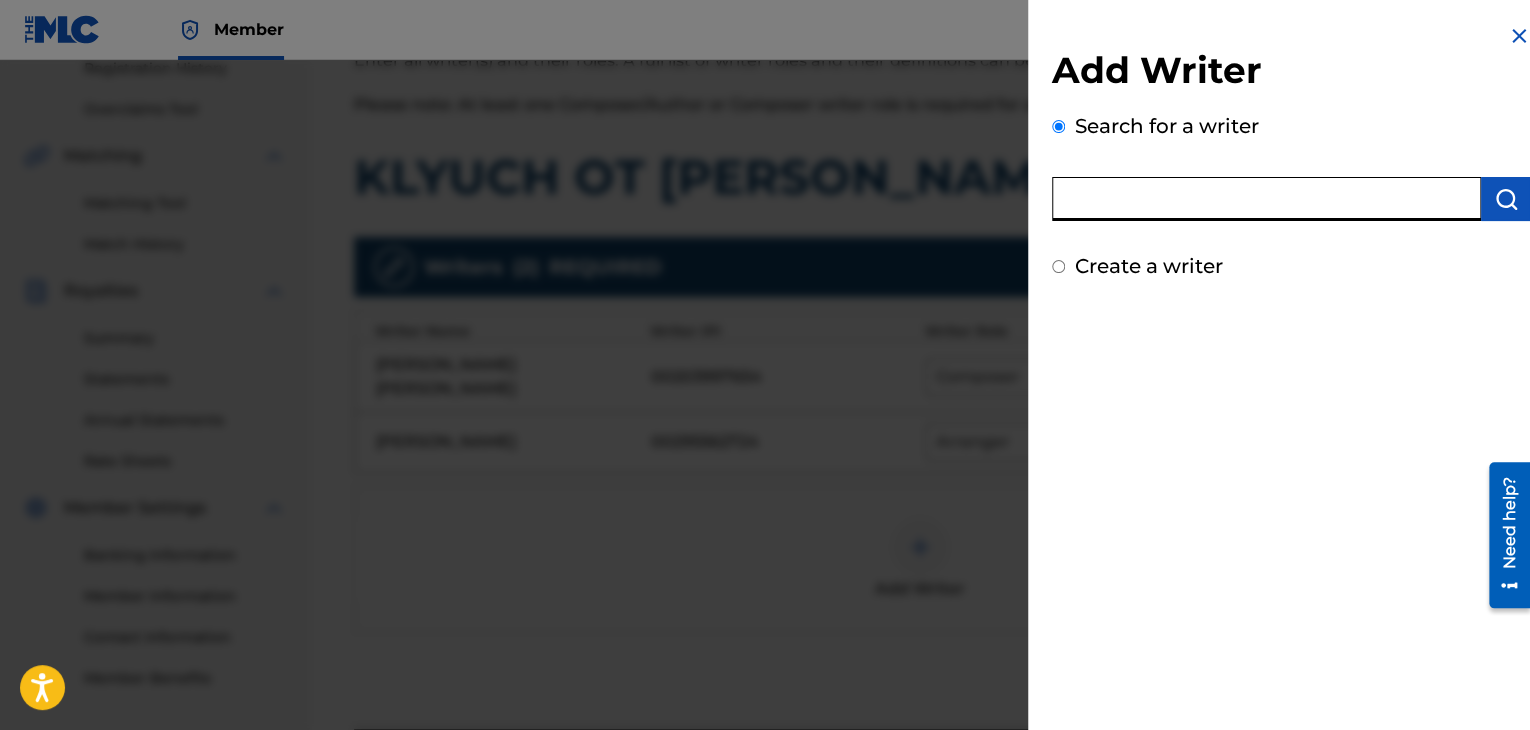 paste on "00121387005" 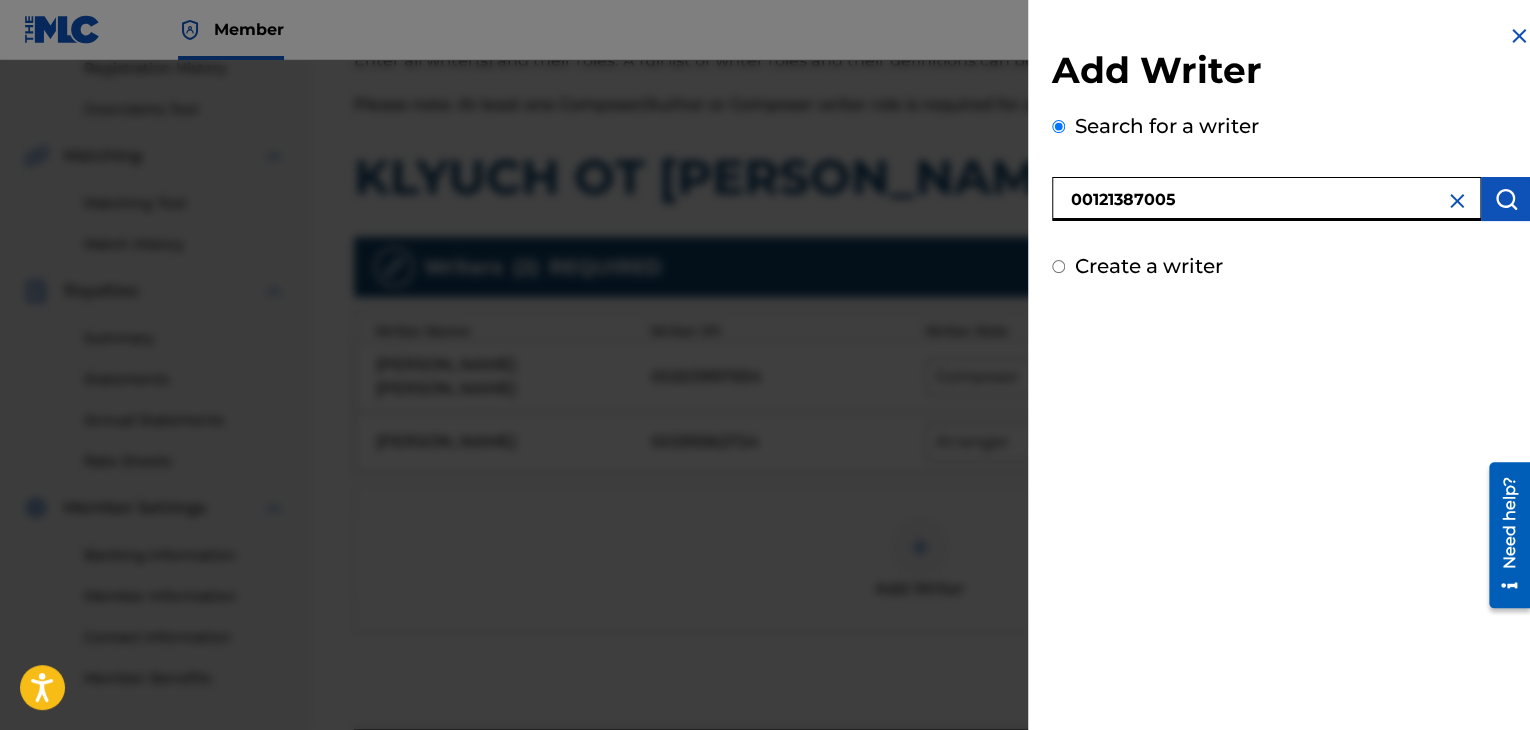 type on "00121387005" 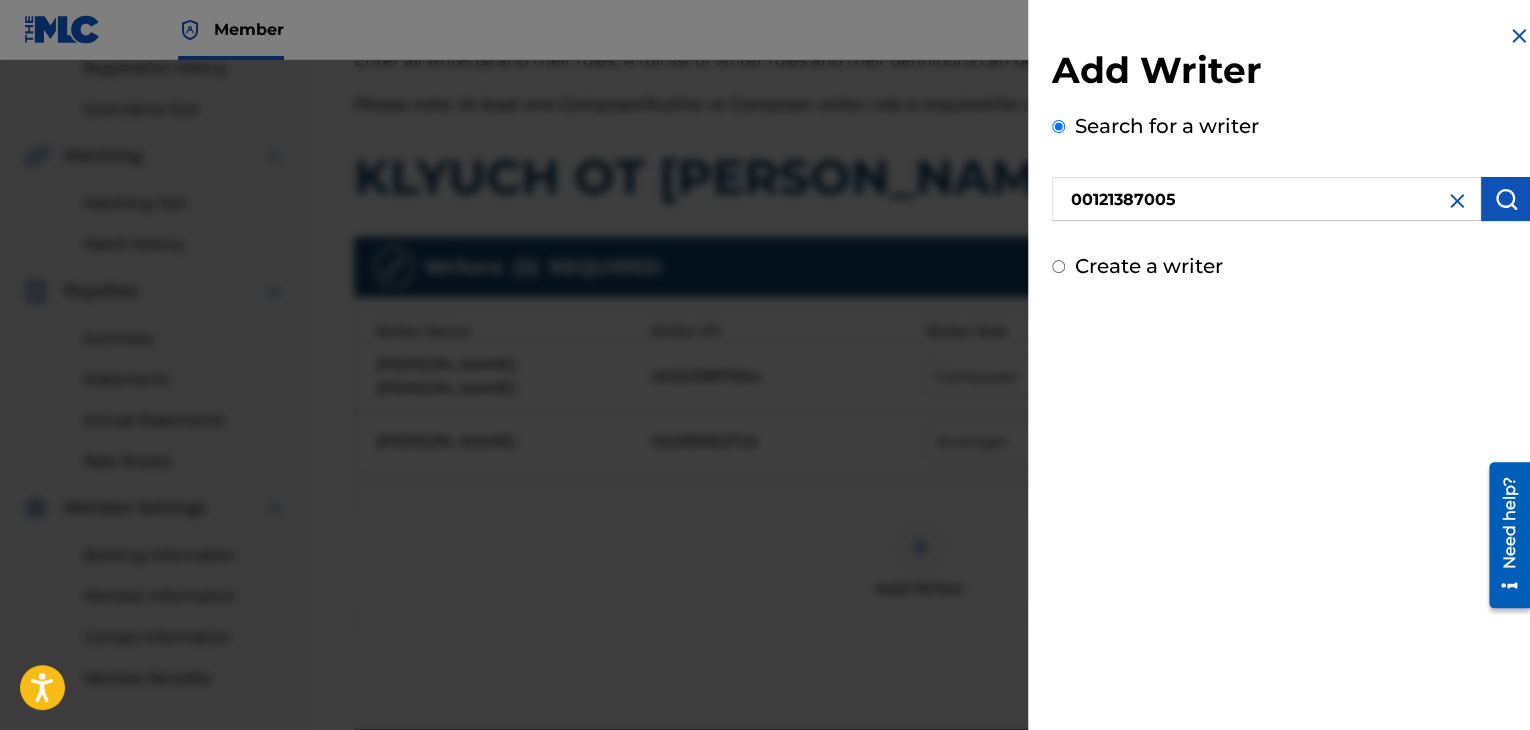 click at bounding box center (1506, 199) 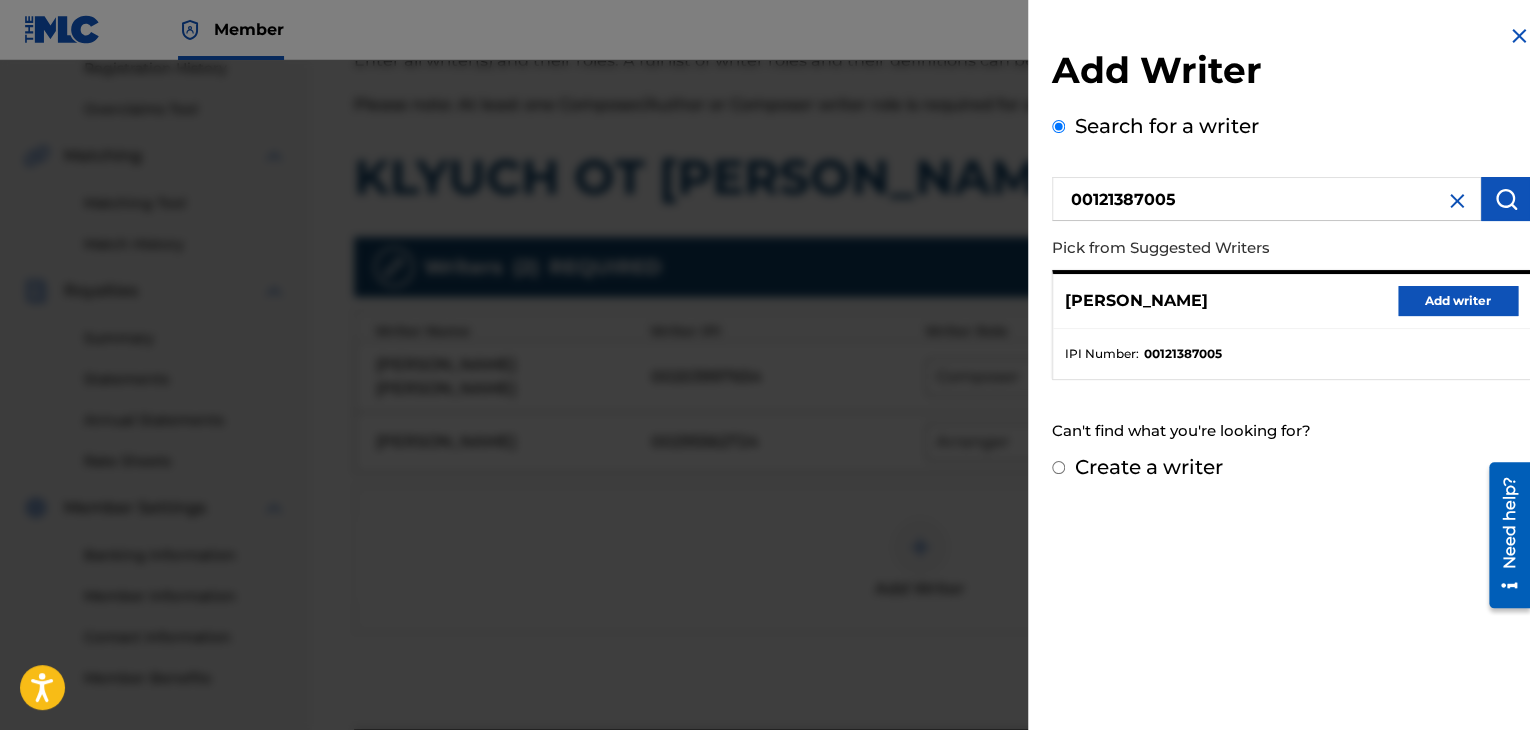 click on "Add writer" at bounding box center (1458, 301) 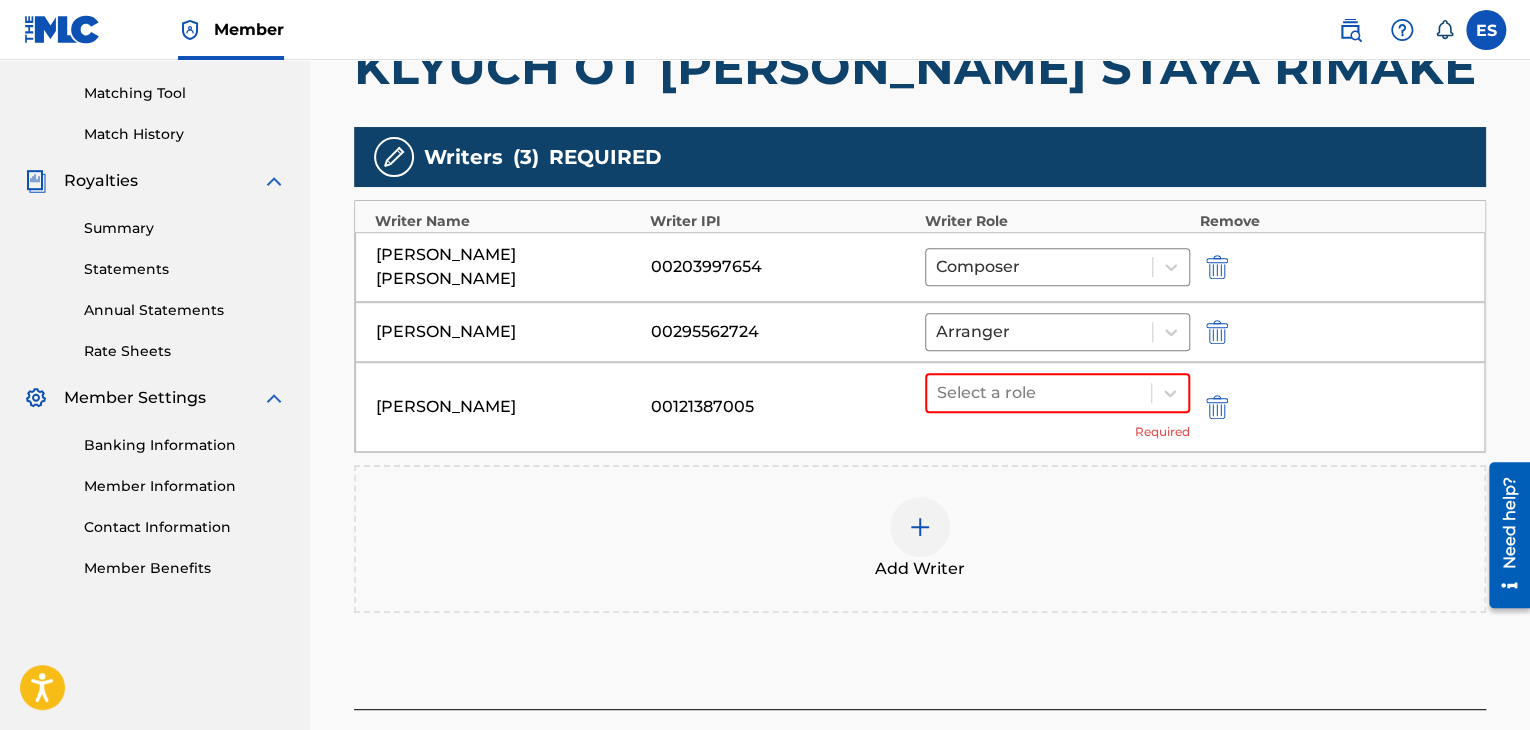scroll, scrollTop: 663, scrollLeft: 0, axis: vertical 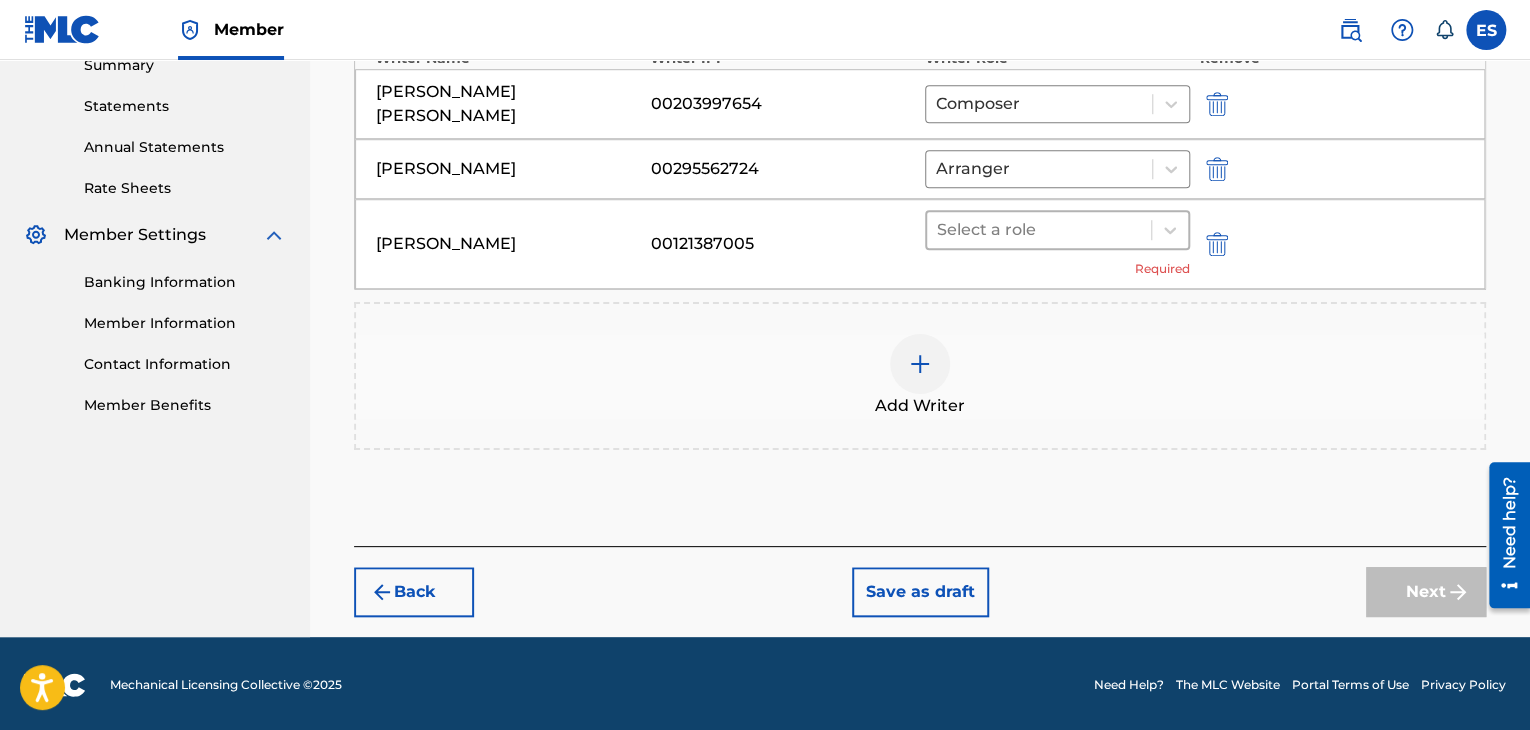 click on "Select a role" at bounding box center [1039, 230] 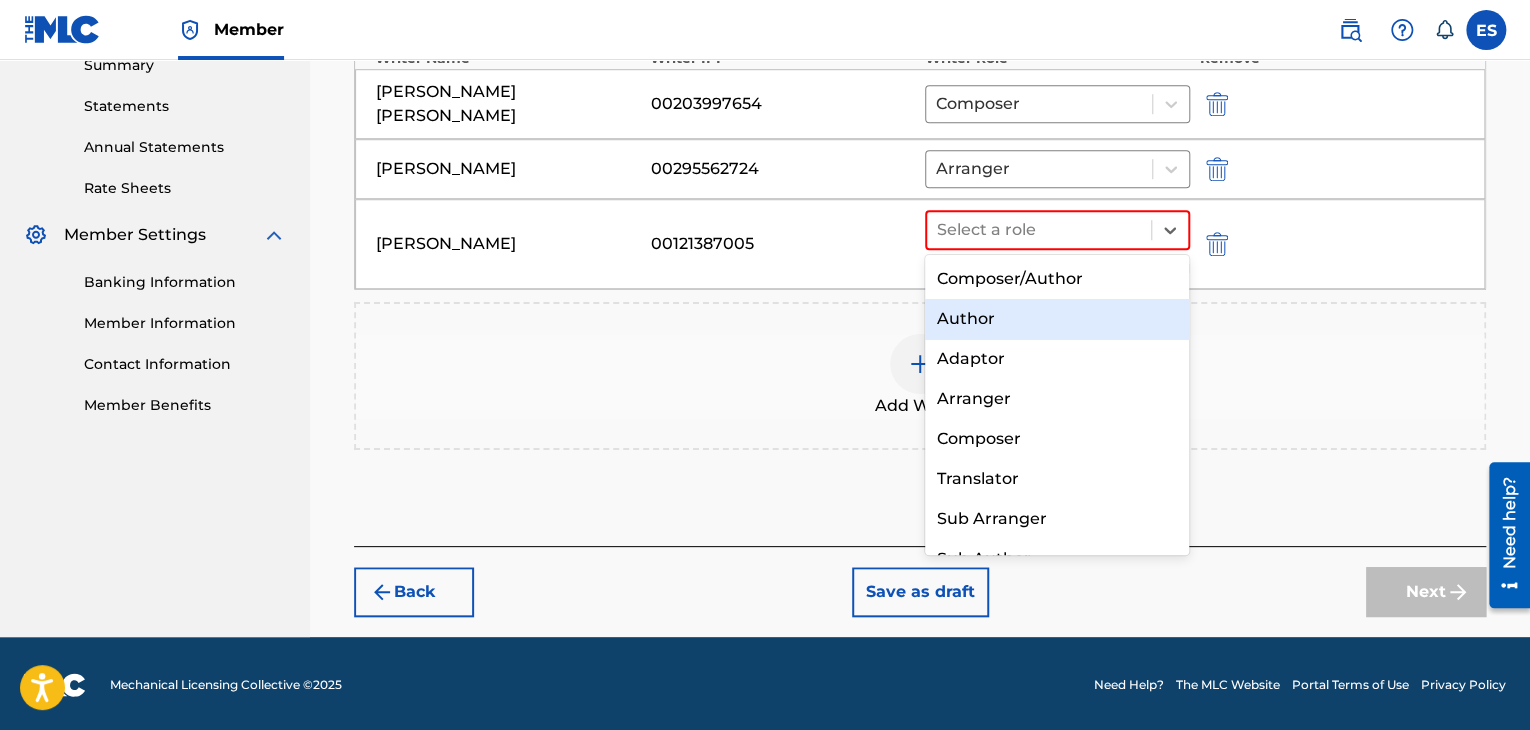 click on "Author" at bounding box center [1057, 319] 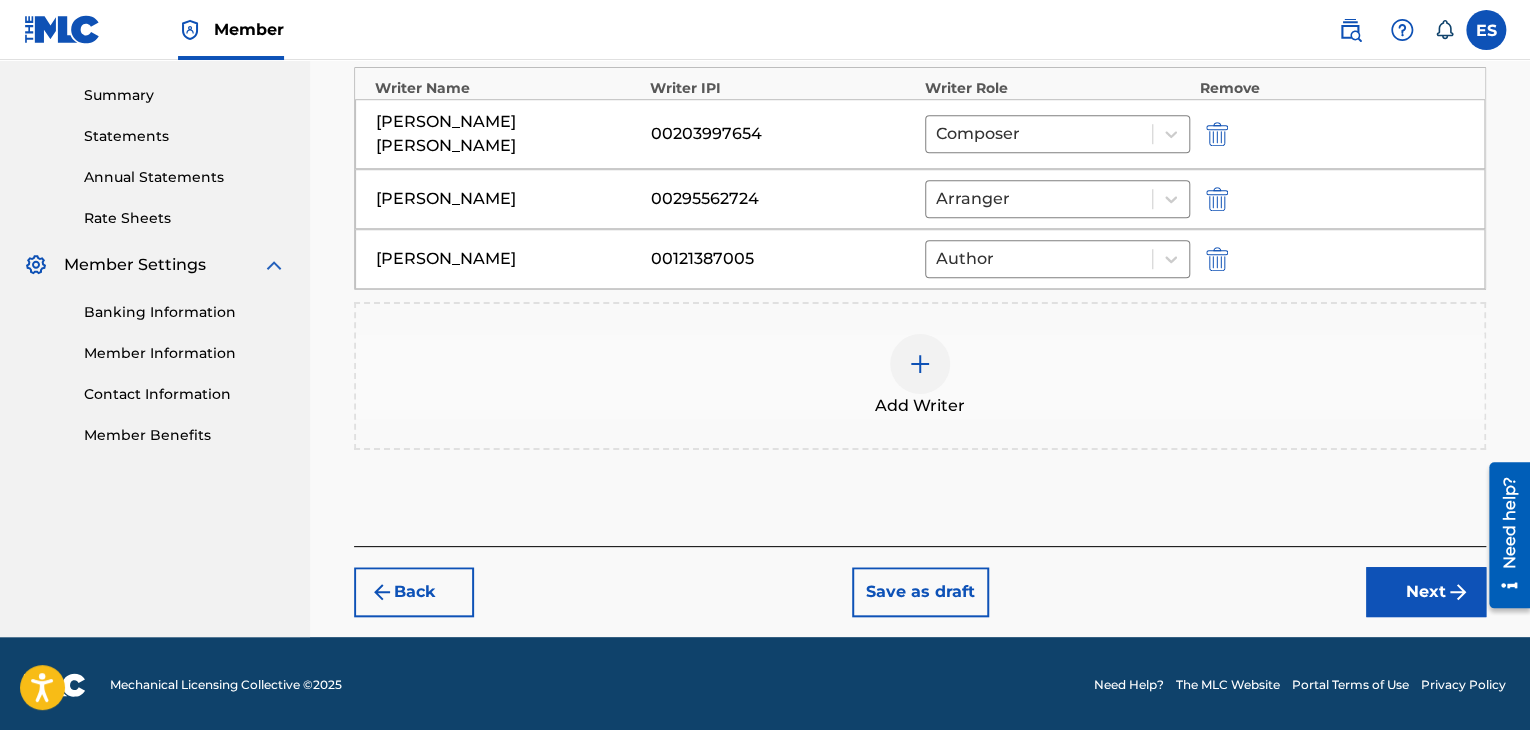 click on "Next" at bounding box center (1426, 592) 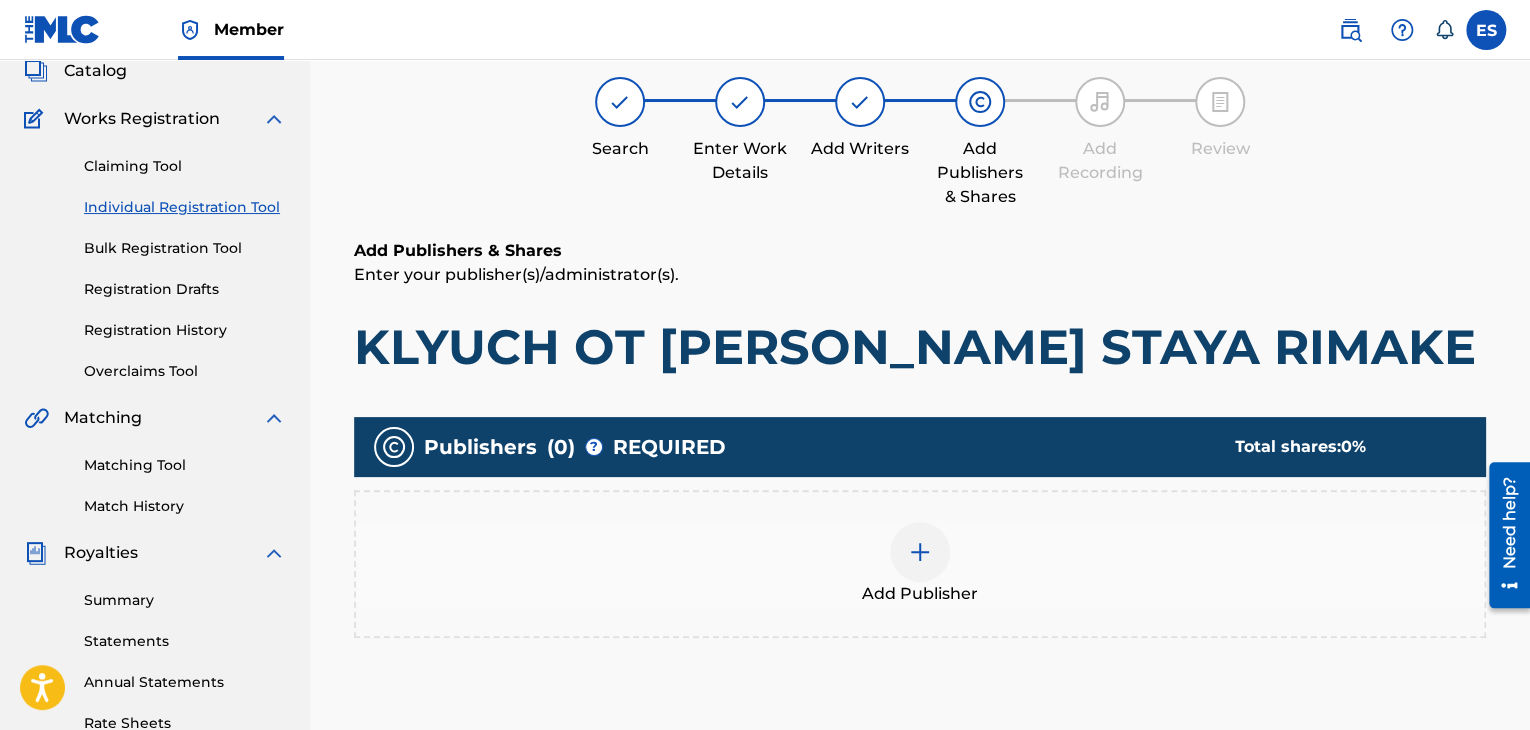 scroll, scrollTop: 90, scrollLeft: 0, axis: vertical 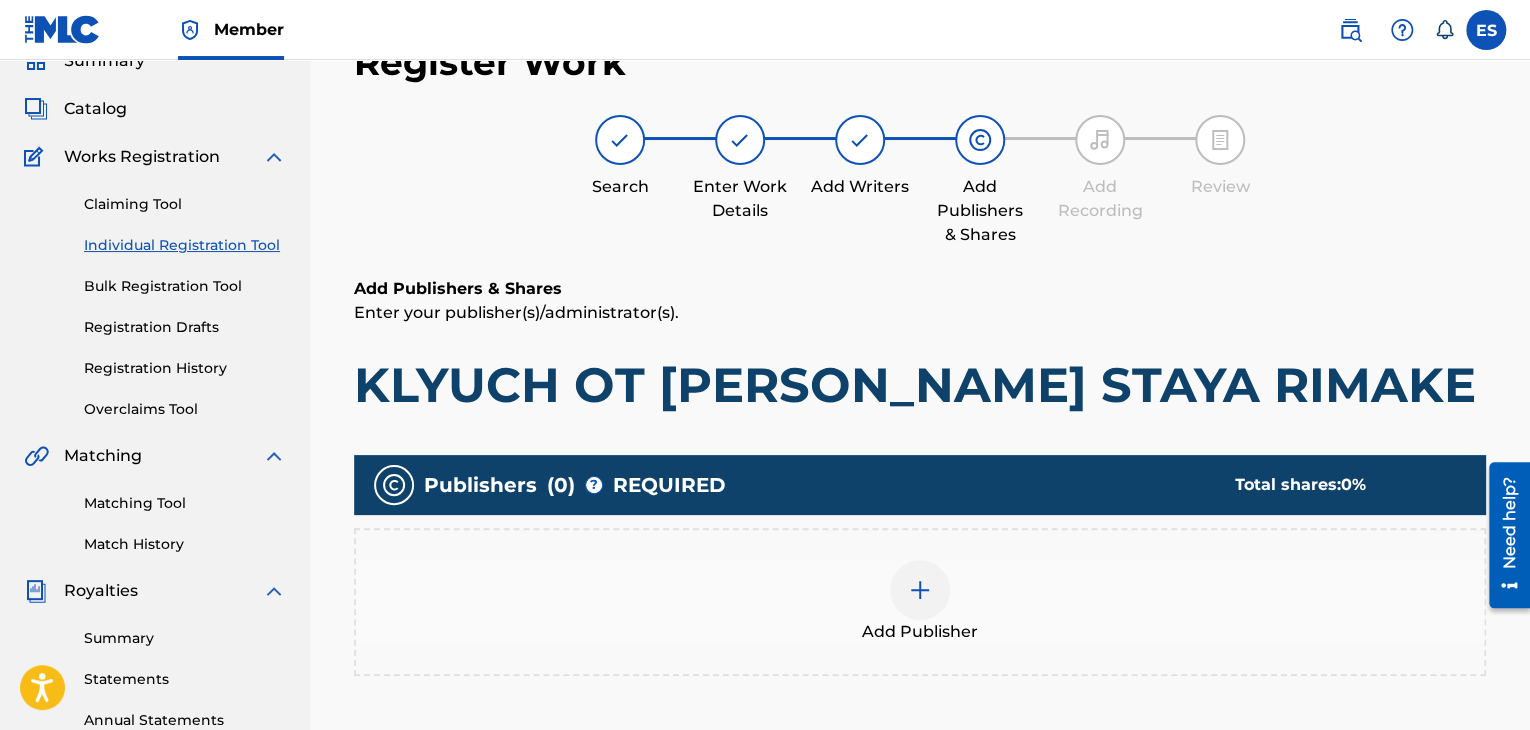 click on "Add Publisher" at bounding box center (920, 602) 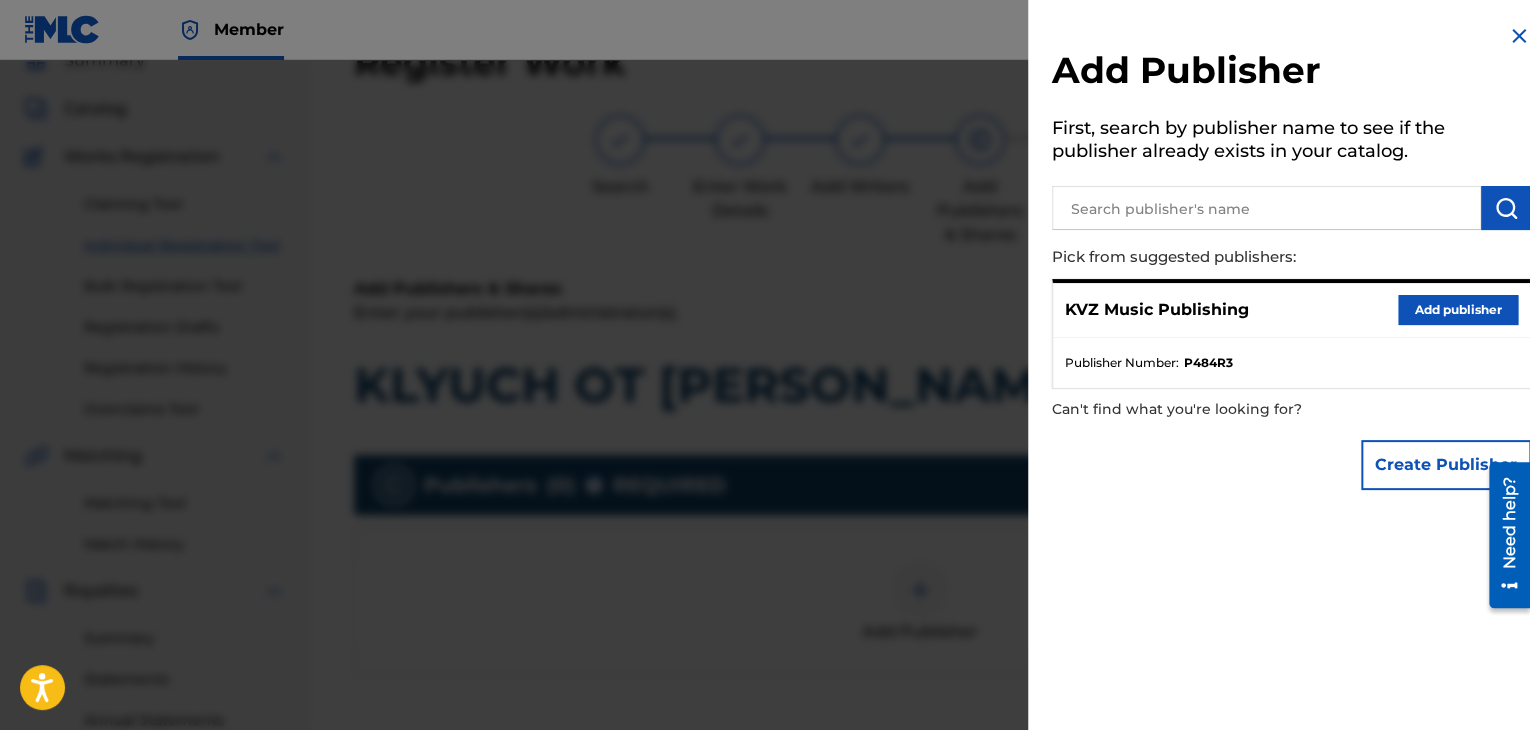 click on "Add publisher" at bounding box center (1458, 310) 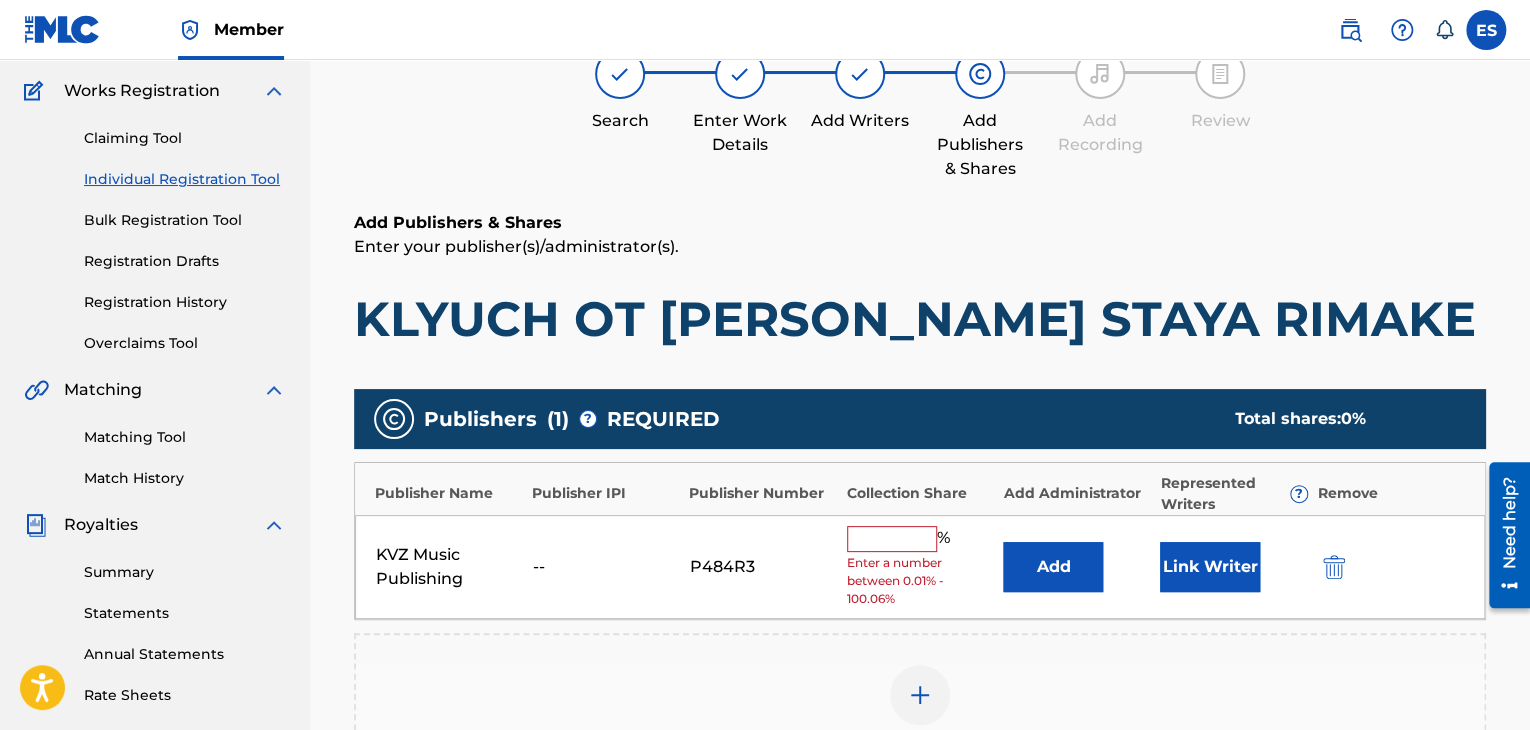 scroll, scrollTop: 190, scrollLeft: 0, axis: vertical 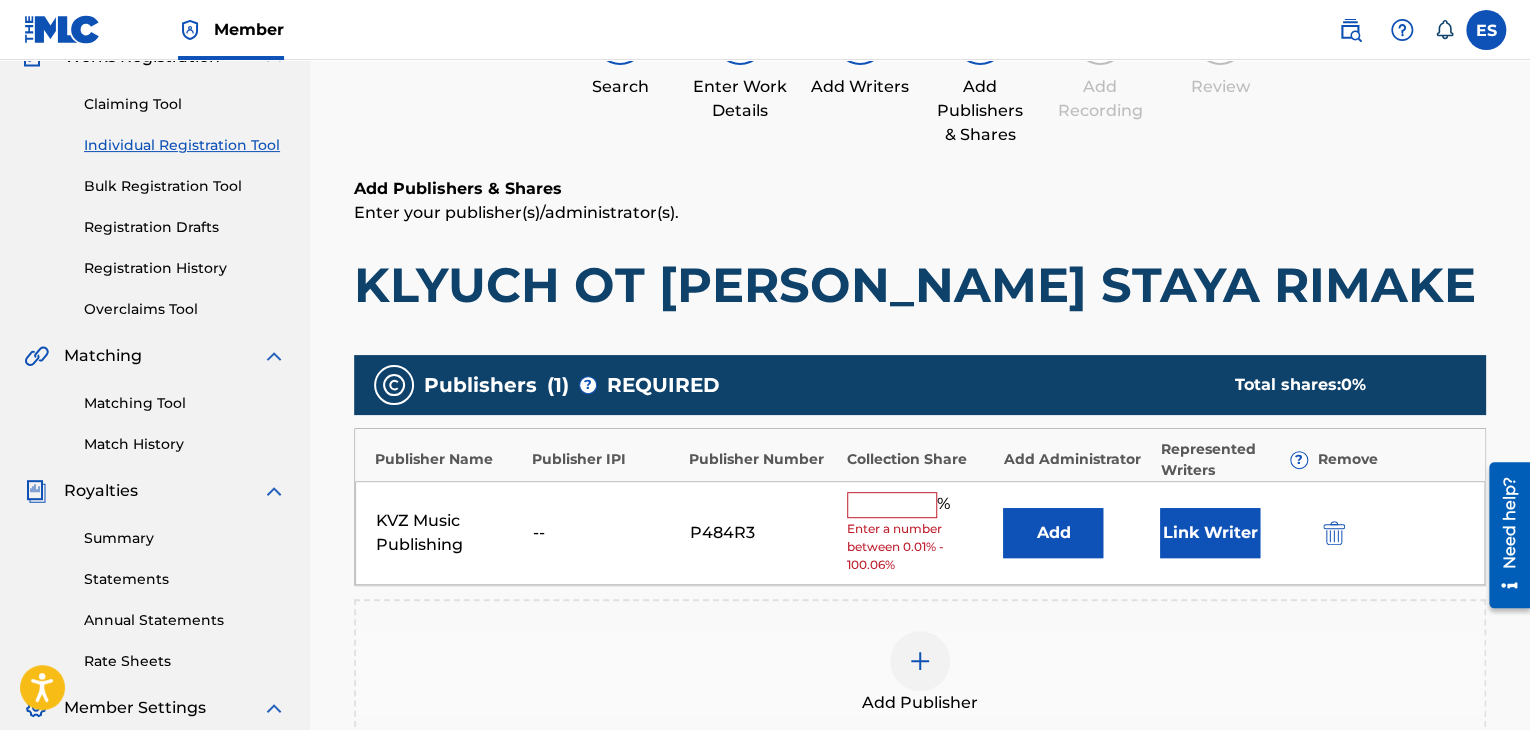 click at bounding box center (892, 505) 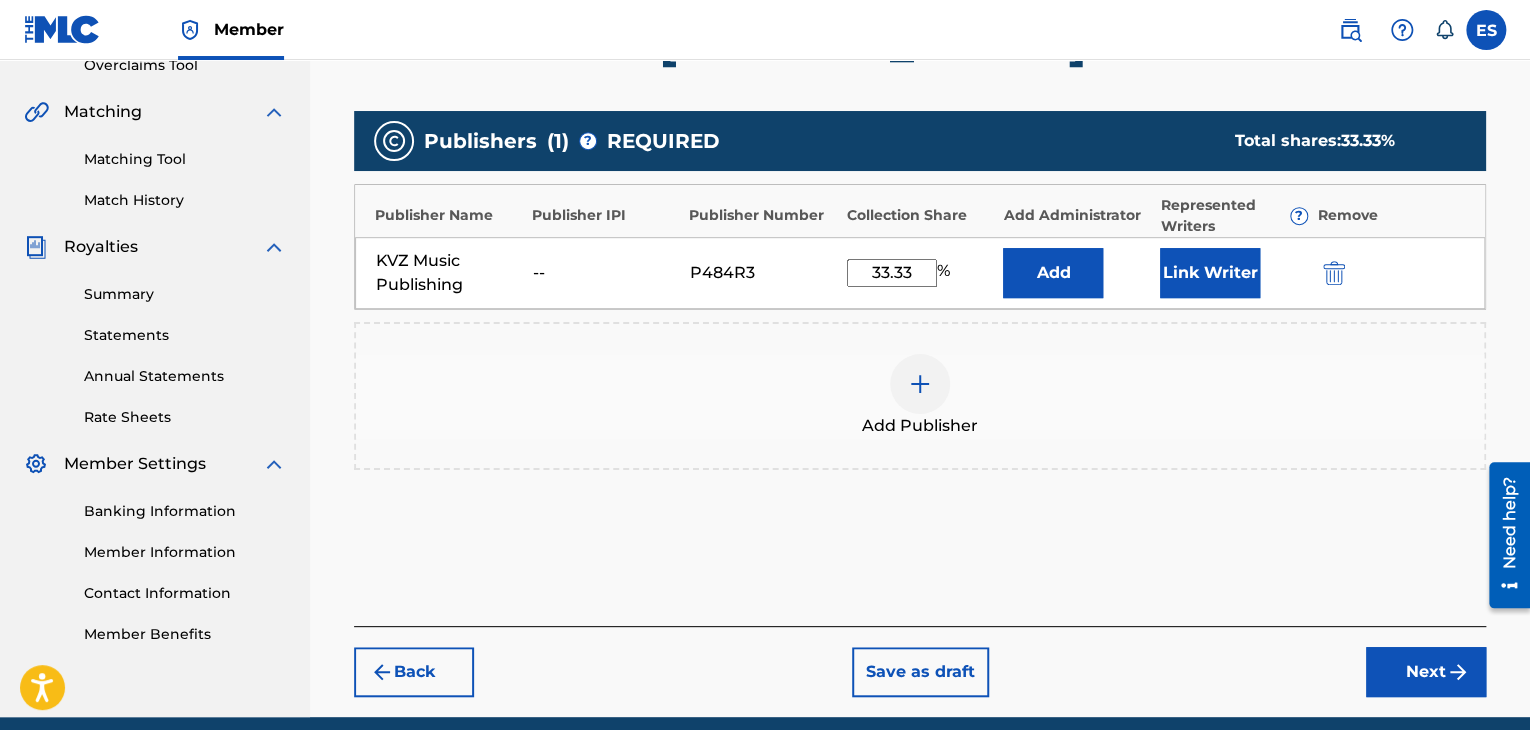 scroll, scrollTop: 490, scrollLeft: 0, axis: vertical 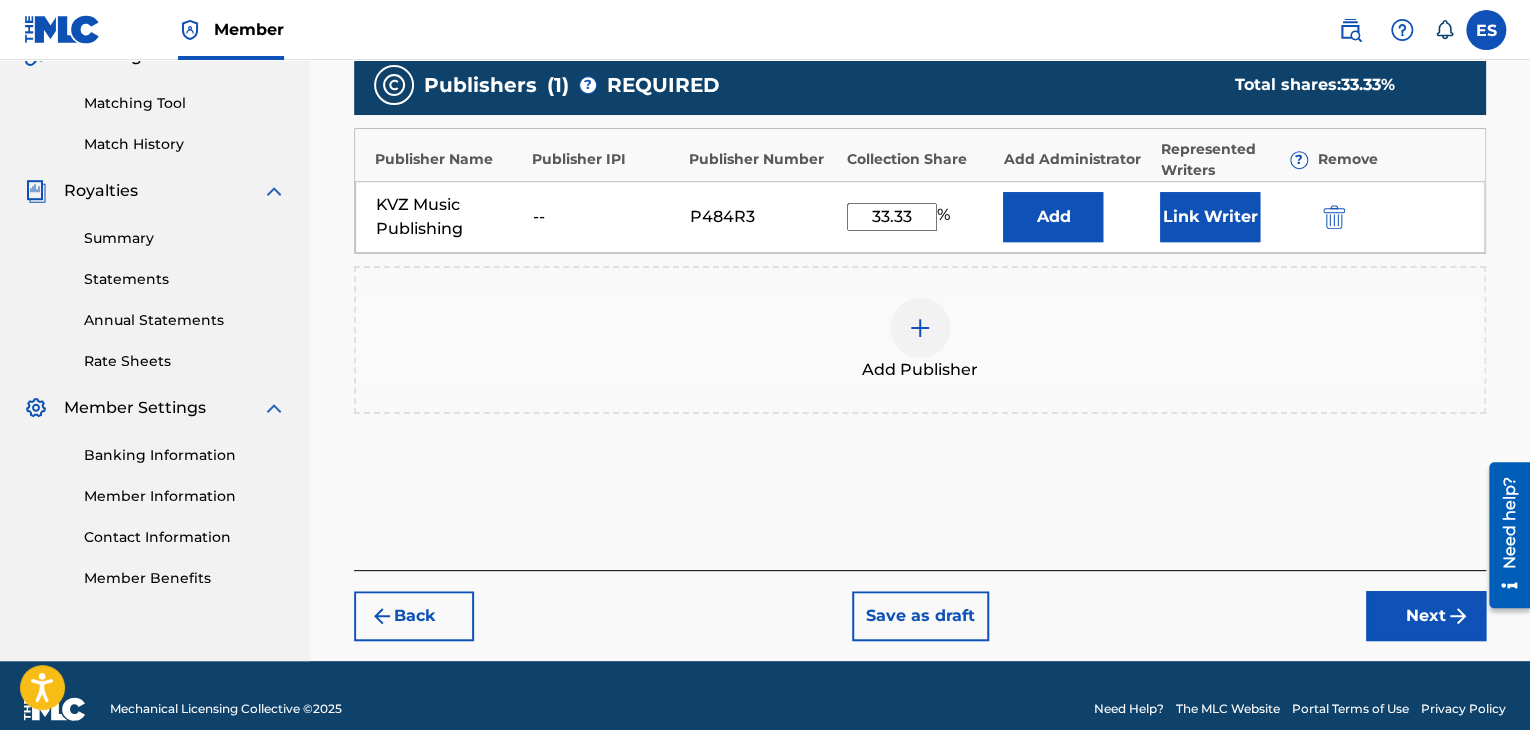 drag, startPoint x: 1391, startPoint y: 598, endPoint x: 1381, endPoint y: 581, distance: 19.723083 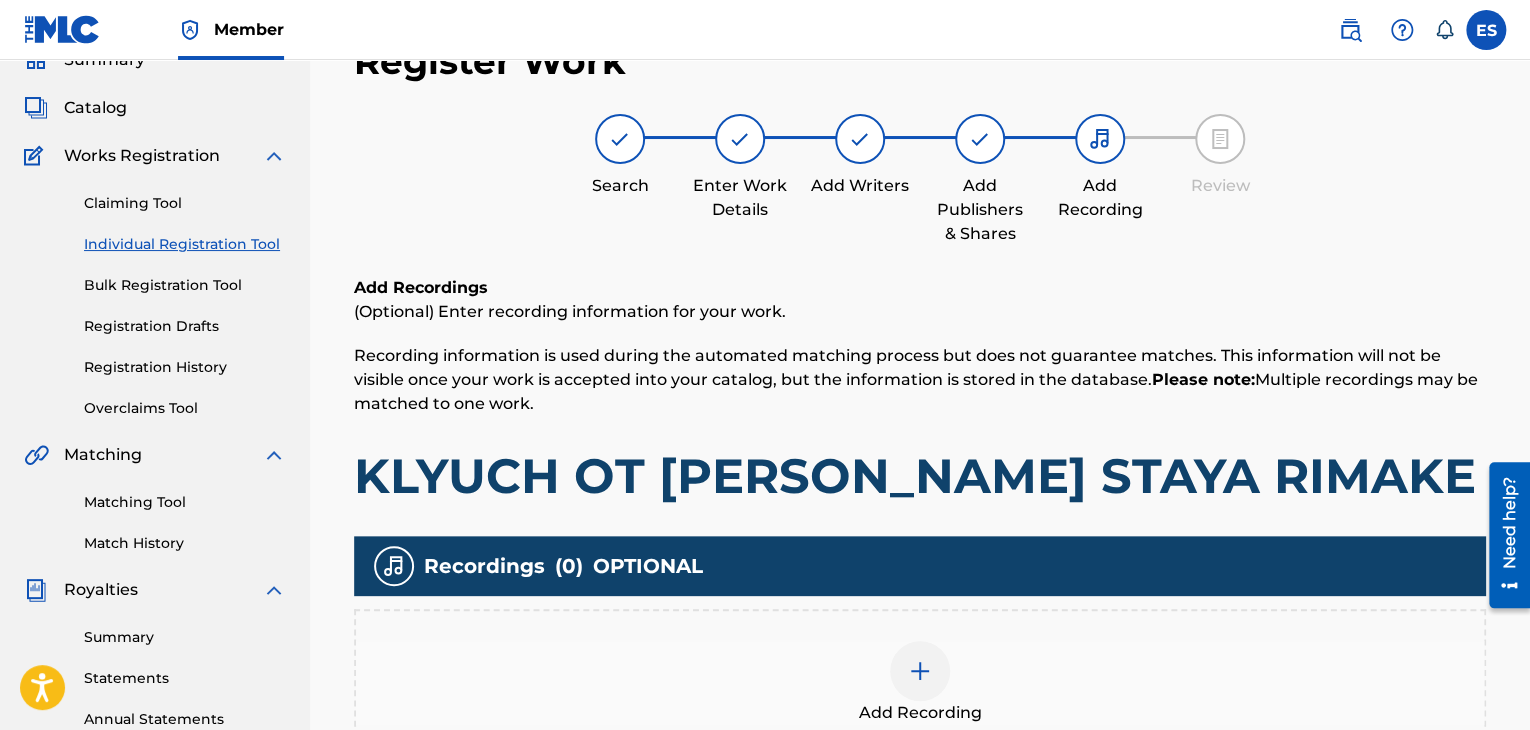 scroll, scrollTop: 90, scrollLeft: 0, axis: vertical 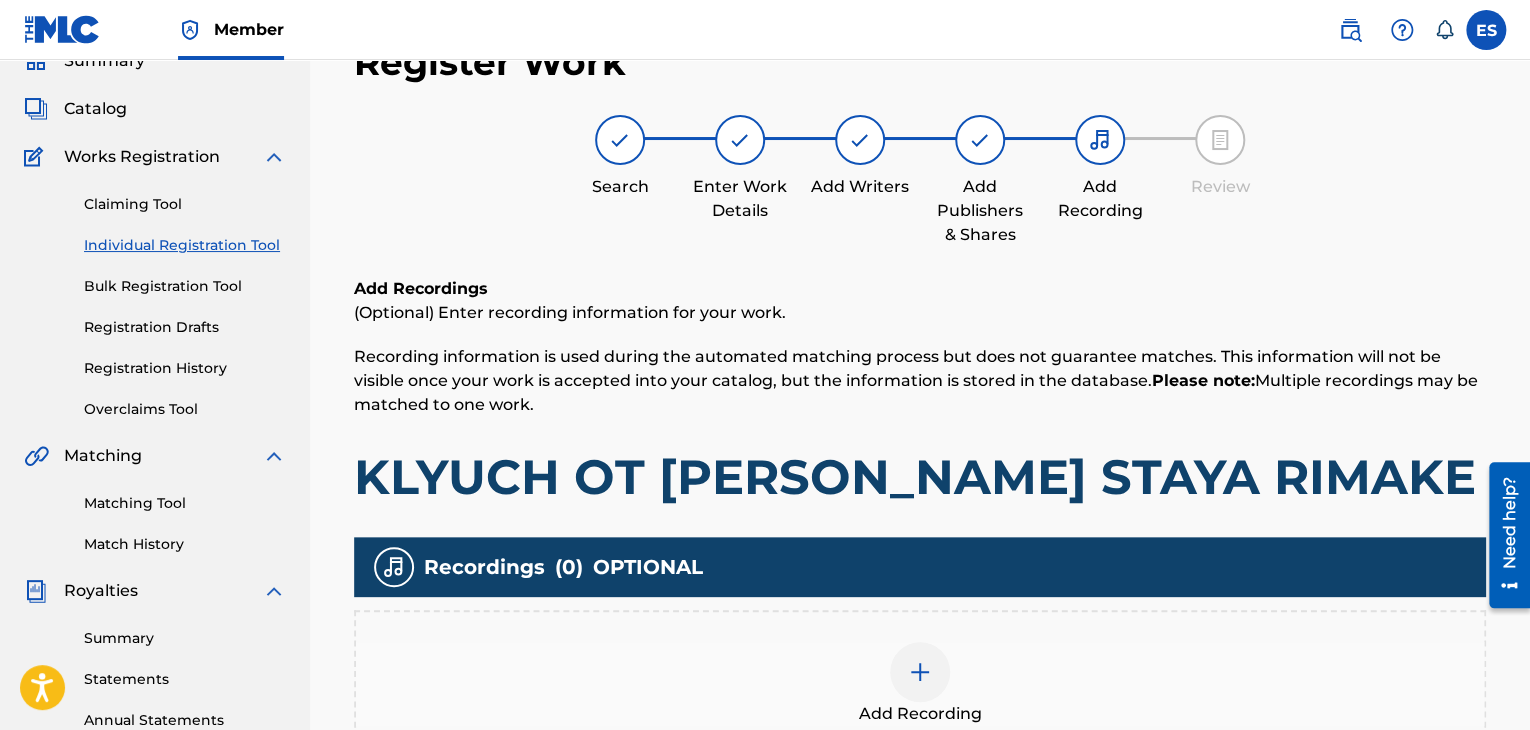 click on "Add Recording" at bounding box center [920, 684] 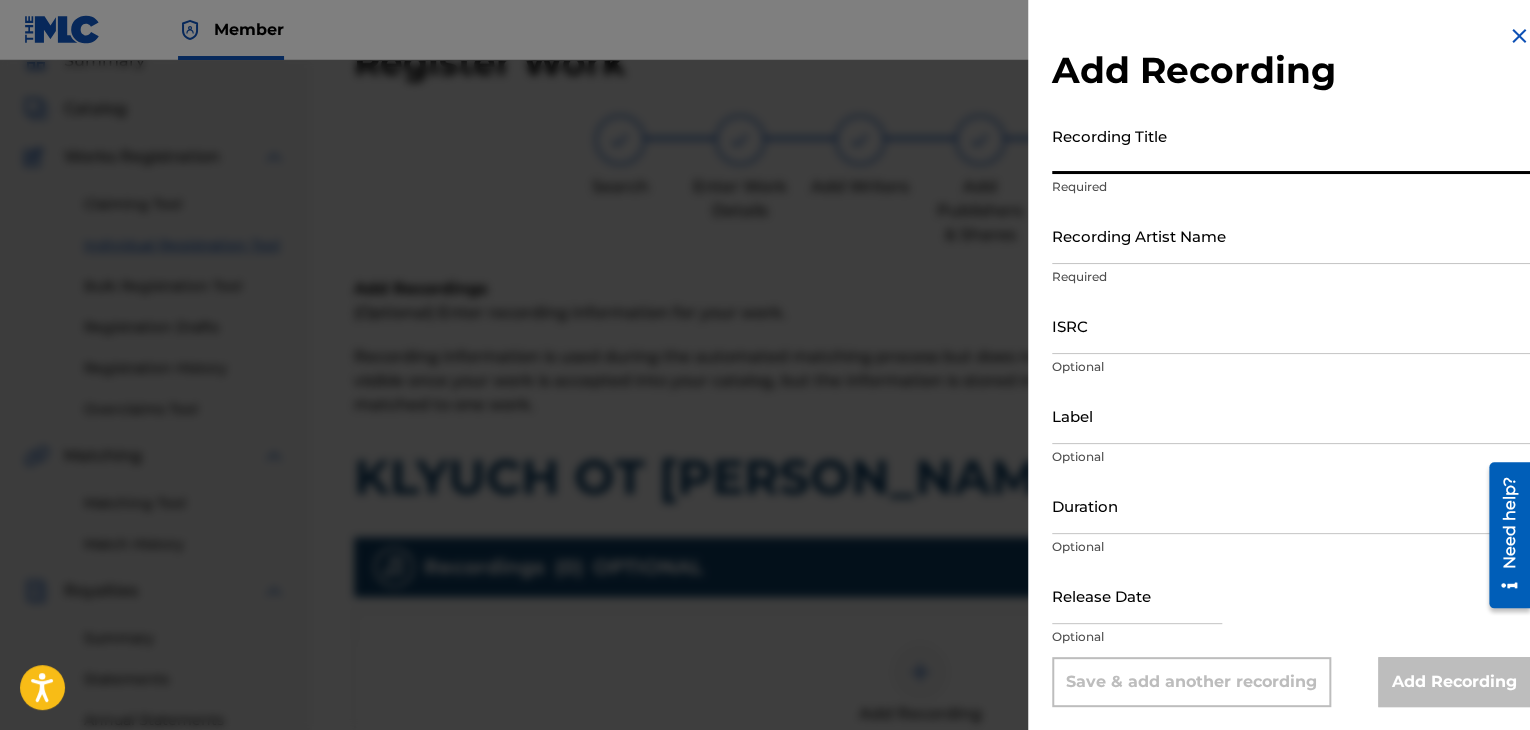 paste on "KLYUCH OT [PERSON_NAME] STAYA RIMAKE" 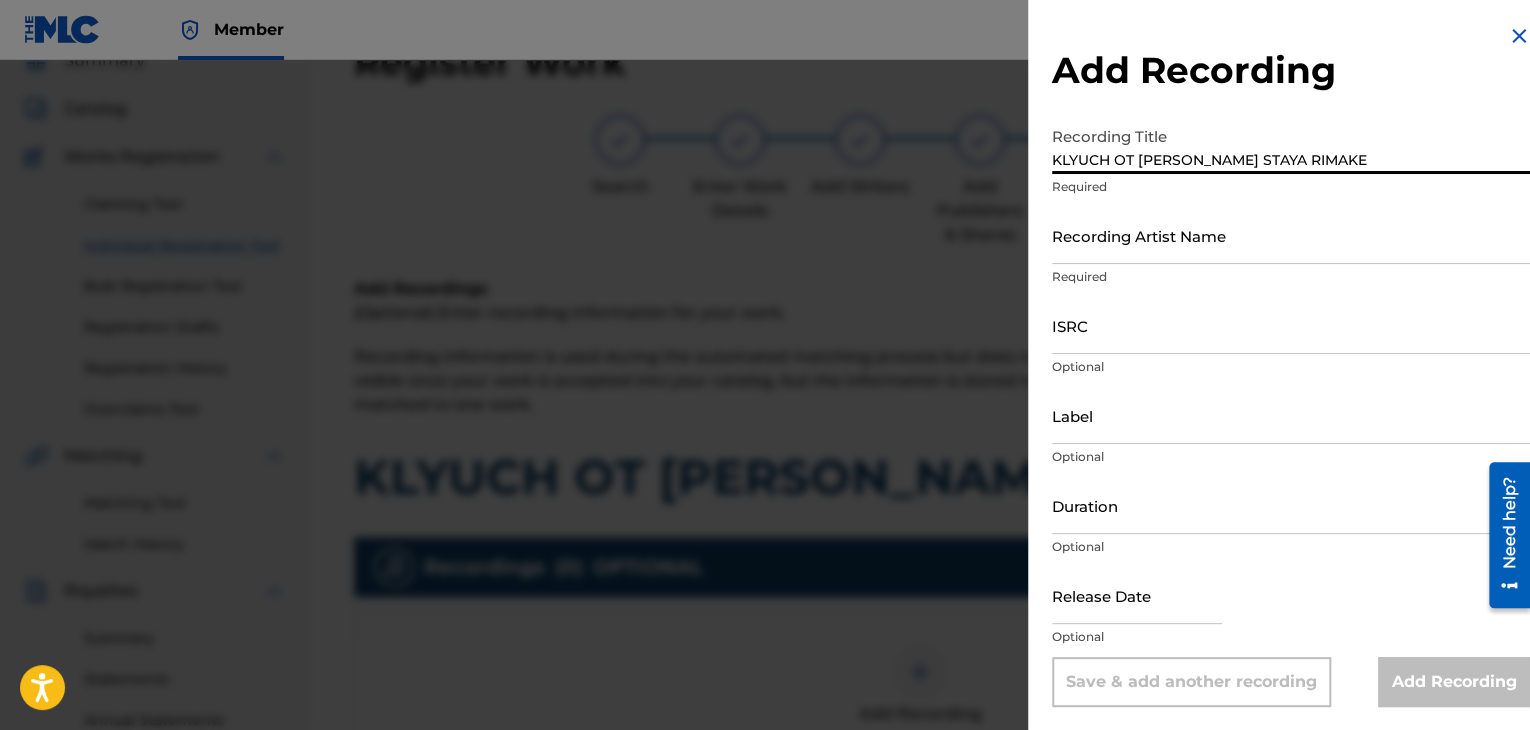 type on "KLYUCH OT [PERSON_NAME] STAYA RIMAKE" 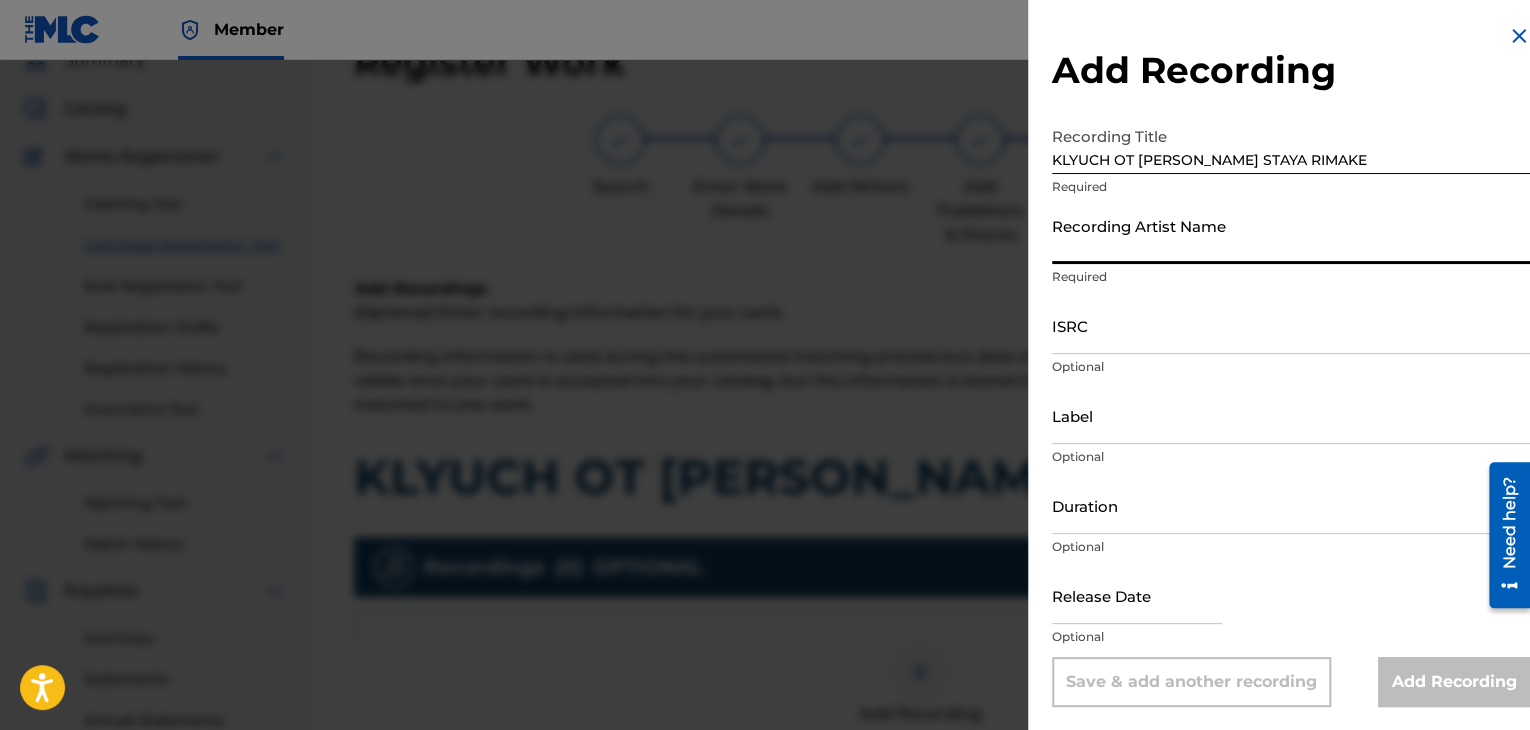 paste on "[PERSON_NAME]" 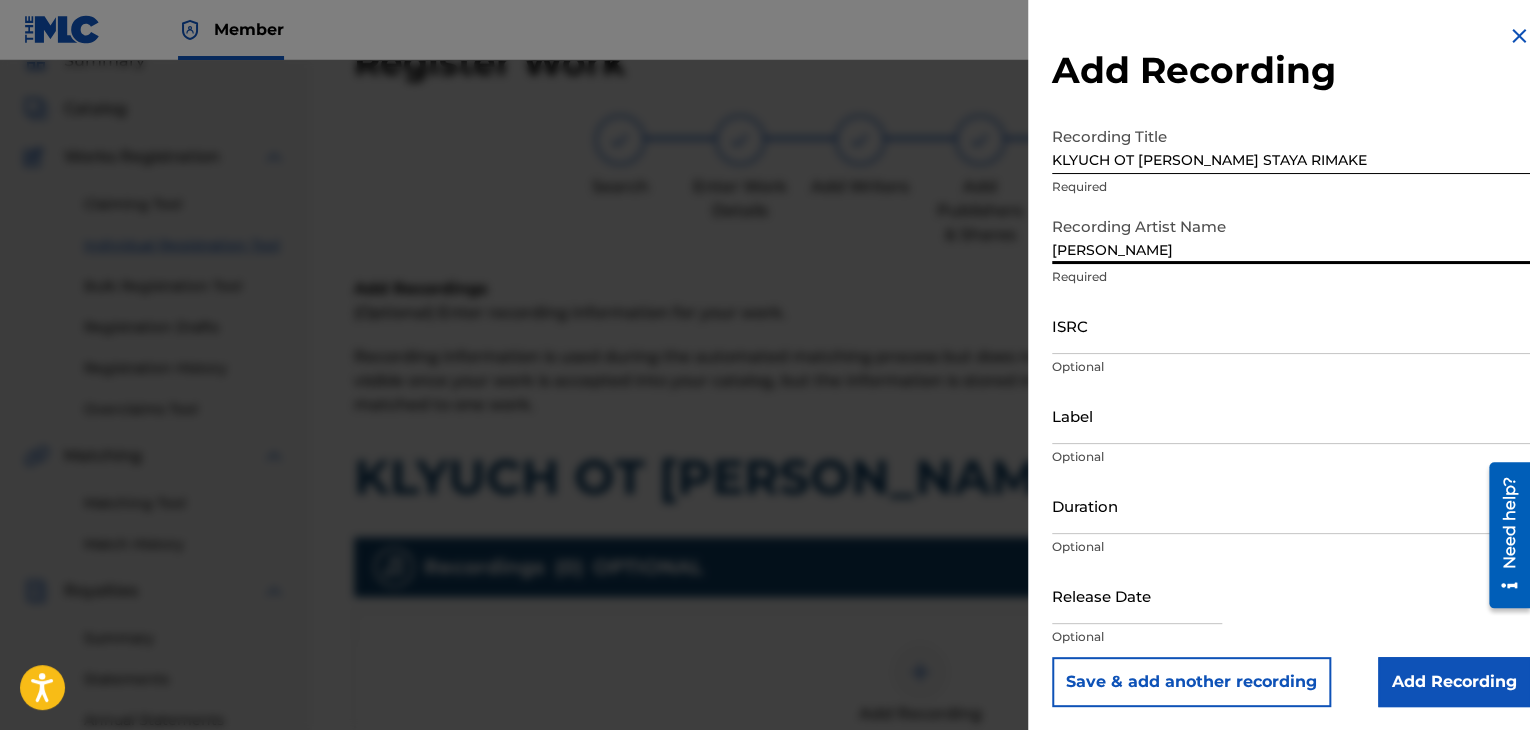 type on "[PERSON_NAME]" 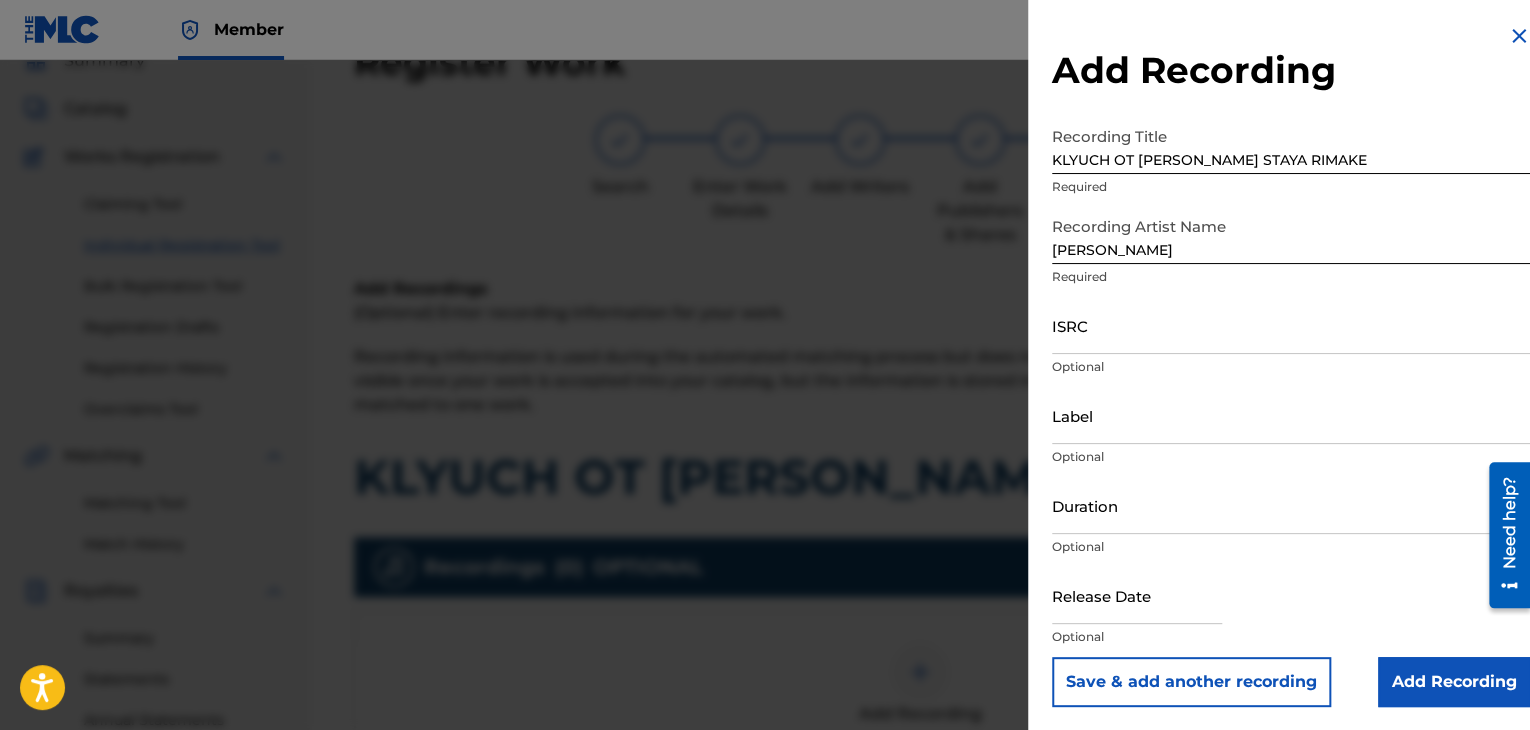 click on "Duration" at bounding box center [1291, 505] 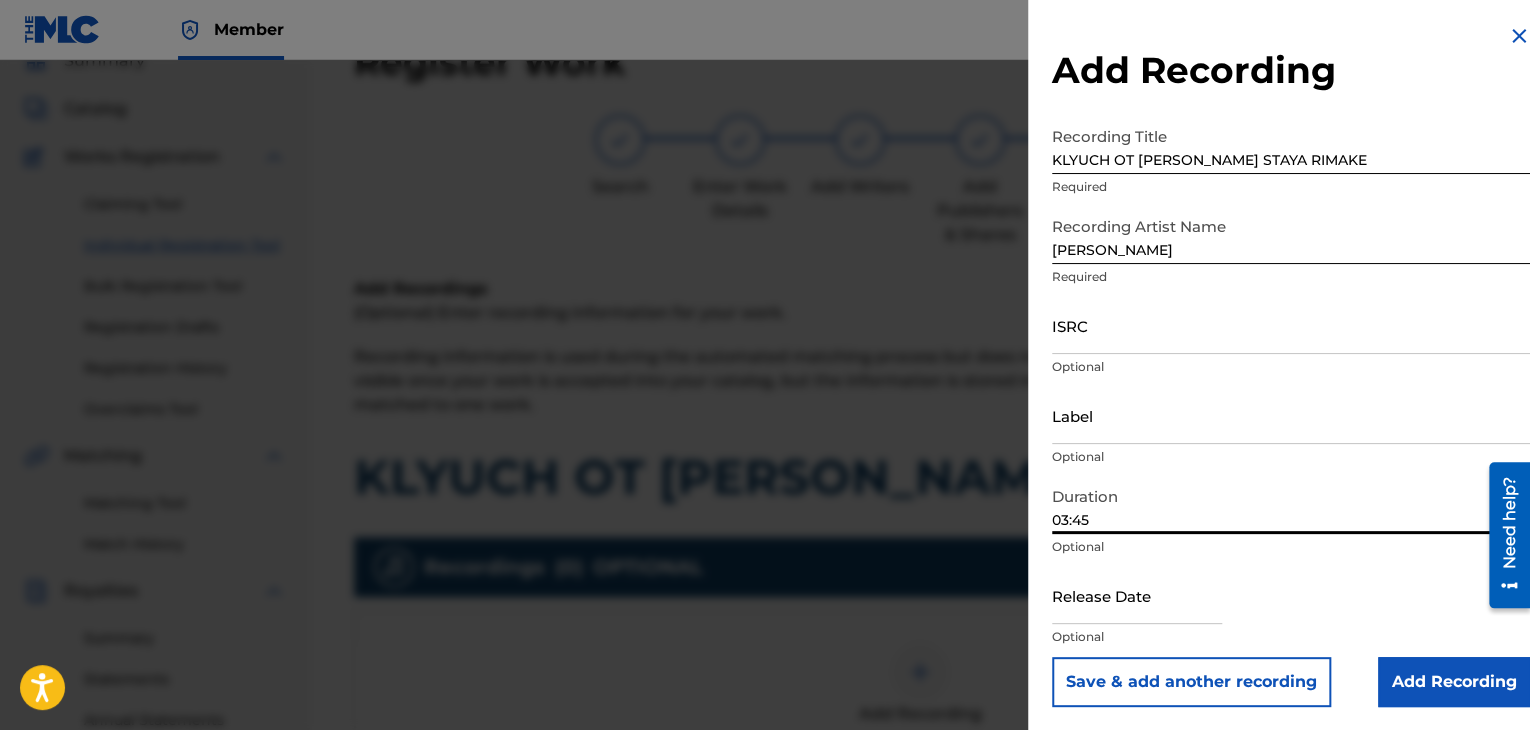 type on "03:45" 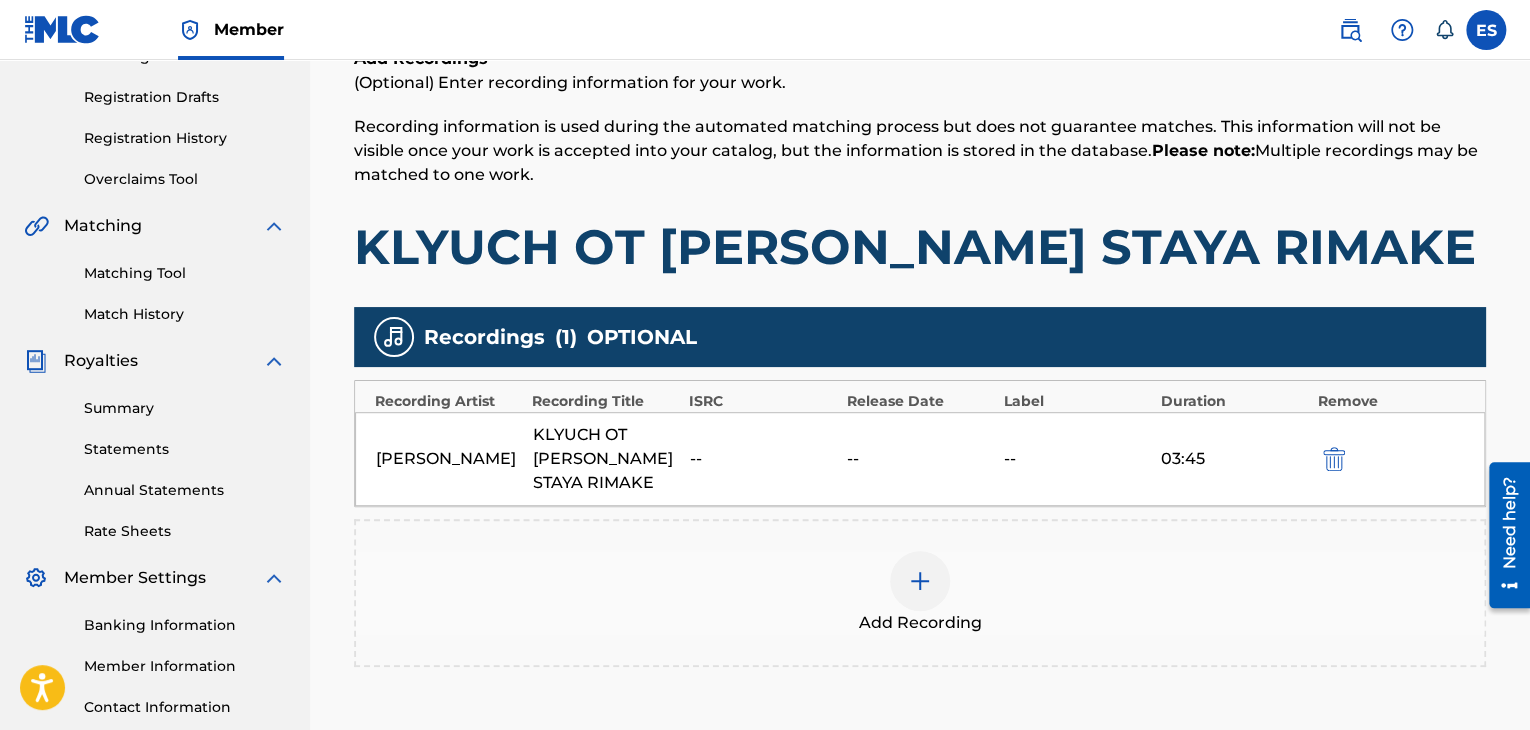 scroll, scrollTop: 506, scrollLeft: 0, axis: vertical 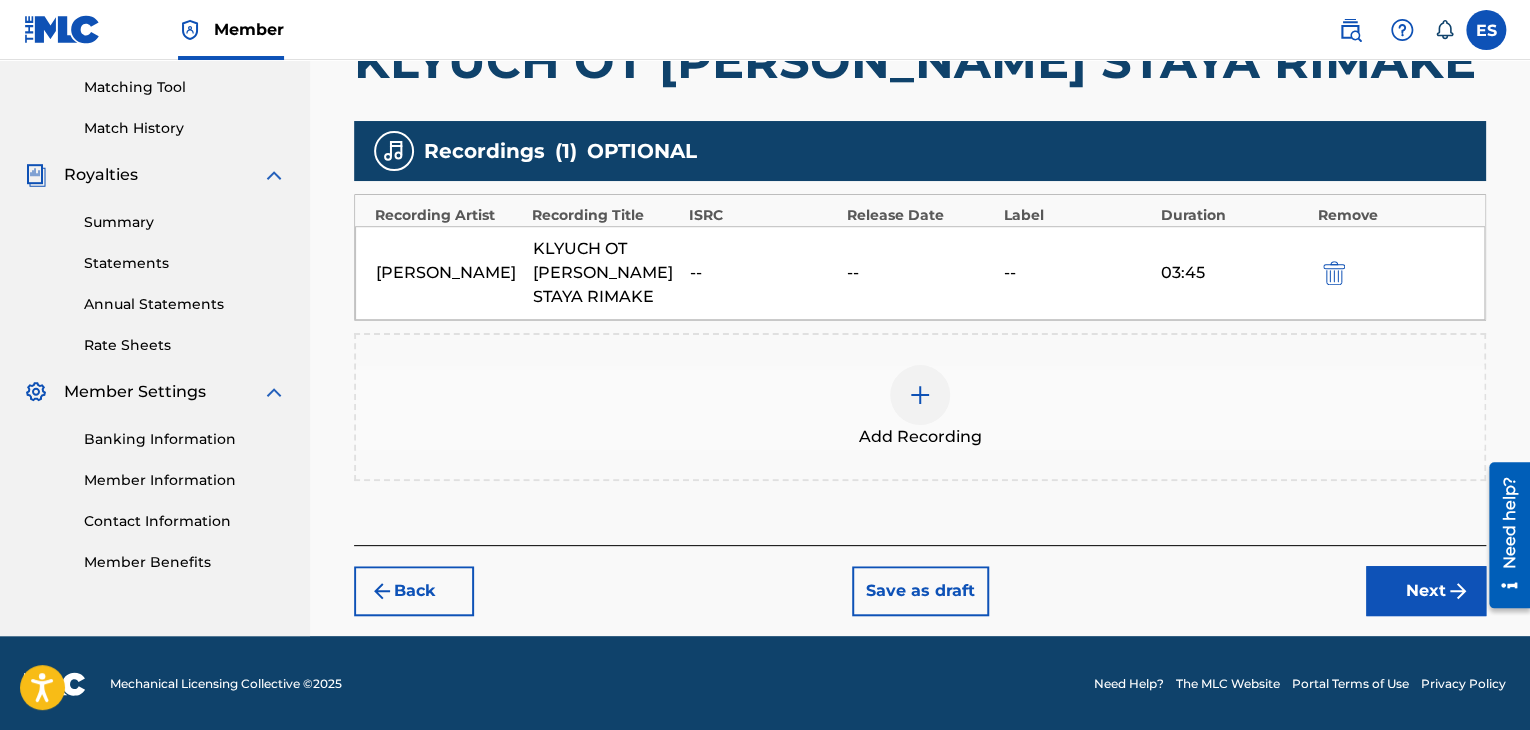 click on "Next" at bounding box center [1426, 591] 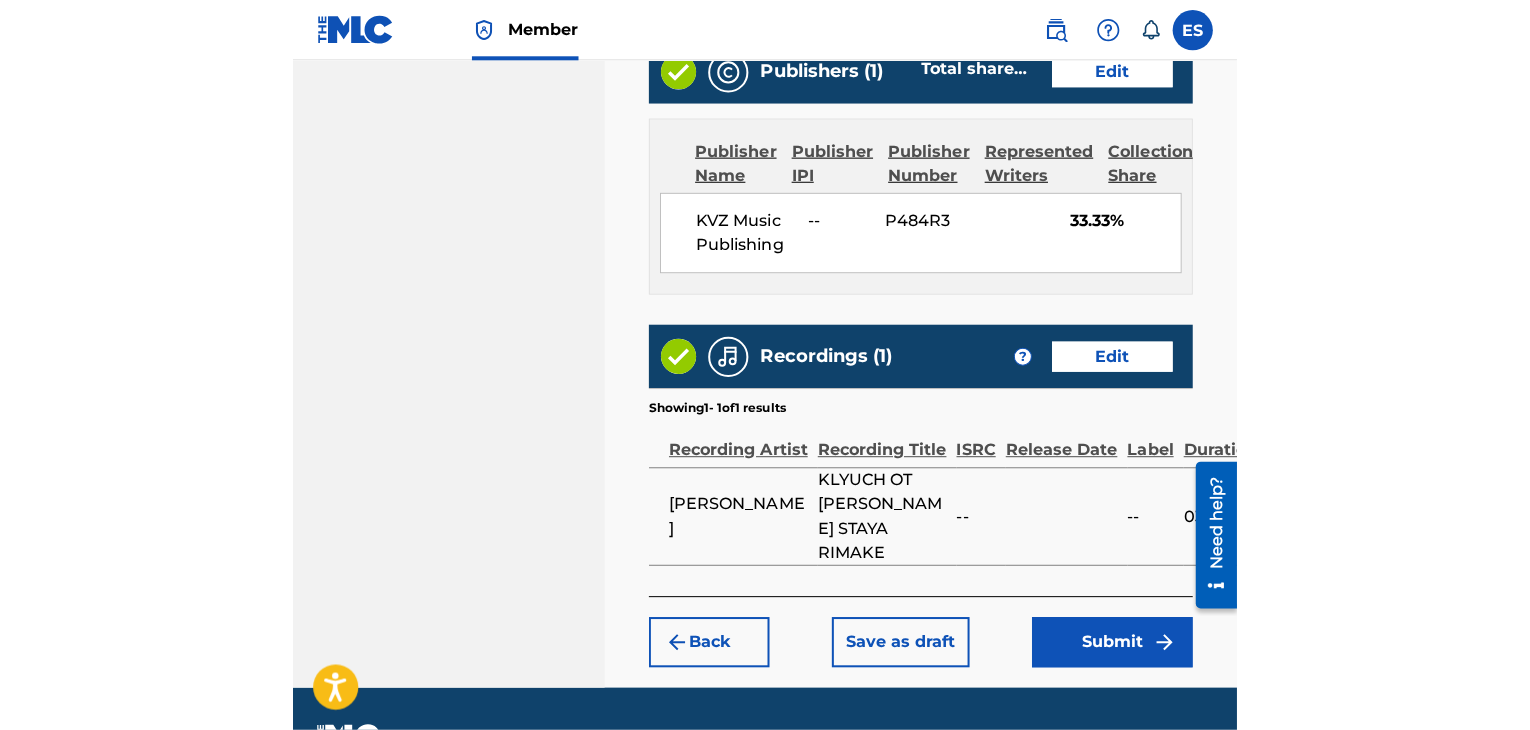 scroll, scrollTop: 1180, scrollLeft: 0, axis: vertical 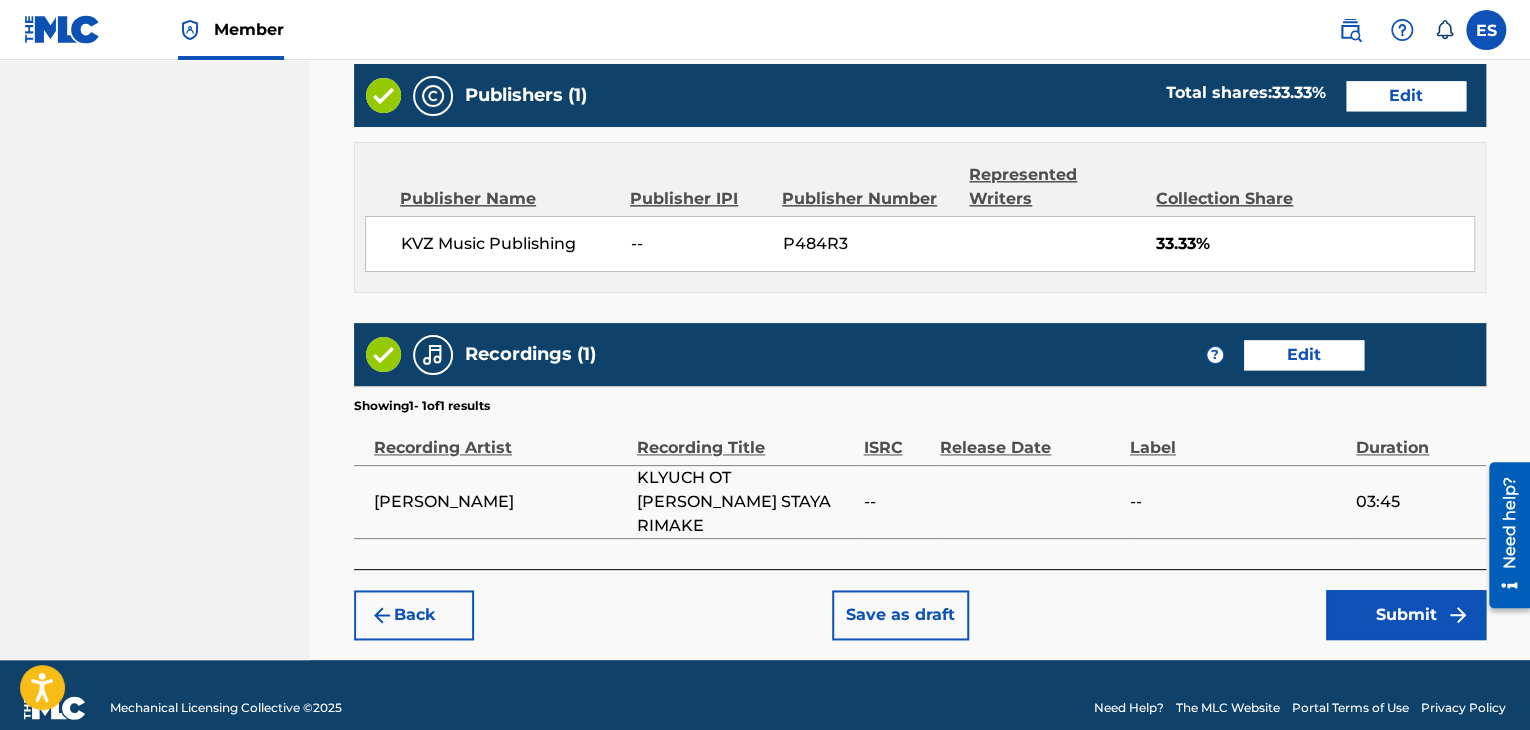 click on "Back Save as draft Submit" at bounding box center [920, 604] 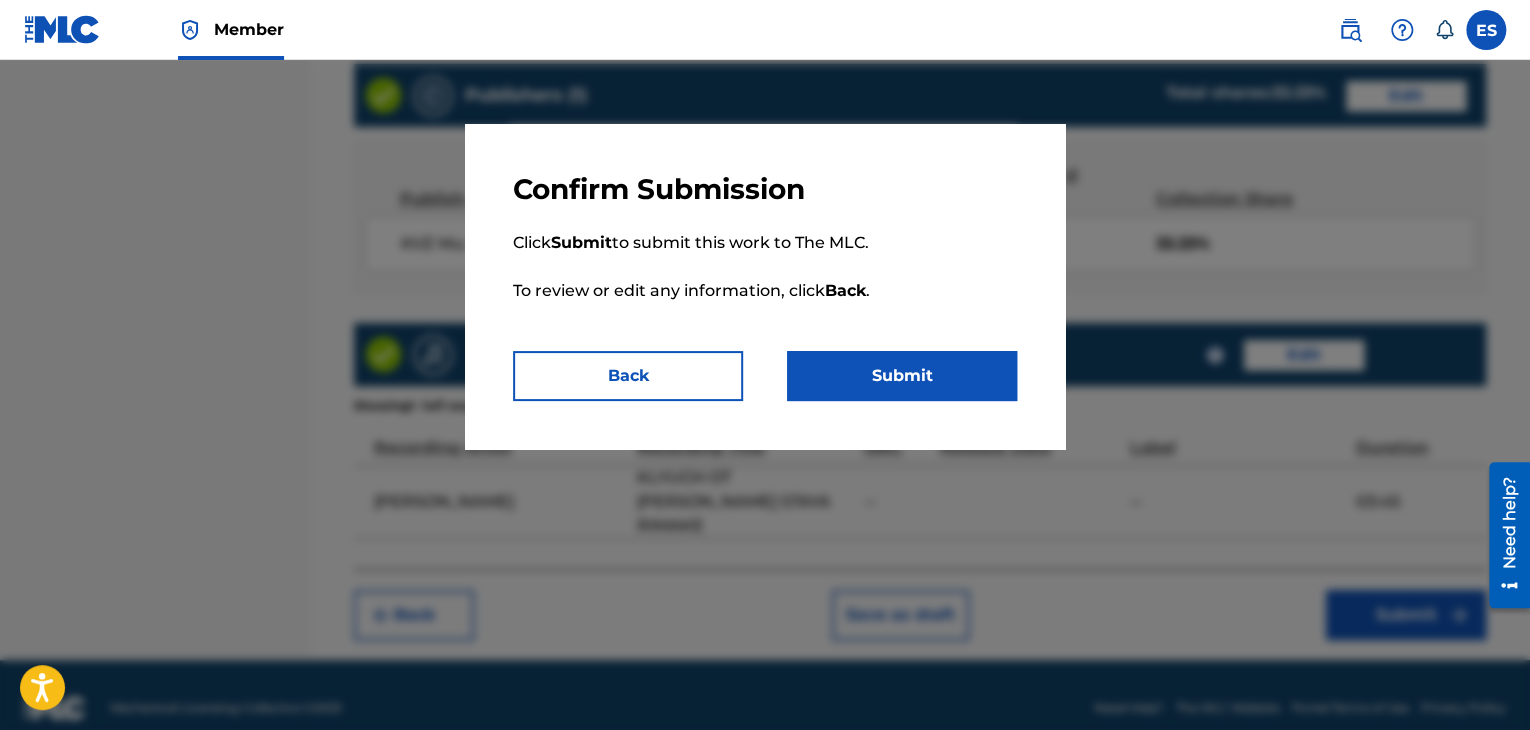 click on "Submit" at bounding box center [902, 376] 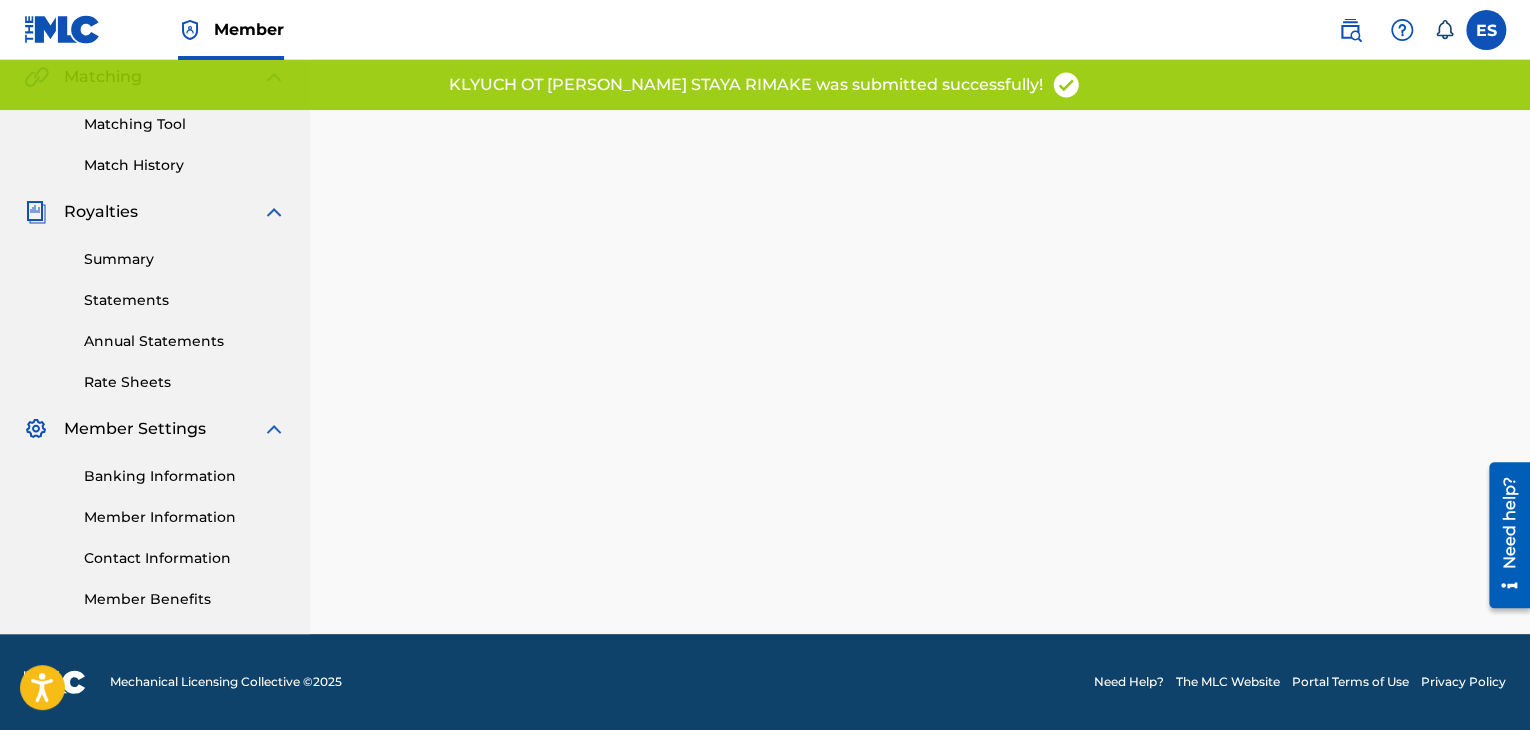 scroll, scrollTop: 0, scrollLeft: 0, axis: both 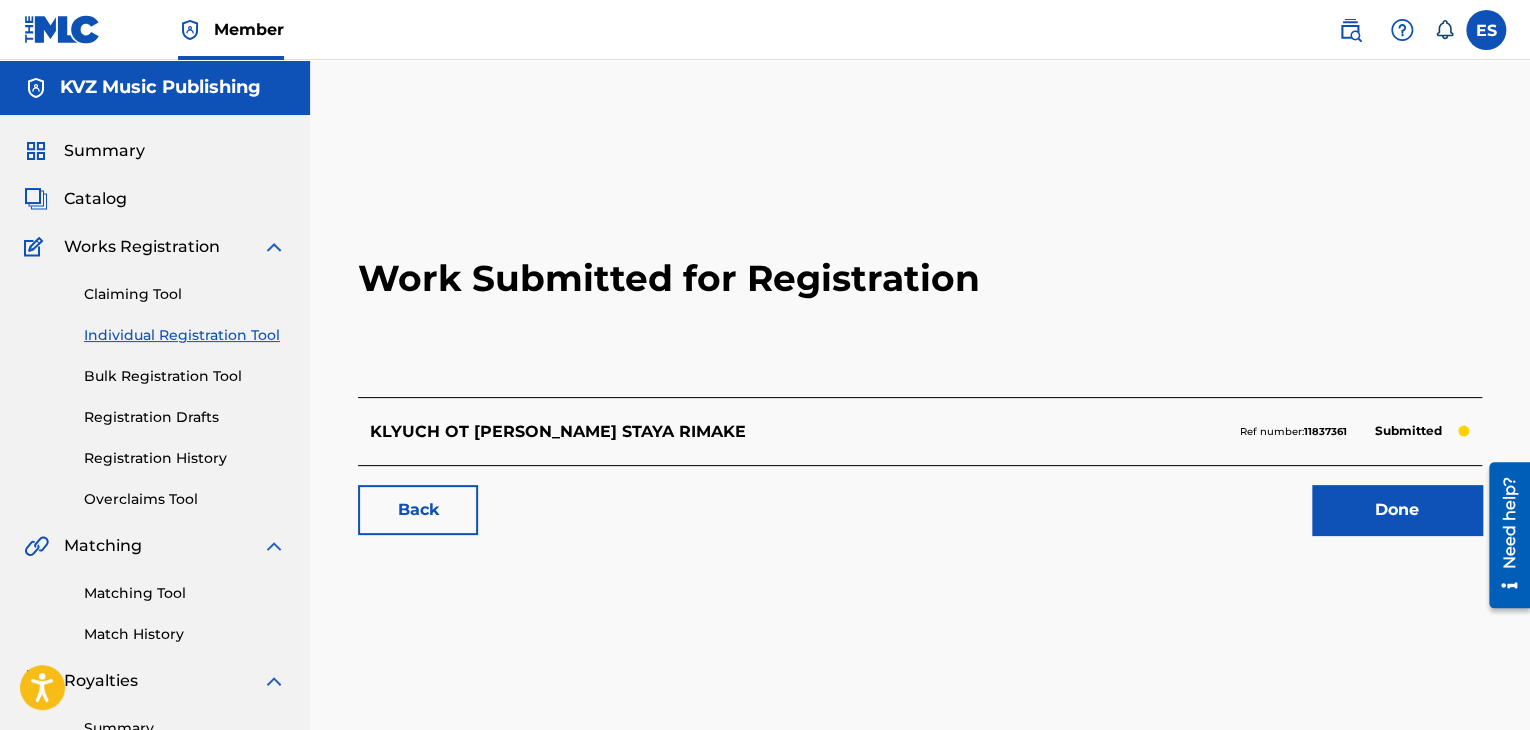 click on "Claiming Tool Individual Registration Tool Bulk Registration Tool Registration Drafts Registration History Overclaims Tool" at bounding box center (155, 384) 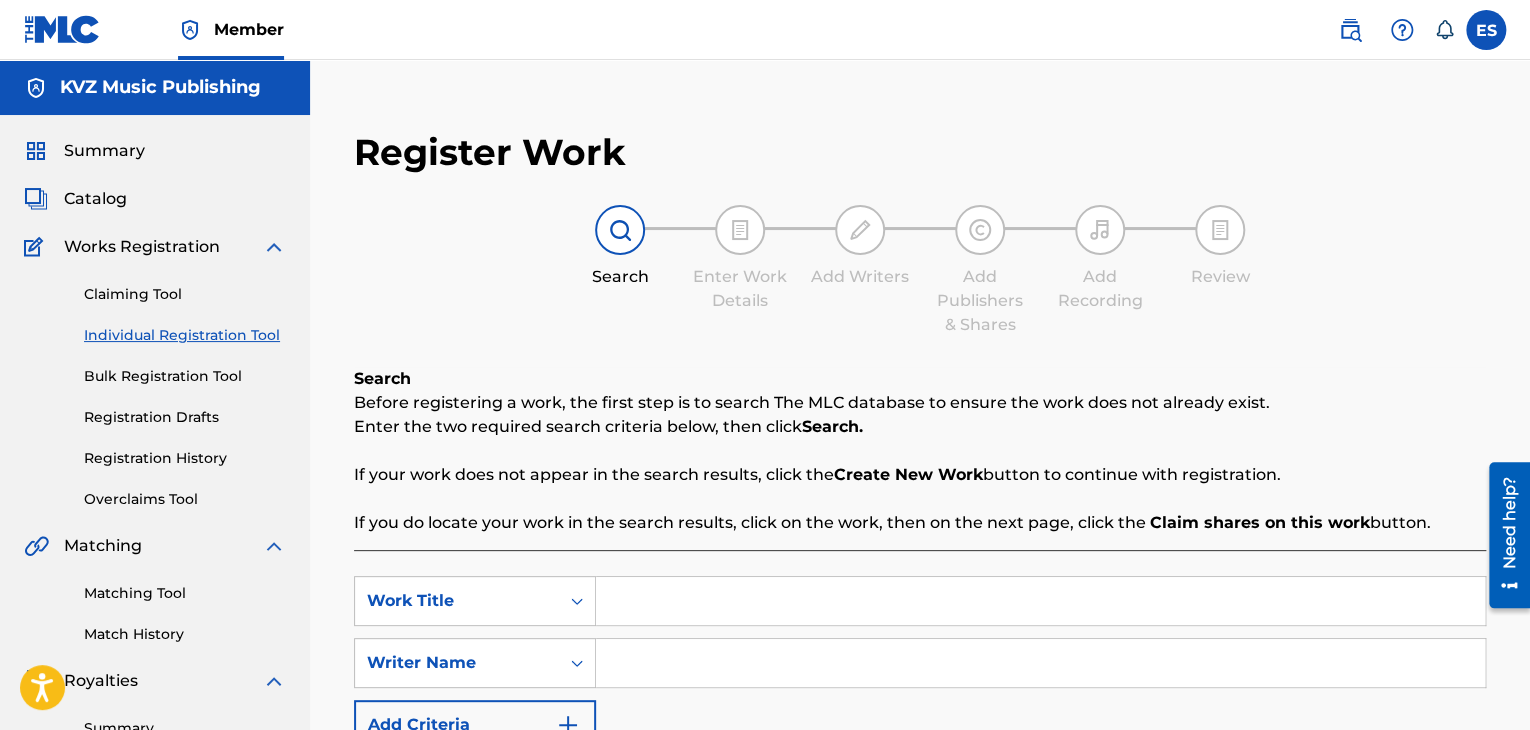 paste on "KOGA SHTE JIVEEM" 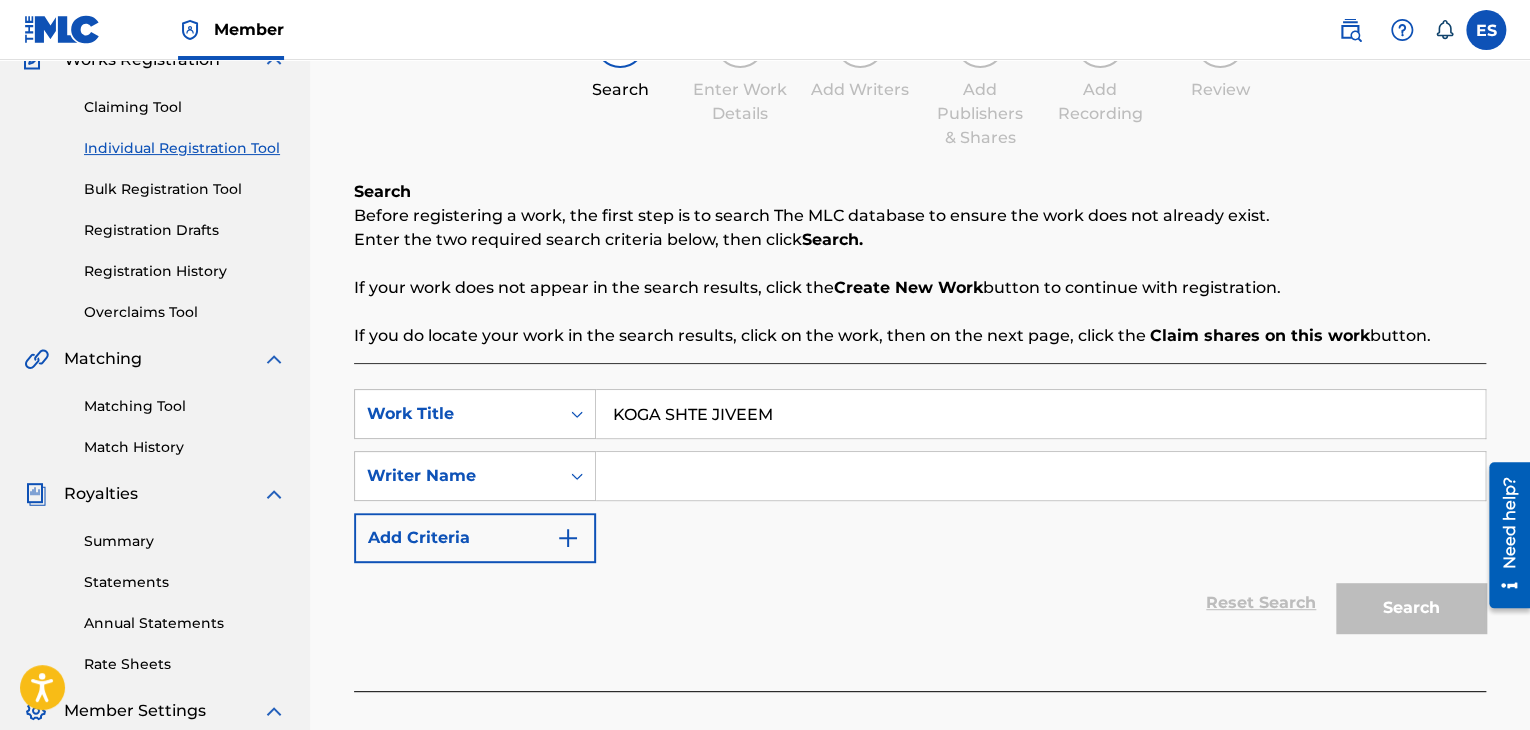 scroll, scrollTop: 200, scrollLeft: 0, axis: vertical 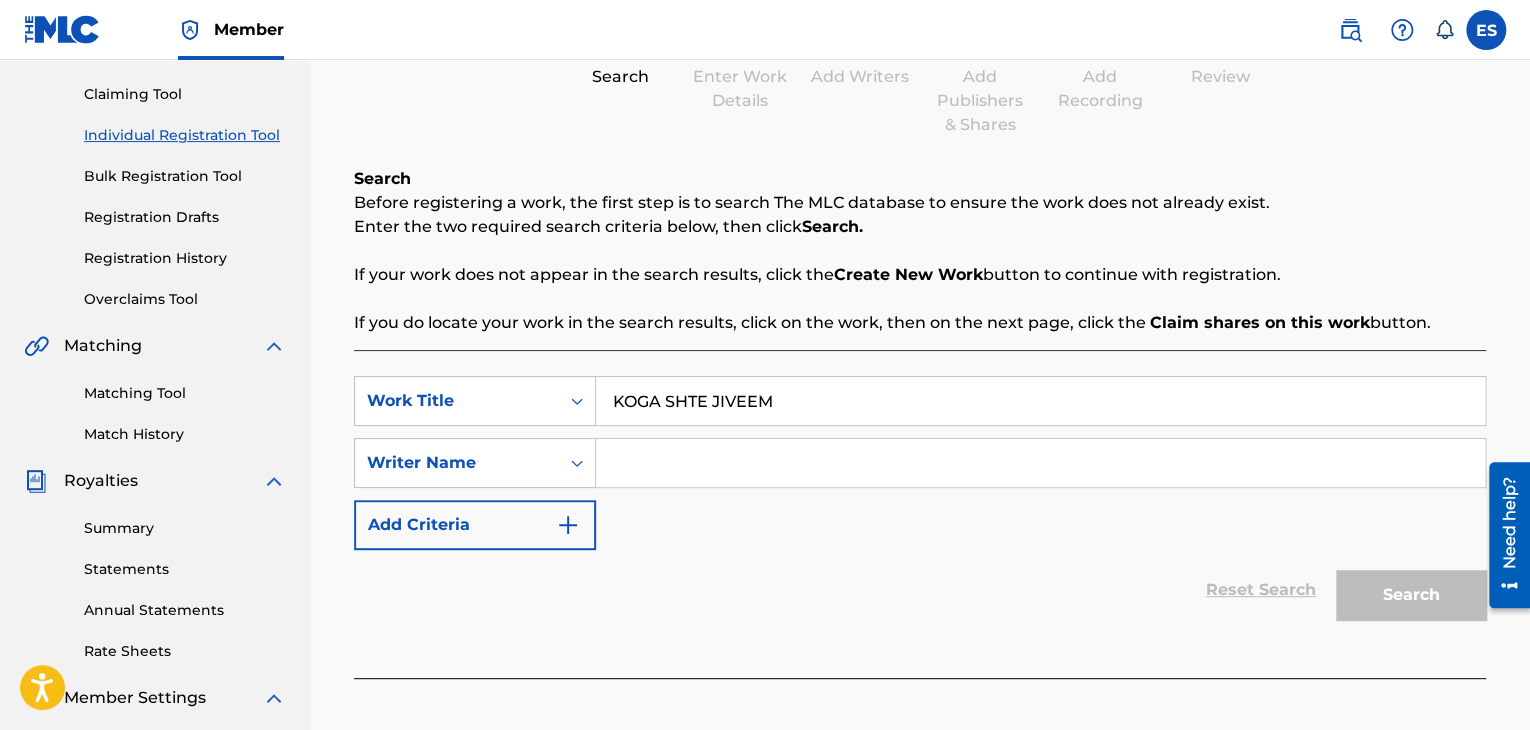 type on "KOGA SHTE JIVEEM" 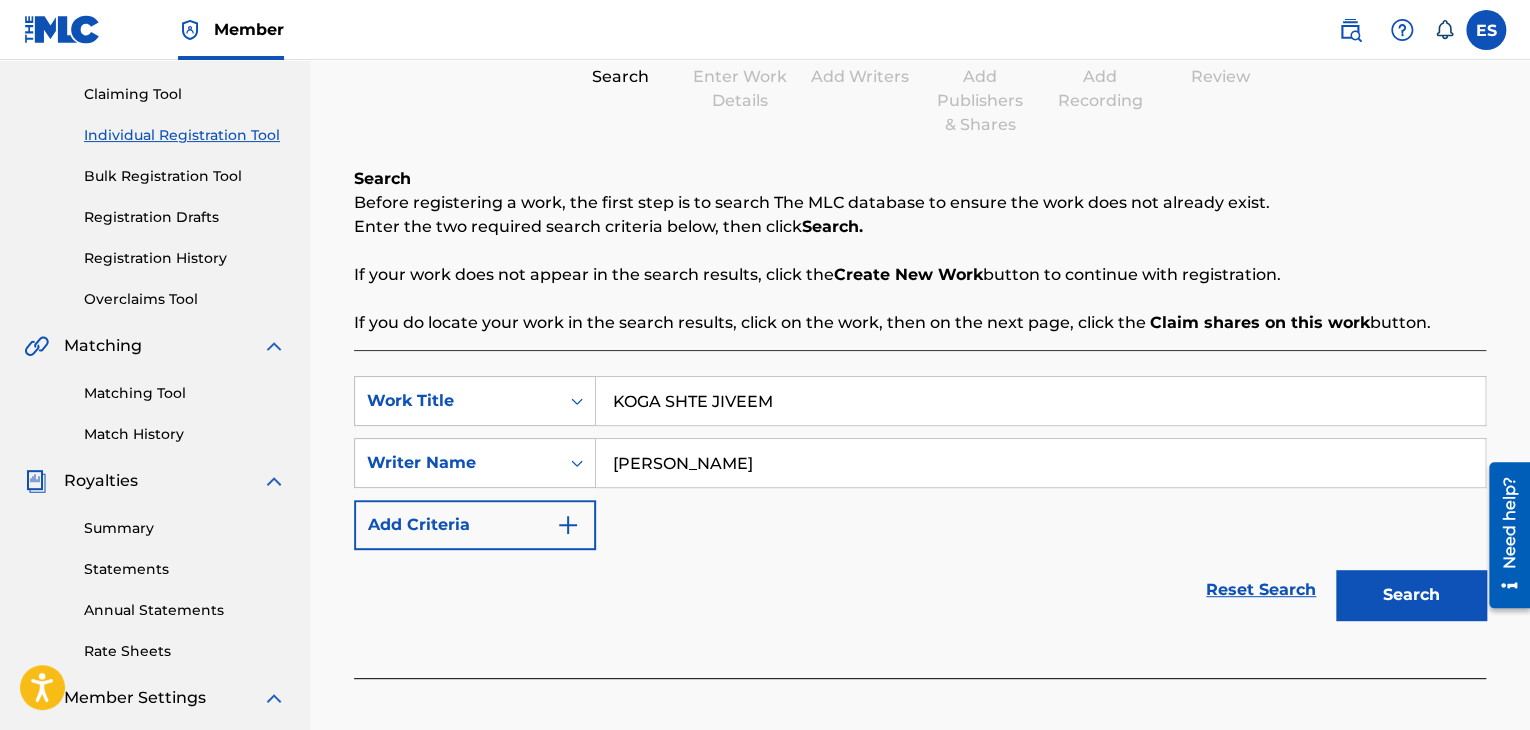 click on "Search" at bounding box center (1411, 595) 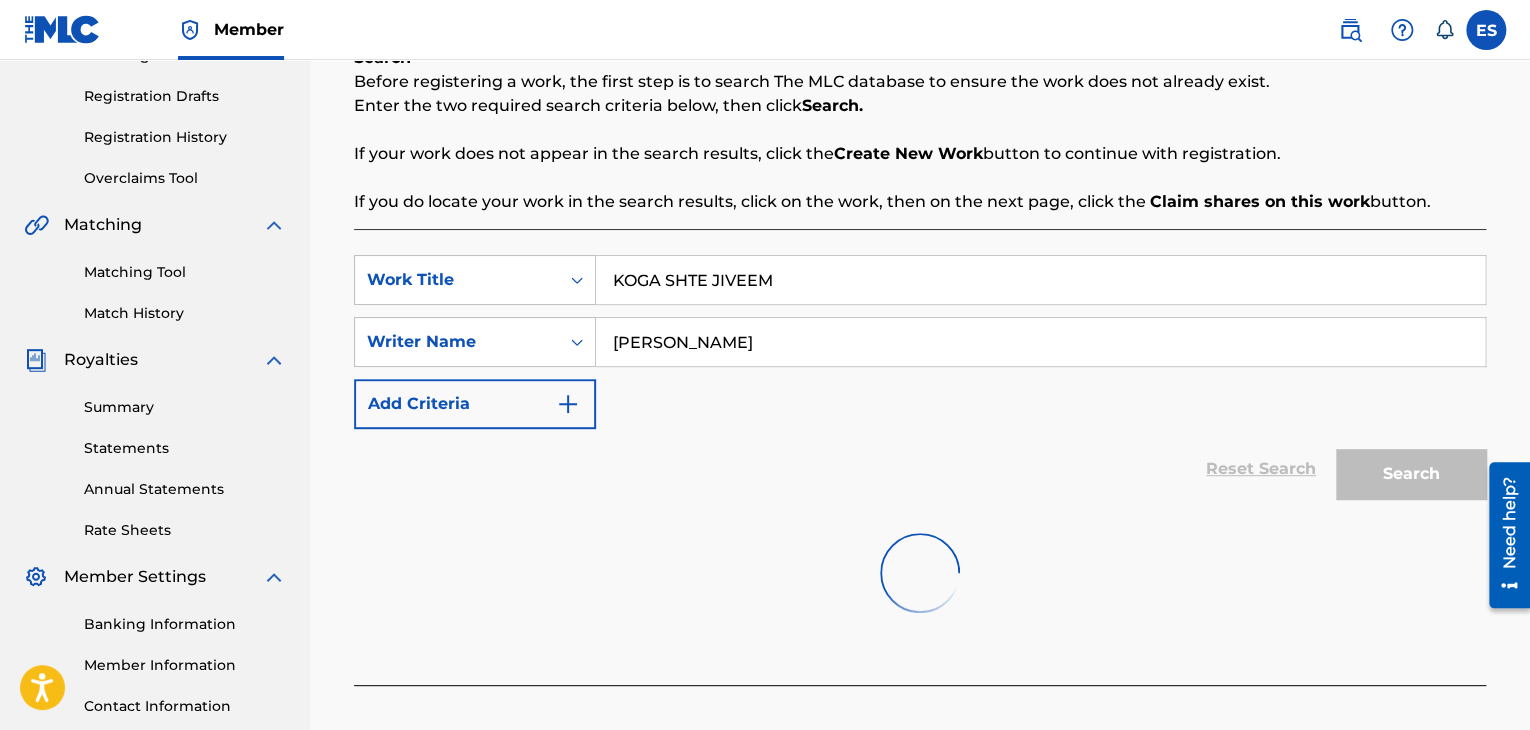 scroll, scrollTop: 469, scrollLeft: 0, axis: vertical 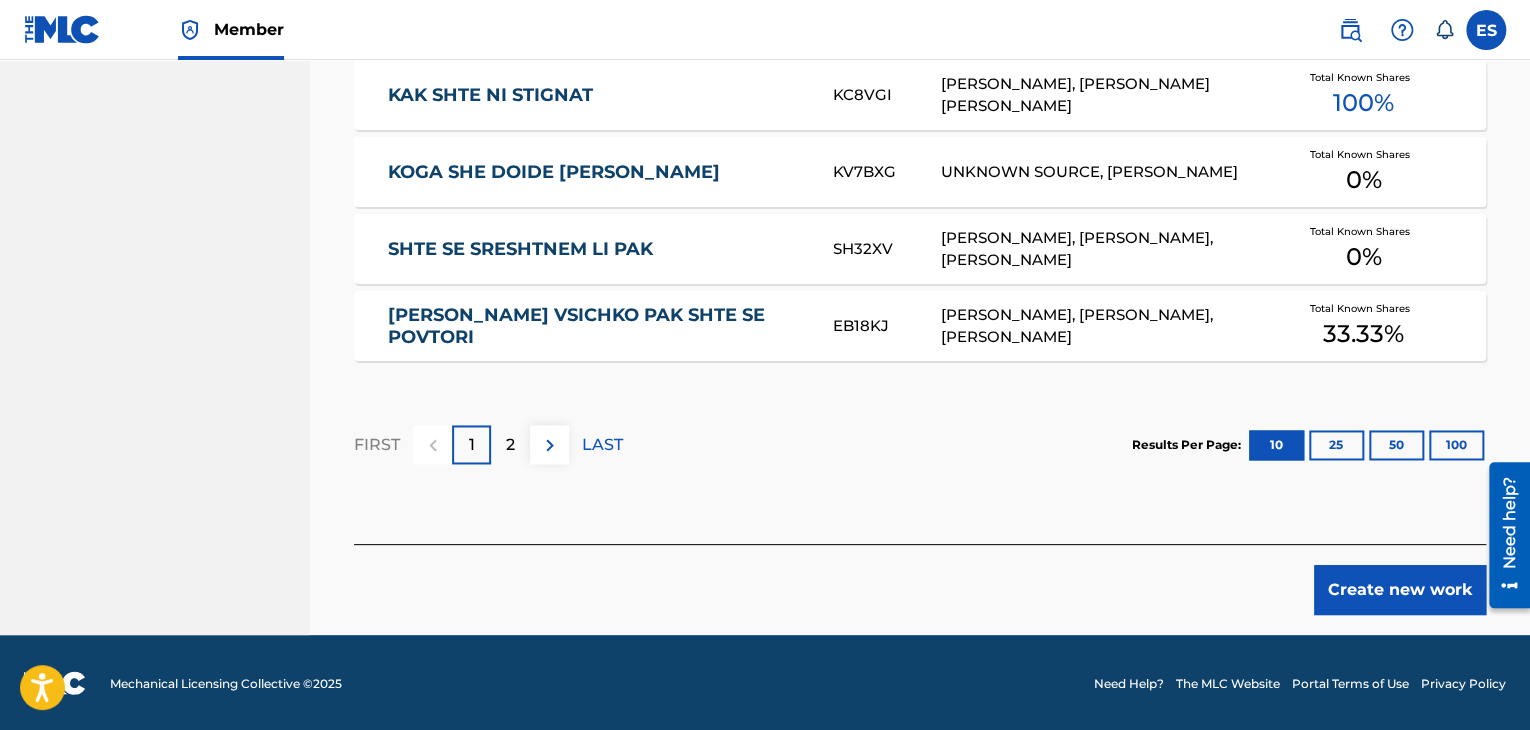 click on "Create new work" at bounding box center [1400, 590] 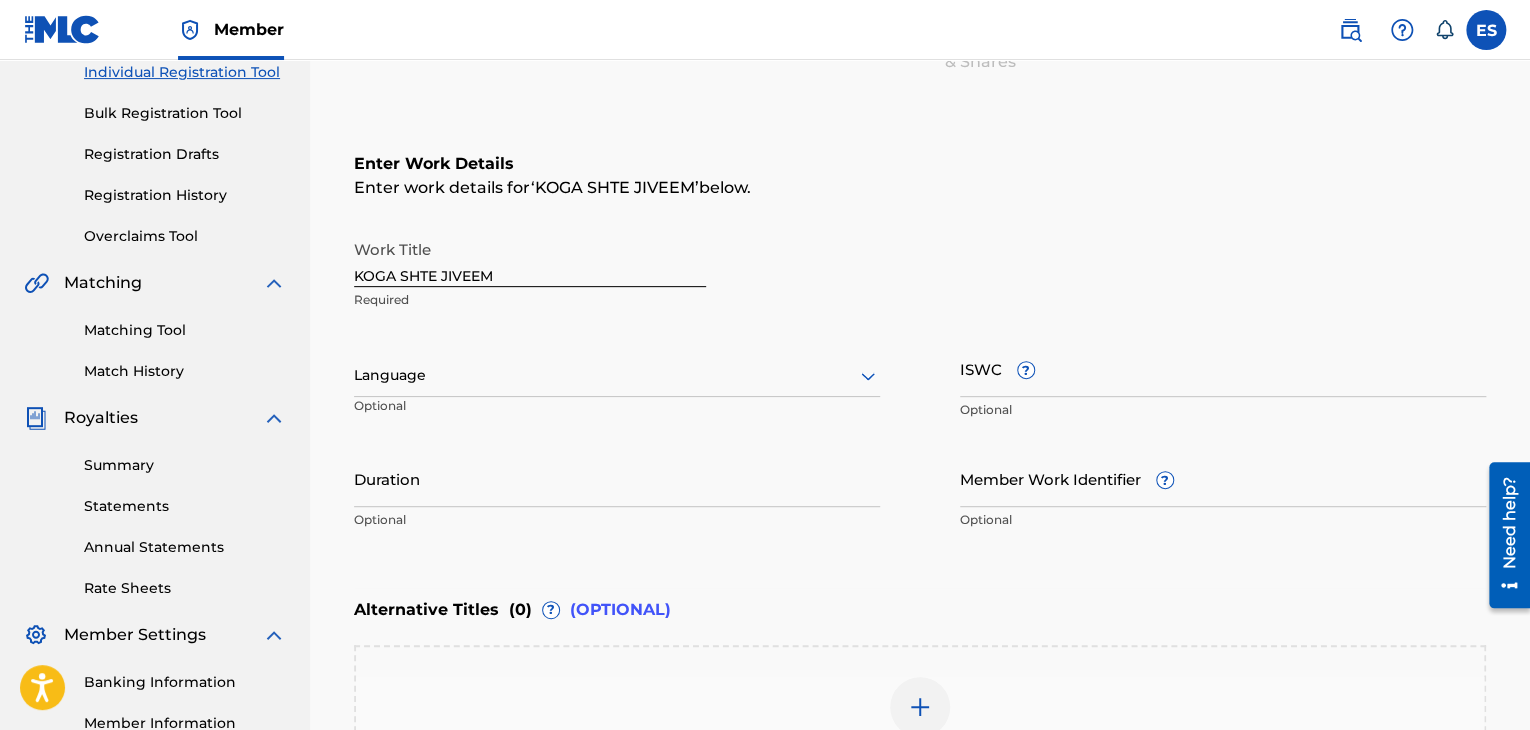 scroll, scrollTop: 261, scrollLeft: 0, axis: vertical 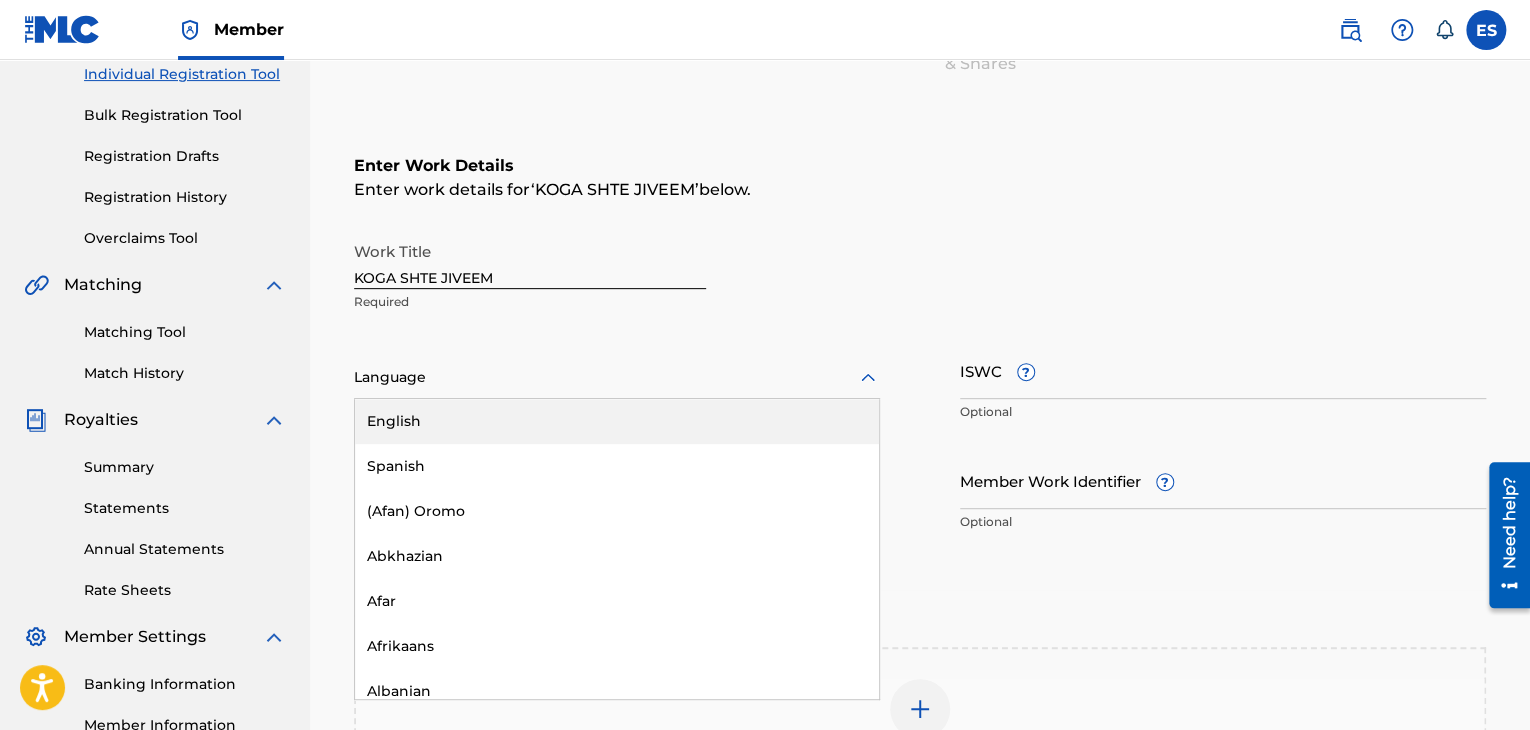 click at bounding box center (617, 377) 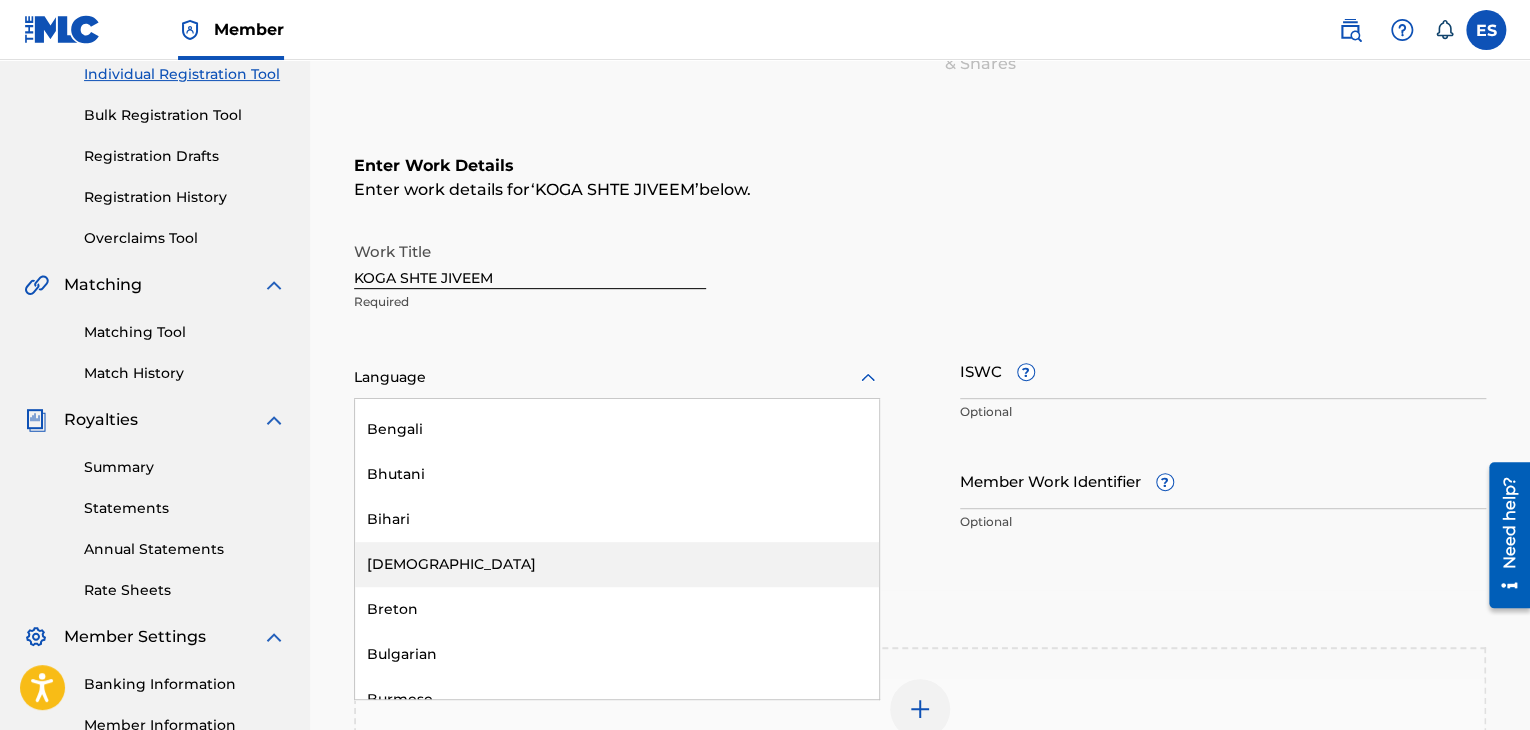 scroll, scrollTop: 700, scrollLeft: 0, axis: vertical 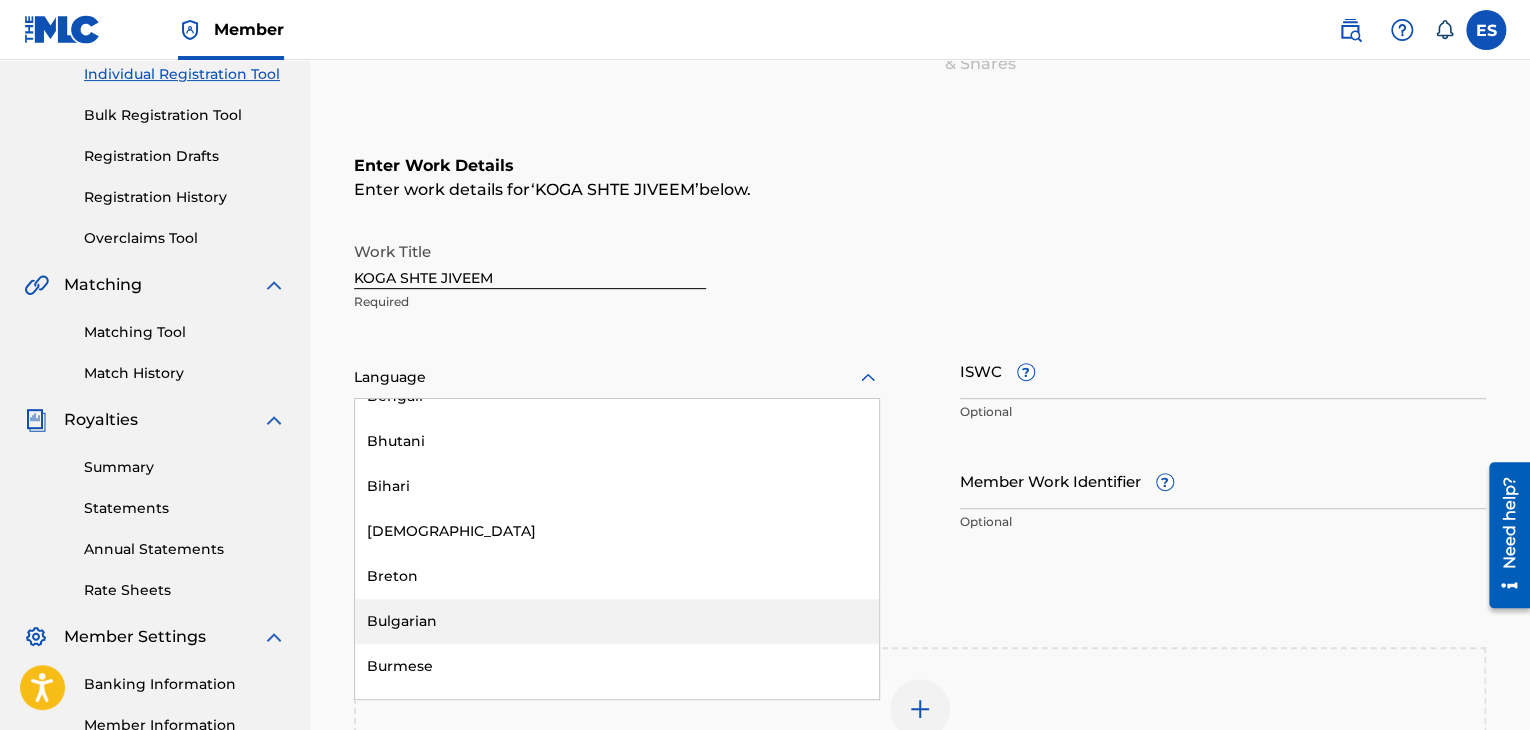 click on "Bulgarian" at bounding box center [617, 621] 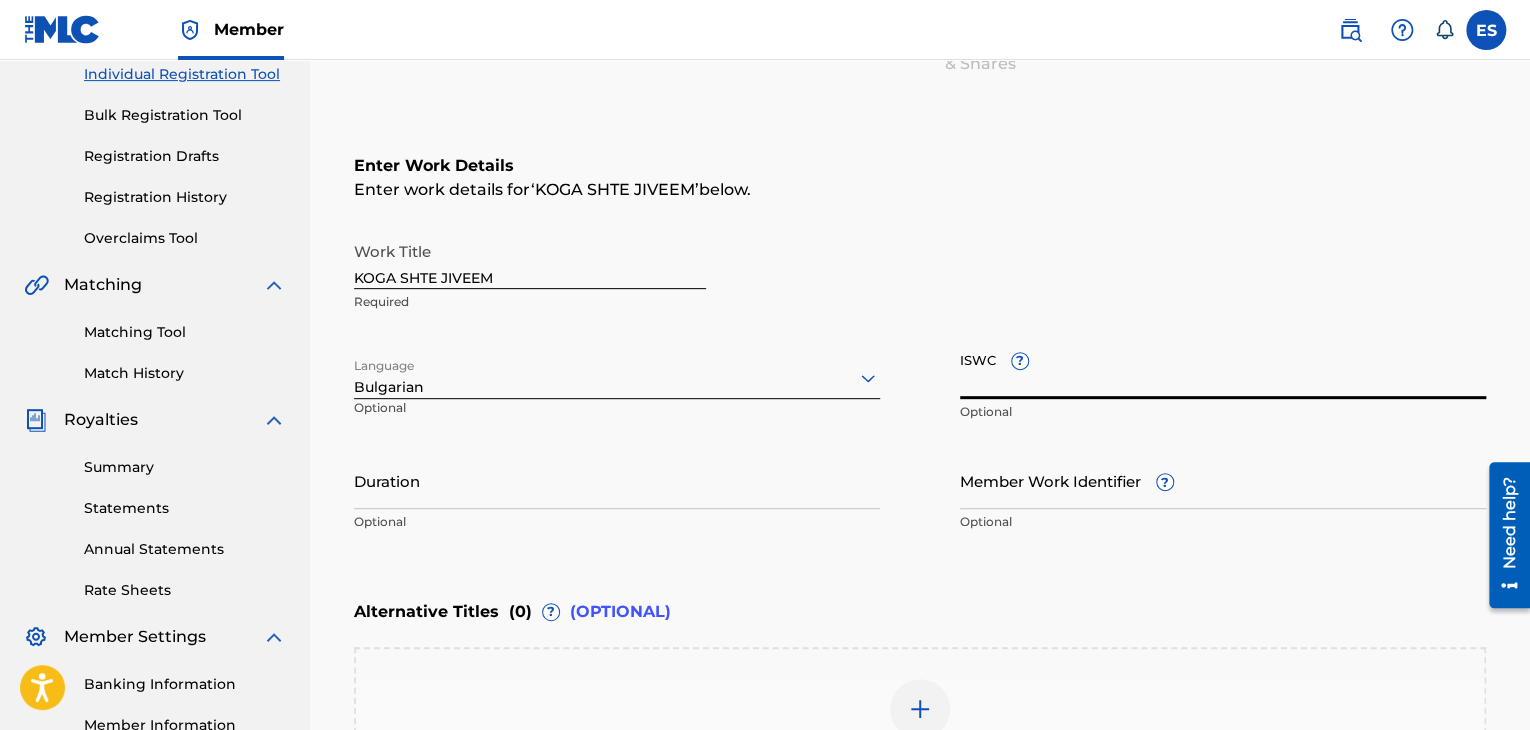 drag, startPoint x: 1078, startPoint y: 398, endPoint x: 1003, endPoint y: 349, distance: 89.587944 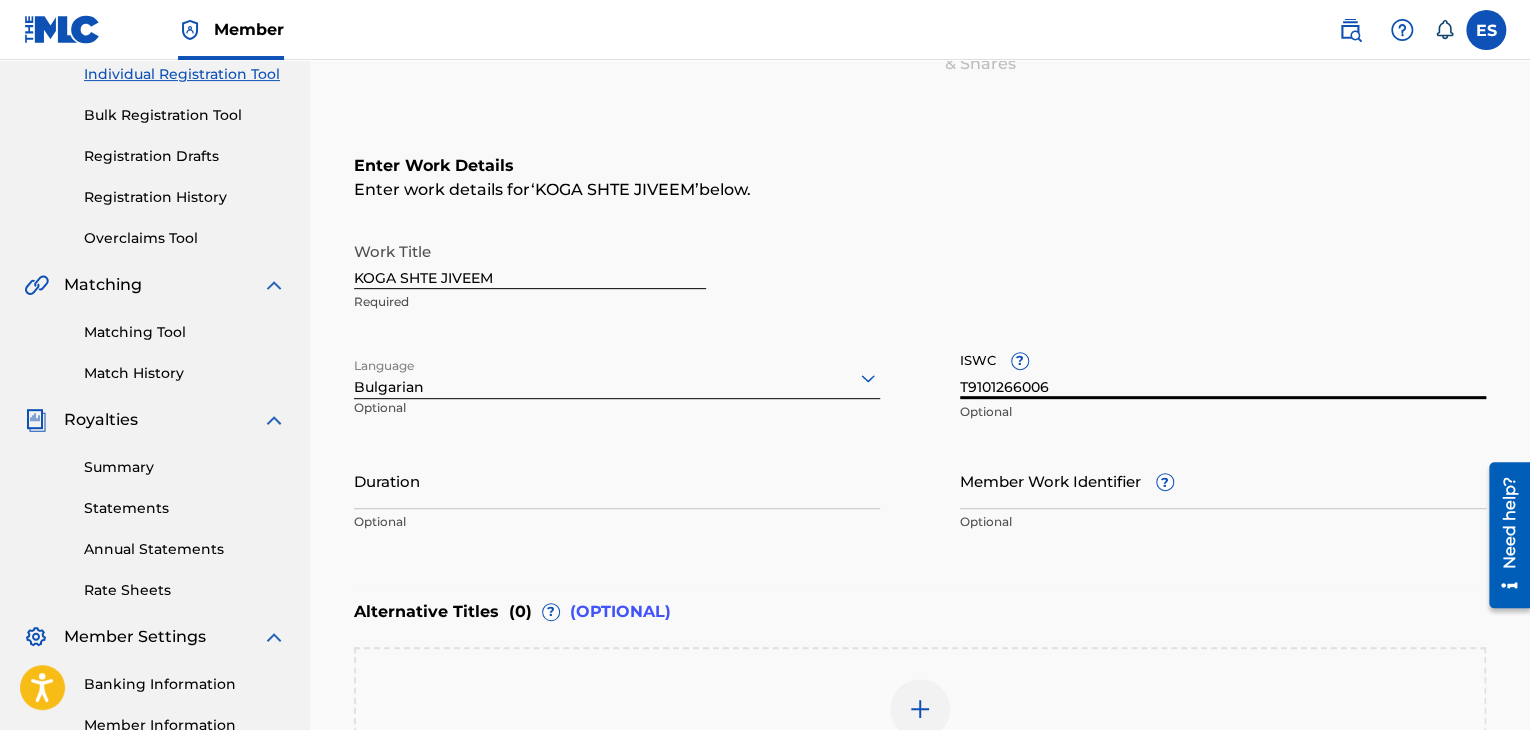 type on "T9101266006" 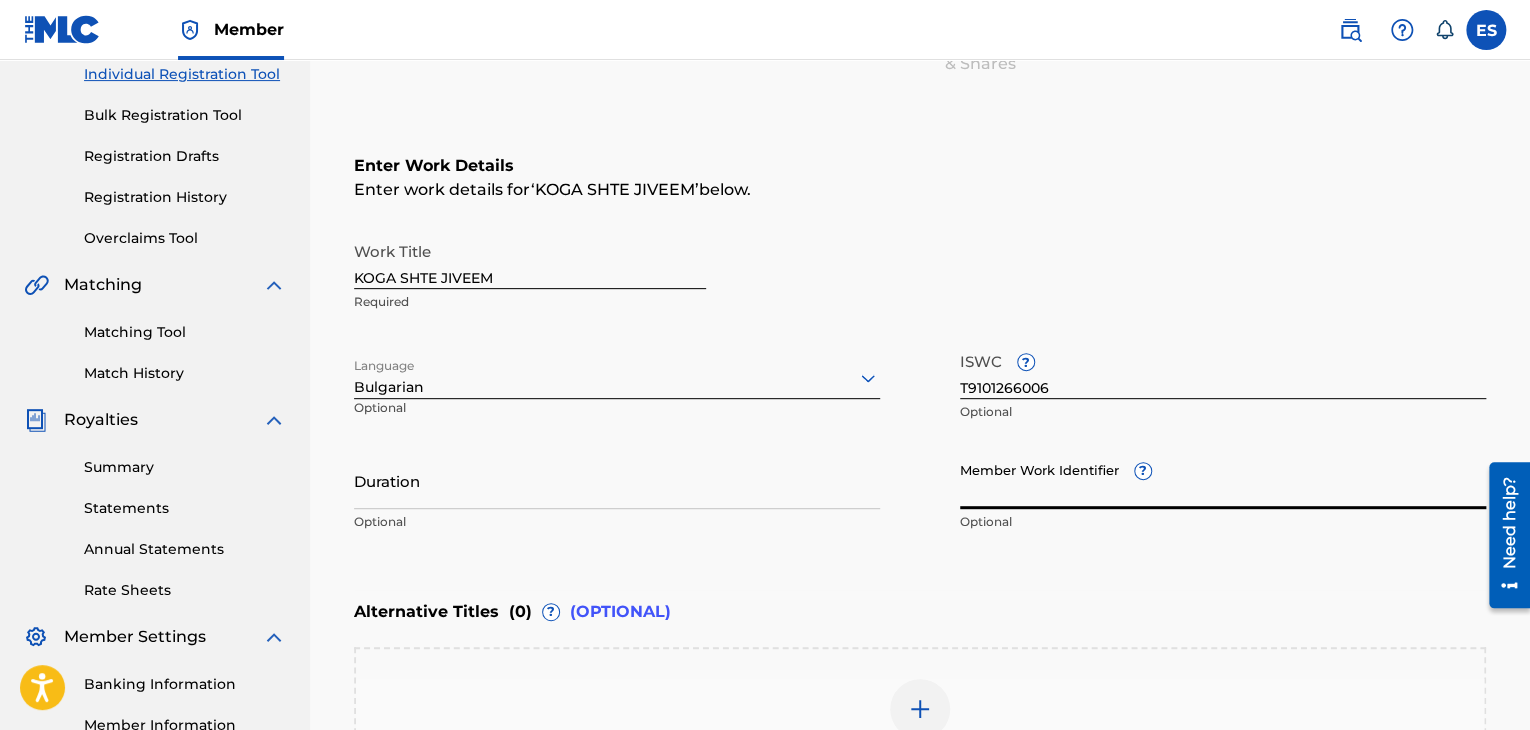 click on "Duration" at bounding box center [617, 480] 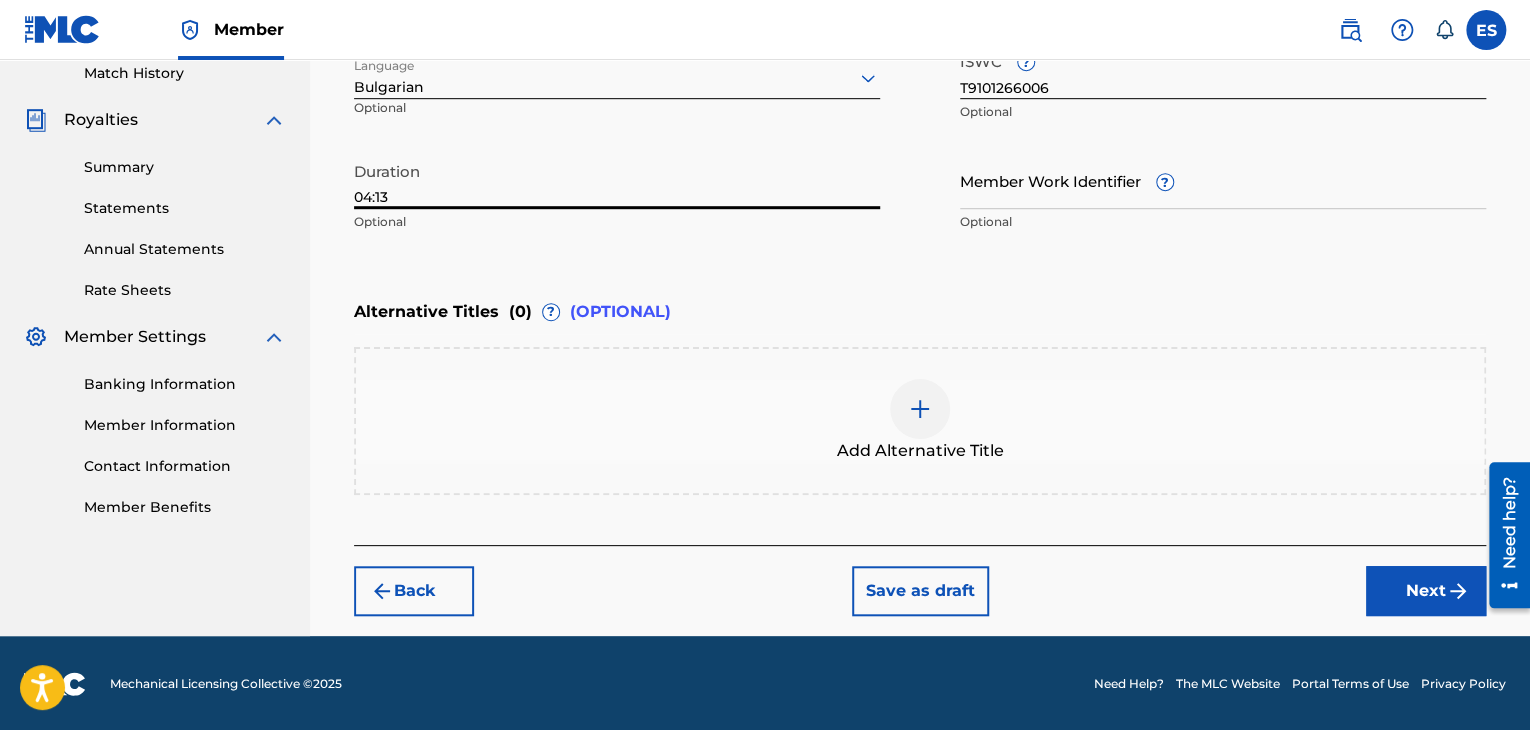 type on "04:13" 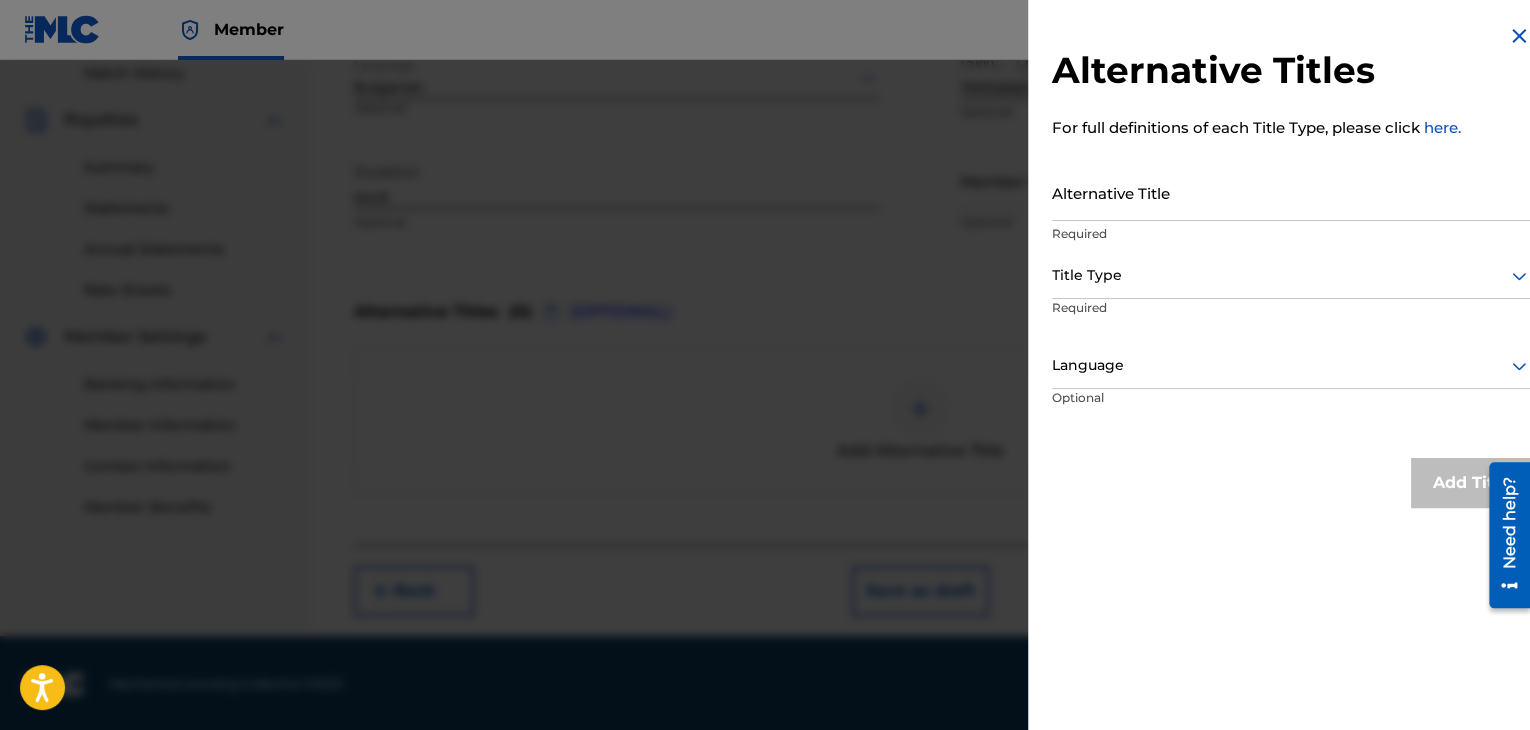 drag, startPoint x: 1125, startPoint y: 237, endPoint x: 1110, endPoint y: 213, distance: 28.301943 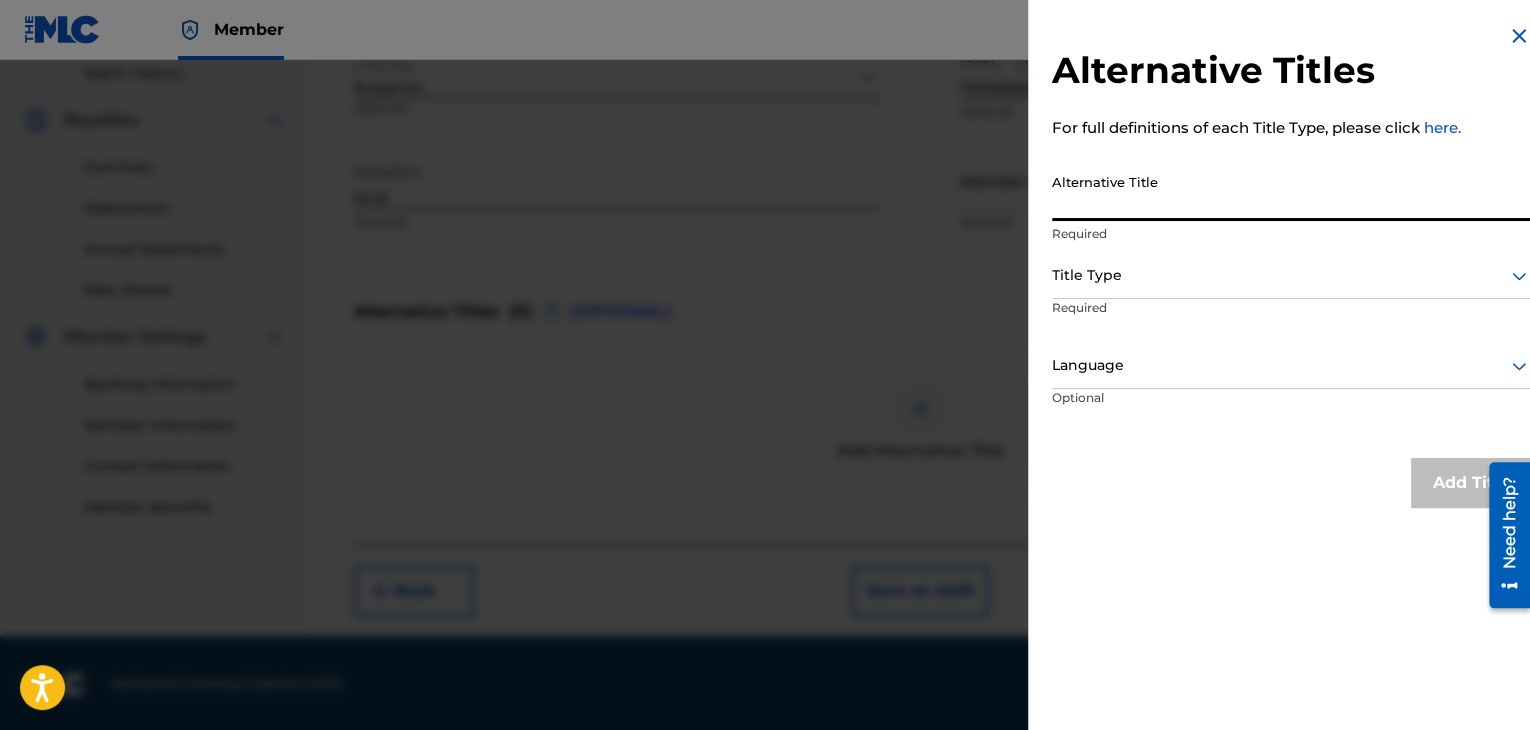 paste on "КОГА ЩЕ ЖИВЕЕМ" 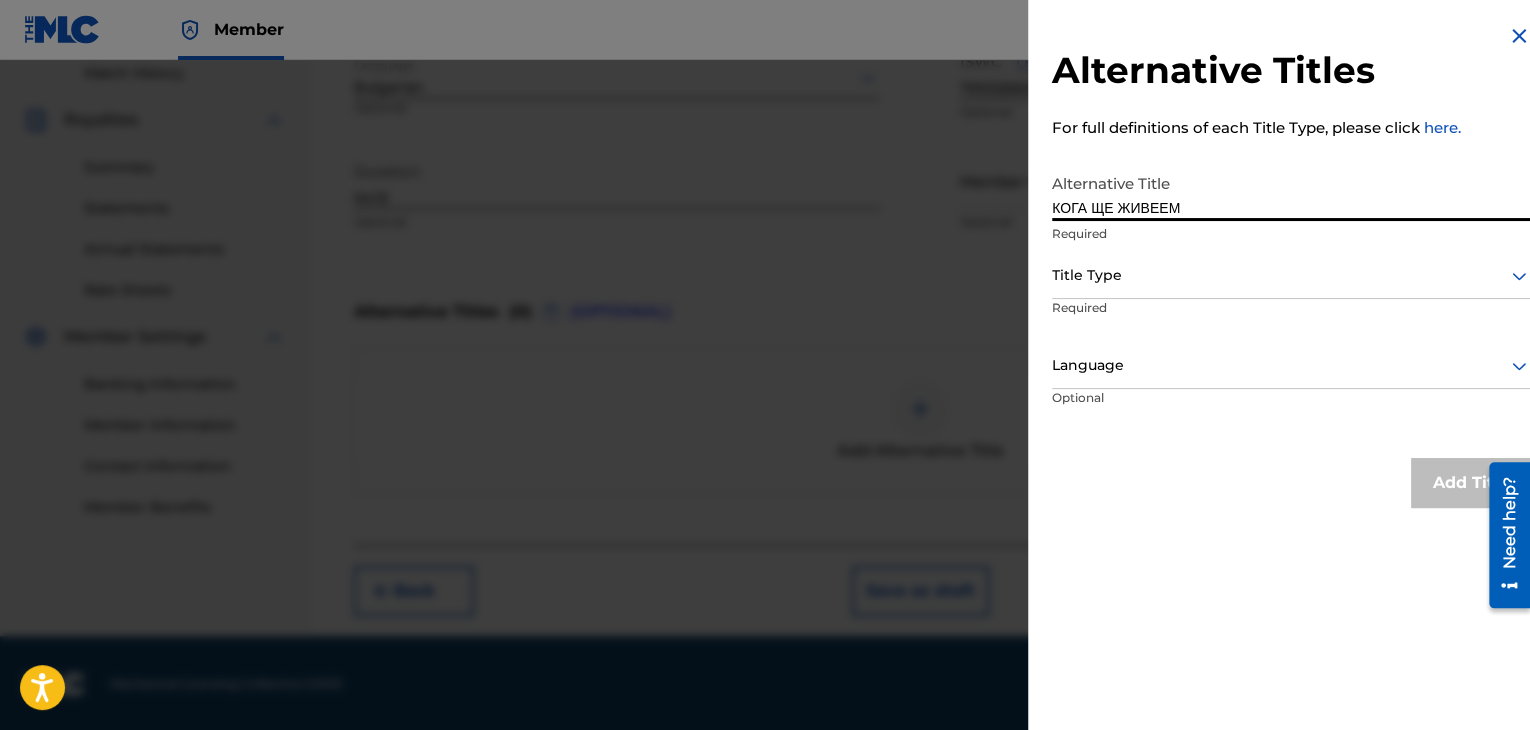 type on "КОГА ЩЕ ЖИВЕЕМ" 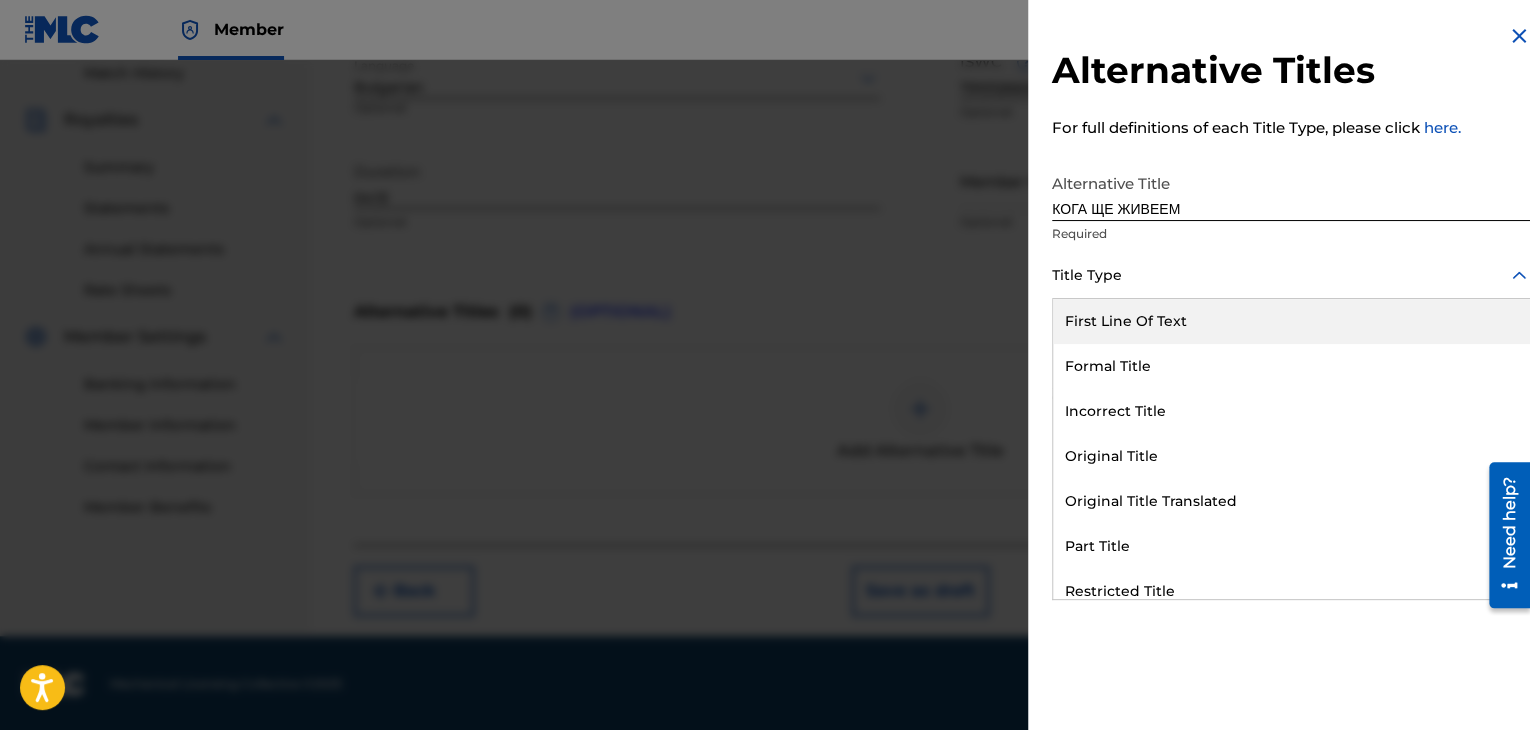 click on "Title Type" at bounding box center [1291, 276] 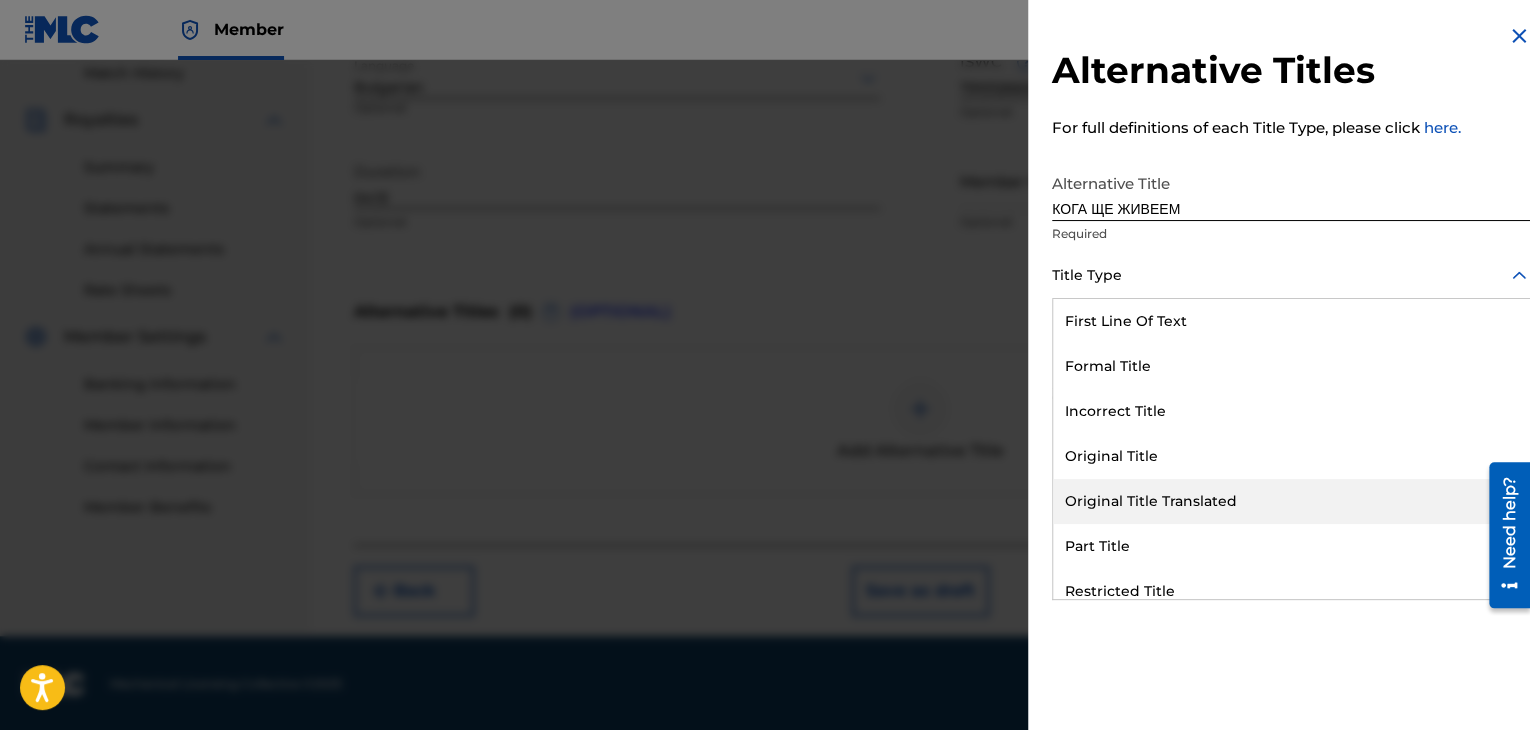 click on "Original Title Translated" at bounding box center (1291, 501) 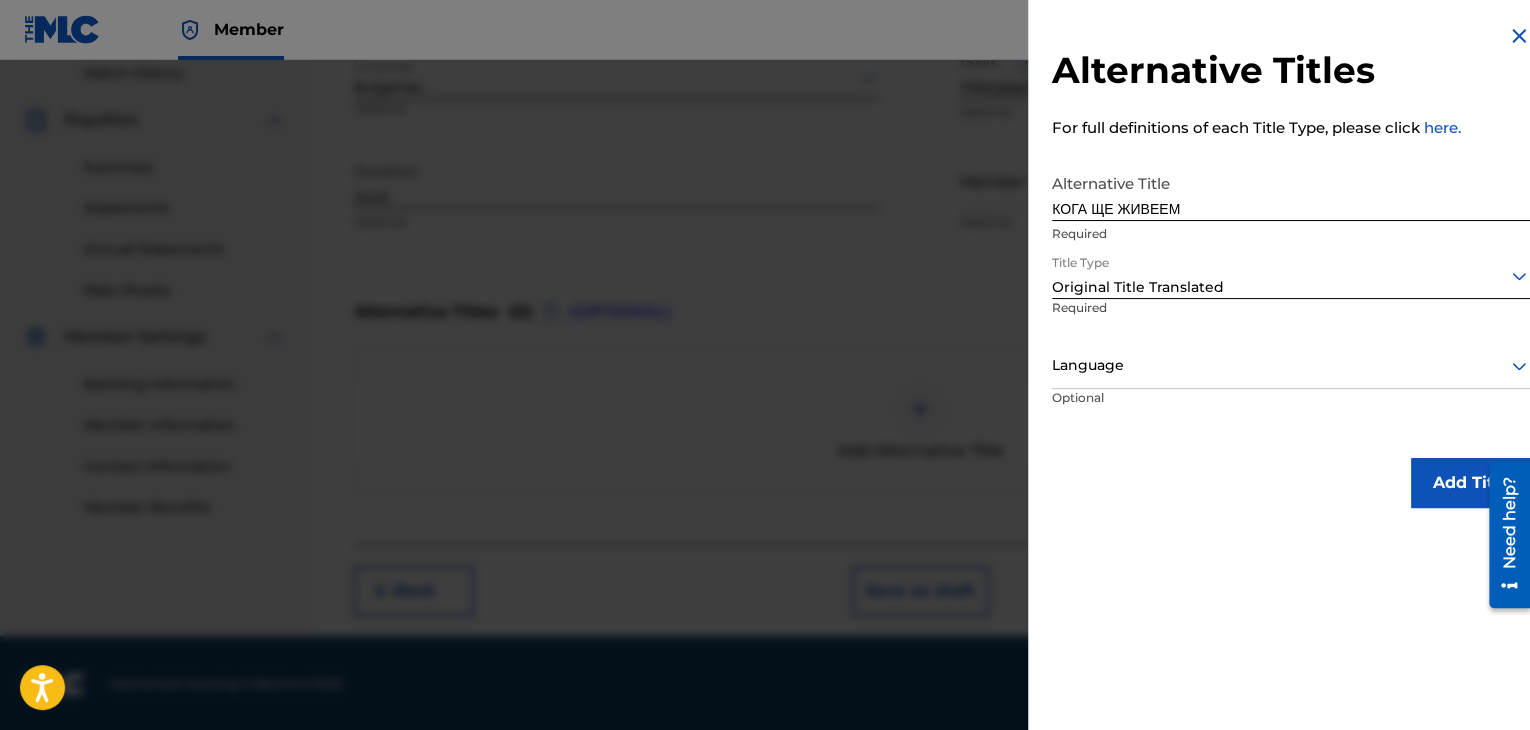 click on "Optional" at bounding box center [1128, 411] 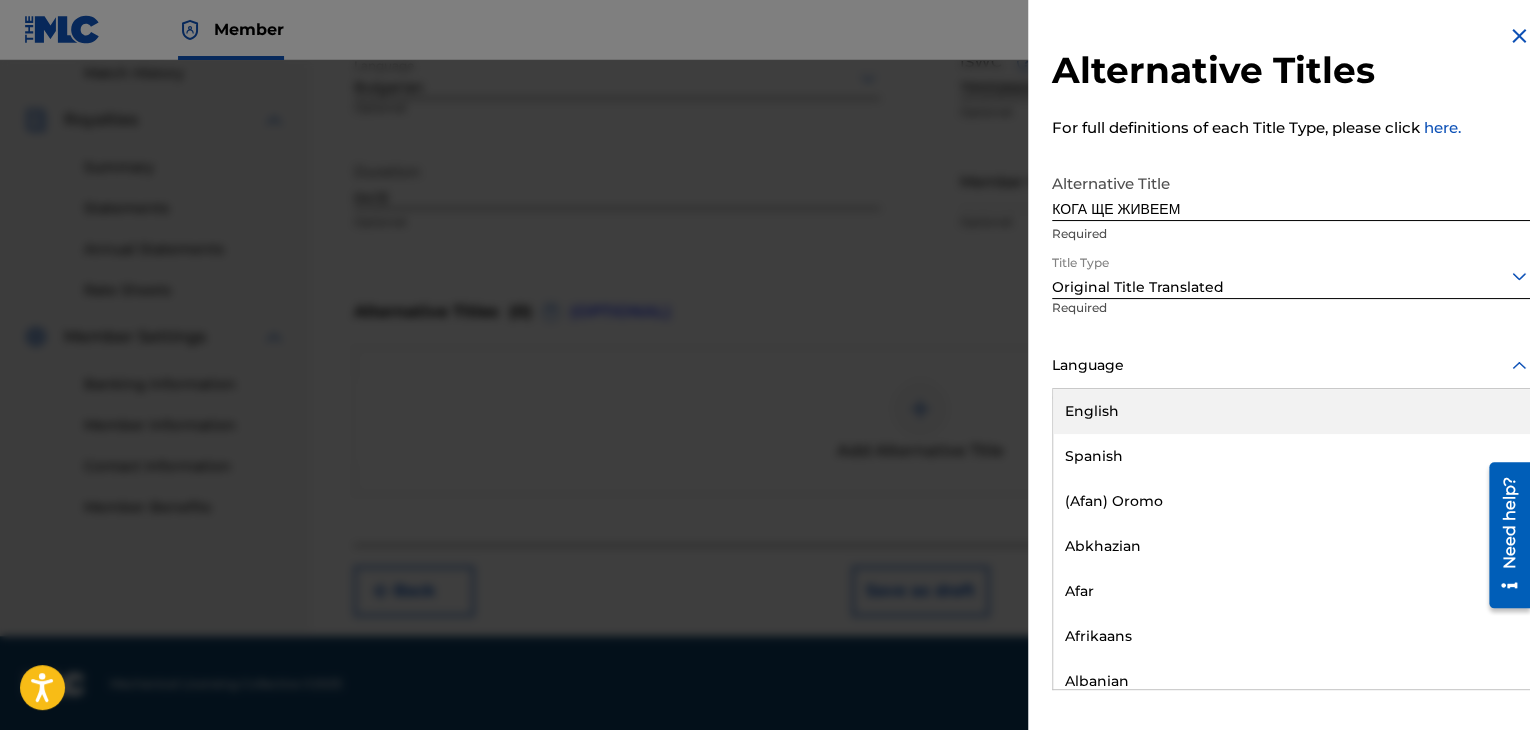 click on "Language" at bounding box center (1291, 366) 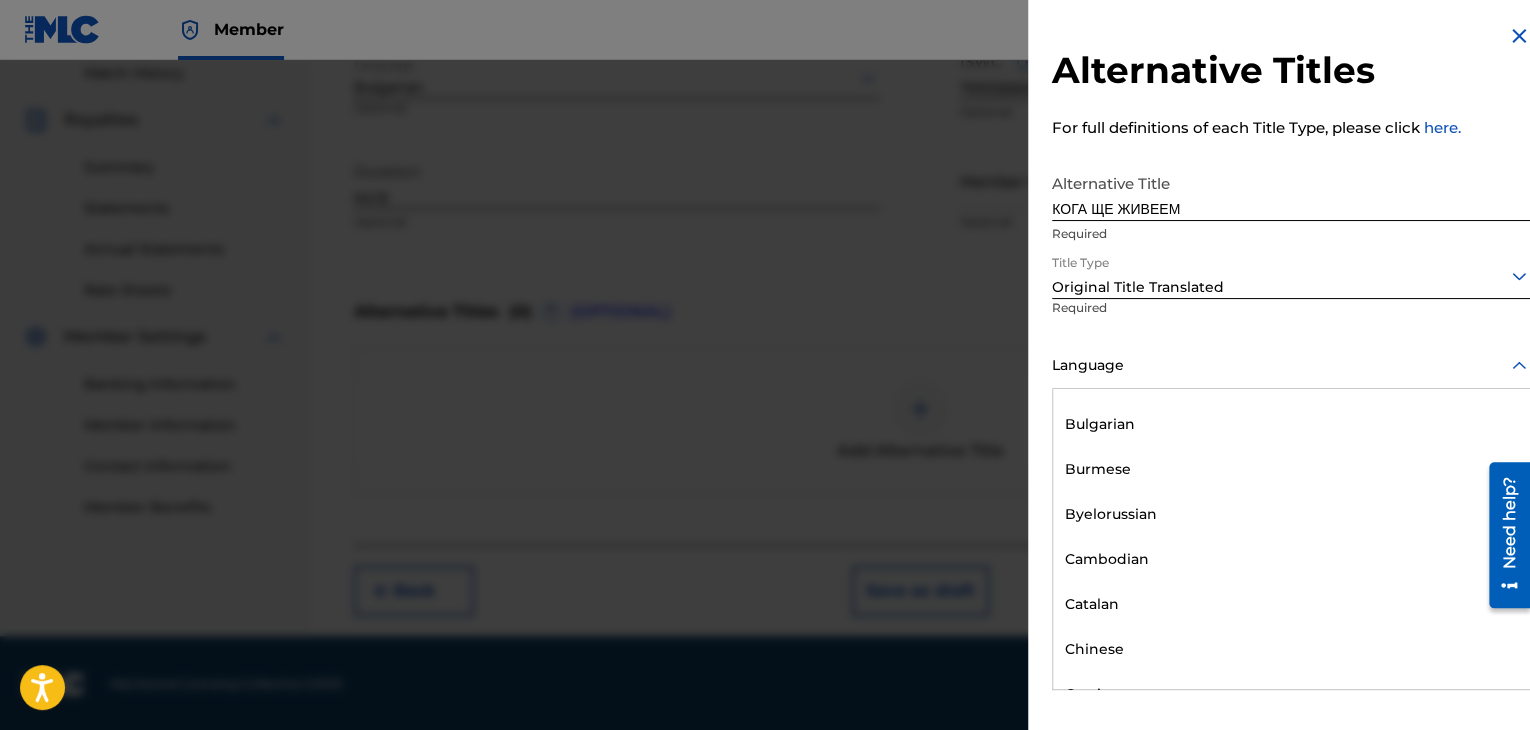 scroll, scrollTop: 900, scrollLeft: 0, axis: vertical 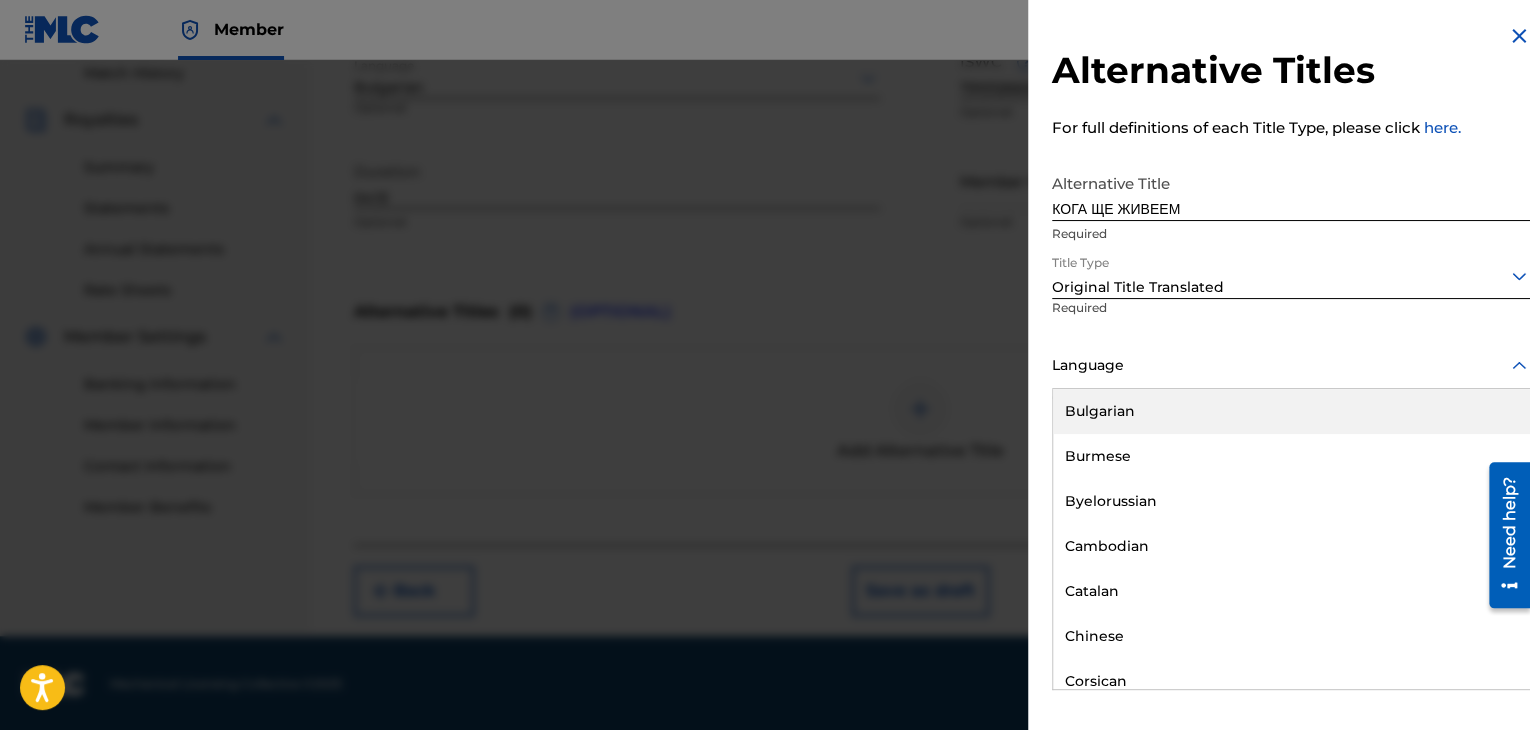 click on "Bulgarian" at bounding box center [1291, 411] 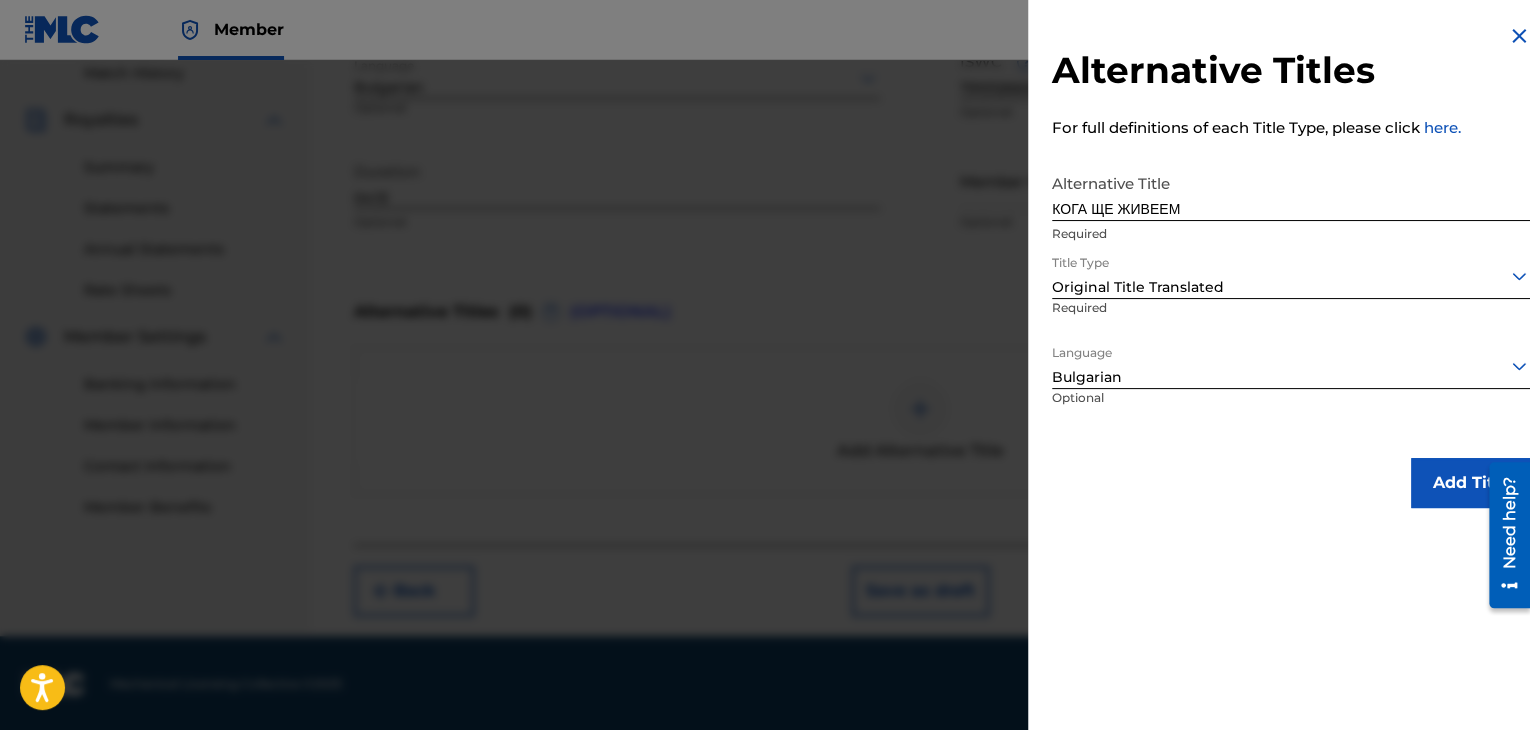 click on "Add Title" at bounding box center (1471, 483) 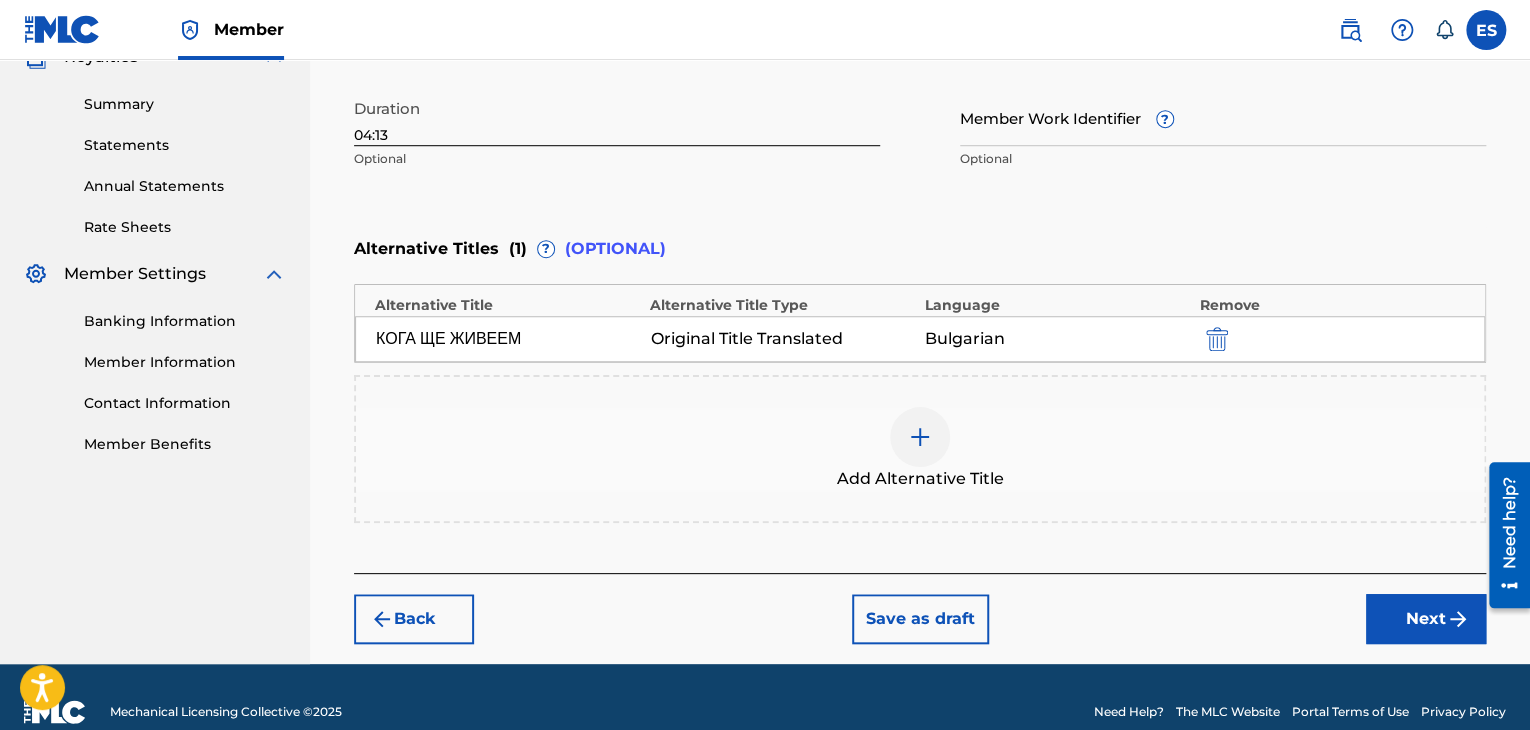 scroll, scrollTop: 652, scrollLeft: 0, axis: vertical 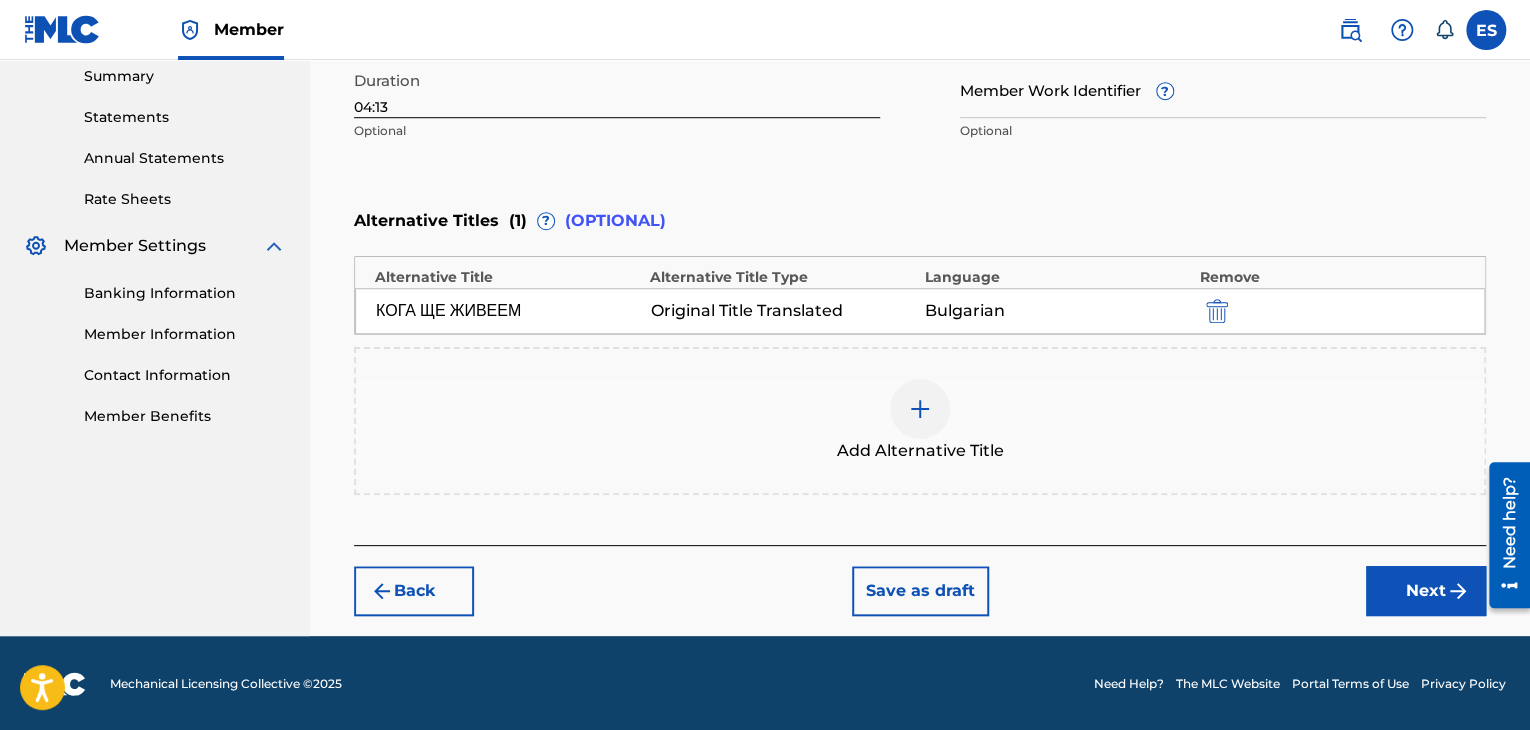 click on "Next" at bounding box center [1426, 591] 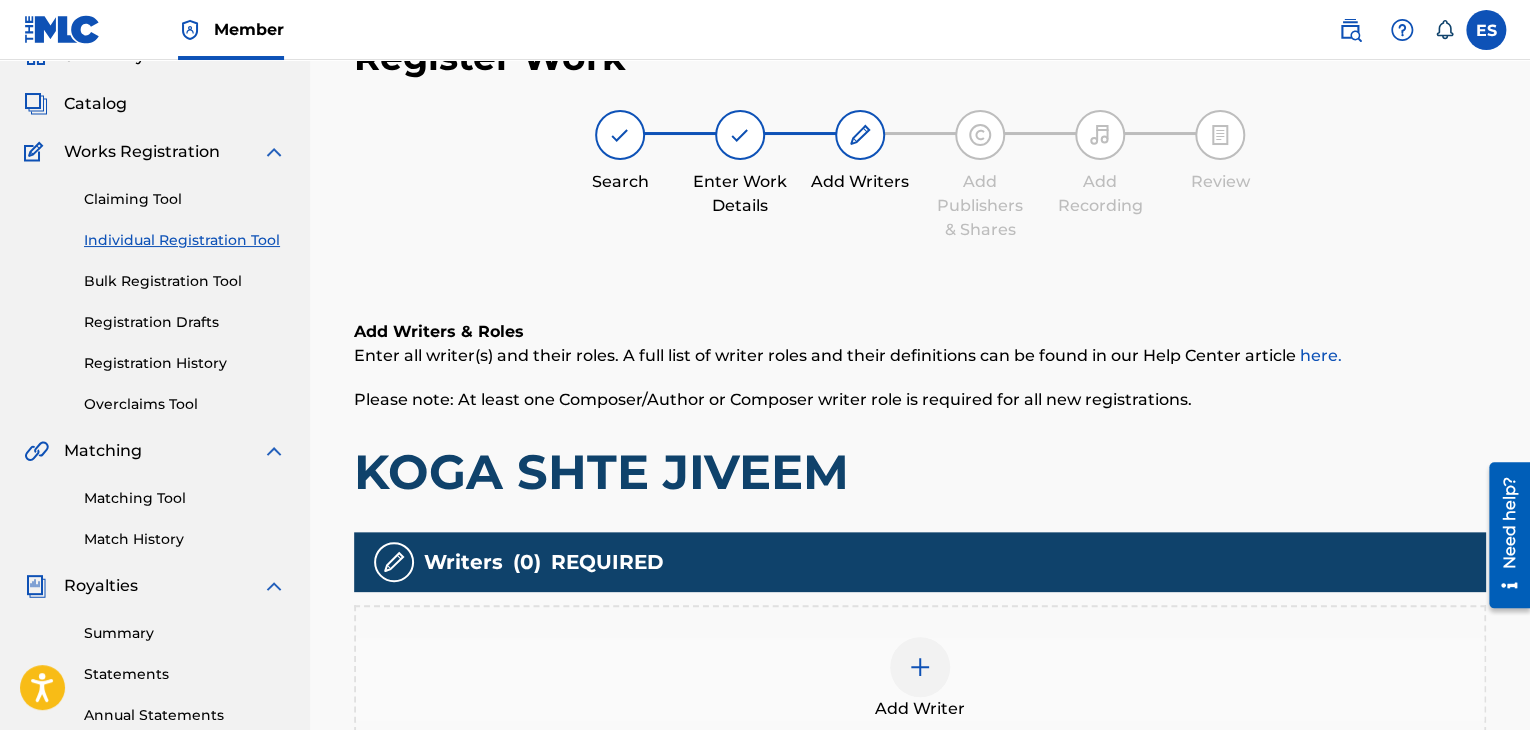 scroll, scrollTop: 90, scrollLeft: 0, axis: vertical 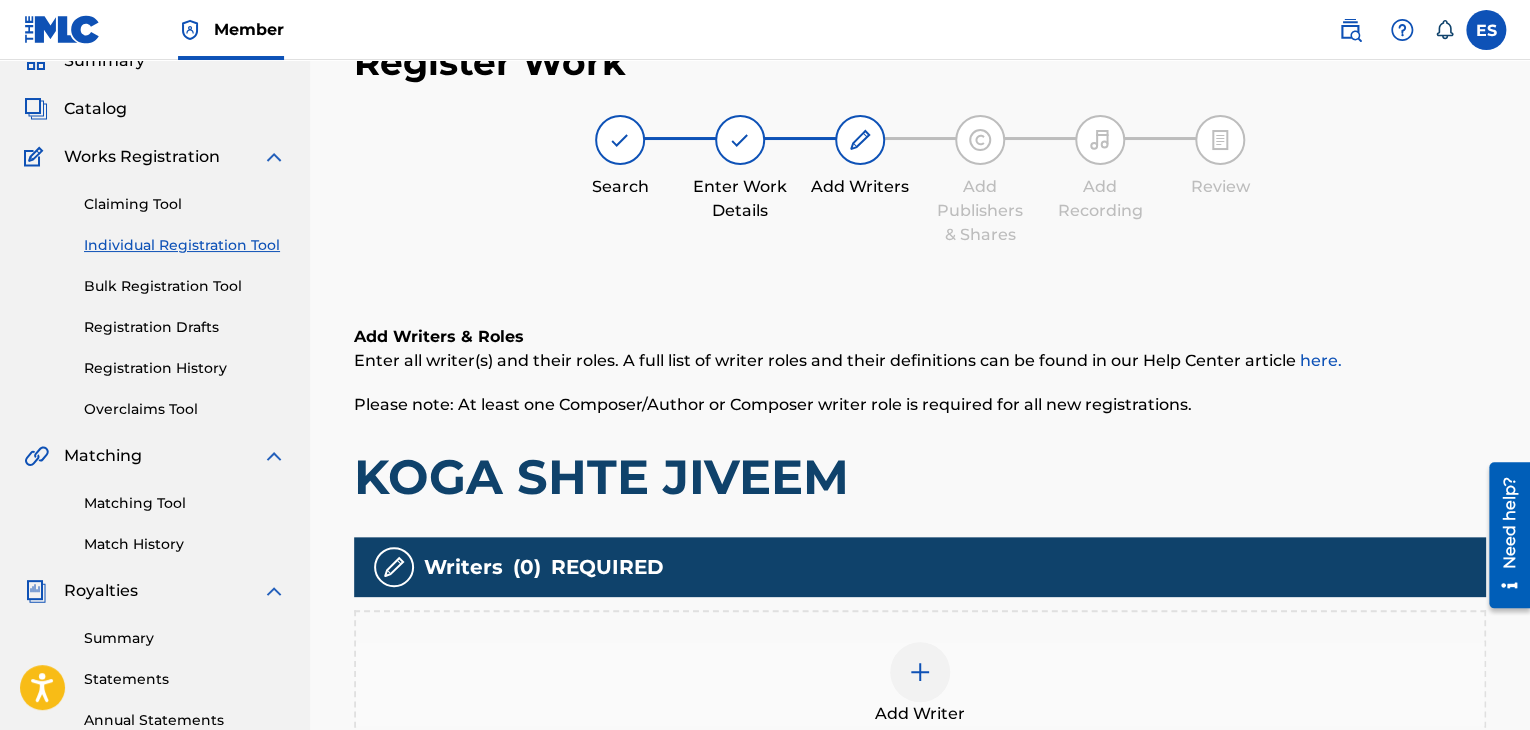 click at bounding box center [920, 672] 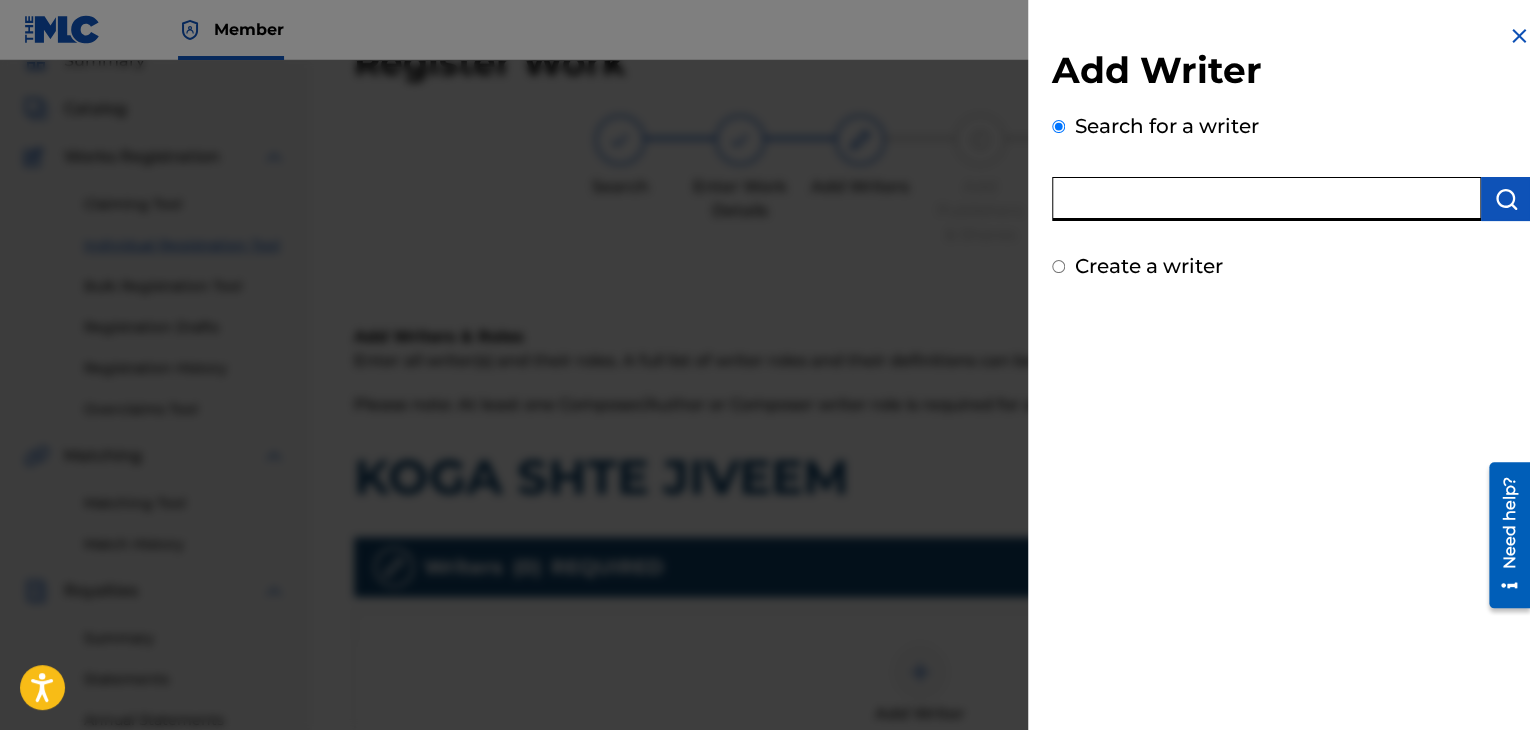 drag, startPoint x: 1212, startPoint y: 200, endPoint x: 1207, endPoint y: 186, distance: 14.866069 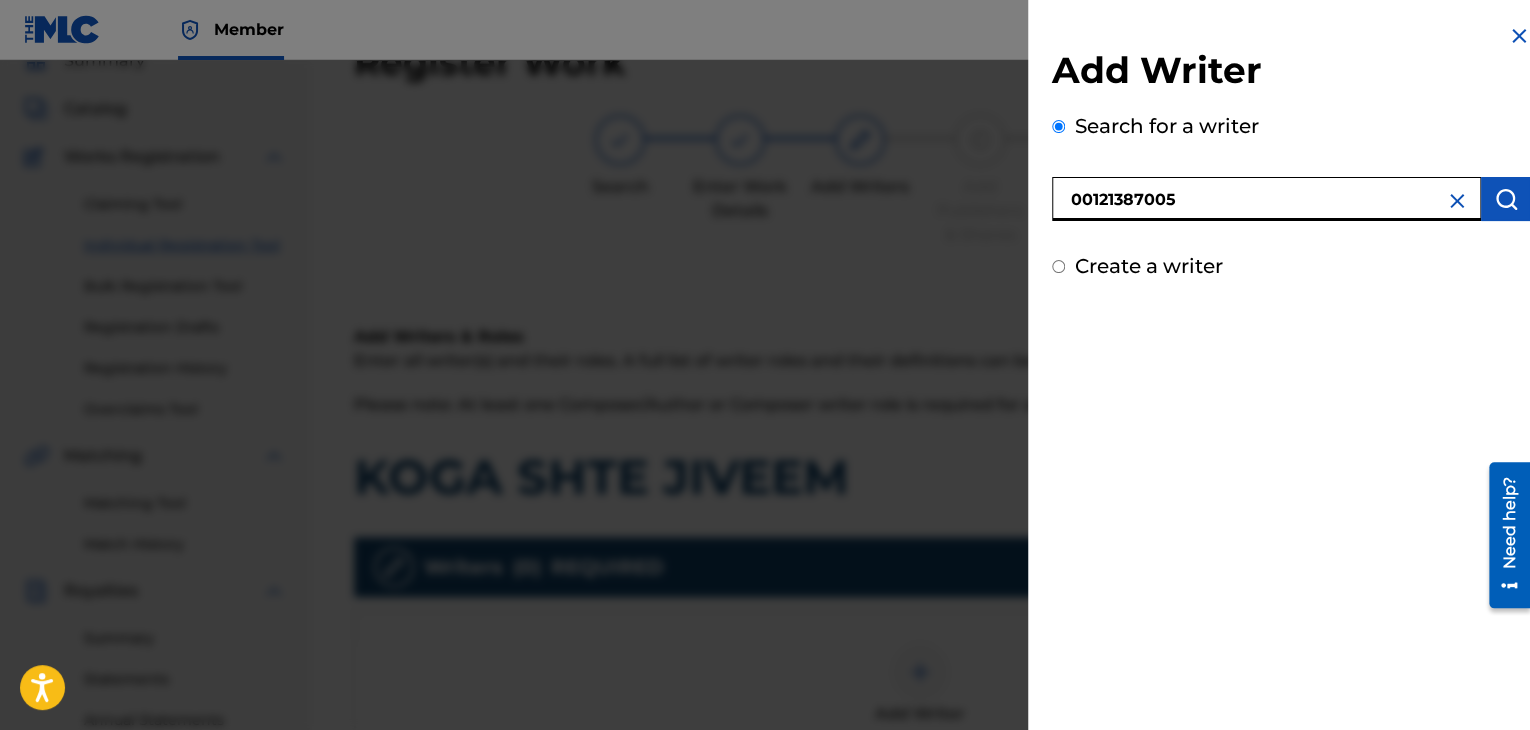 click at bounding box center [1506, 199] 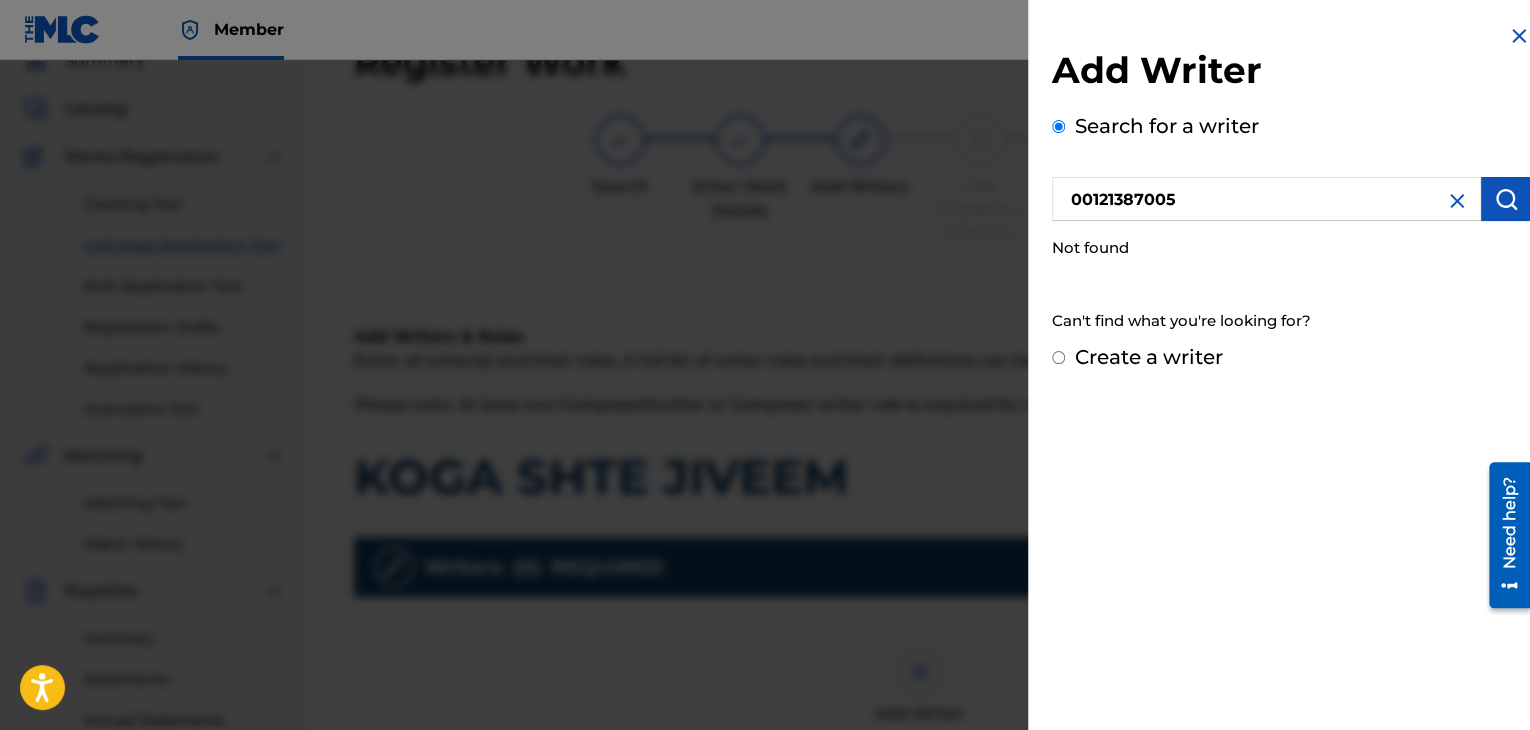 click on "00121387005" at bounding box center [1266, 199] 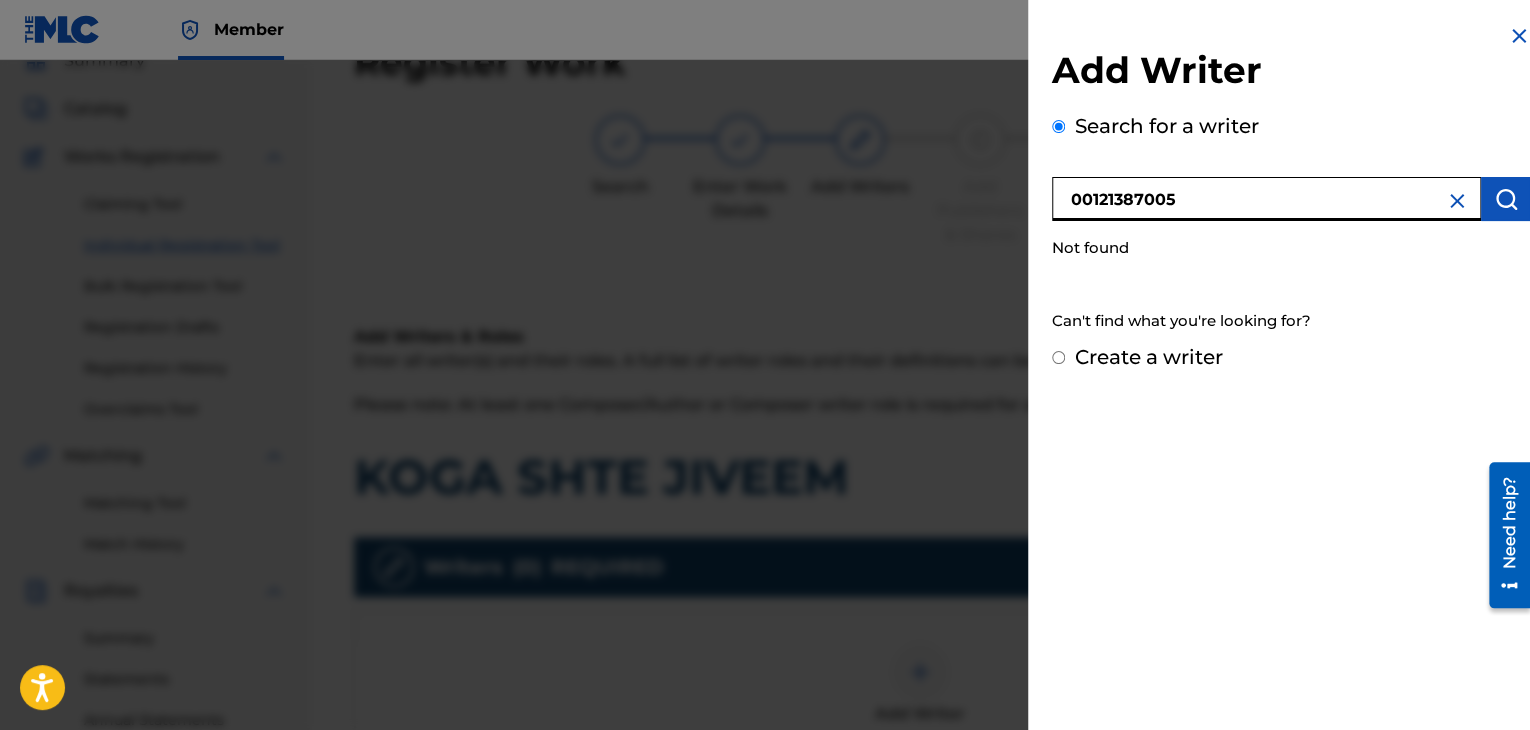 type on "00121387005" 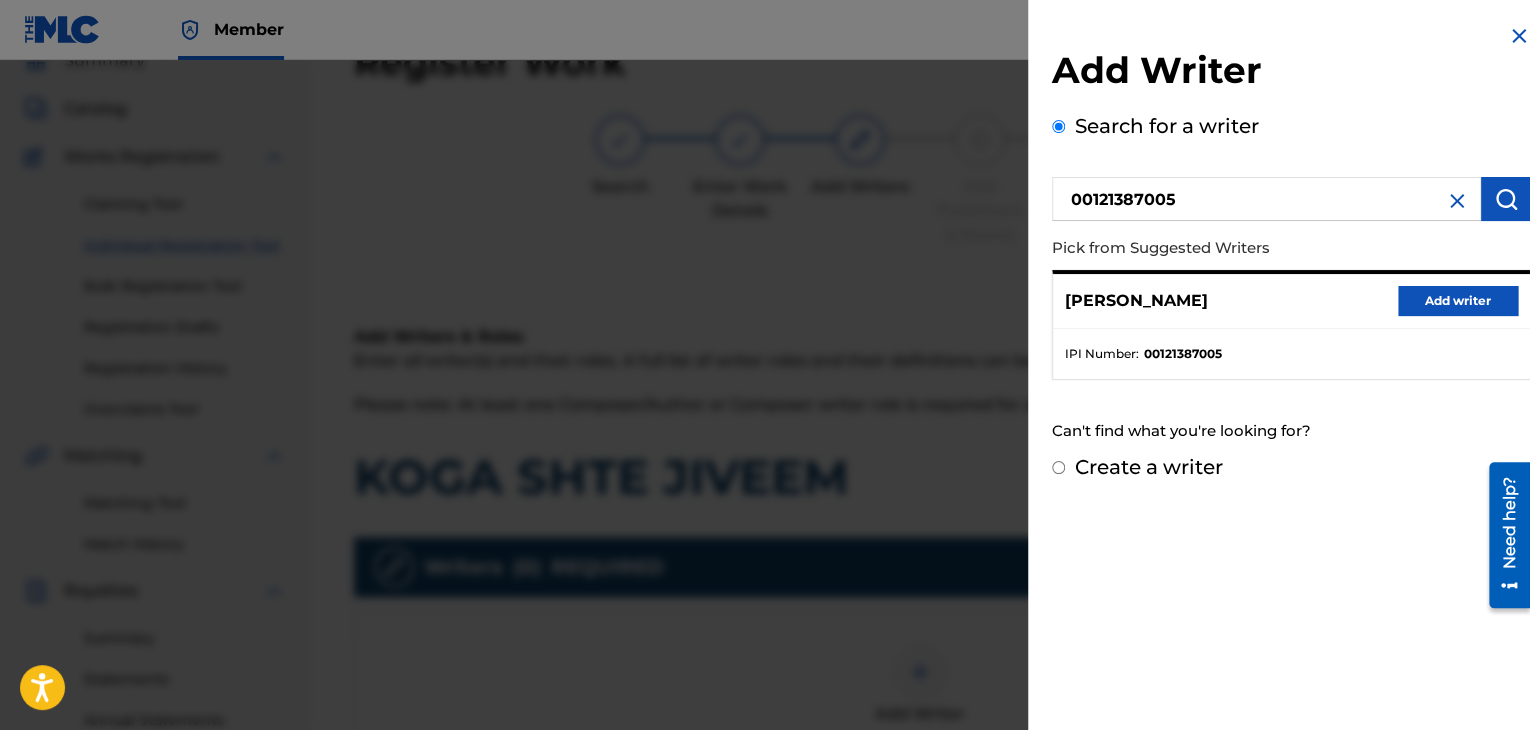 click on "Add writer" at bounding box center (1458, 301) 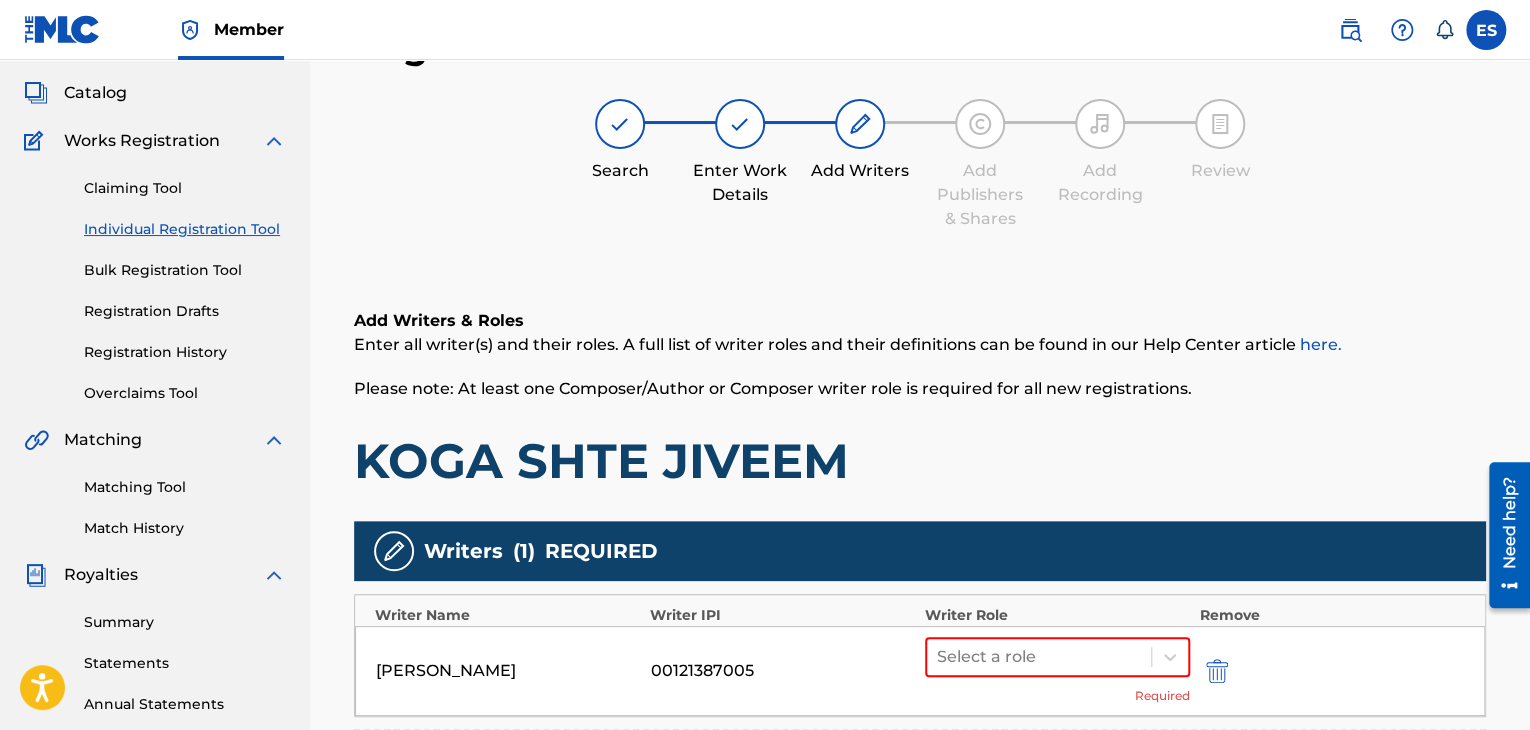 scroll, scrollTop: 390, scrollLeft: 0, axis: vertical 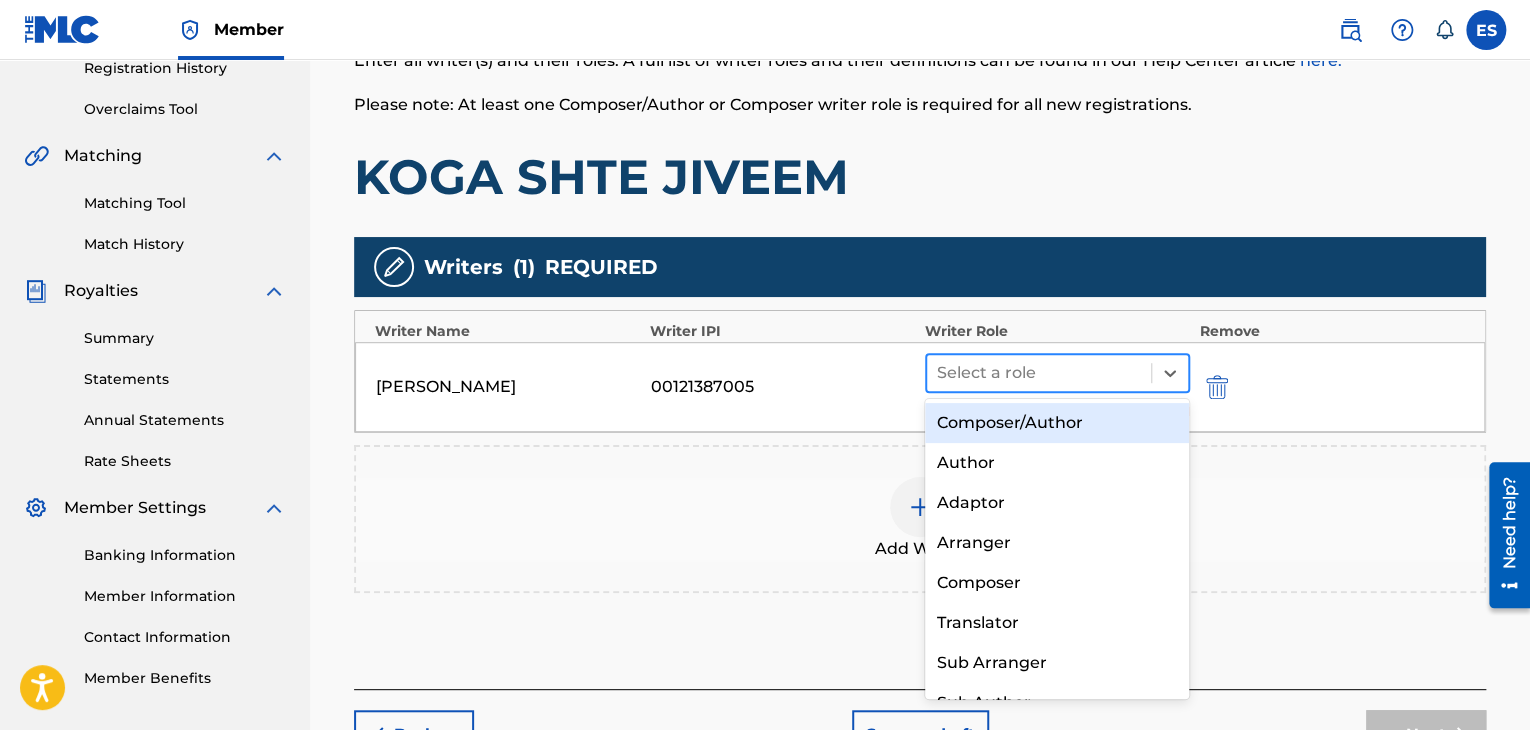 click at bounding box center [1039, 373] 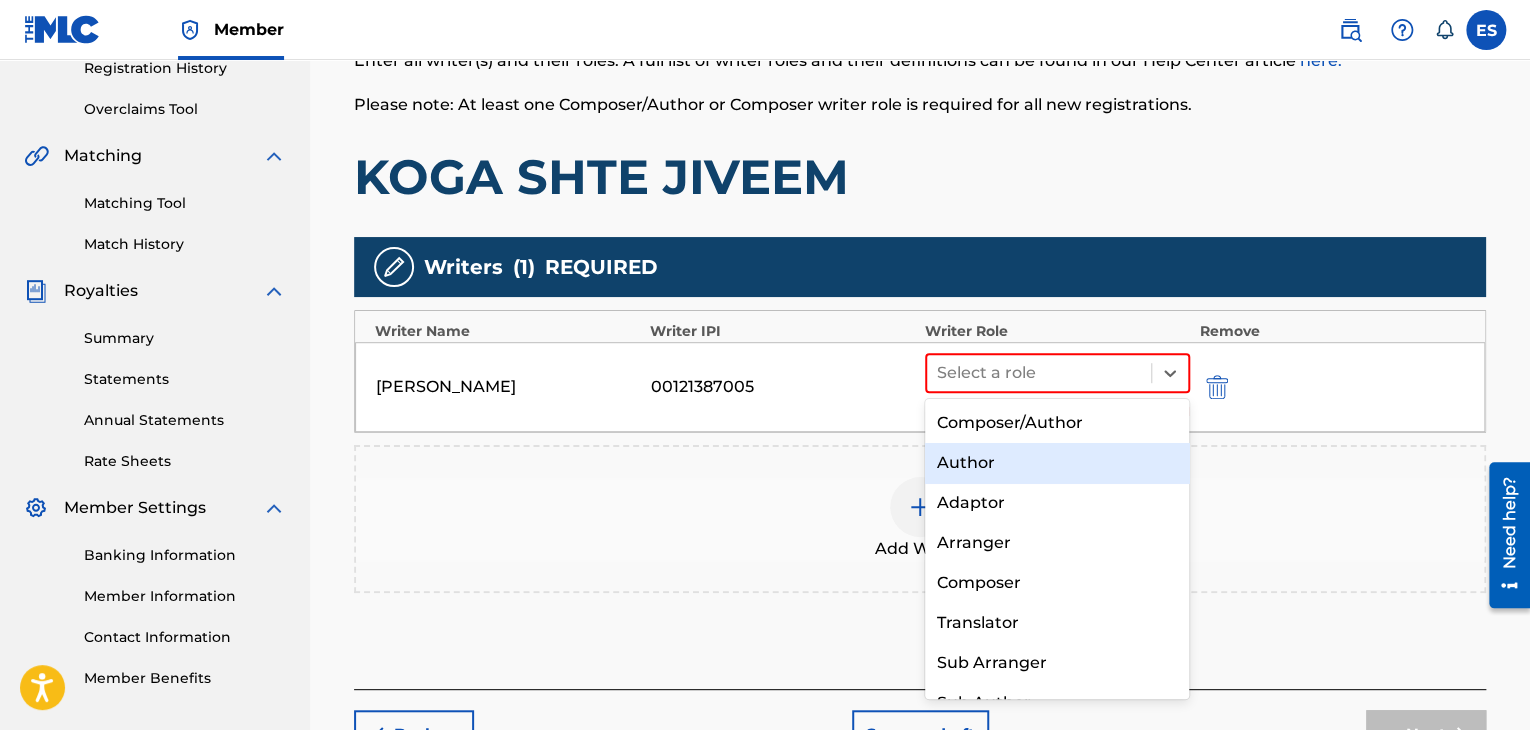 click on "Author" at bounding box center [1057, 463] 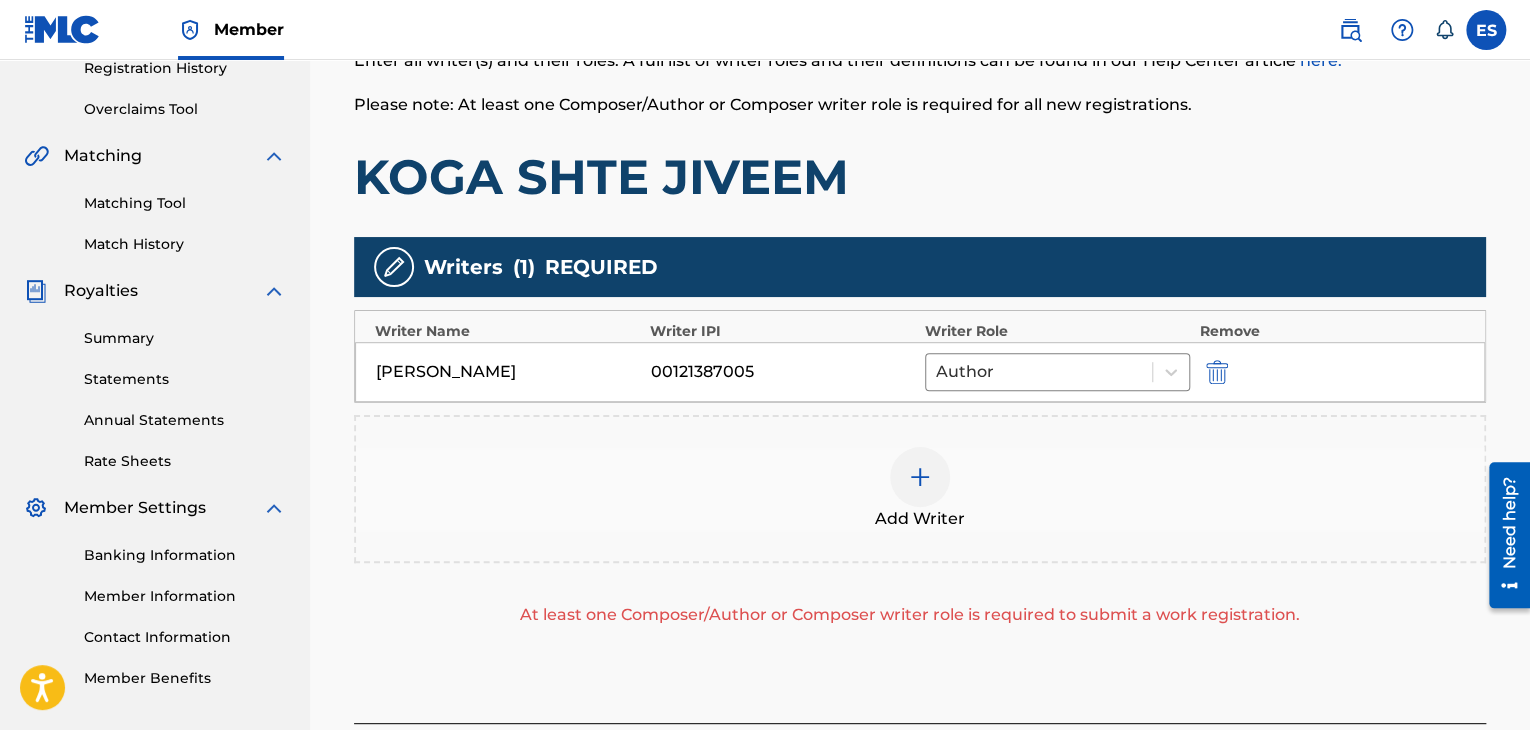 click at bounding box center [920, 477] 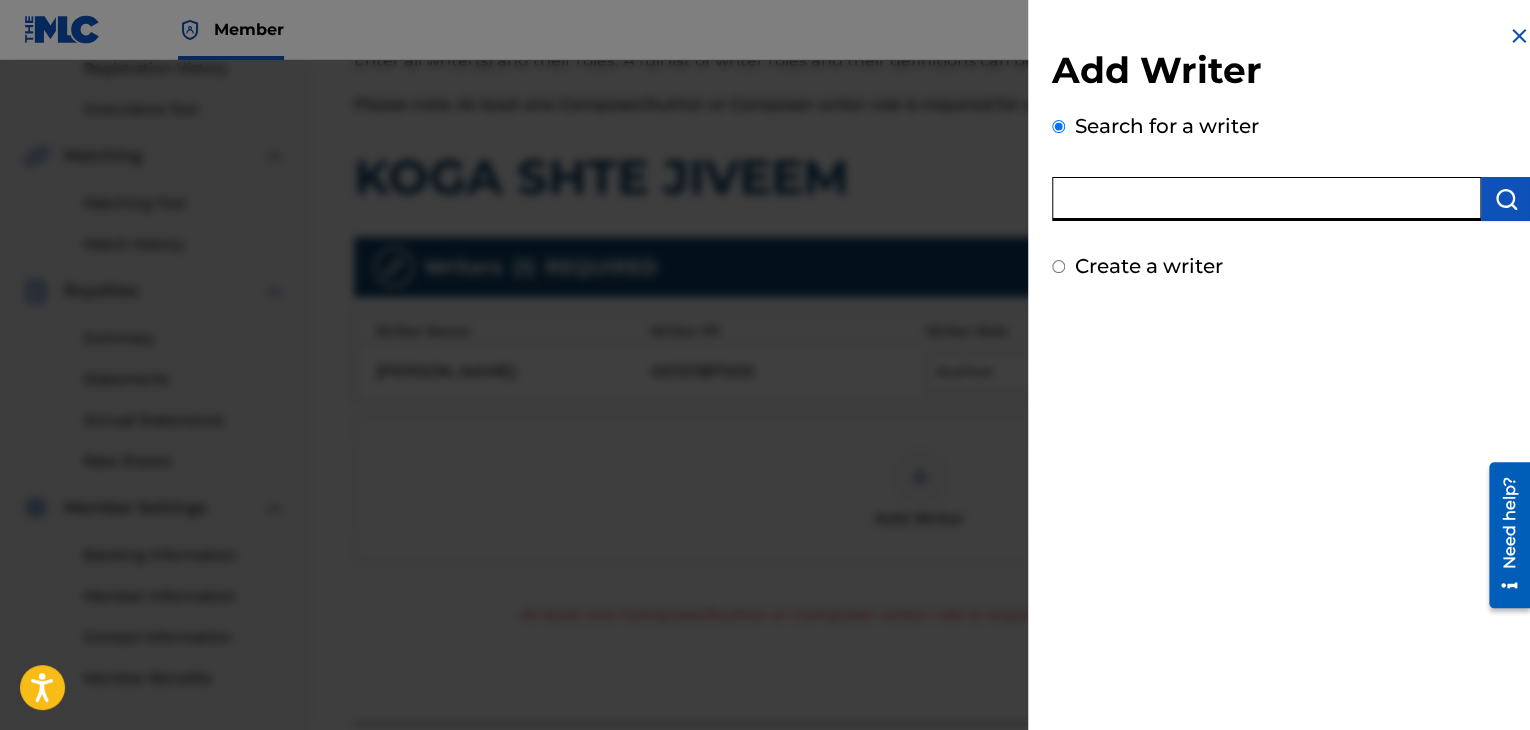 paste on "00258906432" 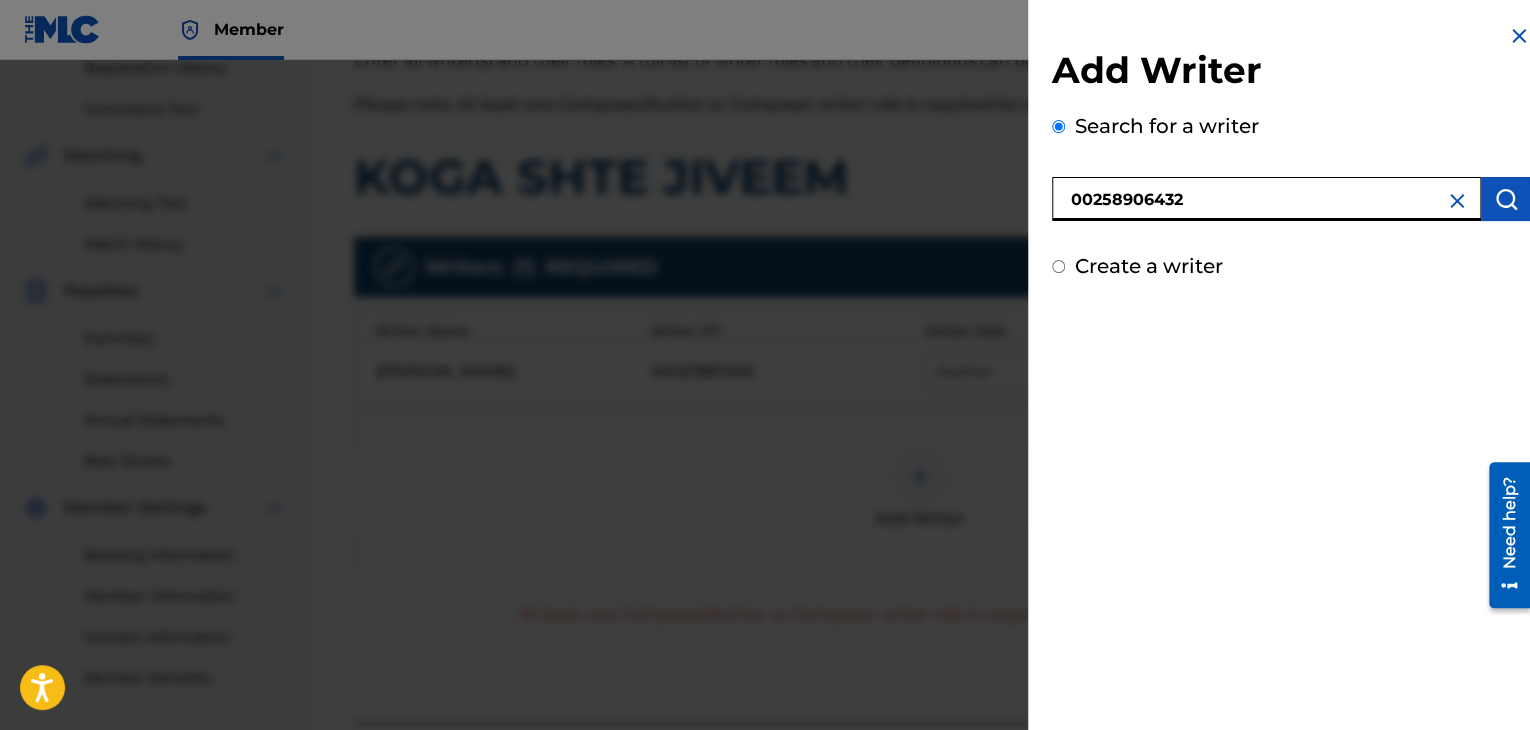 type on "00258906432" 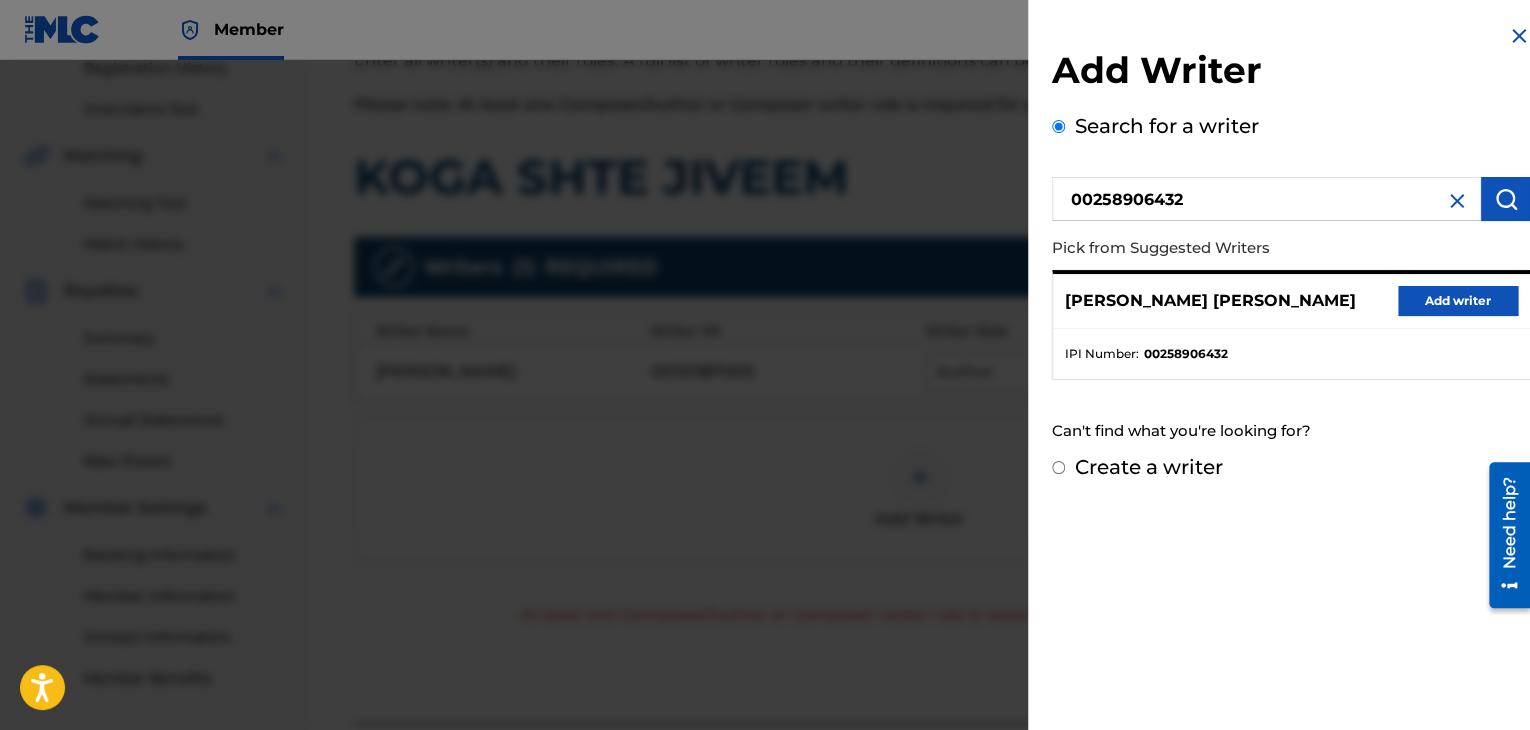 click on "Add writer" at bounding box center [1458, 301] 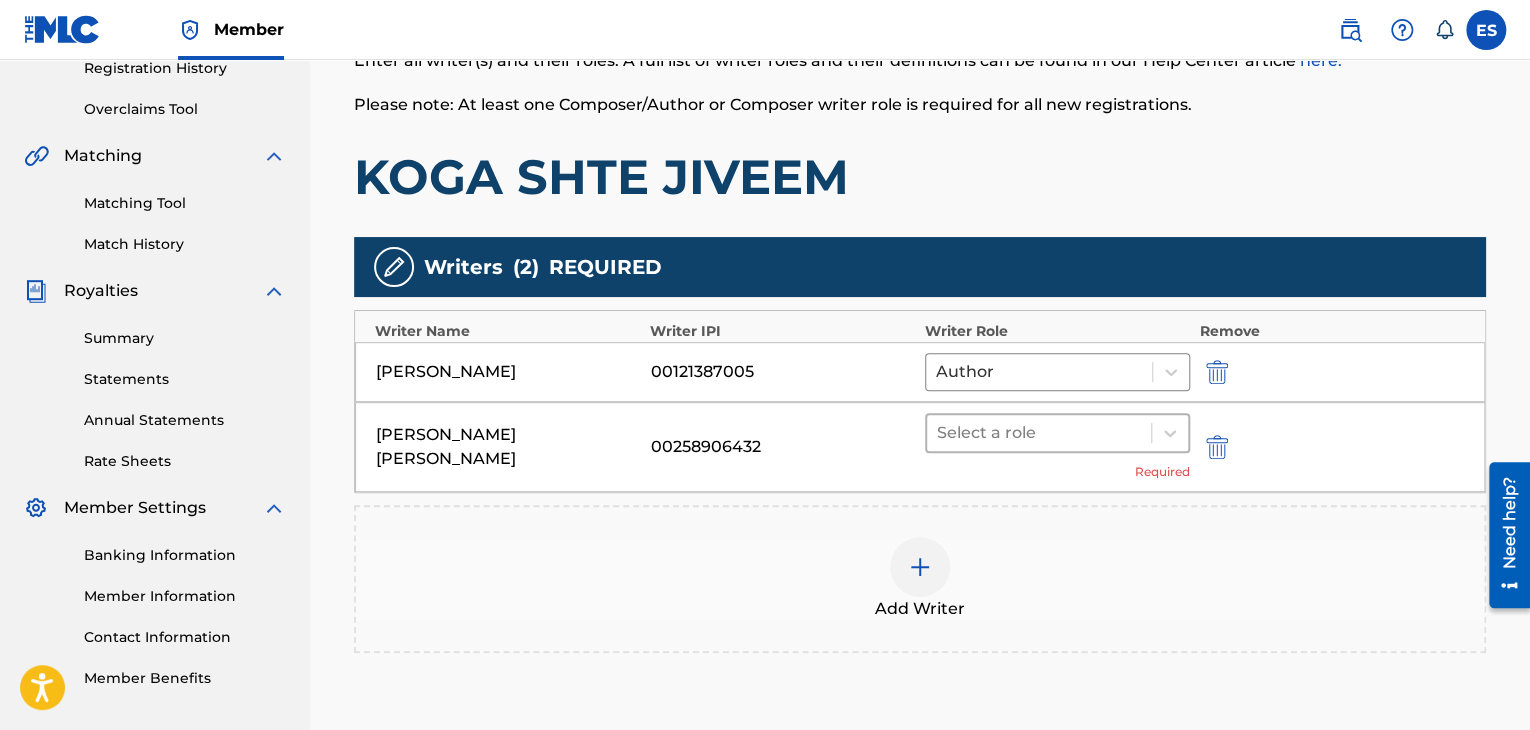 click on "Select a role" at bounding box center [1039, 433] 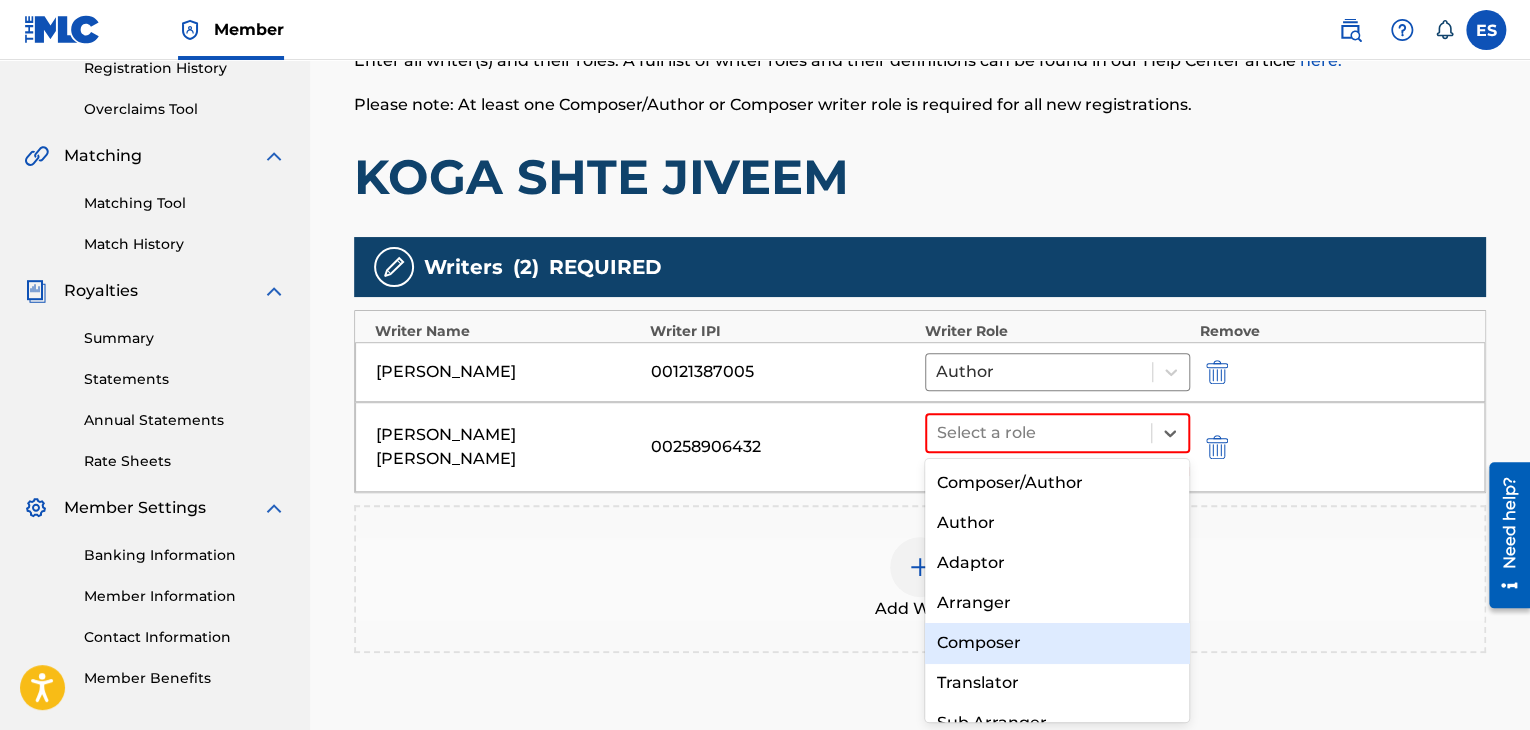 drag, startPoint x: 1000, startPoint y: 646, endPoint x: 958, endPoint y: 581, distance: 77.388626 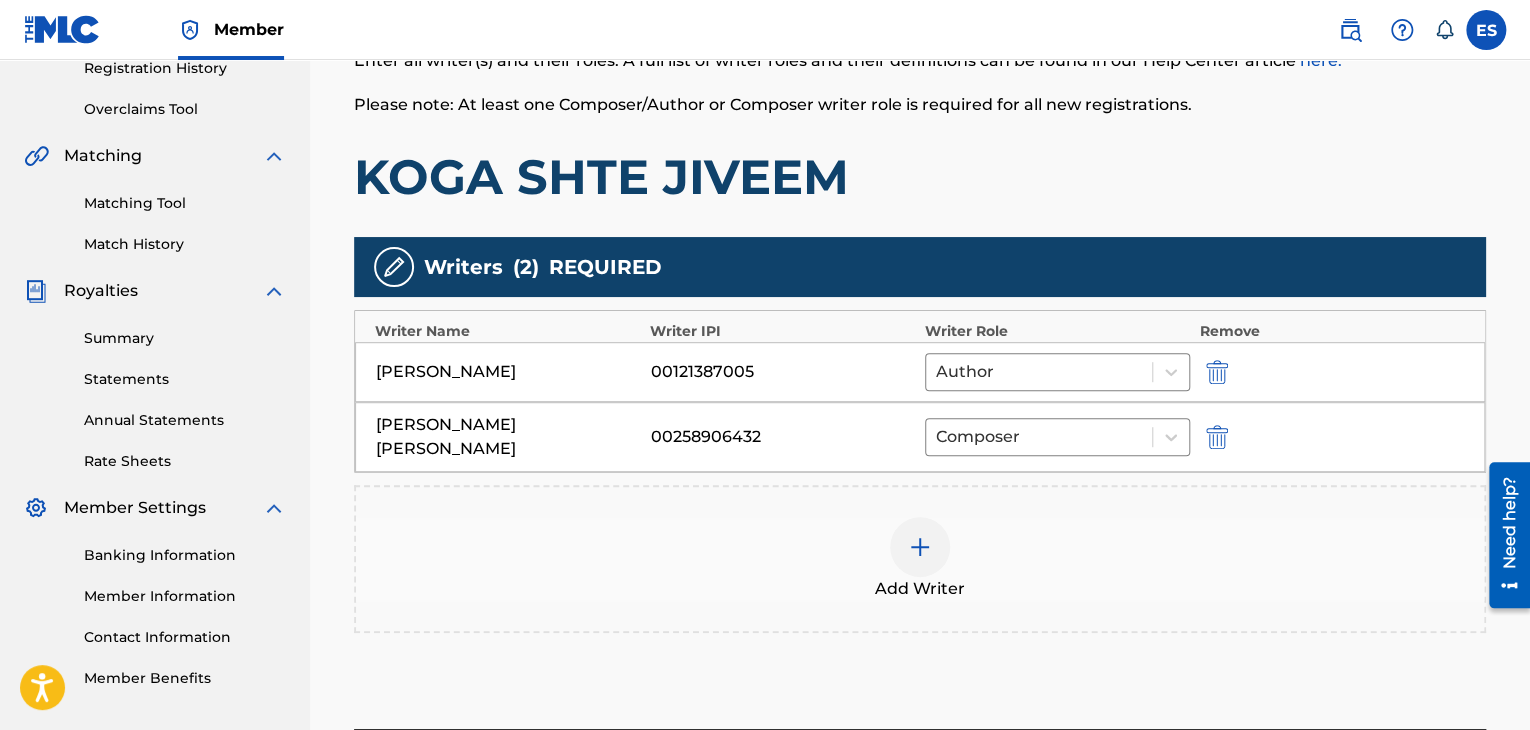 click at bounding box center (920, 547) 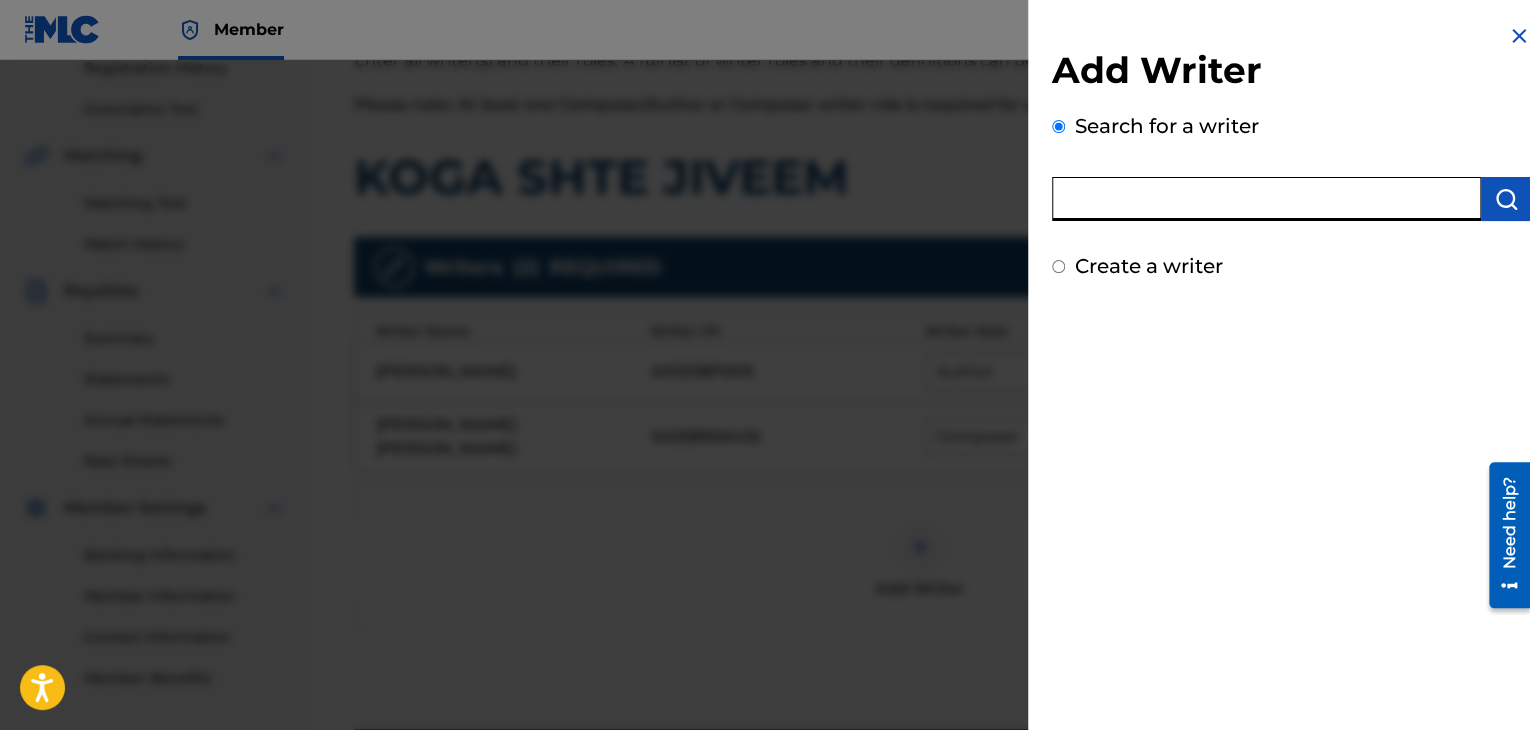 paste on "00124676276" 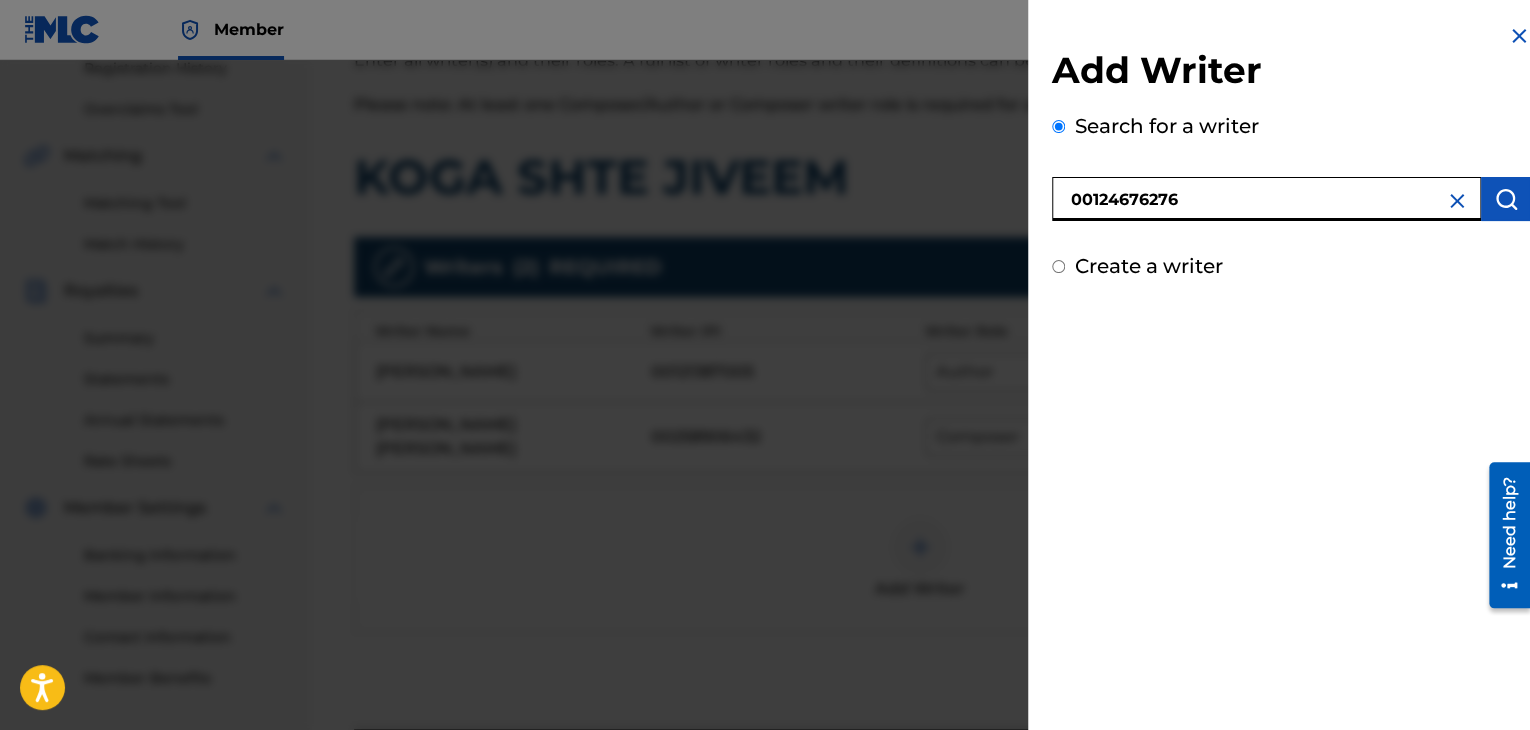 type on "00124676276" 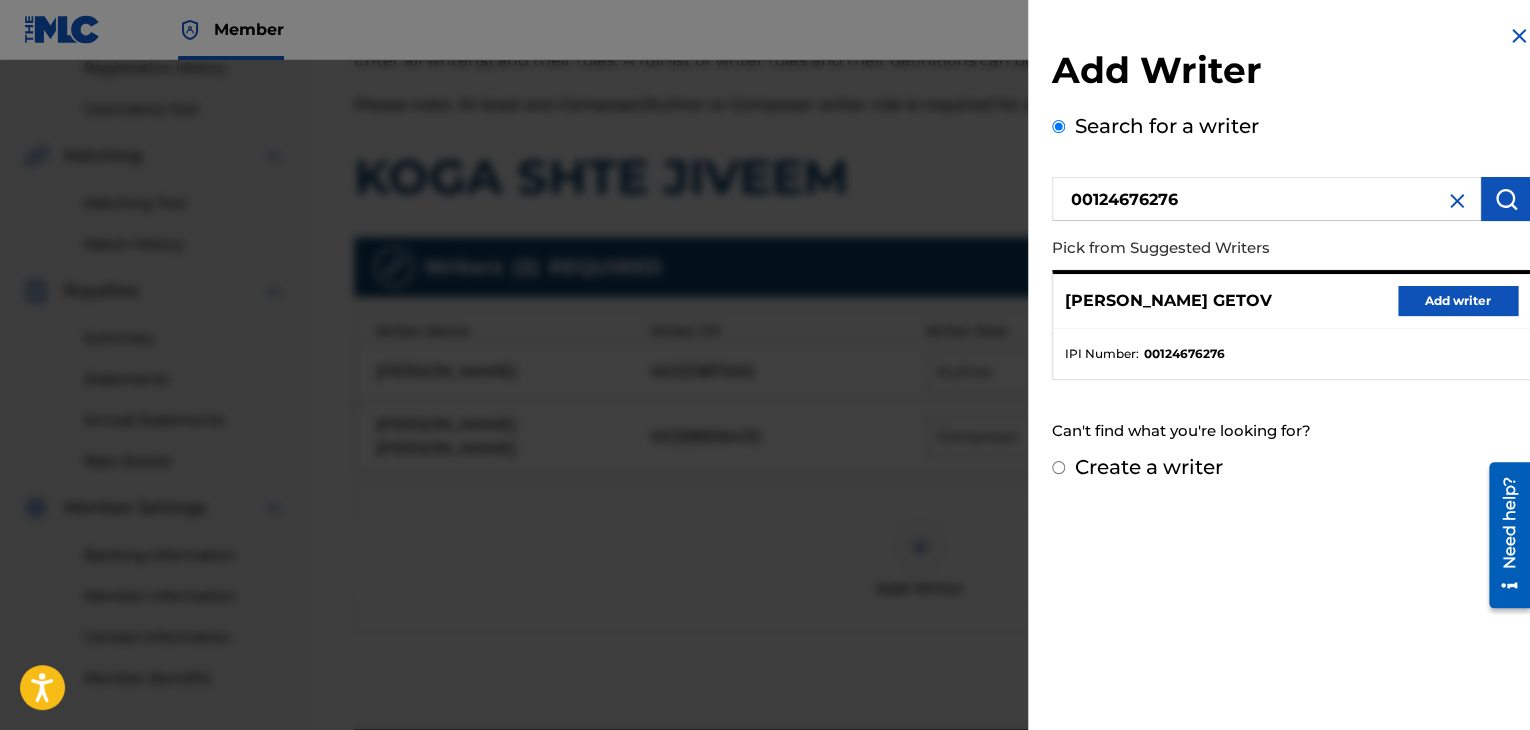 click on "Add writer" at bounding box center (1458, 301) 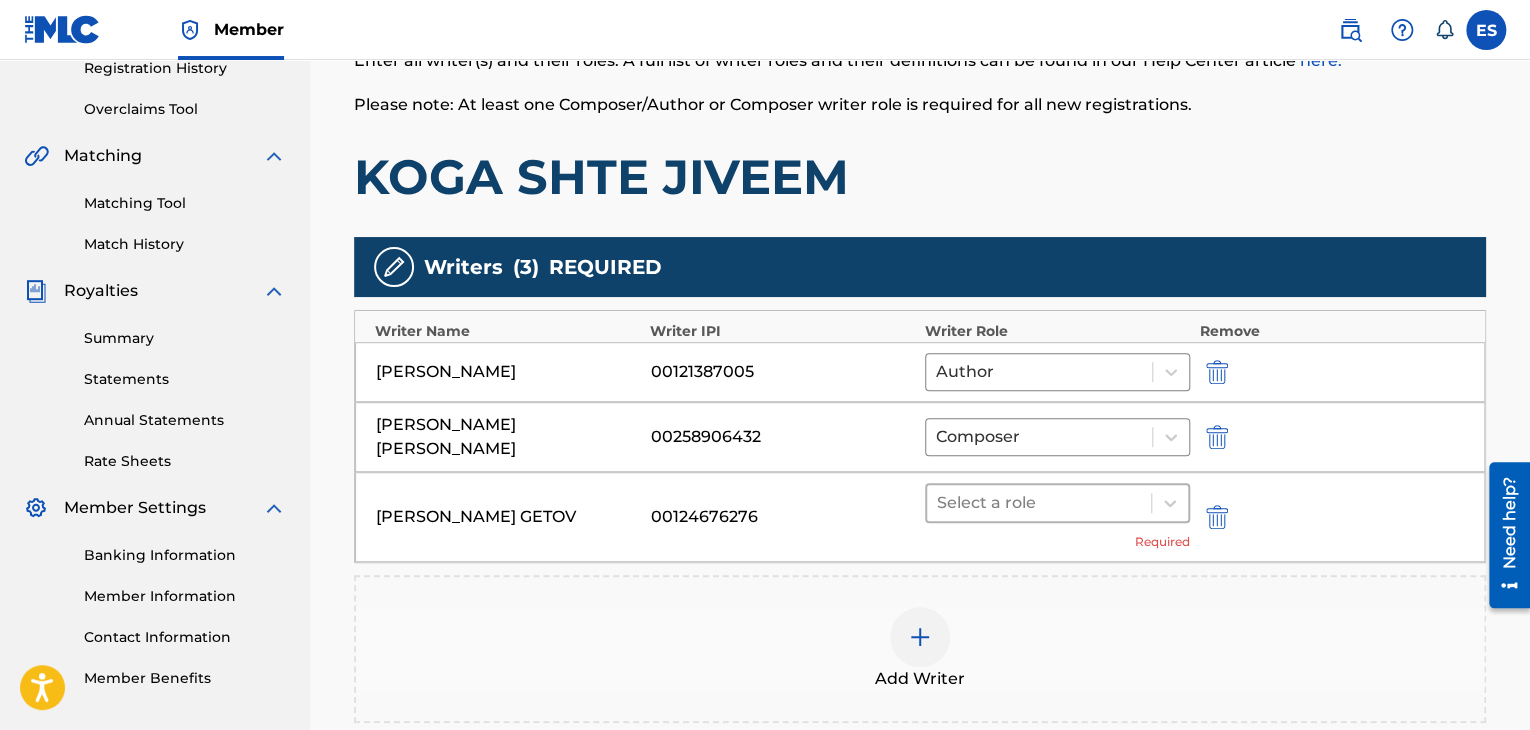 click at bounding box center [1039, 503] 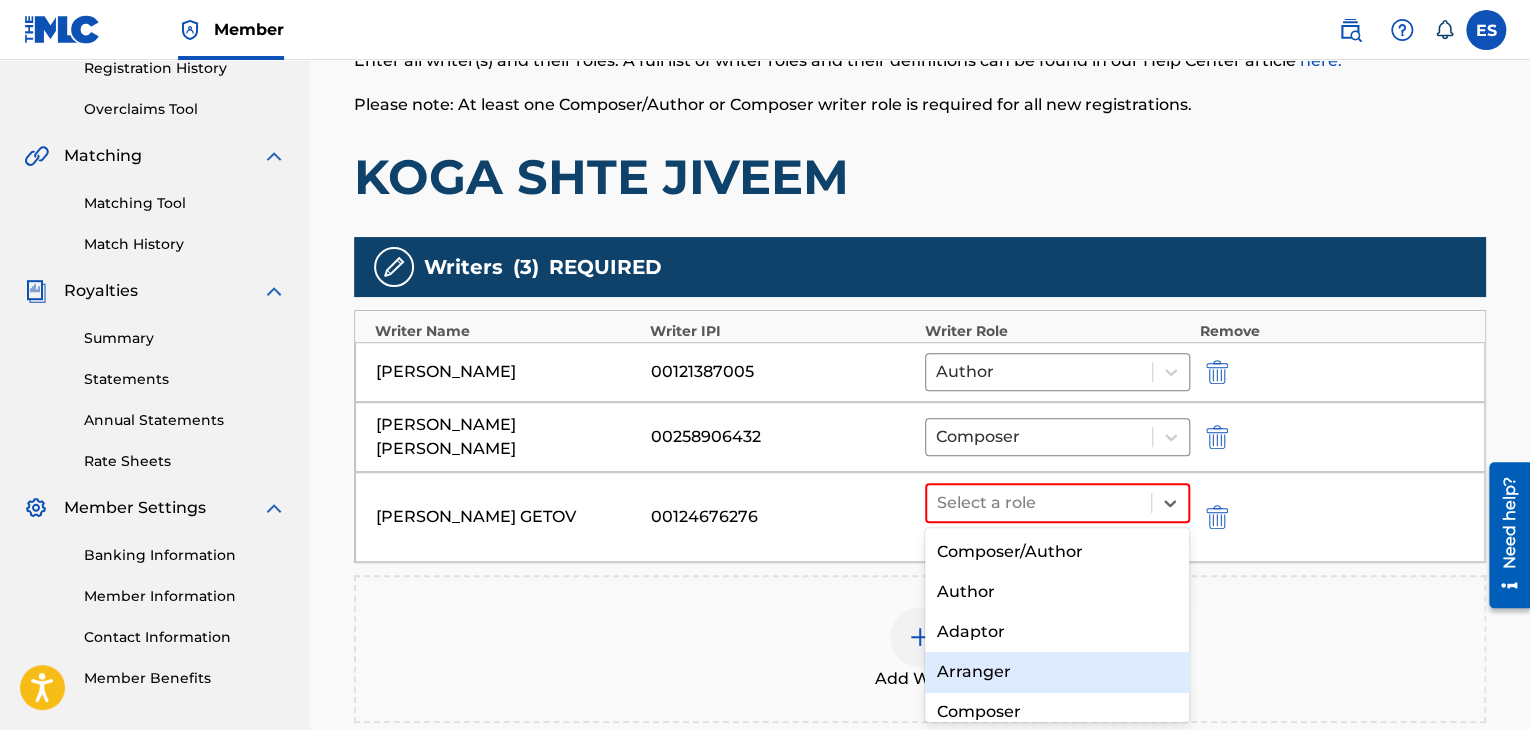 click on "Arranger" at bounding box center [1057, 672] 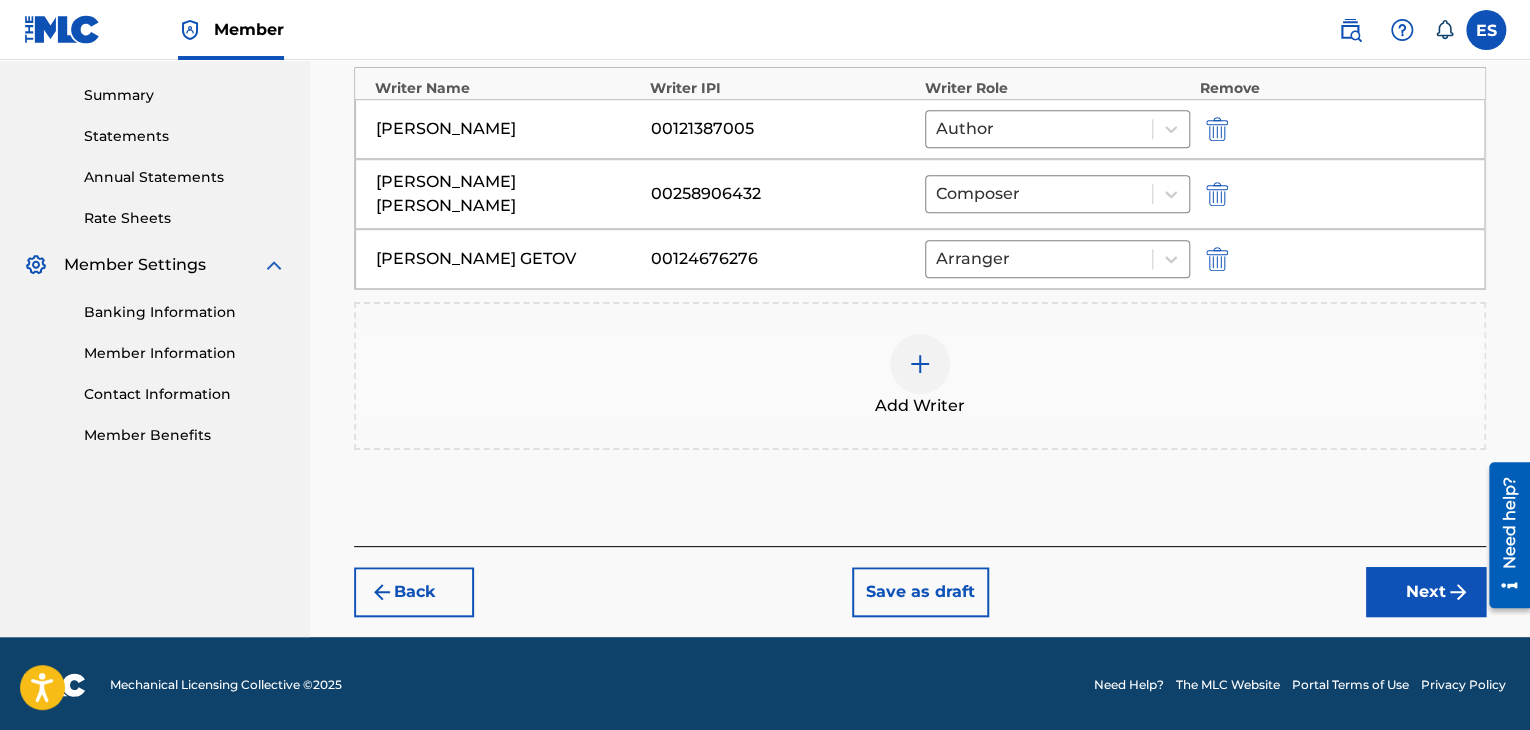 click on "Next" at bounding box center (1426, 592) 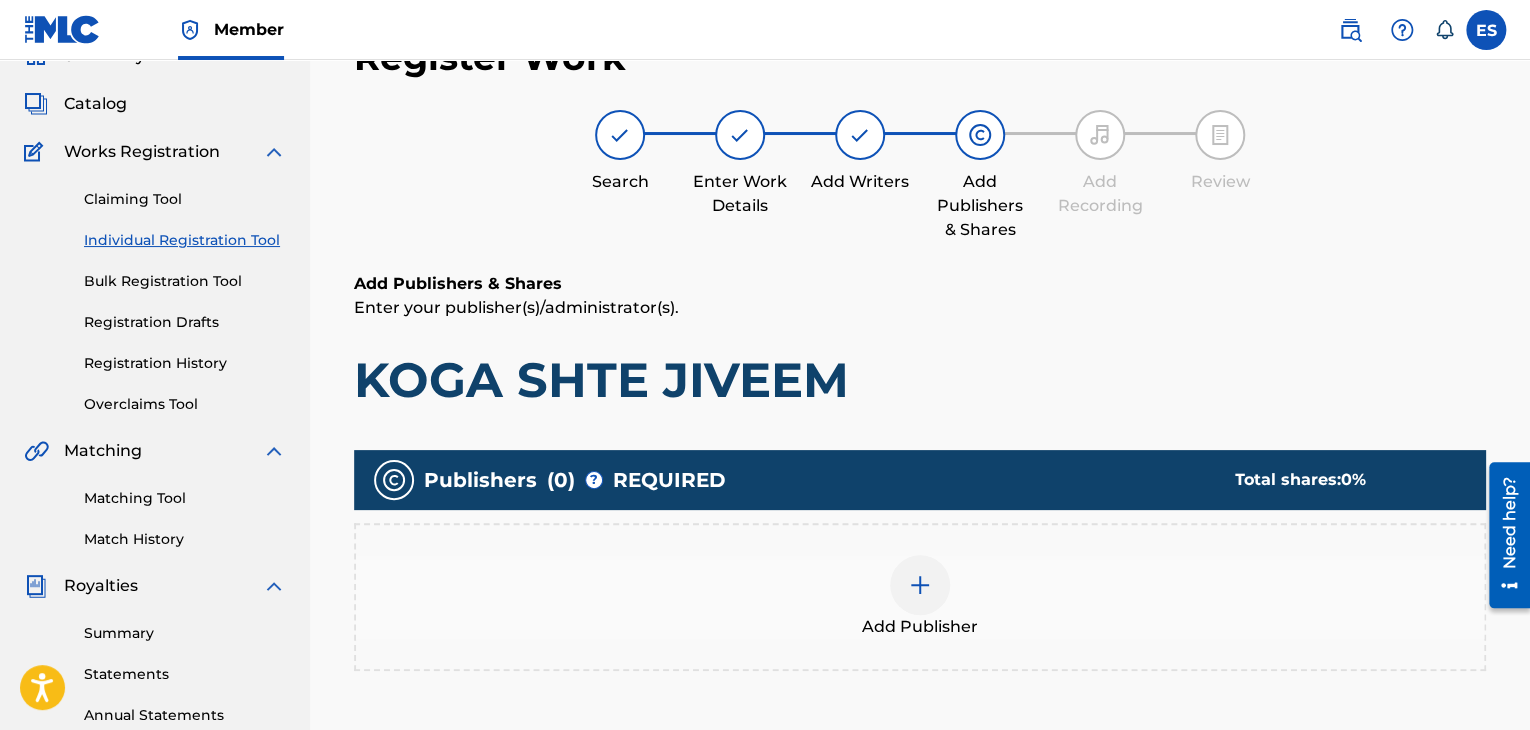scroll, scrollTop: 90, scrollLeft: 0, axis: vertical 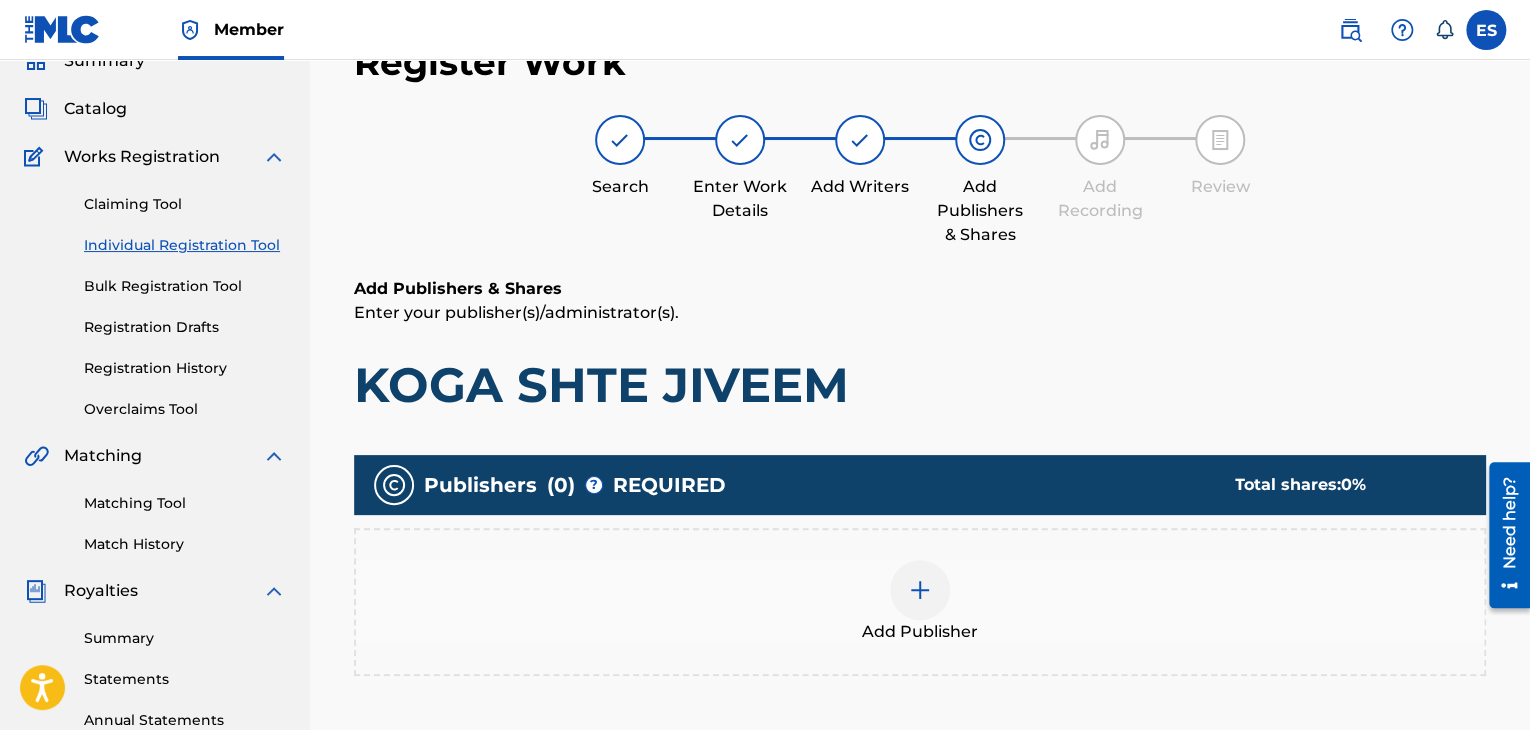 click on "Add Publisher" at bounding box center (920, 602) 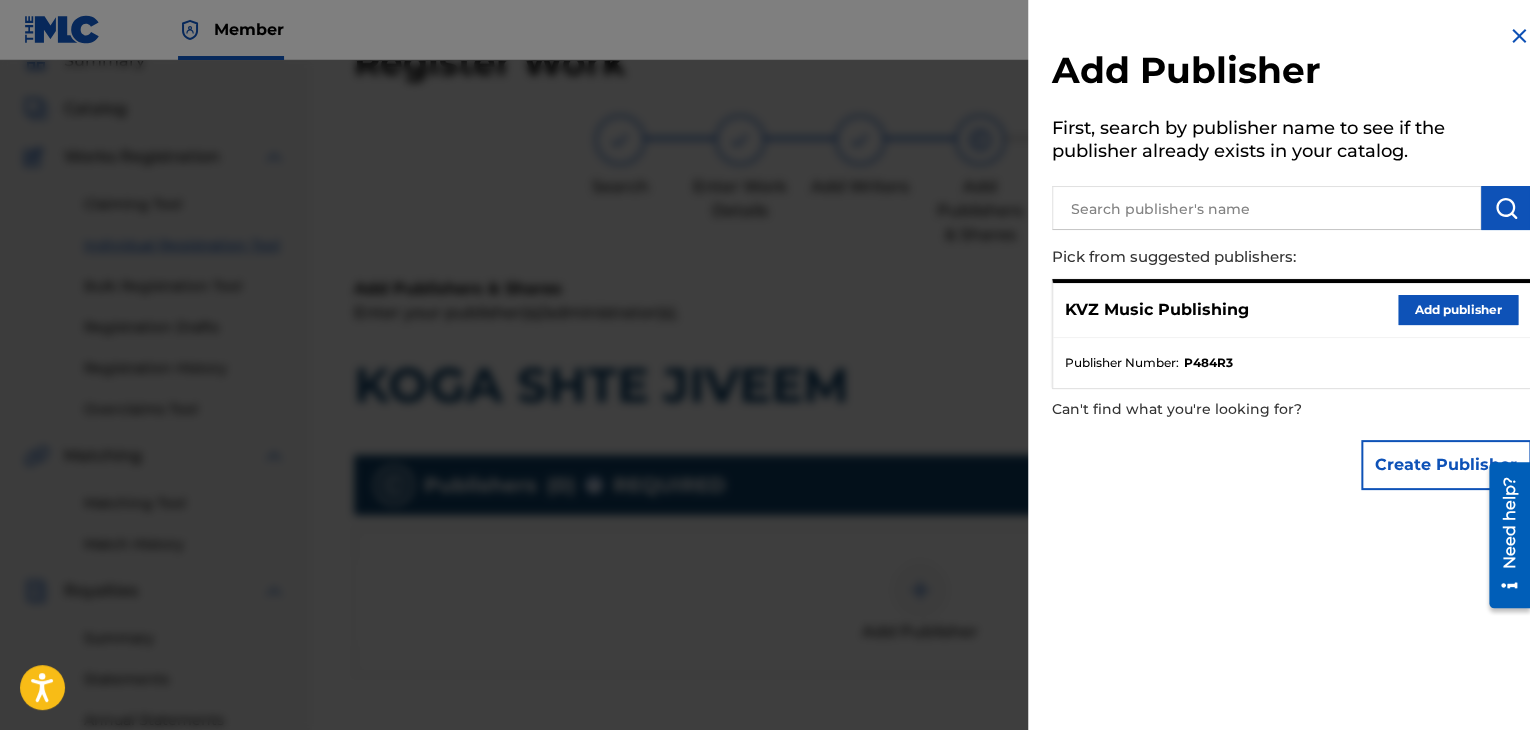 click on "KVZ Music Publishing Add publisher" at bounding box center (1291, 310) 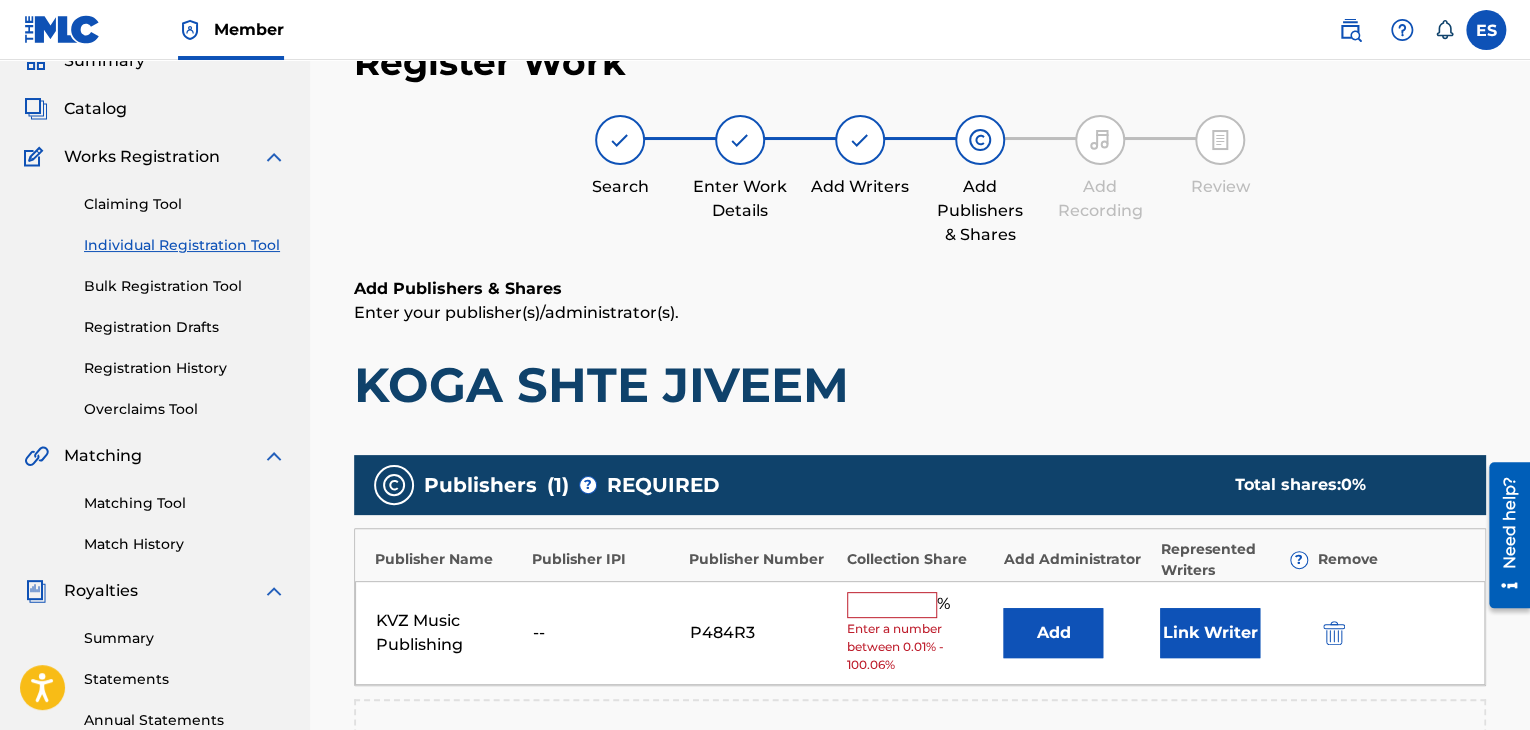 click at bounding box center [892, 605] 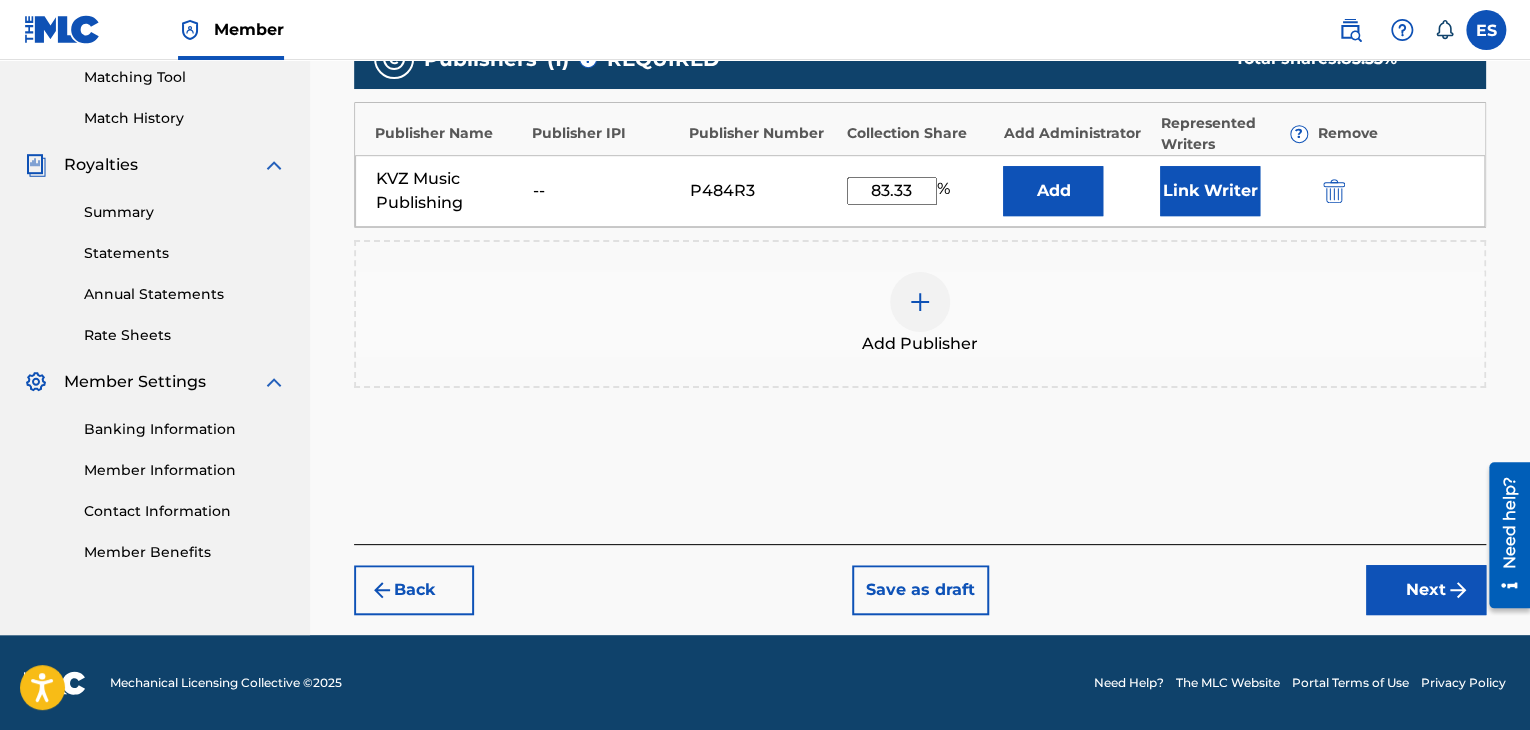 click on "Next" at bounding box center [1426, 590] 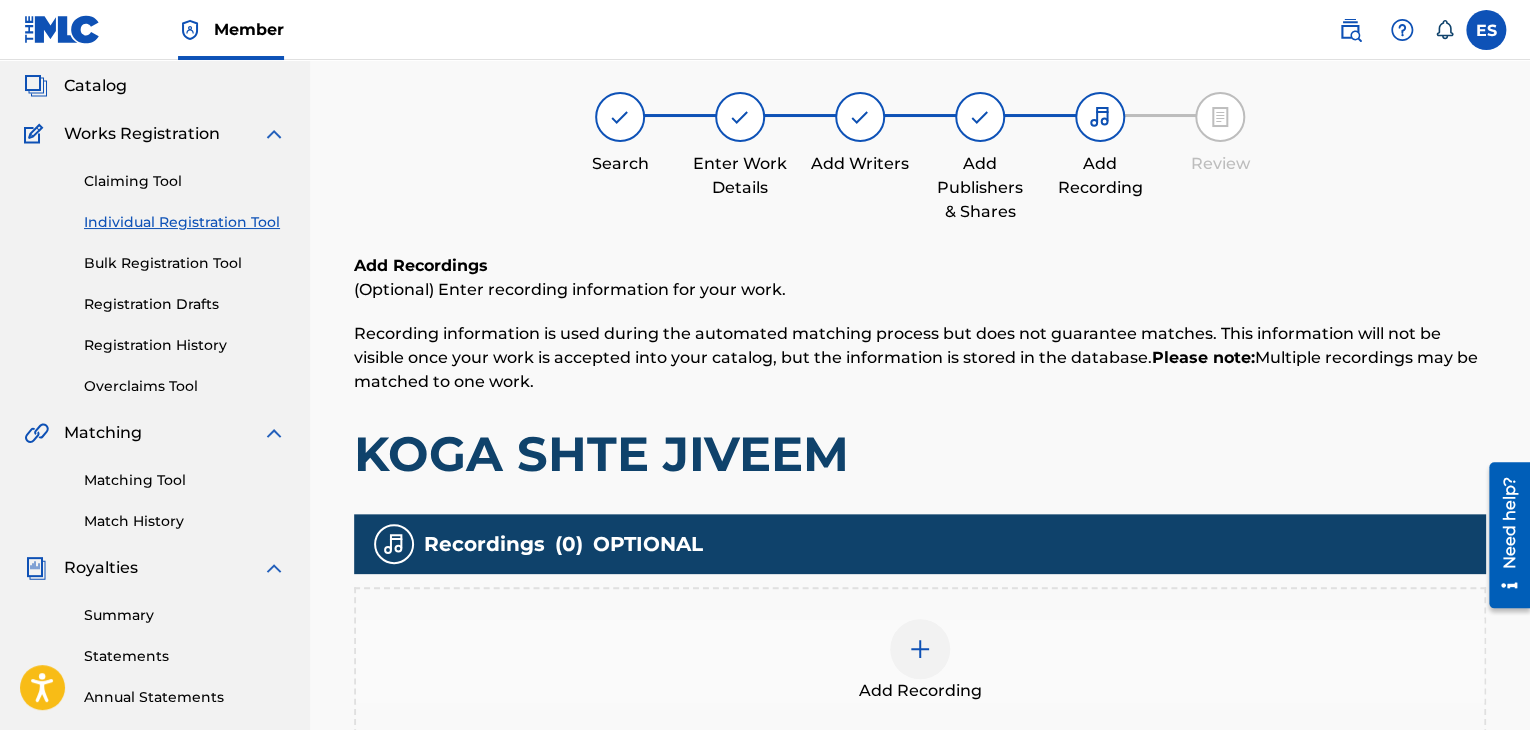scroll, scrollTop: 90, scrollLeft: 0, axis: vertical 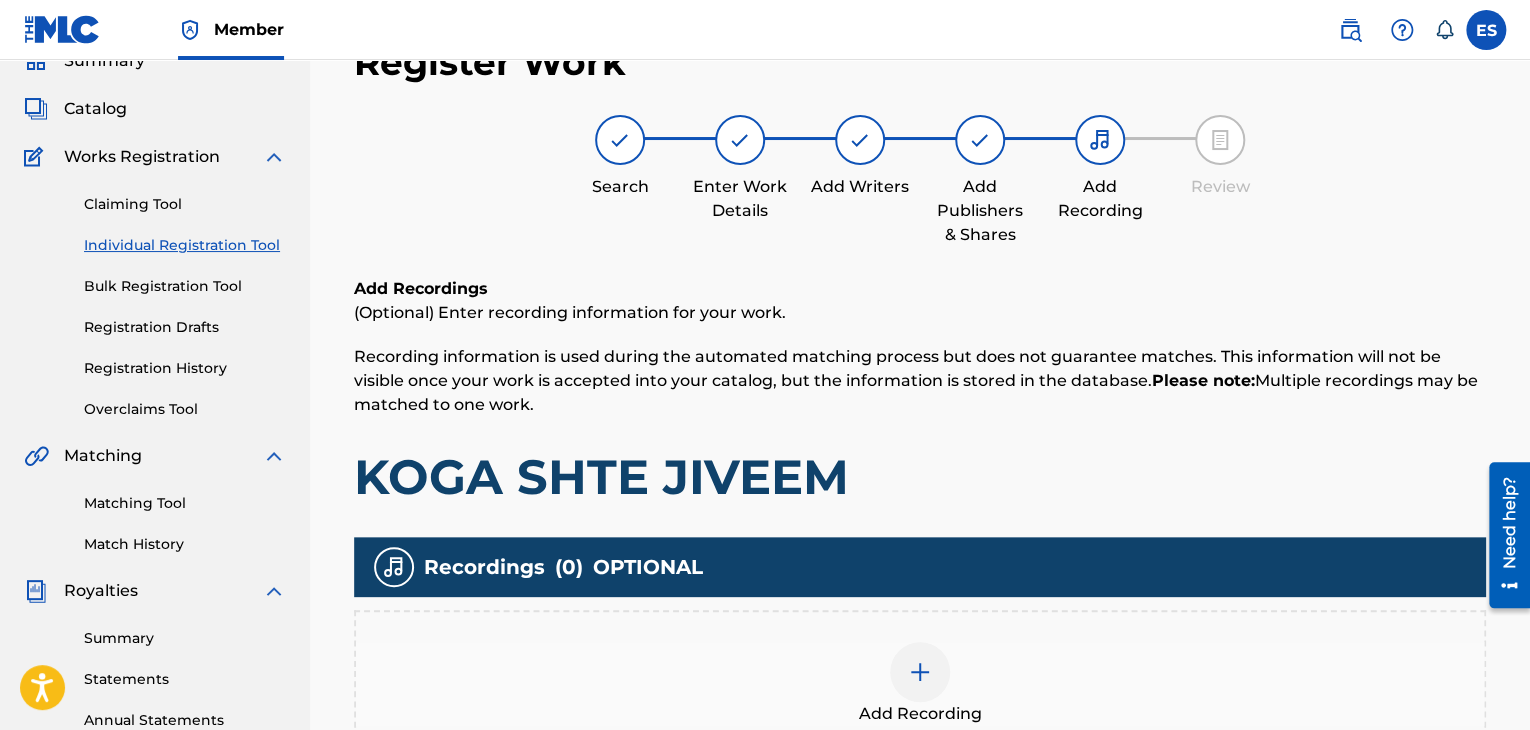 click on "Add Recording" at bounding box center (920, 684) 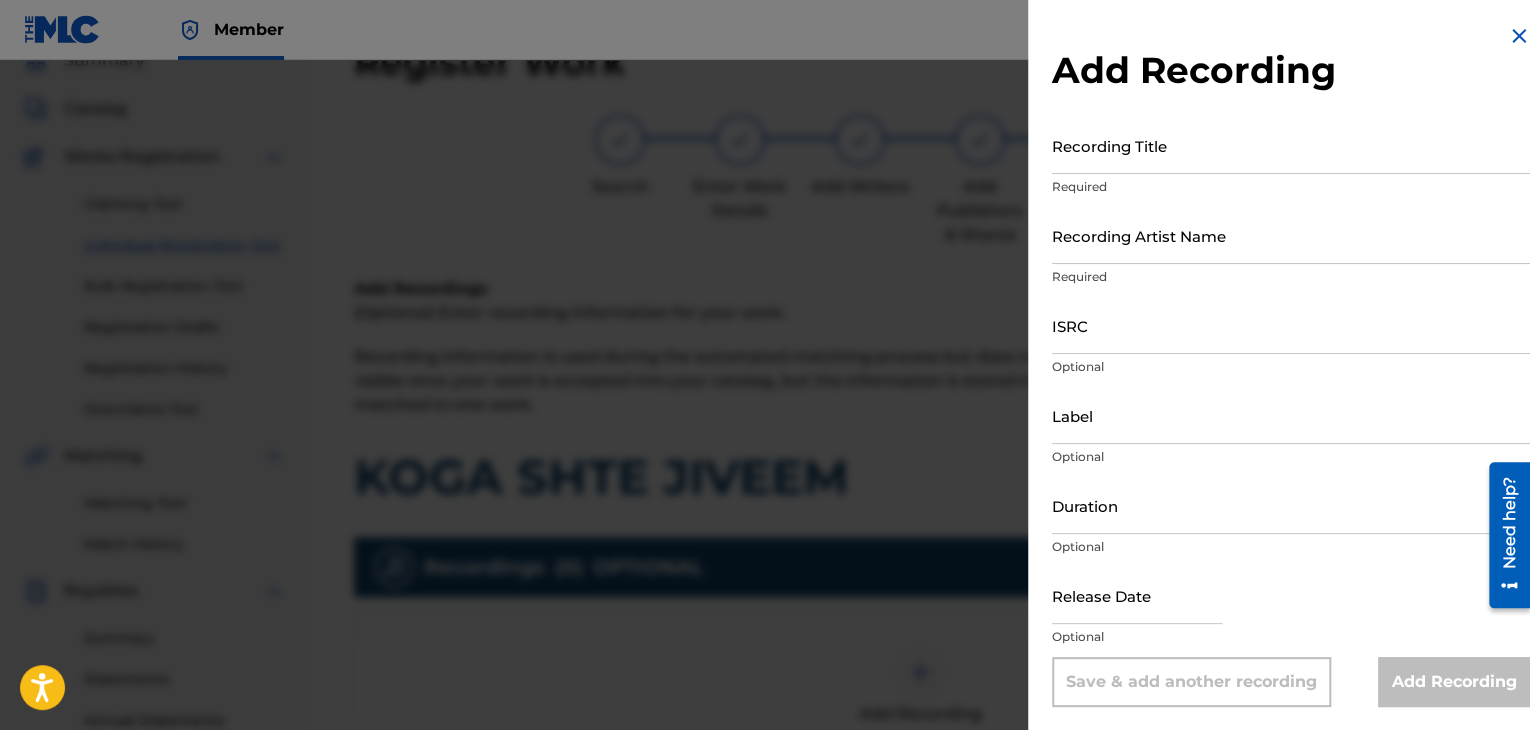 drag, startPoint x: 1098, startPoint y: 178, endPoint x: 1094, endPoint y: 150, distance: 28.284271 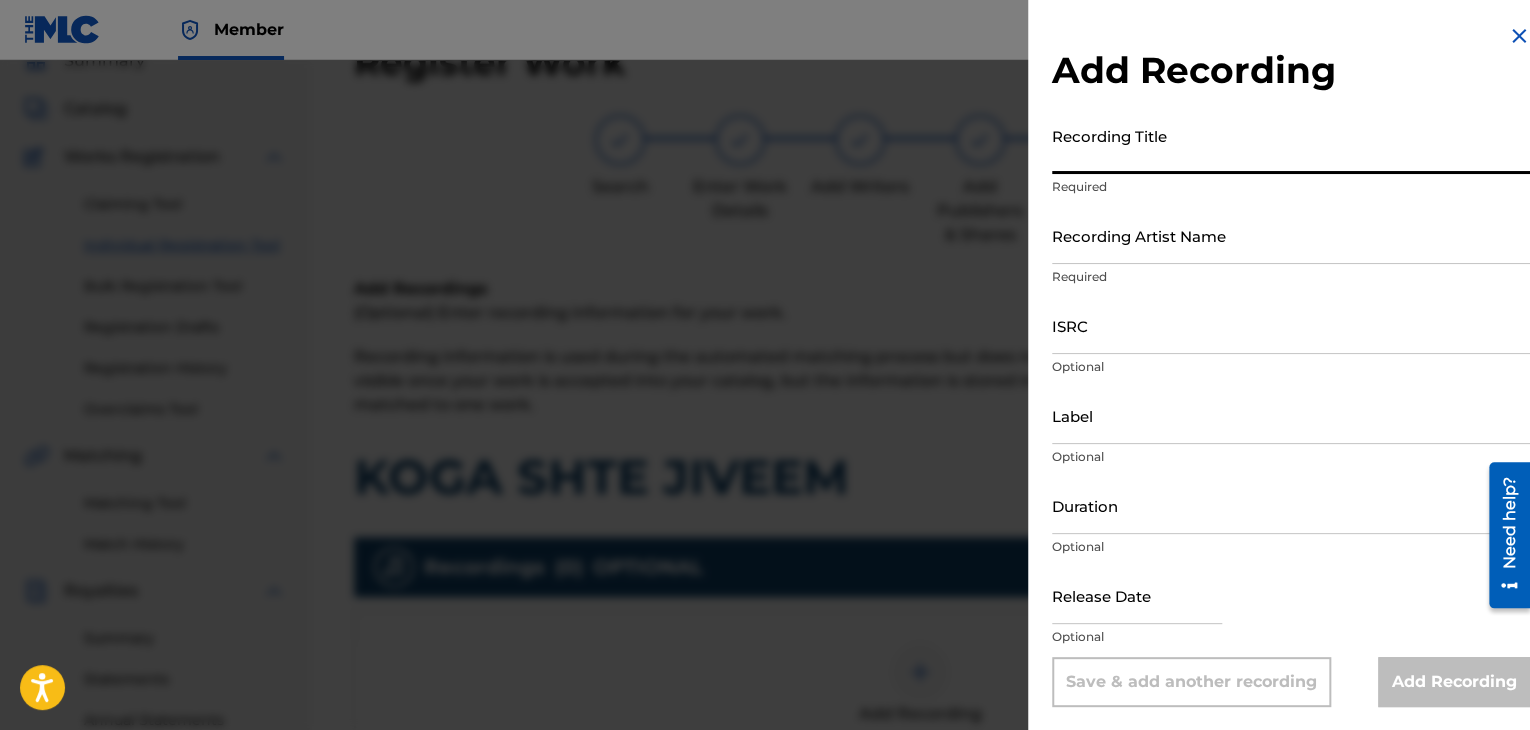 paste on "KOGA SHTE JIVEEM" 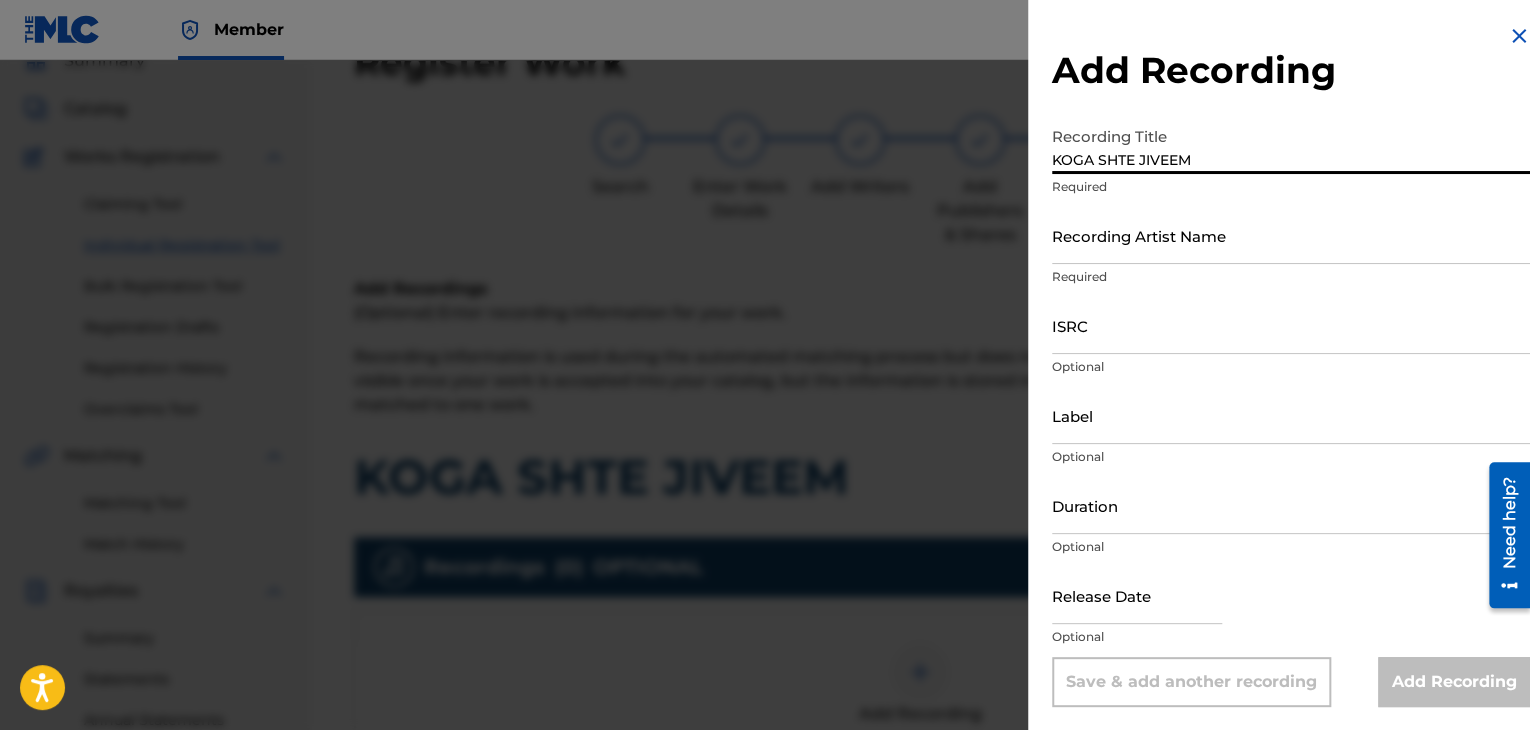 type on "KOGA SHTE JIVEEM" 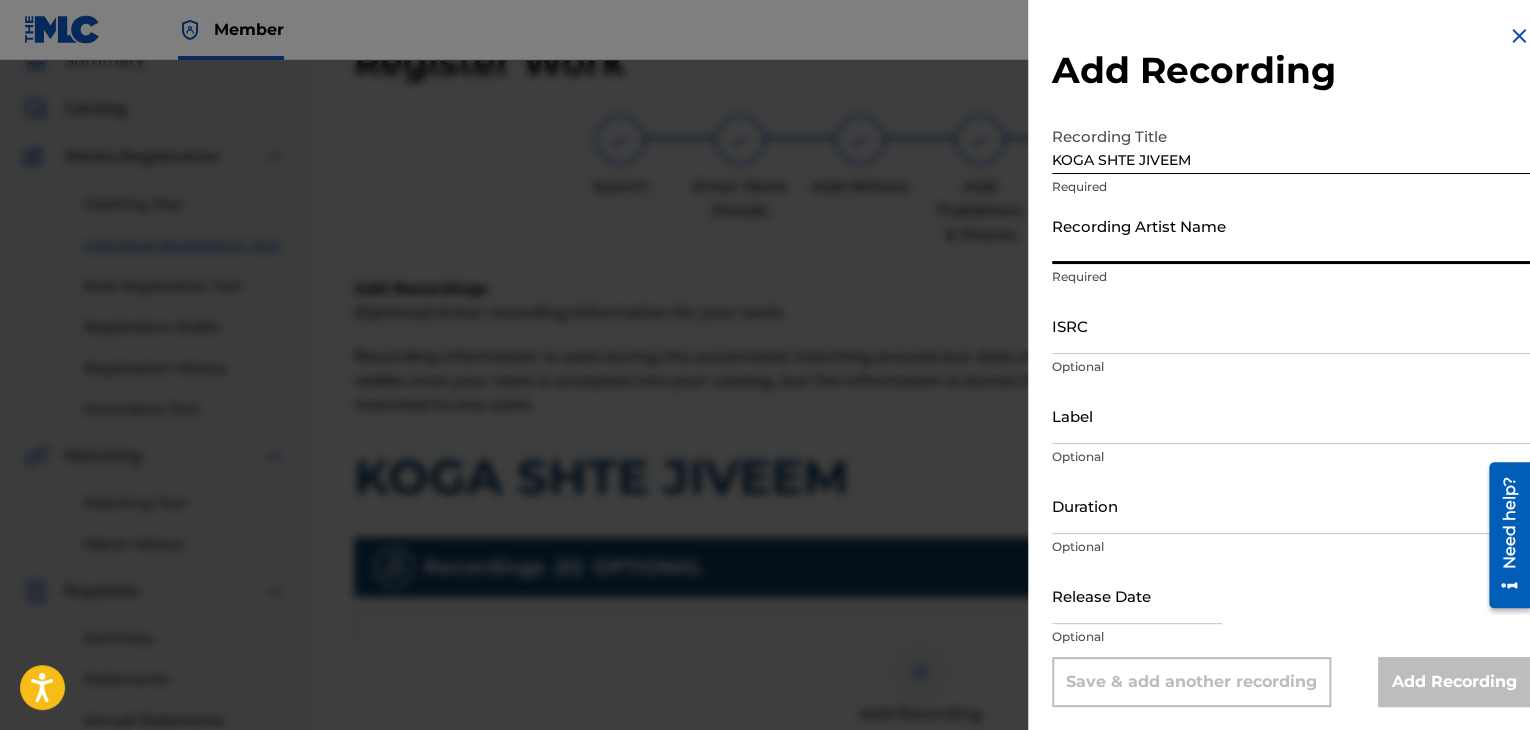 drag, startPoint x: 1108, startPoint y: 189, endPoint x: 1073, endPoint y: 250, distance: 70.327805 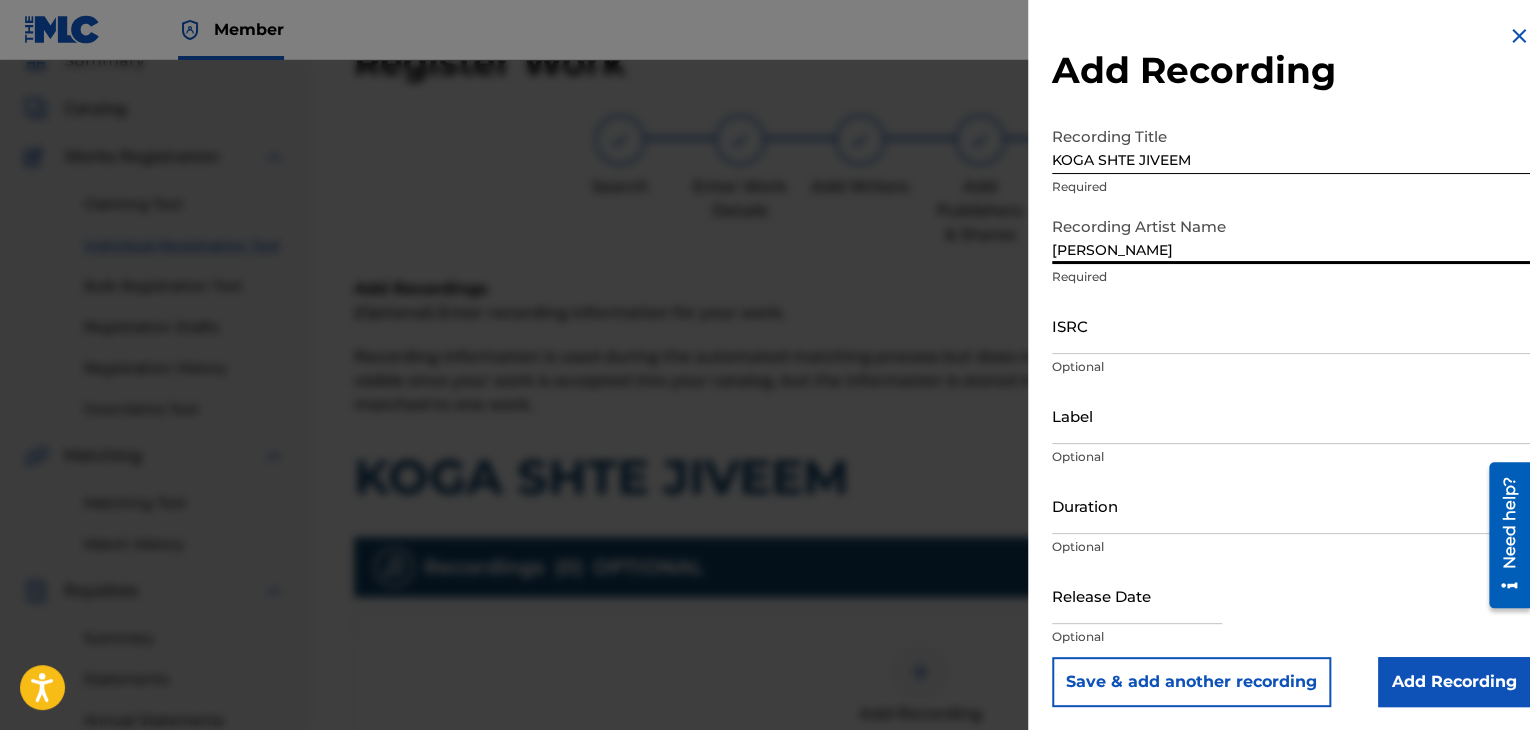 type on "[PERSON_NAME]" 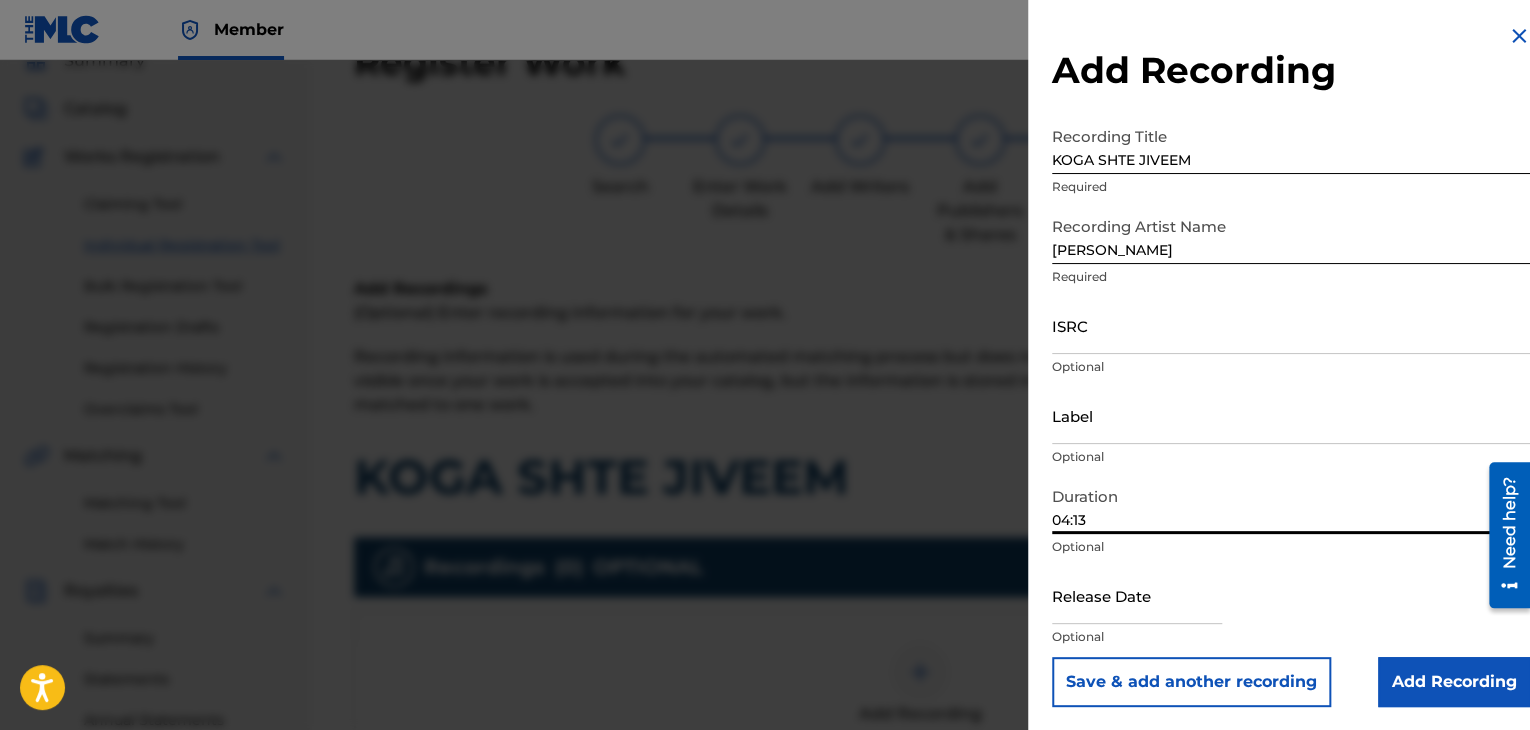 type on "04:13" 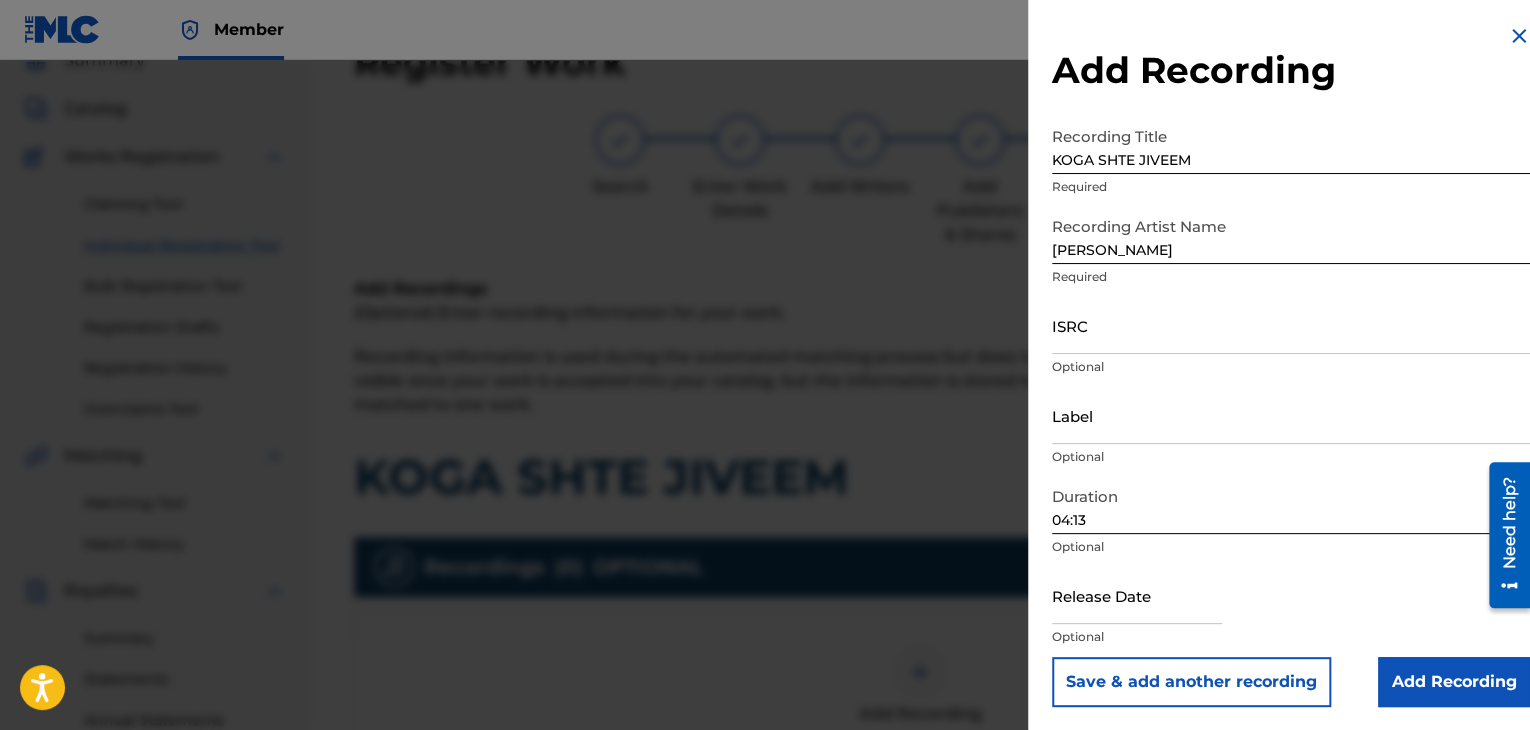 click on "Add Recording" at bounding box center [1454, 682] 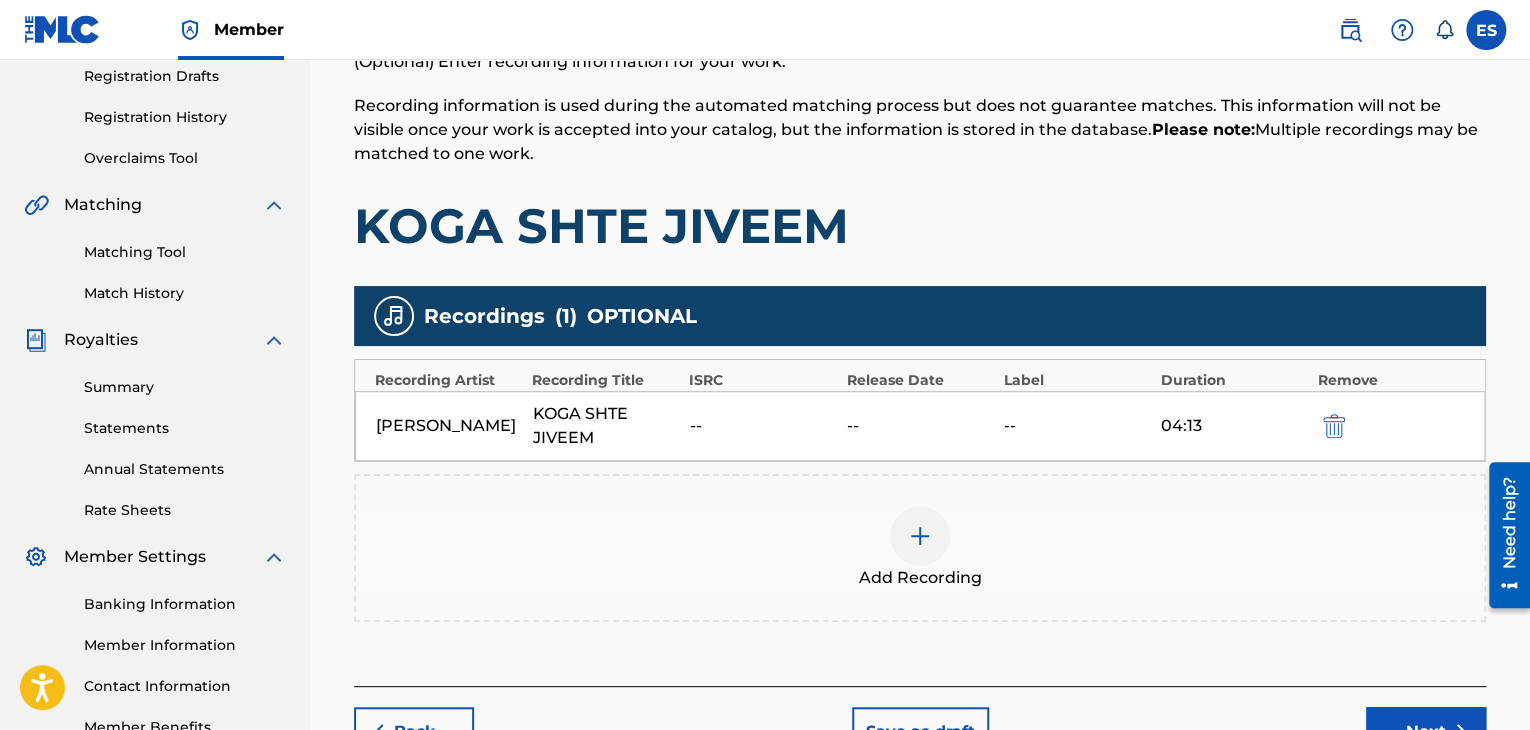 scroll, scrollTop: 482, scrollLeft: 0, axis: vertical 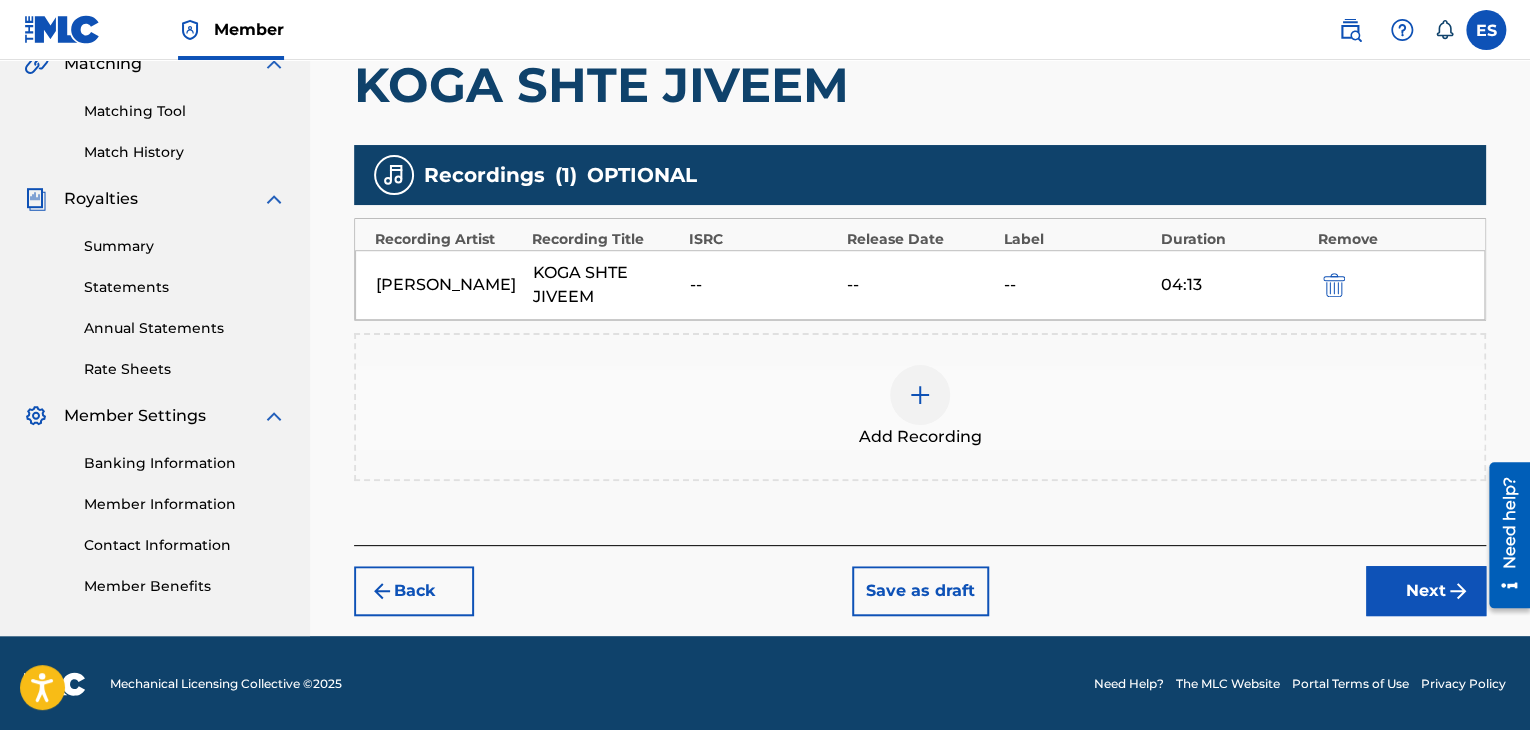 click on "Next" at bounding box center [1426, 591] 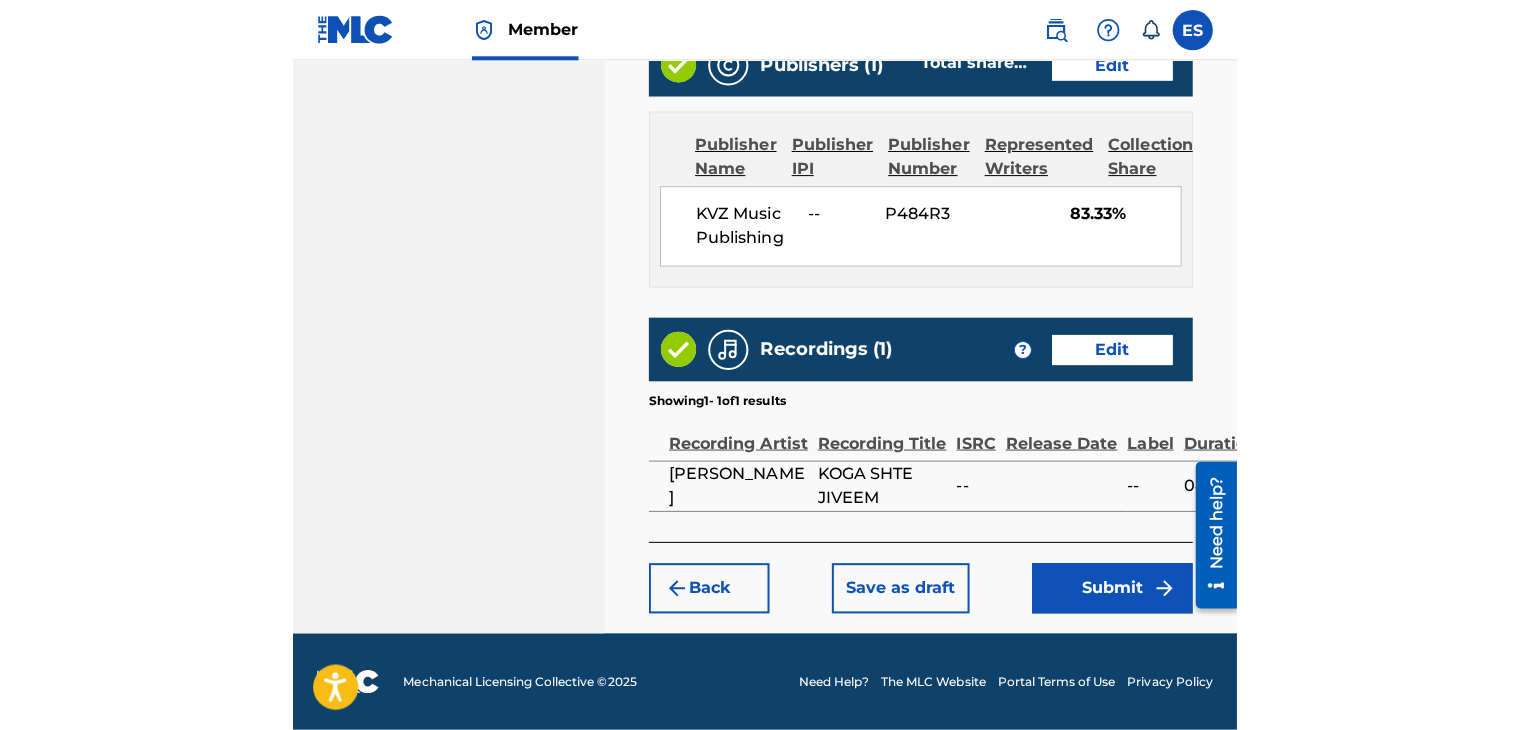 scroll, scrollTop: 1156, scrollLeft: 0, axis: vertical 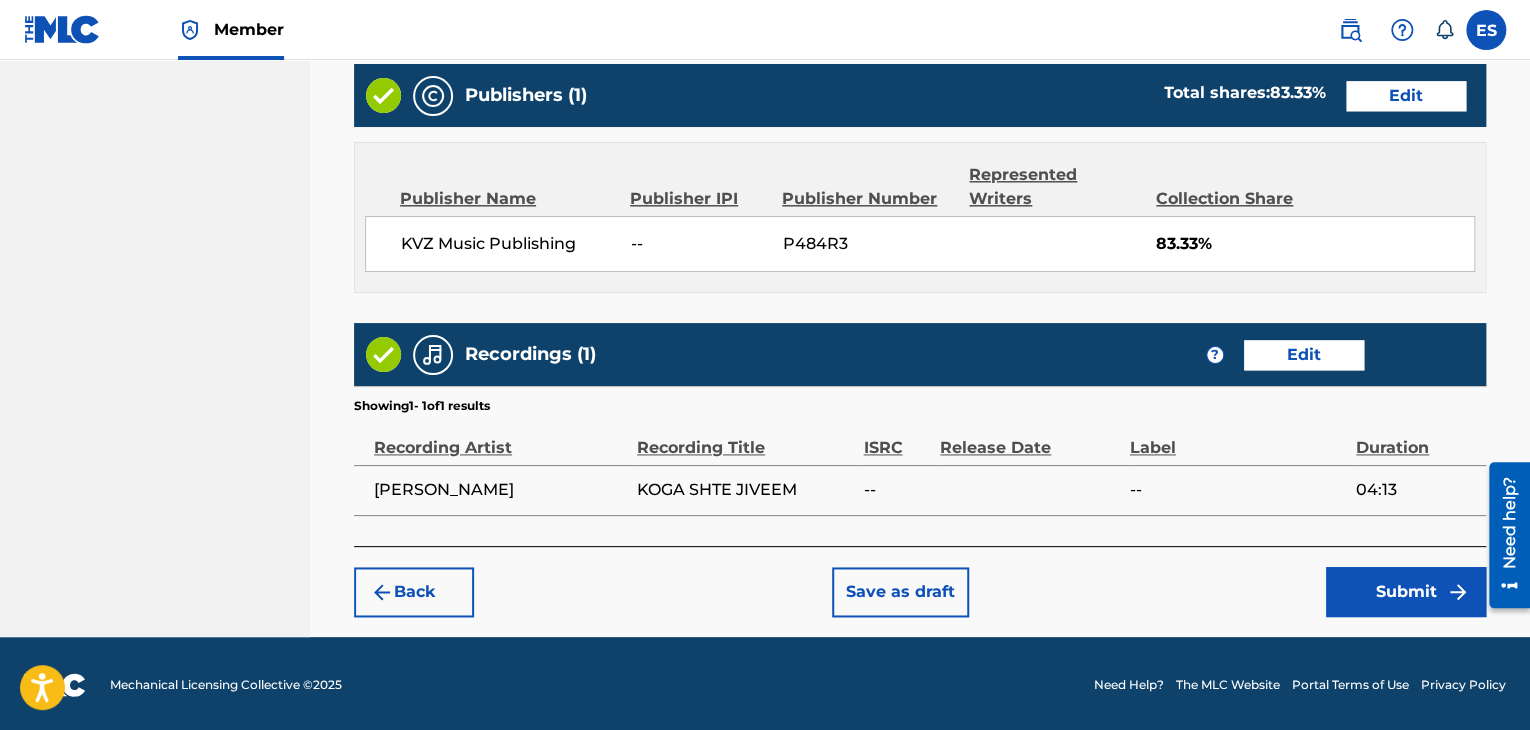 click on "Submit" at bounding box center (1406, 592) 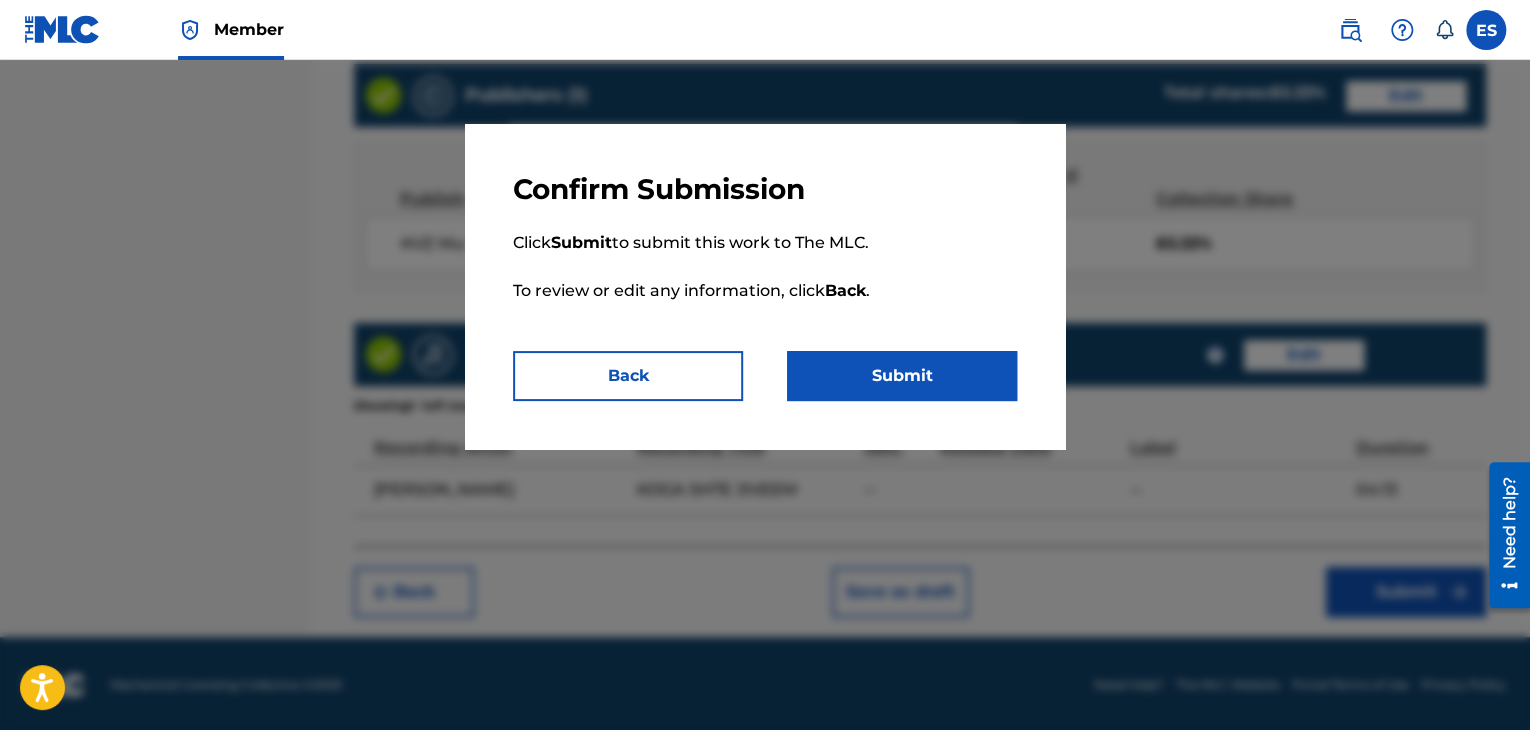 drag, startPoint x: 929, startPoint y: 390, endPoint x: 896, endPoint y: 369, distance: 39.115215 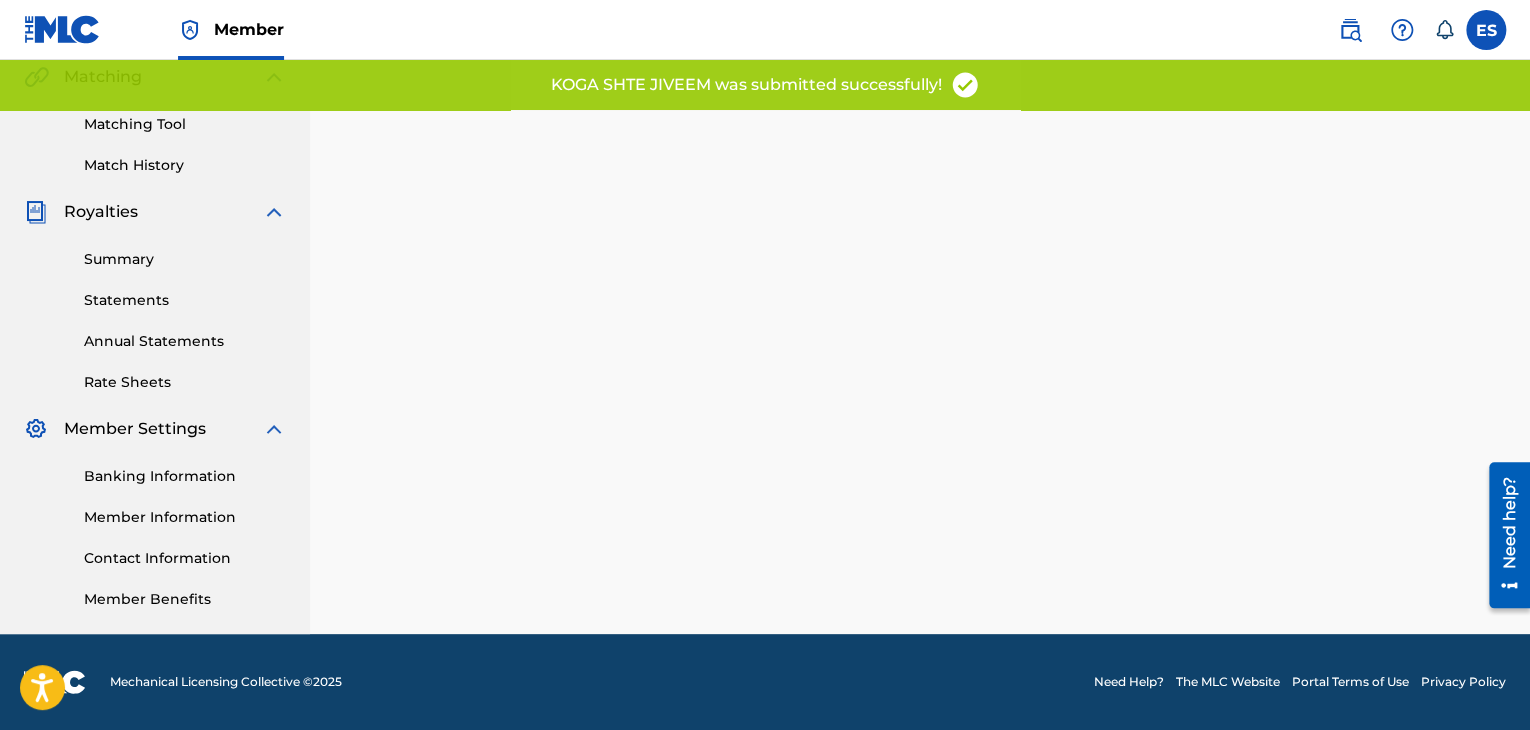 scroll, scrollTop: 0, scrollLeft: 0, axis: both 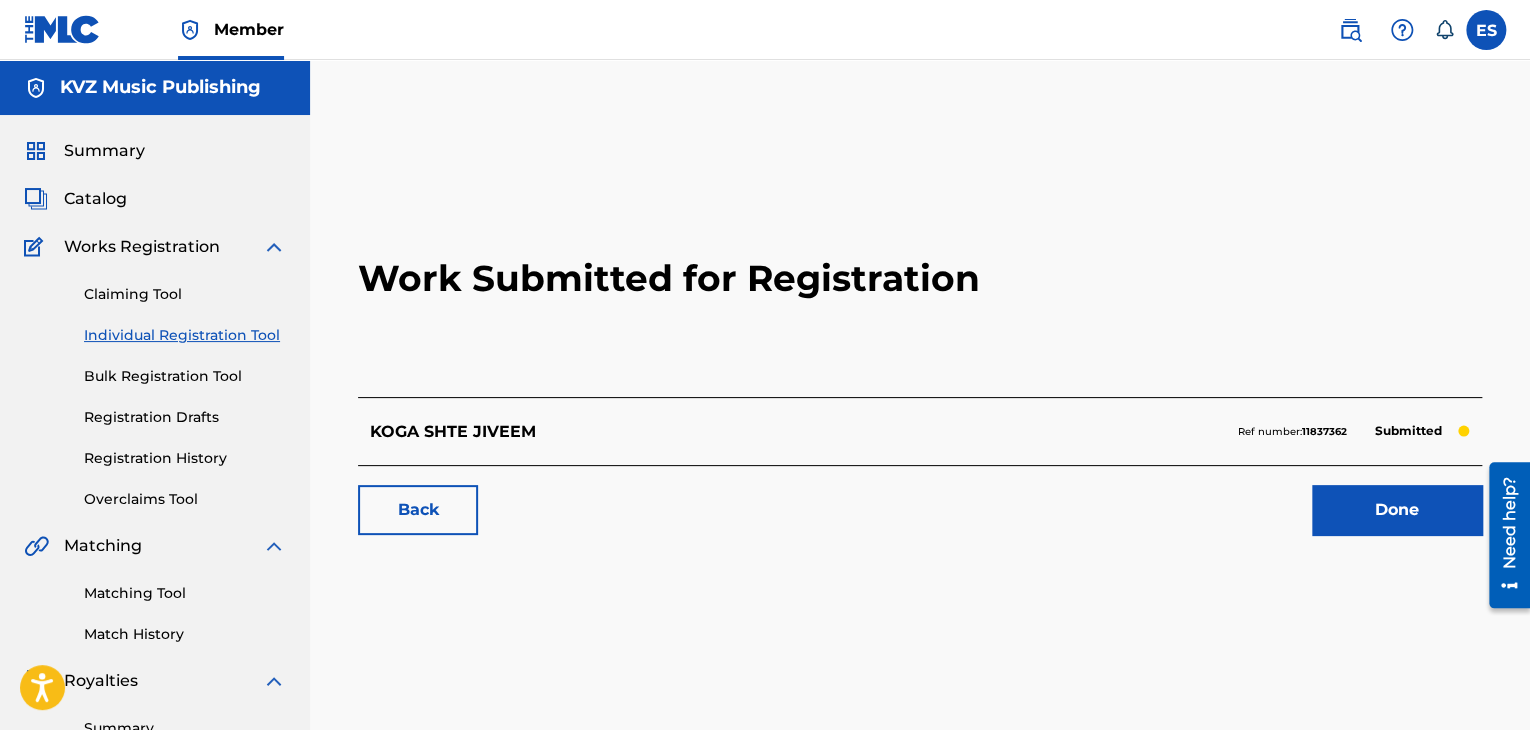 click on "Individual Registration Tool" at bounding box center (185, 335) 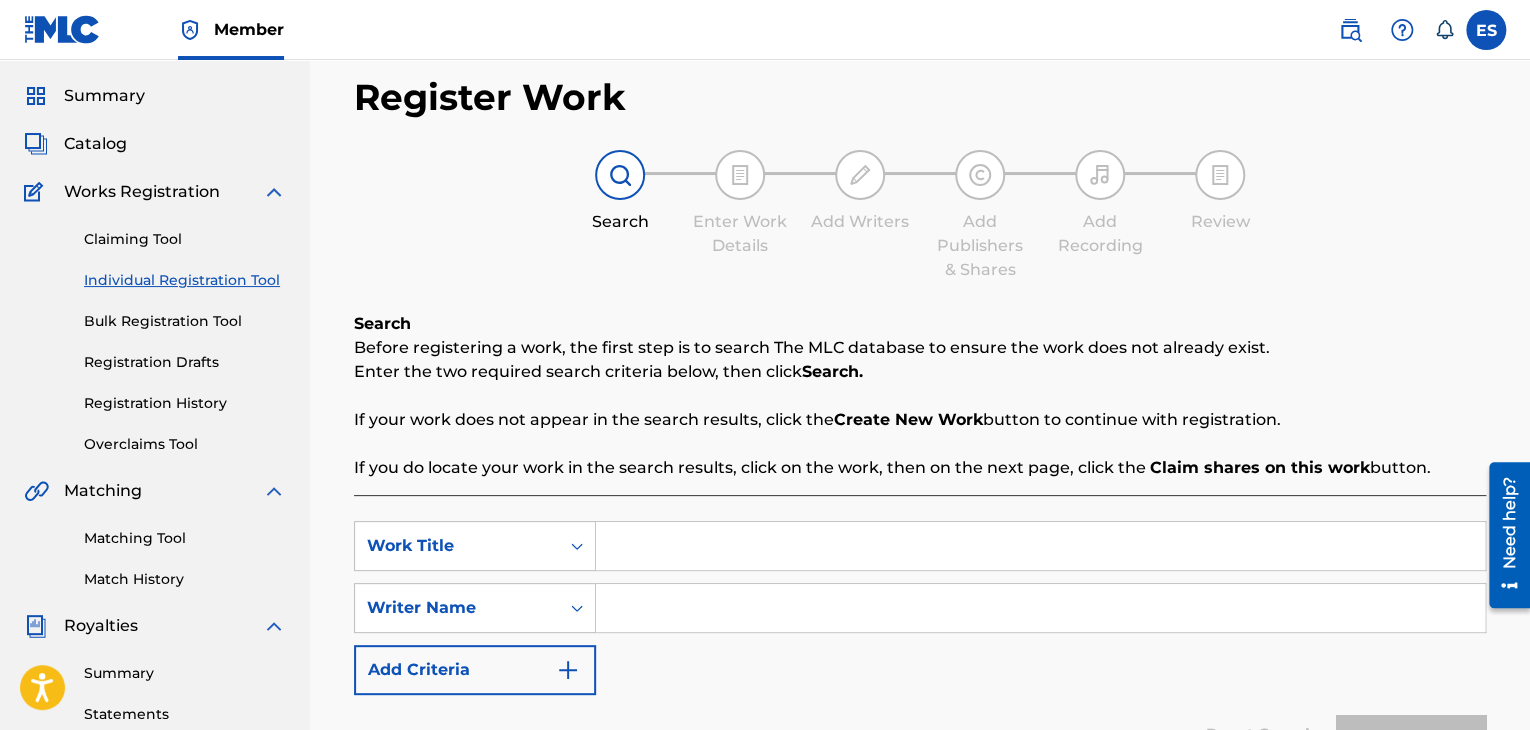 scroll, scrollTop: 100, scrollLeft: 0, axis: vertical 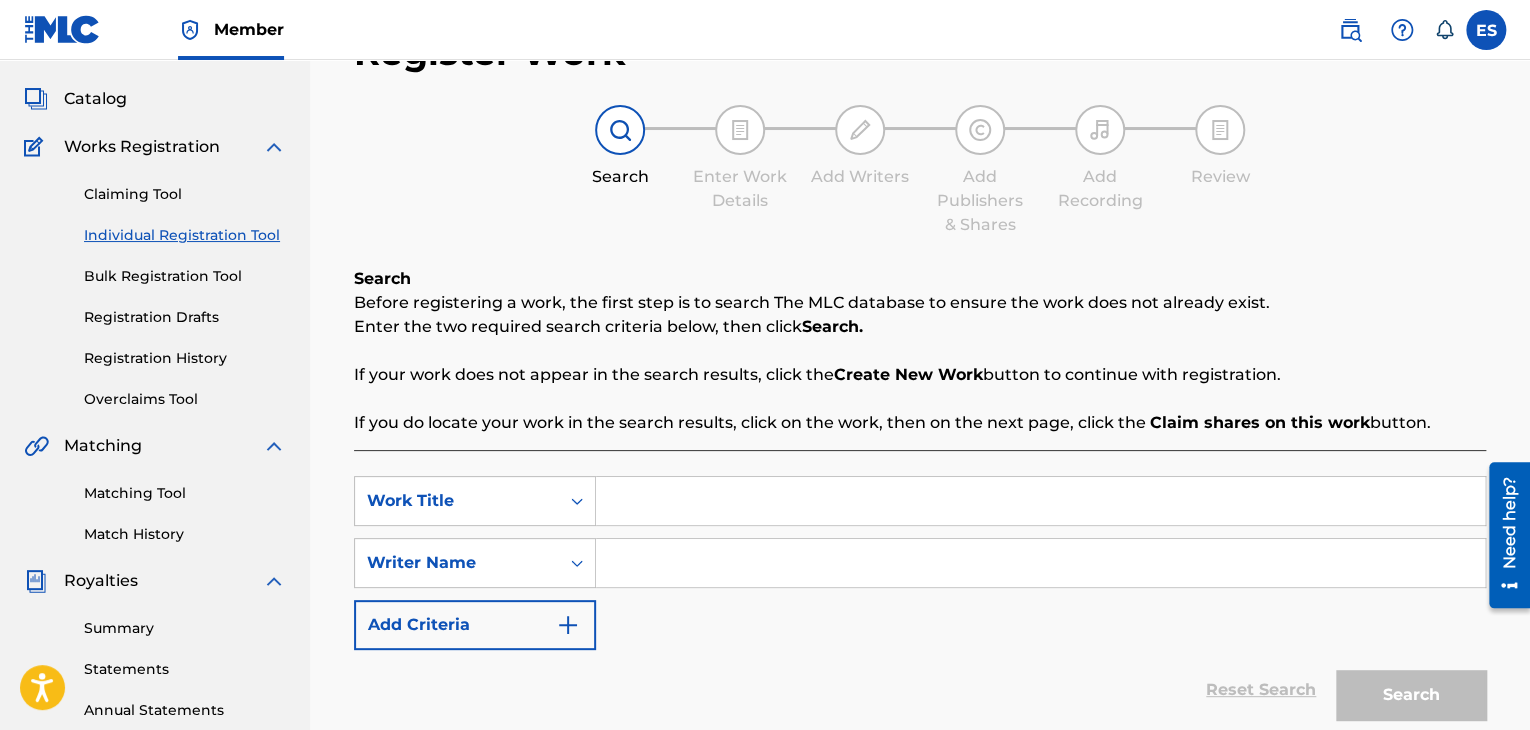 paste on "KOGATO SI OTIDESH OT MORETO" 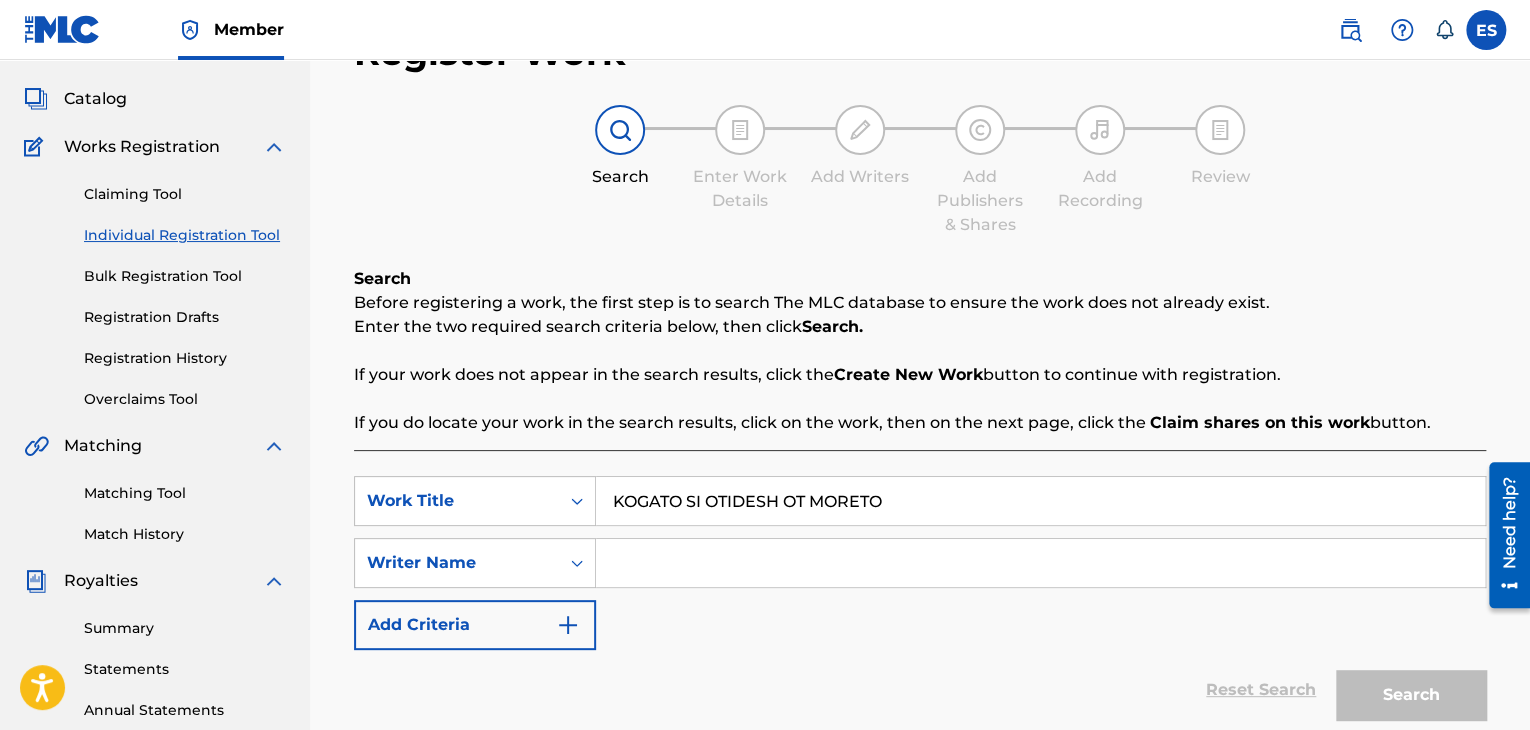 type on "KOGATO SI OTIDESH OT MORETO" 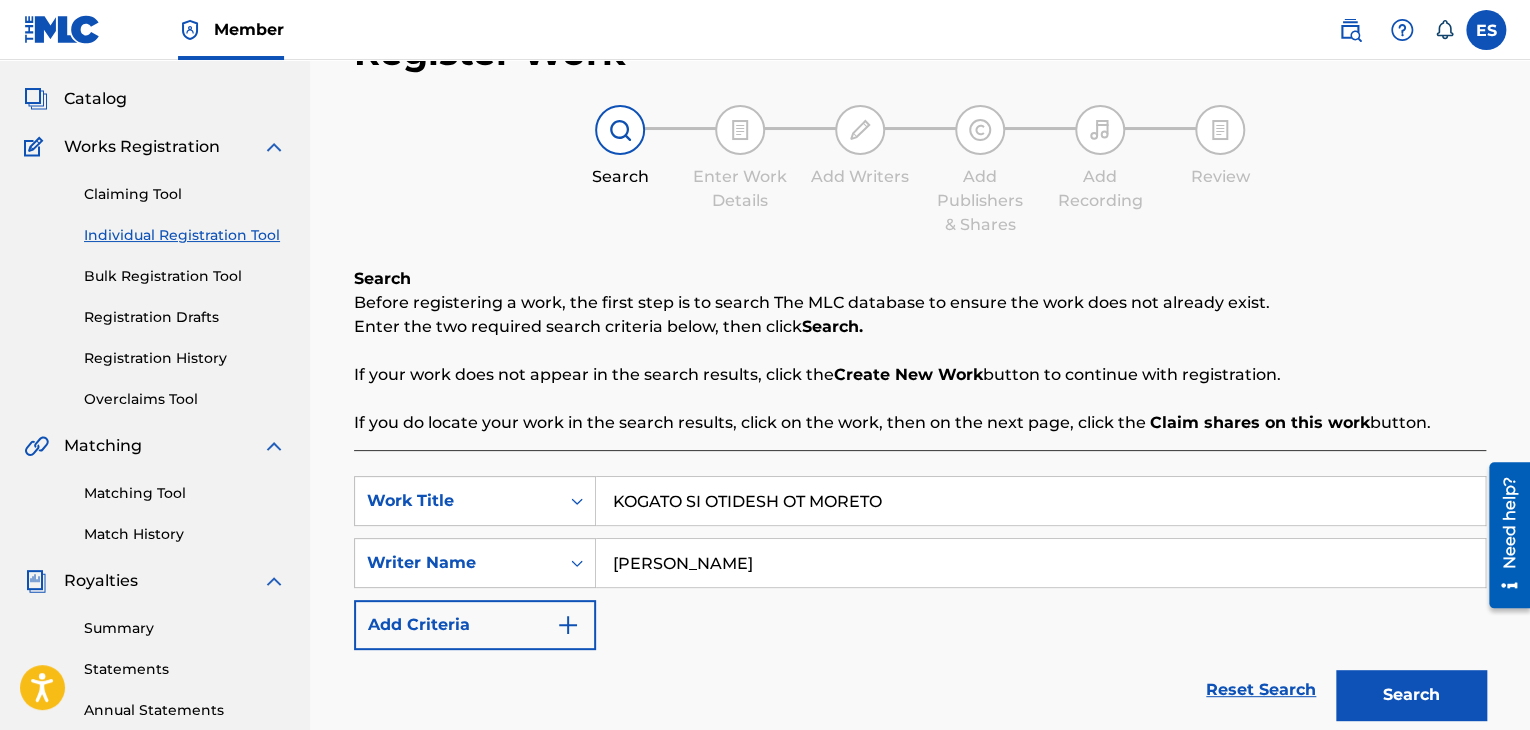 click on "Search" at bounding box center [1411, 695] 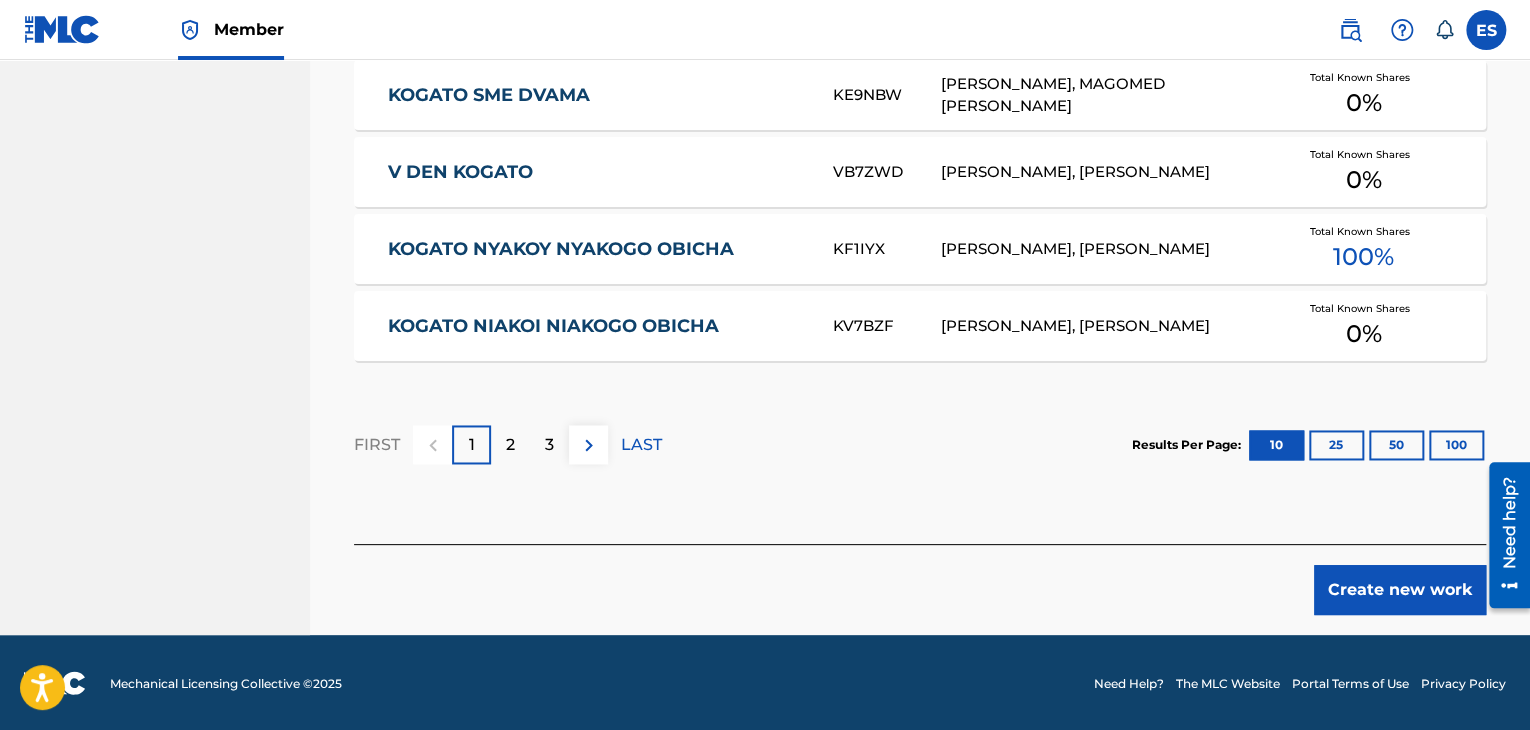 click on "Create new work" at bounding box center [1400, 590] 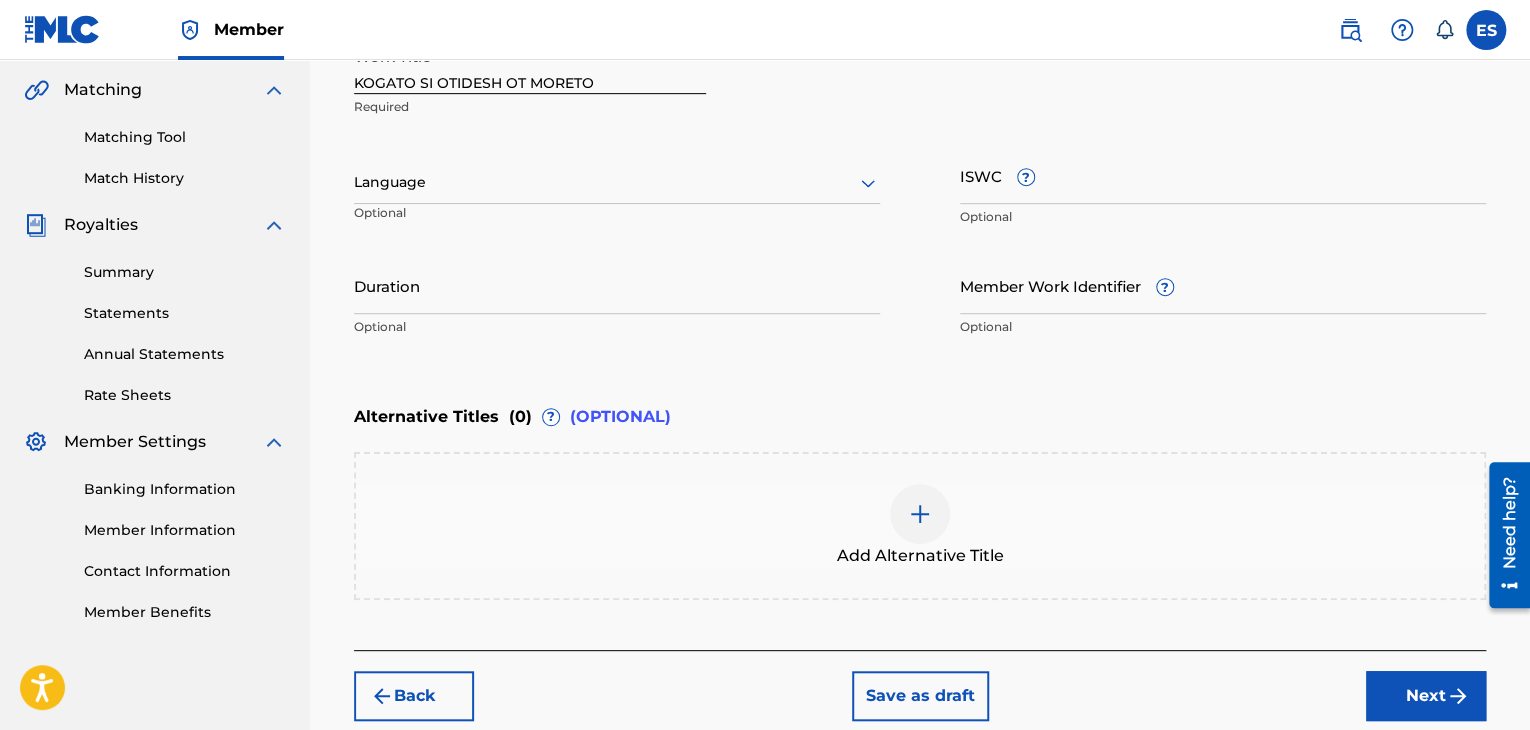 scroll, scrollTop: 261, scrollLeft: 0, axis: vertical 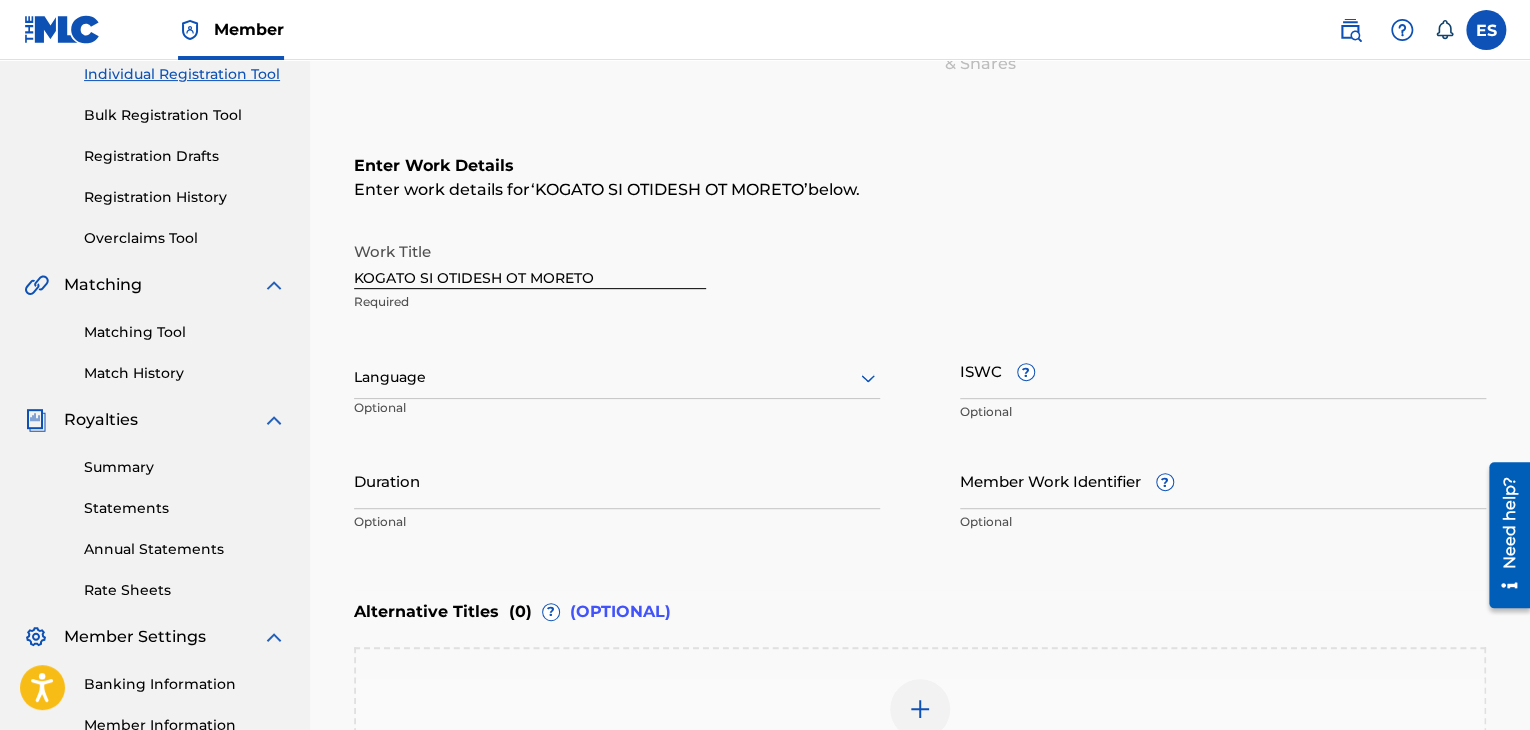 click at bounding box center (617, 377) 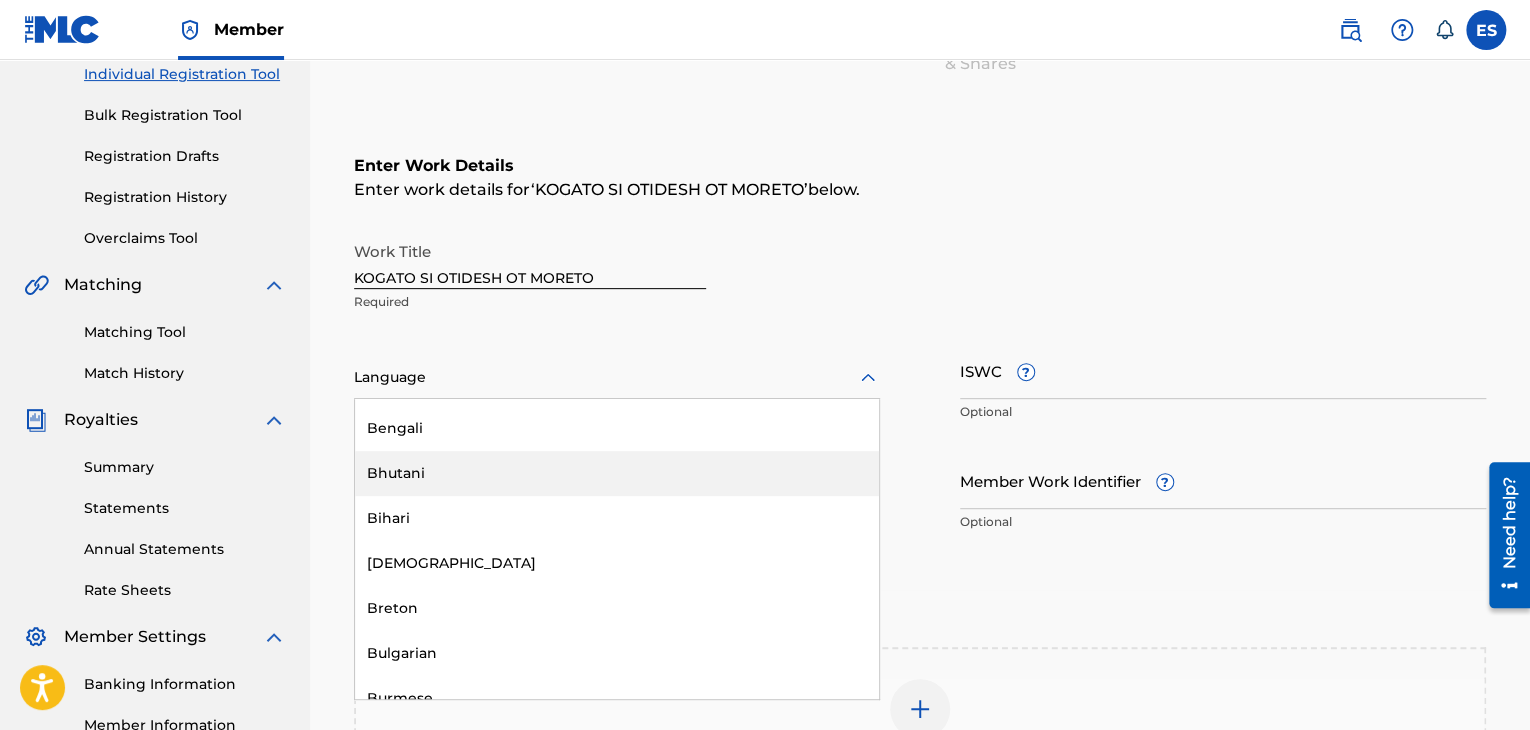 scroll, scrollTop: 700, scrollLeft: 0, axis: vertical 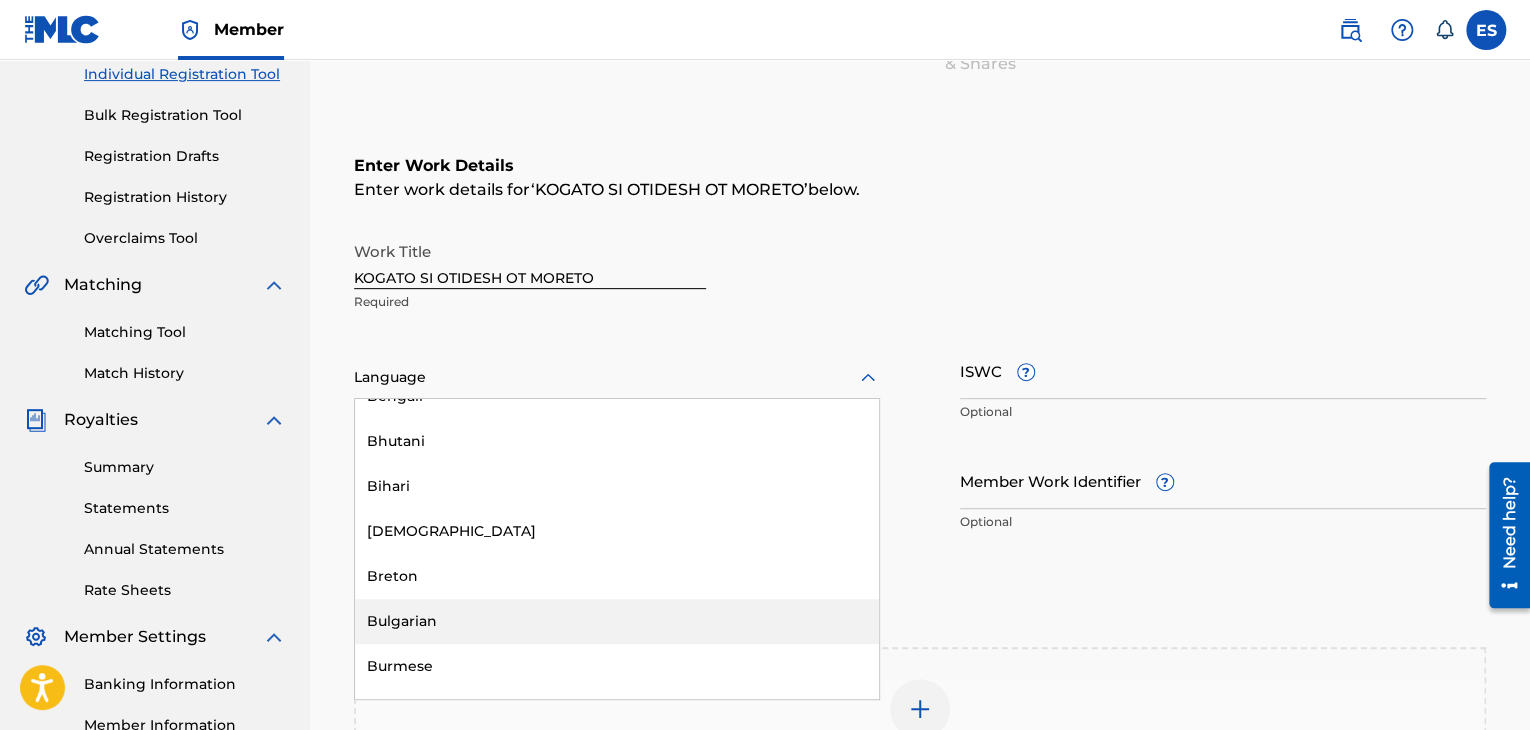 click on "Bulgarian" at bounding box center [617, 621] 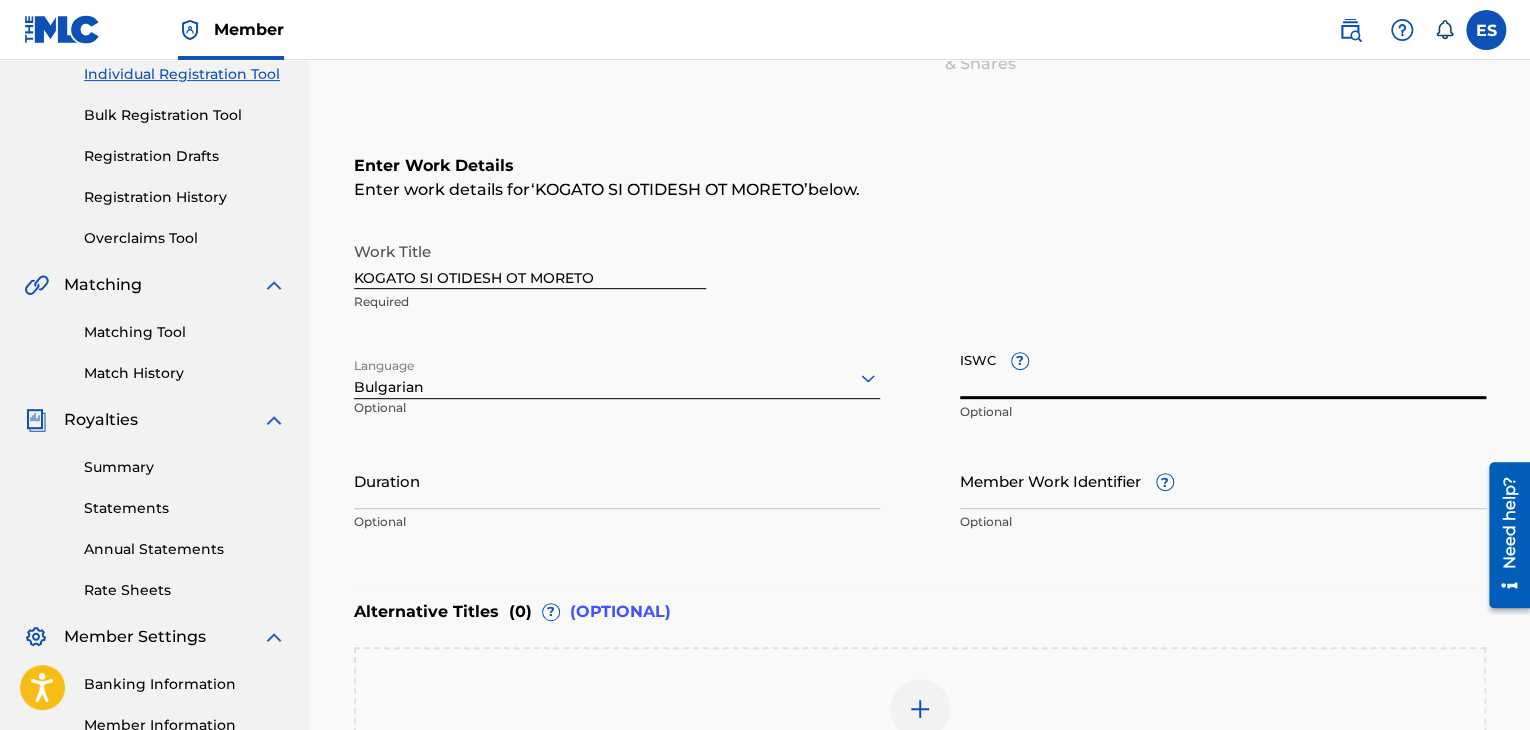 paste on "T9099955938" 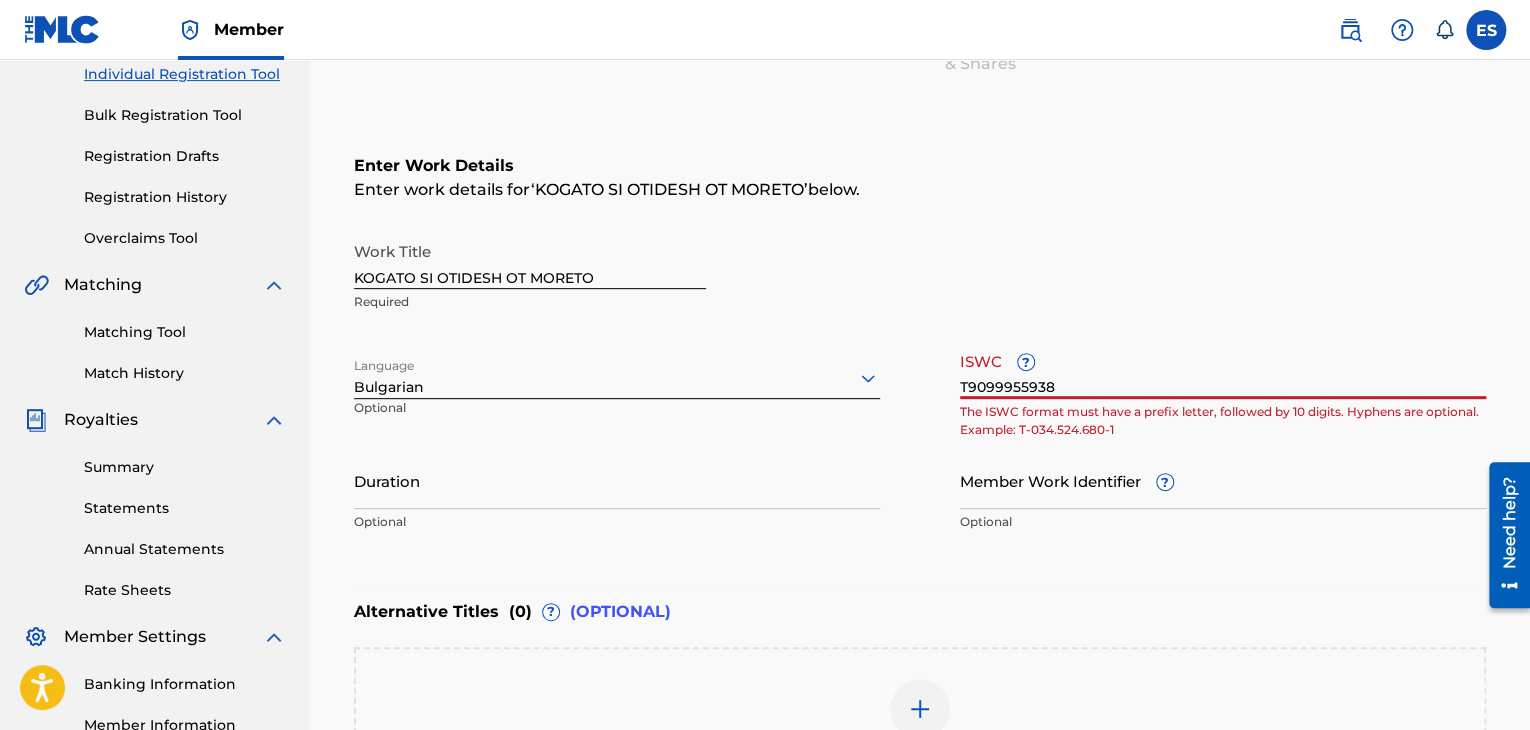 drag, startPoint x: 1044, startPoint y: 382, endPoint x: 644, endPoint y: 389, distance: 400.06125 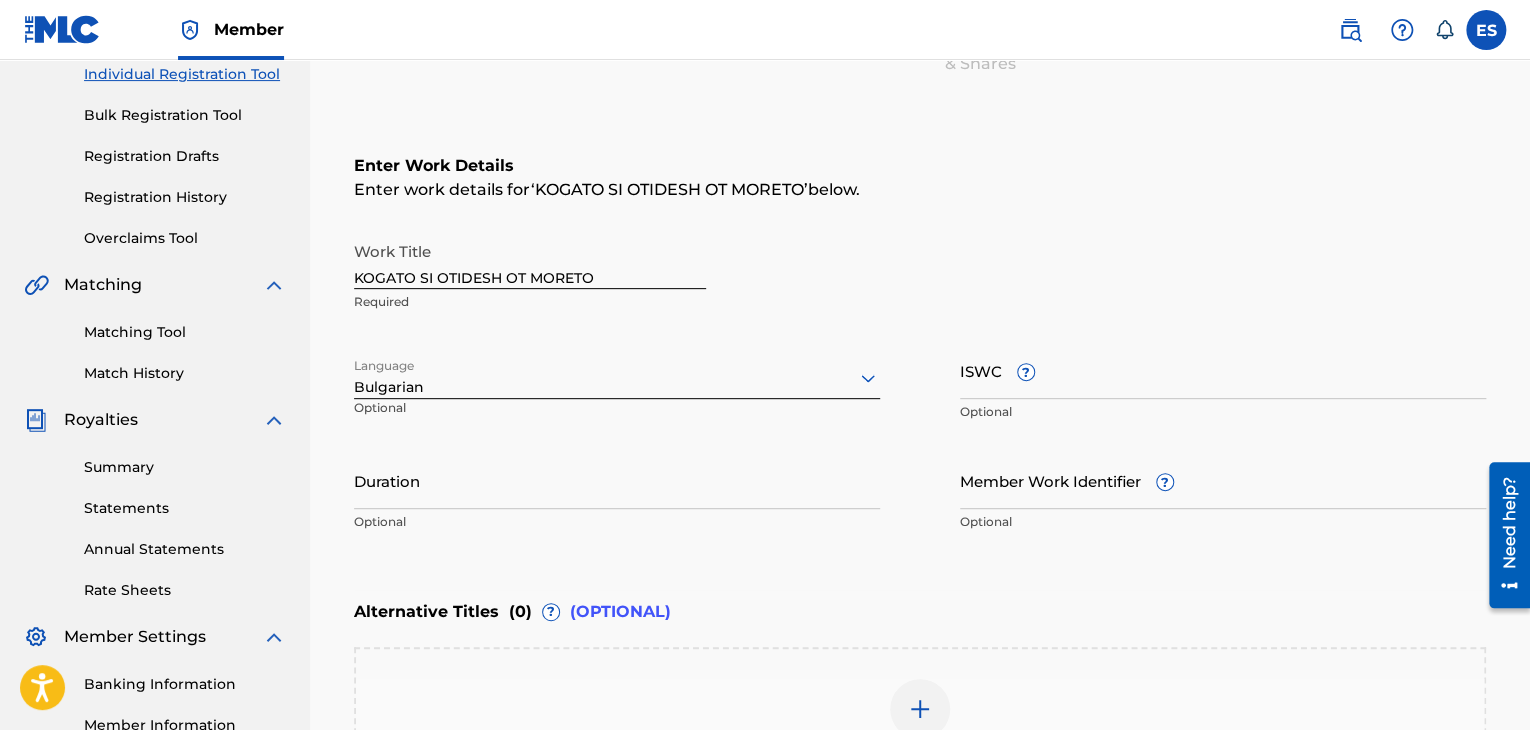 drag, startPoint x: 1132, startPoint y: 417, endPoint x: 991, endPoint y: 401, distance: 141.90489 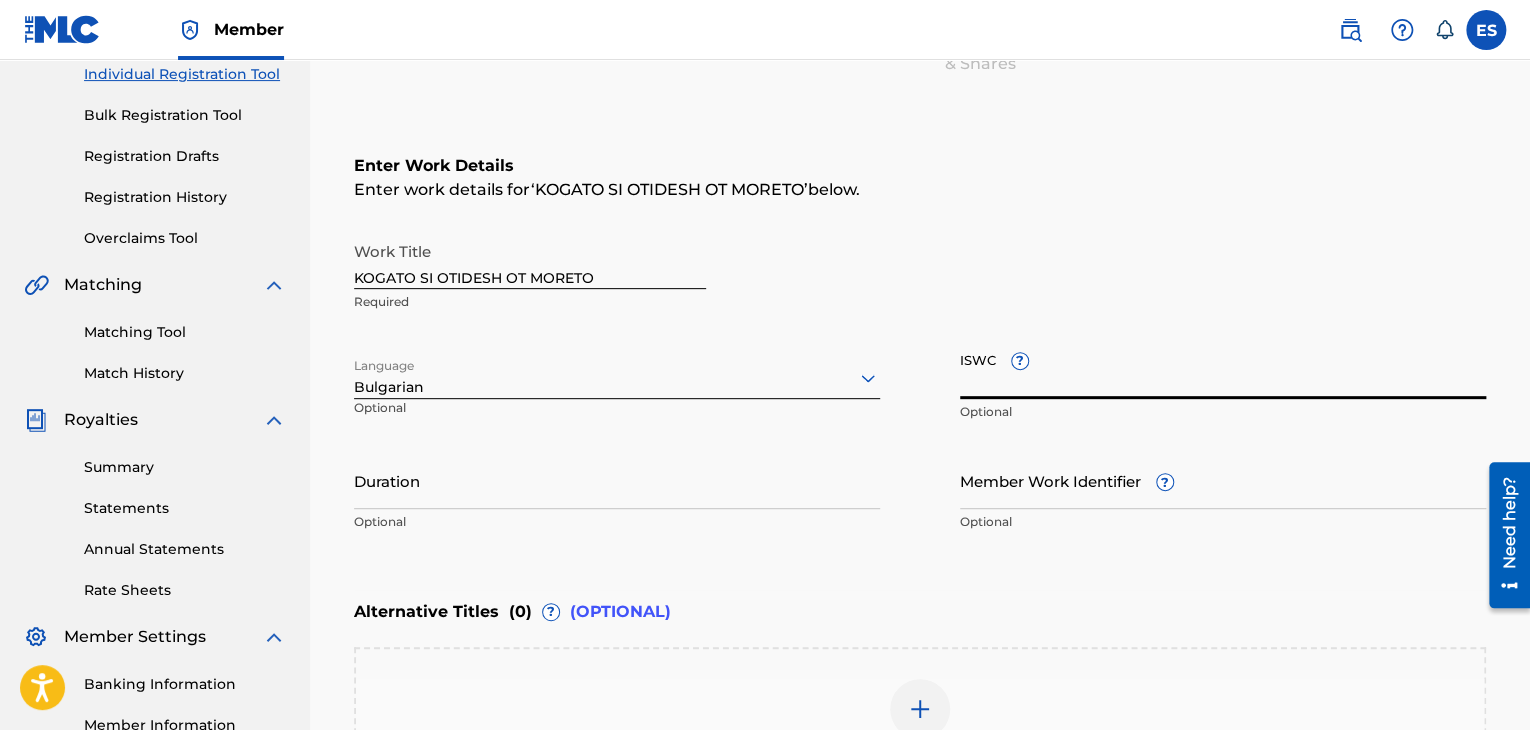 drag, startPoint x: 991, startPoint y: 401, endPoint x: 987, endPoint y: 375, distance: 26.305893 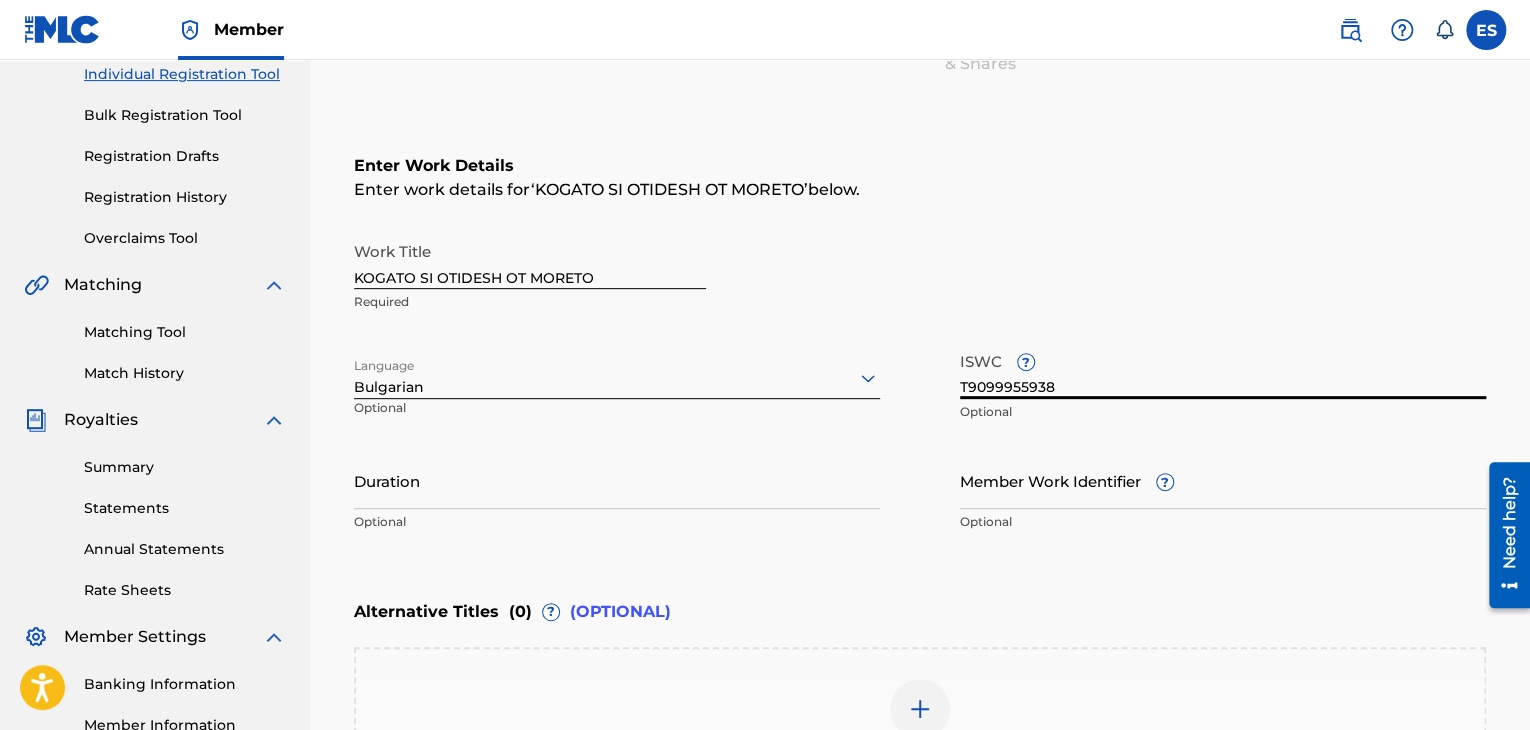type on "T9099955938" 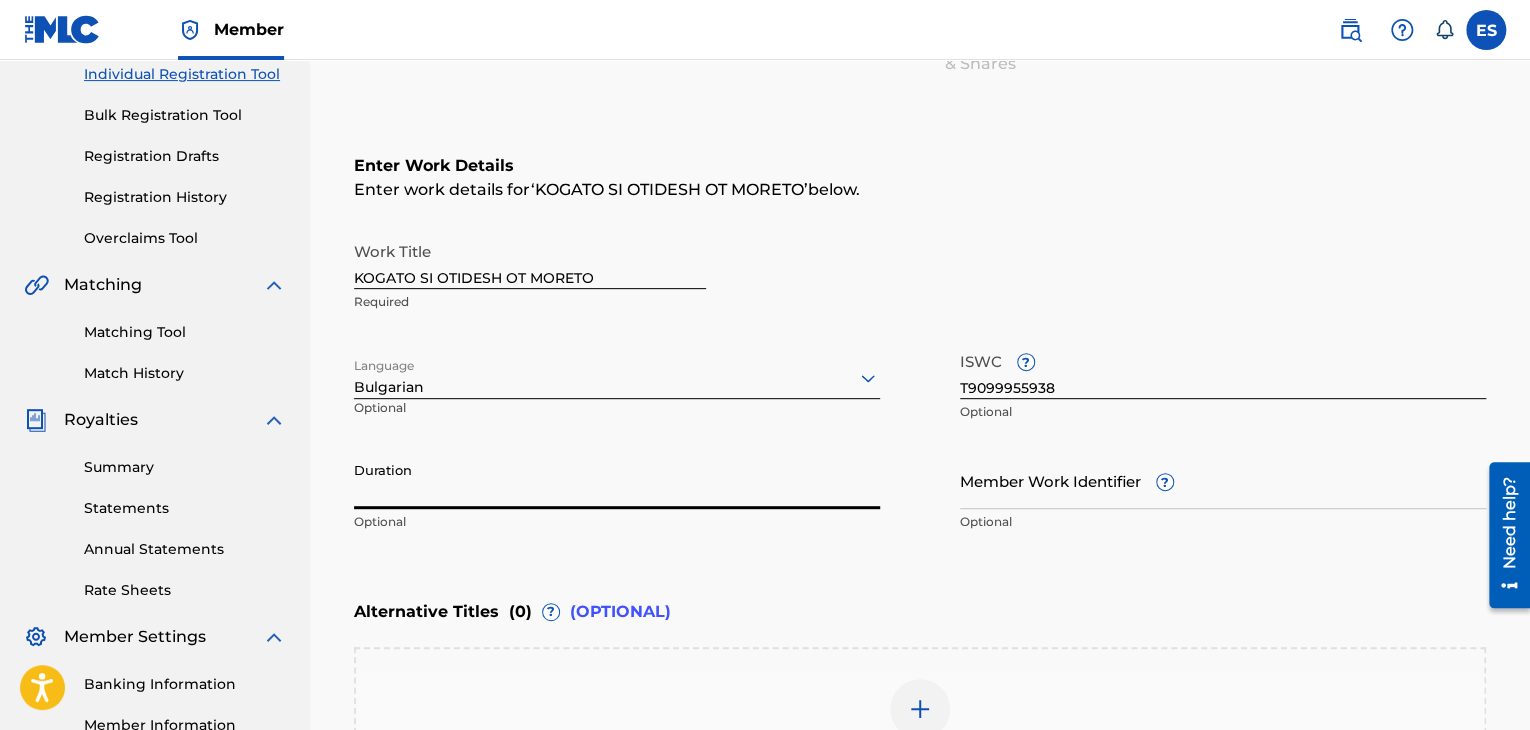 click on "Duration" at bounding box center [617, 480] 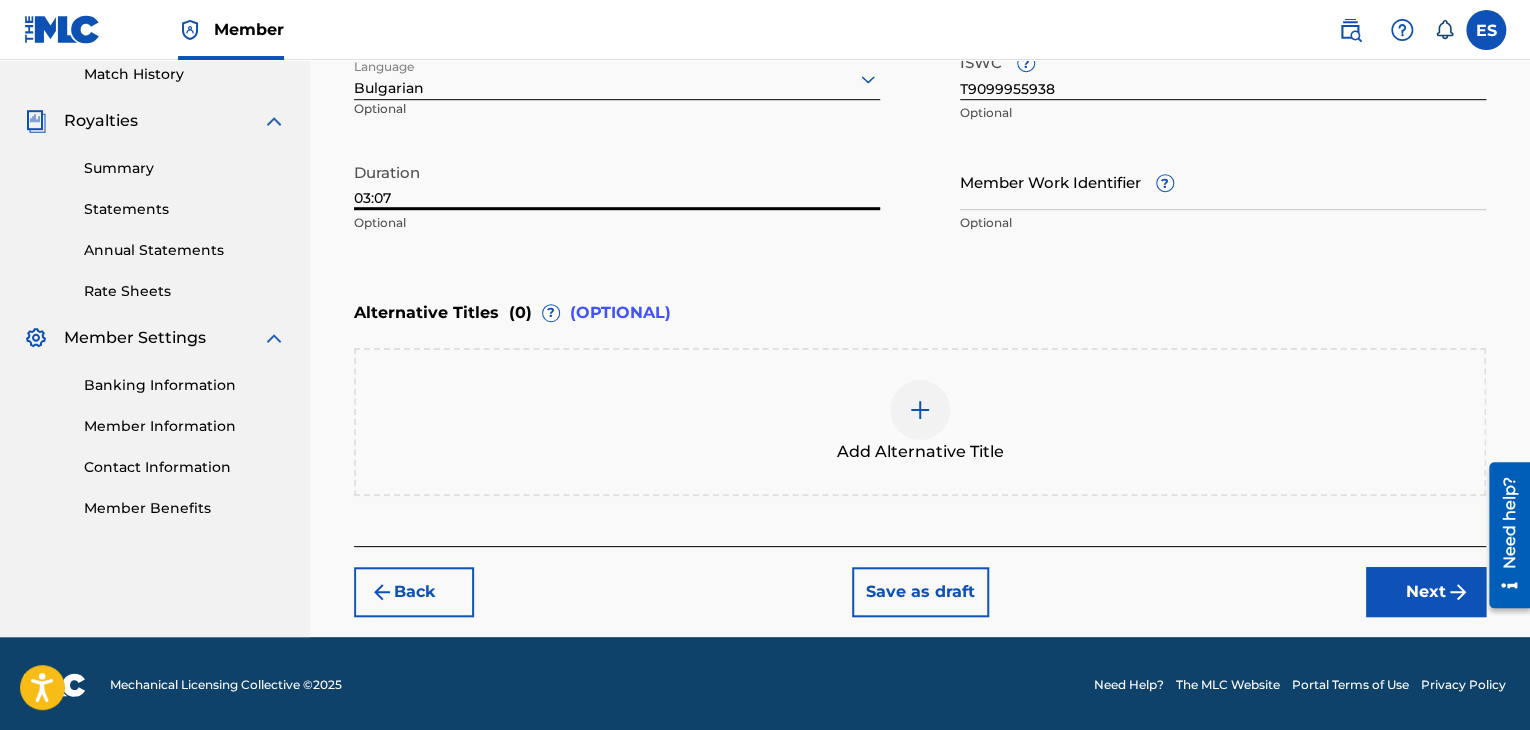 scroll, scrollTop: 561, scrollLeft: 0, axis: vertical 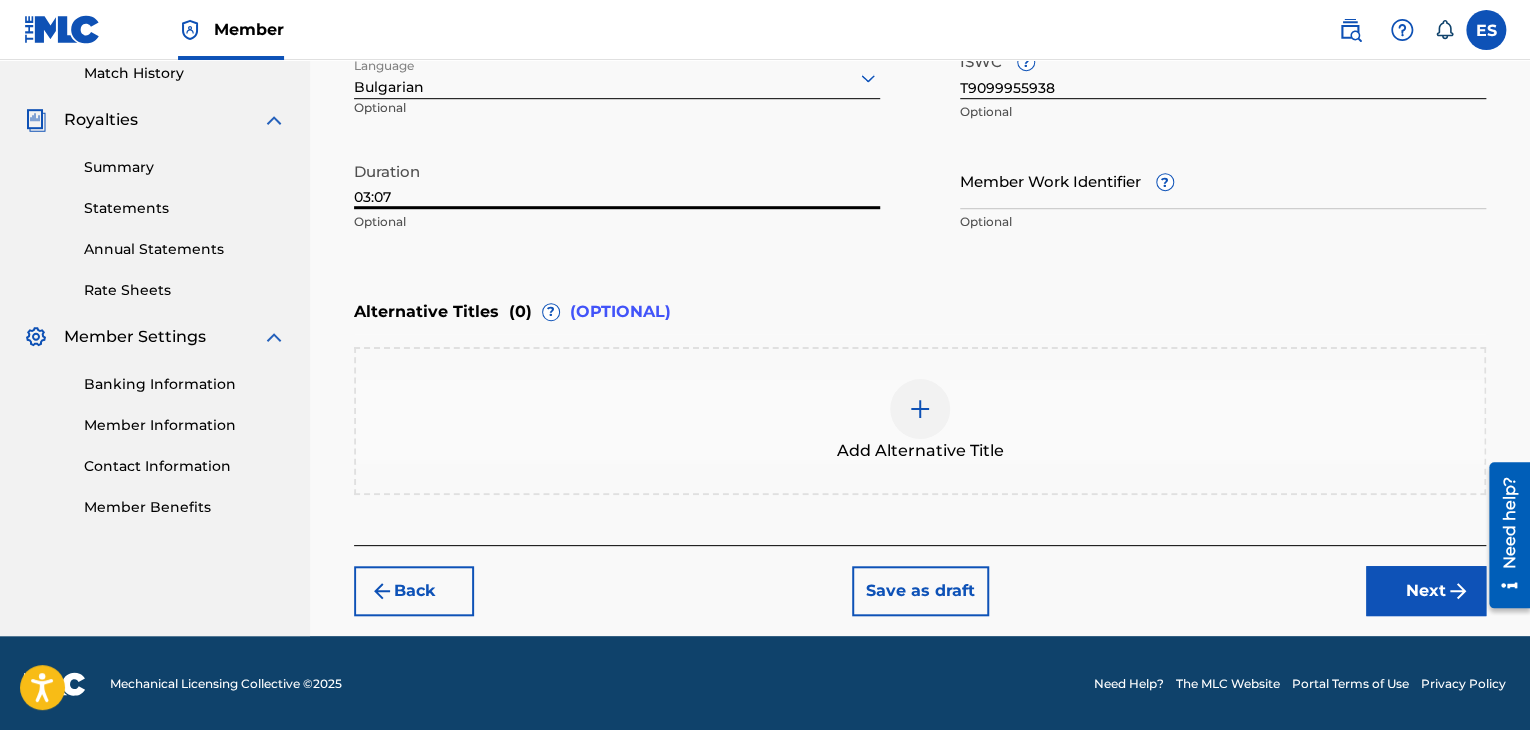 type on "03:07" 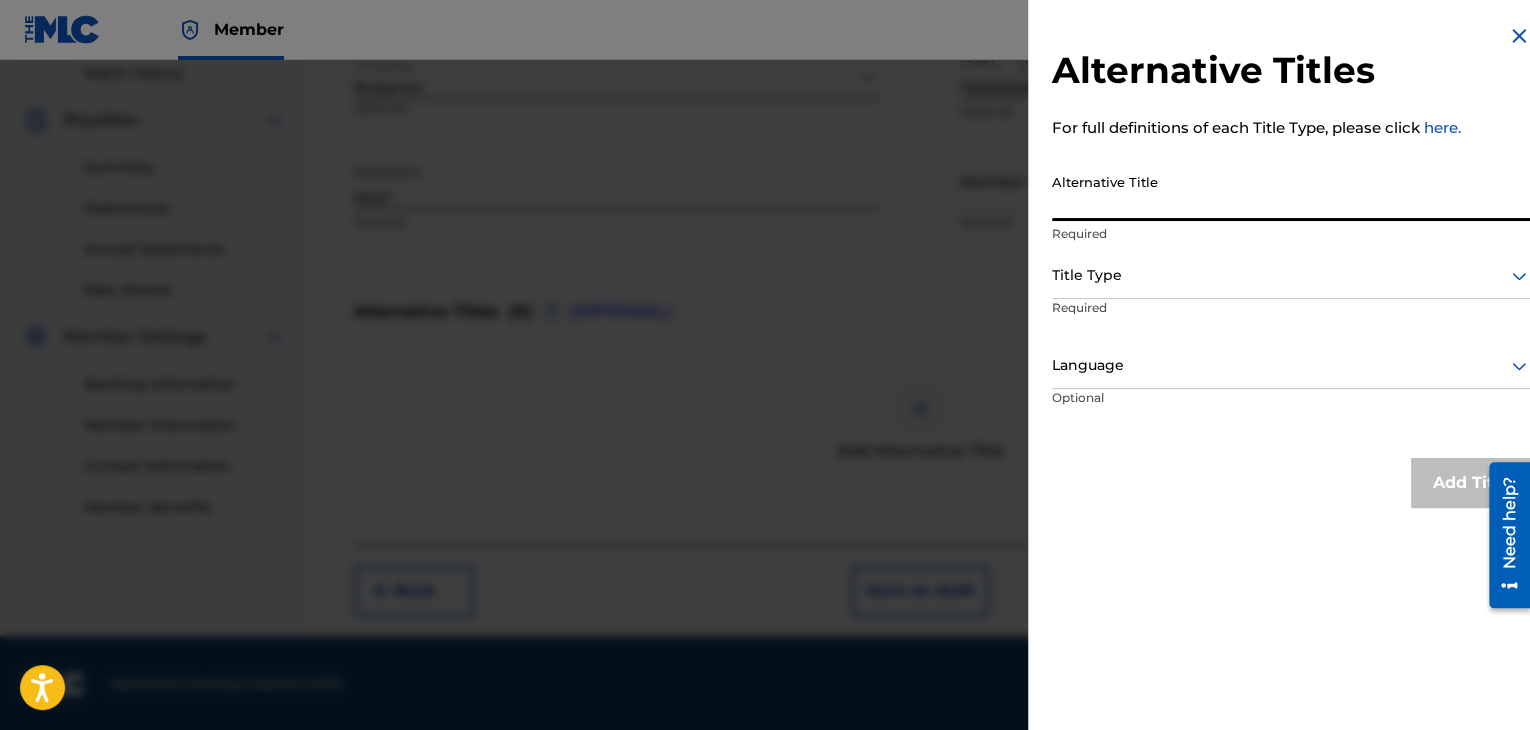 drag, startPoint x: 1162, startPoint y: 162, endPoint x: 1093, endPoint y: 205, distance: 81.3019 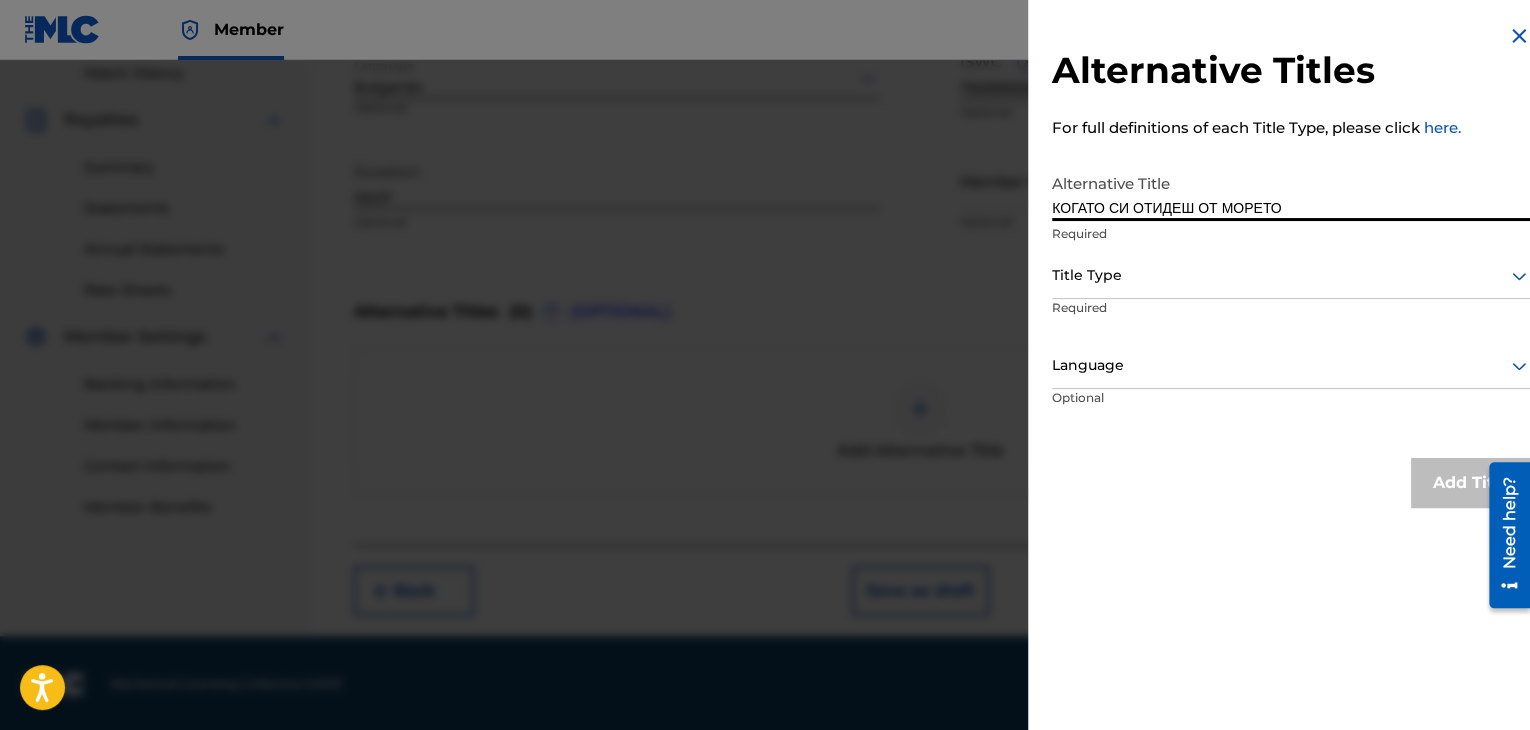 type on "КОГАТО СИ ОТИДЕШ ОТ МОРЕТО" 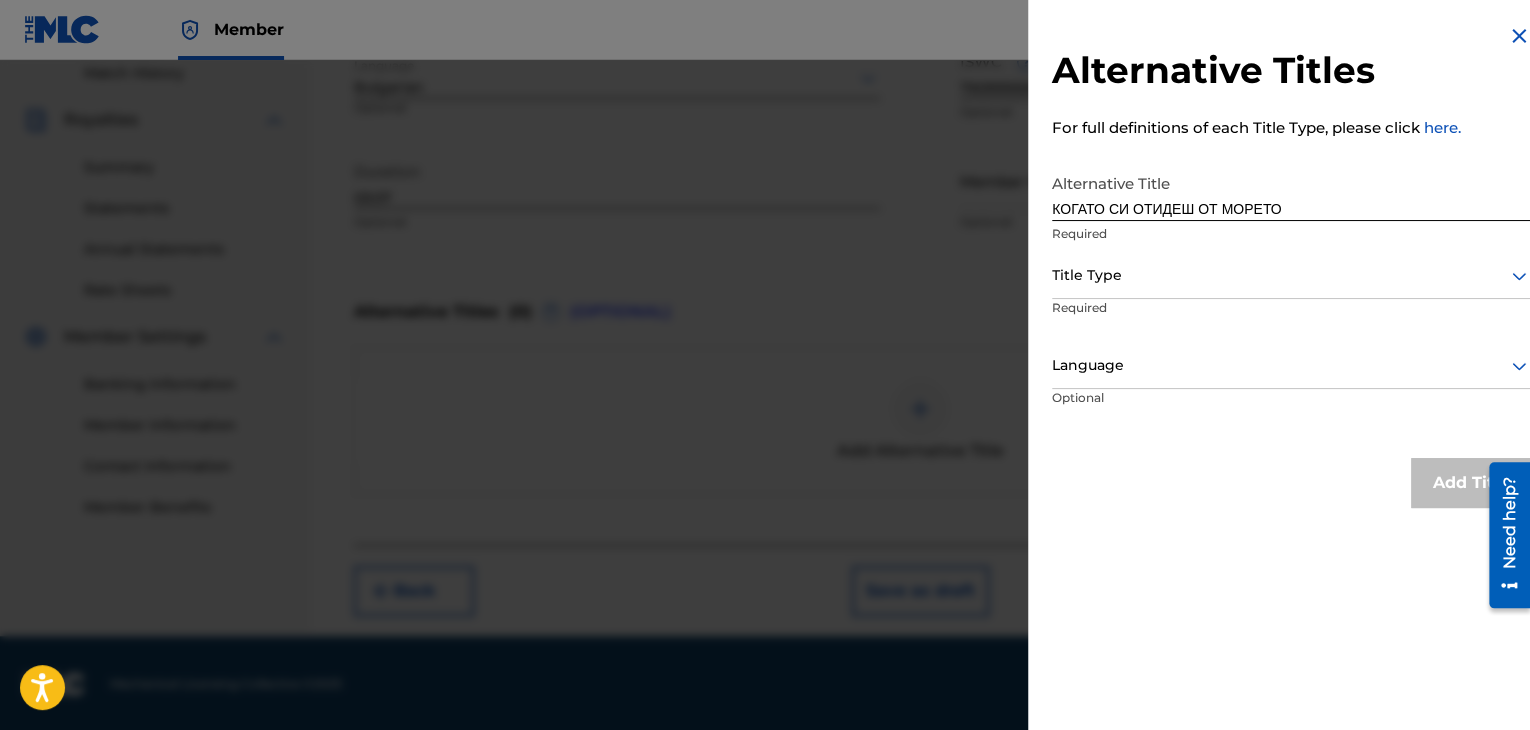 click at bounding box center [1291, 275] 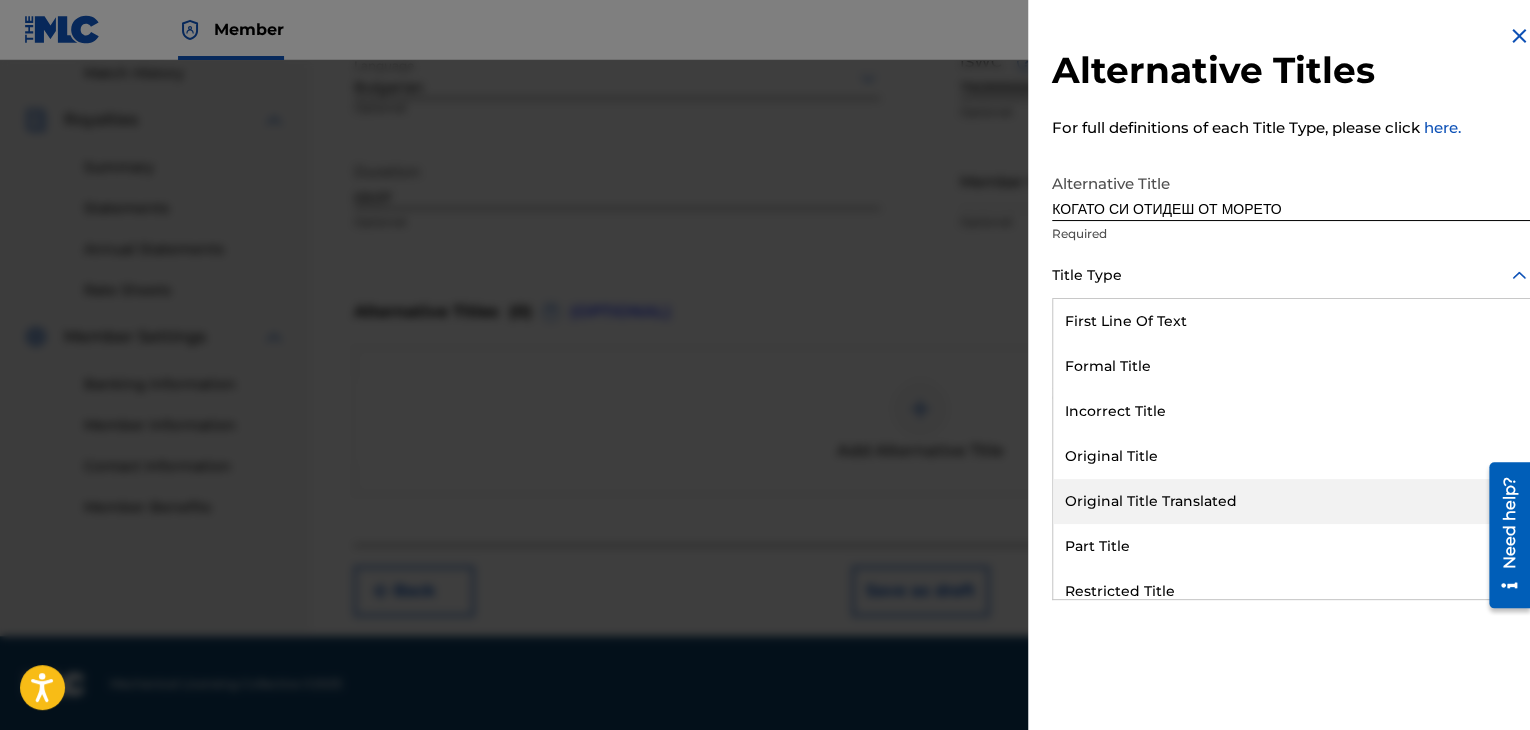 click on "Original Title Translated" at bounding box center [1291, 501] 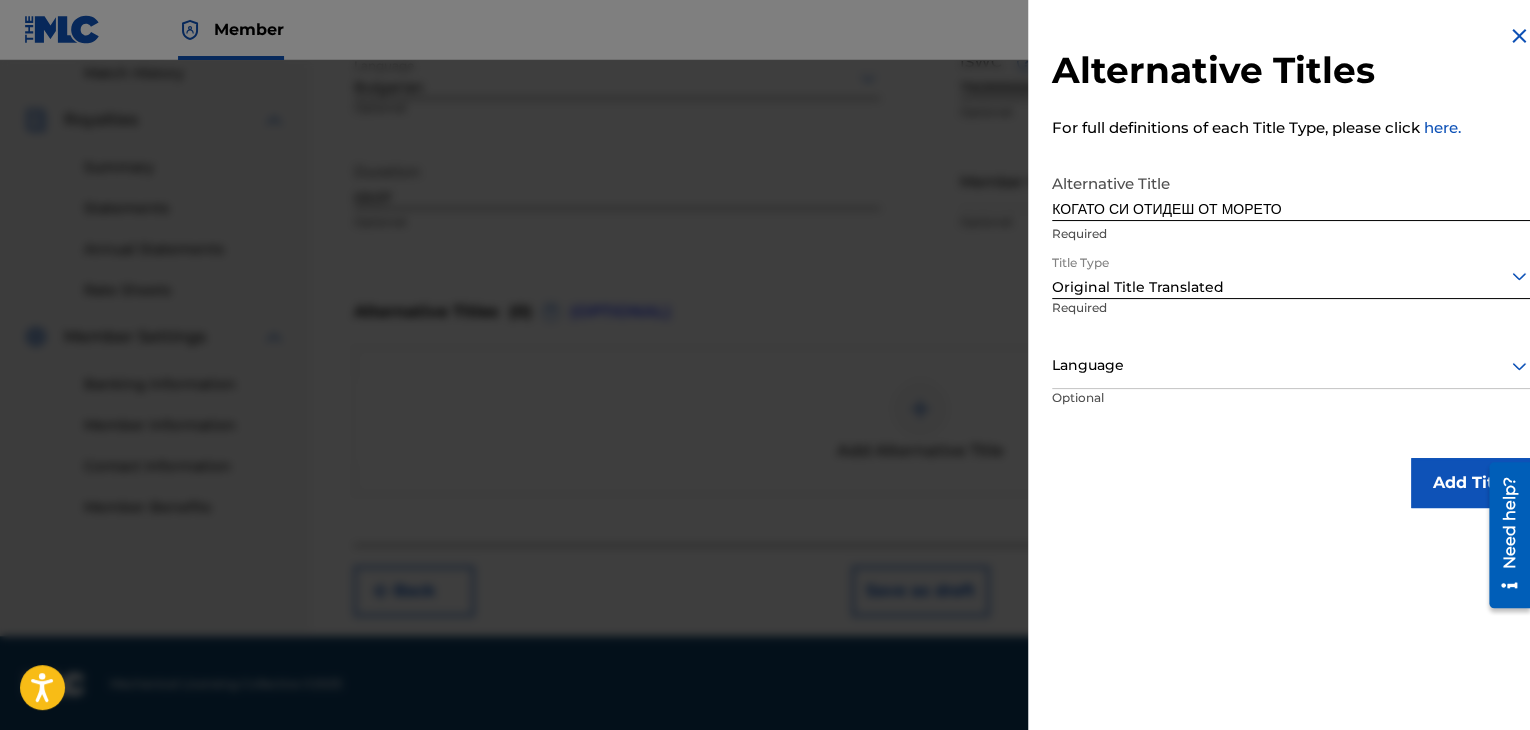 click on "Required" at bounding box center (1118, 321) 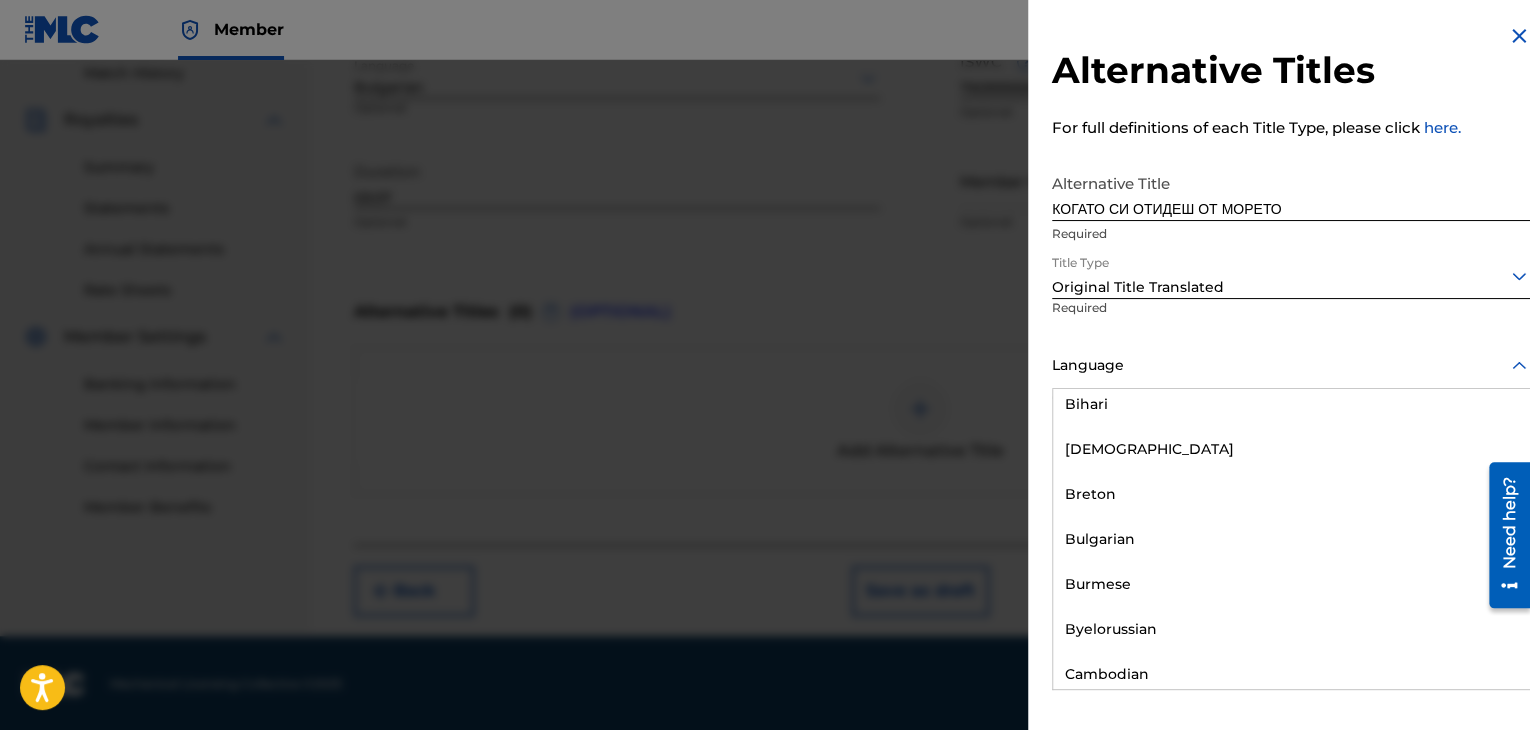 scroll, scrollTop: 800, scrollLeft: 0, axis: vertical 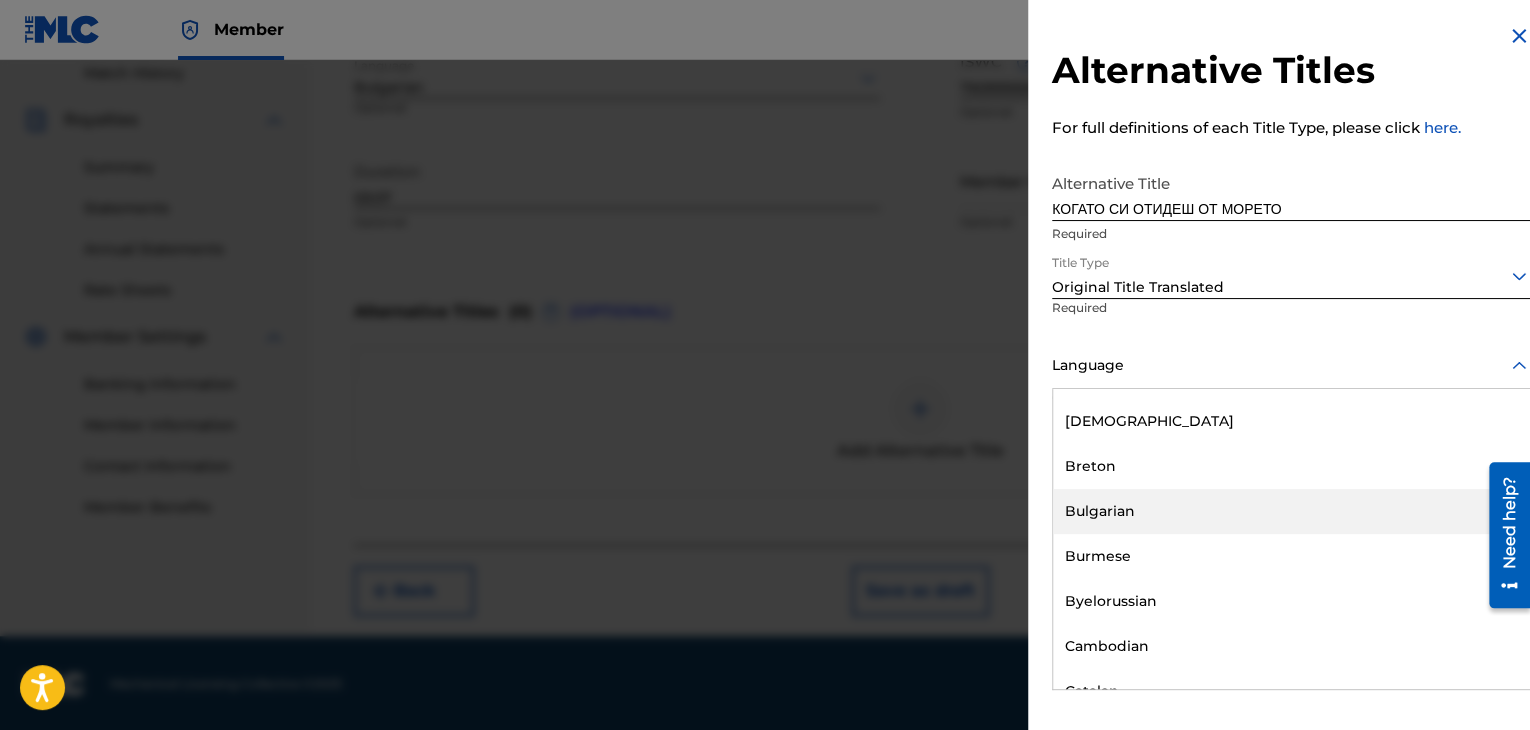 click on "Bulgarian" at bounding box center [1291, 511] 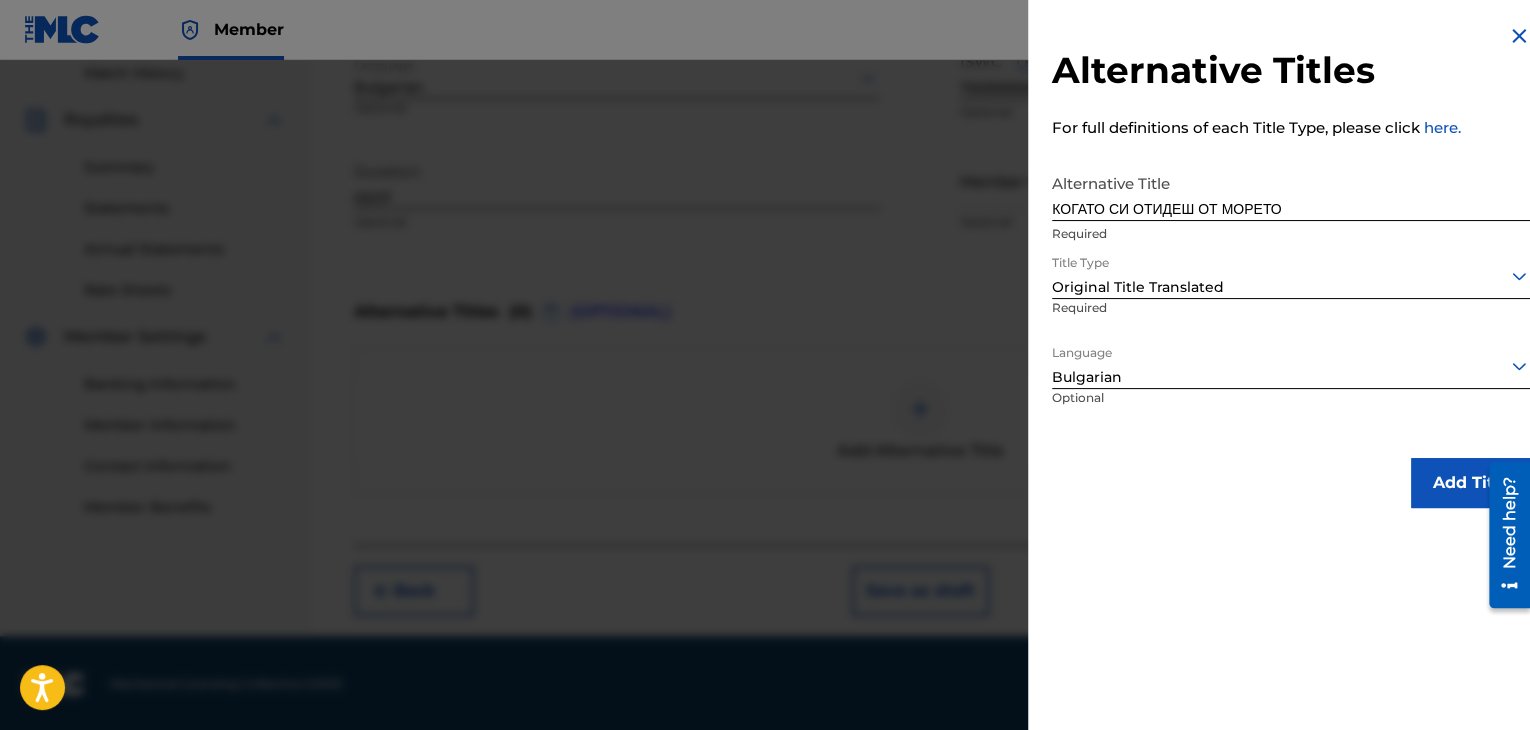 click on "Add Title" at bounding box center [1471, 483] 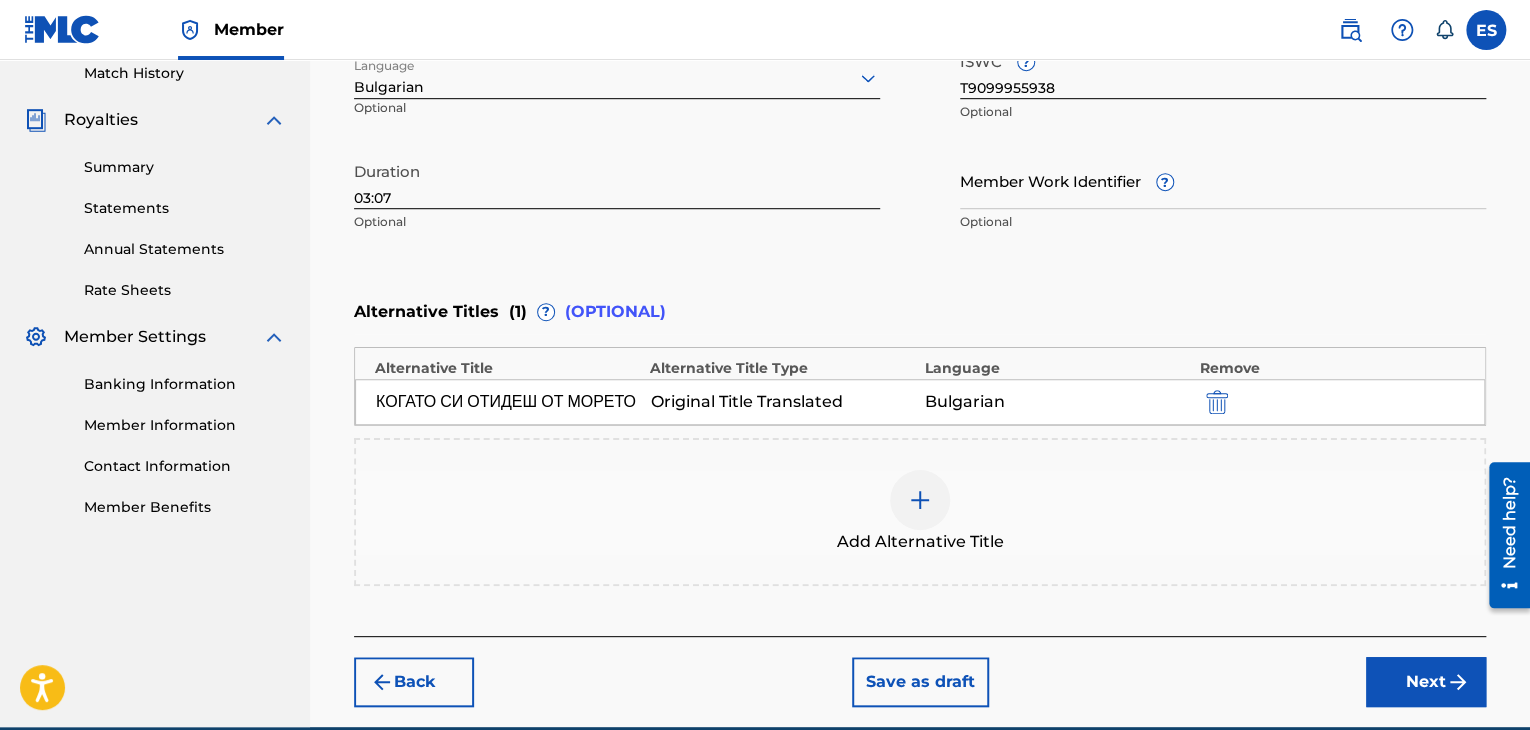 scroll, scrollTop: 676, scrollLeft: 0, axis: vertical 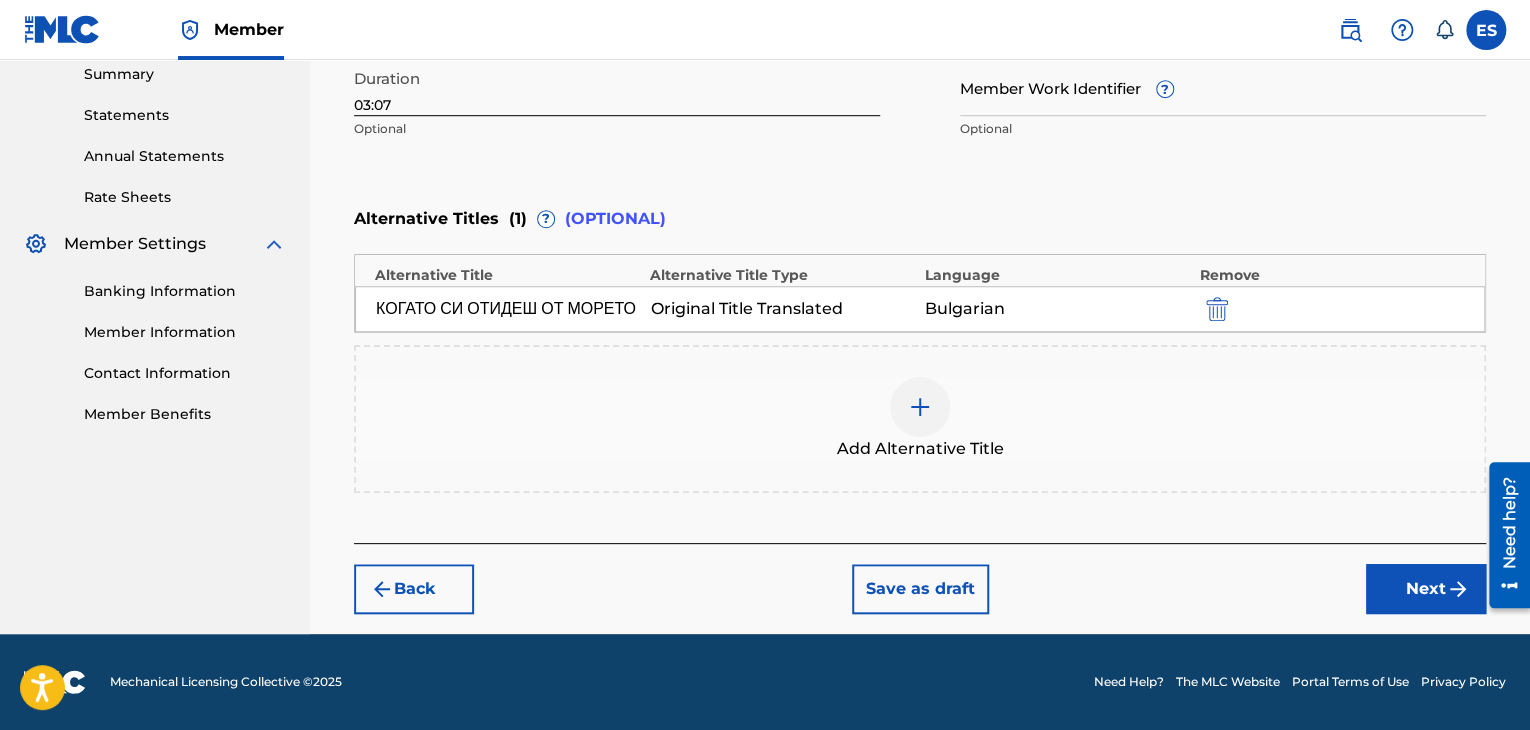 click on "Next" at bounding box center (1426, 589) 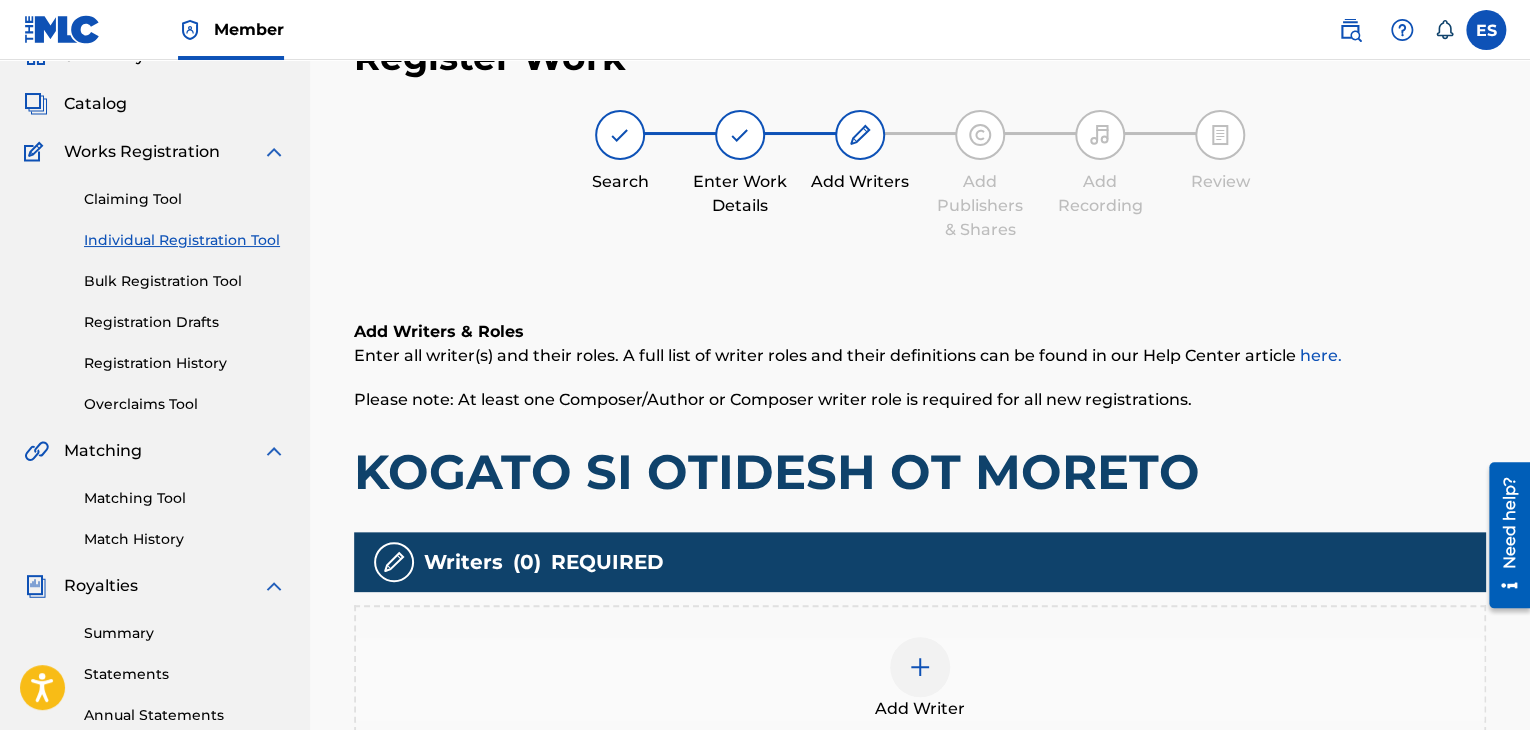 scroll, scrollTop: 90, scrollLeft: 0, axis: vertical 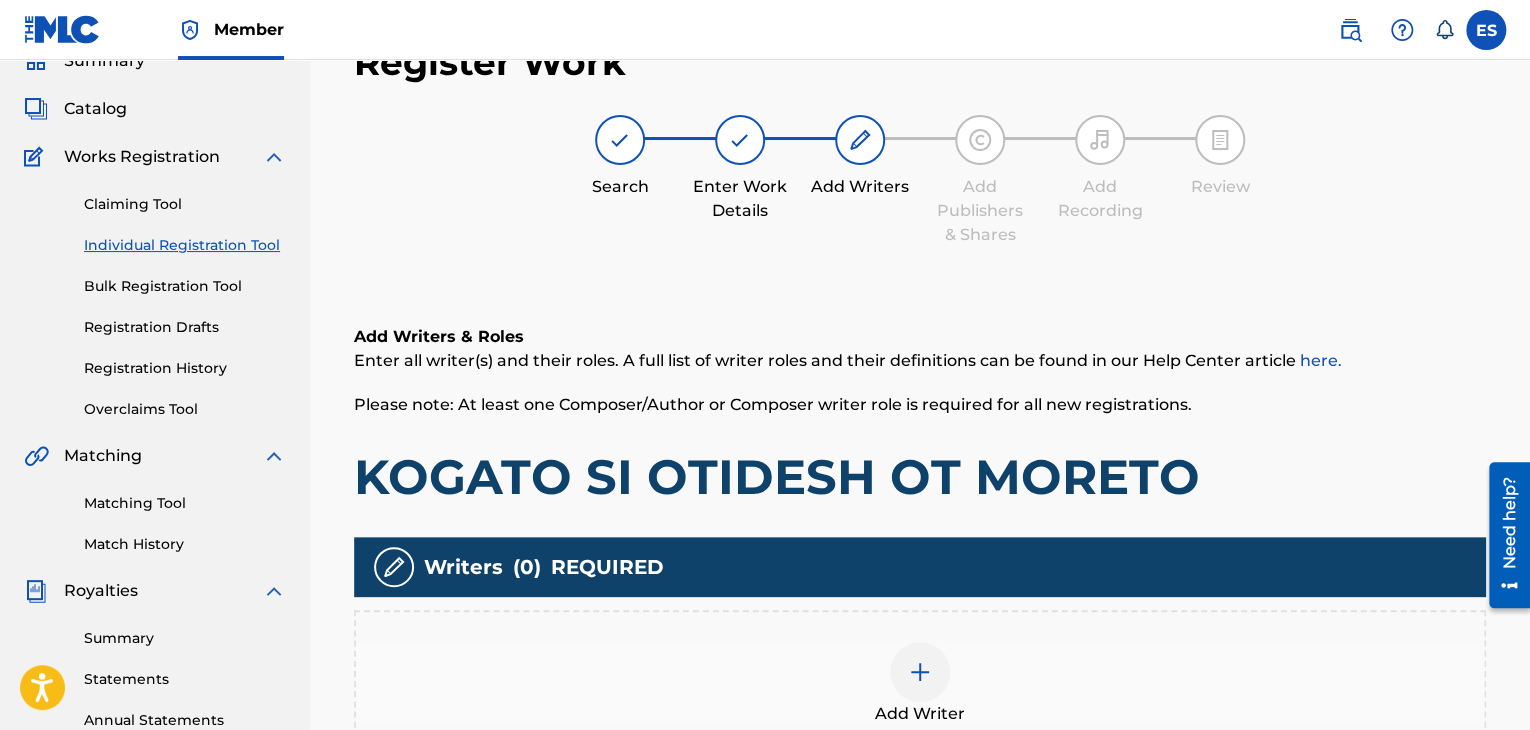 click on "Add Writer" at bounding box center [920, 684] 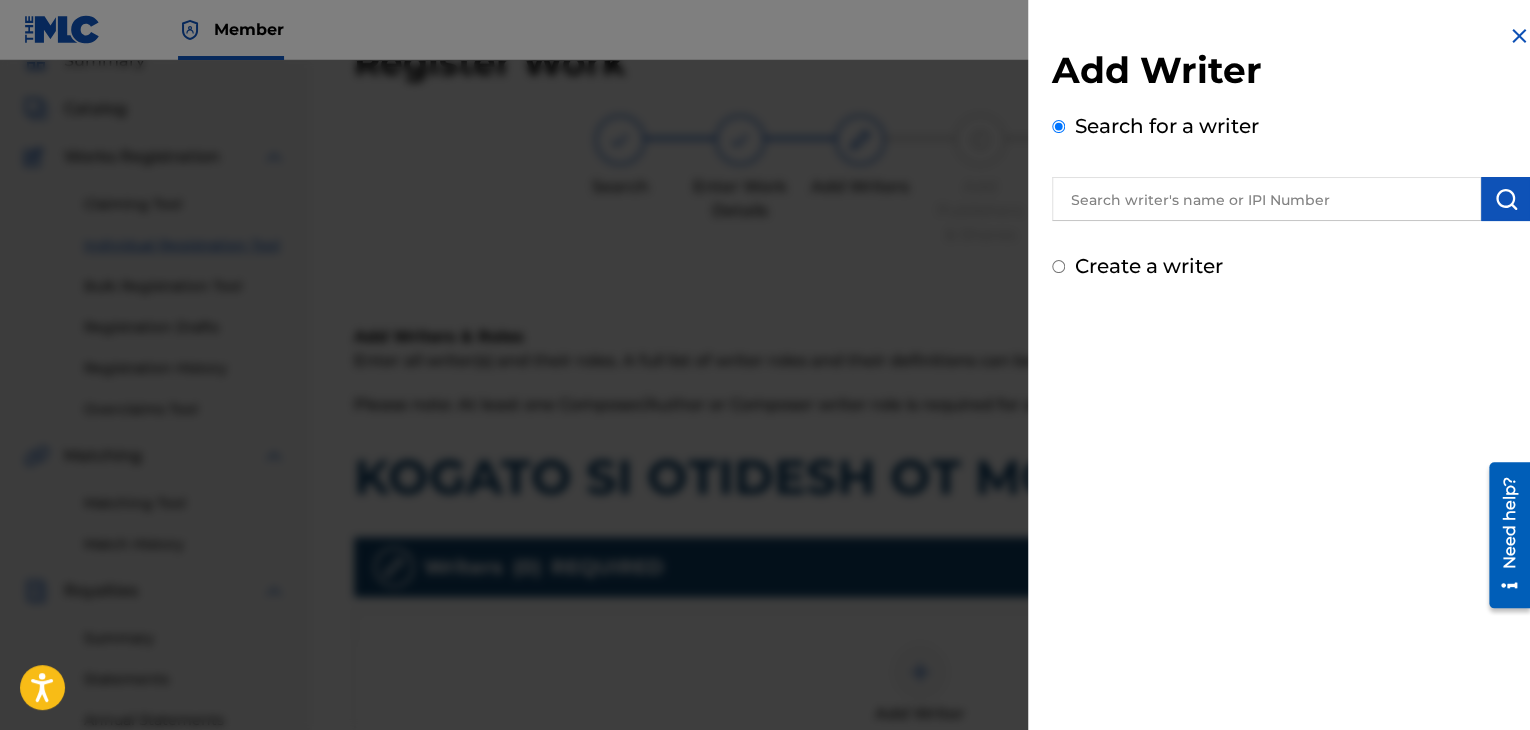 drag, startPoint x: 1310, startPoint y: 129, endPoint x: 1302, endPoint y: 150, distance: 22.472204 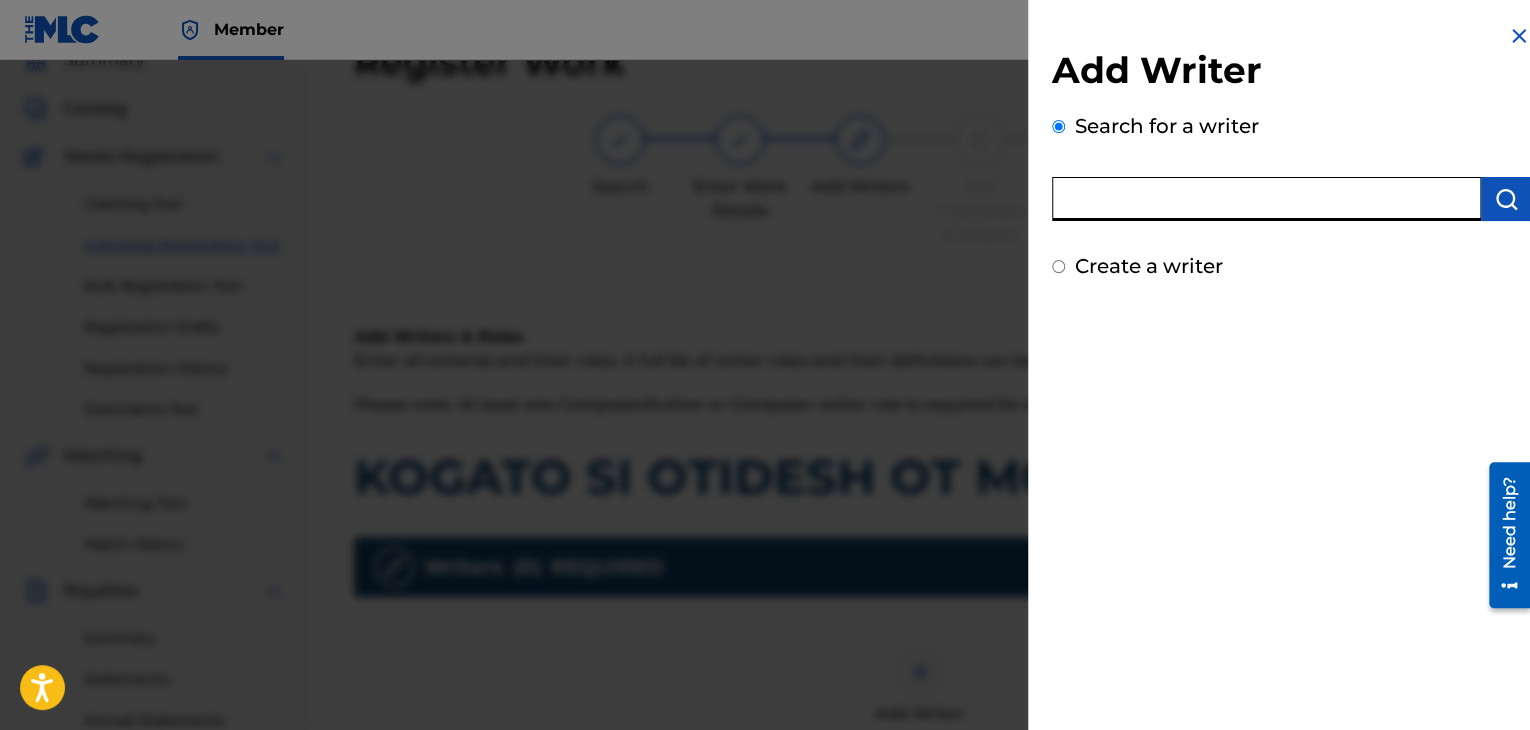 paste on "00121379101" 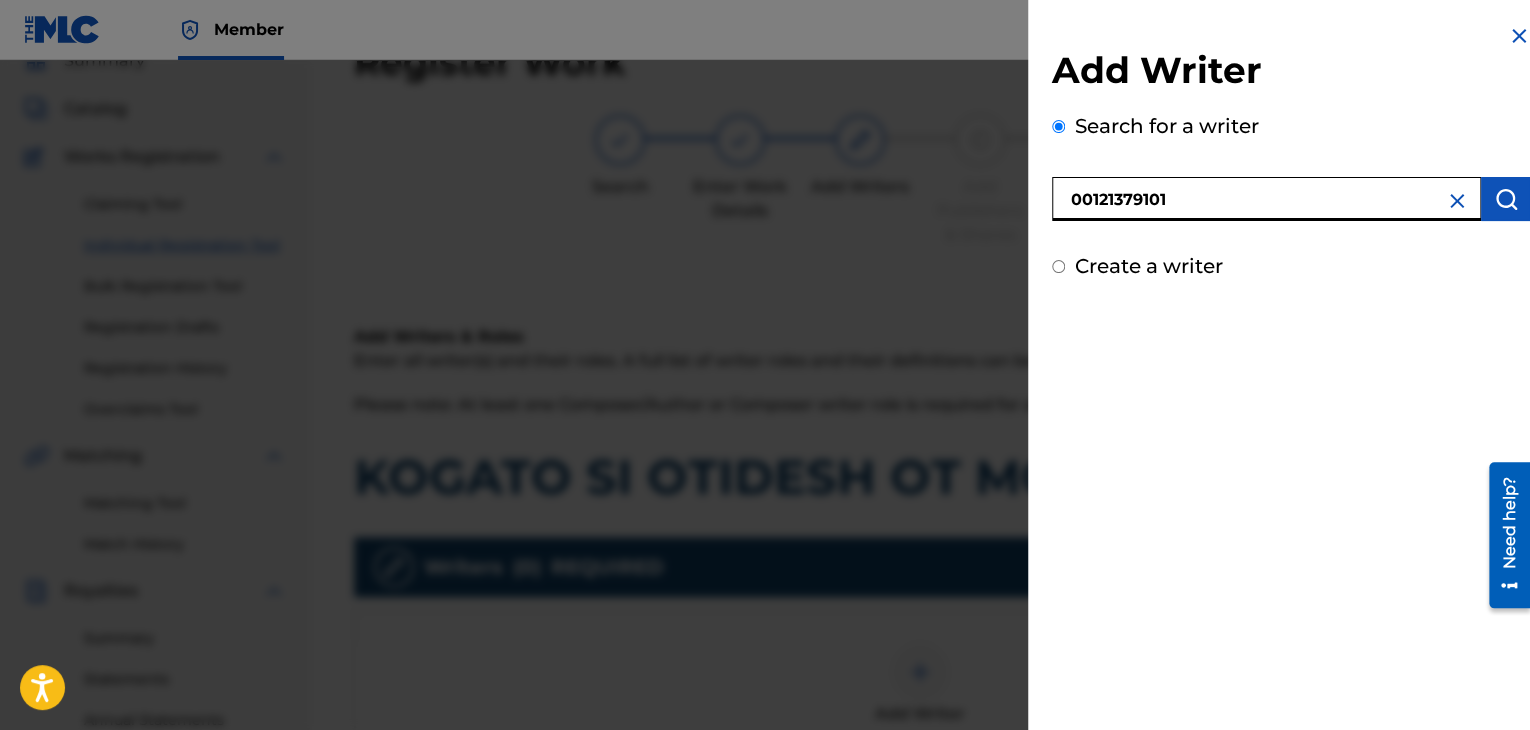 type on "00121379101" 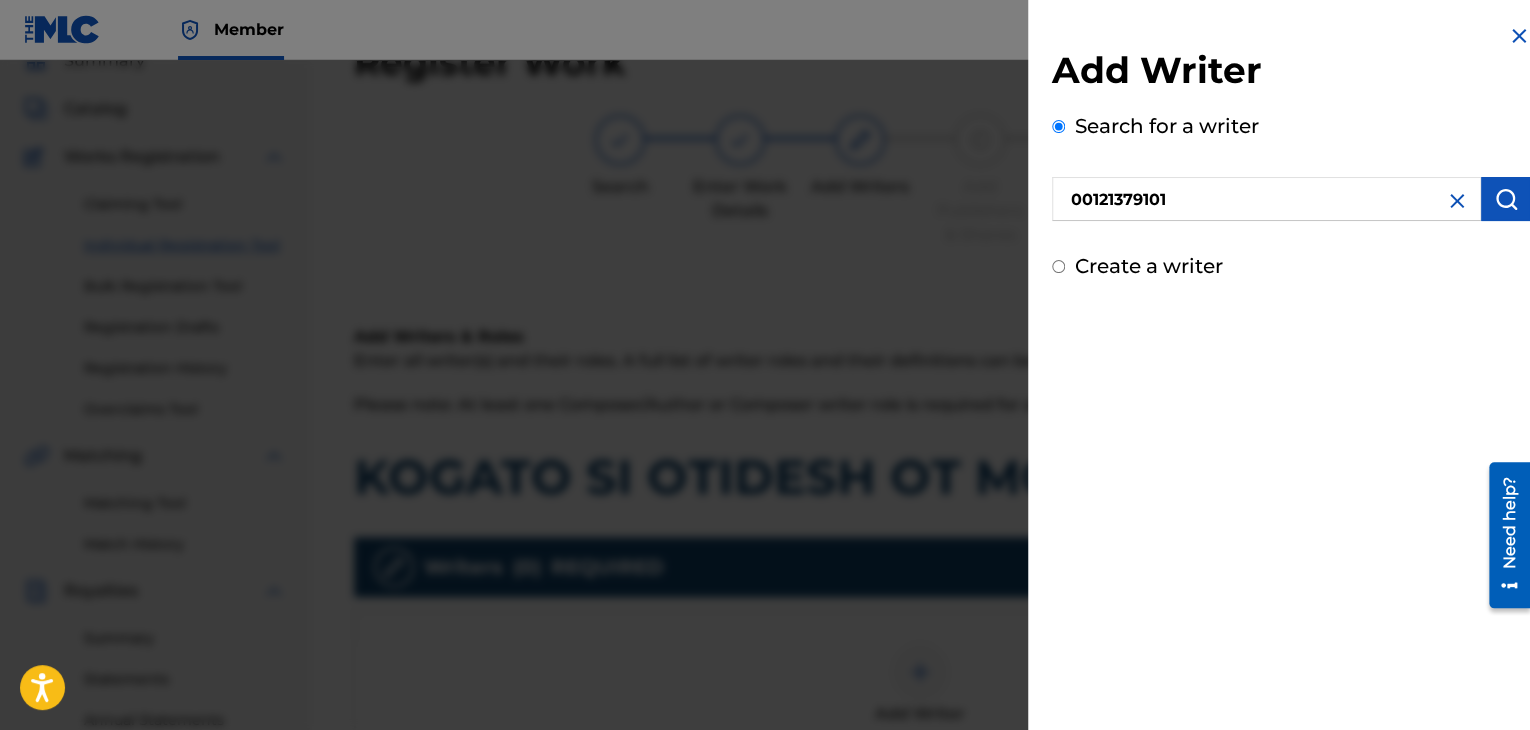 click at bounding box center (1506, 199) 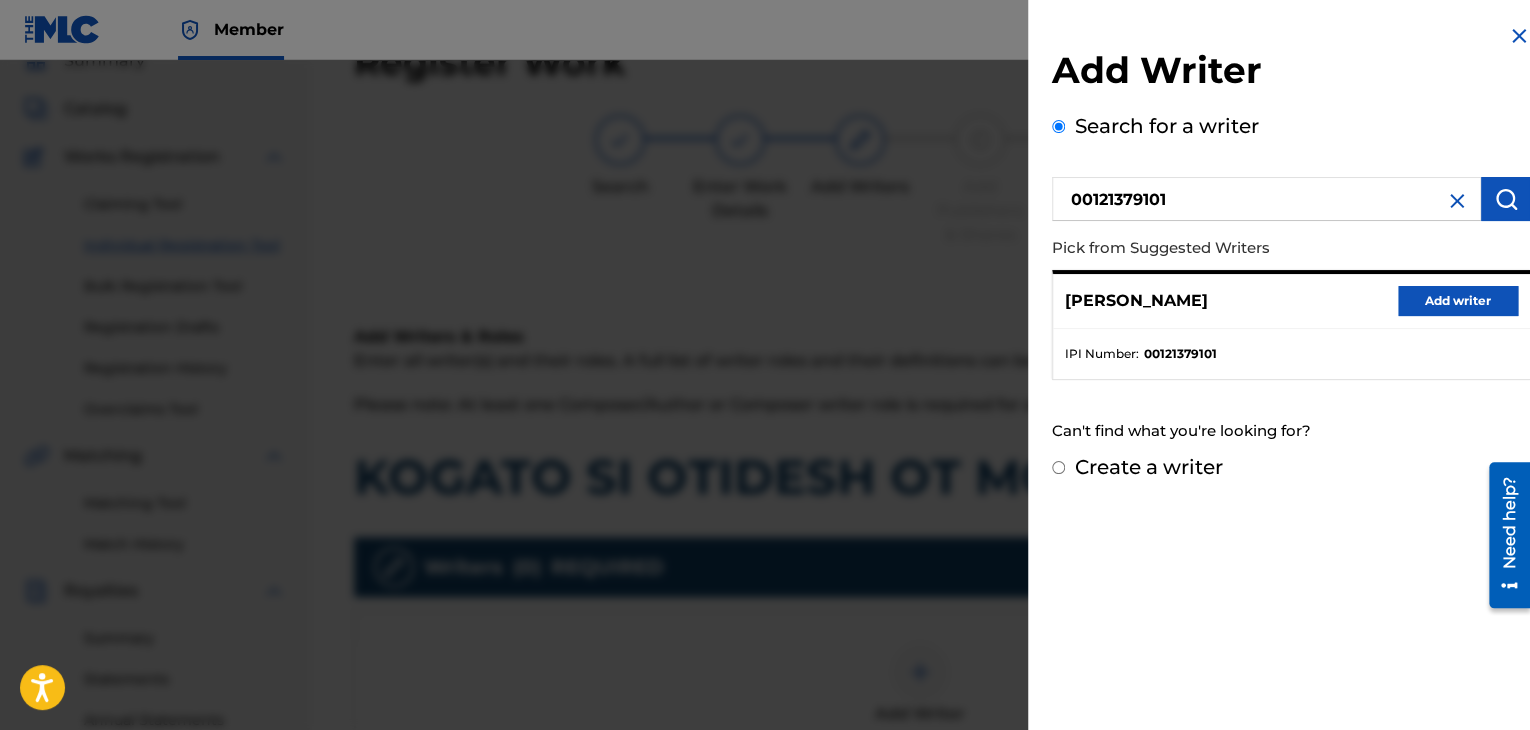 click on "TODOR FILKOV Add writer IPI Number : 00121379101" at bounding box center (1291, 325) 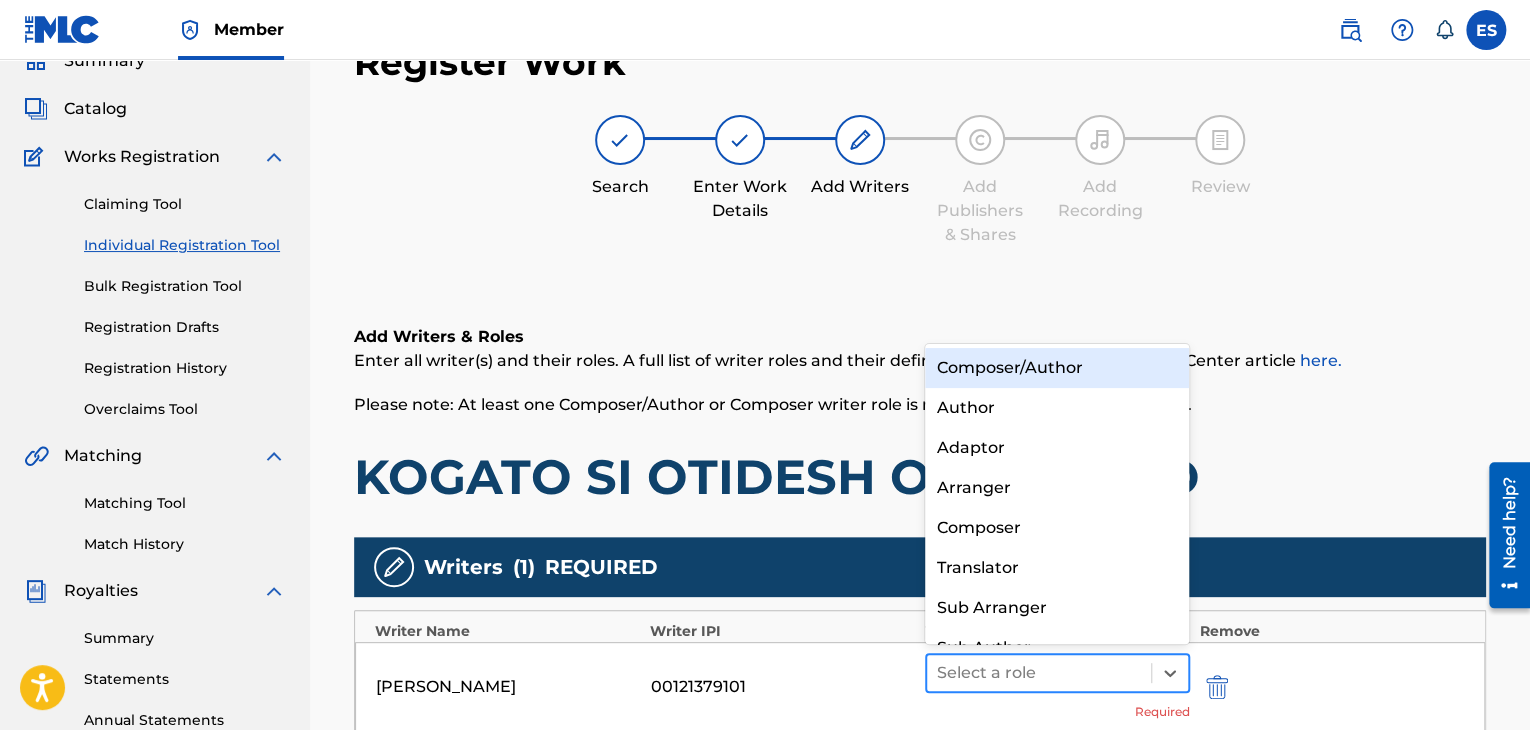 click at bounding box center (1039, 673) 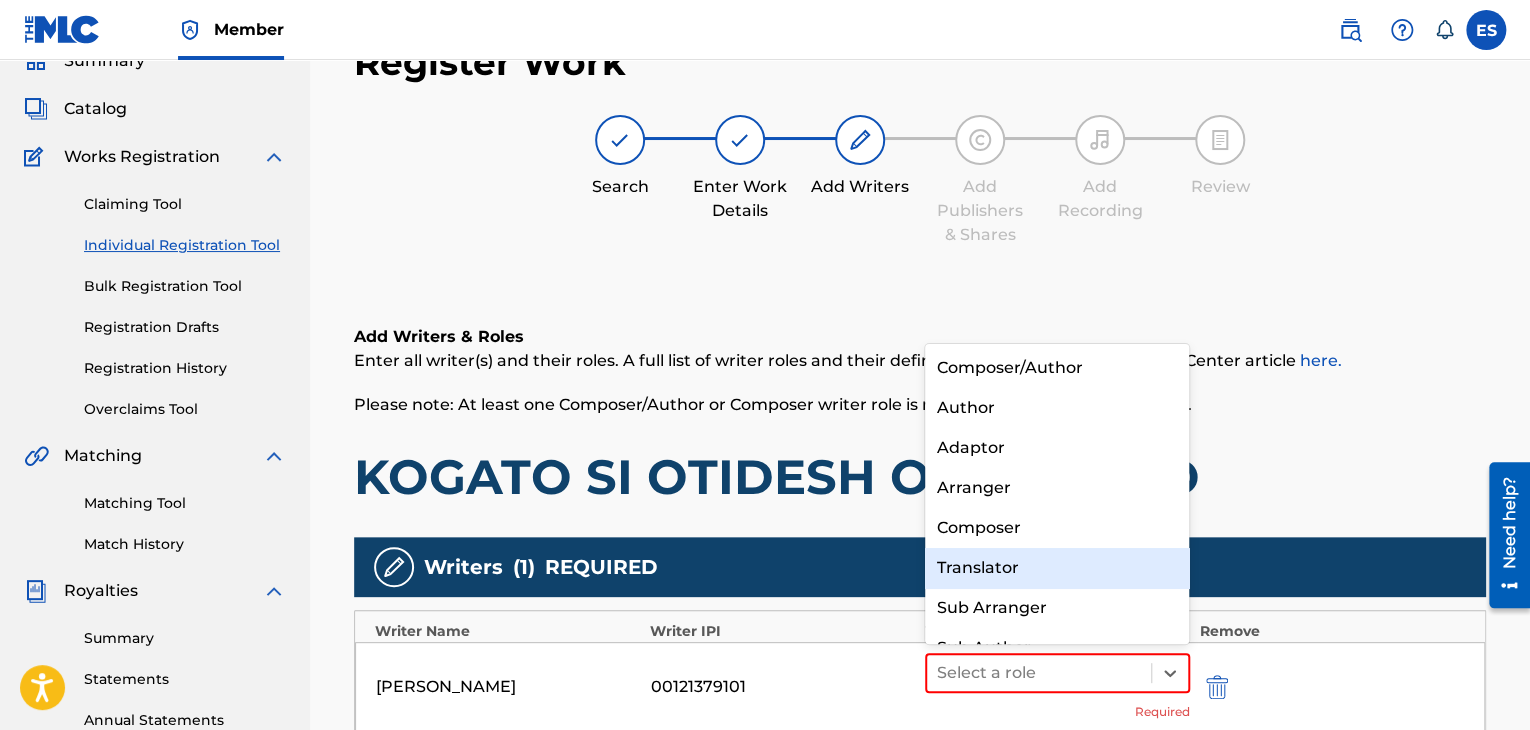 scroll, scrollTop: 28, scrollLeft: 0, axis: vertical 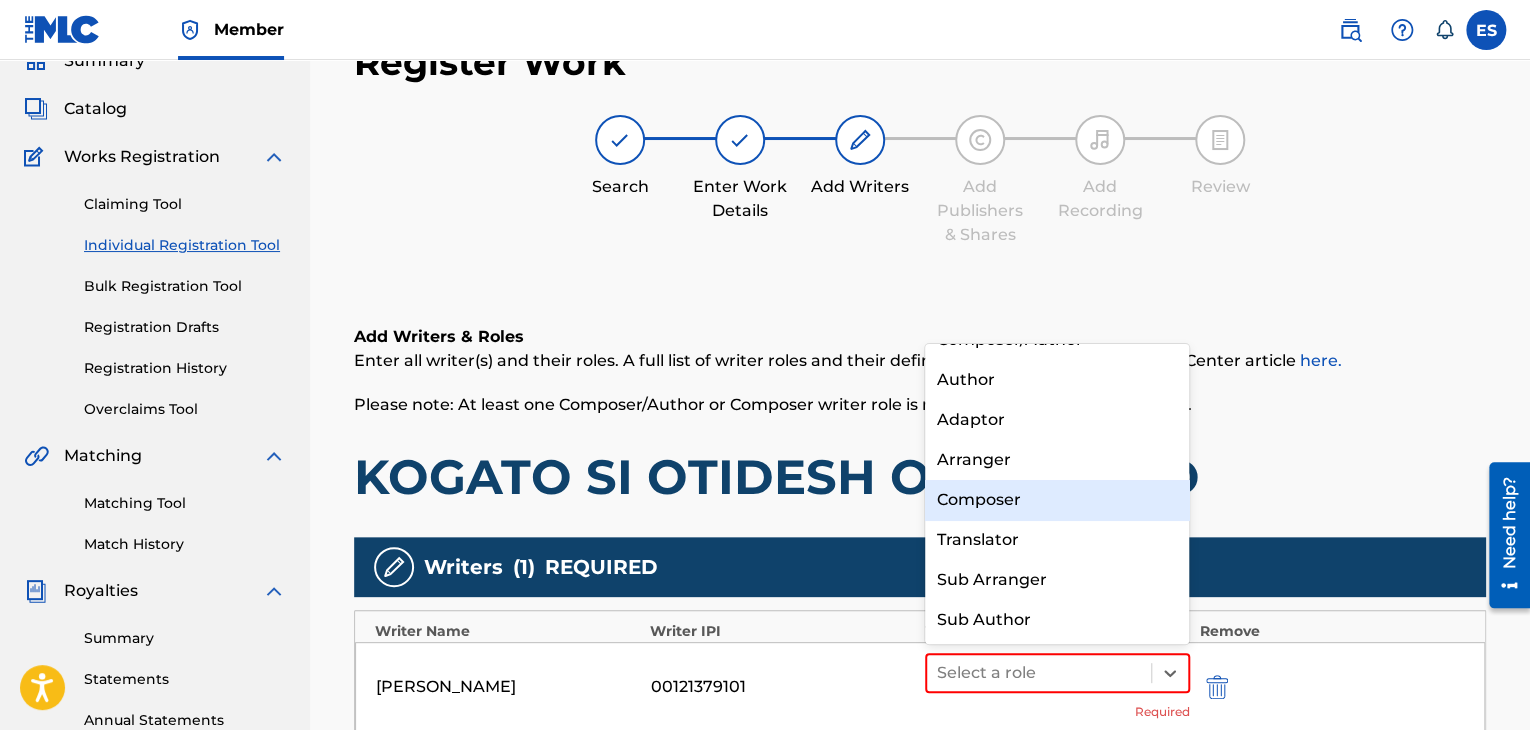 click on "Composer" at bounding box center (1057, 500) 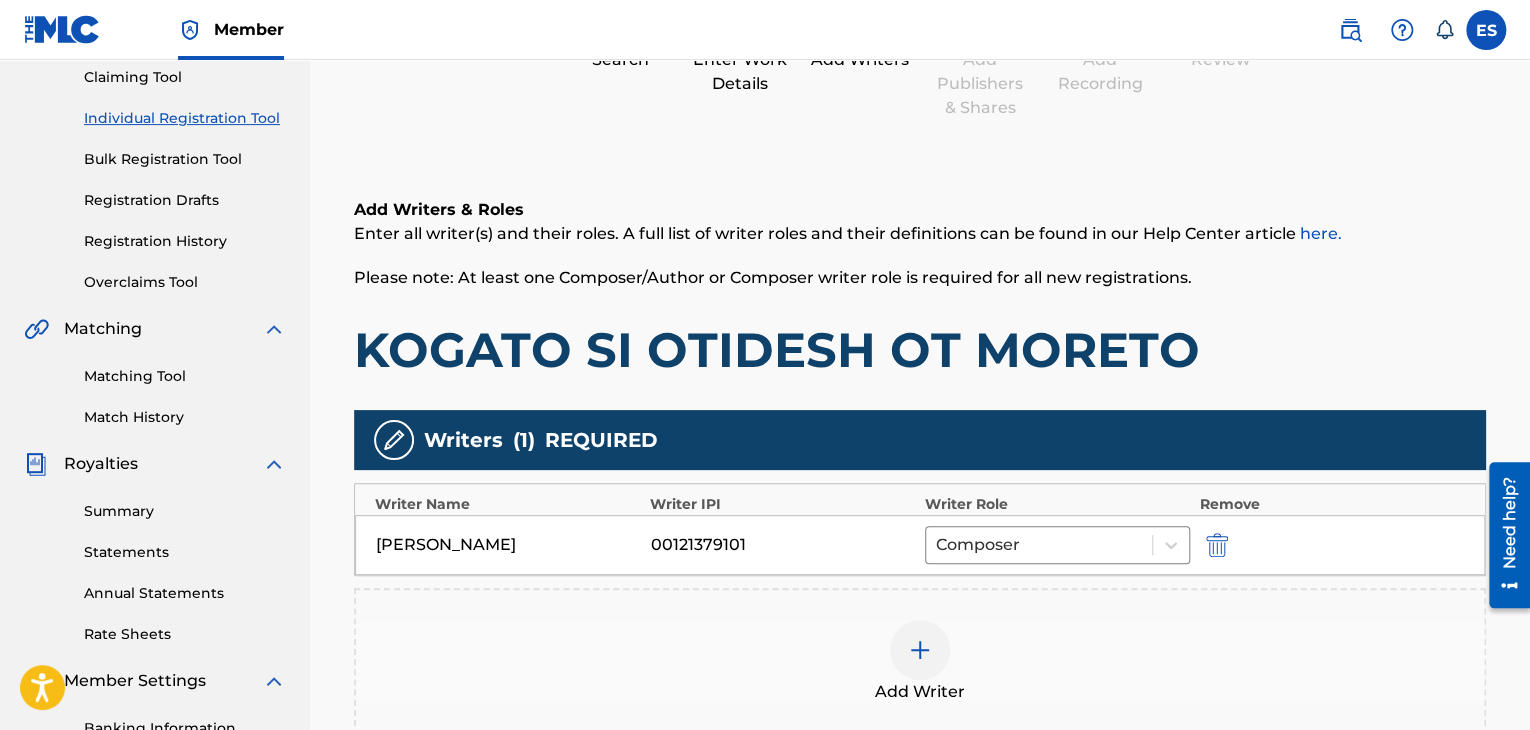 scroll, scrollTop: 390, scrollLeft: 0, axis: vertical 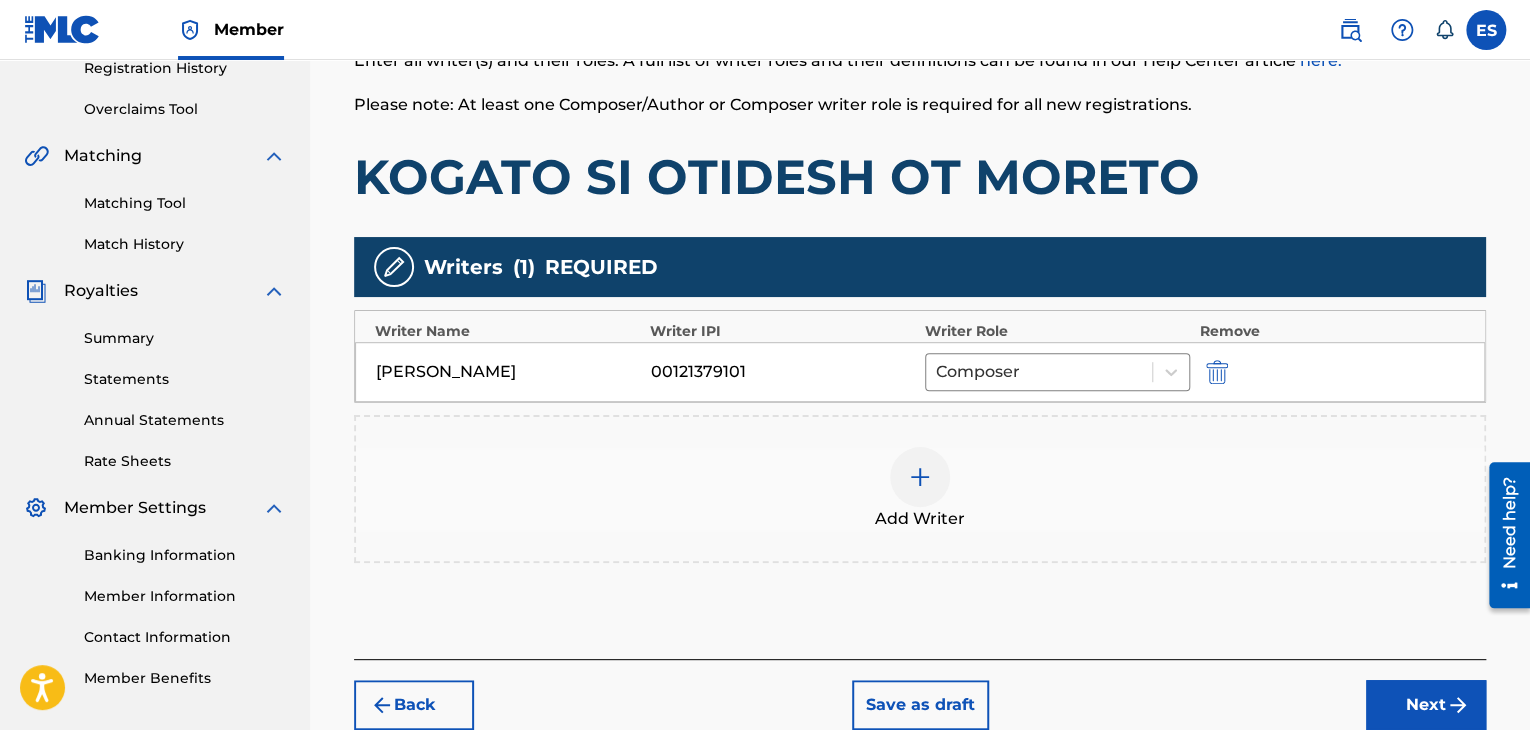 click on "Add Writer" at bounding box center [920, 519] 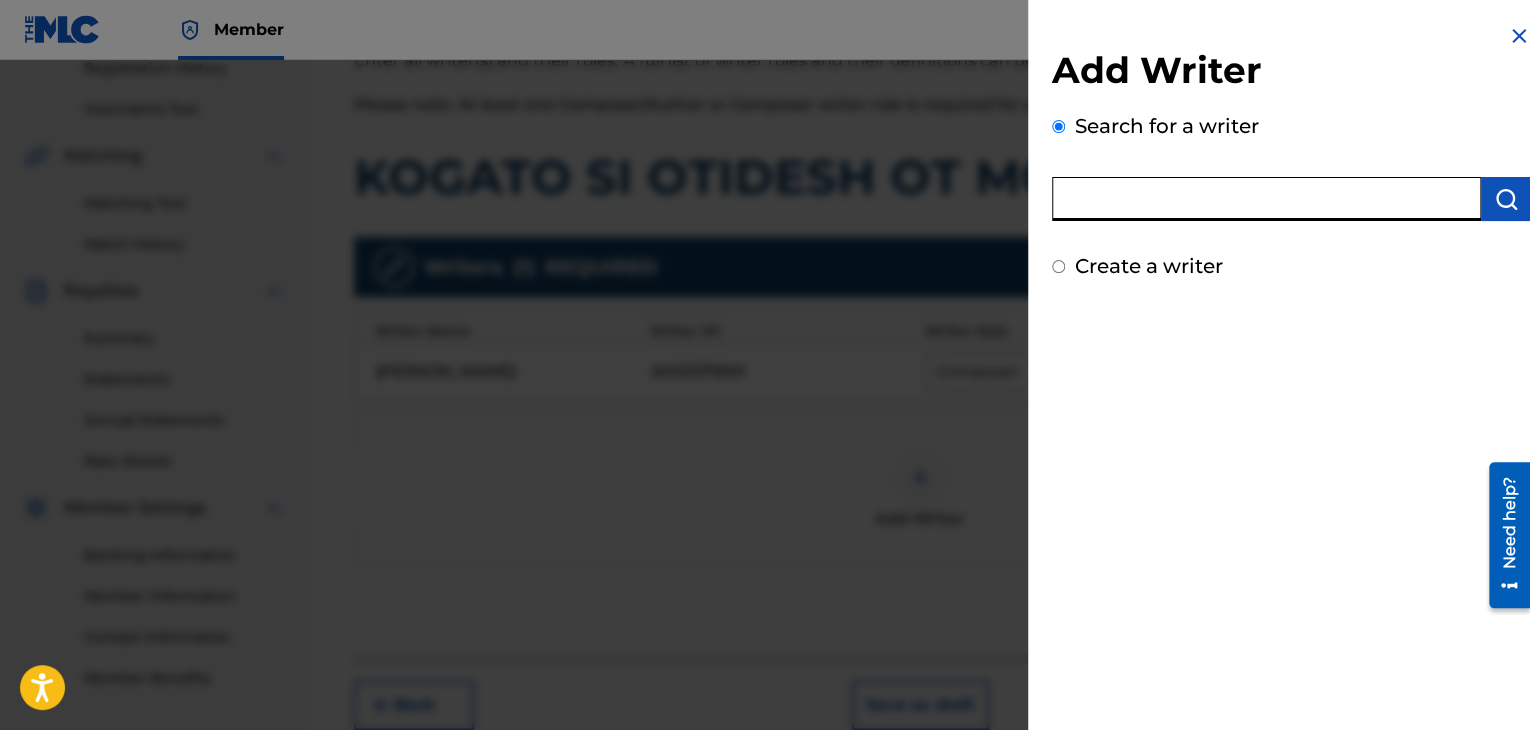drag, startPoint x: 1269, startPoint y: 225, endPoint x: 1235, endPoint y: 197, distance: 44.04543 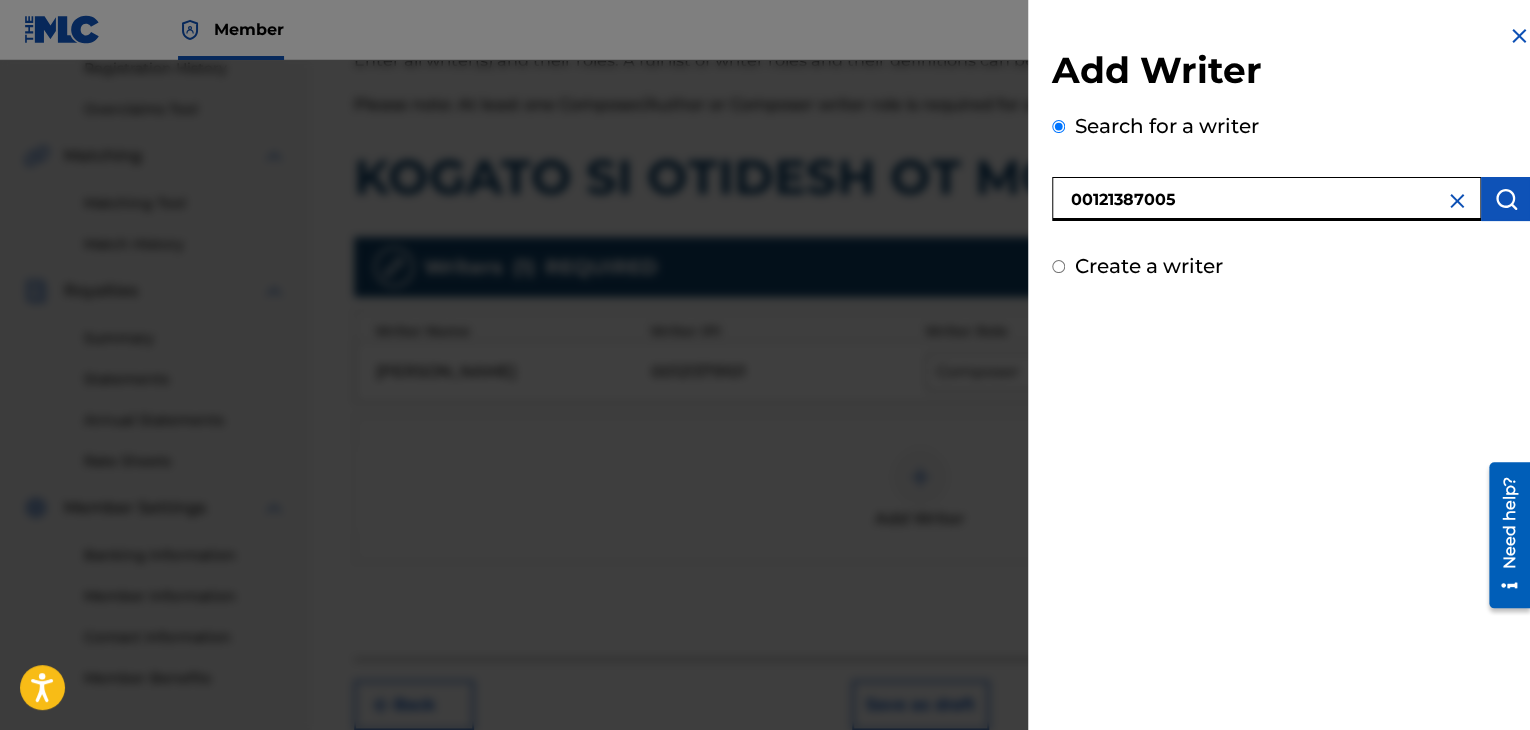 type on "00121387005" 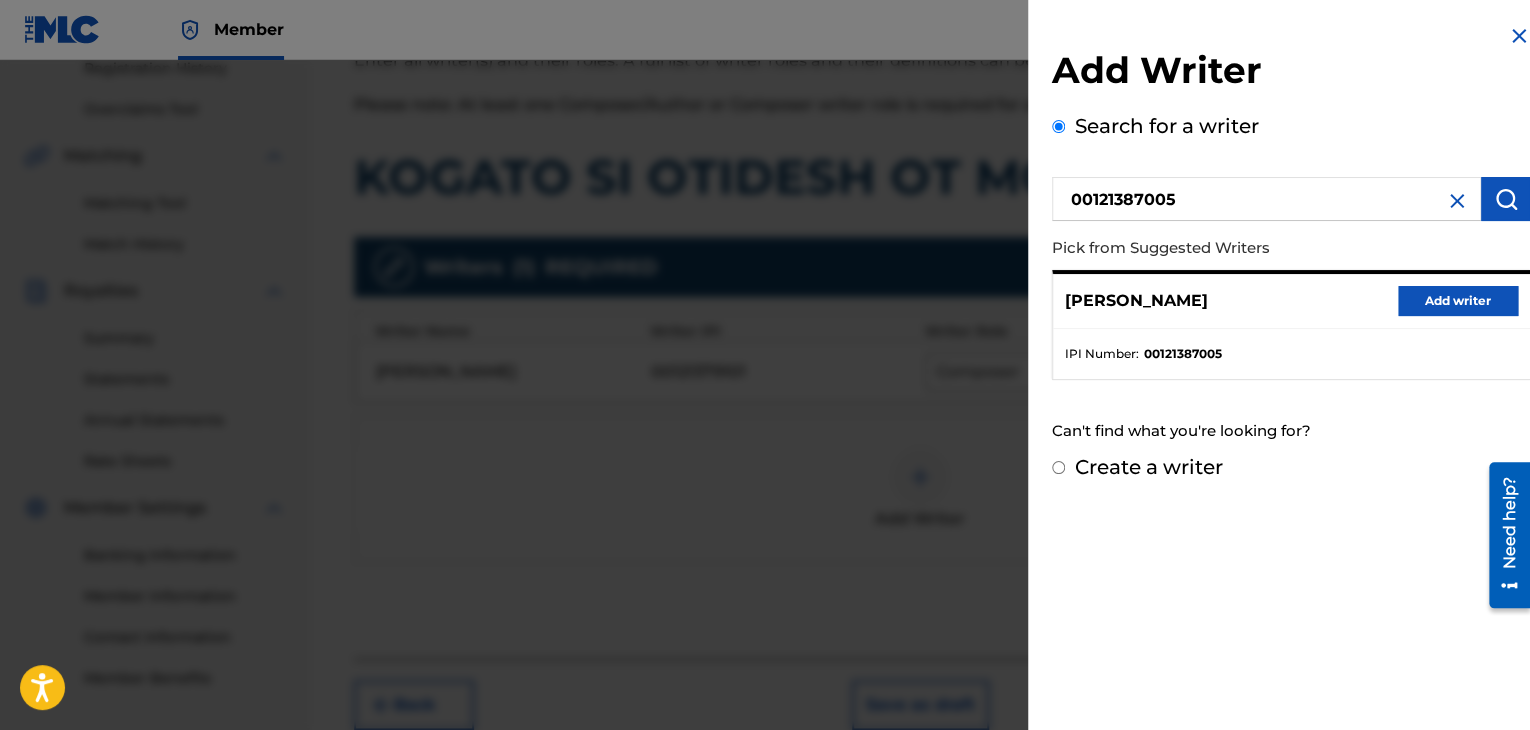 click on "[PERSON_NAME] Add writer" at bounding box center [1291, 301] 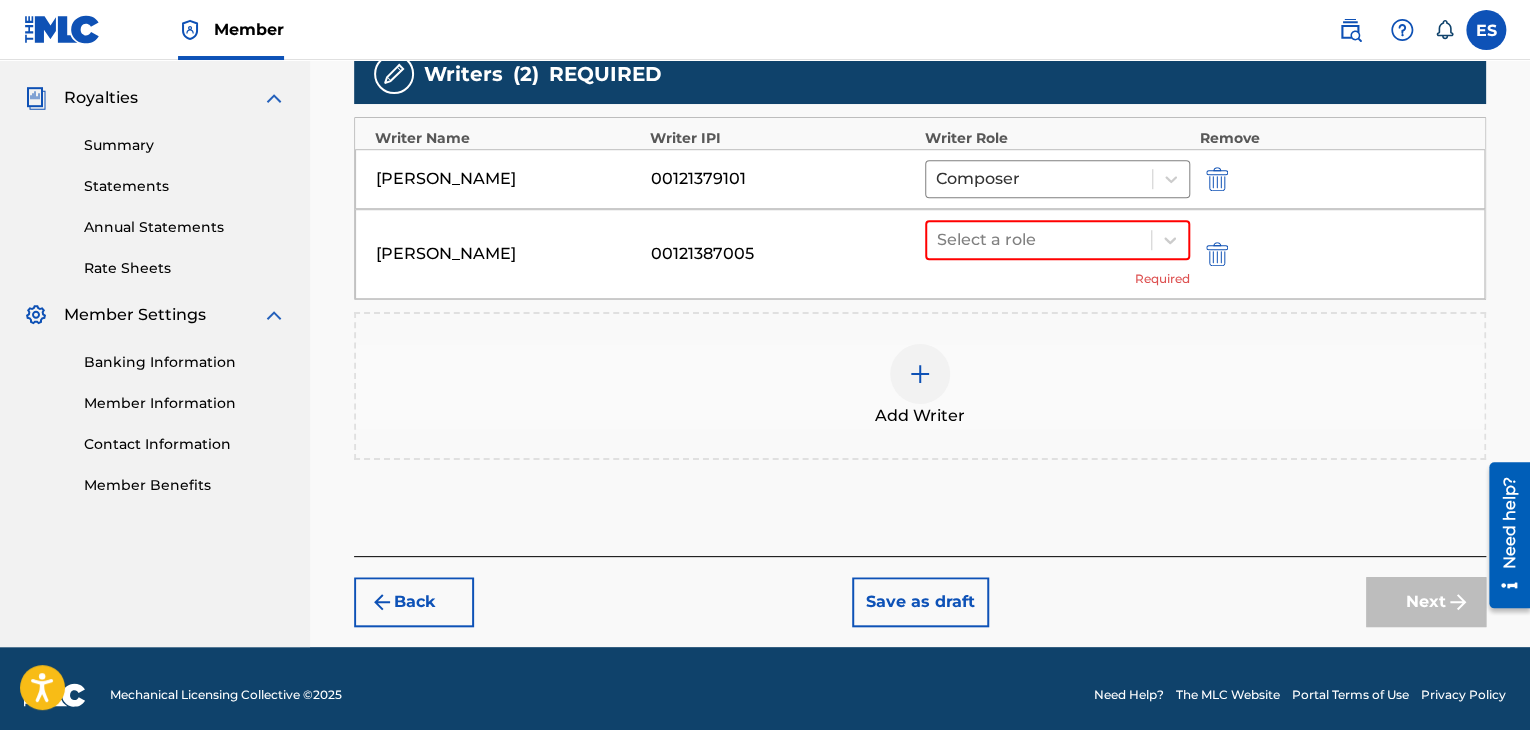 scroll, scrollTop: 590, scrollLeft: 0, axis: vertical 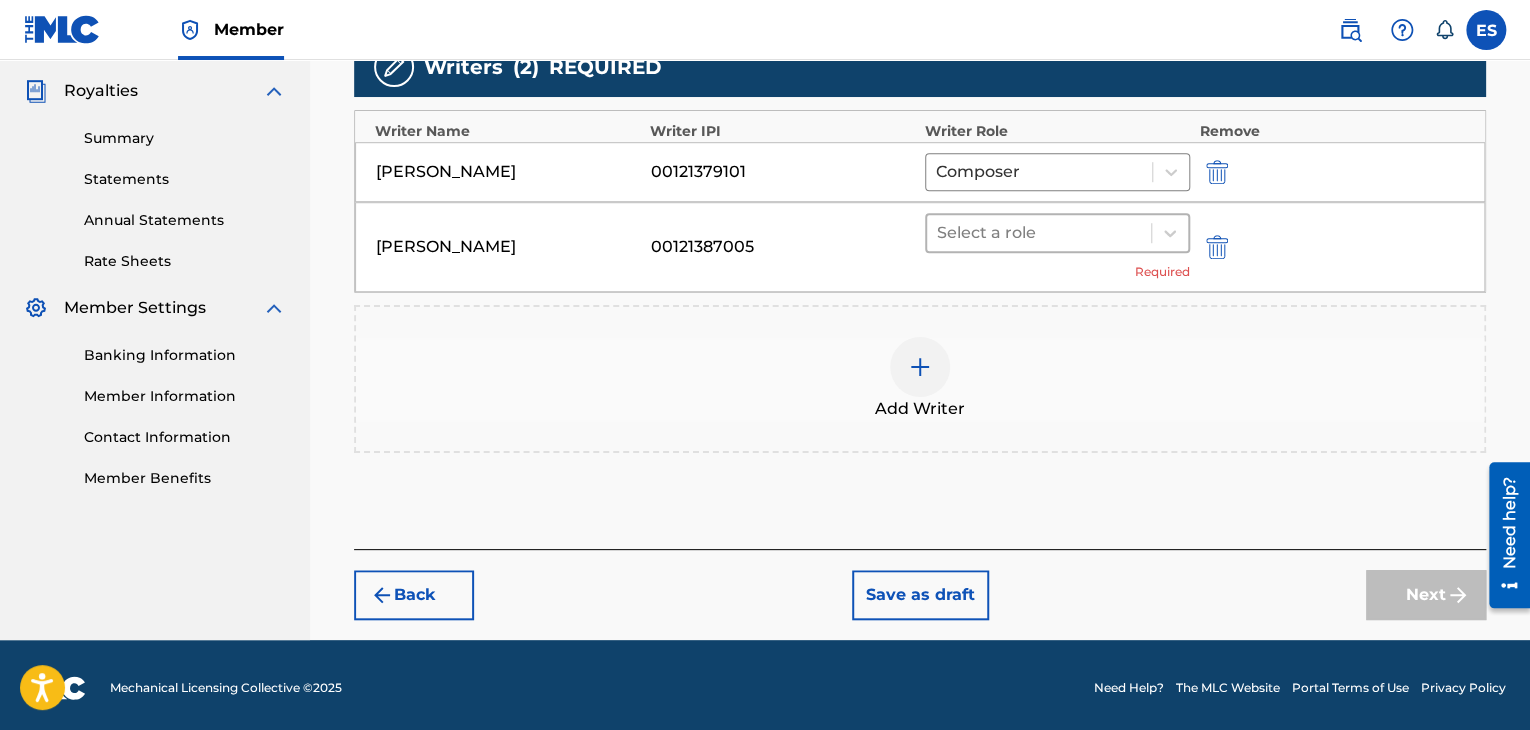 click at bounding box center [1039, 233] 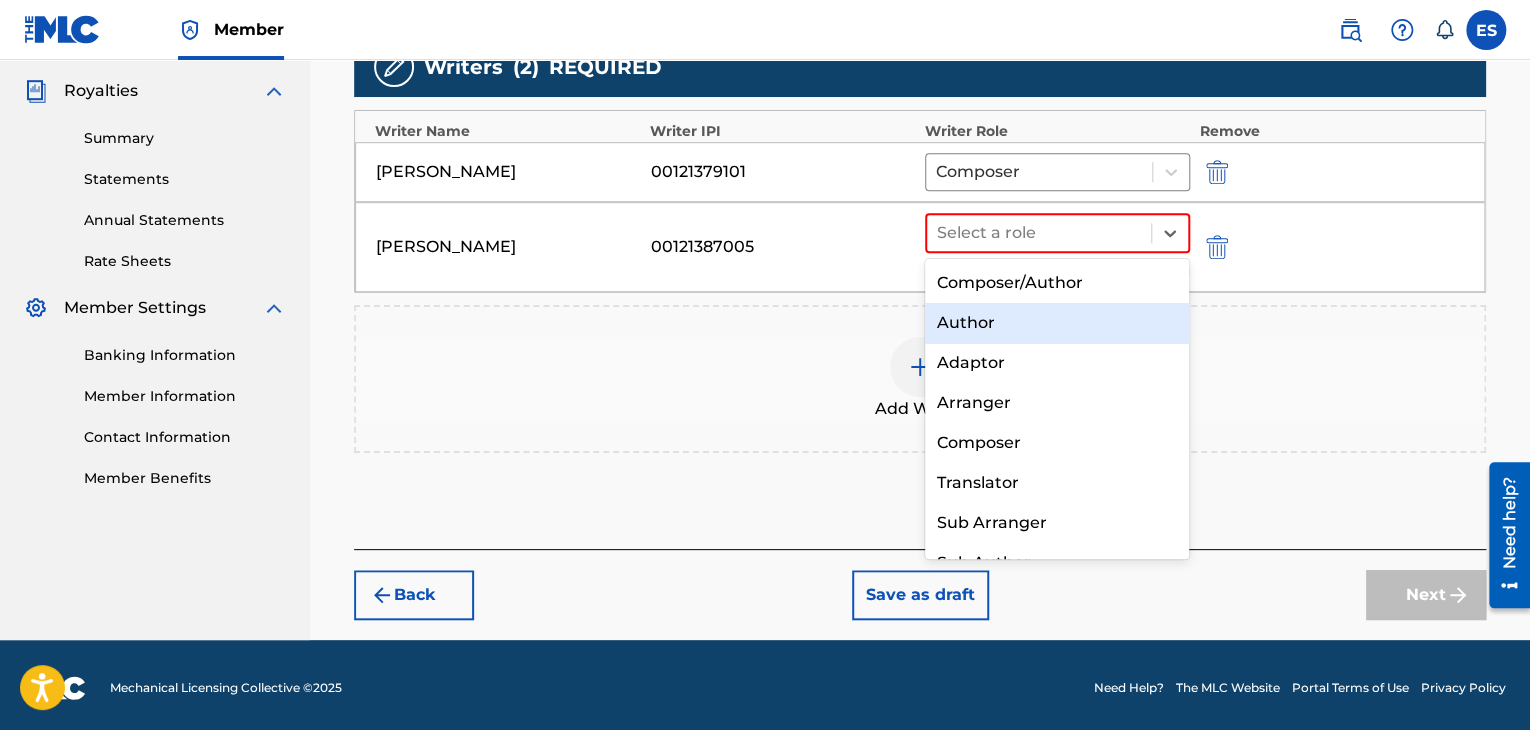 click on "Author" at bounding box center (1057, 323) 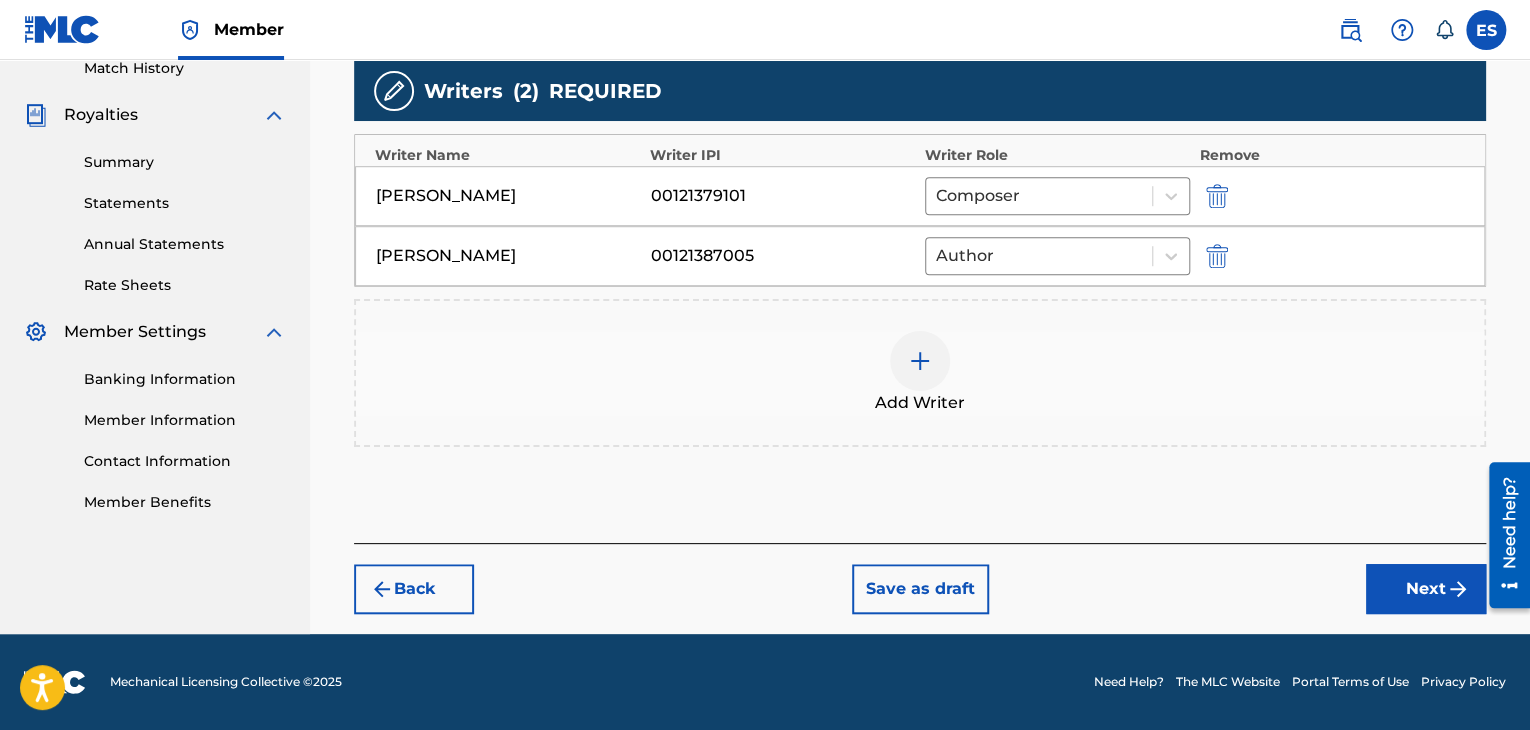 scroll, scrollTop: 564, scrollLeft: 0, axis: vertical 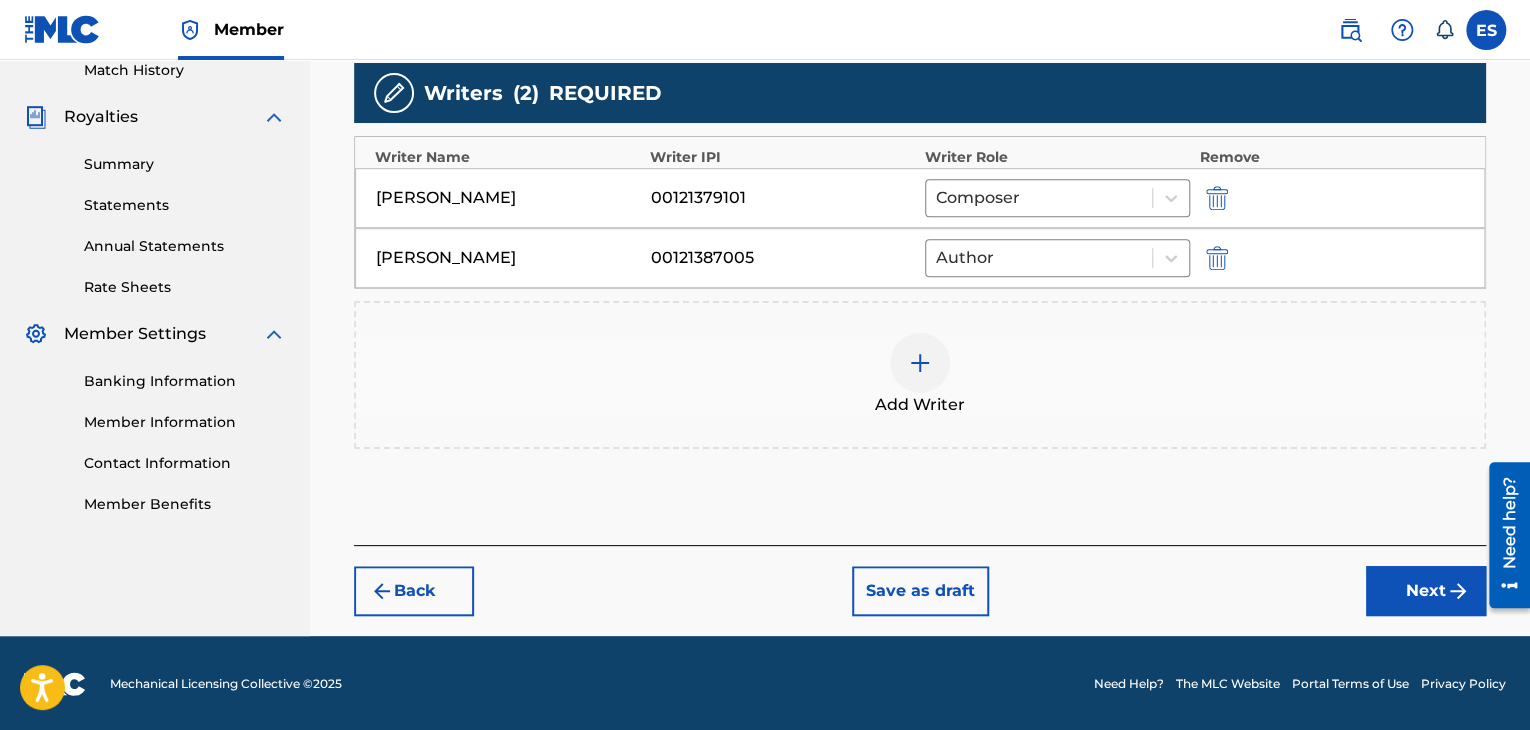click on "Next" at bounding box center (1426, 591) 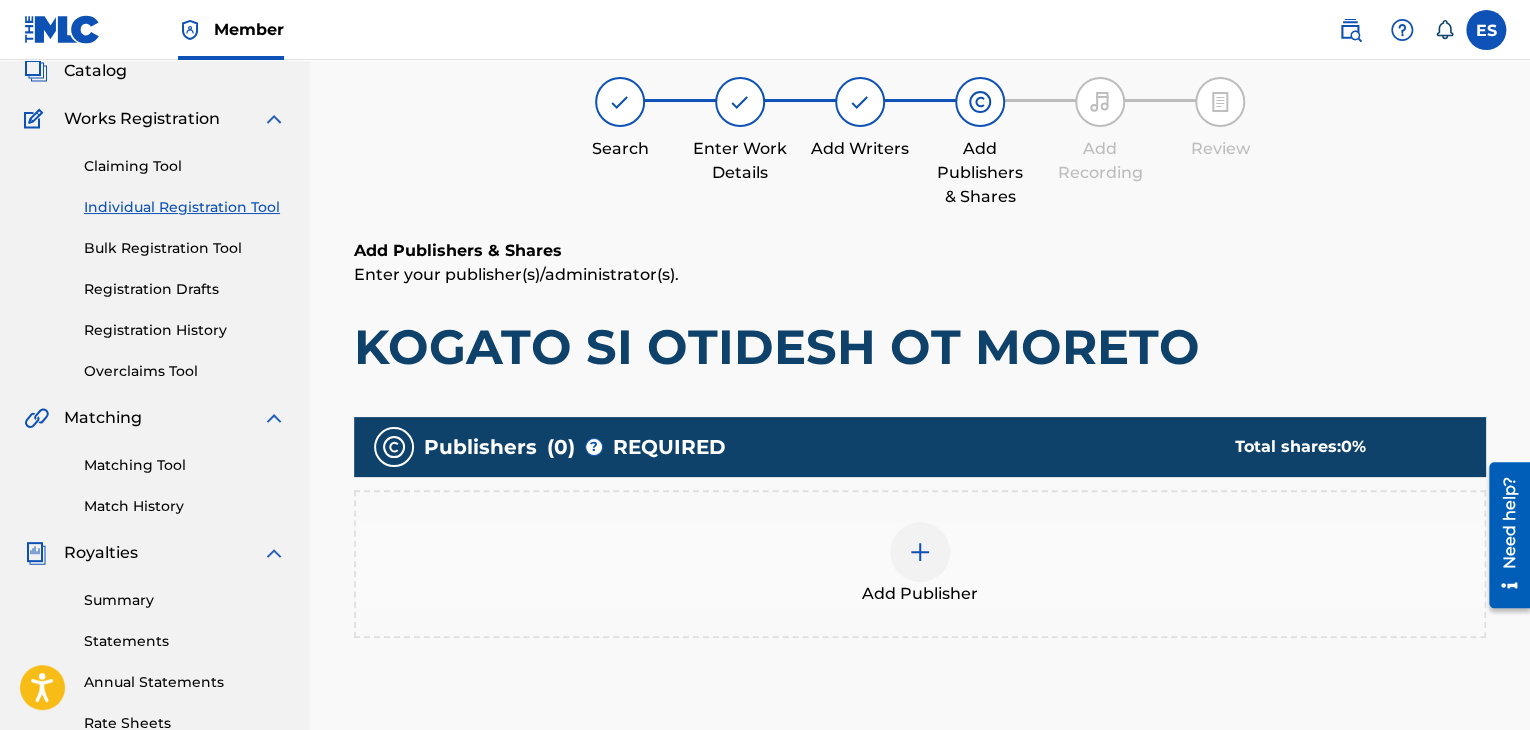 scroll, scrollTop: 90, scrollLeft: 0, axis: vertical 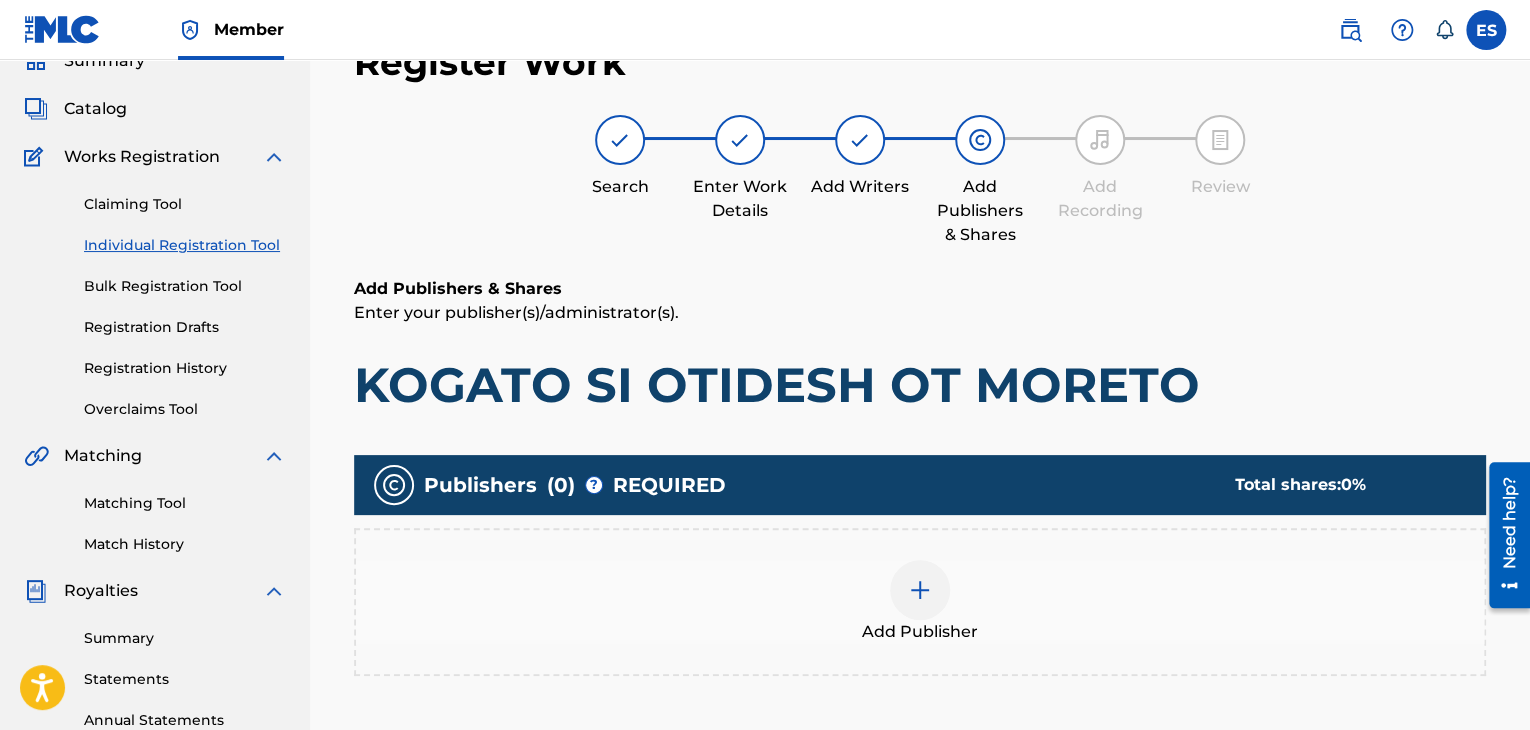 click on "Add Publisher" at bounding box center (920, 602) 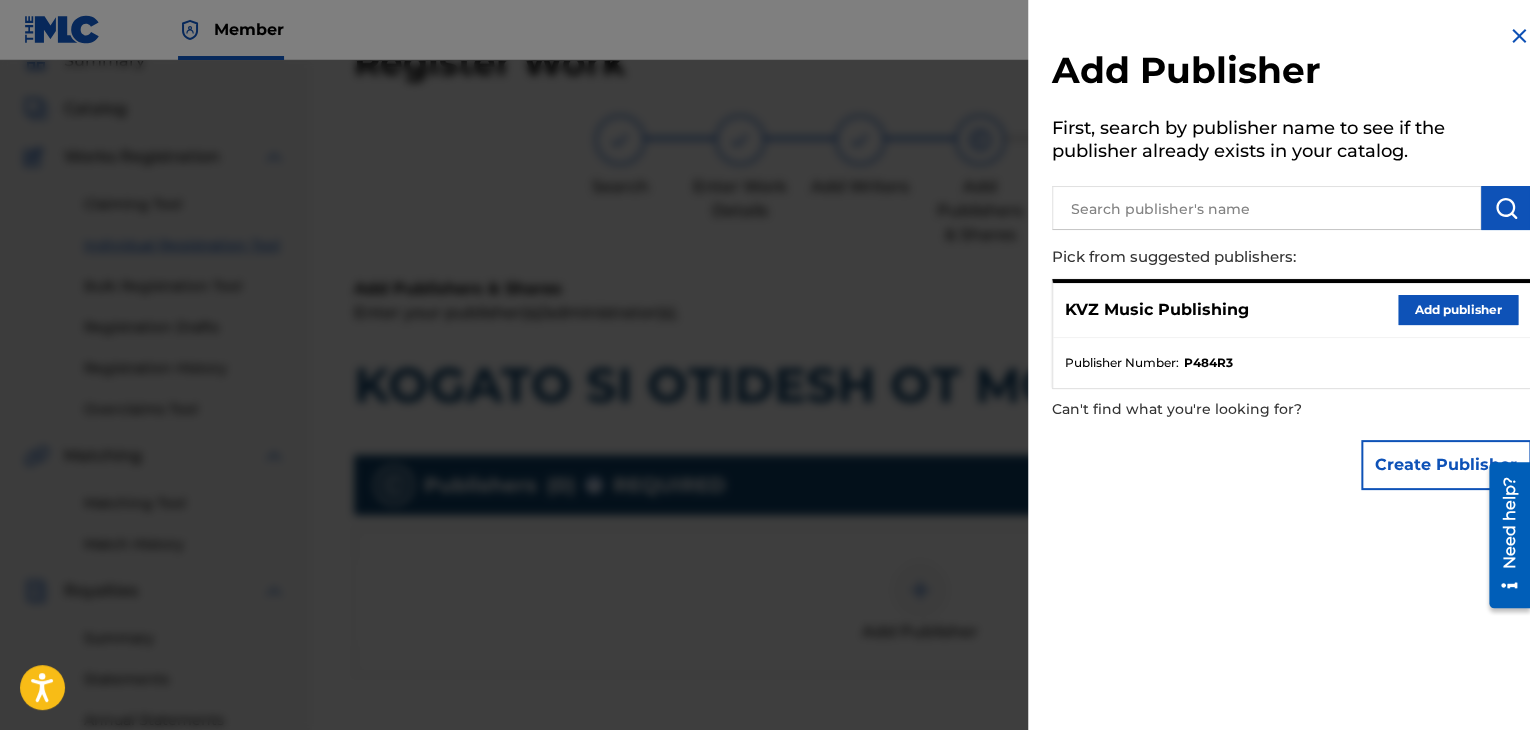 click on "KVZ Music Publishing Add publisher" at bounding box center (1291, 310) 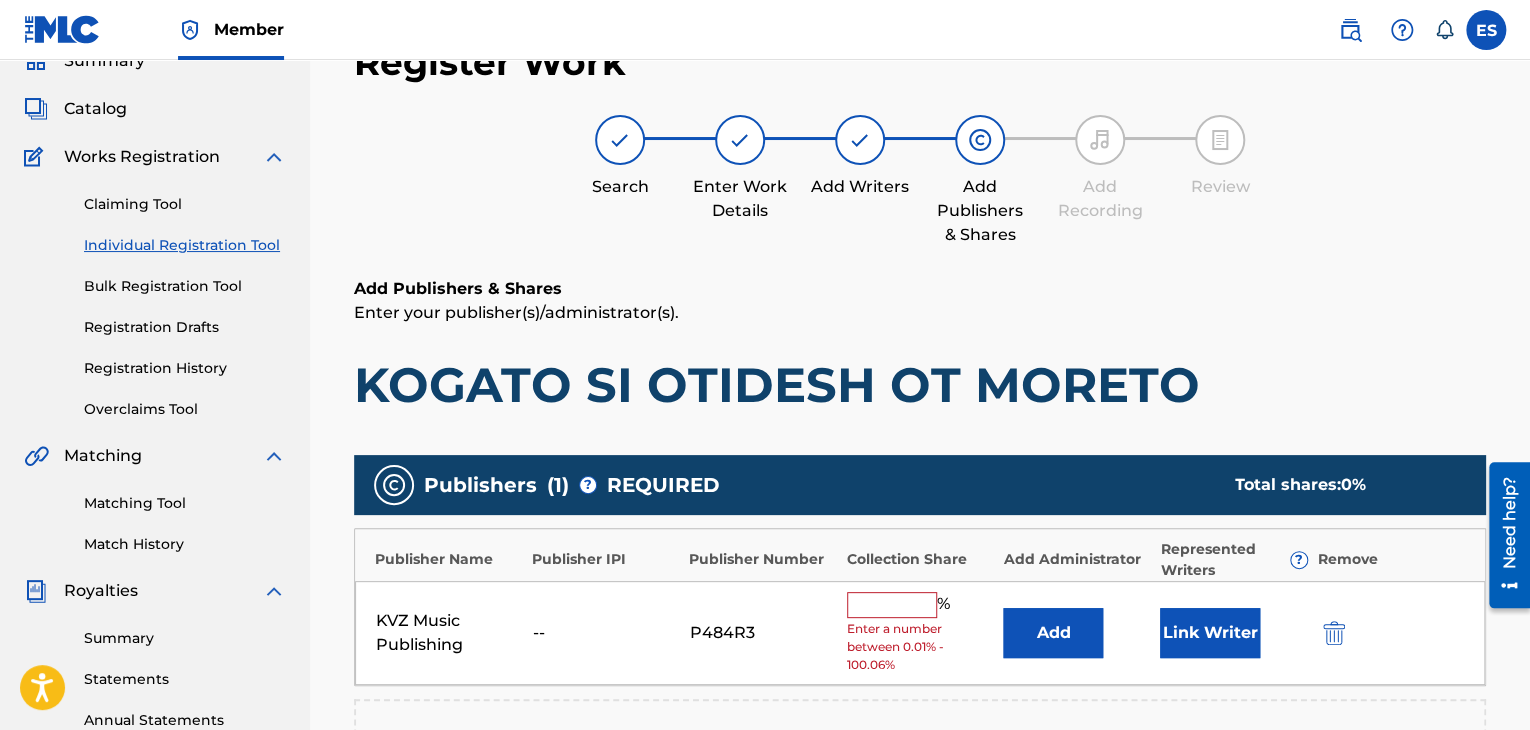 click at bounding box center [892, 605] 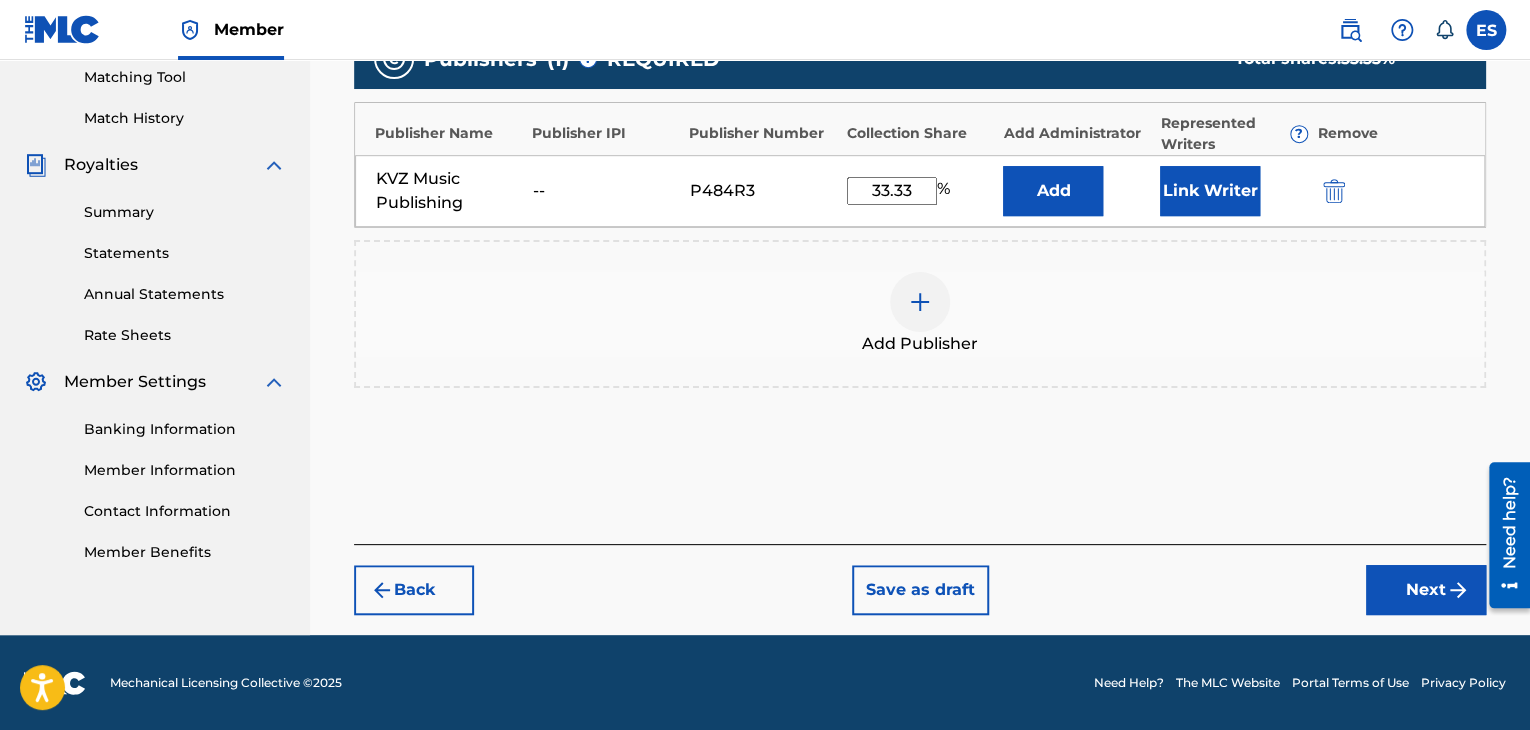 click on "Next" at bounding box center [1426, 590] 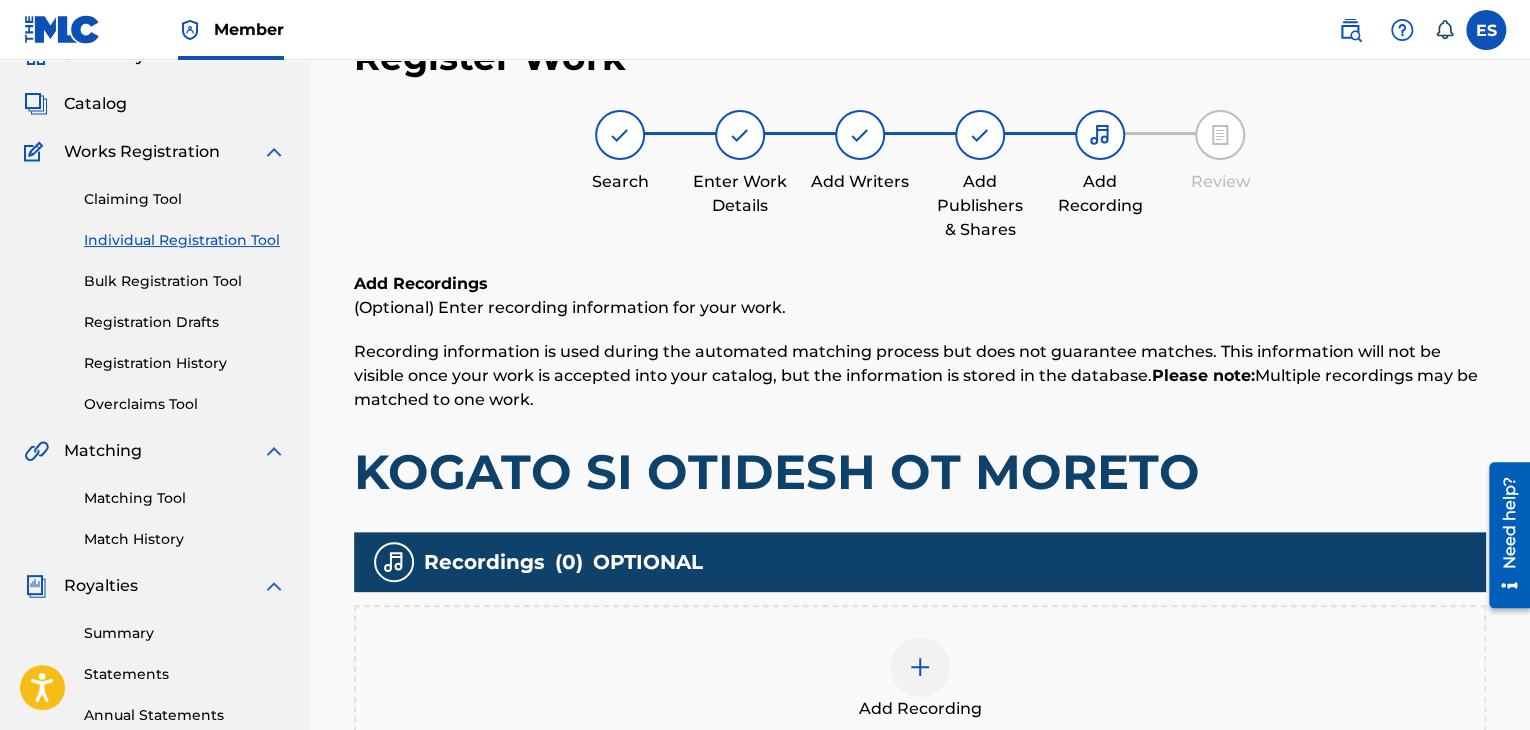 scroll, scrollTop: 90, scrollLeft: 0, axis: vertical 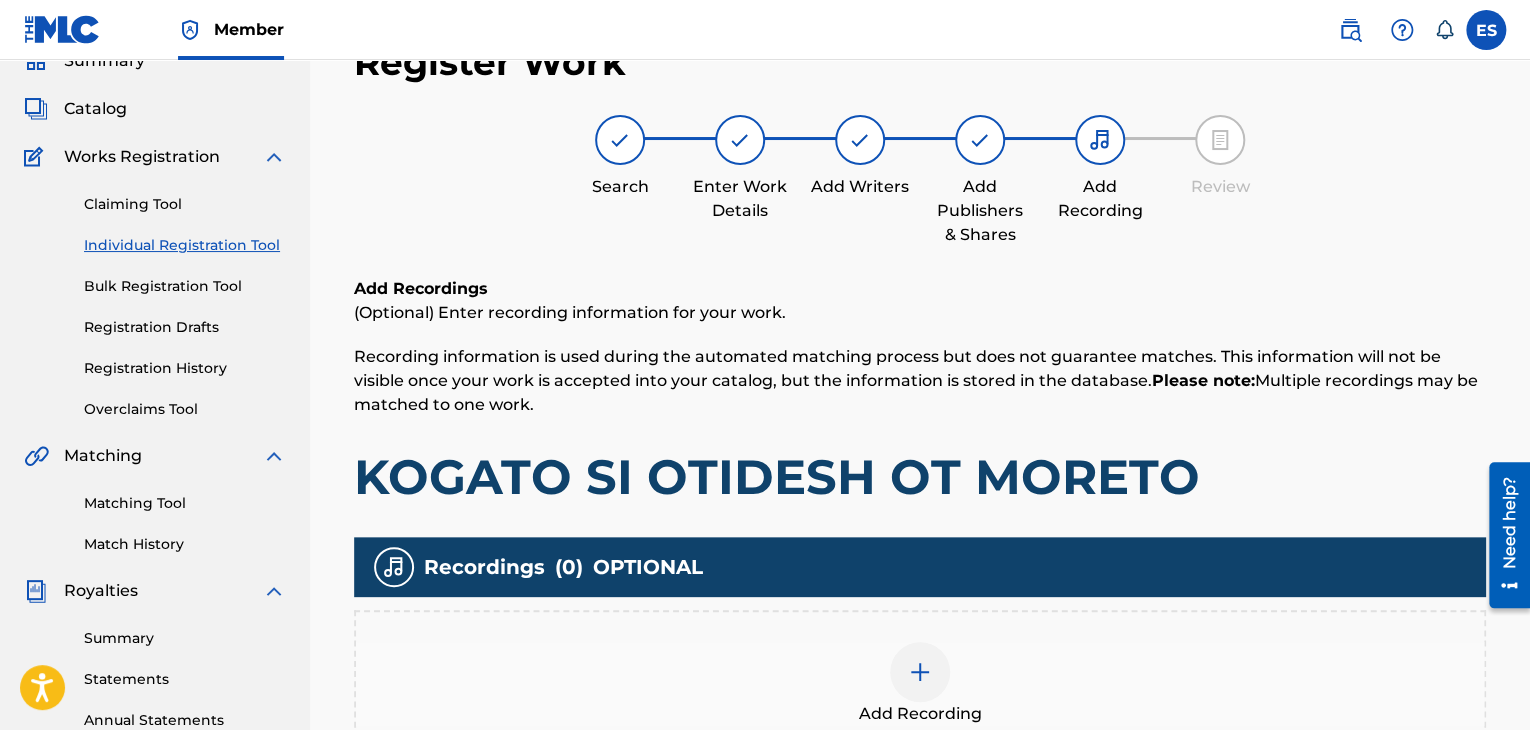 click on "Add Recording" at bounding box center [920, 684] 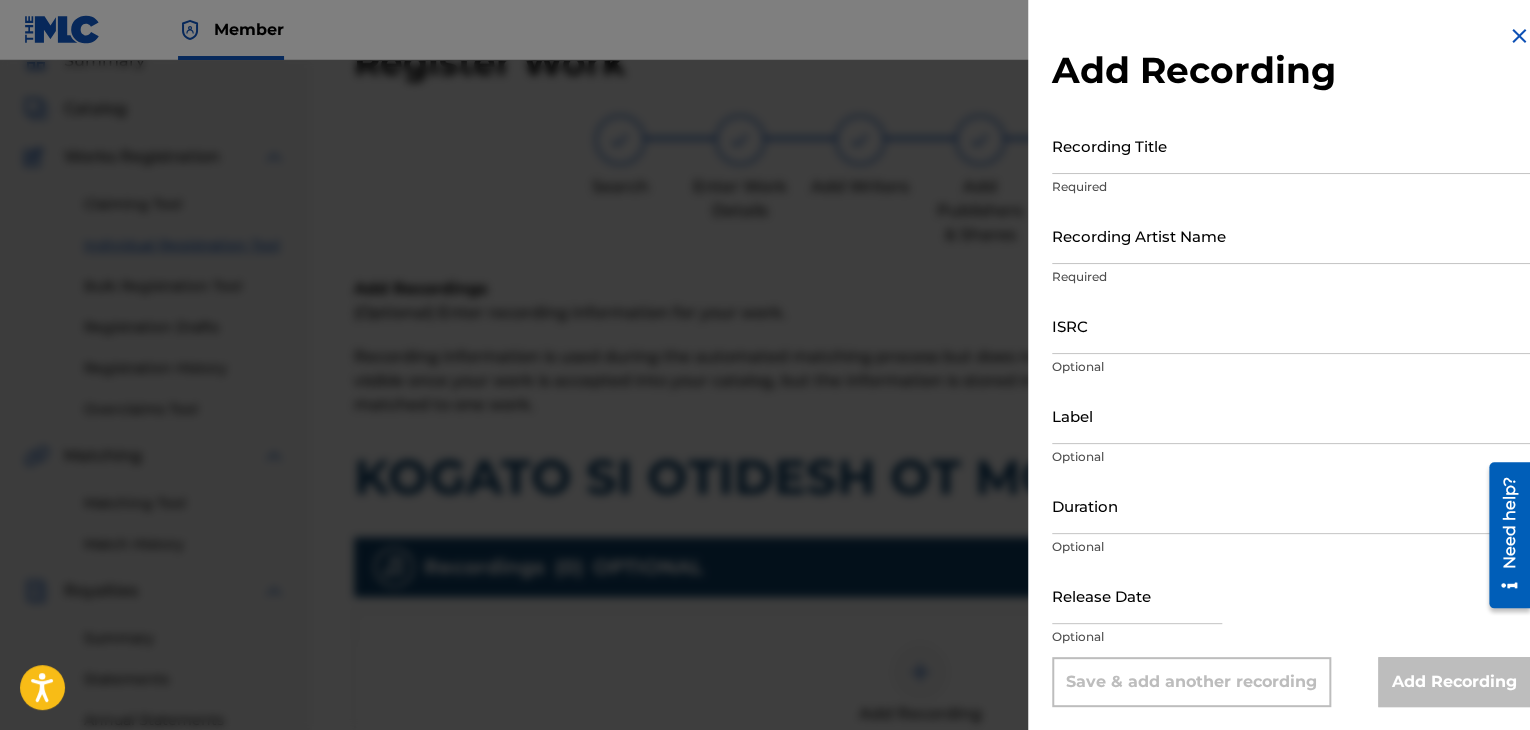 drag, startPoint x: 1154, startPoint y: 181, endPoint x: 1101, endPoint y: 153, distance: 59.94164 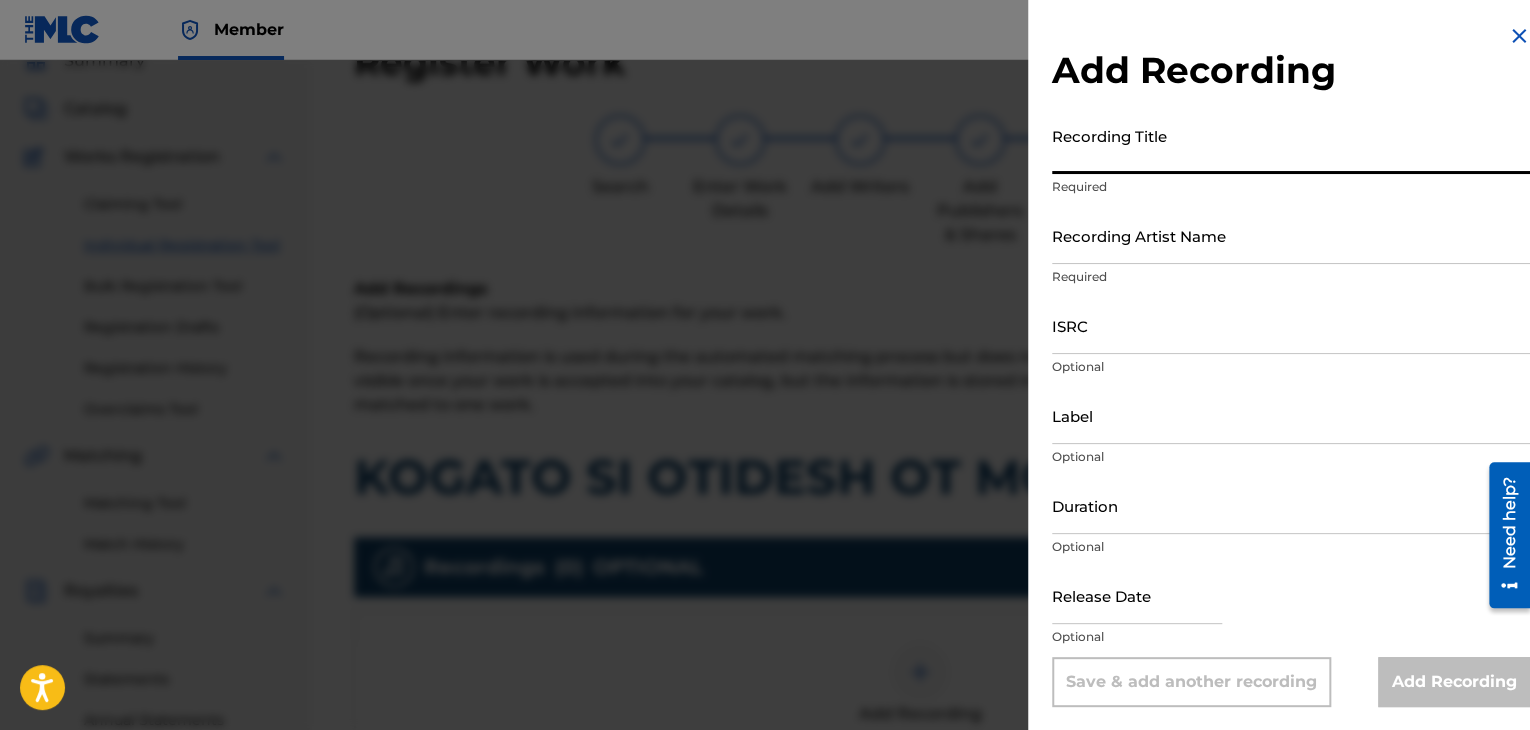 paste on "KOGATO SI OTIDESH OT MORETO" 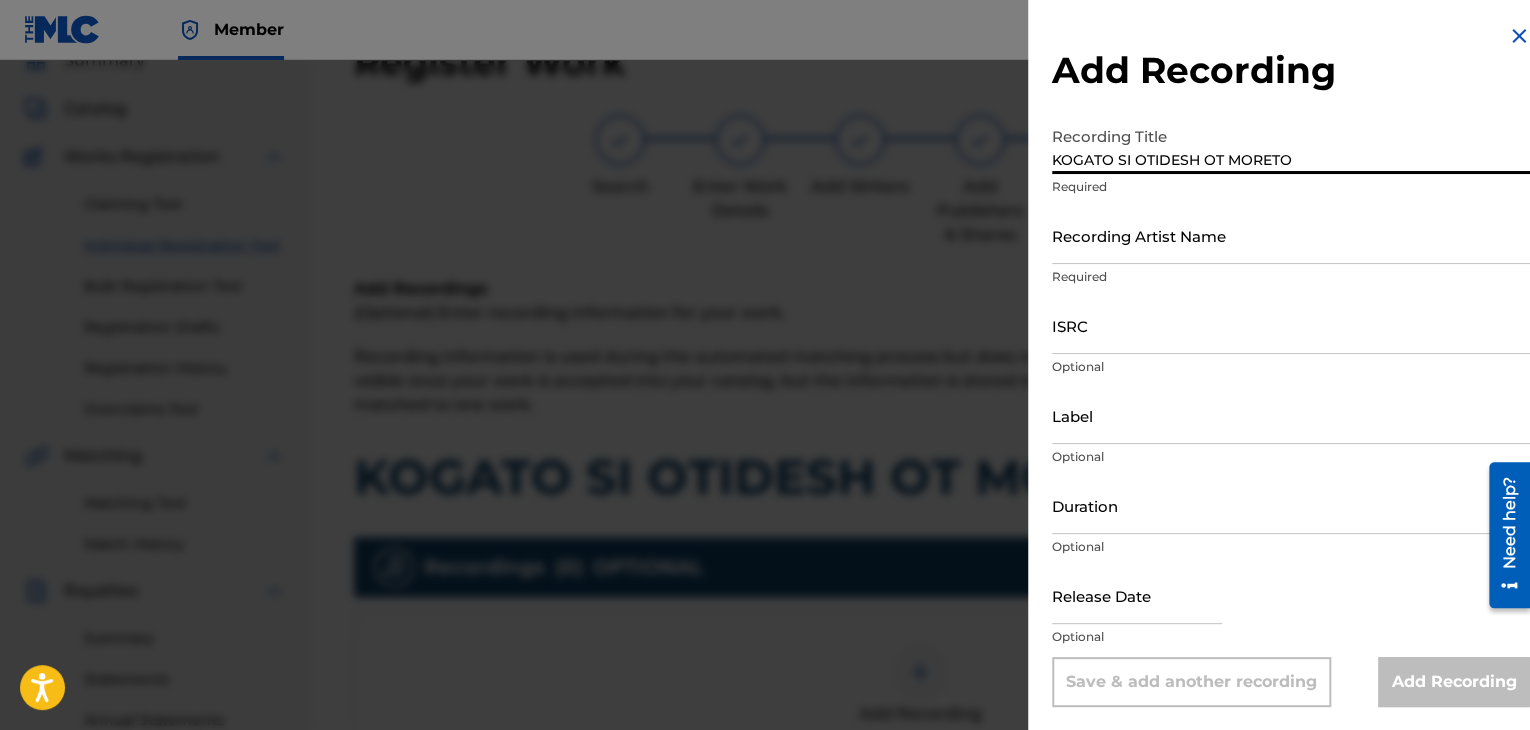 click on "KOGATO SI OTIDESH OT MORETO" at bounding box center (1291, 145) 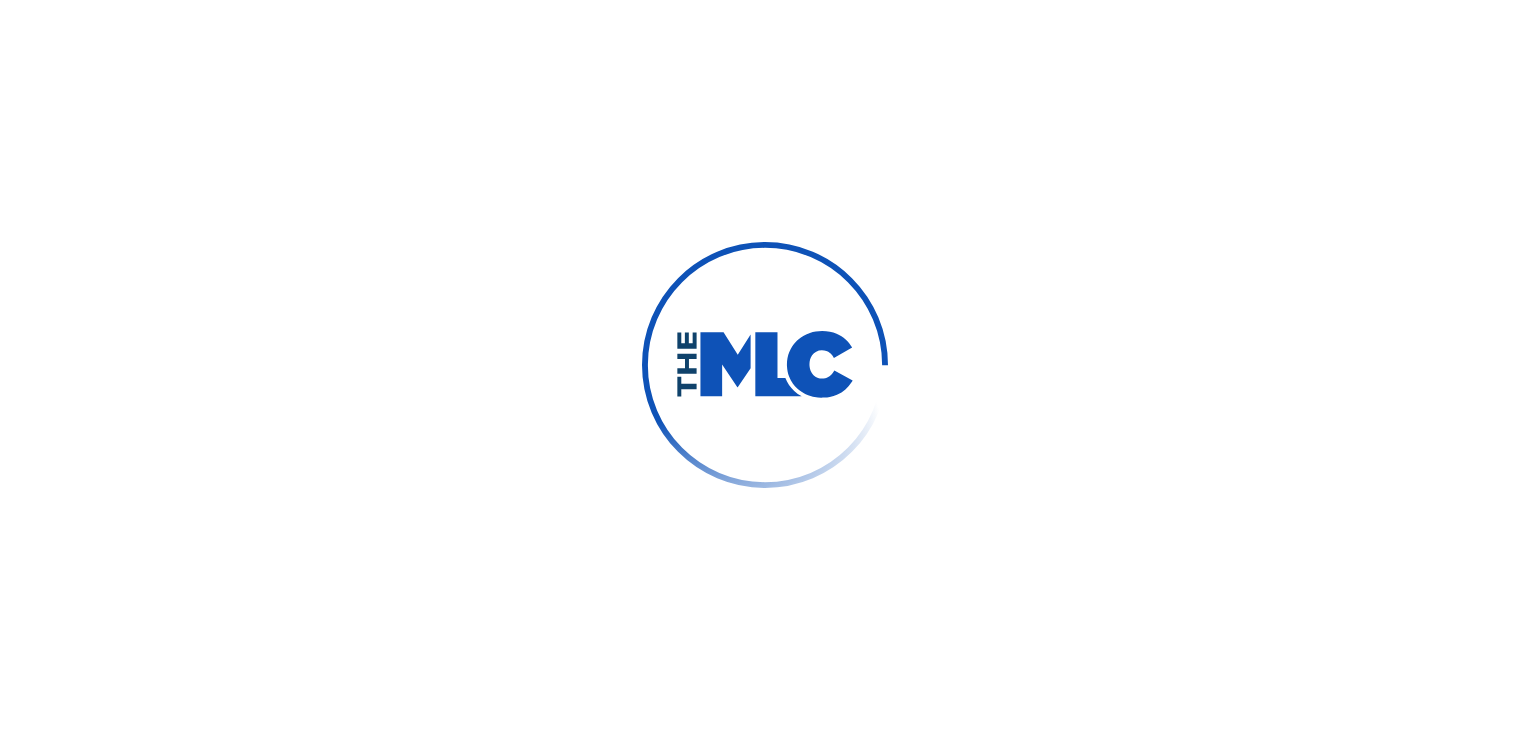 scroll, scrollTop: 0, scrollLeft: 0, axis: both 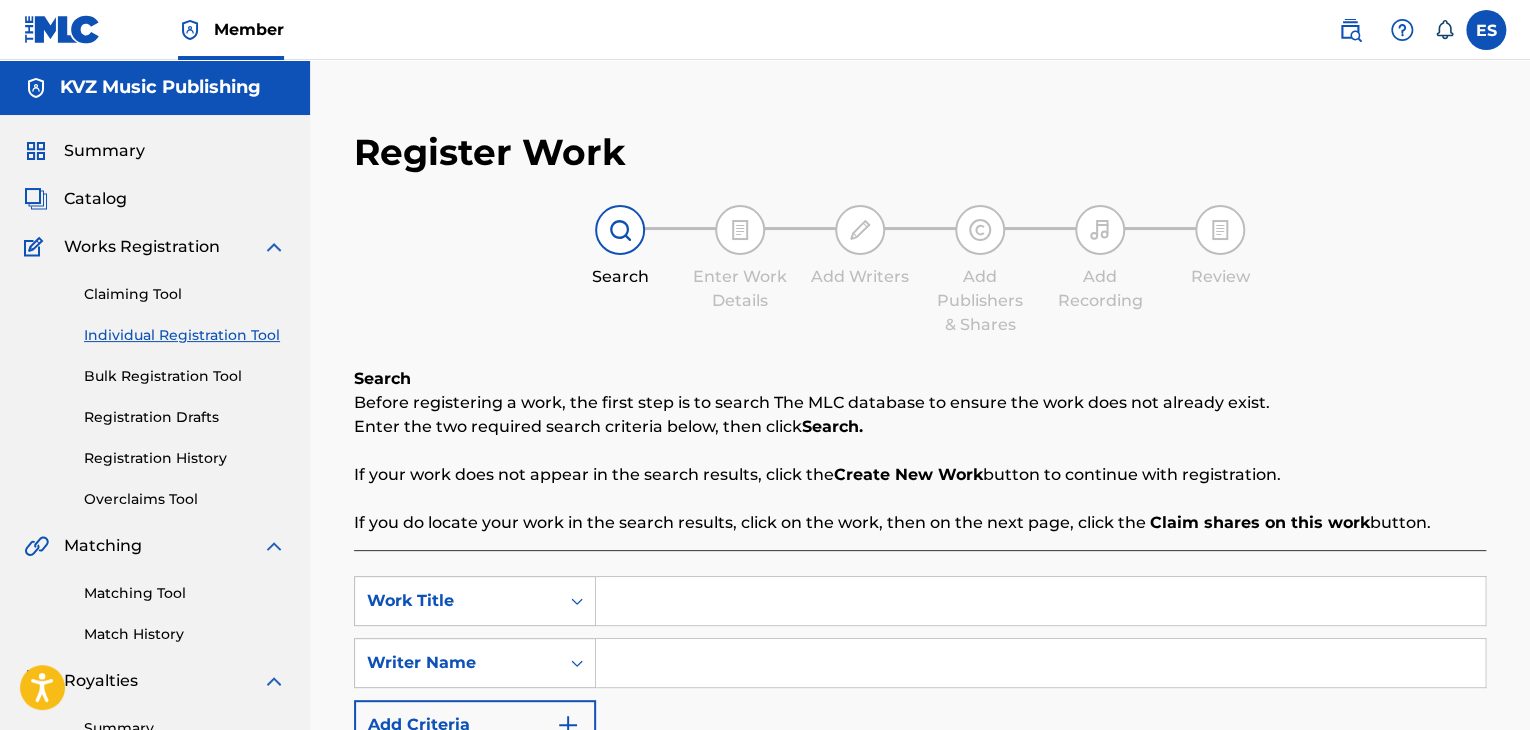 drag, startPoint x: 0, startPoint y: 0, endPoint x: 653, endPoint y: 399, distance: 765.2516 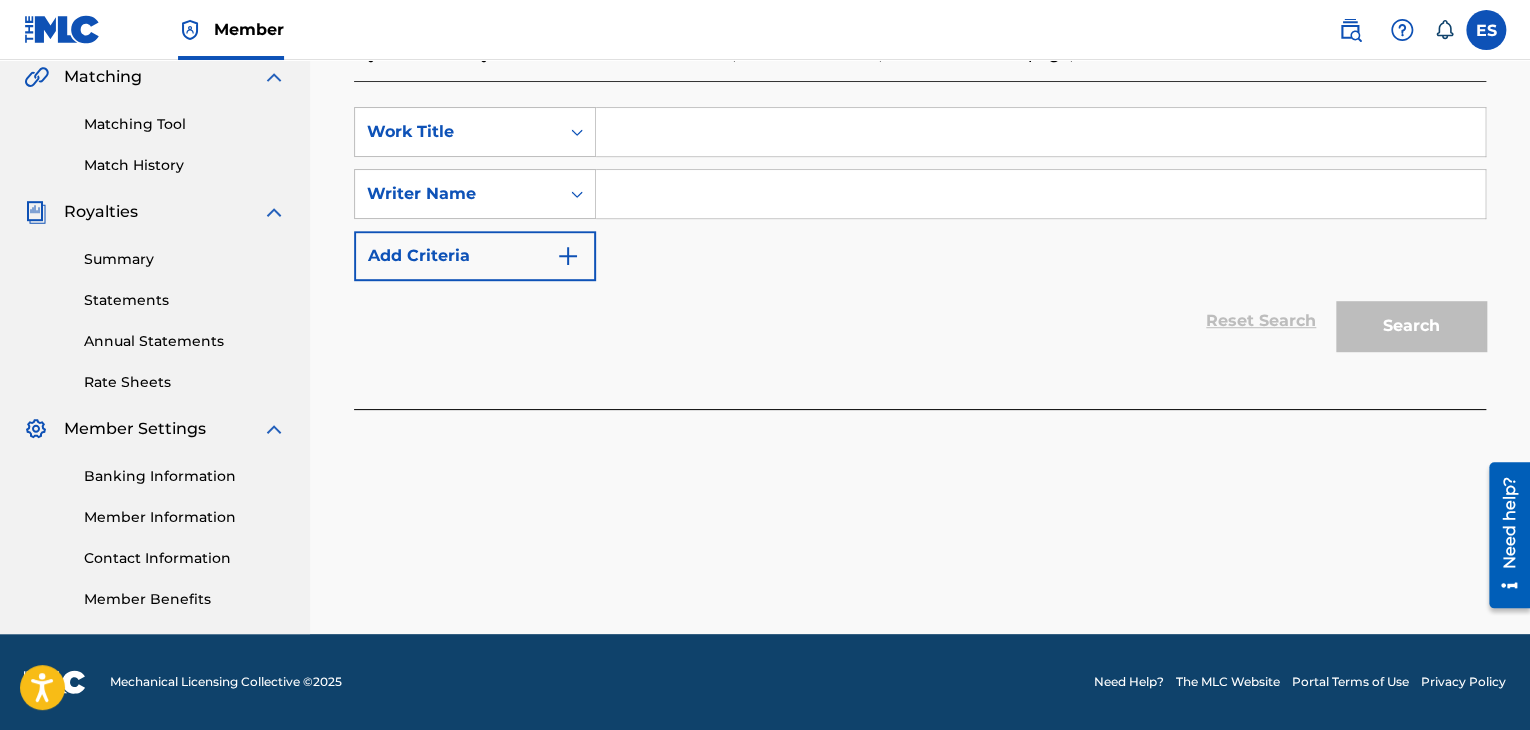 scroll, scrollTop: 0, scrollLeft: 0, axis: both 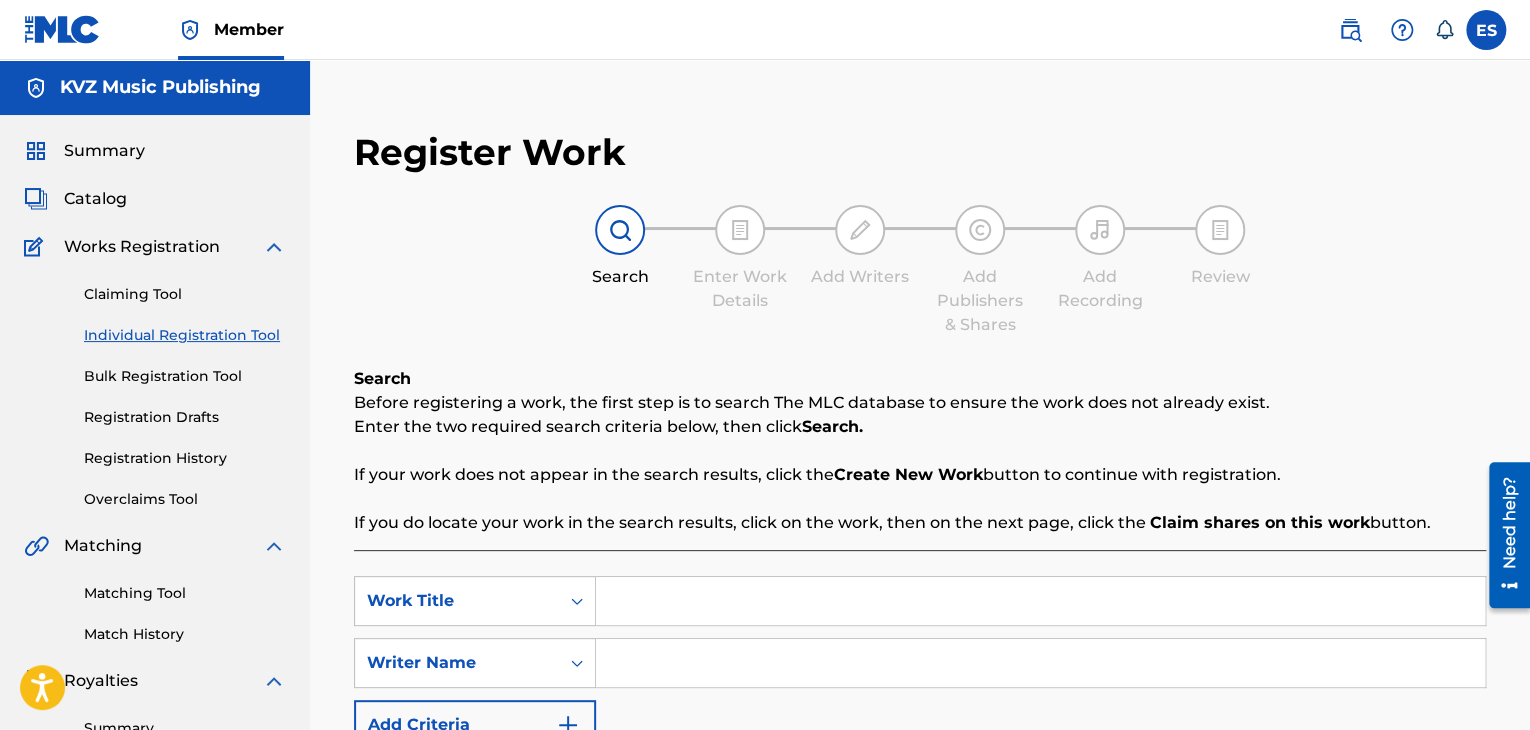 click on "Registration Drafts" at bounding box center (185, 417) 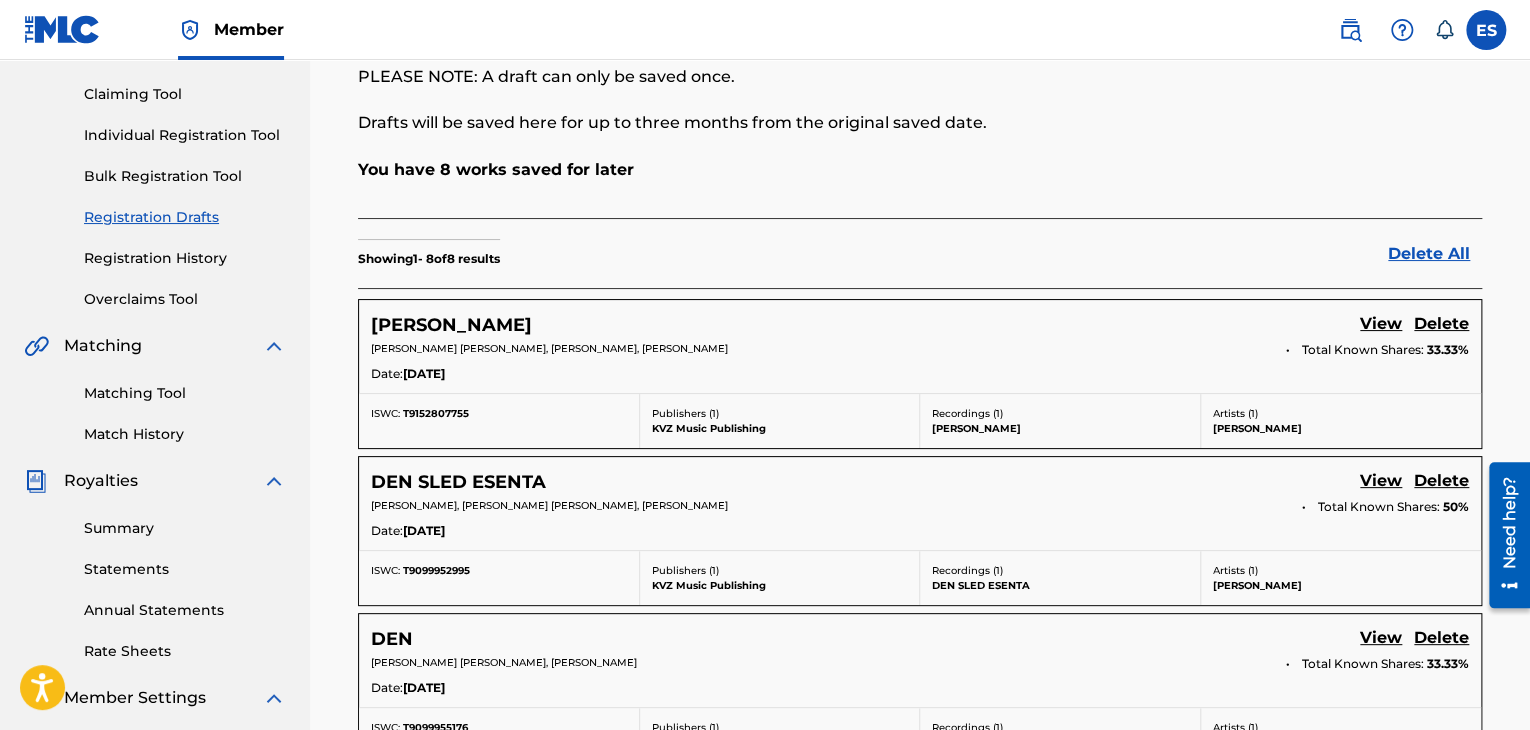 scroll, scrollTop: 0, scrollLeft: 0, axis: both 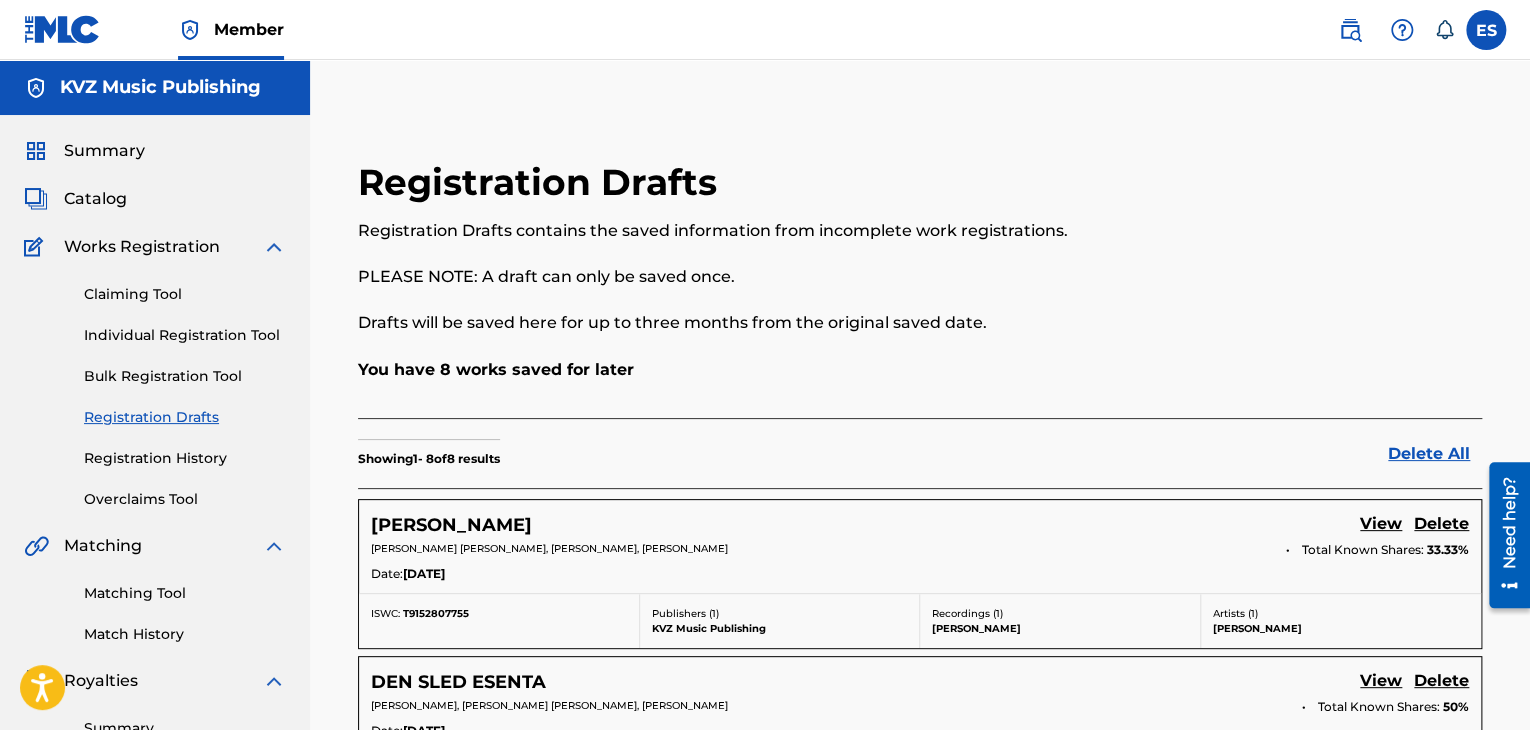 click on "Registration Drafts" at bounding box center [185, 417] 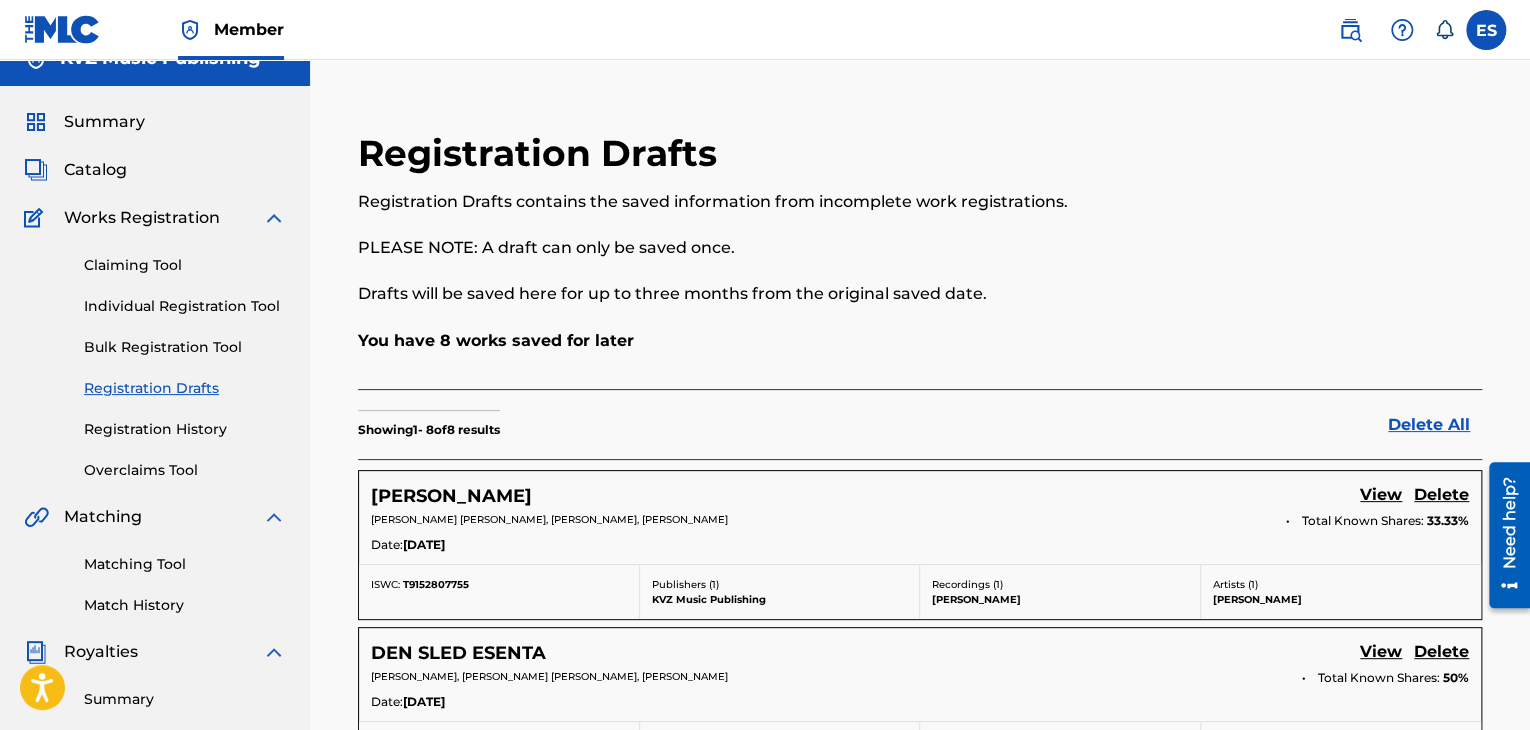 scroll, scrollTop: 0, scrollLeft: 0, axis: both 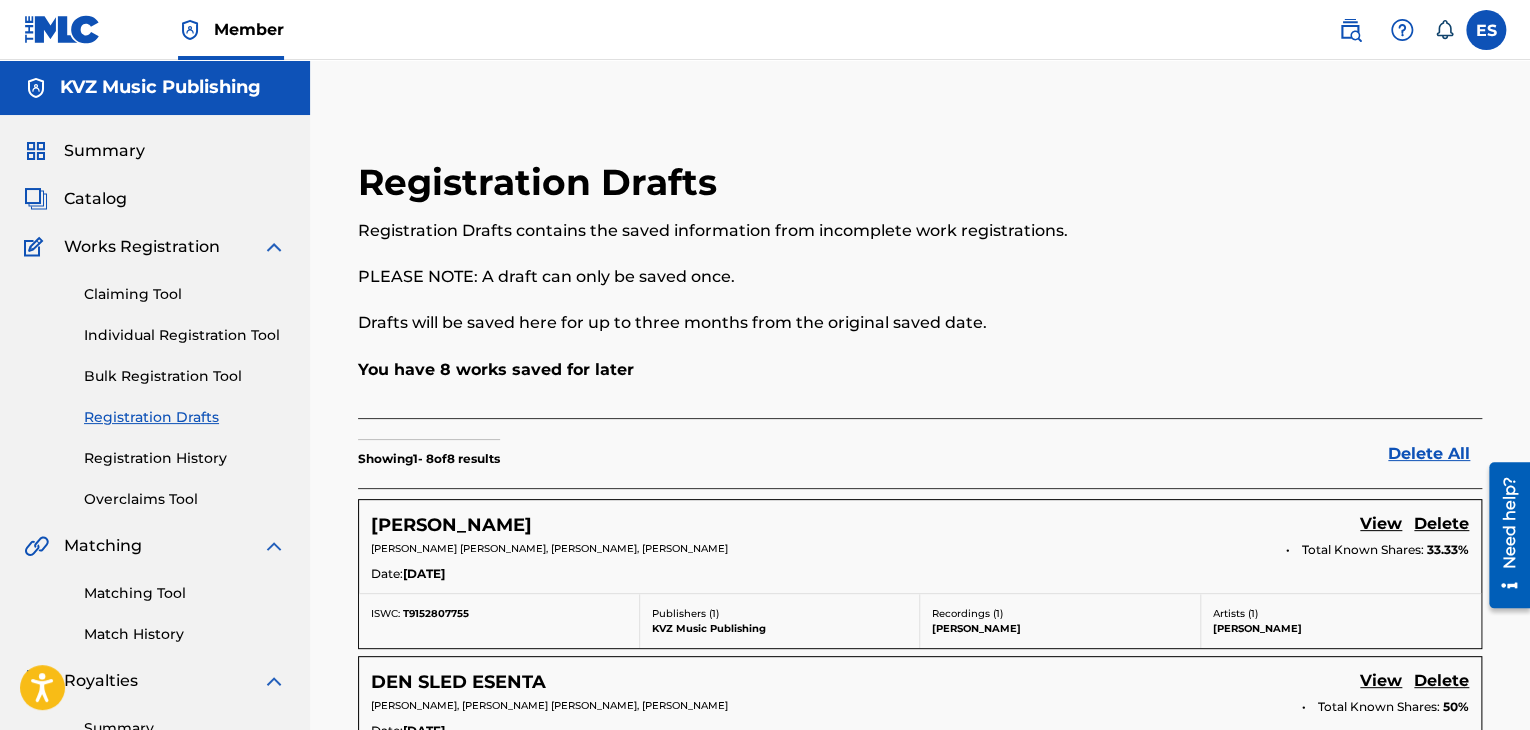 click on "Registration Drafts" at bounding box center (185, 417) 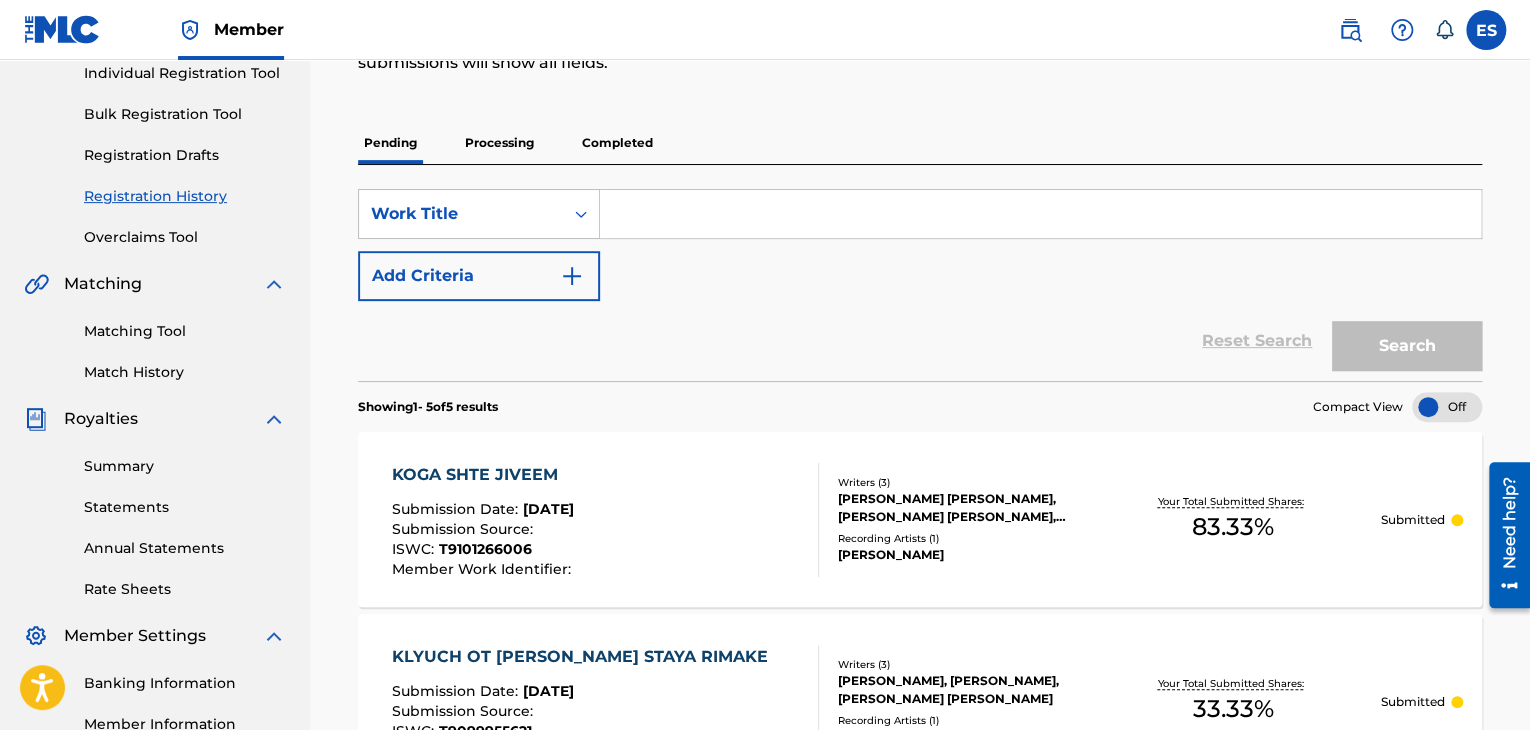 scroll, scrollTop: 0, scrollLeft: 0, axis: both 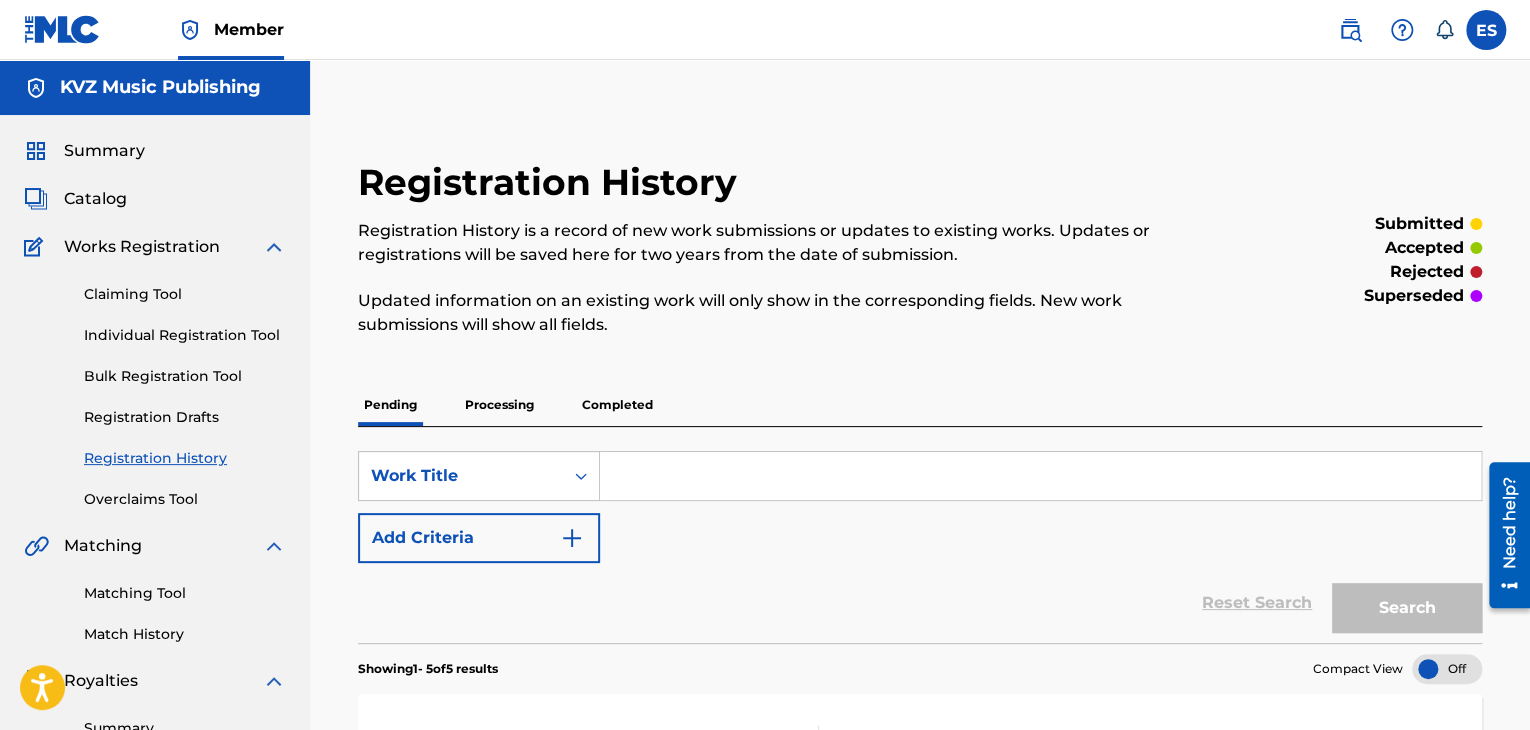 click on "Individual Registration Tool" at bounding box center (185, 335) 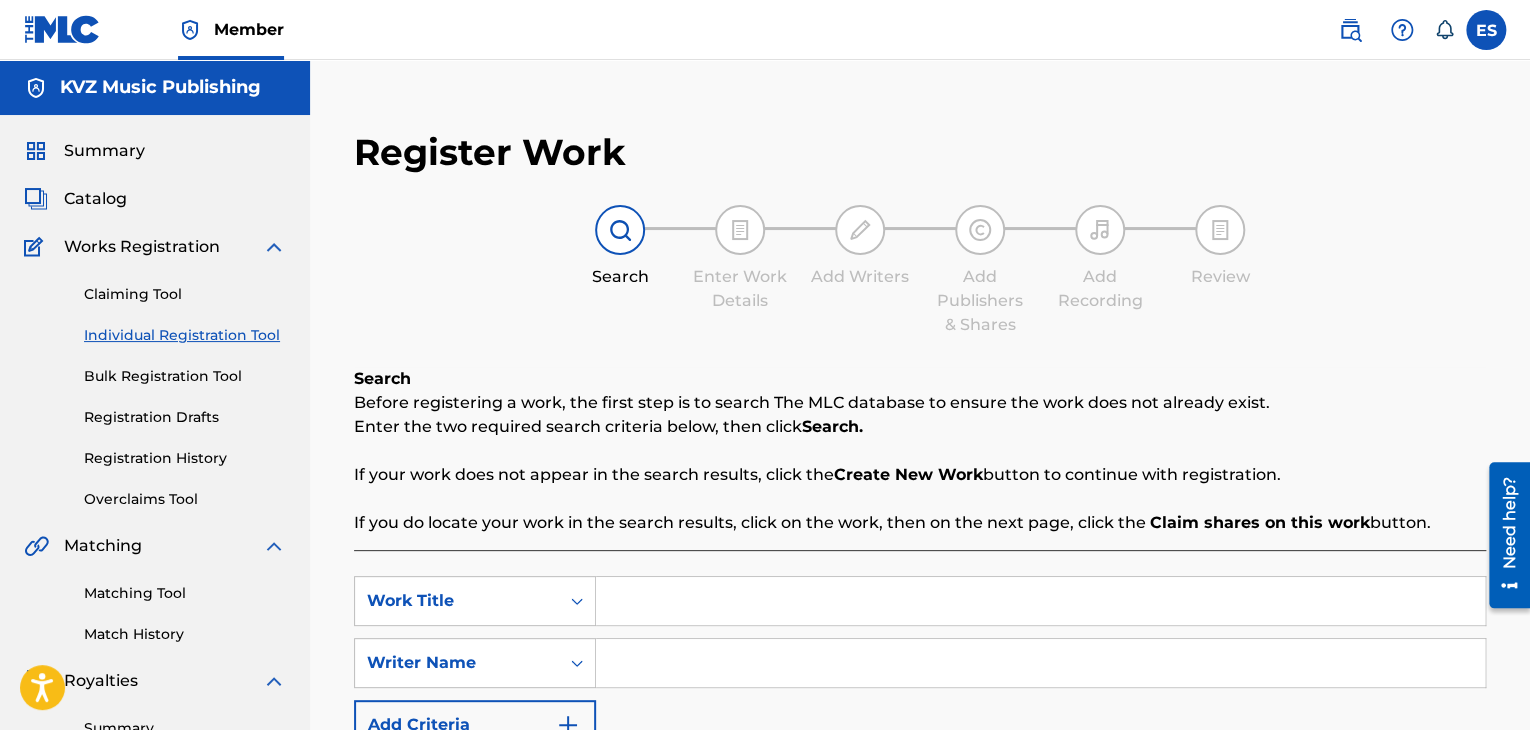 click on "Registration History" at bounding box center [185, 458] 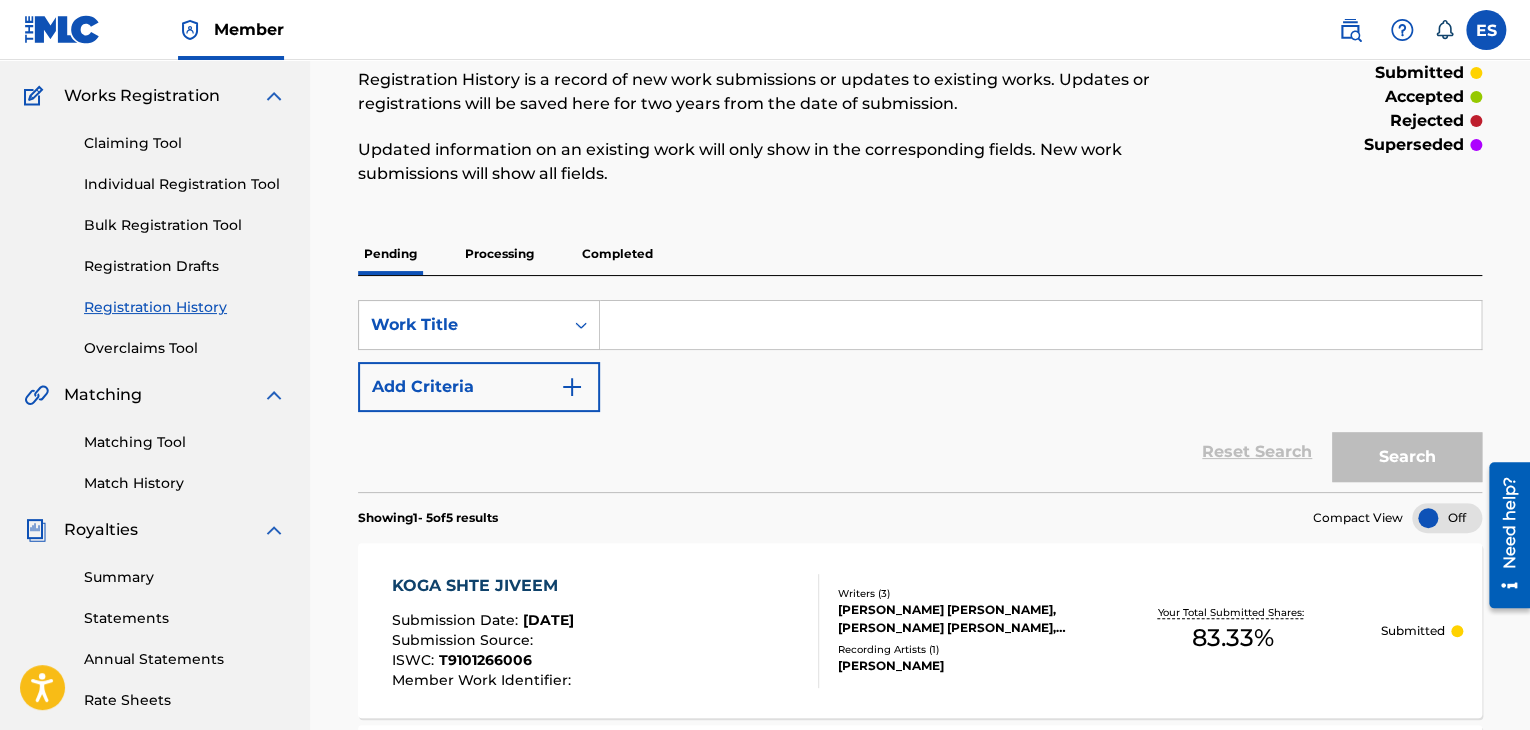 scroll, scrollTop: 0, scrollLeft: 0, axis: both 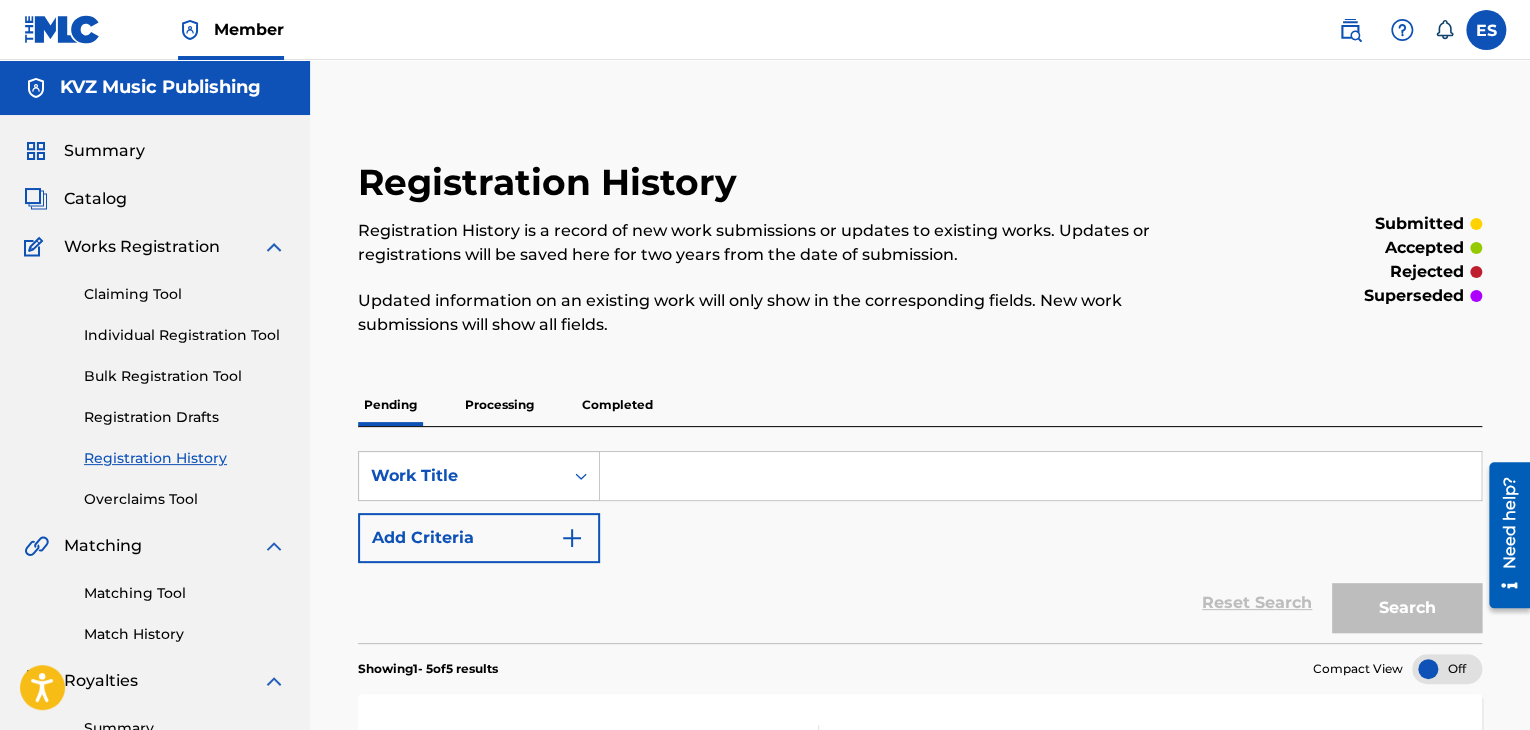 click on "Registration Drafts" at bounding box center (185, 417) 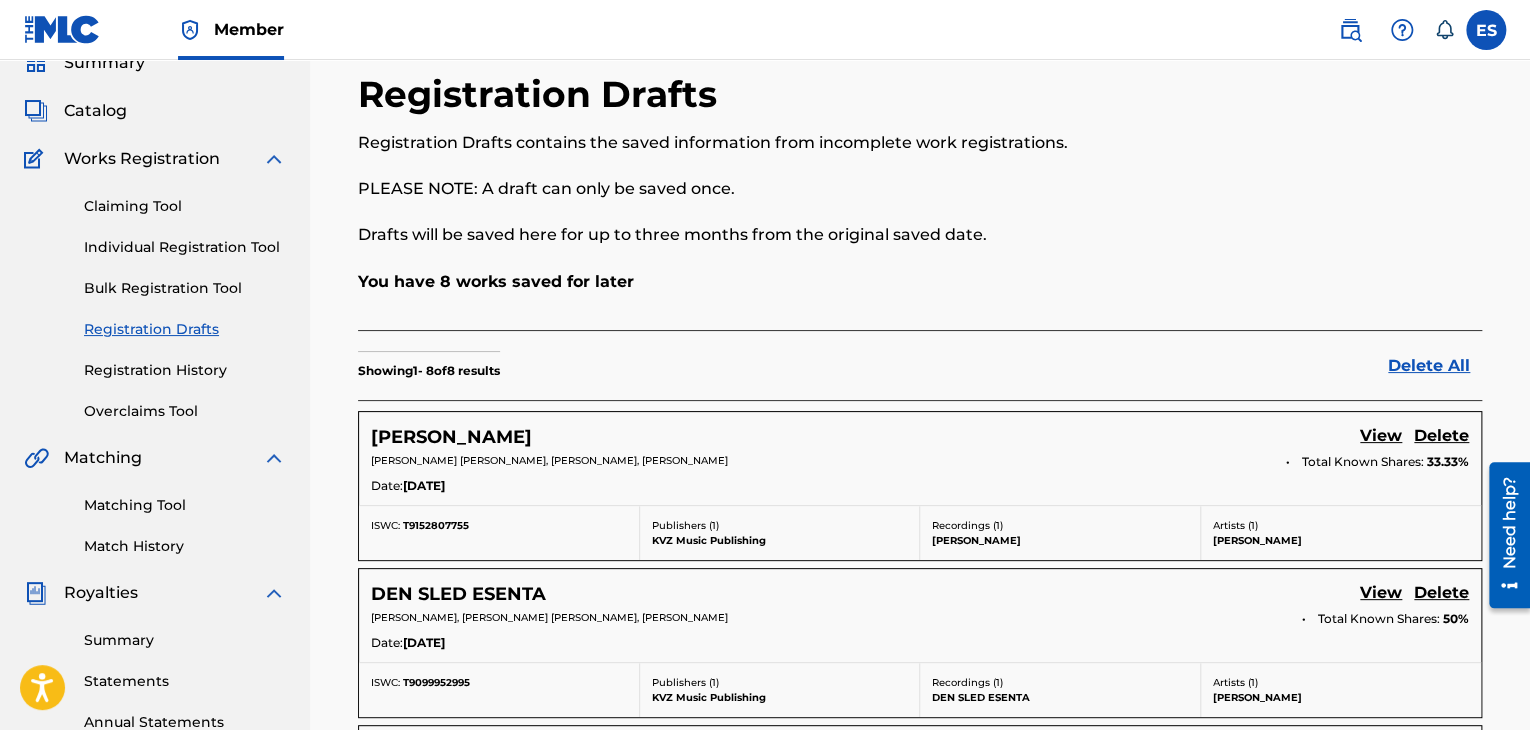 scroll, scrollTop: 0, scrollLeft: 0, axis: both 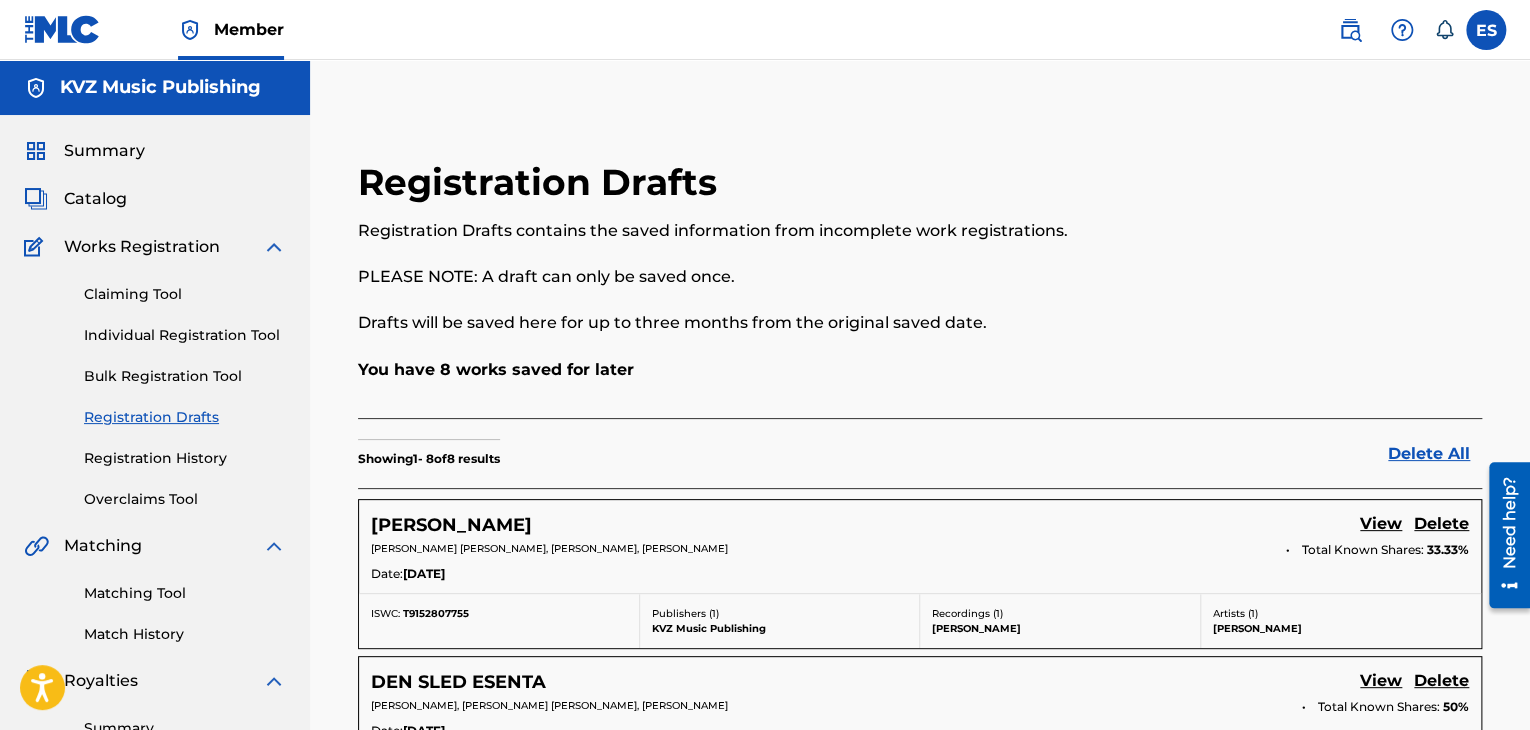 click on "Bulk Registration Tool" at bounding box center (185, 376) 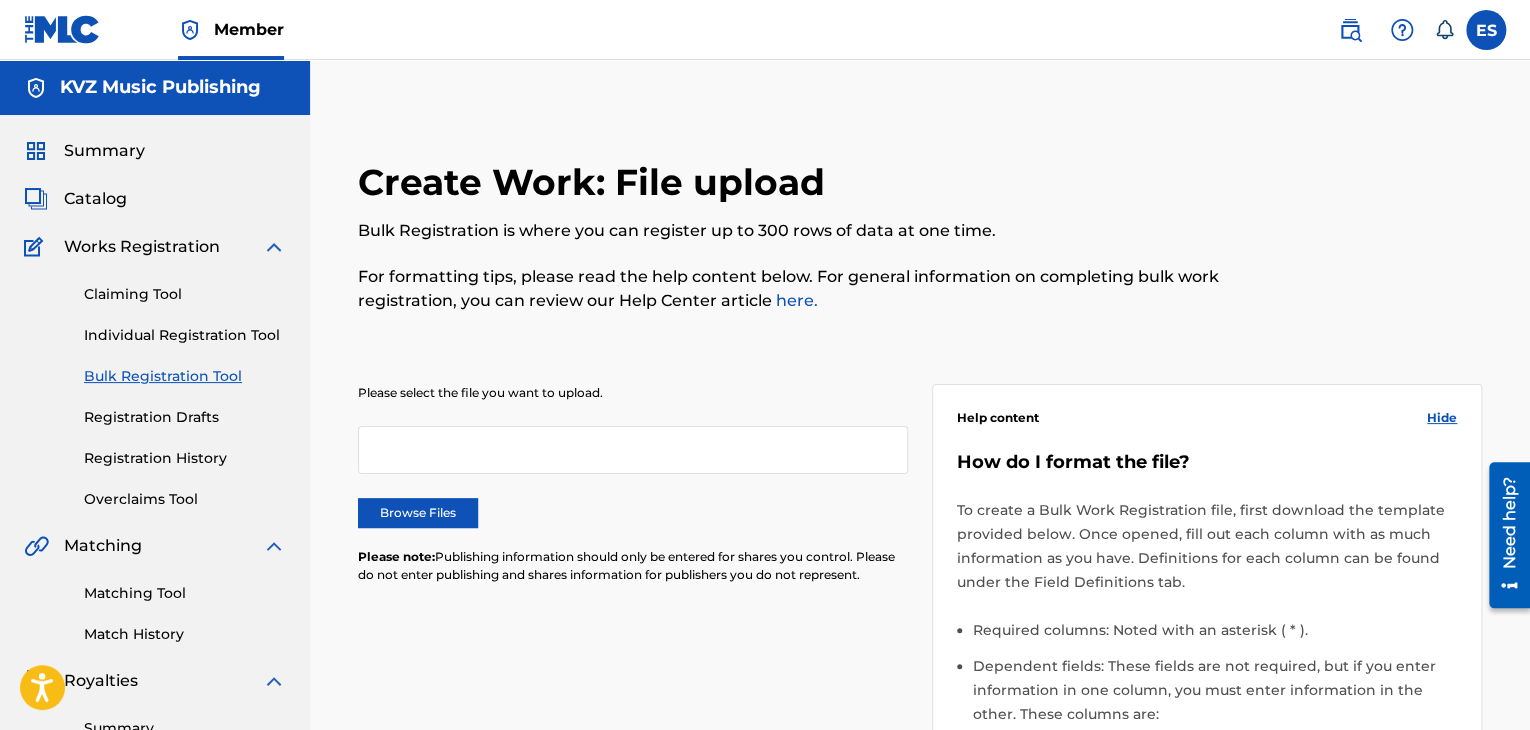 click on "Claiming Tool Individual Registration Tool Bulk Registration Tool Registration Drafts Registration History Overclaims Tool" at bounding box center [155, 384] 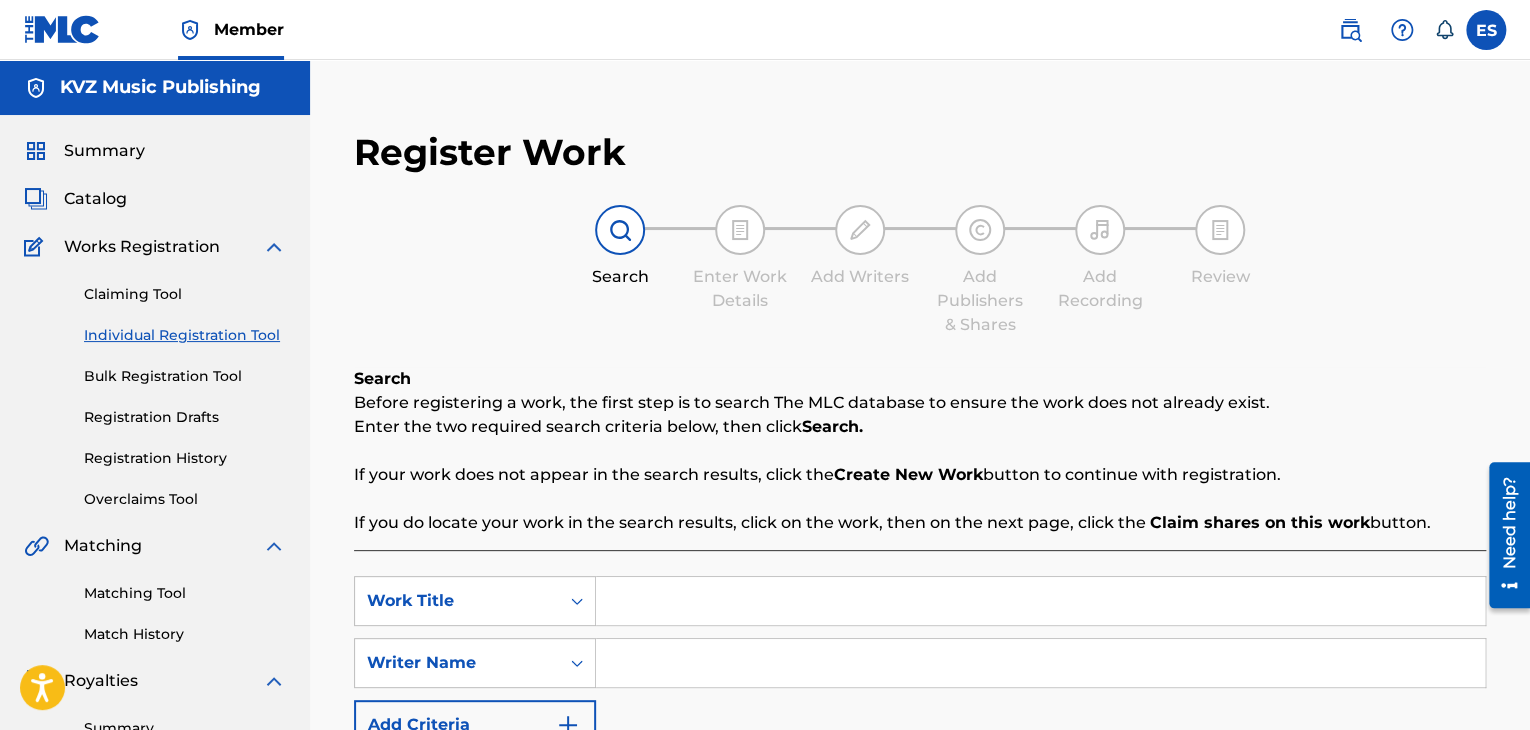 paste on "KOGATO SI OTIDESH OT MORETO" 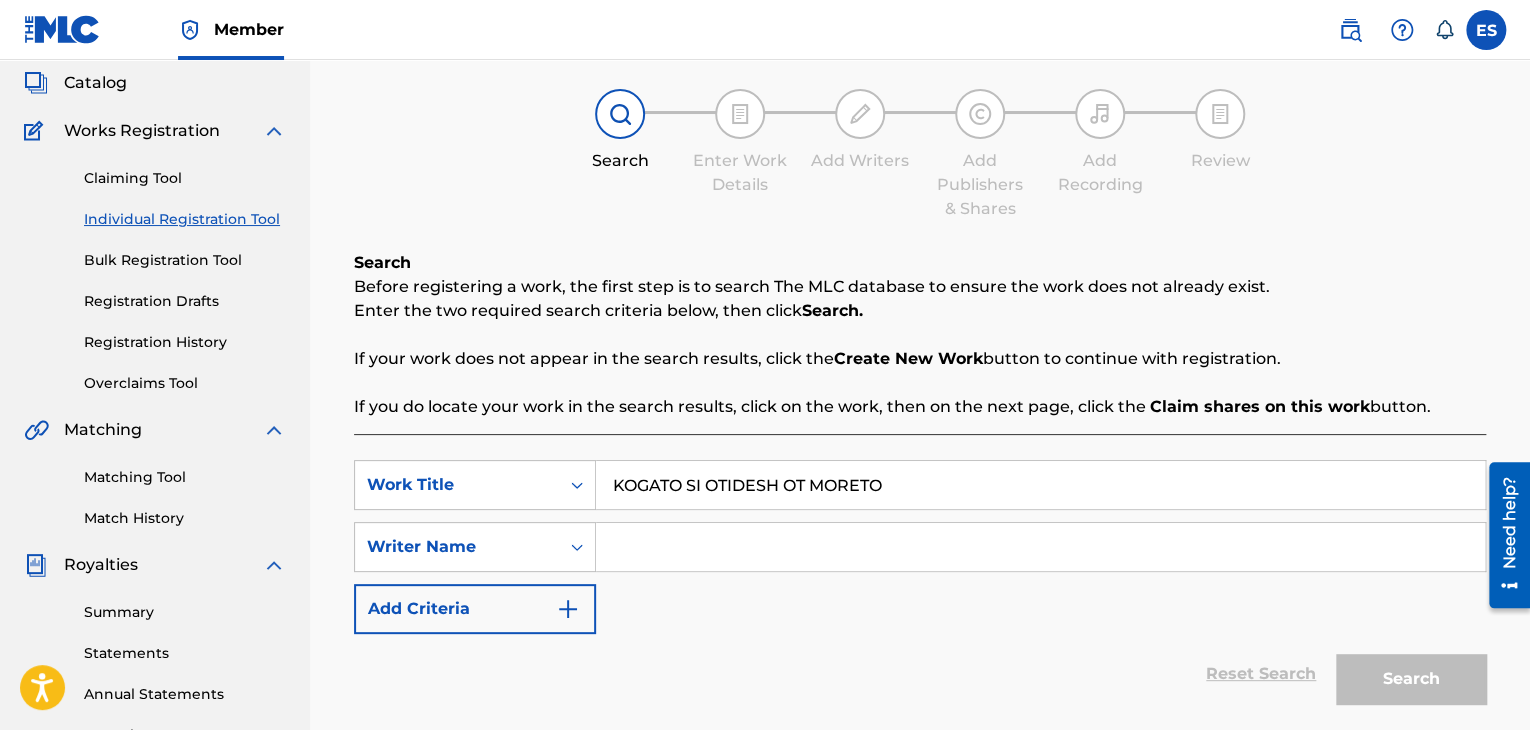 scroll, scrollTop: 300, scrollLeft: 0, axis: vertical 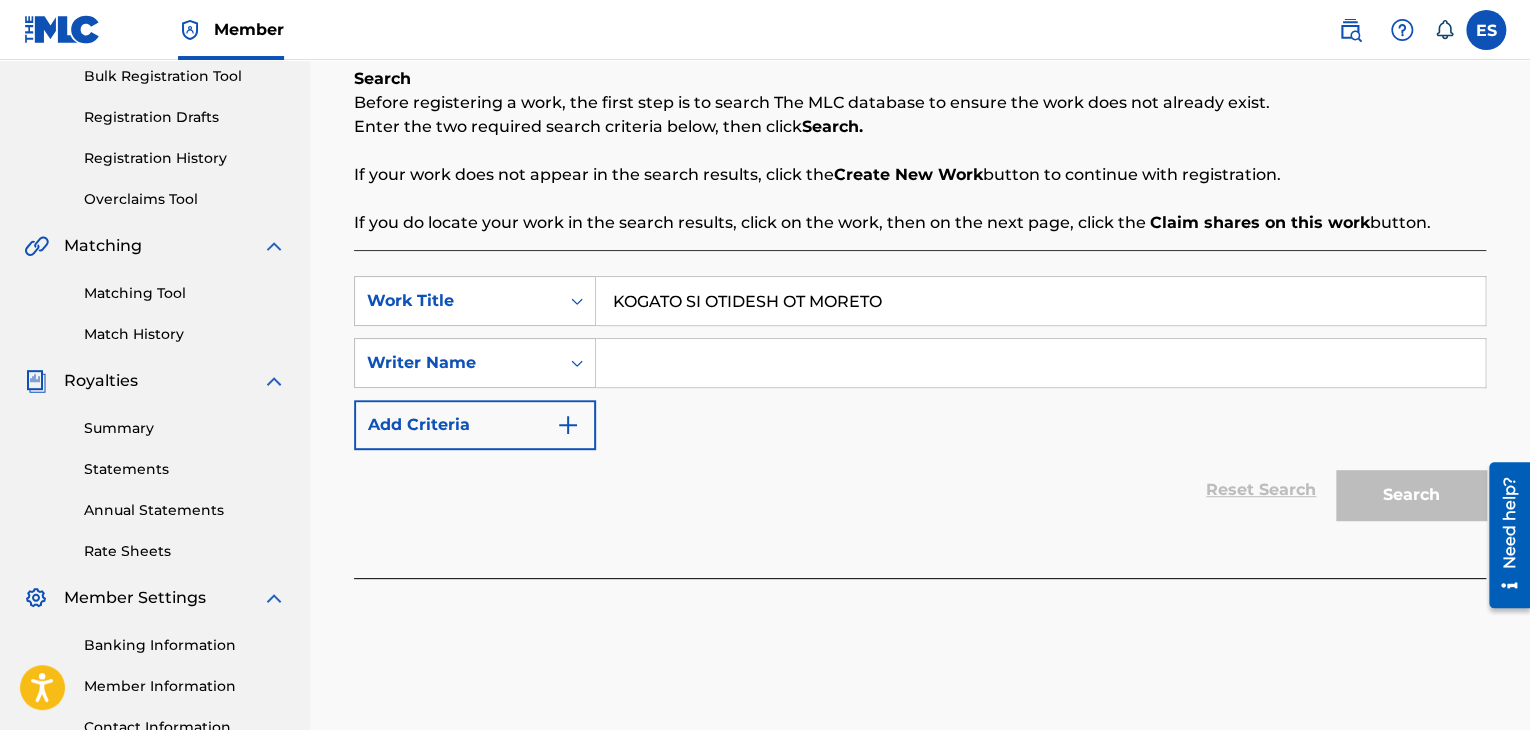 type on "KOGATO SI OTIDESH OT MORETO" 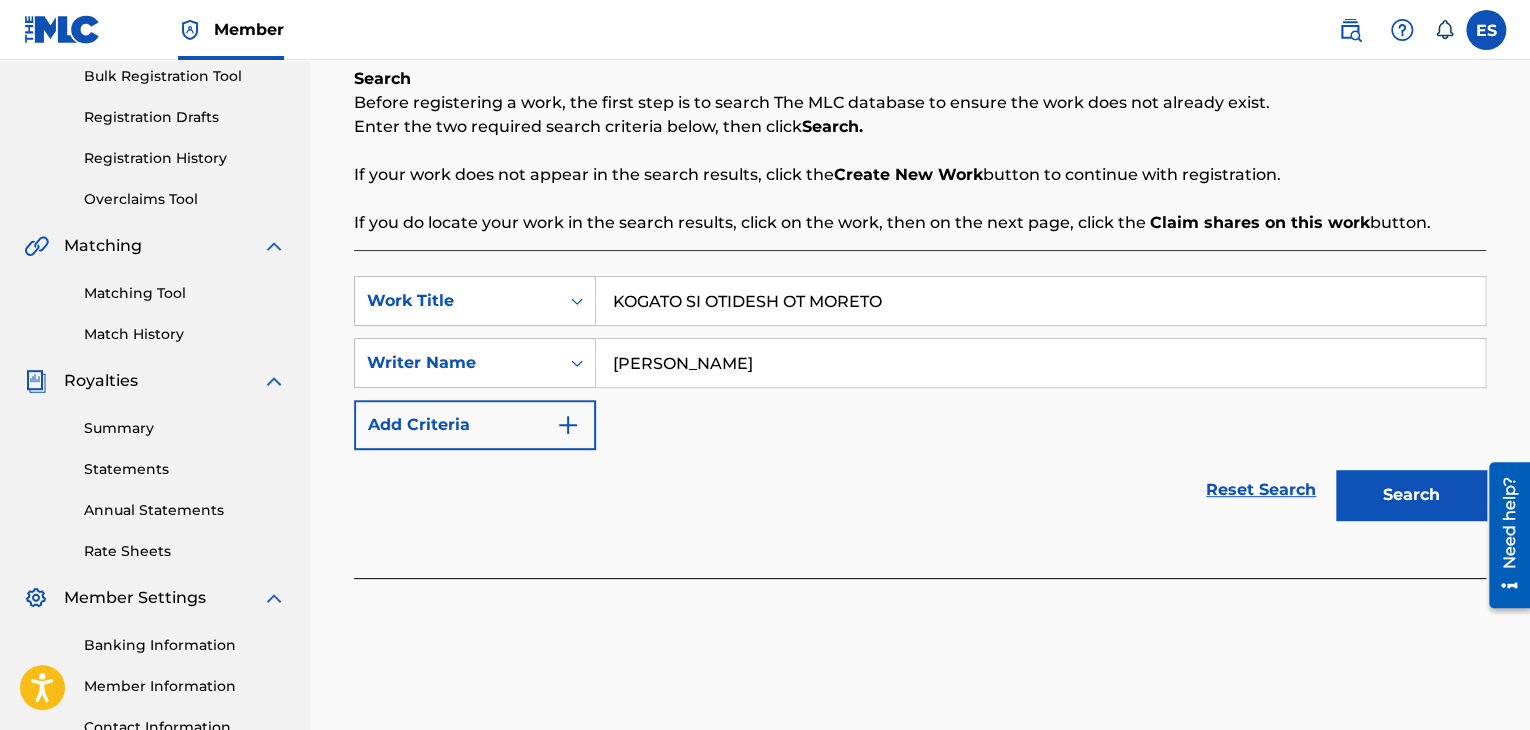 click on "Search" at bounding box center (1411, 495) 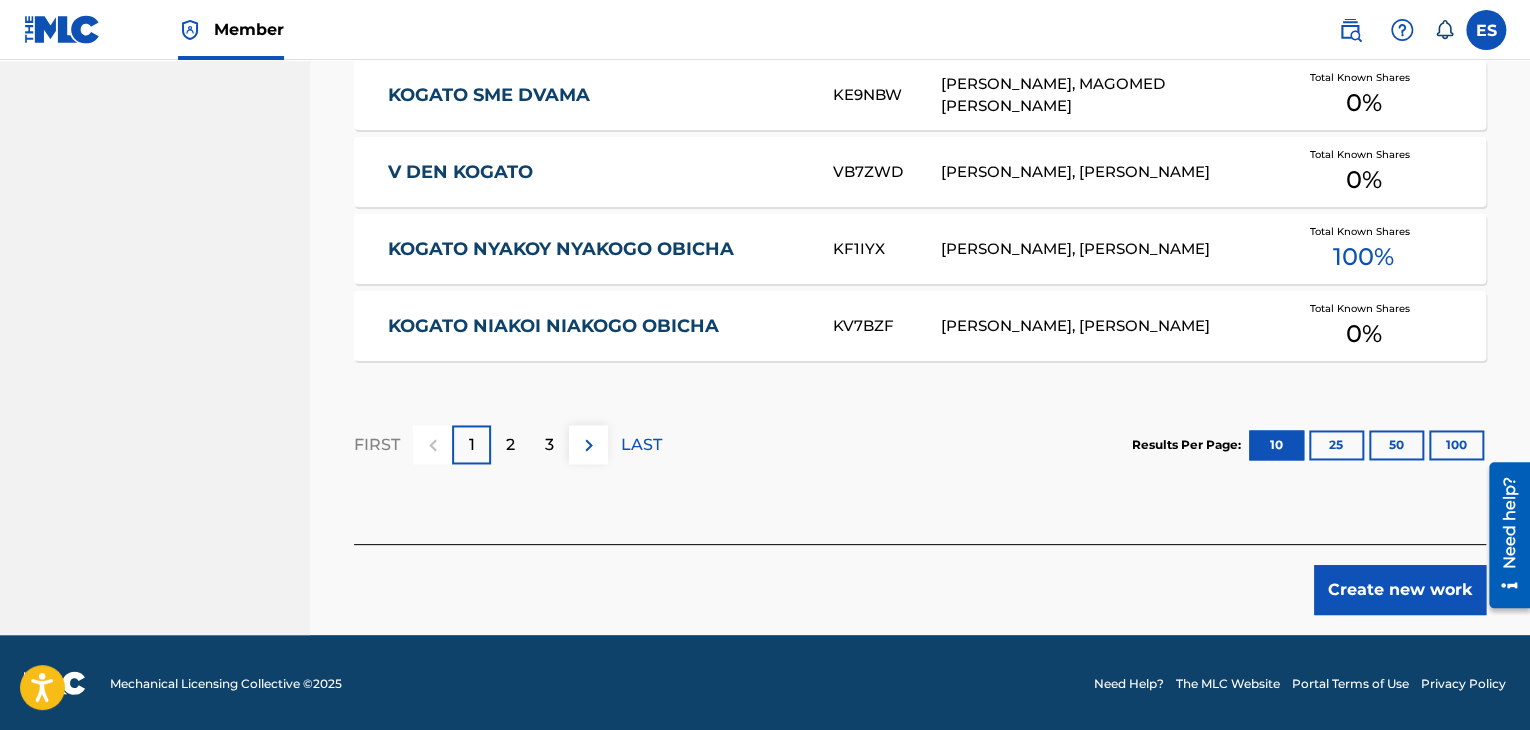 click on "Create new work" at bounding box center [1400, 590] 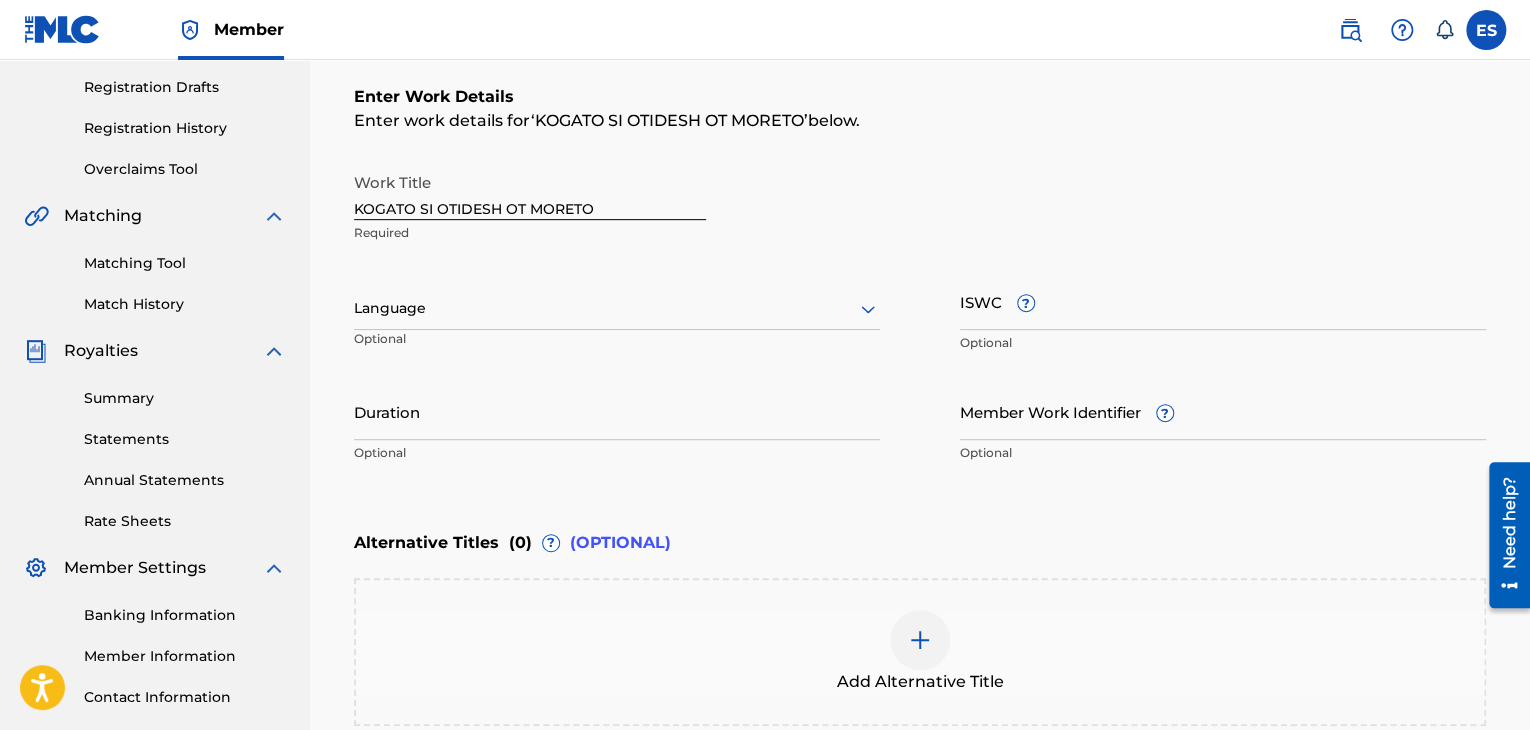 scroll, scrollTop: 161, scrollLeft: 0, axis: vertical 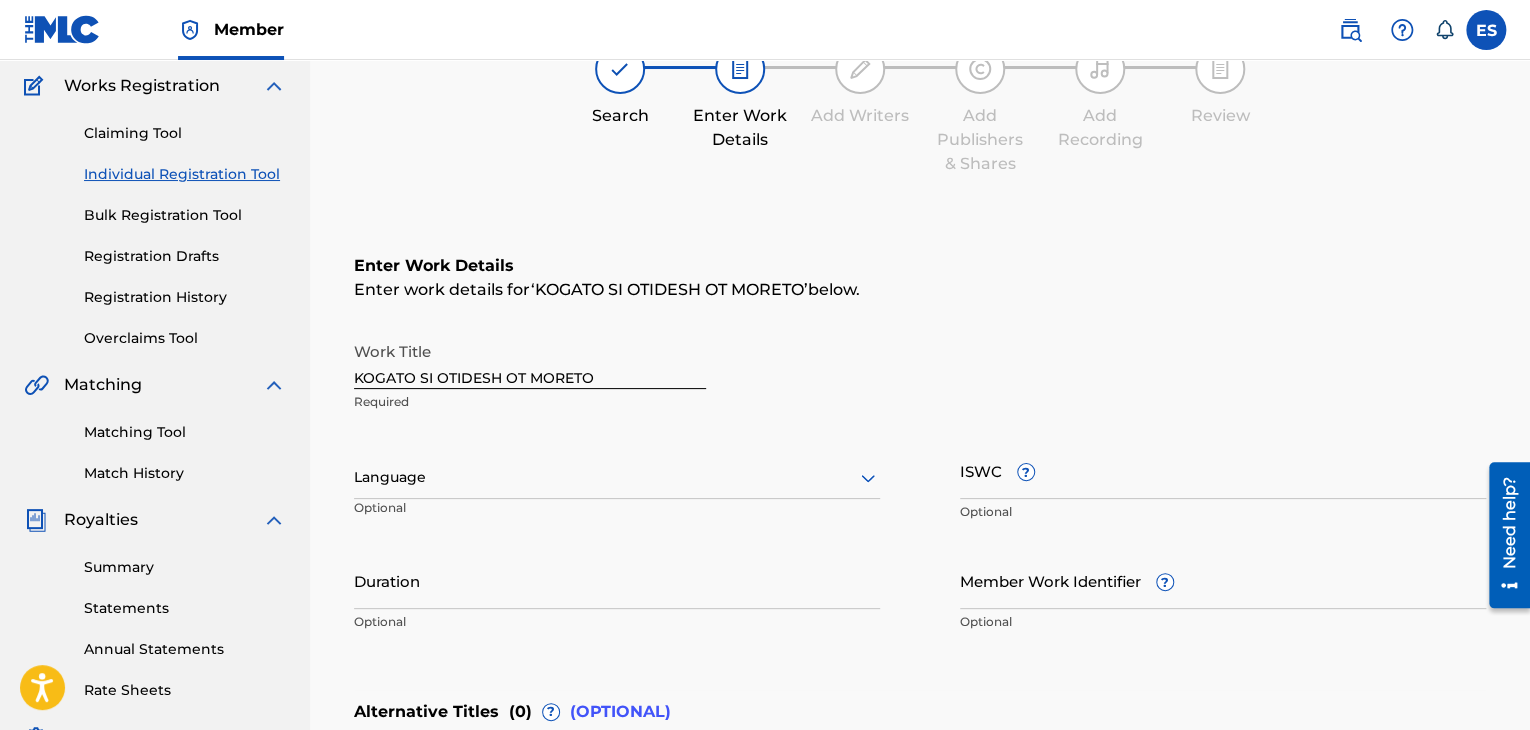 click at bounding box center (617, 477) 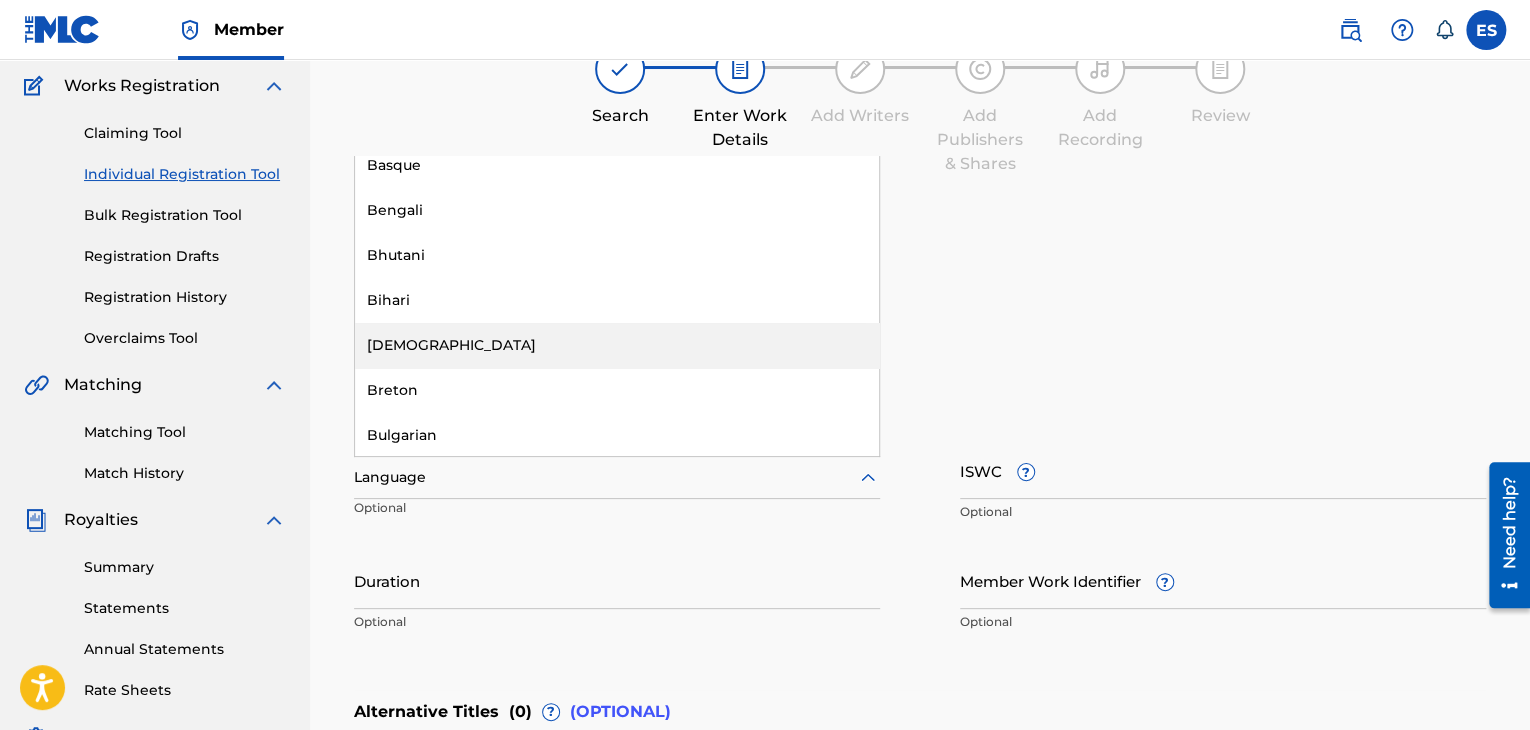 scroll, scrollTop: 700, scrollLeft: 0, axis: vertical 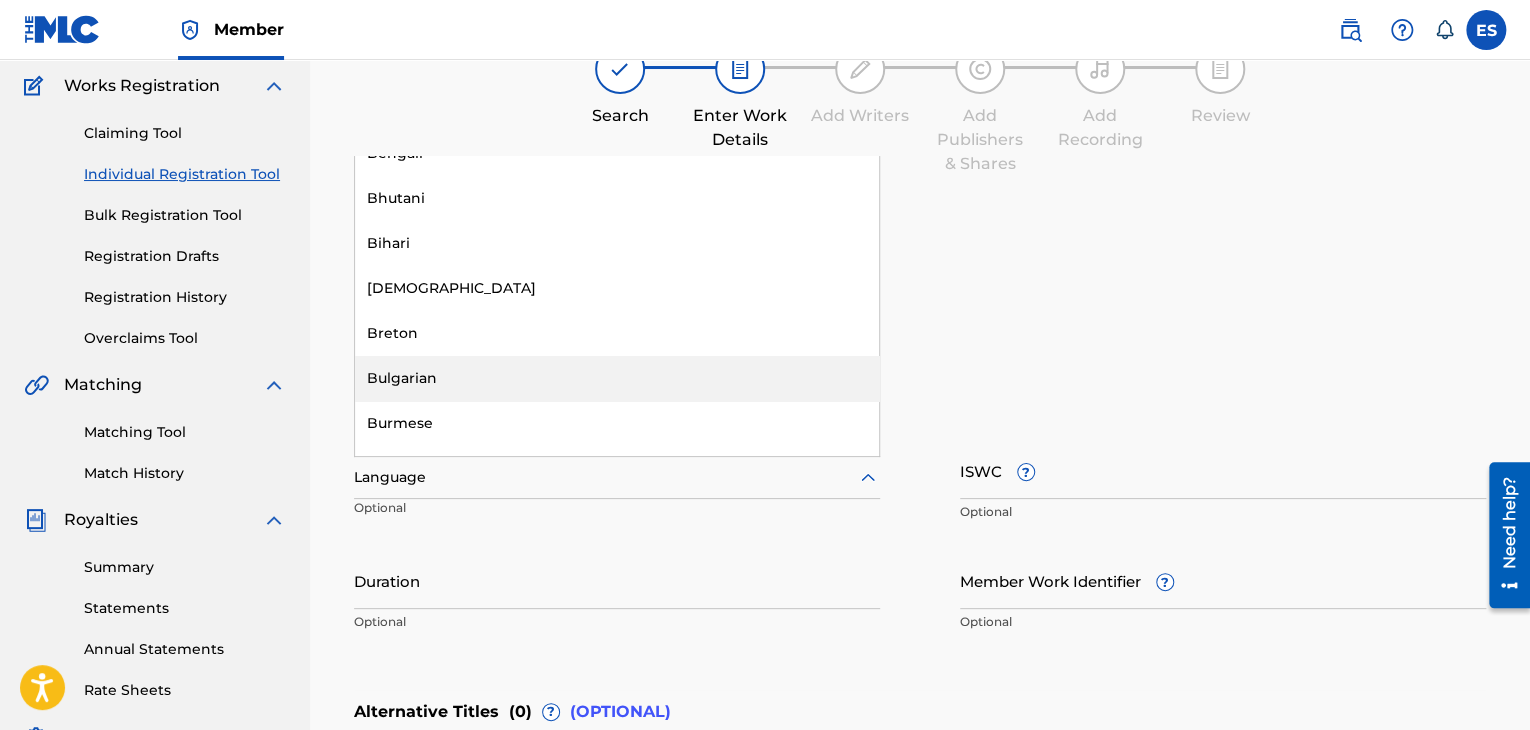 click on "Bulgarian" at bounding box center [617, 378] 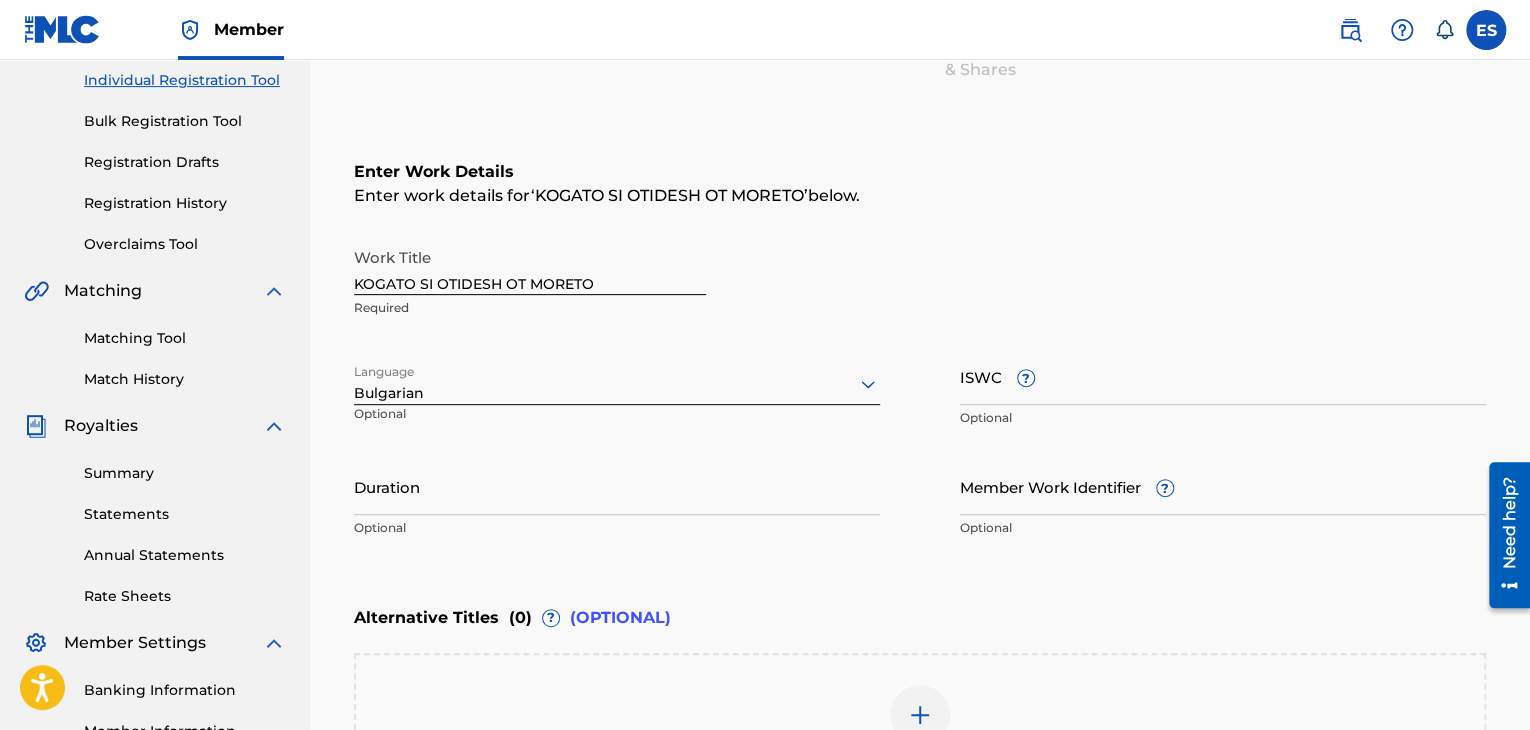 scroll, scrollTop: 361, scrollLeft: 0, axis: vertical 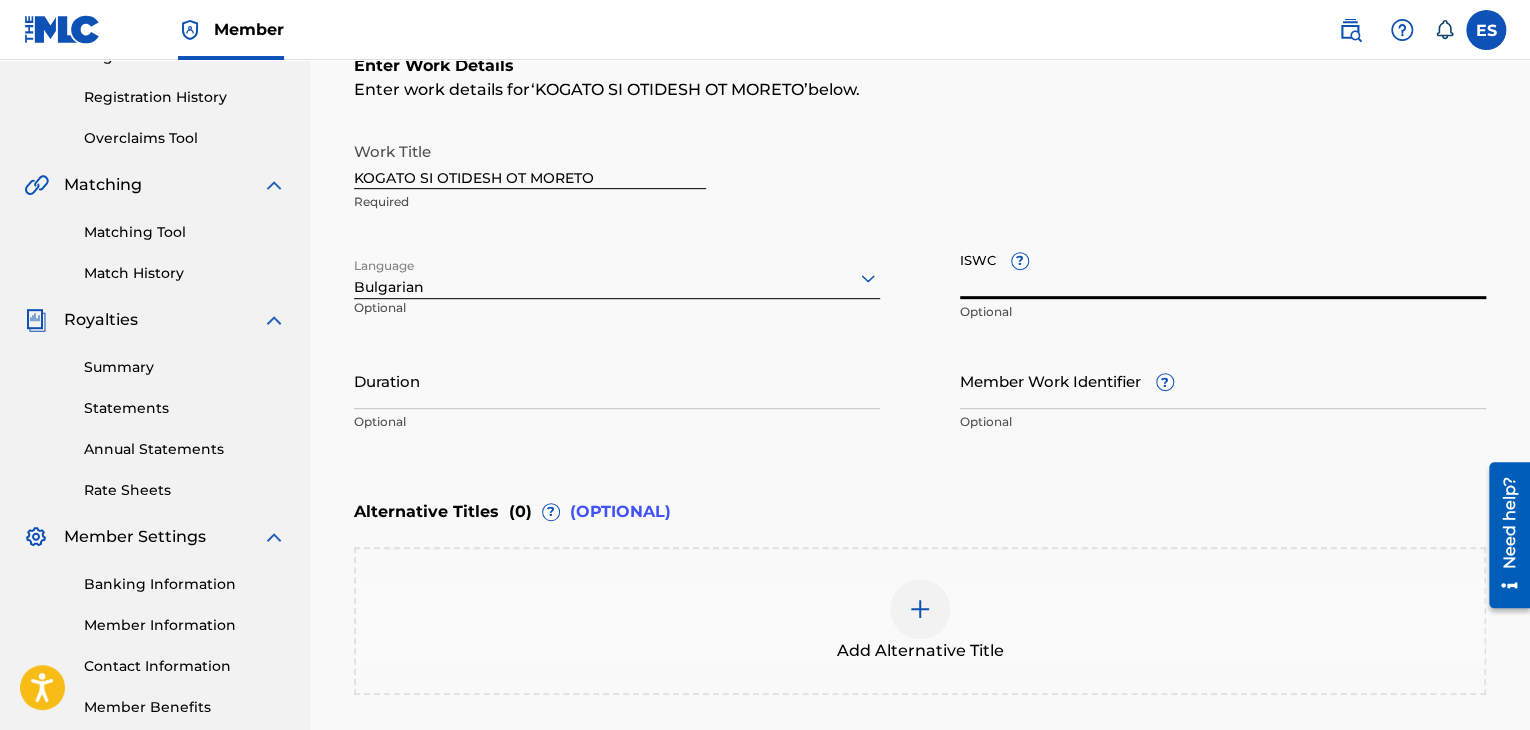 paste on "T9099955938" 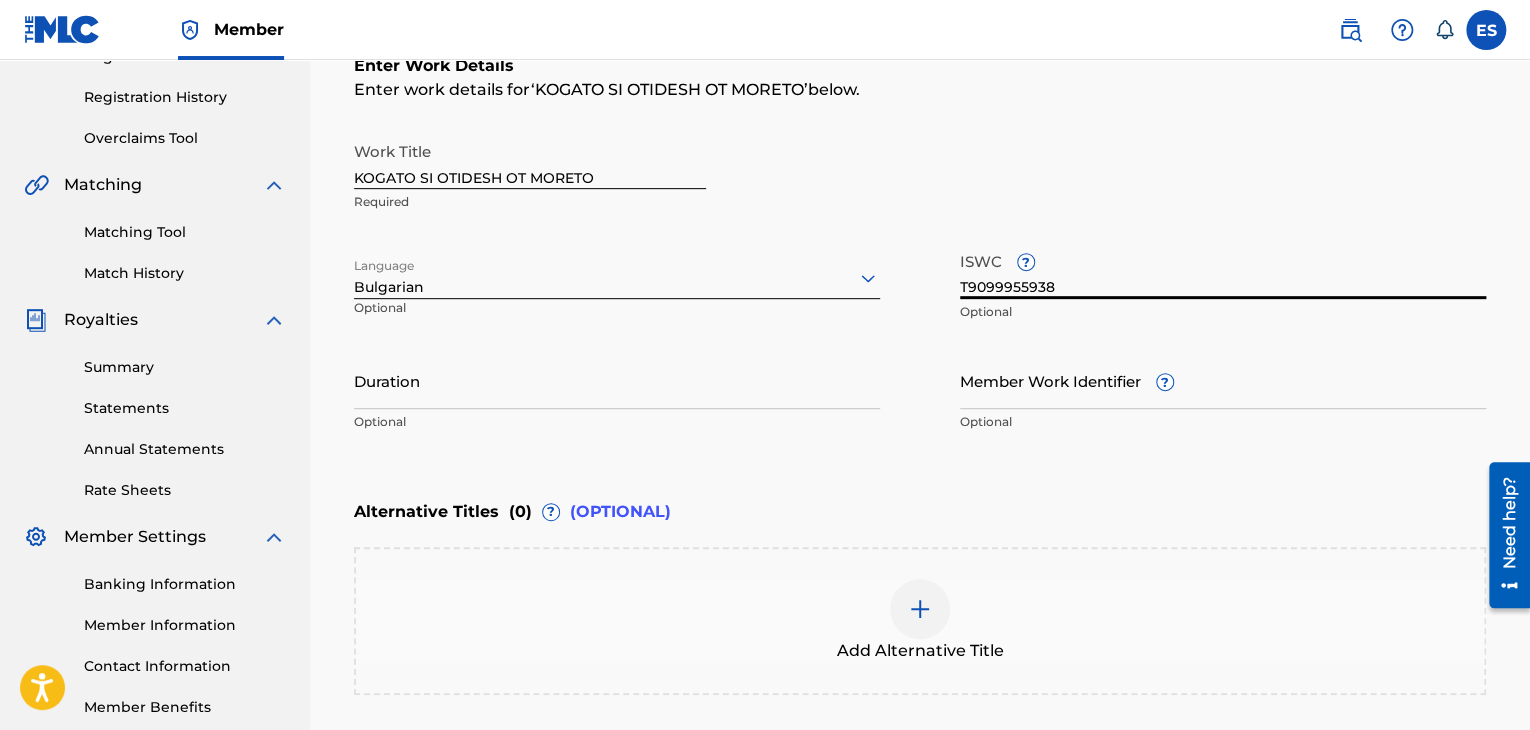 type on "T9099955938" 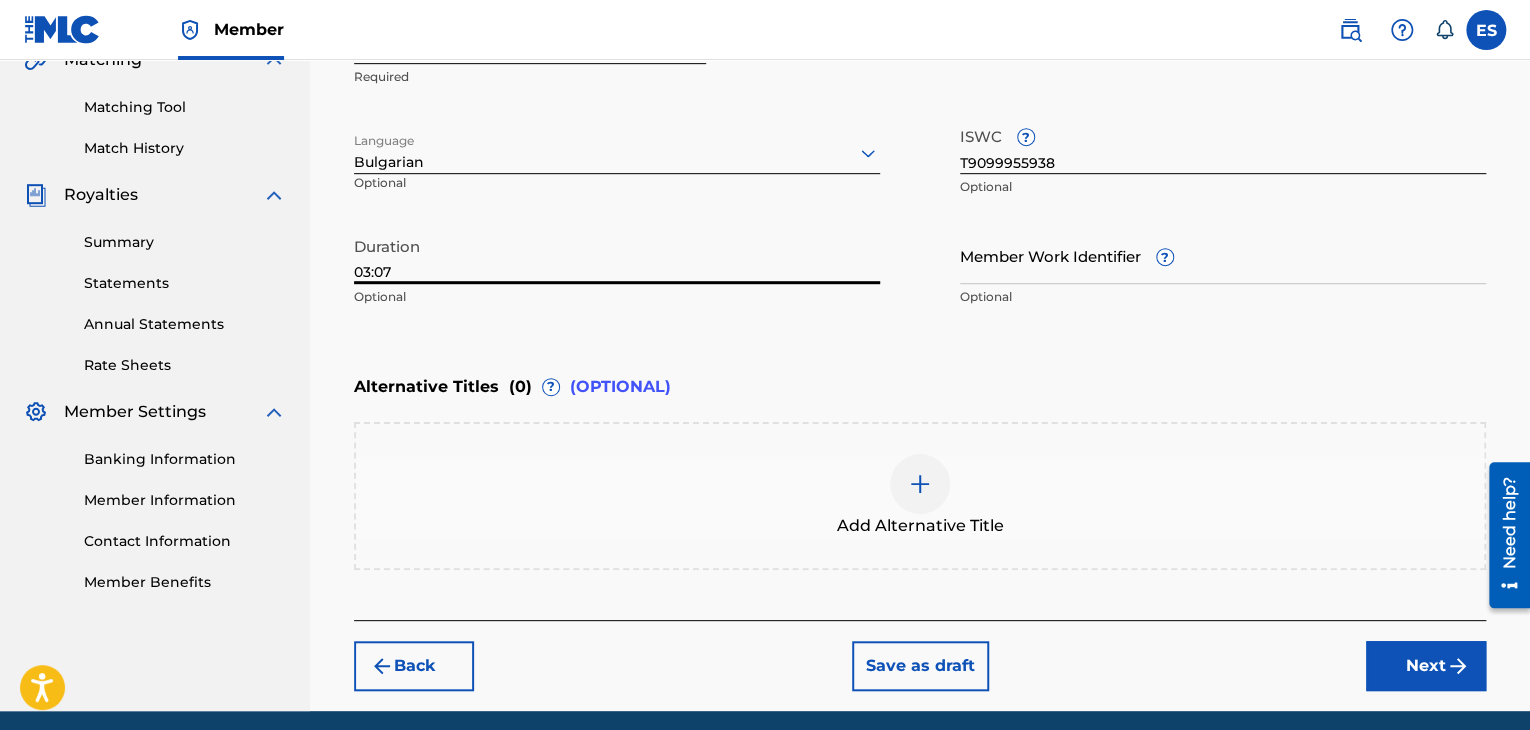 scroll, scrollTop: 561, scrollLeft: 0, axis: vertical 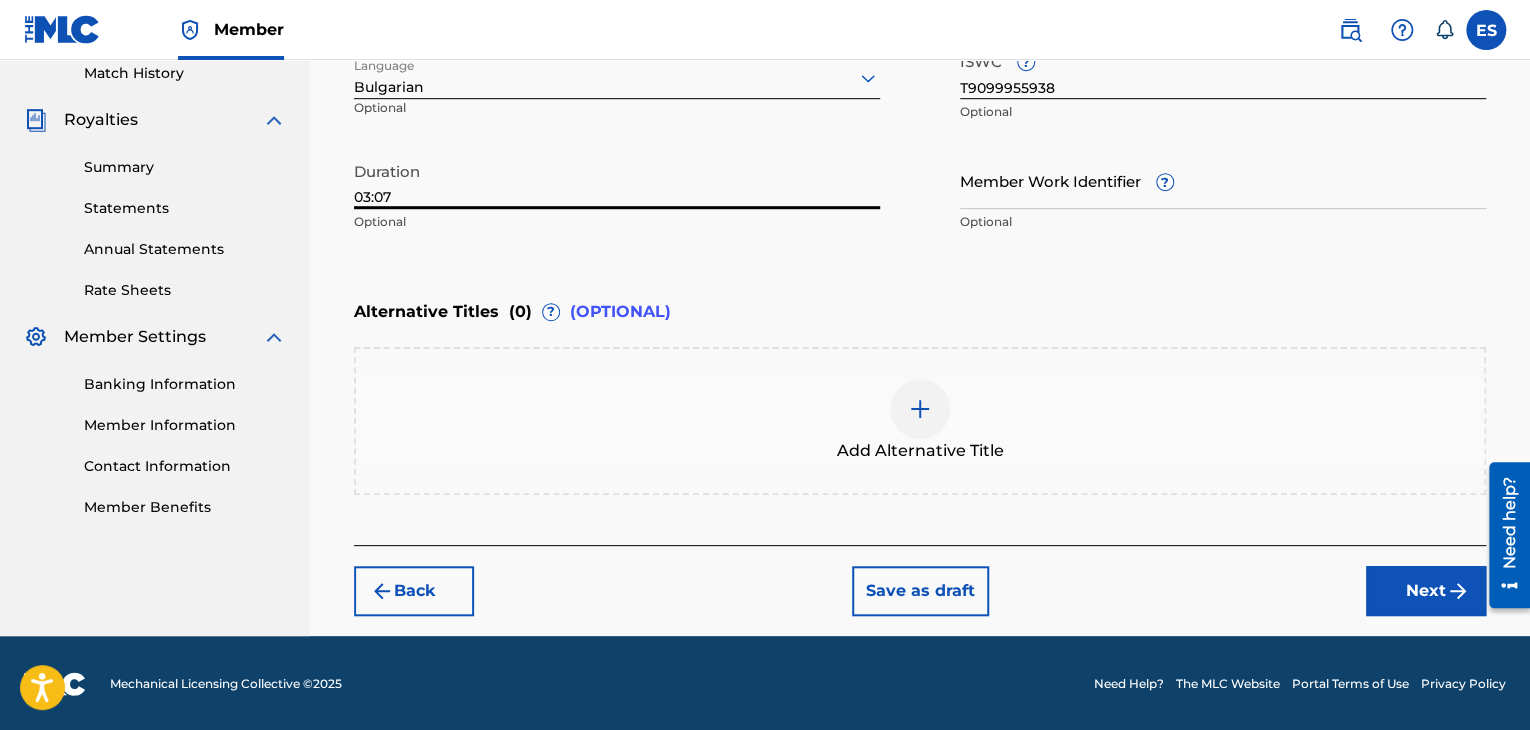type on "03:07" 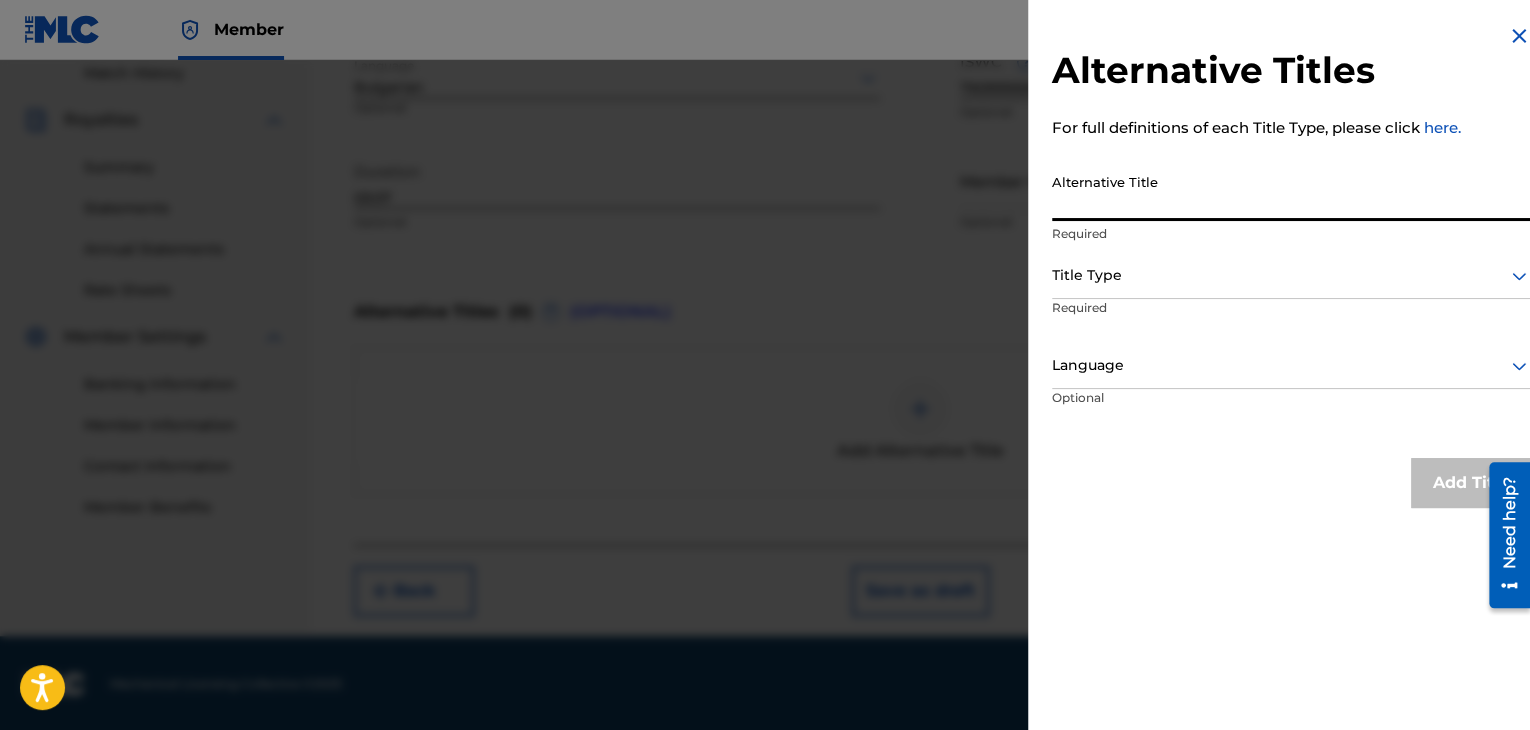drag, startPoint x: 1195, startPoint y: 128, endPoint x: 1141, endPoint y: 174, distance: 70.93659 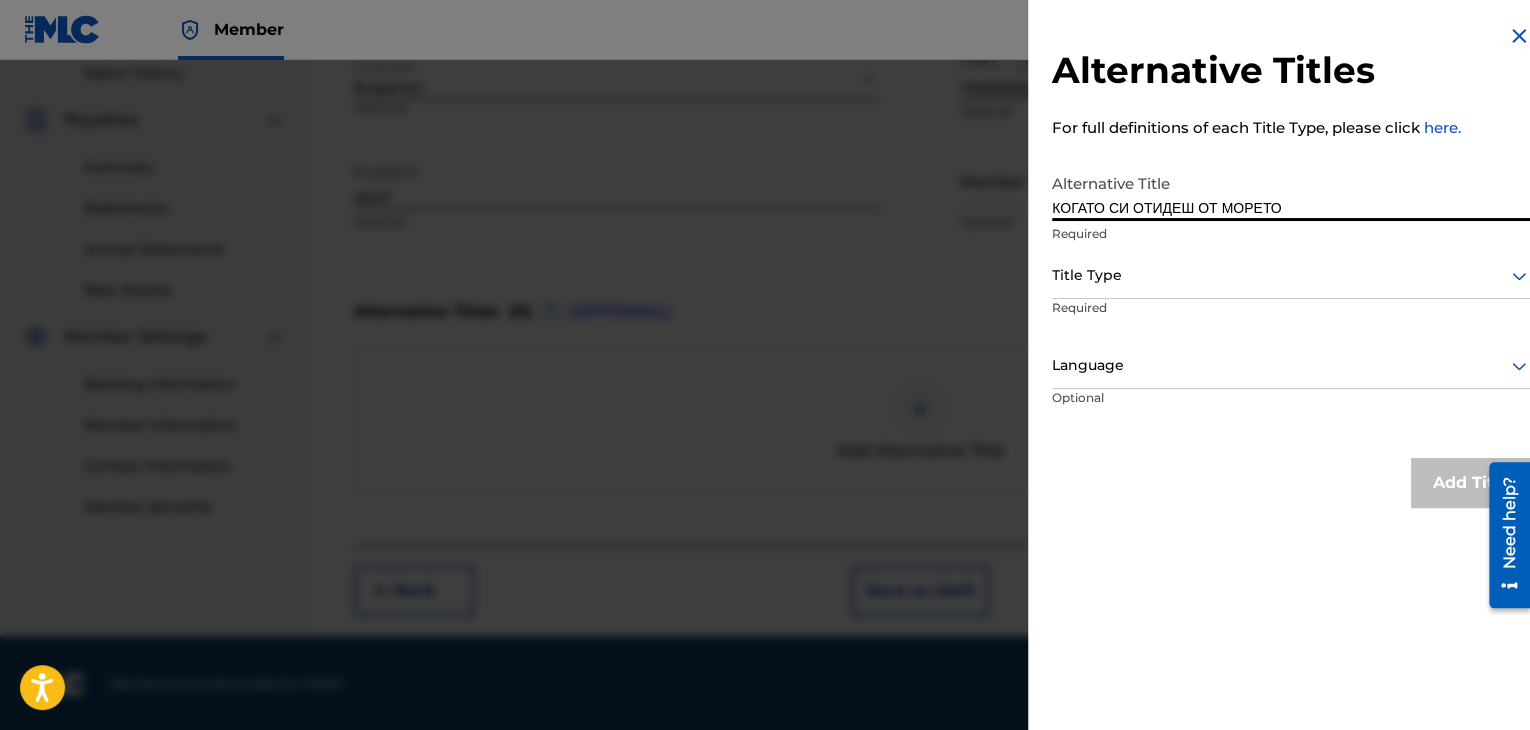 type on "КОГАТО СИ ОТИДЕШ ОТ МОРЕТО" 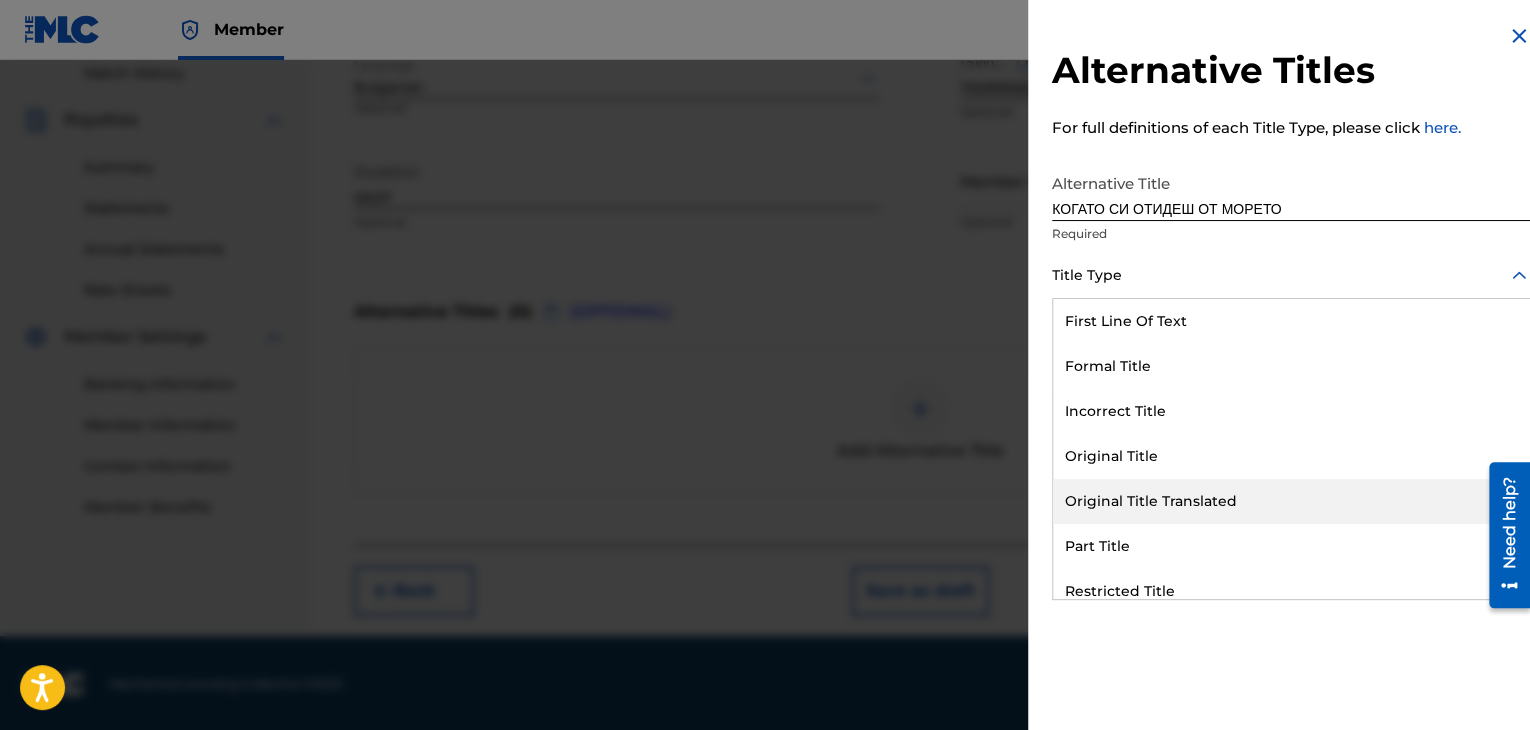 click on "Original Title Translated" at bounding box center [1291, 501] 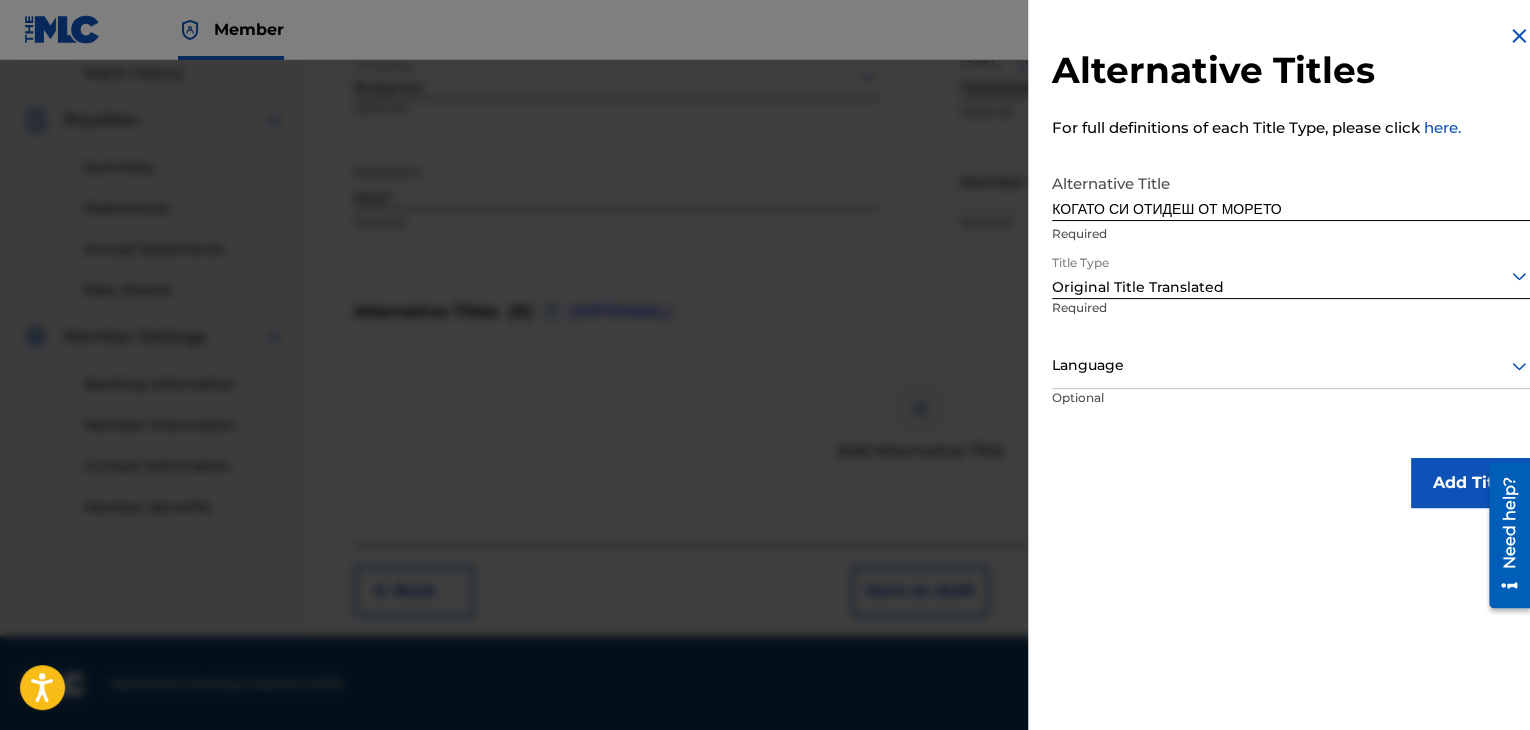 click on "Language" at bounding box center [1291, 366] 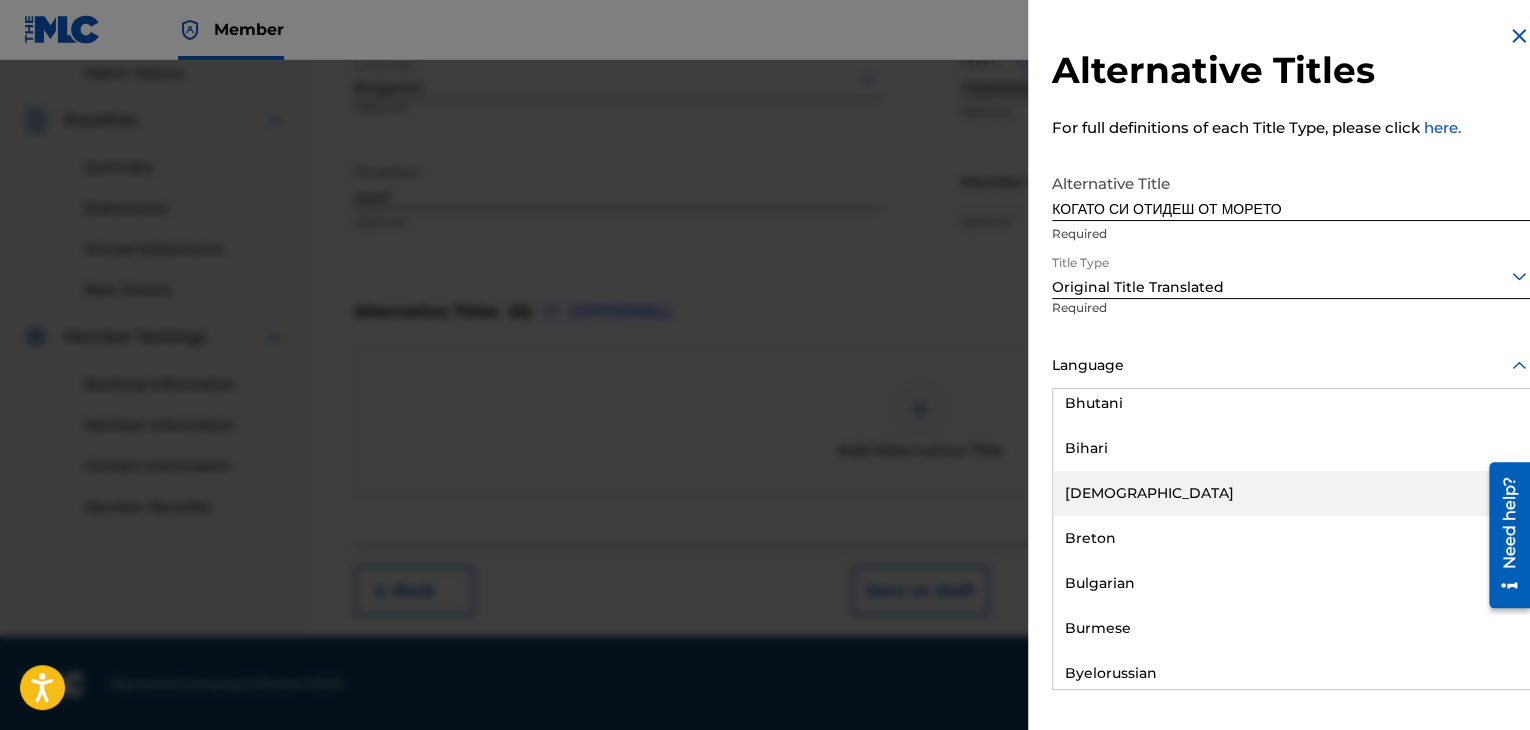 scroll, scrollTop: 800, scrollLeft: 0, axis: vertical 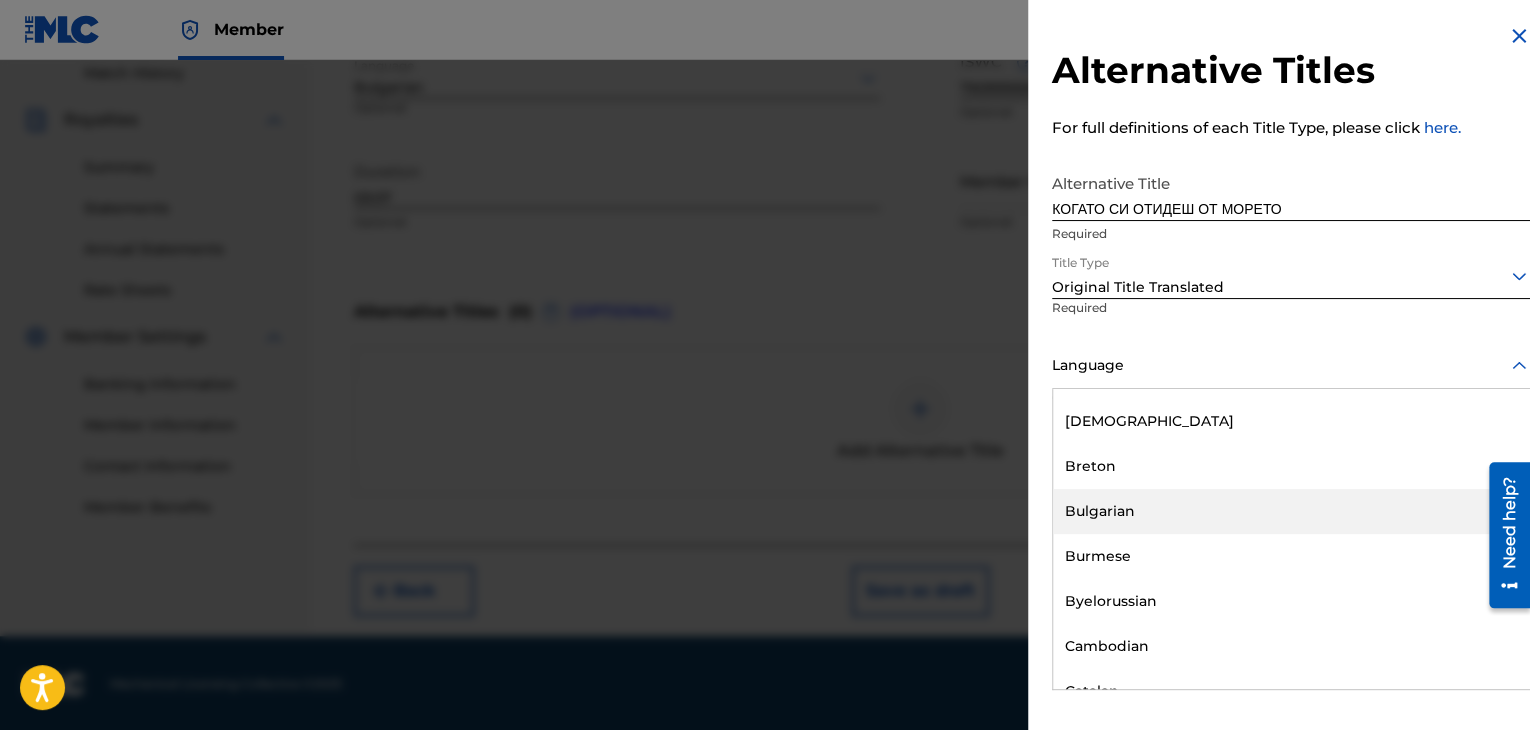 click on "Bulgarian" at bounding box center (1291, 511) 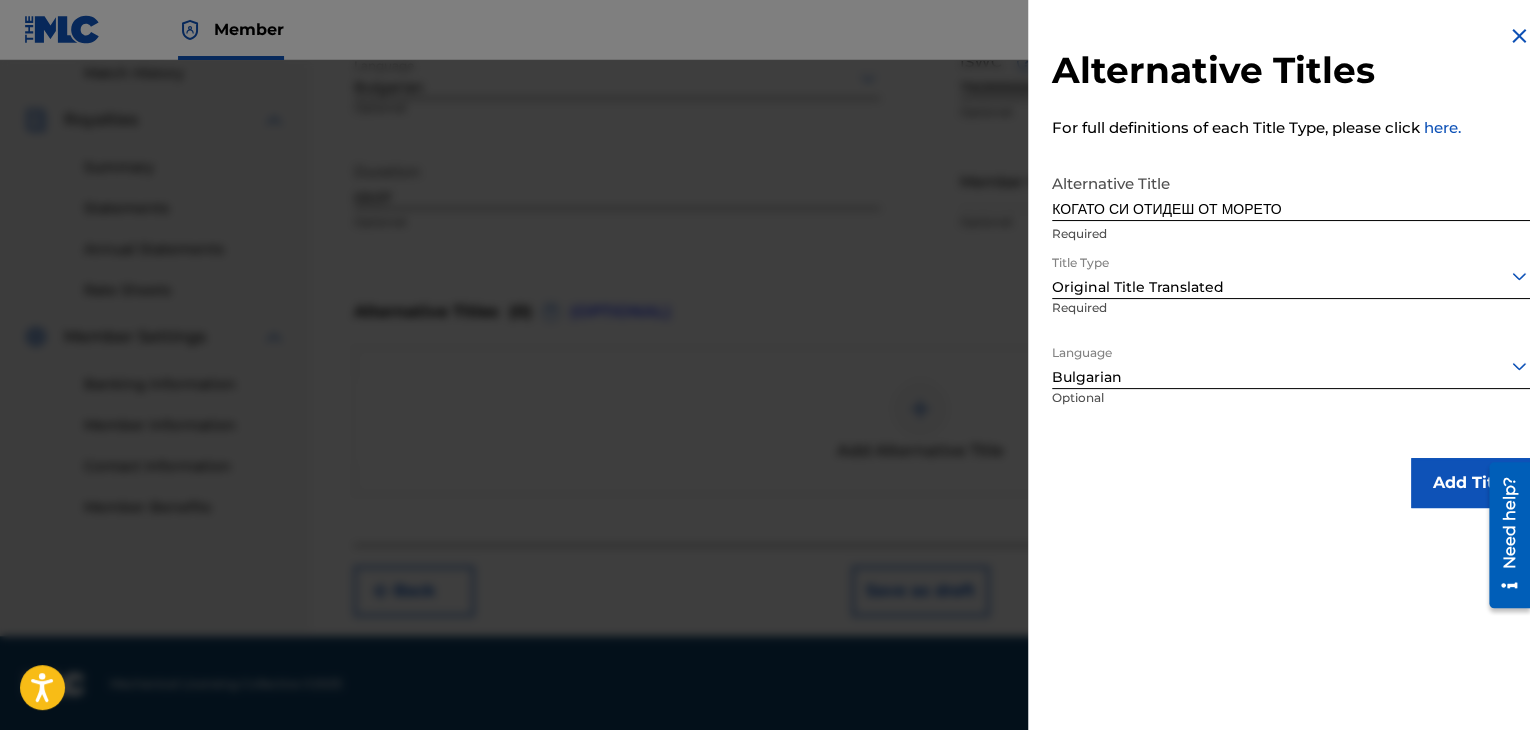click on "Add Title" at bounding box center [1471, 483] 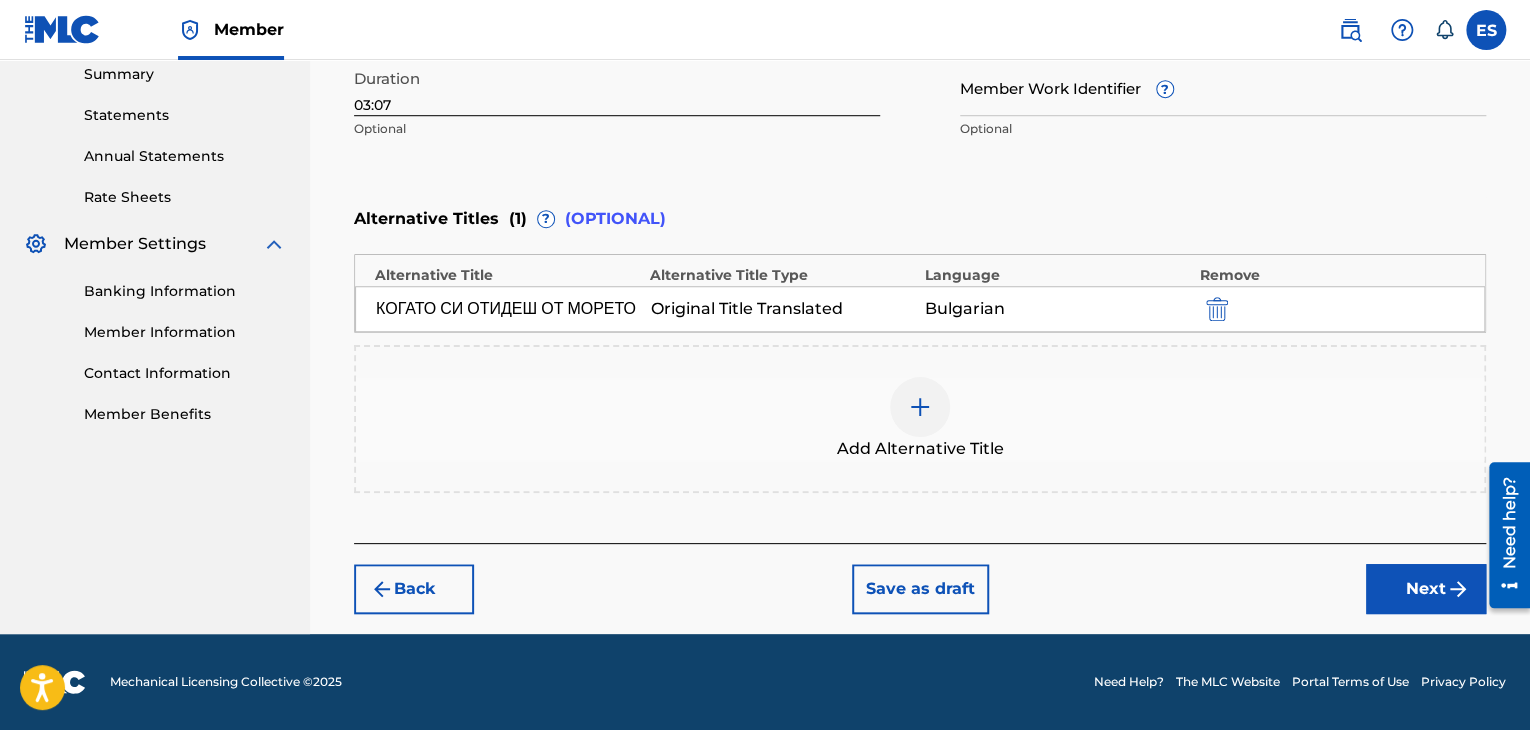 click on "Next" at bounding box center [1426, 589] 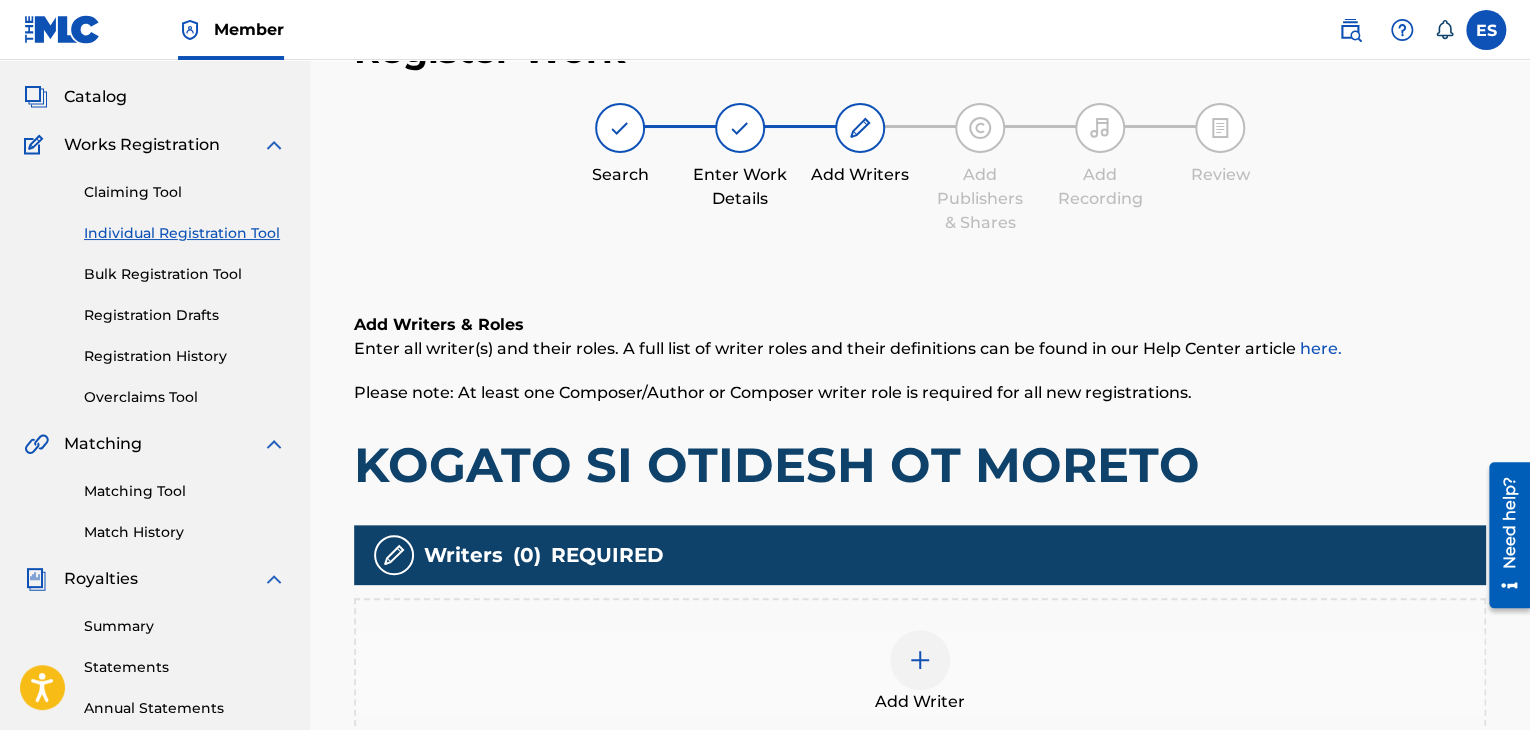 scroll, scrollTop: 90, scrollLeft: 0, axis: vertical 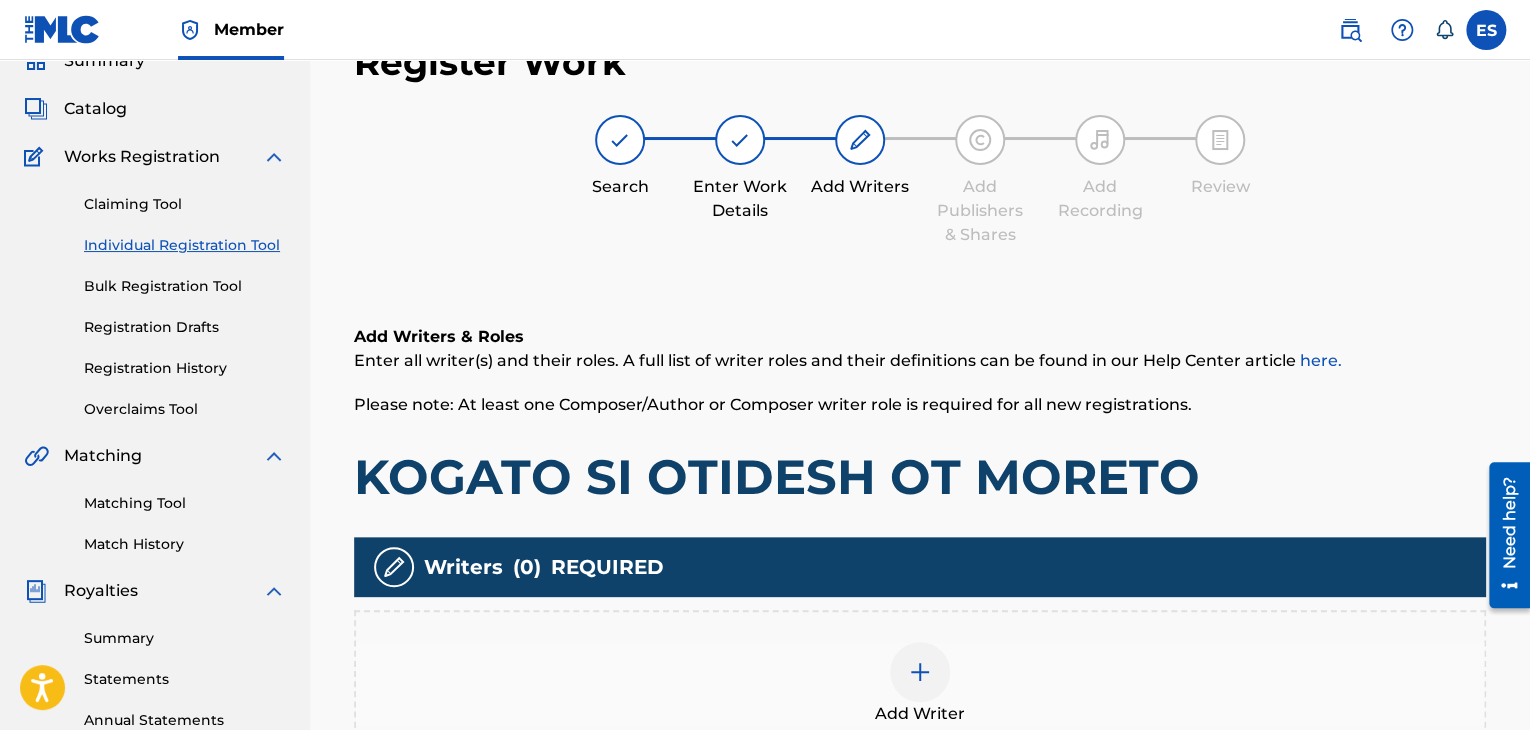 click on "Add Writer" at bounding box center (920, 684) 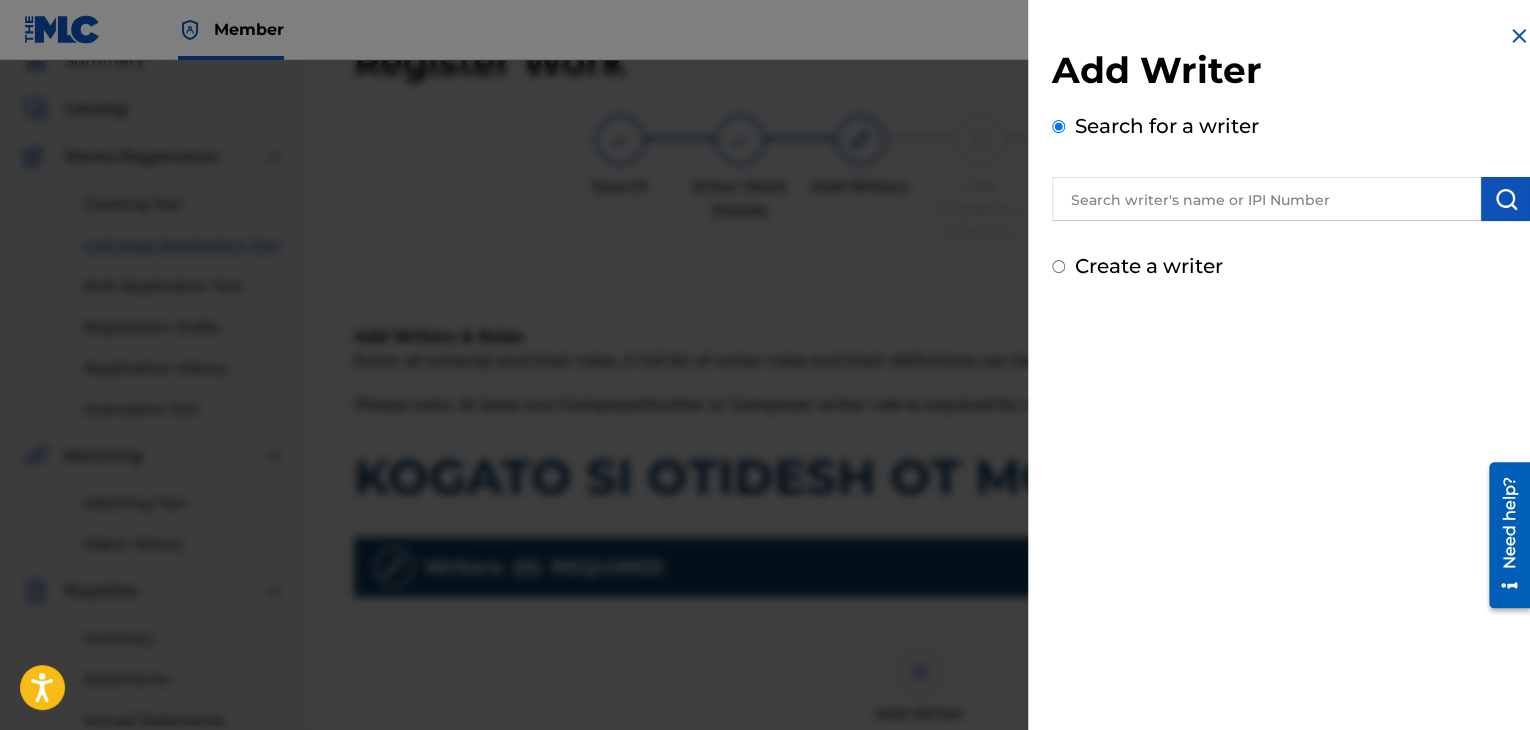 drag, startPoint x: 1209, startPoint y: 173, endPoint x: 1208, endPoint y: 223, distance: 50.01 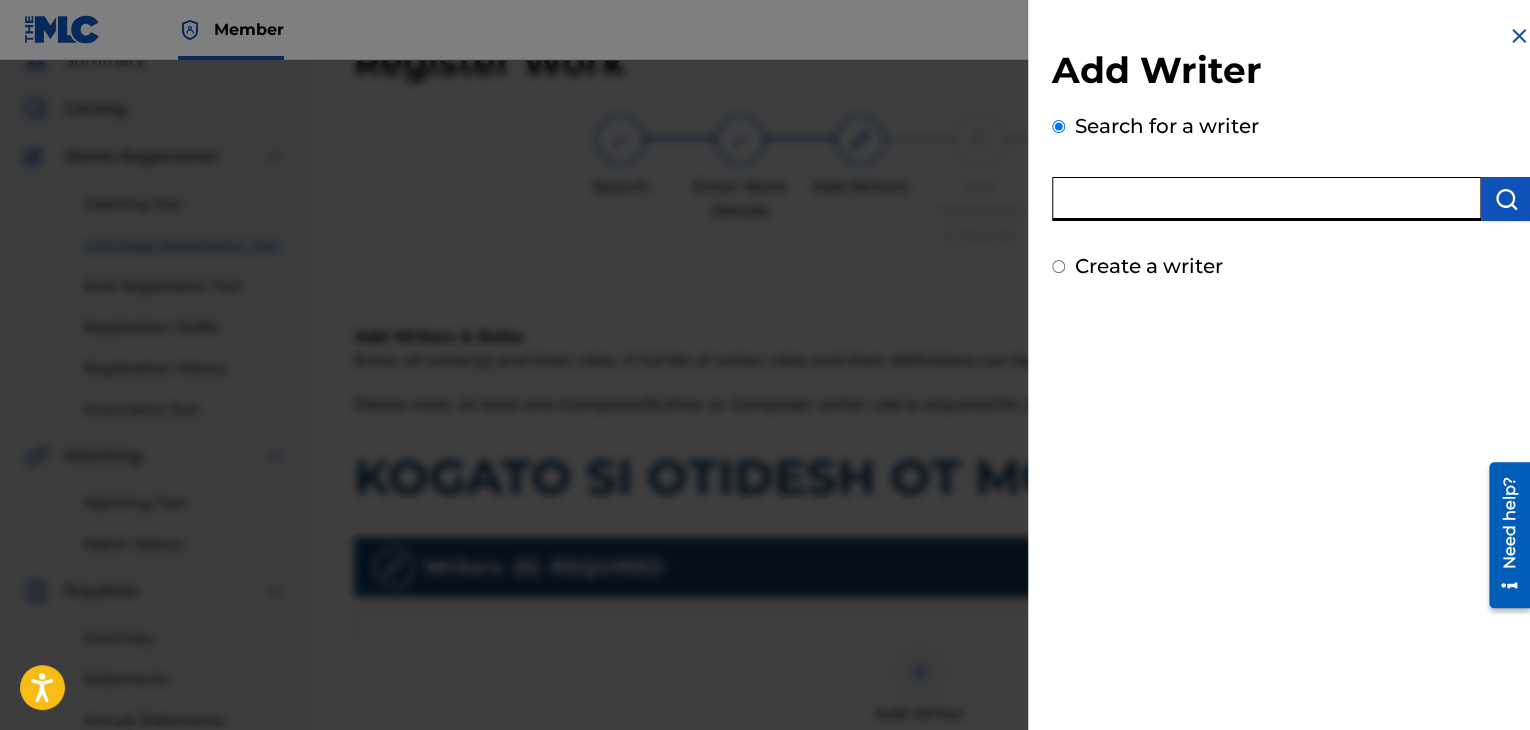 paste on "00121379101" 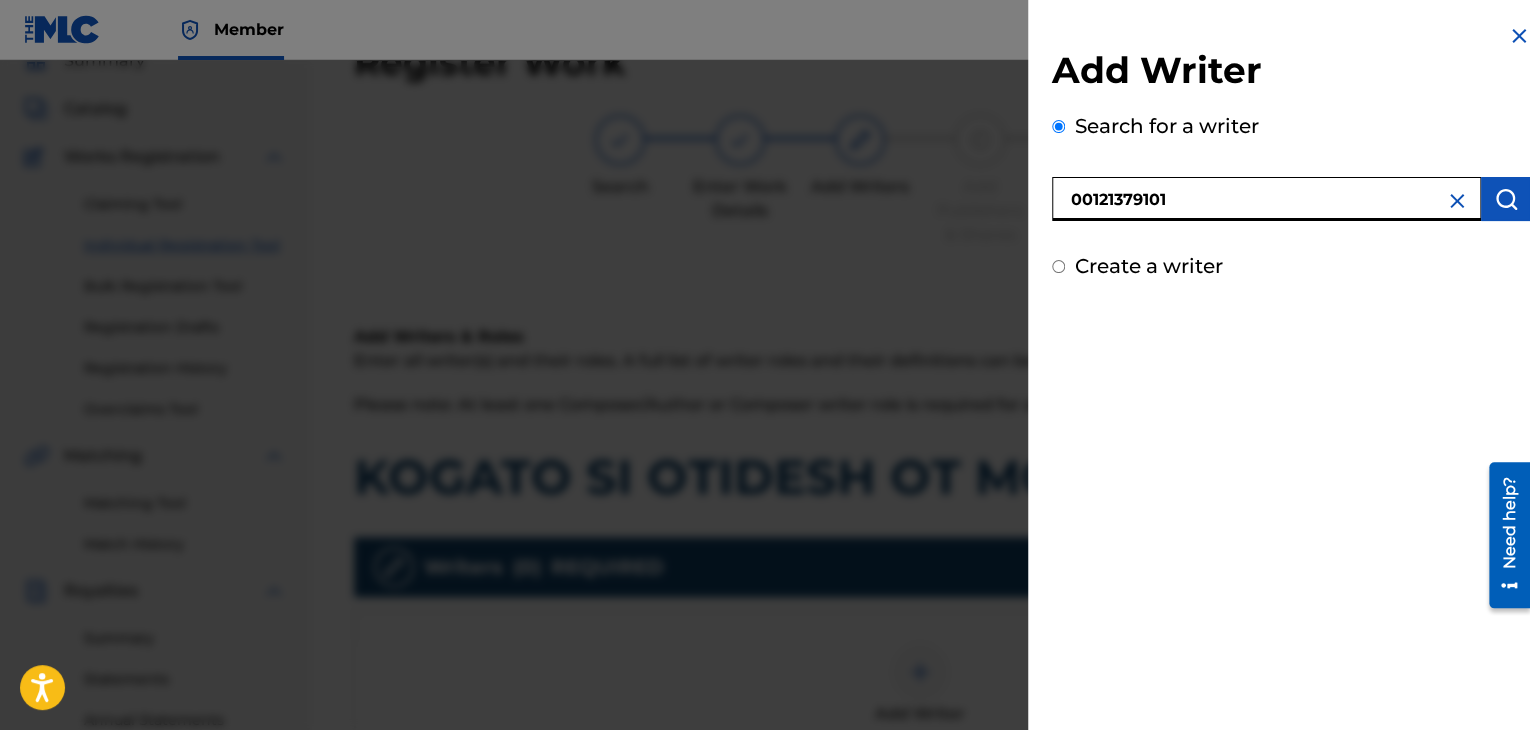 type on "00121379101" 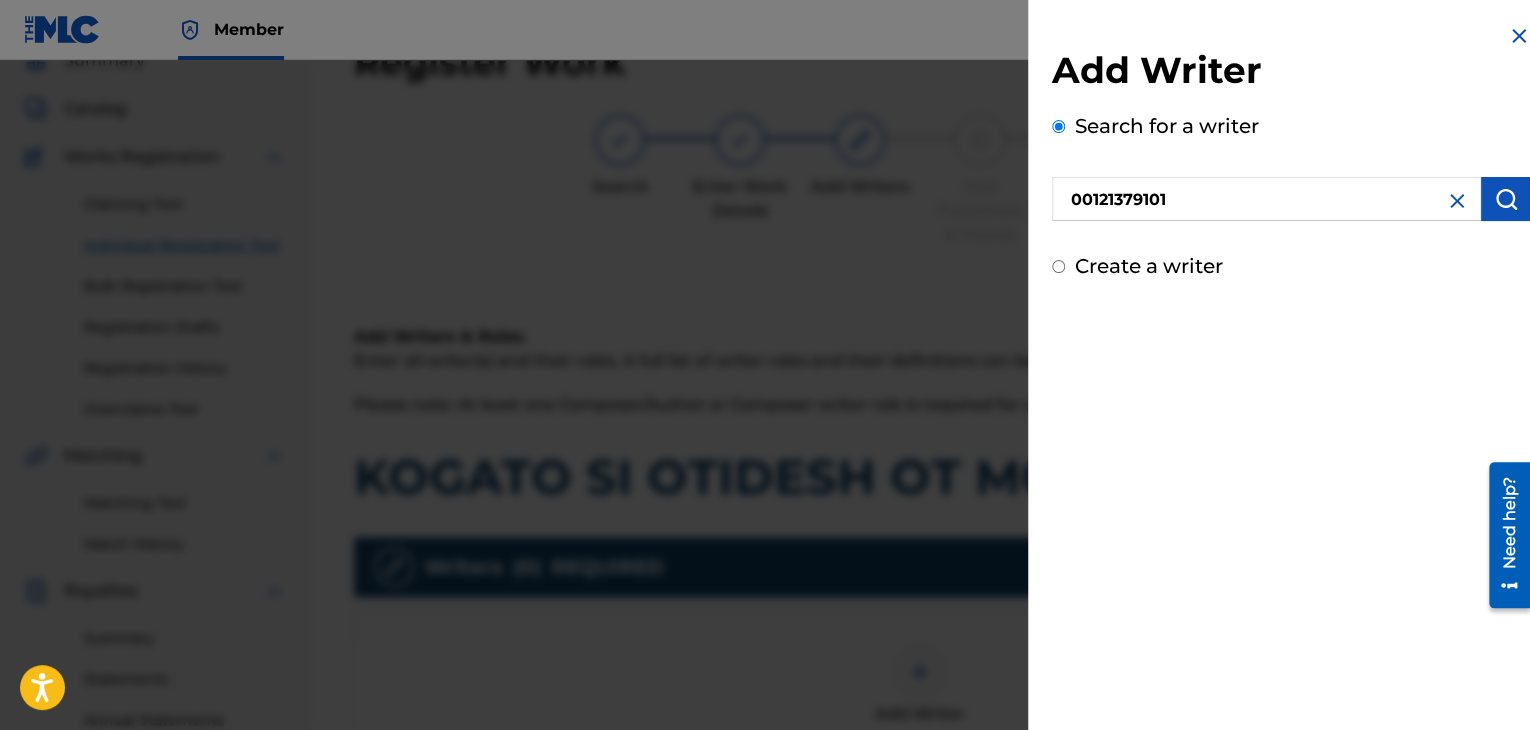 click at bounding box center (1506, 199) 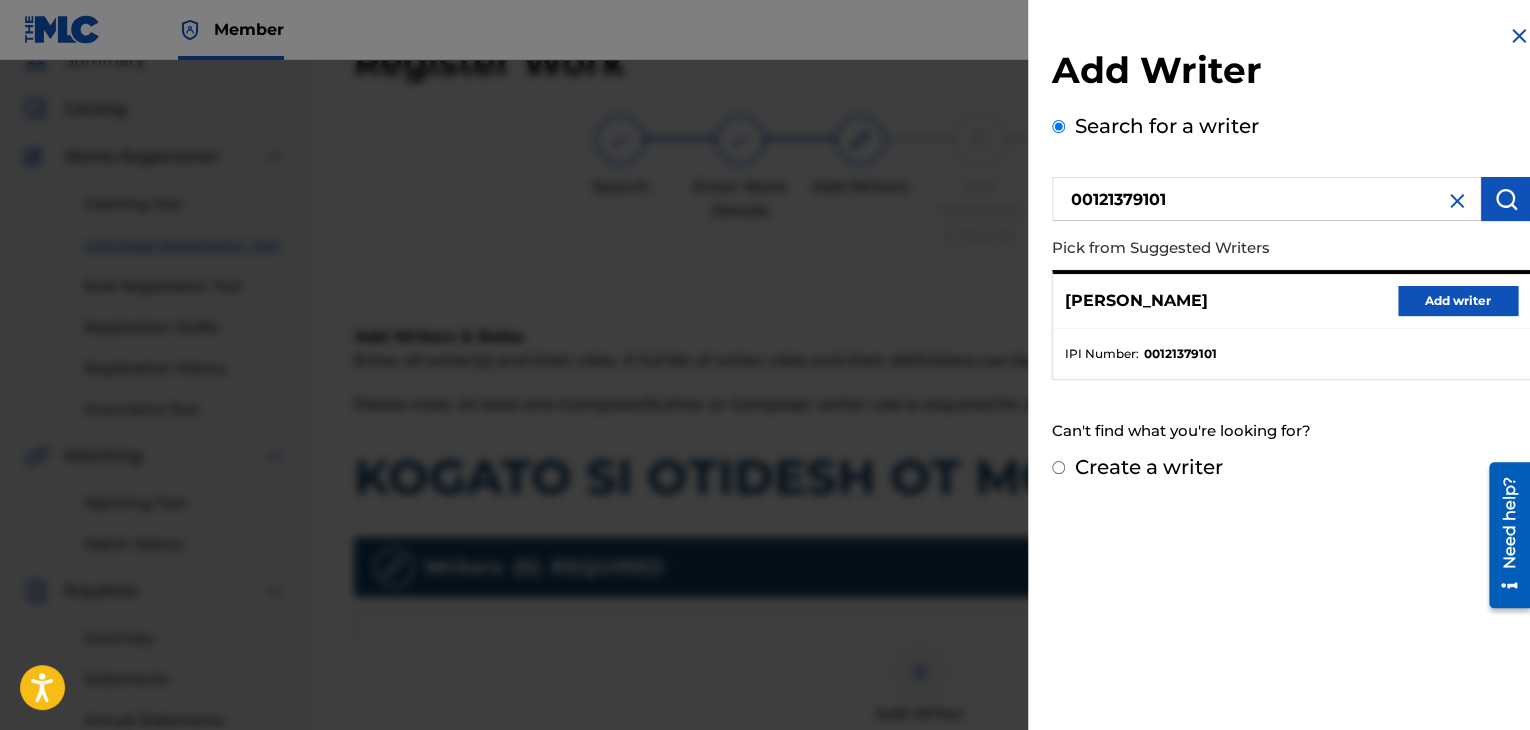 click on "Add writer" at bounding box center (1458, 301) 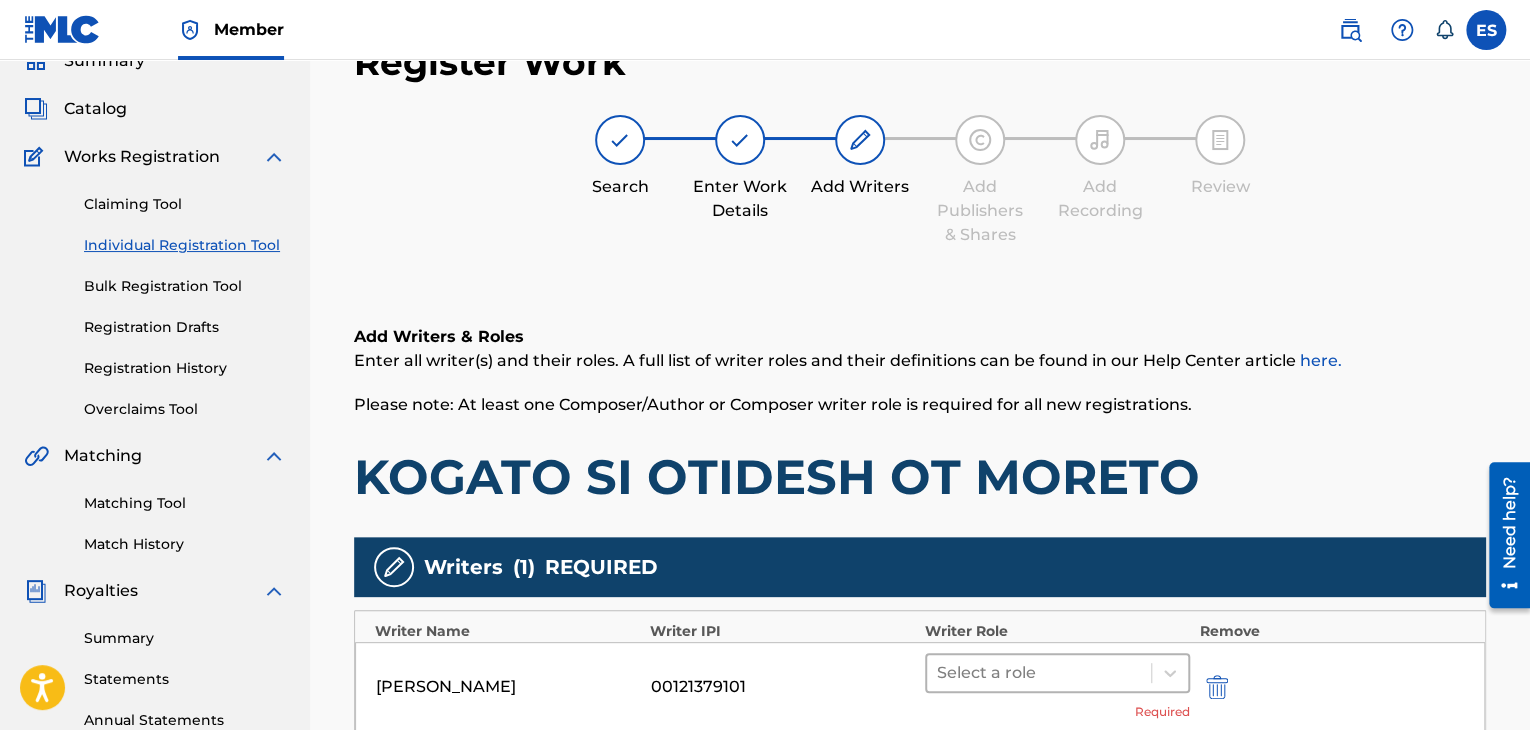 click on "Select a role" at bounding box center (1039, 673) 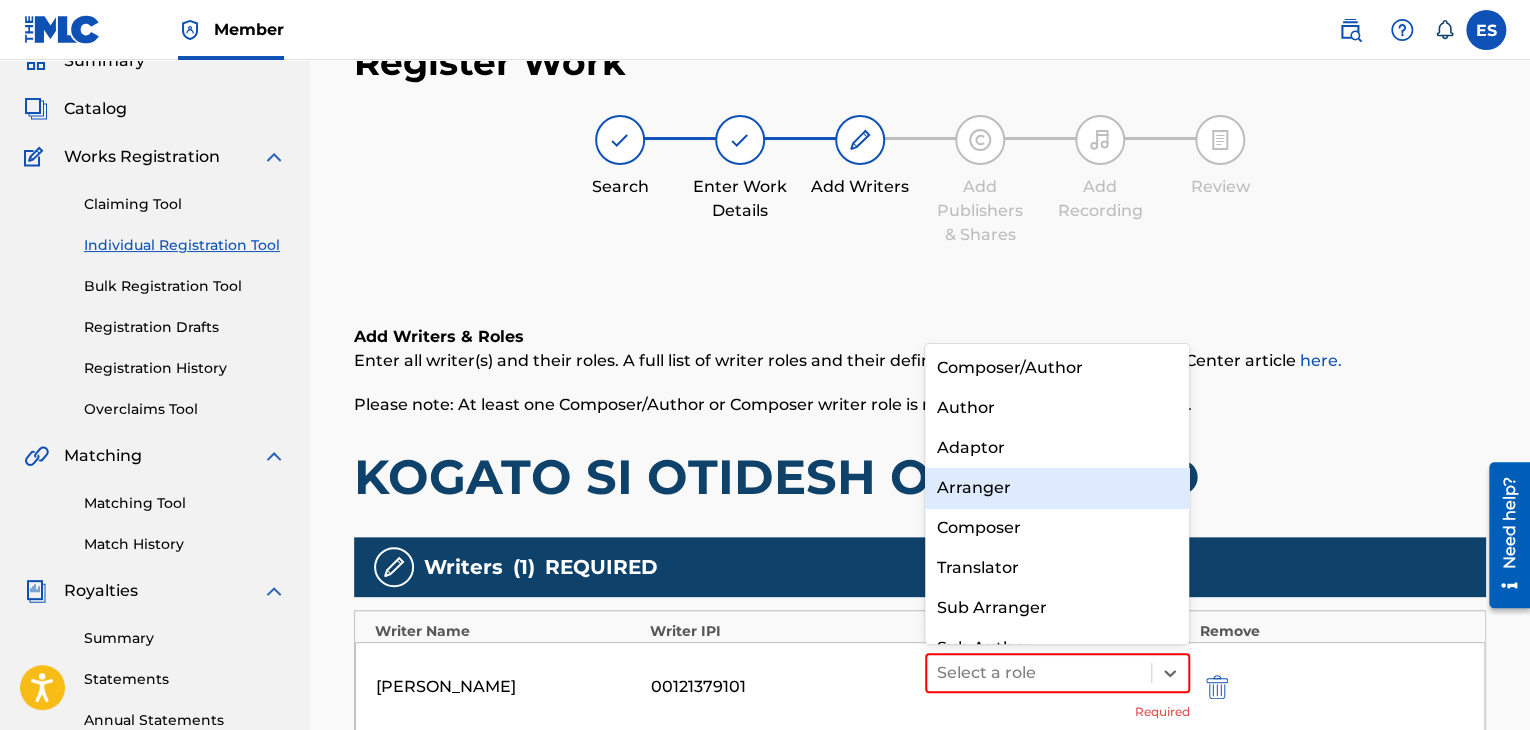 scroll, scrollTop: 28, scrollLeft: 0, axis: vertical 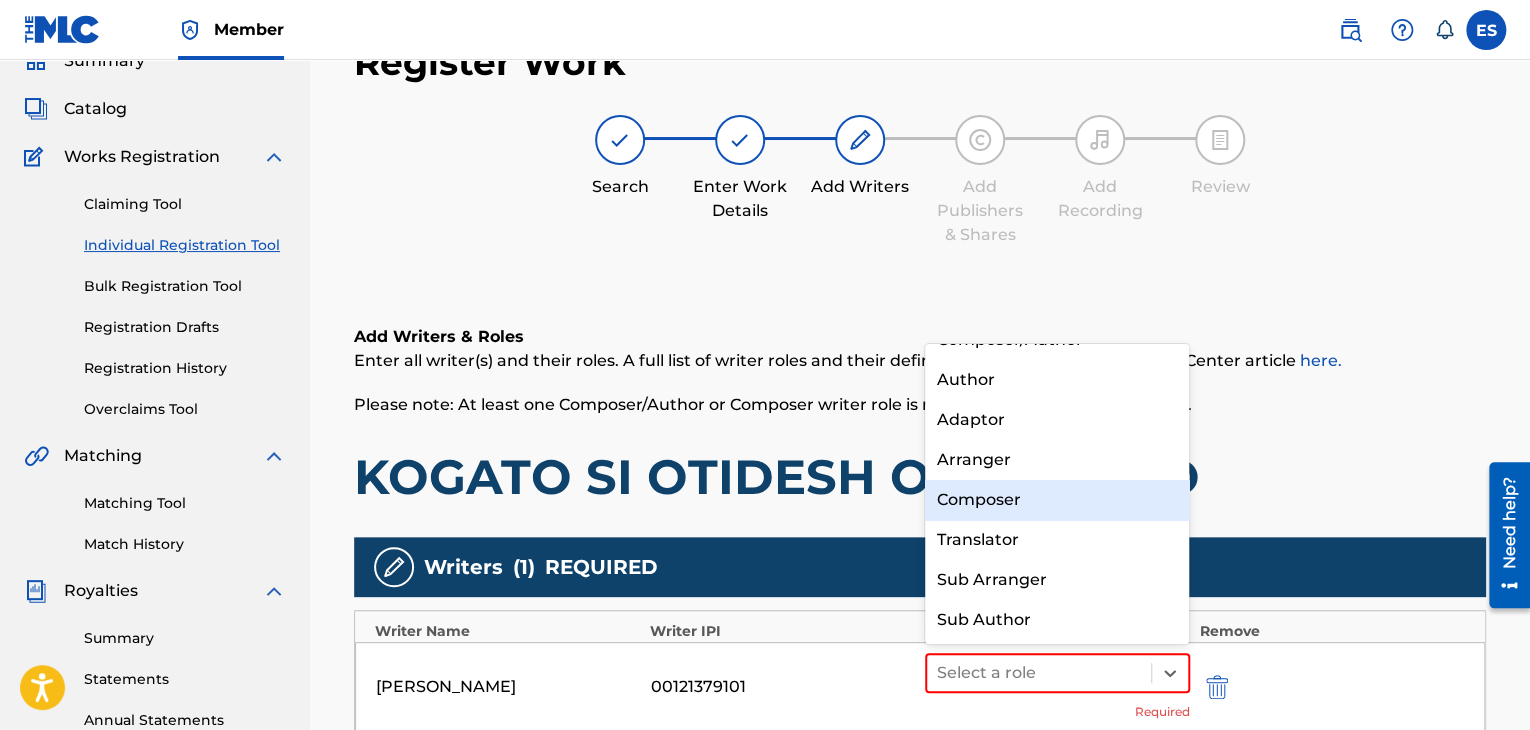 click on "Composer" at bounding box center (1057, 500) 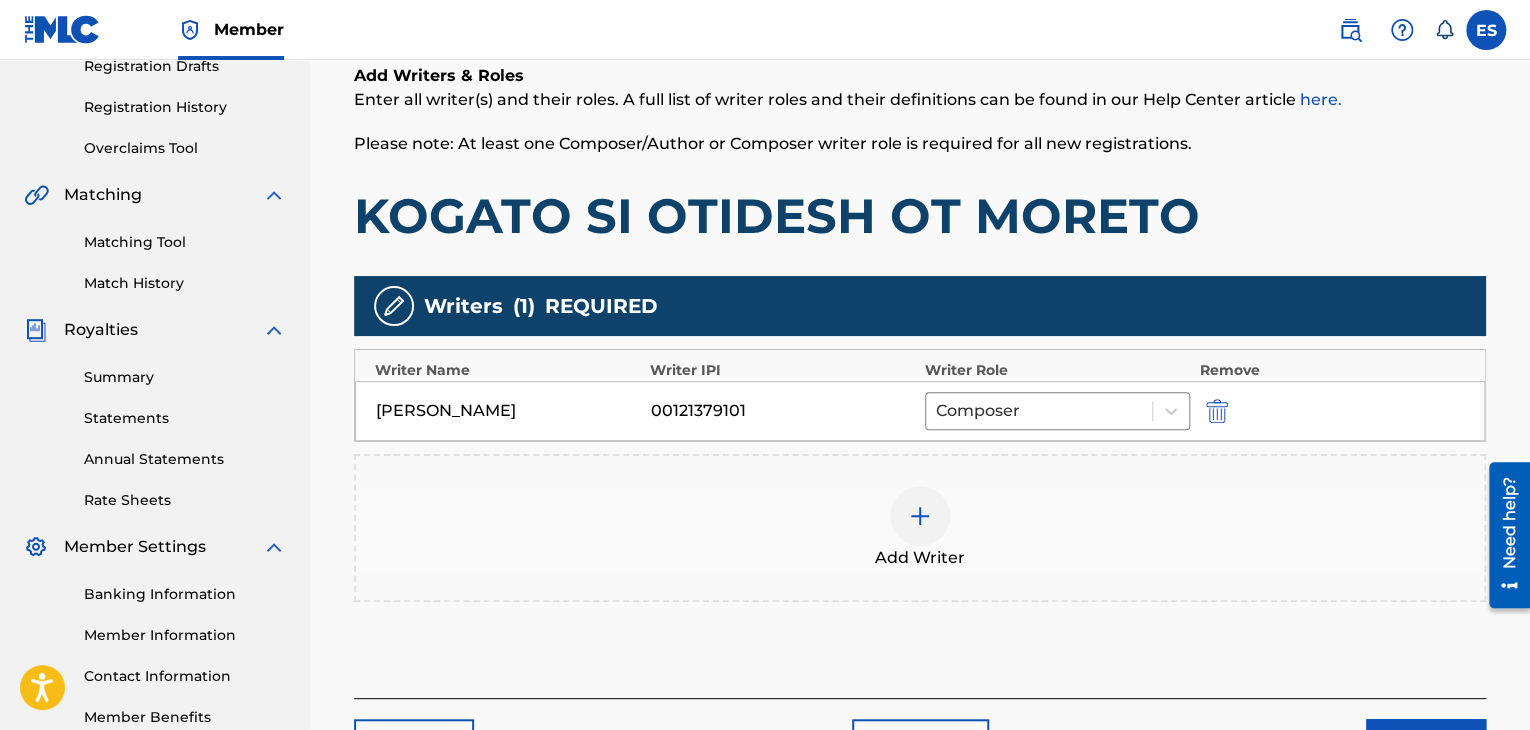 scroll, scrollTop: 490, scrollLeft: 0, axis: vertical 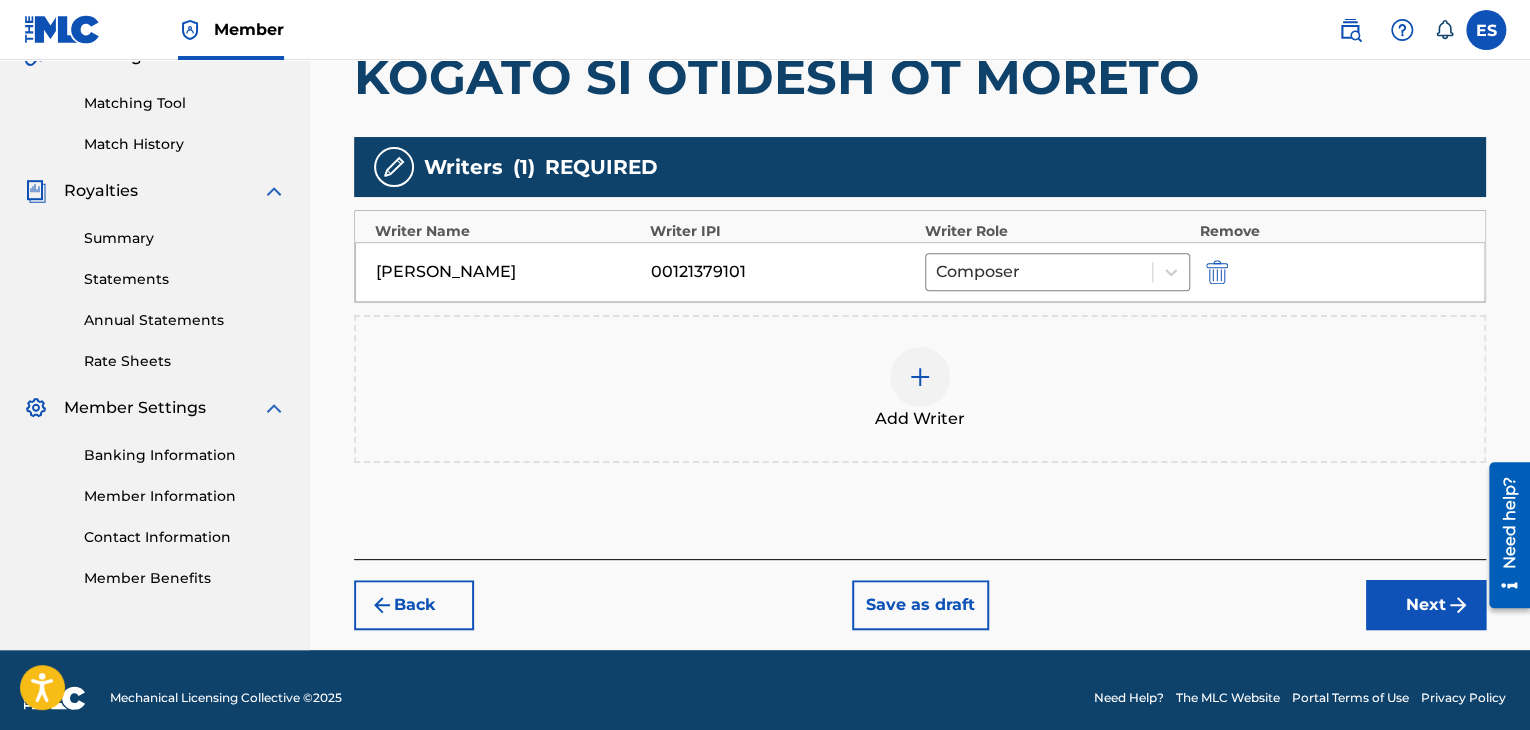 click on "Add Writer" at bounding box center [920, 389] 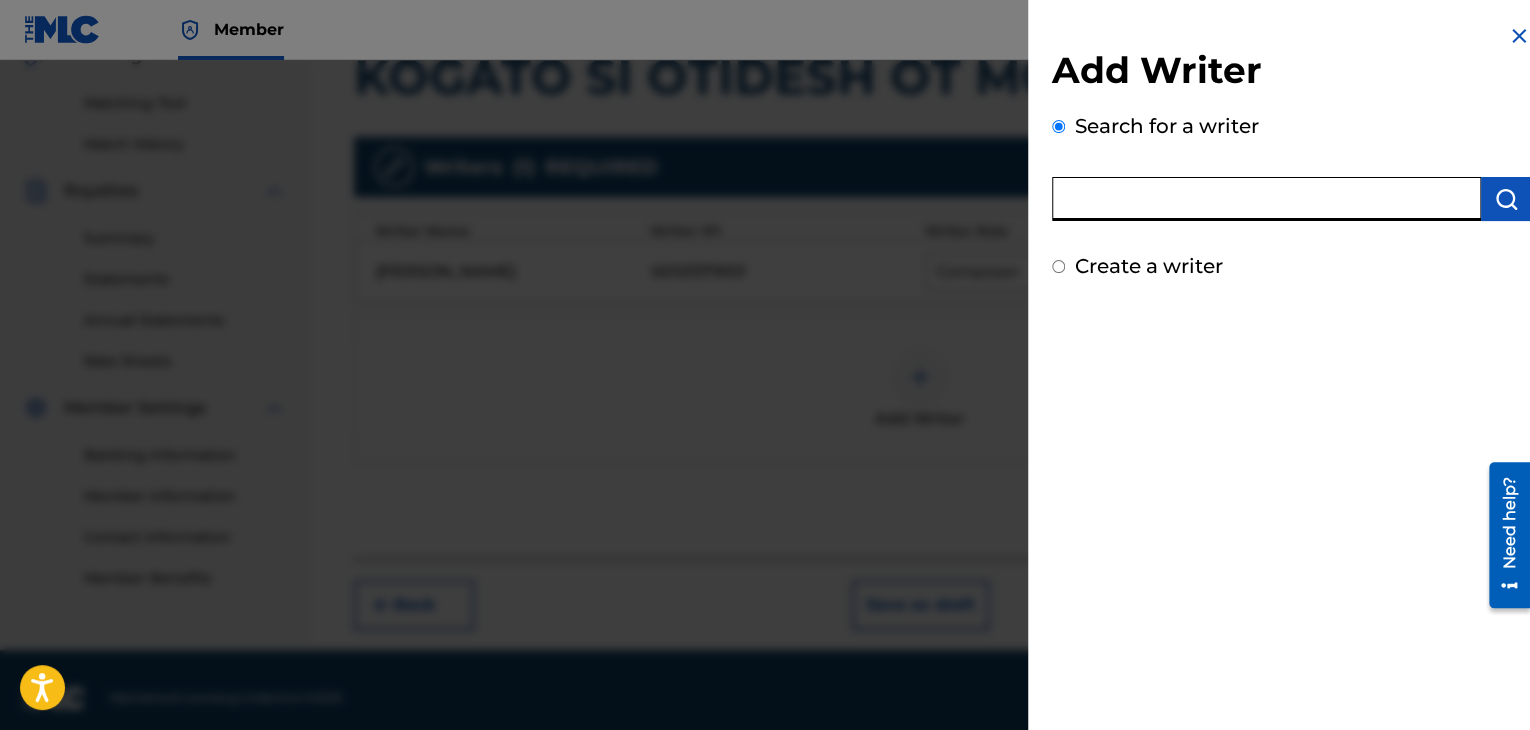 paste on "00121387005" 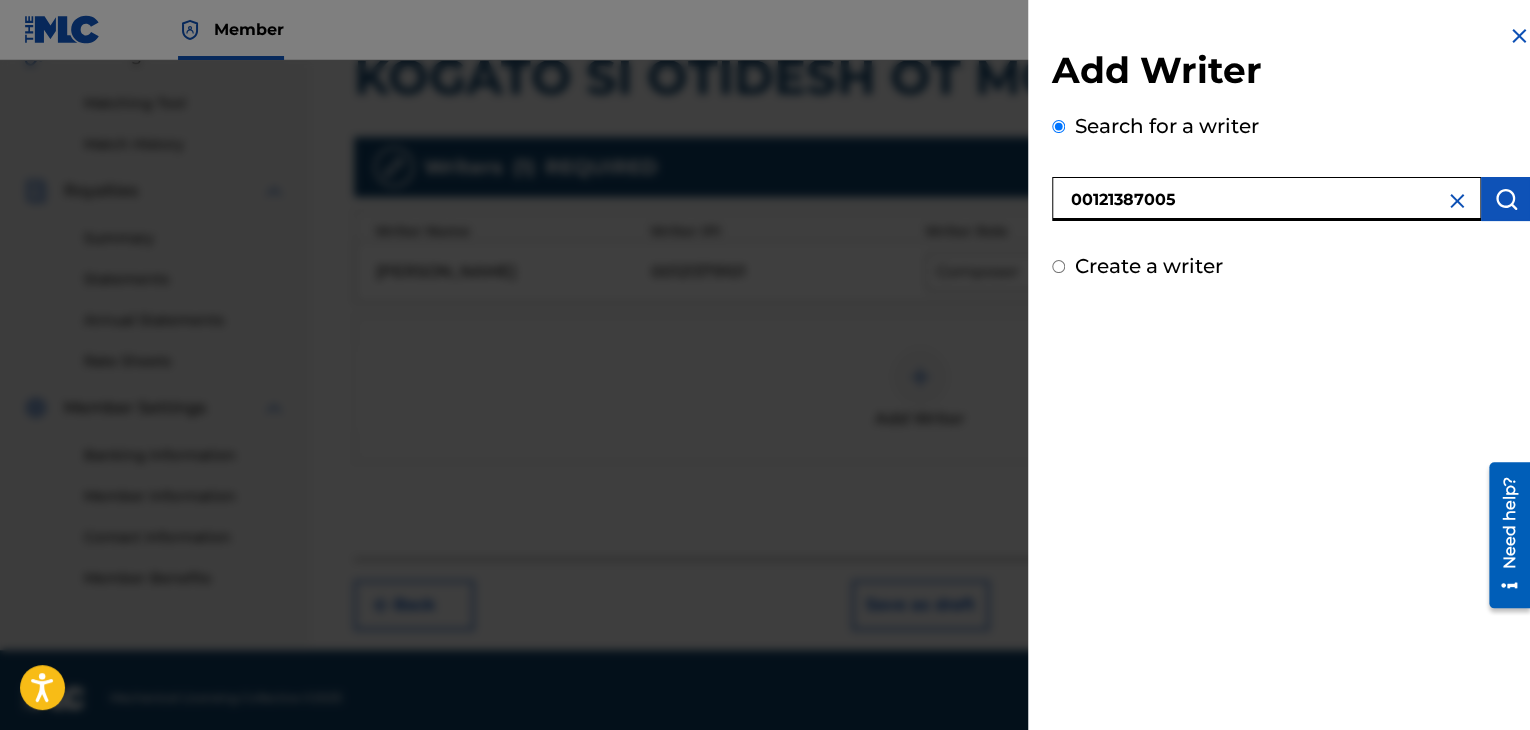 type on "00121387005" 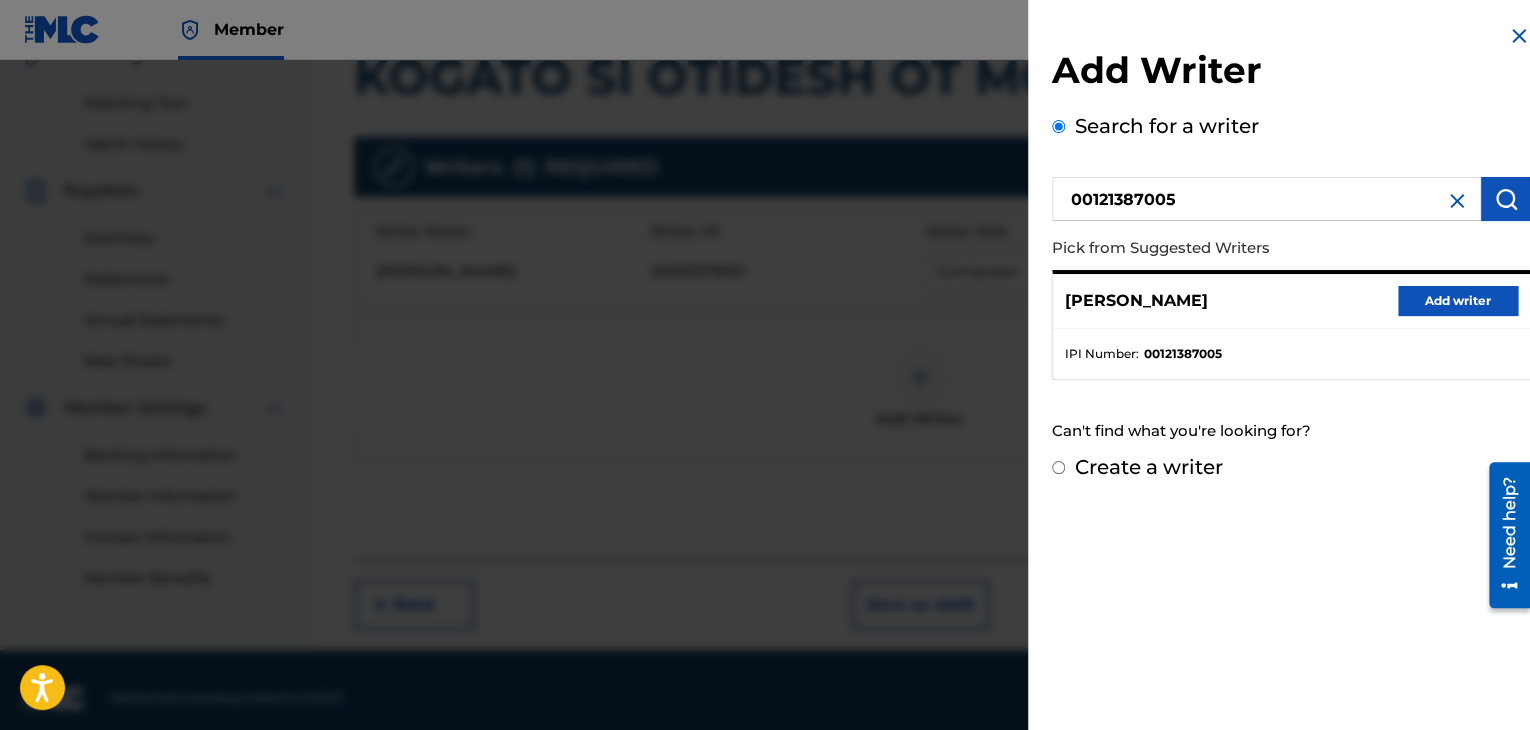 click on "Add writer" at bounding box center (1458, 301) 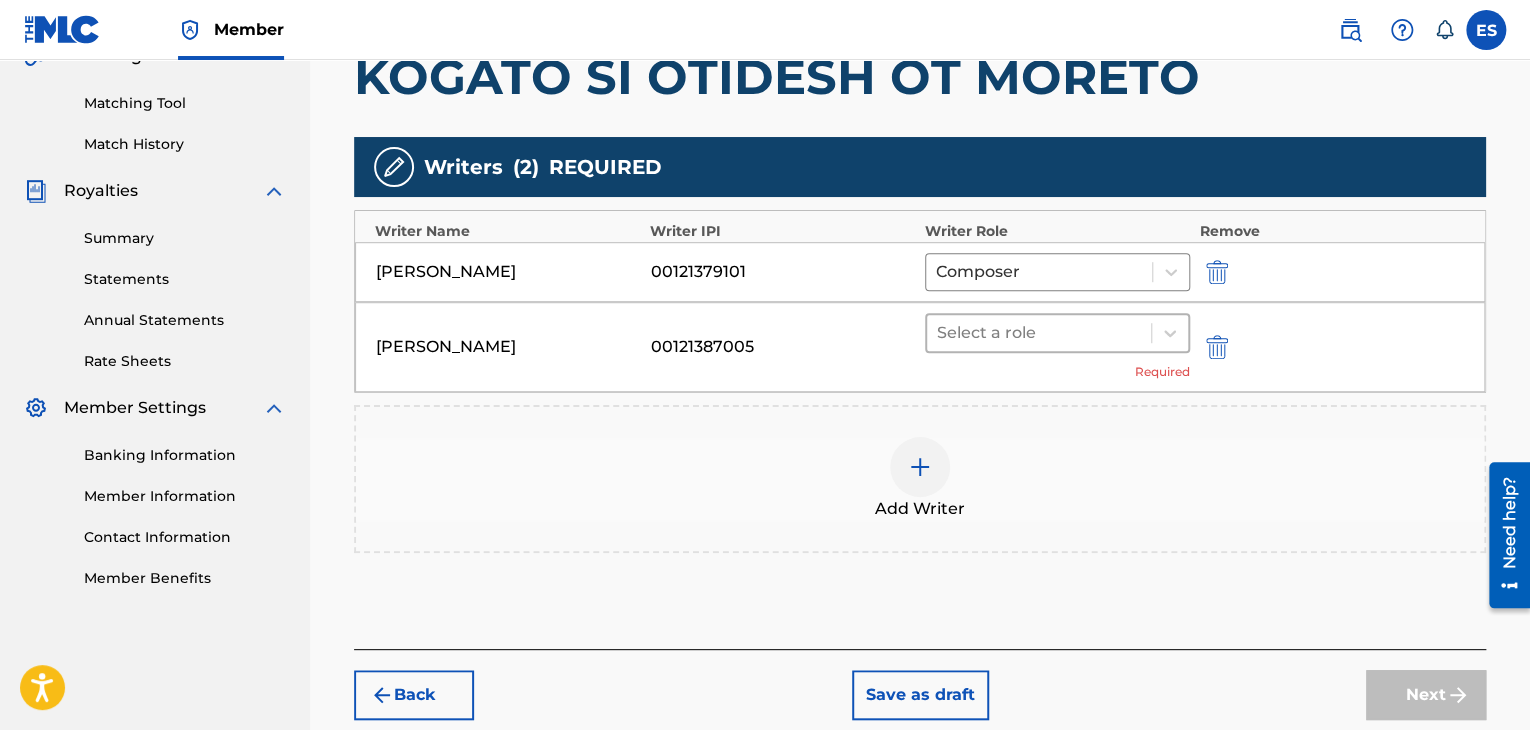 click at bounding box center (1039, 333) 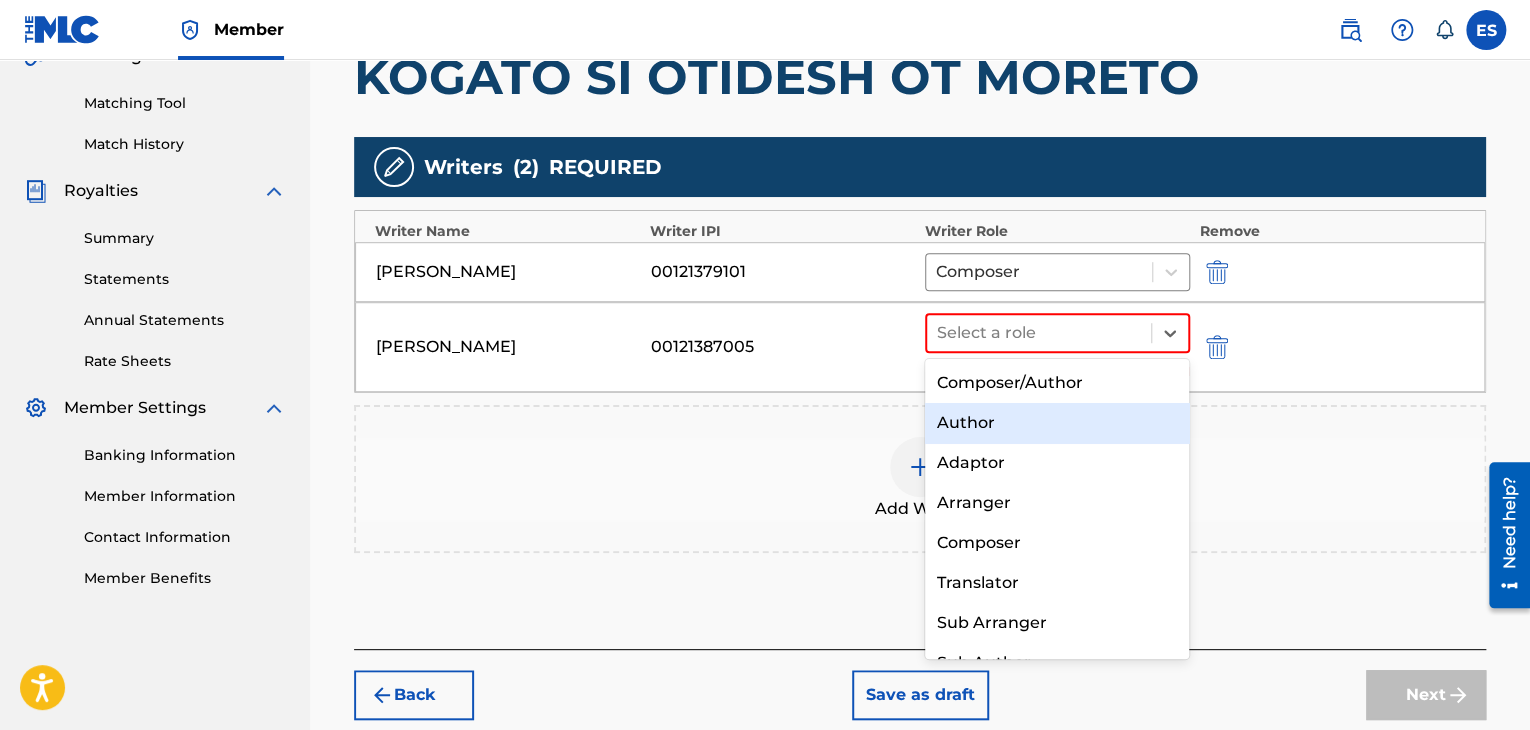 click on "Author" at bounding box center [1057, 423] 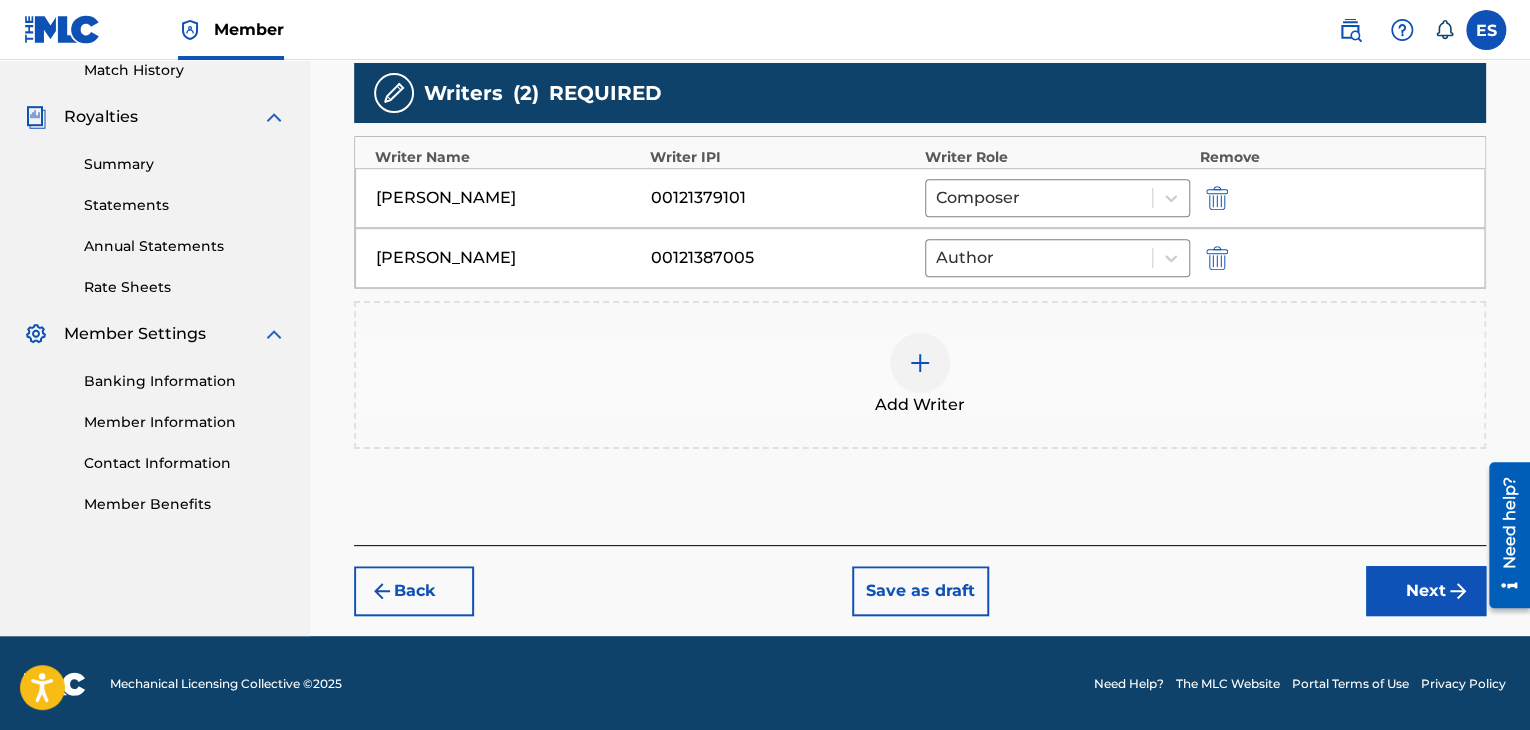 click on "Next" at bounding box center (1426, 591) 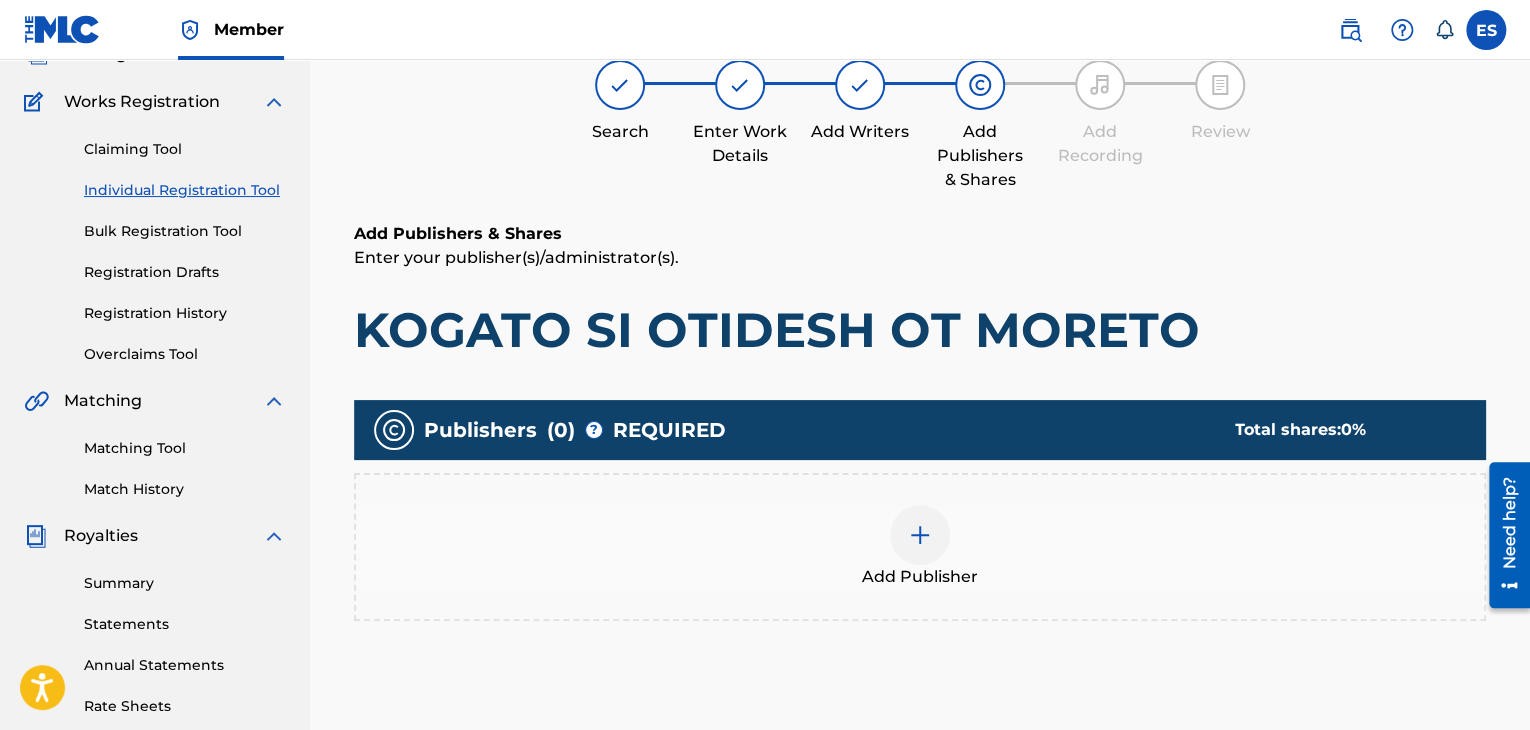 scroll, scrollTop: 90, scrollLeft: 0, axis: vertical 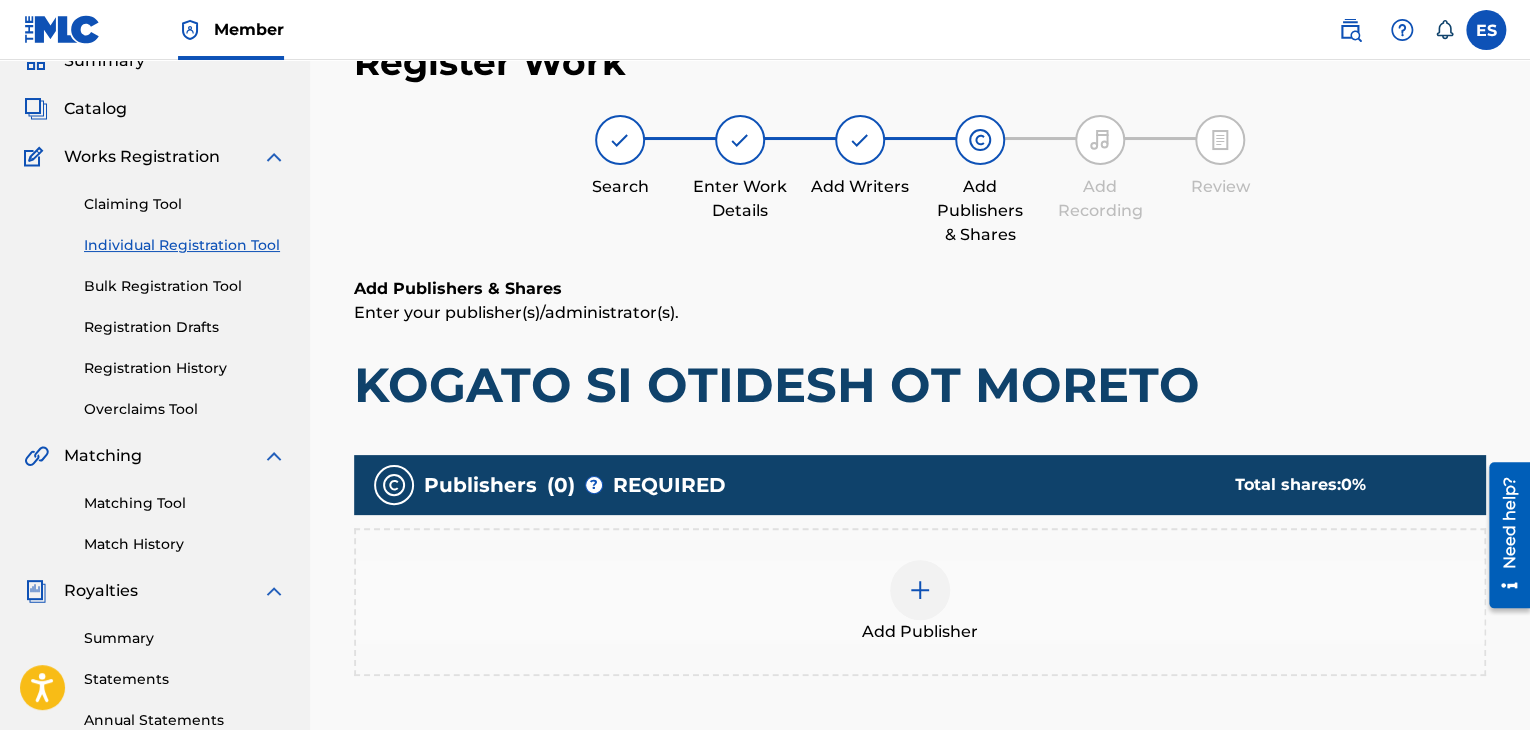 click on "Add Publisher" at bounding box center (920, 602) 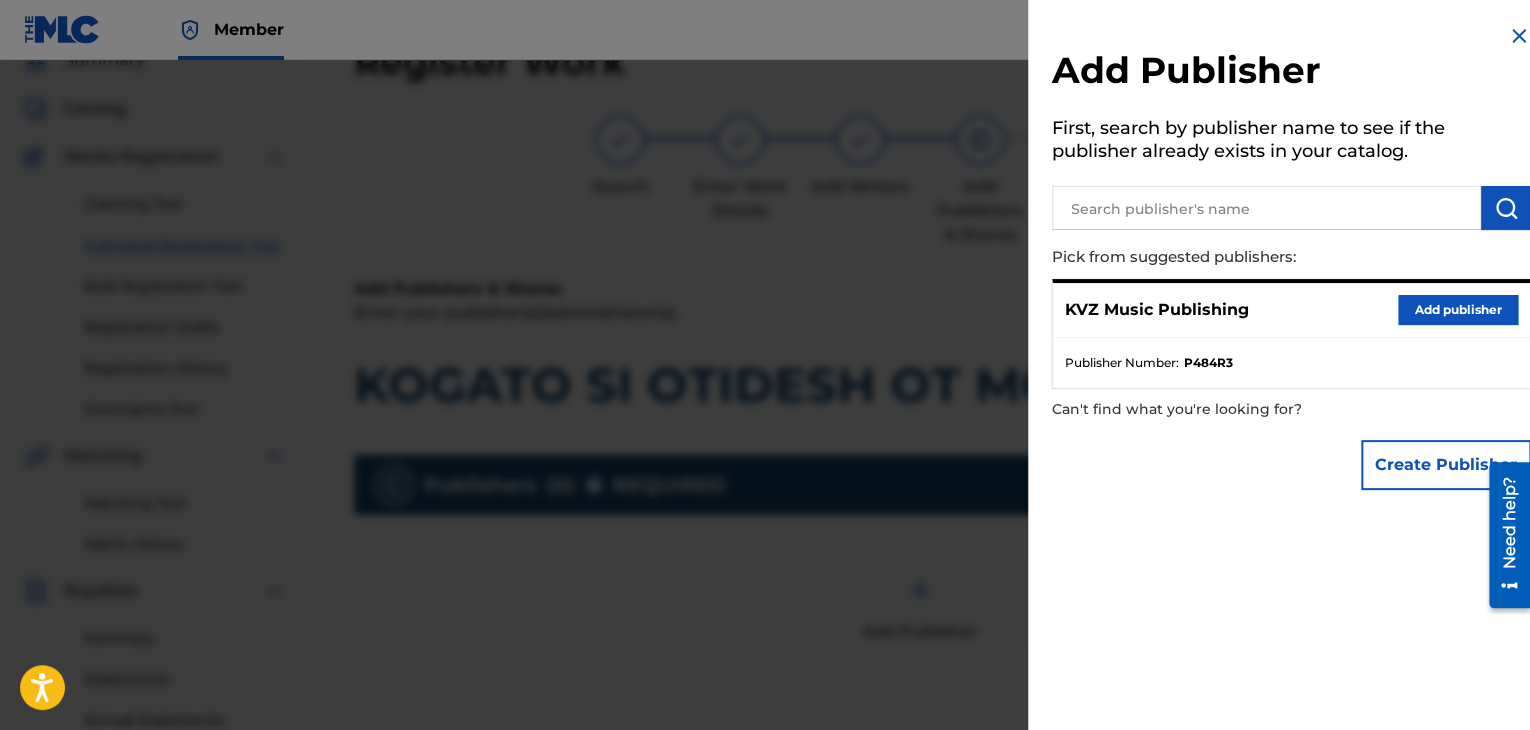 click on "Add publisher" at bounding box center (1458, 310) 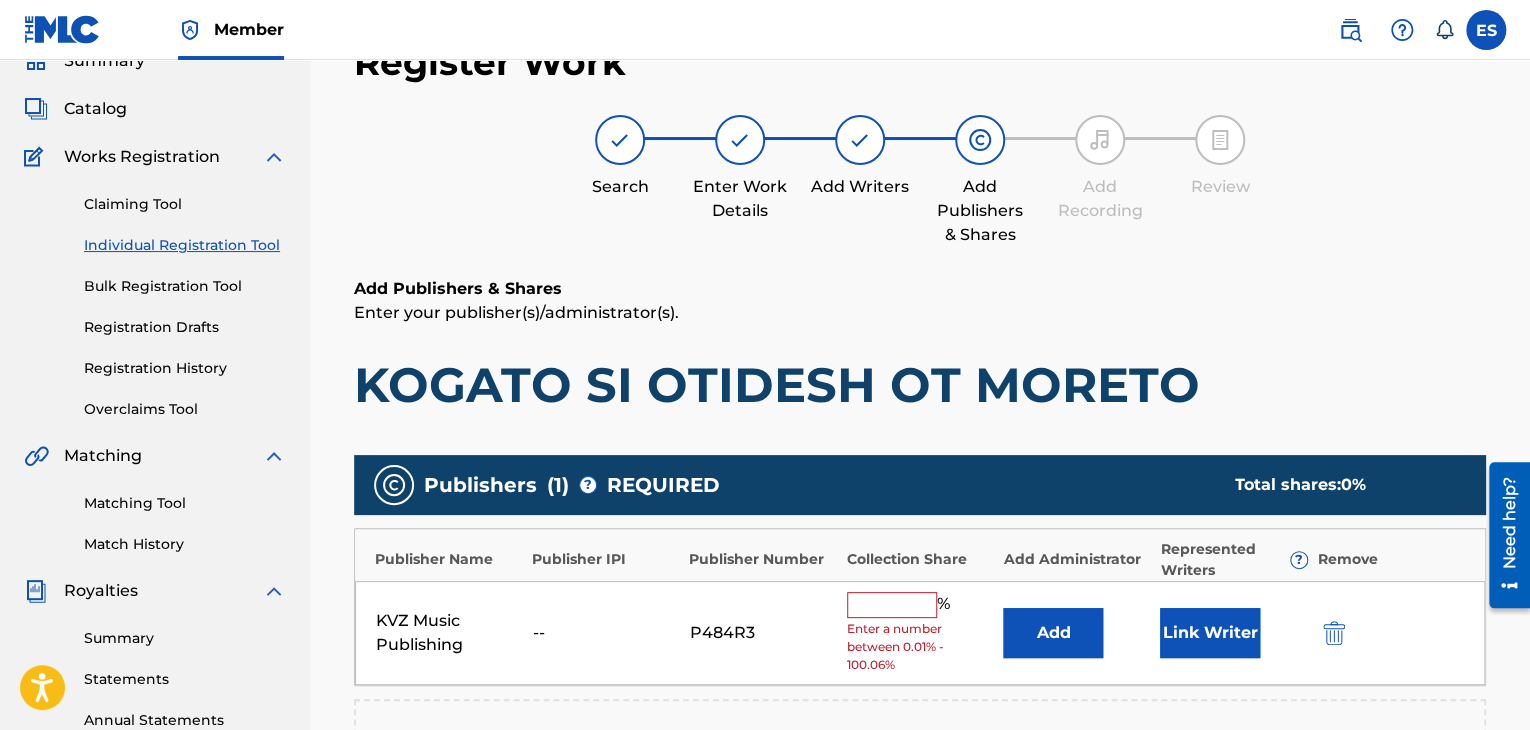 click at bounding box center [892, 605] 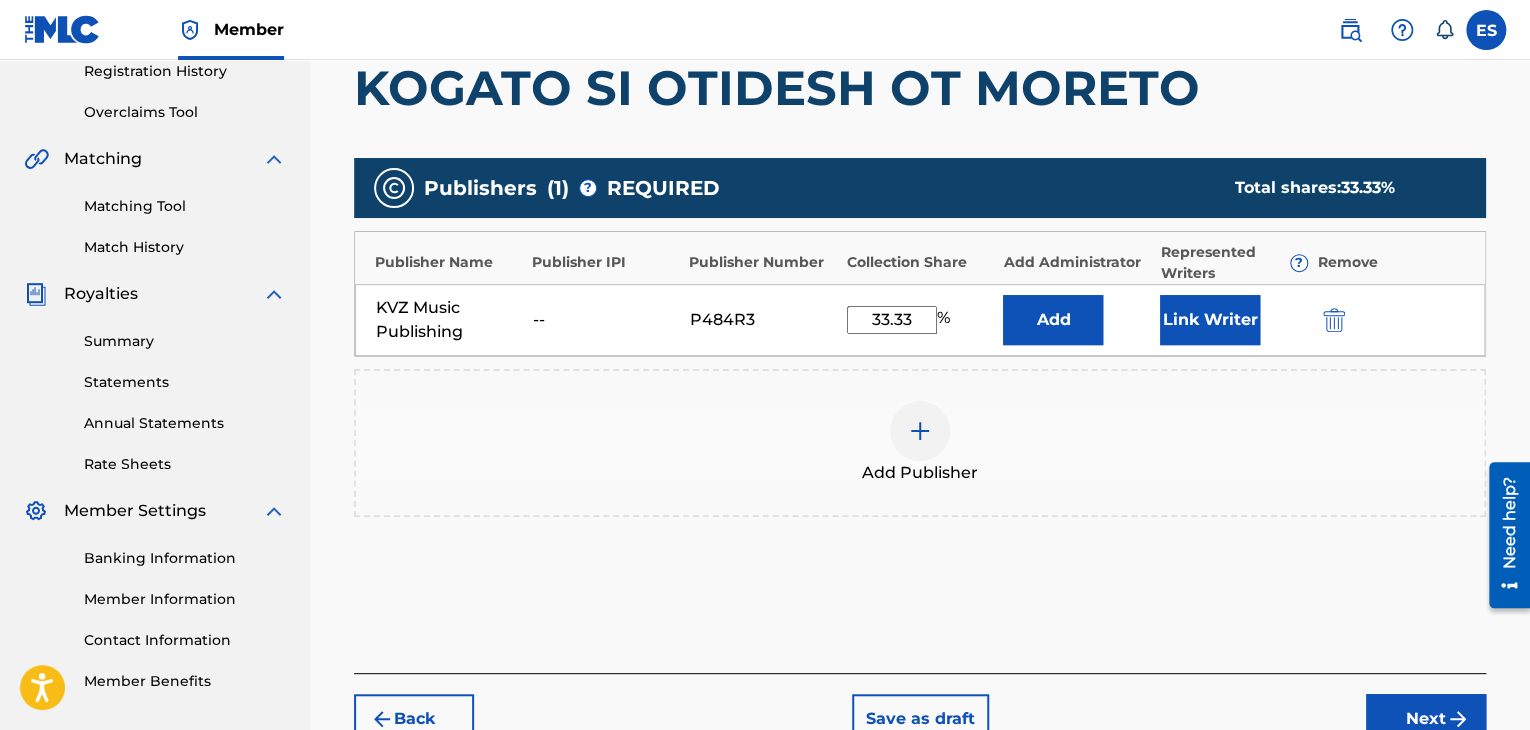 scroll, scrollTop: 390, scrollLeft: 0, axis: vertical 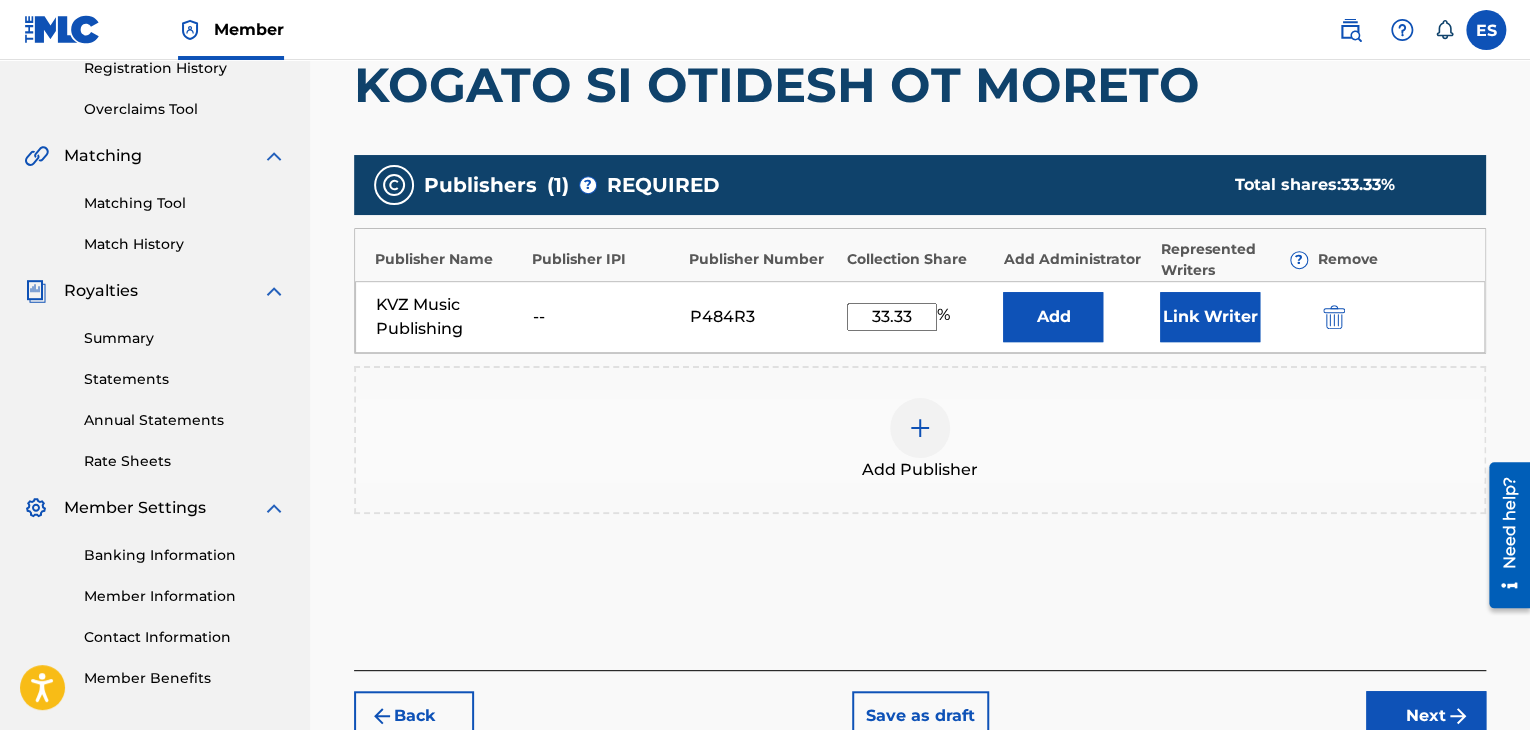 click on "Next" at bounding box center [1426, 716] 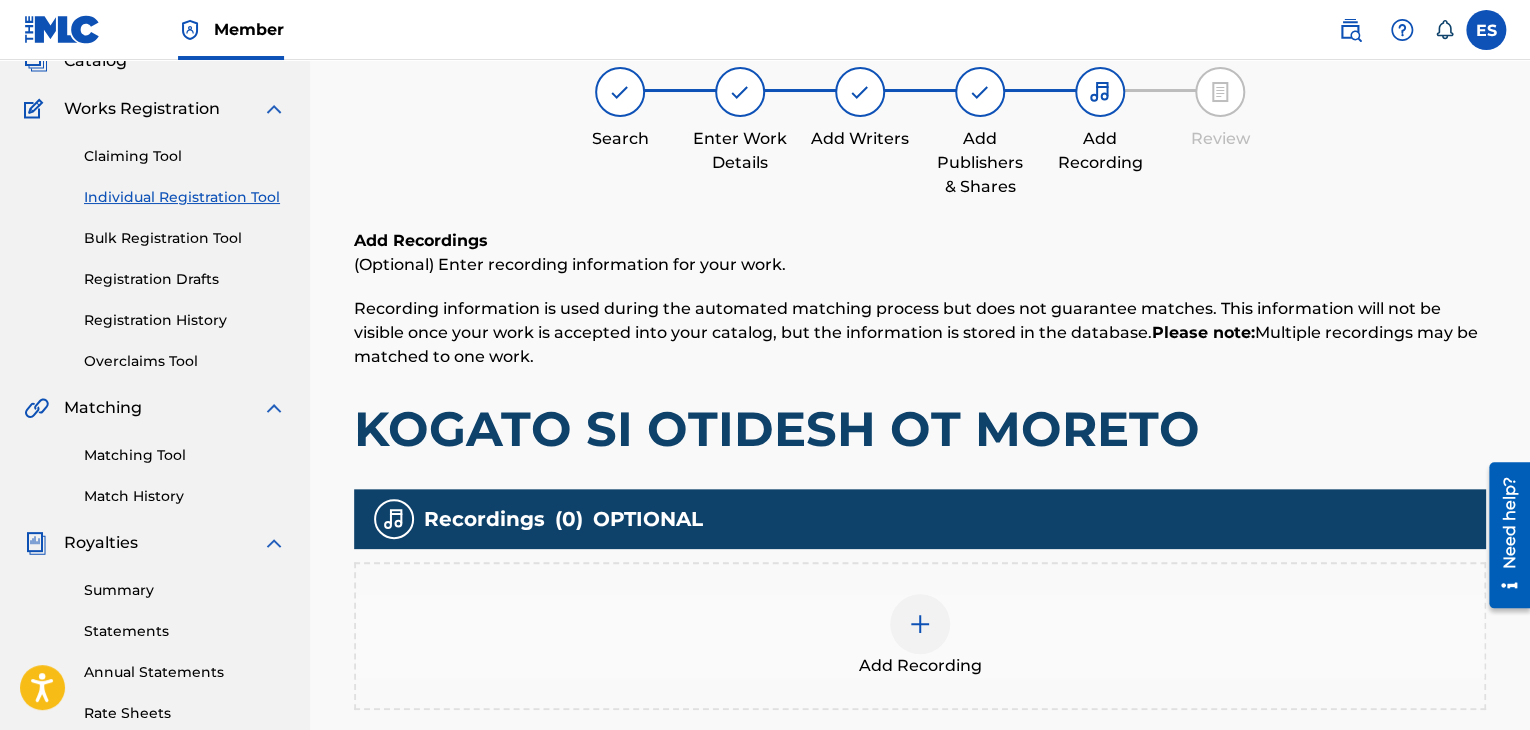 scroll, scrollTop: 90, scrollLeft: 0, axis: vertical 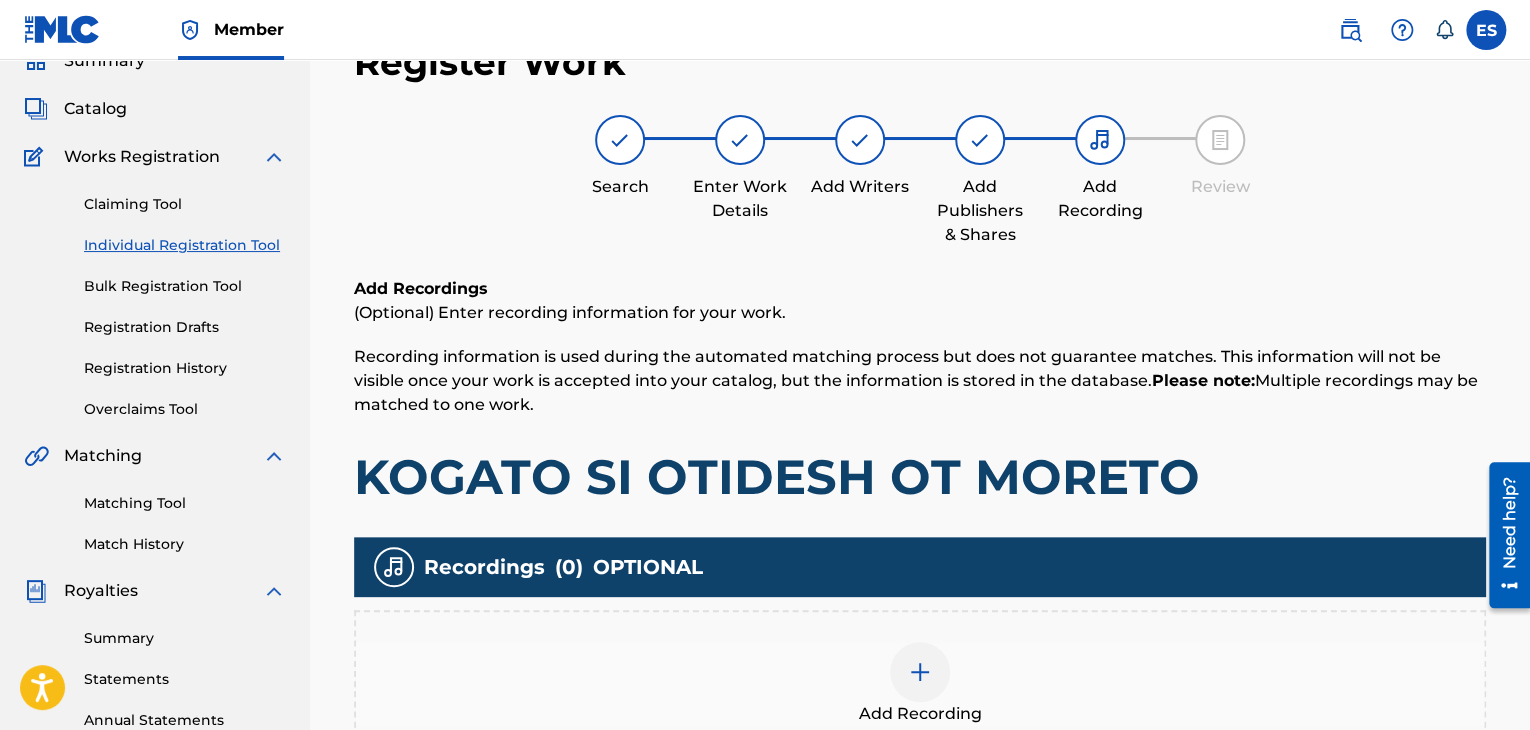 click on "Add Recording" at bounding box center (920, 684) 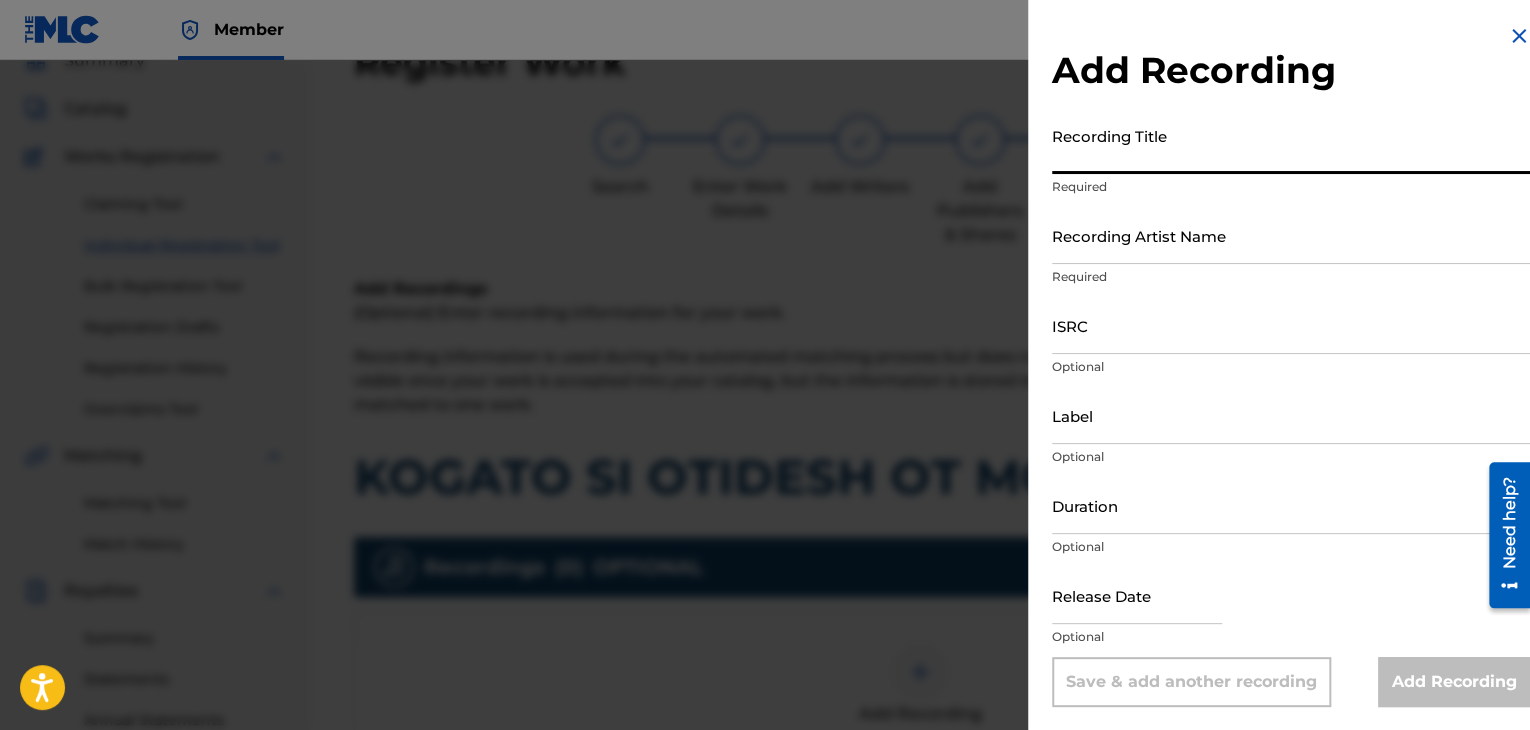 paste on "KOGATO SI OTIDESH OT MORETO" 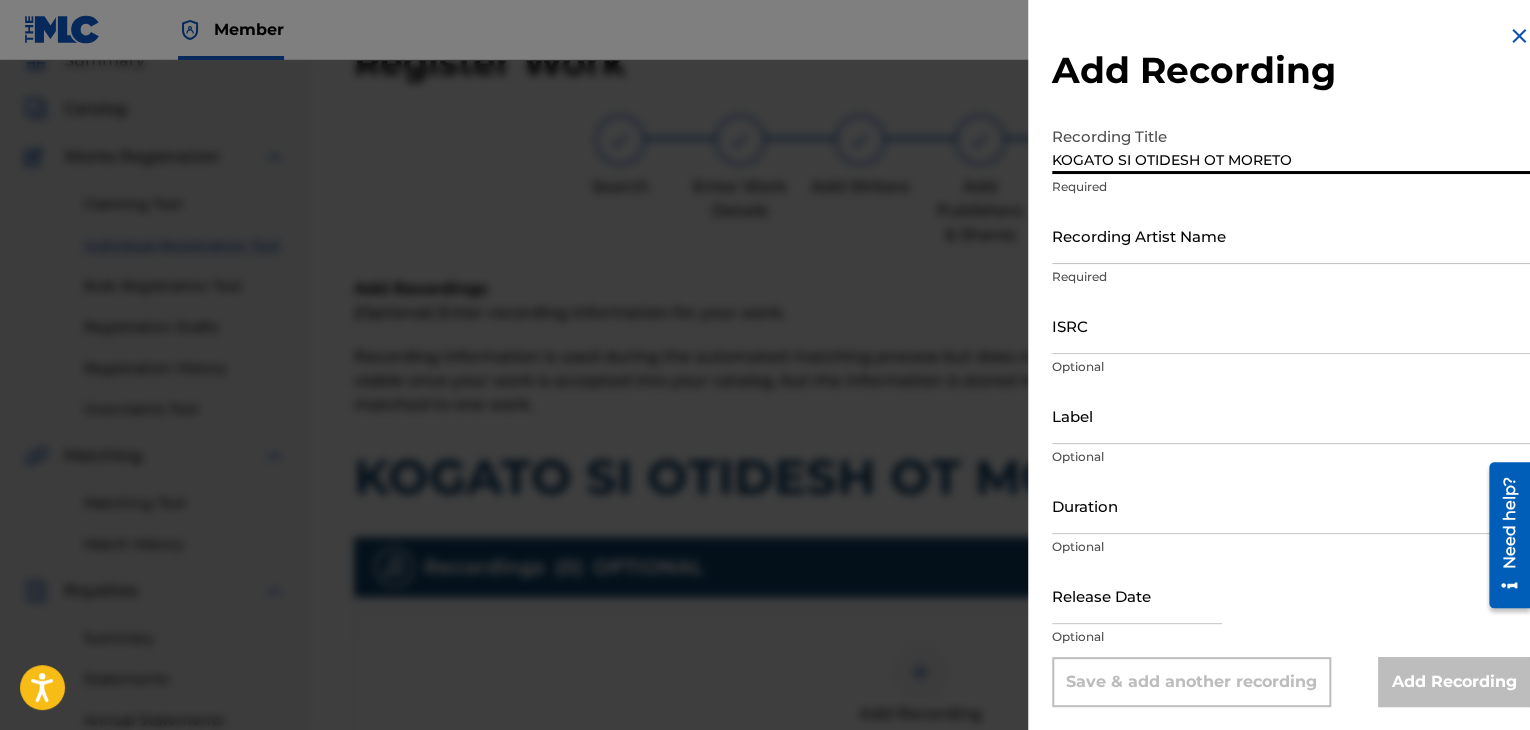 type on "KOGATO SI OTIDESH OT MORETO" 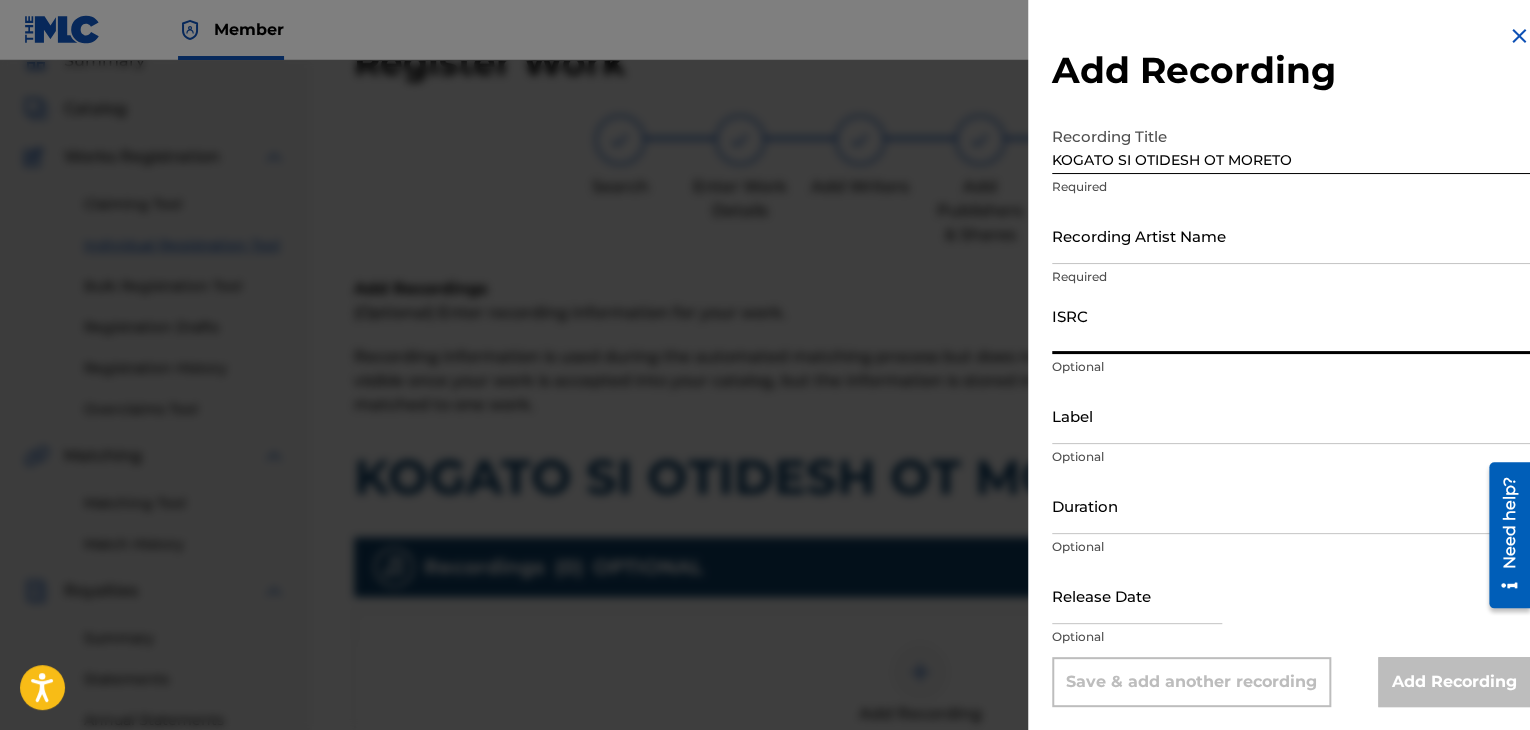 paste on "BGA262179304" 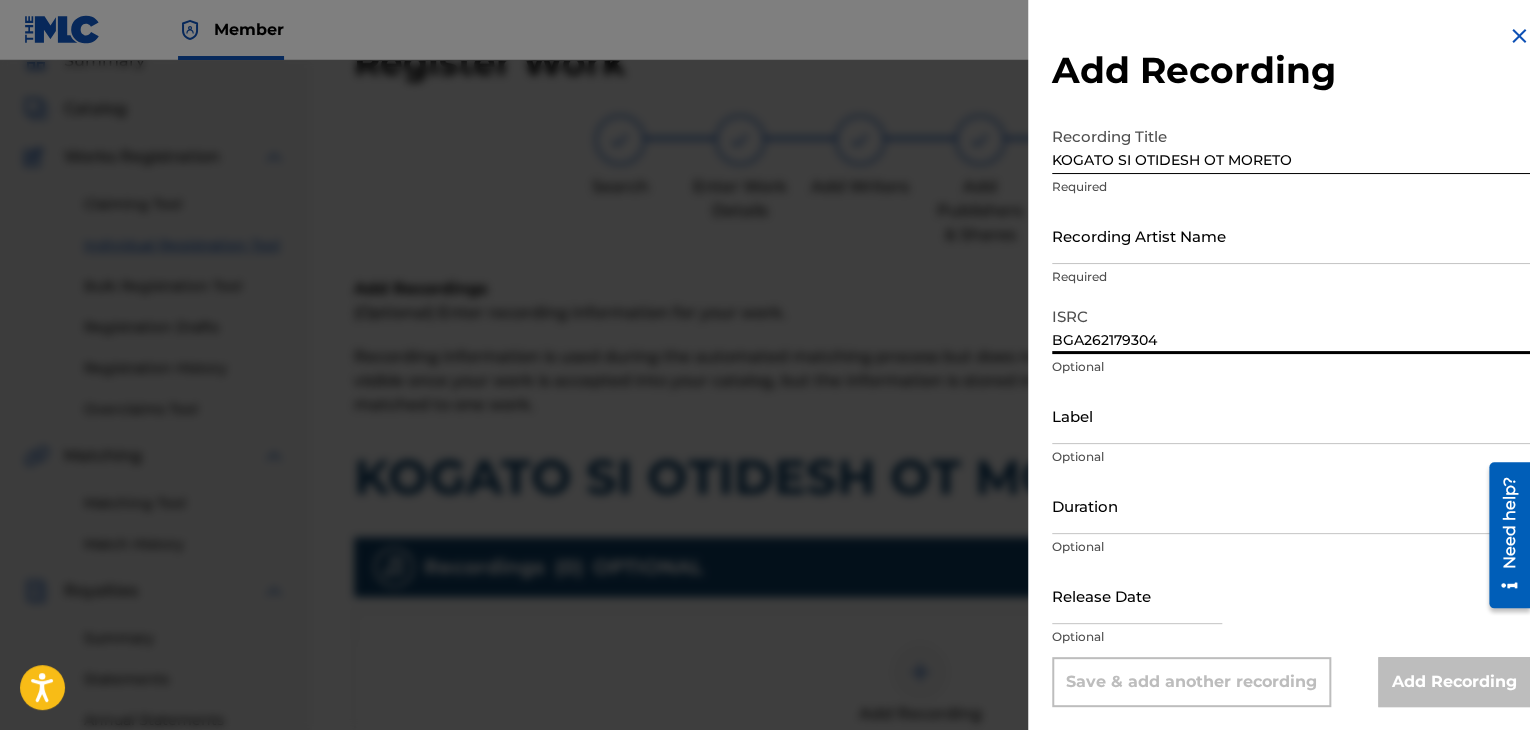 type on "BGA262179304" 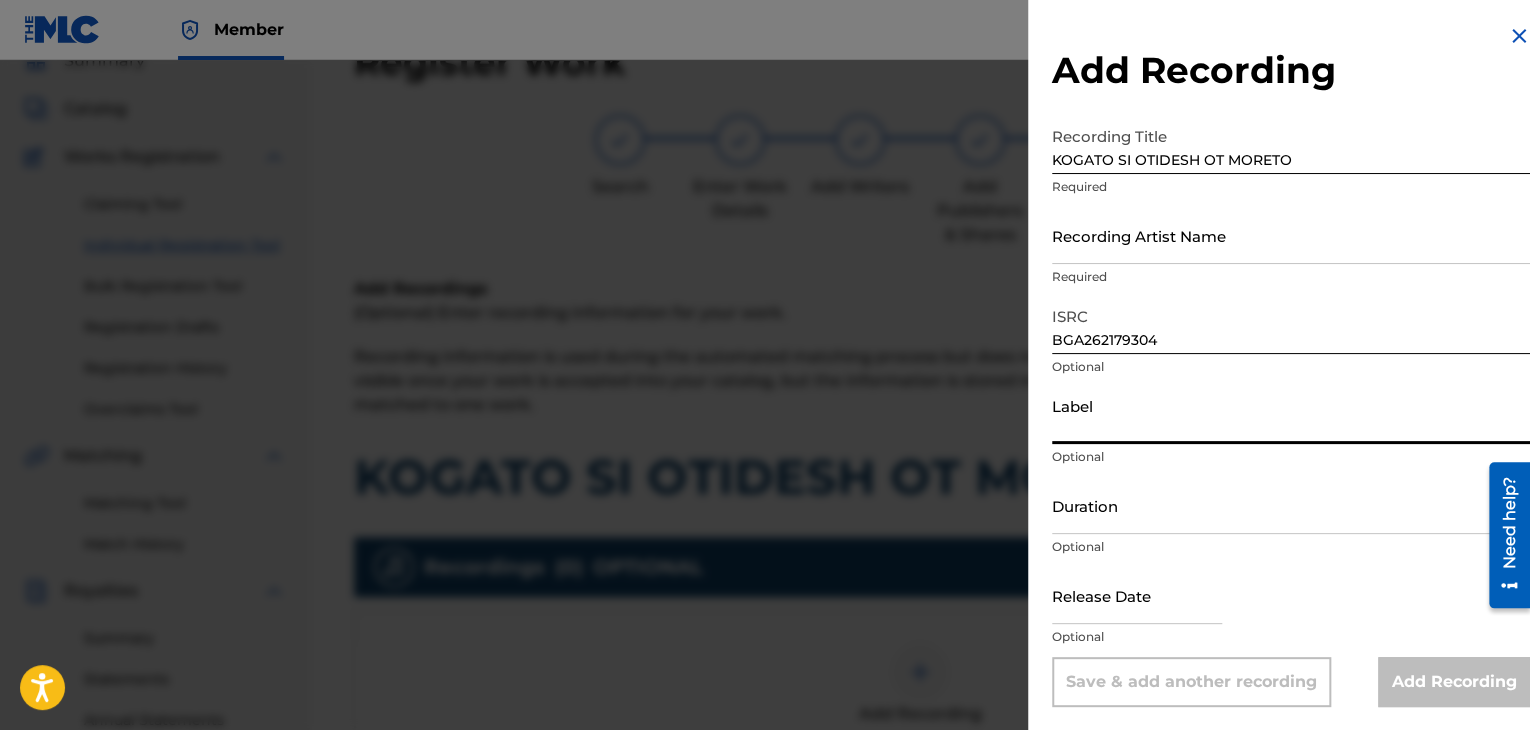 paste on "BALKANTON AD" 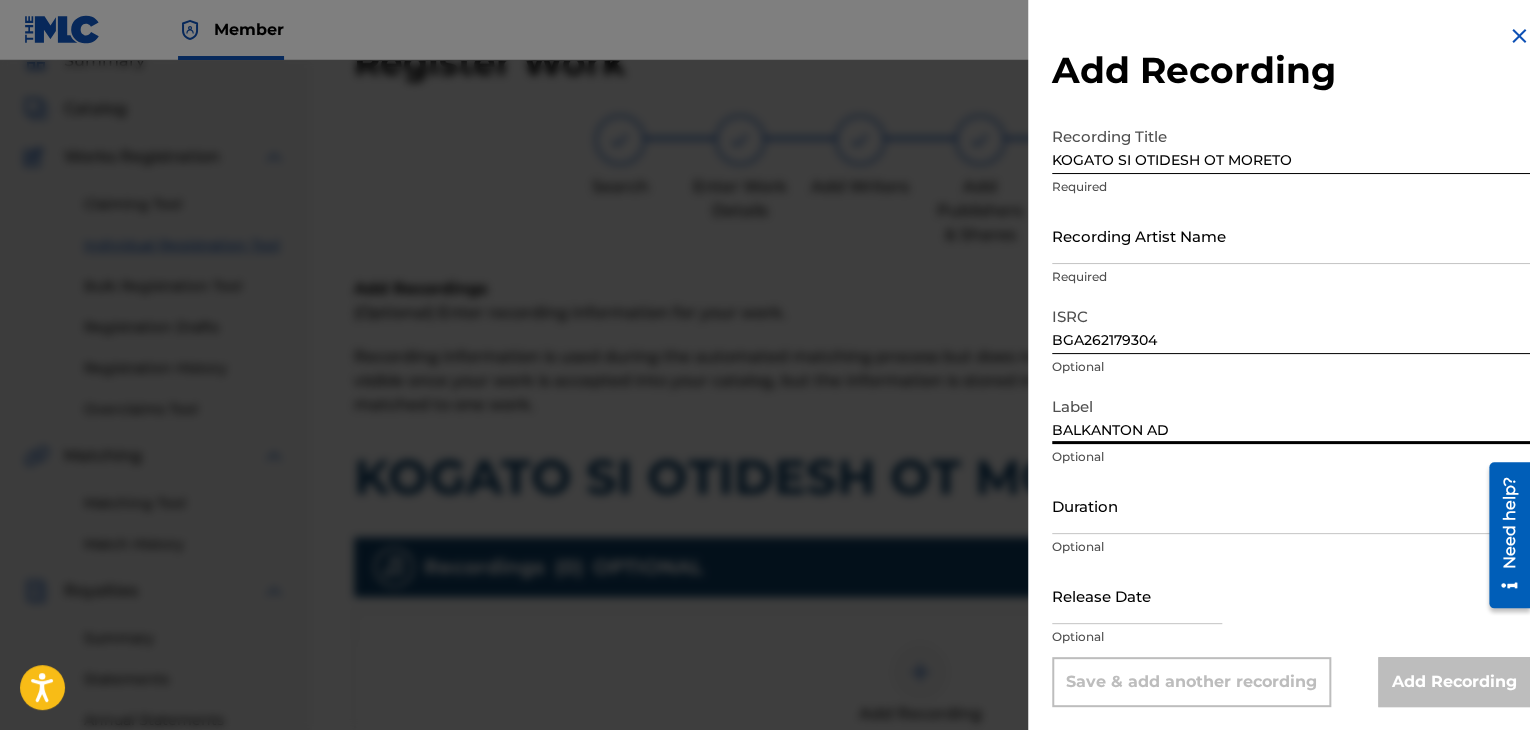 type on "BALKANTON AD" 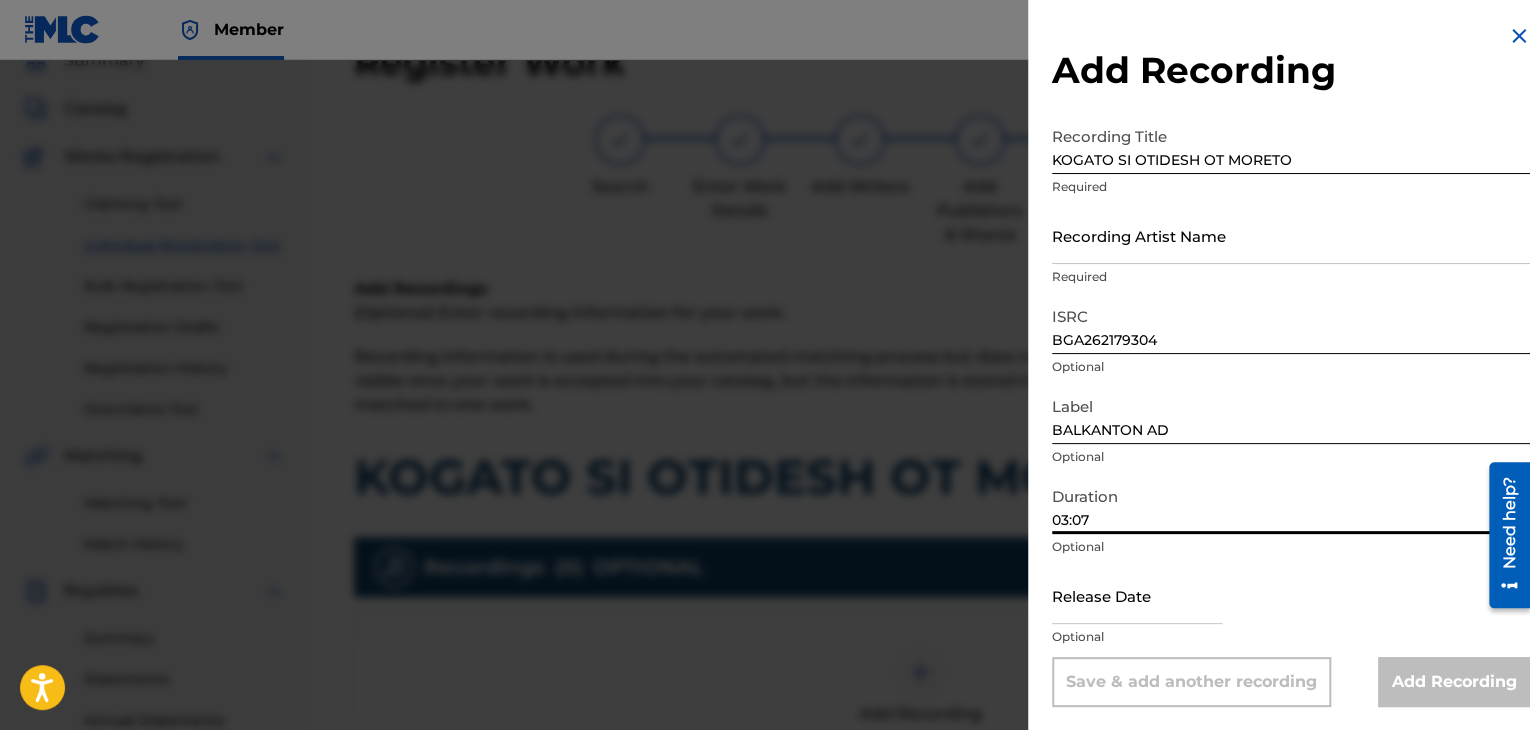 type on "03:07" 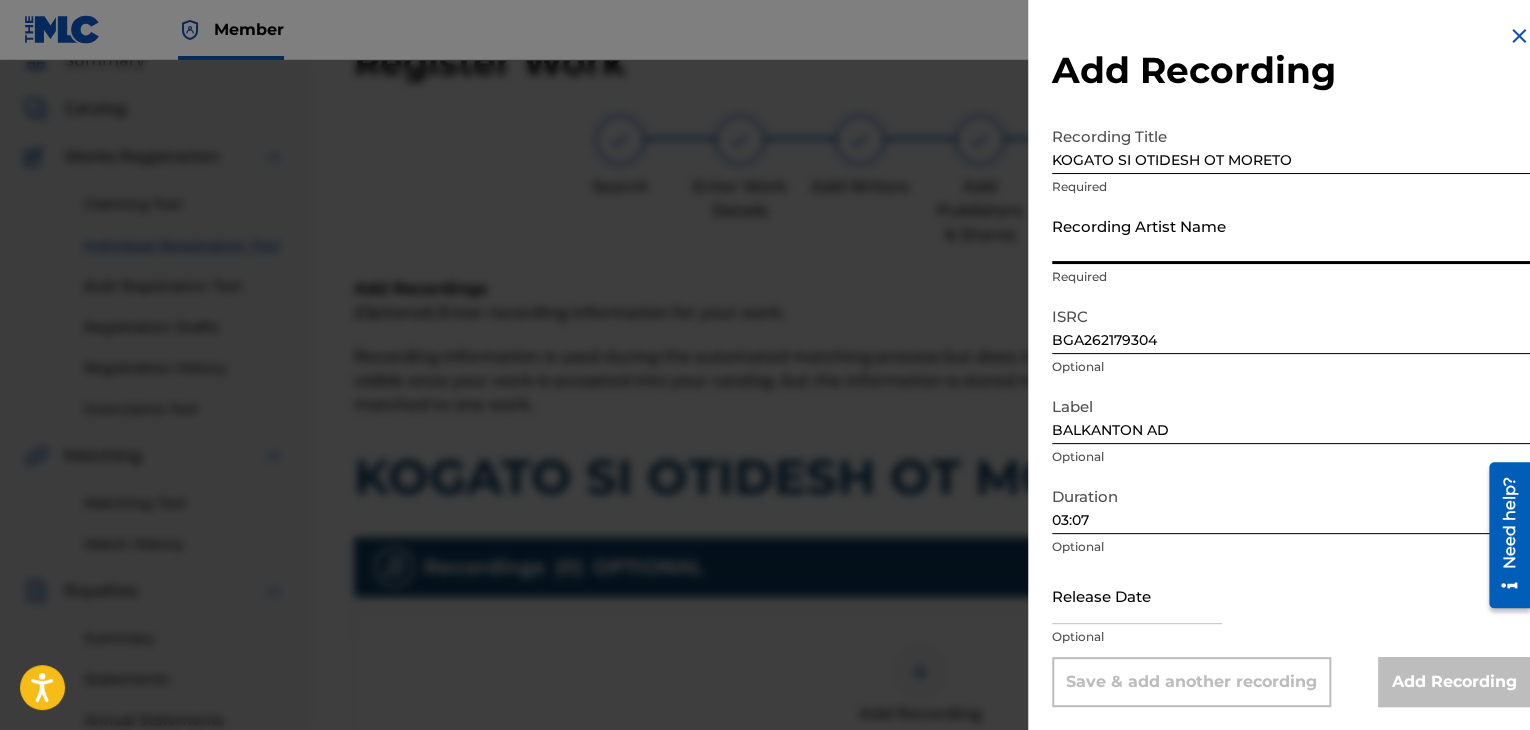paste on "Trio Burgas/Orkestar Burgas" 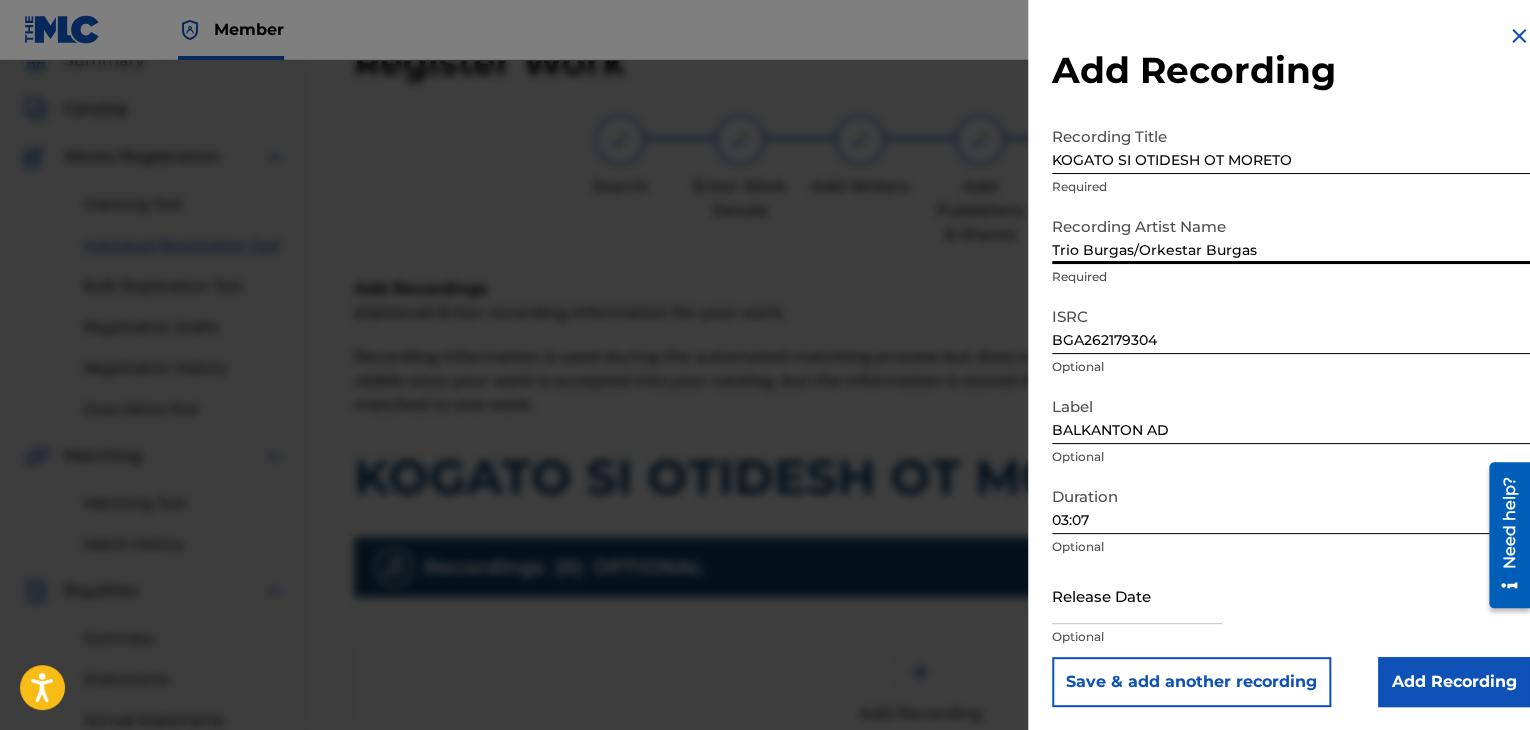 click on "Trio Burgas/Orkestar Burgas" at bounding box center [1291, 235] 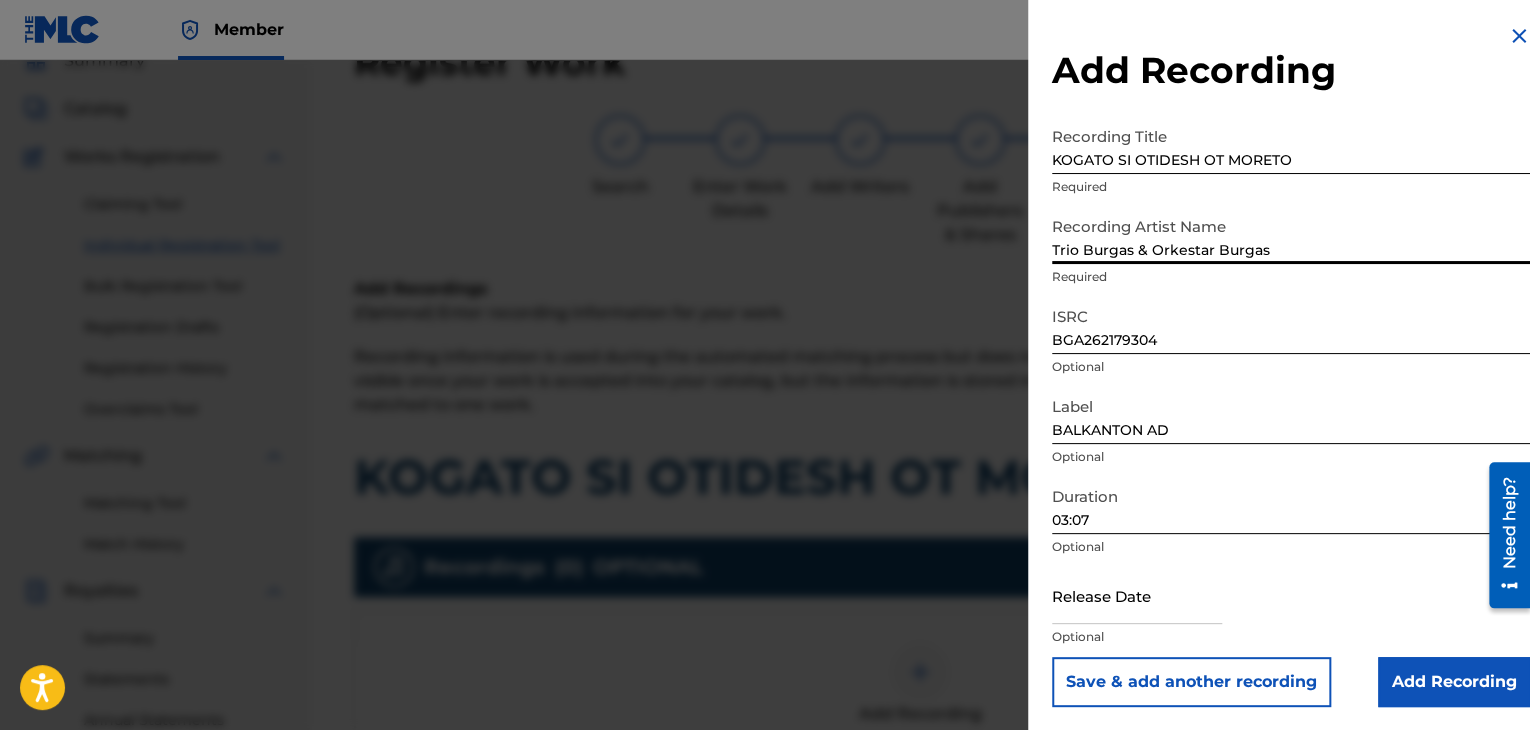 type on "Trio Burgas & Orkestar Burgas" 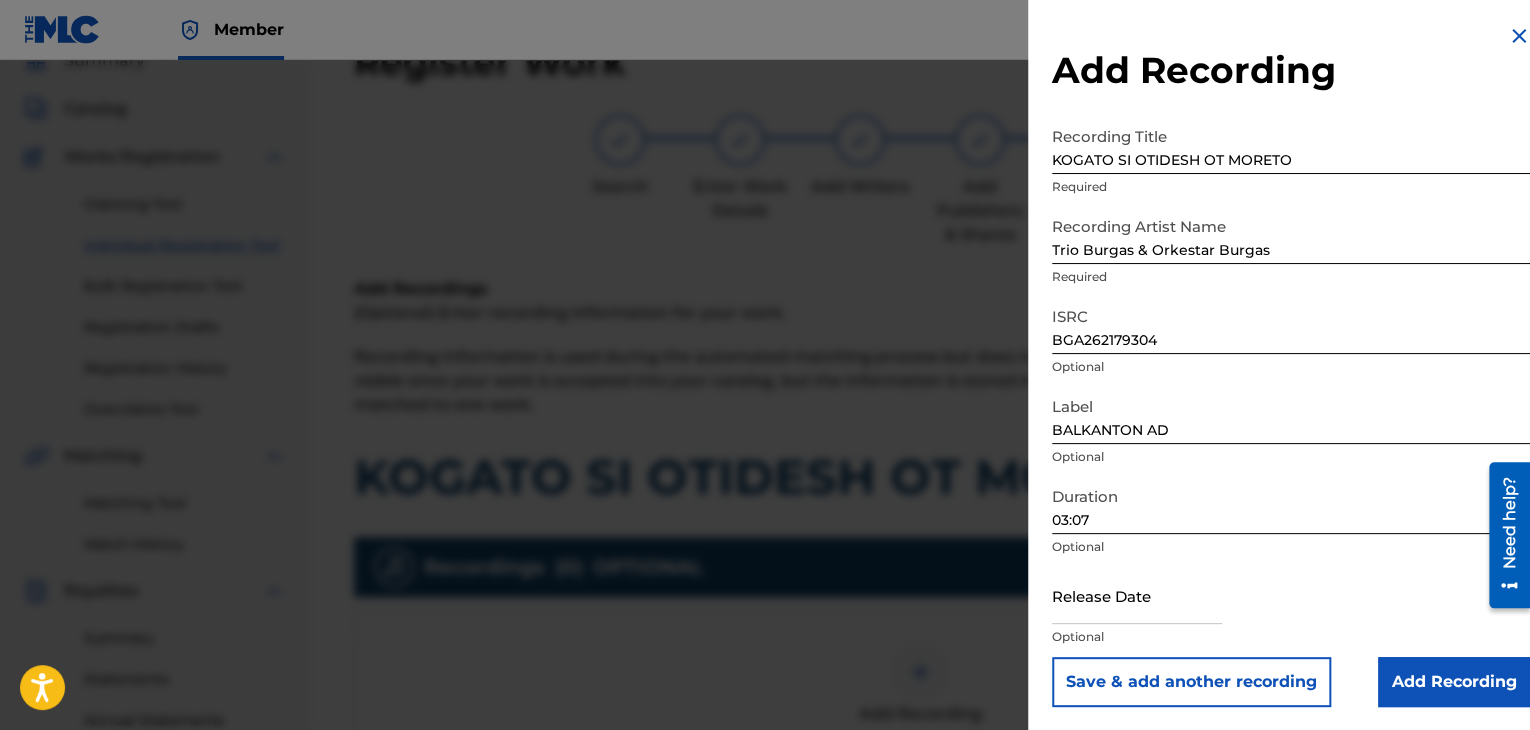 click on "Add Recording" at bounding box center (1454, 682) 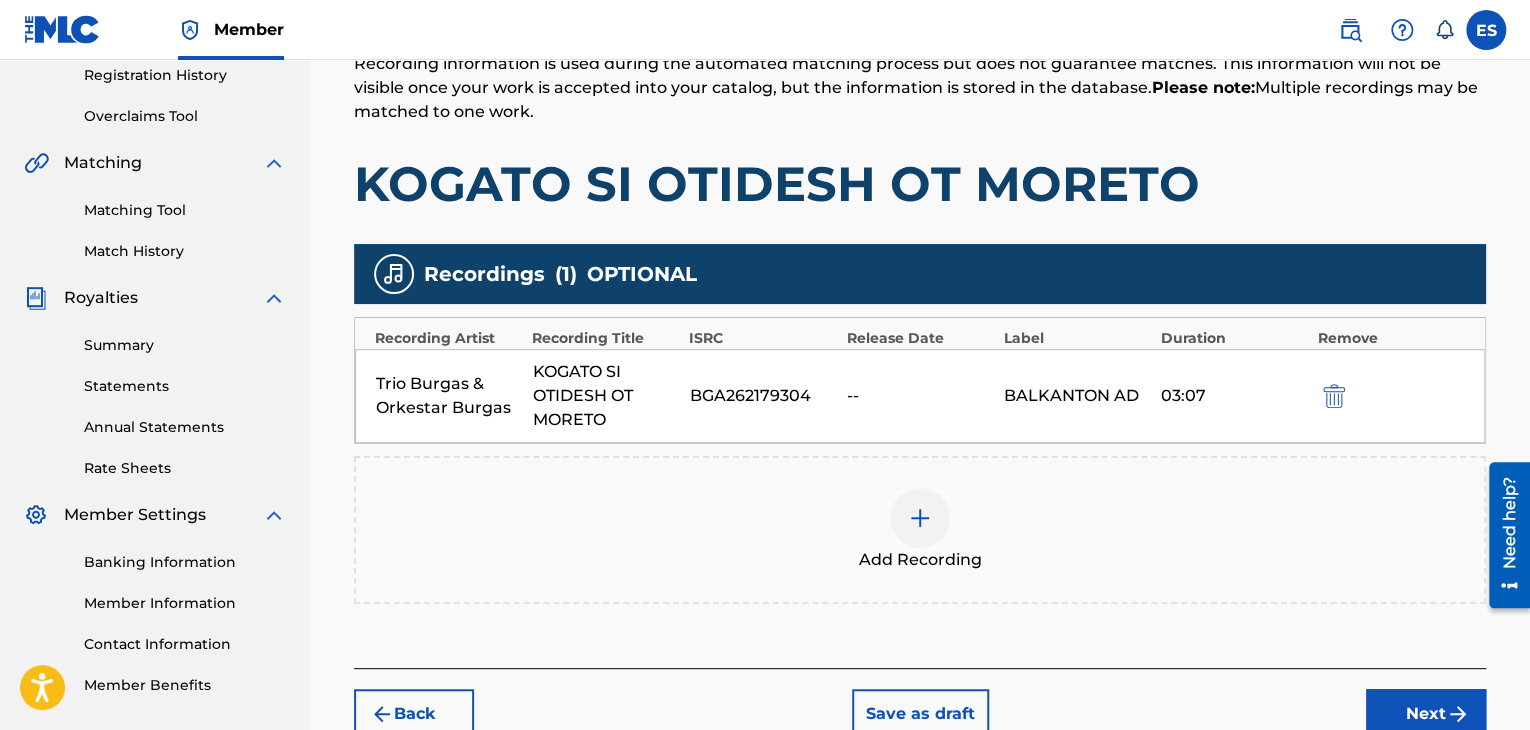 scroll, scrollTop: 390, scrollLeft: 0, axis: vertical 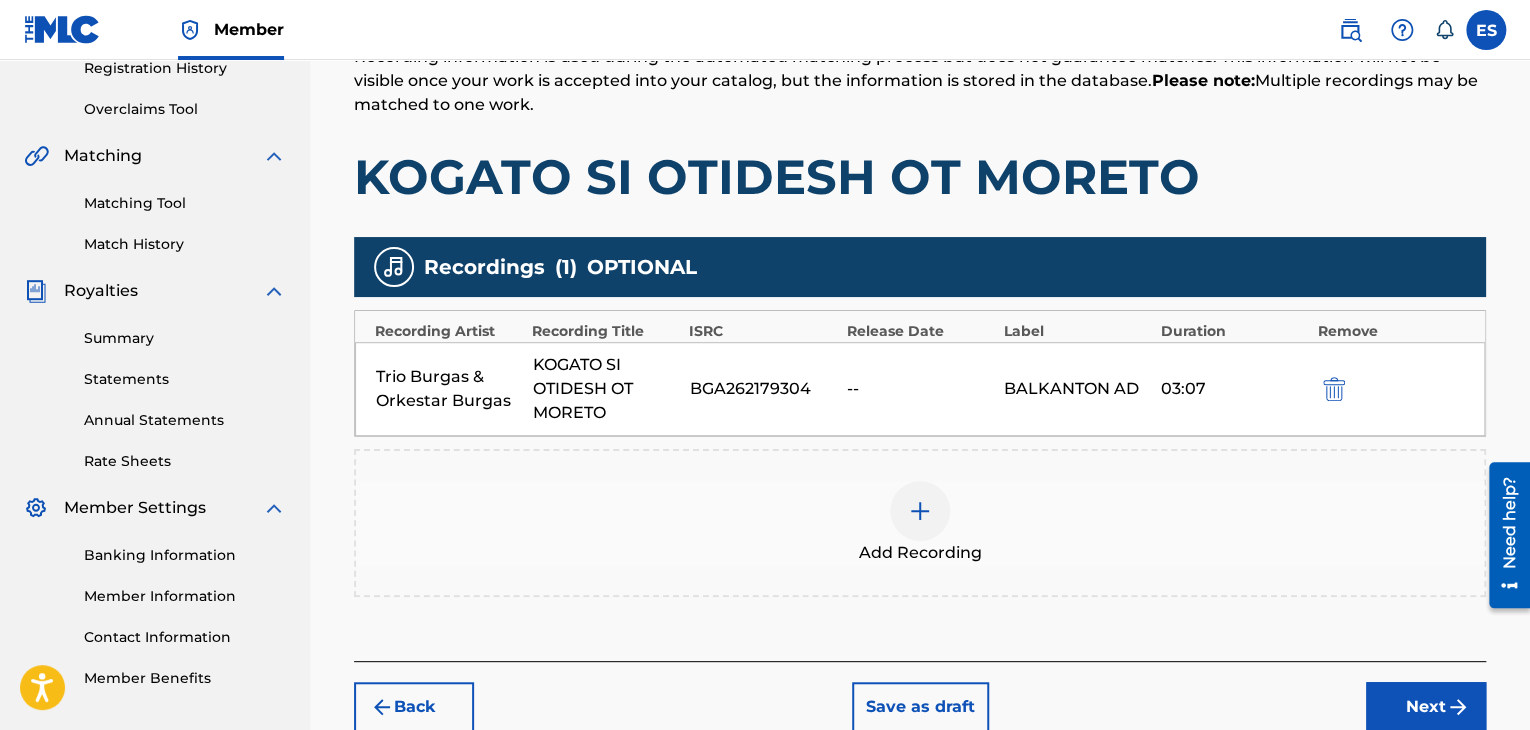 click on "Next" at bounding box center [1426, 707] 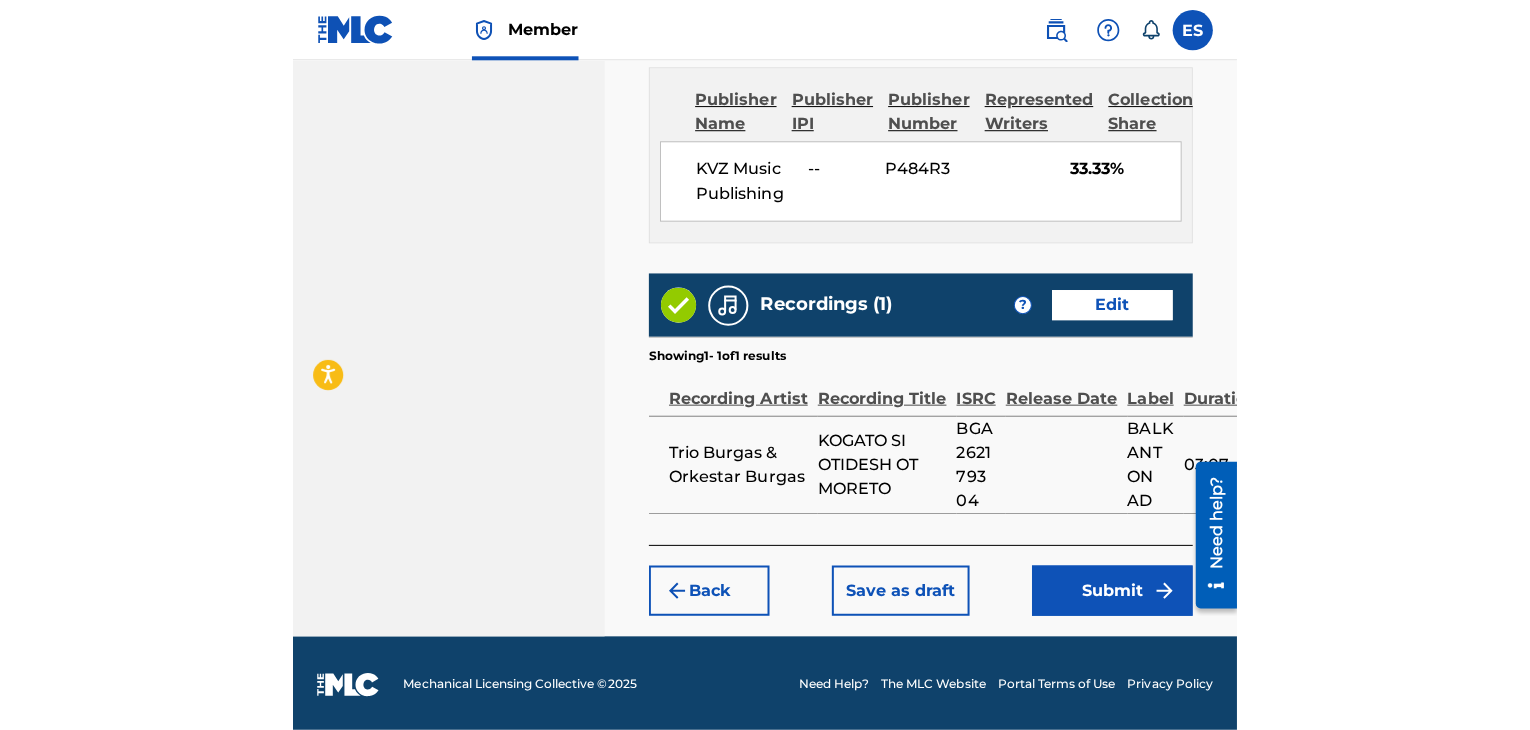 scroll, scrollTop: 1151, scrollLeft: 0, axis: vertical 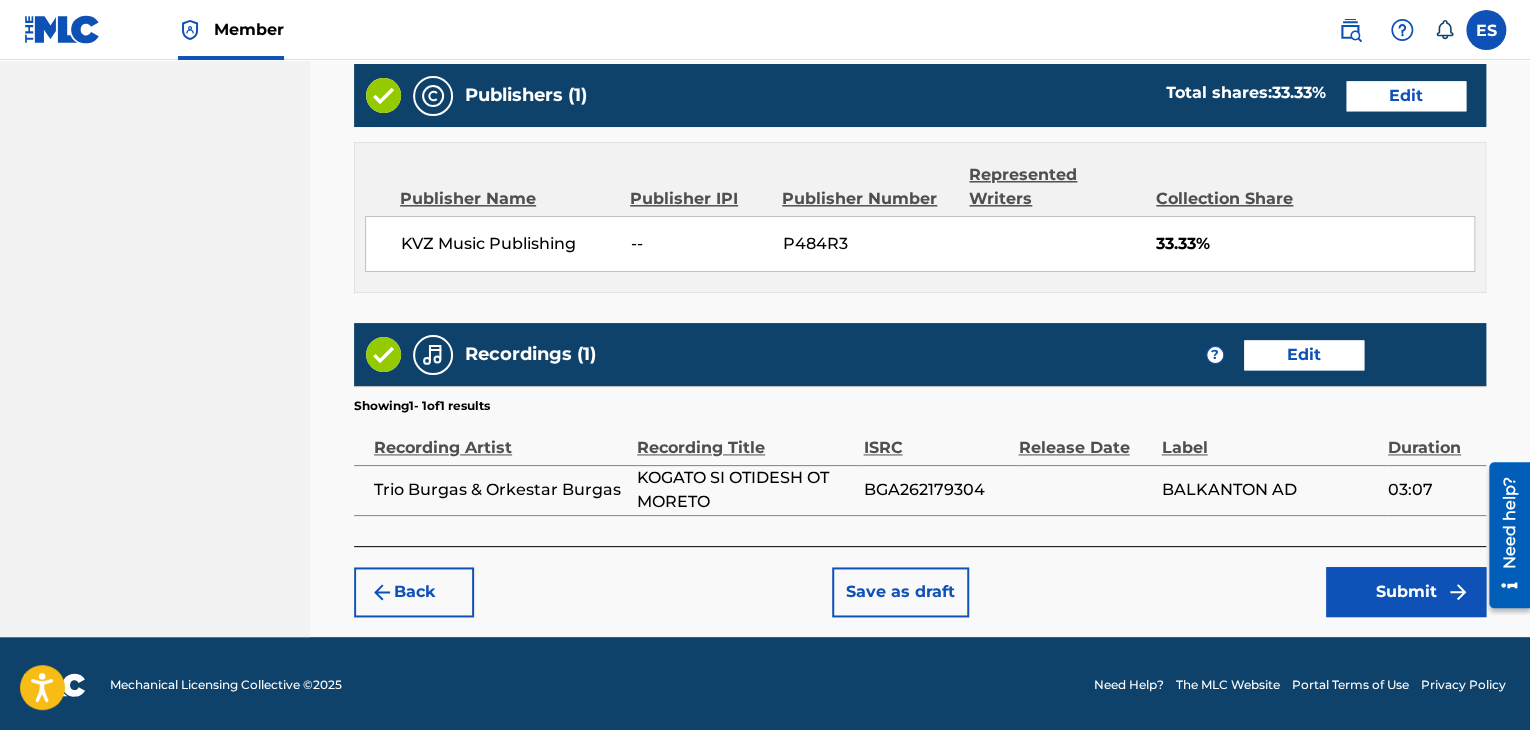 click on "Submit" at bounding box center (1406, 592) 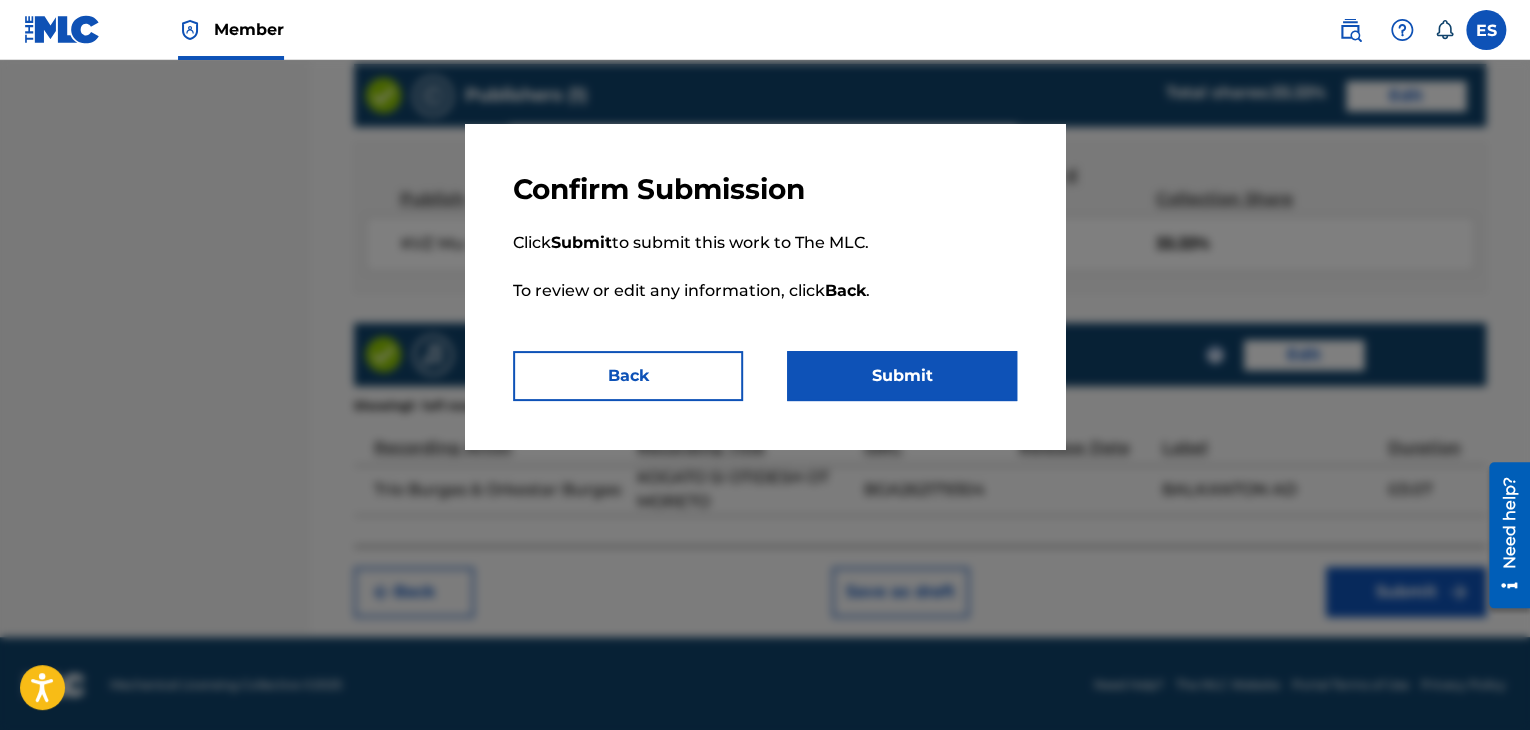 click on "Submit" at bounding box center [902, 376] 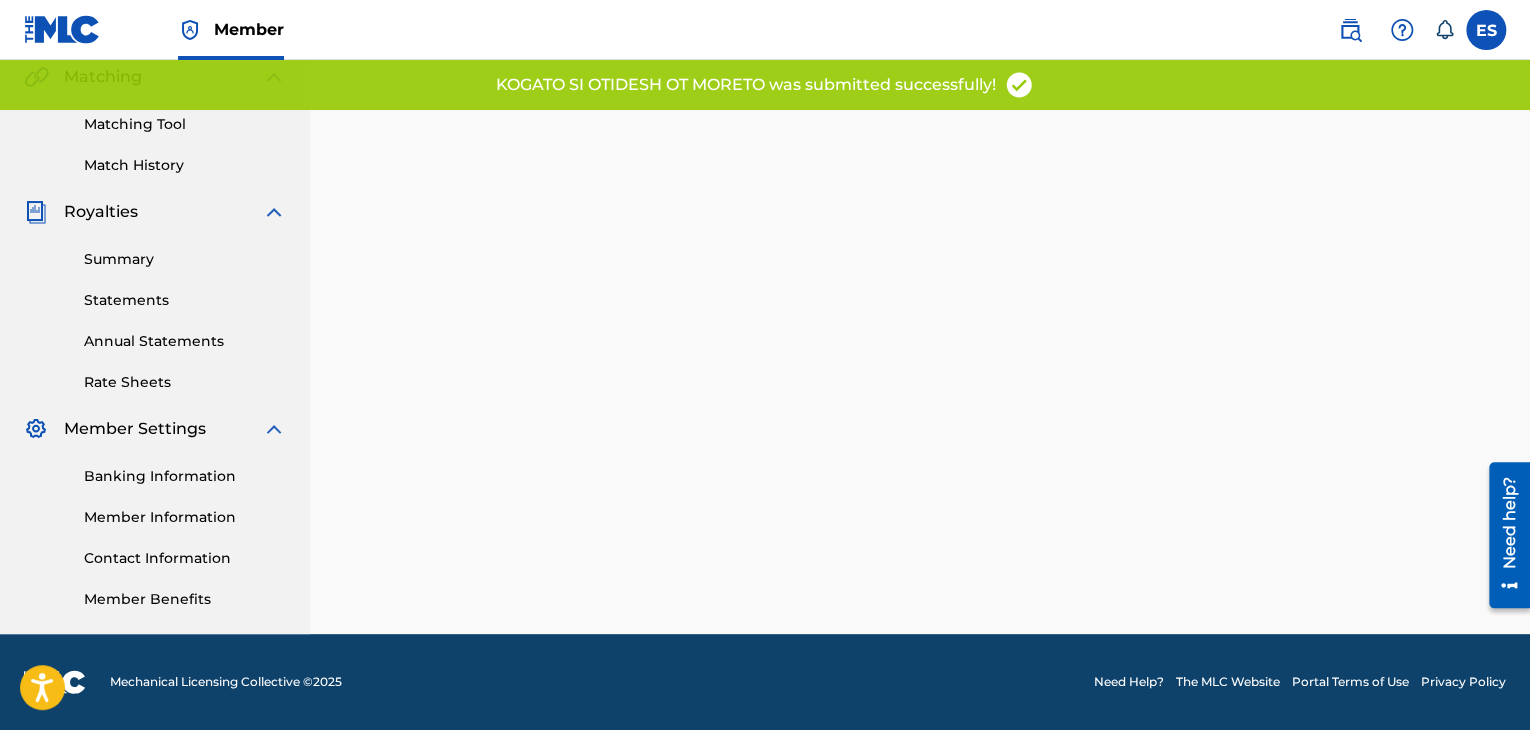 scroll, scrollTop: 0, scrollLeft: 0, axis: both 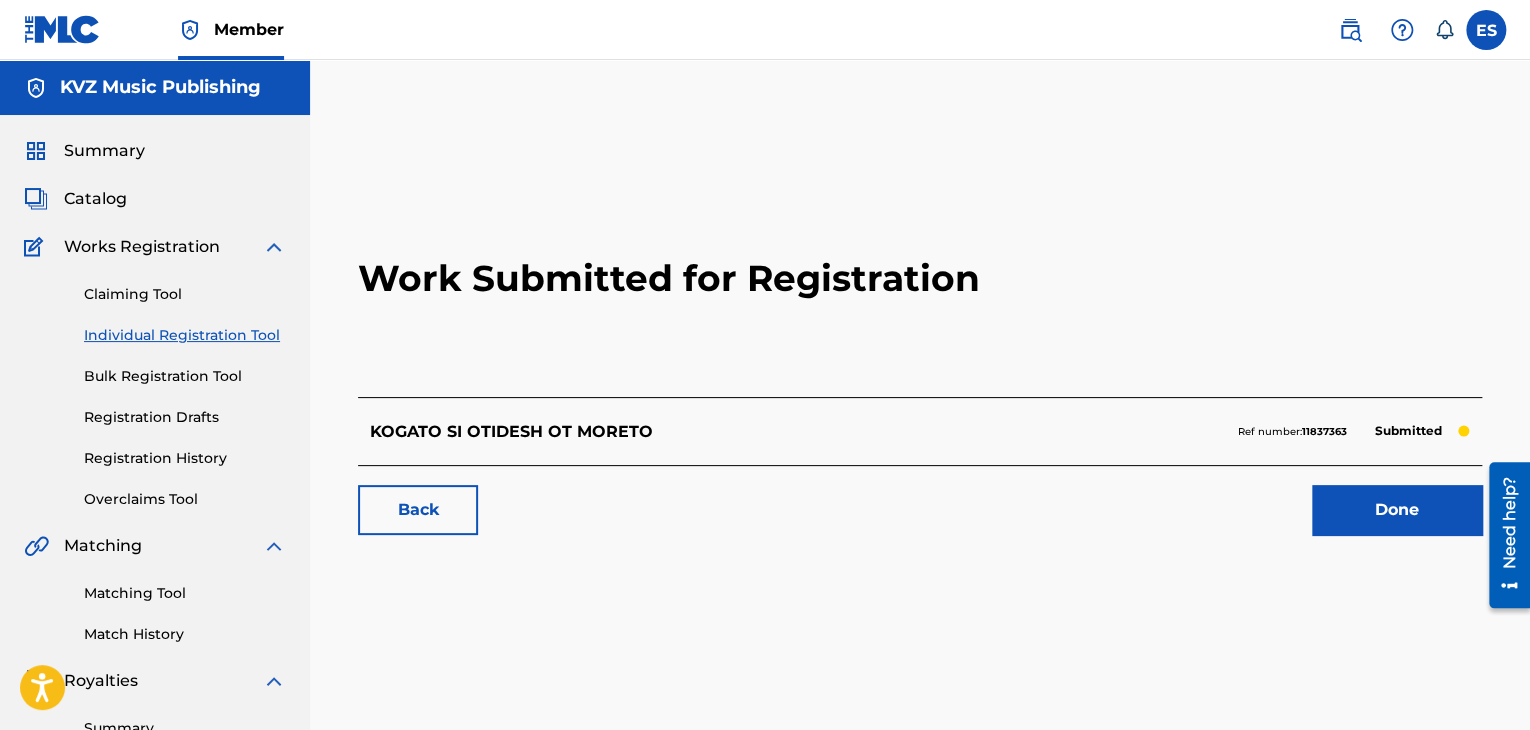 click on "Claiming Tool Individual Registration Tool Bulk Registration Tool Registration Drafts Registration History Overclaims Tool" at bounding box center (155, 384) 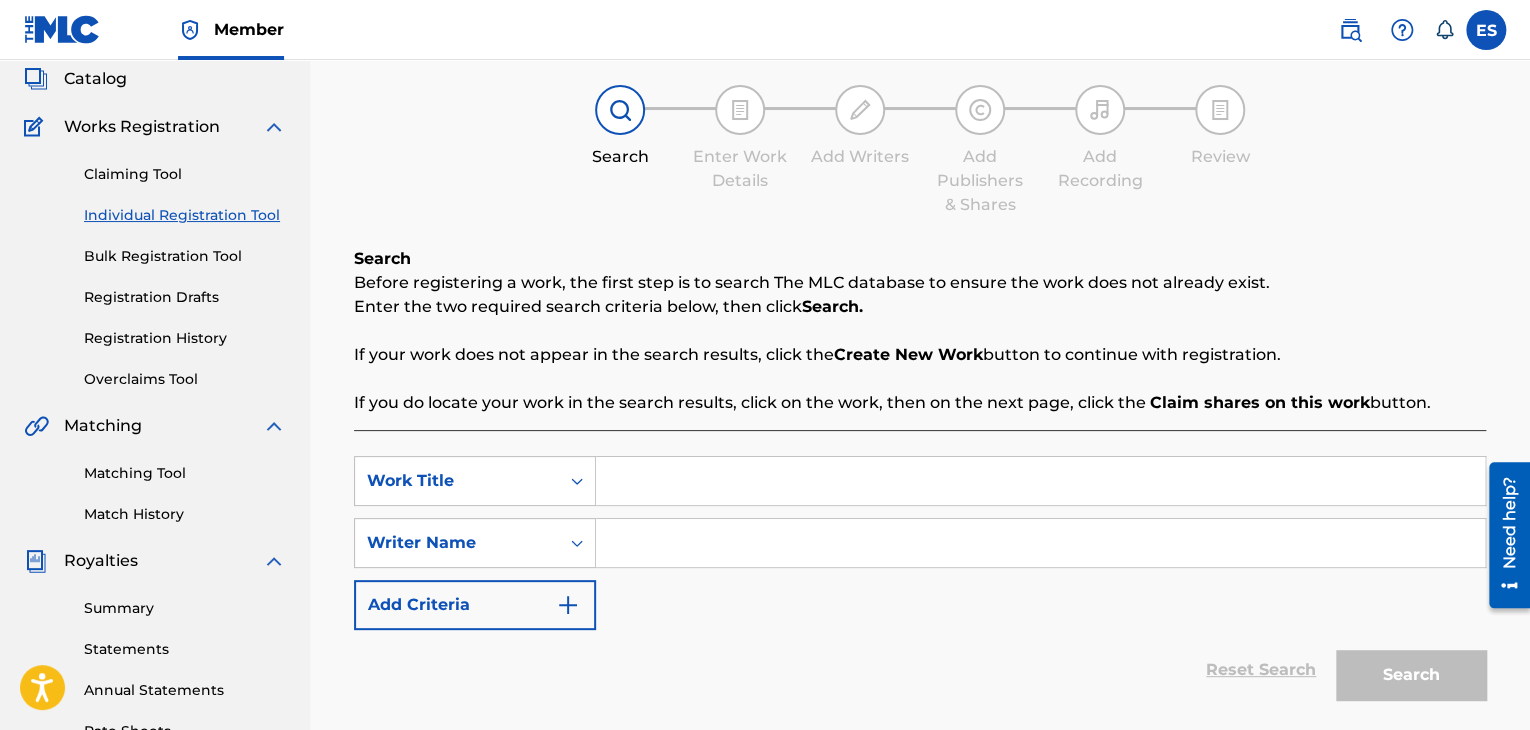 scroll, scrollTop: 300, scrollLeft: 0, axis: vertical 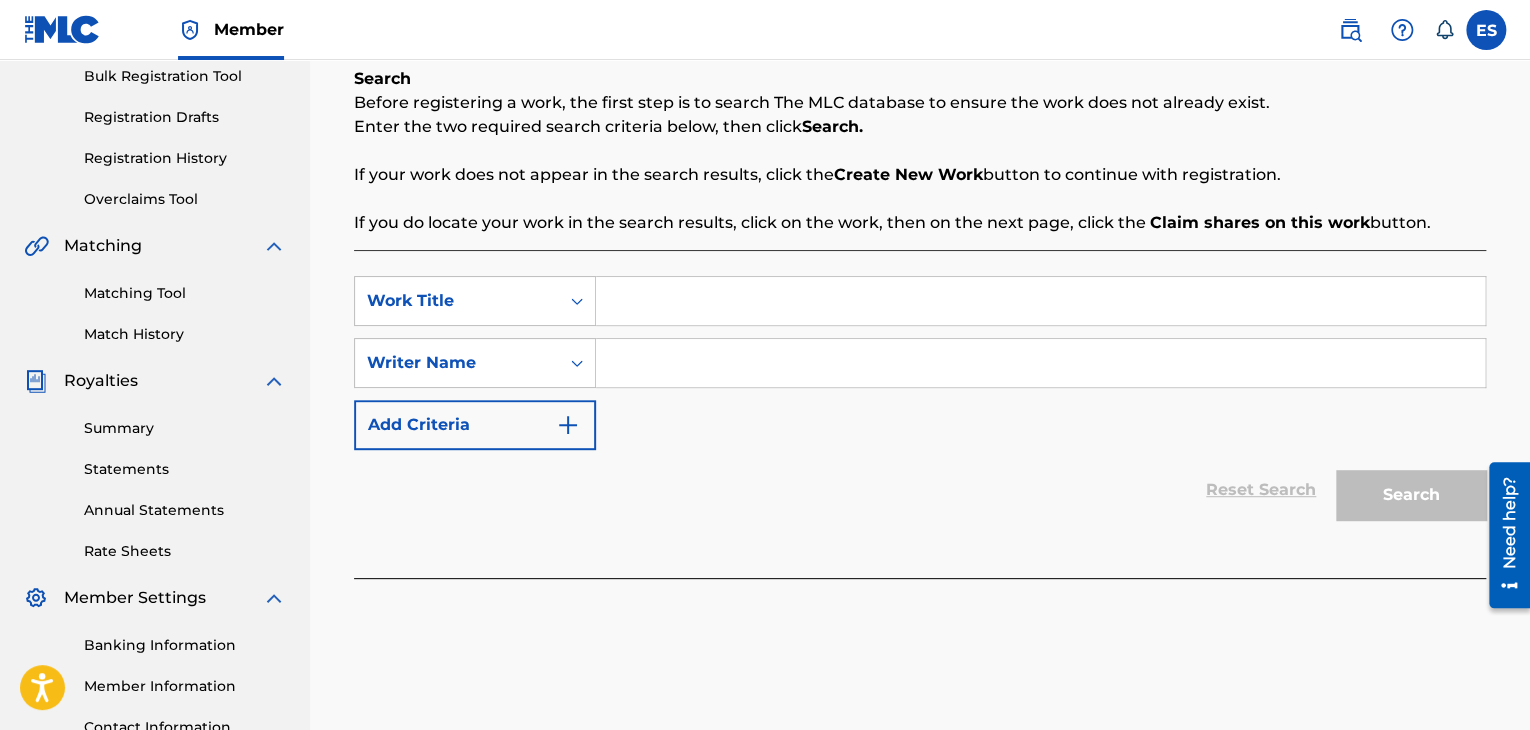 paste on "KOLEJKATA [PERSON_NAME]" 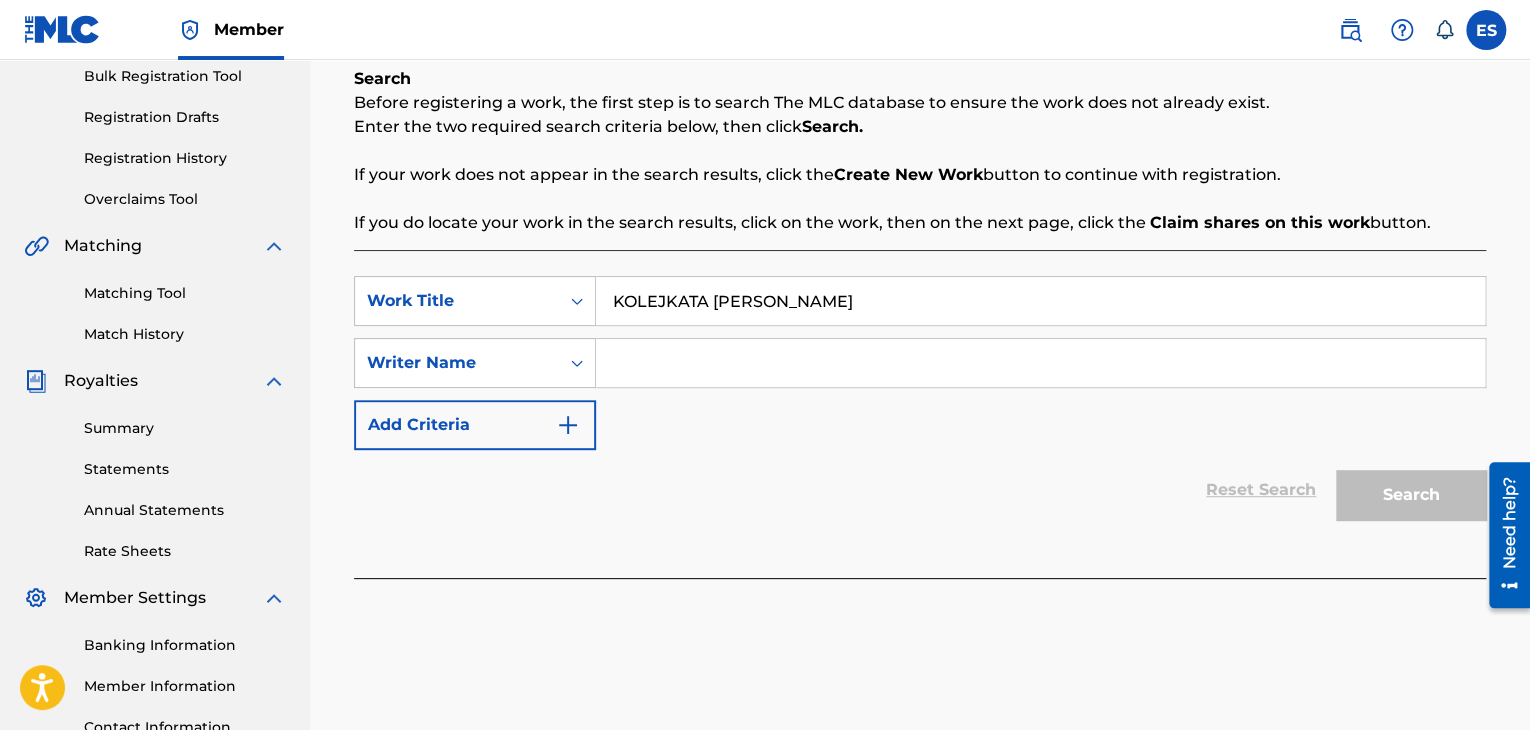 type on "KOLEJKATA [PERSON_NAME]" 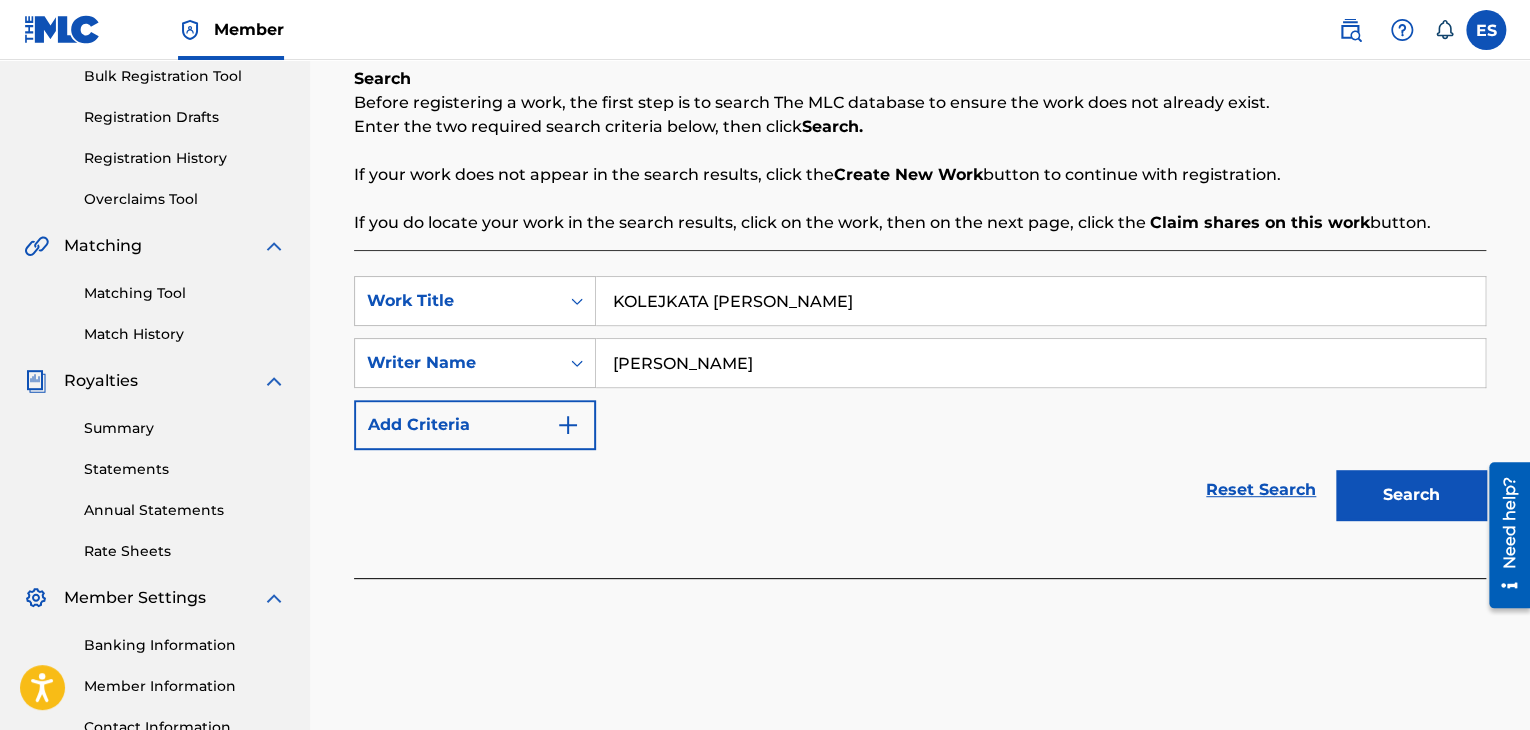 click on "KOLEJKATA [PERSON_NAME]" at bounding box center (1040, 301) 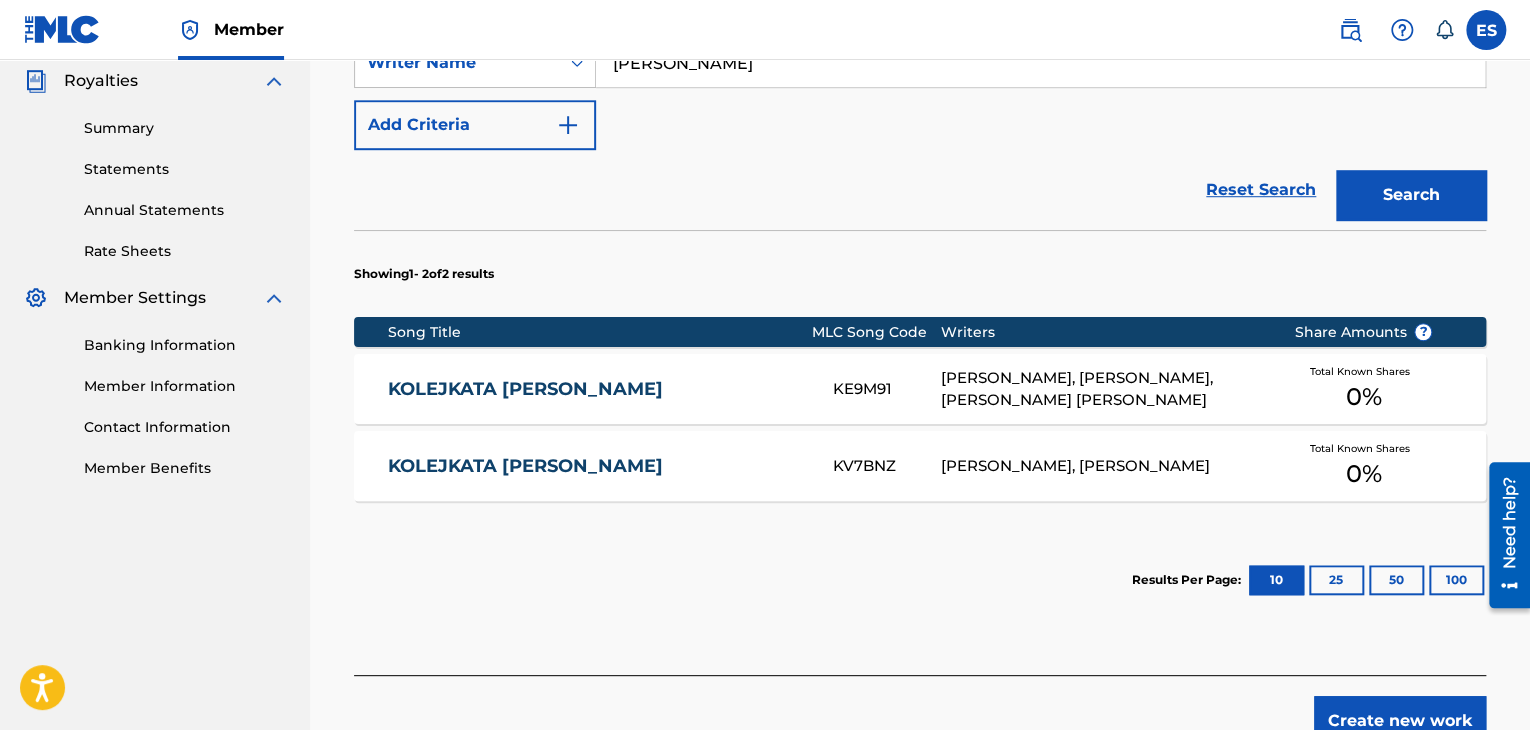 scroll, scrollTop: 732, scrollLeft: 0, axis: vertical 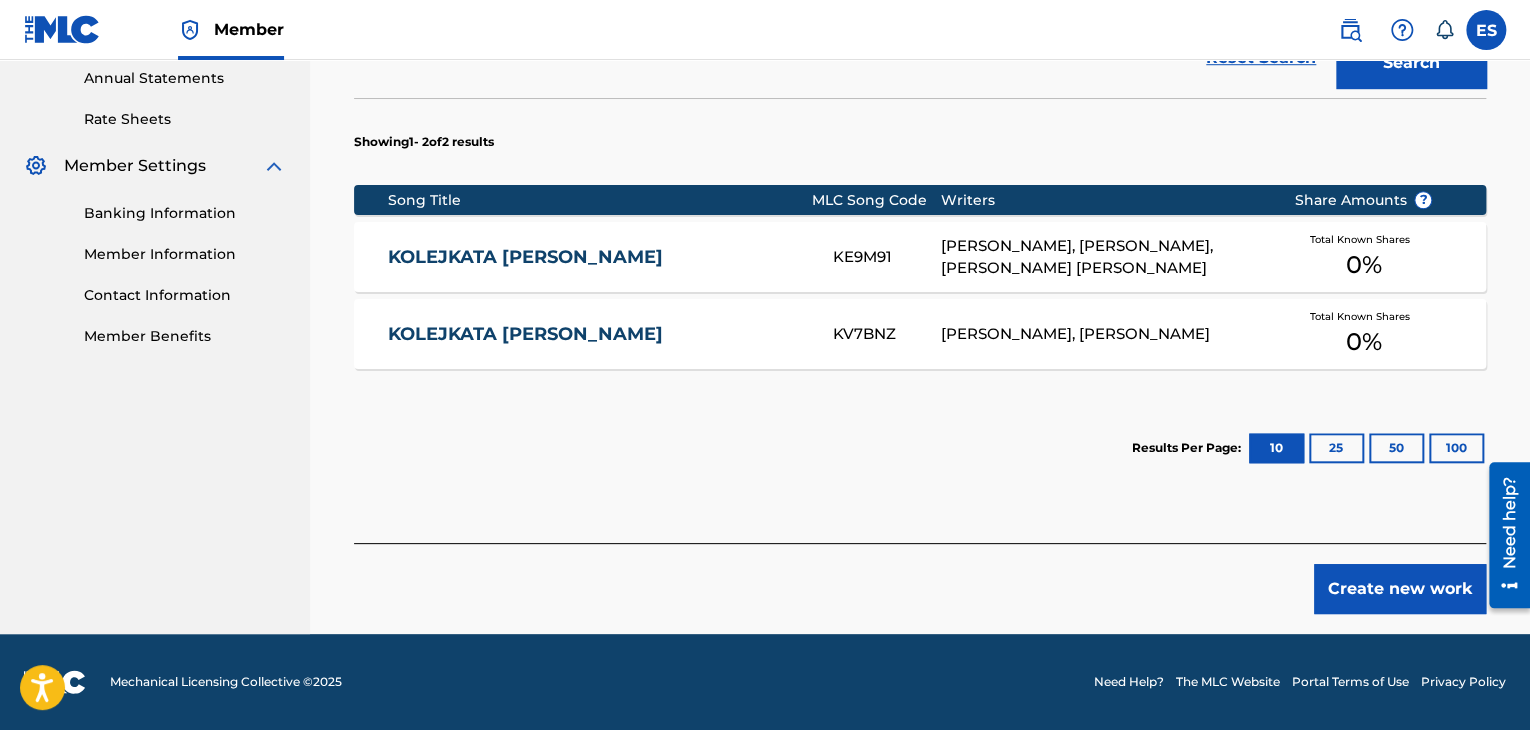 click on "Create new work" at bounding box center (1400, 589) 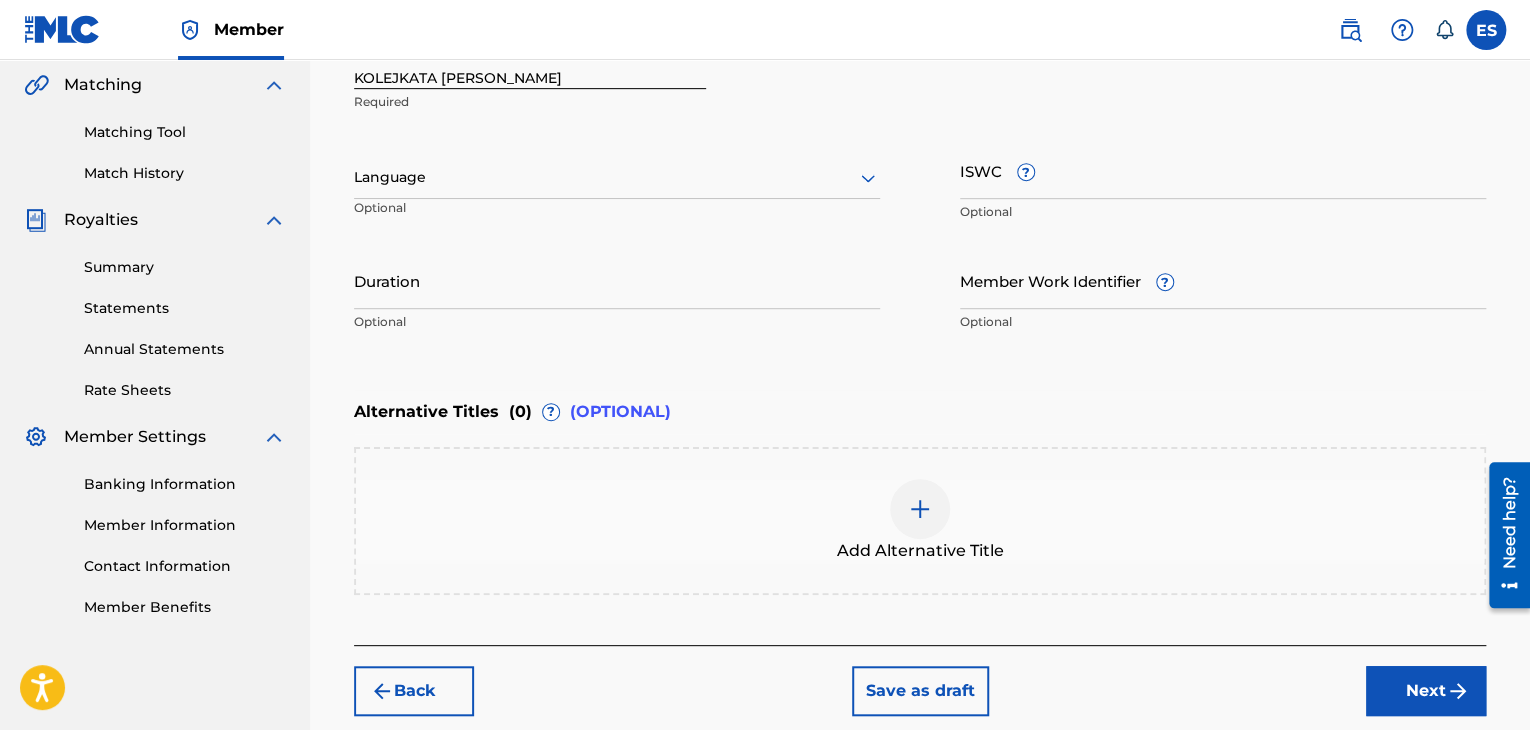 scroll, scrollTop: 261, scrollLeft: 0, axis: vertical 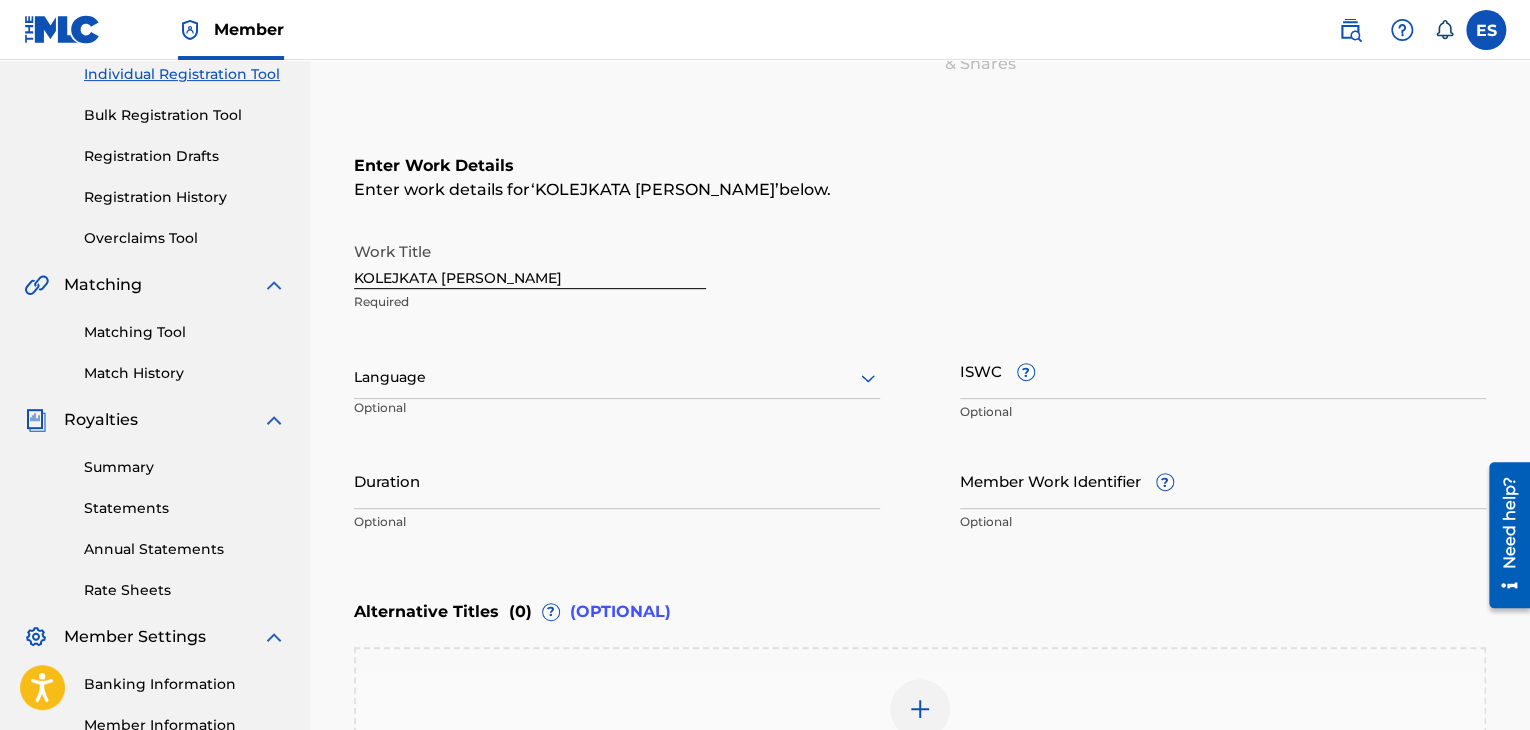 click at bounding box center (617, 377) 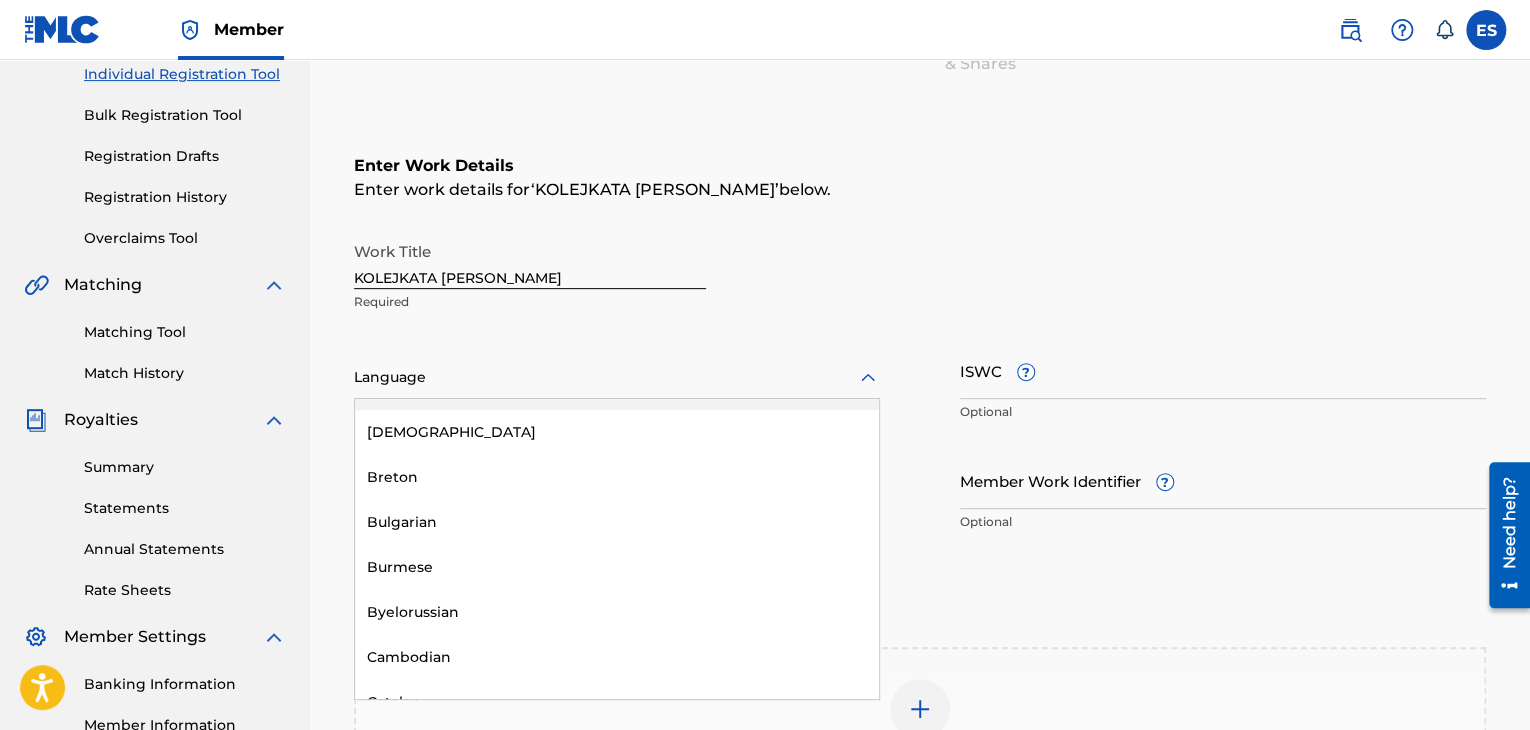 scroll, scrollTop: 800, scrollLeft: 0, axis: vertical 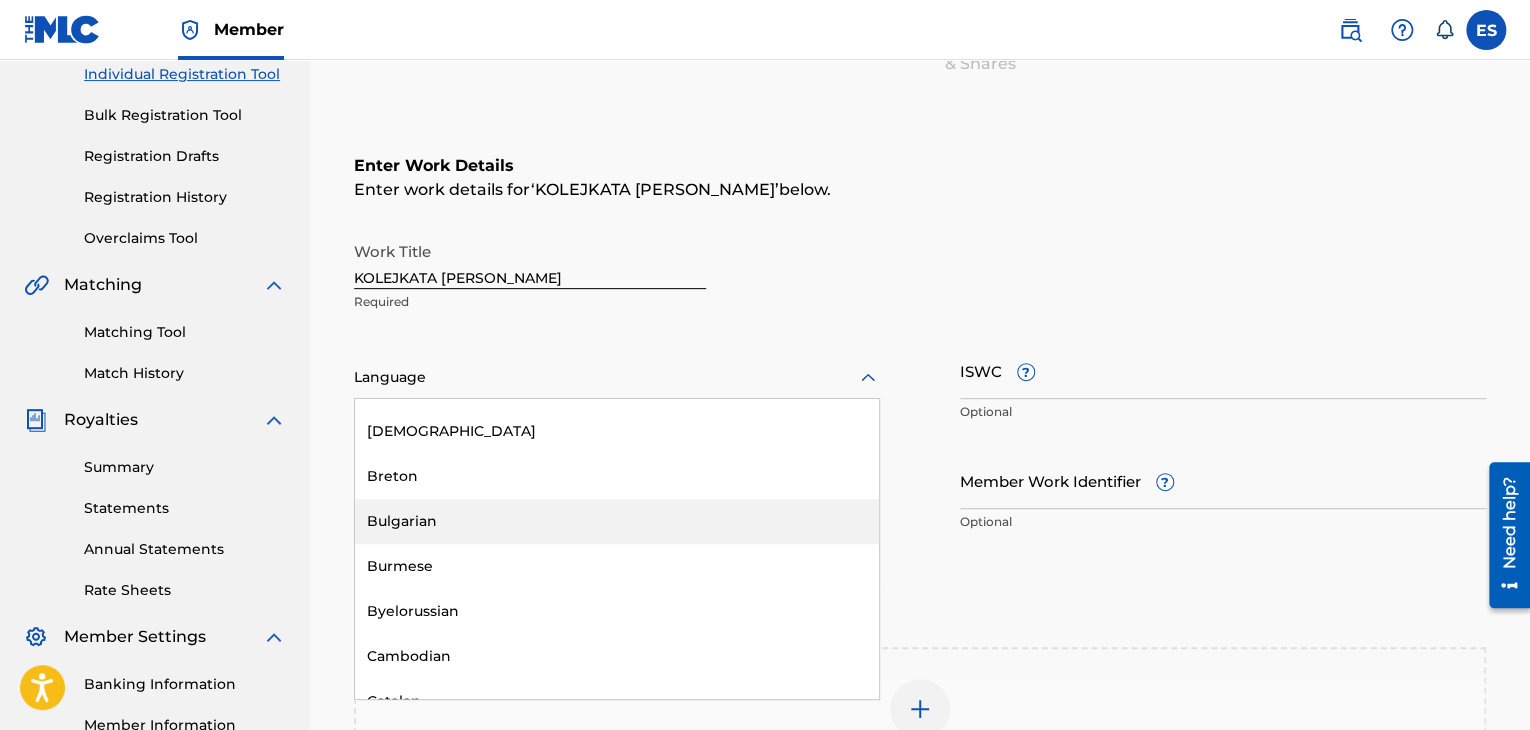 click on "Bulgarian" at bounding box center (617, 521) 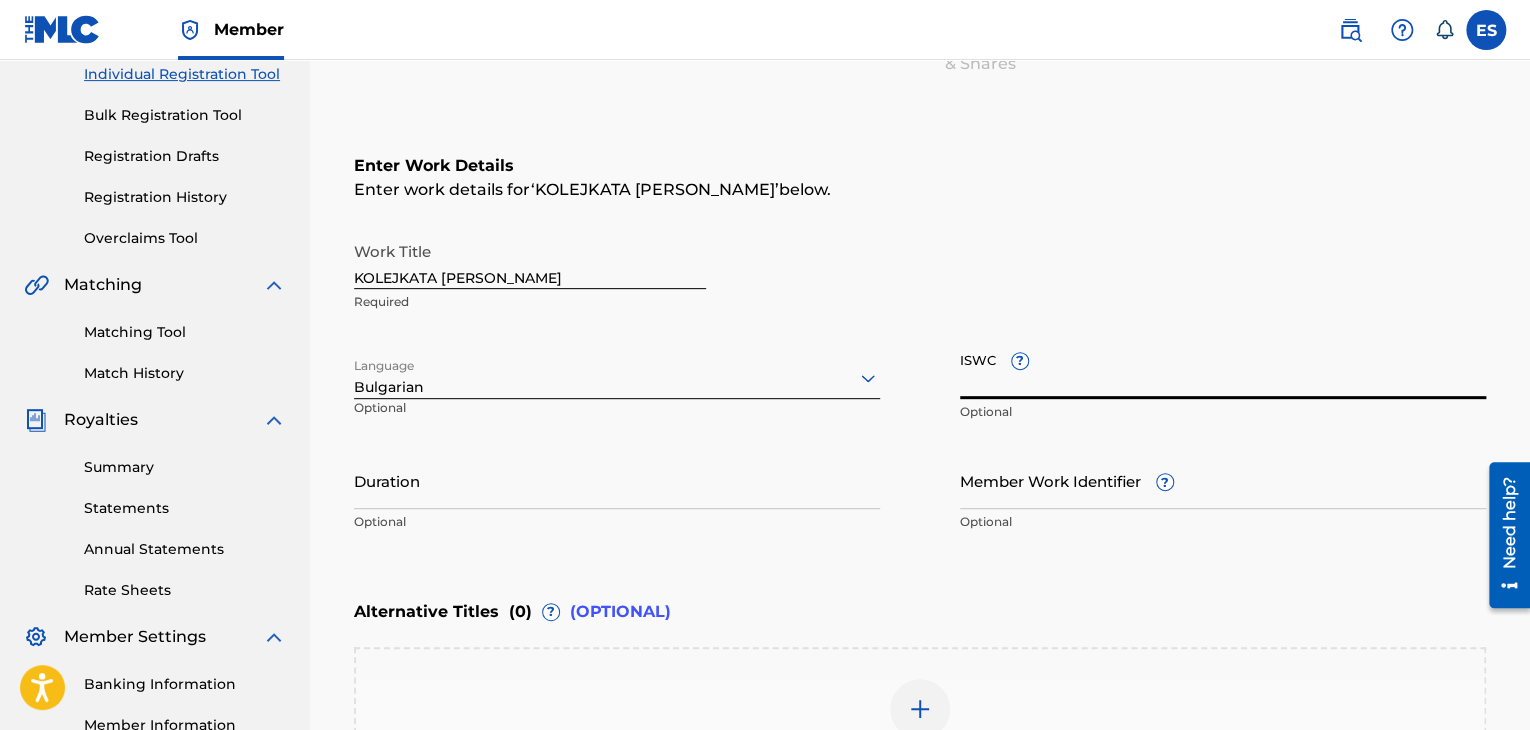 paste on "T9152805920" 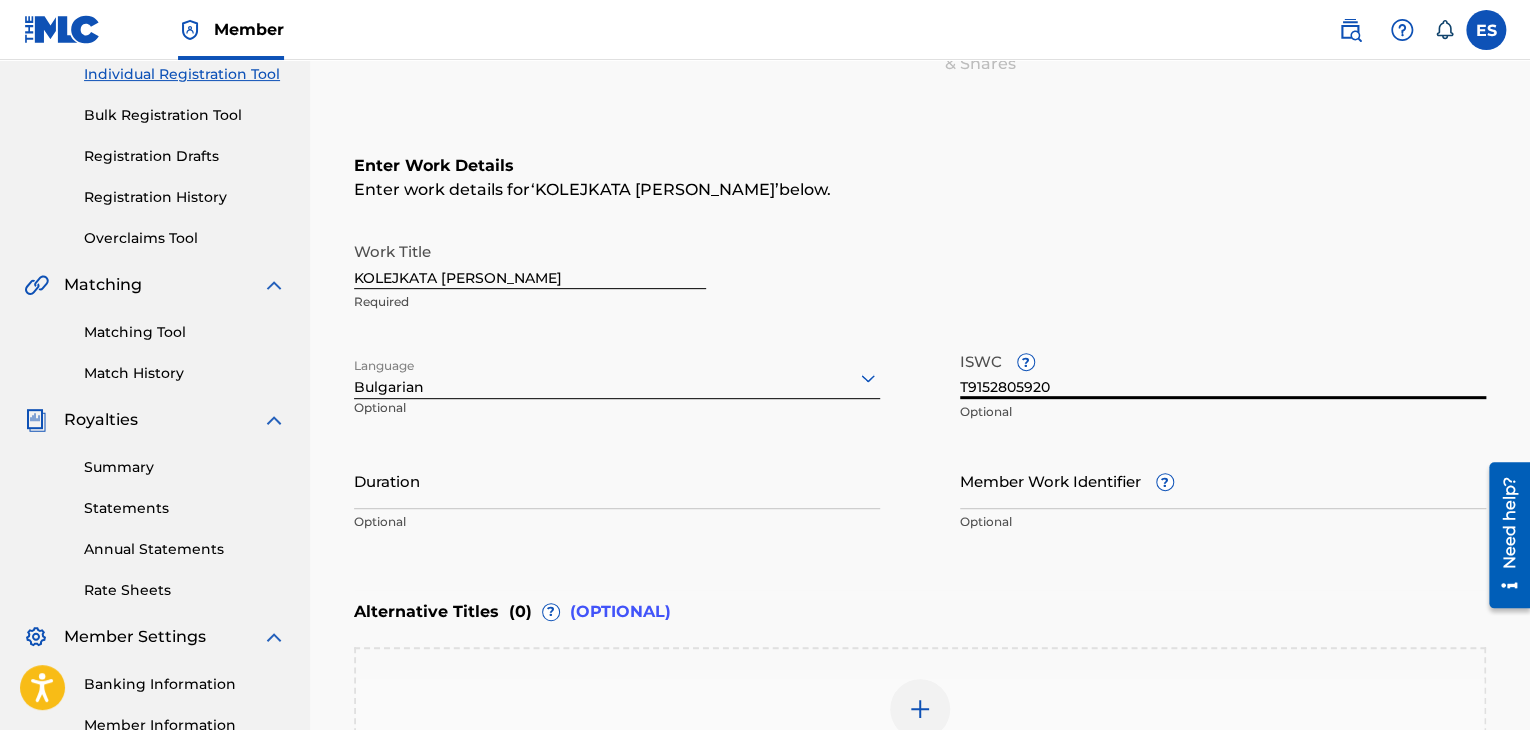 type on "T9152805920" 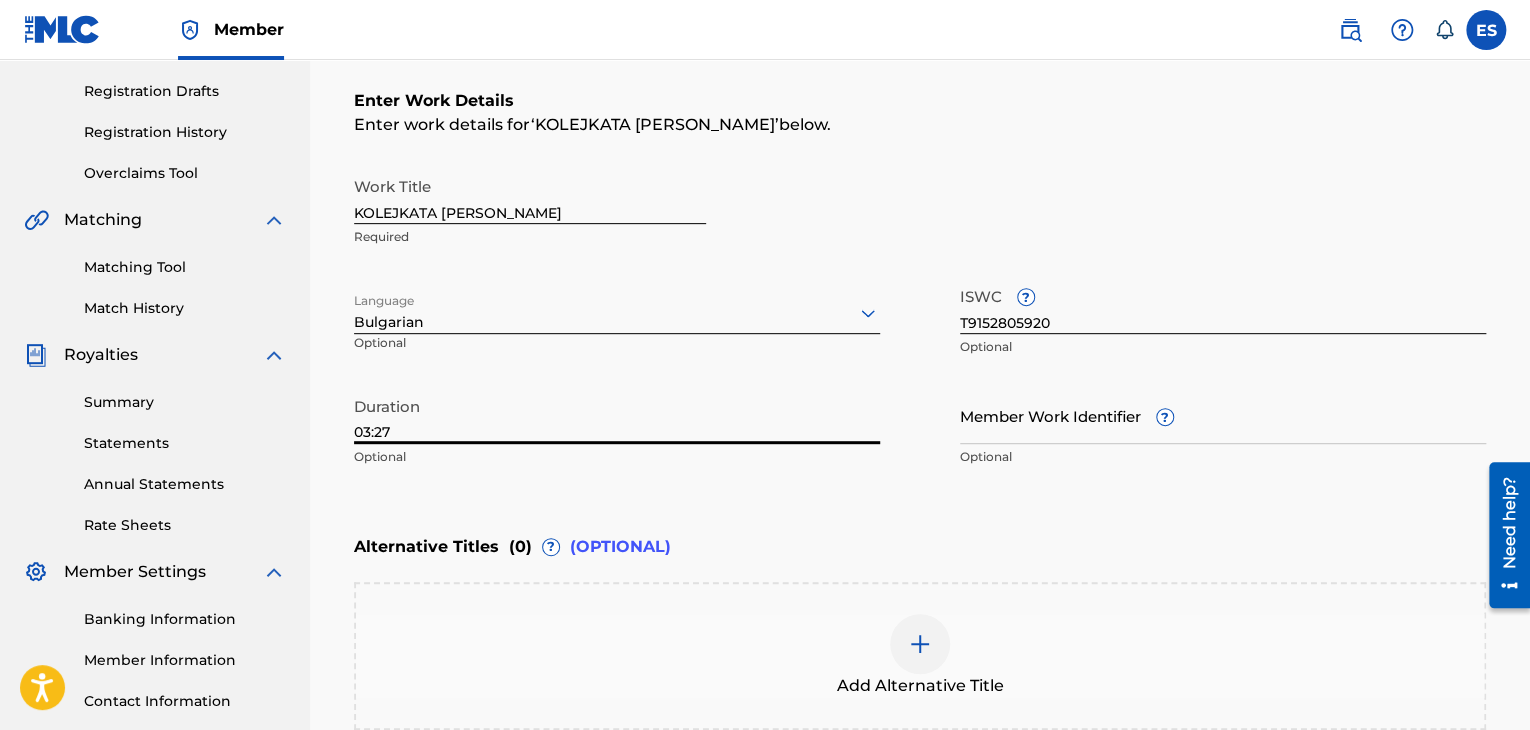 scroll, scrollTop: 361, scrollLeft: 0, axis: vertical 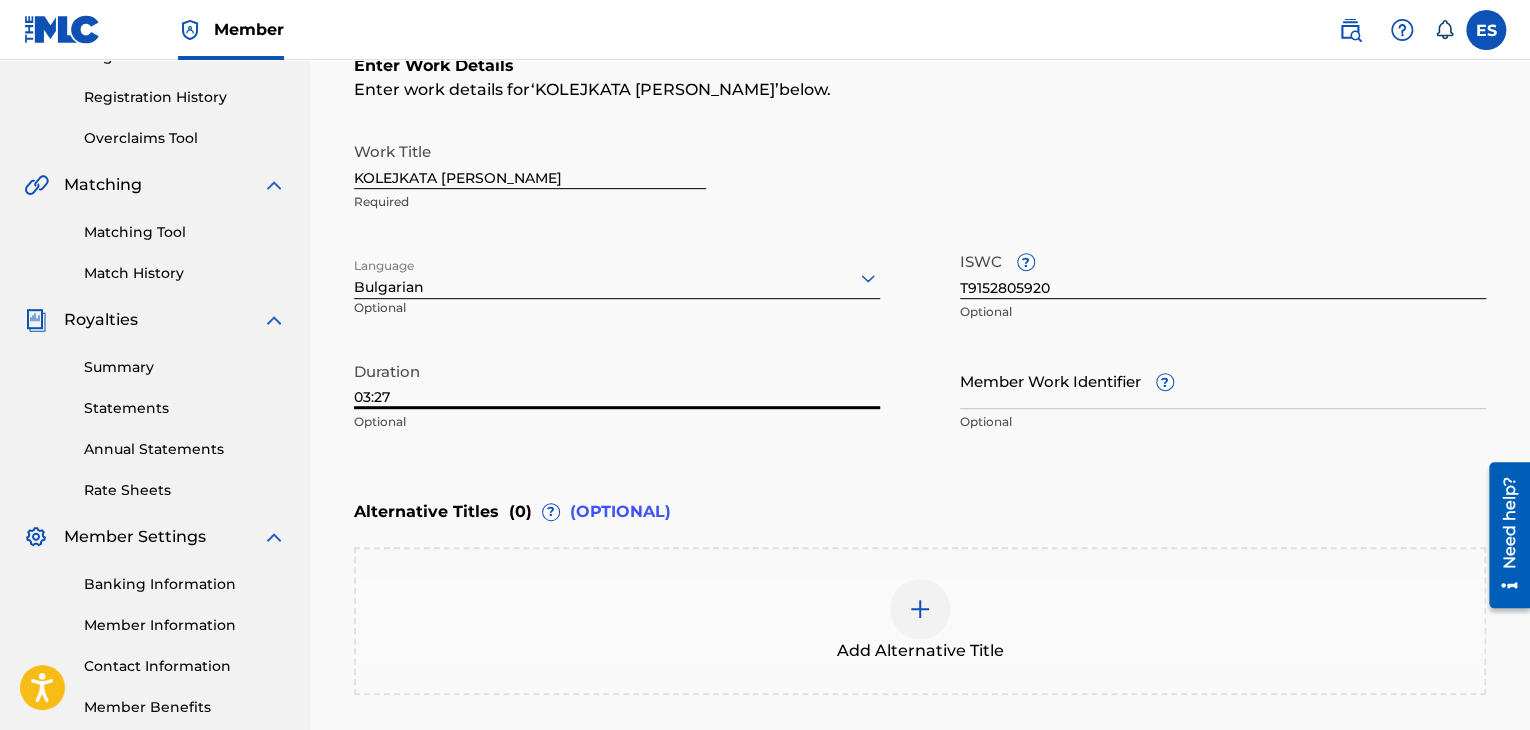 type on "03:27" 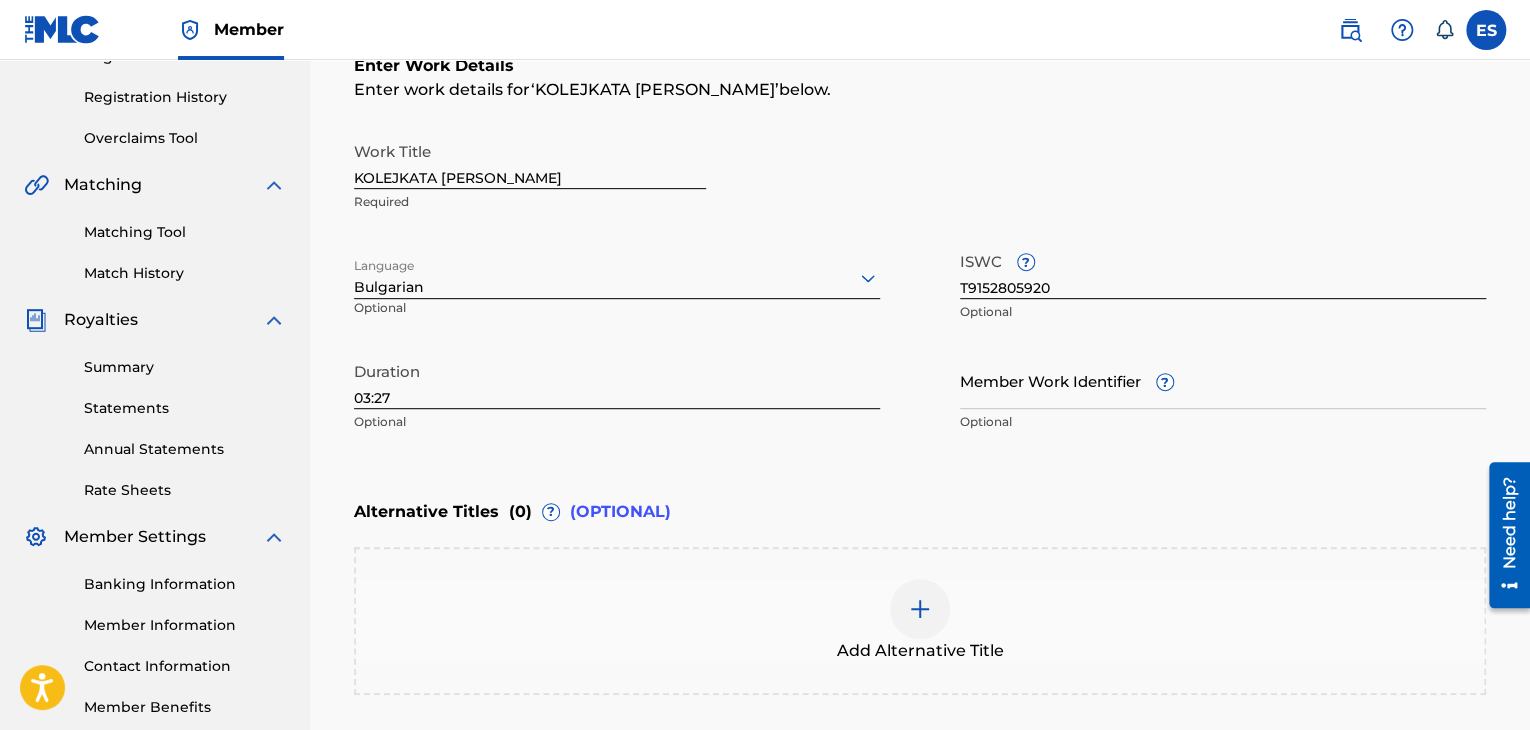 click on "Add Alternative Title" at bounding box center [920, 621] 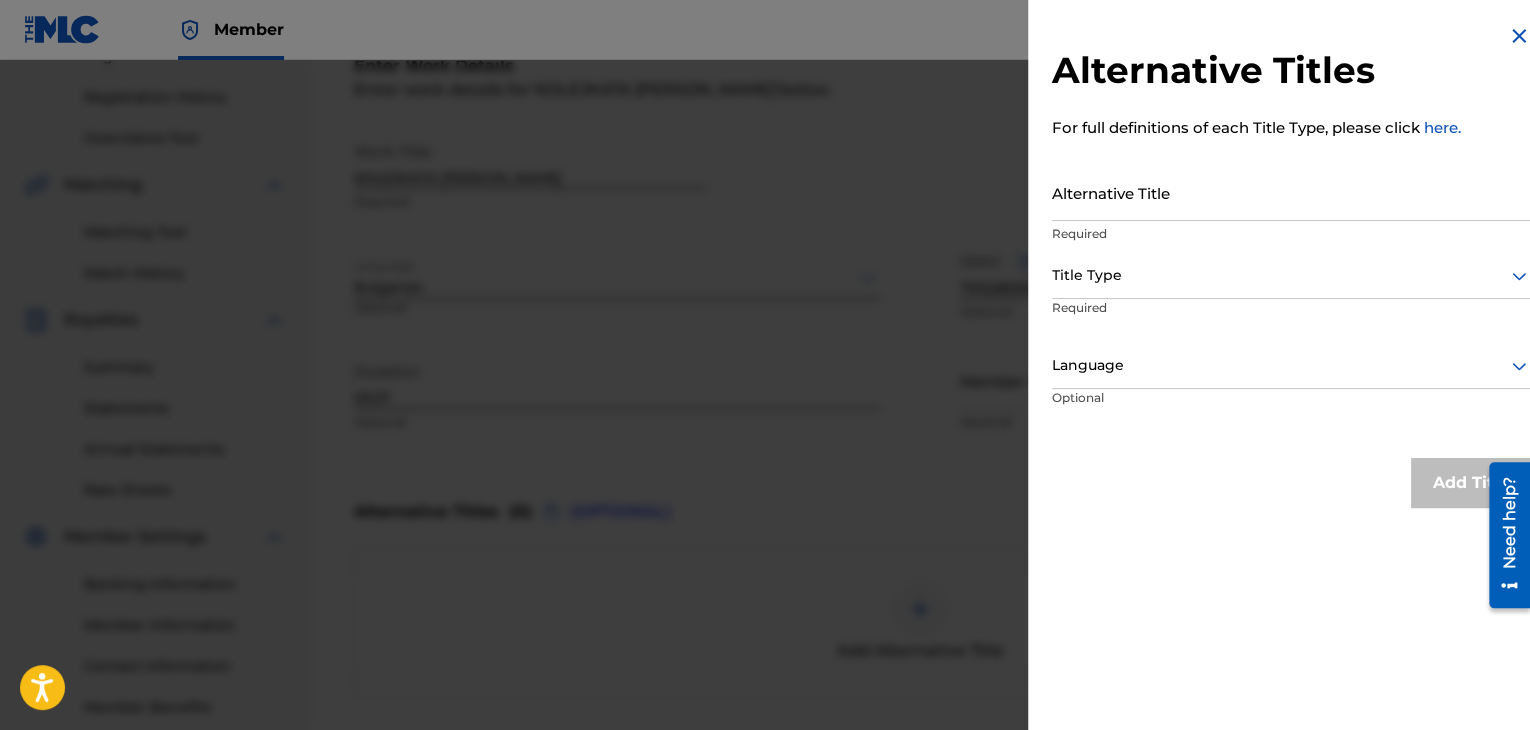 click on "Alternative Title" at bounding box center (1291, 192) 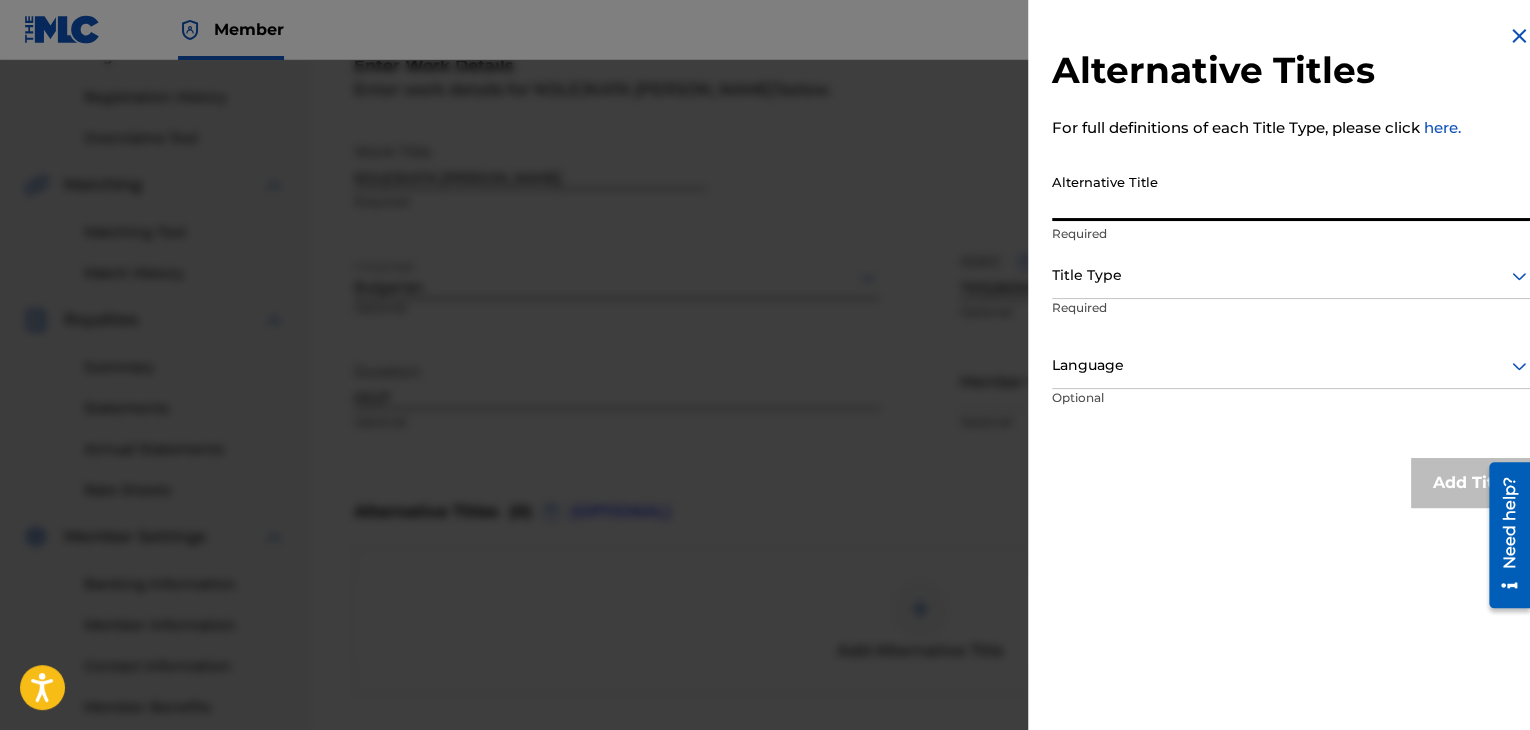 paste on "КОЛЕЖКАТА СТОЙКА" 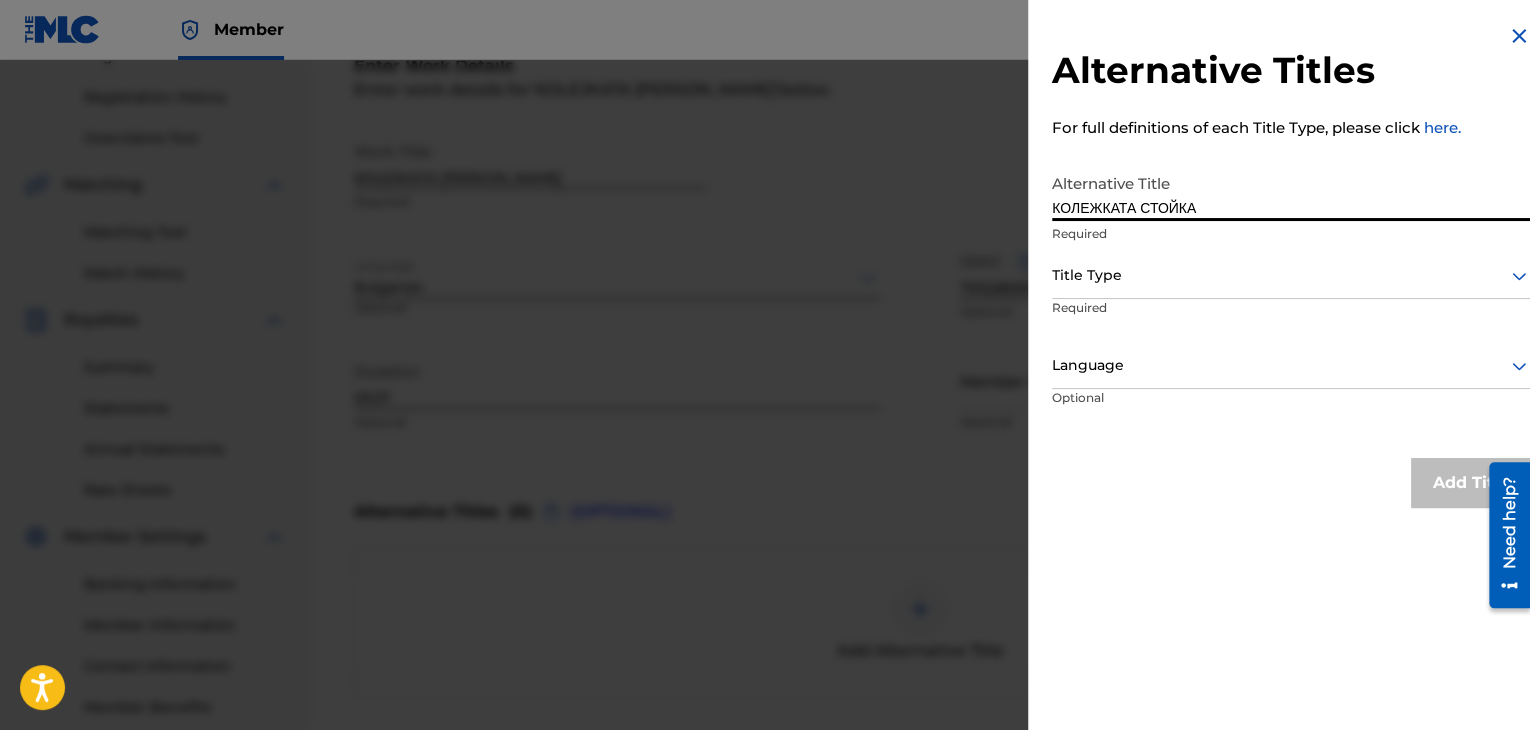type on "КОЛЕЖКАТА СТОЙКА" 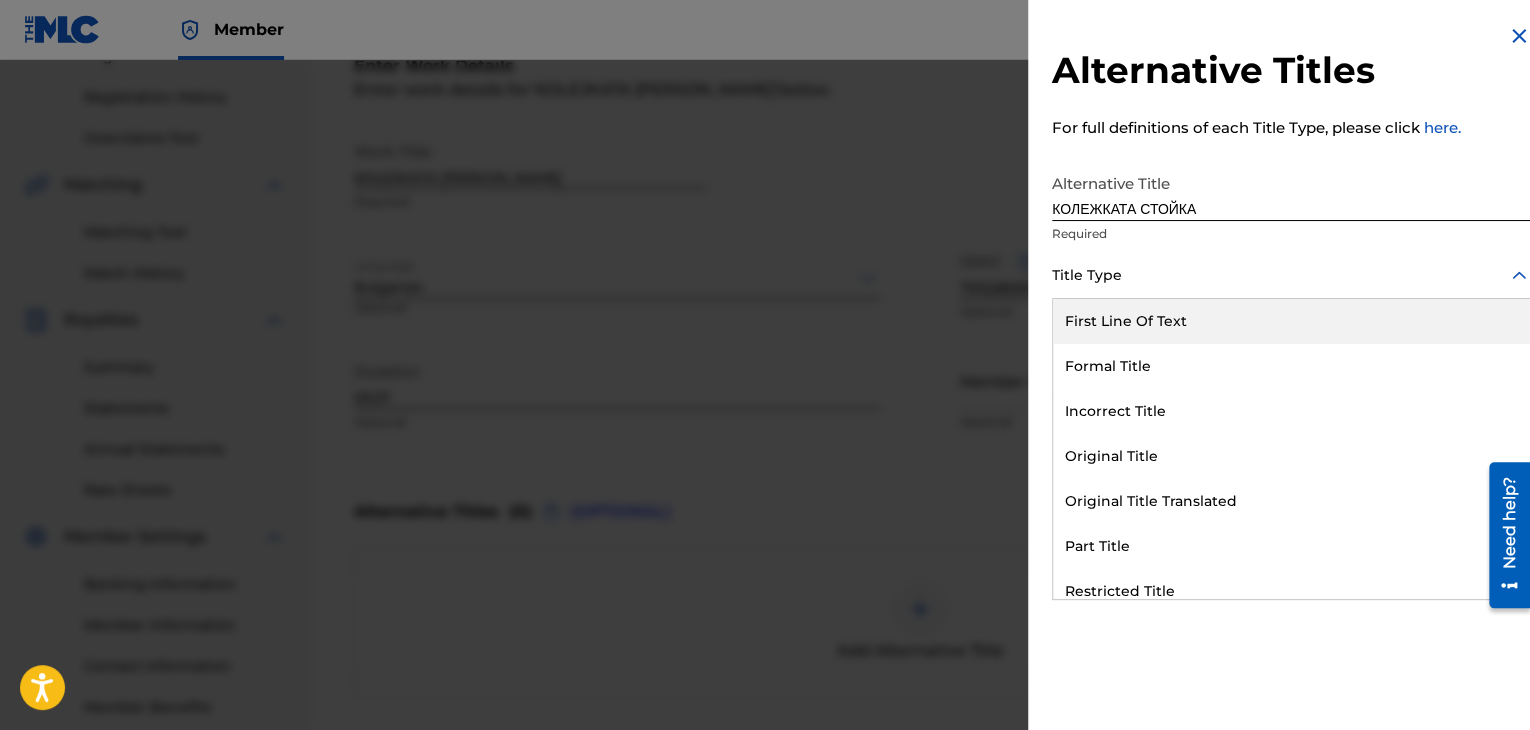 click at bounding box center (1291, 275) 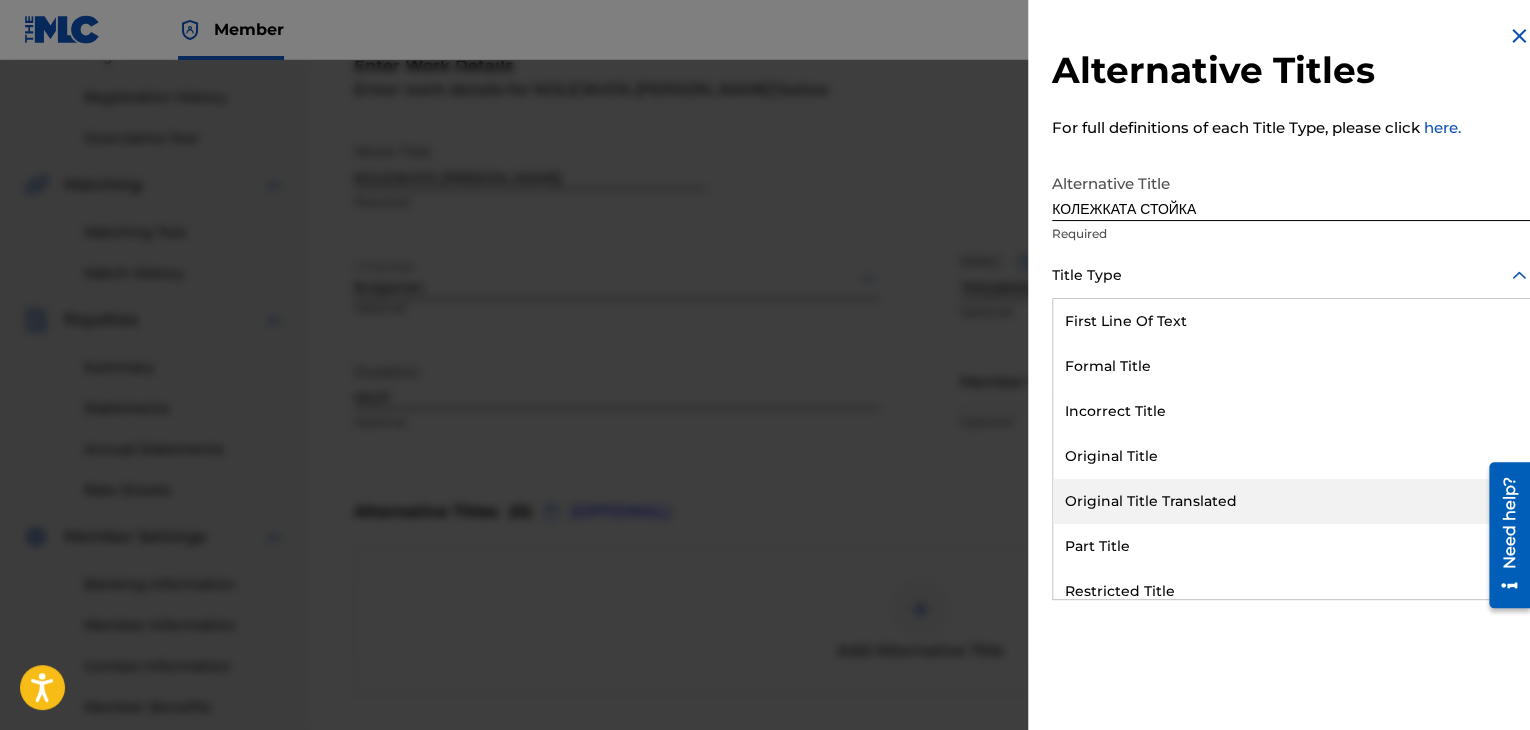 click on "Original Title Translated" at bounding box center (1291, 501) 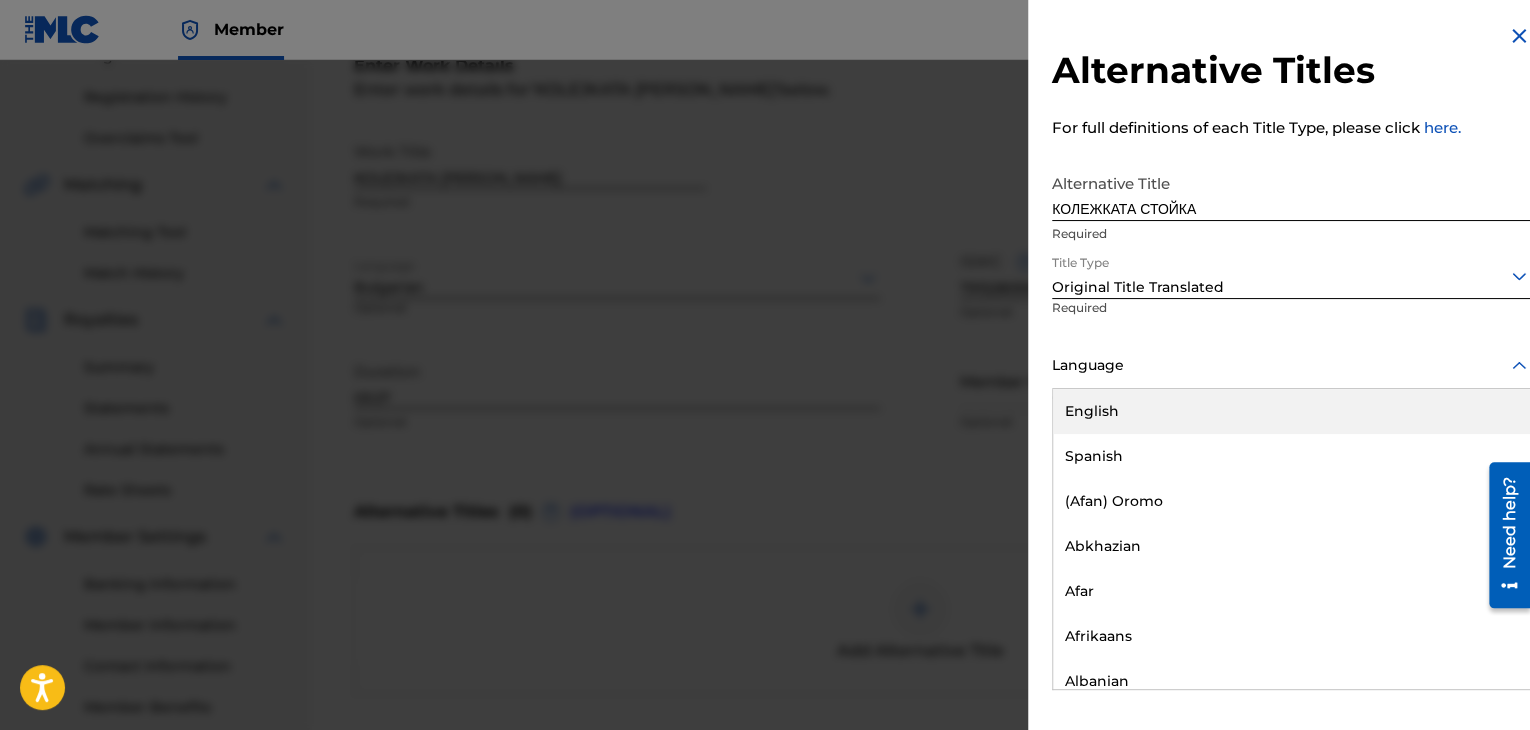 click at bounding box center (1291, 365) 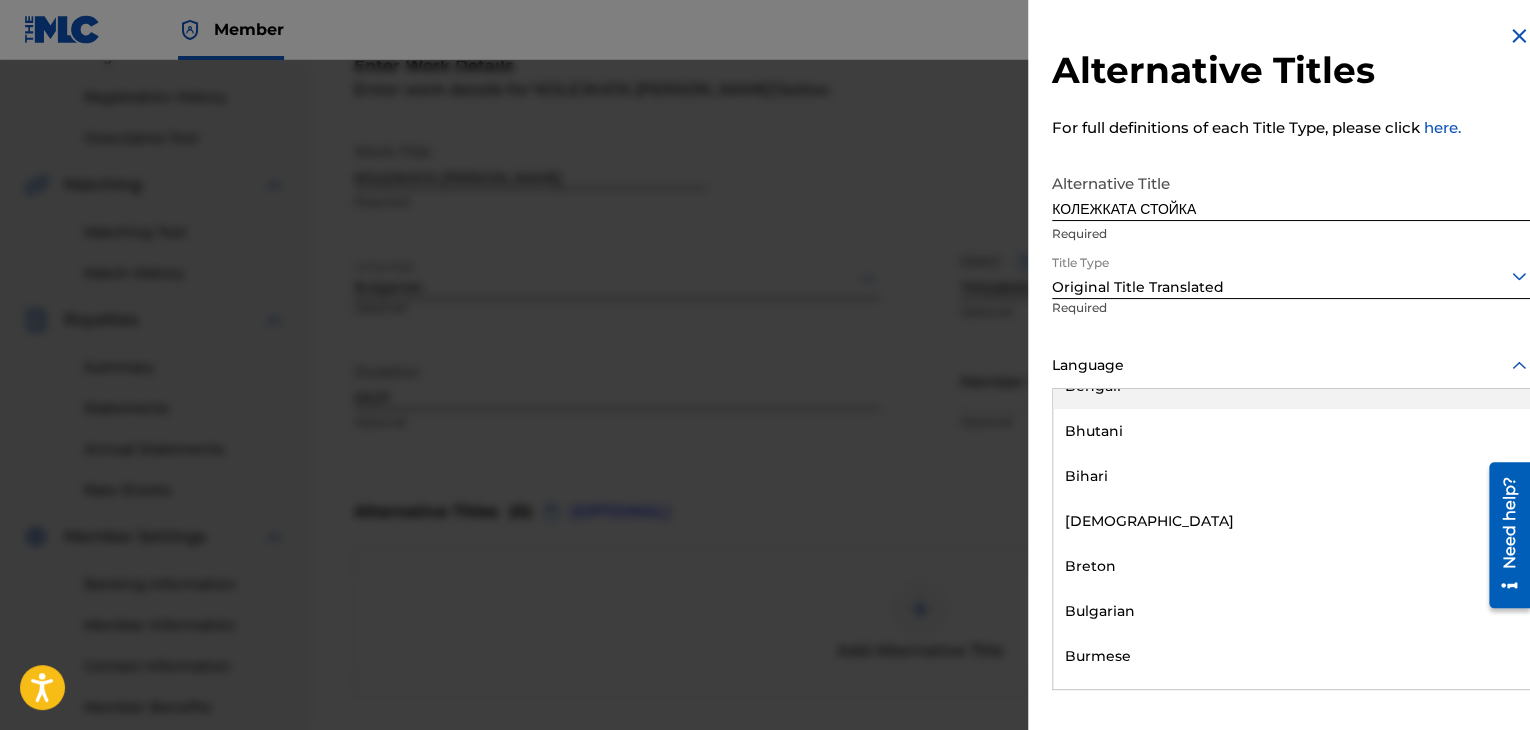 scroll, scrollTop: 800, scrollLeft: 0, axis: vertical 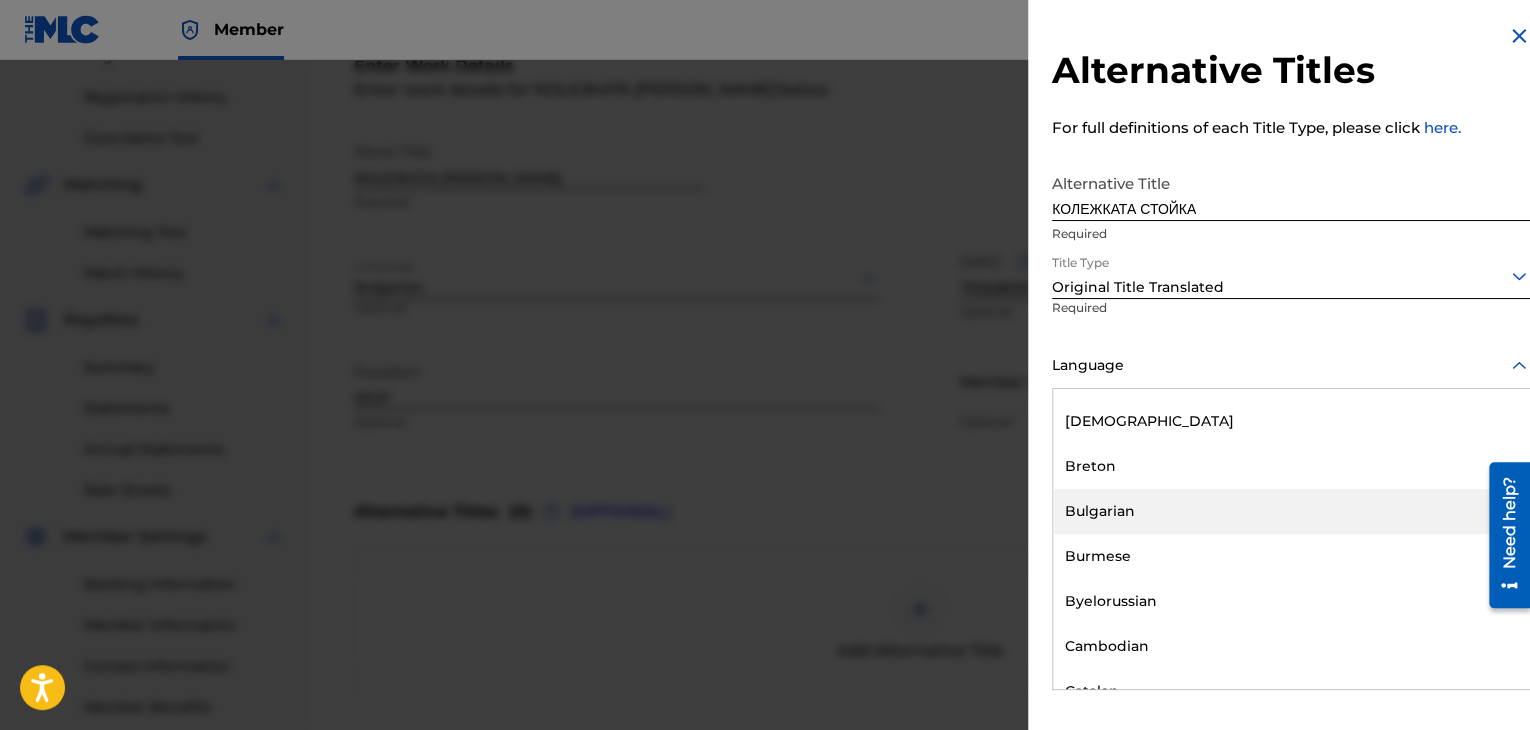 click on "Bulgarian" at bounding box center (1291, 511) 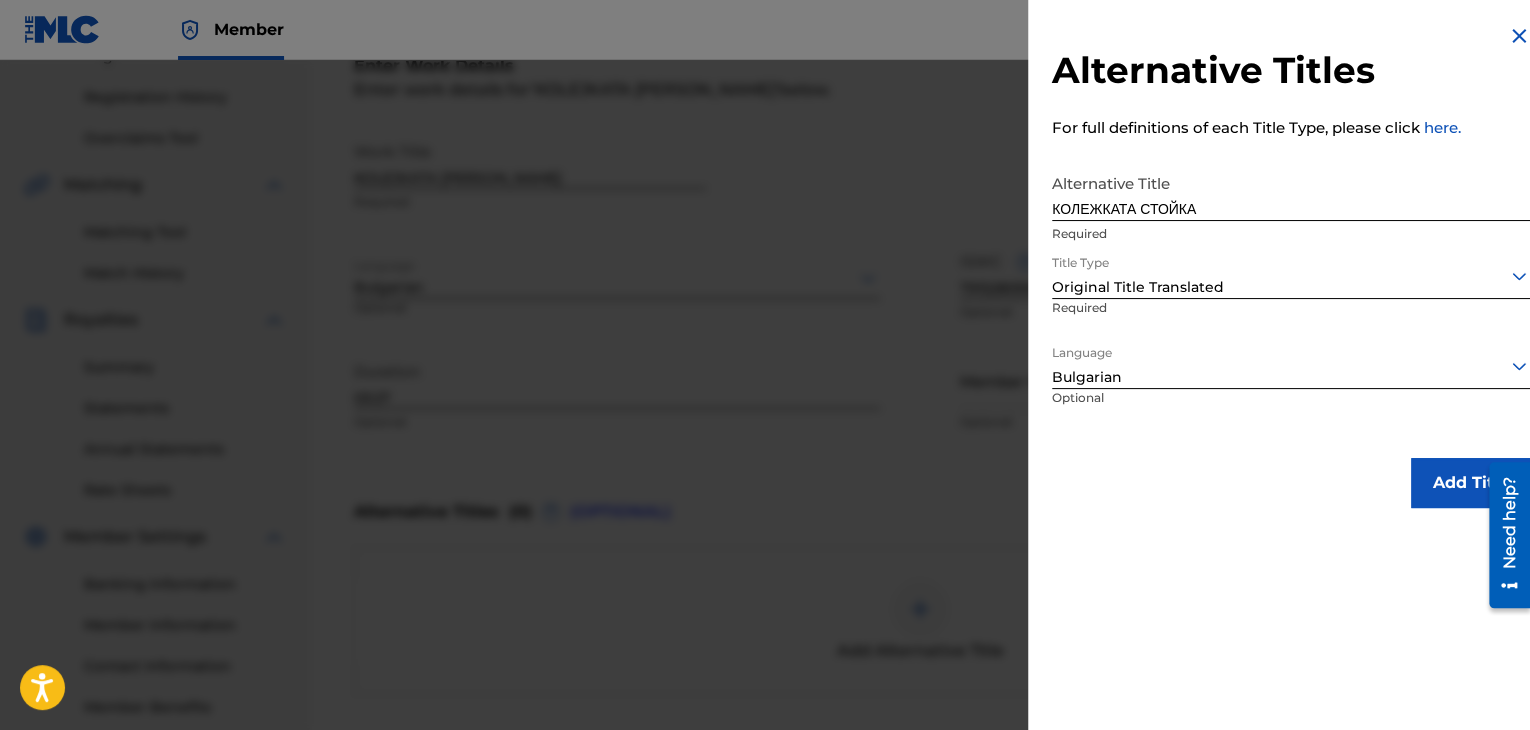 click on "Add Title" at bounding box center (1471, 483) 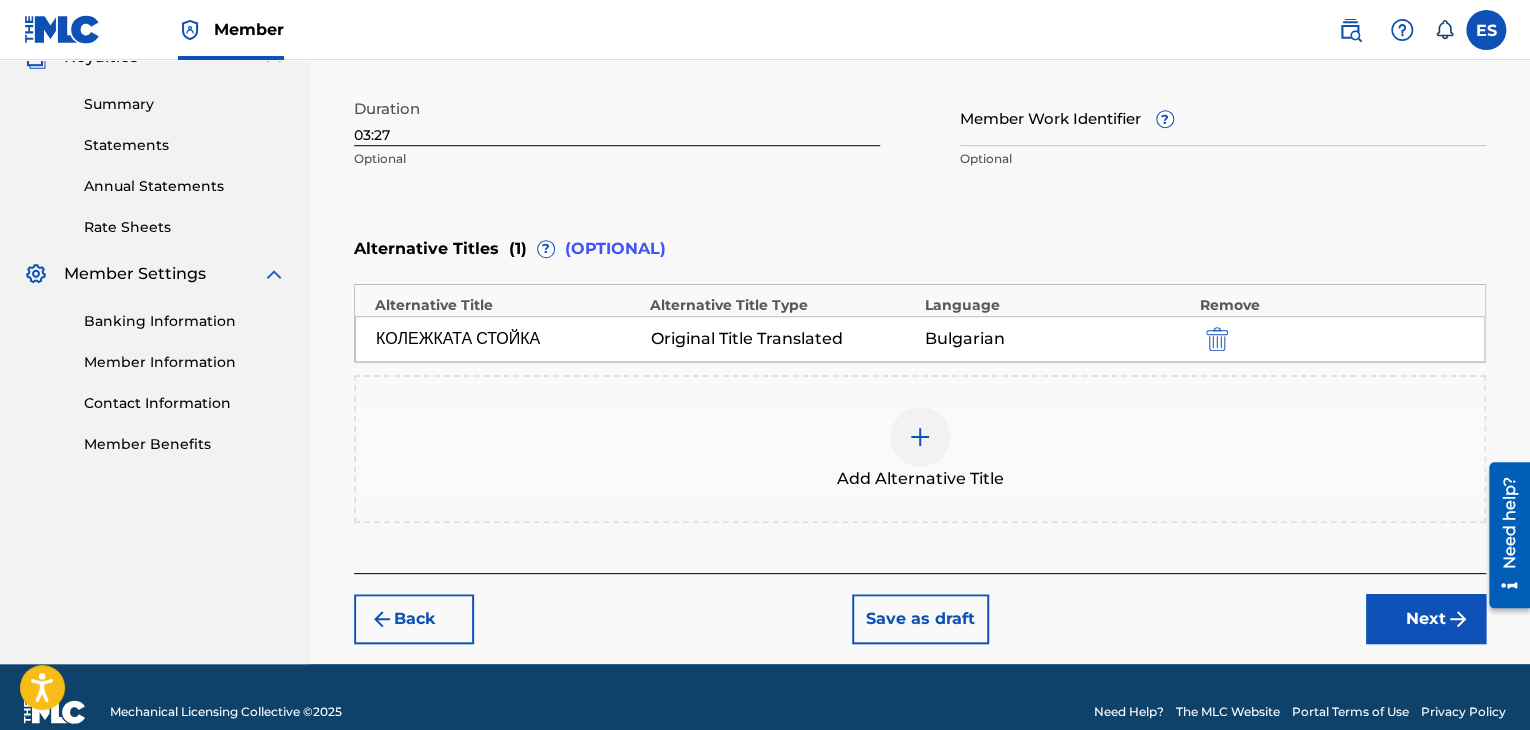 scroll, scrollTop: 652, scrollLeft: 0, axis: vertical 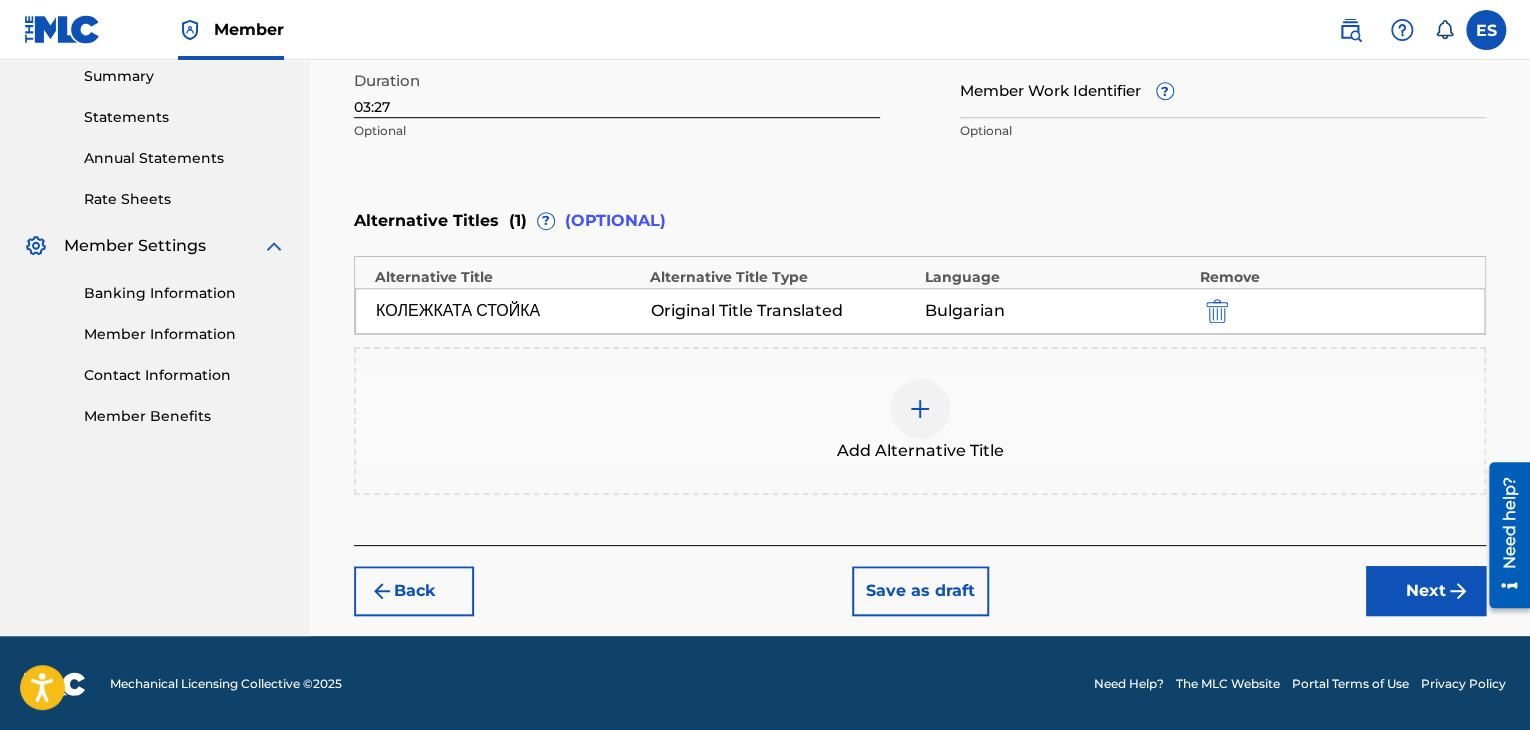 click on "Next" at bounding box center (1426, 591) 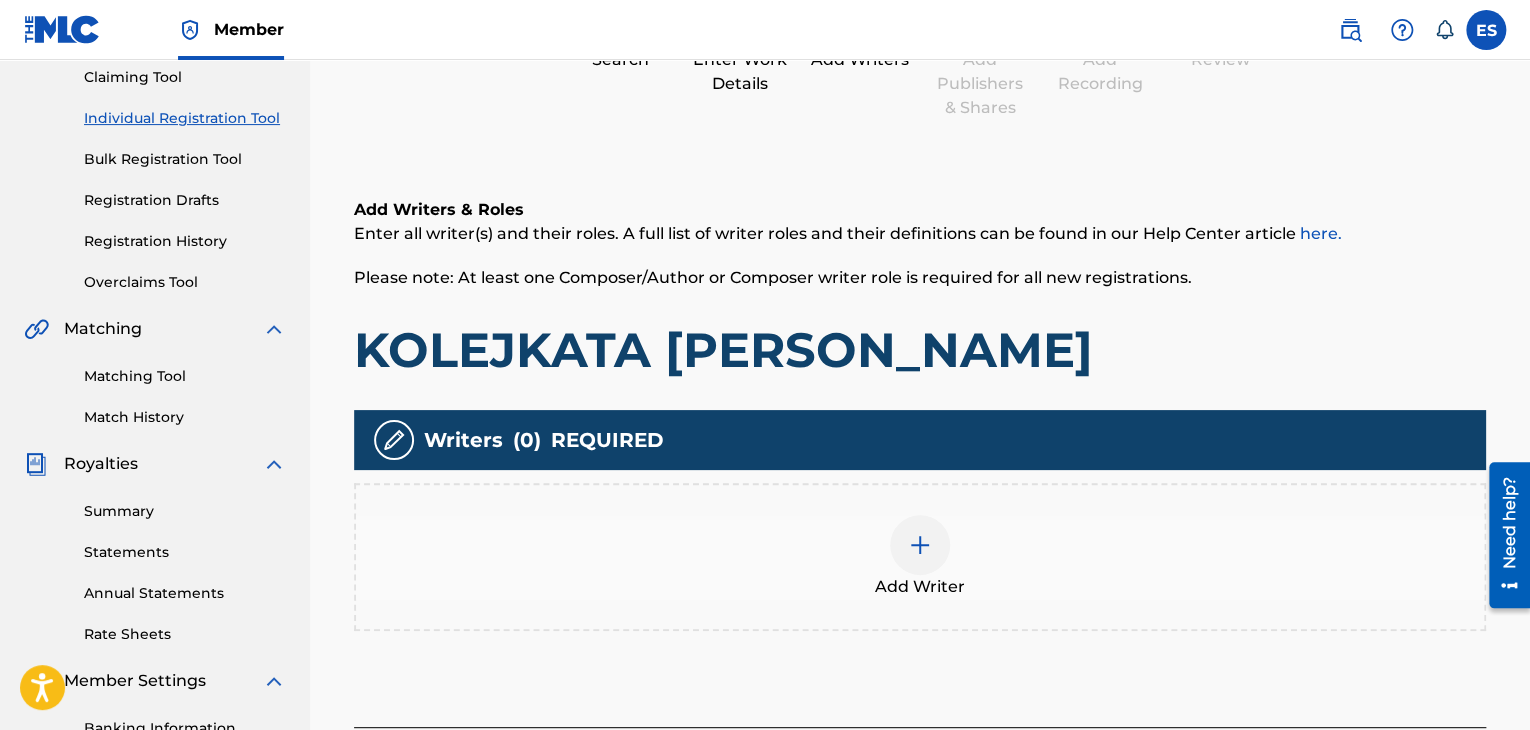 scroll, scrollTop: 90, scrollLeft: 0, axis: vertical 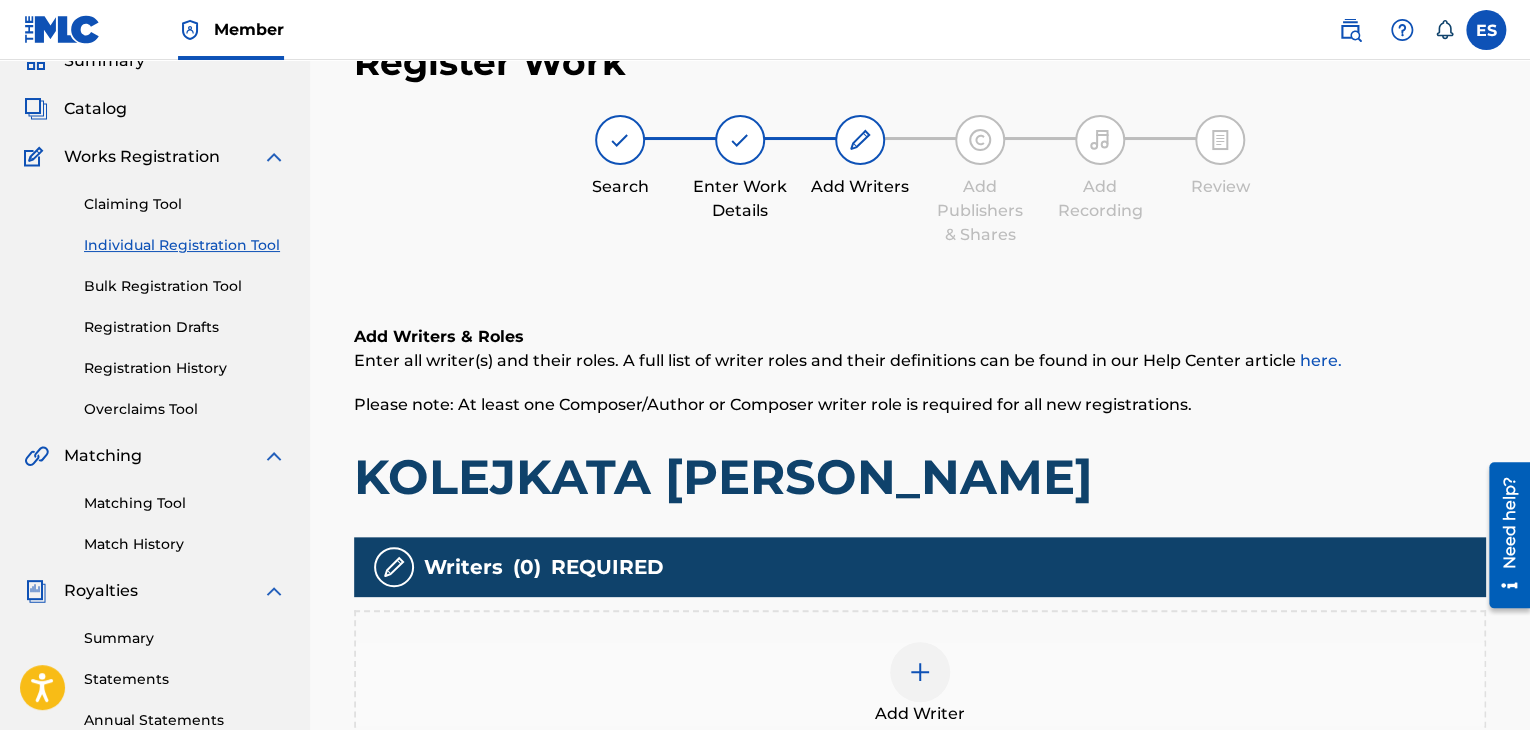 click at bounding box center (920, 672) 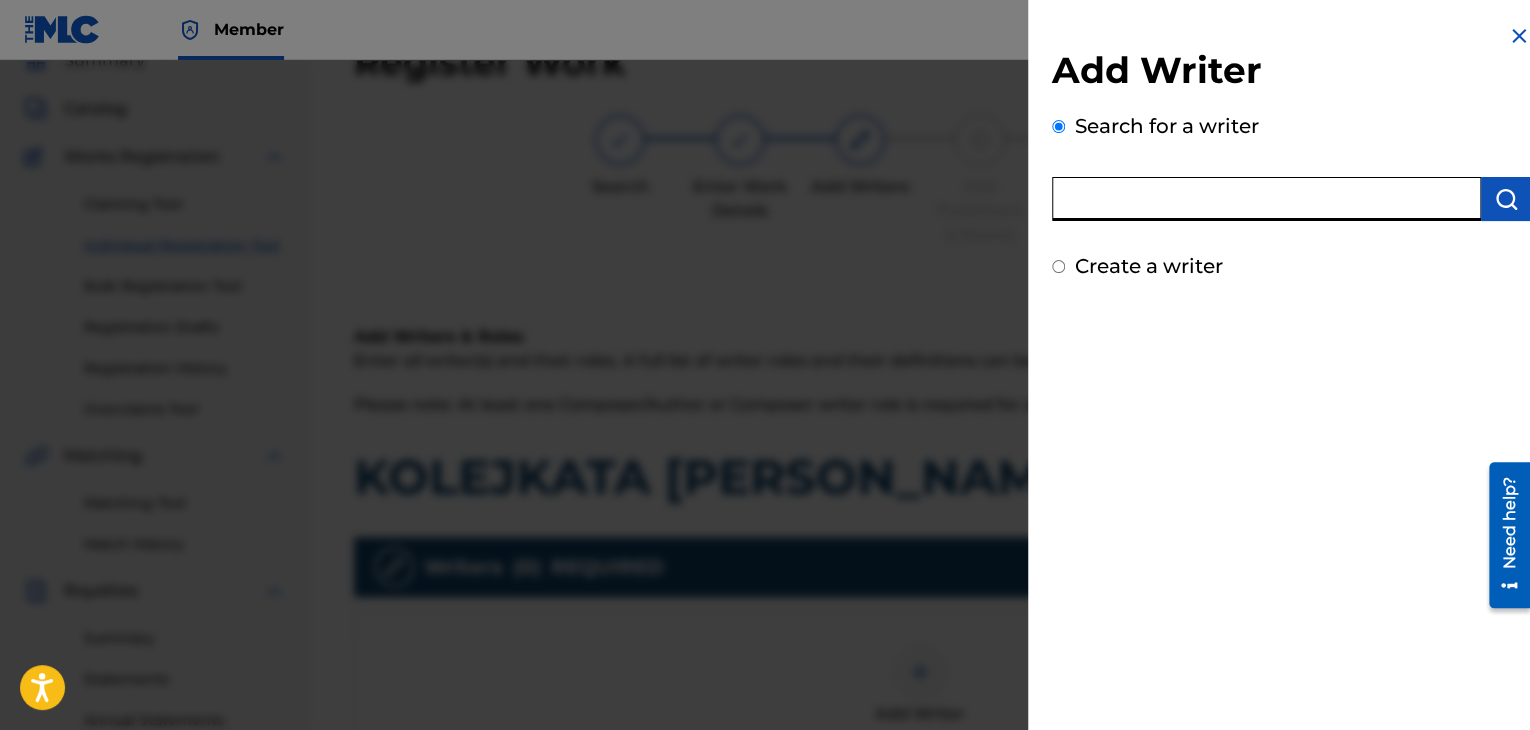 paste on "00258906432" 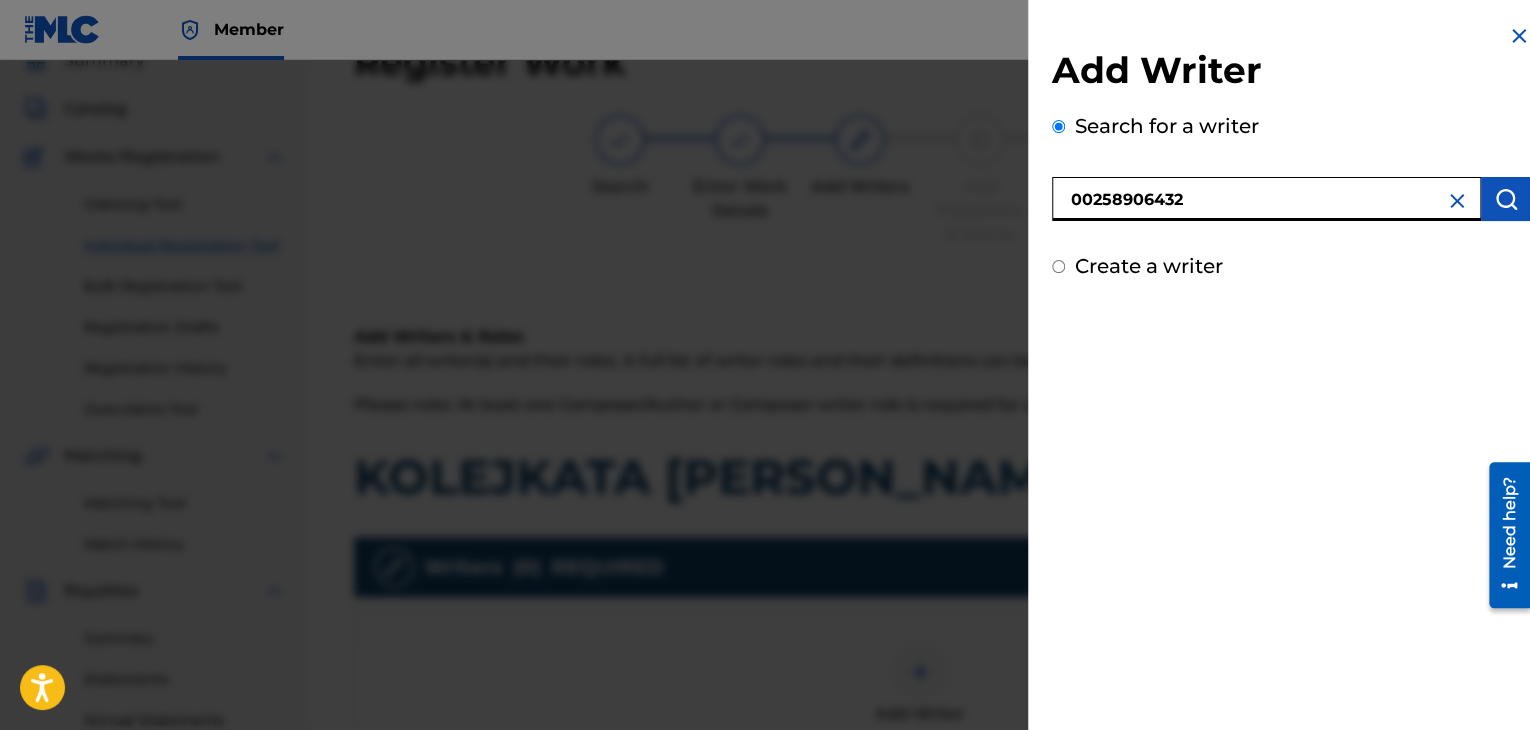 type on "00258906432" 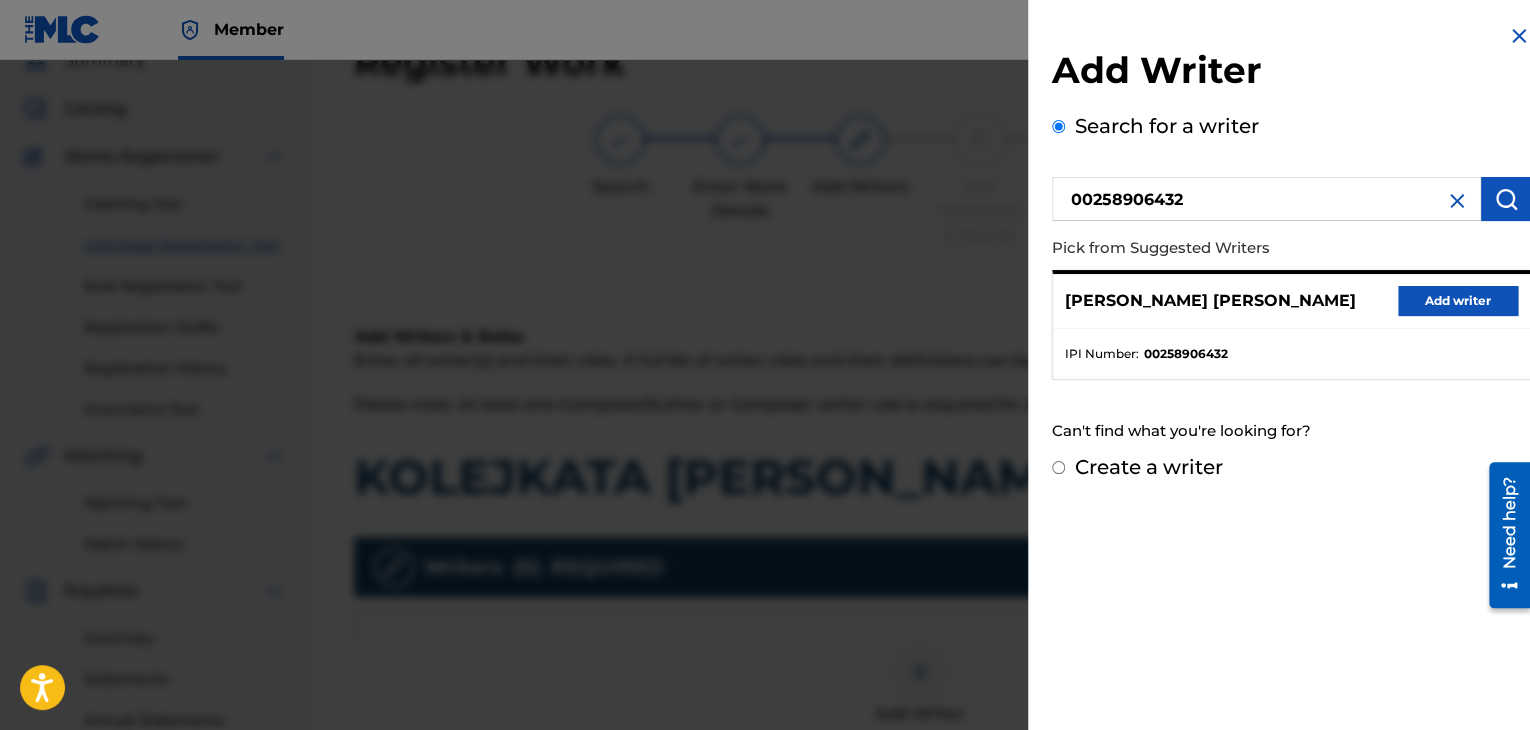 click on "Add writer" at bounding box center (1458, 301) 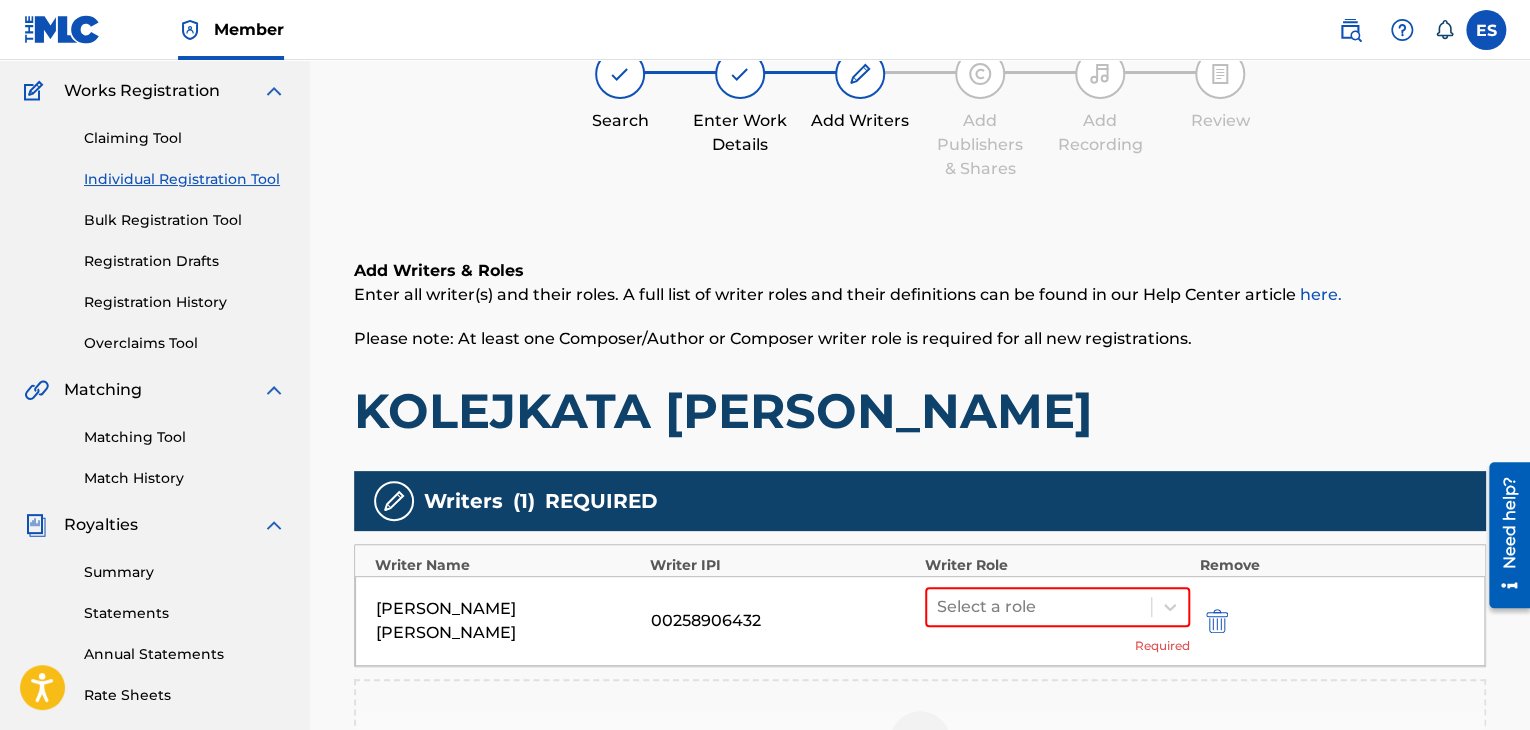 scroll, scrollTop: 190, scrollLeft: 0, axis: vertical 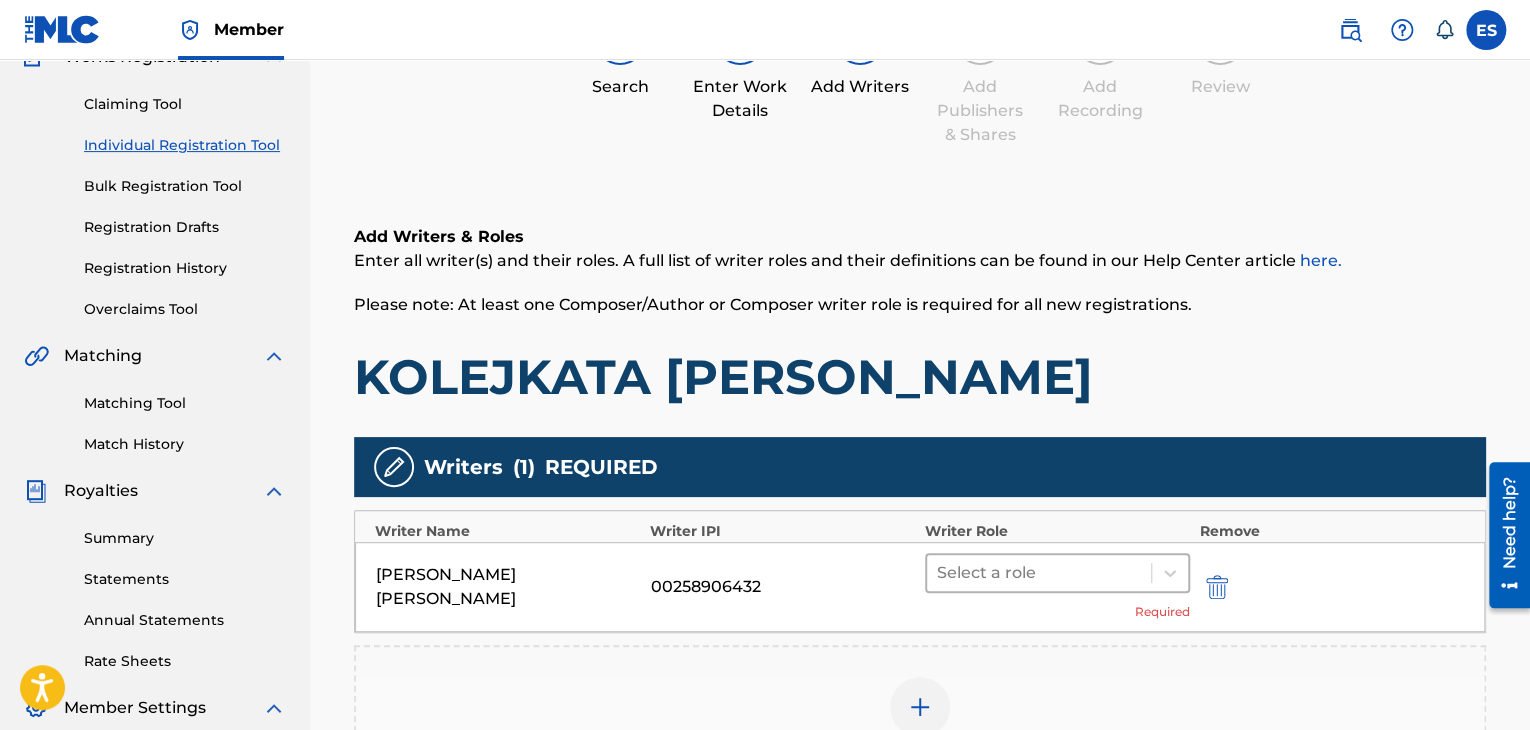 click at bounding box center [1039, 573] 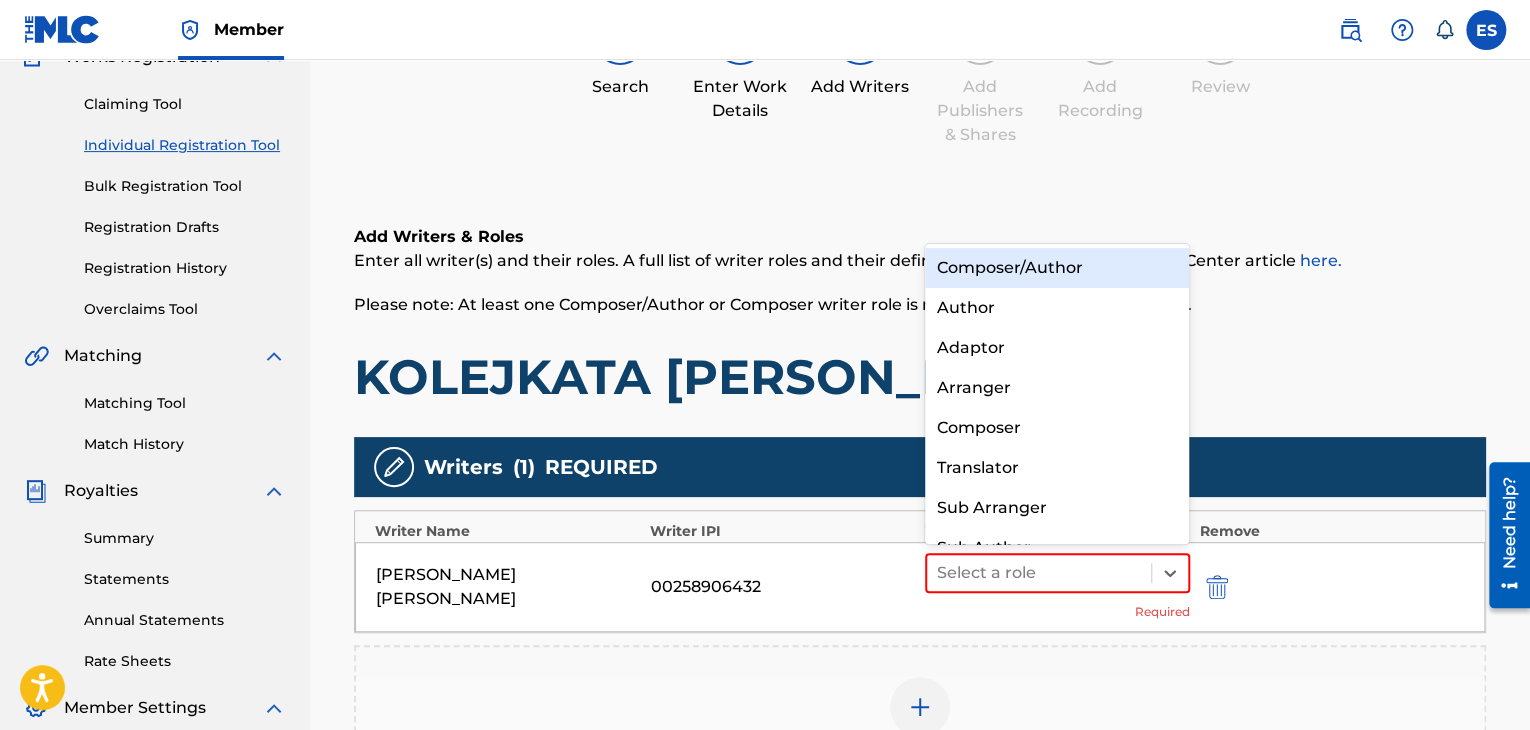 scroll, scrollTop: 28, scrollLeft: 0, axis: vertical 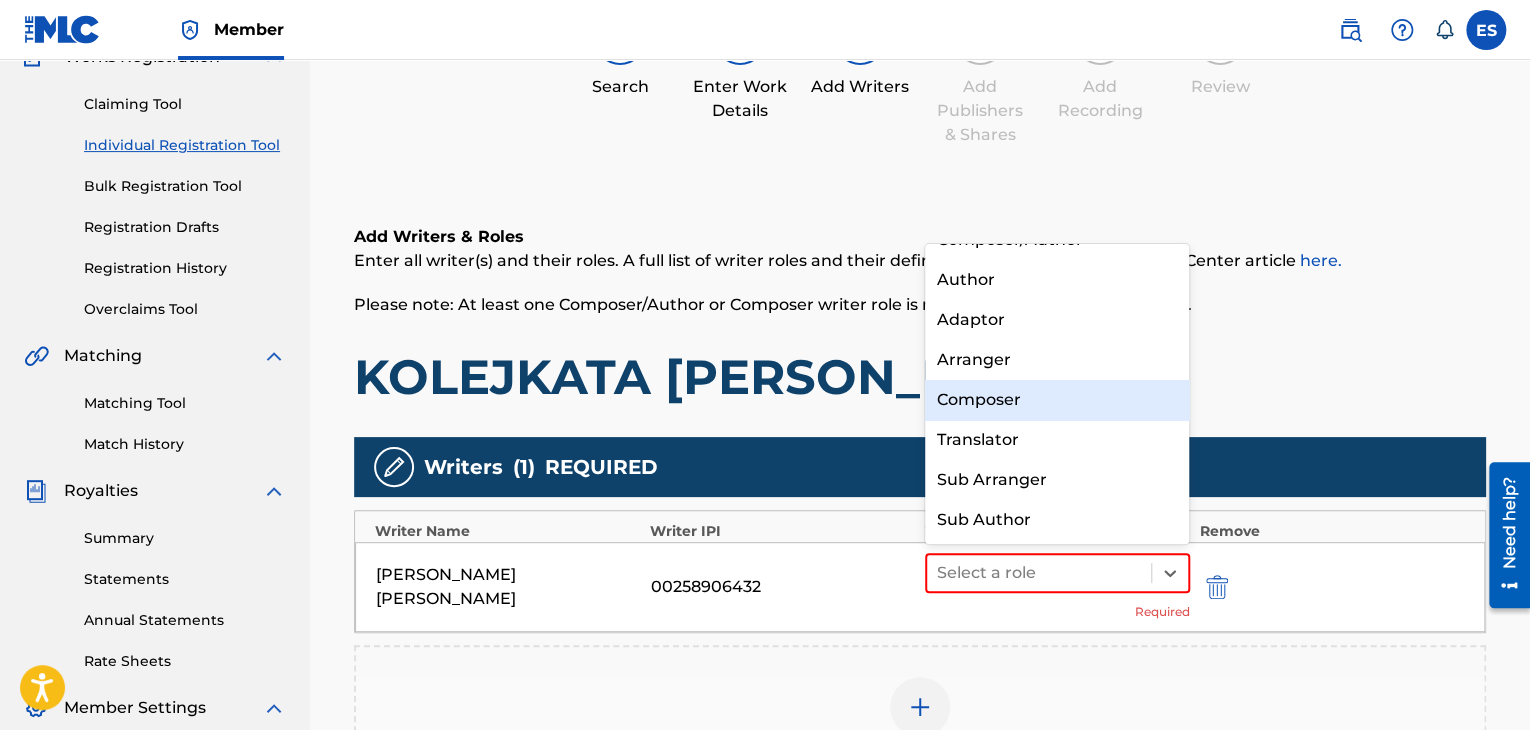 click on "Composer" at bounding box center [1057, 400] 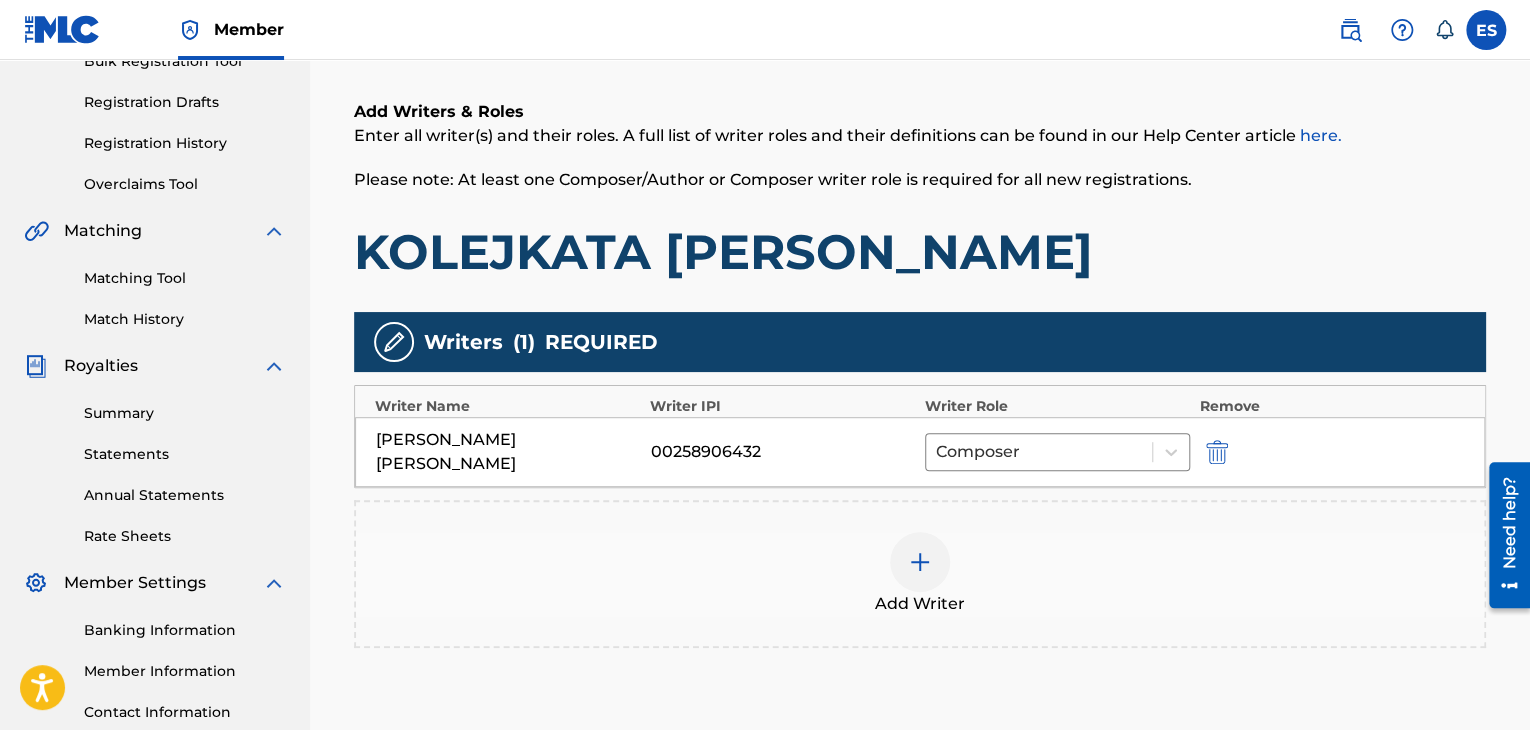 scroll, scrollTop: 390, scrollLeft: 0, axis: vertical 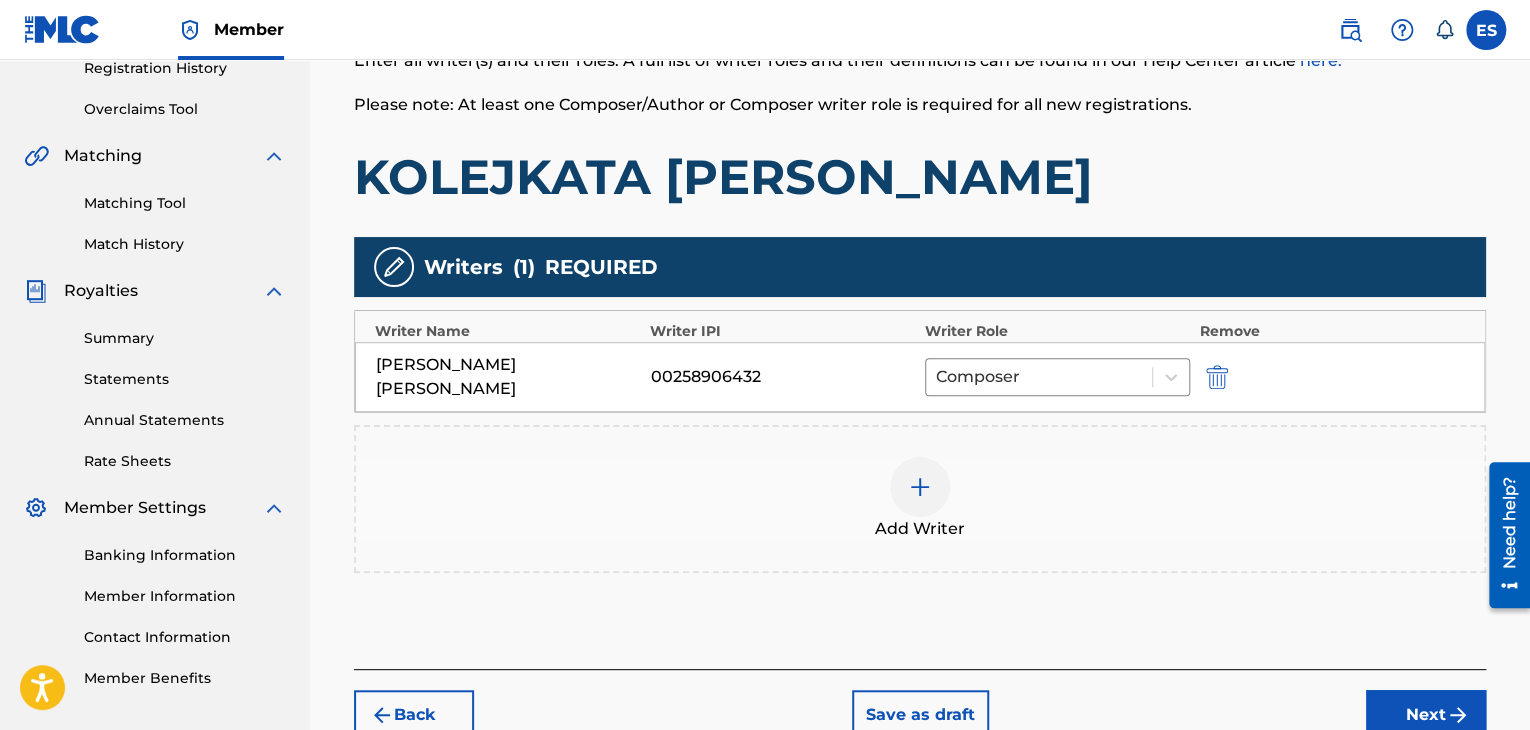 click at bounding box center [920, 487] 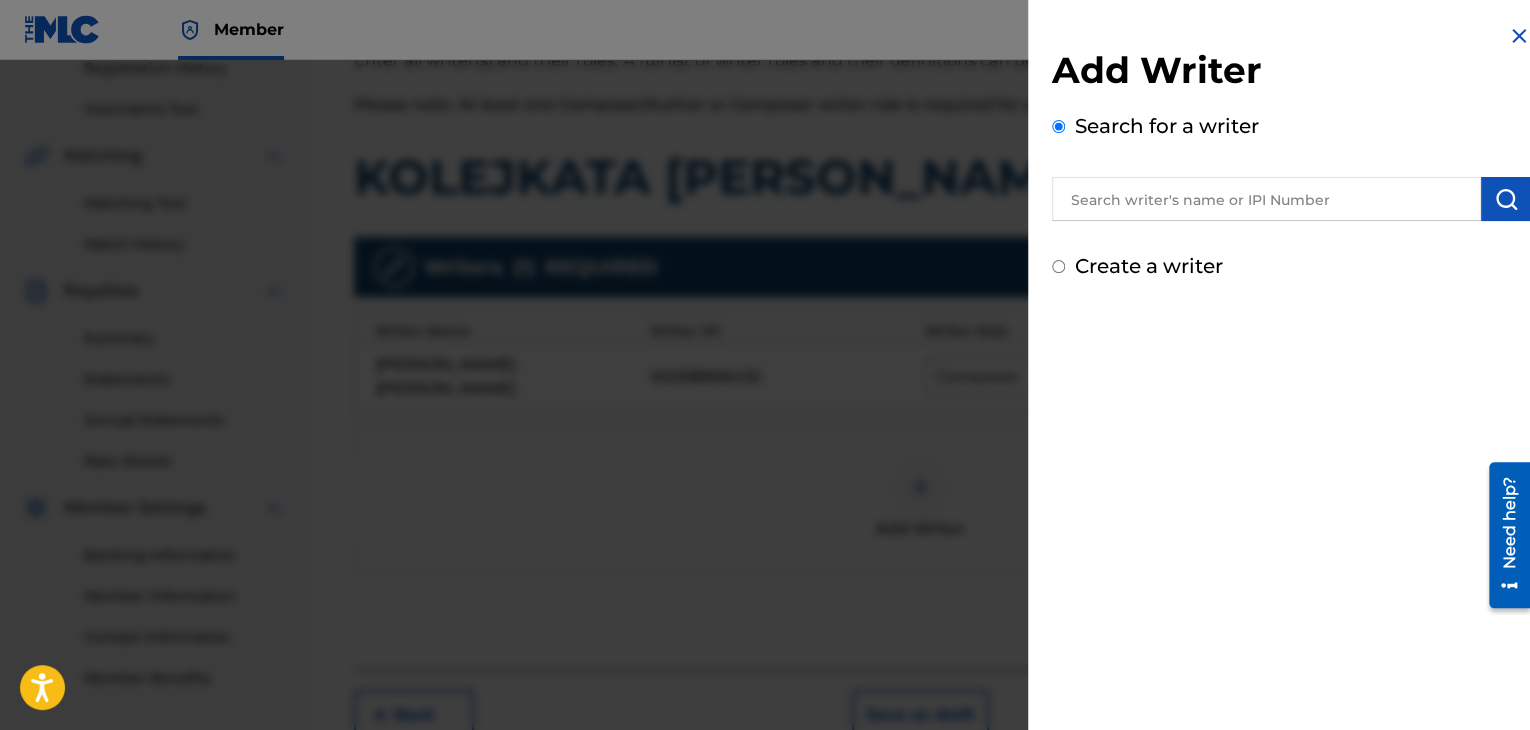 drag, startPoint x: 1188, startPoint y: 221, endPoint x: 1178, endPoint y: 194, distance: 28.79236 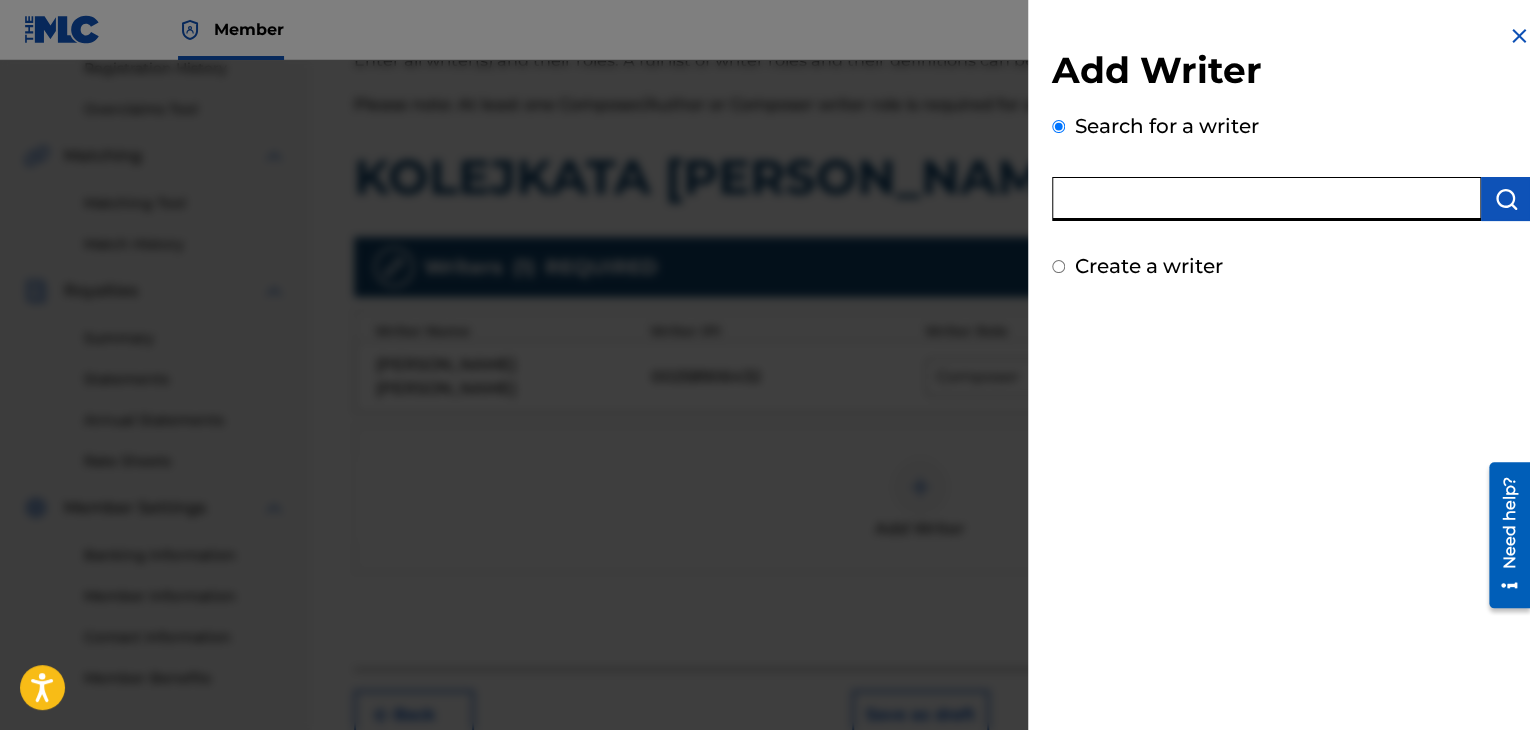 paste on "00121387005" 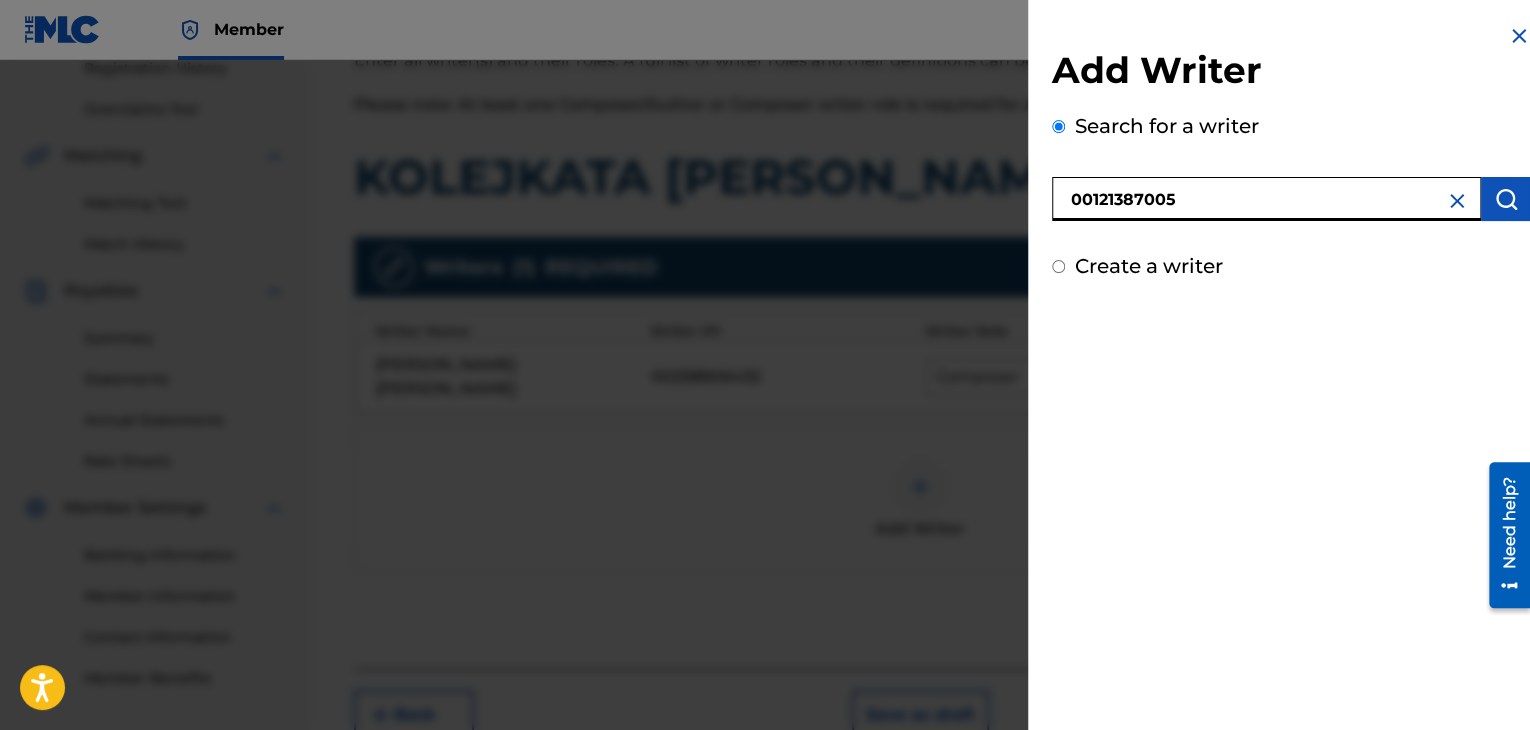 type on "00121387005" 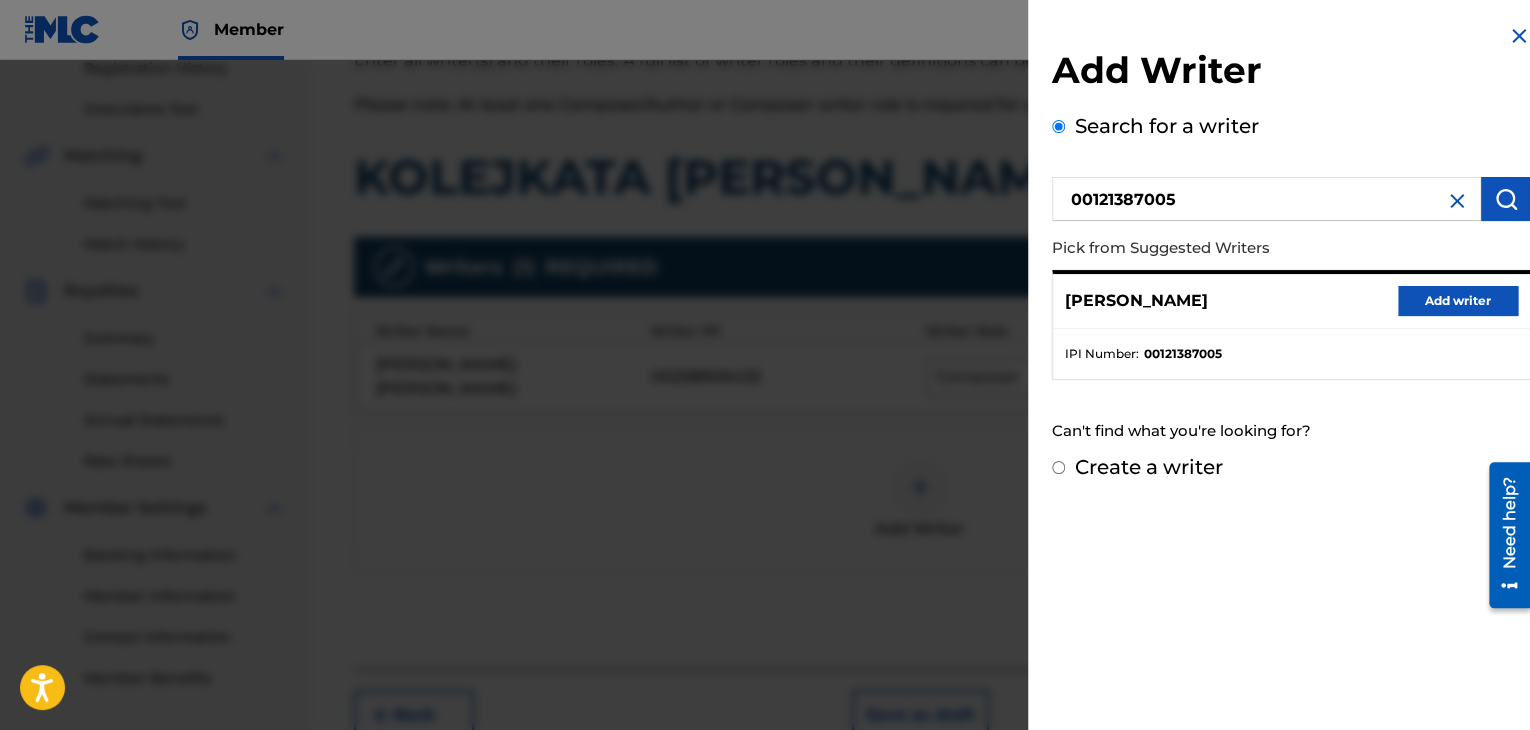 click on "Add writer" at bounding box center (1458, 301) 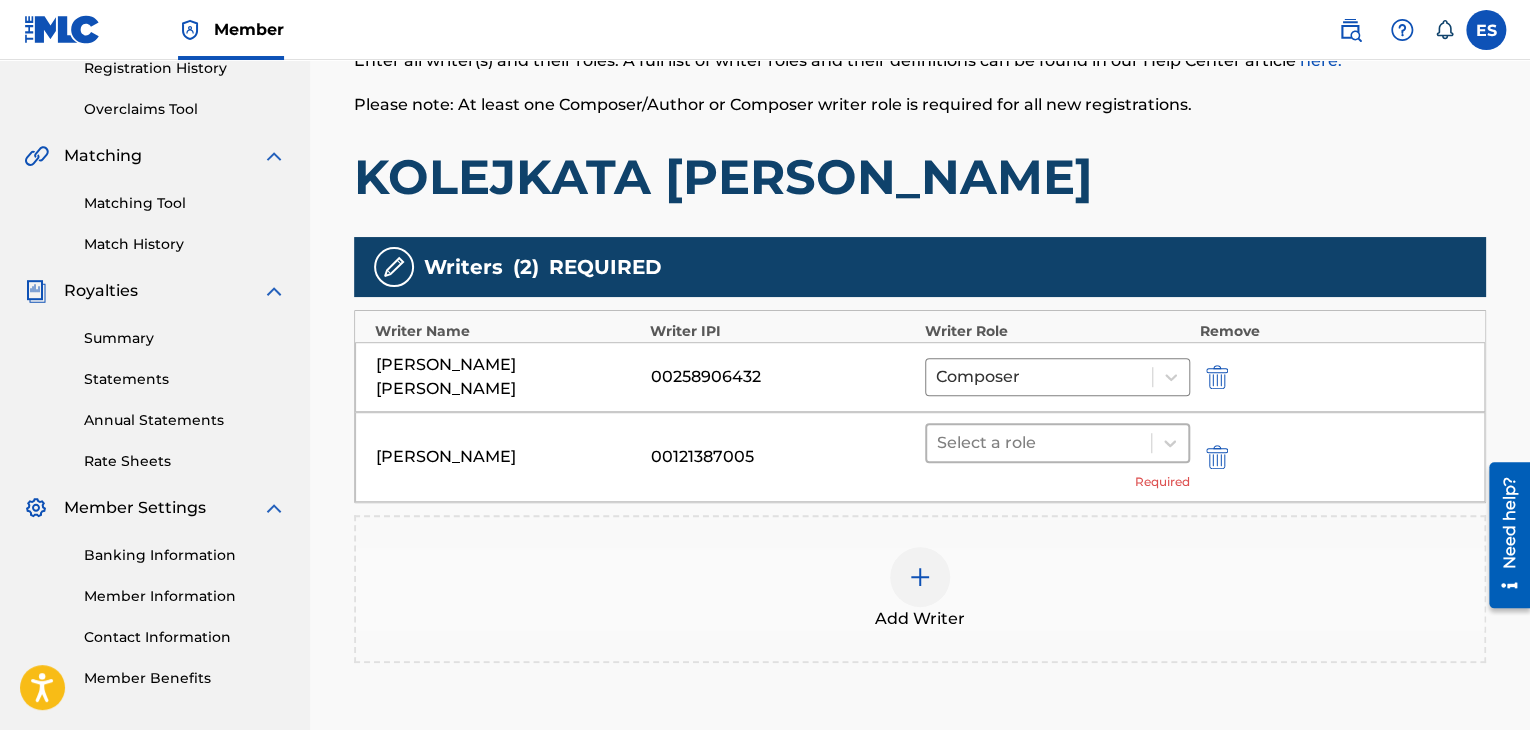 click on "Select a role" at bounding box center [1039, 443] 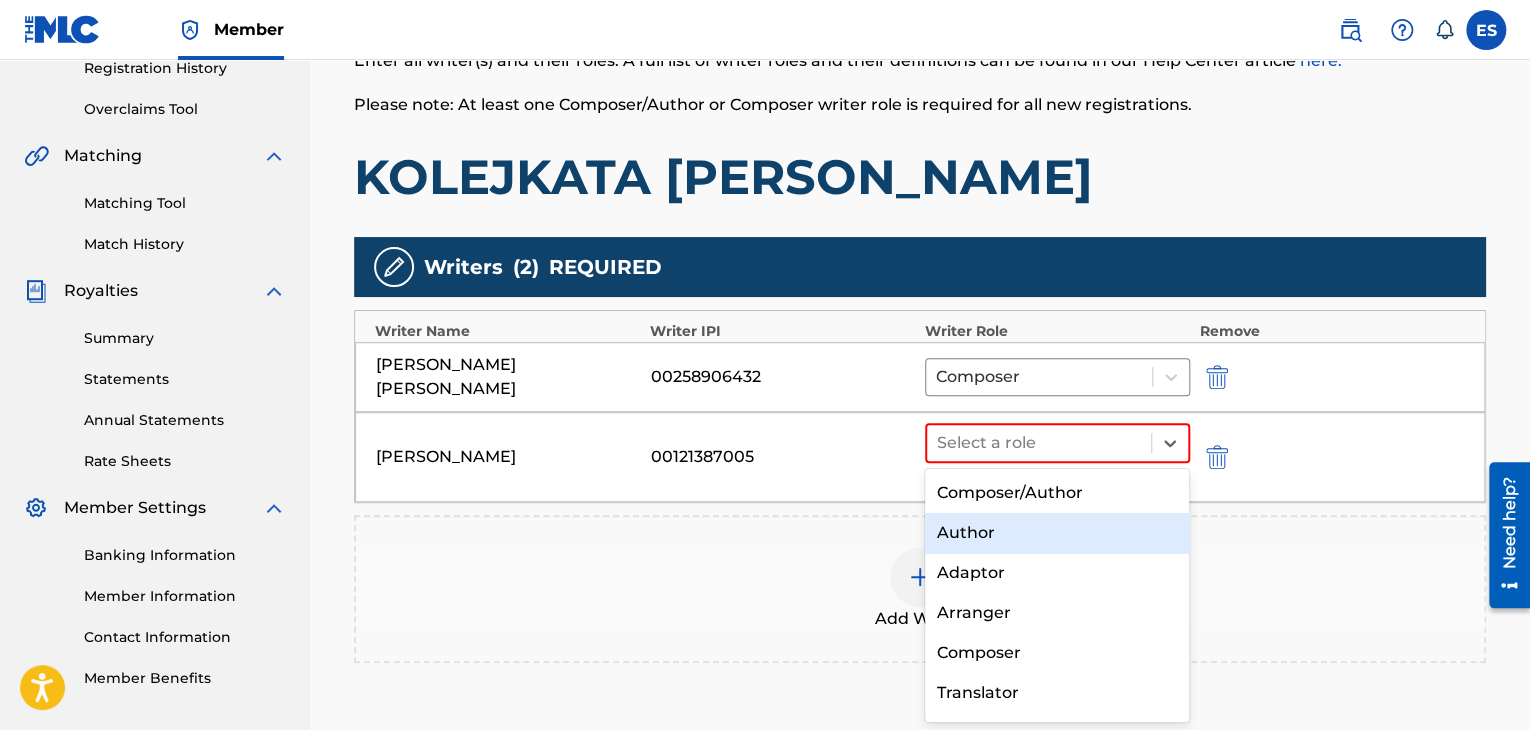 click on "Author" at bounding box center (1057, 533) 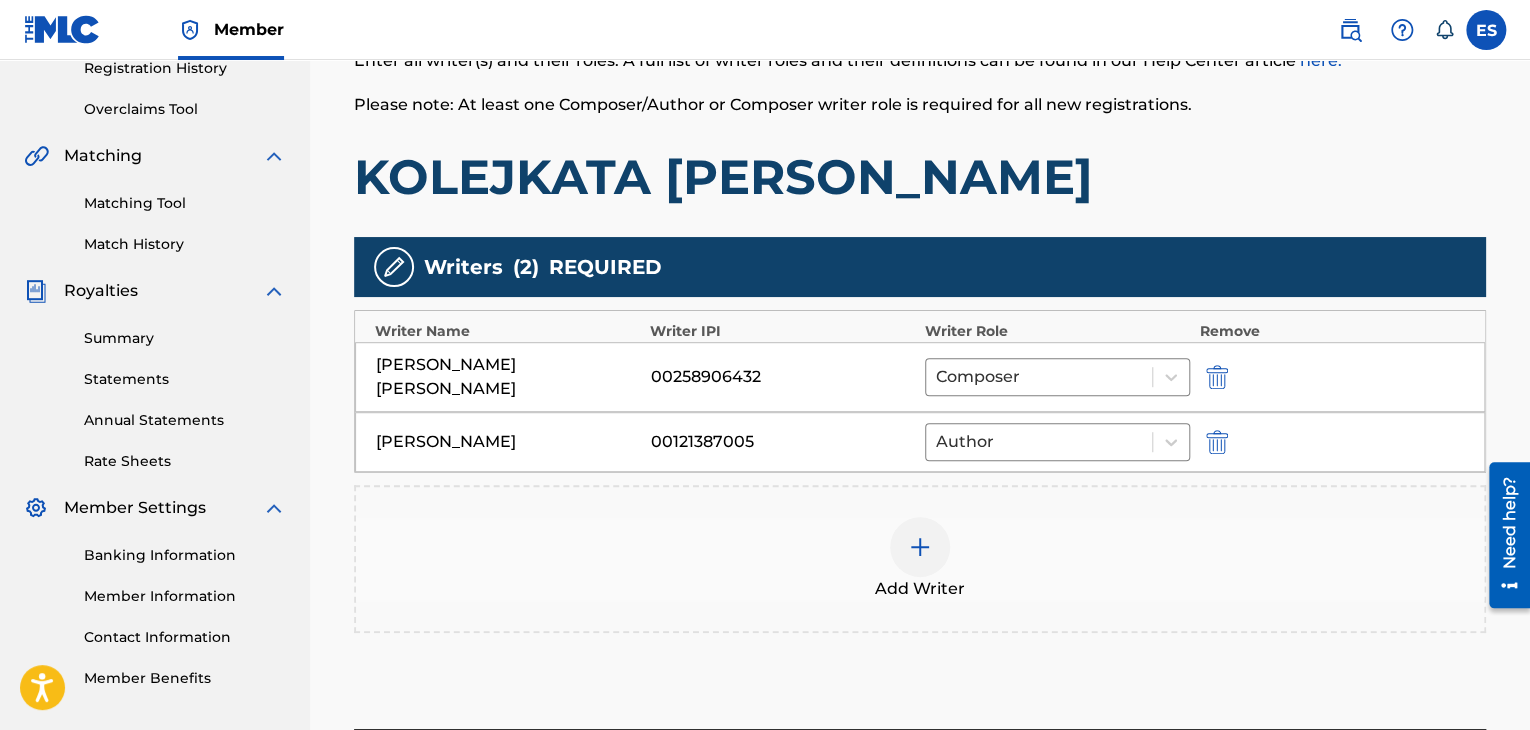 click on "Add Writer" at bounding box center [920, 559] 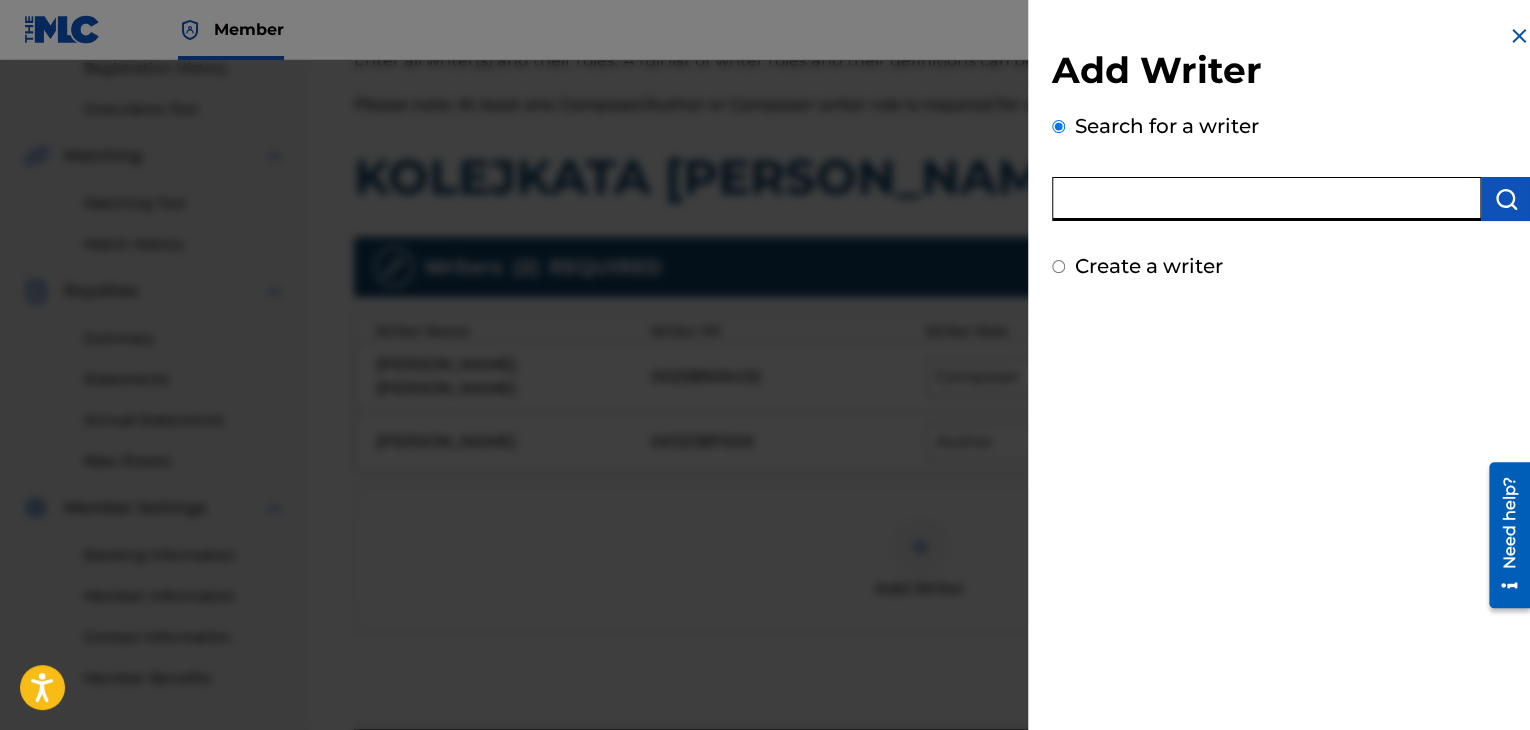 paste on "00212715404" 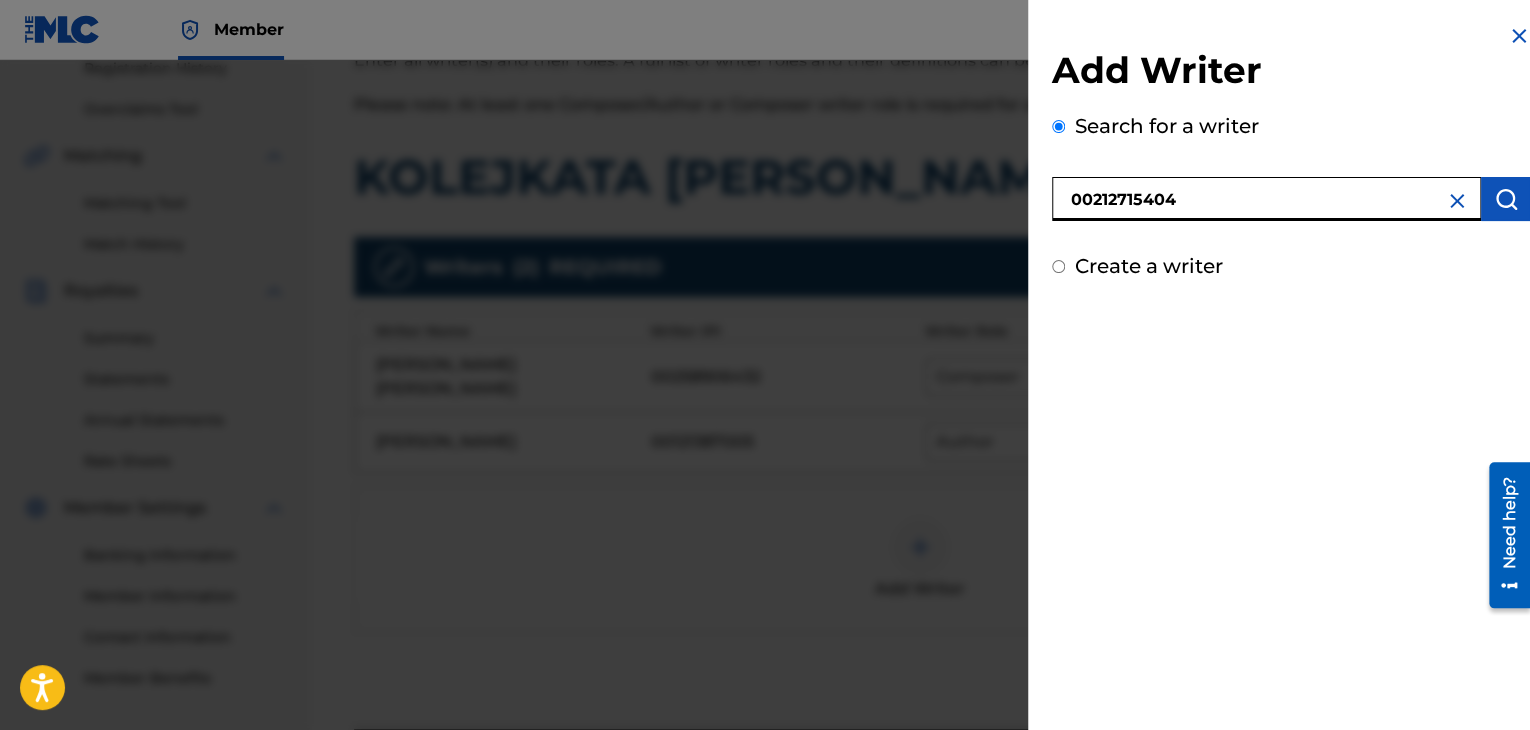 type on "00212715404" 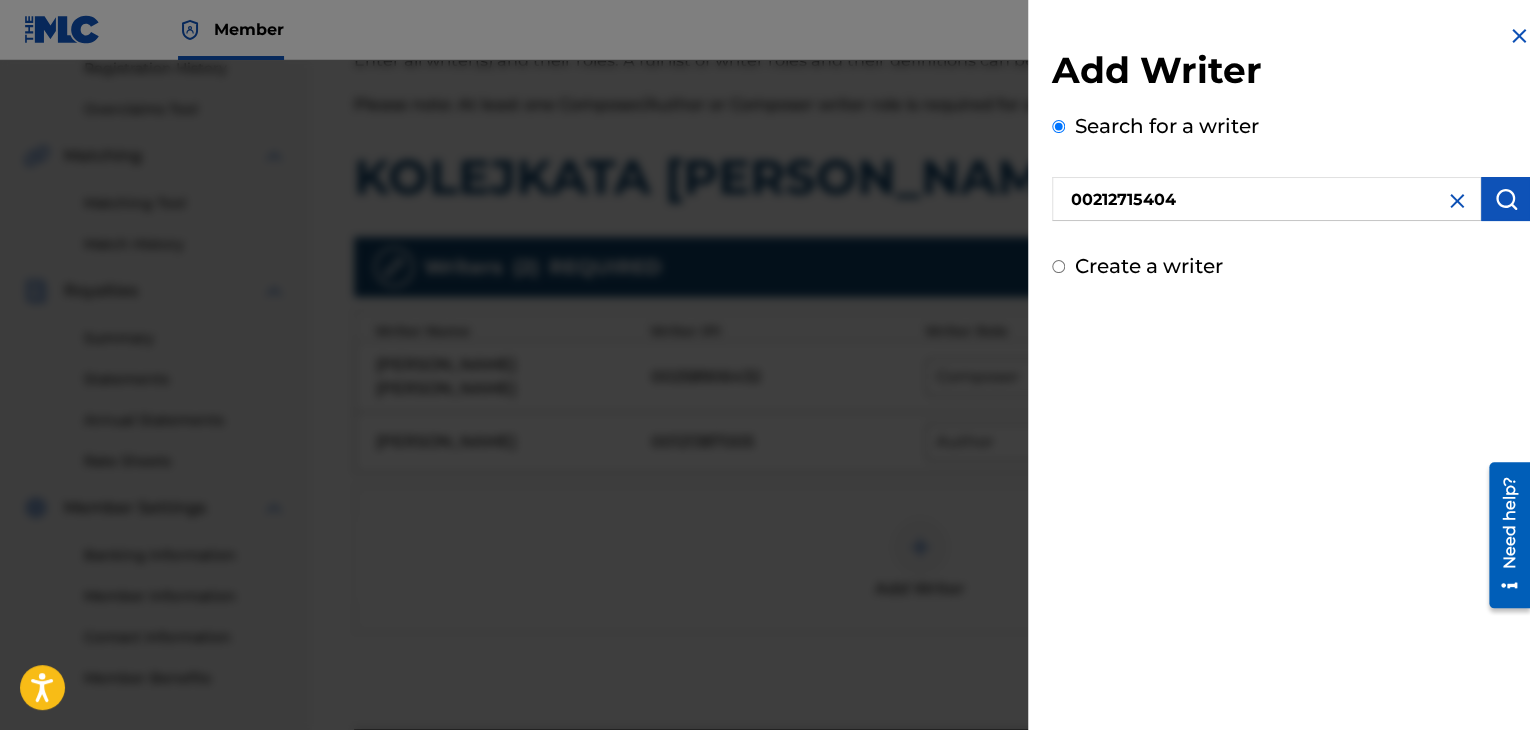 click at bounding box center (1506, 199) 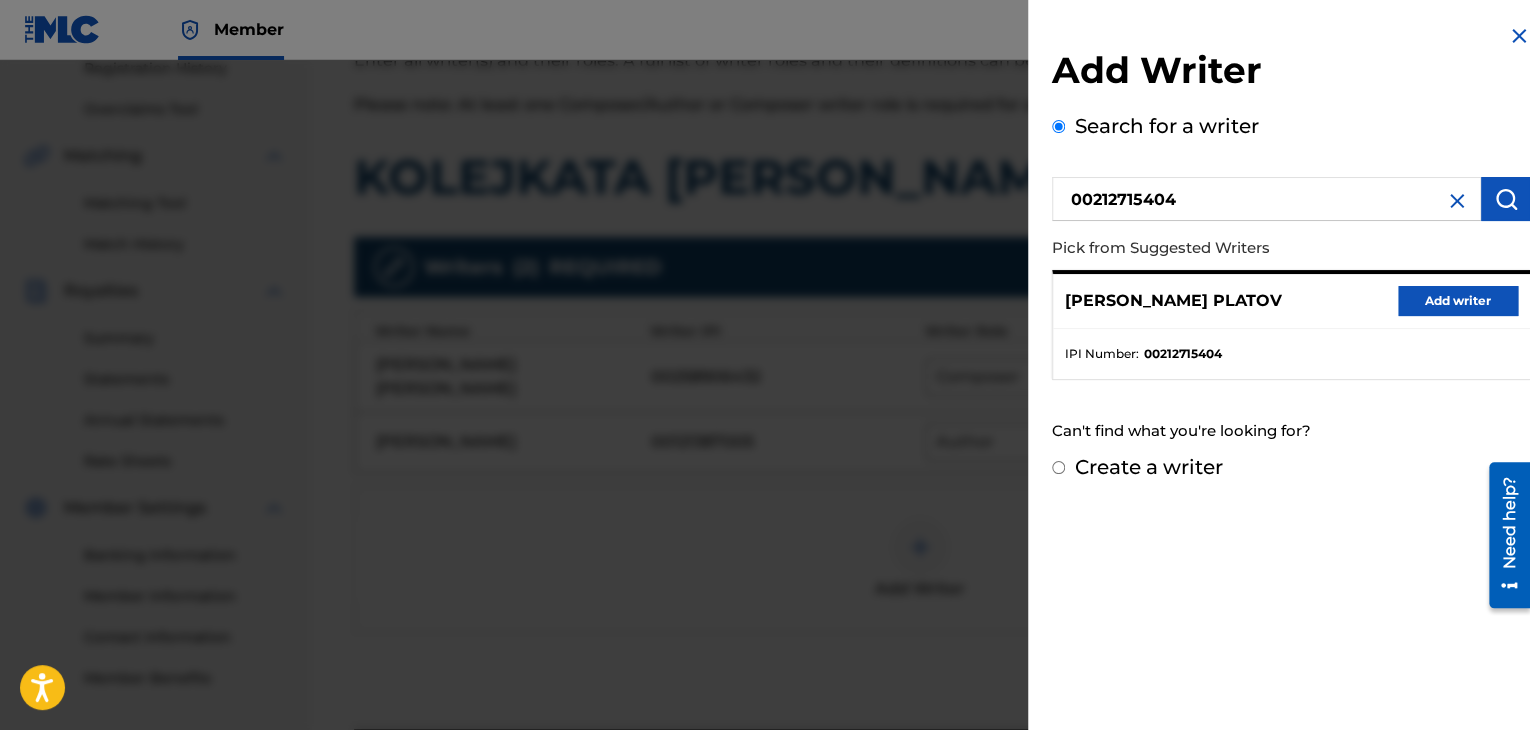 click on "Add writer" at bounding box center [1458, 301] 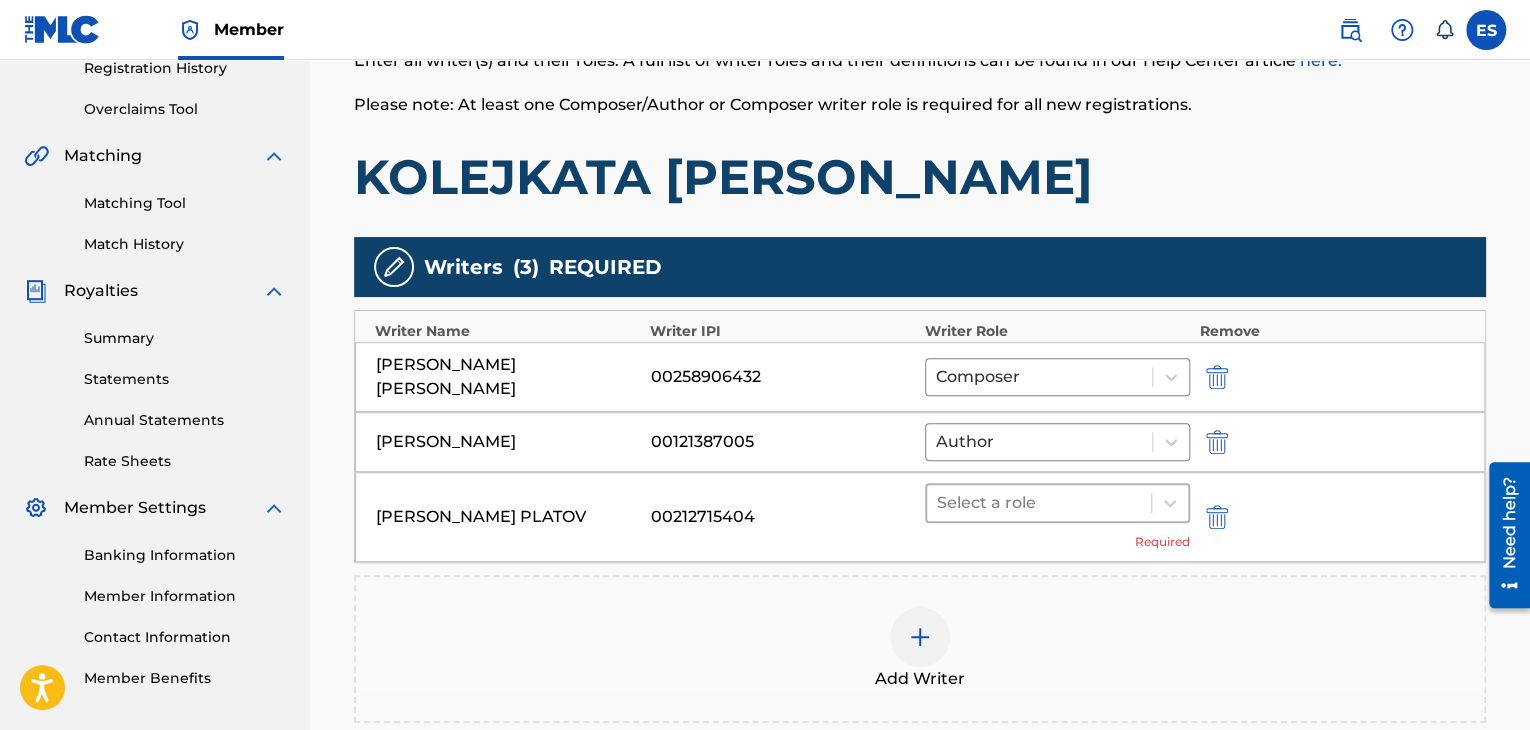 click on "Select a role" at bounding box center [1057, 503] 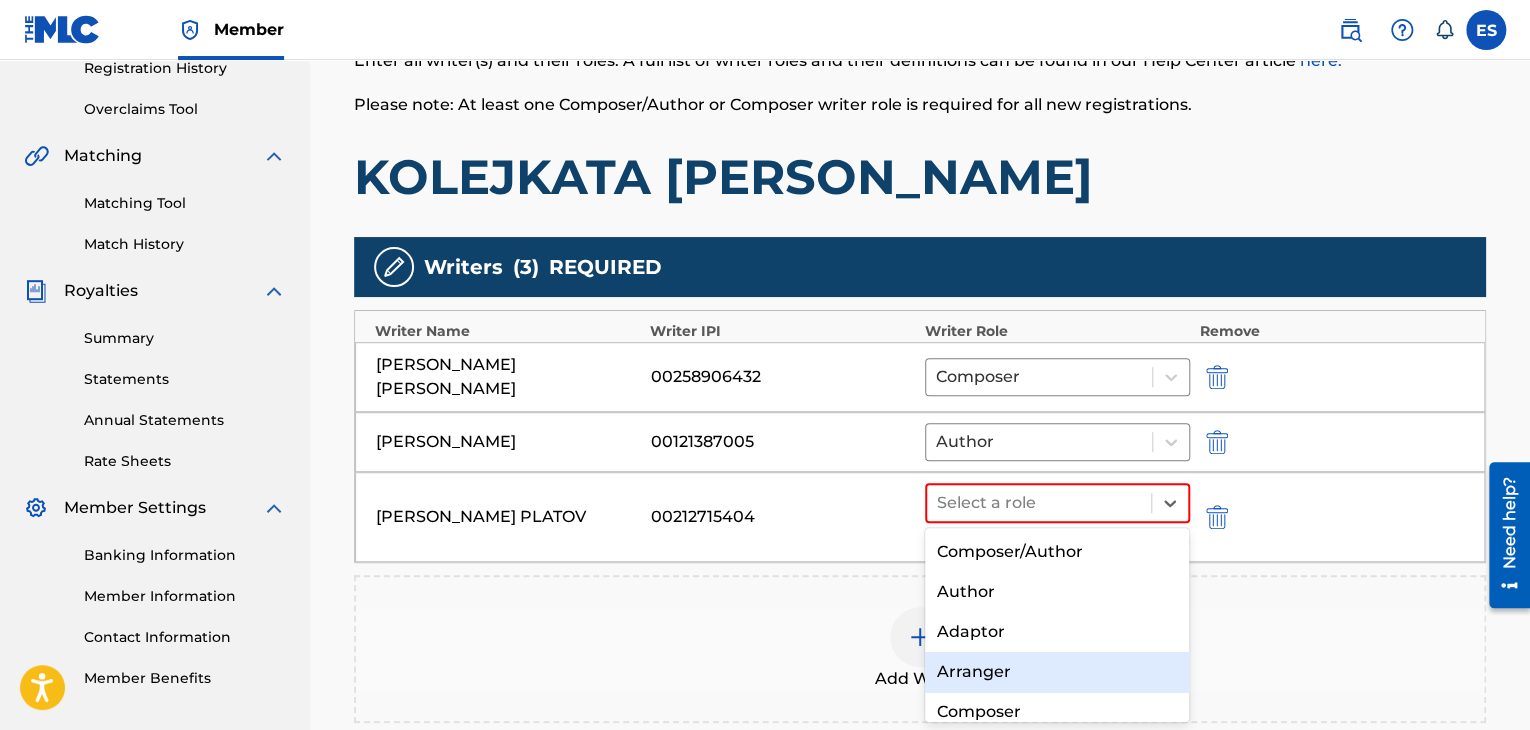 click on "Arranger" at bounding box center [1057, 672] 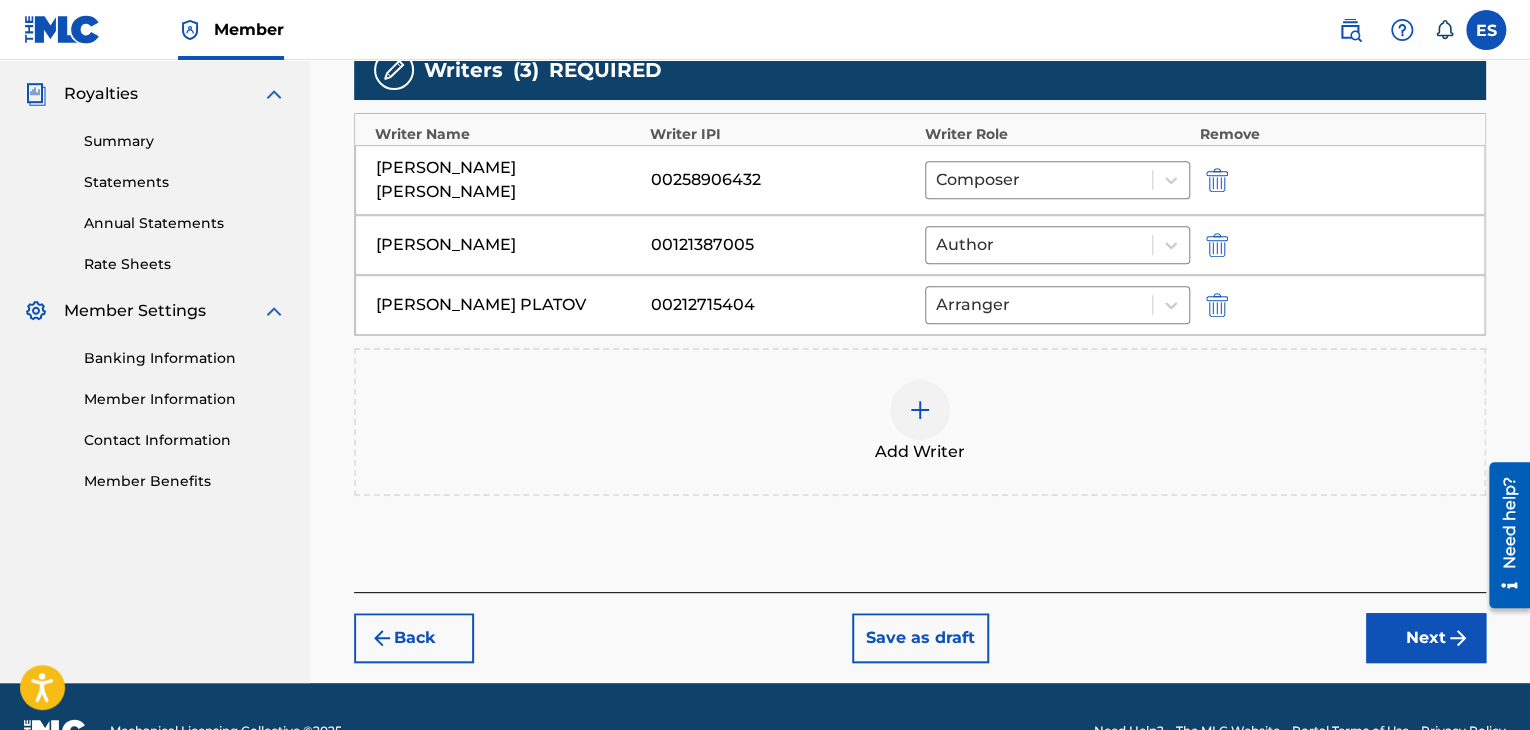scroll, scrollTop: 590, scrollLeft: 0, axis: vertical 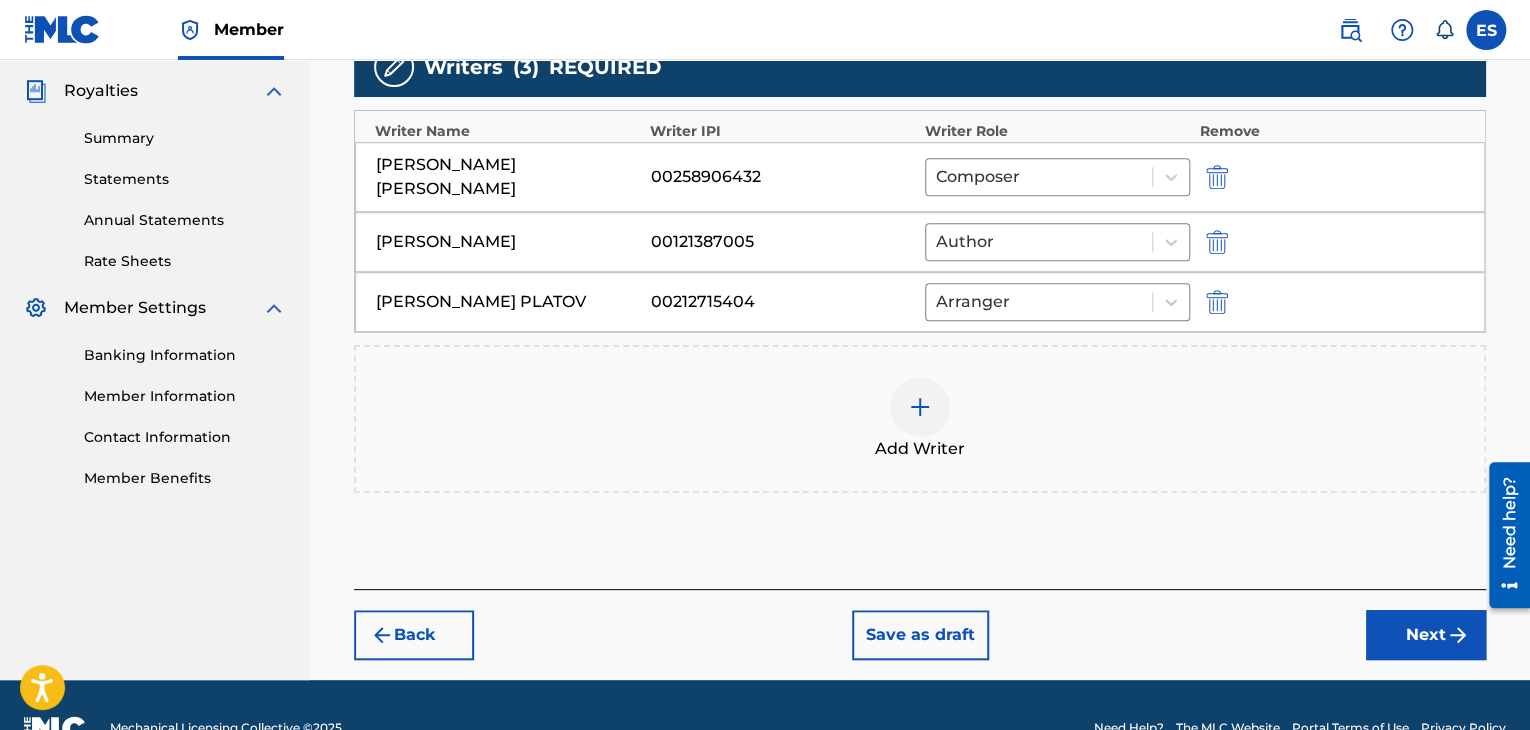 click on "Next" at bounding box center [1426, 635] 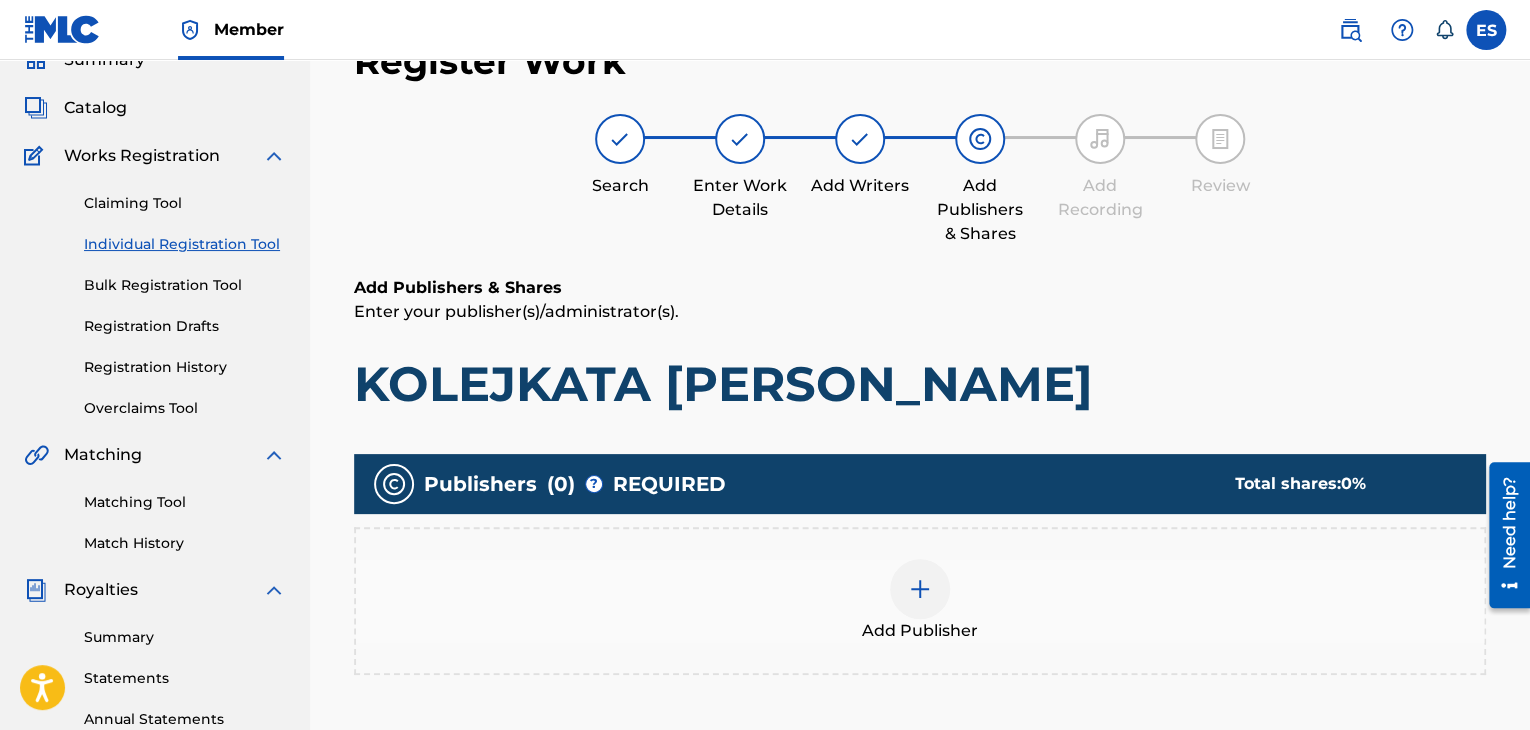 scroll, scrollTop: 90, scrollLeft: 0, axis: vertical 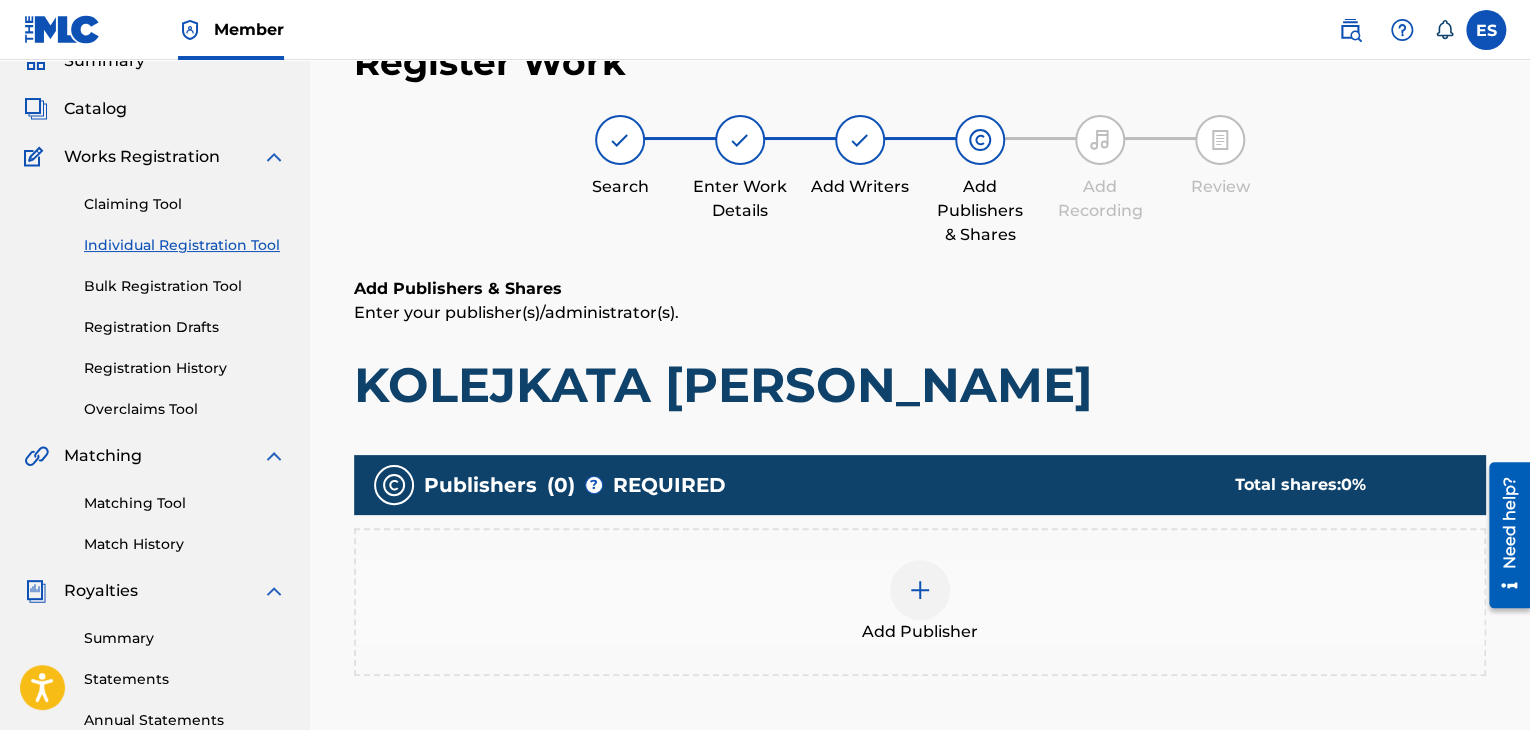 click at bounding box center (920, 590) 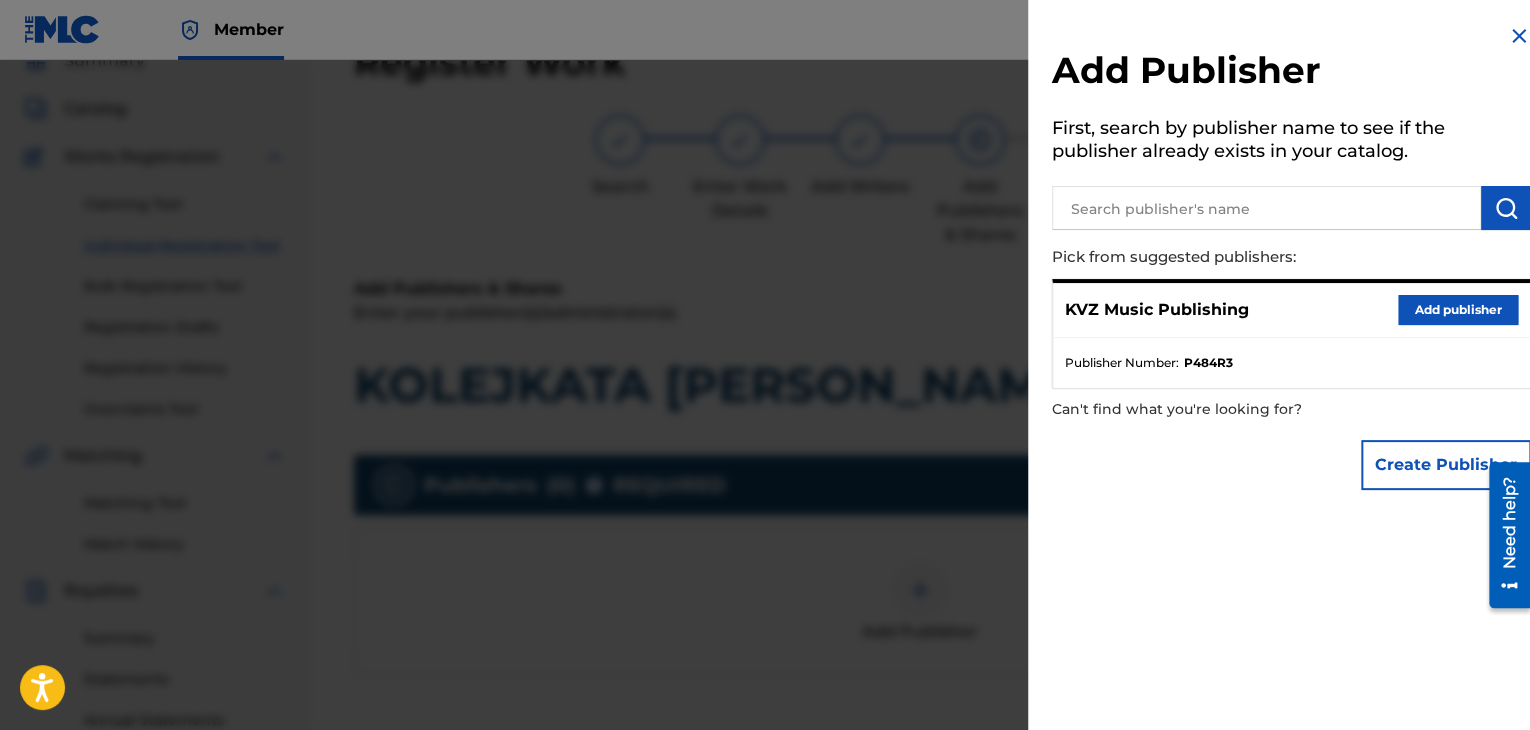 click on "Add publisher" at bounding box center (1458, 310) 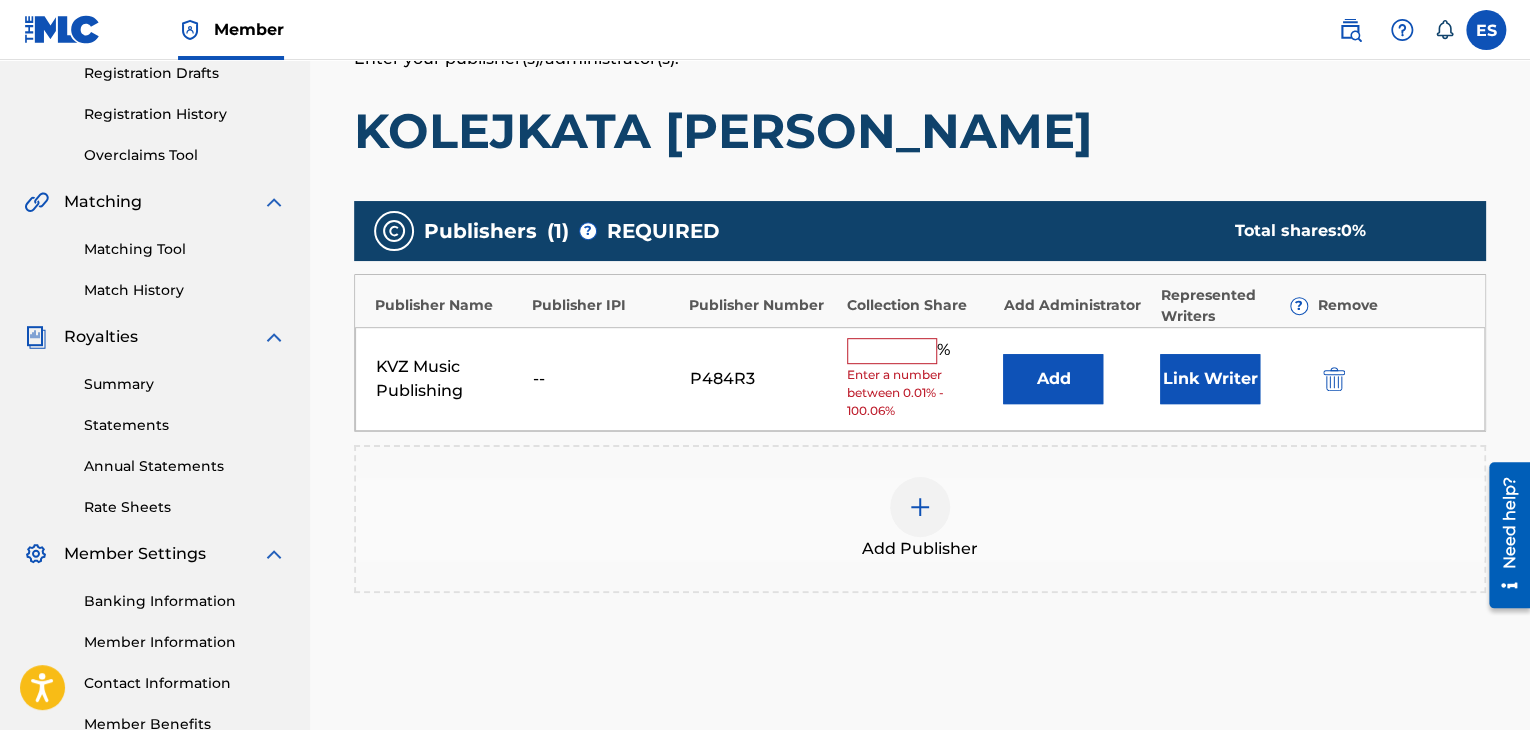 scroll, scrollTop: 548, scrollLeft: 0, axis: vertical 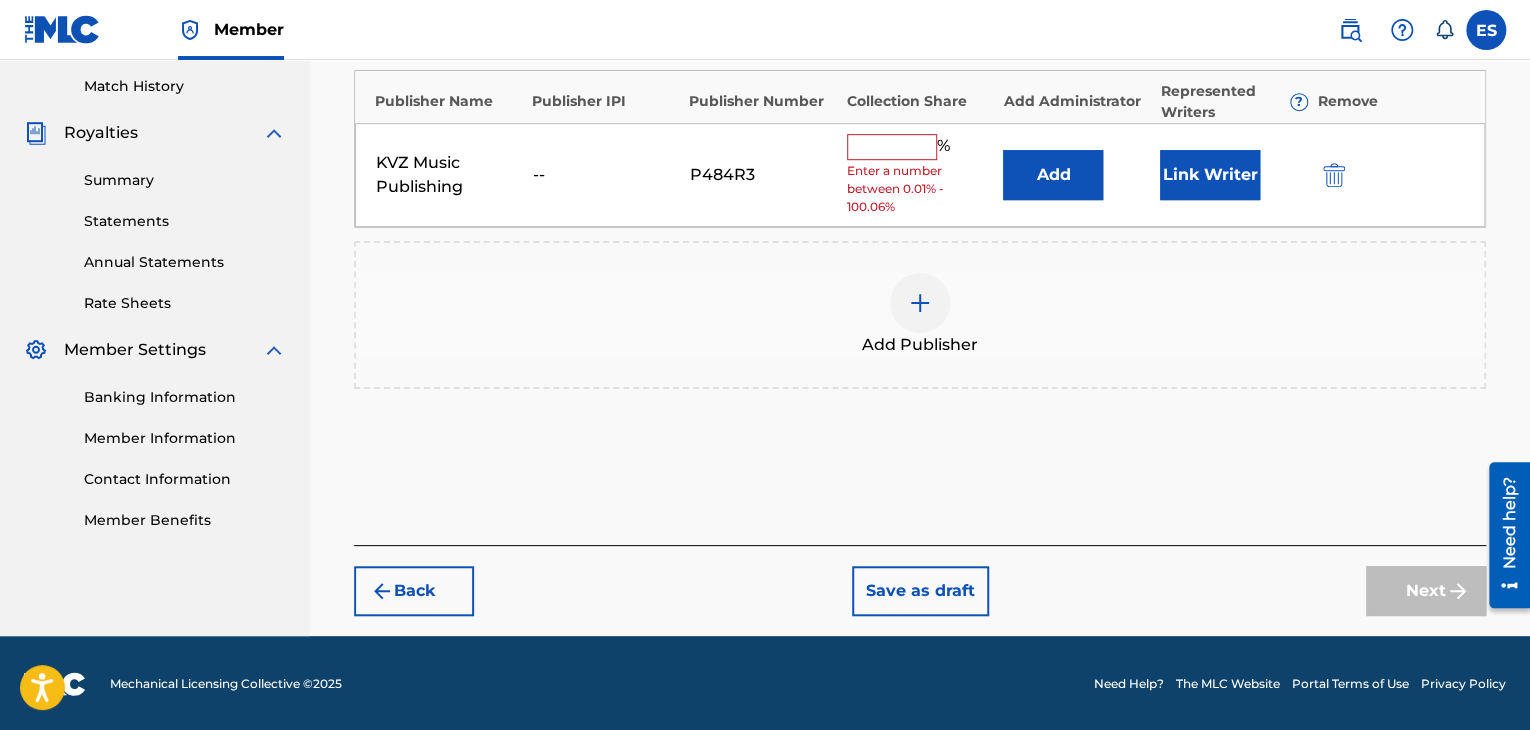 click on "Back" at bounding box center [414, 591] 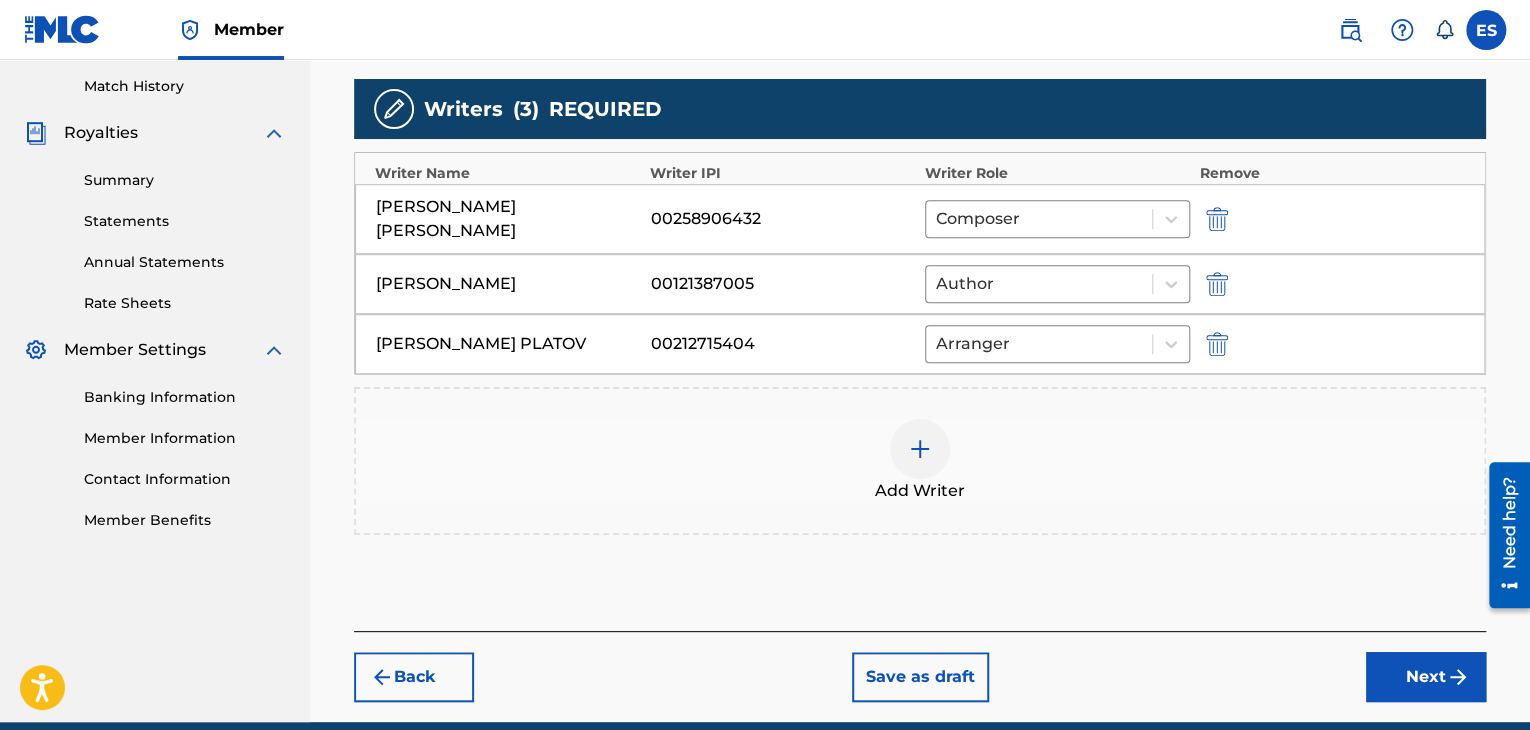 click at bounding box center (920, 449) 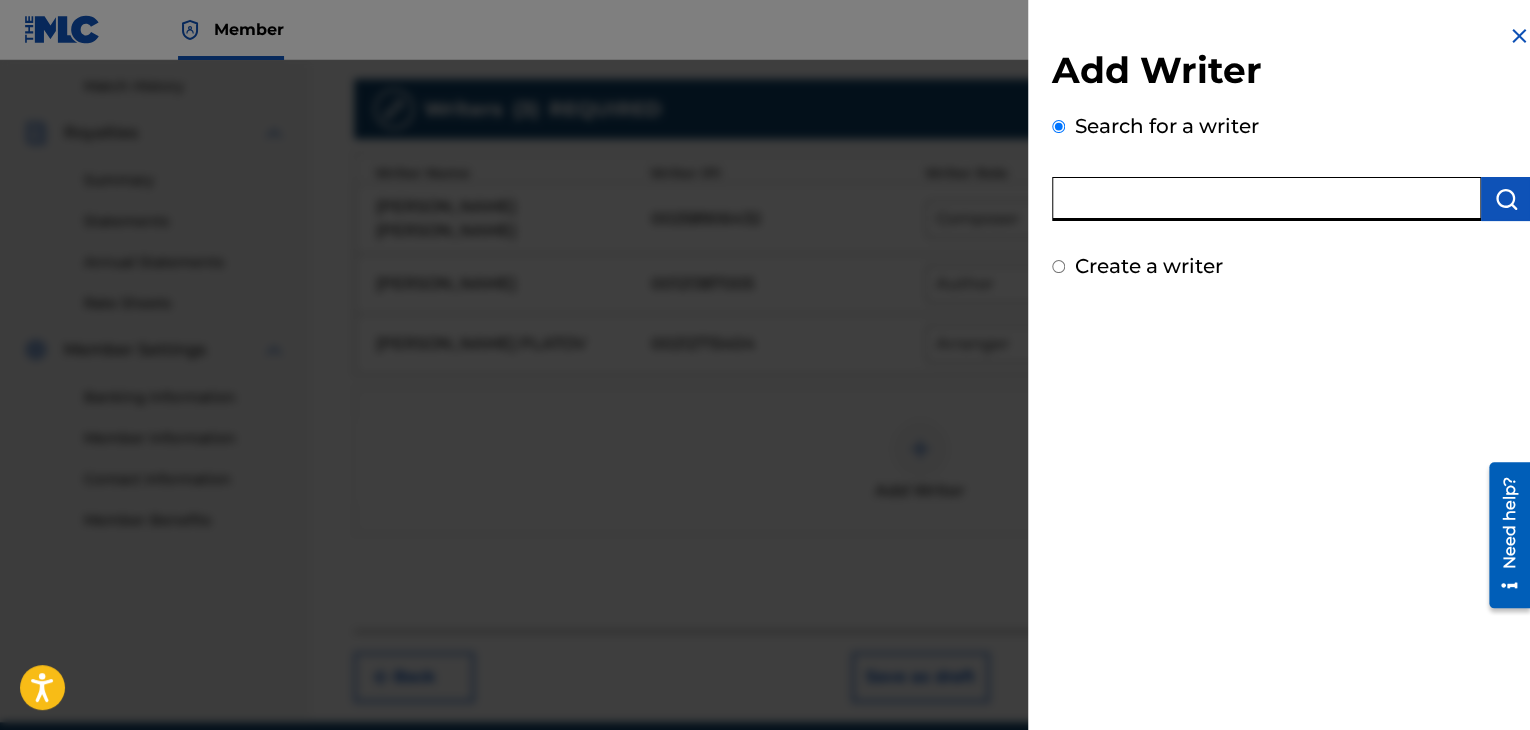 paste on "00258906432" 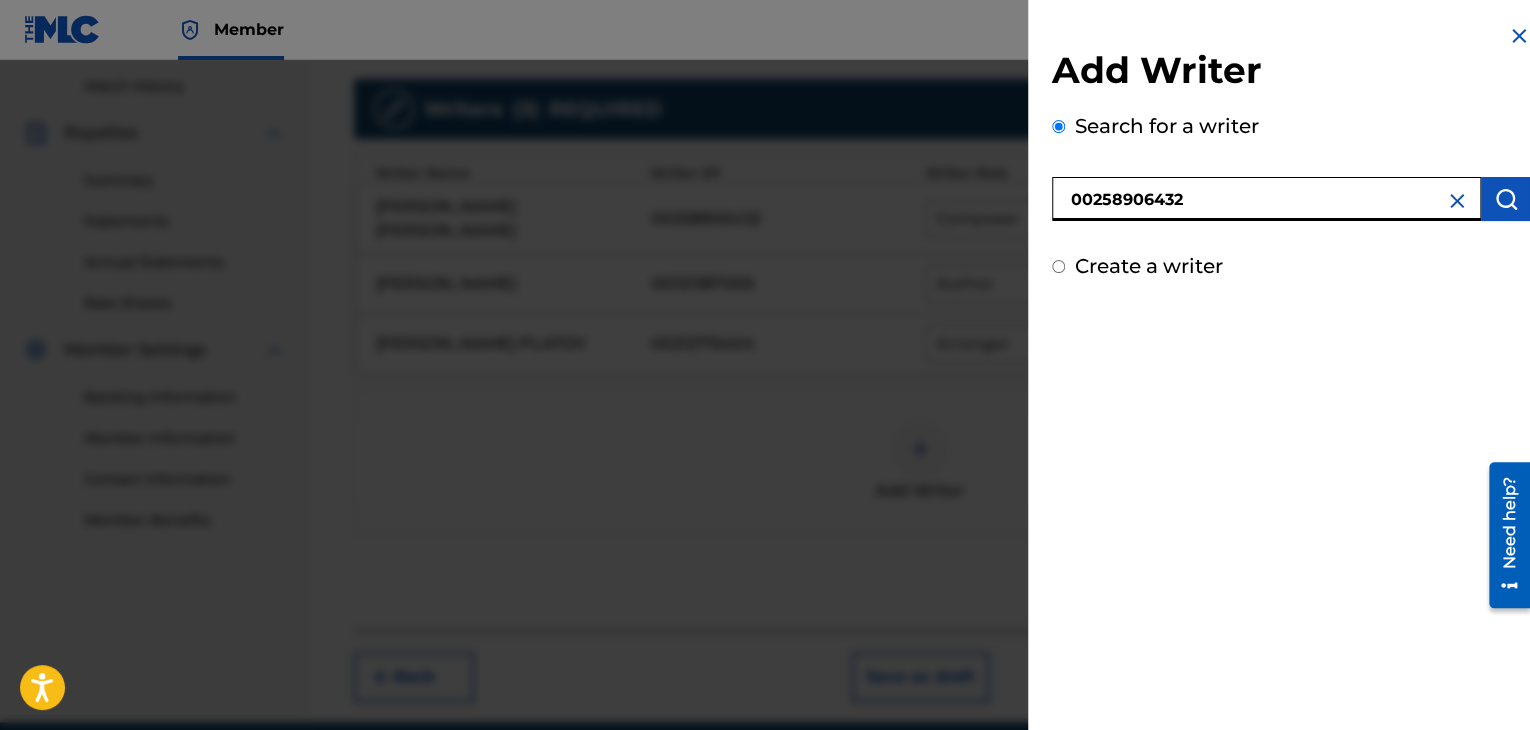 type on "00258906432" 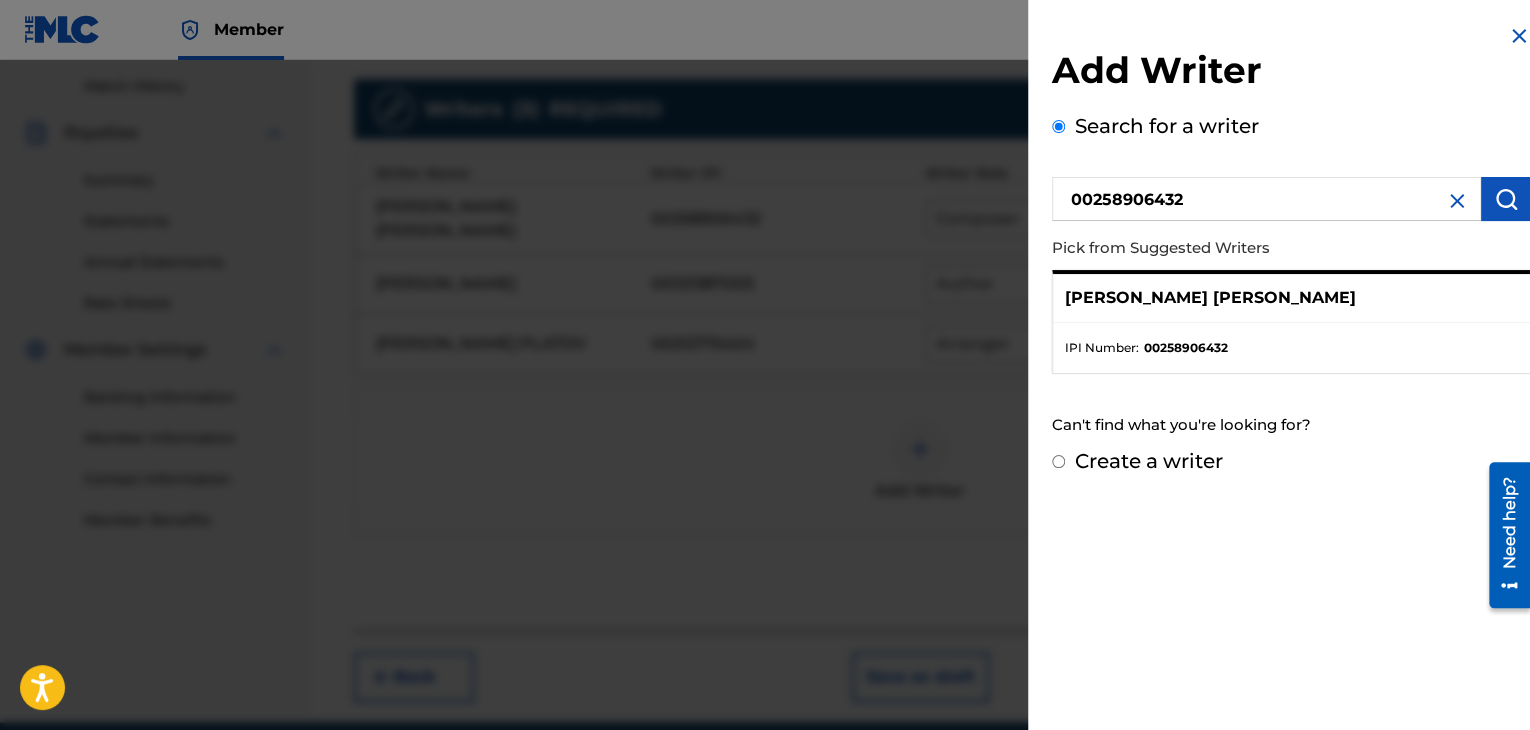 click on "[PERSON_NAME] [PERSON_NAME]" at bounding box center (1291, 298) 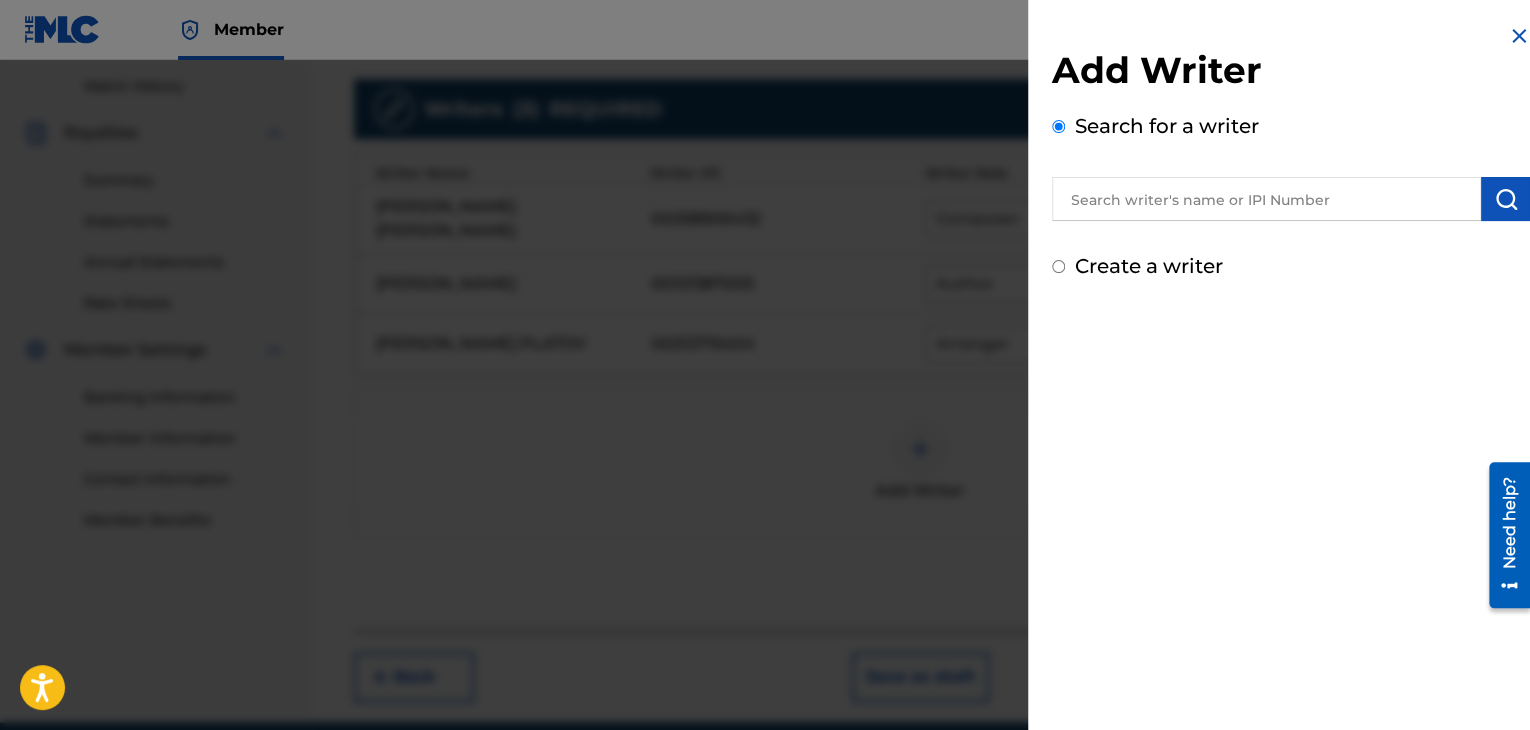 click at bounding box center [1266, 199] 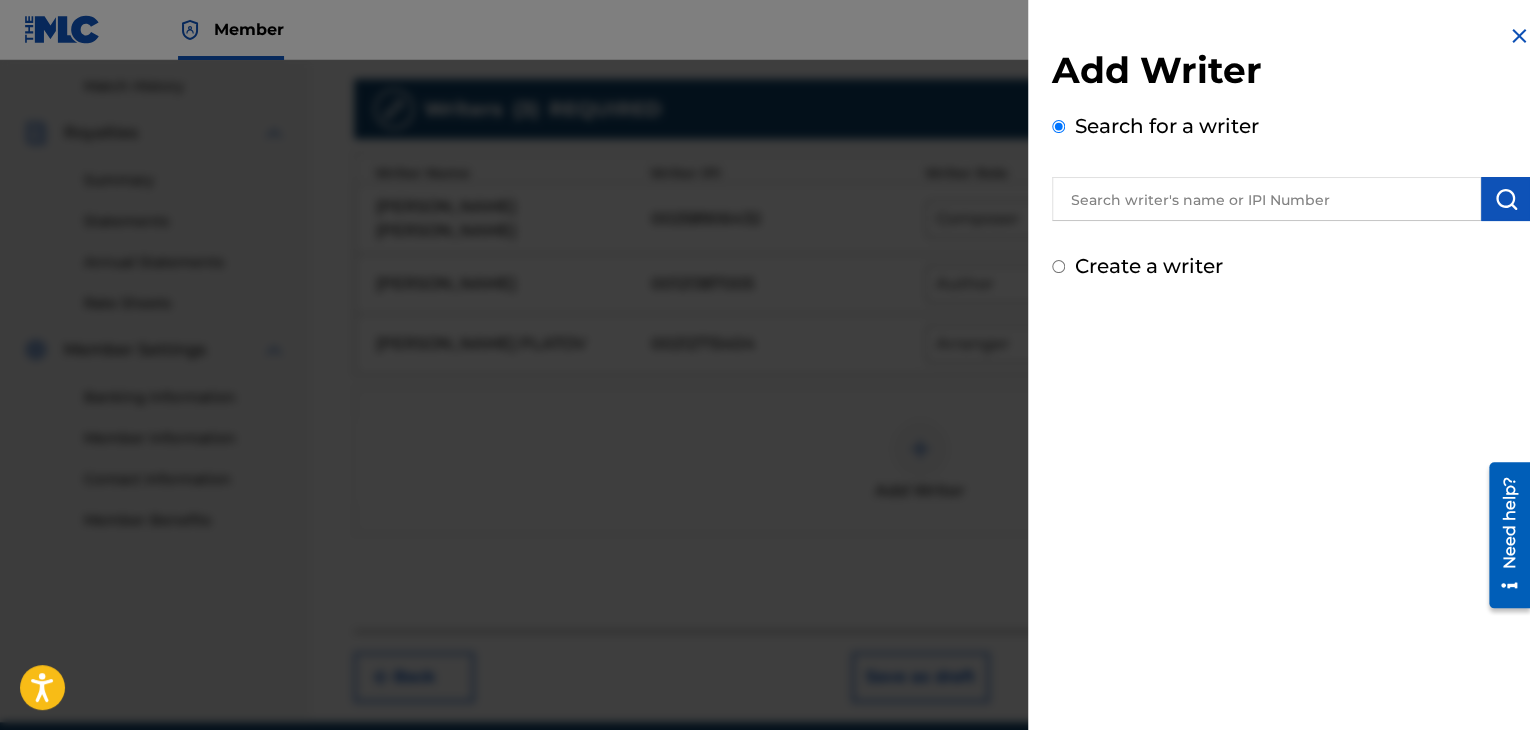 drag, startPoint x: 1115, startPoint y: 225, endPoint x: 1102, endPoint y: 199, distance: 29.068884 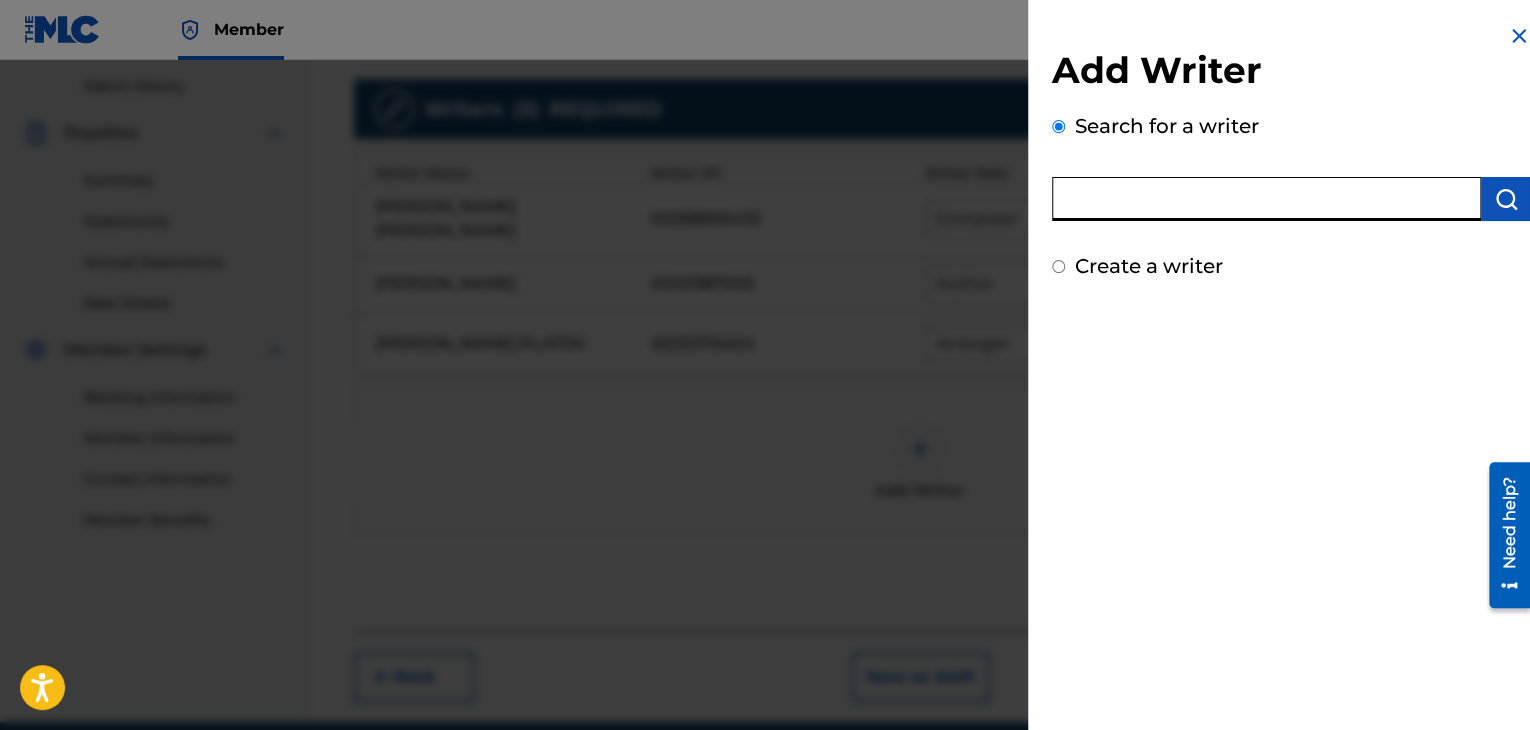paste on "[PERSON_NAME]  [PERSON_NAME]" 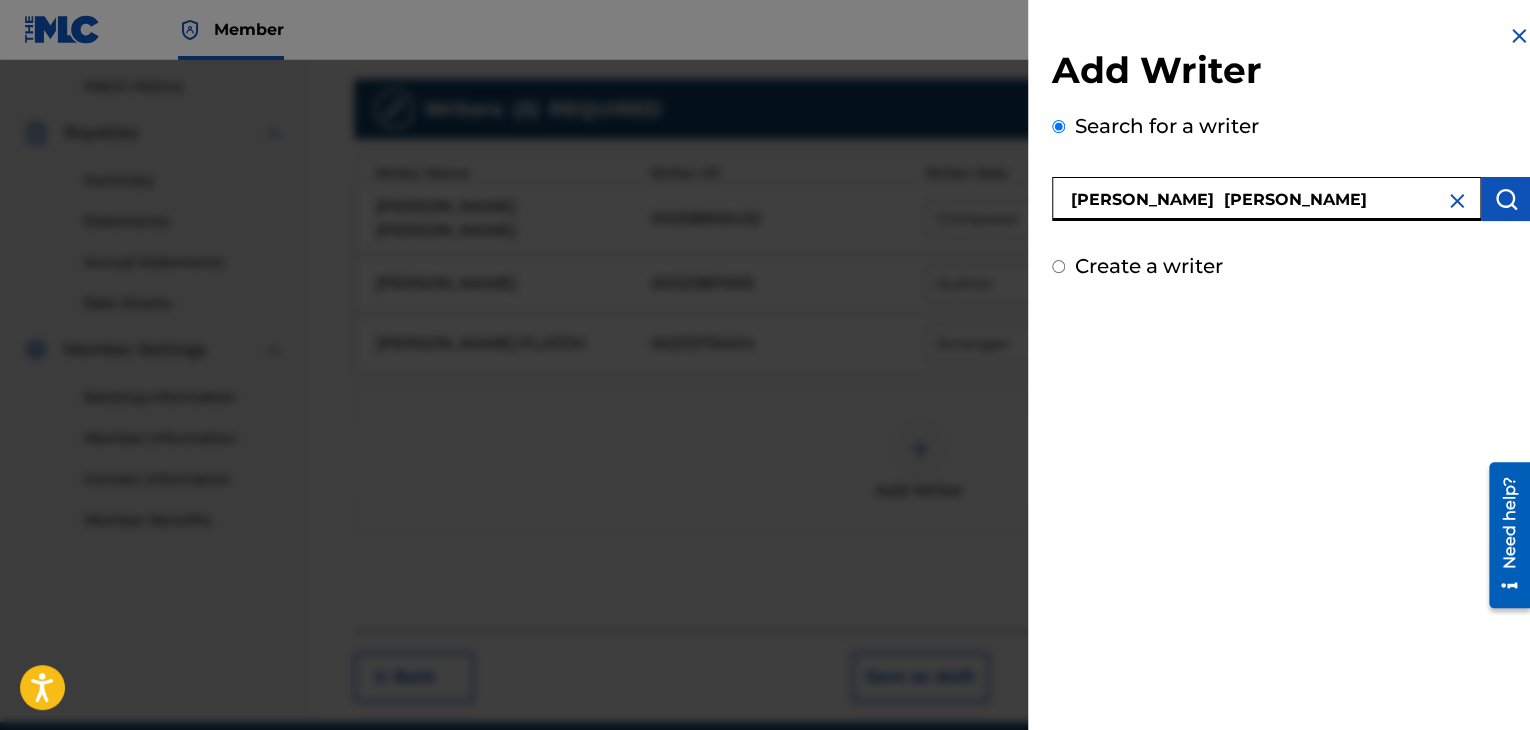 type on "[PERSON_NAME]  [PERSON_NAME]" 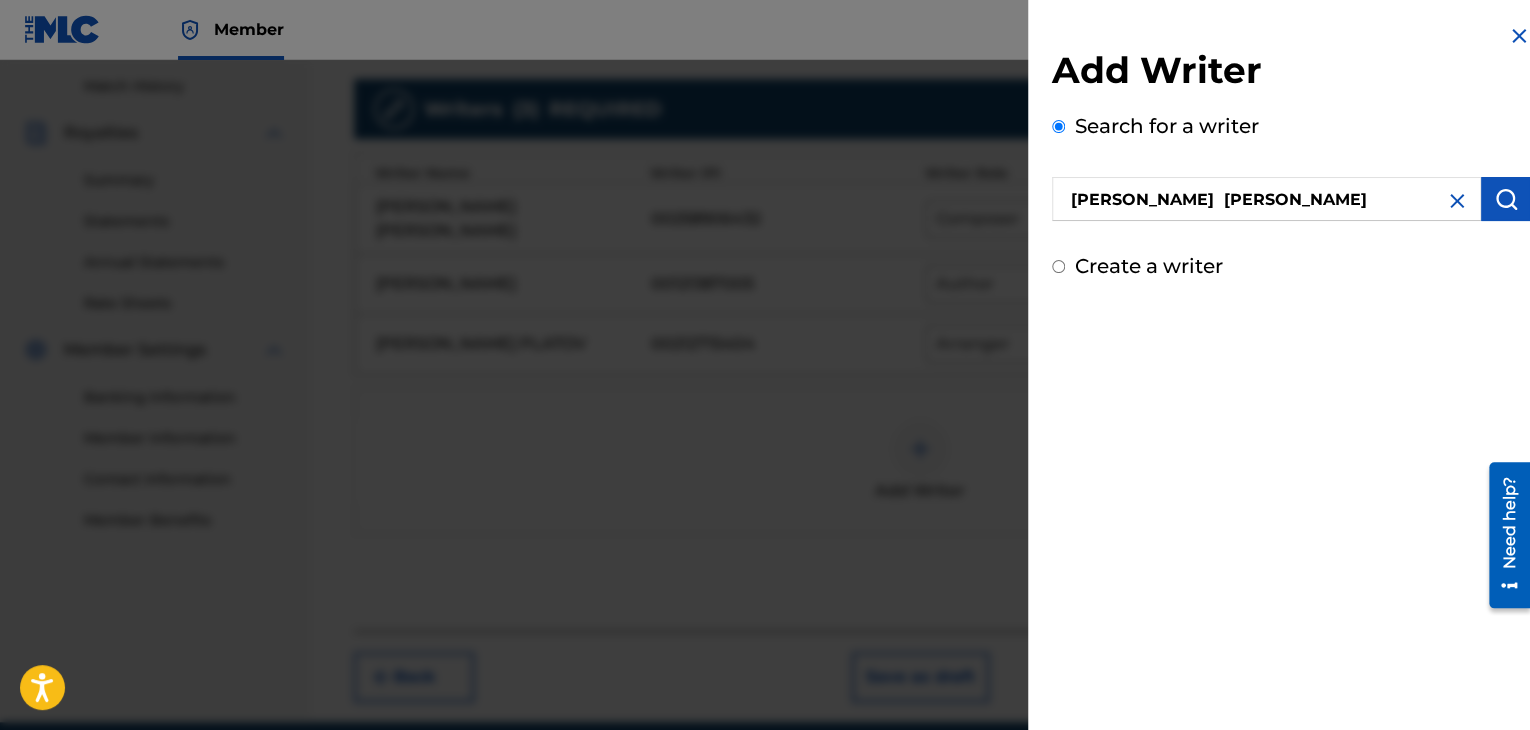 click at bounding box center [1506, 199] 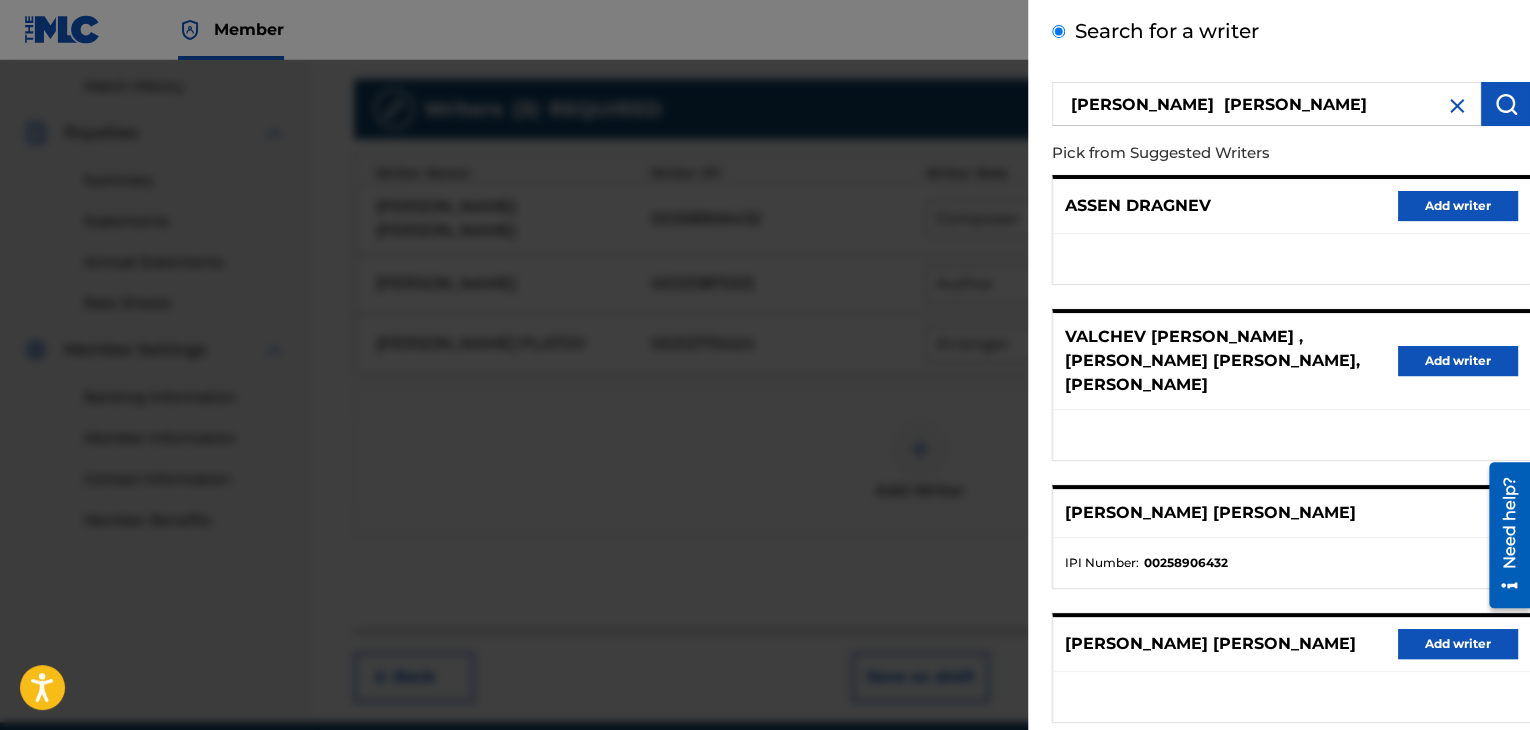 scroll, scrollTop: 200, scrollLeft: 0, axis: vertical 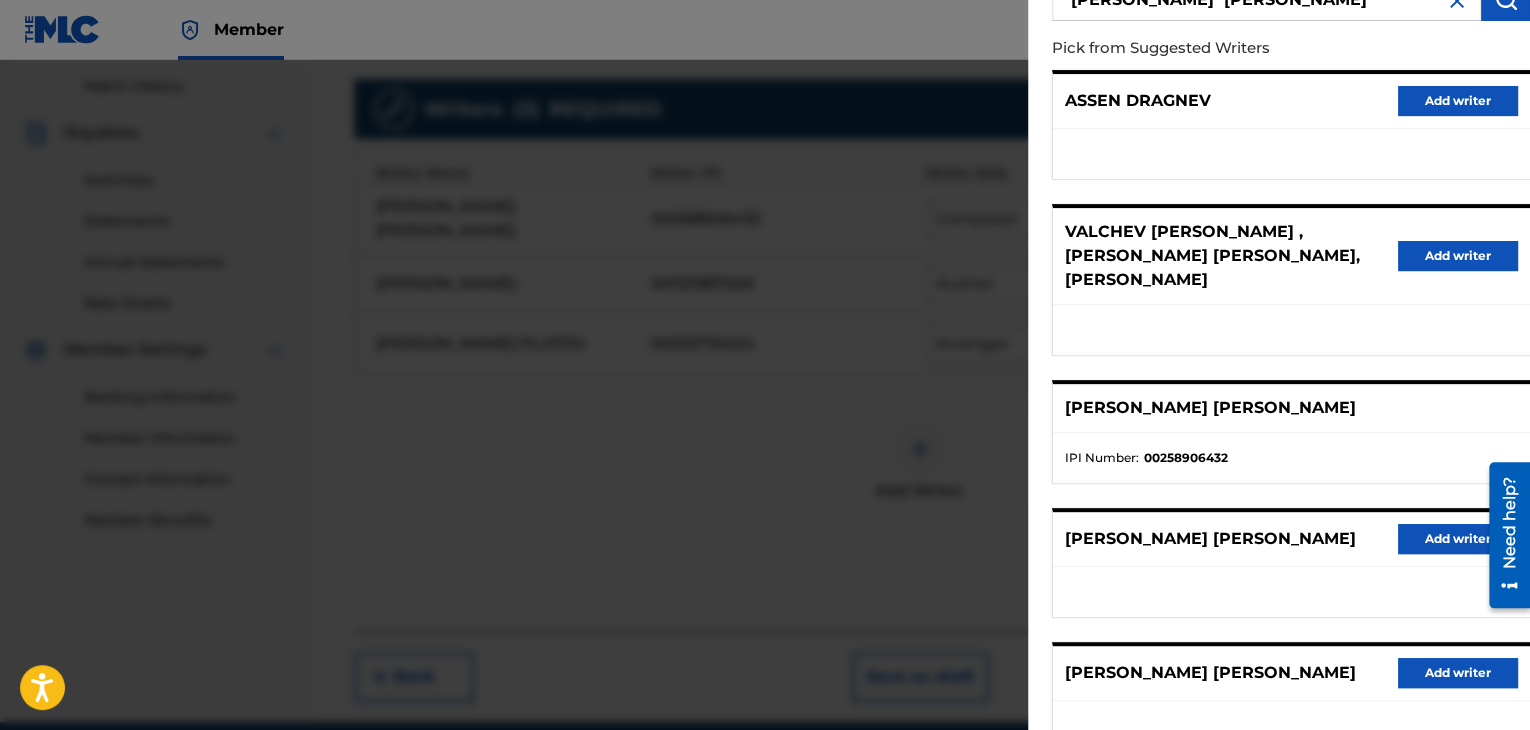 click on "IPI Number : 00258906432" at bounding box center (1291, 458) 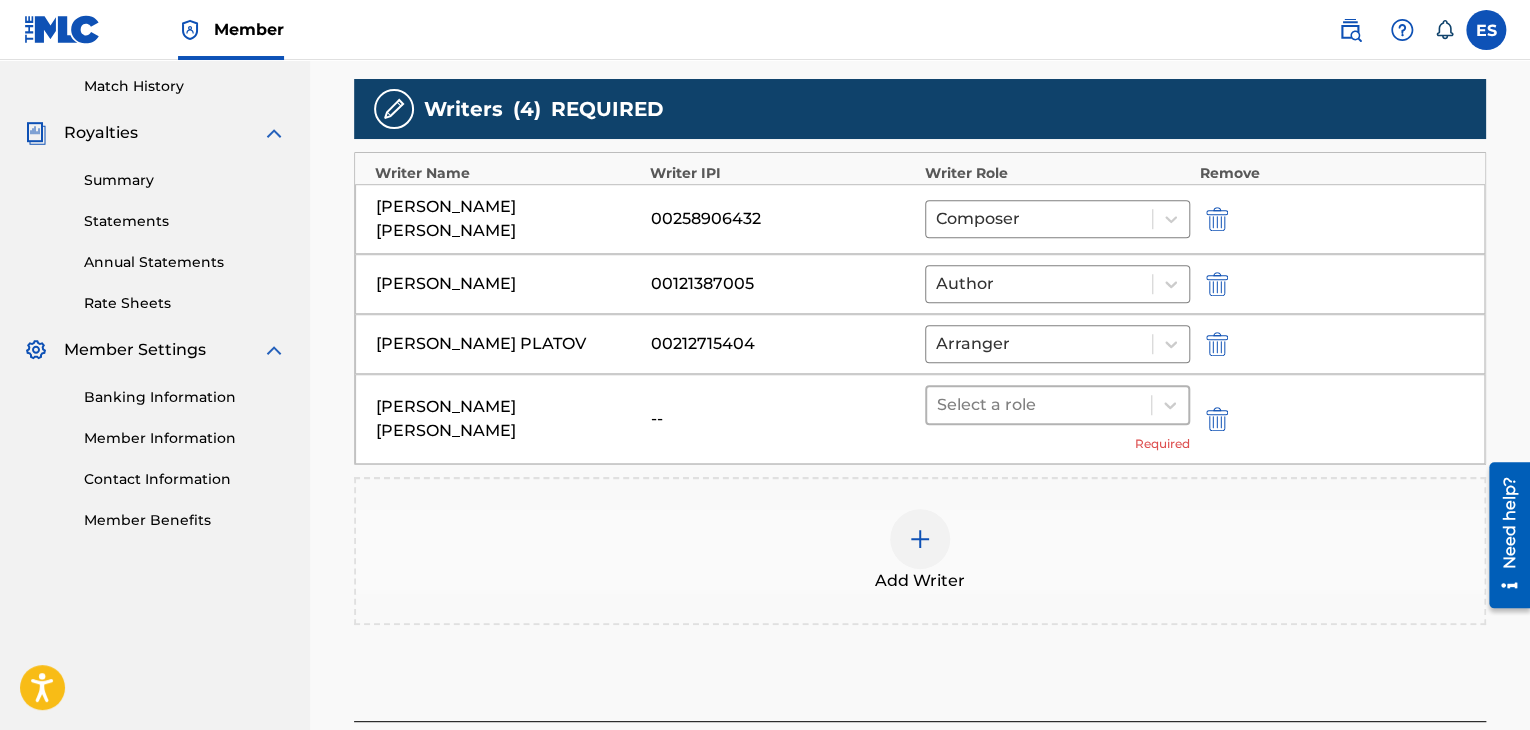 click at bounding box center [1039, 405] 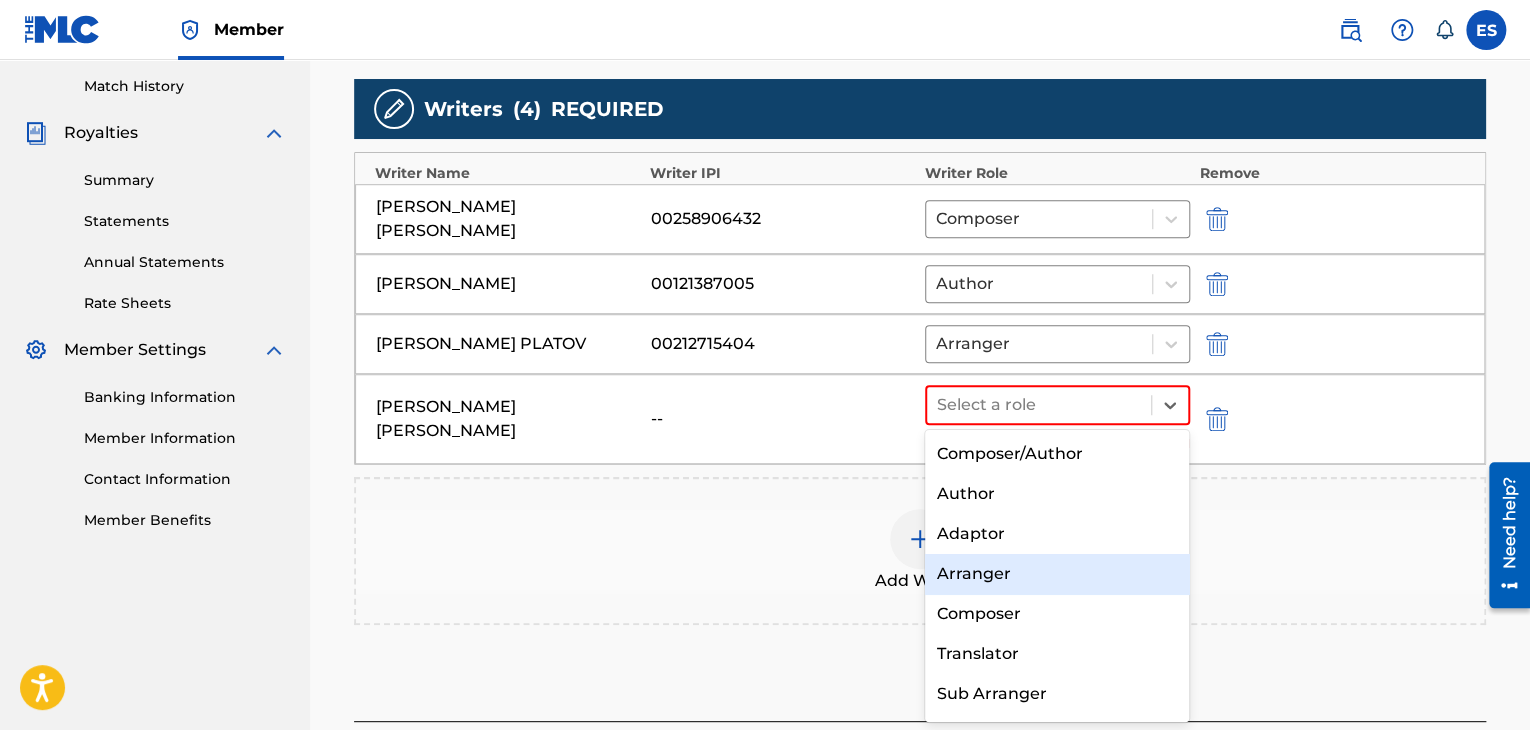 click on "Arranger" at bounding box center (1057, 574) 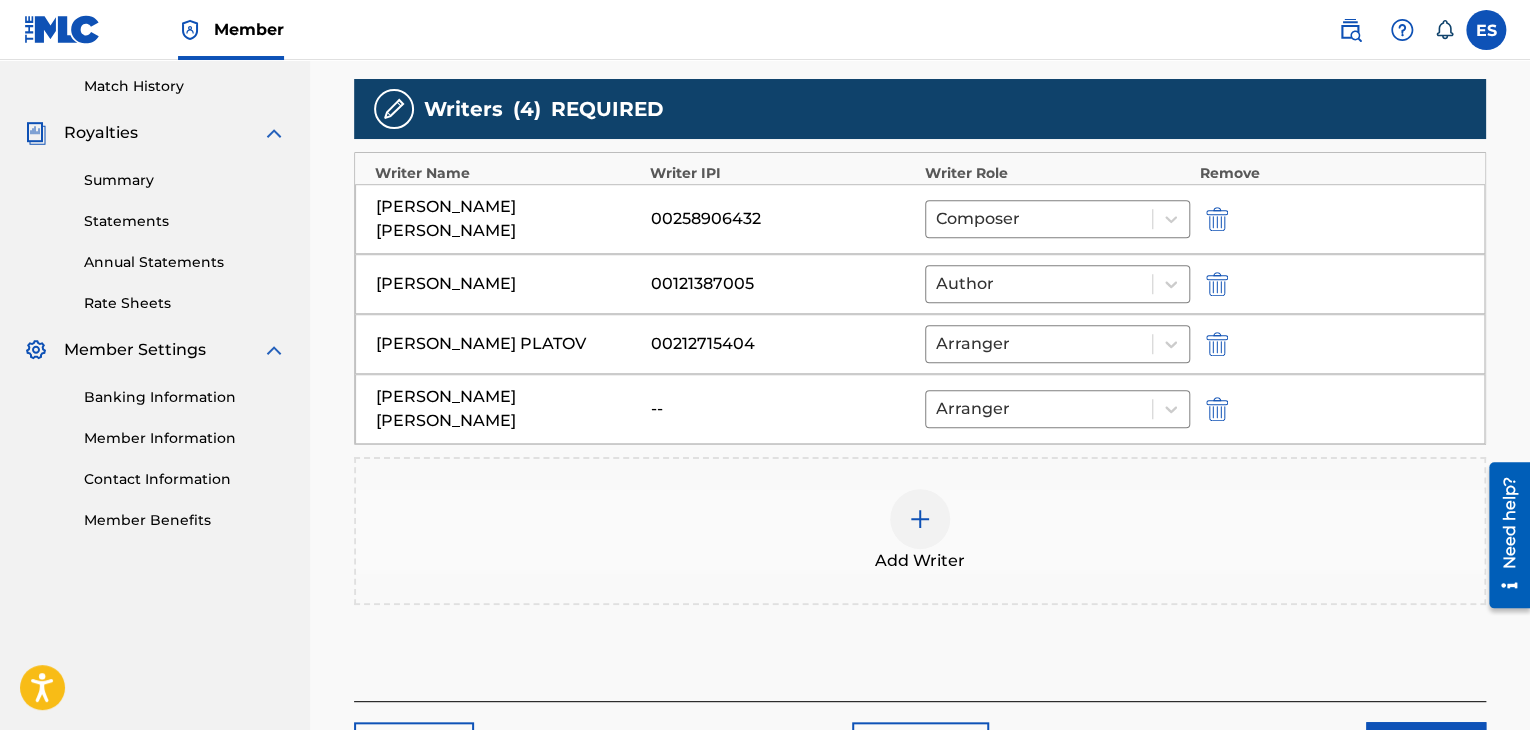 click at bounding box center (1217, 409) 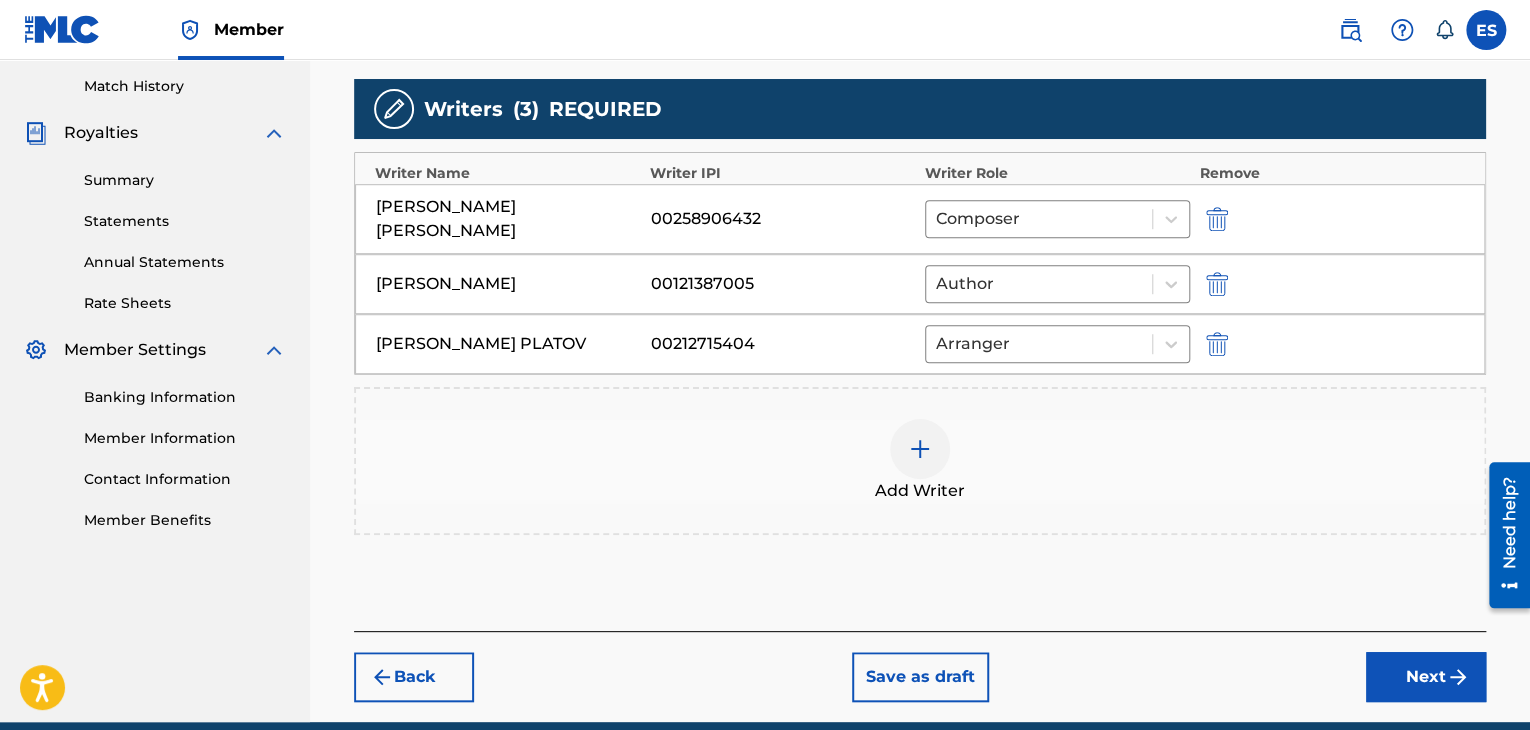 click on "Add Writer" at bounding box center [920, 461] 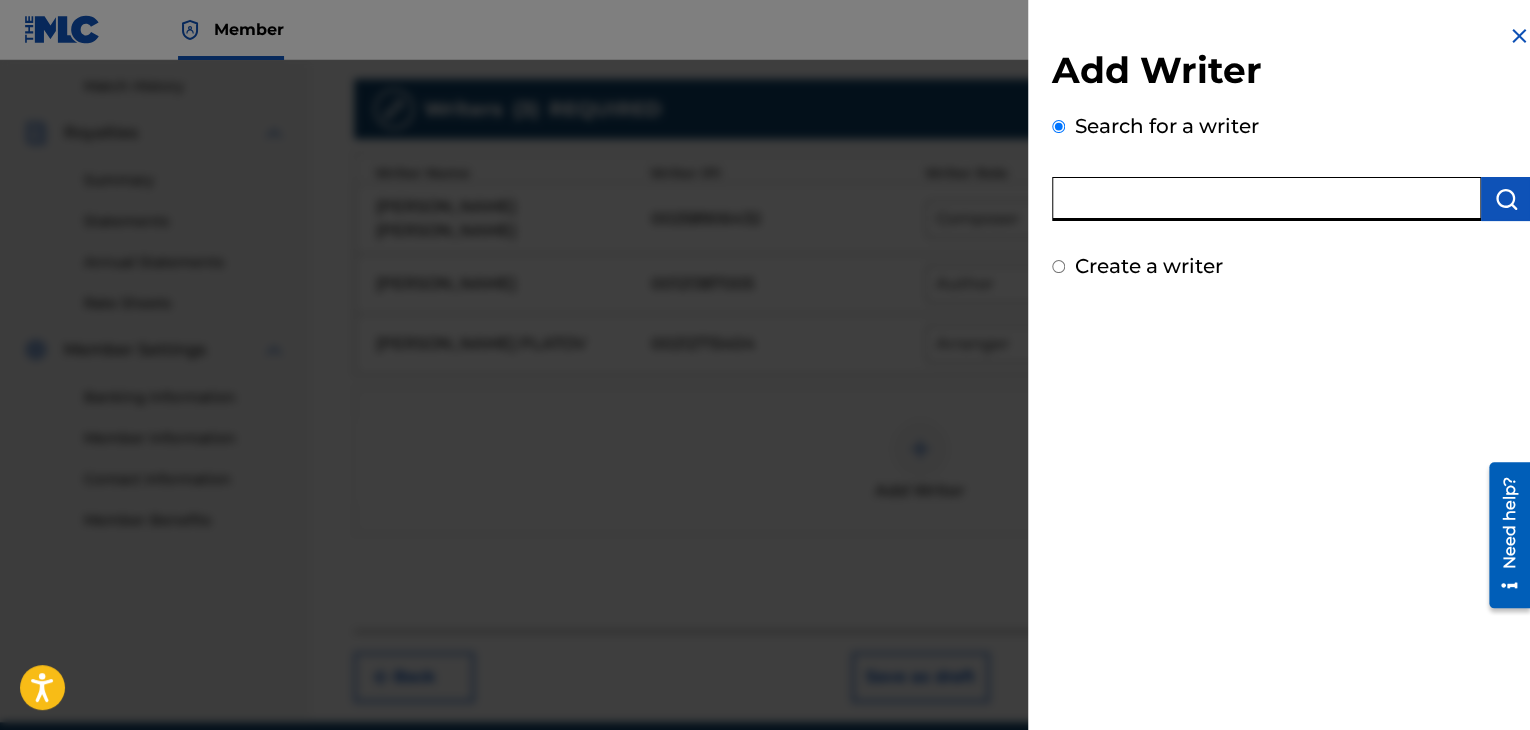 drag, startPoint x: 1120, startPoint y: 224, endPoint x: 1126, endPoint y: 211, distance: 14.3178215 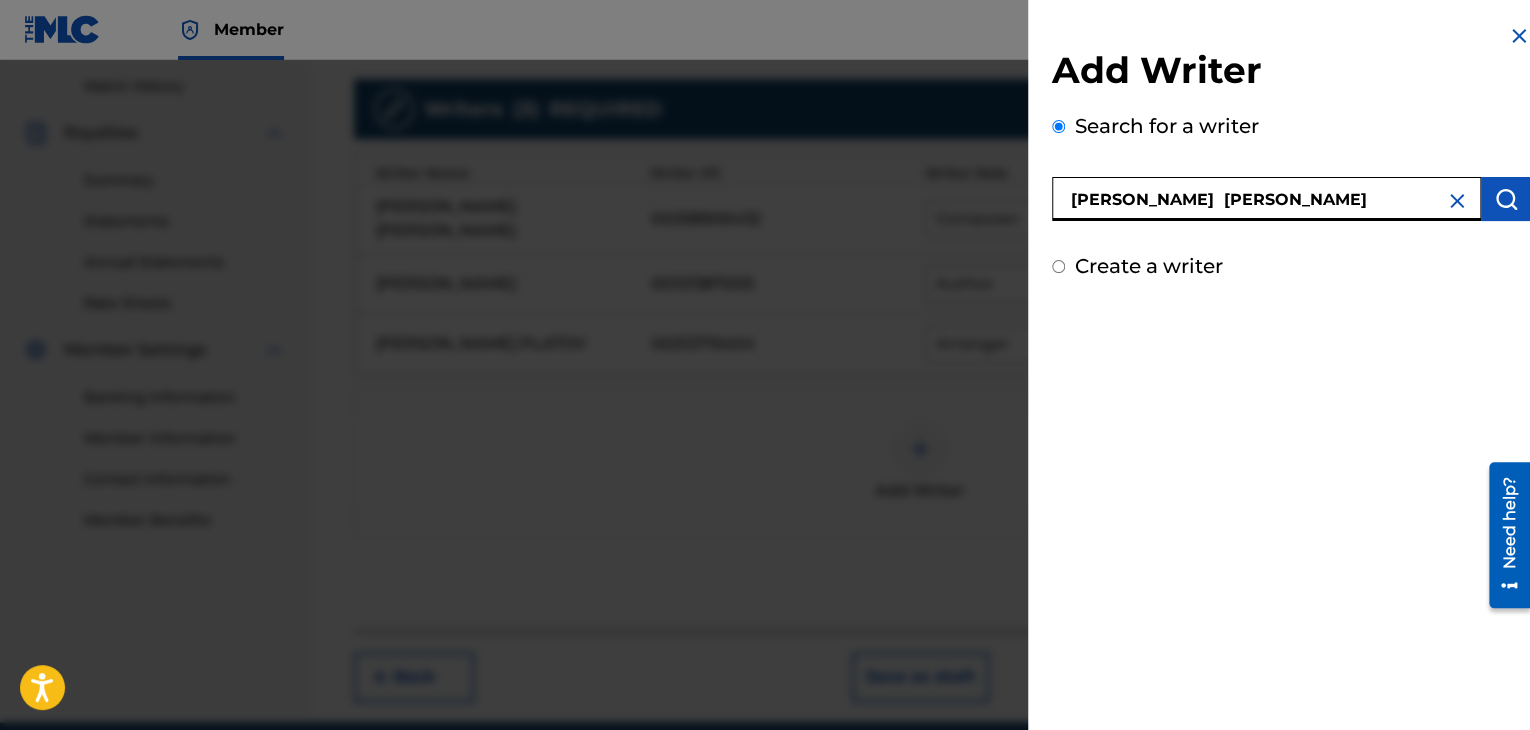 type on "[PERSON_NAME]  [PERSON_NAME]" 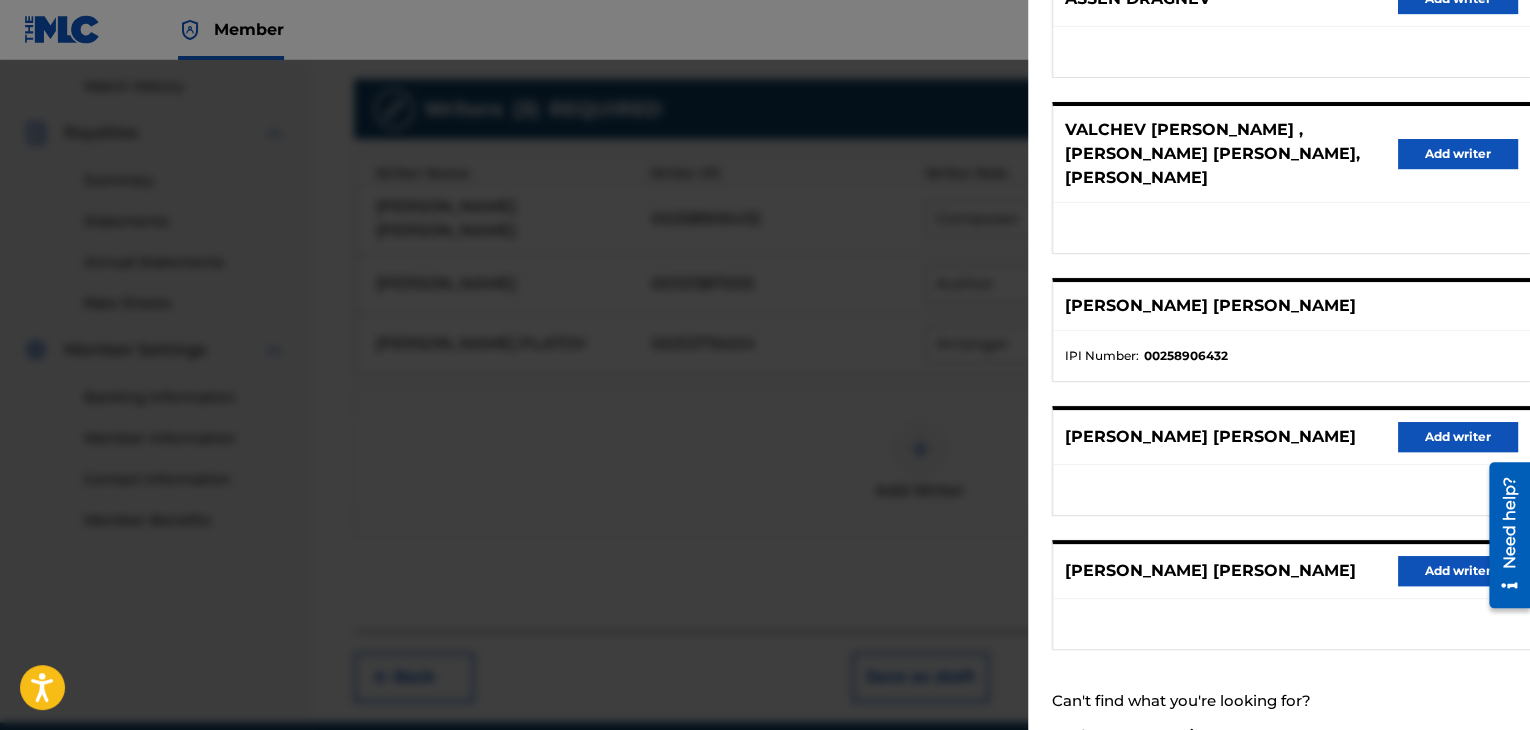 scroll, scrollTop: 346, scrollLeft: 0, axis: vertical 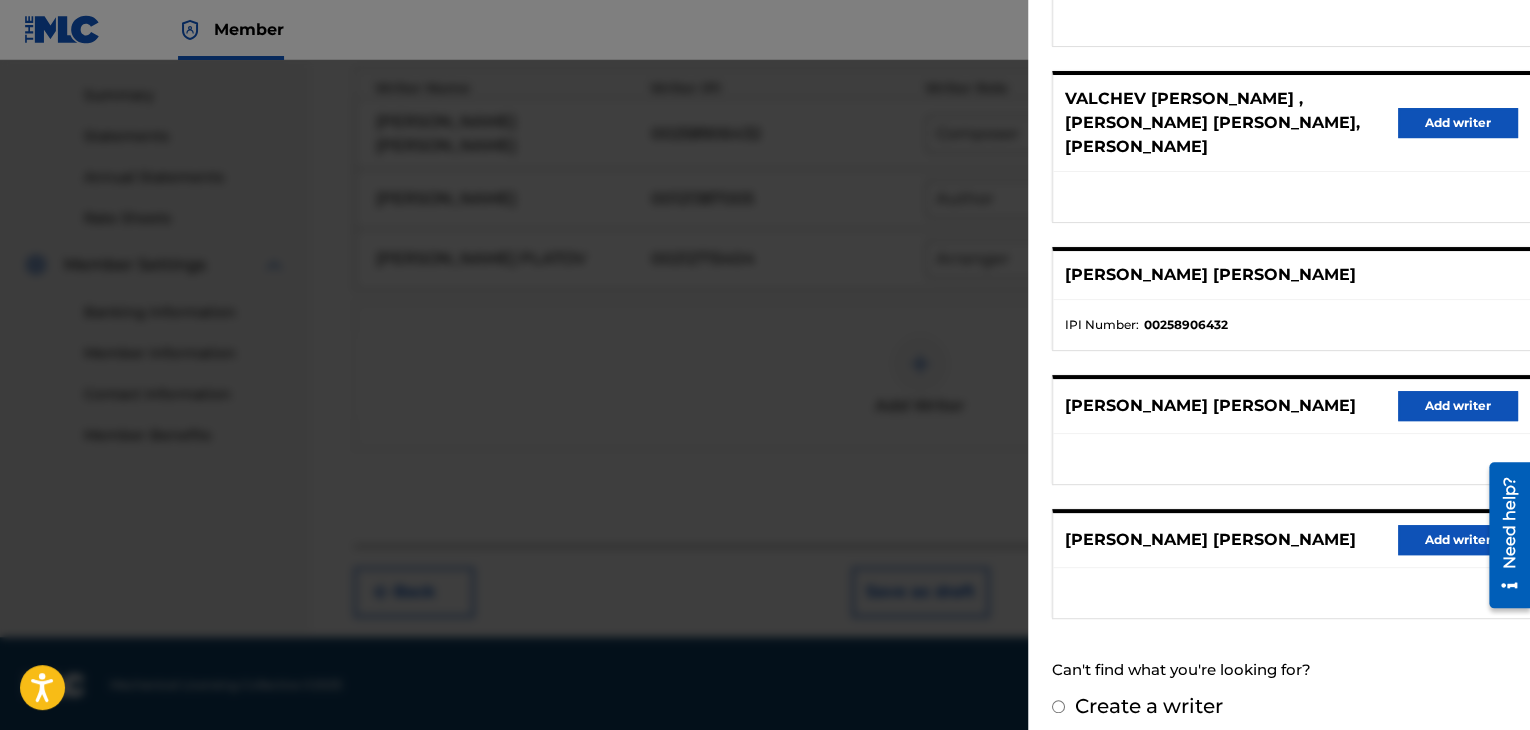 click on "Create a writer" at bounding box center (1149, 706) 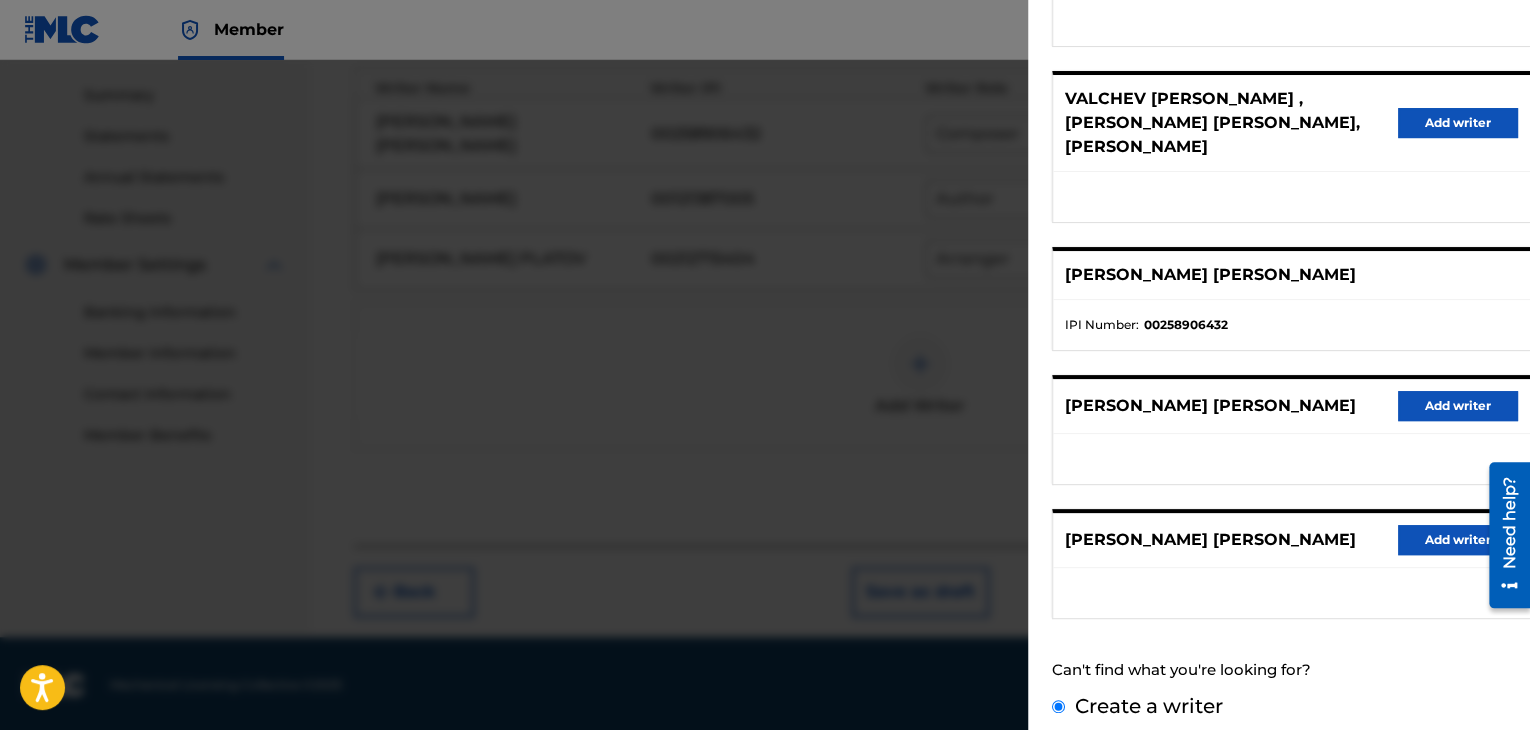 click on "Create a writer" at bounding box center [1058, 706] 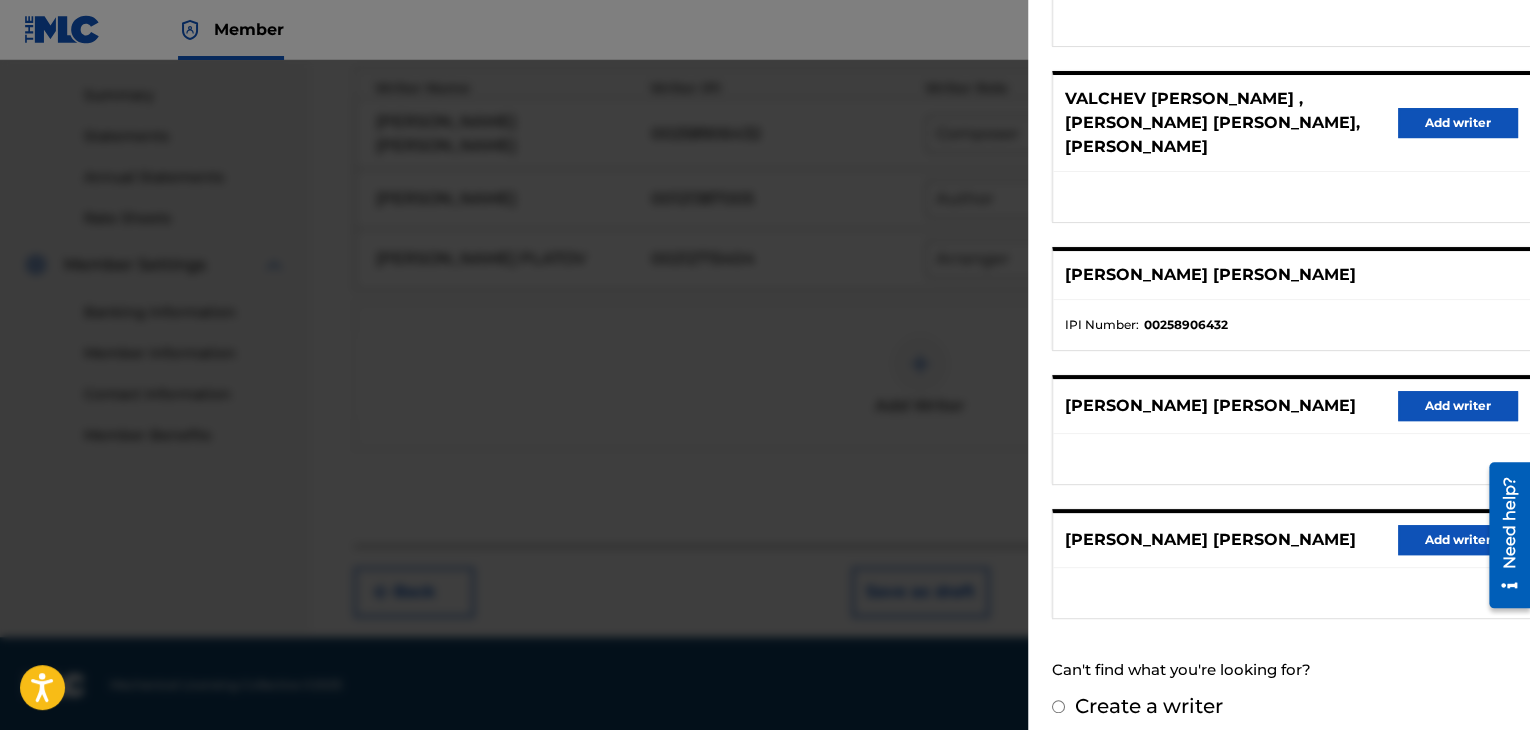 click on "Add Writer Search for a writer [PERSON_NAME]  [PERSON_NAME] Pick from Suggested Writers [PERSON_NAME] Add writer [PERSON_NAME] ,[PERSON_NAME] [PERSON_NAME], PEEV [PERSON_NAME] Add writer [PERSON_NAME] [PERSON_NAME] IPI Number : 00258906432 [PERSON_NAME] [PERSON_NAME] Add writer [PERSON_NAME] [PERSON_NAME] Add writer Can't find what you're looking for? Create a writer" at bounding box center [1291, 206] 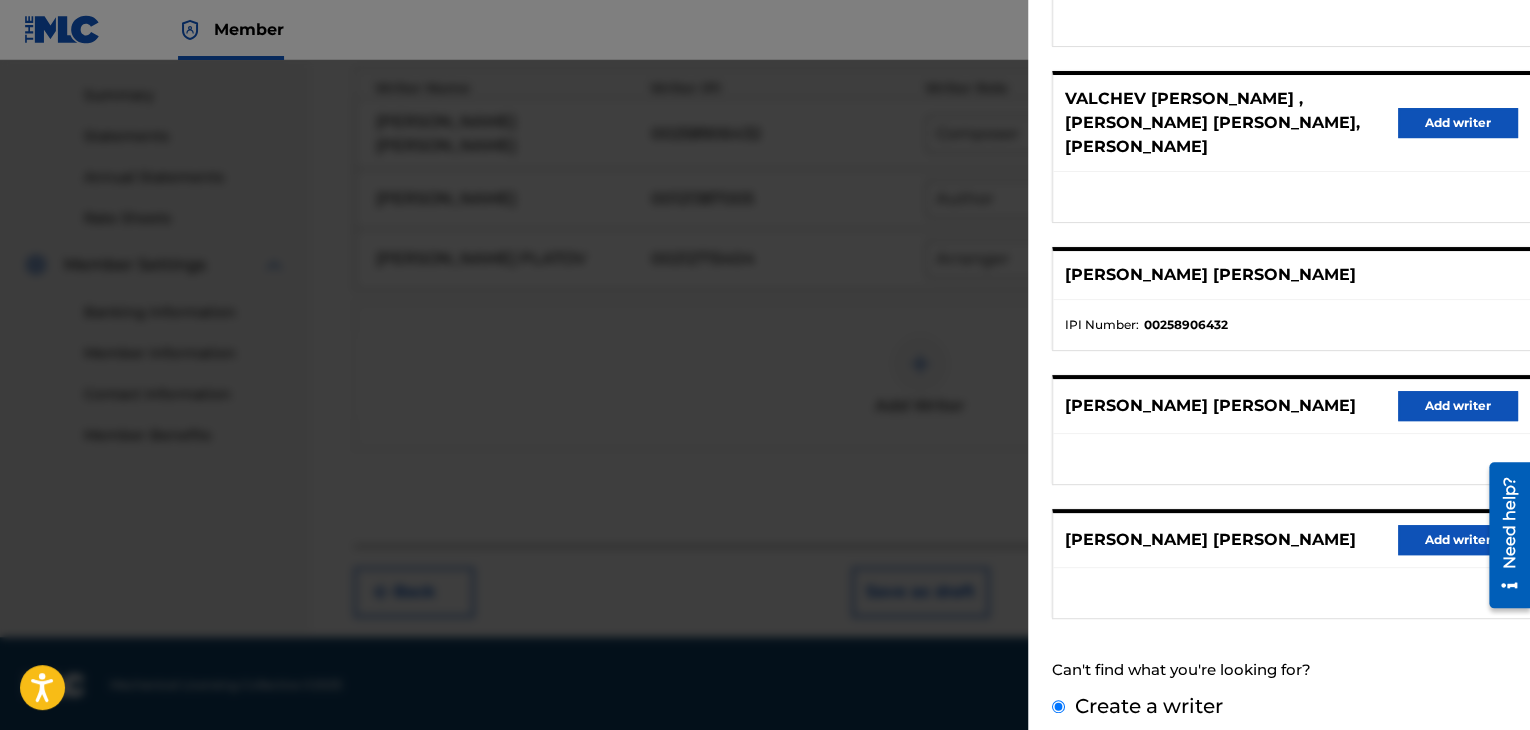 scroll, scrollTop: 73, scrollLeft: 0, axis: vertical 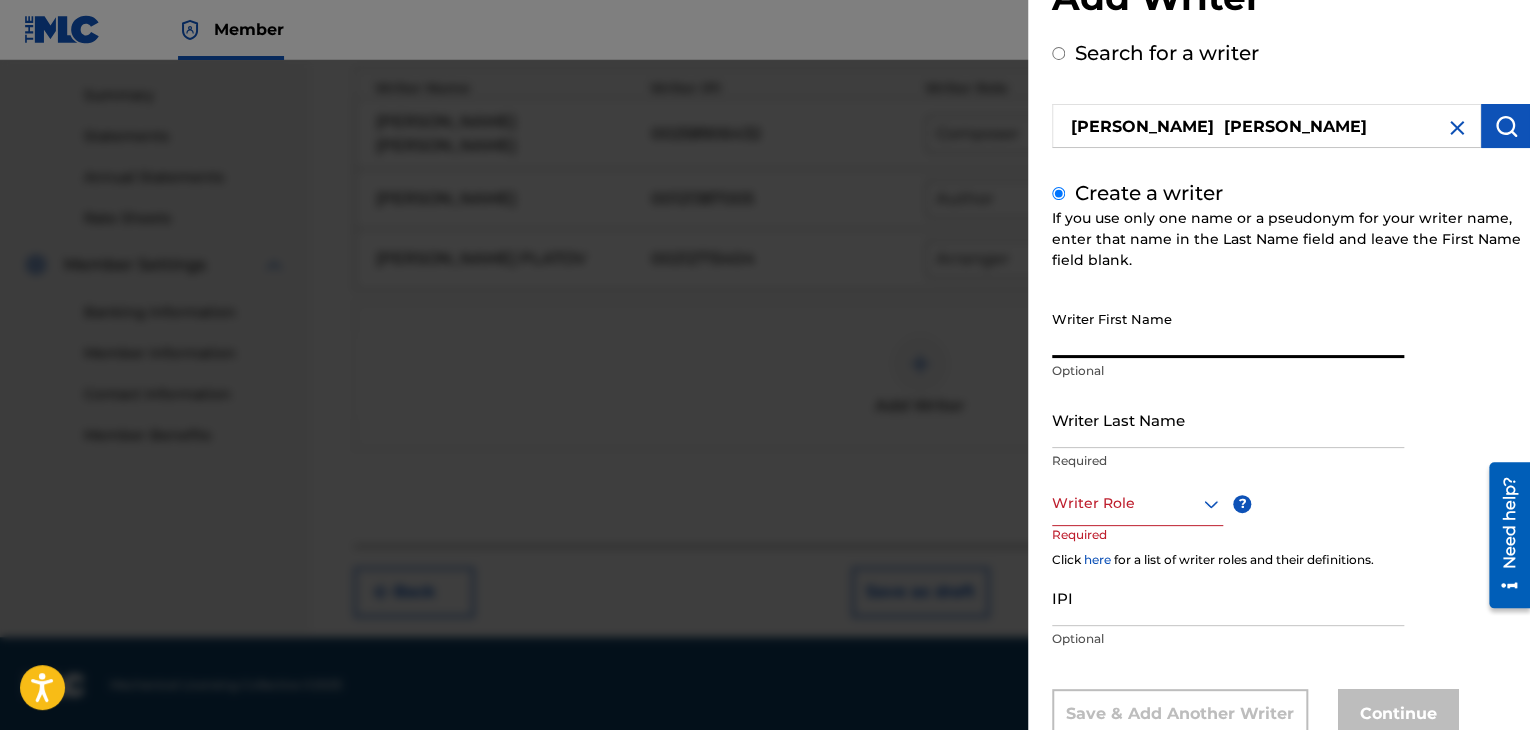 paste on "[PERSON_NAME]  [PERSON_NAME]" 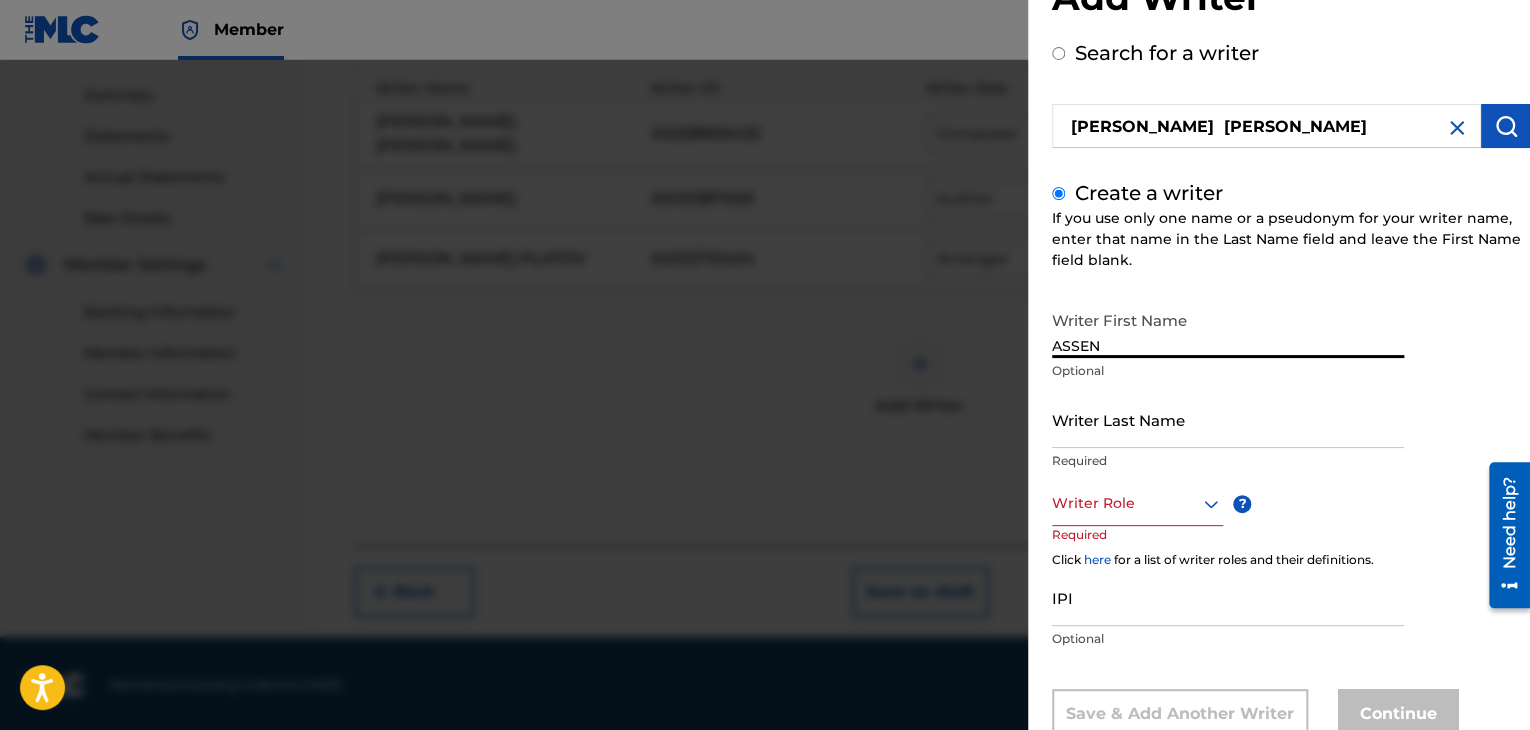 type on "ASSEN" 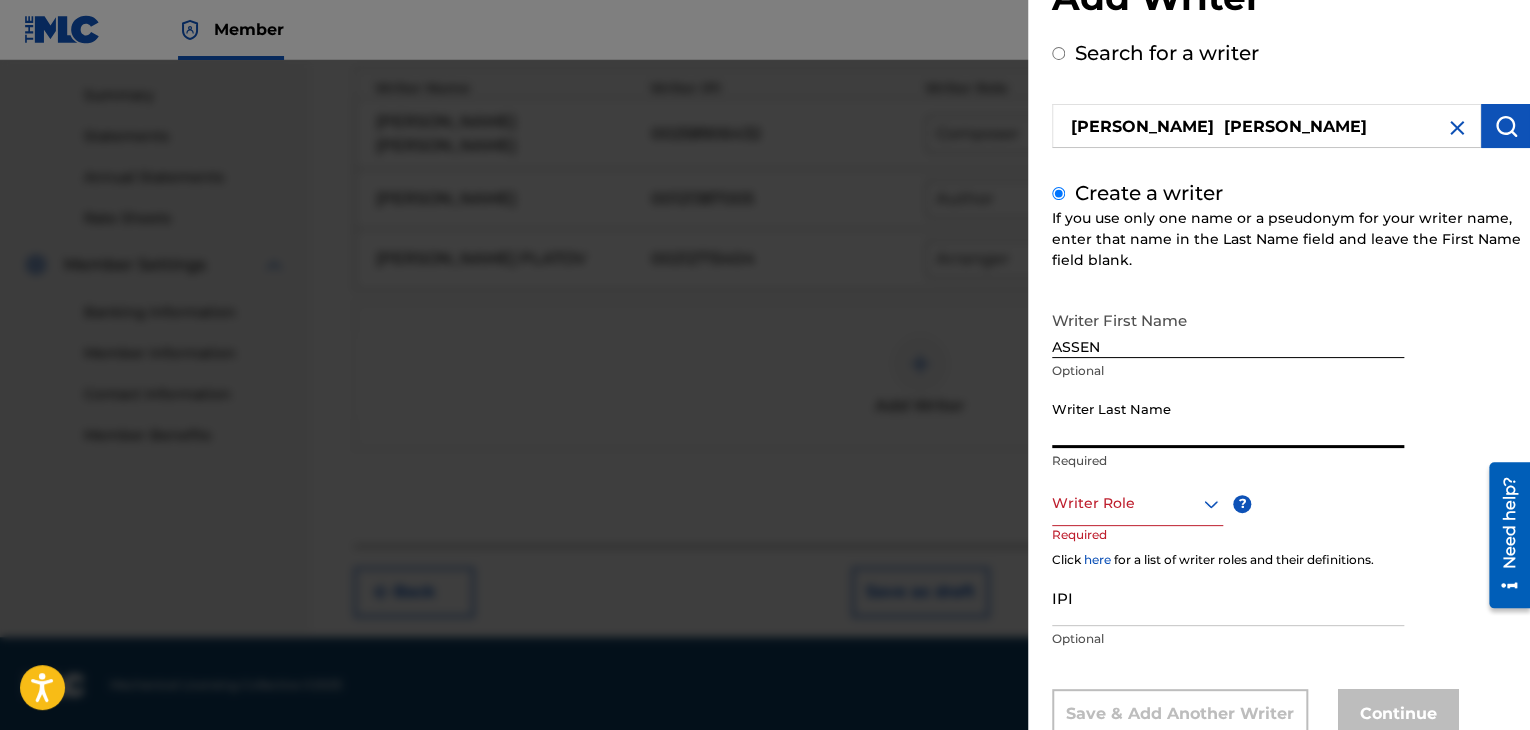 paste on "[PERSON_NAME]  [PERSON_NAME]" 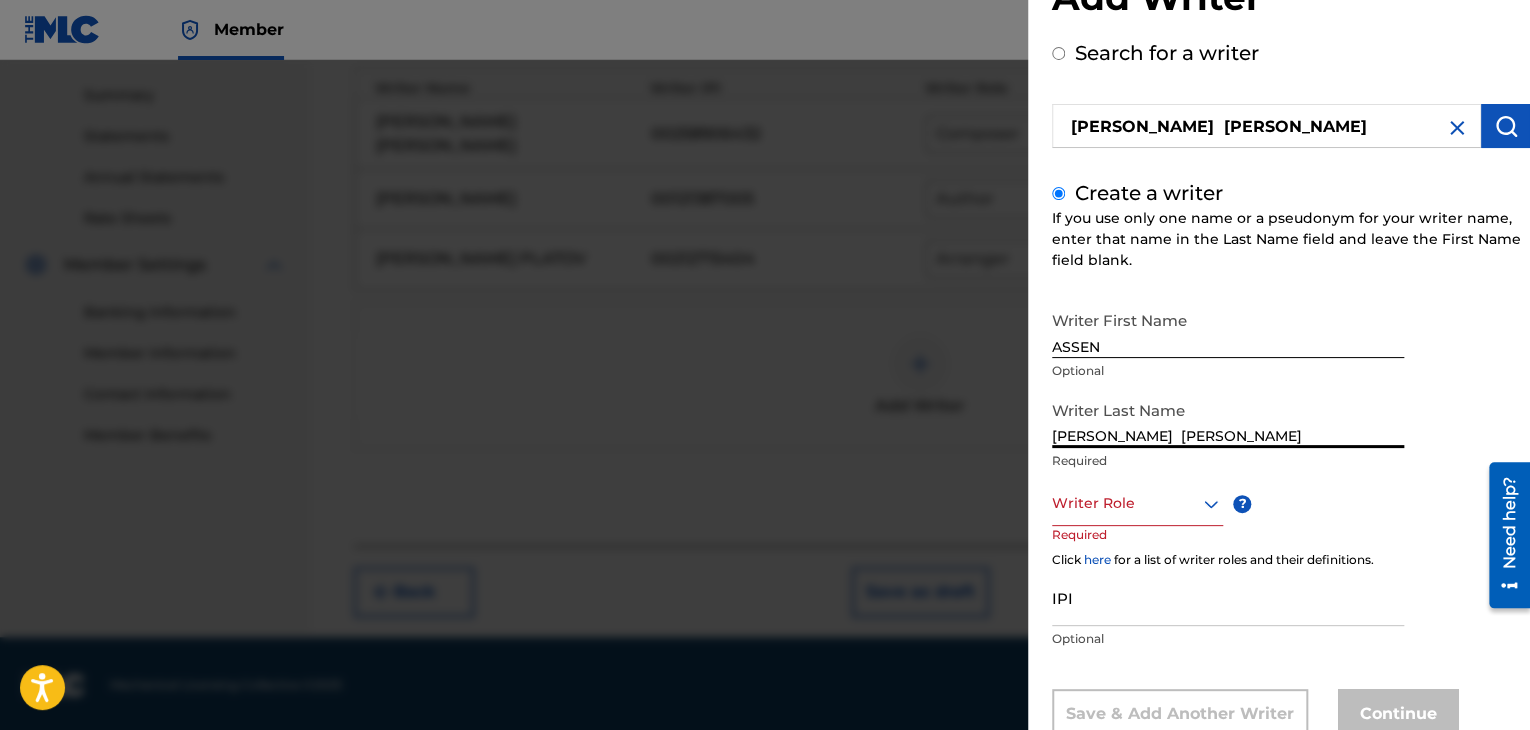 click on "[PERSON_NAME]  [PERSON_NAME]" at bounding box center [1228, 419] 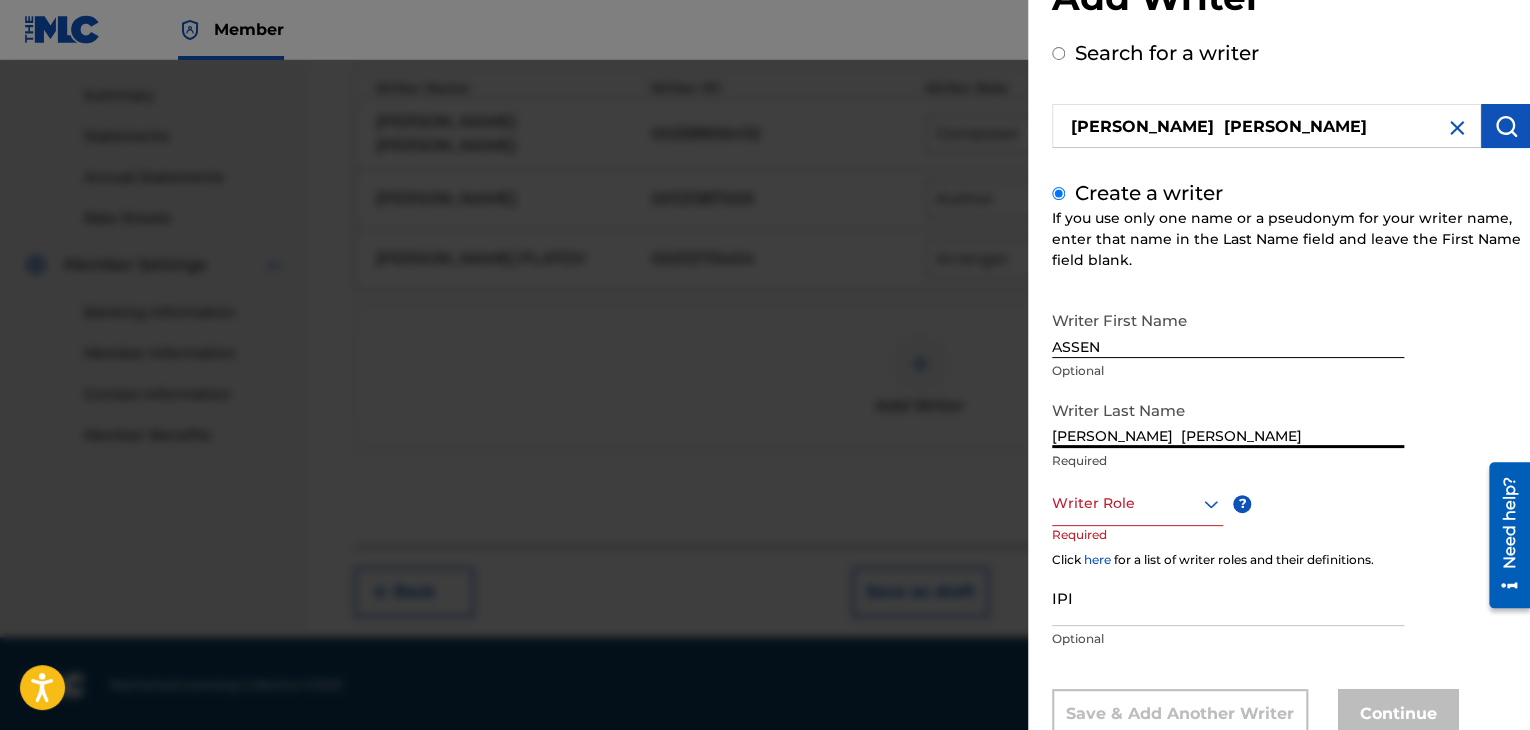 click on "Writer Role" at bounding box center [1137, 503] 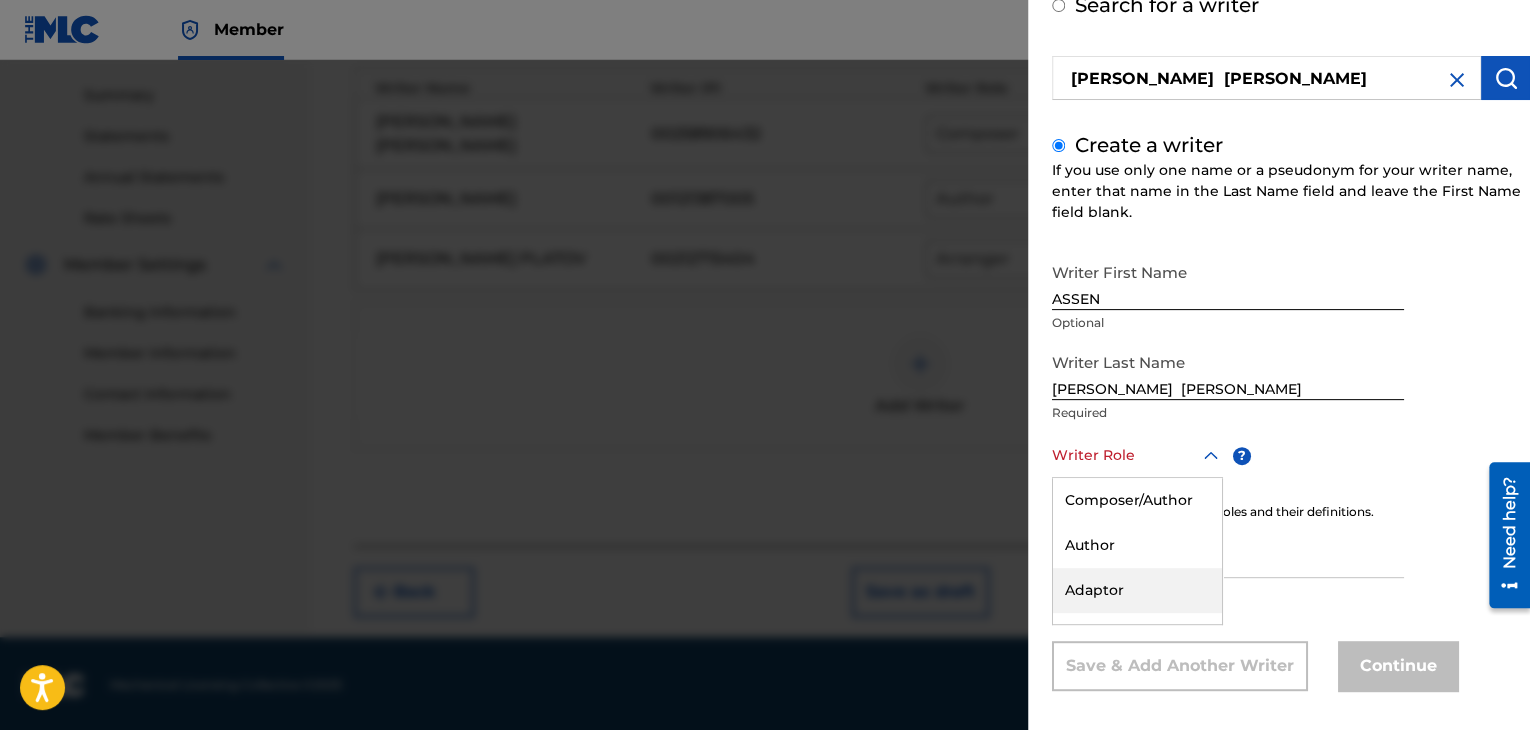scroll, scrollTop: 100, scrollLeft: 0, axis: vertical 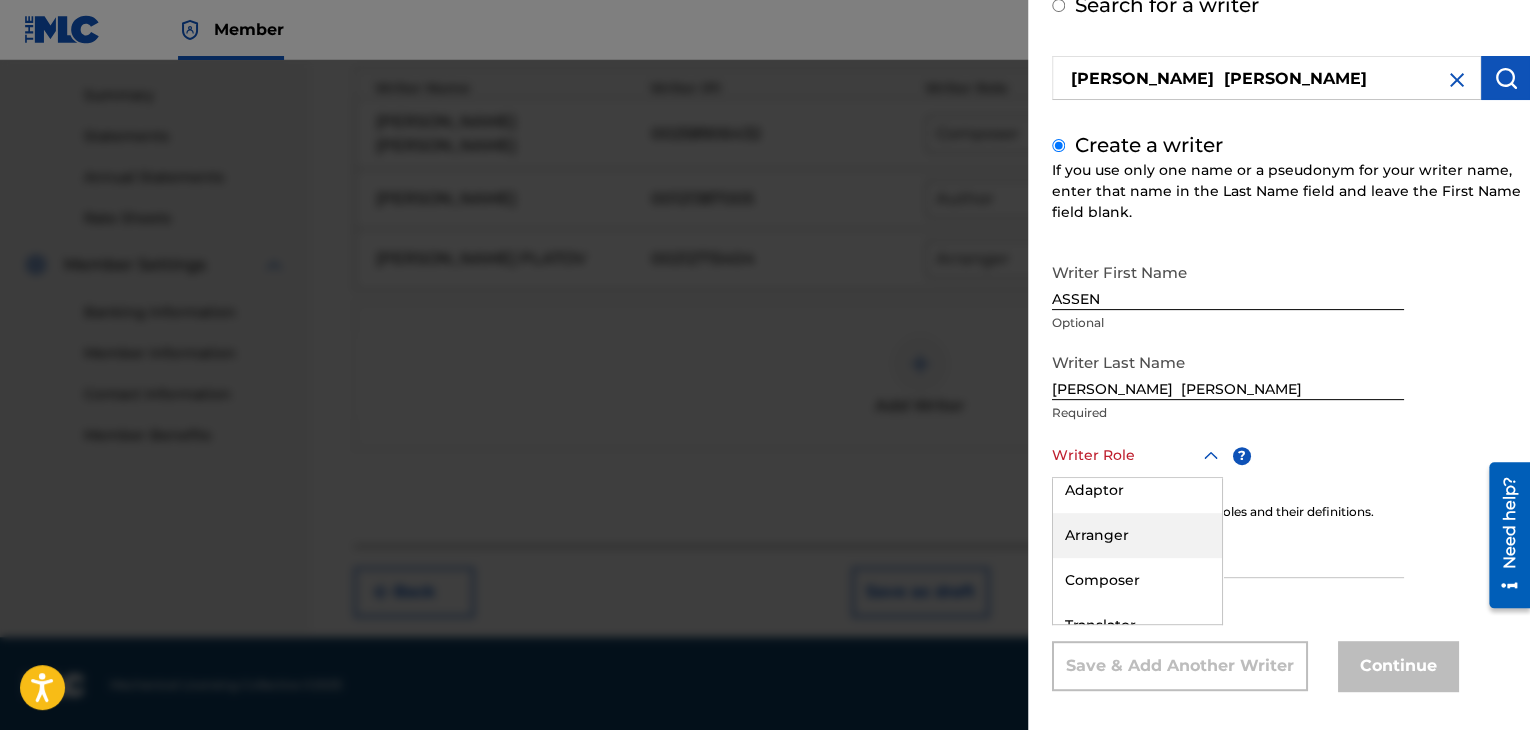 click on "Arranger" at bounding box center [1137, 535] 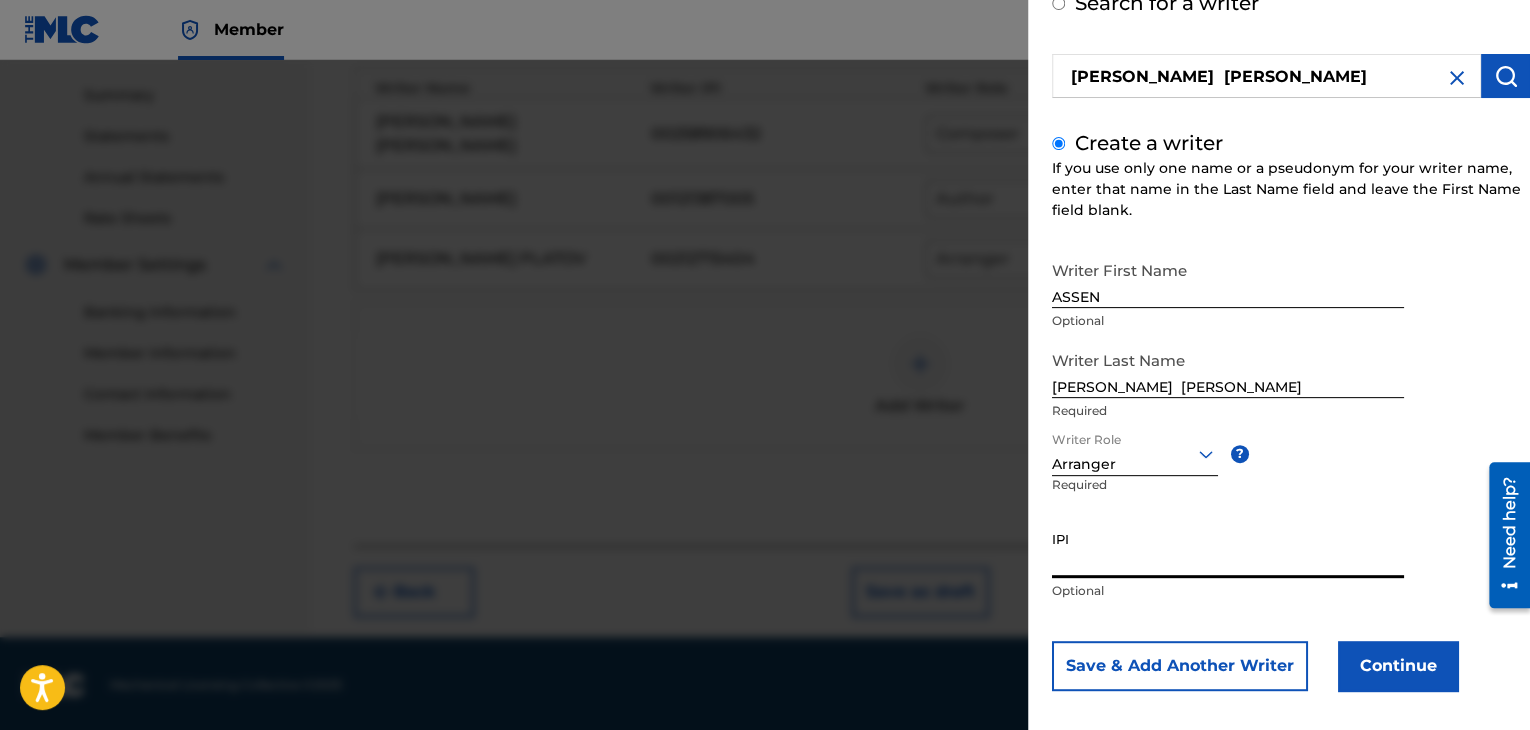 paste on "00258906432" 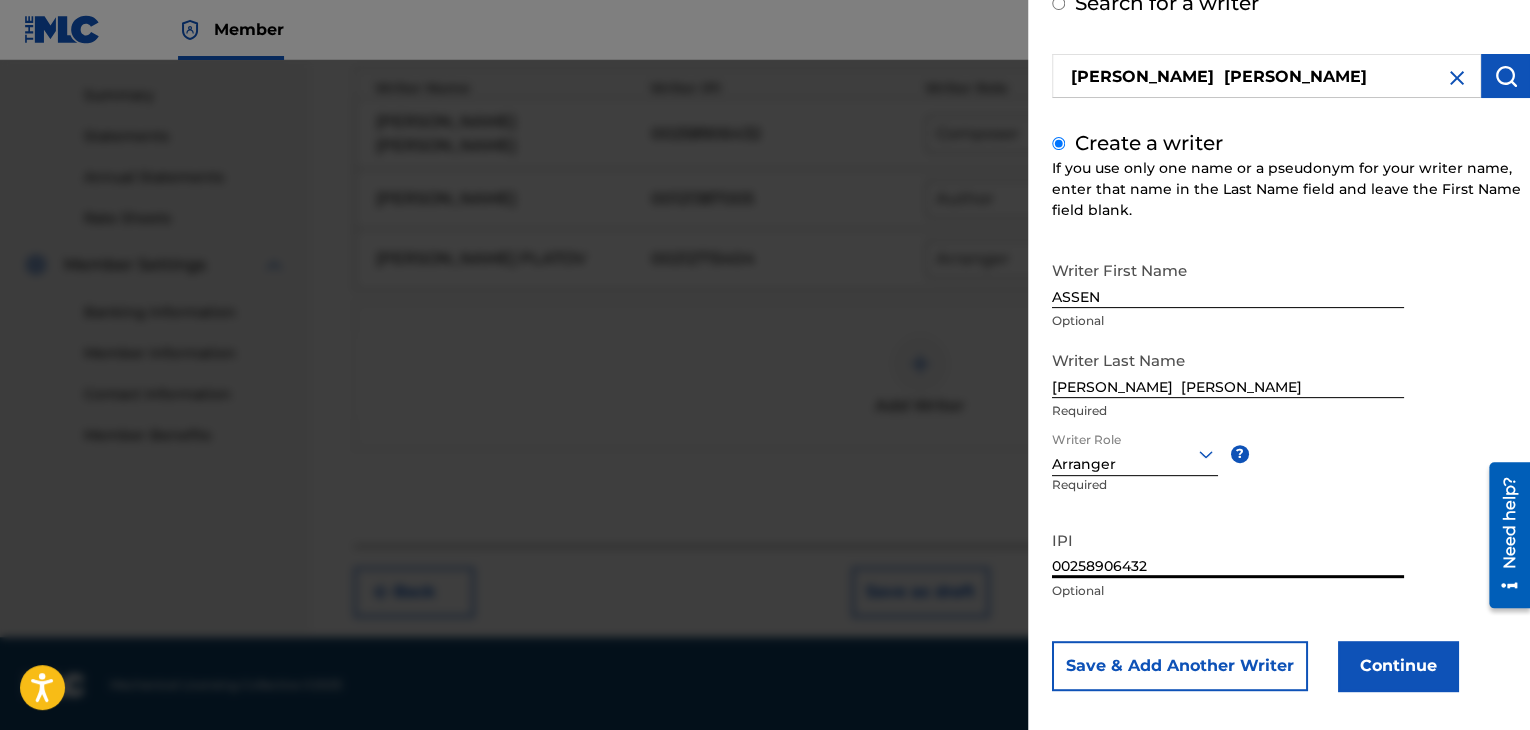 scroll, scrollTop: 138, scrollLeft: 0, axis: vertical 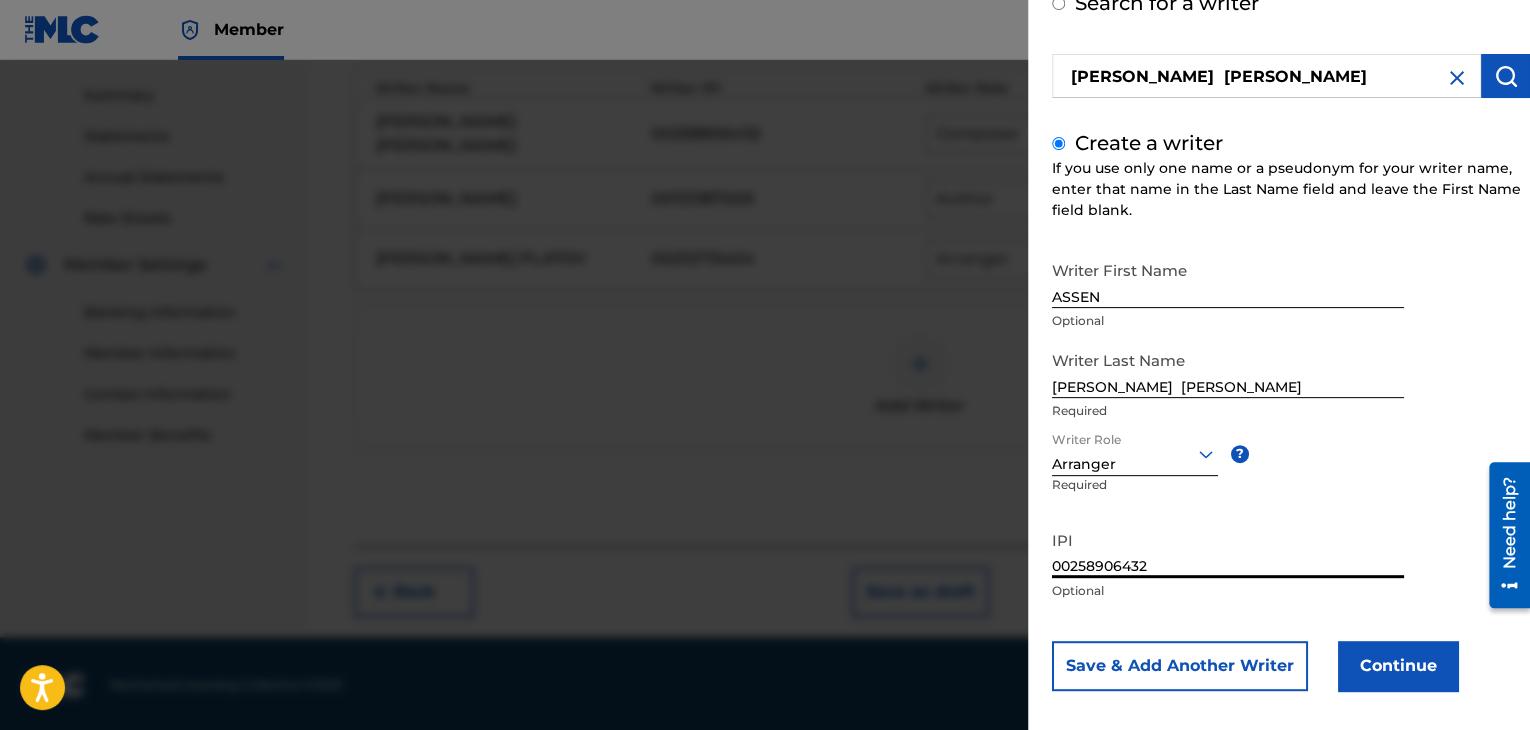 click on "Continue" at bounding box center [1398, 666] 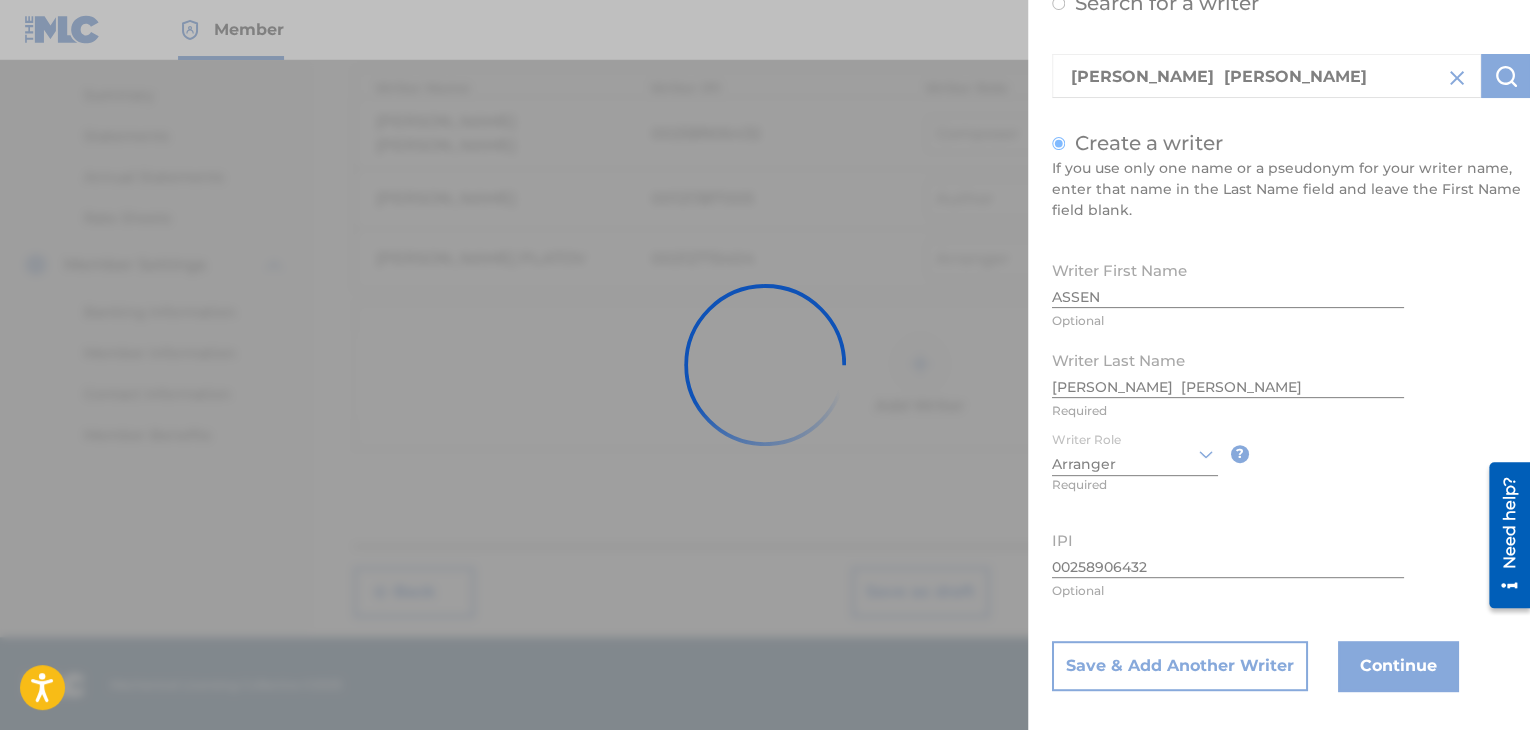scroll, scrollTop: 0, scrollLeft: 0, axis: both 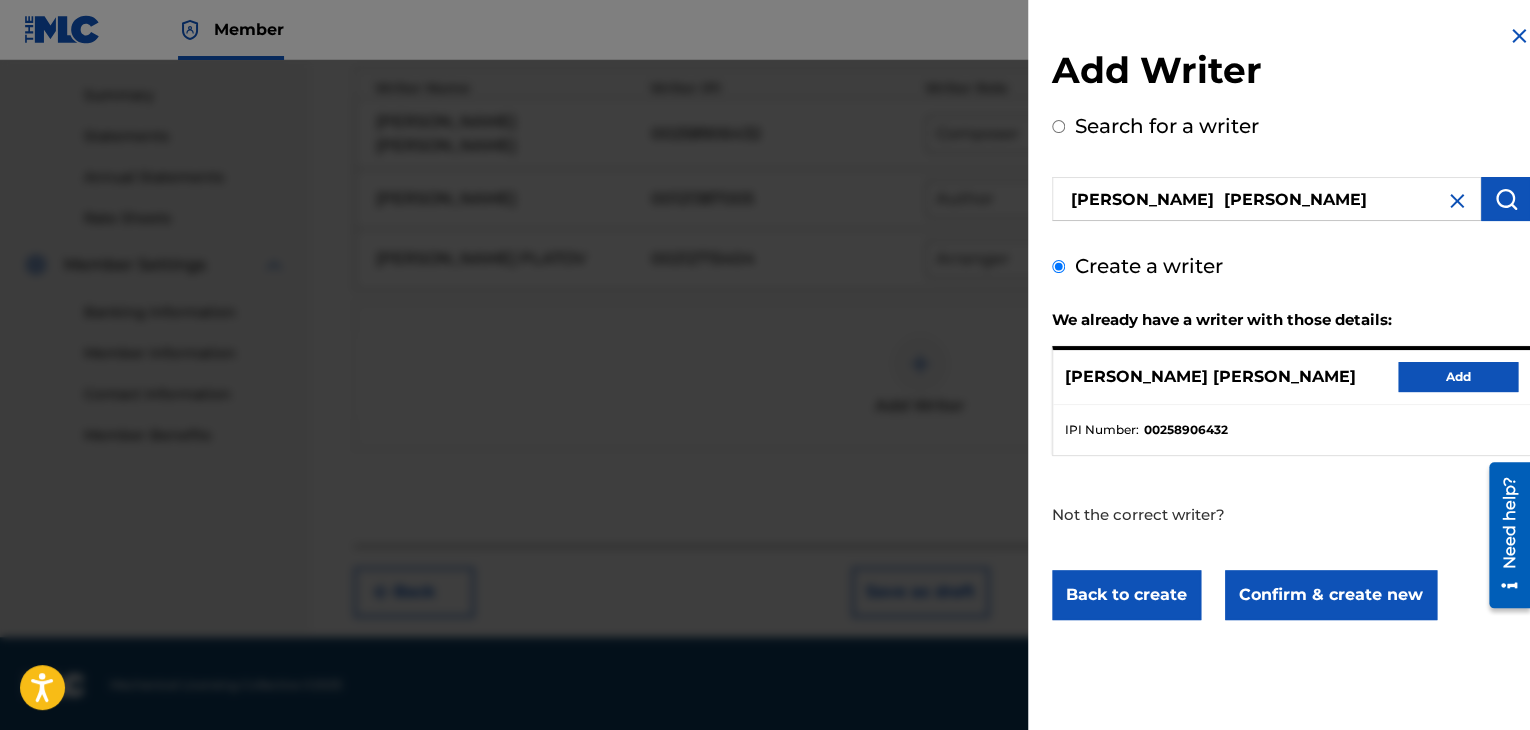 click on "Add" at bounding box center (1458, 377) 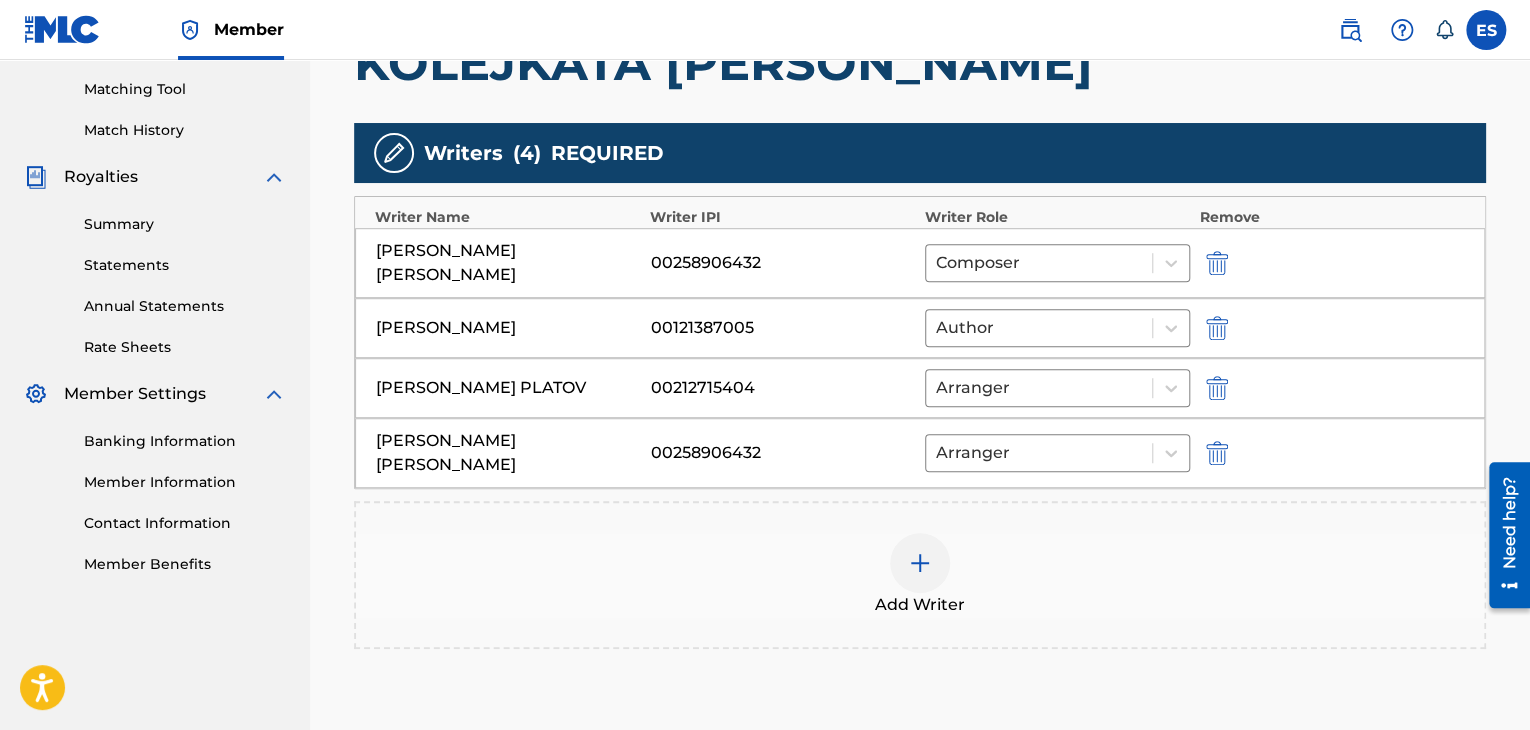 scroll, scrollTop: 503, scrollLeft: 0, axis: vertical 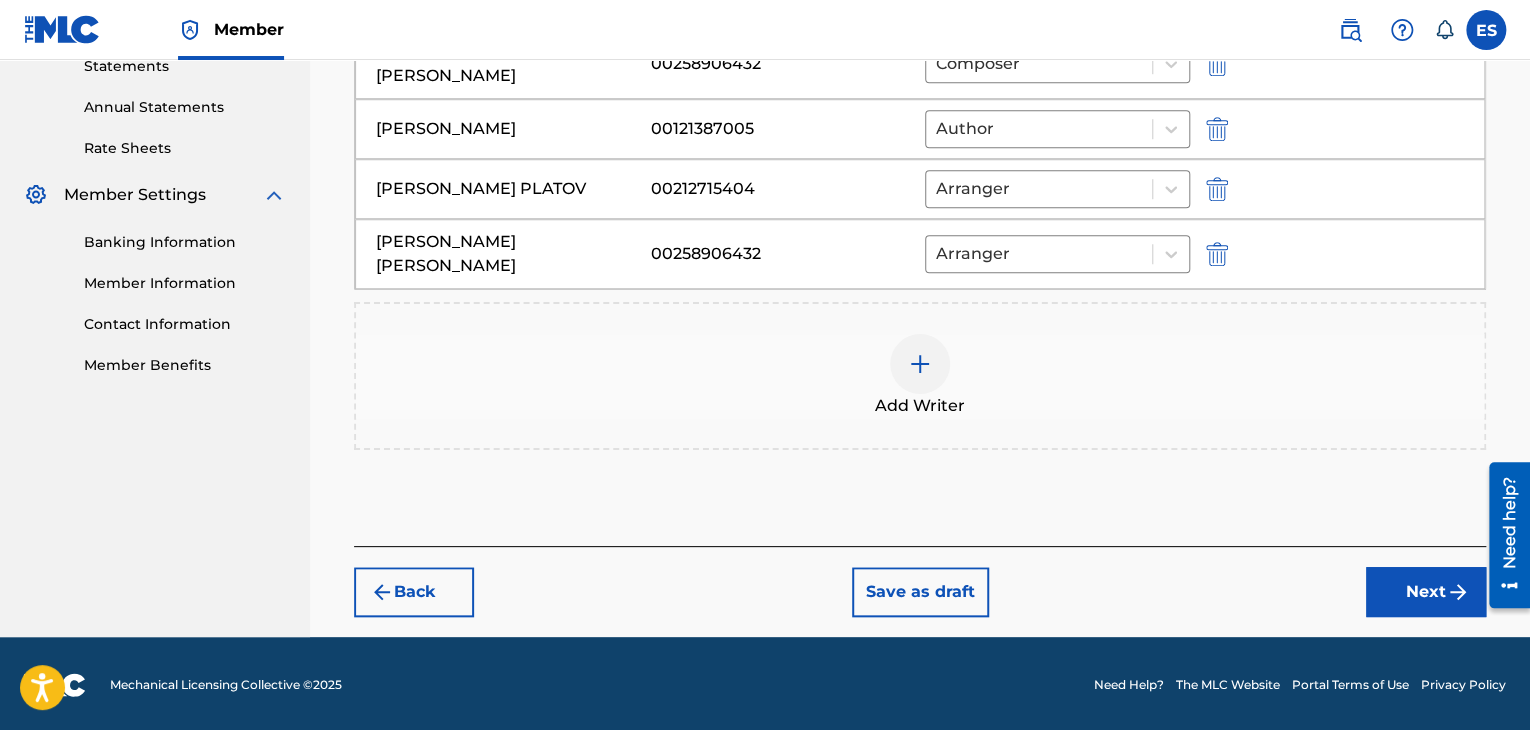 click on "Next" at bounding box center (1426, 592) 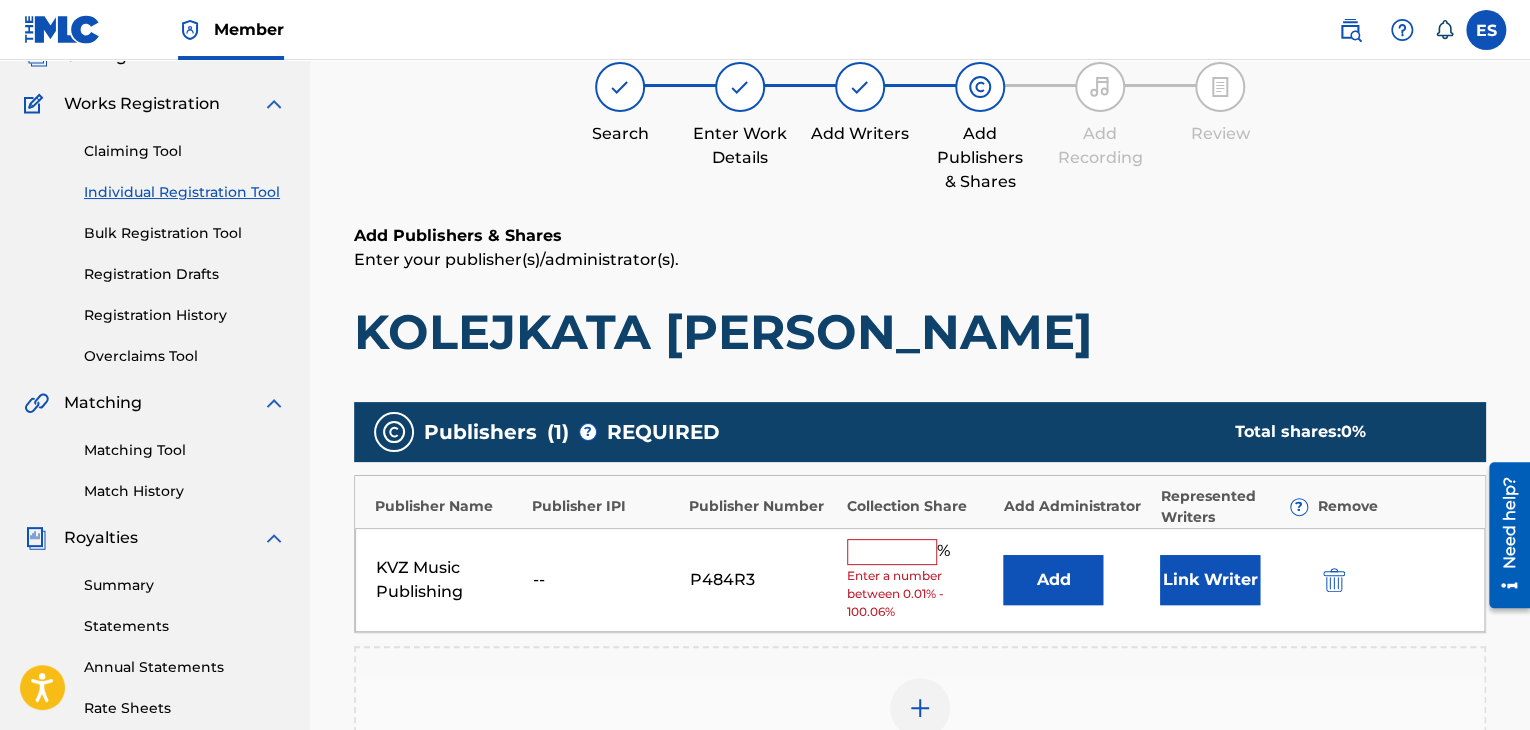 scroll, scrollTop: 190, scrollLeft: 0, axis: vertical 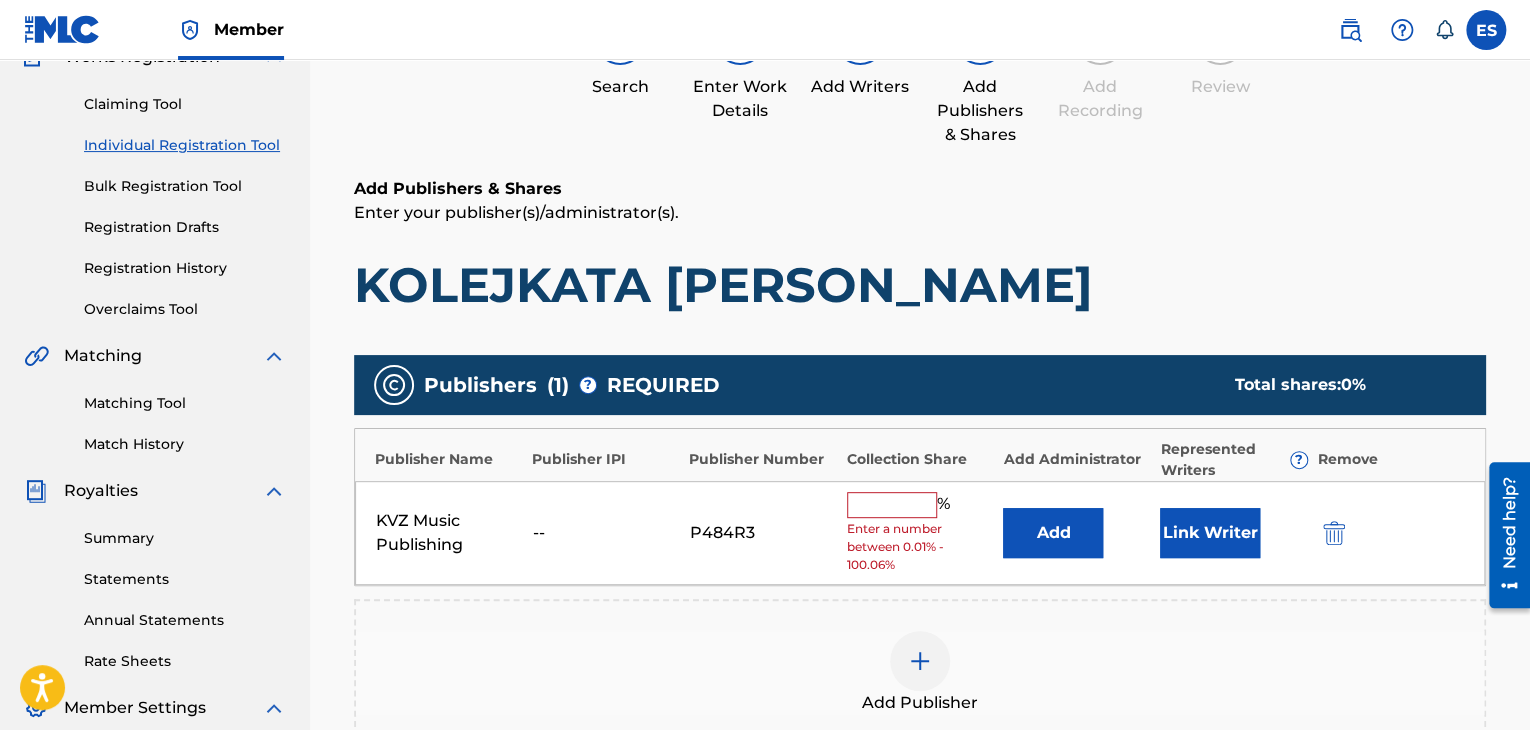 click at bounding box center [892, 505] 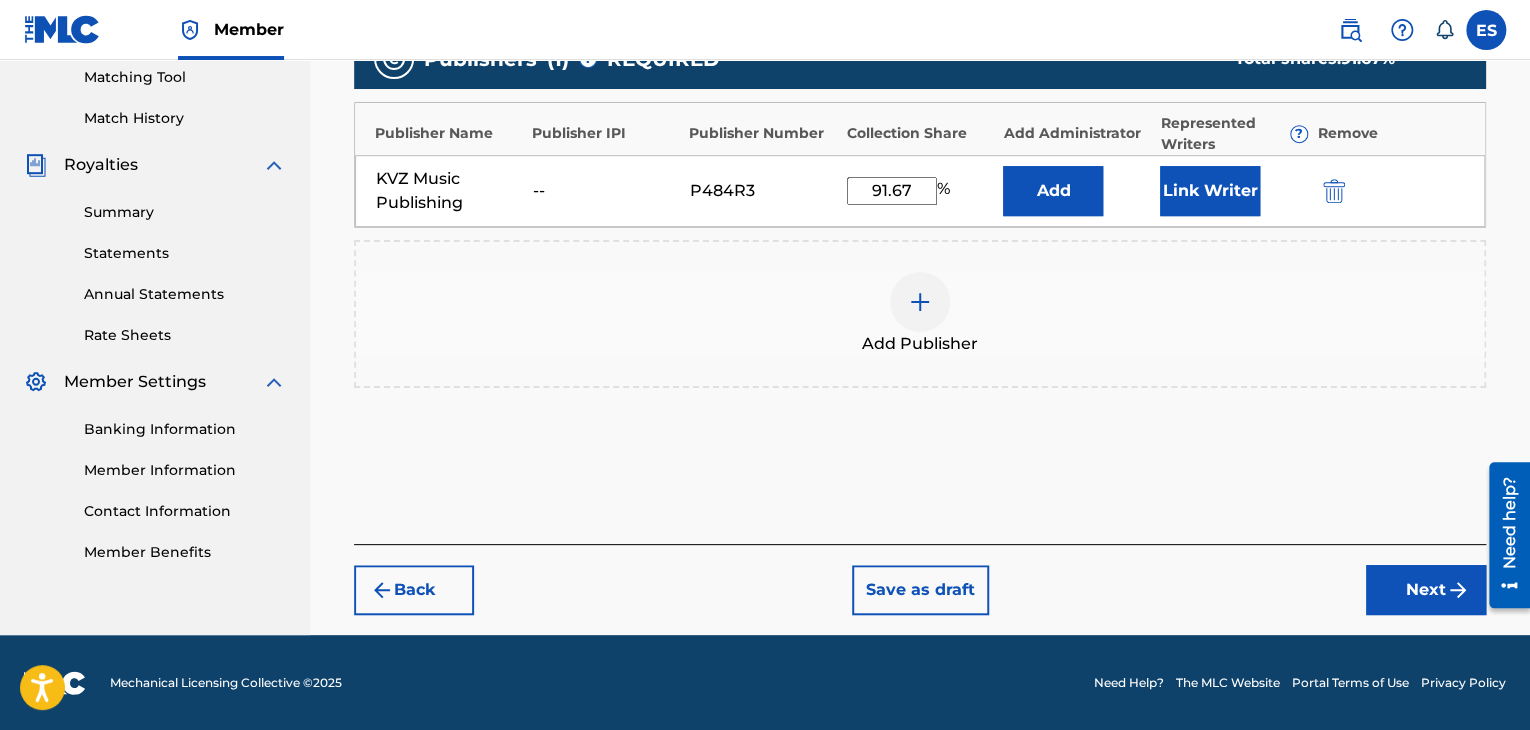 type on "91.67" 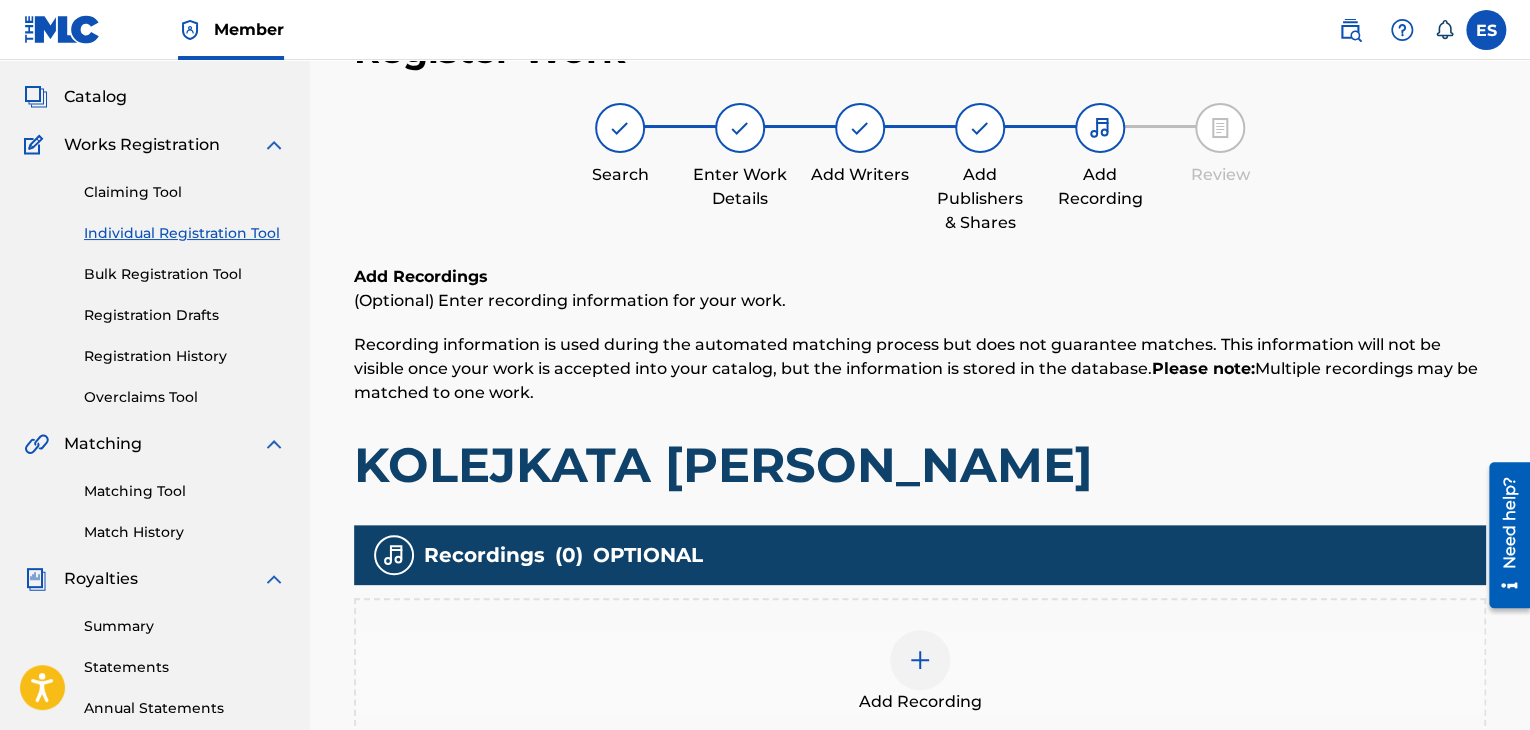 scroll, scrollTop: 90, scrollLeft: 0, axis: vertical 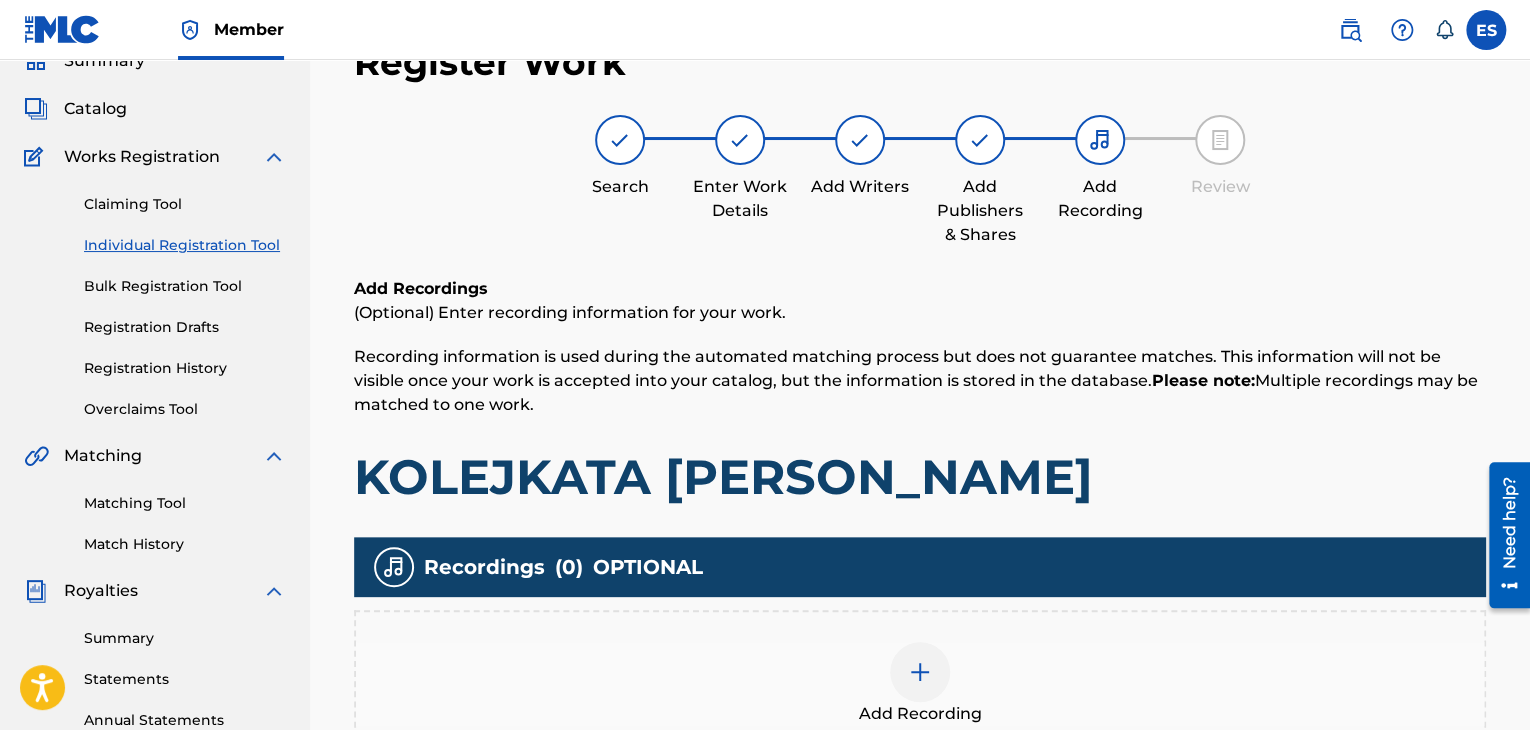 click at bounding box center [920, 672] 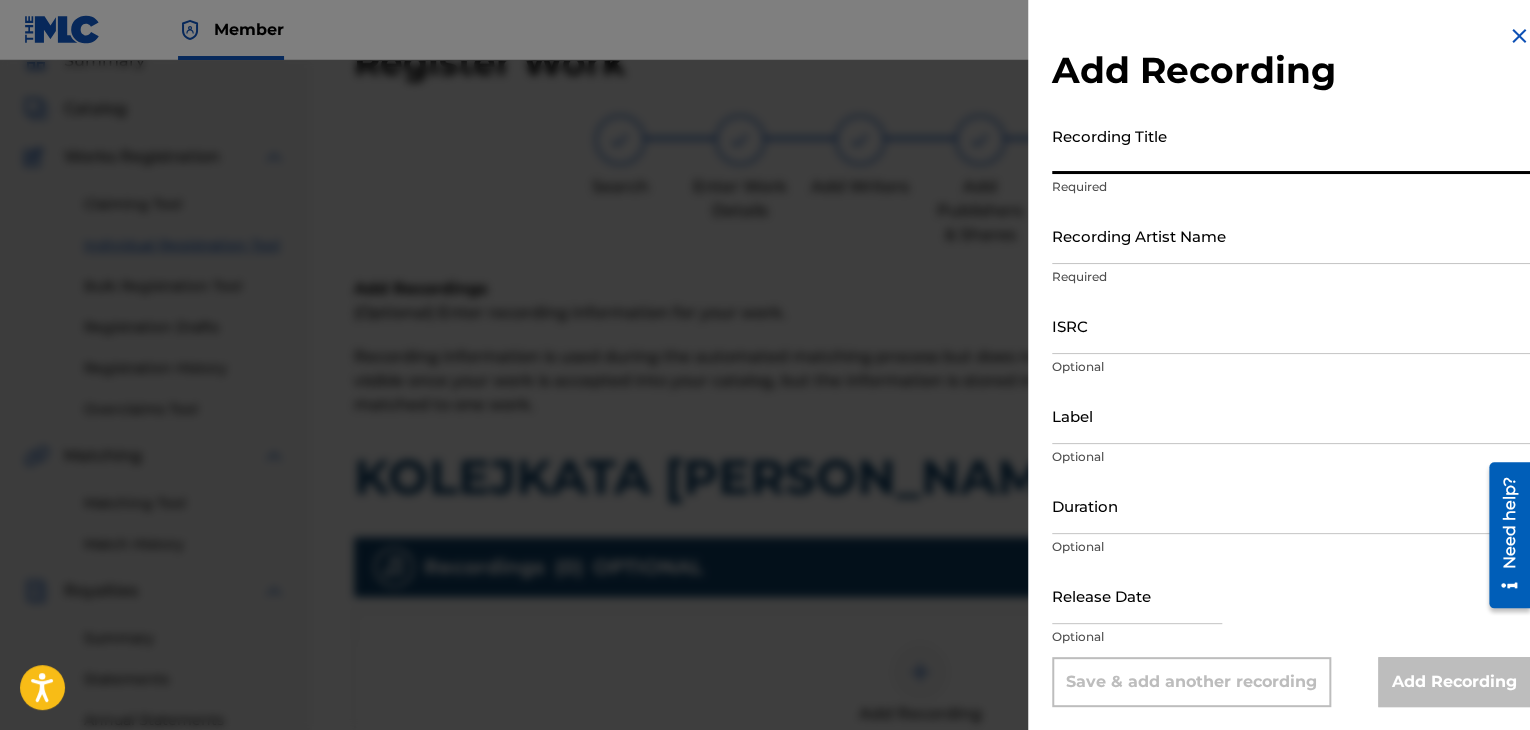 paste on "KOLEJKATA [PERSON_NAME]" 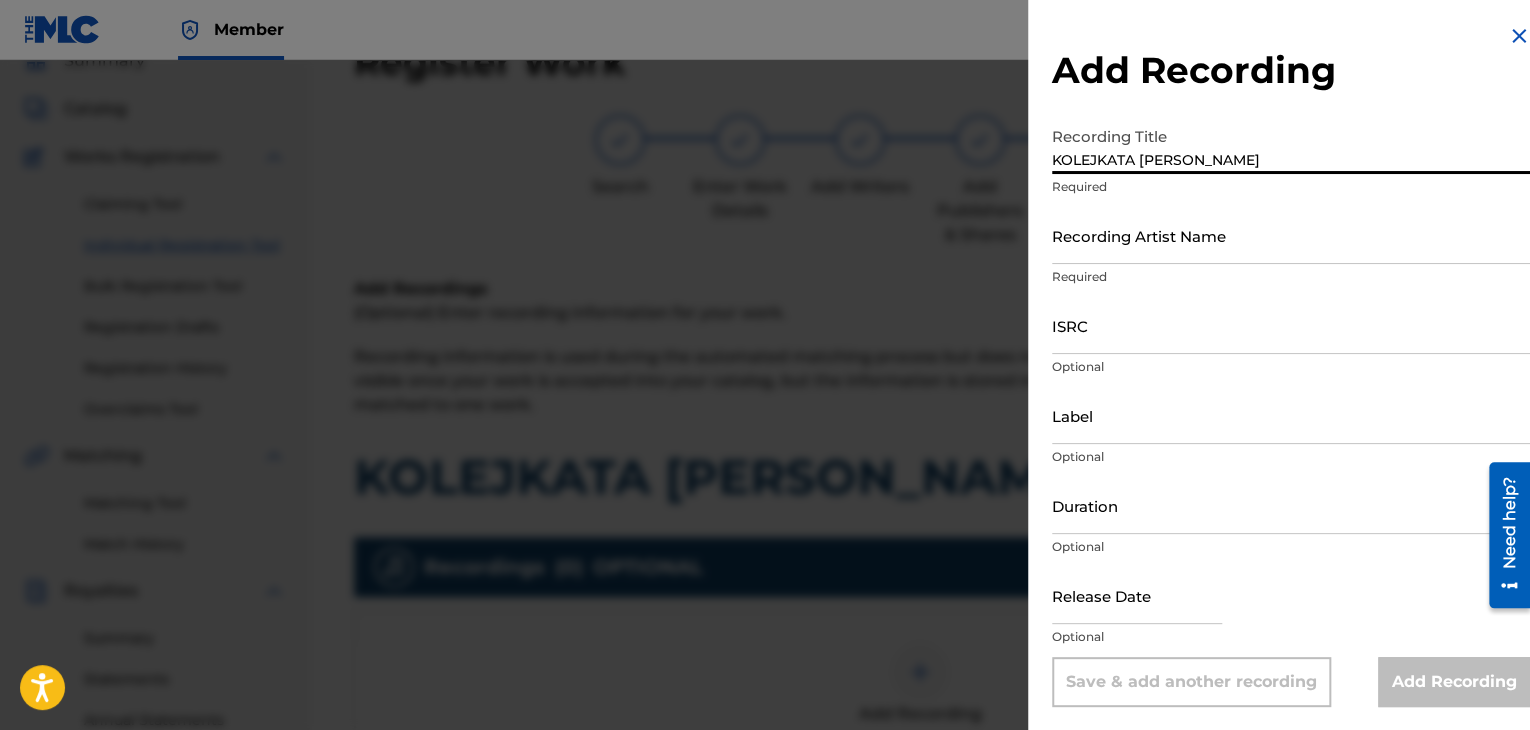 type on "KOLEJKATA [PERSON_NAME]" 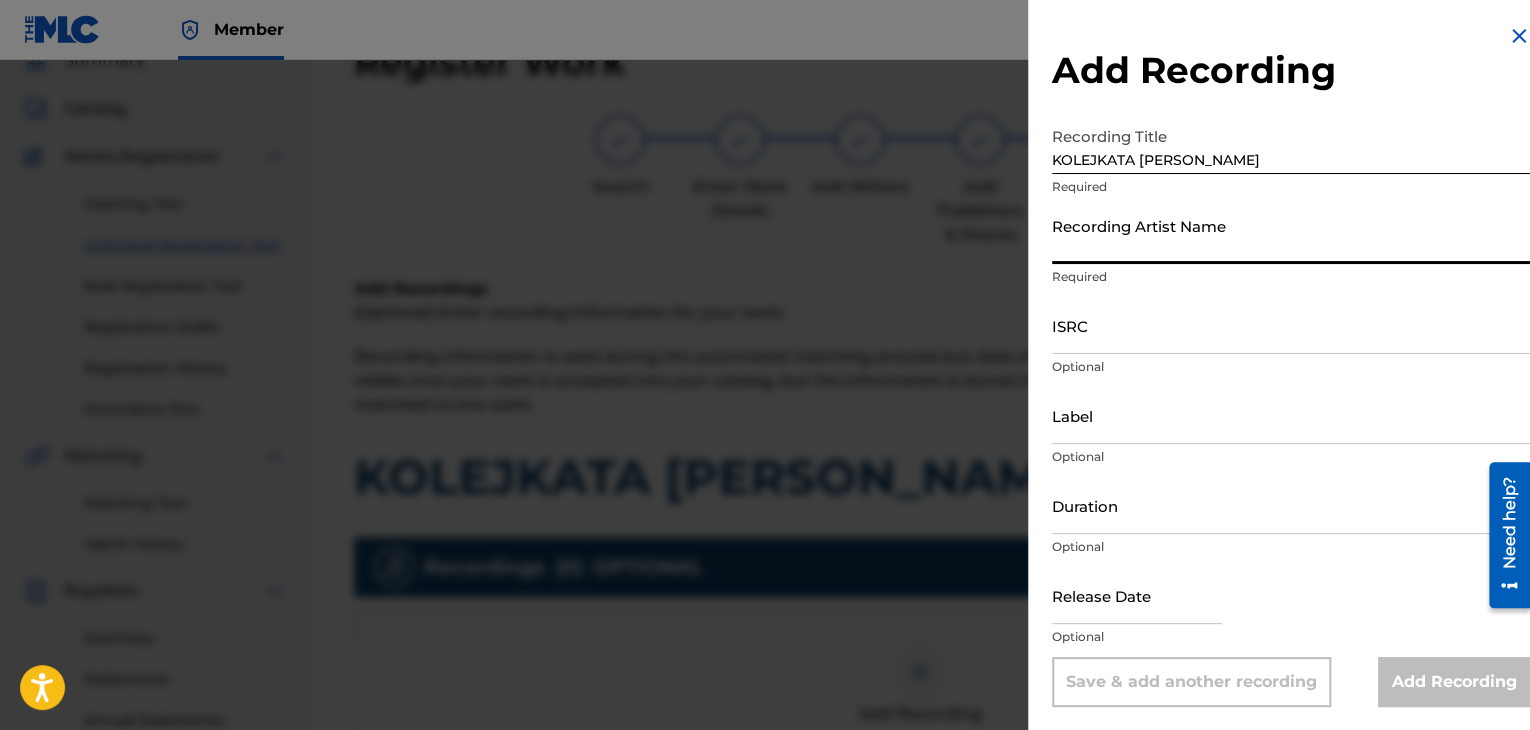 paste on "NLO" 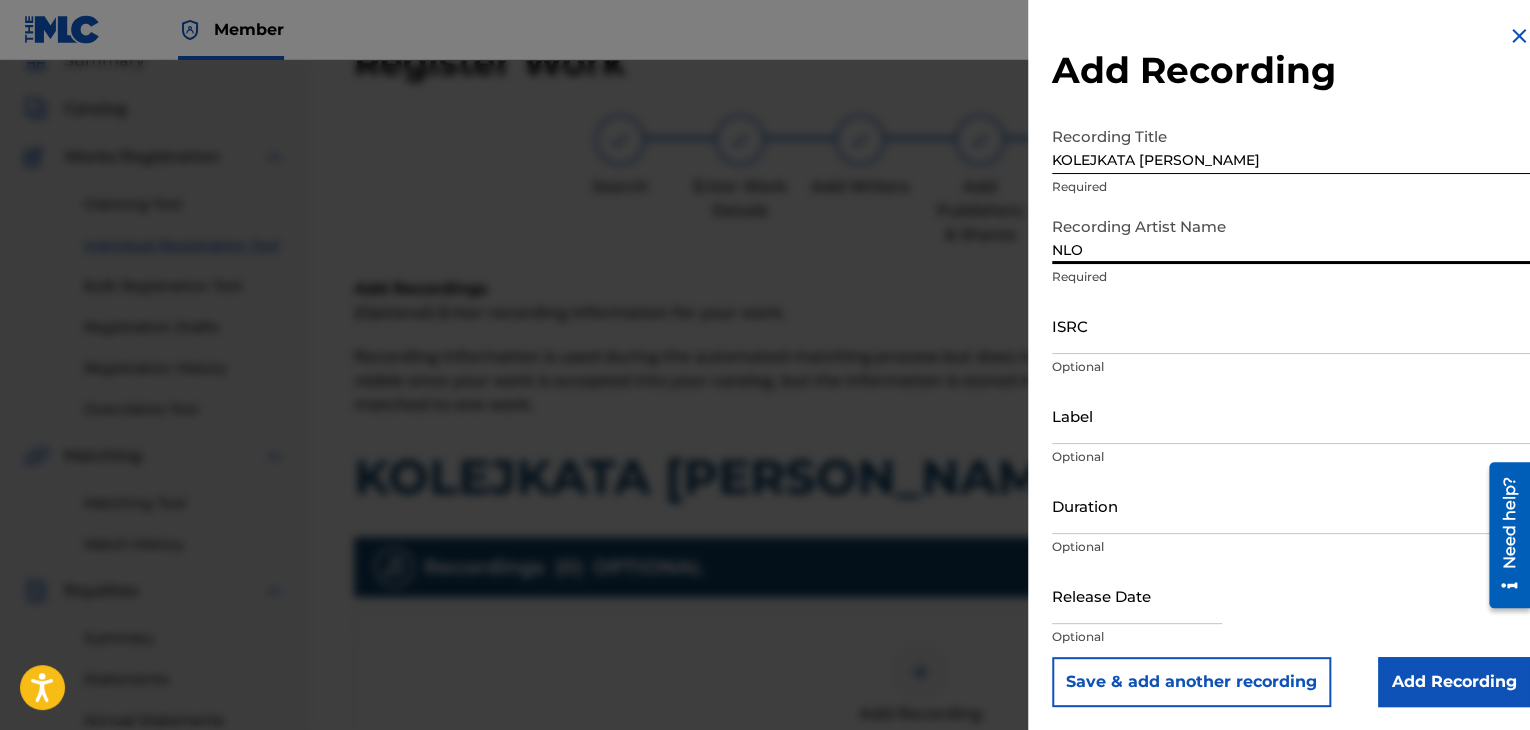 type on "NLO" 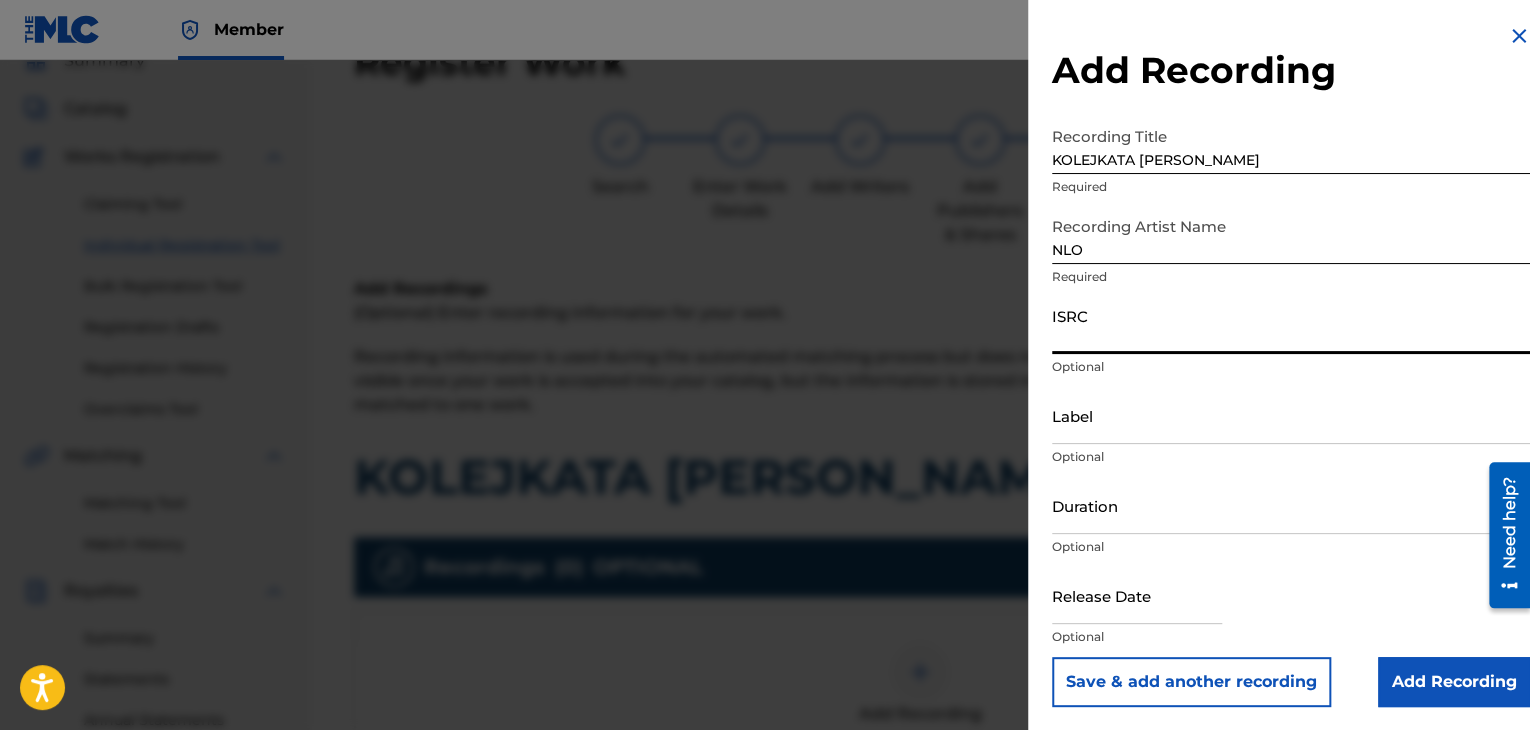 paste on "BGA260950714" 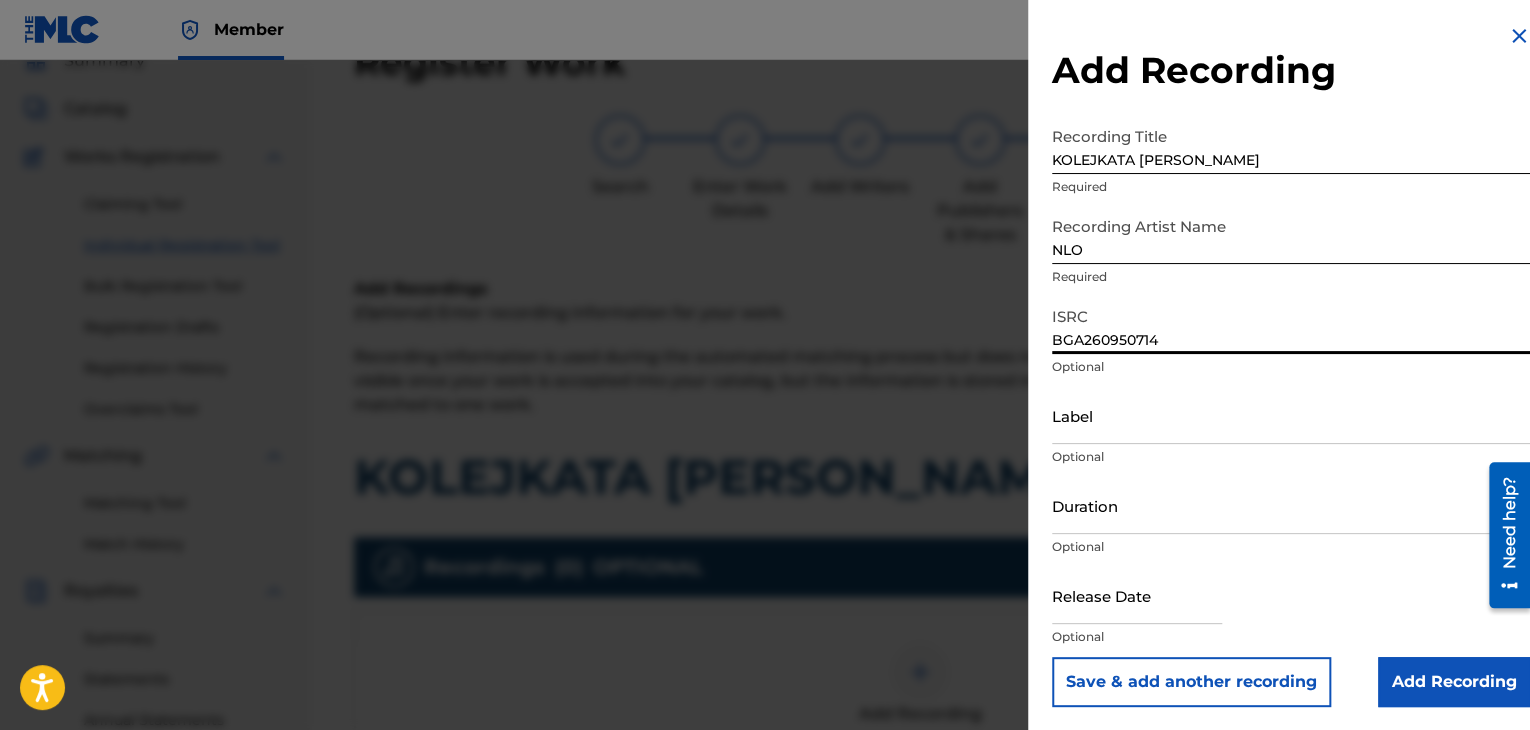 type on "BGA260950714" 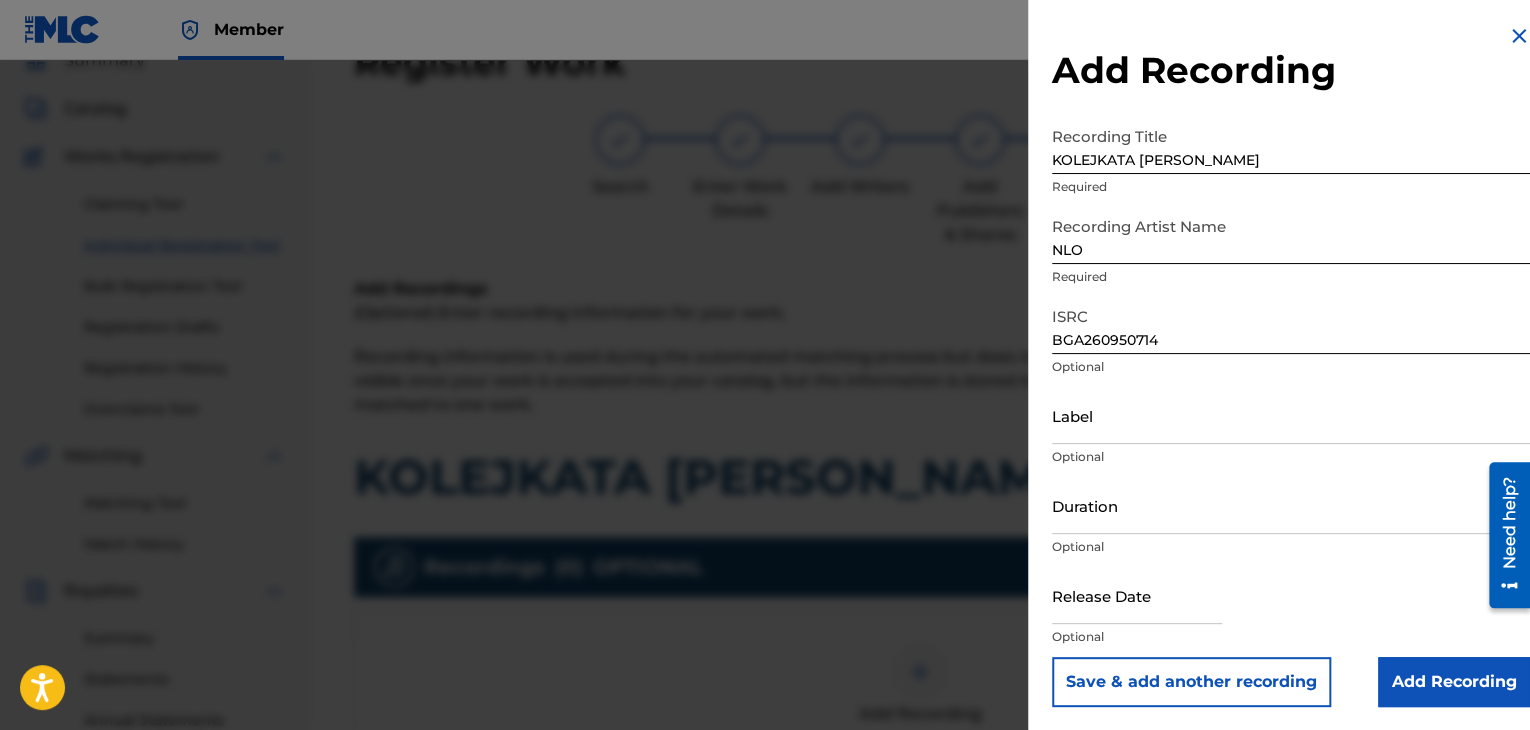 drag, startPoint x: 1072, startPoint y: 373, endPoint x: 1049, endPoint y: 421, distance: 53.225933 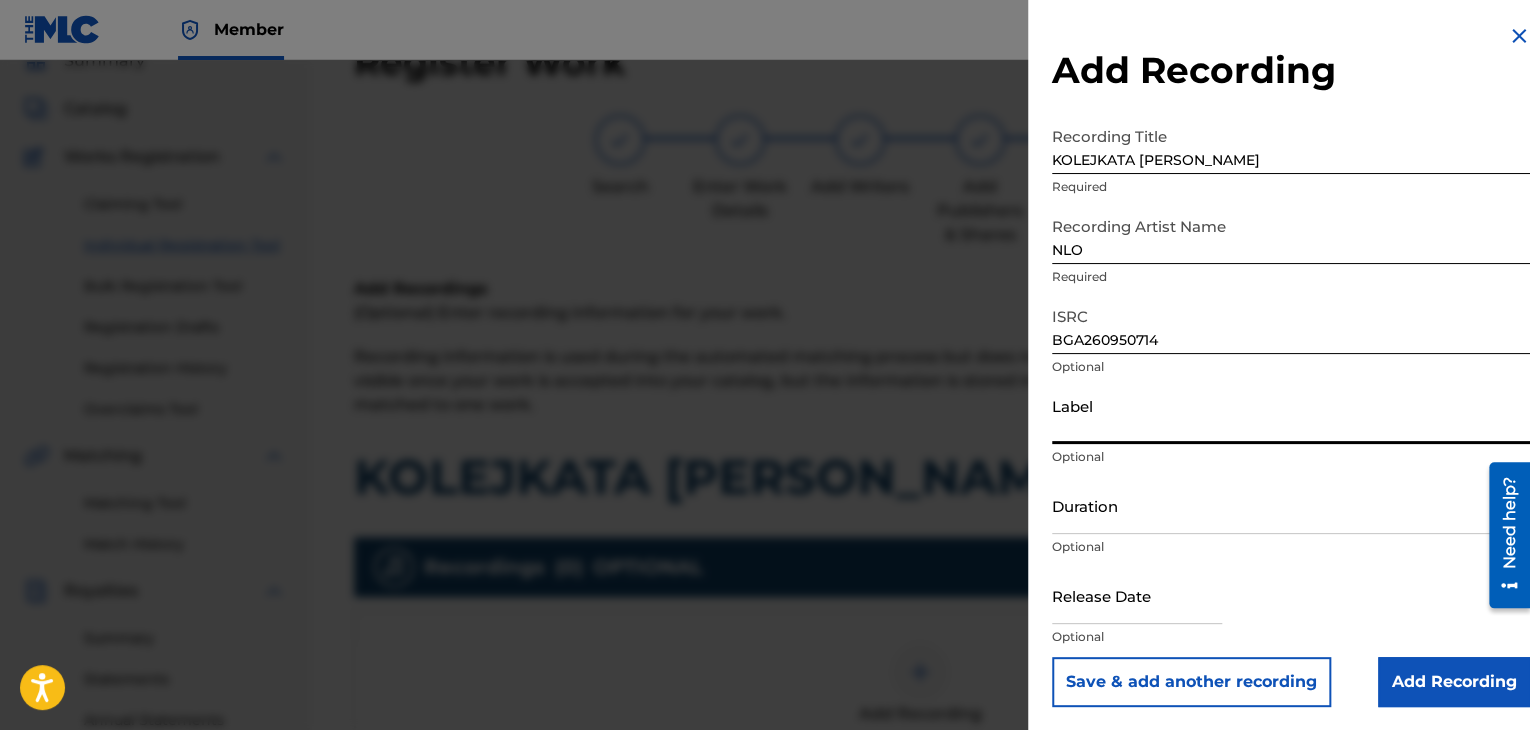 drag, startPoint x: 1049, startPoint y: 421, endPoint x: 1073, endPoint y: 436, distance: 28.301943 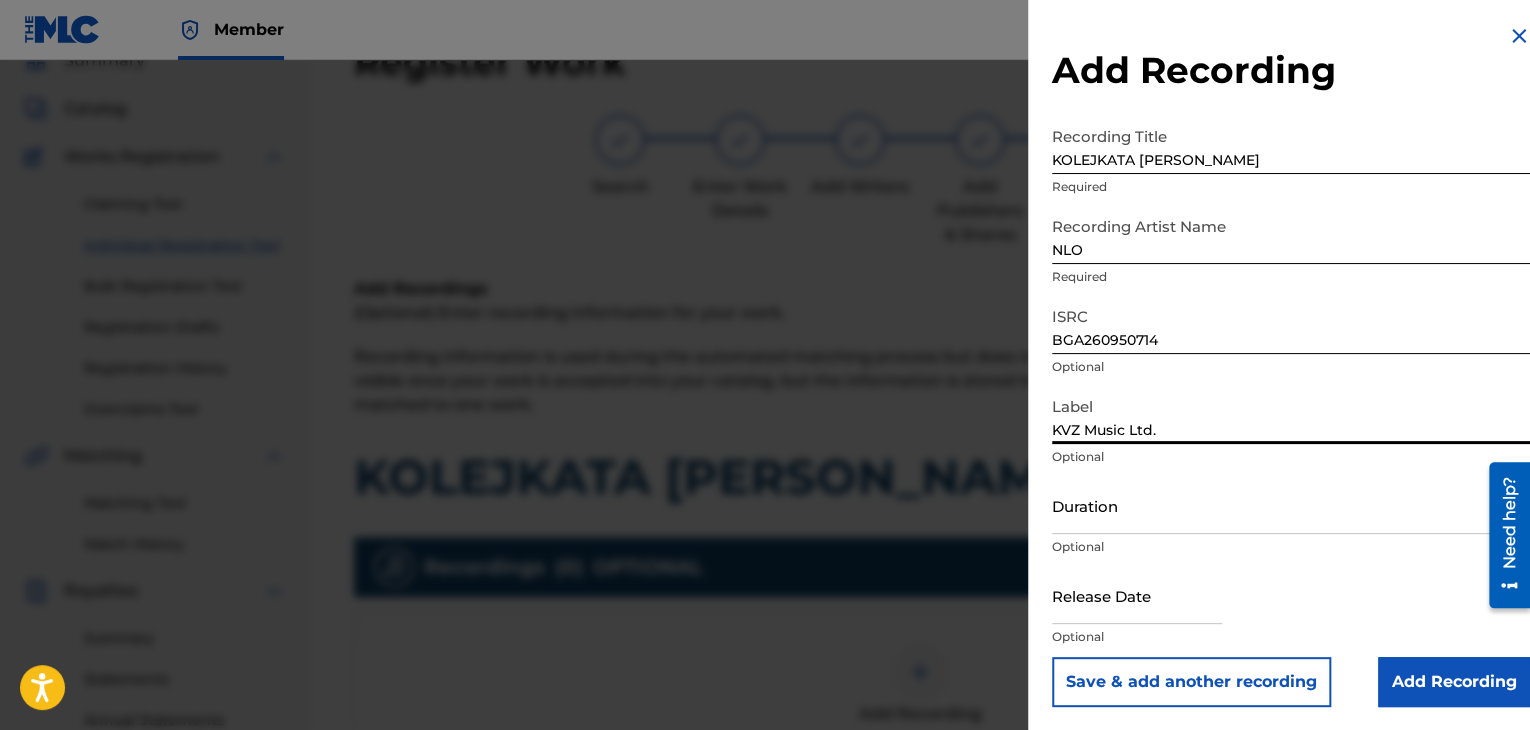 type on "KVZ Music Ltd." 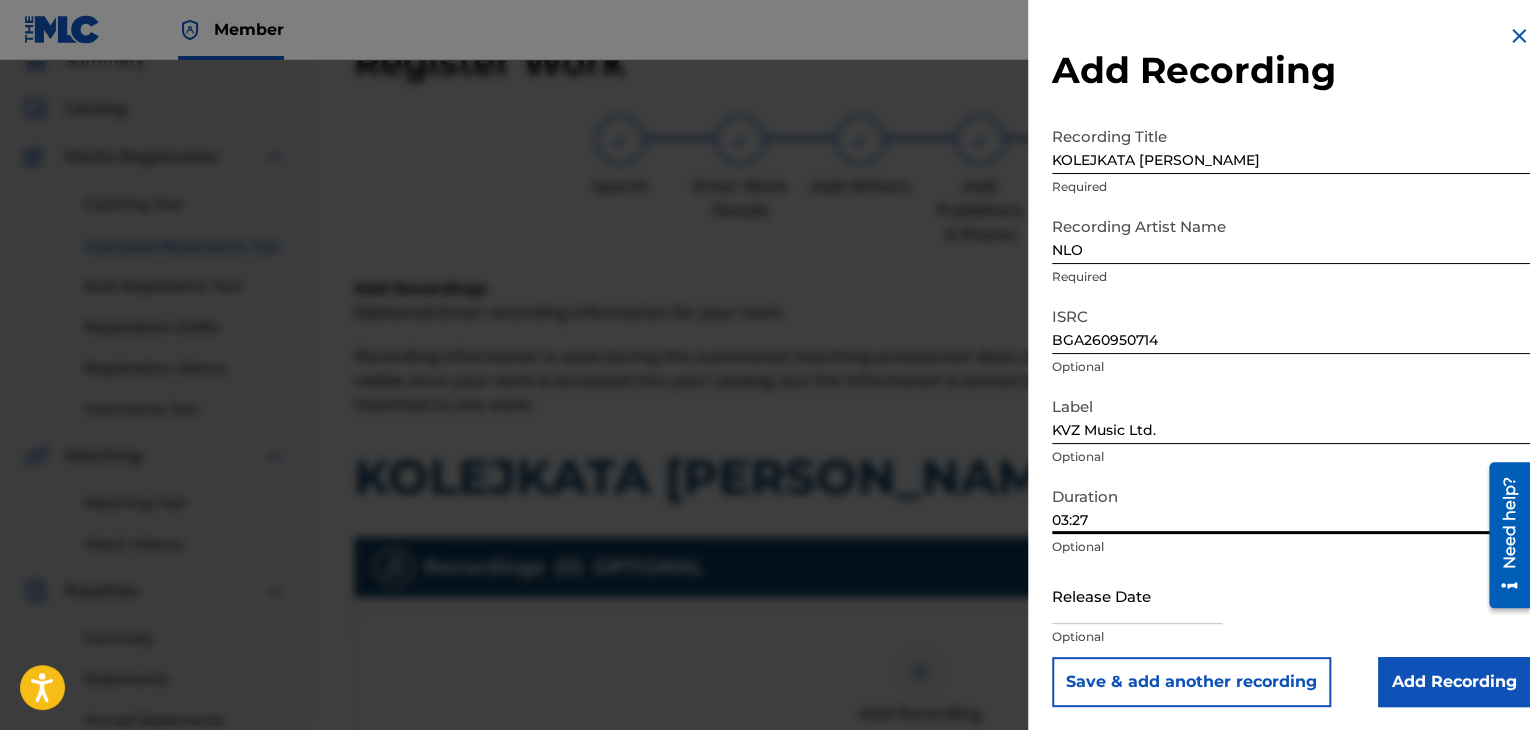 scroll, scrollTop: 1, scrollLeft: 0, axis: vertical 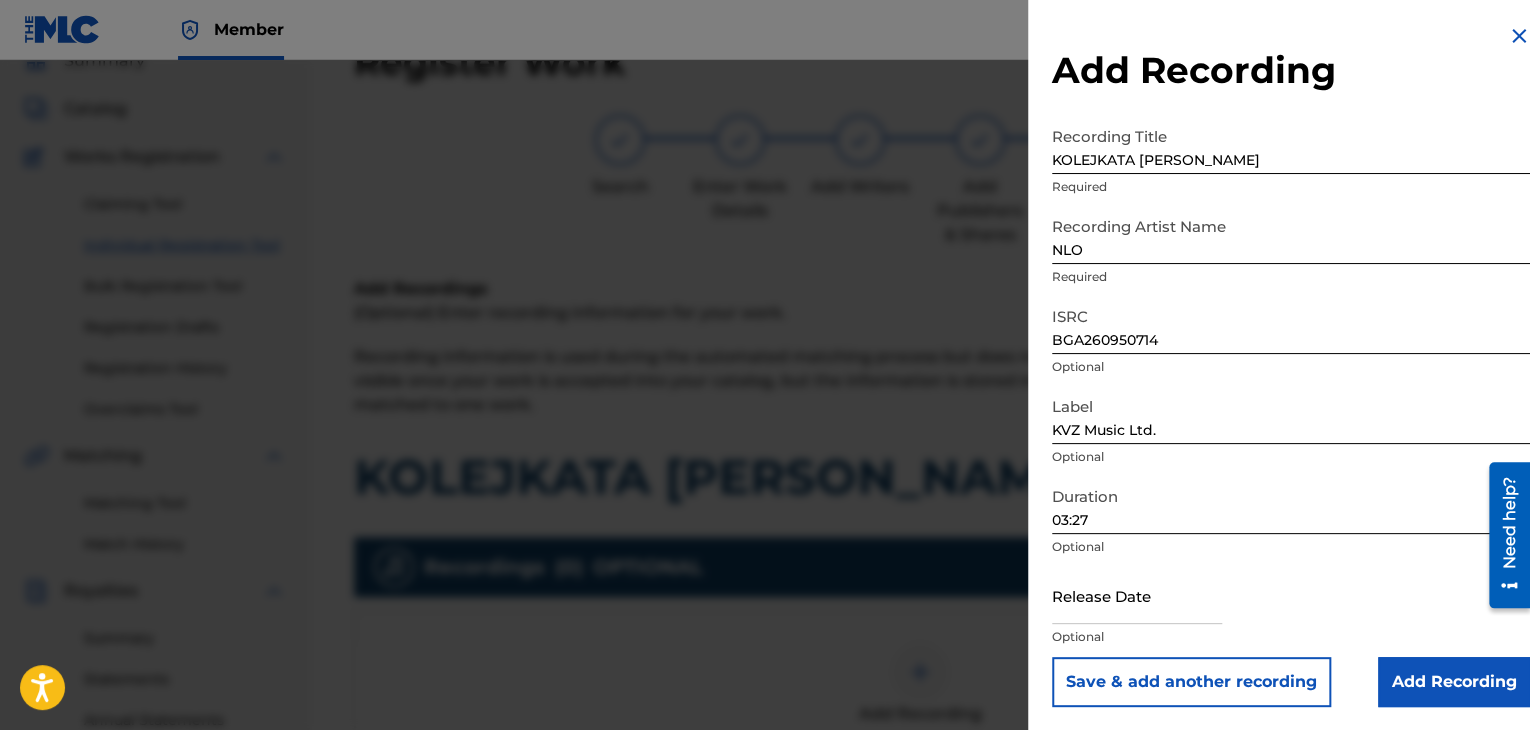 click on "Add Recording" at bounding box center (1454, 682) 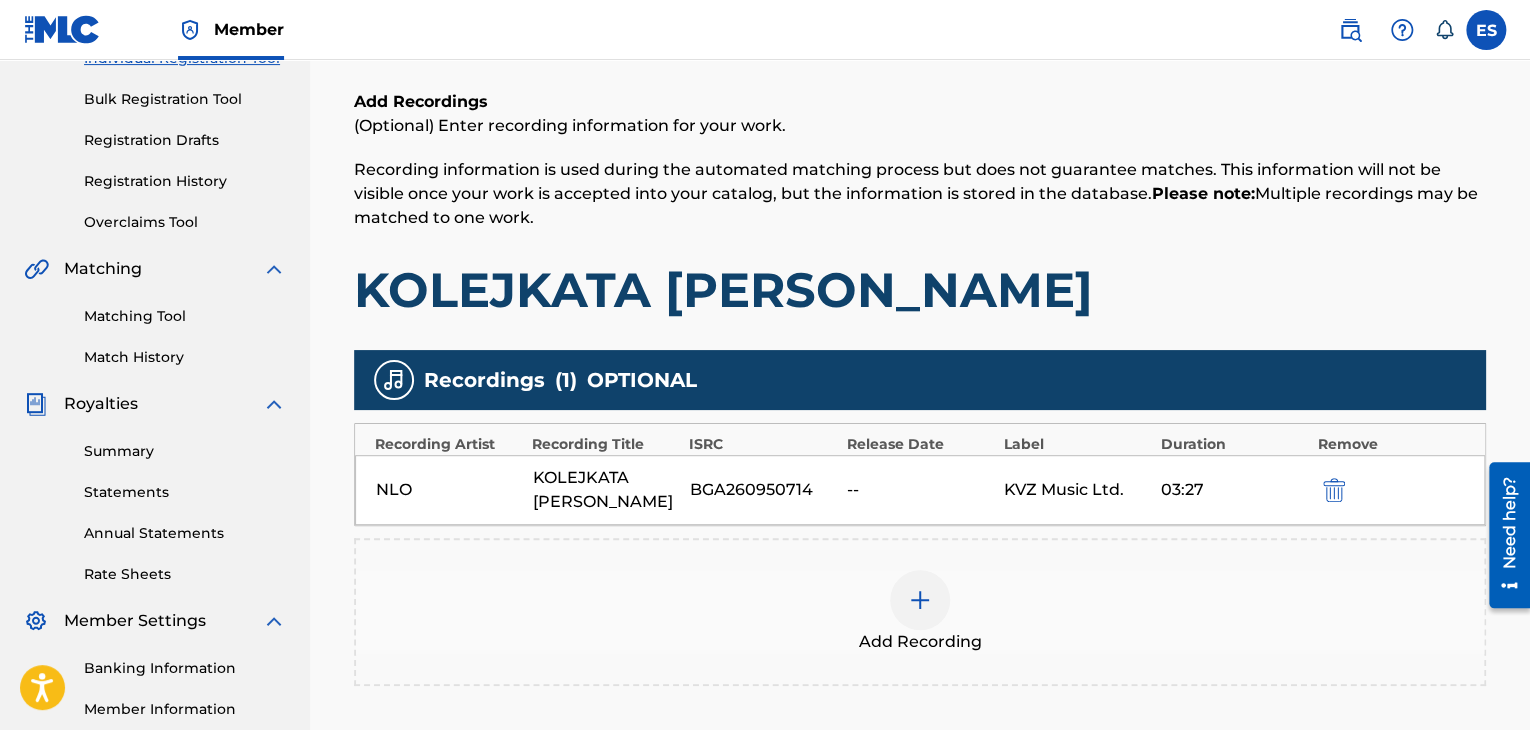 scroll, scrollTop: 390, scrollLeft: 0, axis: vertical 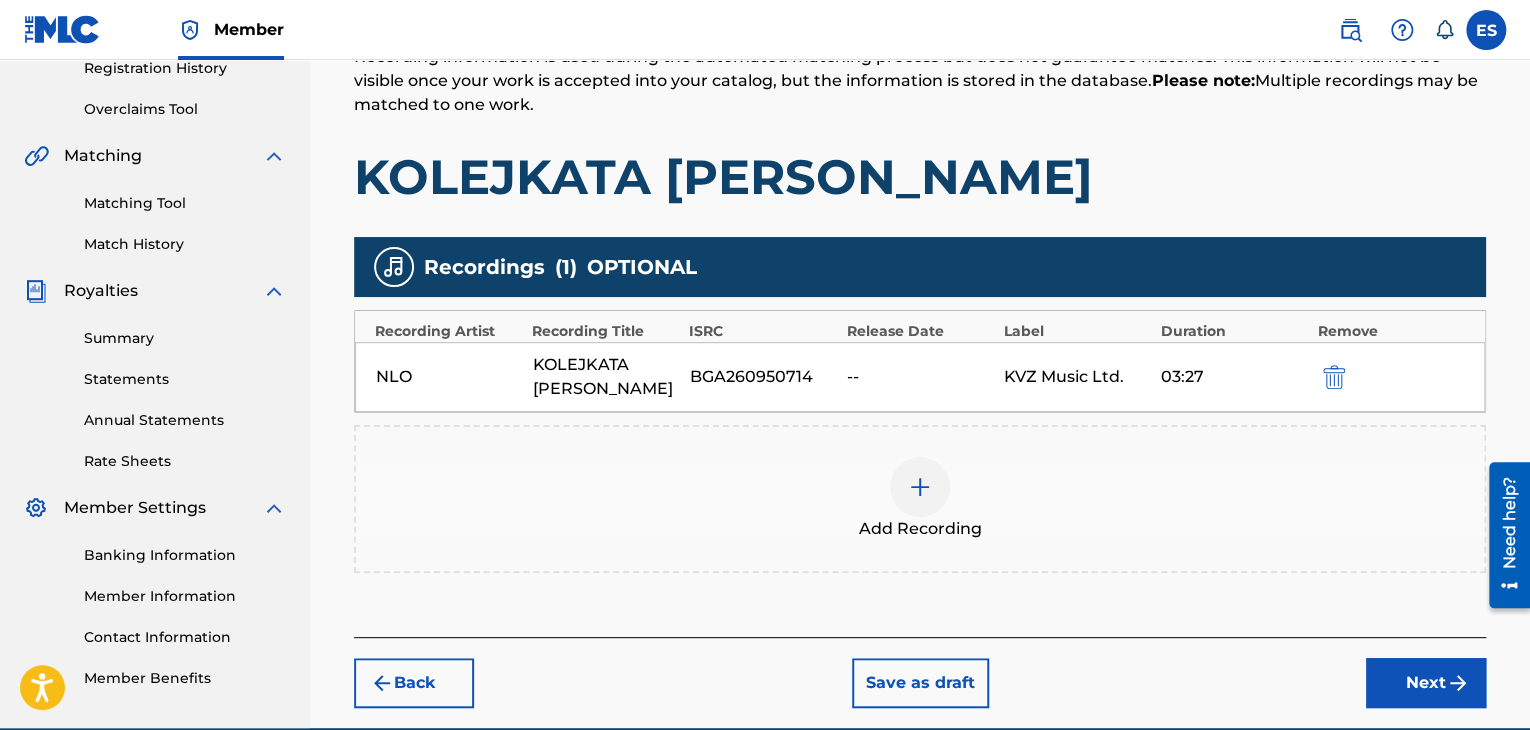 click on "Add Recording" at bounding box center [920, 499] 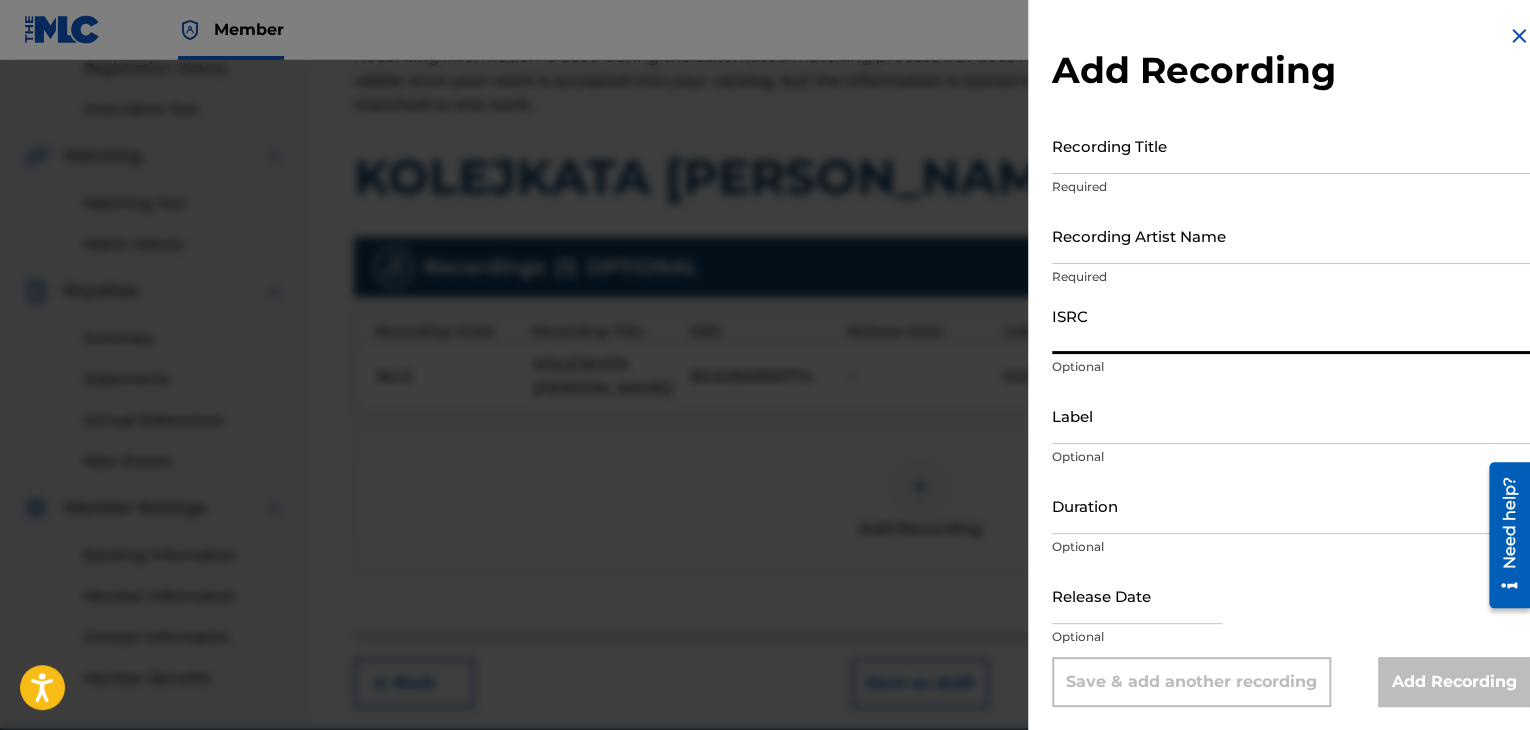 paste on "BGA262350510" 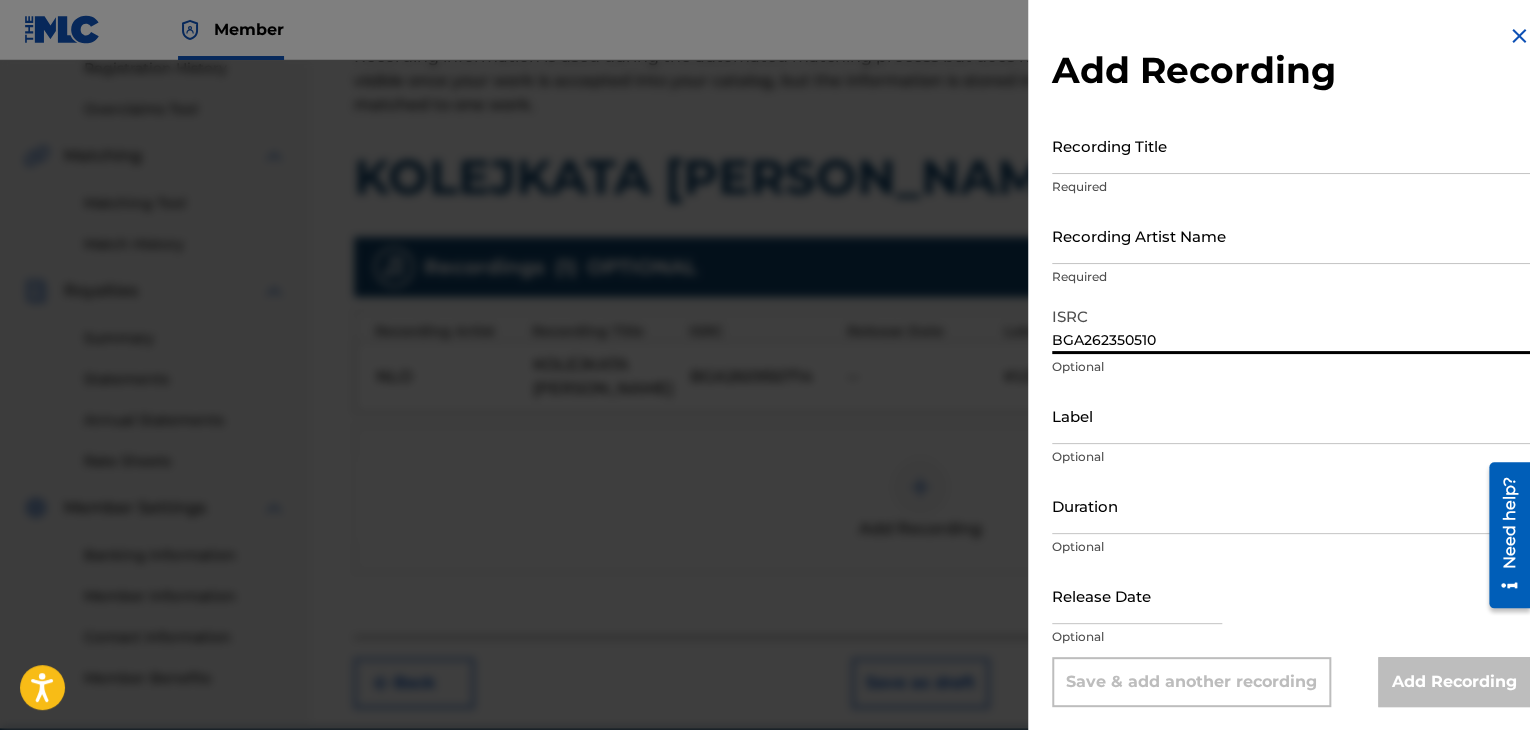 type on "BGA262350510" 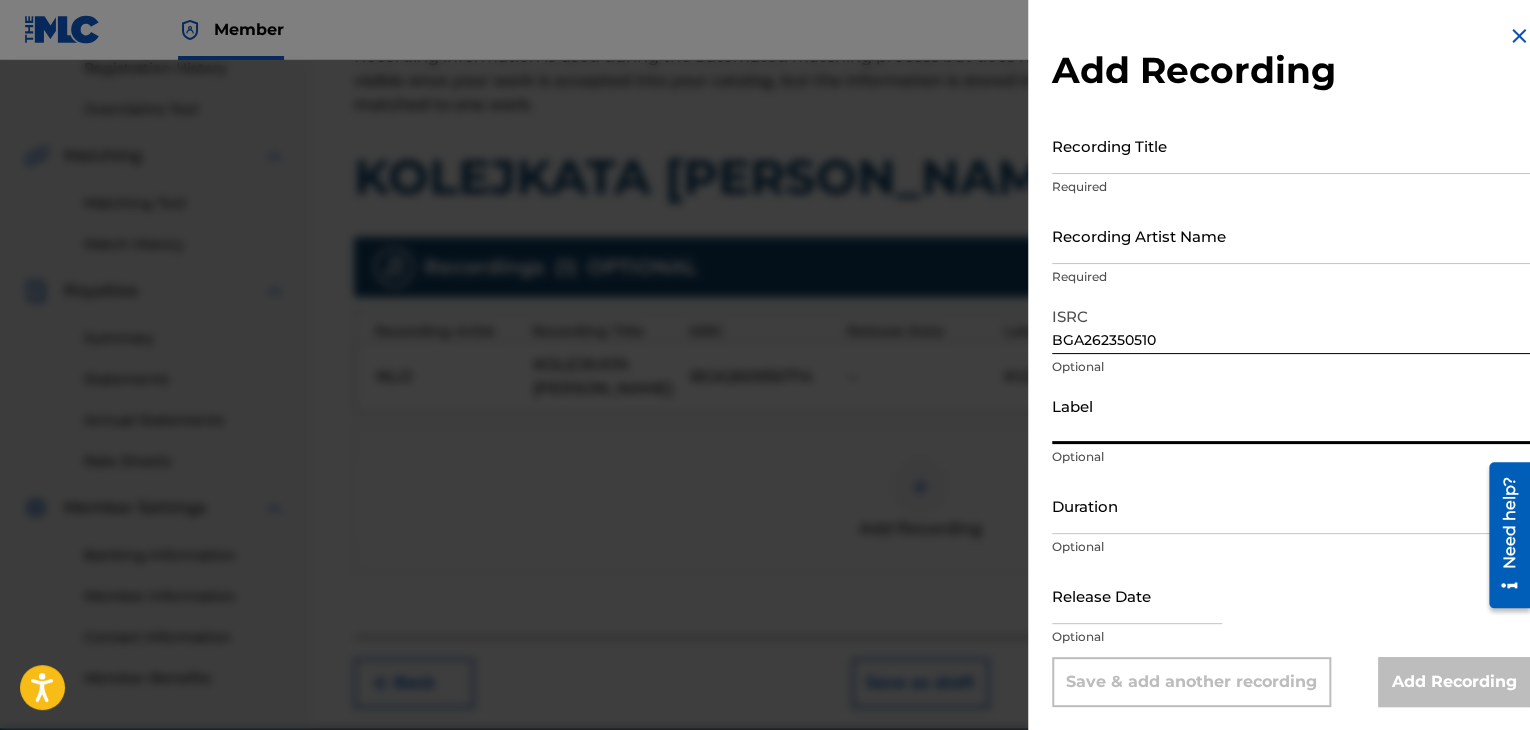 paste on "MIK BALKANTON AD" 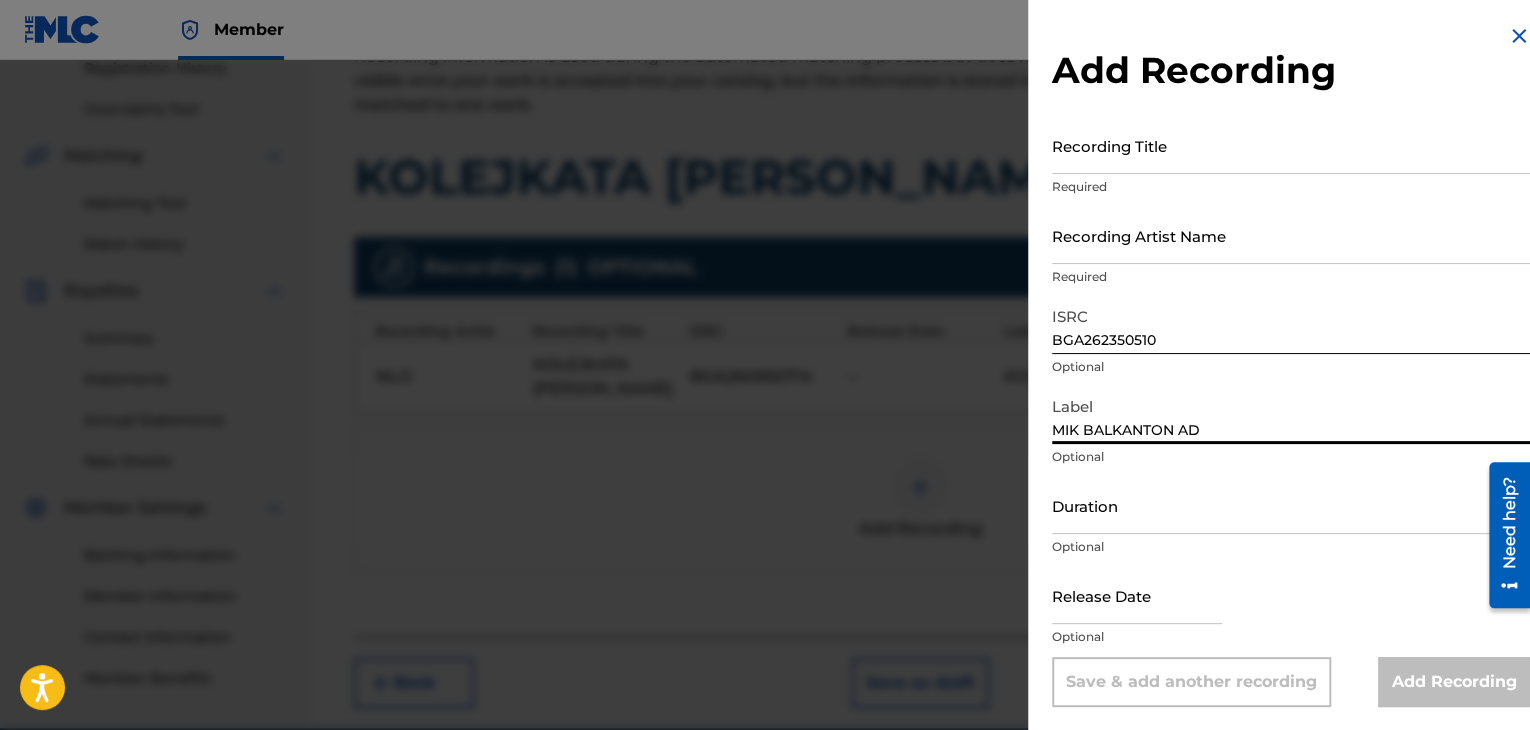 type on "MIK BALKANTON AD" 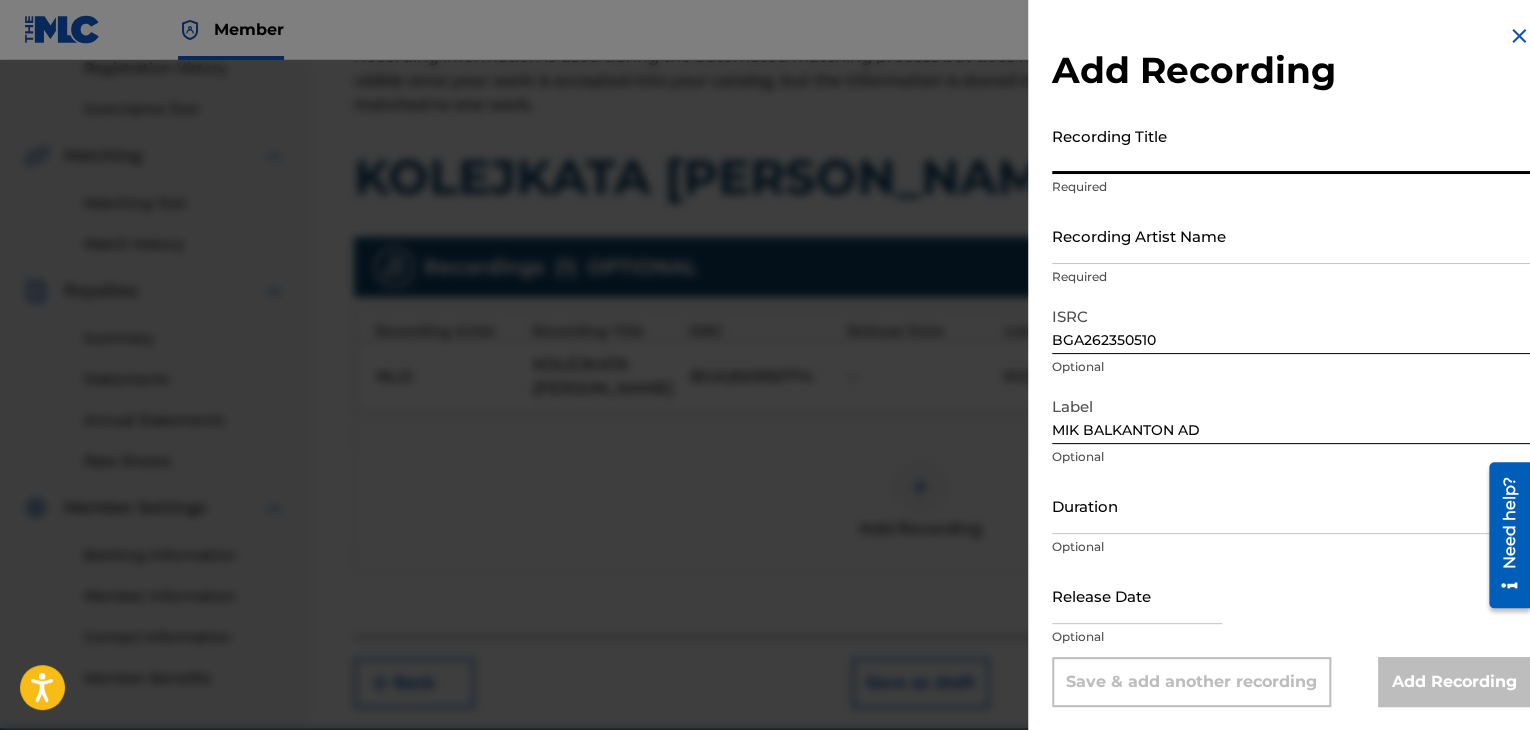 paste on "KOLEJKATA [PERSON_NAME]" 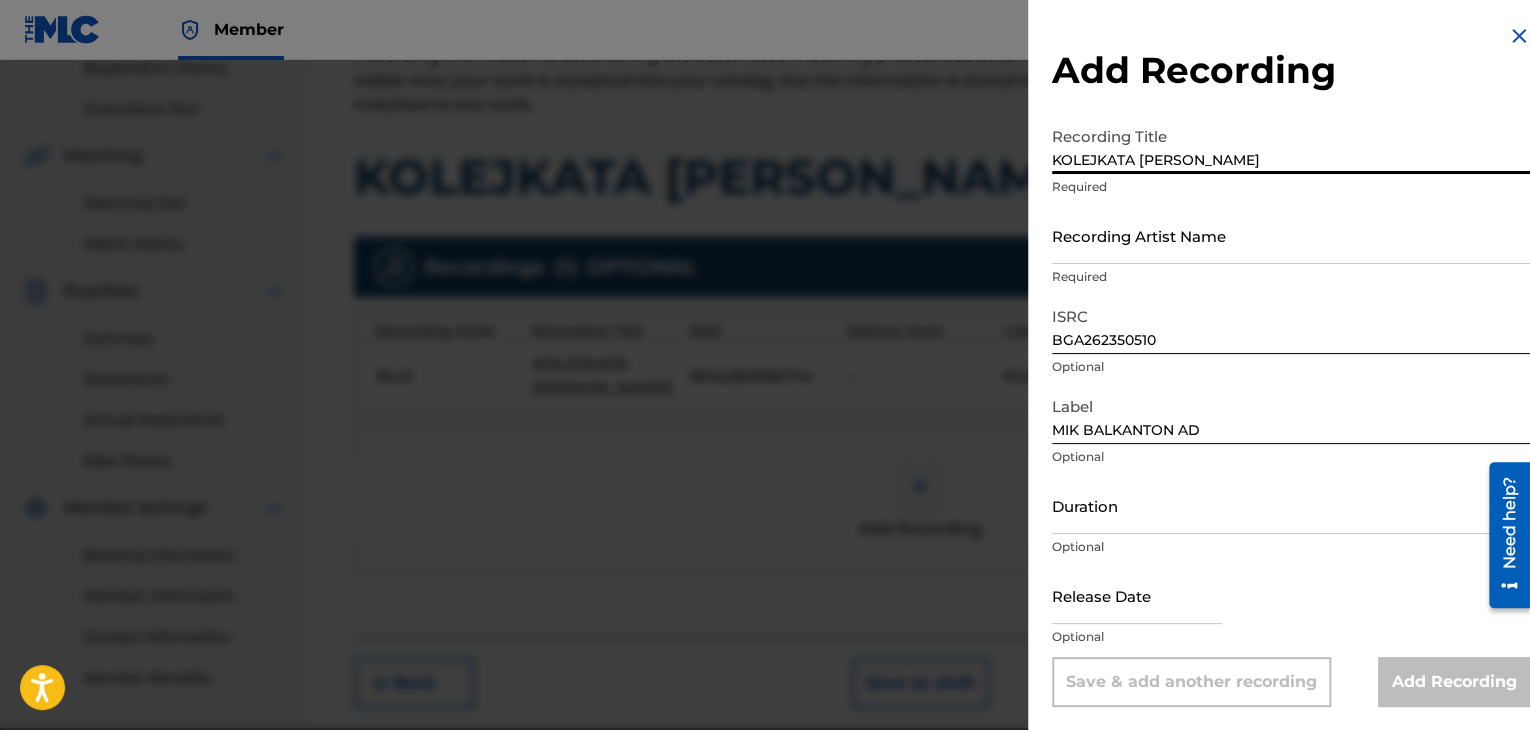 type on "KOLEJKATA [PERSON_NAME]" 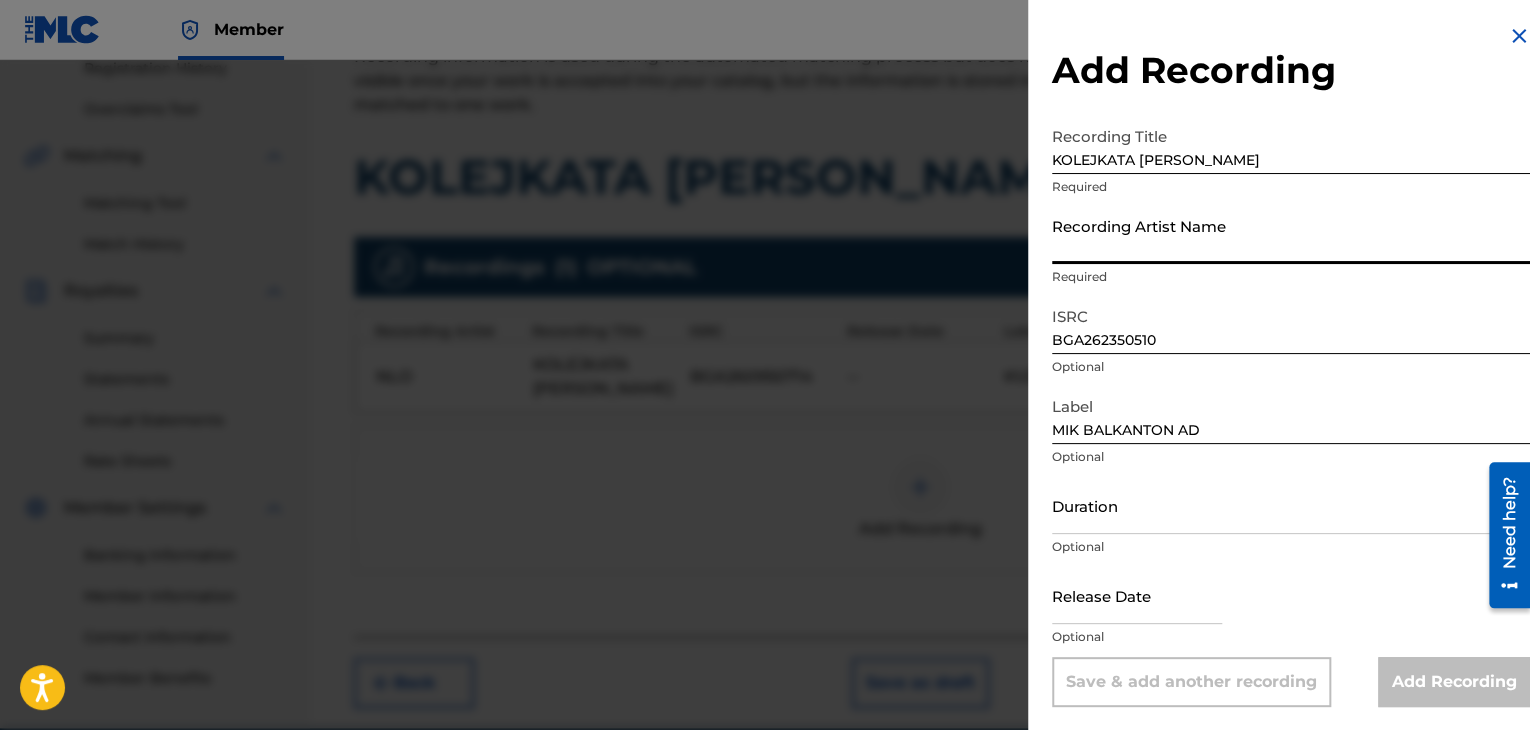 type on "NLO" 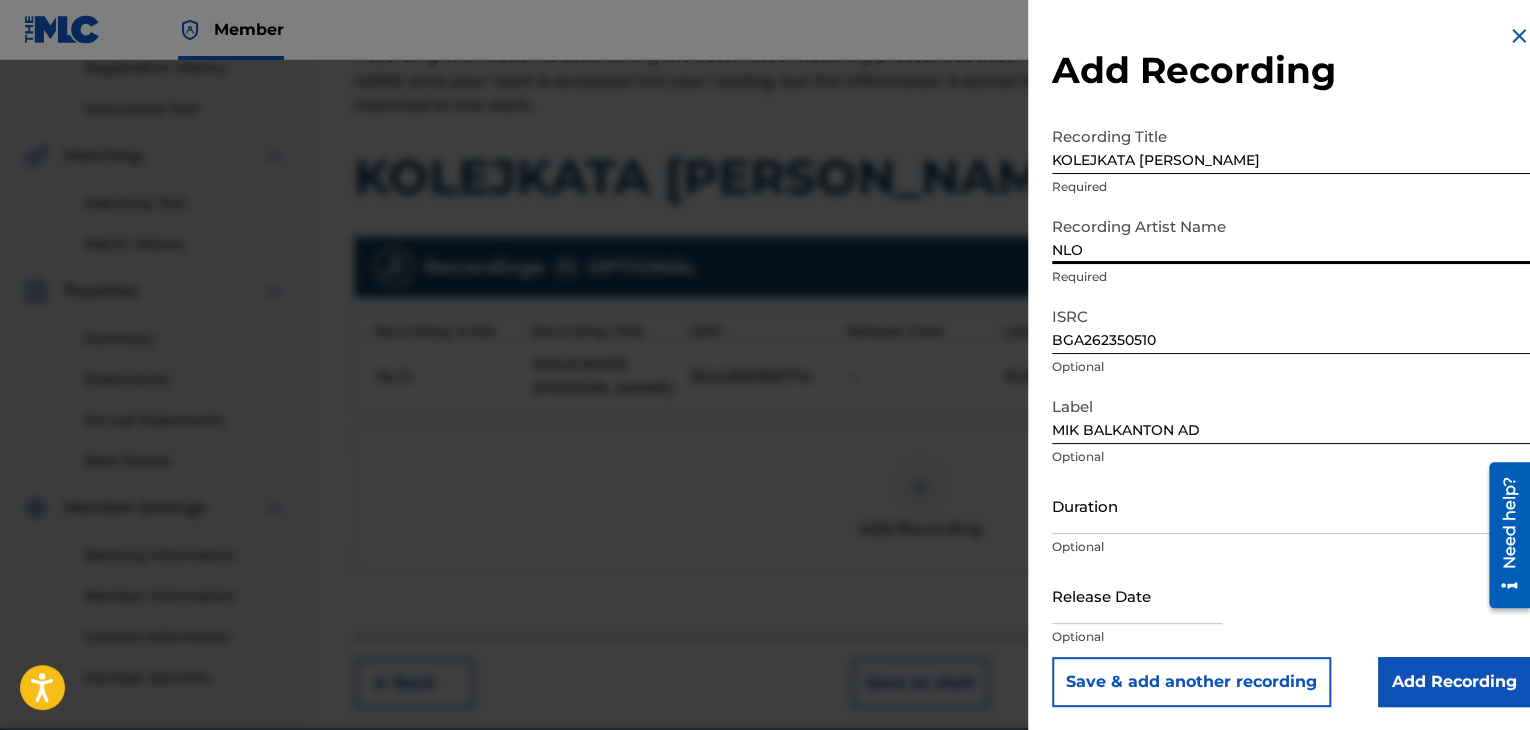click on "Duration" at bounding box center [1291, 505] 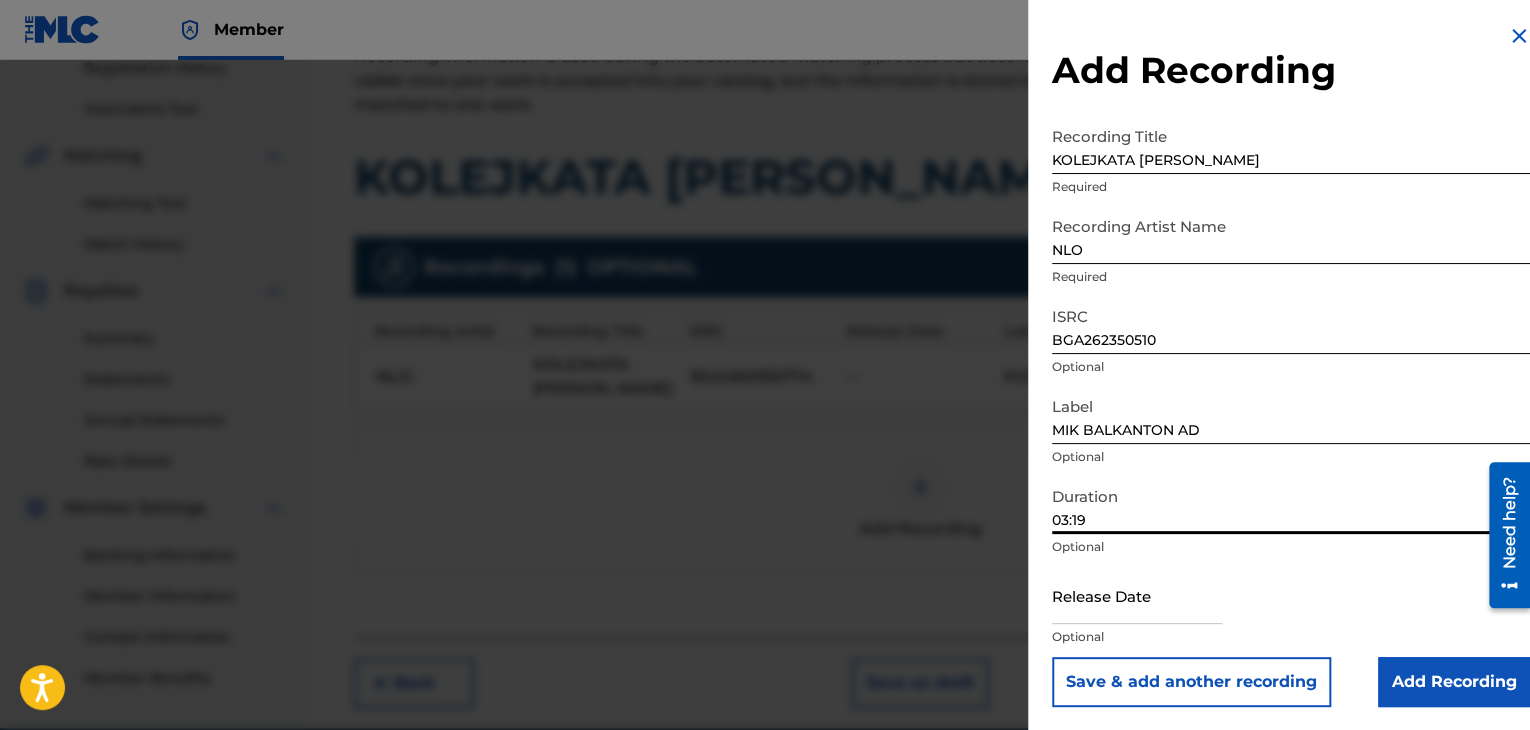 scroll, scrollTop: 1, scrollLeft: 0, axis: vertical 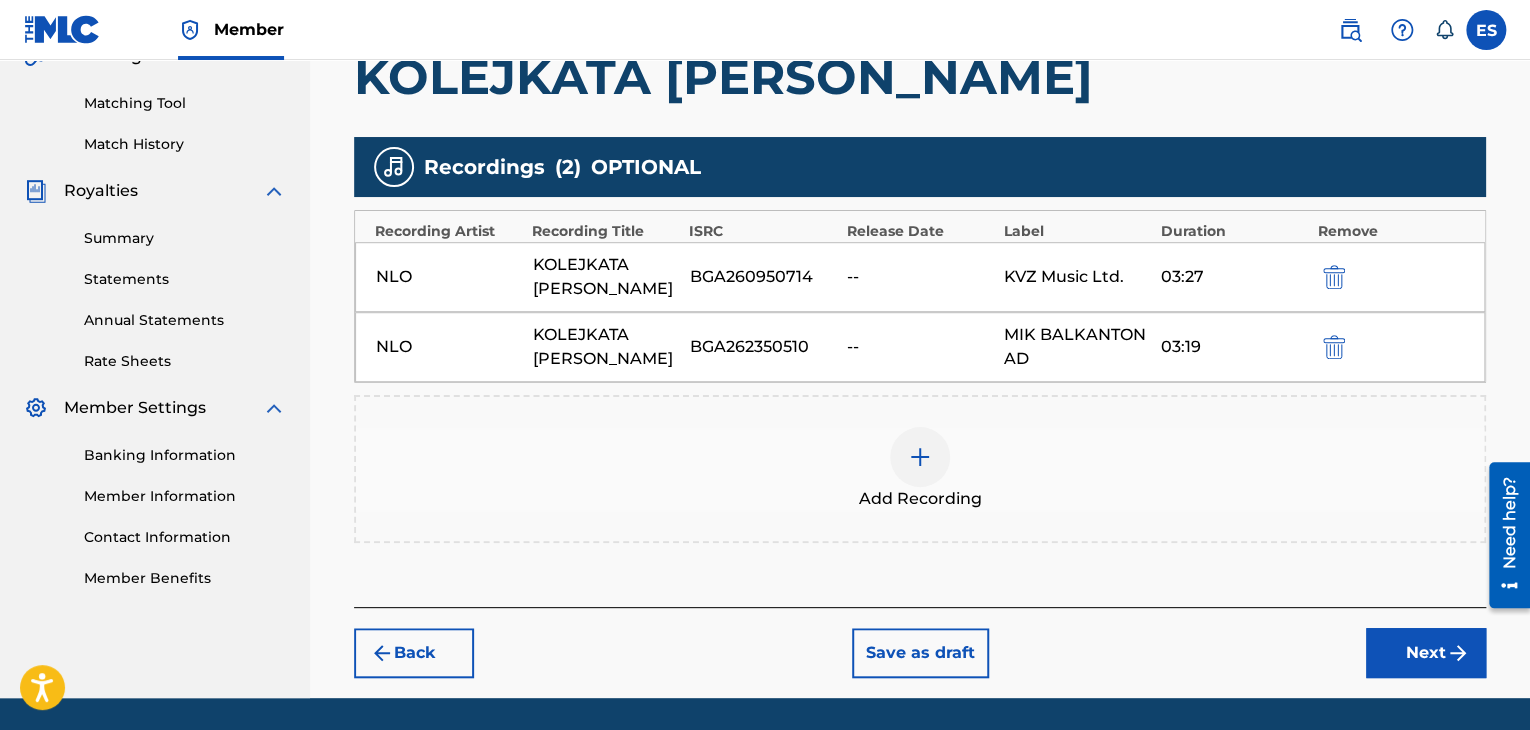 click on "Next" at bounding box center (1426, 653) 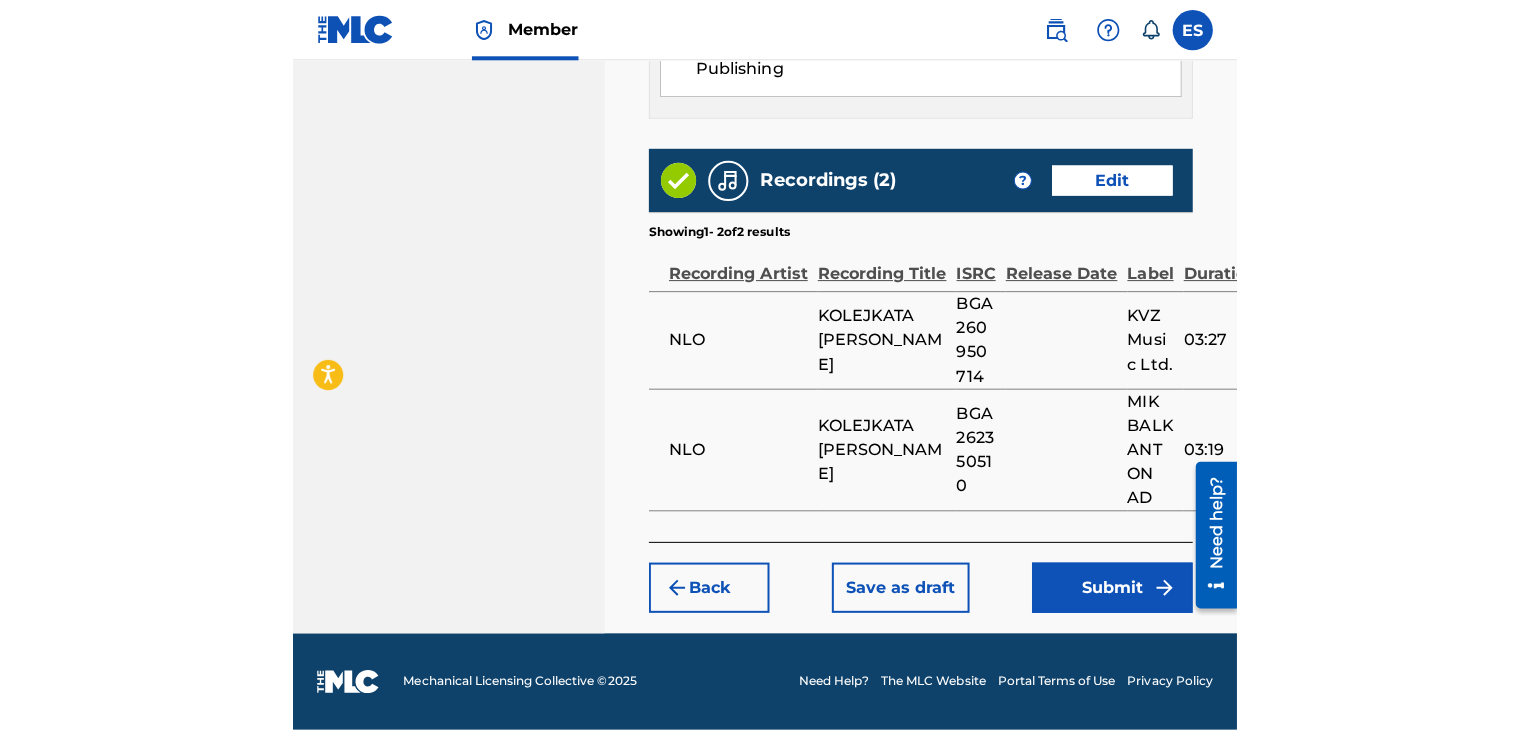 scroll, scrollTop: 1235, scrollLeft: 0, axis: vertical 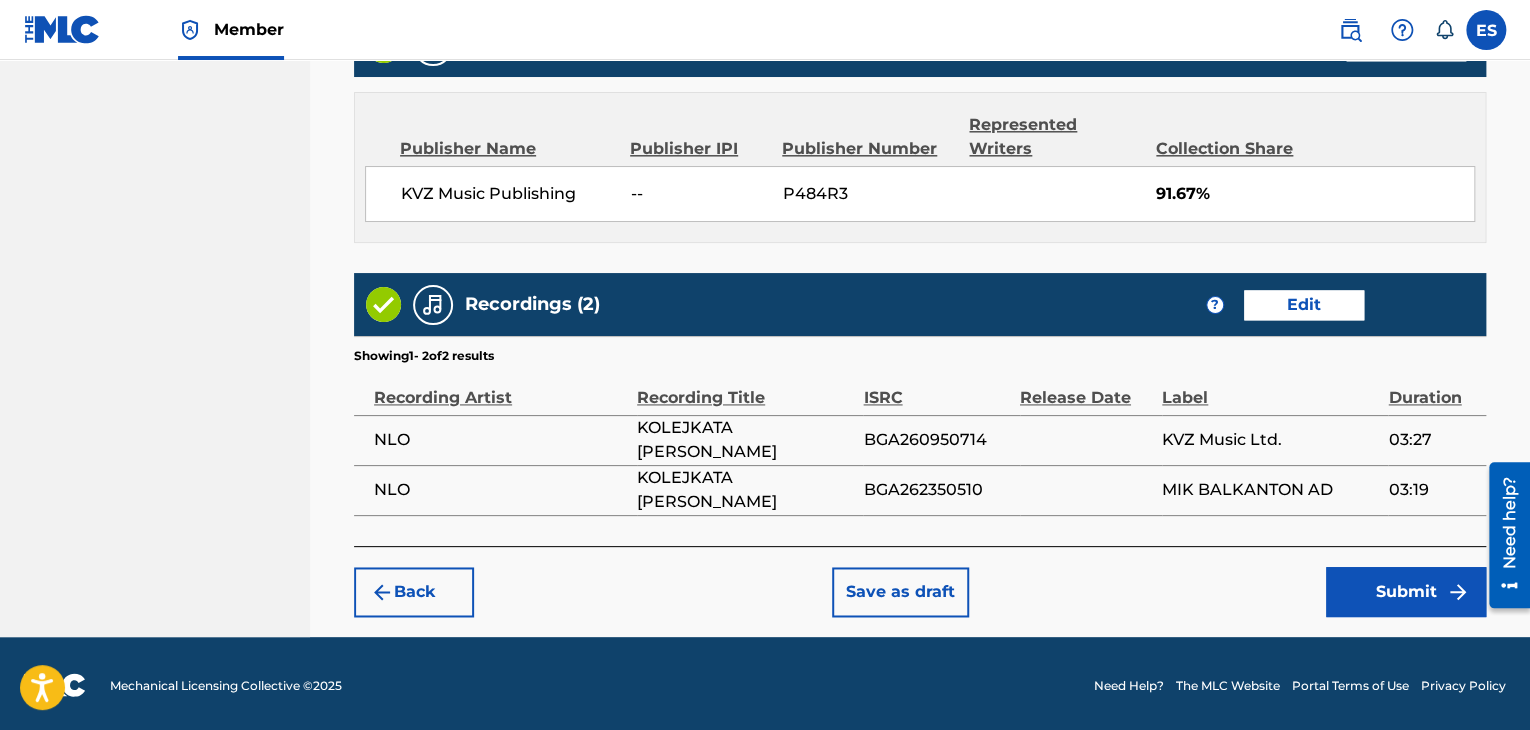 click on "Submit" at bounding box center (1406, 592) 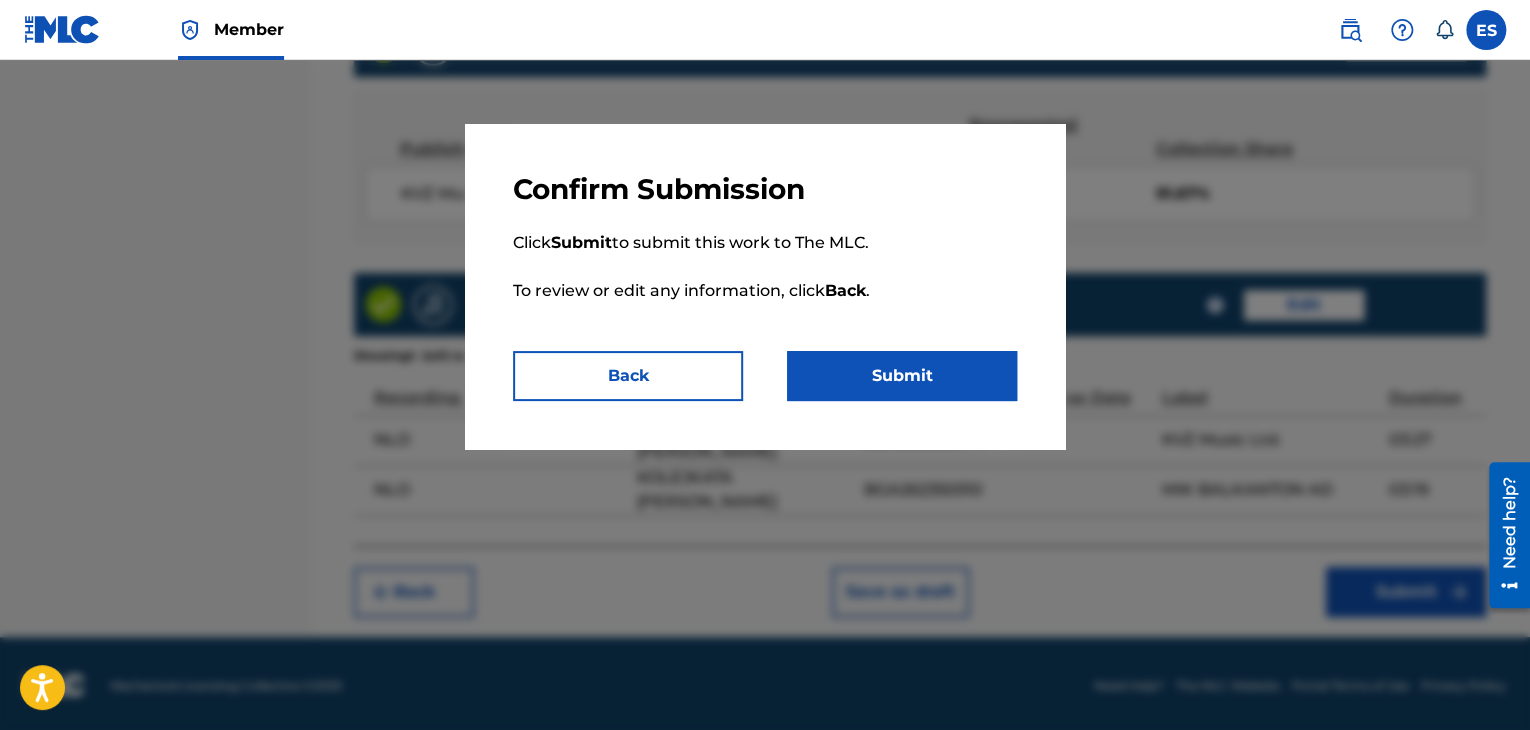 click on "Submit" at bounding box center (902, 376) 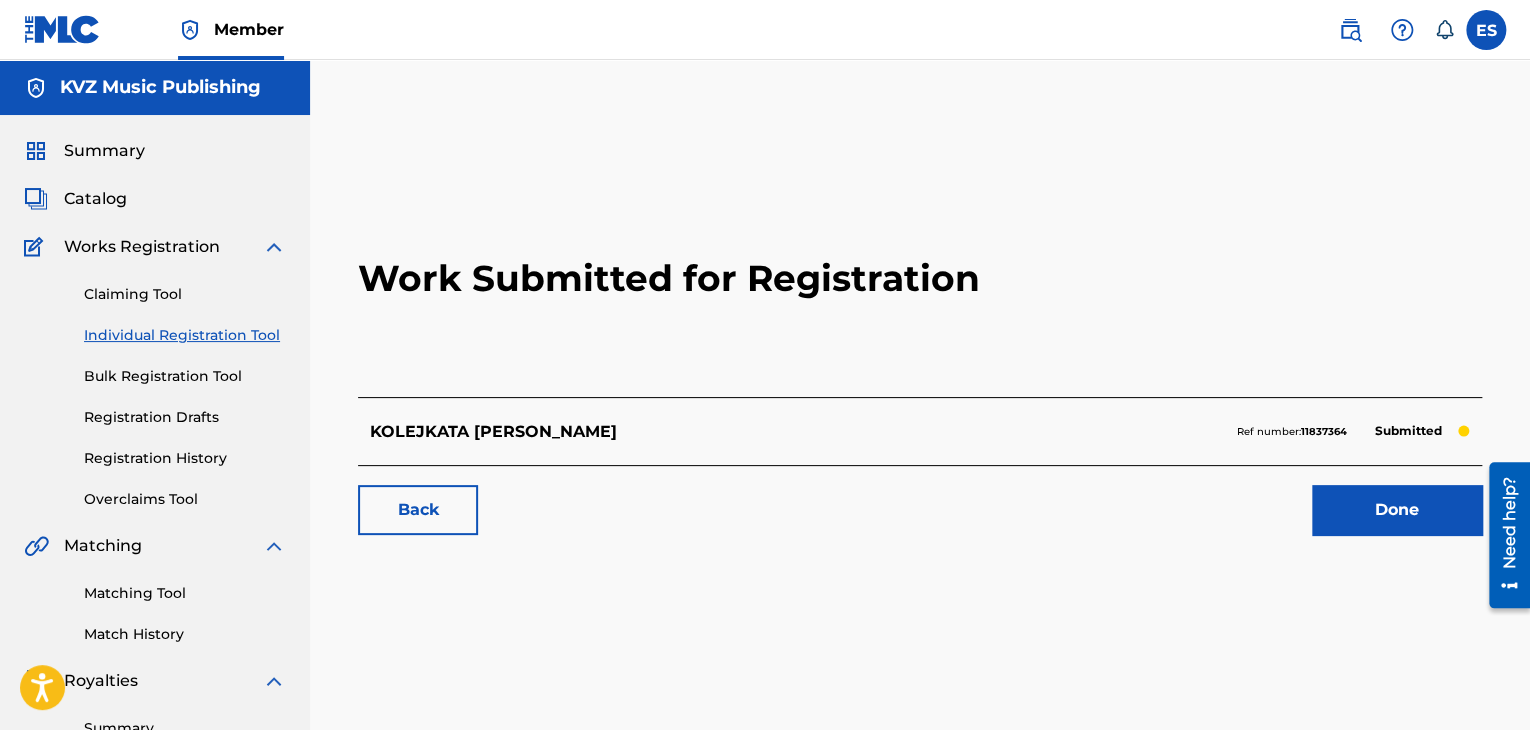 click on "Individual Registration Tool" at bounding box center (185, 335) 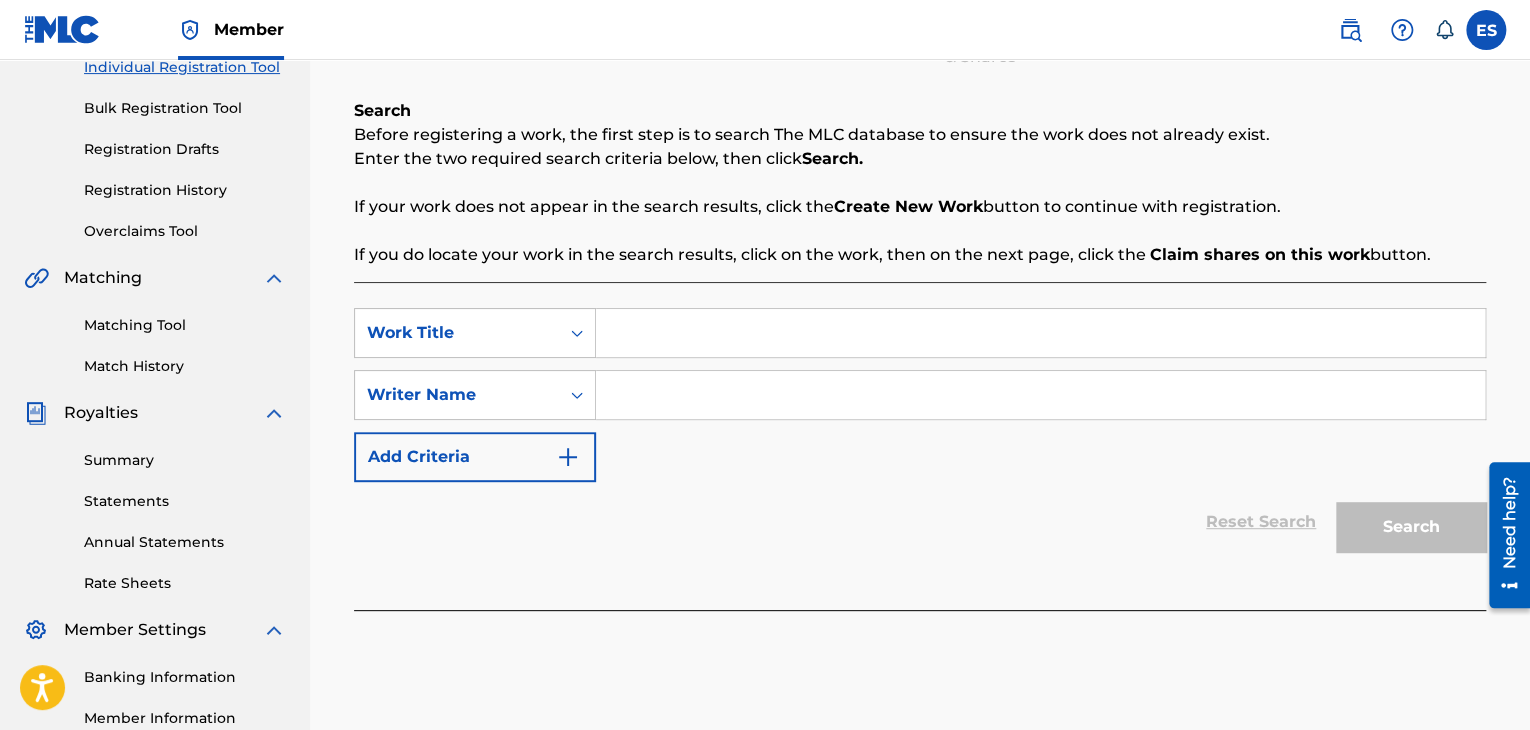 scroll, scrollTop: 300, scrollLeft: 0, axis: vertical 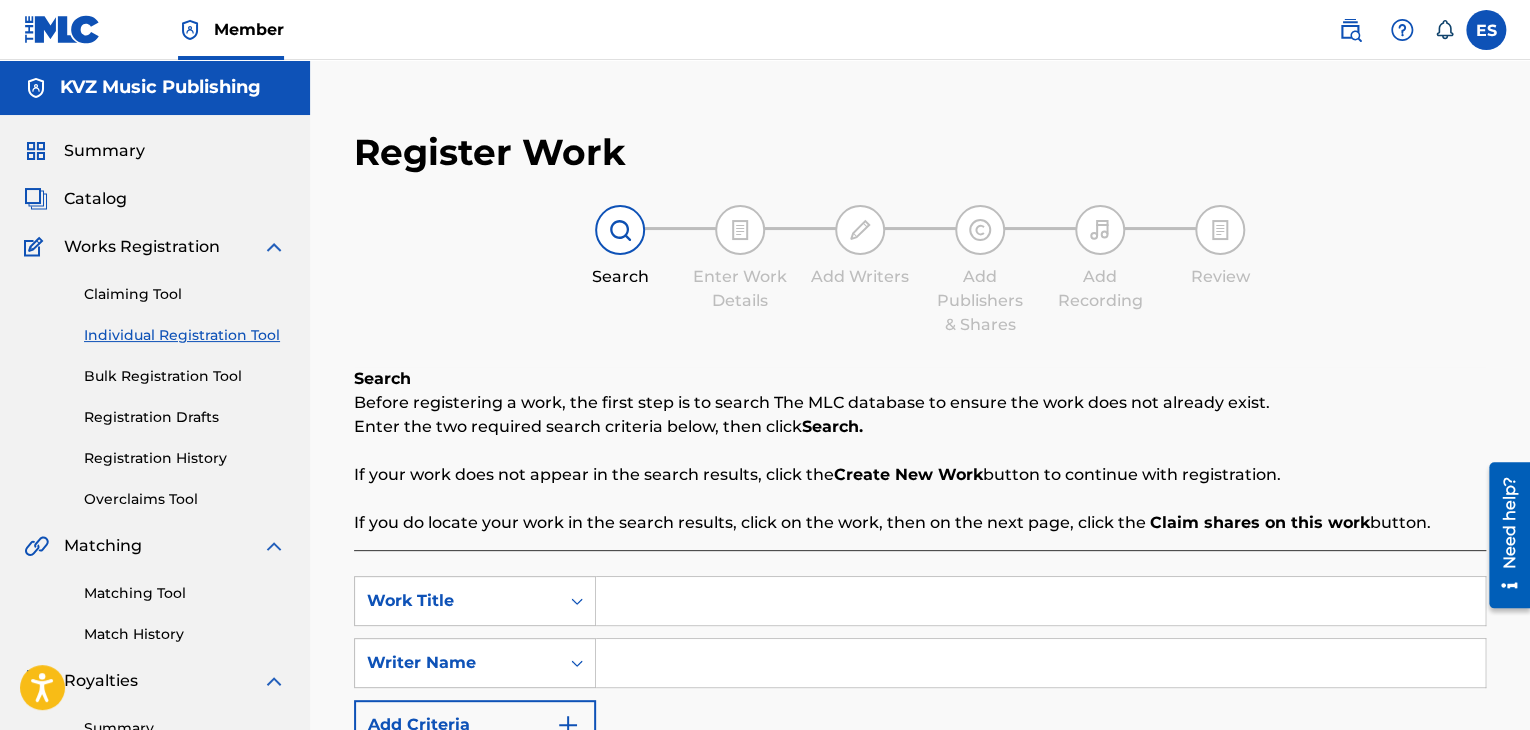 click on "Registration History" at bounding box center [185, 458] 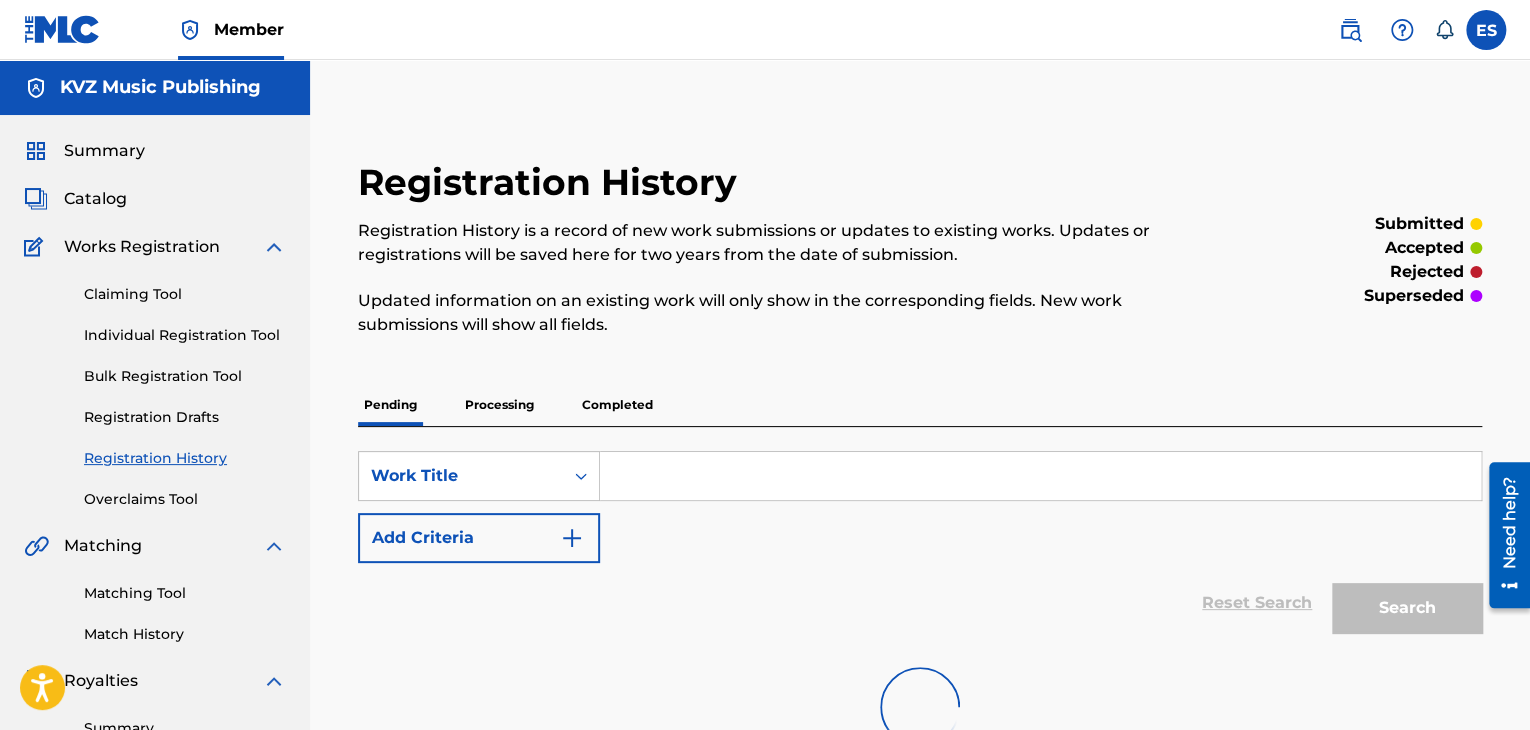 click on "Processing" at bounding box center (499, 405) 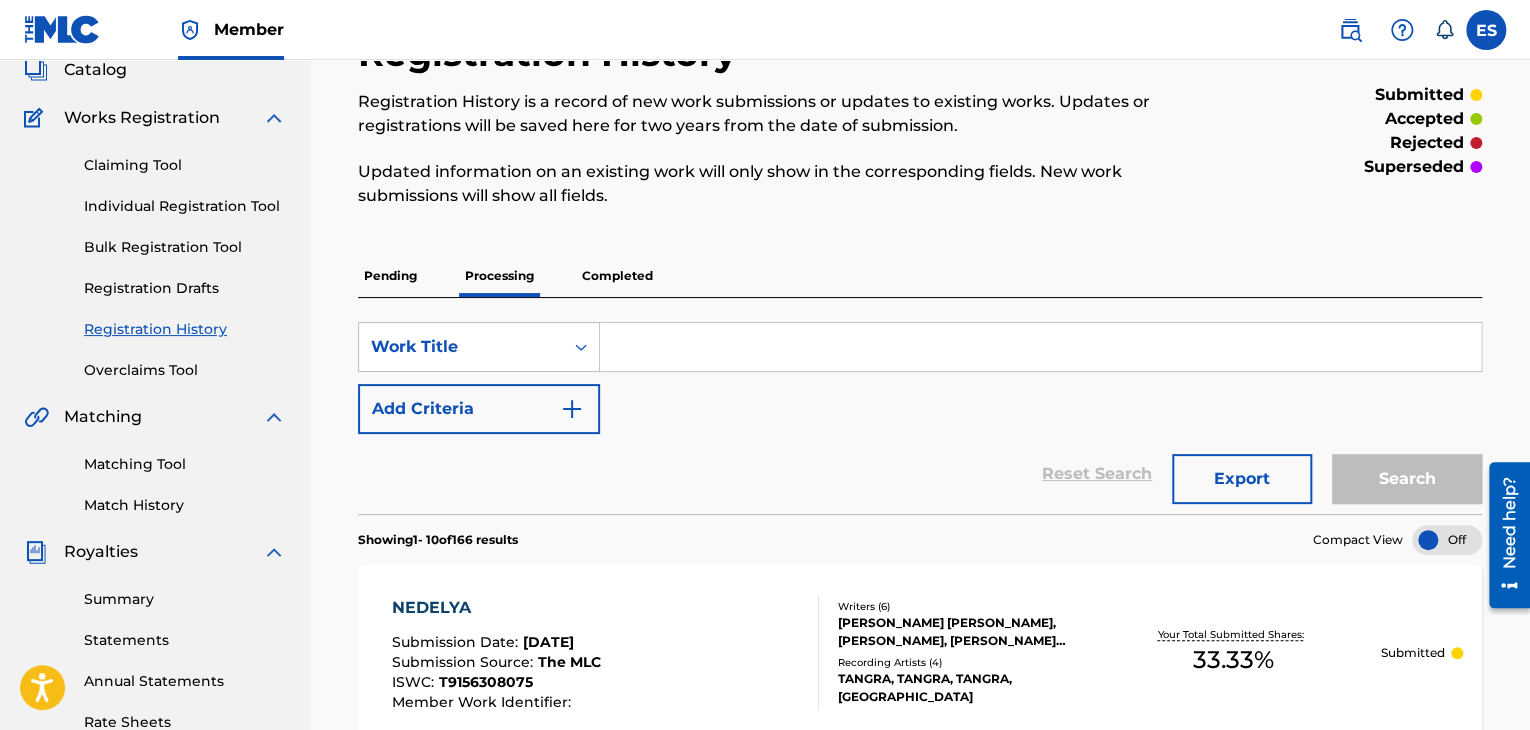 scroll, scrollTop: 100, scrollLeft: 0, axis: vertical 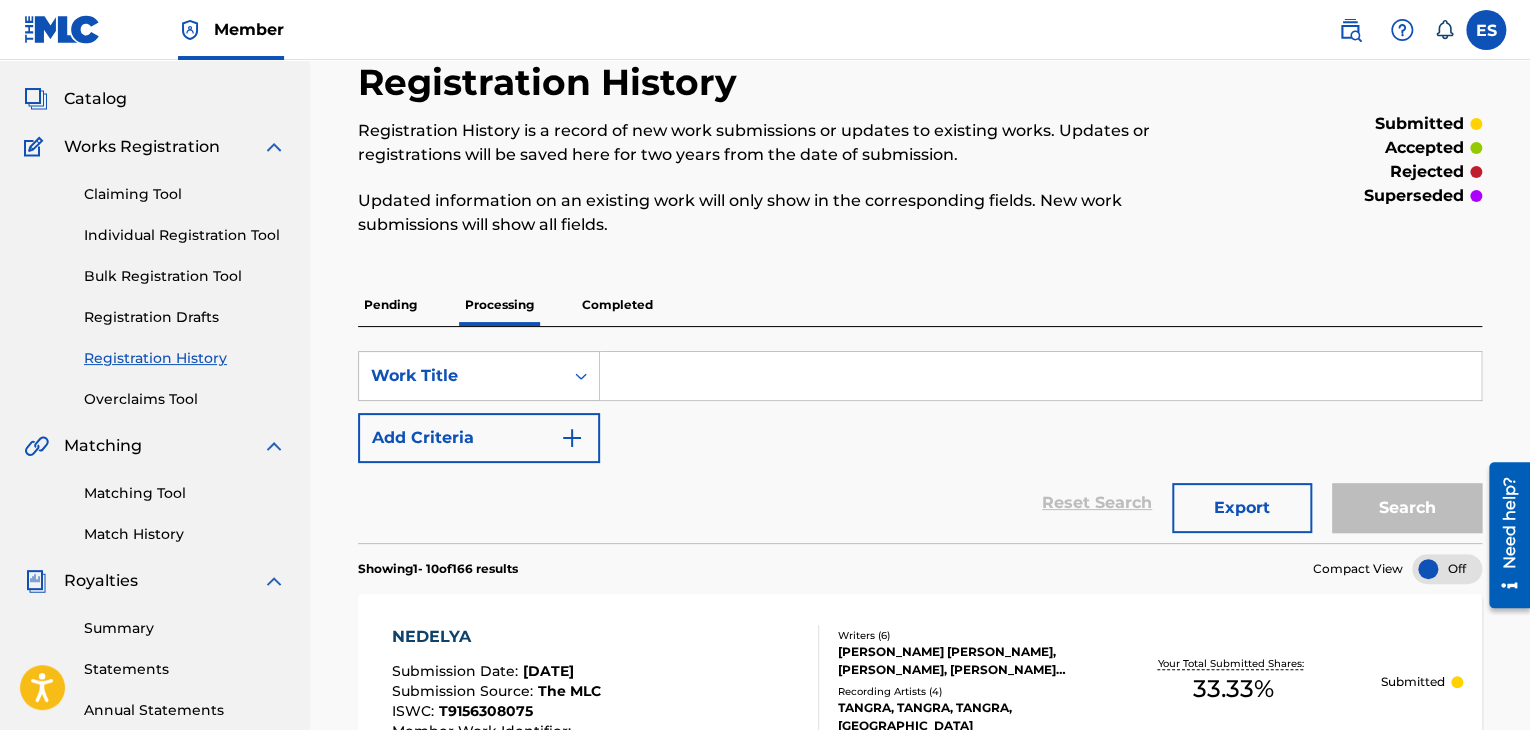 click on "Pending" at bounding box center [390, 305] 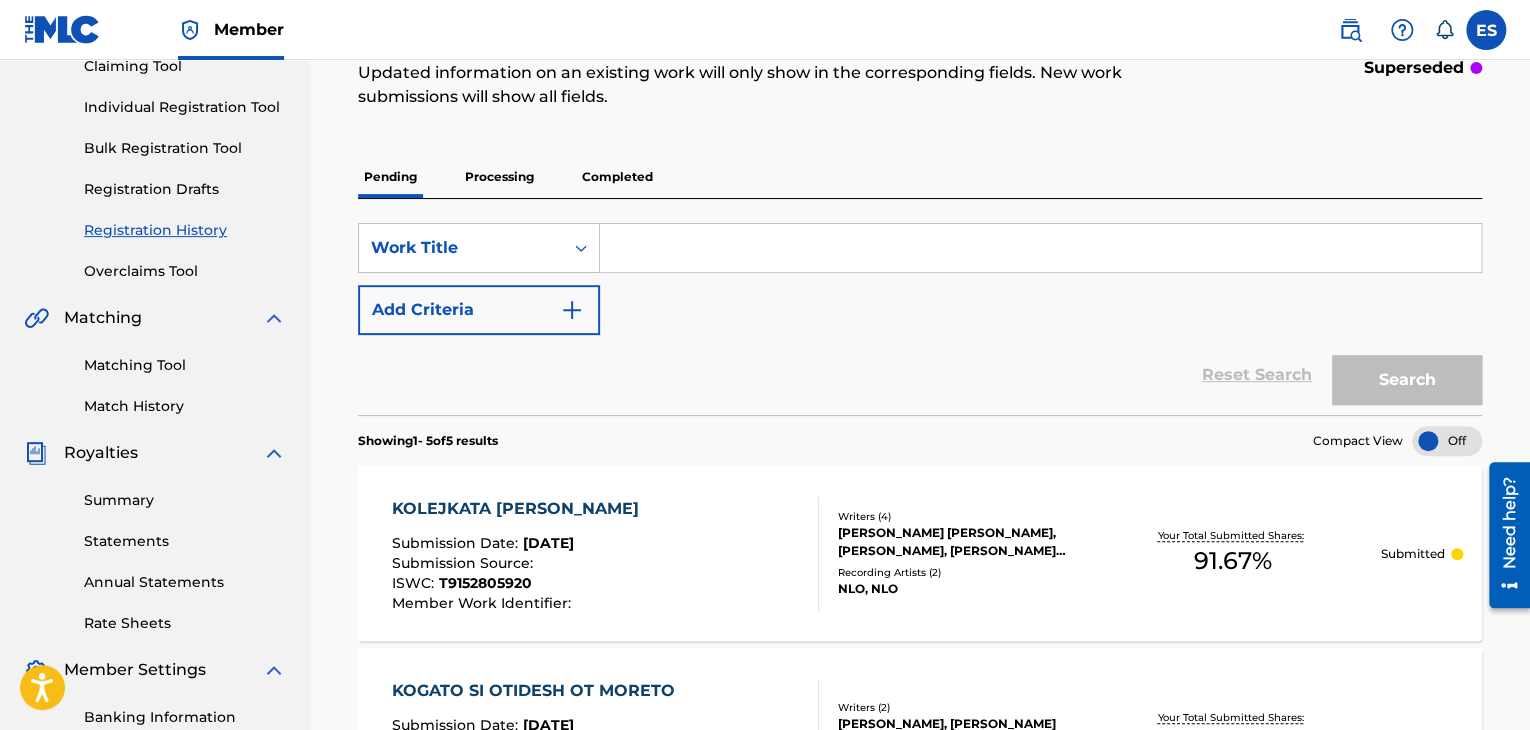 scroll, scrollTop: 500, scrollLeft: 0, axis: vertical 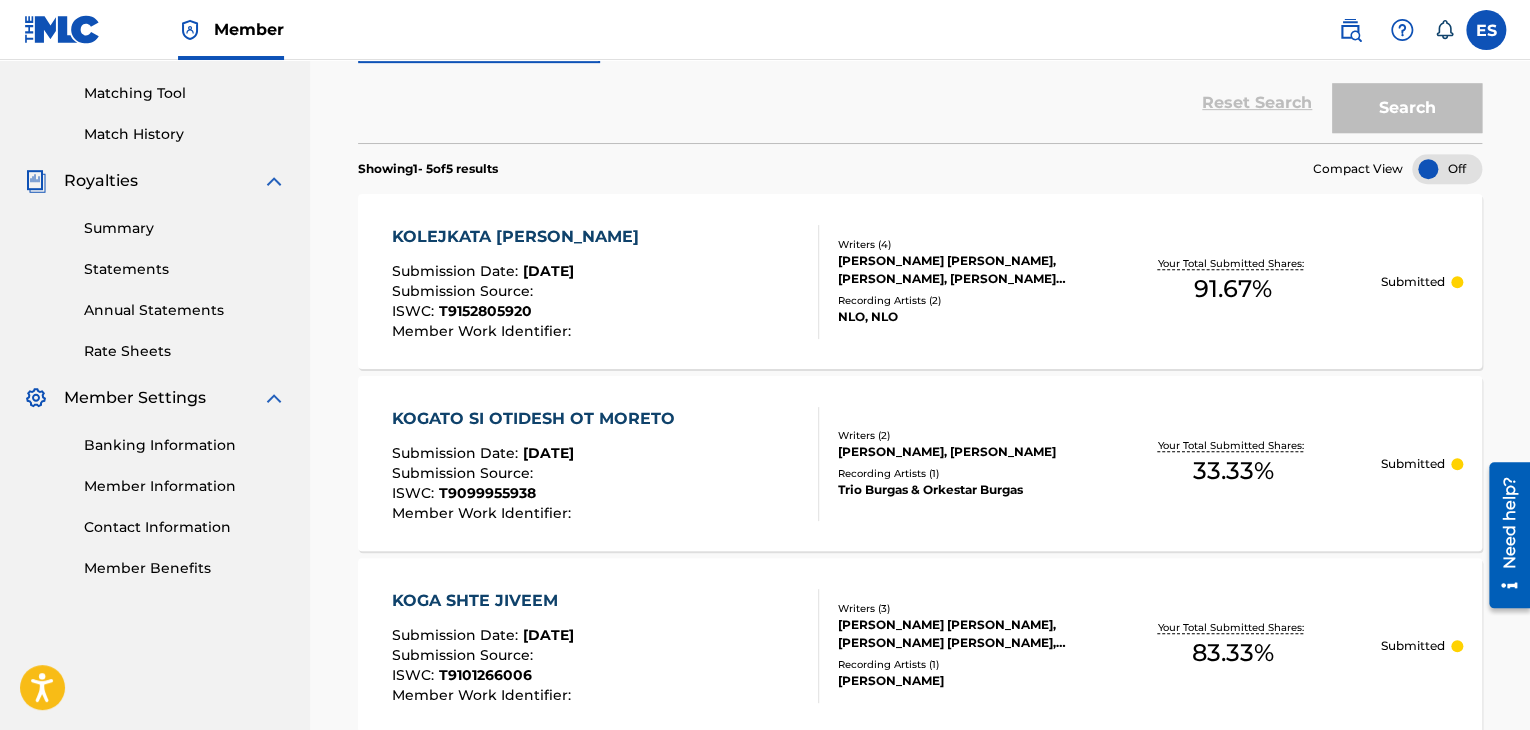 click on "KOLEJKATA [PERSON_NAME] Submission Date : [DATE] Submission Source : ISWC : T9152805920 Member Work Identifier :" at bounding box center [605, 282] 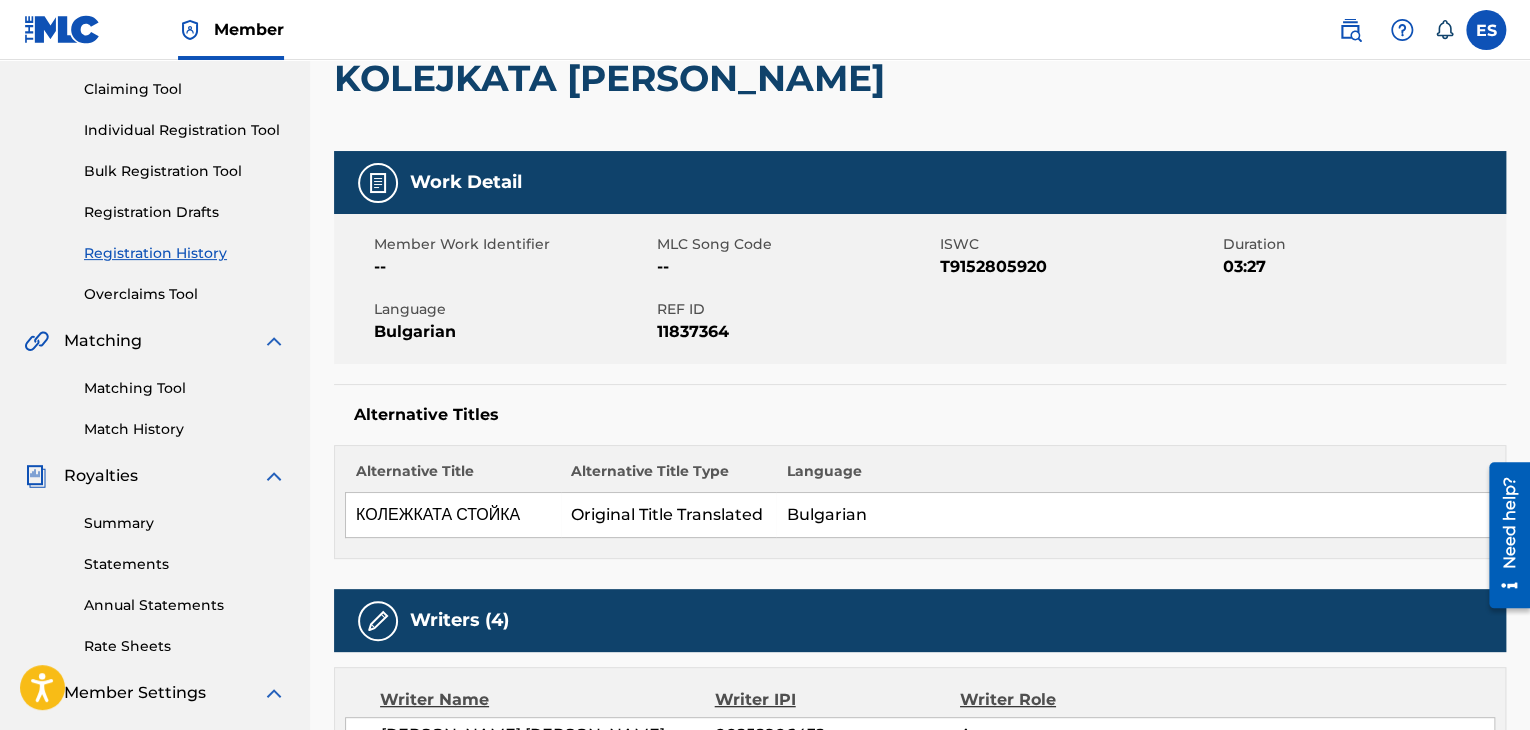 scroll, scrollTop: 0, scrollLeft: 0, axis: both 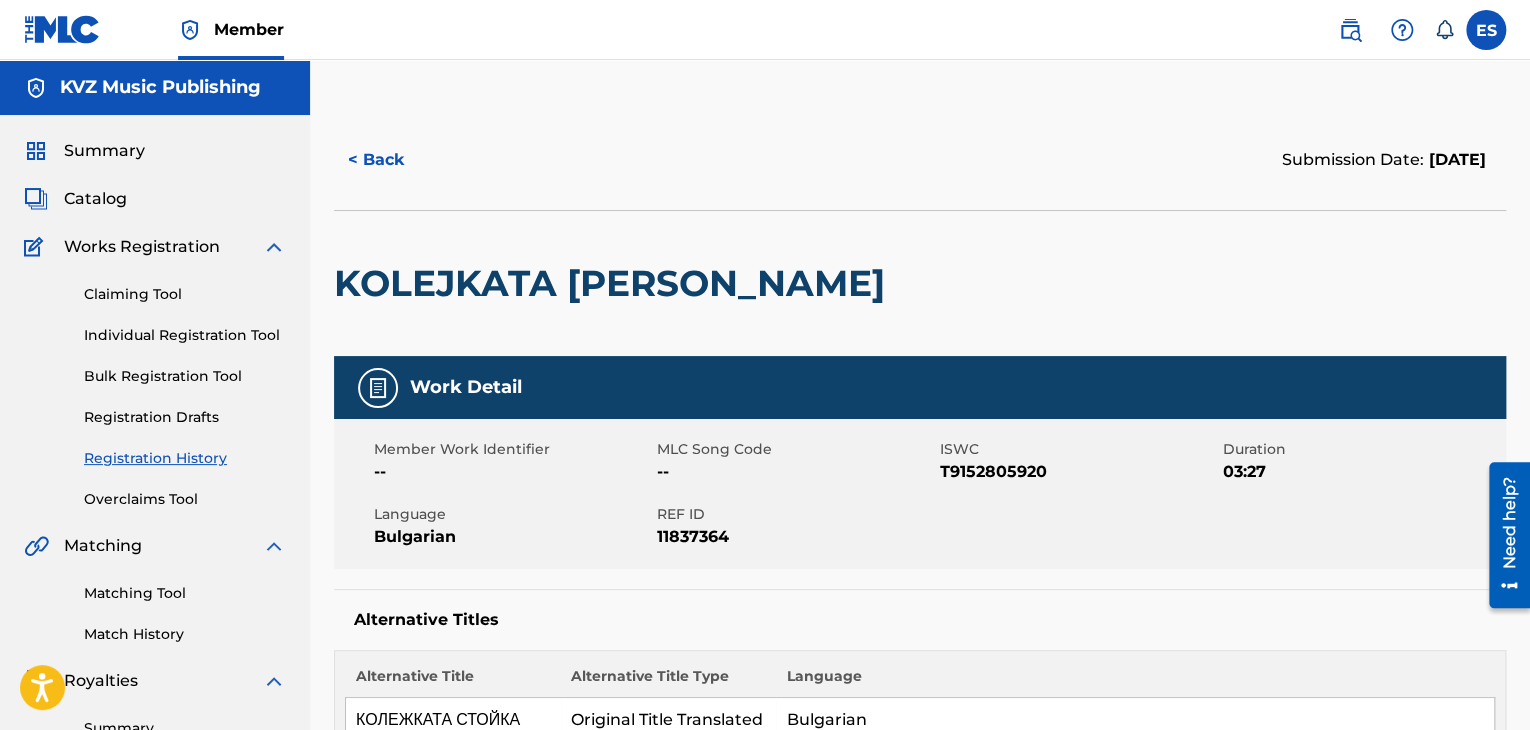 click on "Individual Registration Tool" at bounding box center [185, 335] 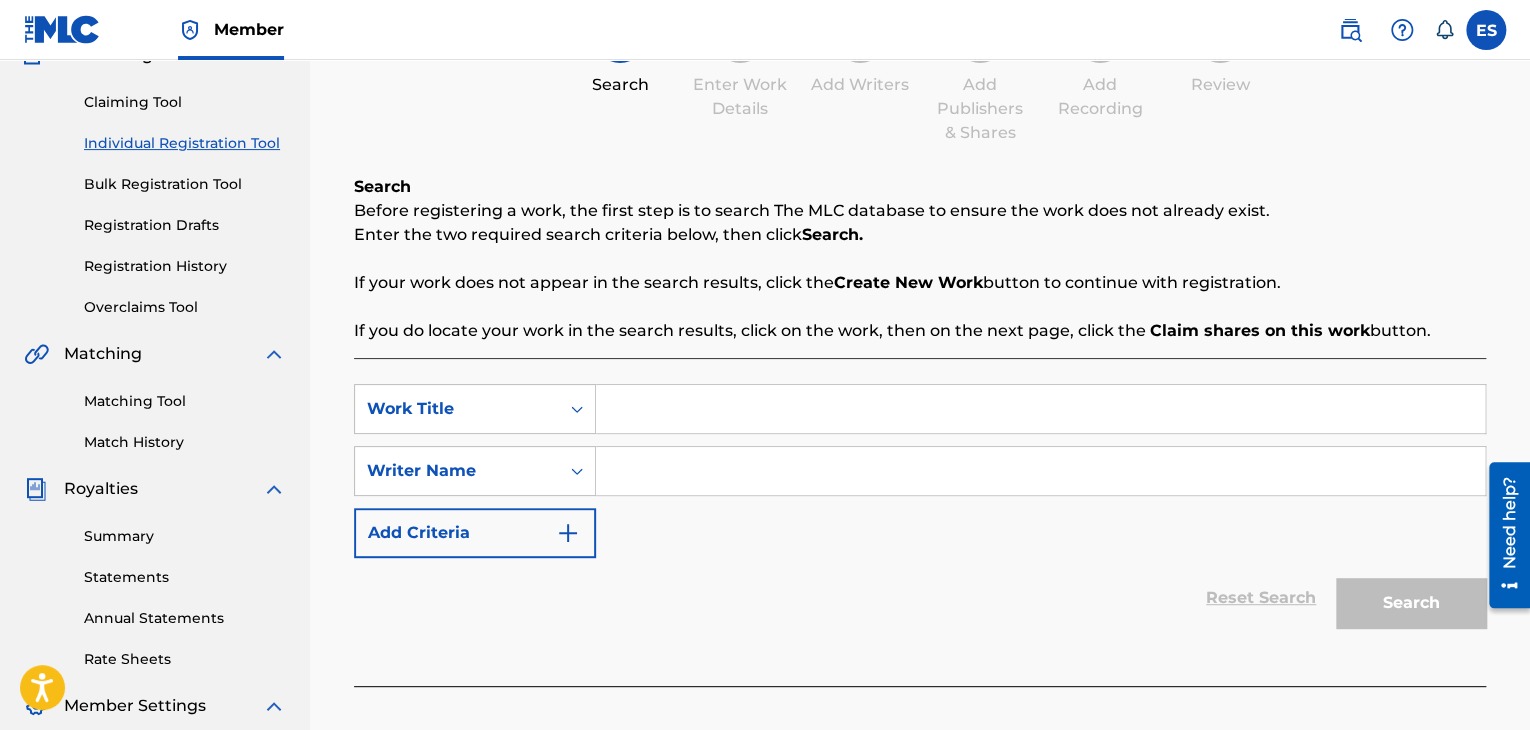 scroll, scrollTop: 200, scrollLeft: 0, axis: vertical 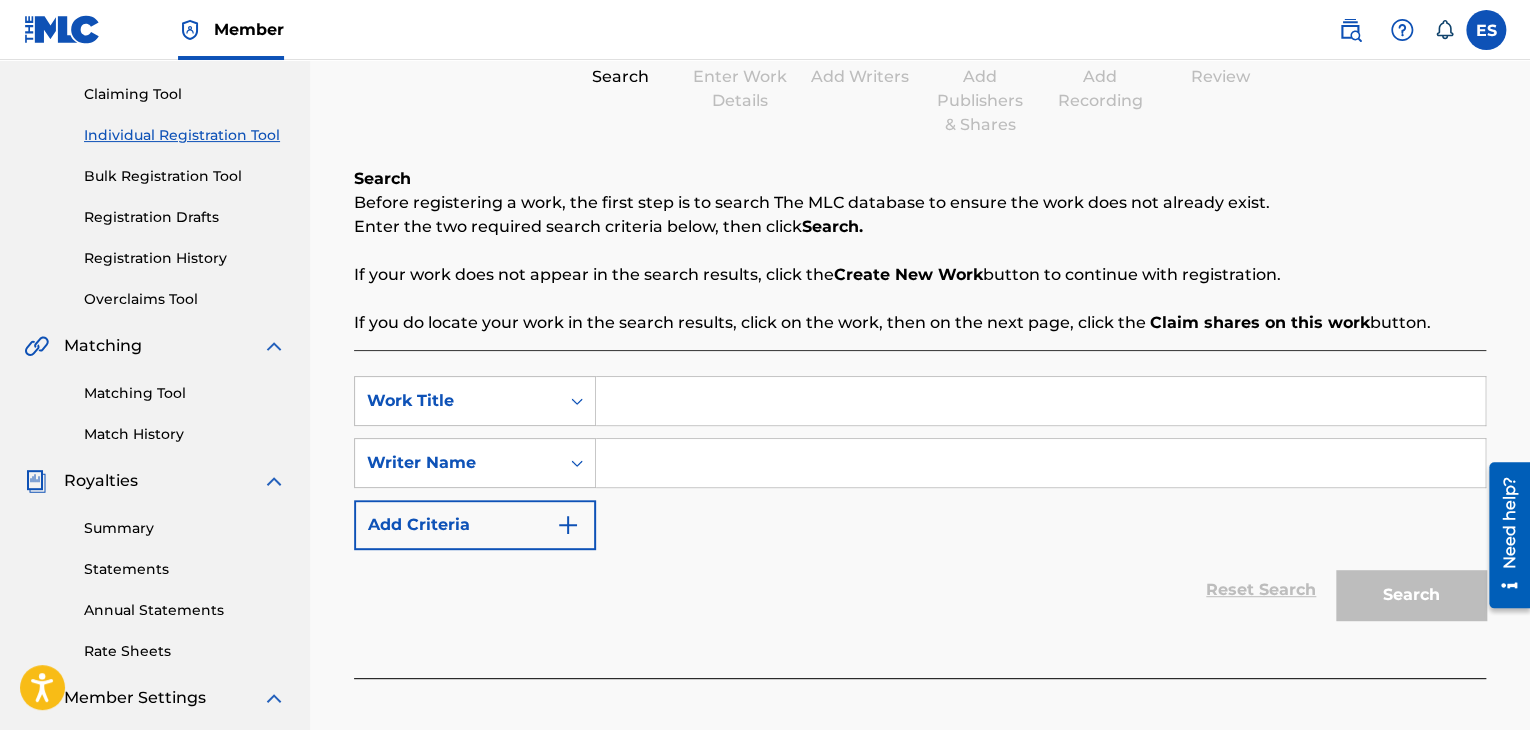 click at bounding box center [1040, 401] 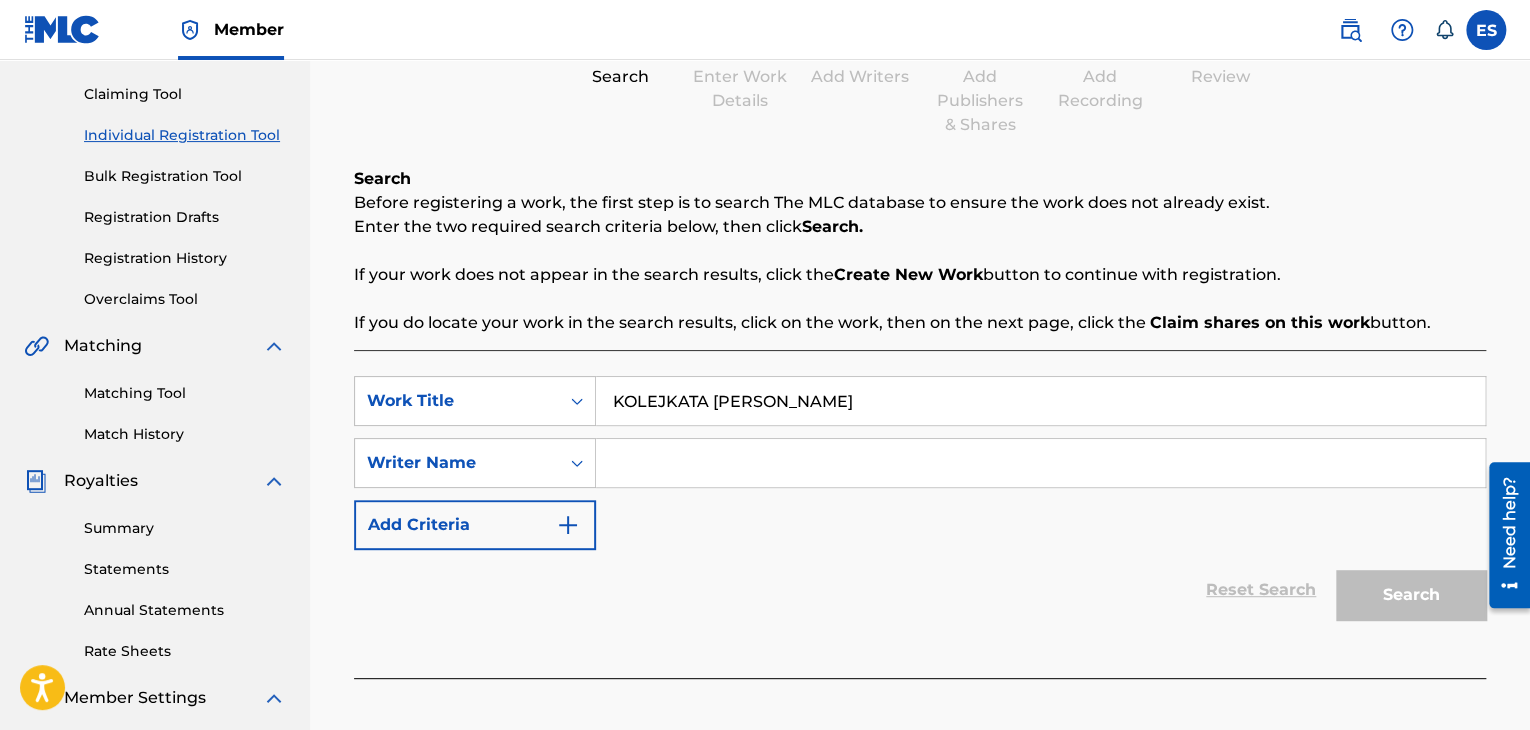 type on "KOLEJKATA [PERSON_NAME]" 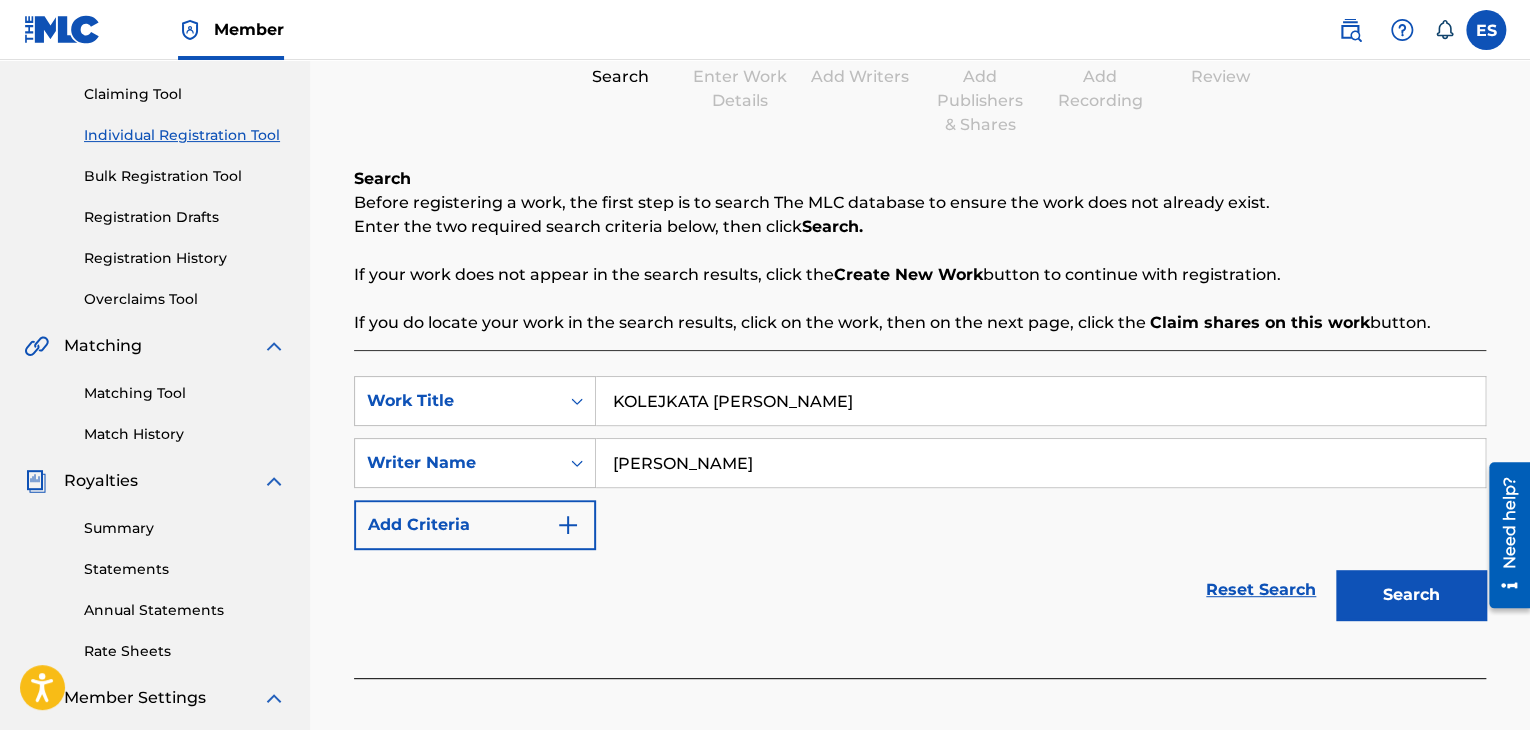 drag, startPoint x: 619, startPoint y: 409, endPoint x: 620, endPoint y: 398, distance: 11.045361 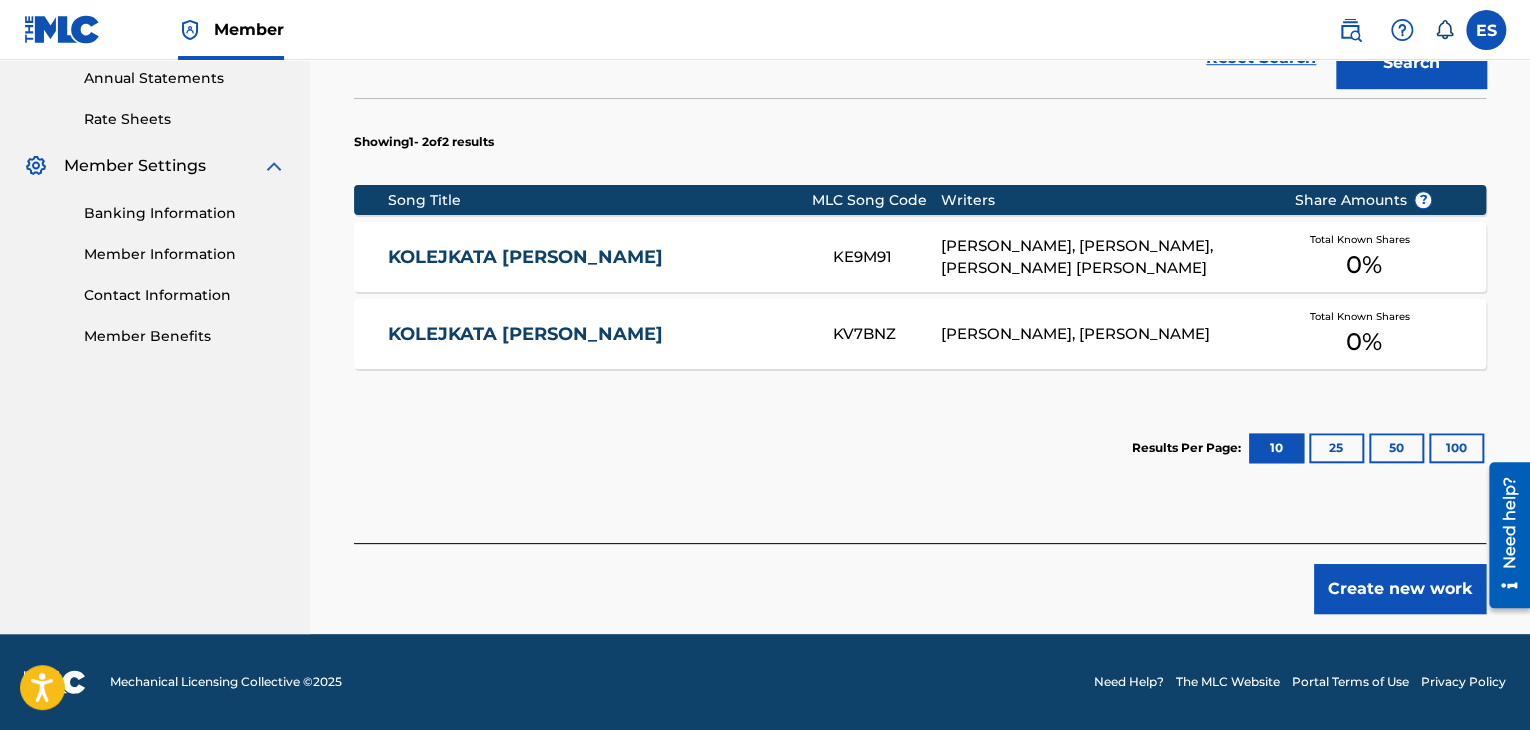 click on "Create new work" at bounding box center [1400, 589] 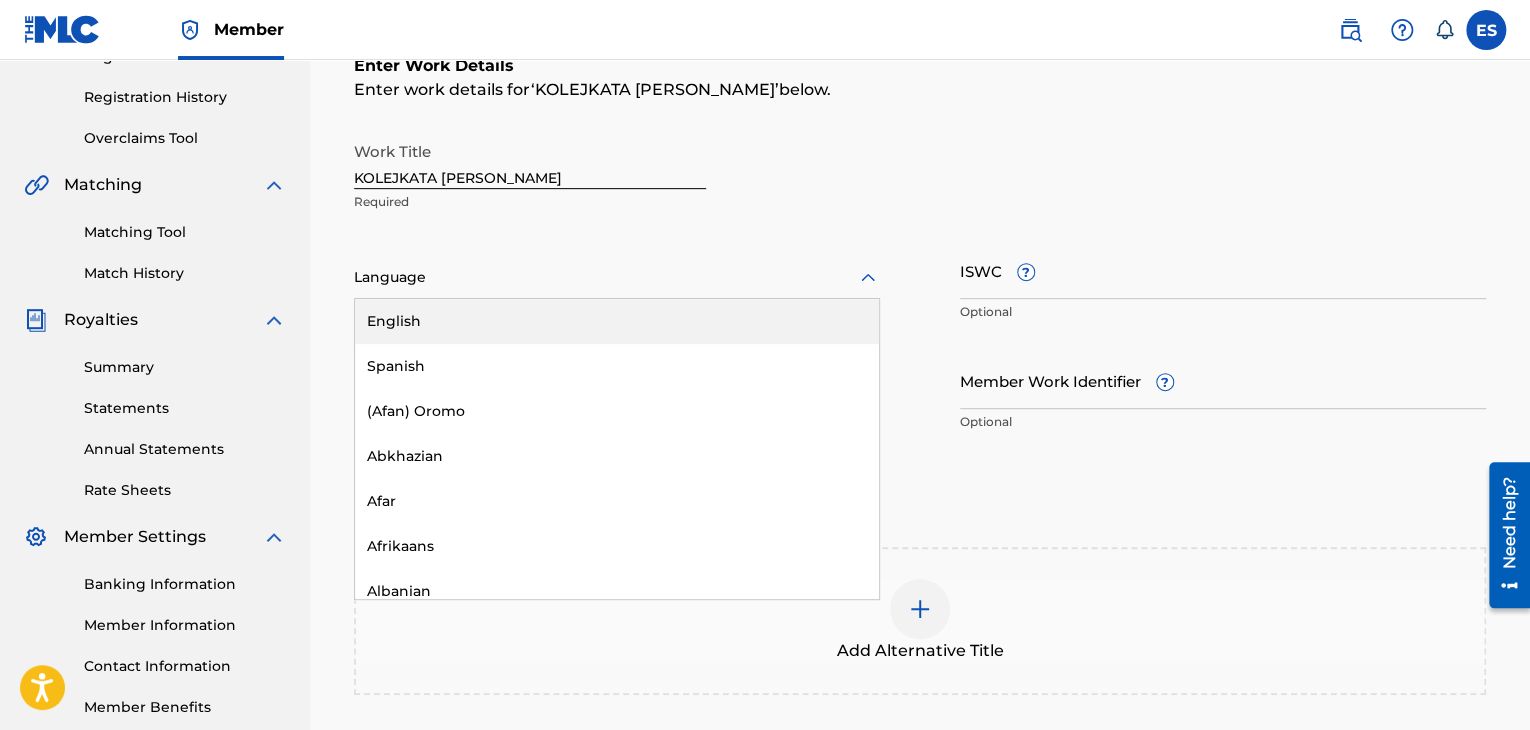 drag, startPoint x: 420, startPoint y: 293, endPoint x: 438, endPoint y: 373, distance: 82 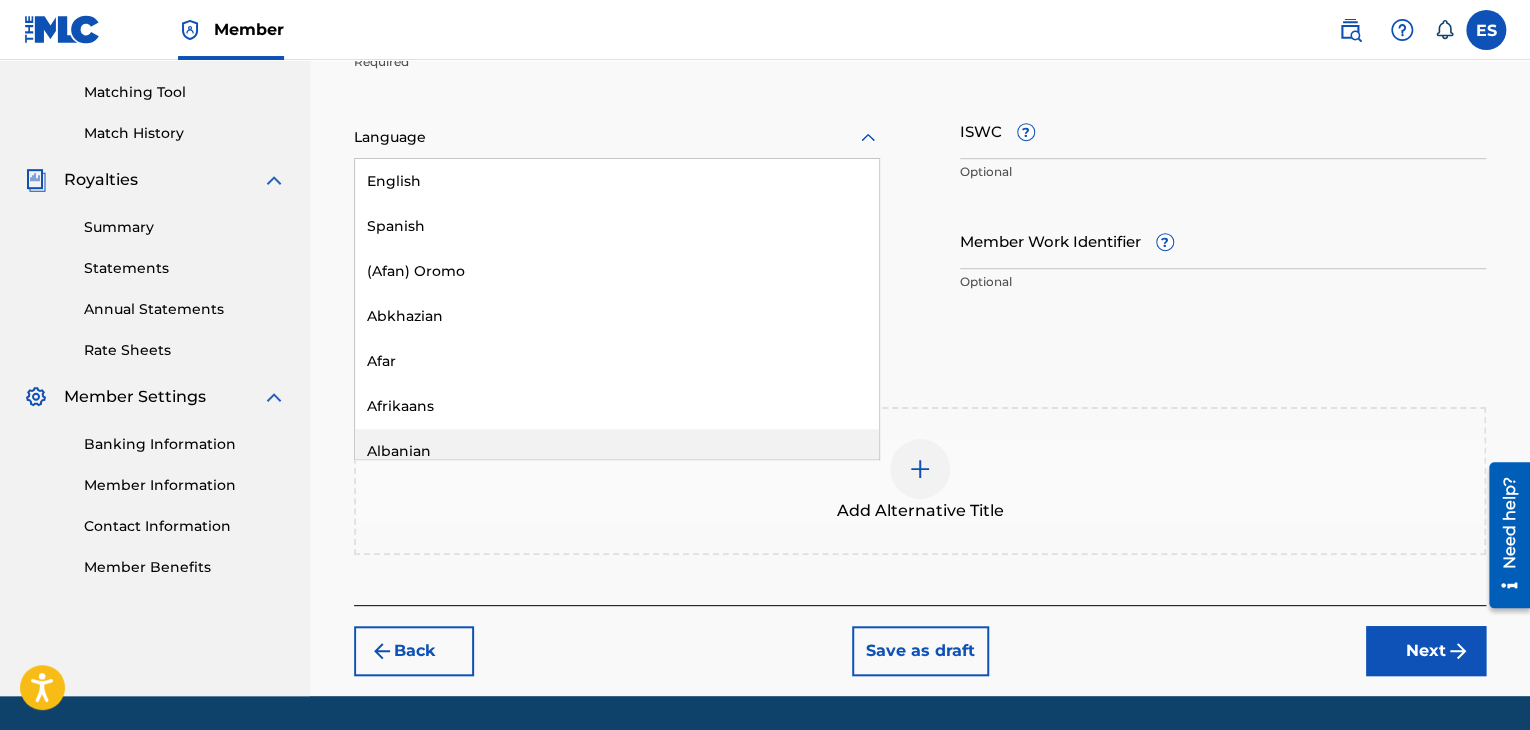 scroll, scrollTop: 561, scrollLeft: 0, axis: vertical 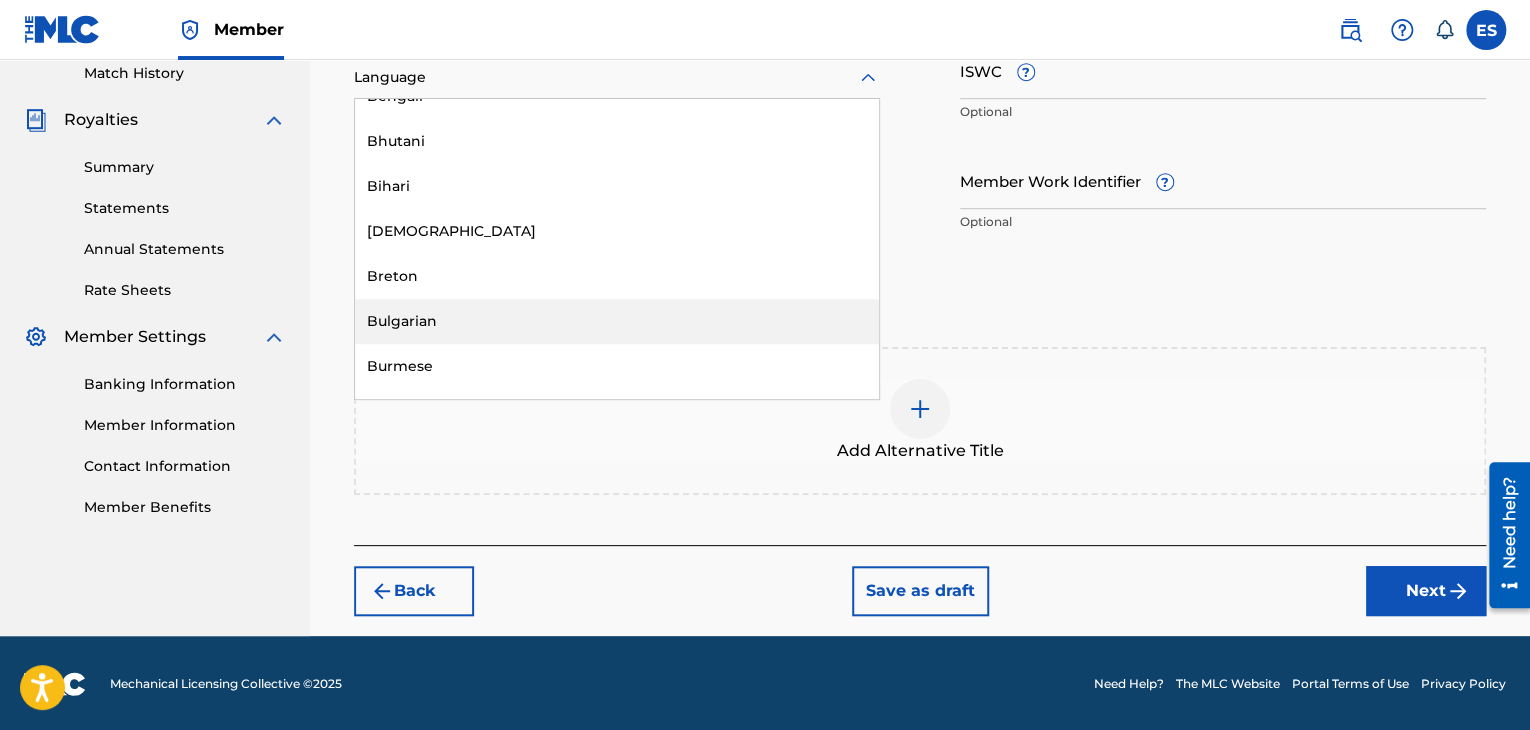 drag, startPoint x: 546, startPoint y: 320, endPoint x: 591, endPoint y: 312, distance: 45.705578 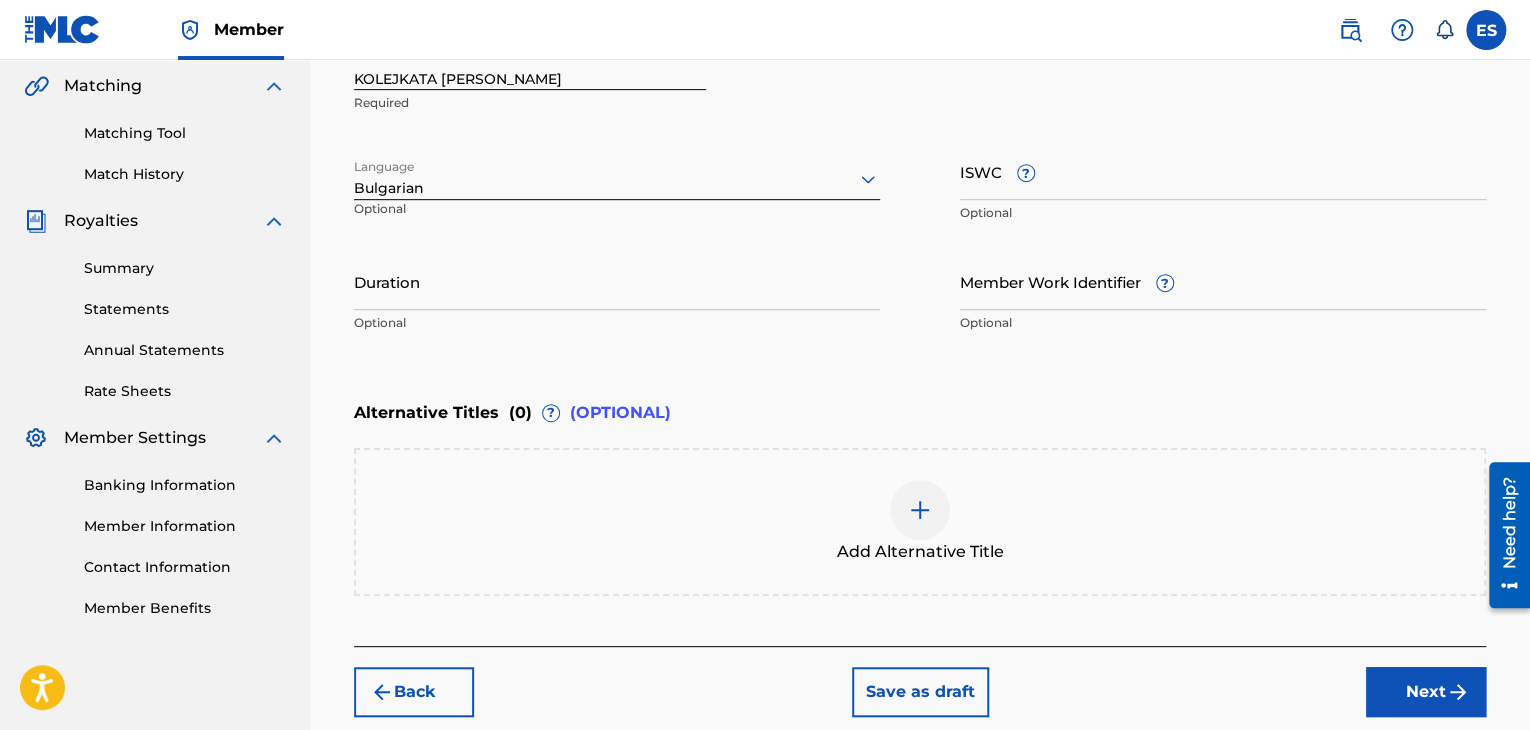 scroll, scrollTop: 361, scrollLeft: 0, axis: vertical 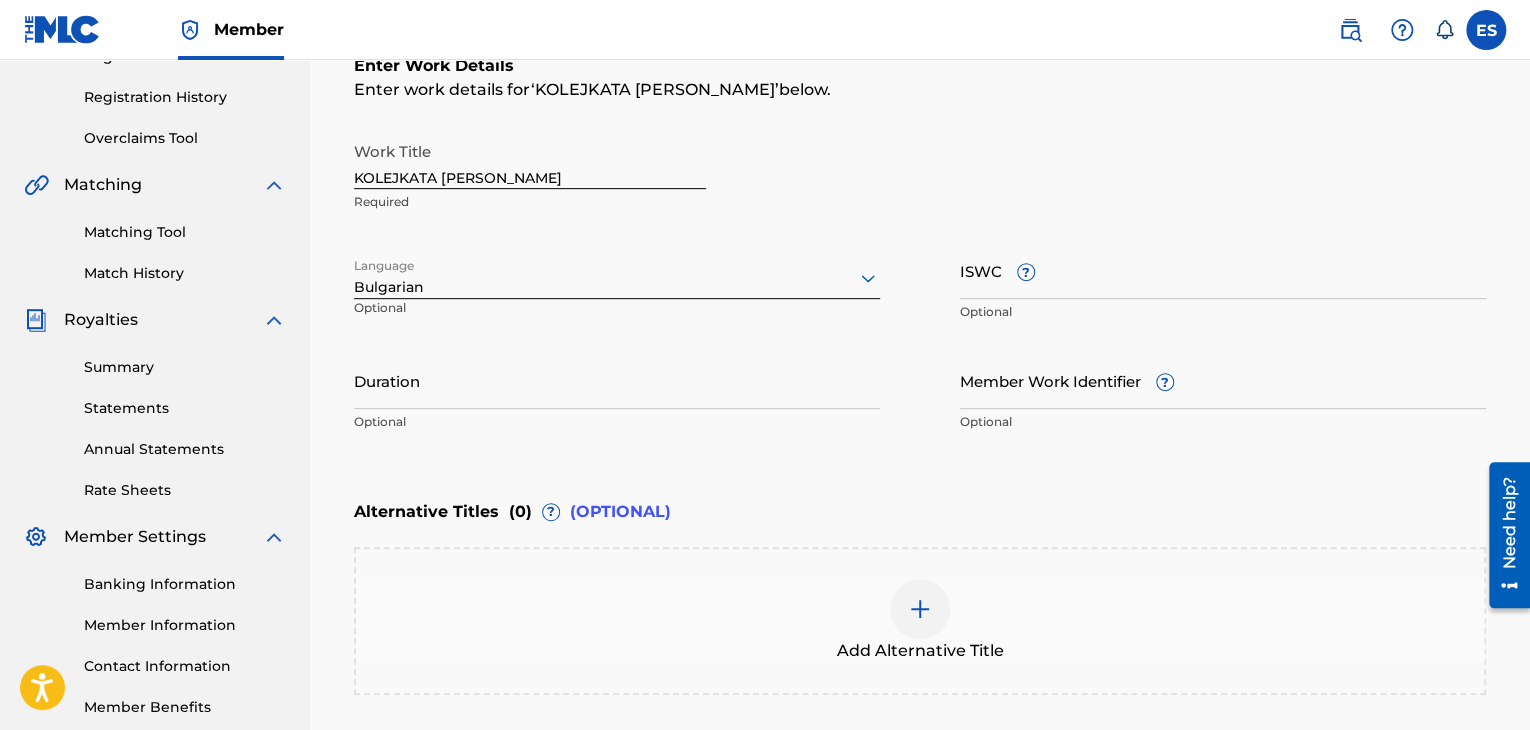 click on "Duration" at bounding box center [617, 380] 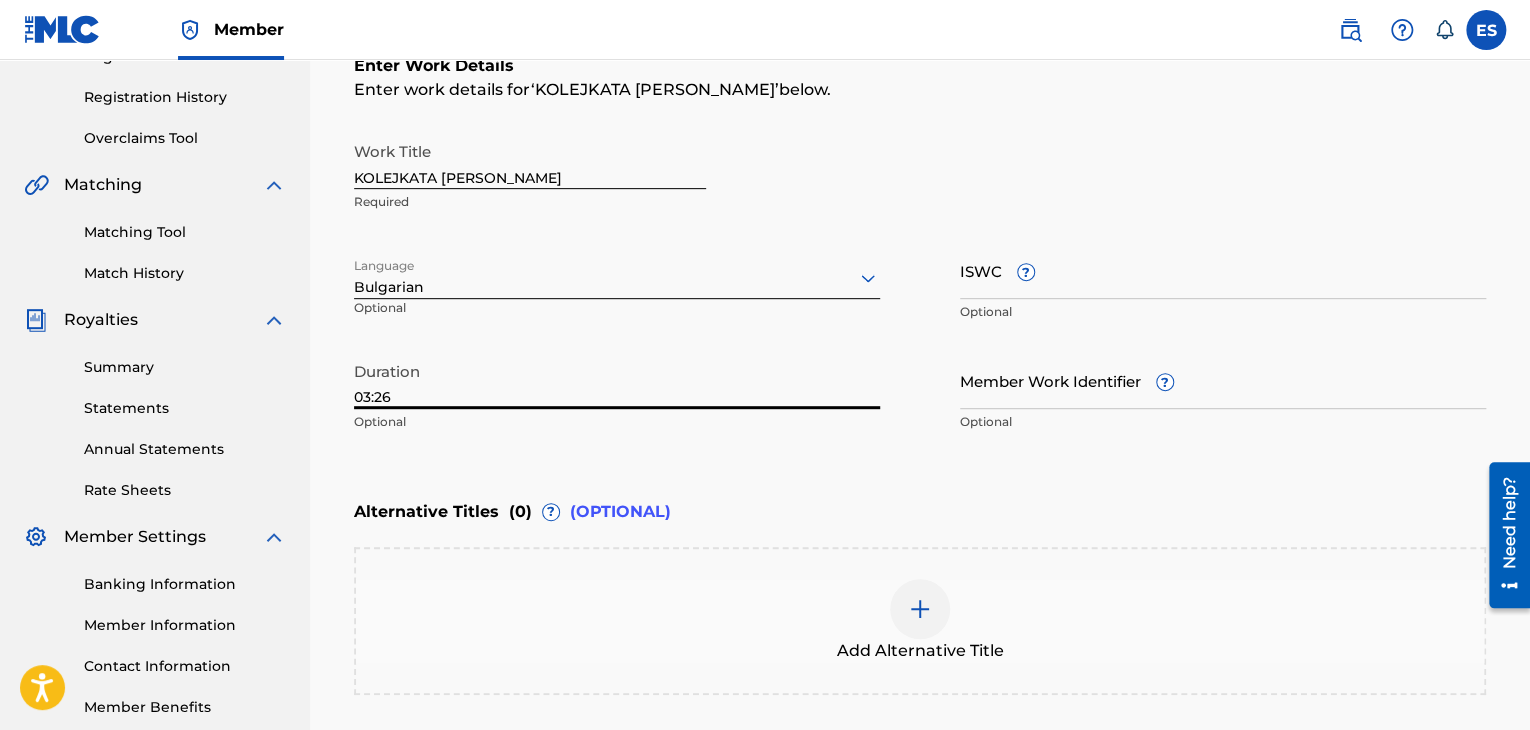 type on "03:26" 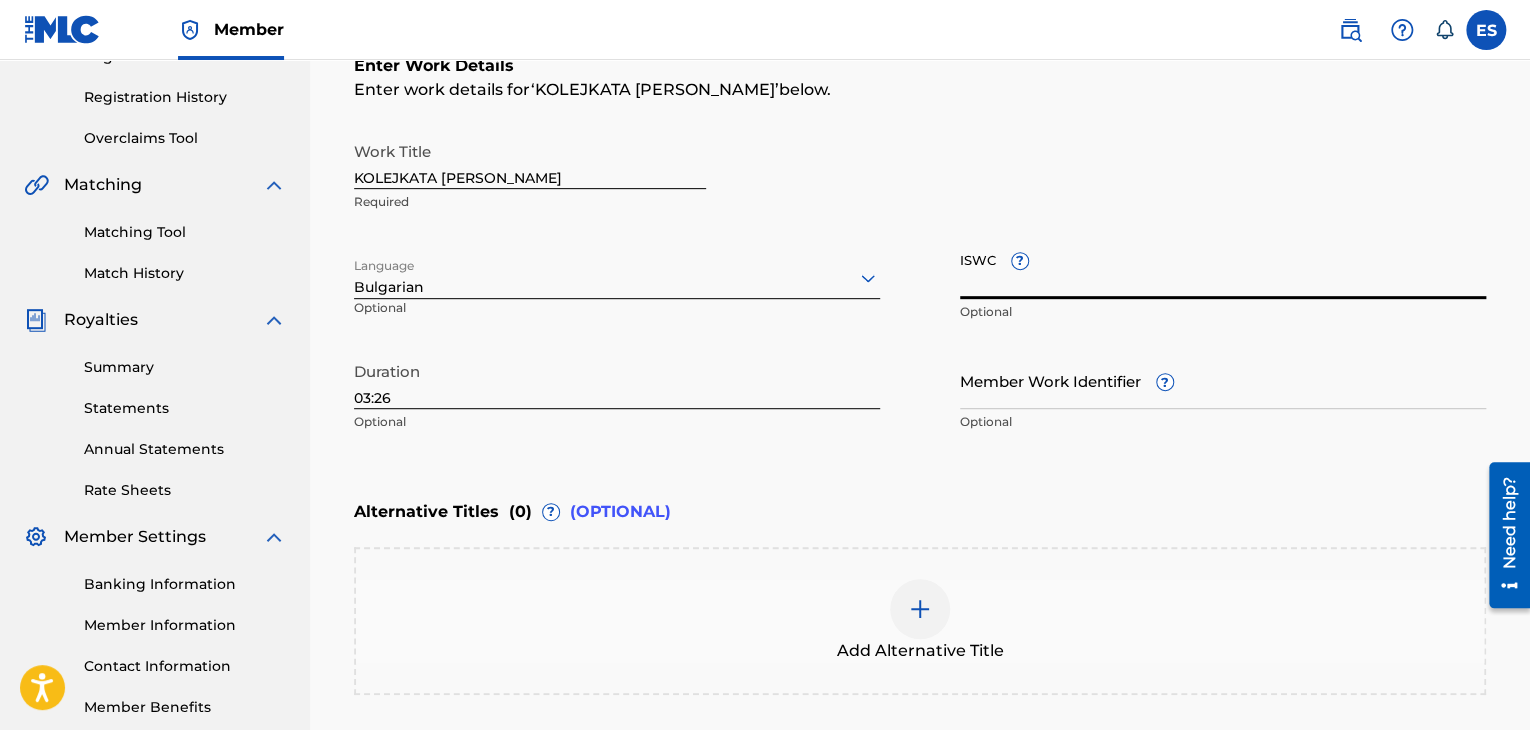 paste on "T9152805920" 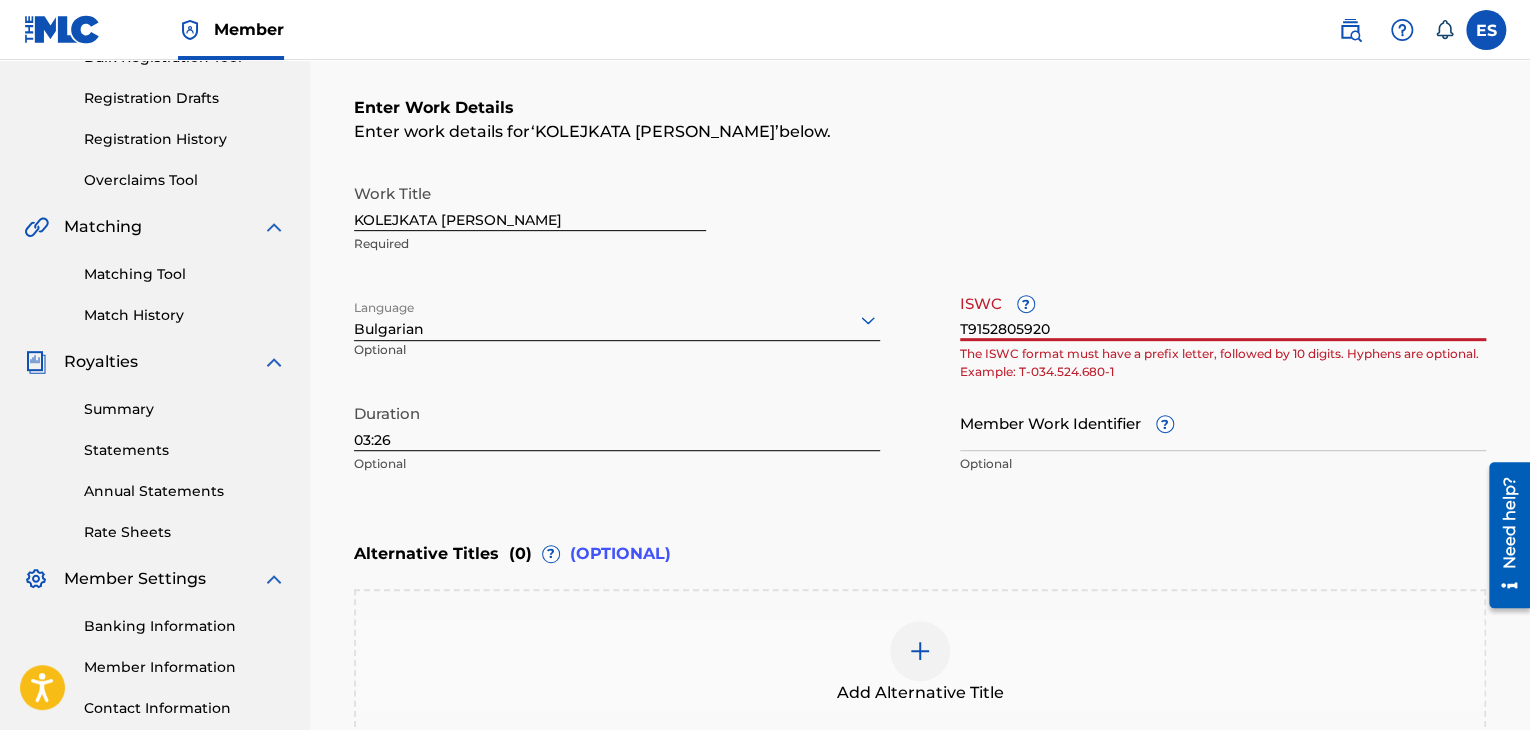 scroll, scrollTop: 161, scrollLeft: 0, axis: vertical 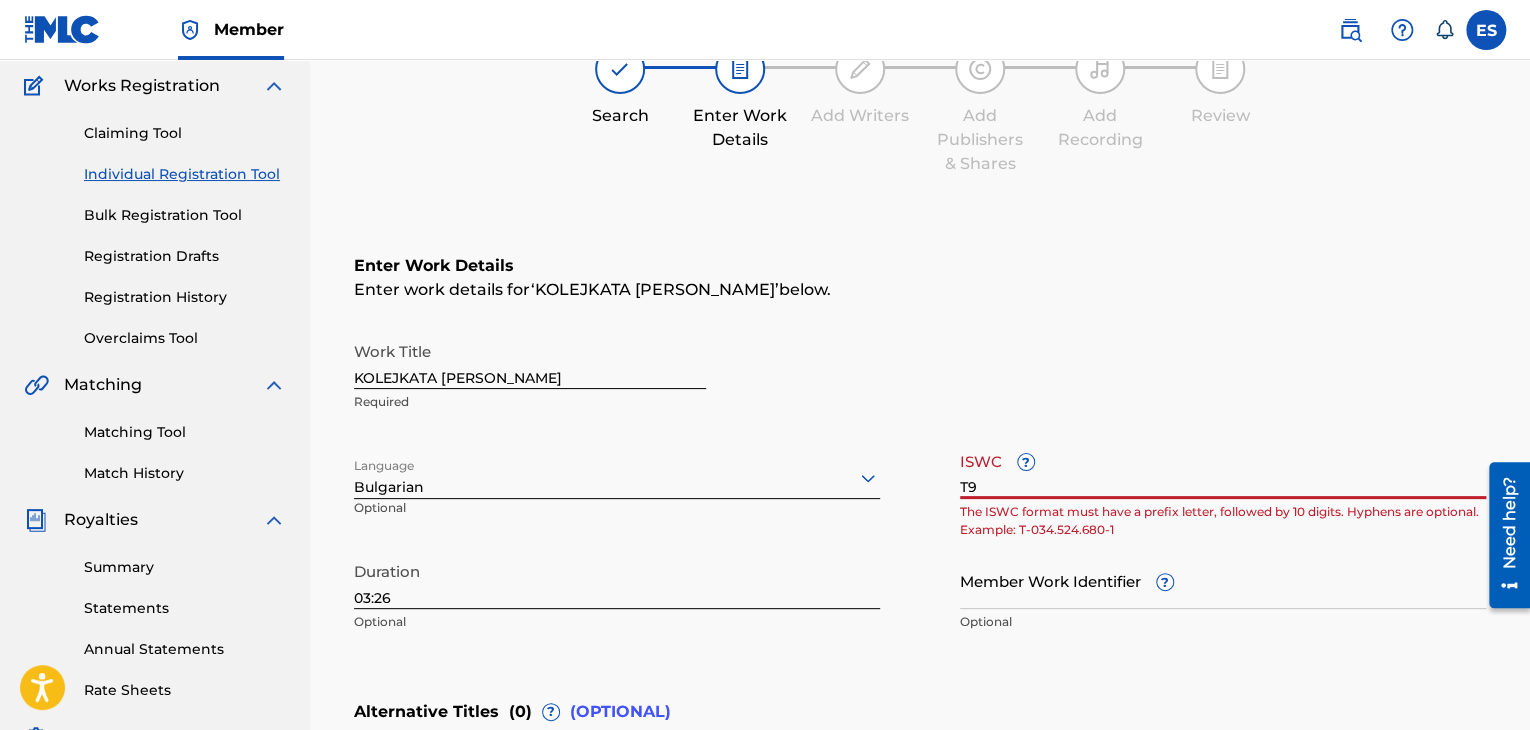 type on "T" 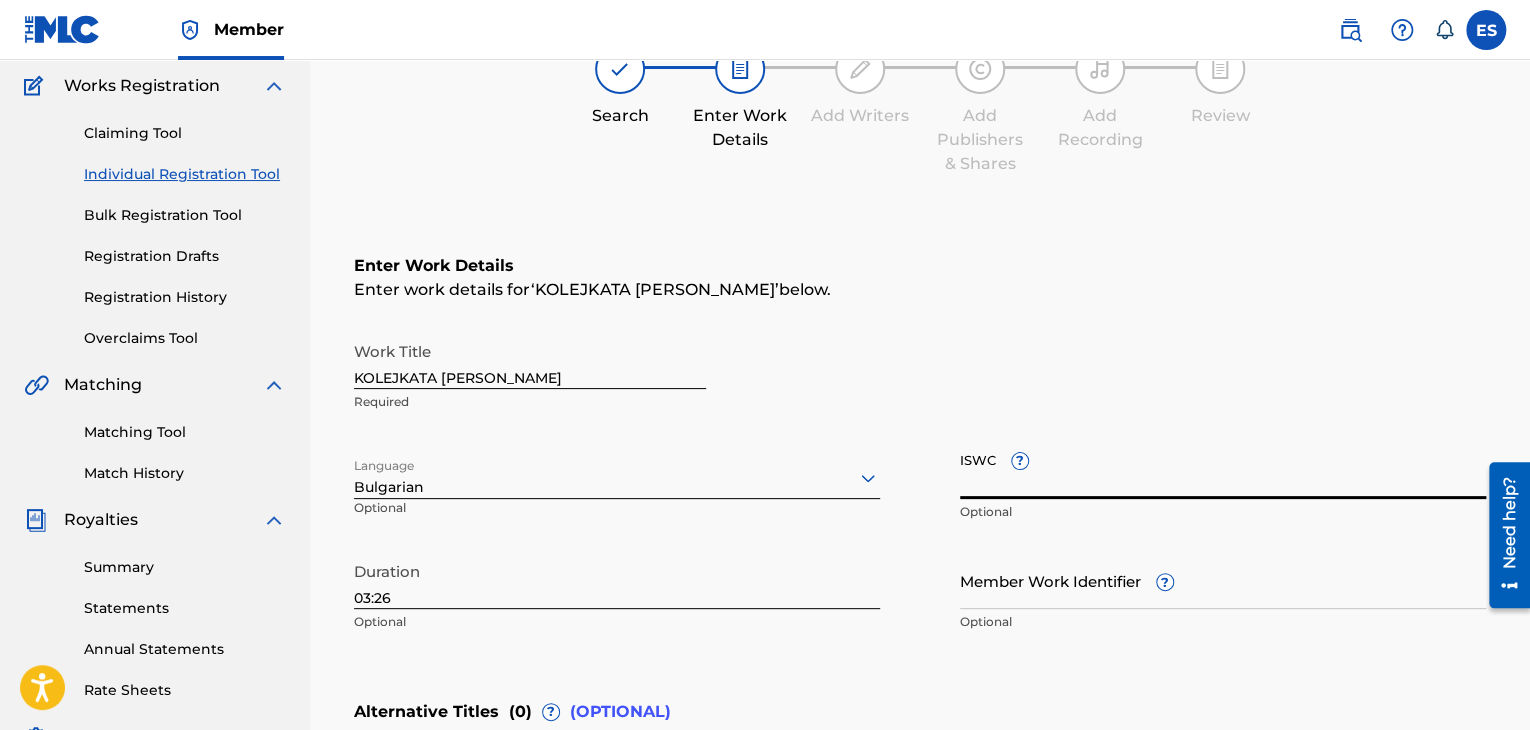 paste on "T9152805920" 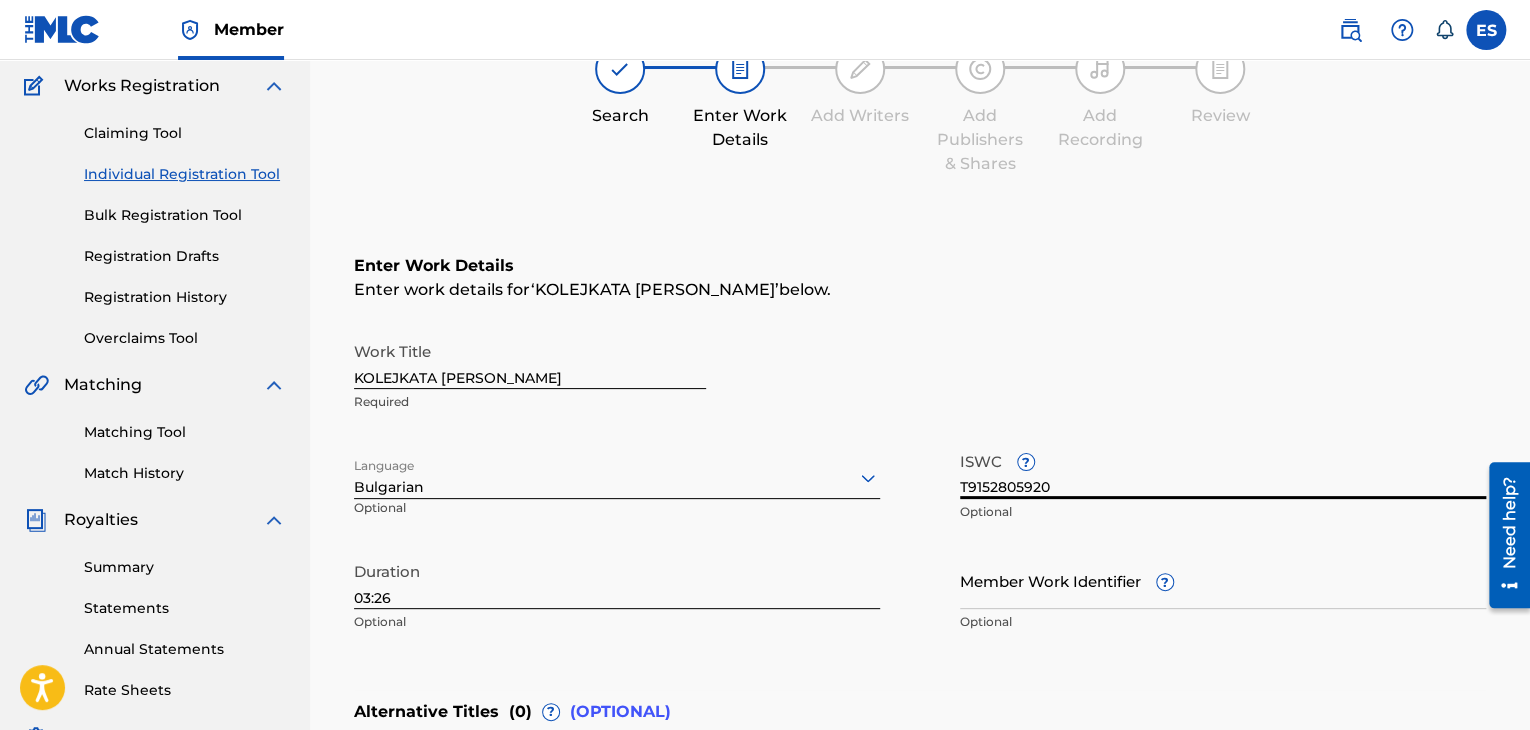 type on "T9152805920" 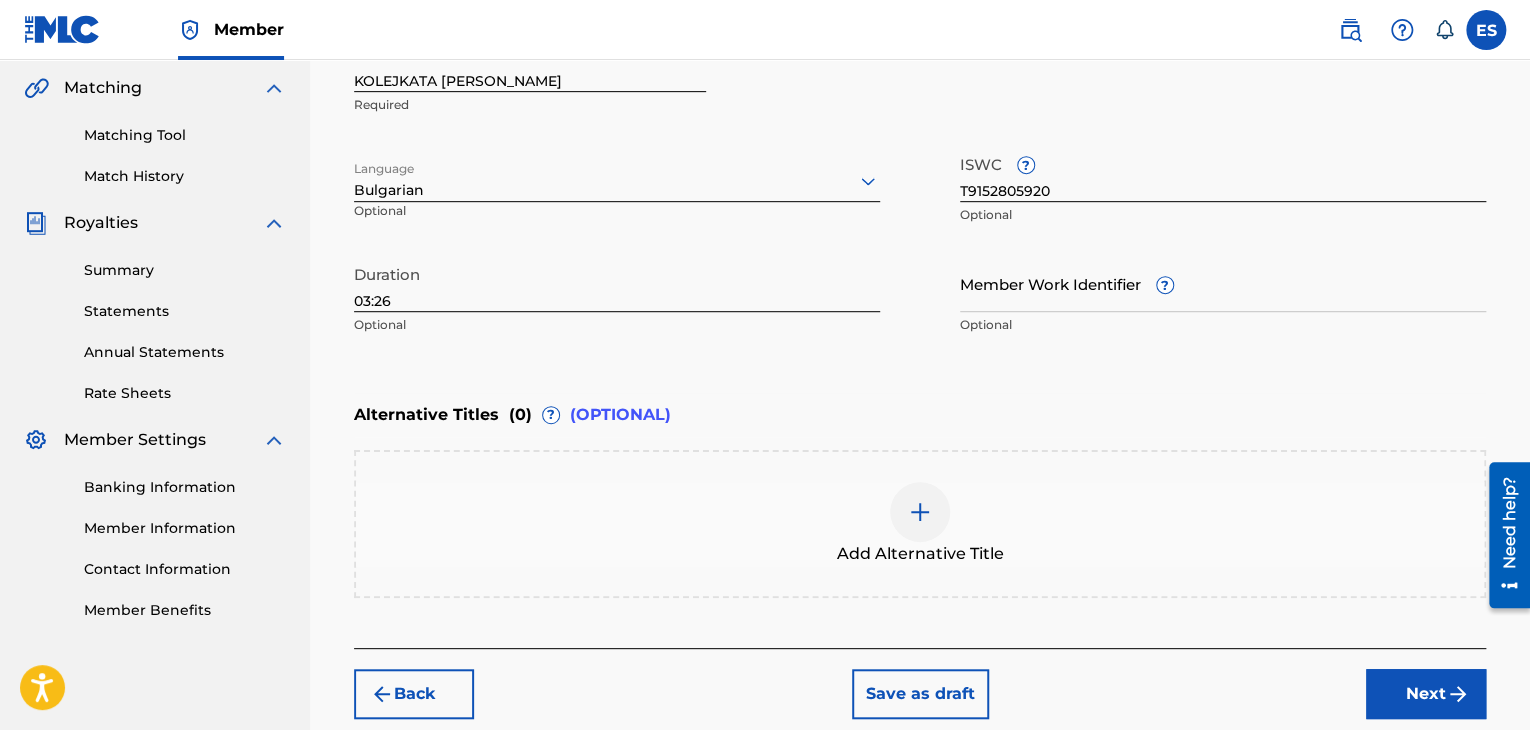 scroll, scrollTop: 561, scrollLeft: 0, axis: vertical 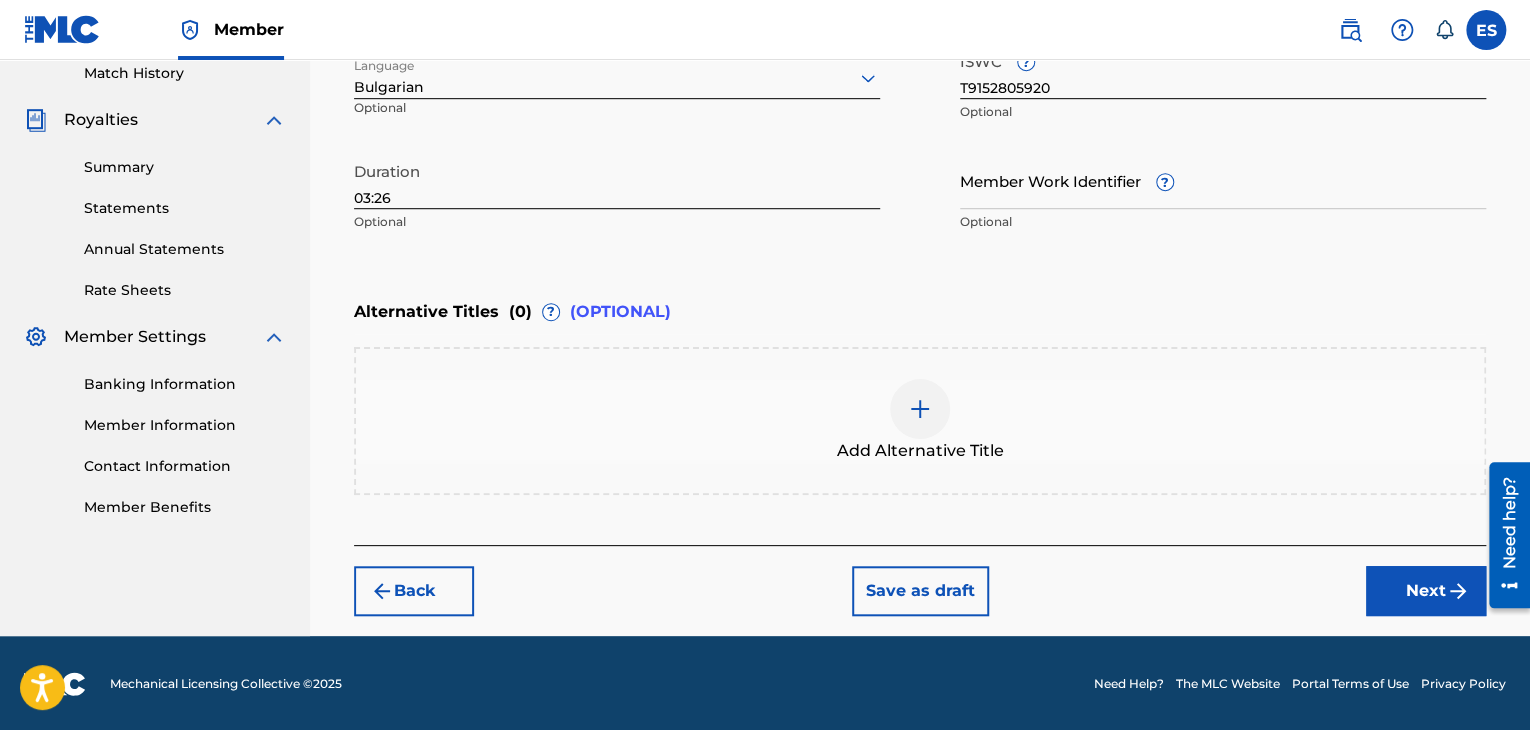 click on "Add Alternative Title" at bounding box center [920, 421] 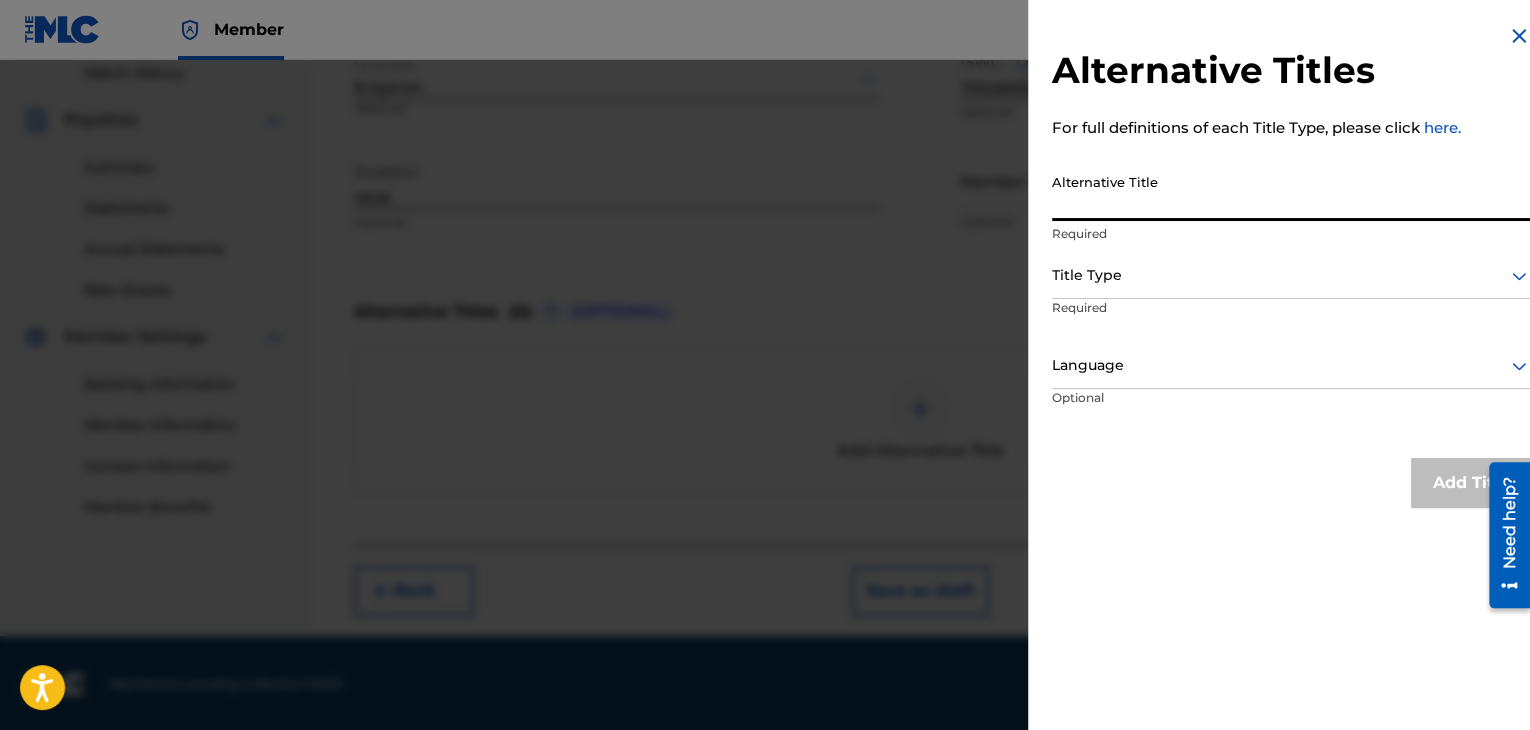 paste on "КОЛЕЖКАТА СТОЙКА" 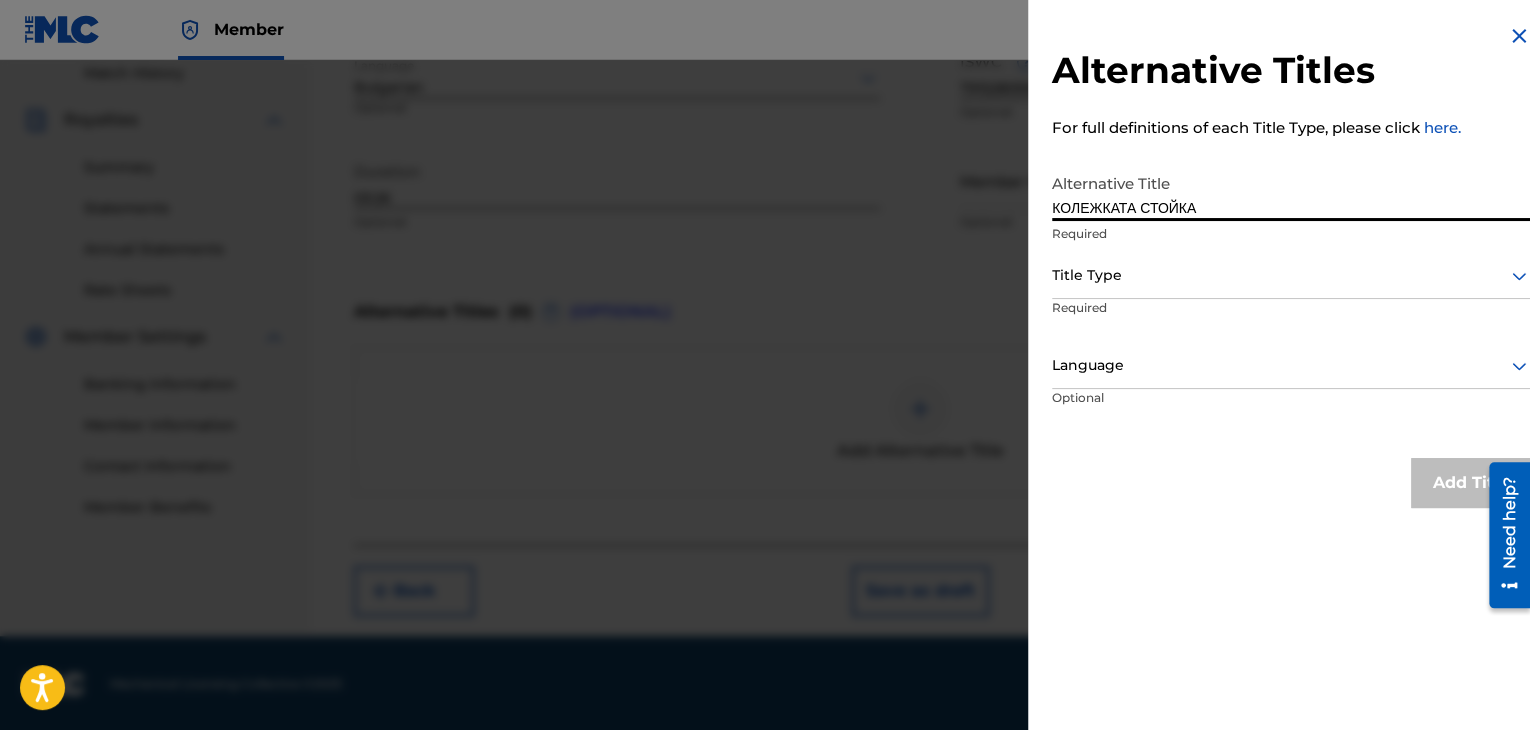 type on "КОЛЕЖКАТА СТОЙКА" 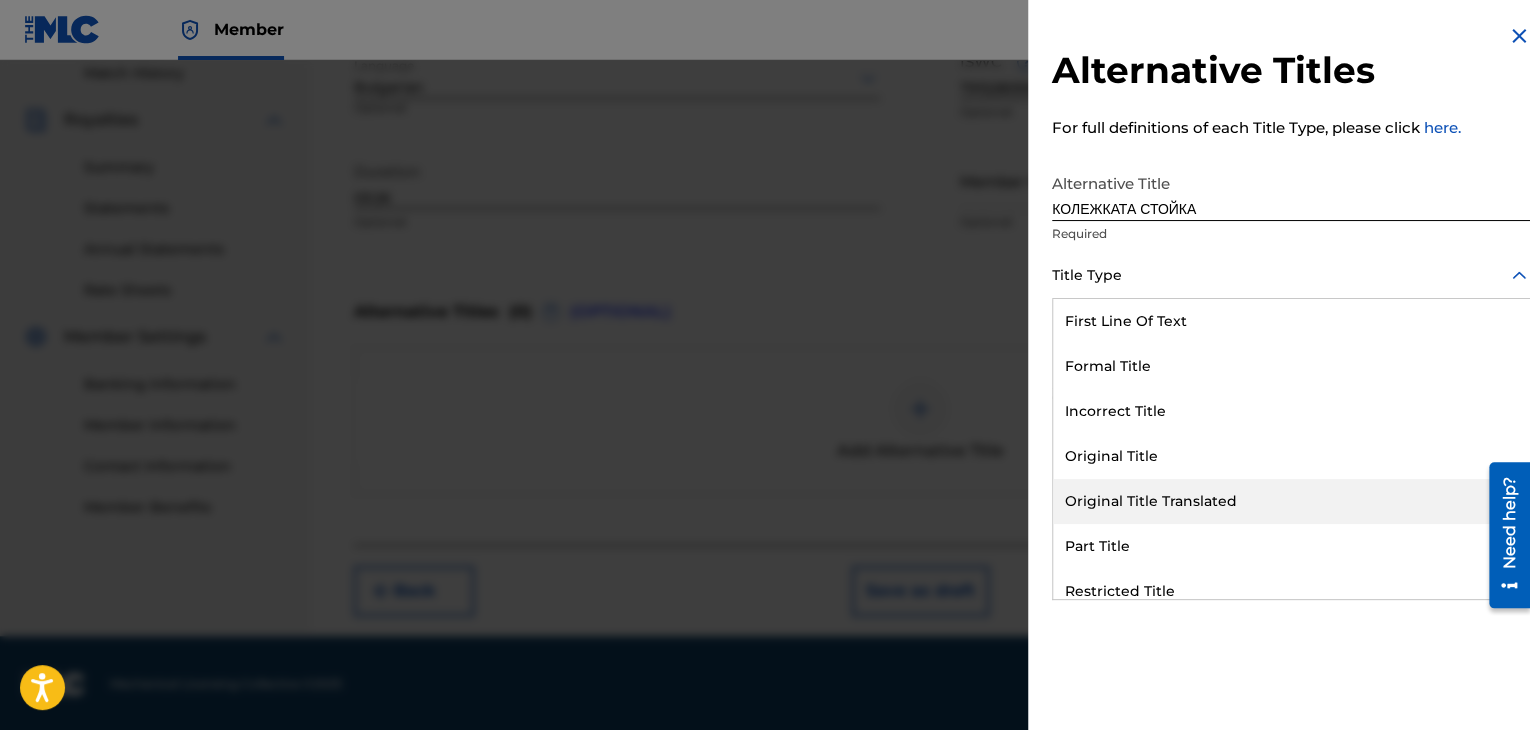 click on "Original Title Translated" at bounding box center (1291, 501) 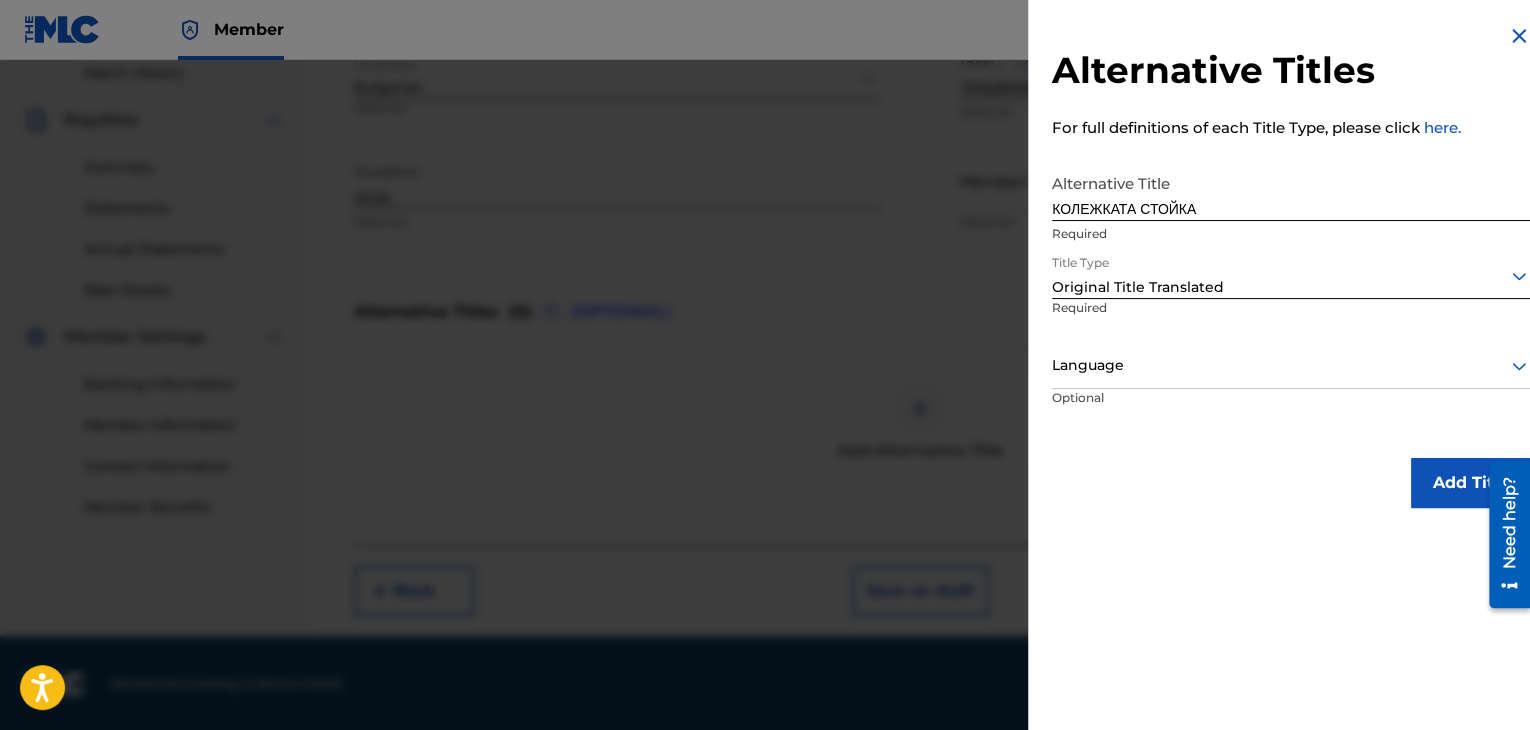 click on "Language" at bounding box center (1291, 366) 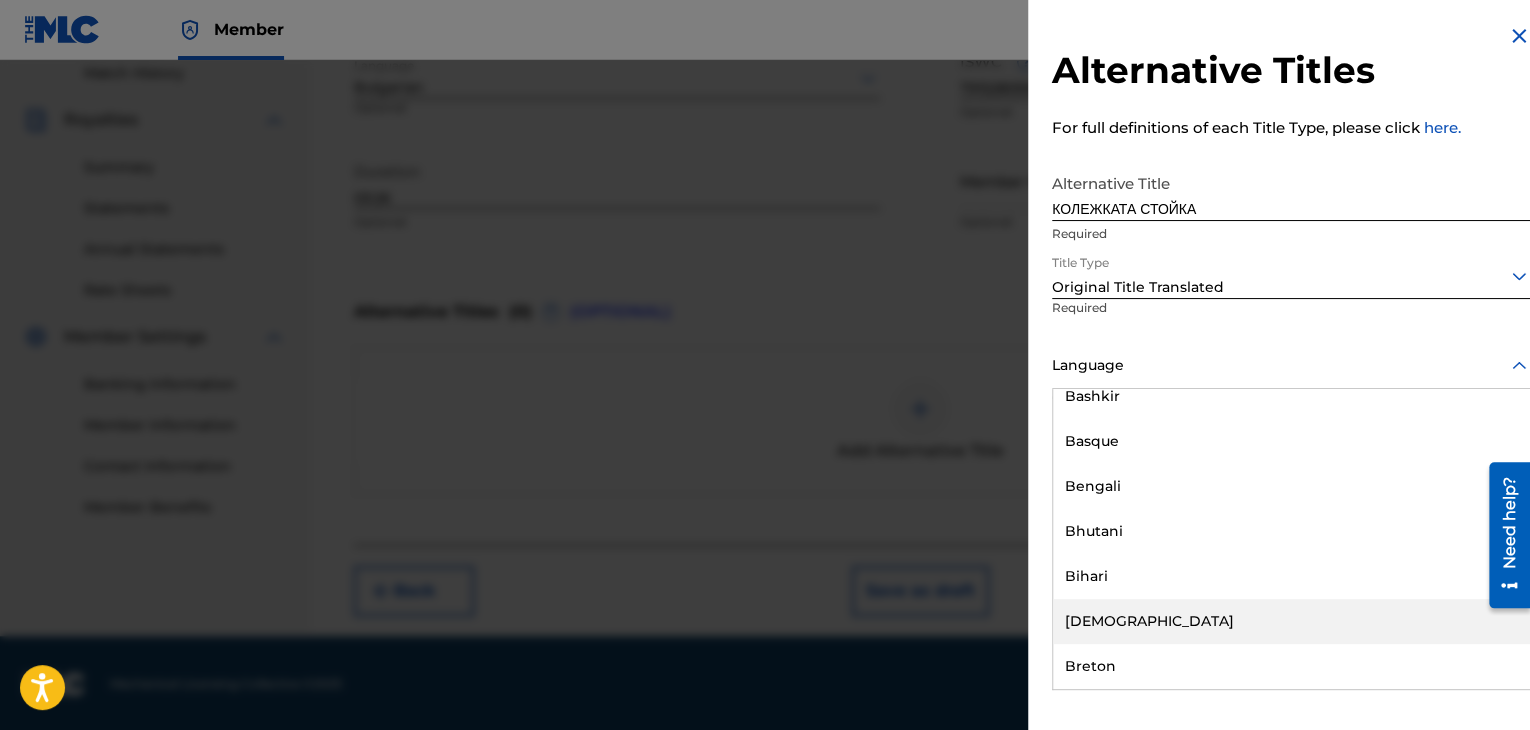 scroll, scrollTop: 800, scrollLeft: 0, axis: vertical 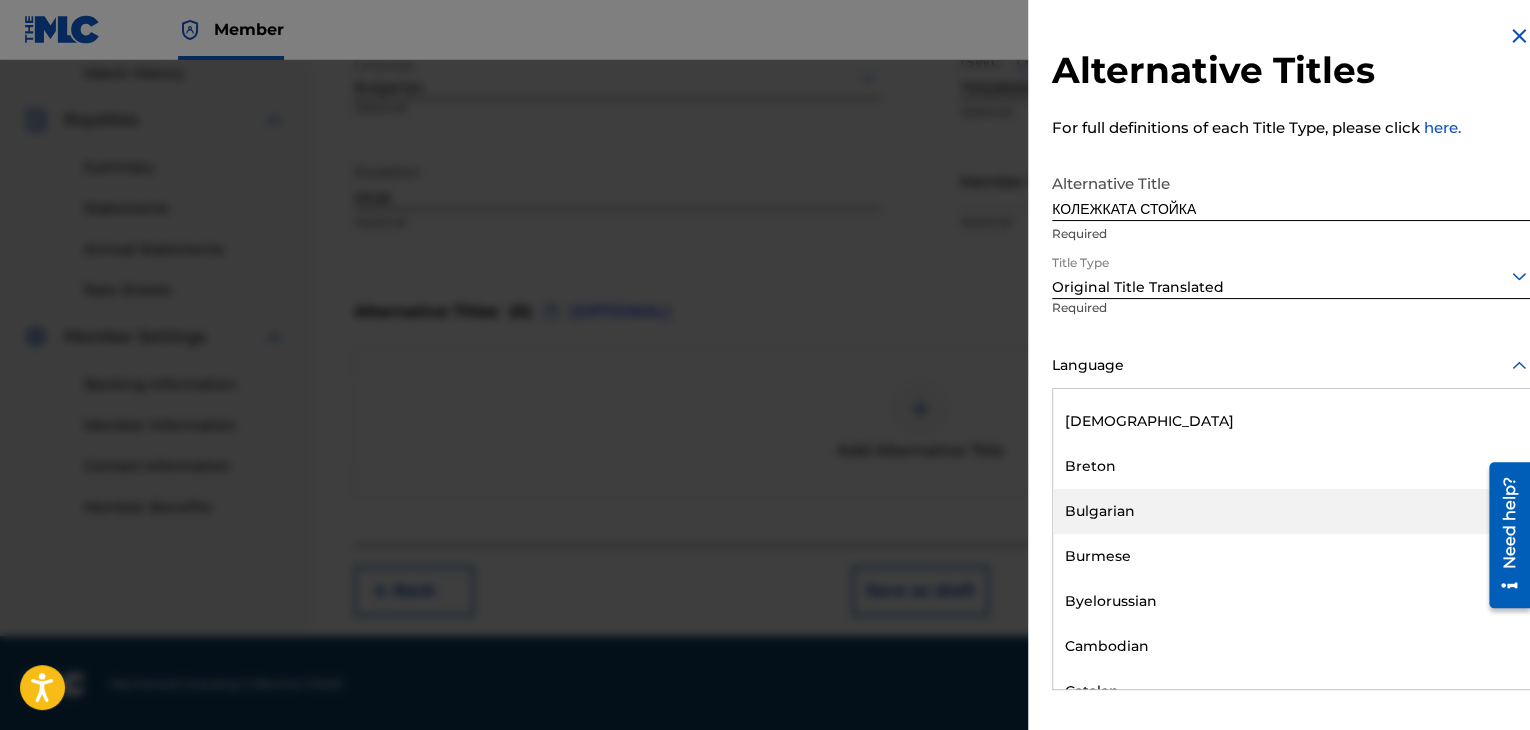 click on "Bulgarian" at bounding box center (1291, 511) 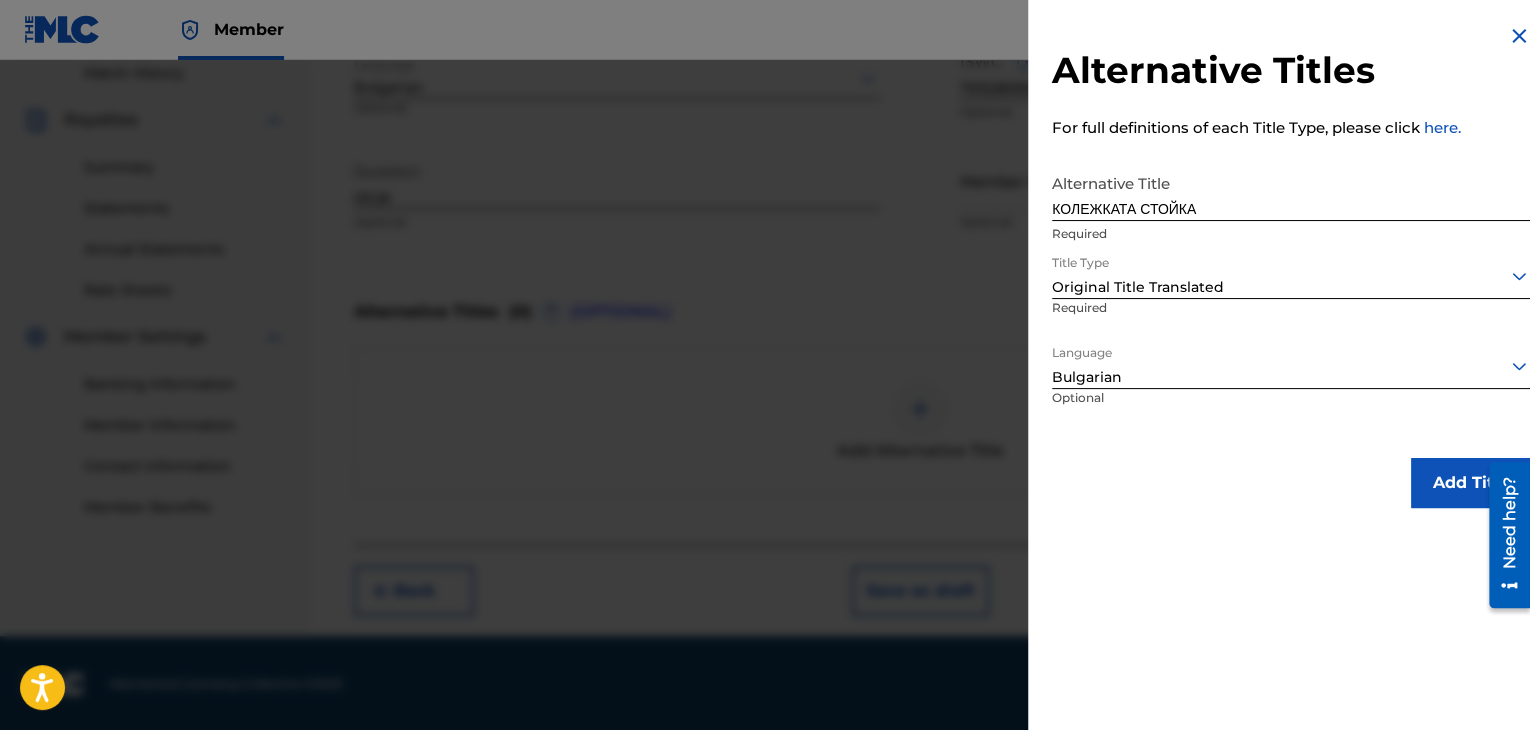 click on "Add Title" at bounding box center (1471, 483) 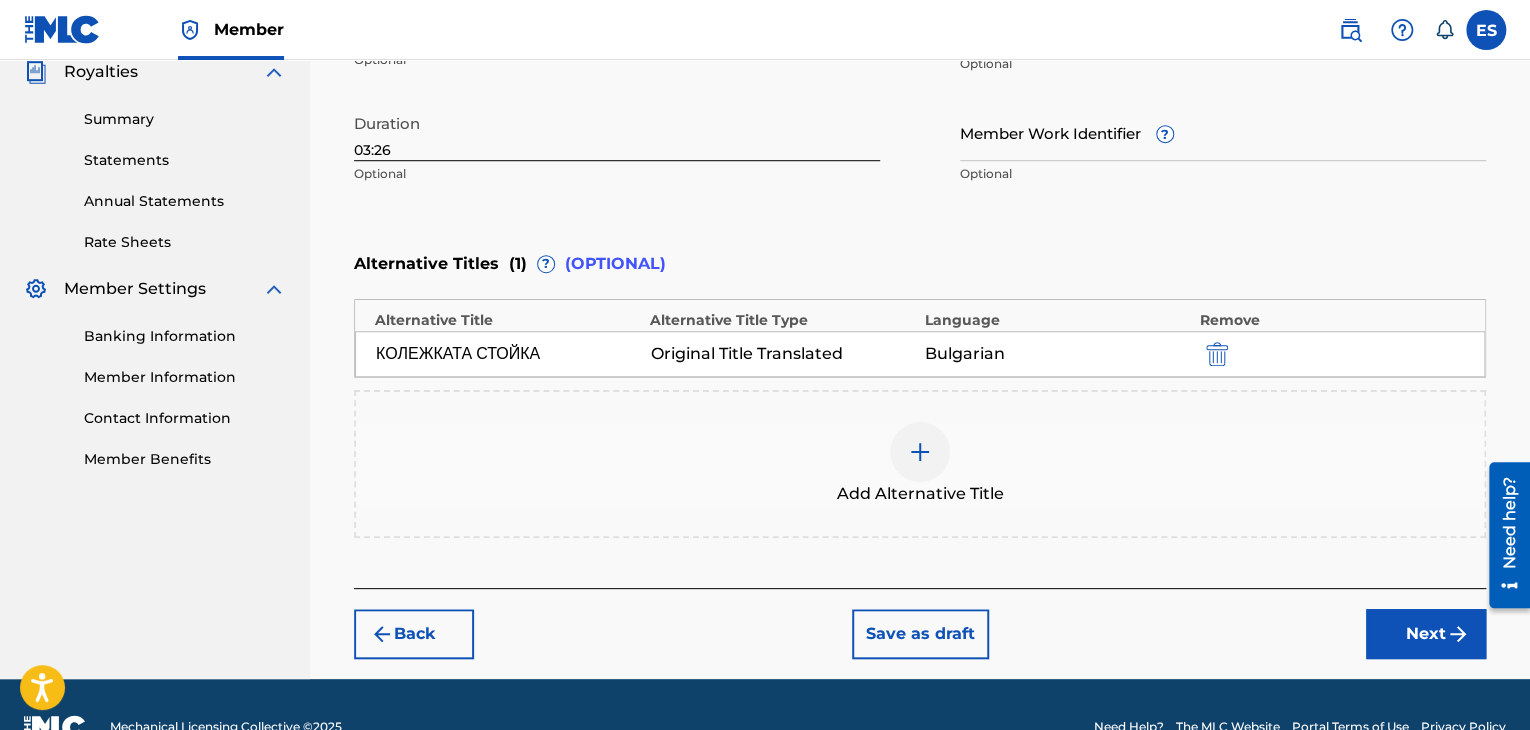 scroll, scrollTop: 652, scrollLeft: 0, axis: vertical 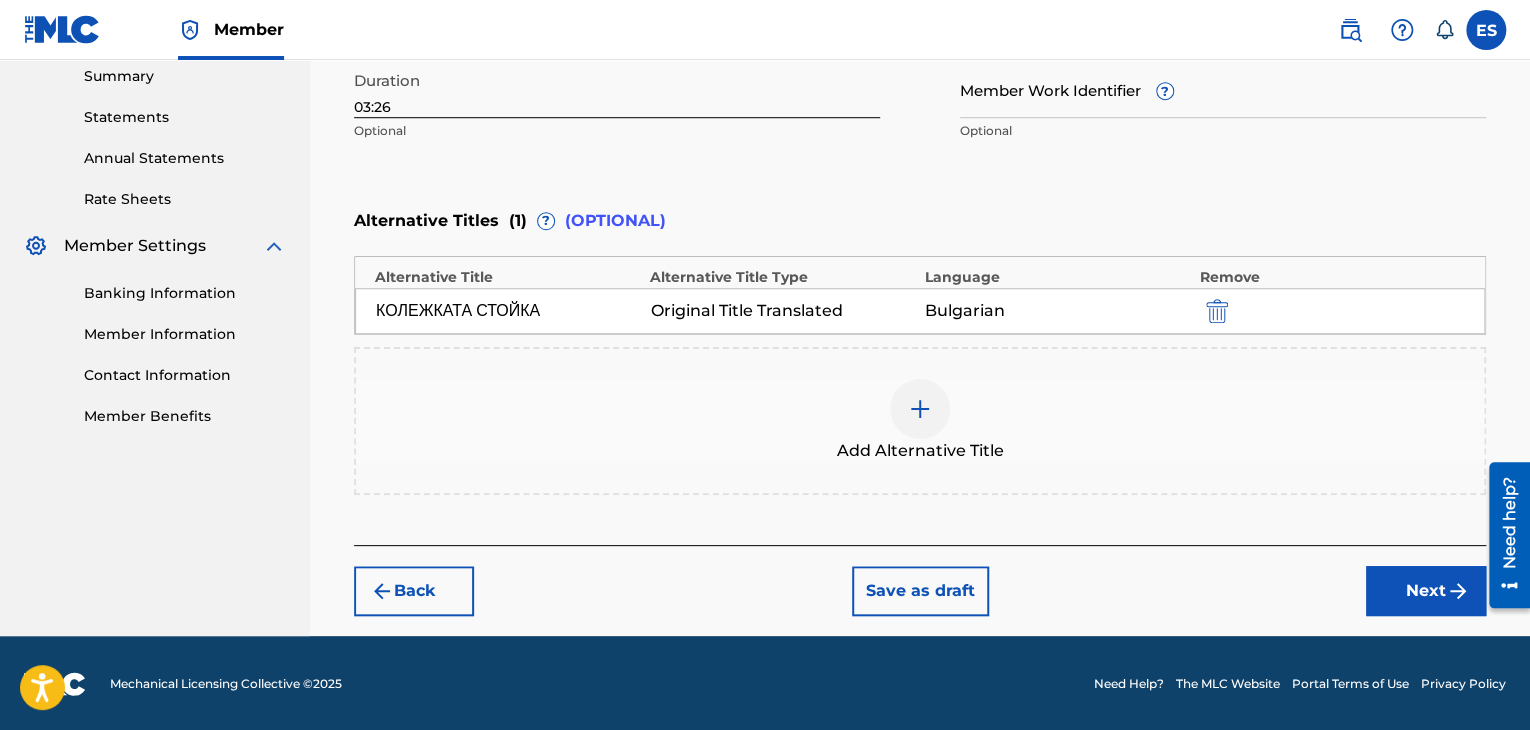 click on "Next" at bounding box center (1426, 591) 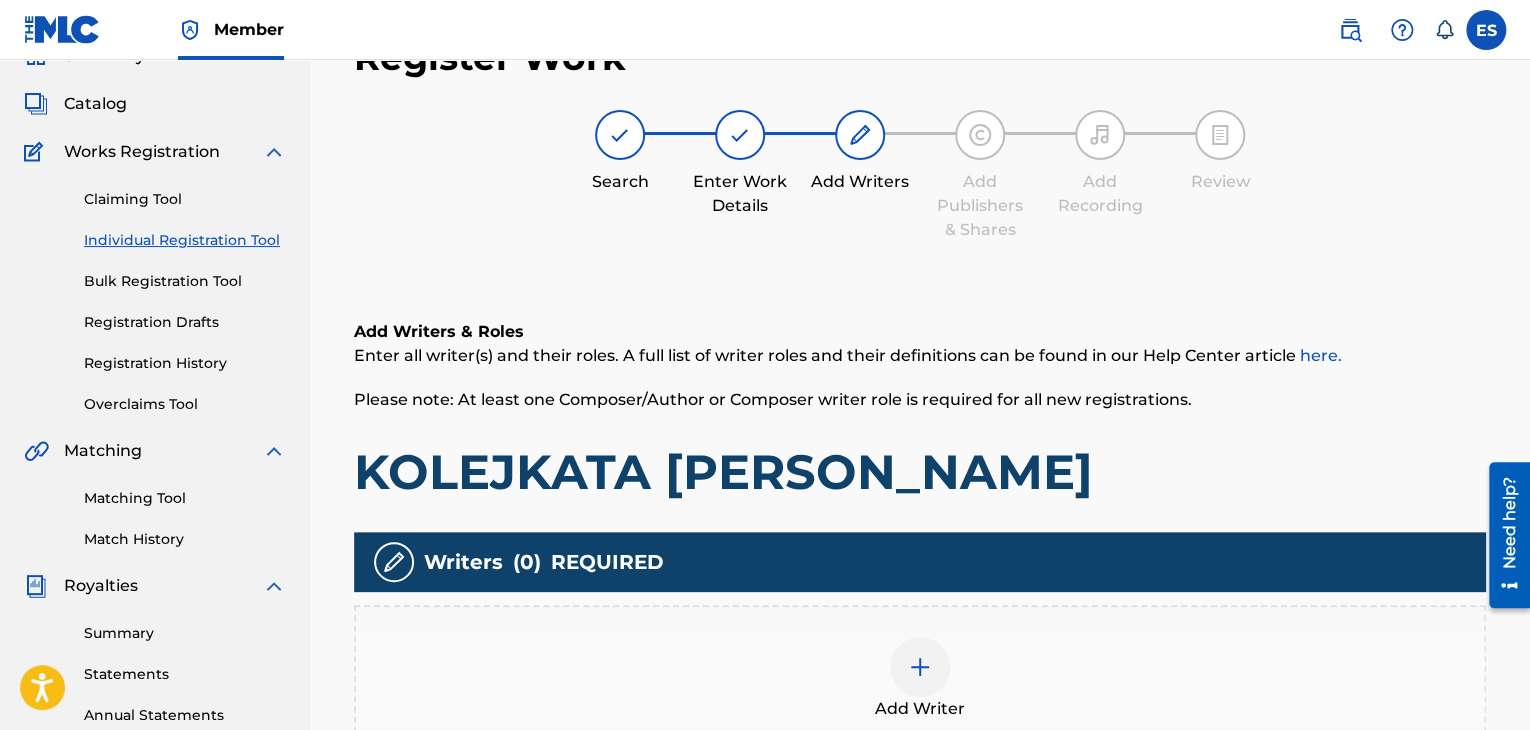 scroll, scrollTop: 90, scrollLeft: 0, axis: vertical 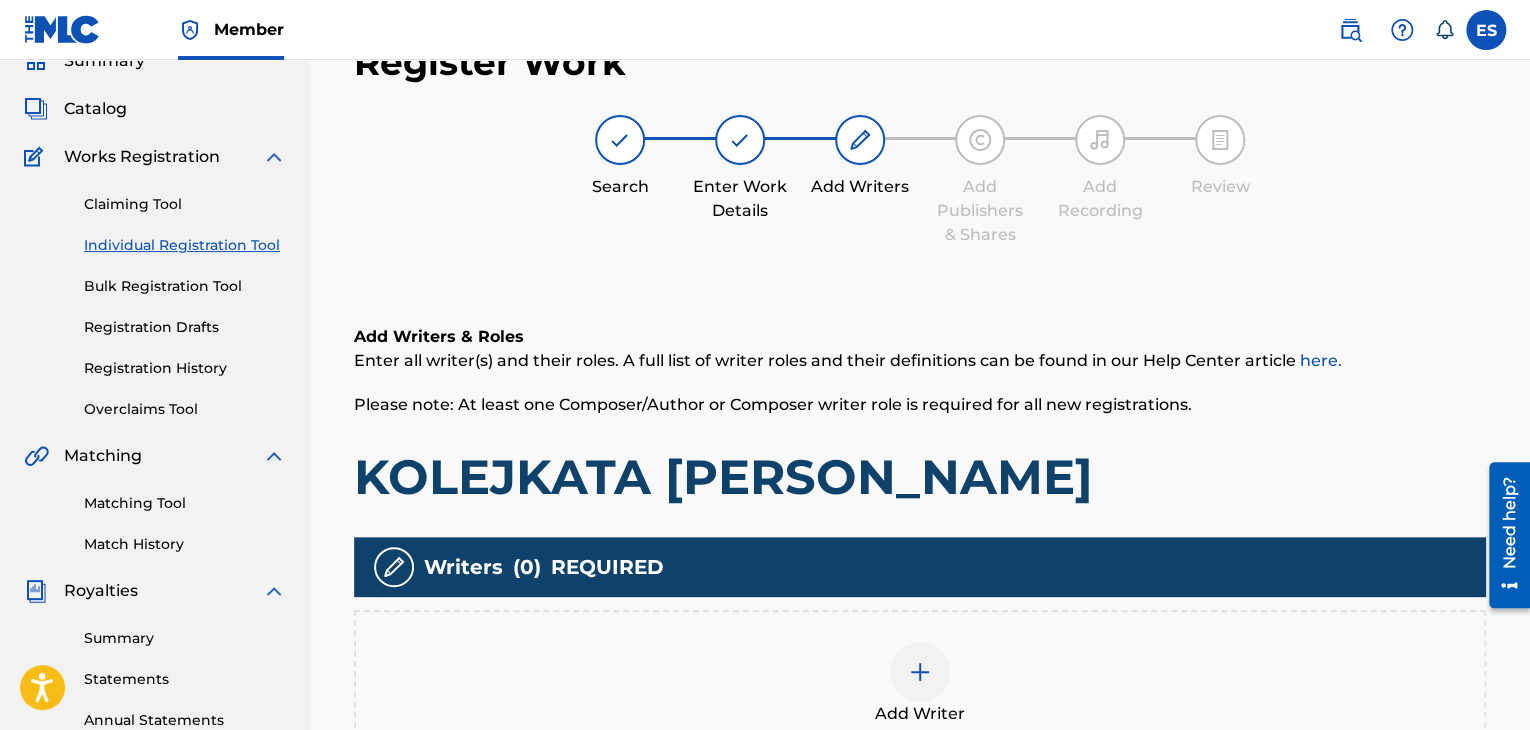 click on "Add Writer" at bounding box center [920, 684] 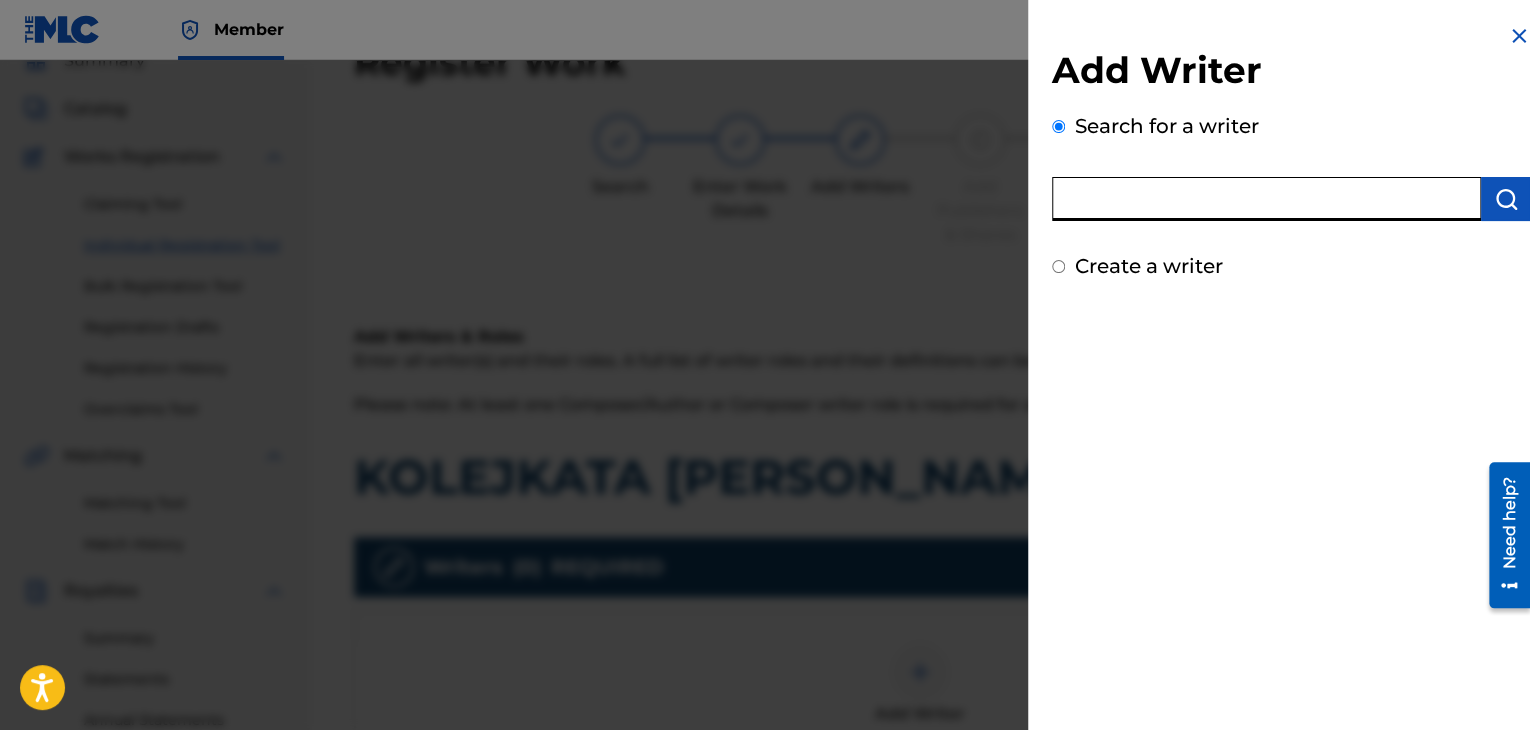 paste on "00258906432" 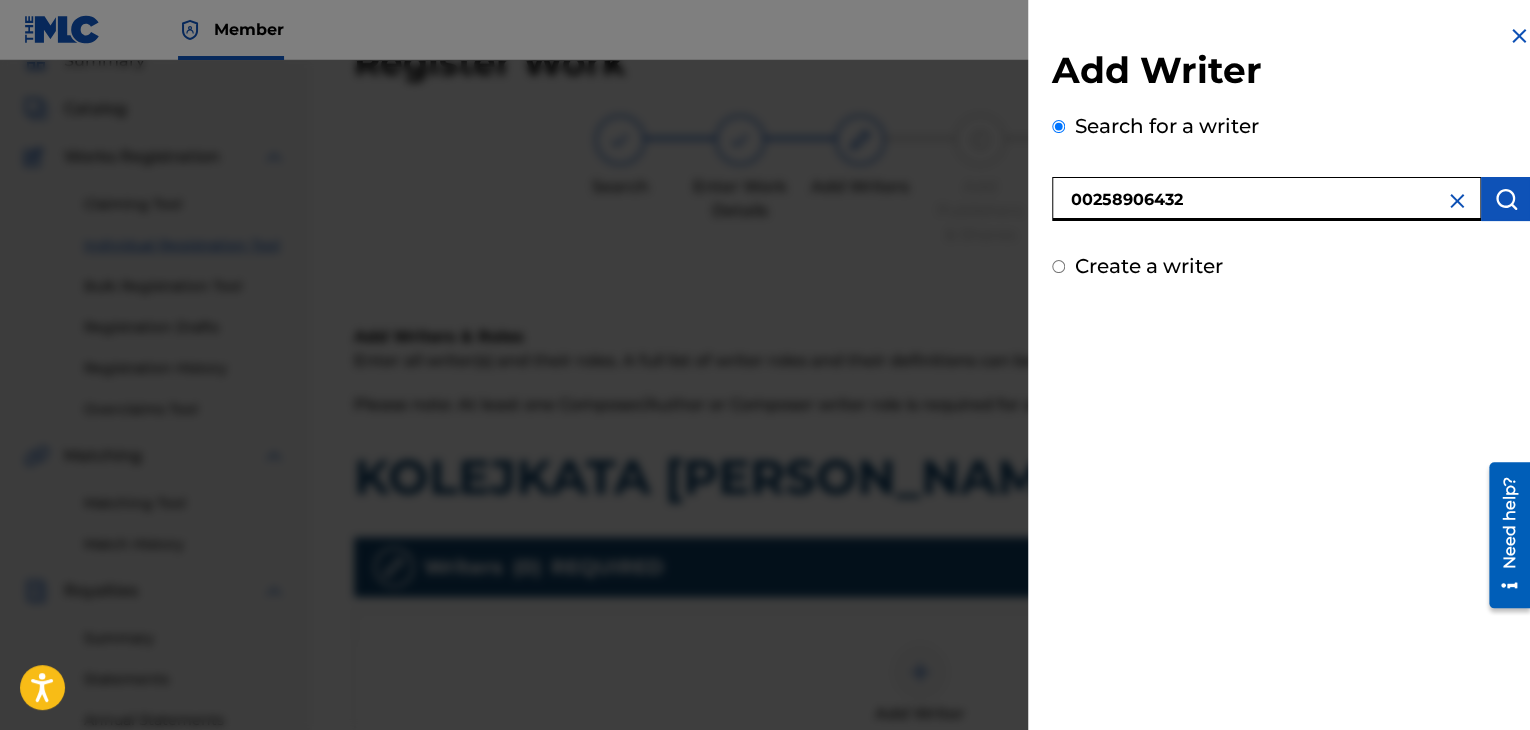 type on "00258906432" 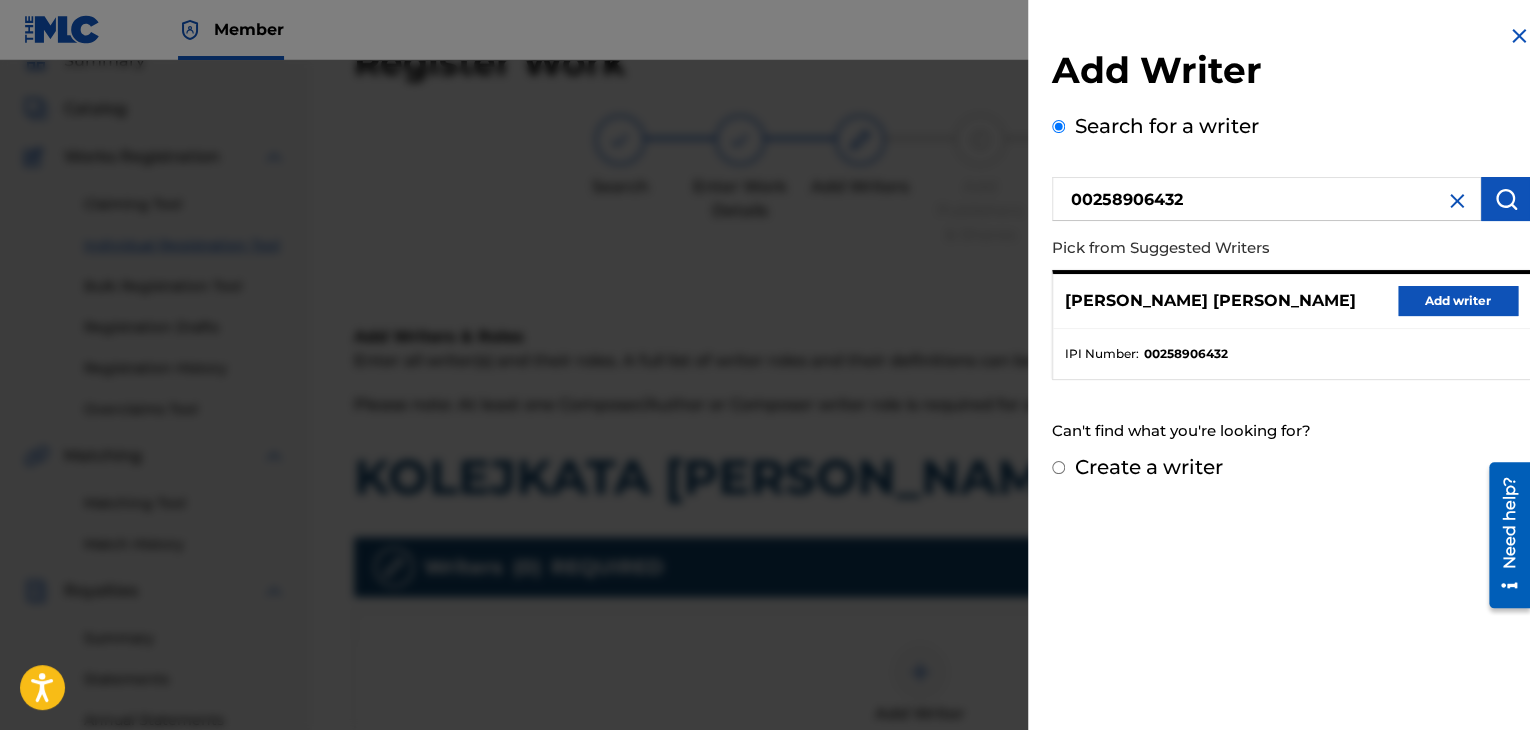 click on "Add writer" at bounding box center (1458, 301) 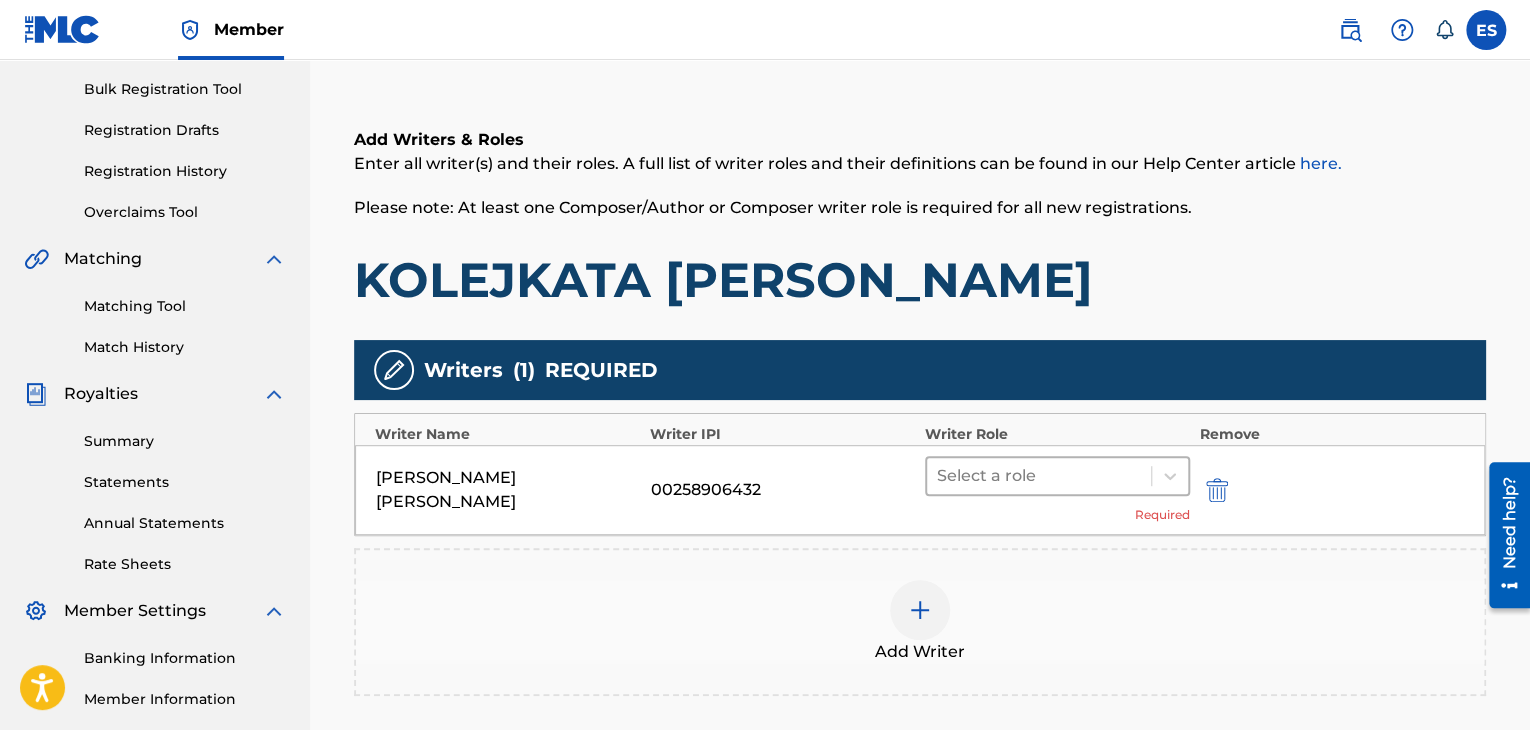 scroll, scrollTop: 290, scrollLeft: 0, axis: vertical 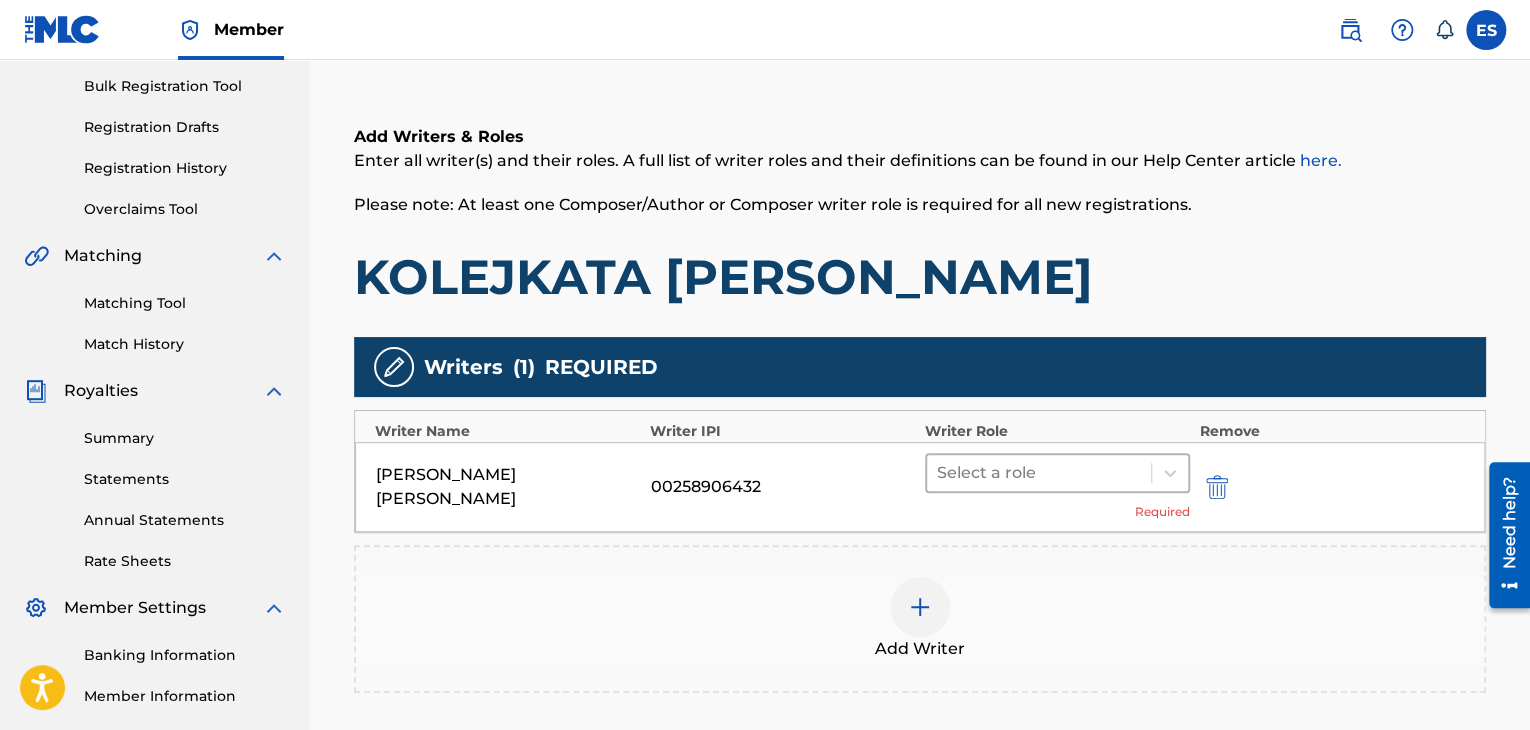 click at bounding box center (1039, 473) 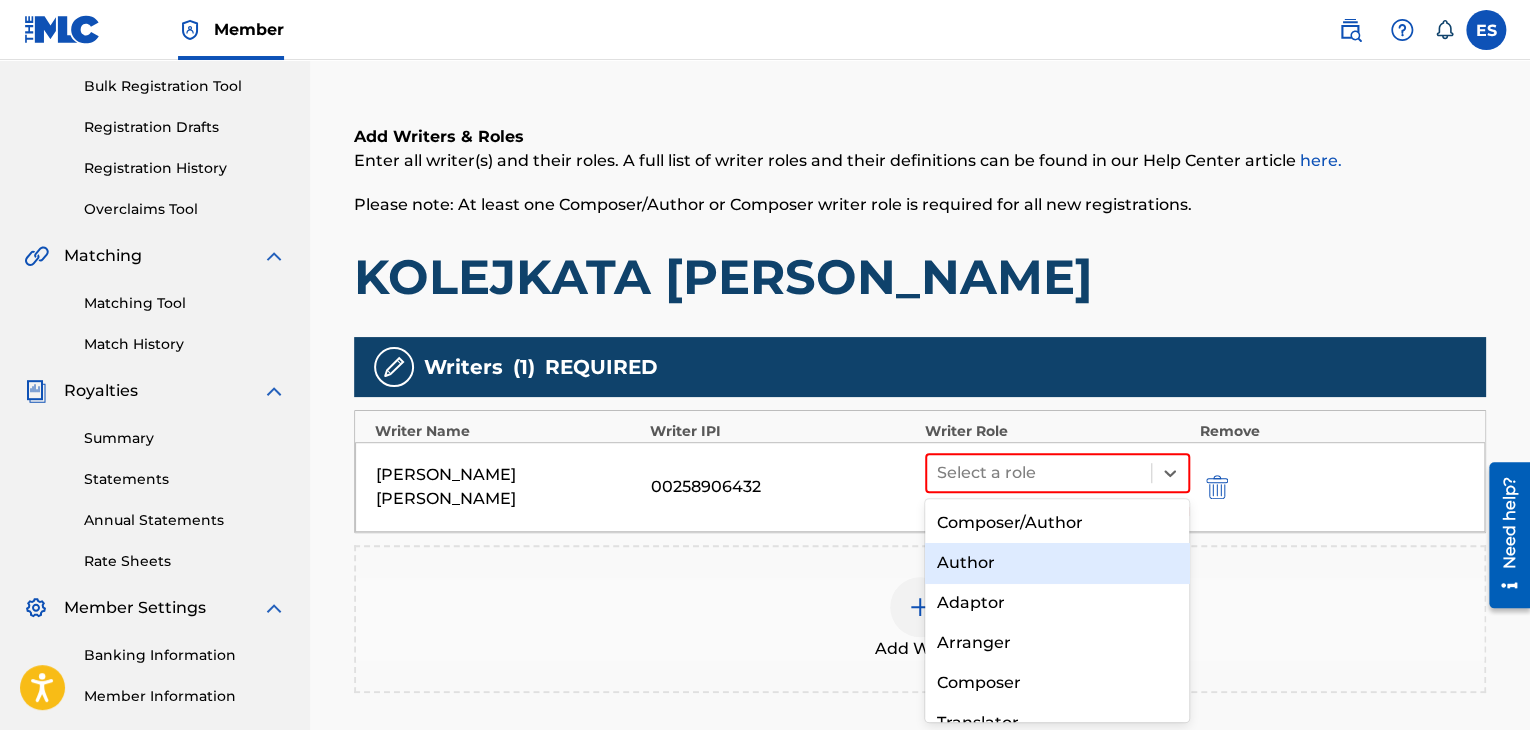 click on "Author" at bounding box center (1057, 563) 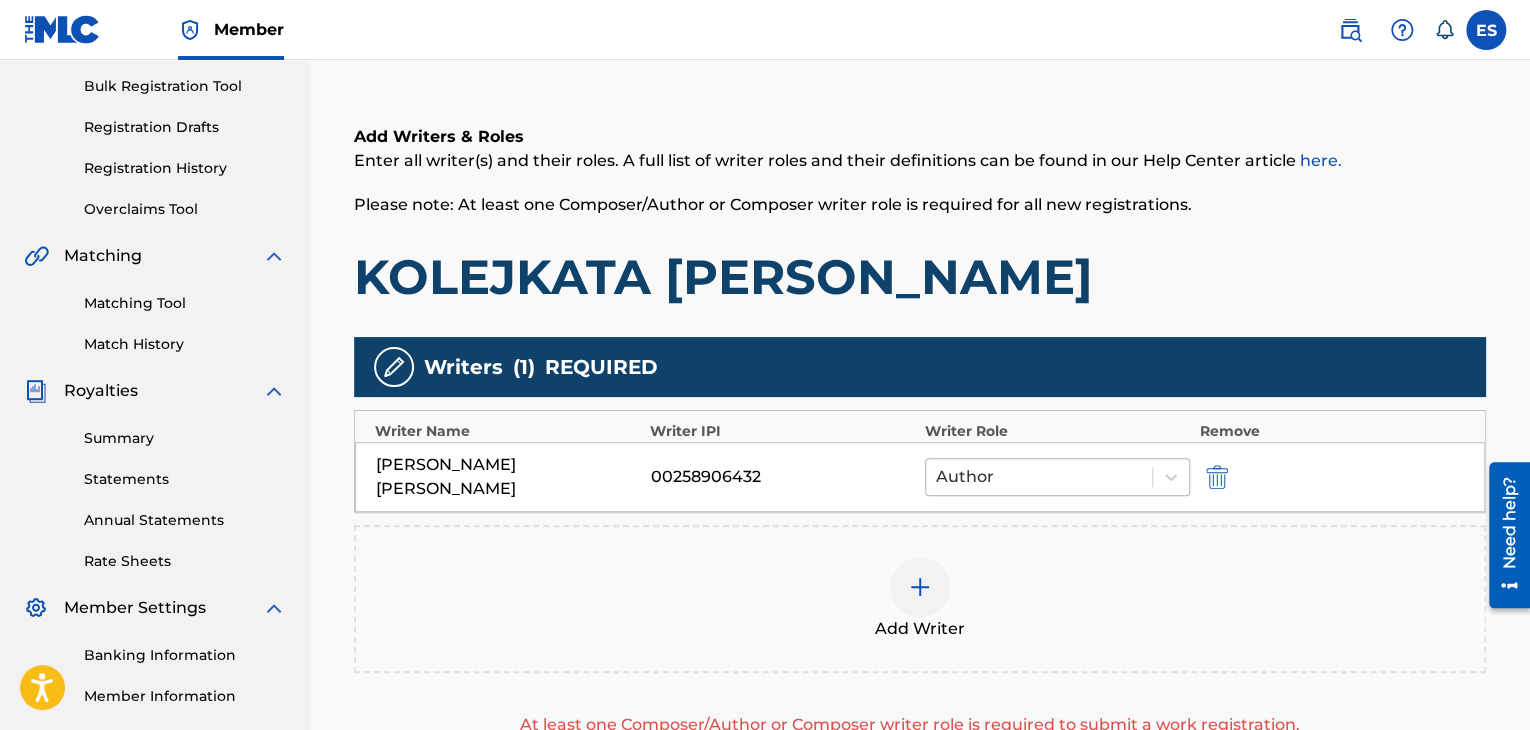 click at bounding box center [1039, 477] 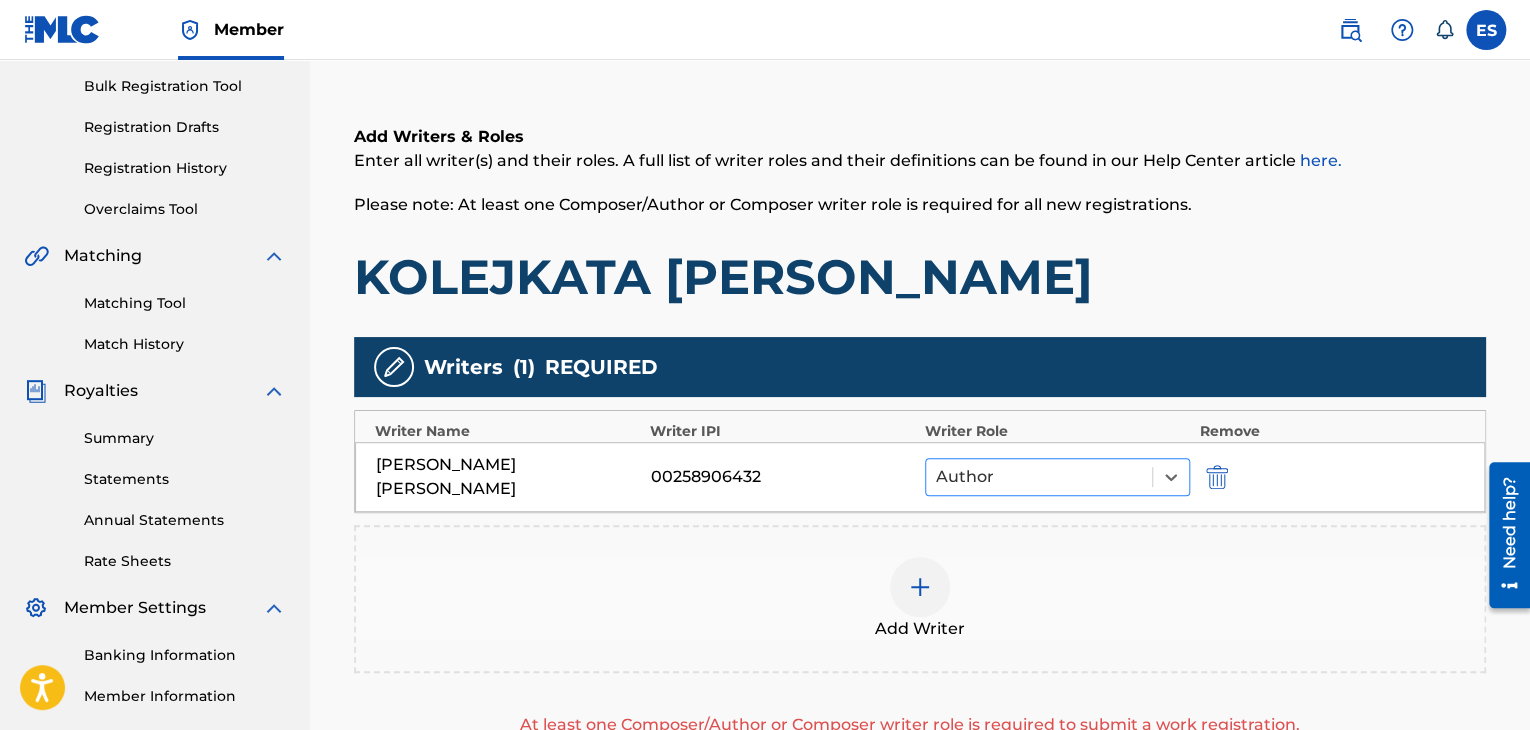 click at bounding box center [1039, 477] 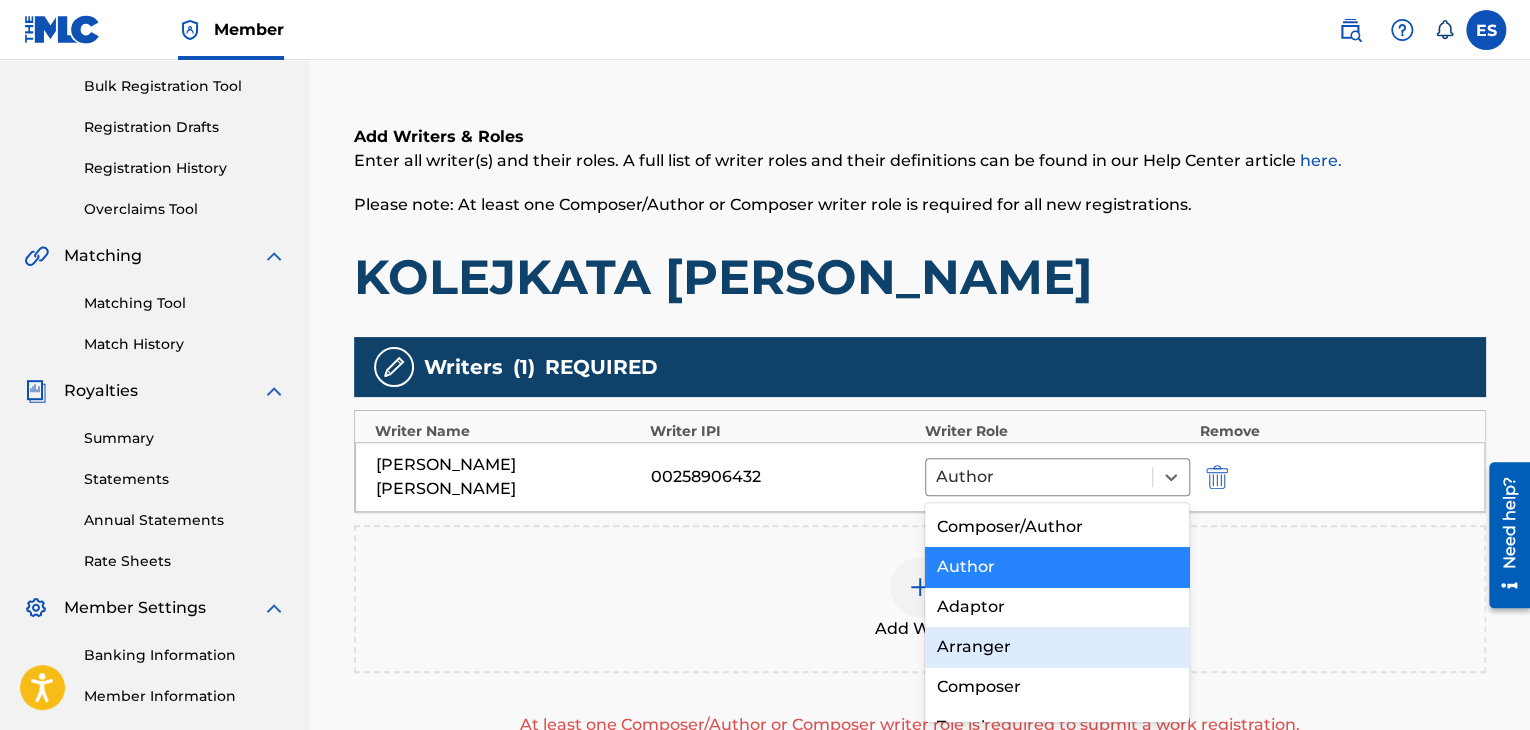 scroll, scrollTop: 108, scrollLeft: 0, axis: vertical 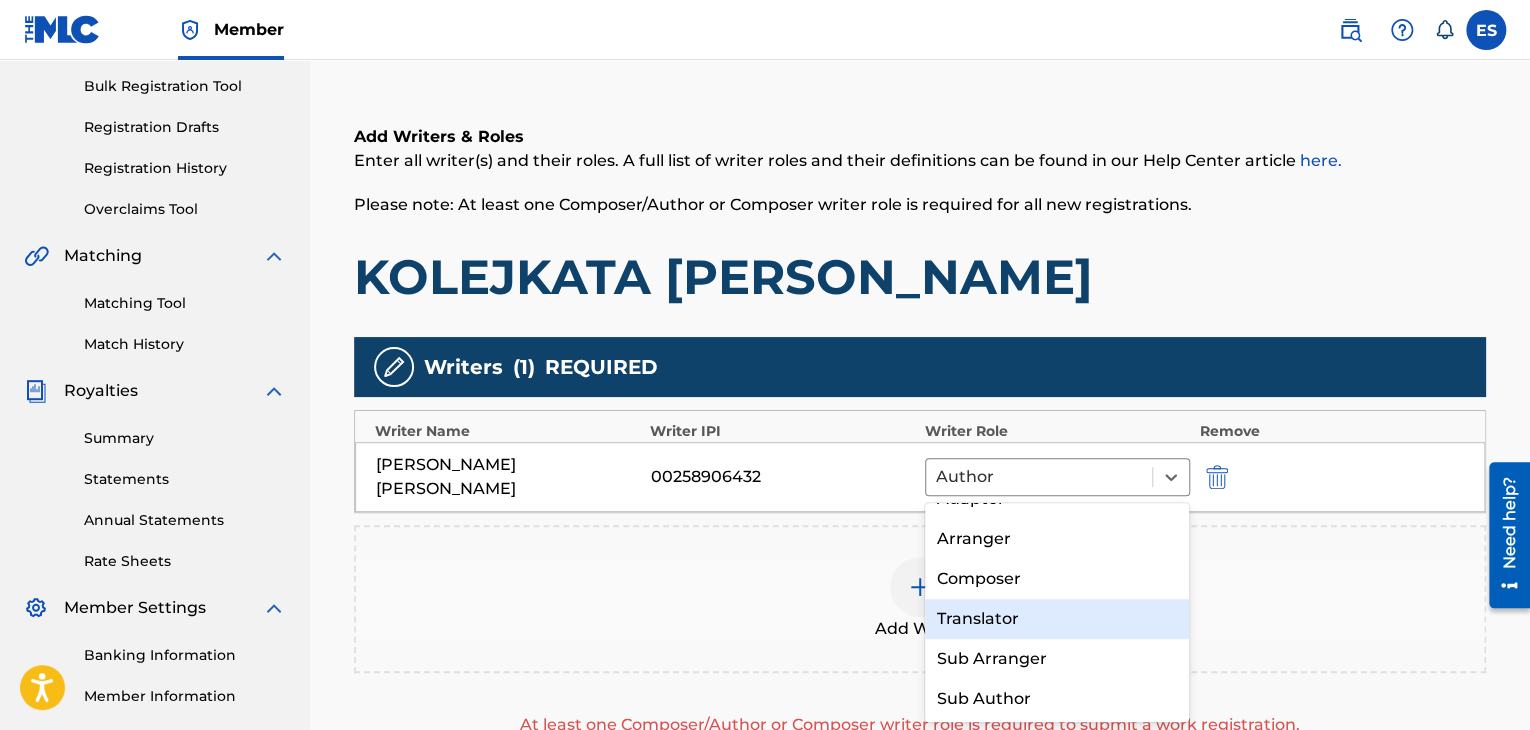 click on "Composer" at bounding box center (1057, 579) 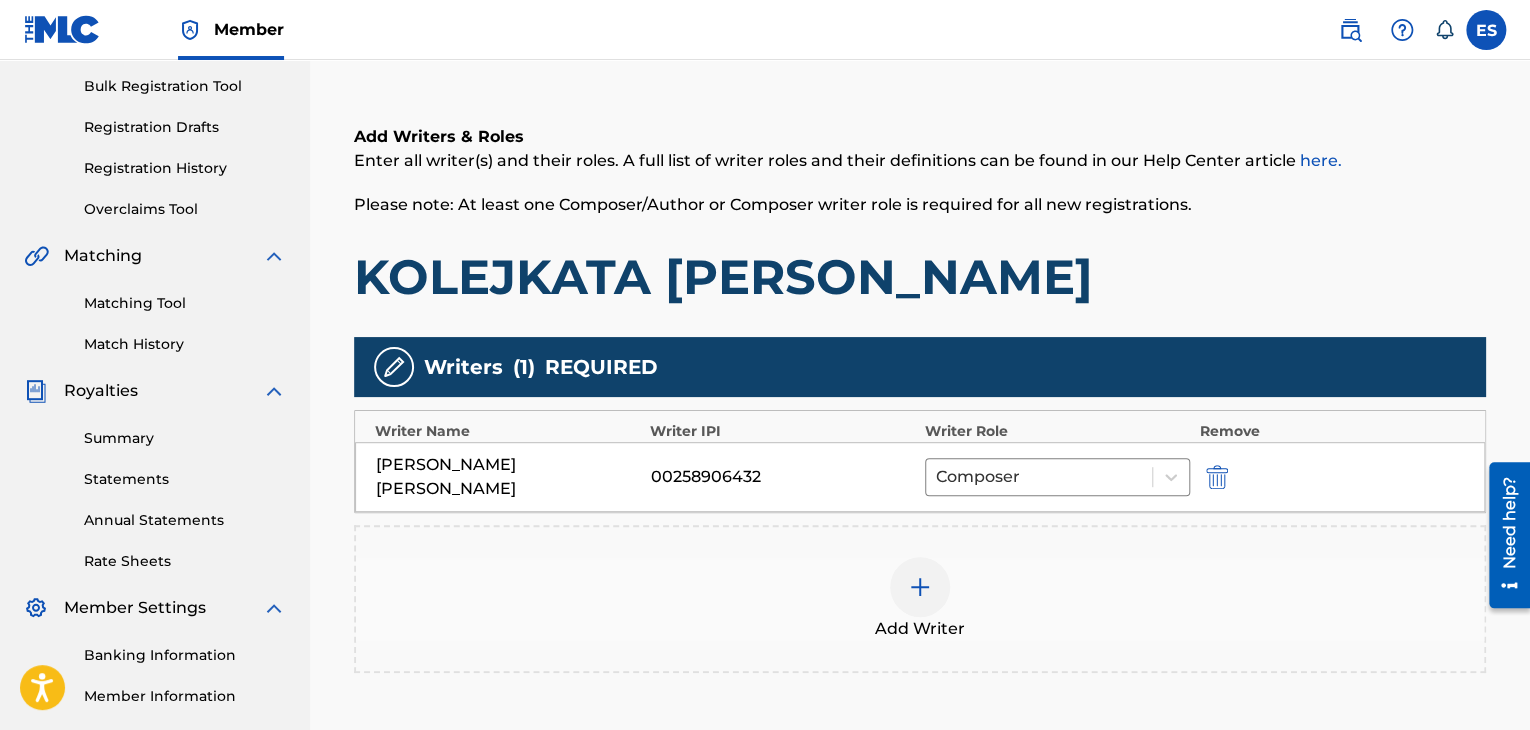 click on "Add Writer" at bounding box center [920, 599] 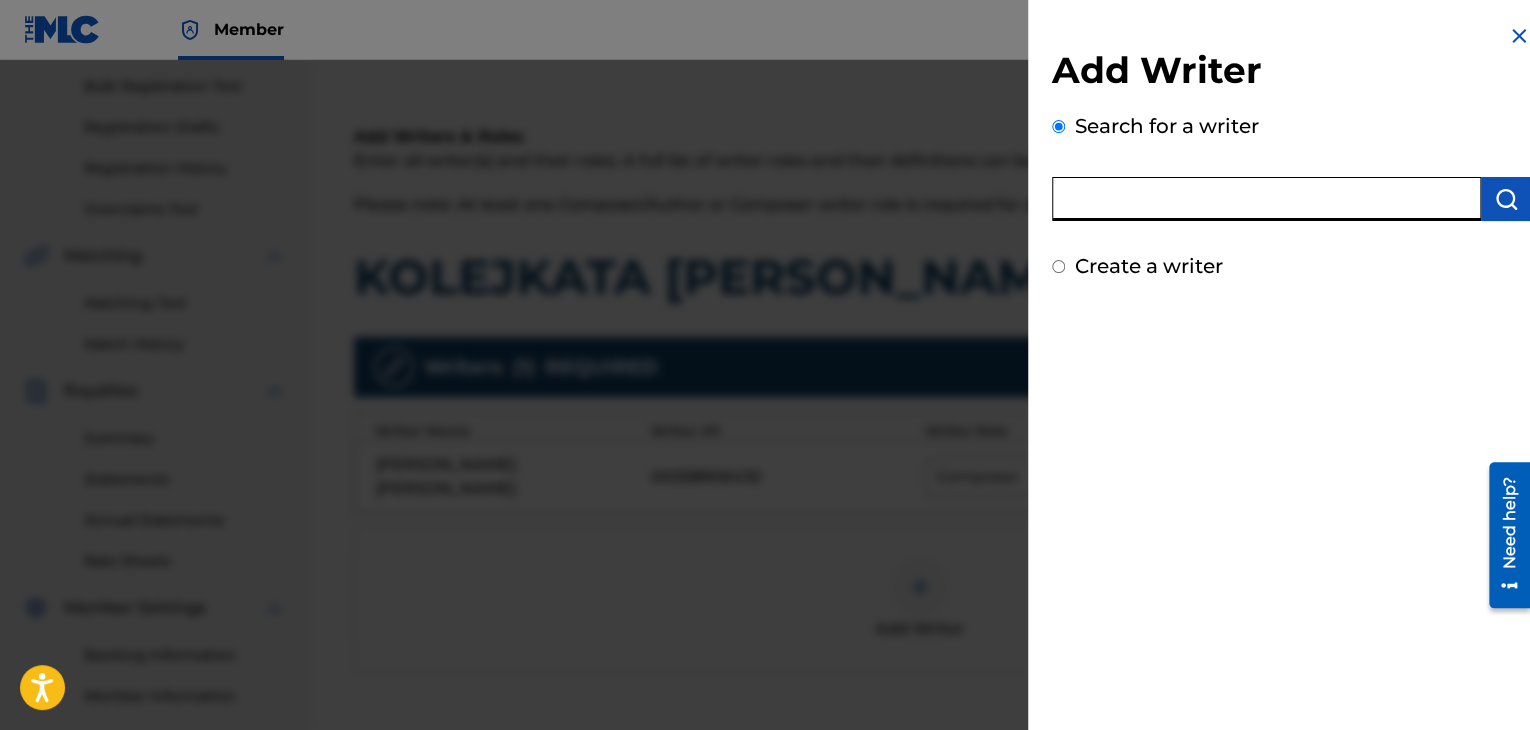 paste on "00121387005" 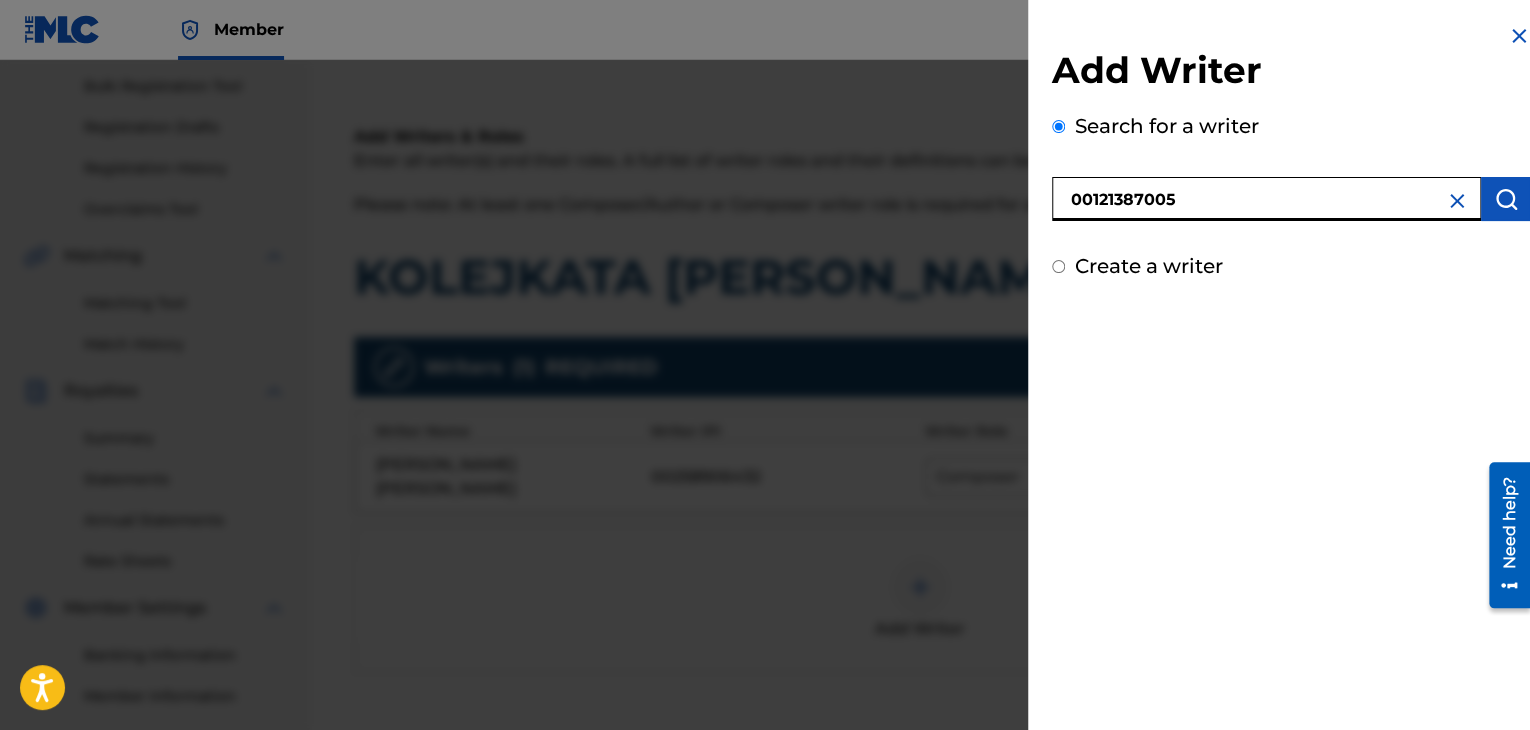 type on "00121387005" 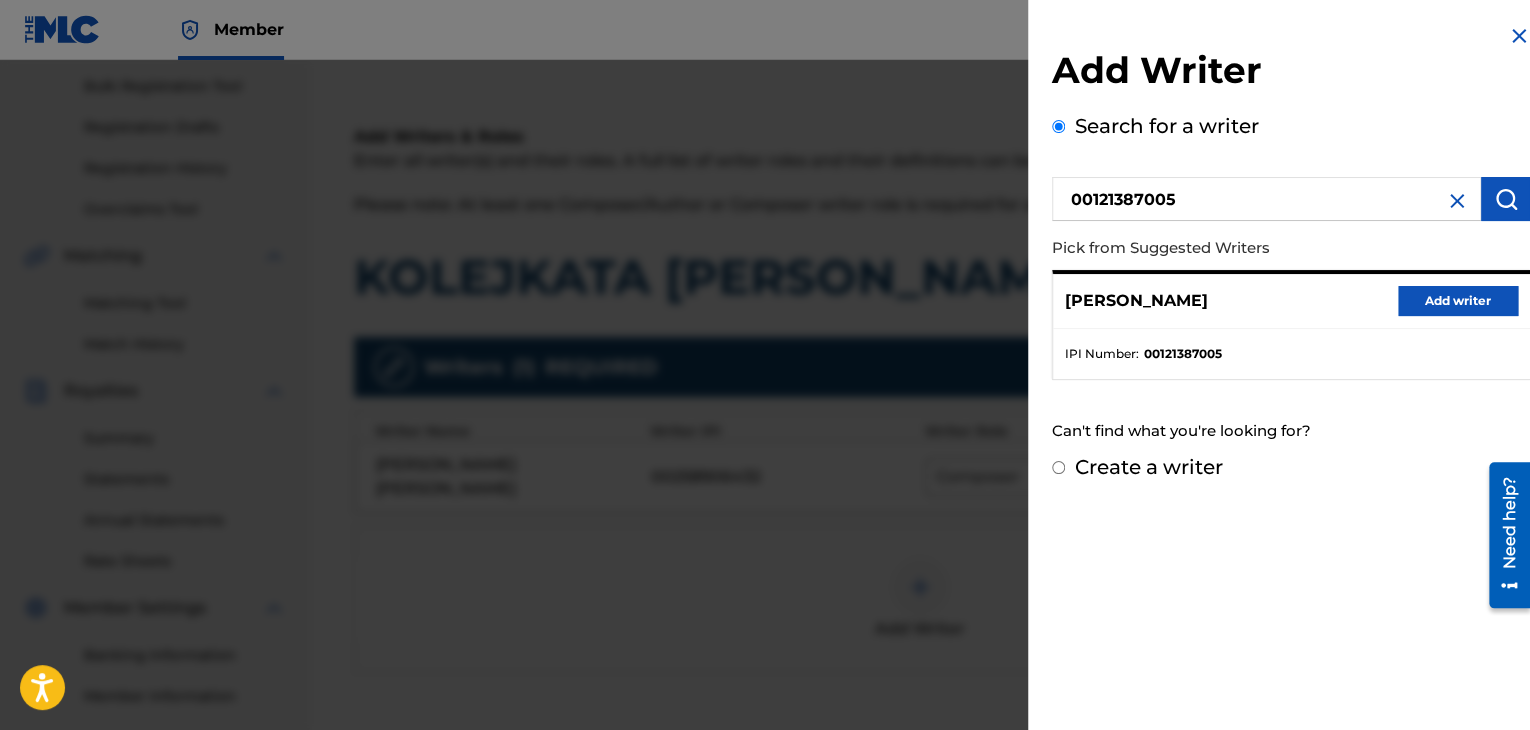 click on "Add writer" at bounding box center (1458, 301) 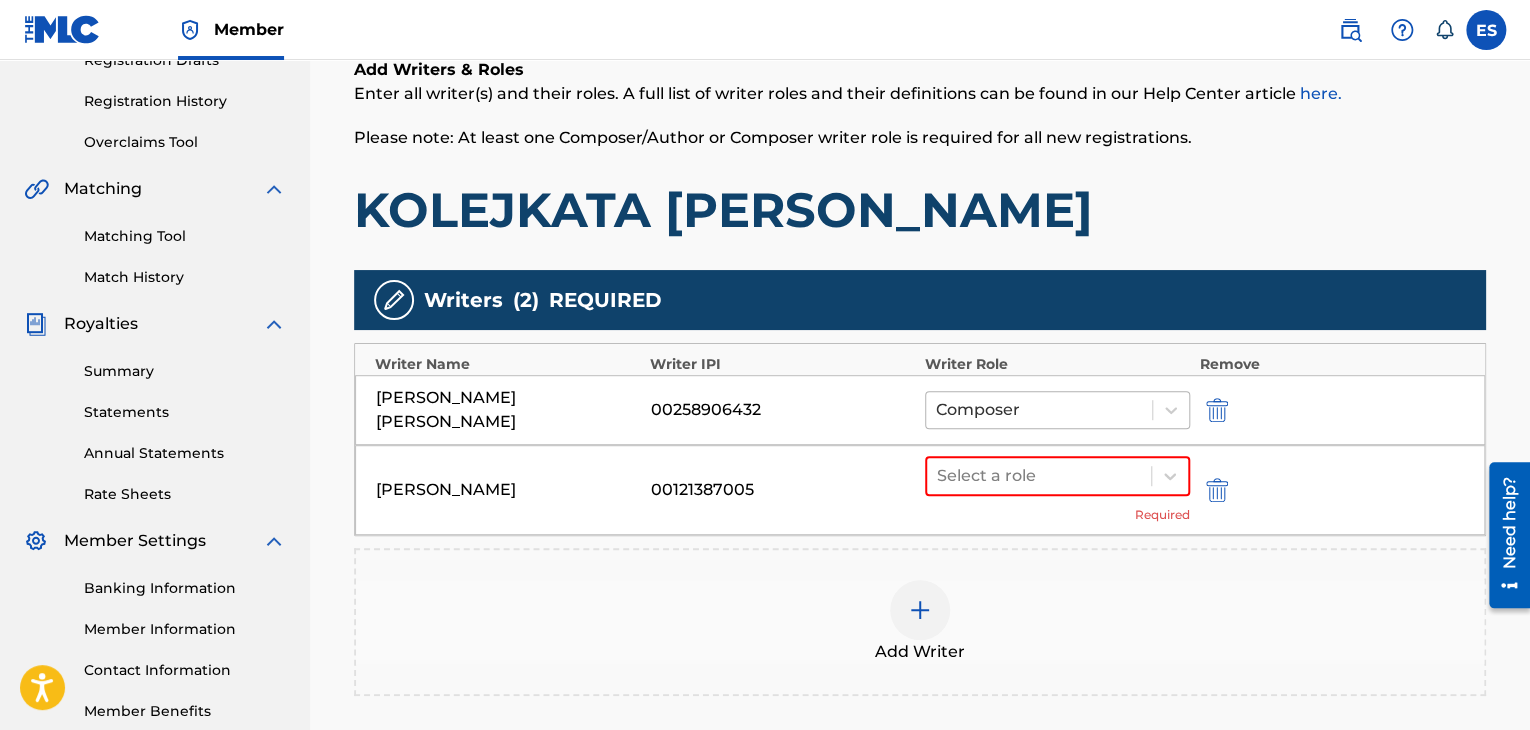 scroll, scrollTop: 390, scrollLeft: 0, axis: vertical 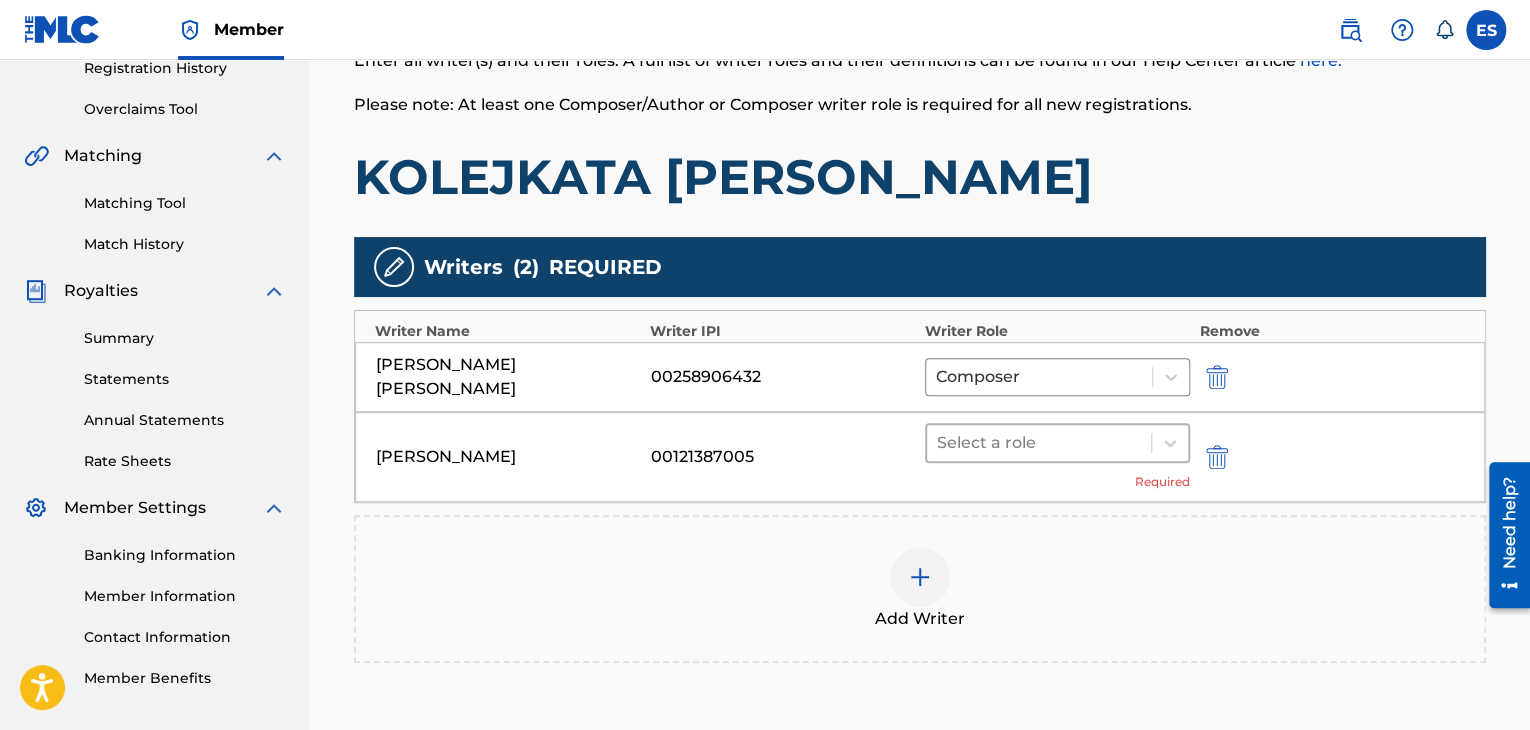 click at bounding box center [1039, 443] 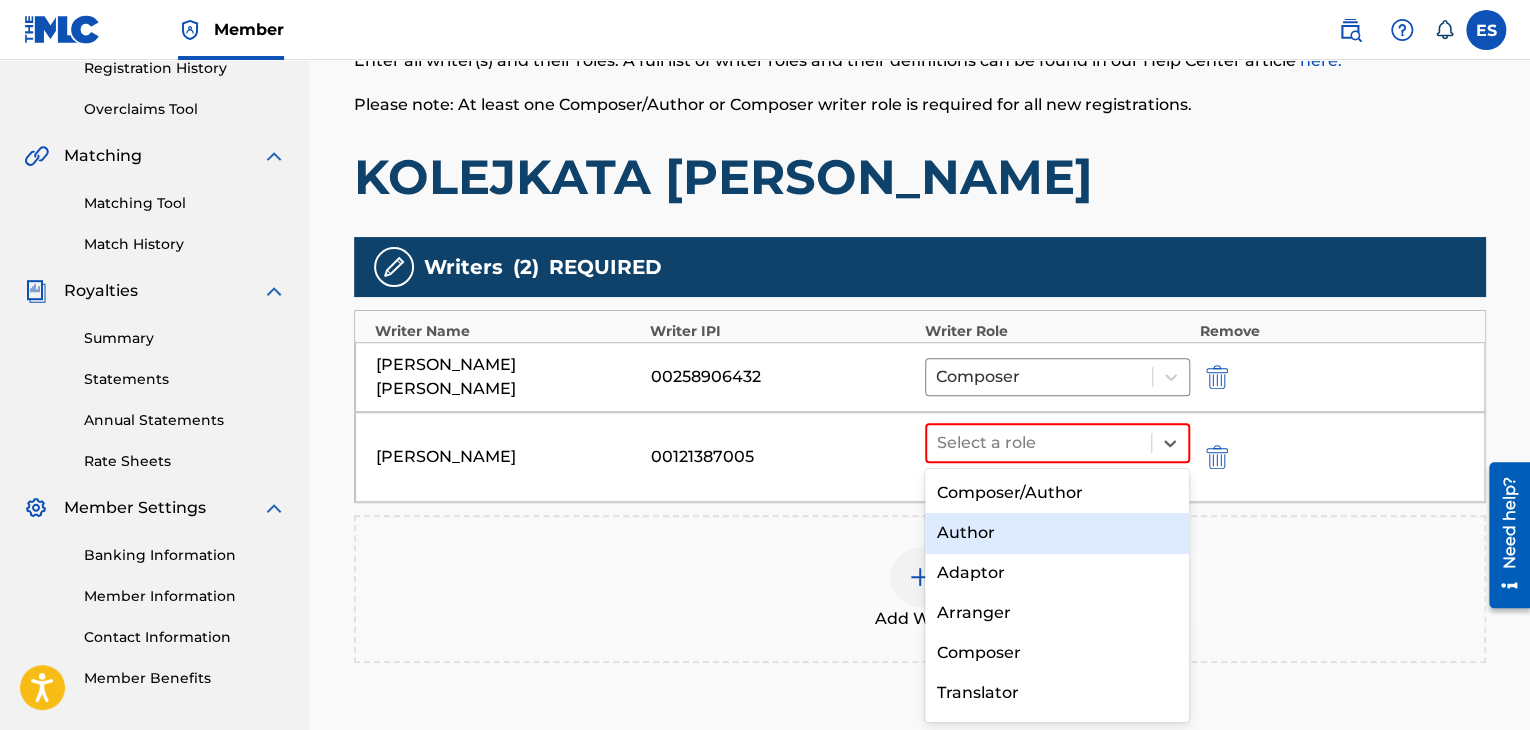 click on "Author" at bounding box center (1057, 533) 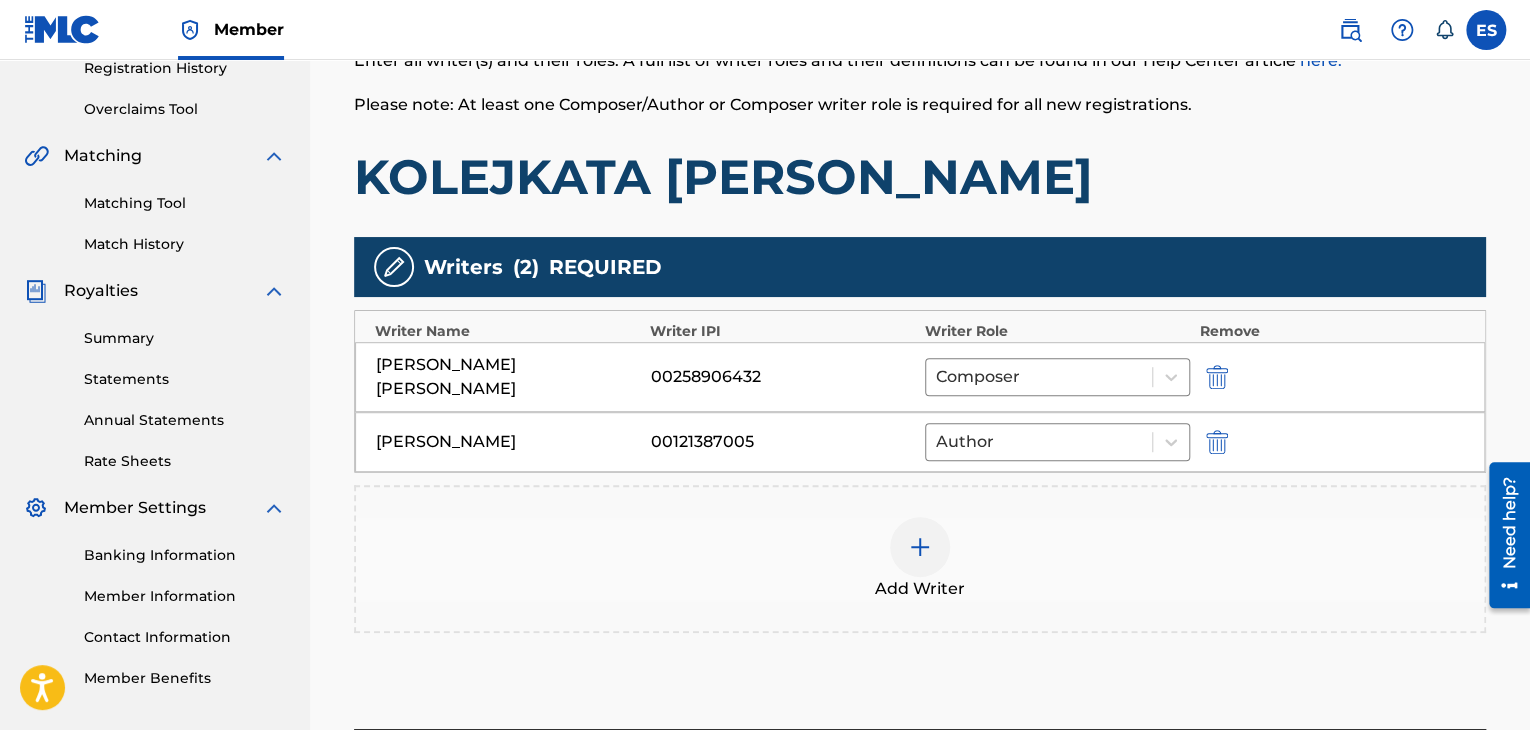 click at bounding box center [920, 547] 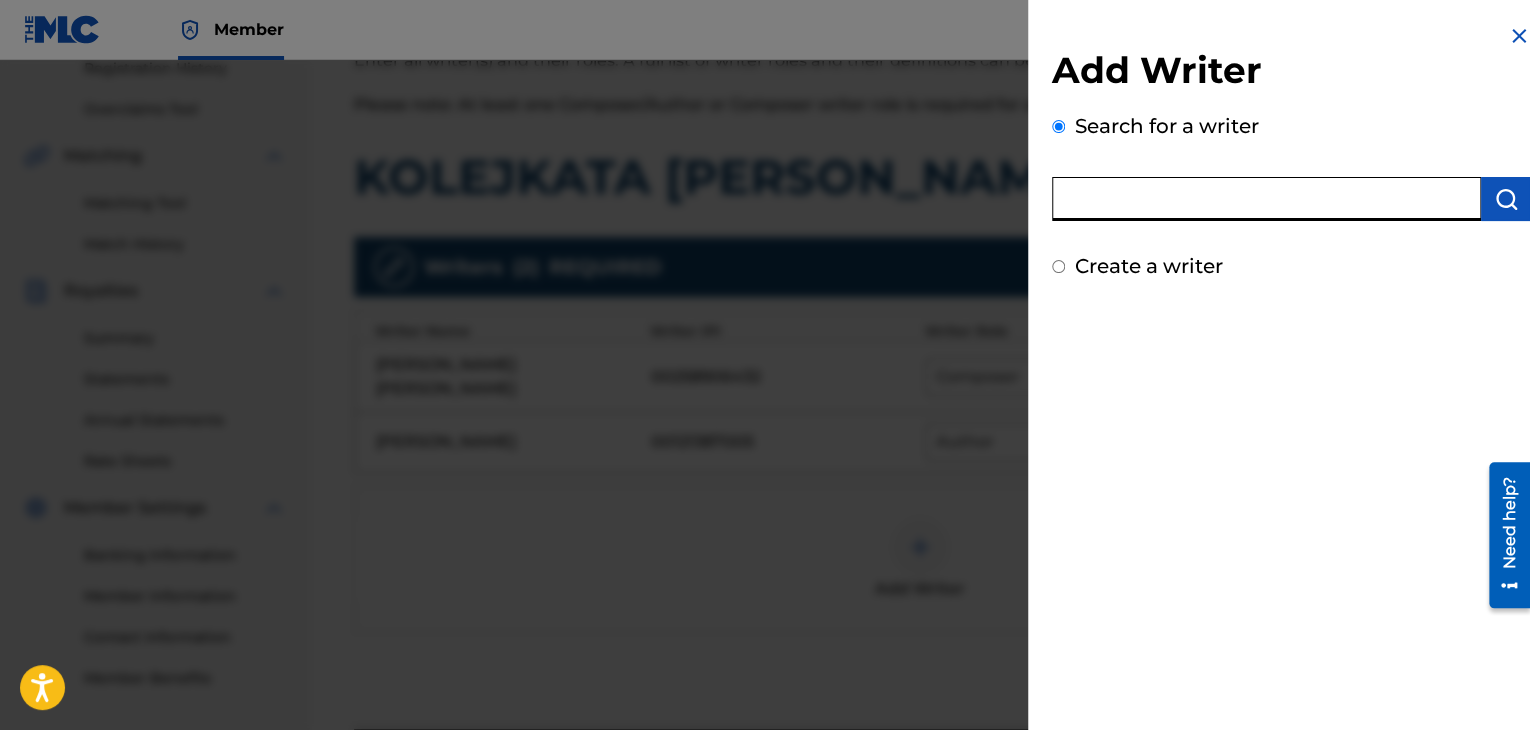 paste on "00212715404" 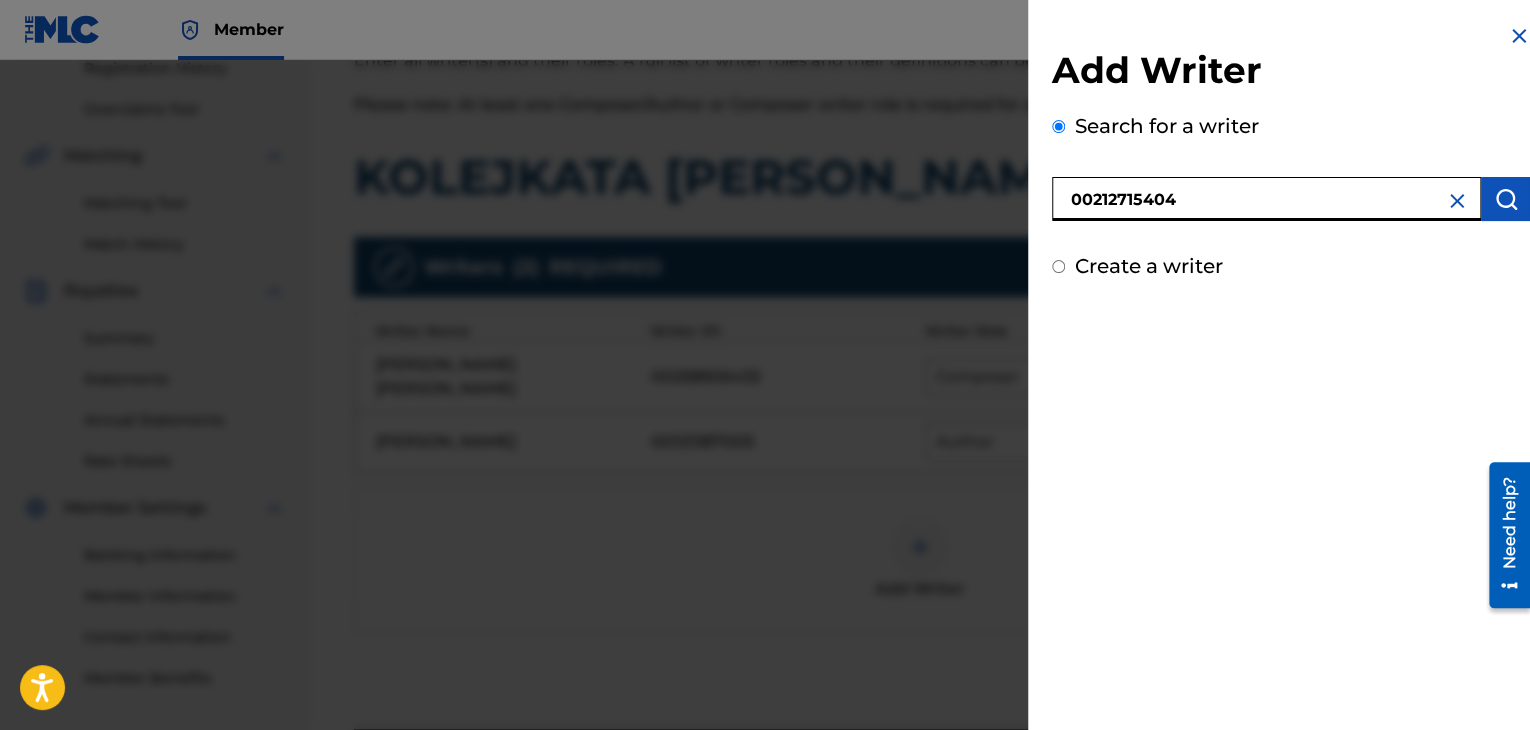 type on "00212715404" 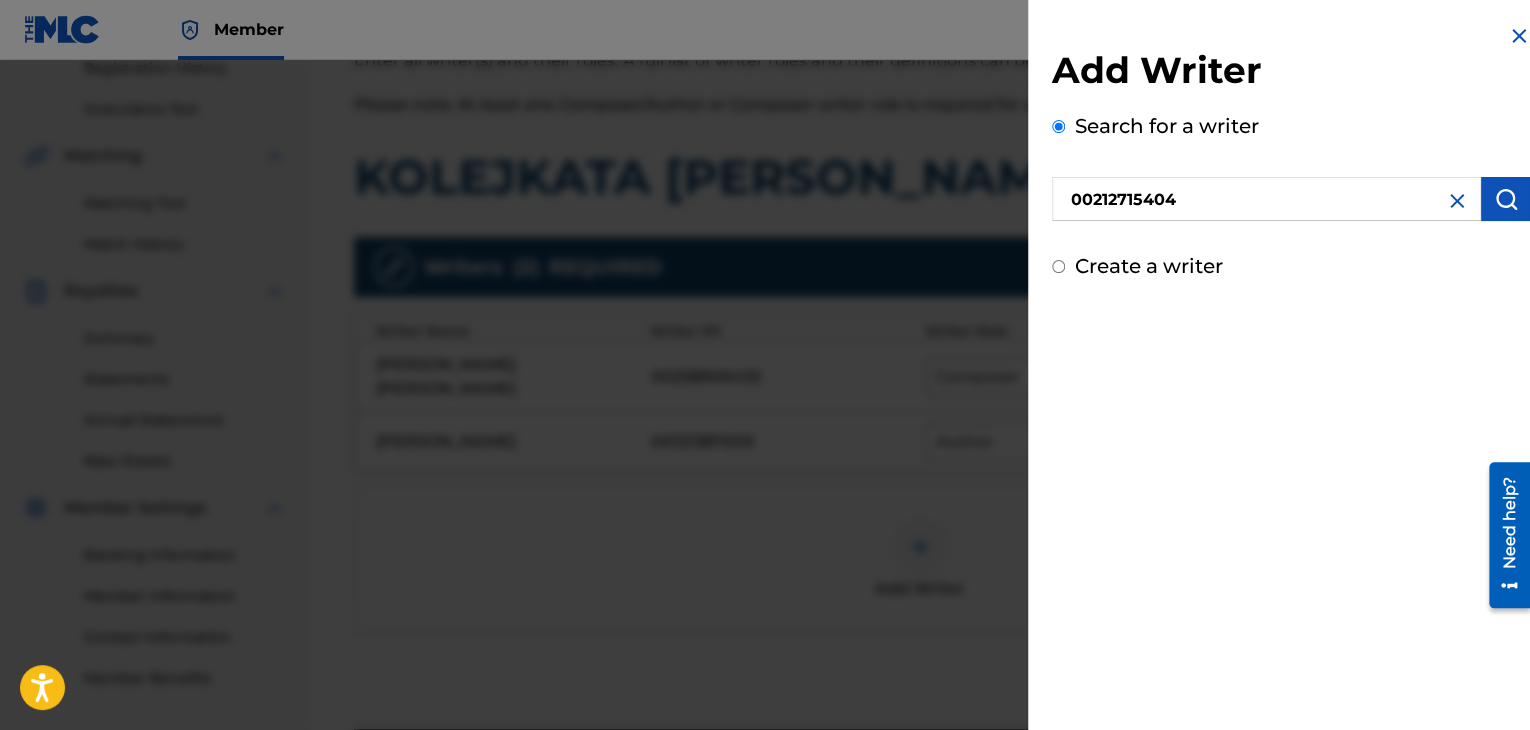click at bounding box center [1506, 199] 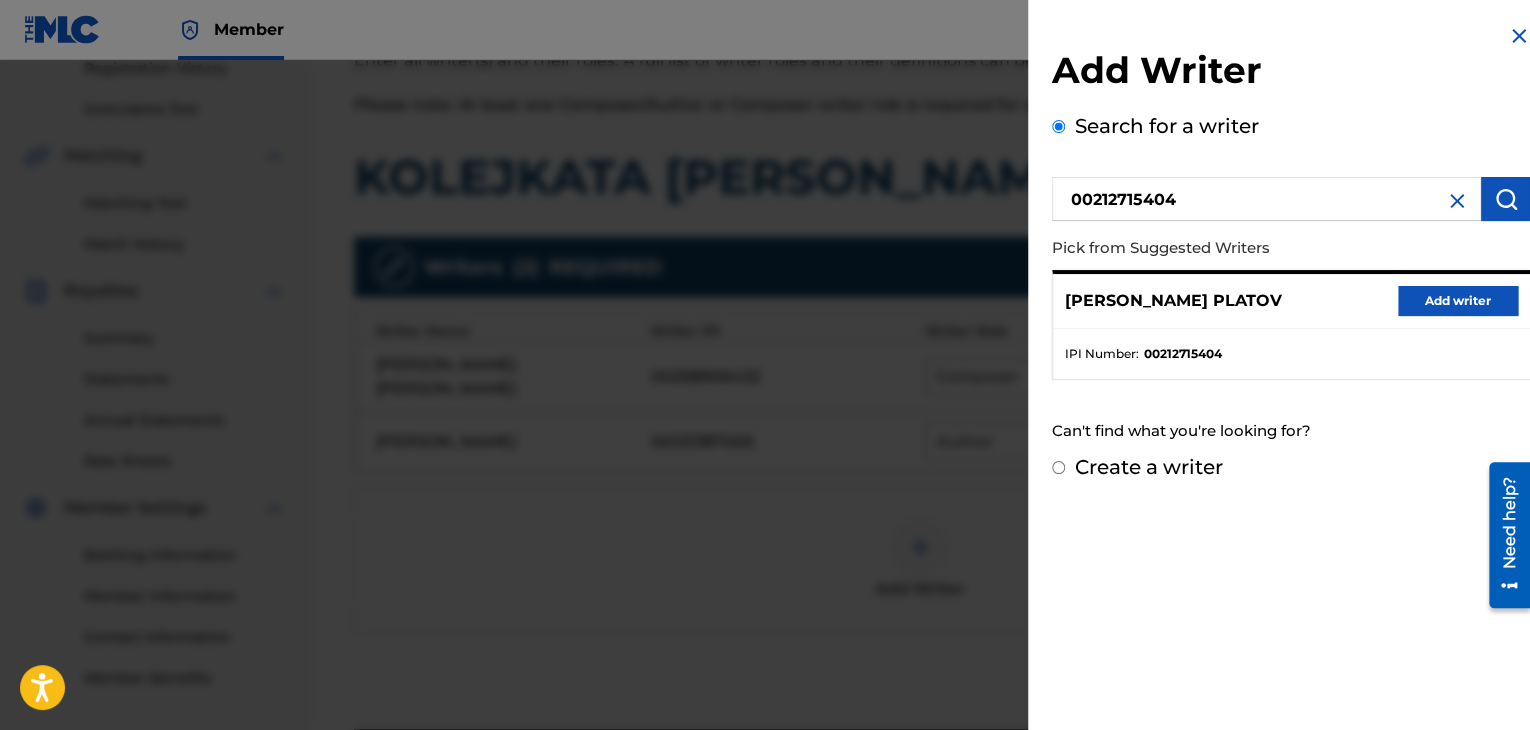 click on "Add writer" at bounding box center (1458, 301) 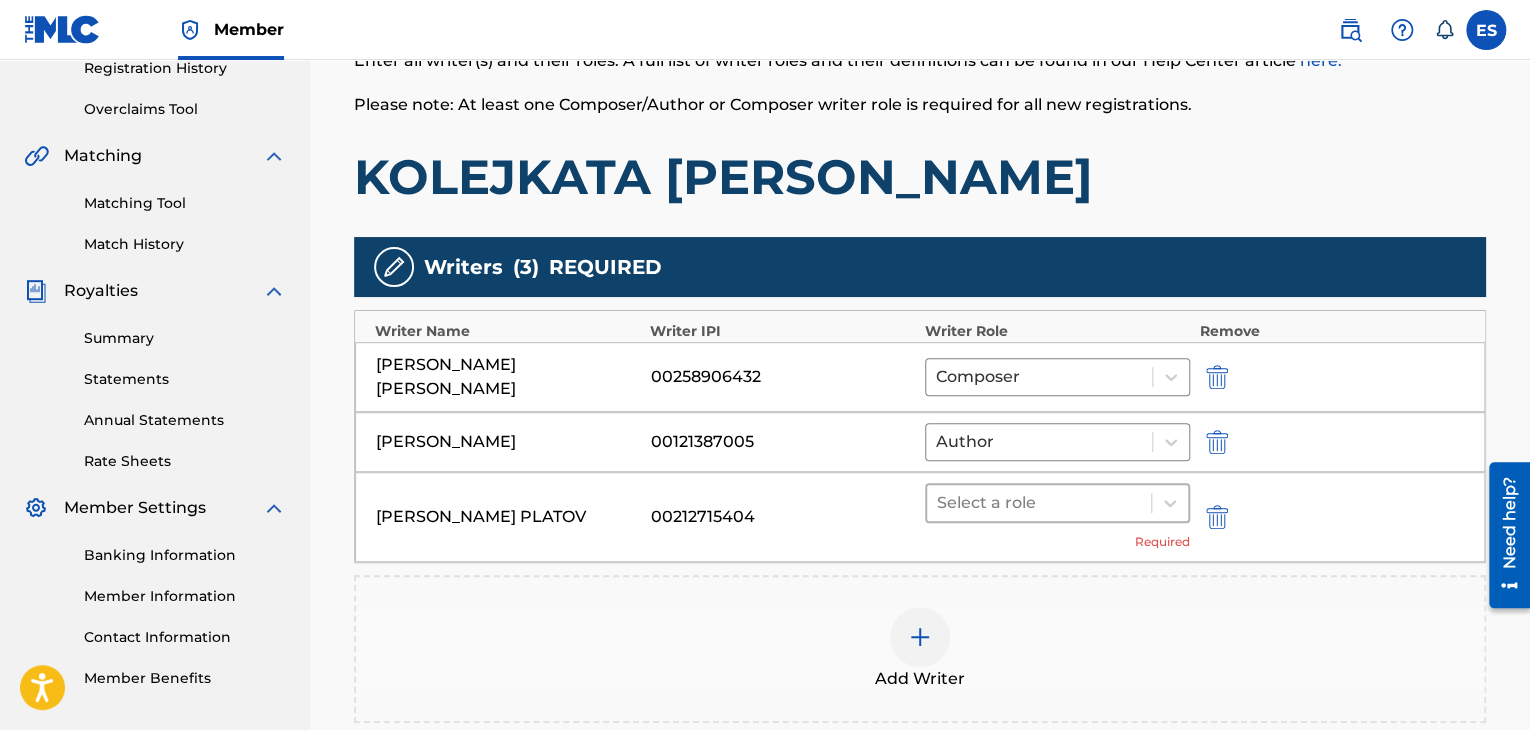 click at bounding box center [1039, 503] 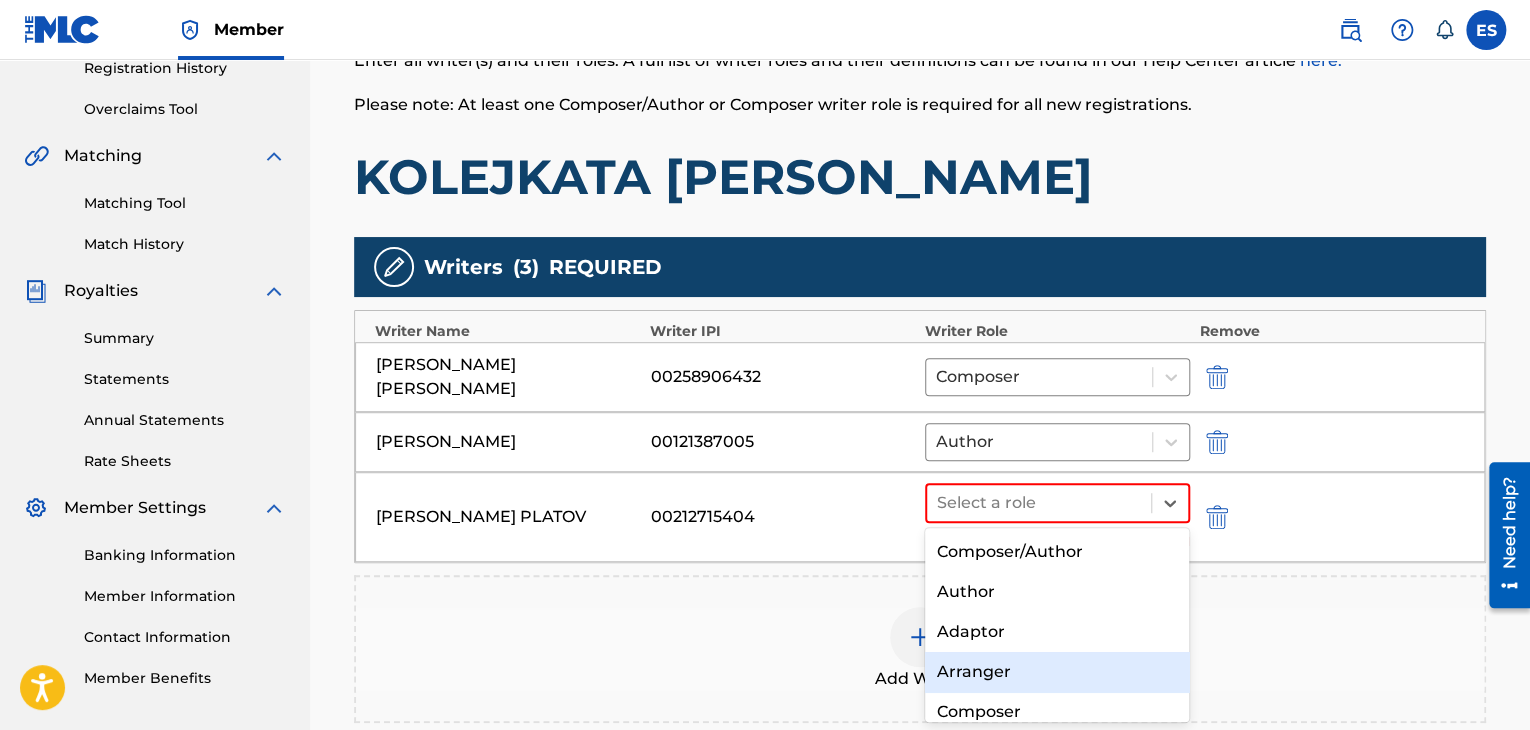 click on "Arranger" at bounding box center [1057, 672] 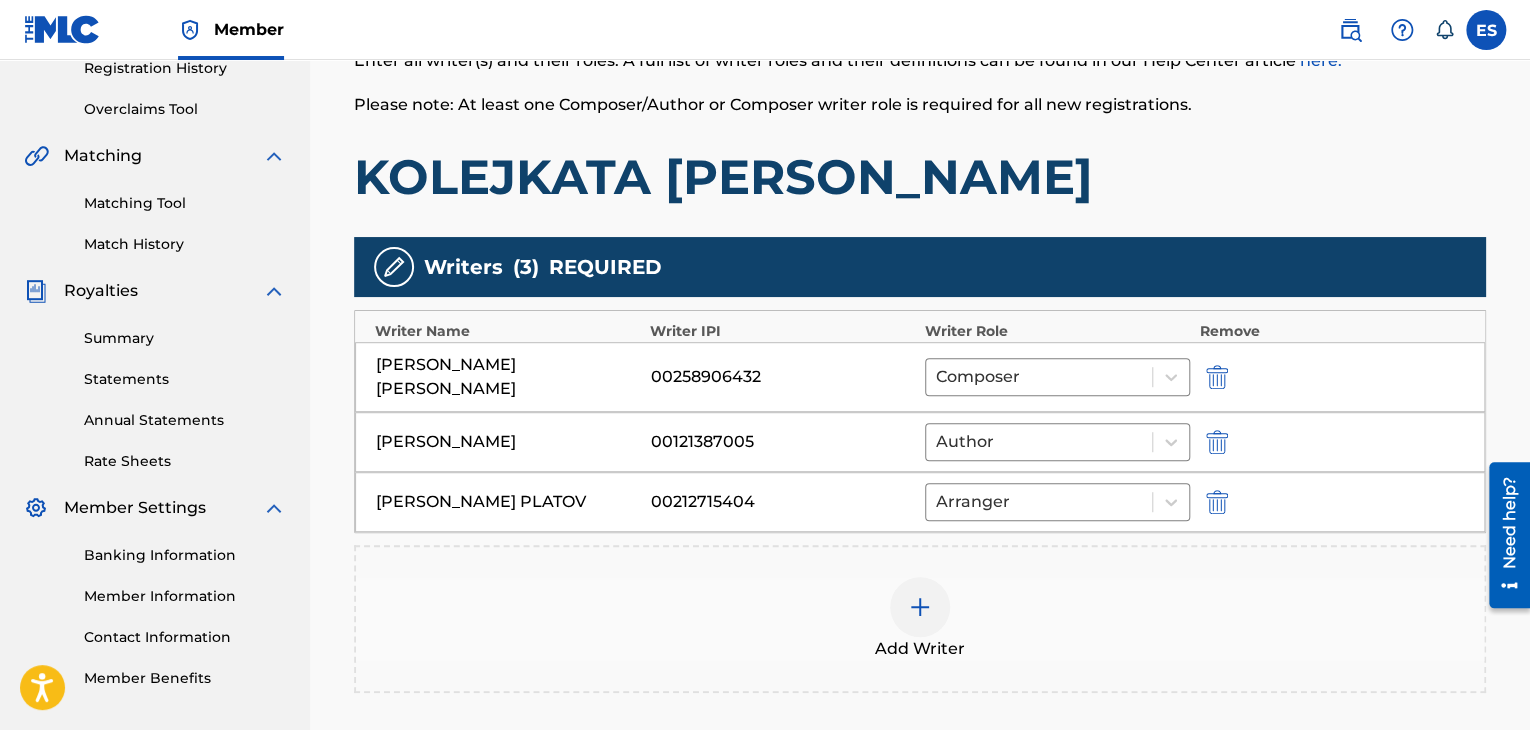 click at bounding box center [920, 607] 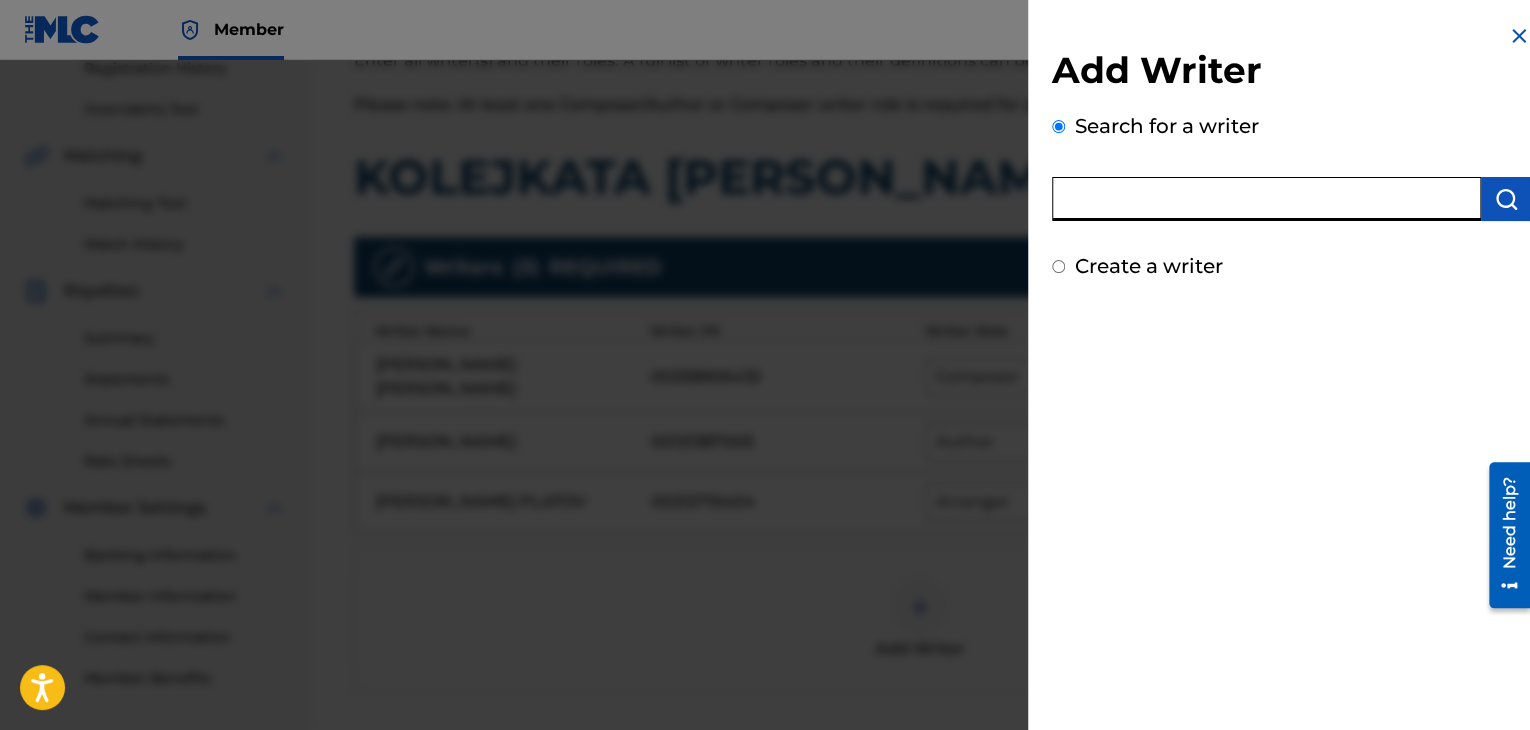 paste on "00258906432" 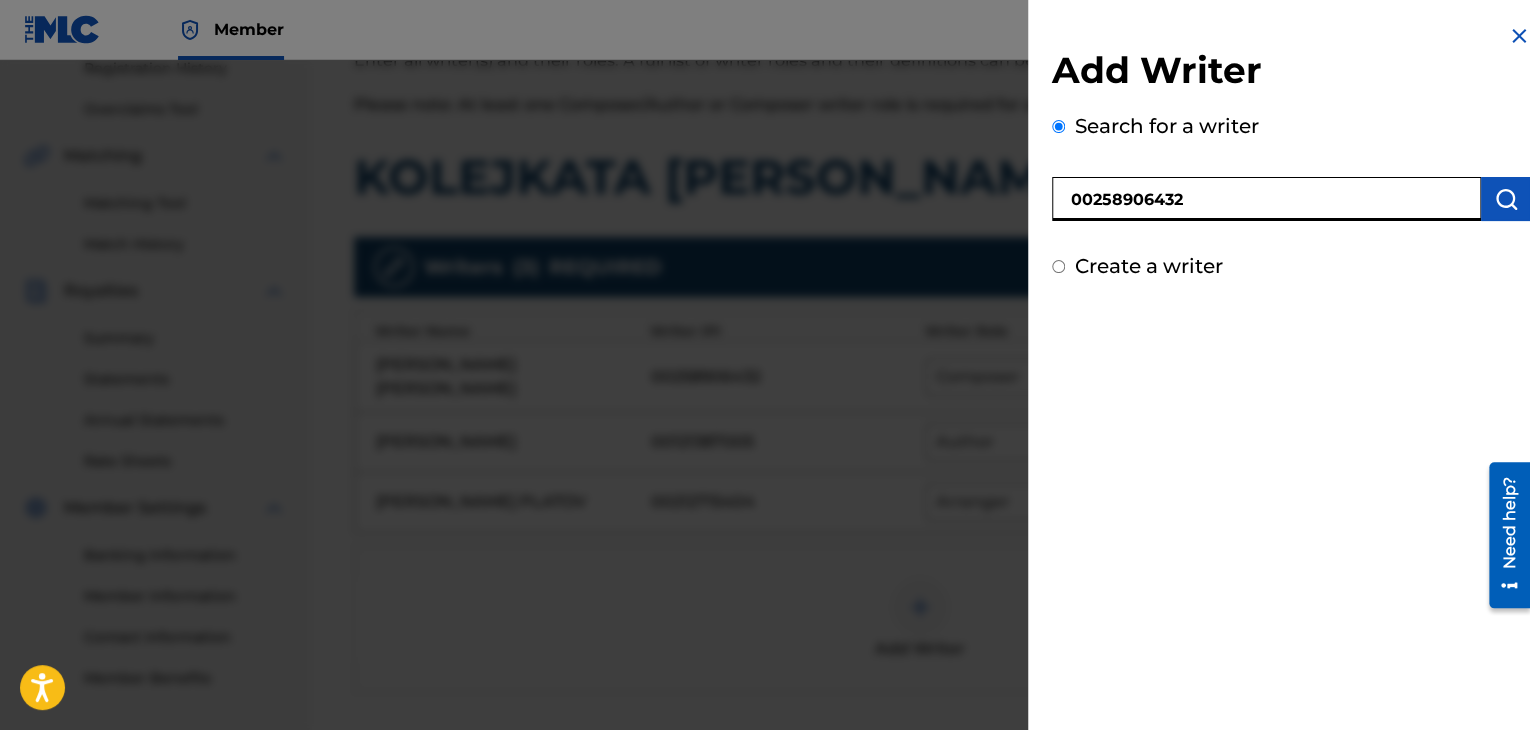 type on "00258906432" 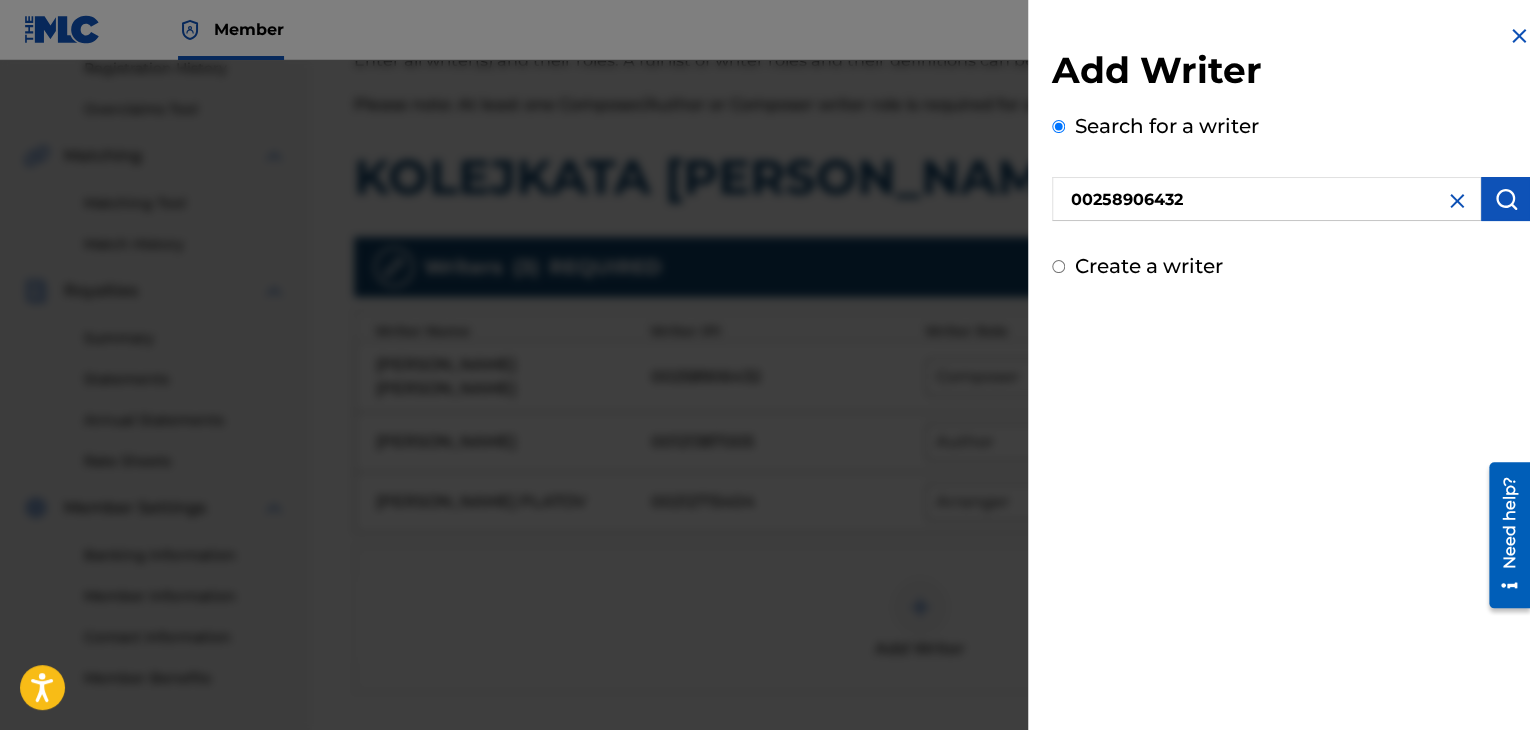 click at bounding box center (1506, 199) 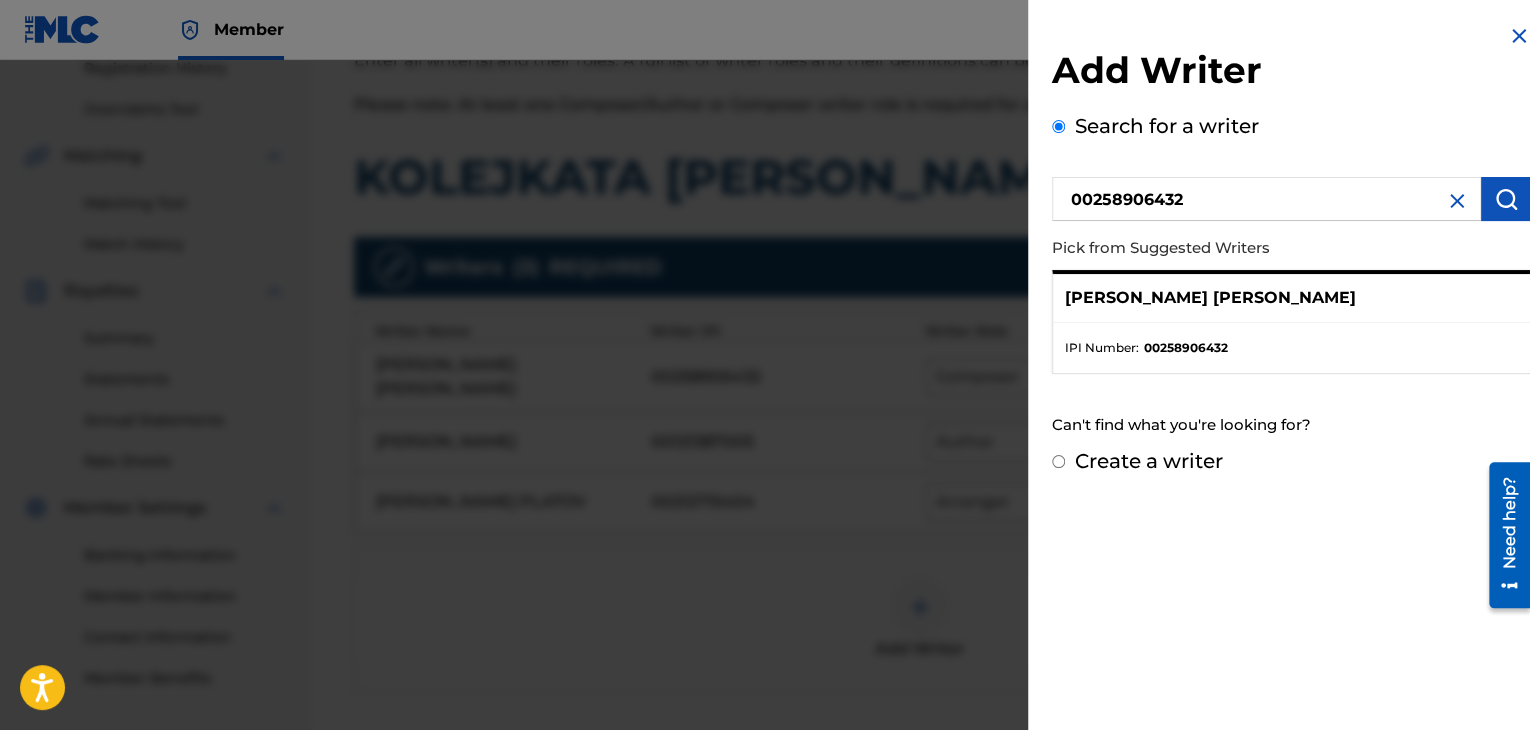 click on "[PERSON_NAME] [PERSON_NAME]" at bounding box center [1291, 298] 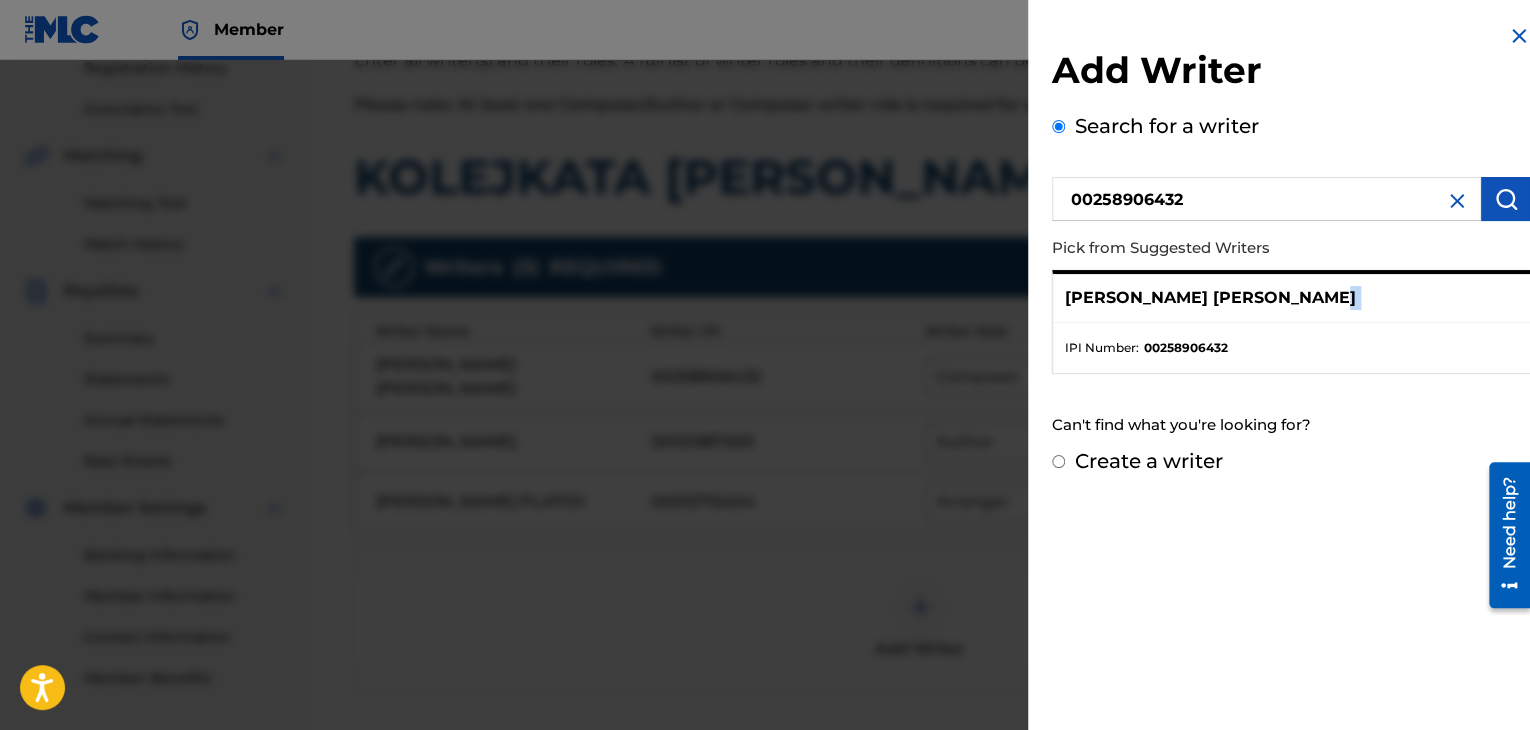 click on "[PERSON_NAME] [PERSON_NAME]" at bounding box center (1291, 298) 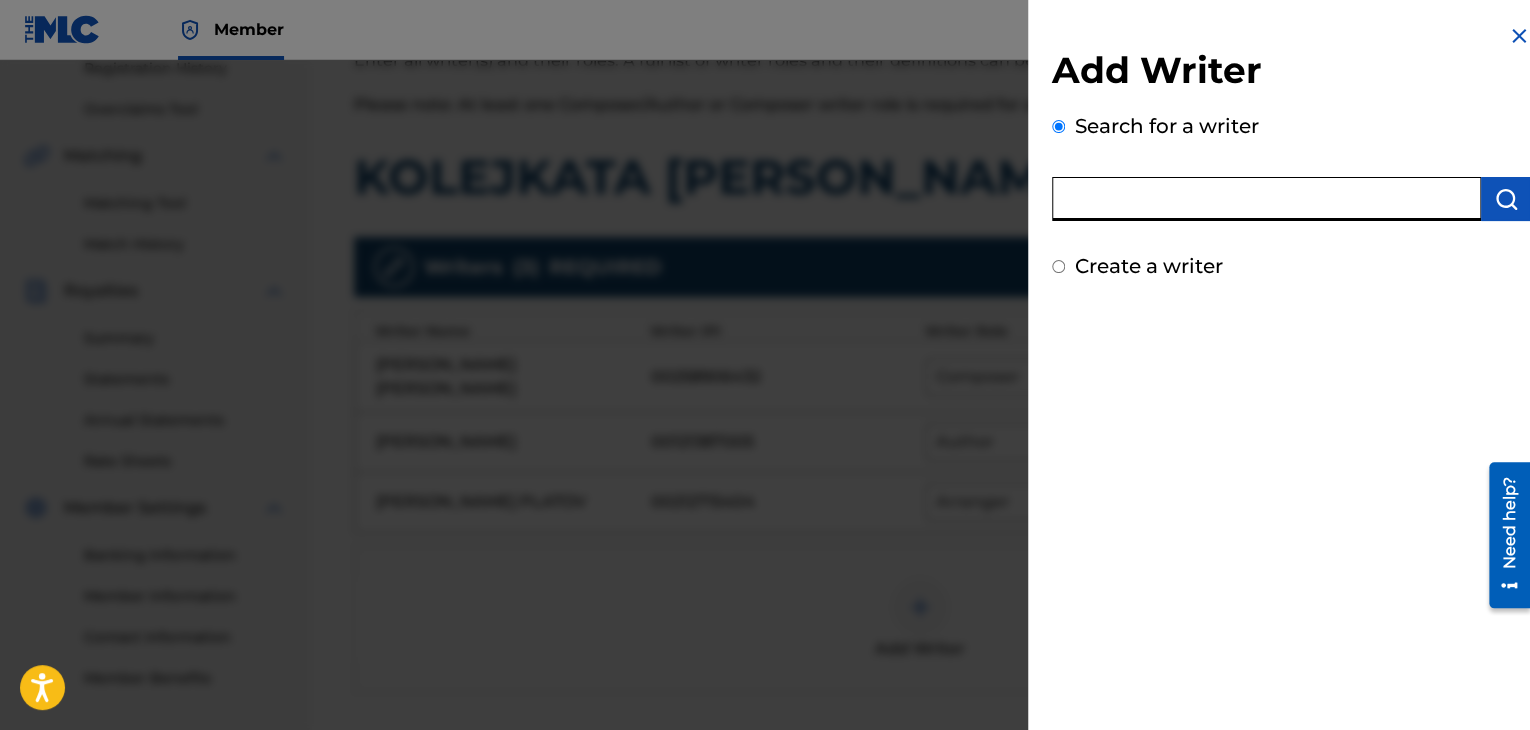 paste on "[PERSON_NAME]  [PERSON_NAME]" 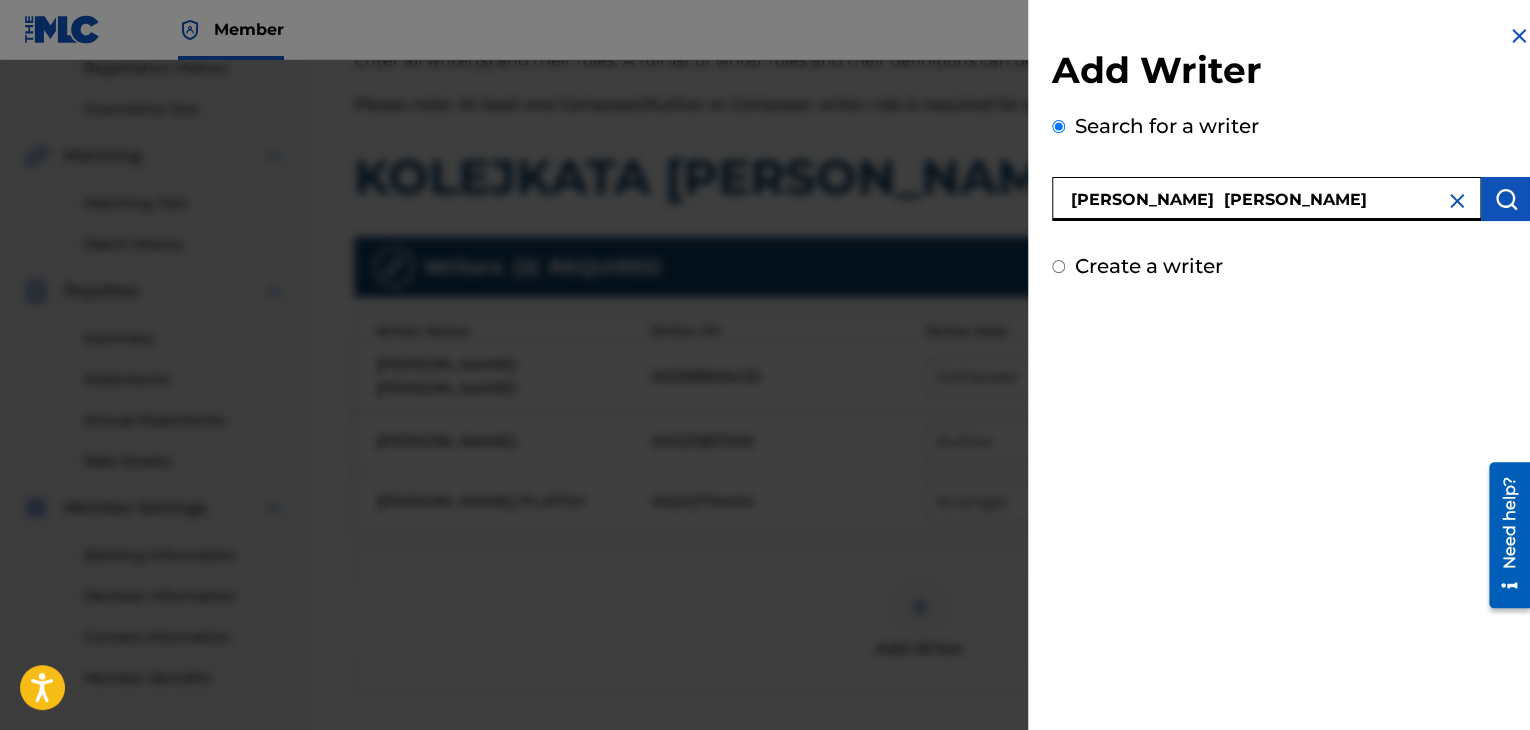 type on "[PERSON_NAME]  [PERSON_NAME]" 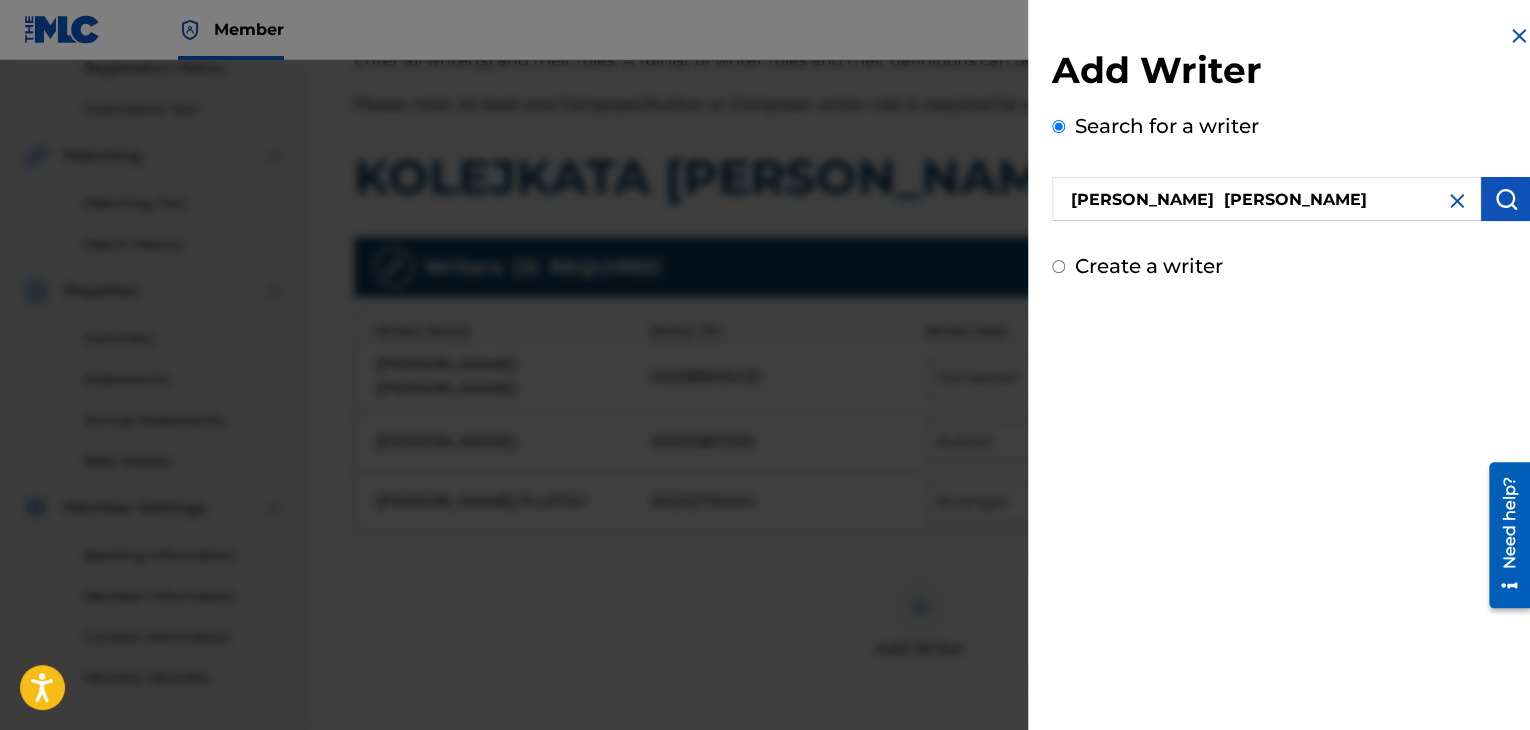 click at bounding box center (1506, 199) 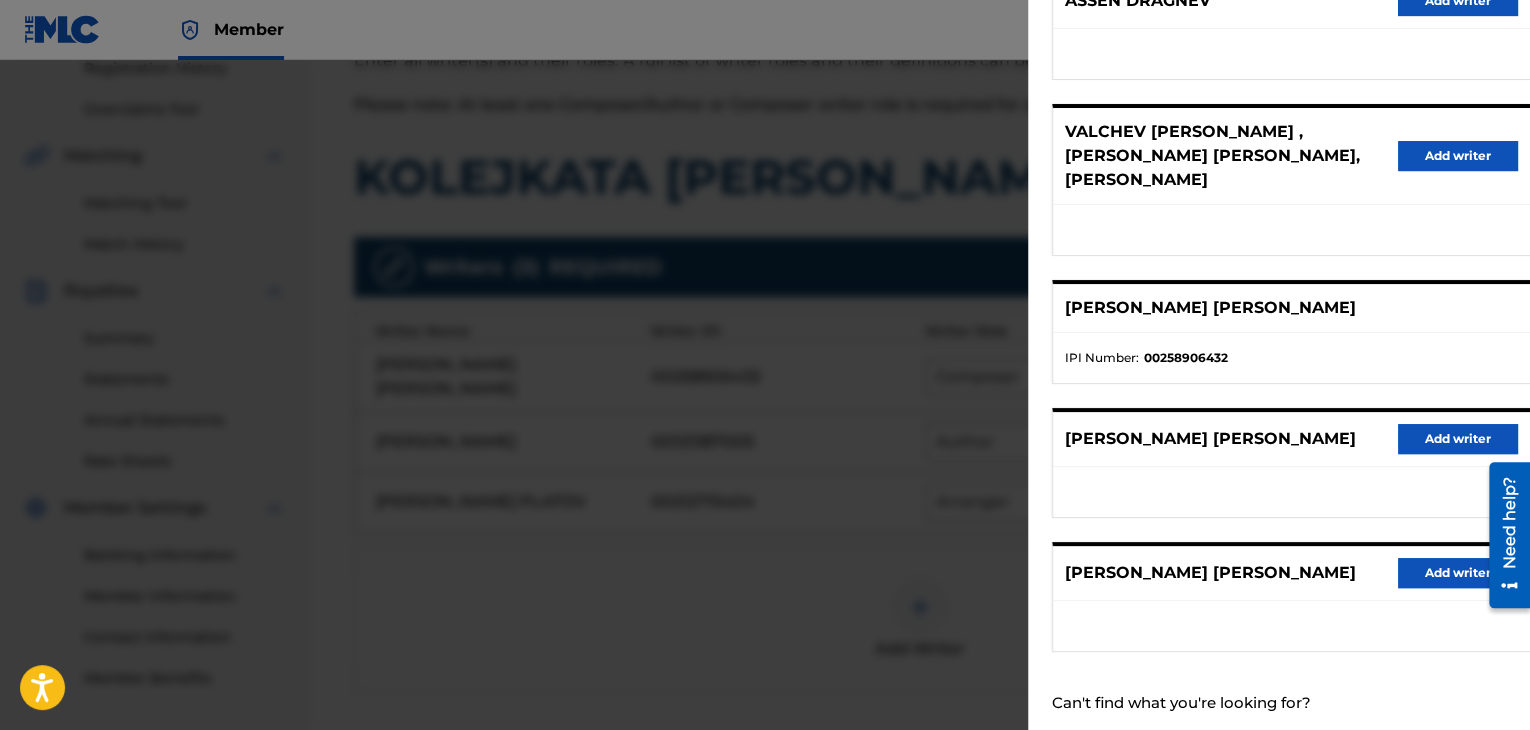 scroll, scrollTop: 346, scrollLeft: 0, axis: vertical 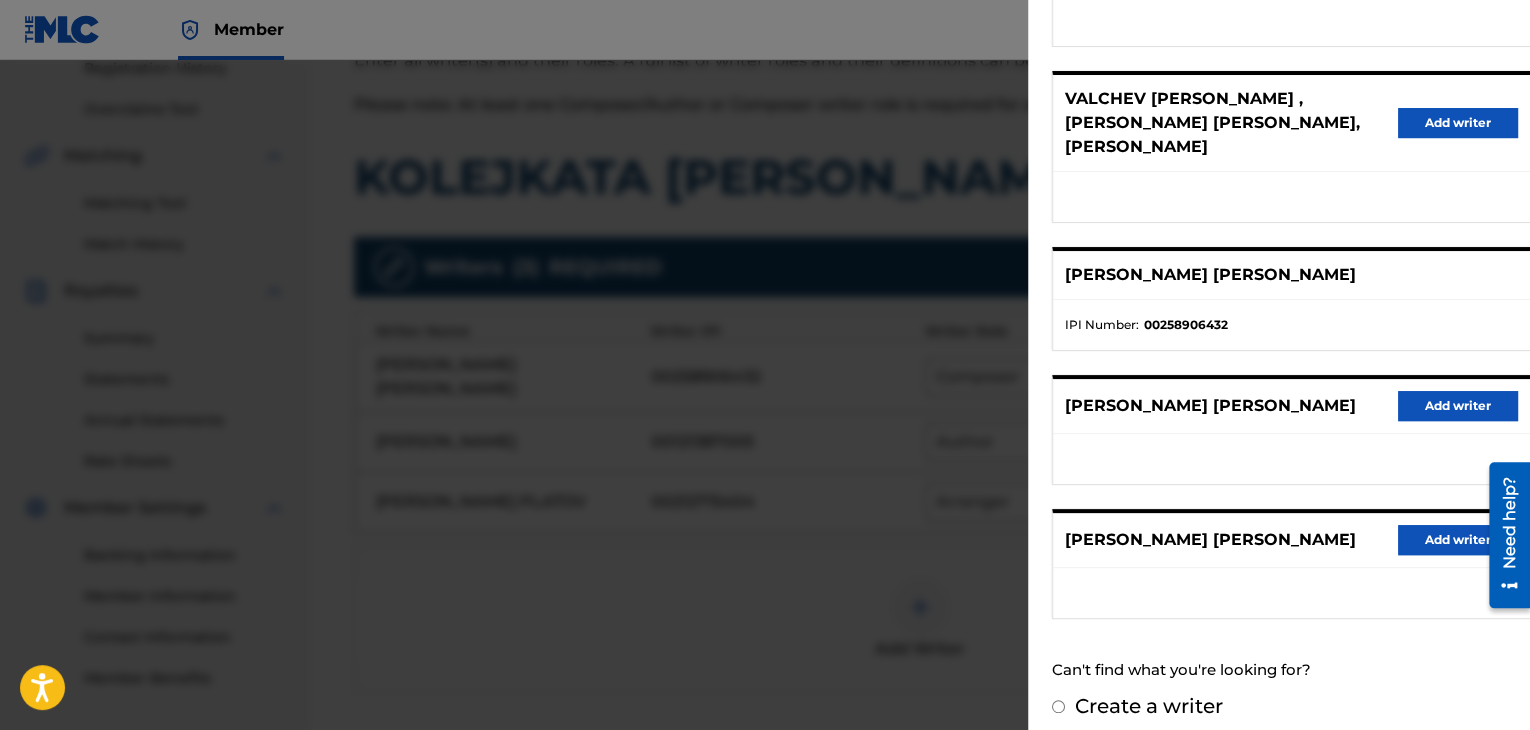 click on "Create a writer" at bounding box center (1291, 706) 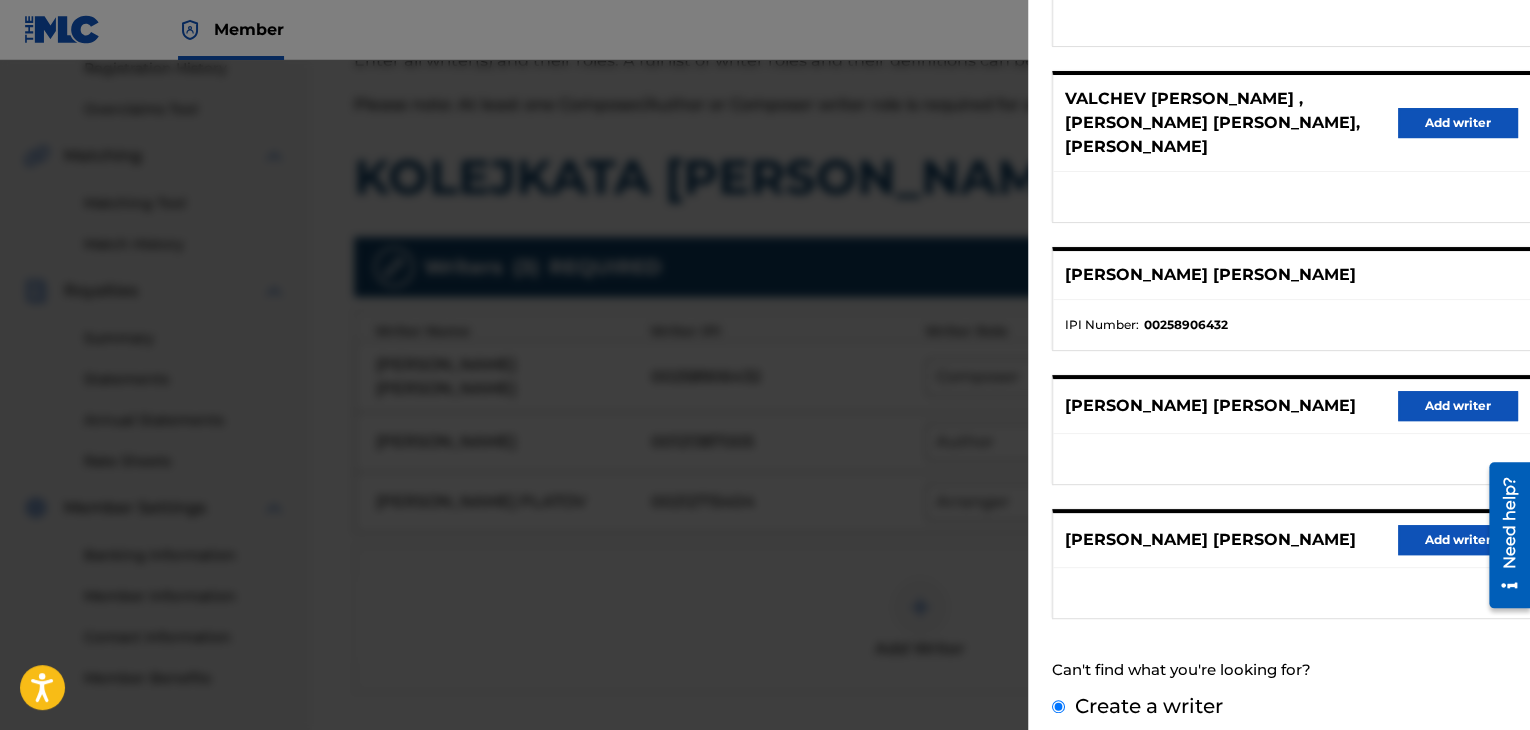 scroll, scrollTop: 136, scrollLeft: 0, axis: vertical 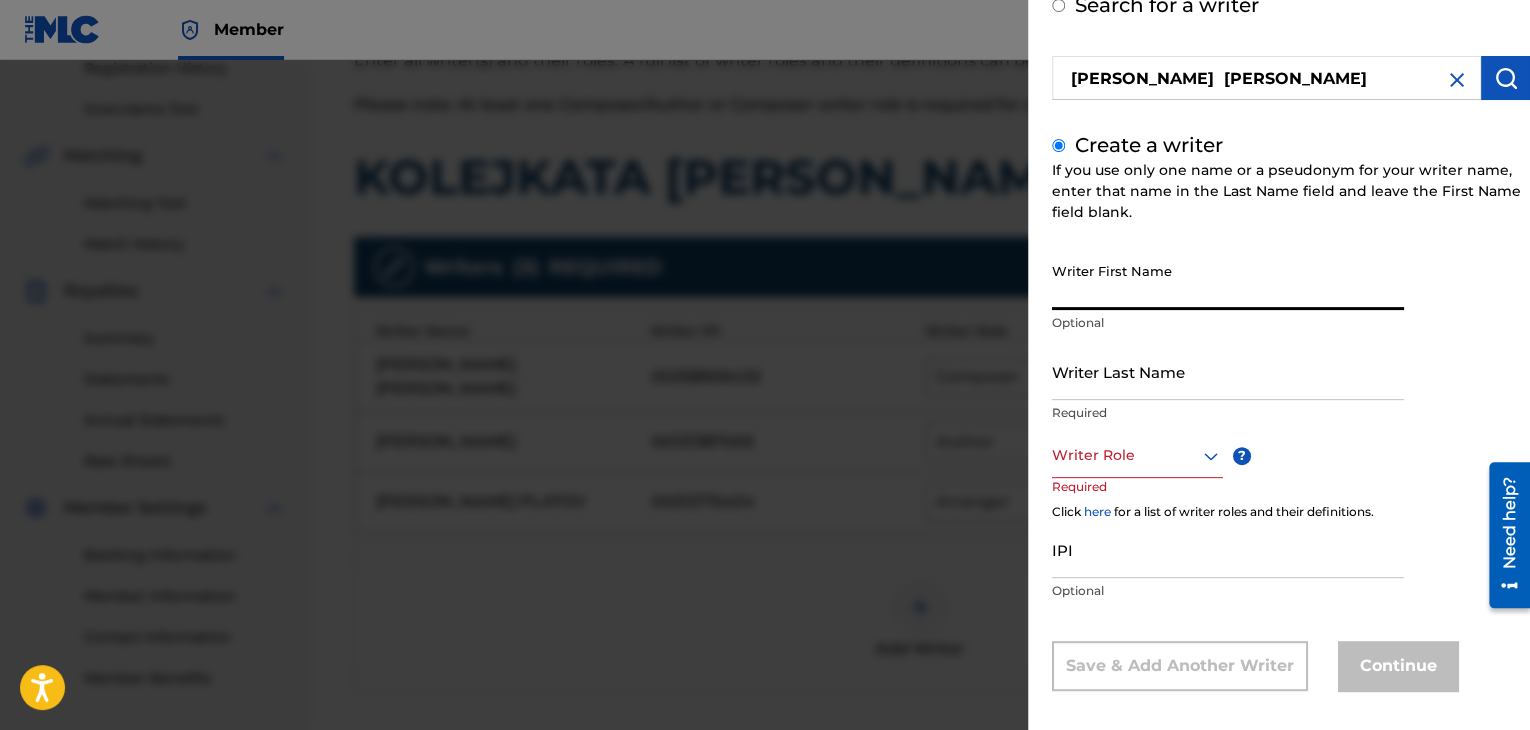 paste on "[PERSON_NAME]  [PERSON_NAME]" 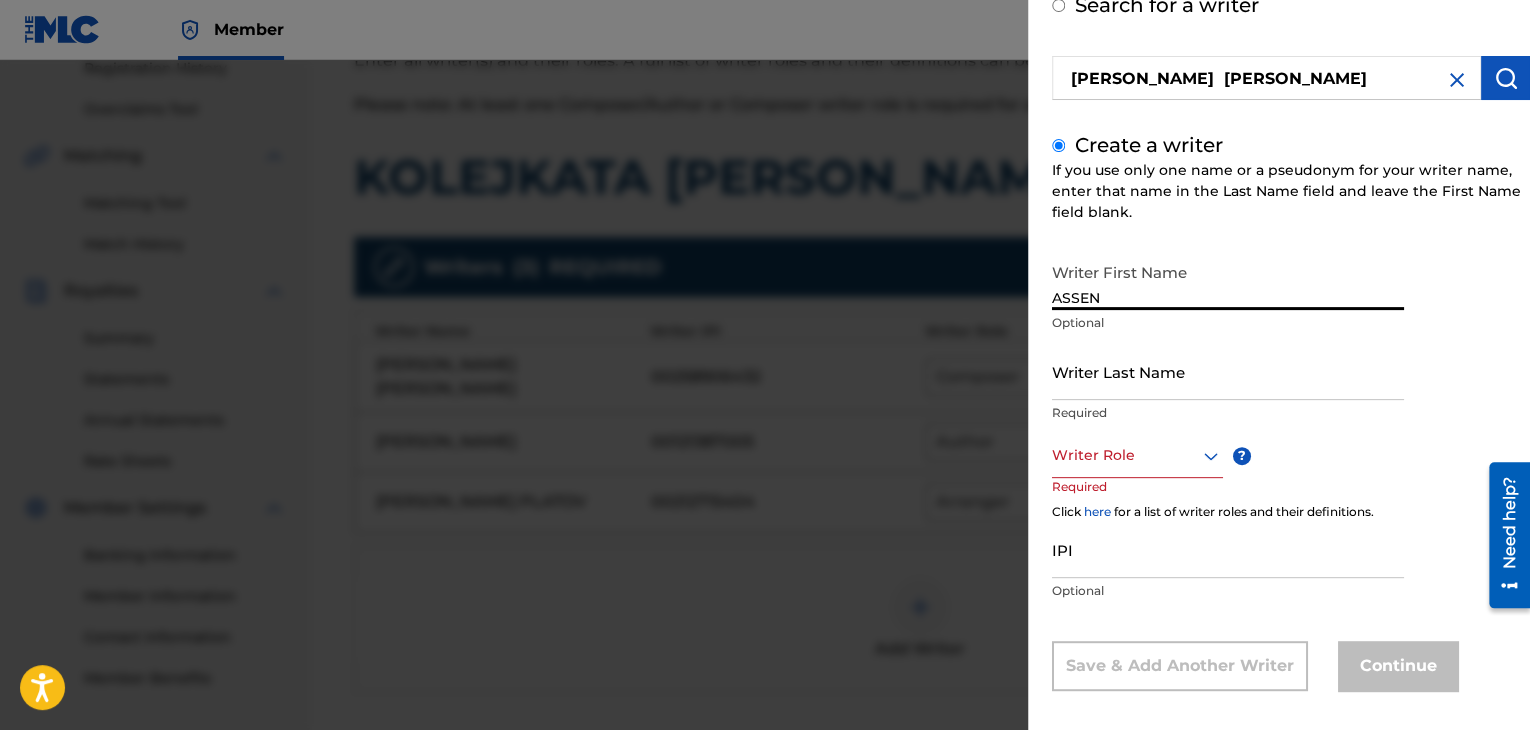 type on "ASSEN" 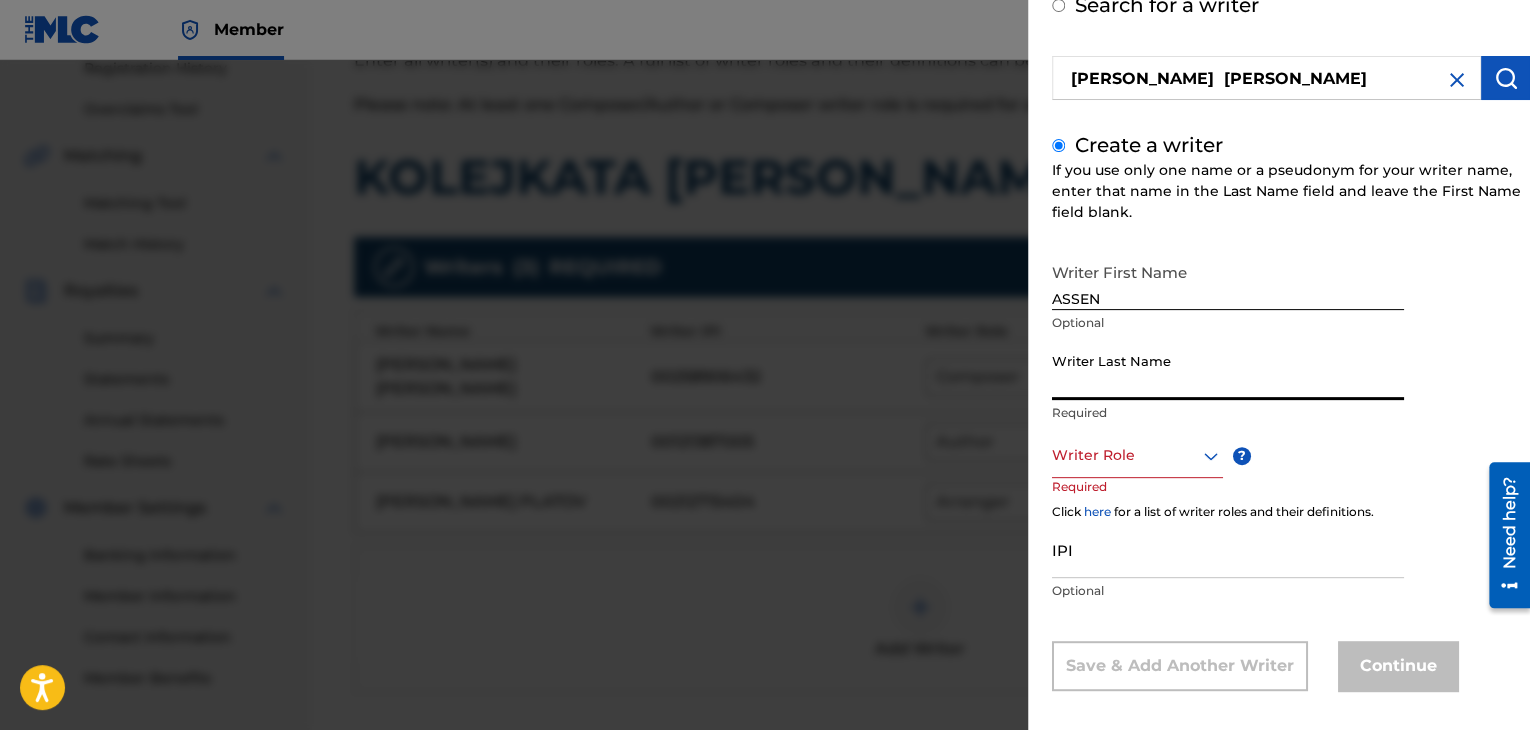paste on "[PERSON_NAME]  [PERSON_NAME]" 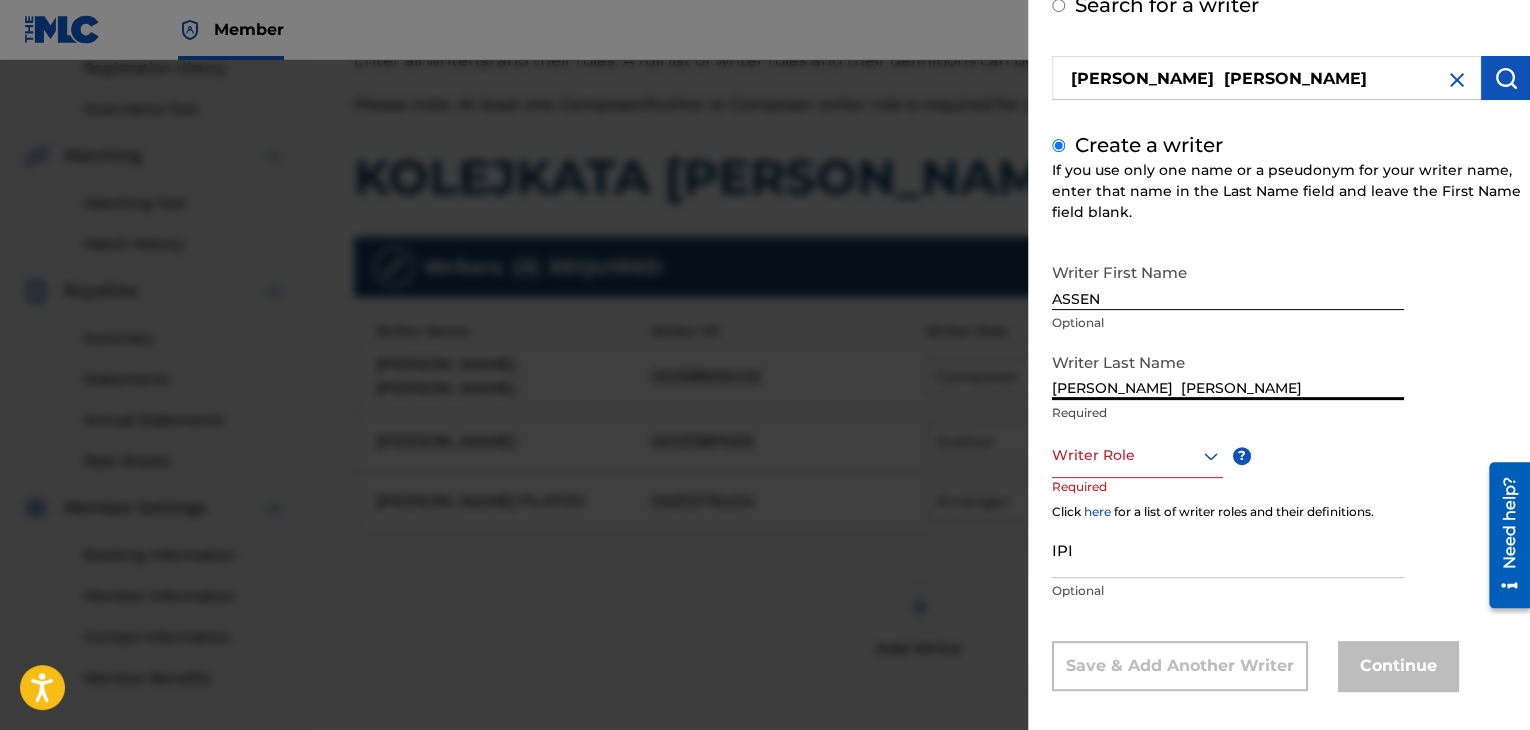 click on "[PERSON_NAME]  [PERSON_NAME]" at bounding box center (1228, 371) 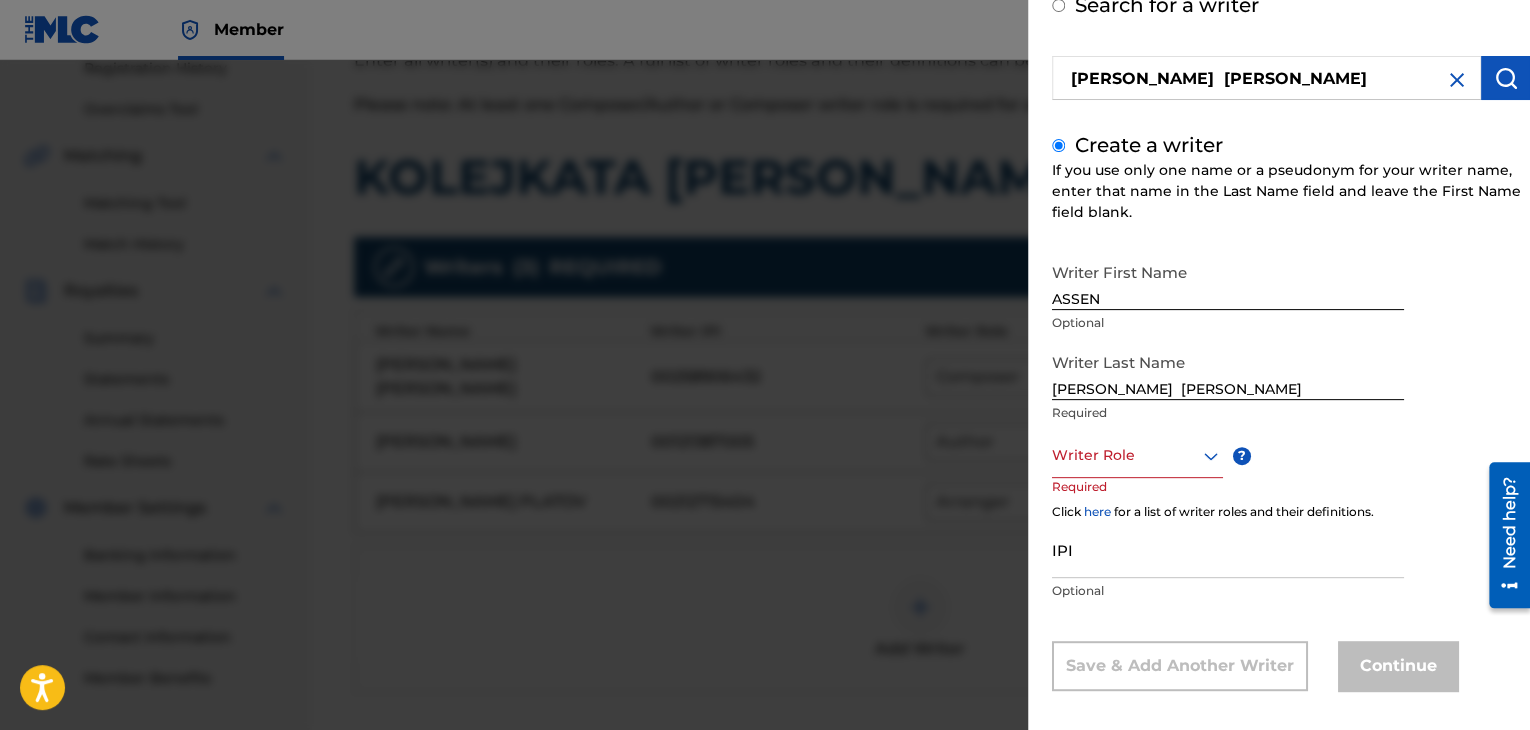 drag, startPoint x: 1076, startPoint y: 569, endPoint x: 1063, endPoint y: 560, distance: 15.811388 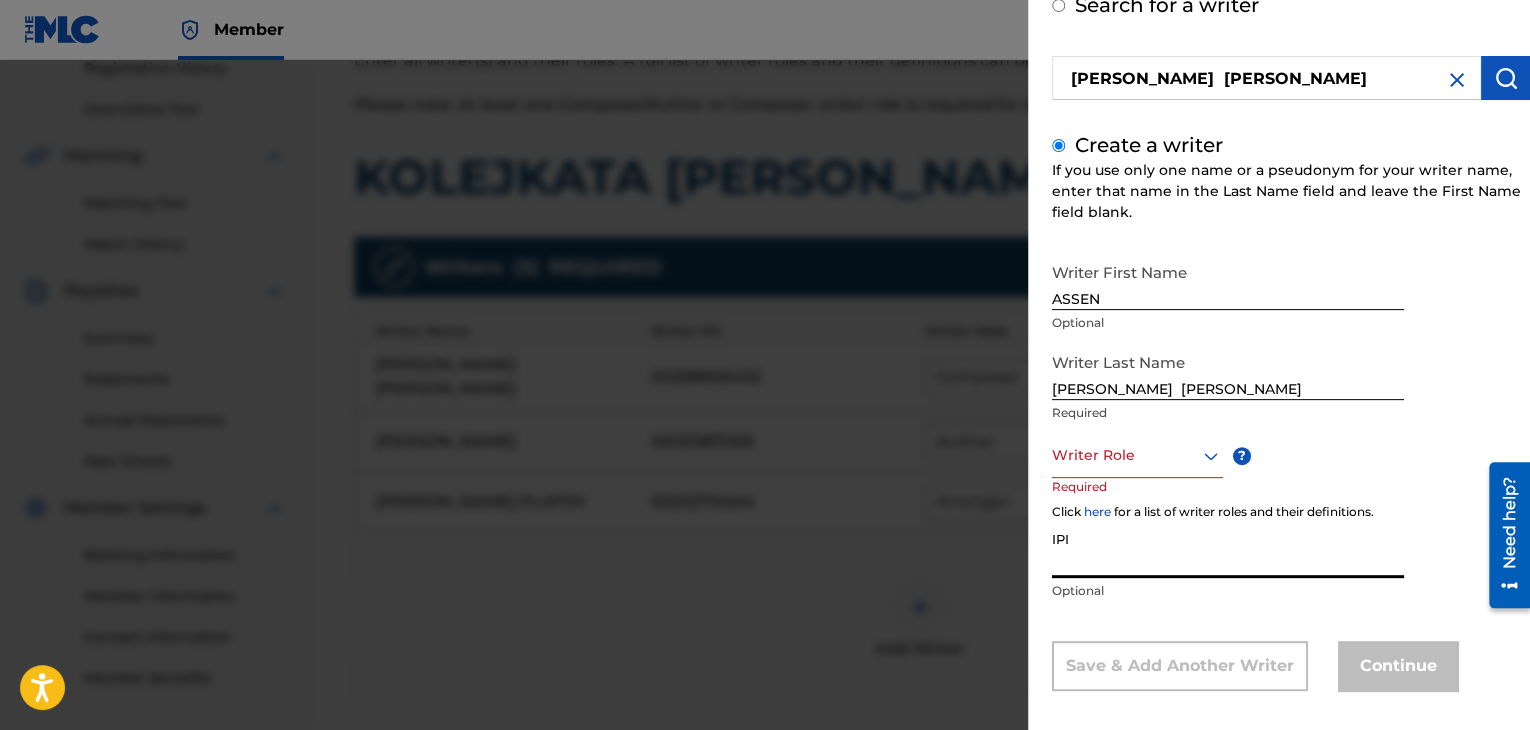 paste on "00258906432" 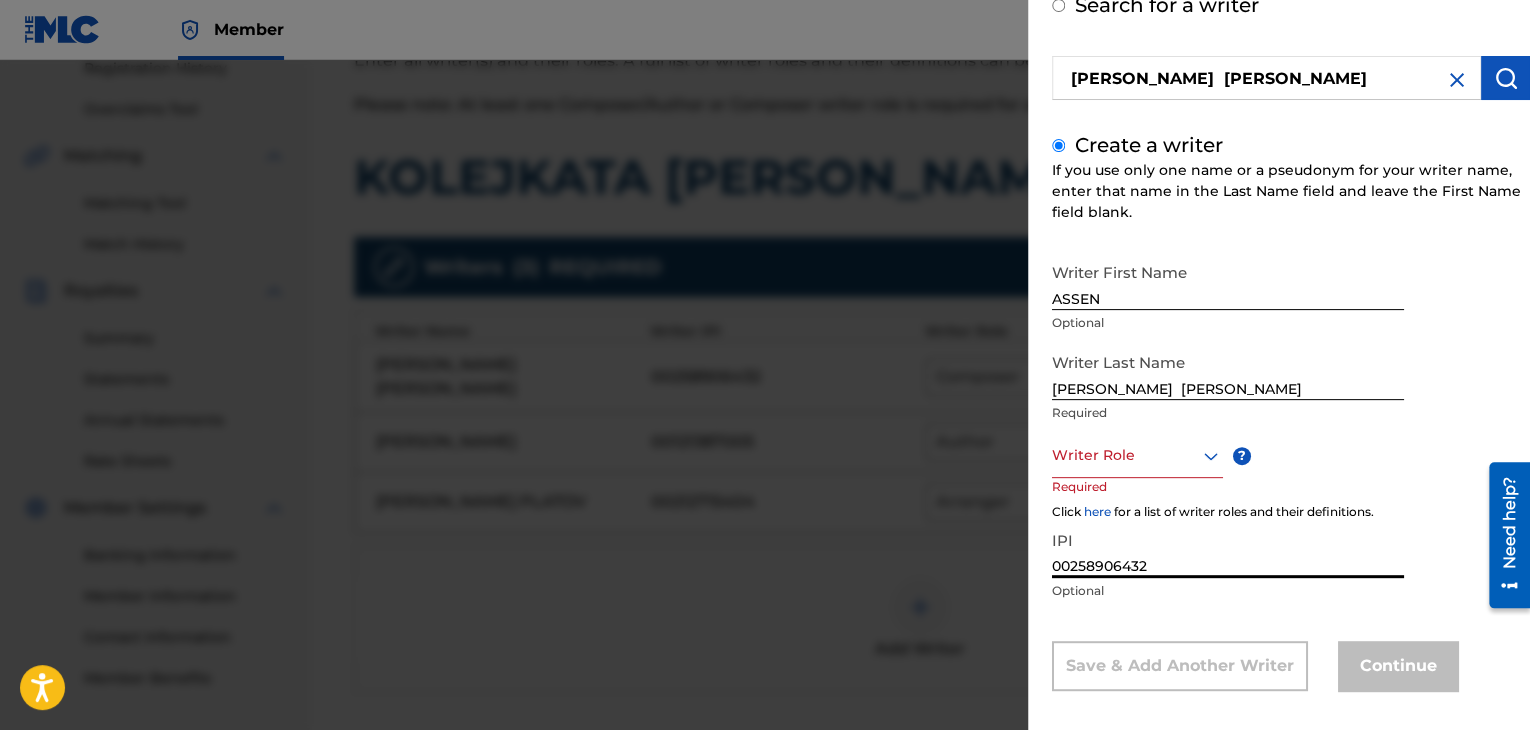 type on "00258906432" 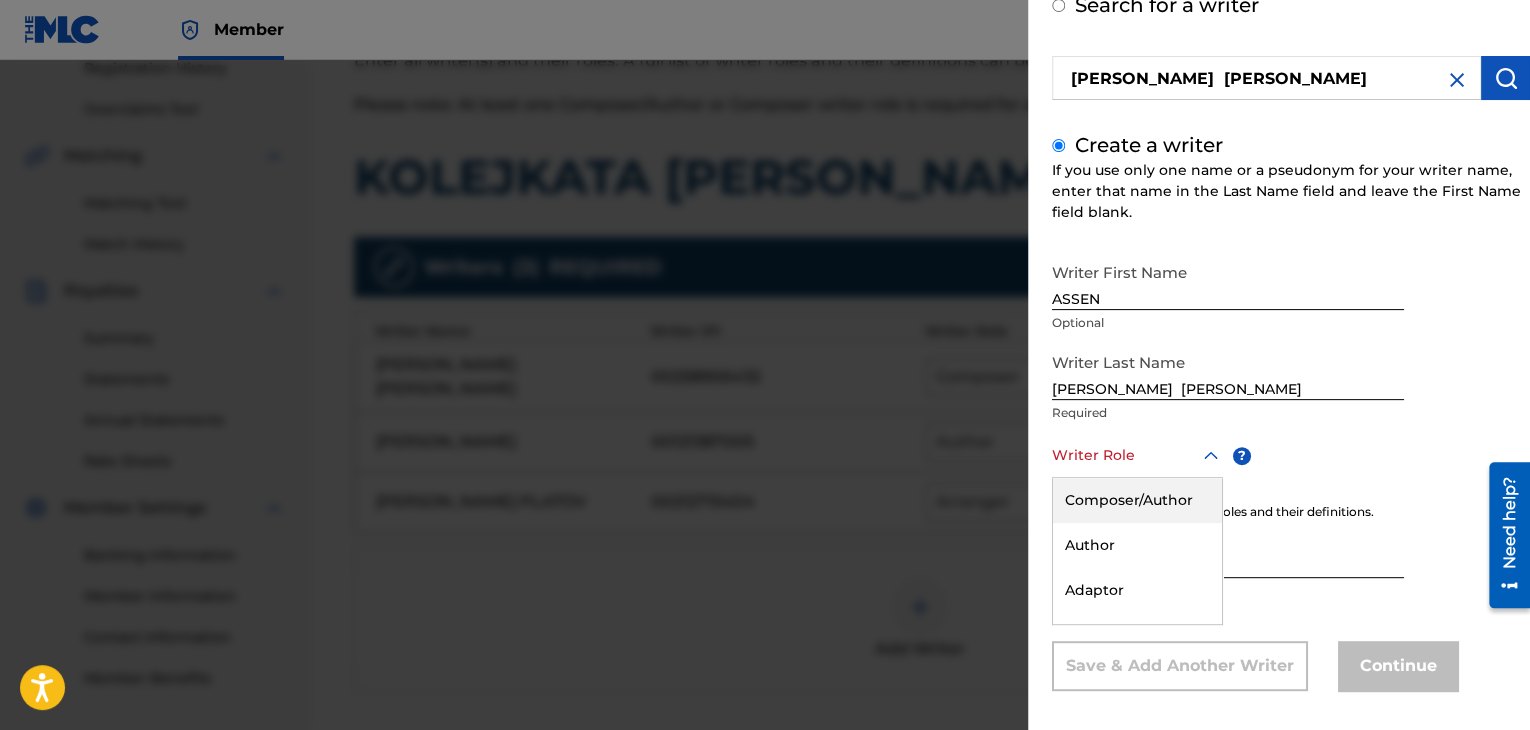 scroll, scrollTop: 136, scrollLeft: 0, axis: vertical 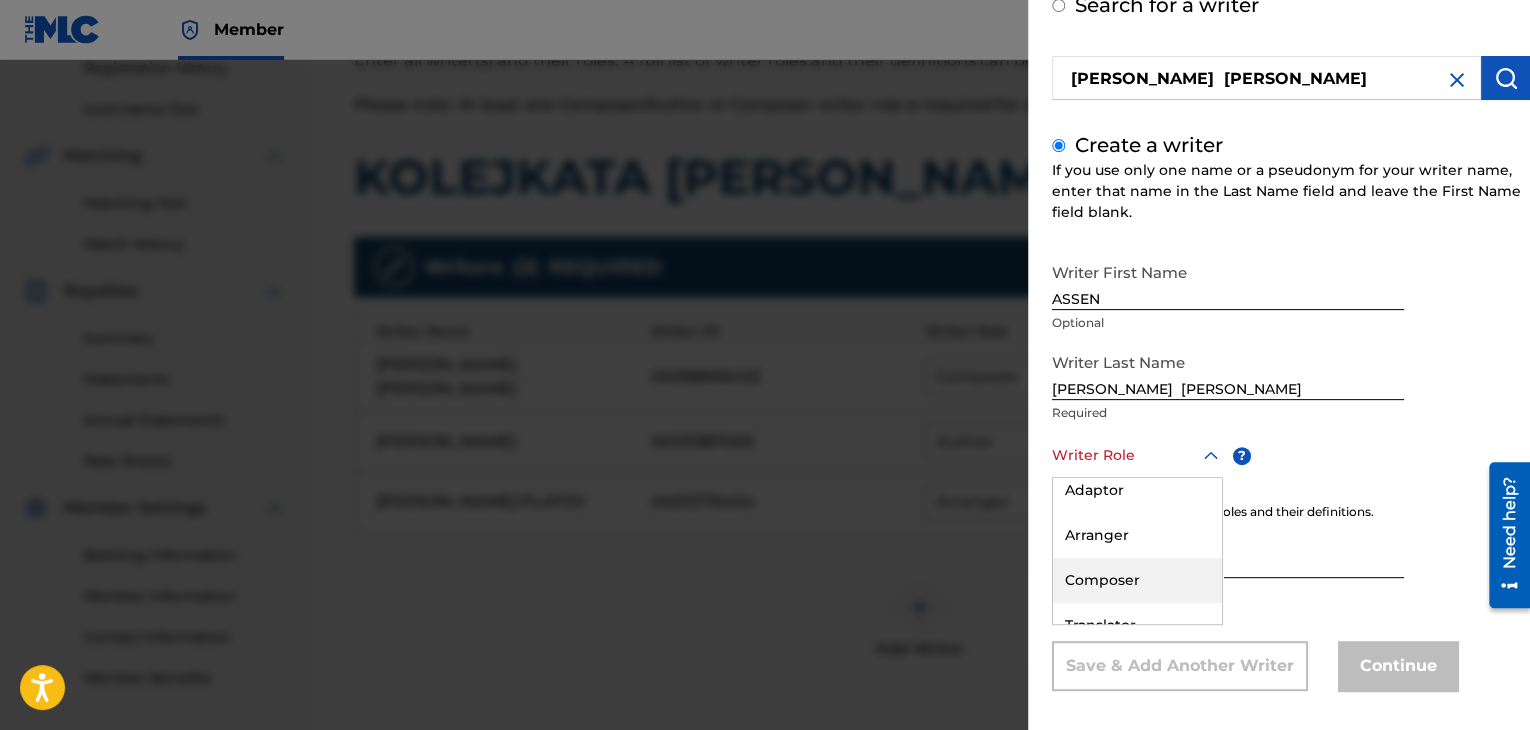 click on "Composer" at bounding box center (1137, 580) 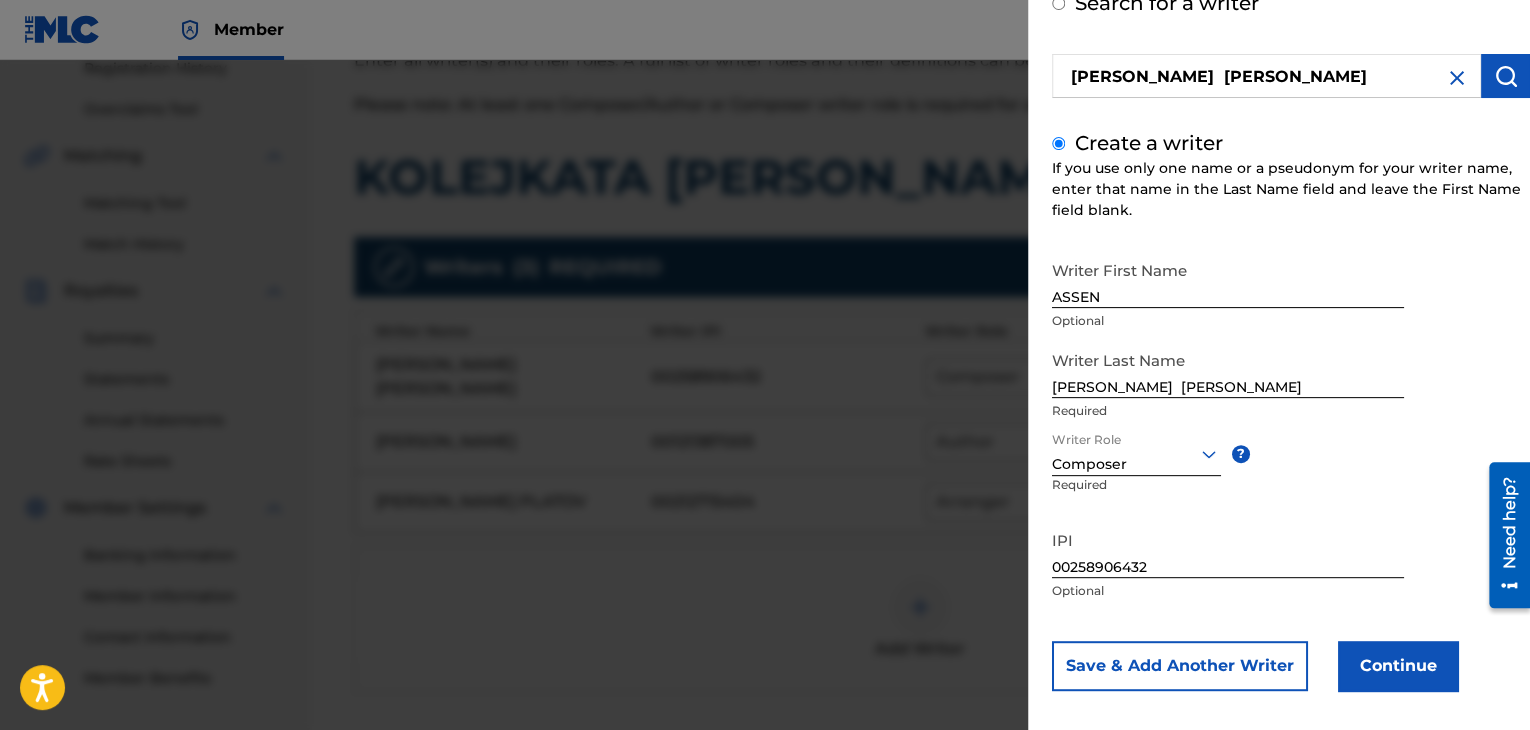click on "Composer" at bounding box center [1136, 453] 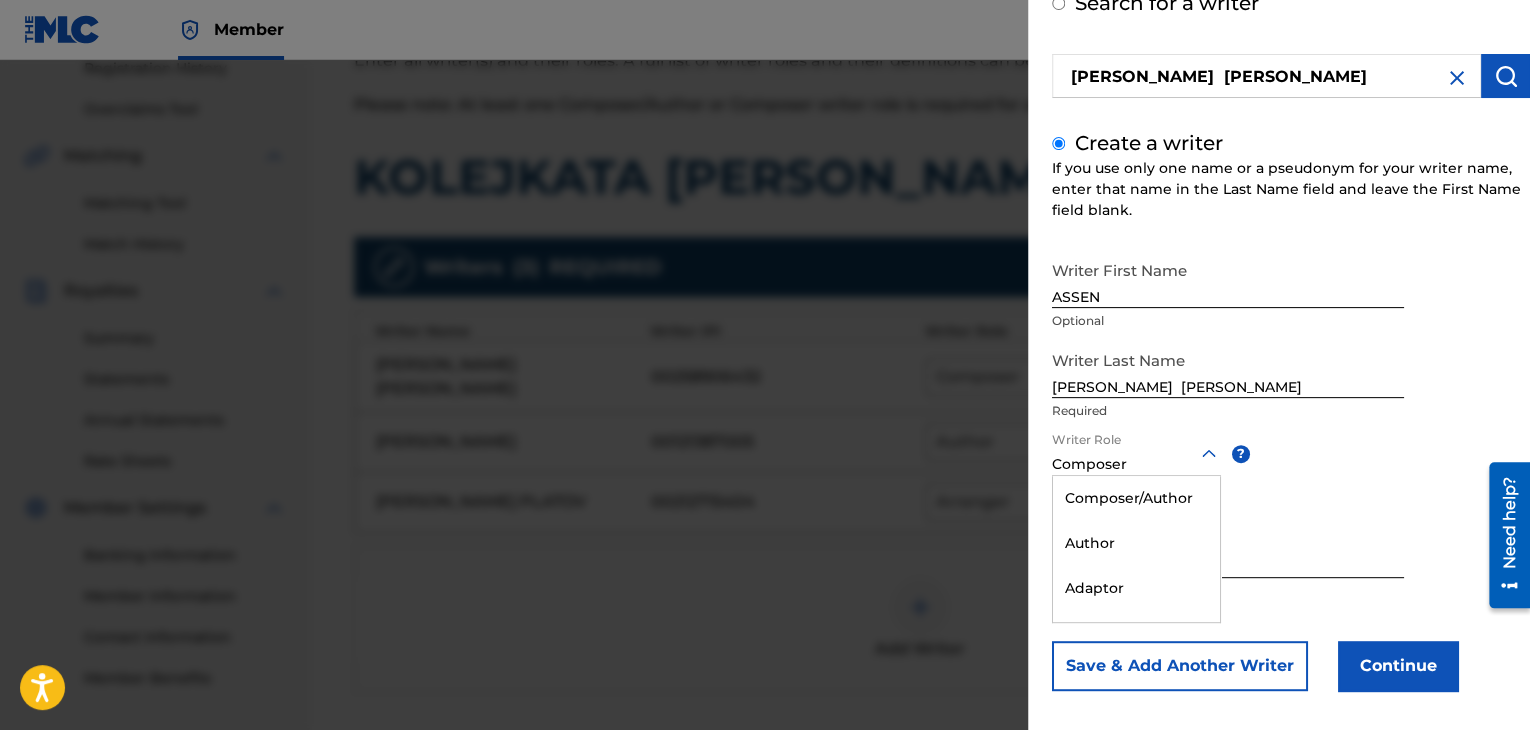 scroll, scrollTop: 138, scrollLeft: 0, axis: vertical 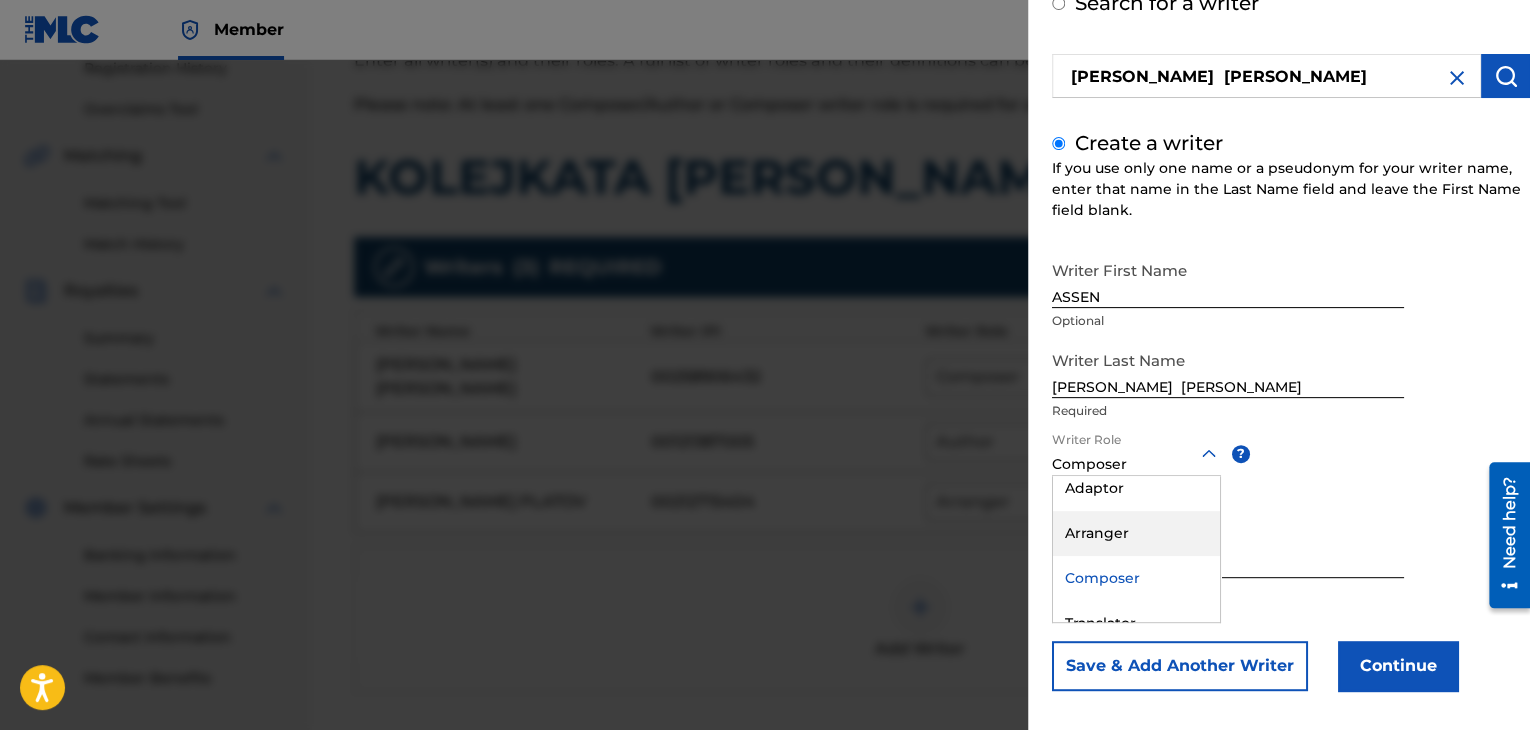 click on "Arranger" at bounding box center (1136, 533) 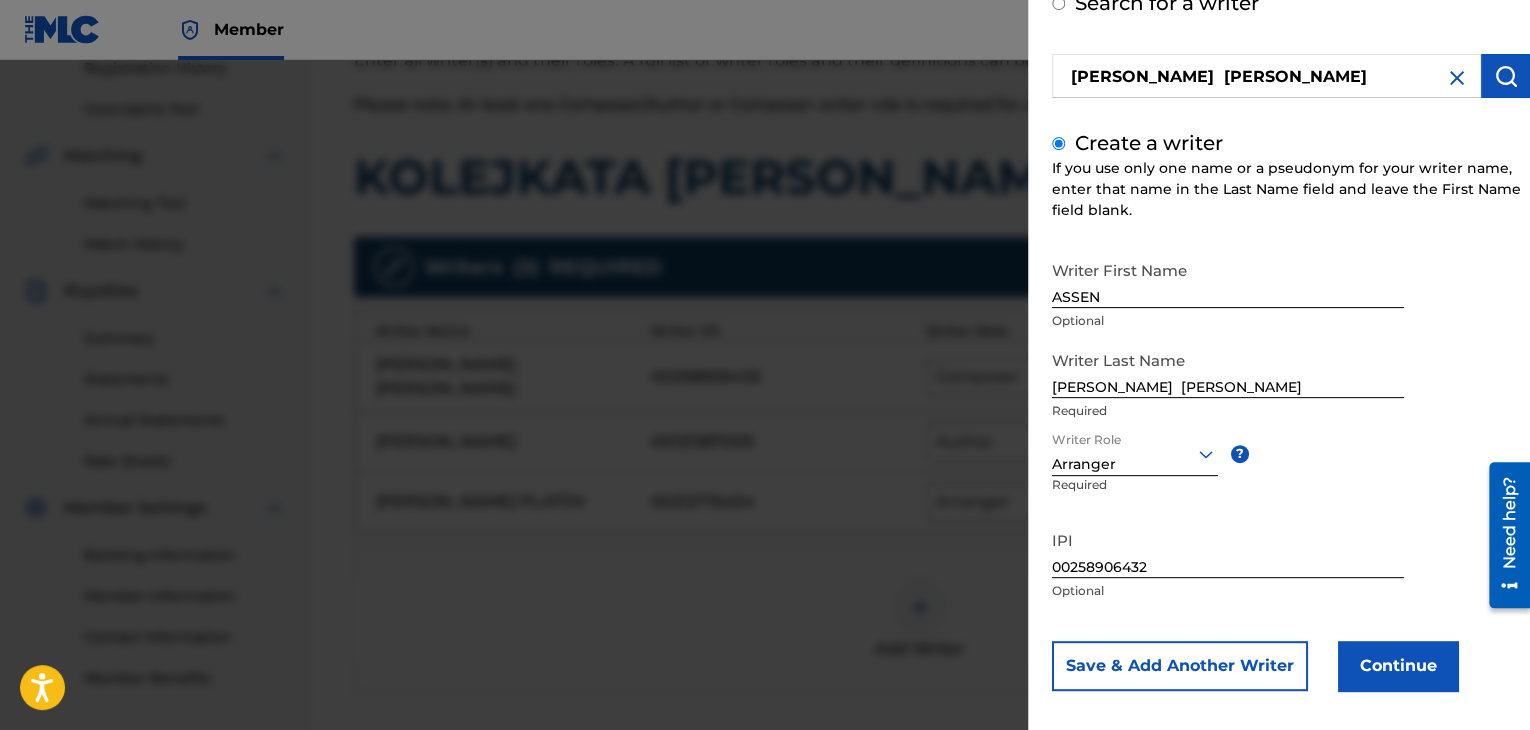 click on "Continue" at bounding box center [1398, 666] 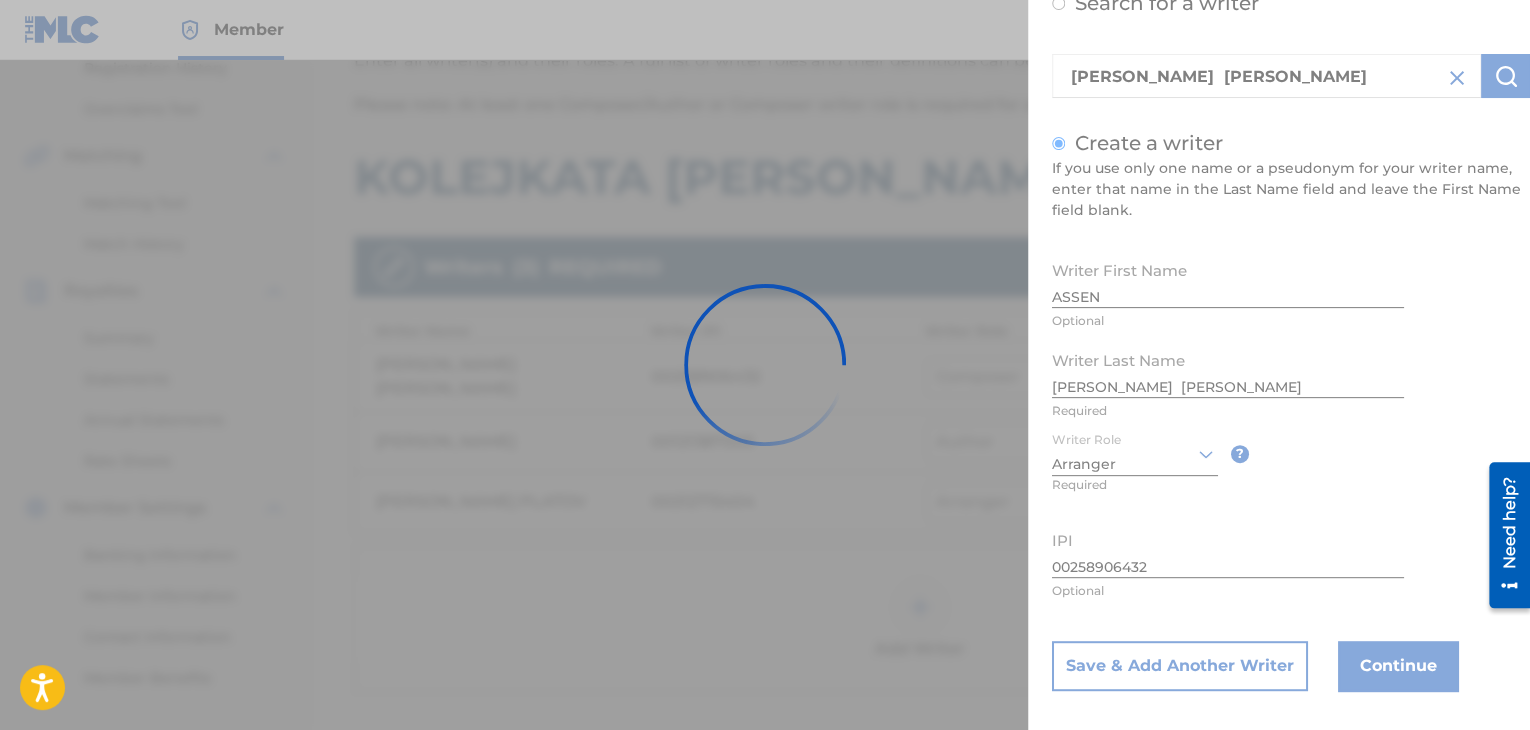 scroll, scrollTop: 0, scrollLeft: 0, axis: both 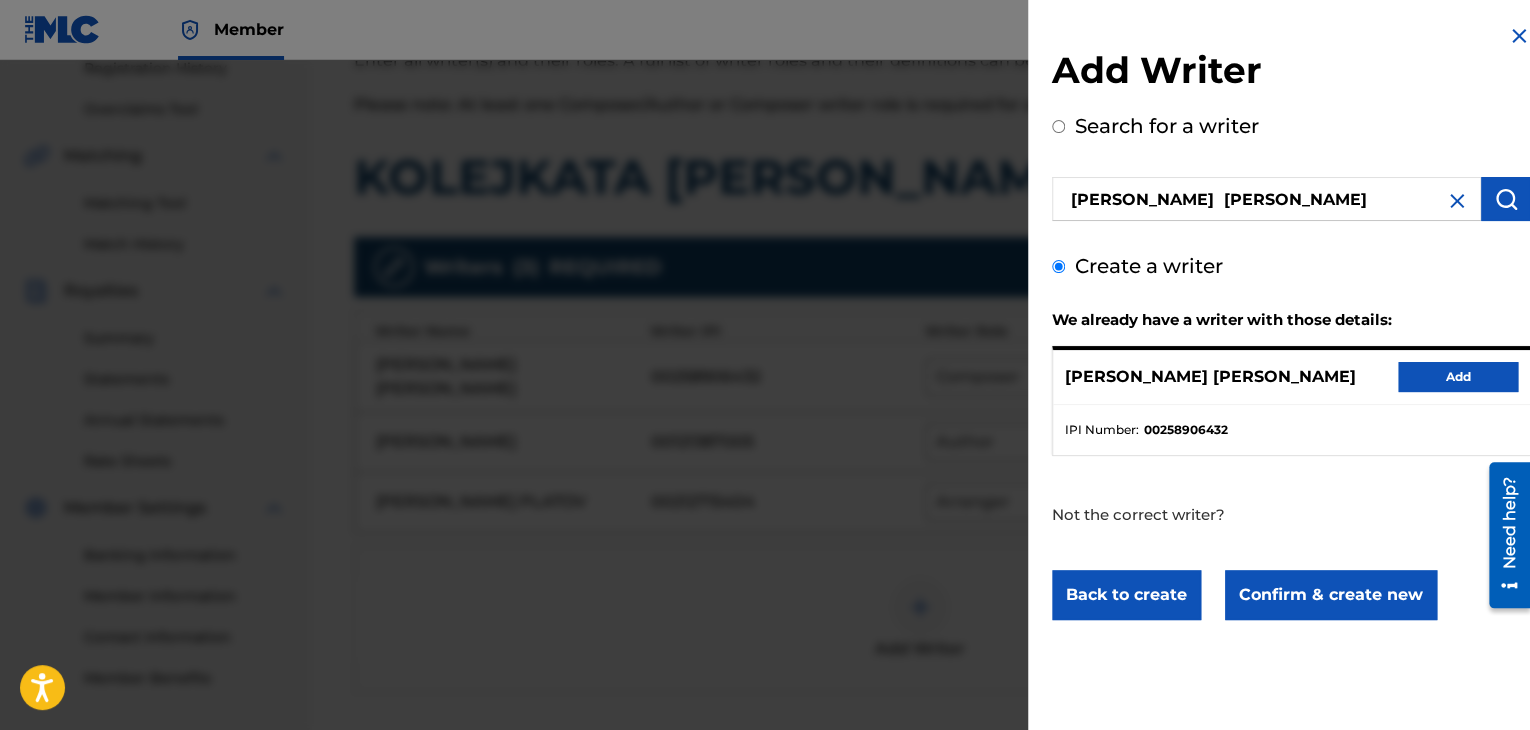 click on "Add" at bounding box center [1458, 377] 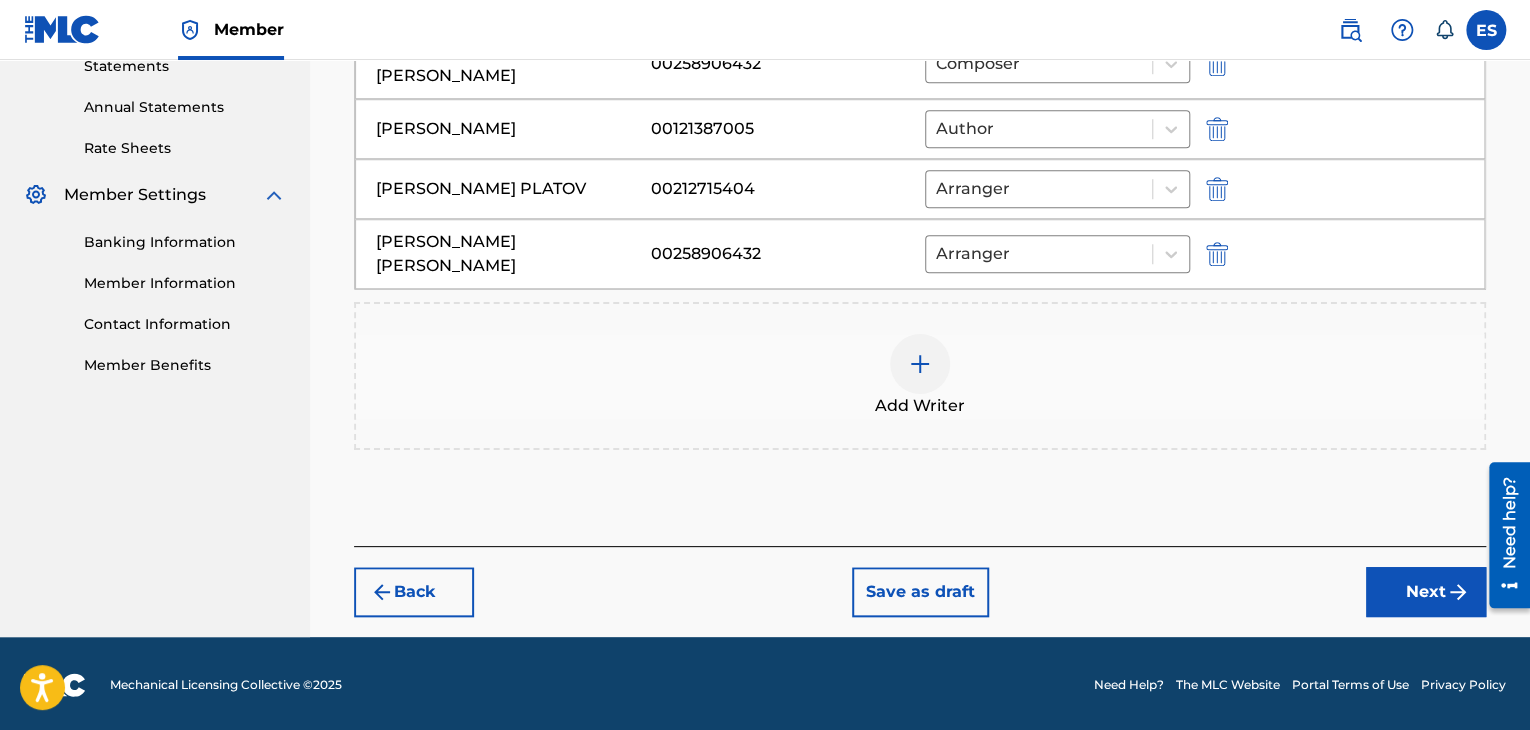 click on "Next" at bounding box center [1426, 592] 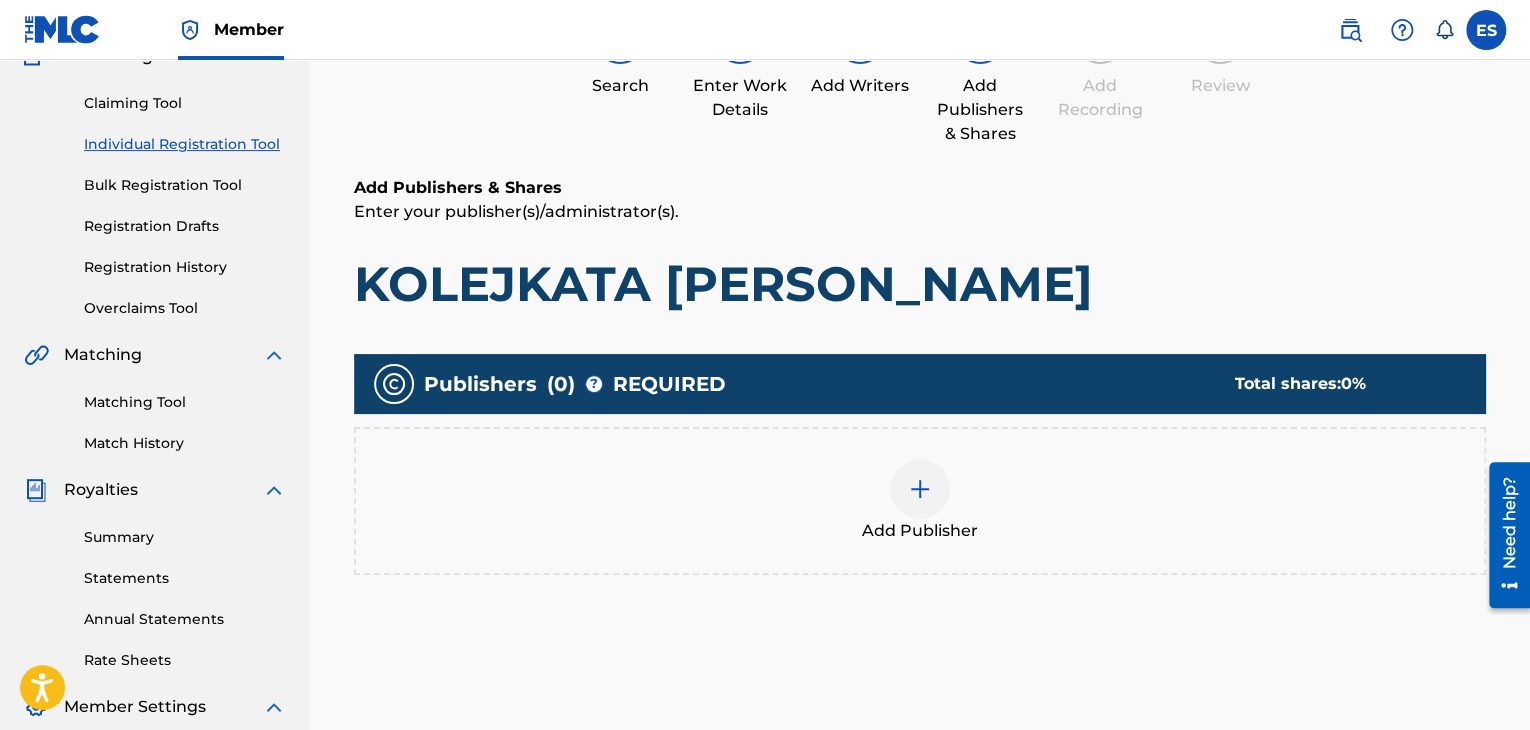 scroll, scrollTop: 90, scrollLeft: 0, axis: vertical 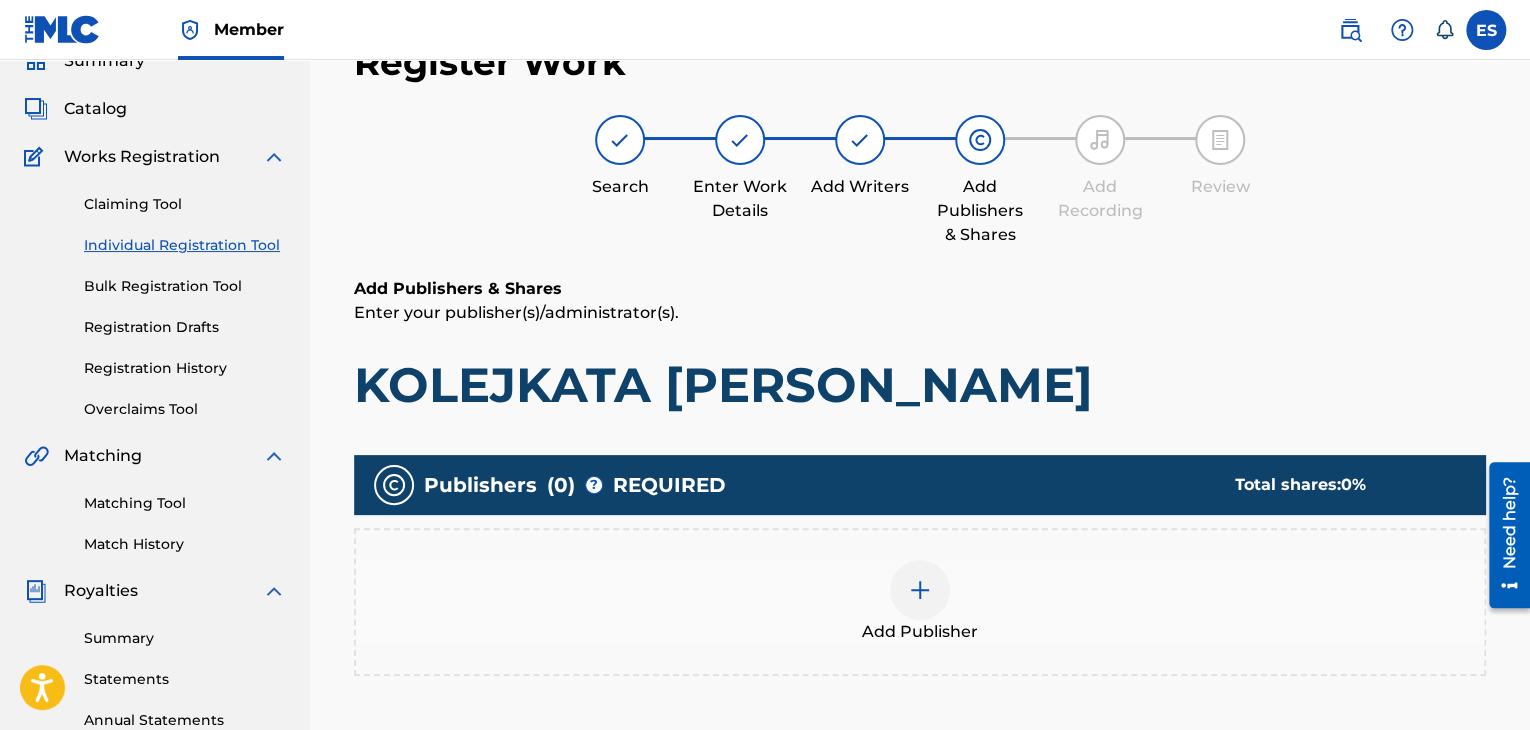 click on "Add Publisher" at bounding box center (920, 602) 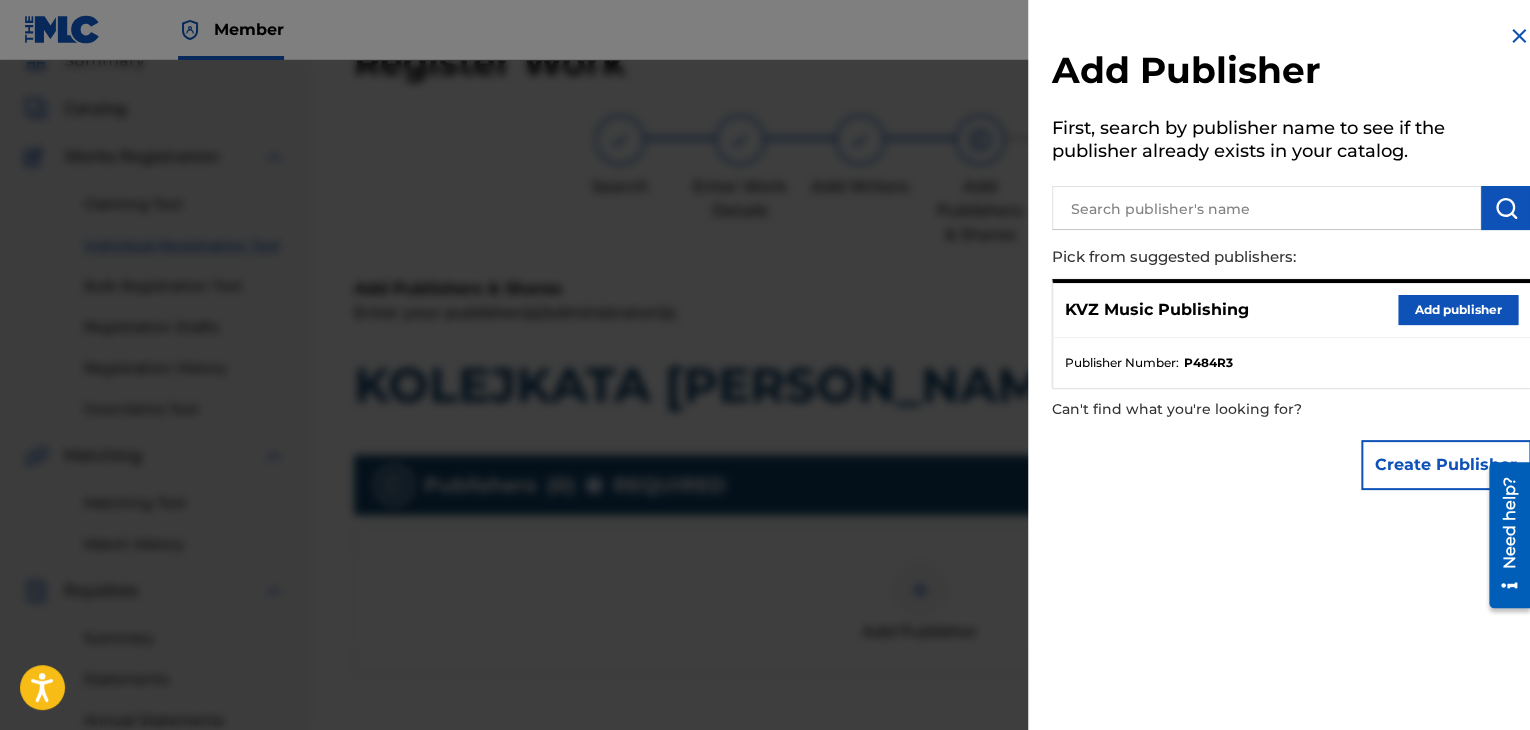 click on "Add publisher" at bounding box center (1458, 310) 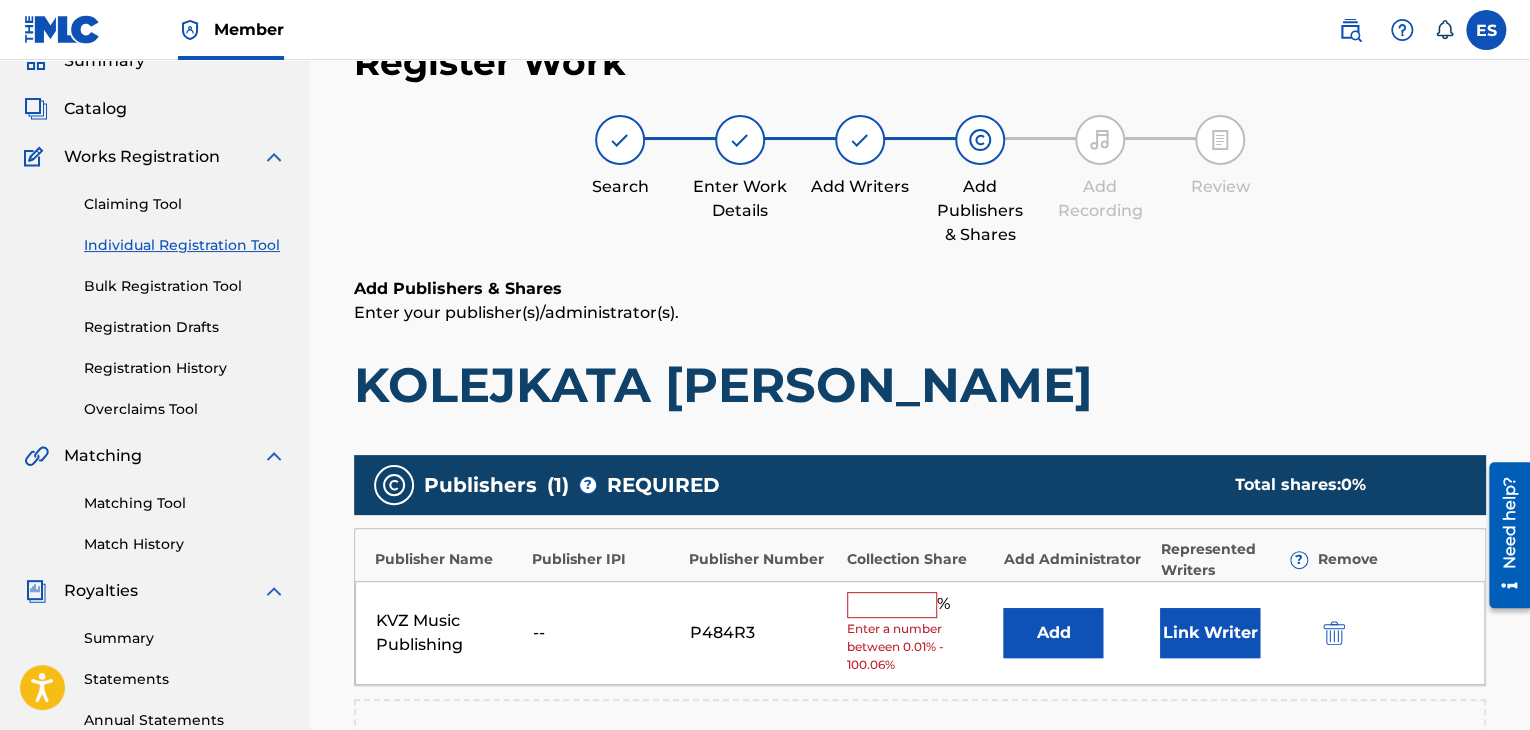 click at bounding box center [892, 605] 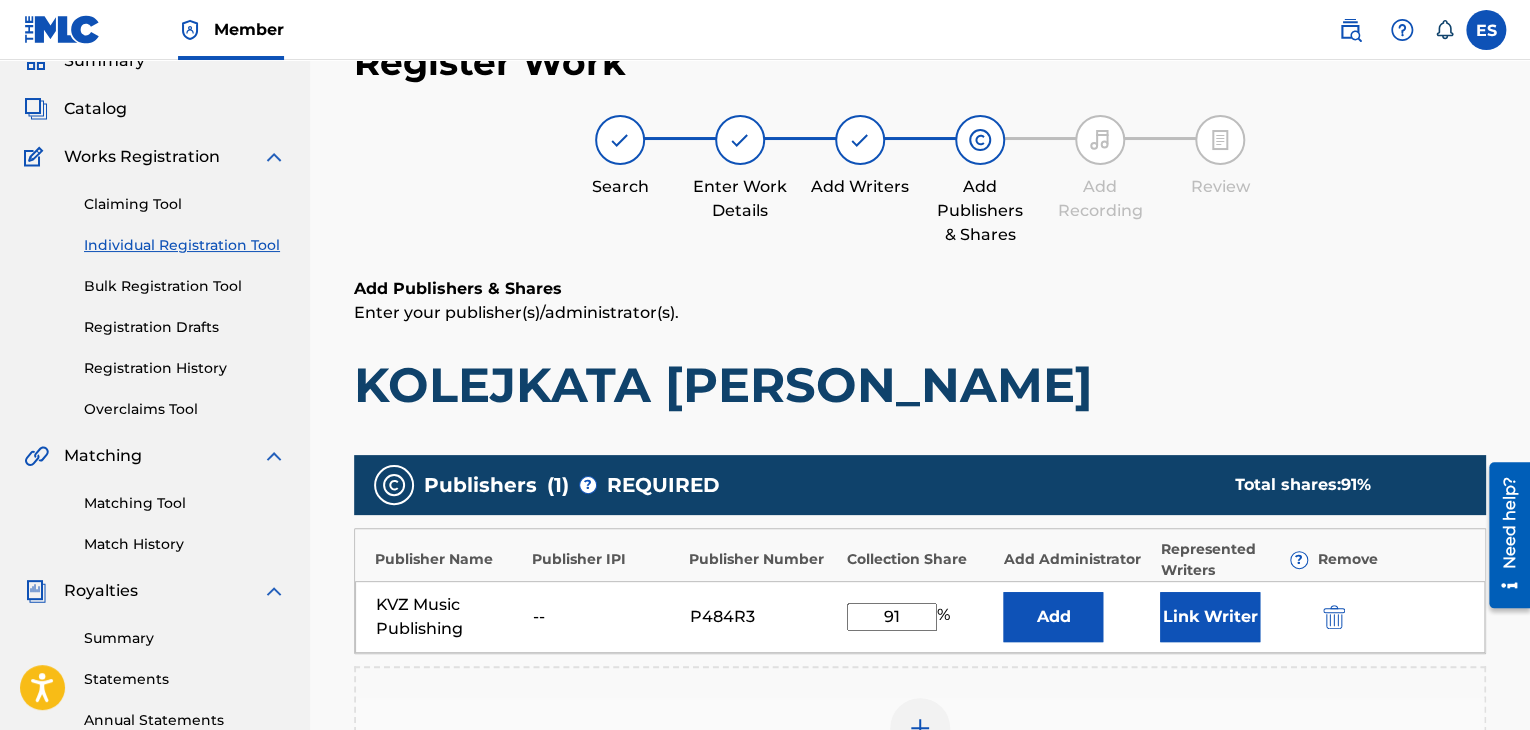 type on "91.67" 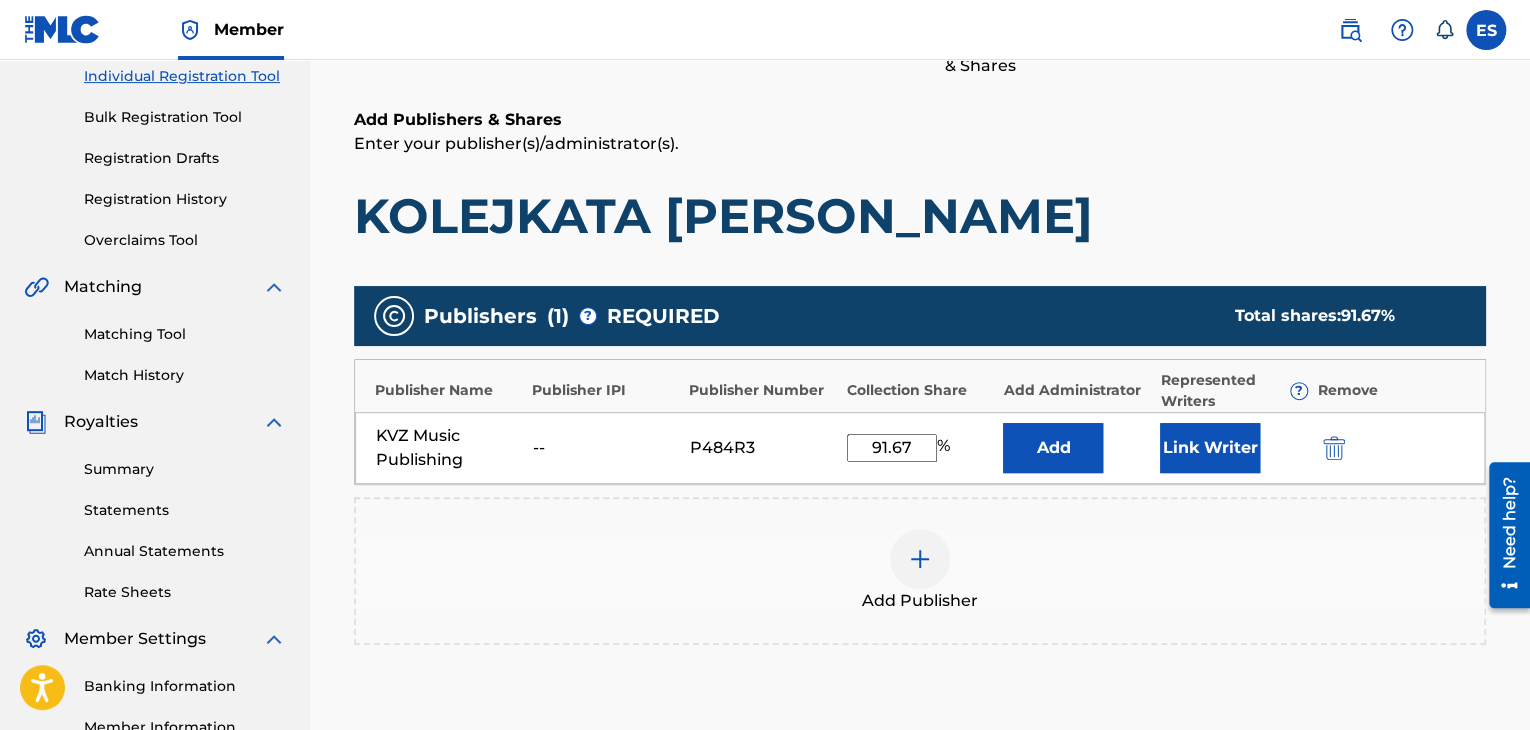 scroll, scrollTop: 290, scrollLeft: 0, axis: vertical 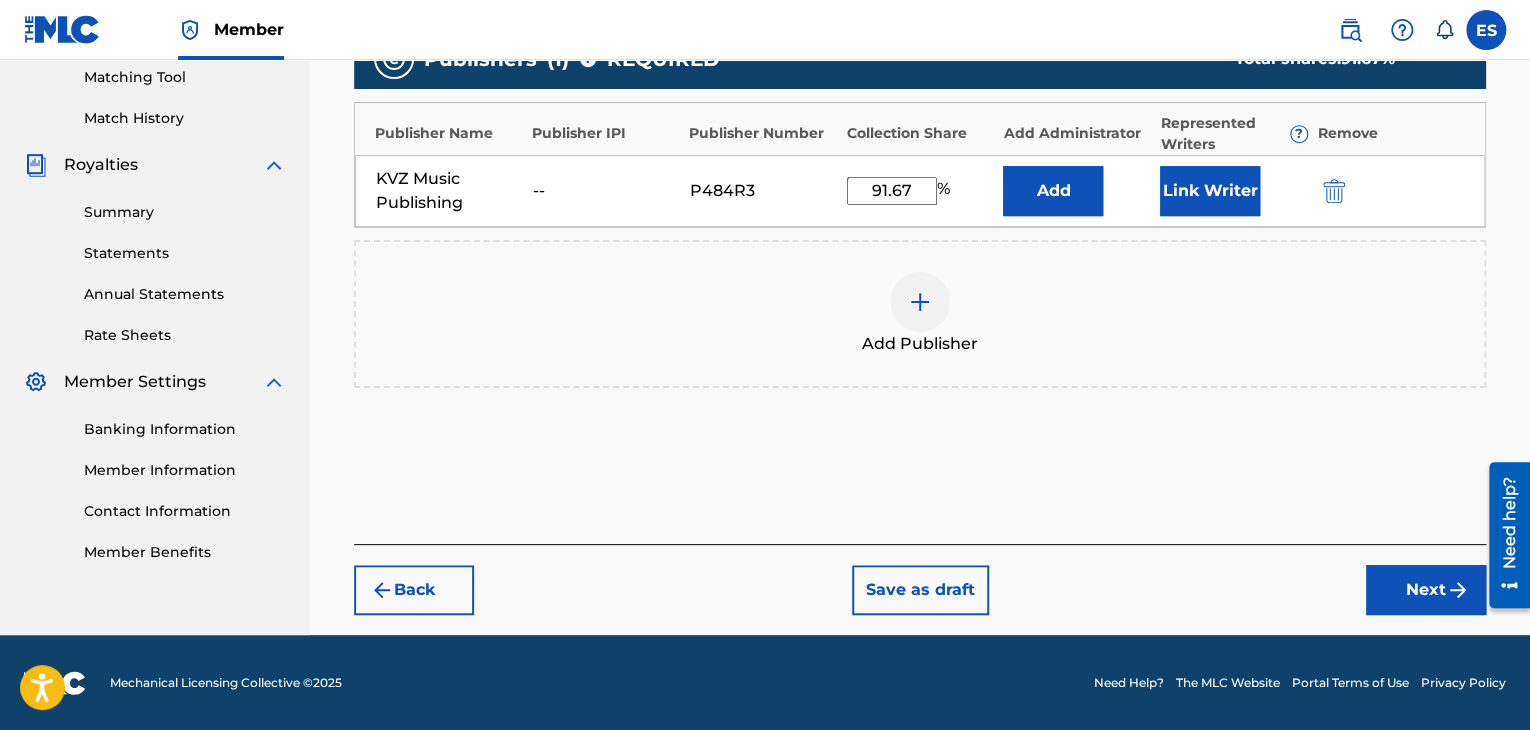 click on "Next" at bounding box center [1426, 590] 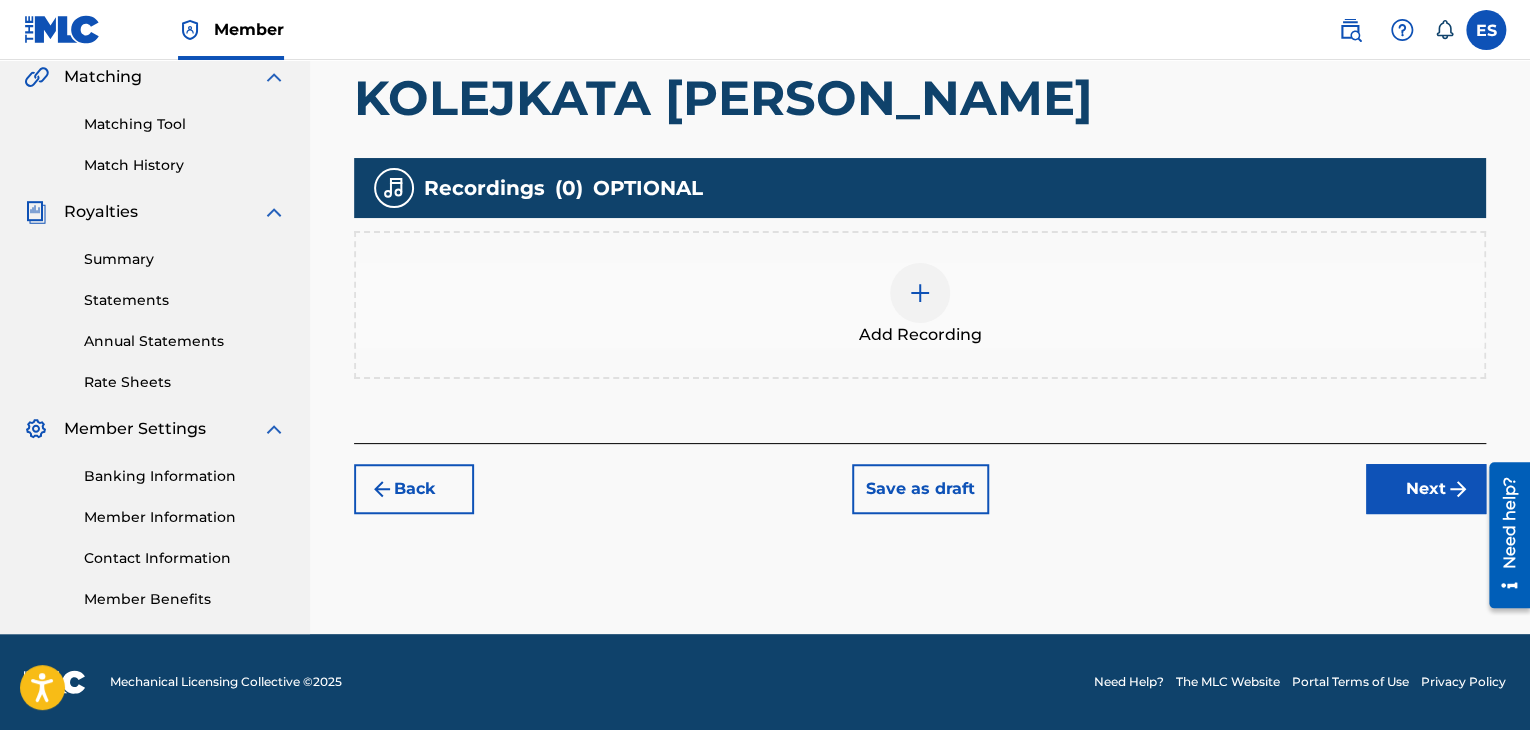 click on "Register Work Search Enter Work Details Add Writers Add Publishers & Shares Add Recording Review Add Recordings (Optional) Enter recording information for your work. Recording information is used during the automated matching process but does not guarantee matches. This information will not be visible once your work is accepted into your catalog, but the information is stored in the database.  Please note:  Multiple recordings may be matched to one work. KOLEJKATA [PERSON_NAME] Recordings ( 0 ) OPTIONAL Add Recording Back Save as draft Next" at bounding box center [920, 137] 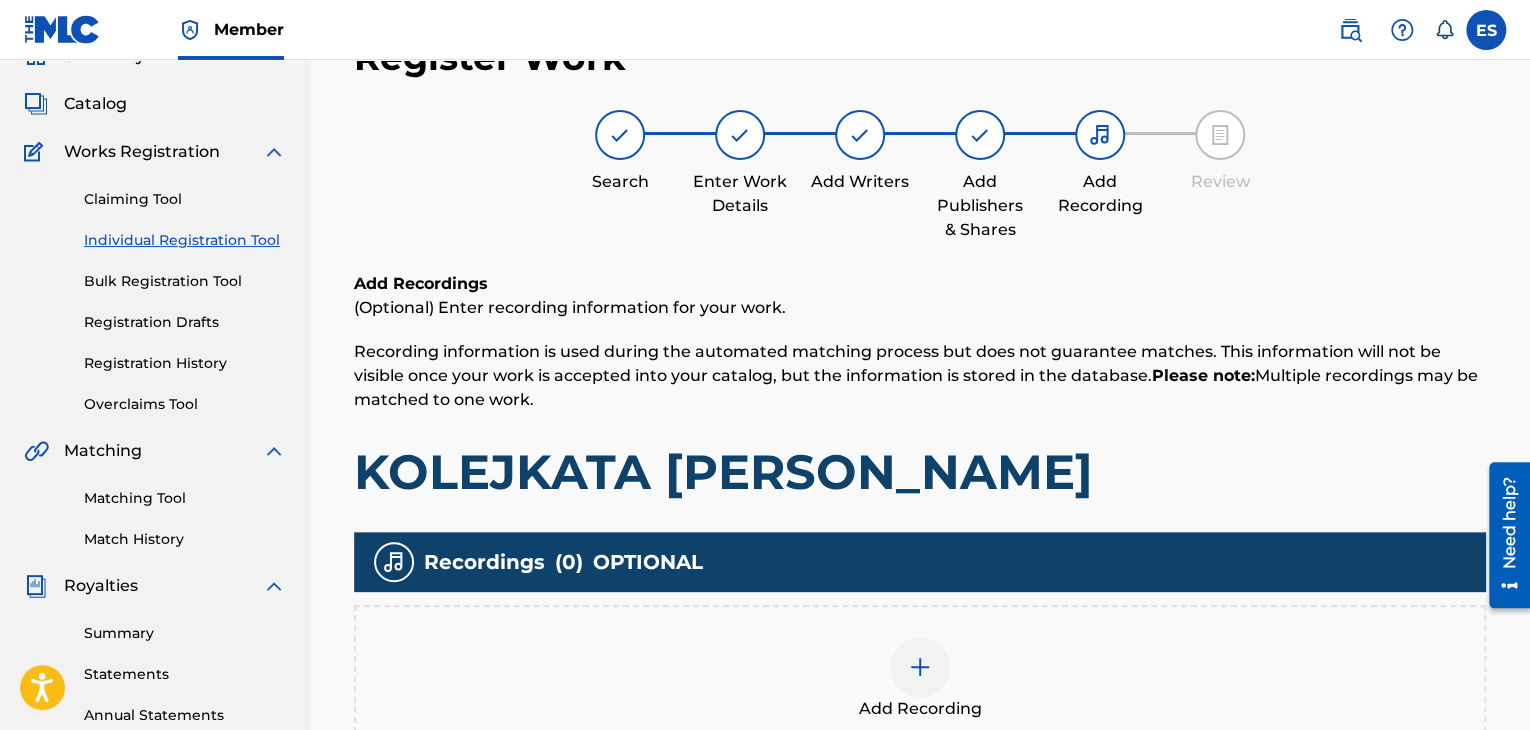 scroll, scrollTop: 90, scrollLeft: 0, axis: vertical 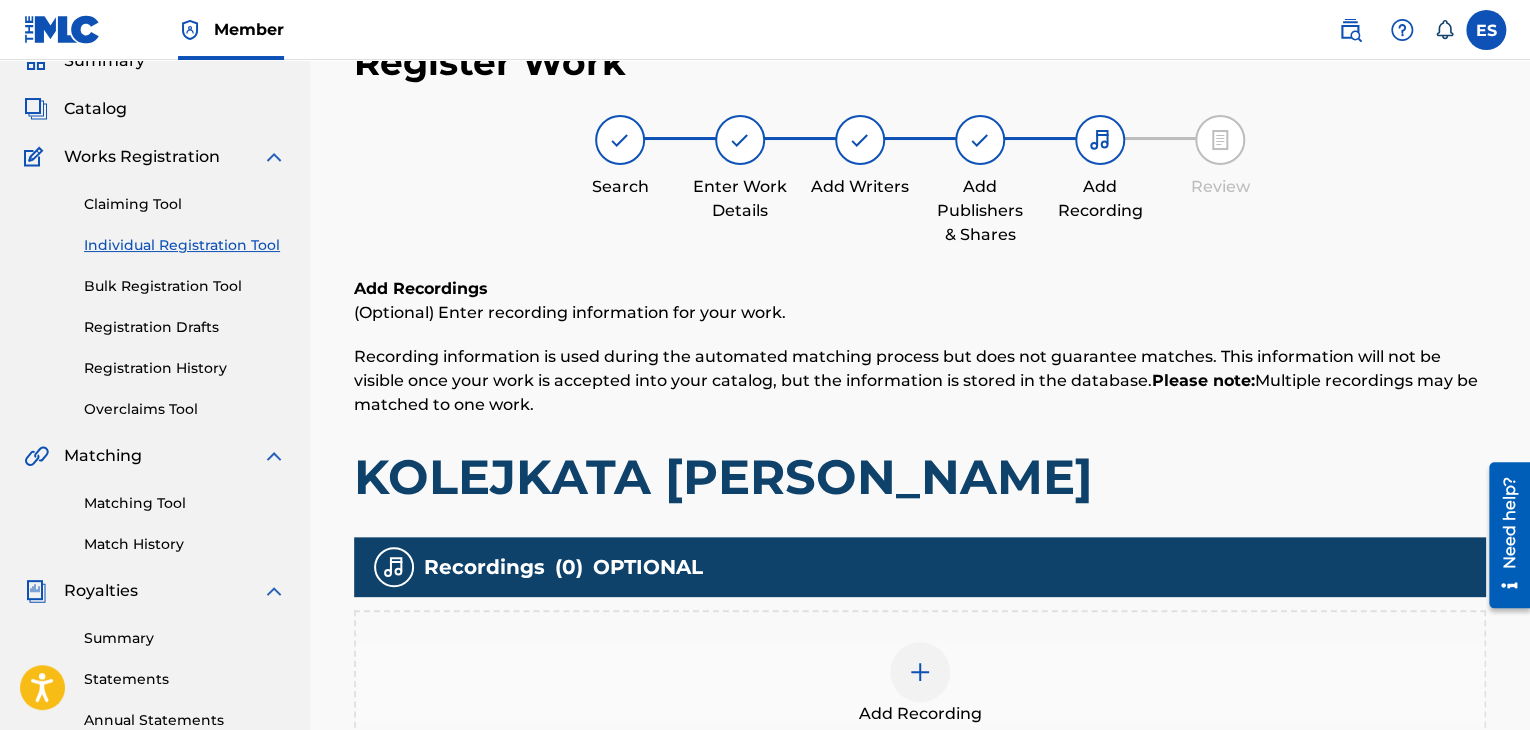click at bounding box center (920, 672) 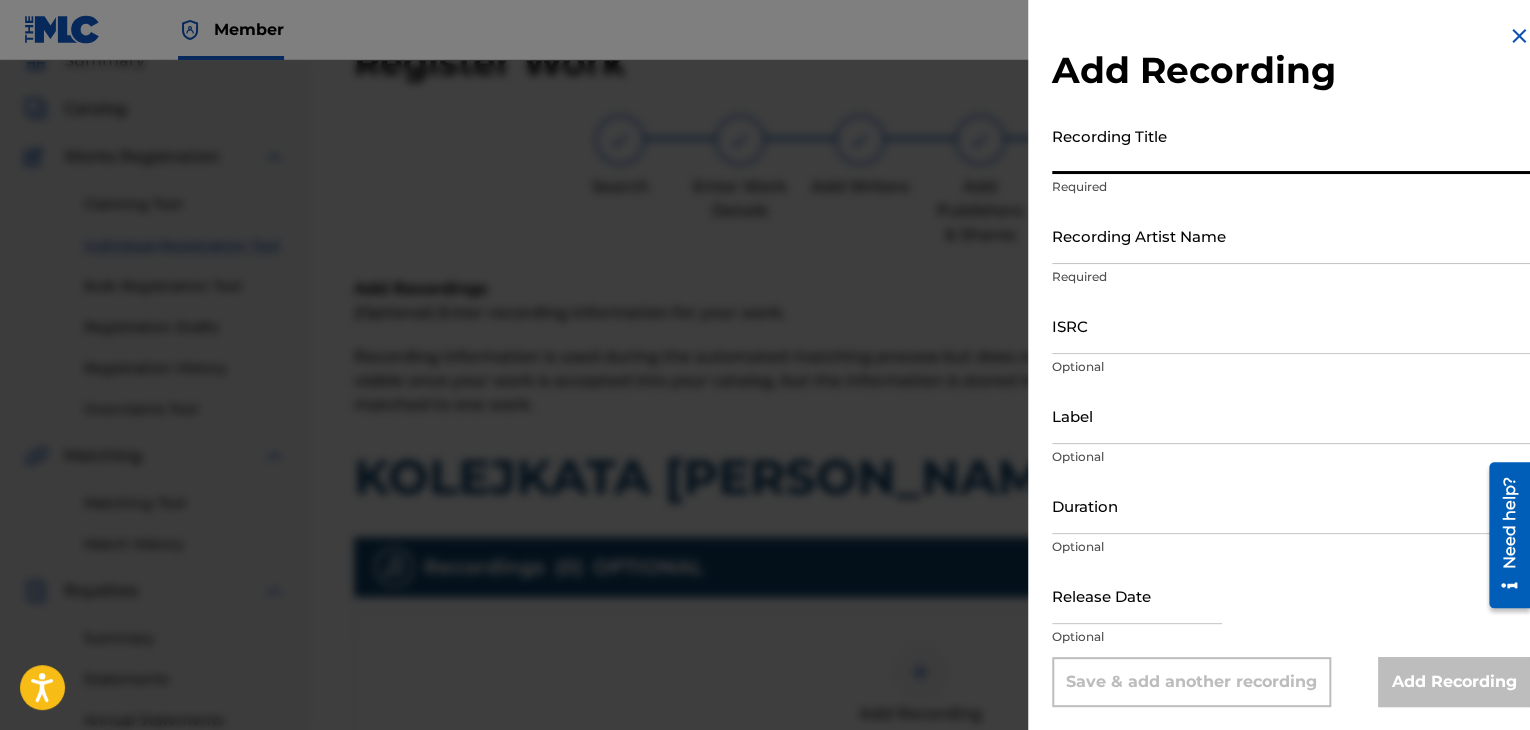 paste on "KOLEJKATA [PERSON_NAME]" 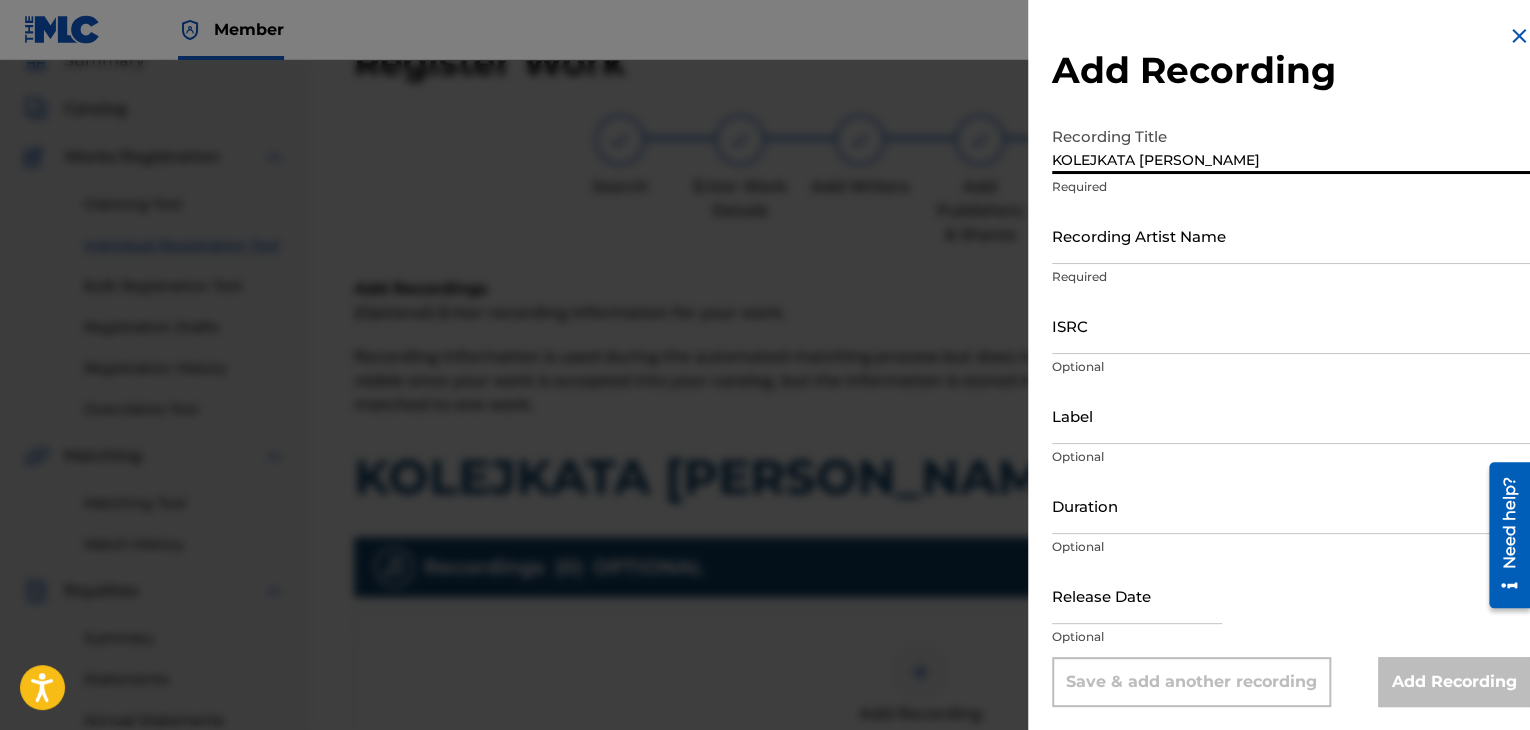 type on "KOLEJKATA [PERSON_NAME]" 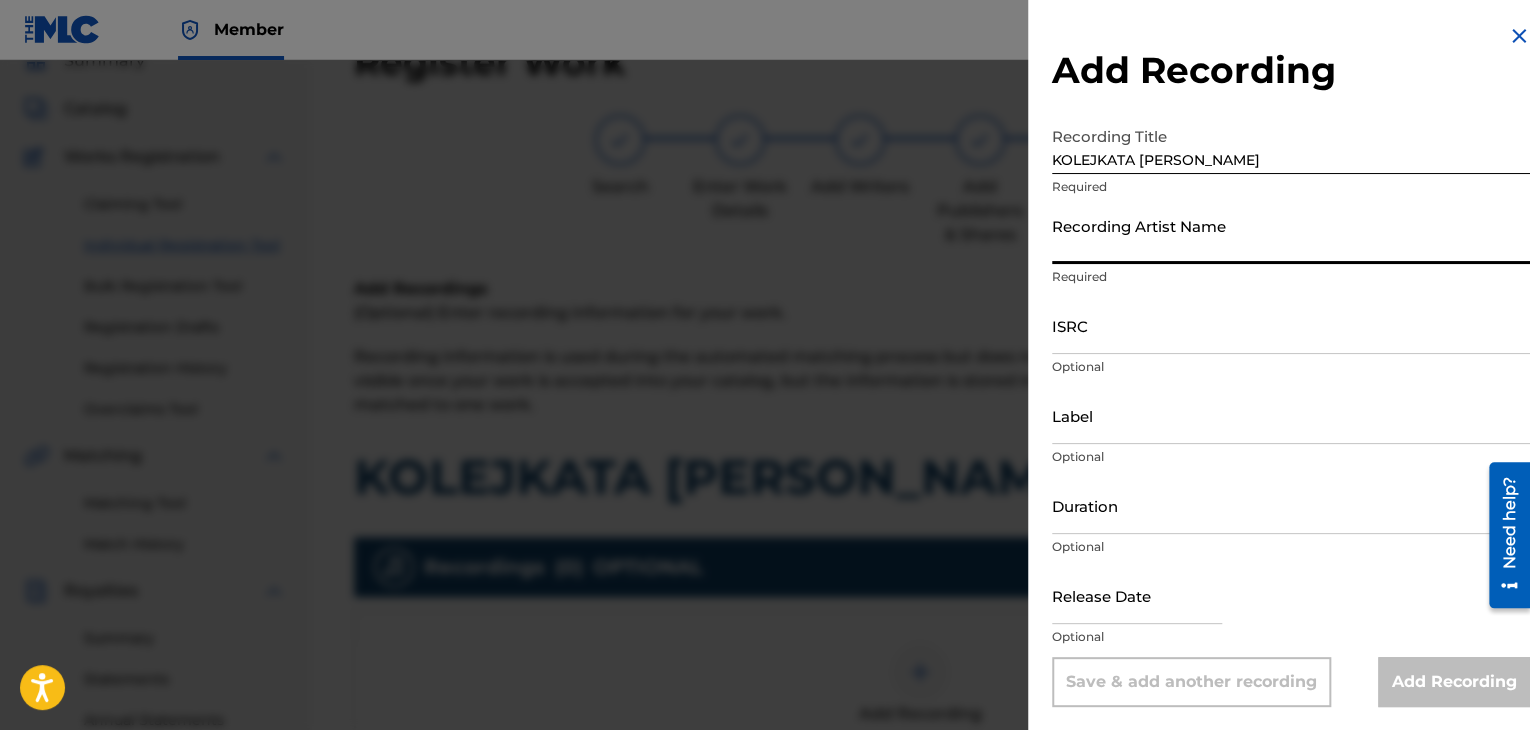 type on "NLO" 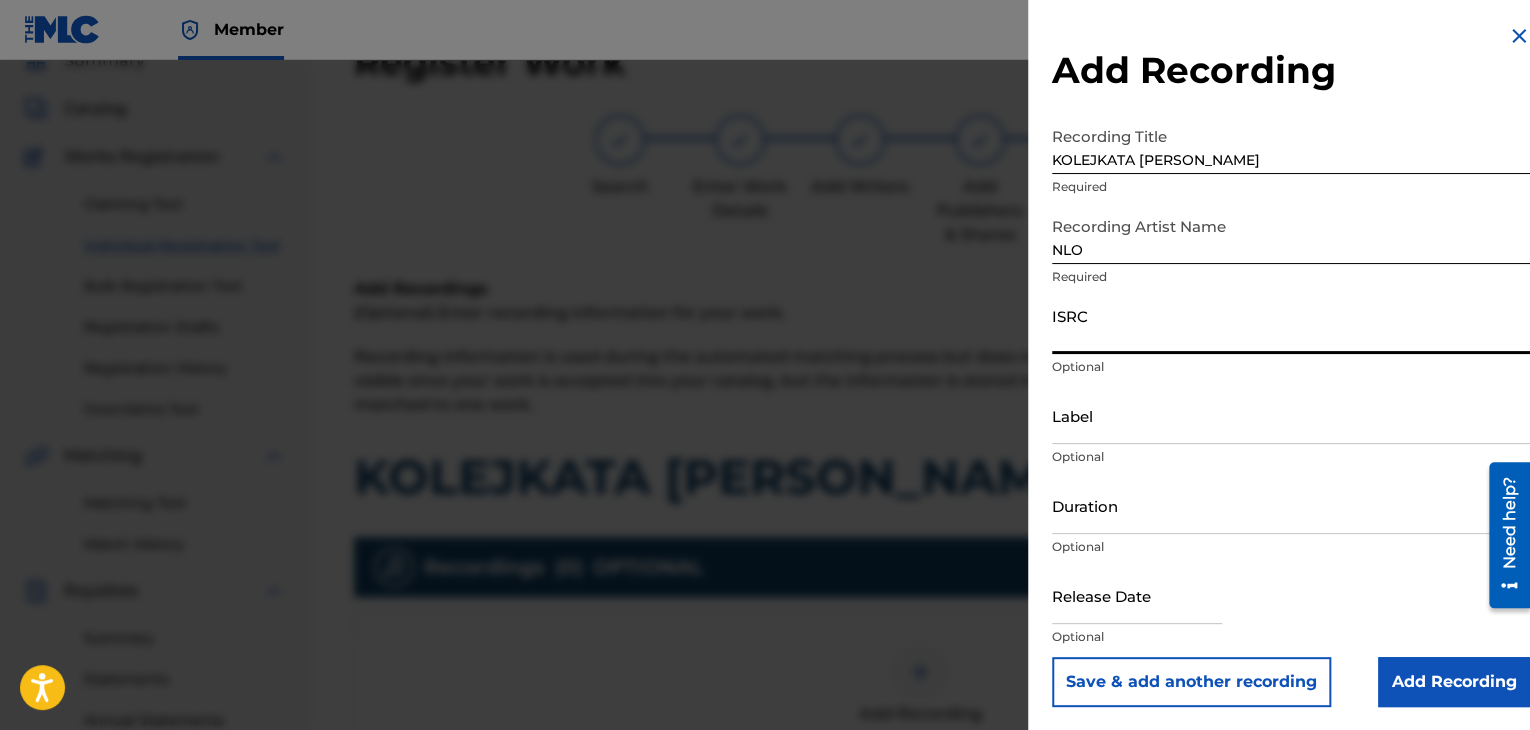 paste on "BGA672062106" 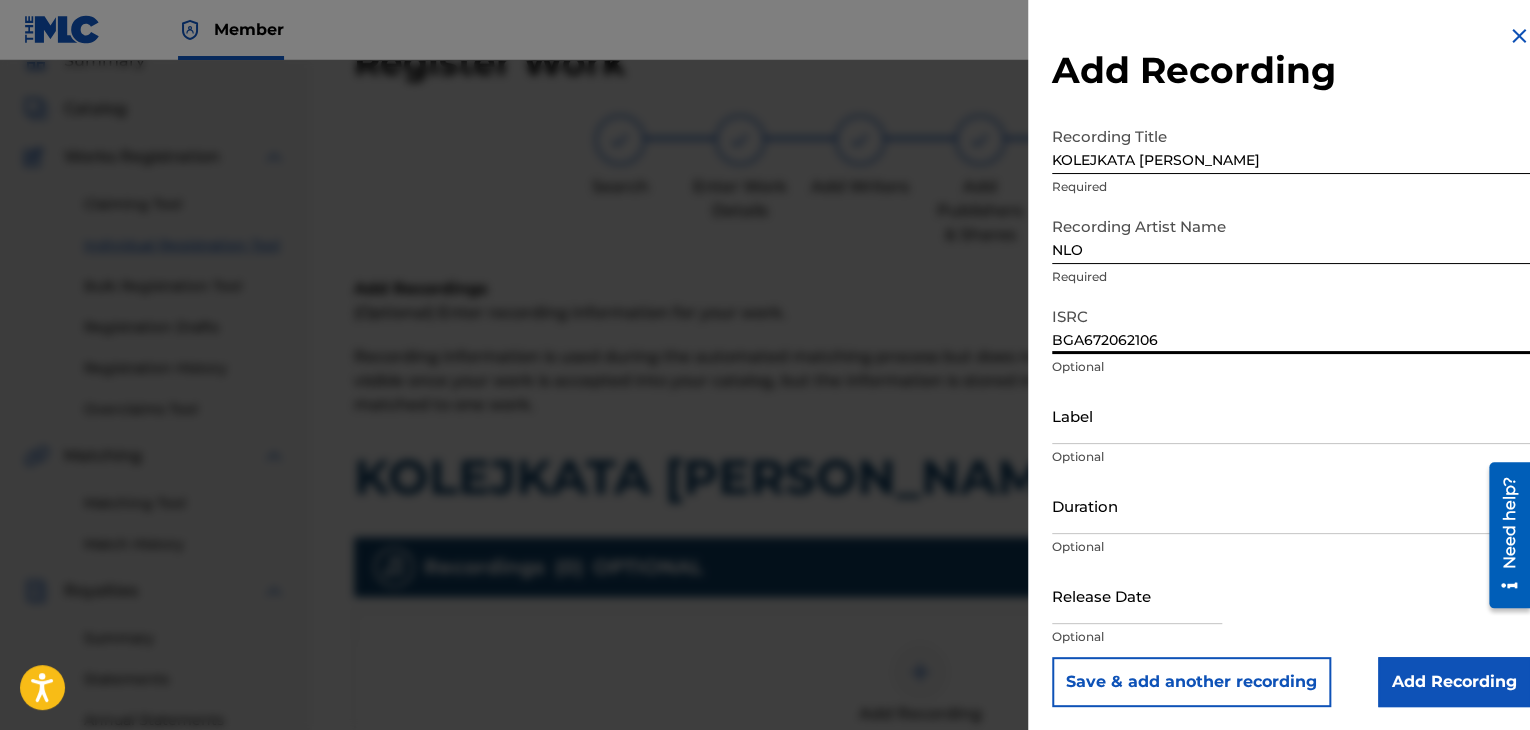 type on "BGA672062106" 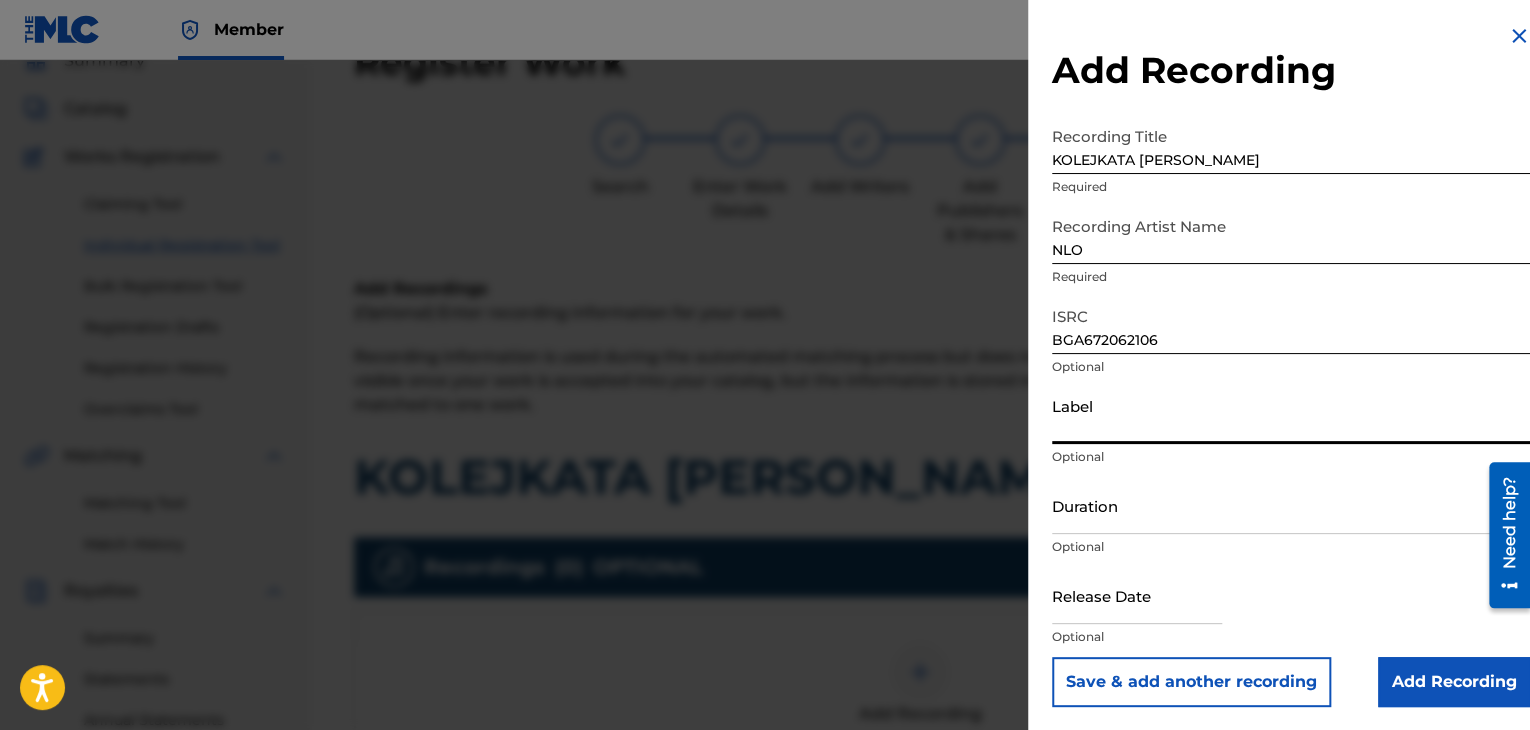 paste on "BALKANTON AD" 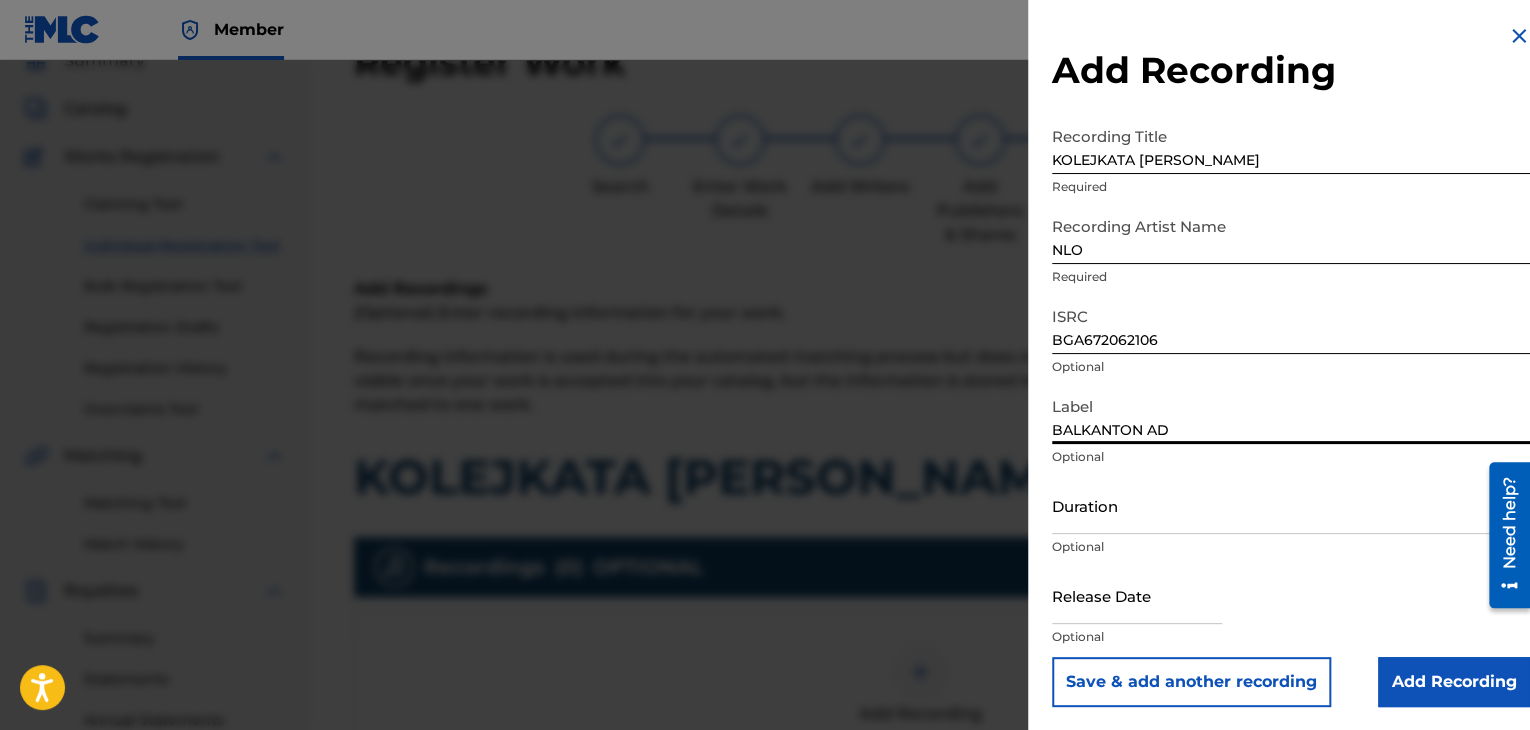 type on "BALKANTON AD" 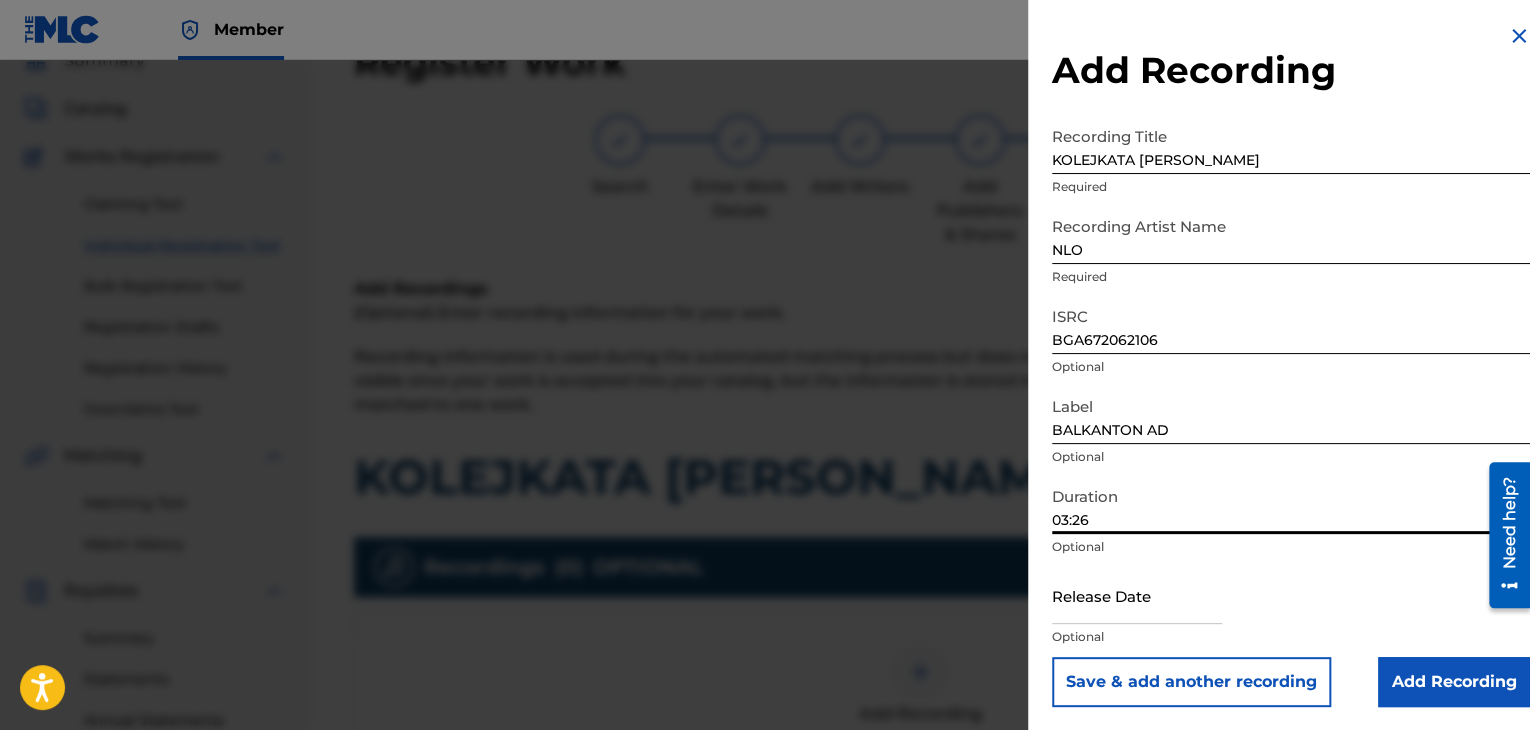 type on "03:26" 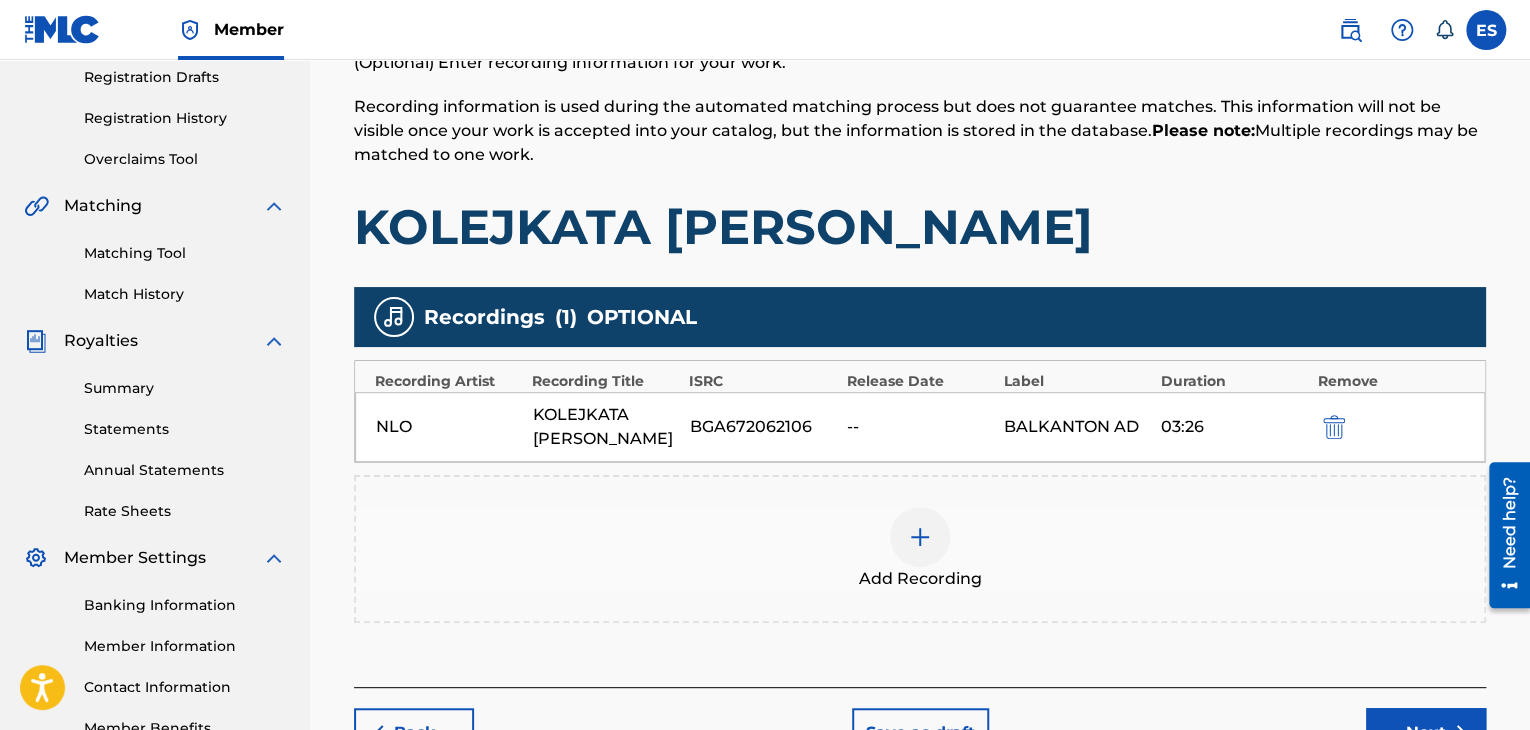 scroll, scrollTop: 482, scrollLeft: 0, axis: vertical 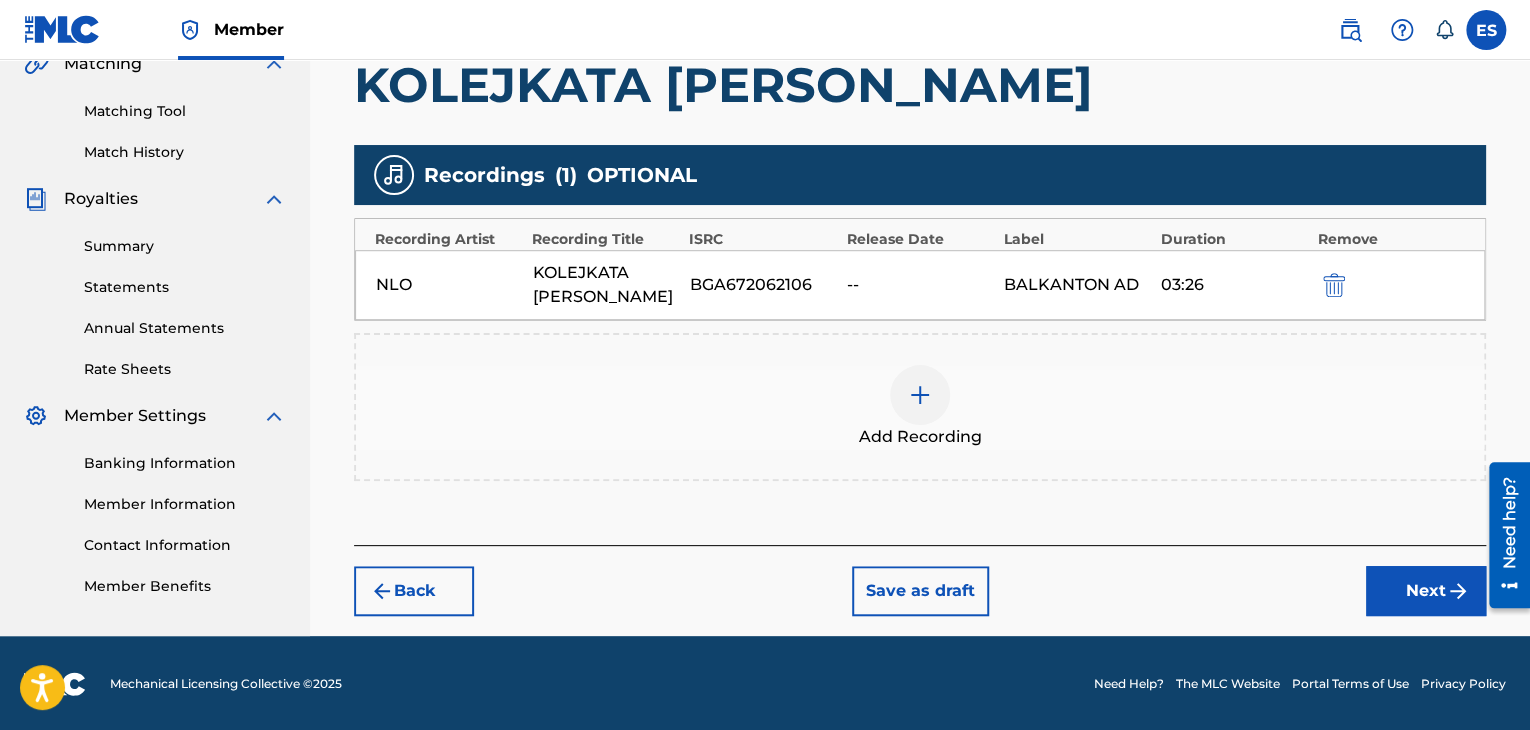 click on "Next" at bounding box center [1426, 591] 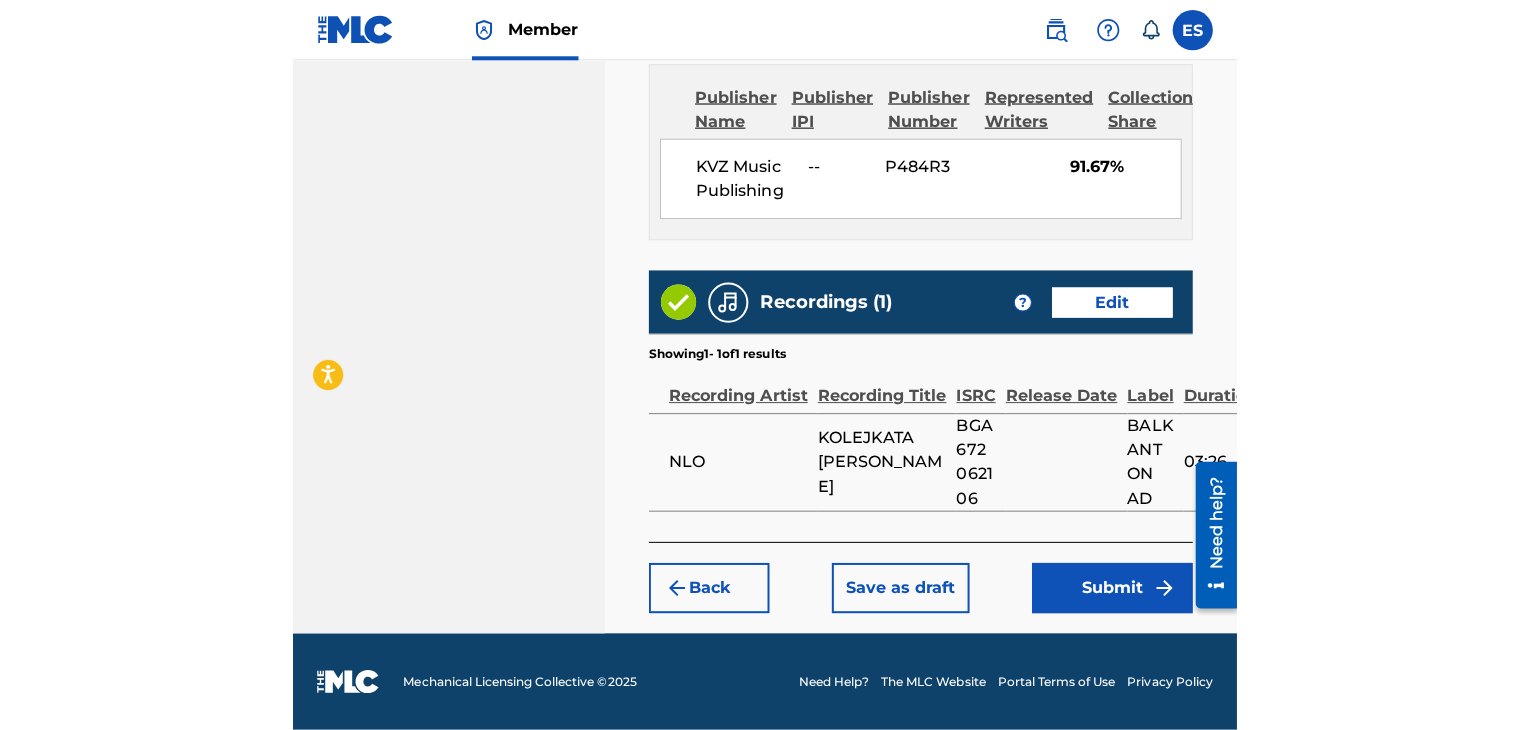 scroll, scrollTop: 1184, scrollLeft: 0, axis: vertical 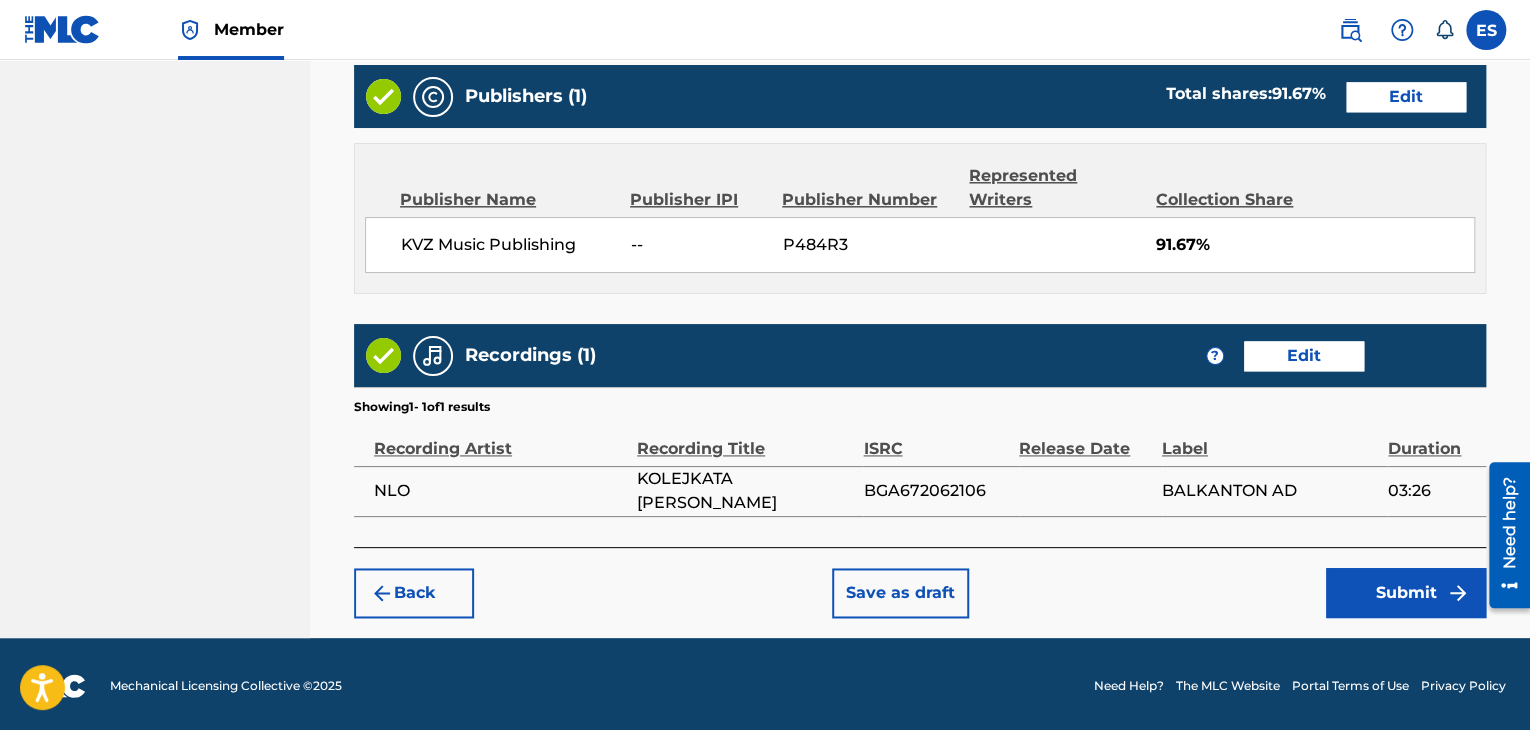 click on "Submit" at bounding box center [1406, 593] 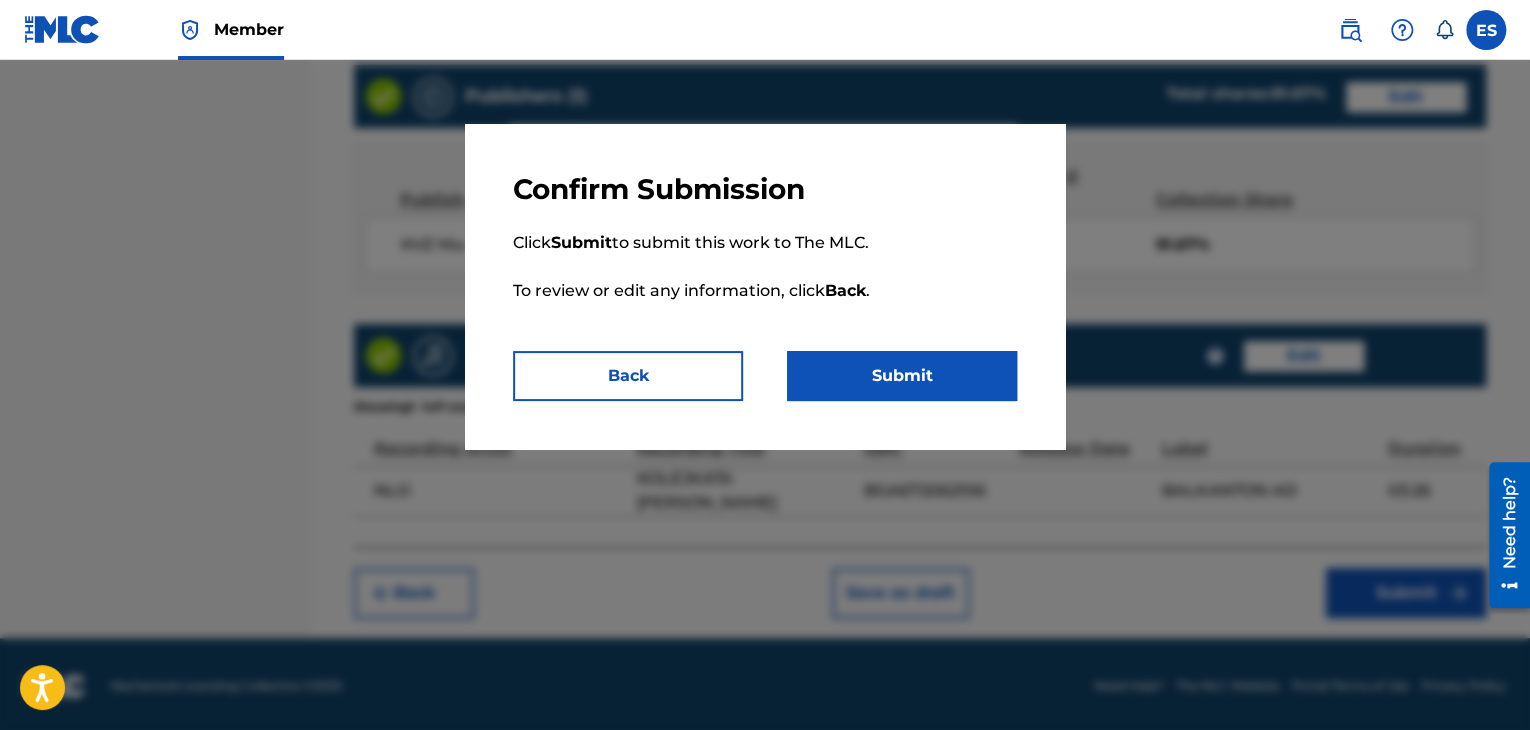 click on "Submit" at bounding box center (902, 376) 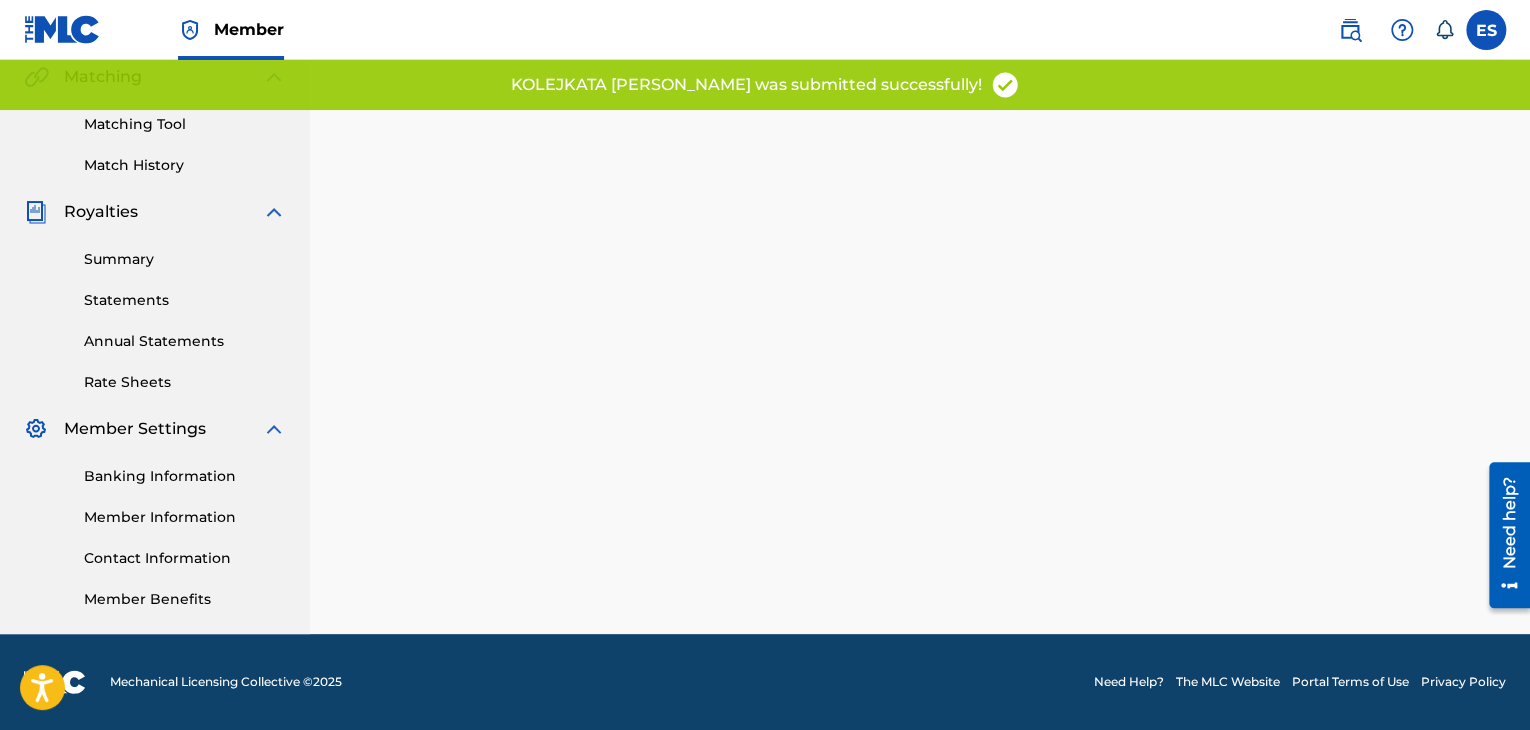 scroll, scrollTop: 0, scrollLeft: 0, axis: both 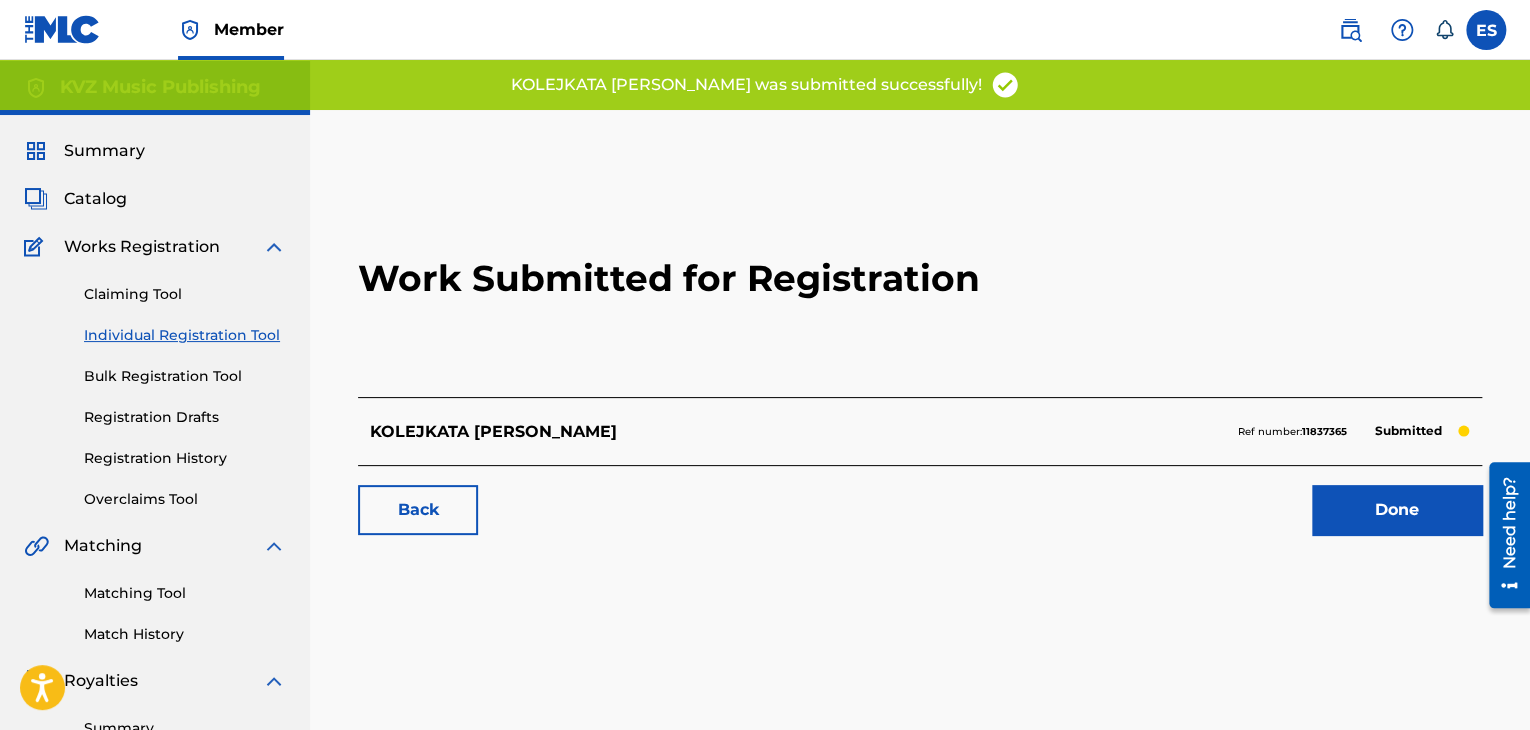 click on "Individual Registration Tool" at bounding box center (185, 335) 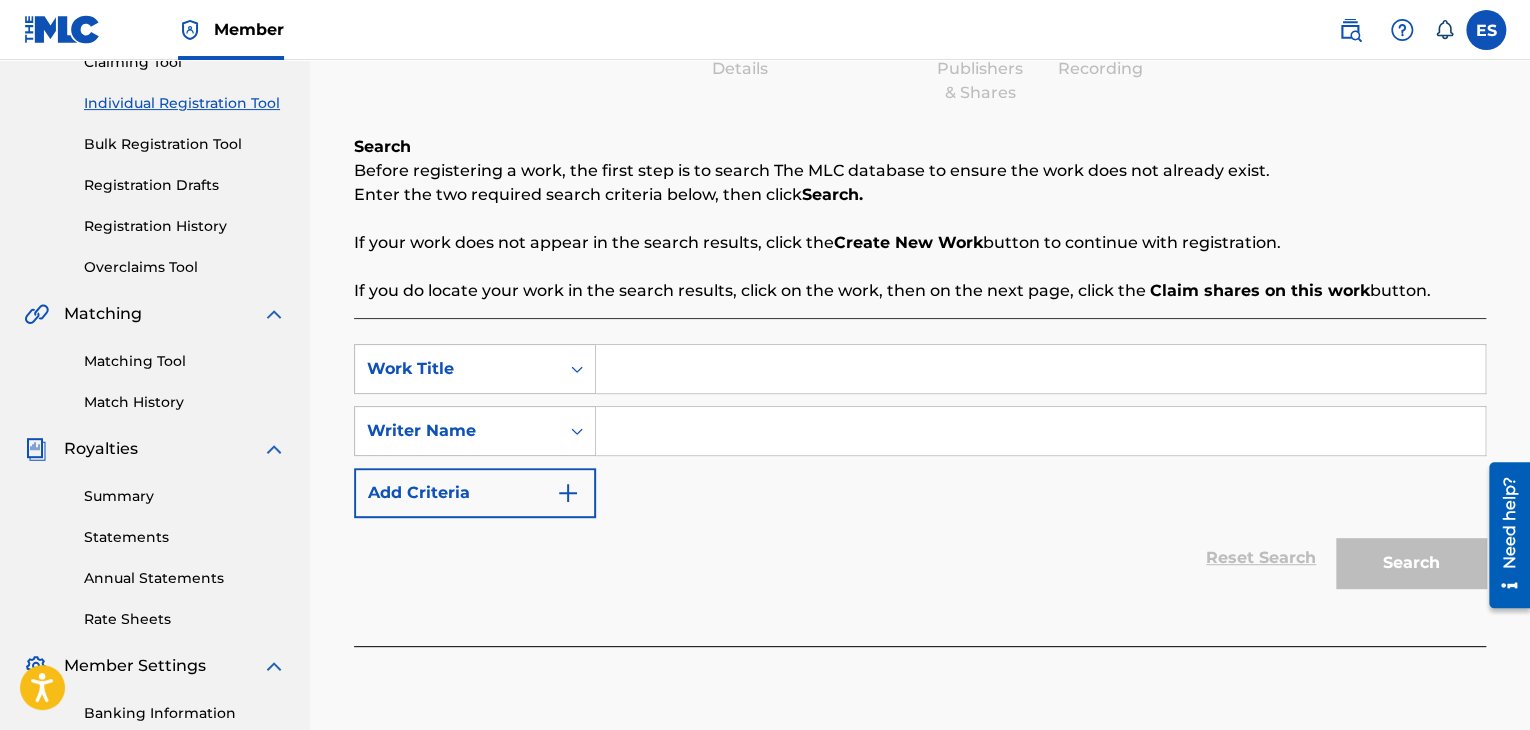 scroll, scrollTop: 300, scrollLeft: 0, axis: vertical 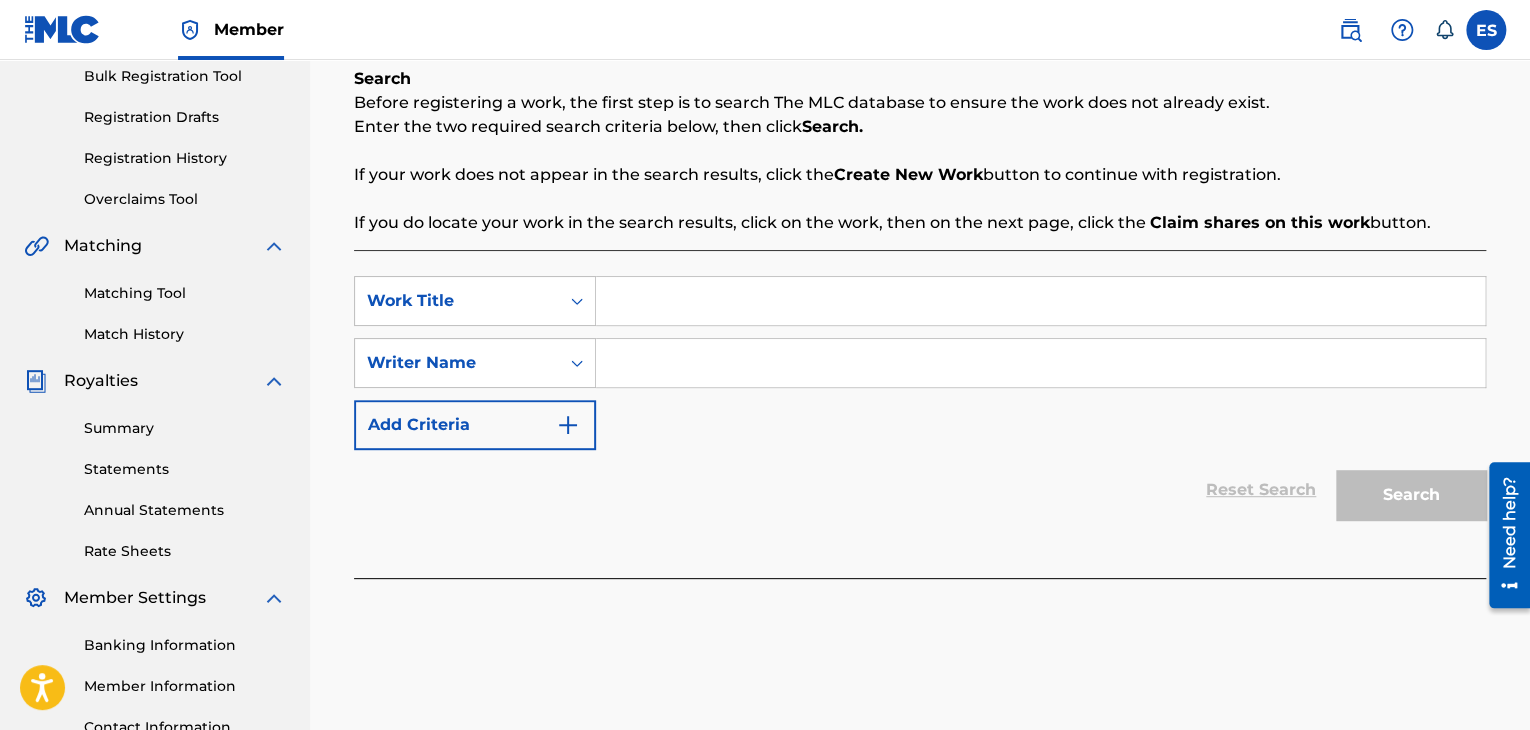 paste on "[PERSON_NAME] NE IZPYAH" 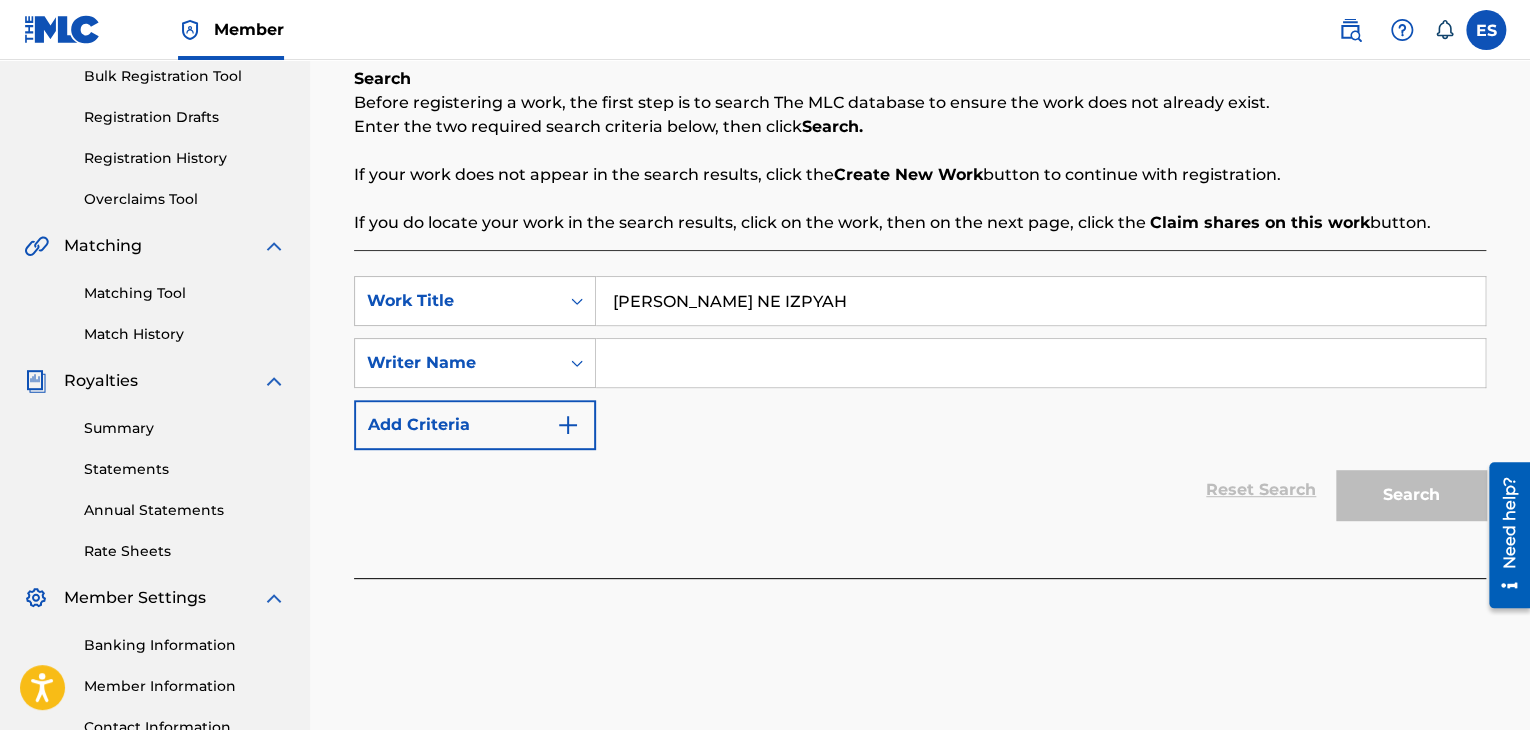 type on "[PERSON_NAME] NE IZPYAH" 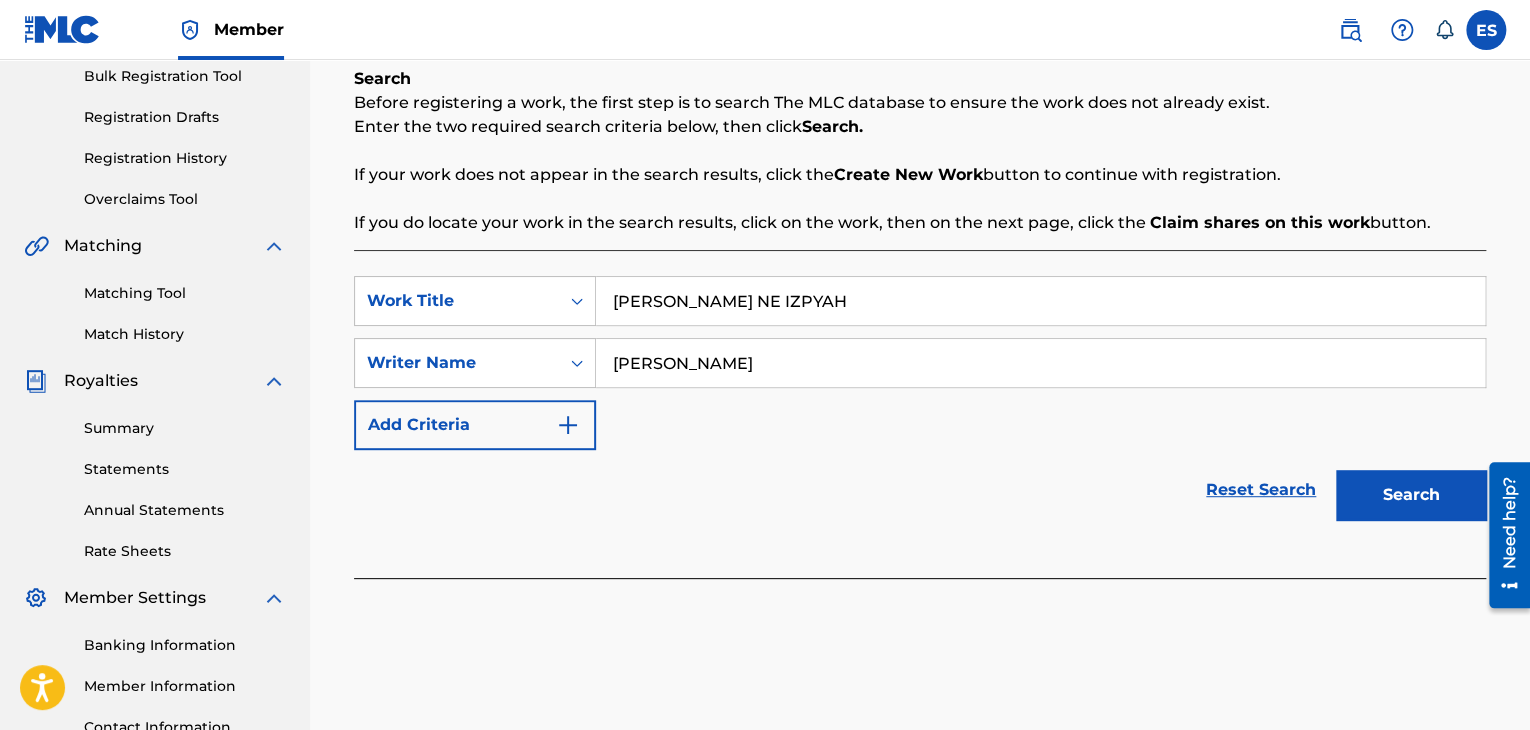 click on "[PERSON_NAME] NE IZPYAH" at bounding box center (1040, 301) 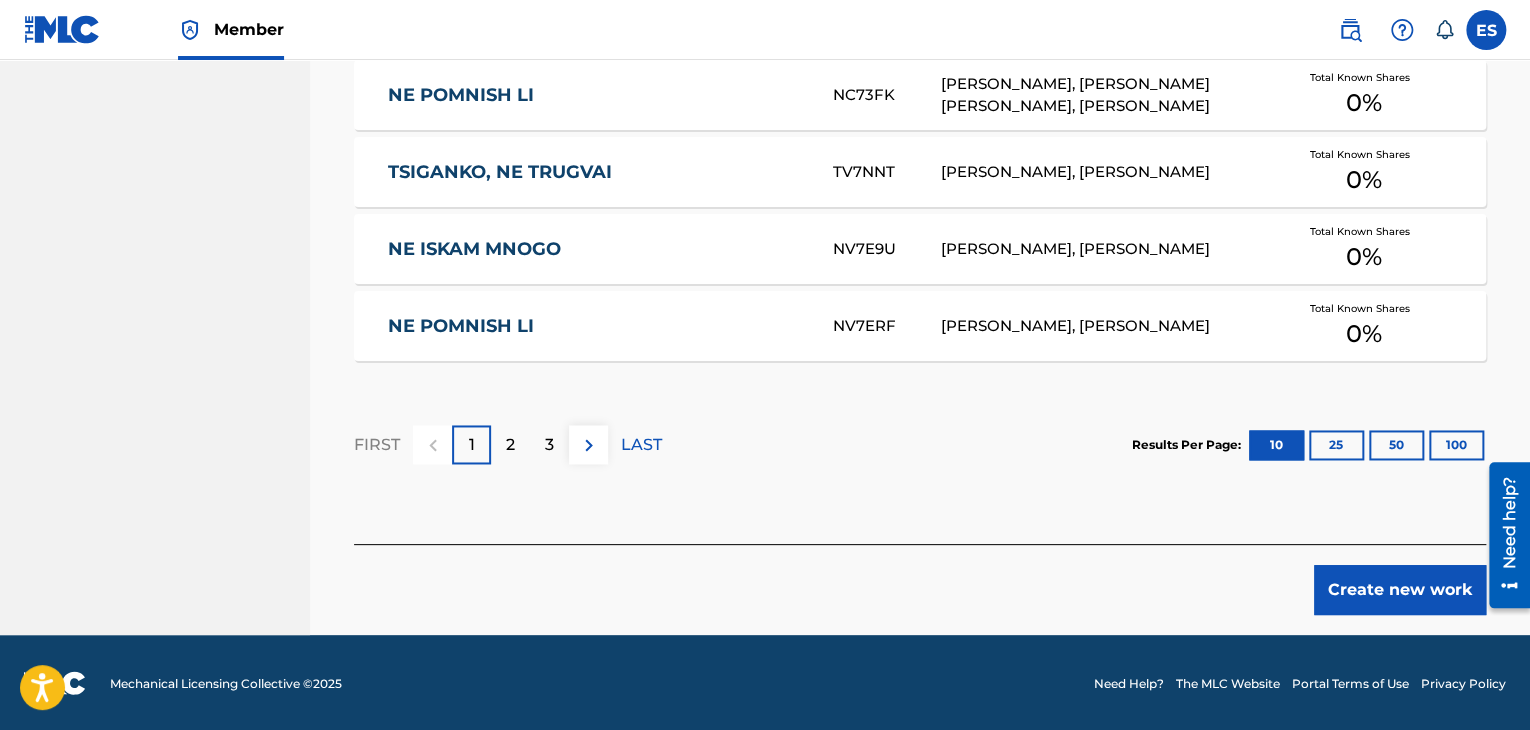 click on "Create new work" at bounding box center (1400, 590) 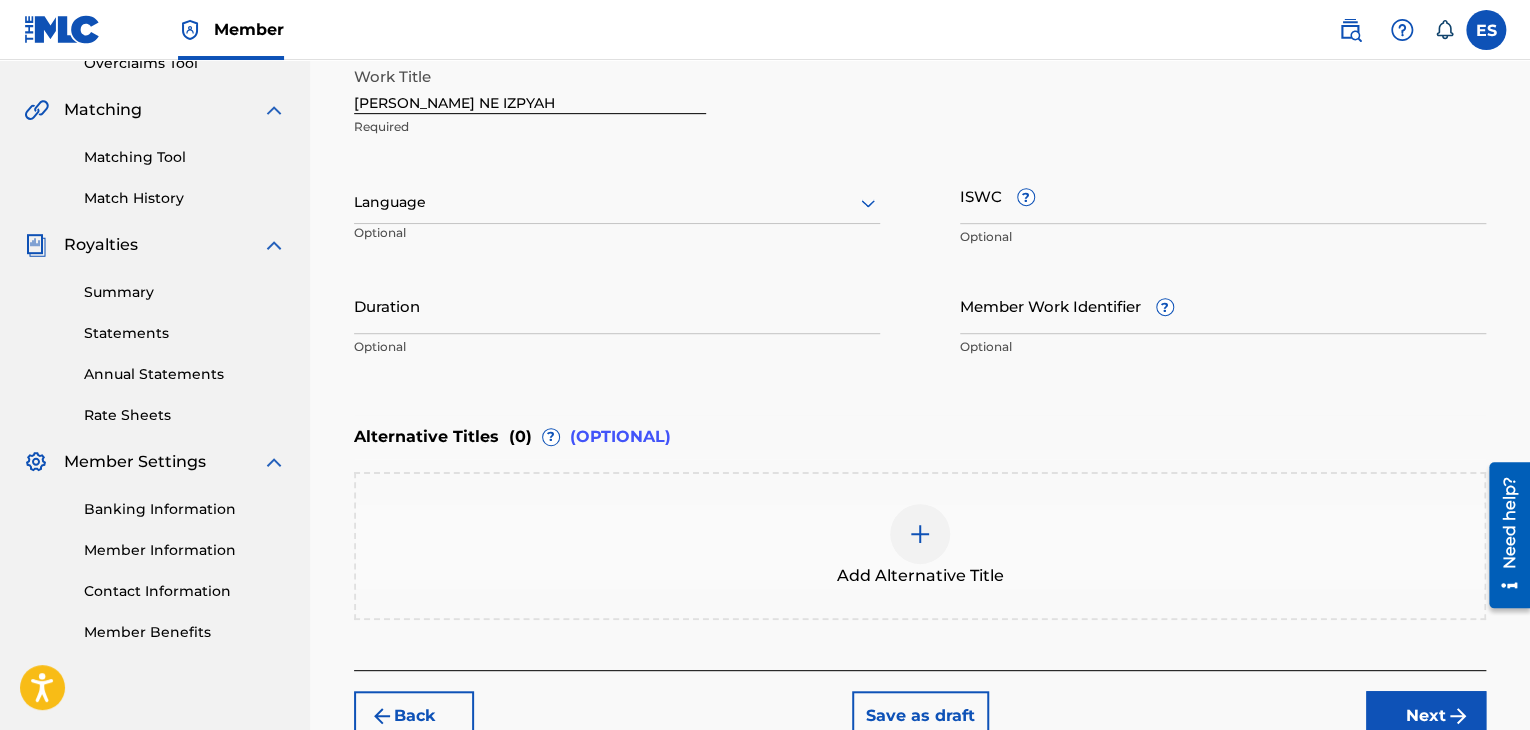 scroll, scrollTop: 361, scrollLeft: 0, axis: vertical 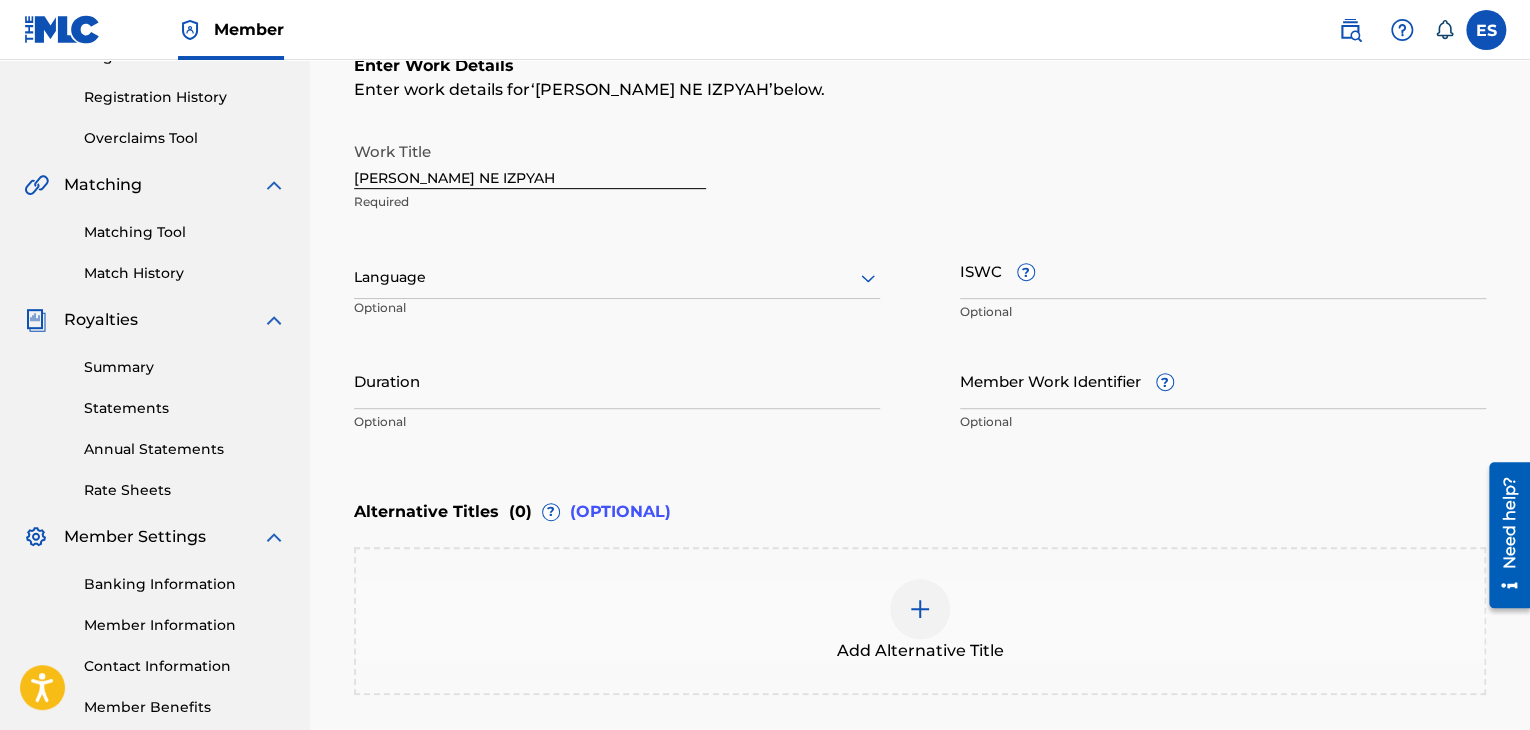 click at bounding box center [617, 277] 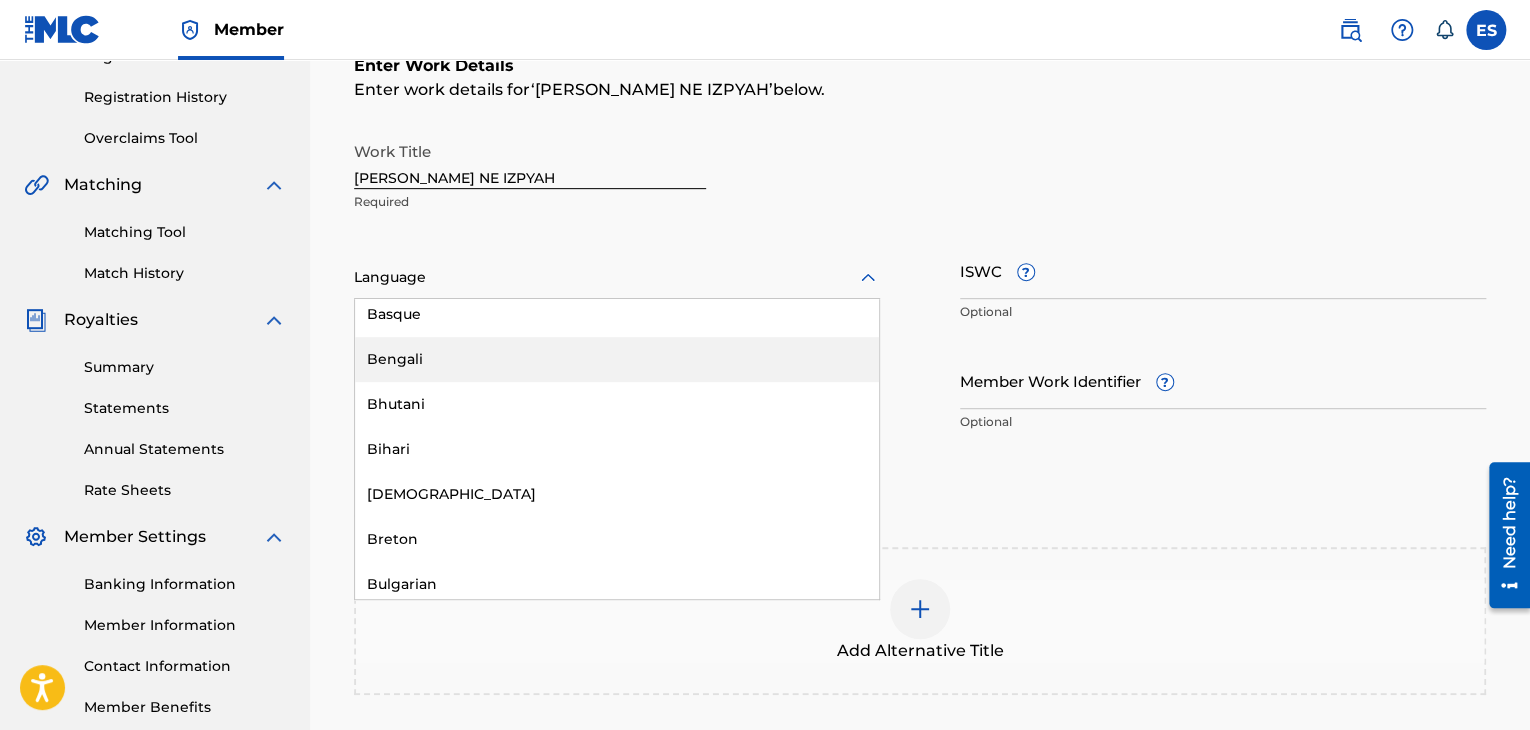 scroll, scrollTop: 700, scrollLeft: 0, axis: vertical 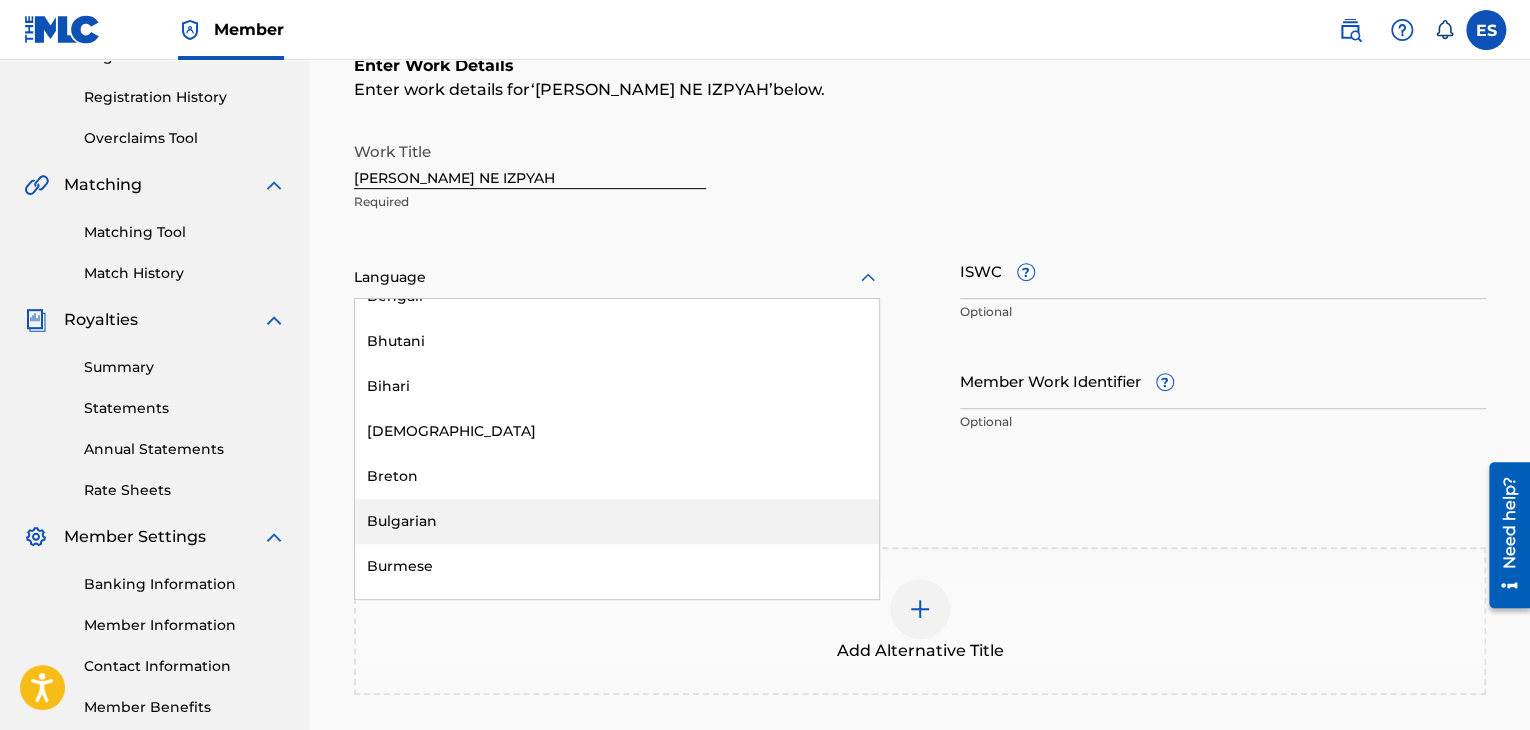 click on "Bulgarian" at bounding box center (617, 521) 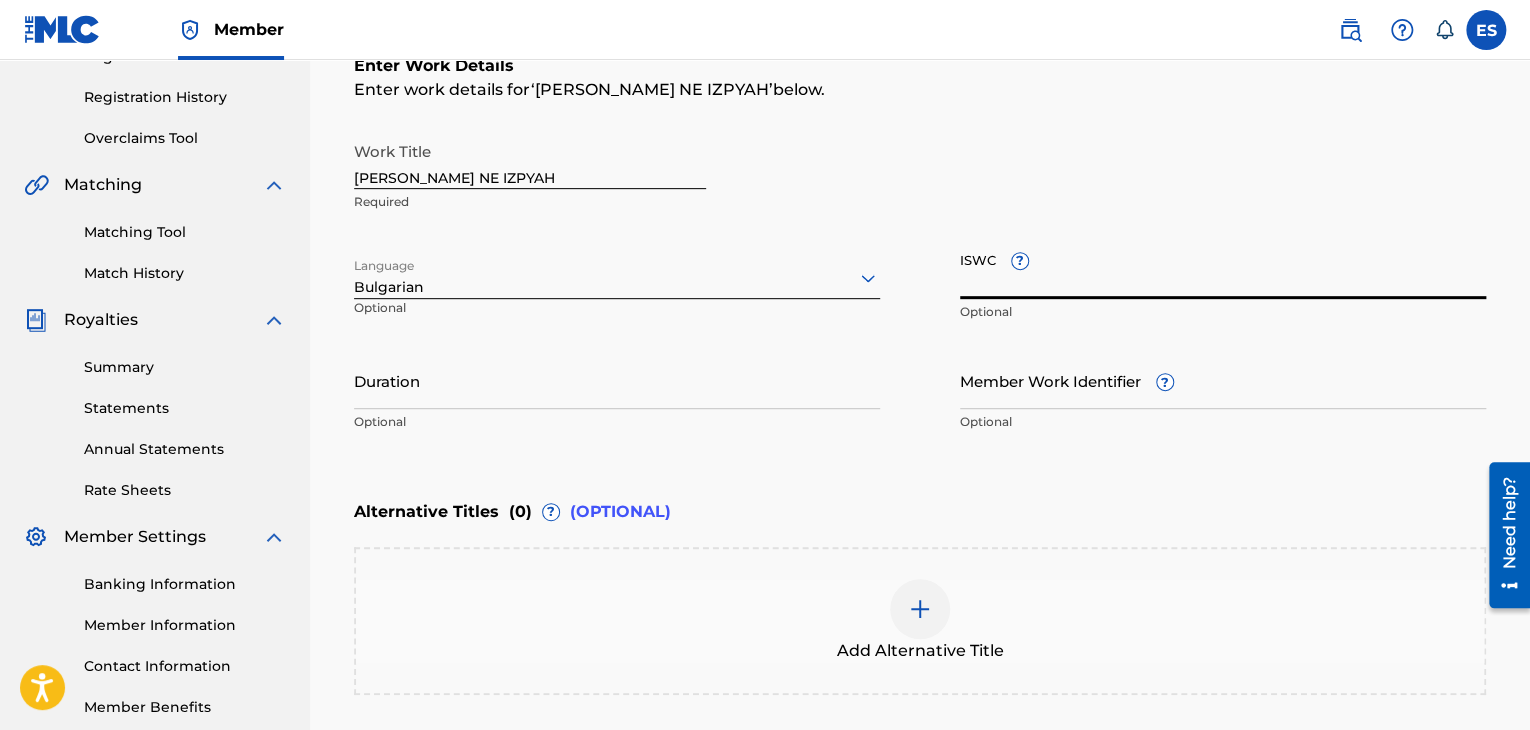 paste on "T9152805931" 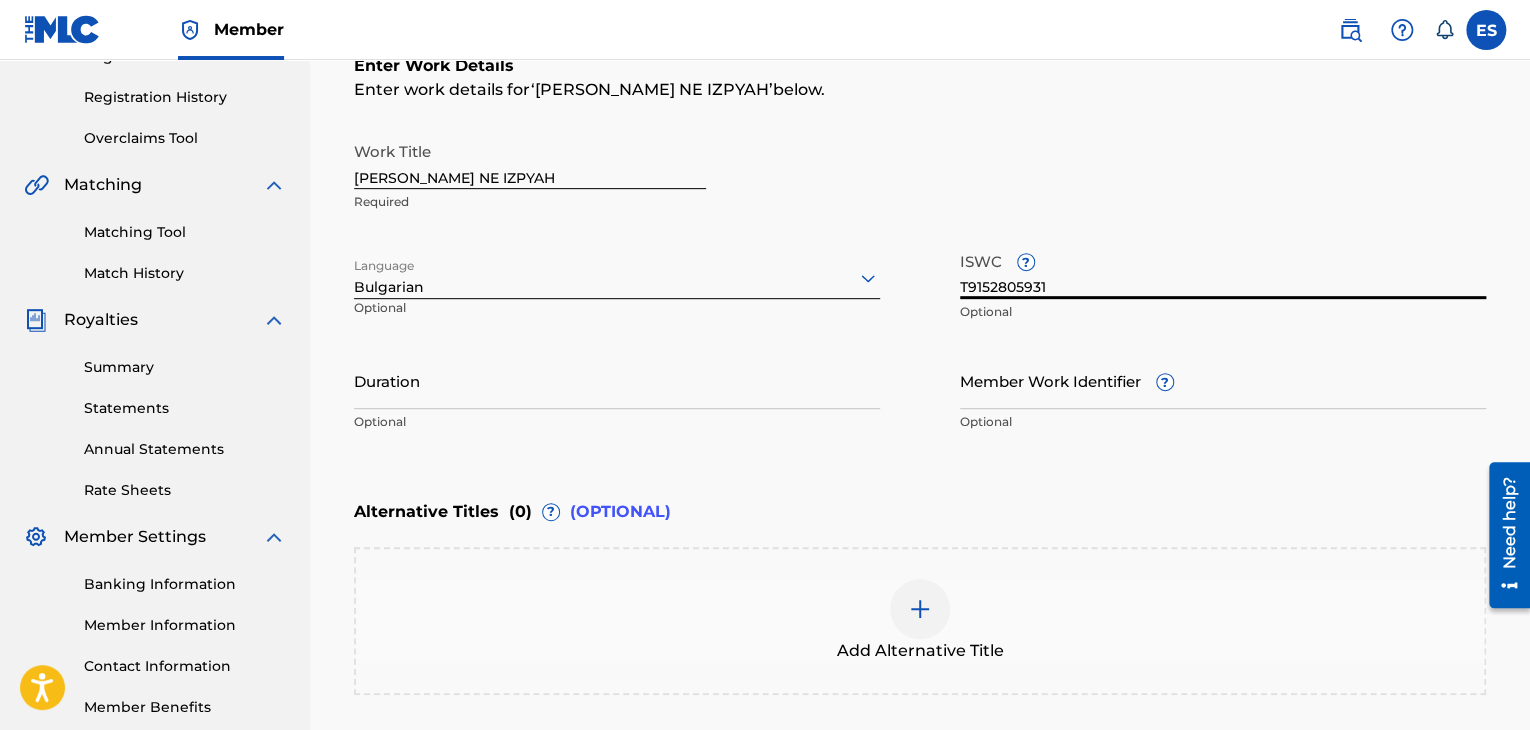 type on "T9152805931" 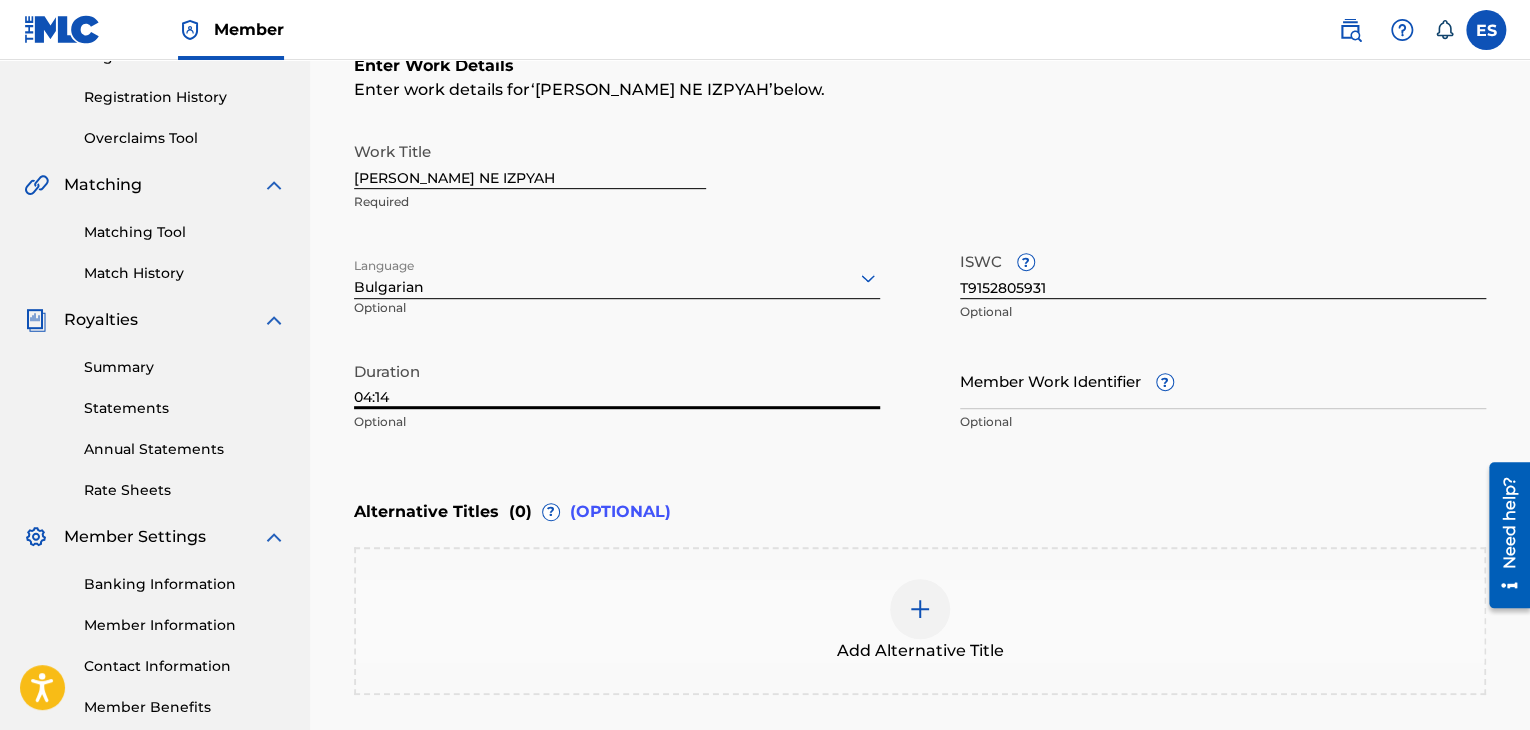 type on "04:14" 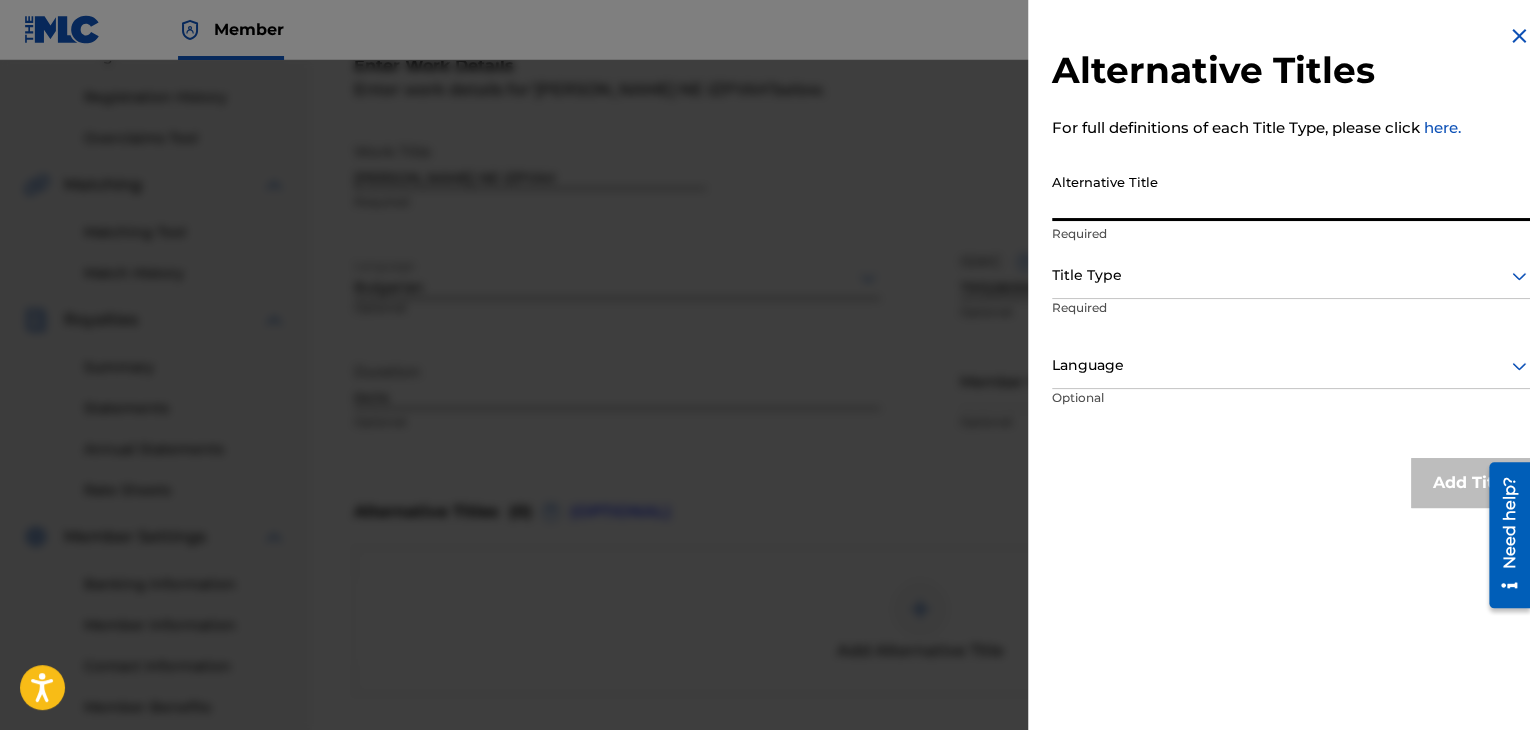 paste on "КОЛКО ПЕСНИ НЕ ИЗПЯХ" 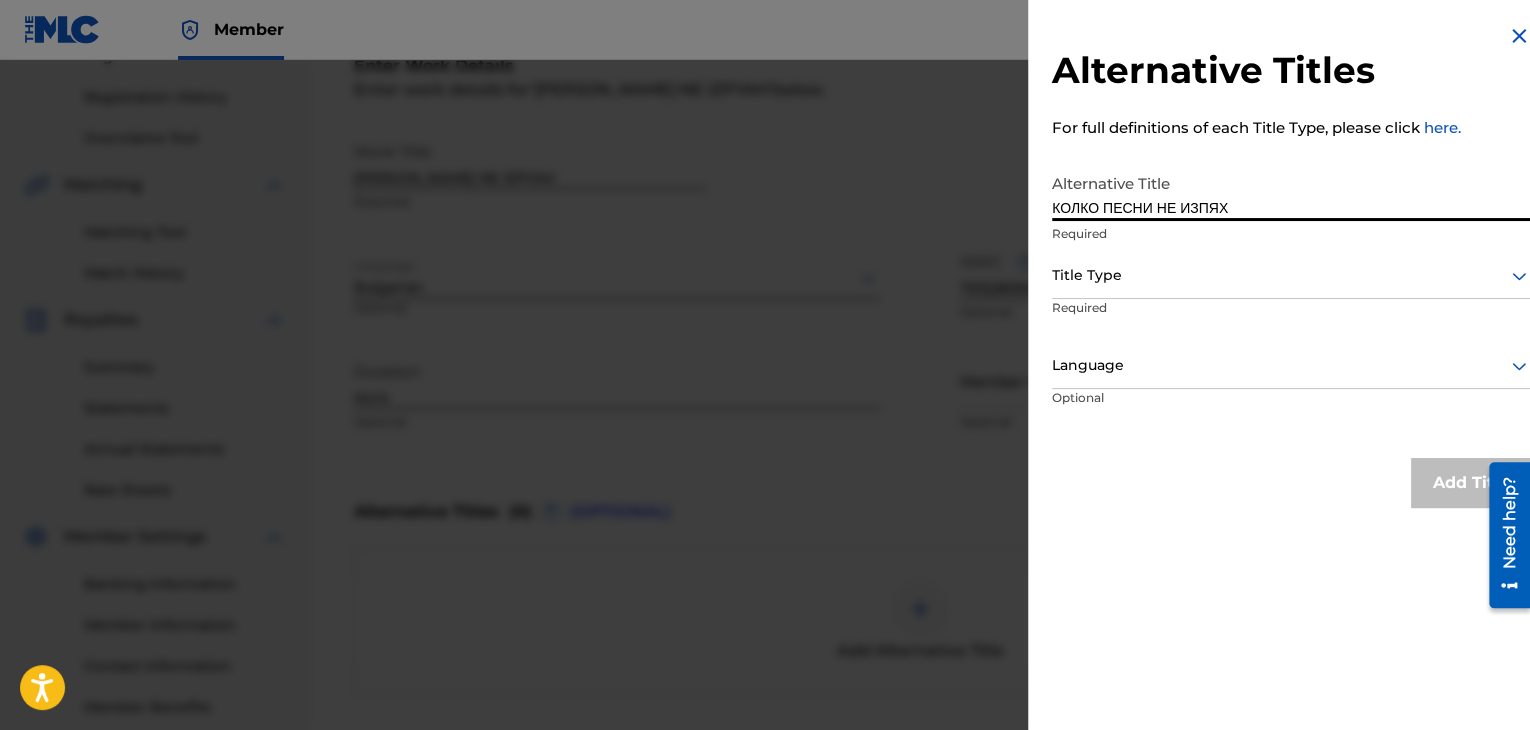type on "КОЛКО ПЕСНИ НЕ ИЗПЯХ" 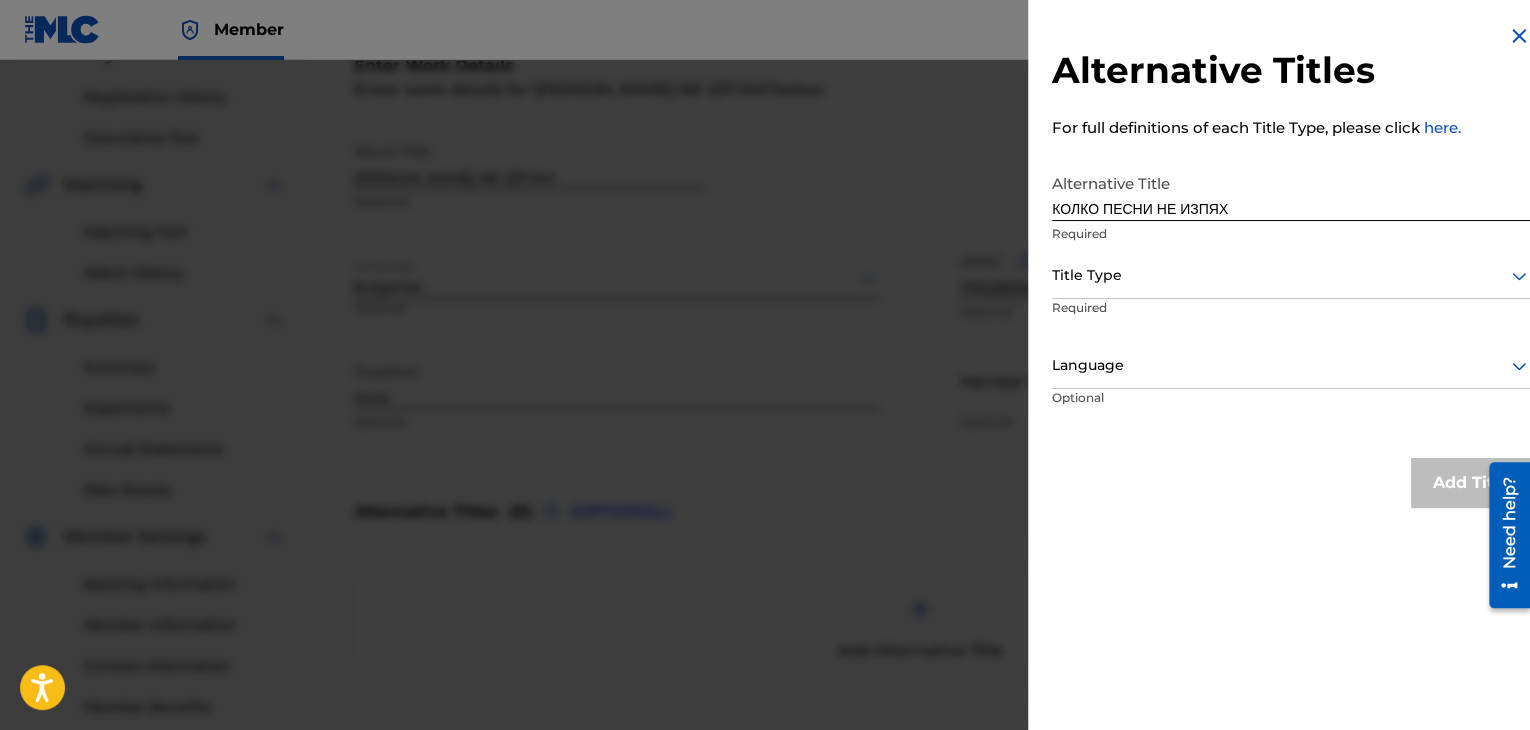 click at bounding box center (1291, 275) 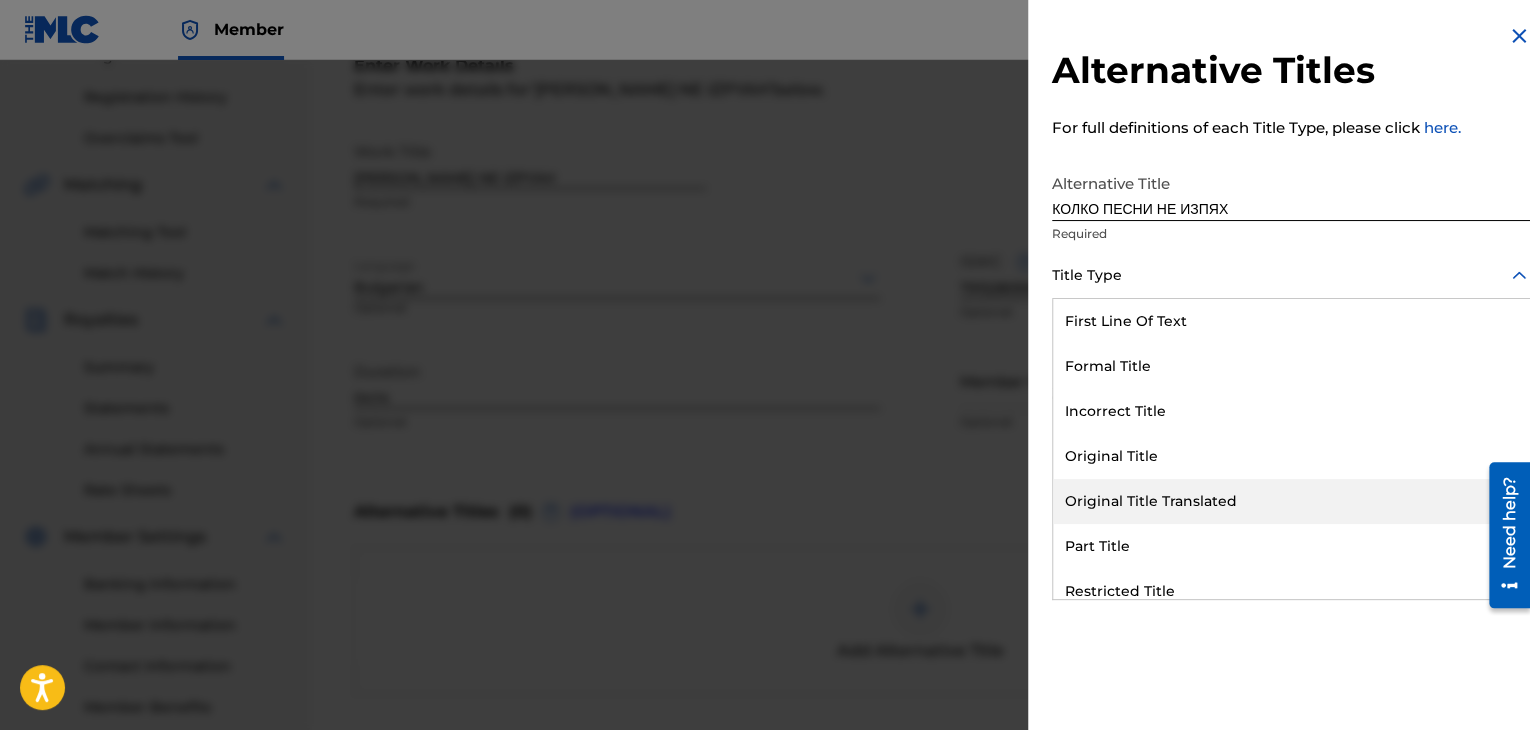 click on "Original Title Translated" at bounding box center (1291, 501) 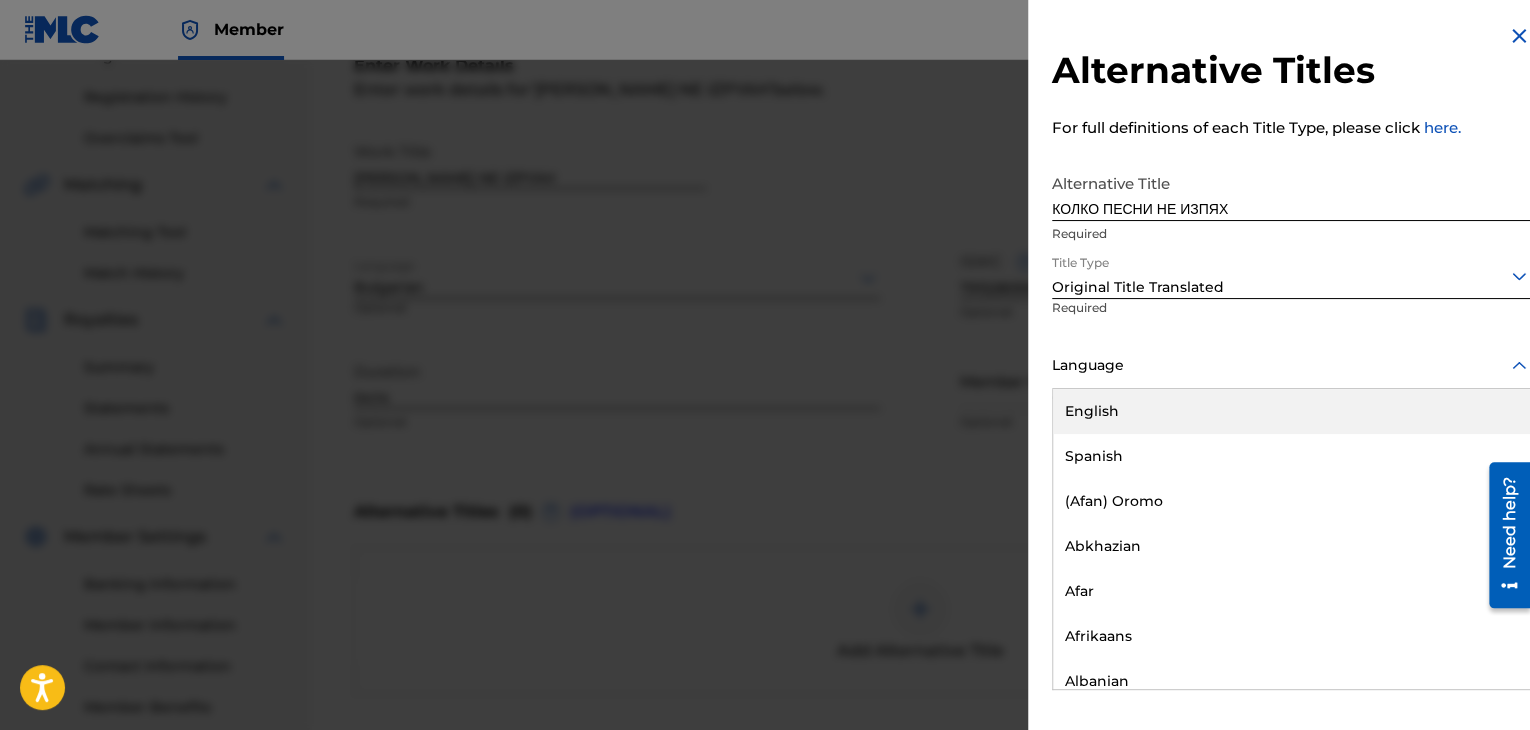 click at bounding box center (1291, 365) 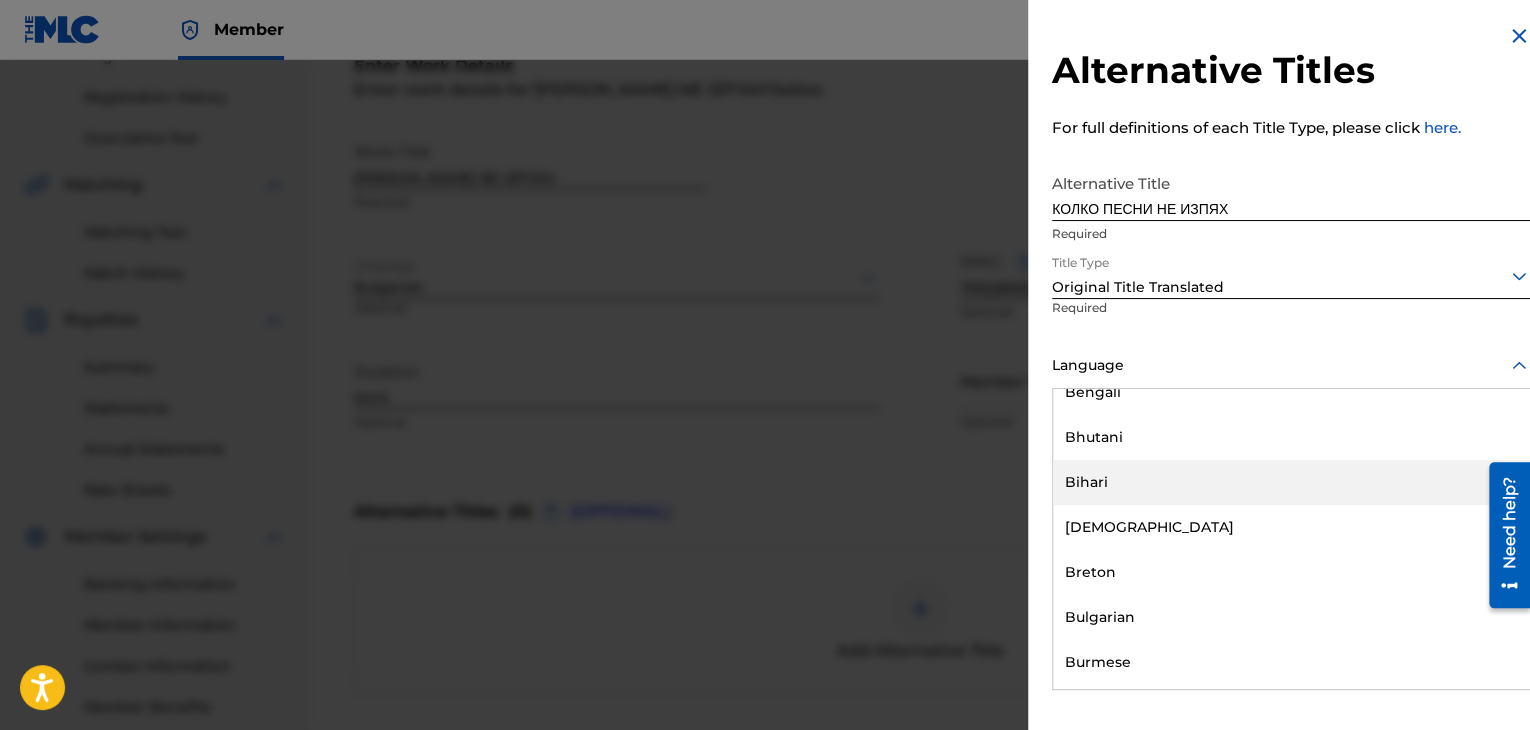 scroll, scrollTop: 700, scrollLeft: 0, axis: vertical 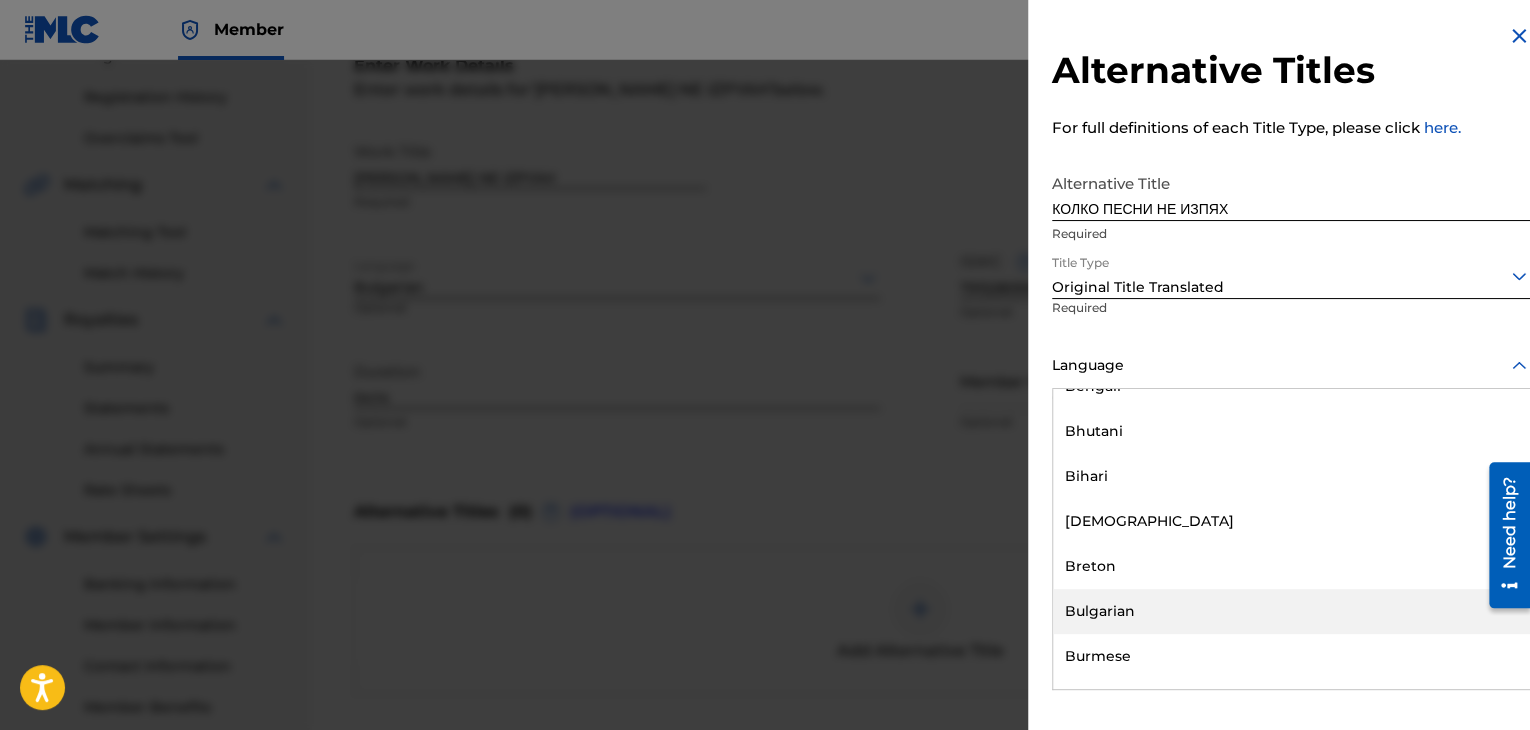 click on "Bulgarian" at bounding box center (1291, 611) 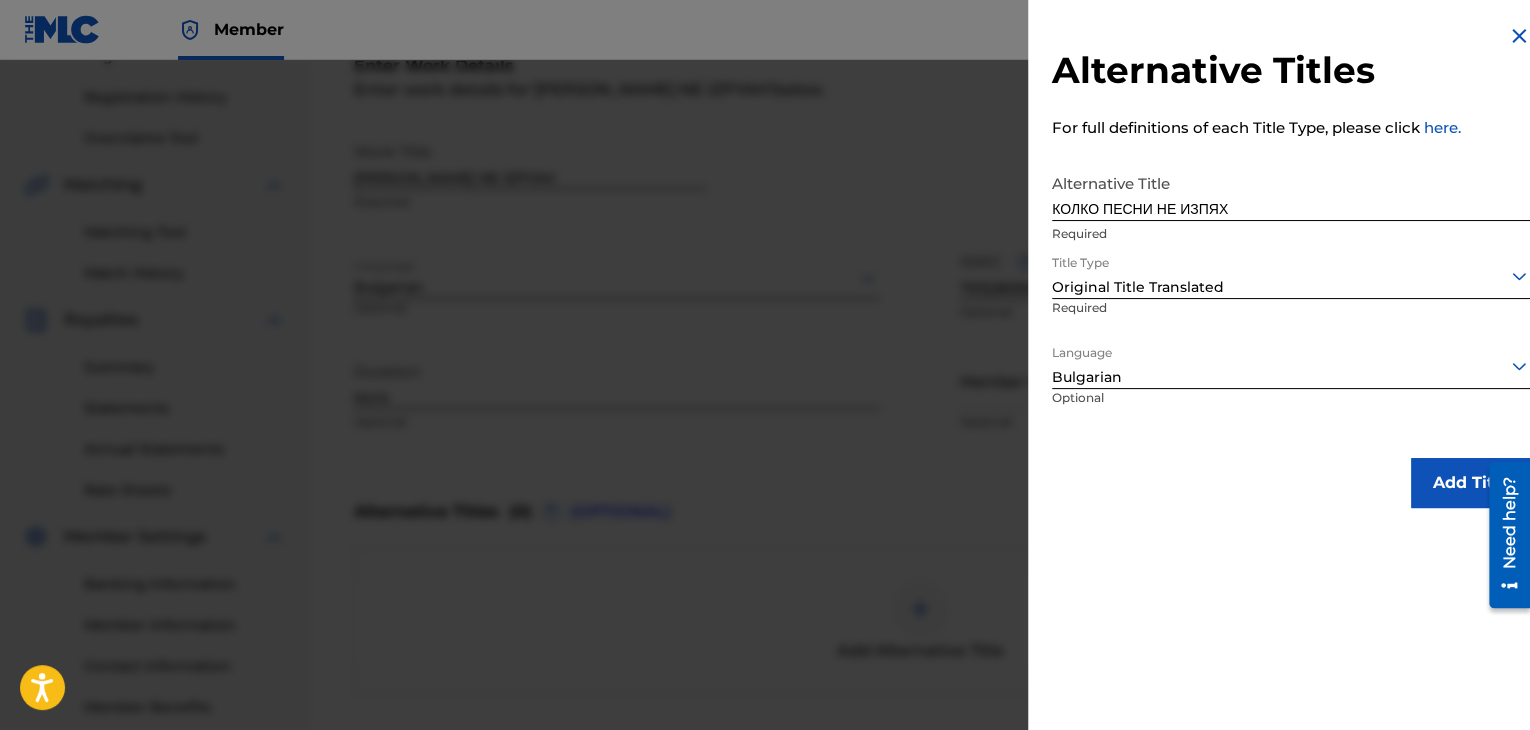 click on "Add Title" at bounding box center (1471, 483) 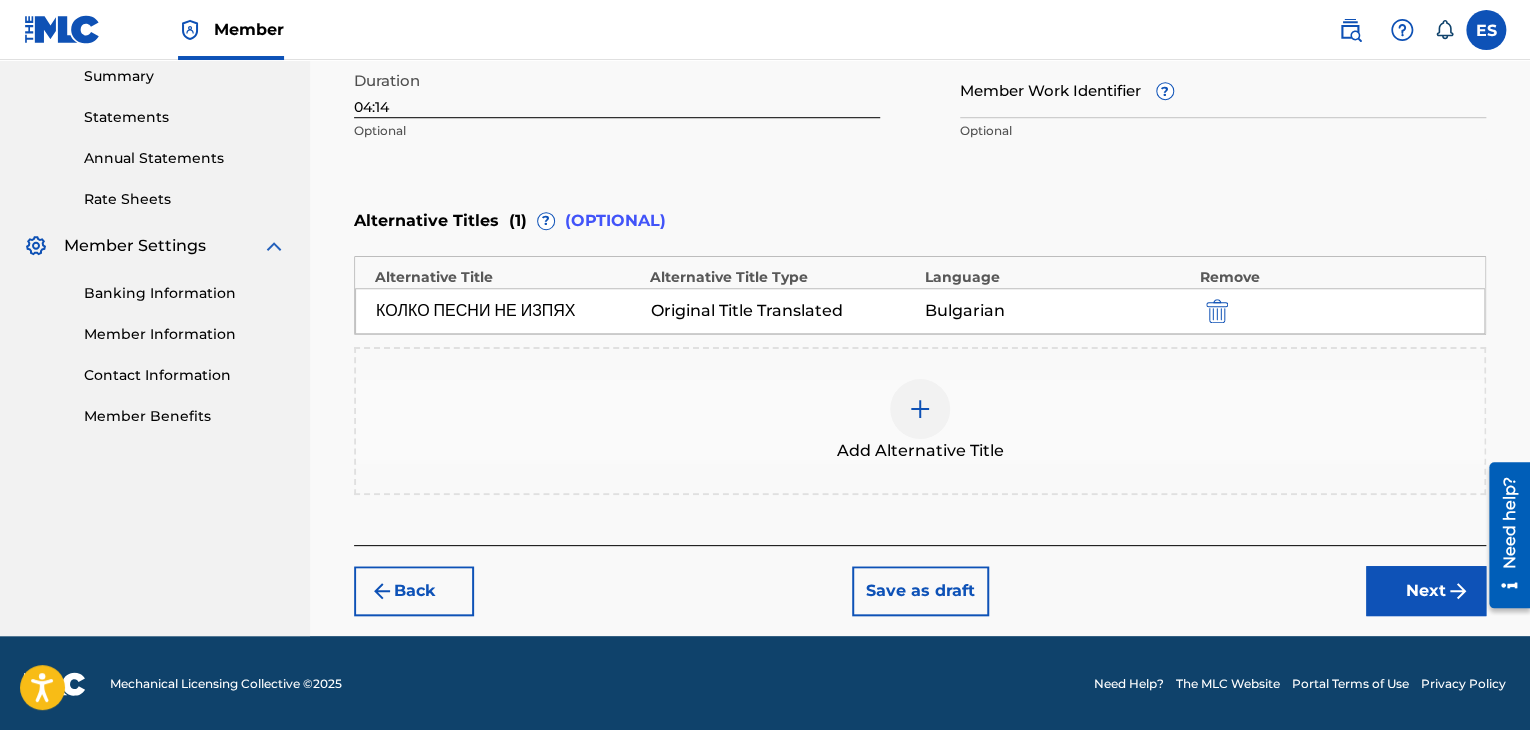 click on "Next" at bounding box center (1426, 591) 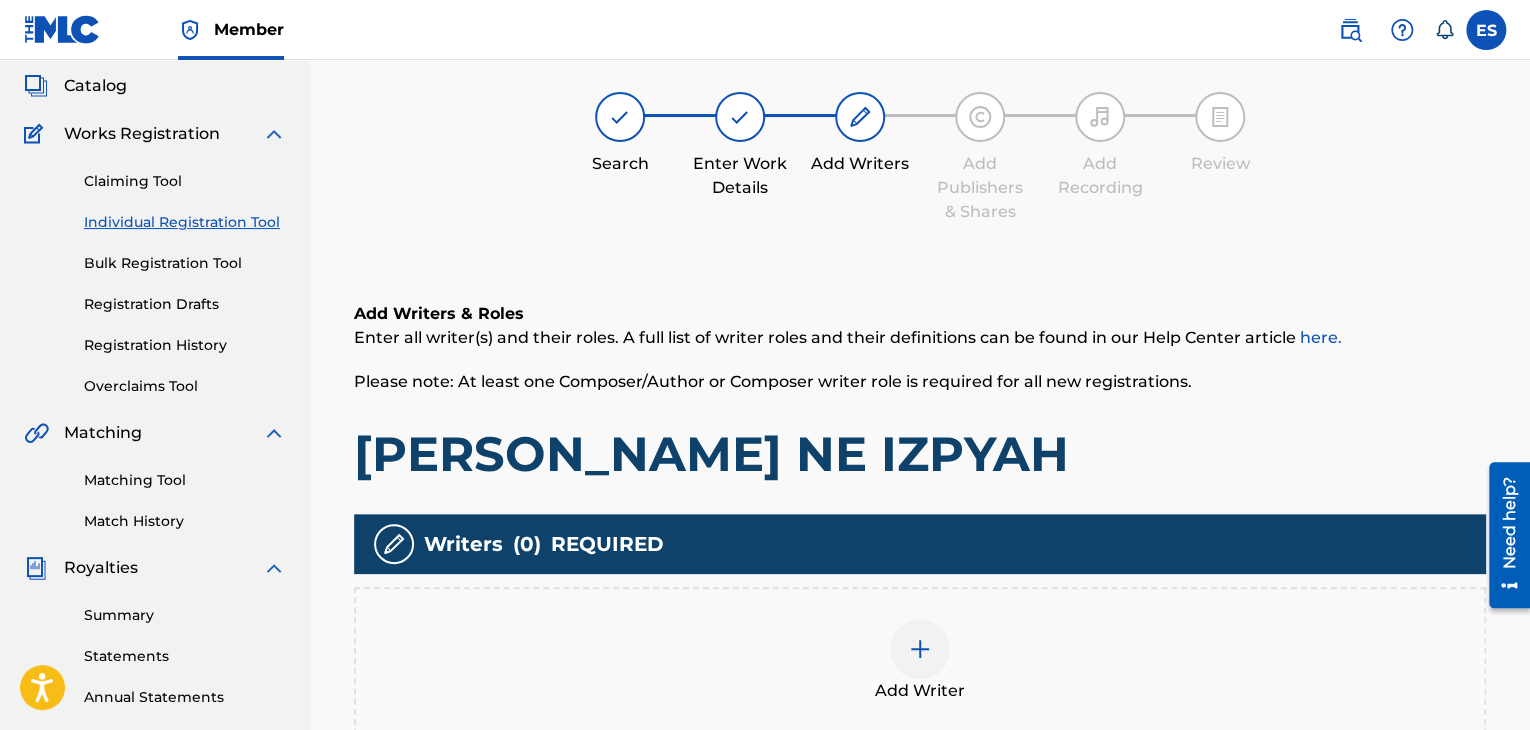 scroll, scrollTop: 90, scrollLeft: 0, axis: vertical 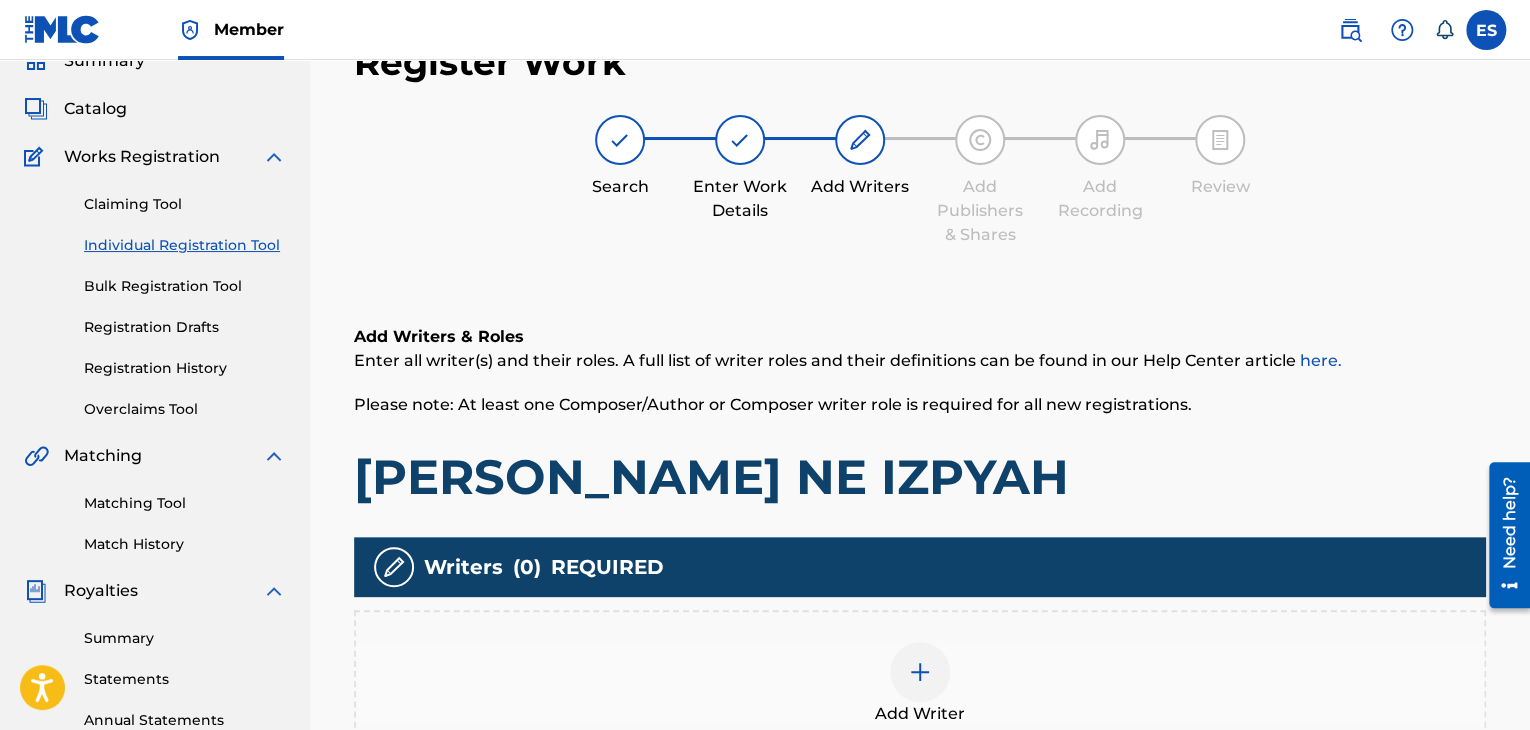 click at bounding box center (920, 672) 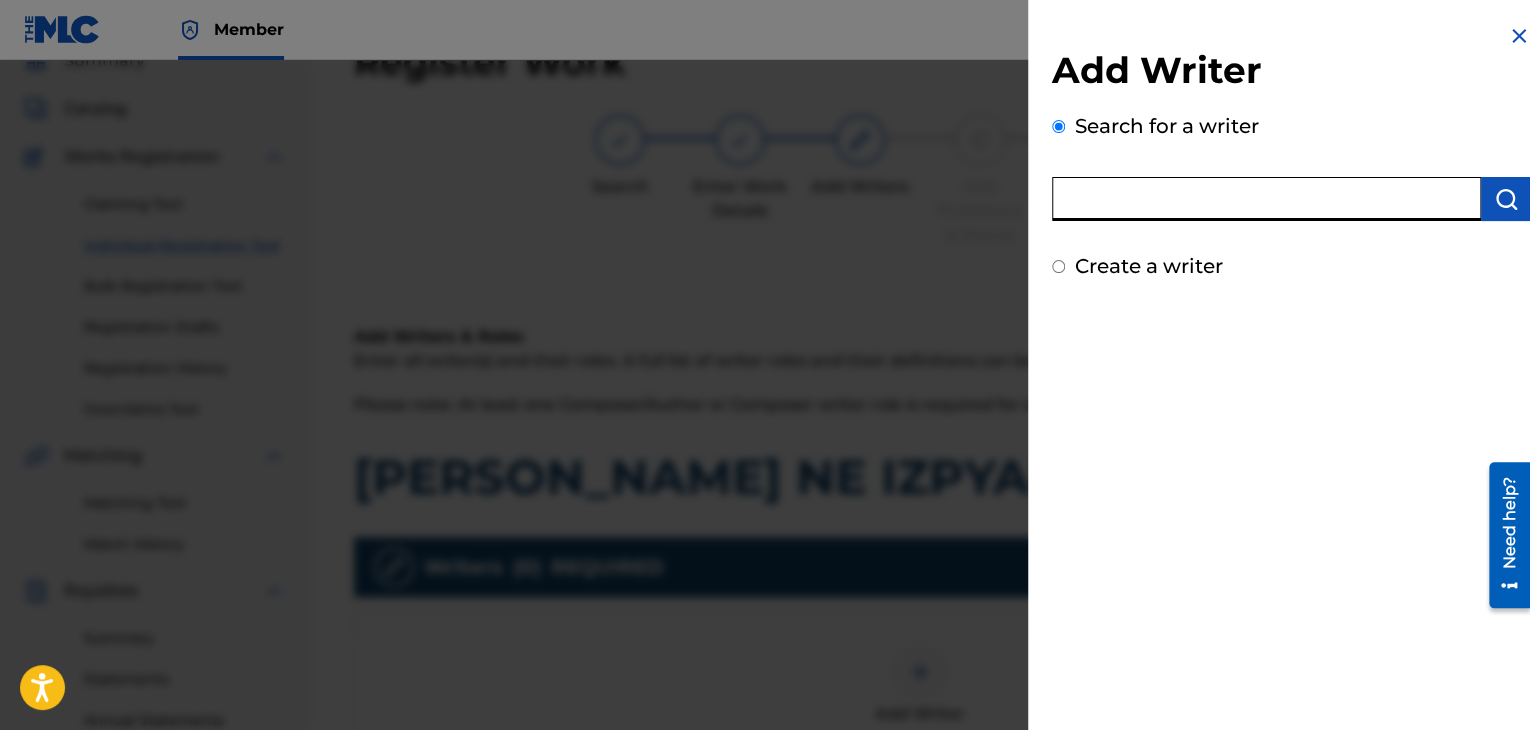 paste on "00258906432" 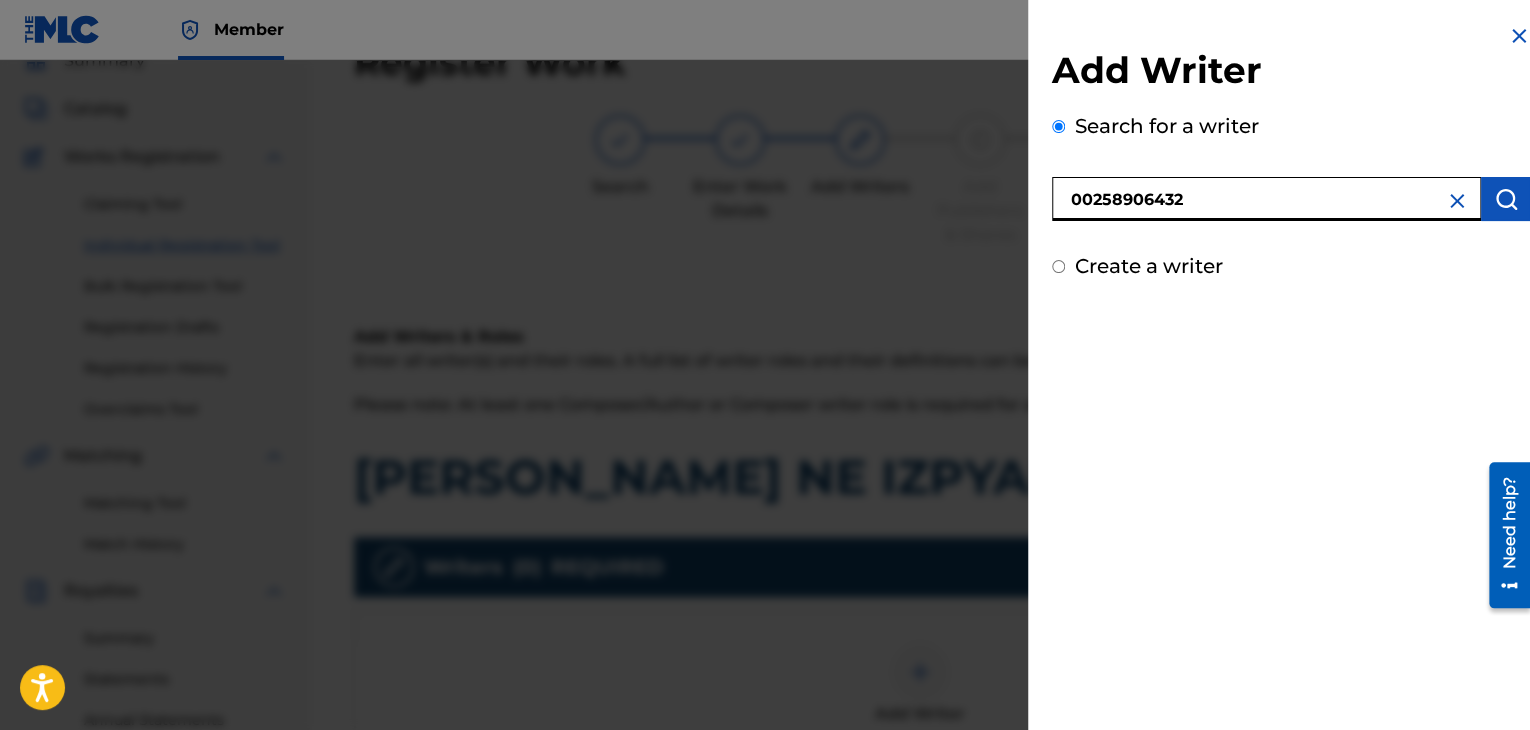 type on "00258906432" 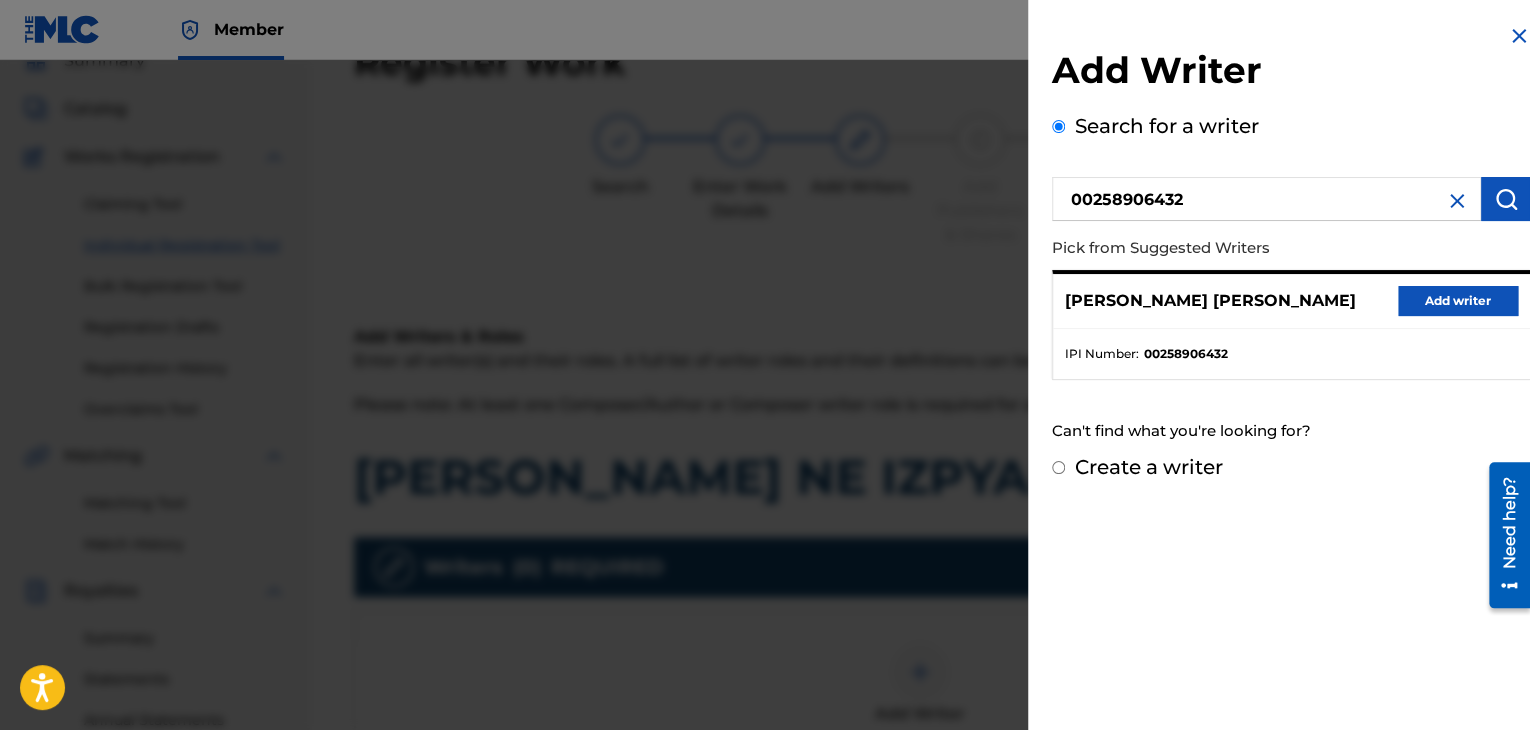 click on "Add writer" at bounding box center (1458, 301) 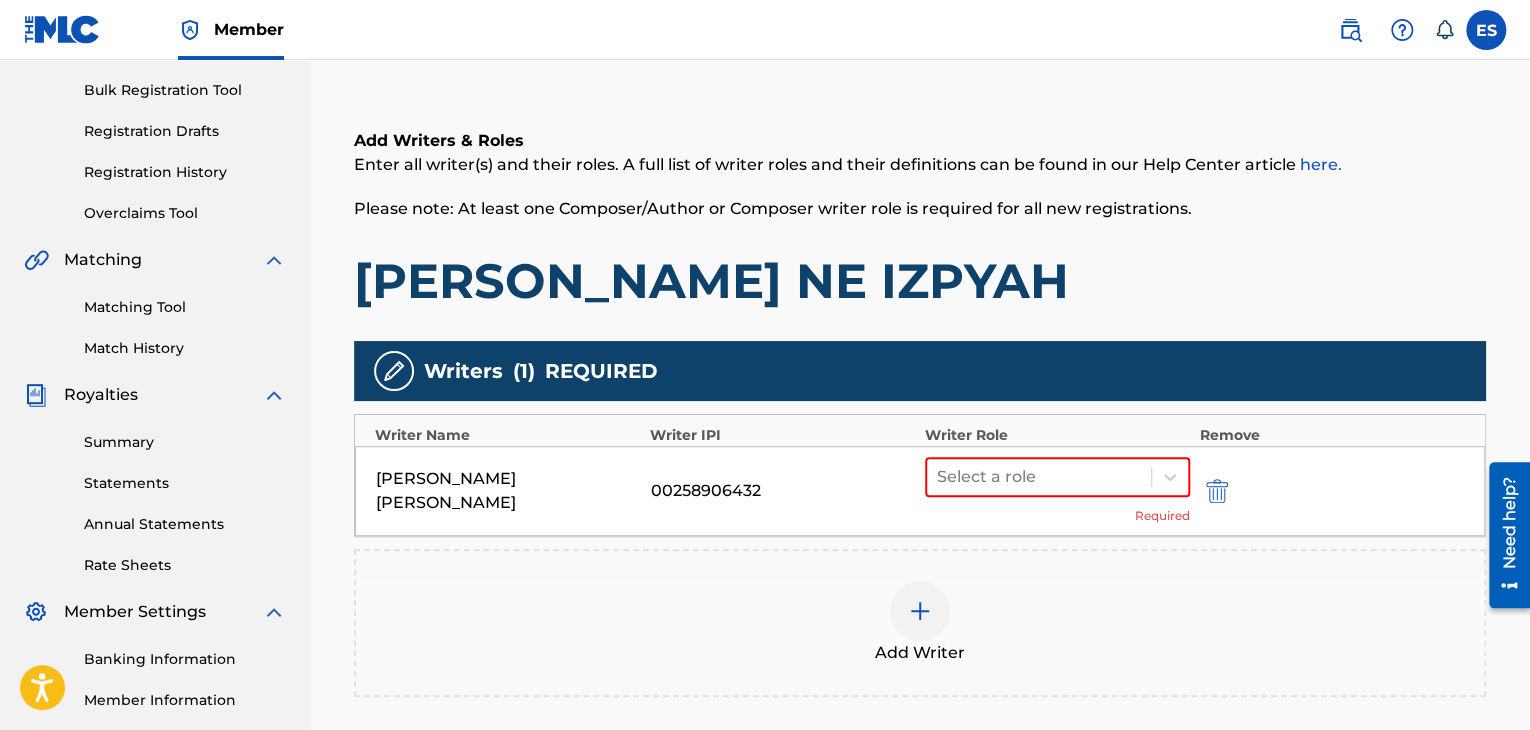 scroll, scrollTop: 390, scrollLeft: 0, axis: vertical 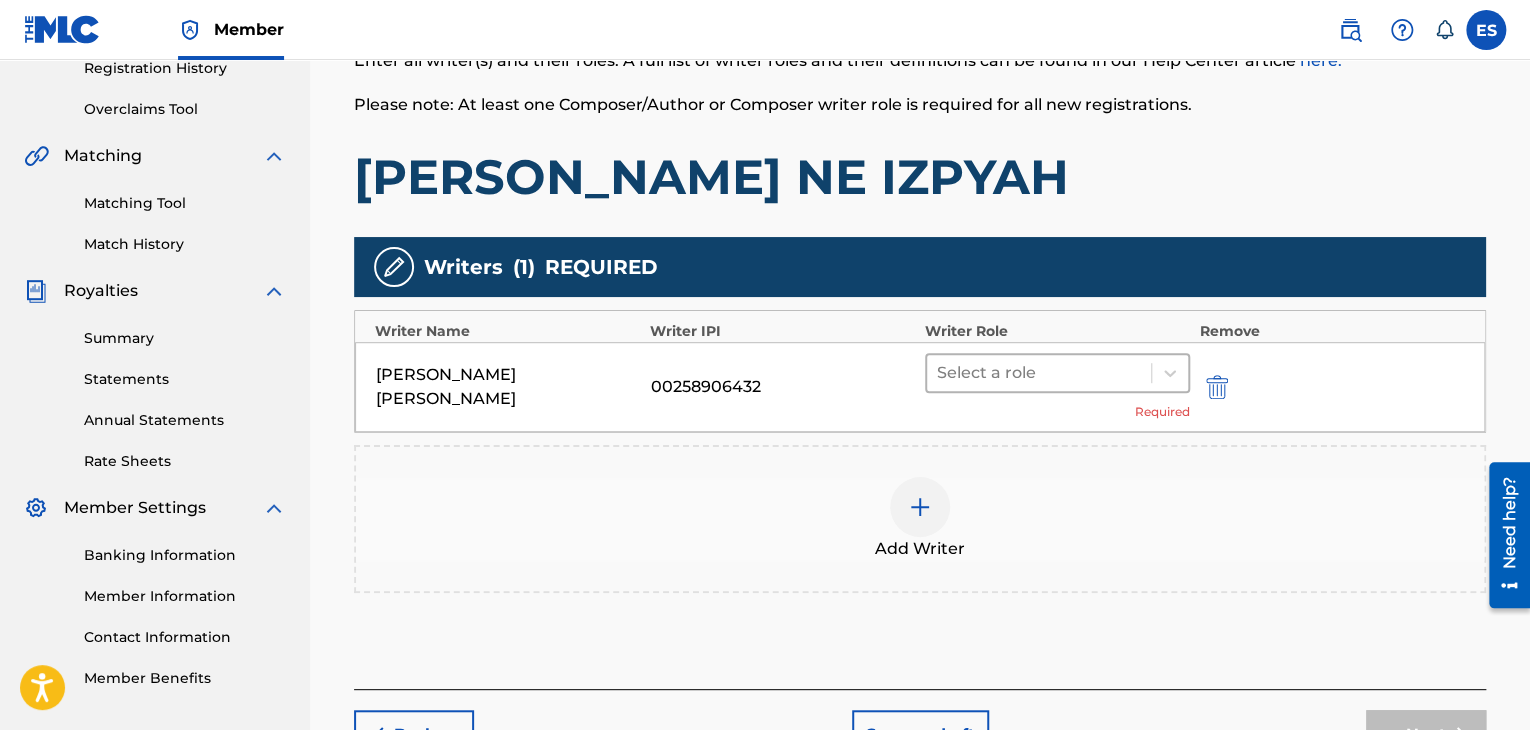 click on "Select a role" at bounding box center (1039, 373) 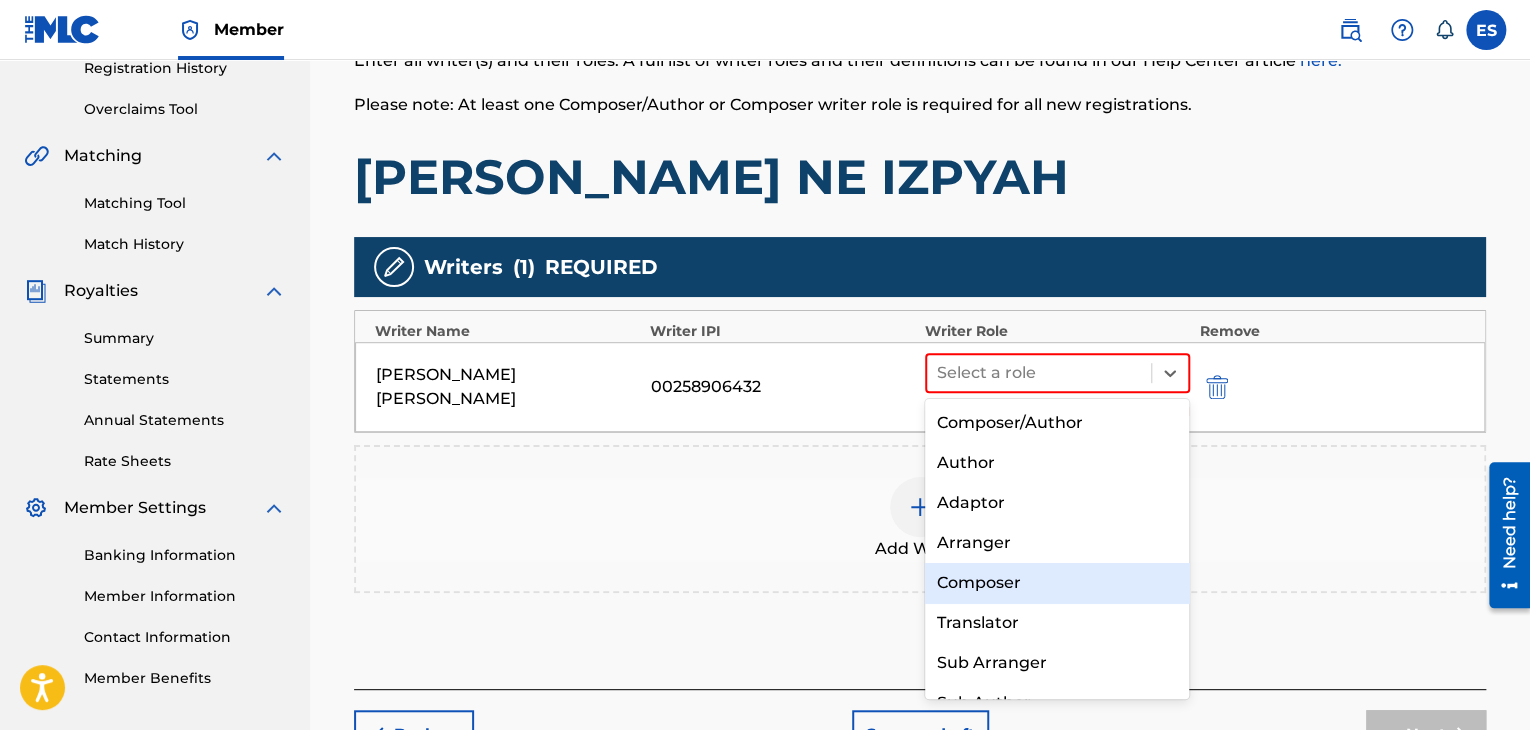 click on "Composer" at bounding box center (1057, 583) 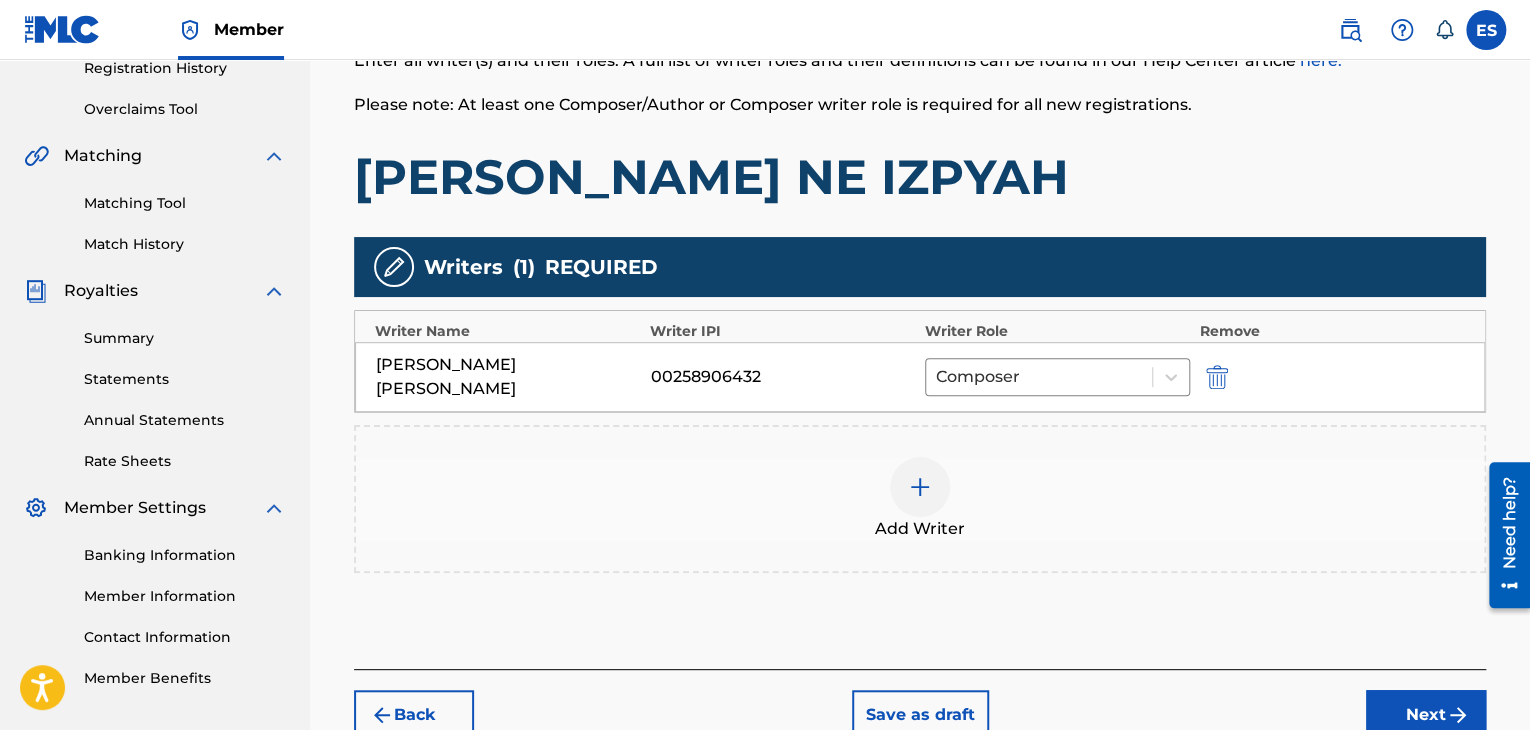 click at bounding box center [920, 487] 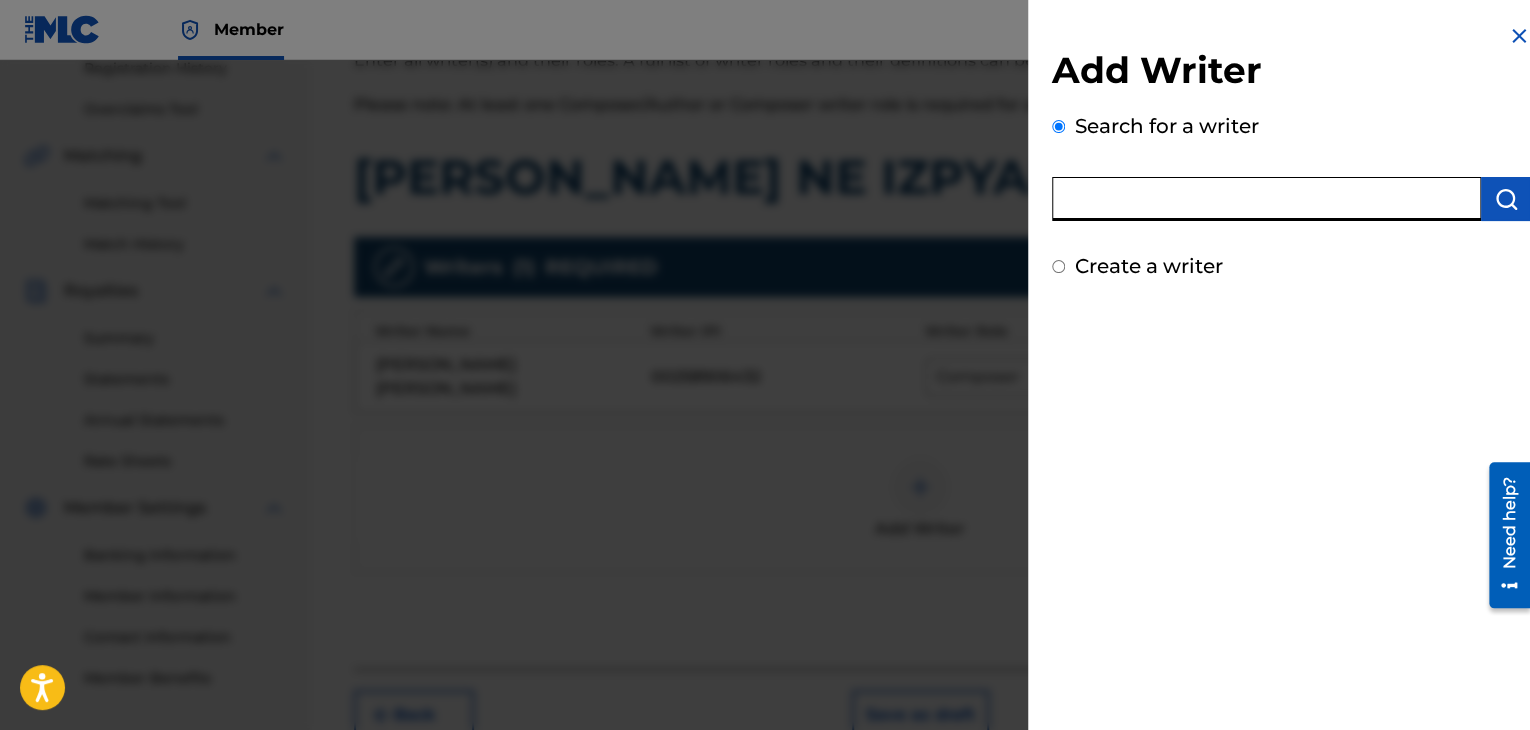 paste on "00121387005" 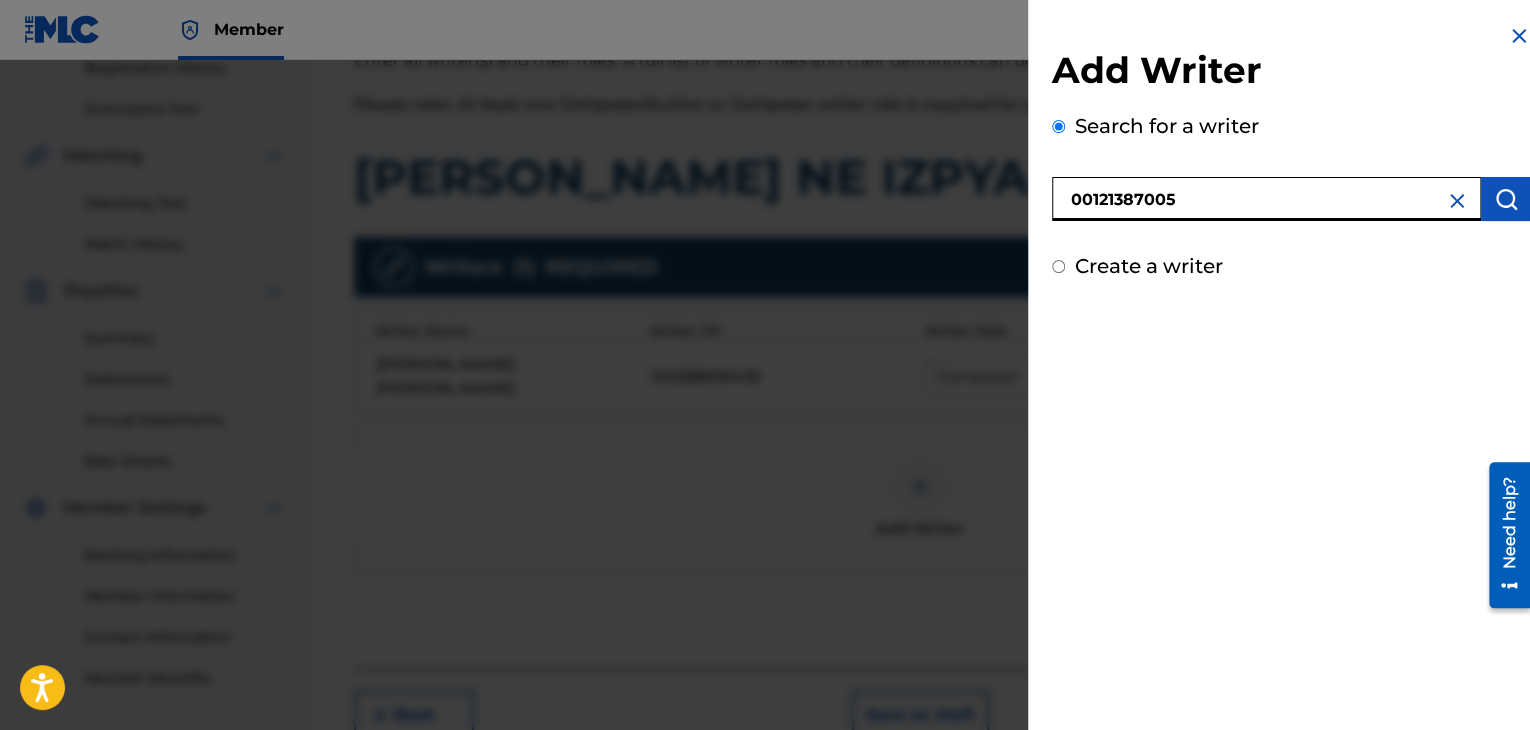 type on "00121387005" 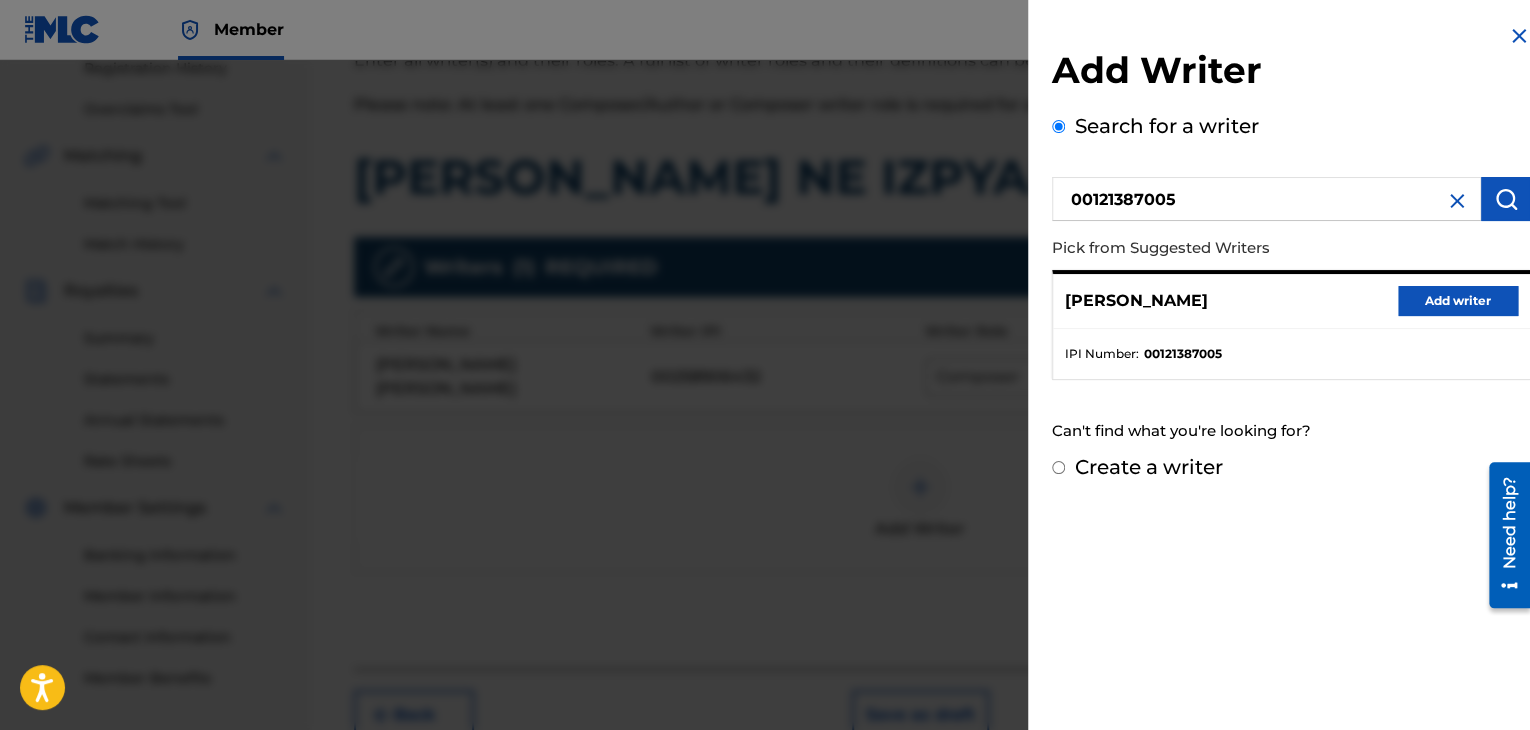 click on "Add writer" at bounding box center (1458, 301) 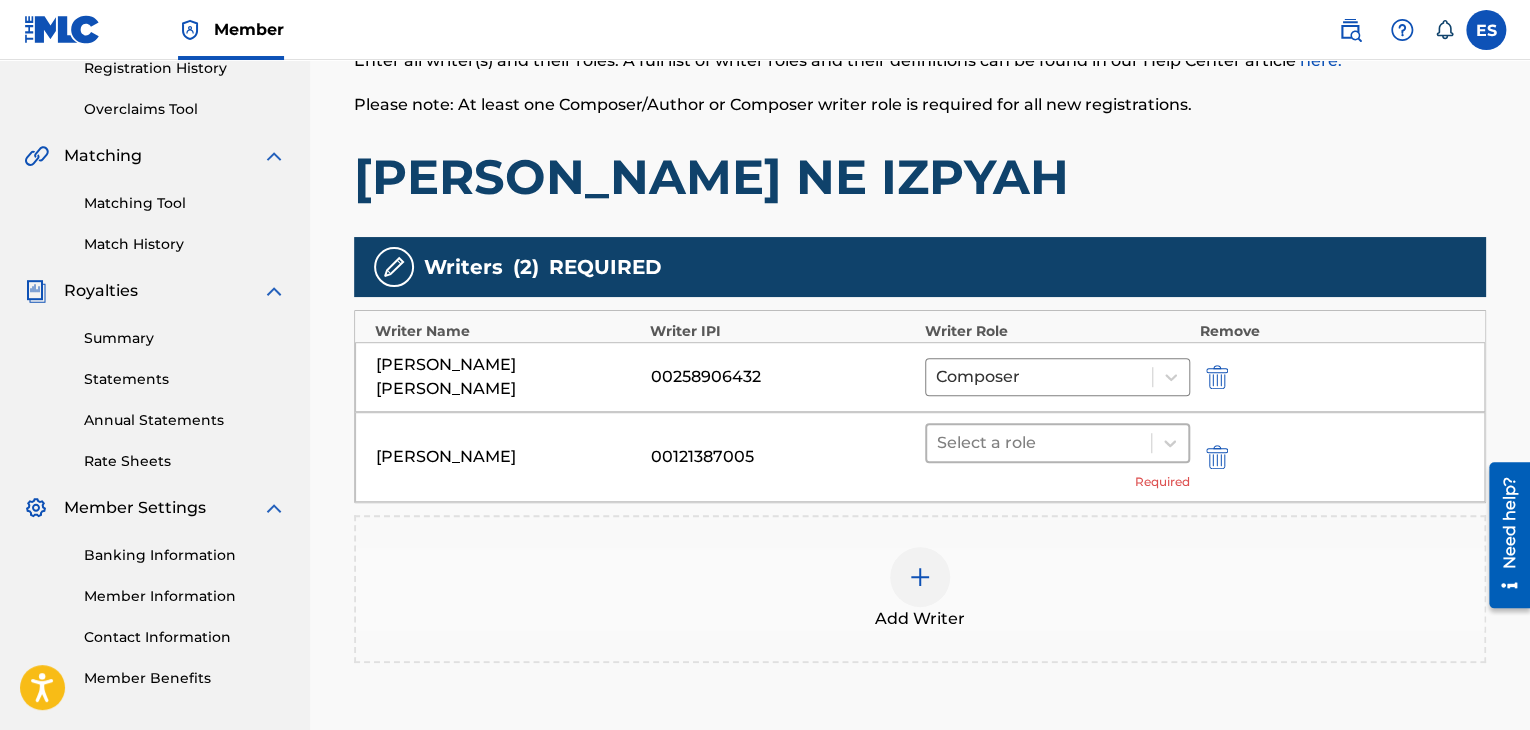 click at bounding box center (1039, 443) 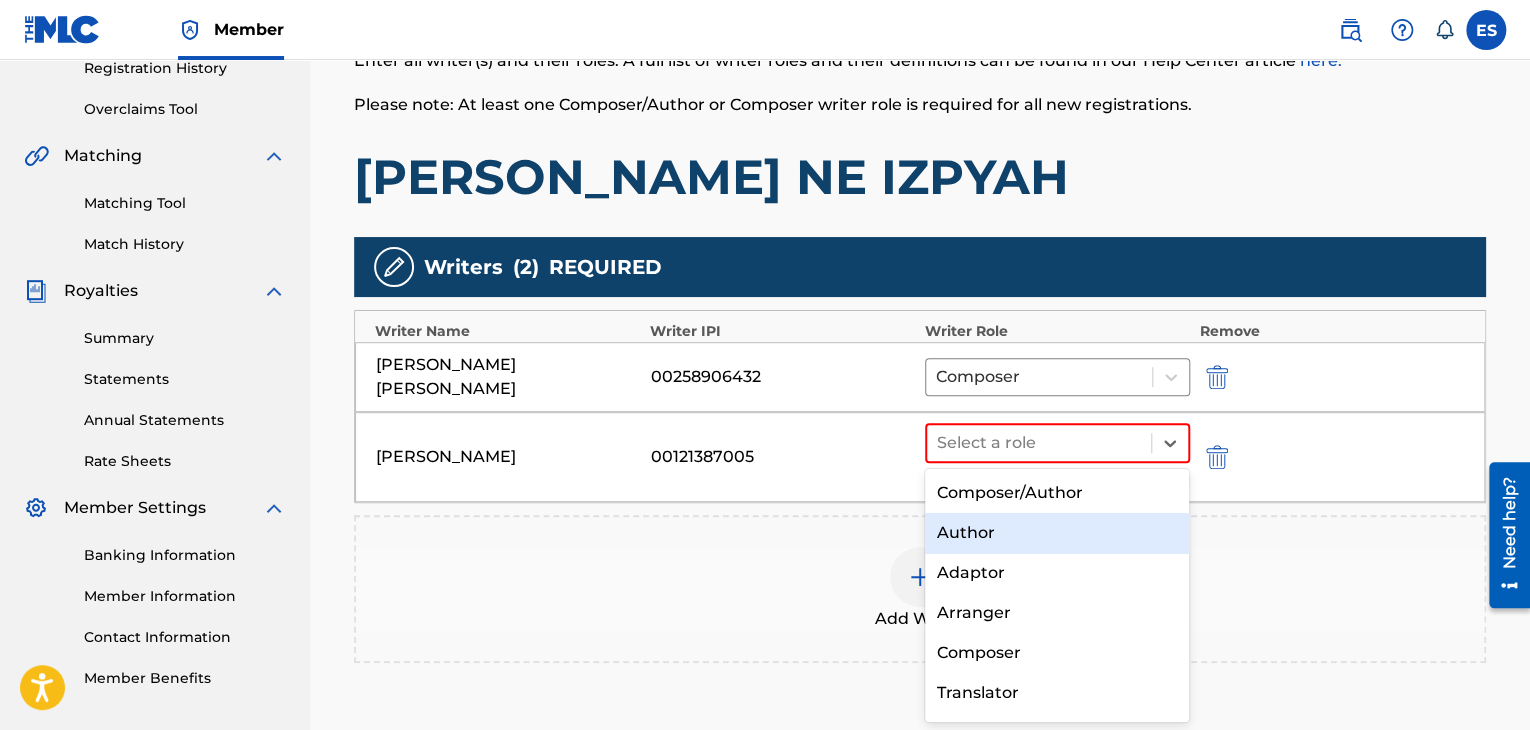 click on "Author" at bounding box center (1057, 533) 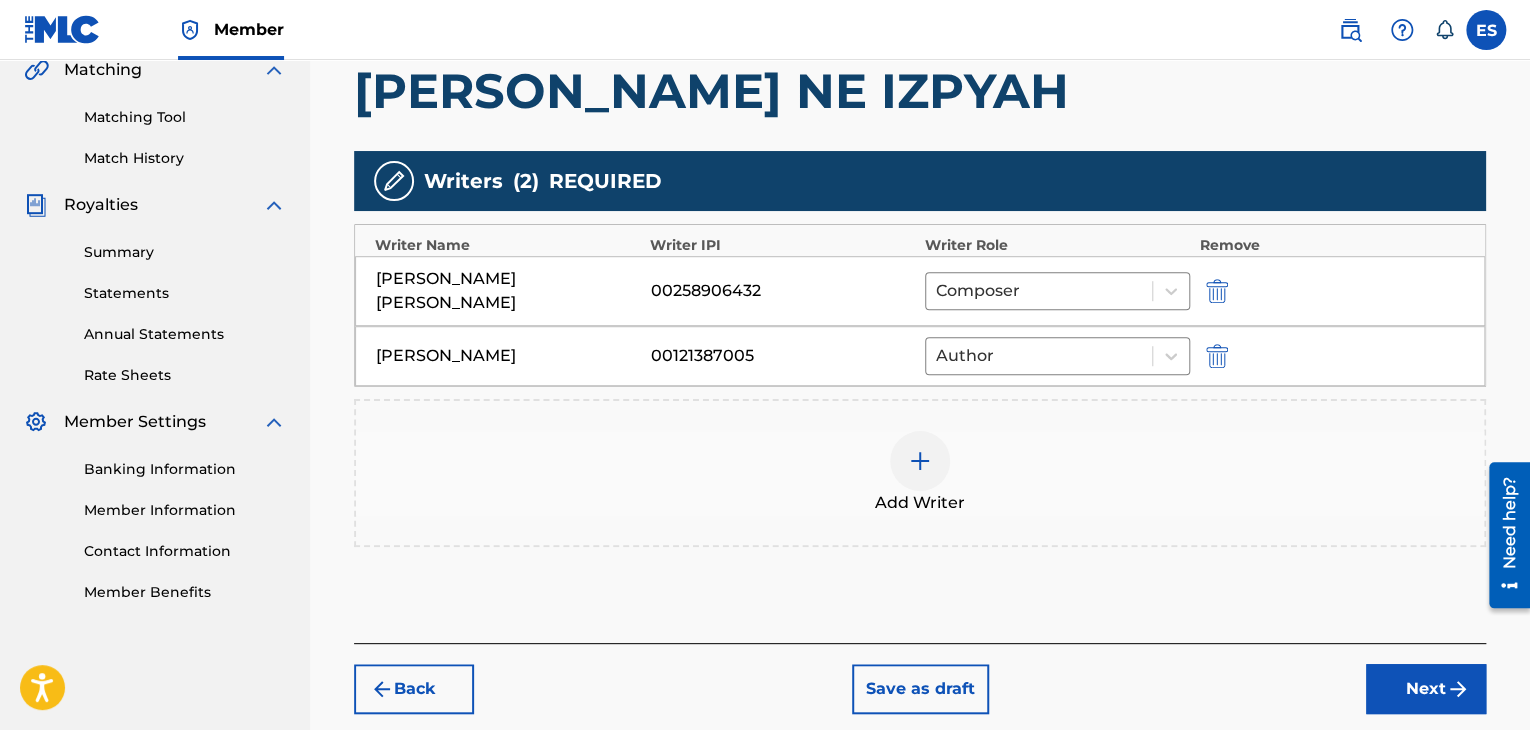 scroll, scrollTop: 574, scrollLeft: 0, axis: vertical 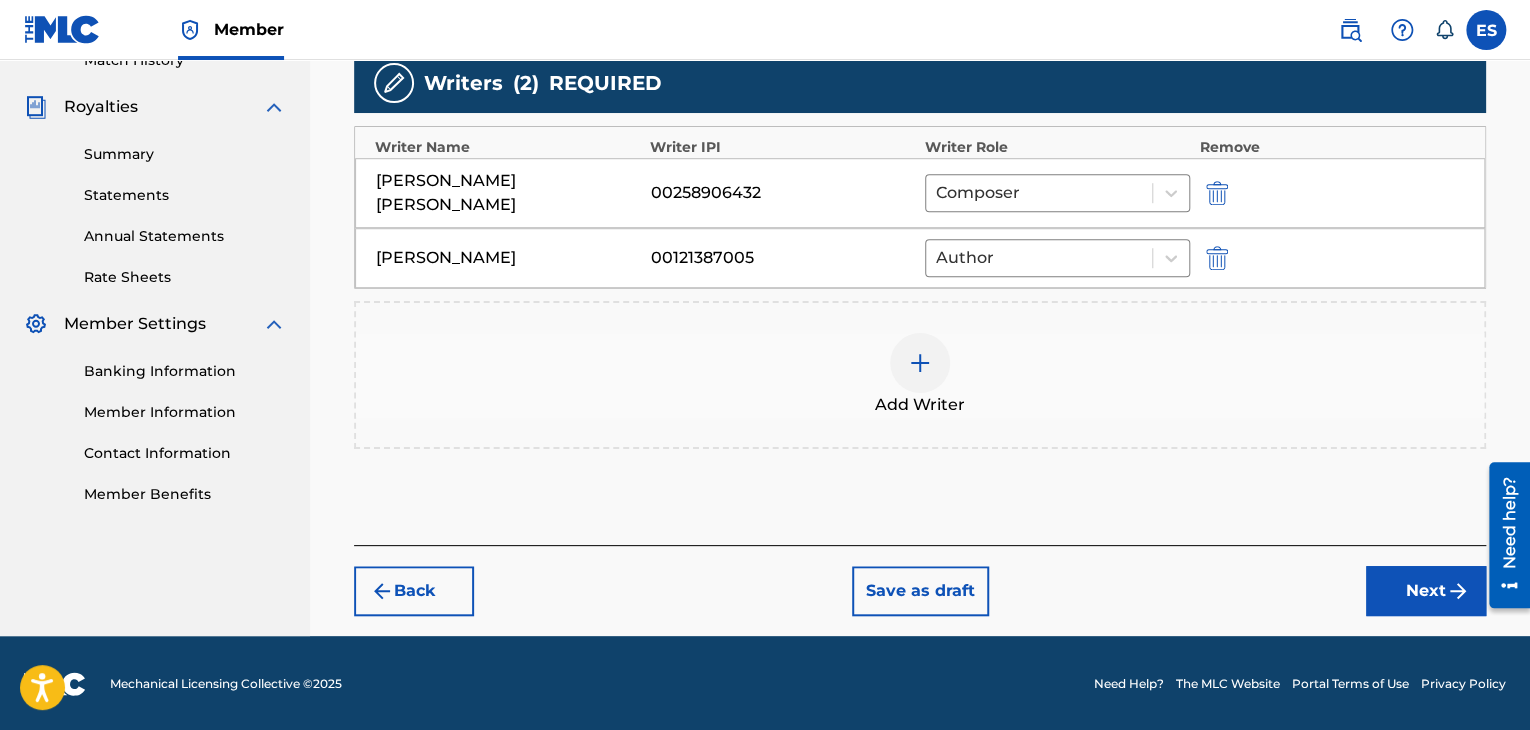click on "Next" at bounding box center [1426, 591] 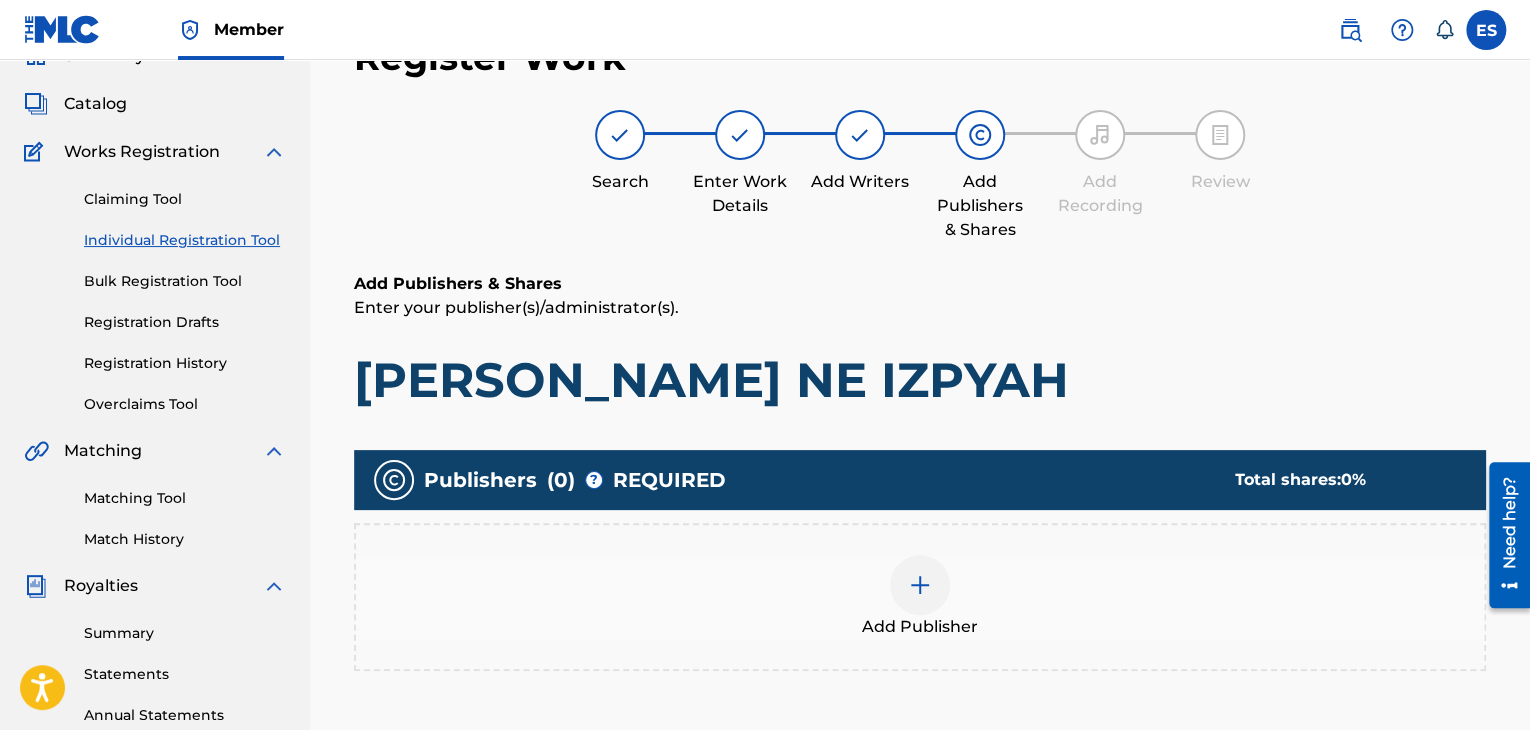 scroll, scrollTop: 90, scrollLeft: 0, axis: vertical 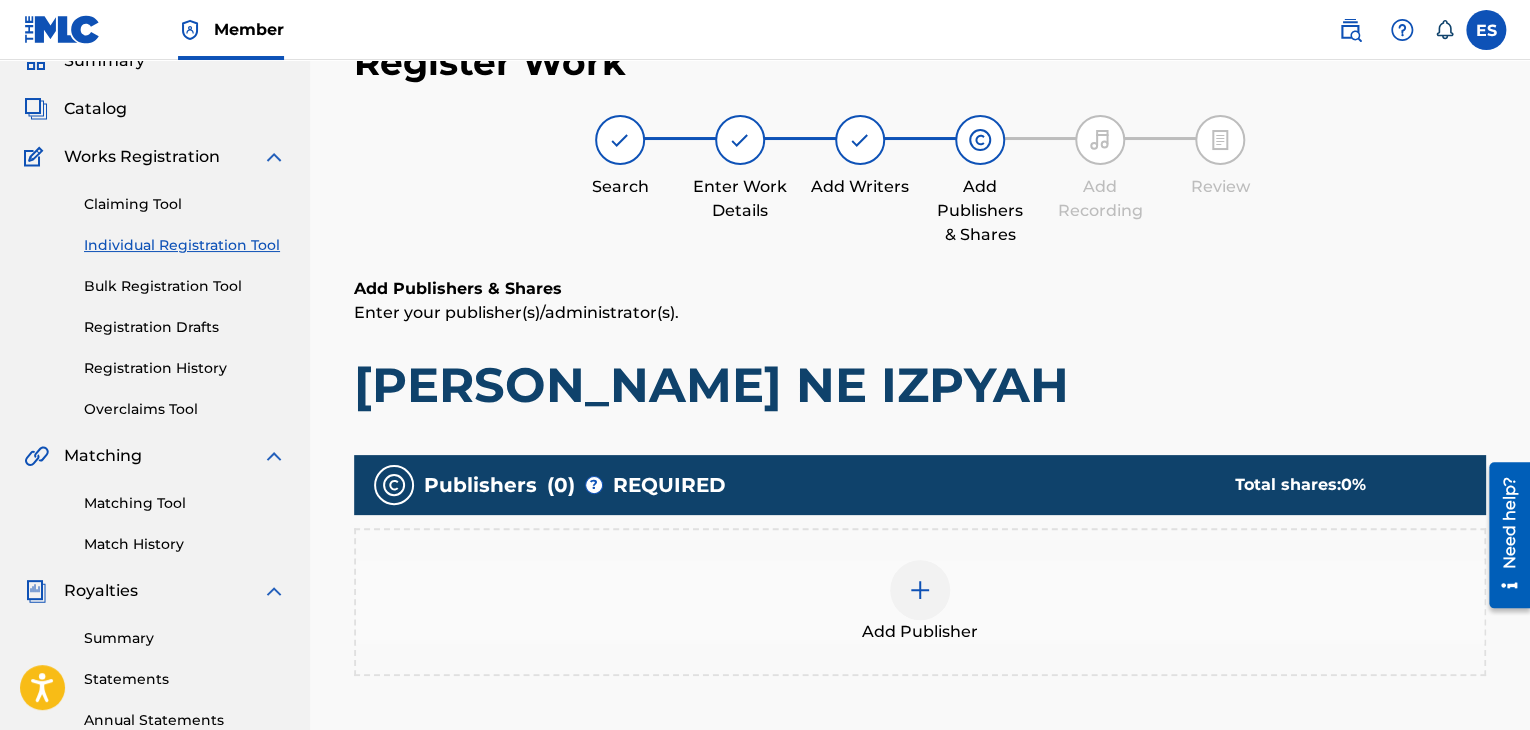 click on "Add Publisher" at bounding box center [920, 602] 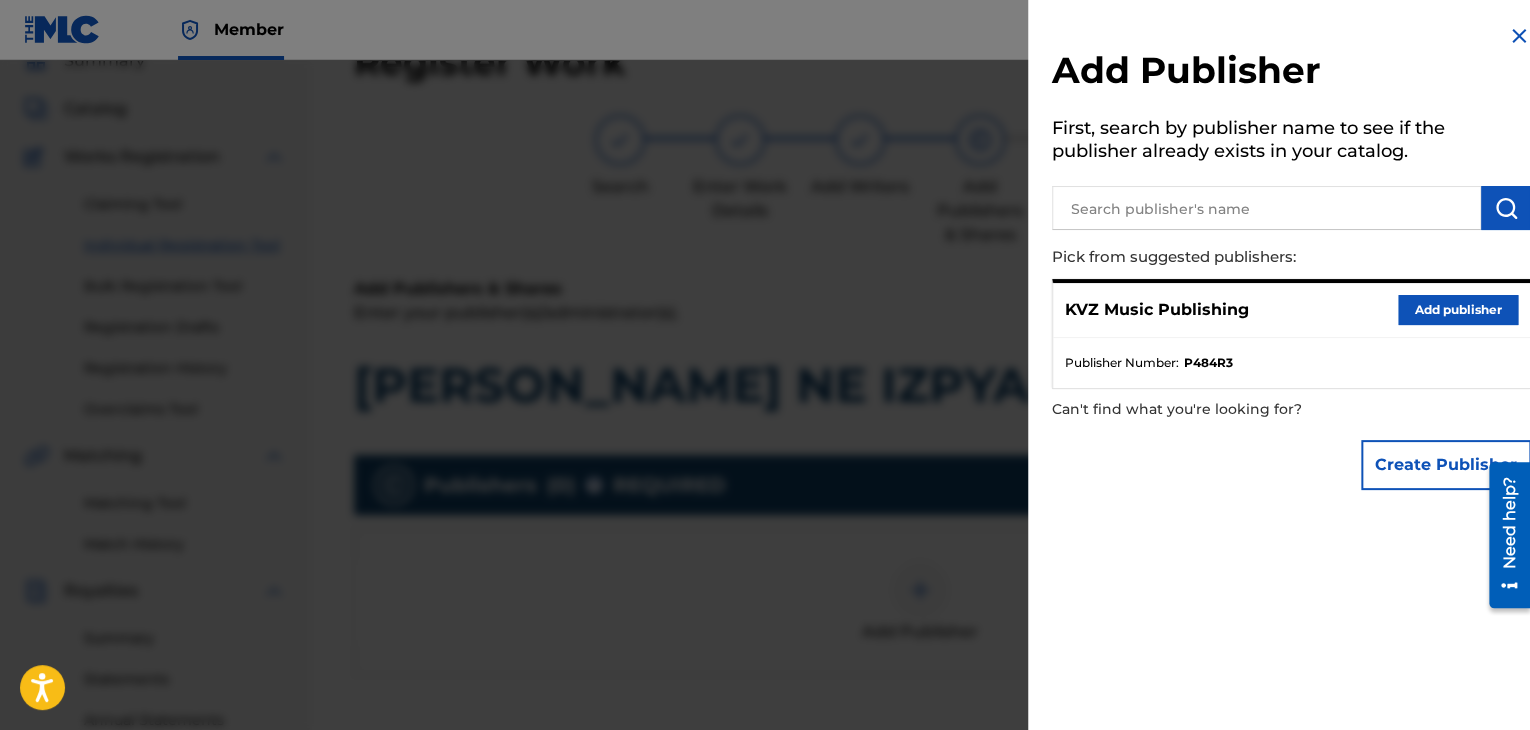 click on "Add publisher" at bounding box center [1458, 310] 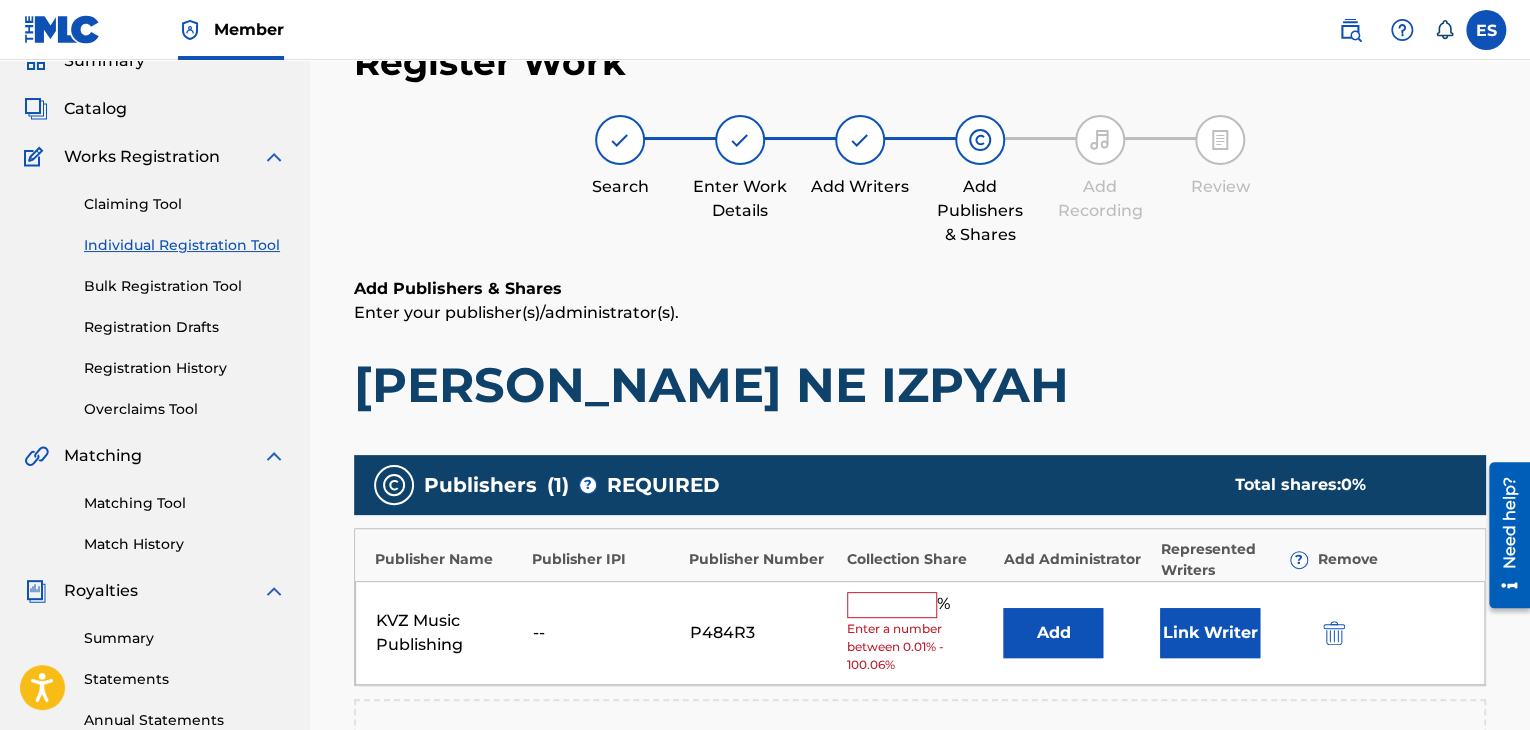 click at bounding box center [892, 605] 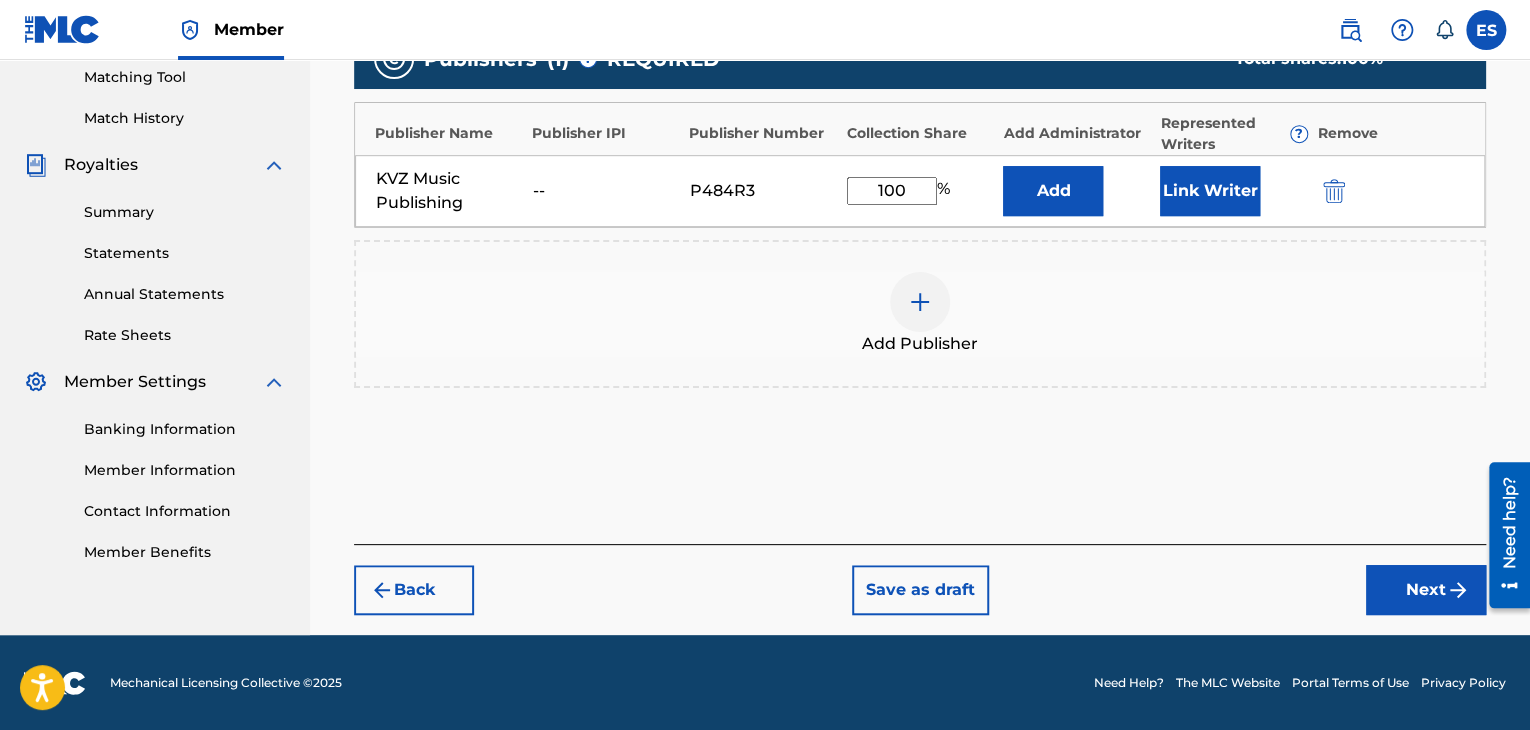 click on "Next" at bounding box center (1426, 590) 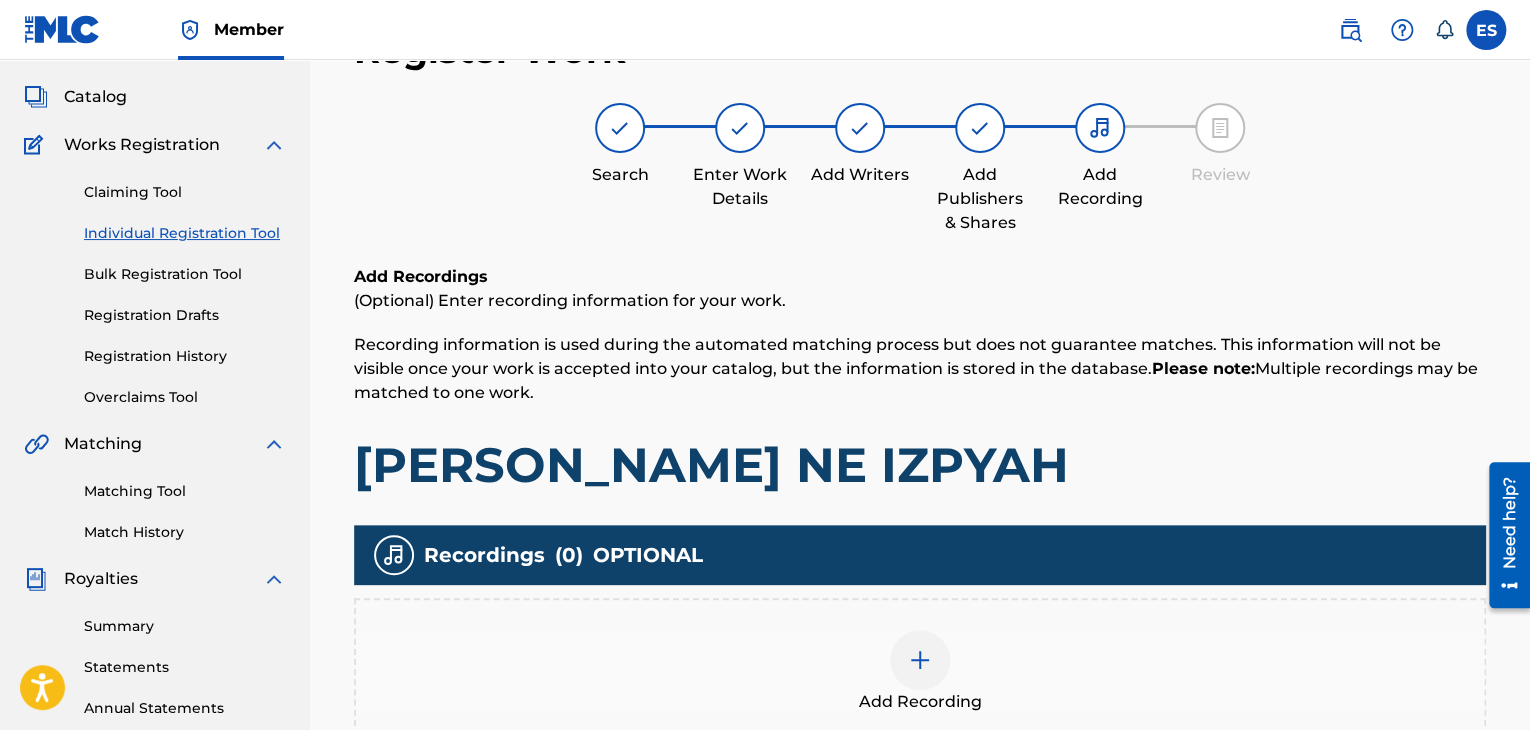scroll, scrollTop: 90, scrollLeft: 0, axis: vertical 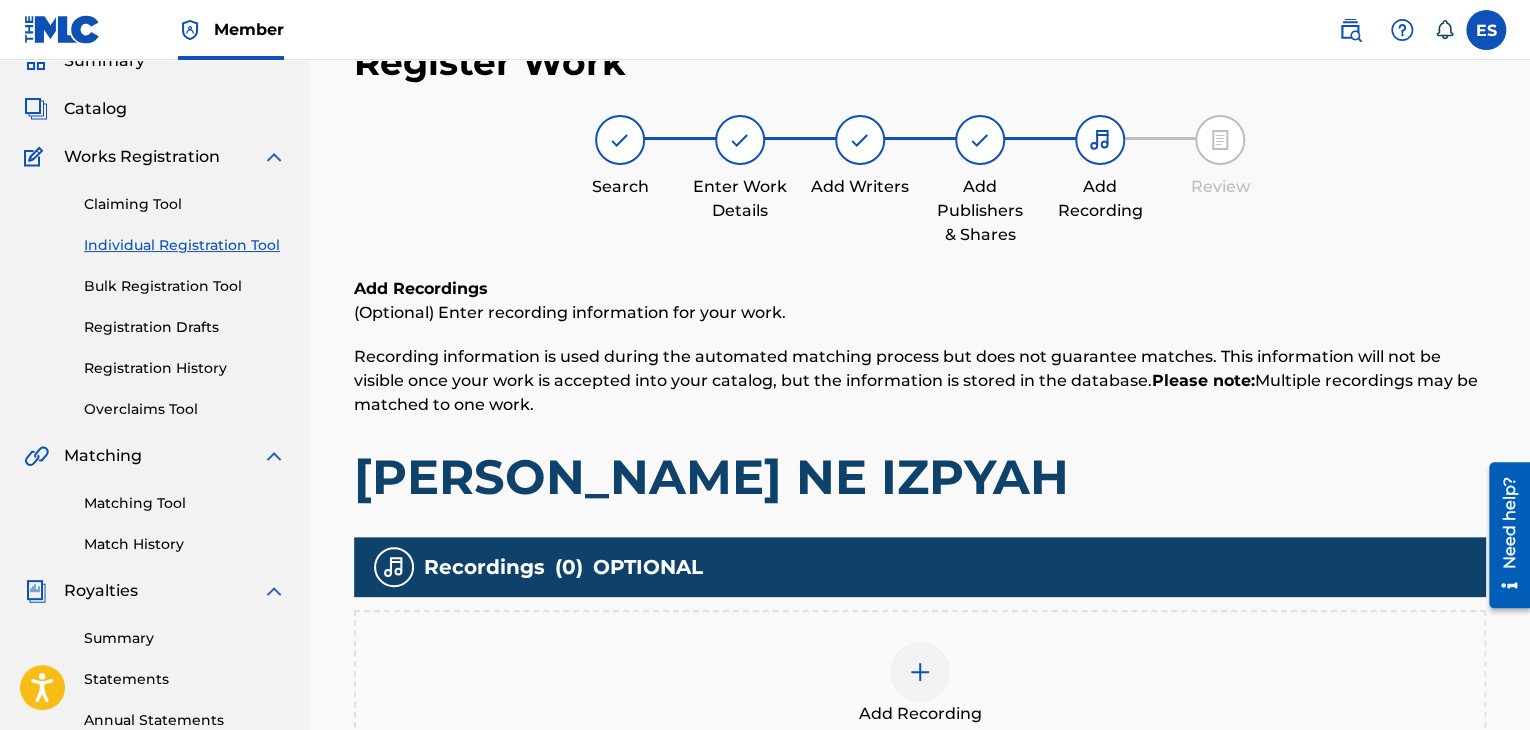 click at bounding box center [920, 672] 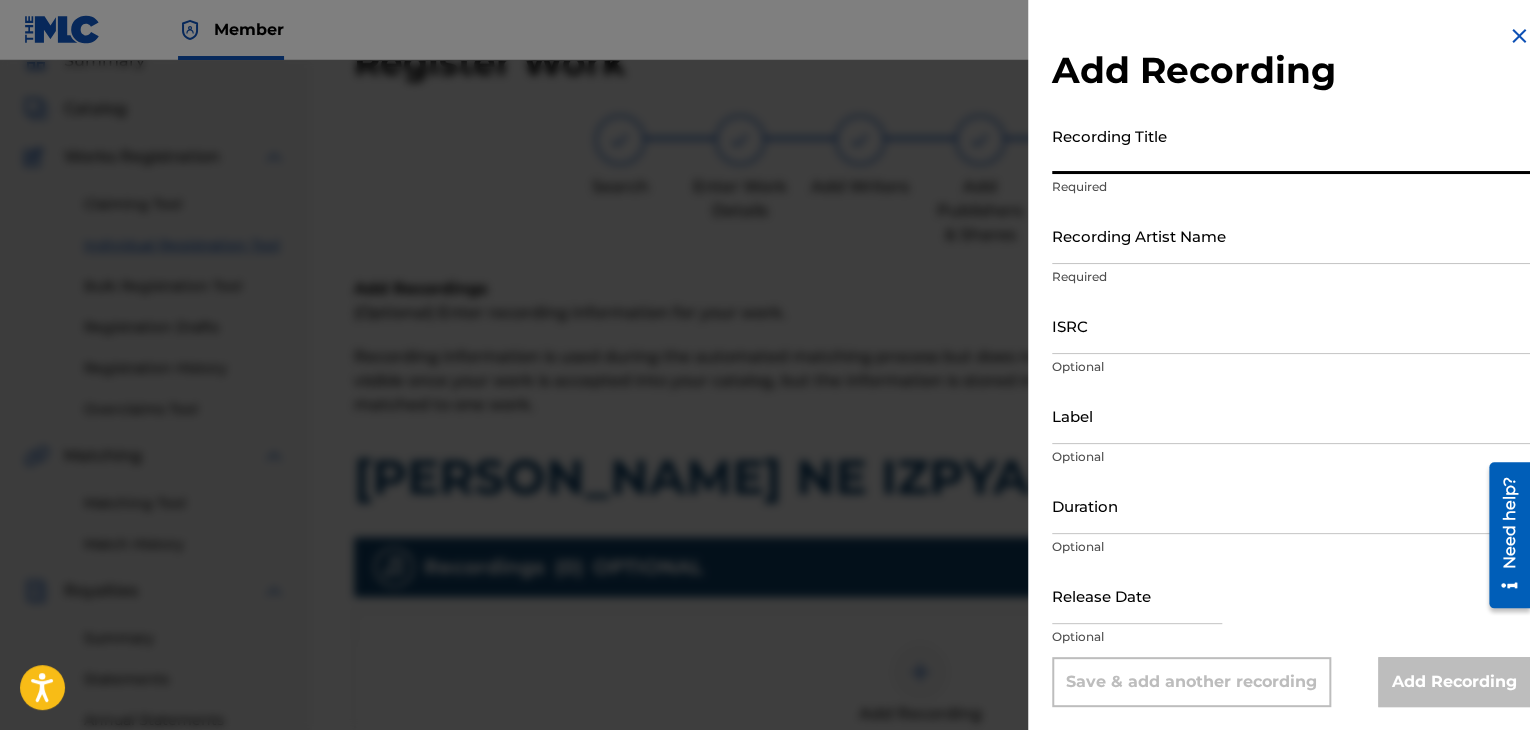 paste on "Kolko mnogo pesni ne izpiah" 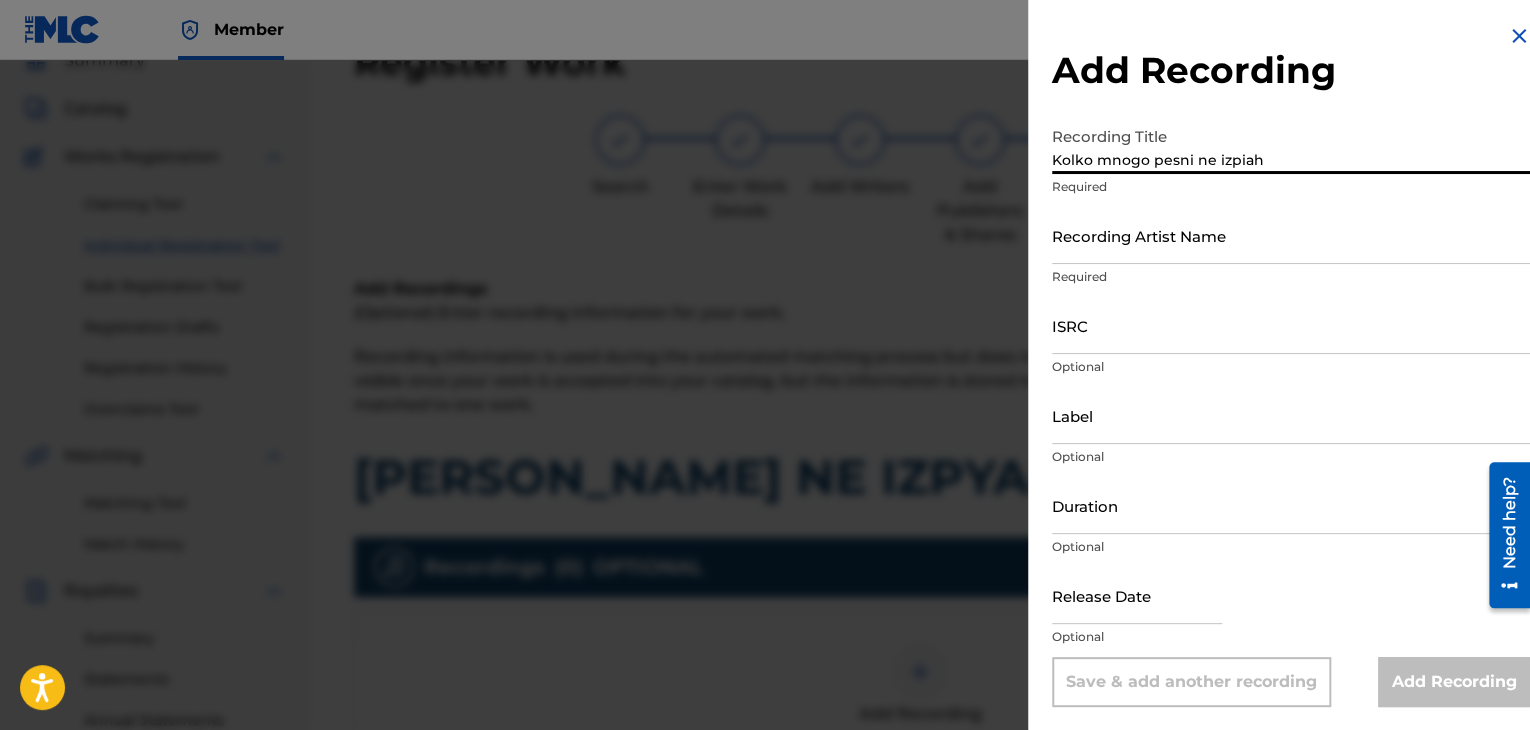 type on "Kolko mnogo pesni ne izpiah" 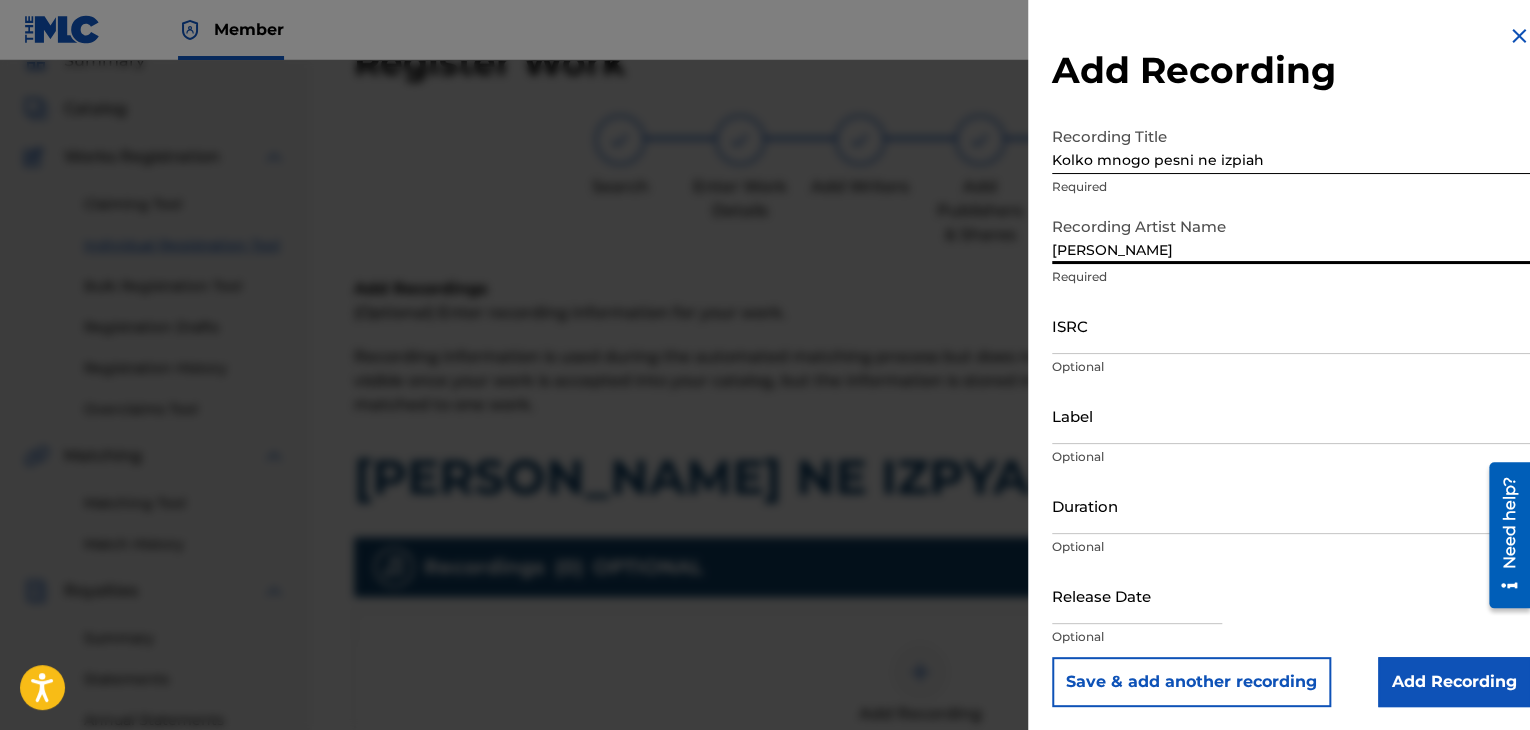 click on "[PERSON_NAME]" at bounding box center [1291, 235] 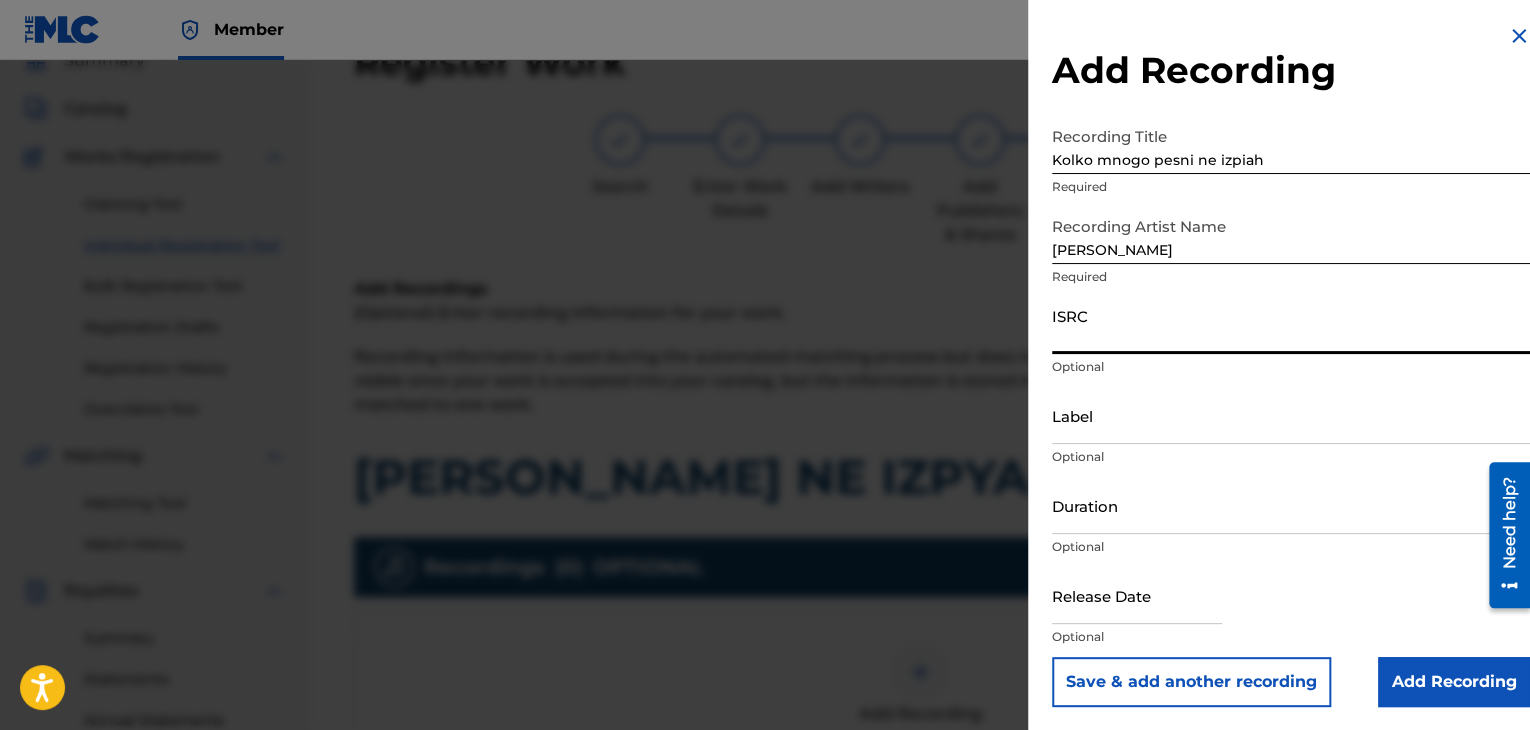 paste on "BGB011500074" 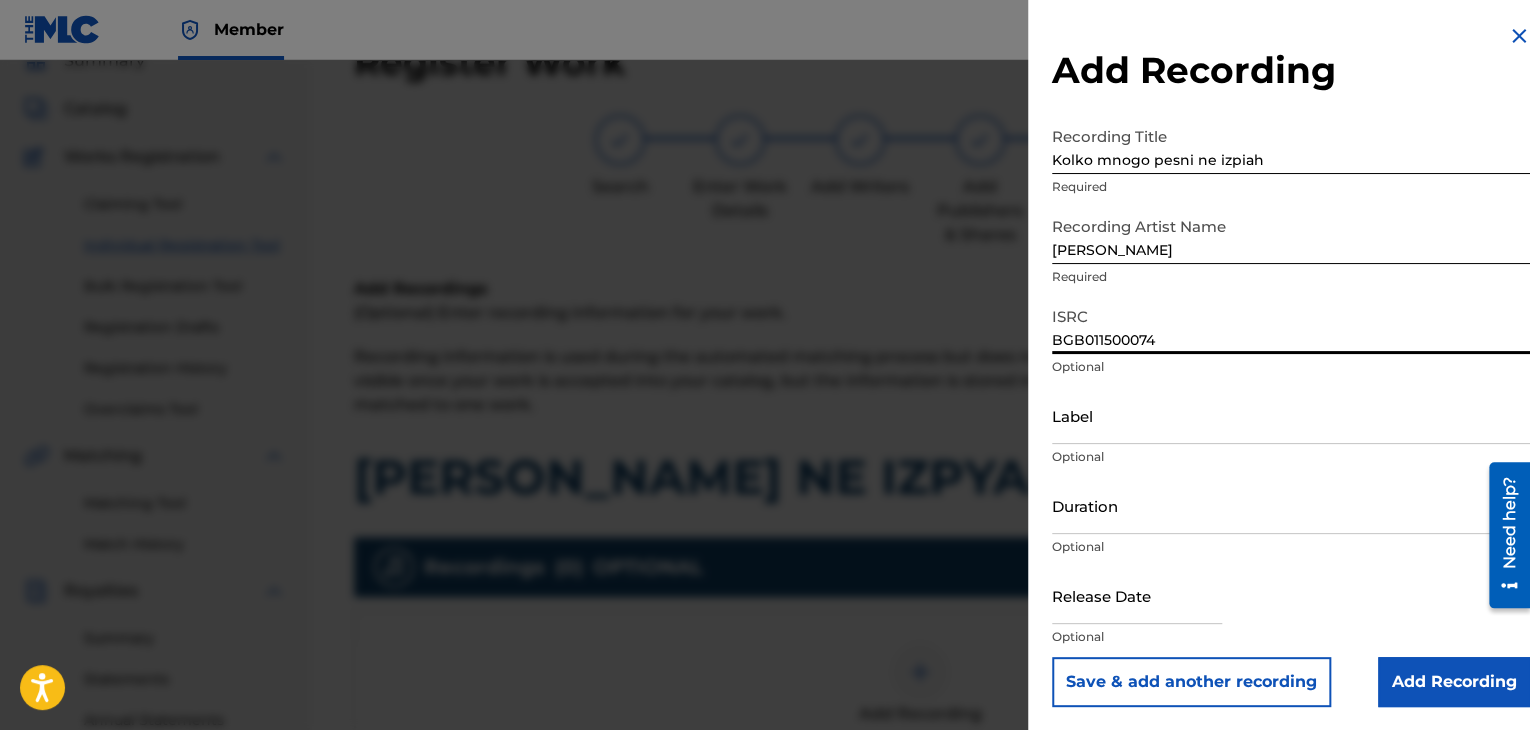 type on "BGB011500074" 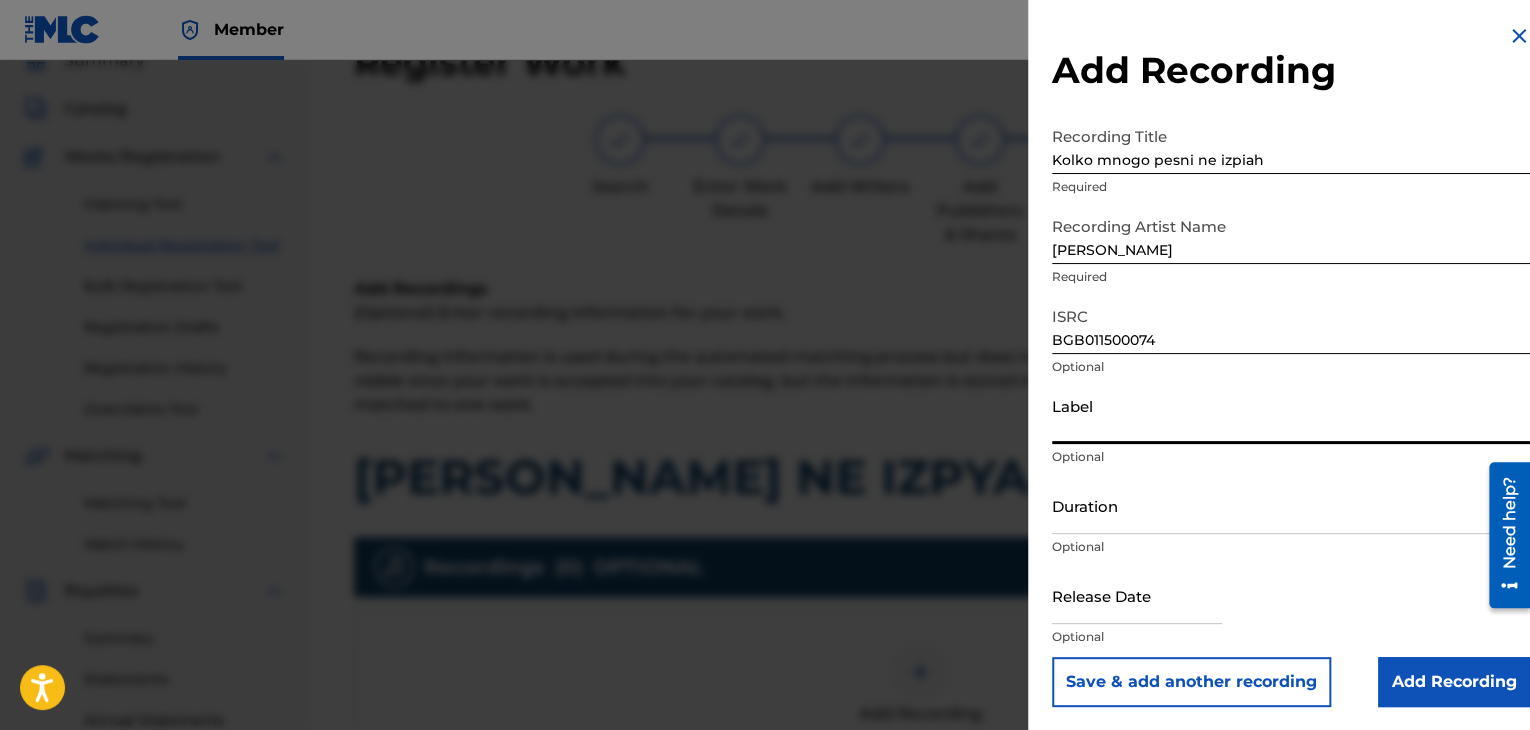 paste on "BG Music Company" 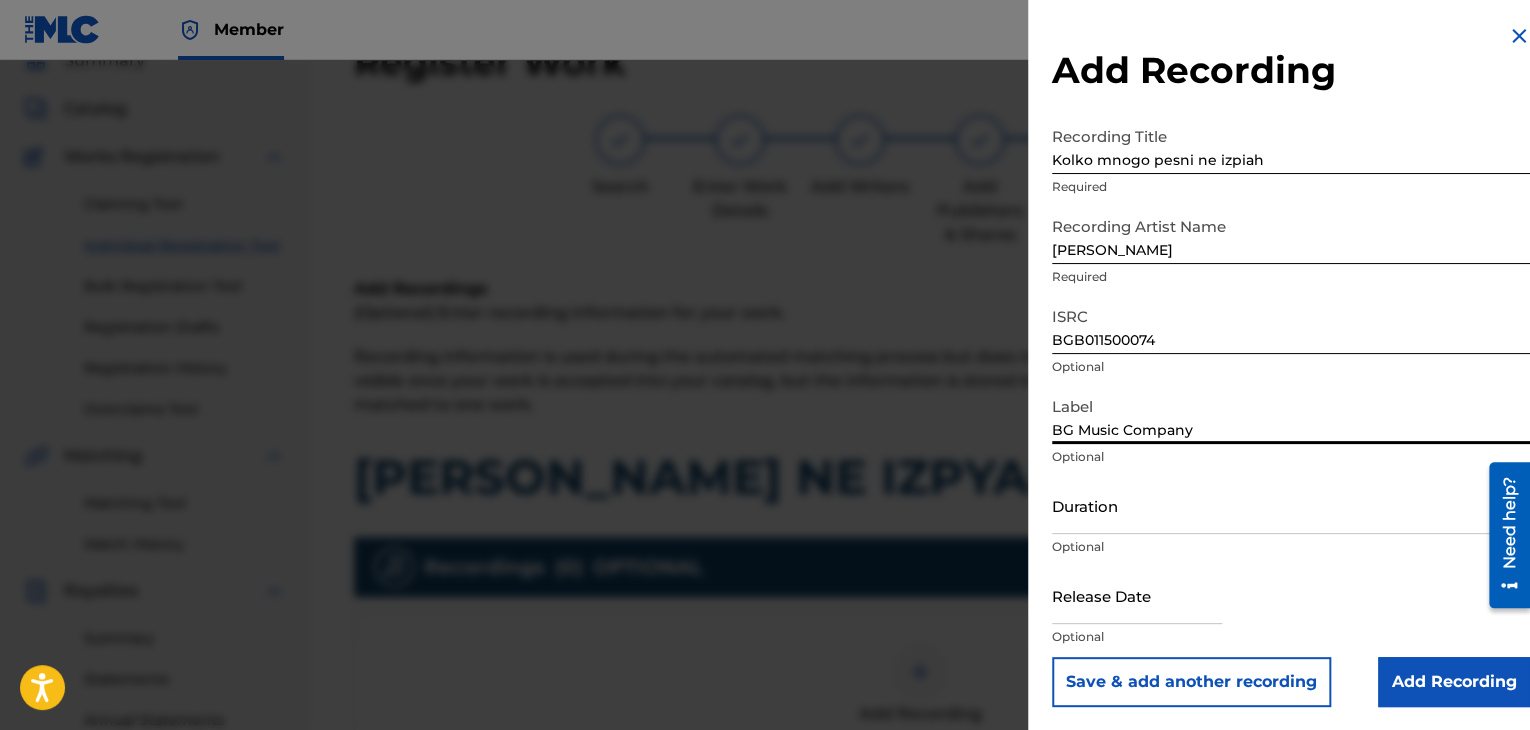 type on "BG Music Company" 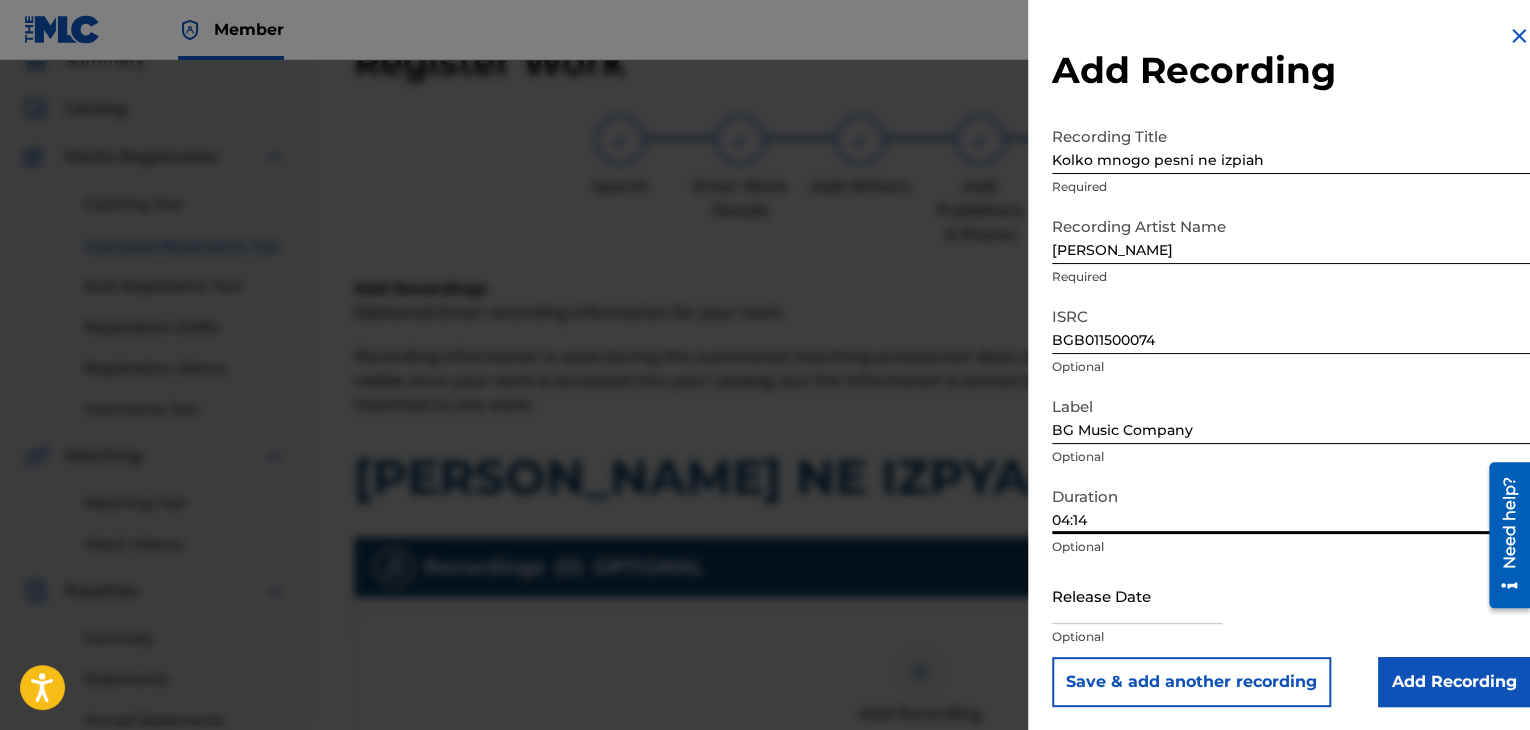 type on "04:14" 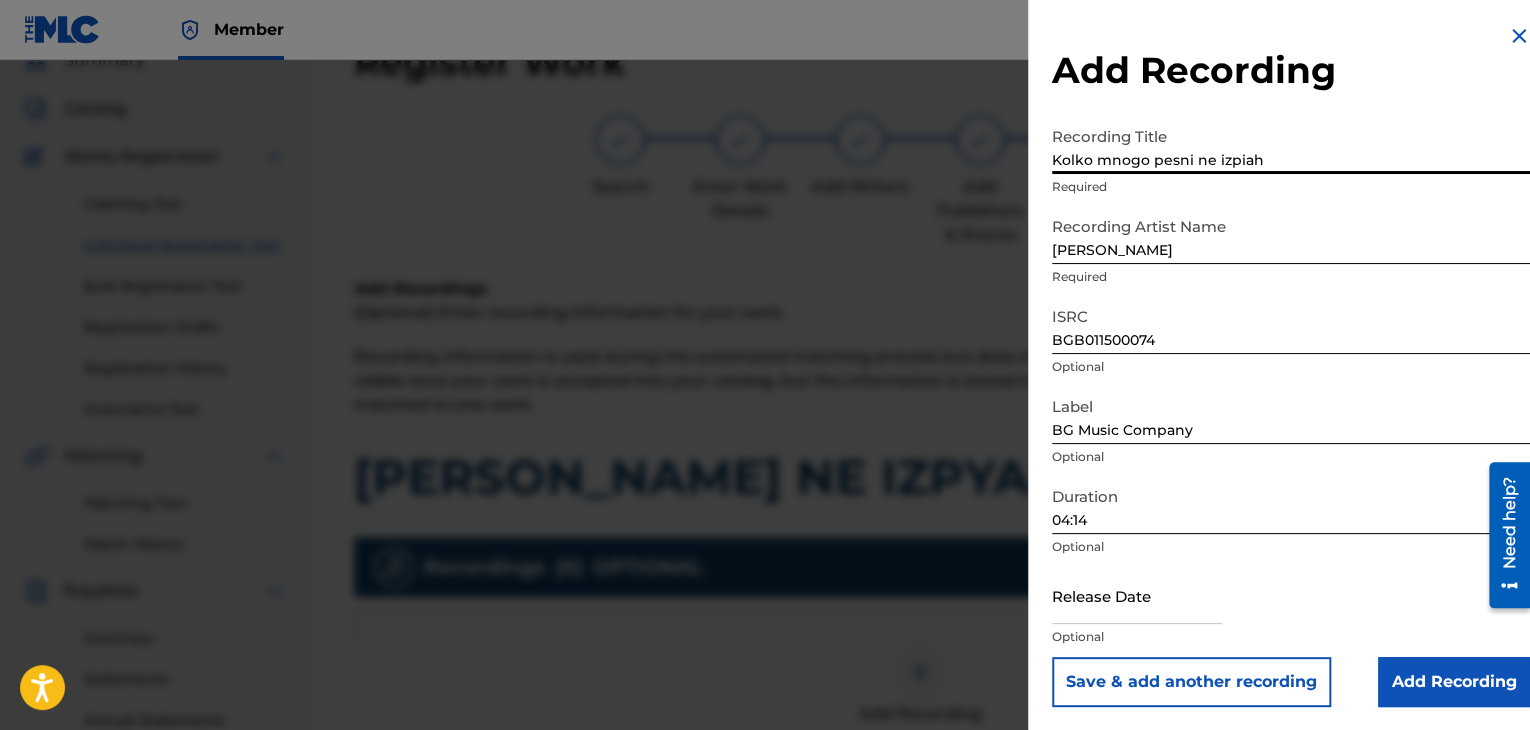 click on "Kolko mnogo pesni ne izpiah" at bounding box center [1291, 145] 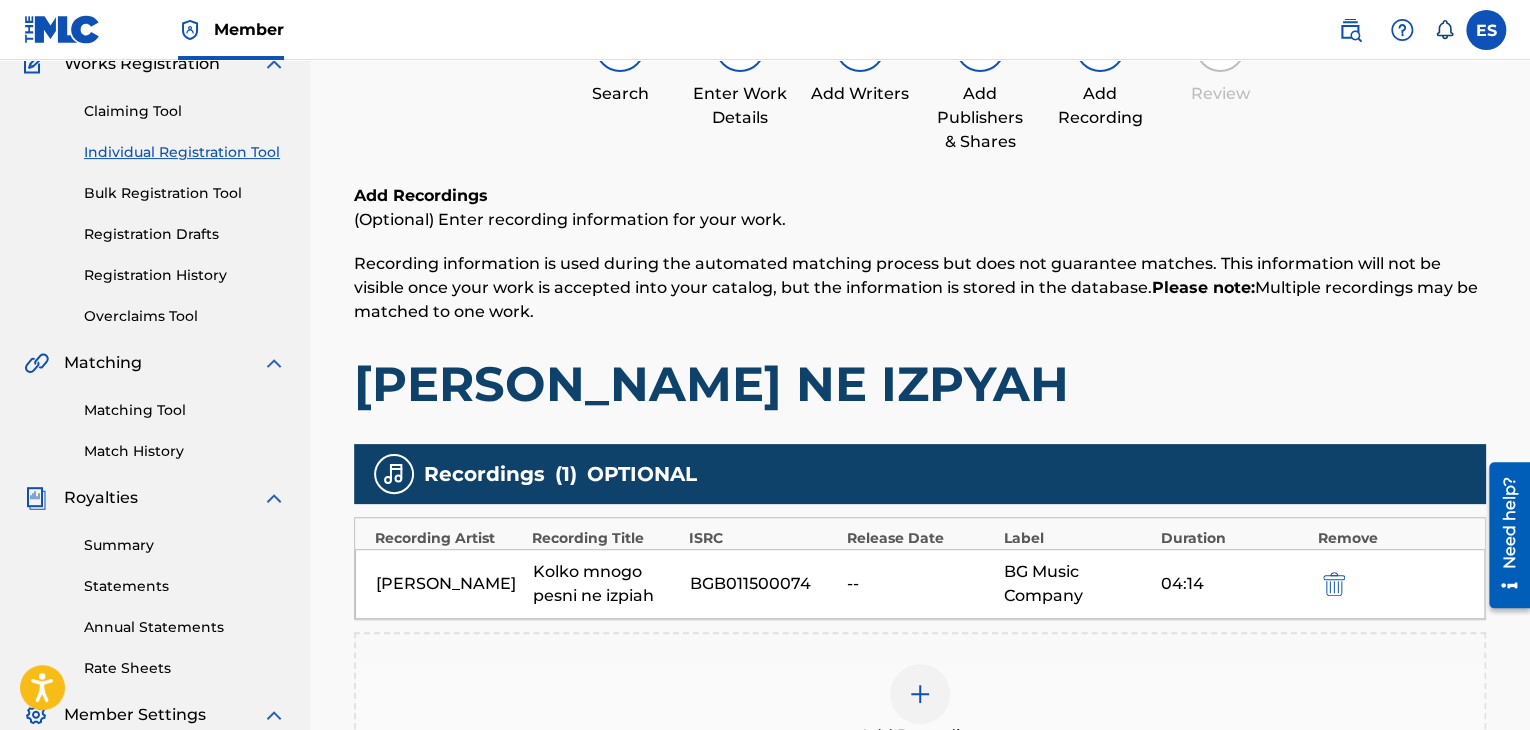 scroll, scrollTop: 390, scrollLeft: 0, axis: vertical 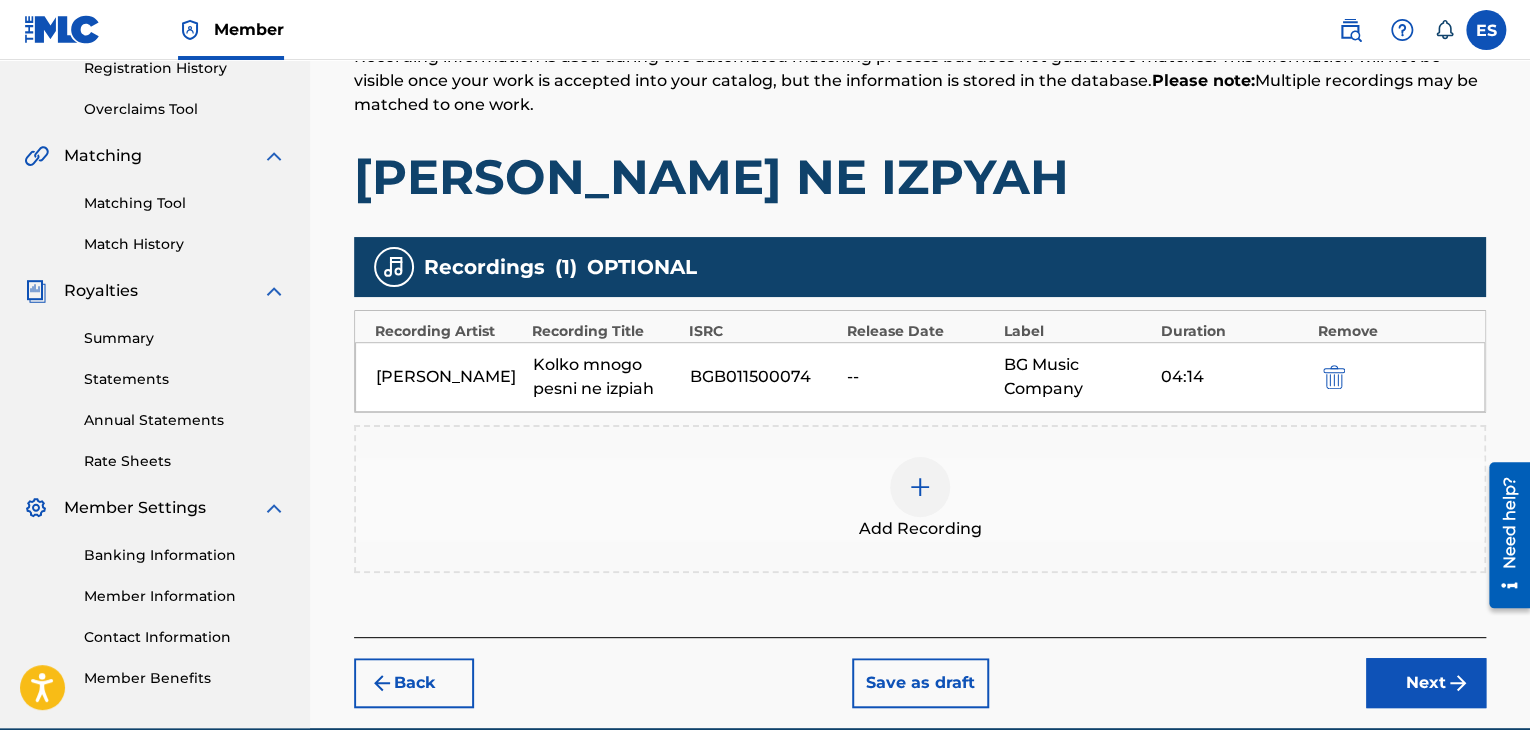 click at bounding box center [920, 487] 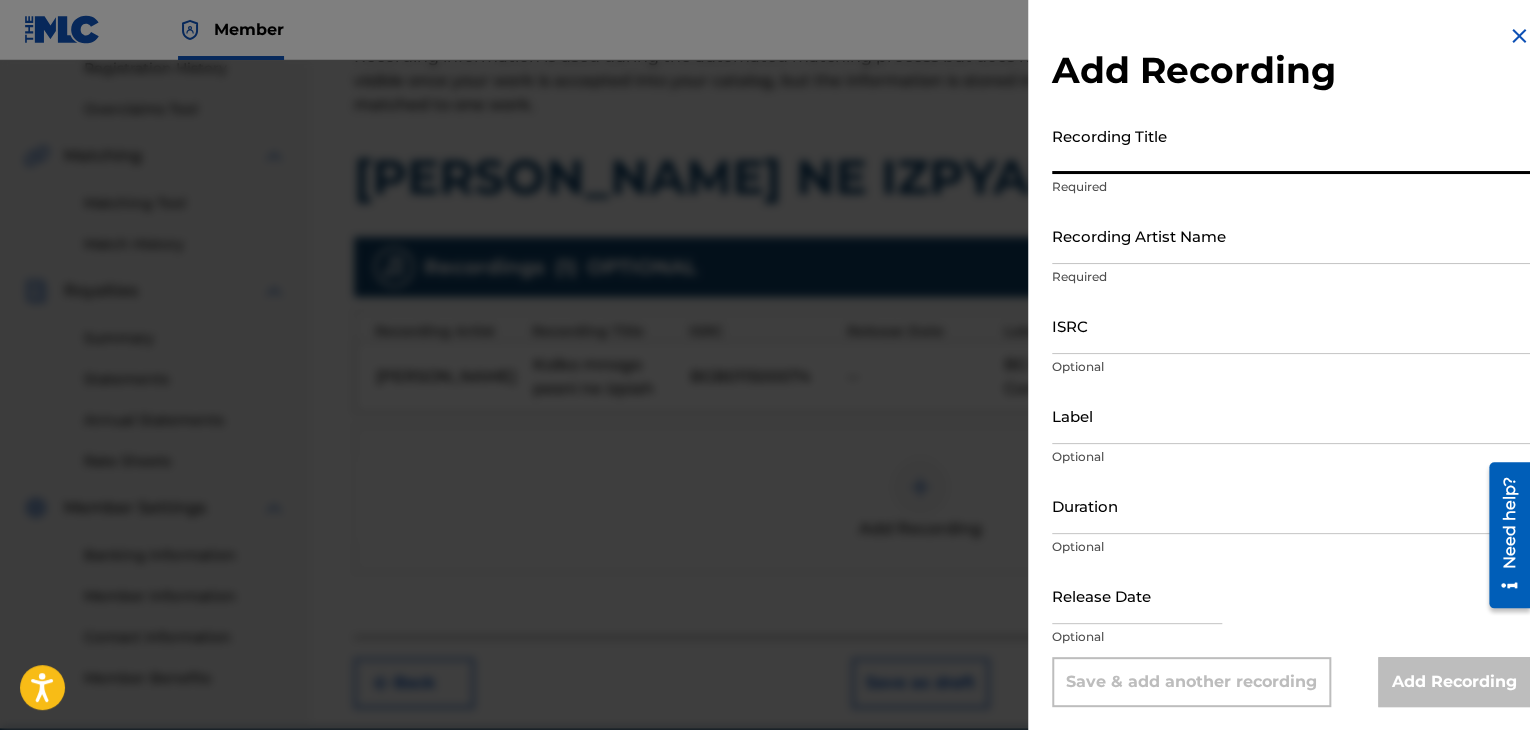 paste on "Kolko mnogo pesni ne izpiah" 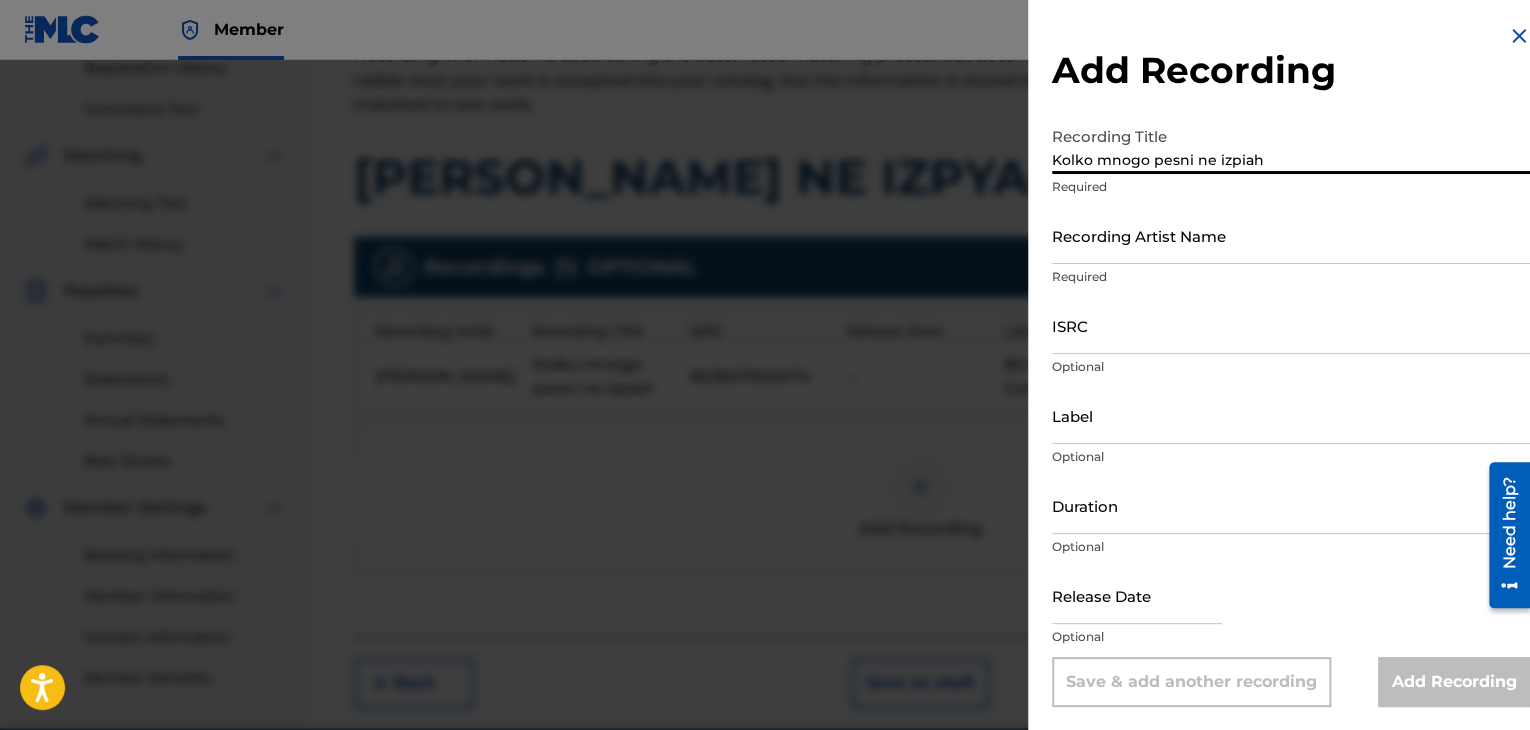 type on "Kolko mnogo pesni ne izpiah" 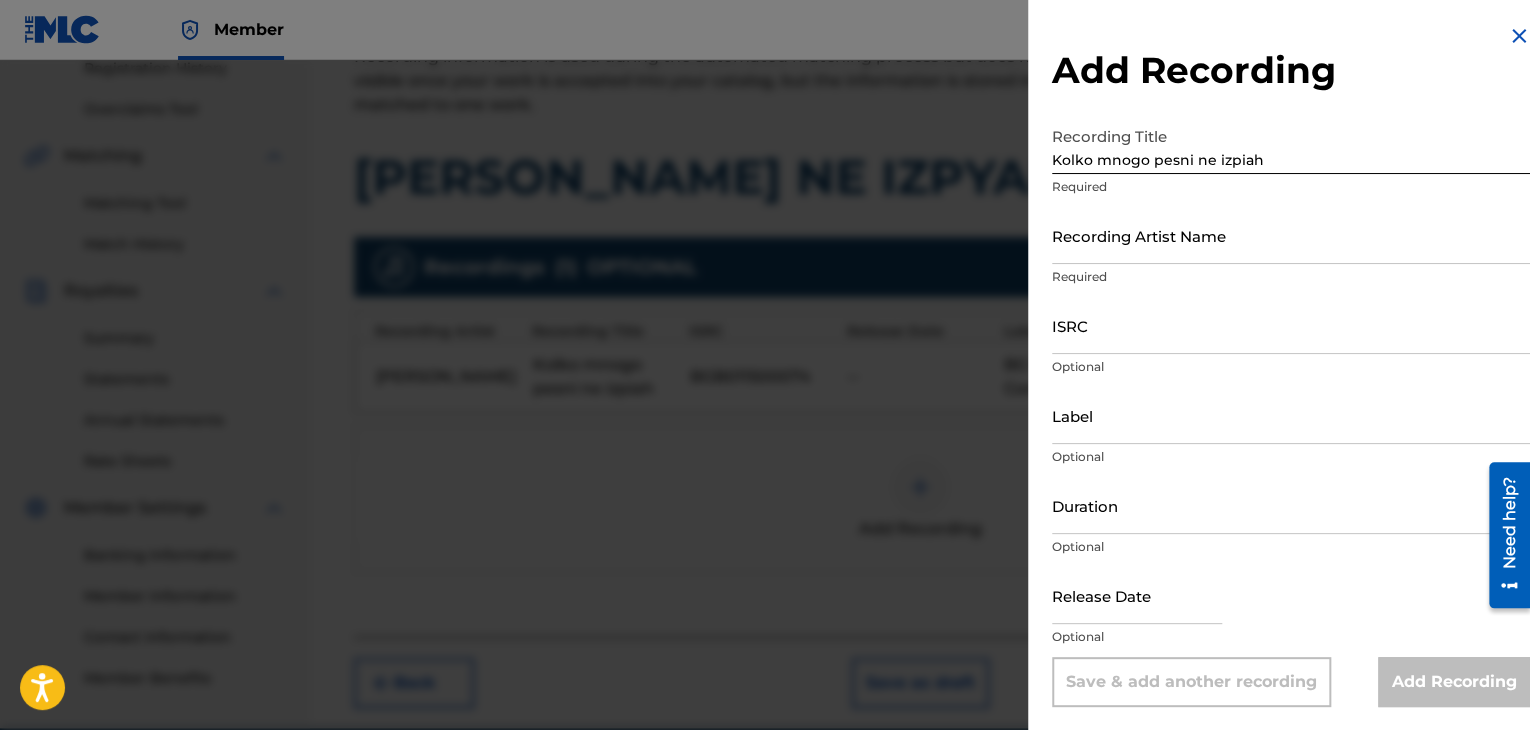 drag, startPoint x: 1150, startPoint y: 202, endPoint x: 1100, endPoint y: 254, distance: 72.138756 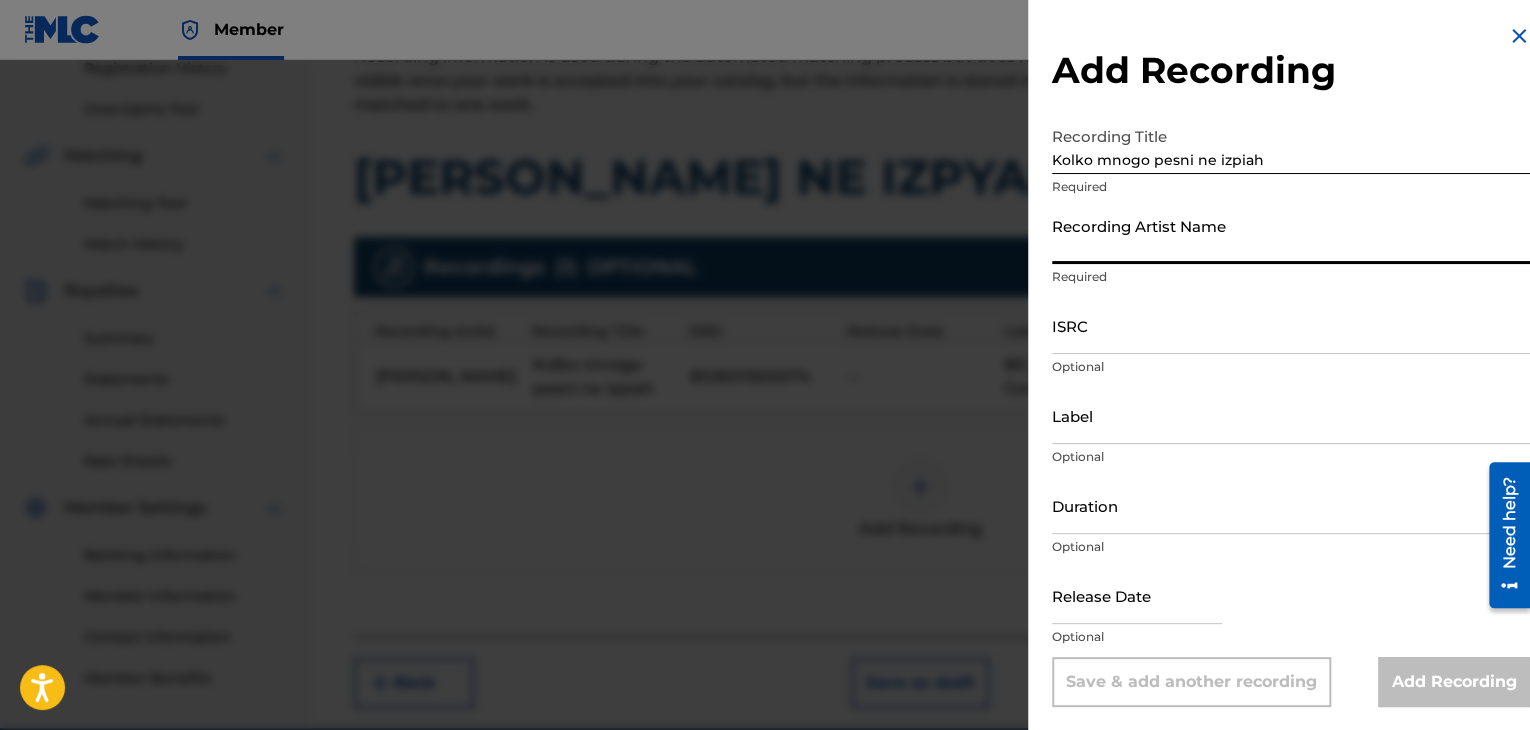 paste on "[PERSON_NAME]" 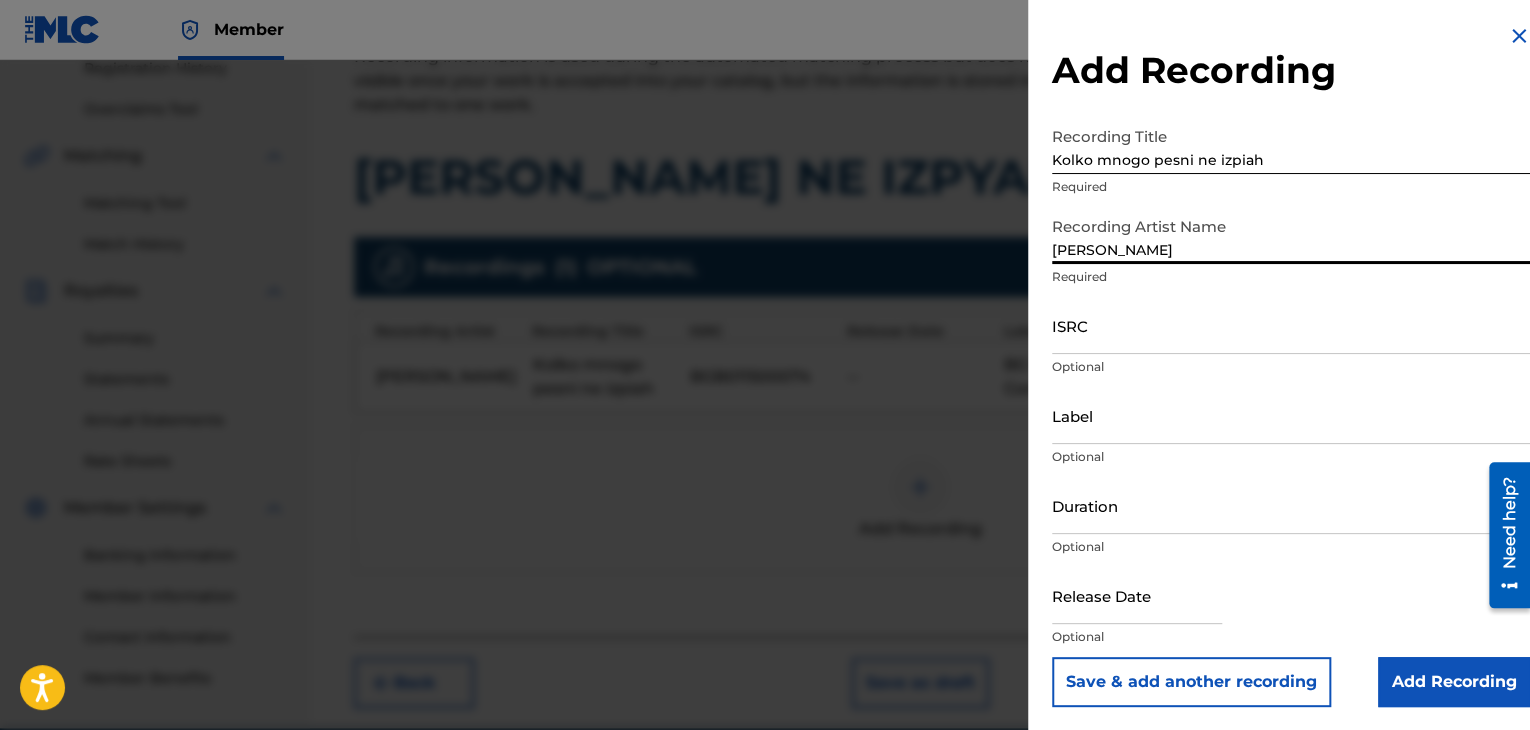 type on "[PERSON_NAME]" 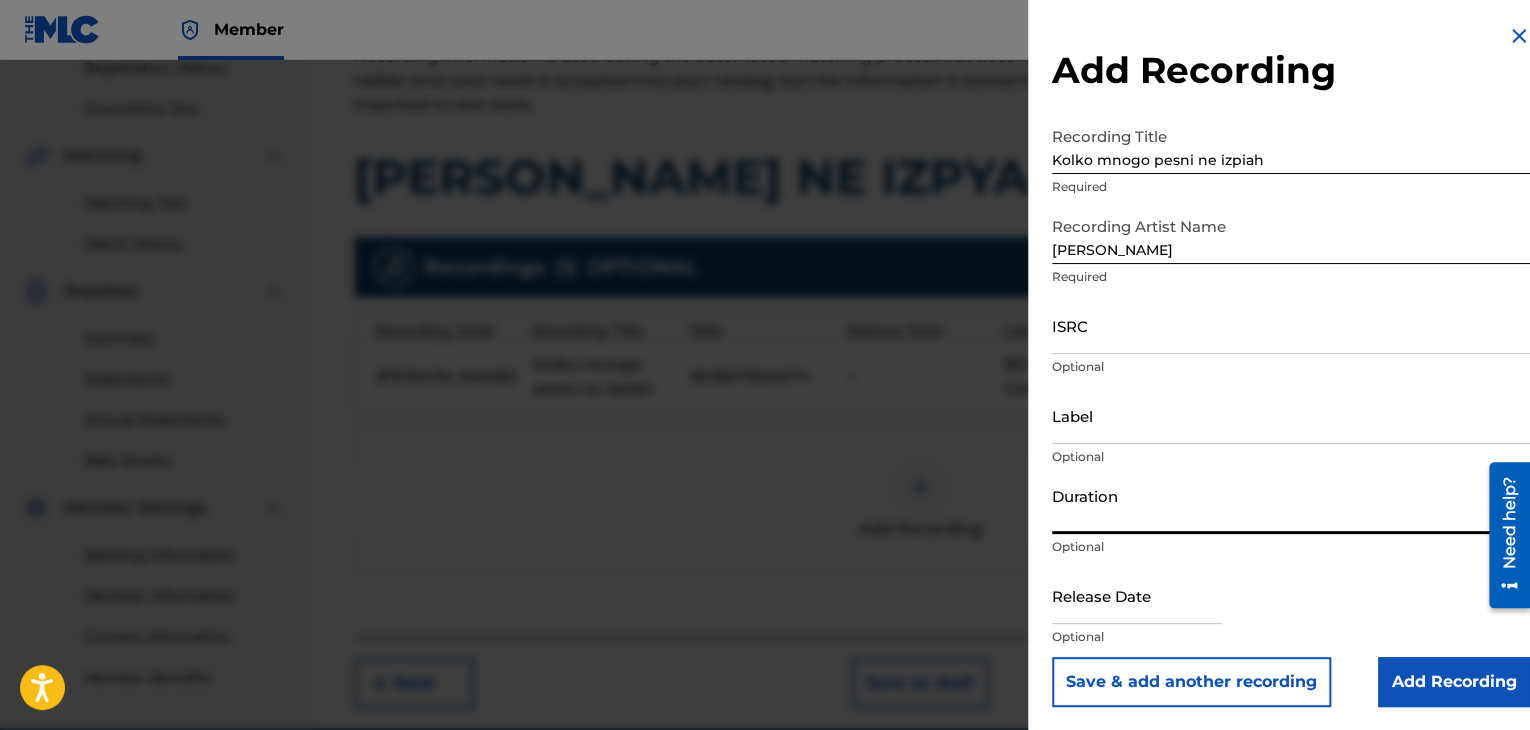 click on "Duration" at bounding box center [1291, 505] 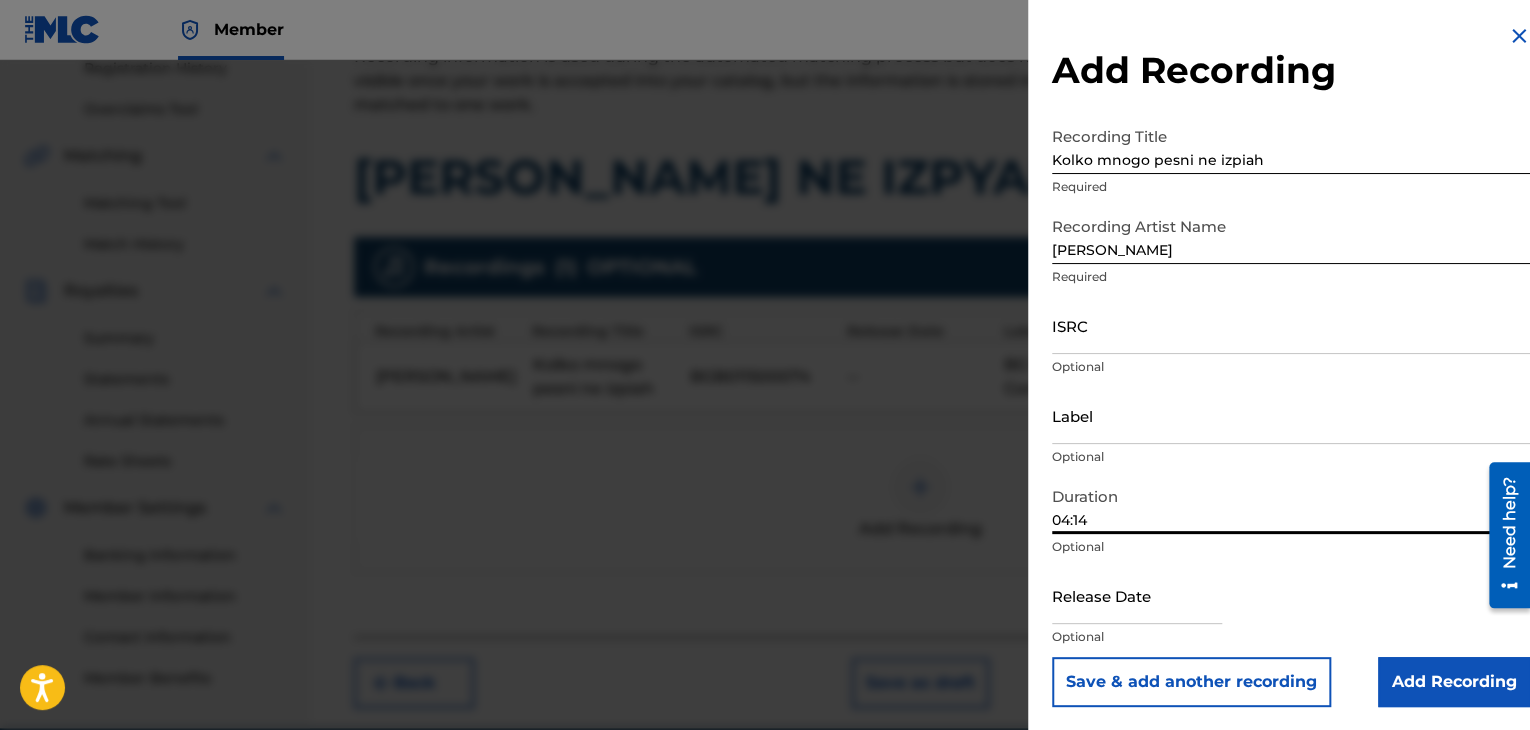 type on "04:14" 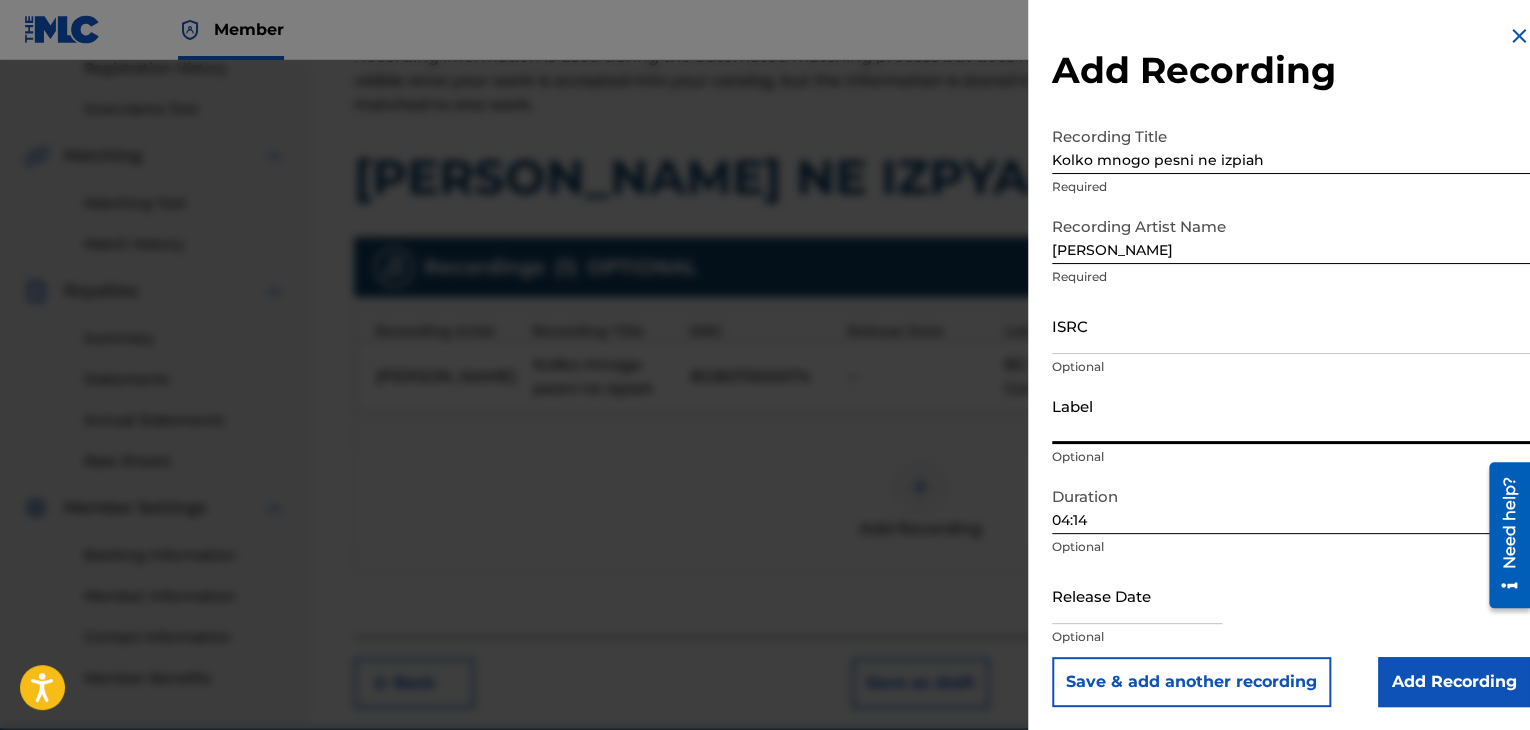 paste on "BG Music Company" 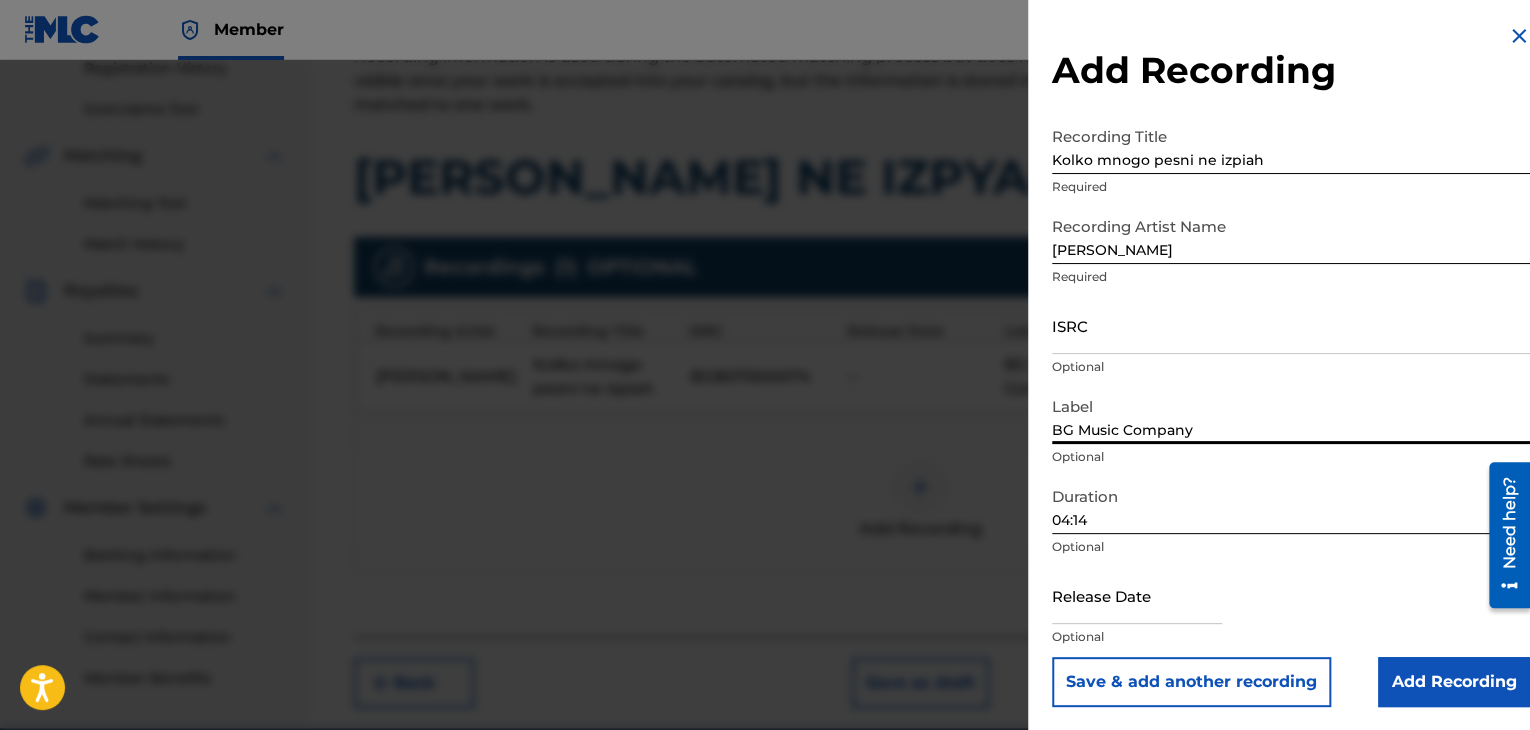 type on "BG Music Company" 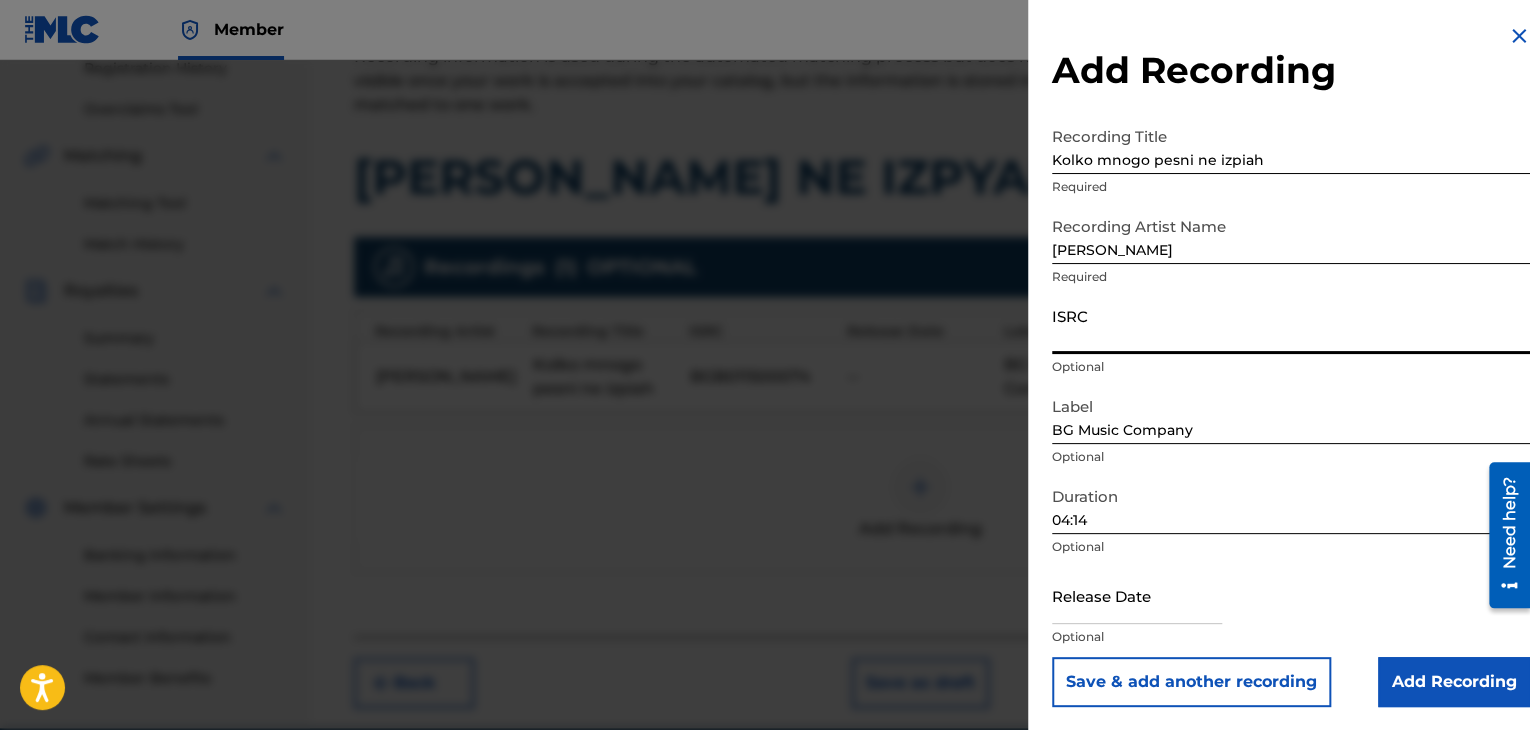 paste on "BGA260950406" 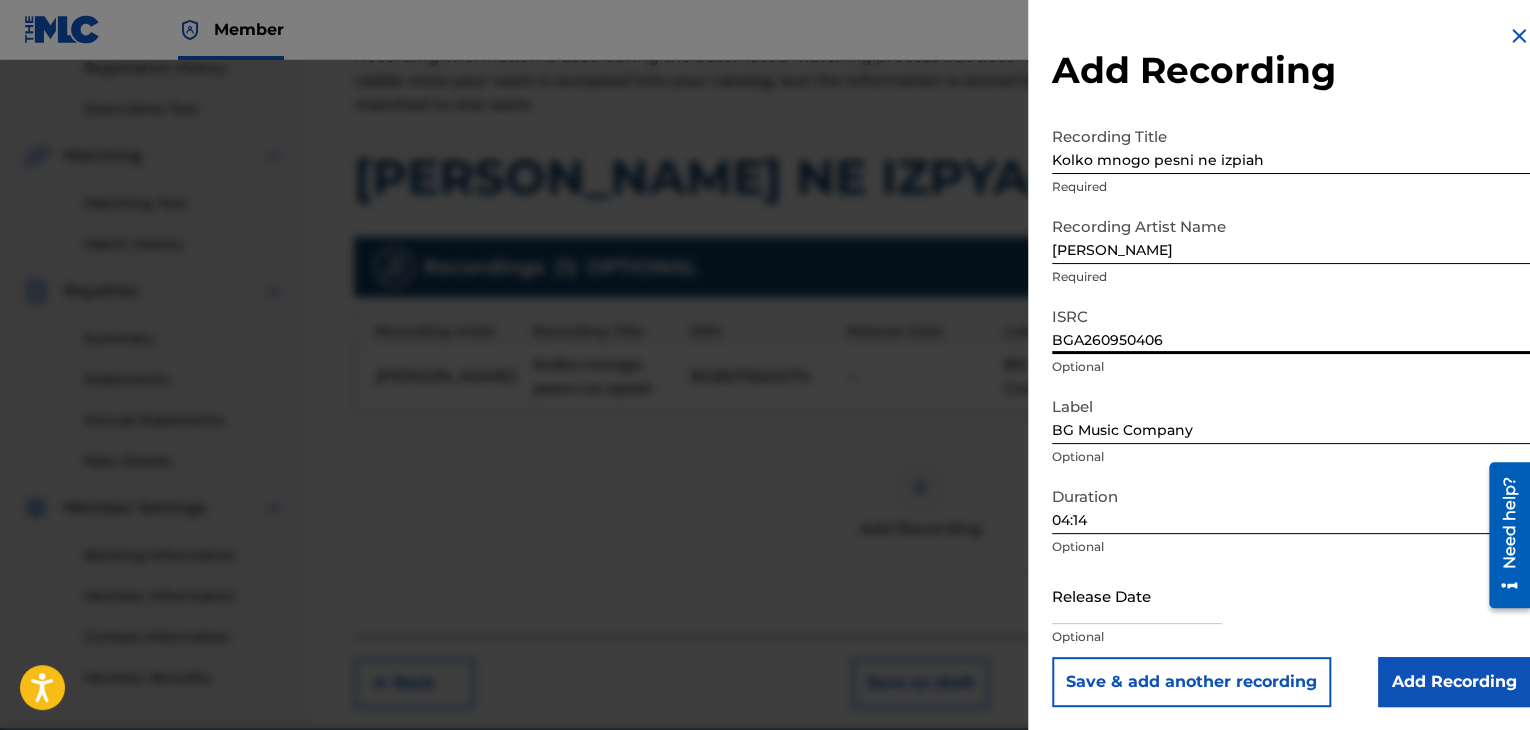 type on "BGA260950406" 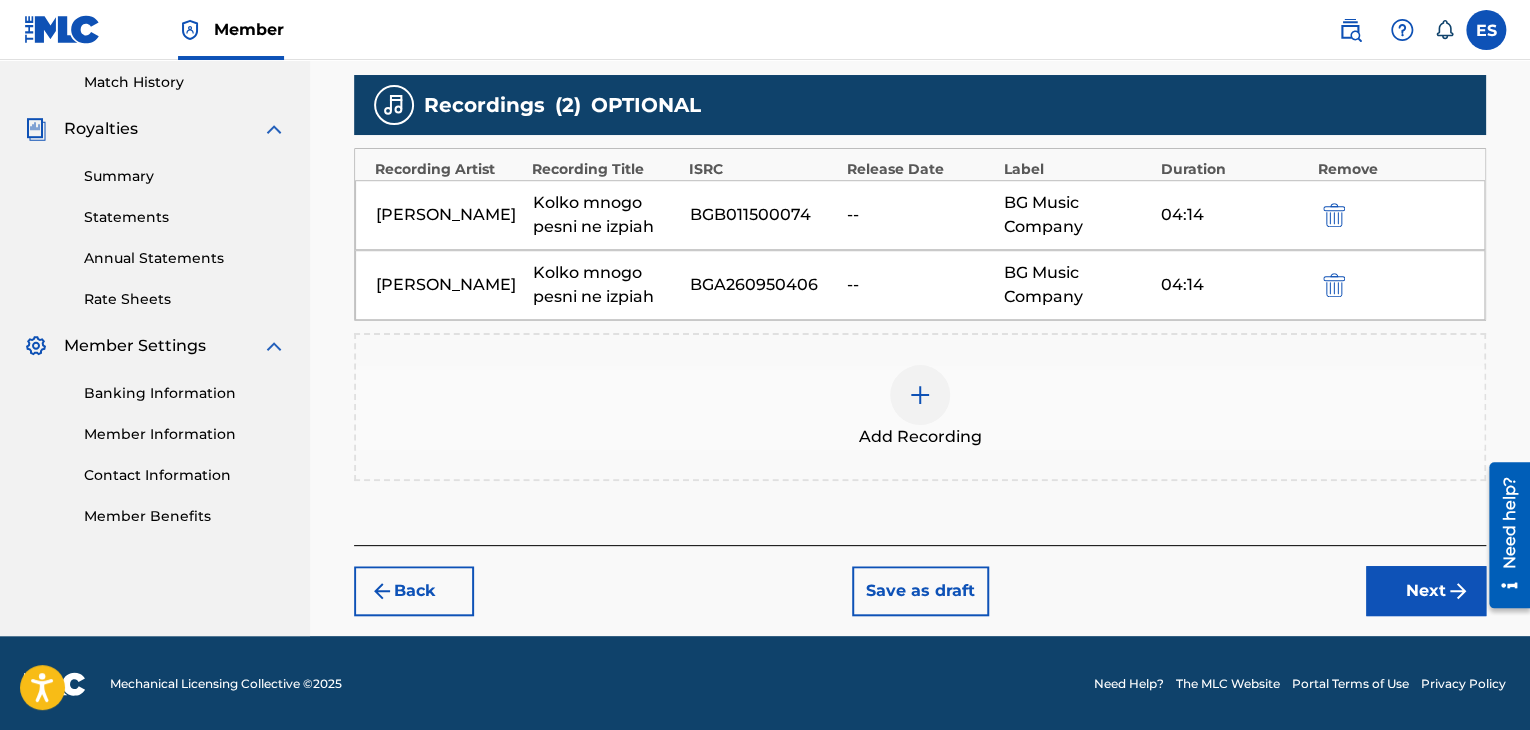 click on "Next" at bounding box center (1426, 591) 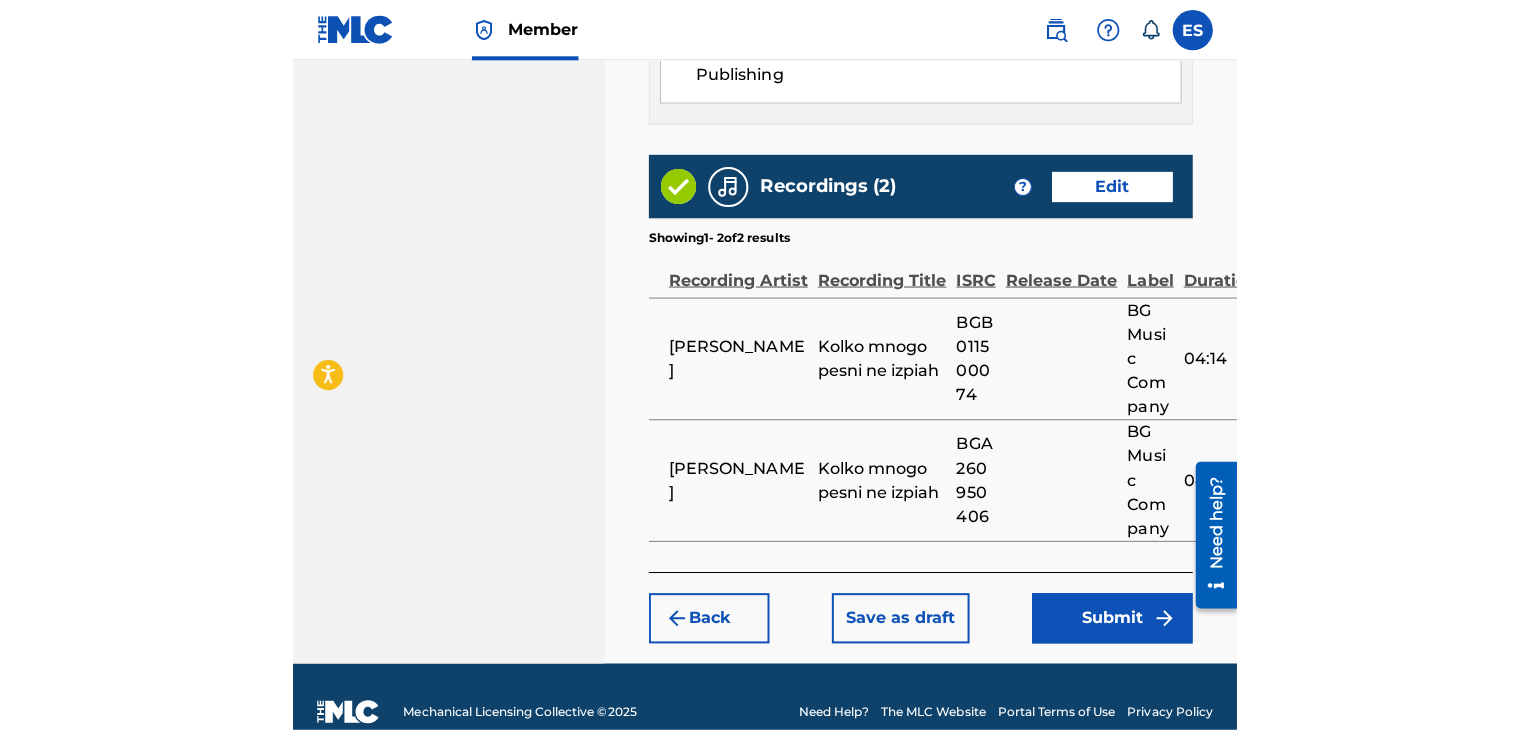 scroll, scrollTop: 1200, scrollLeft: 0, axis: vertical 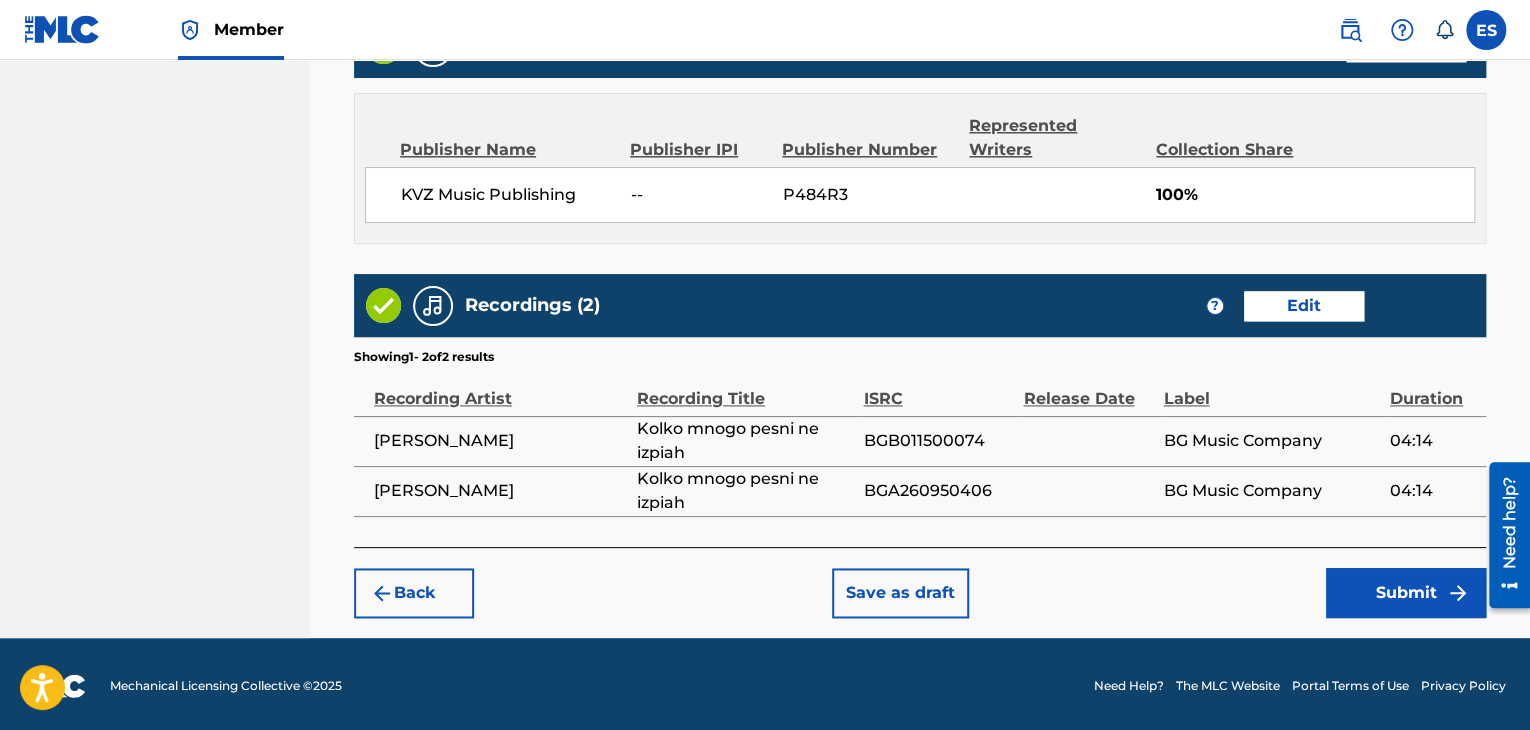 click on "Submit" at bounding box center (1406, 593) 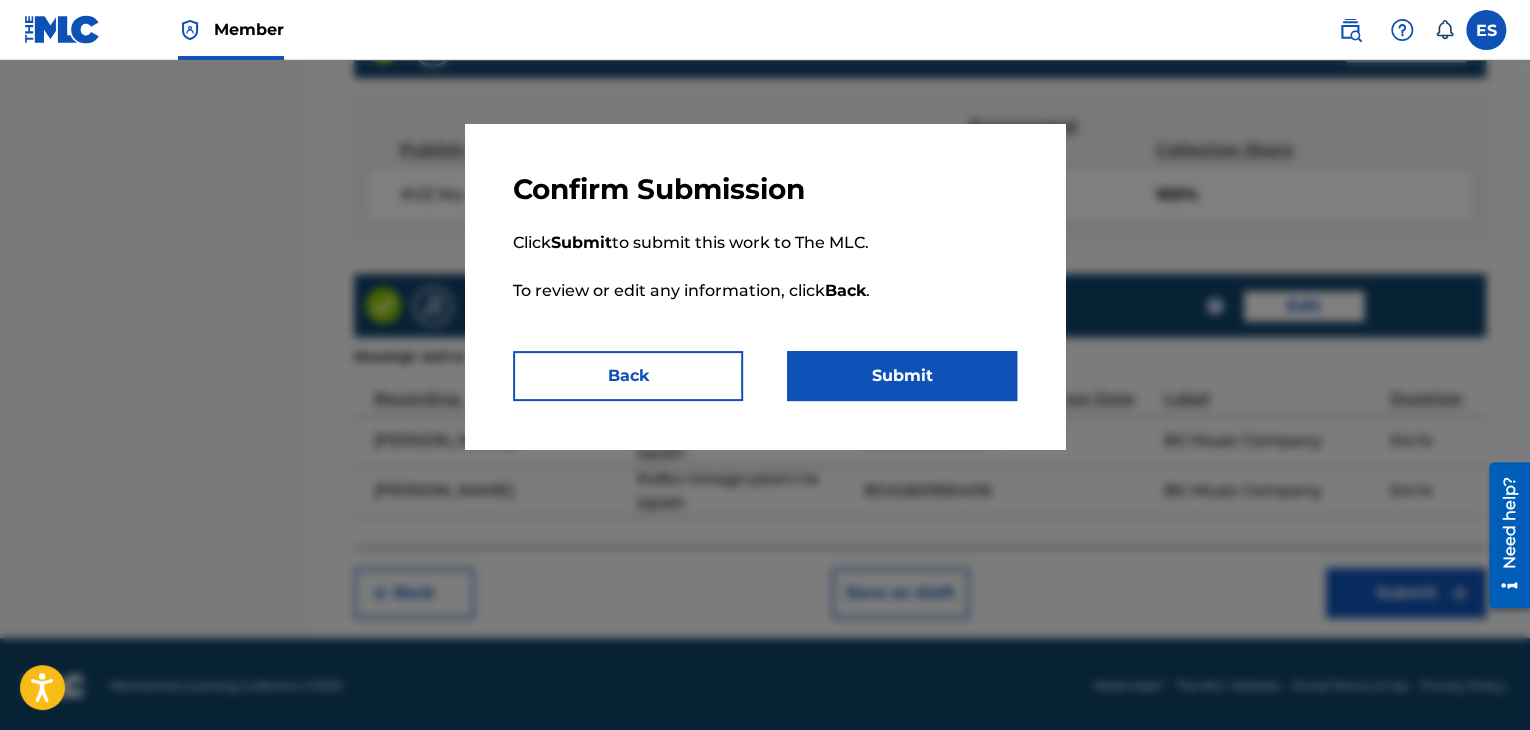 click on "Submit" at bounding box center (902, 376) 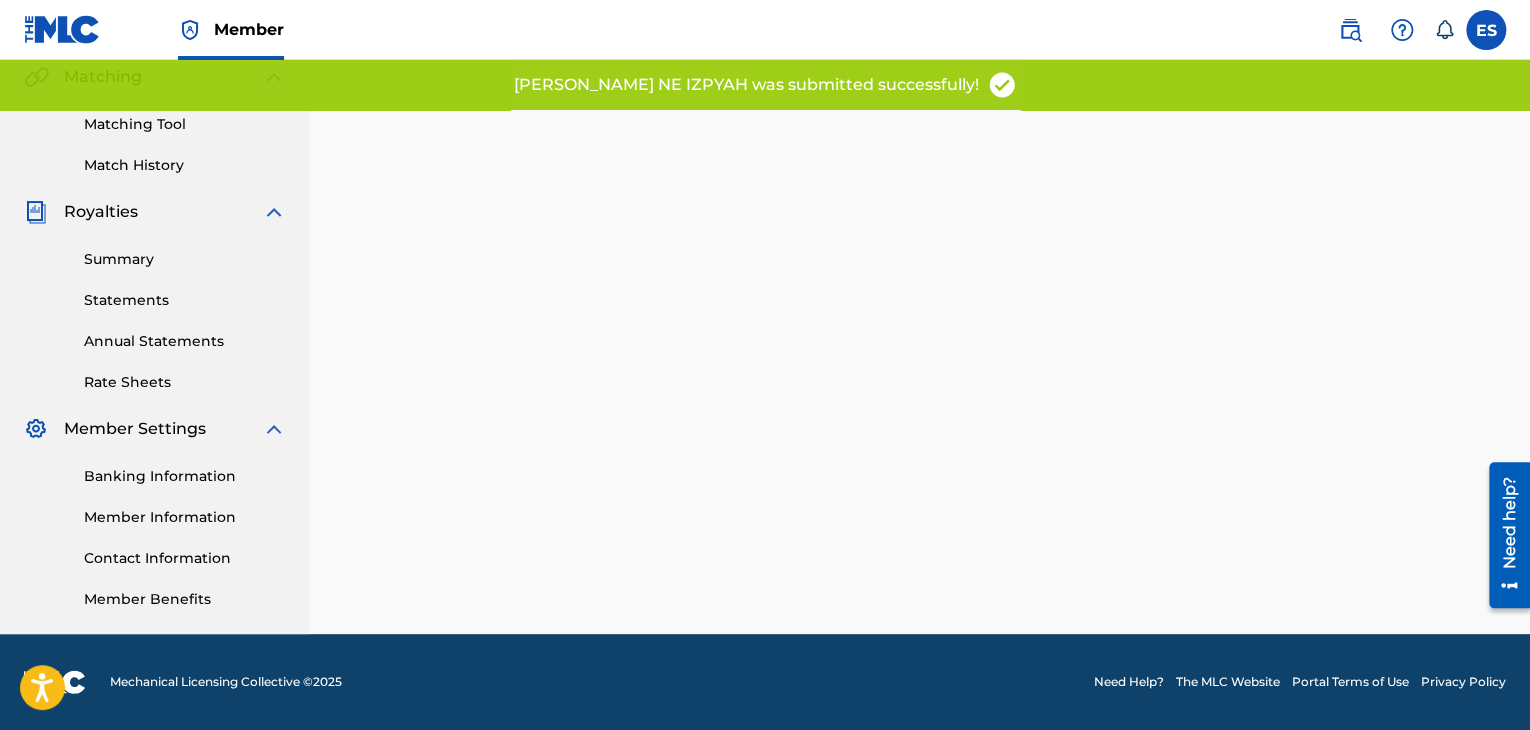 scroll, scrollTop: 0, scrollLeft: 0, axis: both 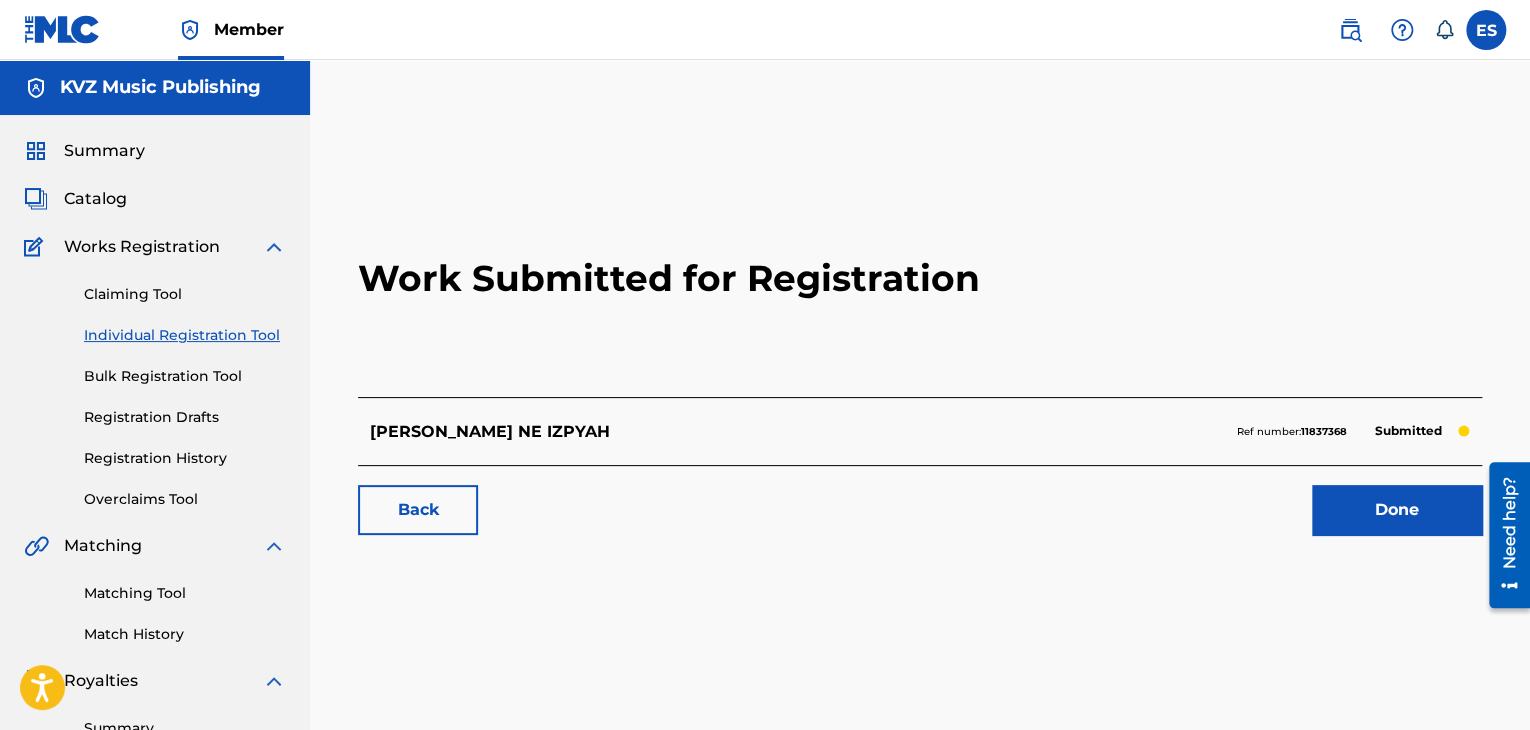 click on "Individual Registration Tool" at bounding box center [185, 335] 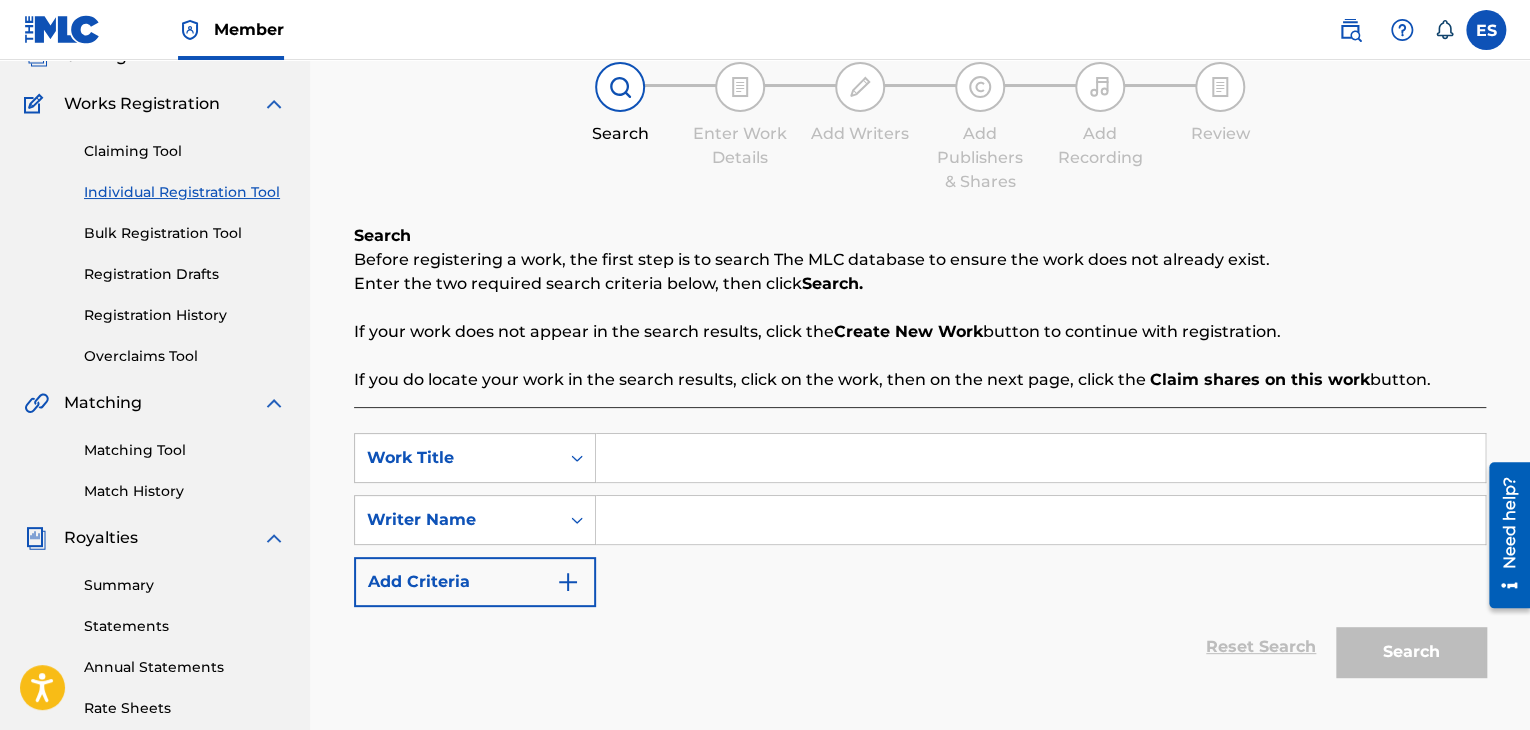 scroll, scrollTop: 300, scrollLeft: 0, axis: vertical 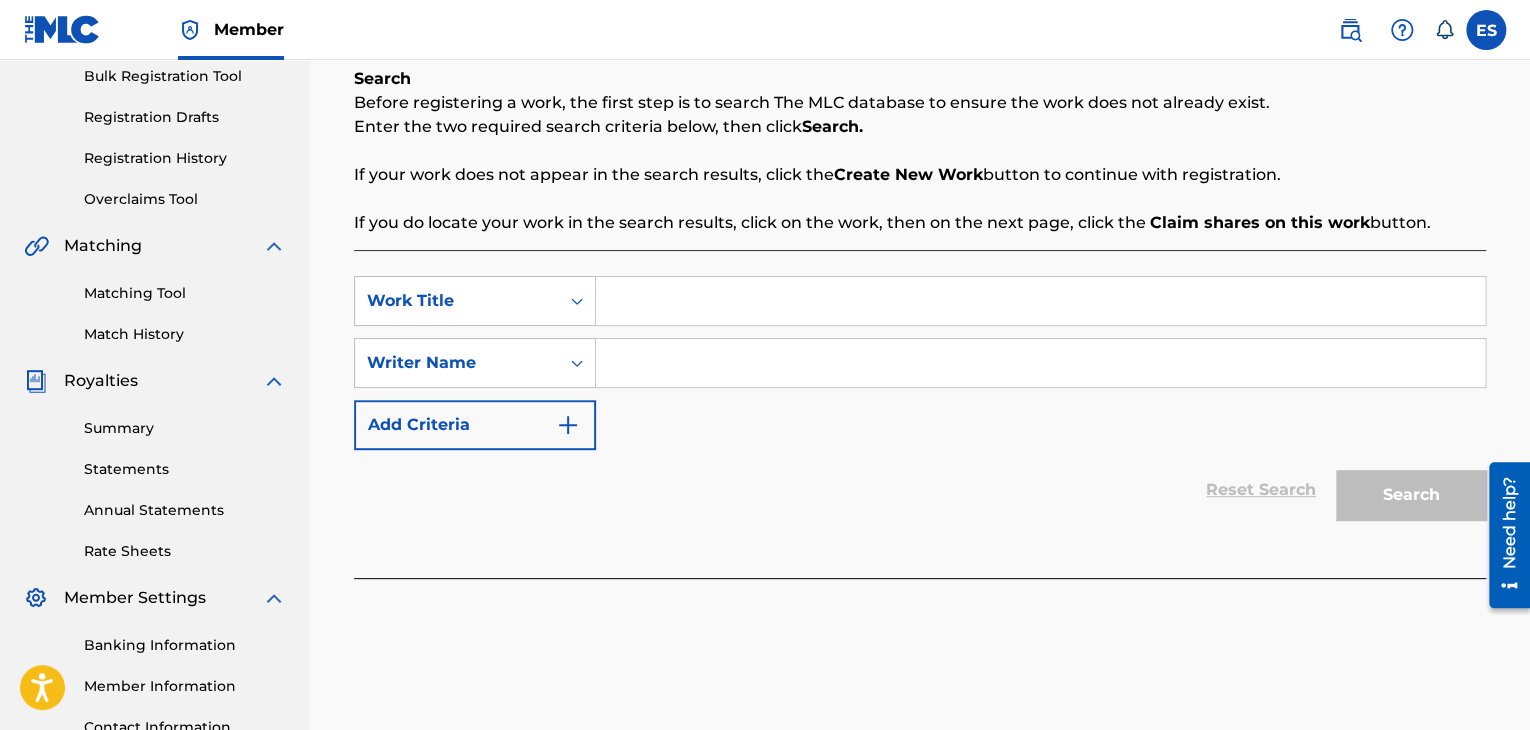 paste on "KUDETO MI VIDYAT OCHITE" 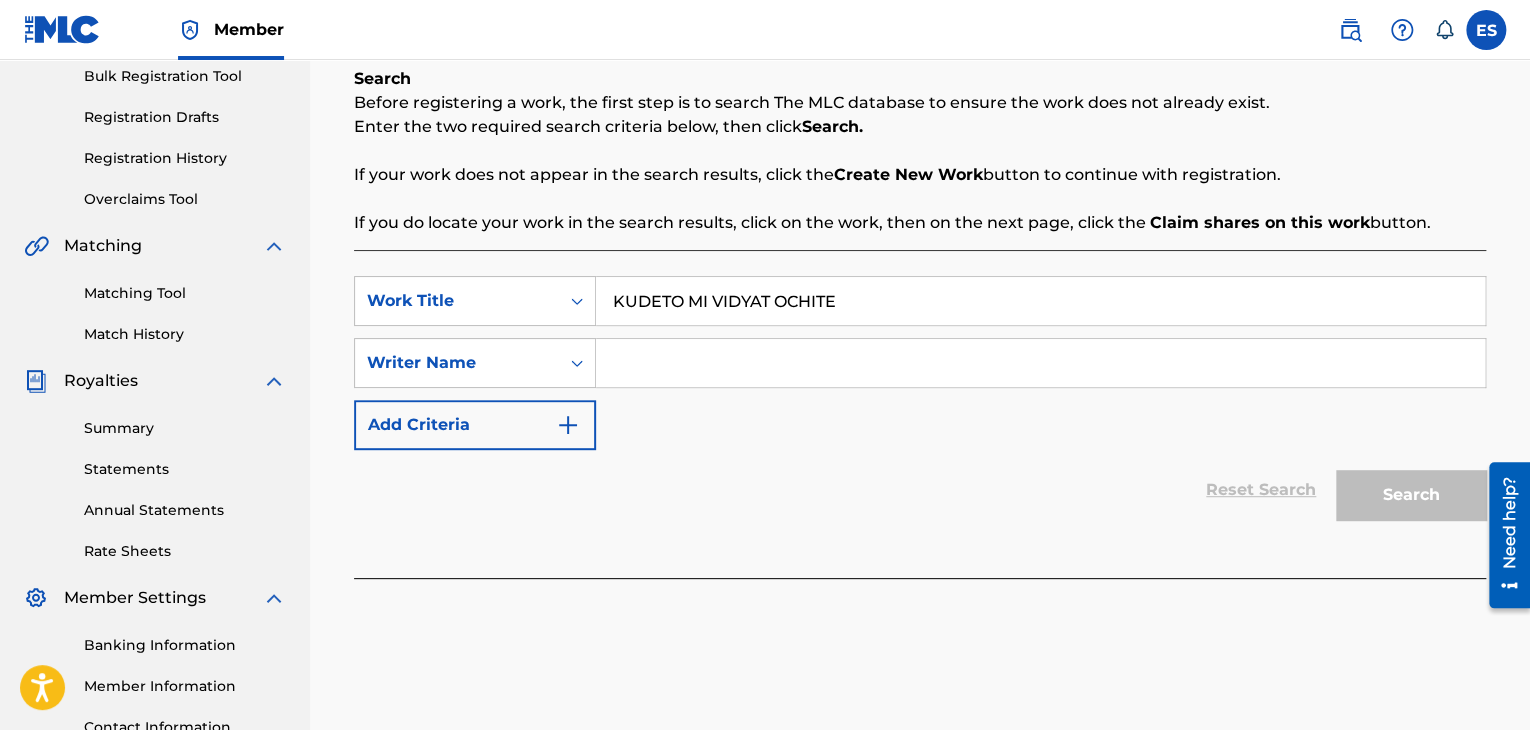 click on "KUDETO MI VIDYAT OCHITE" at bounding box center (1040, 301) 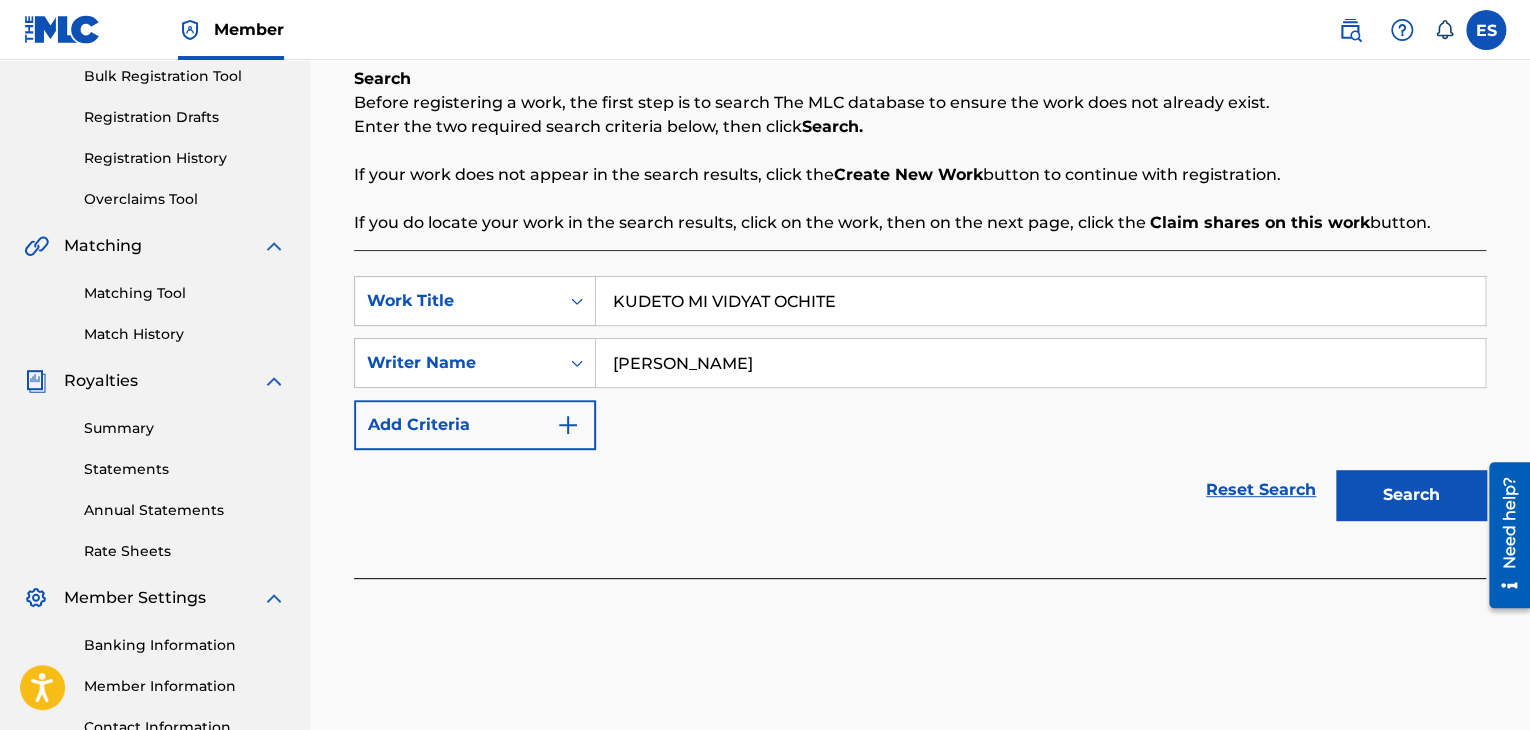 click on "KUDETO MI VIDYAT OCHITE" at bounding box center (1040, 301) 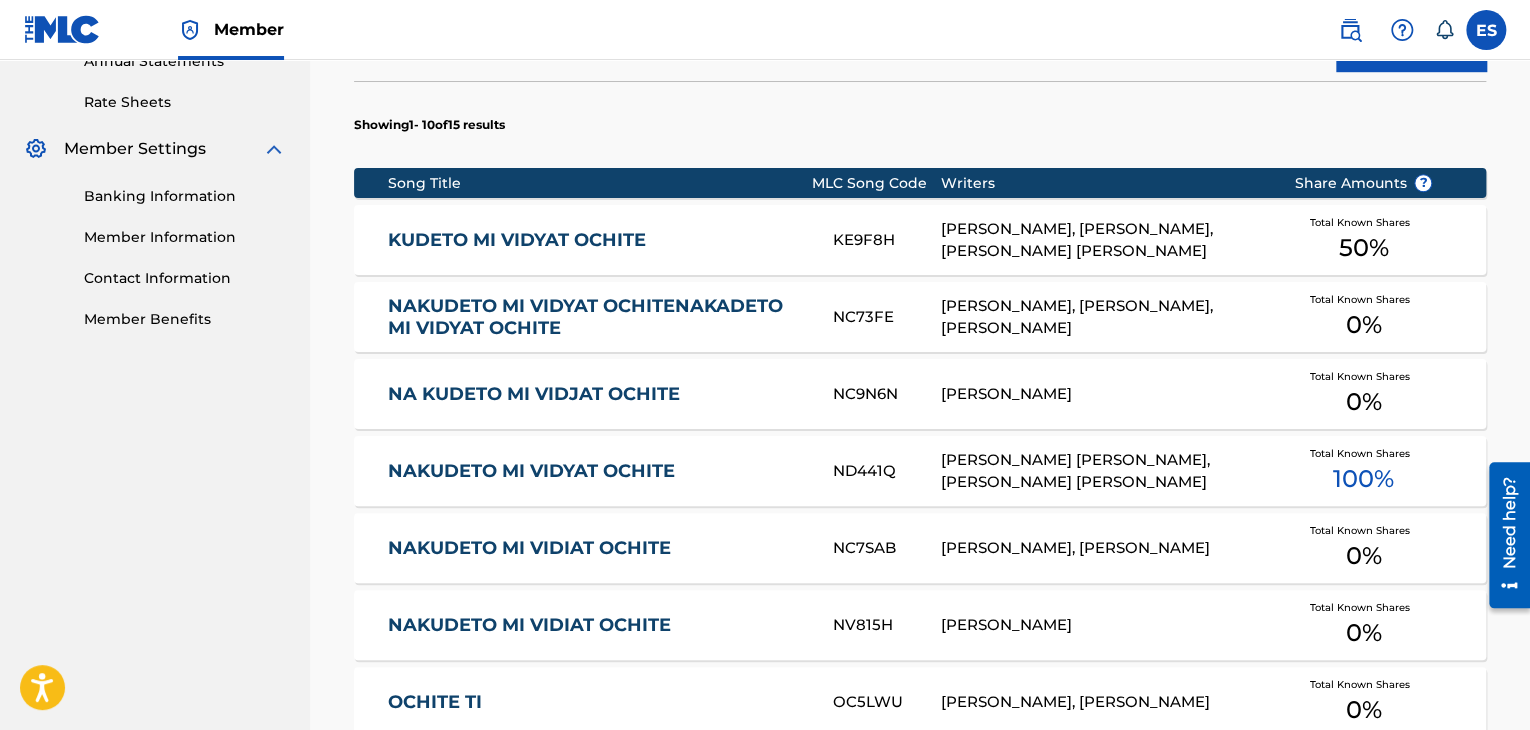scroll, scrollTop: 769, scrollLeft: 0, axis: vertical 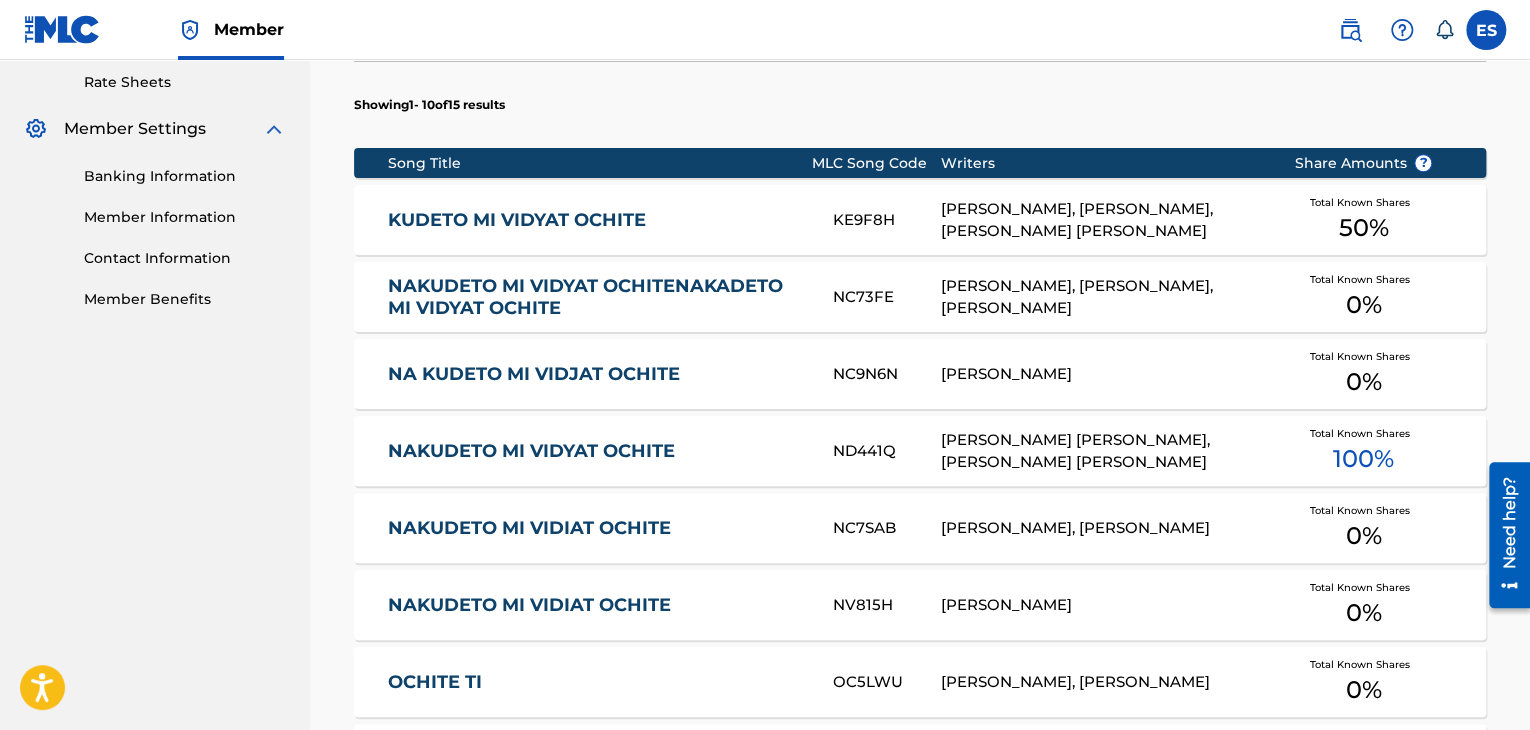 click on "KUDETO MI VIDYAT OCHITE" at bounding box center [597, 220] 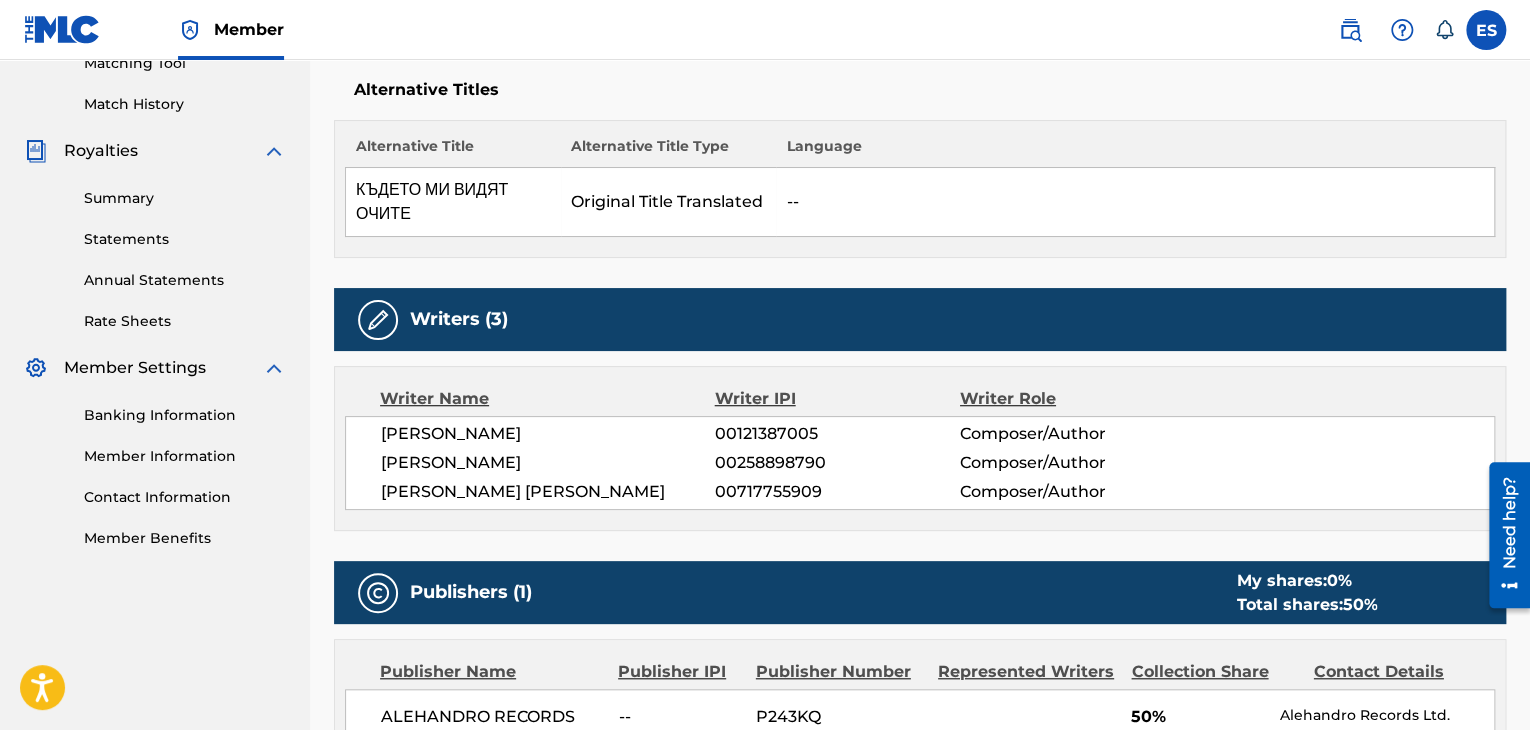 scroll, scrollTop: 0, scrollLeft: 0, axis: both 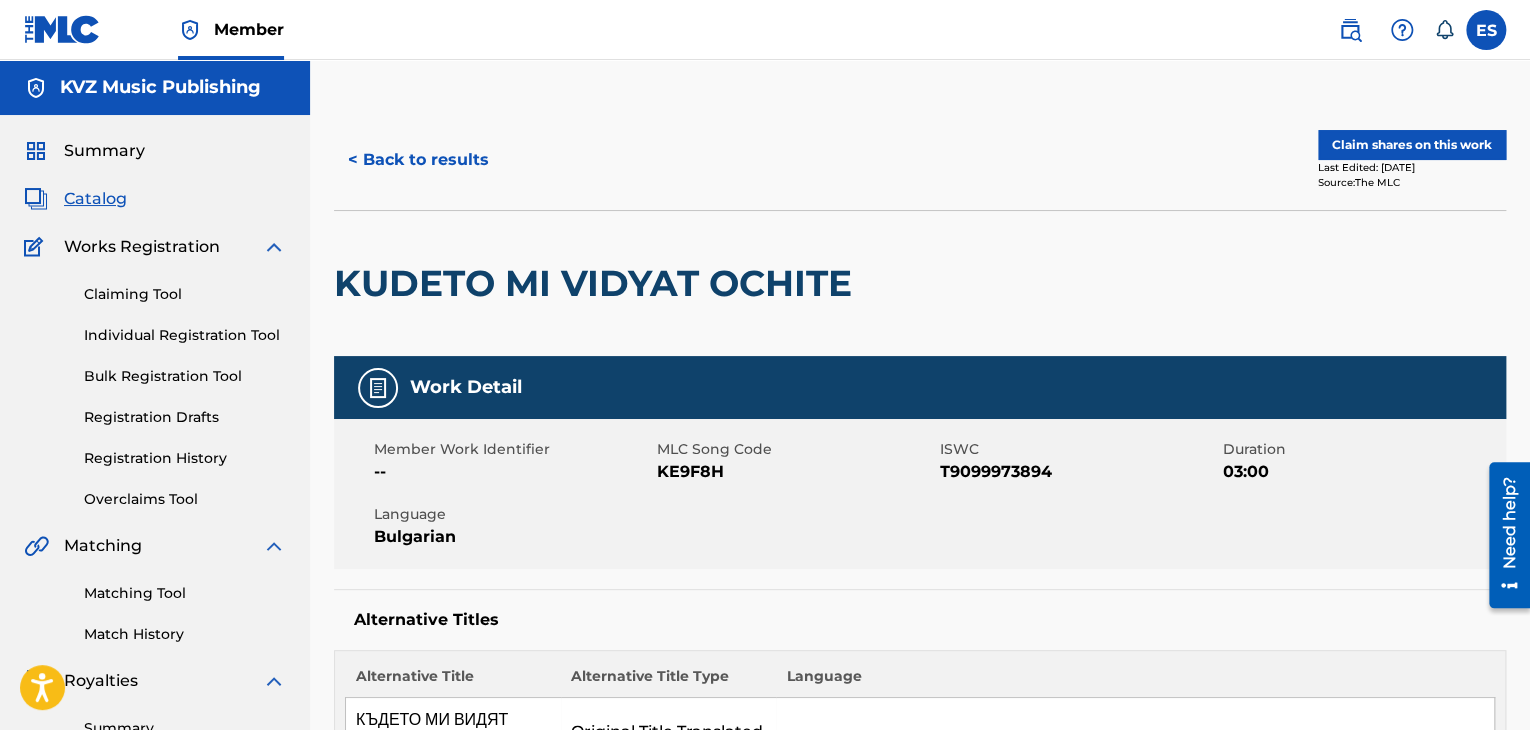 click on "< Back to results" at bounding box center [418, 160] 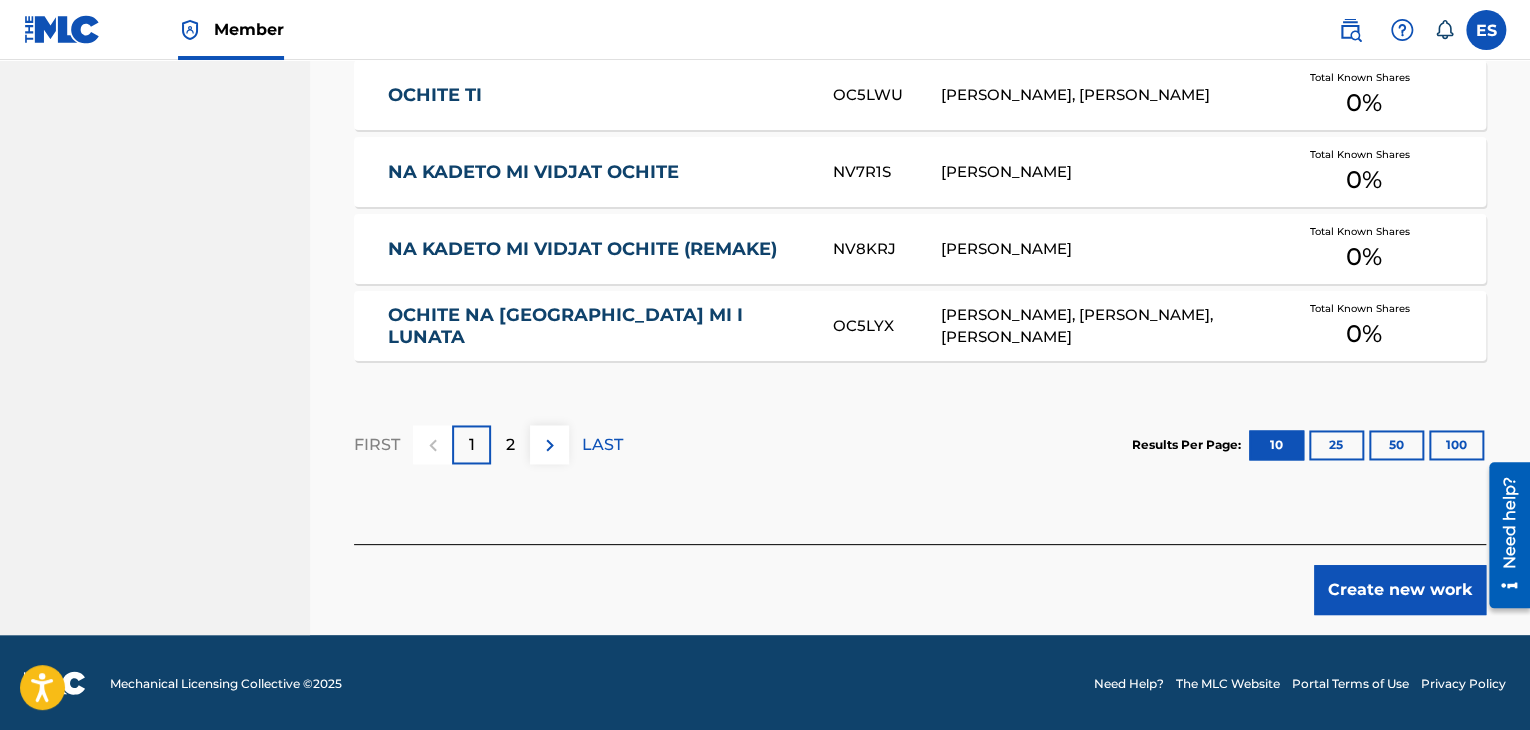 click on "Create new work" at bounding box center (1400, 590) 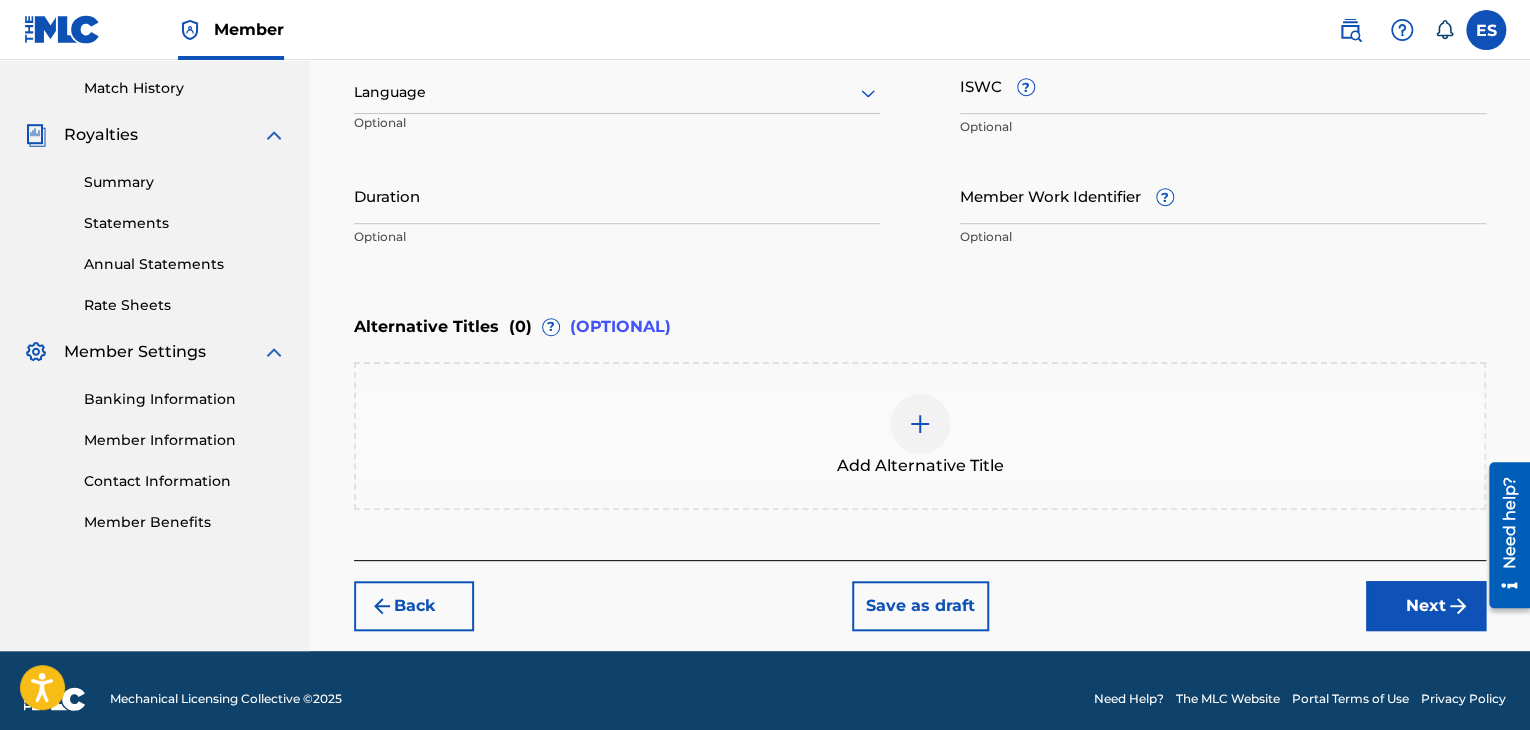 scroll, scrollTop: 361, scrollLeft: 0, axis: vertical 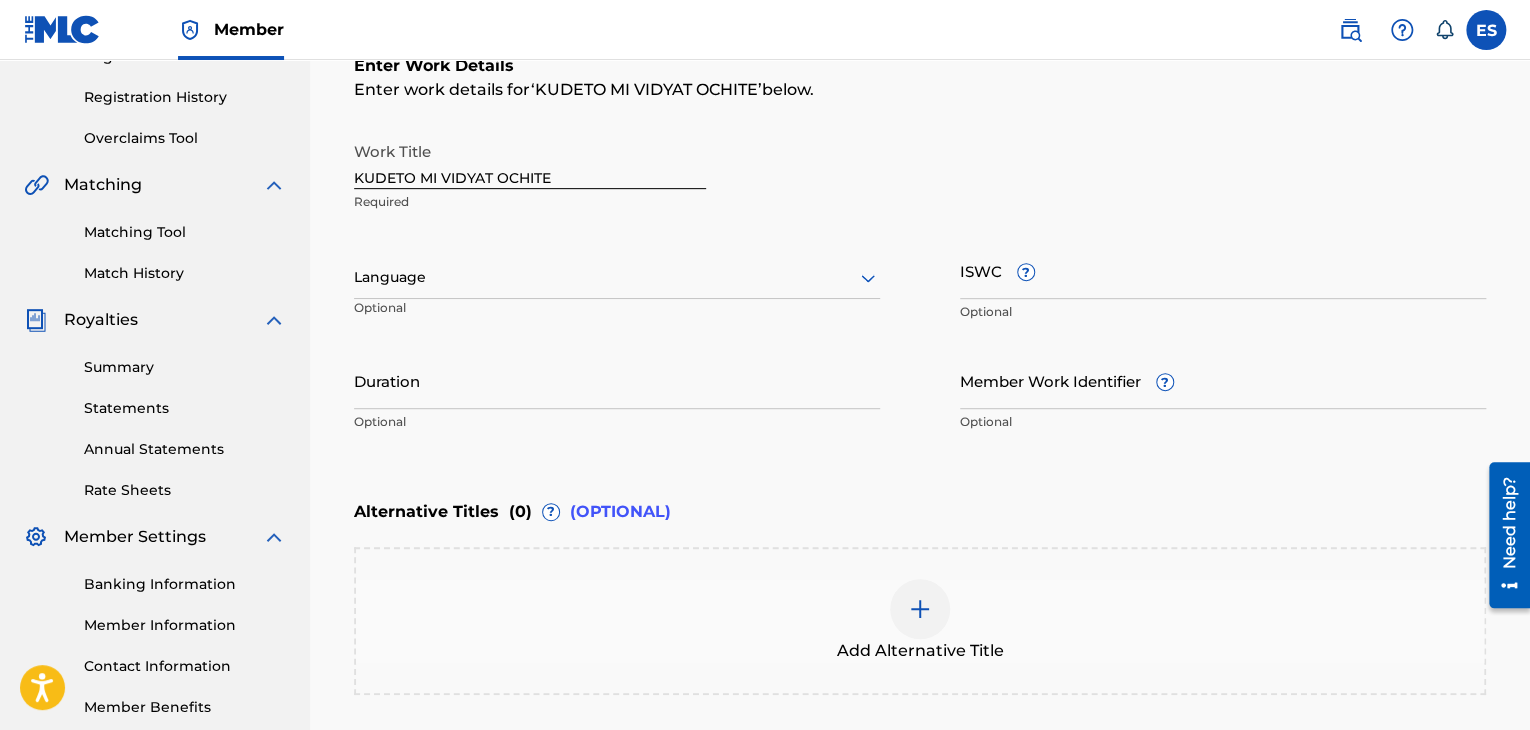 click at bounding box center [617, 277] 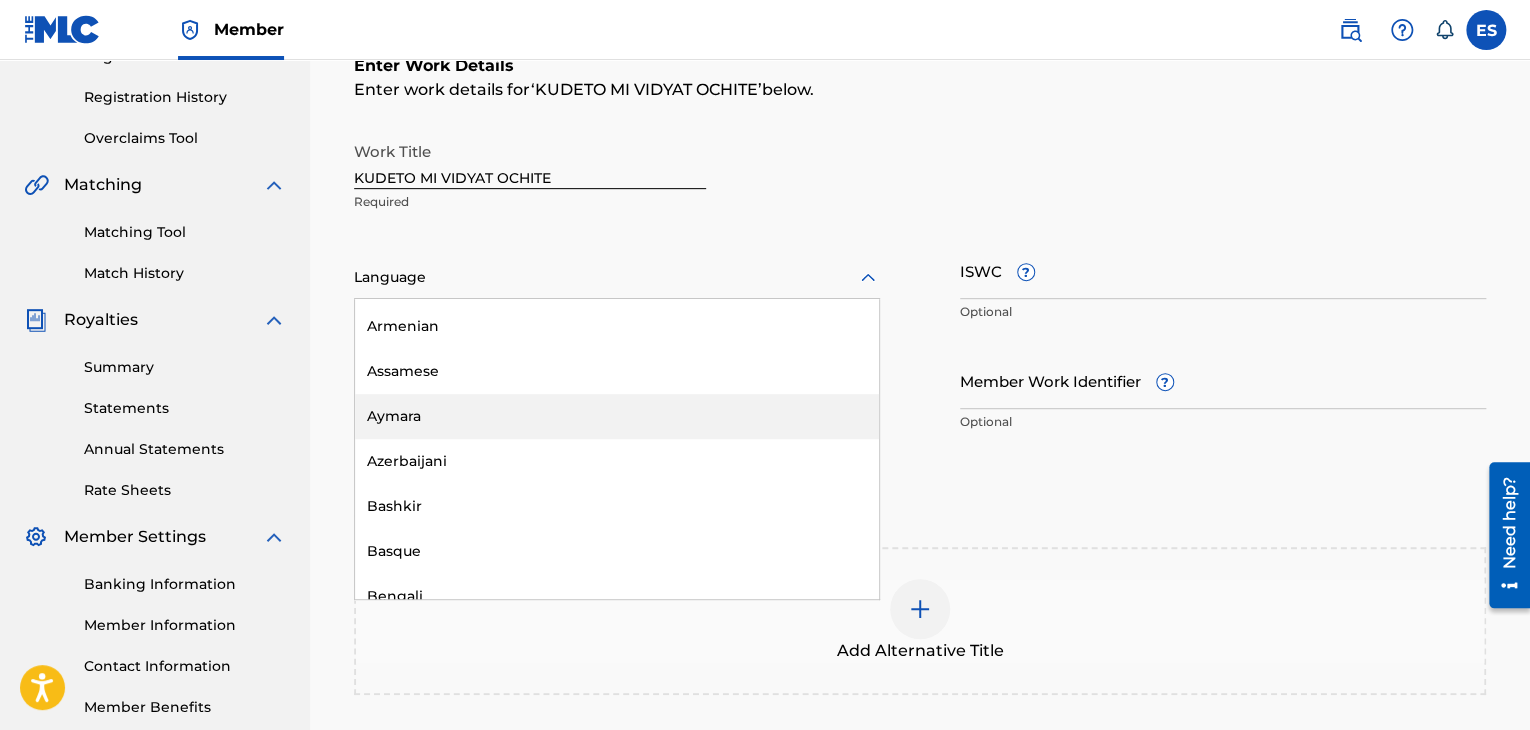 scroll, scrollTop: 800, scrollLeft: 0, axis: vertical 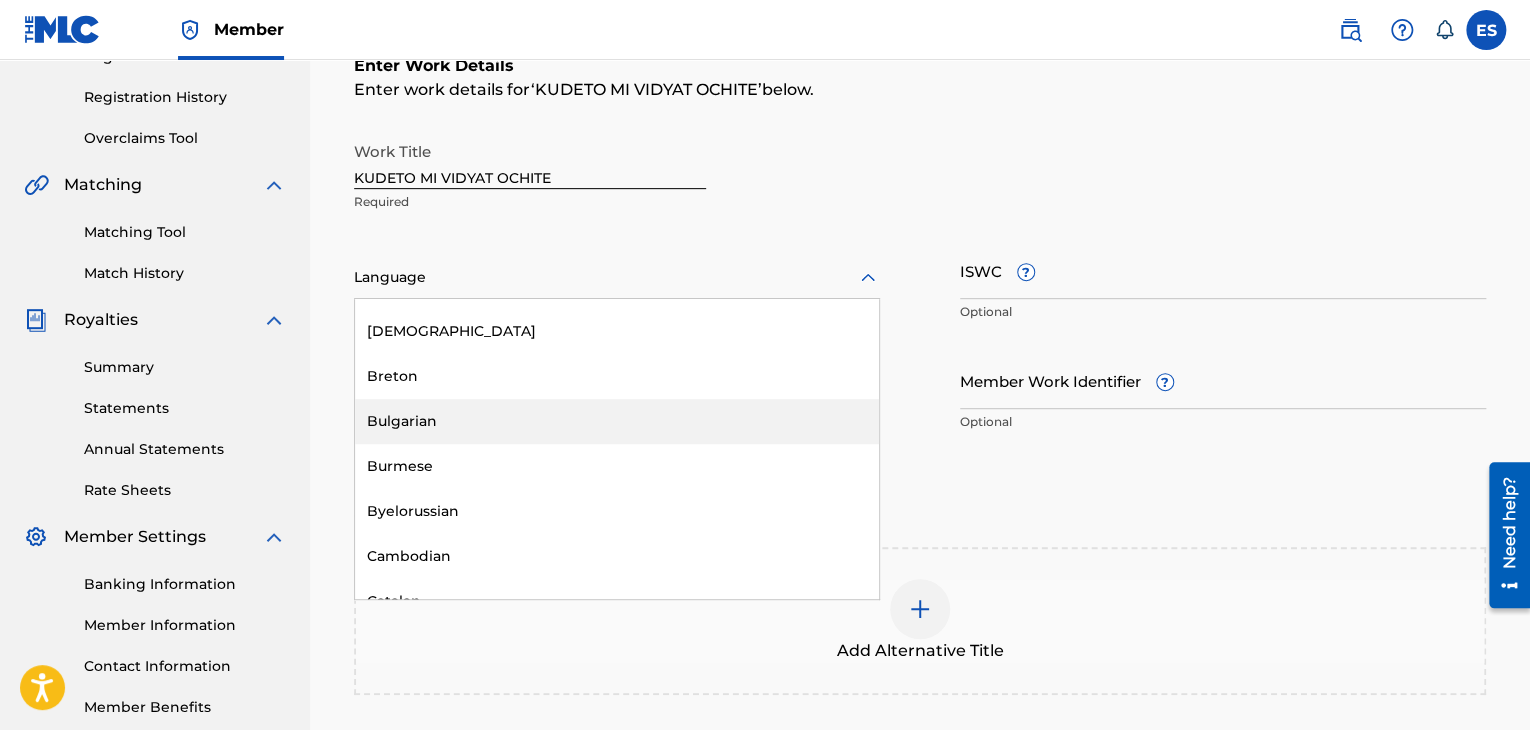 click on "Bulgarian" at bounding box center (617, 421) 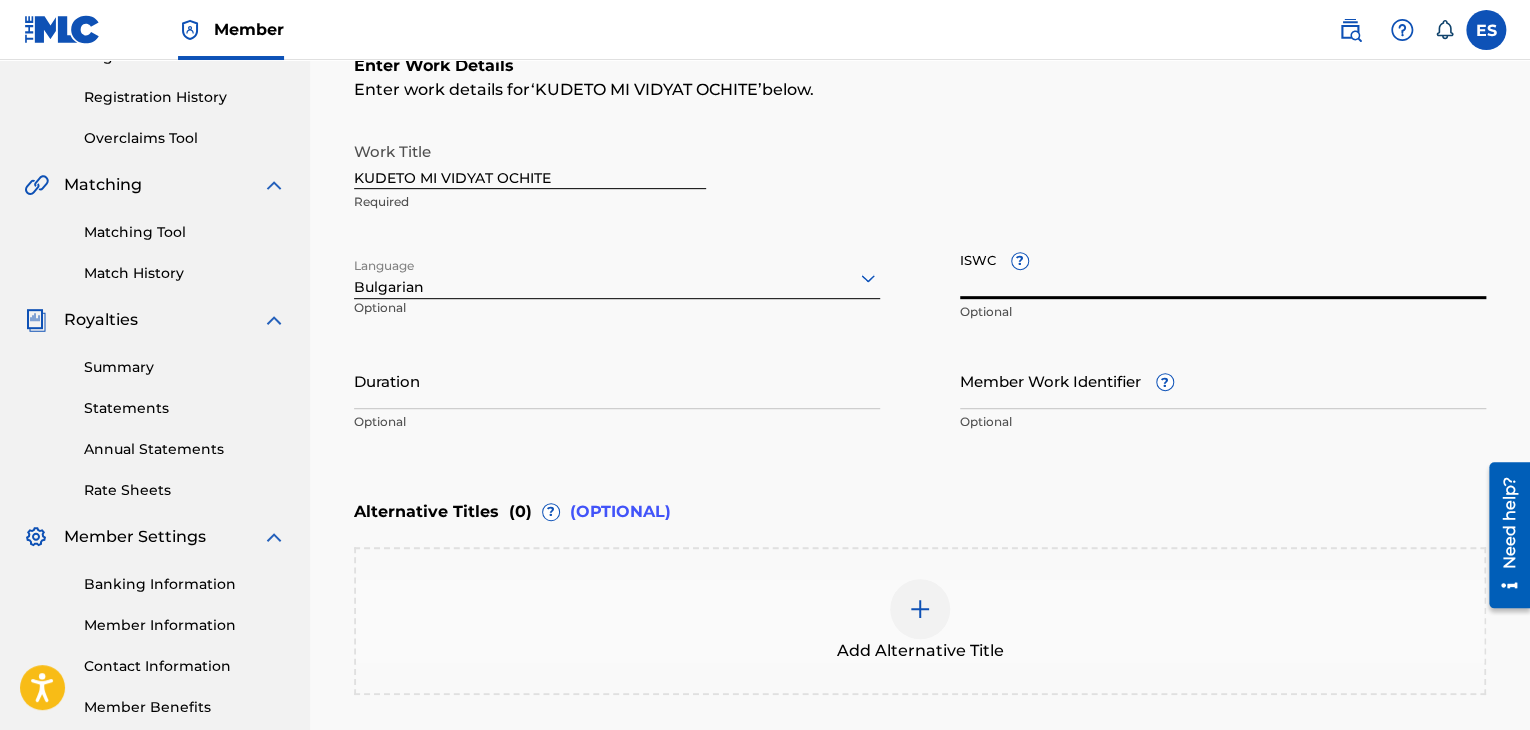 paste on "T9099973894" 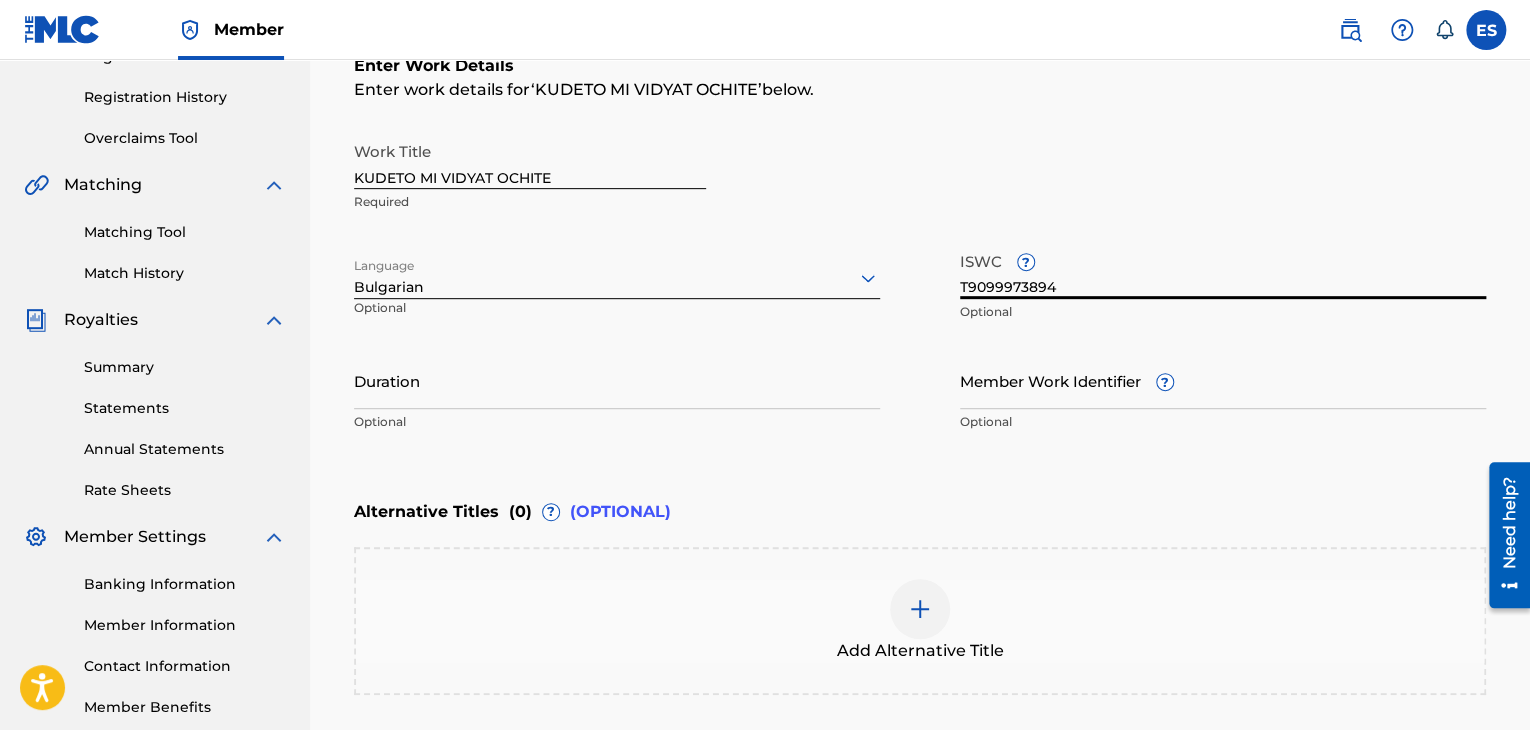 type on "T9099973894" 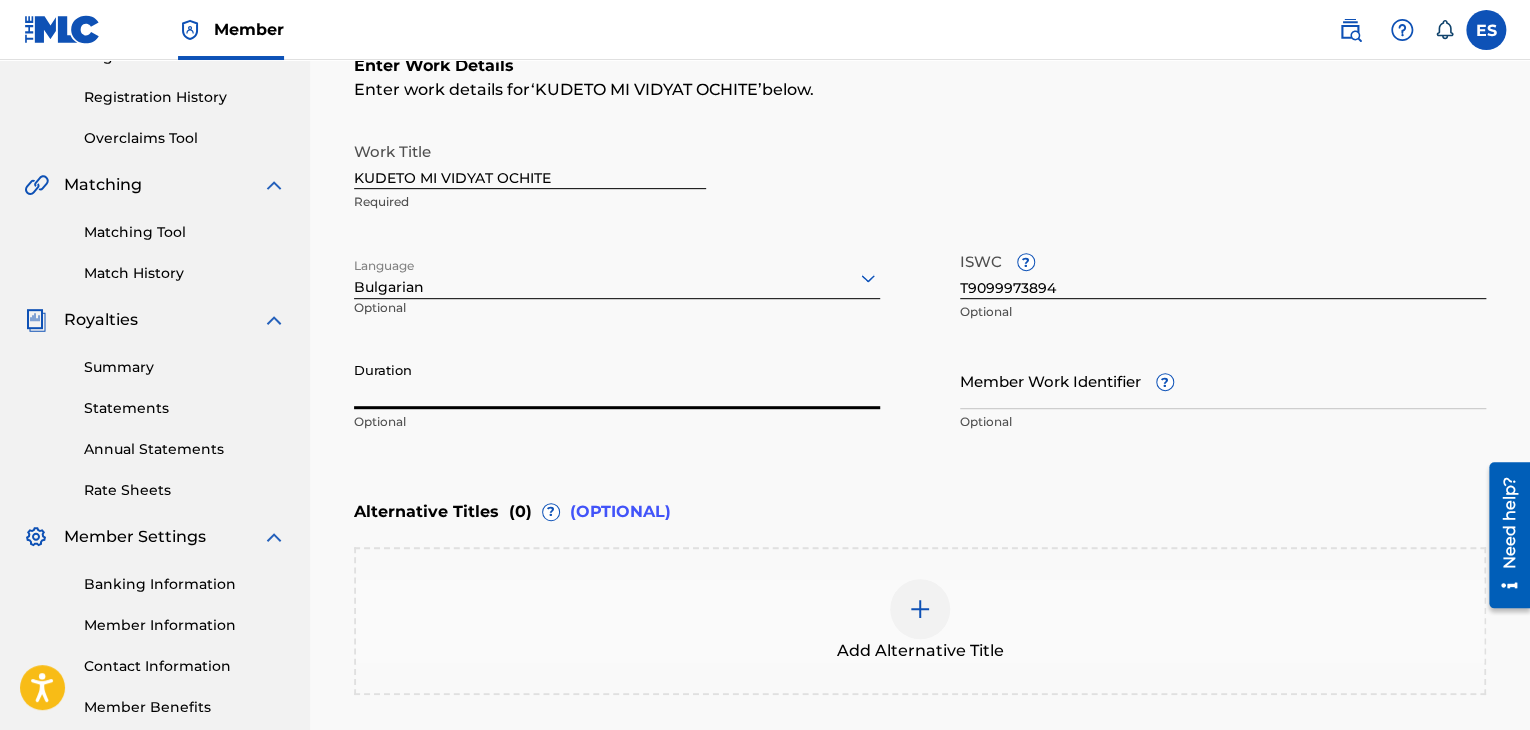 click on "Duration" at bounding box center [617, 380] 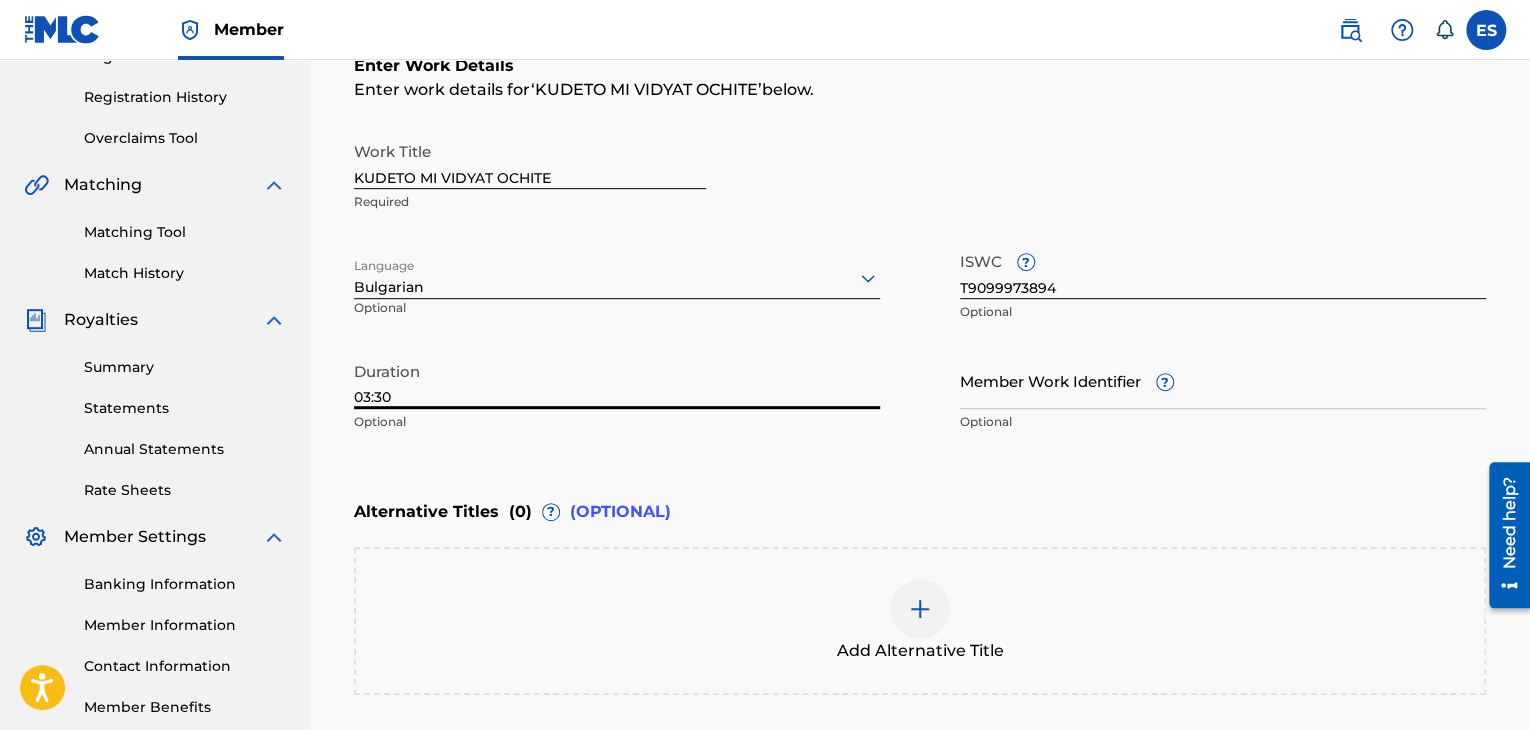 type on "03:30" 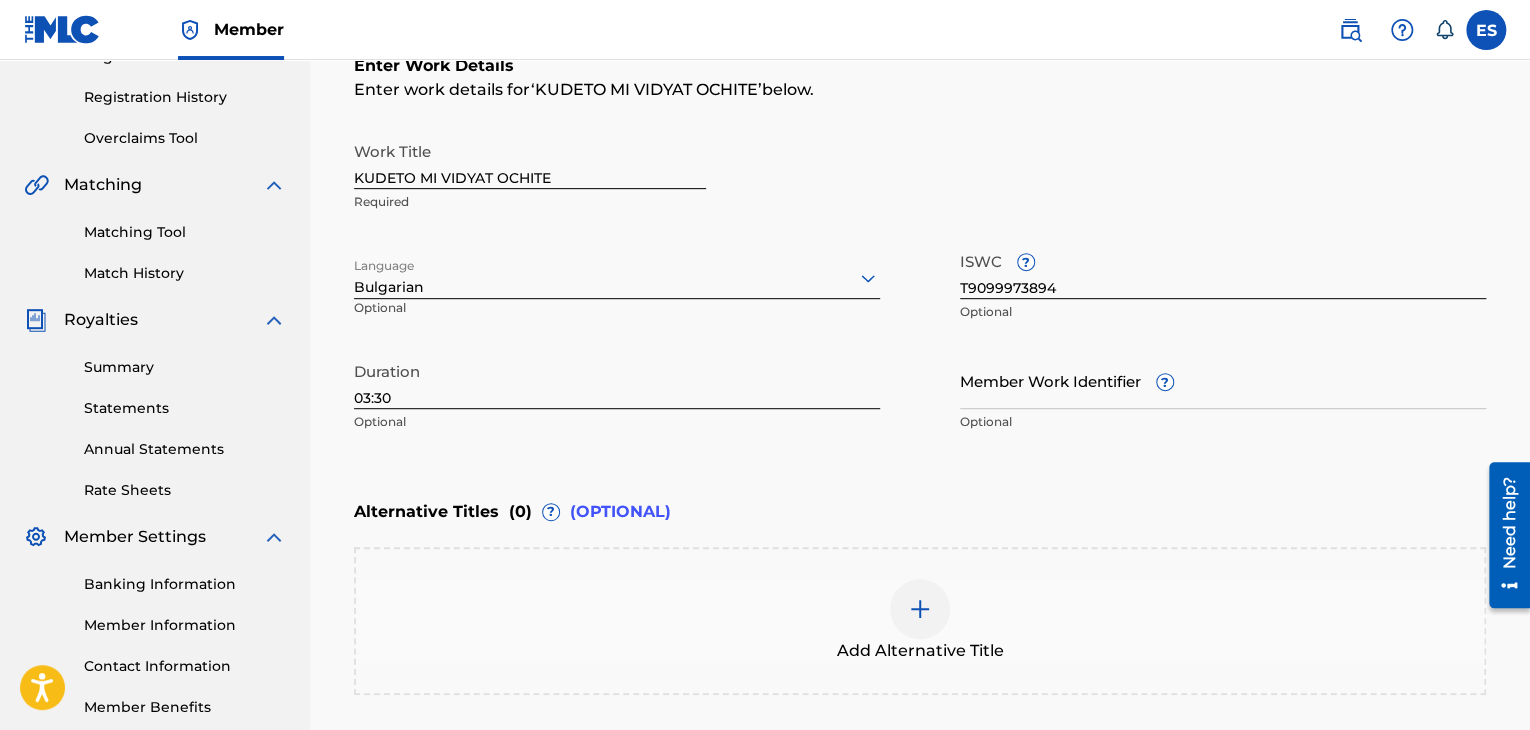 click at bounding box center (920, 609) 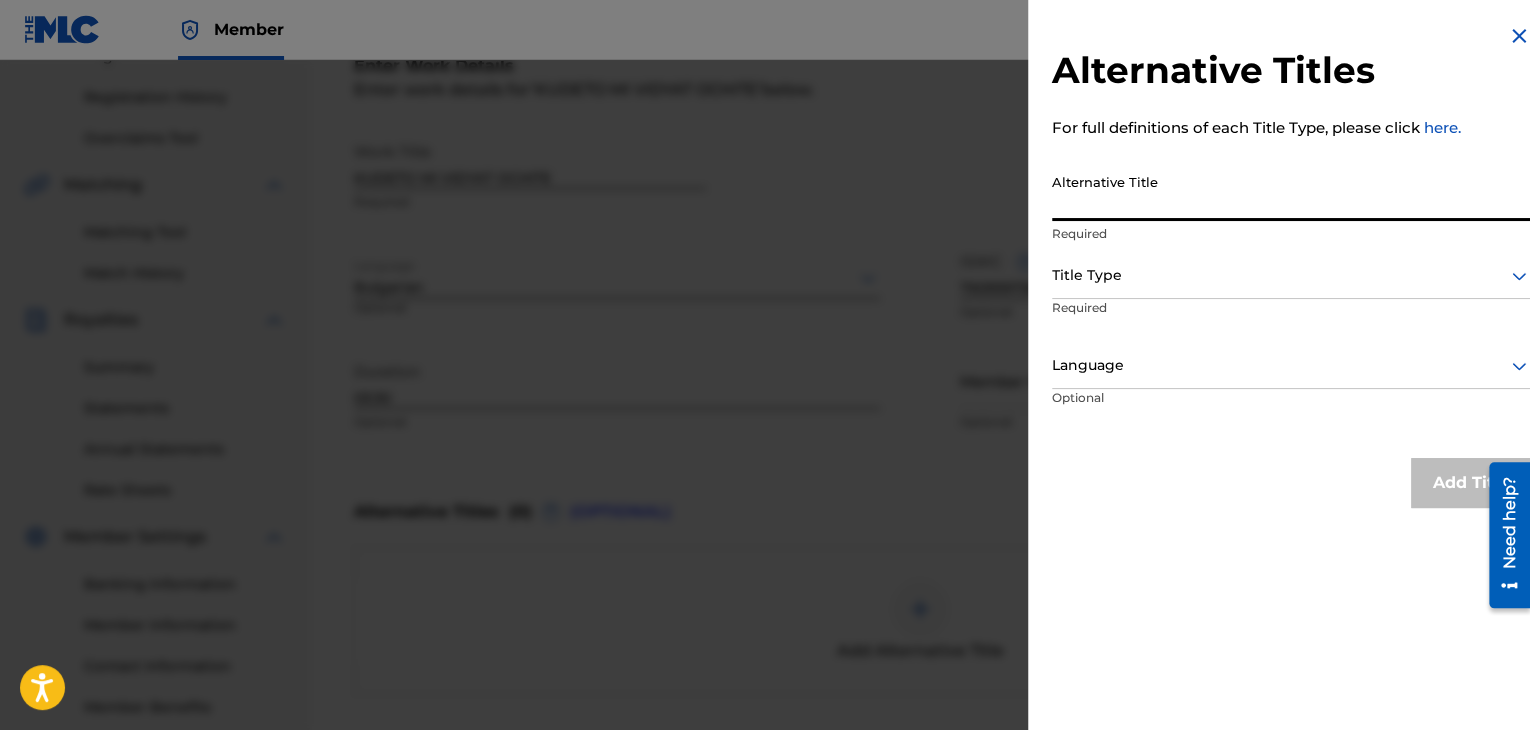 paste on "КЪДЕТО МИ ВИДЯТ ОЧИТЕ" 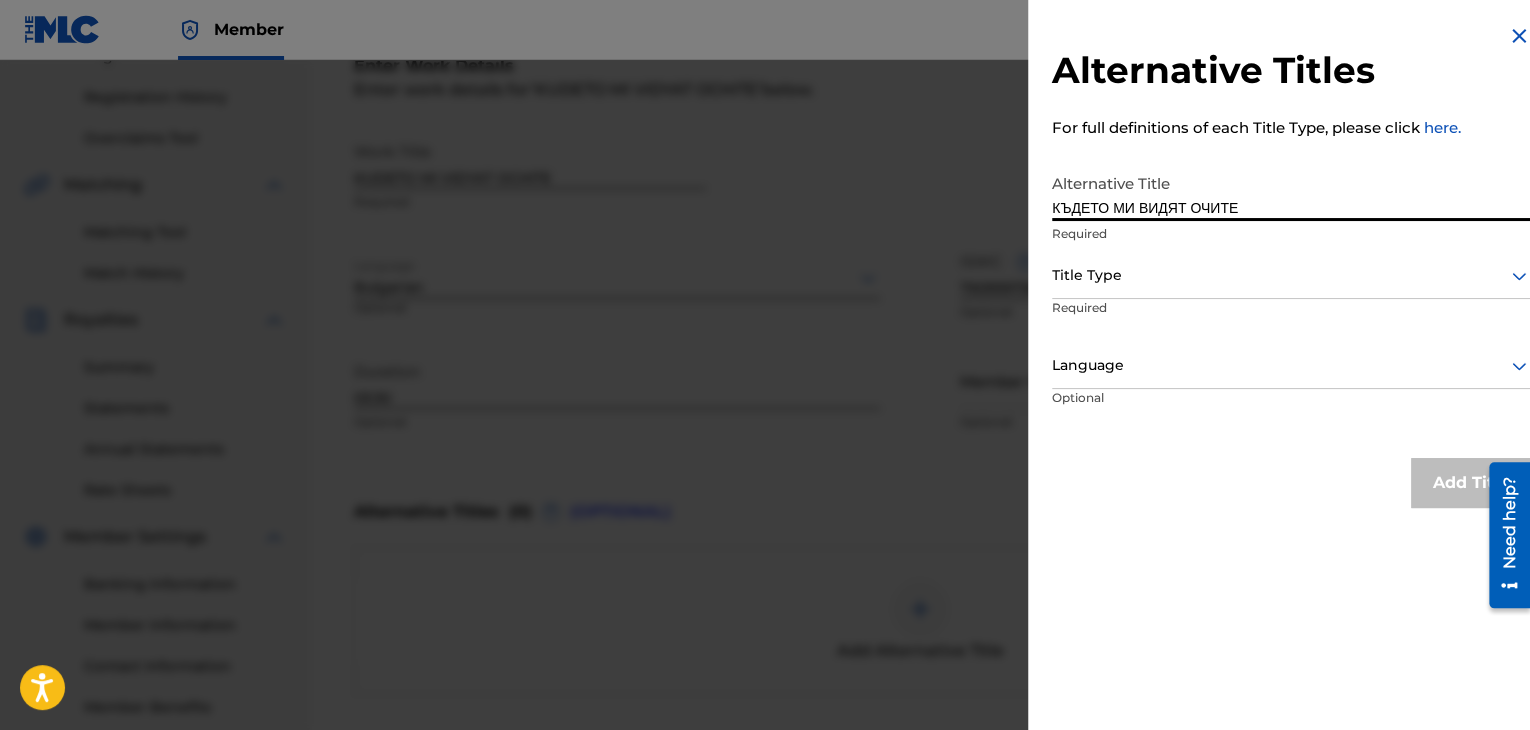 type on "КЪДЕТО МИ ВИДЯТ ОЧИТЕ" 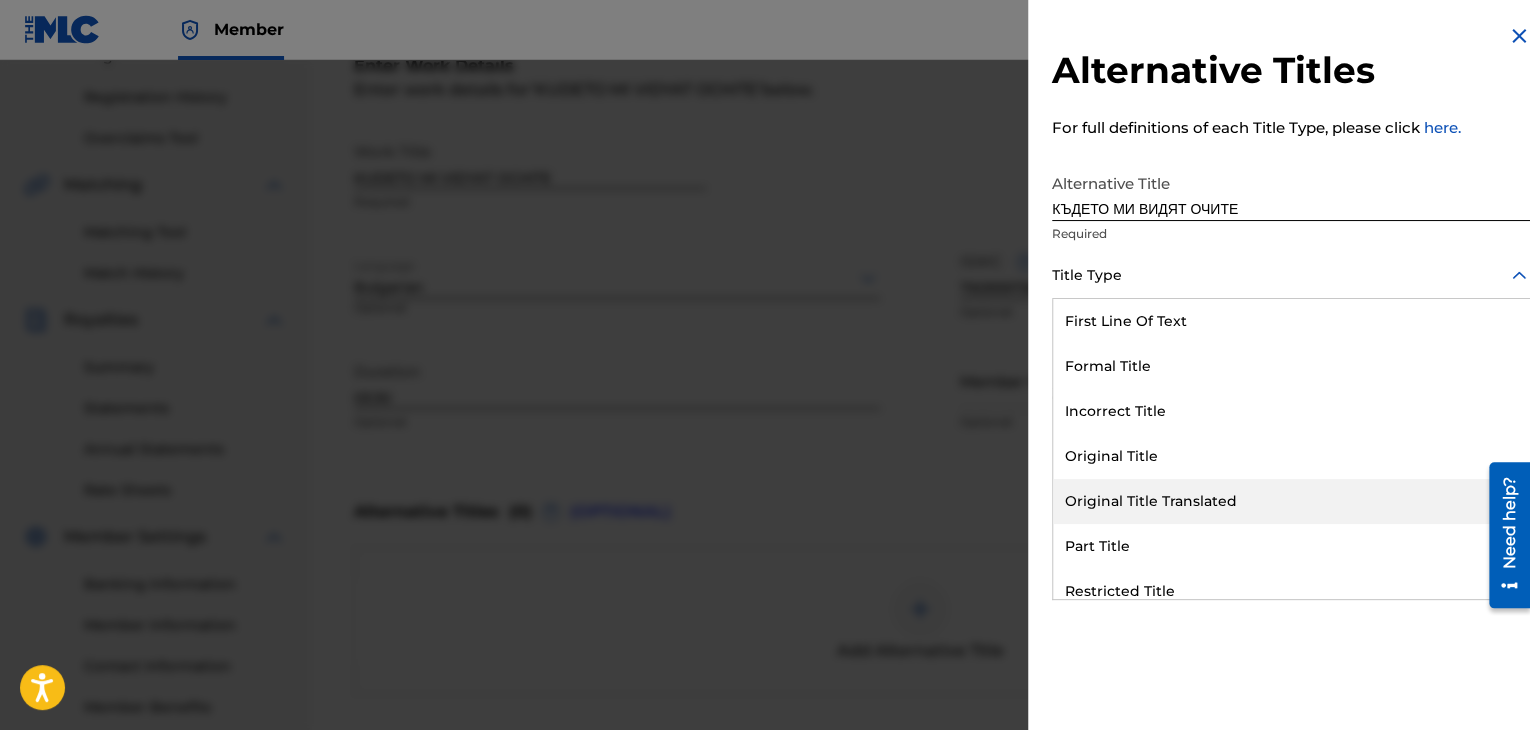 click on "Original Title Translated" at bounding box center [1291, 501] 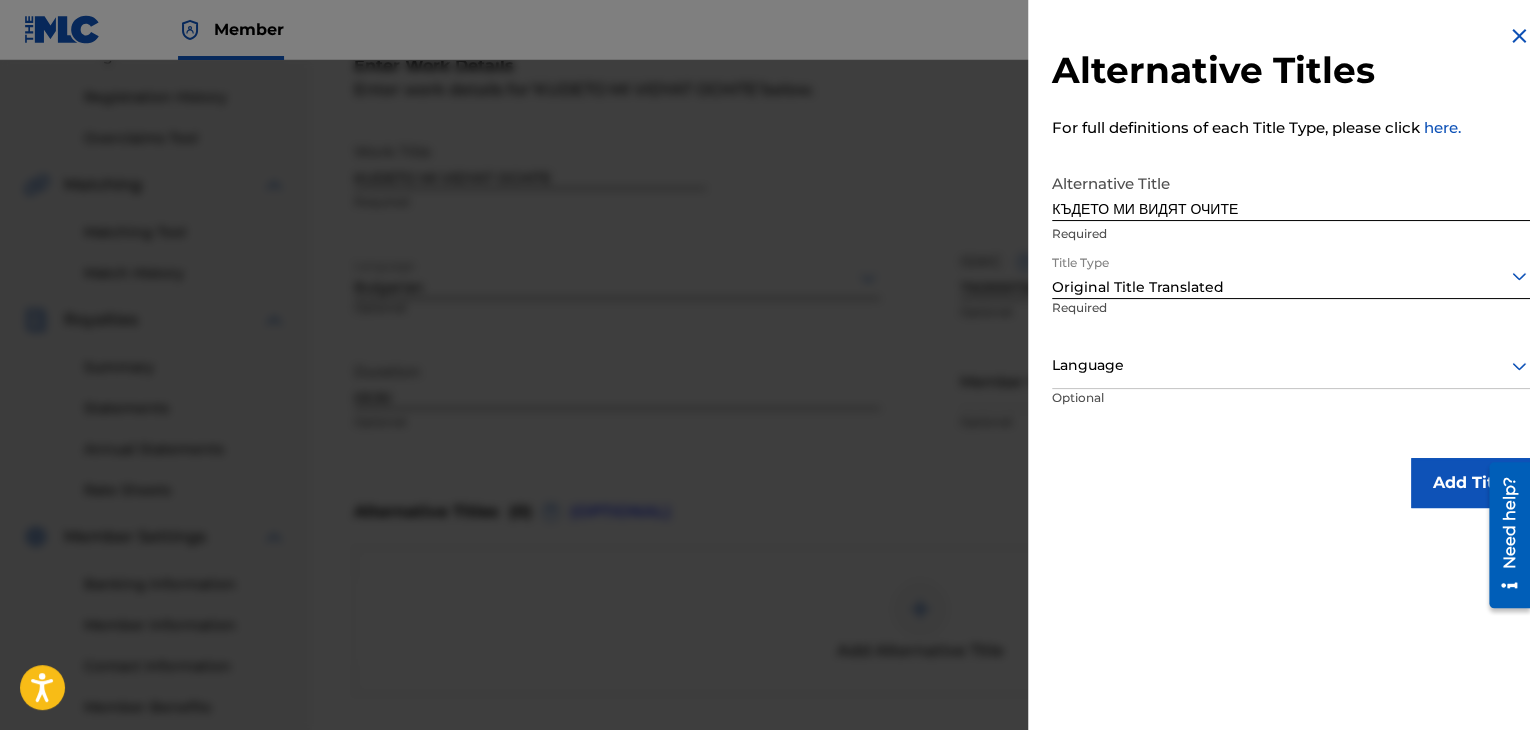 click at bounding box center [1291, 365] 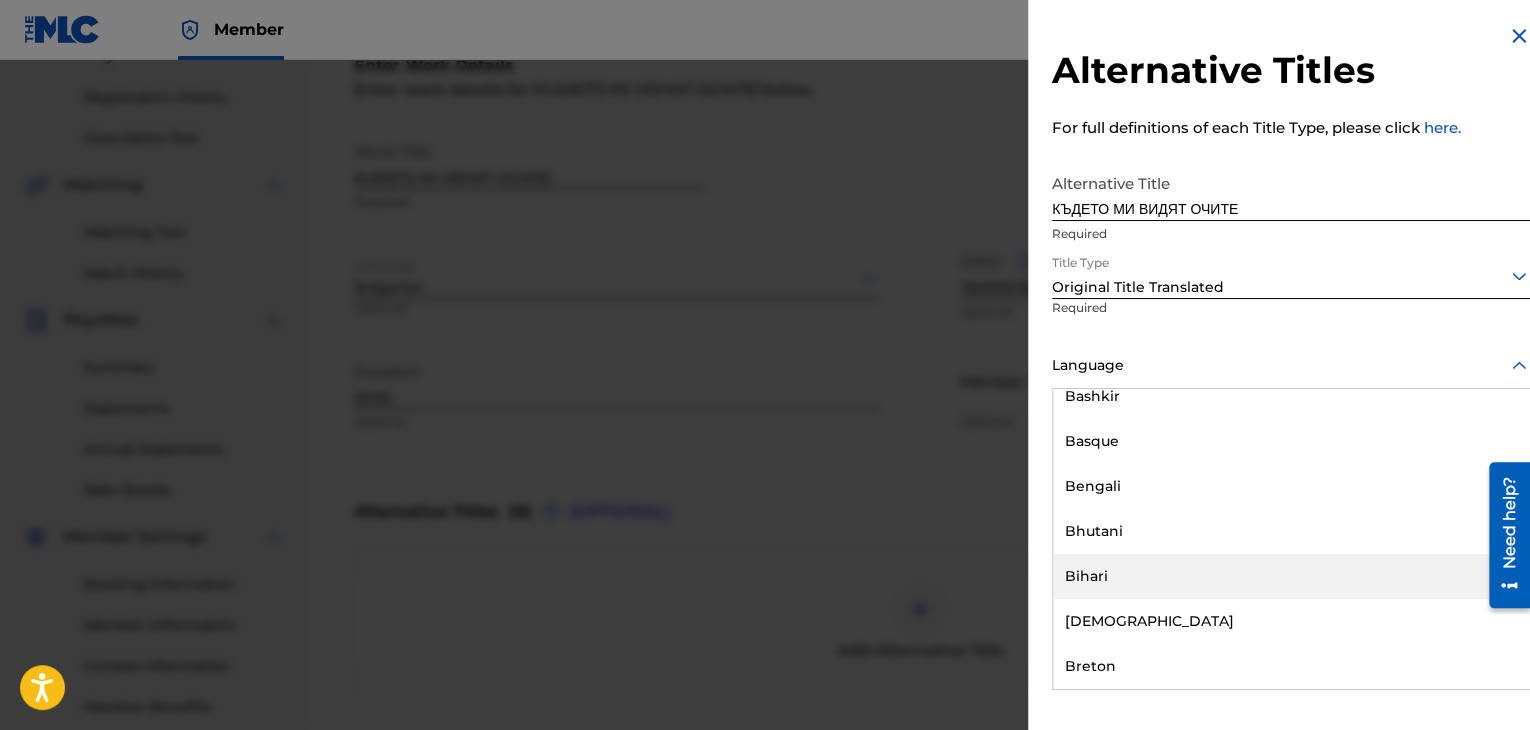 scroll, scrollTop: 800, scrollLeft: 0, axis: vertical 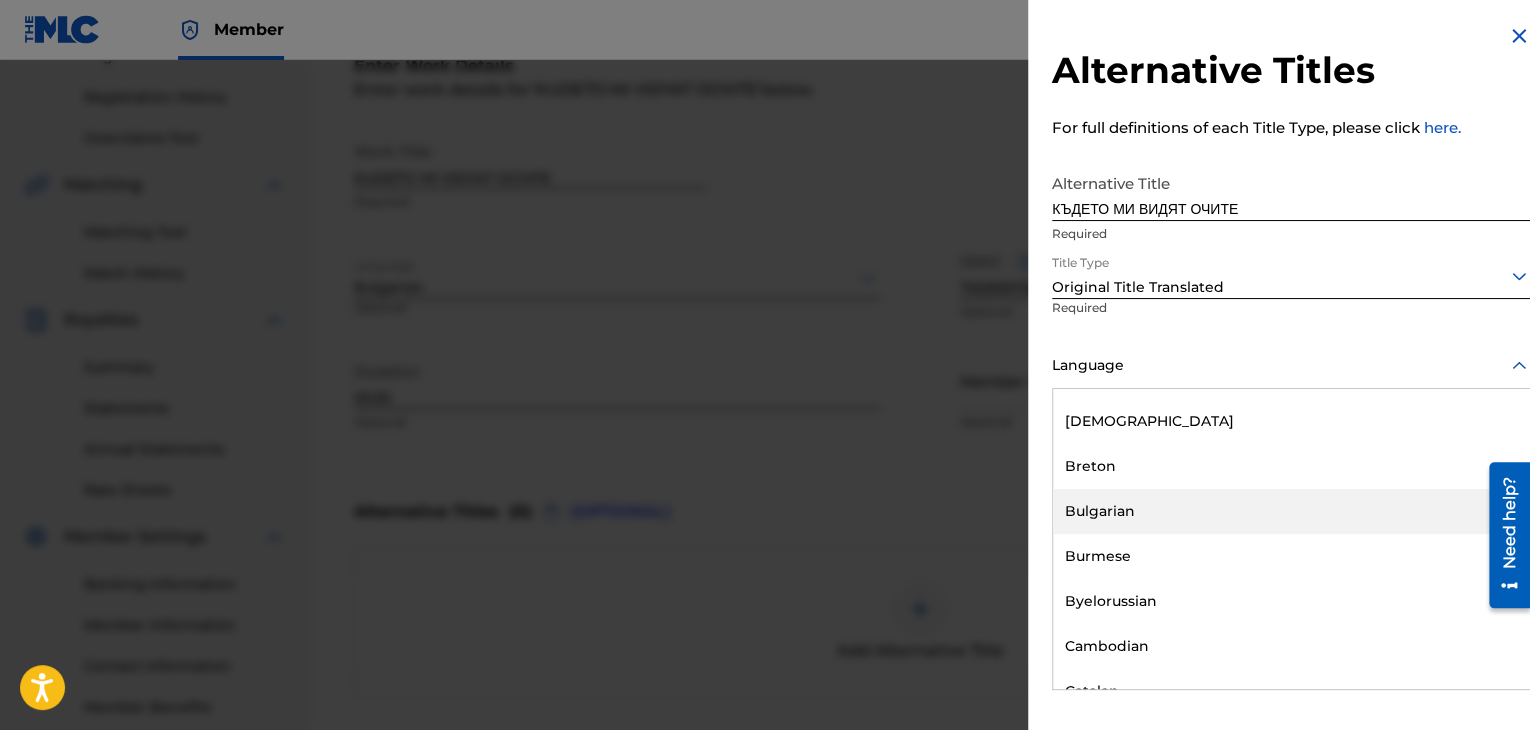 click on "Bulgarian" at bounding box center [1291, 511] 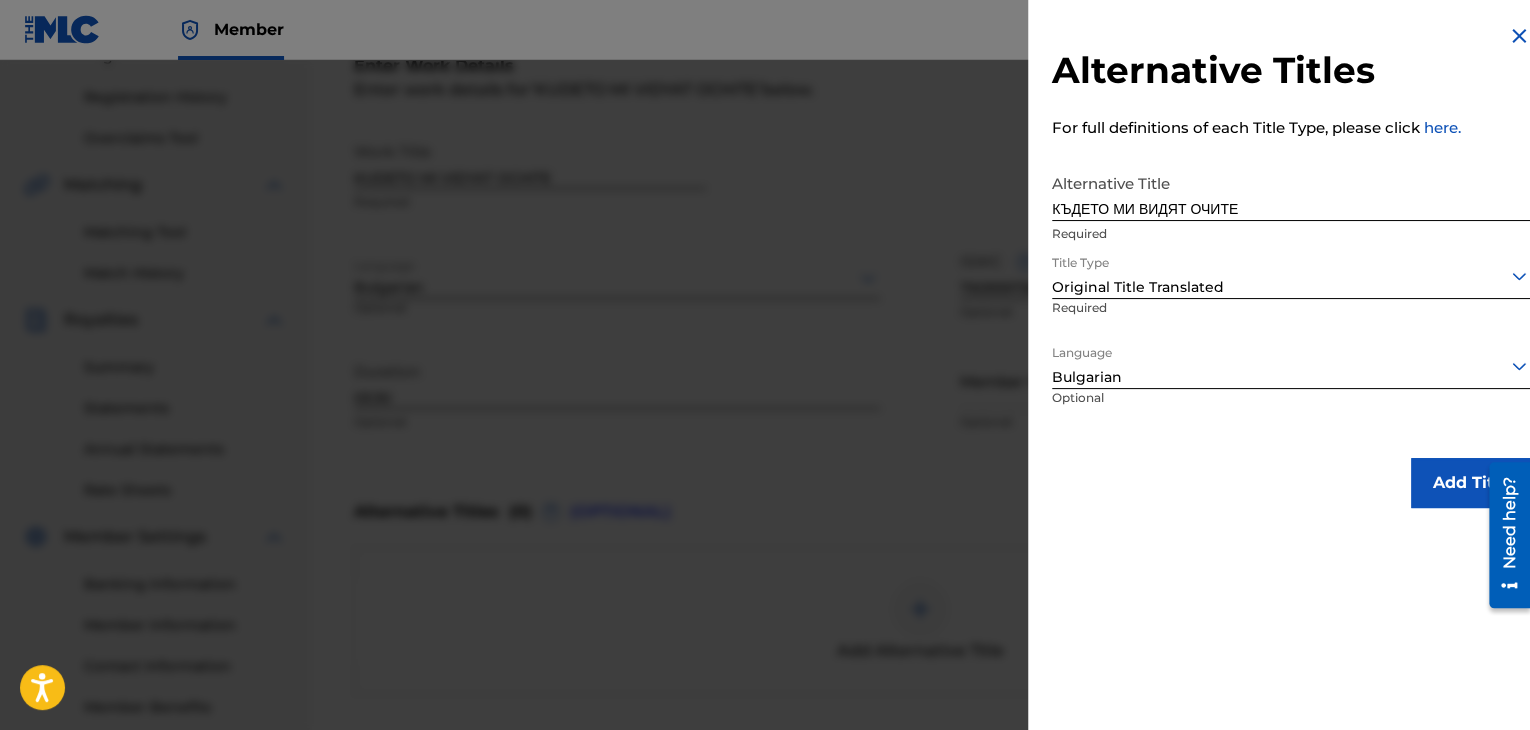 click on "Add Title" at bounding box center (1471, 483) 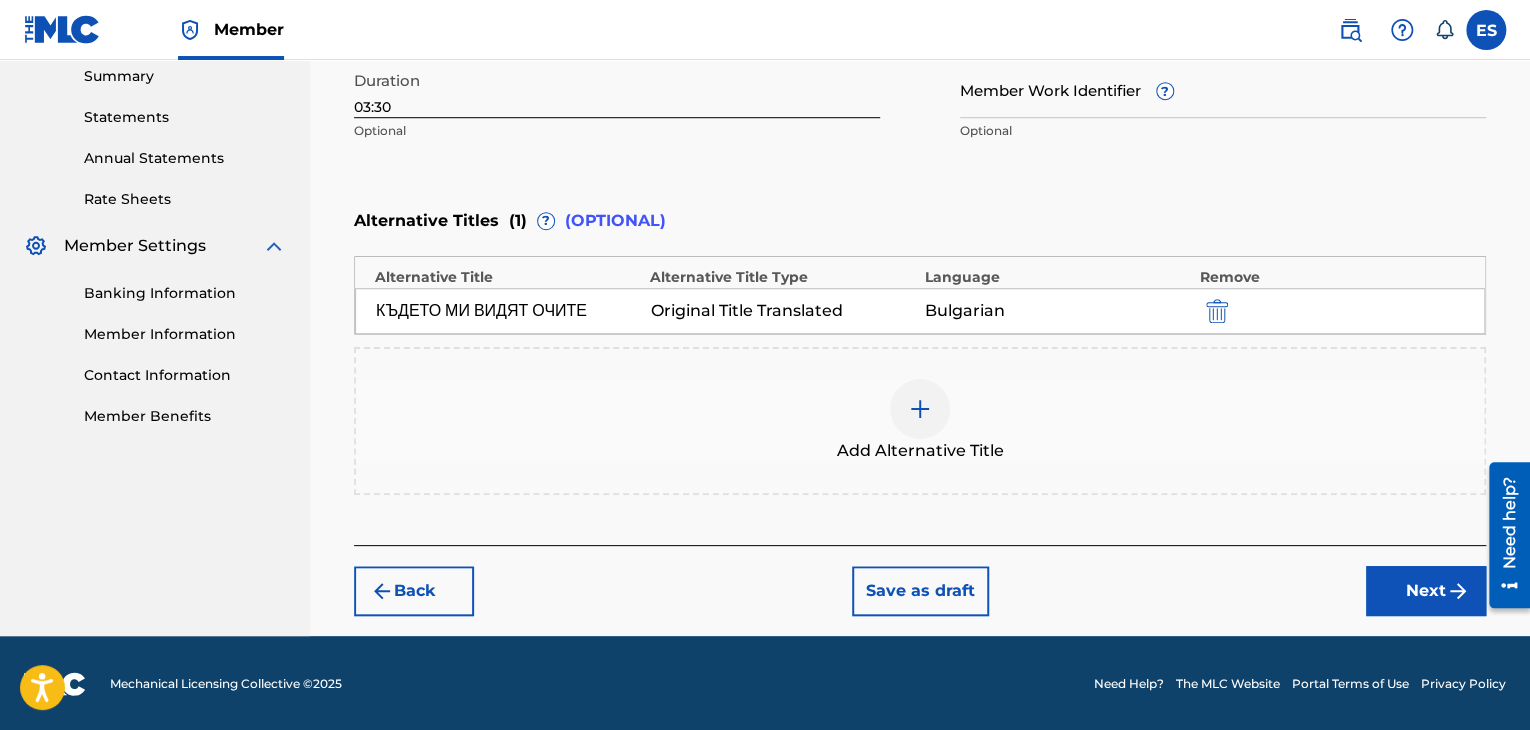 click on "Next" at bounding box center [1426, 591] 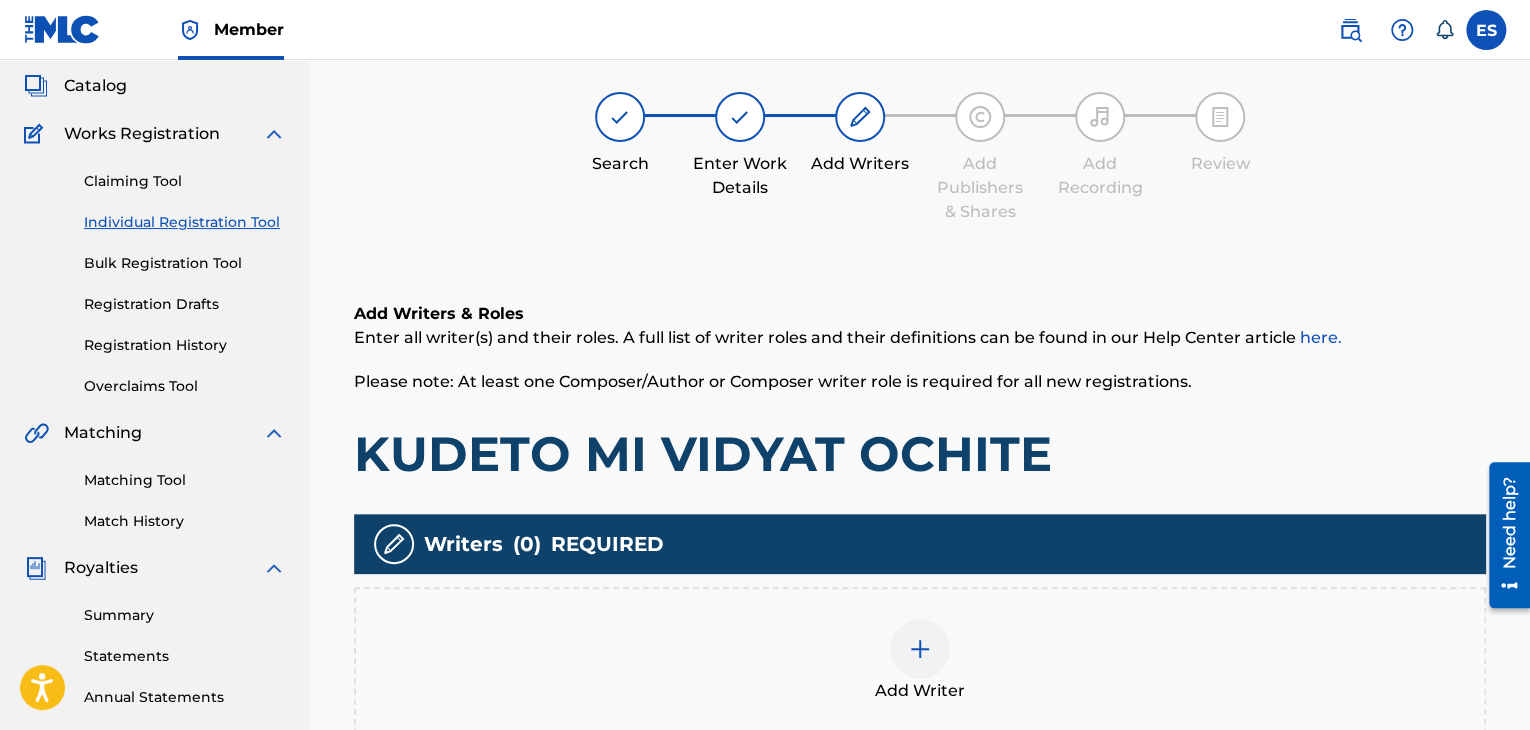 scroll, scrollTop: 90, scrollLeft: 0, axis: vertical 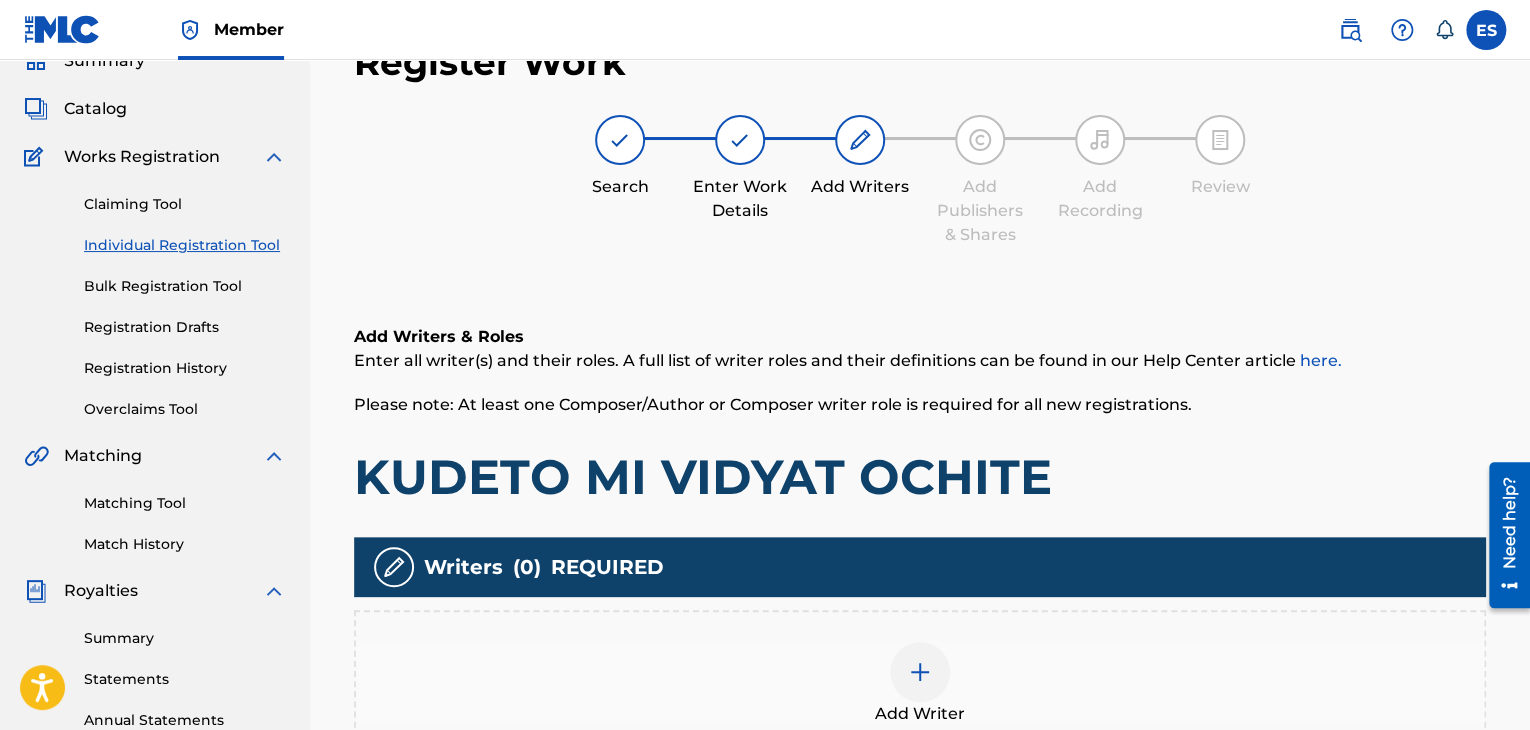 click at bounding box center [920, 672] 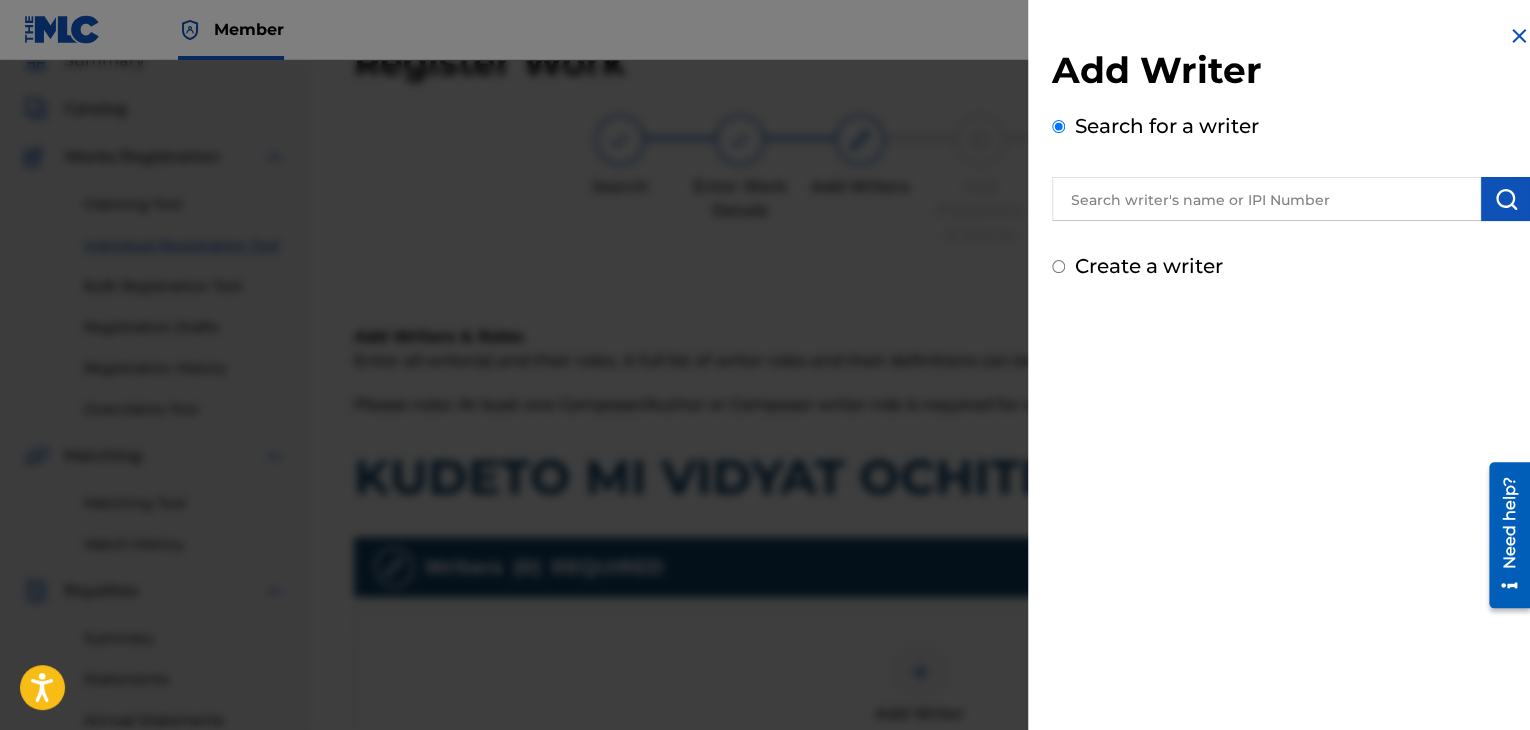 drag, startPoint x: 1205, startPoint y: 221, endPoint x: 1205, endPoint y: 197, distance: 24 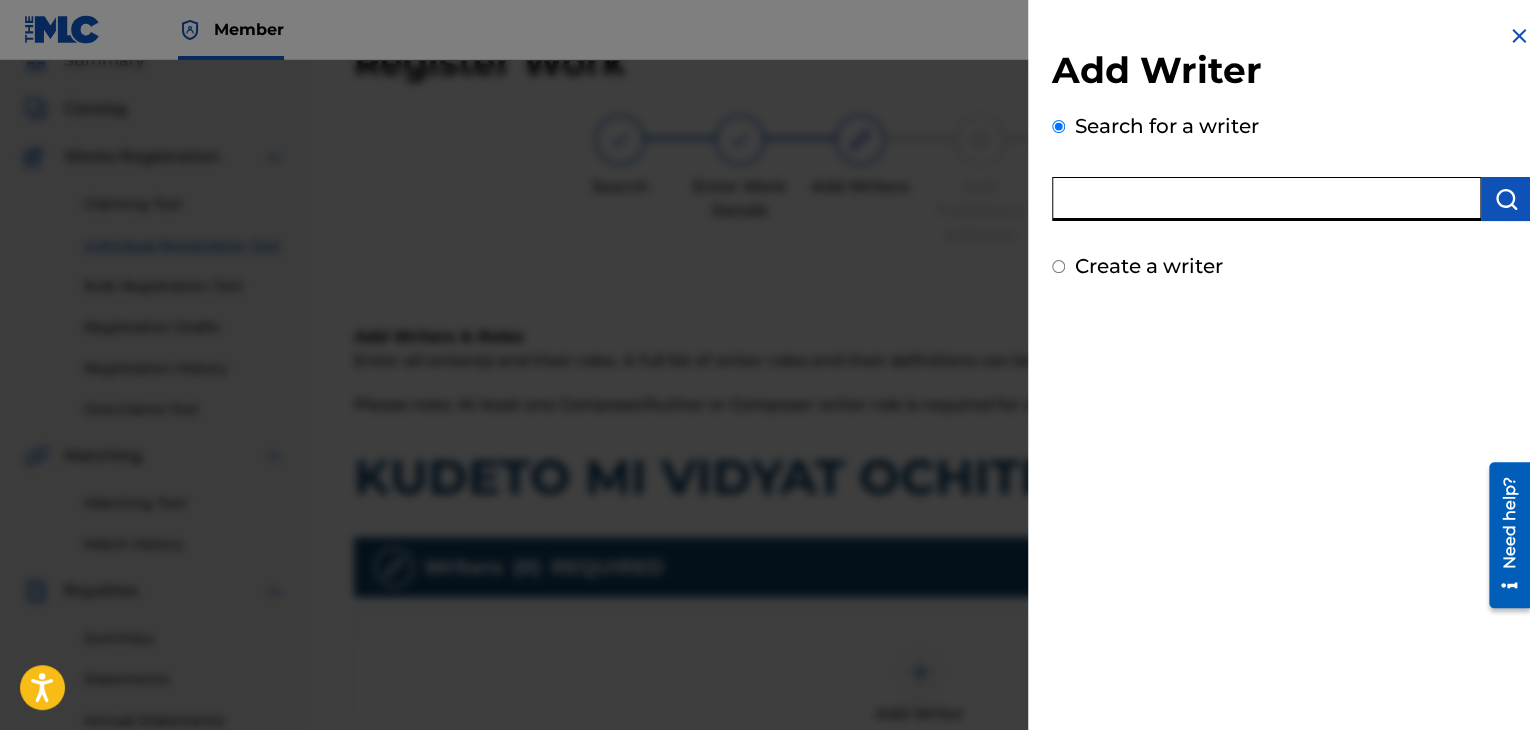 paste on "00121387005" 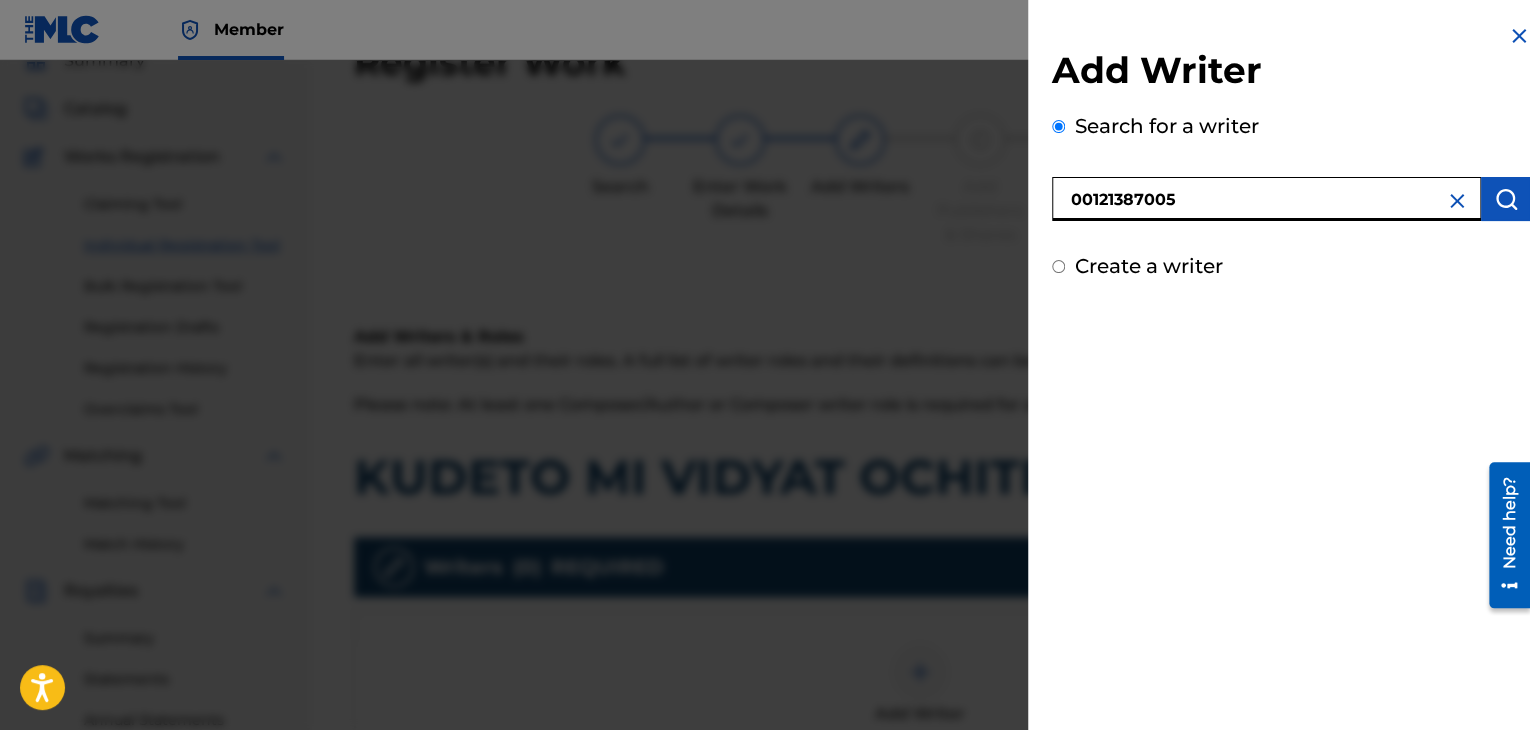type on "00121387005" 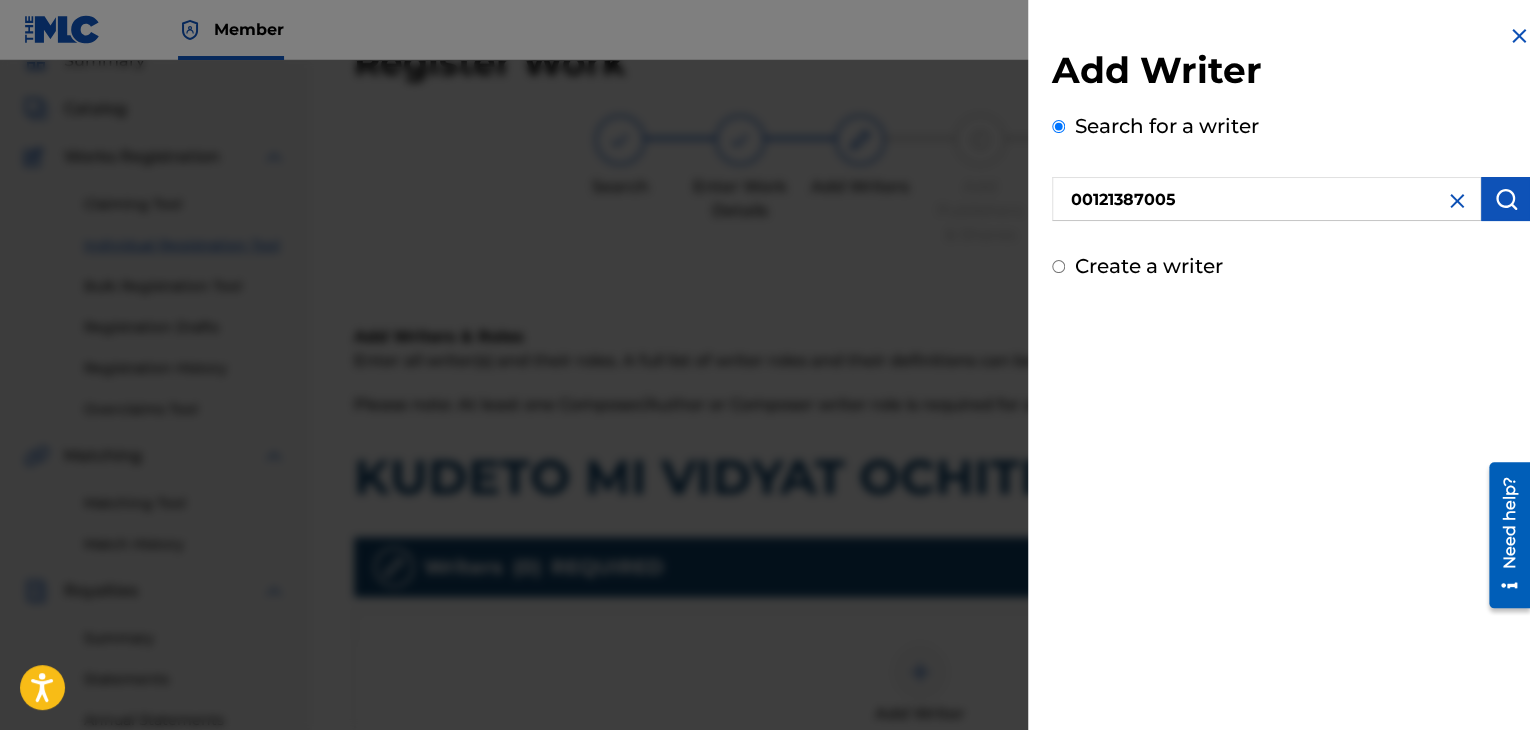 click at bounding box center (1506, 199) 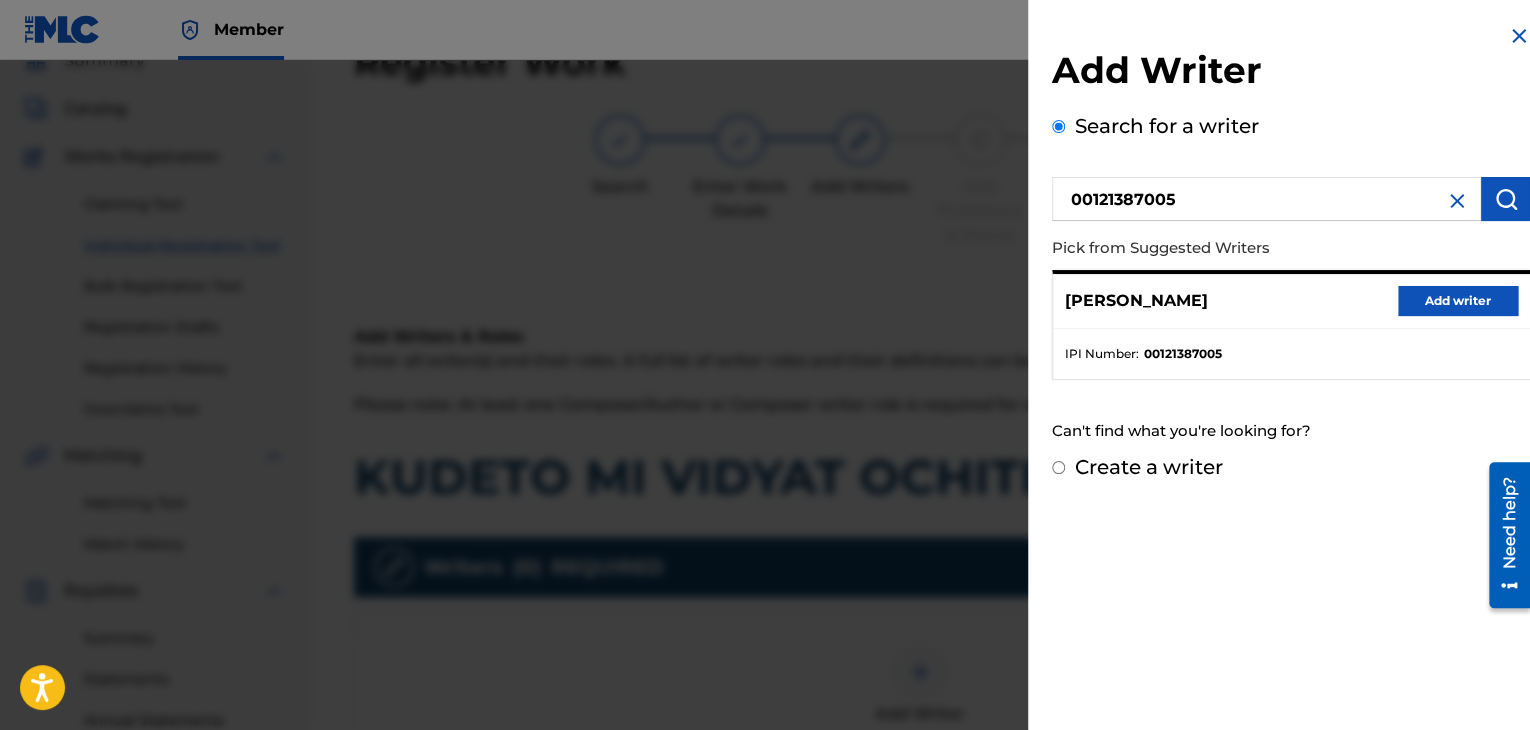 click on "Add writer" at bounding box center [1458, 301] 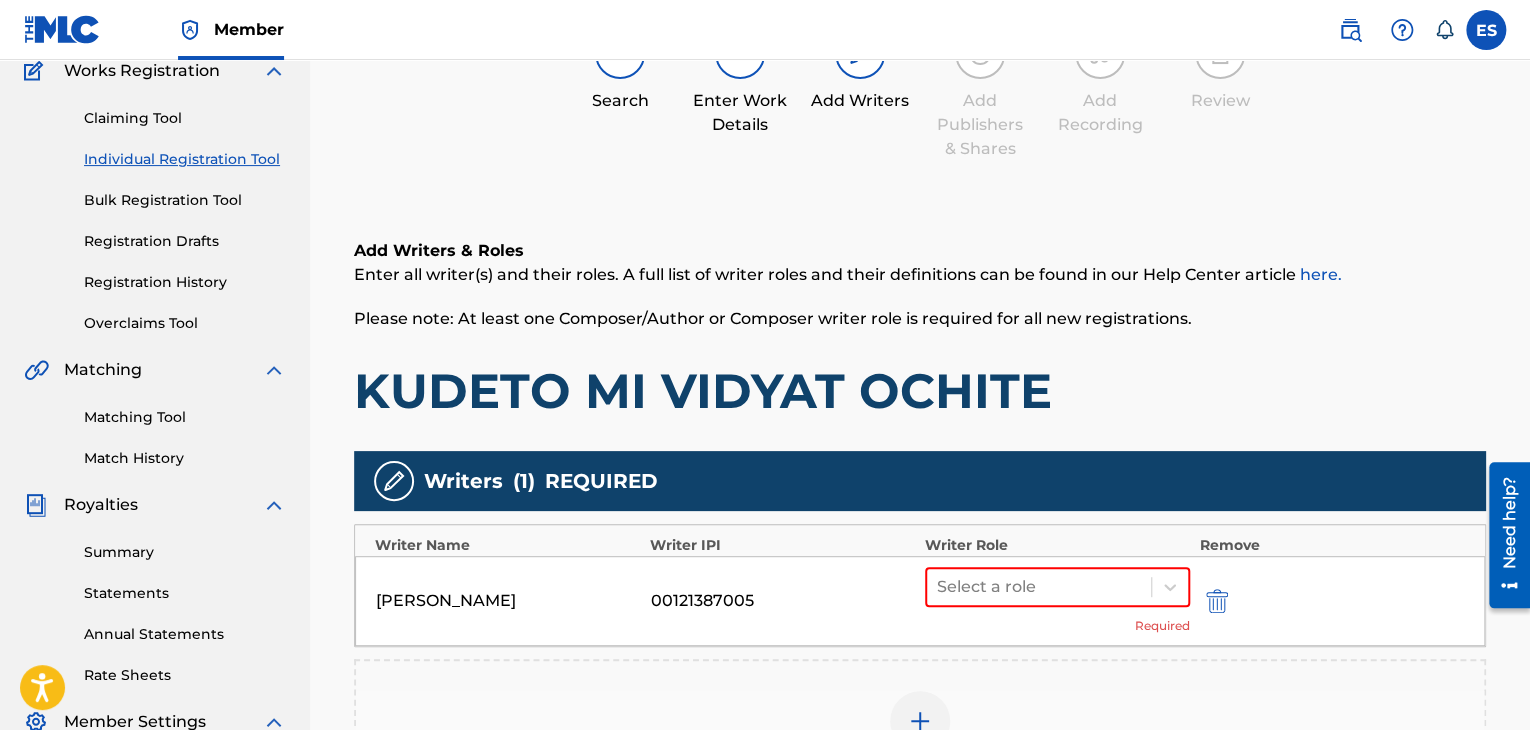 scroll, scrollTop: 290, scrollLeft: 0, axis: vertical 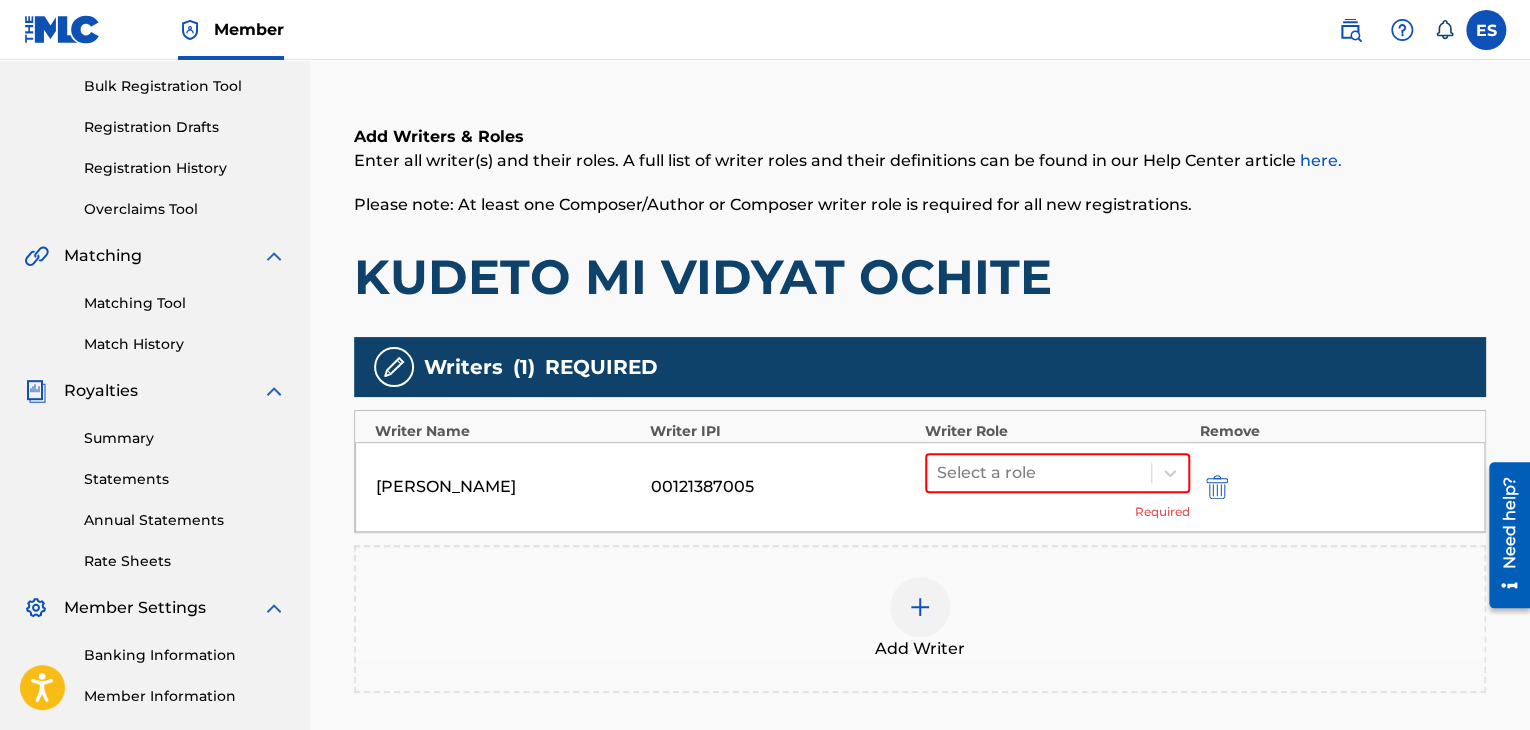 click on "[PERSON_NAME] 00121387005 Select a role Required" at bounding box center (920, 487) 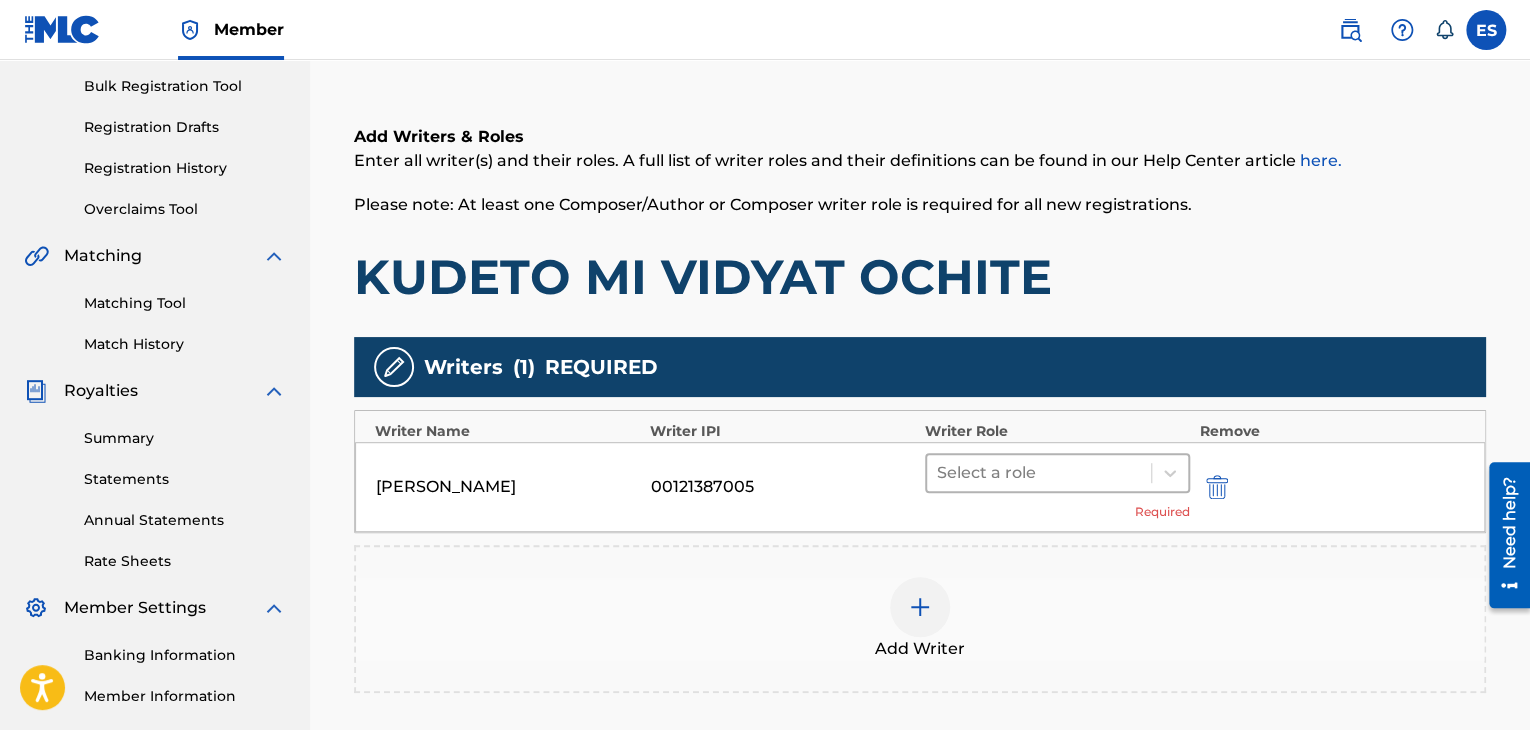 click at bounding box center [1039, 473] 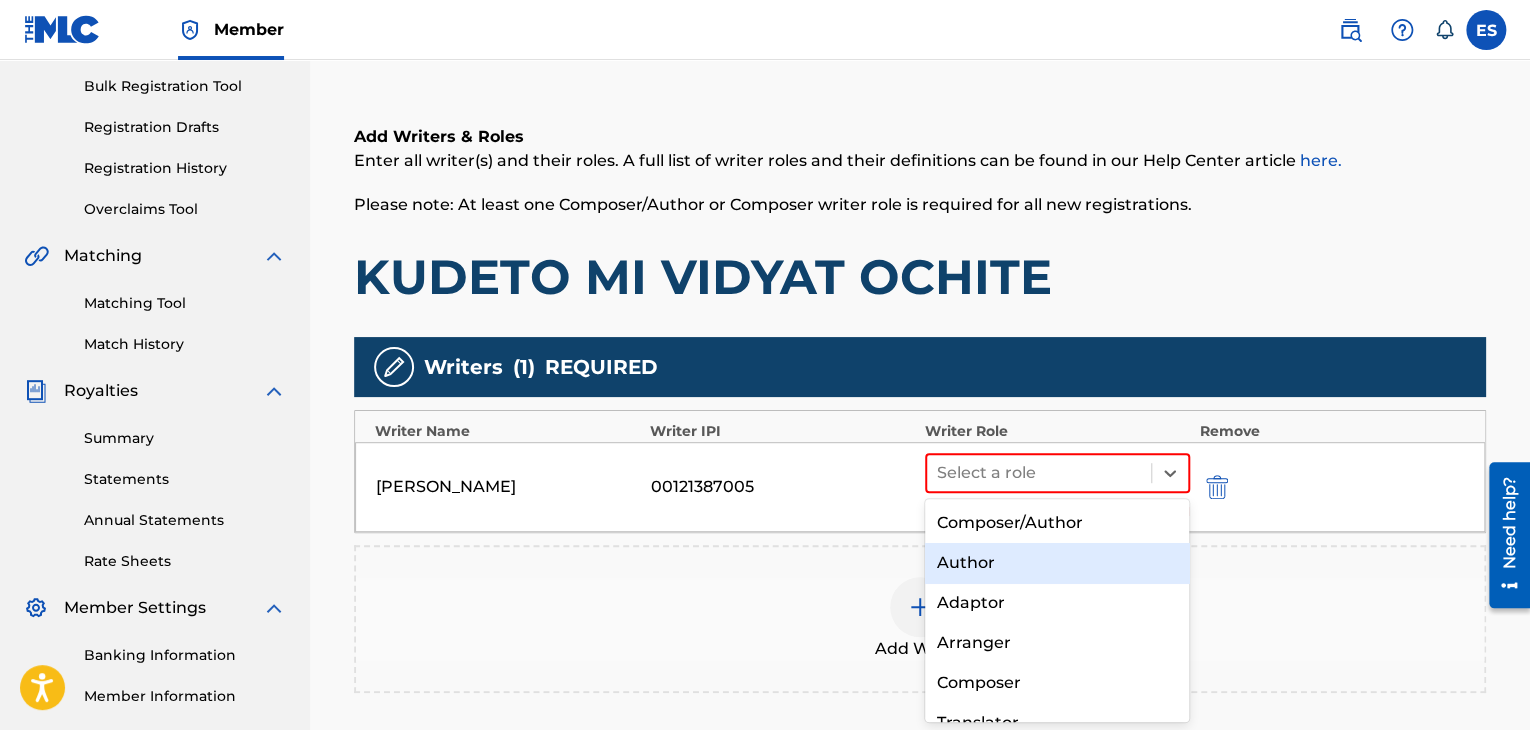 click on "Author" at bounding box center [1057, 563] 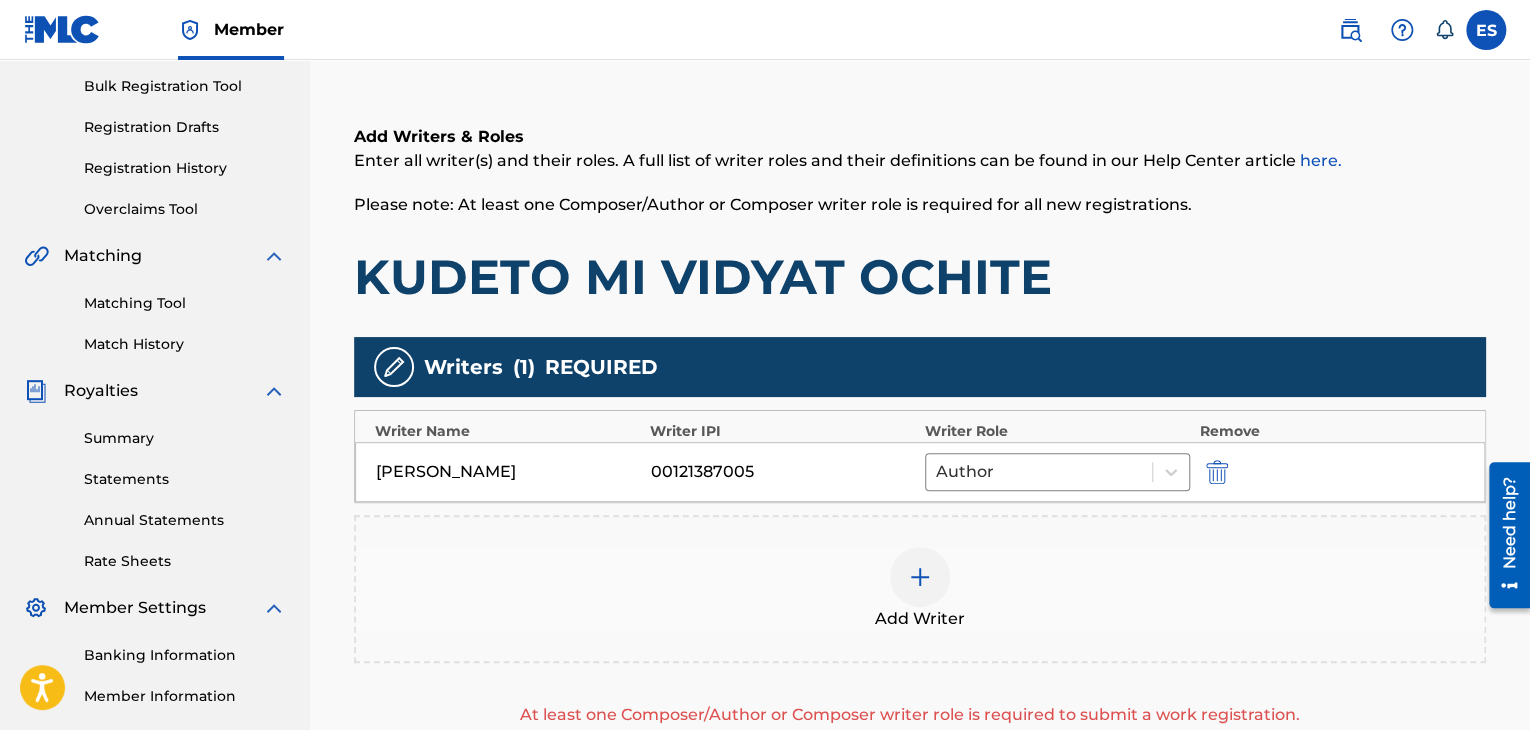 click at bounding box center [920, 577] 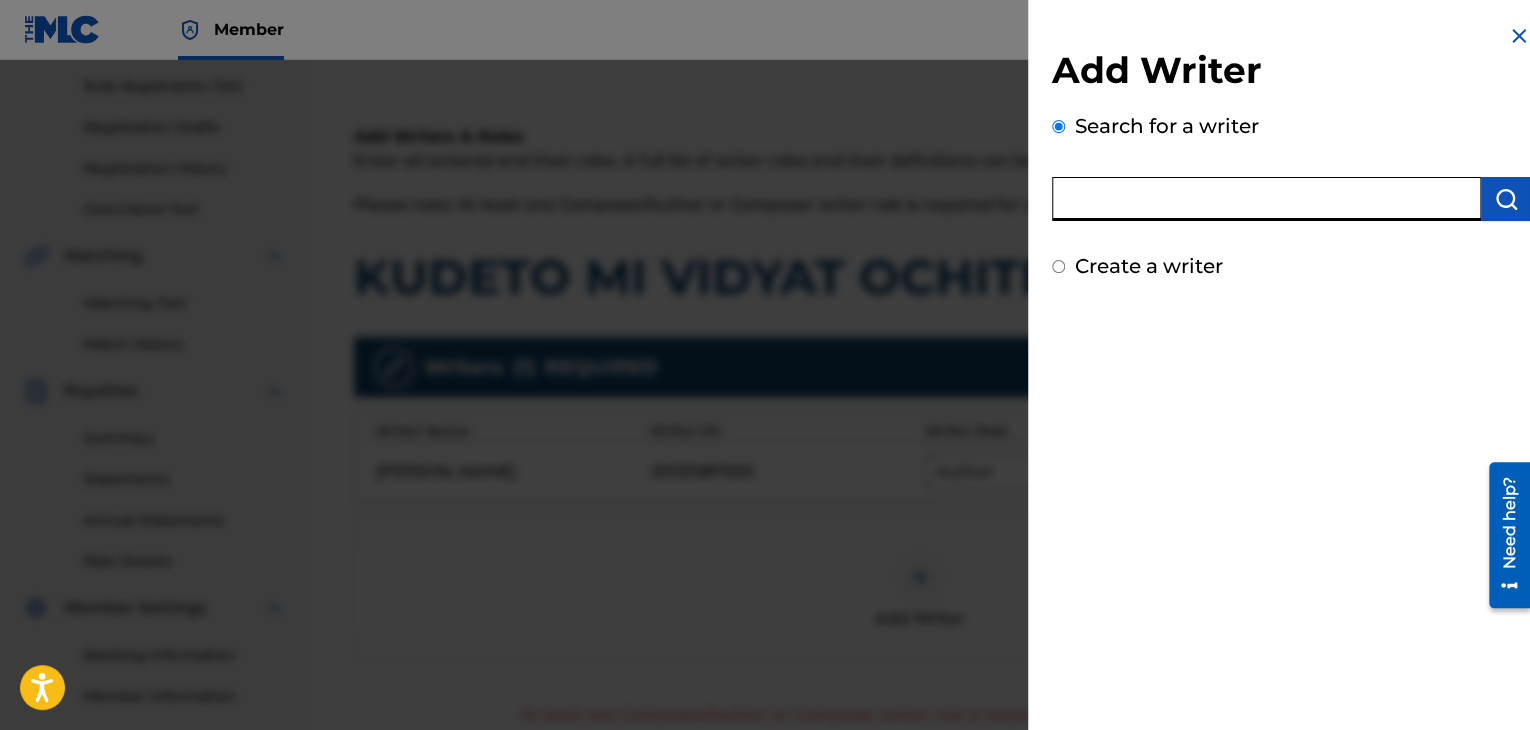 drag, startPoint x: 1190, startPoint y: 173, endPoint x: 1152, endPoint y: 192, distance: 42.48529 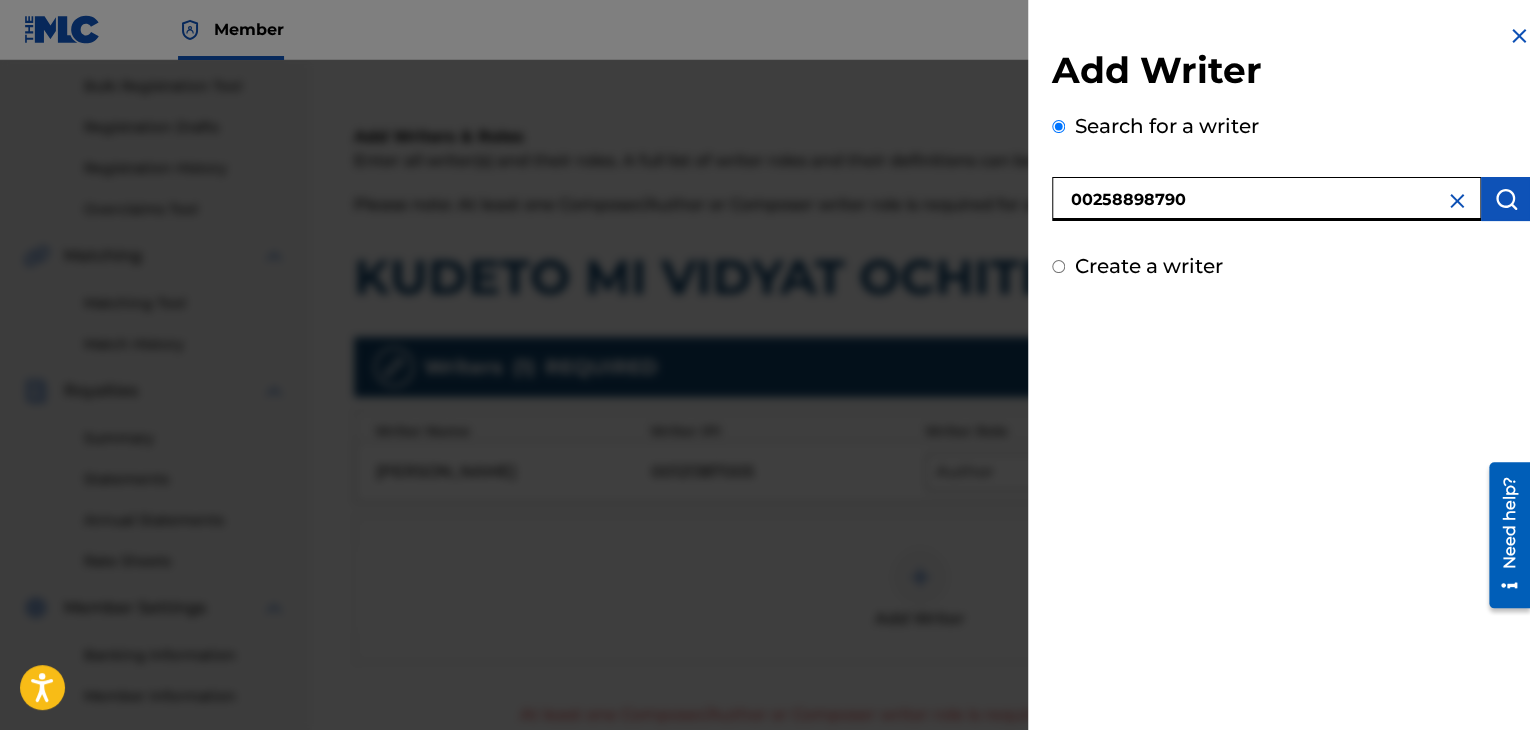 type on "00258898790" 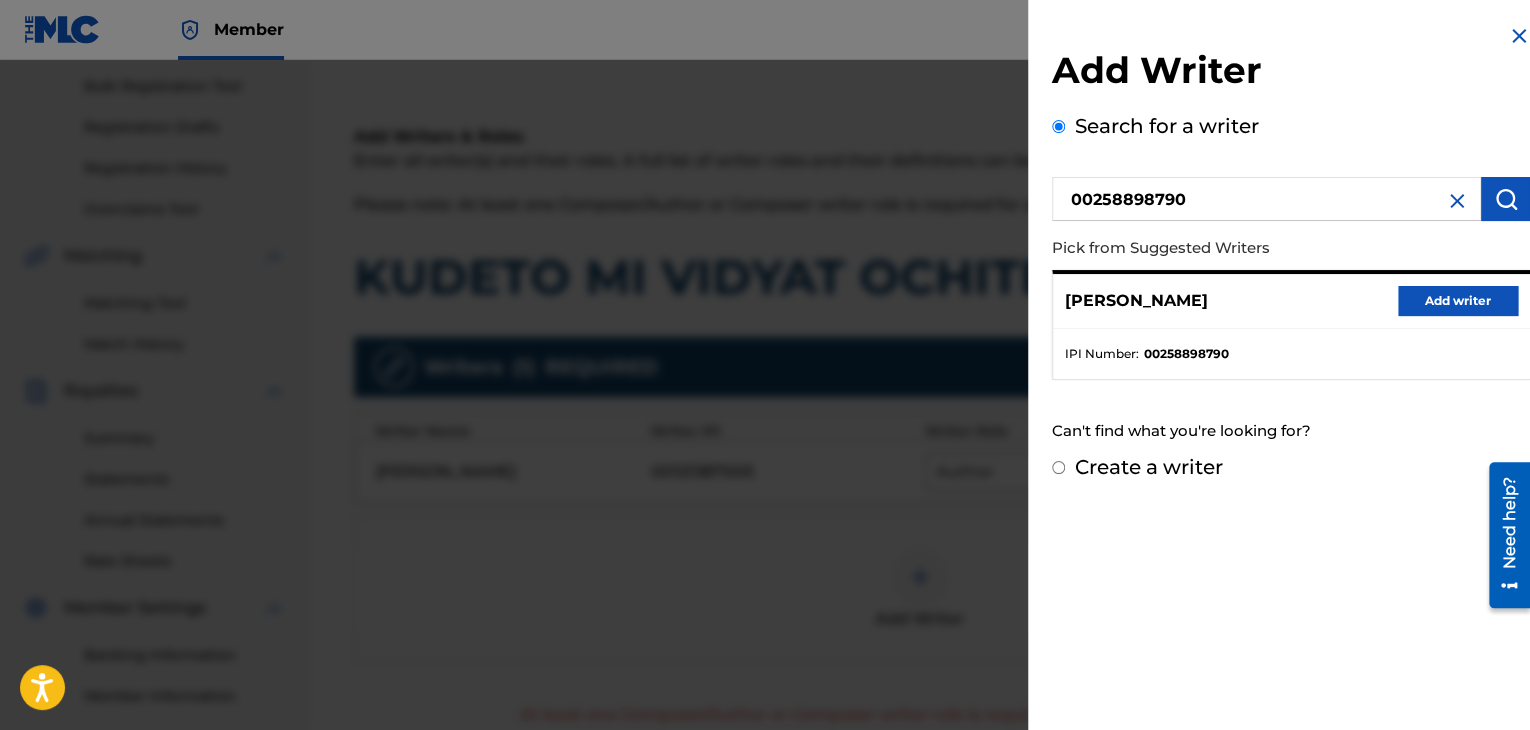 click on "Add writer" at bounding box center (1458, 301) 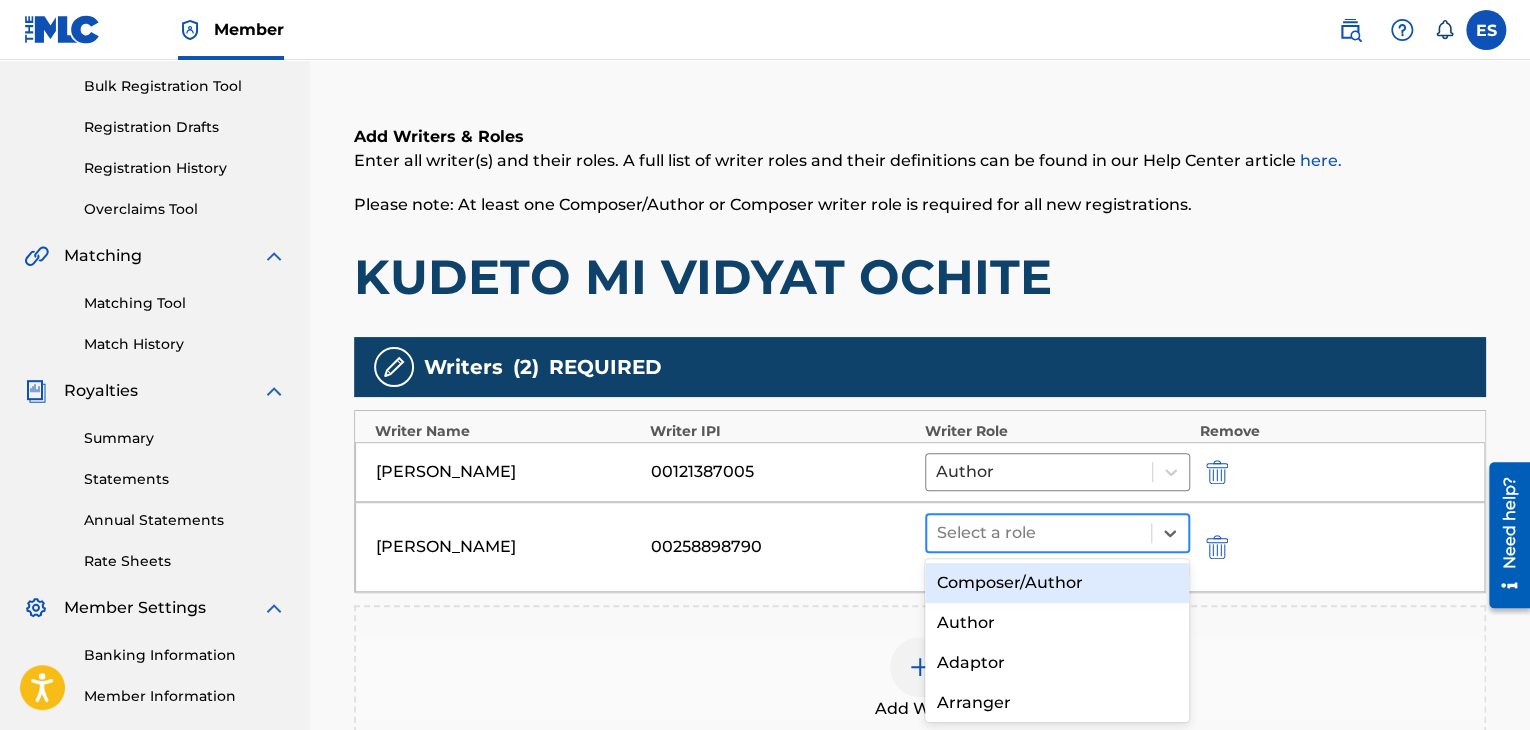click at bounding box center [1039, 533] 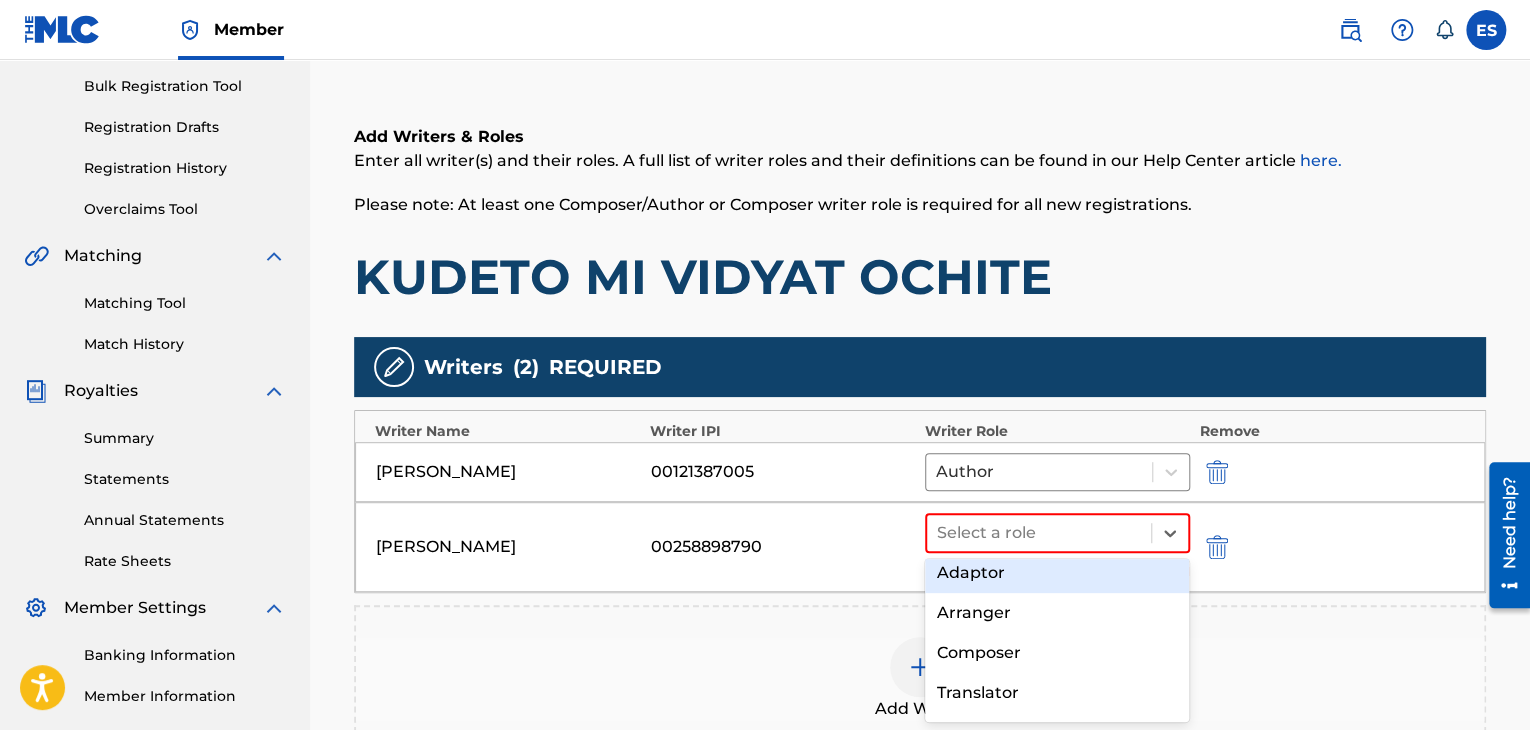 scroll, scrollTop: 164, scrollLeft: 0, axis: vertical 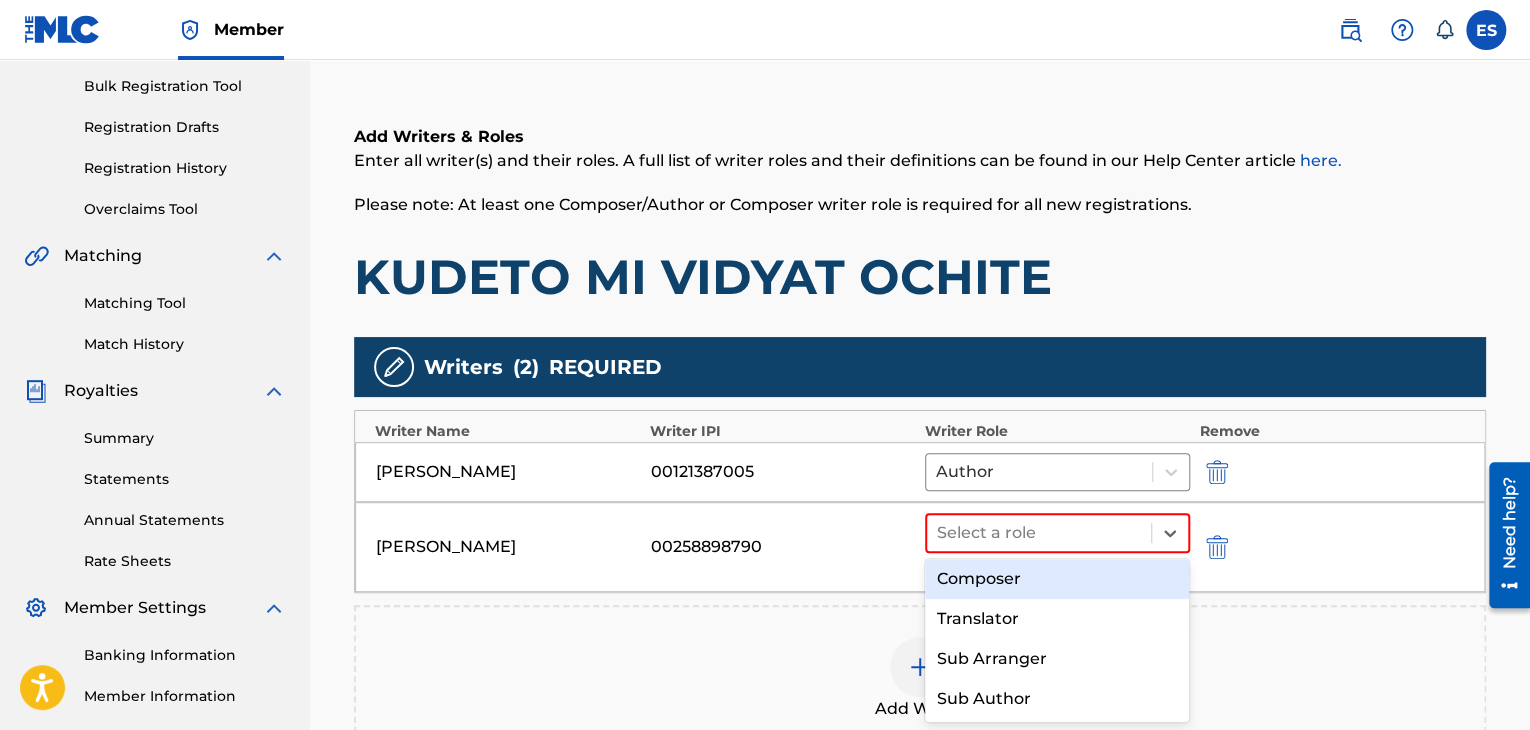 click on "Composer" at bounding box center (1057, 579) 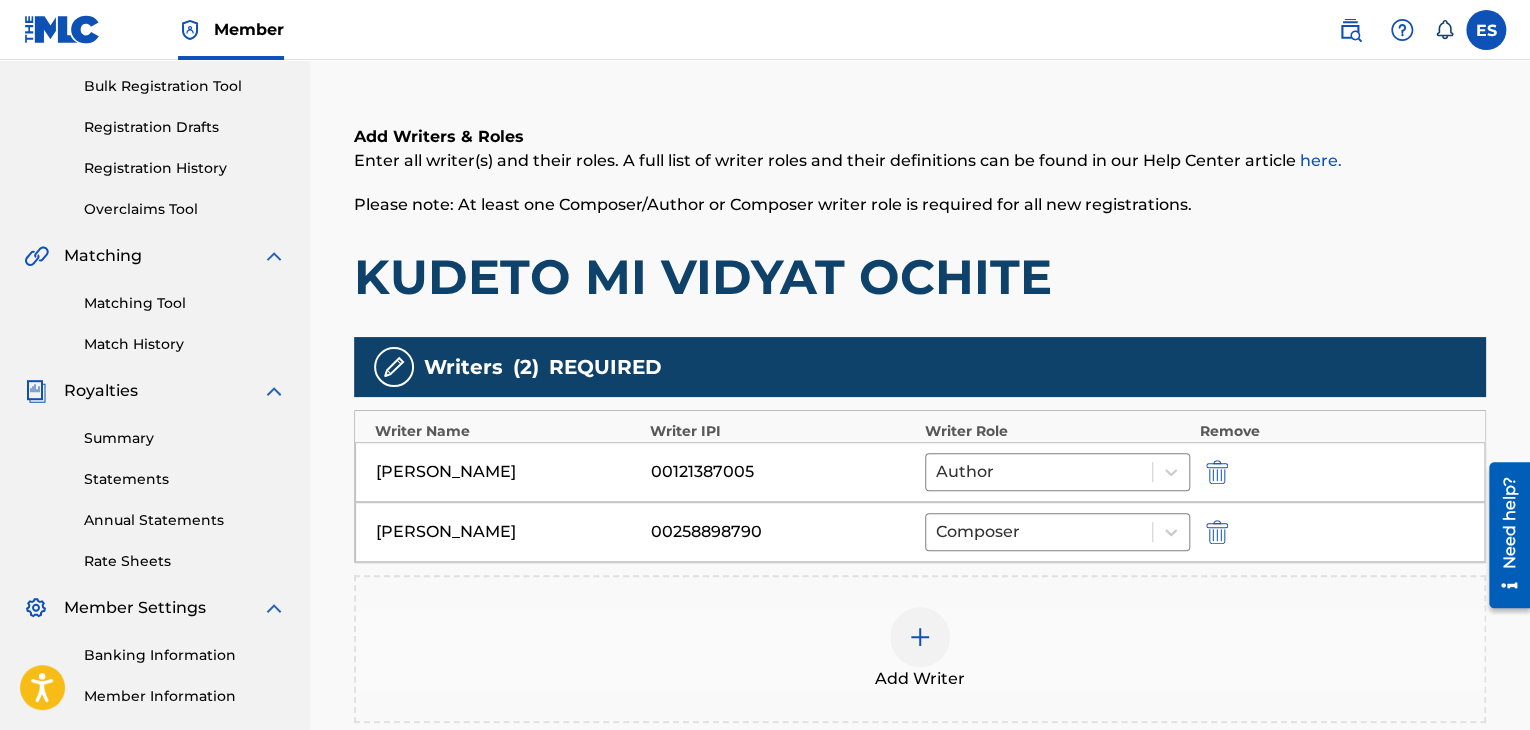 click at bounding box center [920, 637] 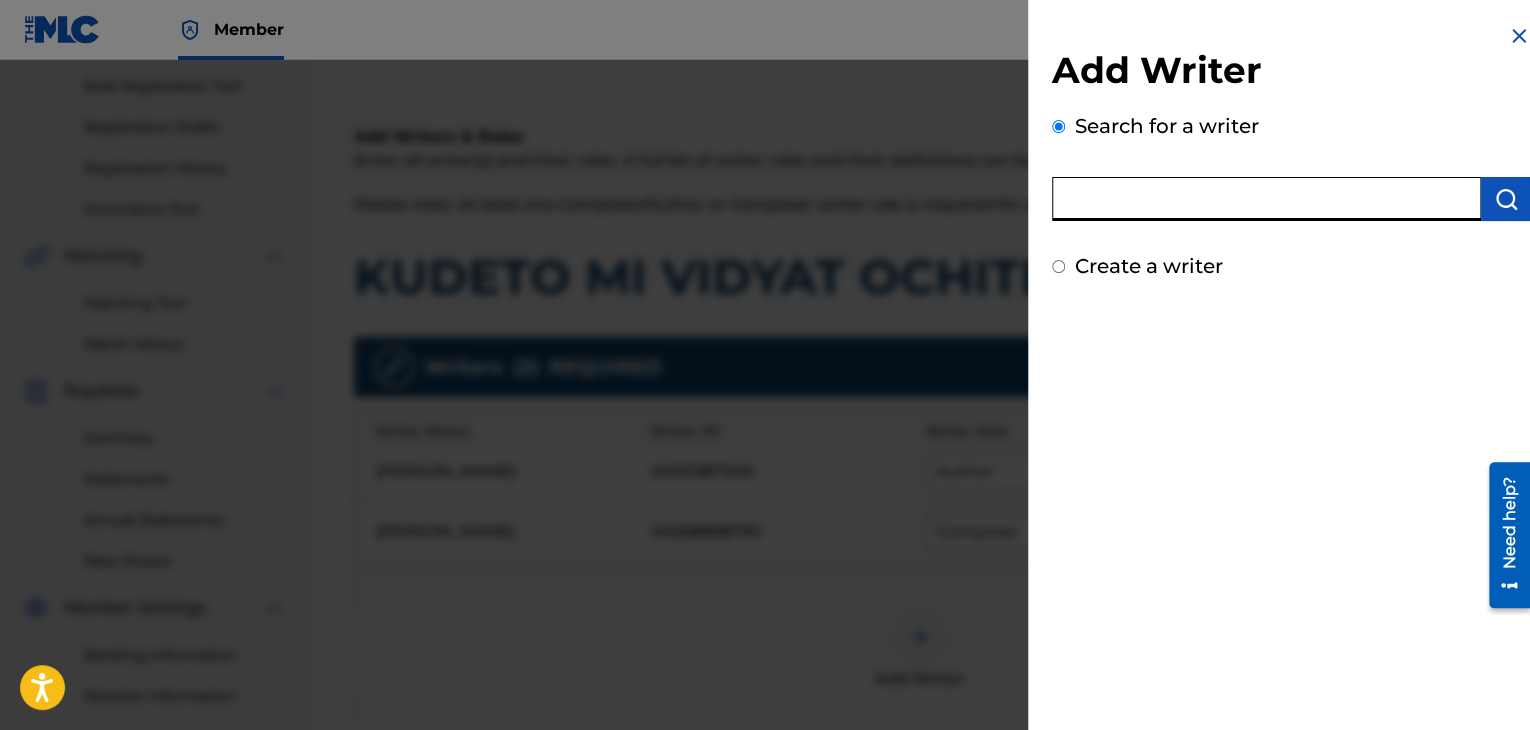 paste on "00717755909" 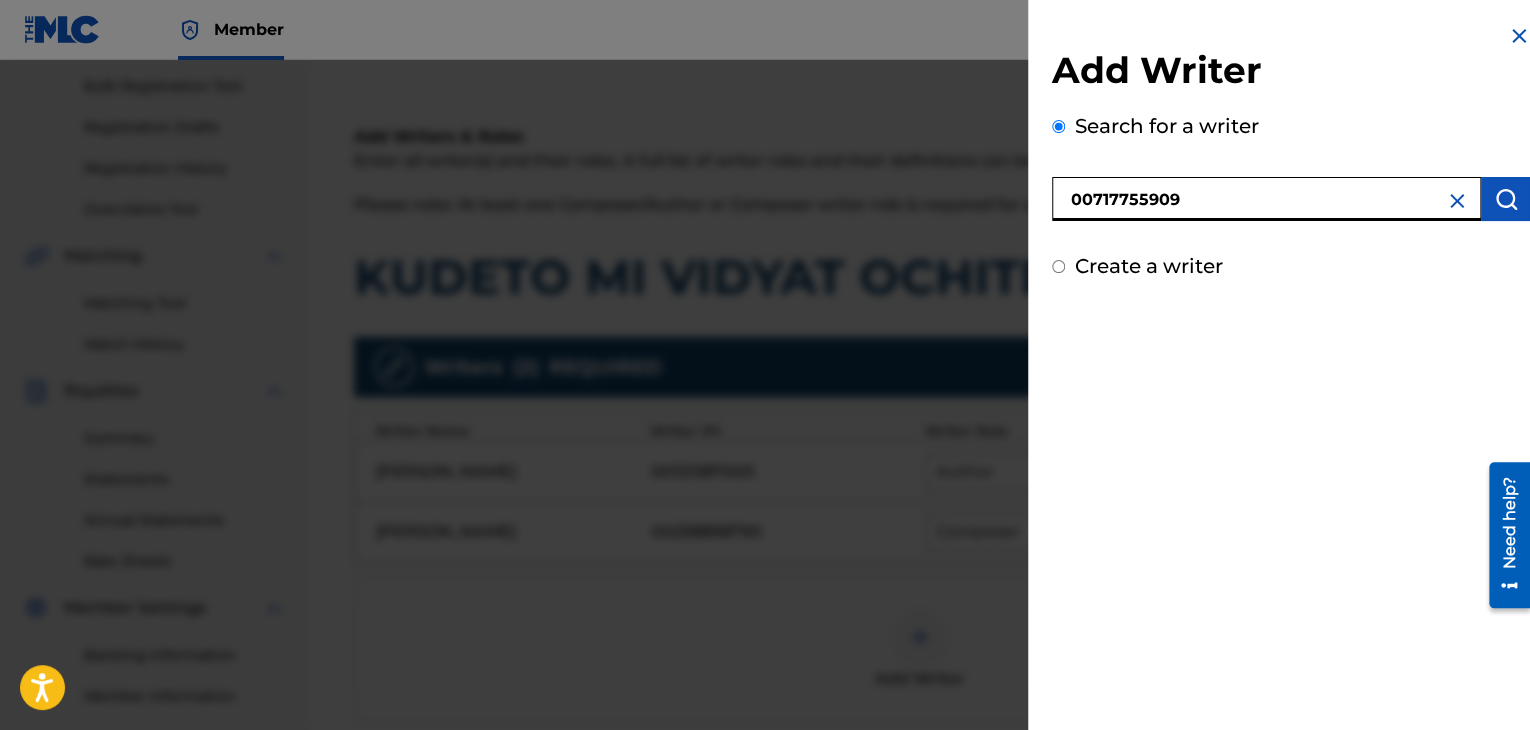 type on "00717755909" 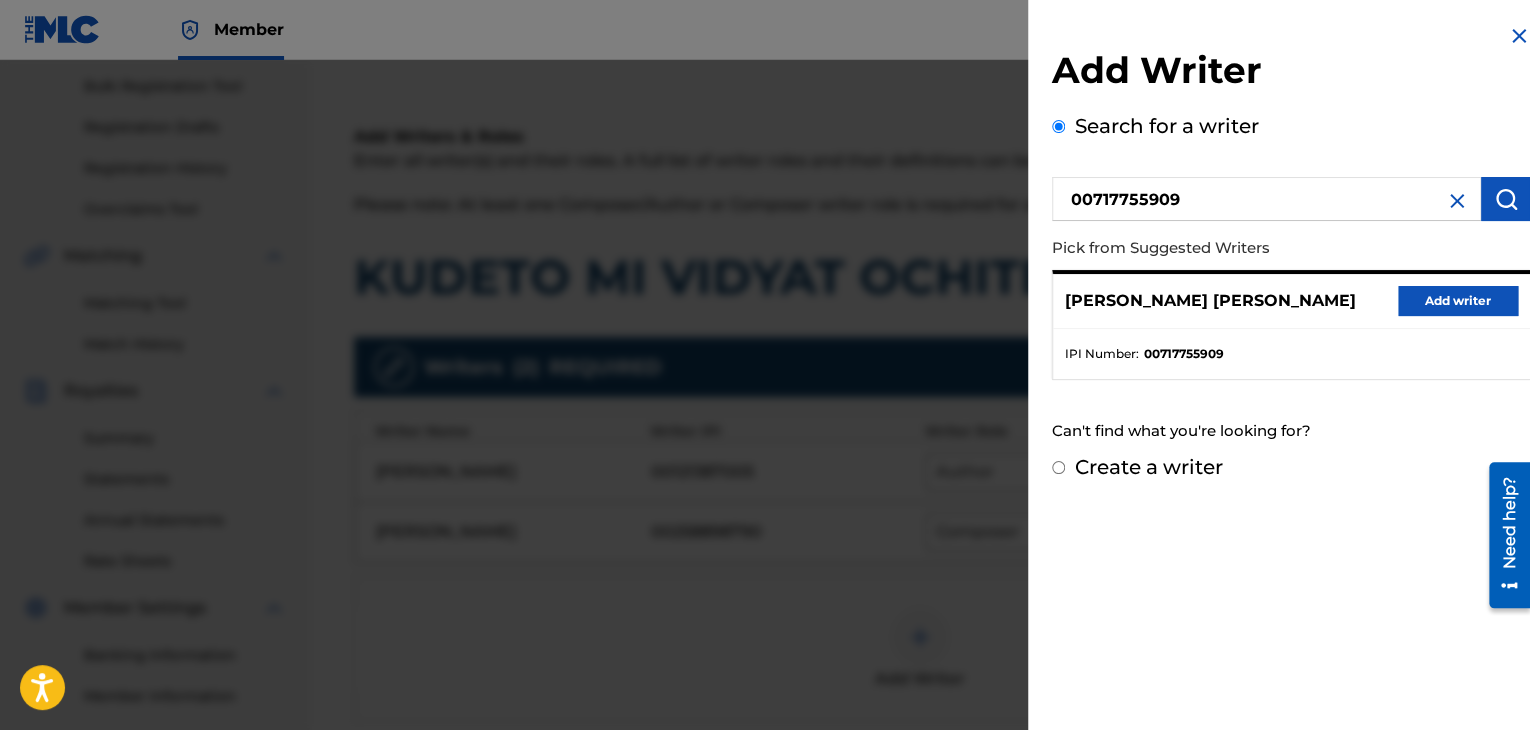drag, startPoint x: 1447, startPoint y: 308, endPoint x: 1291, endPoint y: 380, distance: 171.81386 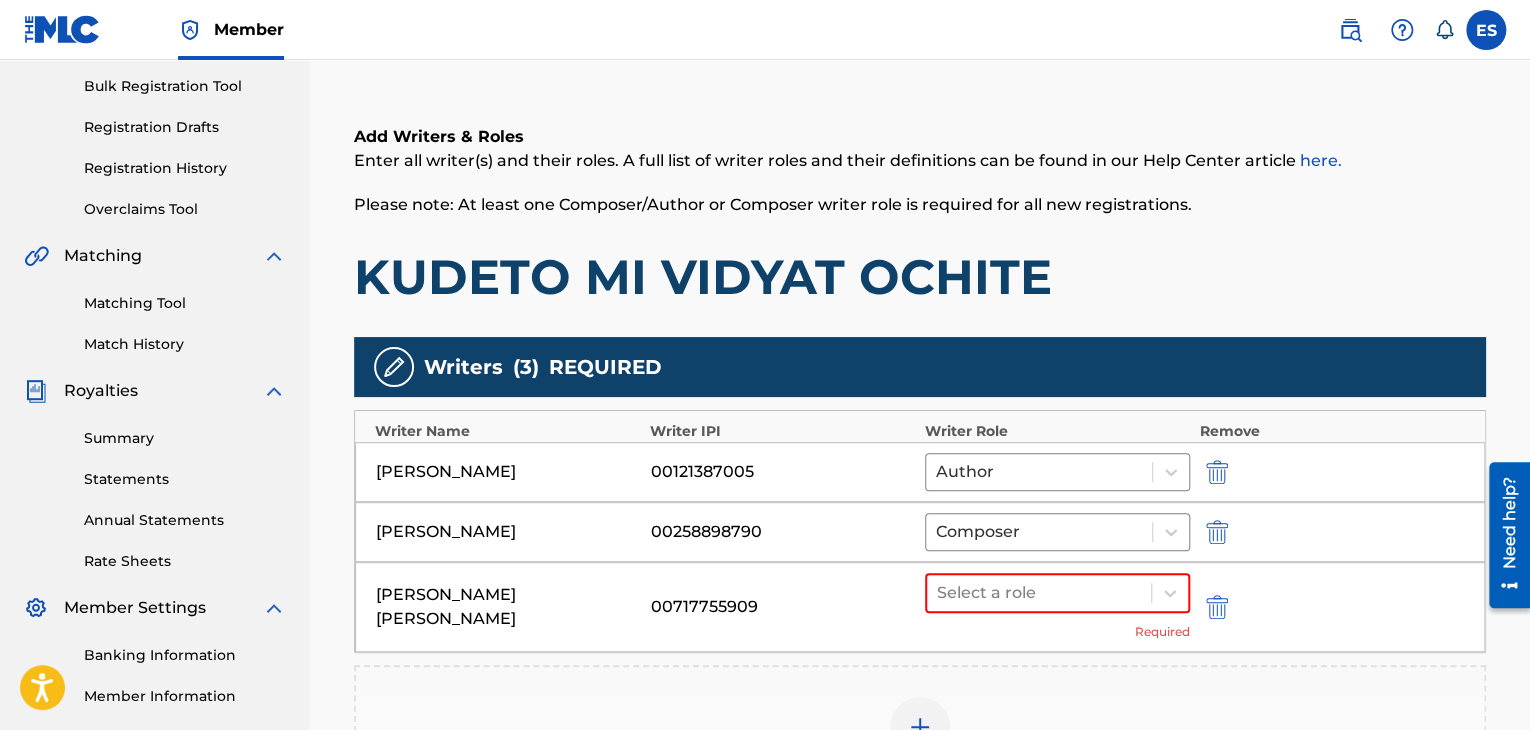 scroll, scrollTop: 390, scrollLeft: 0, axis: vertical 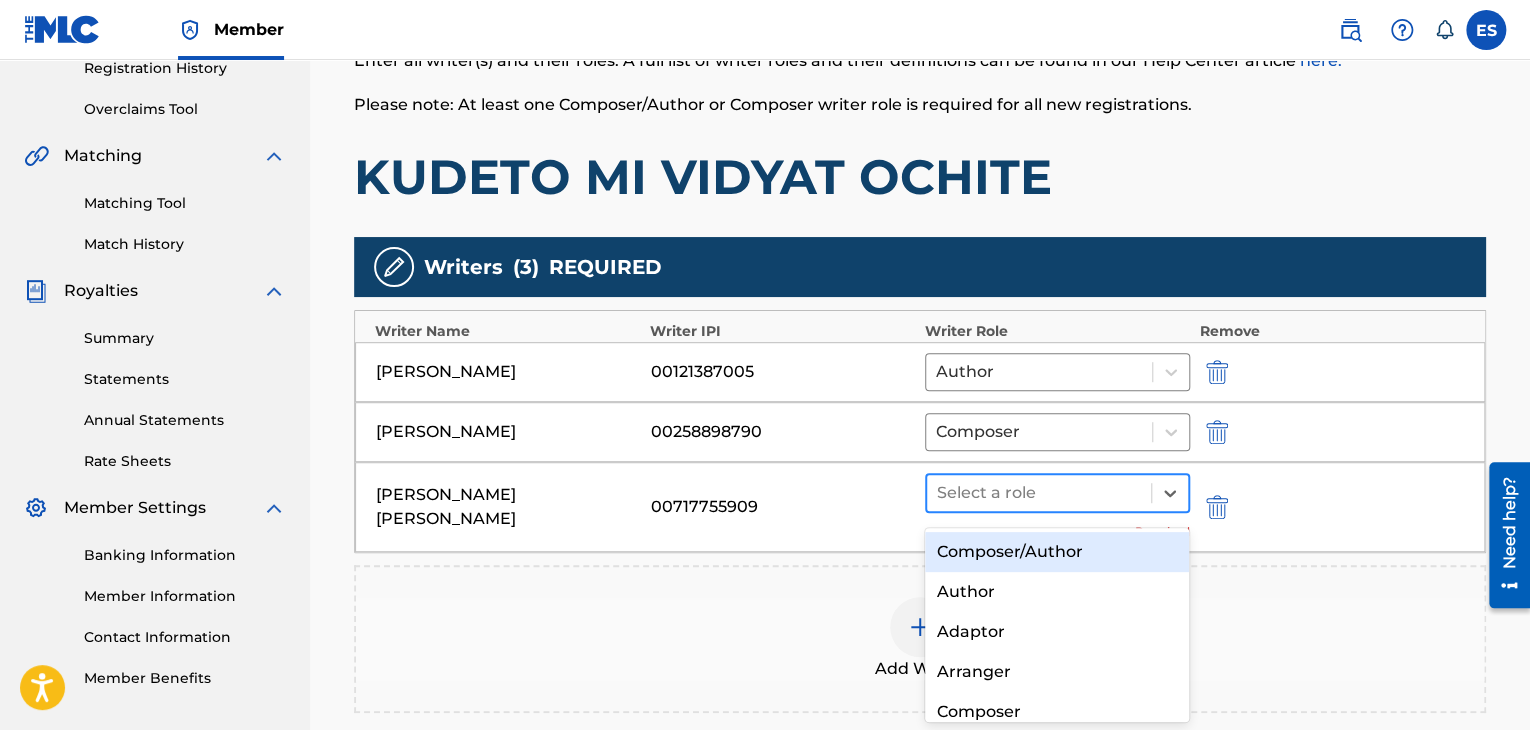 click at bounding box center [1039, 493] 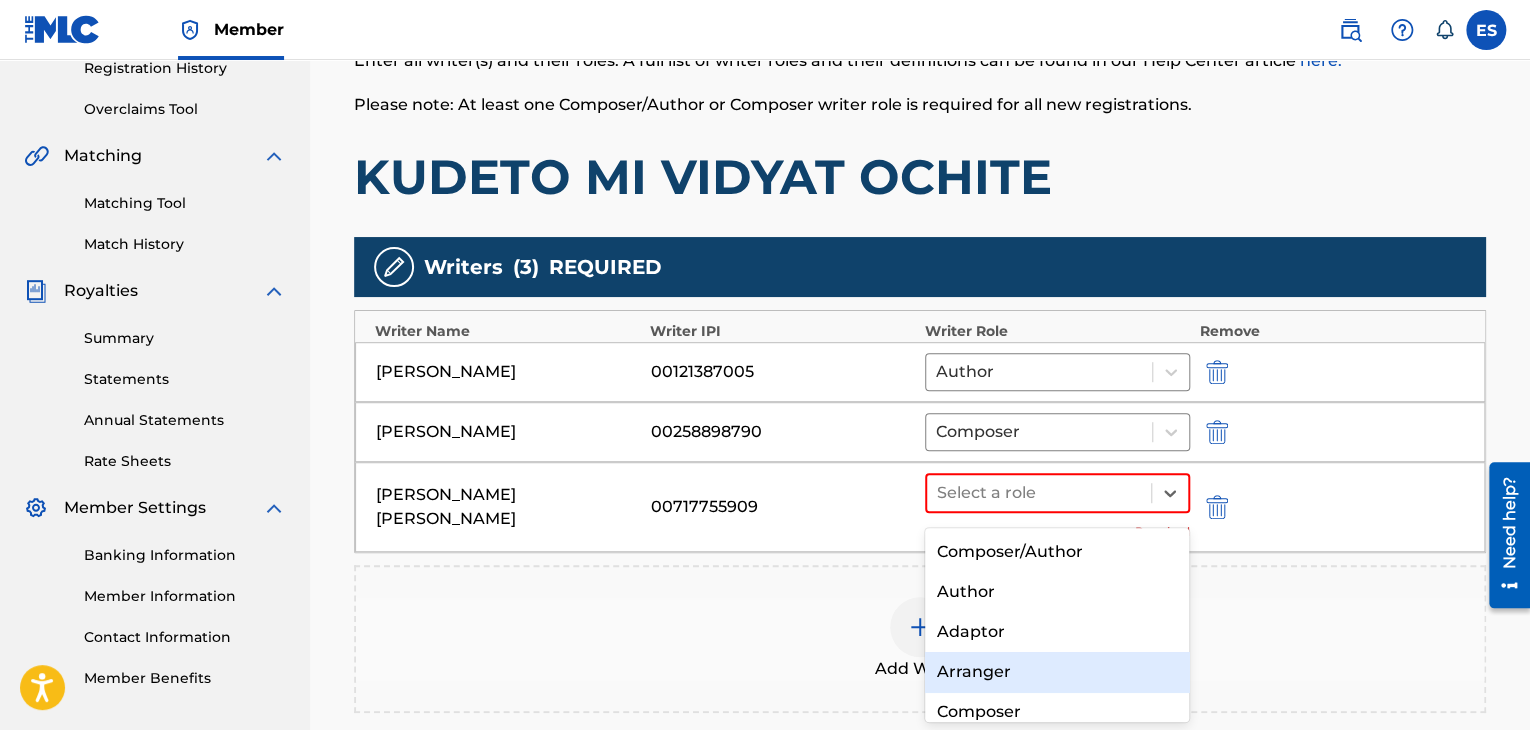 click on "Arranger" at bounding box center [1057, 672] 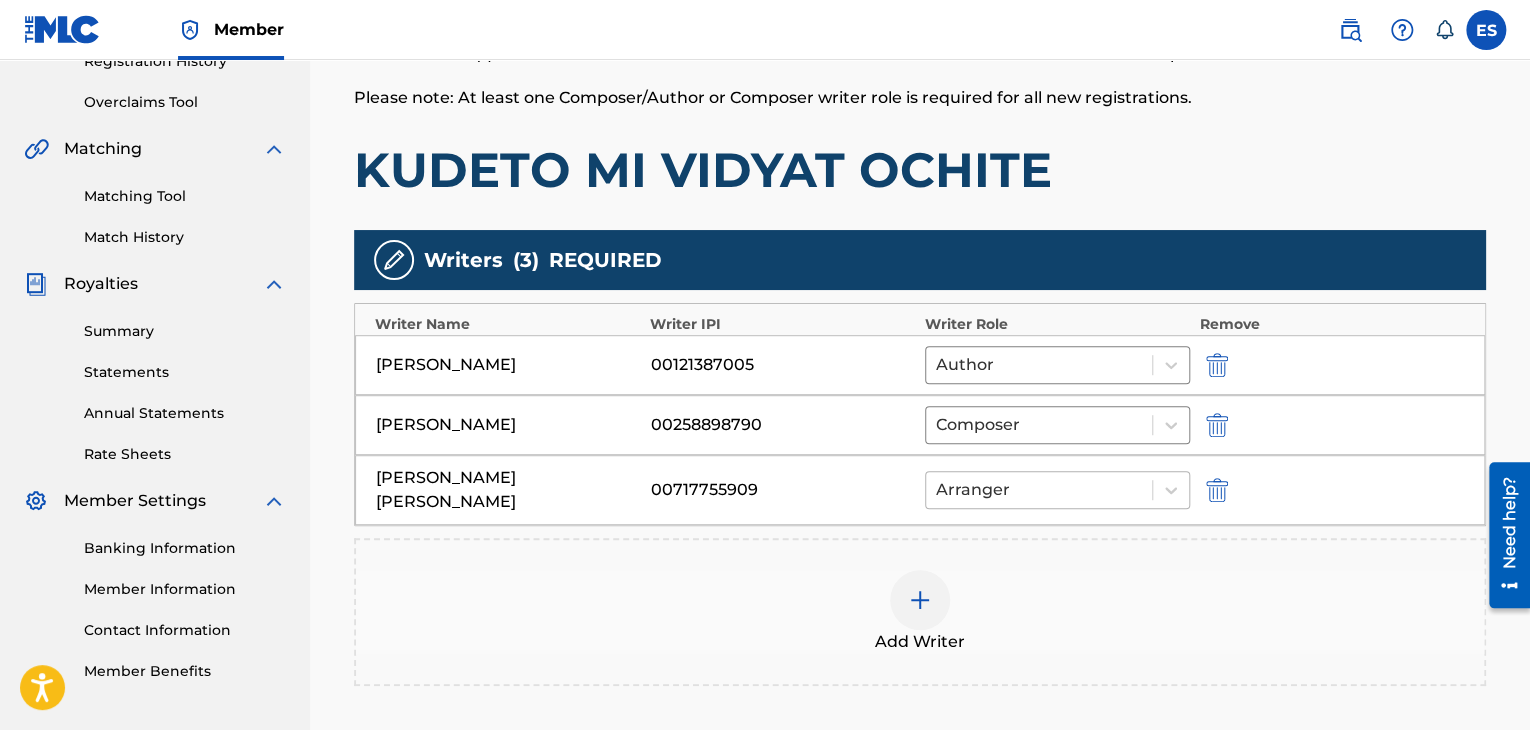 scroll, scrollTop: 633, scrollLeft: 0, axis: vertical 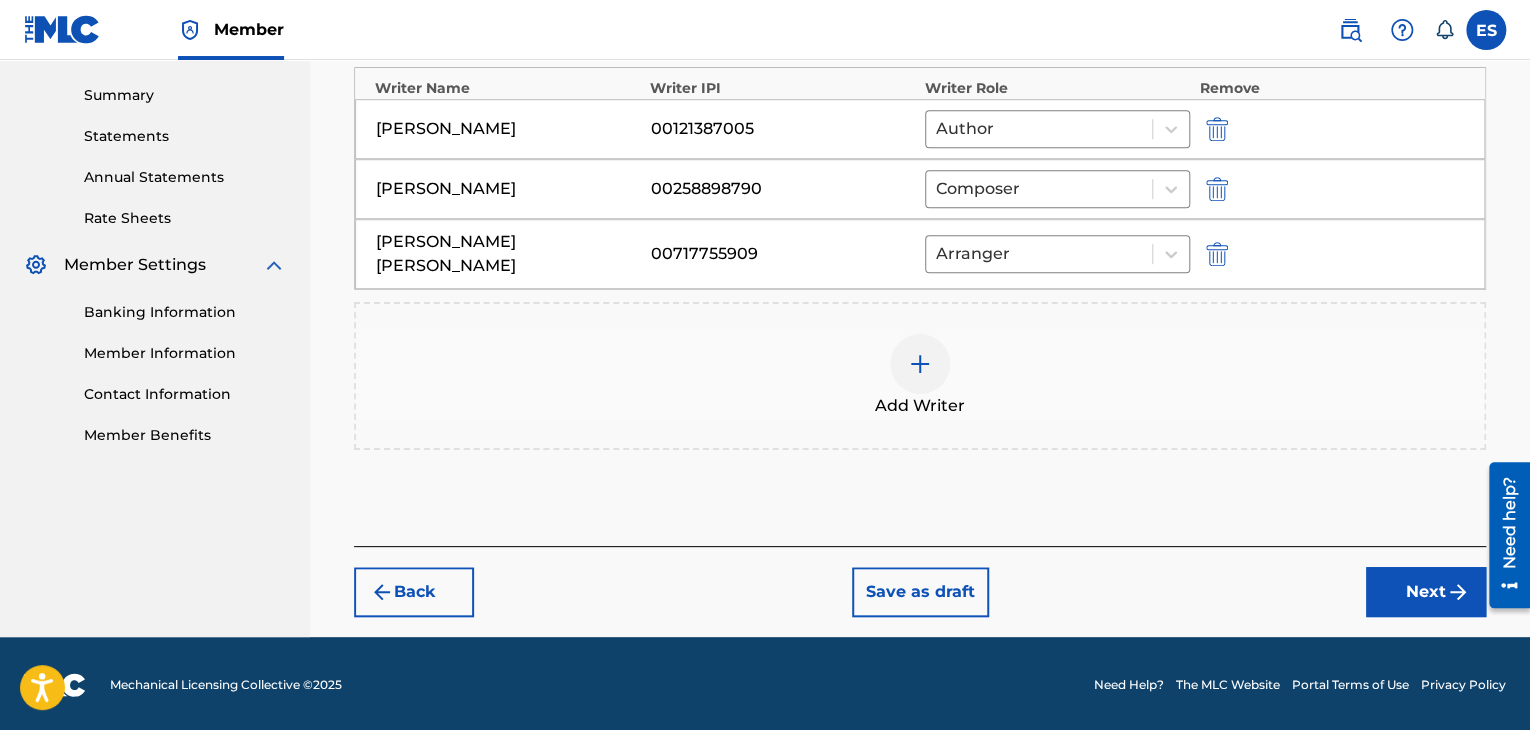 click on "Next" at bounding box center (1426, 592) 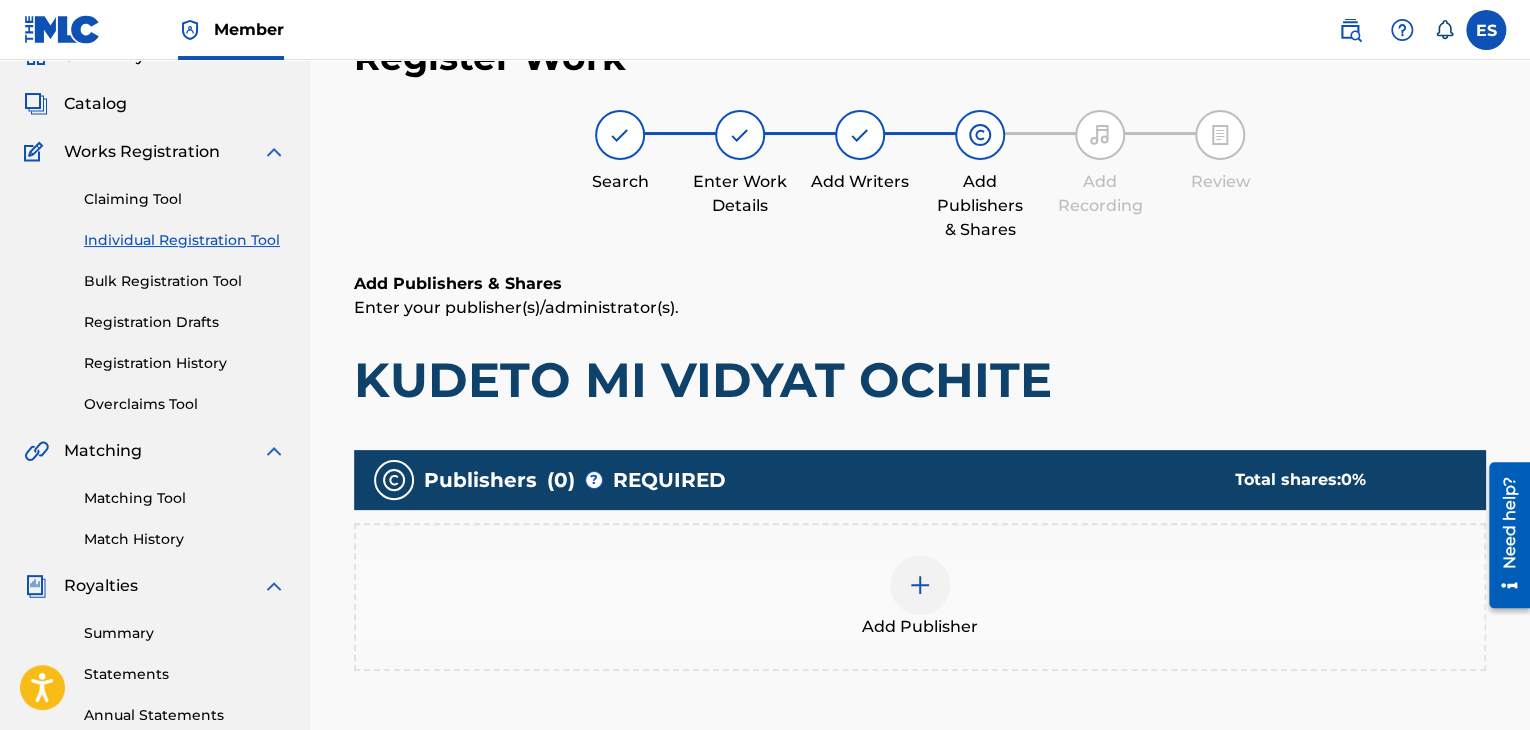 scroll, scrollTop: 90, scrollLeft: 0, axis: vertical 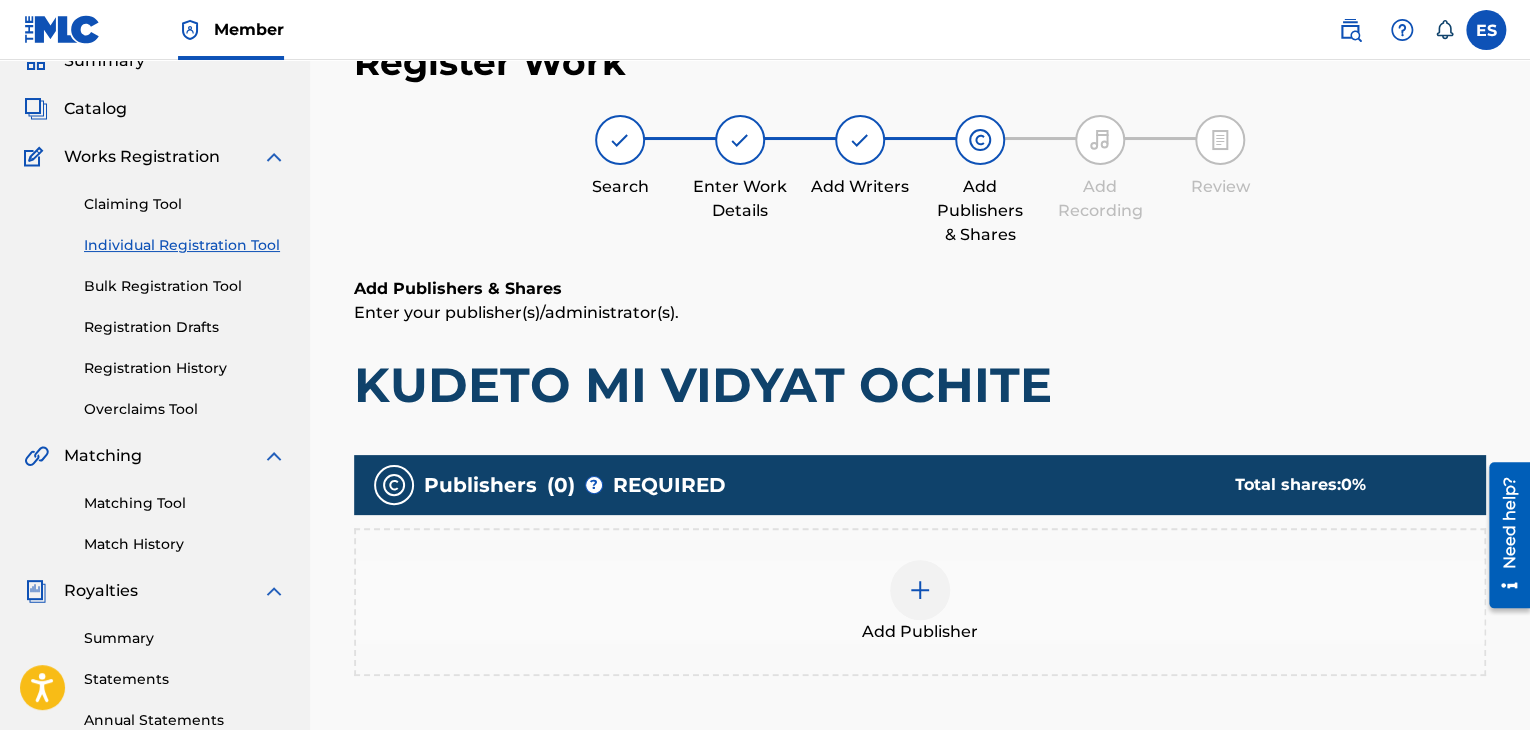 click on "Add Publisher" at bounding box center (920, 602) 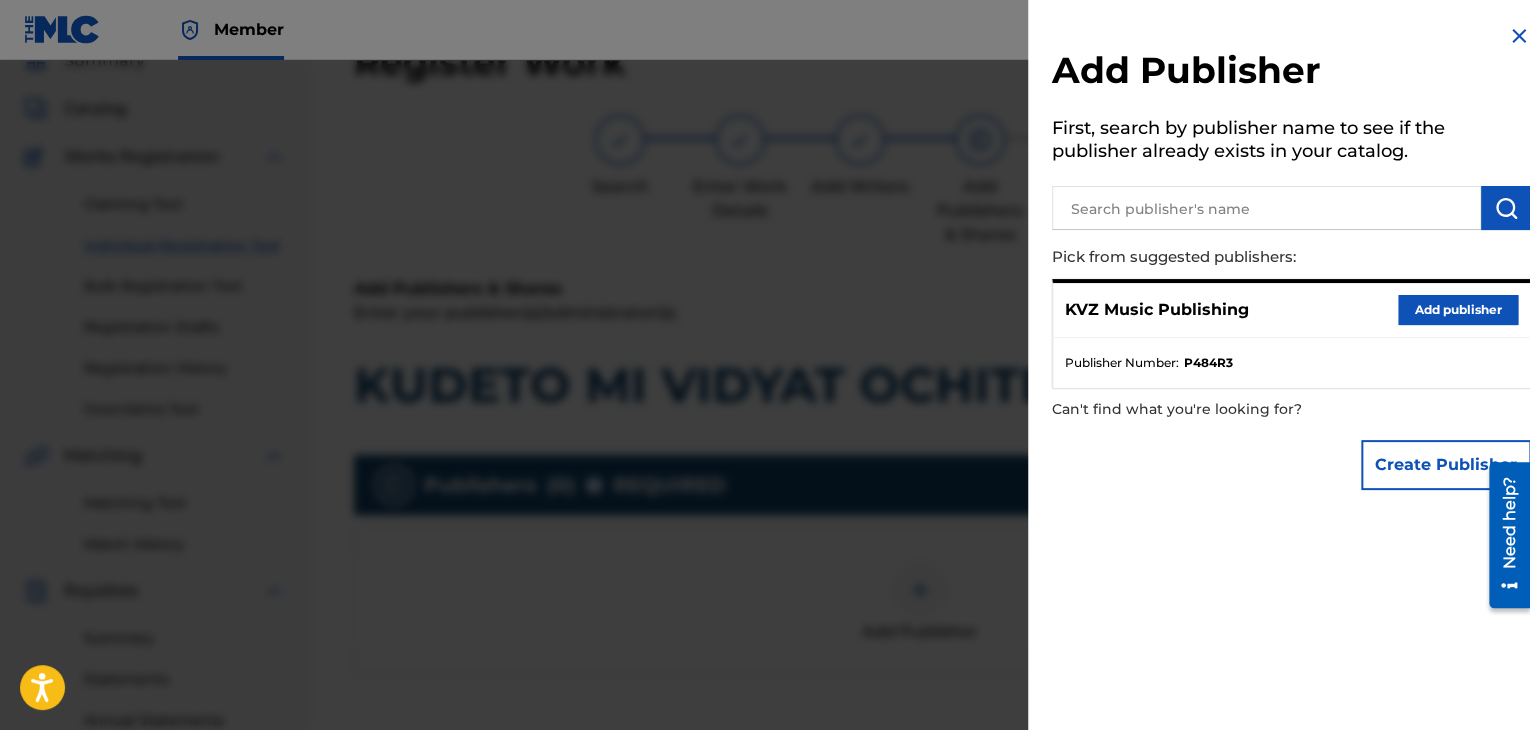 click on "Add publisher" at bounding box center (1458, 310) 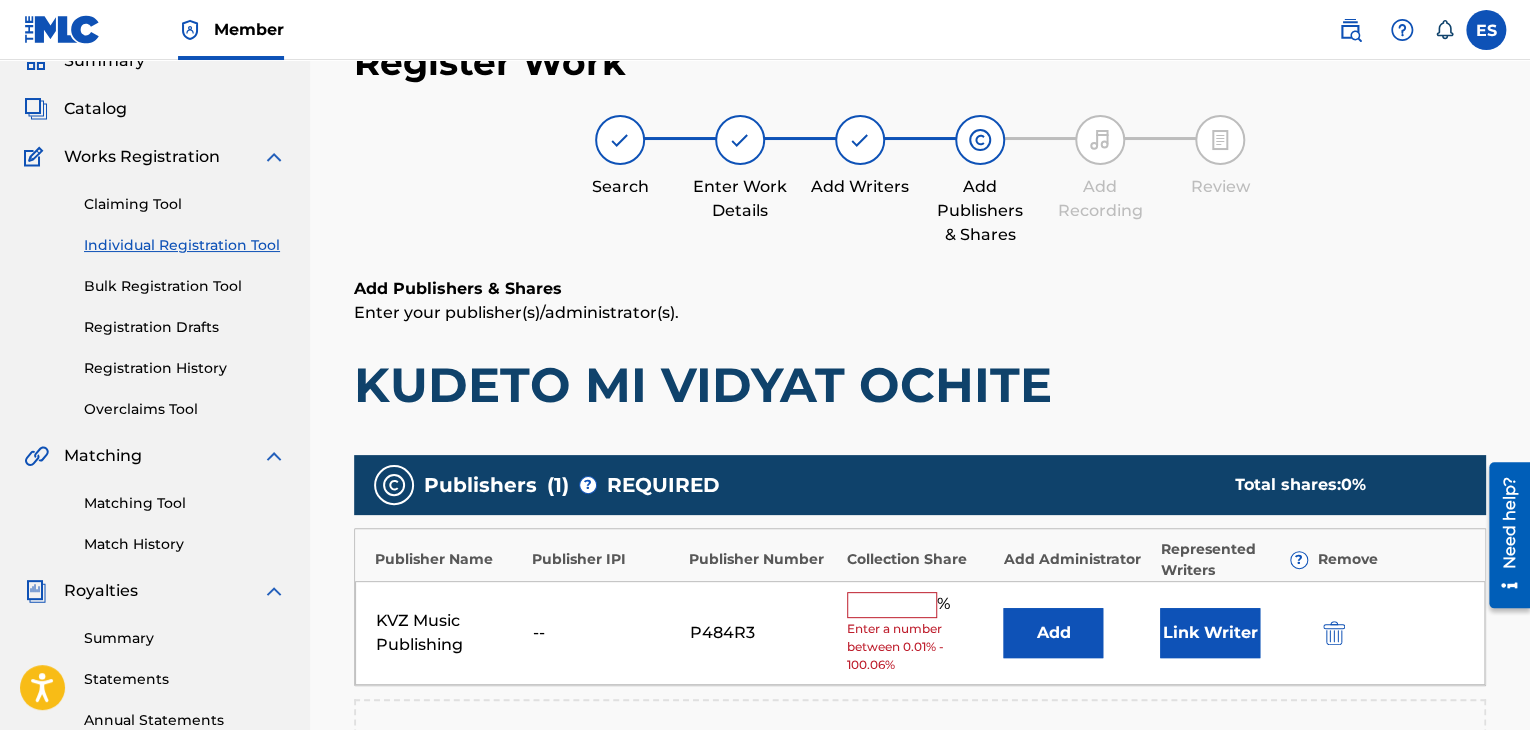 click at bounding box center (892, 605) 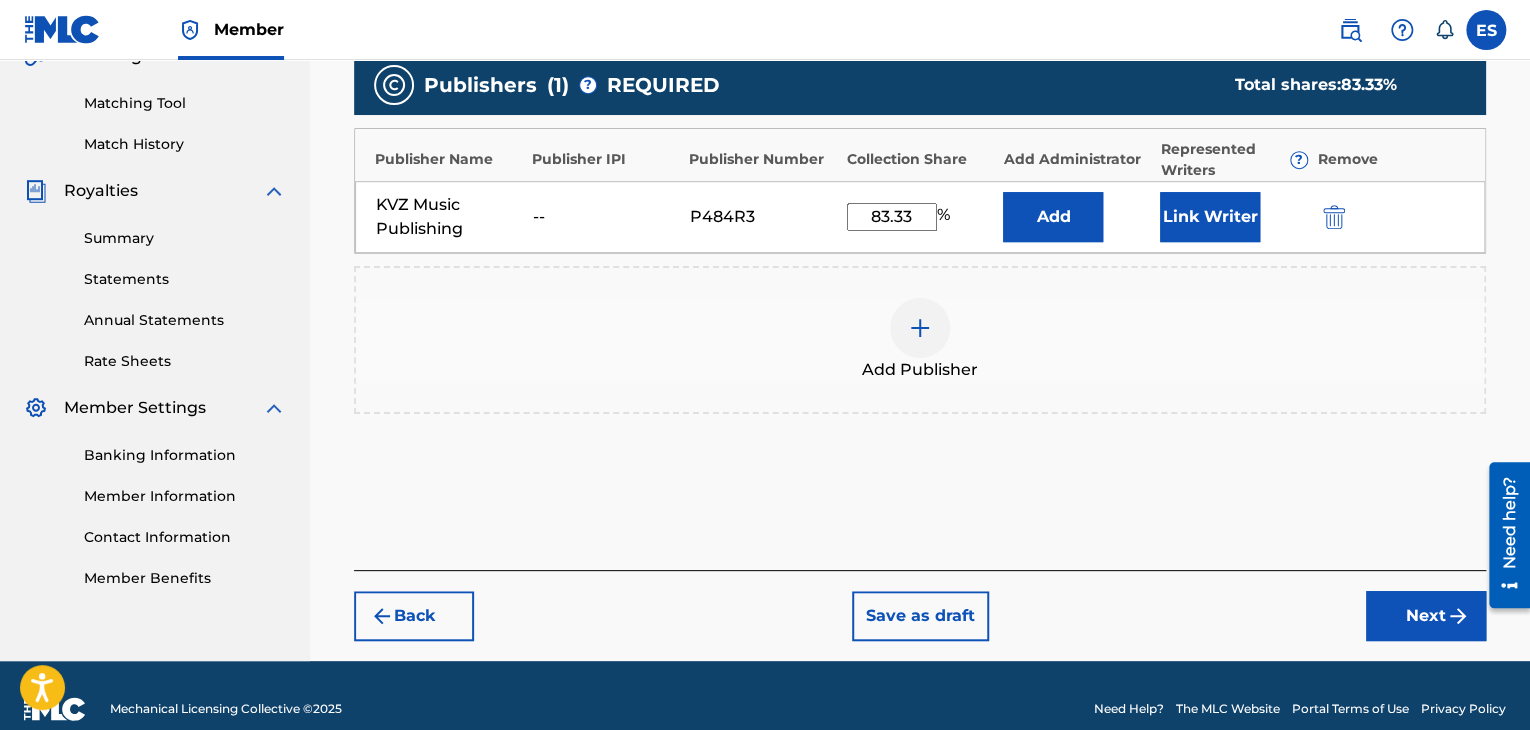 click on "Next" at bounding box center [1426, 616] 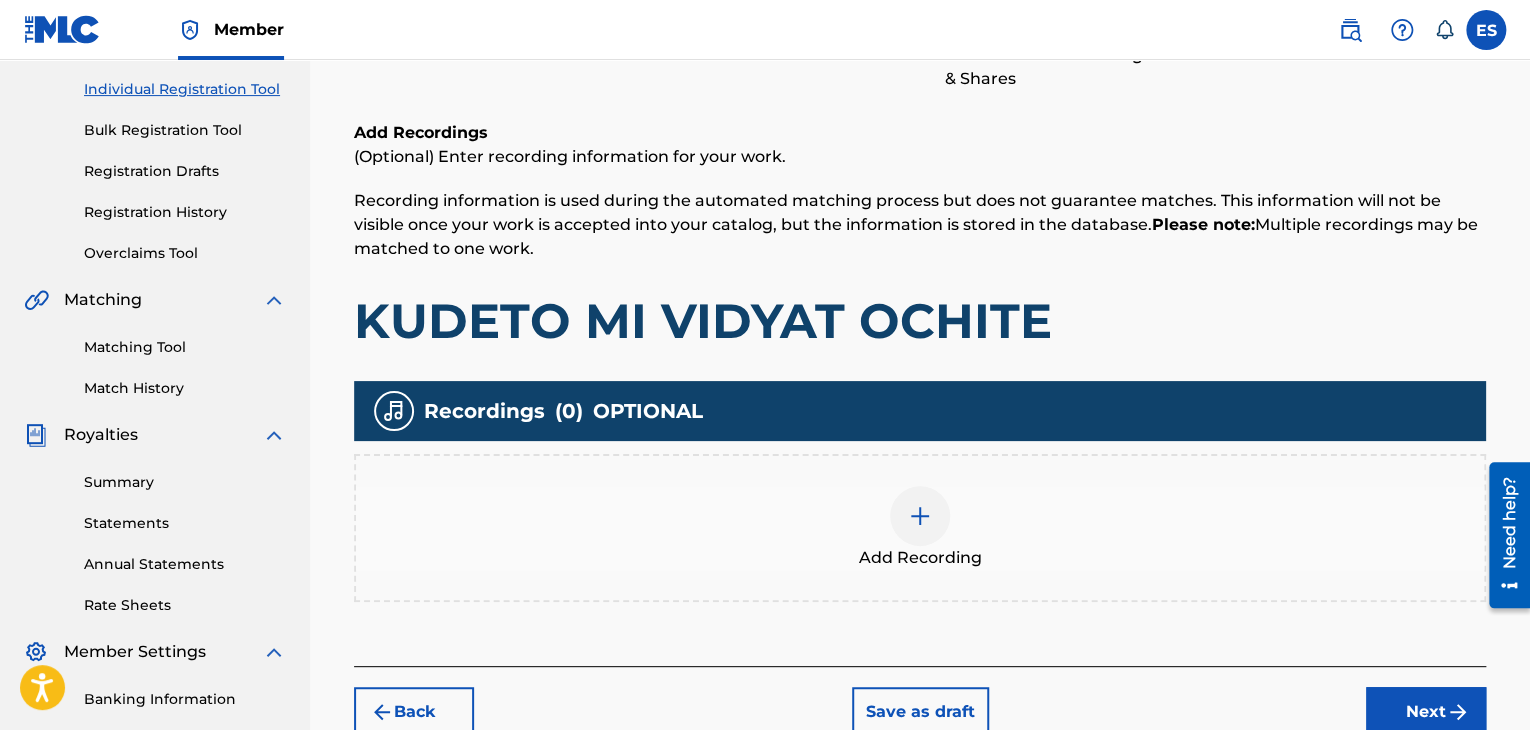 scroll, scrollTop: 90, scrollLeft: 0, axis: vertical 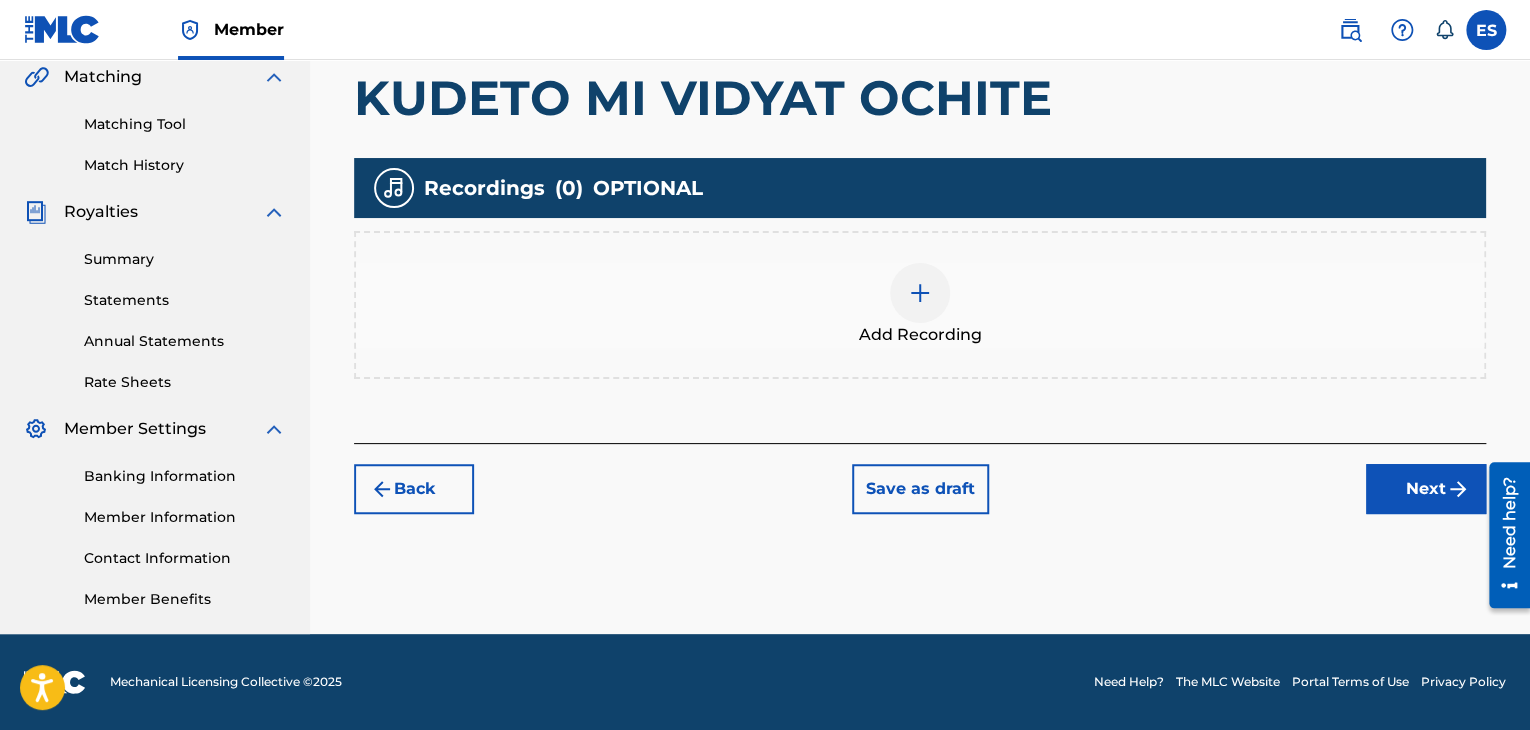 click on "Next" at bounding box center (1426, 489) 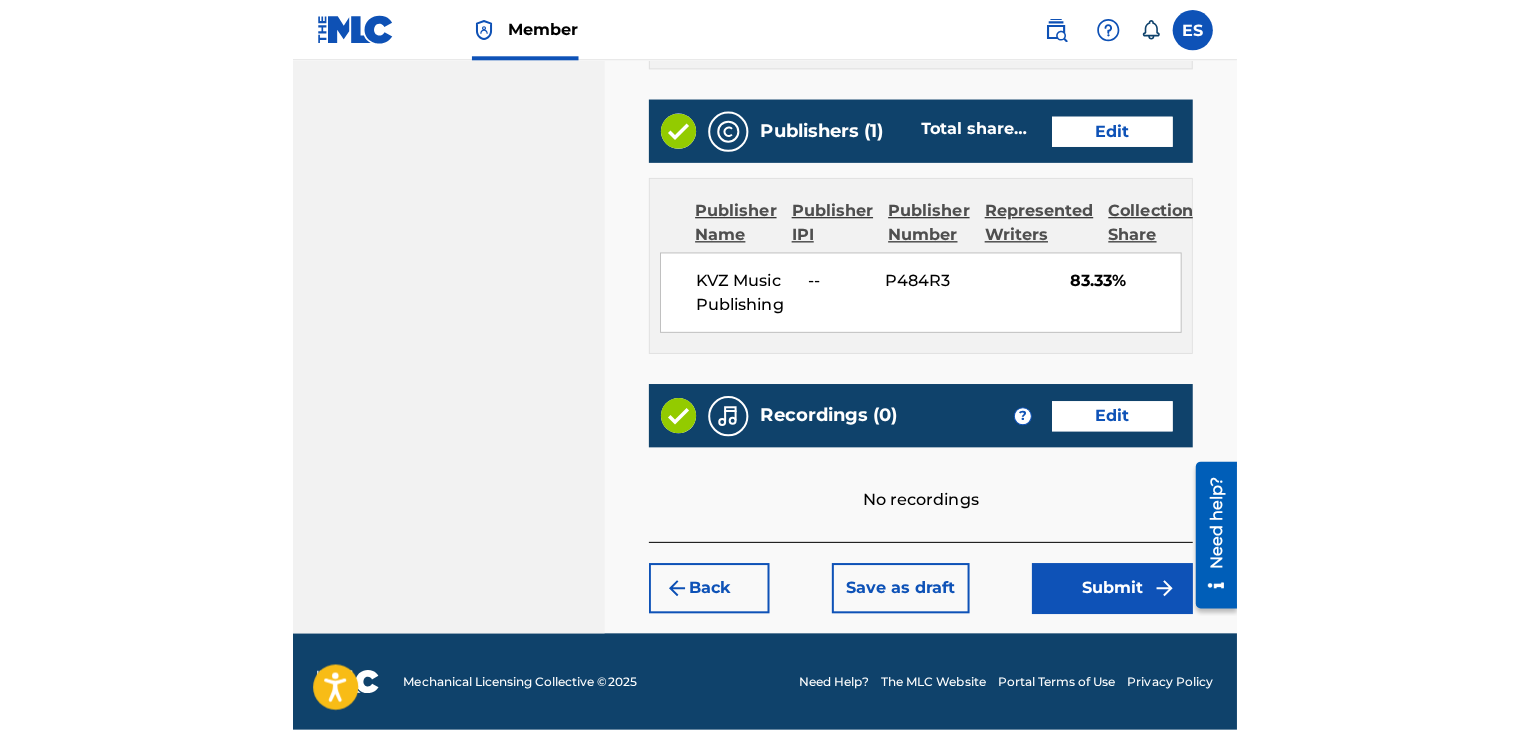 scroll, scrollTop: 1114, scrollLeft: 0, axis: vertical 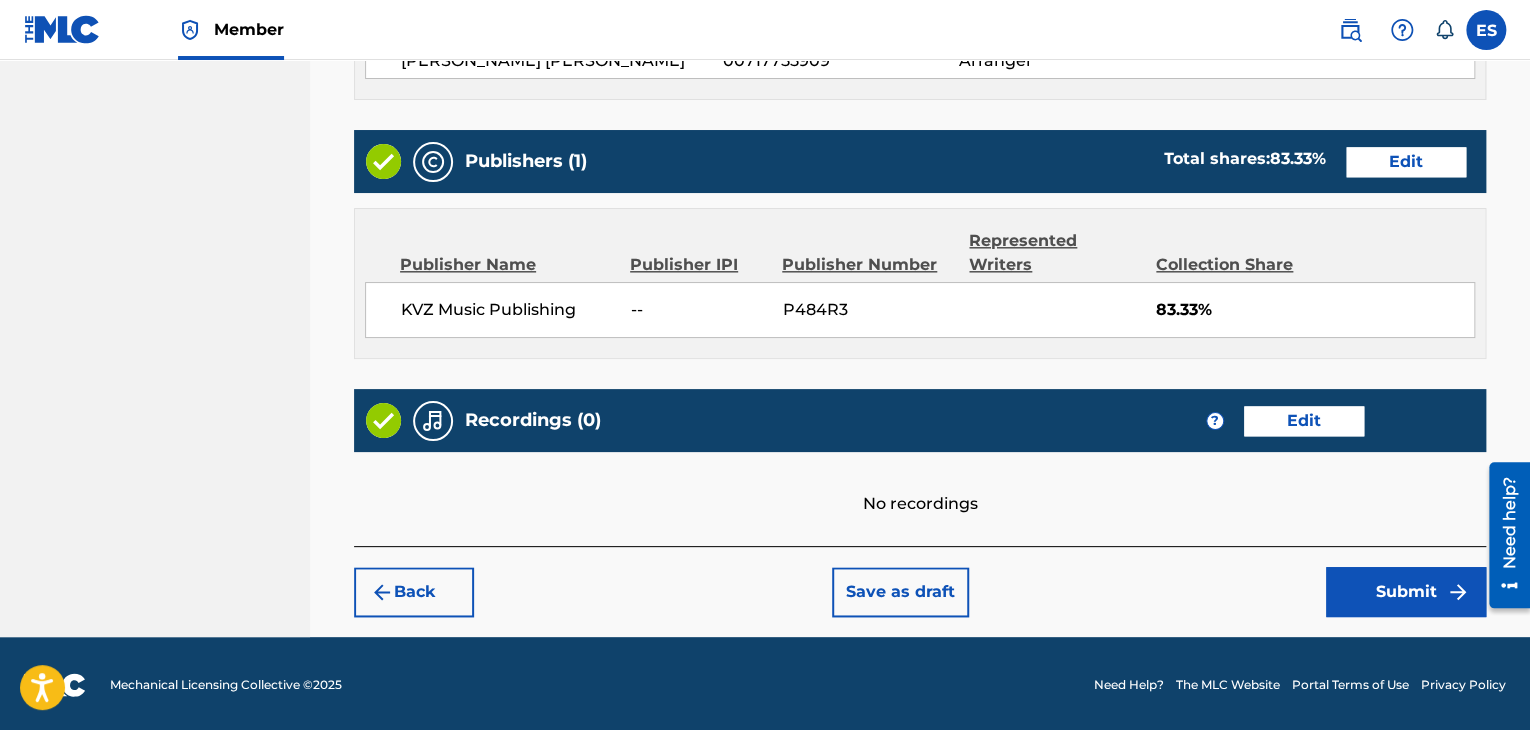 click on "Submit" at bounding box center [1406, 592] 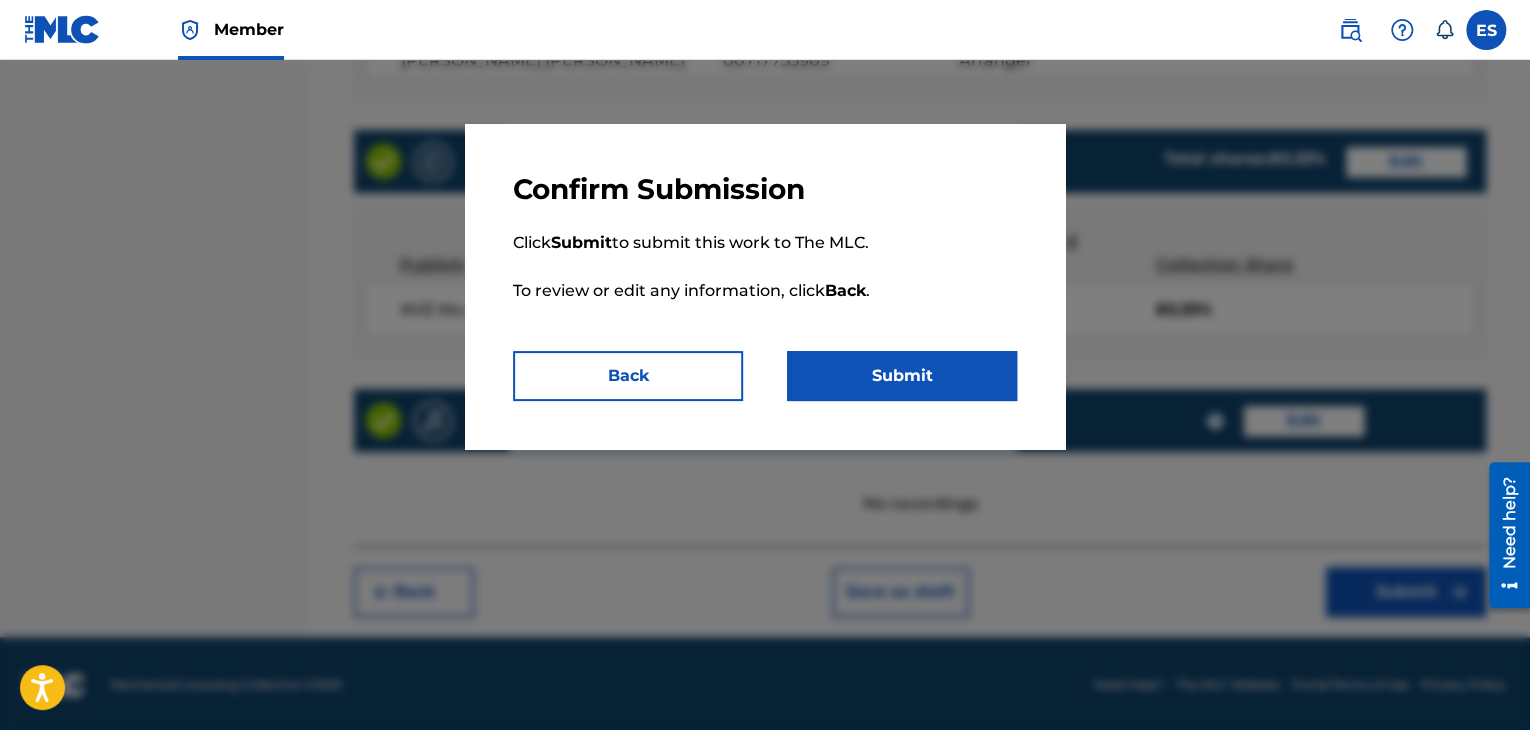click on "Submit" at bounding box center [902, 376] 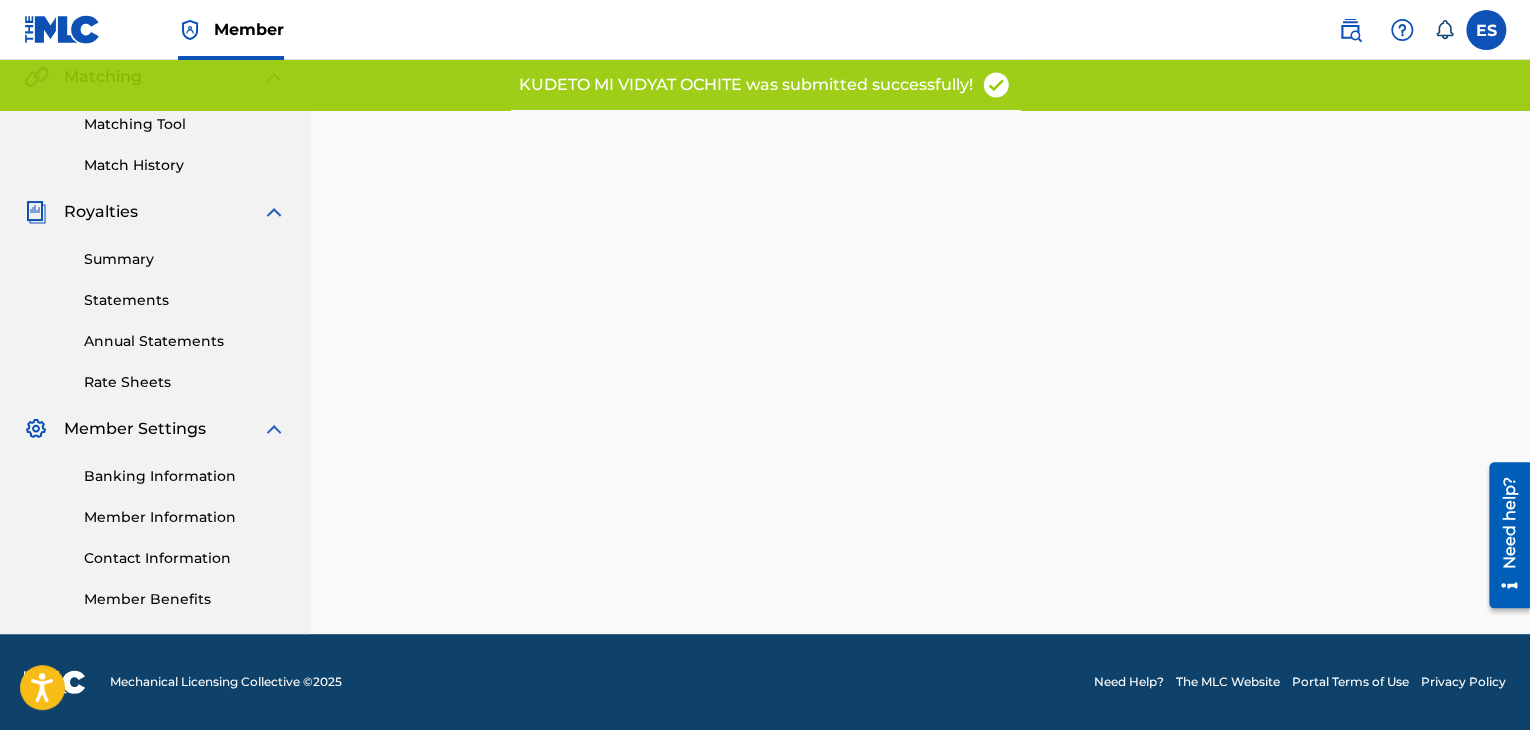 scroll, scrollTop: 0, scrollLeft: 0, axis: both 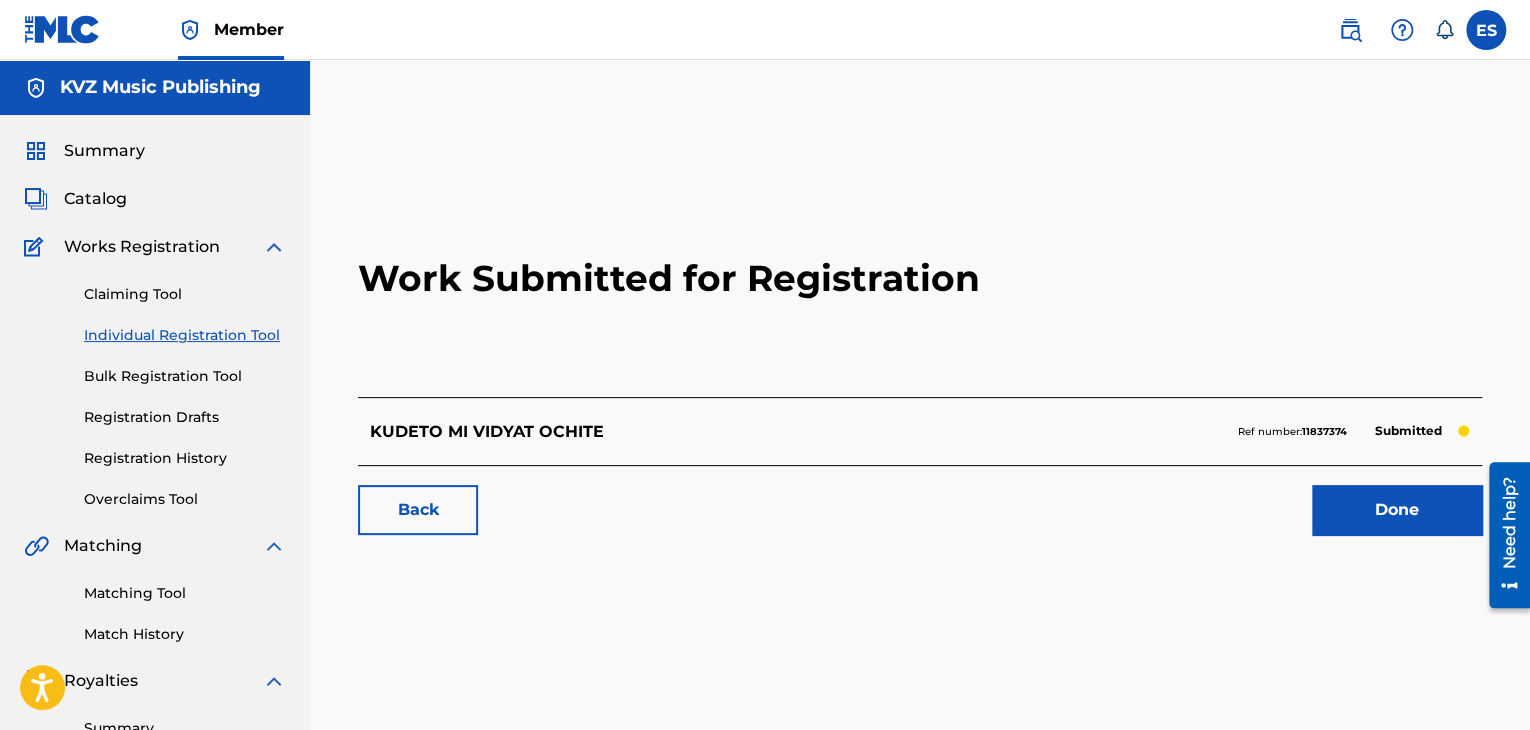 click on "Individual Registration Tool" at bounding box center [185, 335] 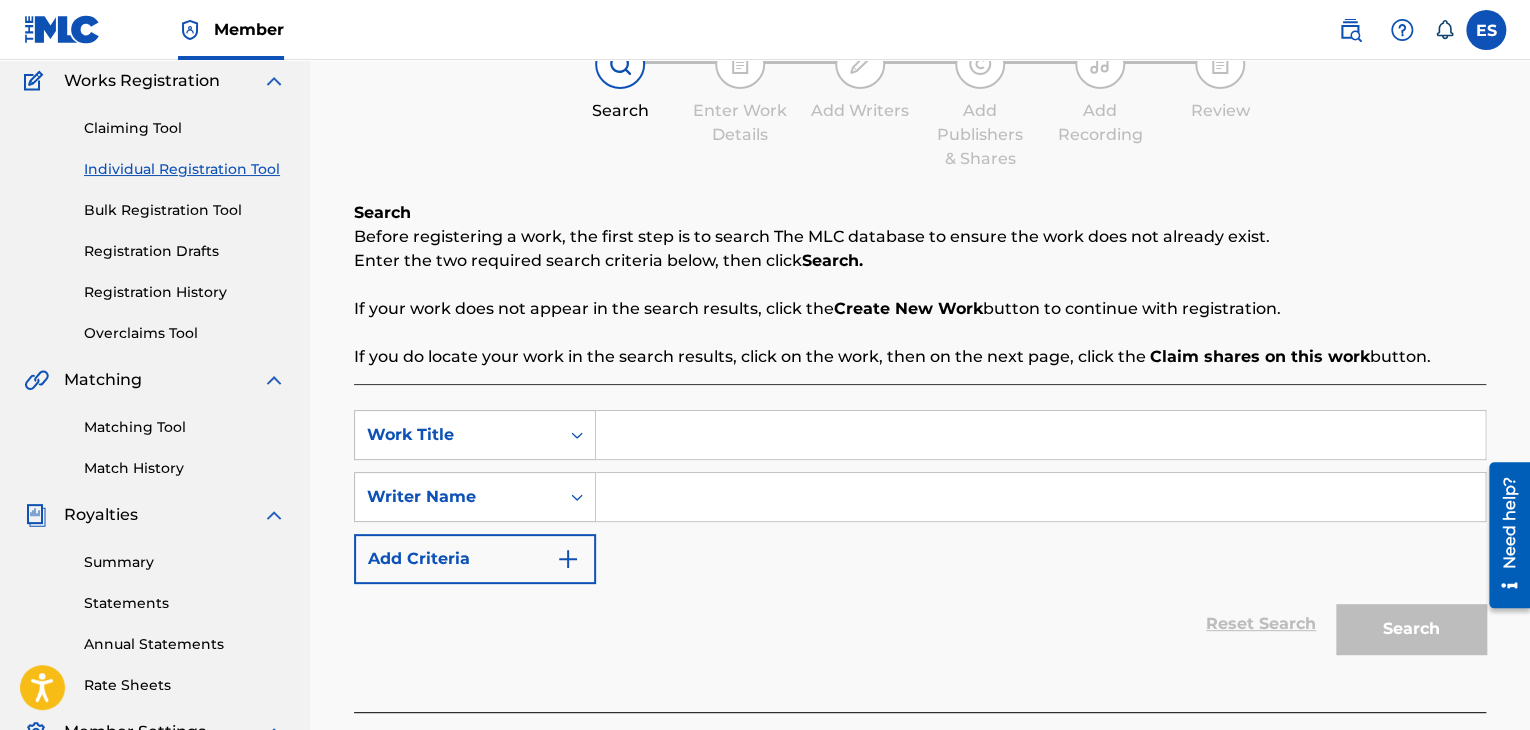 scroll, scrollTop: 300, scrollLeft: 0, axis: vertical 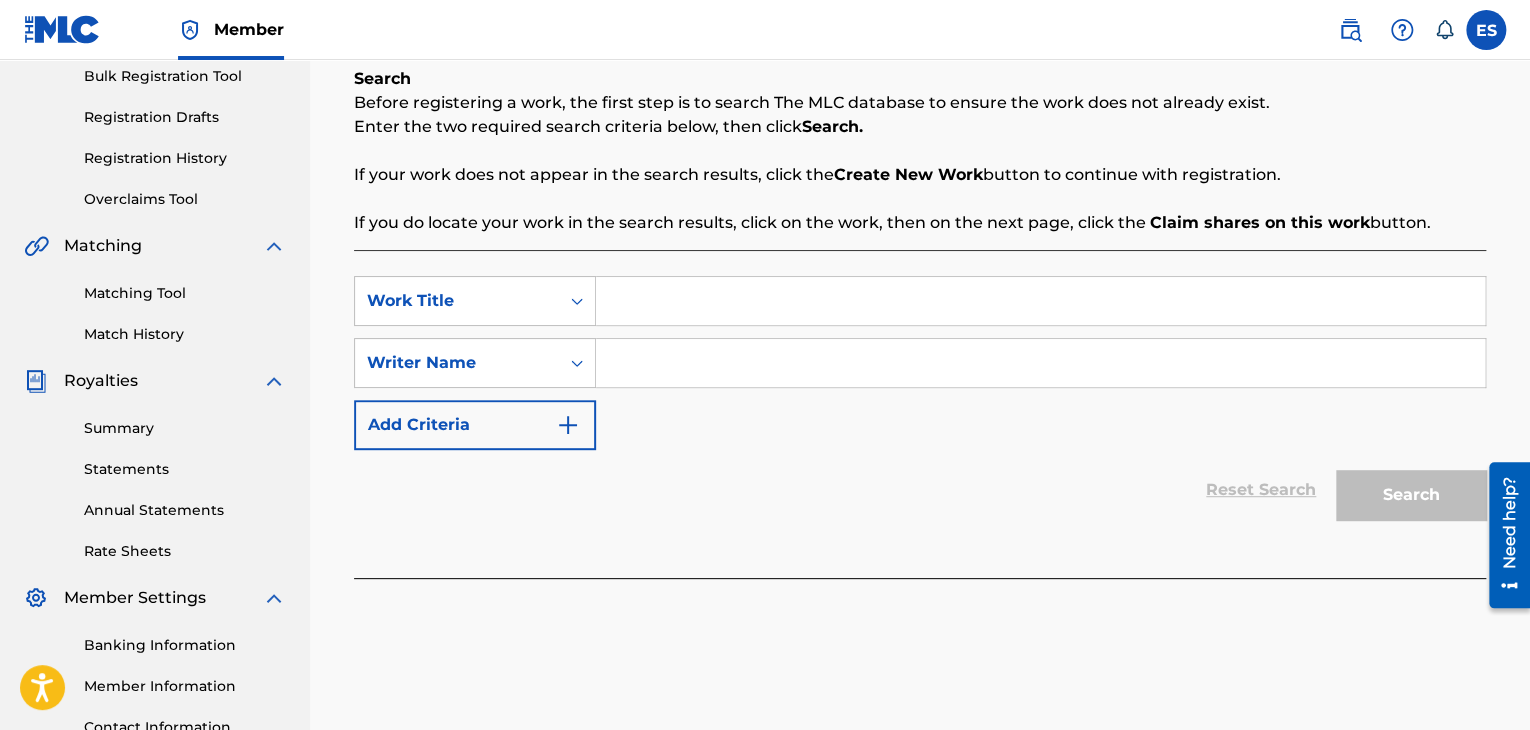paste on "KUM TEB LYUBOV" 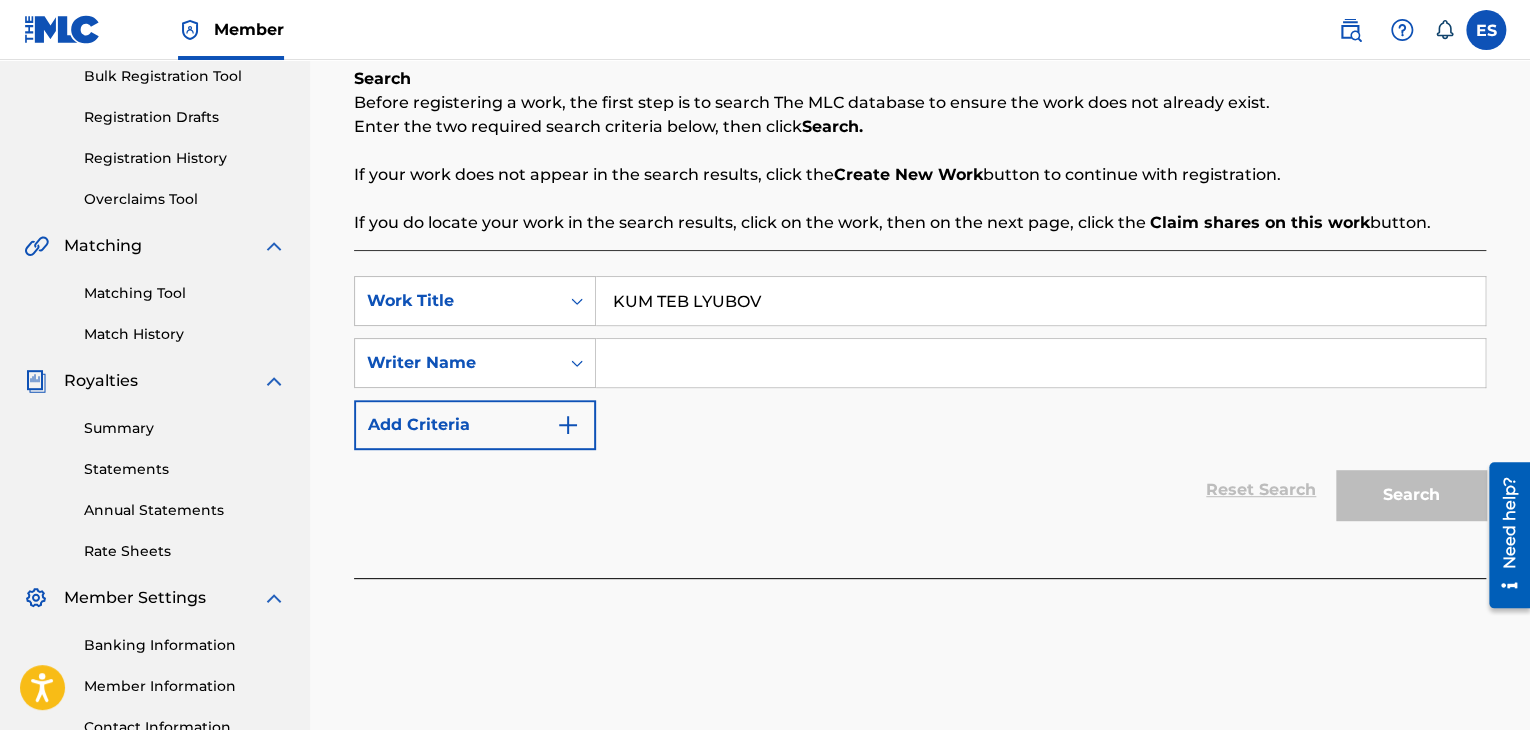 type on "KUM TEB LYUBOV" 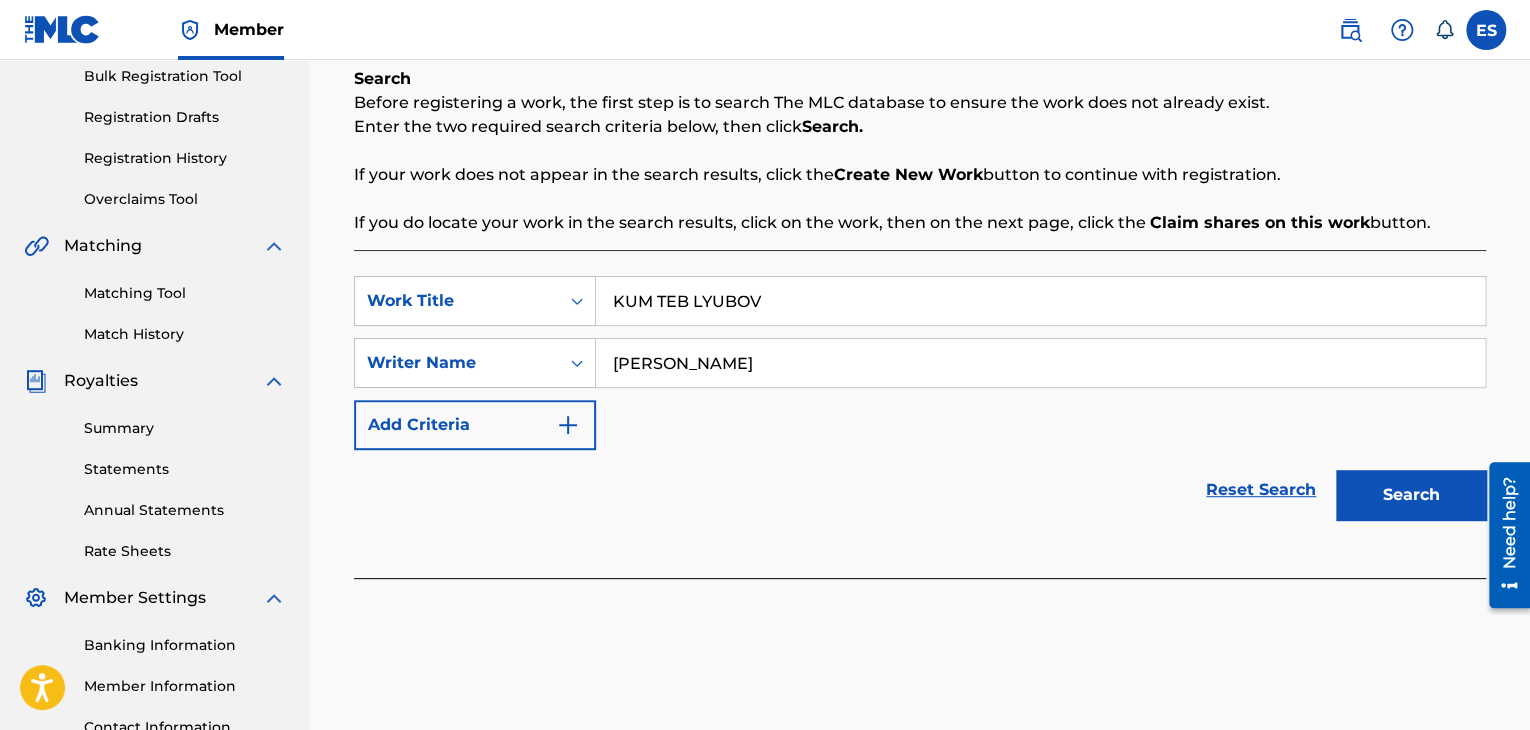 click on "KUM TEB LYUBOV" at bounding box center (1040, 301) 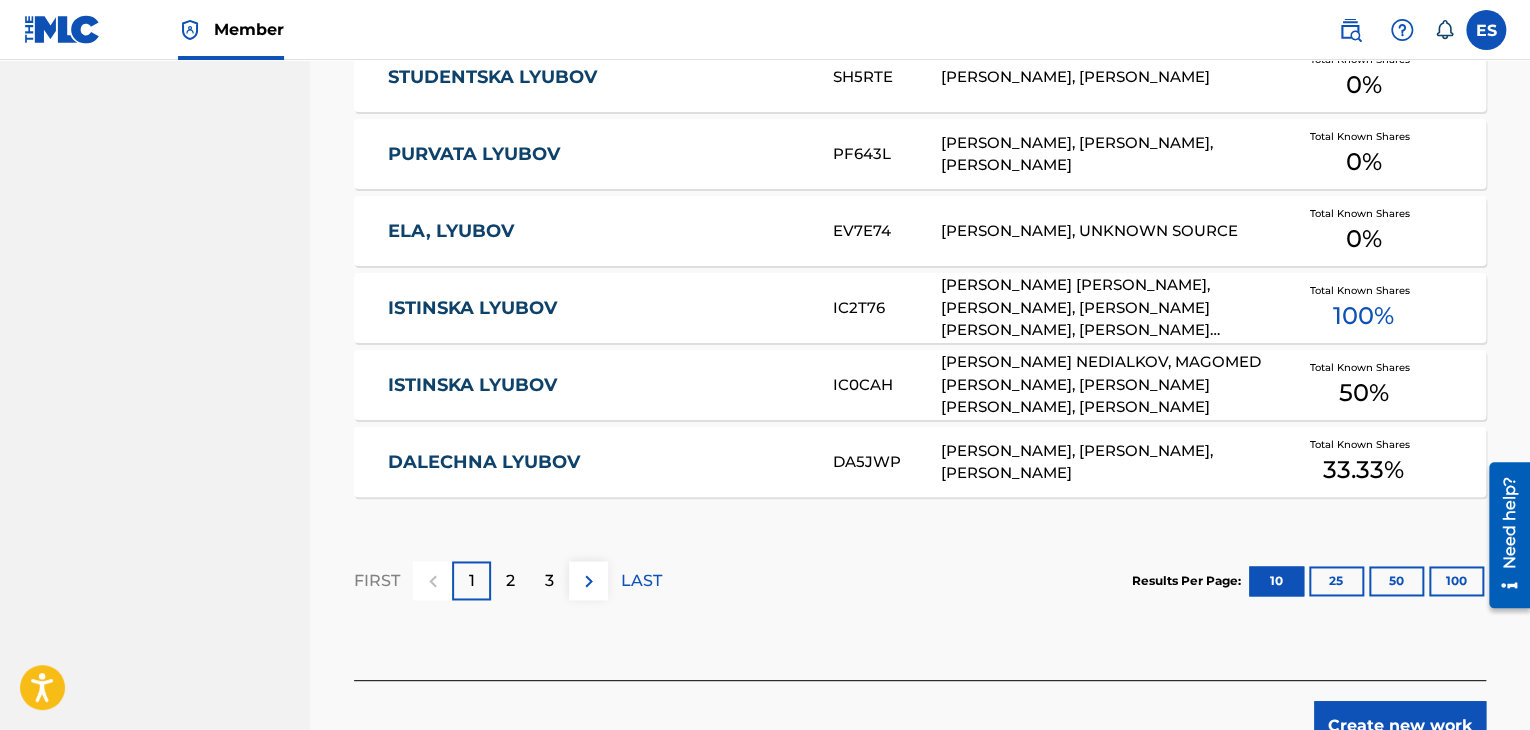 scroll, scrollTop: 1356, scrollLeft: 0, axis: vertical 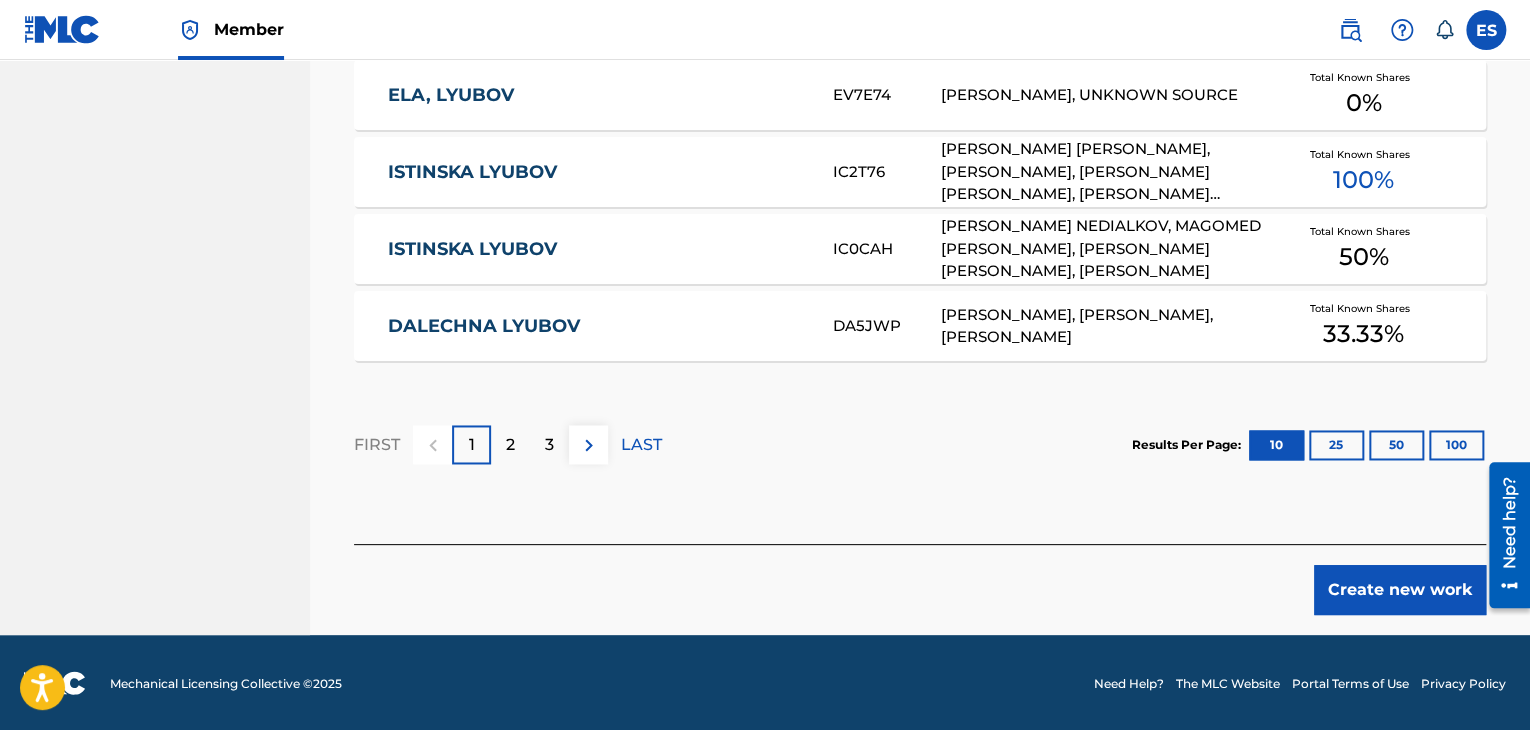 click on "Create new work" at bounding box center (1400, 590) 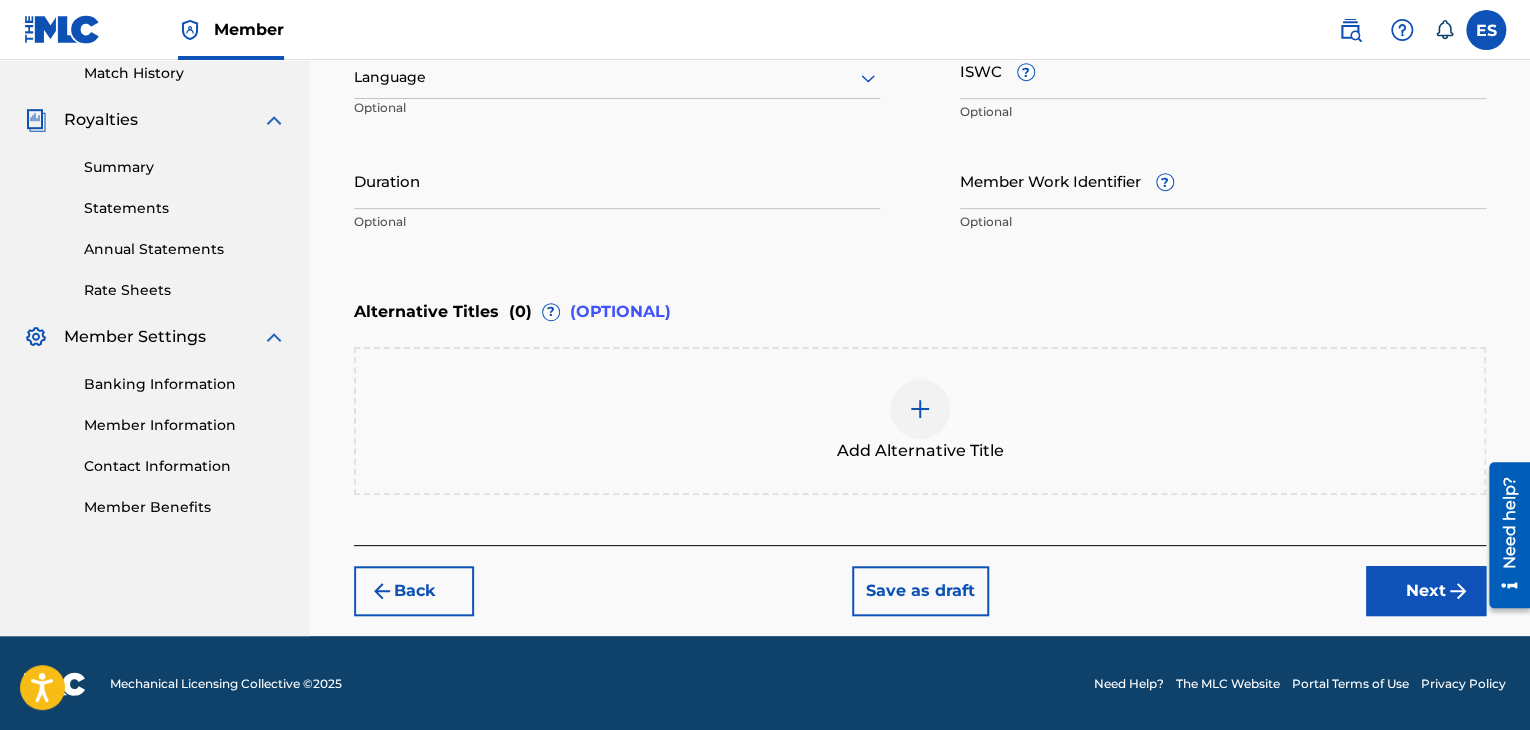 scroll, scrollTop: 261, scrollLeft: 0, axis: vertical 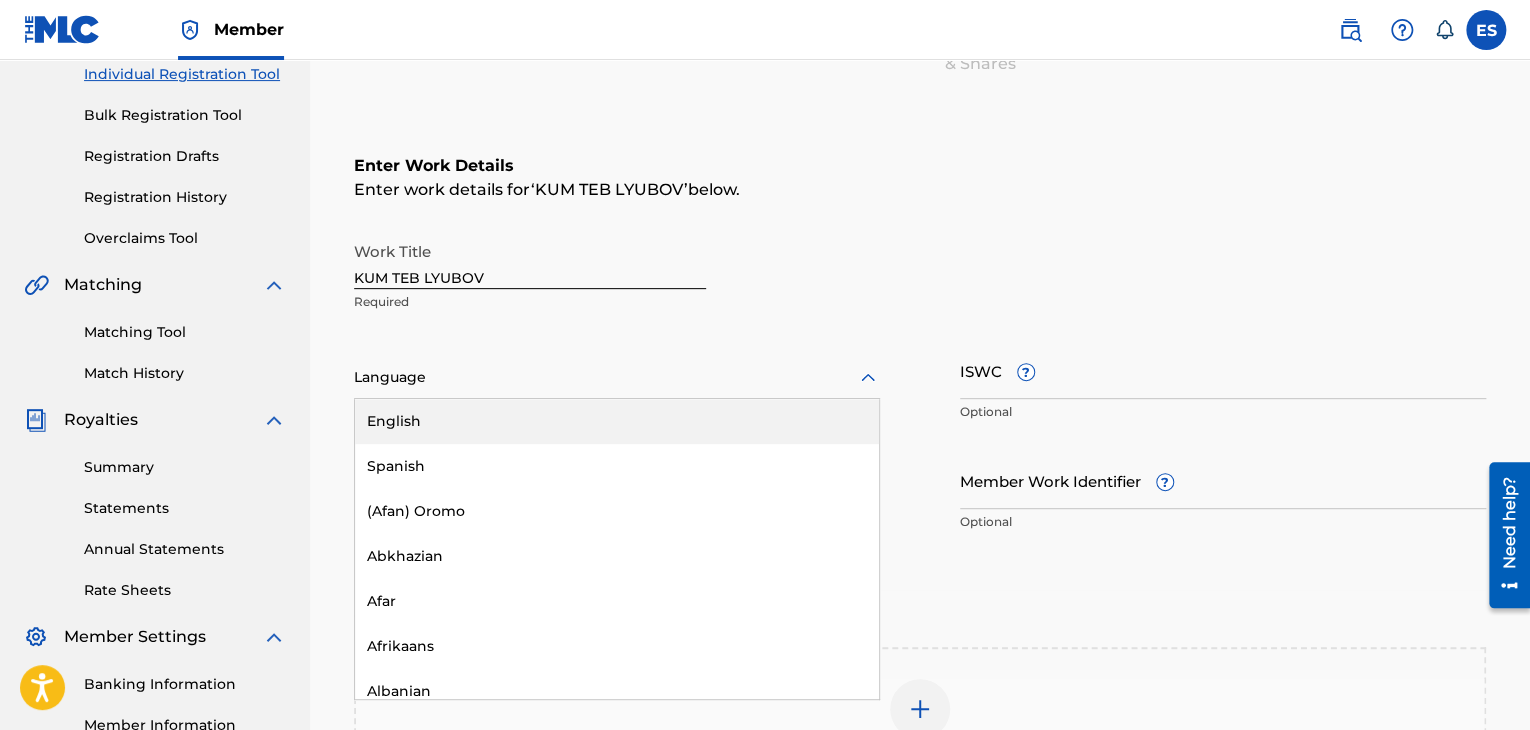 click on "Language" at bounding box center (617, 378) 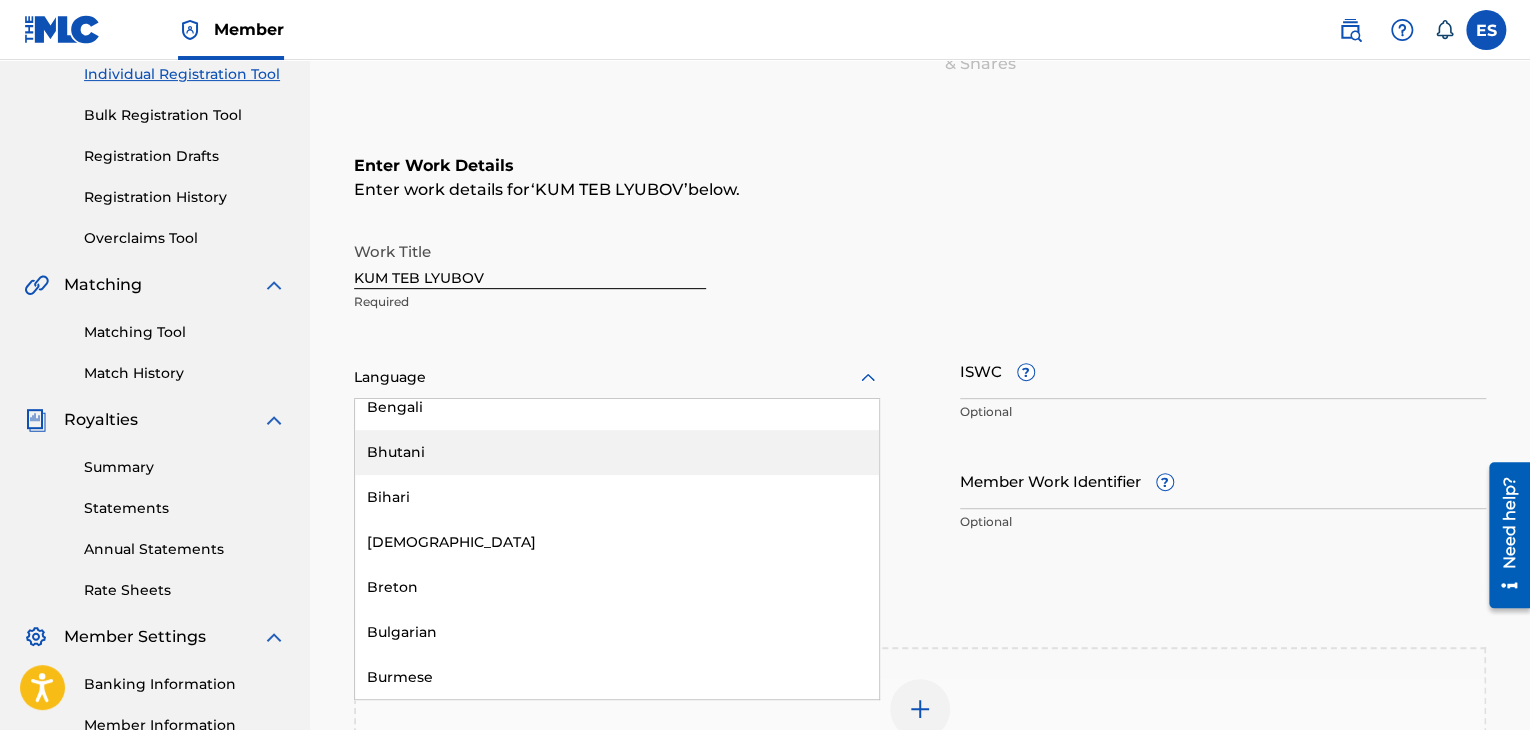 scroll, scrollTop: 800, scrollLeft: 0, axis: vertical 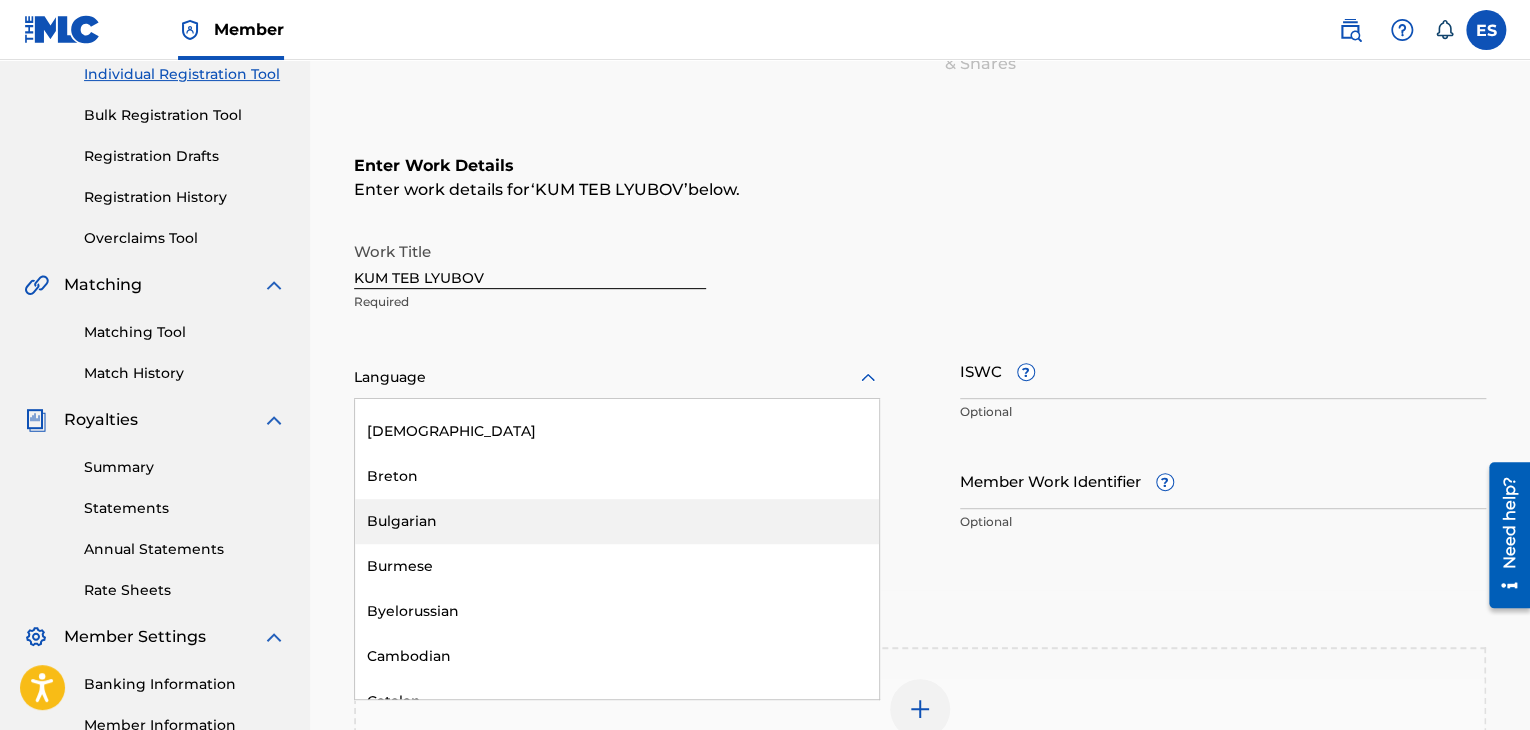 click on "Bulgarian" at bounding box center [617, 521] 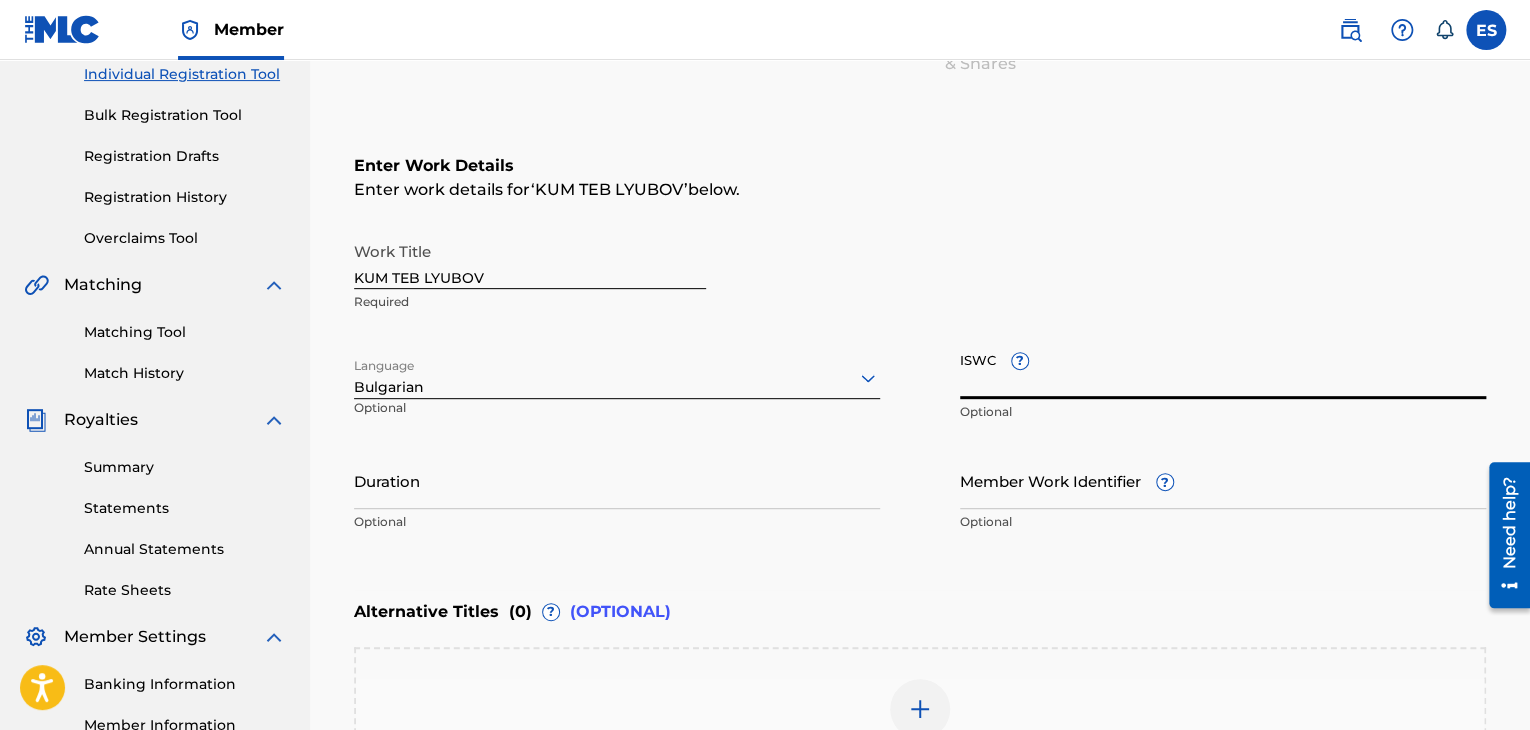 paste on "T9152804778" 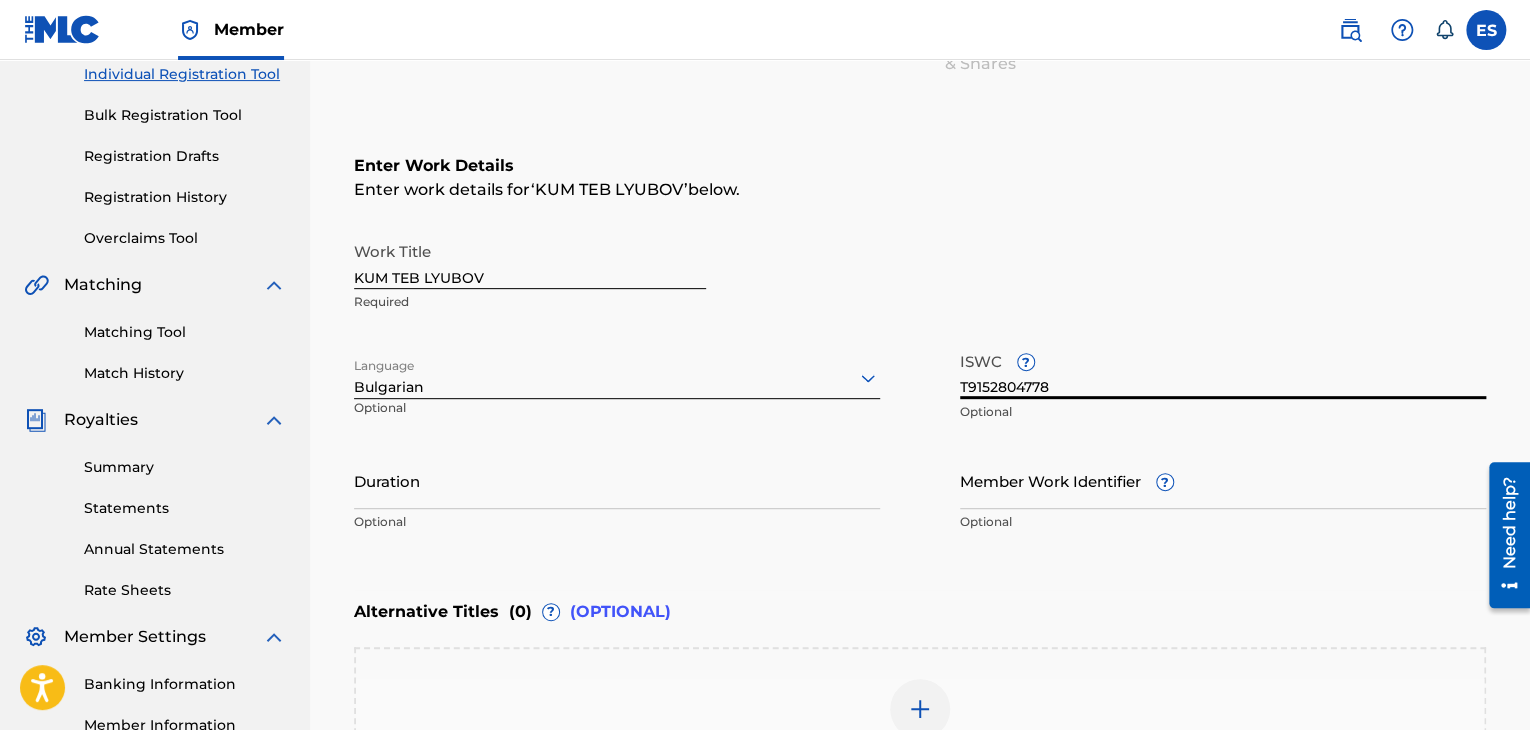 type on "T9152804778" 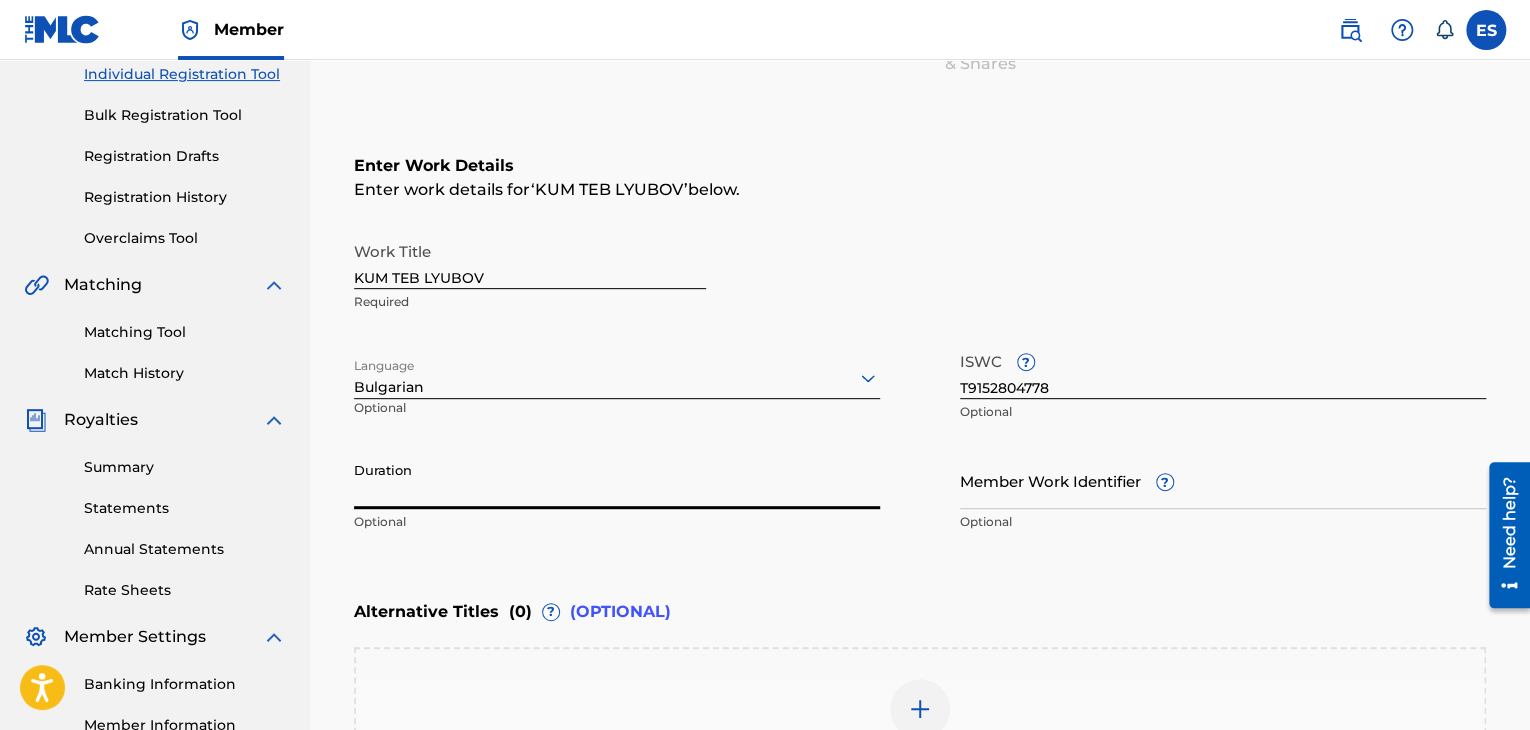 click on "Duration" at bounding box center (617, 480) 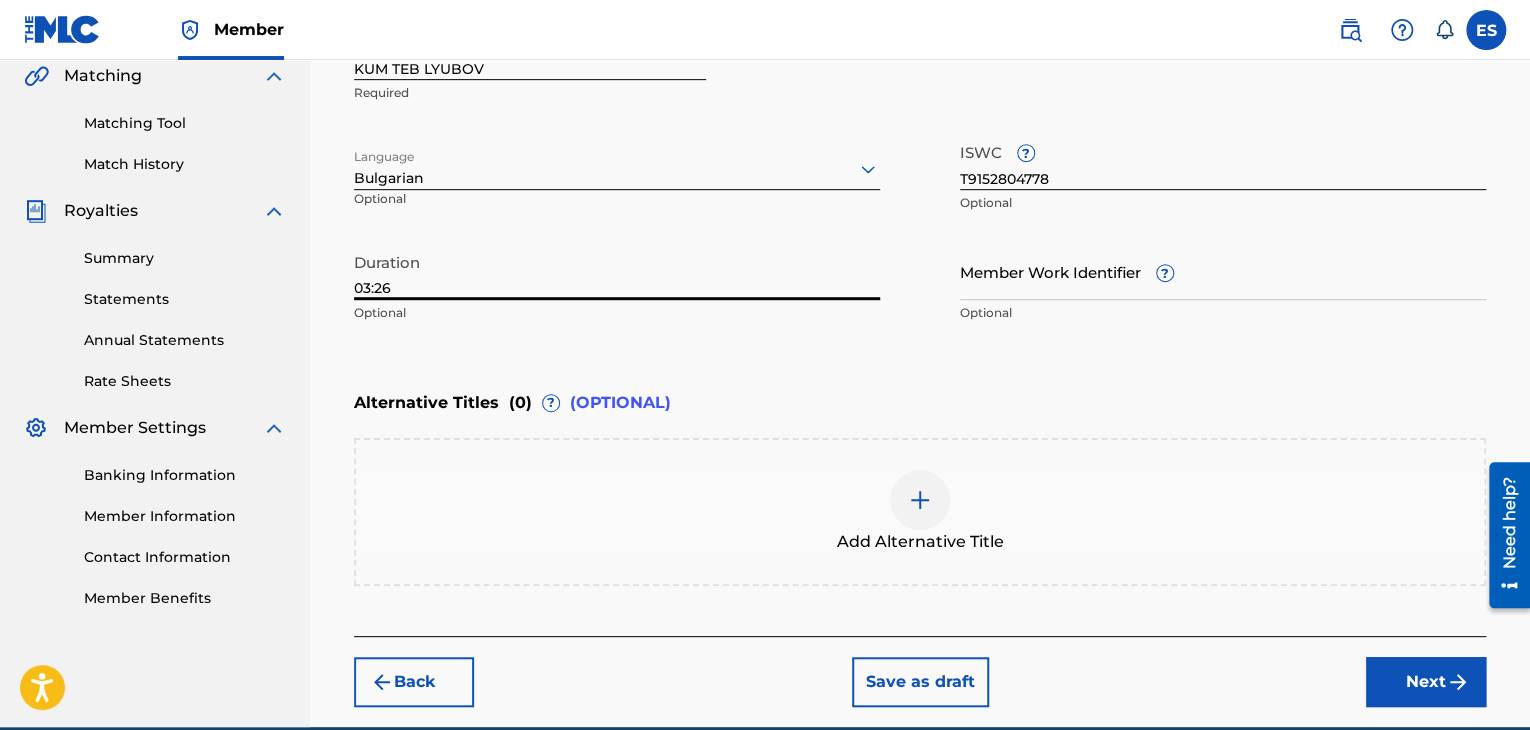 scroll, scrollTop: 561, scrollLeft: 0, axis: vertical 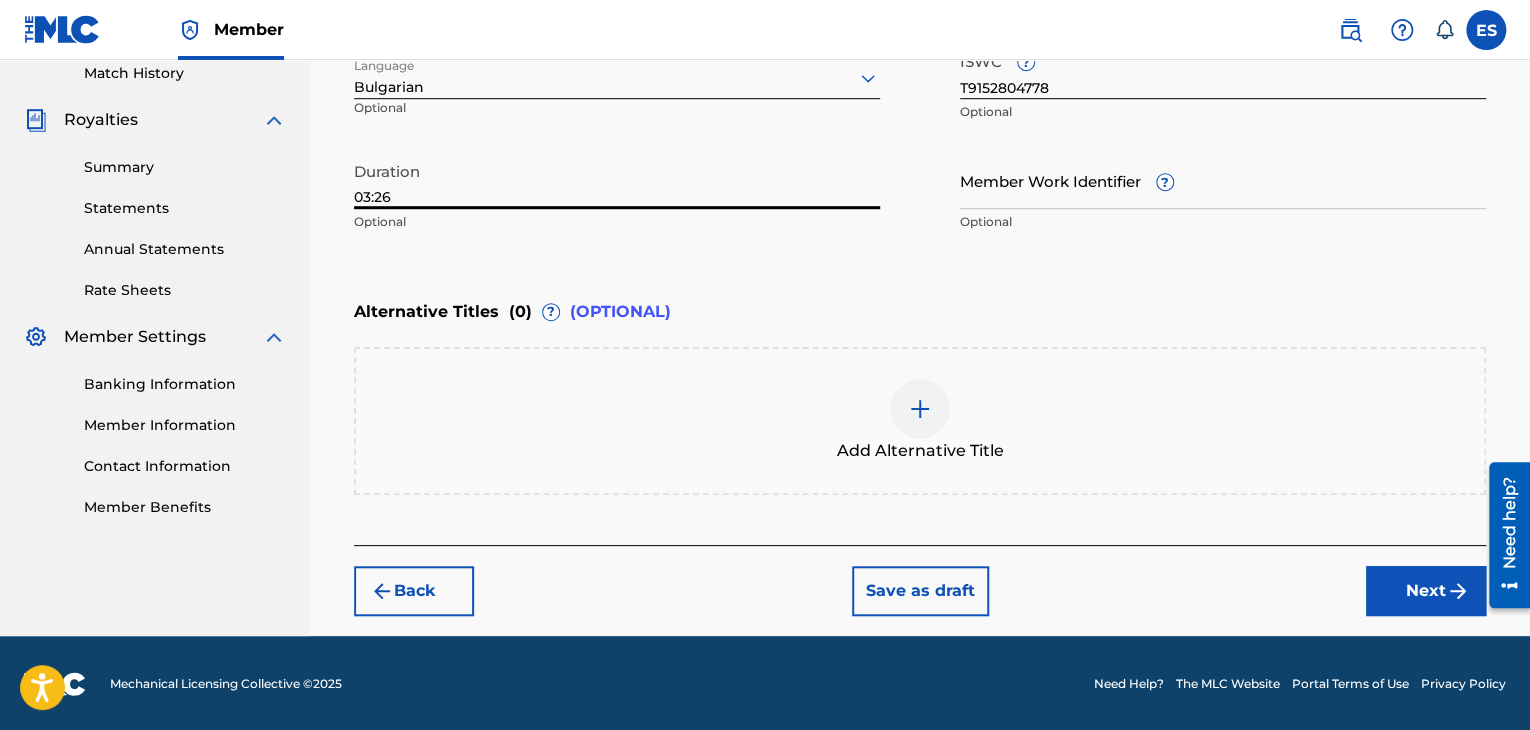 type on "03:26" 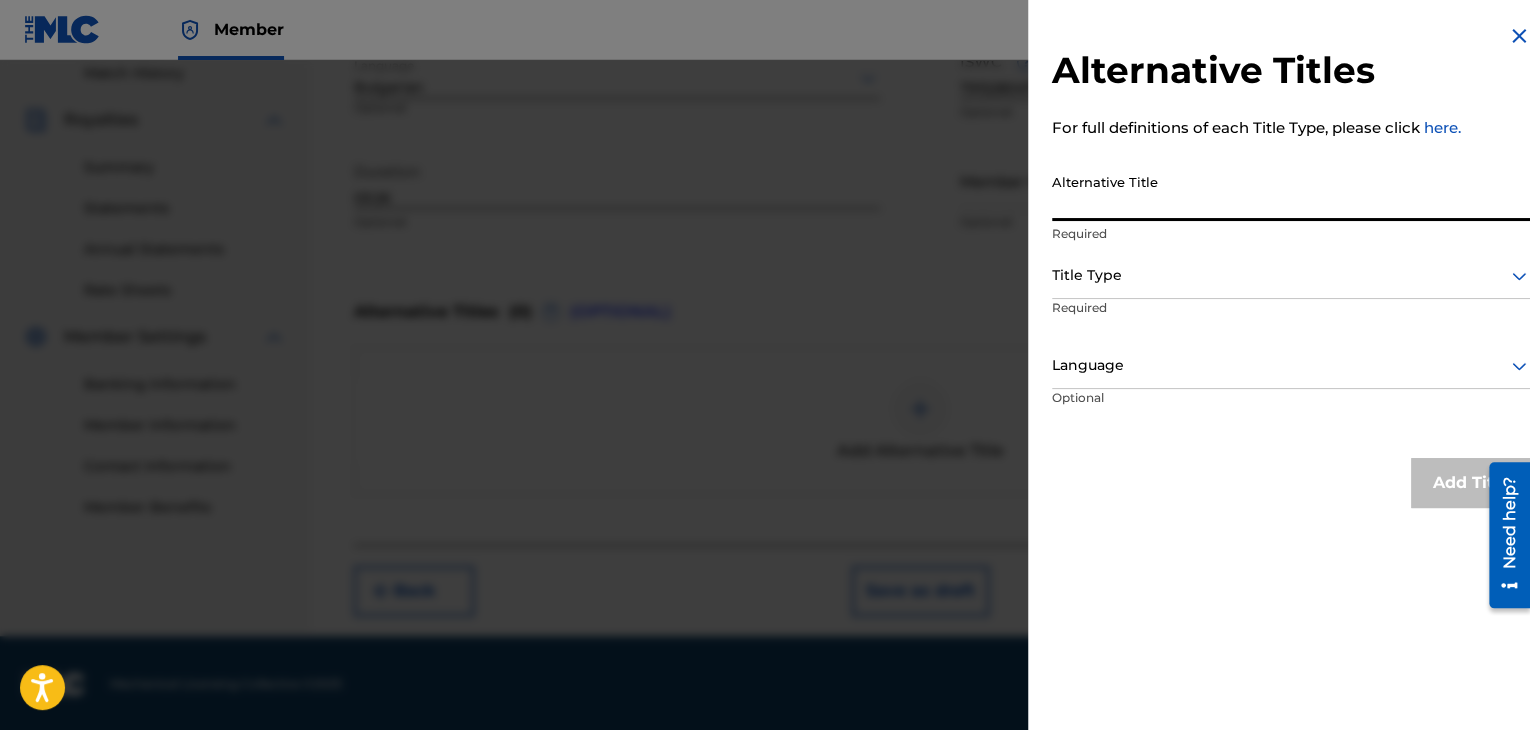 paste on "КЪМ ТЕБ ЛЮБОВ" 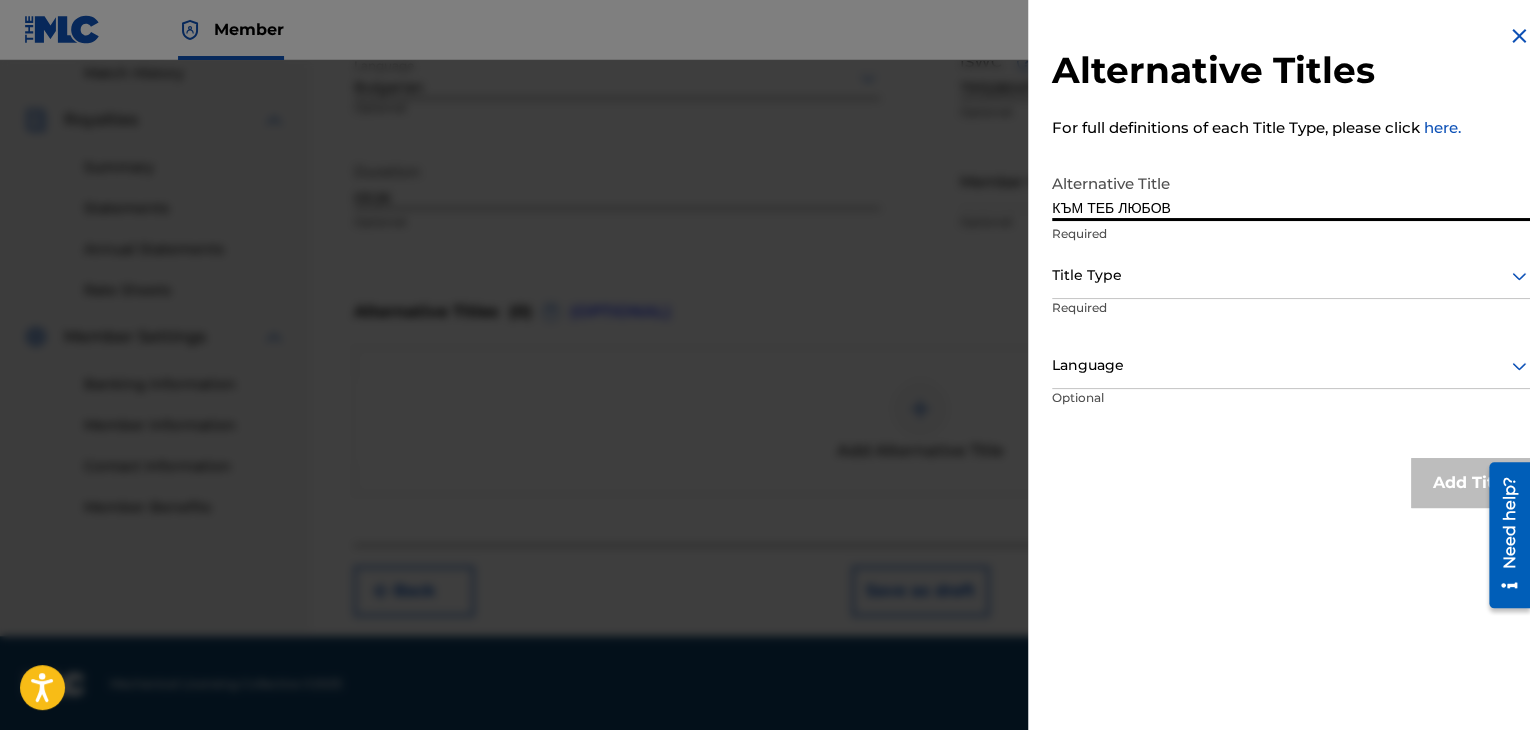 type on "КЪМ ТЕБ ЛЮБОВ" 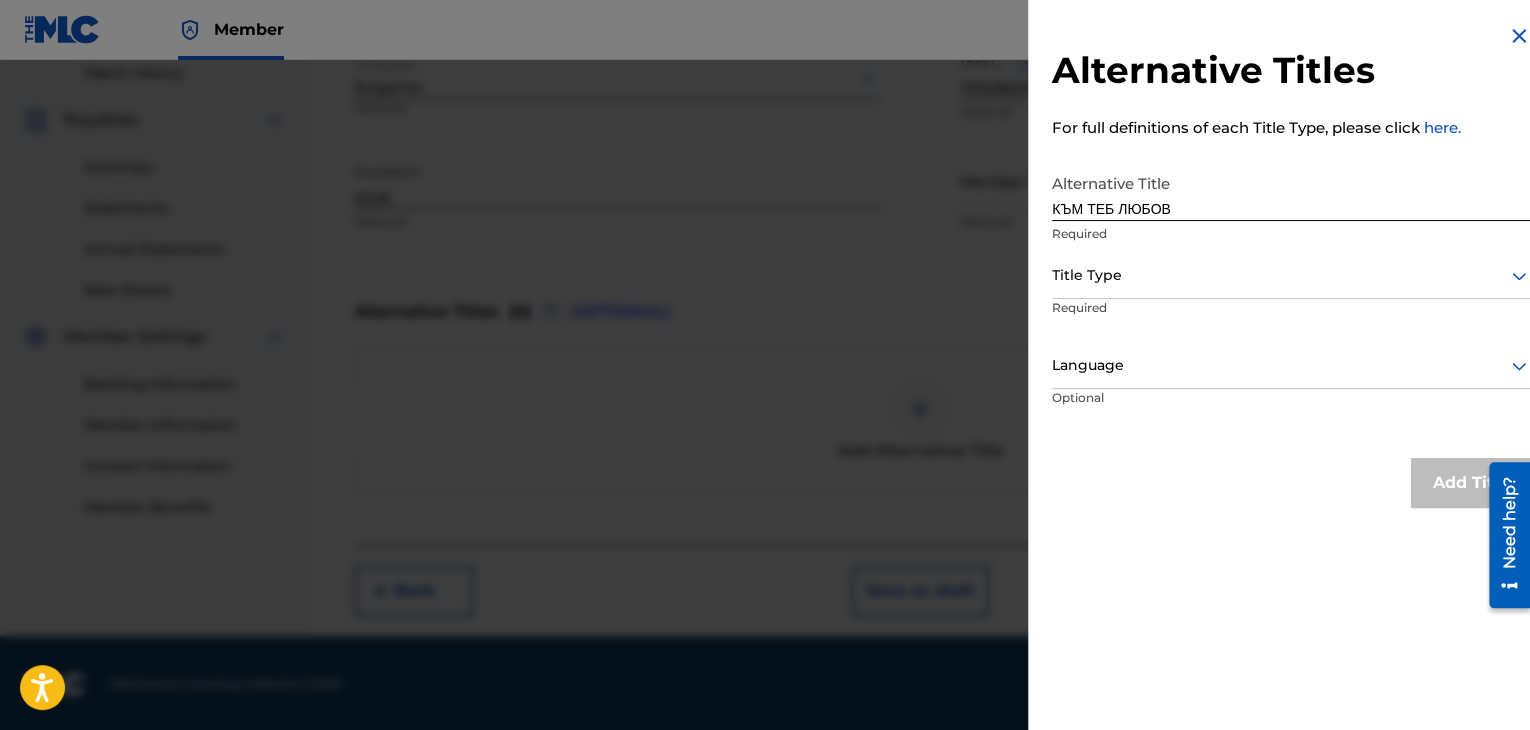 click on "Alternative Title   КЪМ ТЕБ ЛЮБОВ Required" at bounding box center [1291, 209] 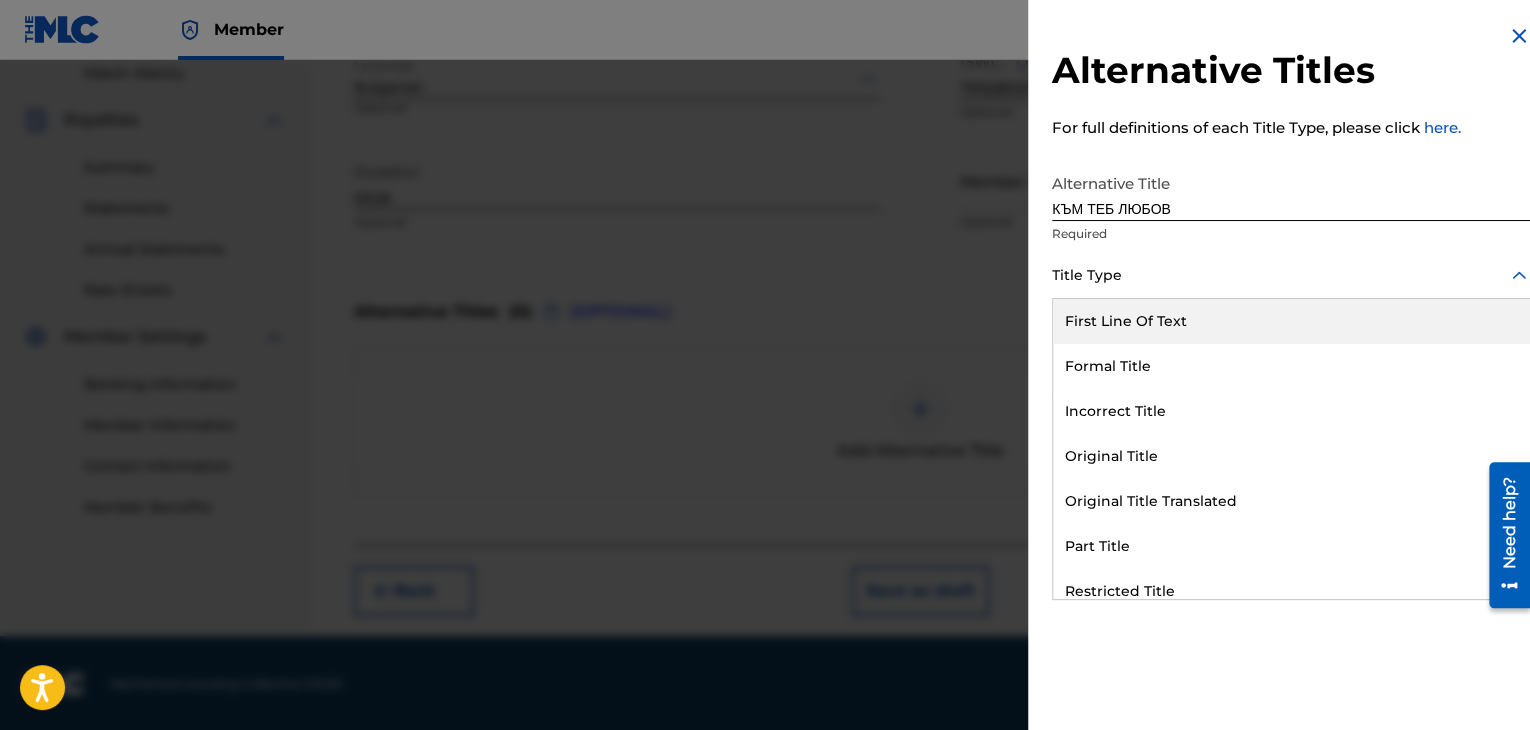 click on "Title Type" at bounding box center [1291, 276] 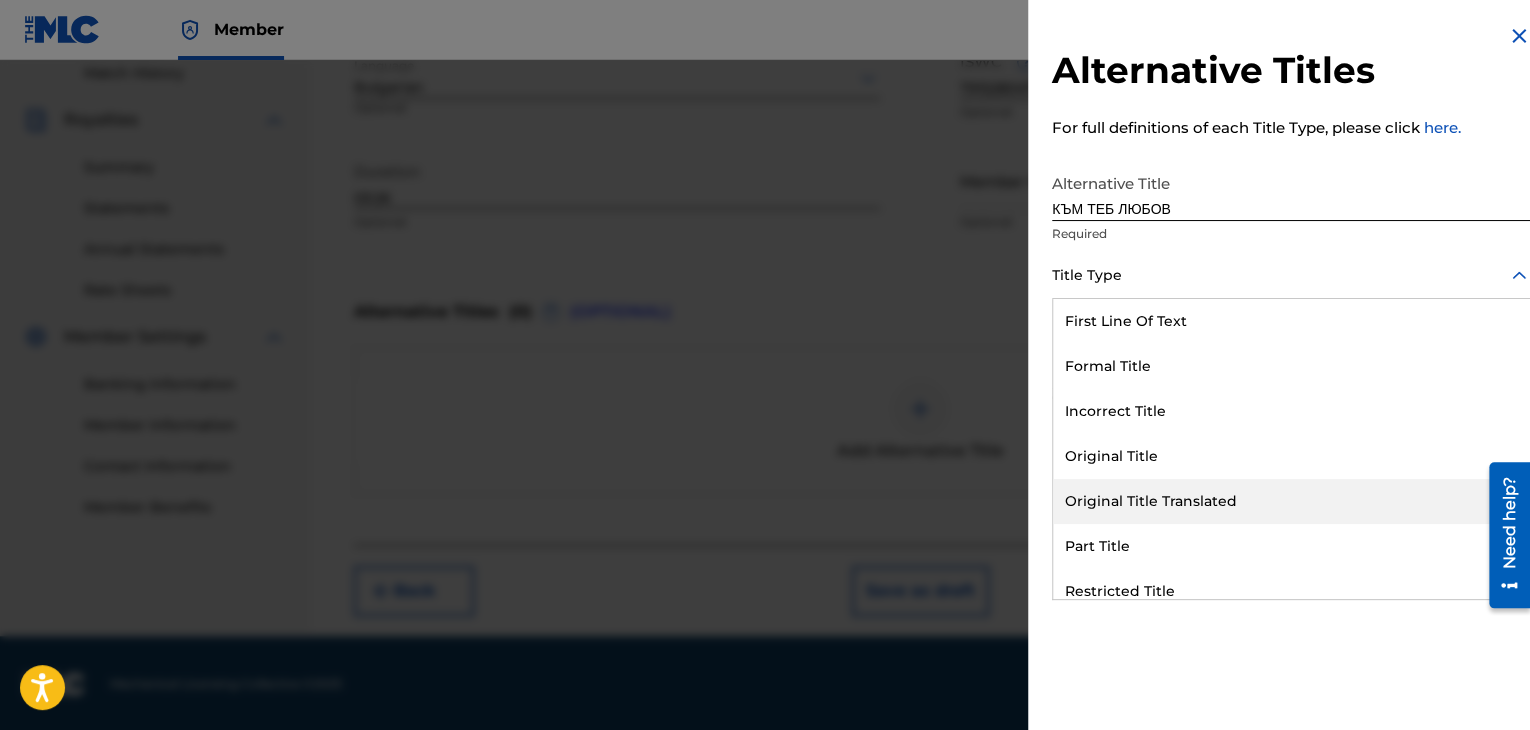 click on "Original Title Translated" at bounding box center [1291, 501] 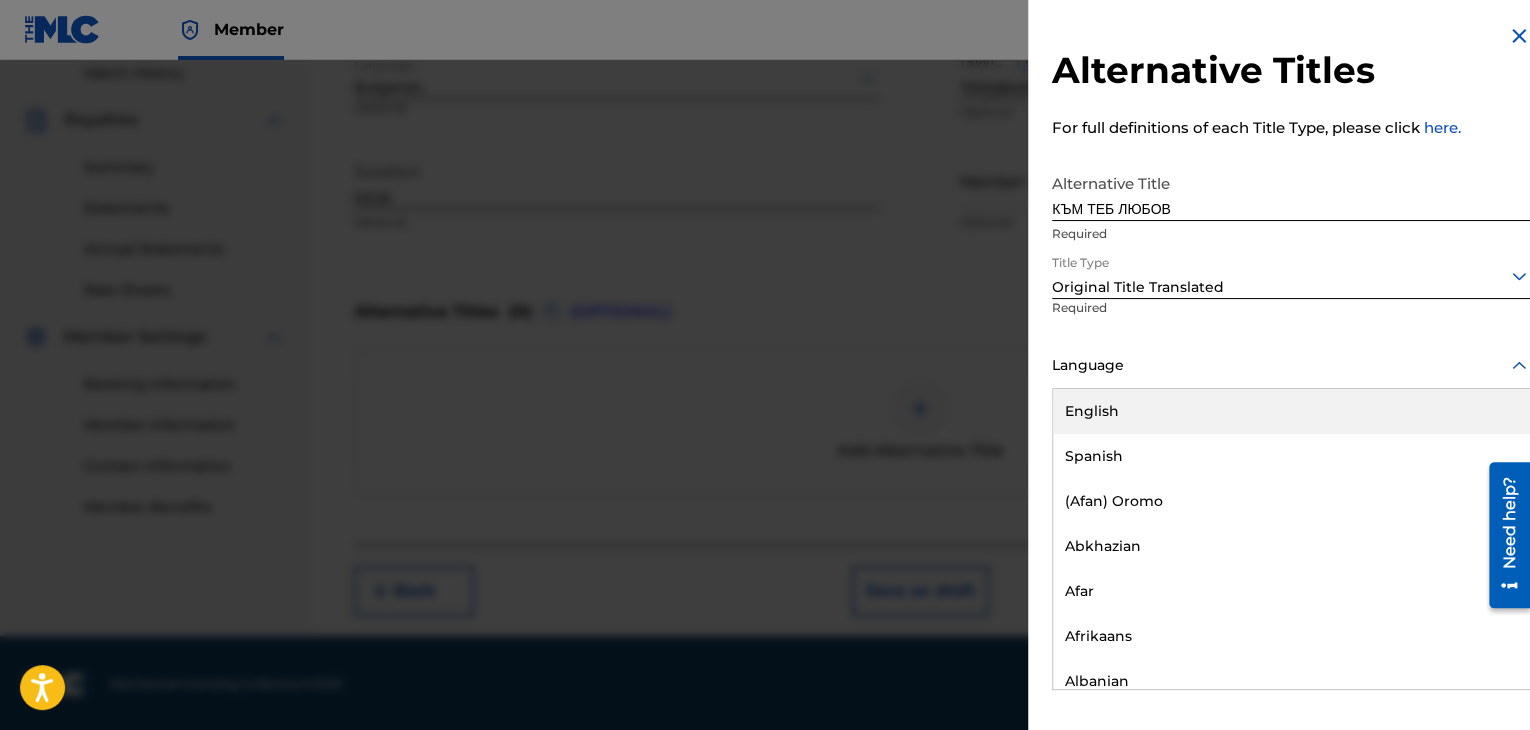click at bounding box center [1291, 365] 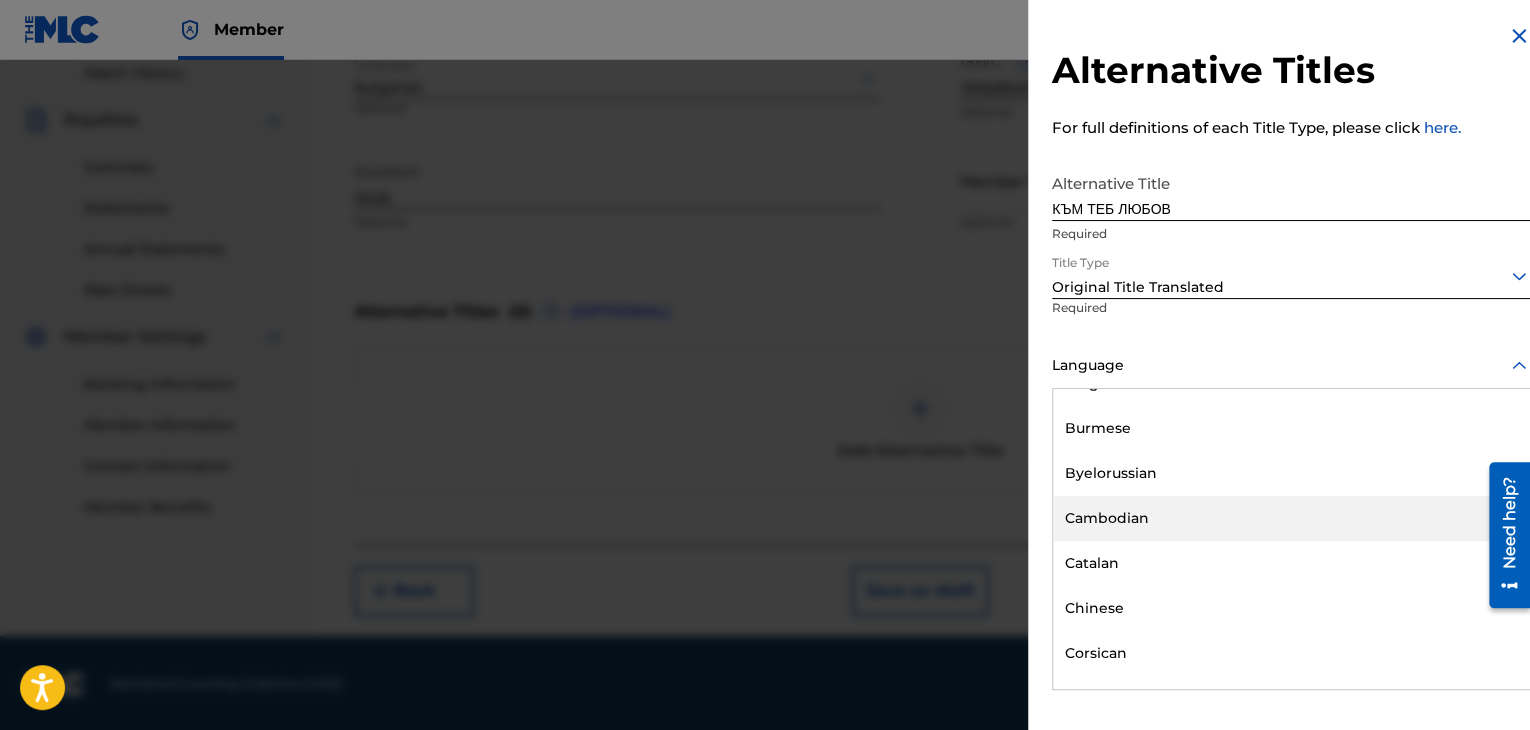 scroll, scrollTop: 900, scrollLeft: 0, axis: vertical 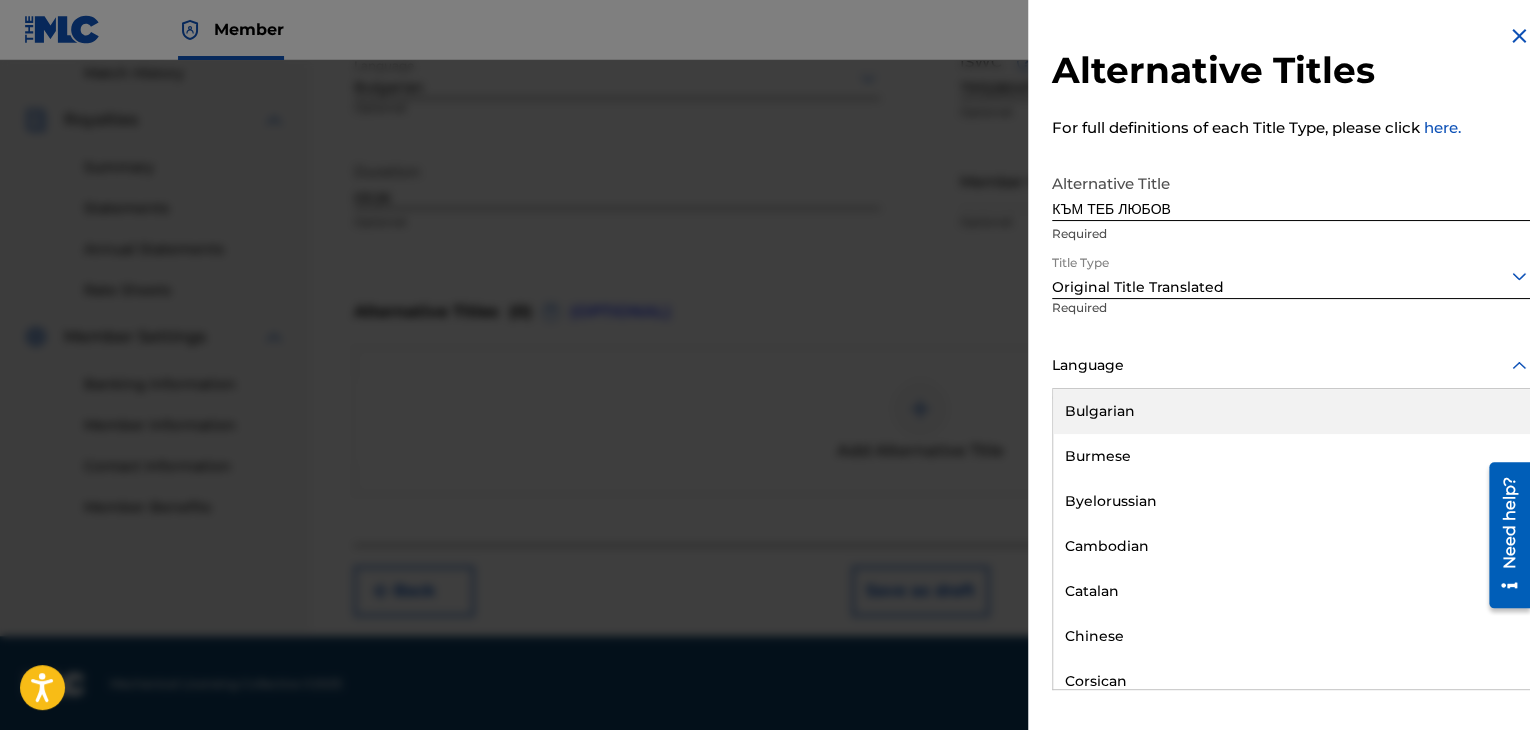 click on "Bulgarian" at bounding box center (1291, 411) 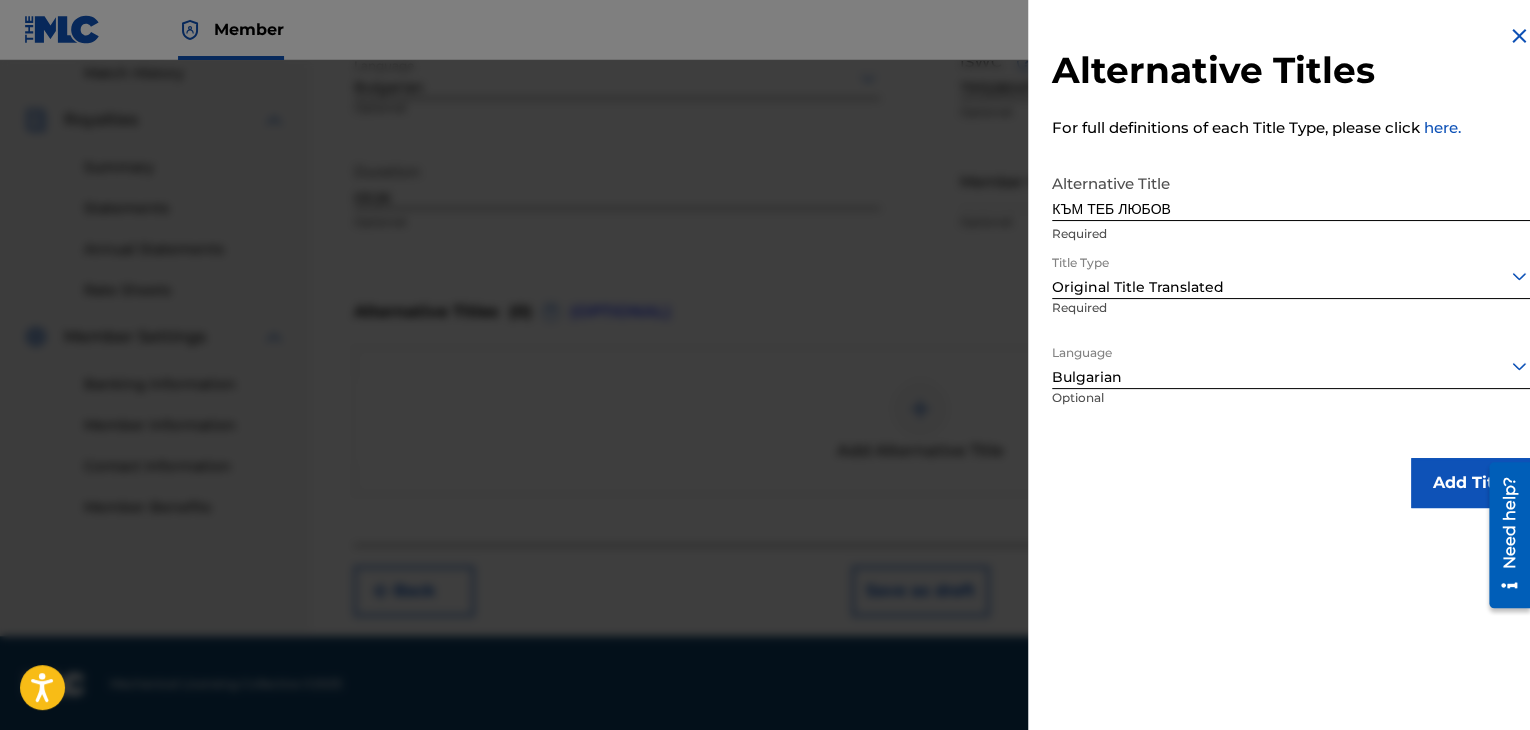 click on "Add Title" at bounding box center [1471, 483] 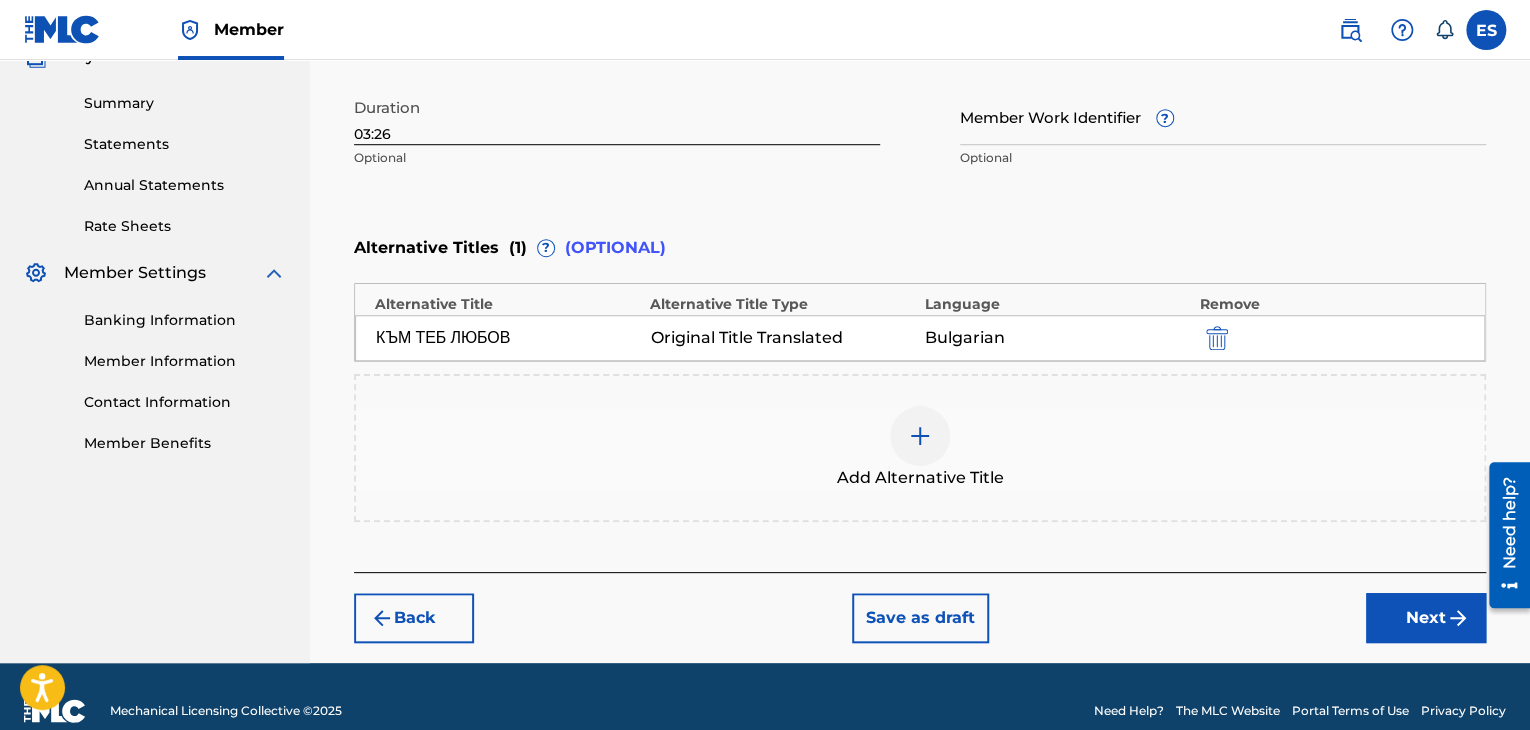 scroll, scrollTop: 652, scrollLeft: 0, axis: vertical 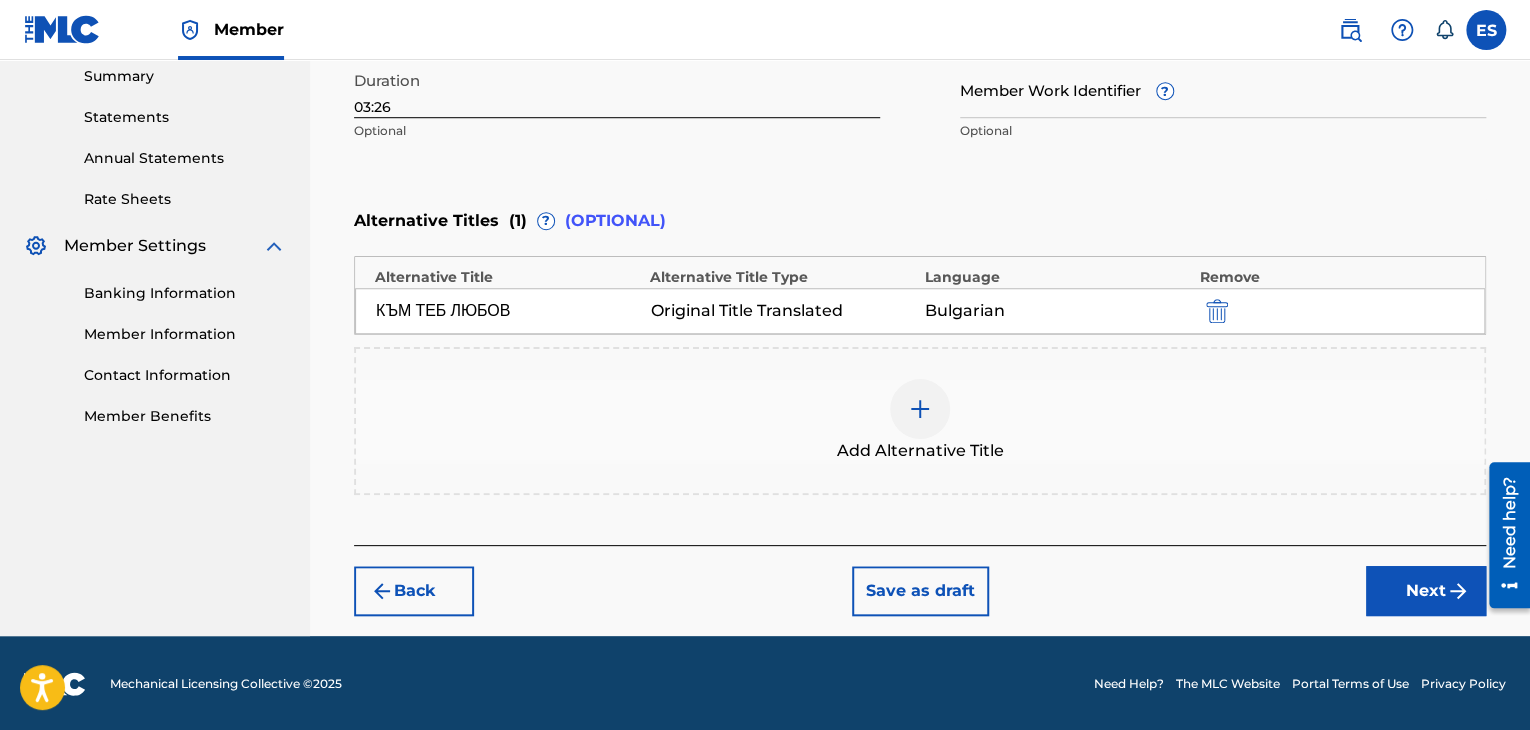 click on "Next" at bounding box center (1426, 591) 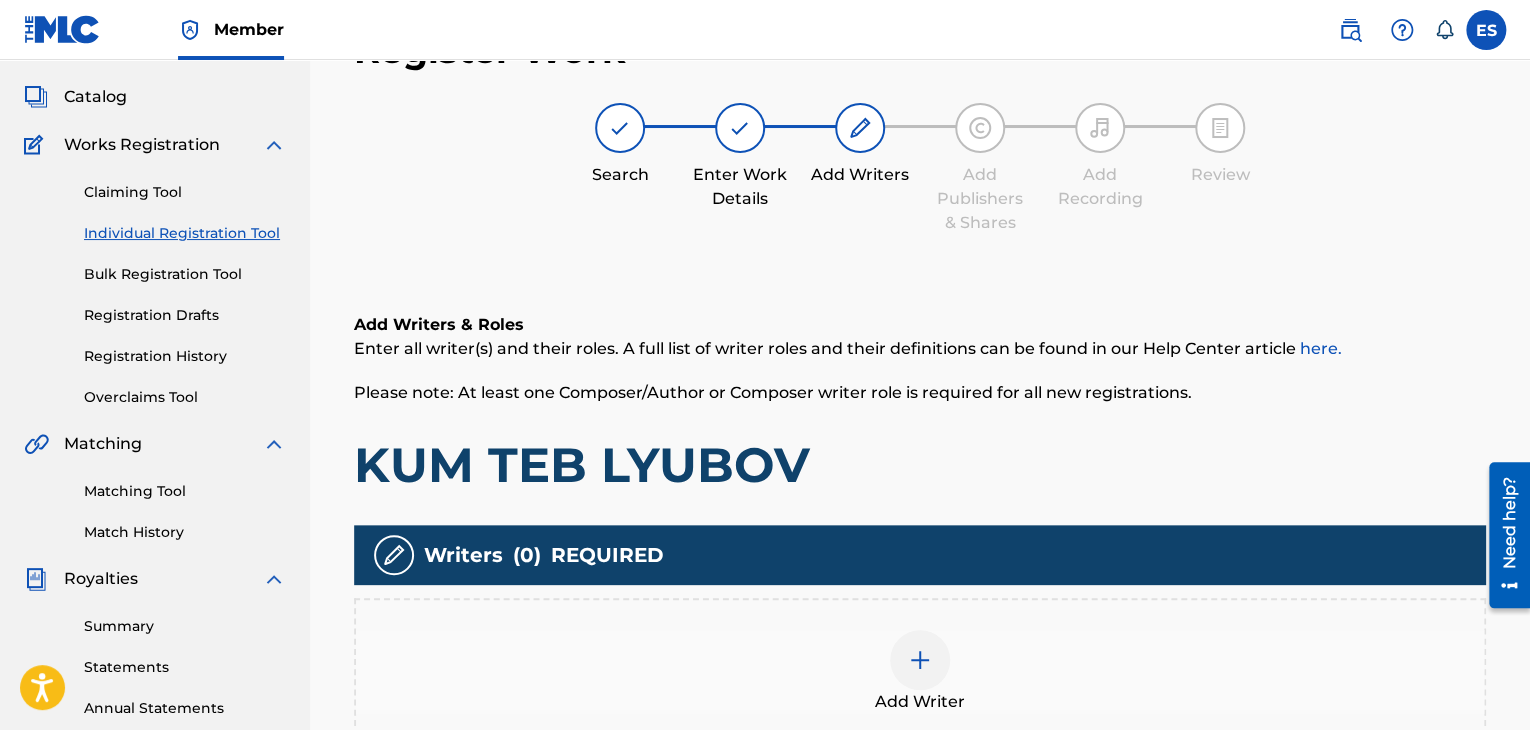 scroll, scrollTop: 90, scrollLeft: 0, axis: vertical 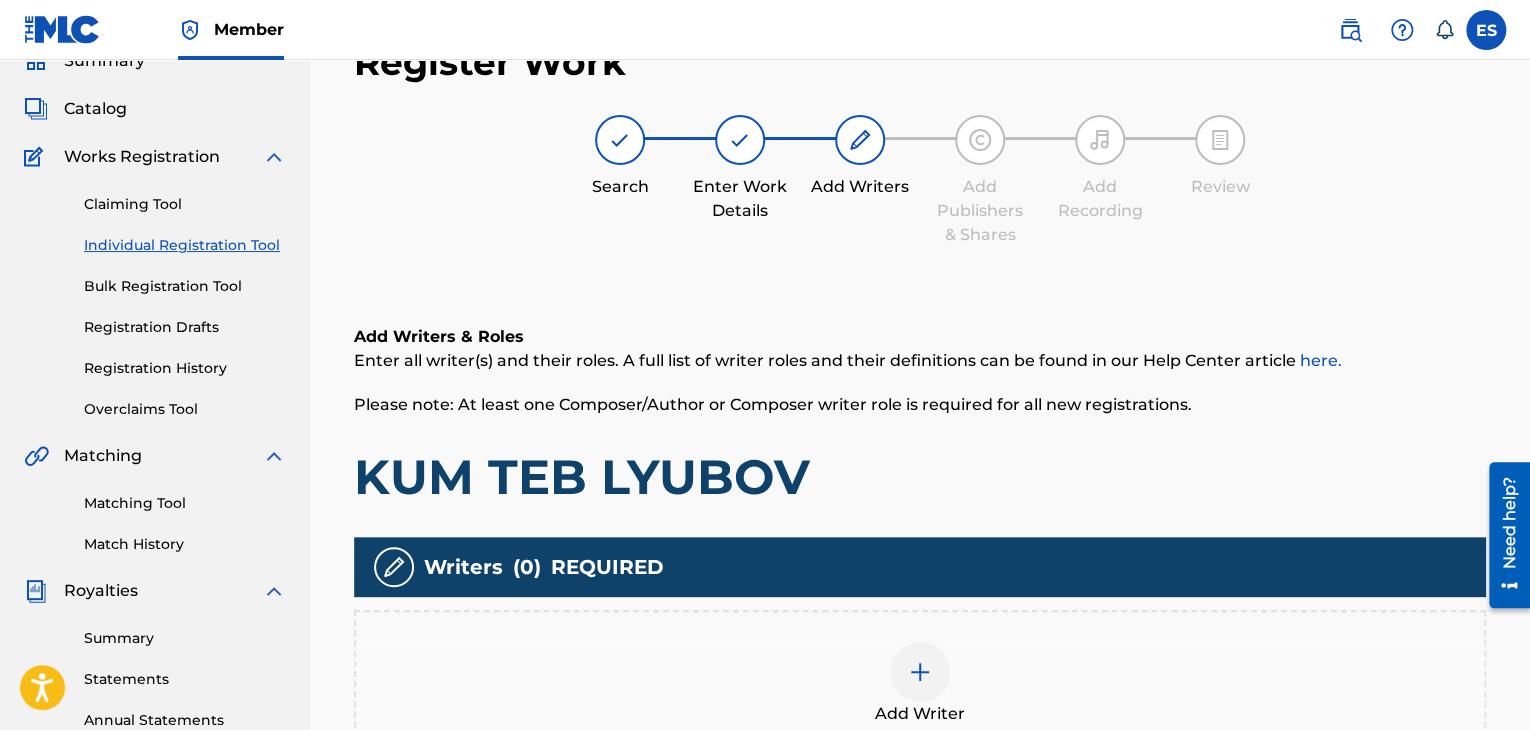 click on "Add Writer" at bounding box center [920, 684] 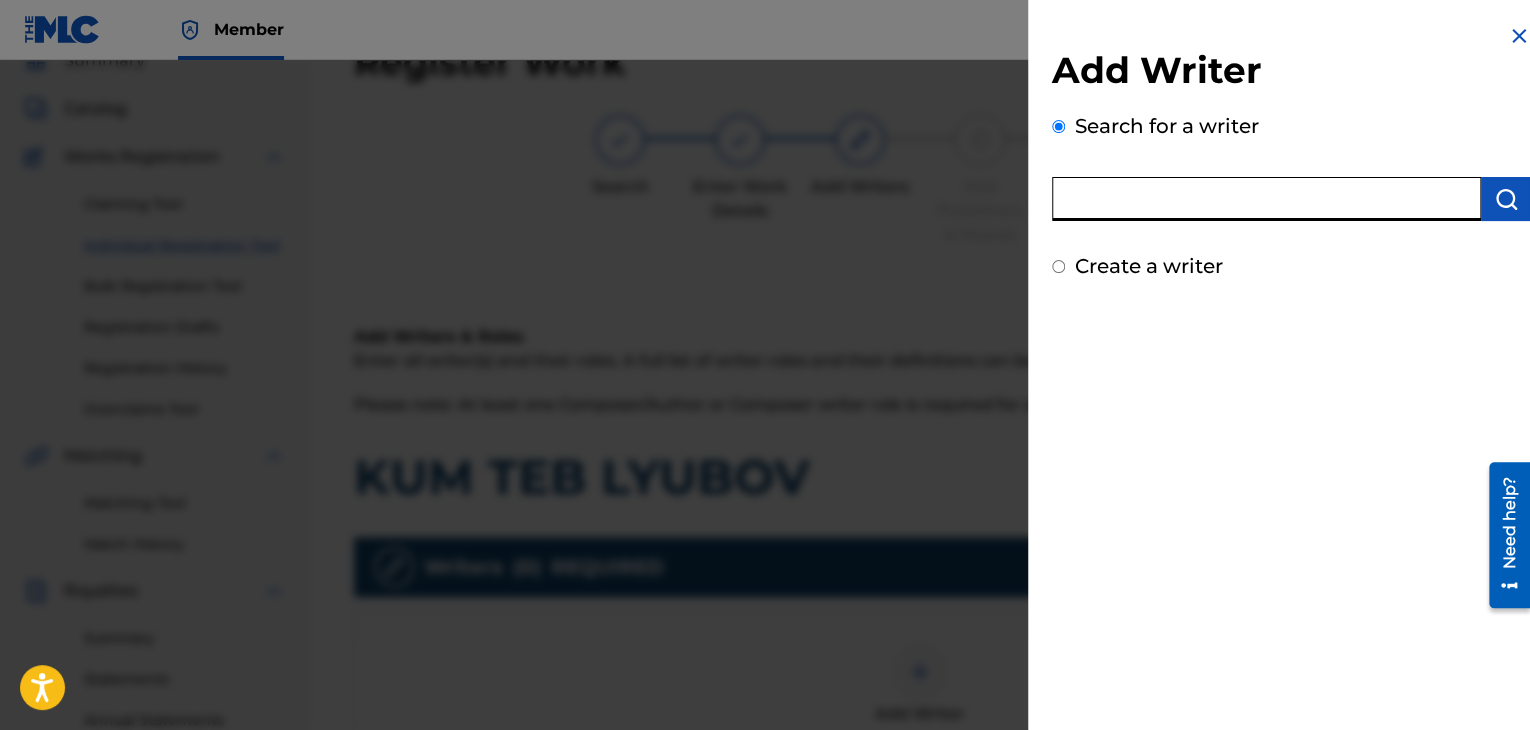 paste on "00258906432" 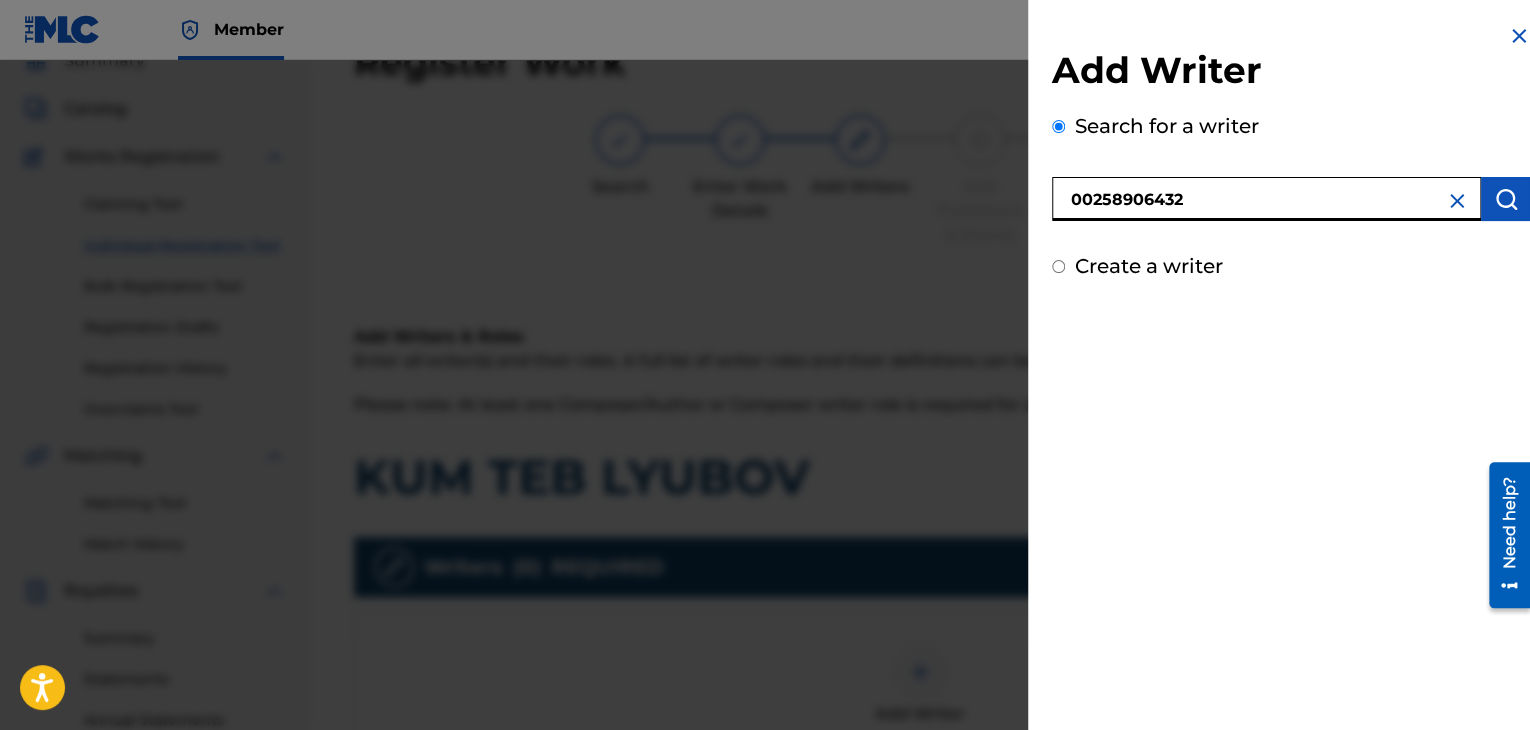 type on "00258906432" 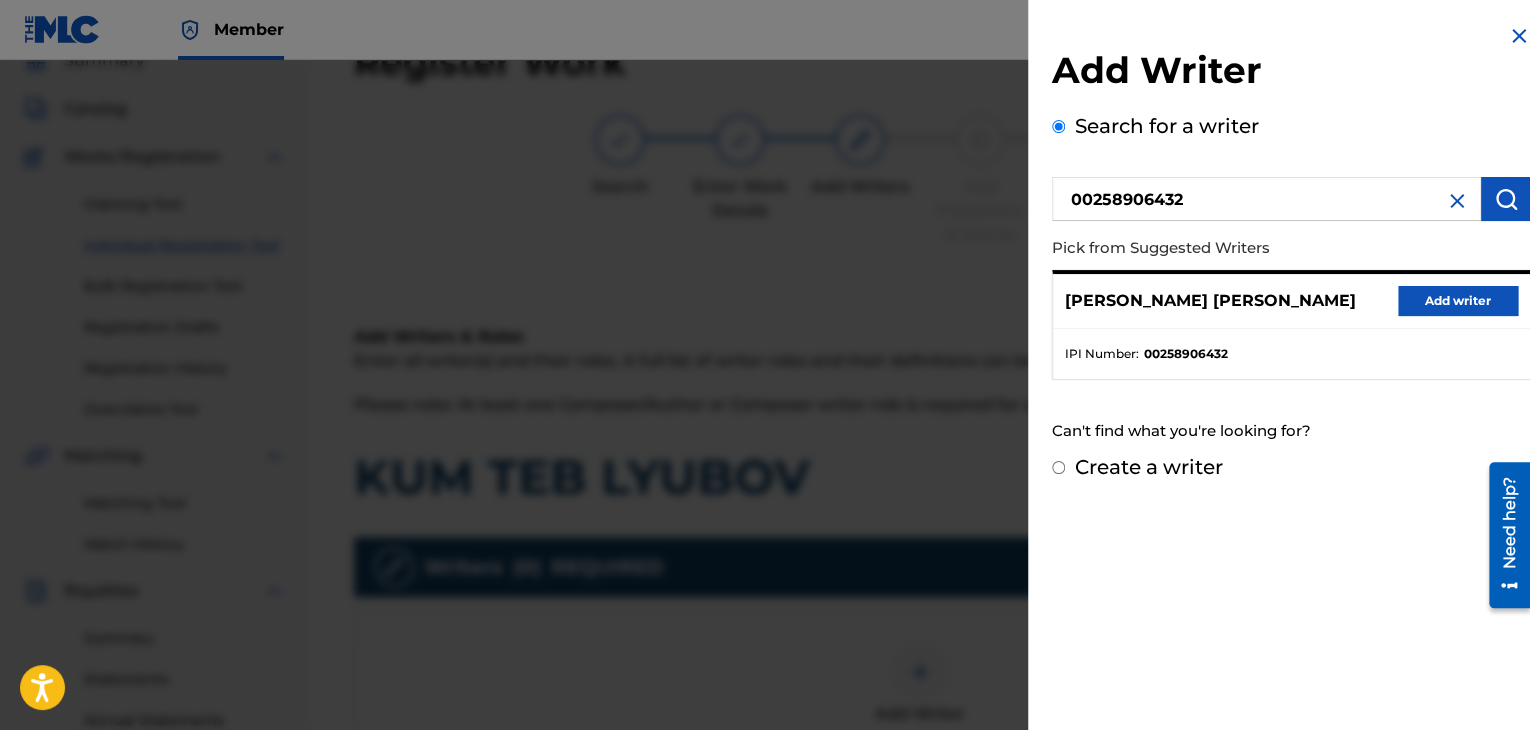 click on "Add writer" at bounding box center [1458, 301] 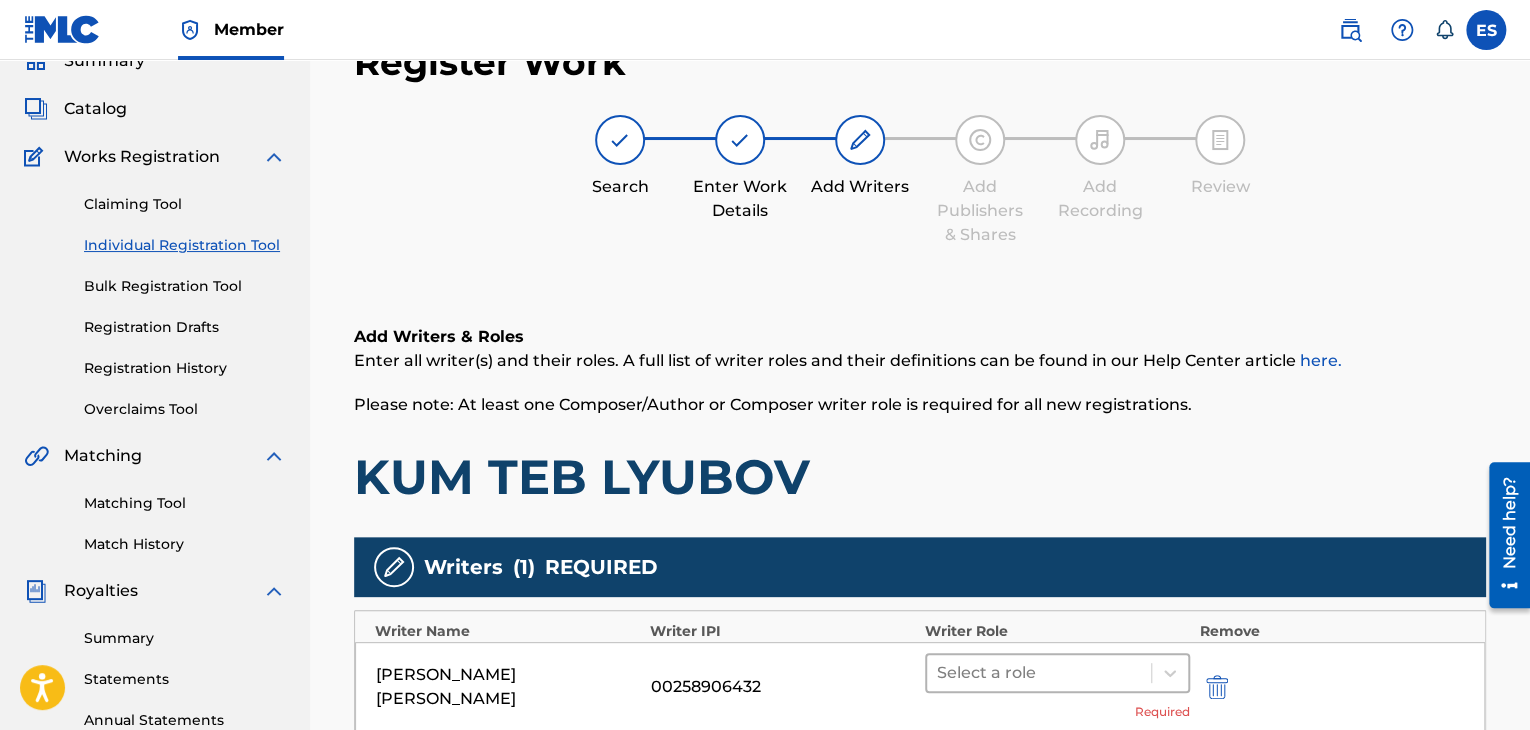 click at bounding box center (1039, 673) 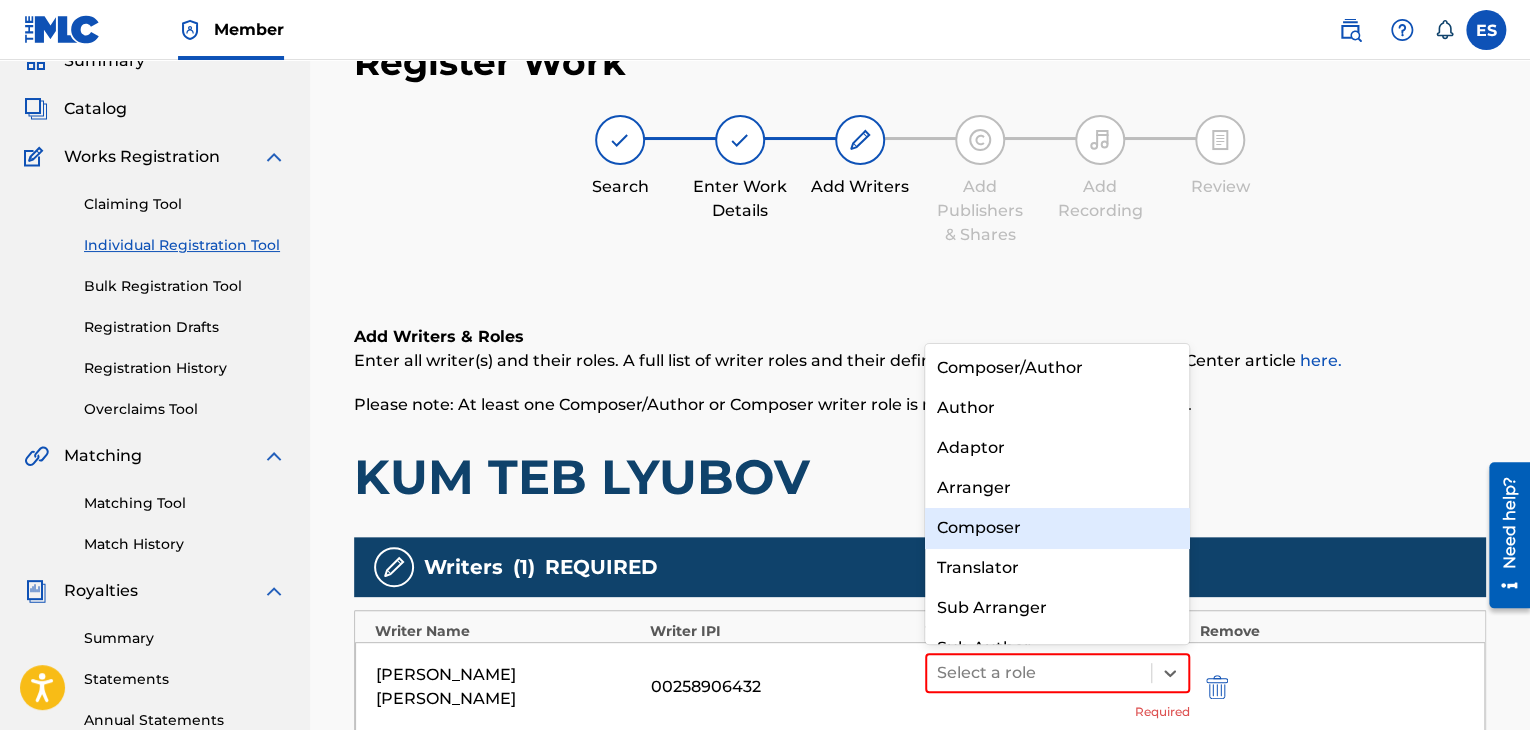 click on "Composer" at bounding box center (1057, 528) 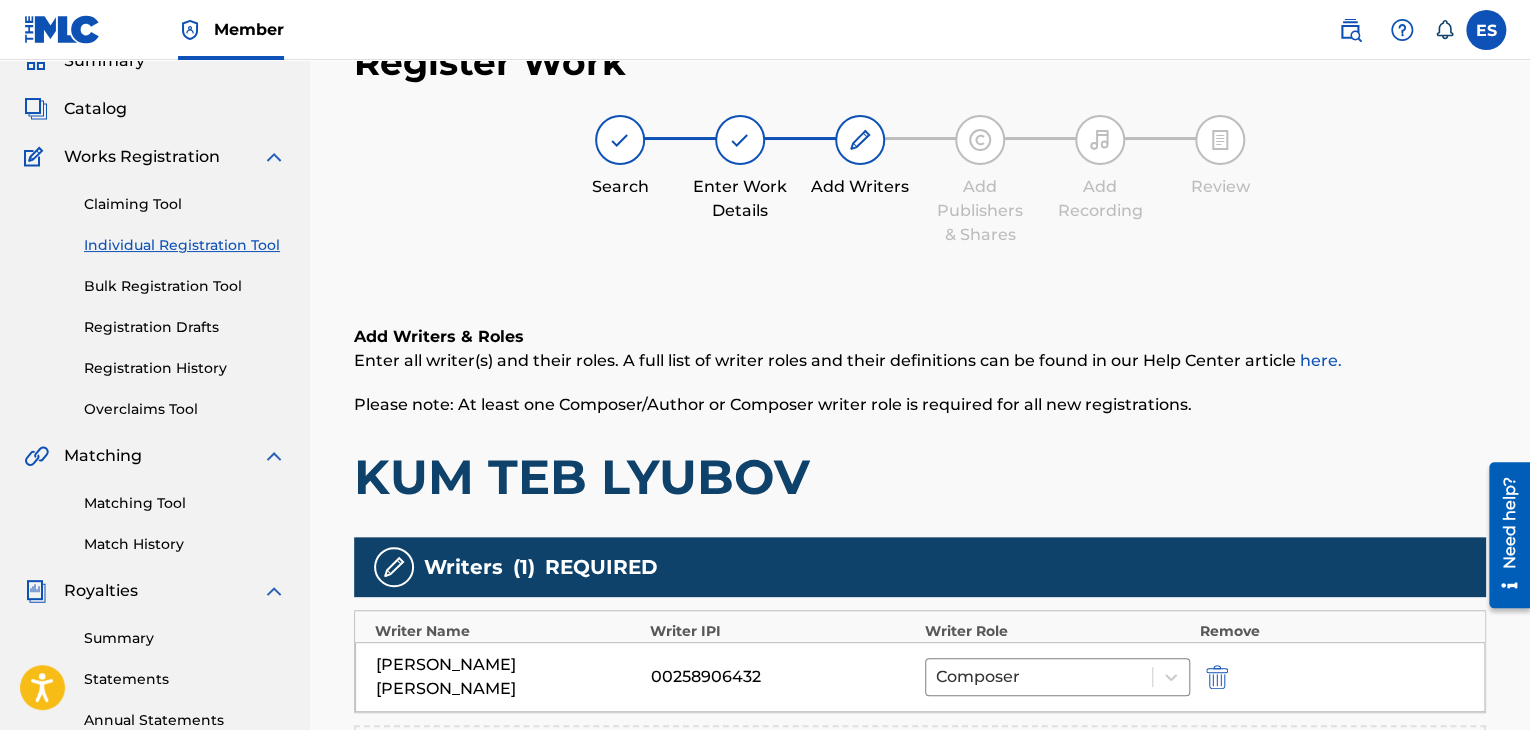 scroll, scrollTop: 490, scrollLeft: 0, axis: vertical 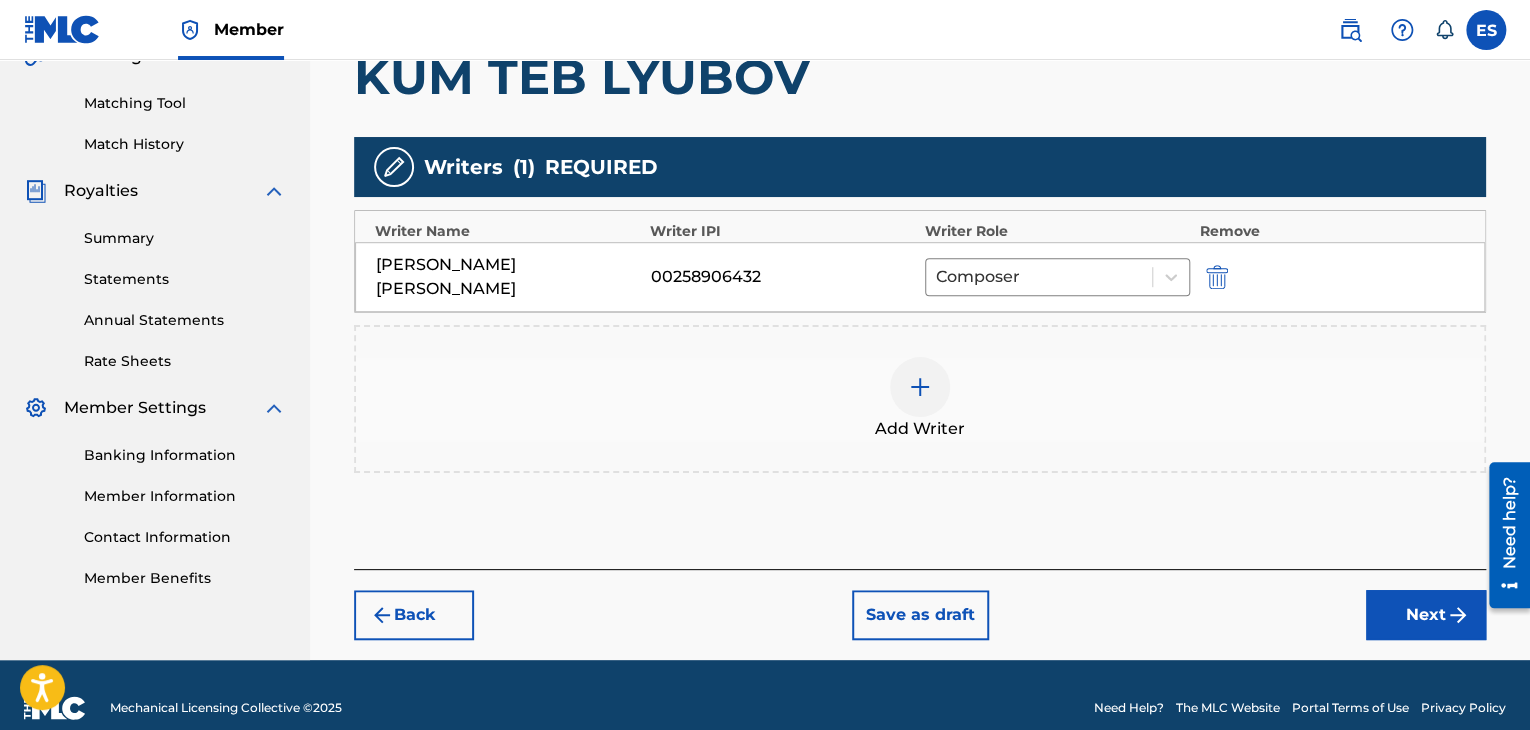 click on "Add Writer" at bounding box center (920, 399) 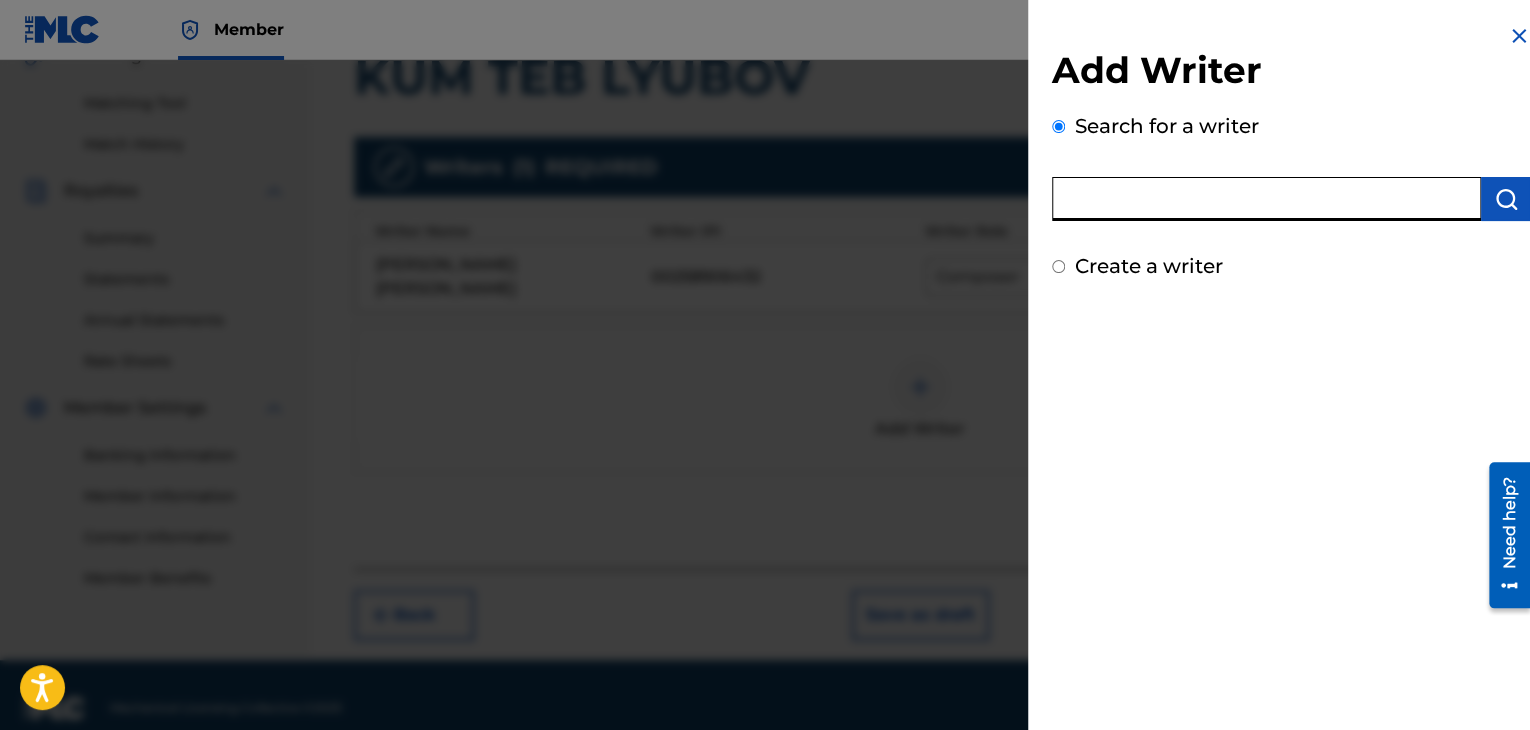 paste on "00121387005" 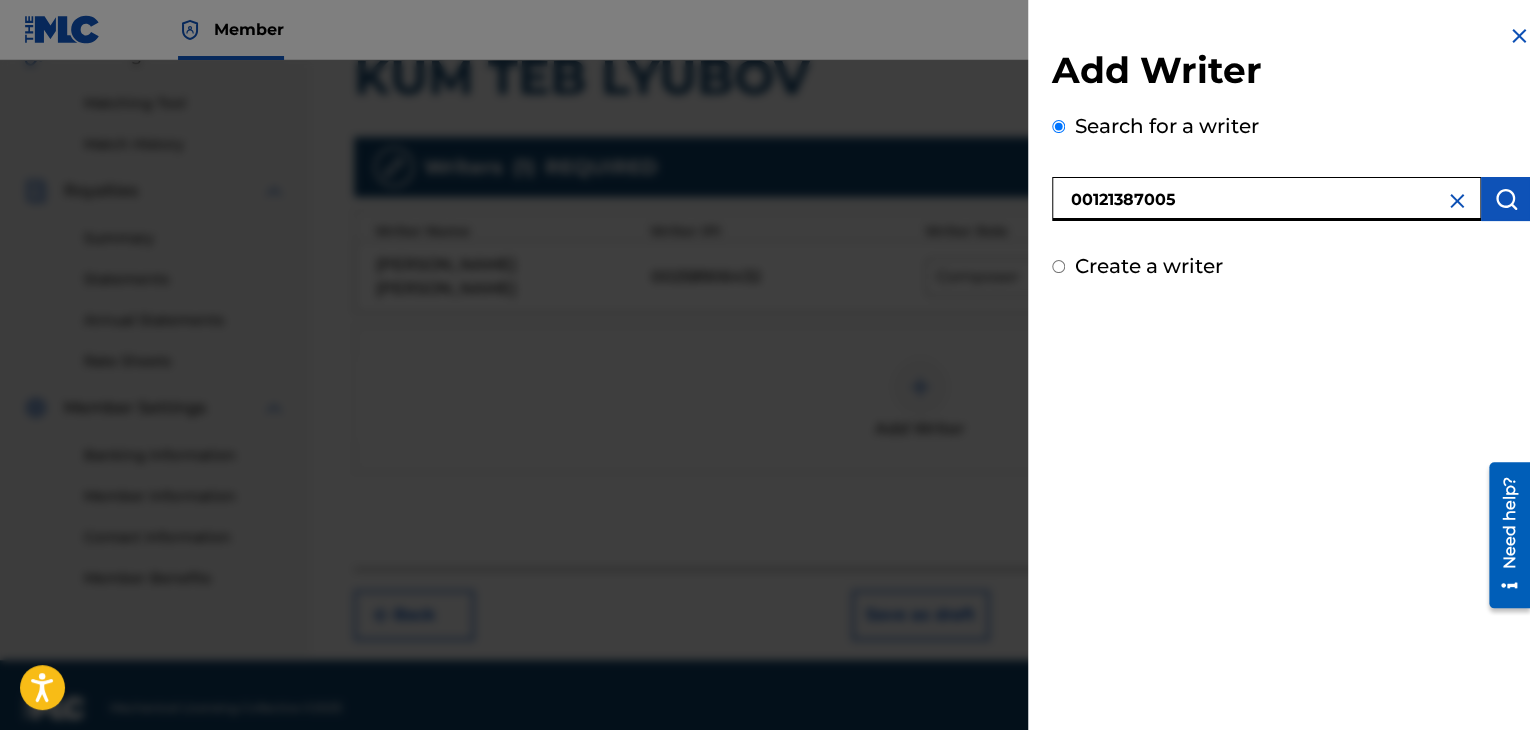 type on "00121387005" 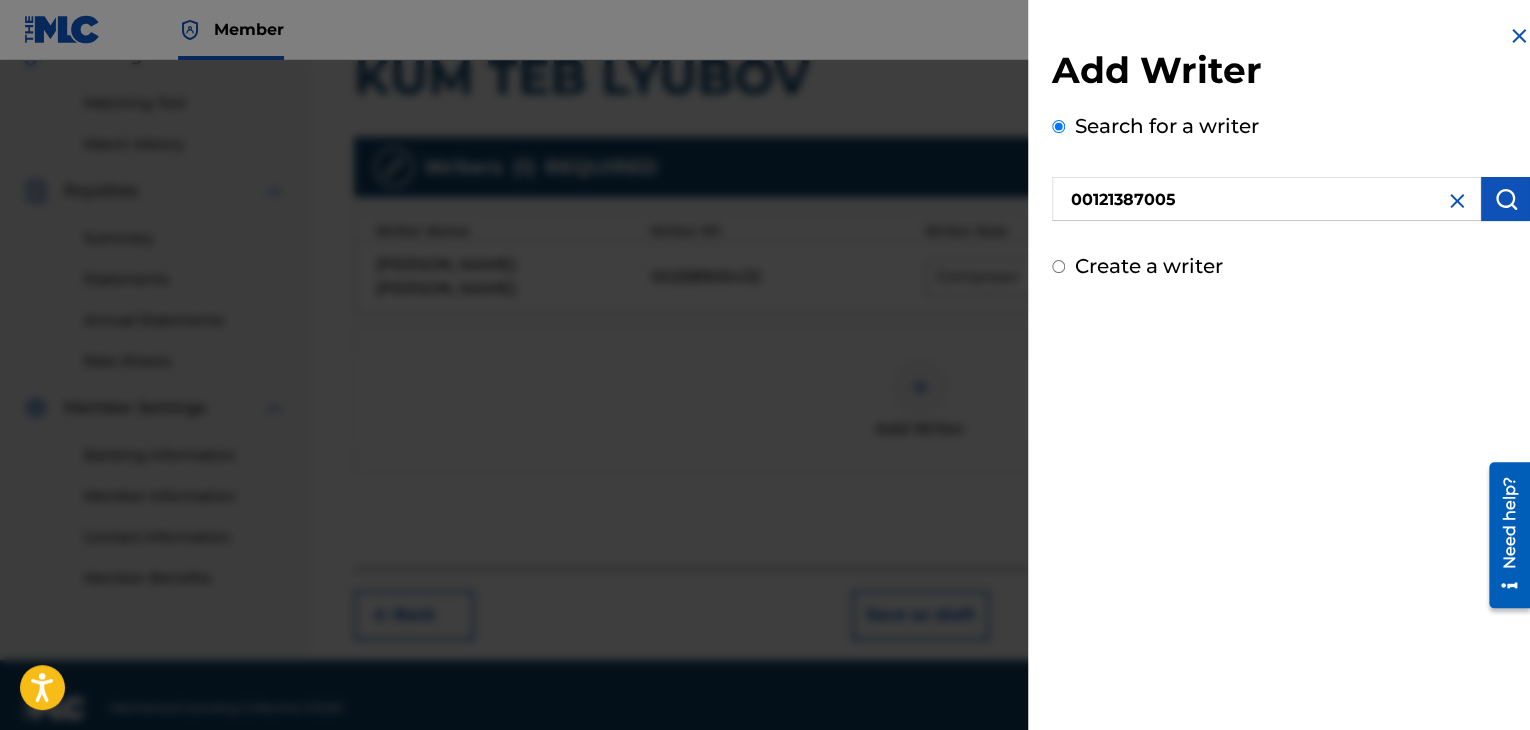 click at bounding box center (1506, 199) 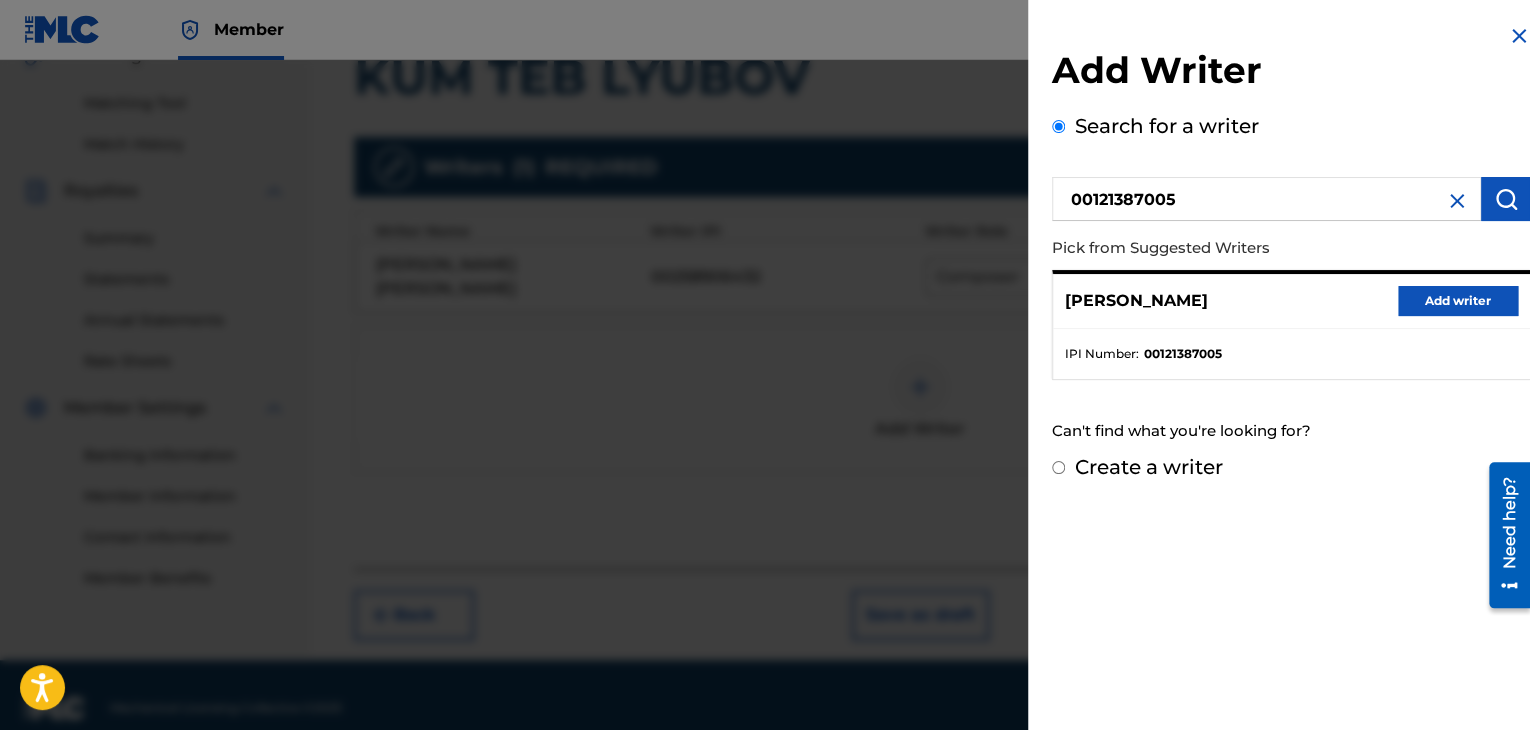 click on "[PERSON_NAME] Add writer" at bounding box center (1291, 301) 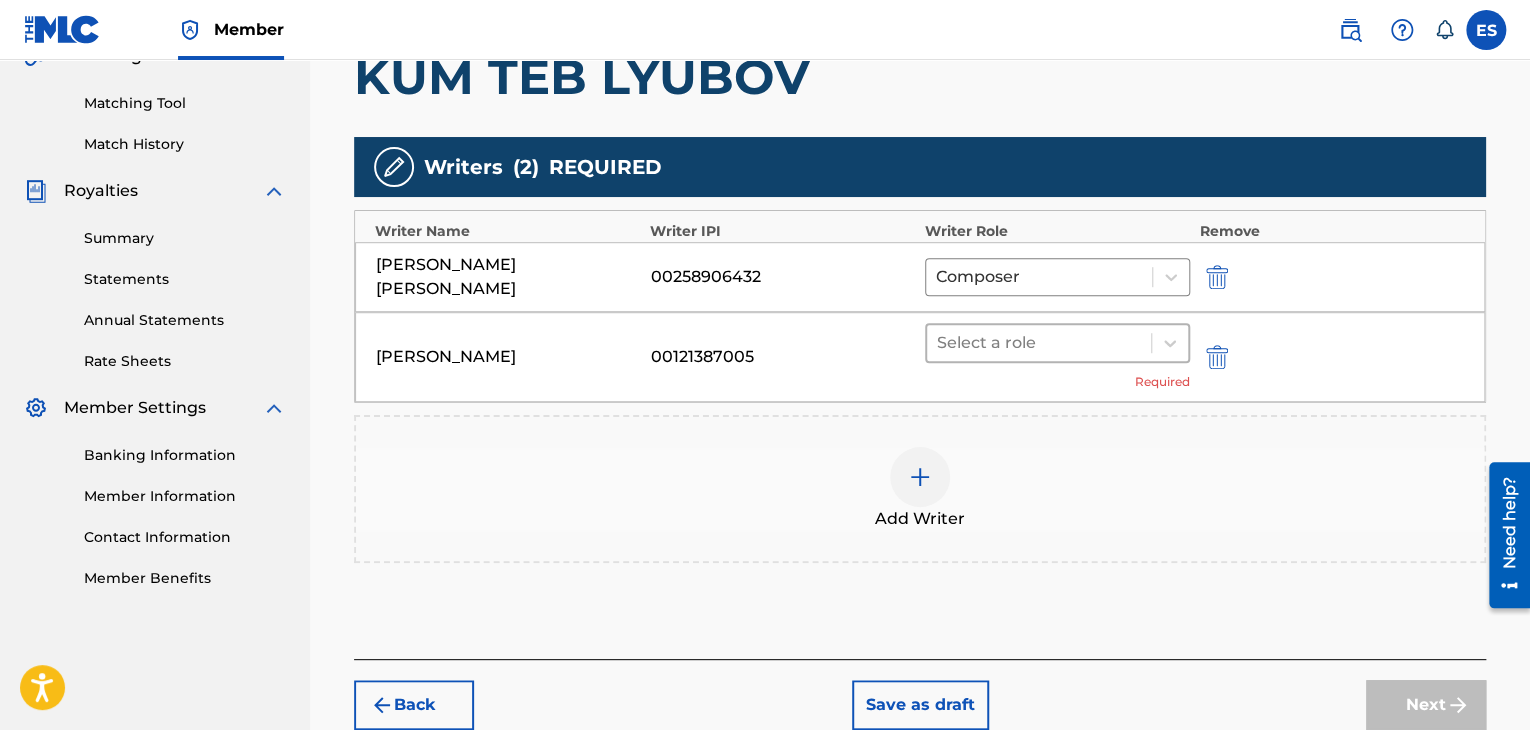 click at bounding box center [1039, 343] 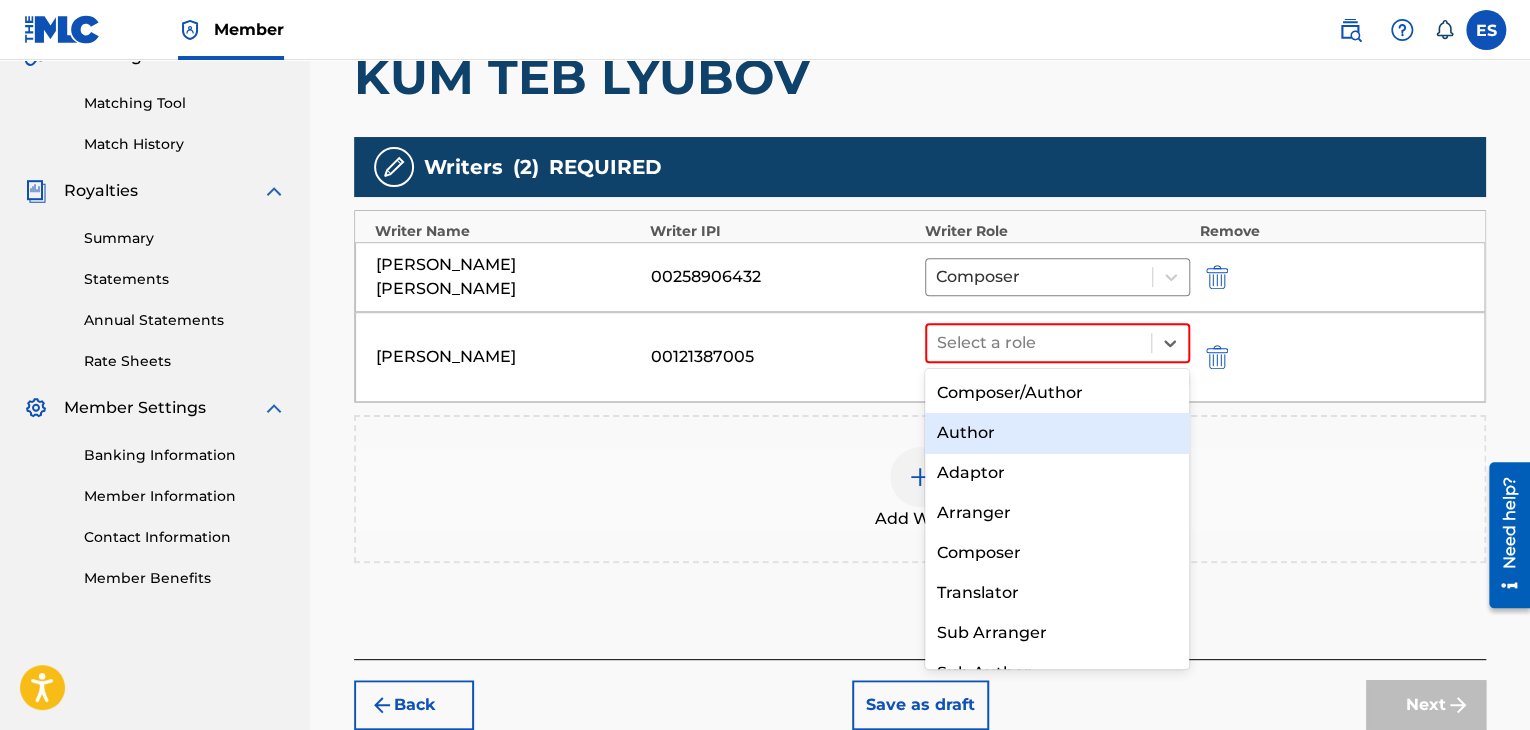 click on "Author" at bounding box center (1057, 433) 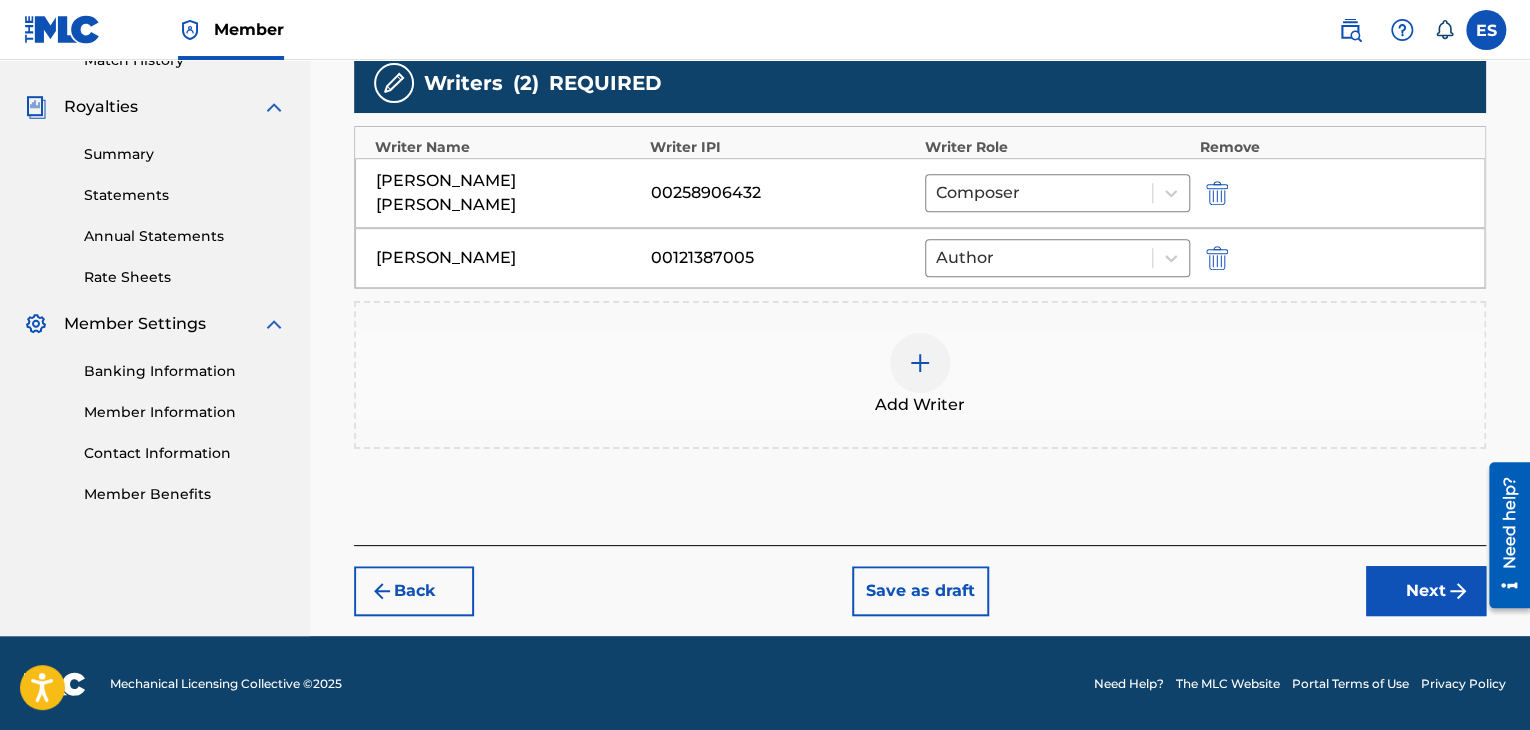 click on "Next" at bounding box center (1426, 591) 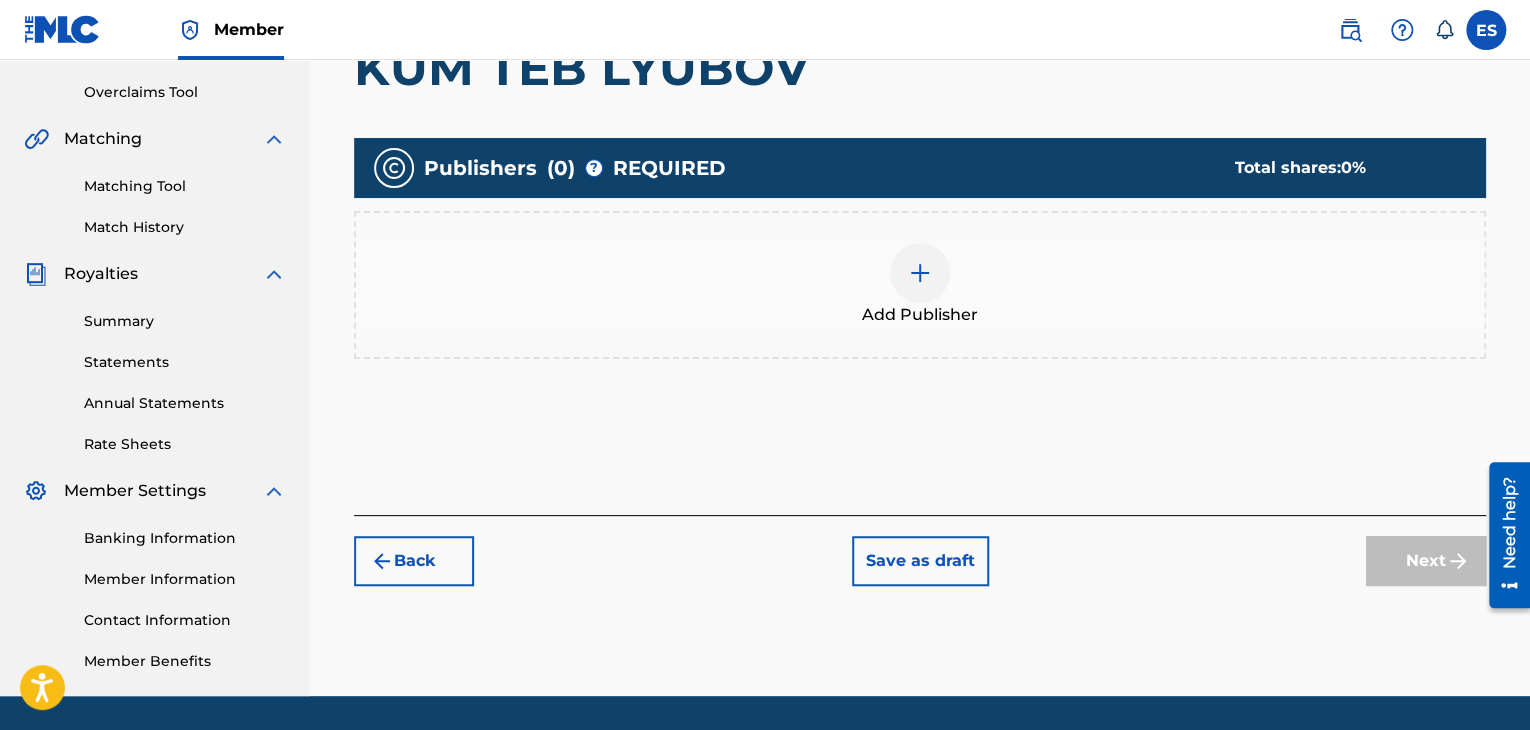 scroll, scrollTop: 469, scrollLeft: 0, axis: vertical 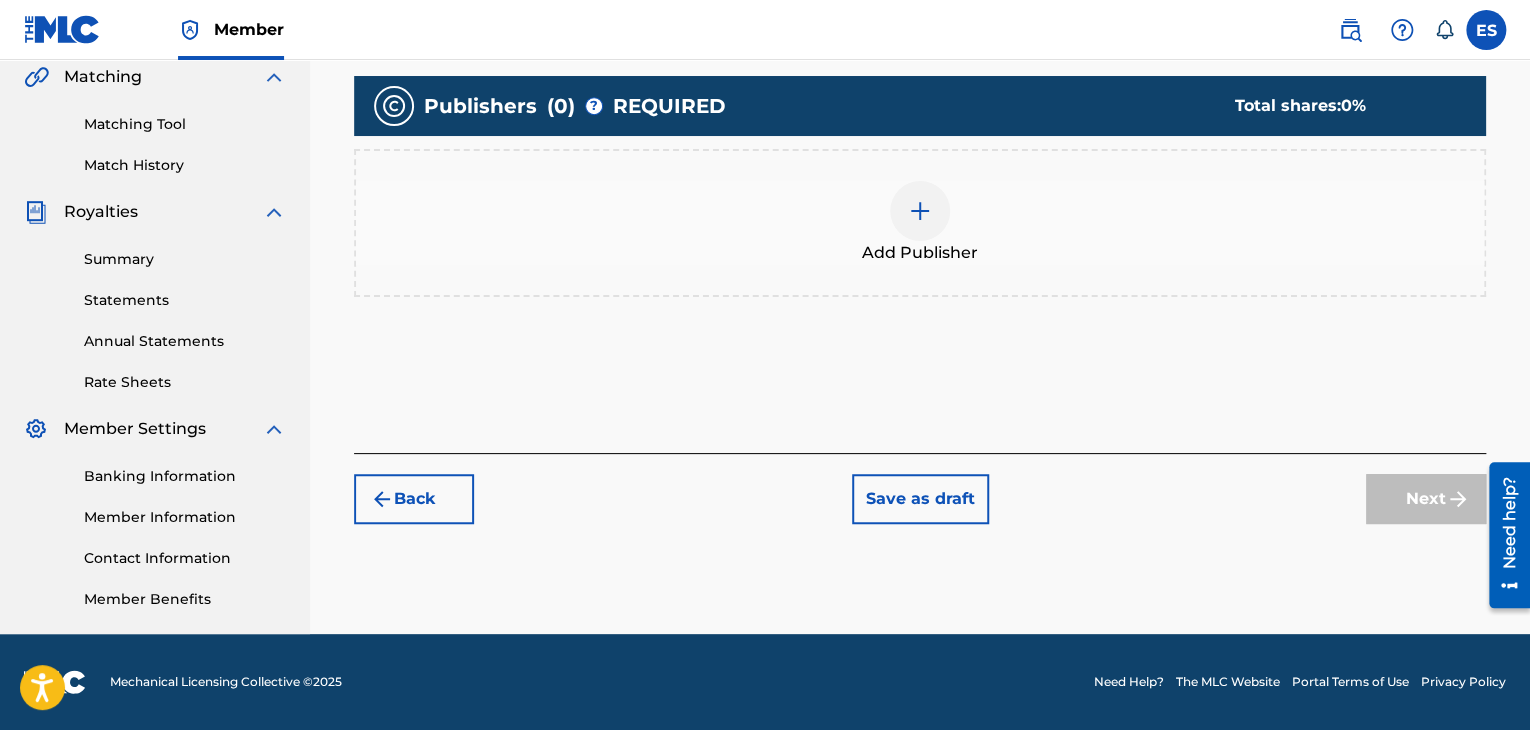 click at bounding box center (920, 211) 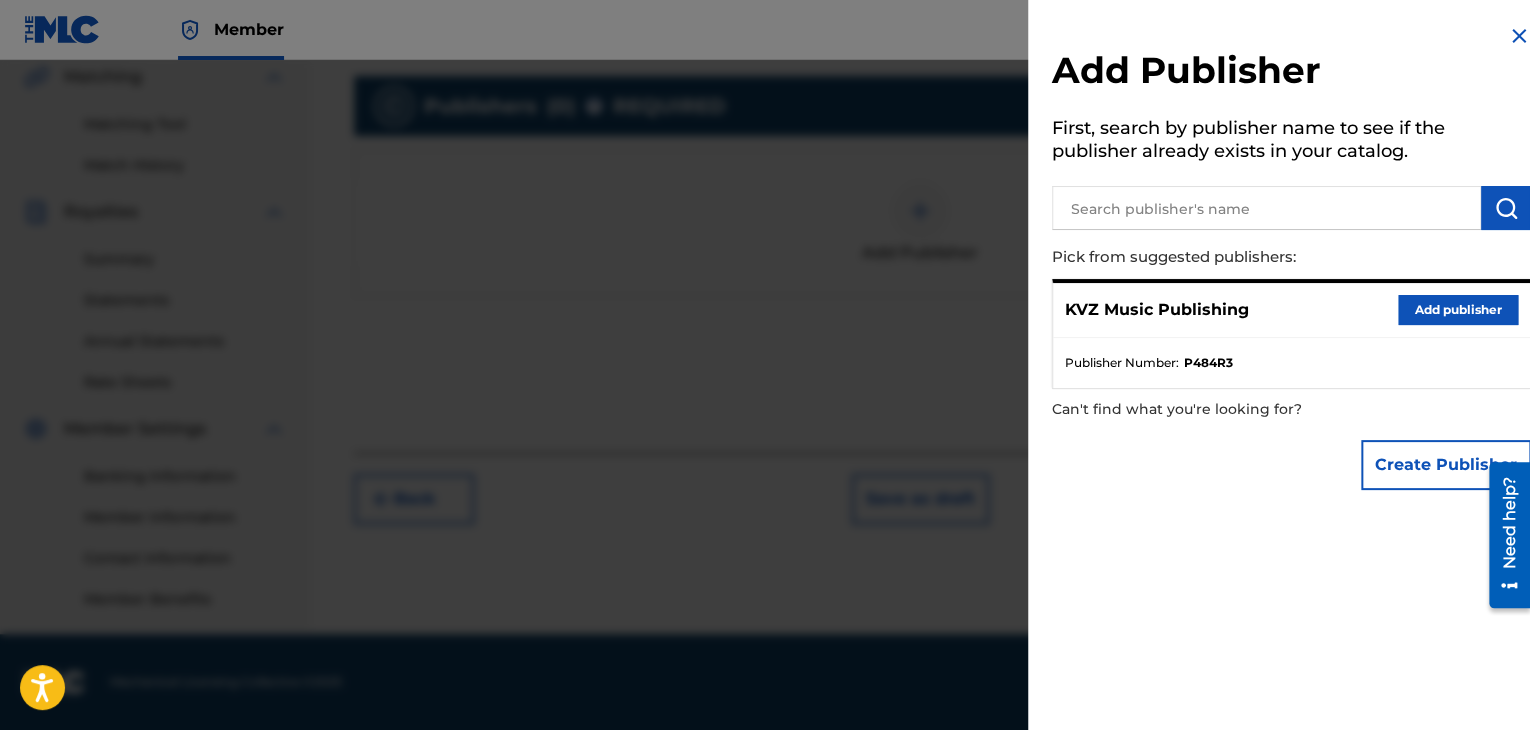 click on "Add publisher" at bounding box center [1458, 310] 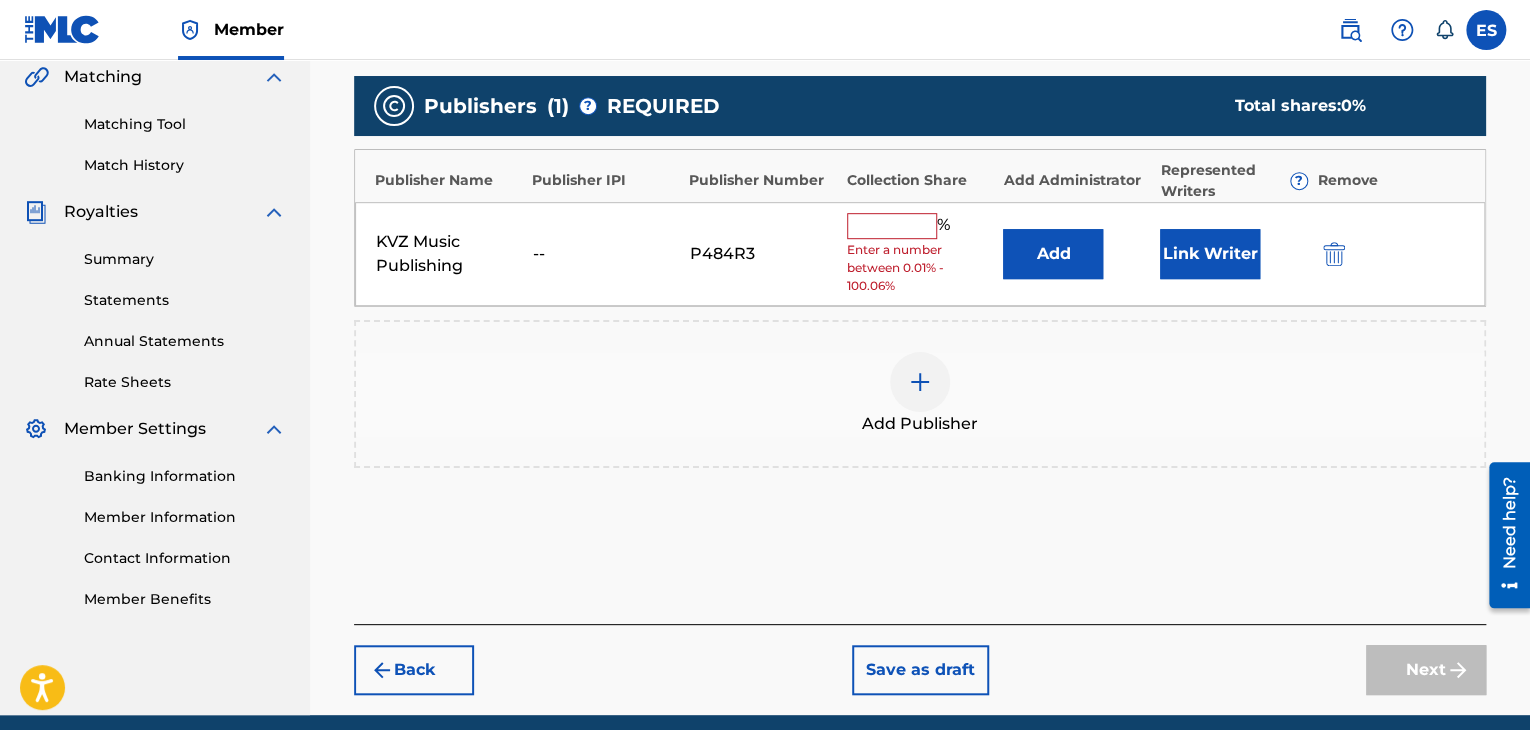 click at bounding box center (892, 226) 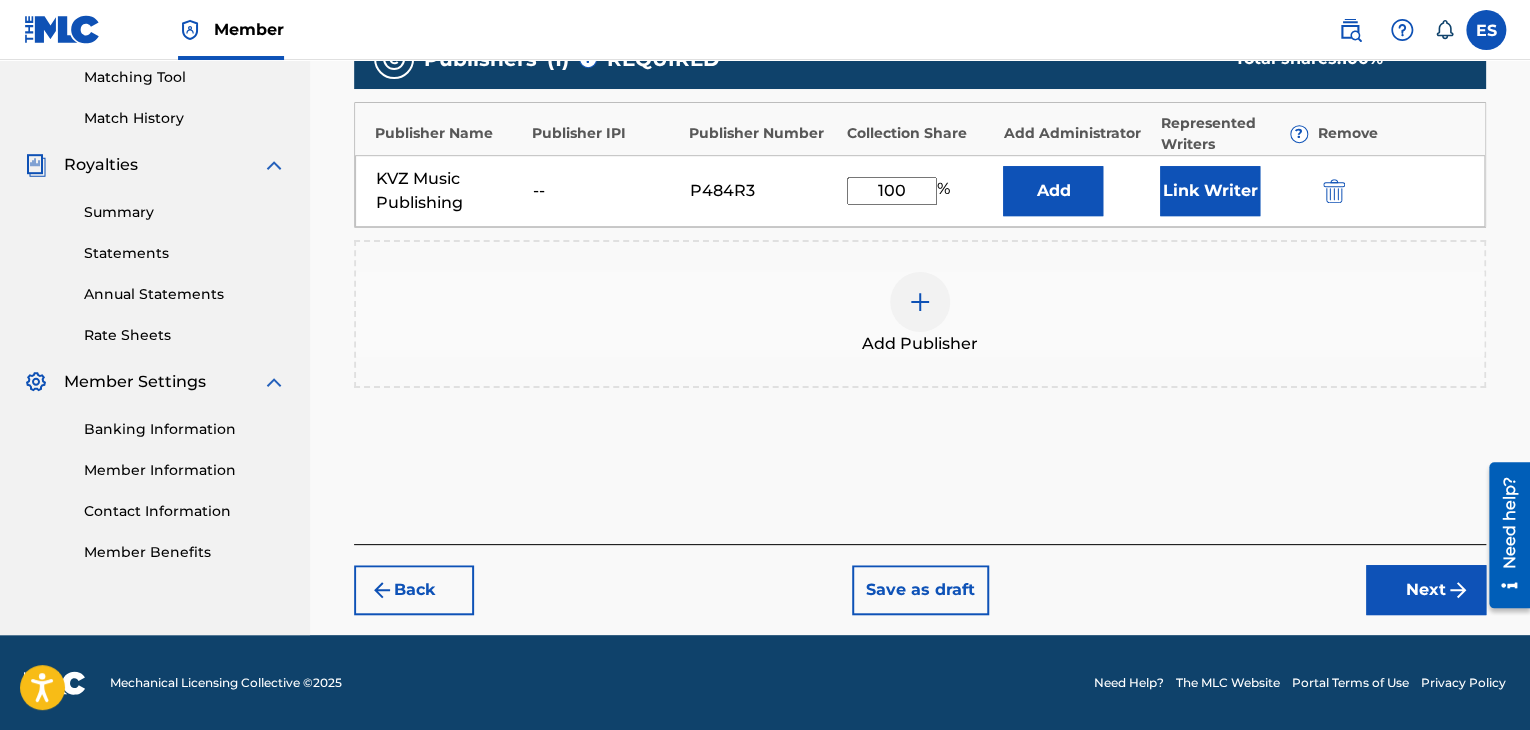 click on "Next" at bounding box center (1426, 590) 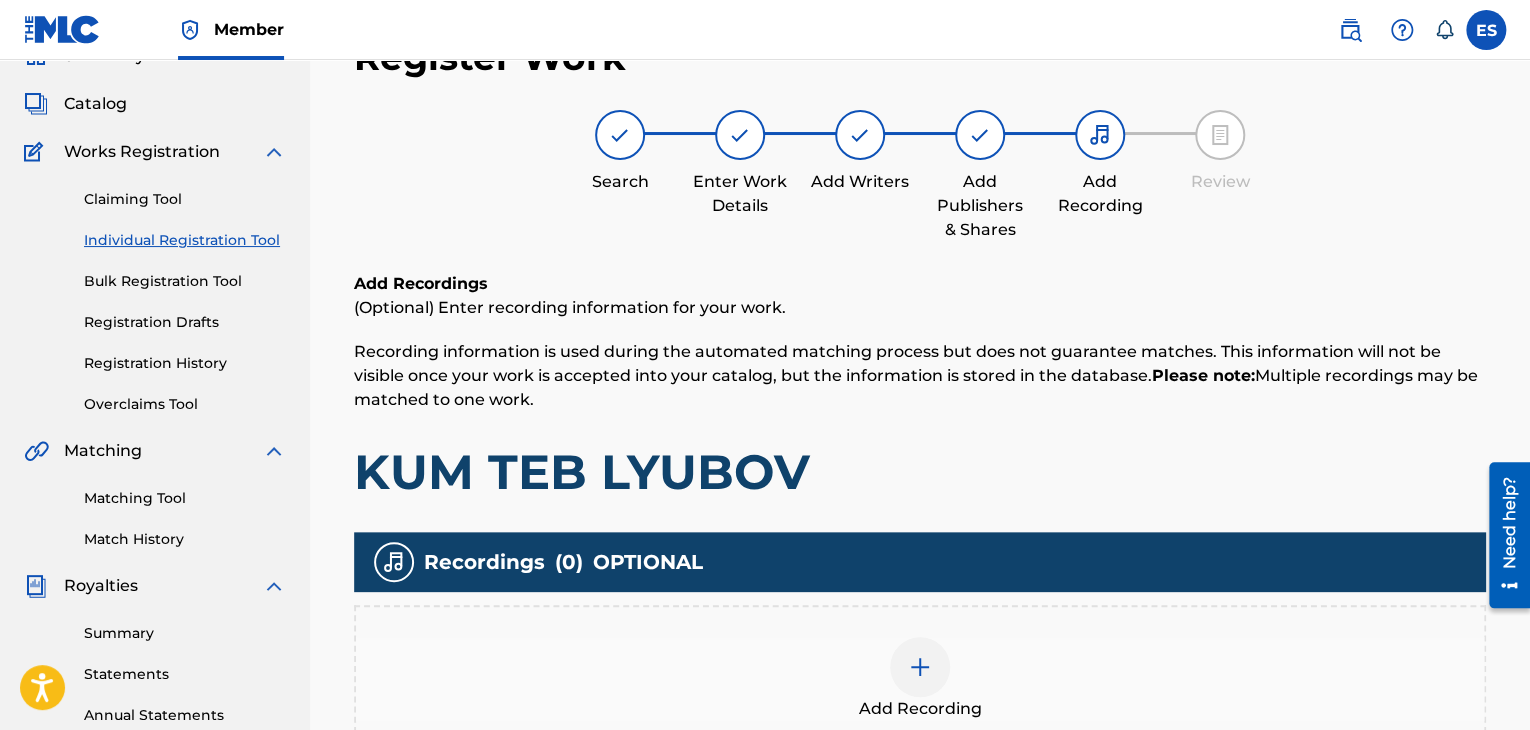 scroll, scrollTop: 90, scrollLeft: 0, axis: vertical 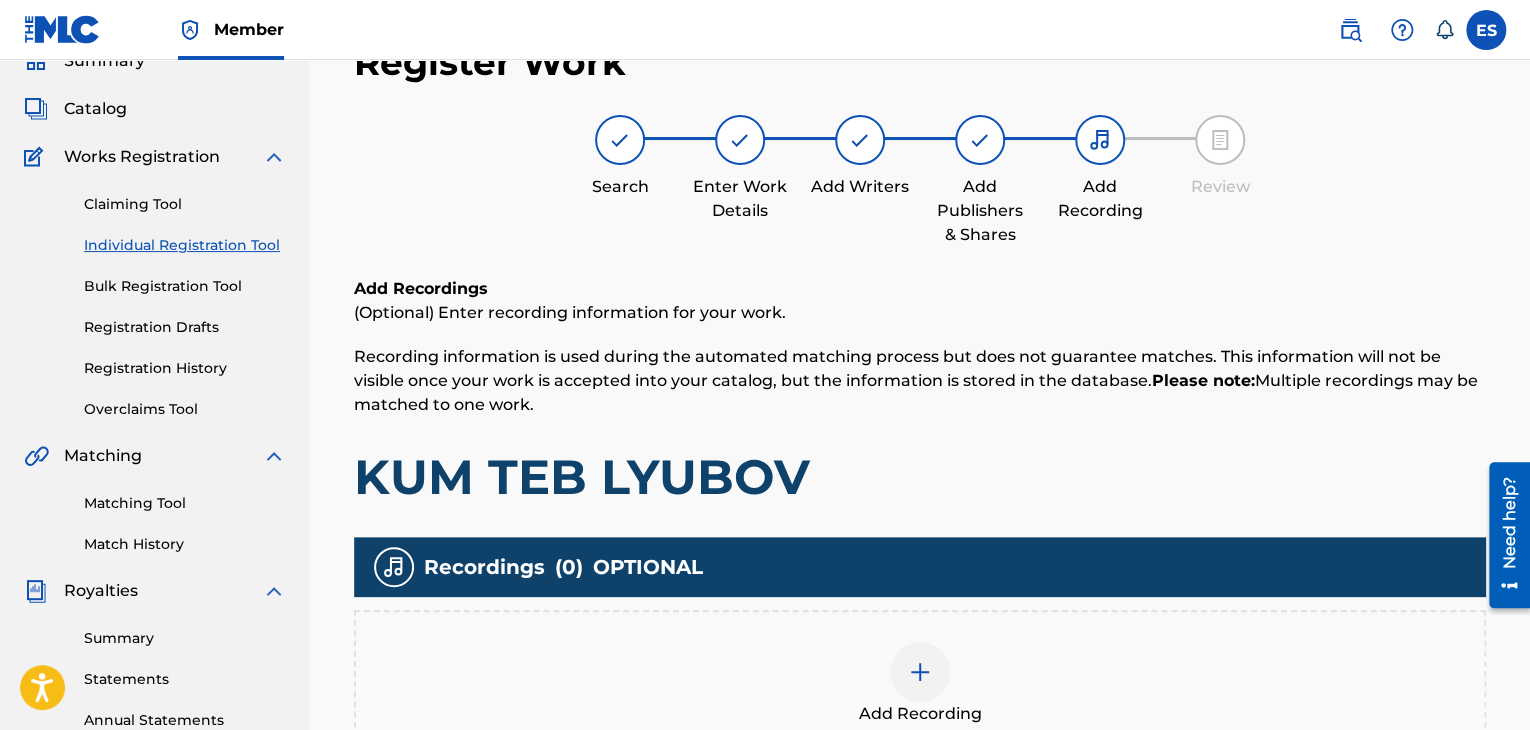 click on "Add Recording" at bounding box center [920, 684] 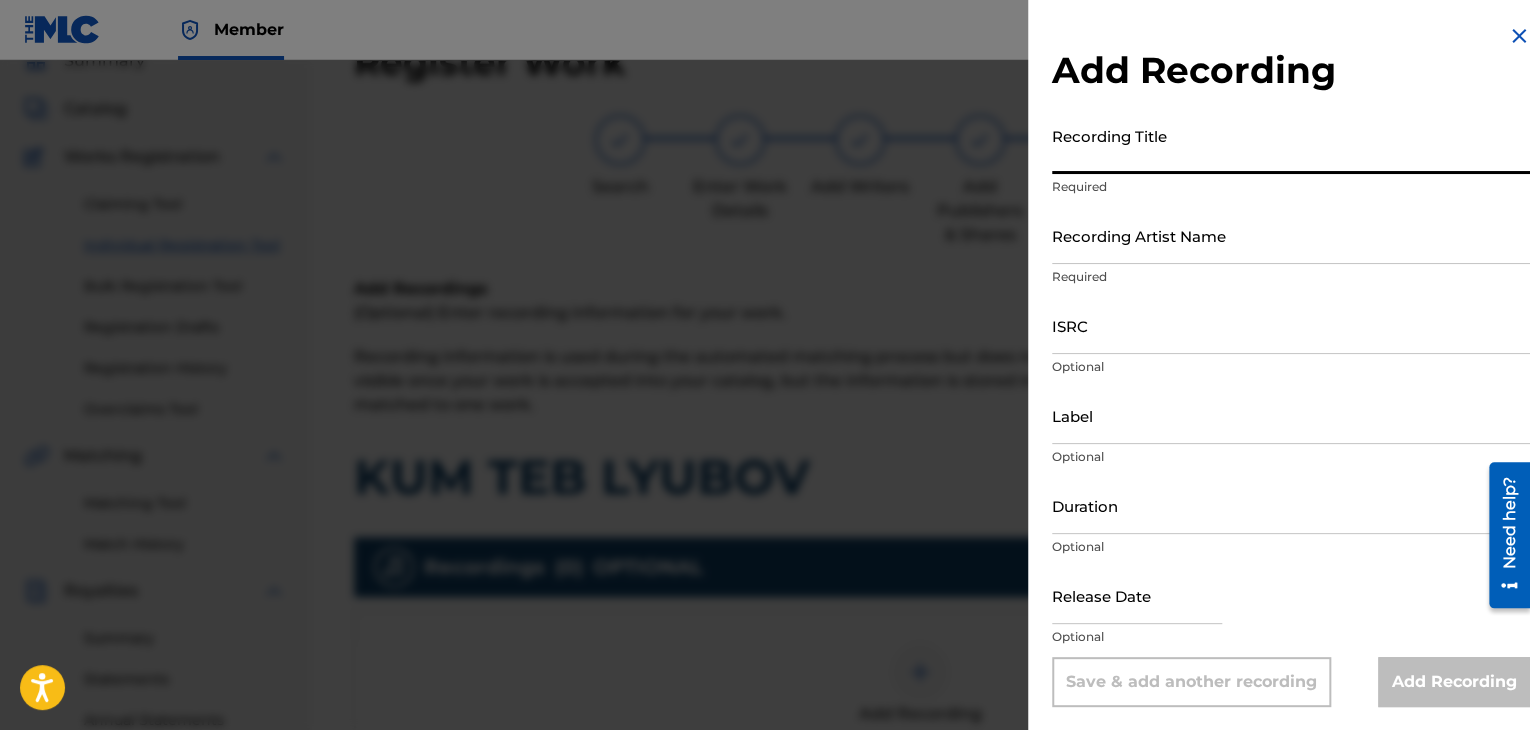 paste on "Kum Teb, [PERSON_NAME]" 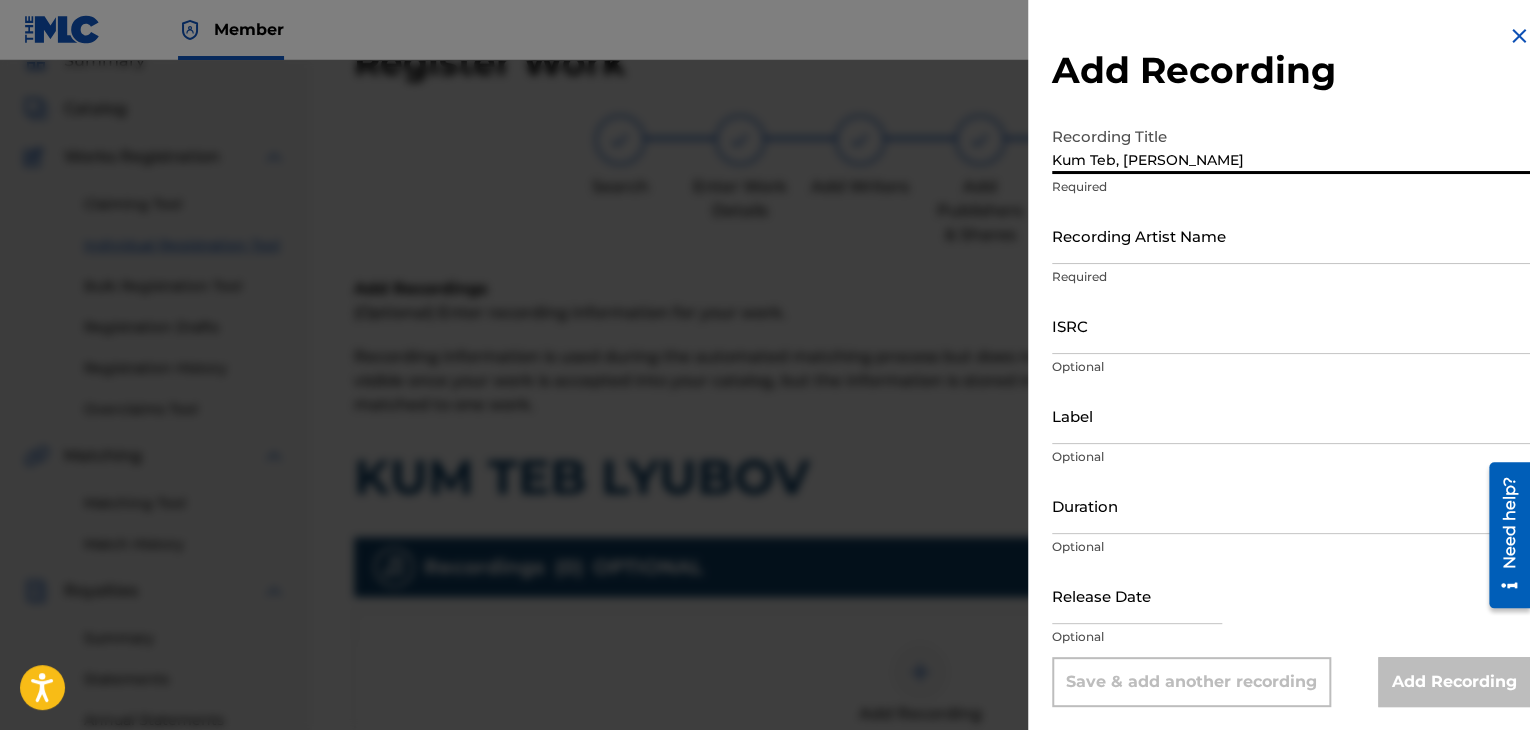 type on "Kum Teb, [PERSON_NAME]" 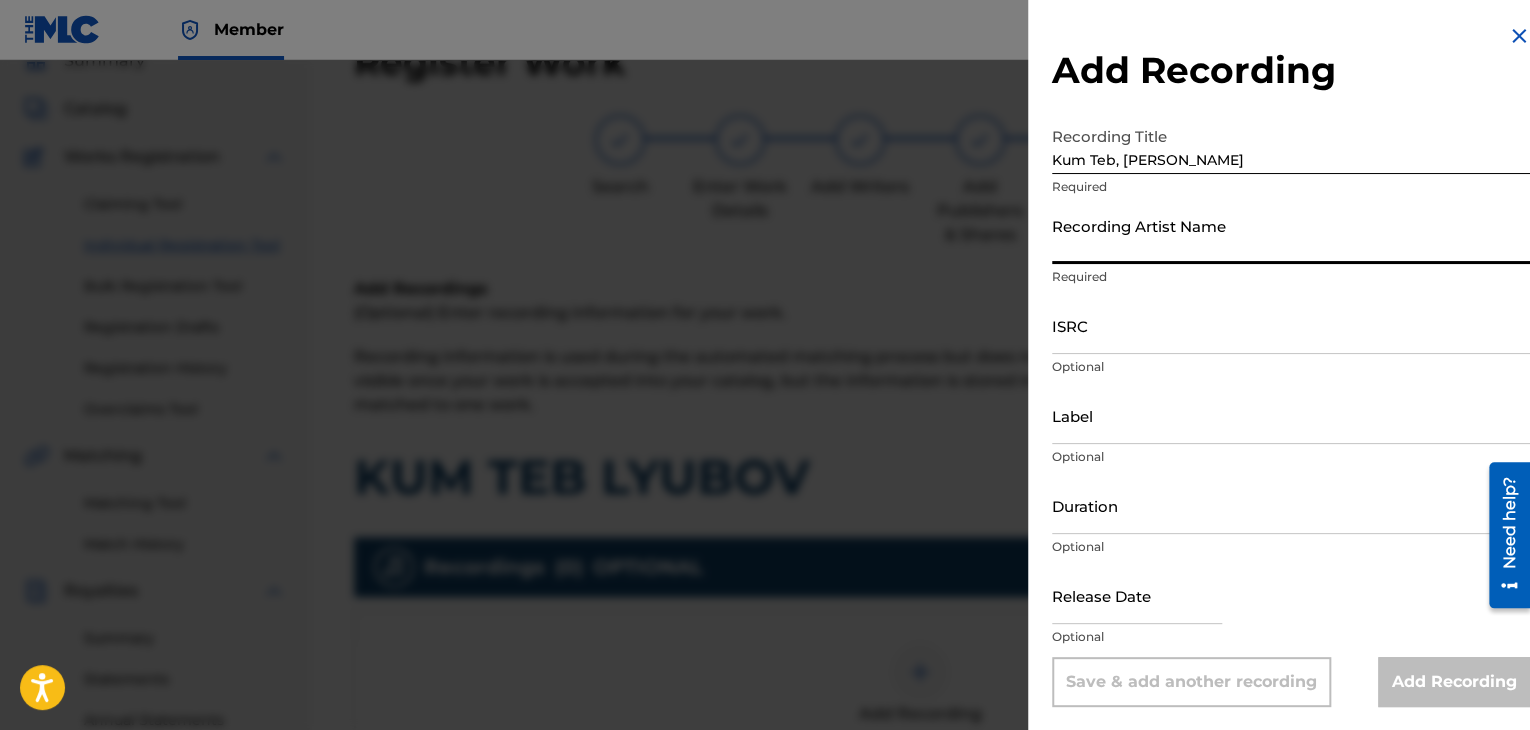 paste on "[PERSON_NAME]" 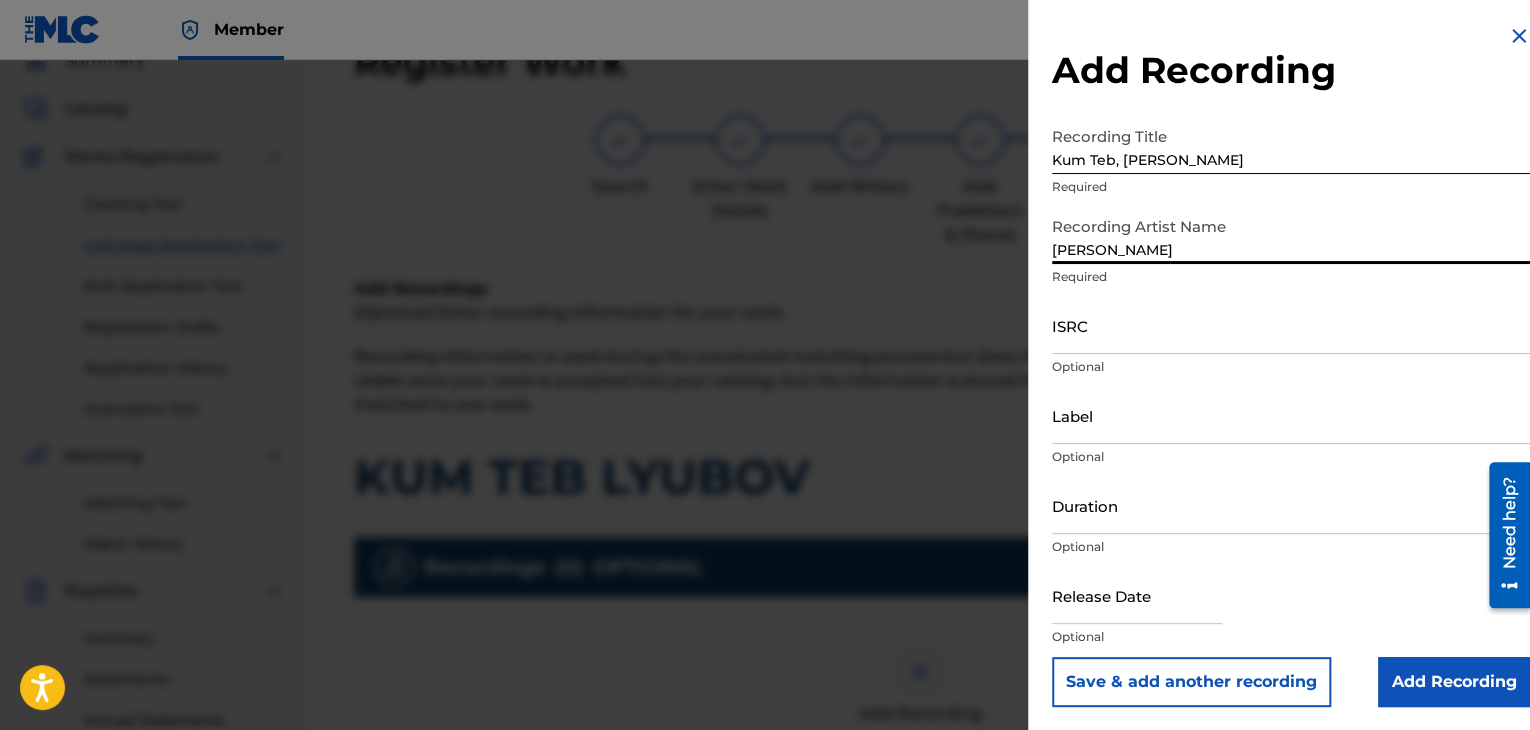 type on "[PERSON_NAME]" 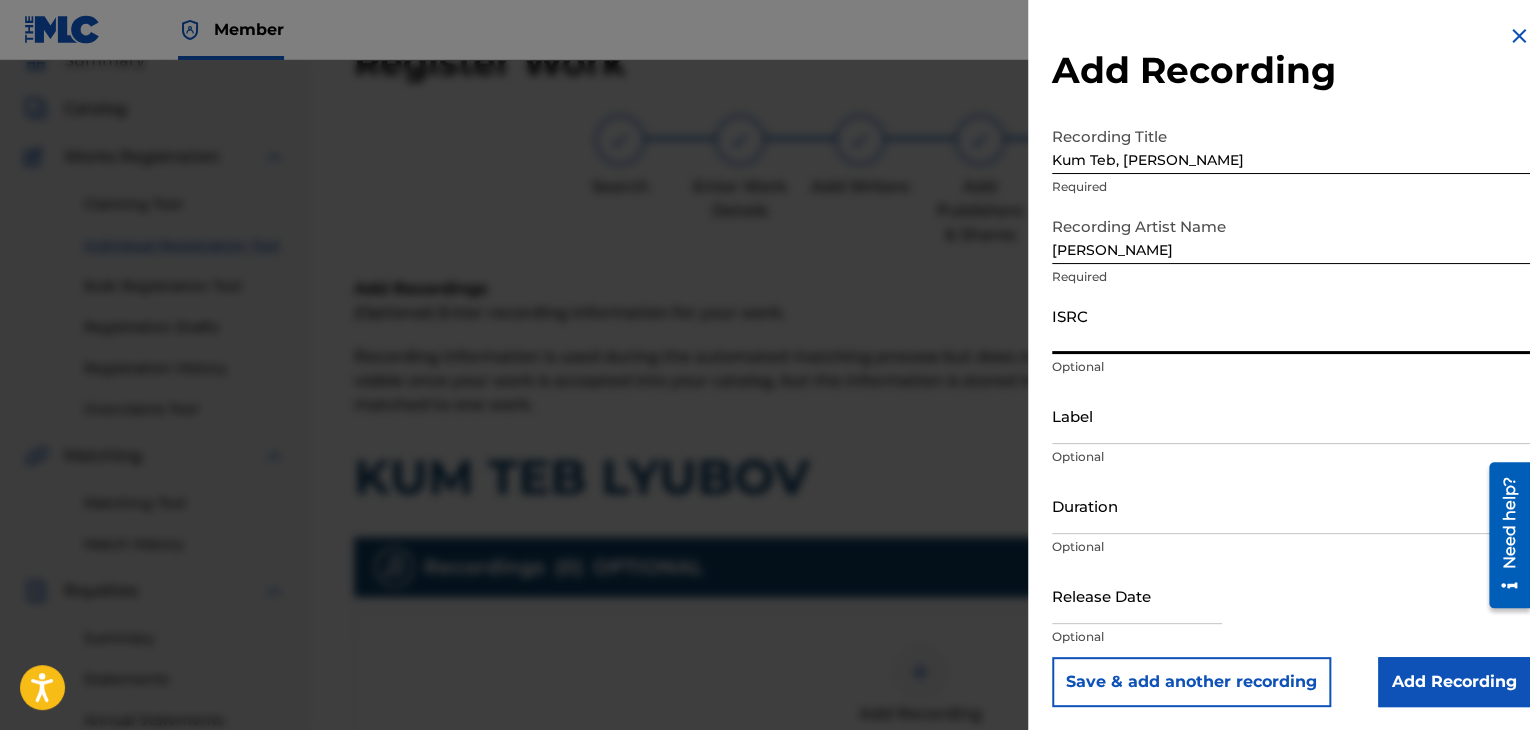 paste on "BGA260947828" 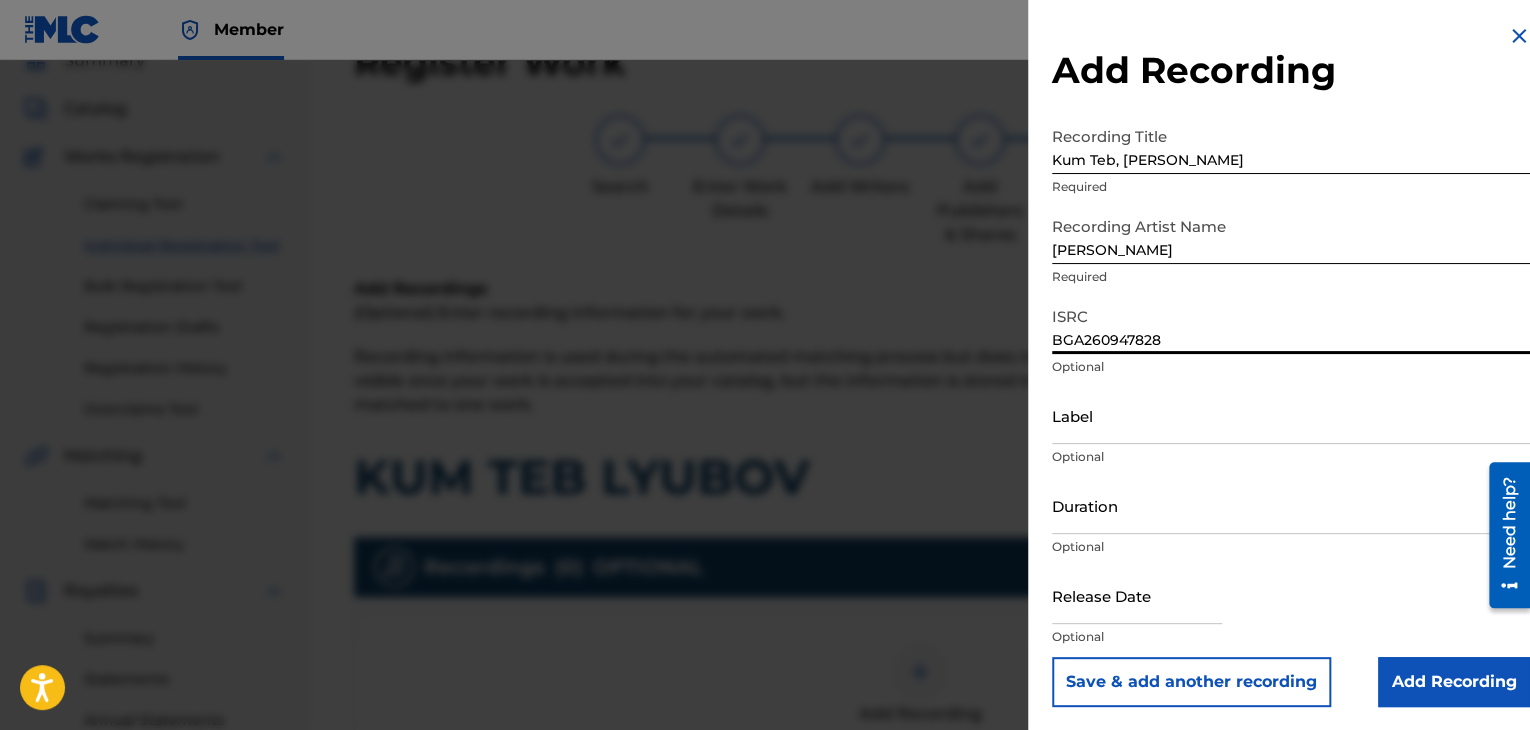 type on "BGA260947828" 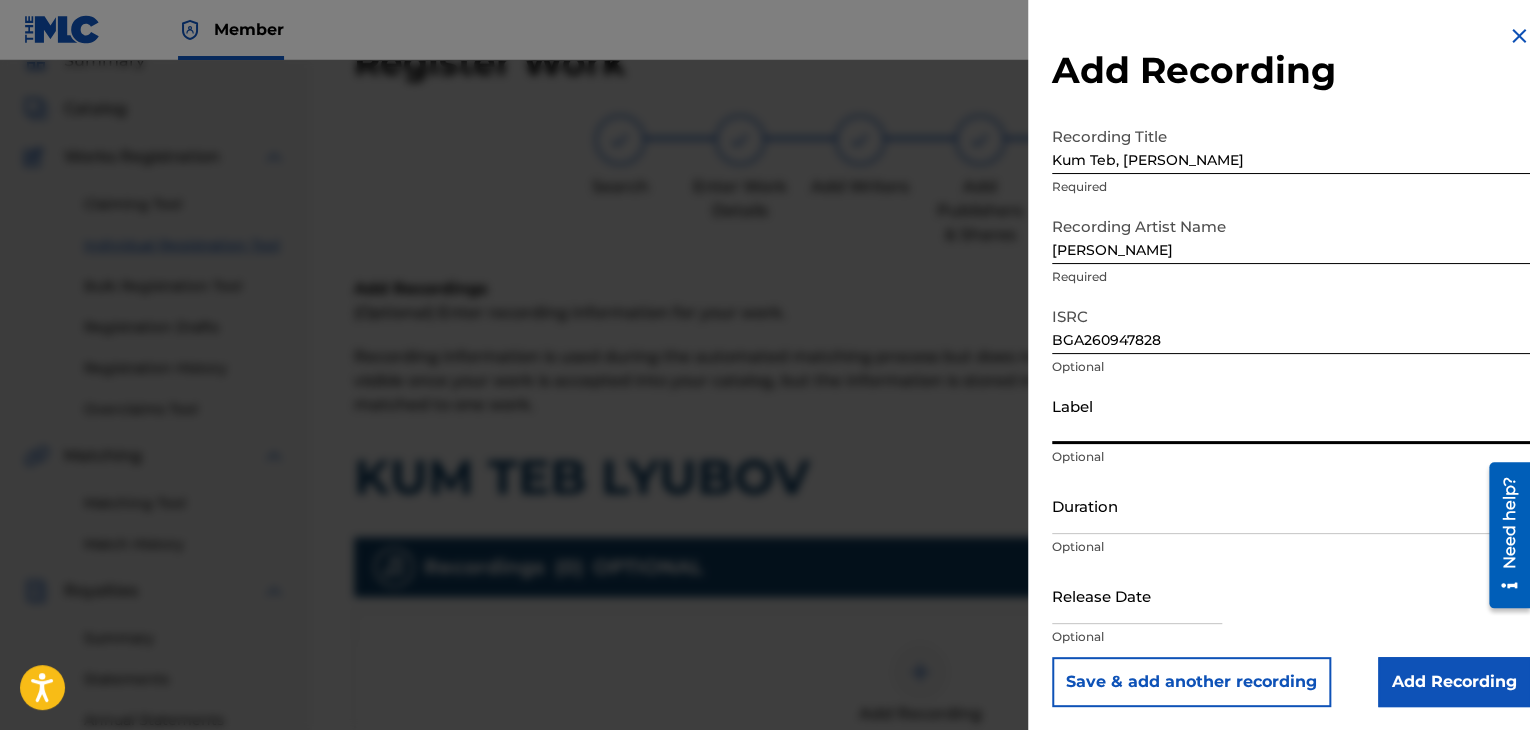 paste on "KVZ Music Ltd." 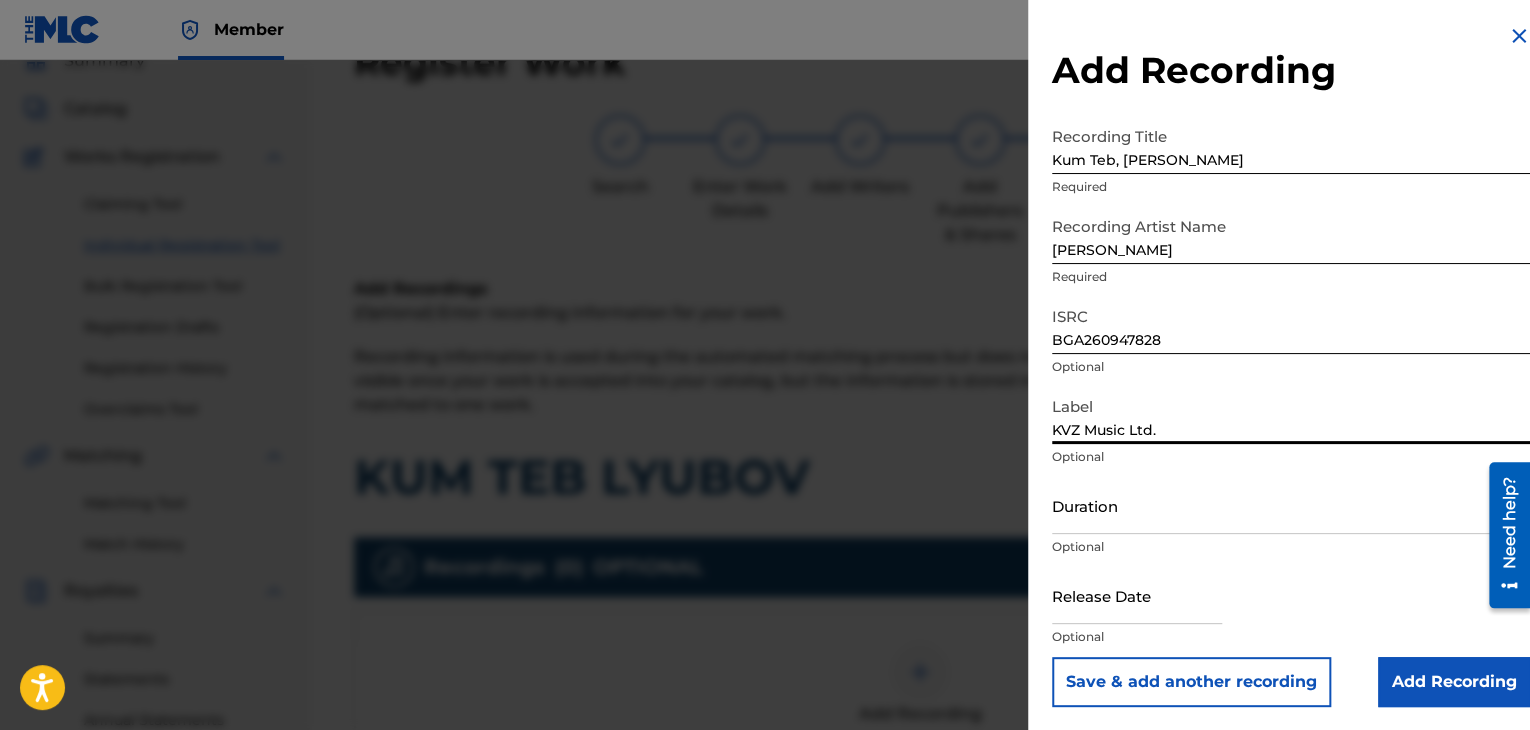 type on "KVZ Music Ltd." 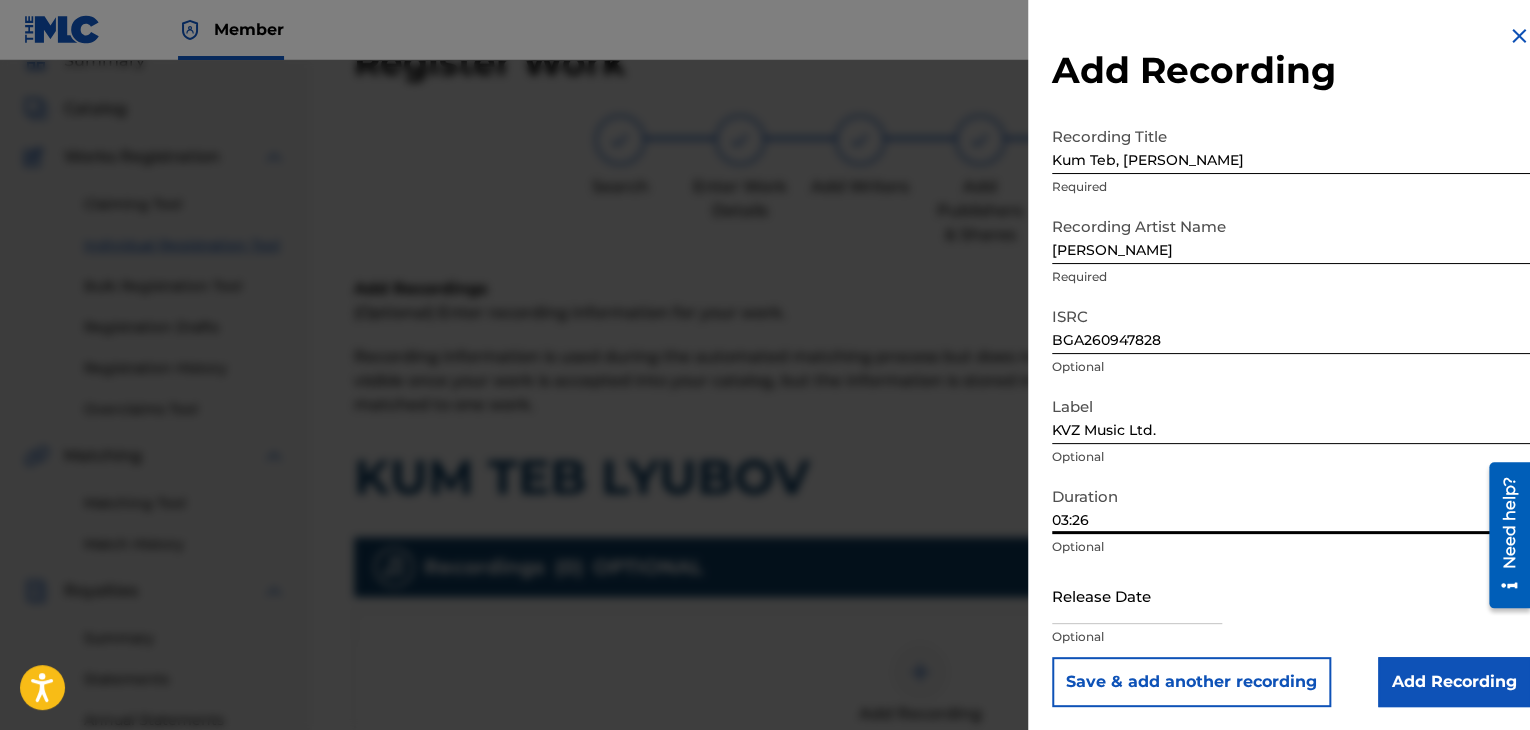 scroll, scrollTop: 1, scrollLeft: 0, axis: vertical 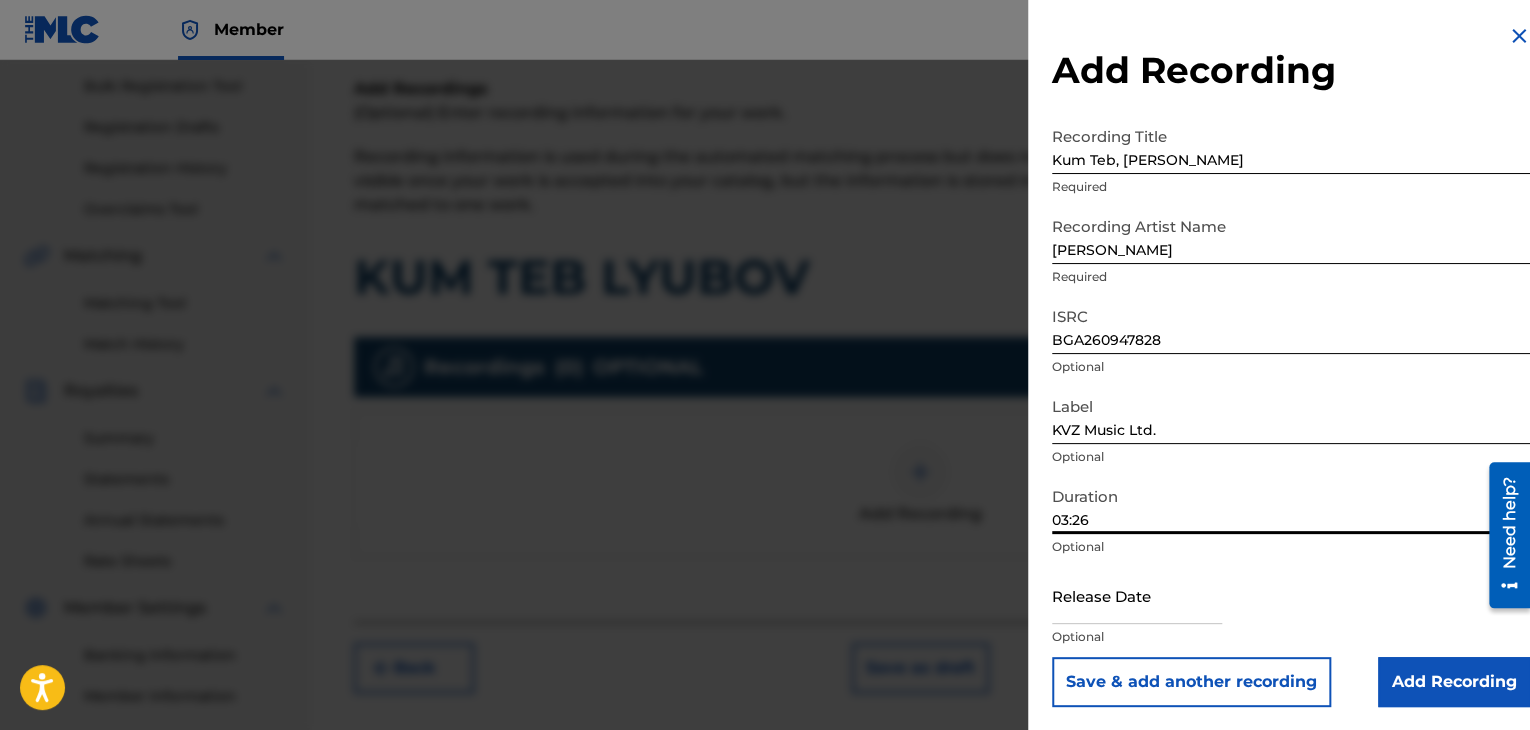 type on "03:26" 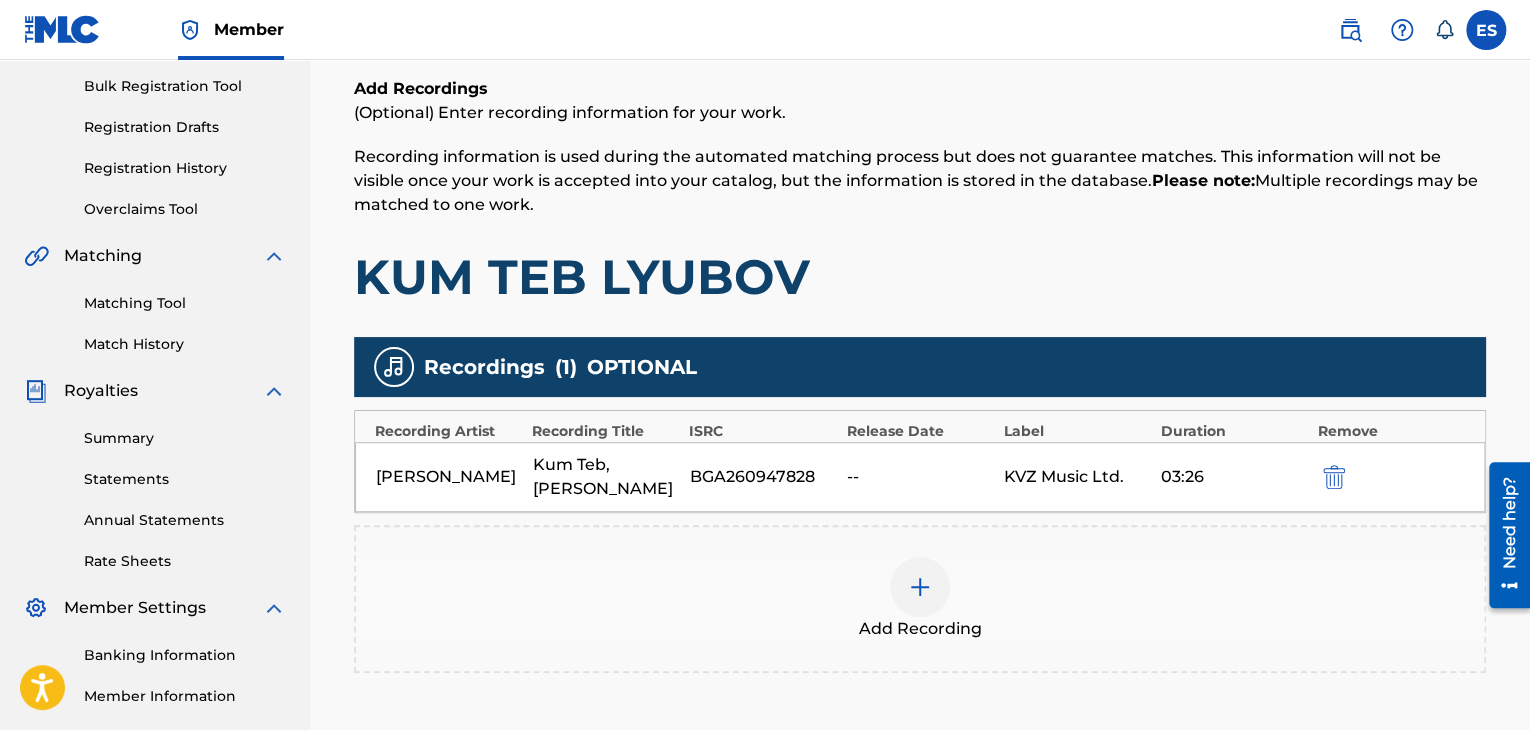 click on "Add Recording" at bounding box center [920, 599] 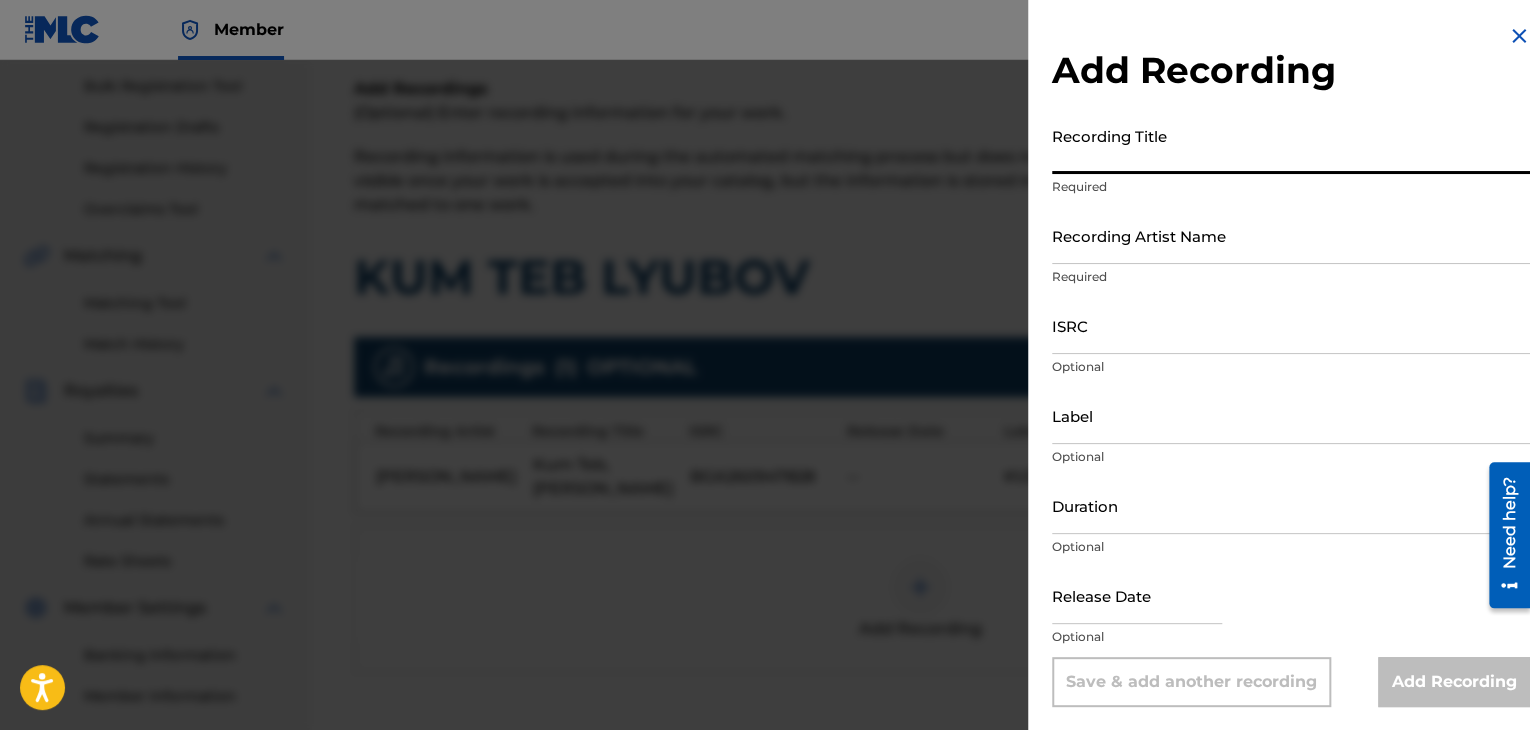 paste on "Kum Teb, [PERSON_NAME]" 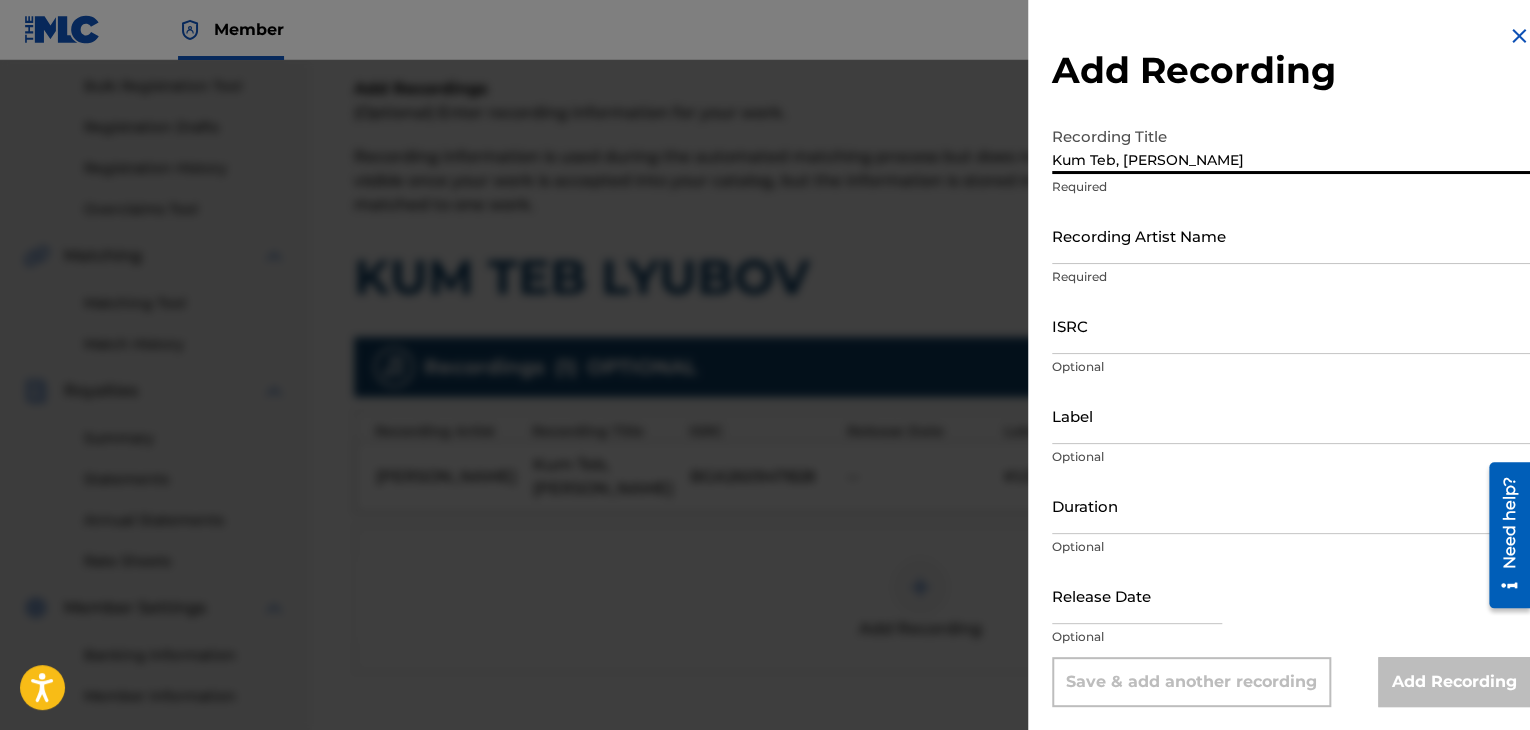 type on "Kum Teb, [PERSON_NAME]" 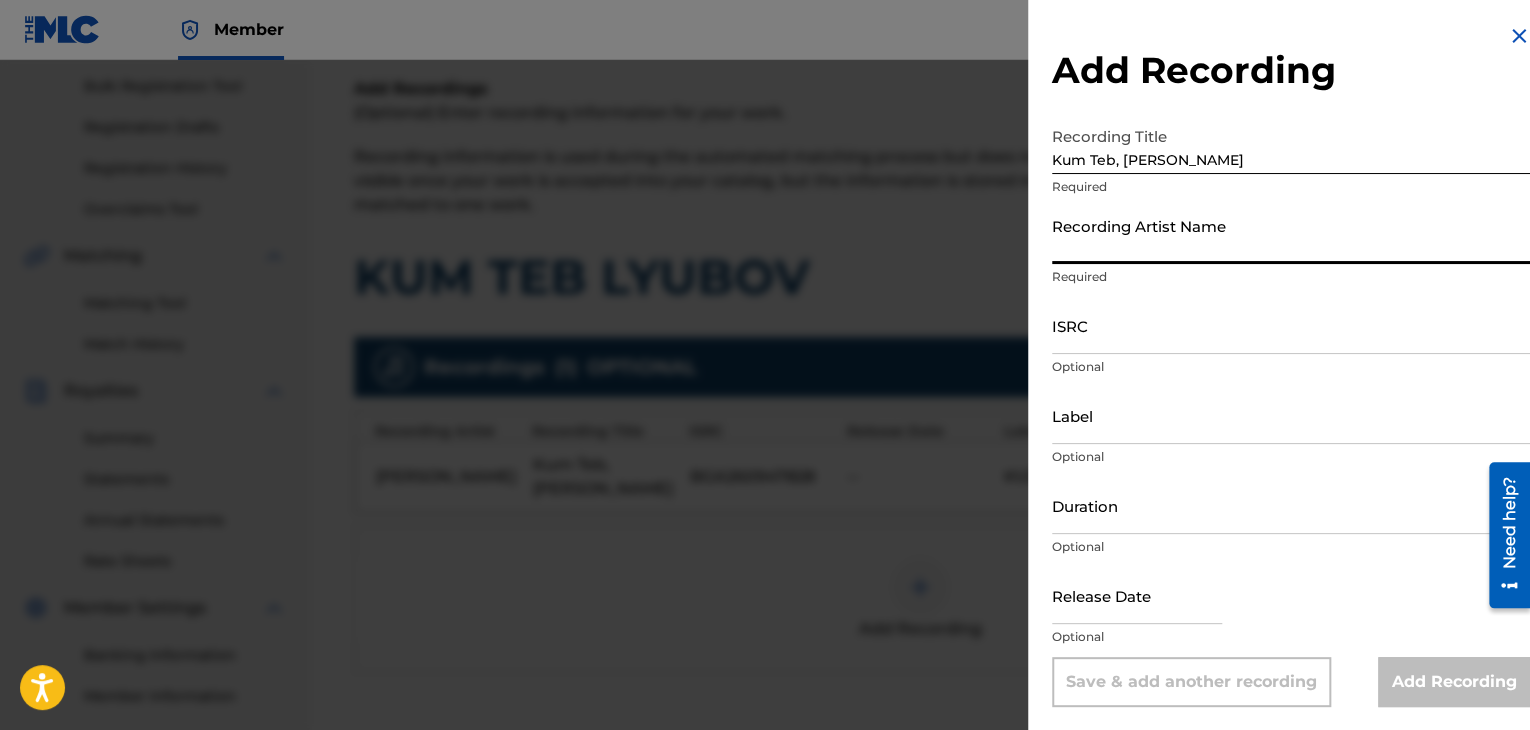 paste on "[PERSON_NAME] & [PERSON_NAME]" 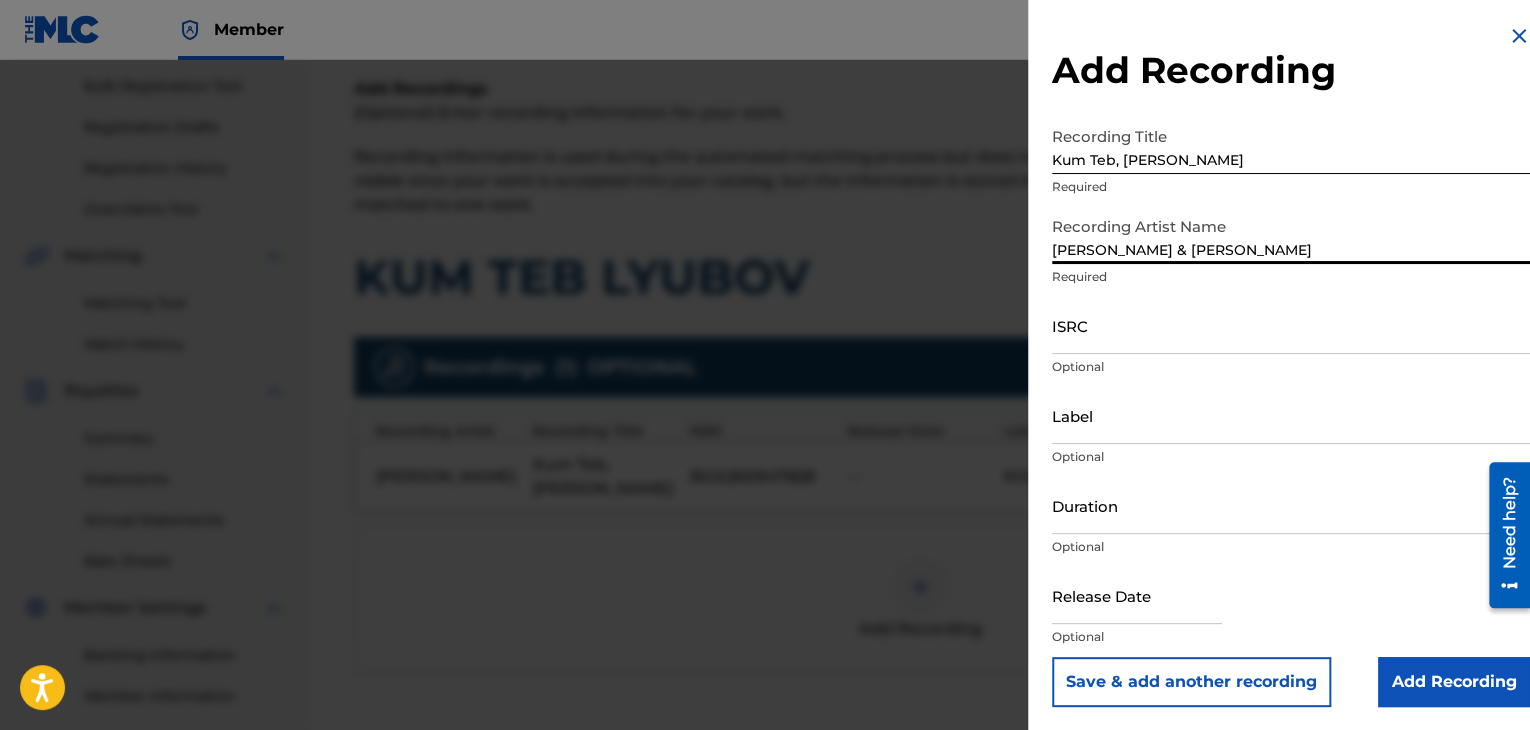 type on "[PERSON_NAME] & [PERSON_NAME]" 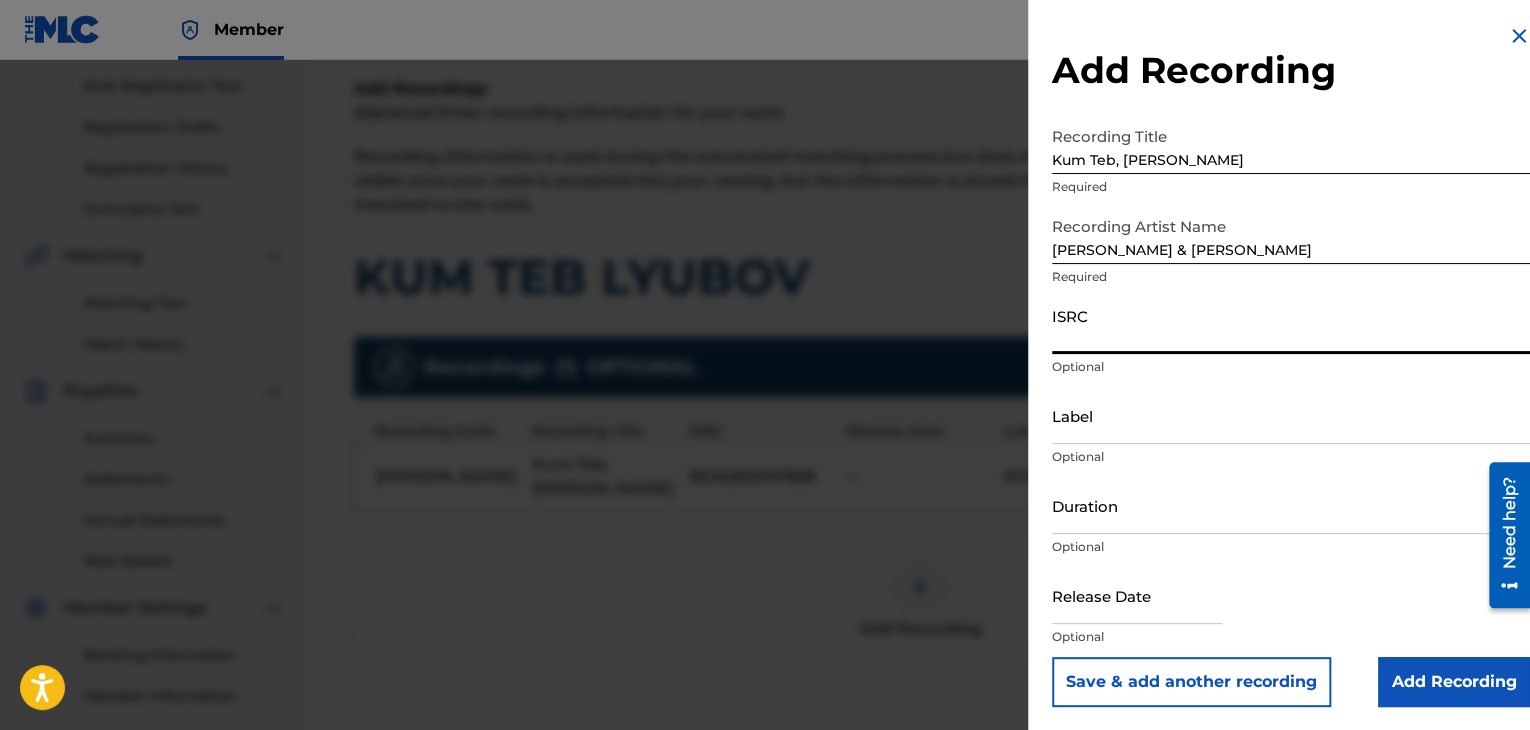 paste on "BGA260947828" 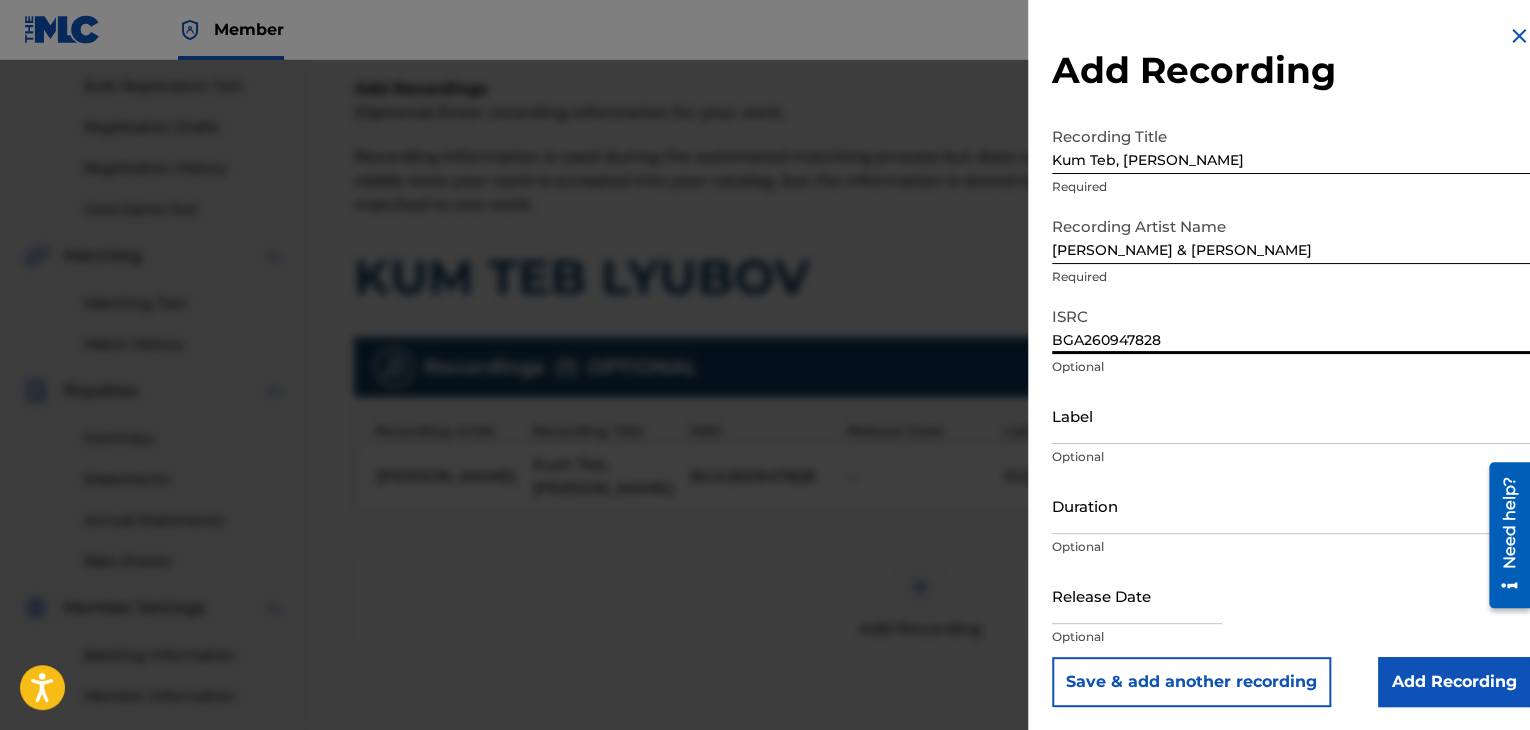 type on "BGA260947828" 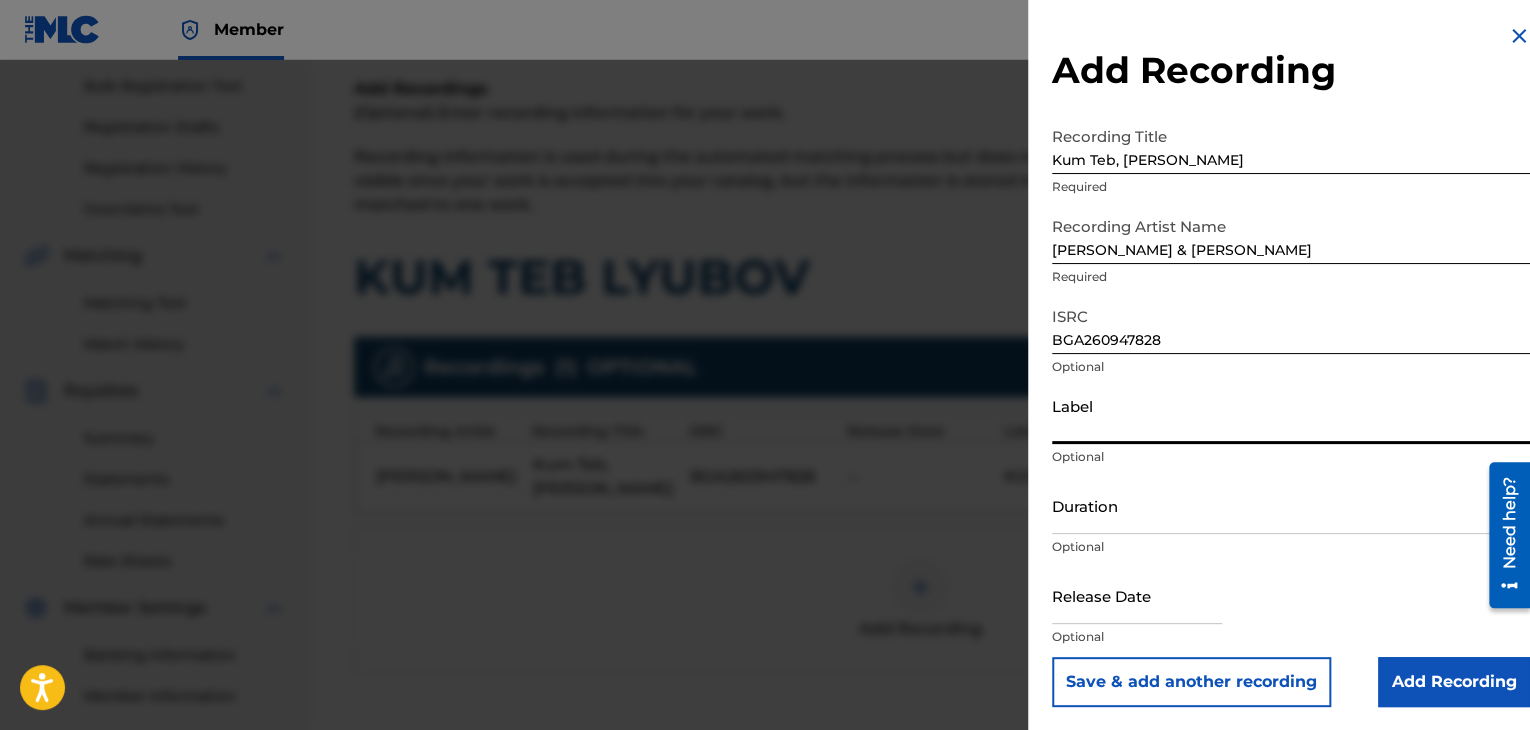 paste on "[PERSON_NAME]" 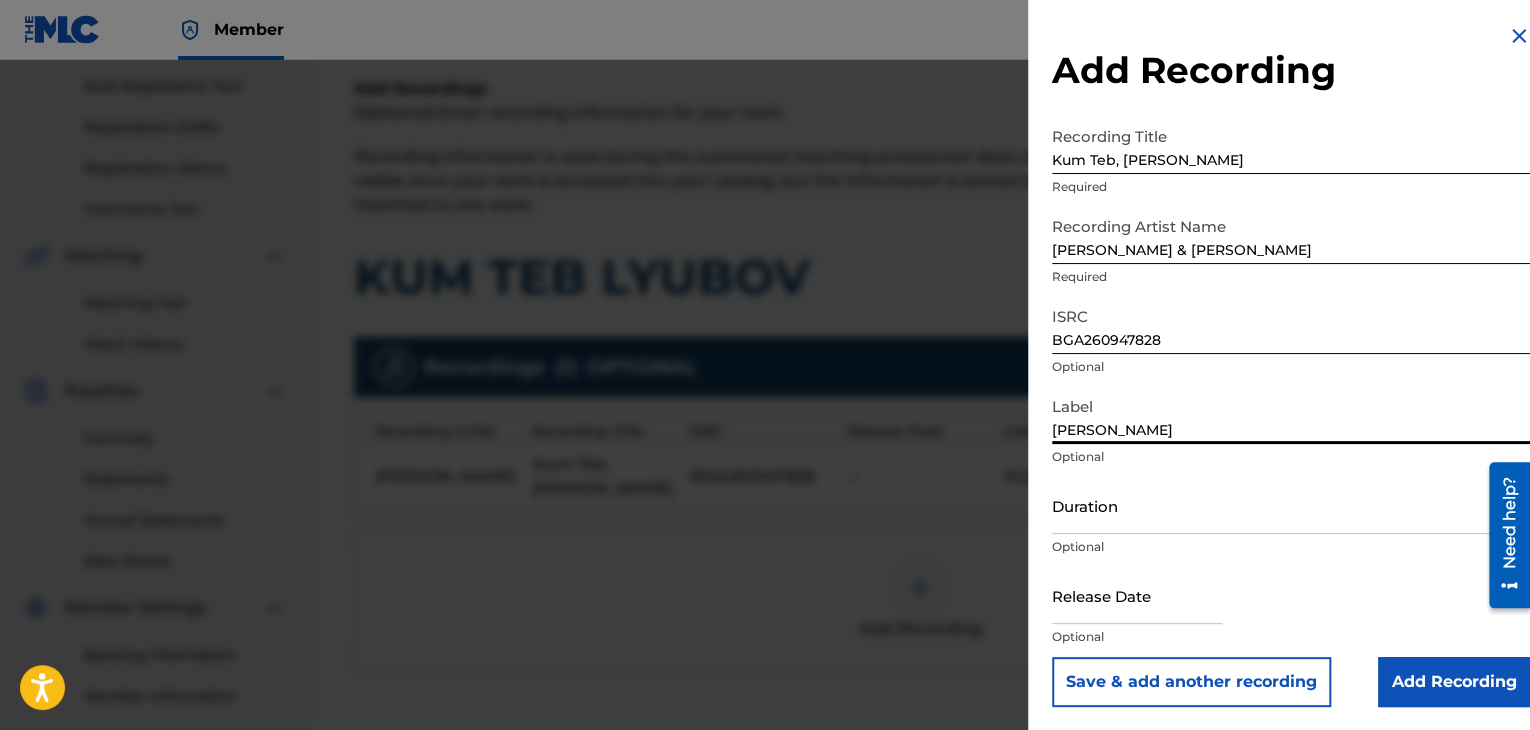 type on "[PERSON_NAME]" 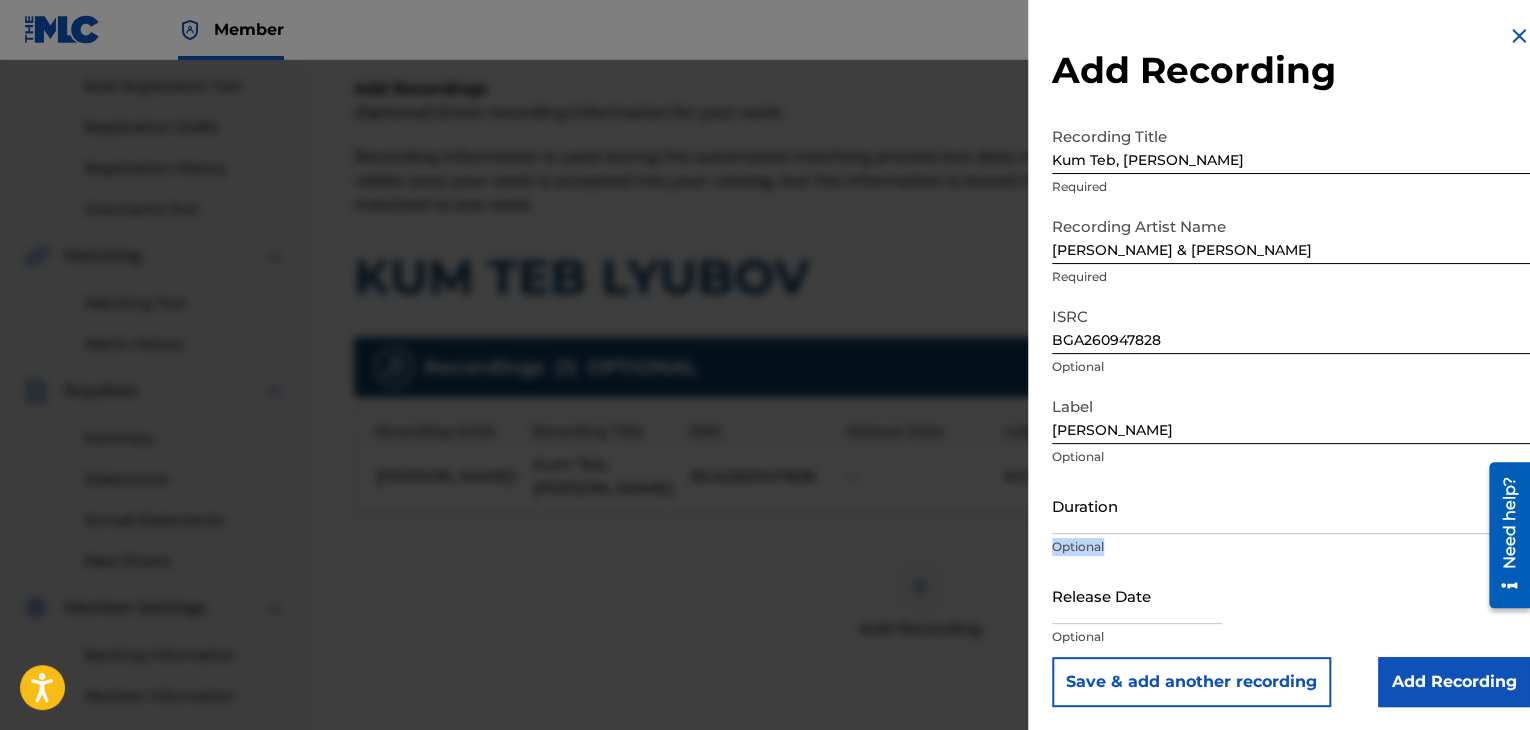 click on "Optional" at bounding box center [1291, 547] 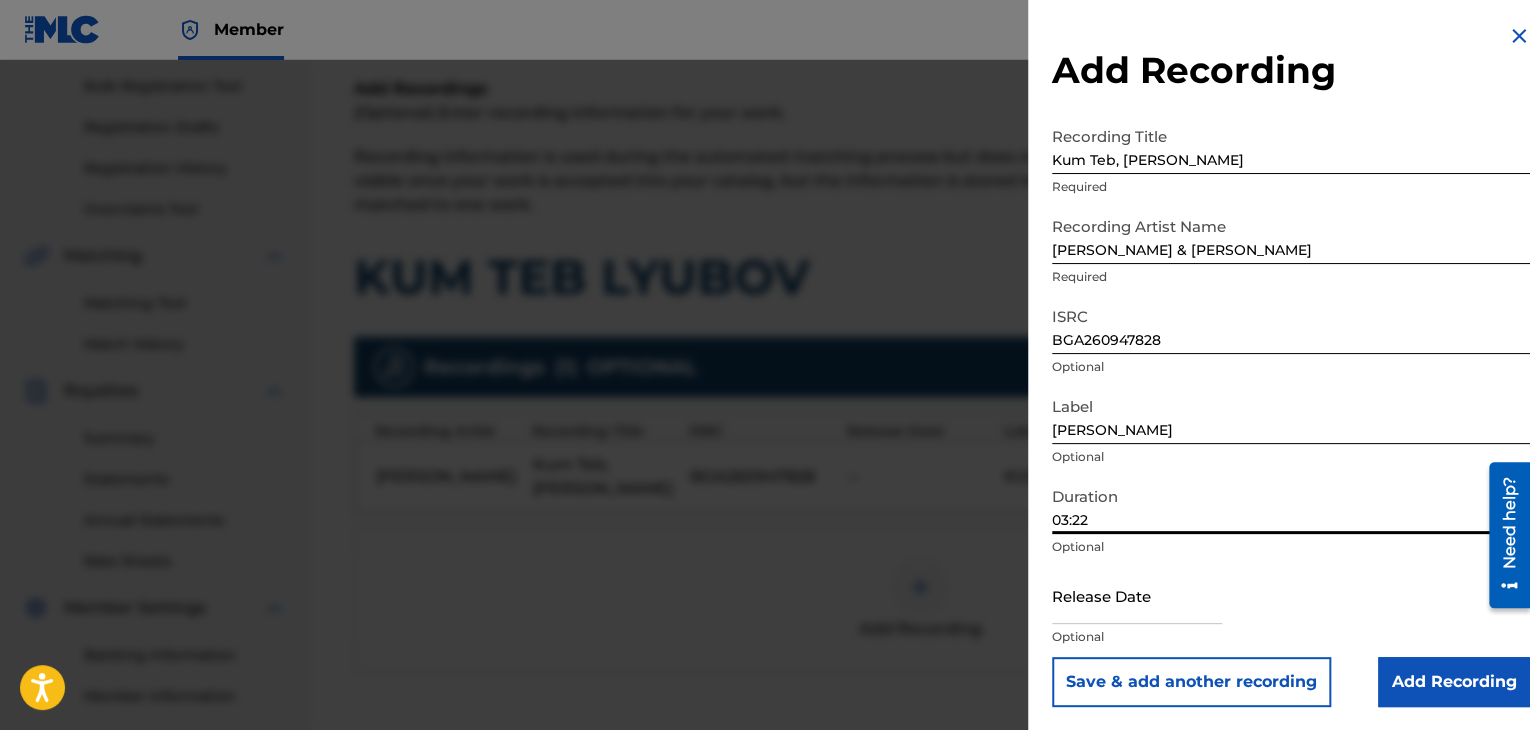 type on "03:22" 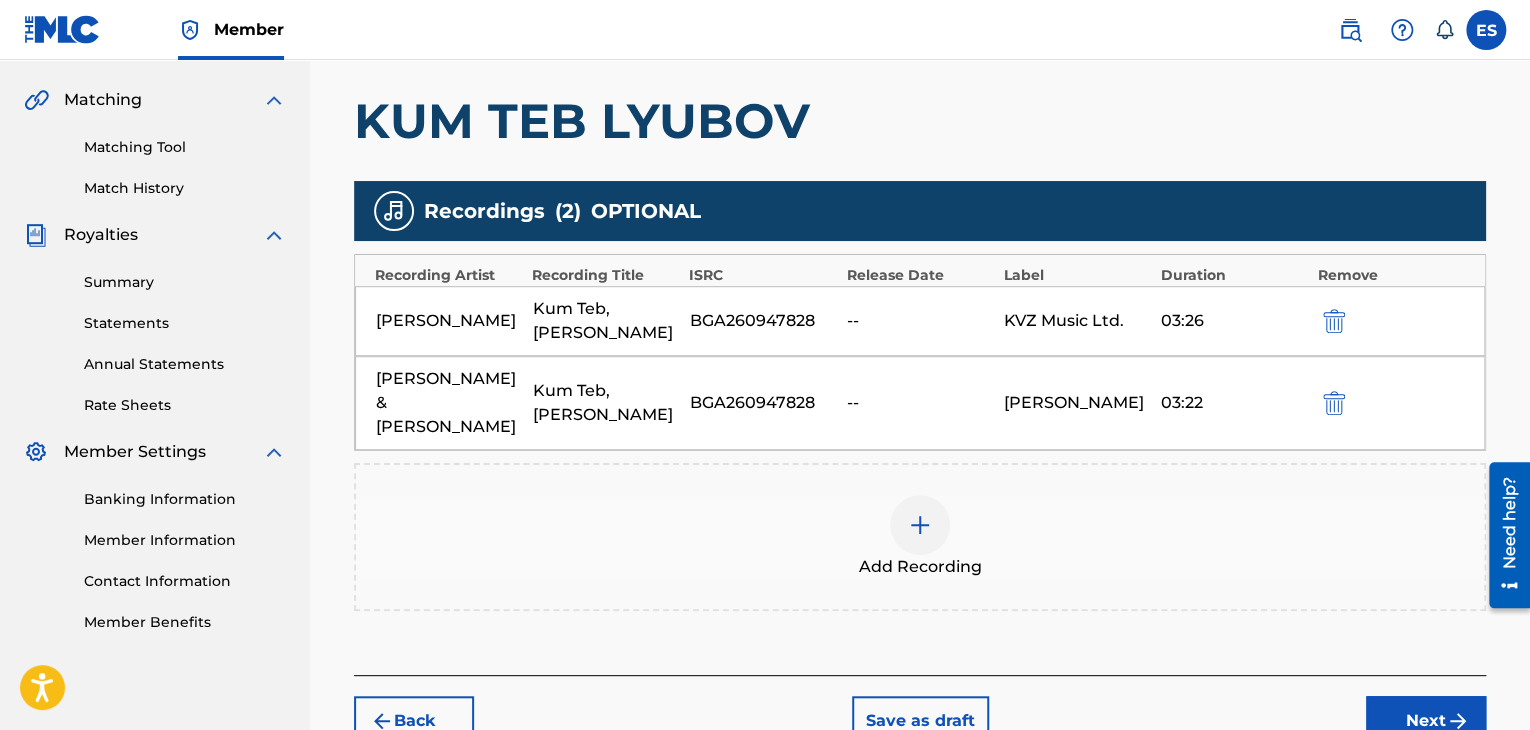 scroll, scrollTop: 576, scrollLeft: 0, axis: vertical 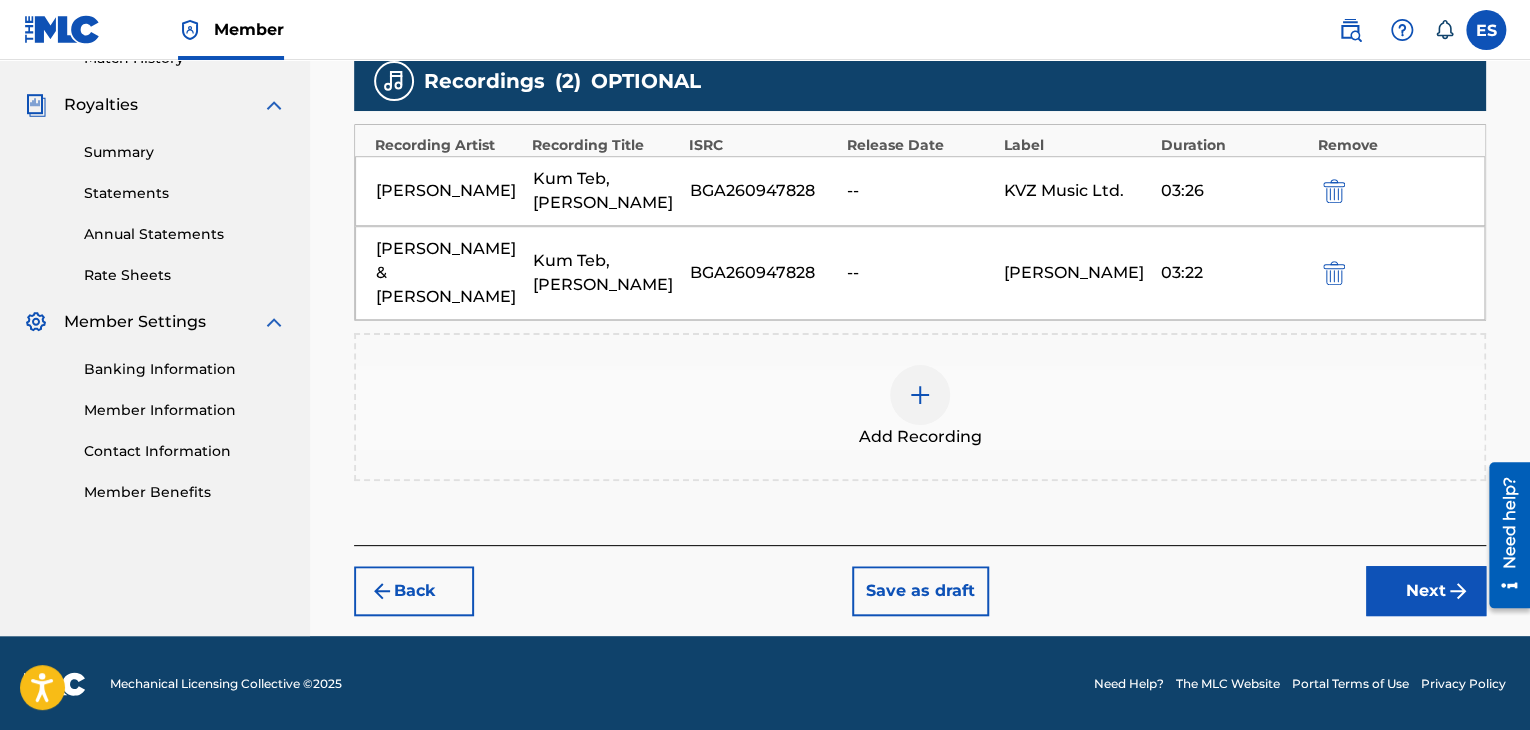 click on "Add Recording" at bounding box center [920, 407] 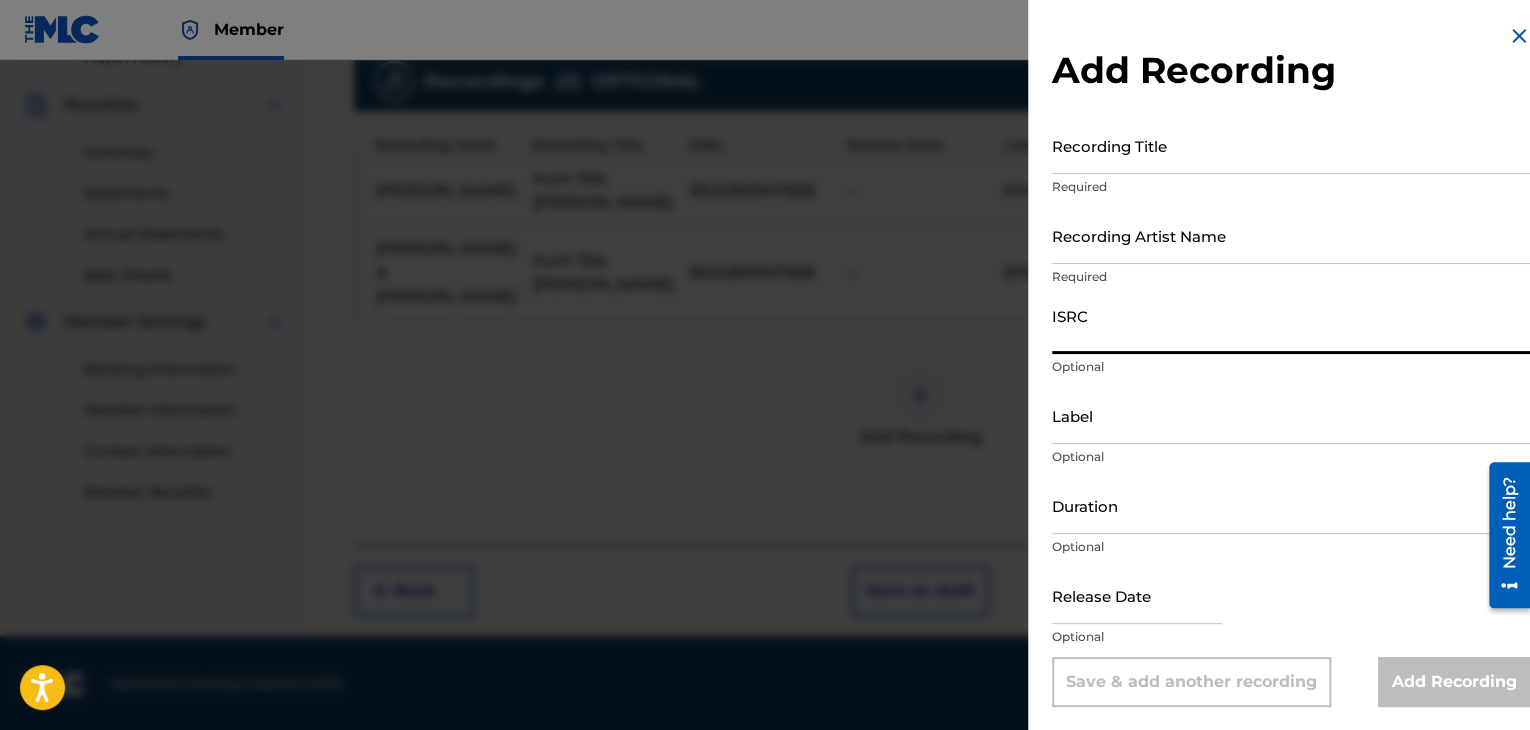 paste on "BGA261164203" 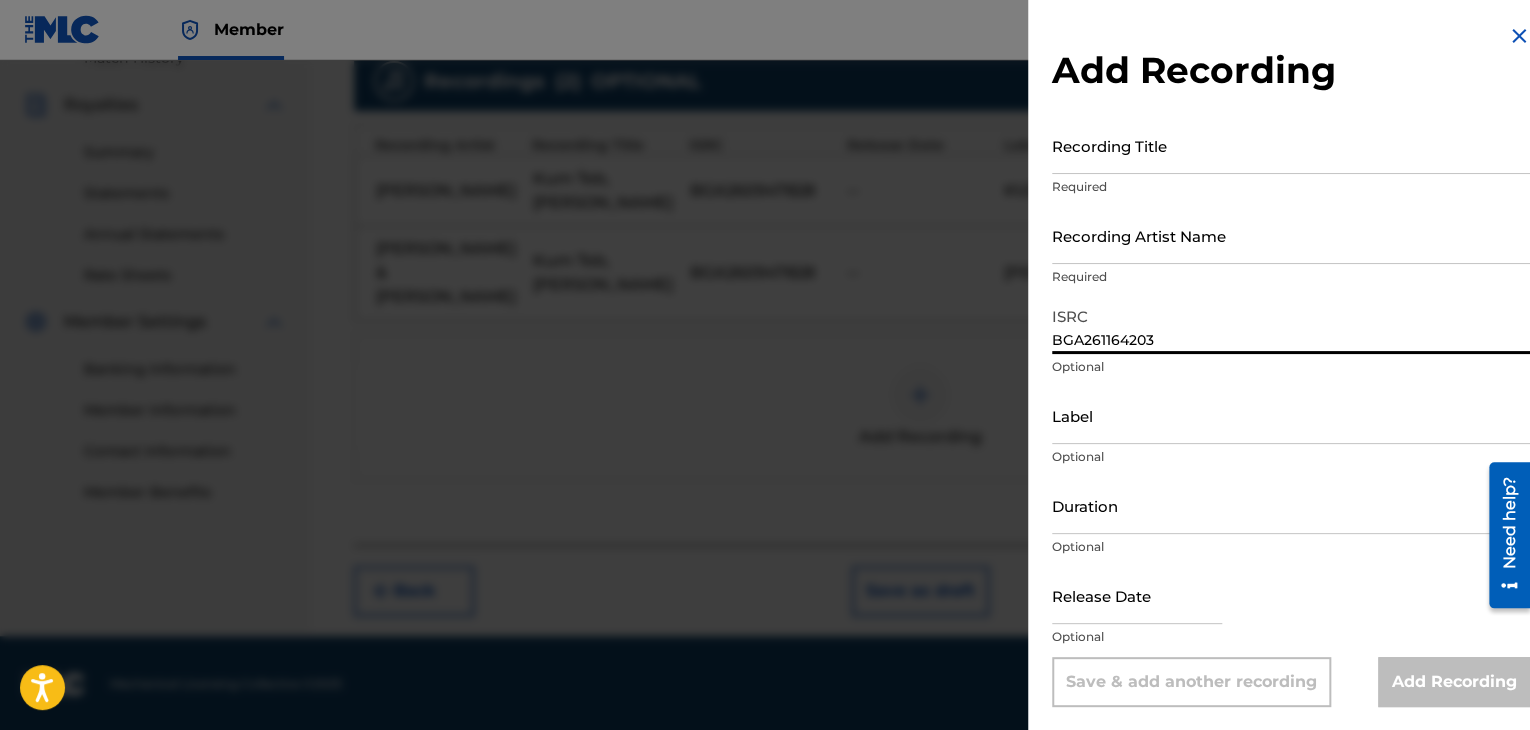type on "BGA261164203" 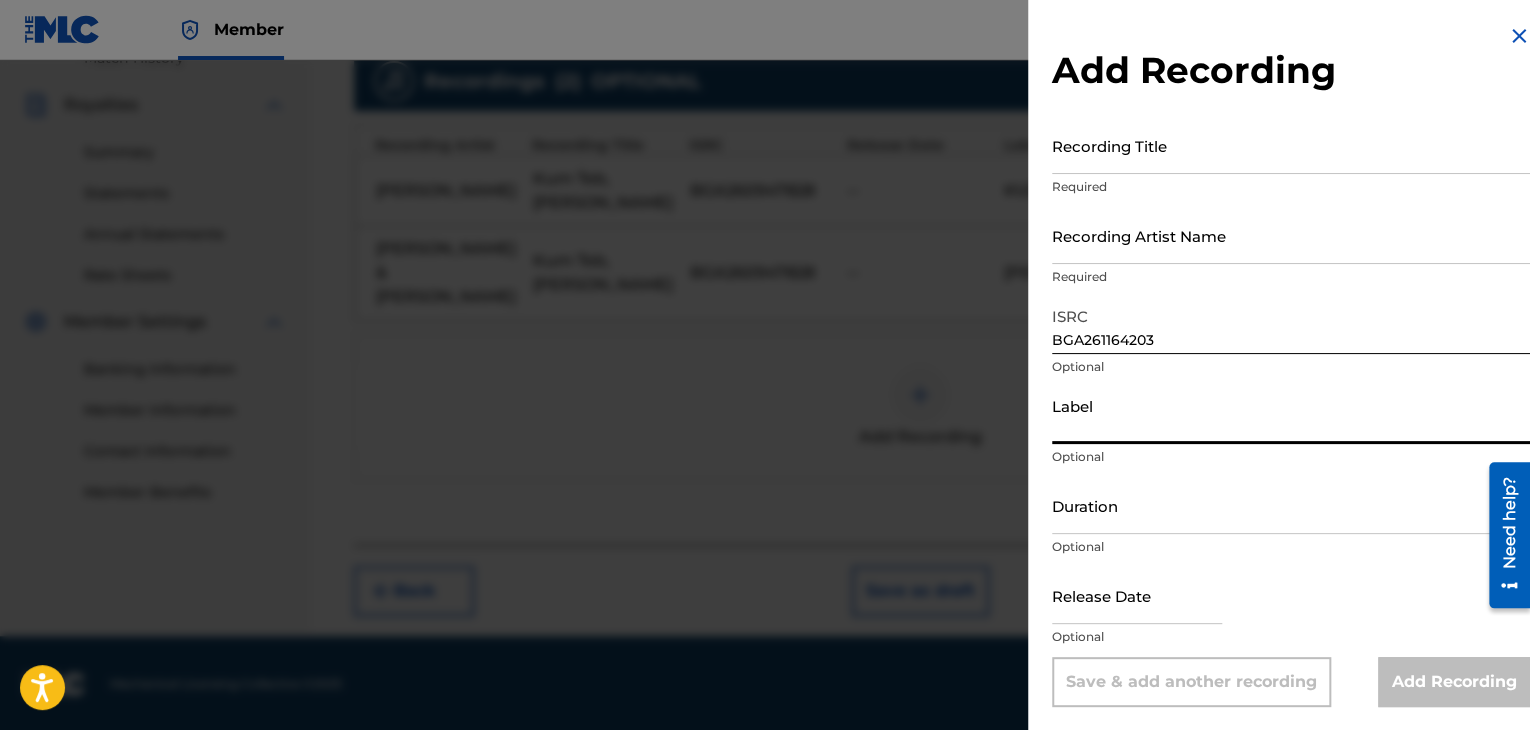 paste on "KVZ Music Ltd." 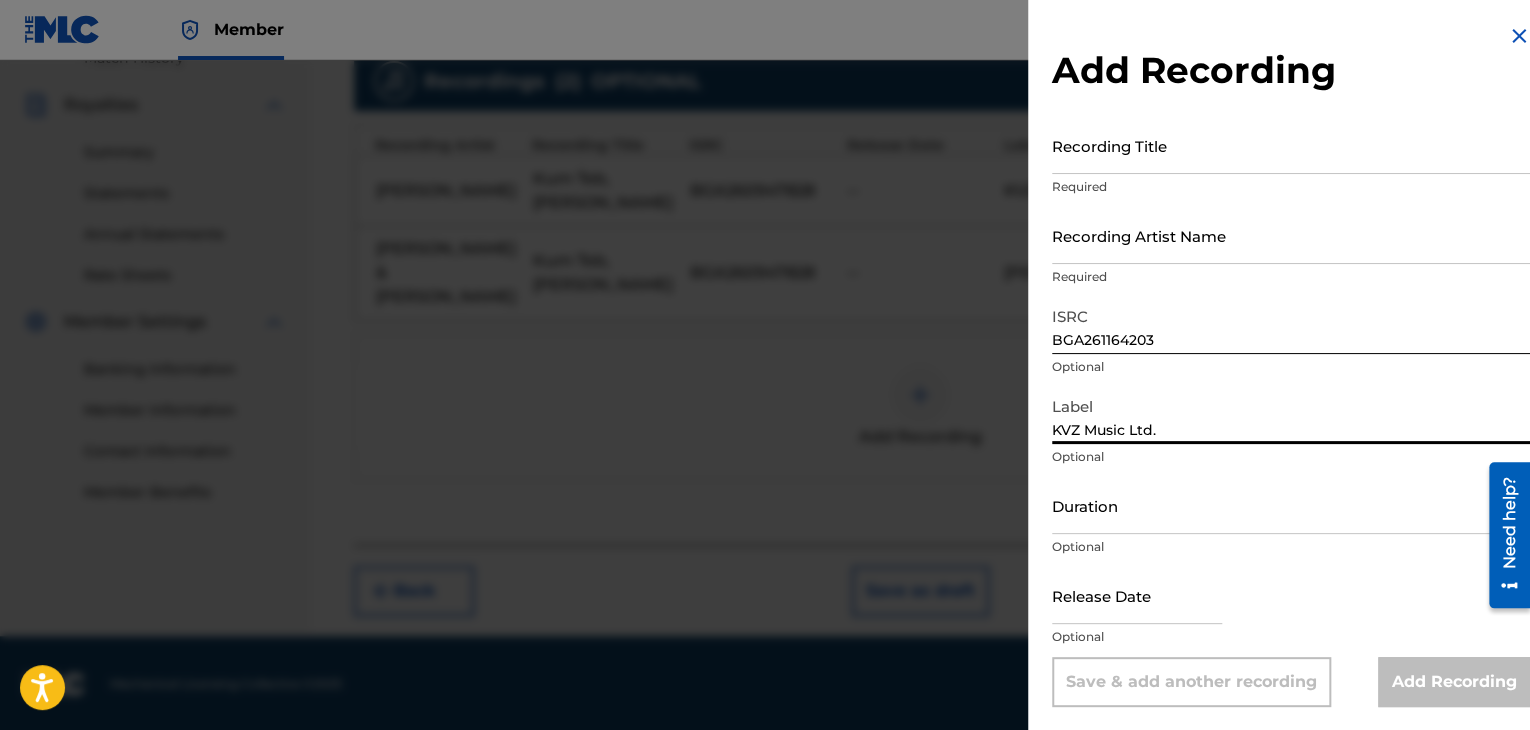 type on "KVZ Music Ltd." 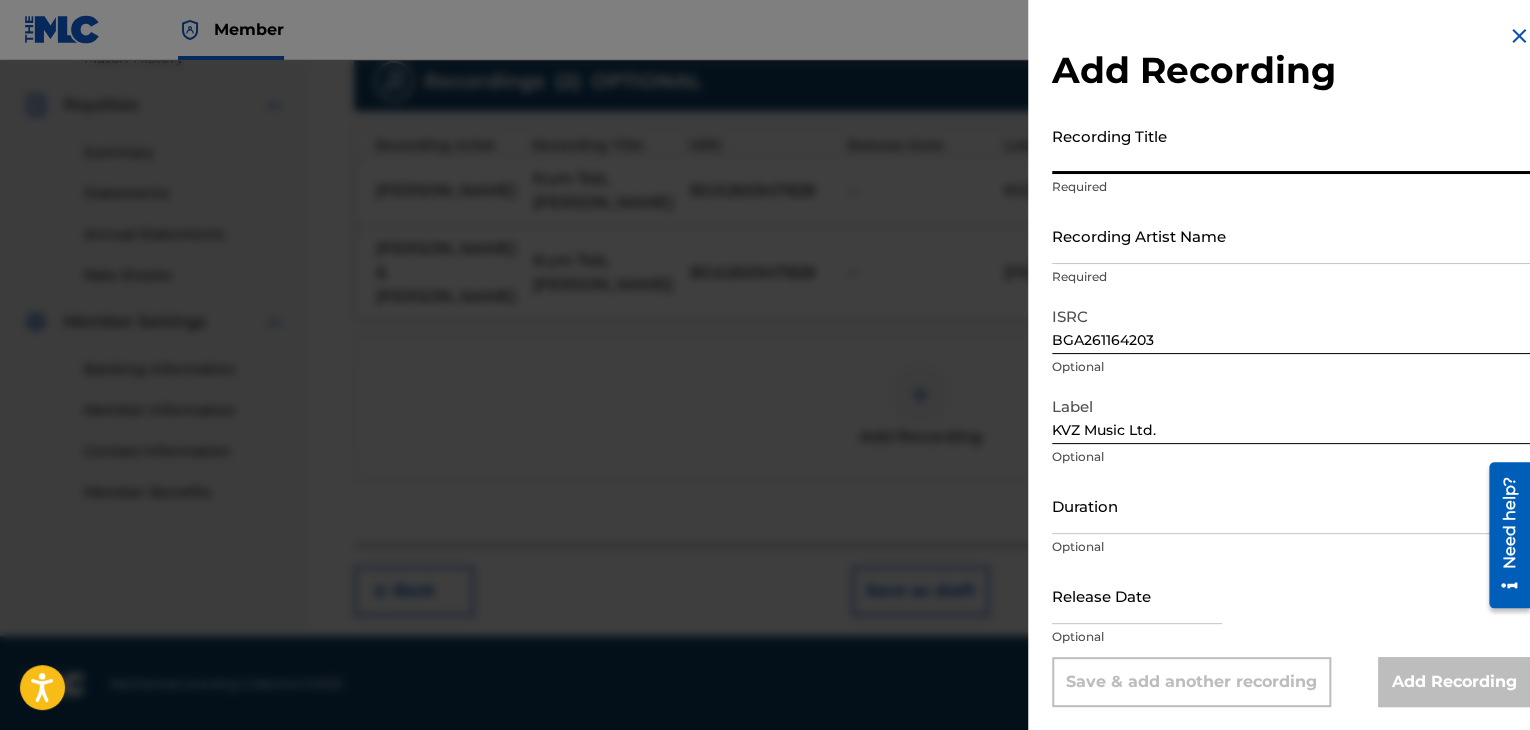 paste on "Kum teb, [PERSON_NAME]" 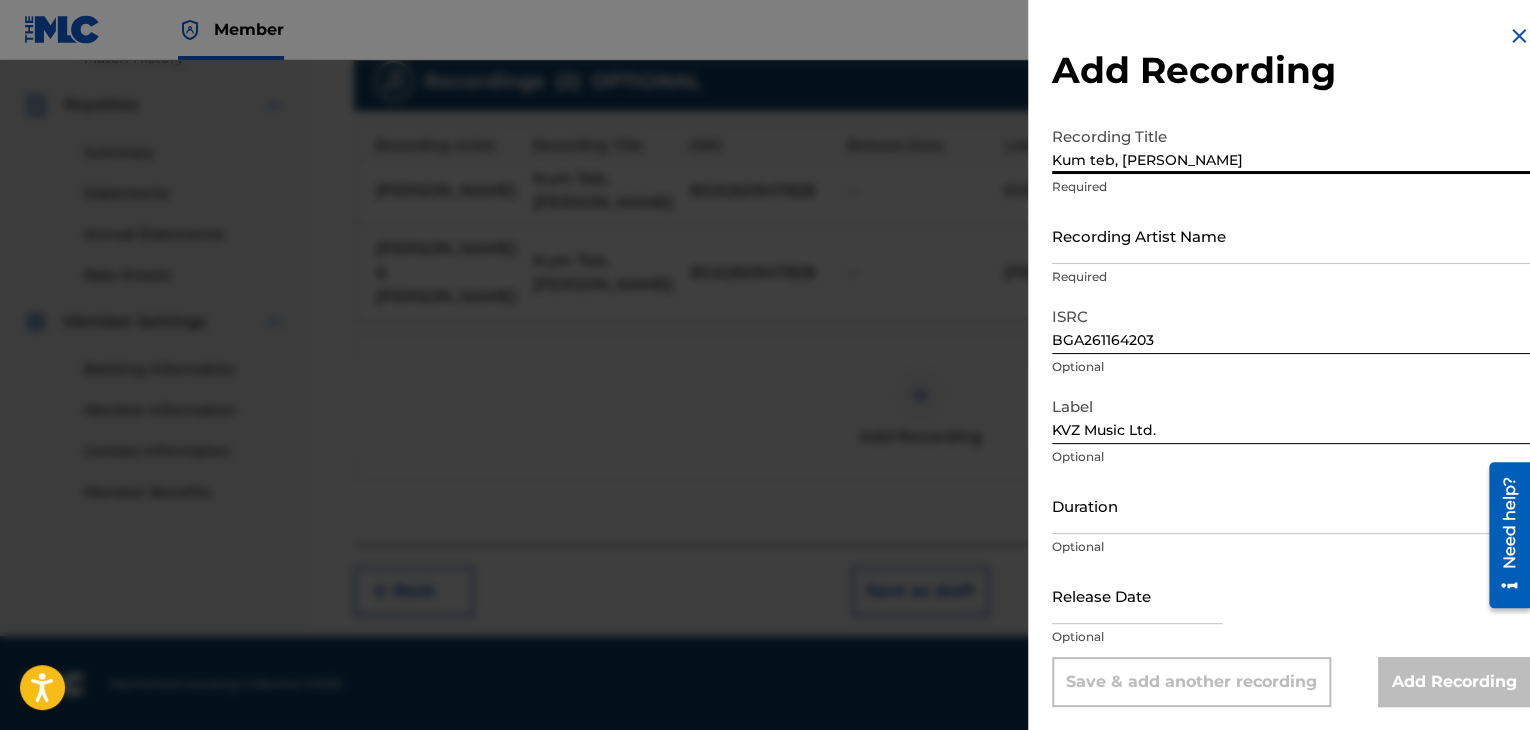type on "Kum teb, [PERSON_NAME]" 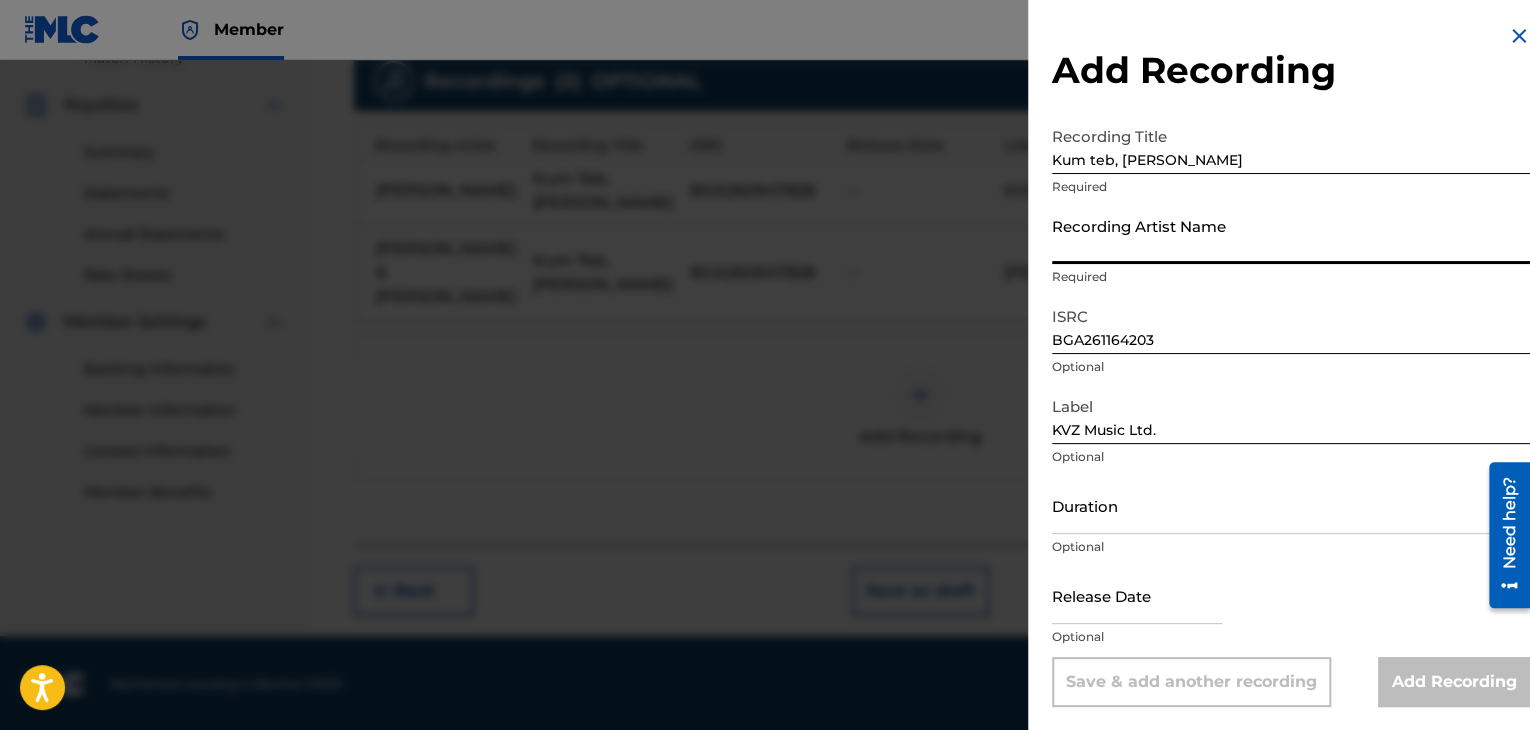 paste on "[PERSON_NAME]" 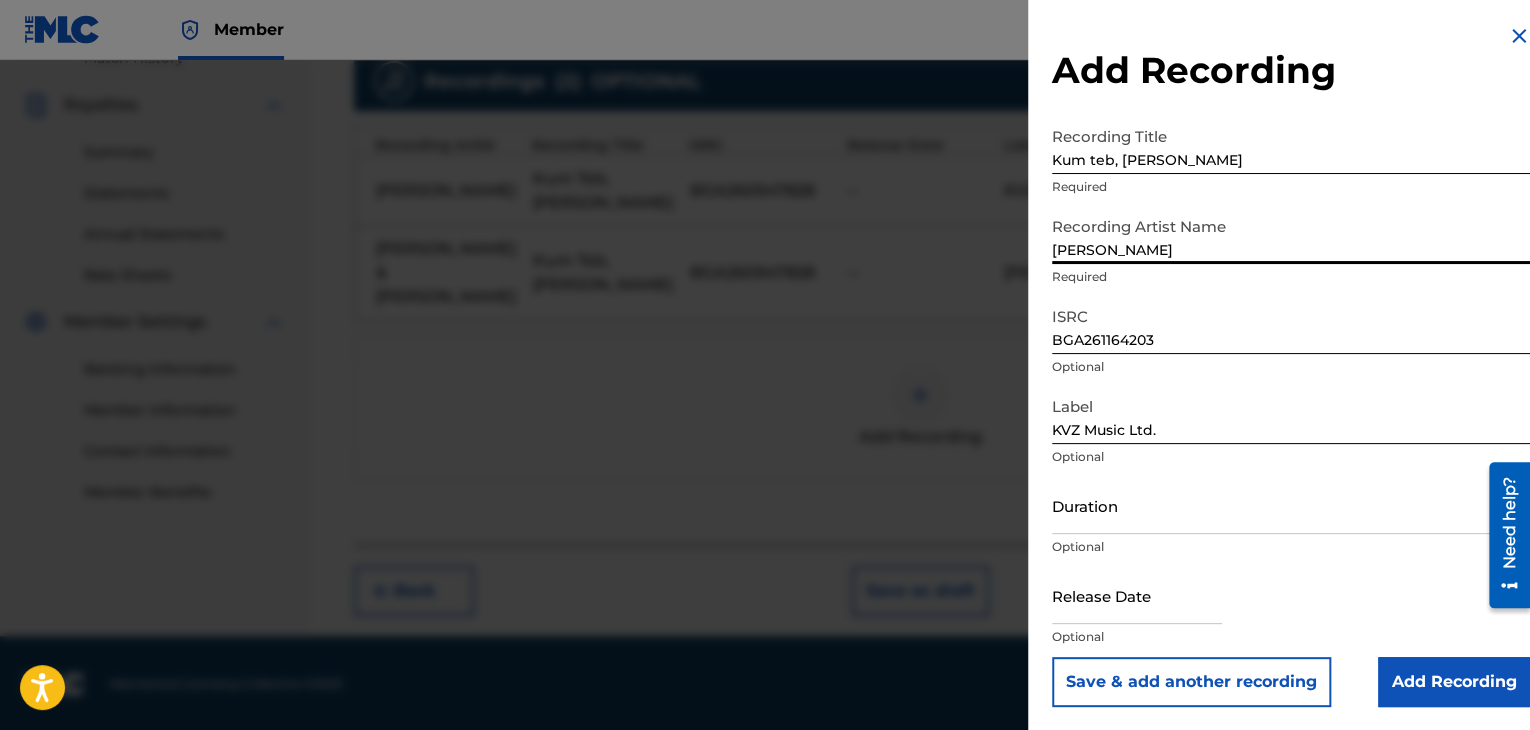 type on "[PERSON_NAME]" 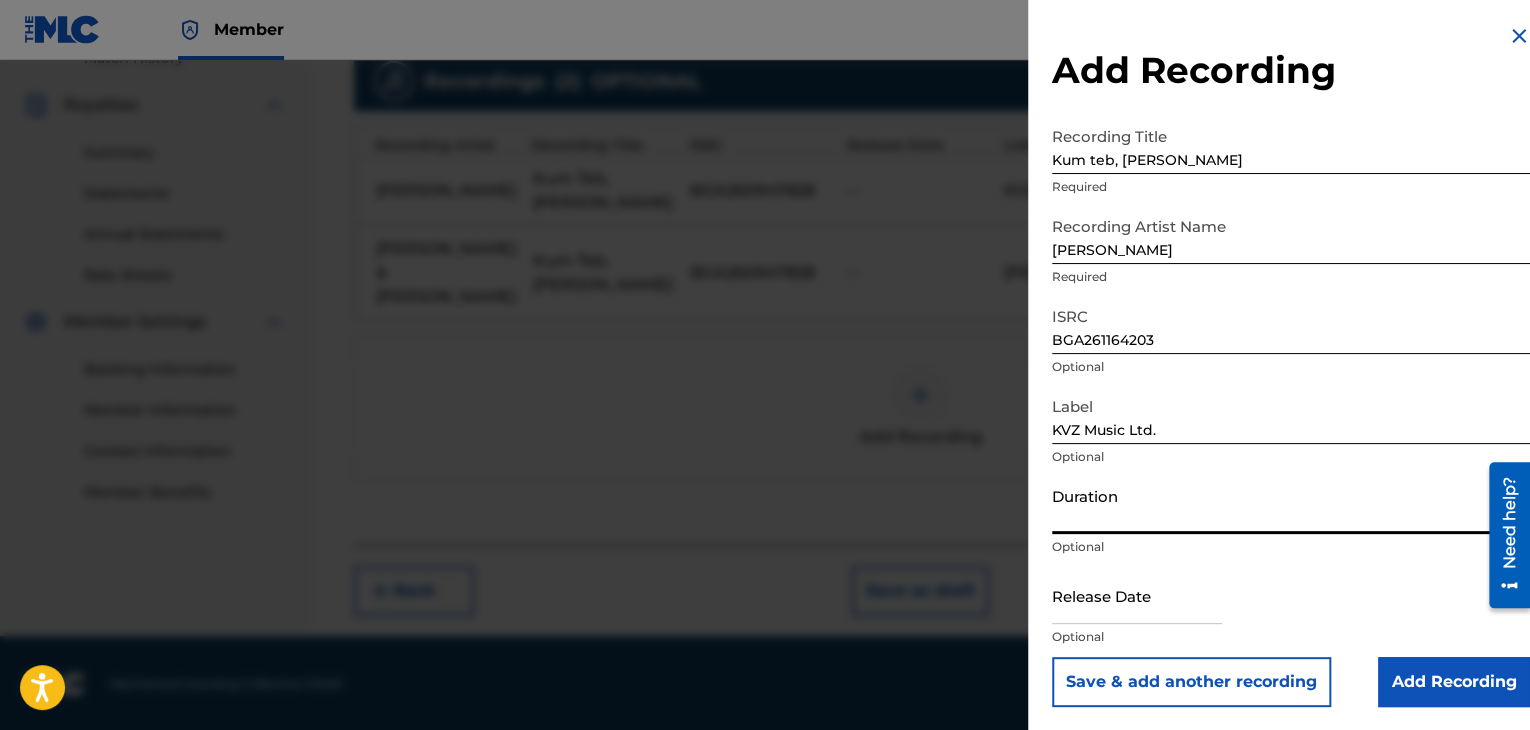 click on "Duration" at bounding box center [1291, 505] 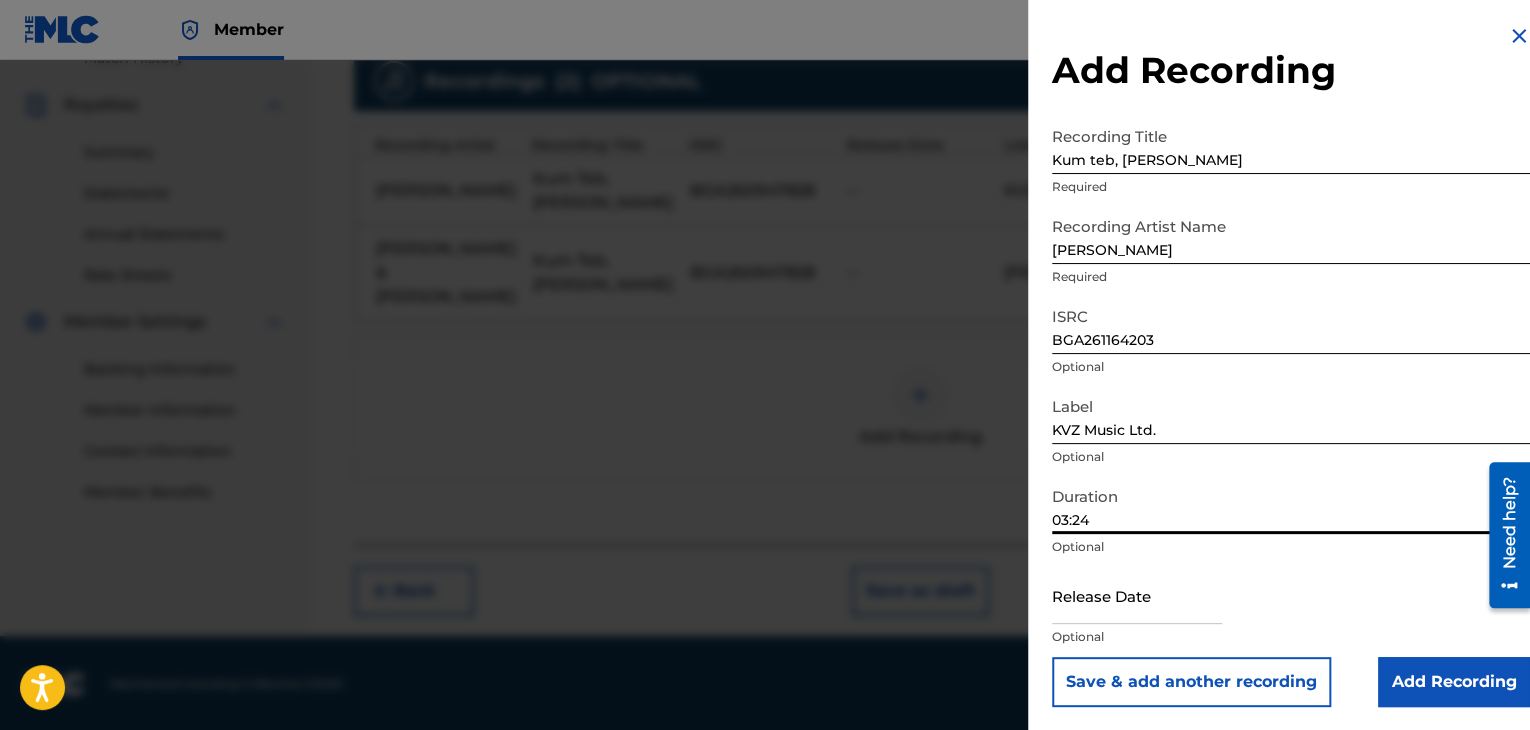 type on "03:24" 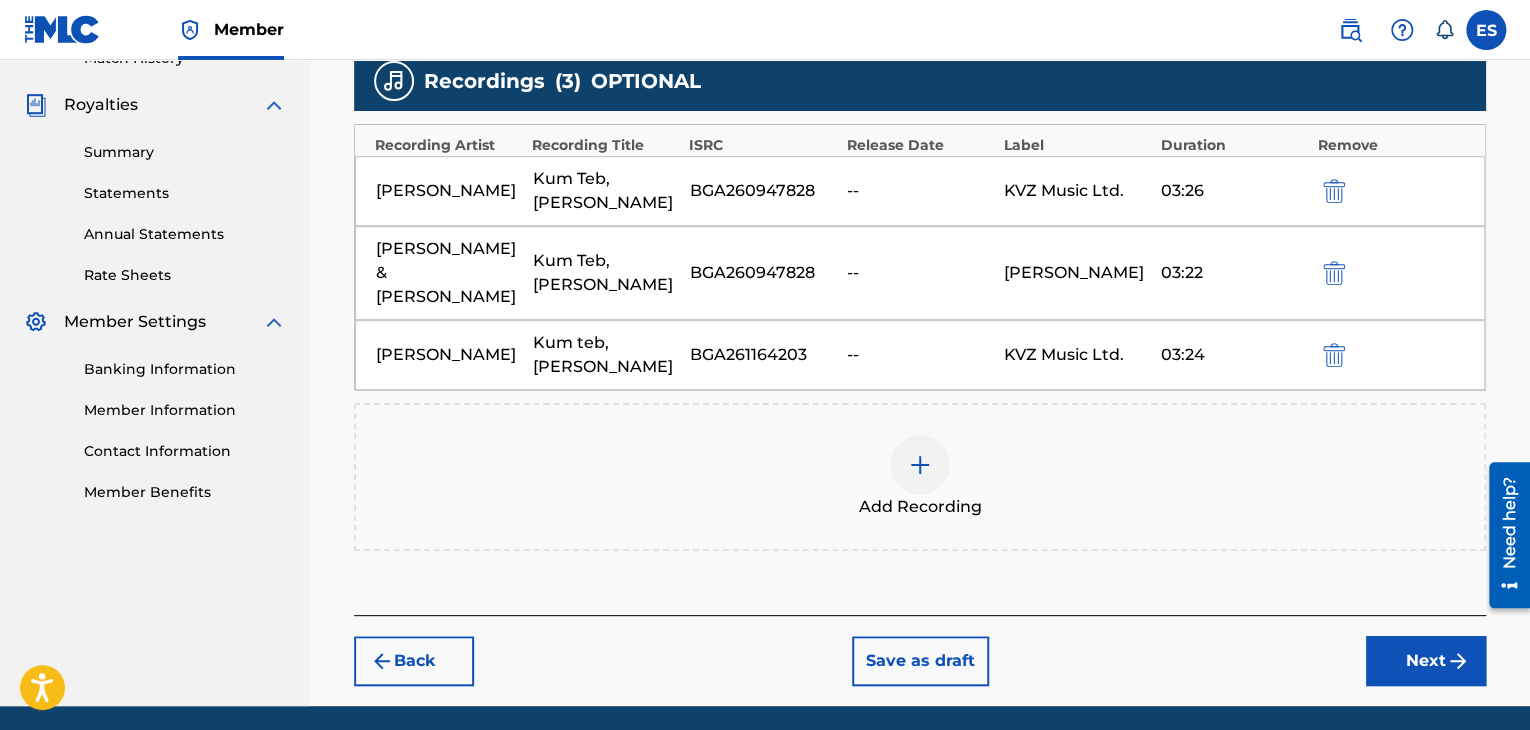 click on "Add Recording" at bounding box center [920, 477] 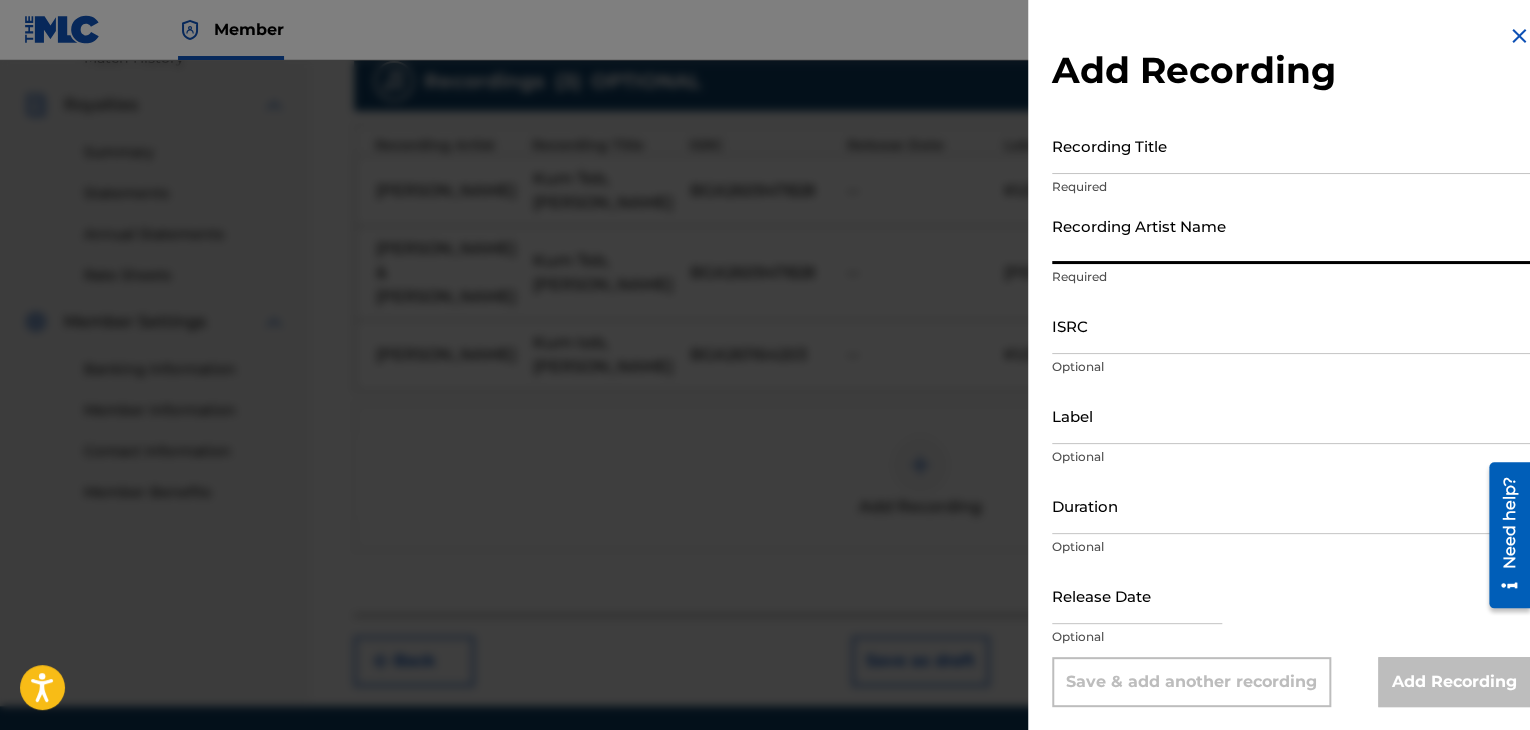 paste on "[PERSON_NAME]" 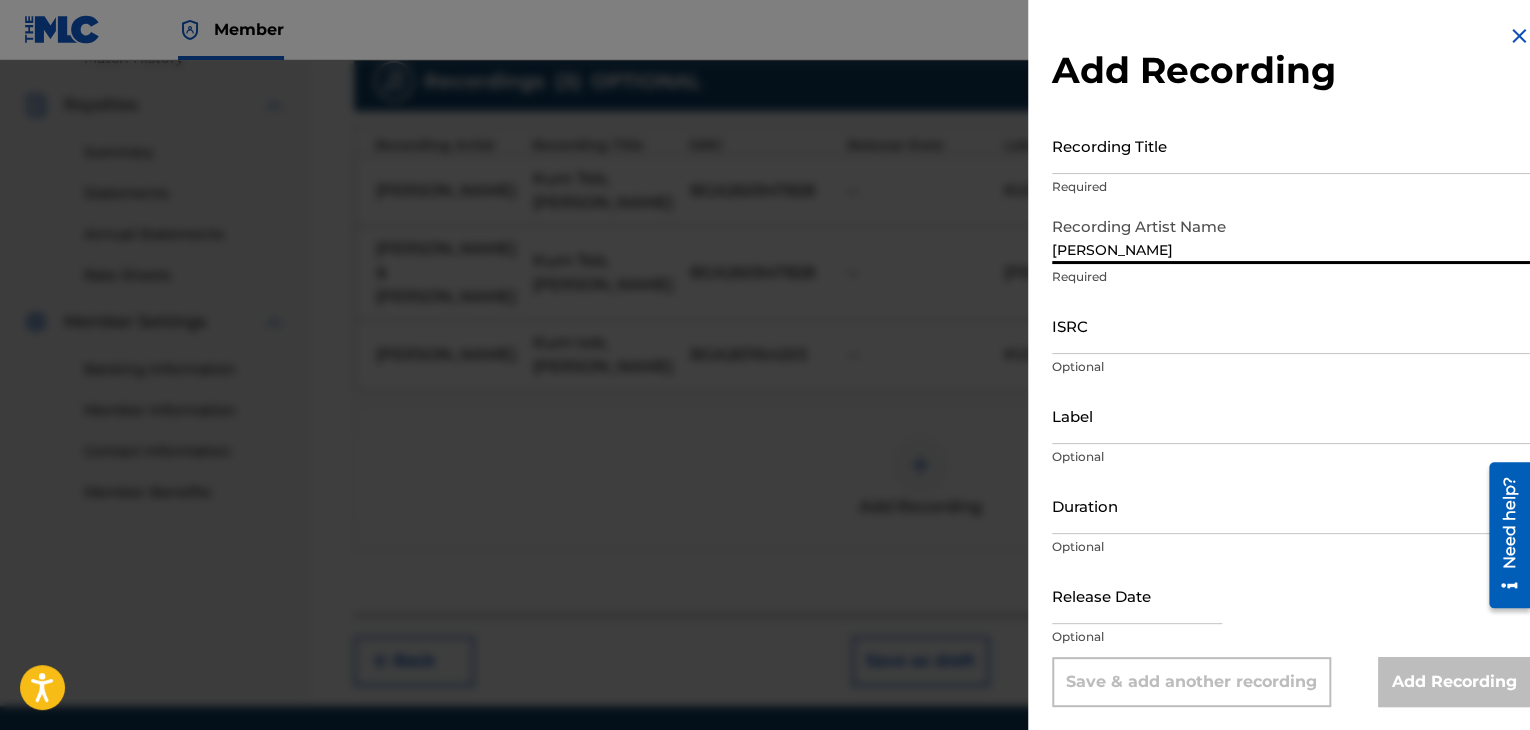 type on "[PERSON_NAME]" 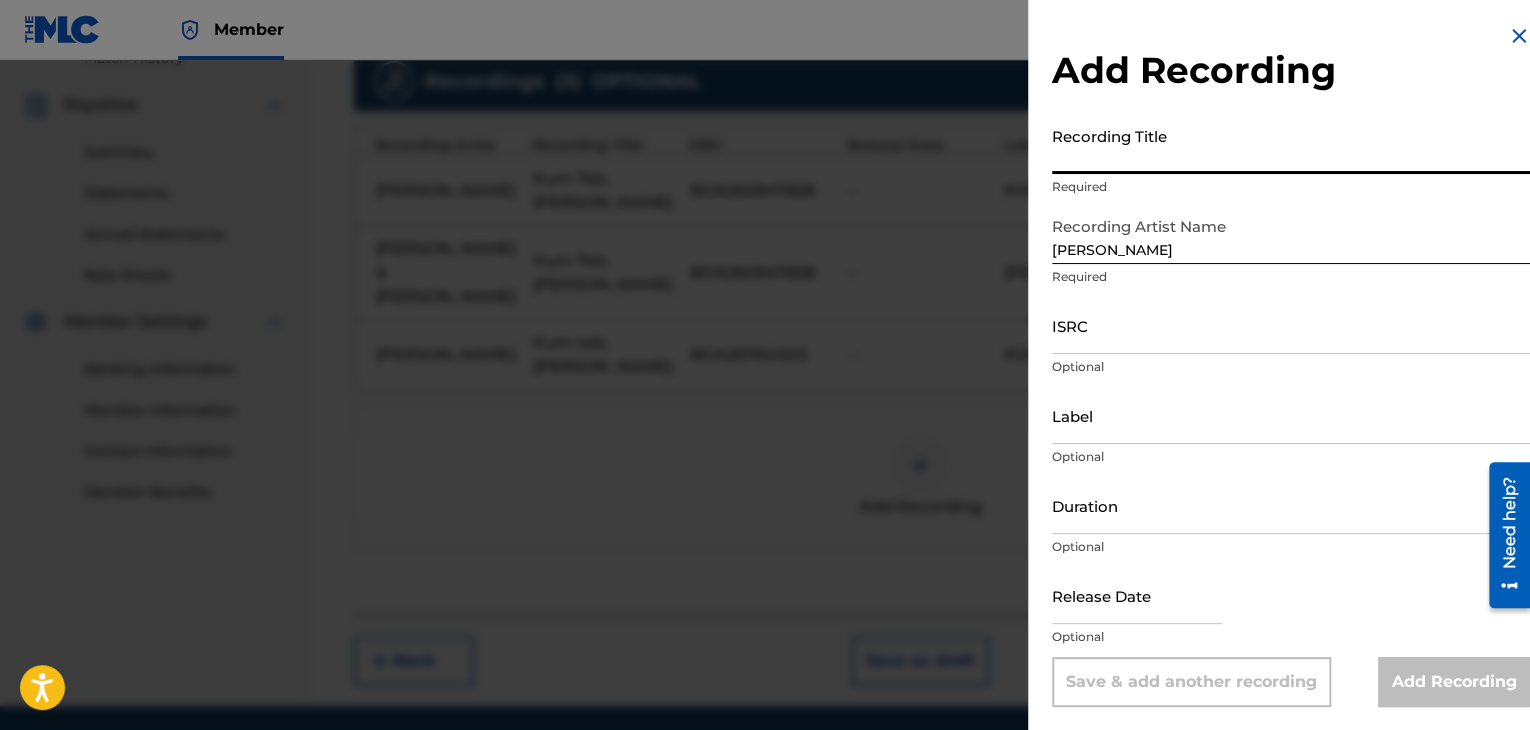 paste on "Kum teb, [PERSON_NAME]" 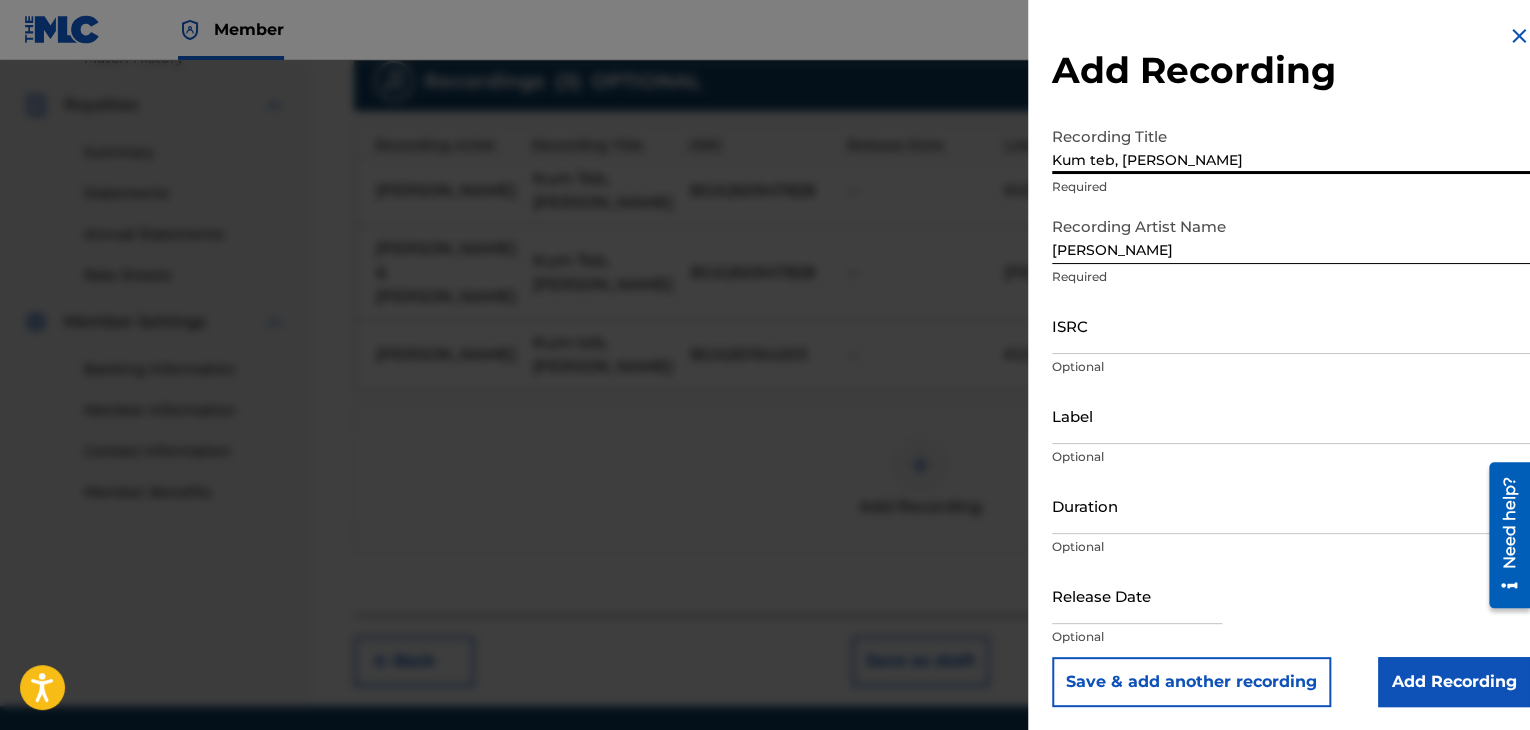 type on "Kum teb, [PERSON_NAME]" 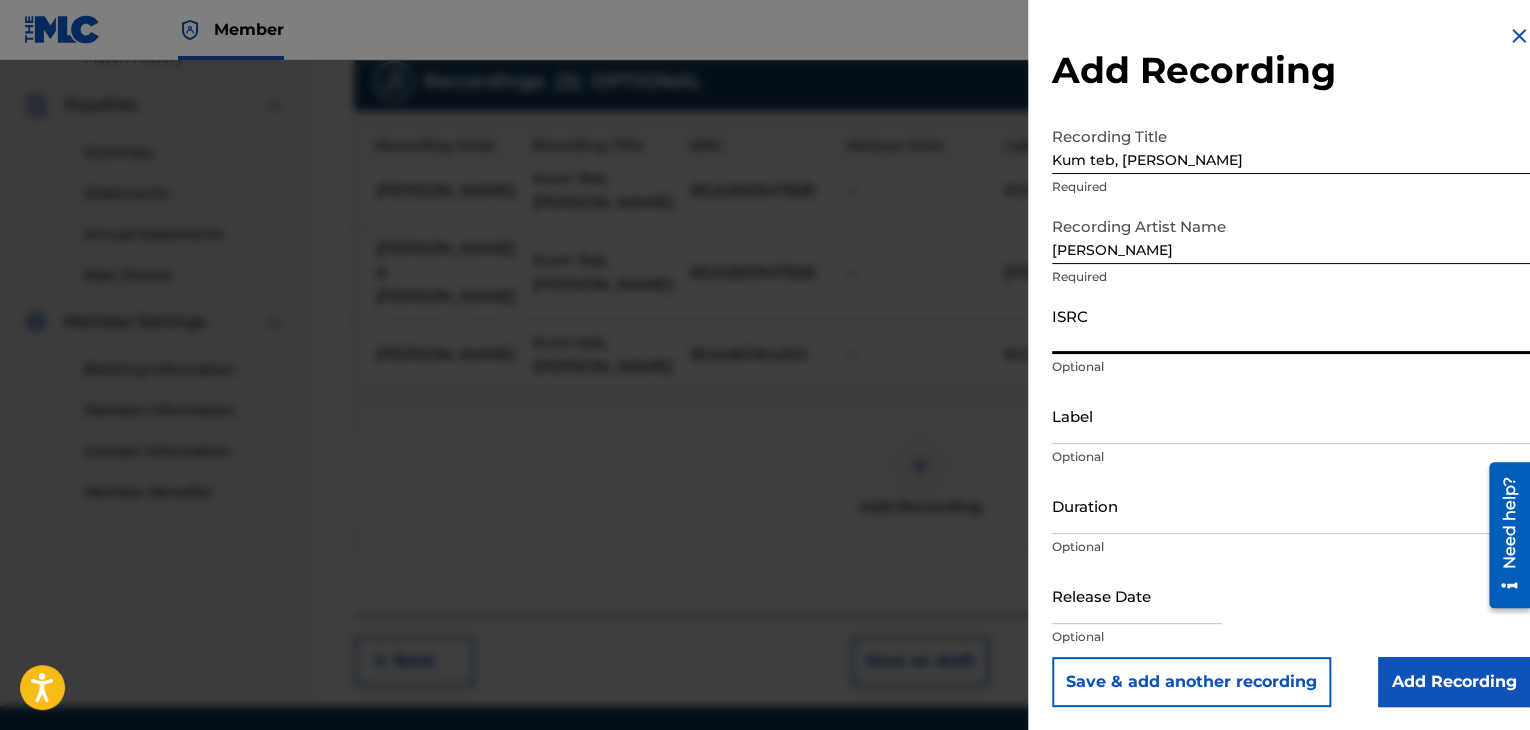 paste on "BGA261164203" 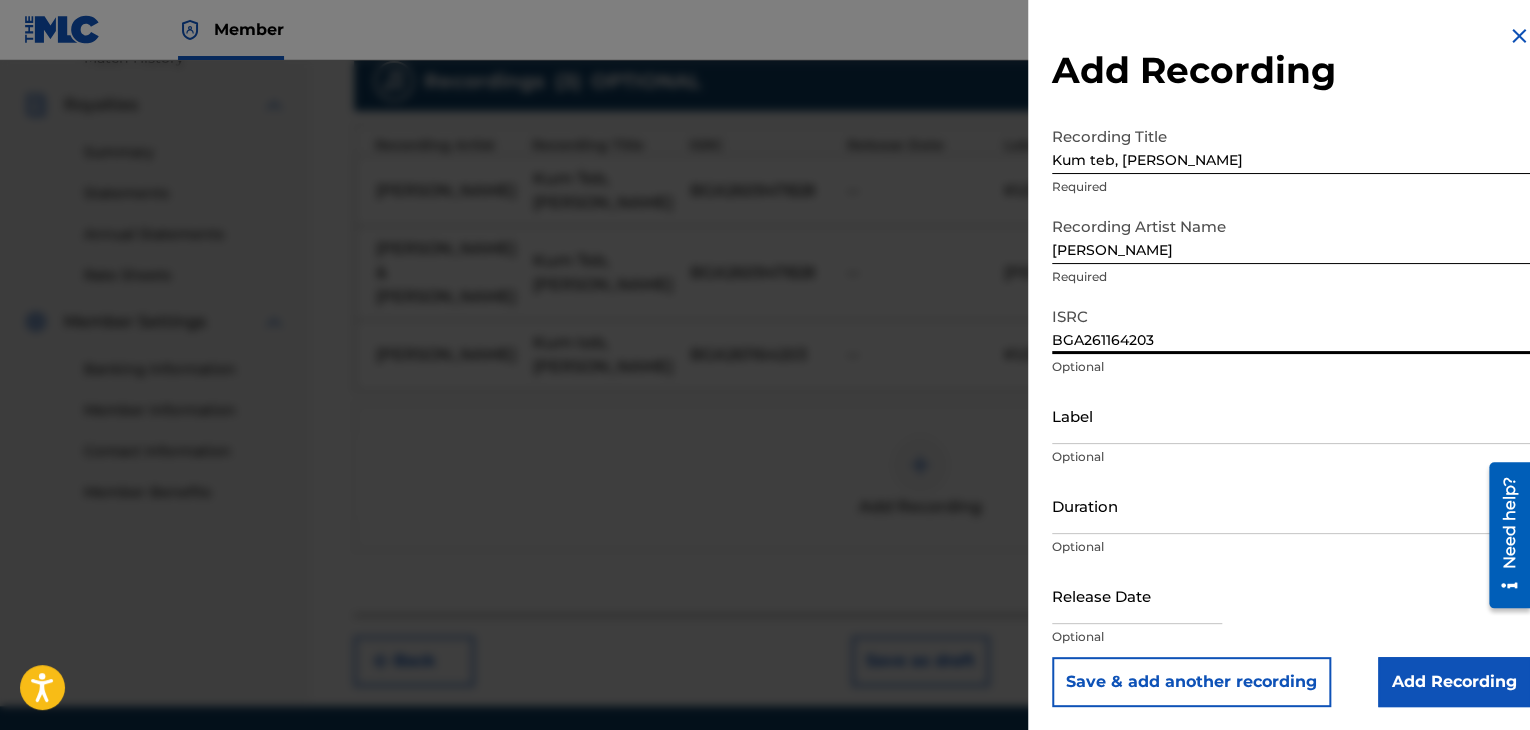 type on "BGA261164203" 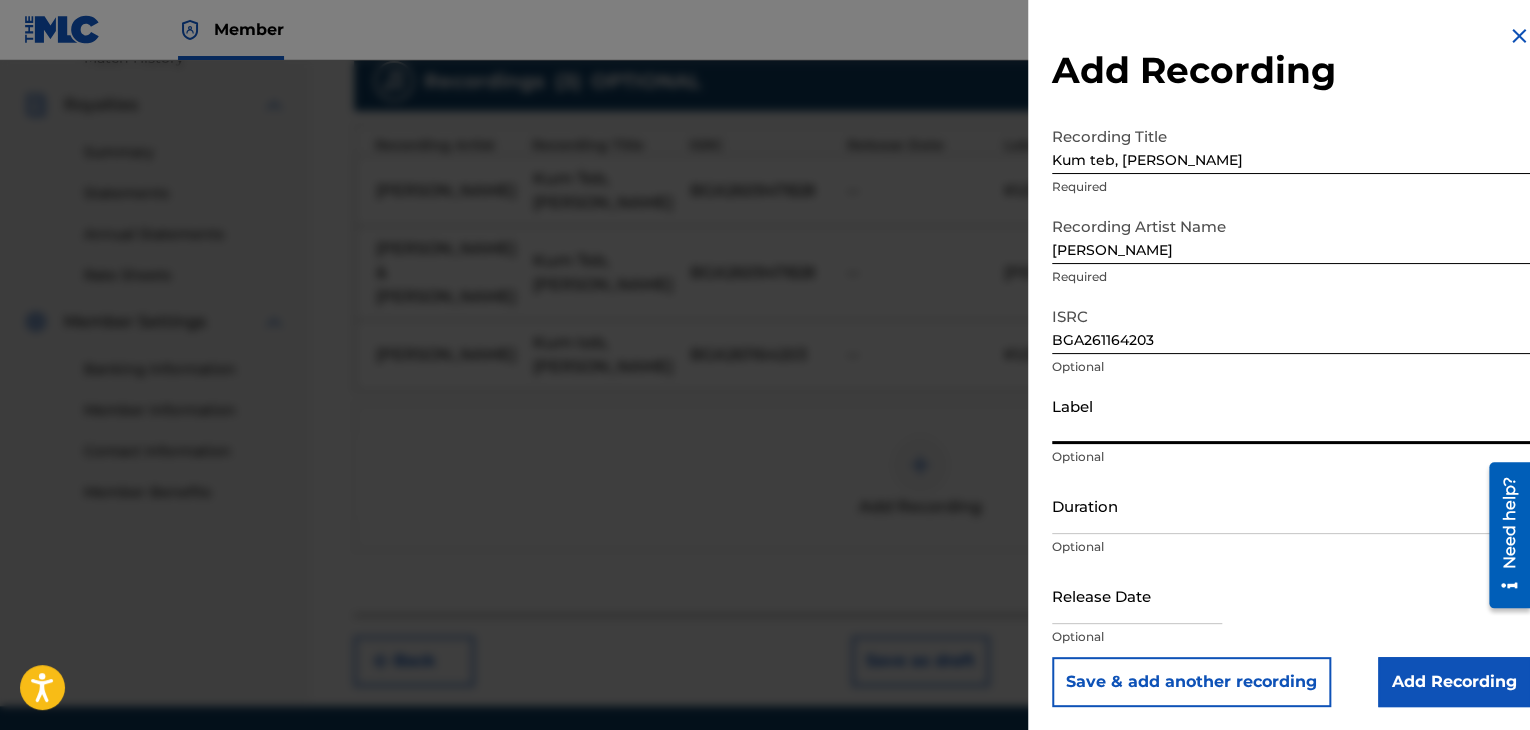 paste on "[PERSON_NAME]" 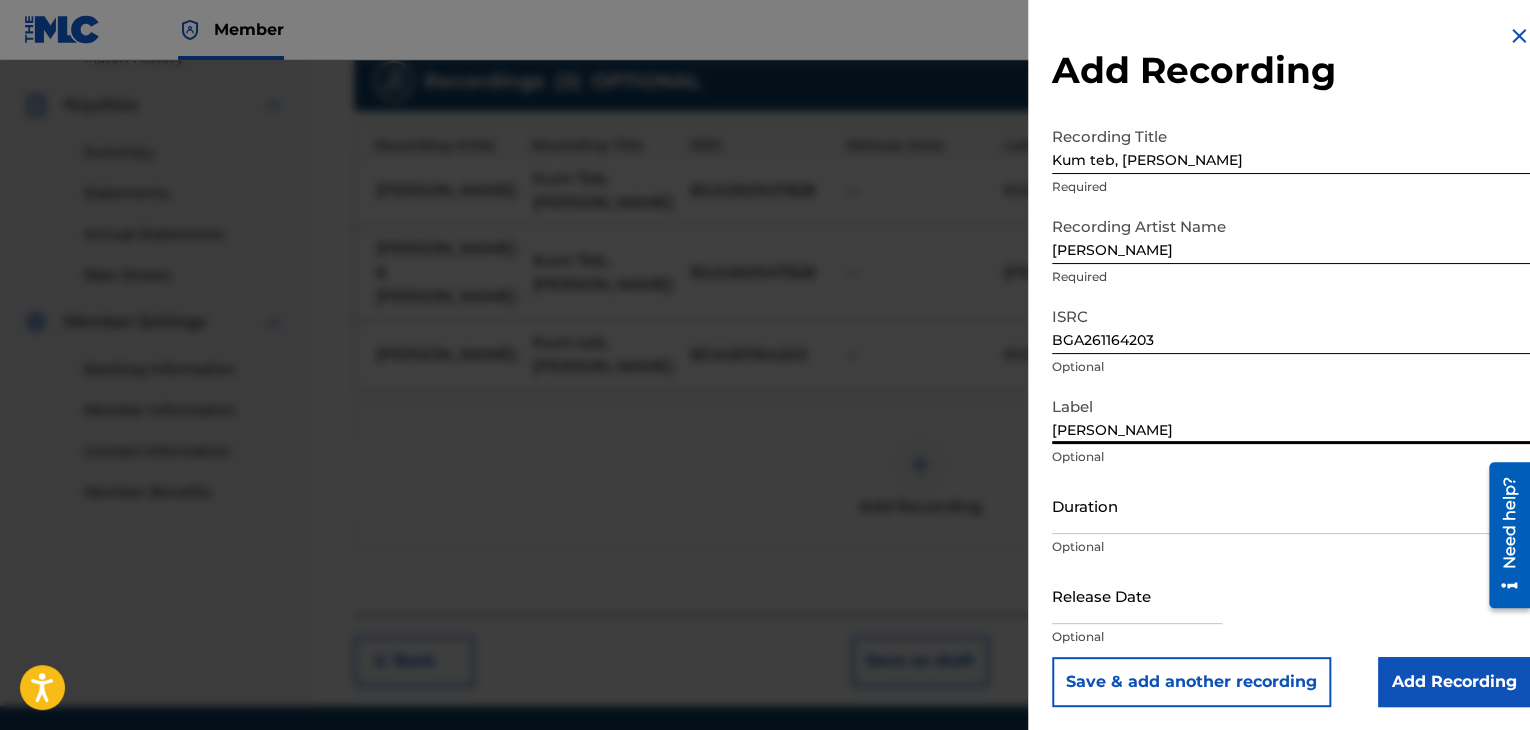 type on "[PERSON_NAME]" 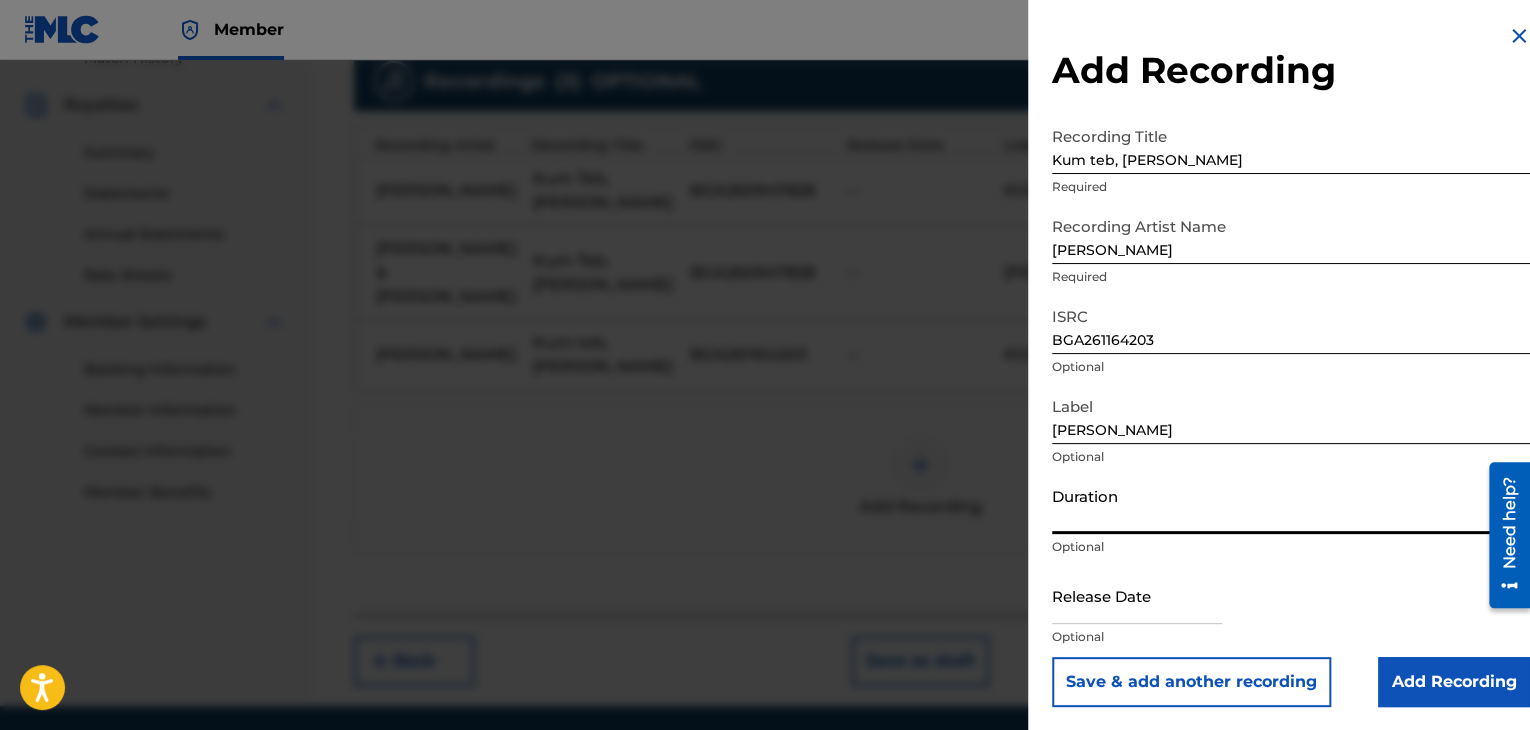 click on "Duration" at bounding box center [1291, 505] 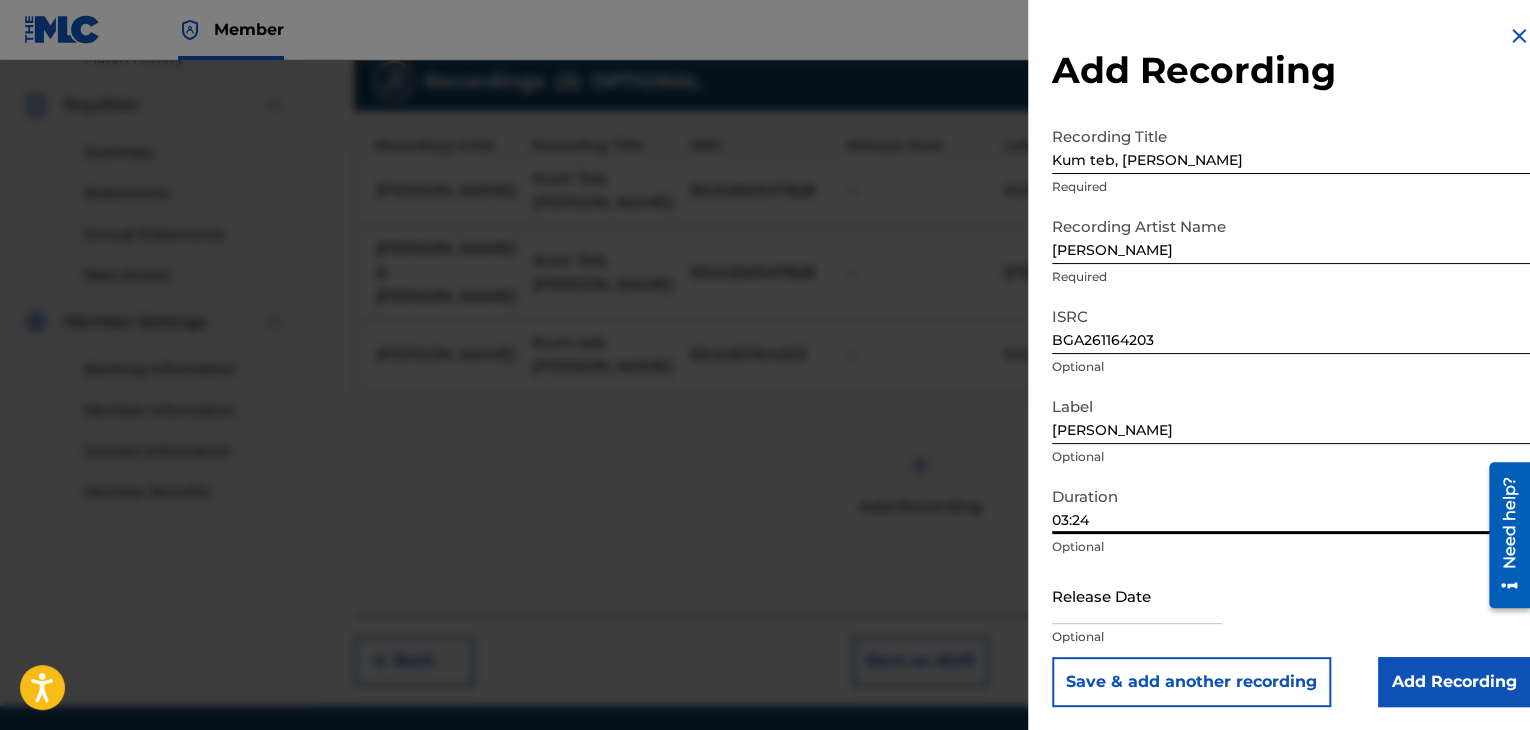 type on "03:24" 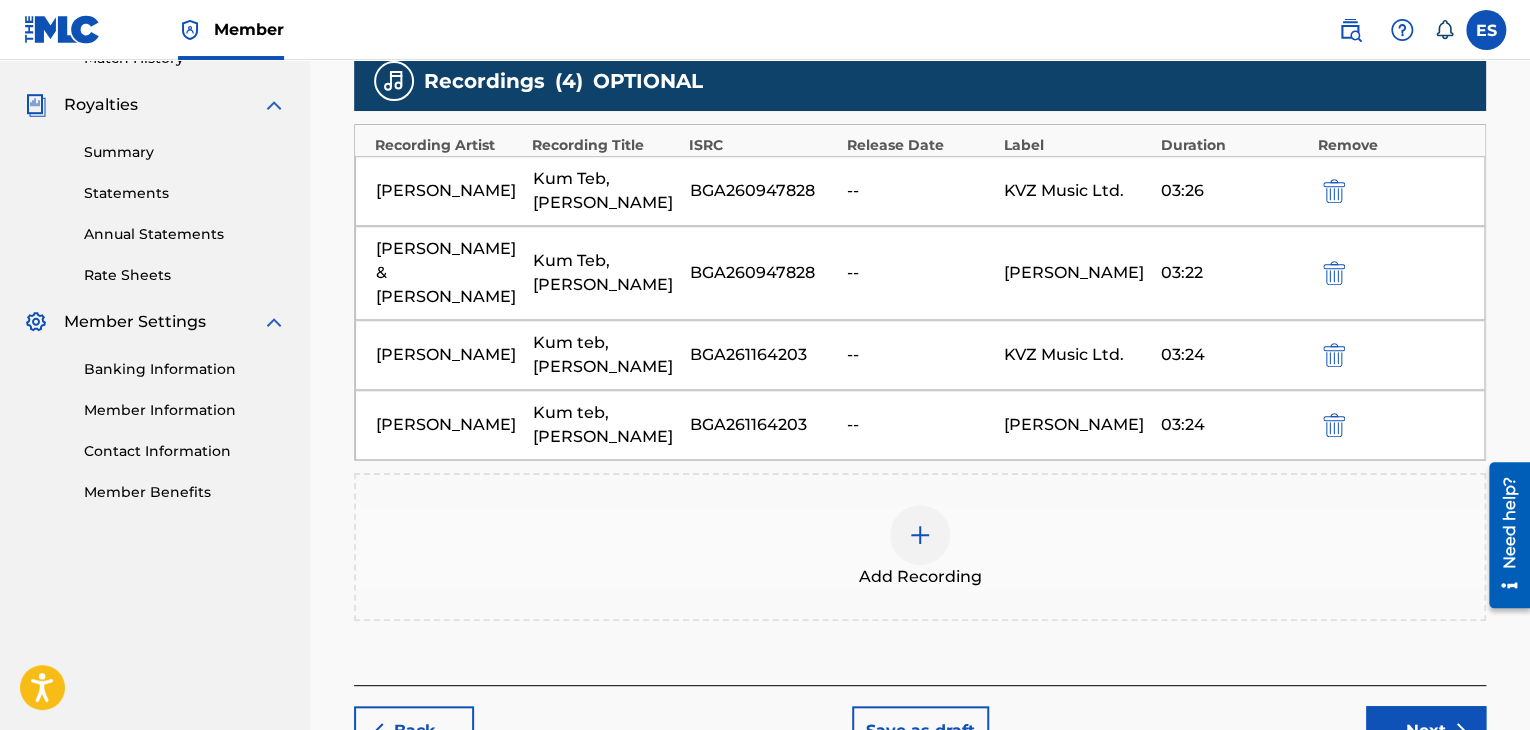 click on "BGA260947828" at bounding box center (763, 191) 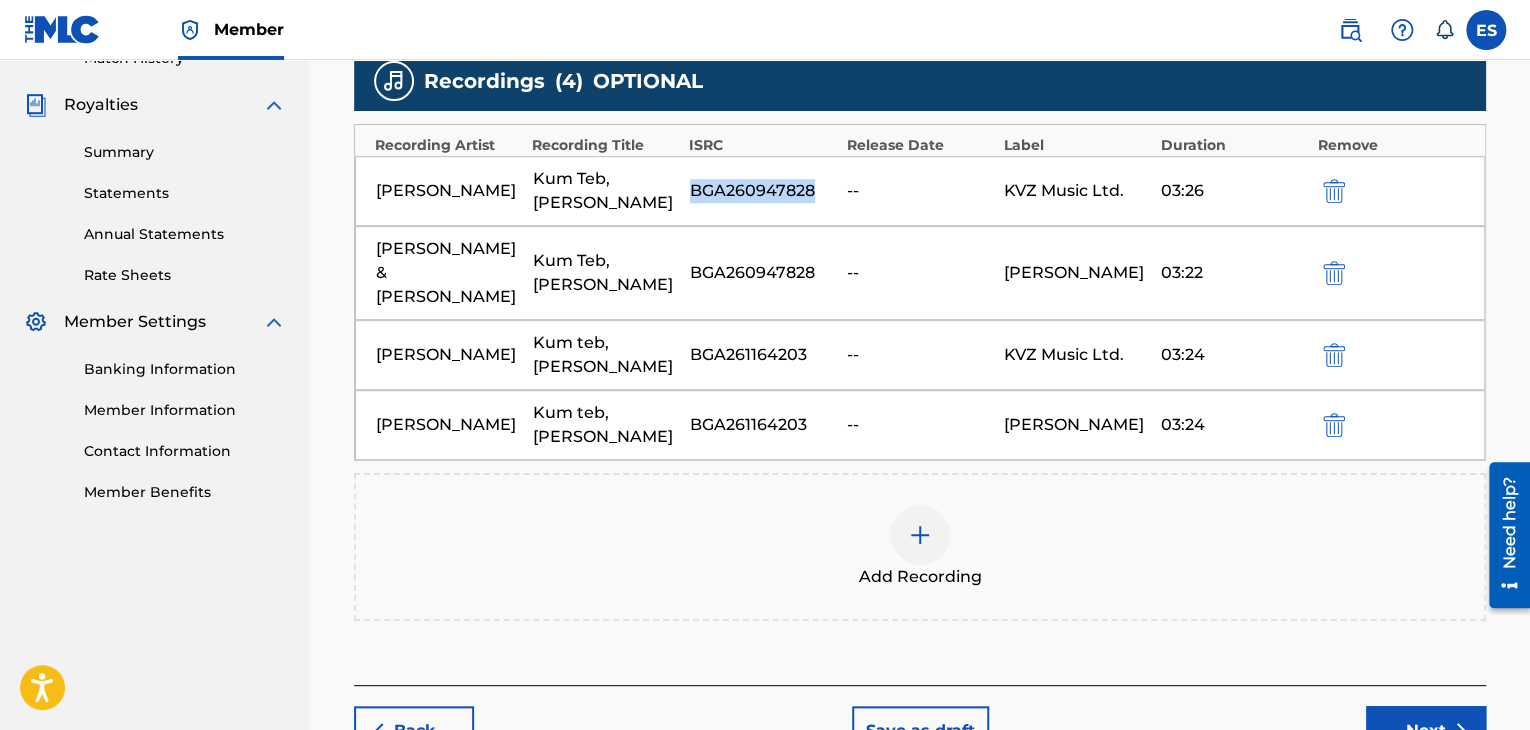 click on "BGA260947828" at bounding box center (763, 191) 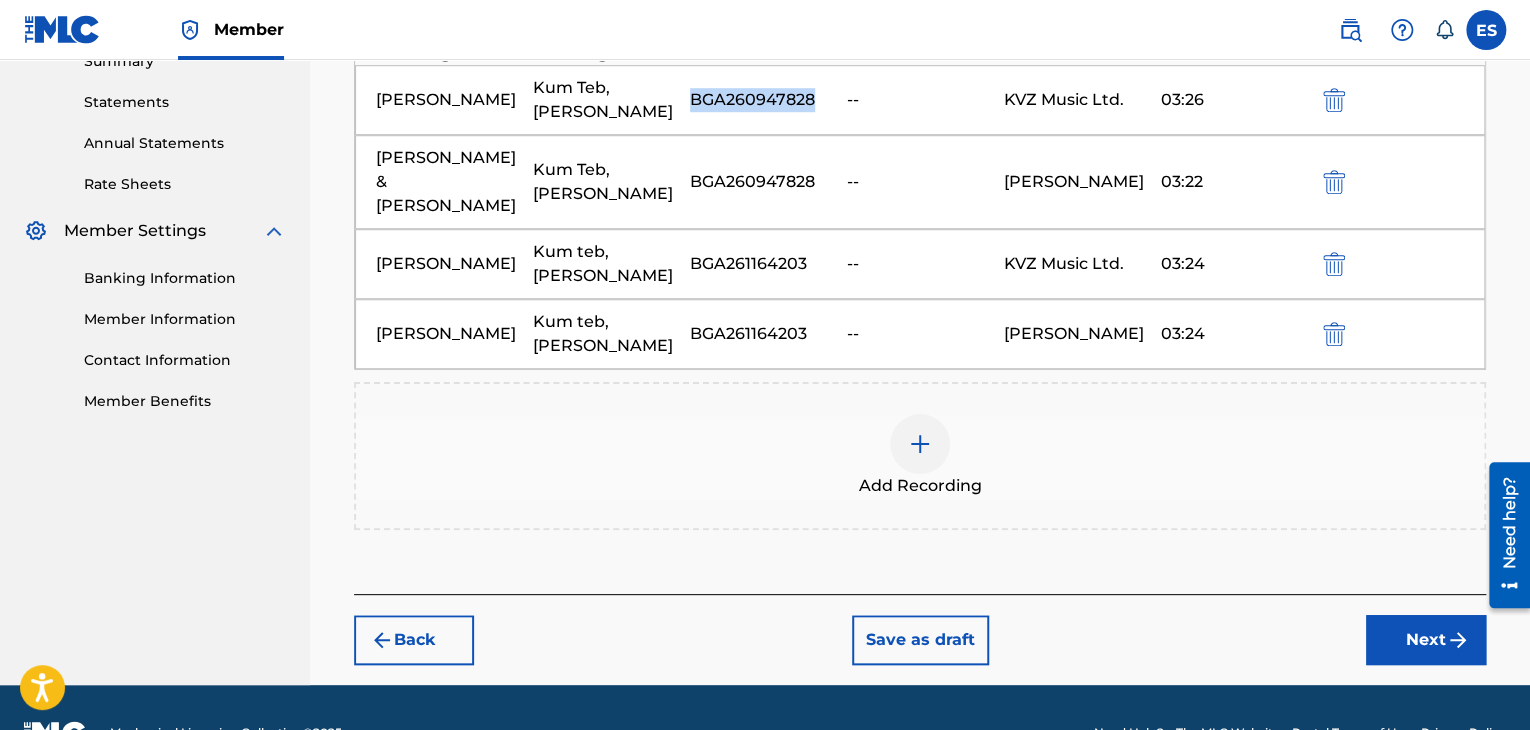 click on "Next" at bounding box center (1426, 640) 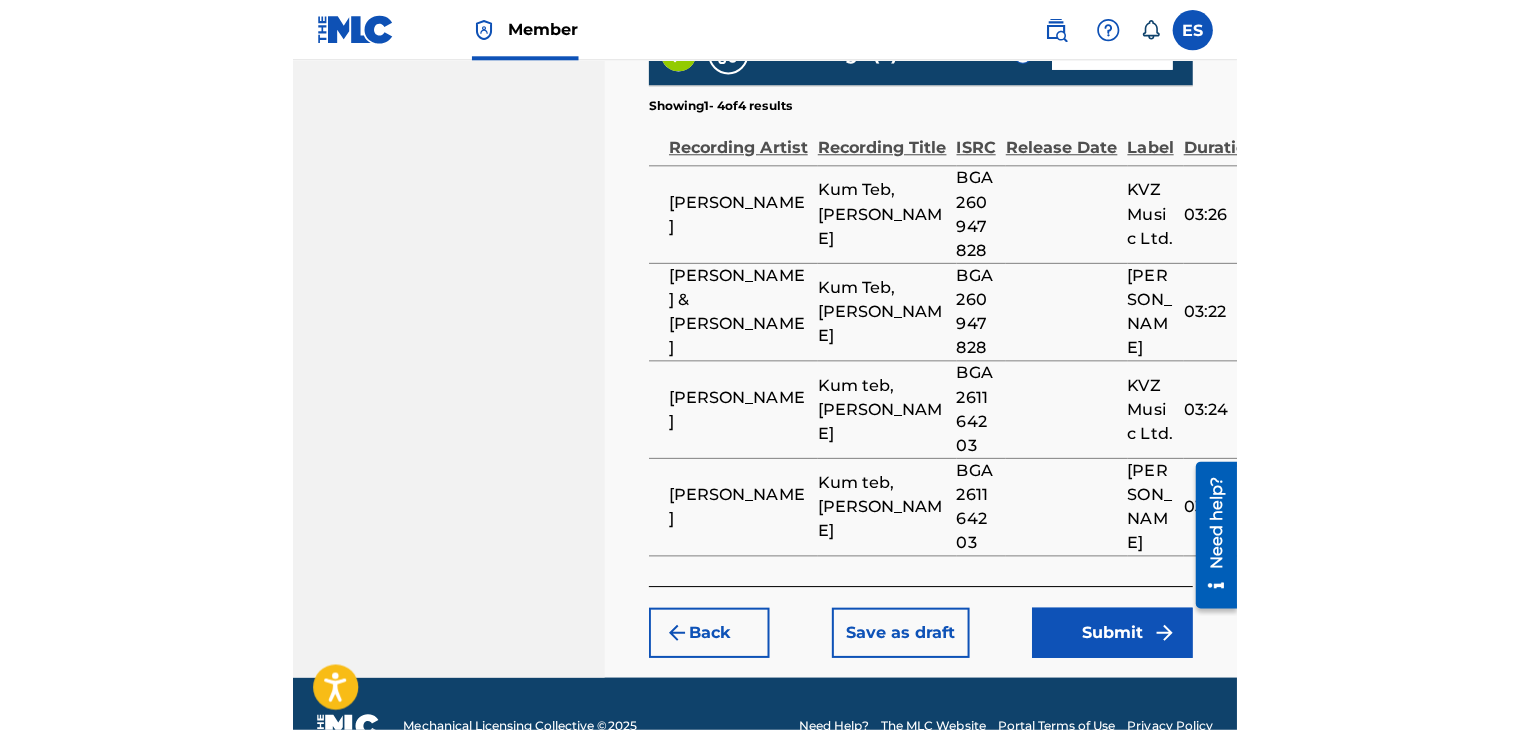 scroll, scrollTop: 1276, scrollLeft: 0, axis: vertical 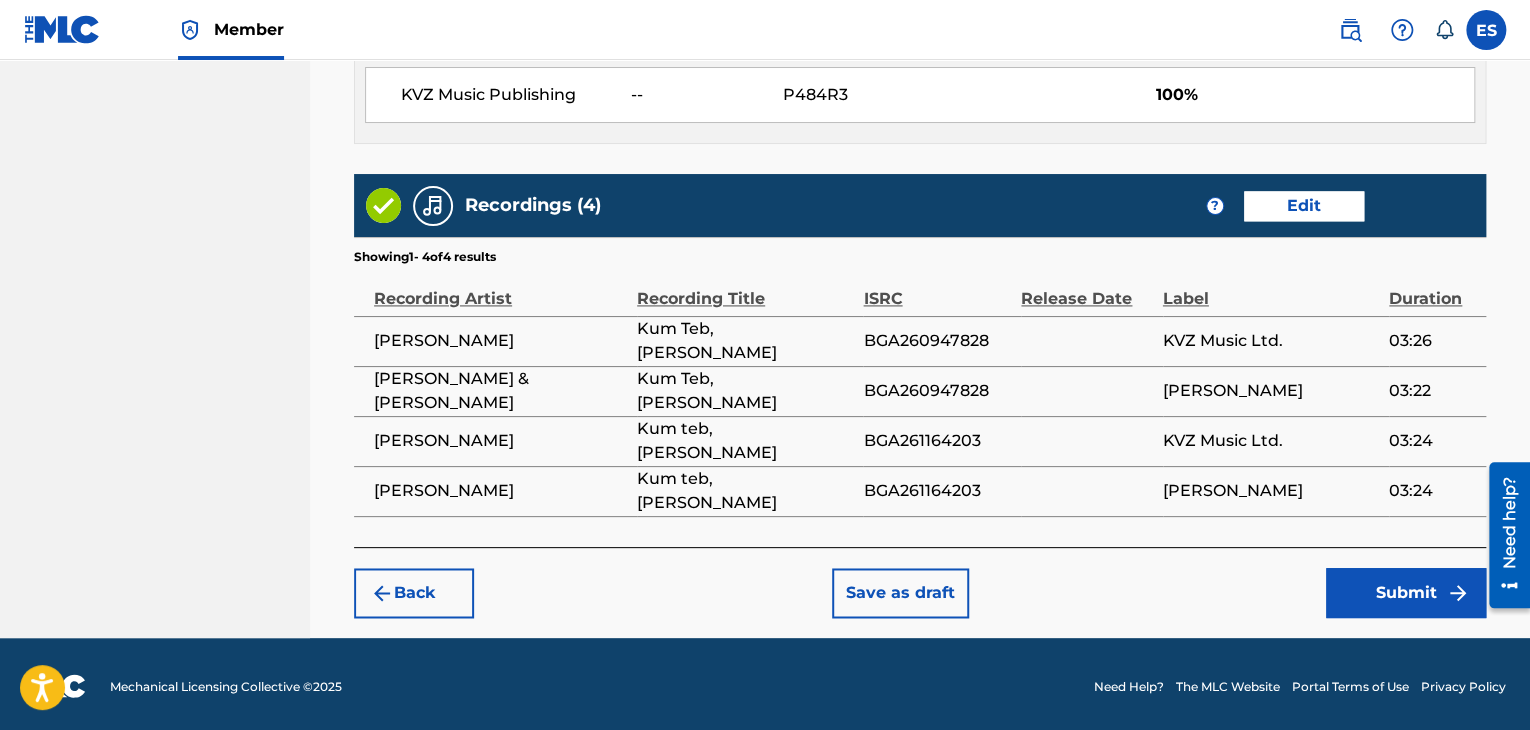 click on "Submit" at bounding box center (1406, 593) 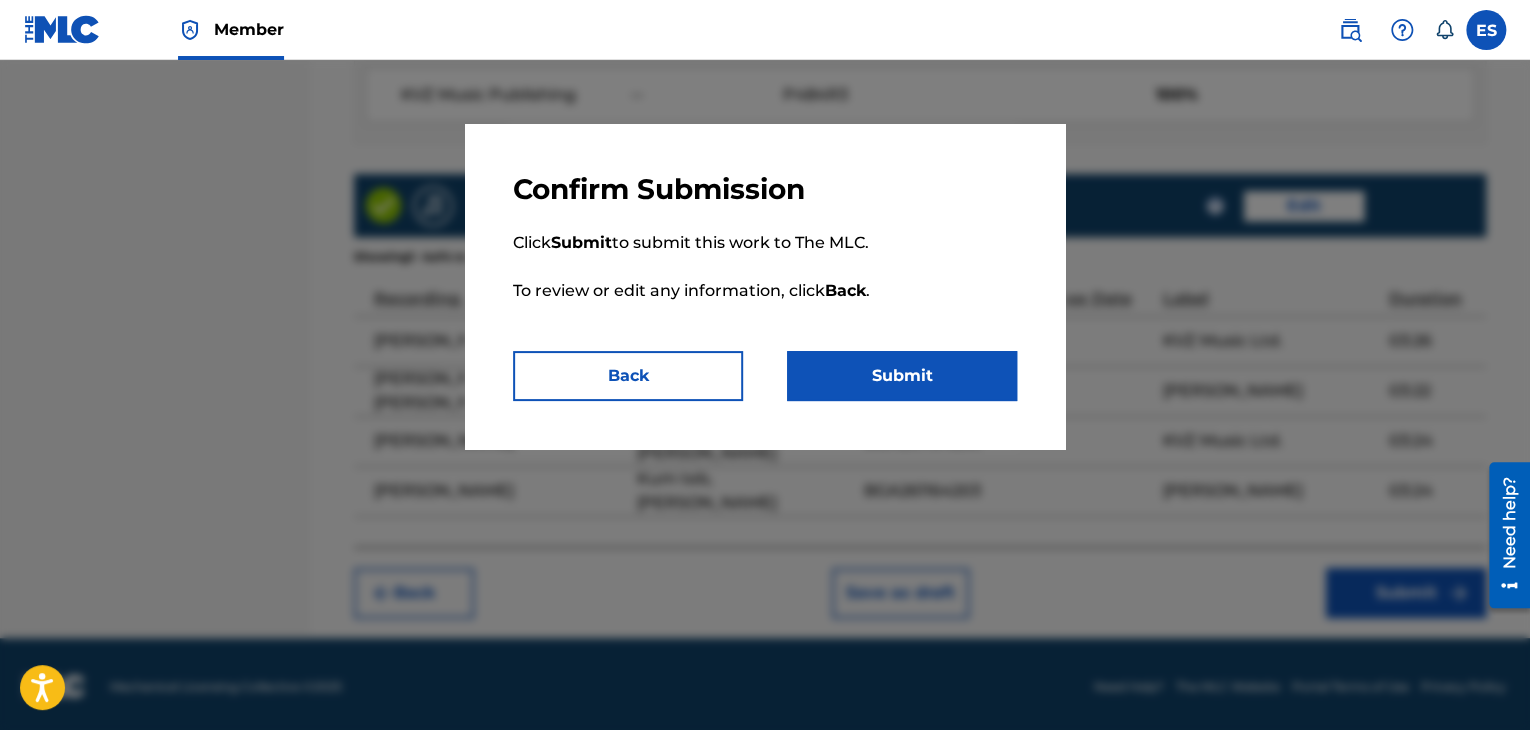 click on "Submit" at bounding box center (902, 376) 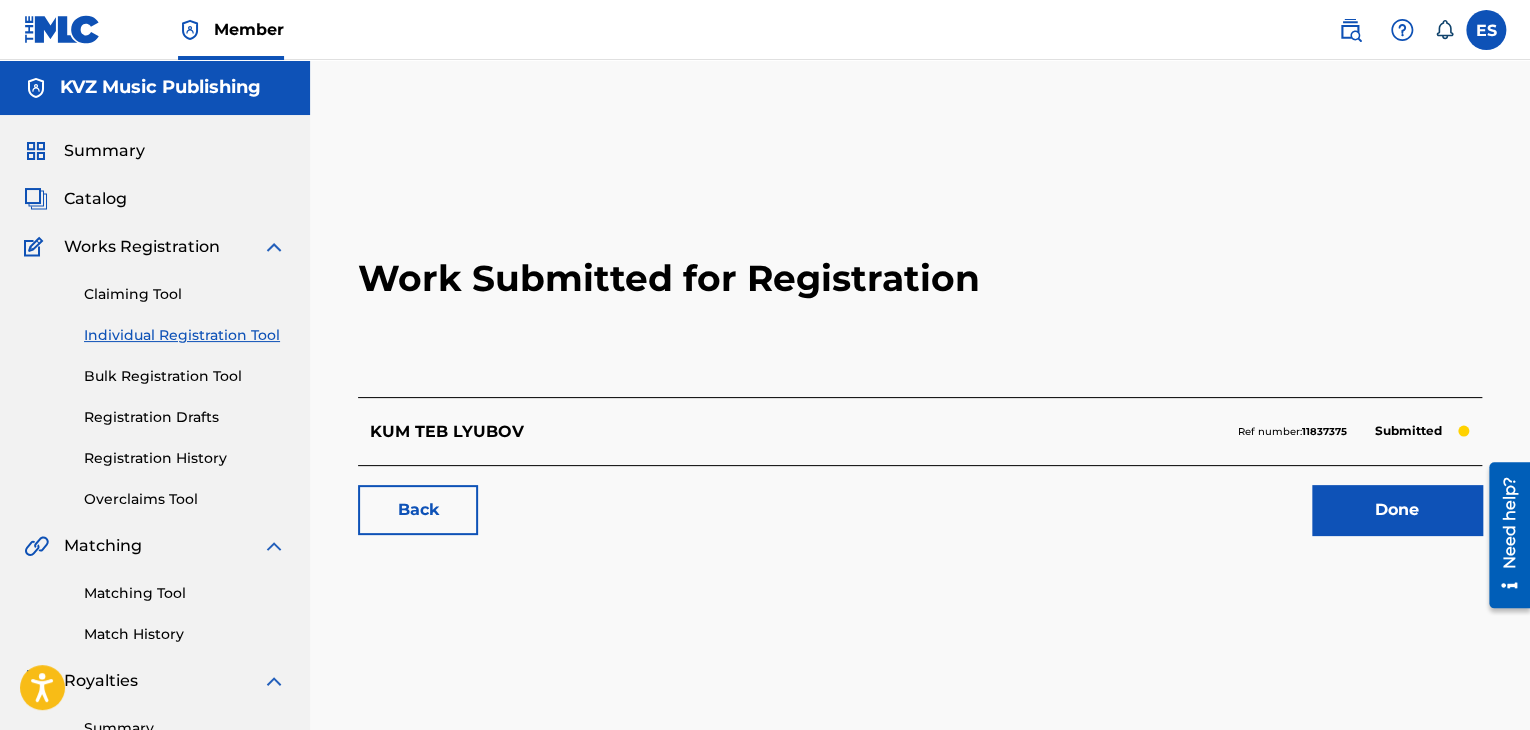 click on "Claiming Tool Individual Registration Tool Bulk Registration Tool Registration Drafts Registration History Overclaims Tool" at bounding box center (155, 384) 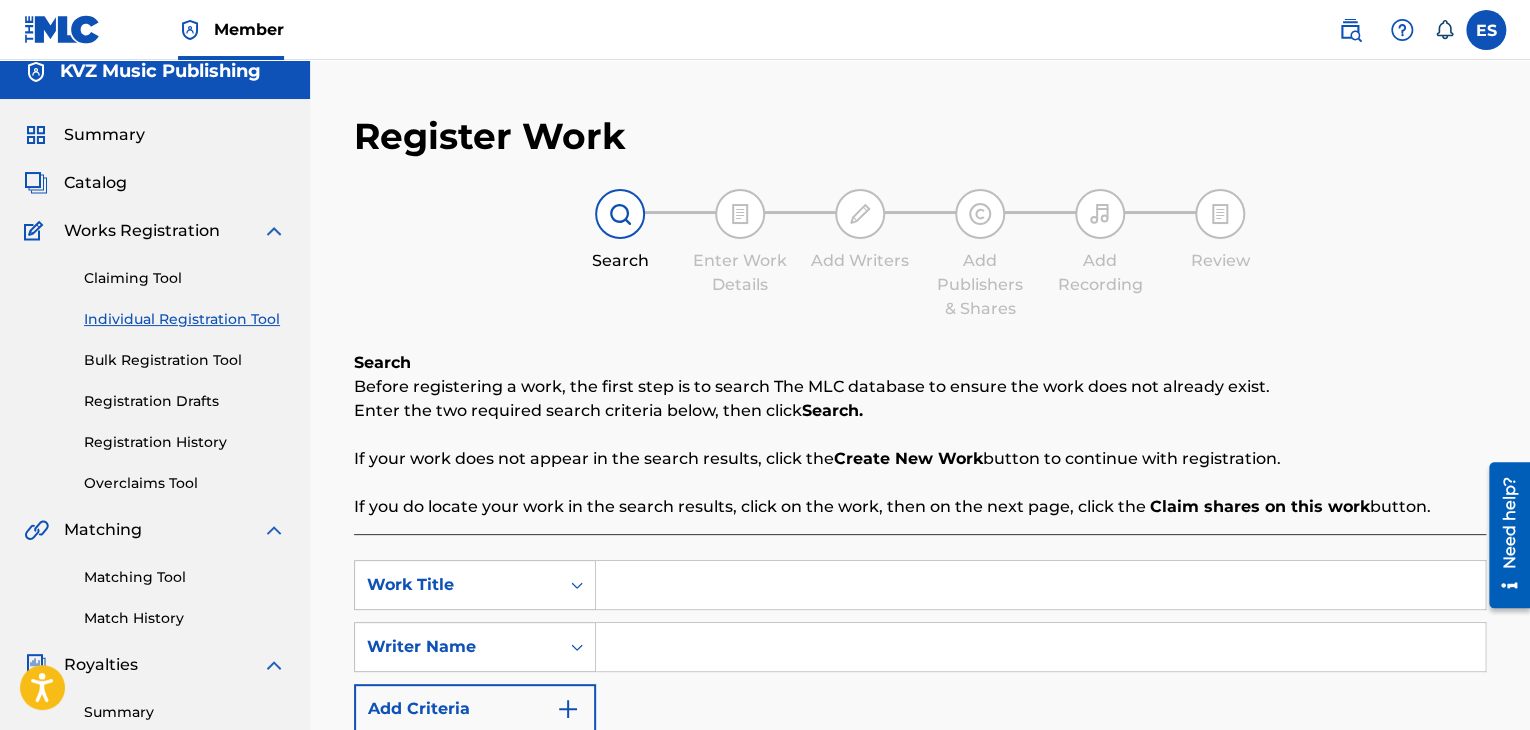 scroll, scrollTop: 300, scrollLeft: 0, axis: vertical 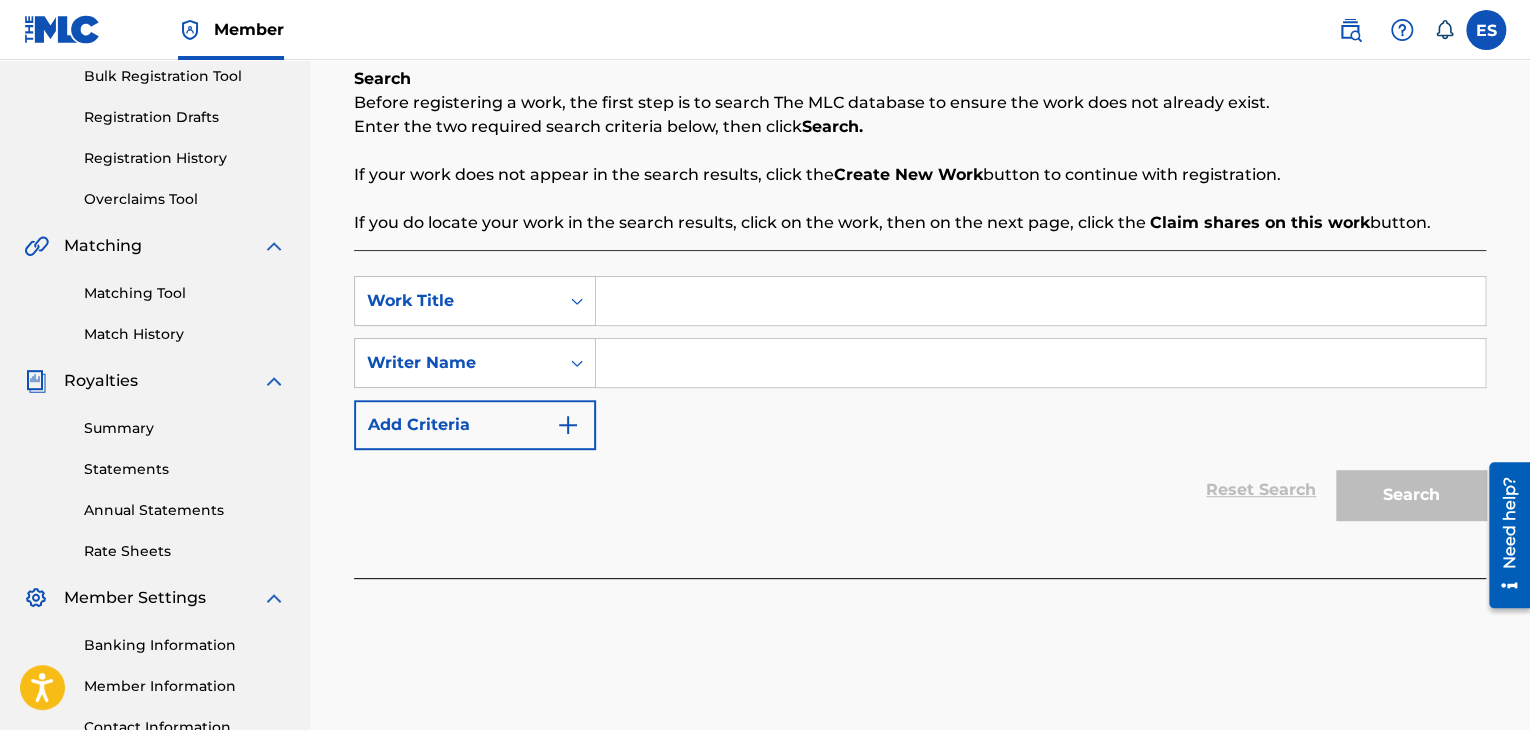 paste on "NEKA BOG E S NAS" 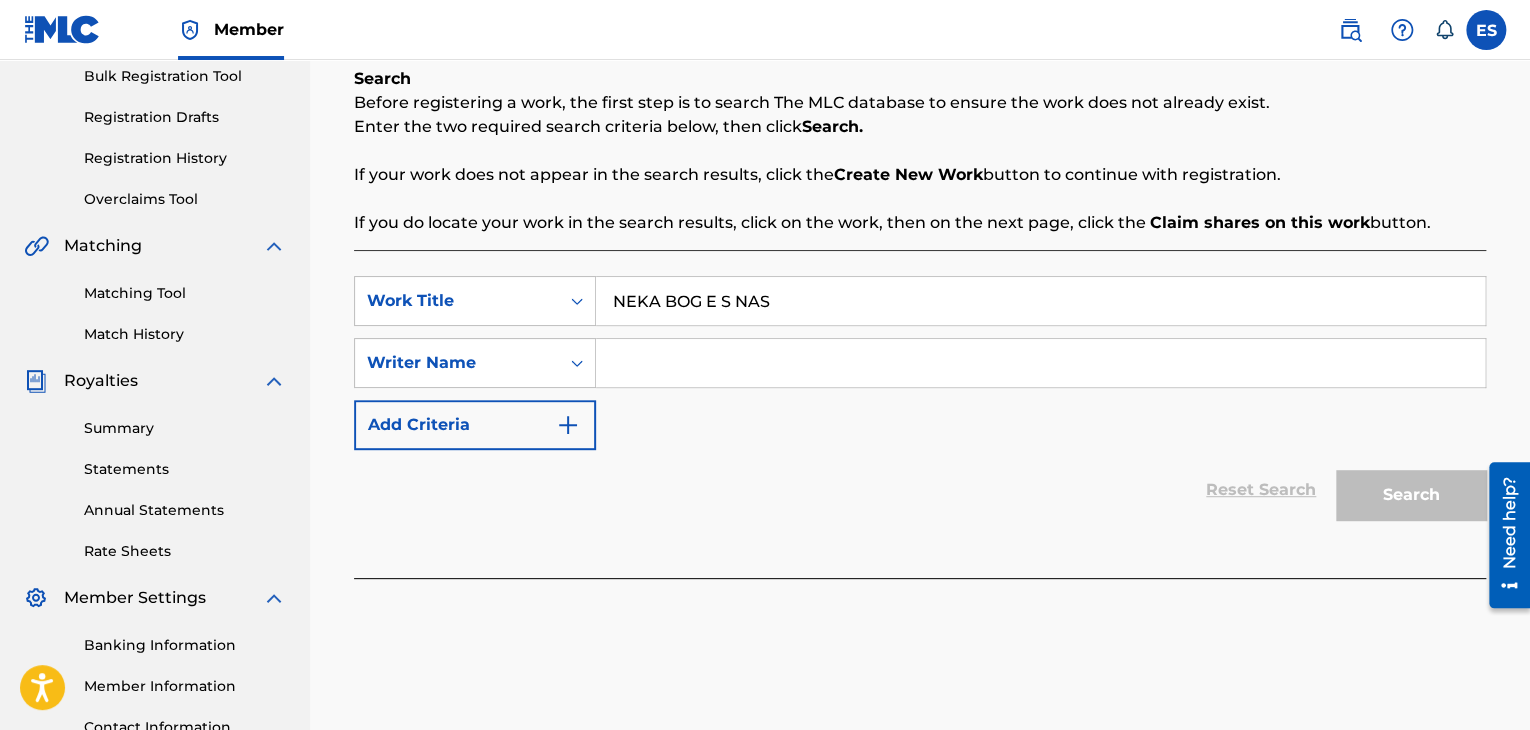 click on "NEKA BOG E S NAS" at bounding box center [1040, 301] 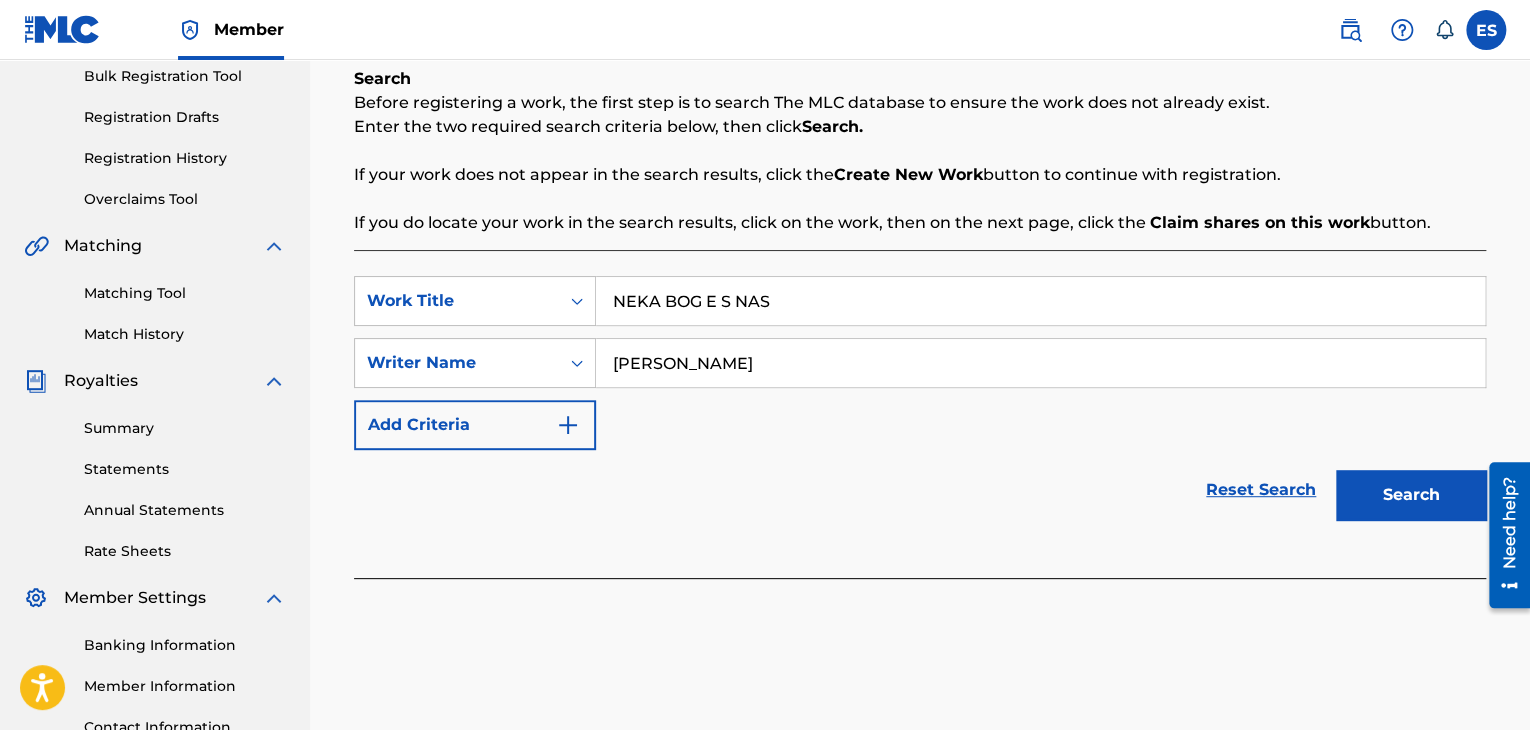 click on "NEKA BOG E S NAS" at bounding box center (1040, 301) 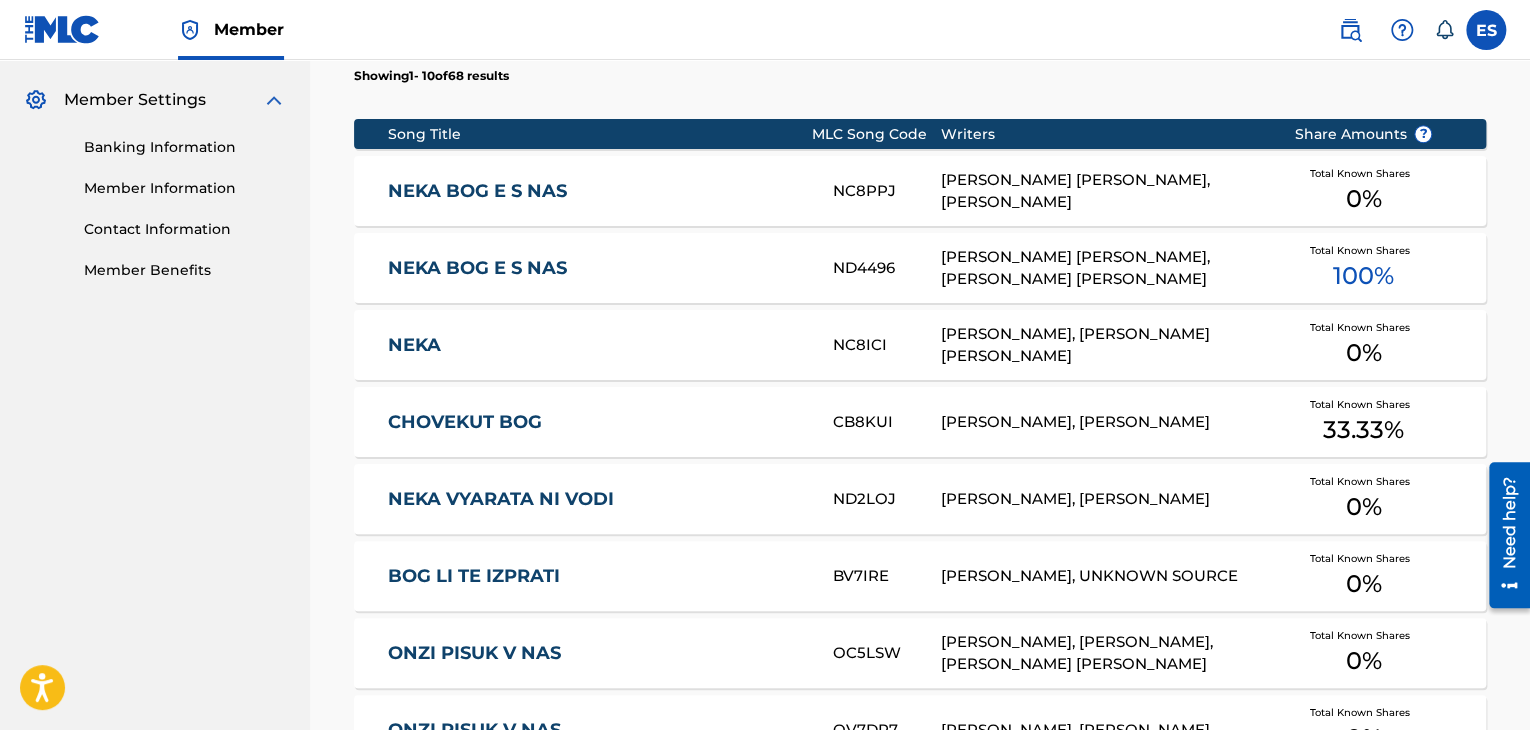 scroll, scrollTop: 800, scrollLeft: 0, axis: vertical 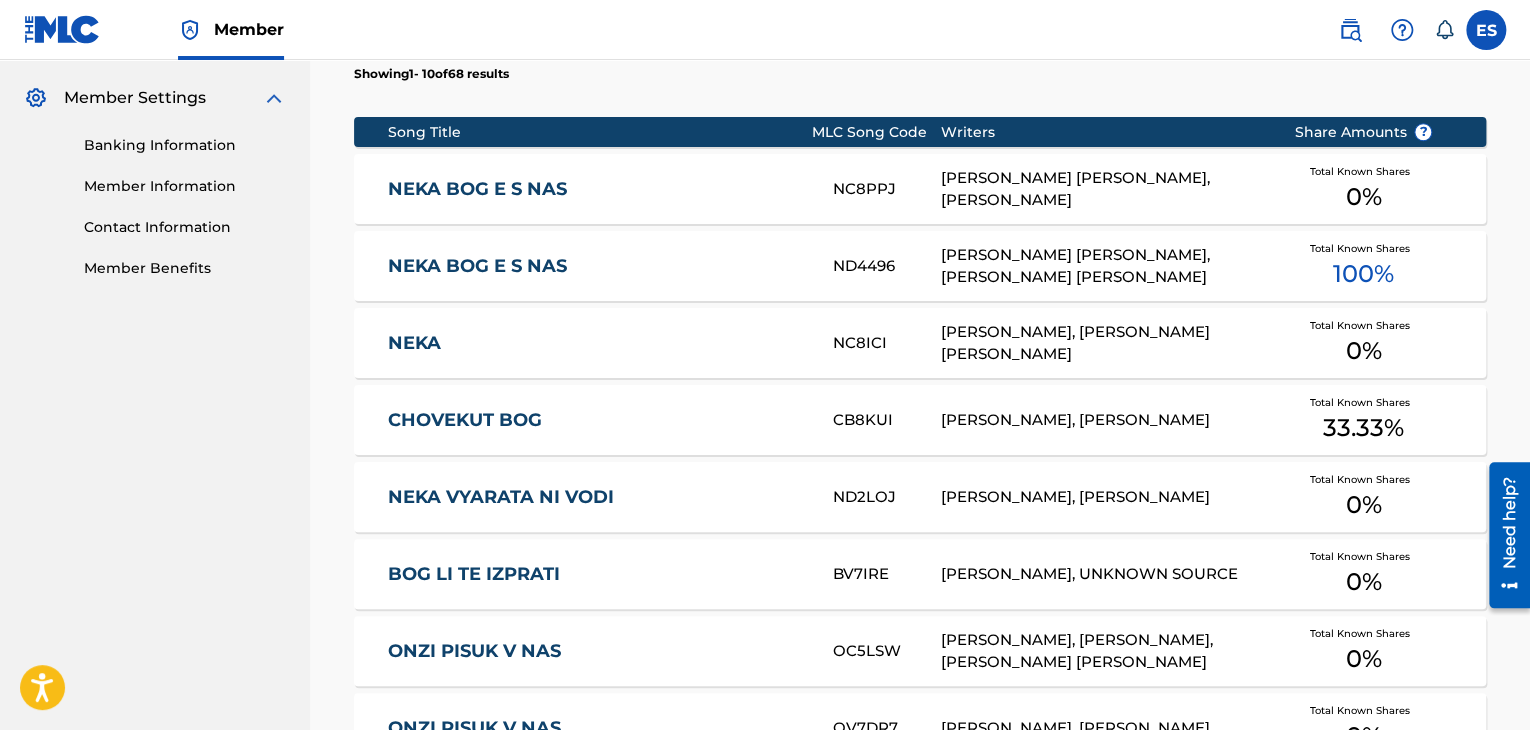click on "NEKA BOG E S NAS" at bounding box center [597, 266] 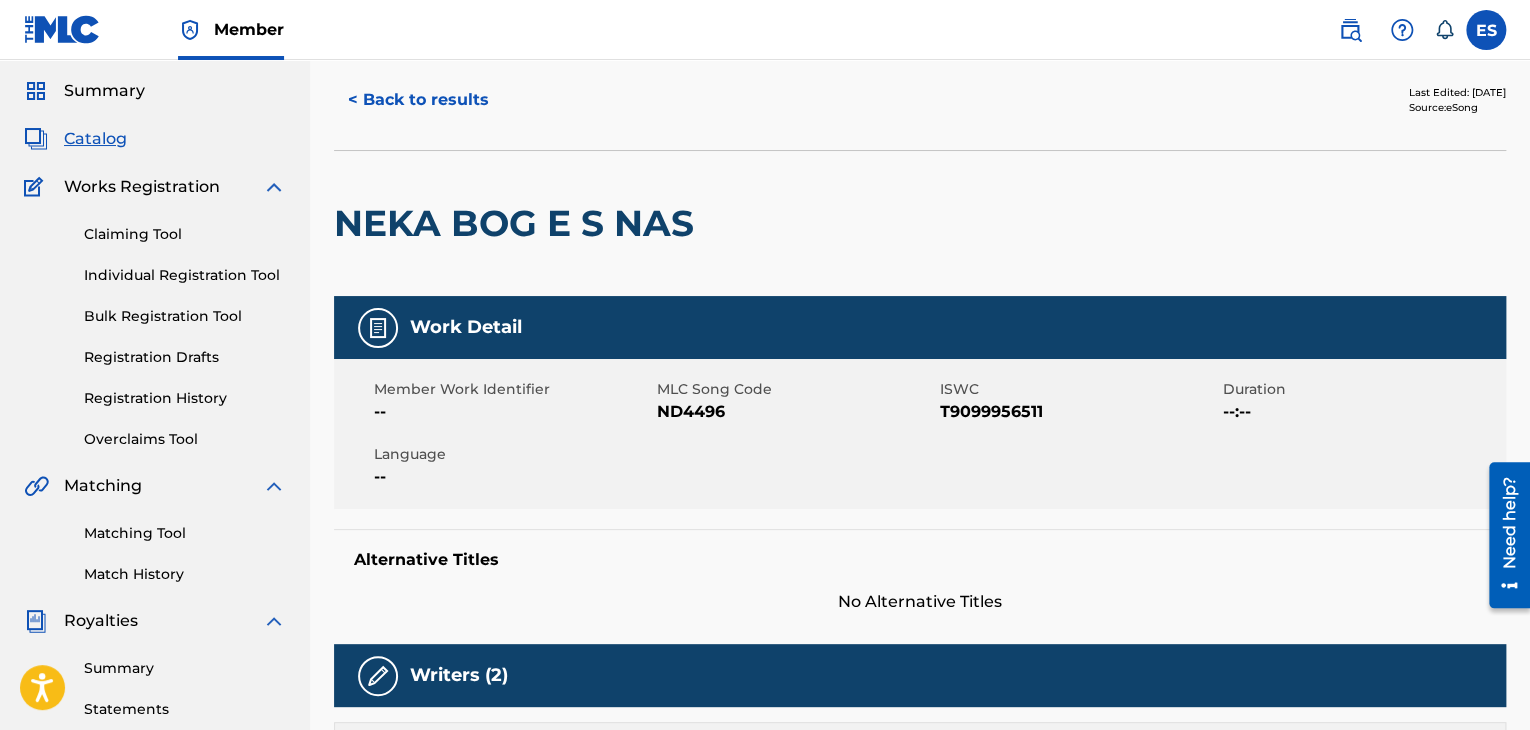 scroll, scrollTop: 0, scrollLeft: 0, axis: both 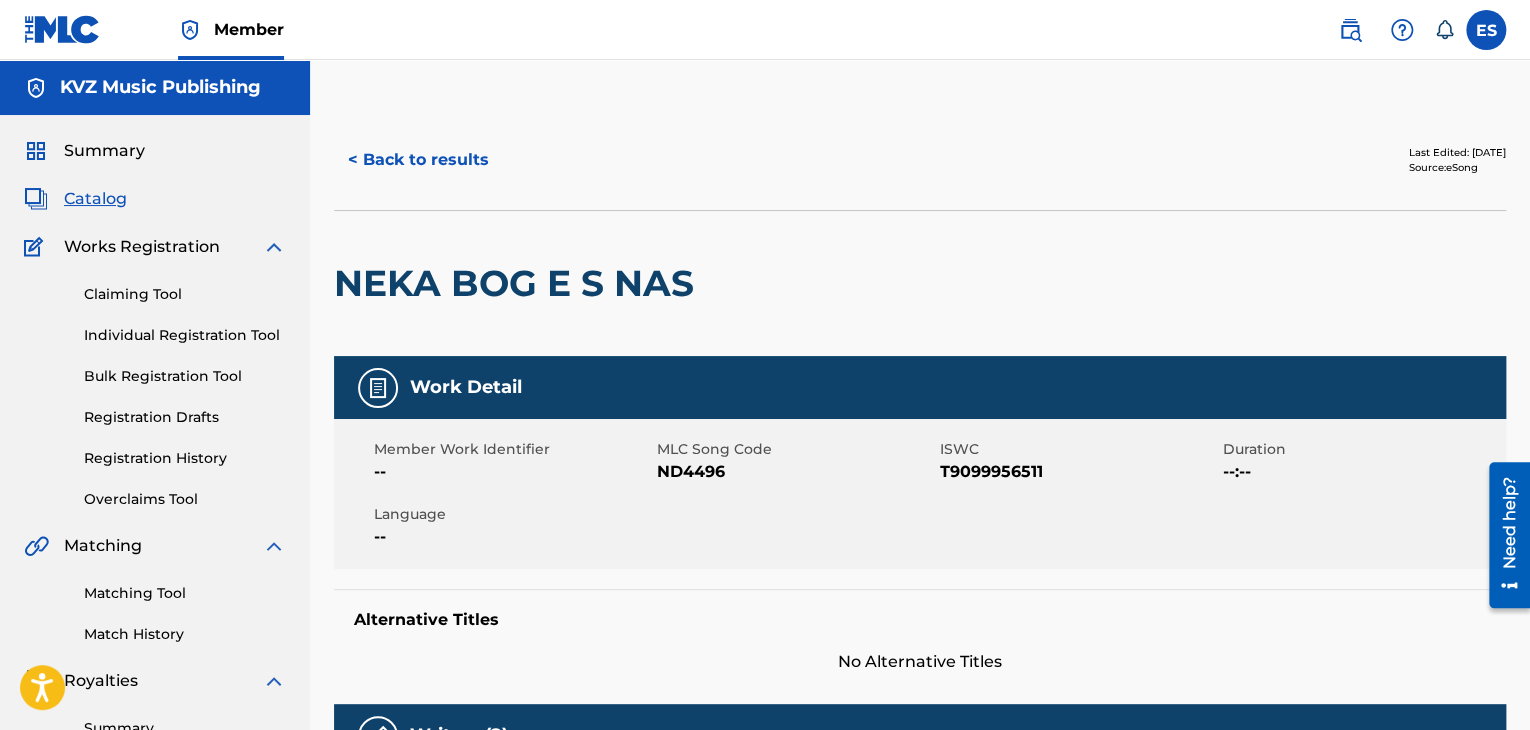 click on "< Back to results" at bounding box center [418, 160] 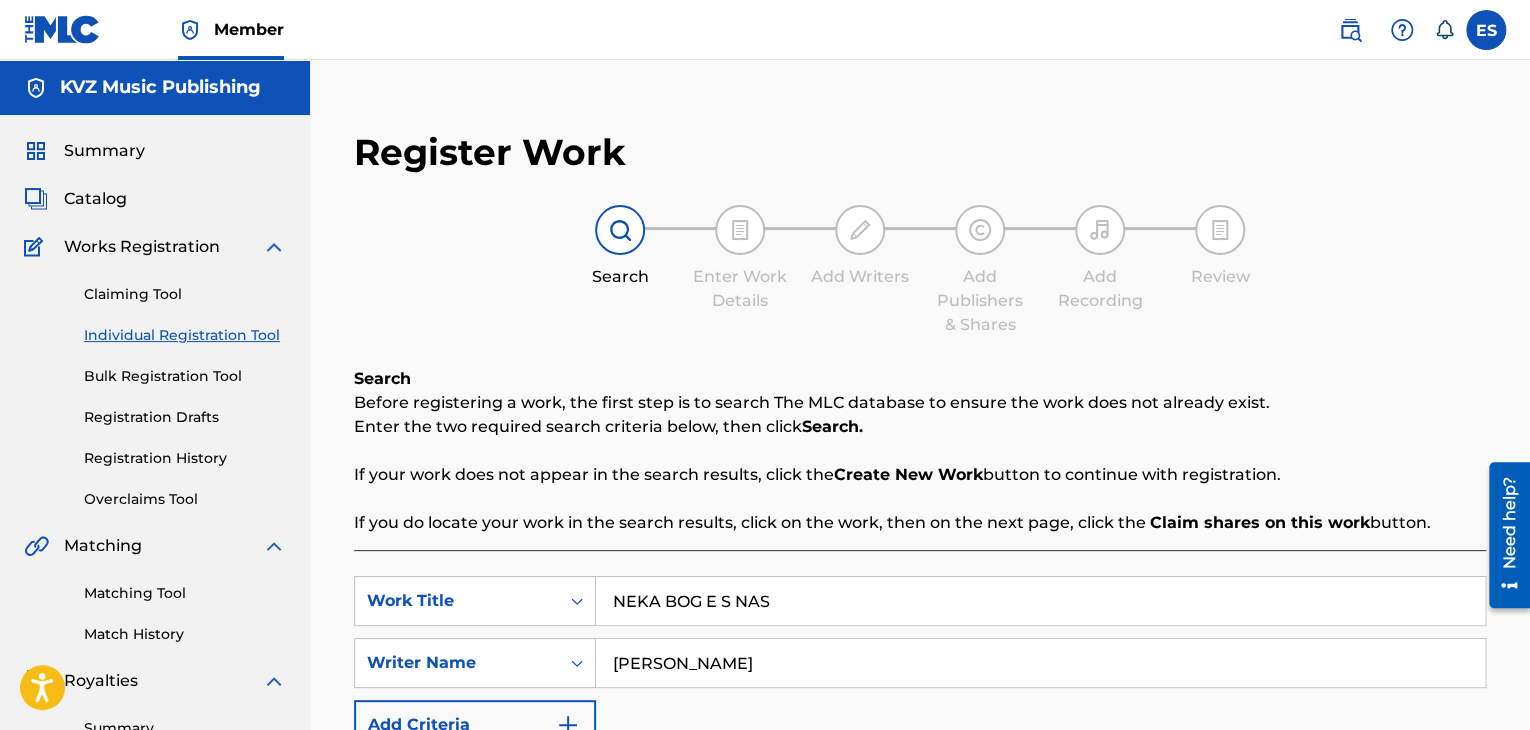 scroll, scrollTop: 469, scrollLeft: 0, axis: vertical 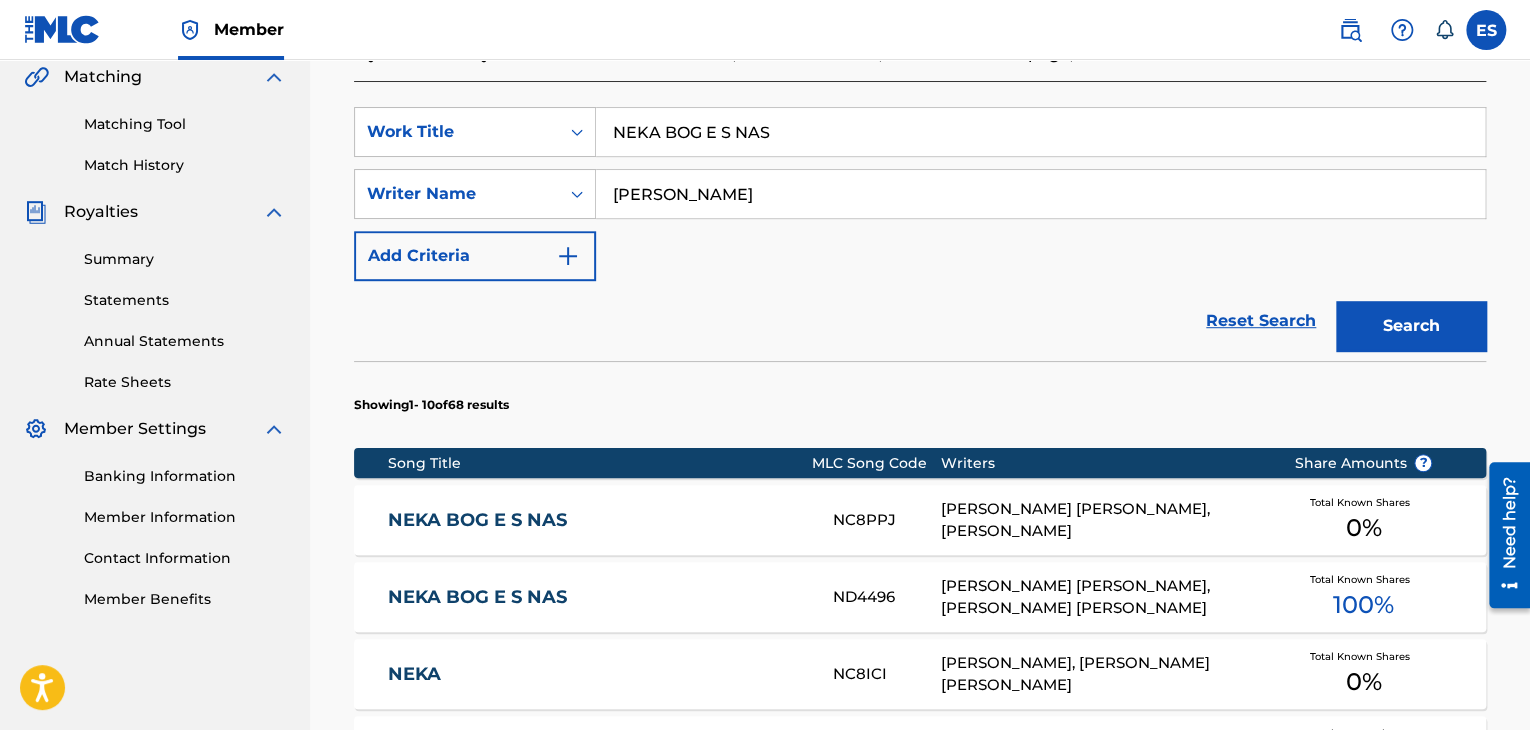 click on "NEKA BOG E S NAS" at bounding box center (597, 520) 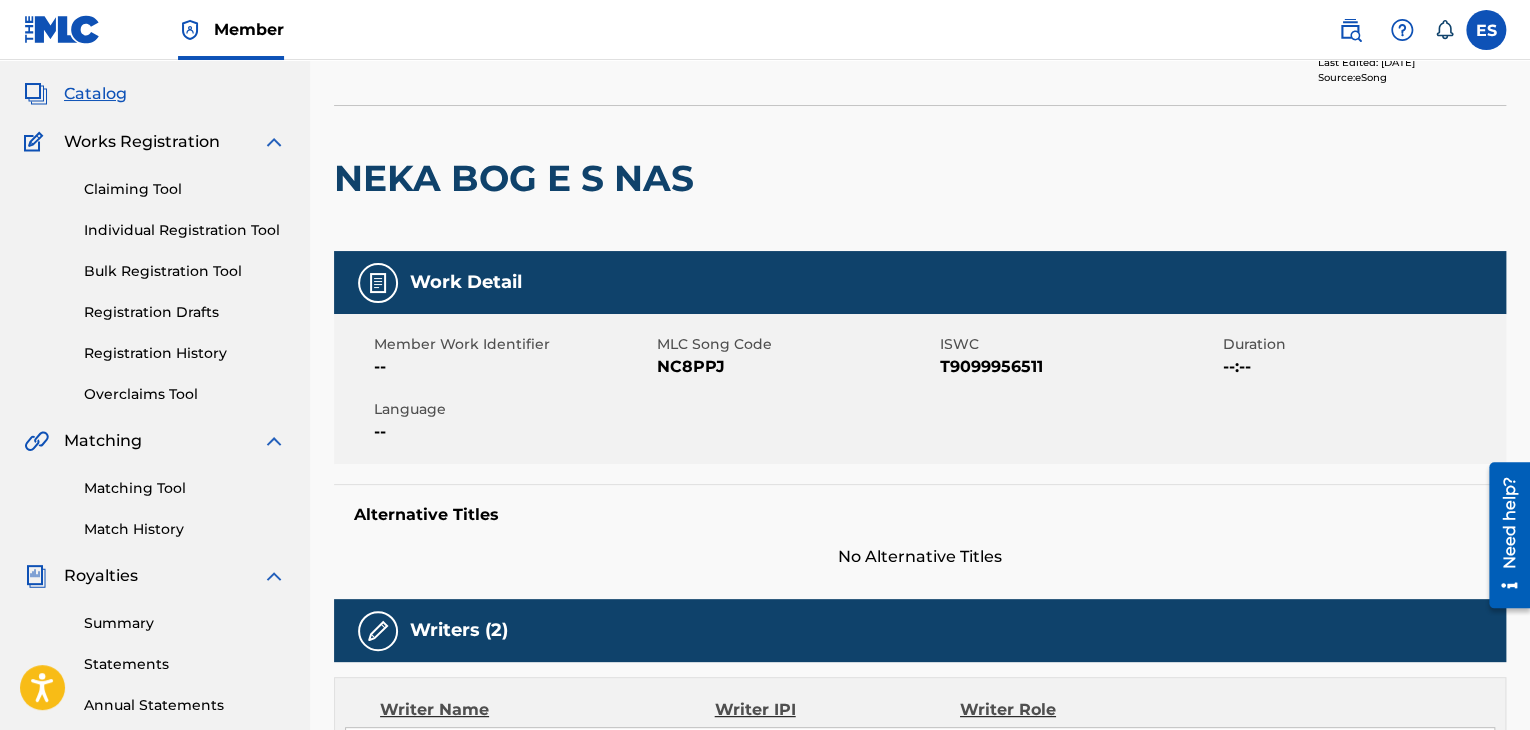 scroll, scrollTop: 0, scrollLeft: 0, axis: both 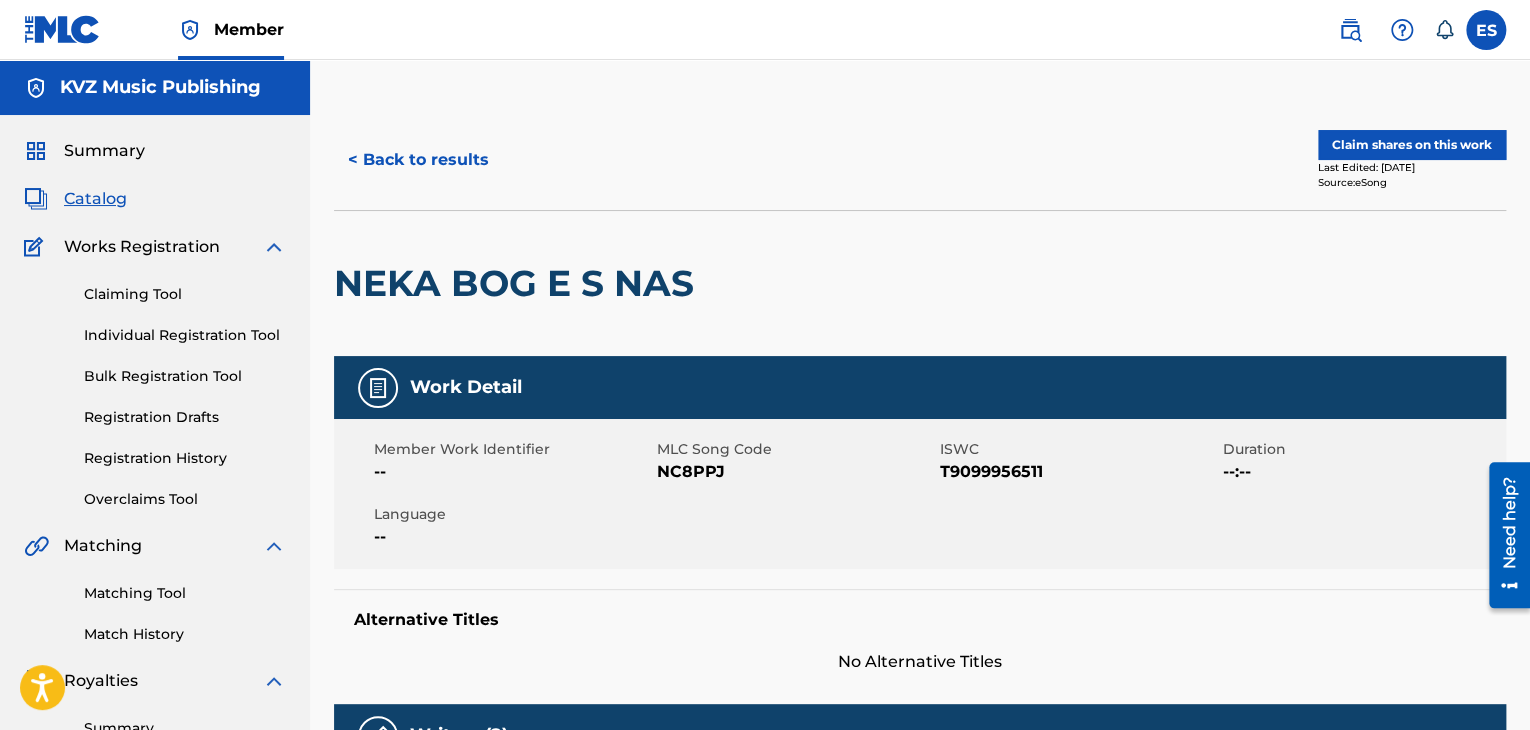 click on "< Back to results" at bounding box center [418, 160] 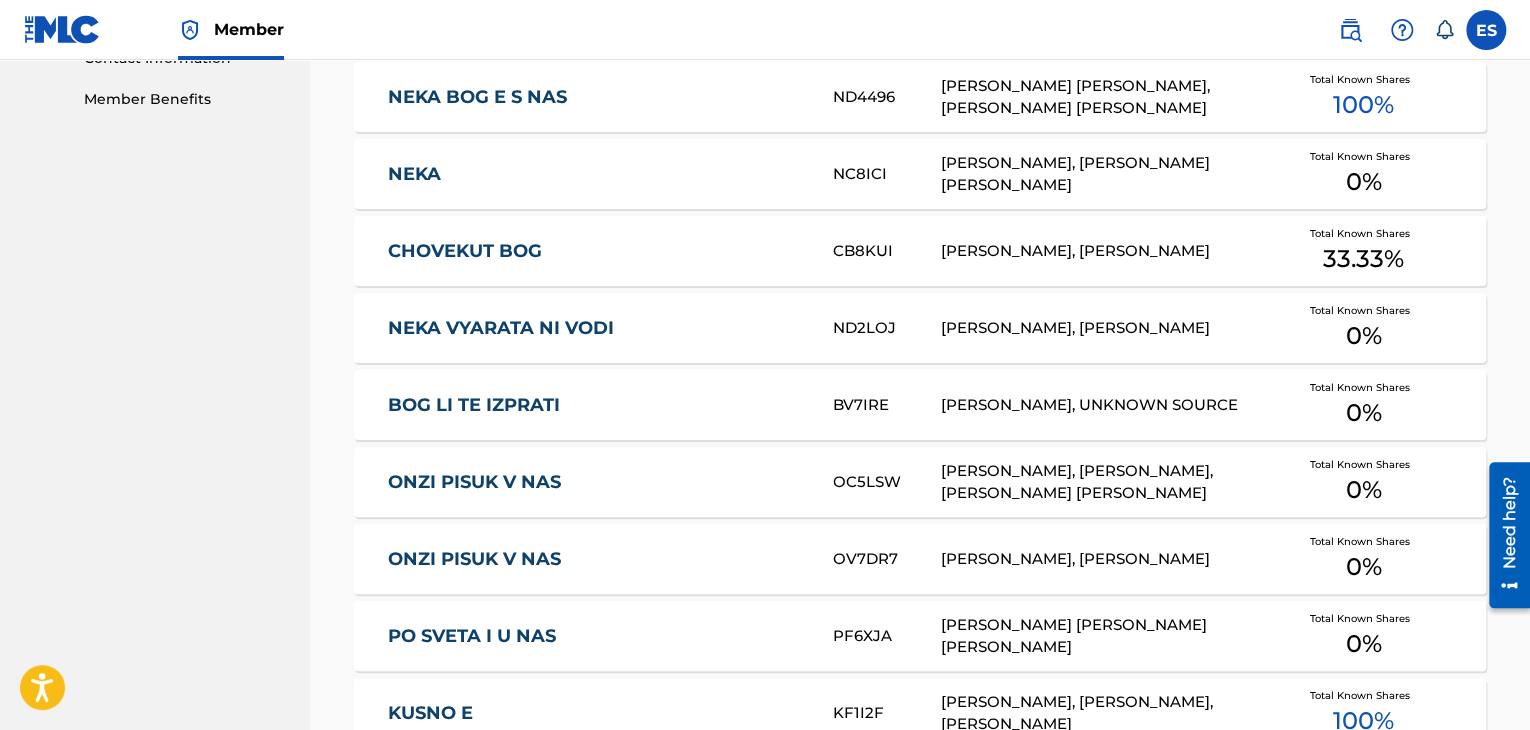 scroll, scrollTop: 1069, scrollLeft: 0, axis: vertical 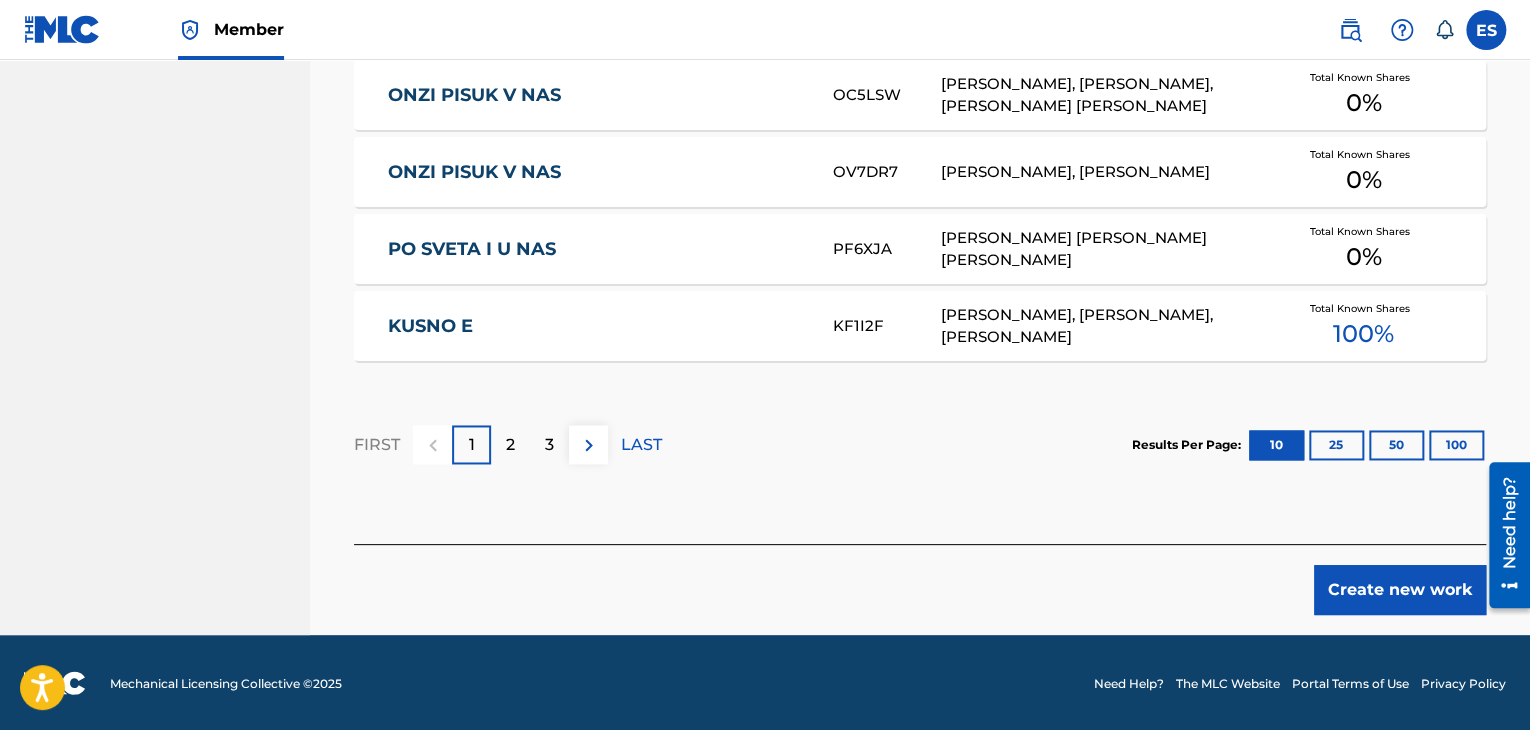 click on "Create new work" at bounding box center (1400, 590) 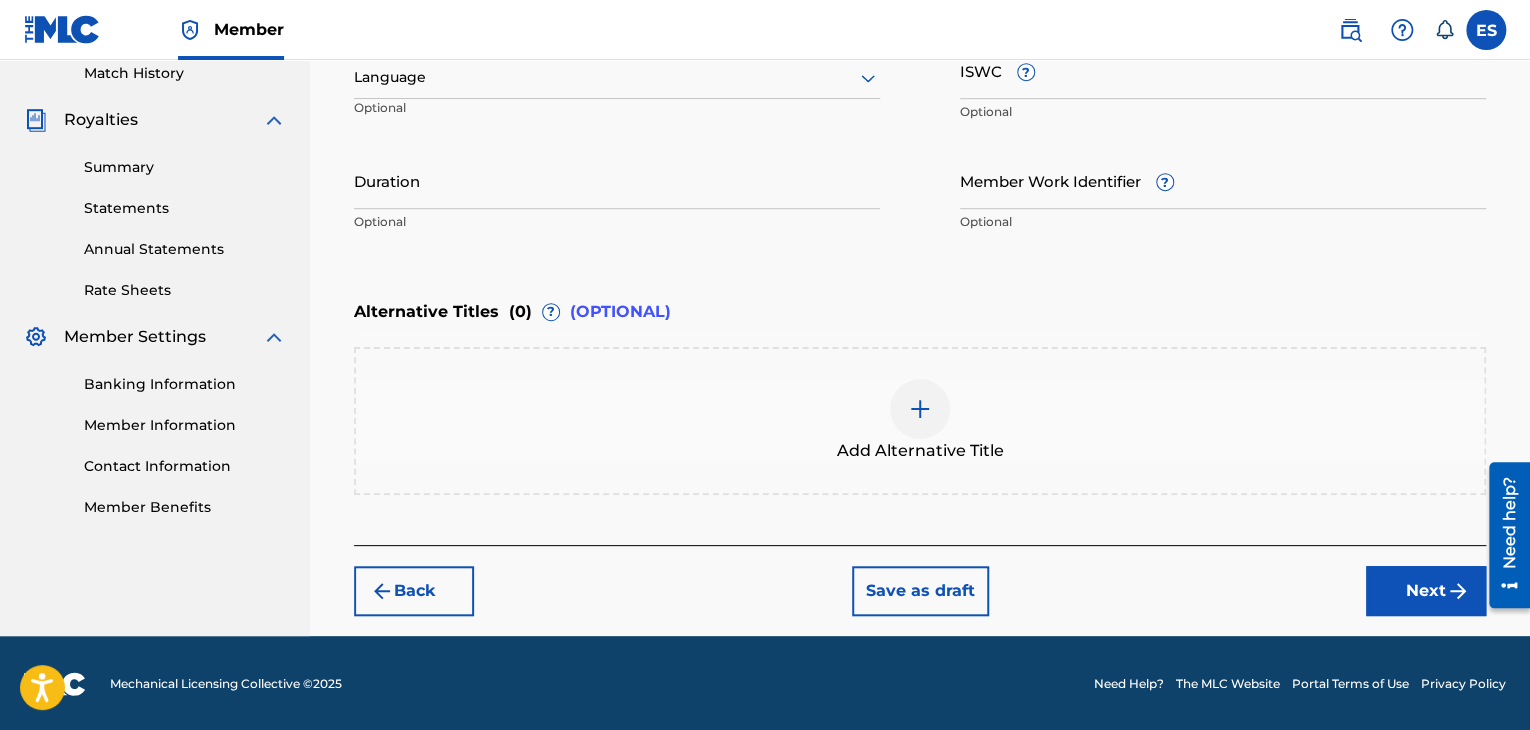 scroll, scrollTop: 161, scrollLeft: 0, axis: vertical 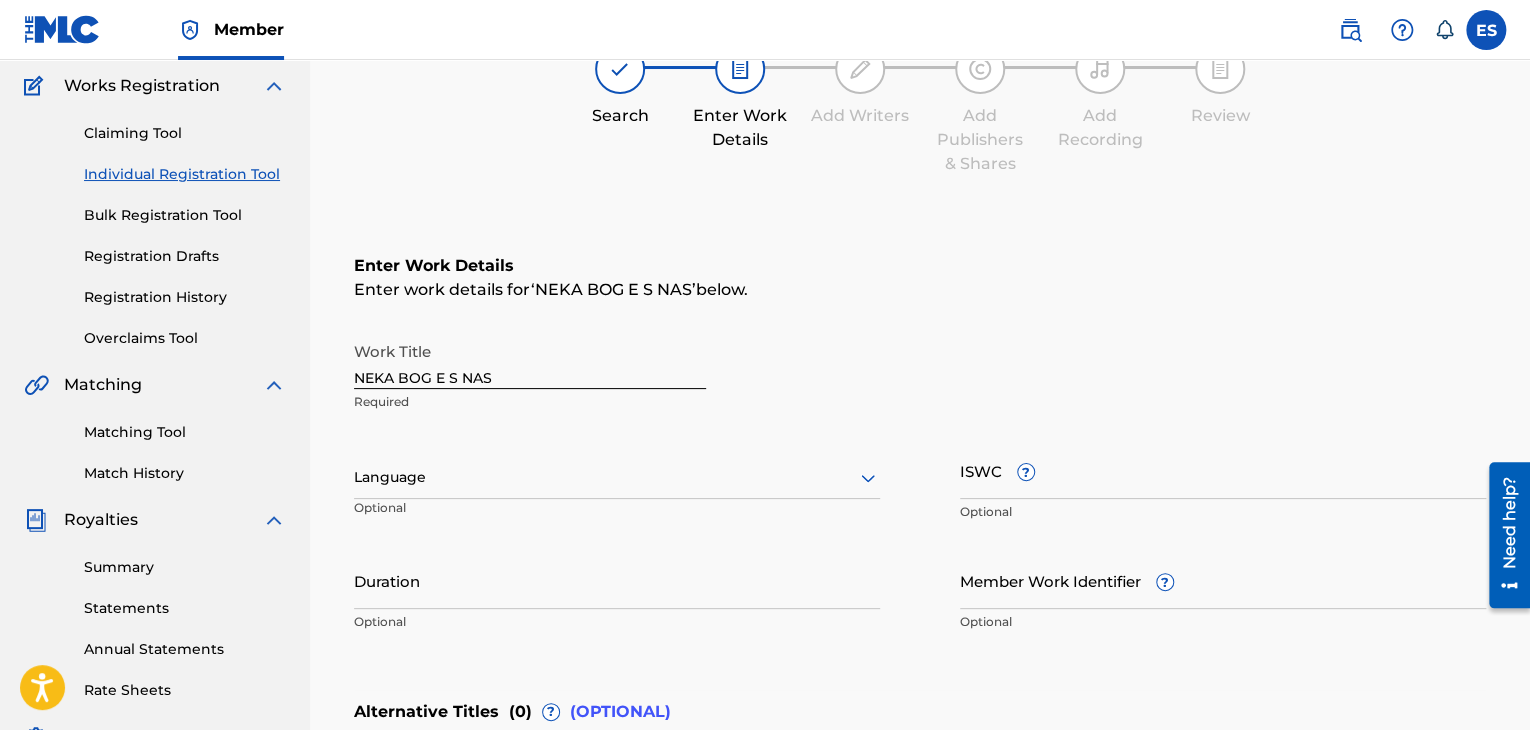 click on "Optional" at bounding box center (436, 515) 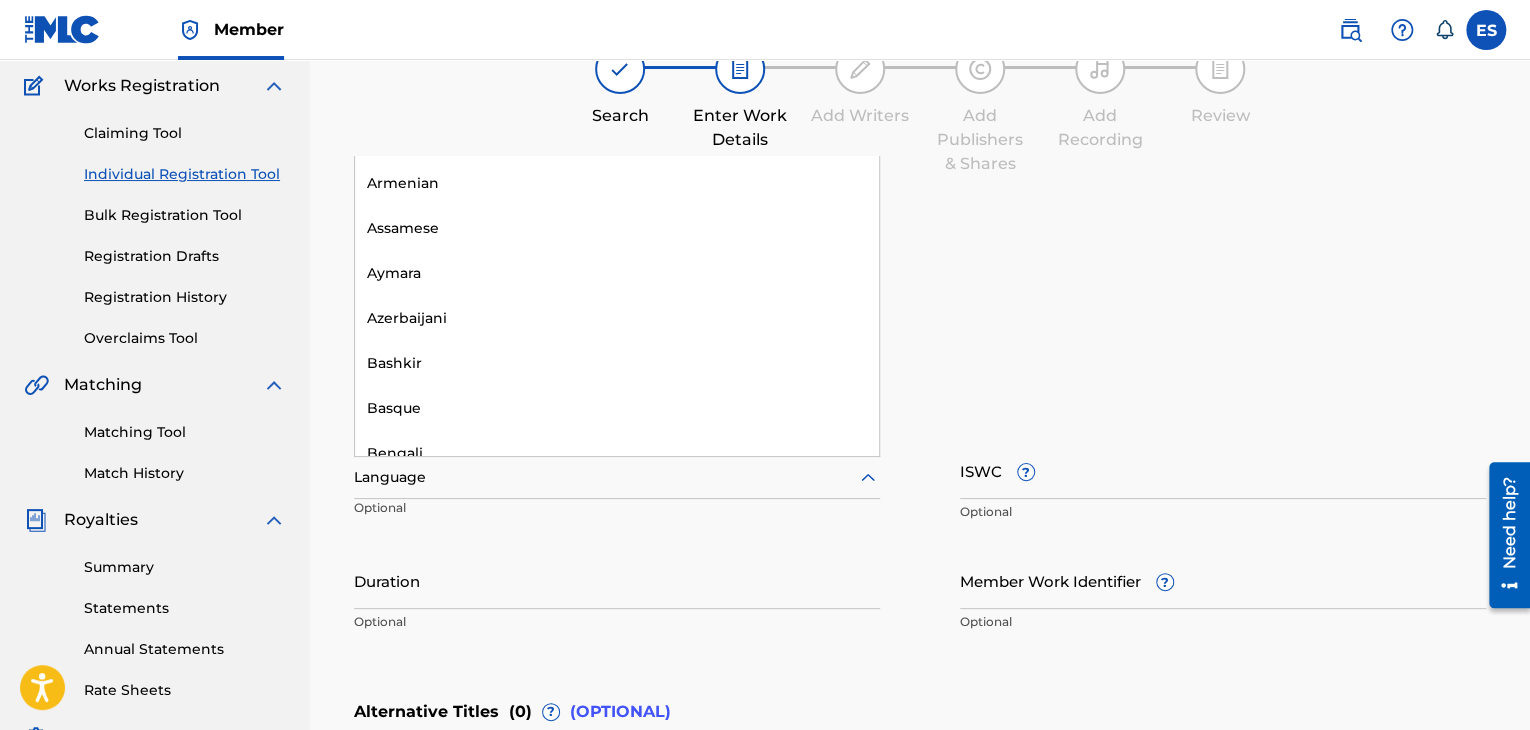 scroll, scrollTop: 700, scrollLeft: 0, axis: vertical 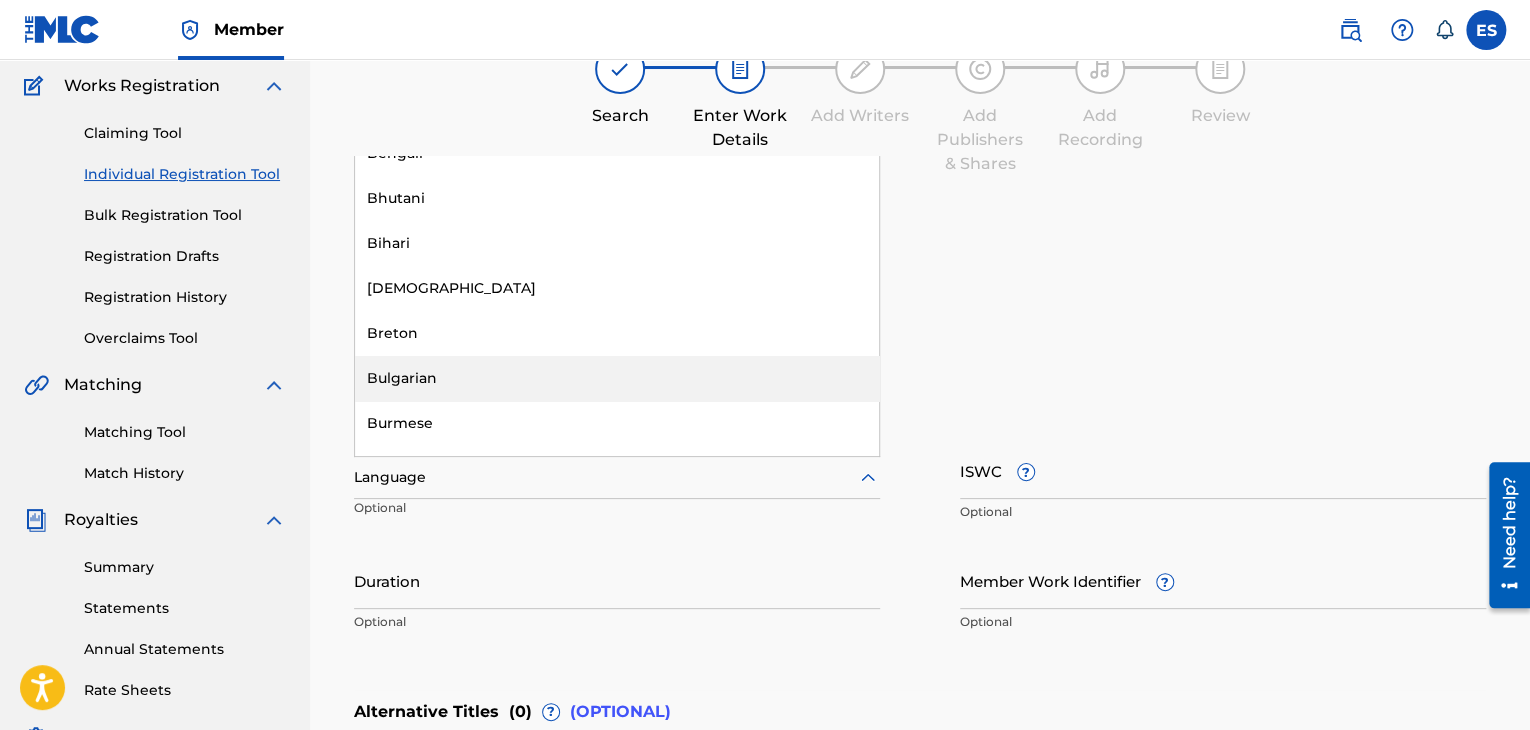 click on "Bulgarian" at bounding box center (617, 378) 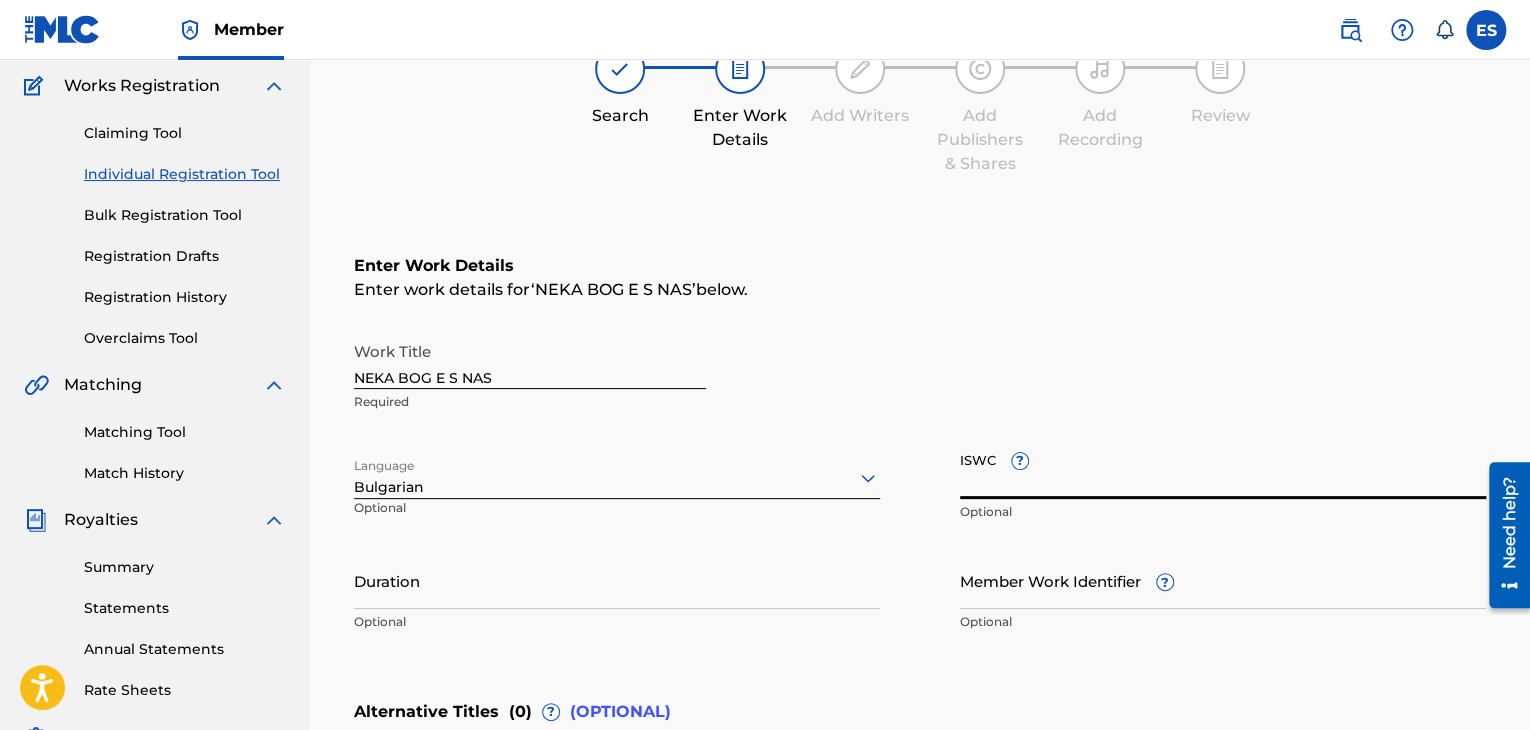 paste on "T9099956511" 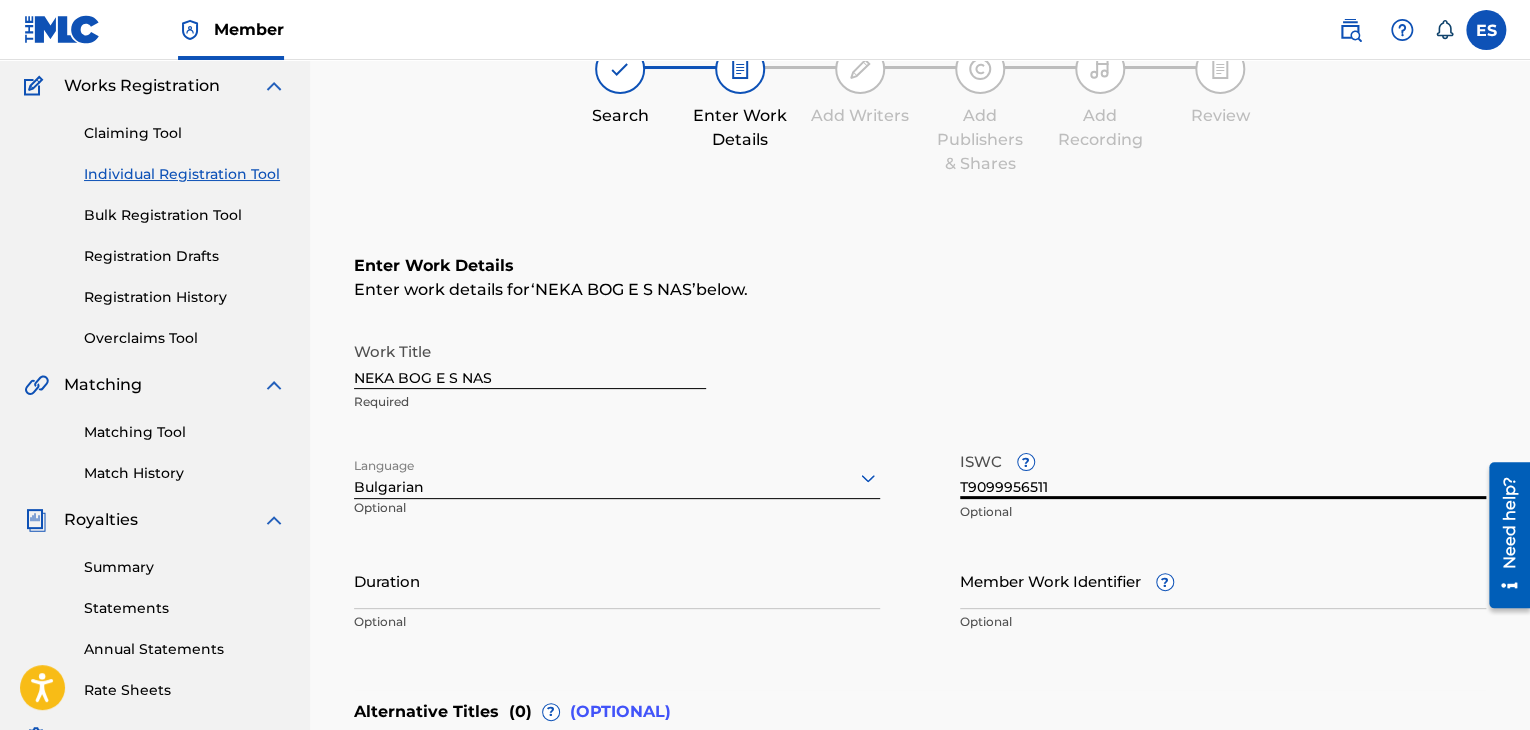 type on "T9099956511" 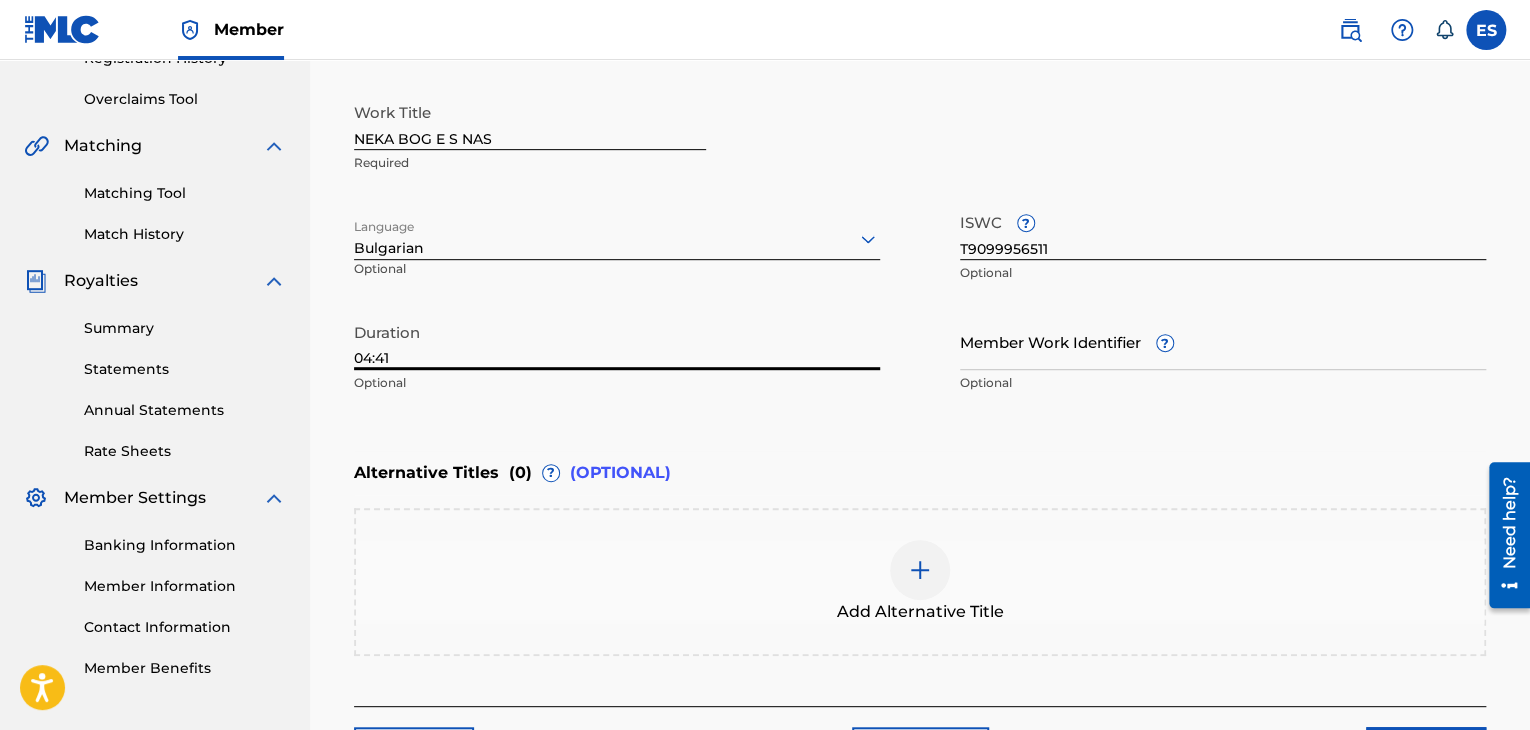 scroll, scrollTop: 561, scrollLeft: 0, axis: vertical 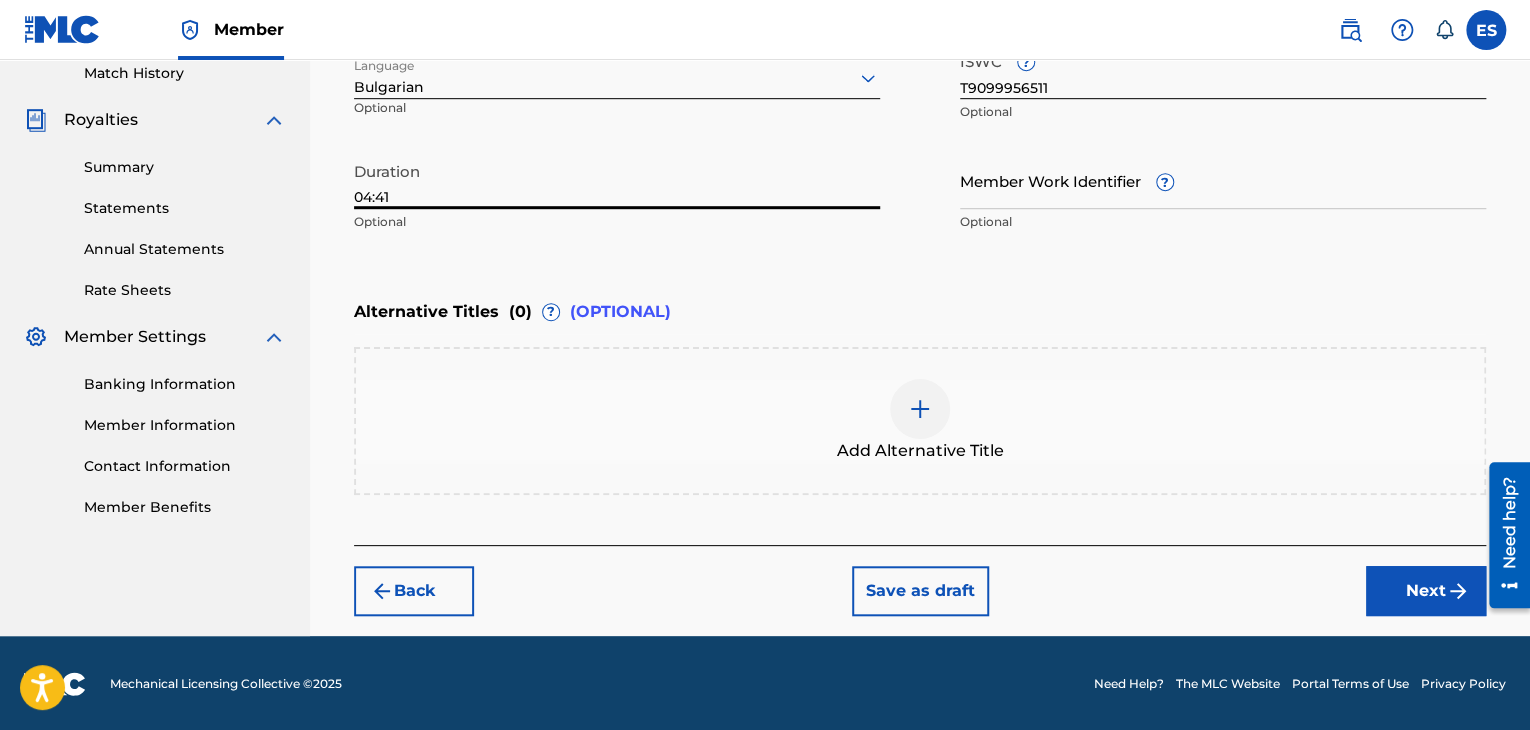 type on "04:41" 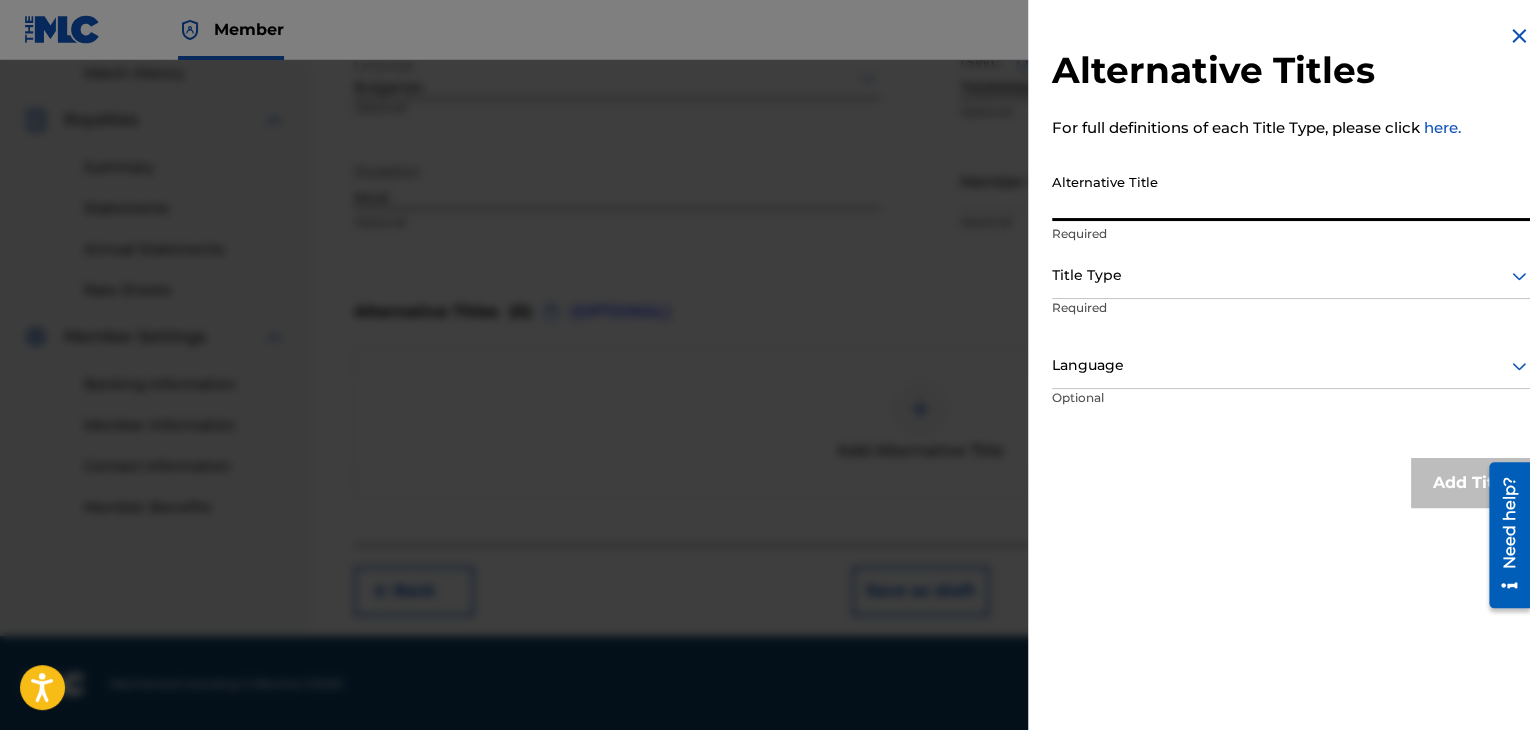 paste on "НЕКА [DEMOGRAPHIC_DATA] ДА Е С НАС" 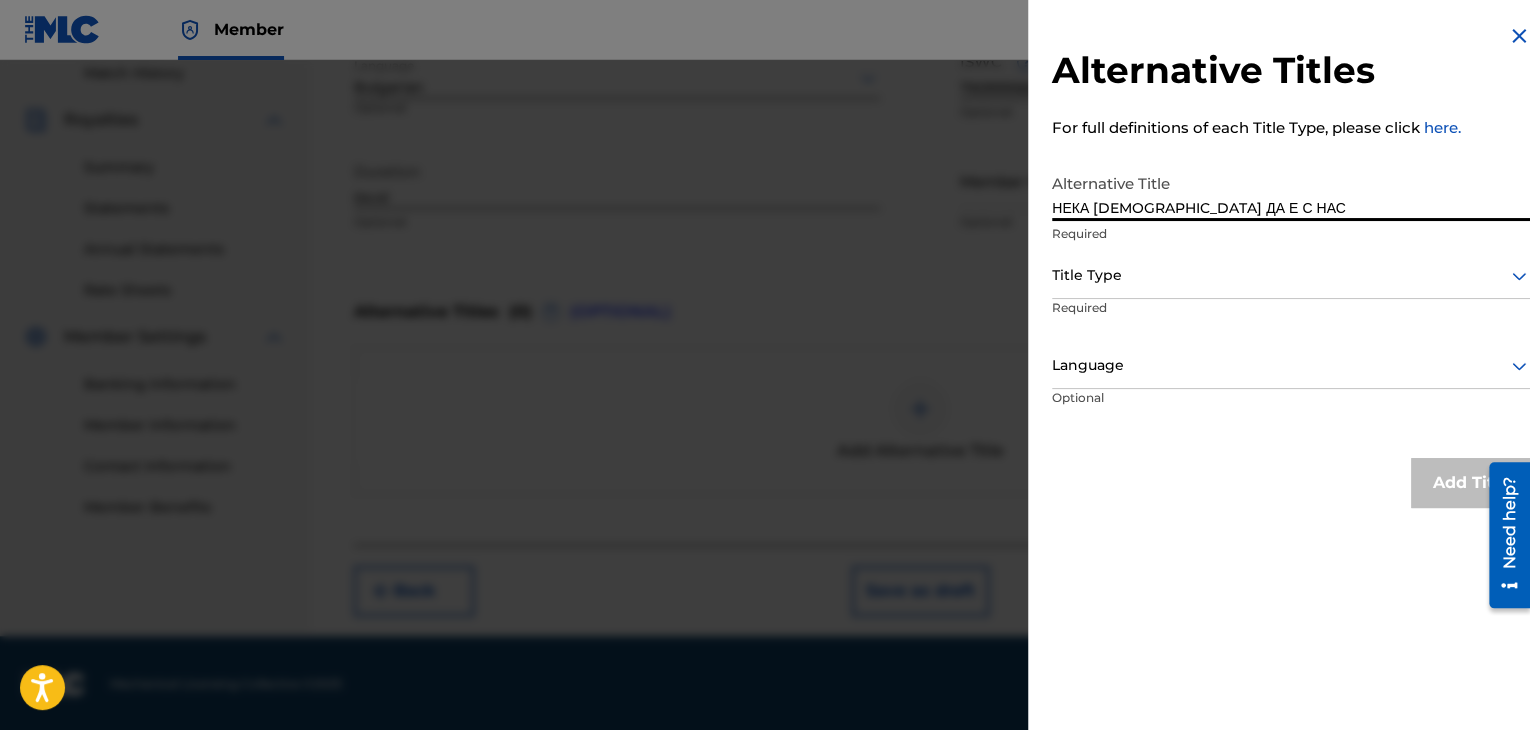 drag, startPoint x: 1153, startPoint y: 201, endPoint x: 1122, endPoint y: 209, distance: 32.01562 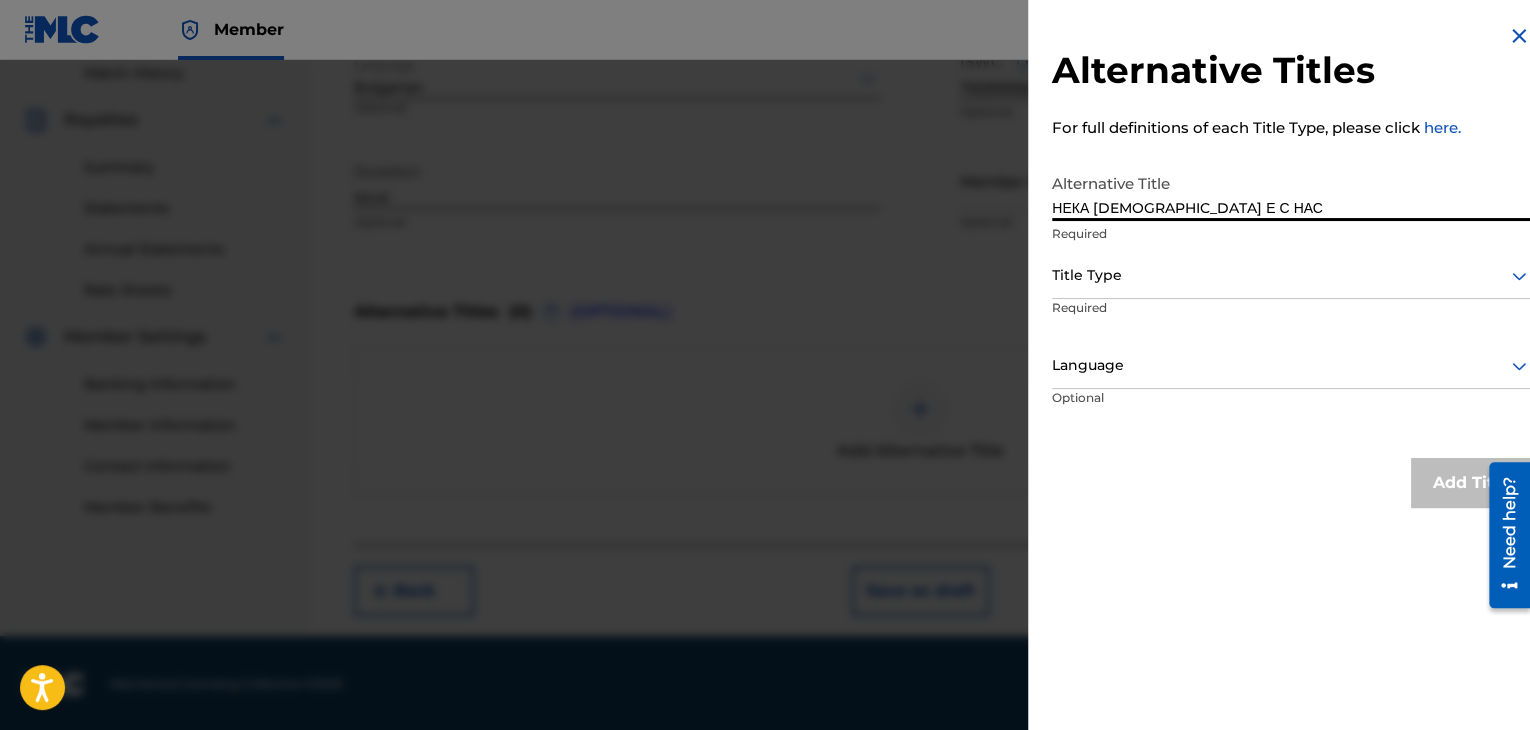 type on "НЕКА [DEMOGRAPHIC_DATA] Е С НАС" 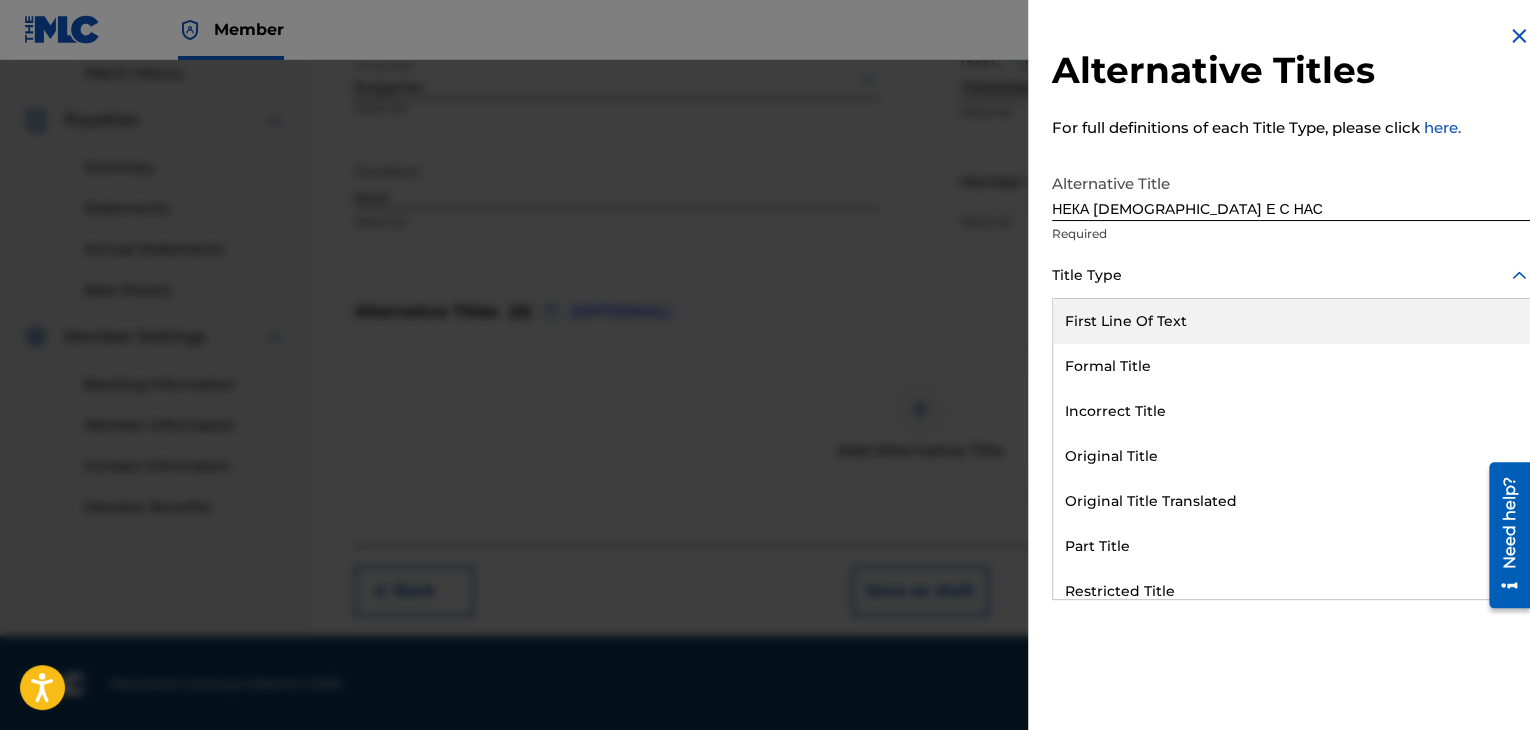 click at bounding box center [1291, 275] 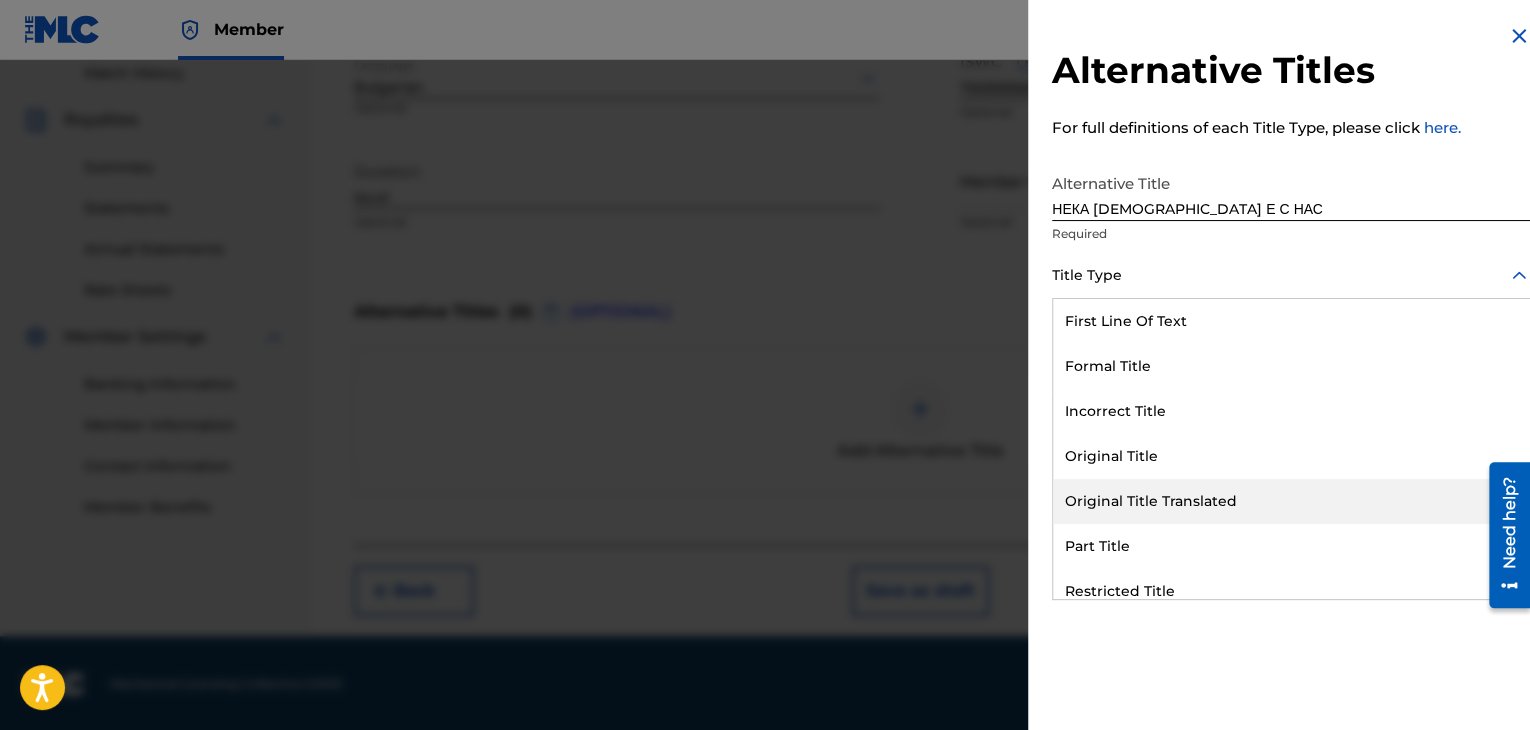 click on "Original Title Translated" at bounding box center (1291, 501) 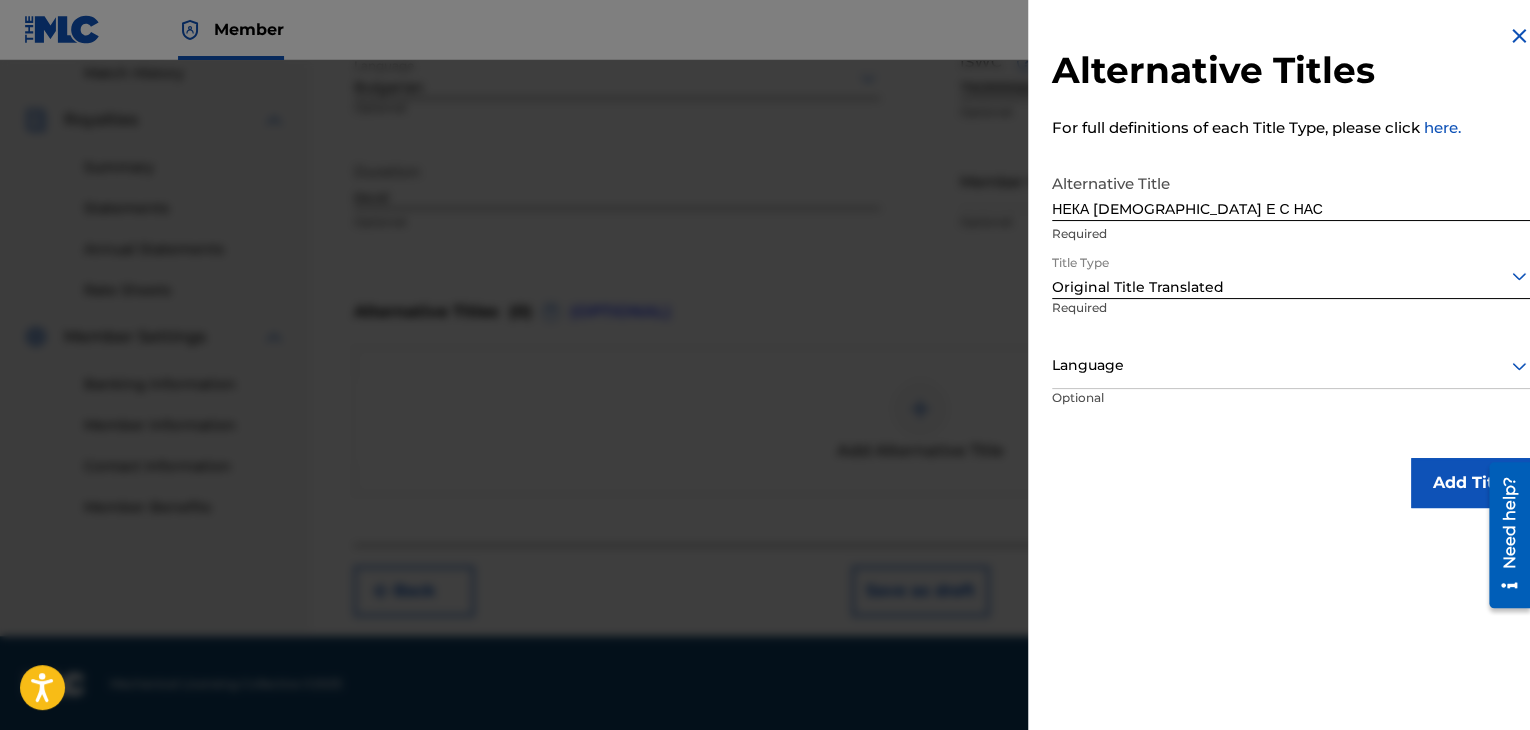 click at bounding box center (1291, 365) 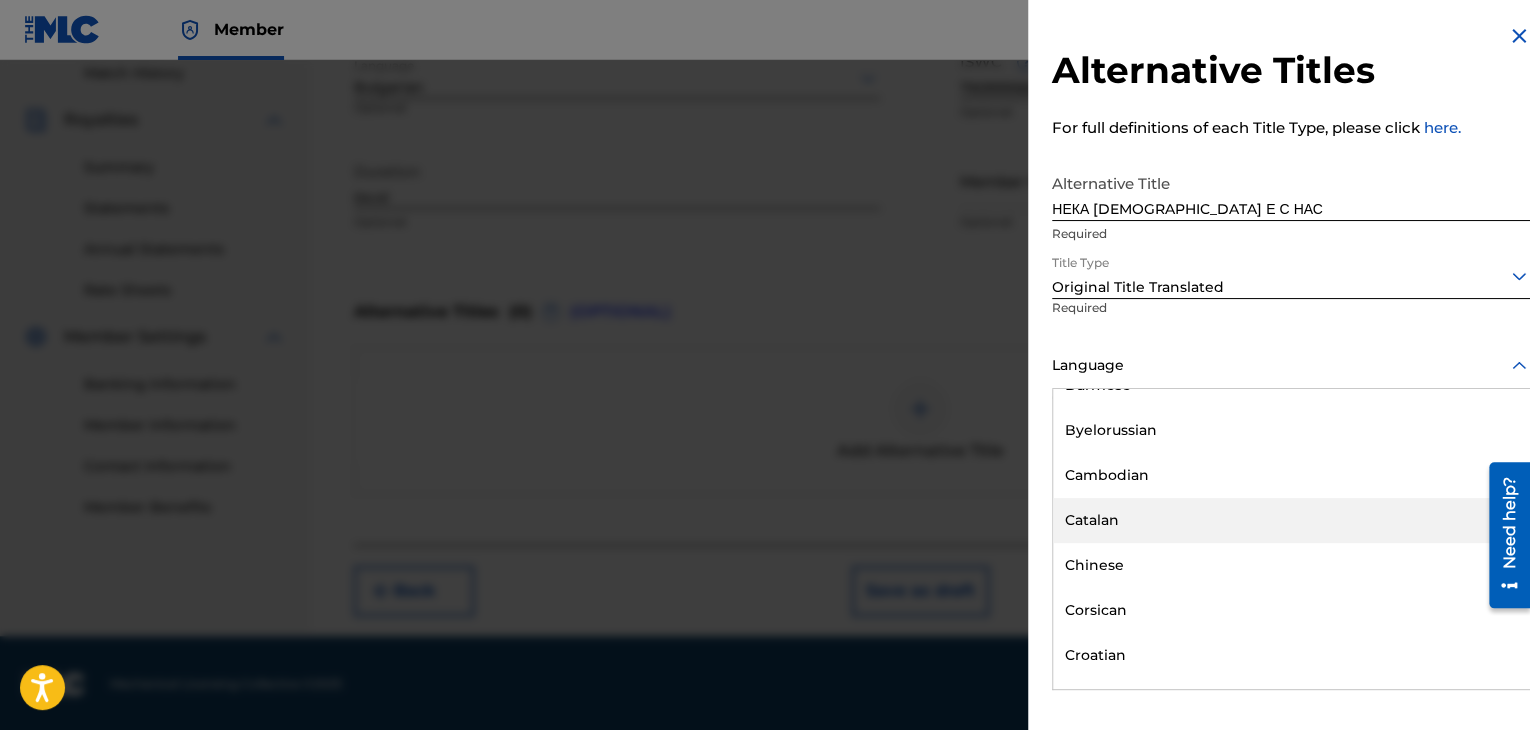 scroll, scrollTop: 900, scrollLeft: 0, axis: vertical 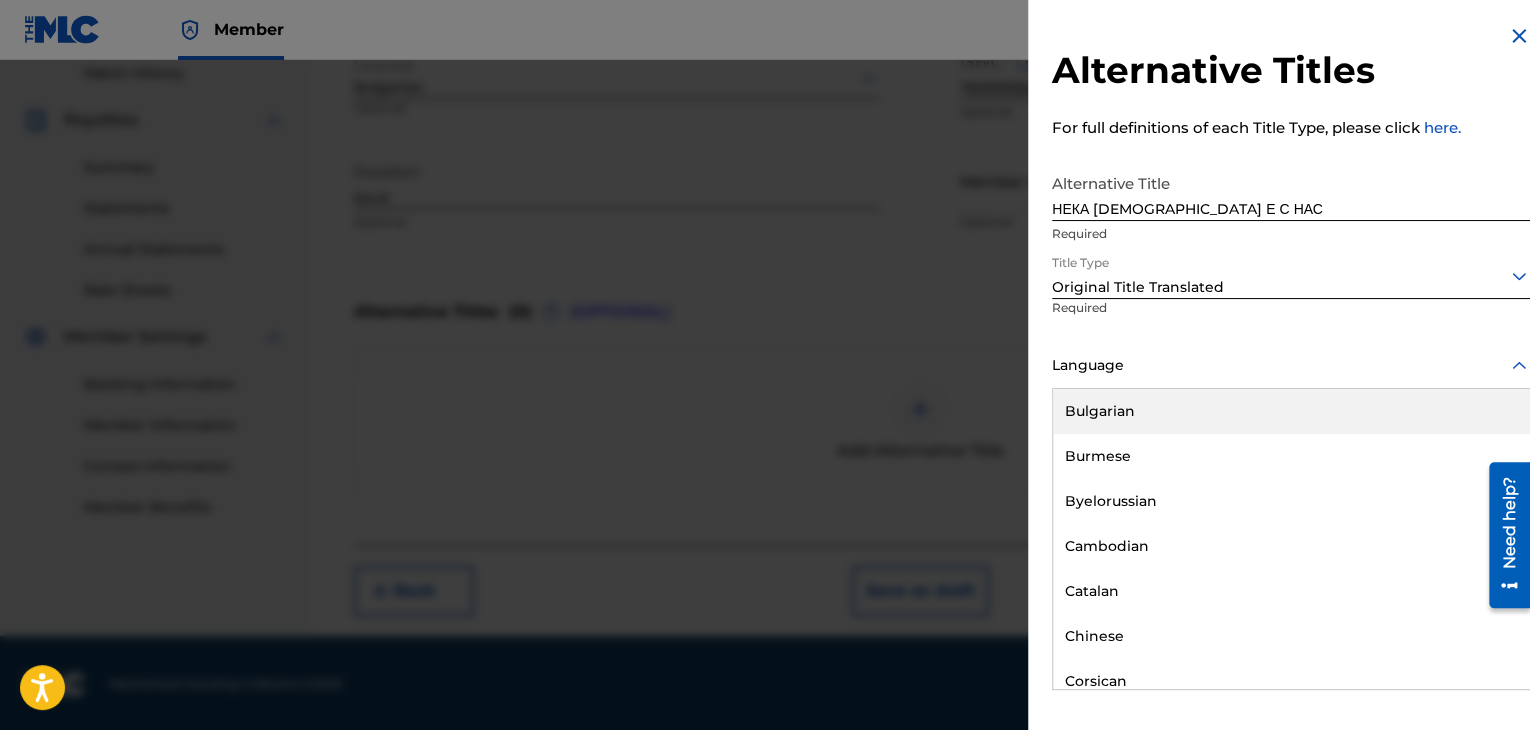 click on "Bulgarian" at bounding box center [1291, 411] 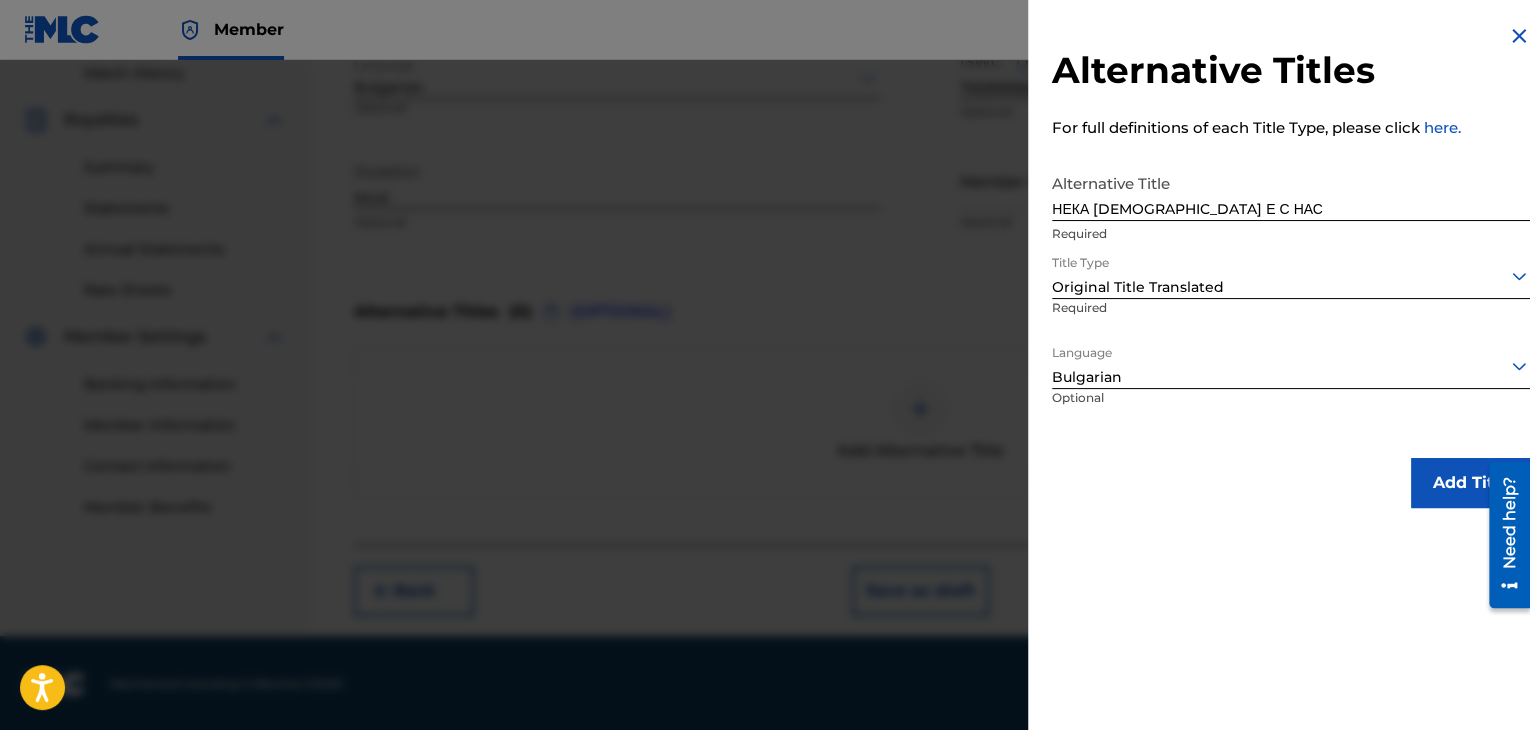 click on "Add Title" at bounding box center [1471, 483] 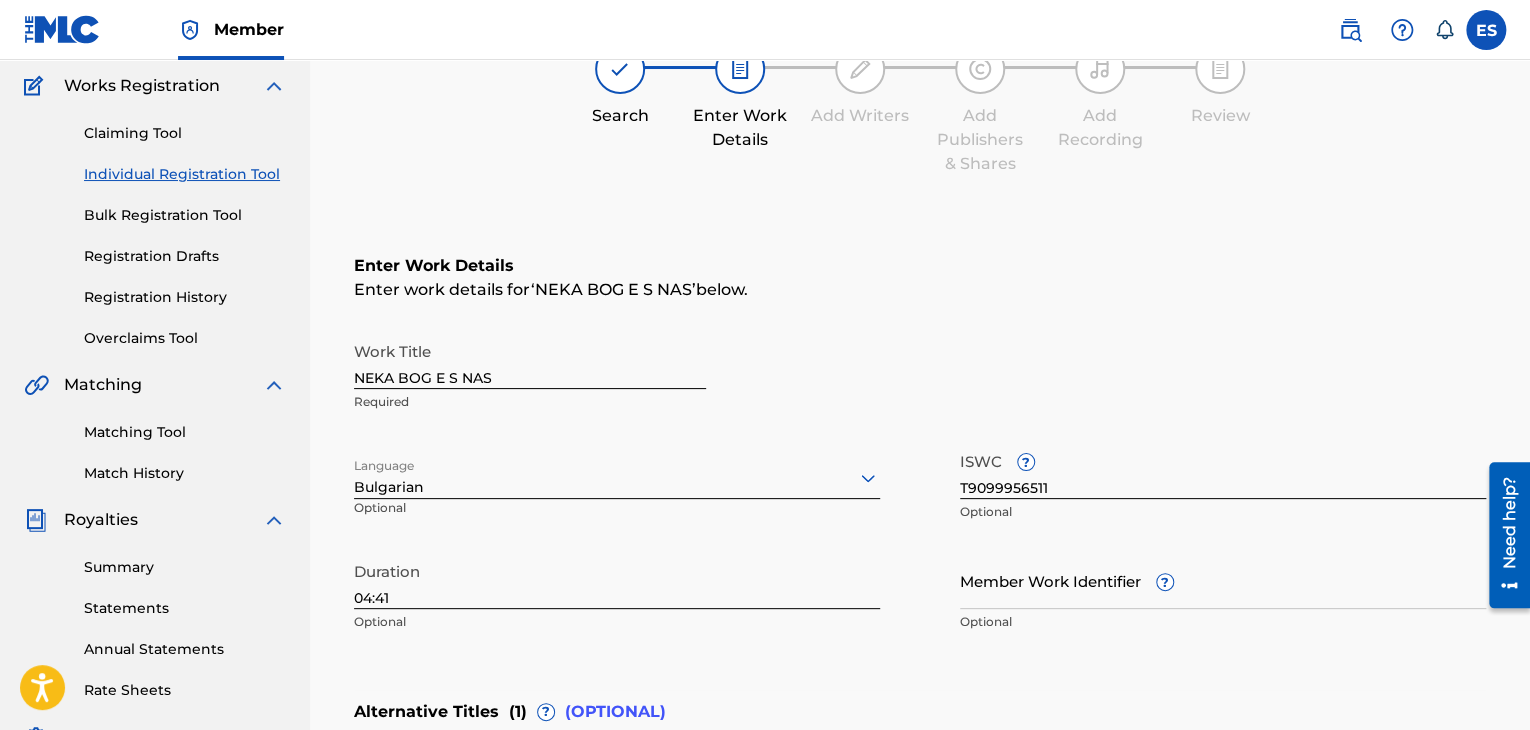 scroll, scrollTop: 652, scrollLeft: 0, axis: vertical 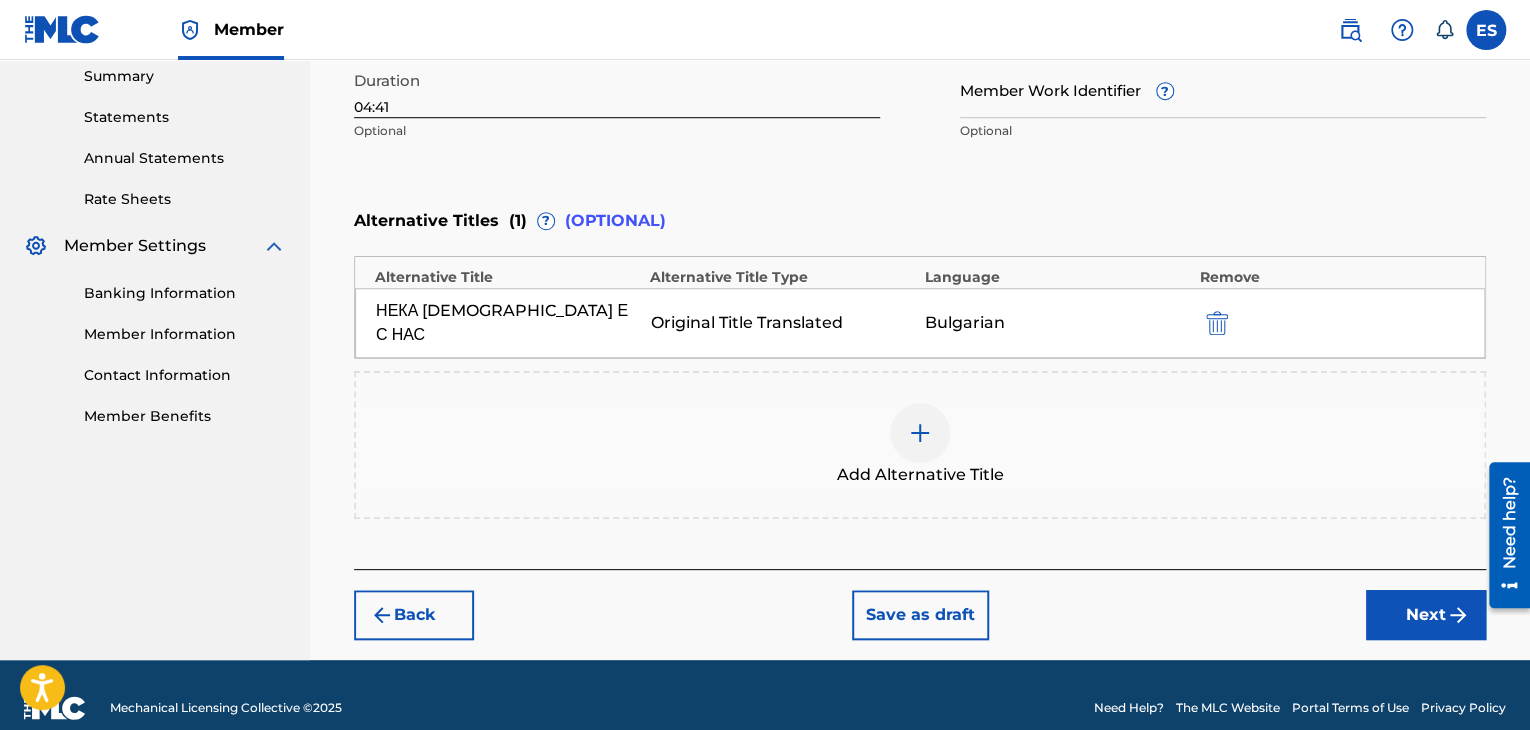 click on "Next" at bounding box center (1426, 615) 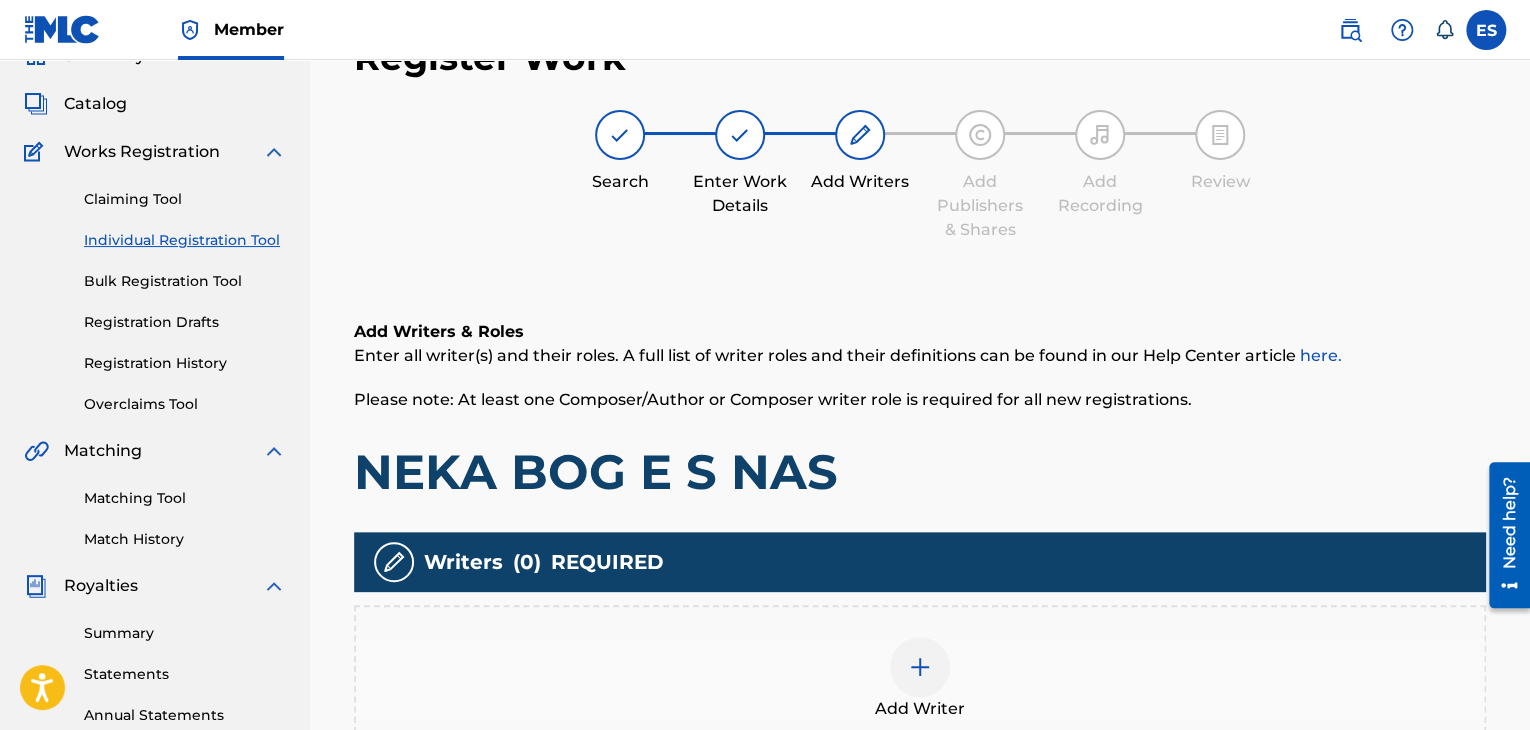 scroll, scrollTop: 90, scrollLeft: 0, axis: vertical 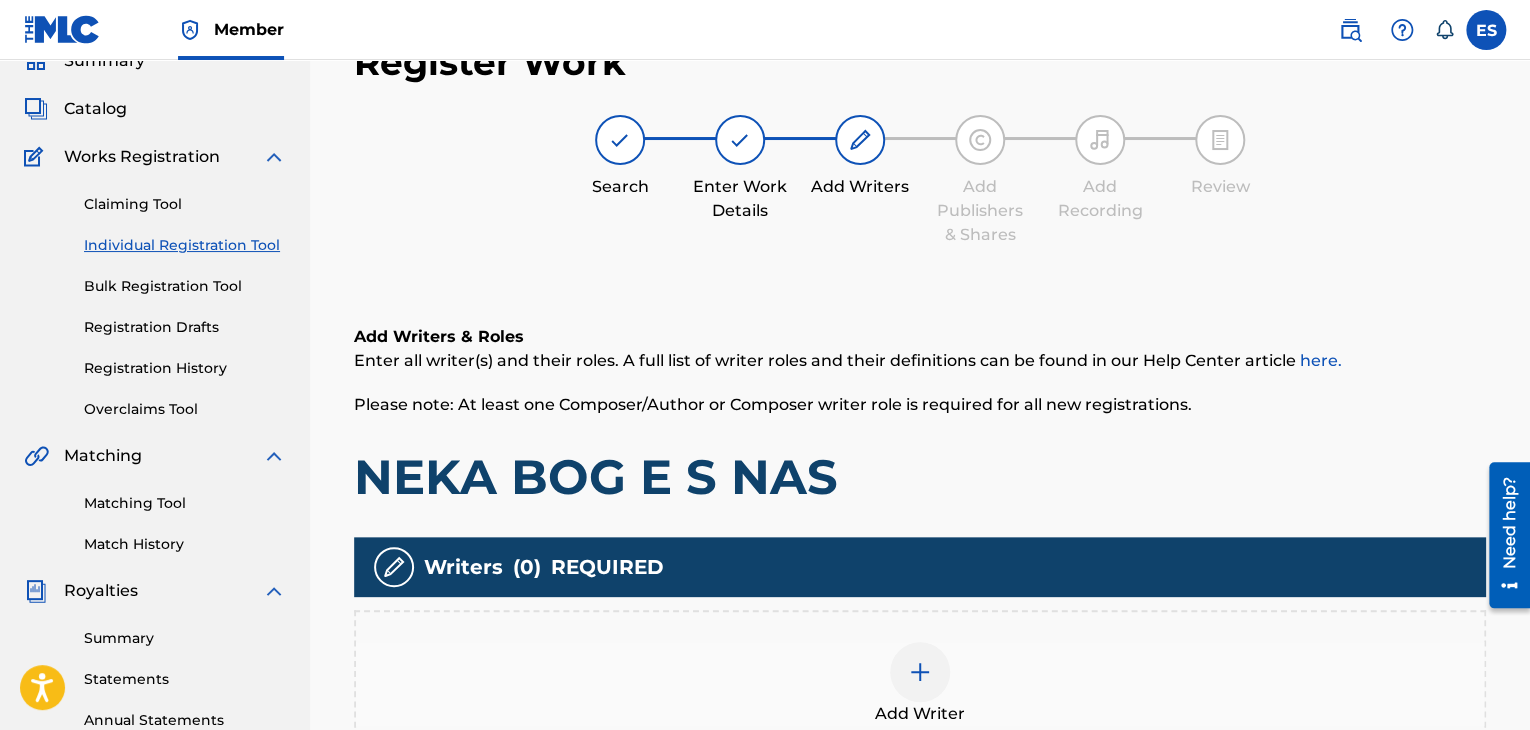 click at bounding box center [920, 672] 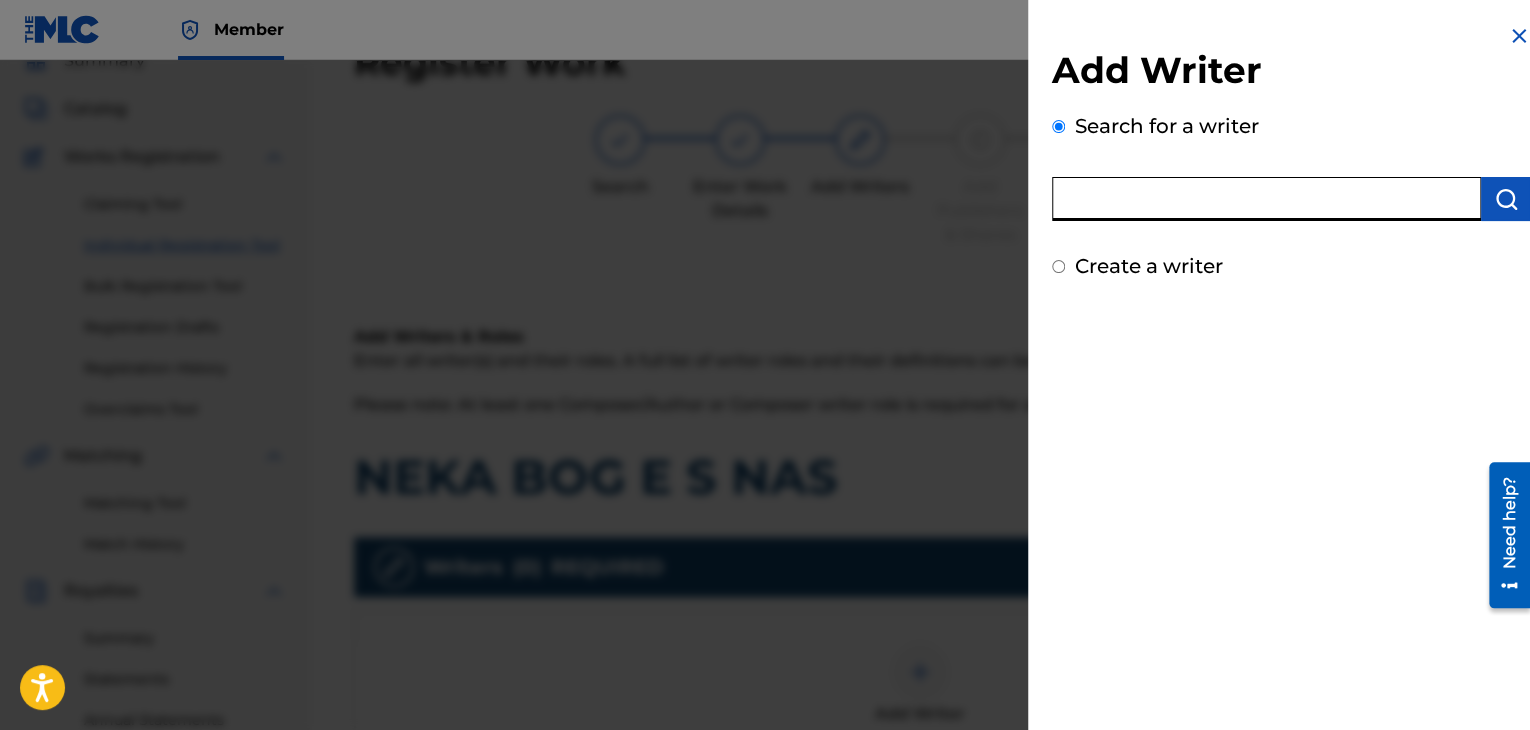 paste on "00203997654" 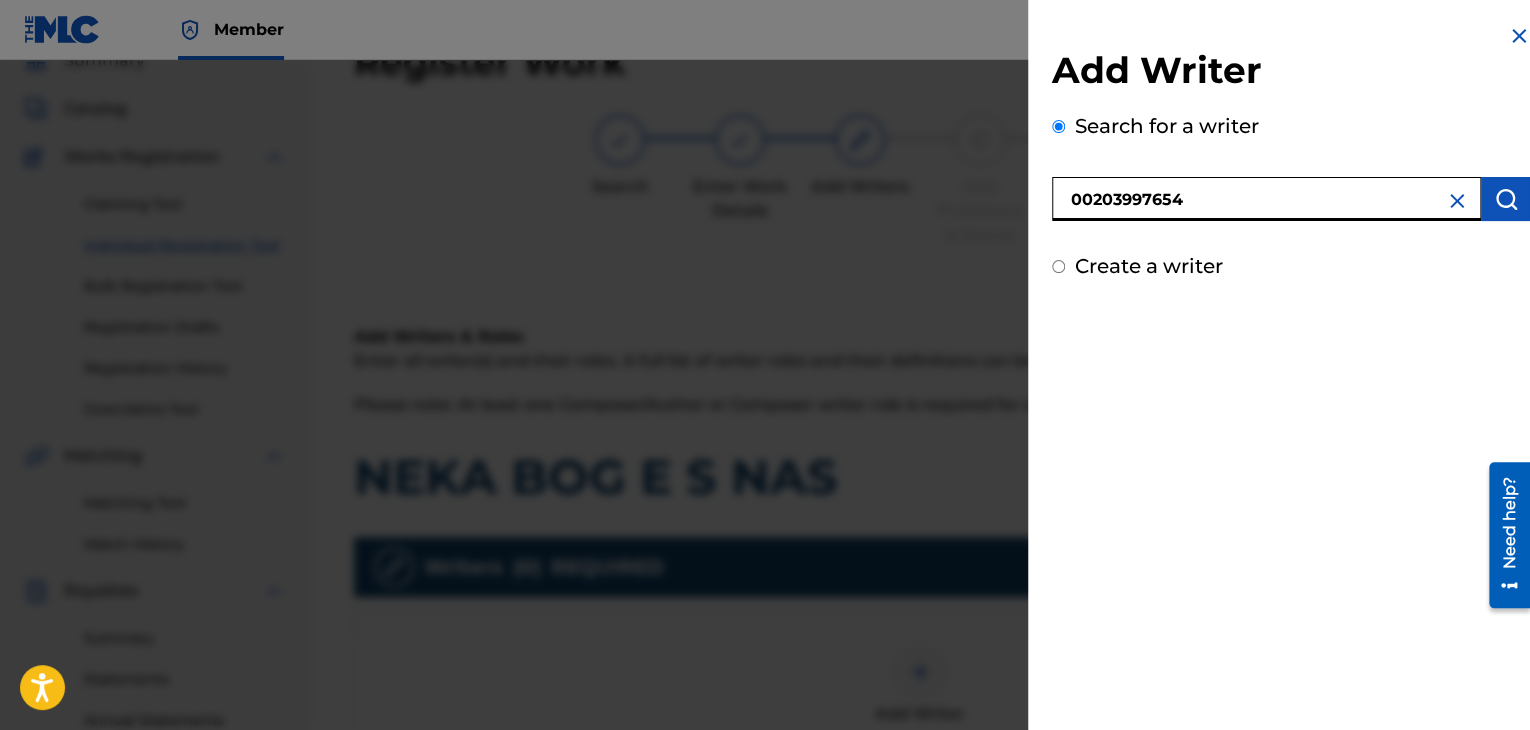 type on "00203997654" 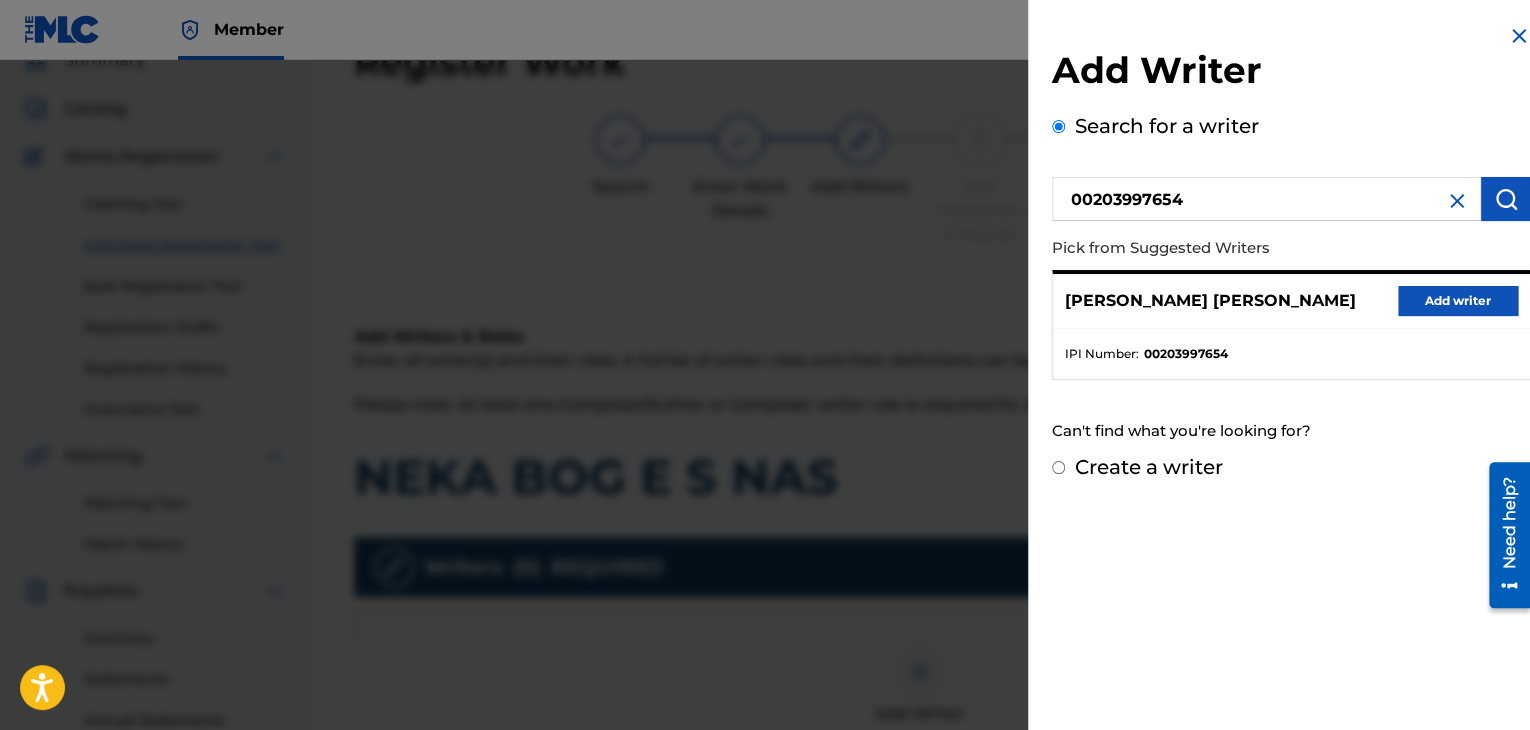 click on "Add writer" at bounding box center (1458, 301) 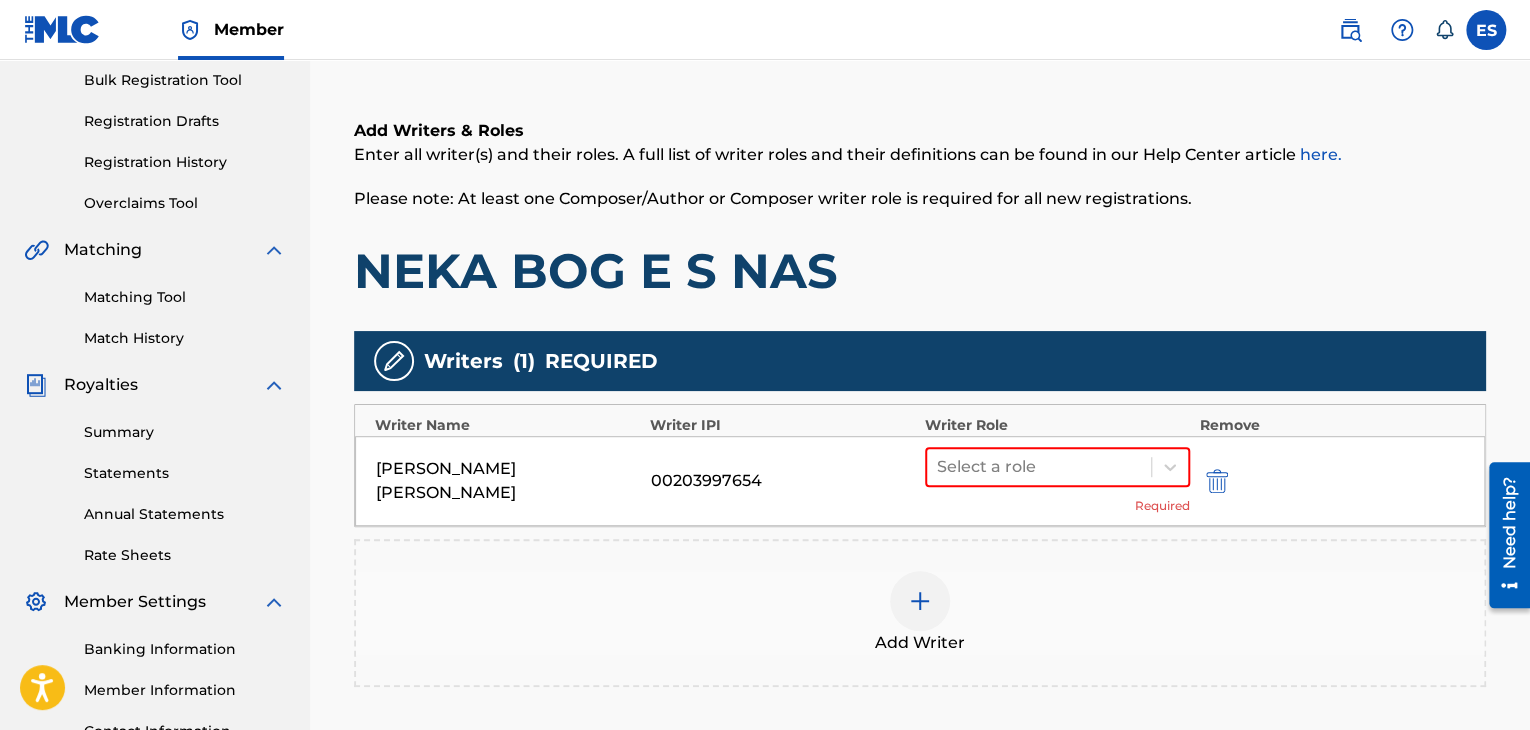 scroll, scrollTop: 390, scrollLeft: 0, axis: vertical 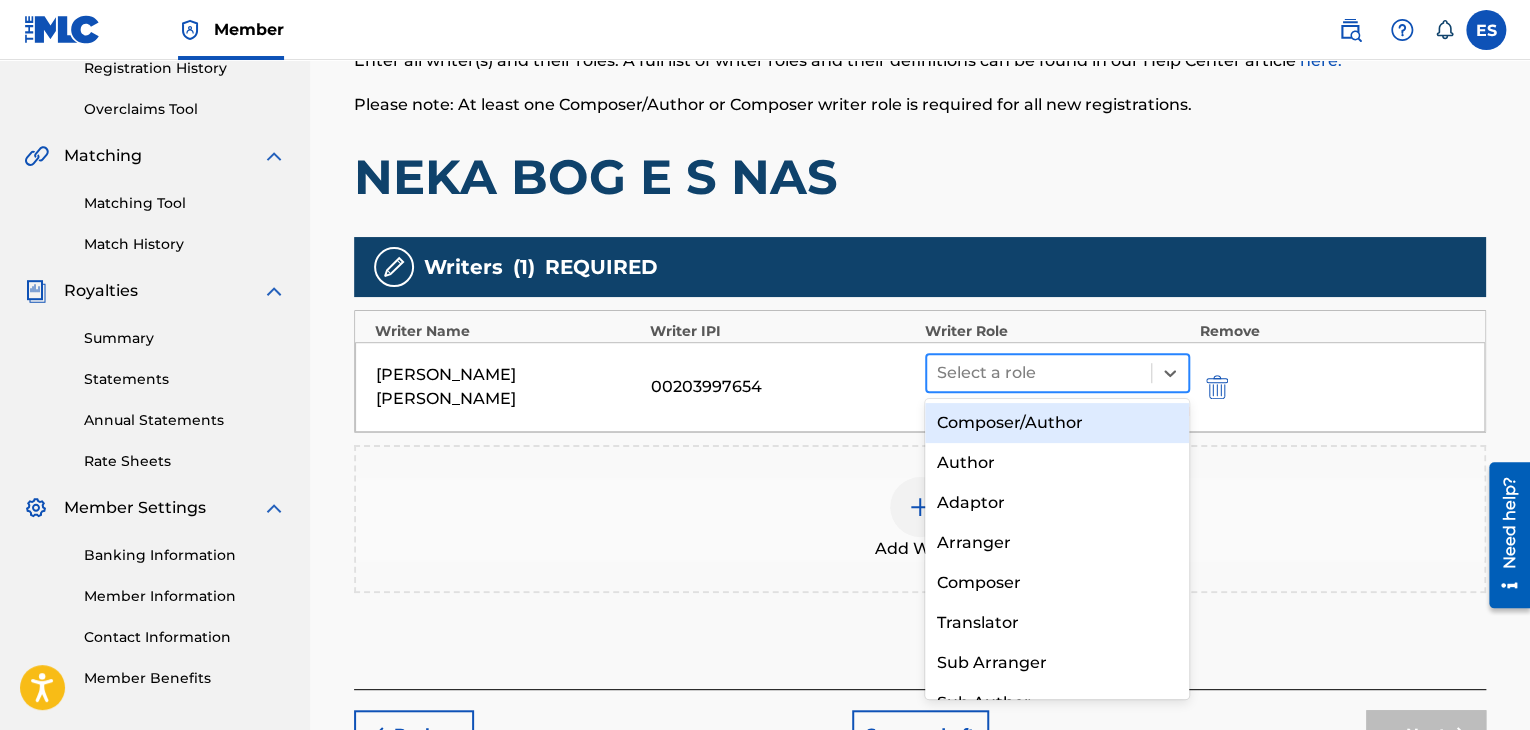 click on "Select a role" at bounding box center [1039, 373] 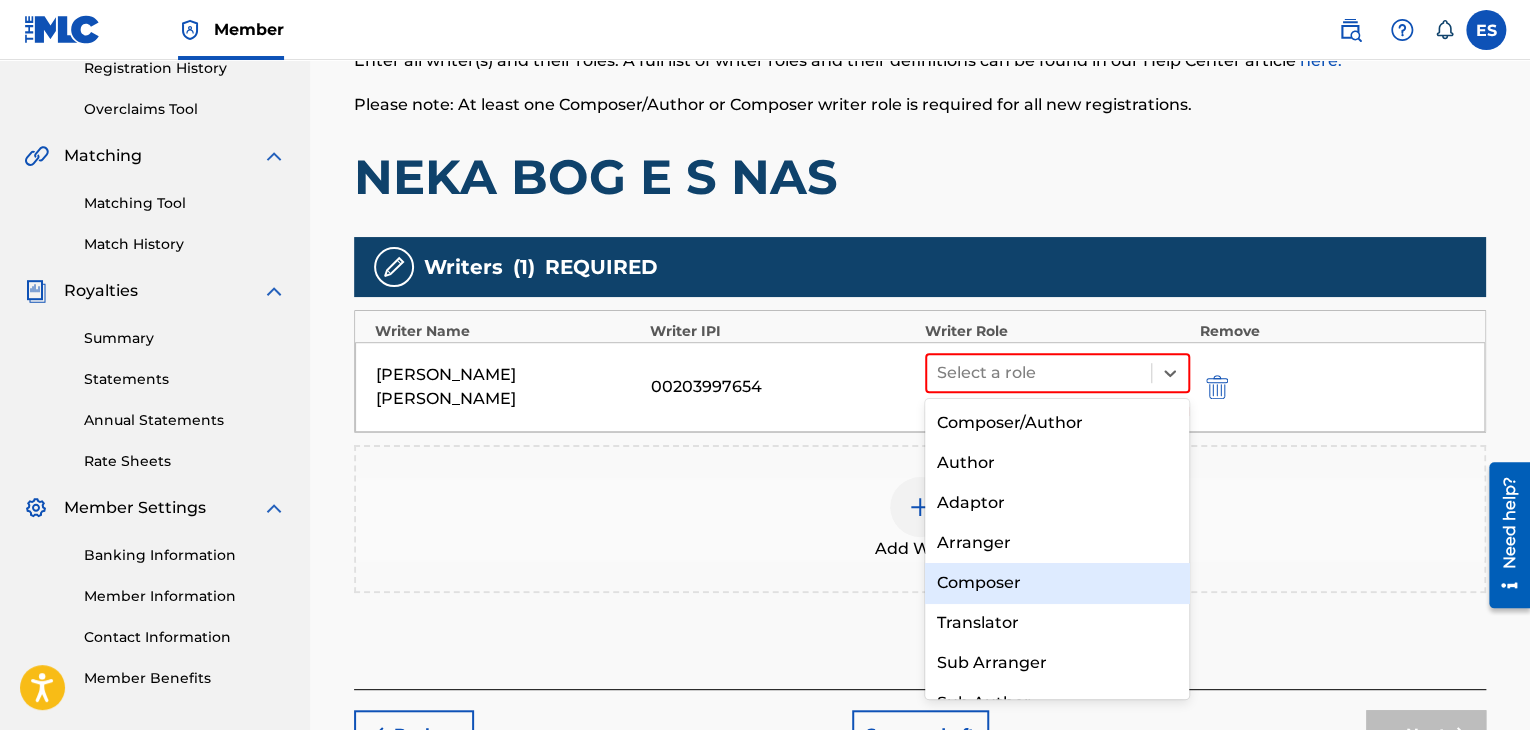 click on "Composer" at bounding box center [1057, 583] 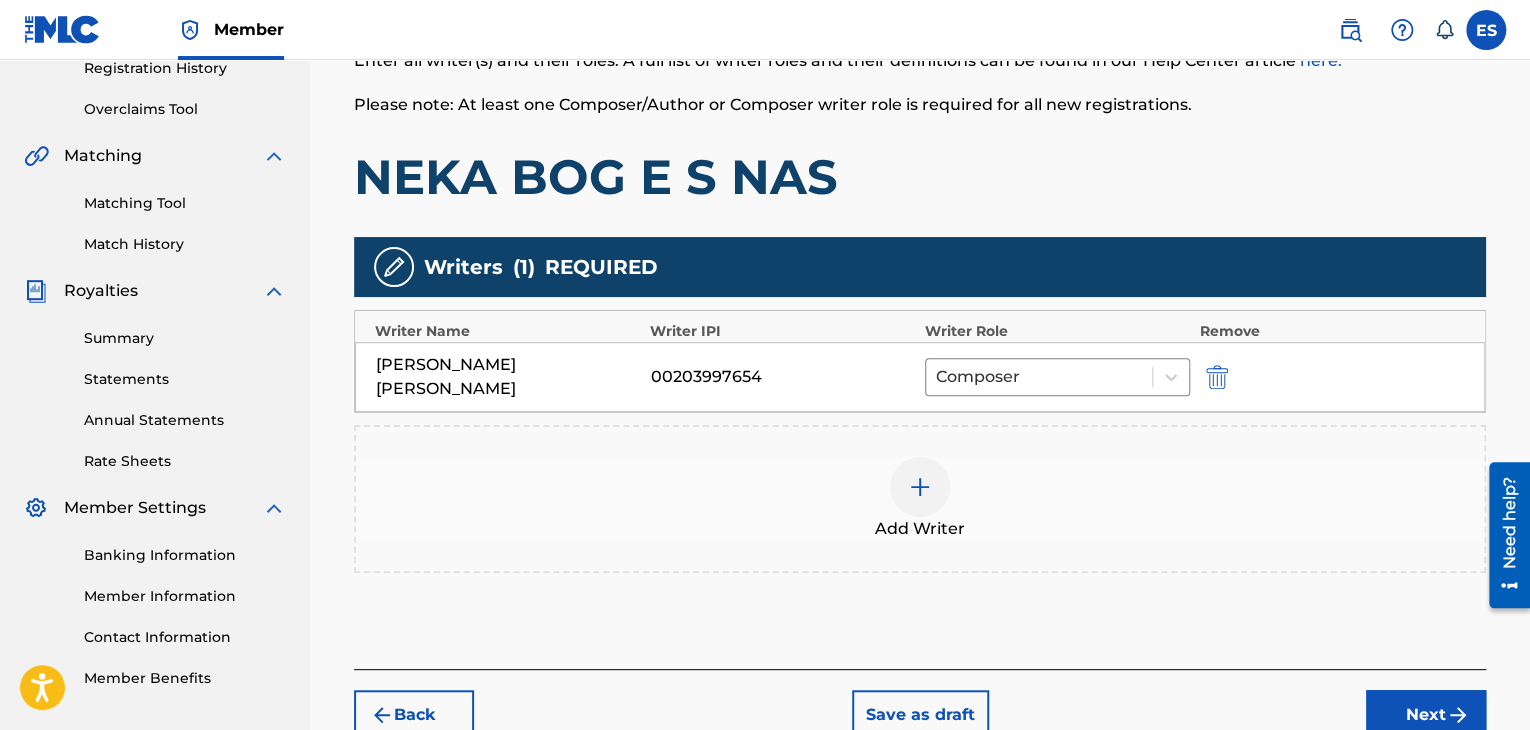 click on "Add Writer" at bounding box center [920, 529] 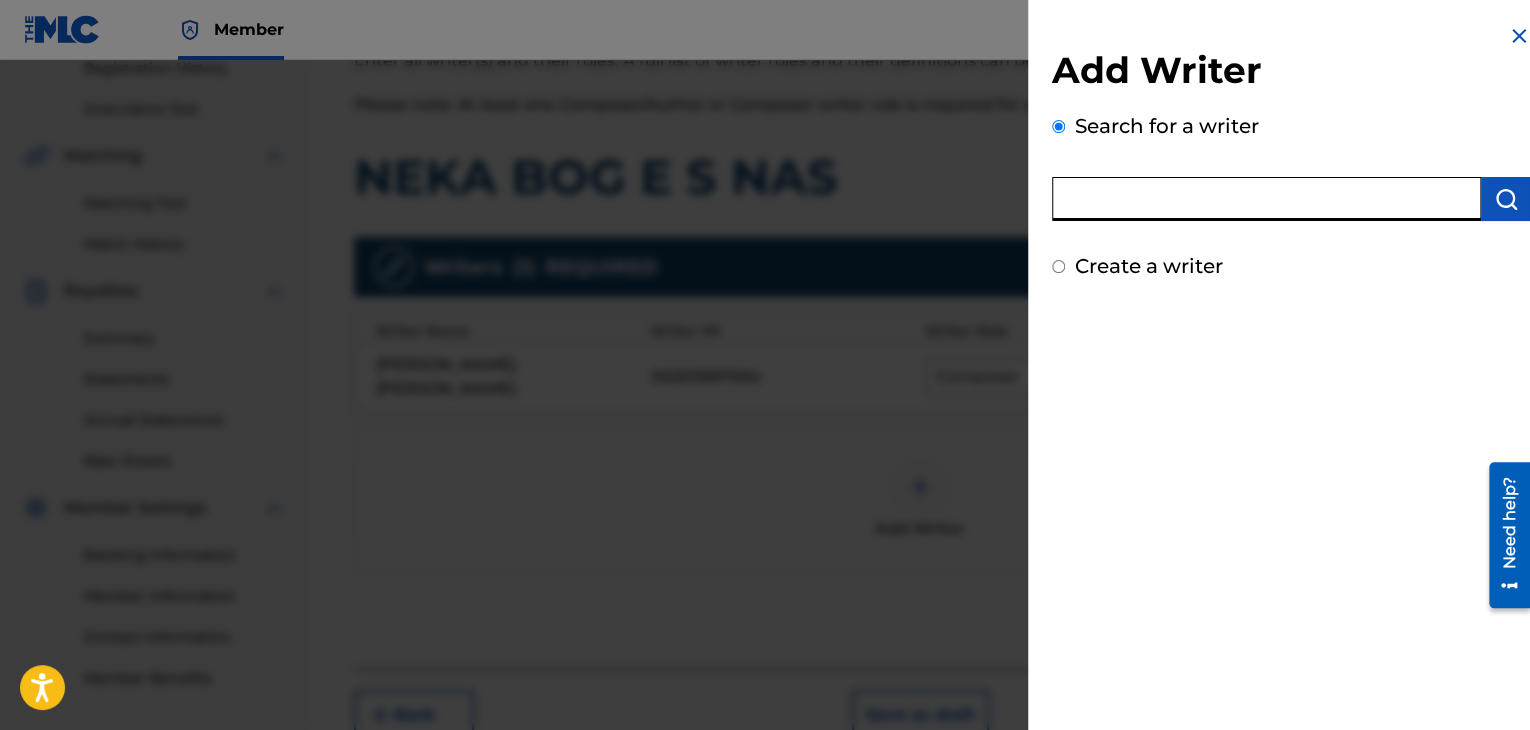 paste on "00121387005" 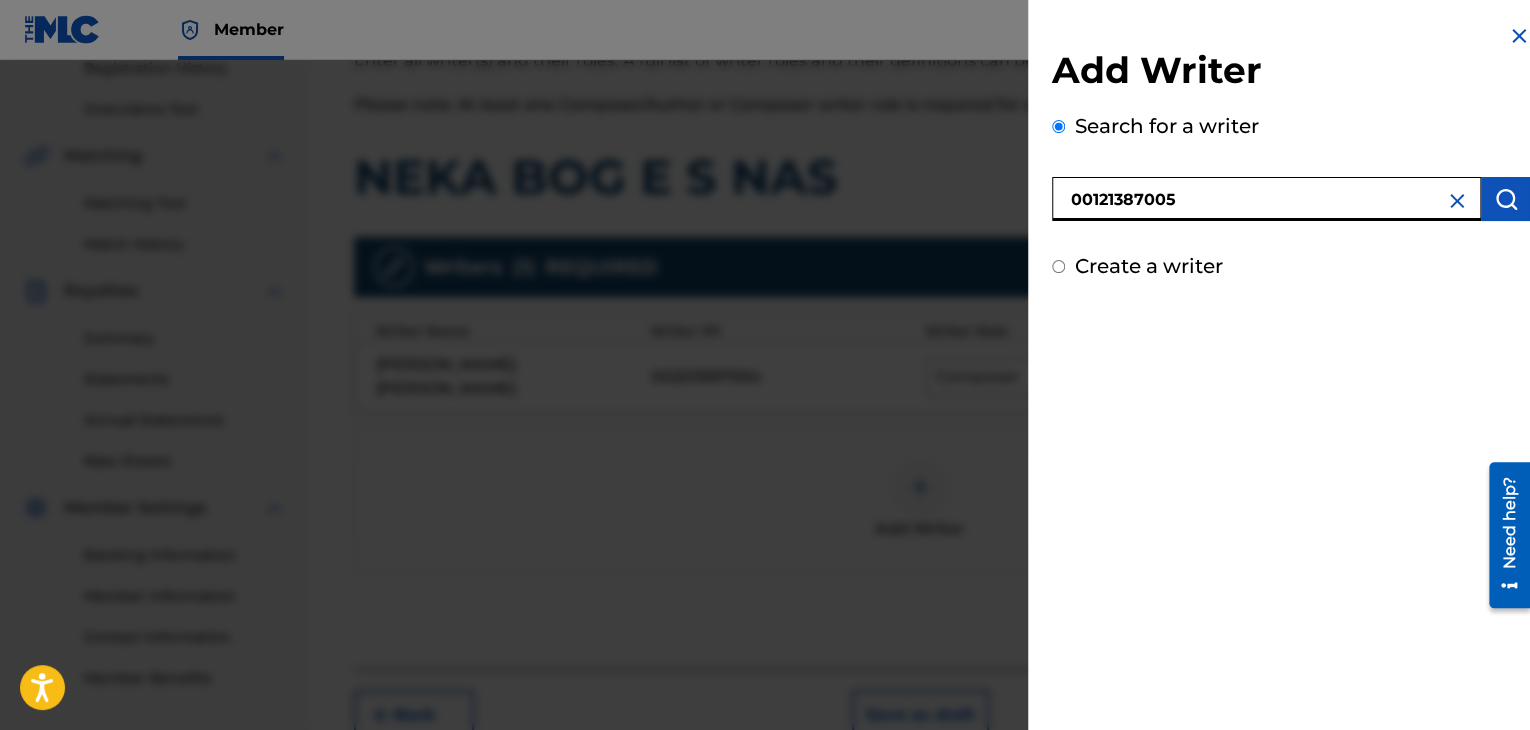 type on "00121387005" 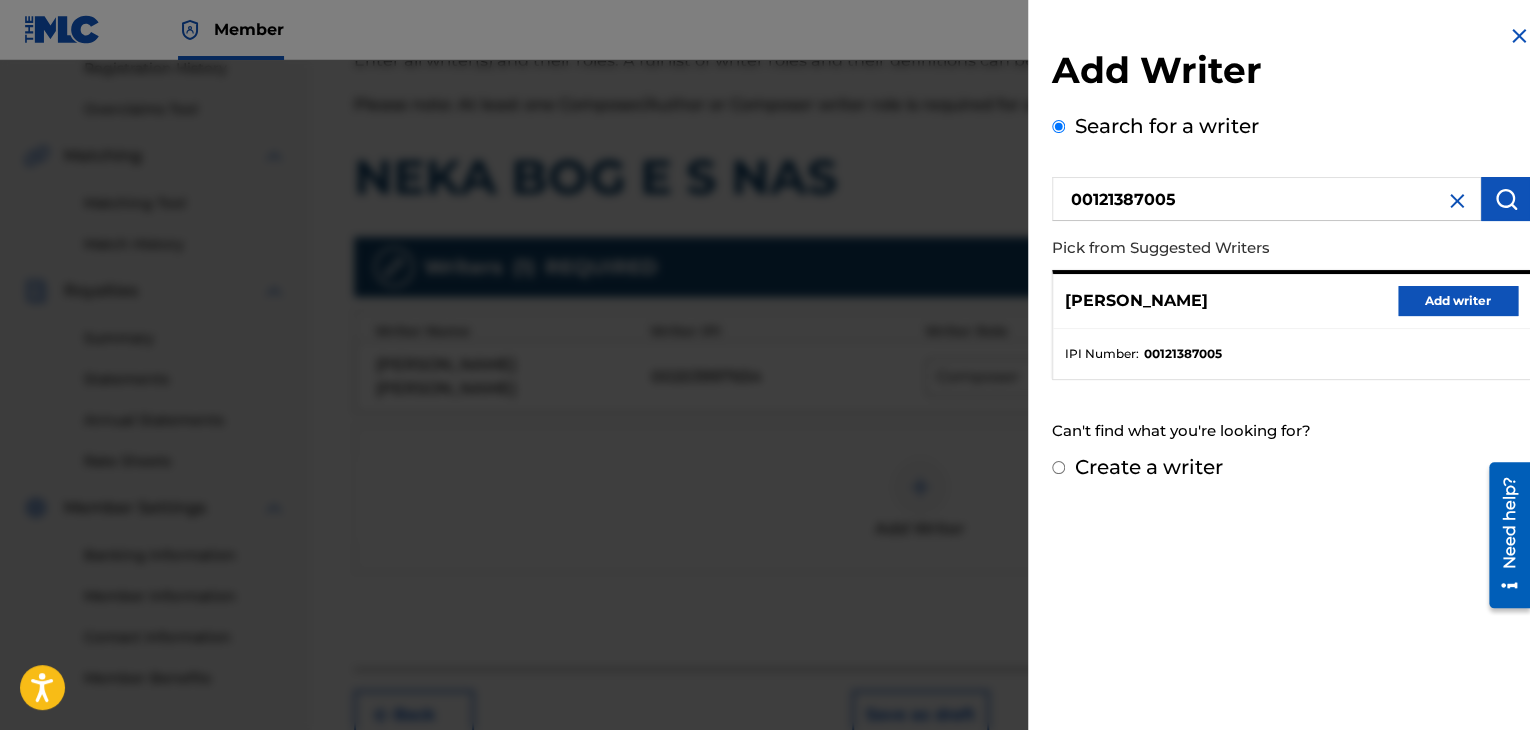 click on "Add writer" at bounding box center [1458, 301] 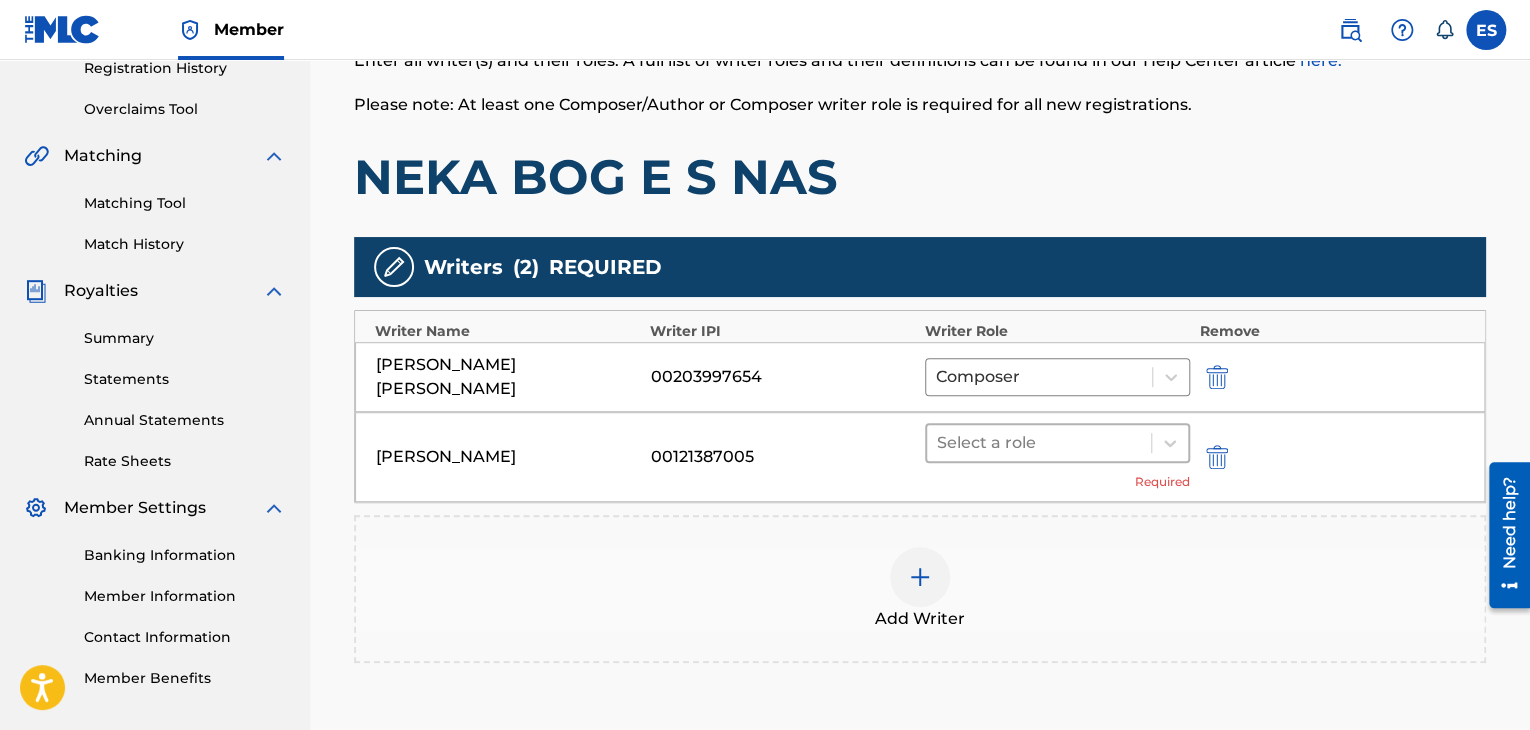 click on "Select a role" at bounding box center [1039, 443] 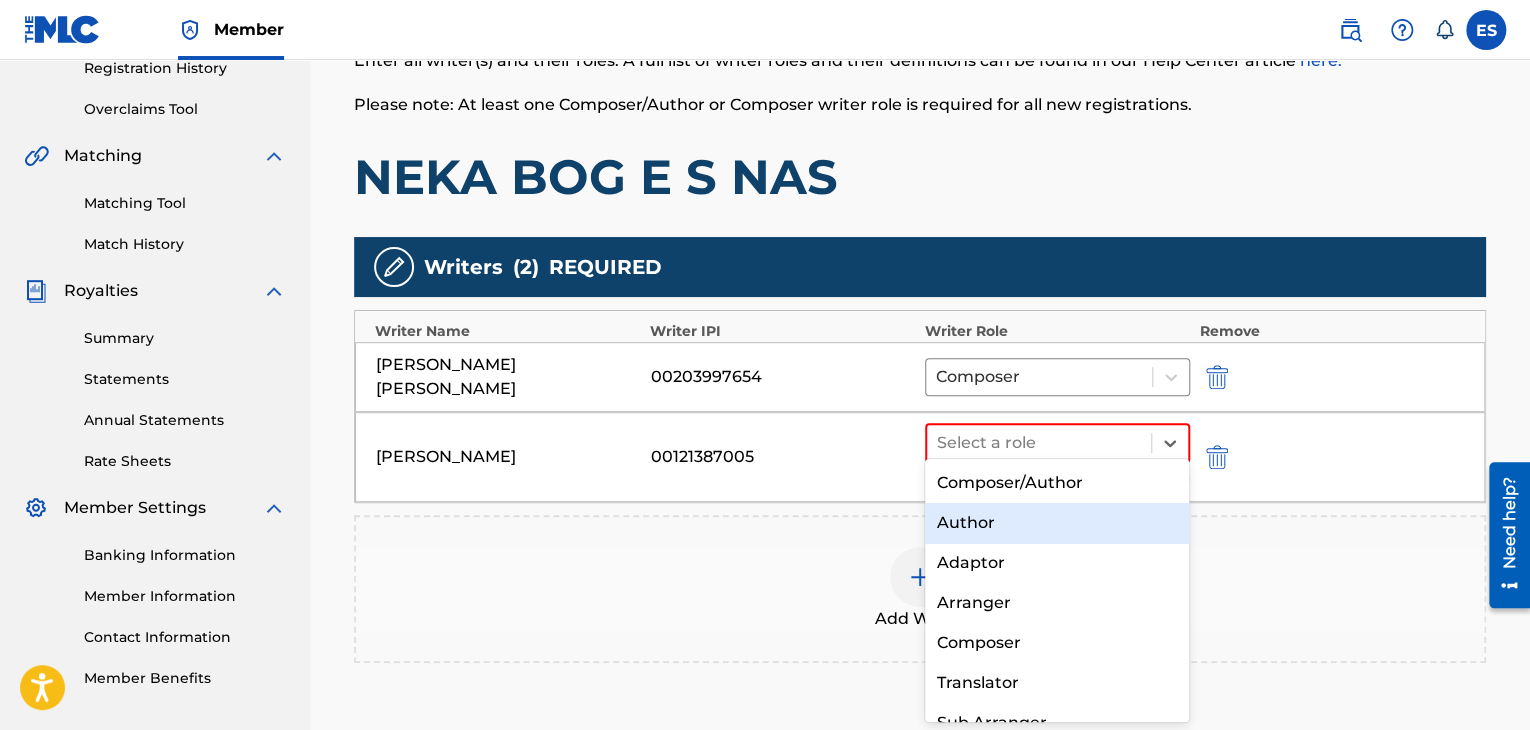click on "Author" at bounding box center (1057, 523) 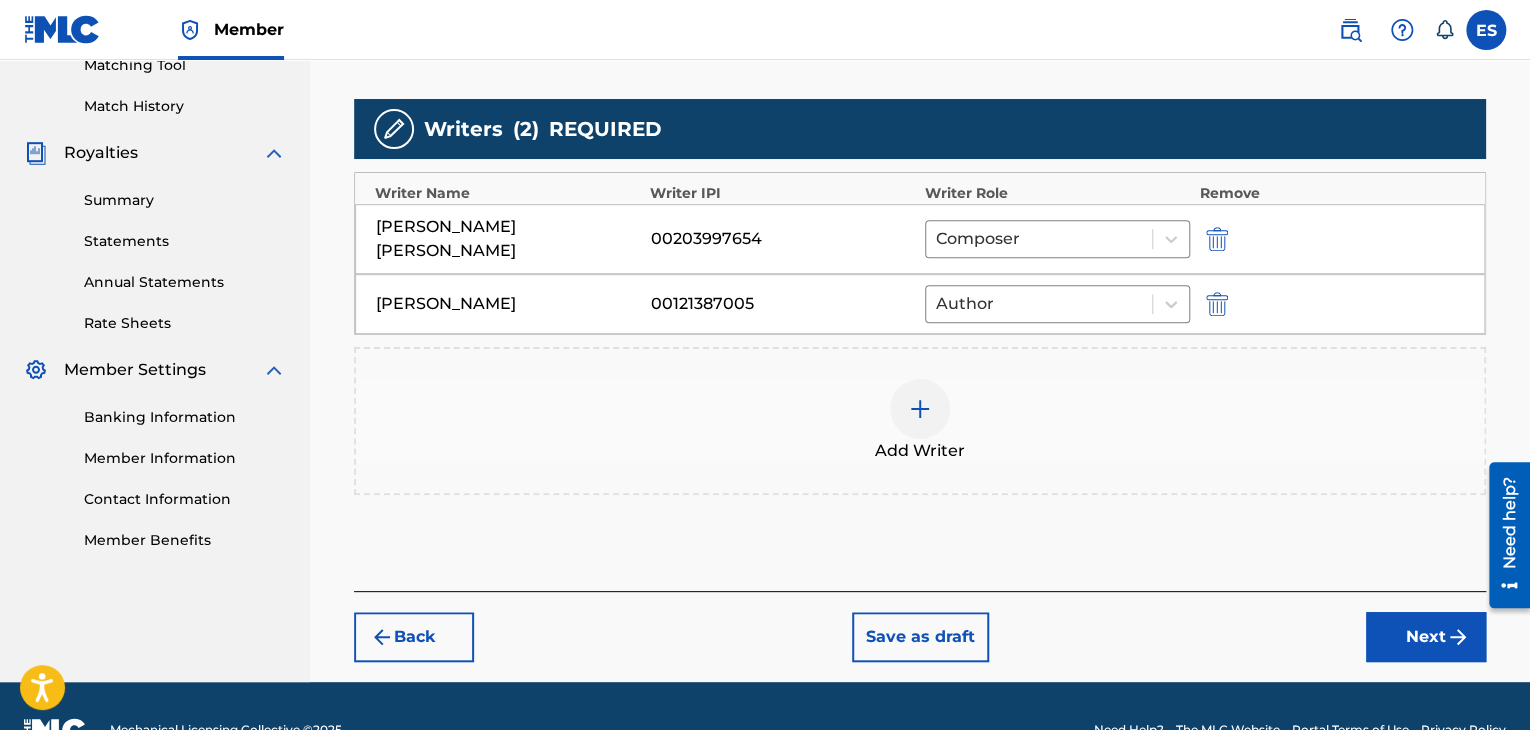 scroll, scrollTop: 564, scrollLeft: 0, axis: vertical 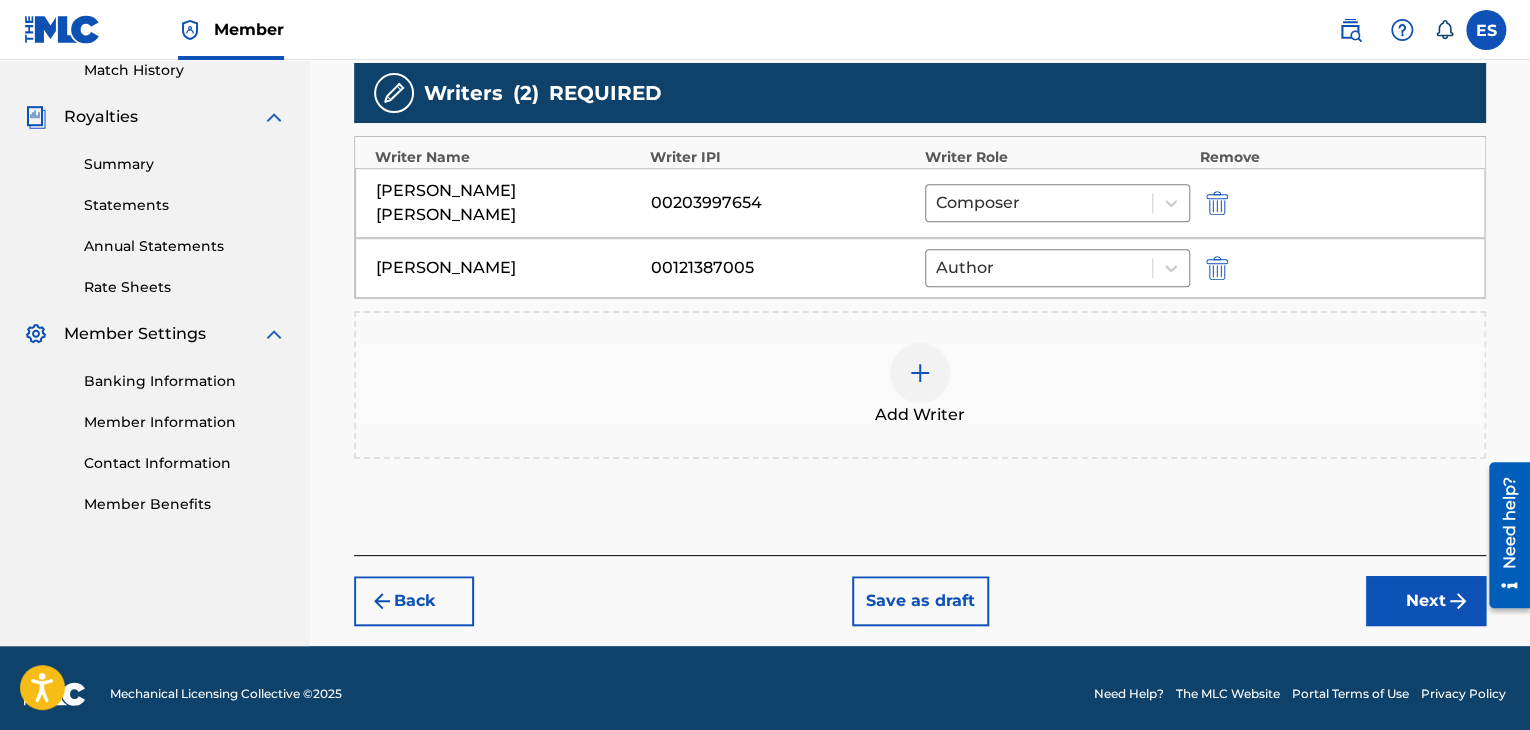 click on "Next" at bounding box center (1426, 601) 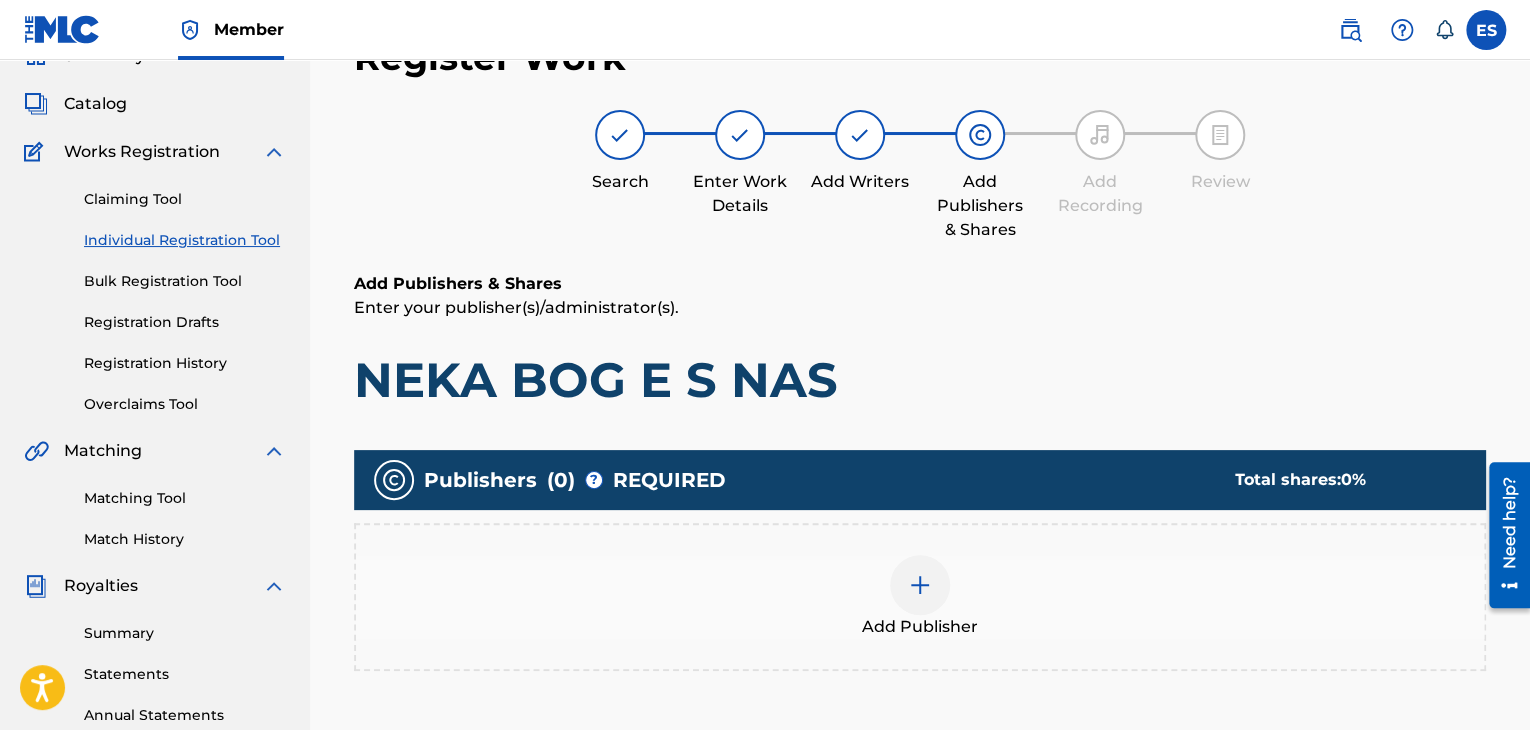 scroll, scrollTop: 90, scrollLeft: 0, axis: vertical 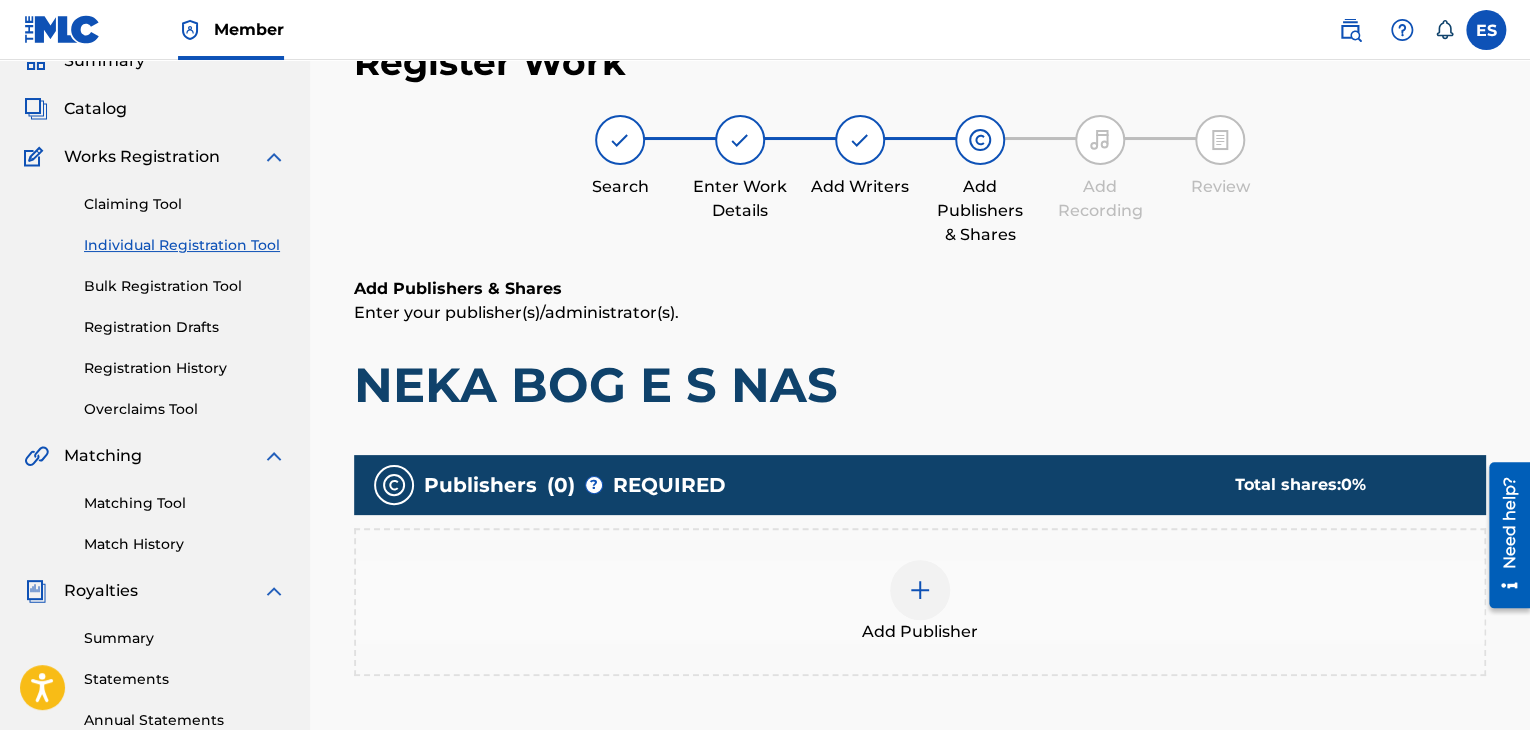 click at bounding box center [920, 590] 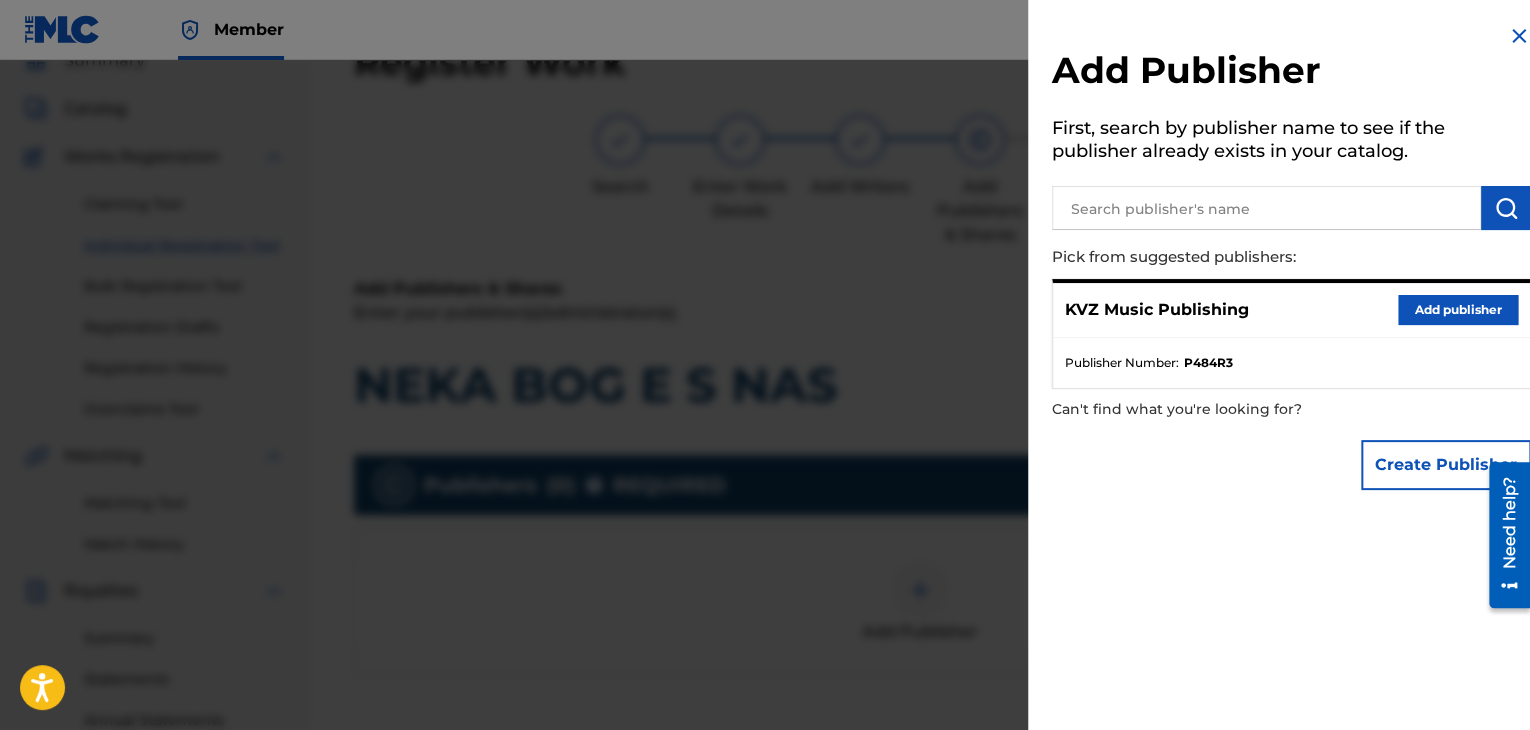 click on "Add publisher" at bounding box center (1458, 310) 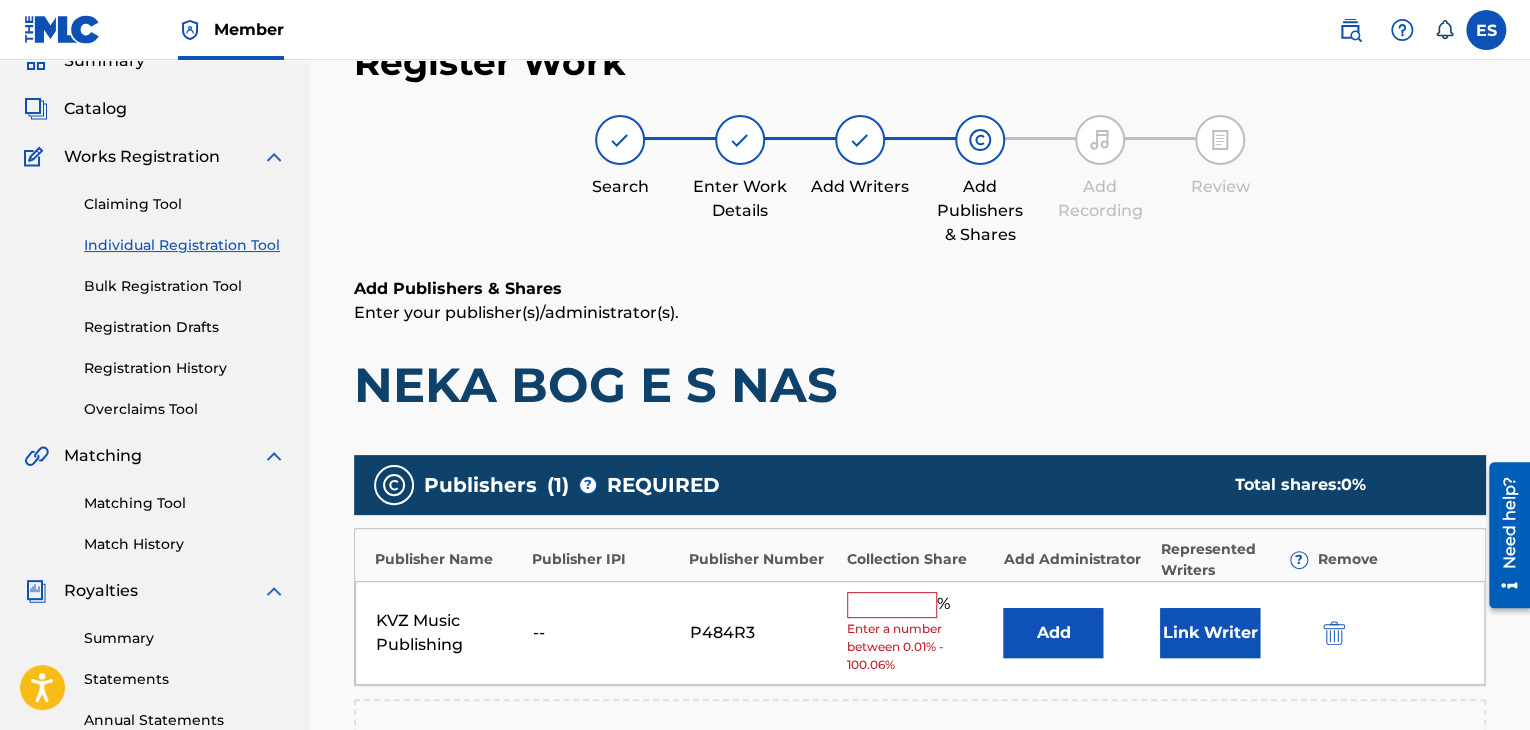click at bounding box center [892, 605] 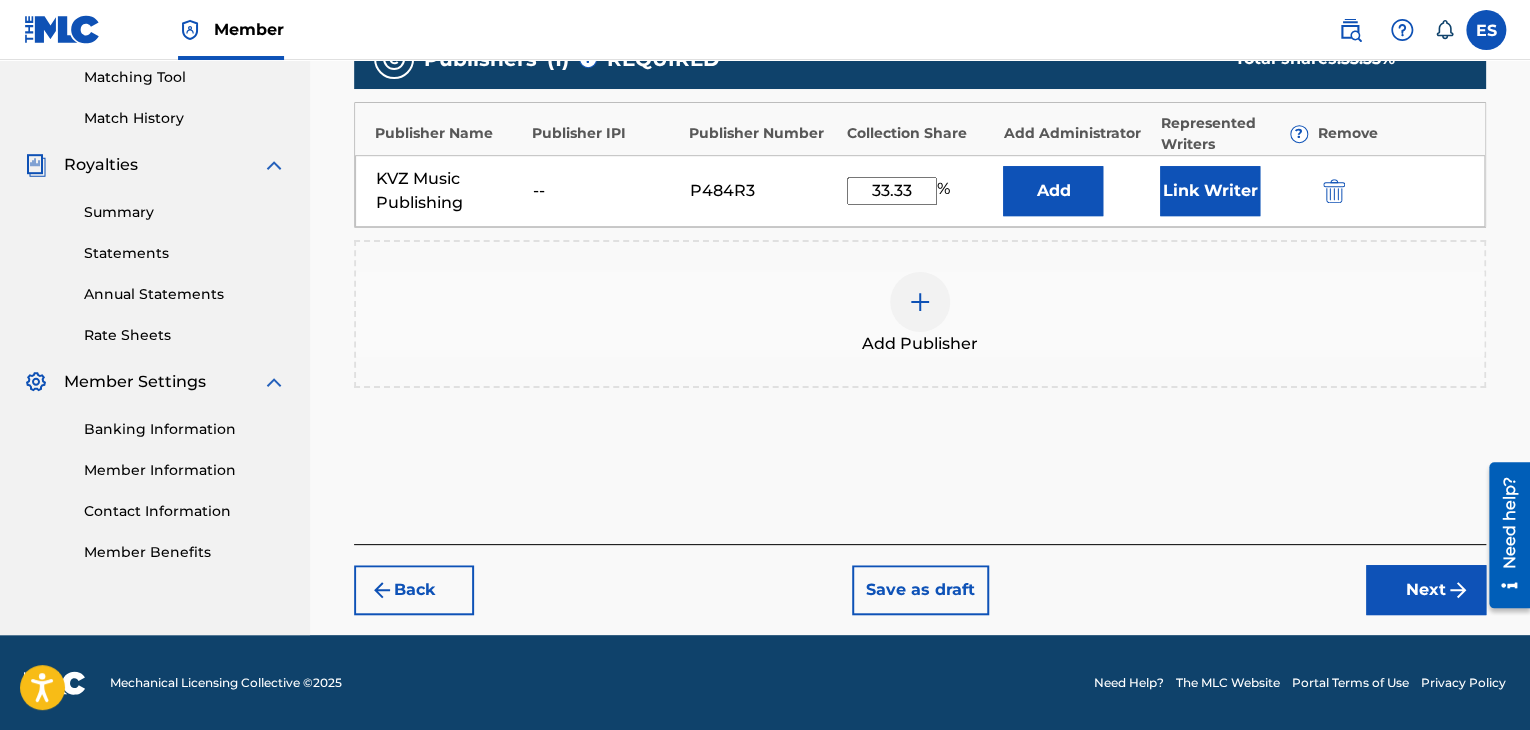 click on "Next" at bounding box center (1426, 590) 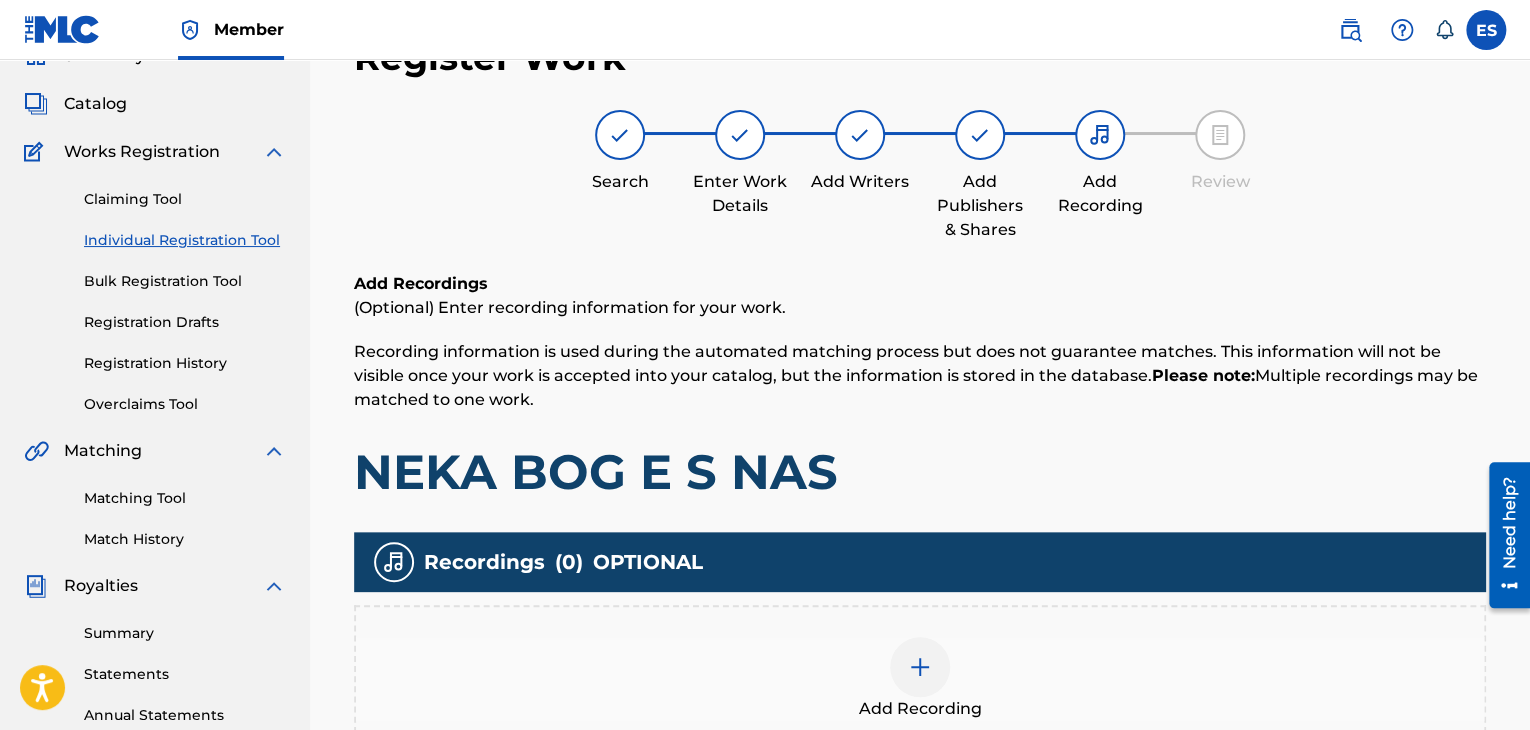 scroll, scrollTop: 90, scrollLeft: 0, axis: vertical 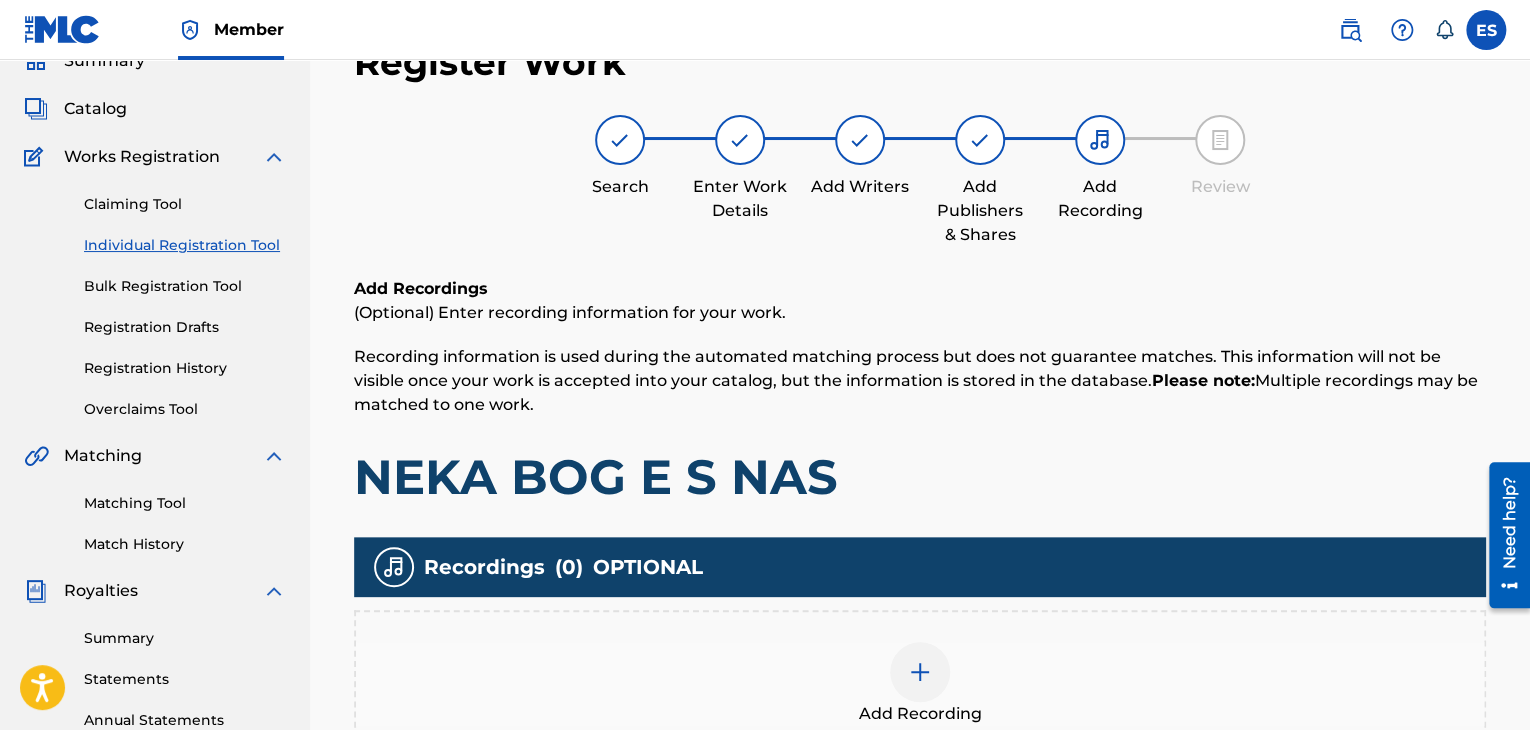 click on "Add Recording" at bounding box center (920, 684) 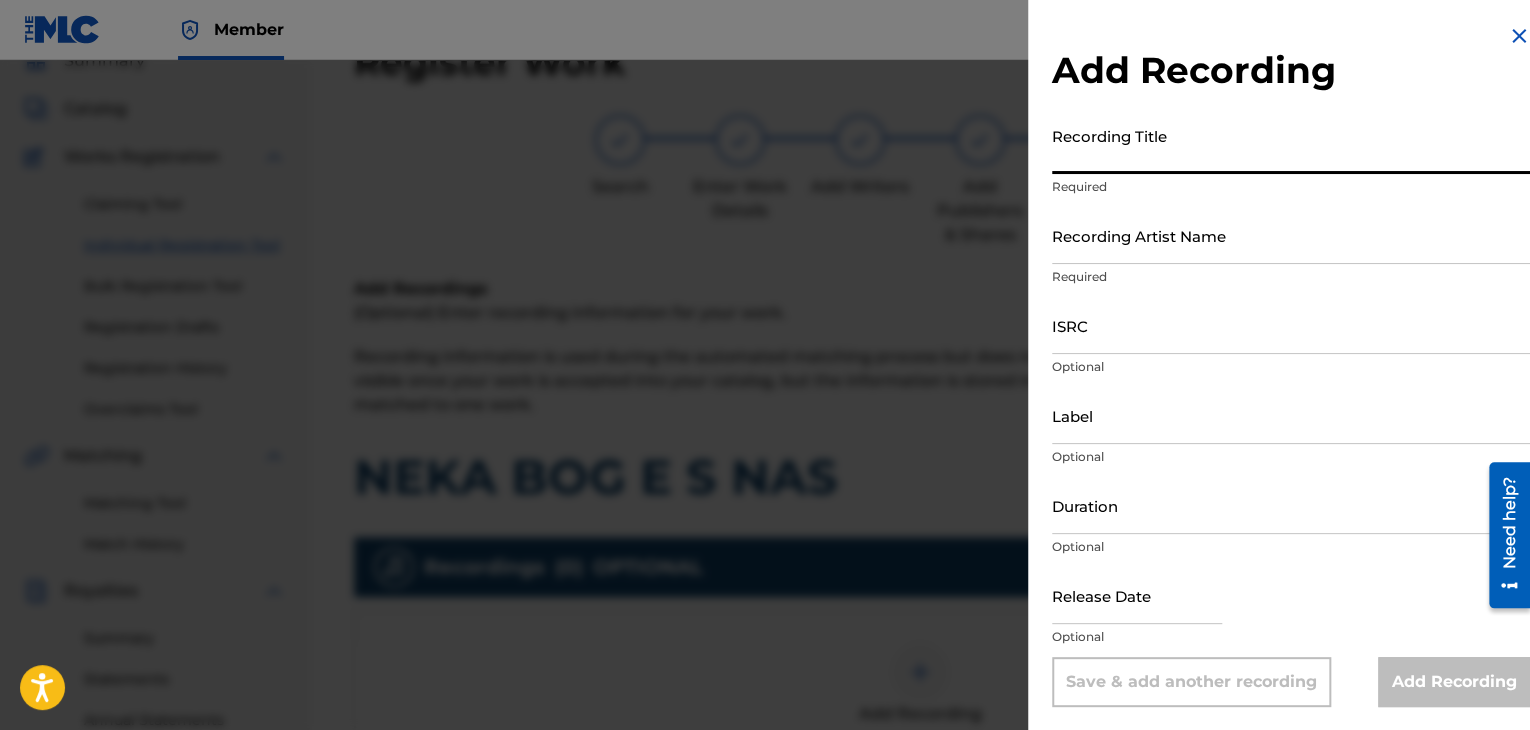 paste on "Neka Bog Da e S Nas" 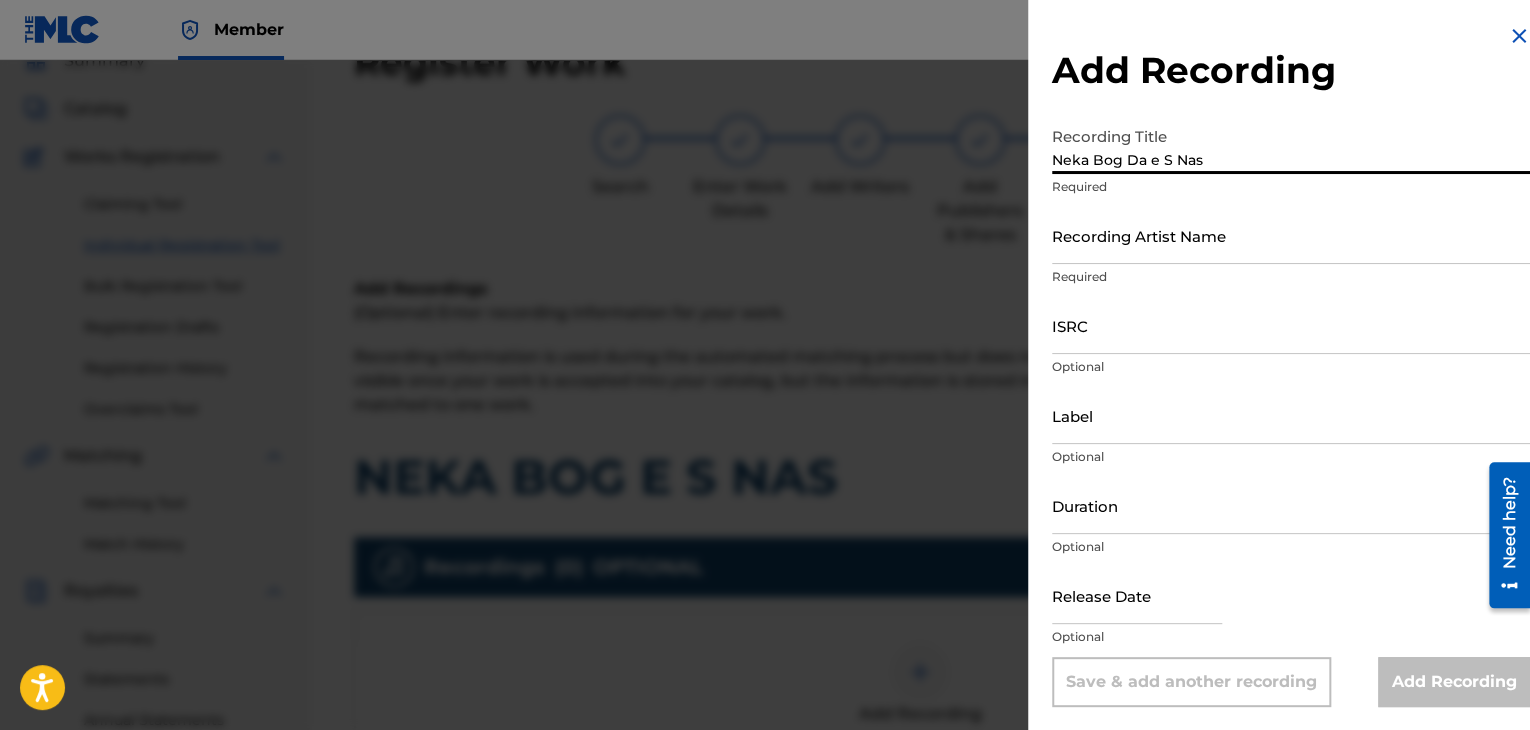 type on "Neka Bog Da e S Nas" 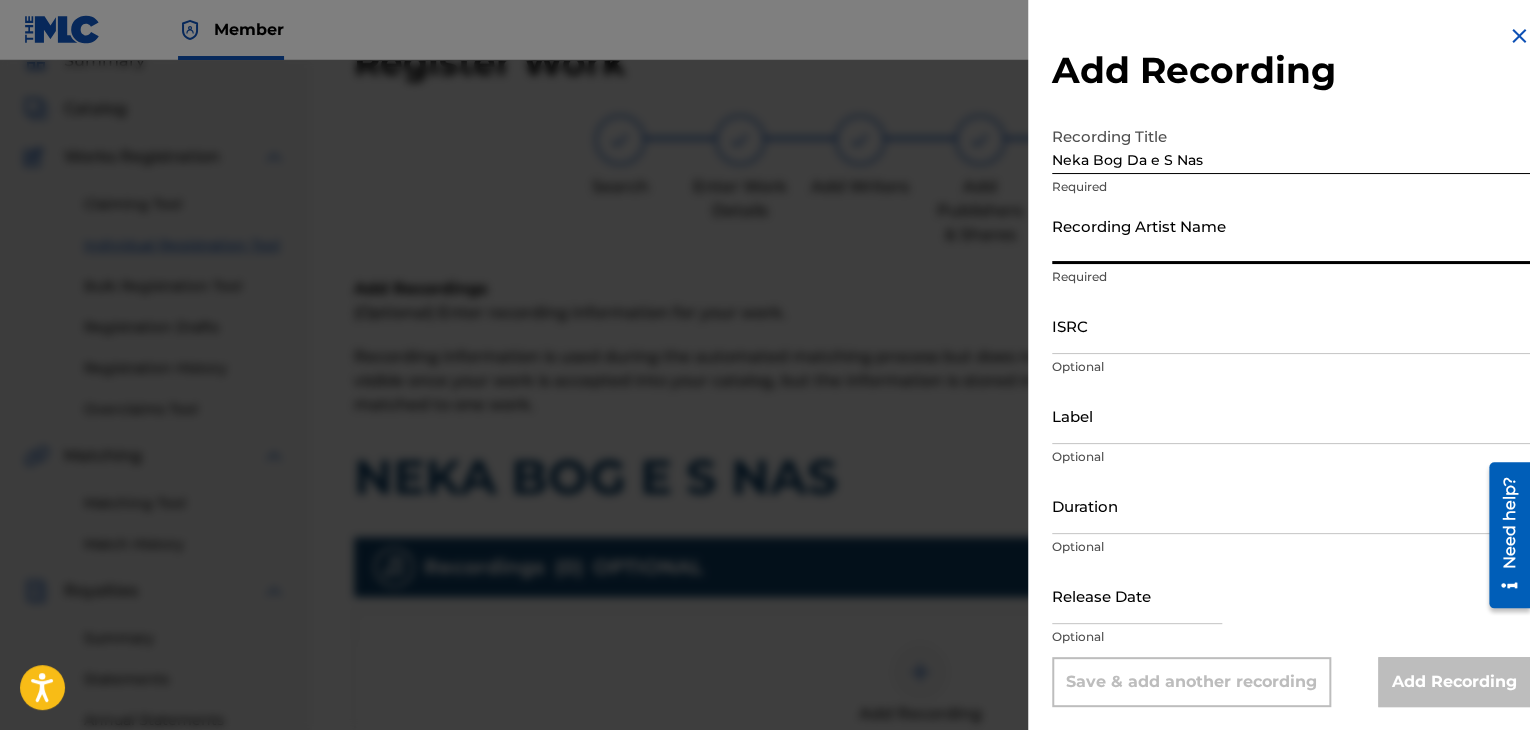 paste on "[PERSON_NAME]" 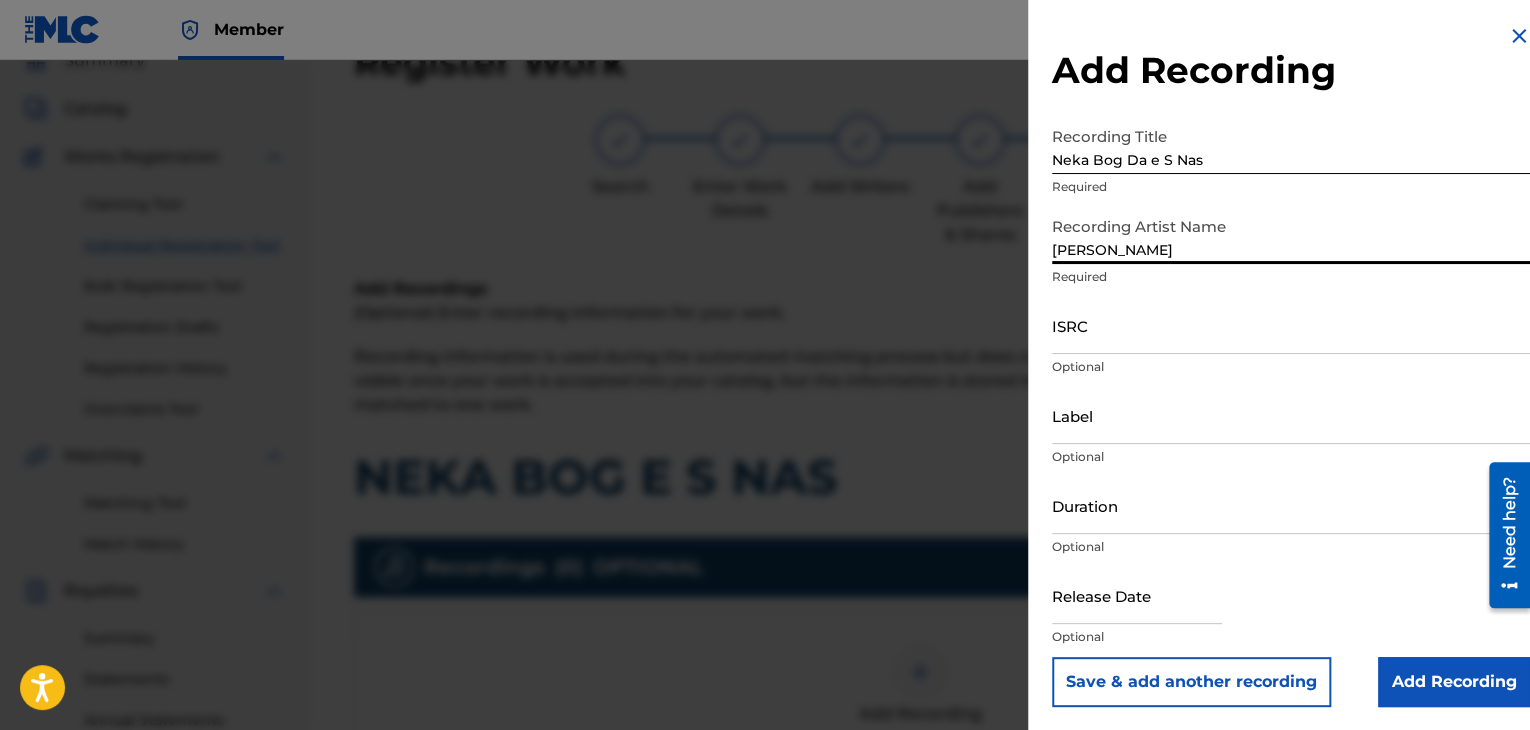 type on "[PERSON_NAME]" 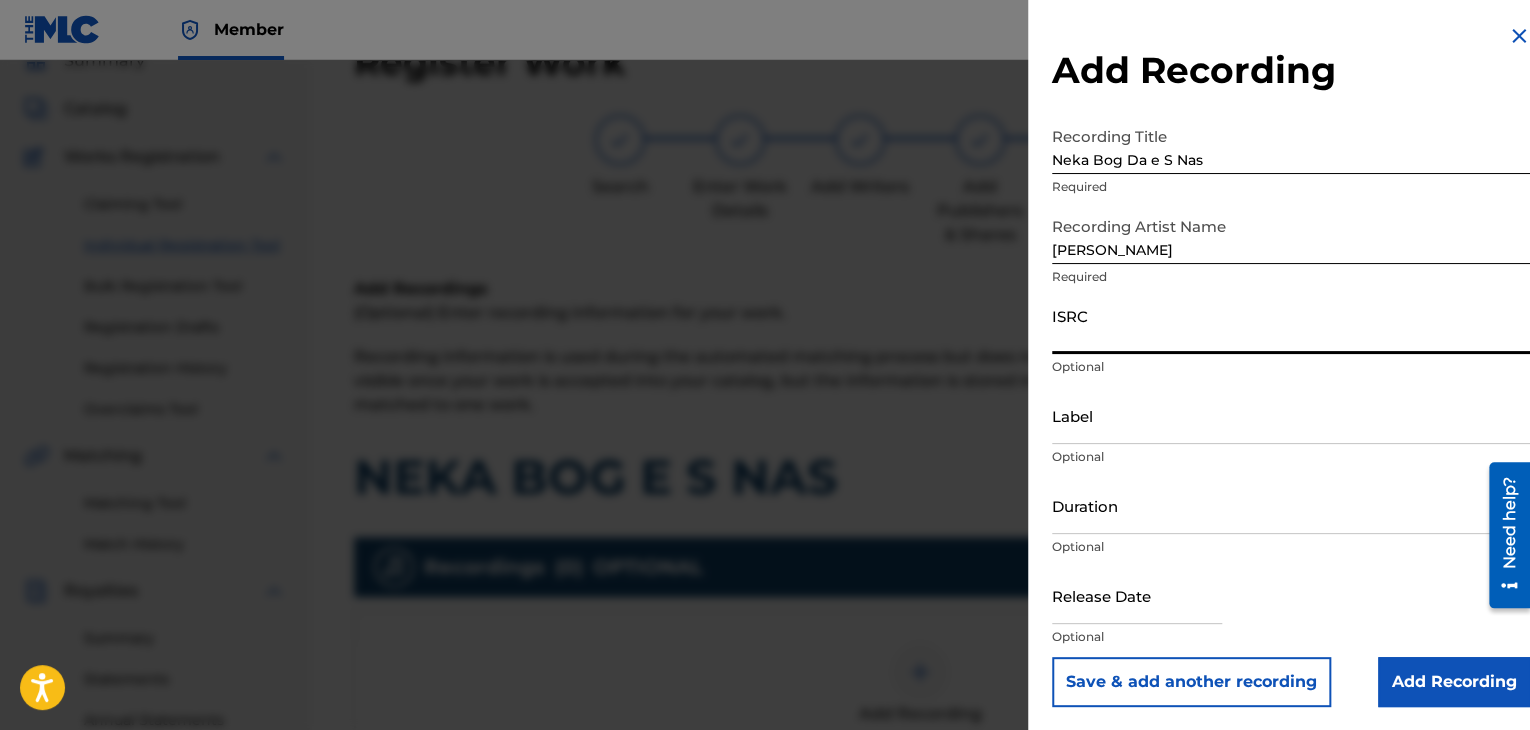 paste on "BGA672152173" 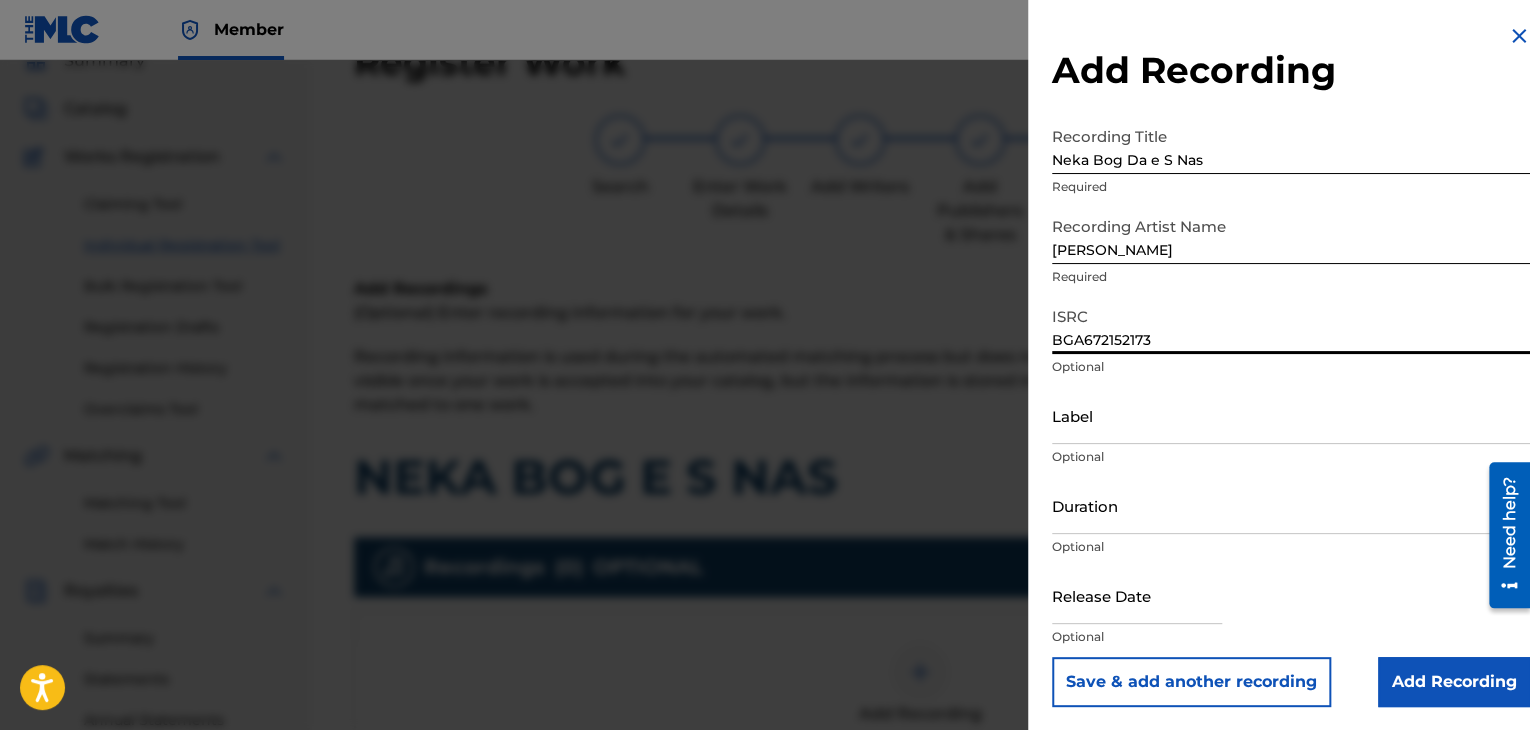 type on "BGA672152173" 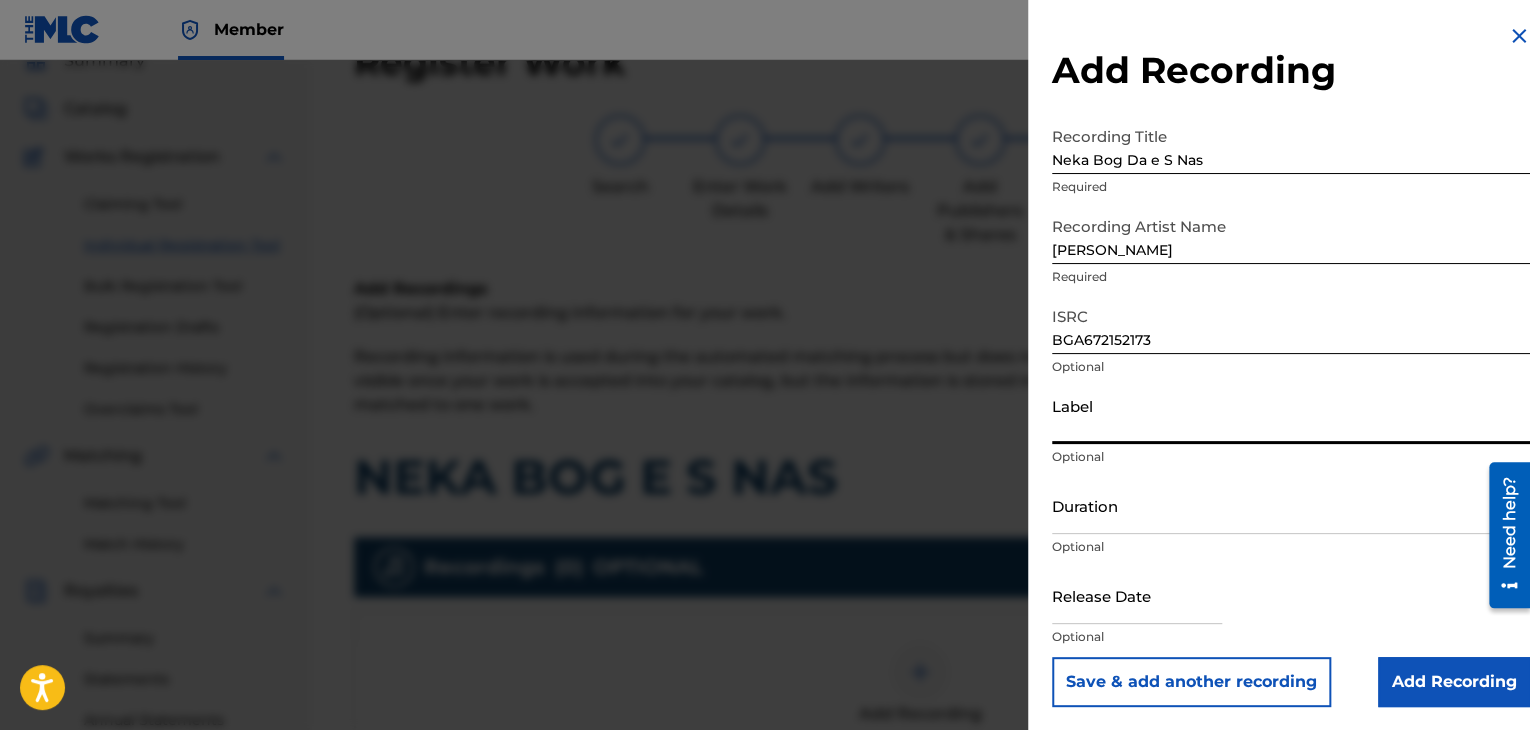 paste on "Balkanton" 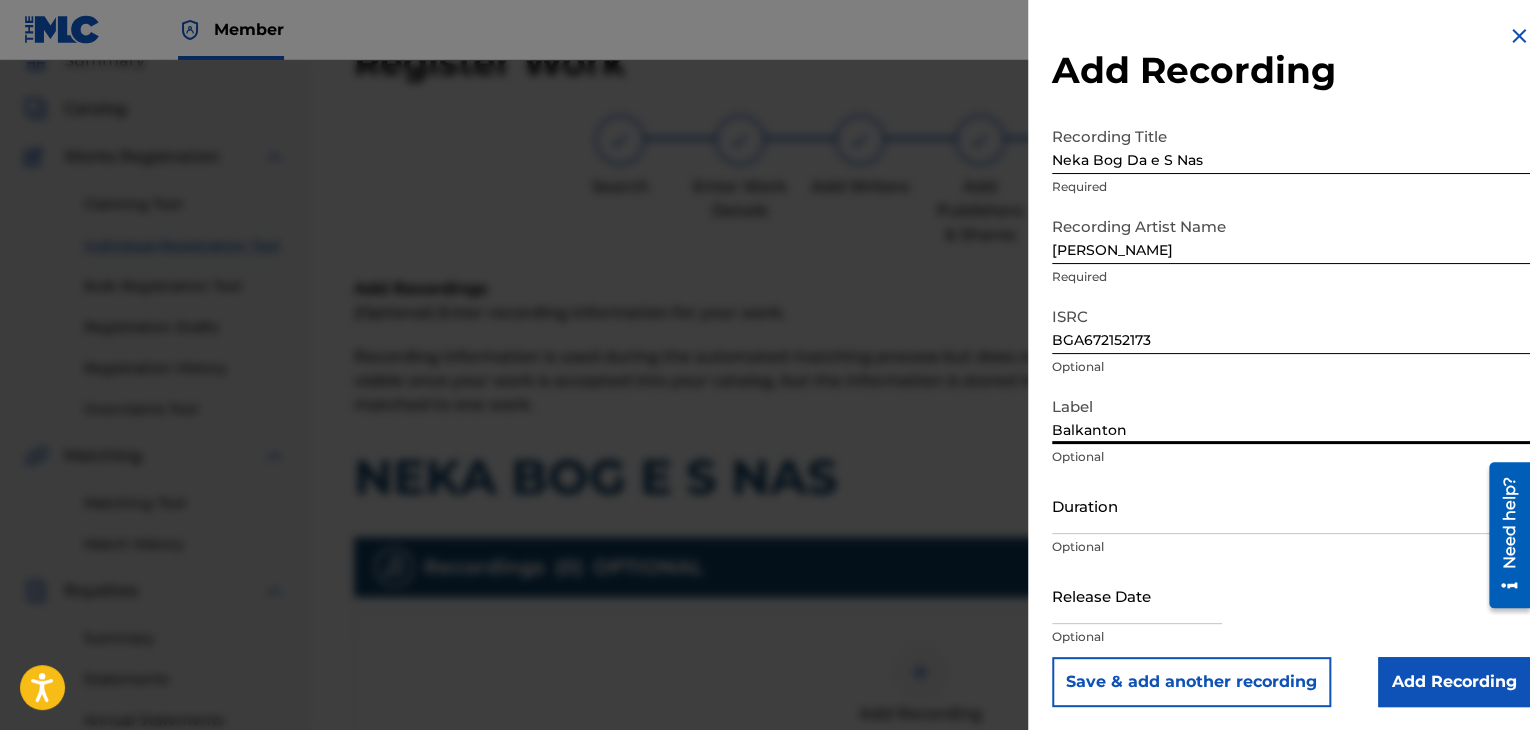 type on "Balkanton" 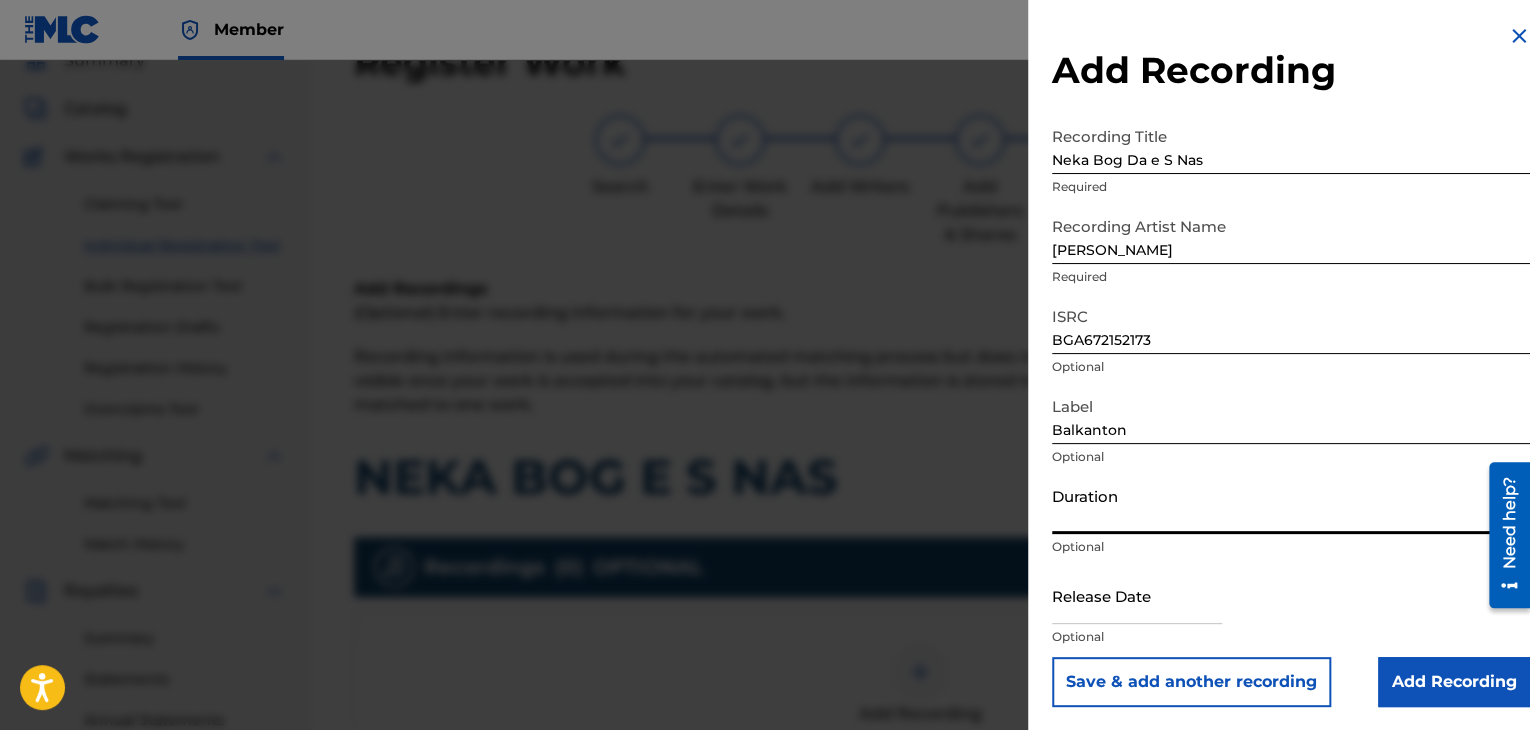 click on "Duration" at bounding box center (1291, 505) 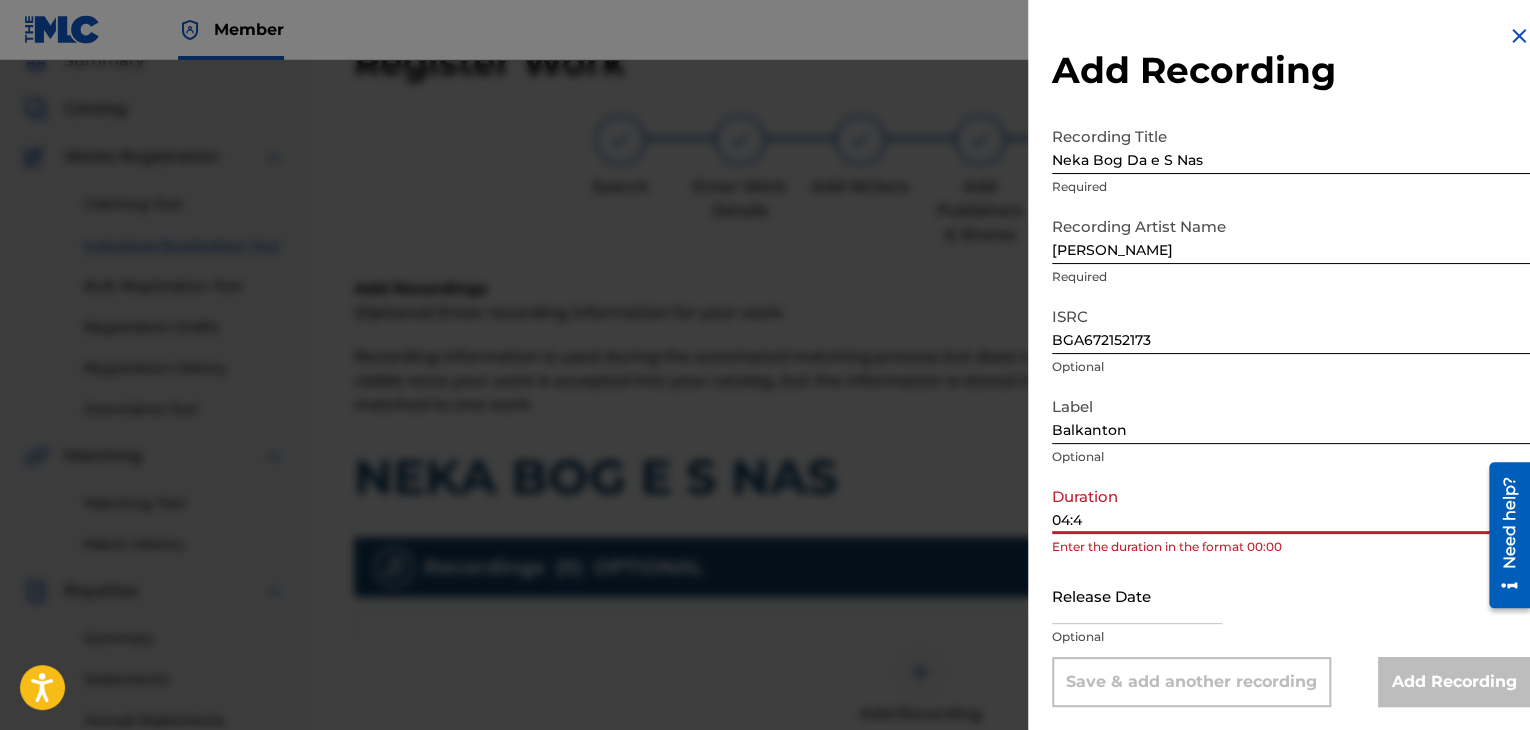 type on "04:41" 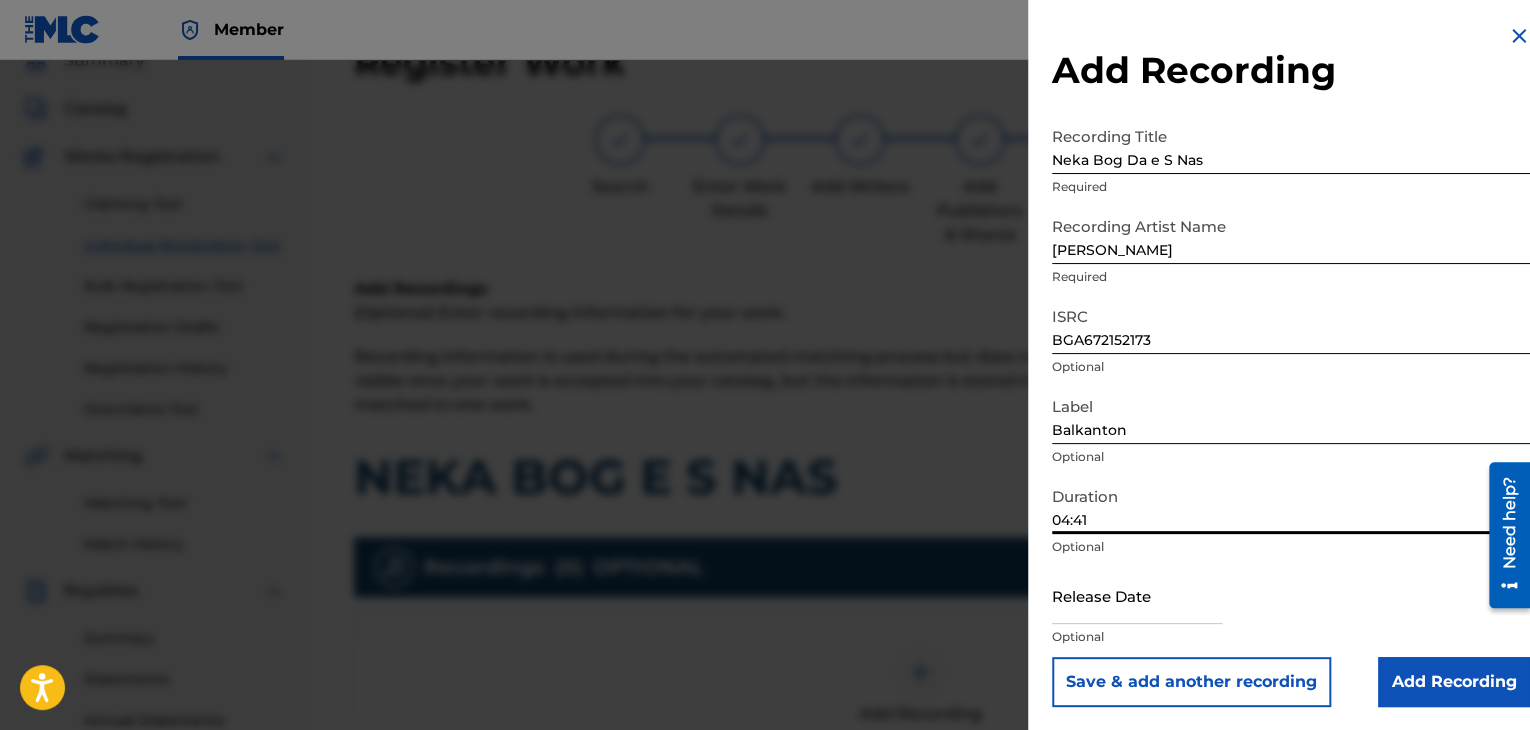 scroll, scrollTop: 1, scrollLeft: 0, axis: vertical 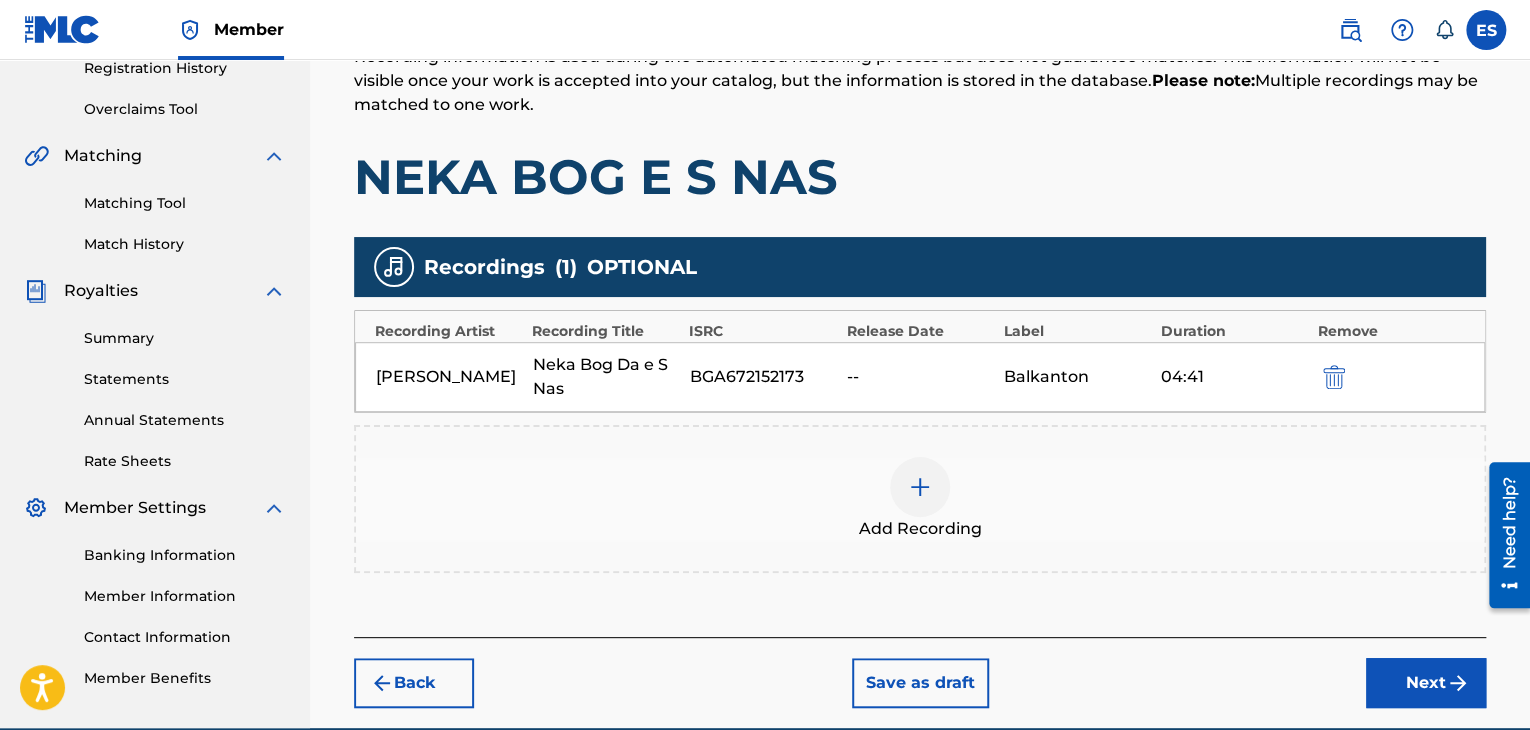 click at bounding box center (920, 487) 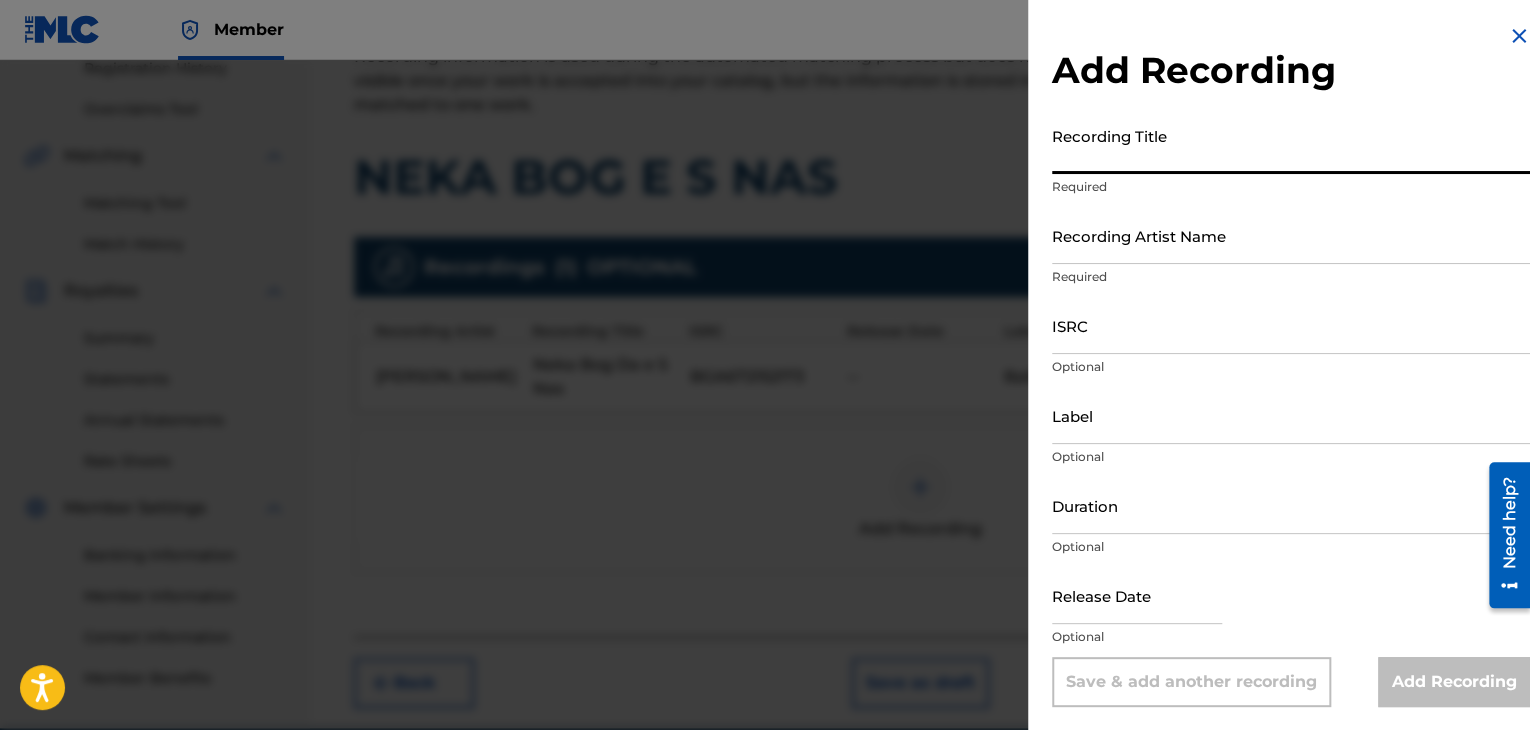 drag, startPoint x: 1112, startPoint y: 150, endPoint x: 1089, endPoint y: 339, distance: 190.39433 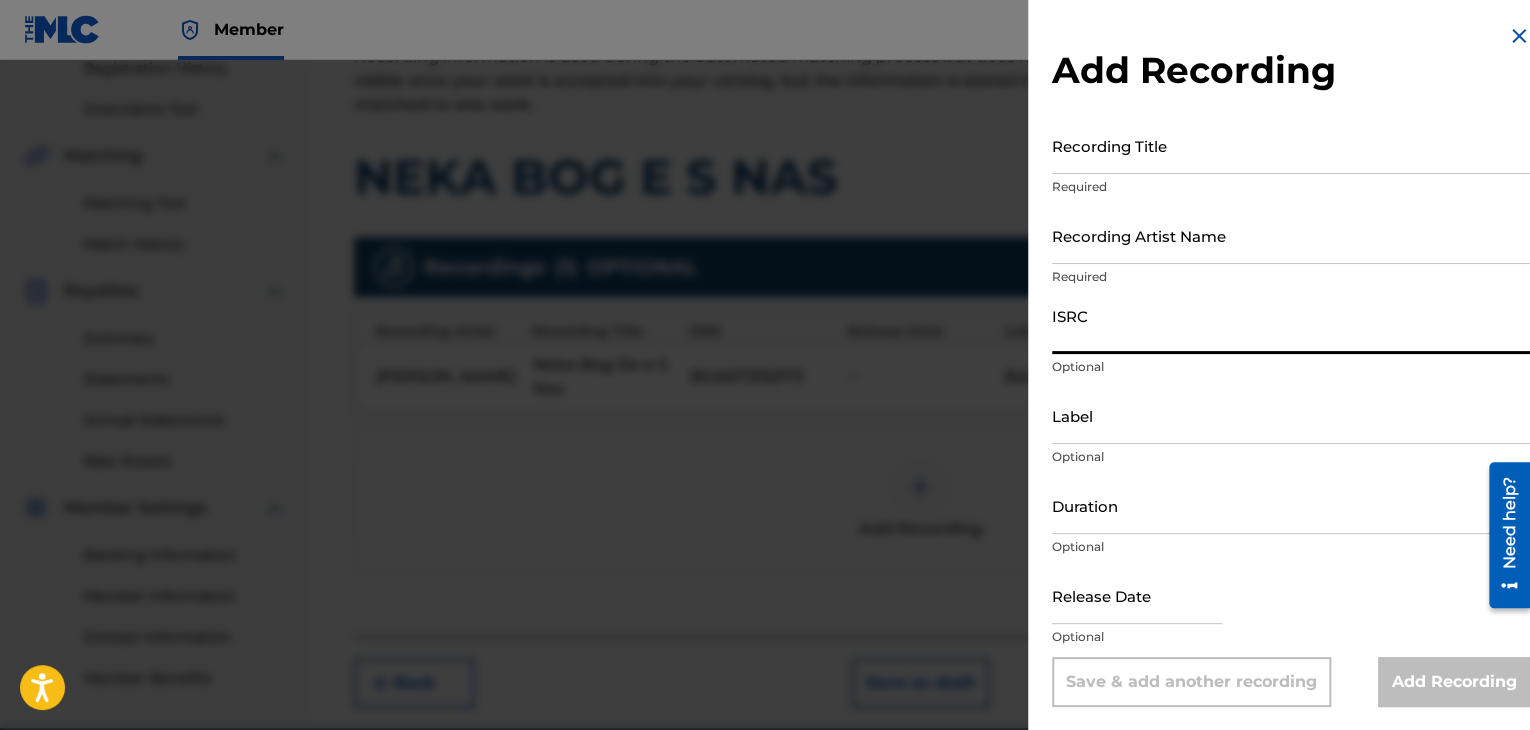 paste on "BGA260924920" 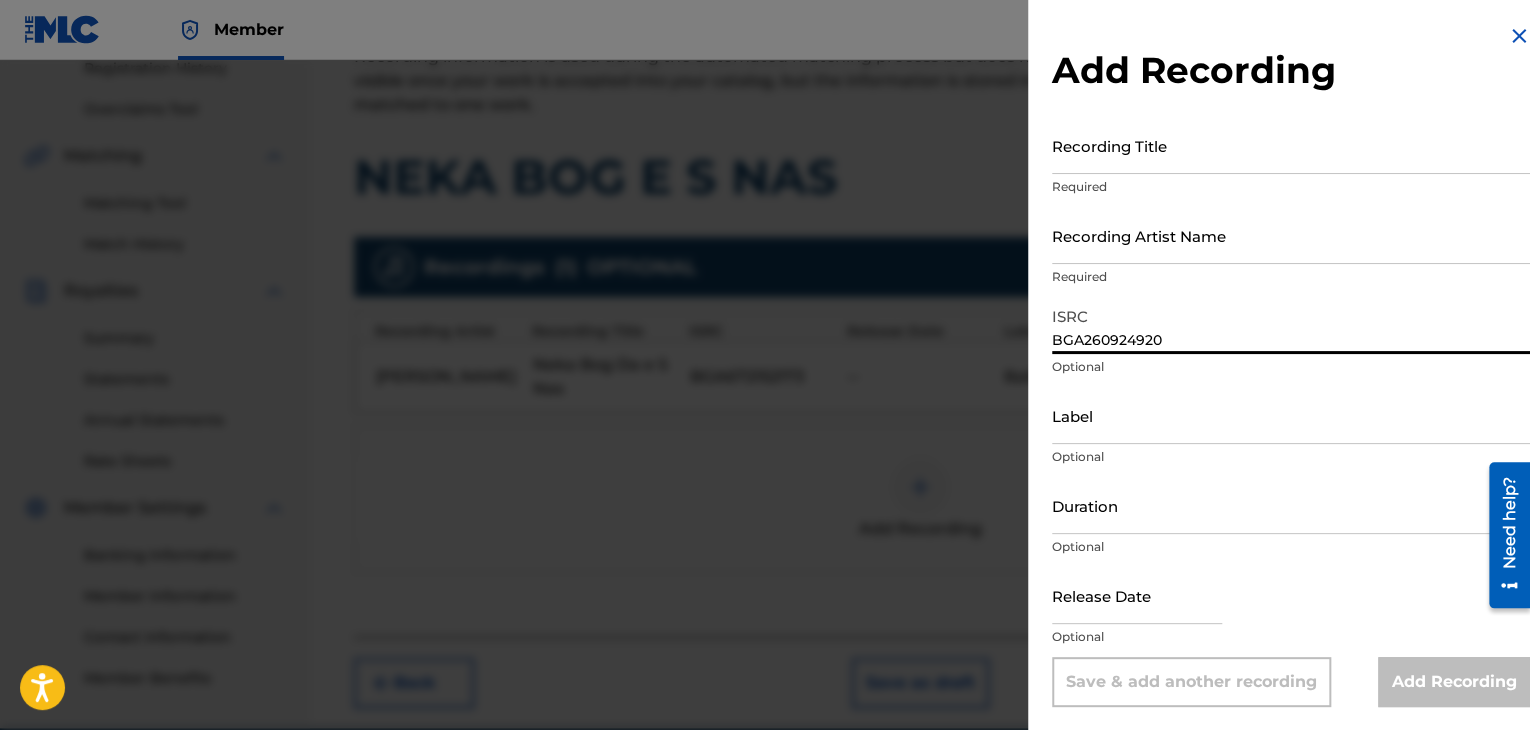 type on "BGA260924920" 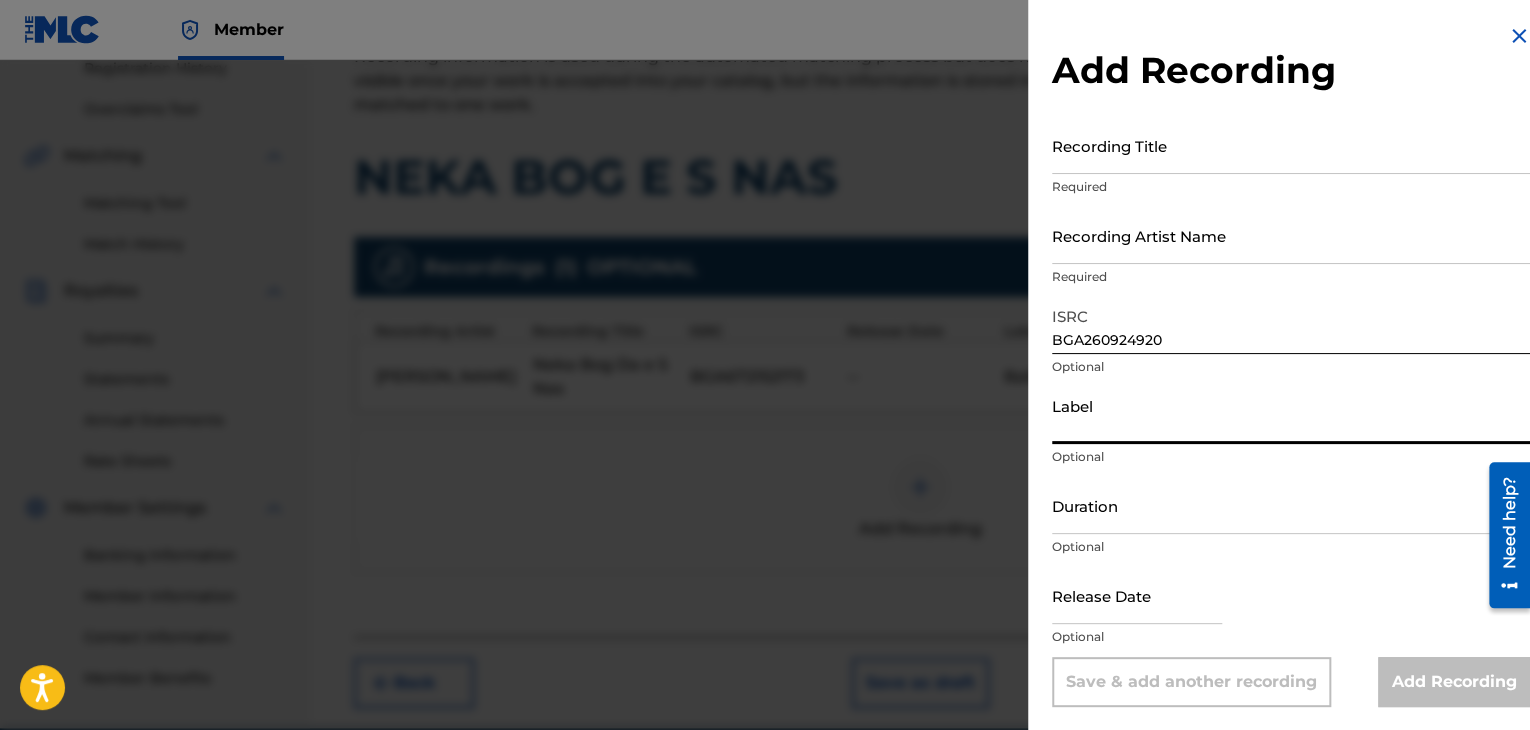 paste on "Balkanton" 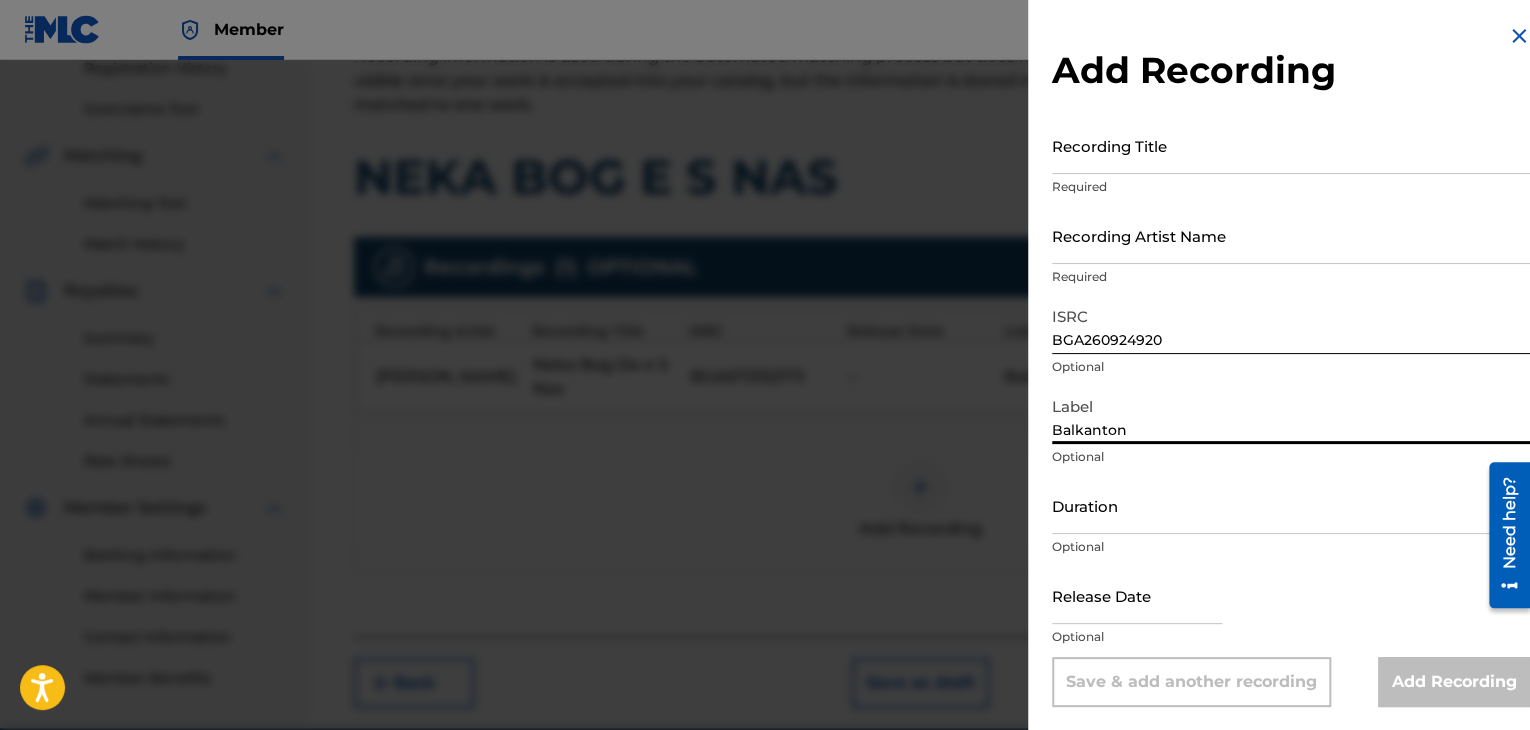 type on "Balkanton" 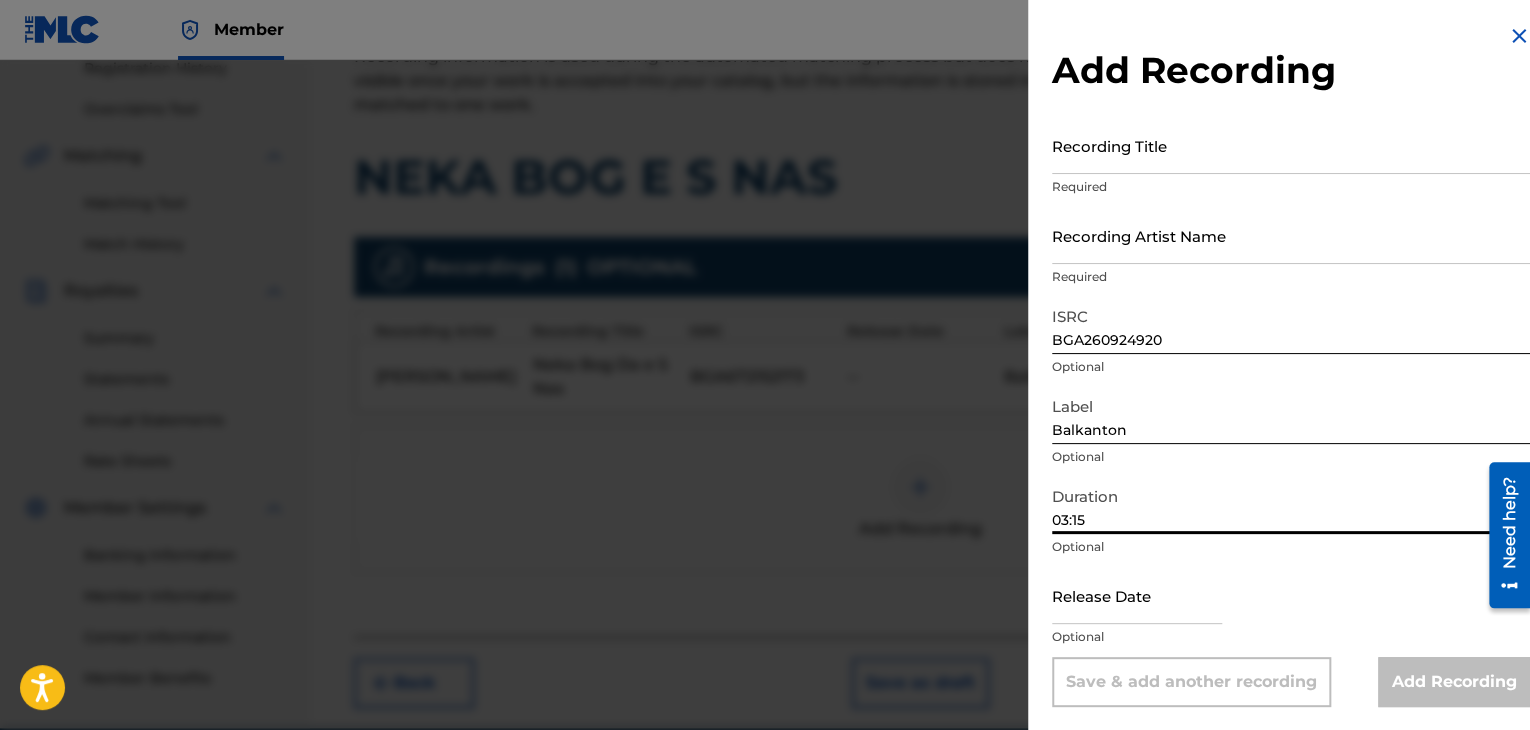 click on "Optional" at bounding box center [1291, 547] 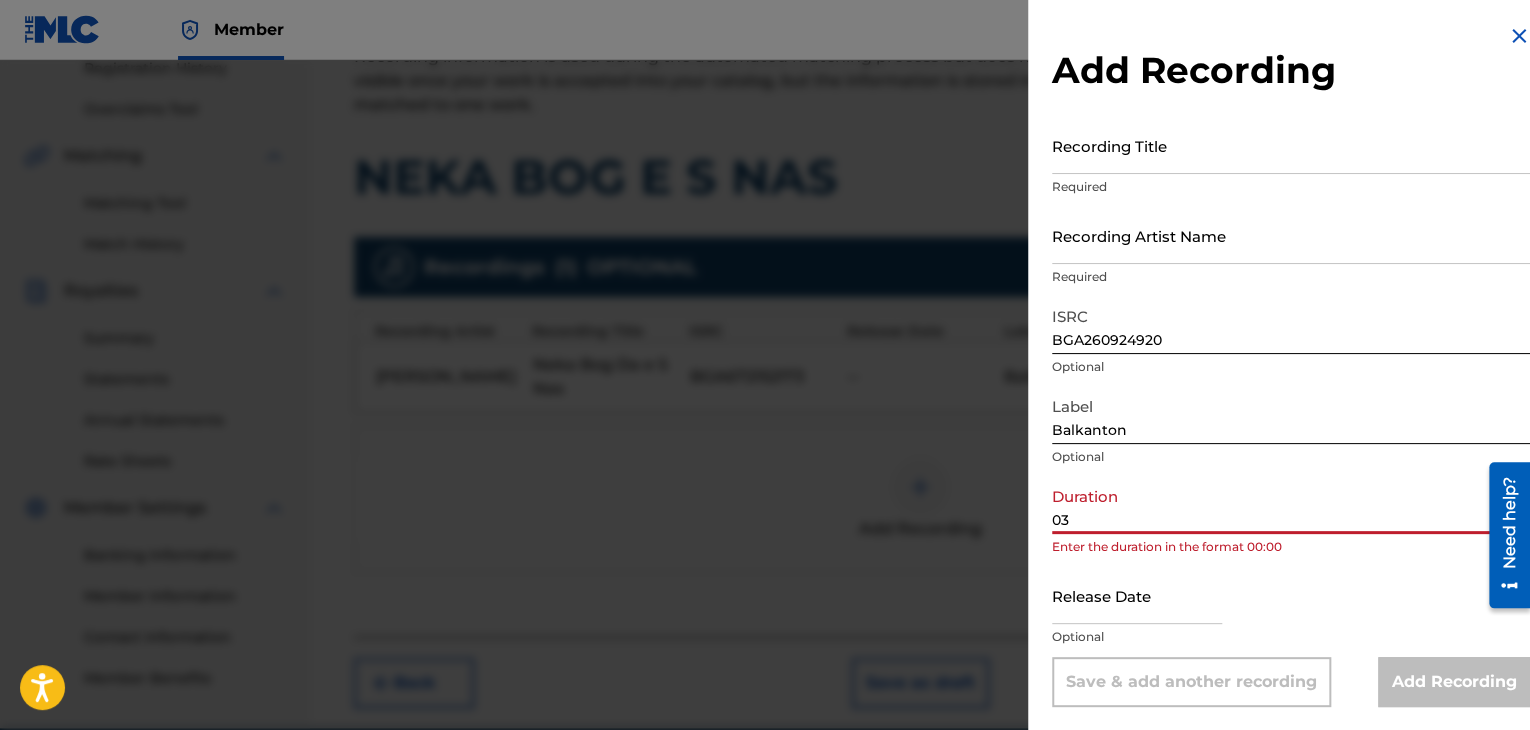 type on "0" 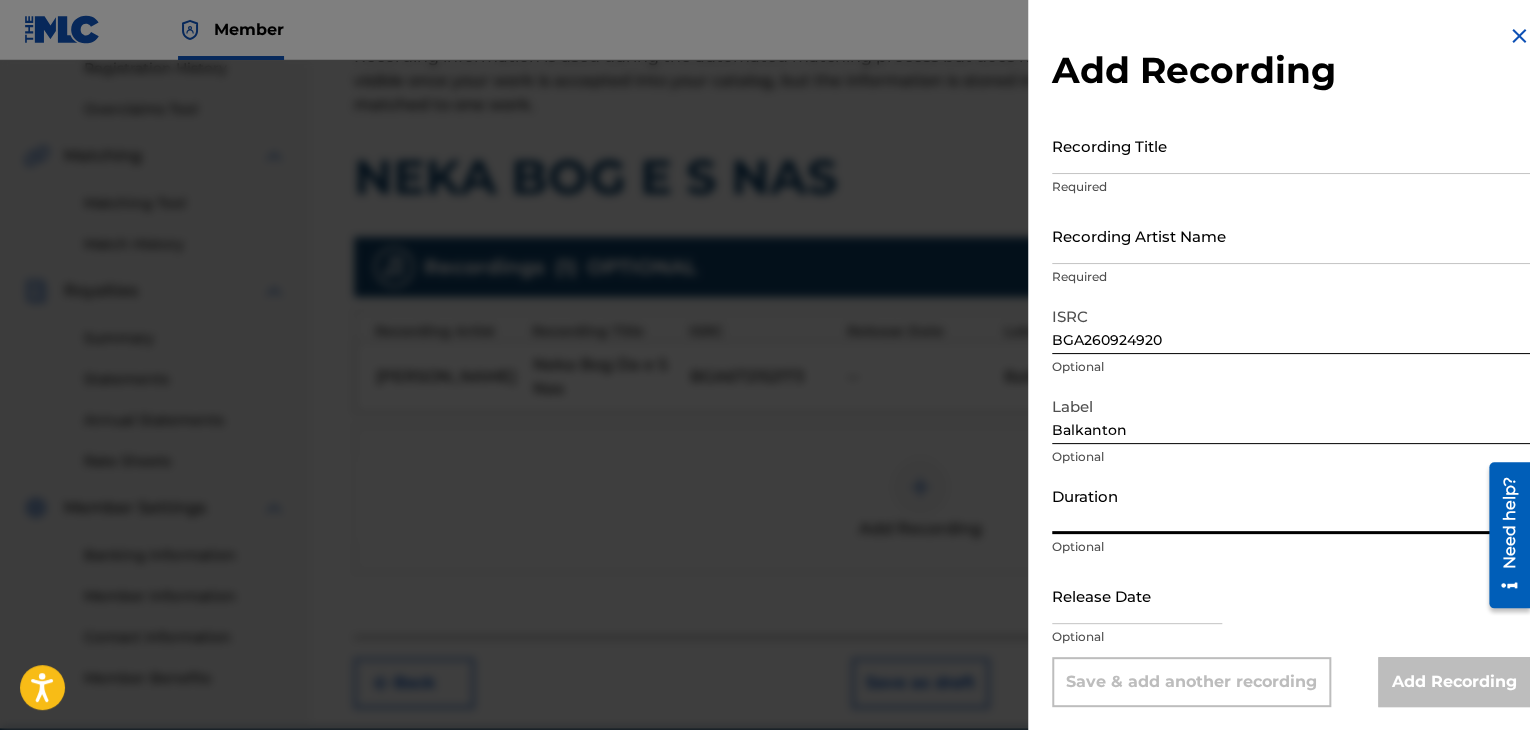 click on "Duration" at bounding box center [1291, 505] 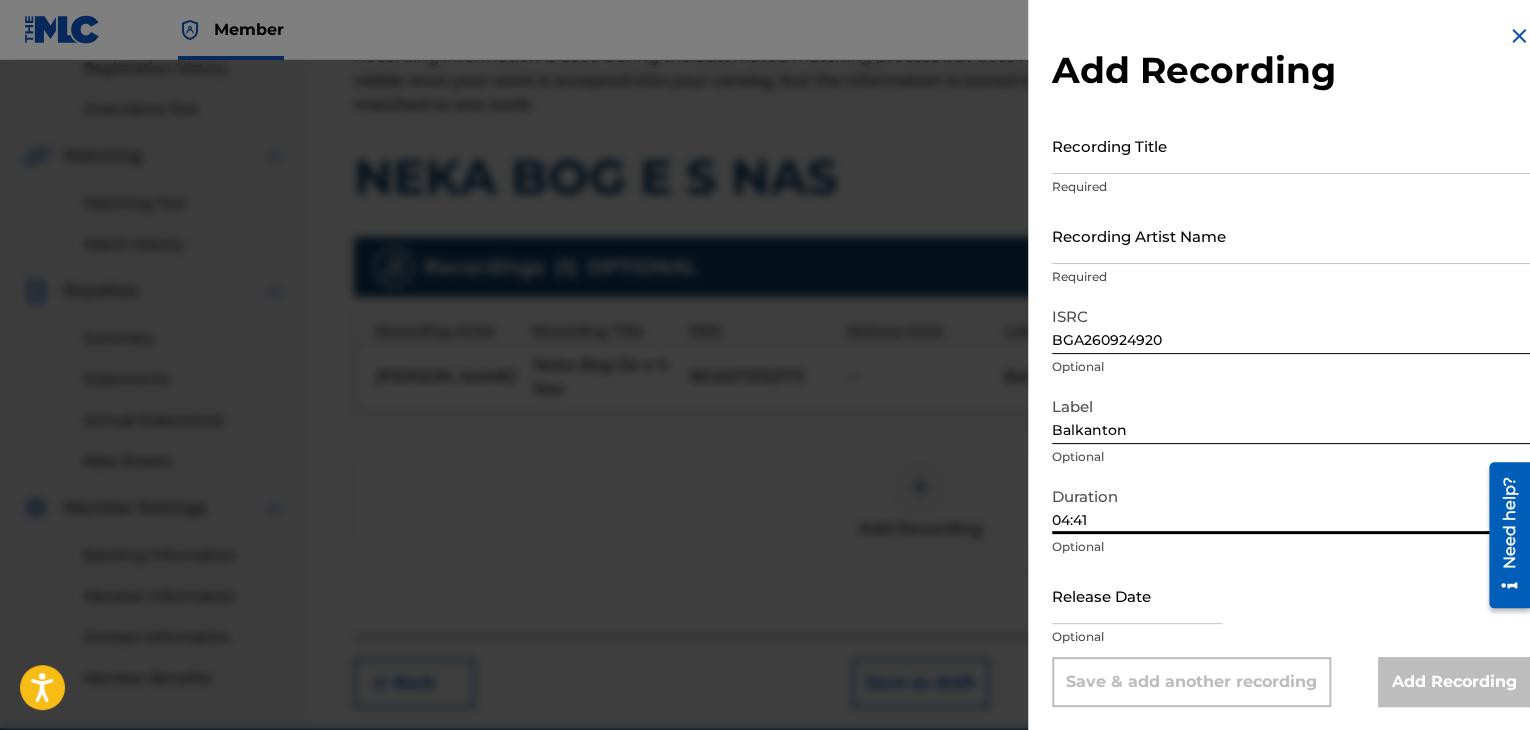 type on "04:41" 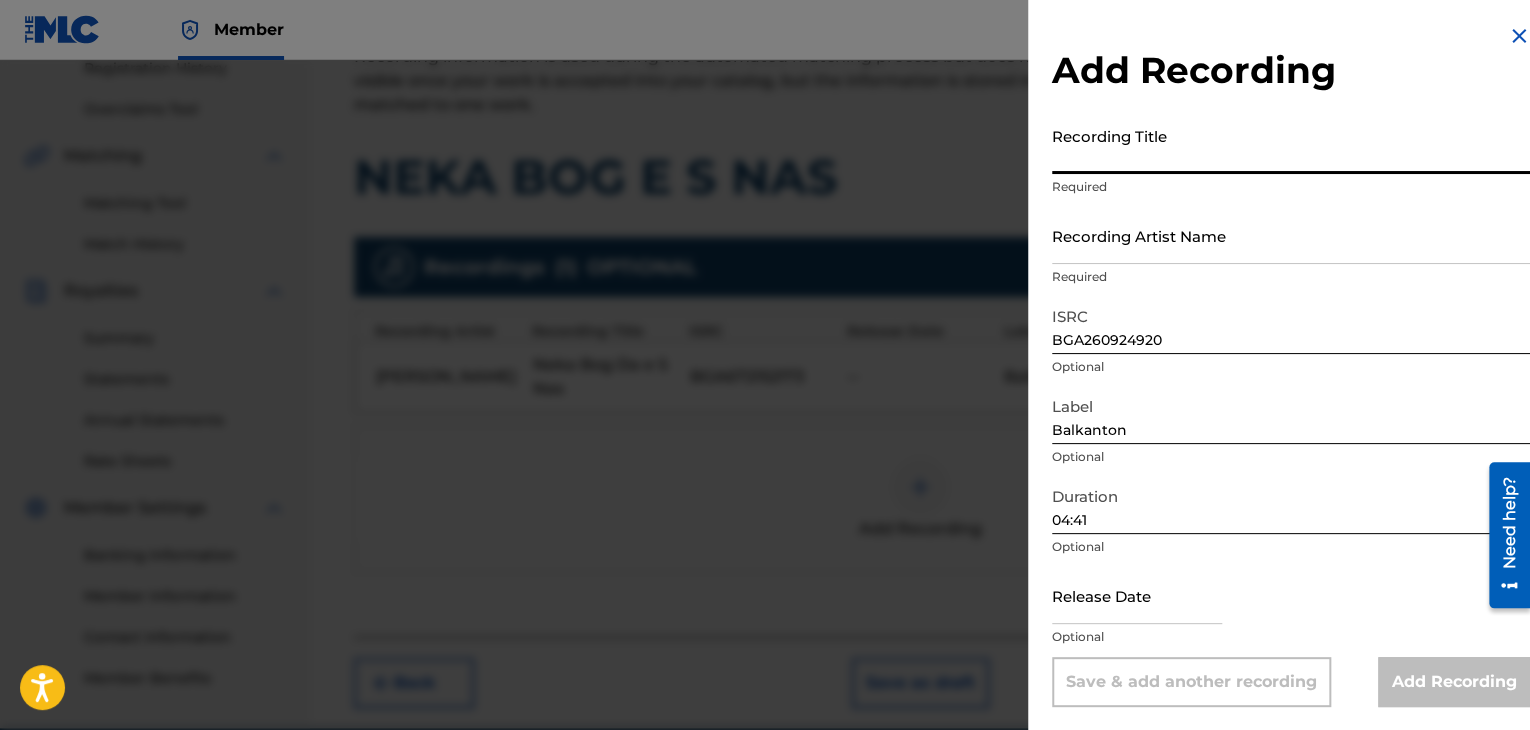 paste on "Neka Bog Da e S Nas" 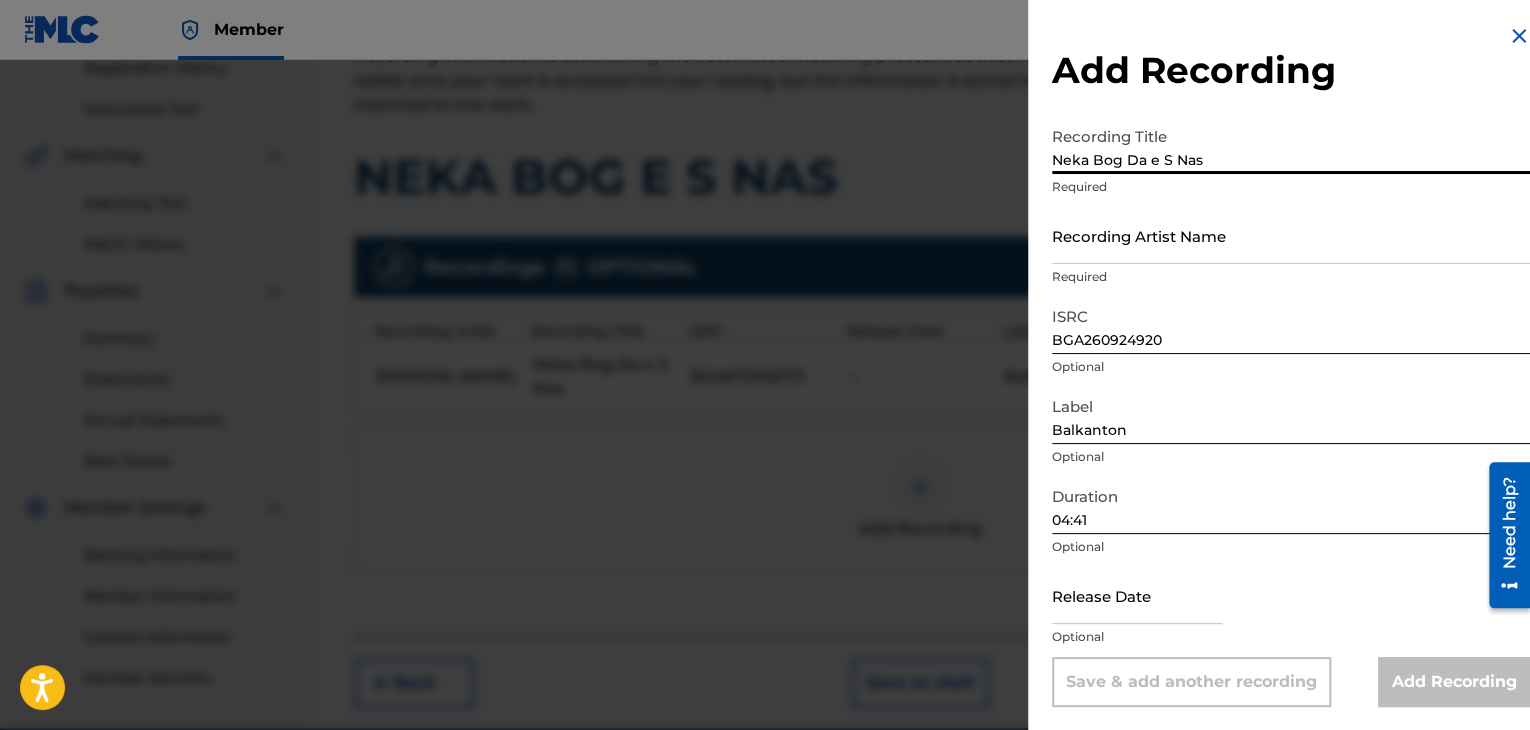 type on "Neka Bog Da e S Nas" 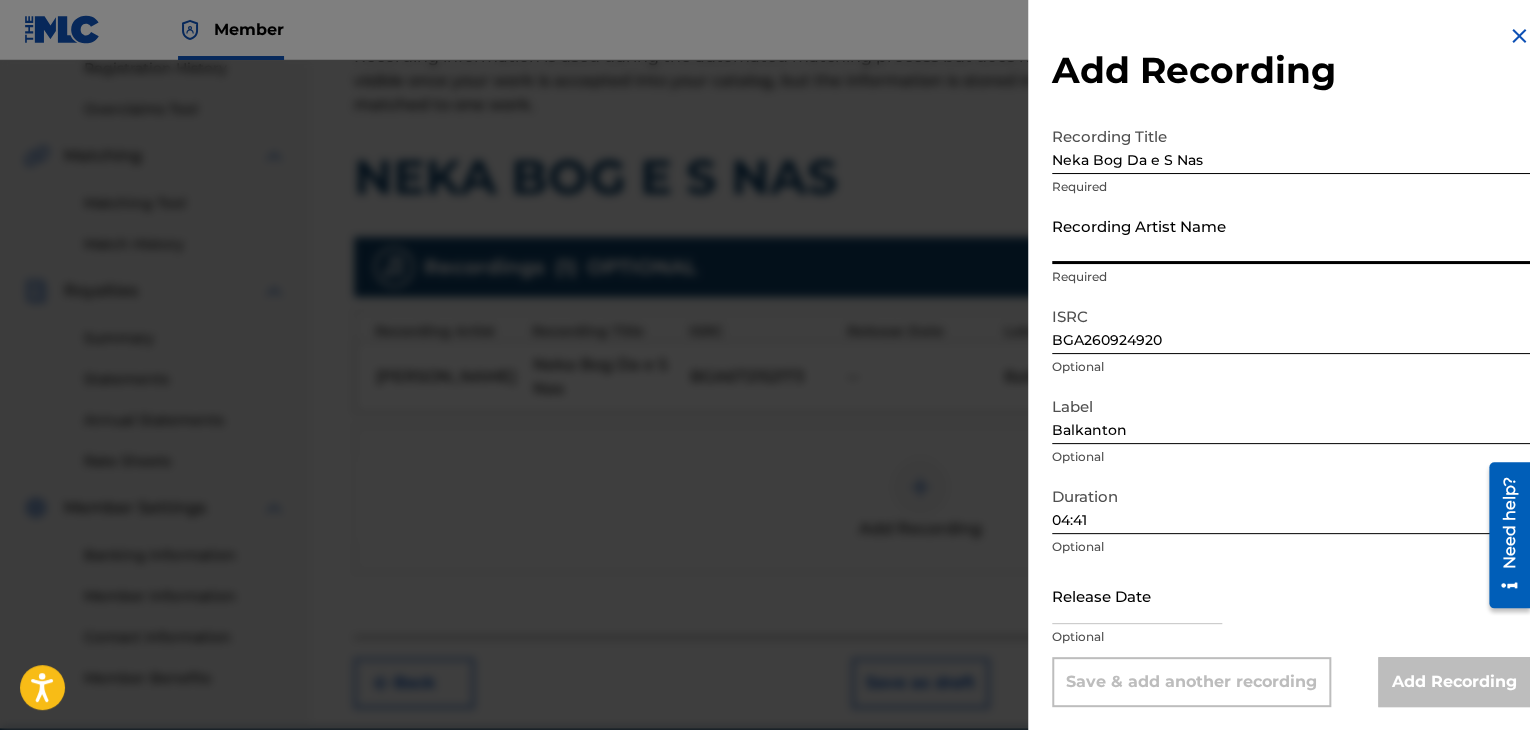paste on "[PERSON_NAME]" 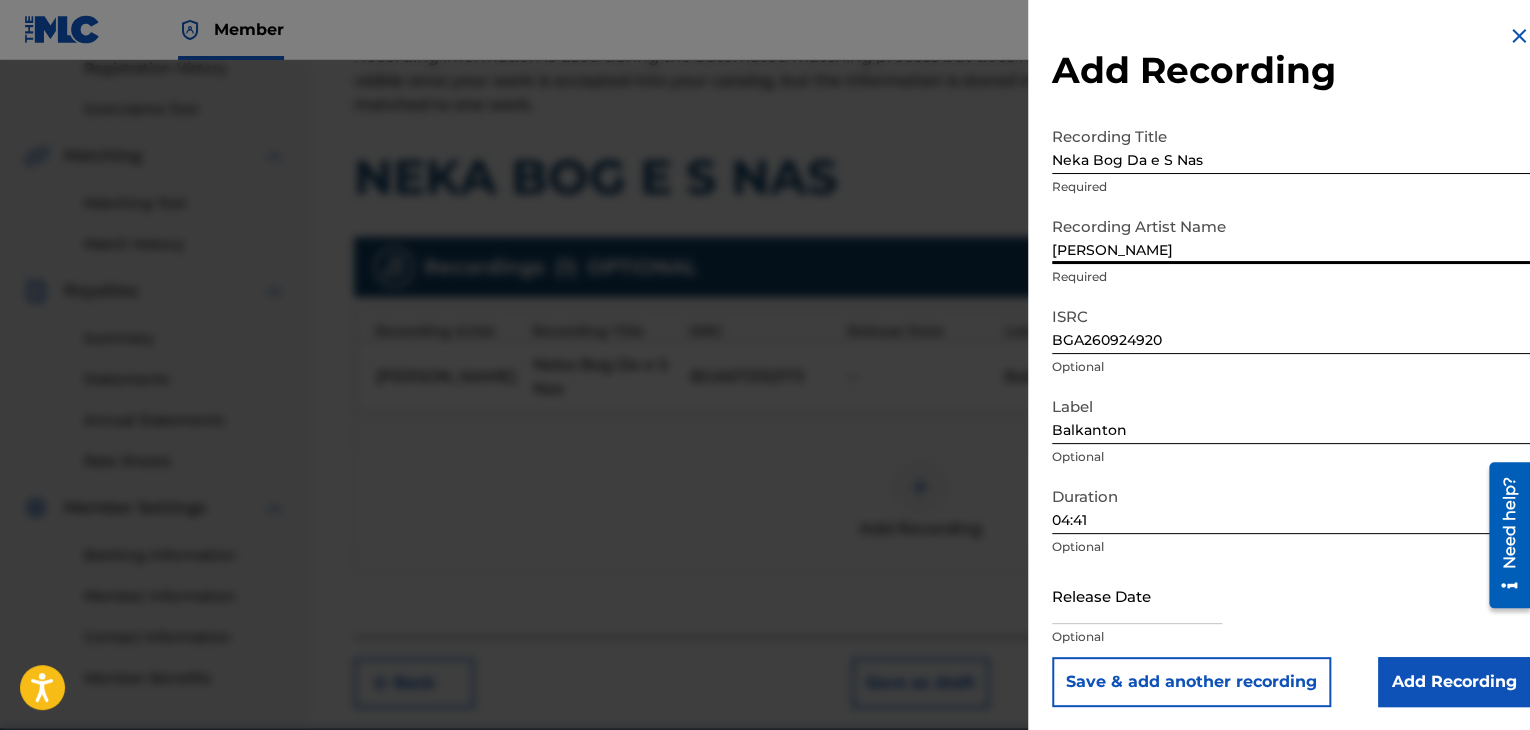 type on "[PERSON_NAME]" 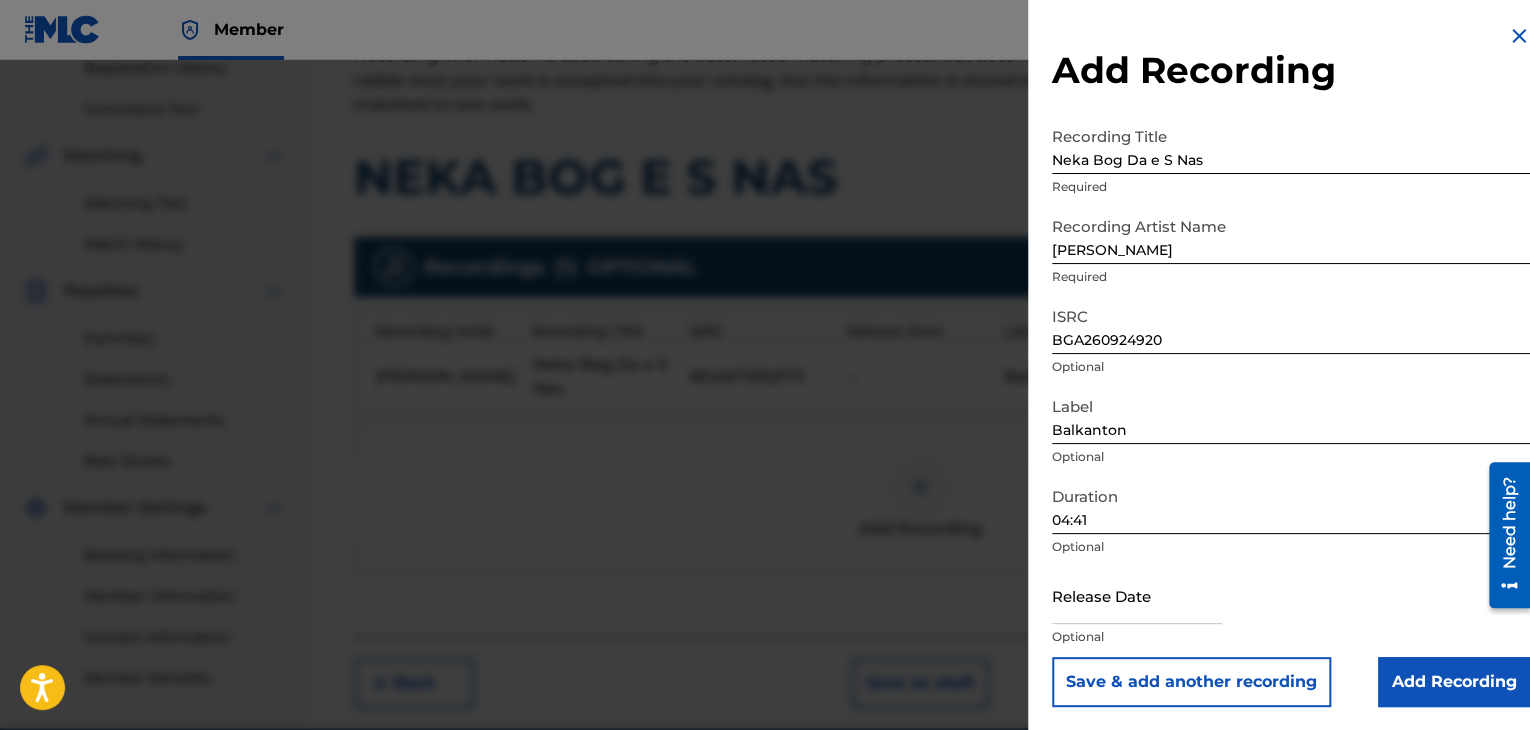click on "Add Recording" at bounding box center (1454, 682) 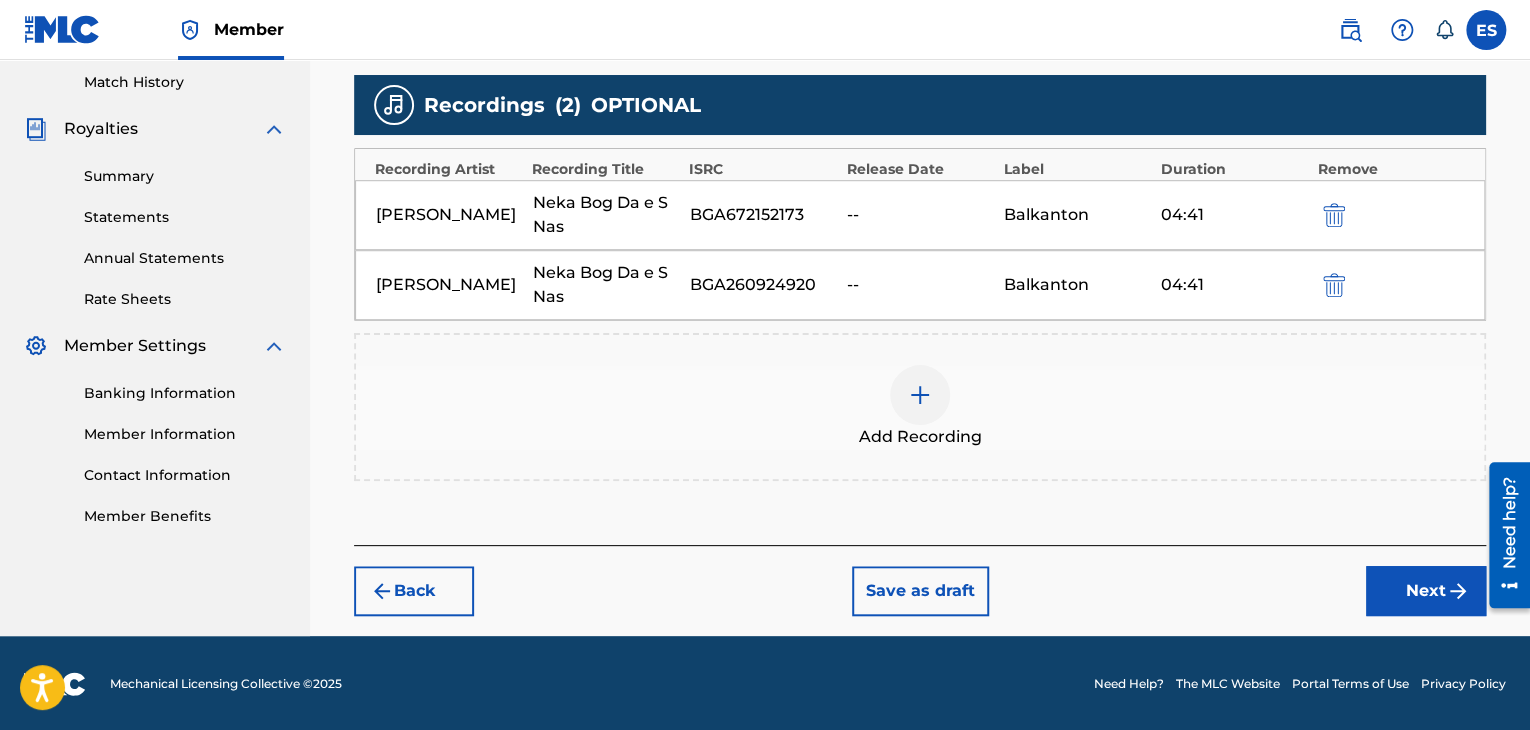 click at bounding box center [1458, 591] 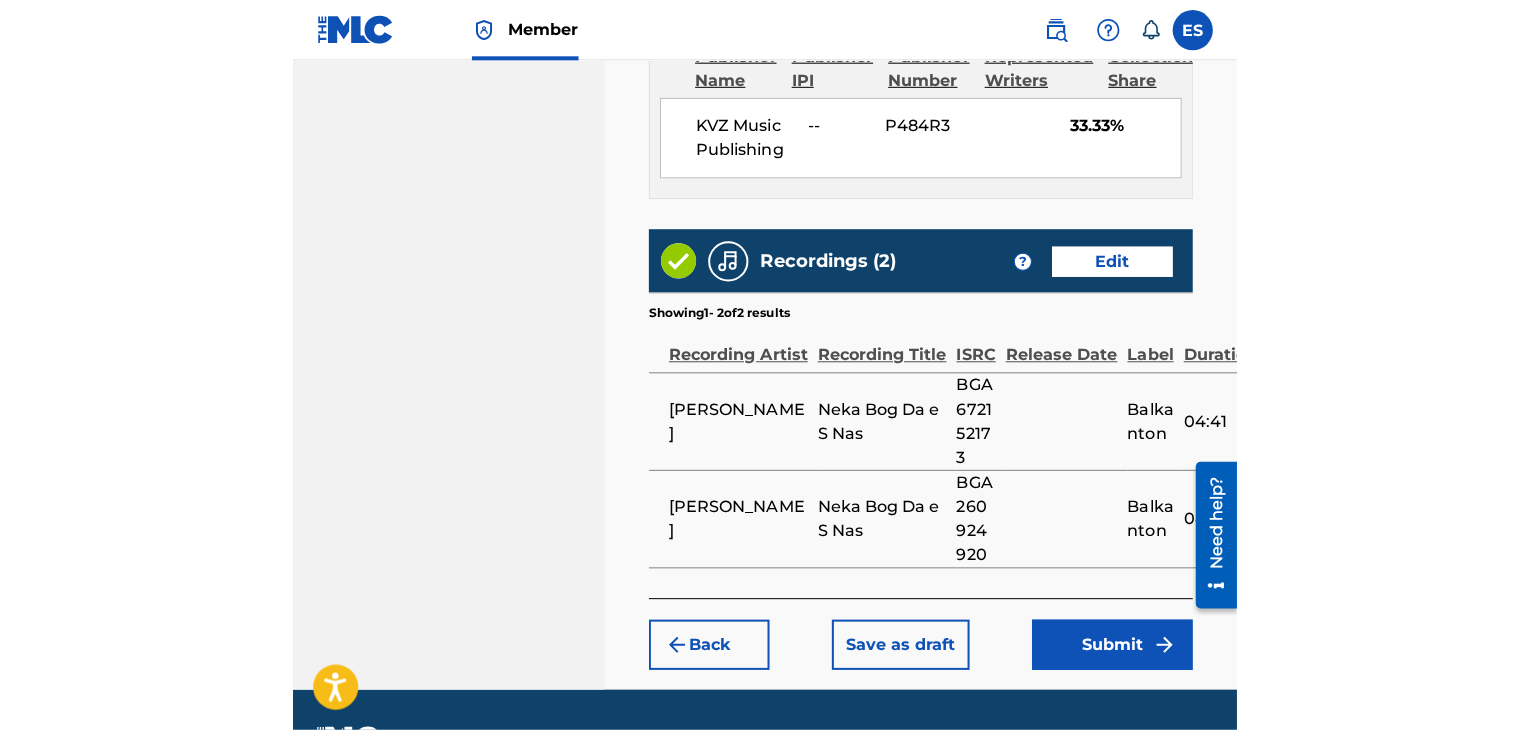 scroll, scrollTop: 1176, scrollLeft: 0, axis: vertical 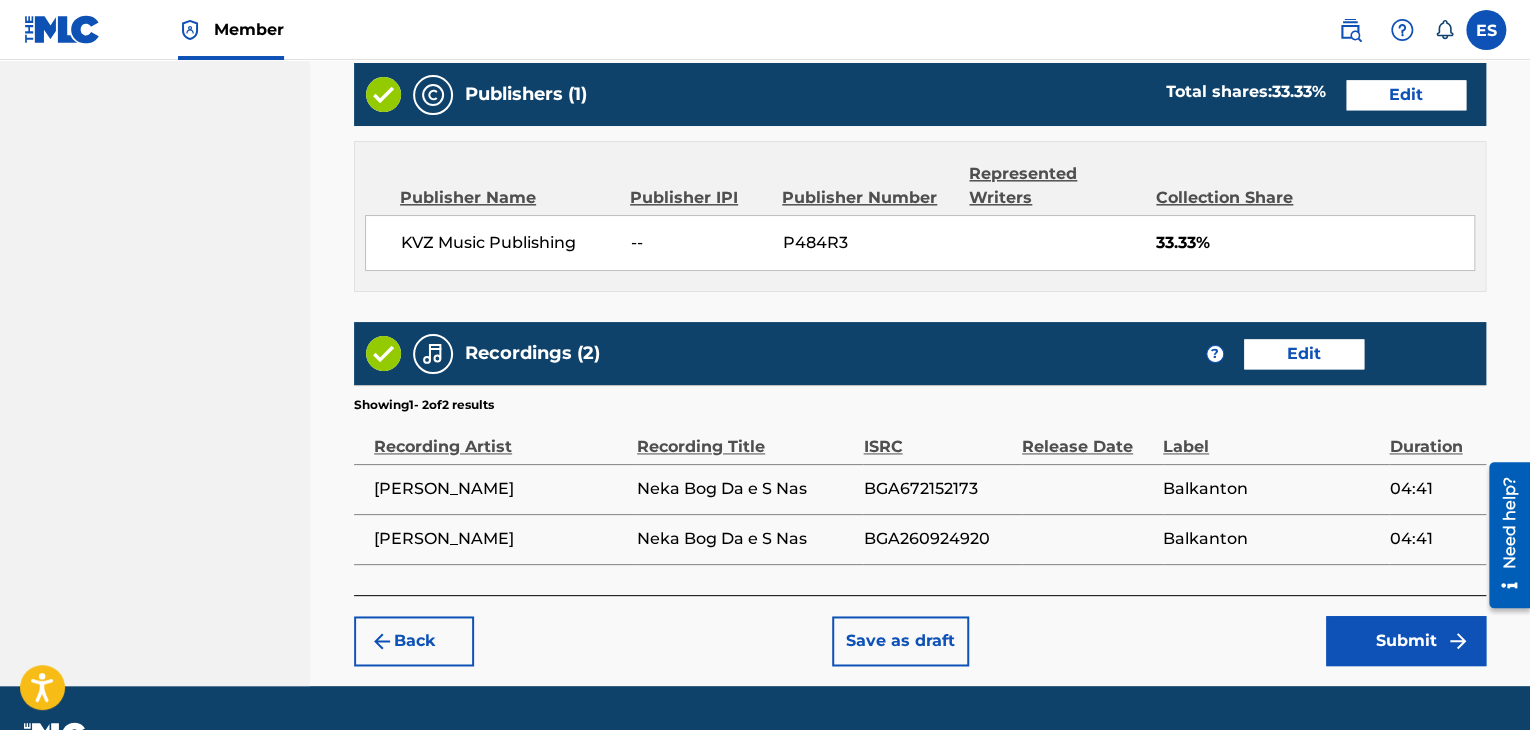 click on "Save as draft" at bounding box center (900, 641) 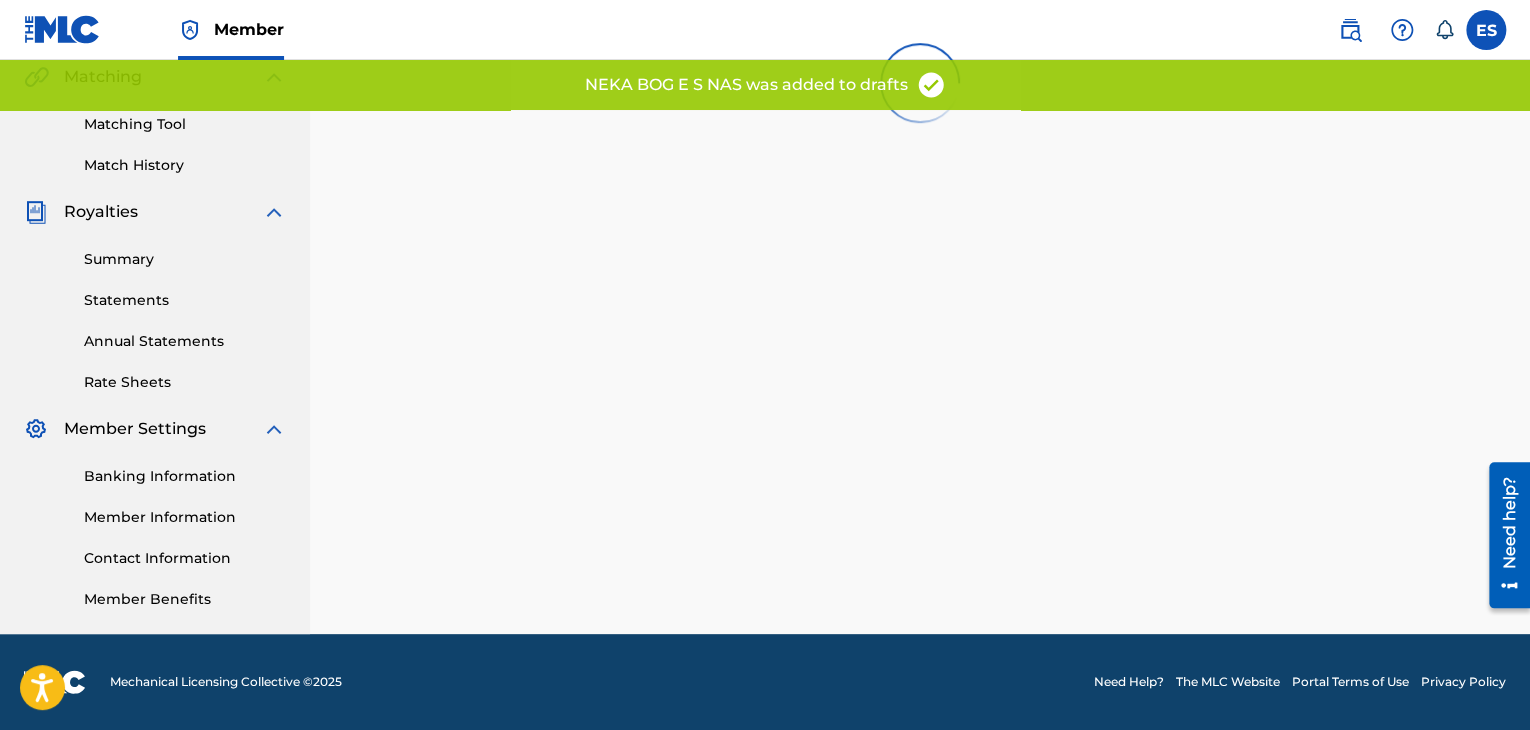 scroll, scrollTop: 0, scrollLeft: 0, axis: both 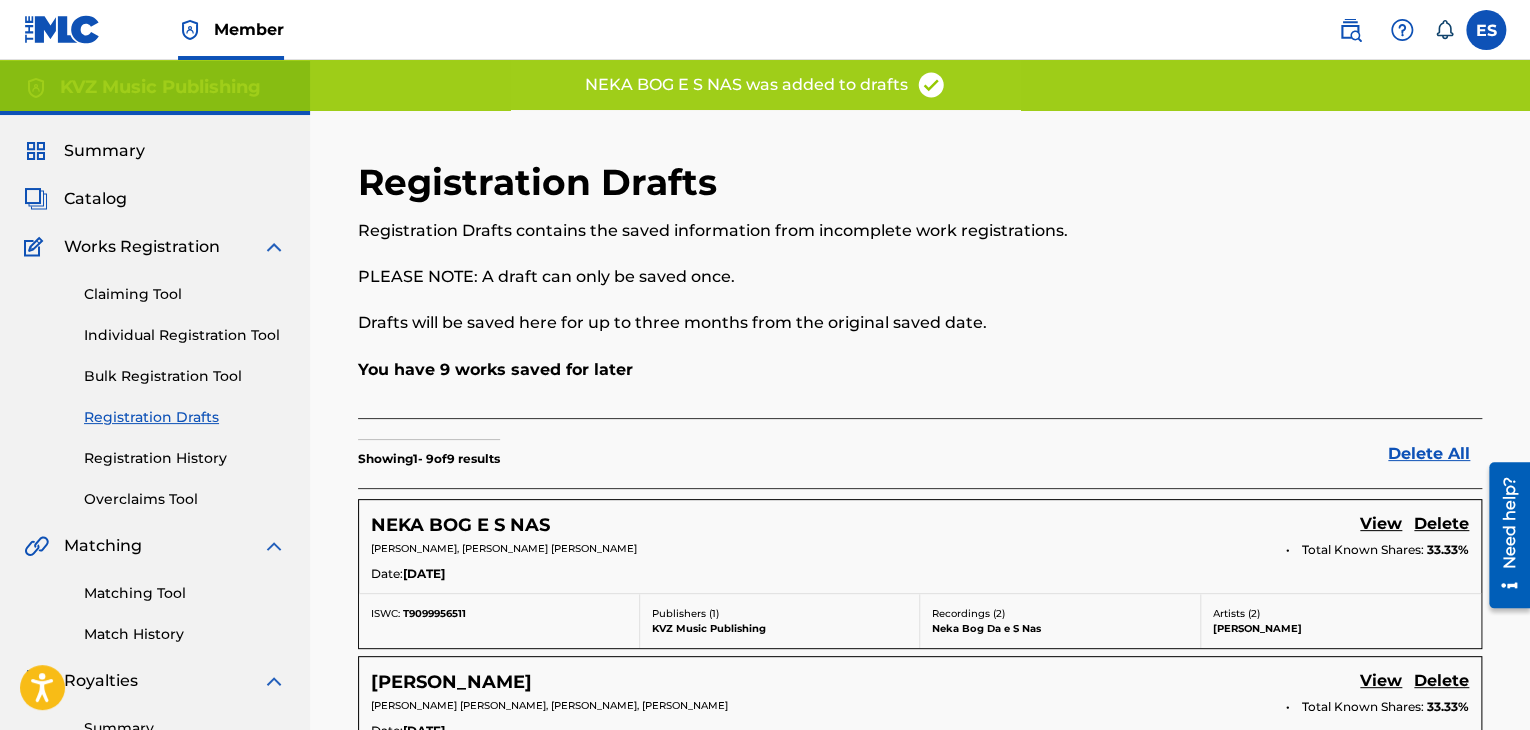 click on "Individual Registration Tool" at bounding box center [185, 335] 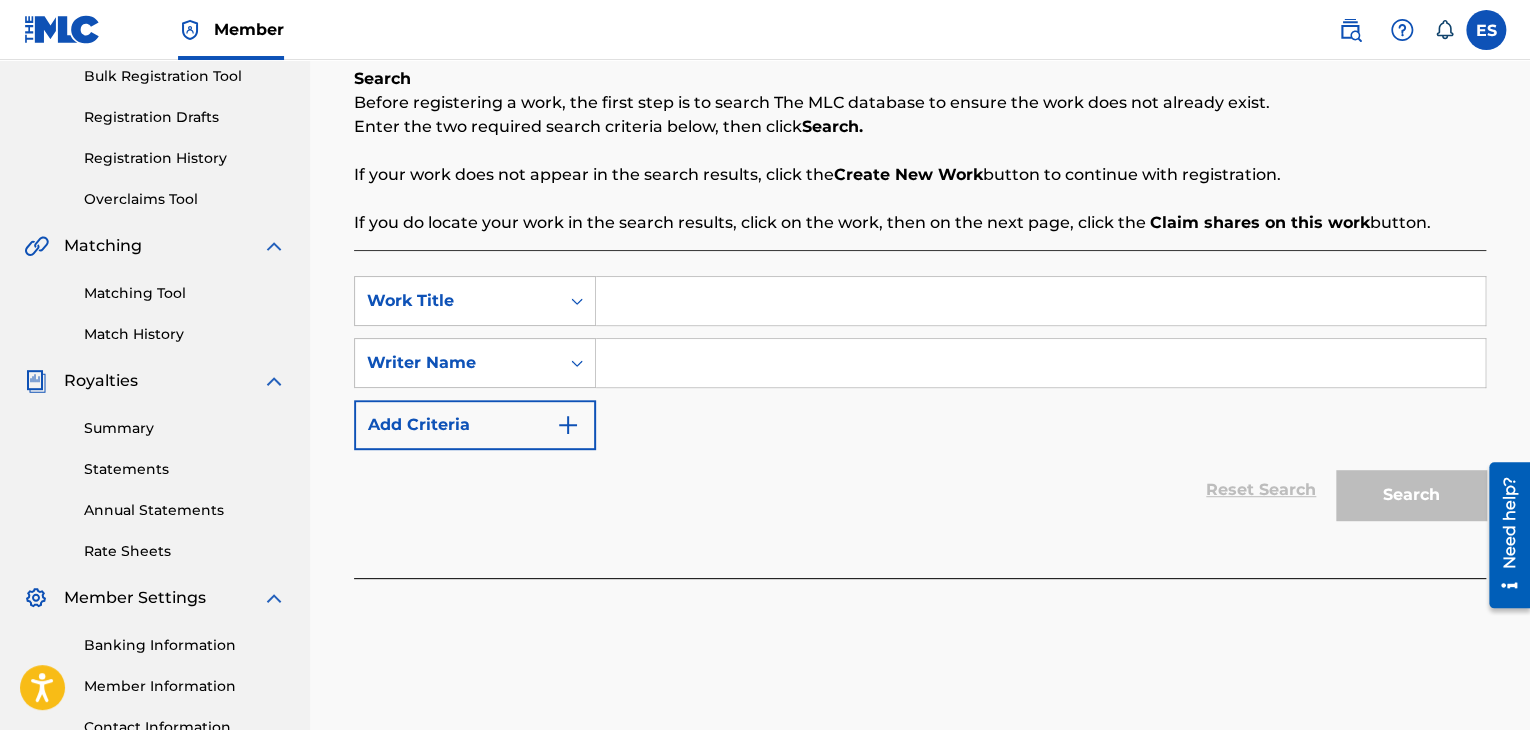 scroll, scrollTop: 100, scrollLeft: 0, axis: vertical 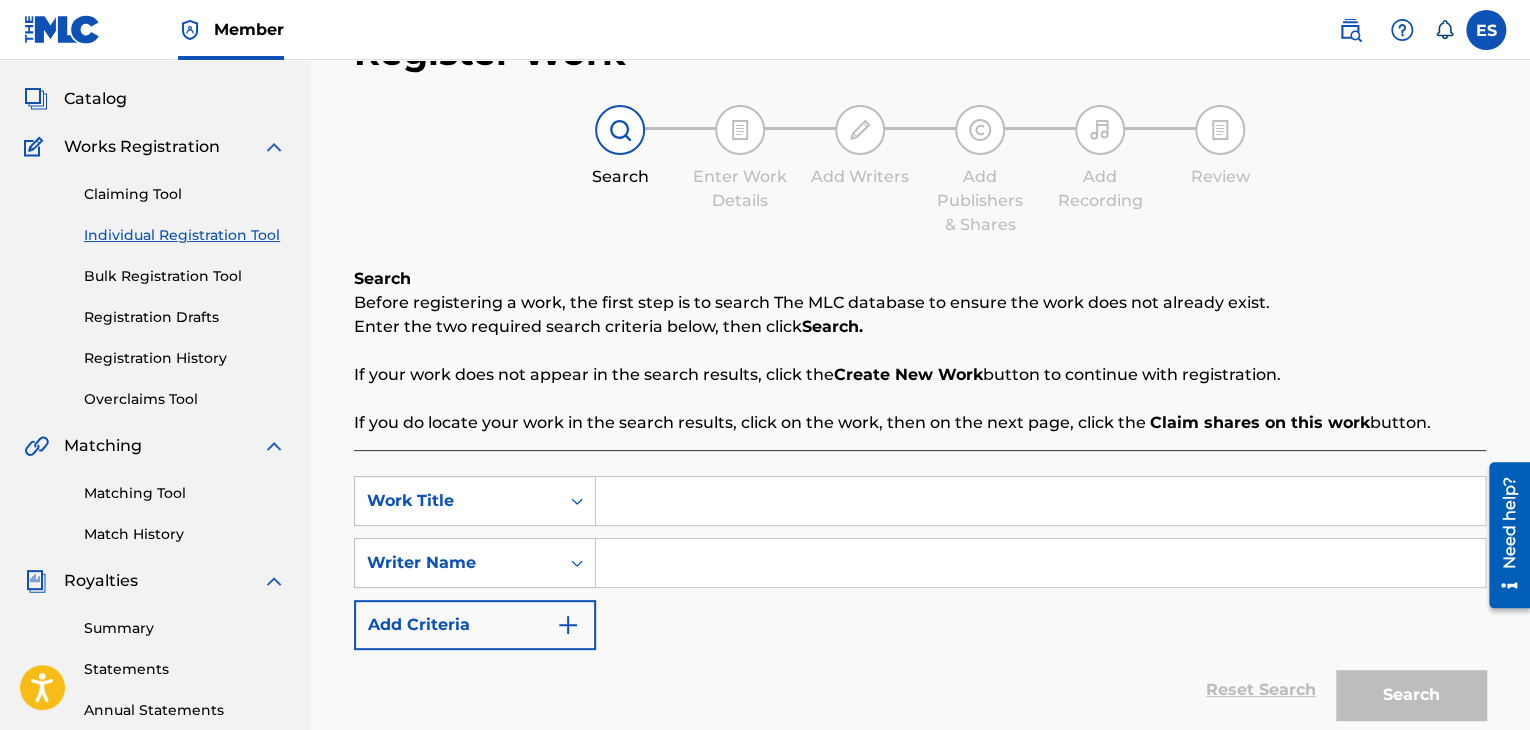 paste on "NERVEN TIK" 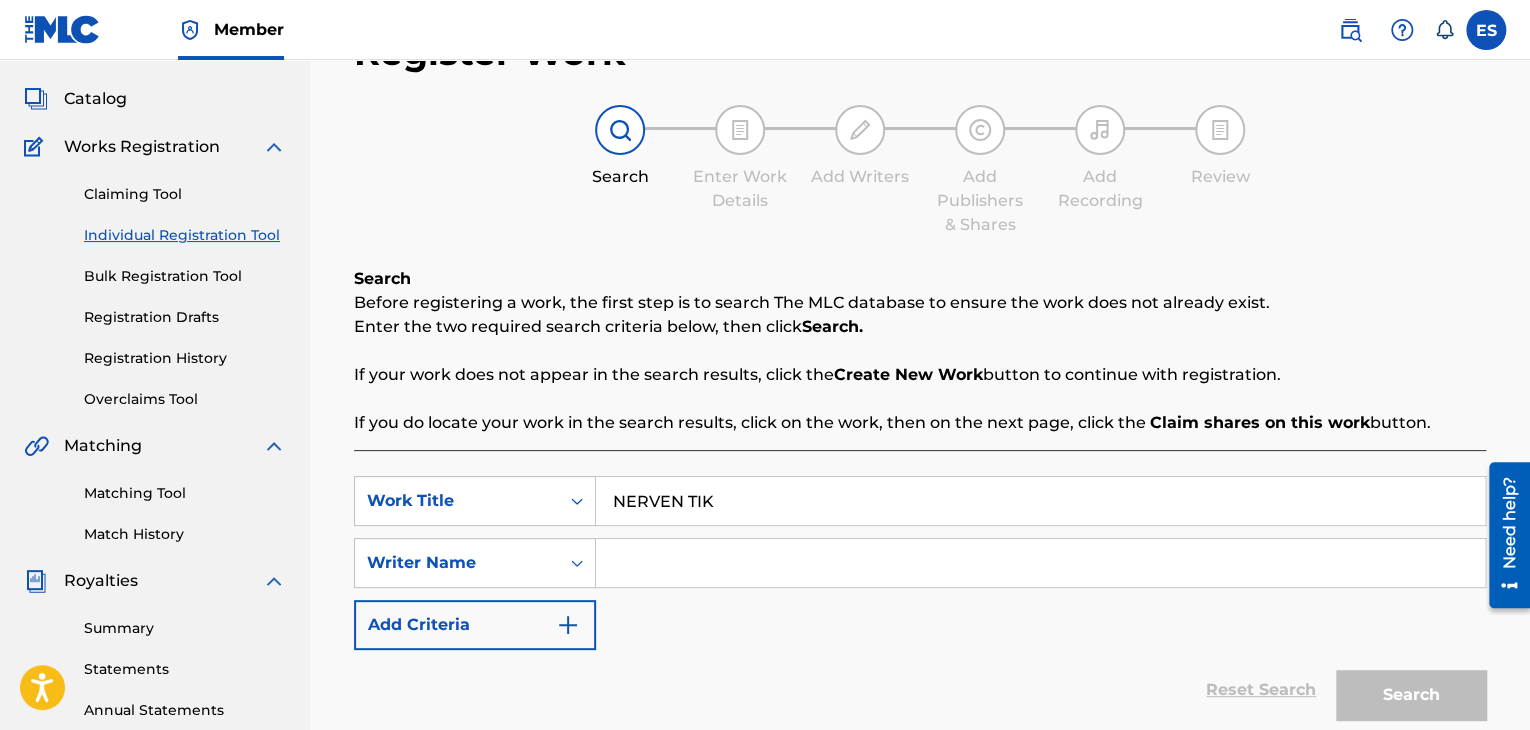 type on "NERVEN TIK" 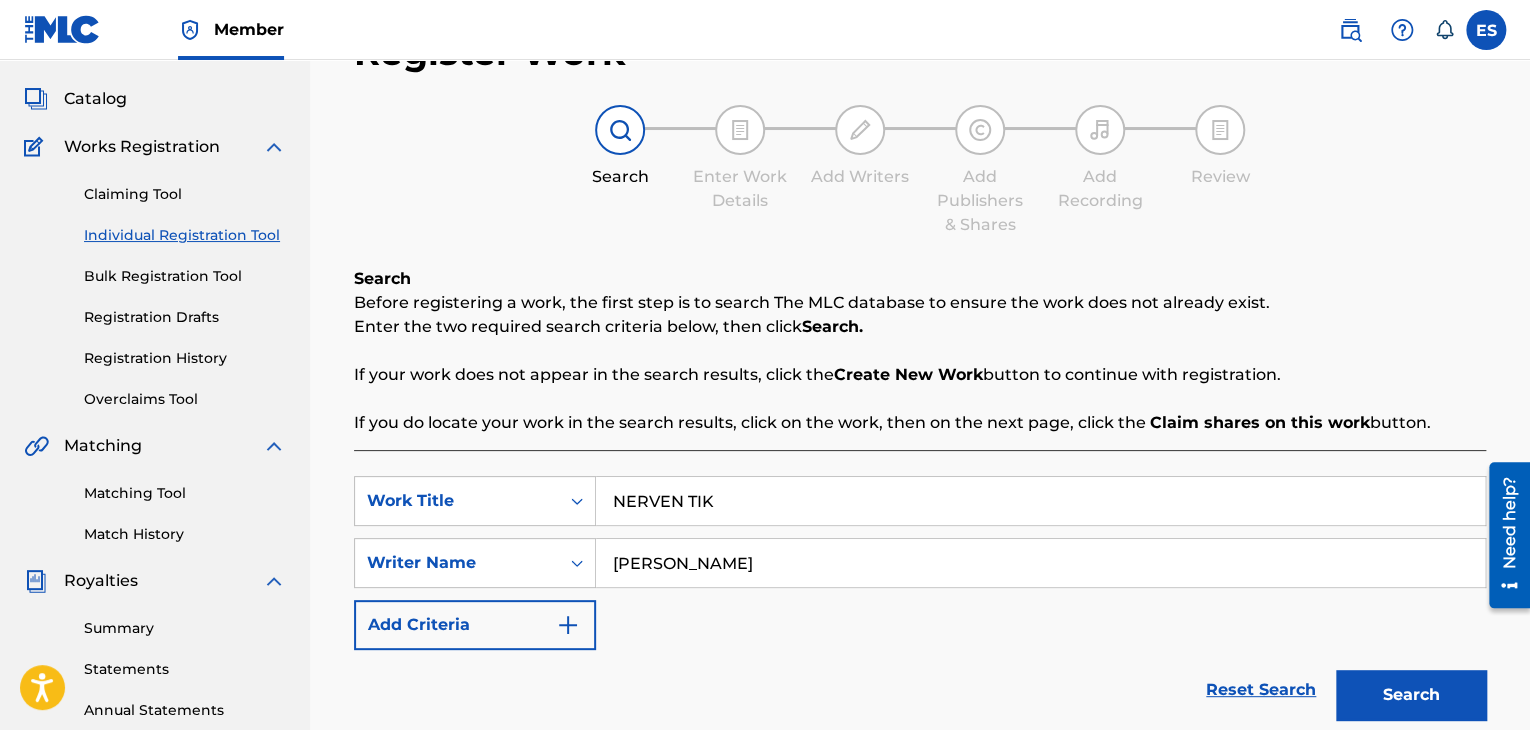click on "NERVEN TIK" at bounding box center (1040, 501) 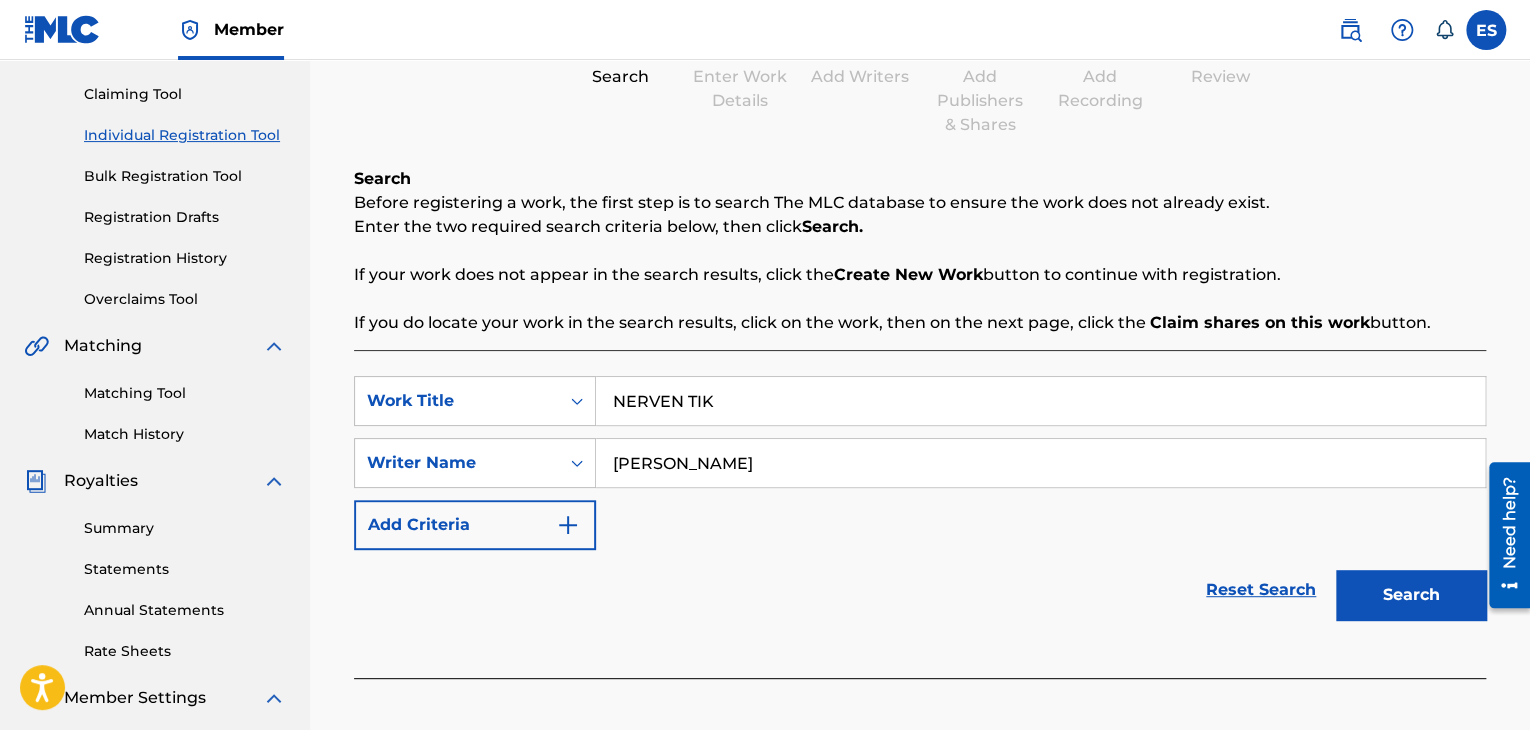 type on "NERVEN TIK" 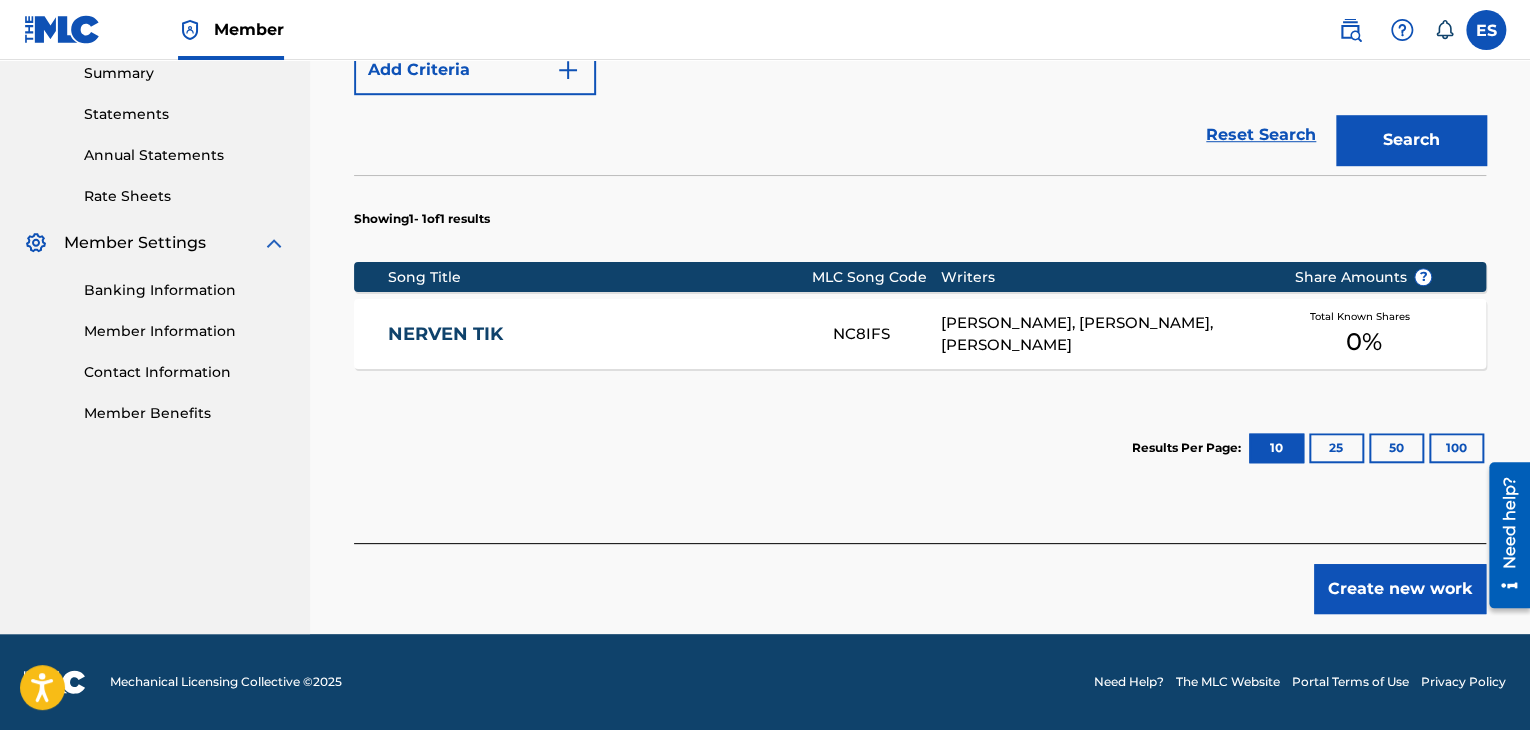 click on "Create new work" at bounding box center [1400, 589] 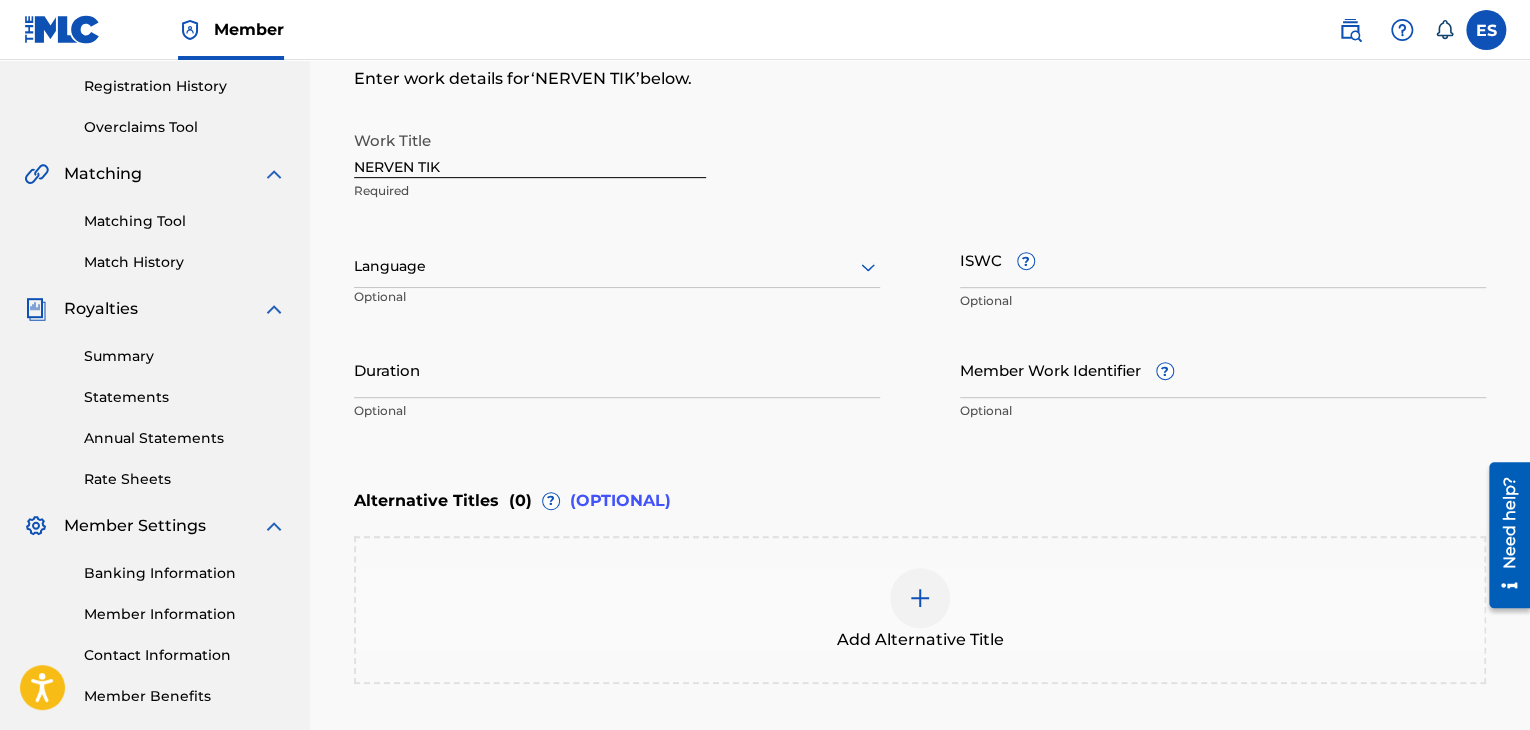 scroll, scrollTop: 361, scrollLeft: 0, axis: vertical 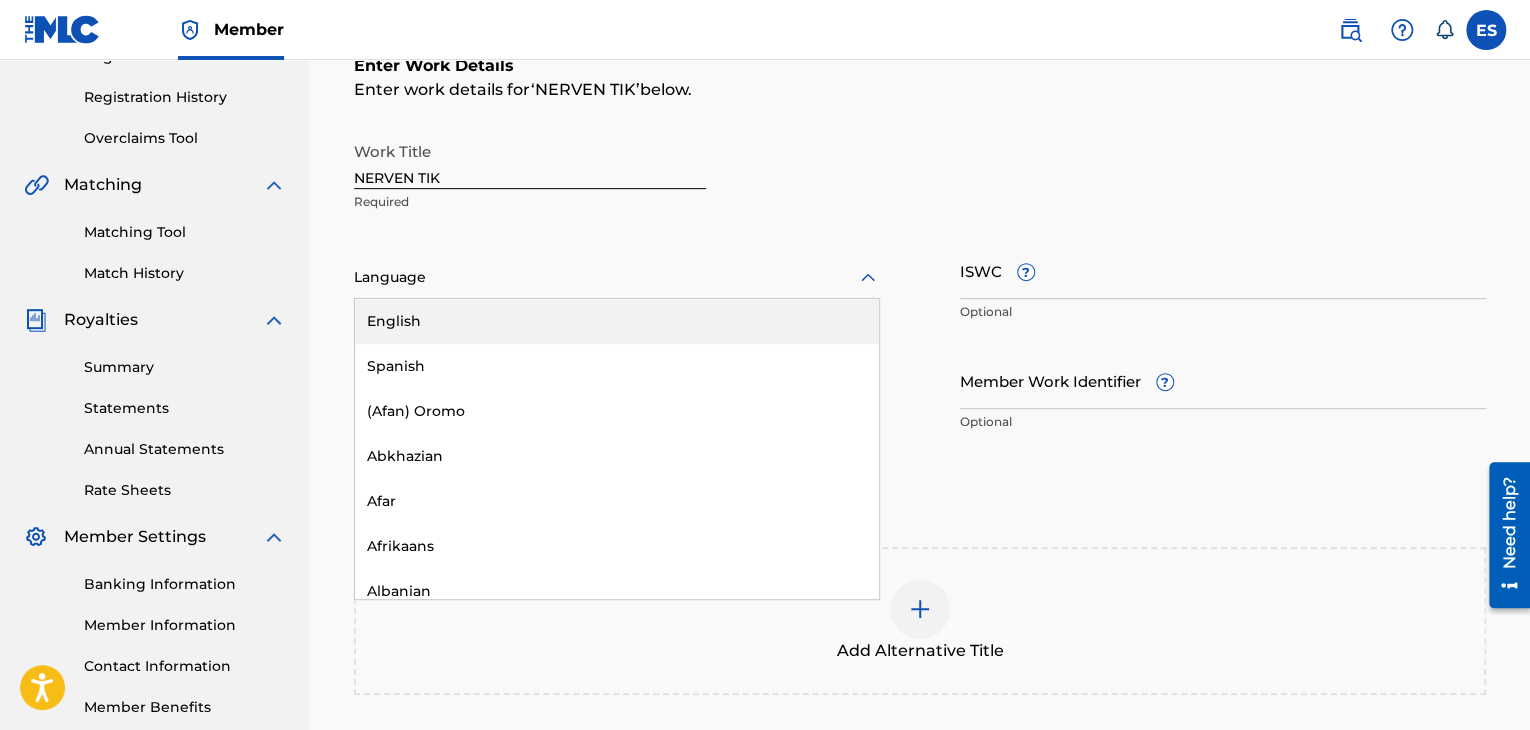 click at bounding box center (617, 277) 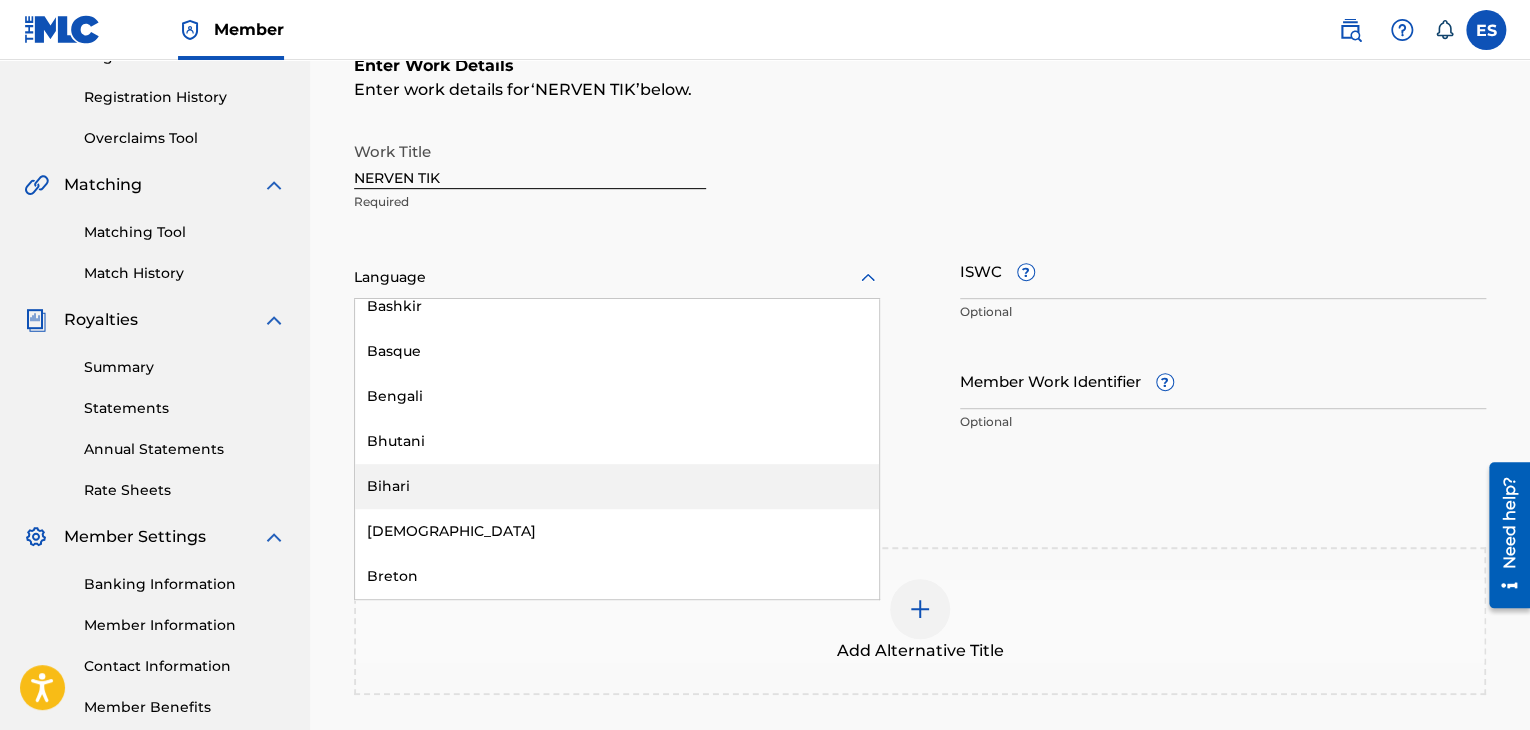 scroll, scrollTop: 800, scrollLeft: 0, axis: vertical 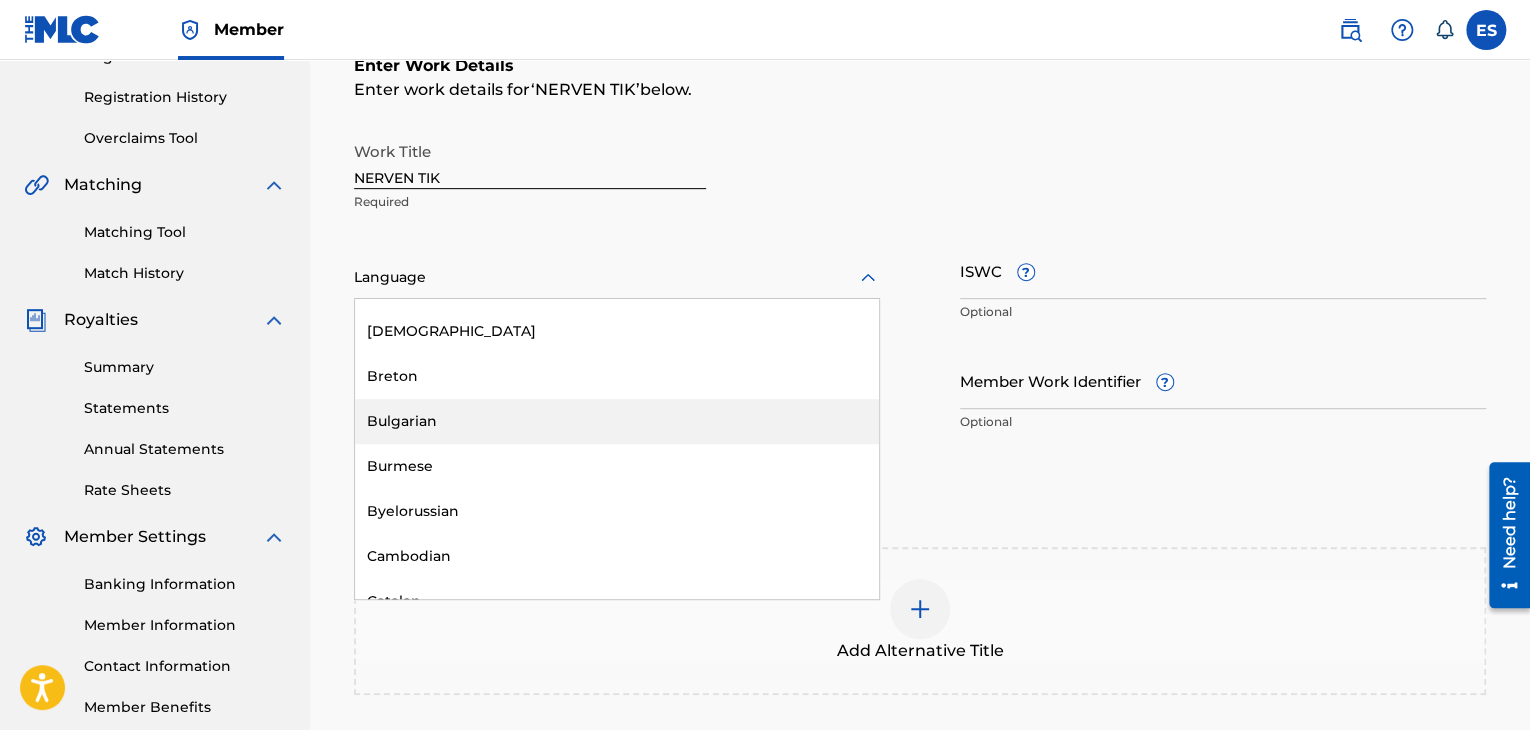 click on "Bulgarian" at bounding box center (617, 421) 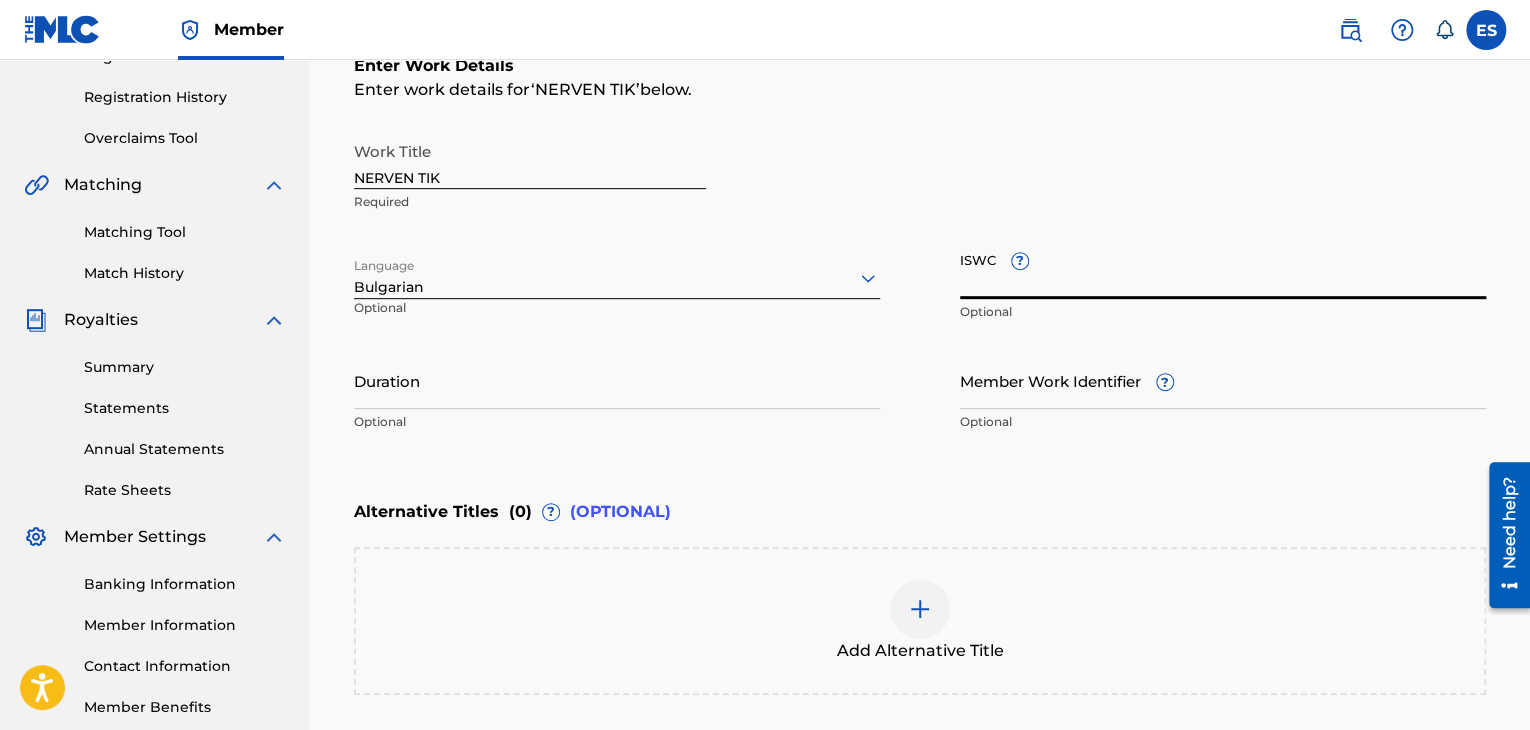 paste on "T9099957149" 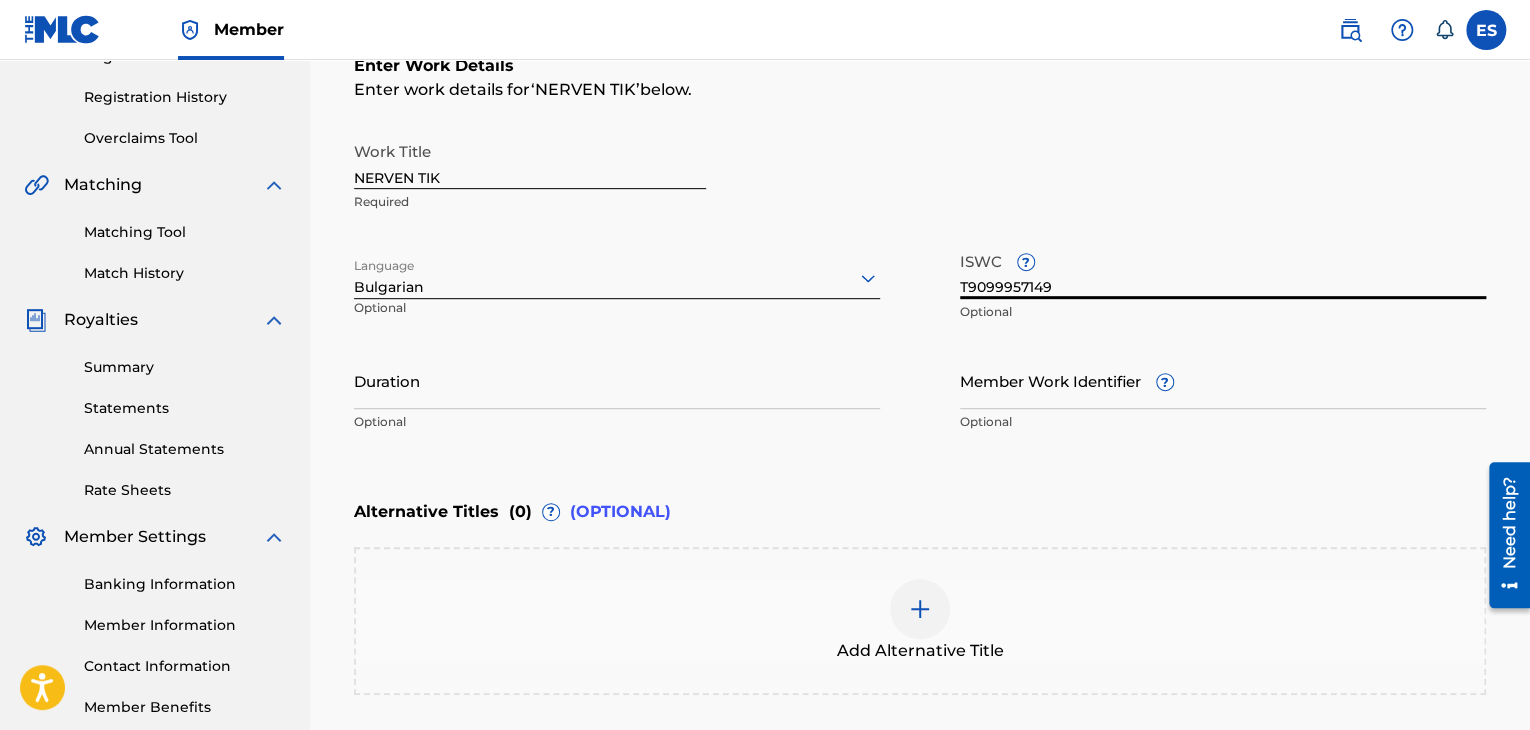 type on "T9099957149" 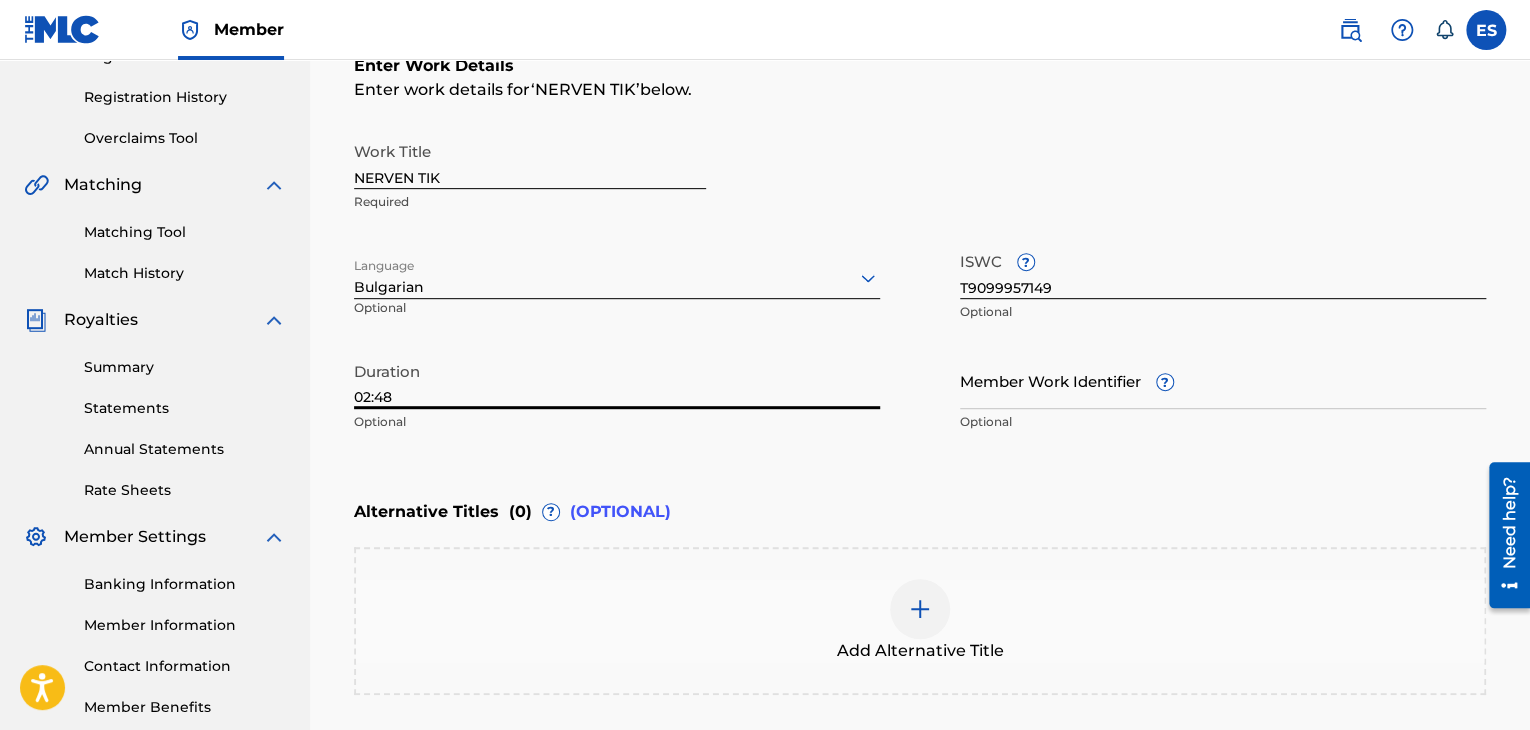 type on "02:48" 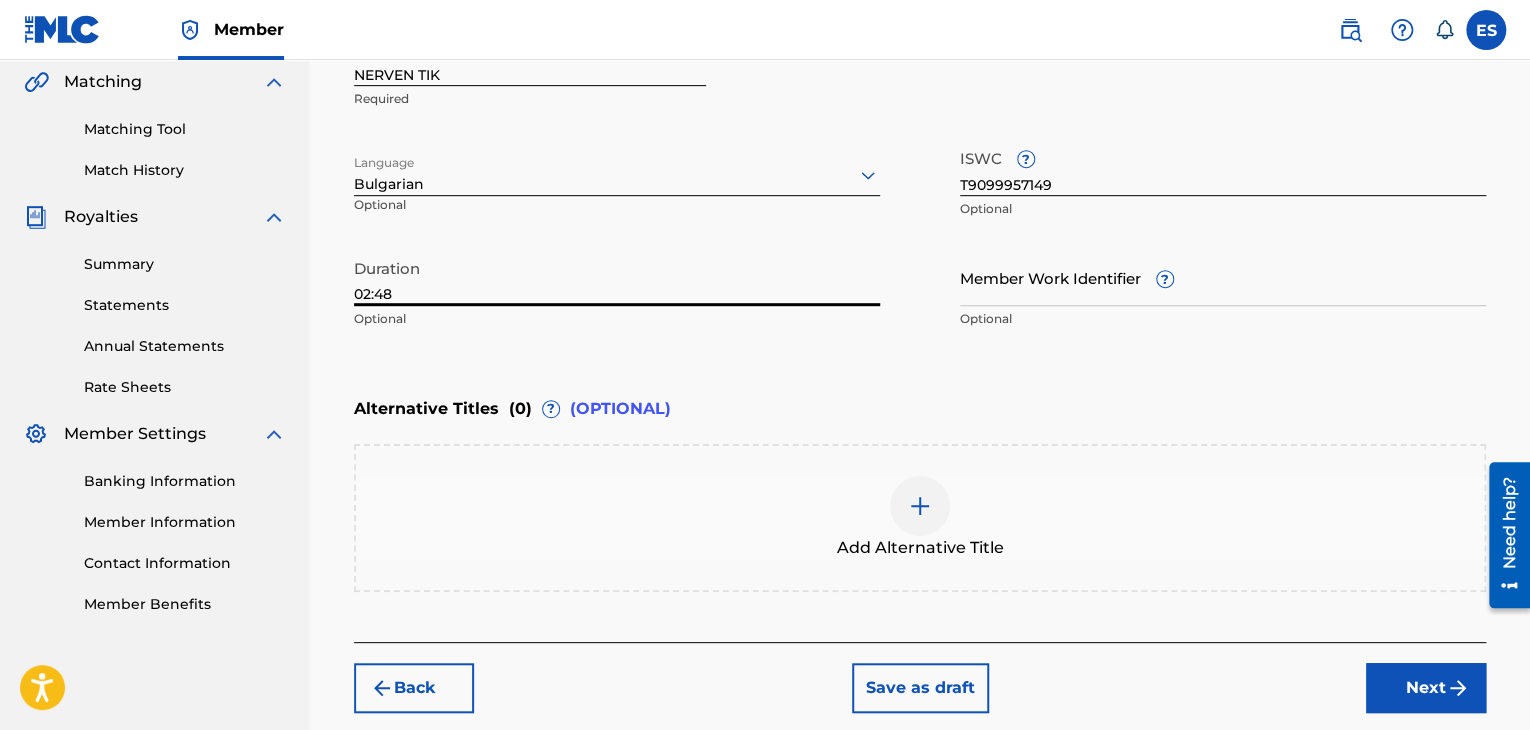 scroll, scrollTop: 561, scrollLeft: 0, axis: vertical 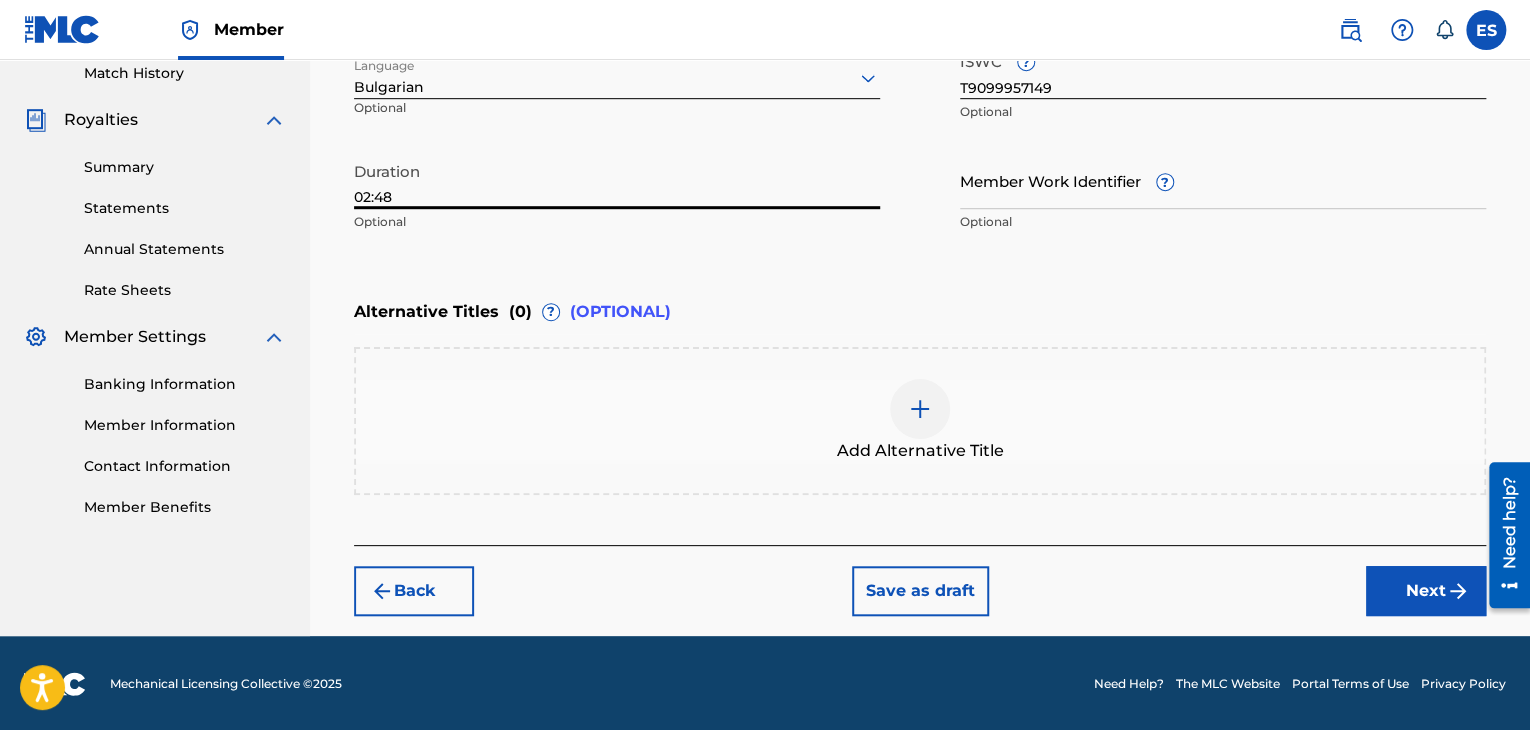 click on "Add Alternative Title" at bounding box center [920, 451] 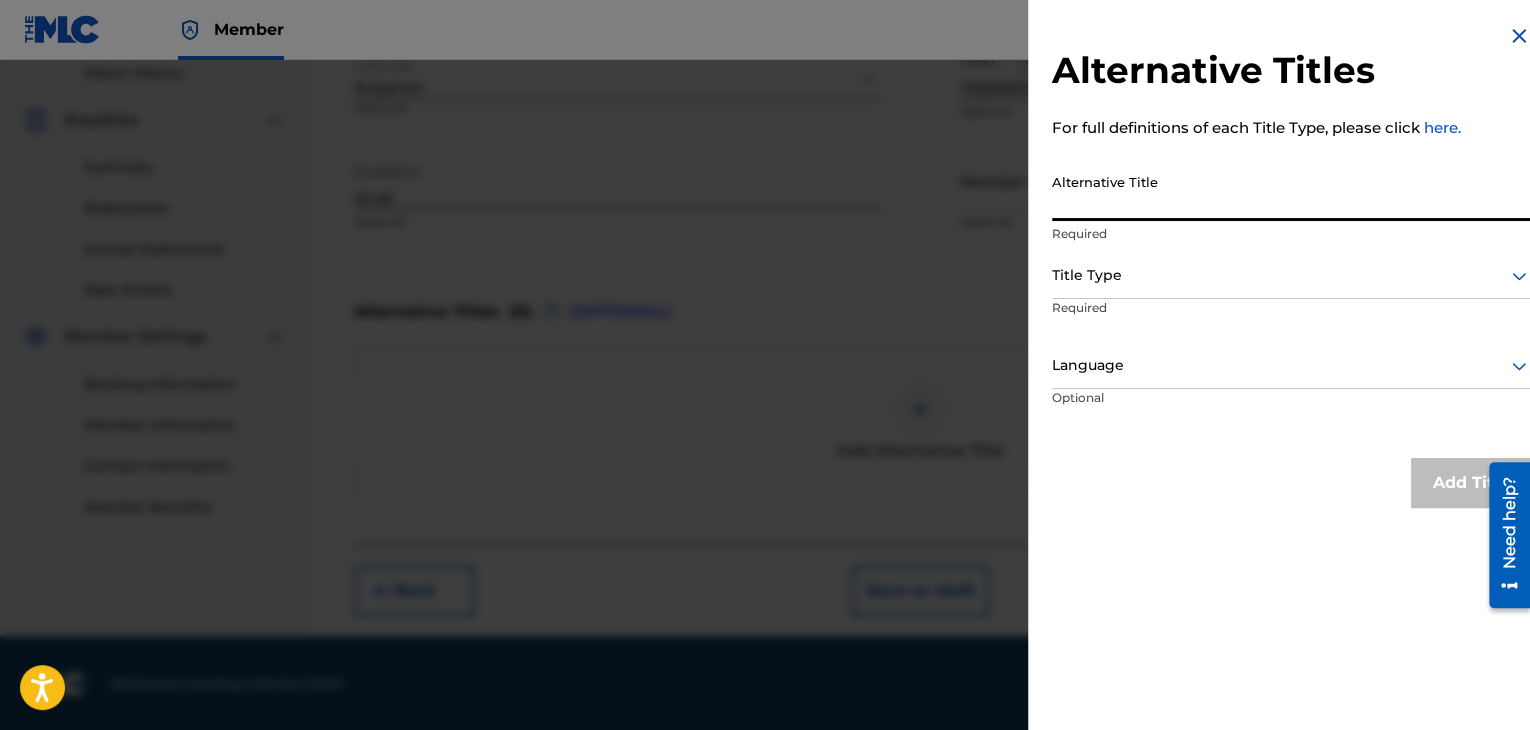 paste on "НЕРВЕН ТИК" 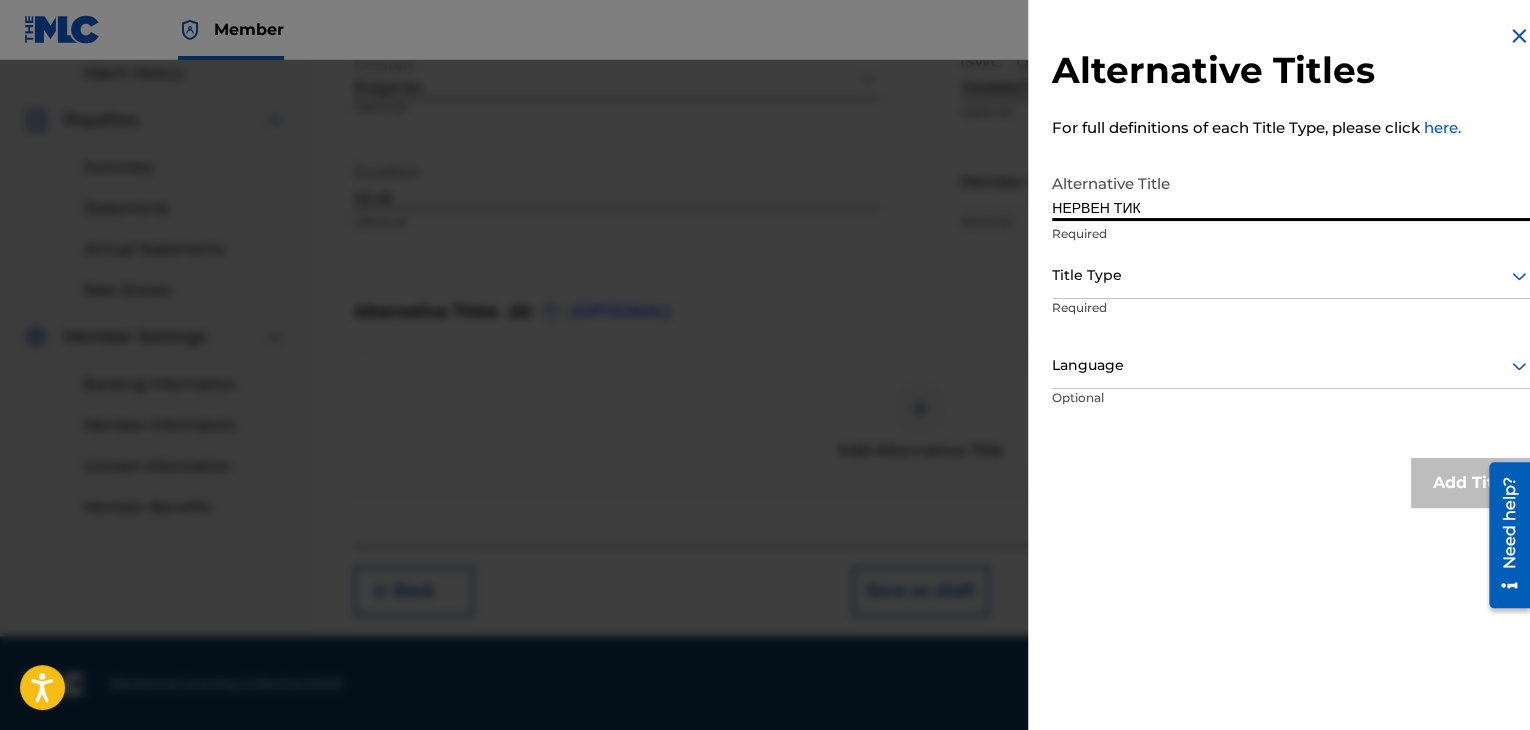 click on "НЕРВЕН ТИК" at bounding box center (1291, 192) 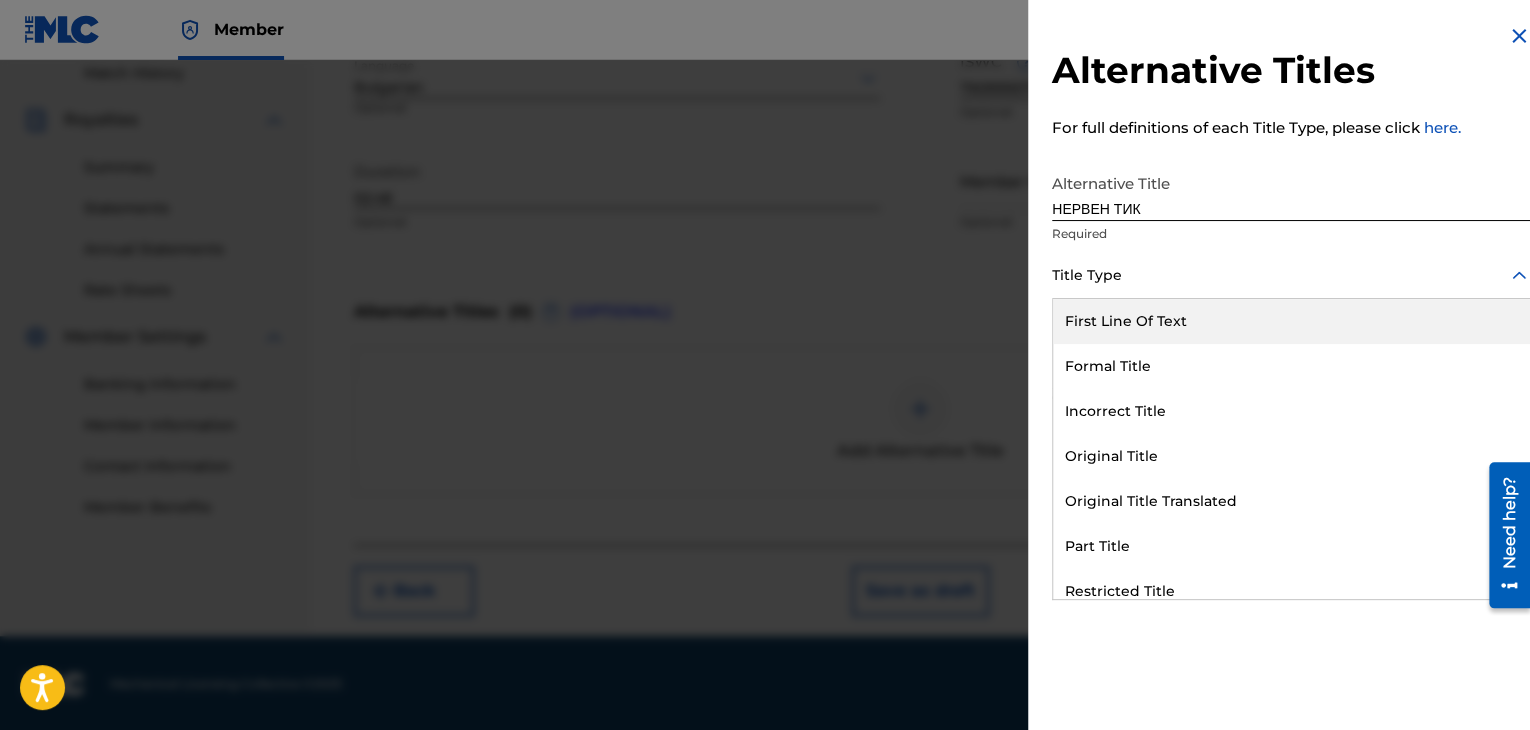 click at bounding box center [1291, 275] 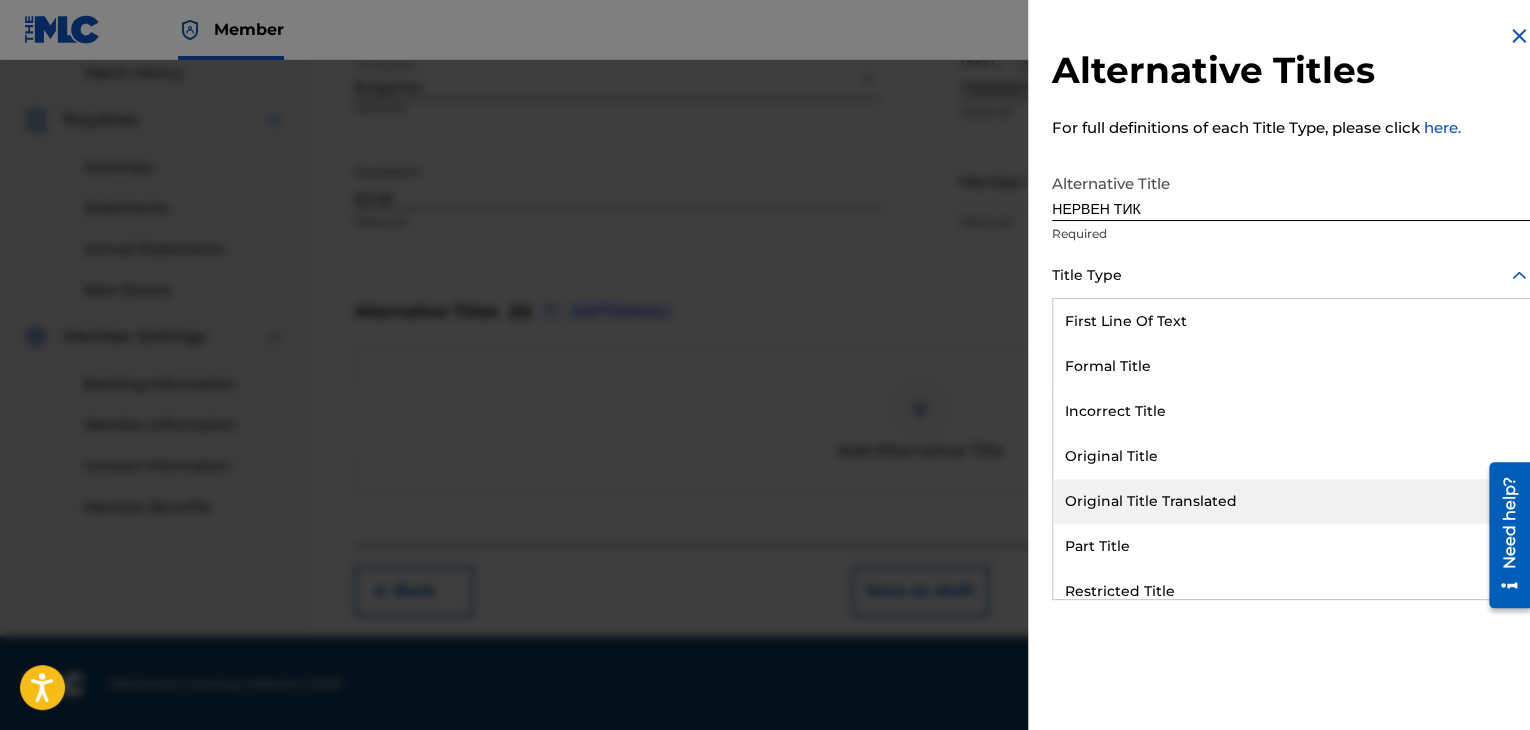 click on "Original Title Translated" at bounding box center (1291, 501) 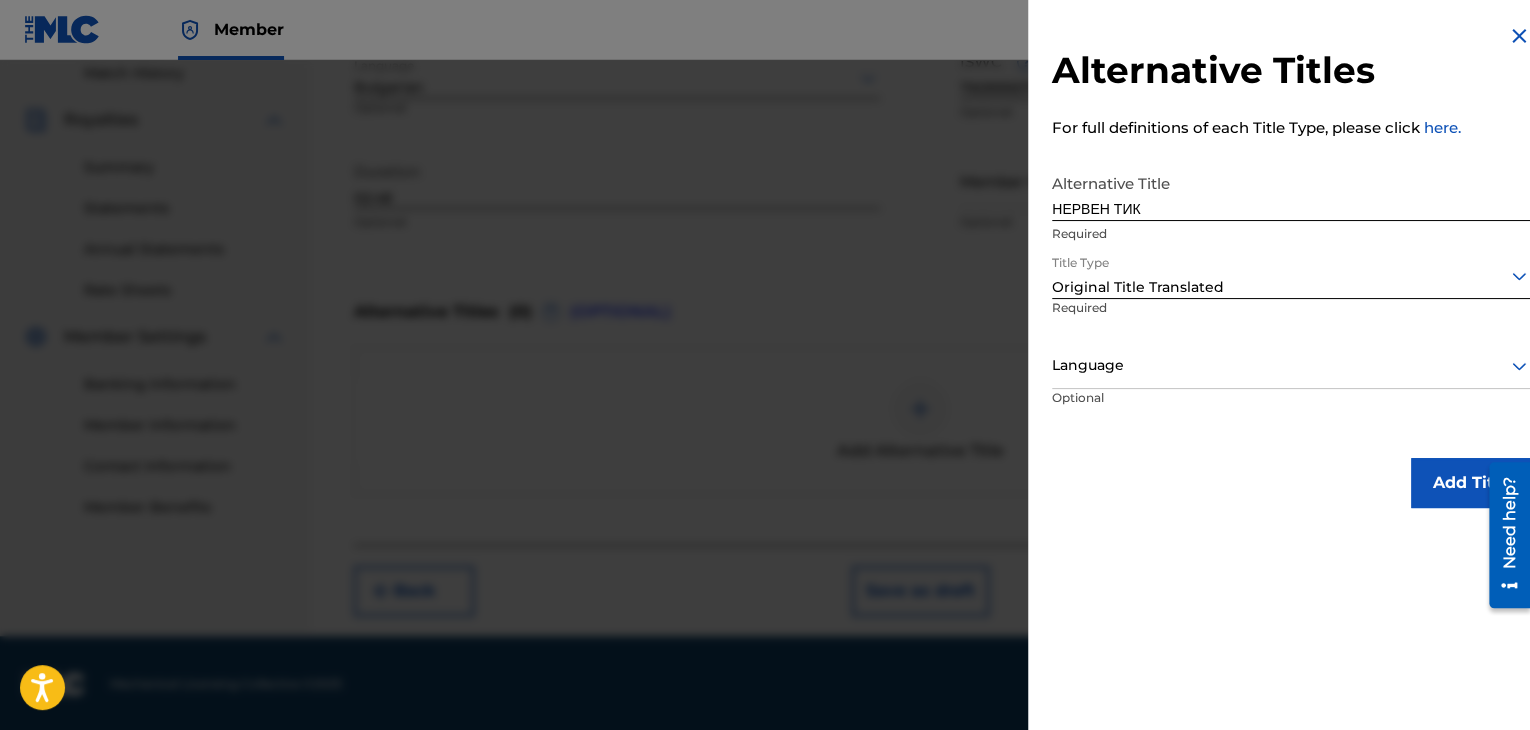 click on "Language" at bounding box center [1291, 366] 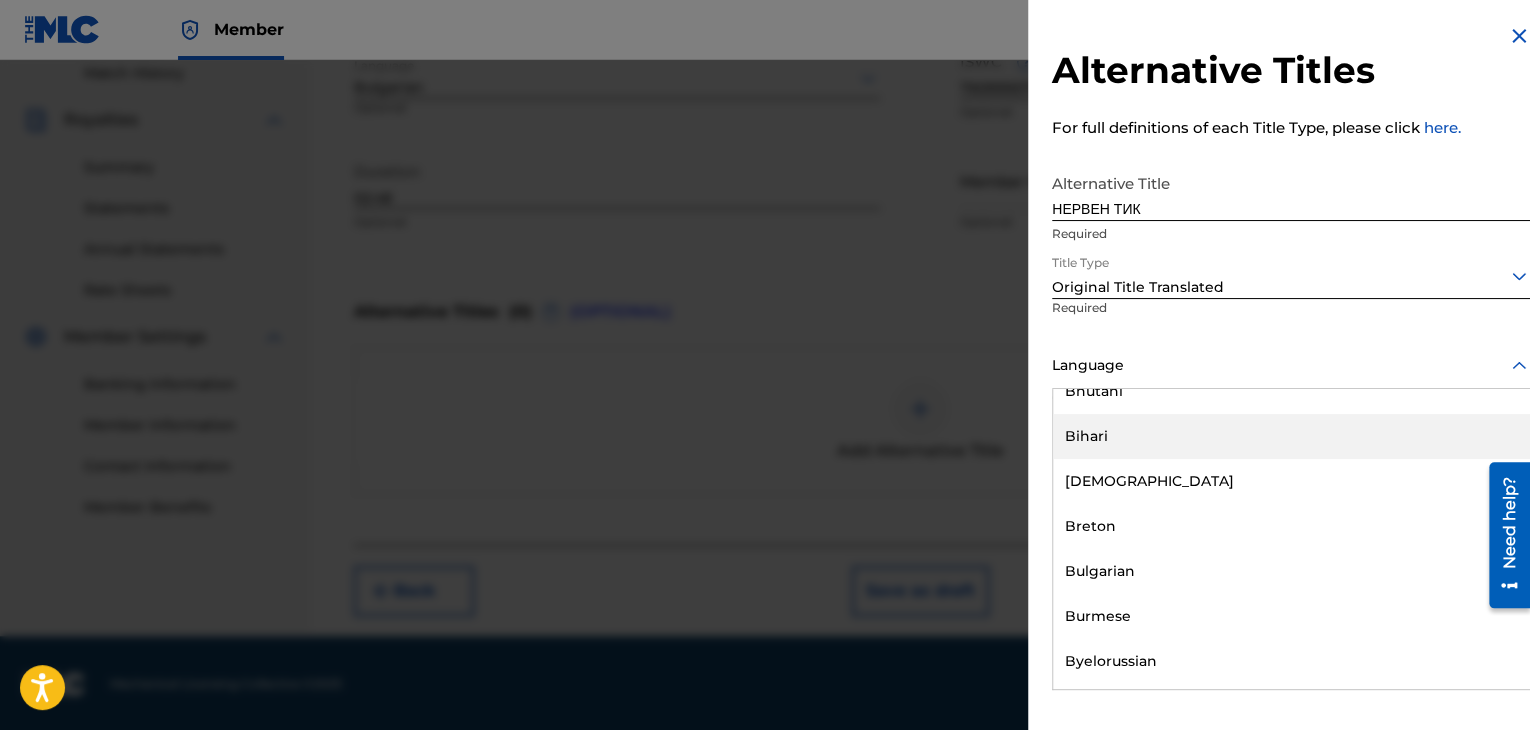 scroll, scrollTop: 800, scrollLeft: 0, axis: vertical 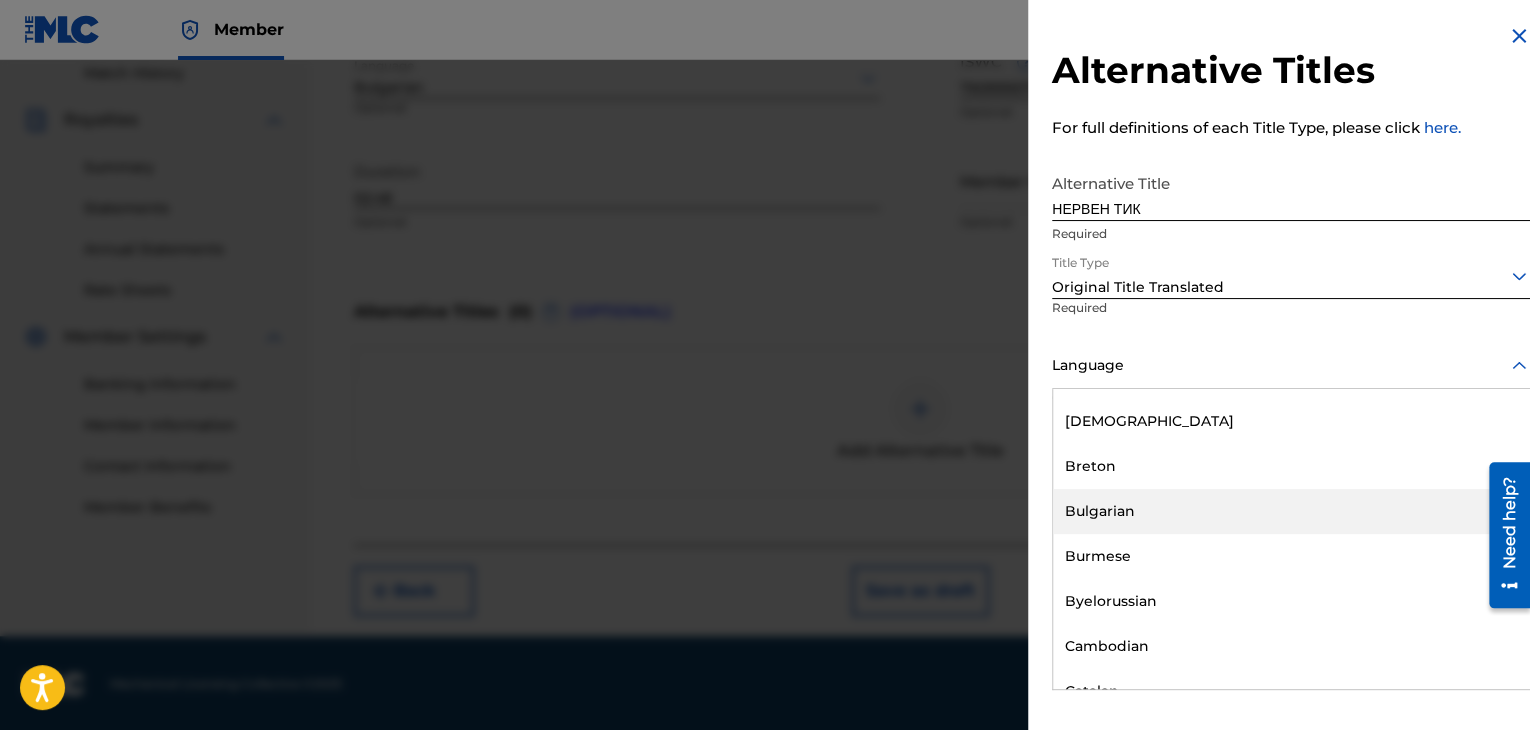 click on "Bulgarian" at bounding box center (1291, 511) 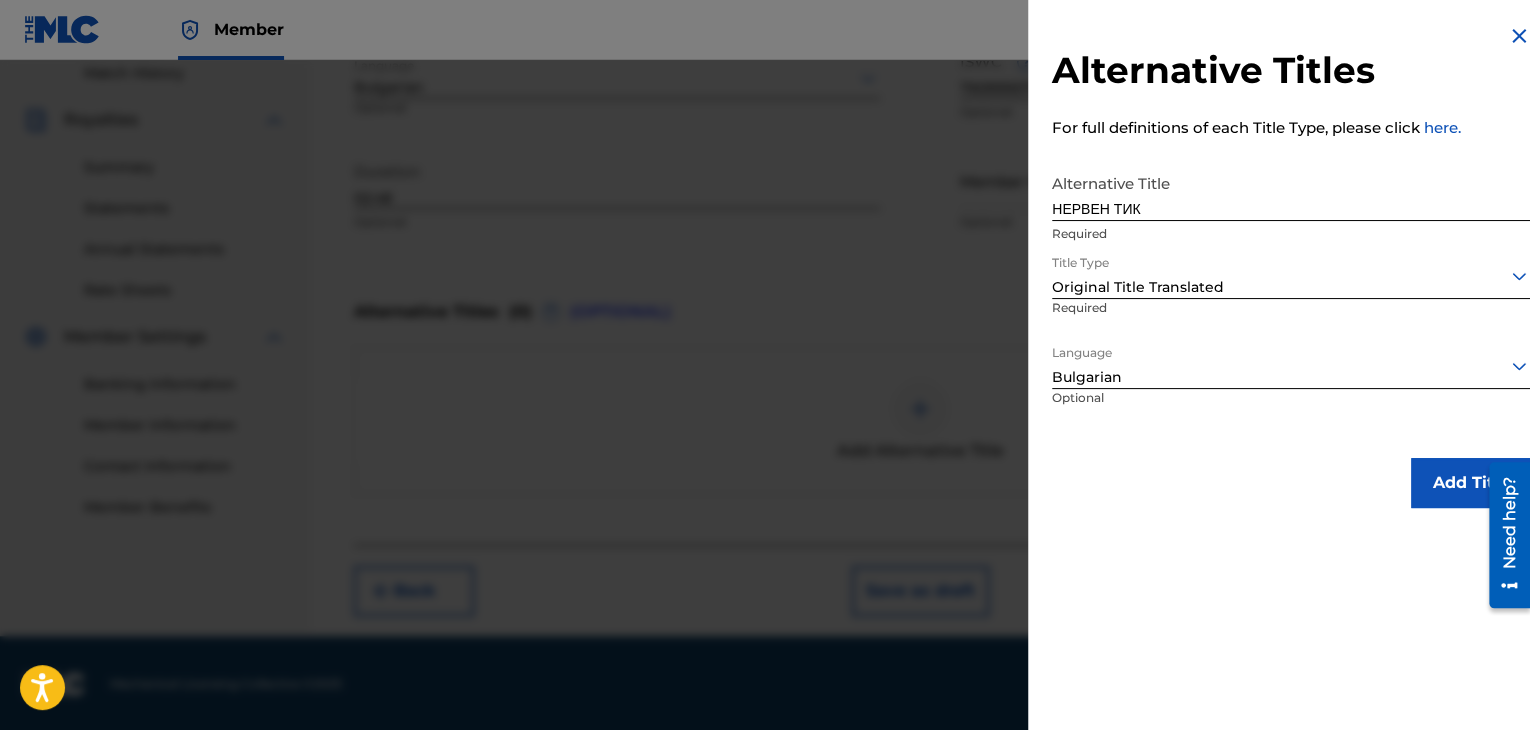 click on "Add Title" at bounding box center (1471, 483) 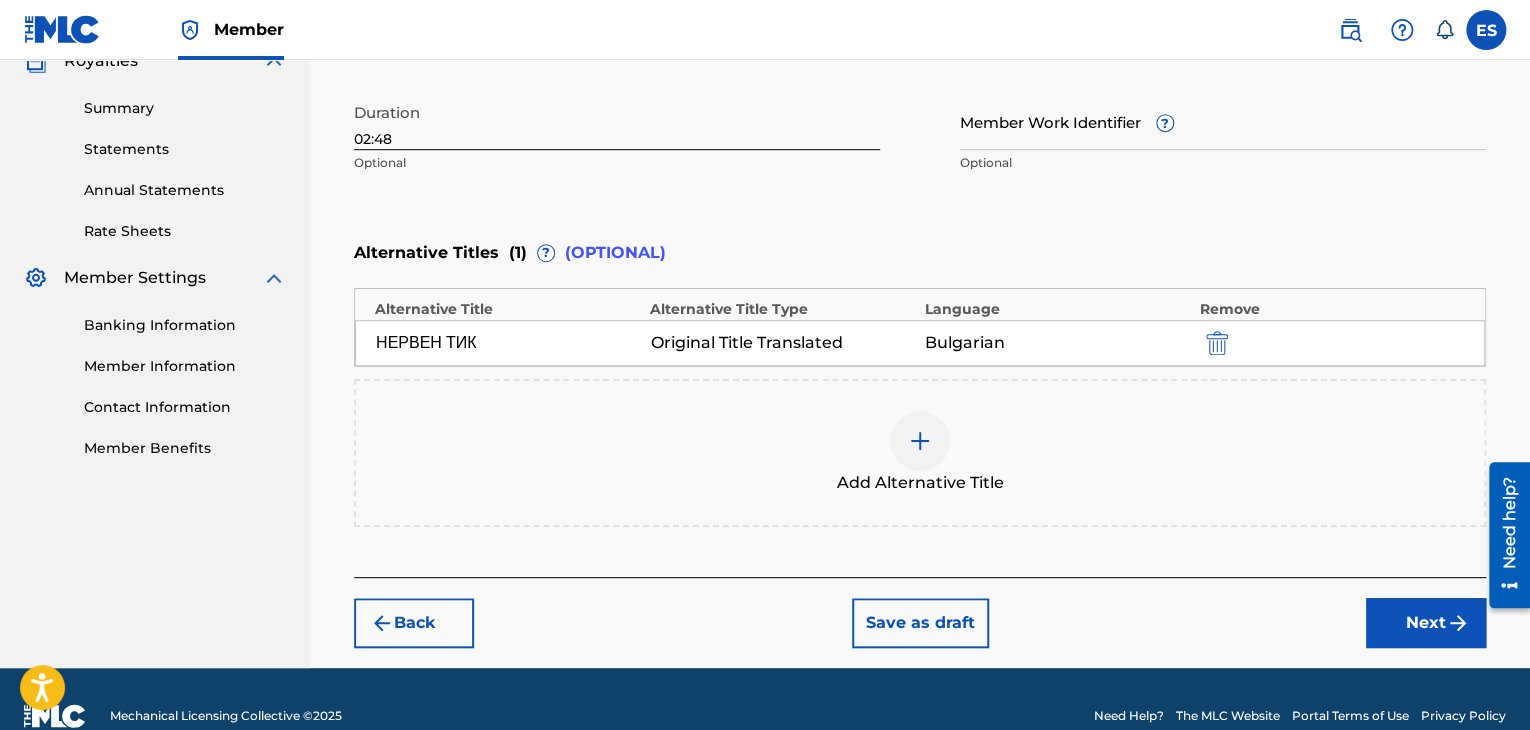scroll, scrollTop: 652, scrollLeft: 0, axis: vertical 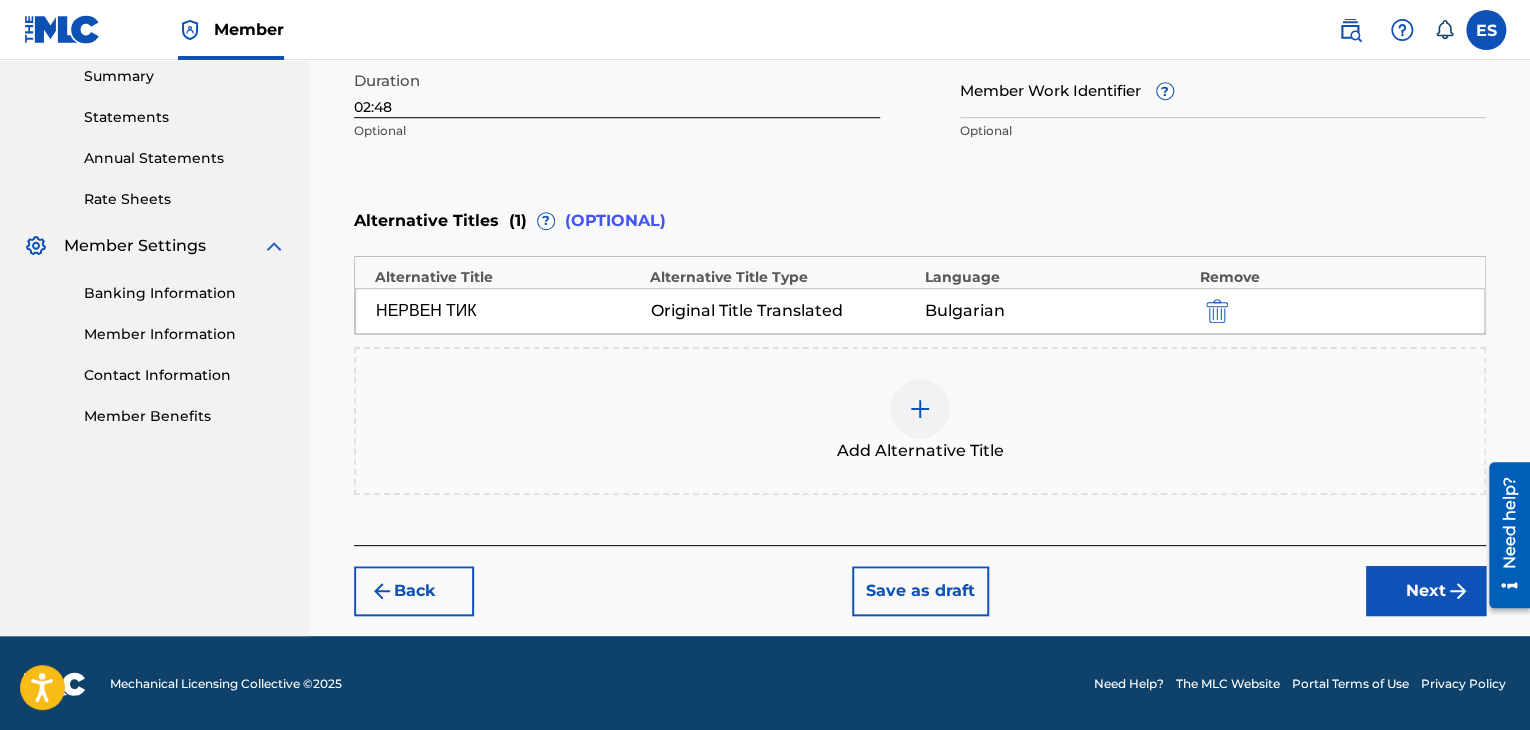click on "Next" at bounding box center (1426, 591) 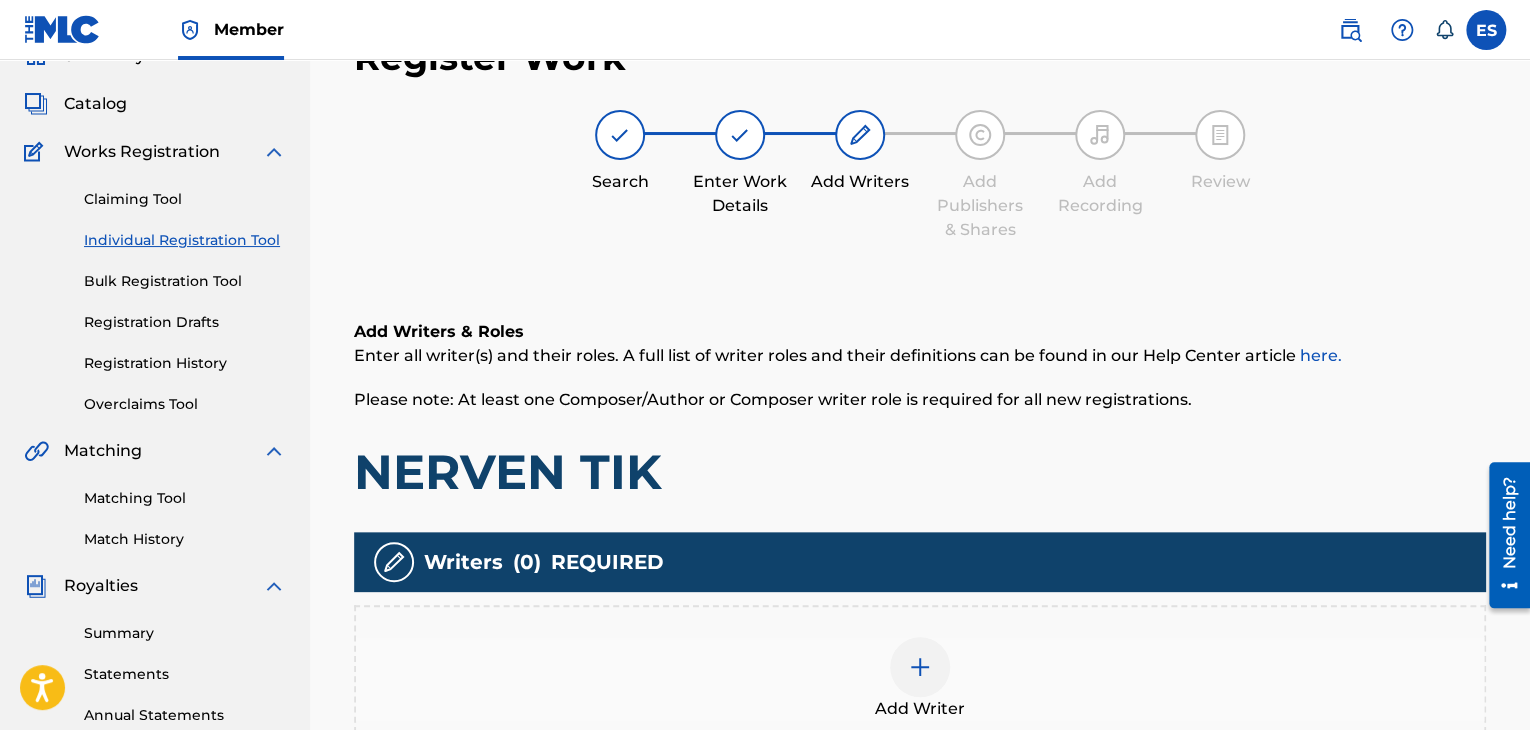 scroll, scrollTop: 90, scrollLeft: 0, axis: vertical 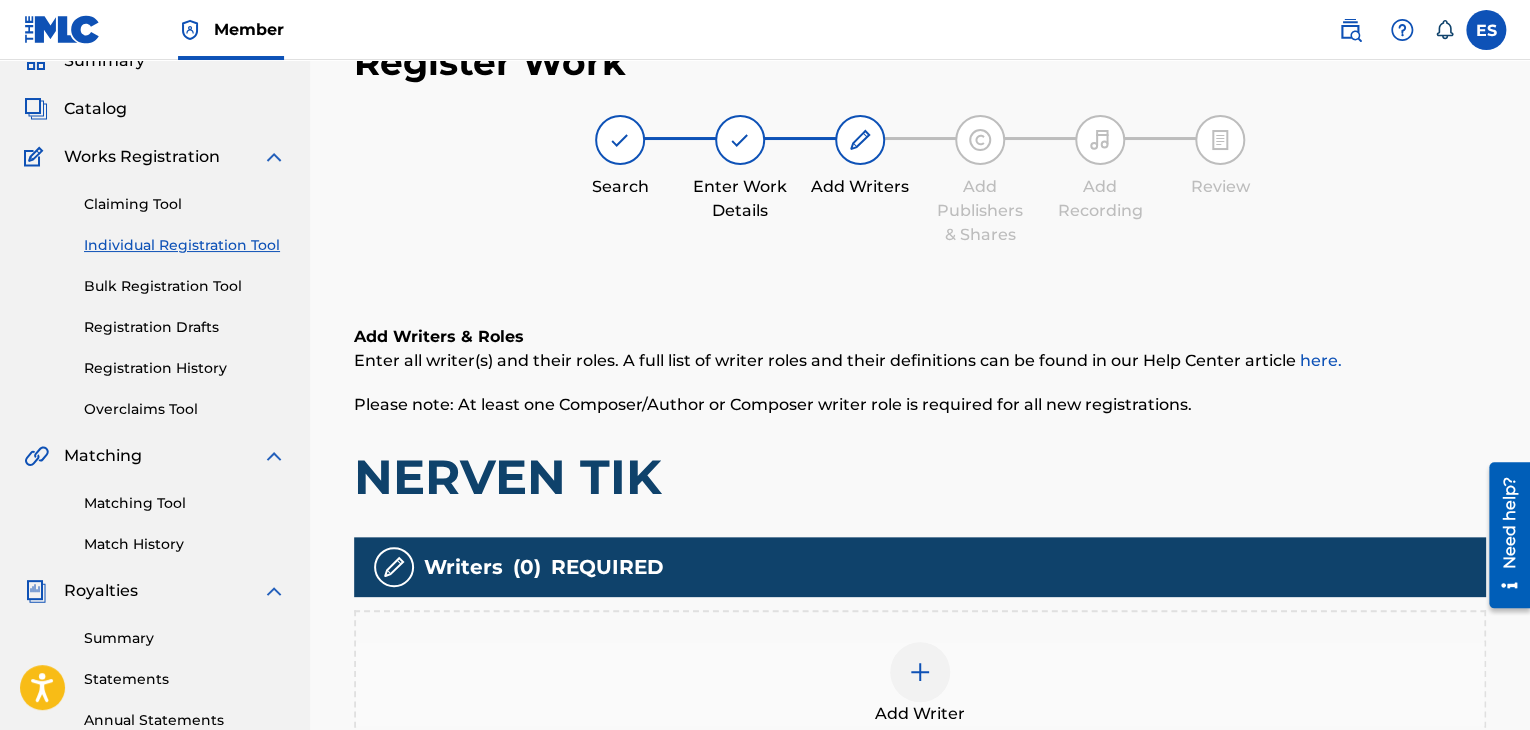 click on "Add Writer" at bounding box center [920, 684] 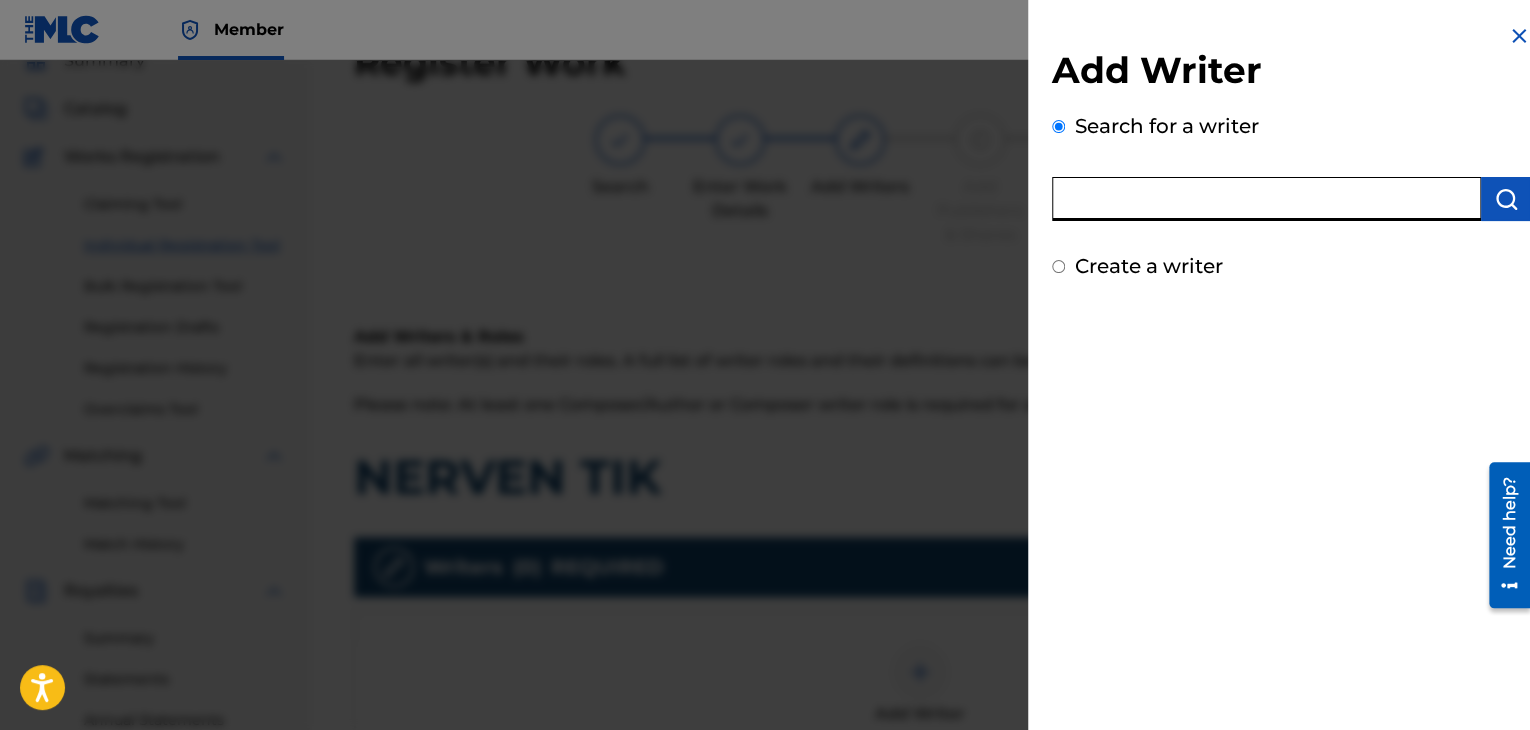 paste on "00121387005" 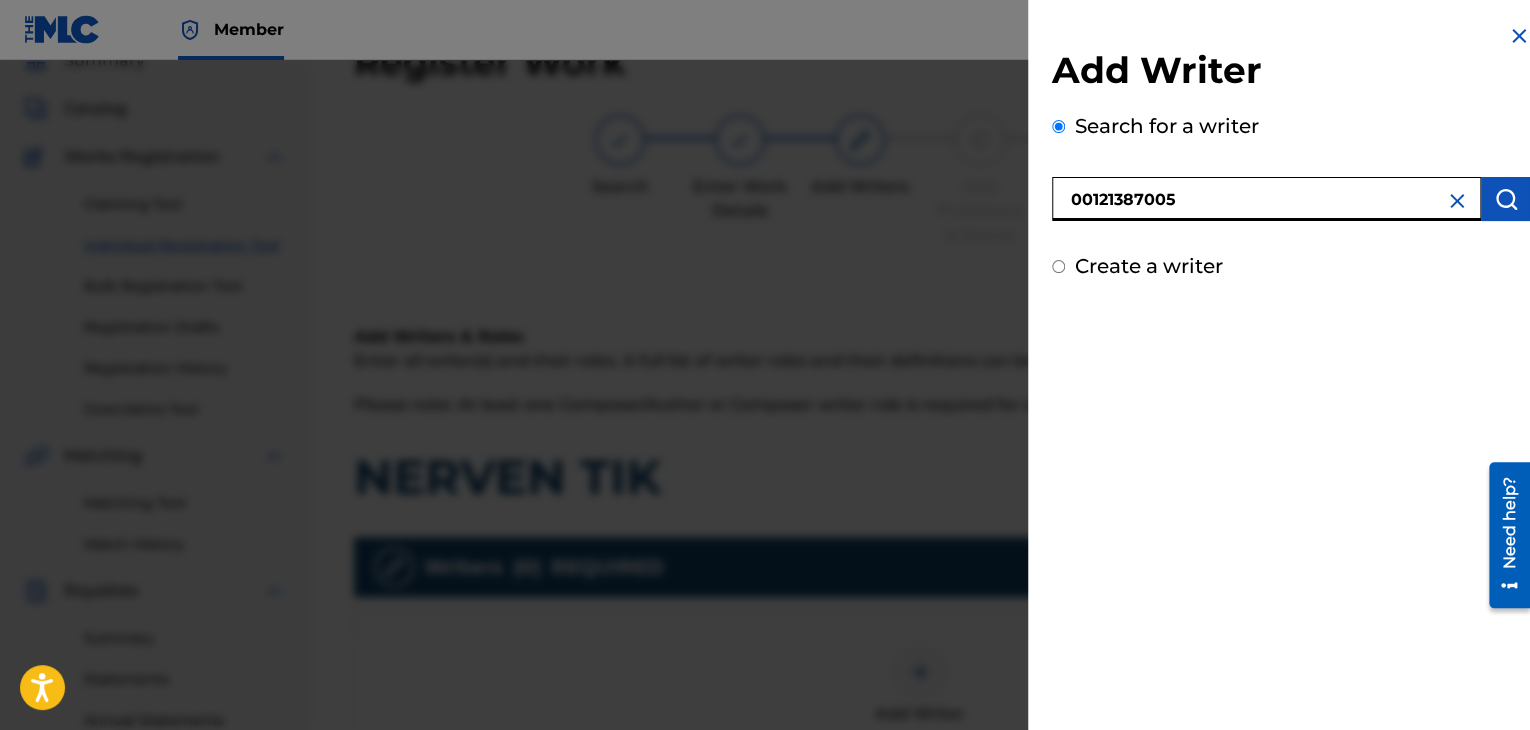type on "00121387005" 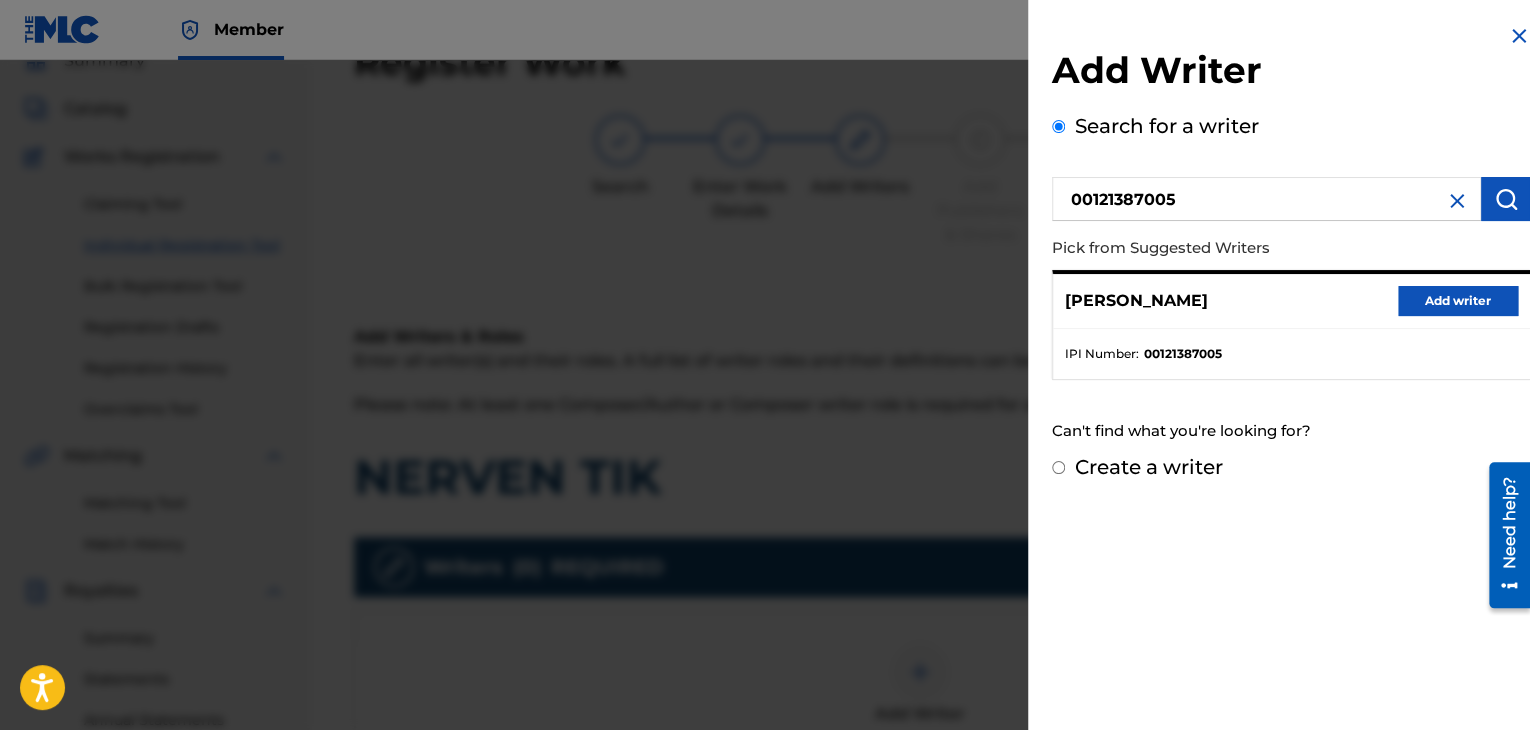 click on "Add writer" at bounding box center [1458, 301] 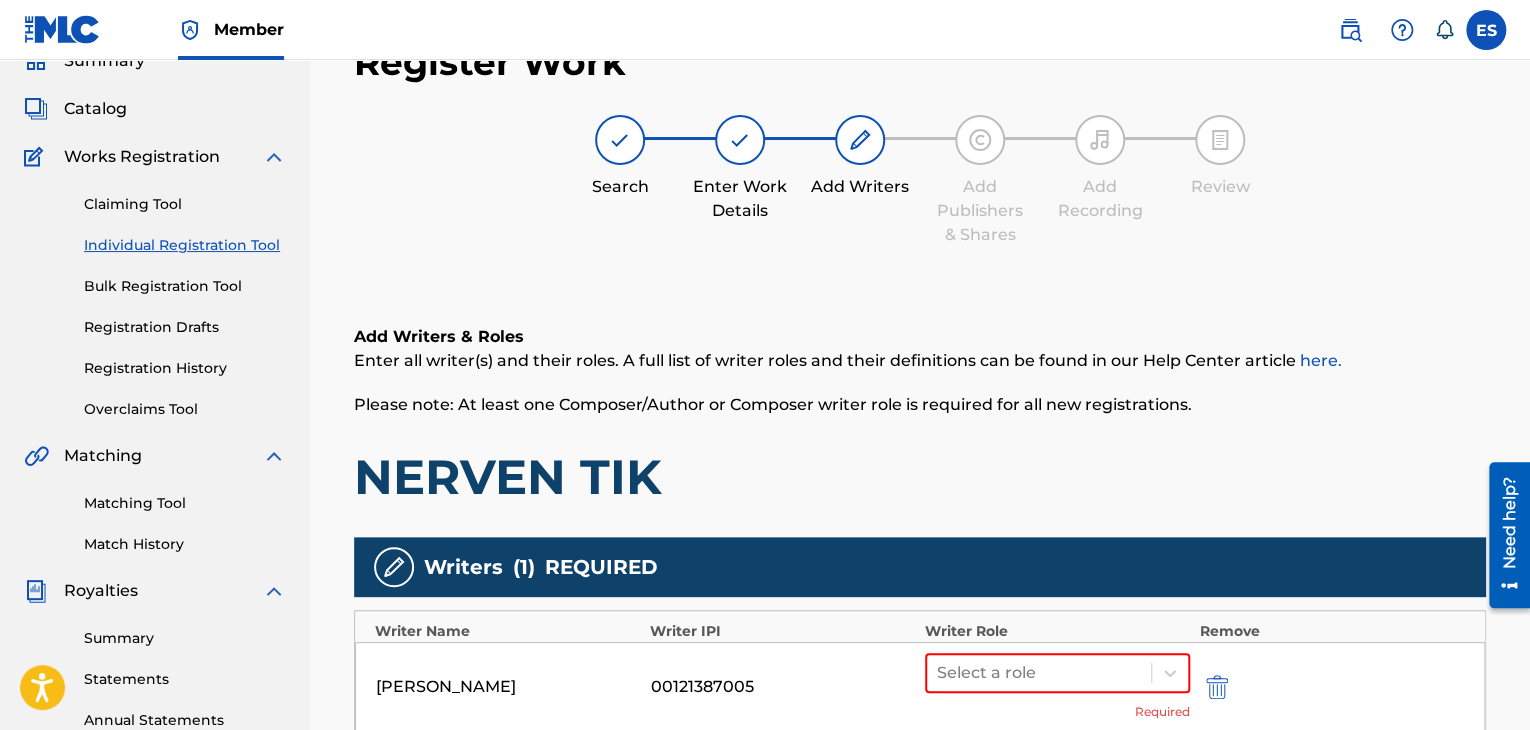 click on "[PERSON_NAME] 00121387005 Select a role Required" at bounding box center (920, 687) 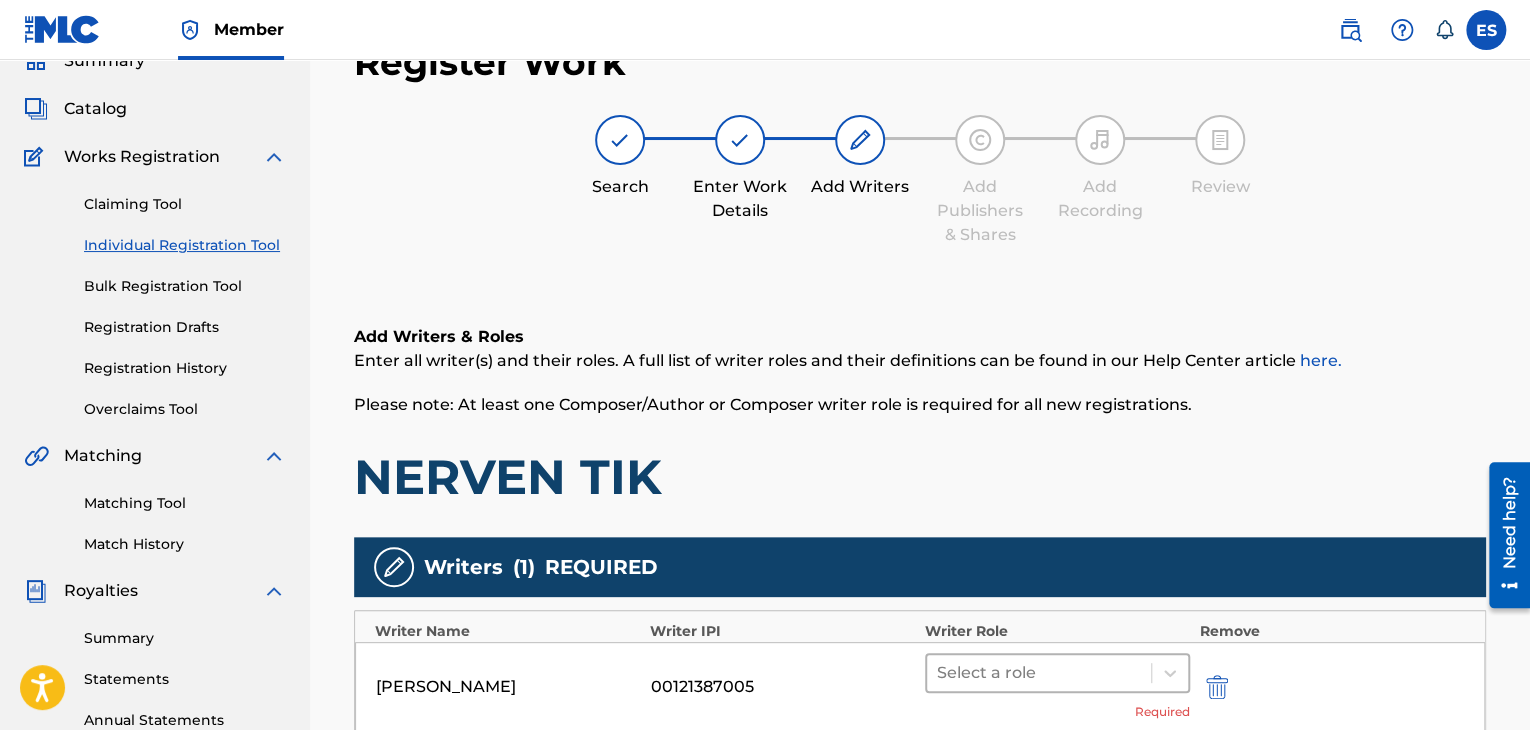 click at bounding box center (1039, 673) 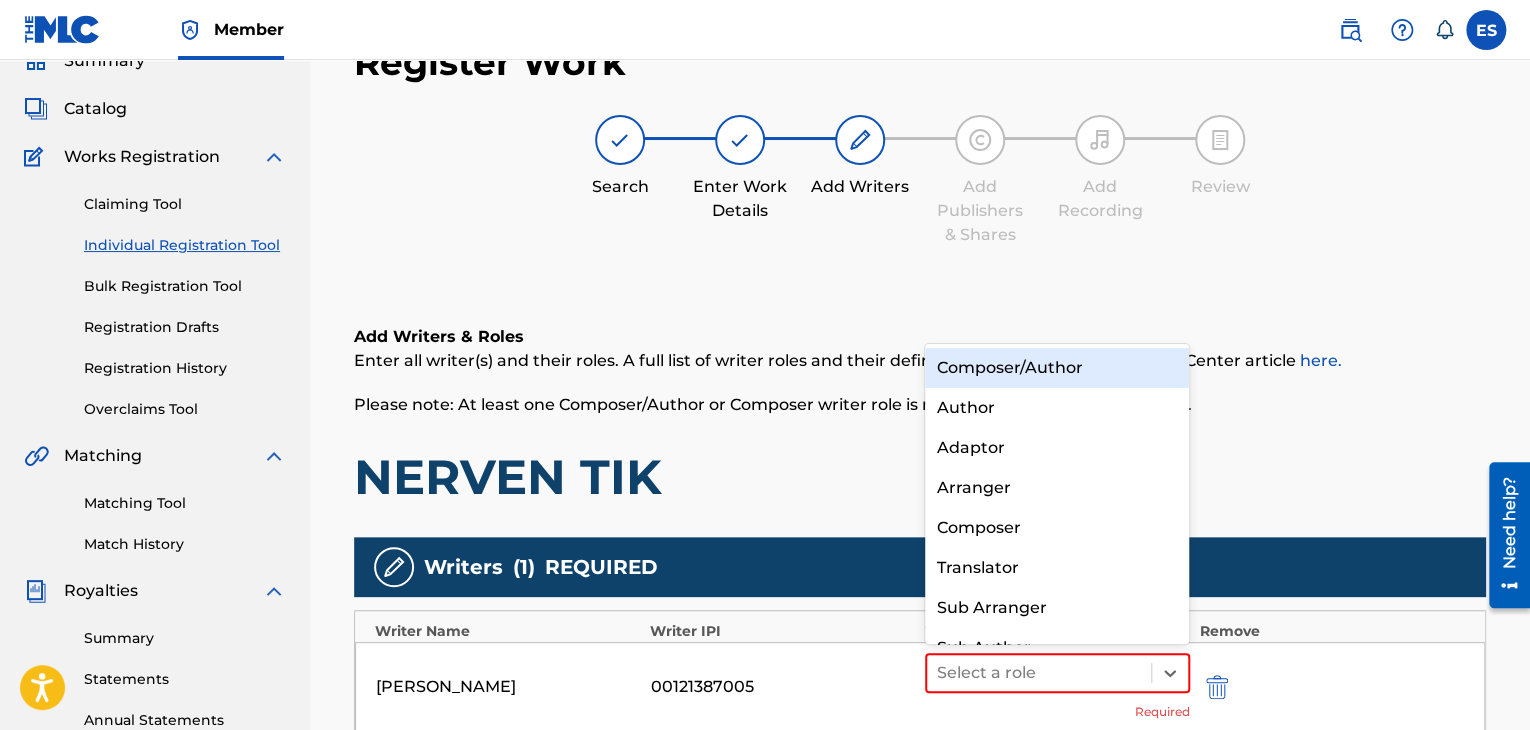 scroll, scrollTop: 28, scrollLeft: 0, axis: vertical 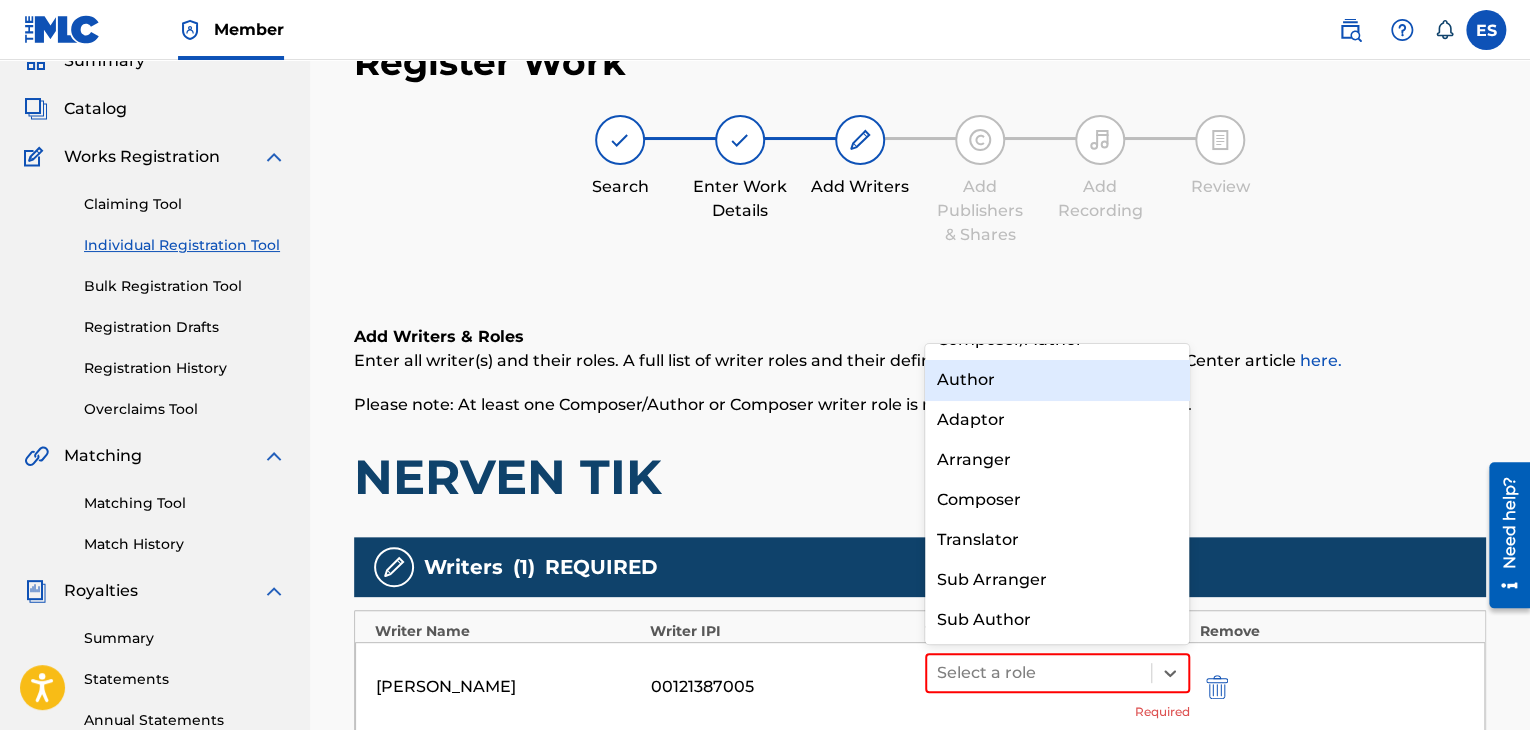 click on "Author" at bounding box center (1057, 380) 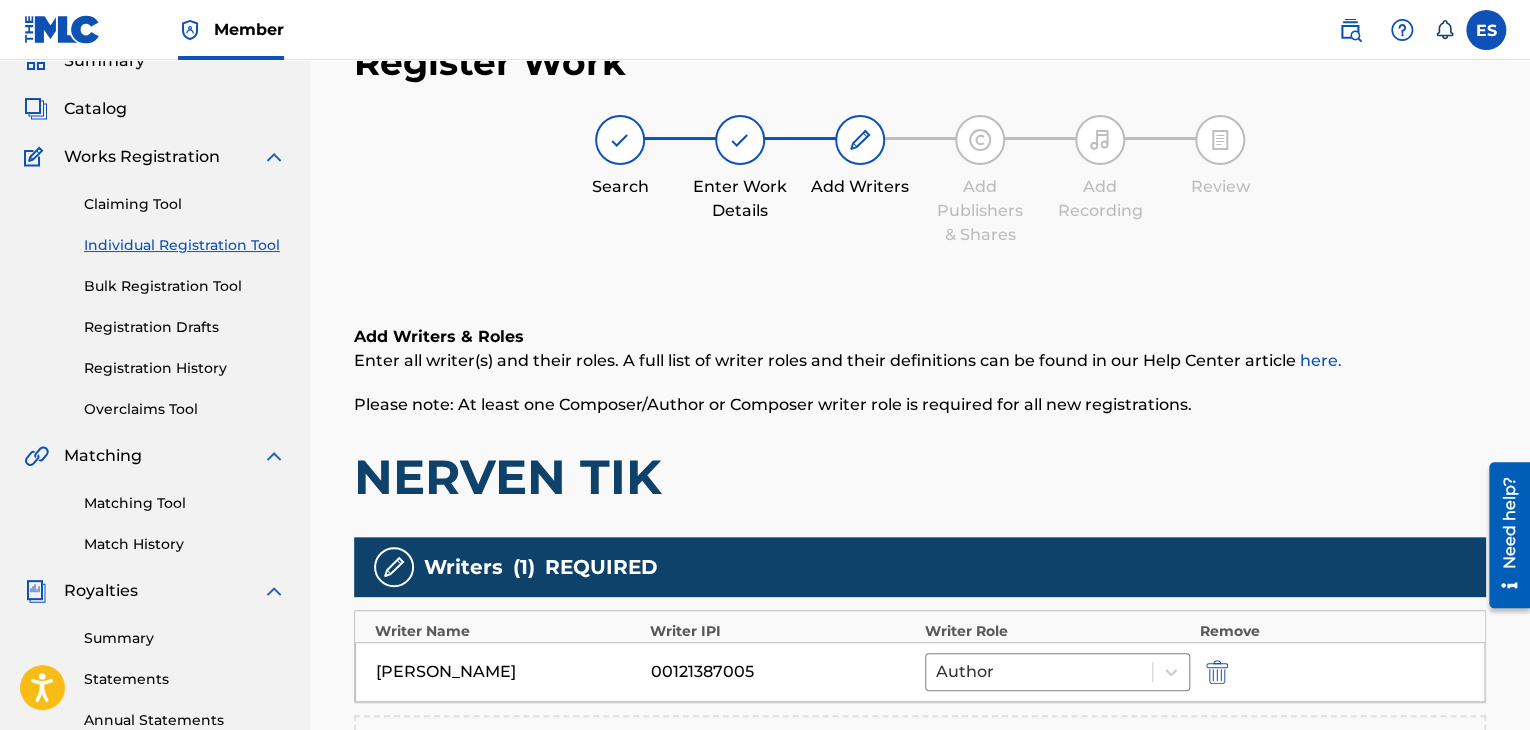 scroll, scrollTop: 390, scrollLeft: 0, axis: vertical 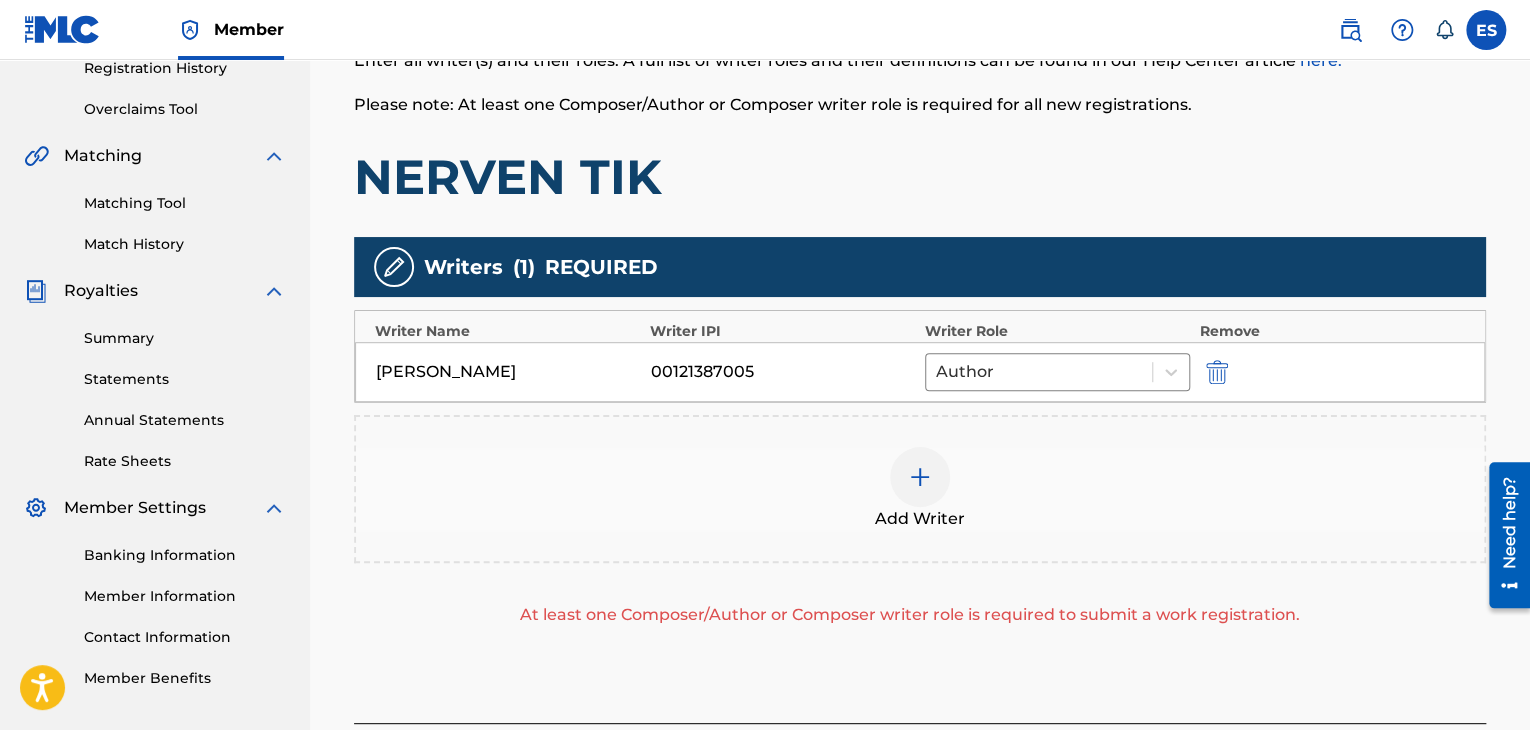 click on "Add Writer" at bounding box center [920, 489] 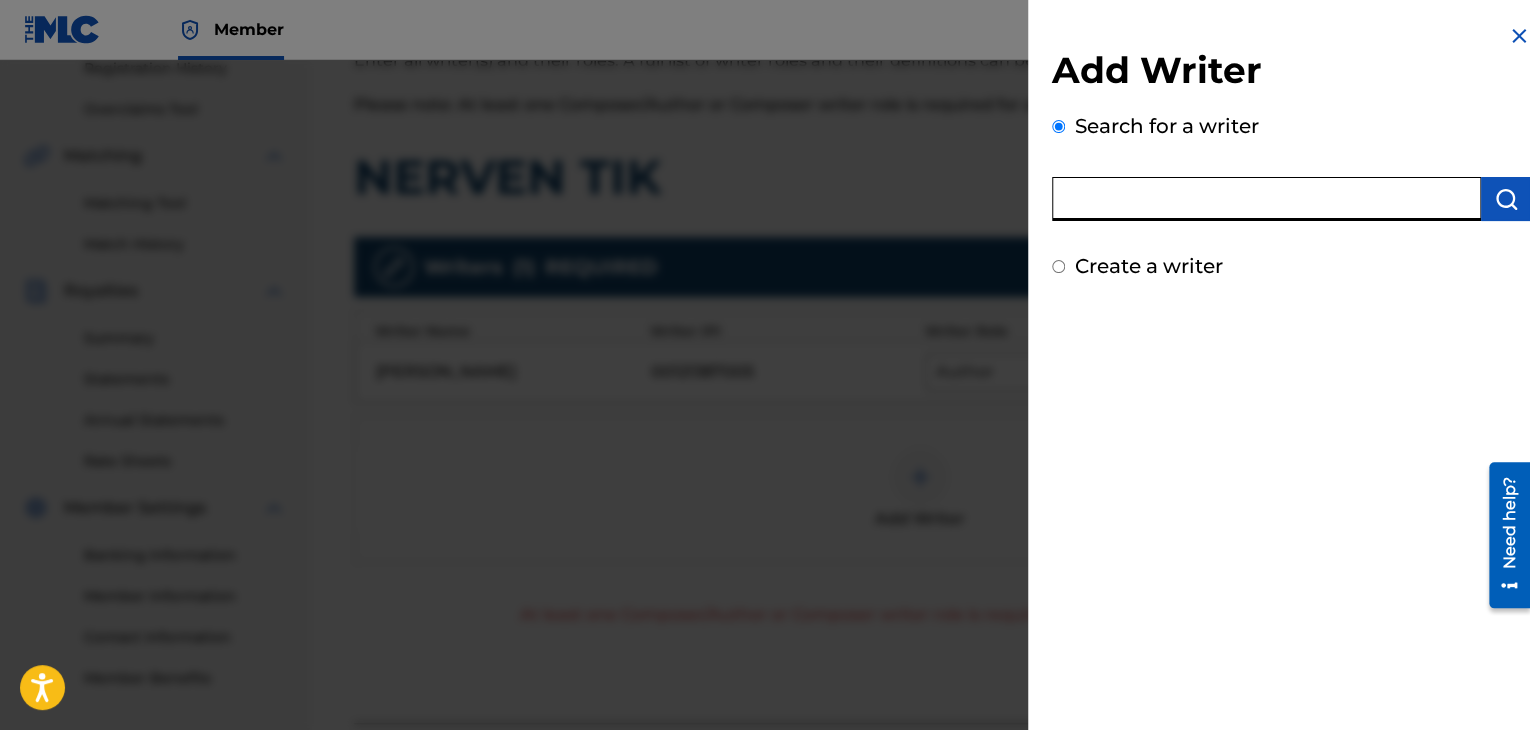 paste 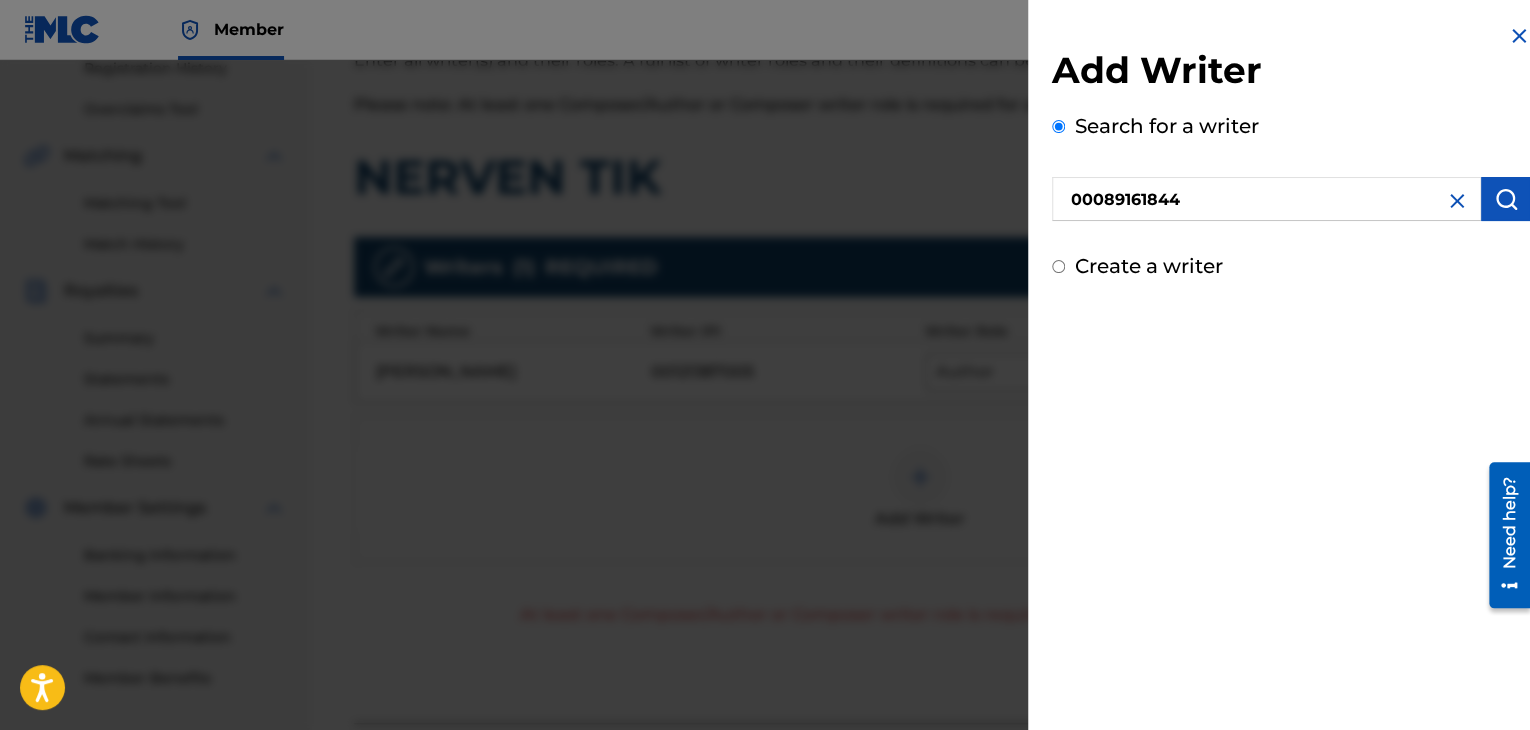 click at bounding box center [1506, 199] 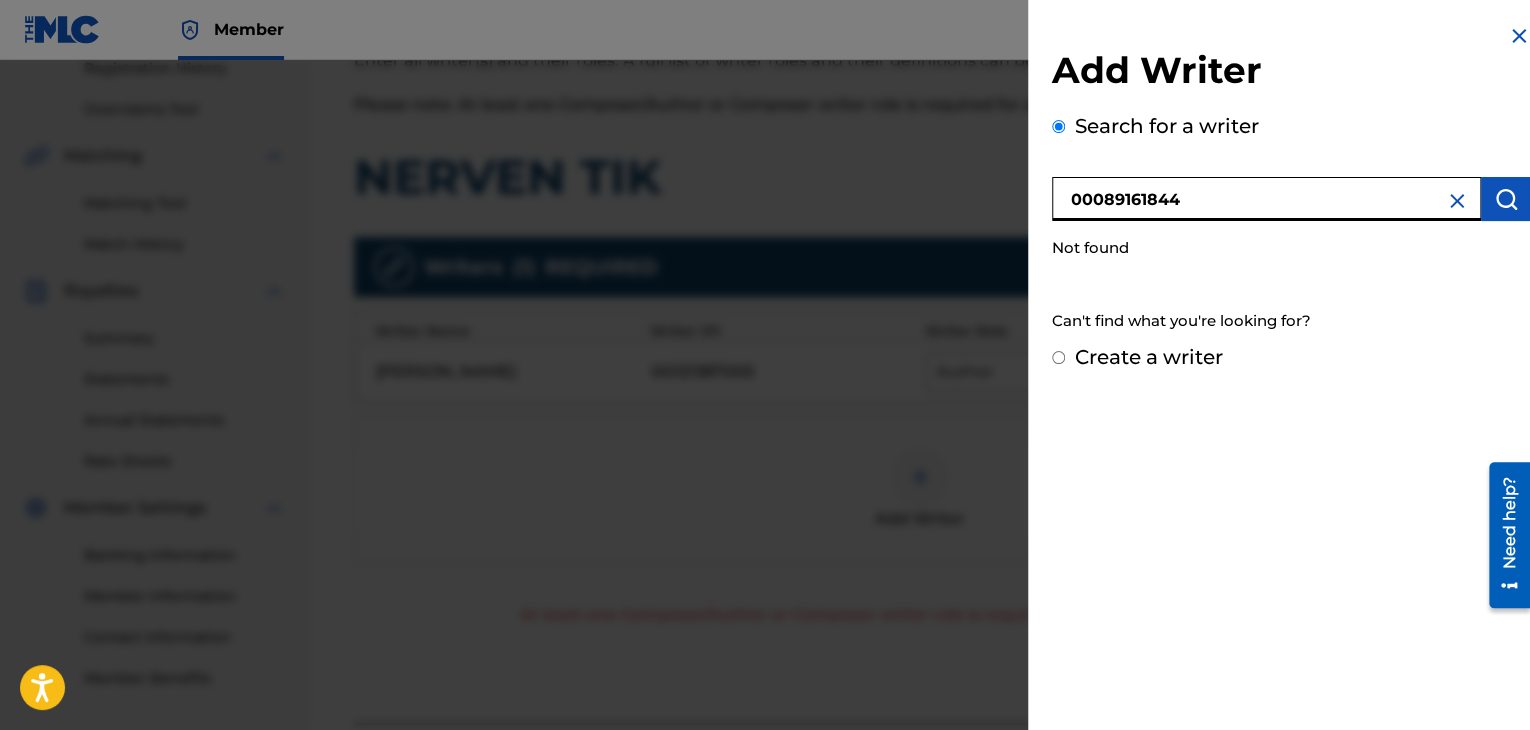 click on "00089161844" at bounding box center [1266, 199] 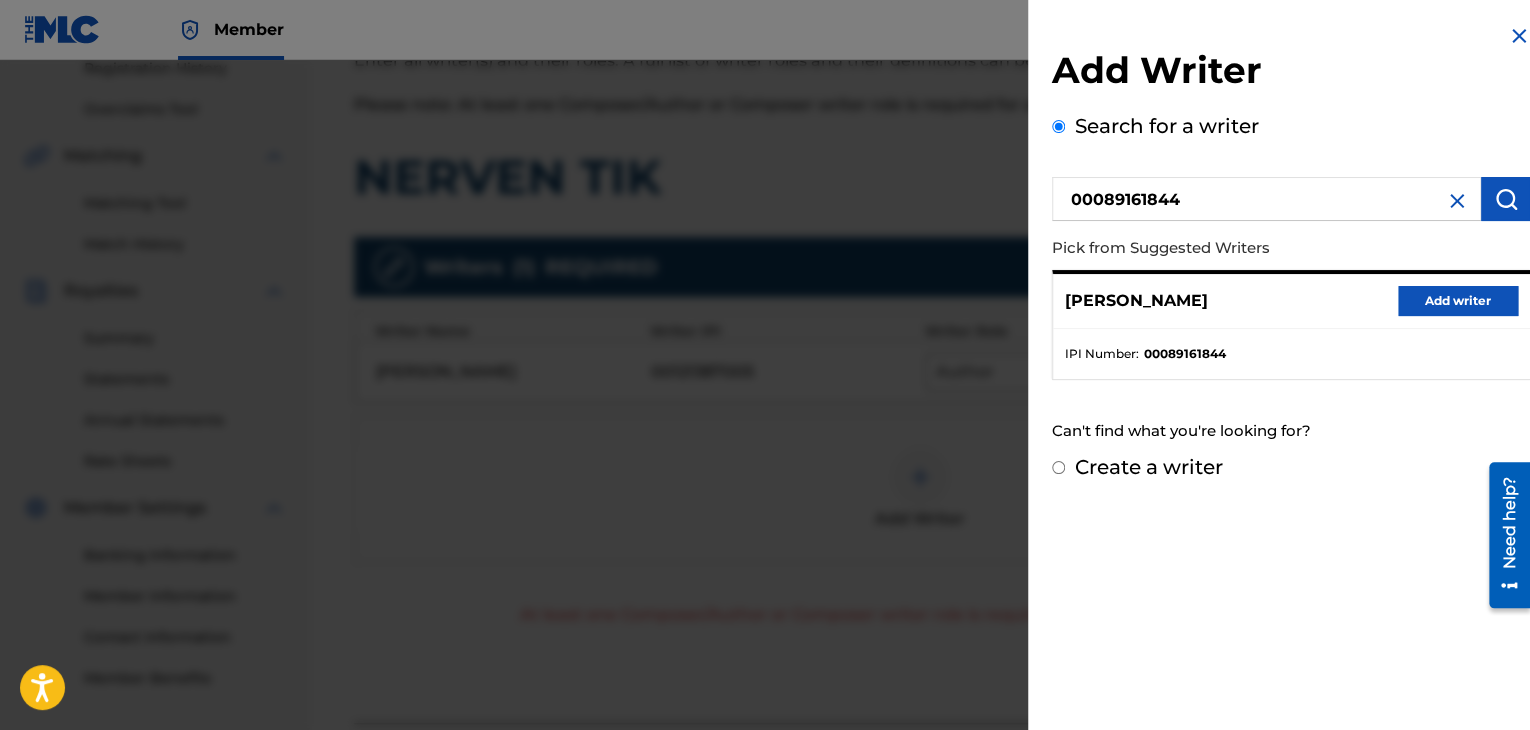 click on "Add writer" at bounding box center (1458, 301) 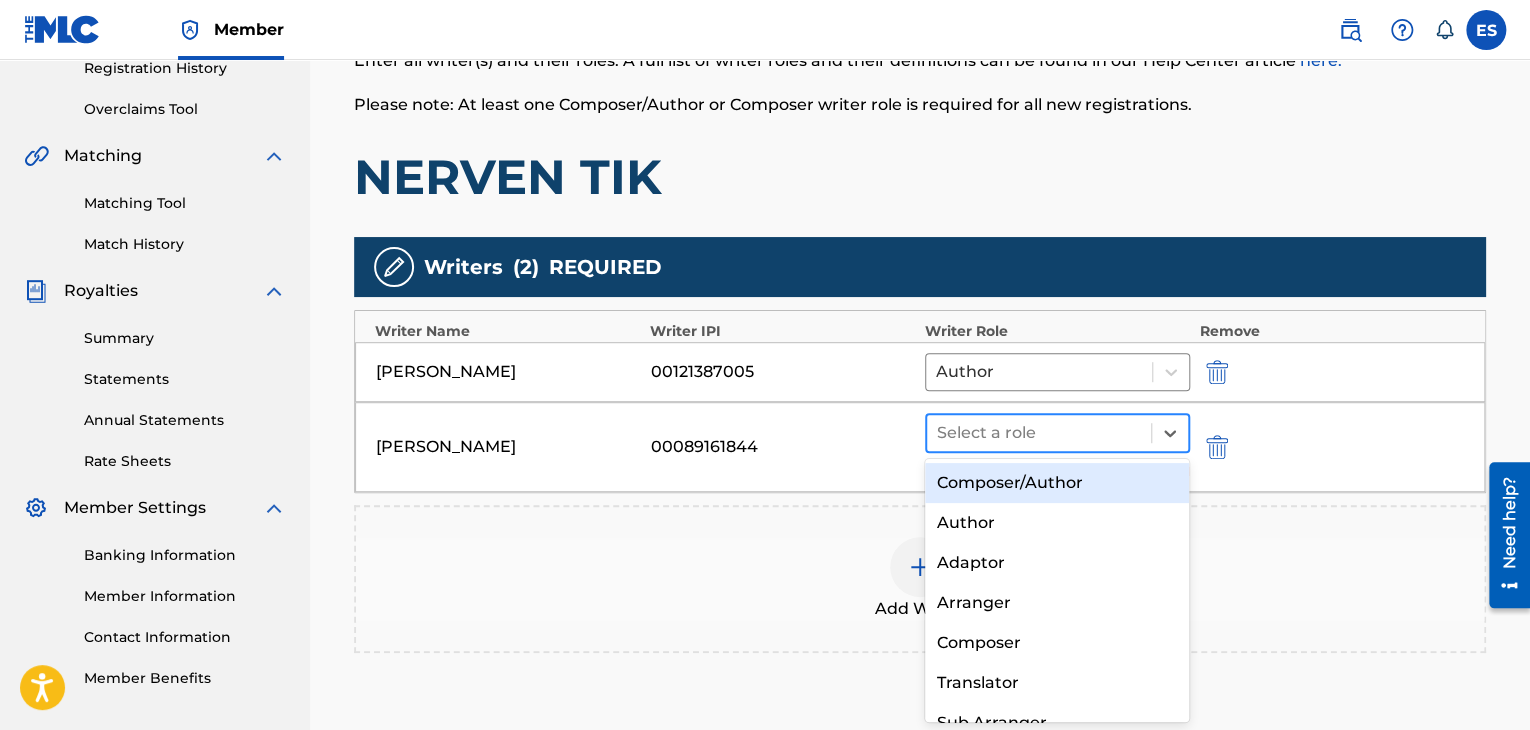 click at bounding box center (1039, 433) 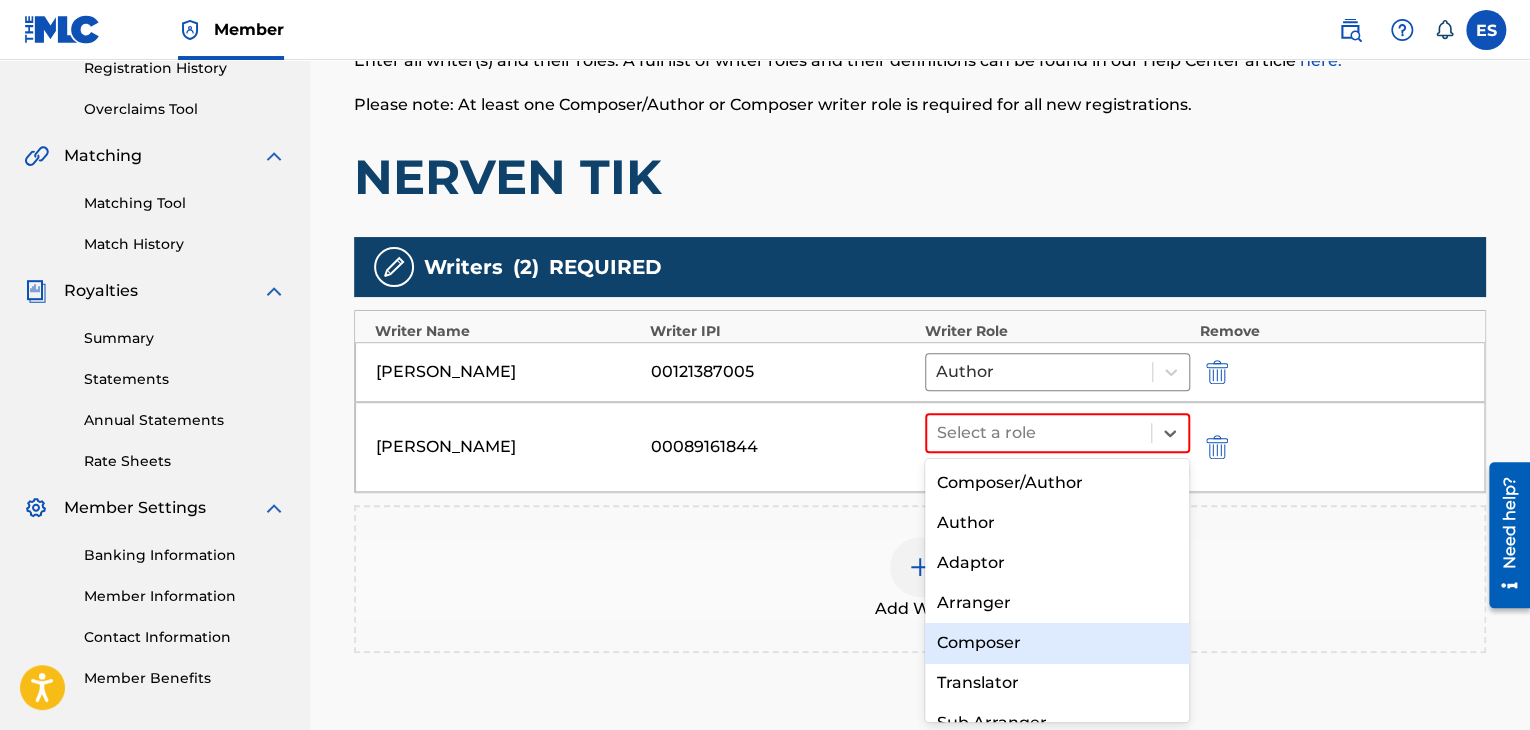click on "Composer" at bounding box center [1057, 643] 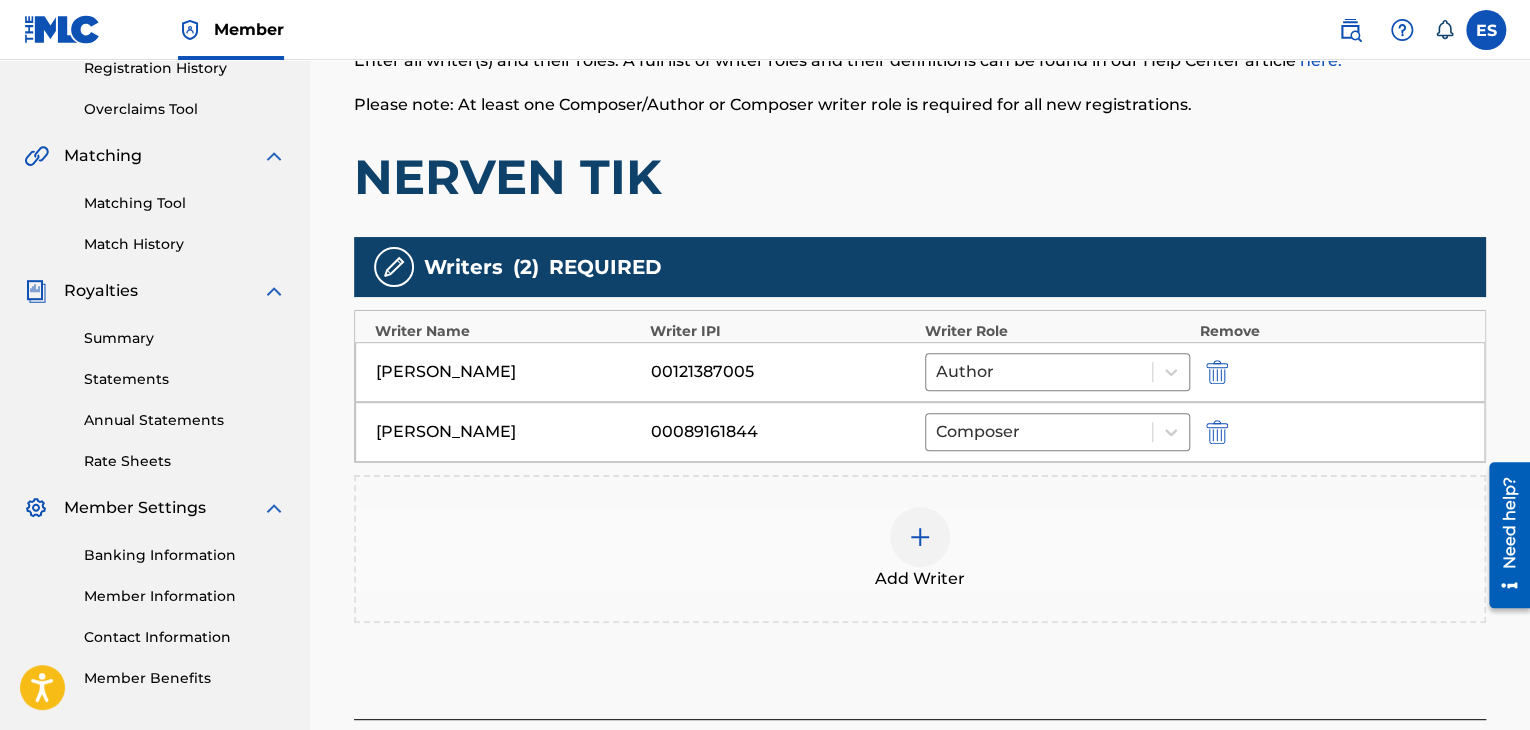click at bounding box center [920, 537] 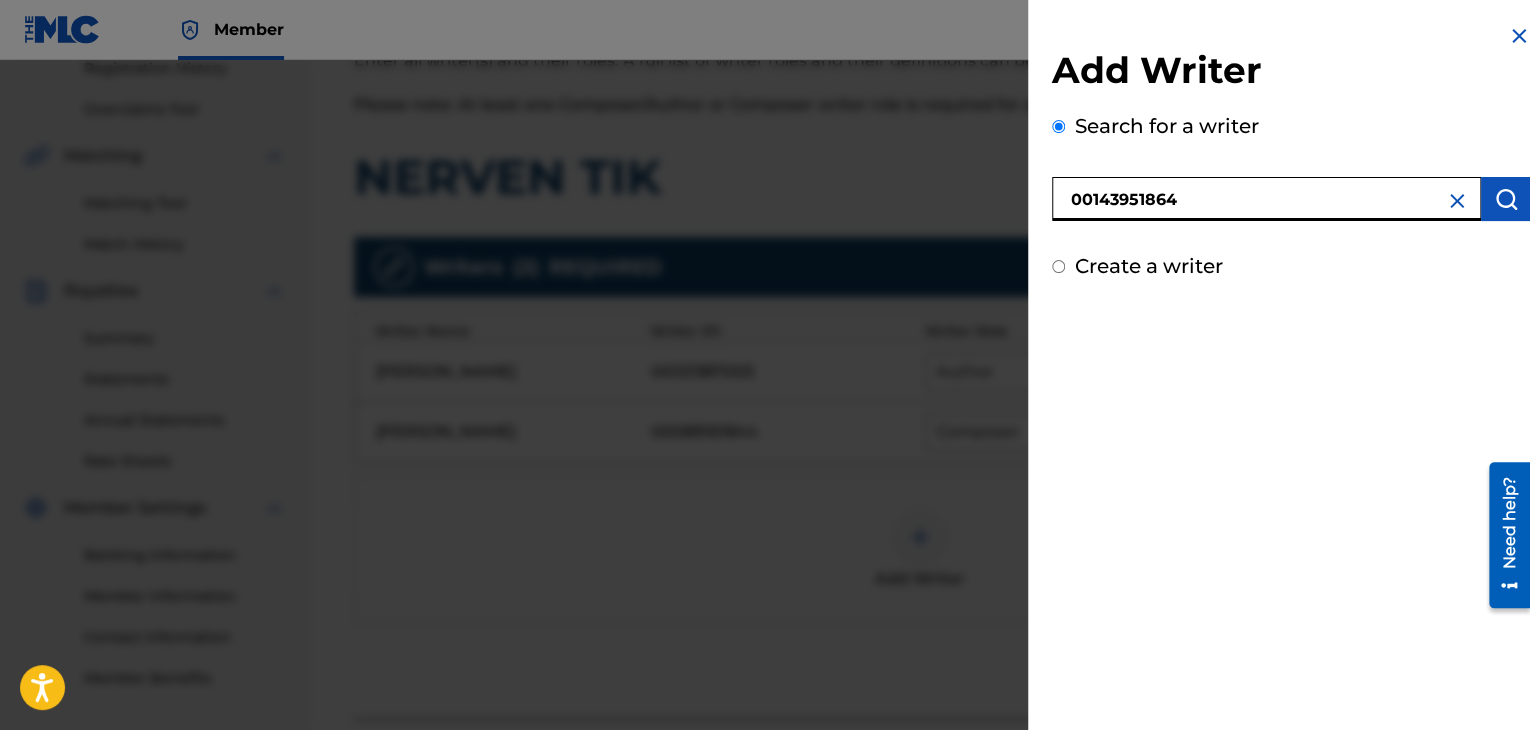 type on "00143951864" 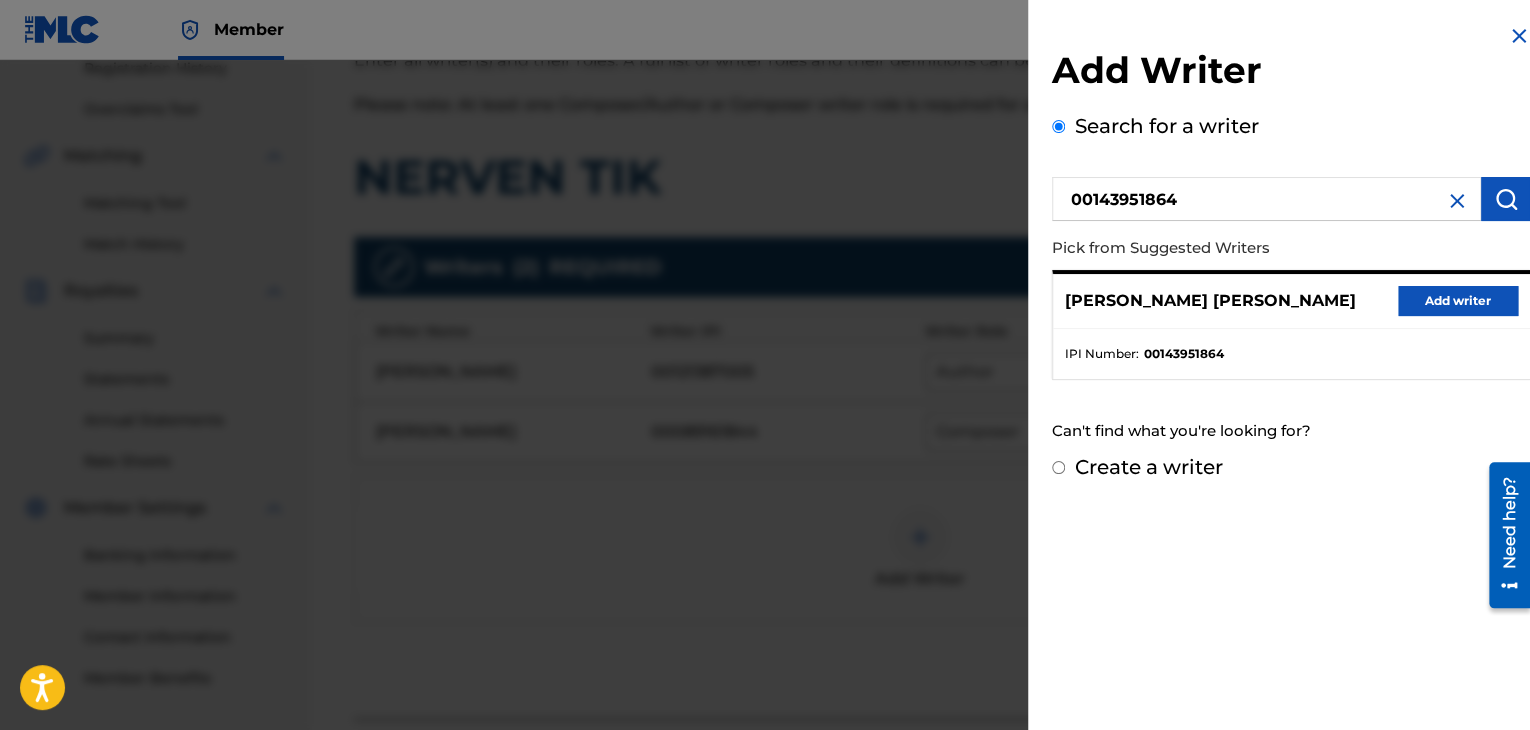 click on "Add writer" at bounding box center [1458, 301] 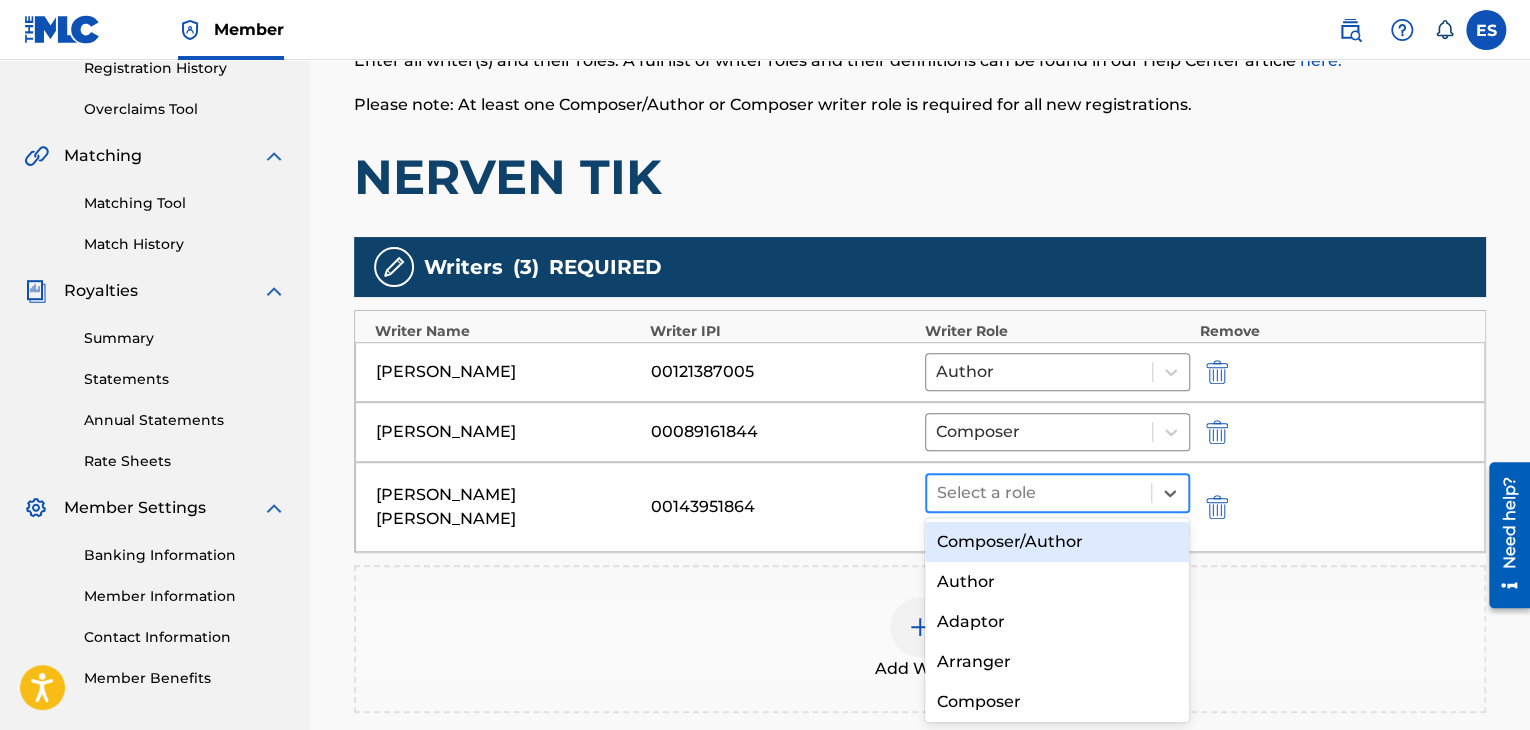 click at bounding box center (1039, 493) 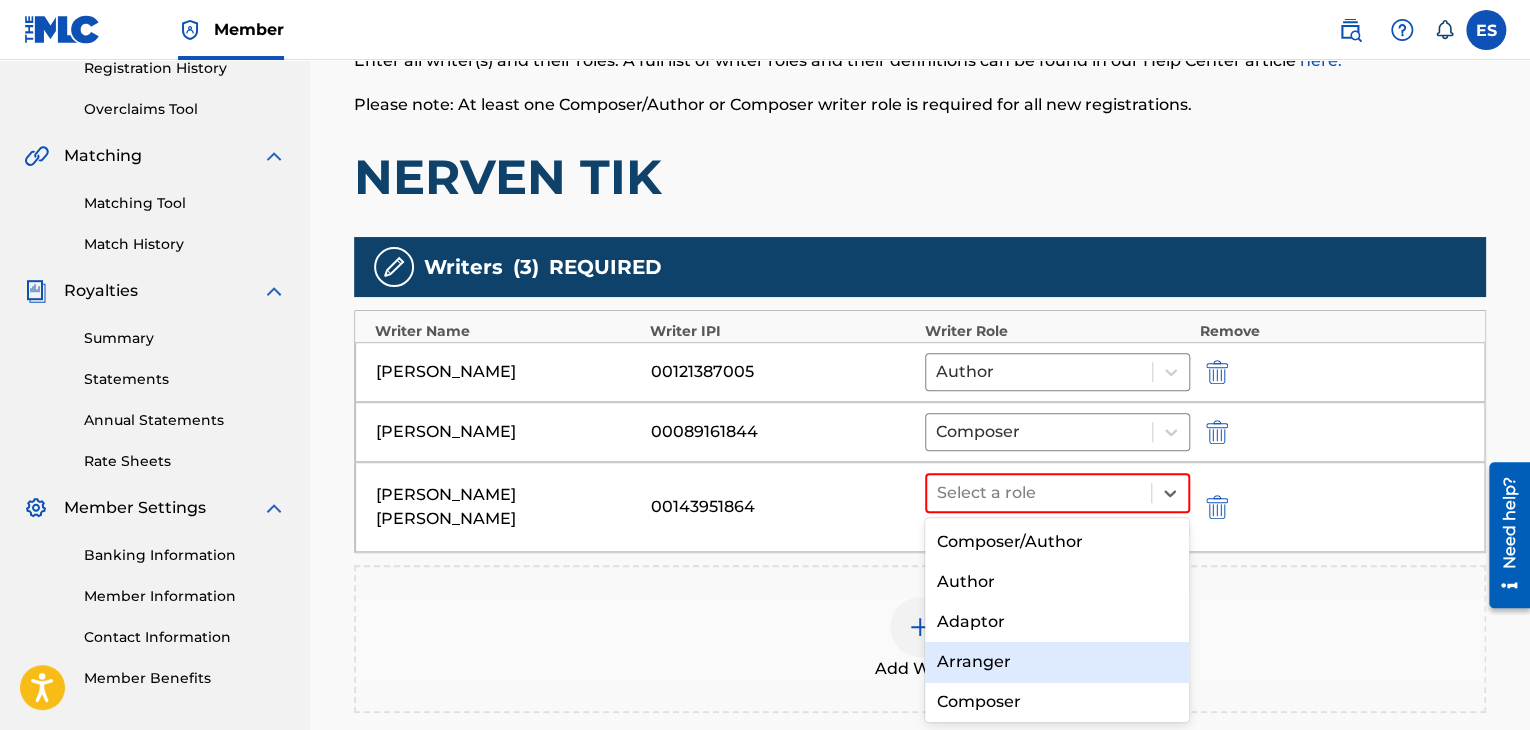 click on "Arranger" at bounding box center (1057, 662) 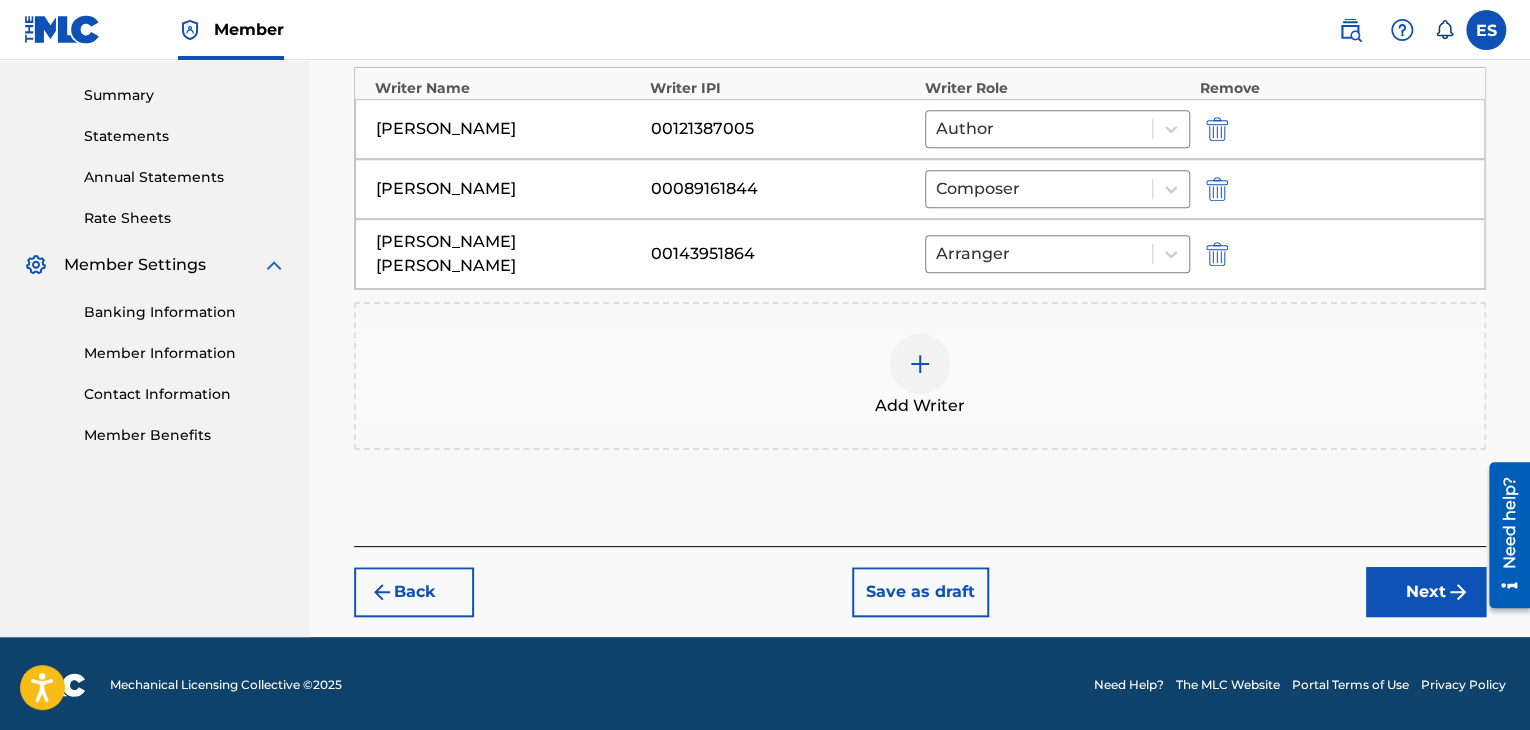 click on "Next" at bounding box center (1426, 592) 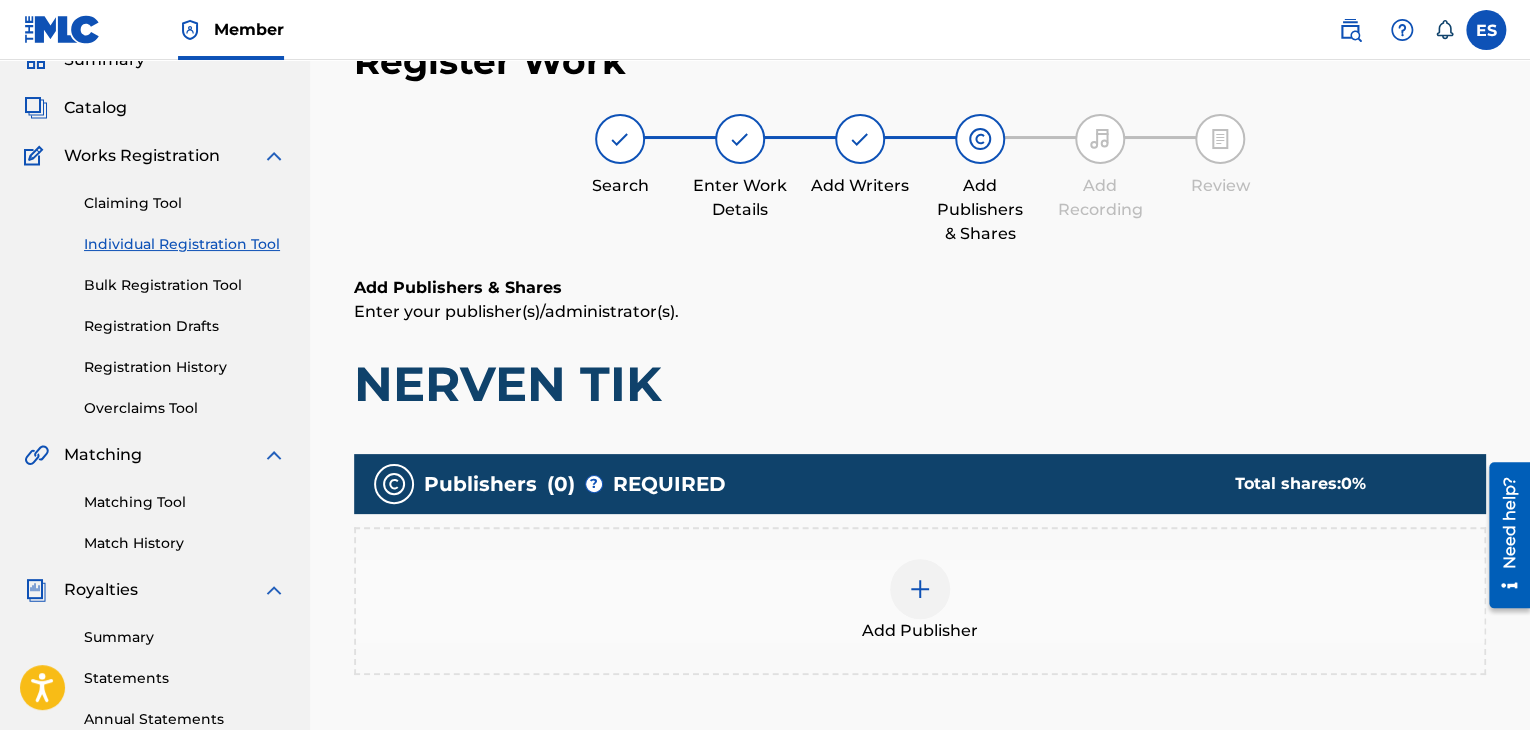 scroll, scrollTop: 90, scrollLeft: 0, axis: vertical 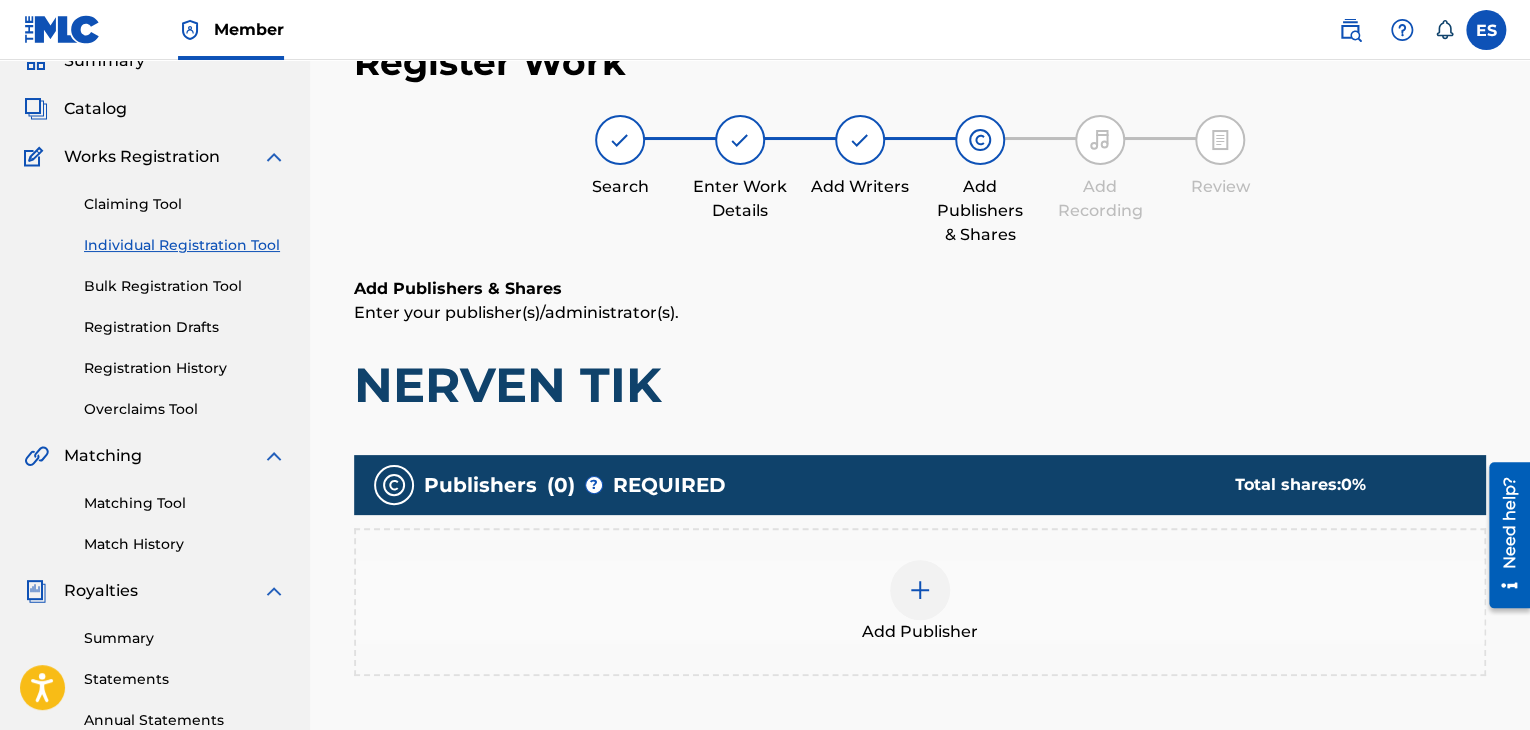click on "Add Publisher" at bounding box center (920, 632) 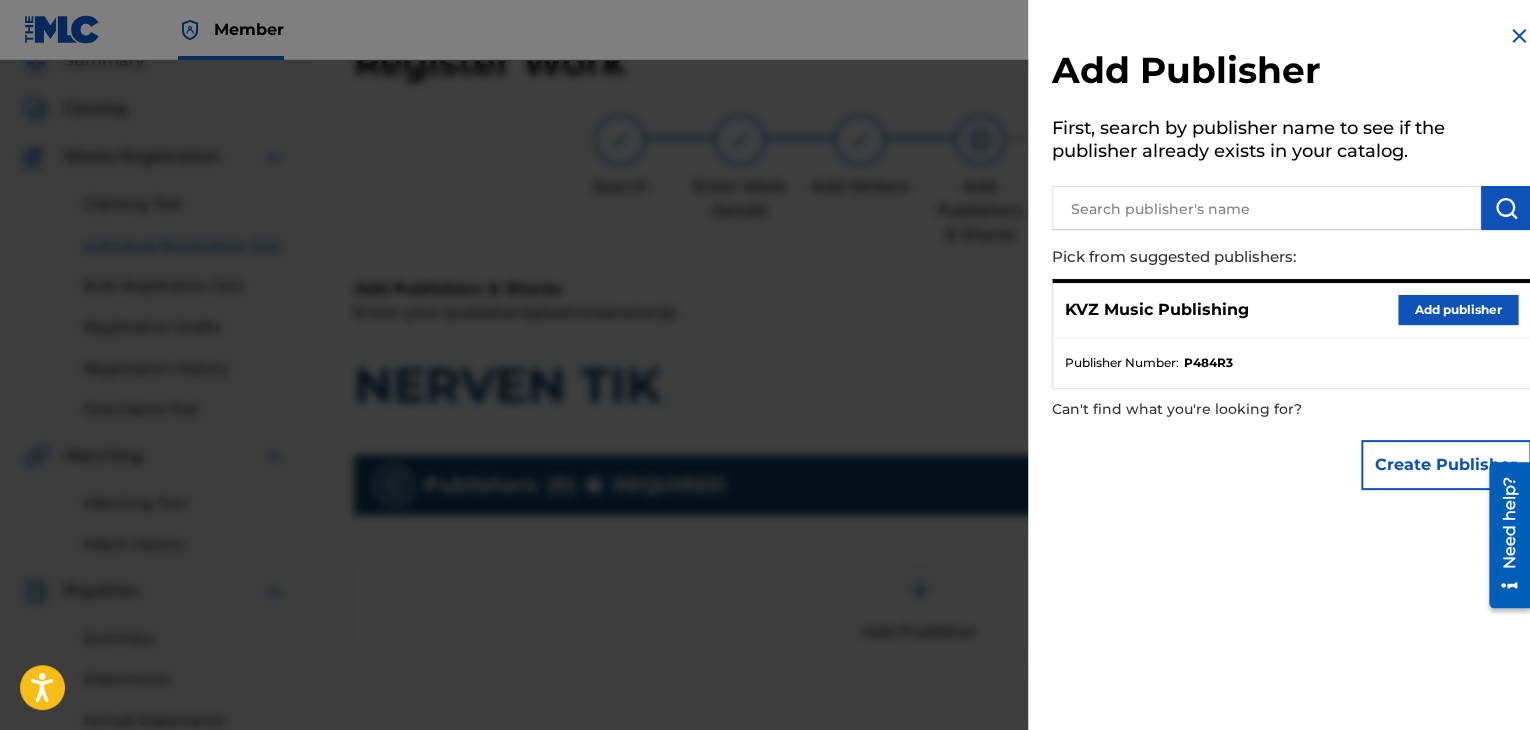 click on "Add publisher" at bounding box center (1458, 310) 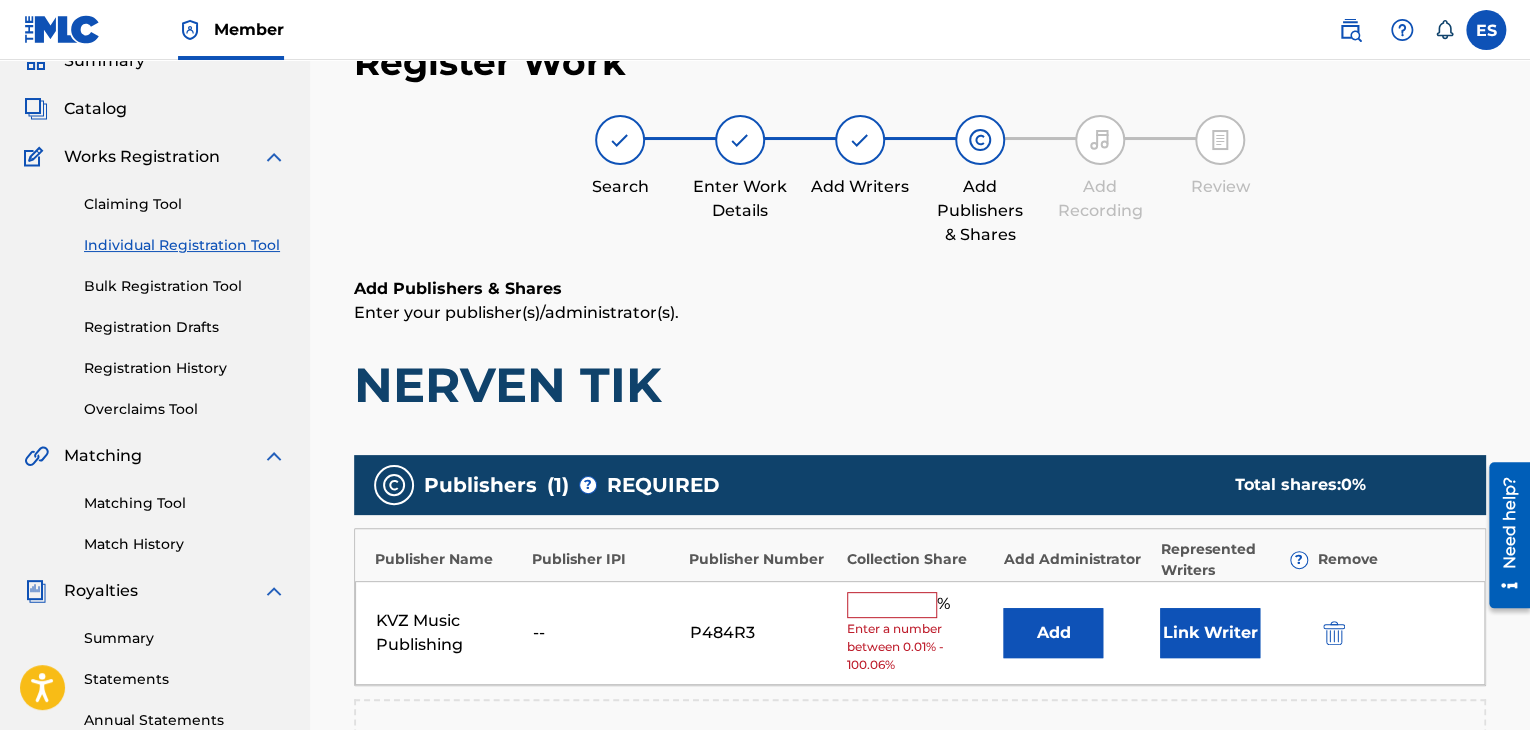 click at bounding box center (892, 605) 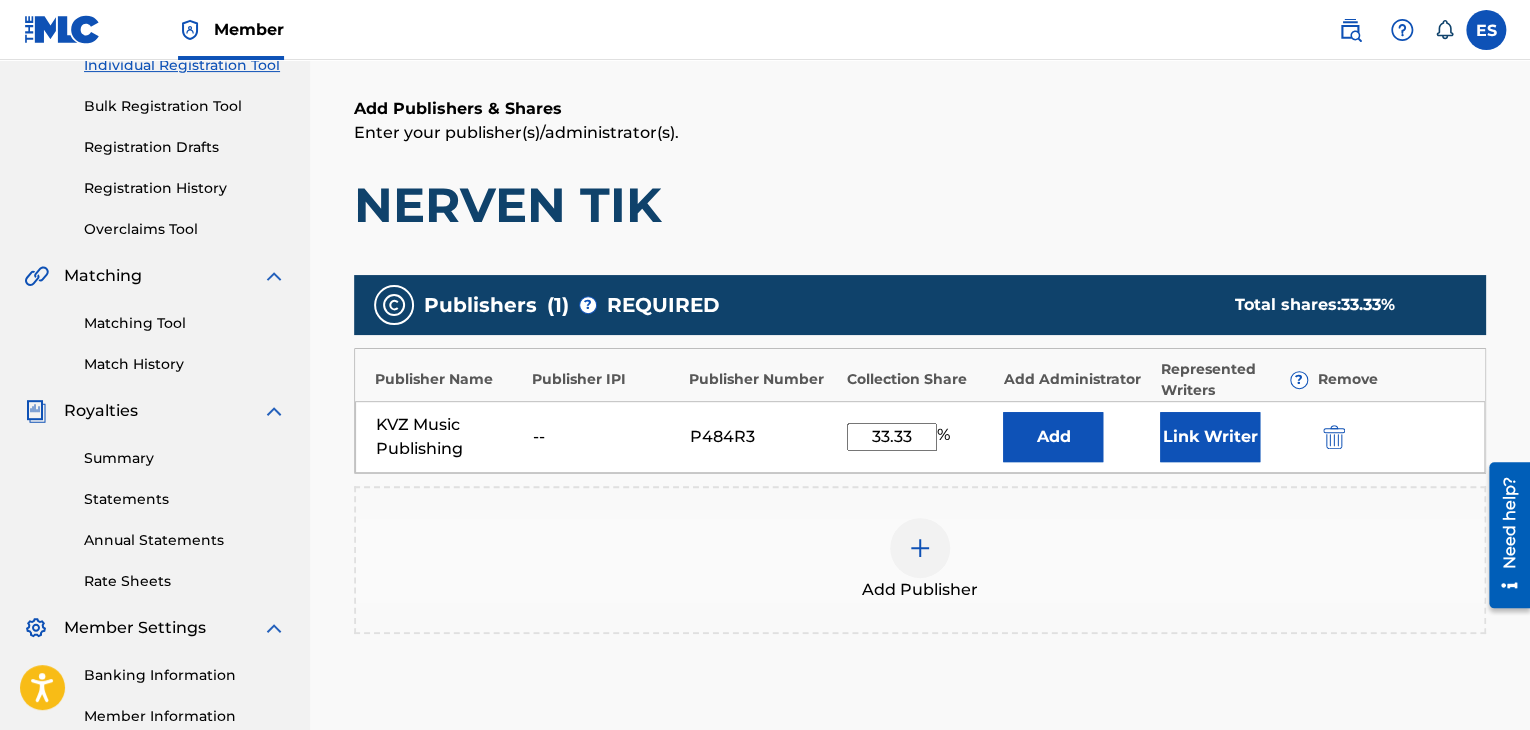 scroll, scrollTop: 390, scrollLeft: 0, axis: vertical 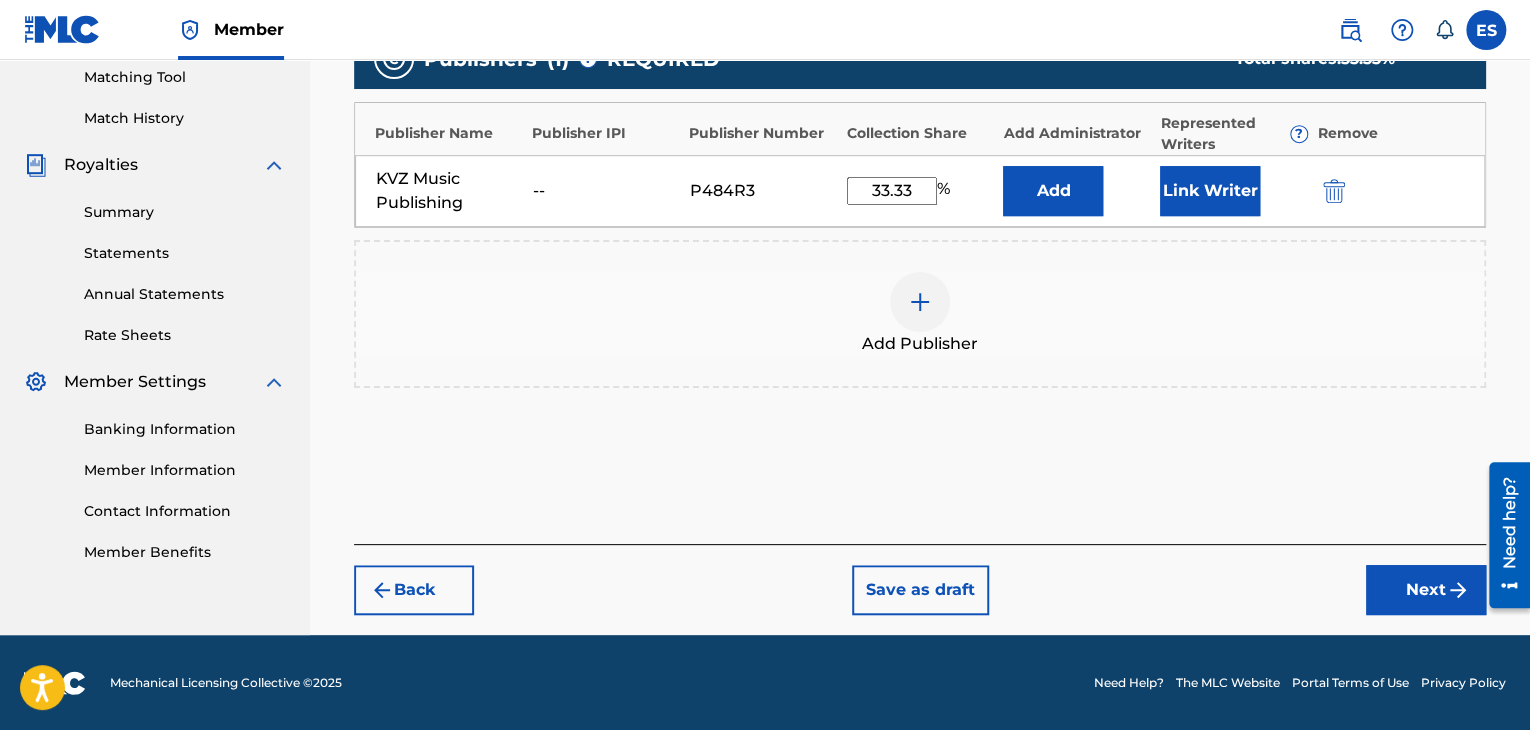 click on "Next" at bounding box center [1426, 590] 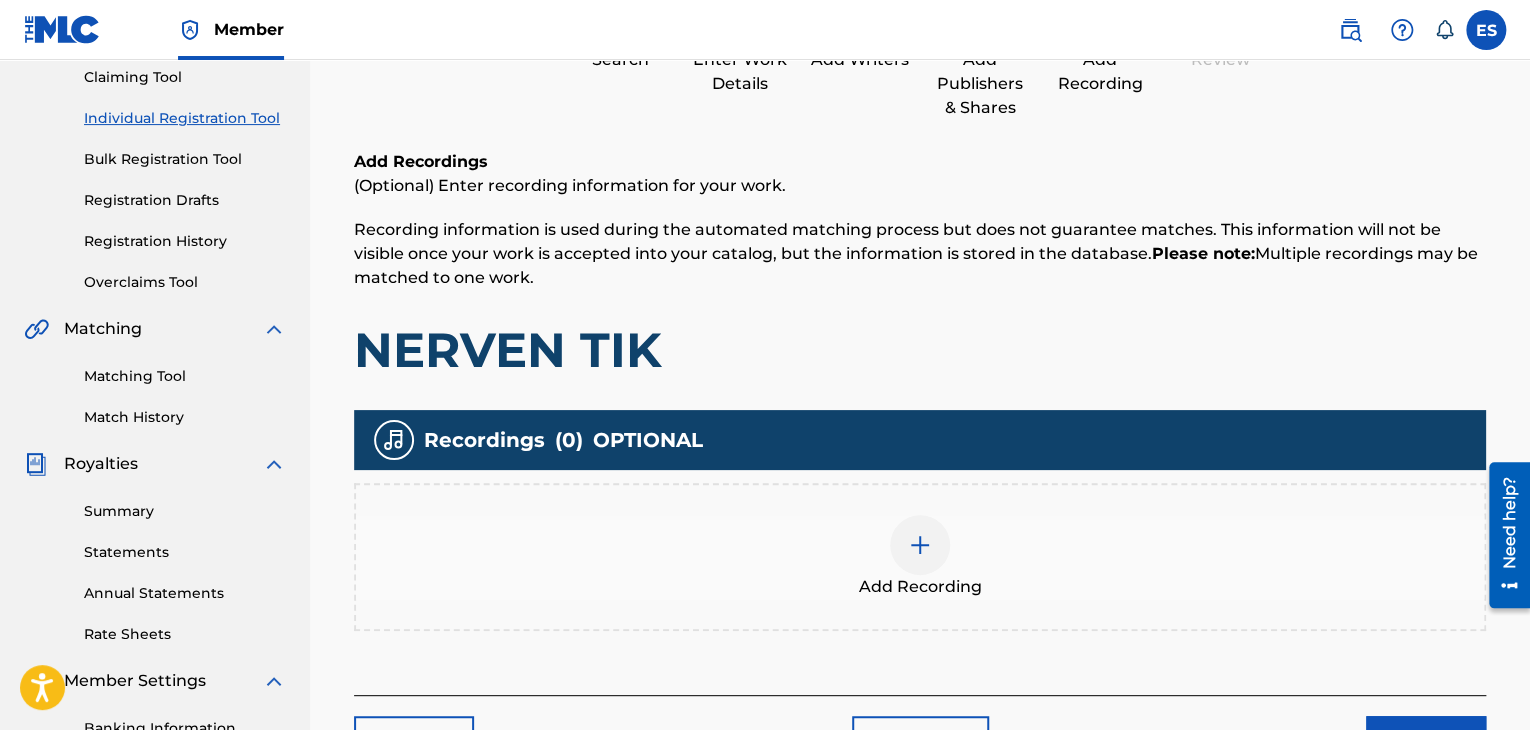 scroll, scrollTop: 90, scrollLeft: 0, axis: vertical 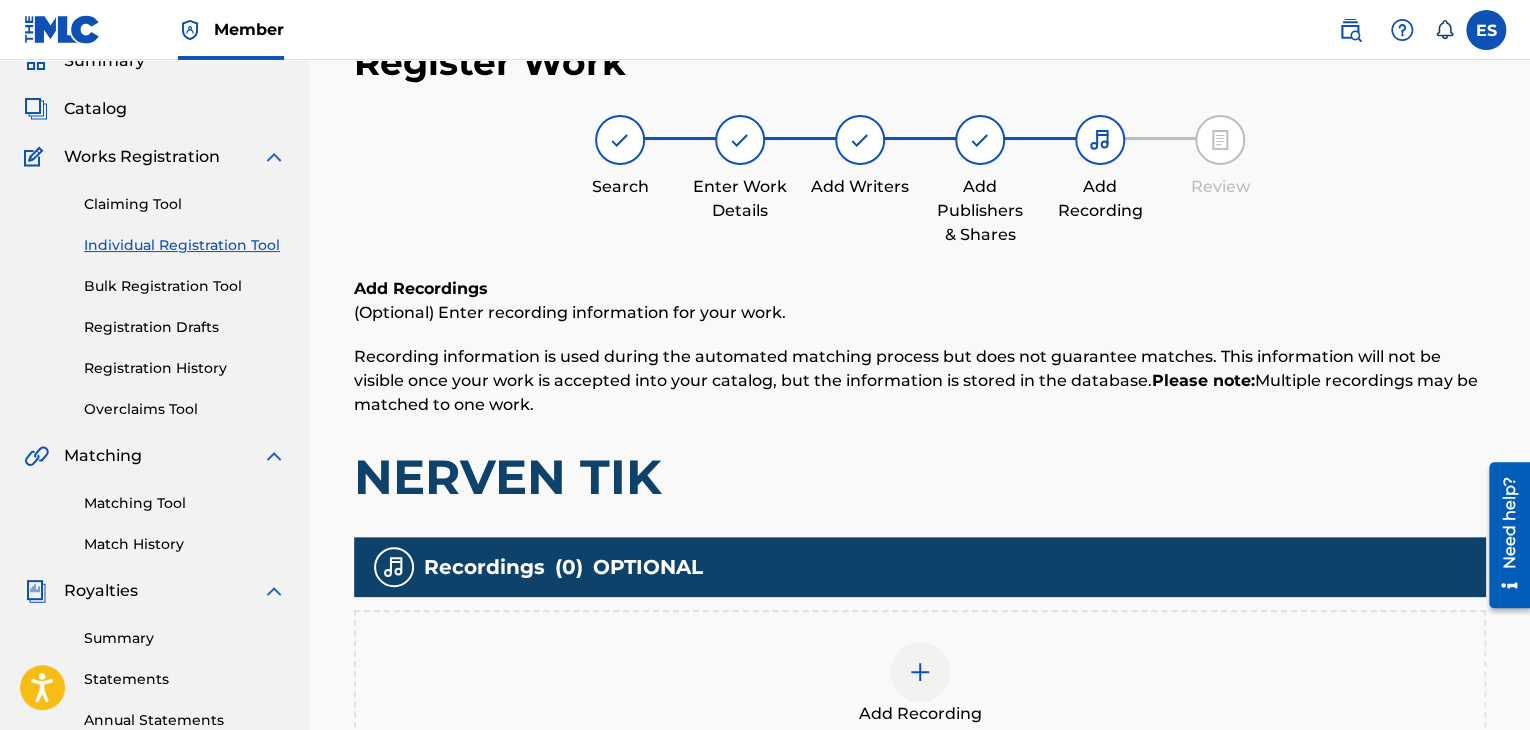click on "Add Recording" at bounding box center (920, 684) 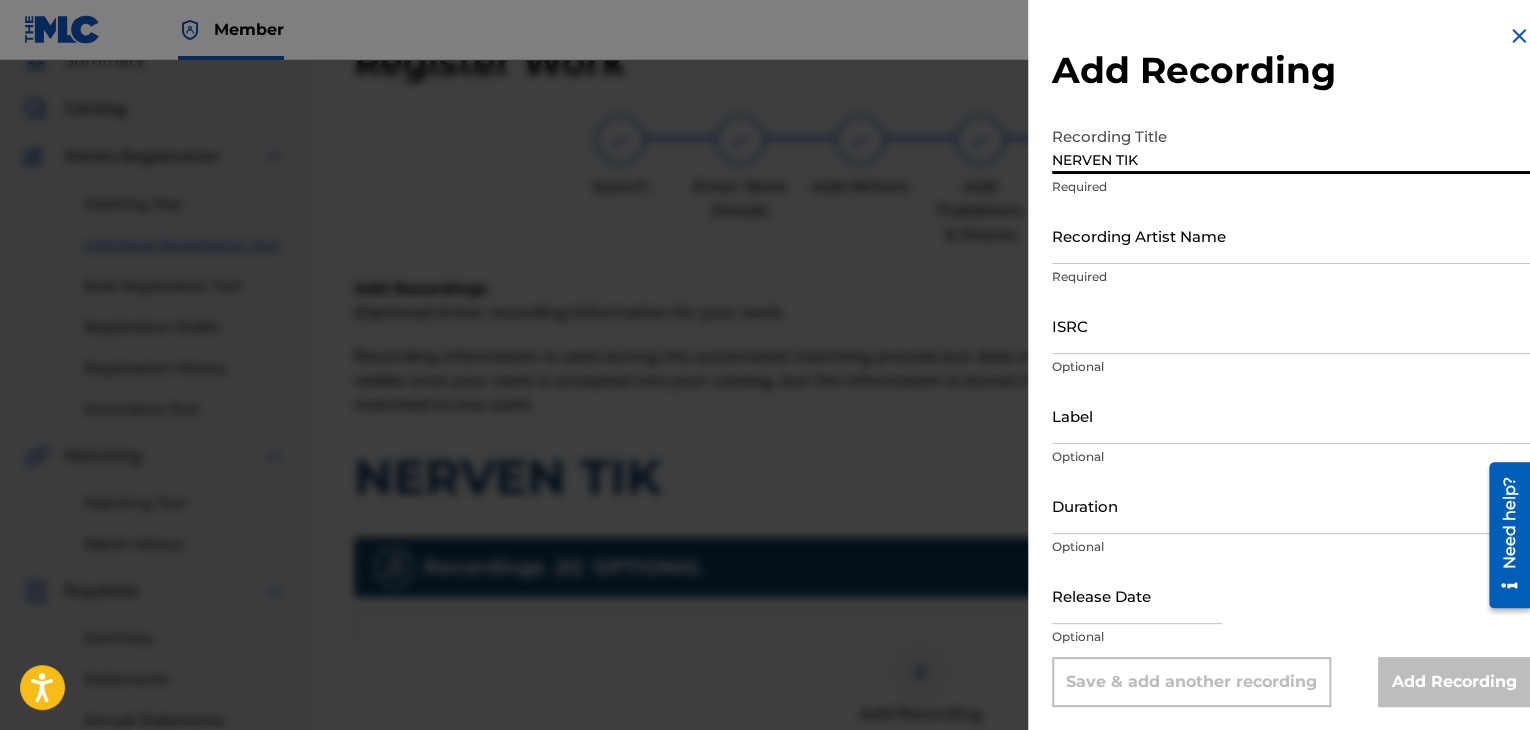 type on "NERVEN TIK" 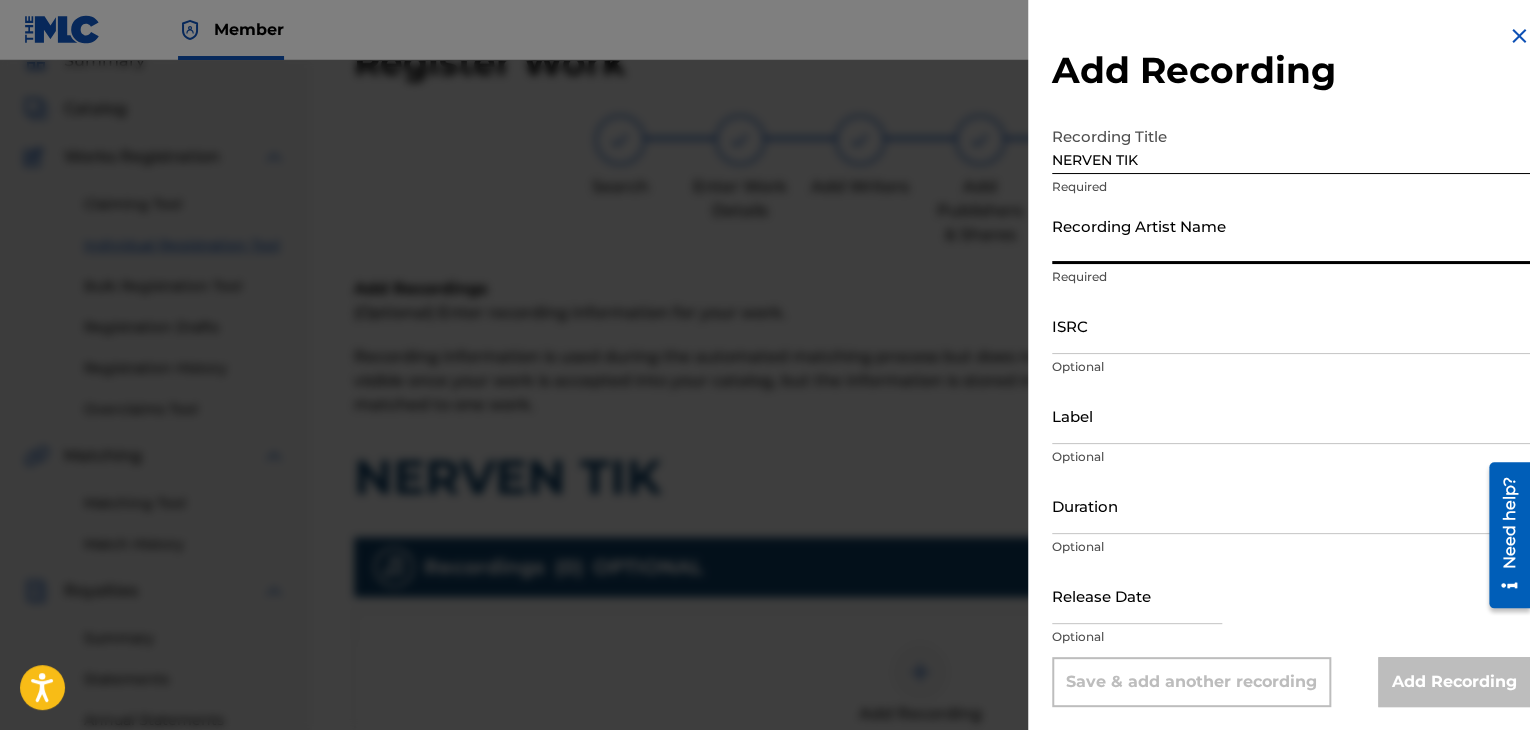type on "DUET RITON" 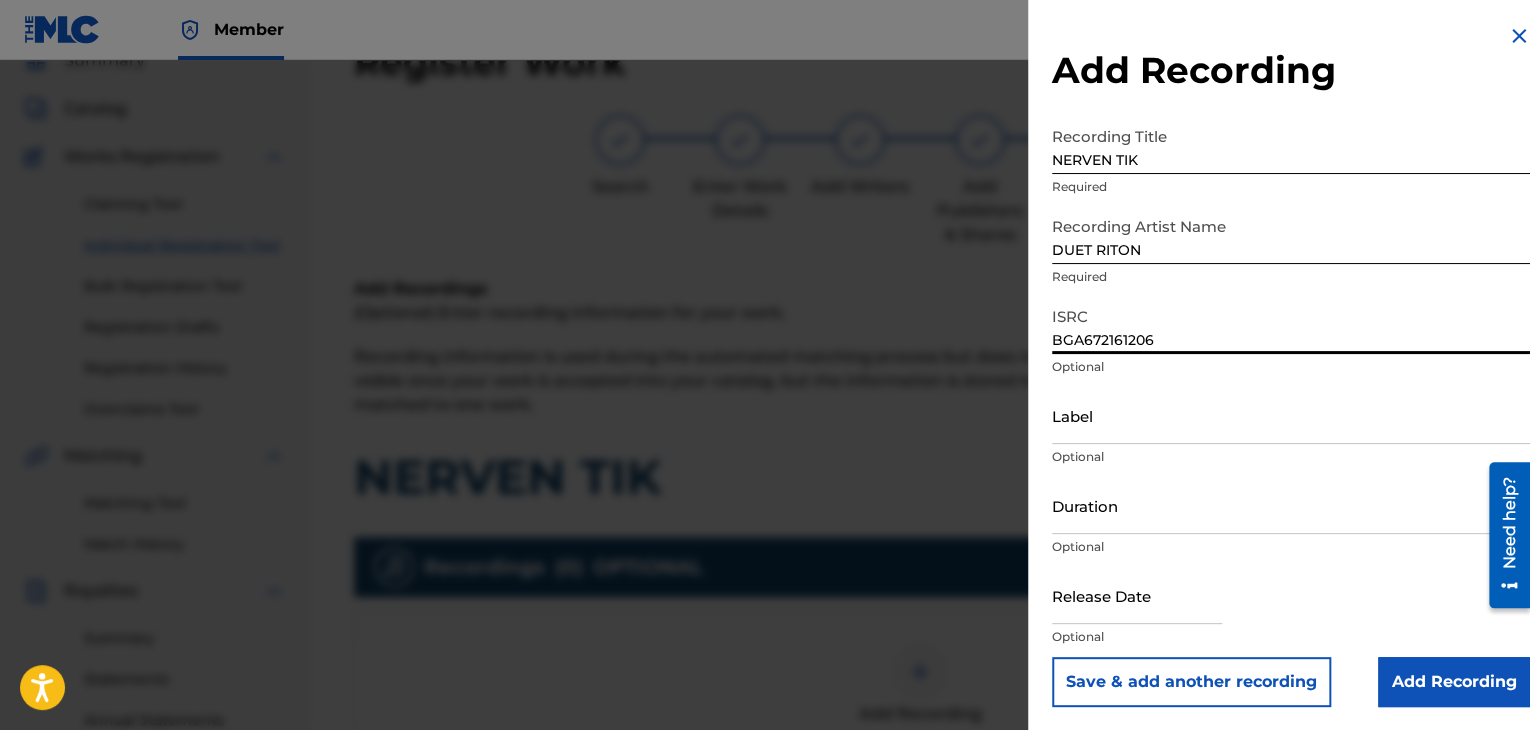 type on "BGA672161206" 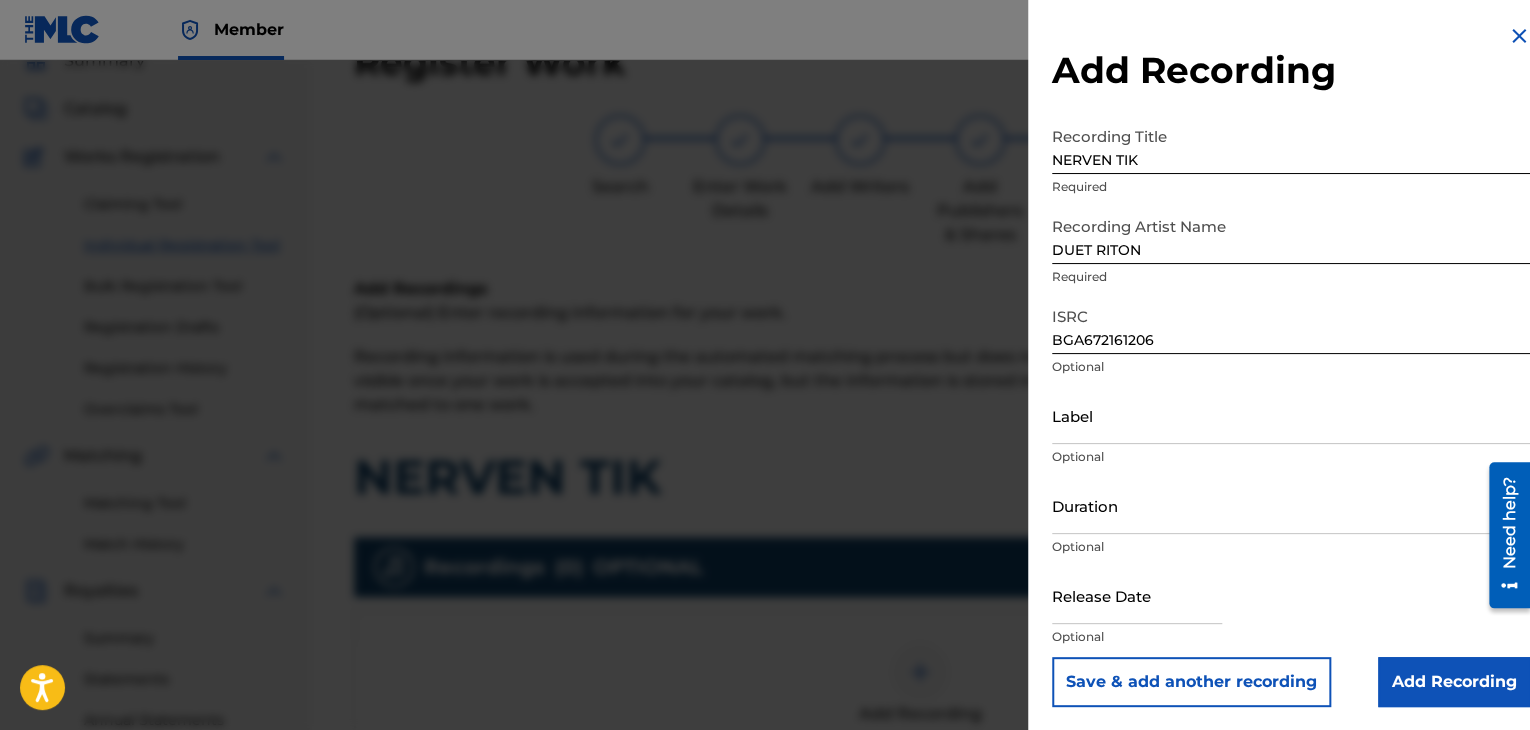 drag, startPoint x: 1104, startPoint y: 445, endPoint x: 1051, endPoint y: 409, distance: 64.070274 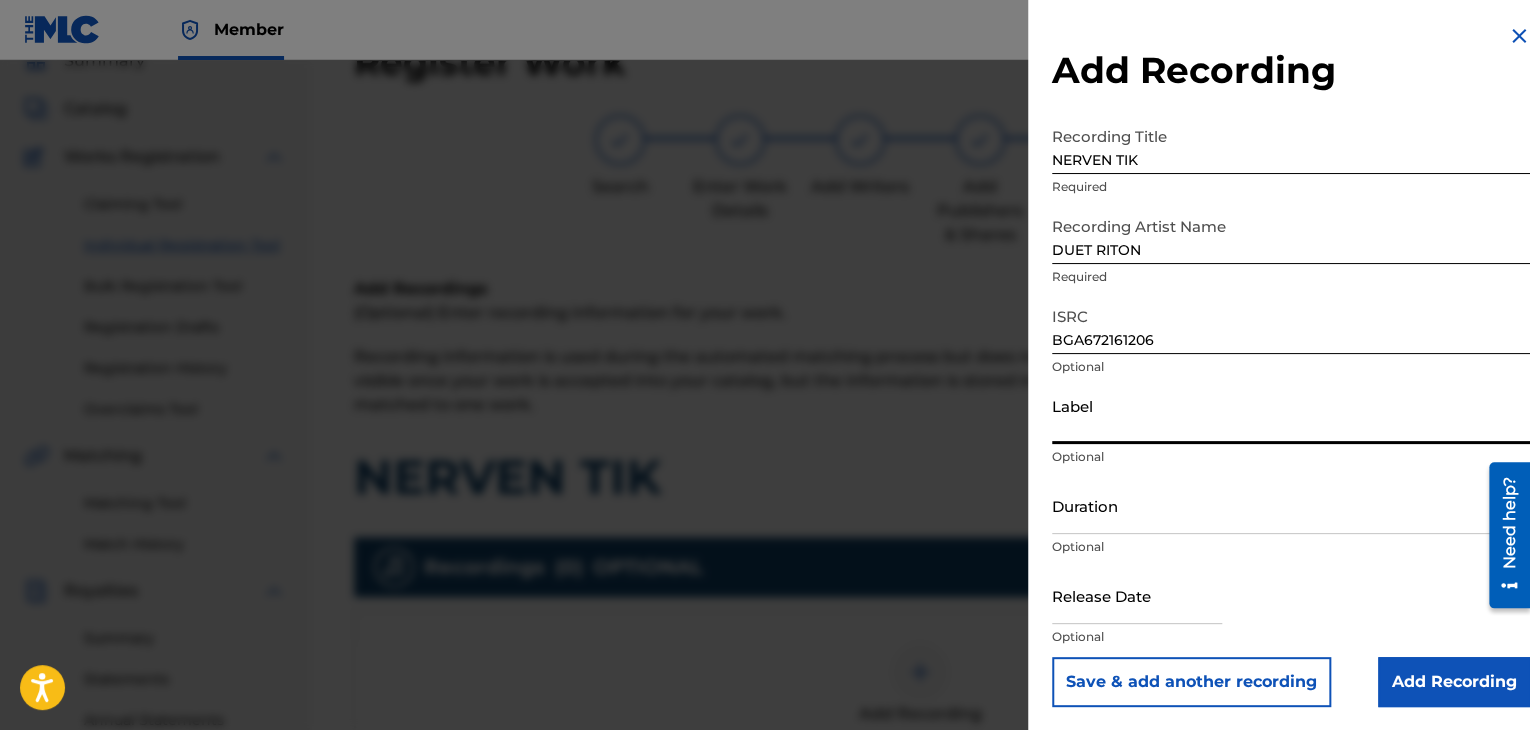 drag, startPoint x: 1051, startPoint y: 409, endPoint x: 1073, endPoint y: 436, distance: 34.828148 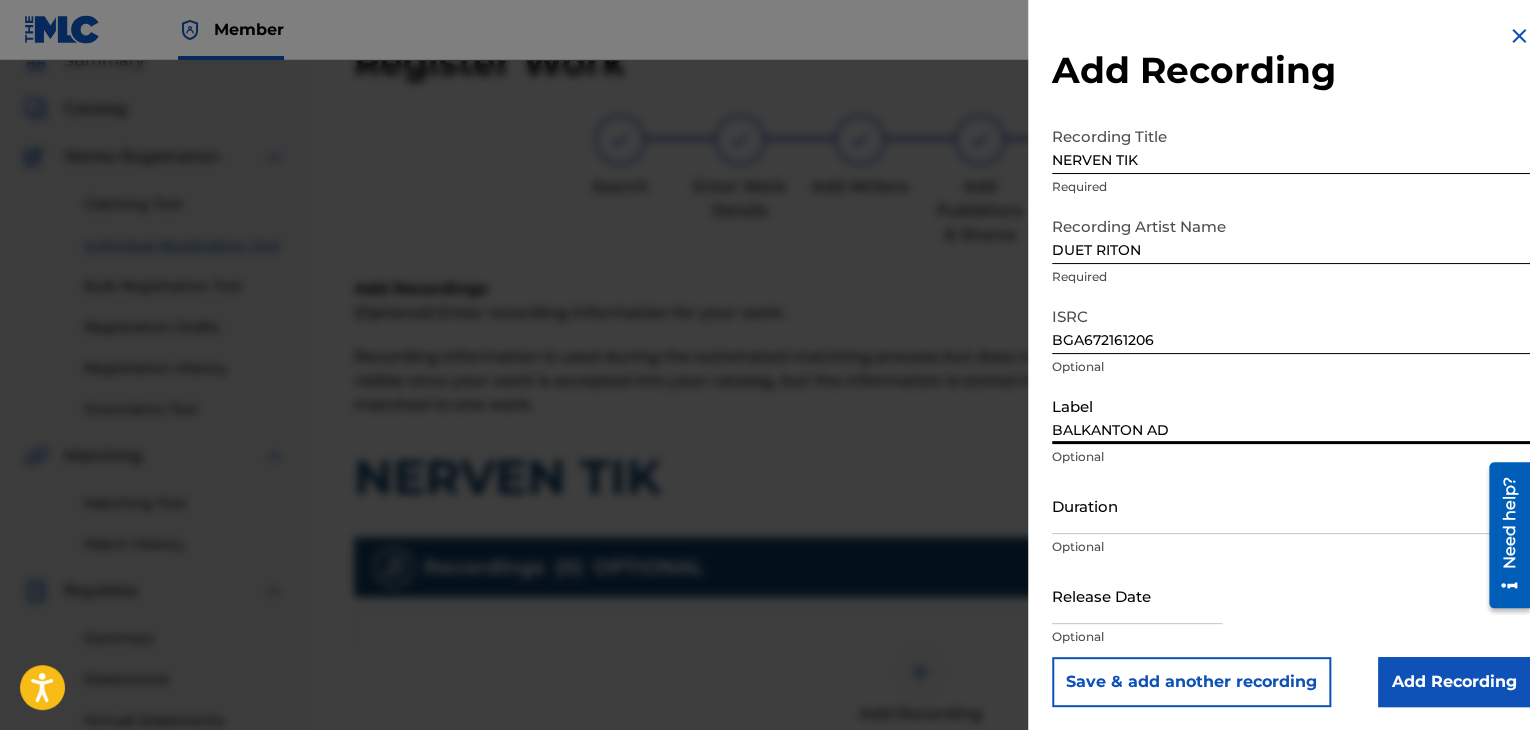type on "BALKANTON AD" 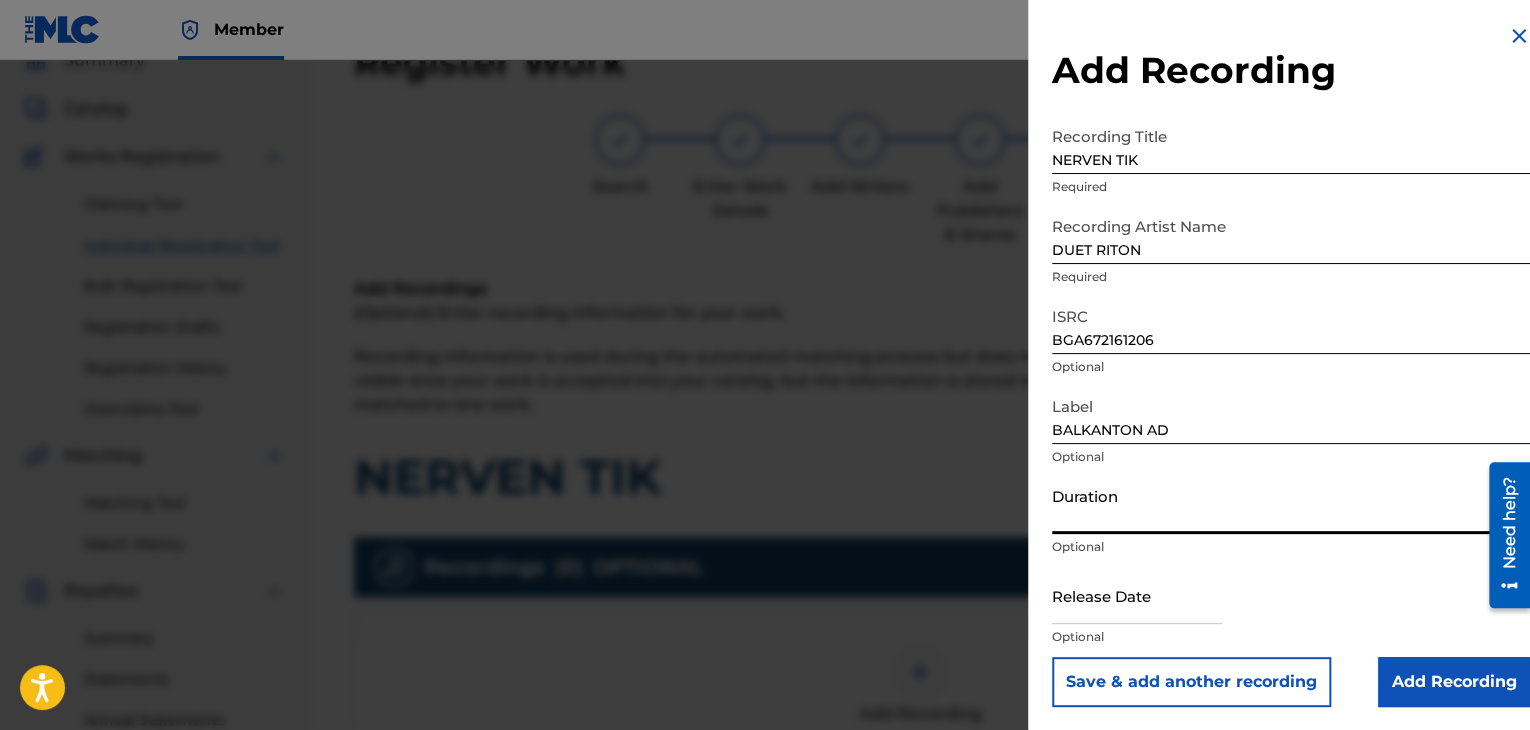 click on "Duration" at bounding box center [1291, 505] 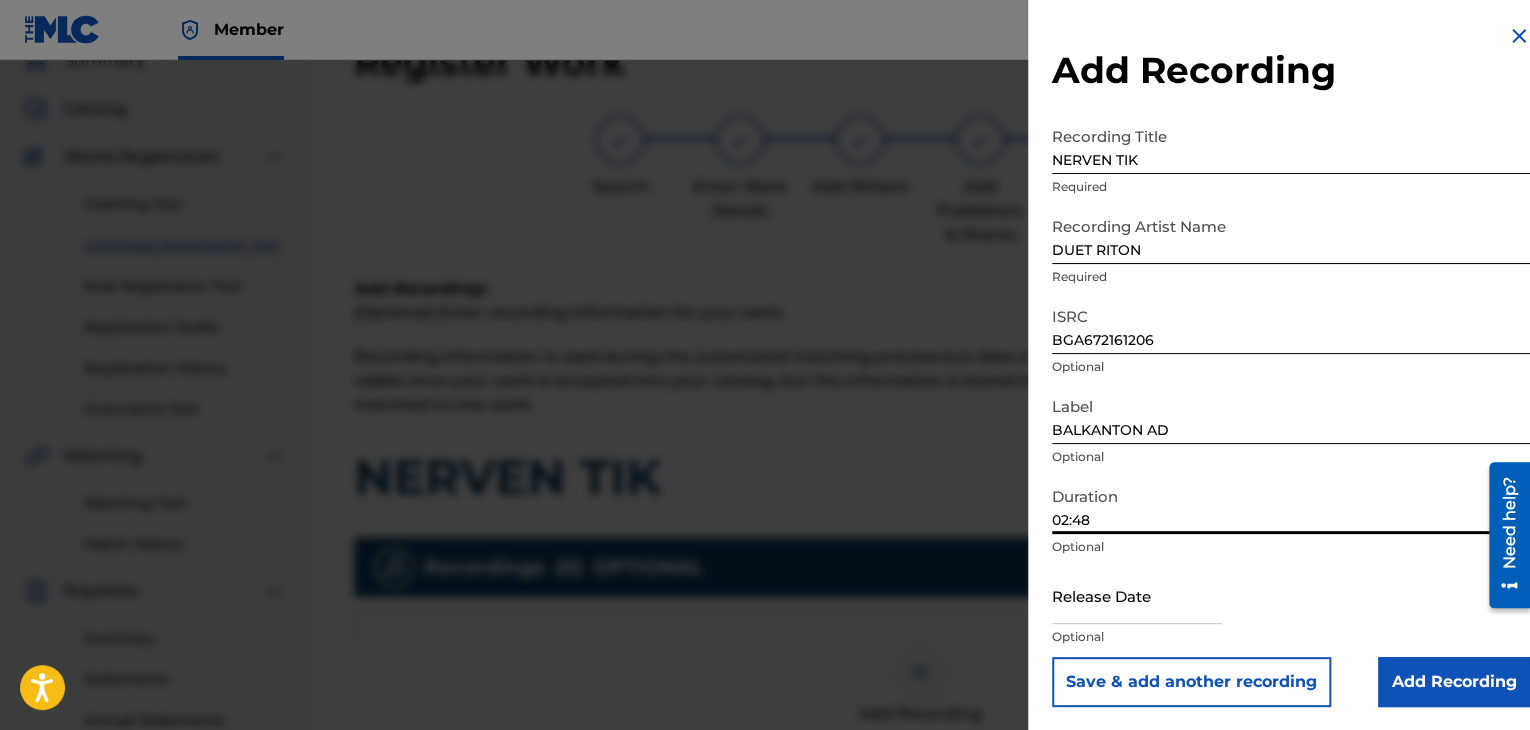 type on "02:48" 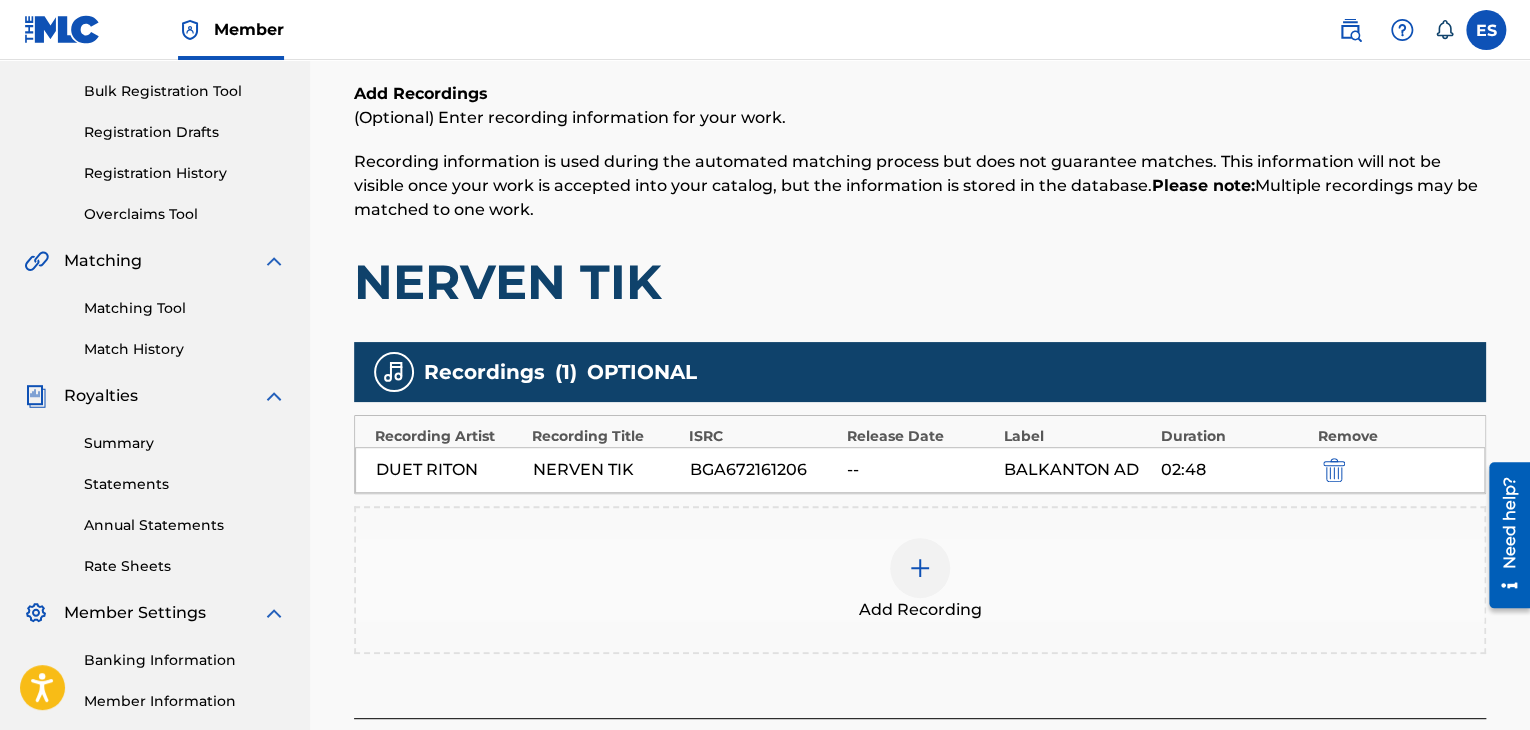 scroll, scrollTop: 469, scrollLeft: 0, axis: vertical 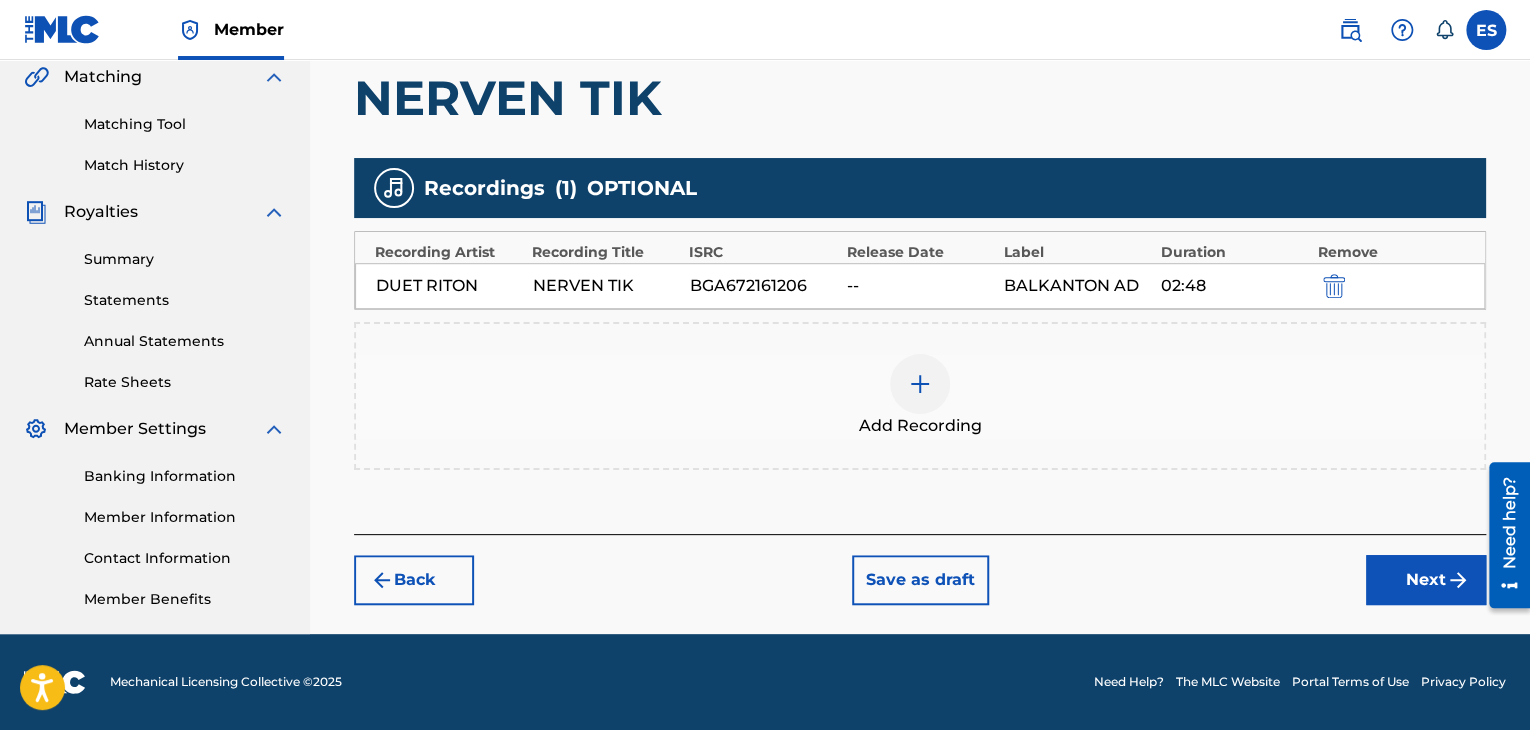 click on "Add Recording" at bounding box center [920, 396] 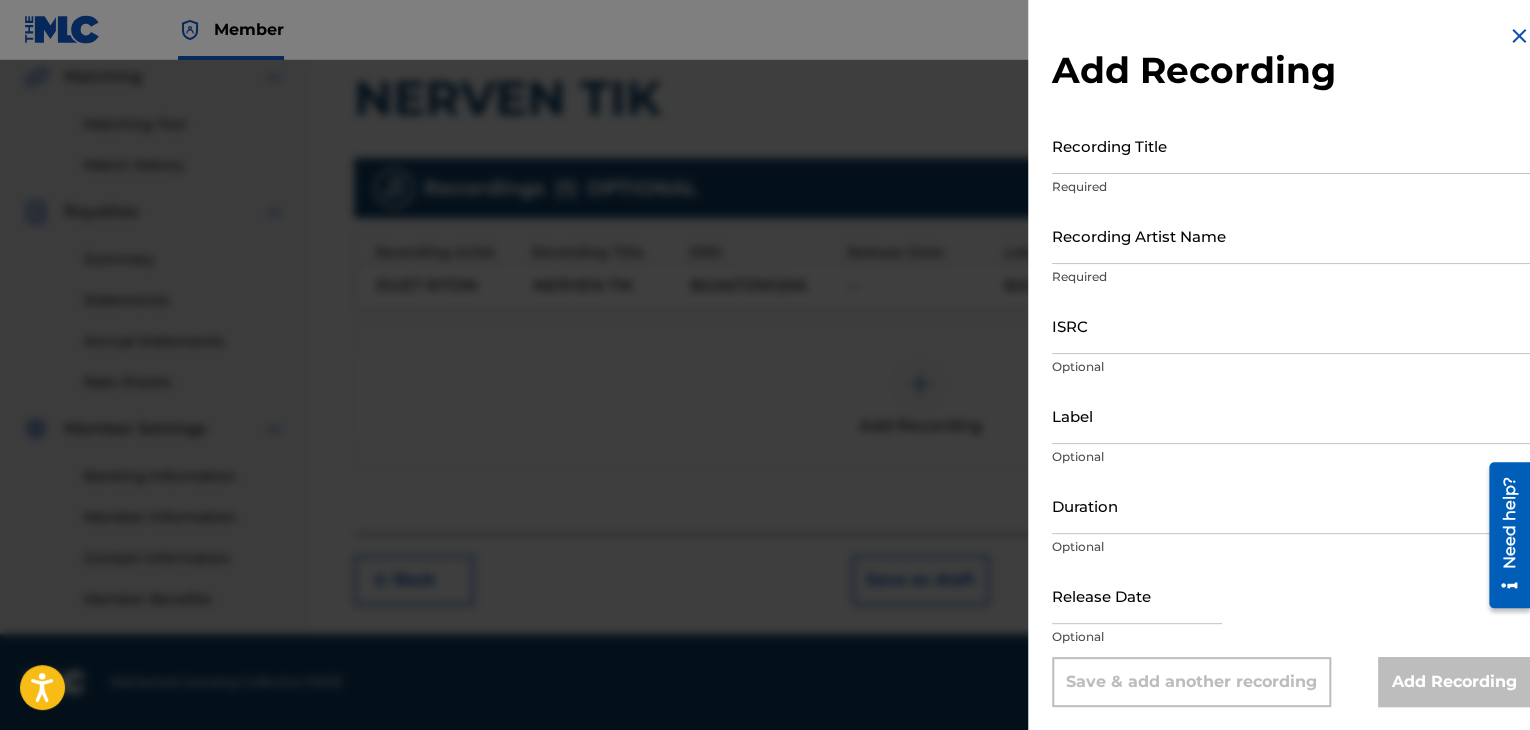 click at bounding box center (1519, 36) 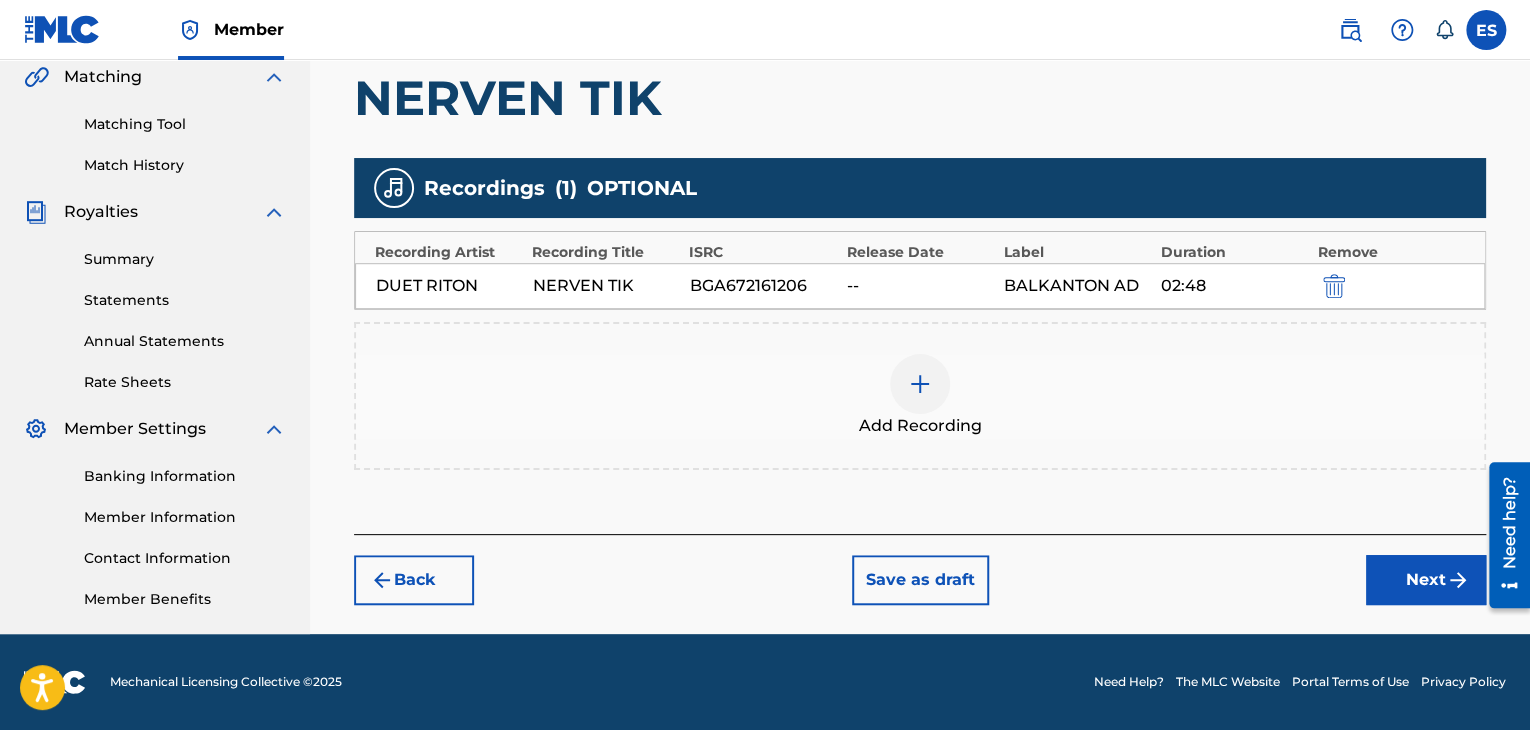 click on "Next" at bounding box center (1426, 580) 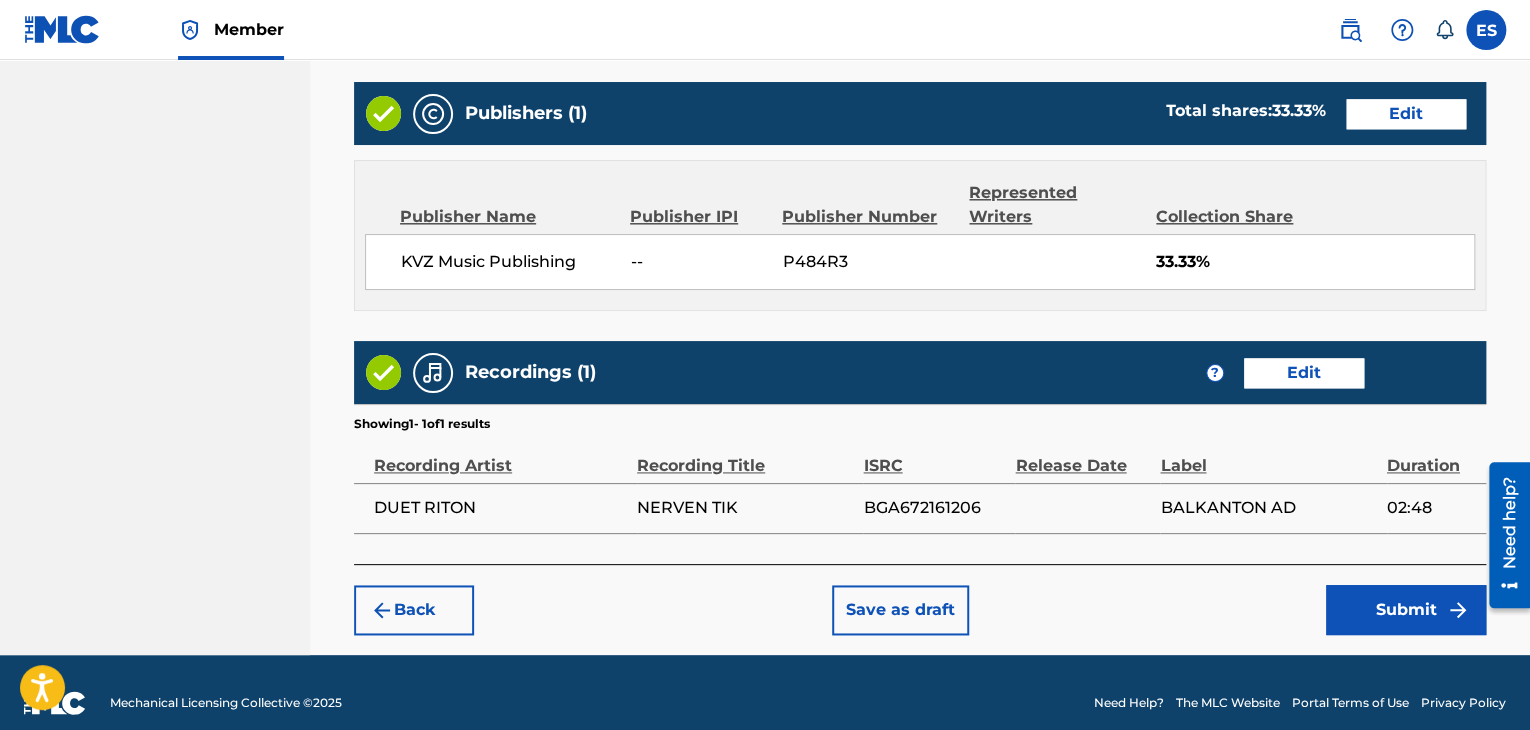 scroll, scrollTop: 1156, scrollLeft: 0, axis: vertical 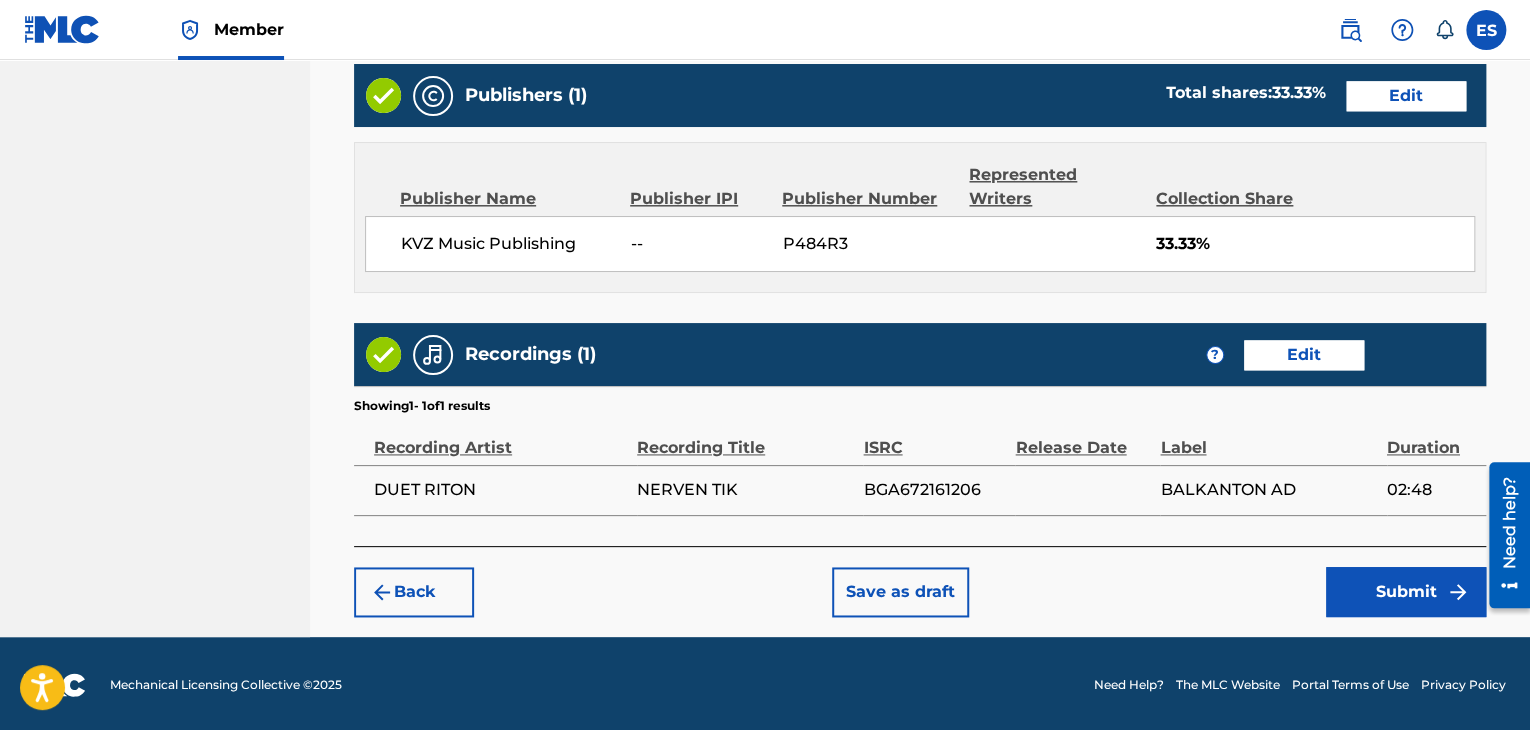 click on "Submit" at bounding box center [1406, 592] 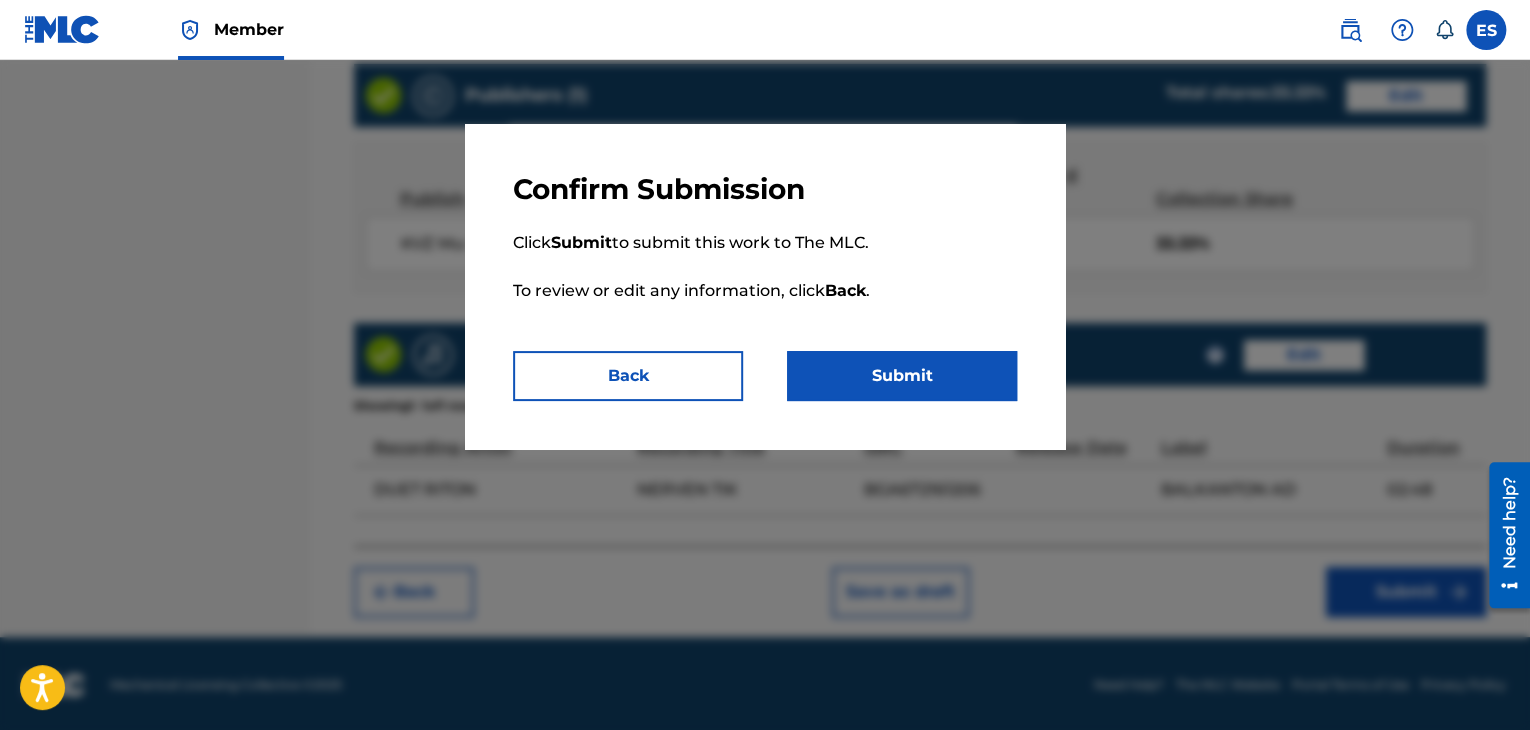 click on "Submit" at bounding box center [902, 376] 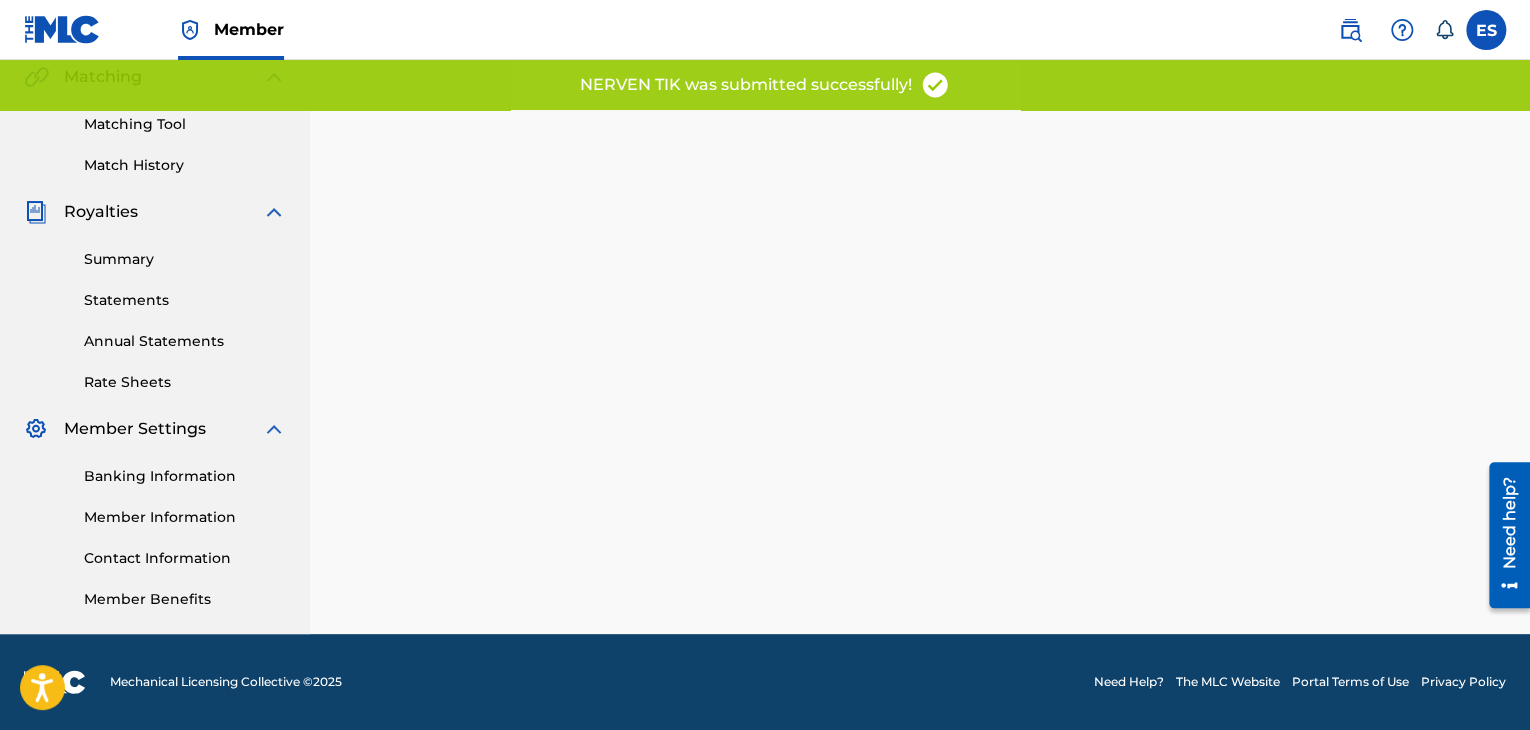 scroll, scrollTop: 0, scrollLeft: 0, axis: both 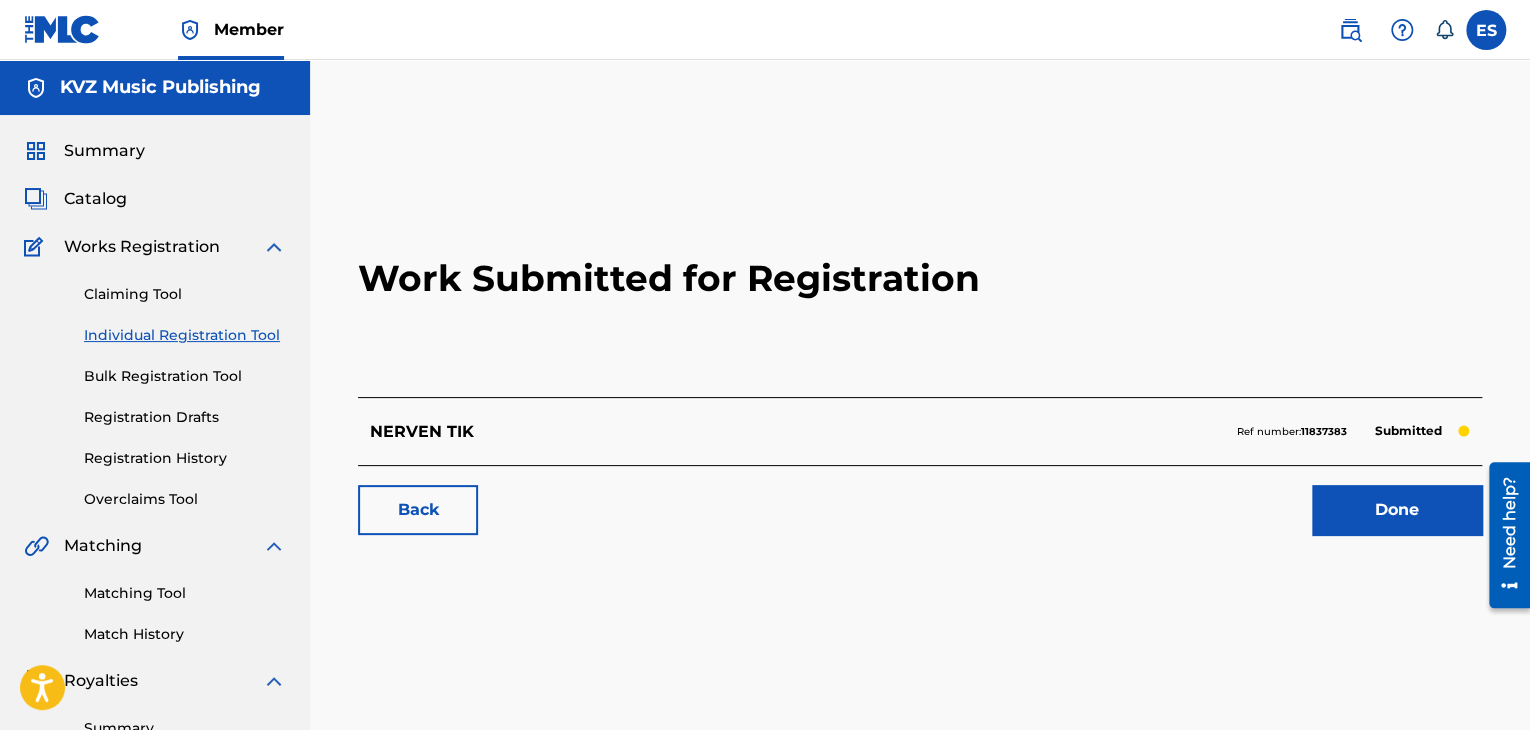 click on "Individual Registration Tool" at bounding box center (185, 335) 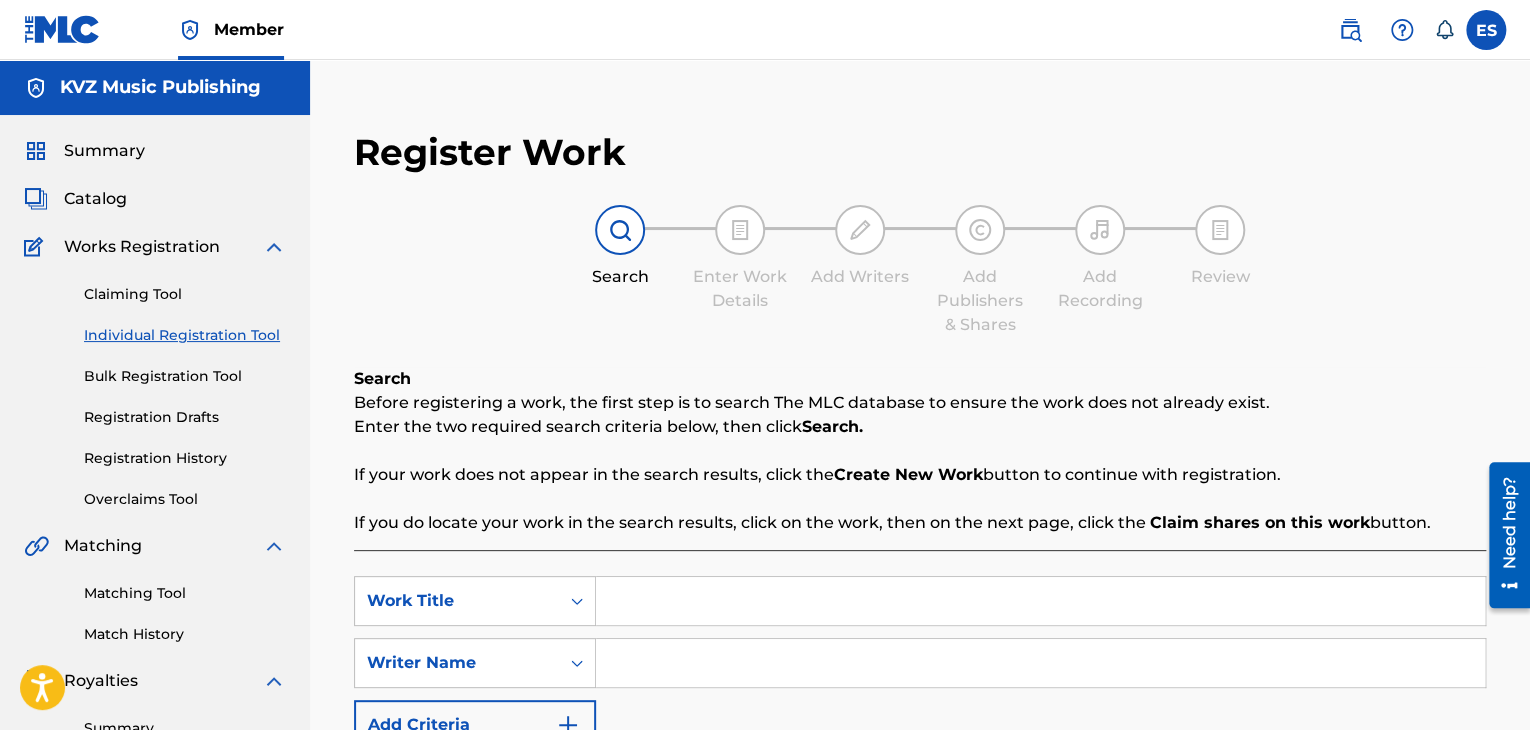 scroll, scrollTop: 100, scrollLeft: 0, axis: vertical 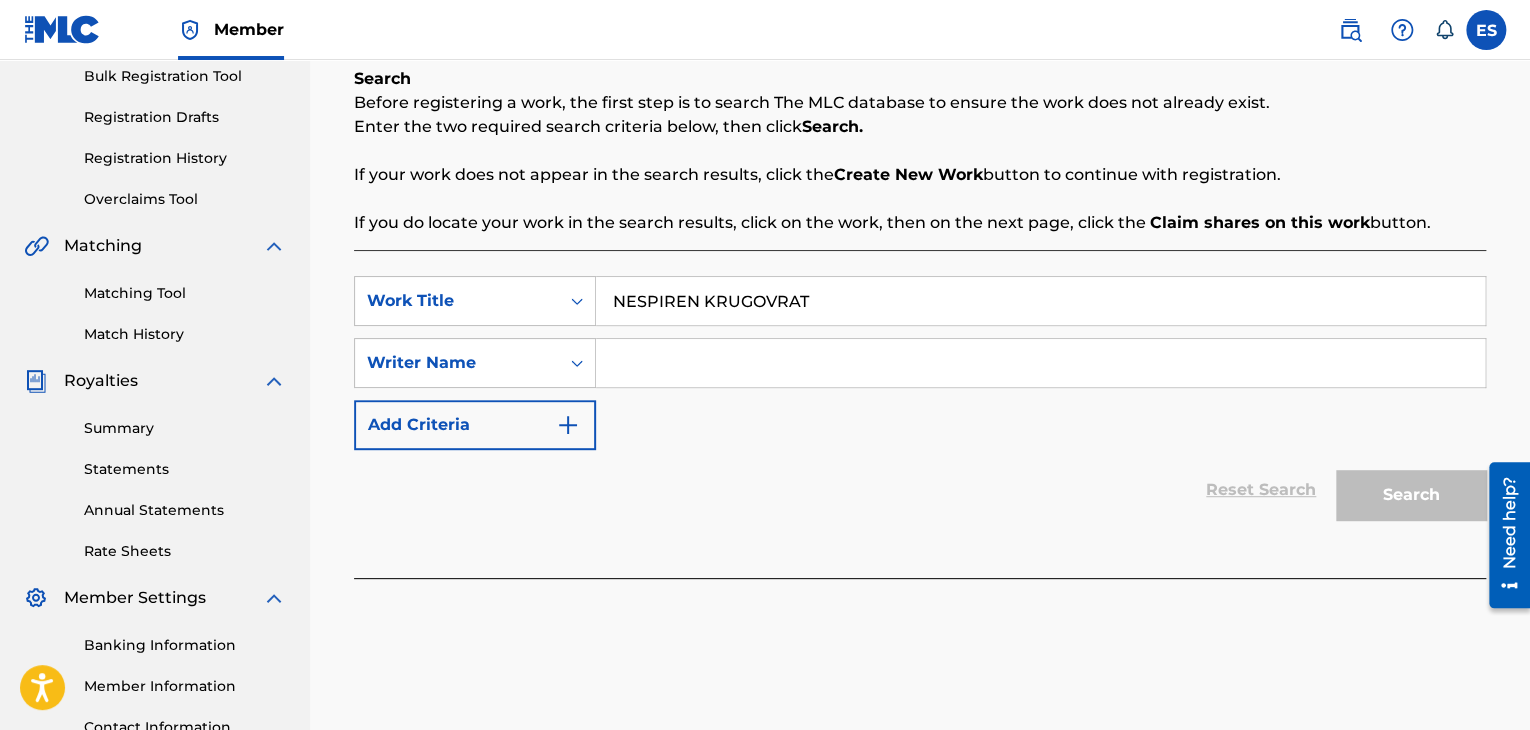 click on "NESPIREN KRUGOVRAT" at bounding box center (1040, 301) 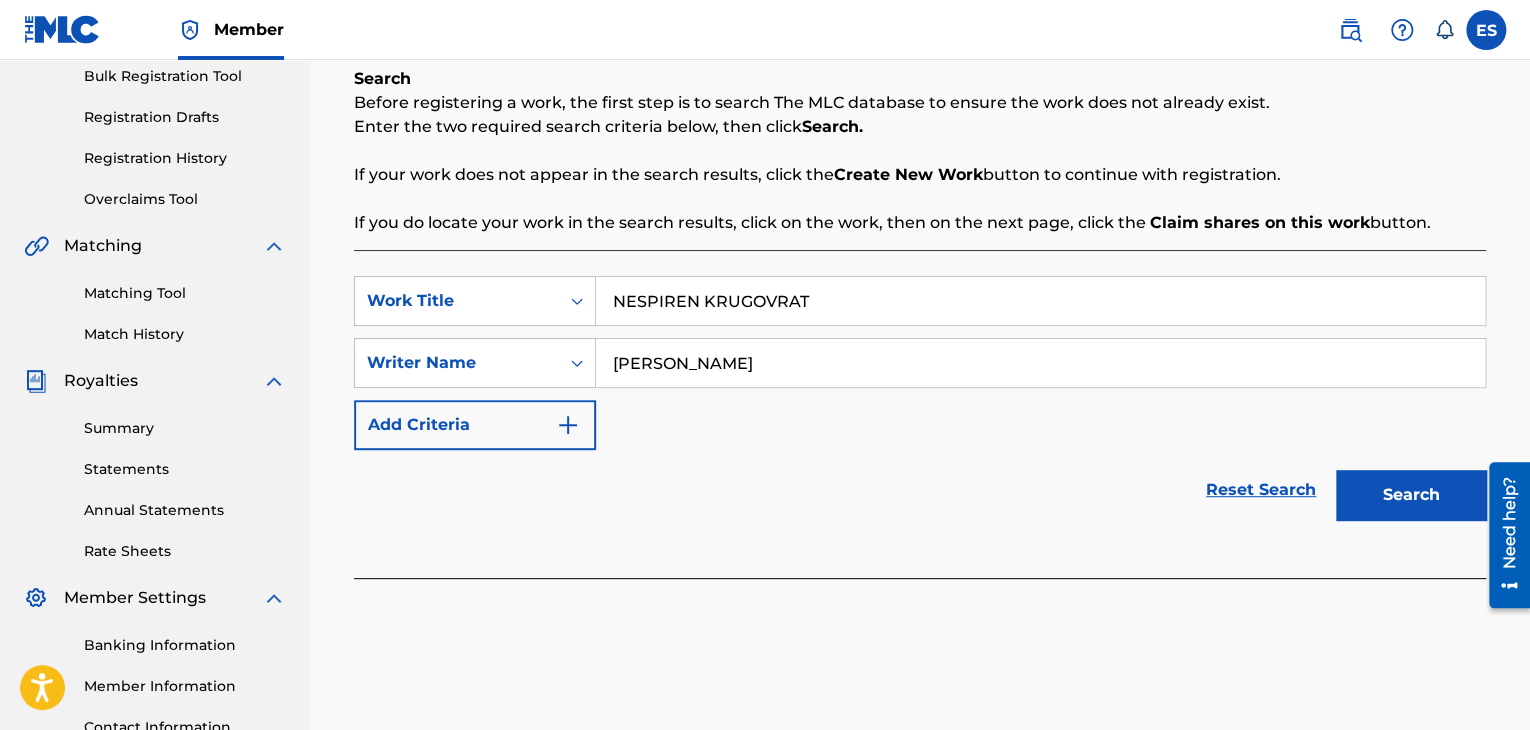 click on "Search" at bounding box center [1411, 495] 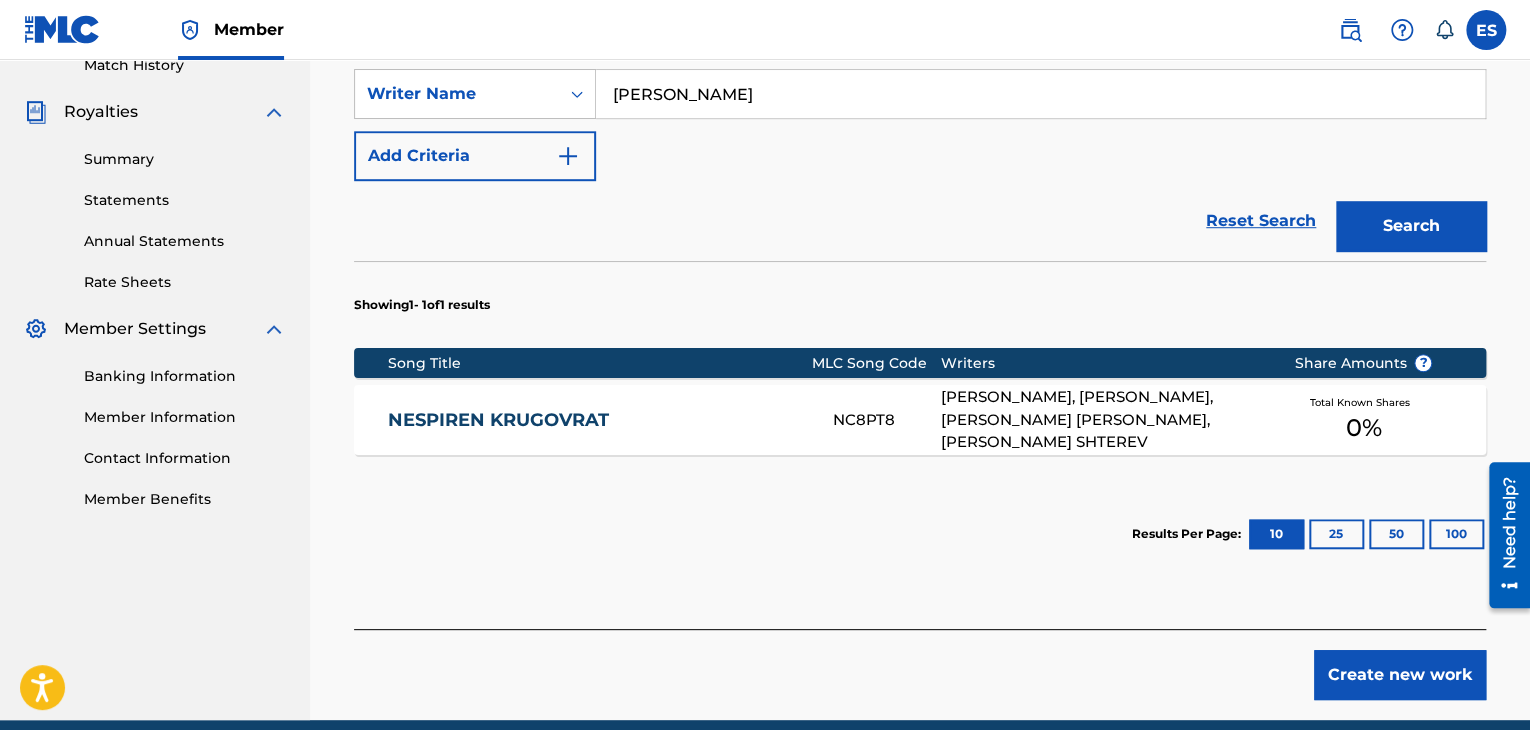 scroll, scrollTop: 600, scrollLeft: 0, axis: vertical 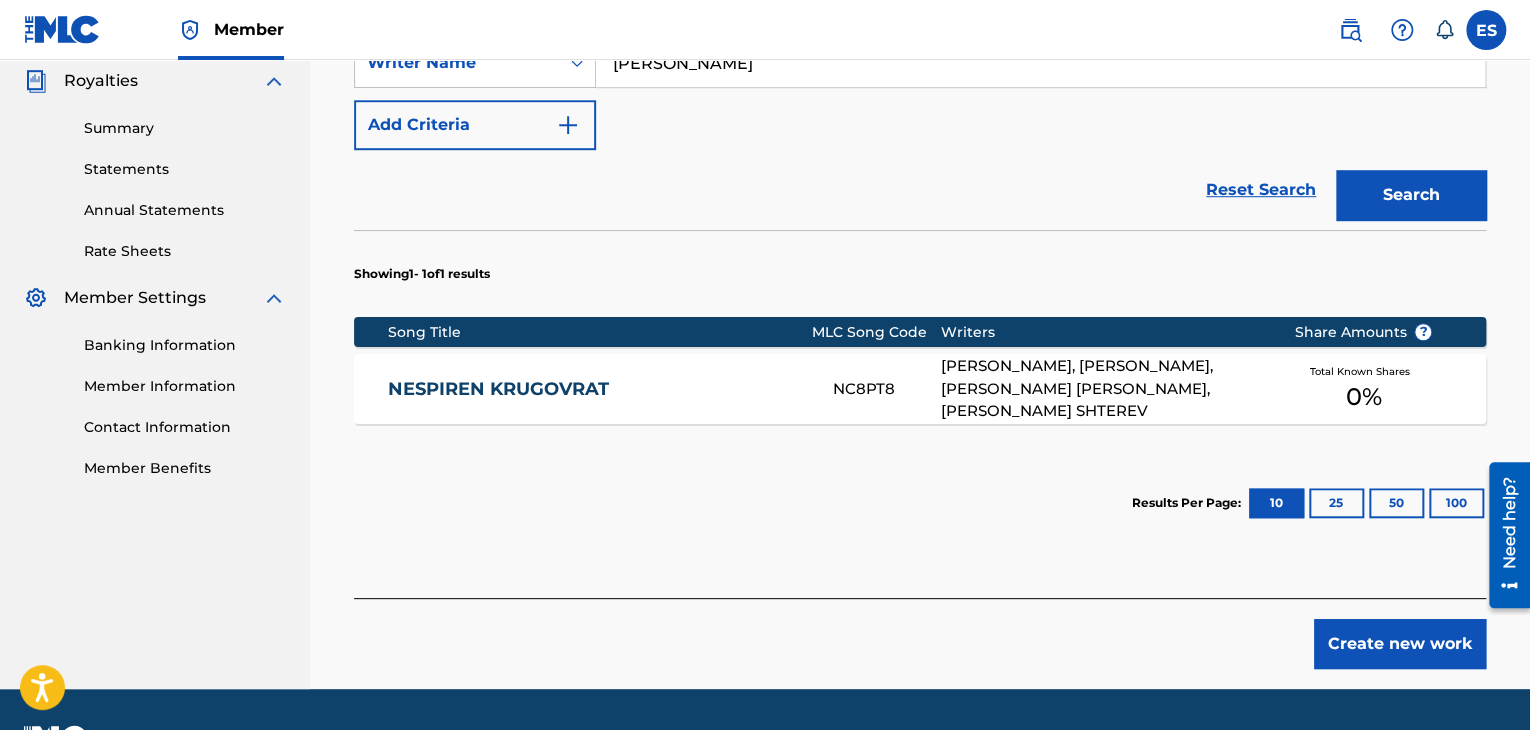 click on "Create new work" at bounding box center [1400, 644] 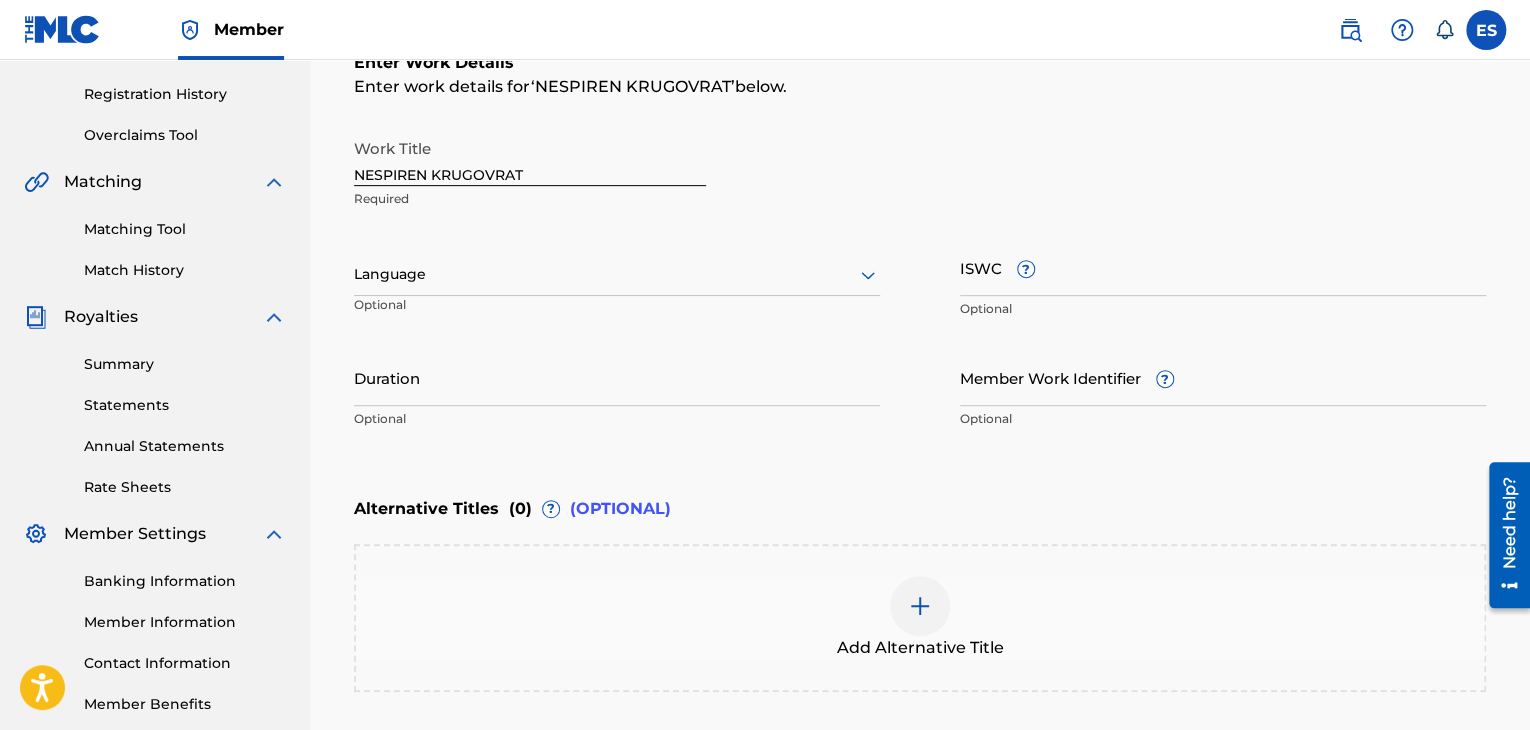scroll, scrollTop: 361, scrollLeft: 0, axis: vertical 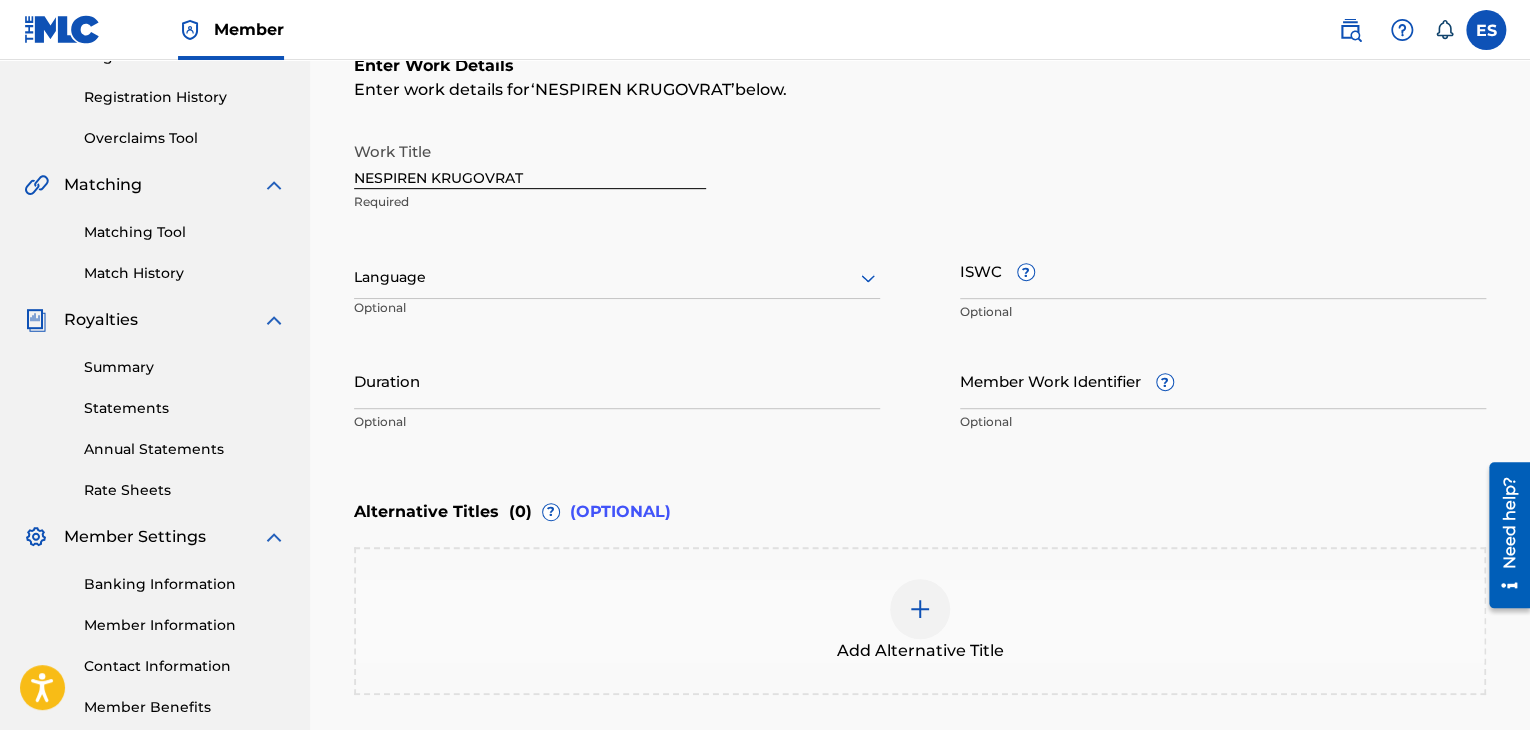 click at bounding box center (617, 277) 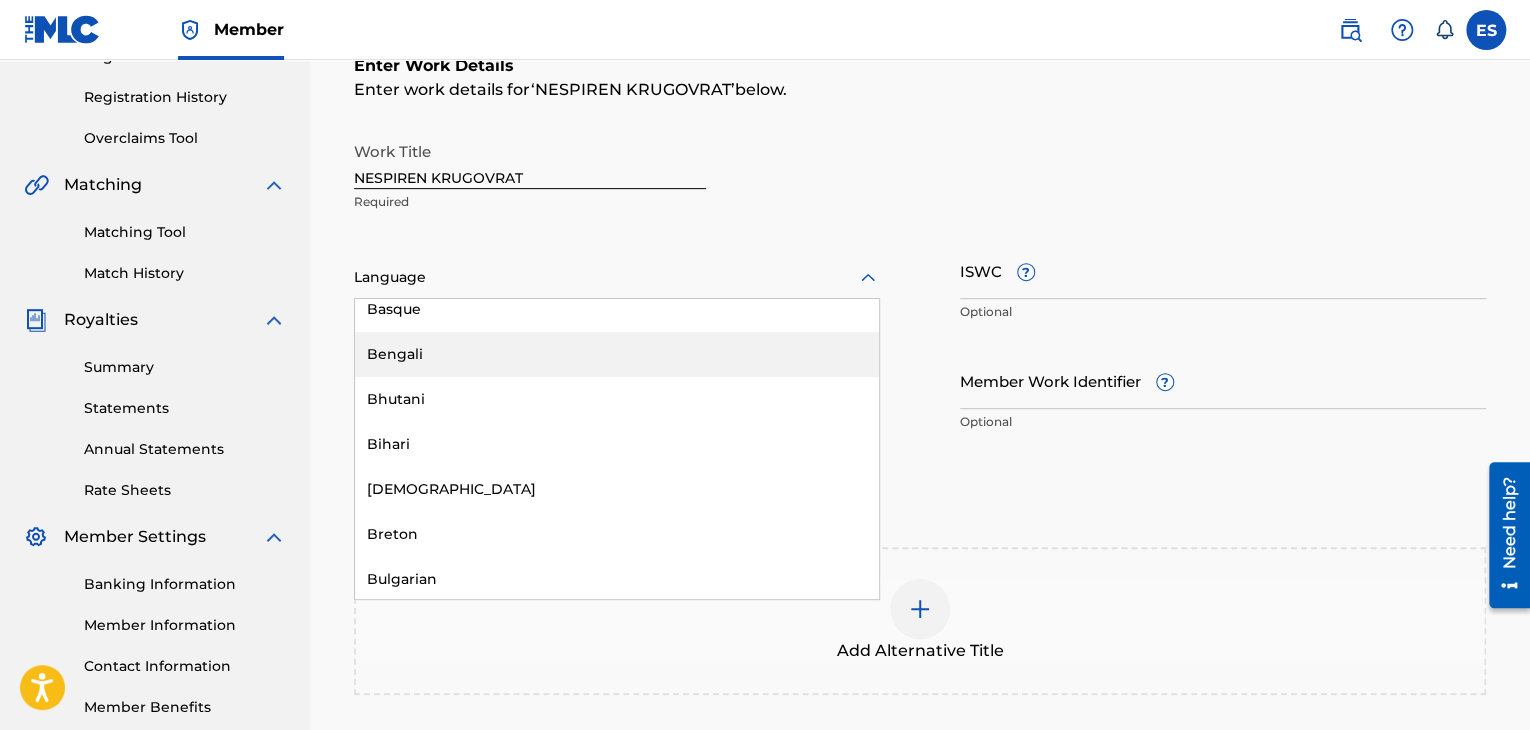 scroll, scrollTop: 700, scrollLeft: 0, axis: vertical 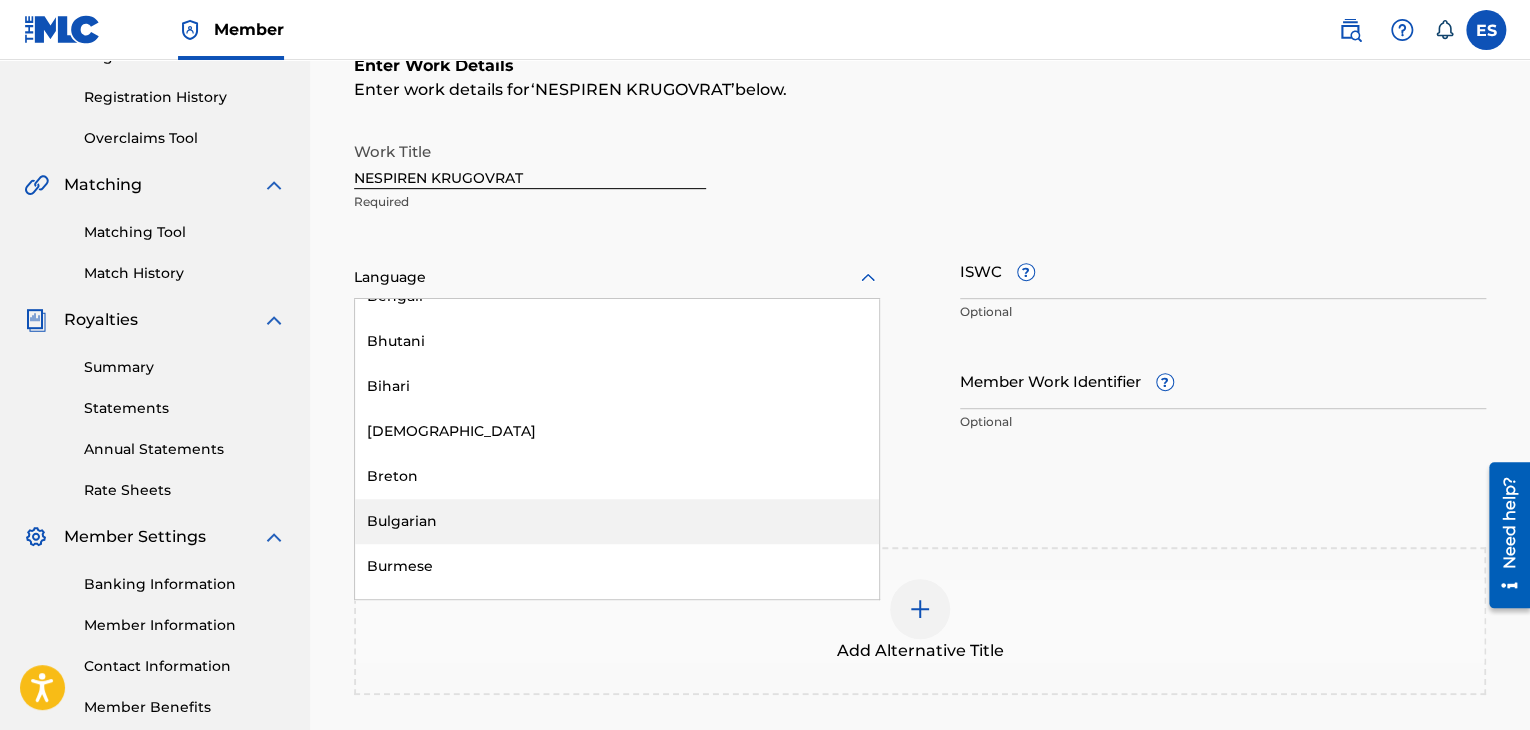 click on "Bulgarian" at bounding box center (617, 521) 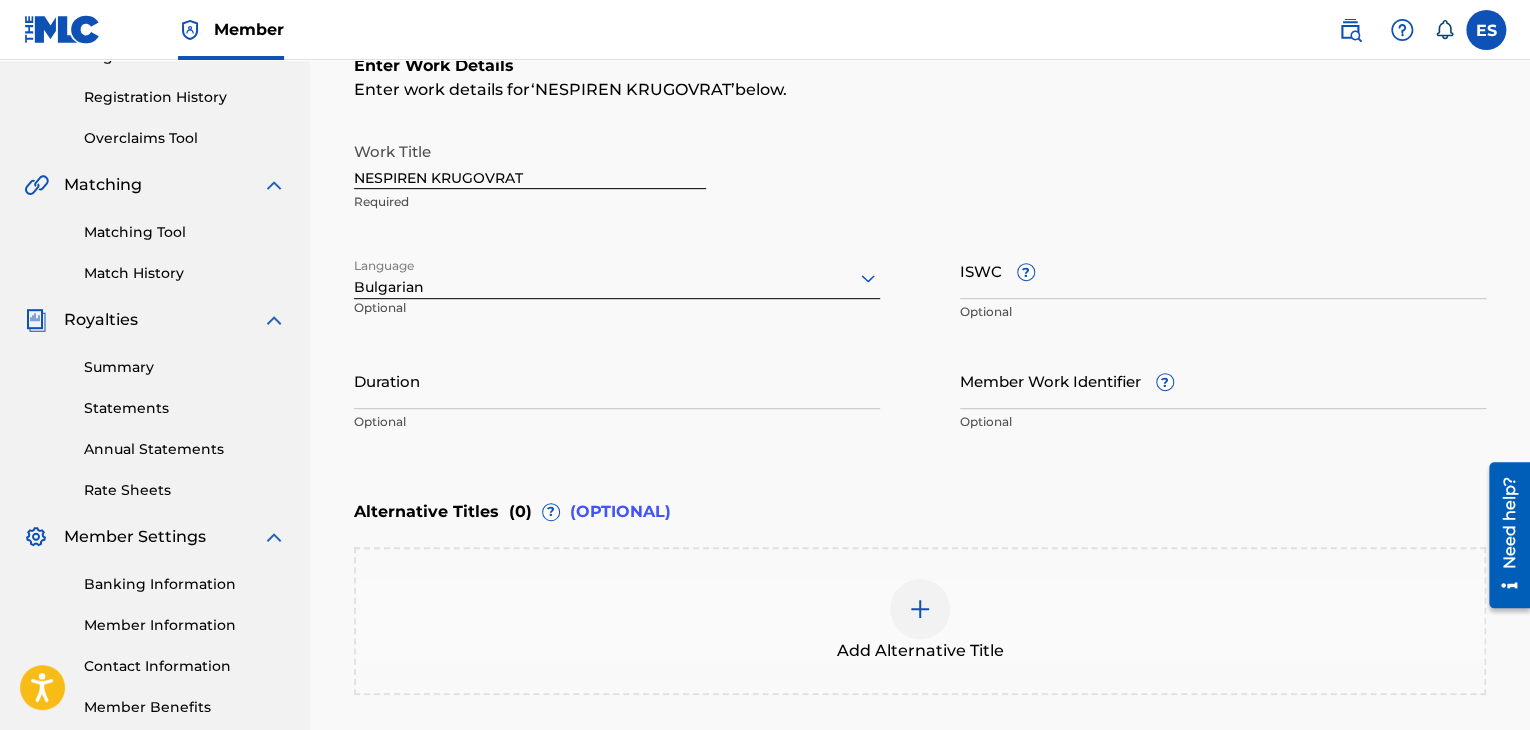 click on "Duration" at bounding box center [617, 380] 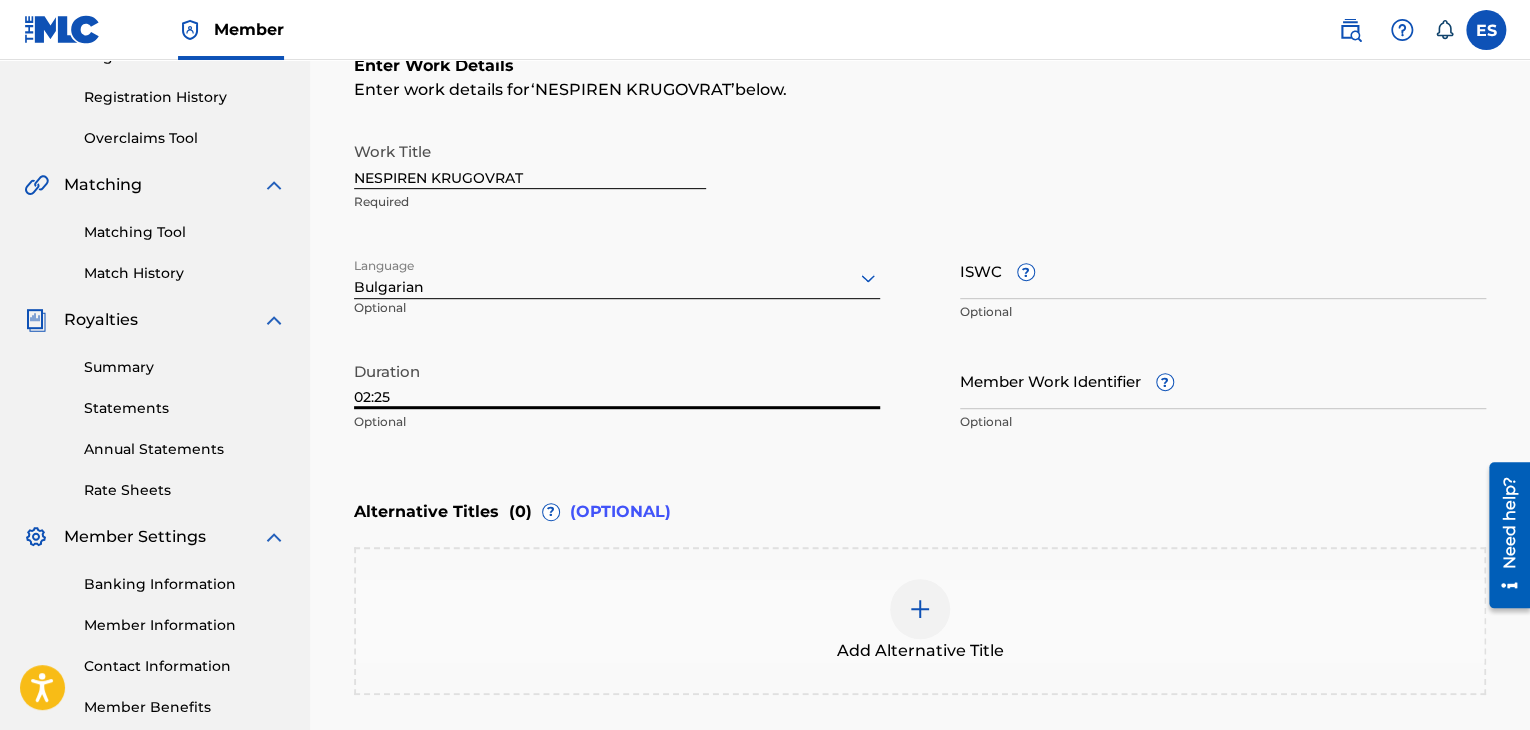 type on "02:25" 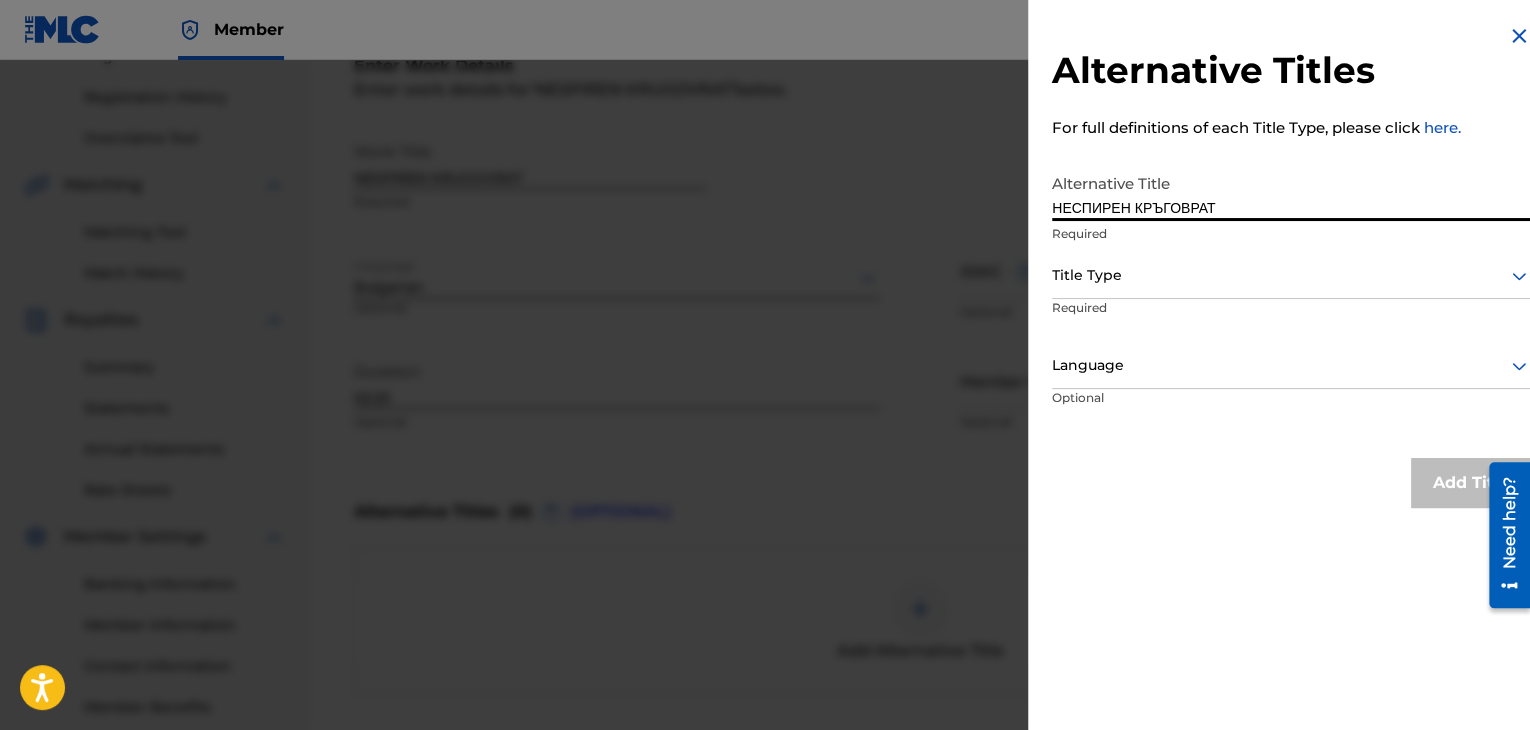 type on "НЕСПИРЕН КРЪГОВРАТ" 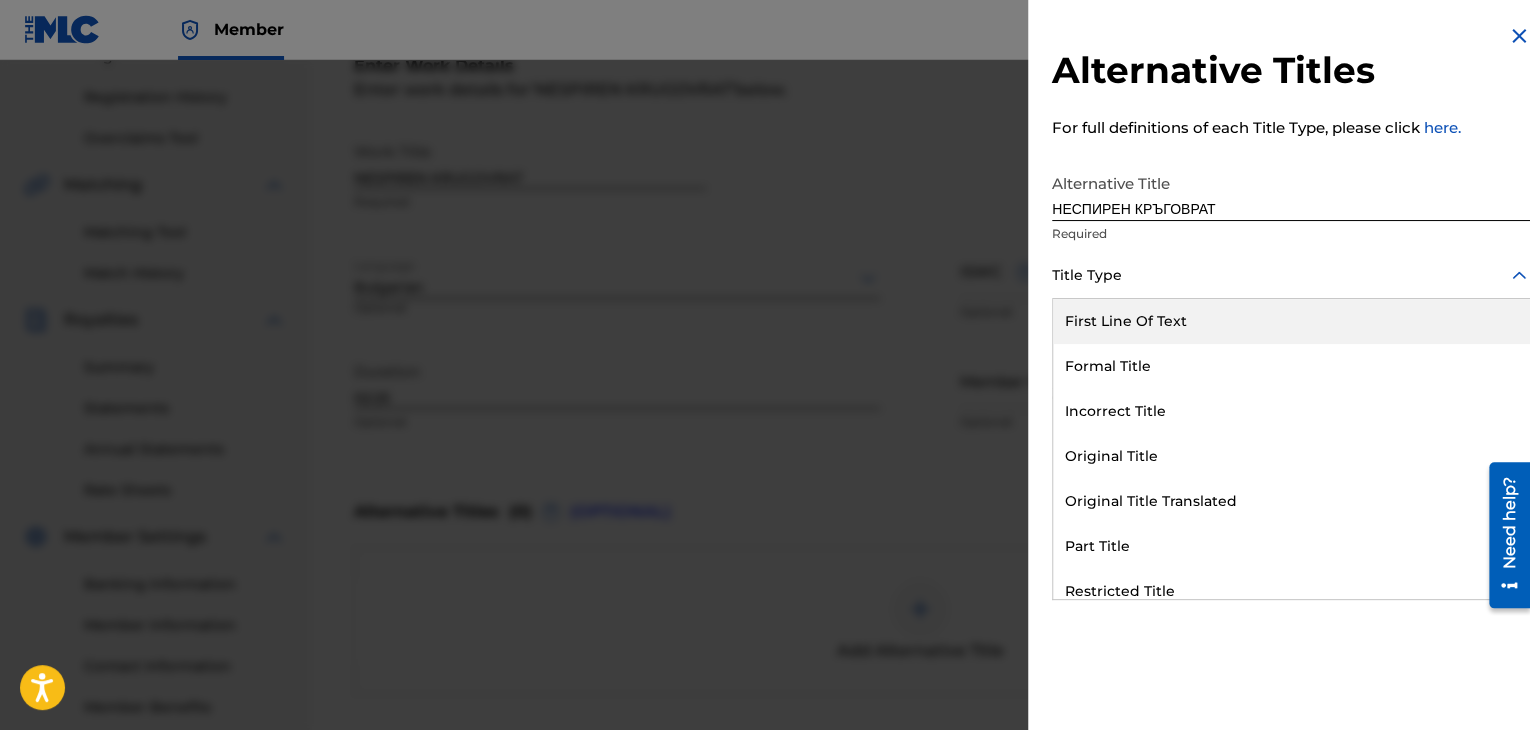 click on "Title Type" at bounding box center [1291, 276] 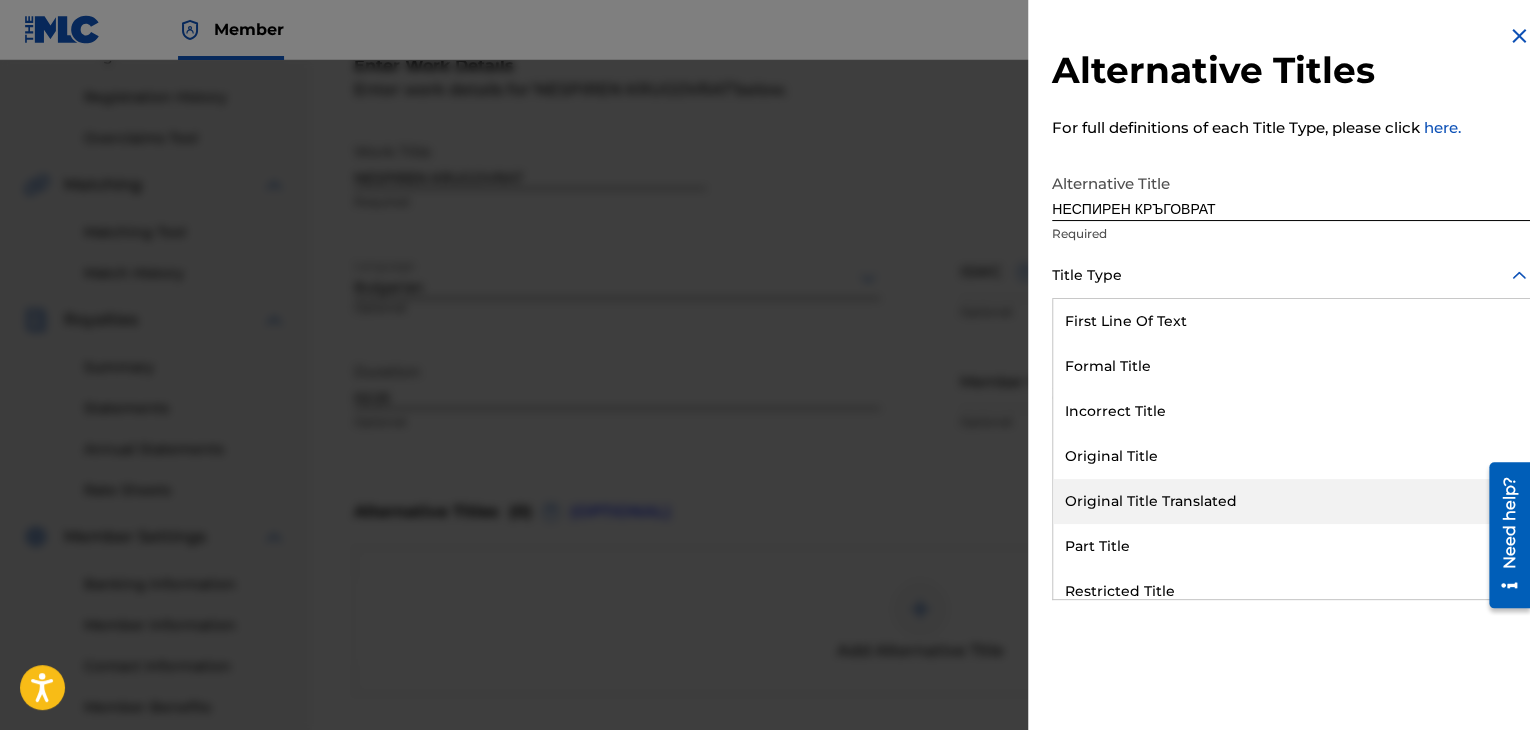 click on "Original Title Translated" at bounding box center [1291, 501] 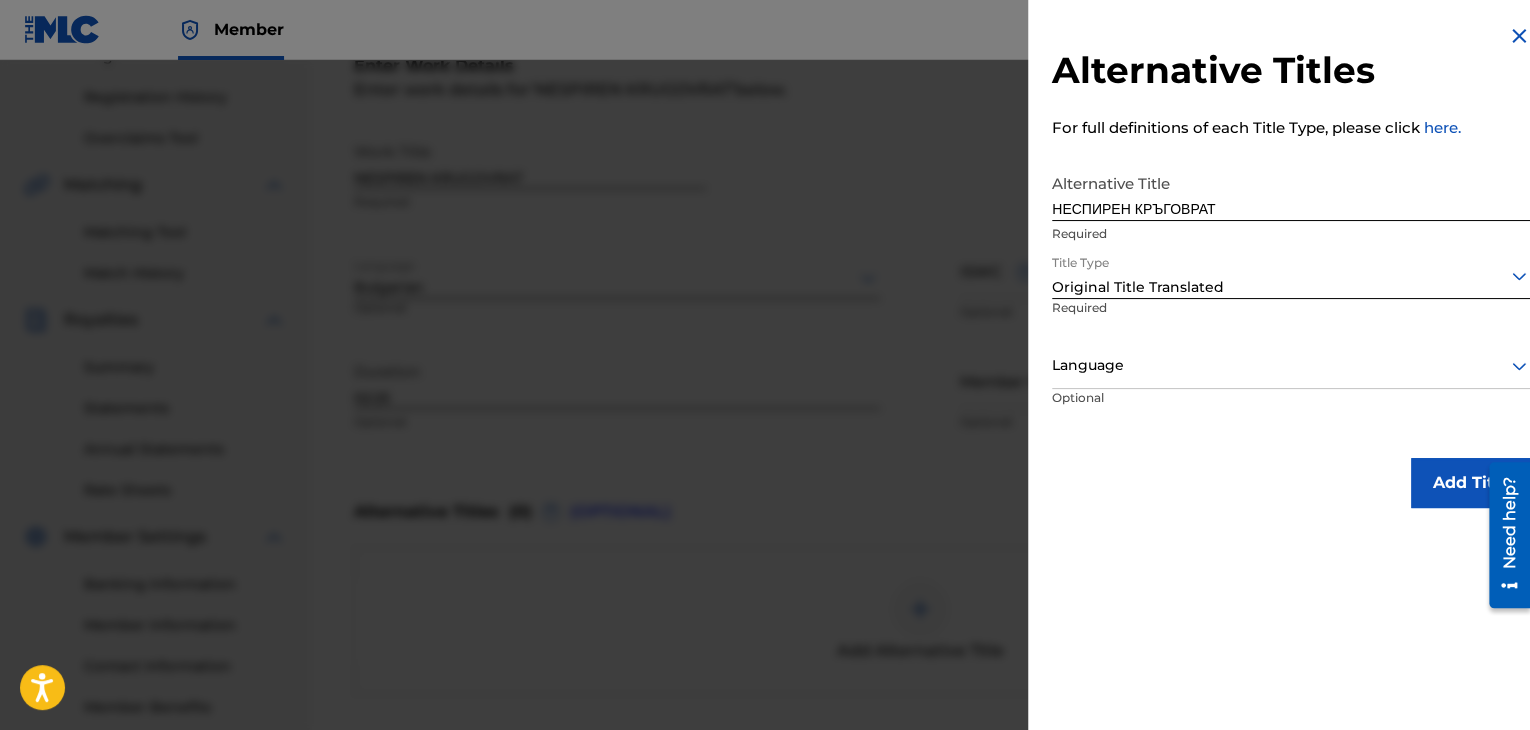 click on "Original Title Translated" at bounding box center [1291, 287] 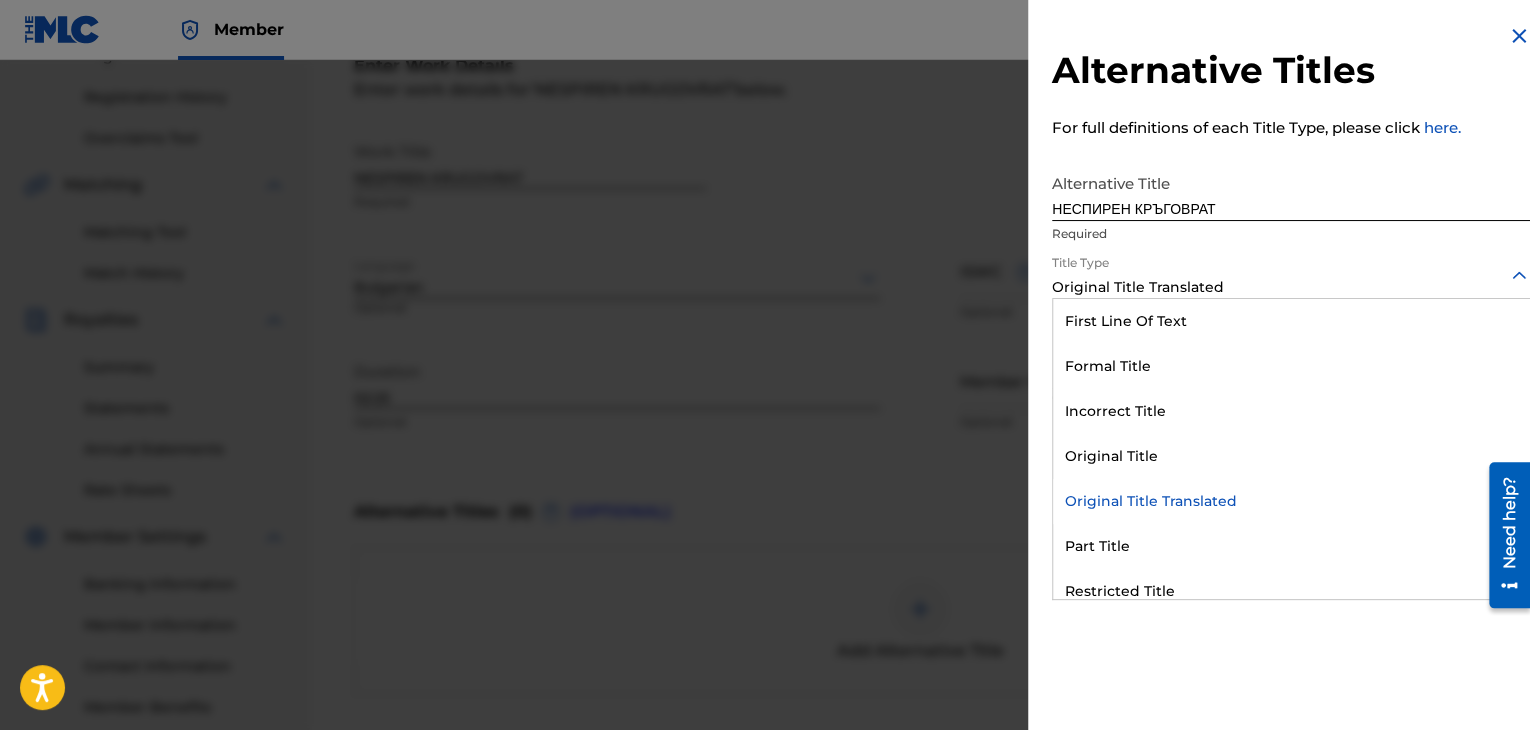 click on "Original Title Translated" at bounding box center [1291, 501] 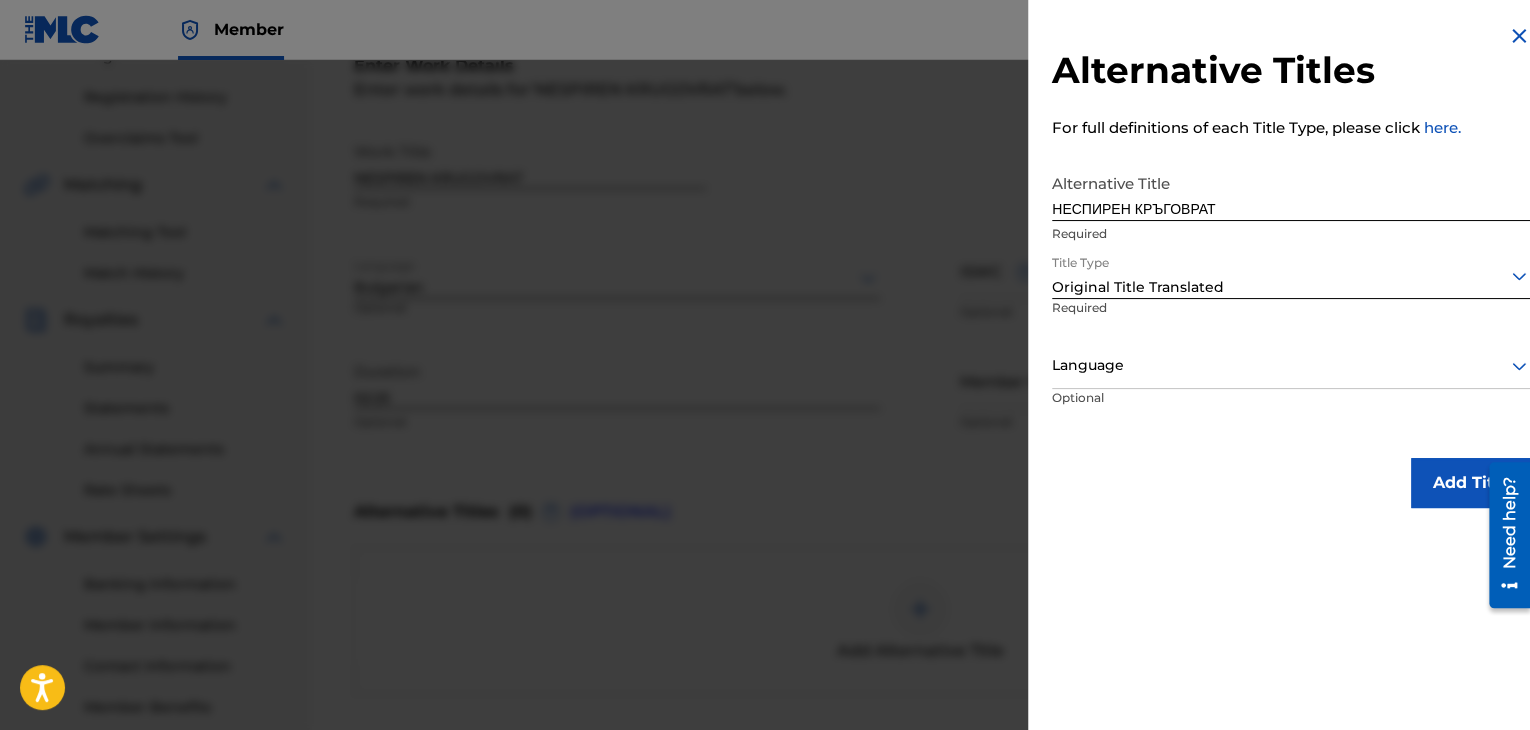 click at bounding box center (1291, 365) 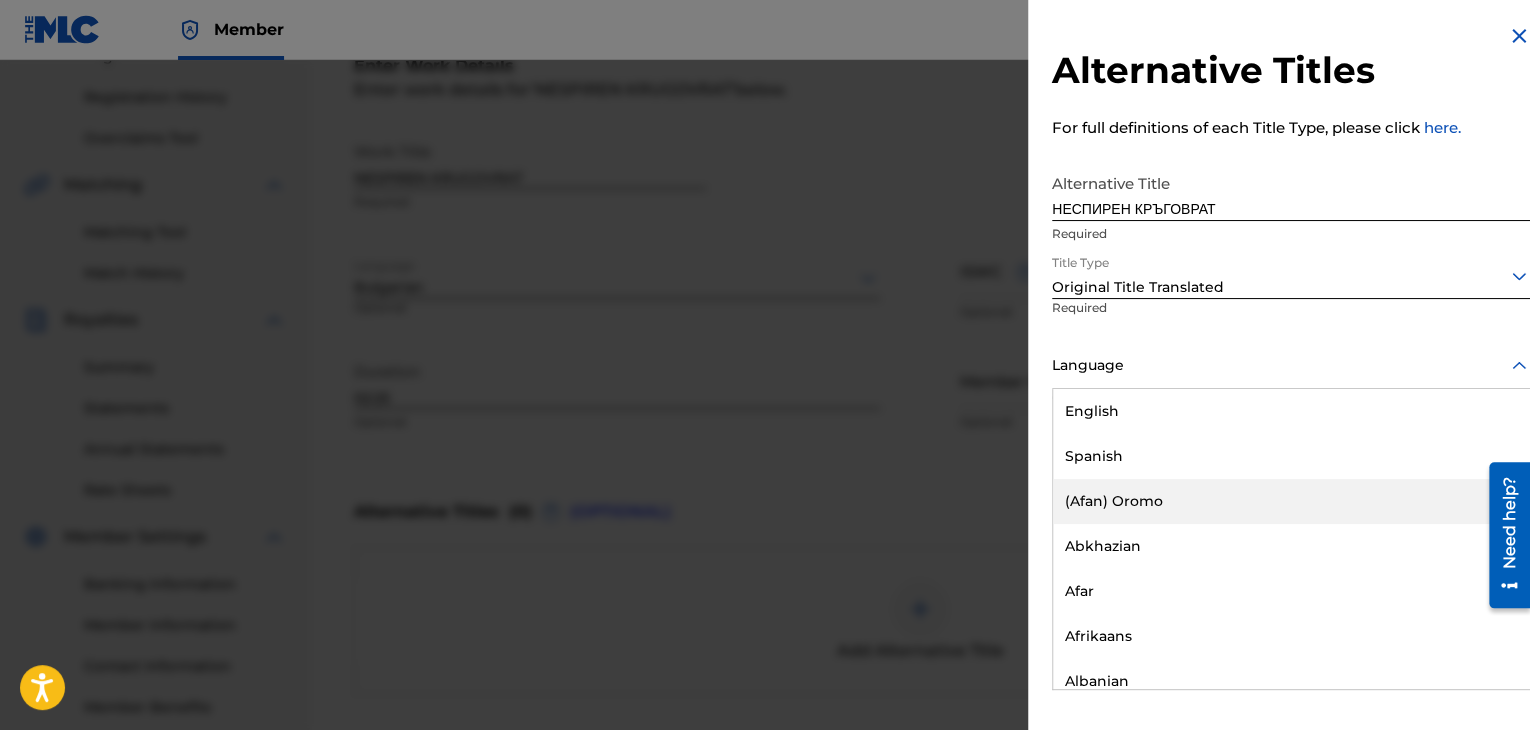 scroll, scrollTop: 700, scrollLeft: 0, axis: vertical 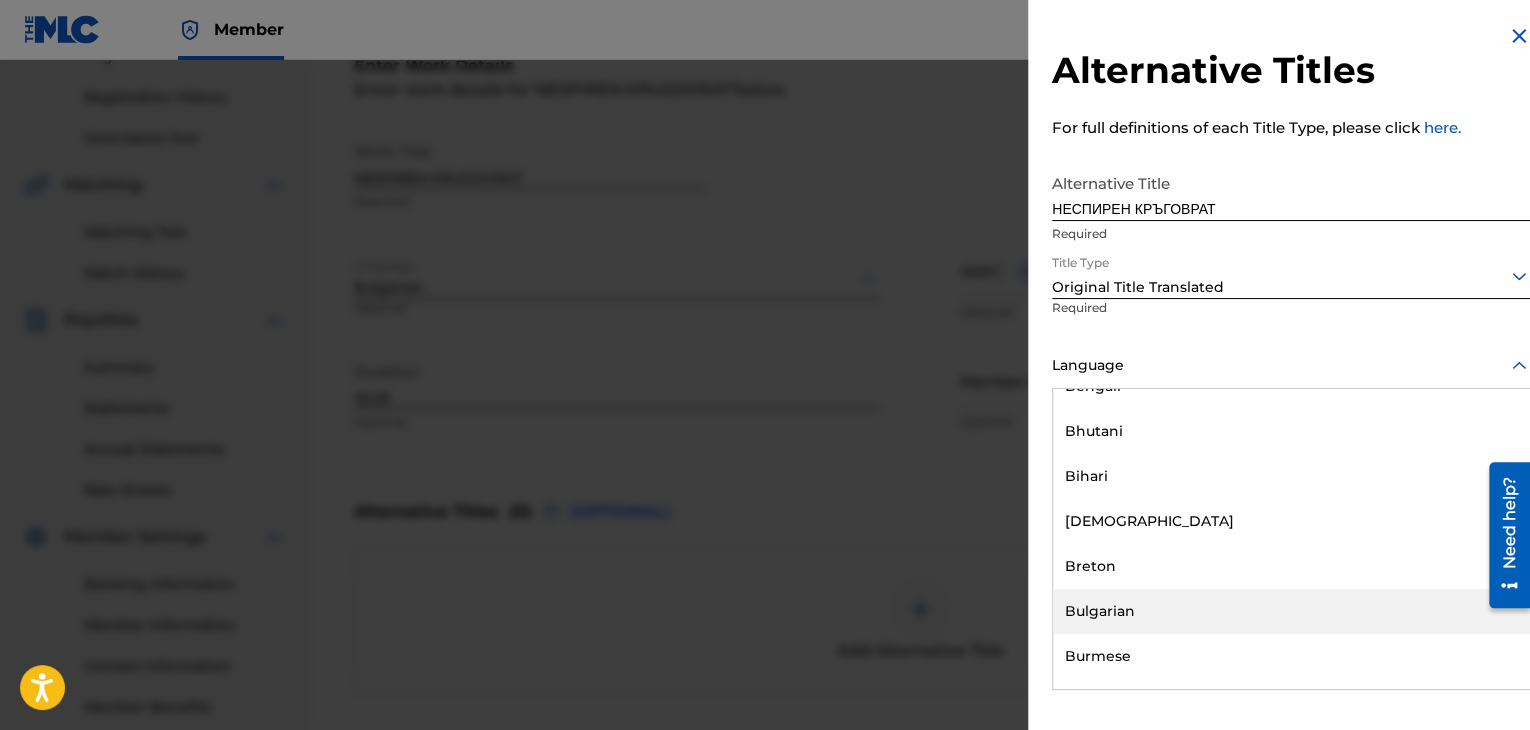 click on "Bulgarian" at bounding box center [1291, 611] 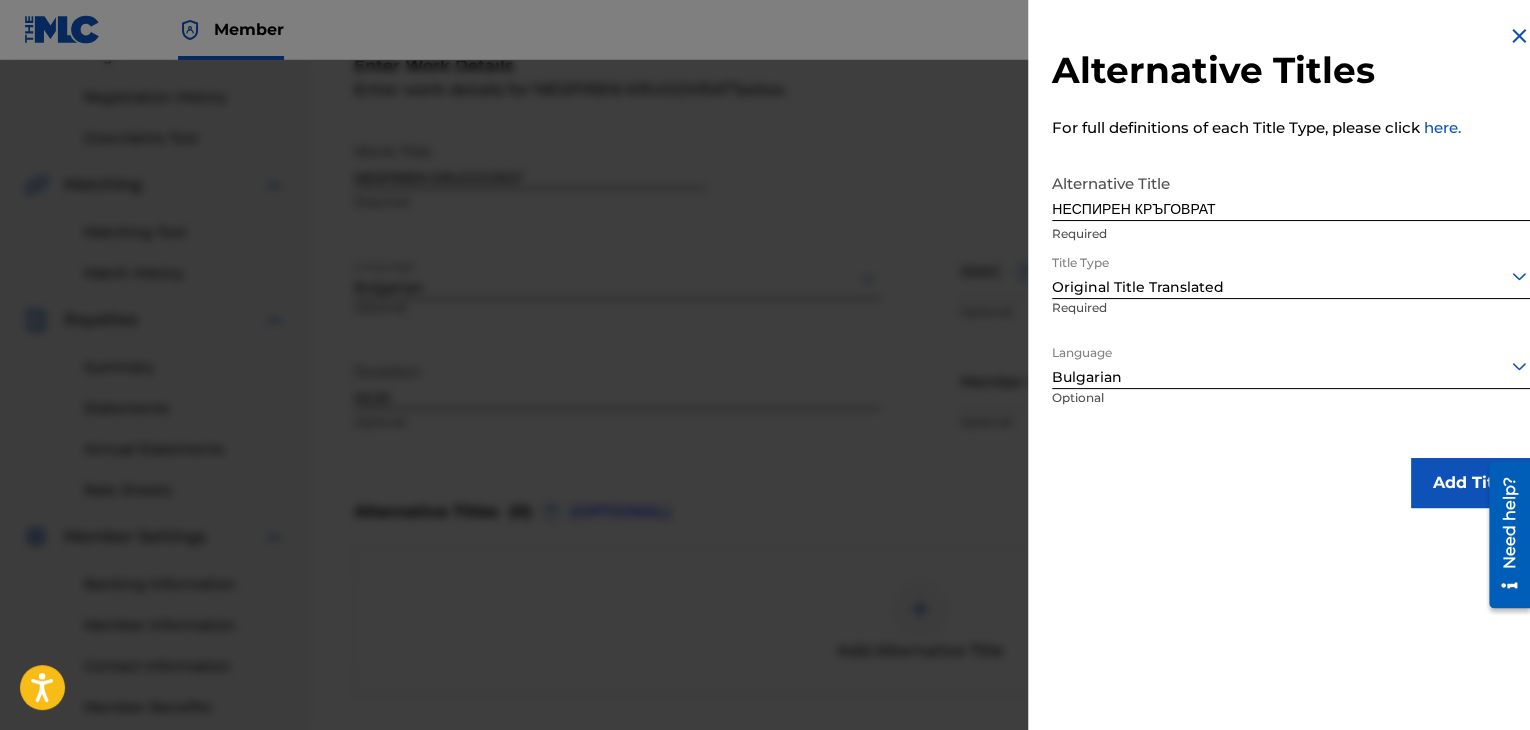 click on "Add Title" at bounding box center (1471, 483) 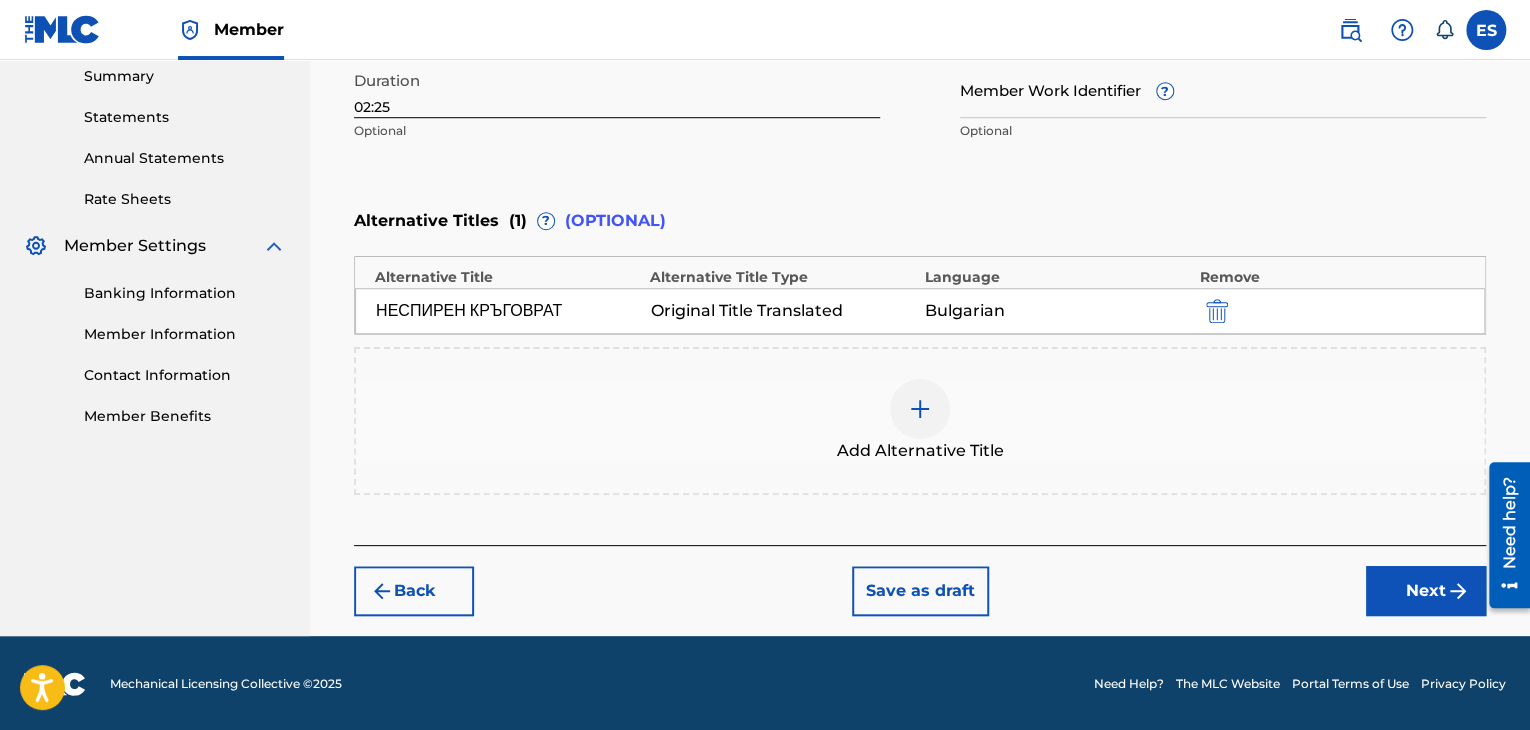 click on "Next" at bounding box center (1426, 591) 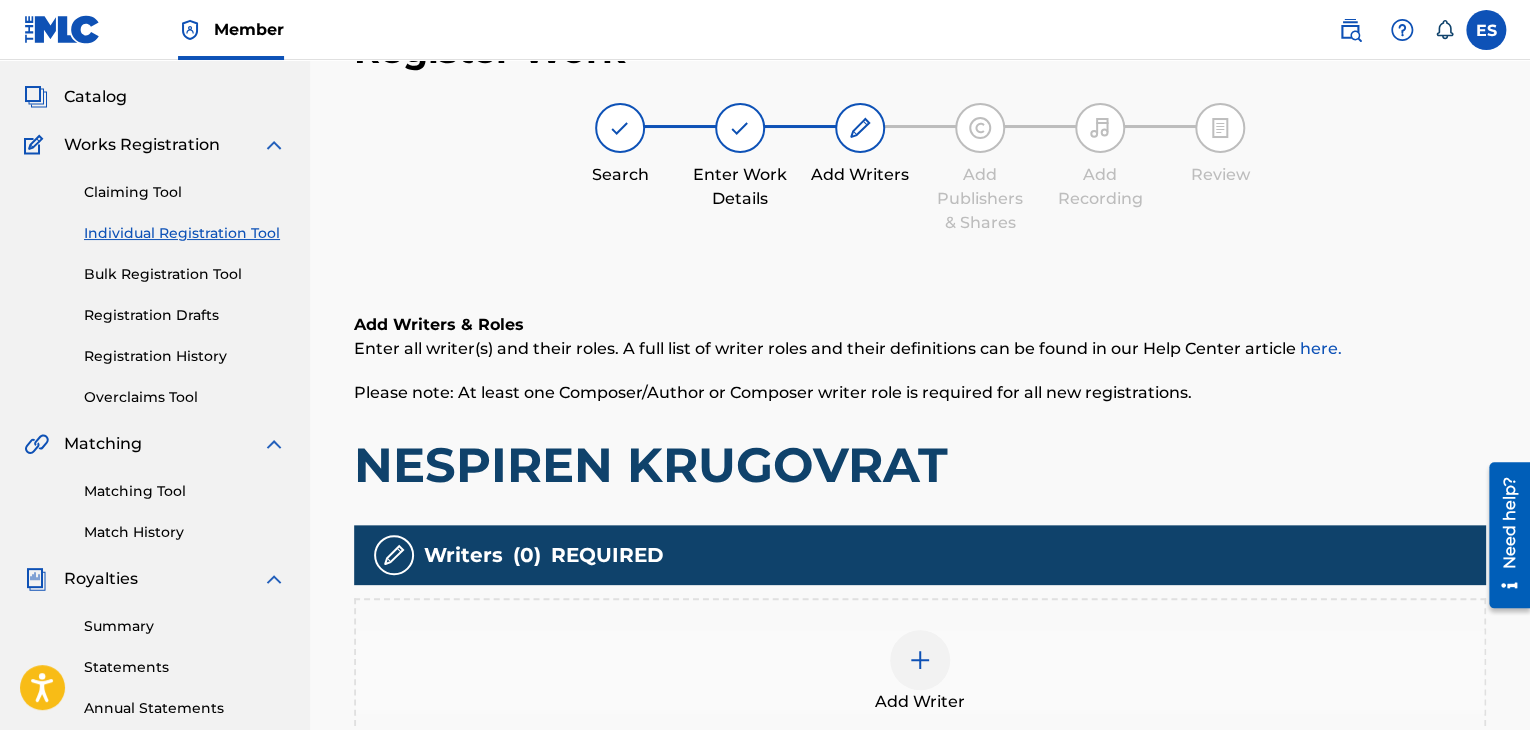 scroll, scrollTop: 90, scrollLeft: 0, axis: vertical 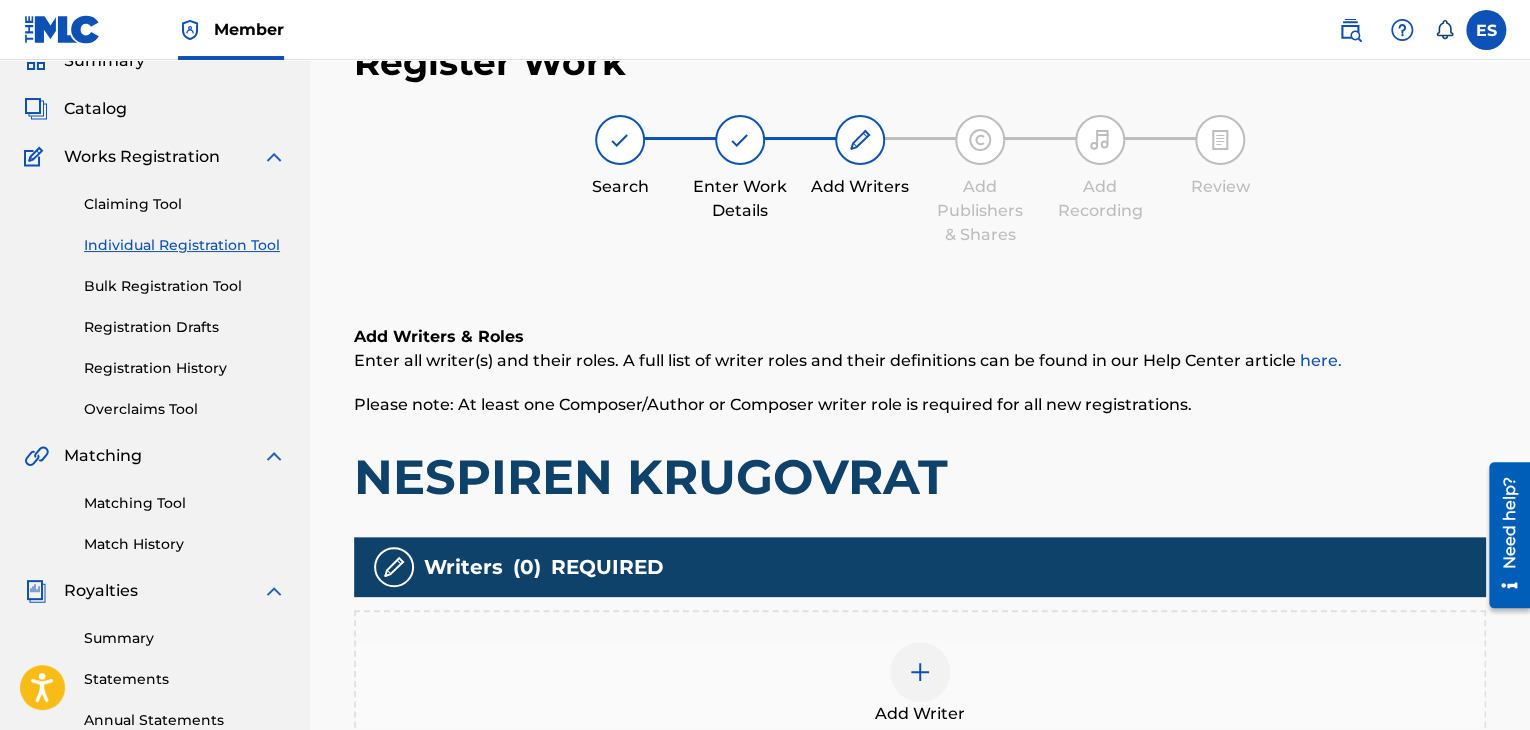 click at bounding box center [920, 672] 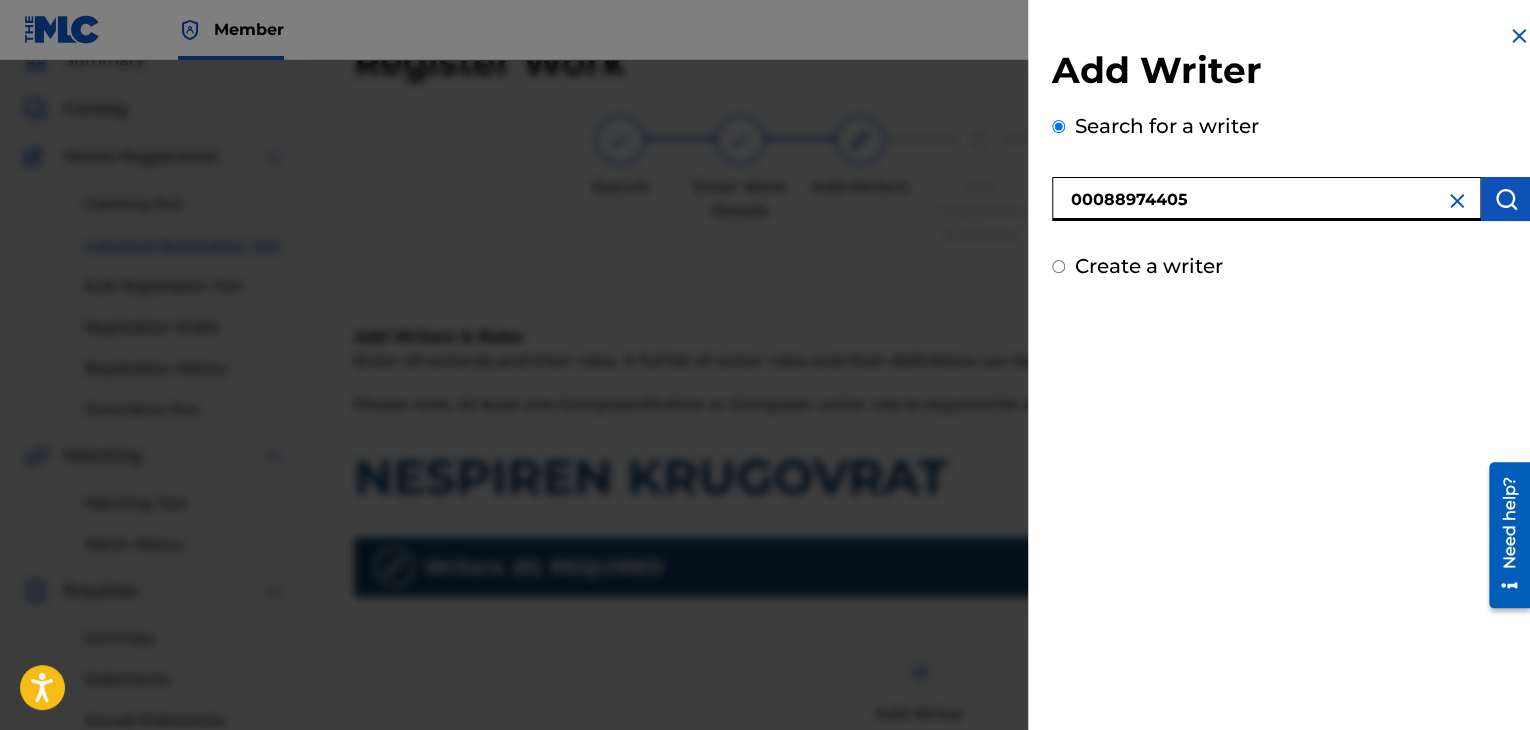 type on "00088974405" 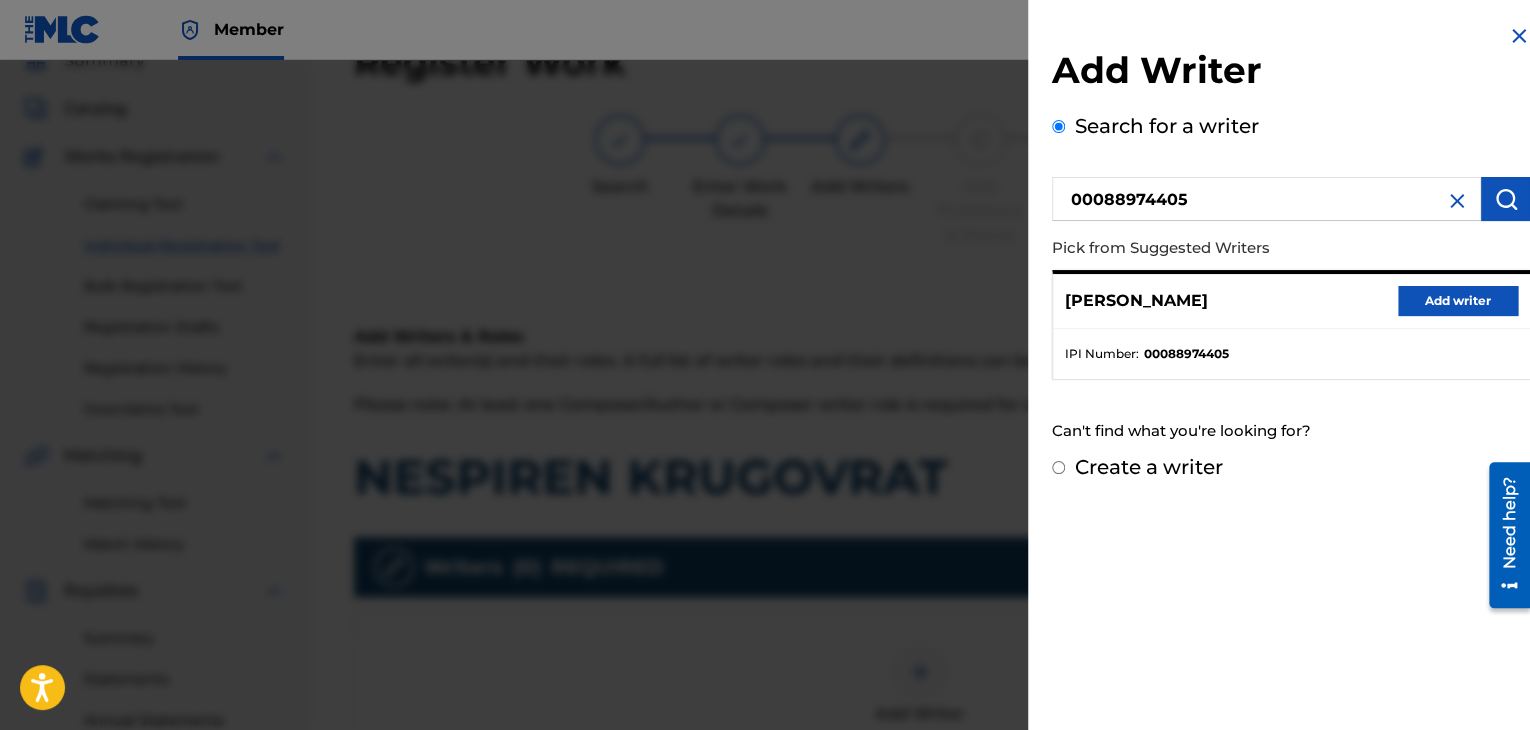 click on "Add writer" at bounding box center [1458, 301] 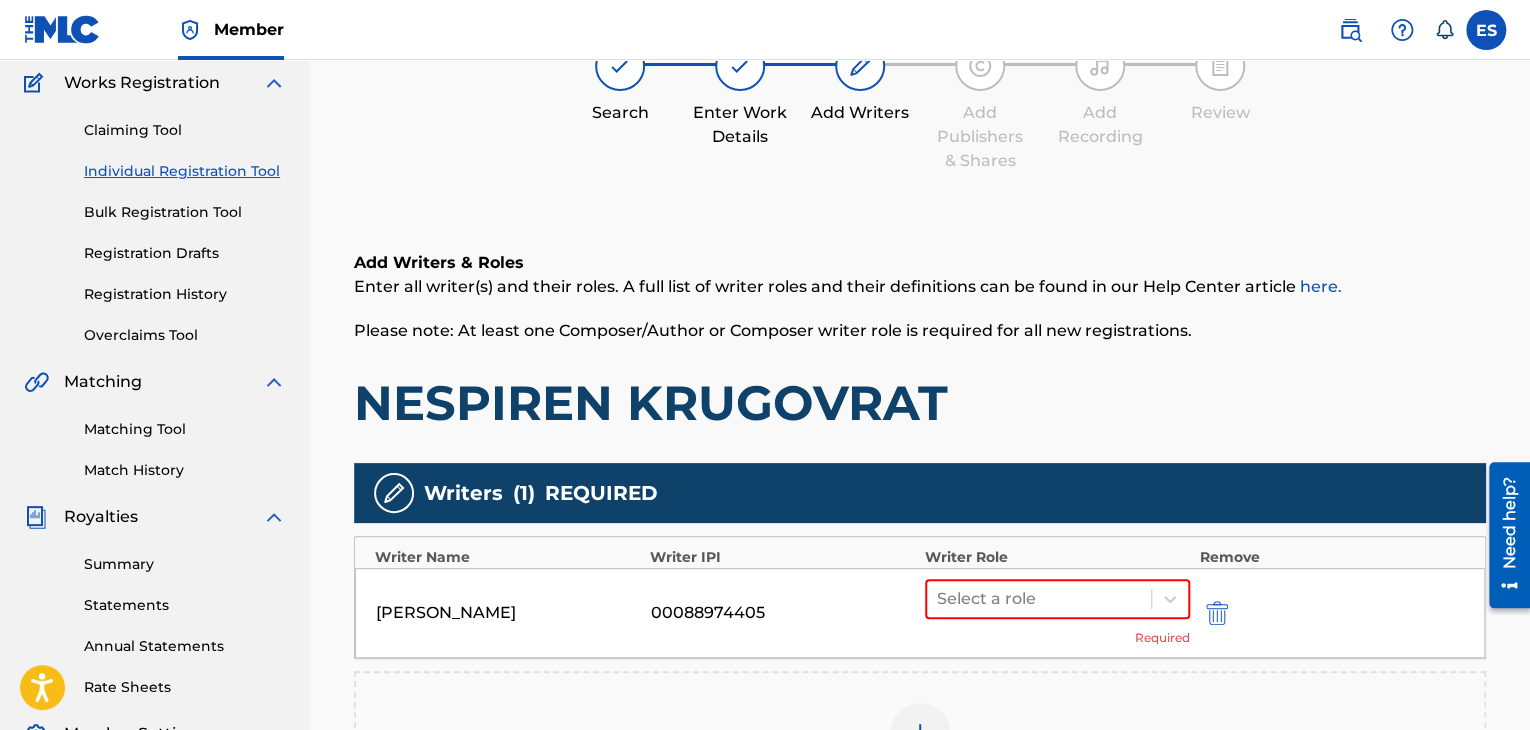 scroll, scrollTop: 390, scrollLeft: 0, axis: vertical 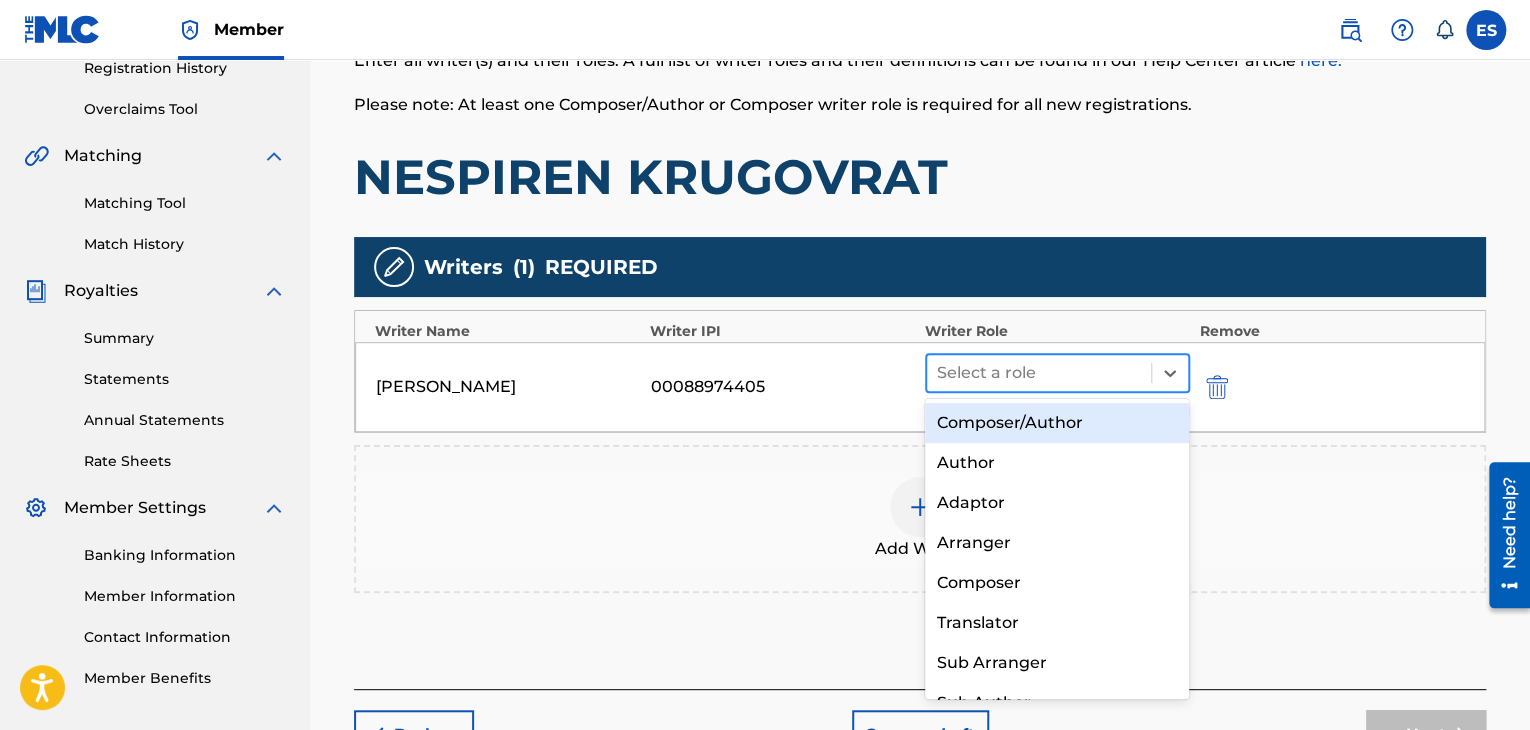click at bounding box center [1039, 373] 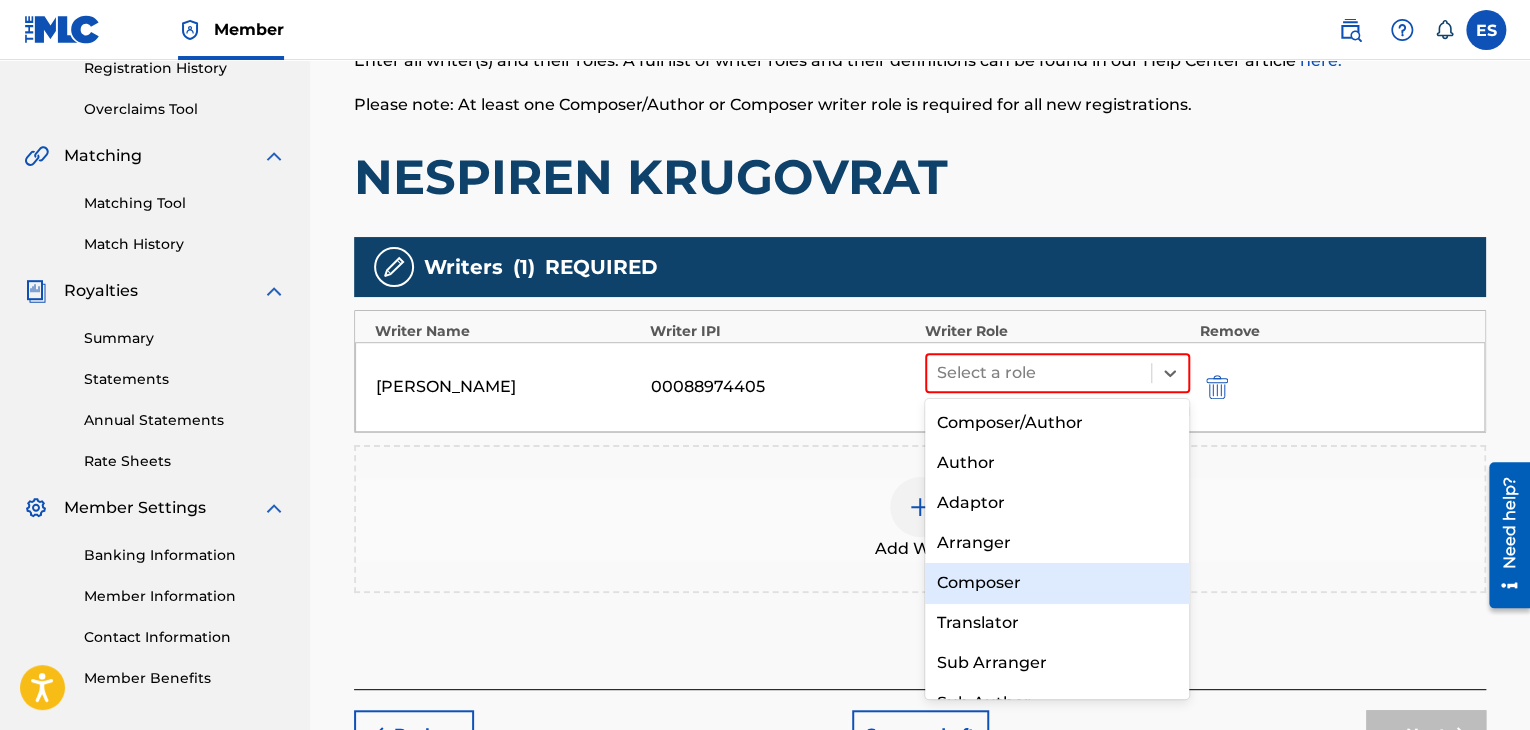 click on "Composer" at bounding box center [1057, 583] 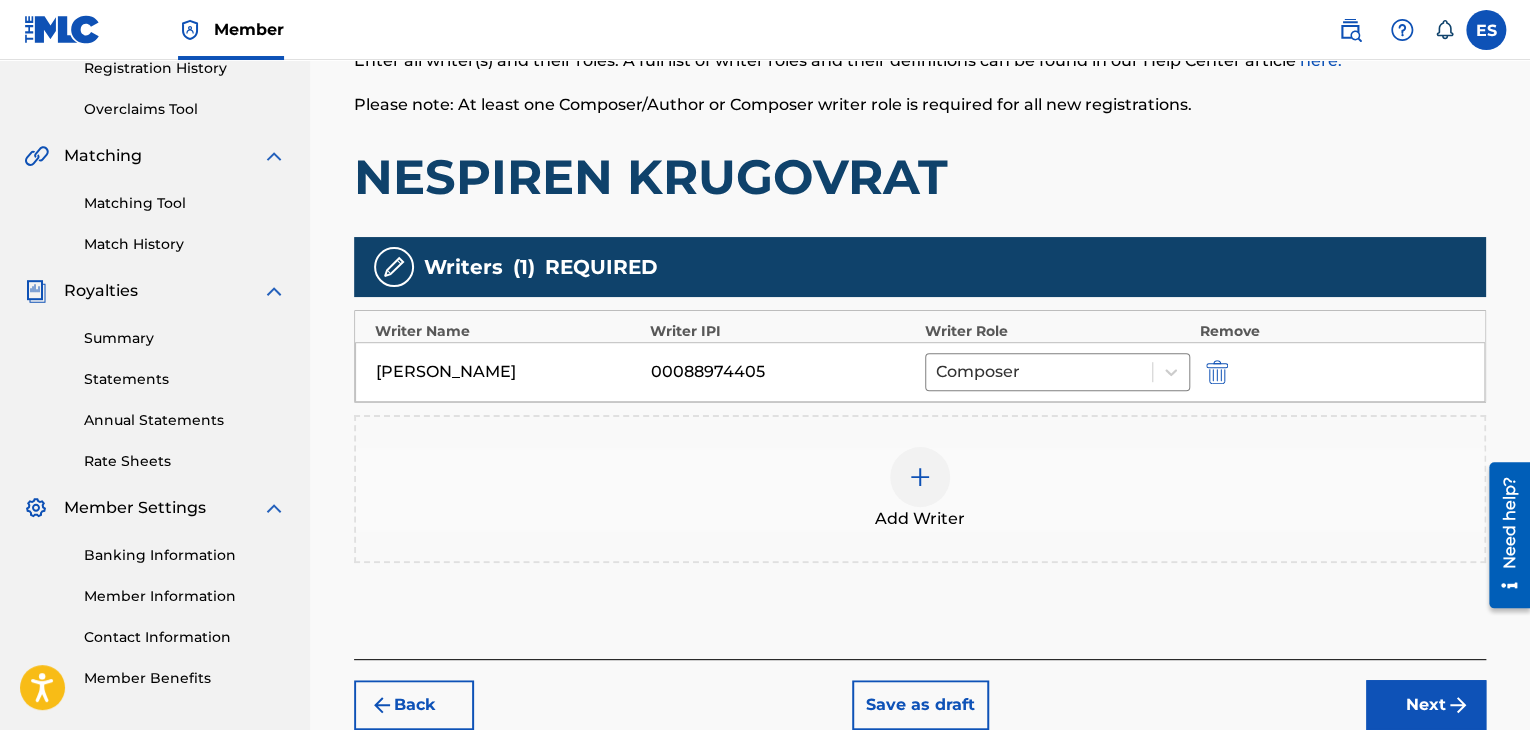 click at bounding box center [920, 477] 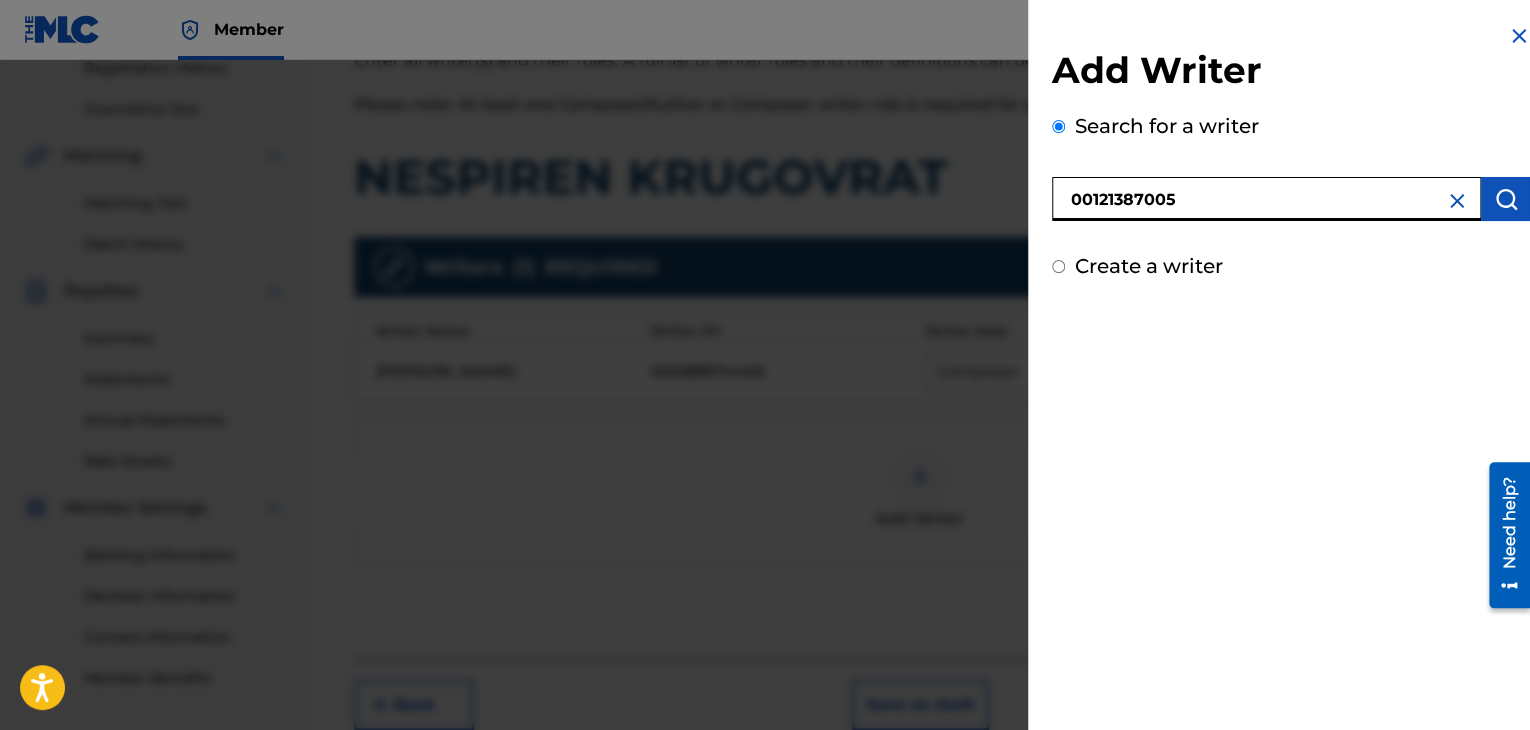 type on "00121387005" 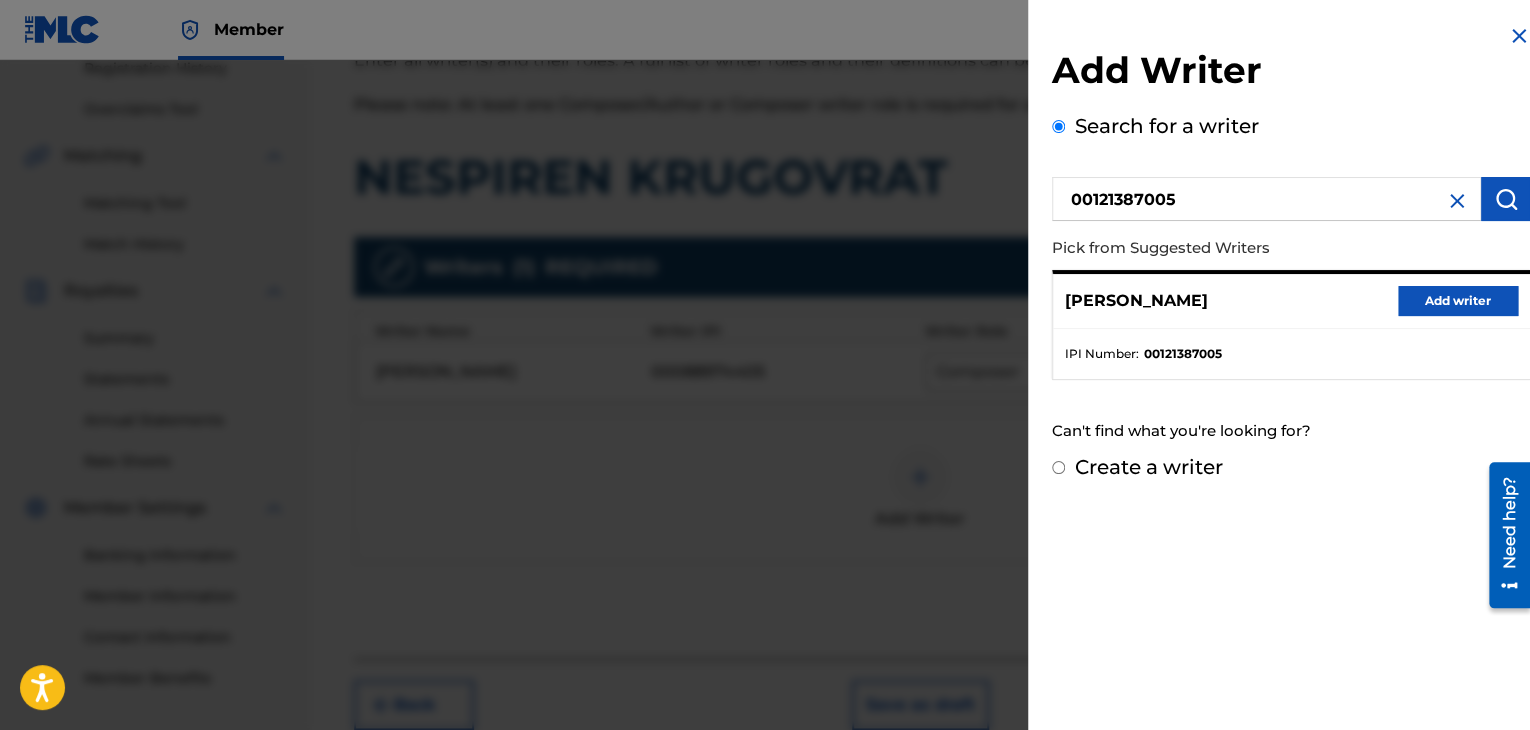 click on "Add writer" at bounding box center [1458, 301] 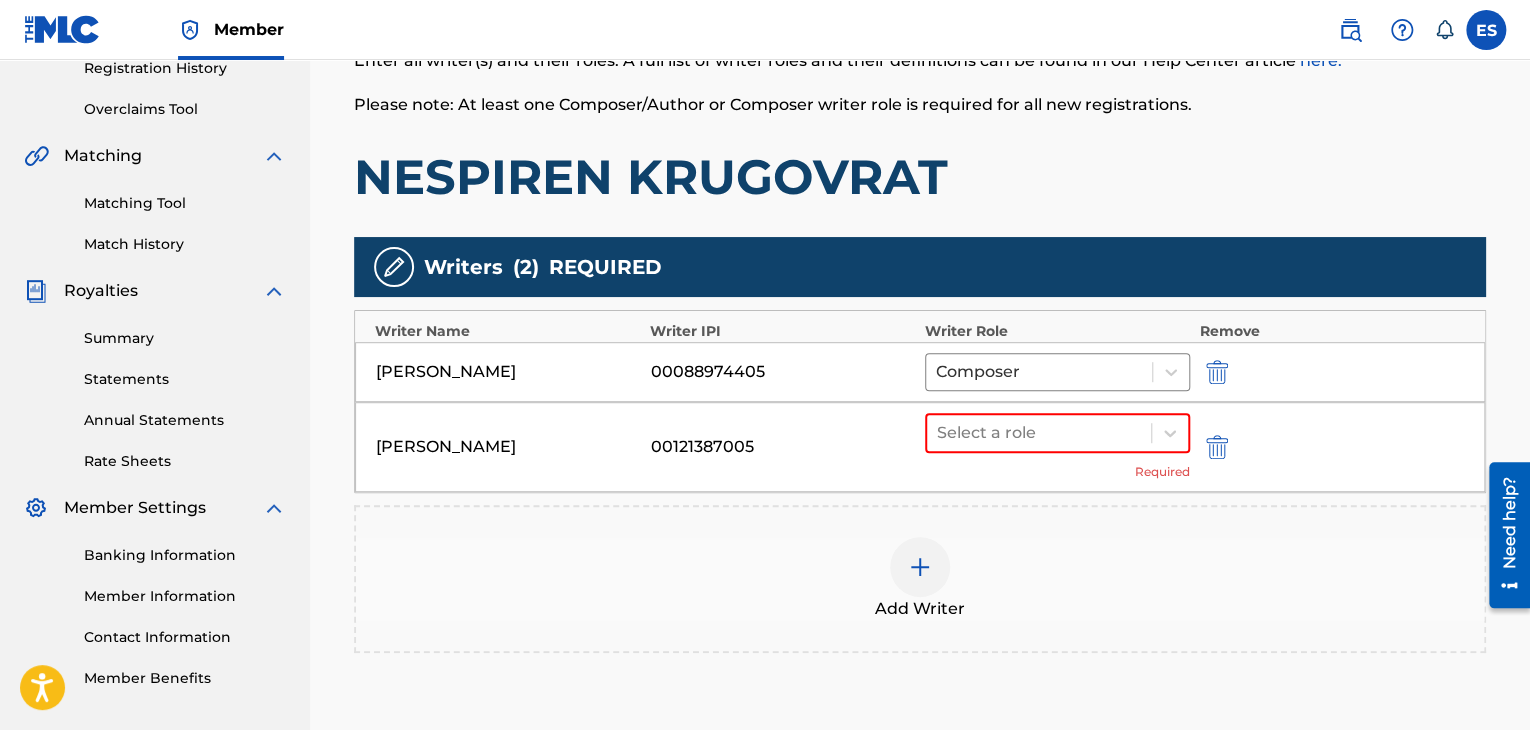 click on "[PERSON_NAME] 00088974405 Composer" at bounding box center (920, 372) 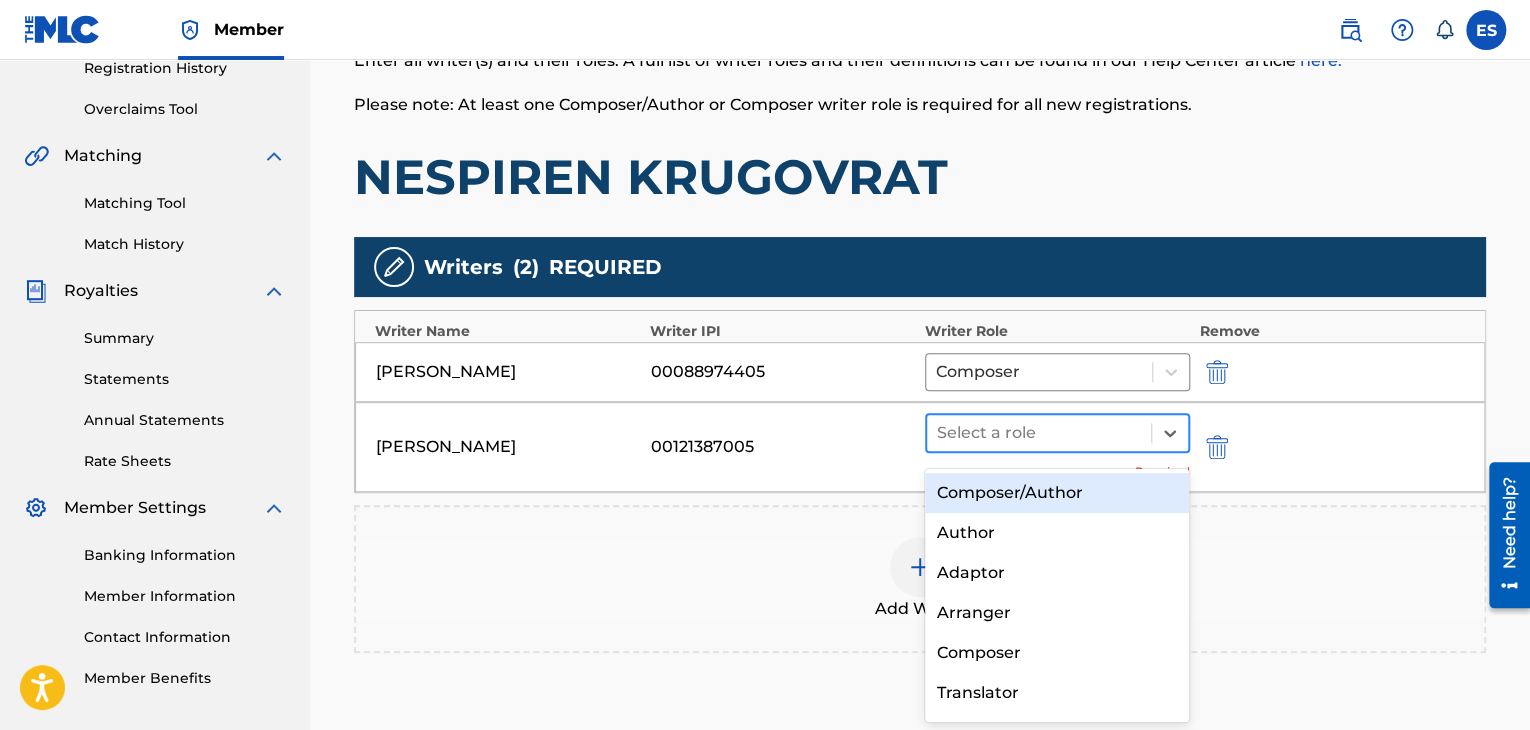 click at bounding box center (1039, 433) 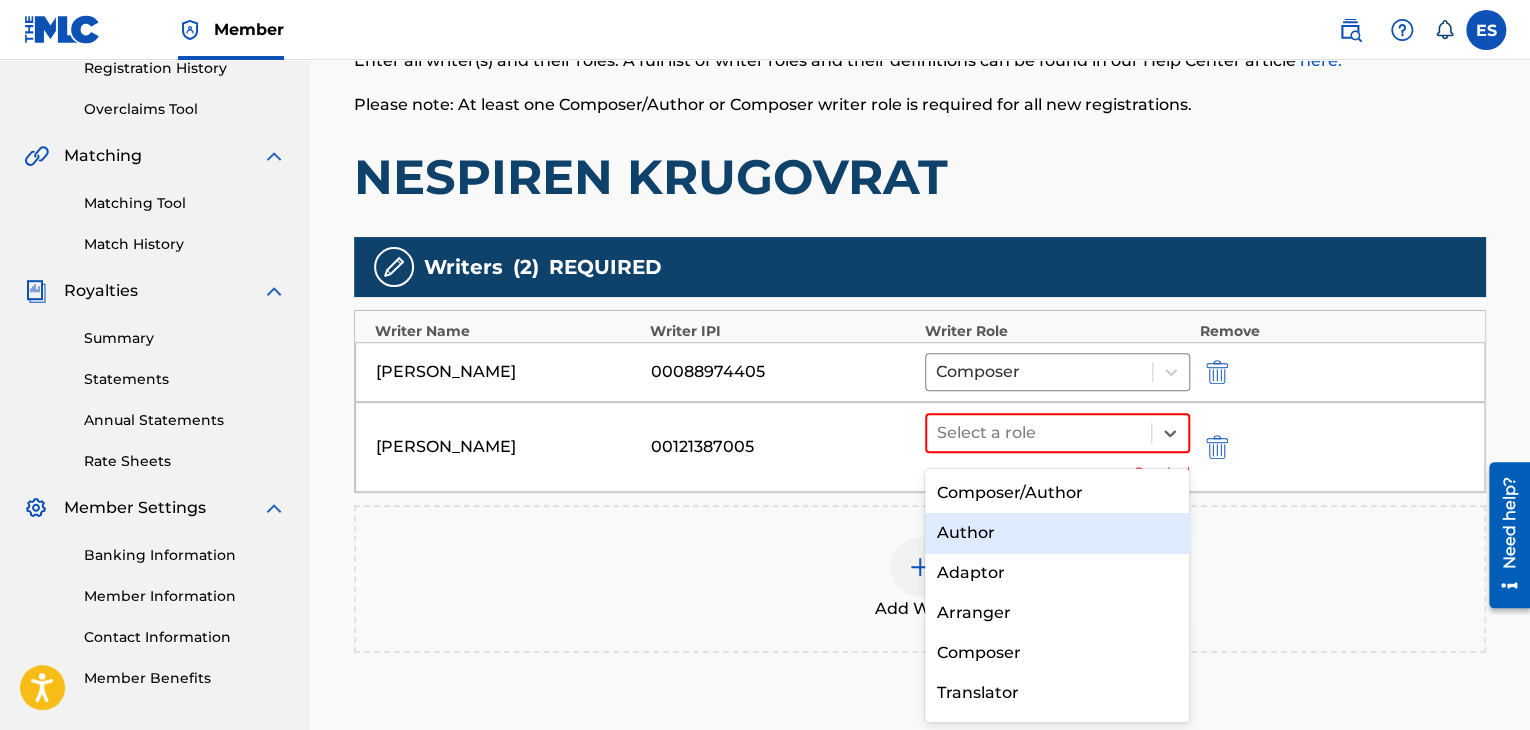 click on "Author" at bounding box center [1057, 533] 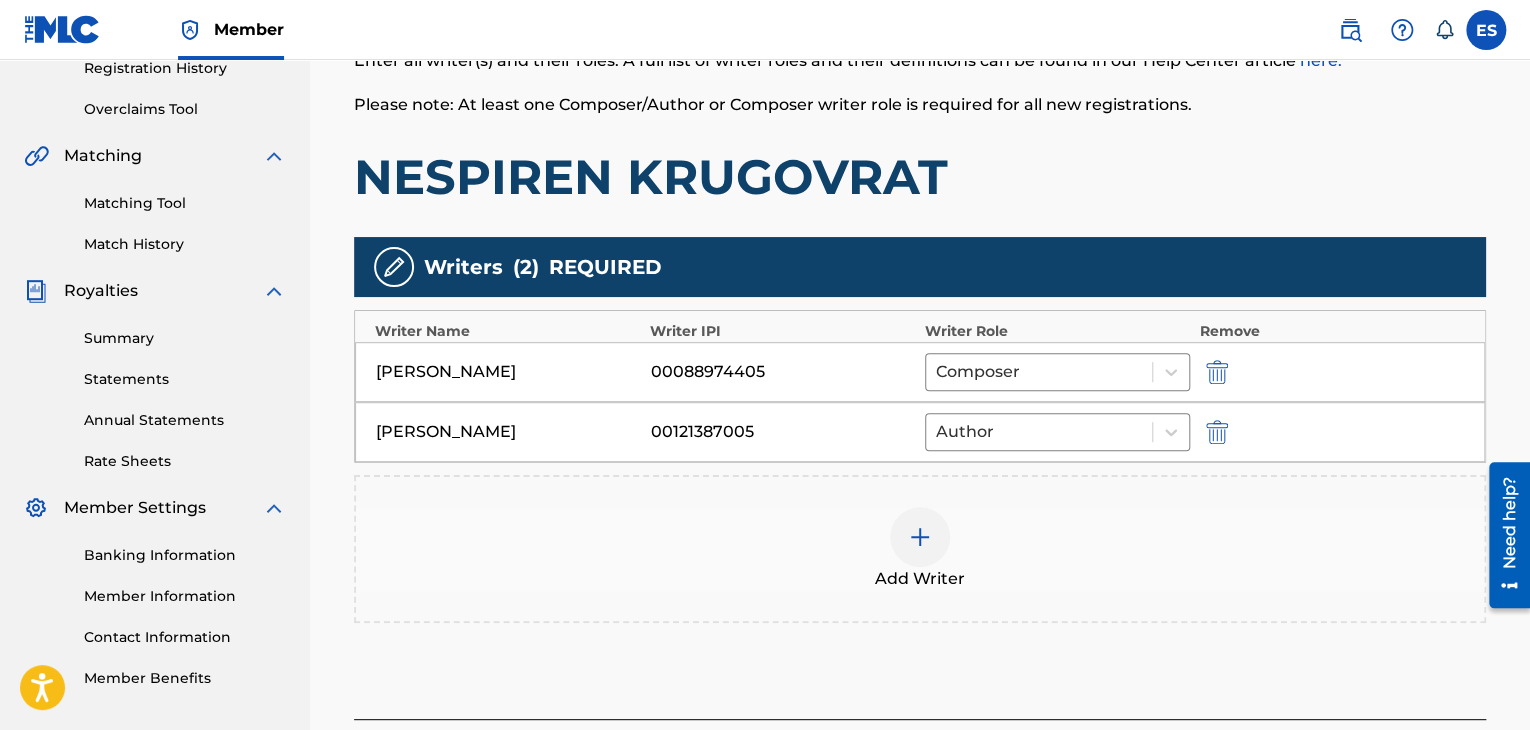 click at bounding box center [920, 537] 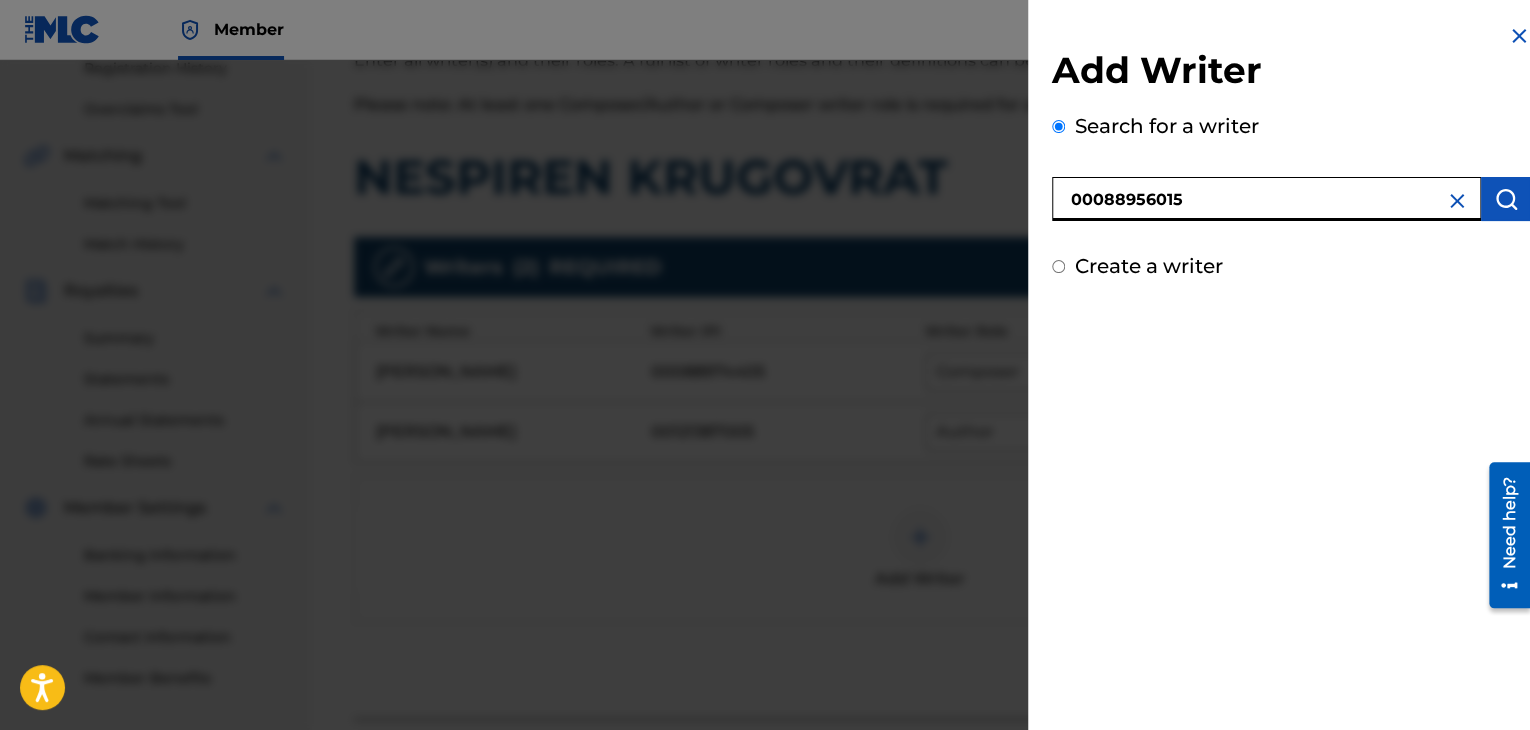 type on "00088956015" 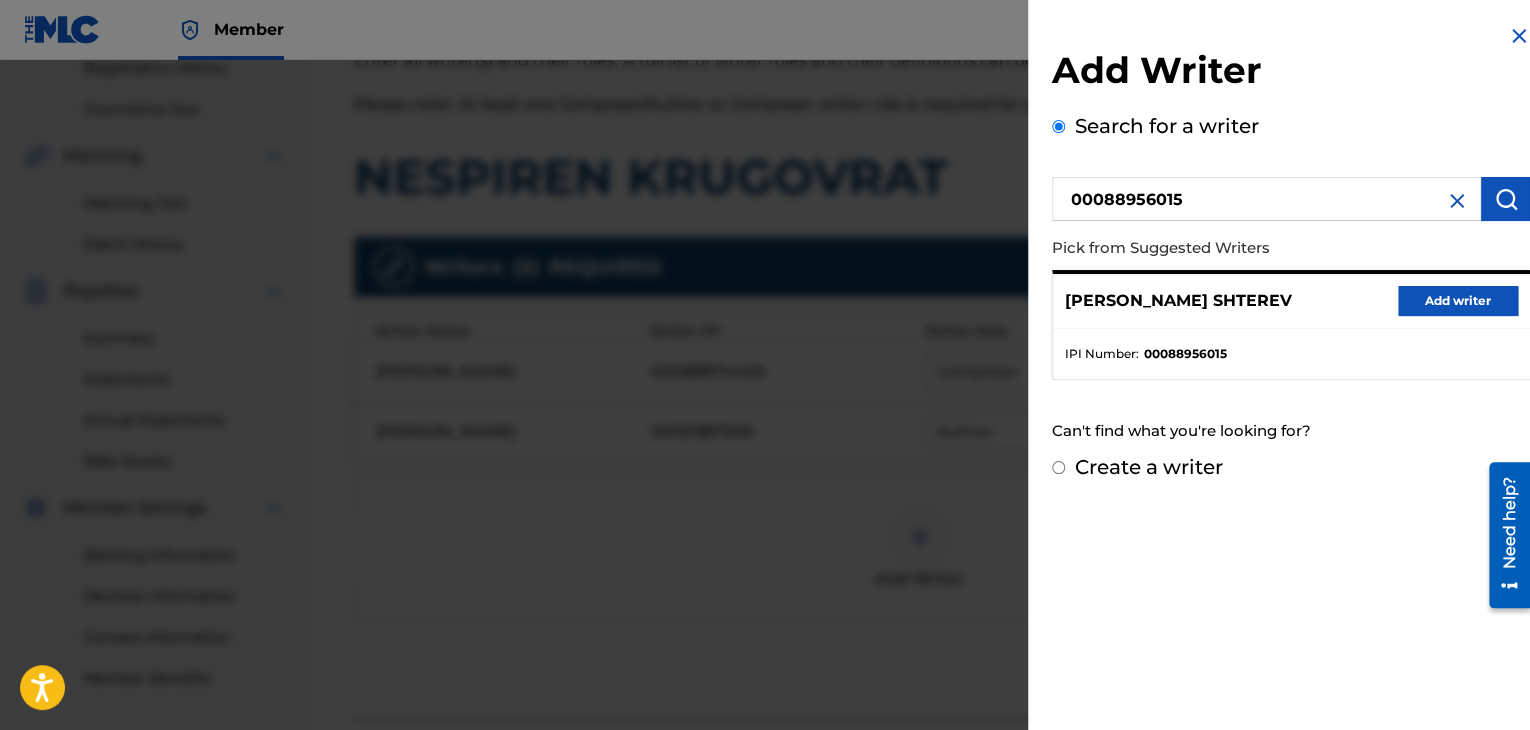 click on "Add writer" at bounding box center (1458, 301) 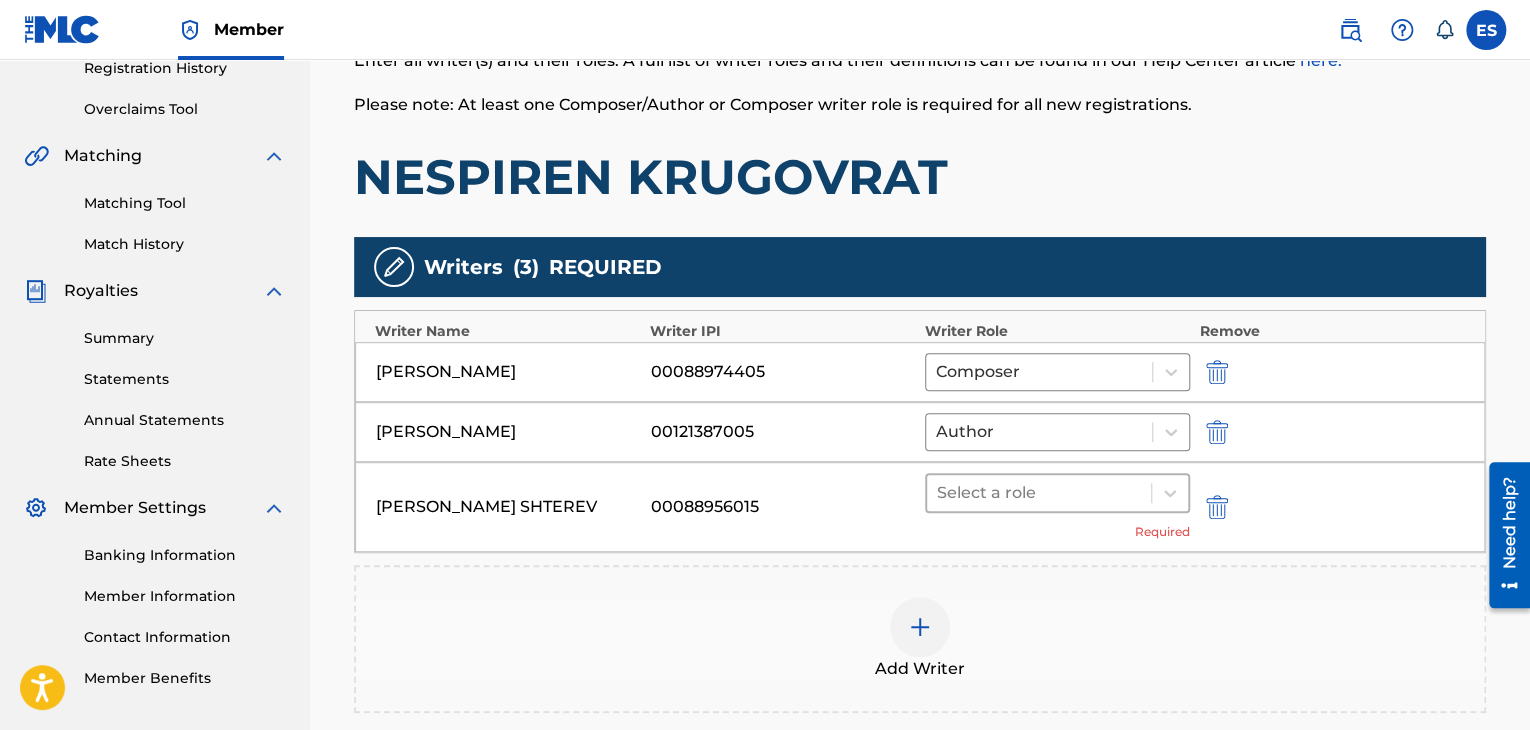 click at bounding box center (1039, 493) 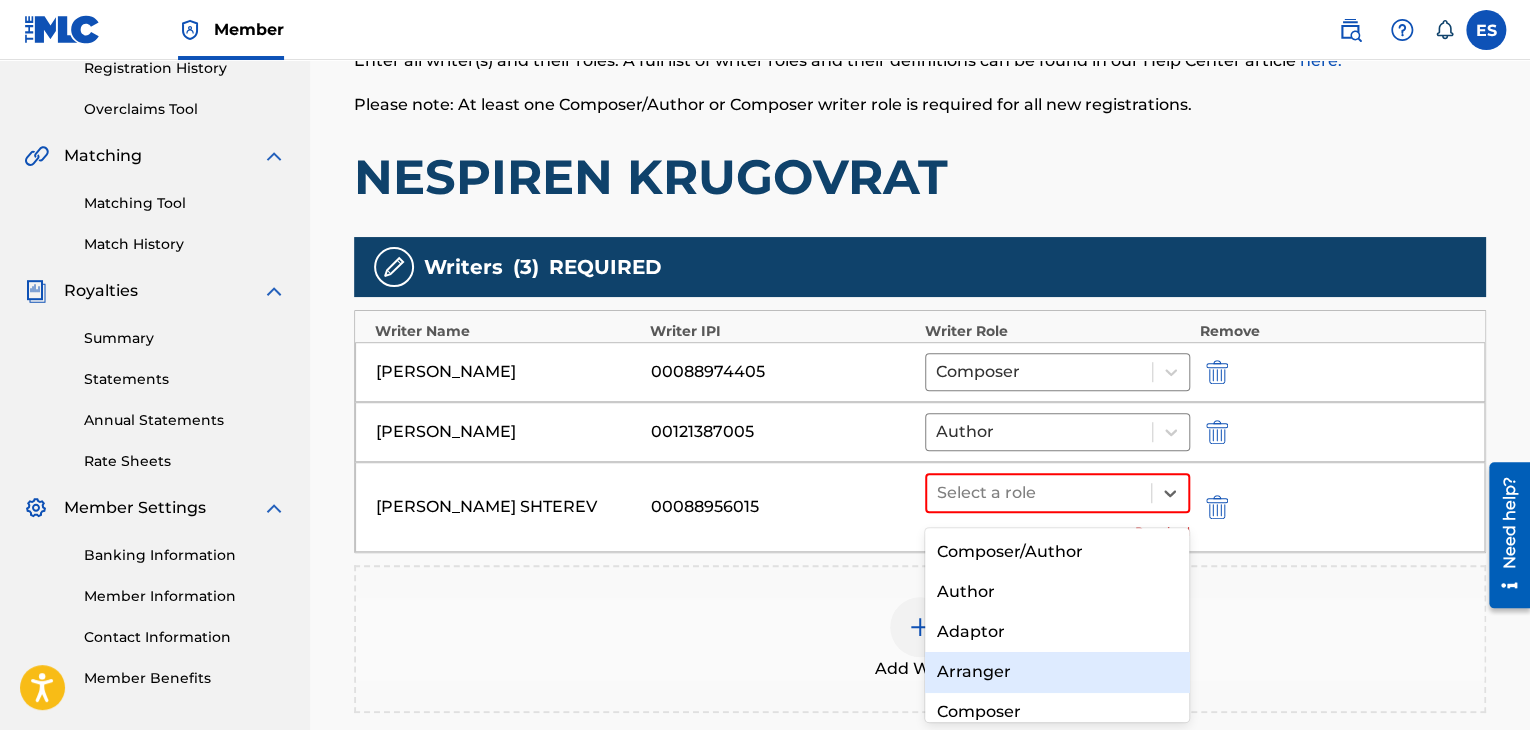 click on "Arranger" at bounding box center (1057, 672) 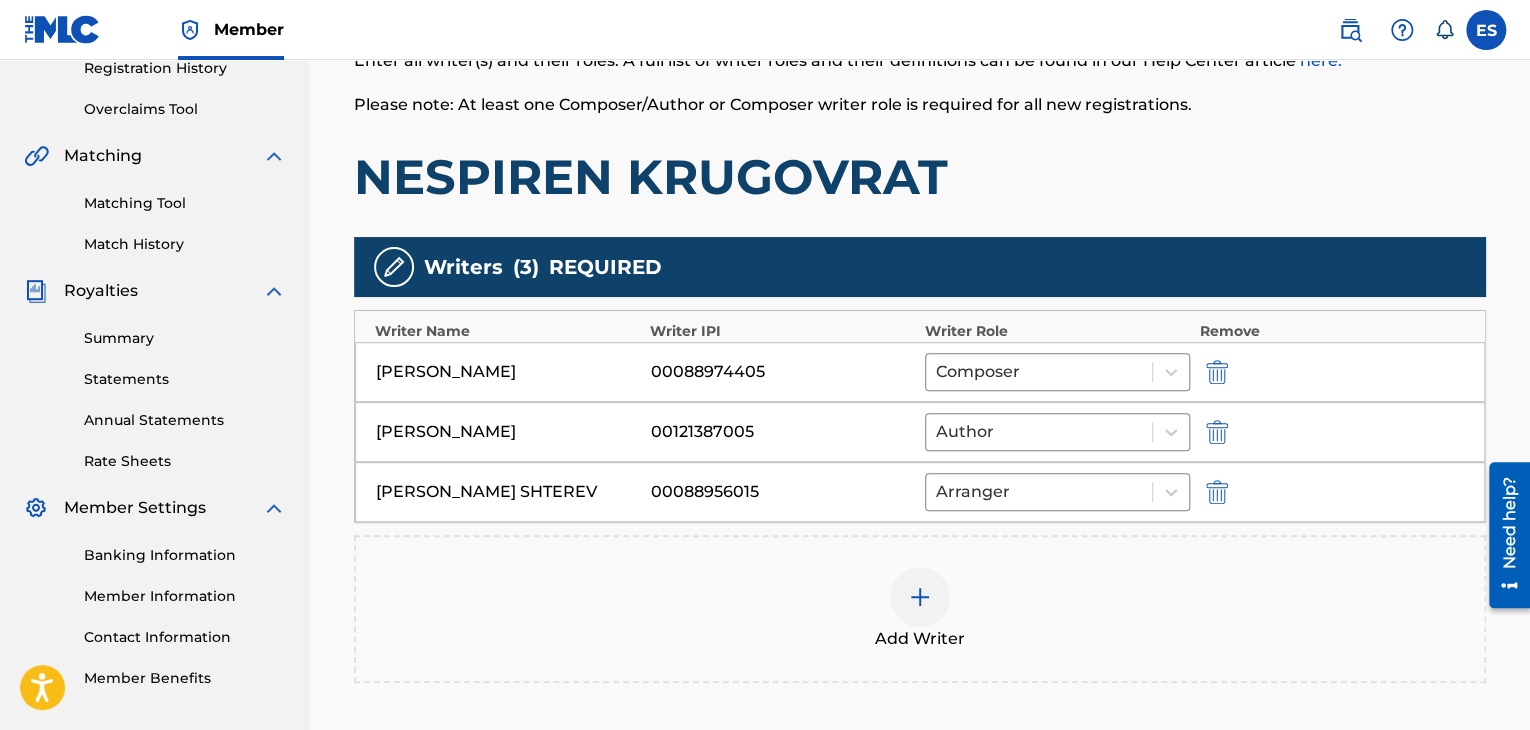 click at bounding box center (920, 597) 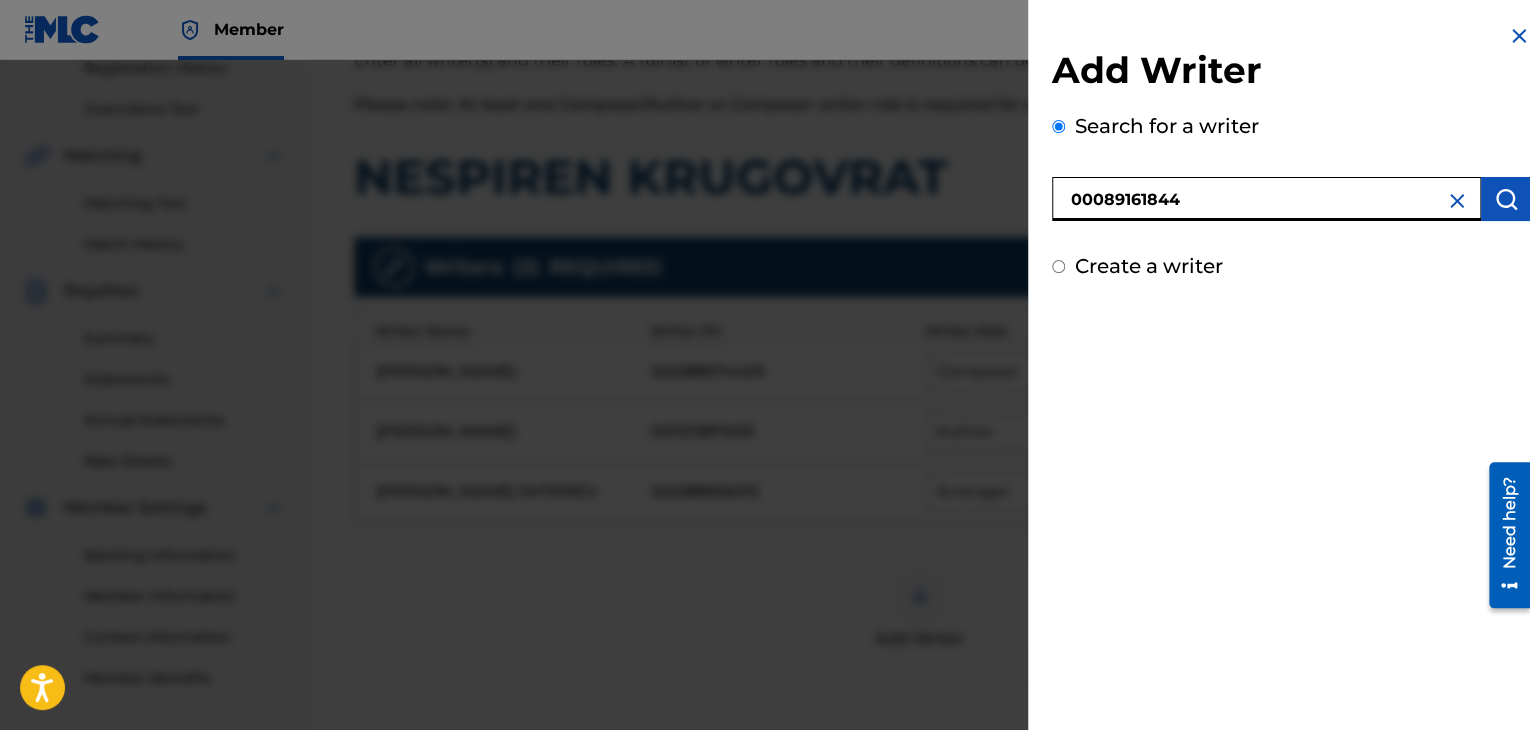 type on "00089161844" 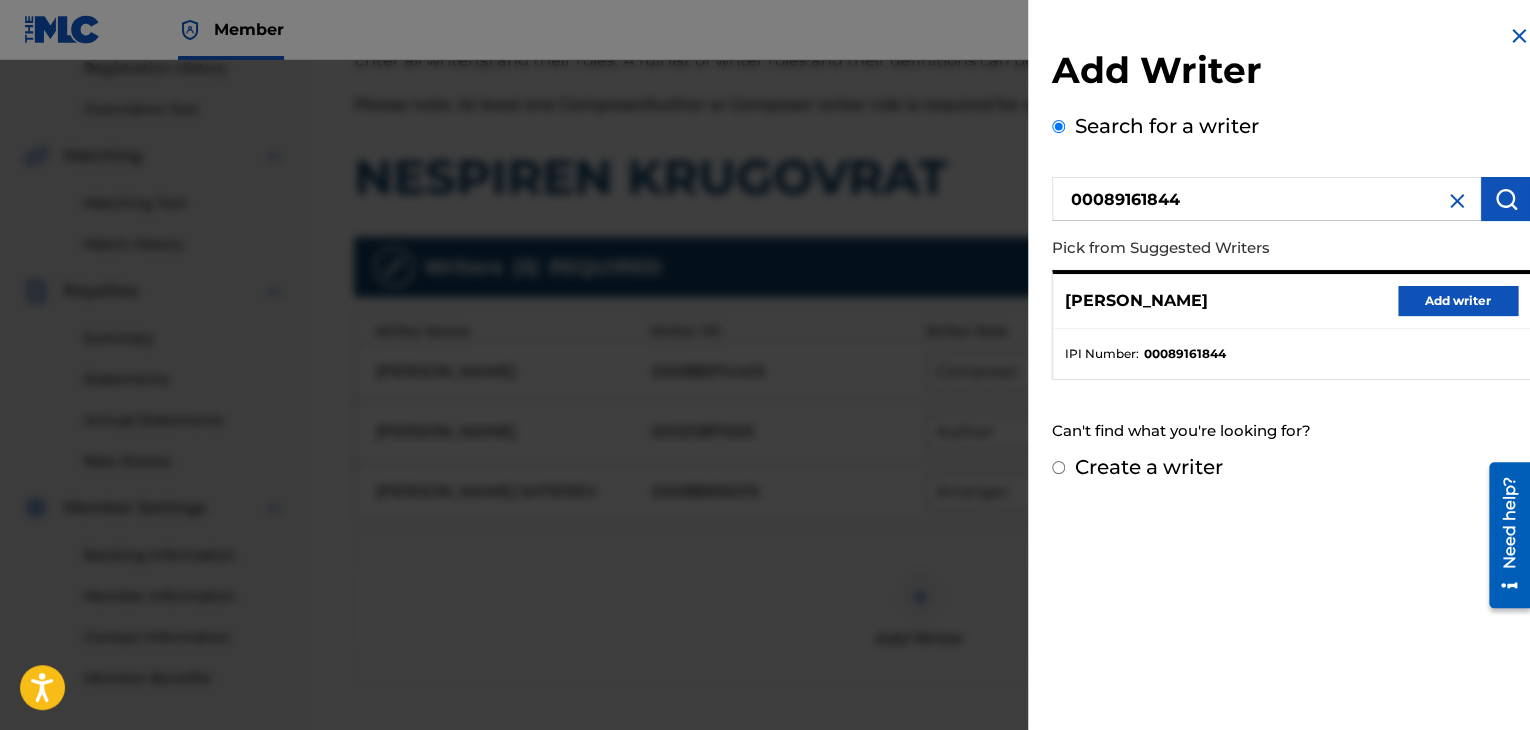 drag, startPoint x: 1404, startPoint y: 335, endPoint x: 1392, endPoint y: 312, distance: 25.942244 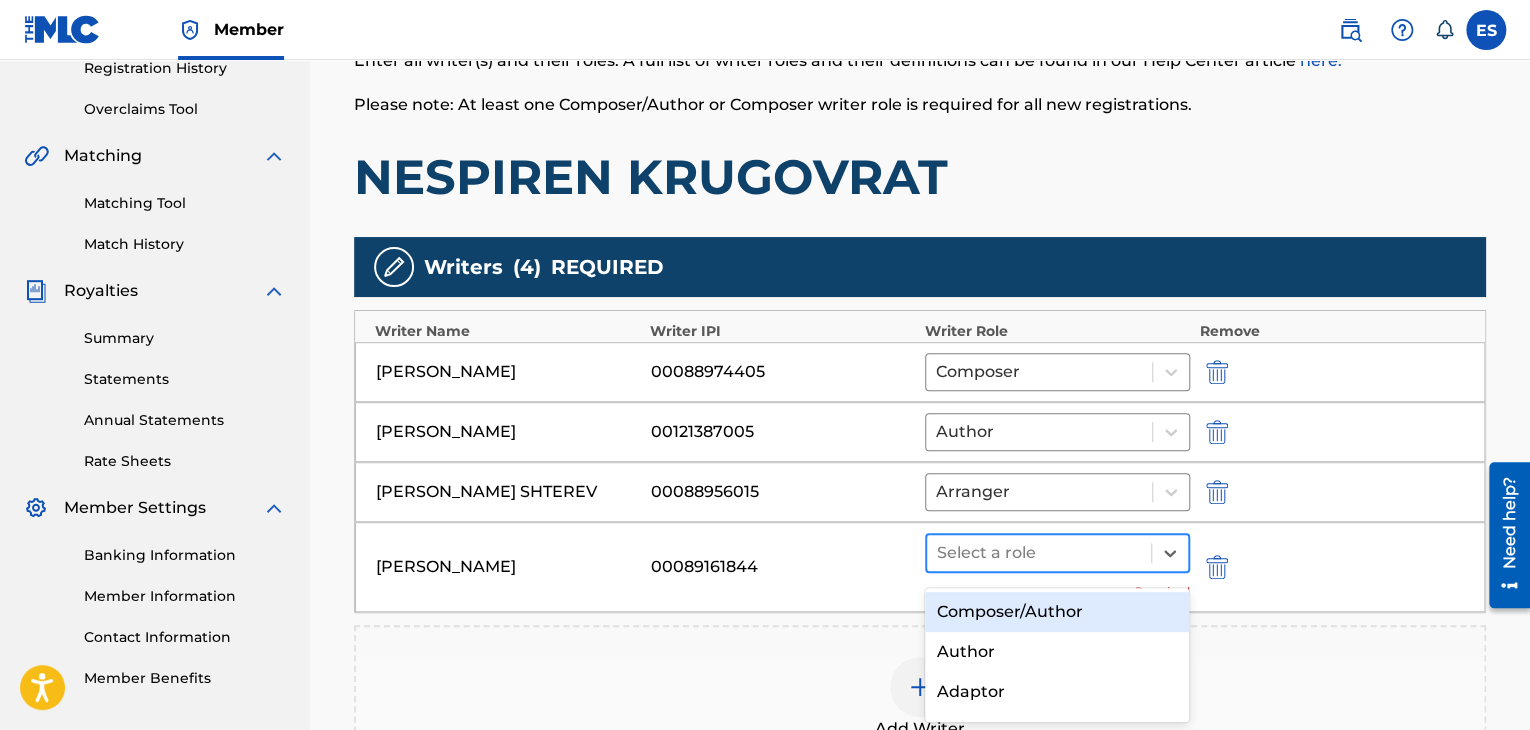click at bounding box center (1039, 553) 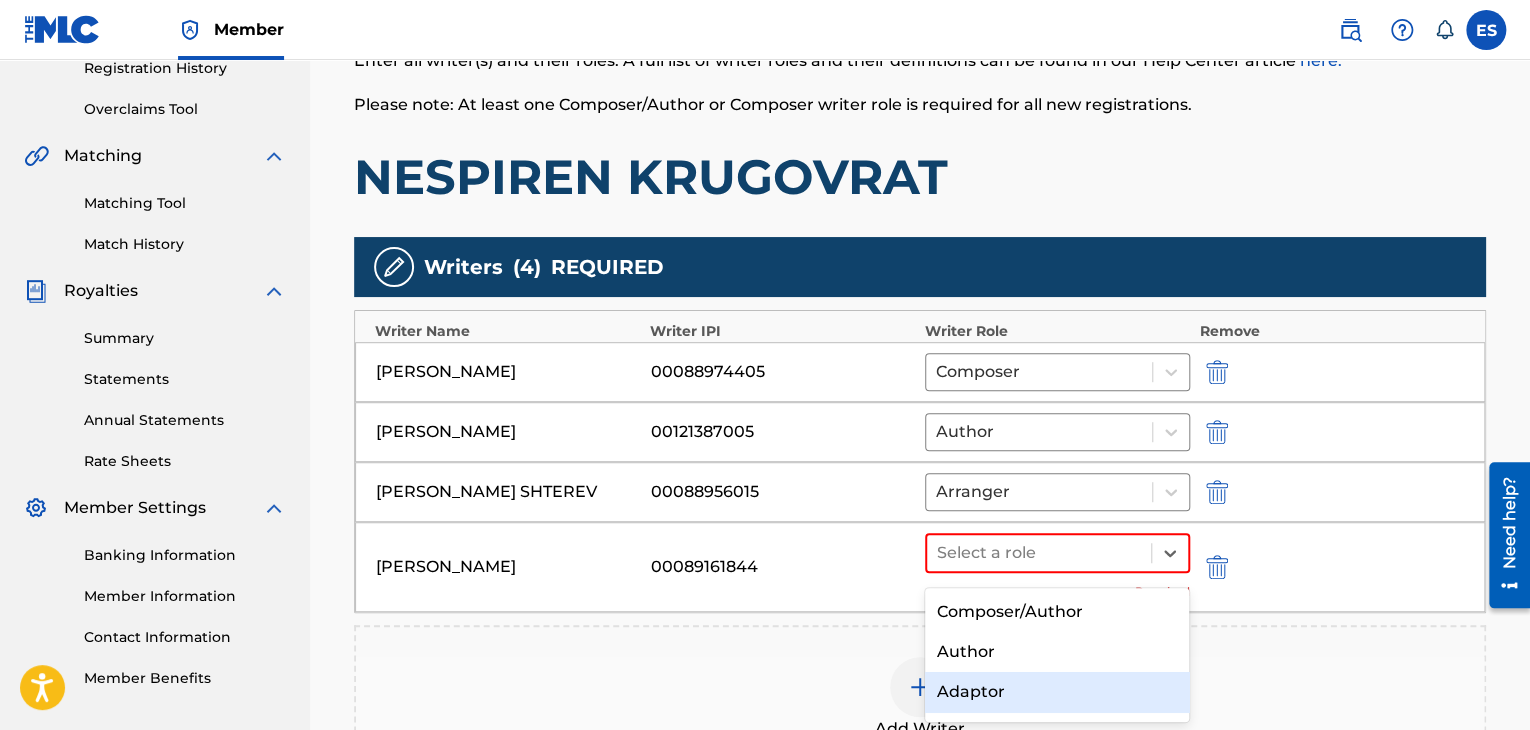 scroll, scrollTop: 100, scrollLeft: 0, axis: vertical 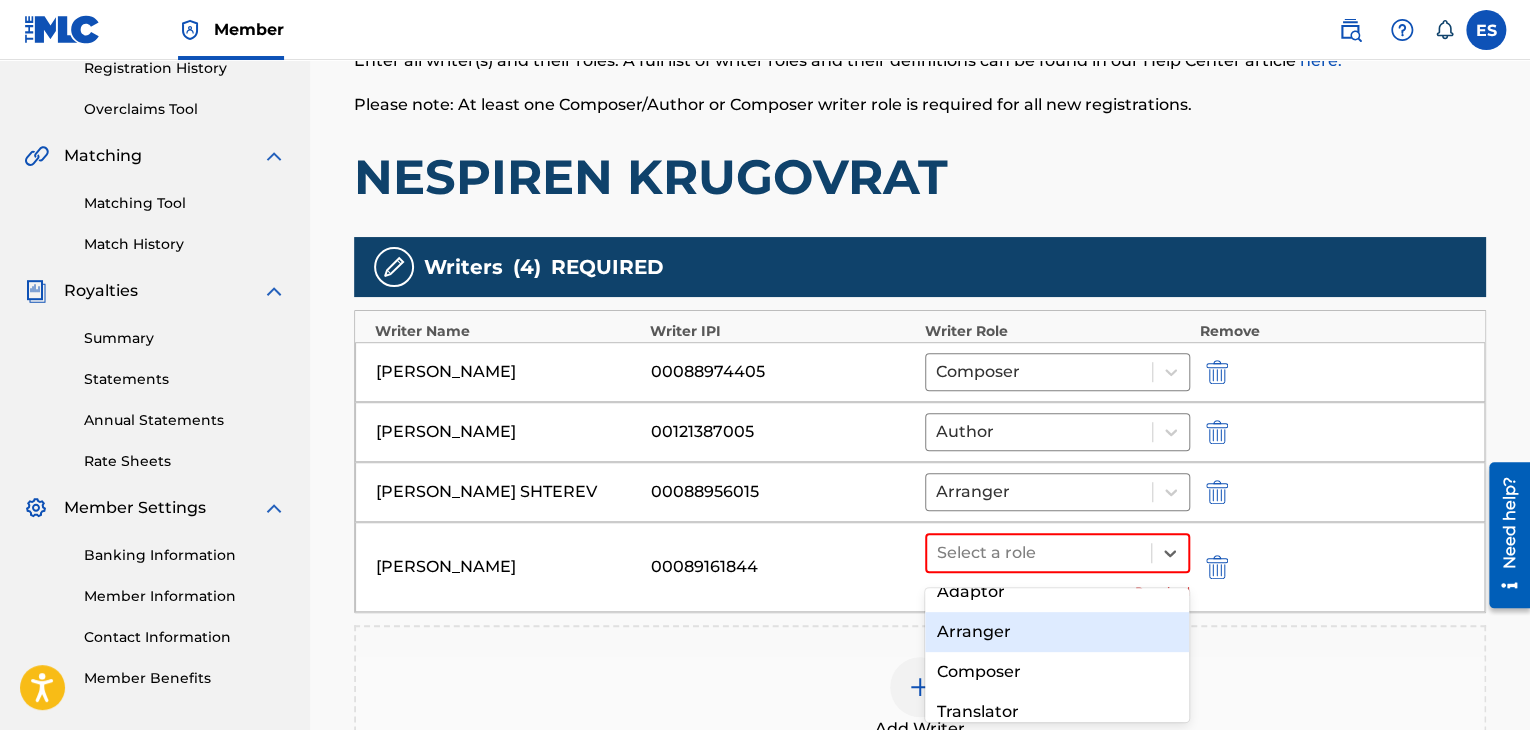 click on "Arranger" at bounding box center (1057, 632) 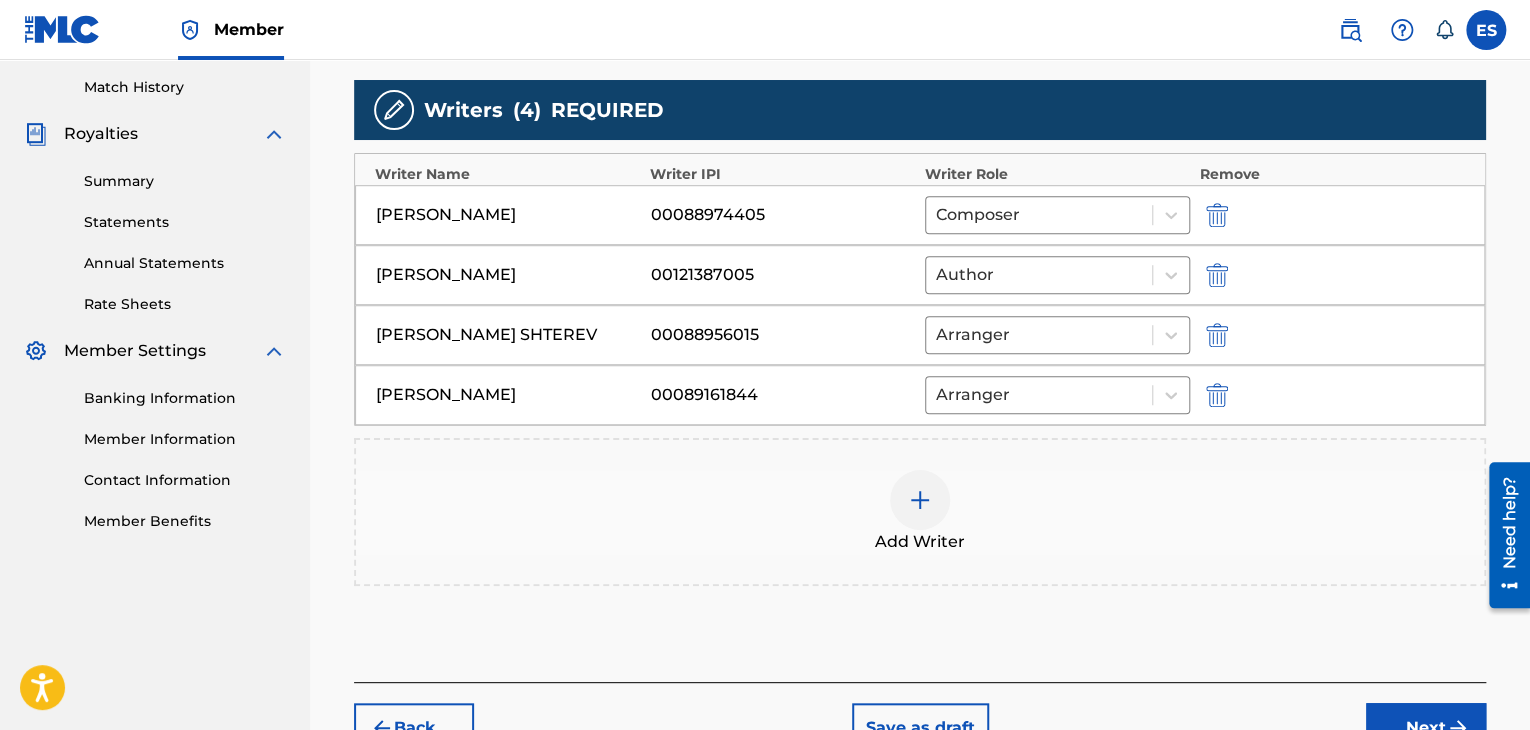 scroll, scrollTop: 593, scrollLeft: 0, axis: vertical 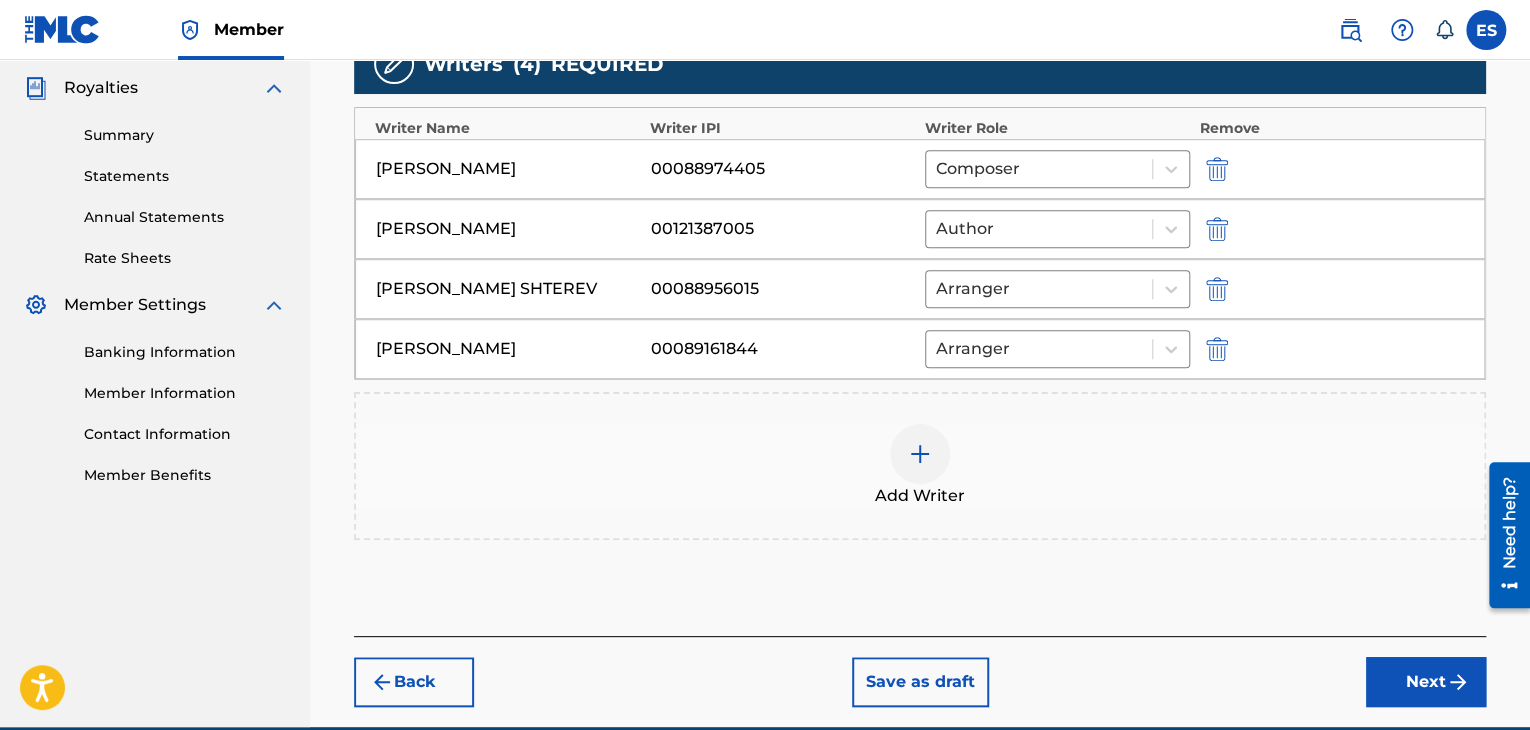 click on "Back Save as draft Next" at bounding box center (920, 671) 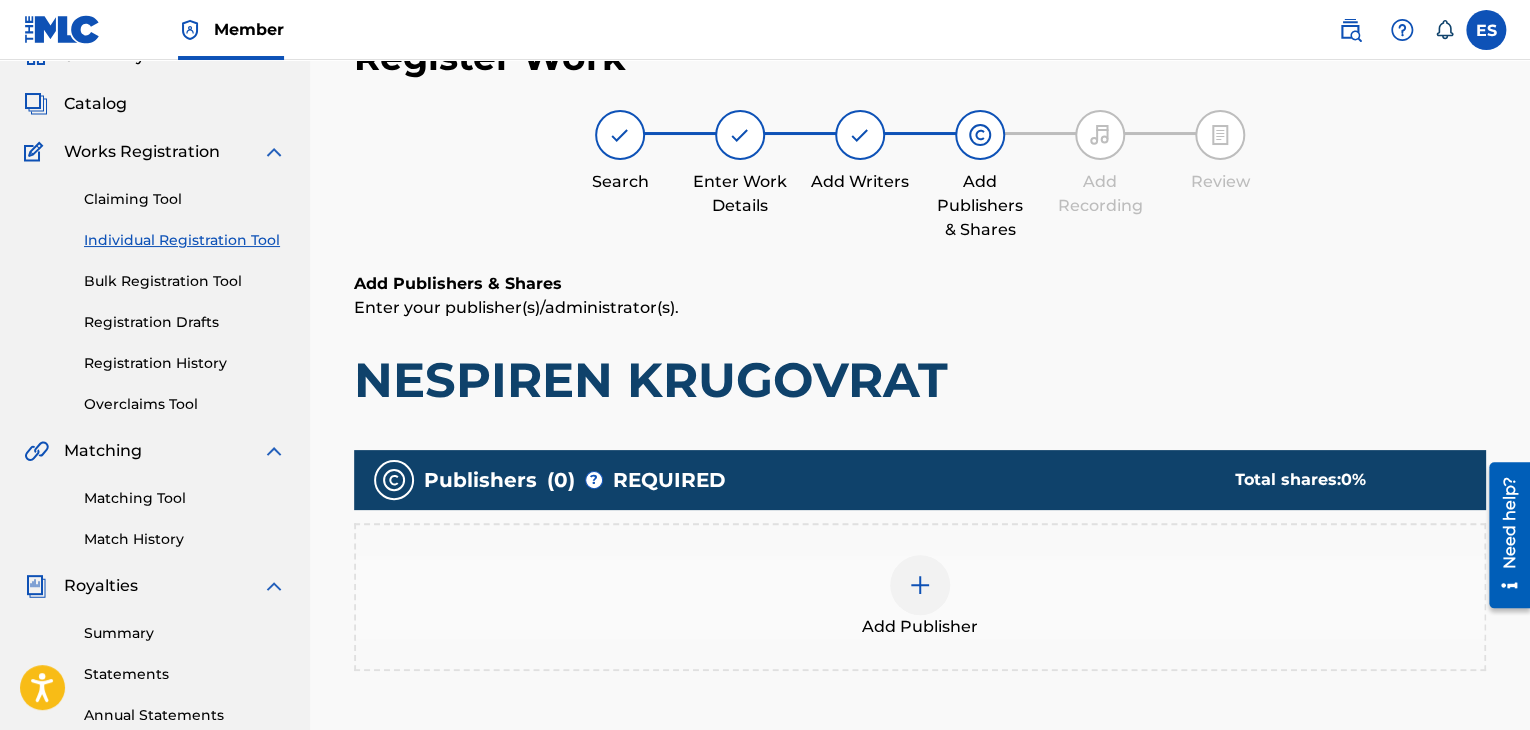 scroll, scrollTop: 90, scrollLeft: 0, axis: vertical 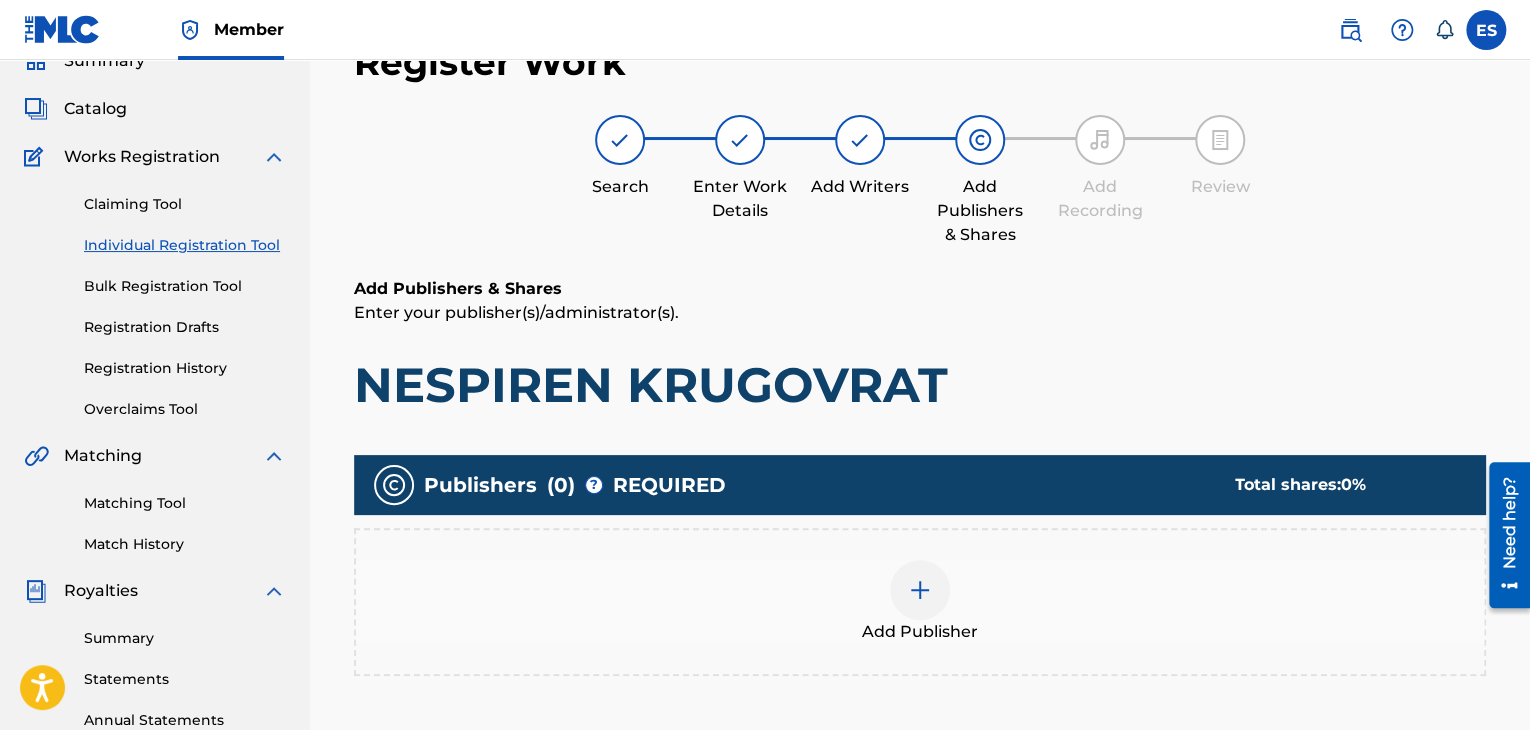 click on "Add Publisher" at bounding box center (920, 602) 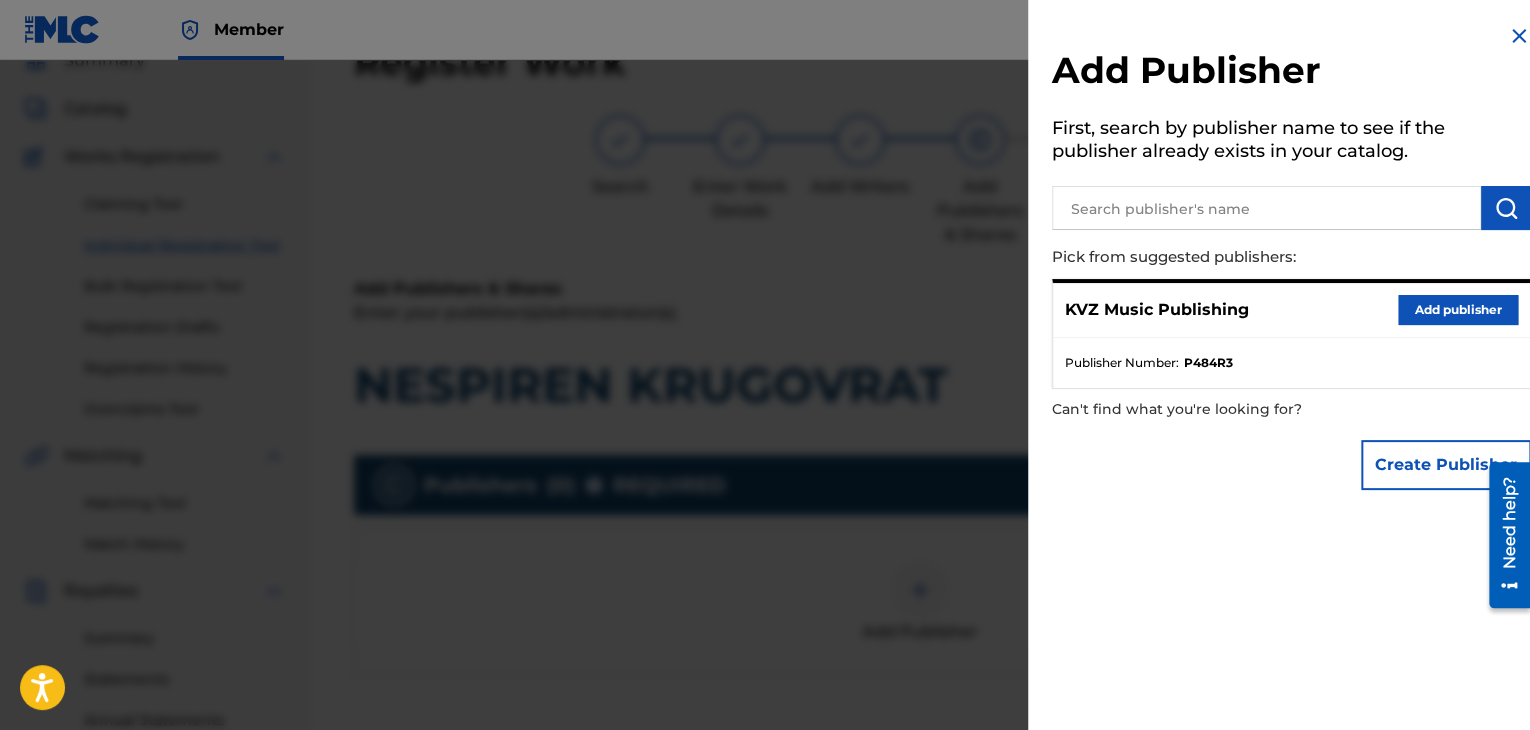 click on "Add publisher" at bounding box center (1458, 310) 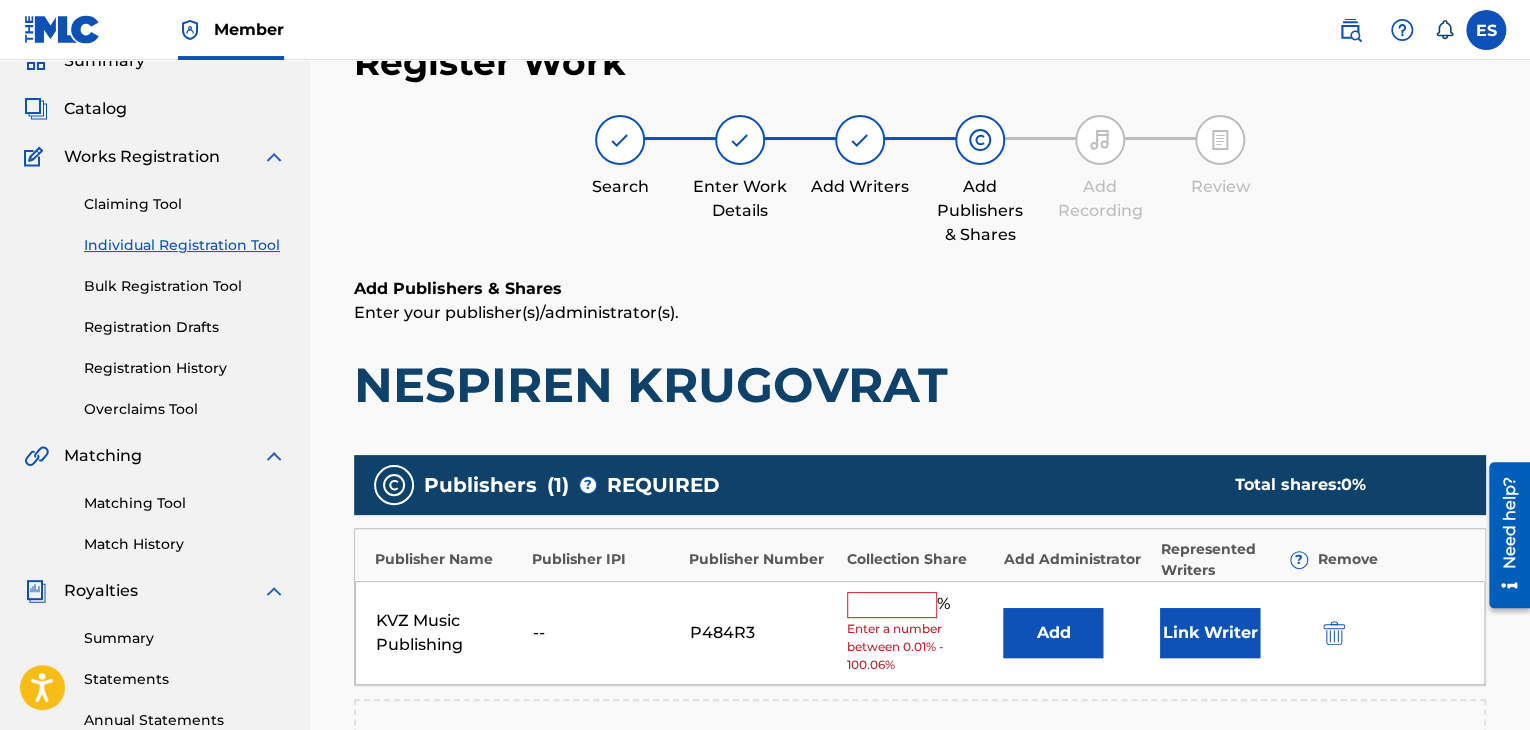 click at bounding box center [892, 605] 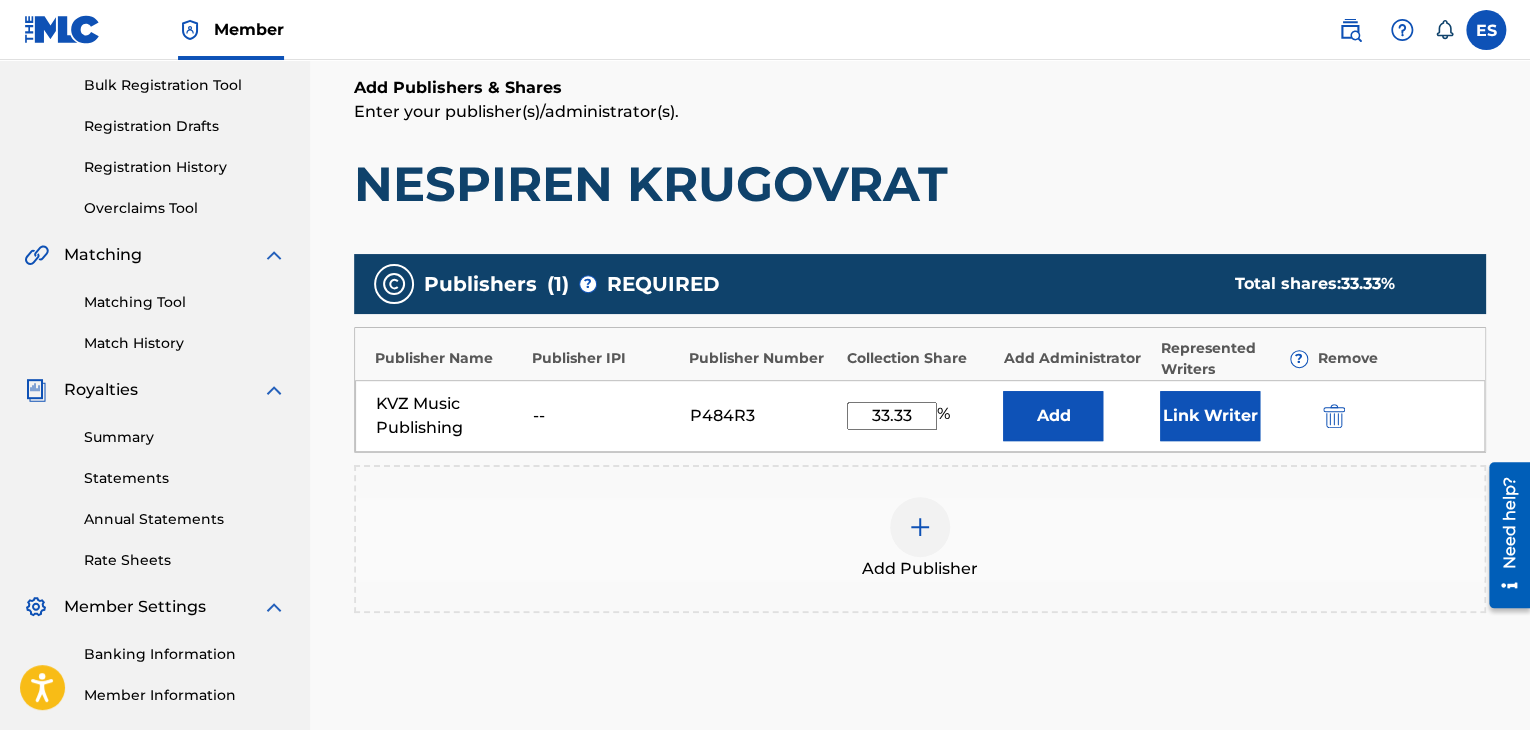 scroll, scrollTop: 390, scrollLeft: 0, axis: vertical 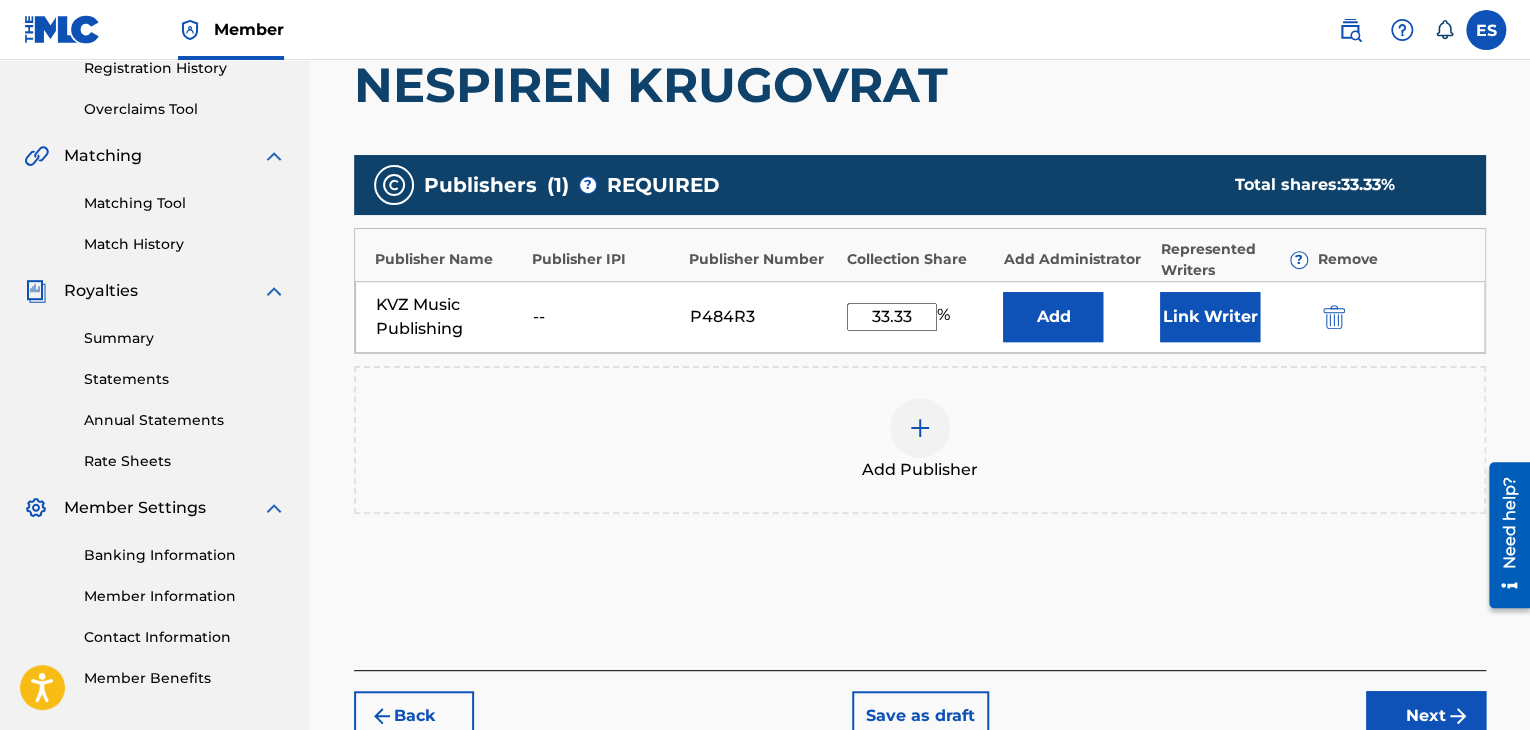 click on "Next" at bounding box center (1426, 716) 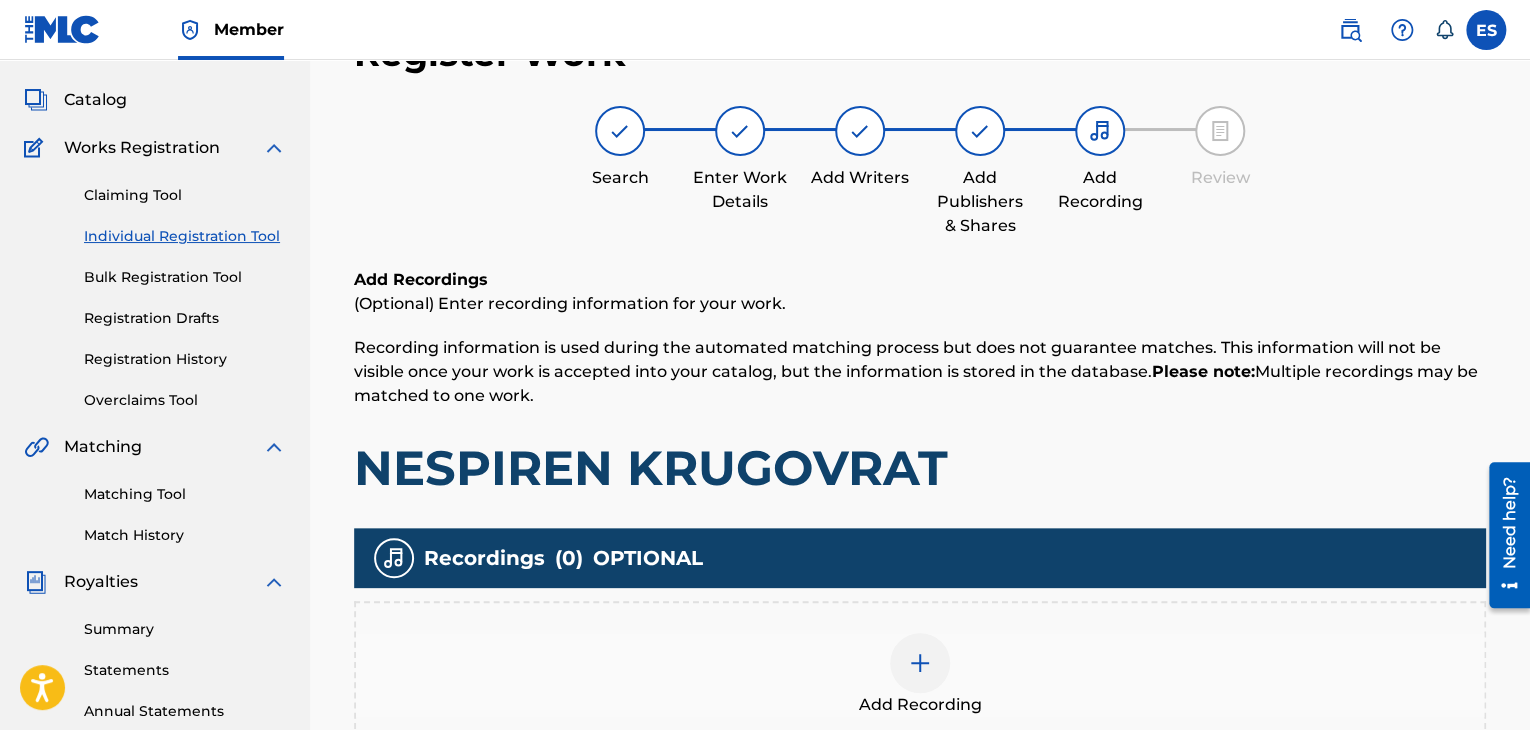 scroll, scrollTop: 90, scrollLeft: 0, axis: vertical 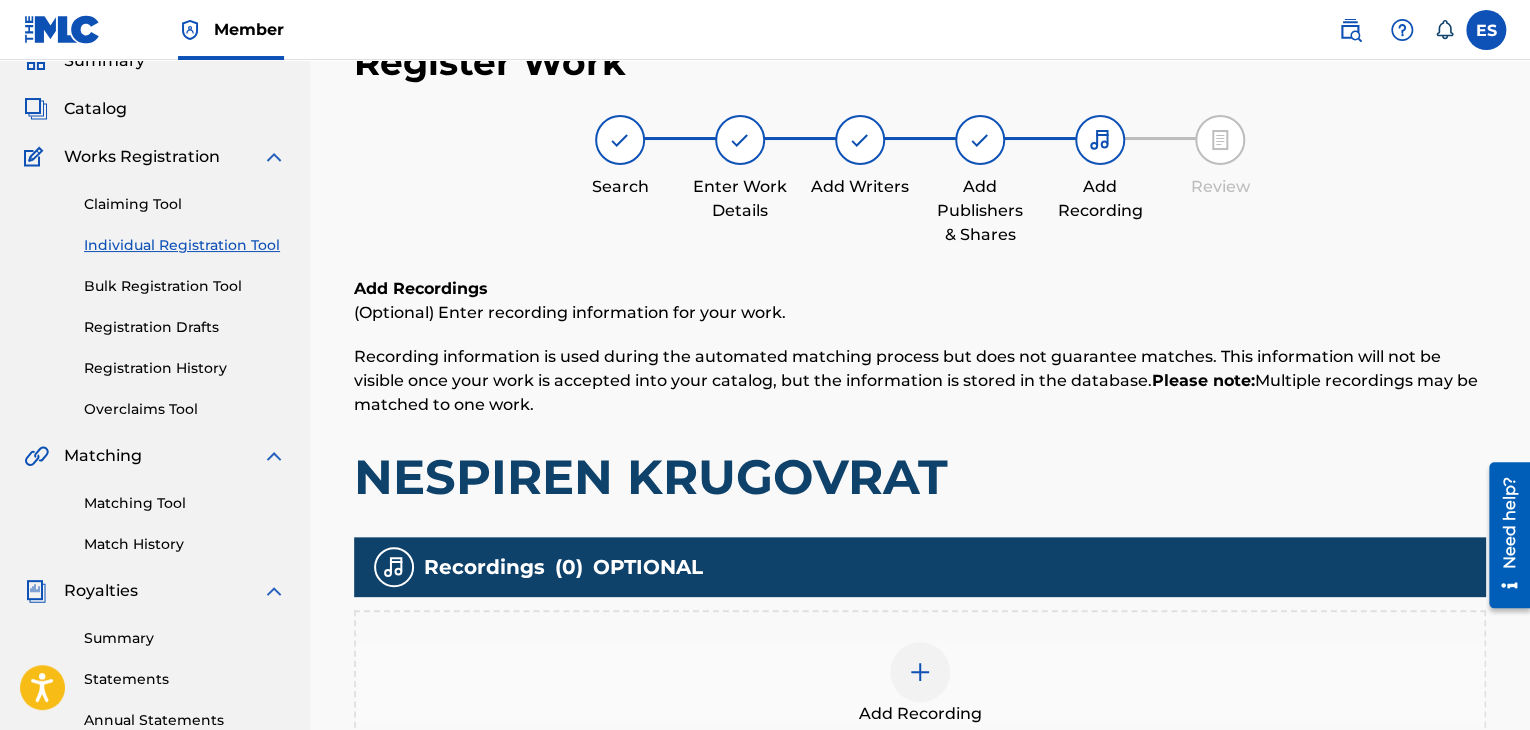 click on "Add Recording" at bounding box center (920, 684) 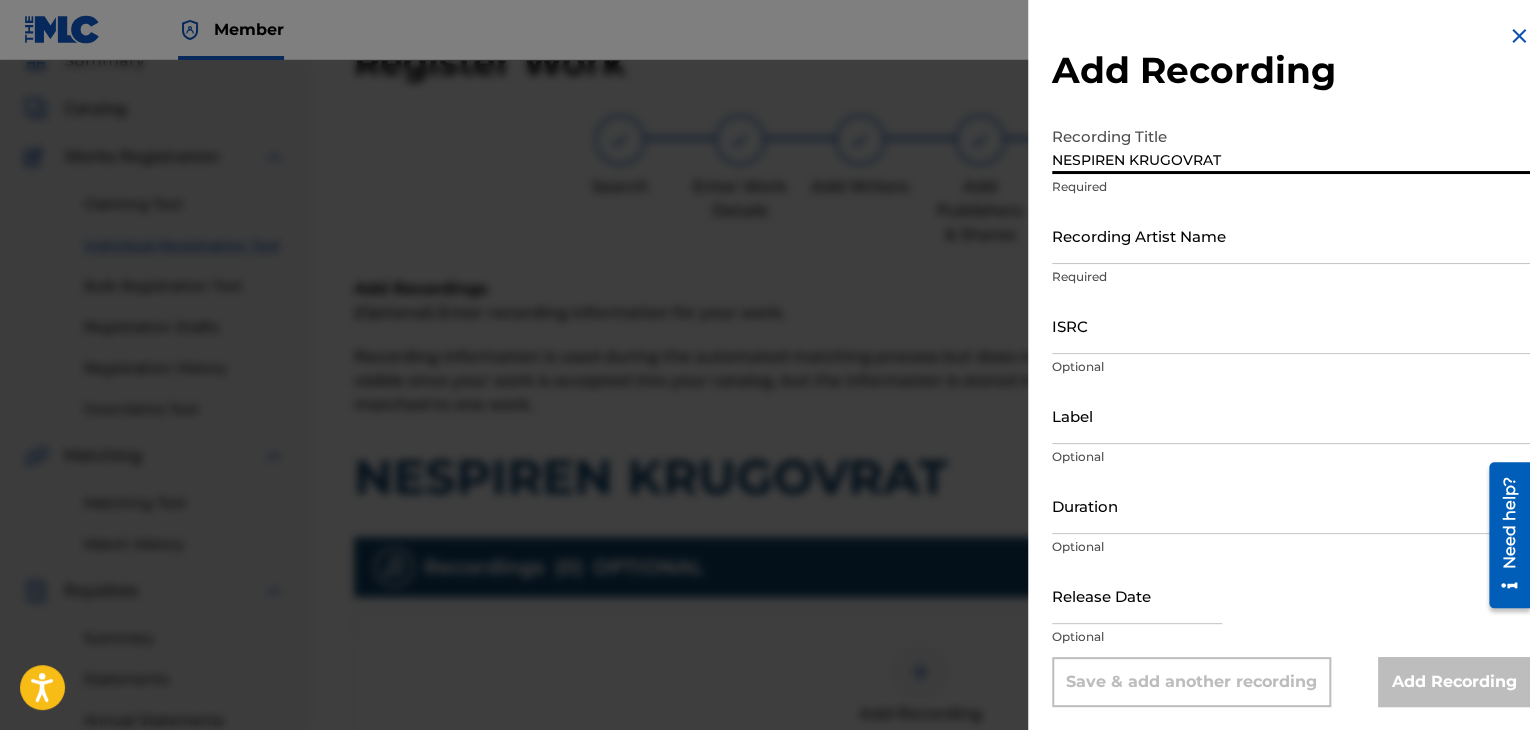 drag, startPoint x: 1063, startPoint y: 156, endPoint x: 1096, endPoint y: 152, distance: 33.24154 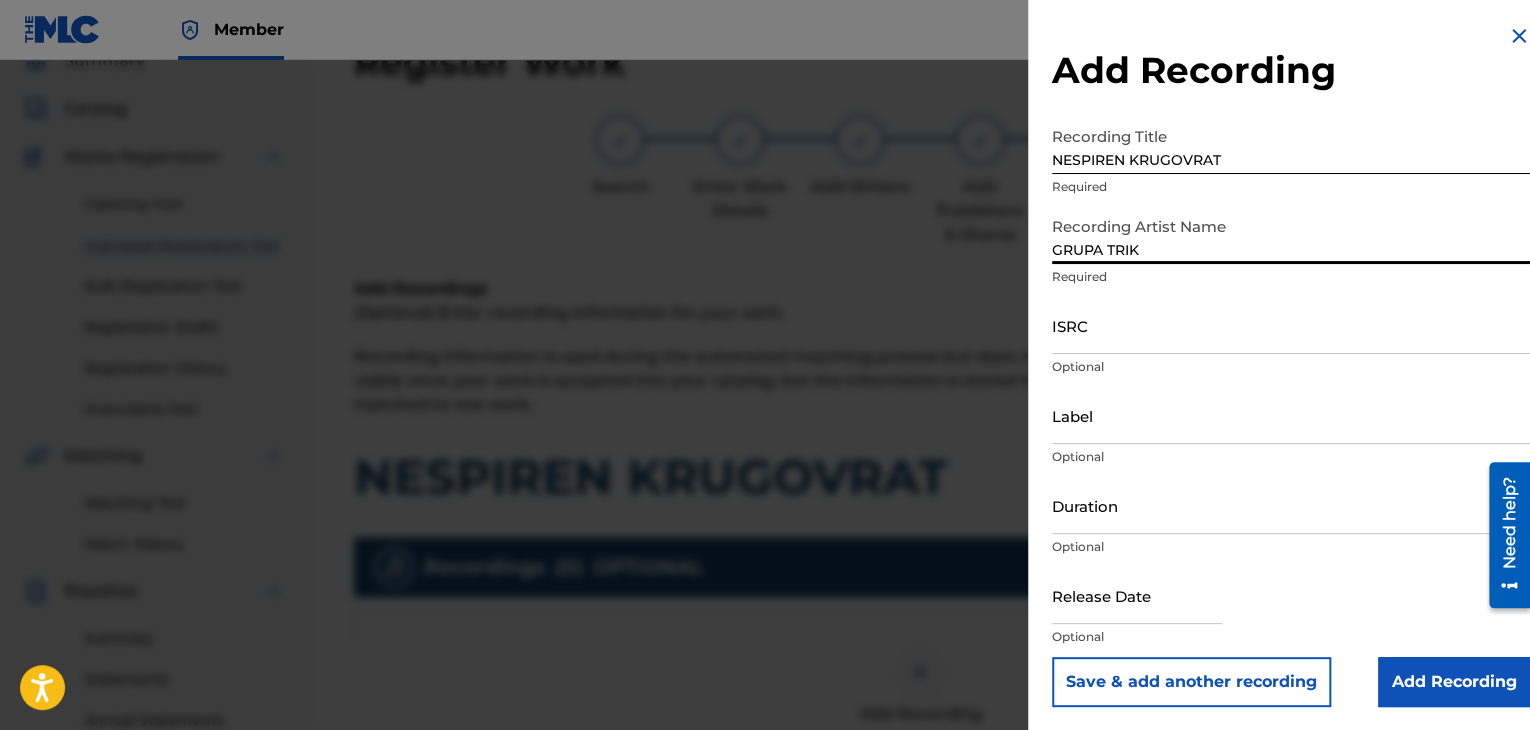 click on "GRUPA TRIK" at bounding box center [1291, 235] 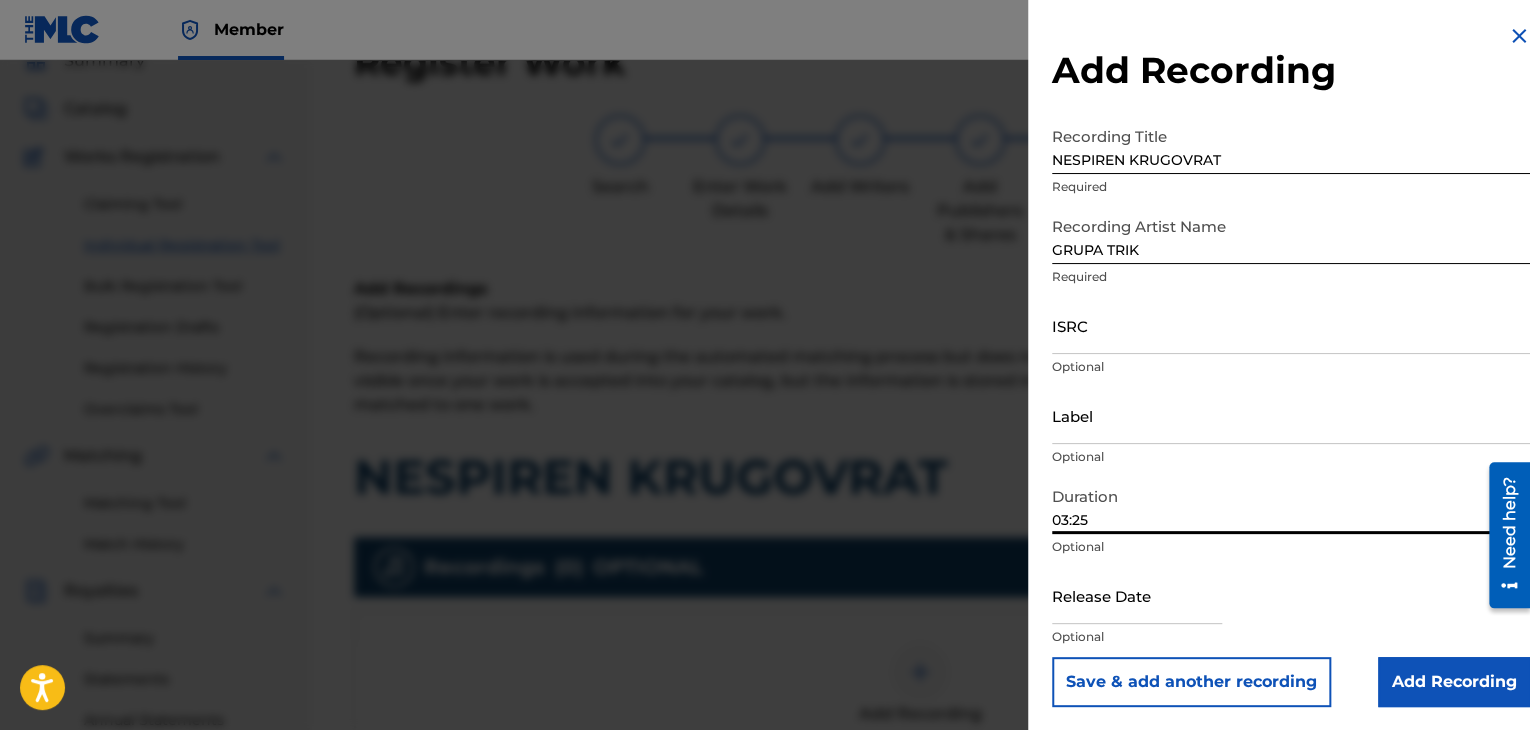 click on "03:25" at bounding box center [1291, 505] 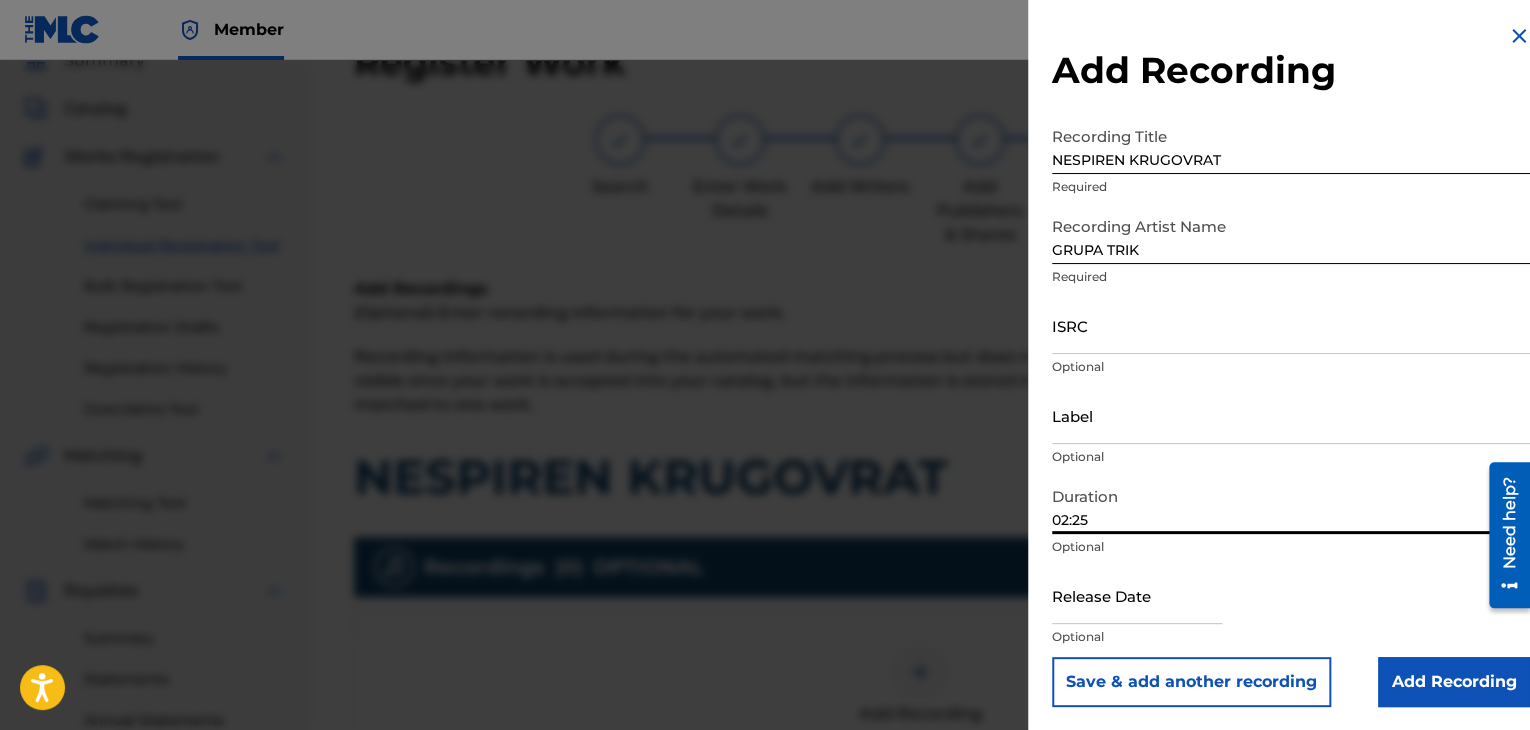 type on "02:25" 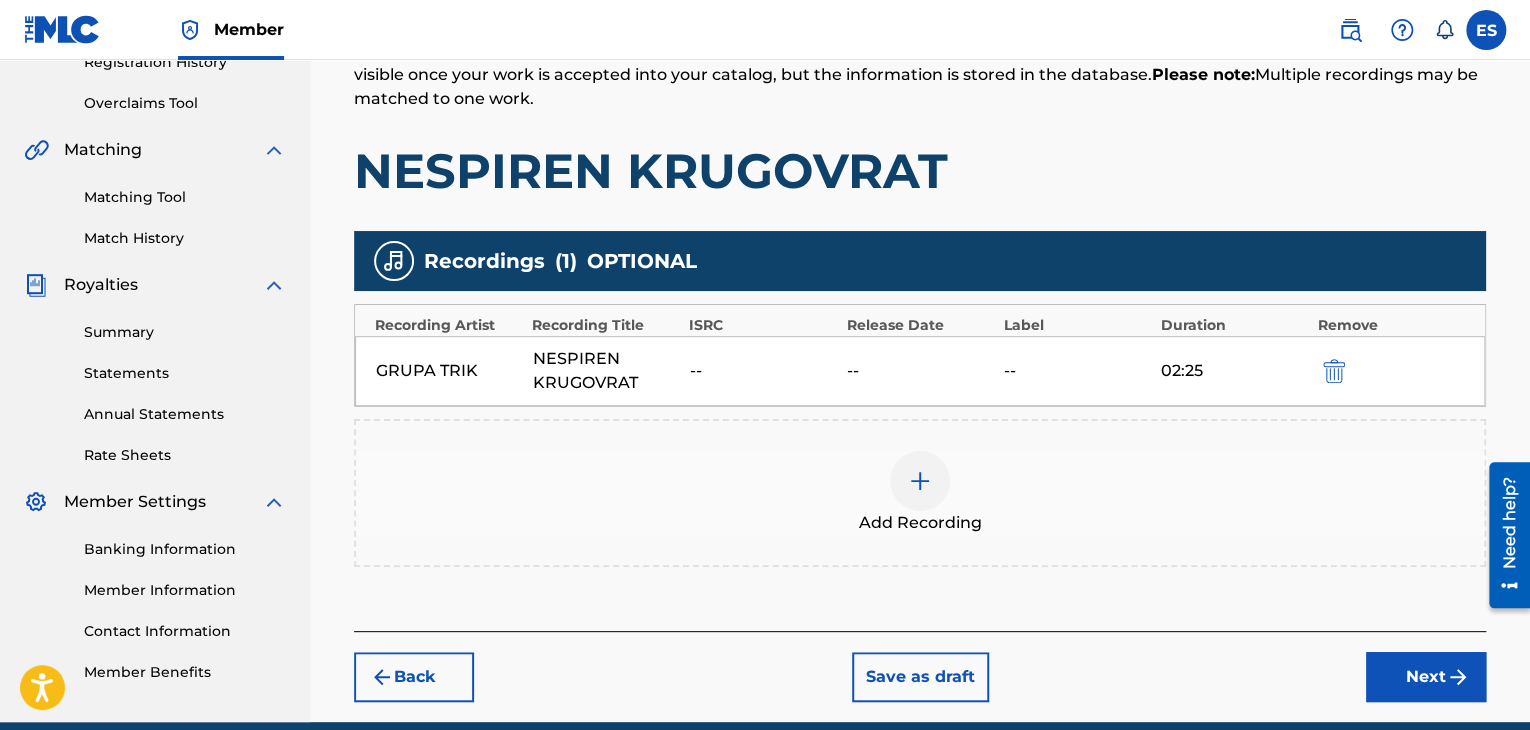 scroll, scrollTop: 482, scrollLeft: 0, axis: vertical 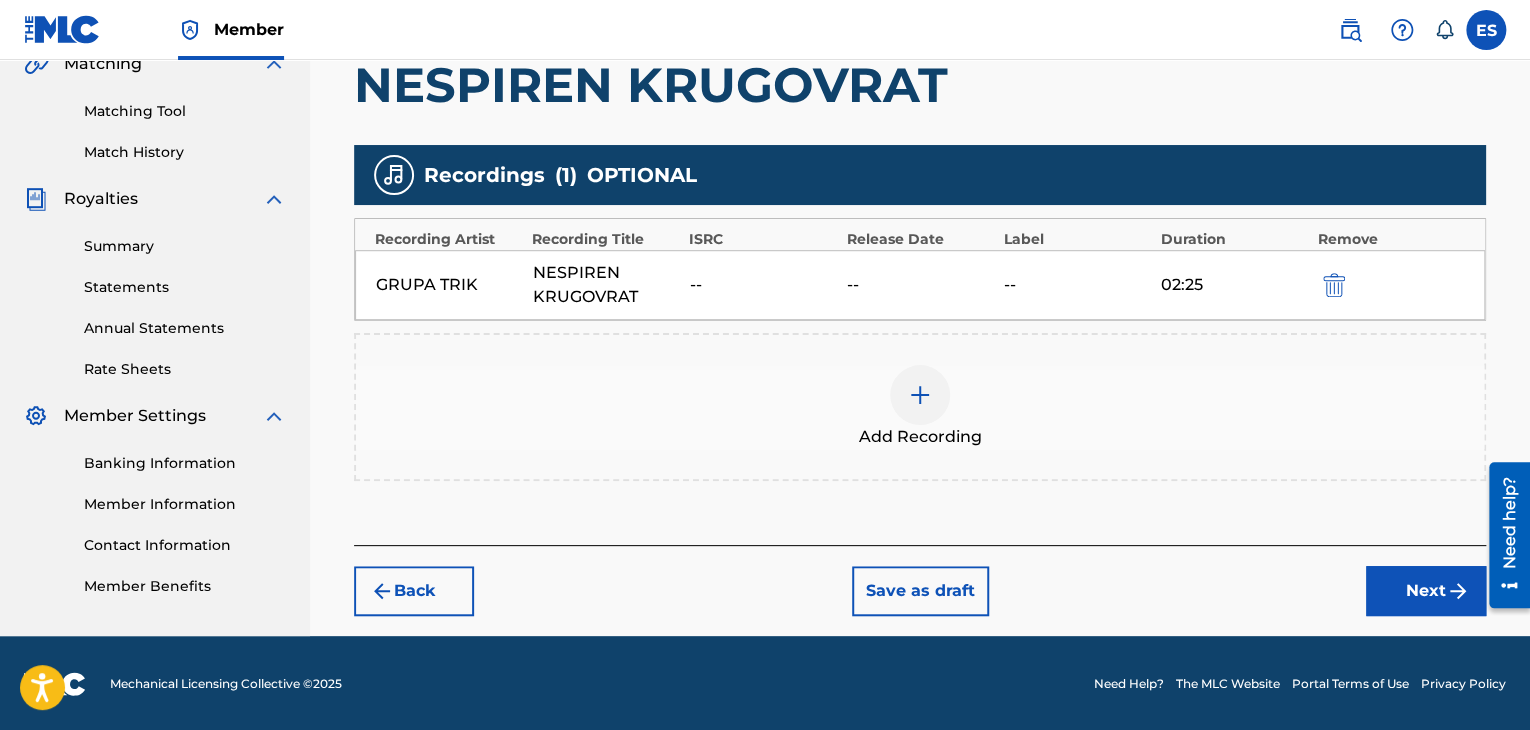 click on "Next" at bounding box center (1426, 591) 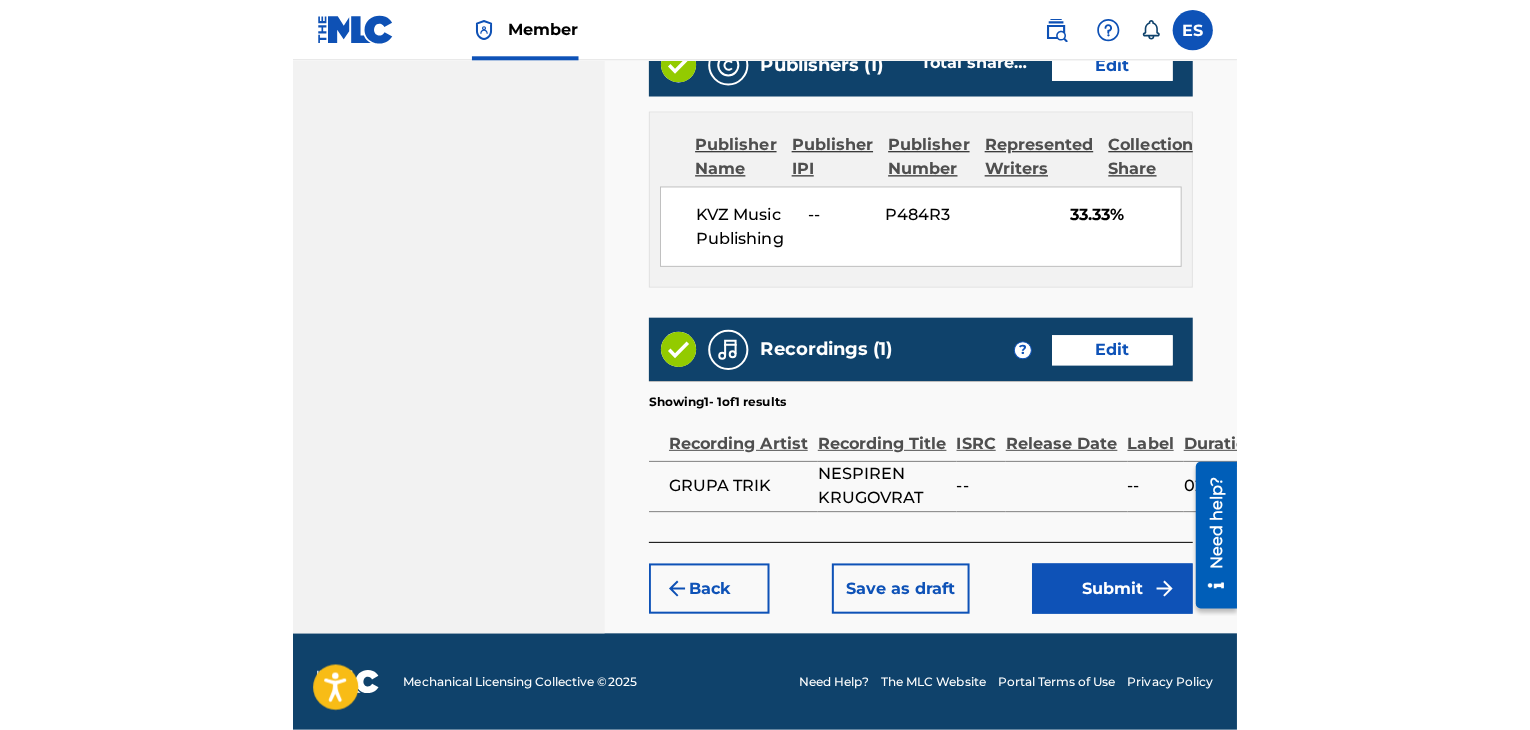 scroll, scrollTop: 1208, scrollLeft: 0, axis: vertical 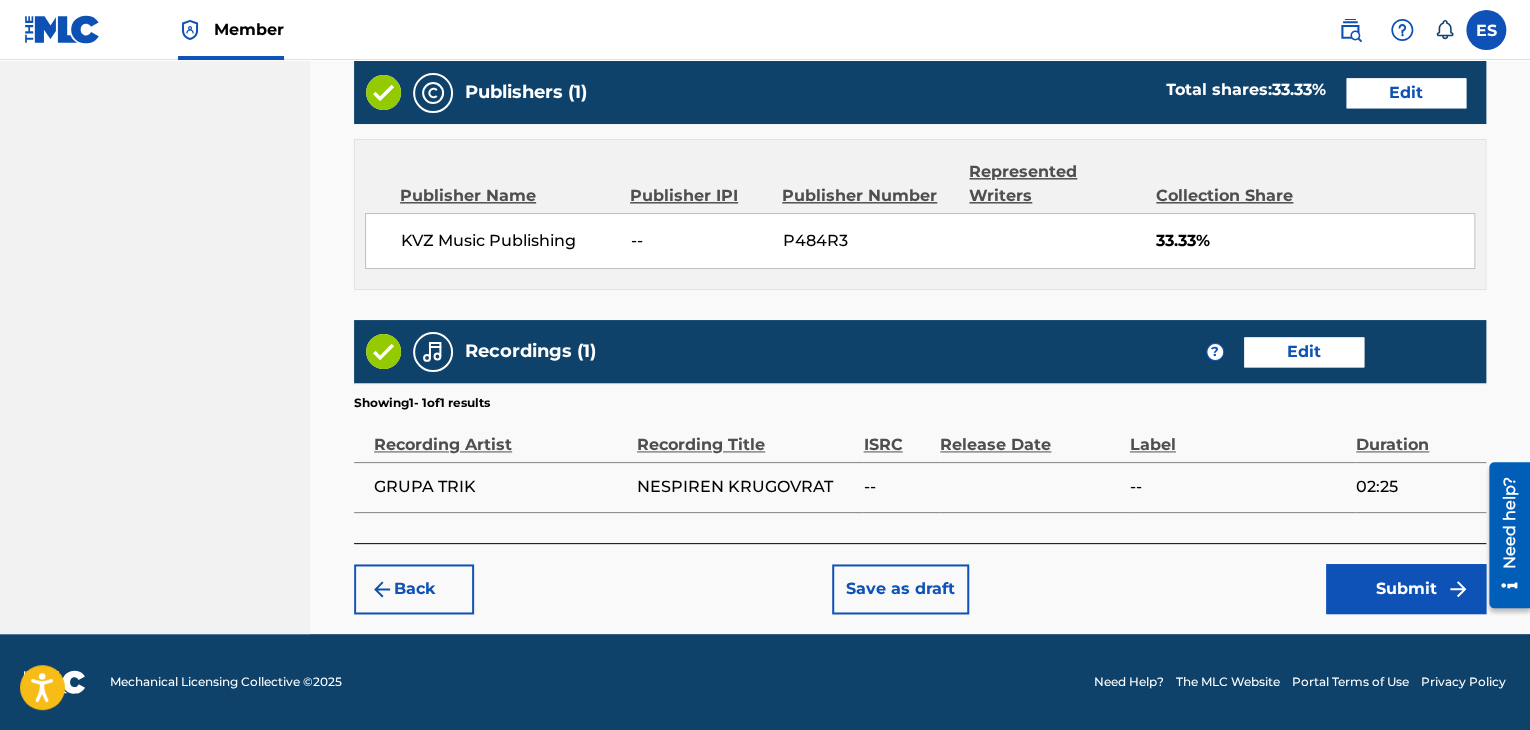 click on "Submit" at bounding box center (1406, 589) 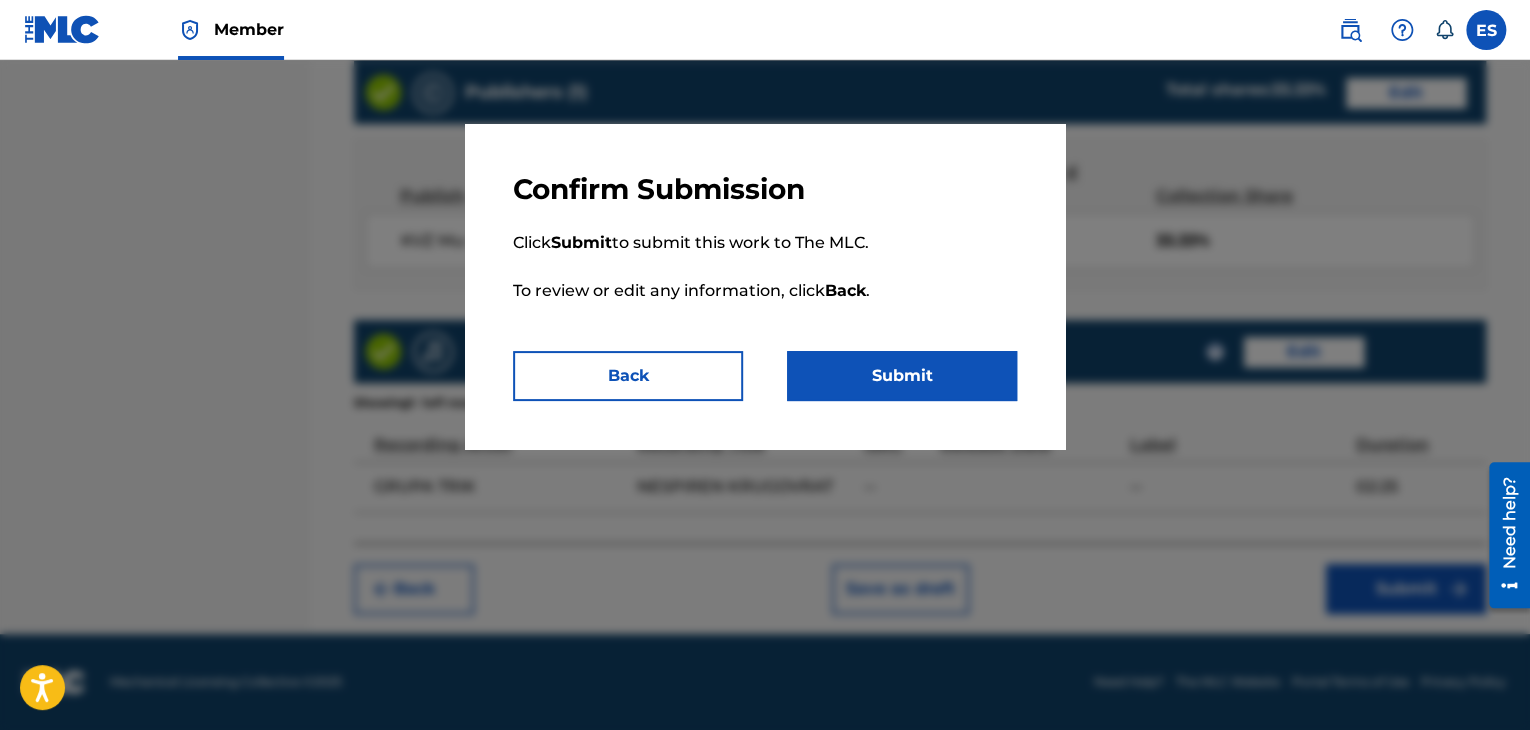 click on "Submit" at bounding box center [902, 376] 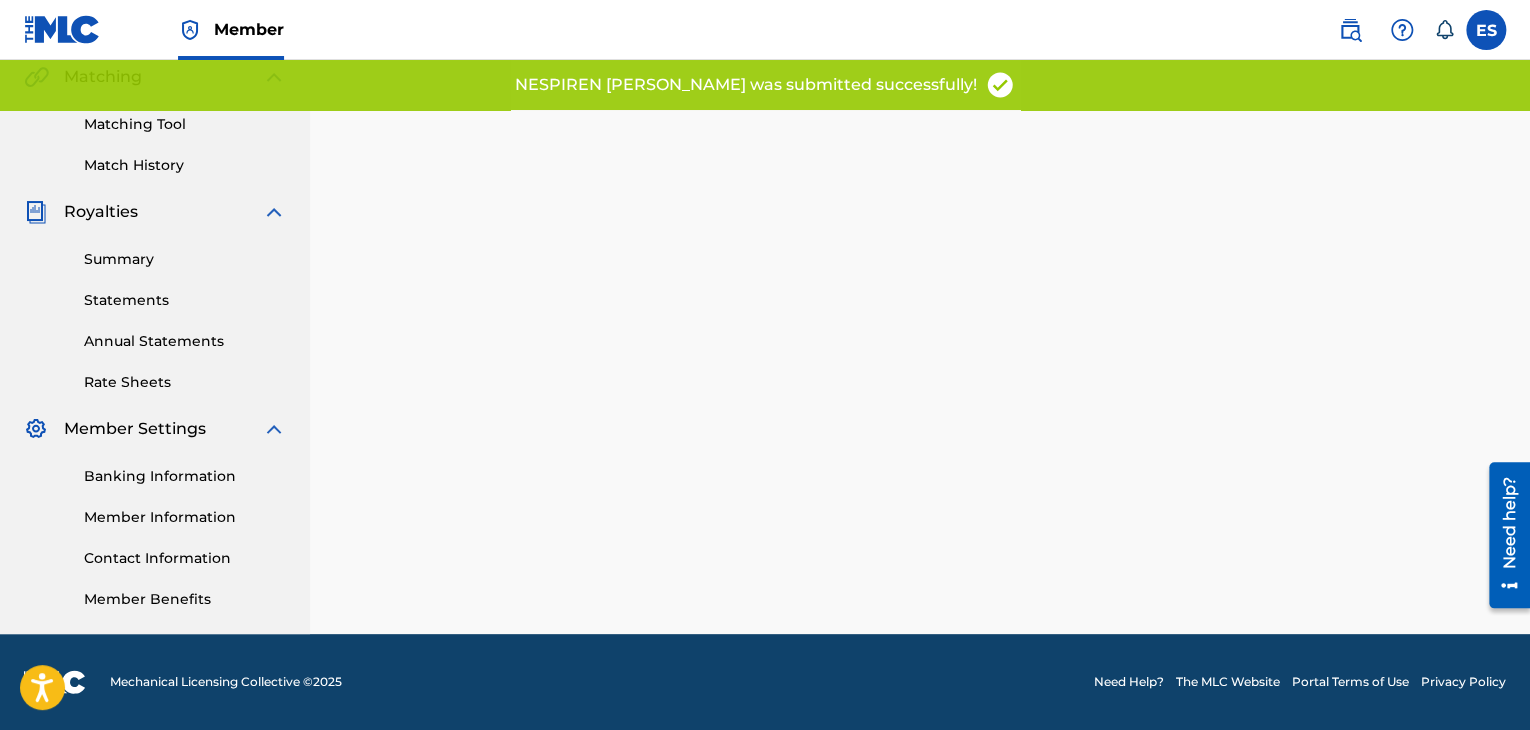 scroll, scrollTop: 0, scrollLeft: 0, axis: both 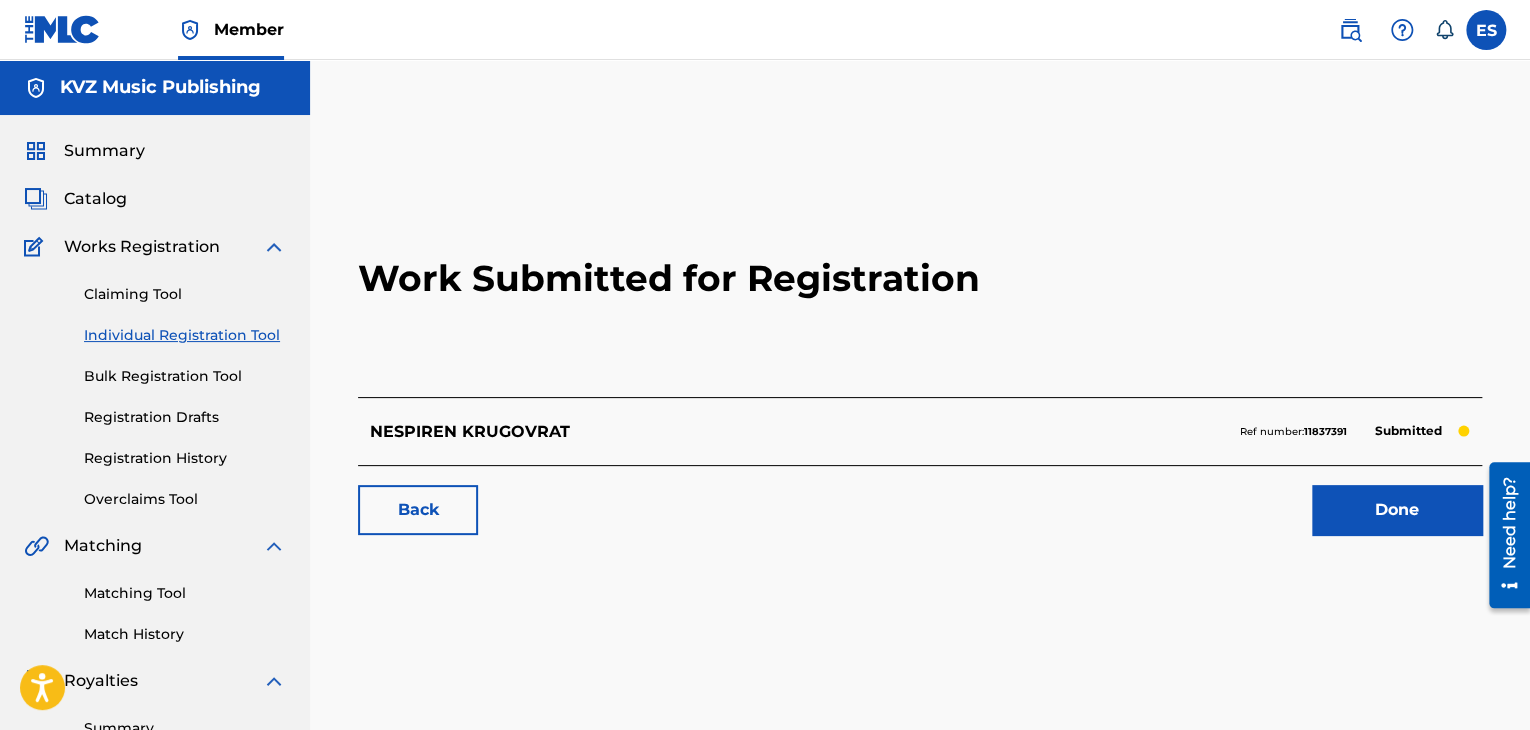 click on "Individual Registration Tool" at bounding box center [185, 335] 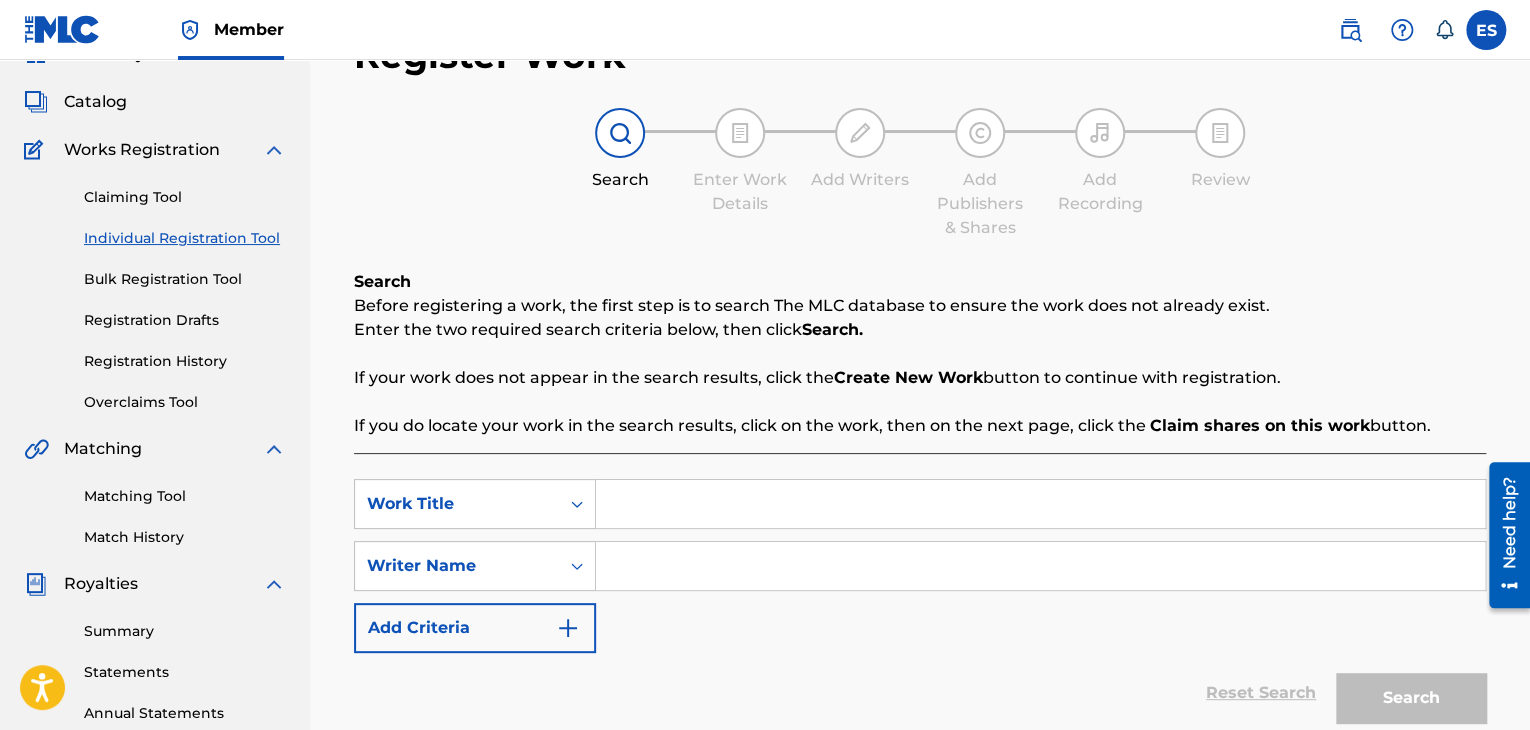 scroll, scrollTop: 200, scrollLeft: 0, axis: vertical 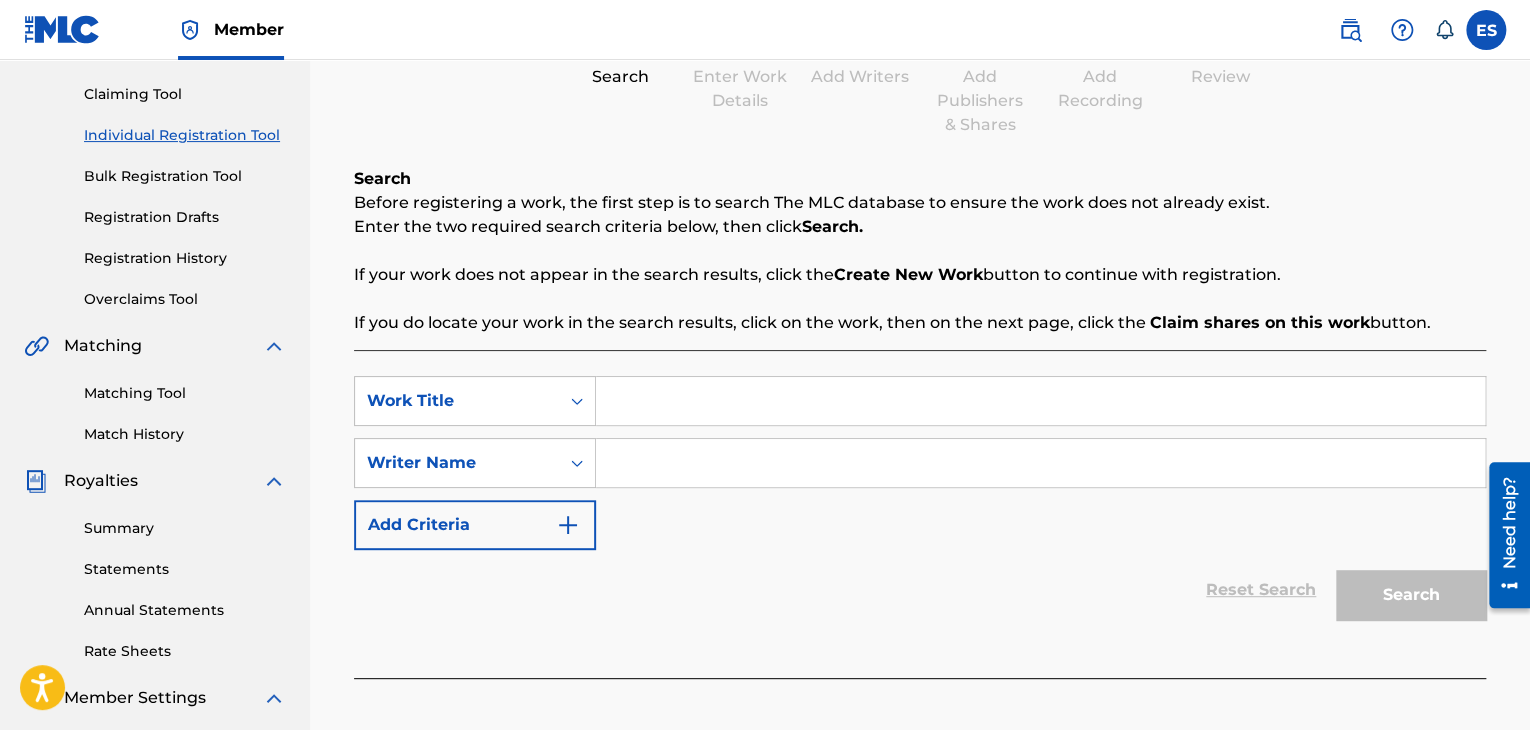 drag, startPoint x: 636, startPoint y: 357, endPoint x: 608, endPoint y: 398, distance: 49.648766 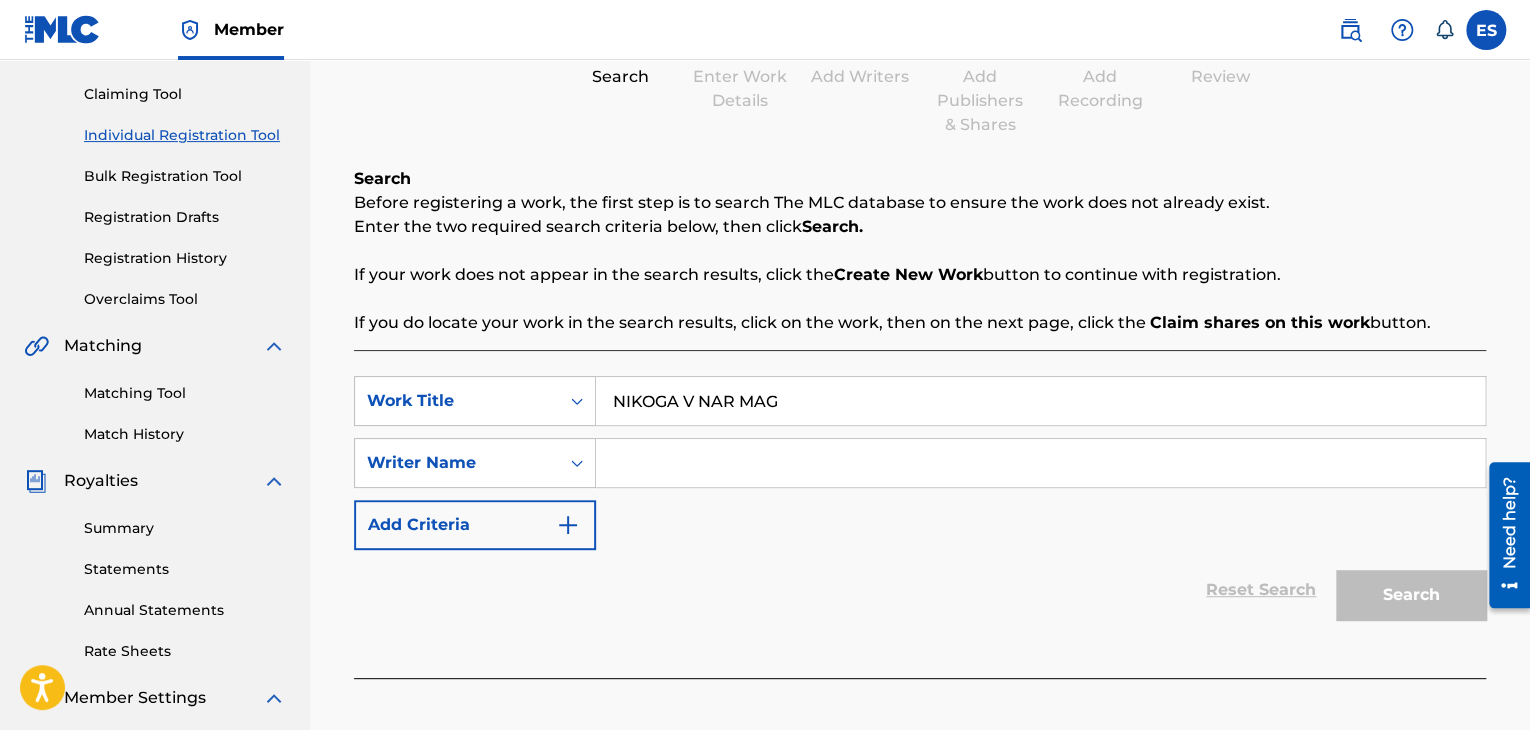 click on "NIKOGA V NAR MAG" at bounding box center [1040, 401] 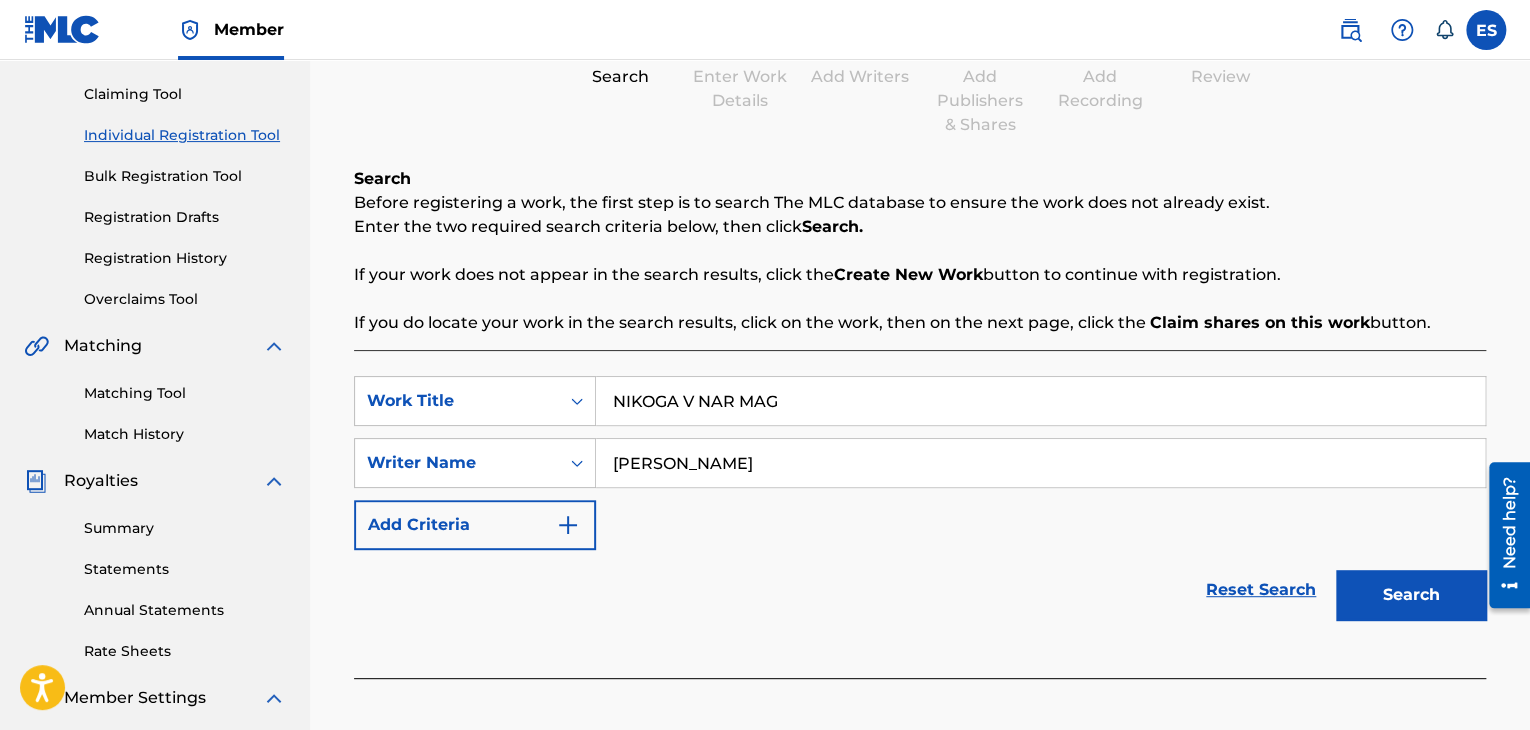 click on "Search" at bounding box center [1411, 595] 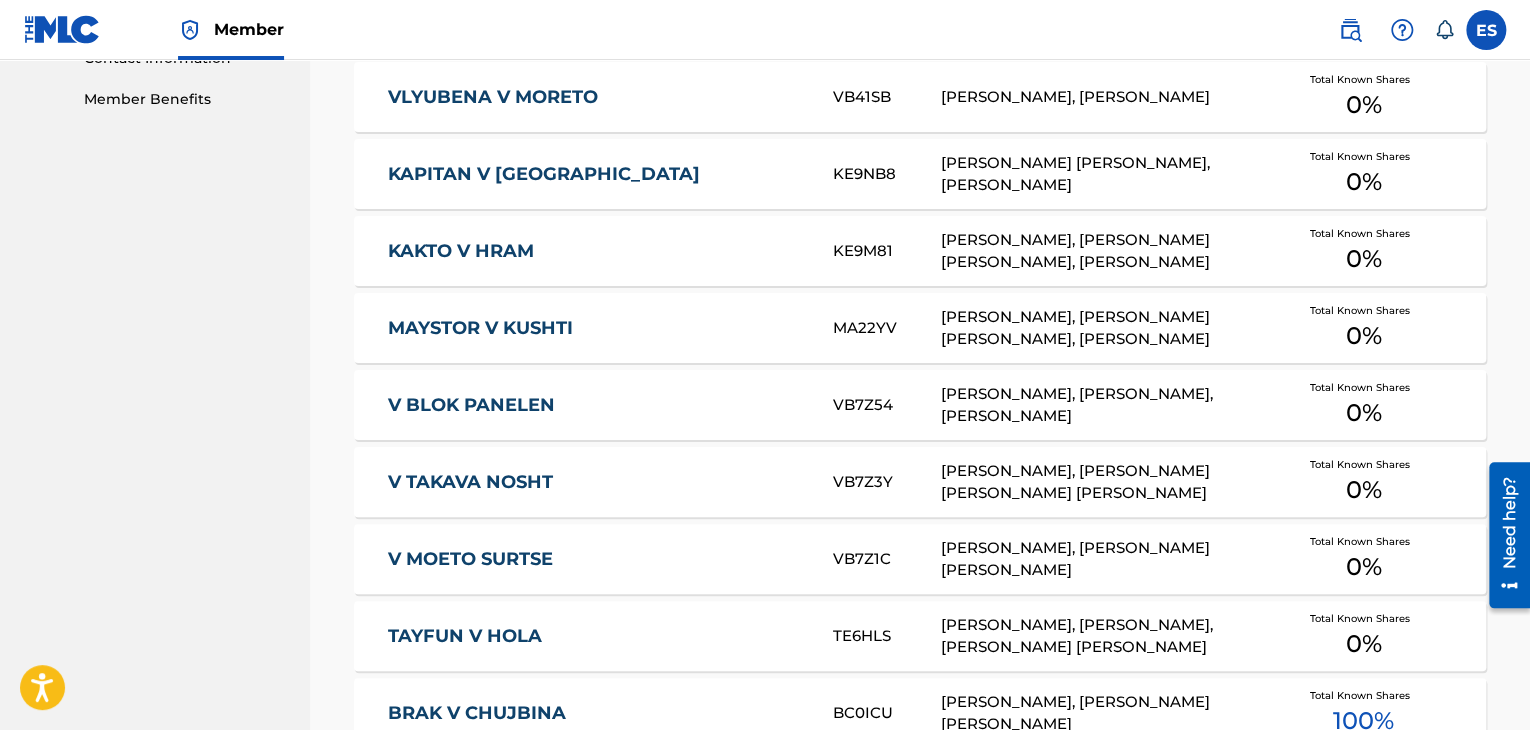 scroll, scrollTop: 869, scrollLeft: 0, axis: vertical 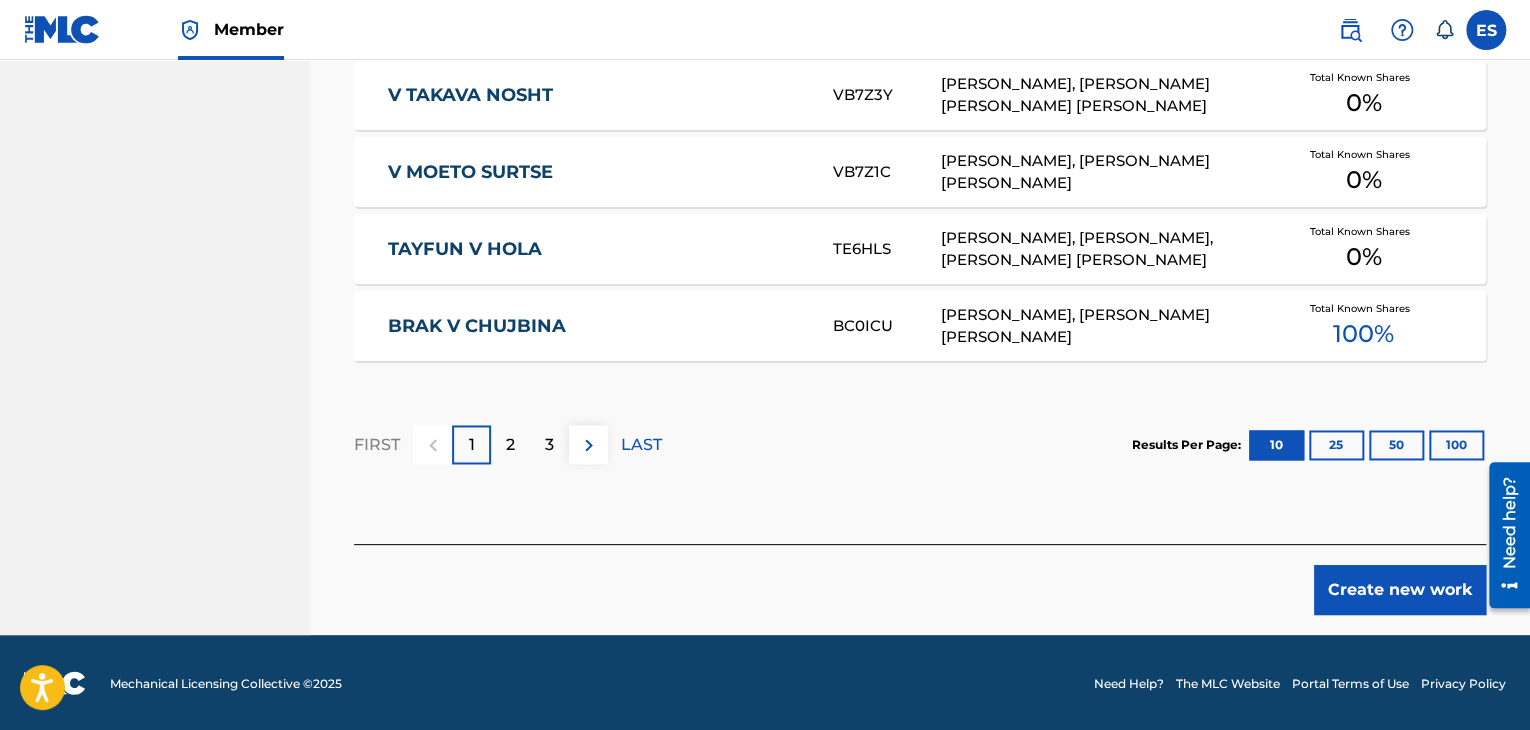 click on "Create new work" at bounding box center [1400, 590] 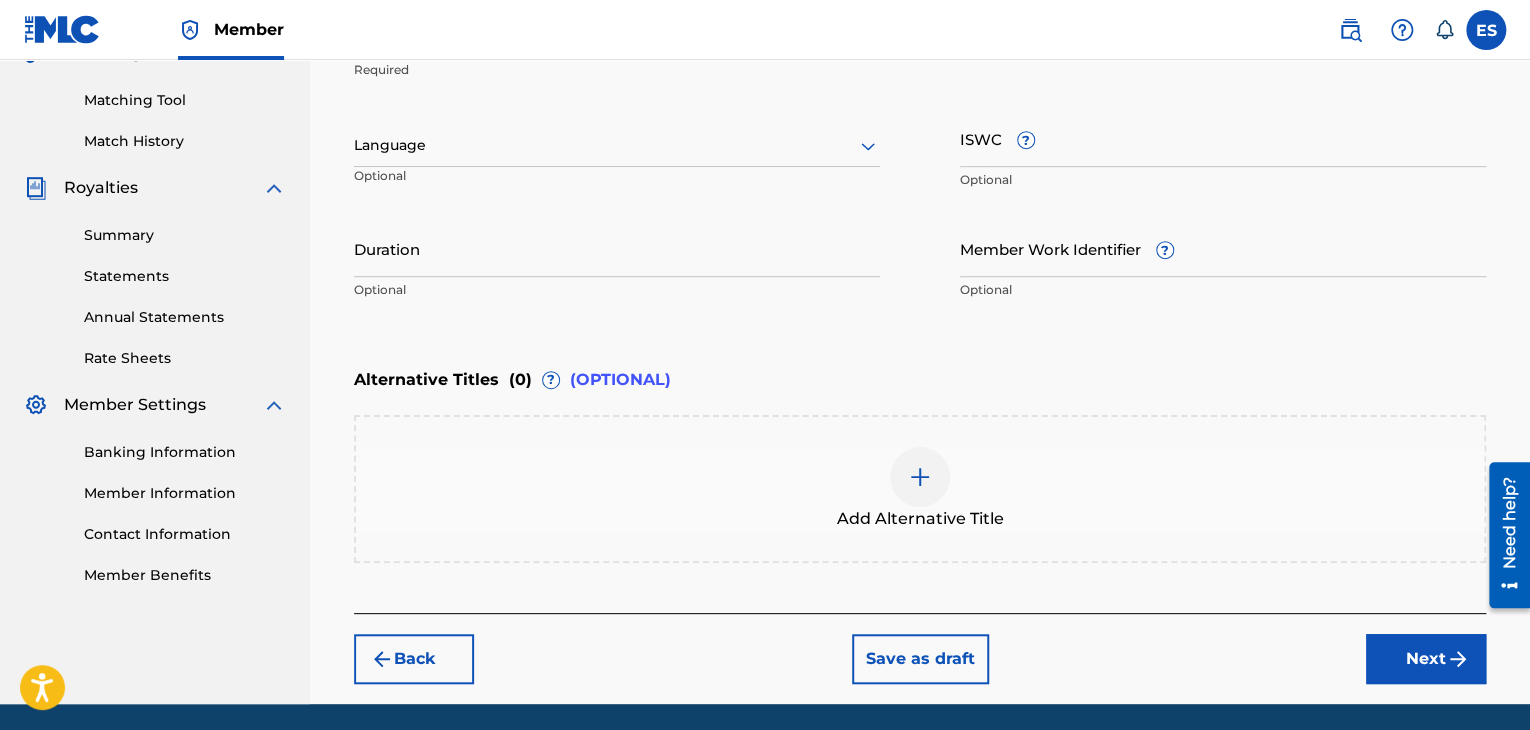 scroll, scrollTop: 461, scrollLeft: 0, axis: vertical 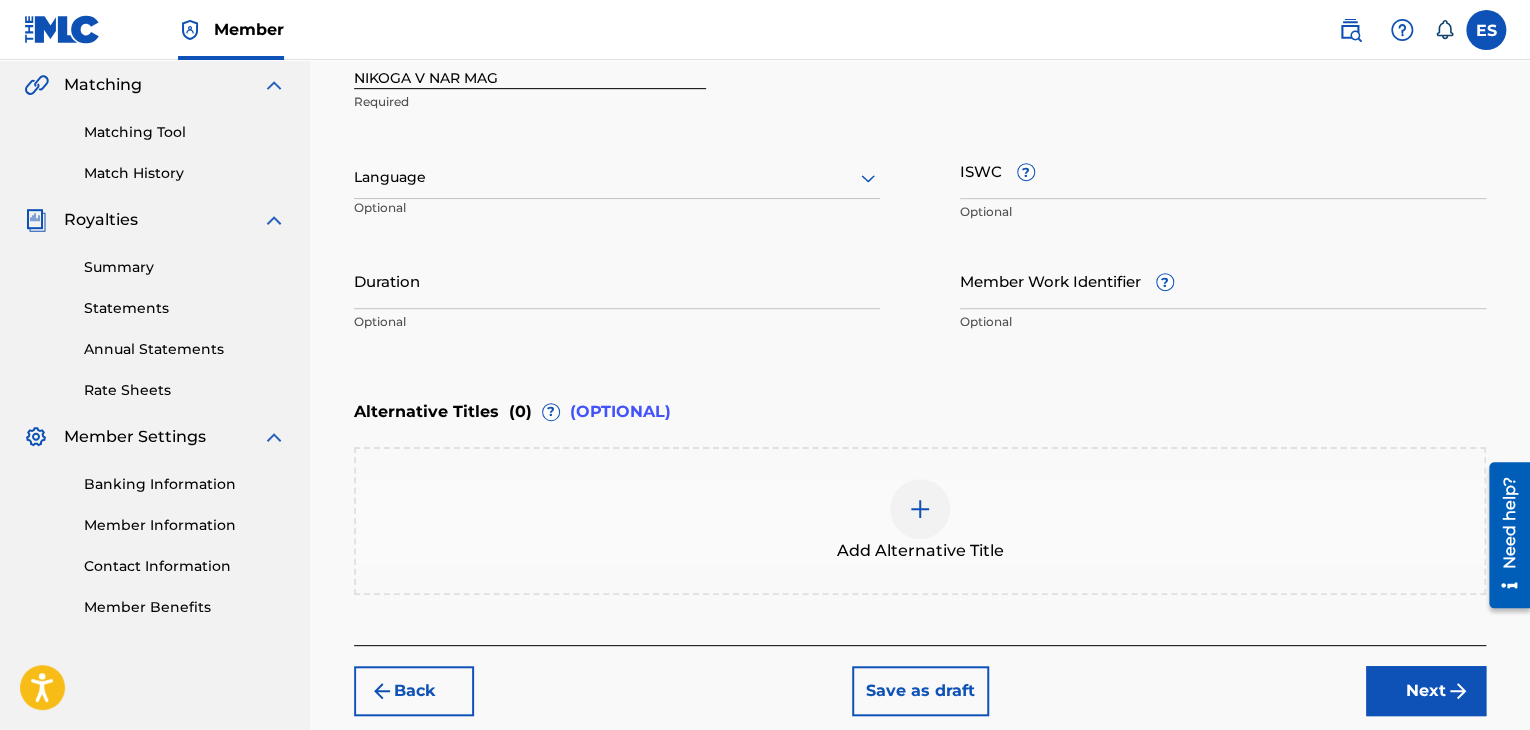 click at bounding box center (617, 177) 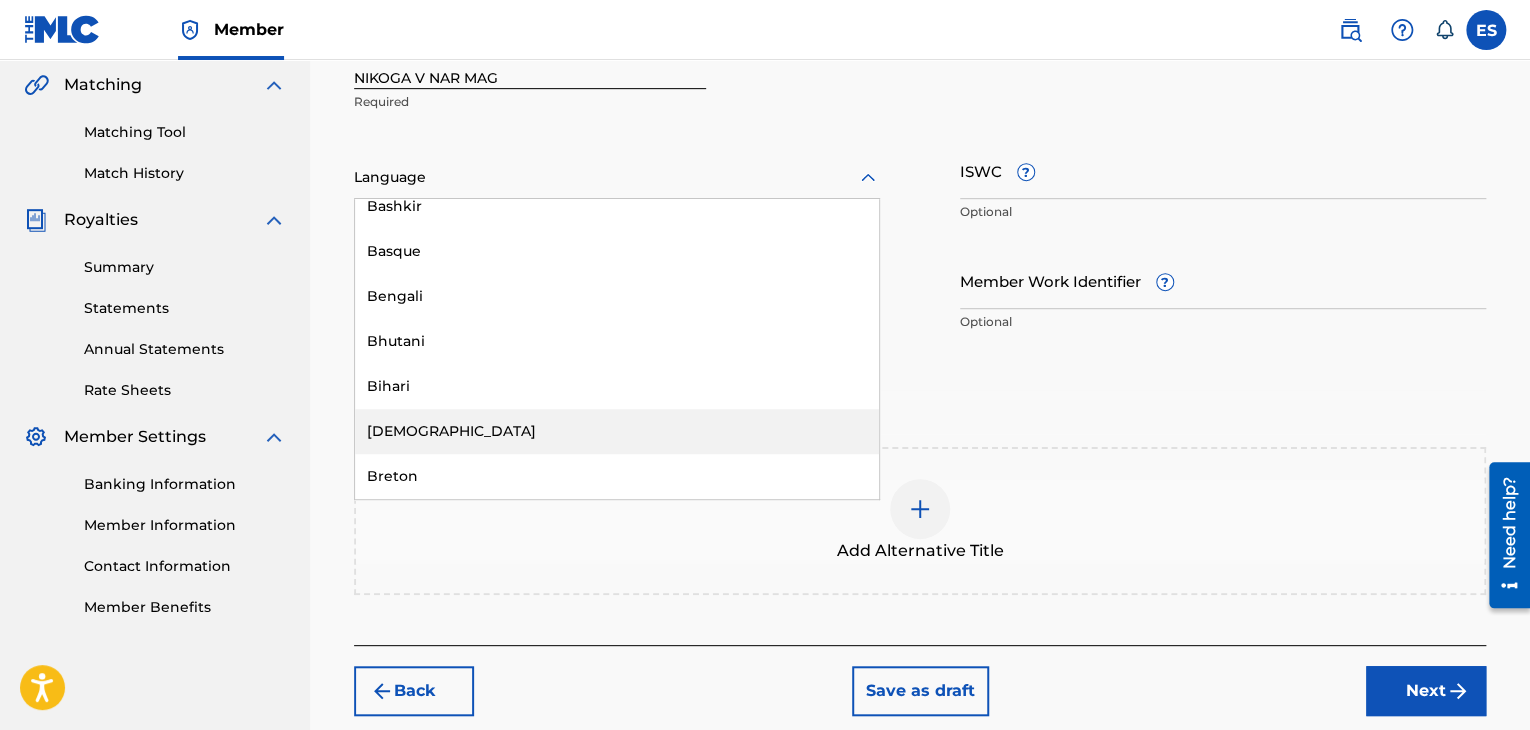 scroll, scrollTop: 800, scrollLeft: 0, axis: vertical 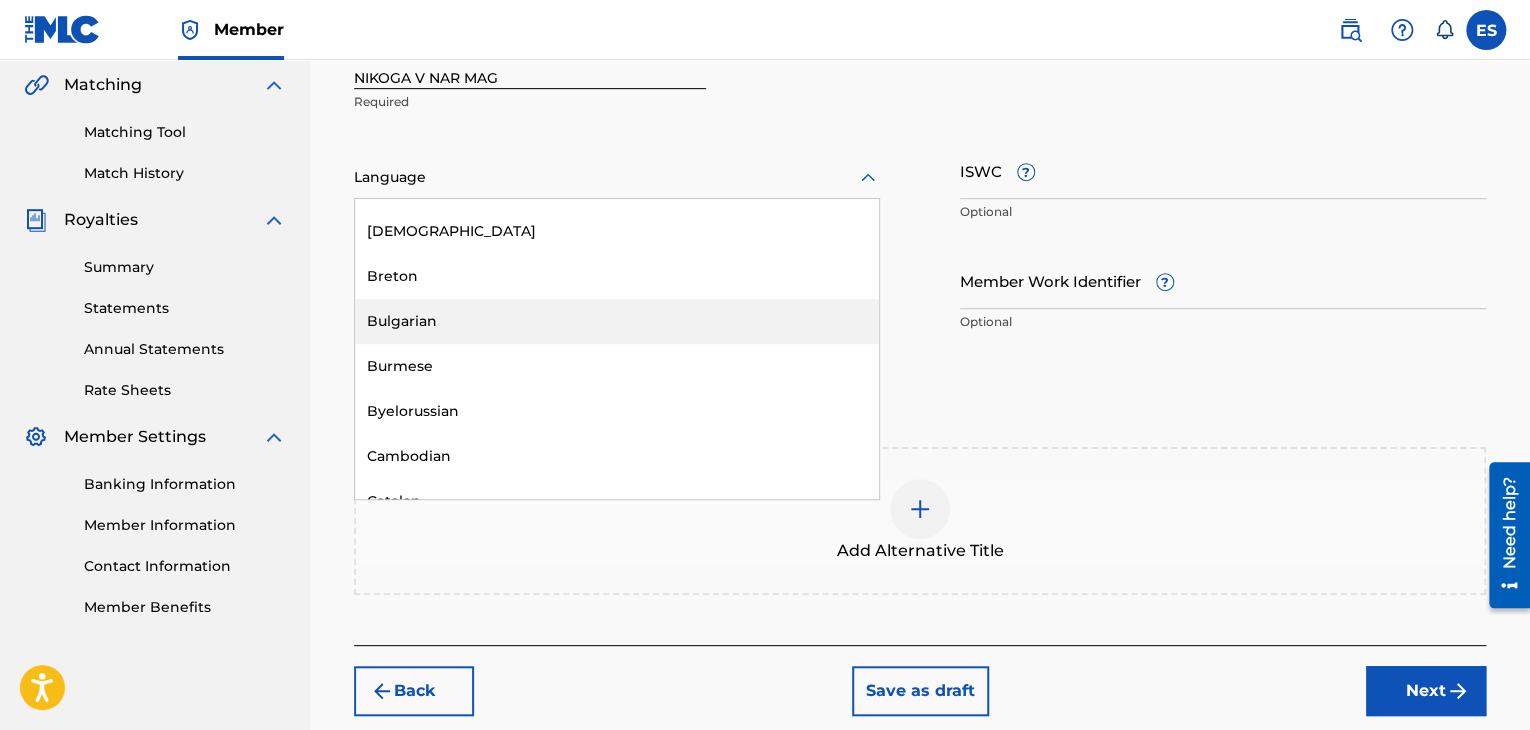 click on "Bulgarian" at bounding box center (617, 321) 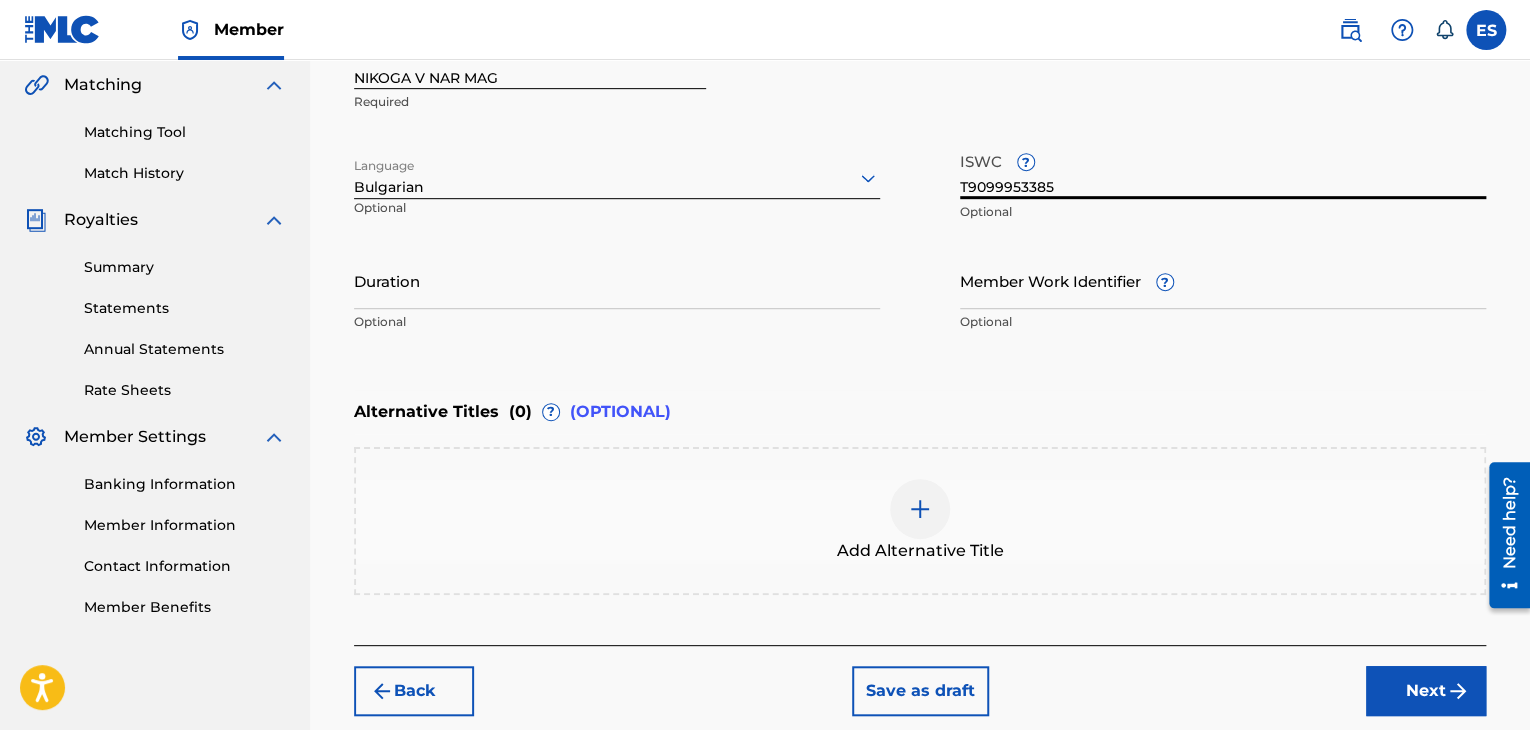 type on "T9099953385" 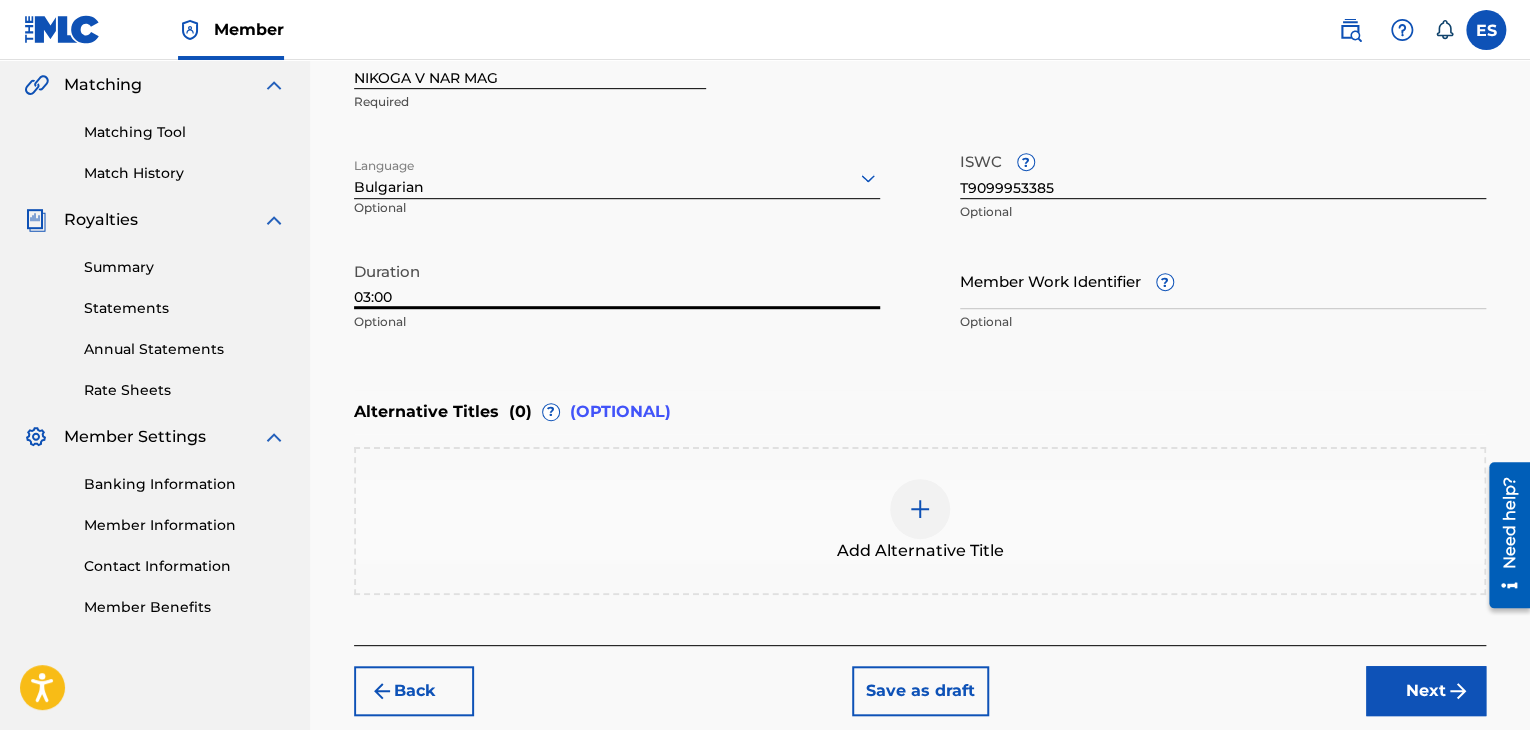 type on "03:00" 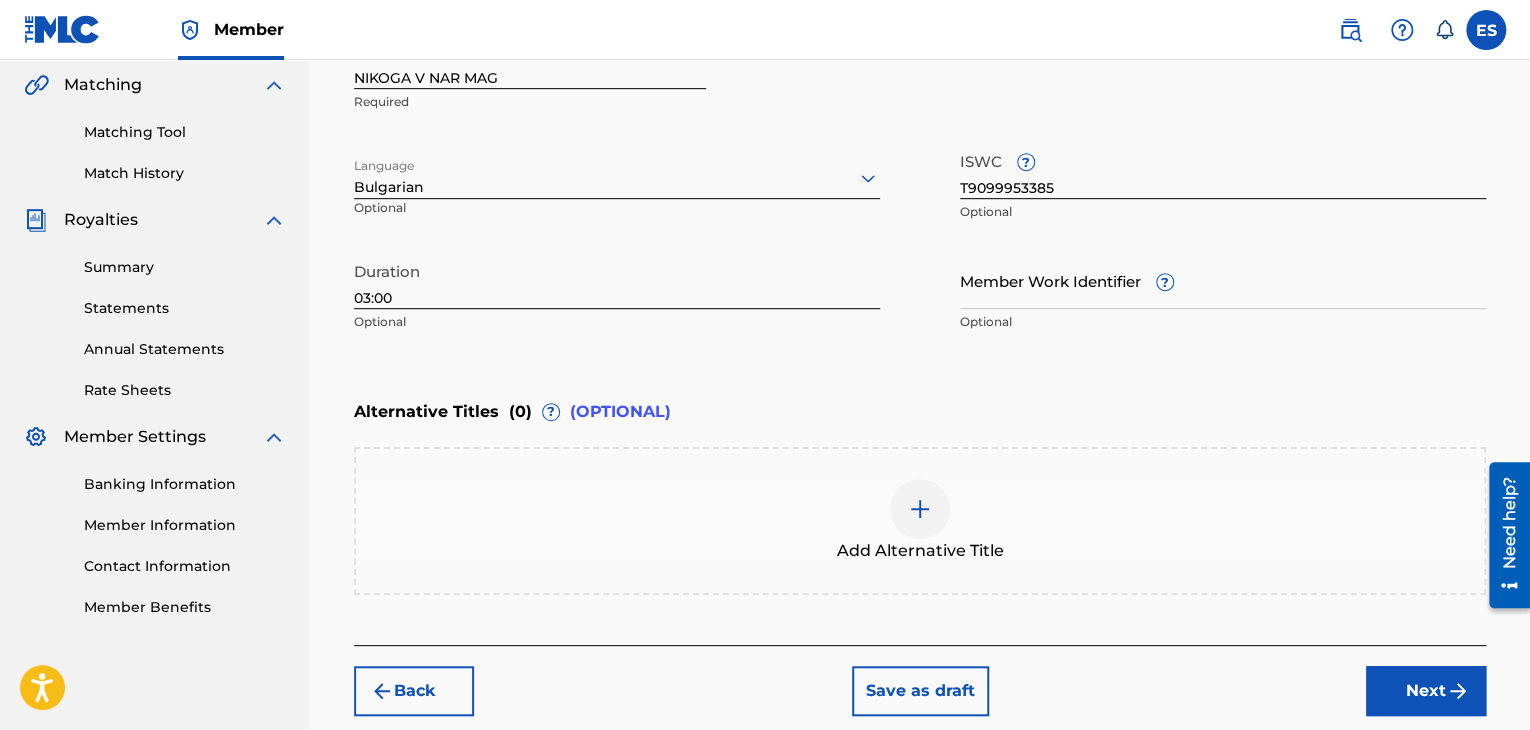 click on "Add Alternative Title" at bounding box center (920, 521) 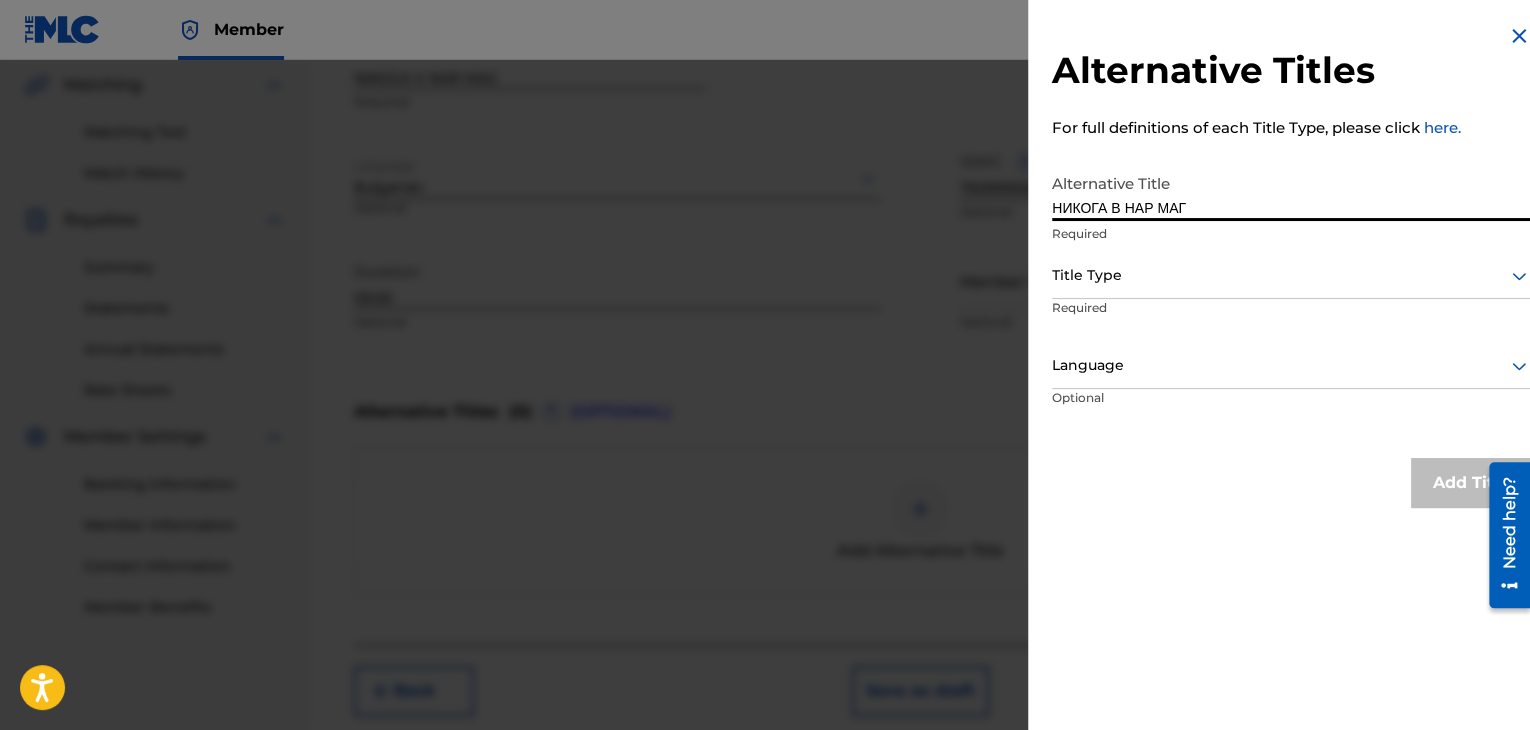 type on "НИКОГА В НАР МАГ" 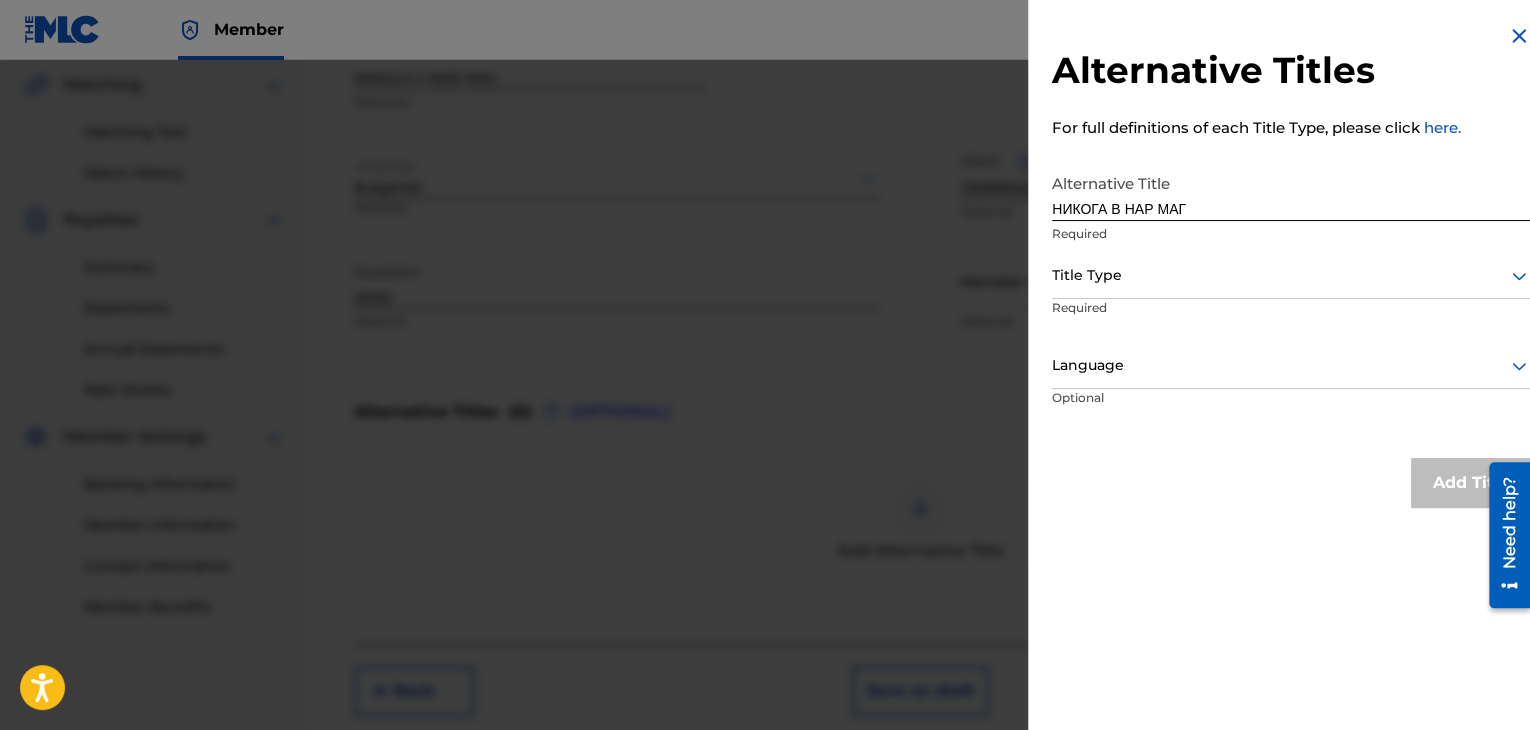 click at bounding box center [1291, 275] 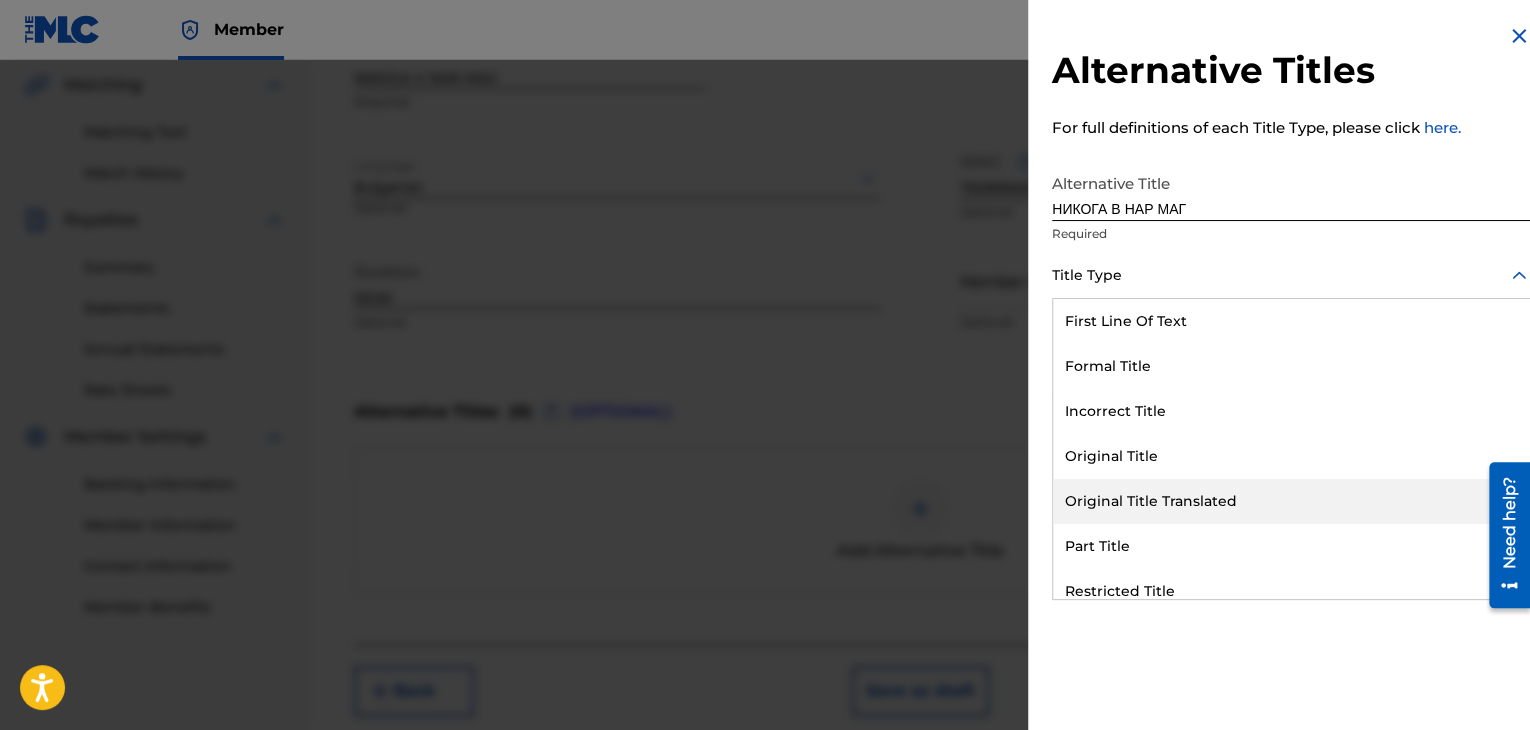 click on "Original Title Translated" at bounding box center [1291, 501] 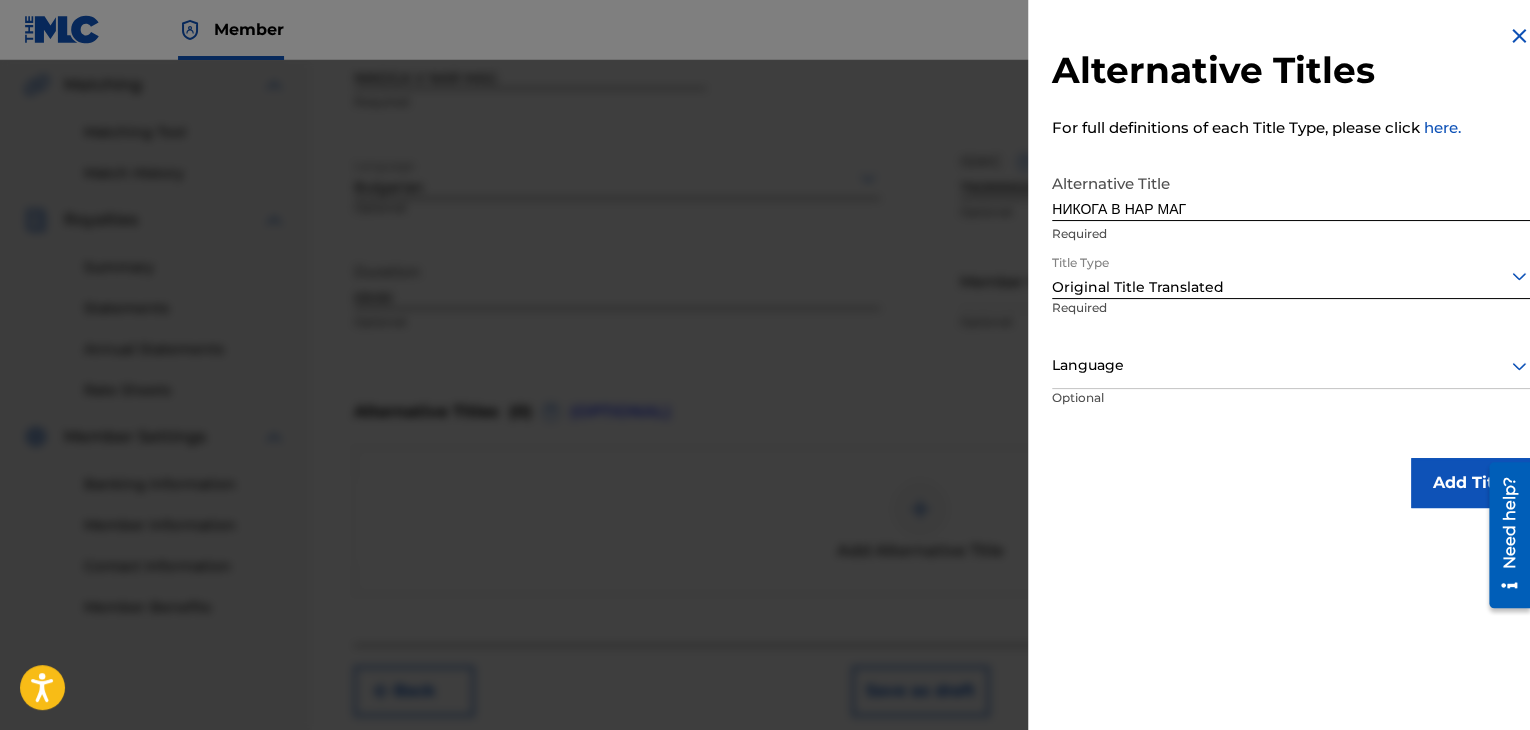 click on "Language" at bounding box center [1291, 366] 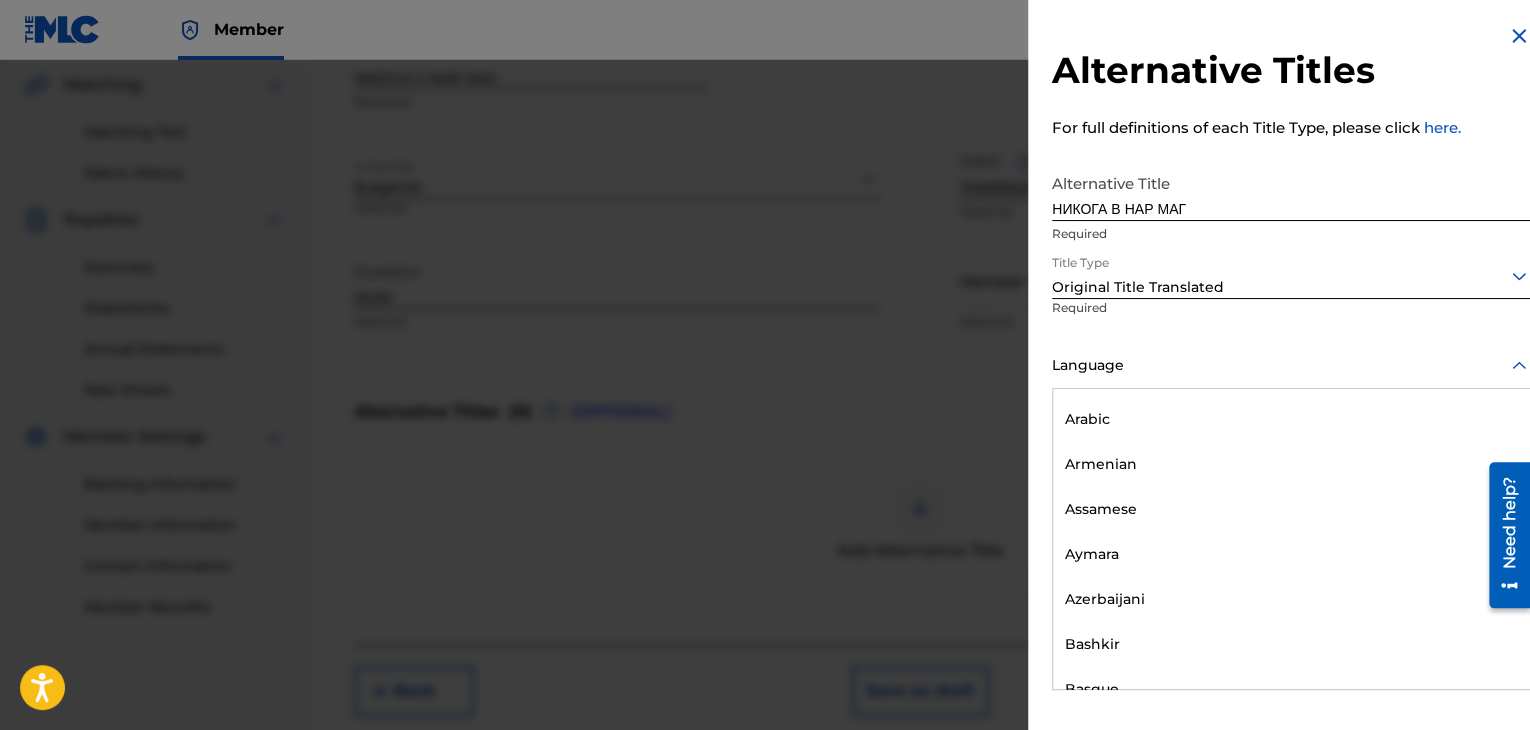 scroll, scrollTop: 700, scrollLeft: 0, axis: vertical 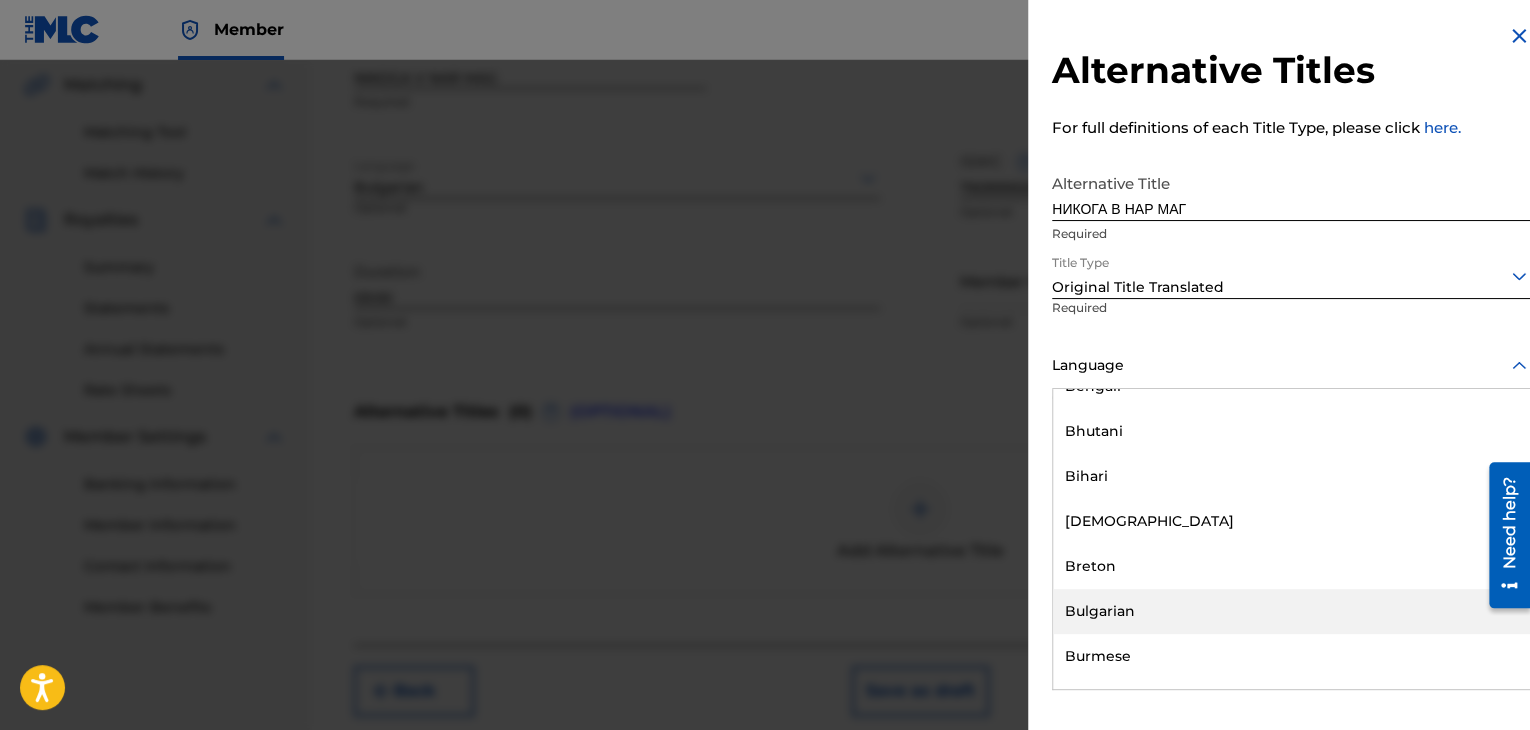click on "Bulgarian" at bounding box center [1291, 611] 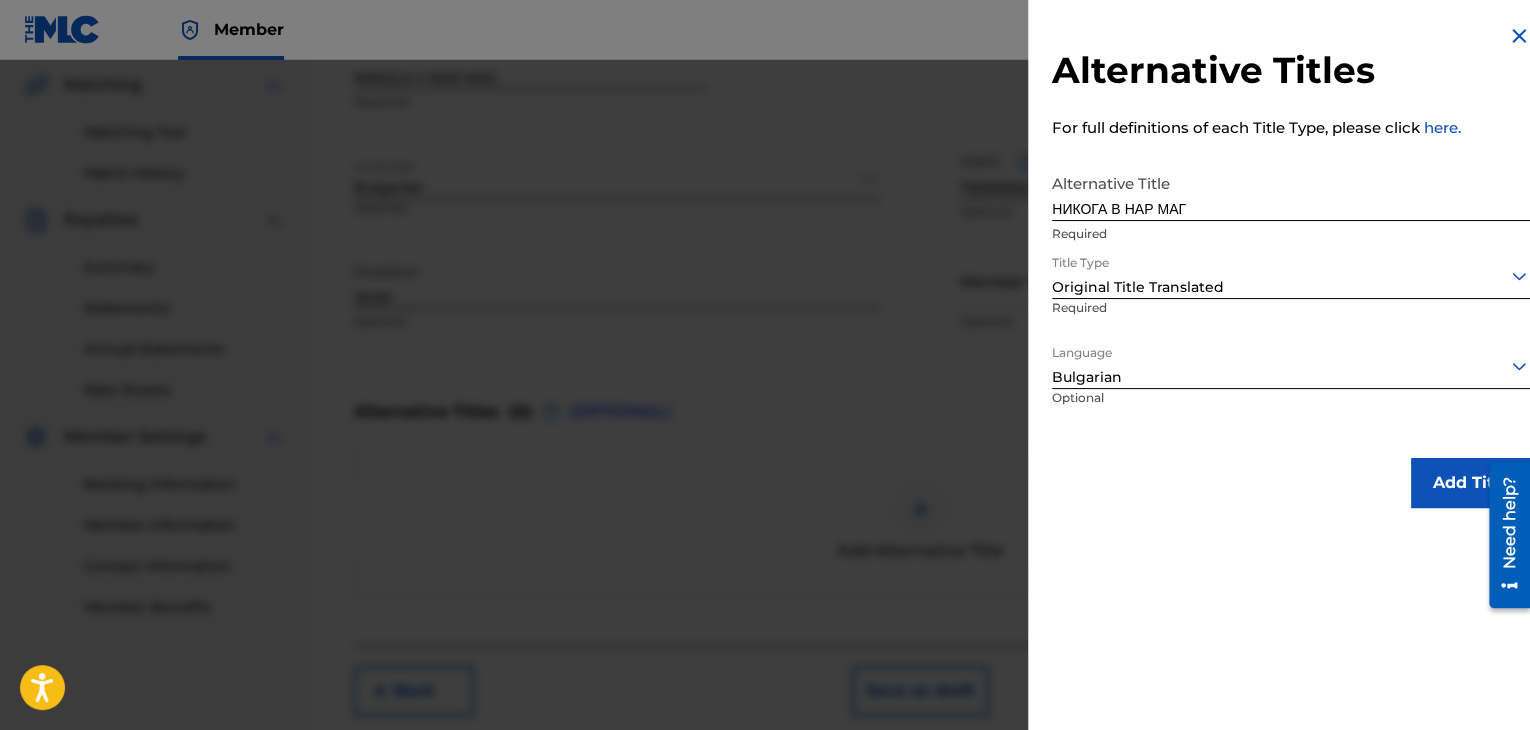 click on "Add Title" at bounding box center (1471, 483) 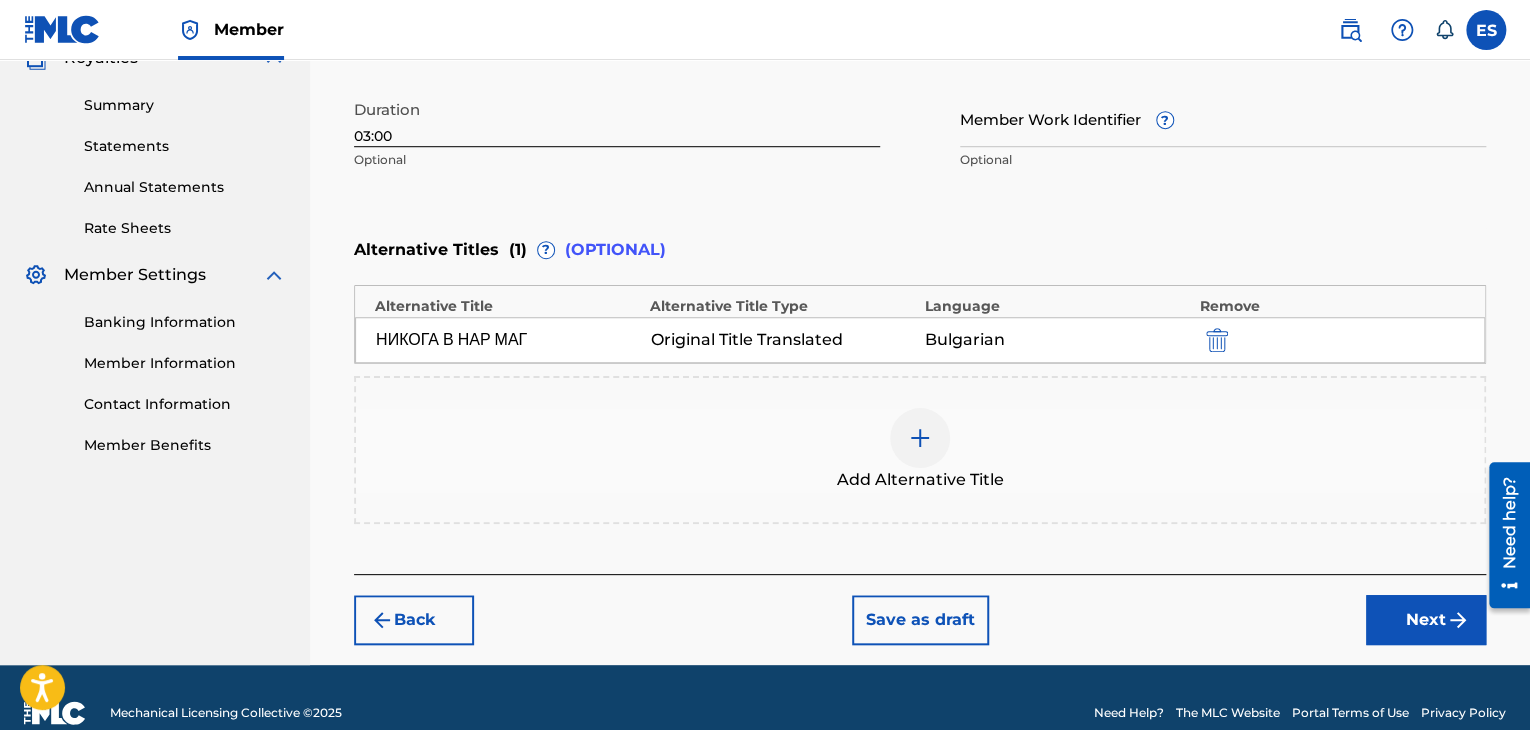 scroll, scrollTop: 652, scrollLeft: 0, axis: vertical 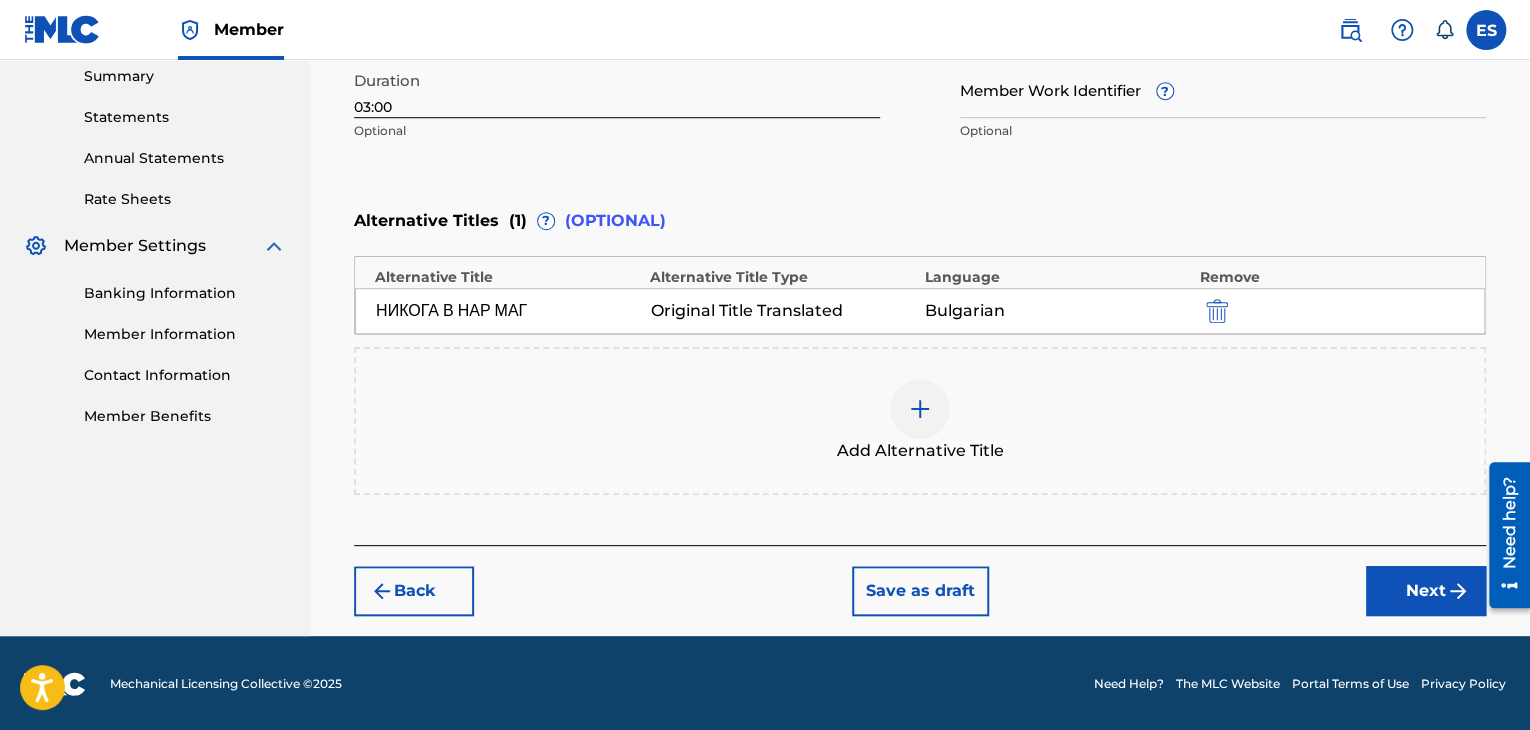 click on "Next" at bounding box center [1426, 591] 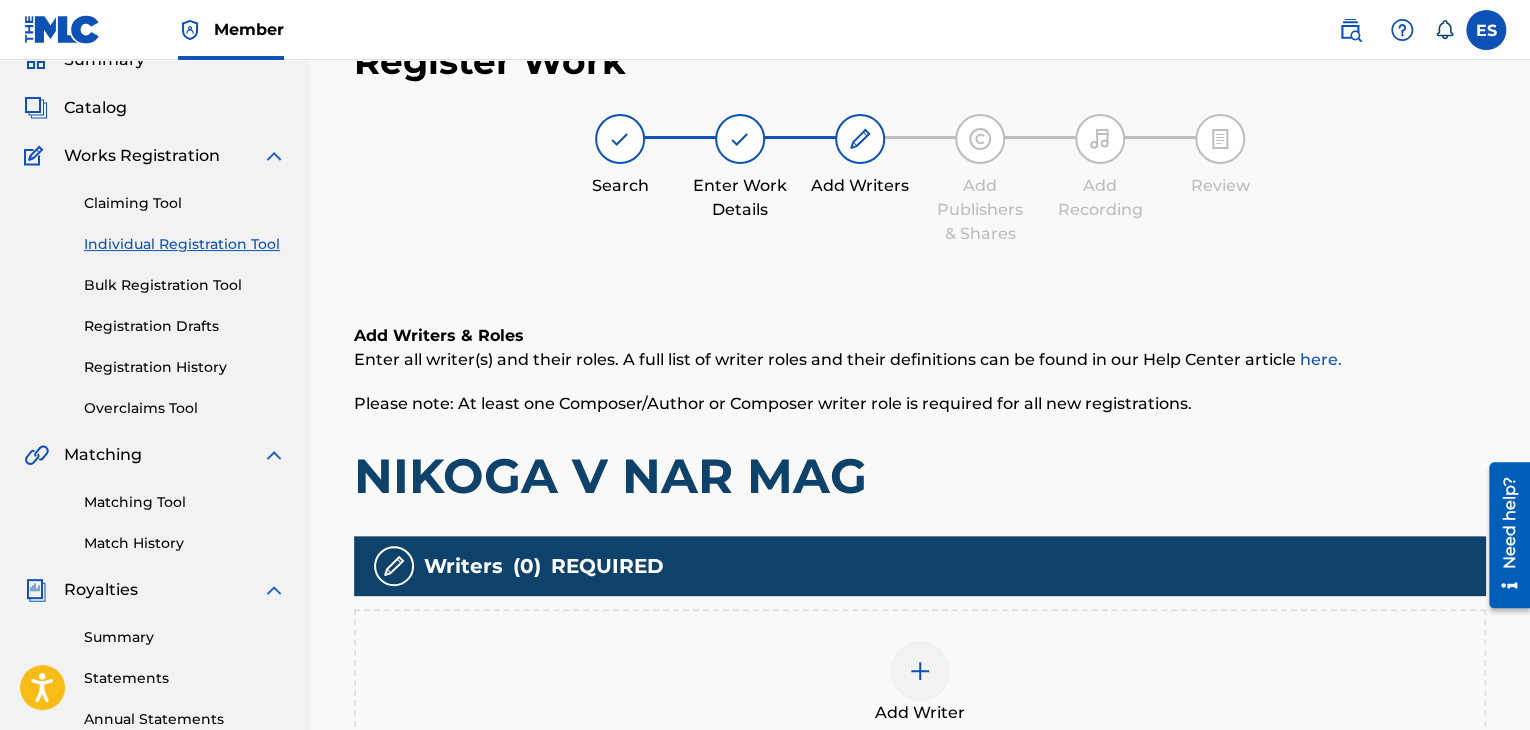 scroll, scrollTop: 90, scrollLeft: 0, axis: vertical 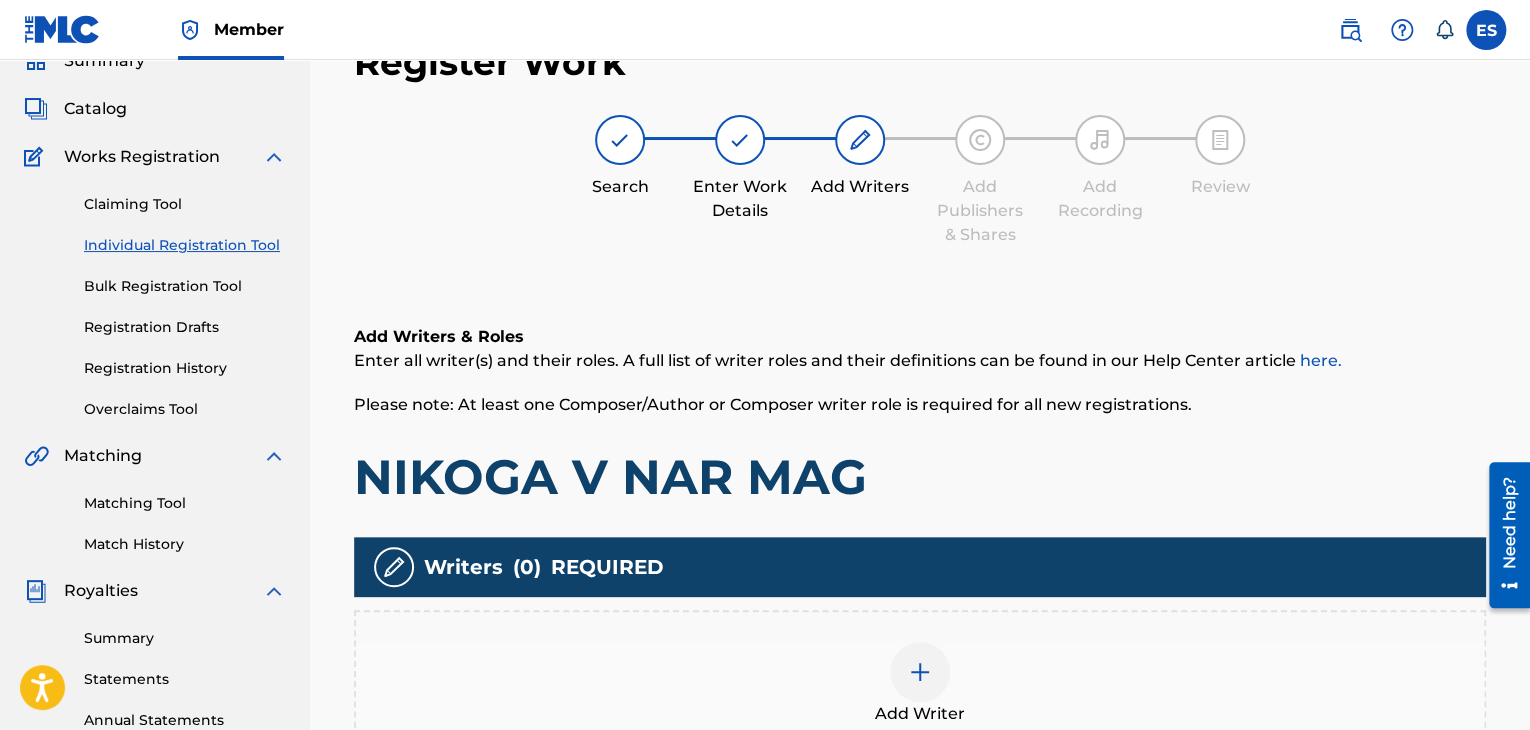 click at bounding box center (920, 672) 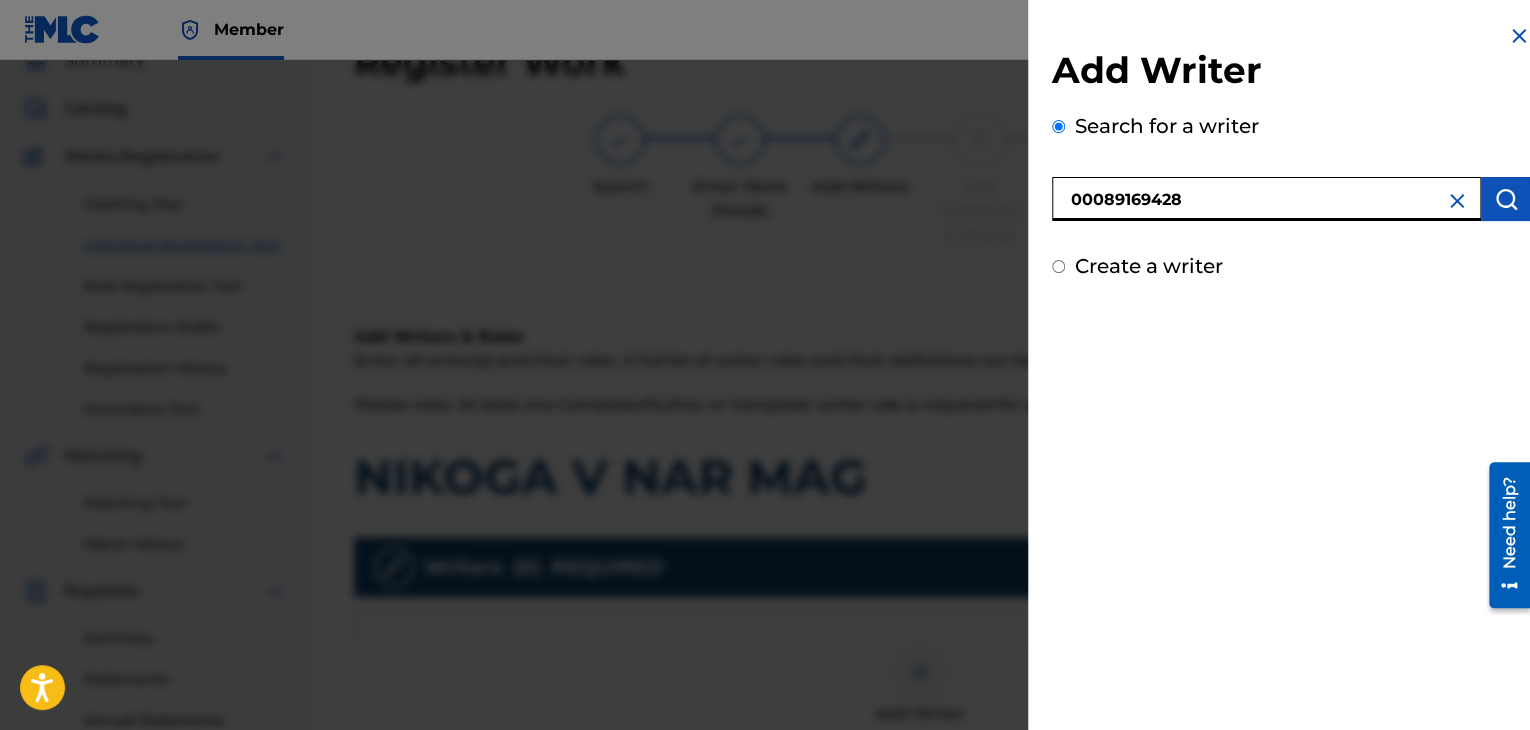 type on "00089169428" 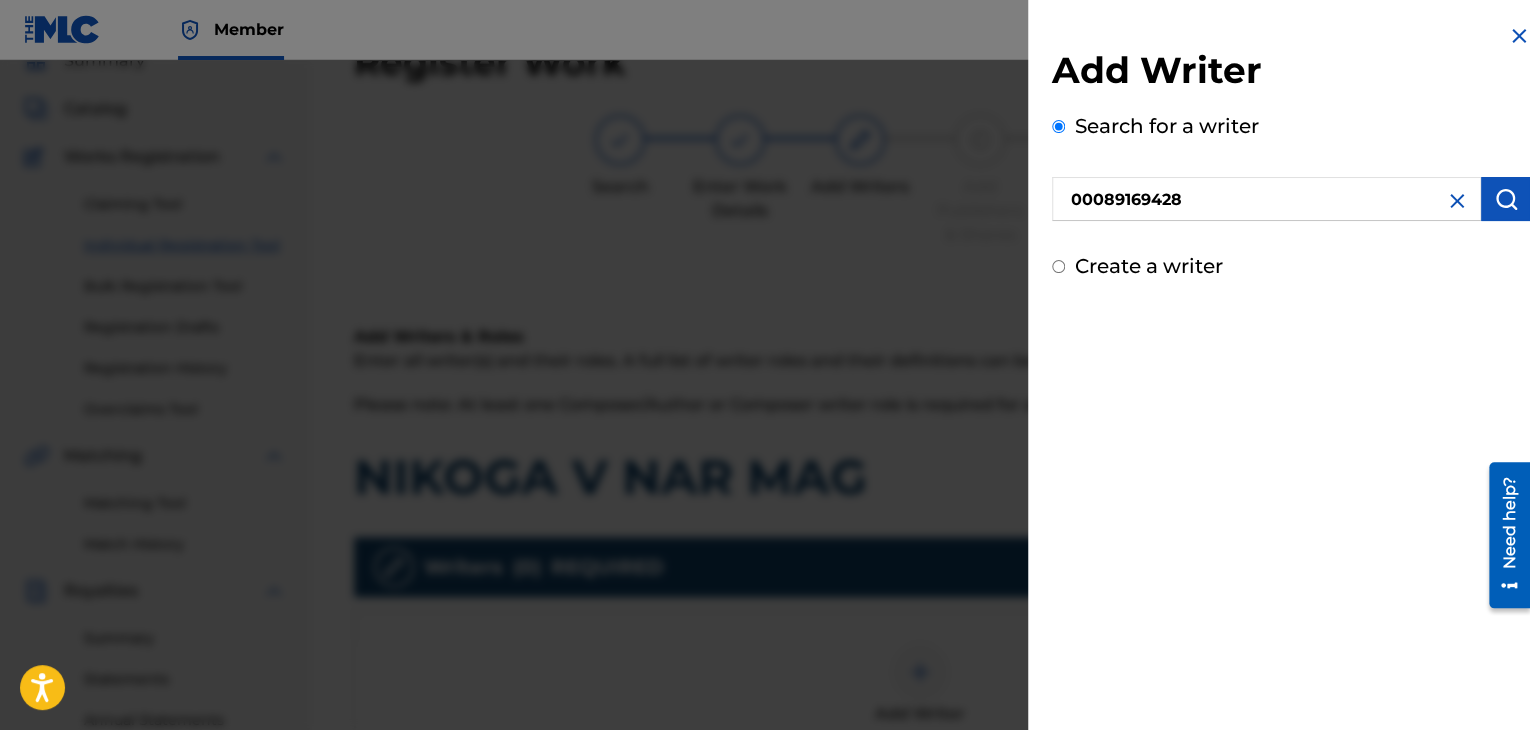 click at bounding box center (1506, 199) 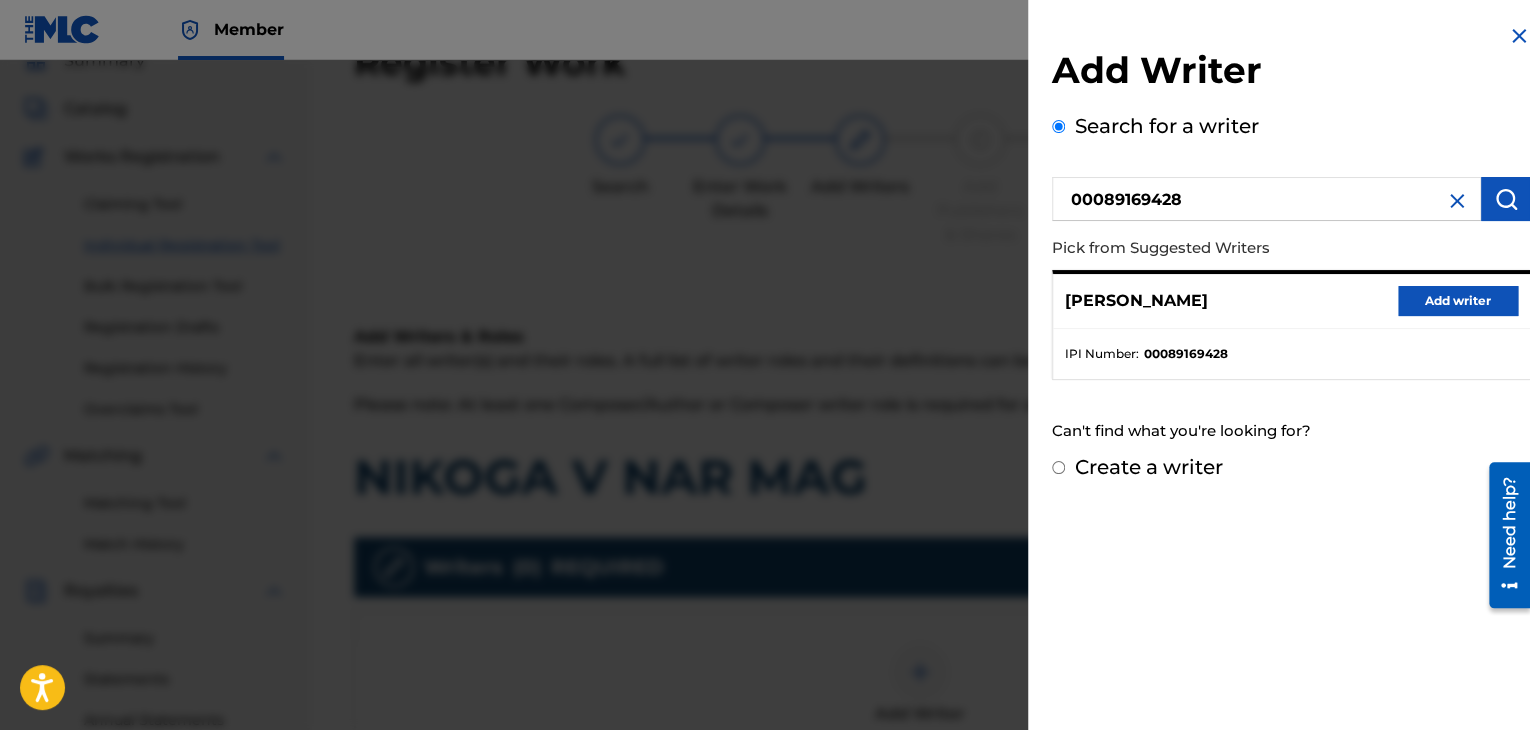 click on "Add writer" at bounding box center [1458, 301] 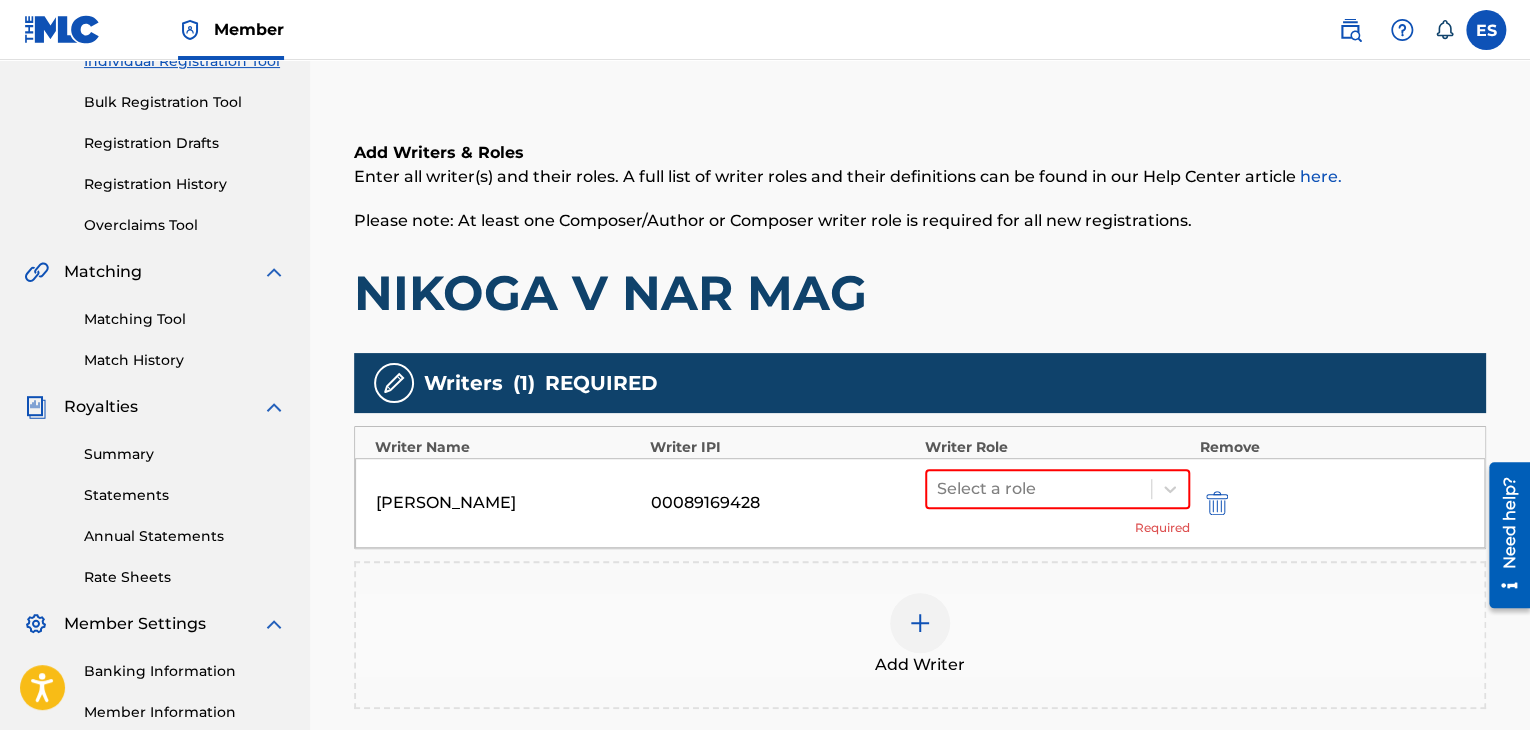 scroll, scrollTop: 490, scrollLeft: 0, axis: vertical 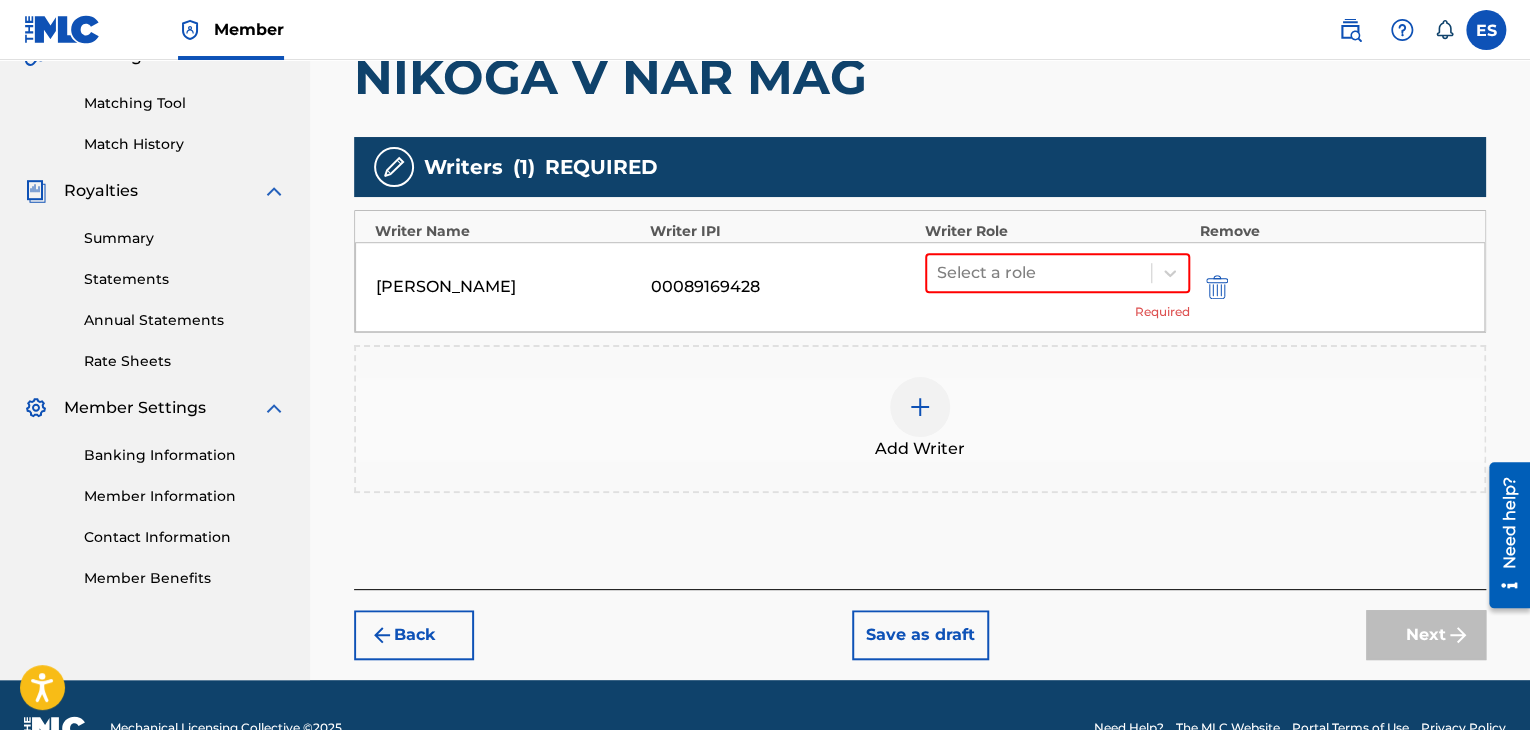 click on "[PERSON_NAME] PEEV 00089169428 Select a role Required" at bounding box center [920, 287] 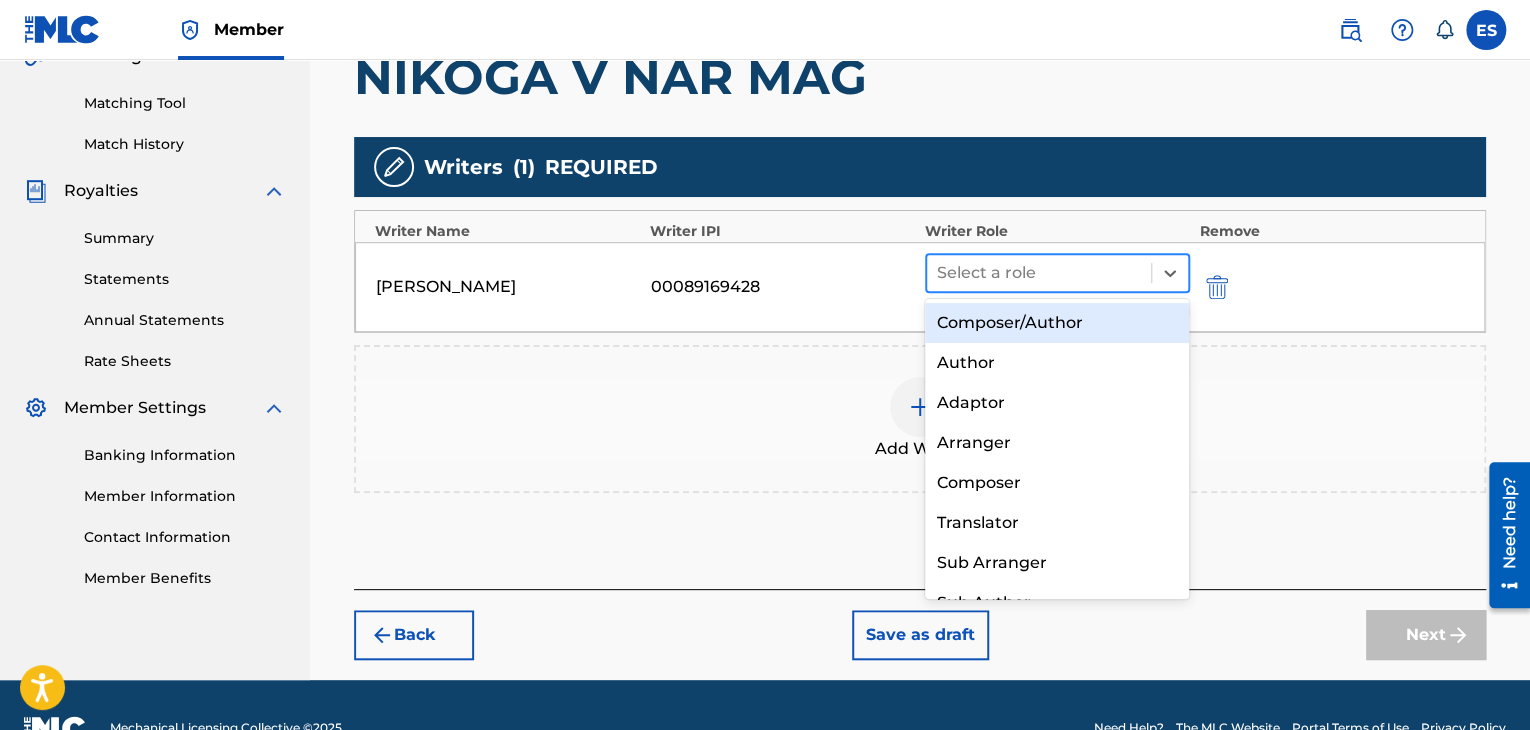 click at bounding box center (1039, 273) 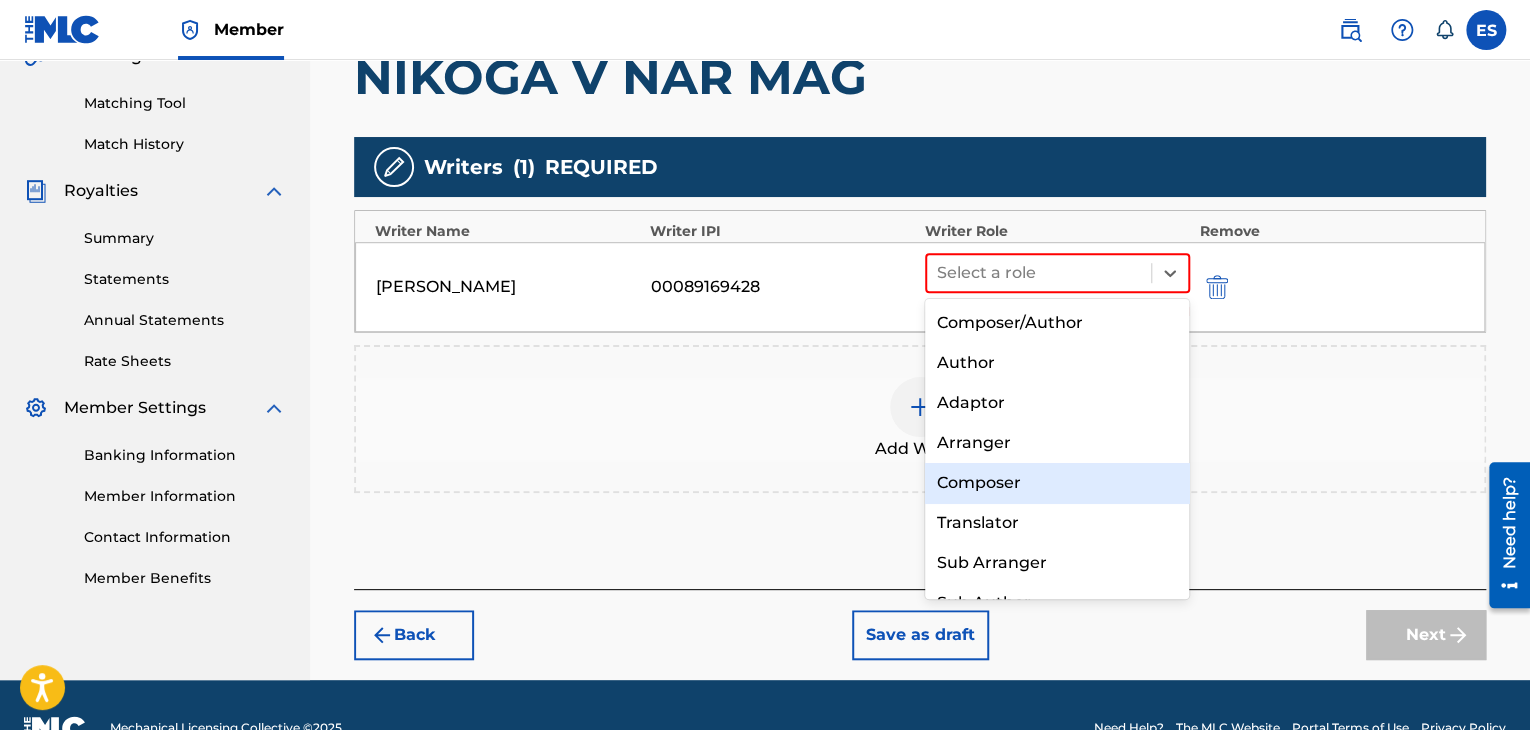 click on "Composer" at bounding box center (1057, 483) 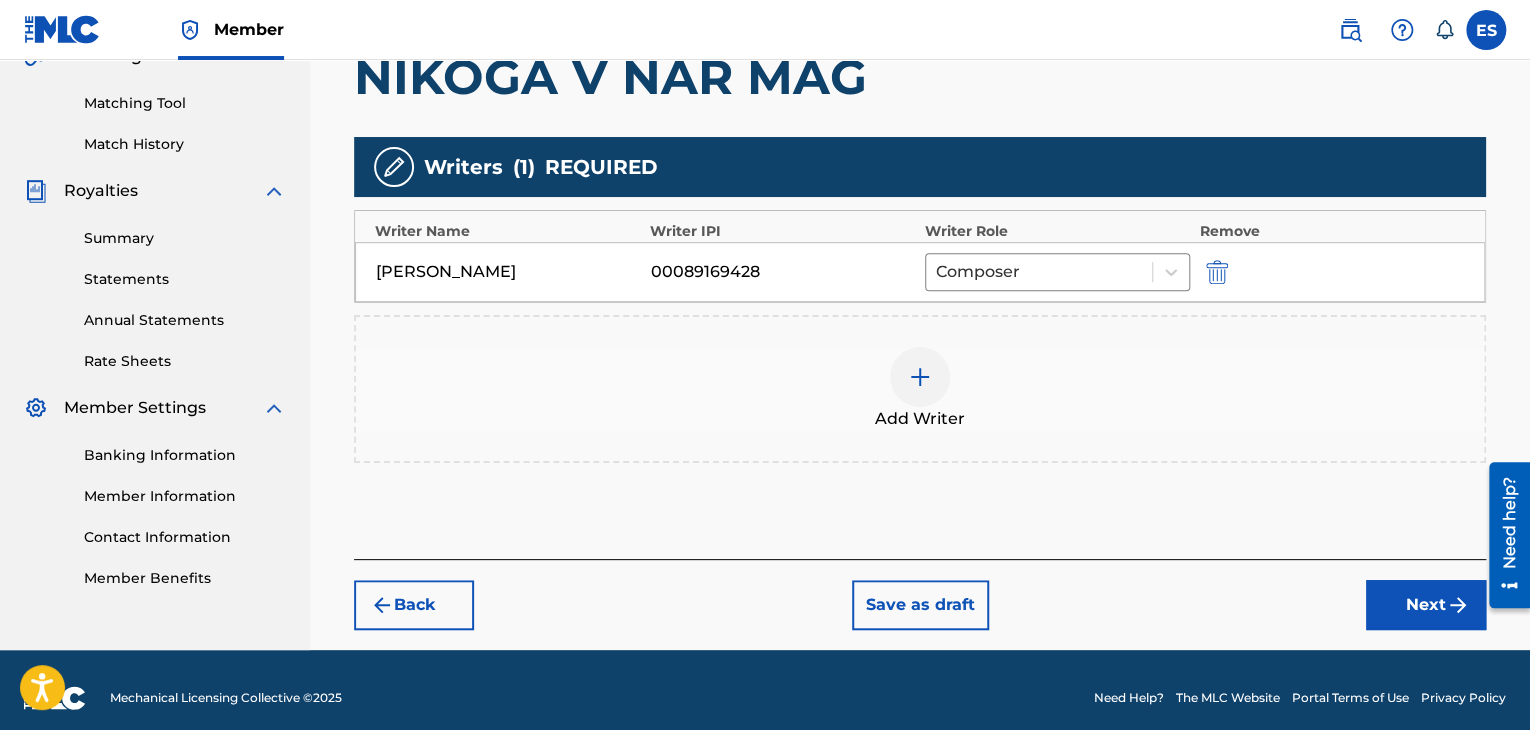 click at bounding box center (920, 377) 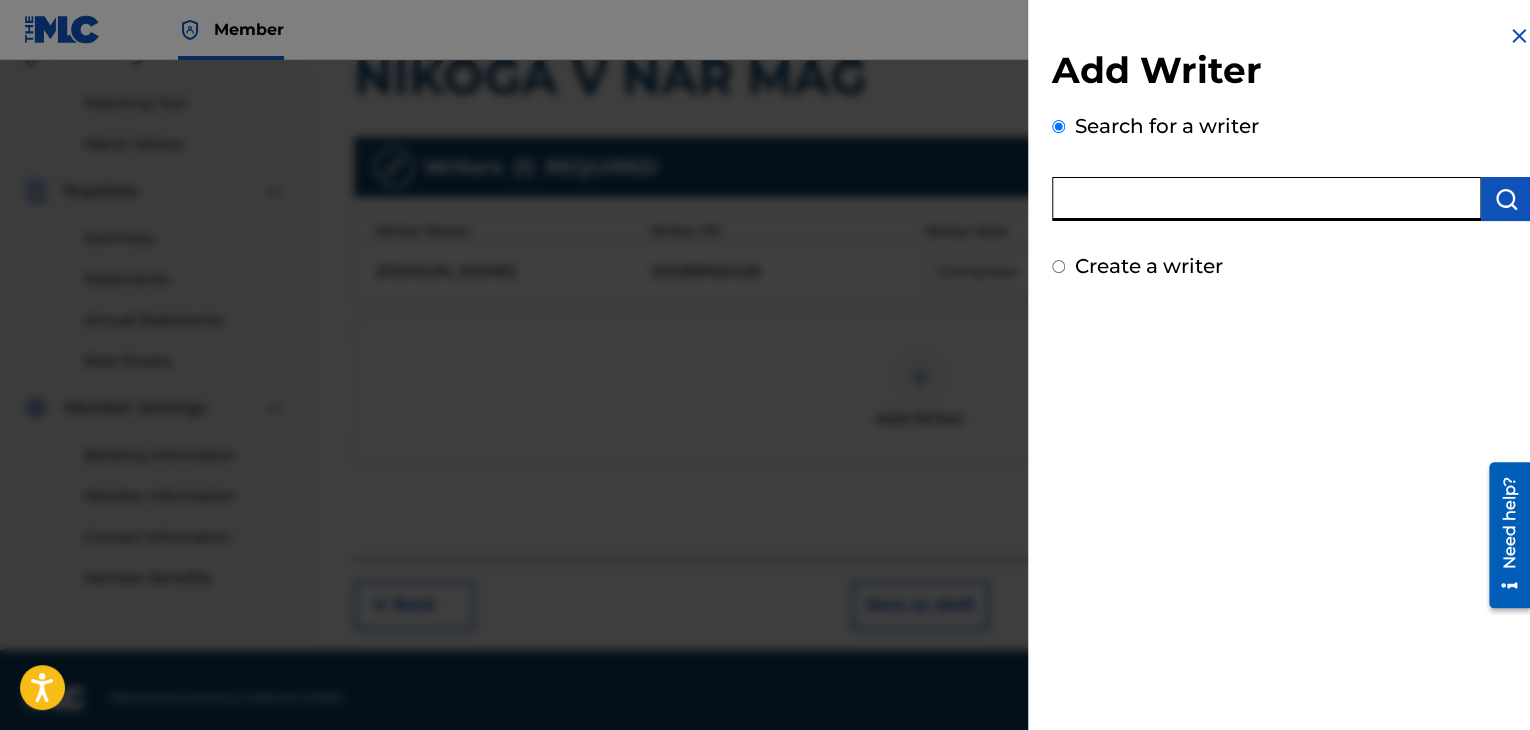 drag, startPoint x: 1308, startPoint y: 146, endPoint x: 1344, endPoint y: 201, distance: 65.734314 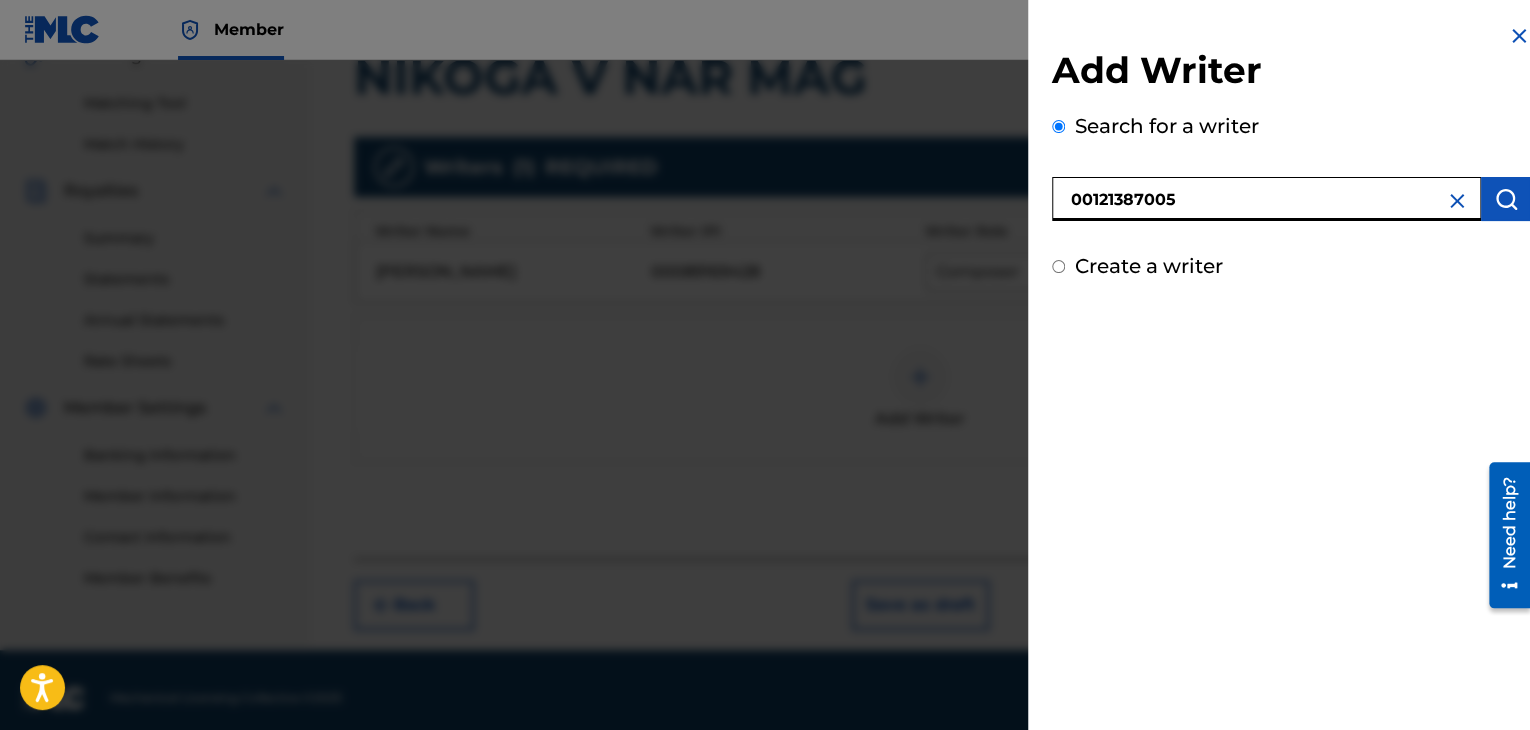 type on "00121387005" 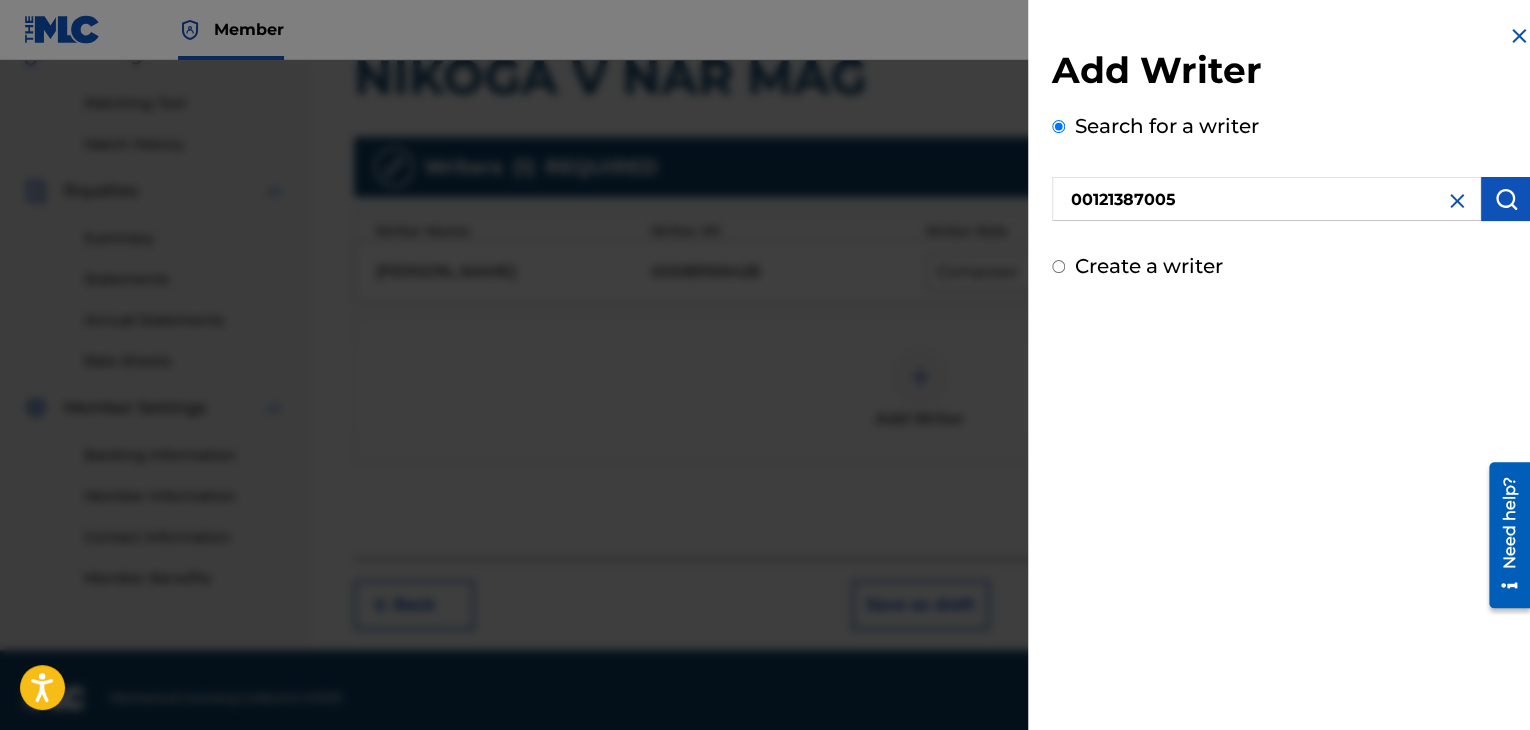 click at bounding box center [1506, 199] 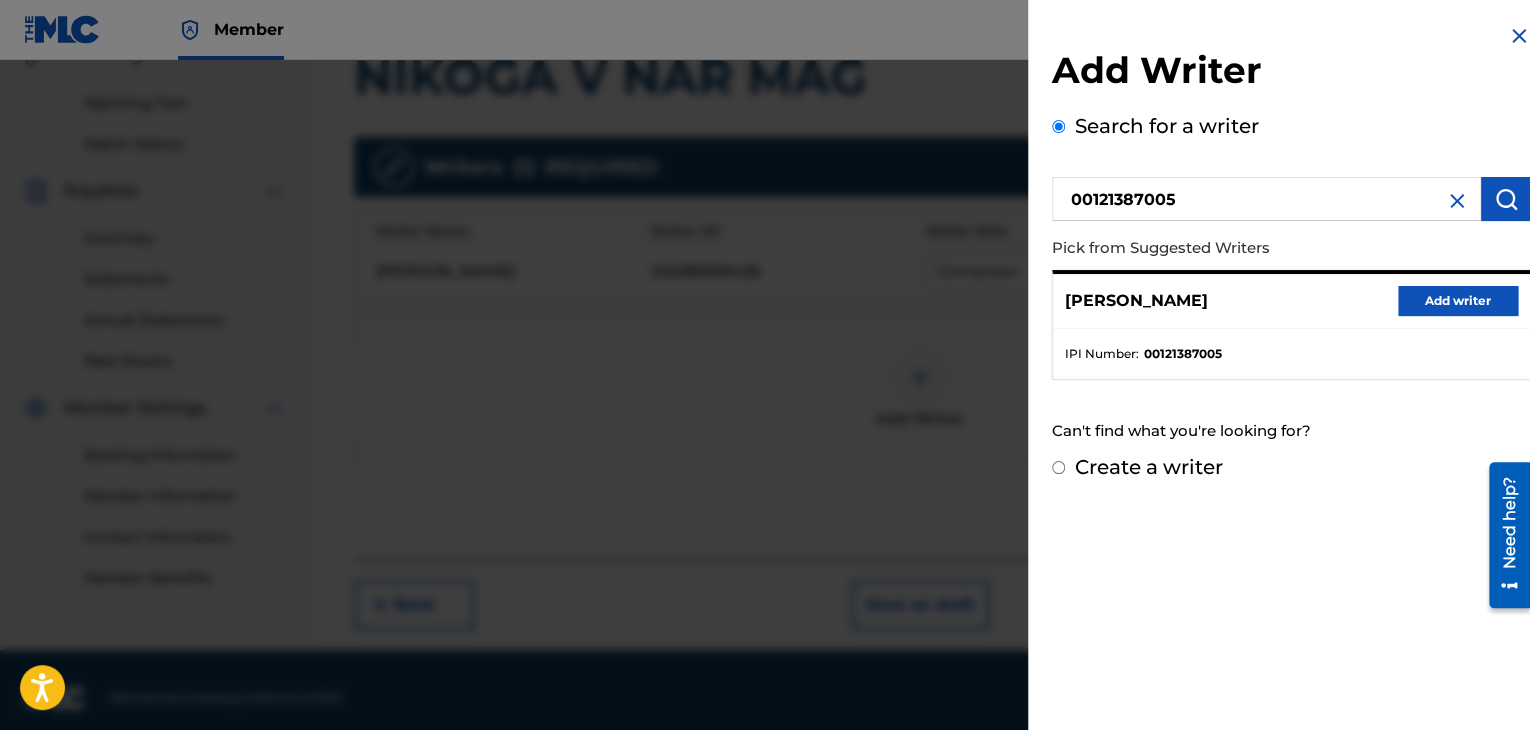 click on "Add writer" at bounding box center (1458, 301) 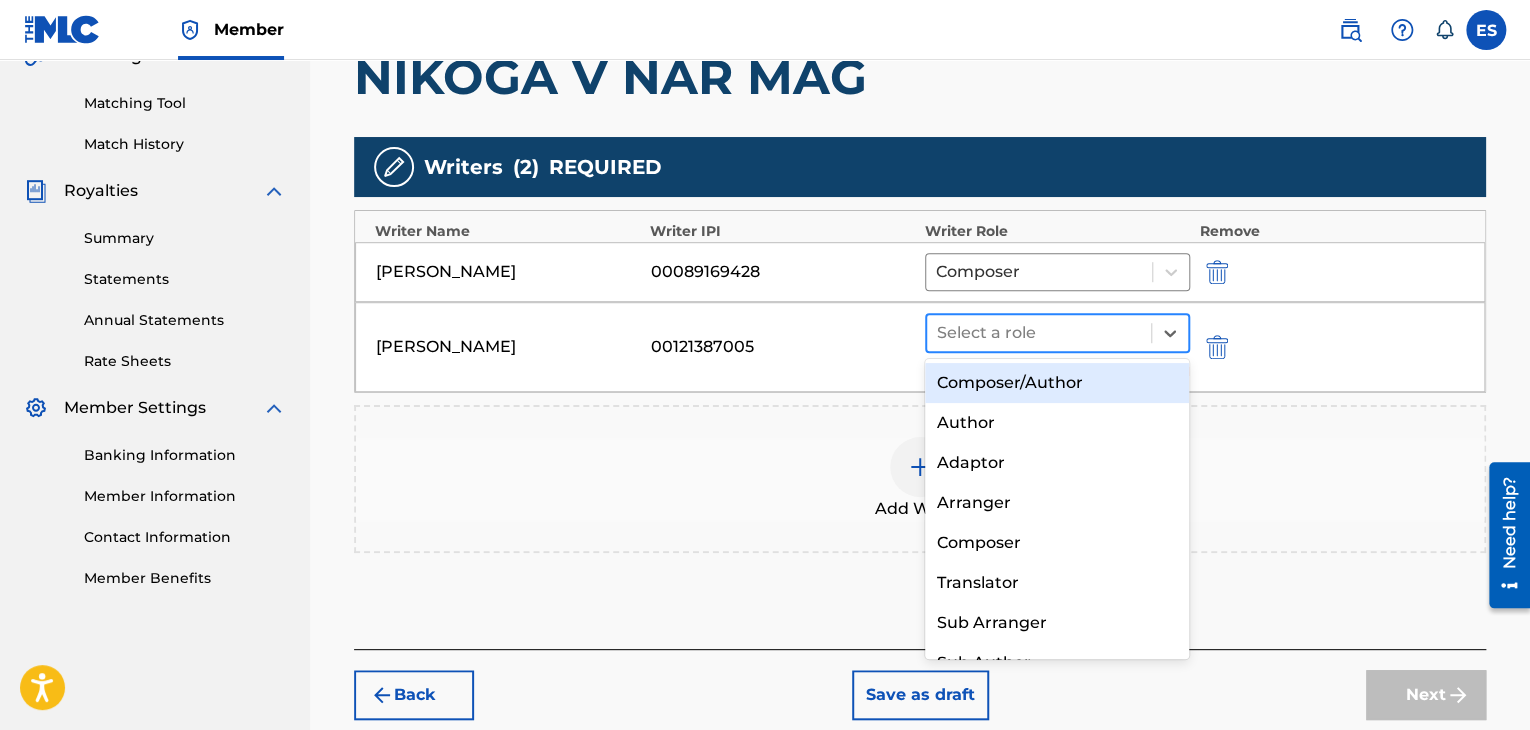 click at bounding box center [1039, 333] 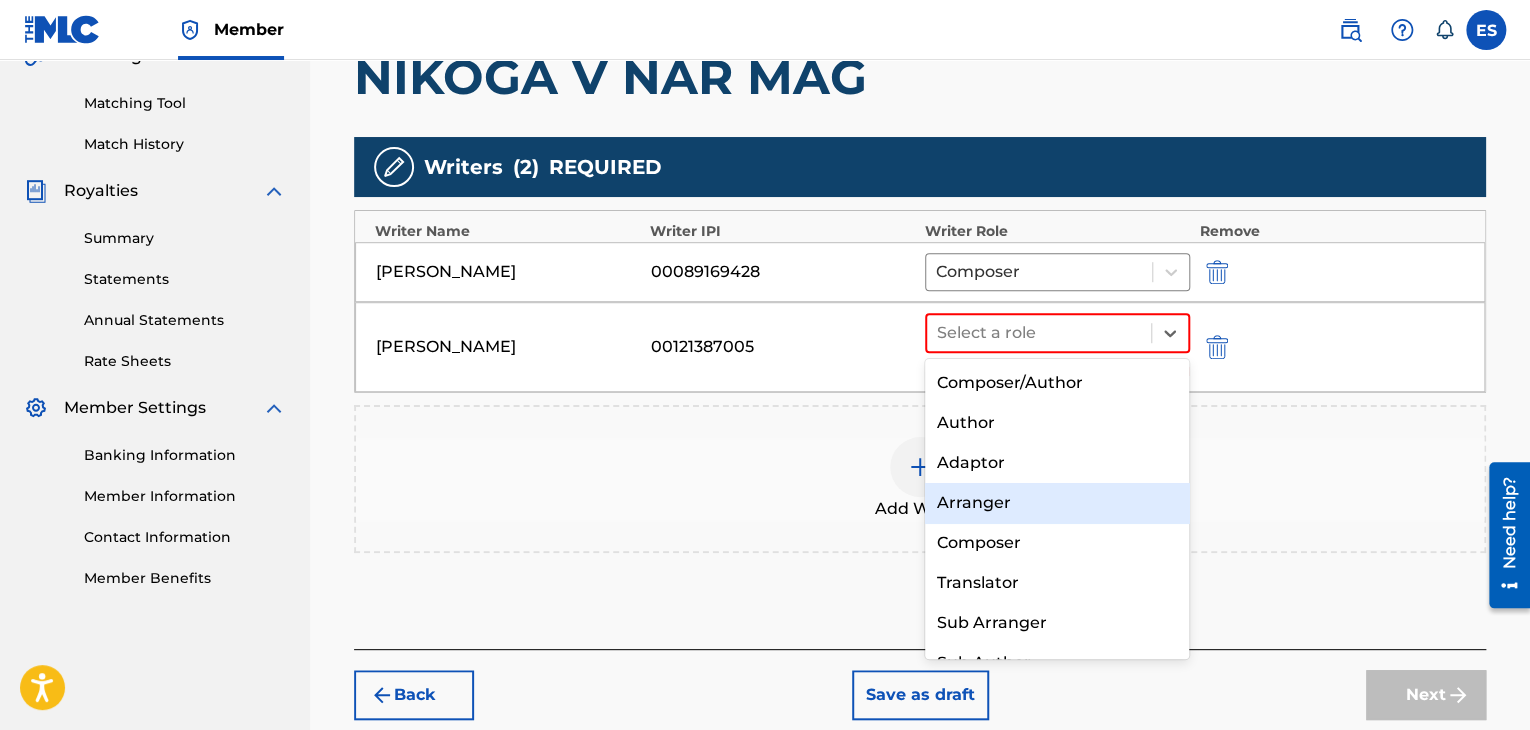click on "Arranger" at bounding box center (1057, 503) 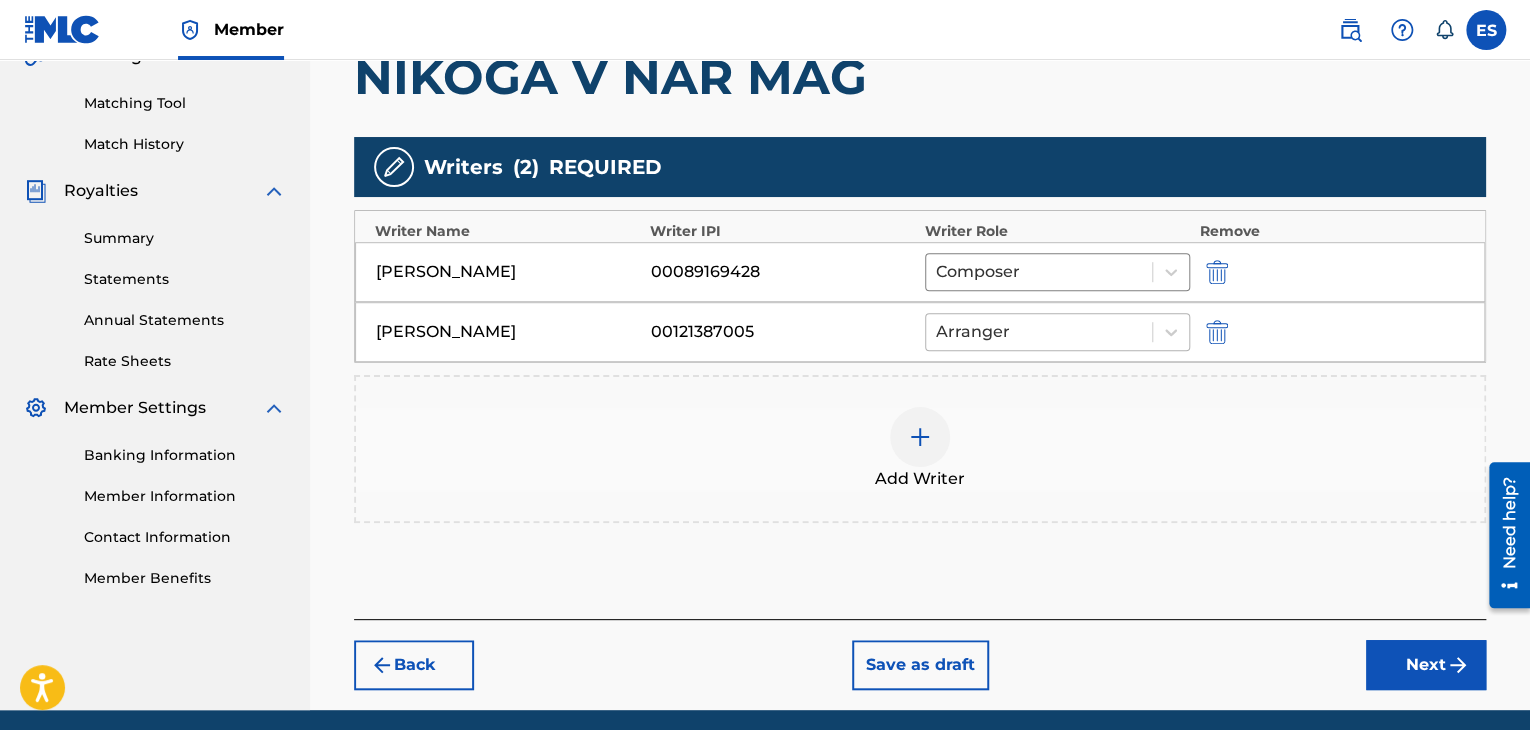 click at bounding box center (1039, 332) 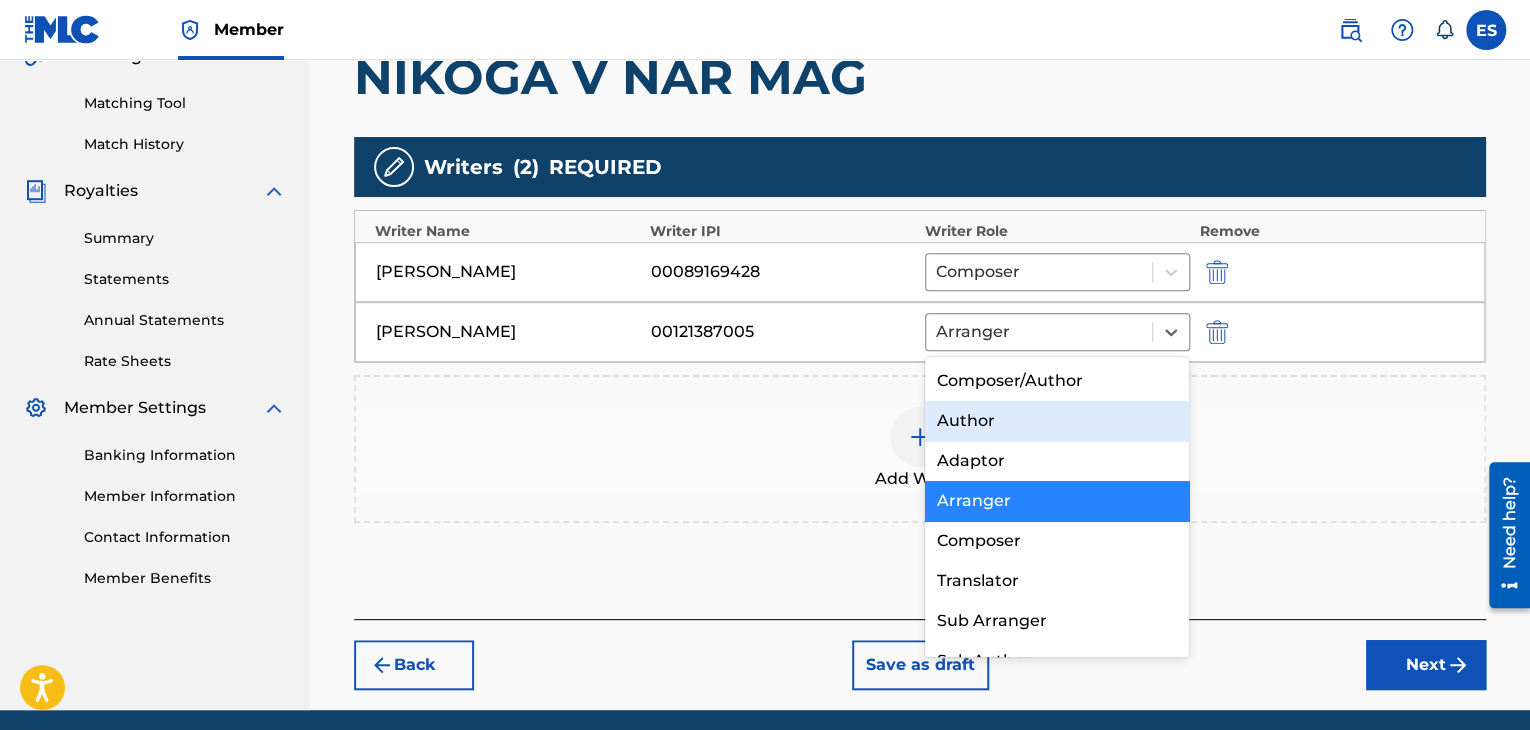 click on "Author" at bounding box center (1057, 421) 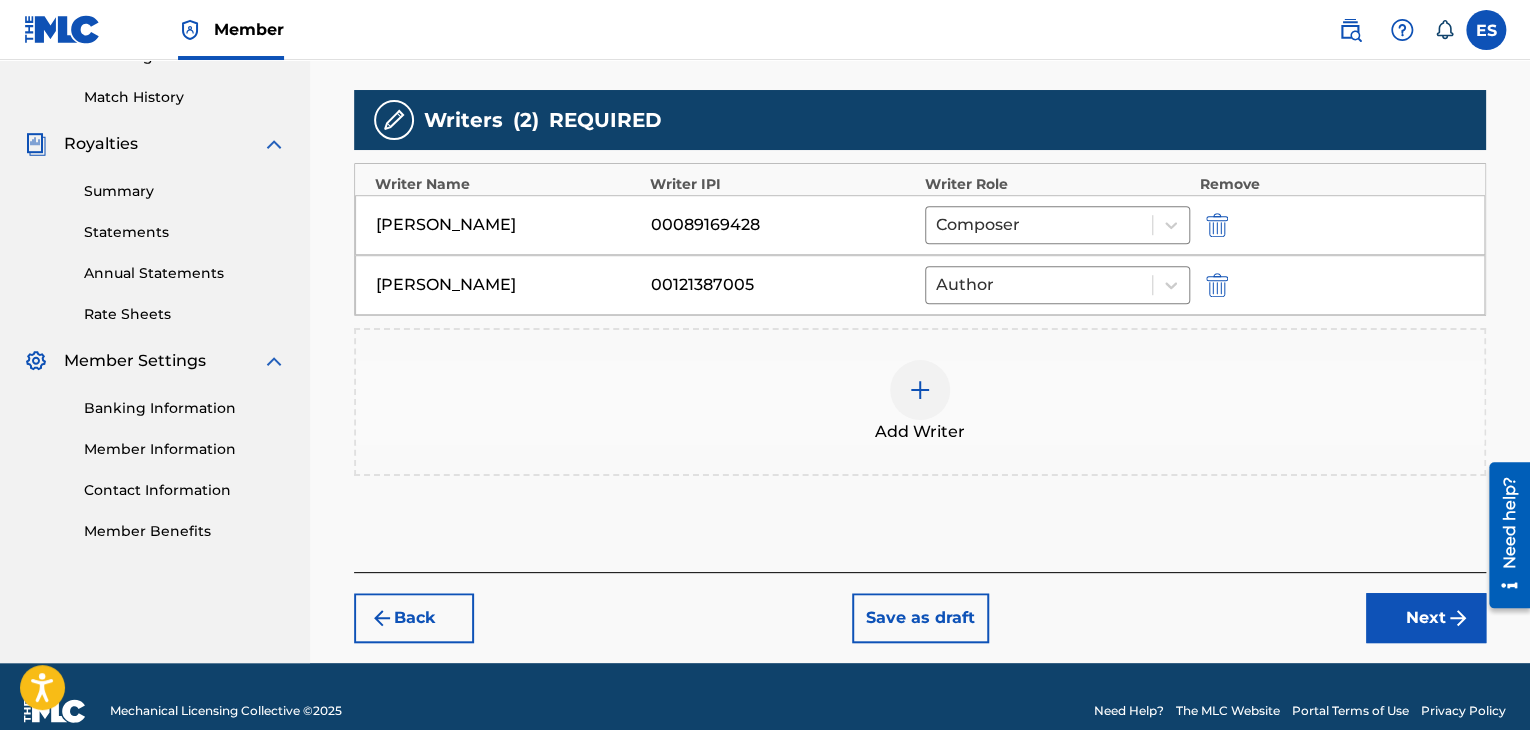 scroll, scrollTop: 564, scrollLeft: 0, axis: vertical 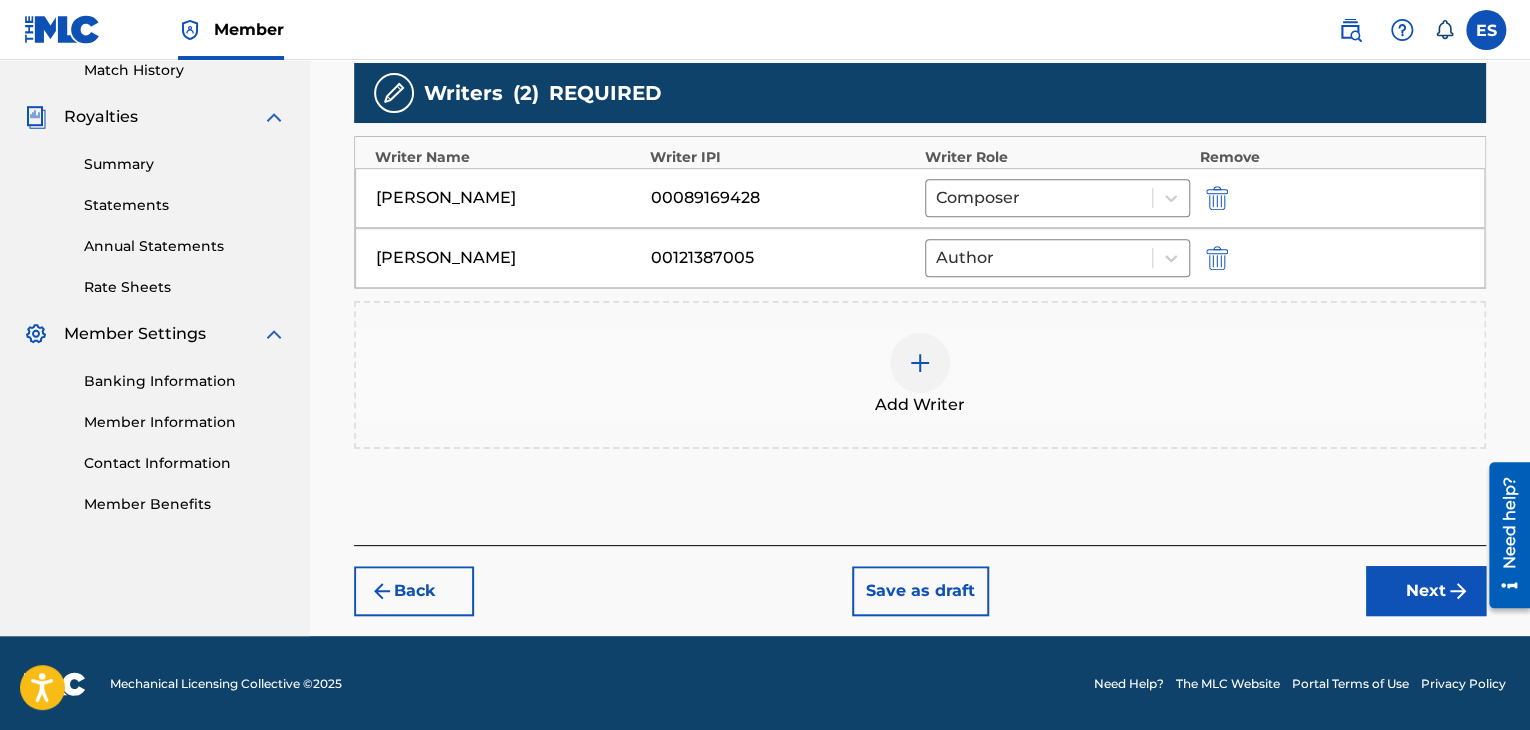 click on "Next" at bounding box center [1426, 591] 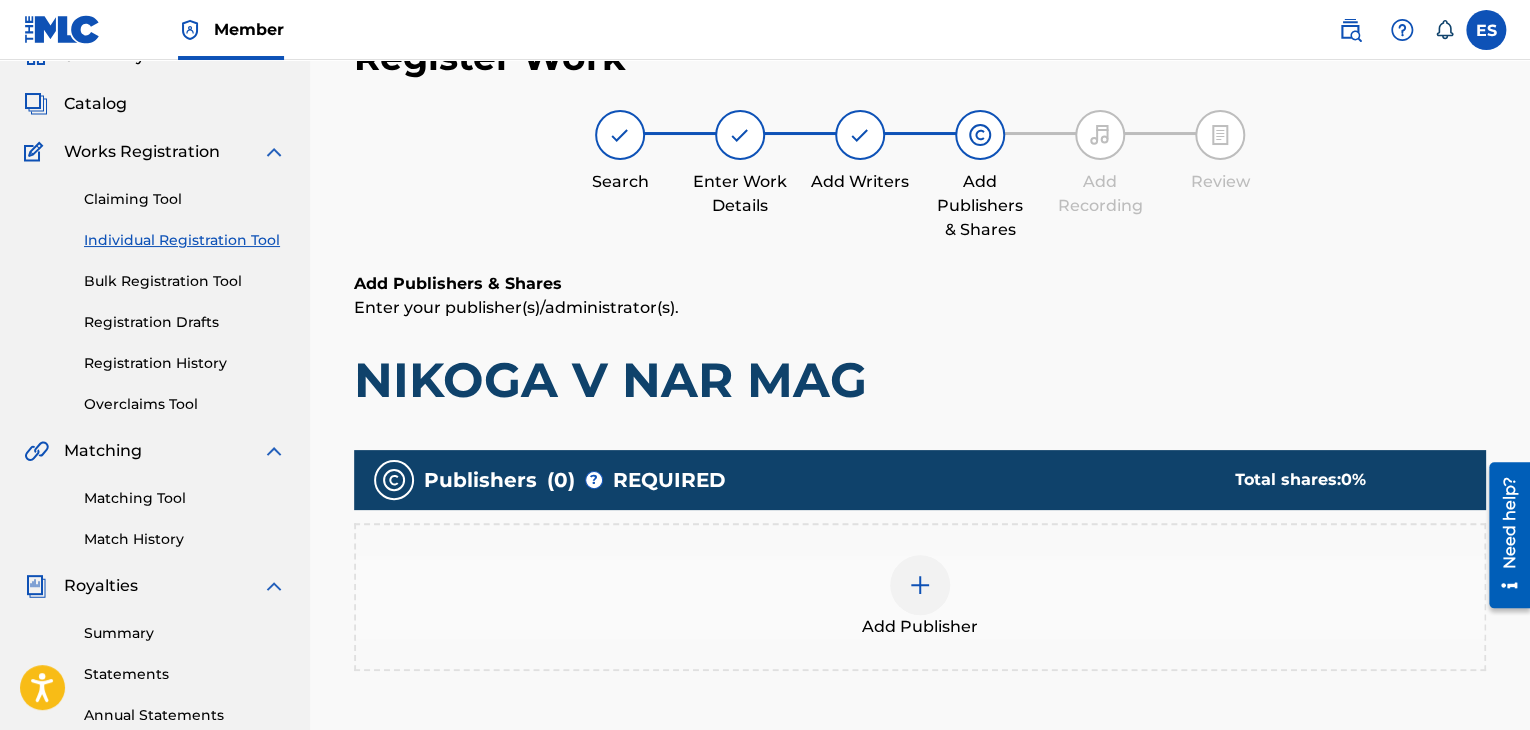 scroll, scrollTop: 90, scrollLeft: 0, axis: vertical 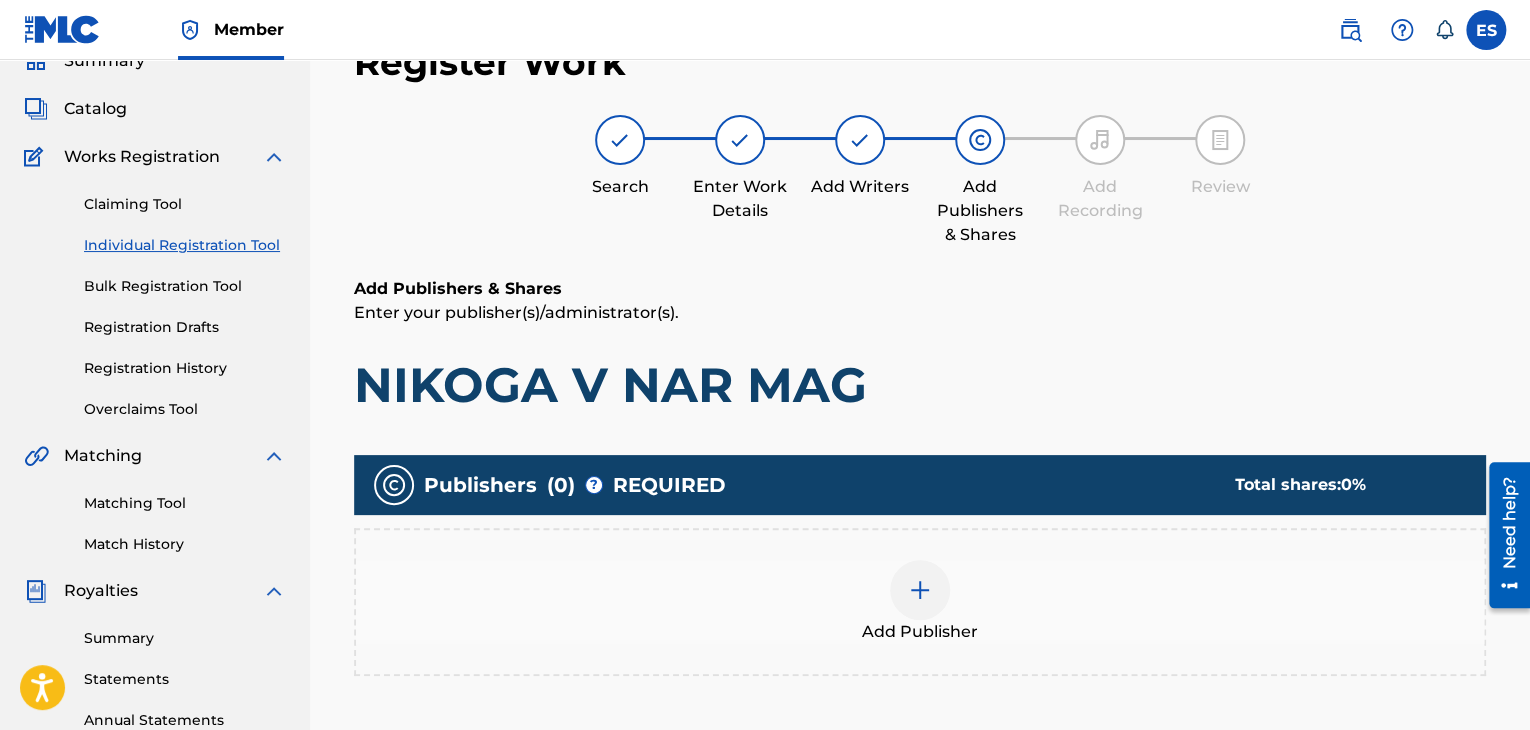 click on "Add Publisher" at bounding box center [920, 602] 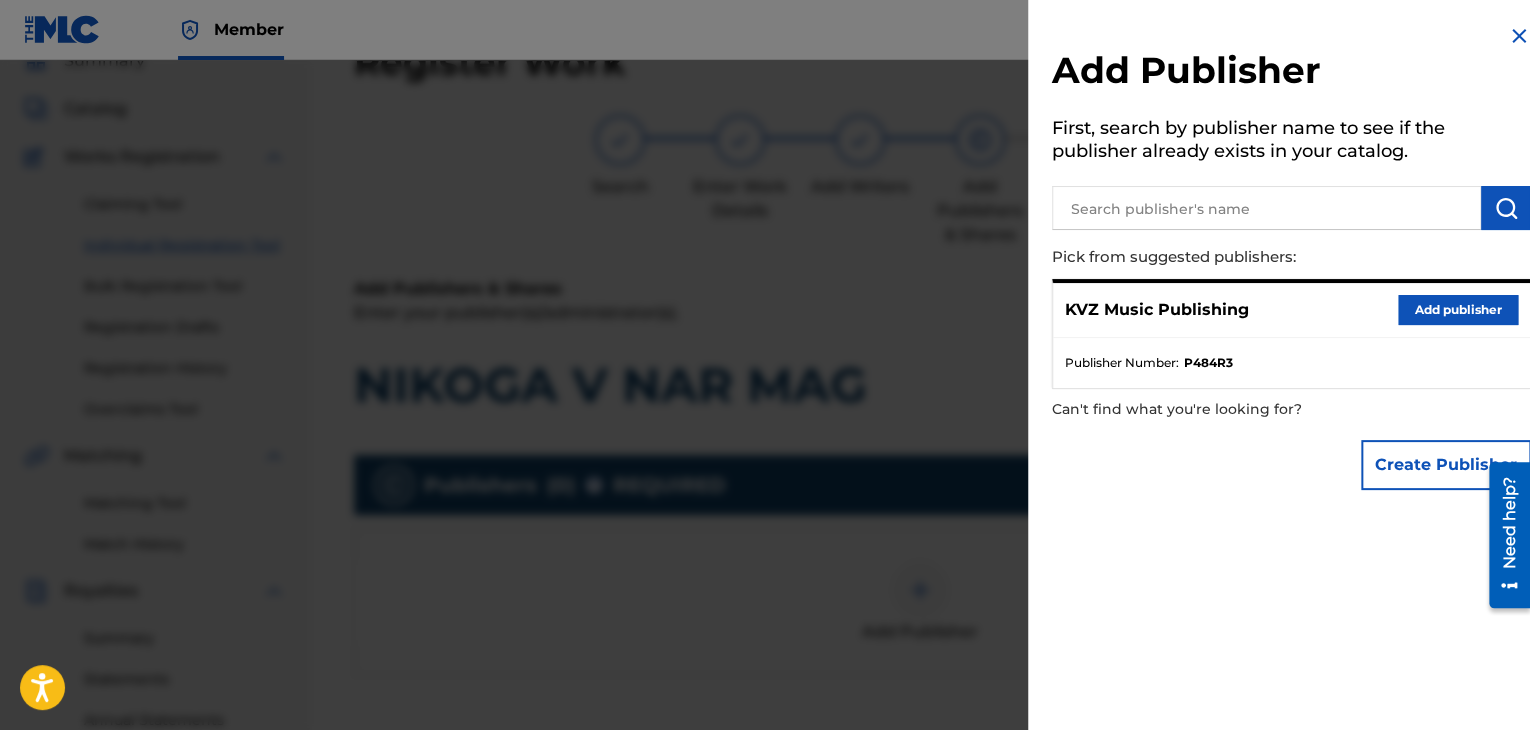 click on "Add publisher" at bounding box center [1458, 310] 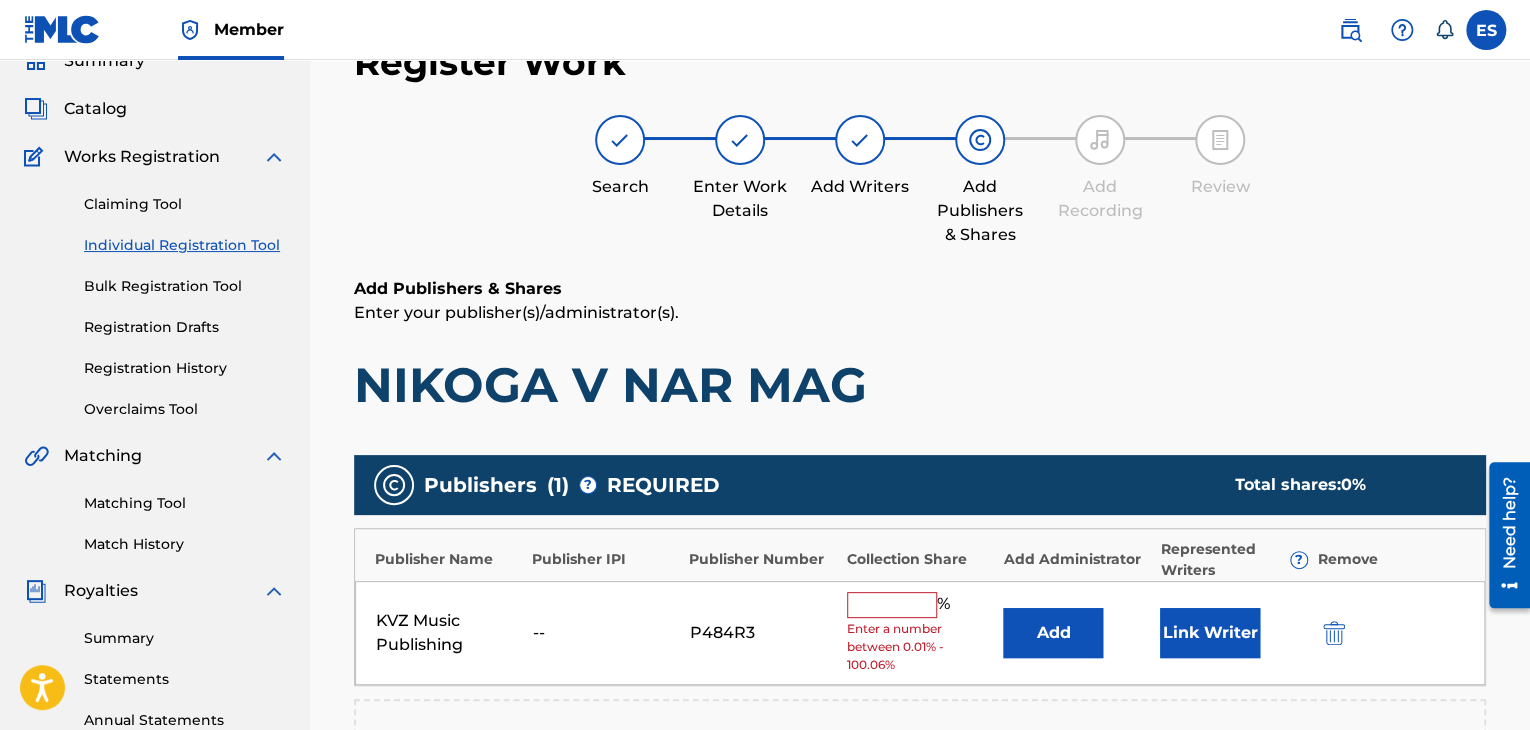 click at bounding box center (892, 605) 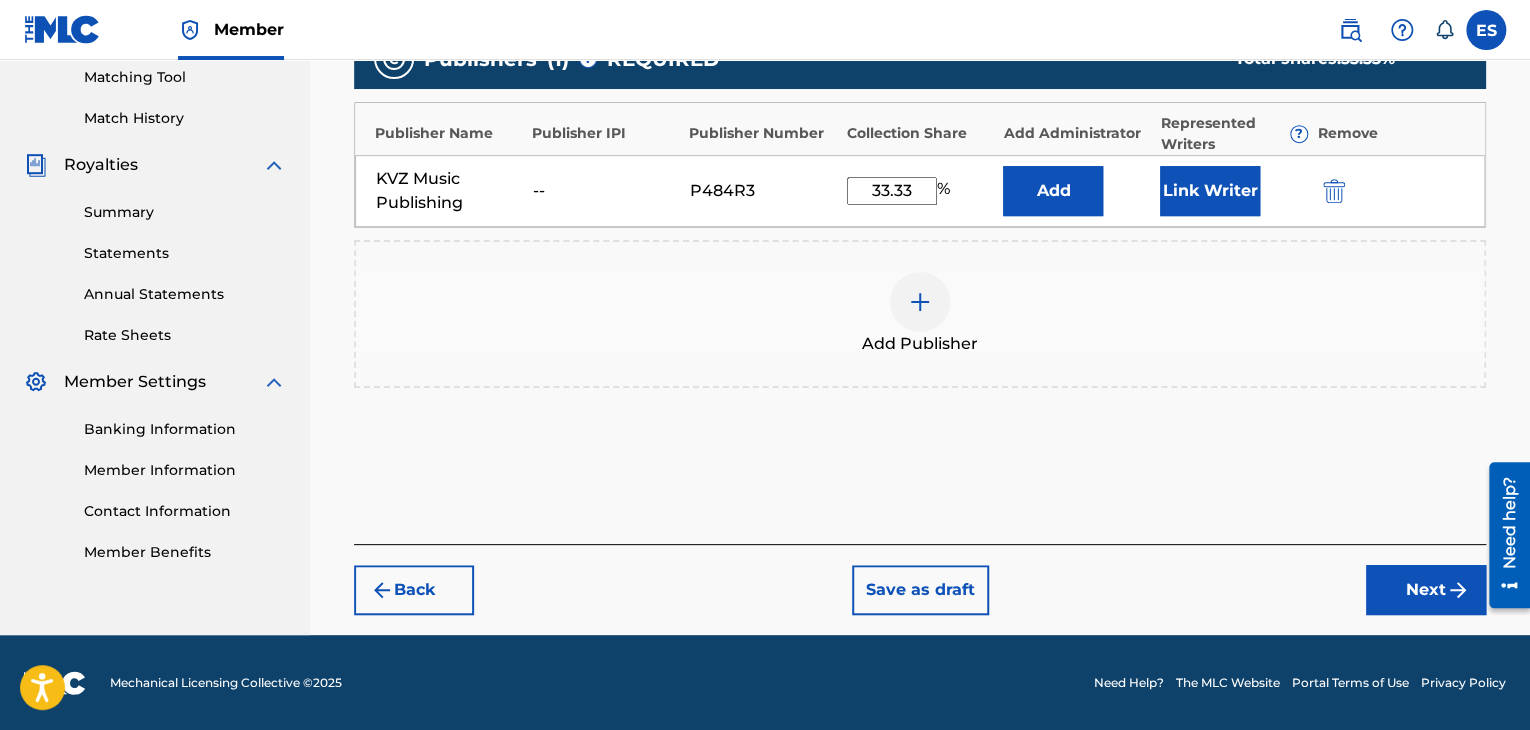 click on "Next" at bounding box center [1426, 590] 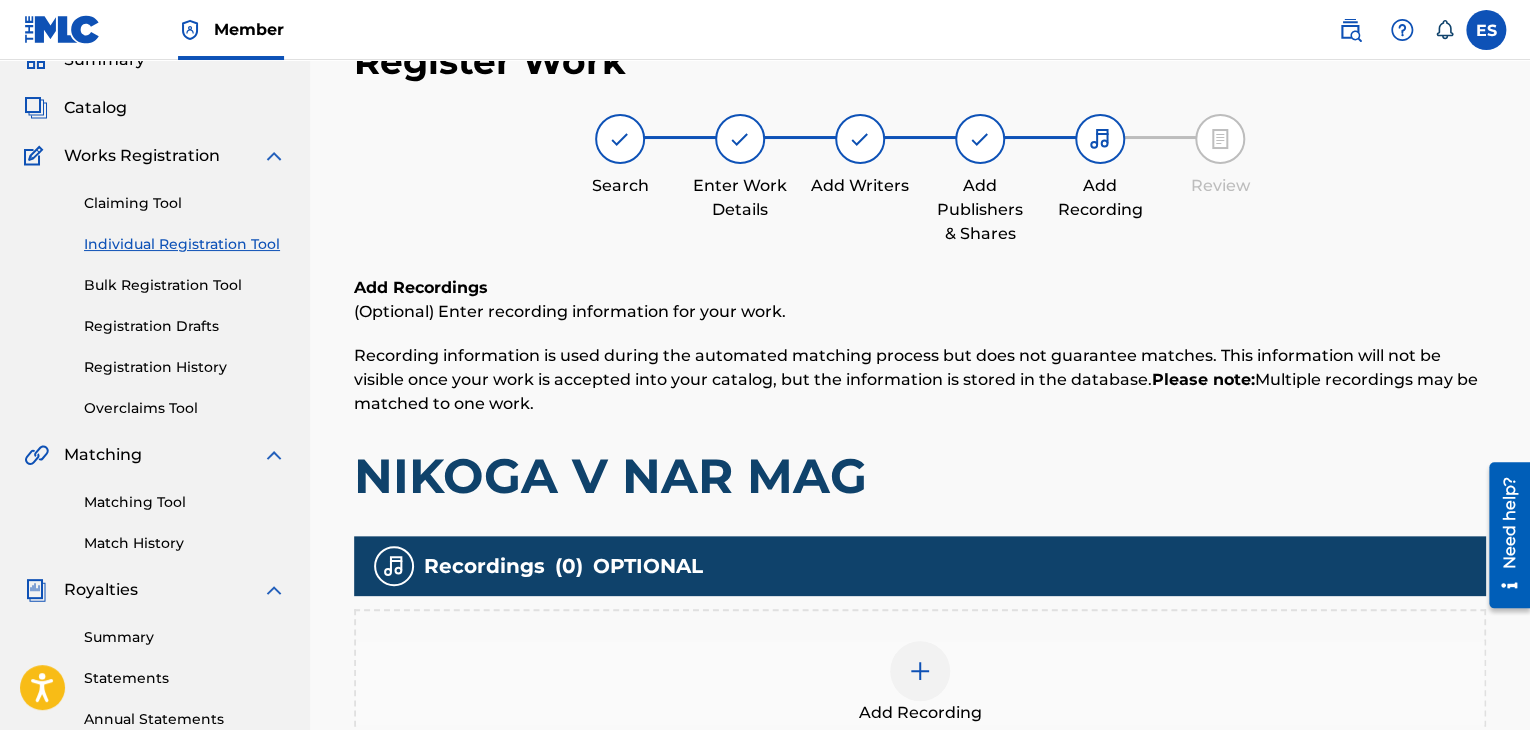 scroll, scrollTop: 90, scrollLeft: 0, axis: vertical 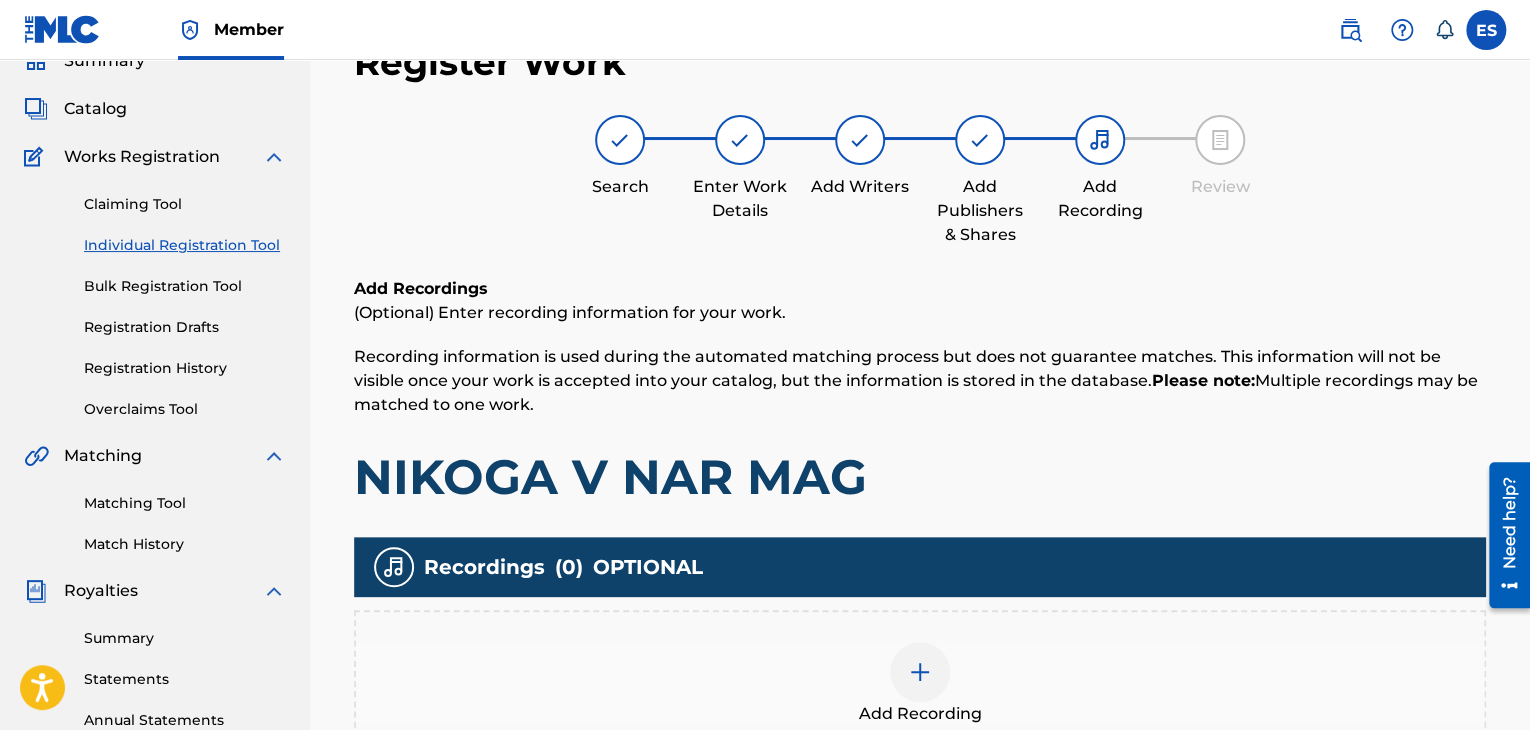 click at bounding box center [920, 672] 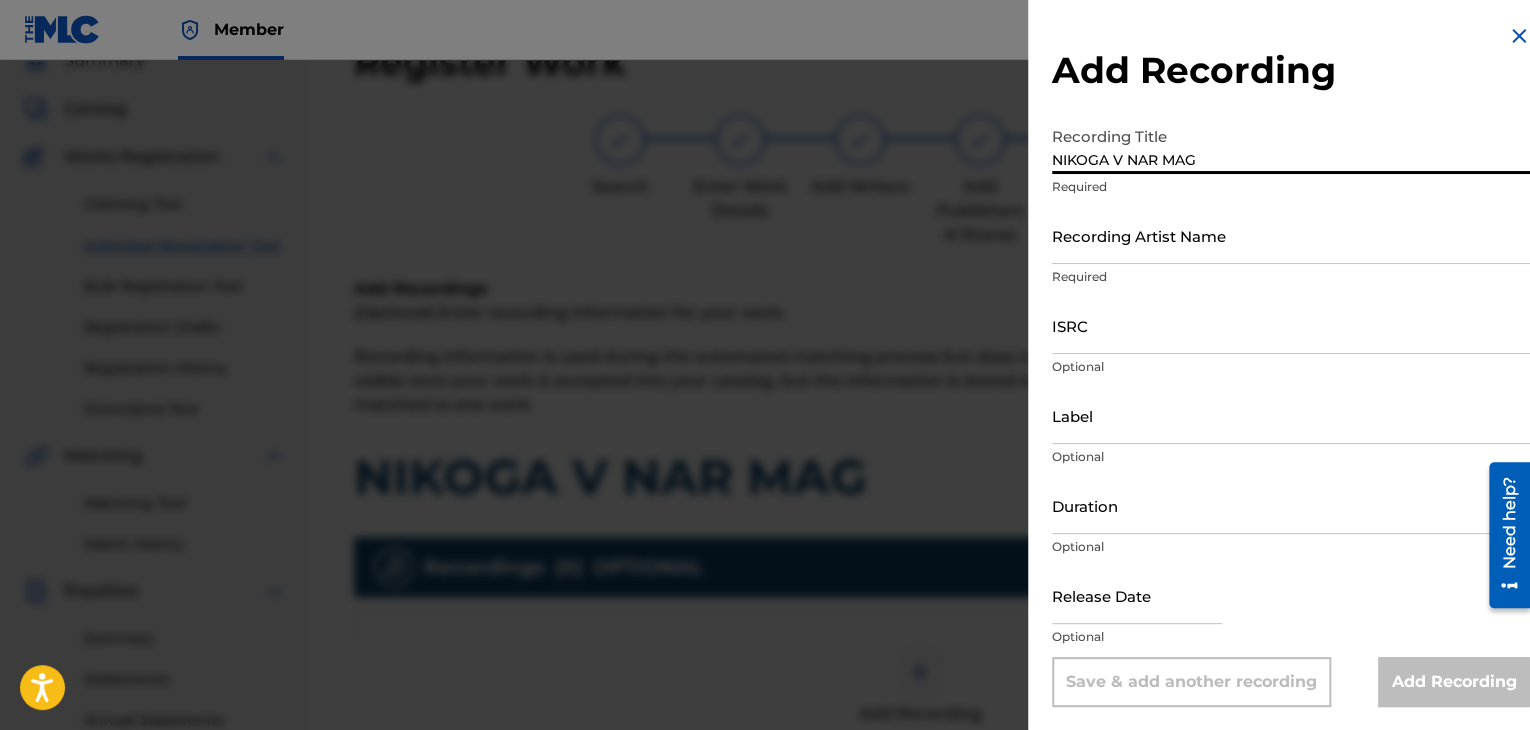 click on "NIKOGA V NAR MAG" at bounding box center (1291, 145) 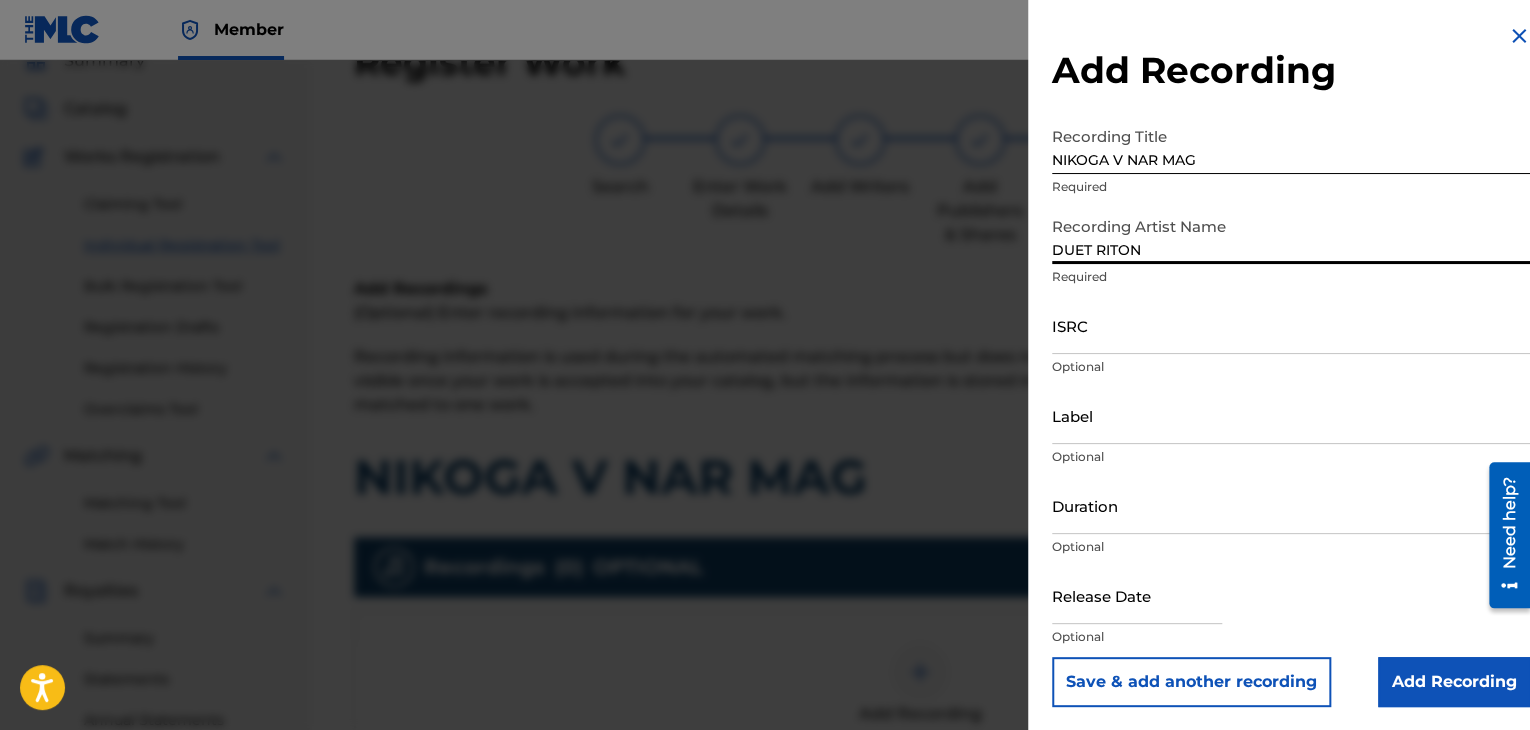 click on "DUET RITON" at bounding box center (1291, 235) 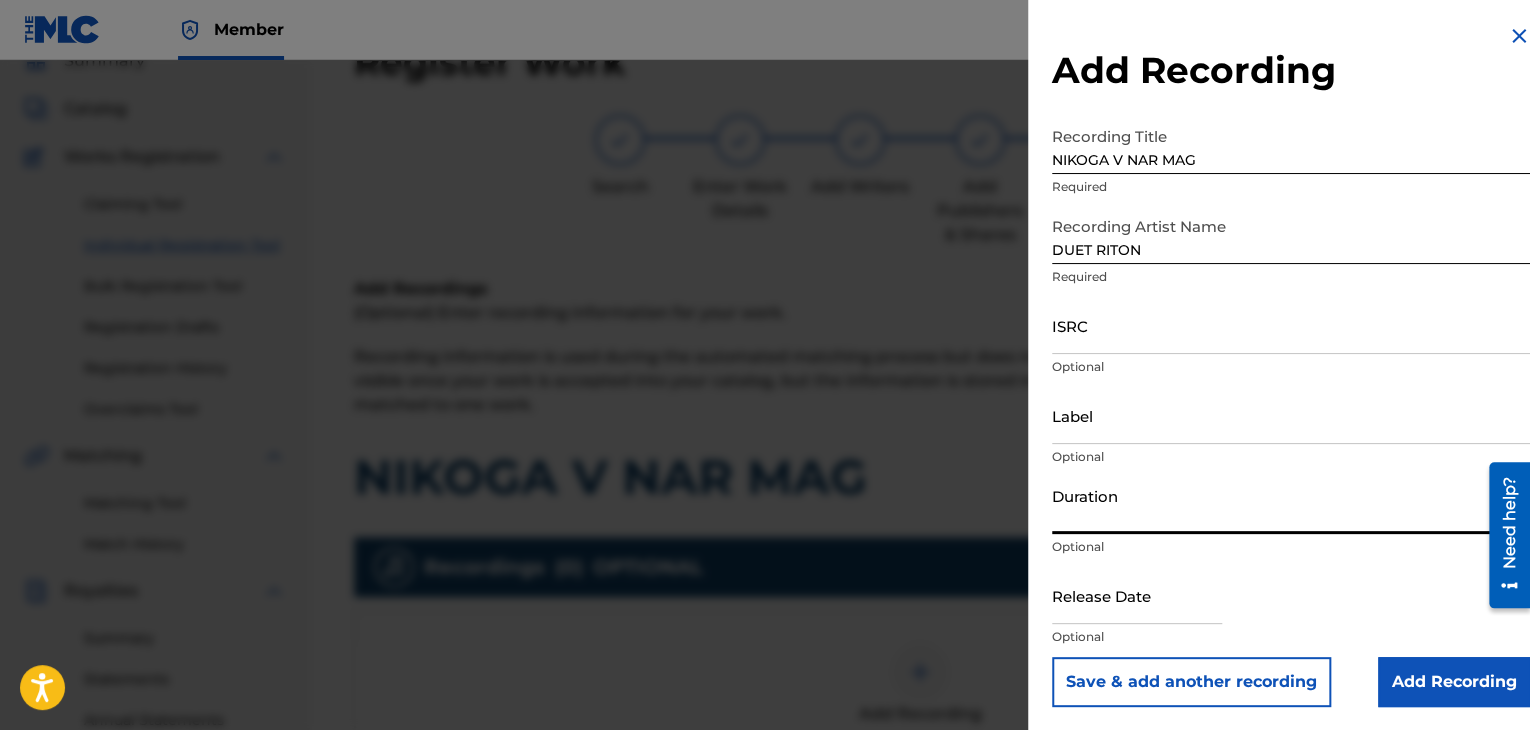 click on "Duration" at bounding box center [1291, 505] 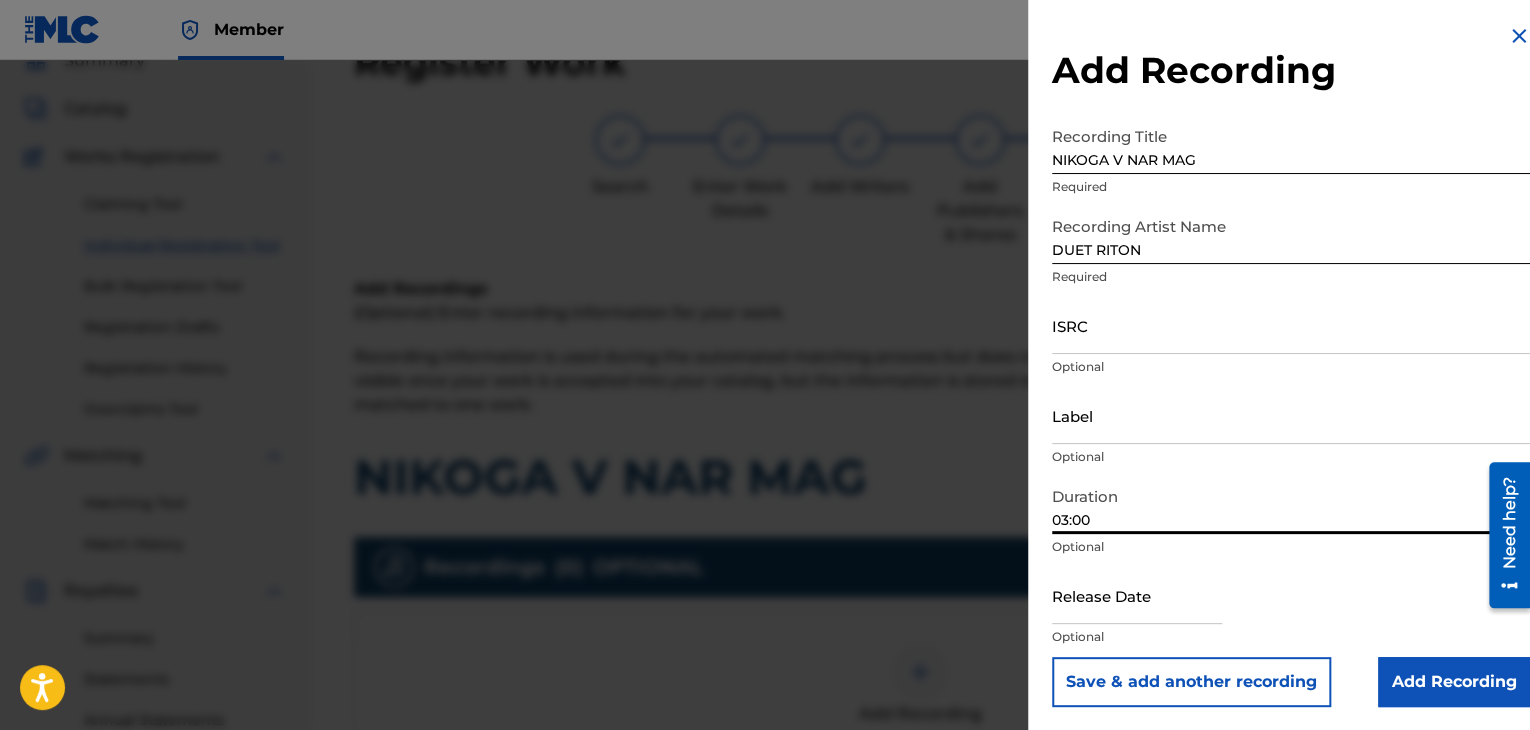 type on "03:00" 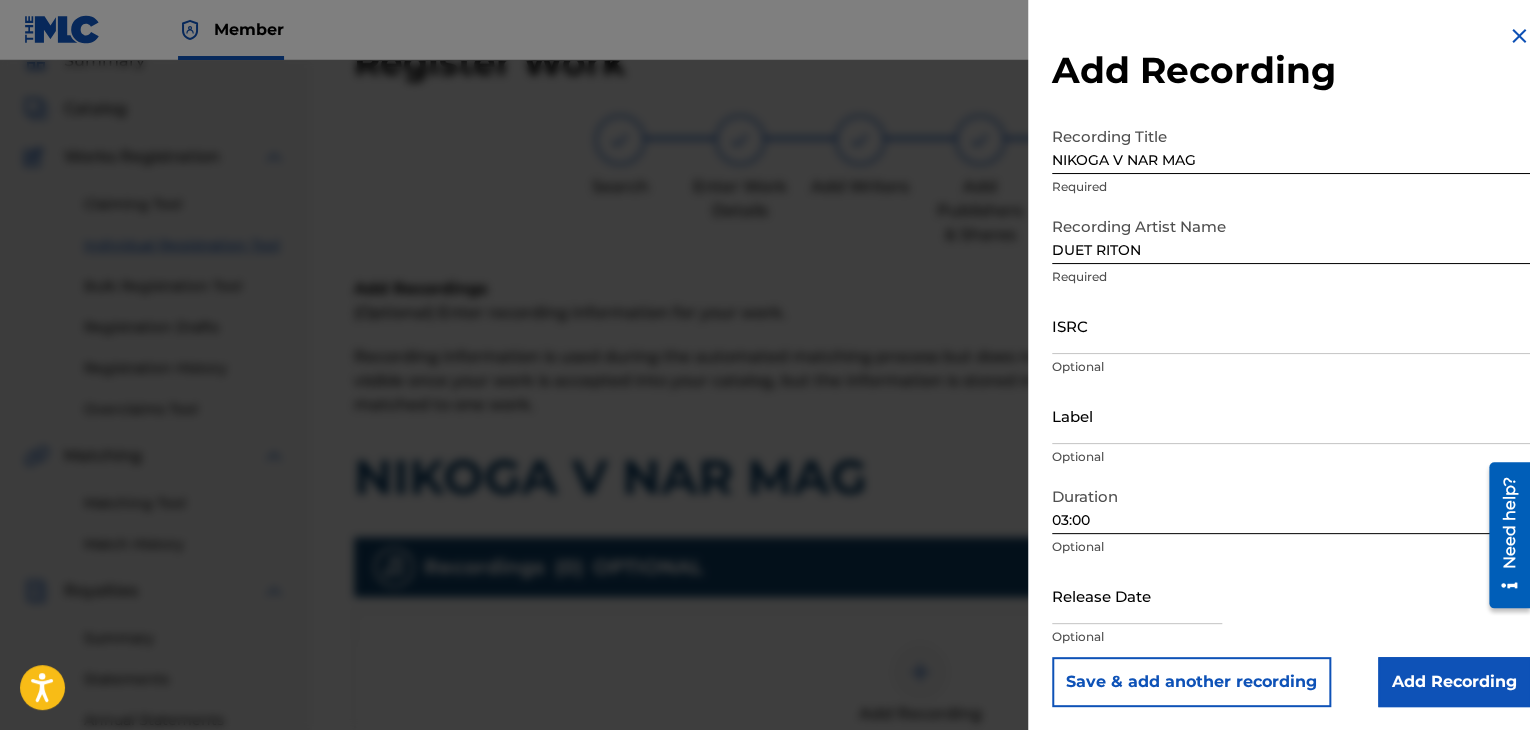 click on "Add Recording" at bounding box center (1454, 682) 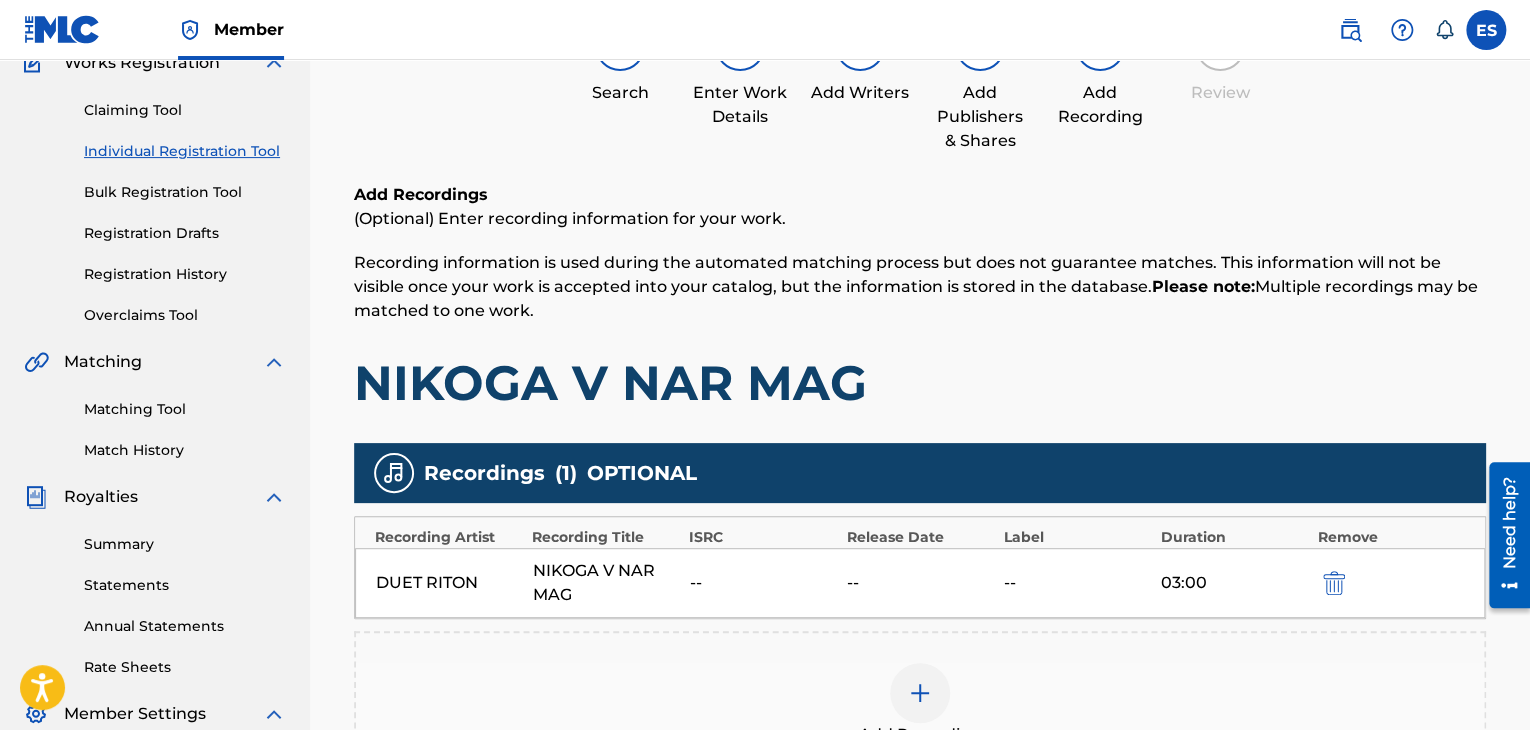 scroll, scrollTop: 482, scrollLeft: 0, axis: vertical 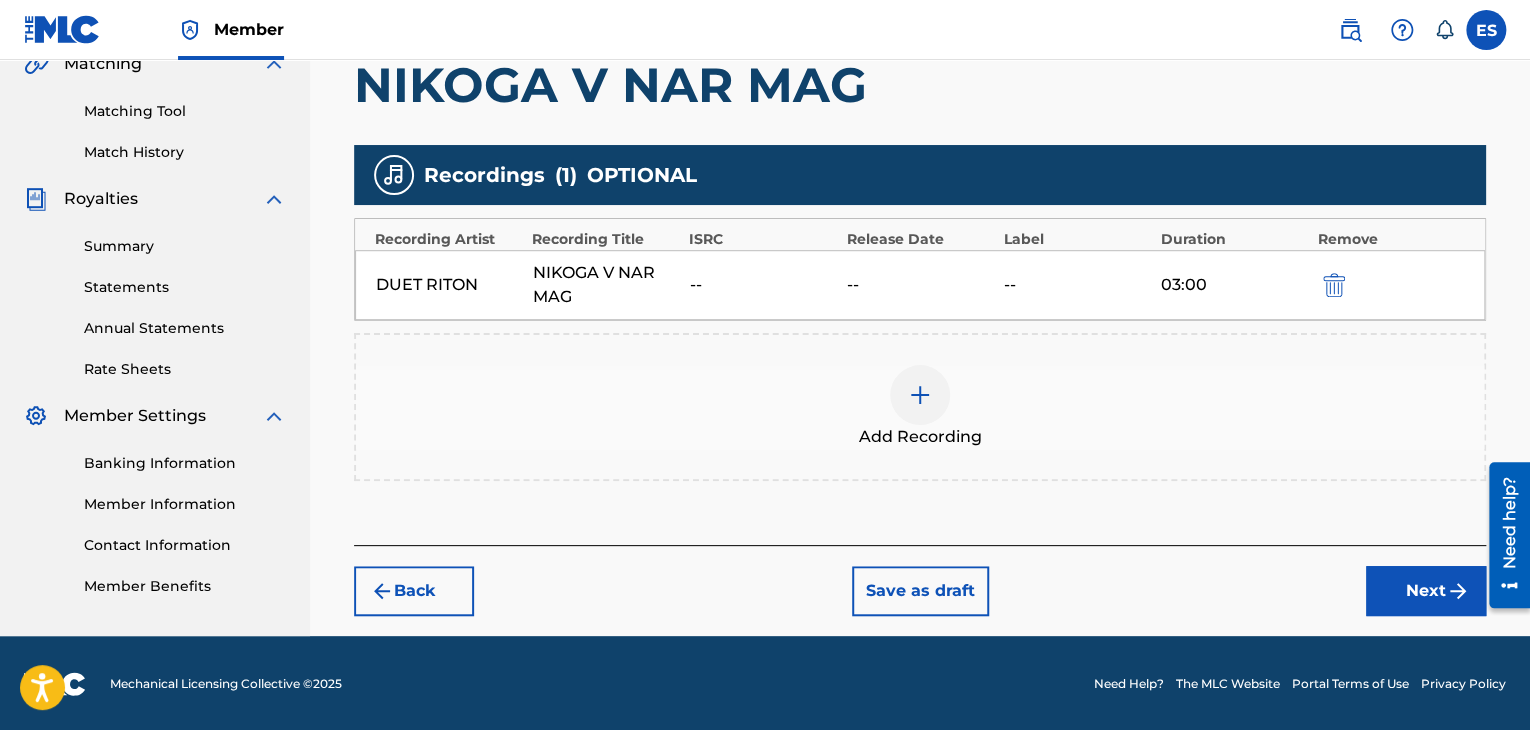 click at bounding box center (1458, 591) 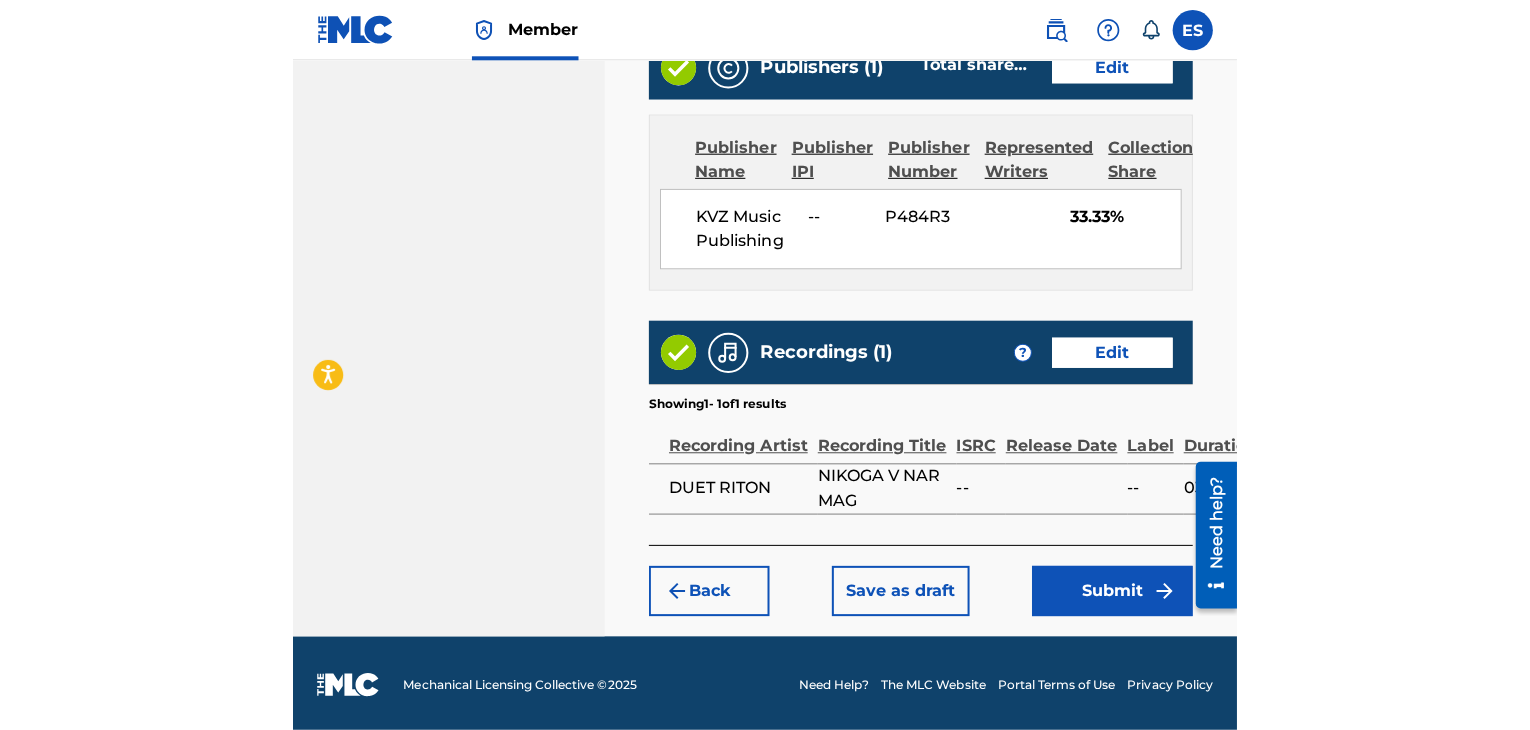 scroll, scrollTop: 1127, scrollLeft: 0, axis: vertical 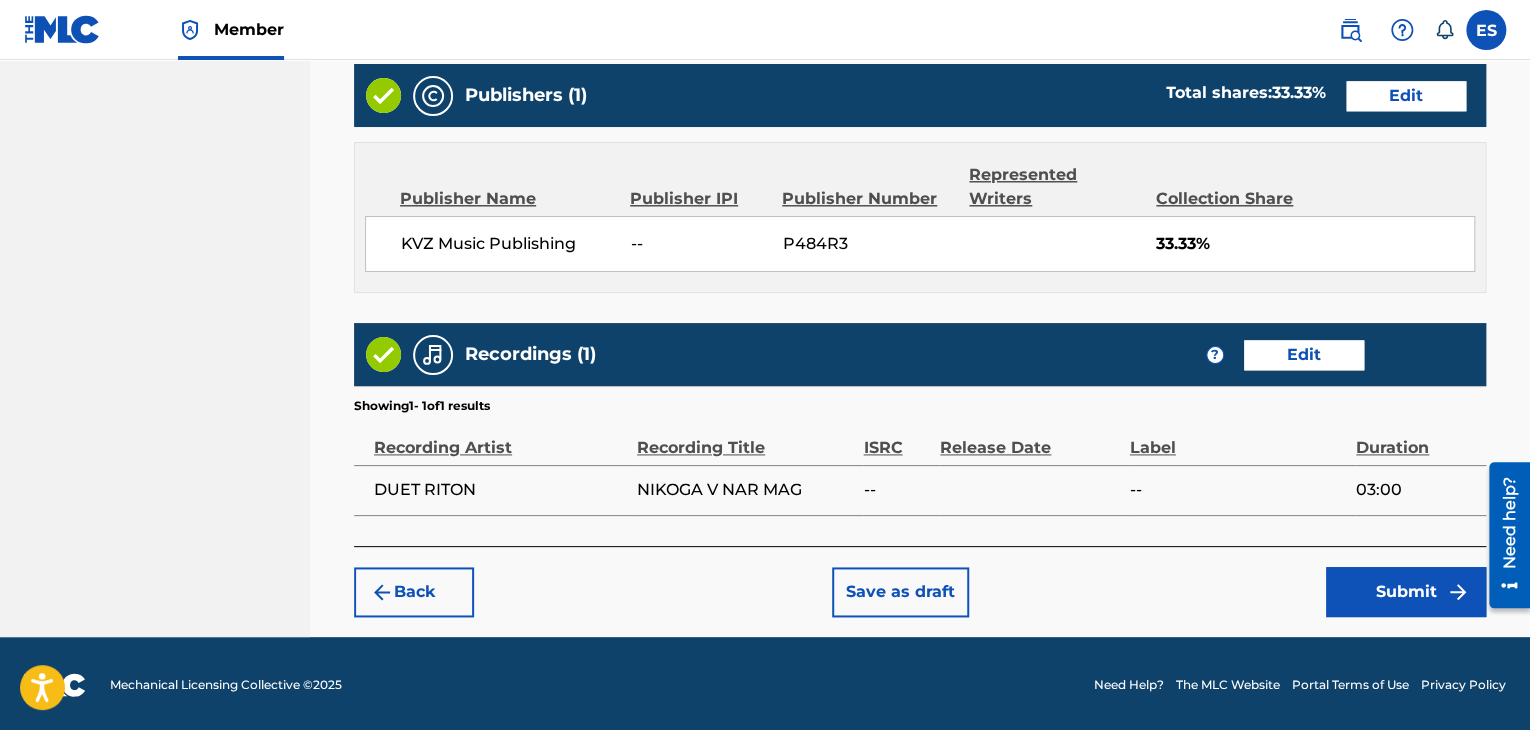 click on "Submit" at bounding box center [1406, 592] 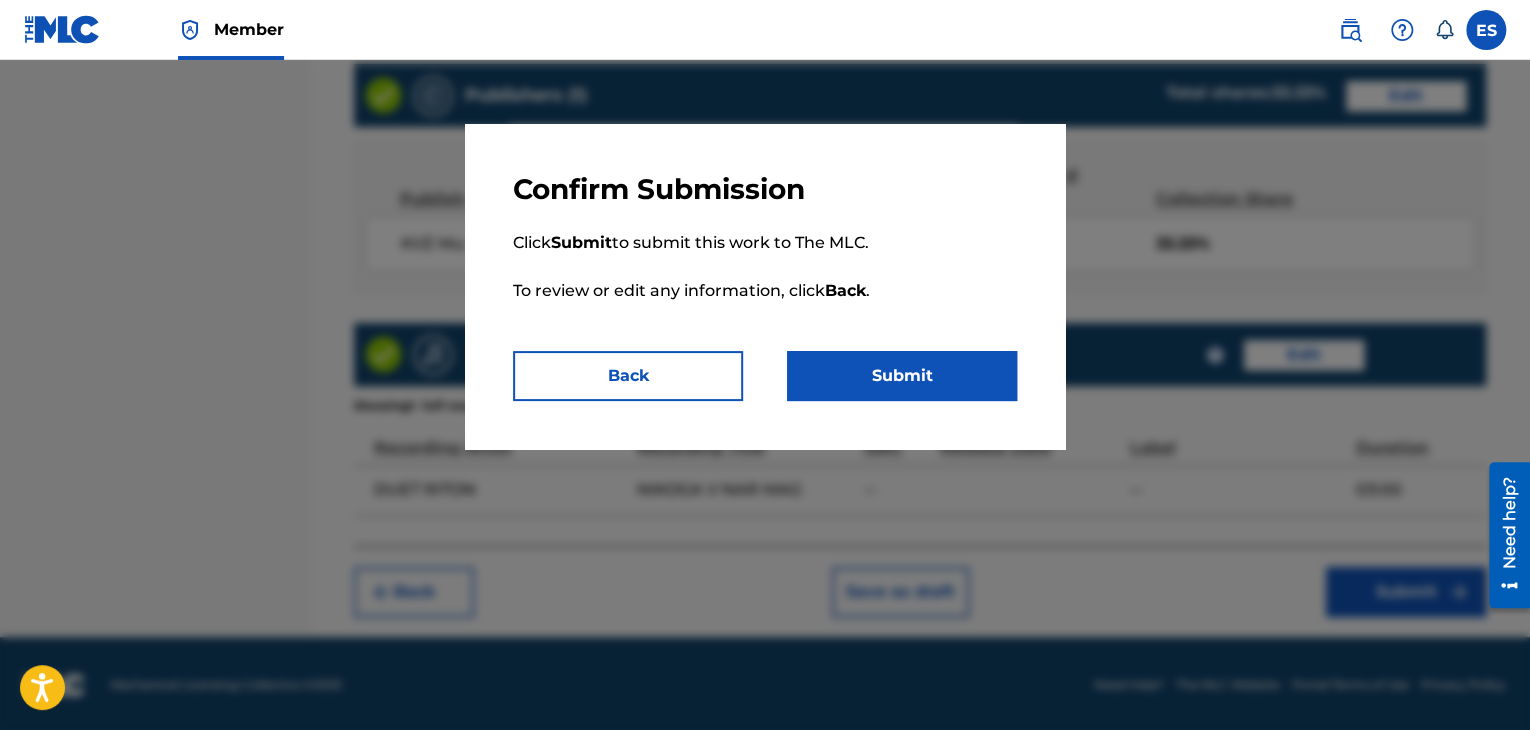 click on "Submit" at bounding box center [902, 376] 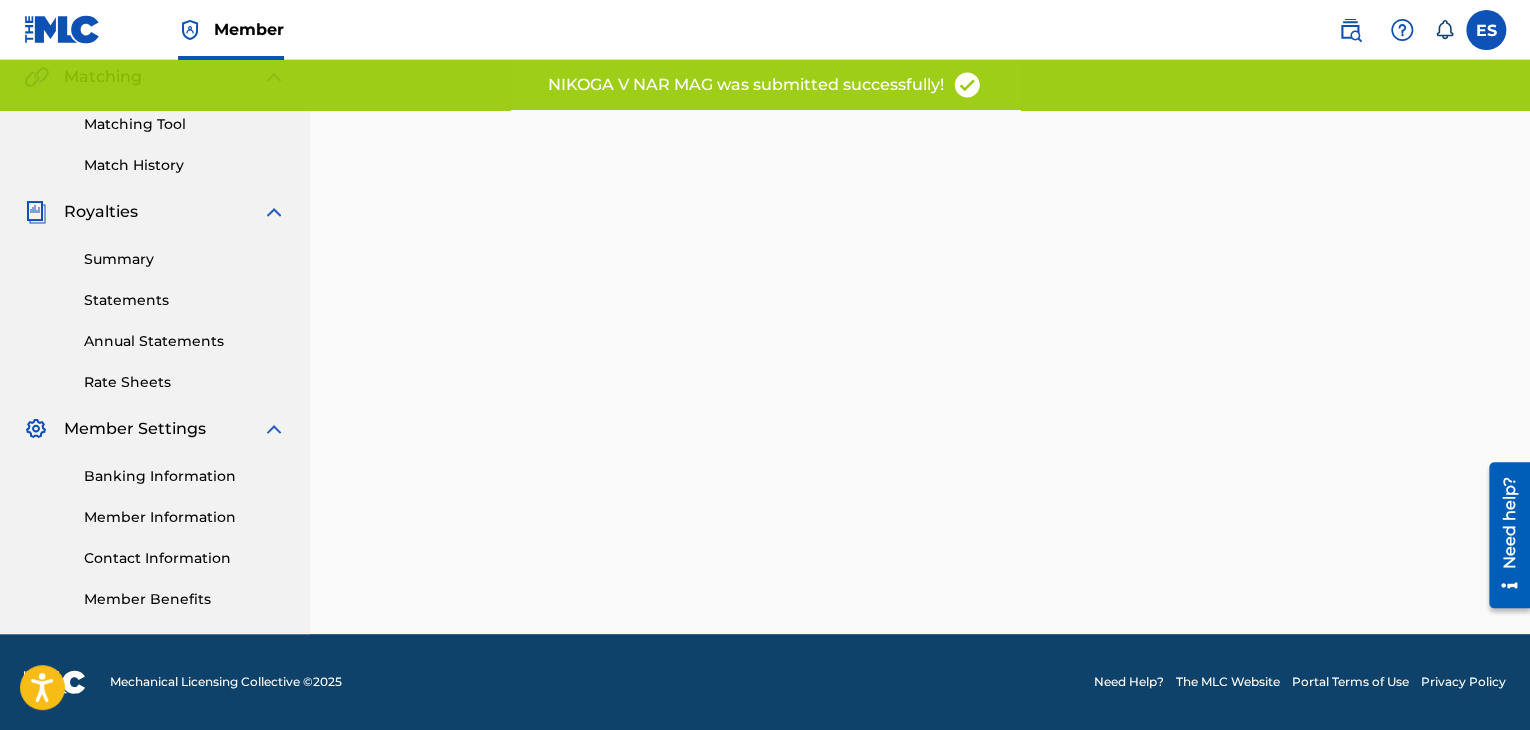 scroll, scrollTop: 0, scrollLeft: 0, axis: both 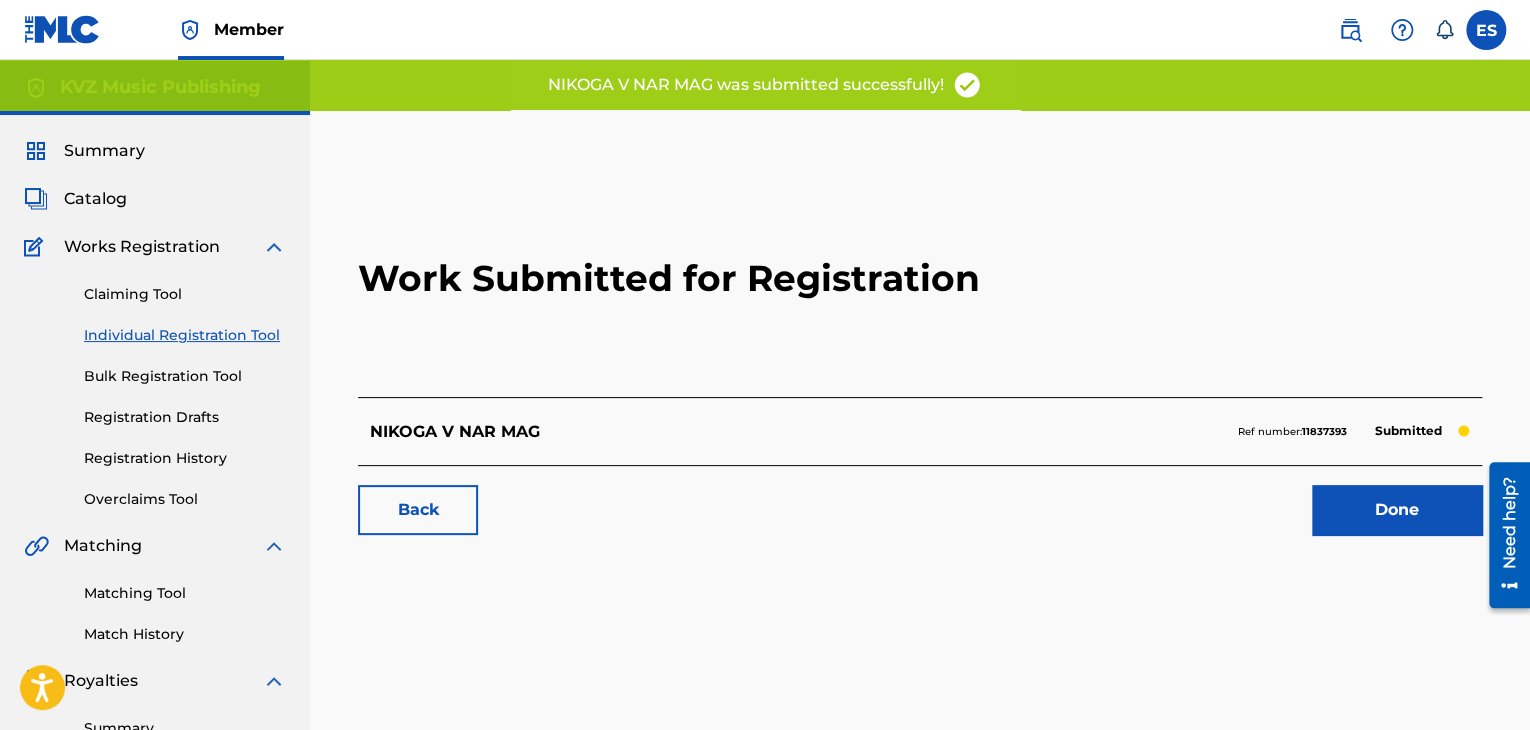 click on "Individual Registration Tool" at bounding box center [185, 335] 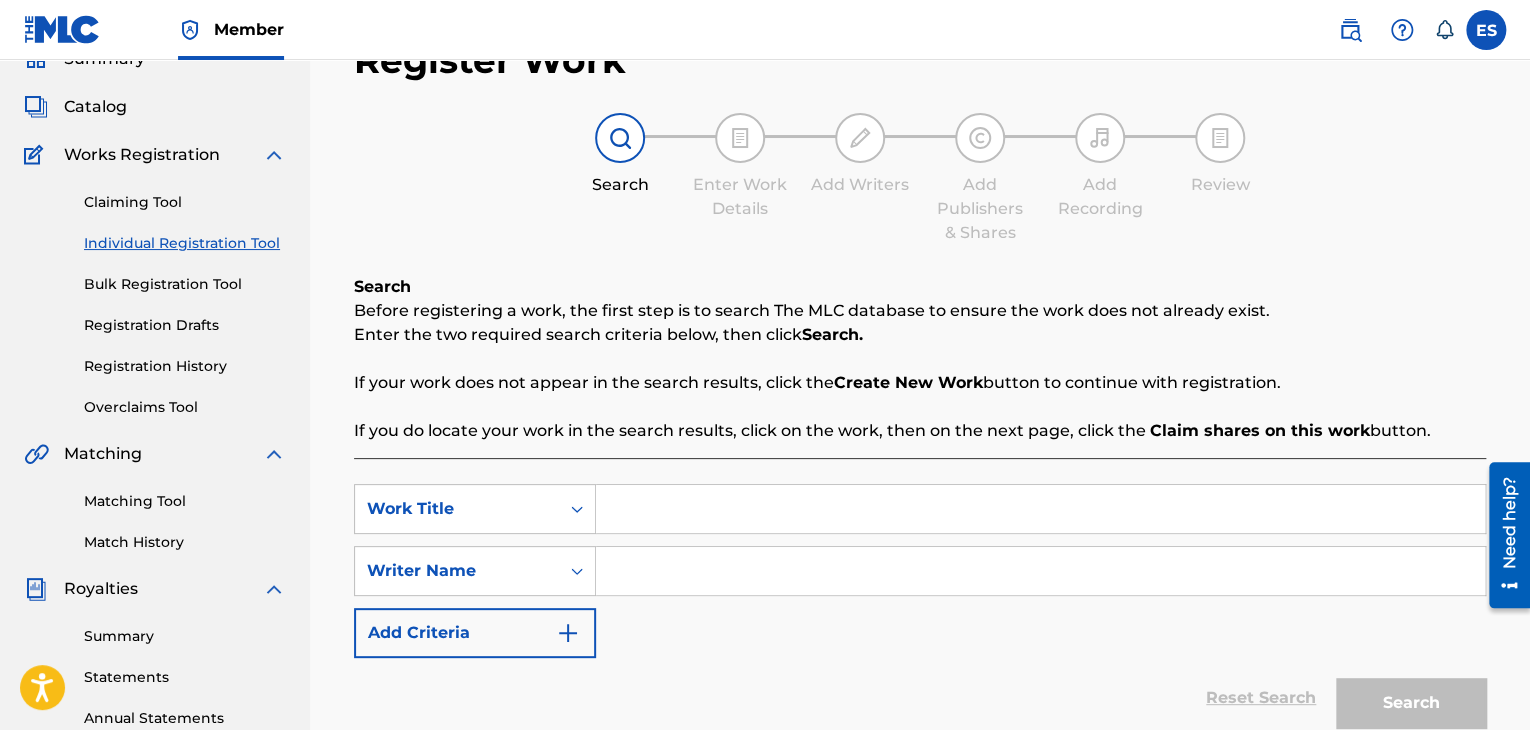 scroll, scrollTop: 200, scrollLeft: 0, axis: vertical 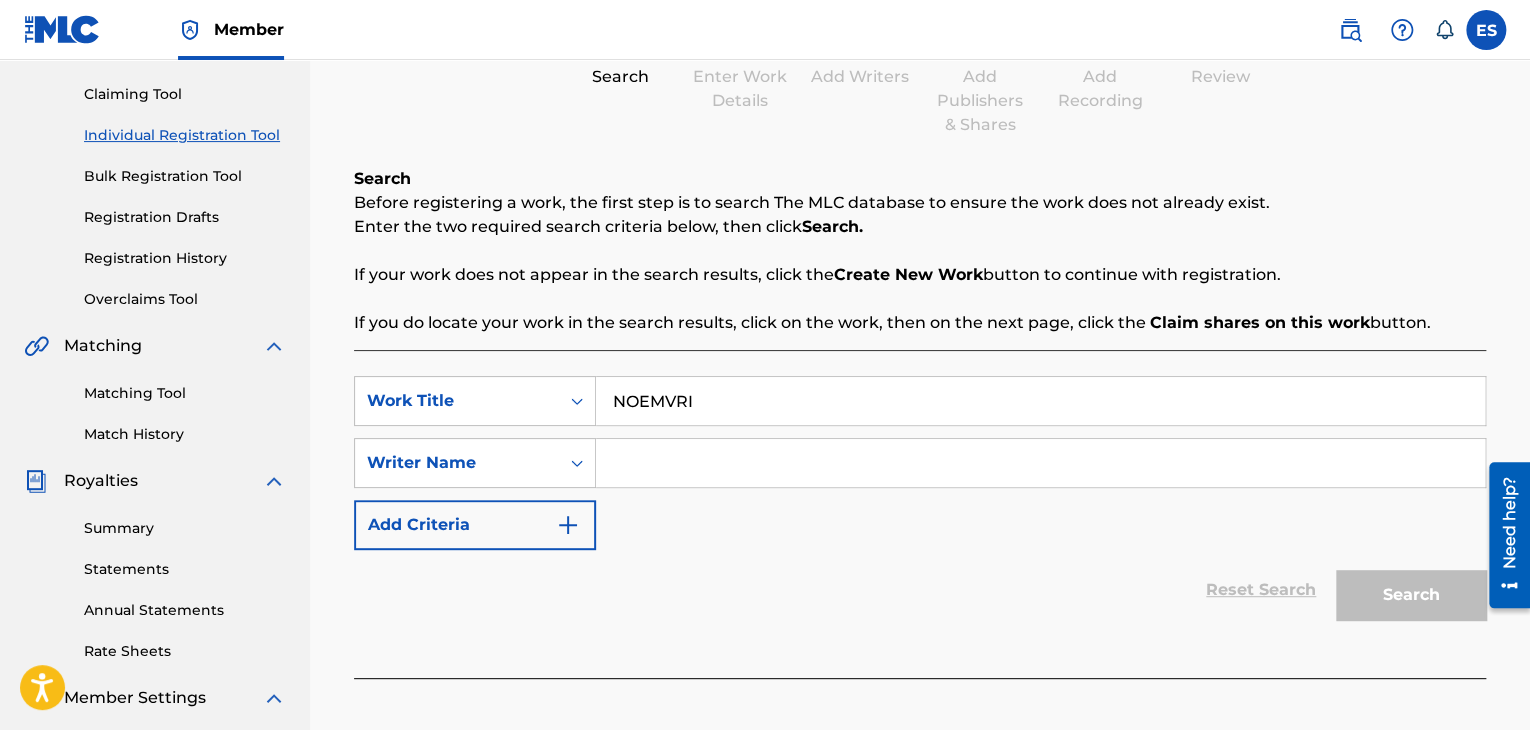 type on "NOEMVRI" 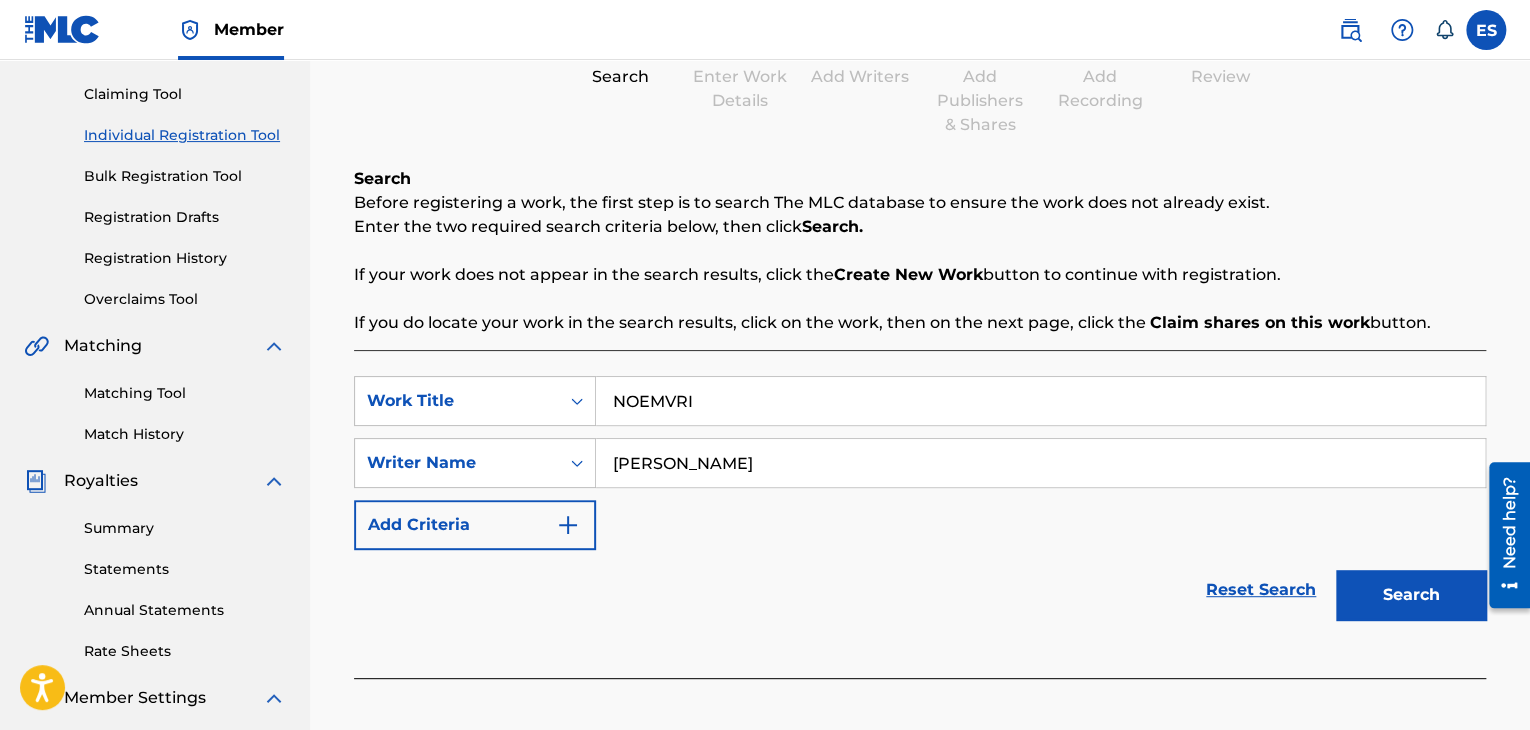 click on "SearchWithCriteriac28fc52d-b761-4051-9fb3-33c20f260645 Work Title NOEMVRI SearchWithCriteriab54908f1-d925-494c-afe0-8e13d747a410 Writer Name [PERSON_NAME] Add Criteria" at bounding box center [920, 463] 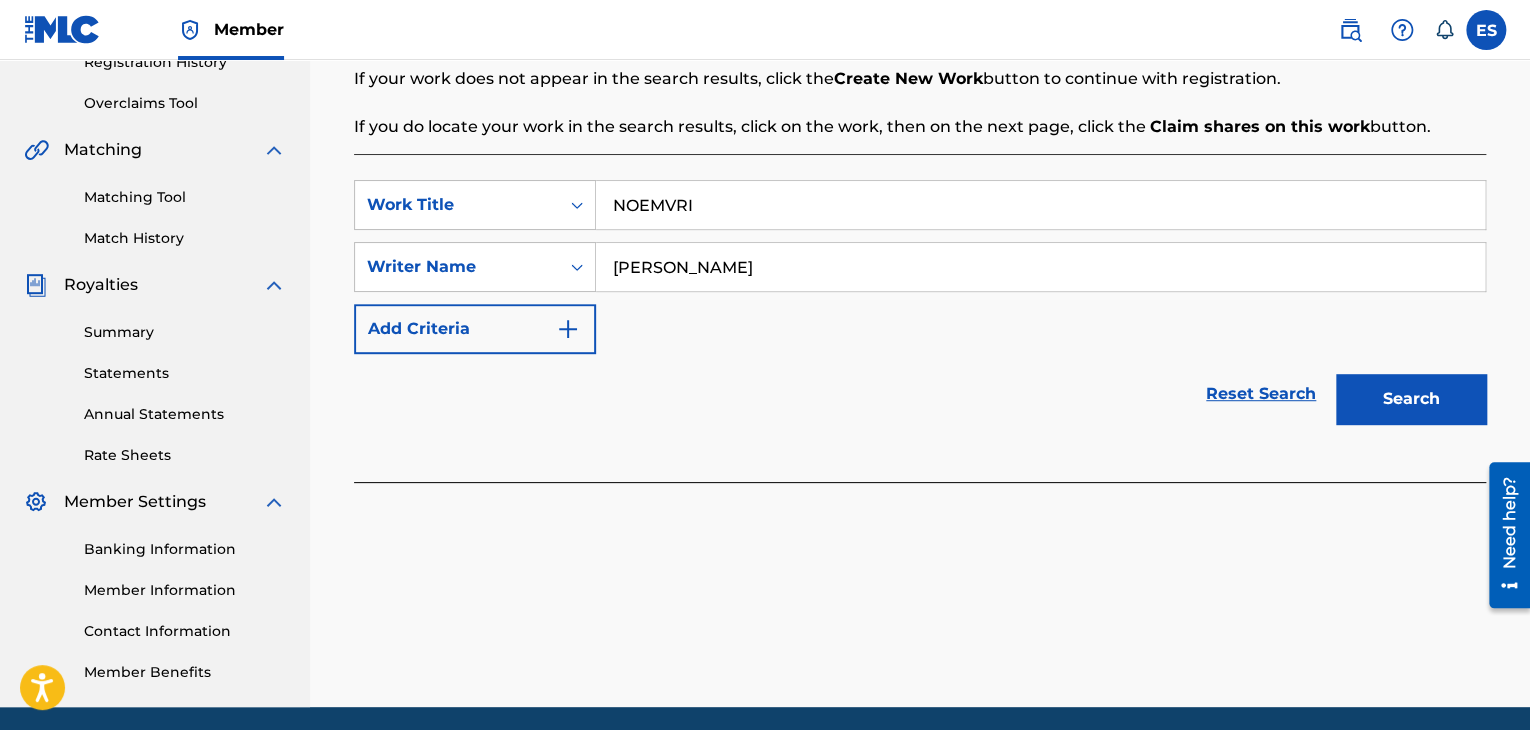 scroll, scrollTop: 400, scrollLeft: 0, axis: vertical 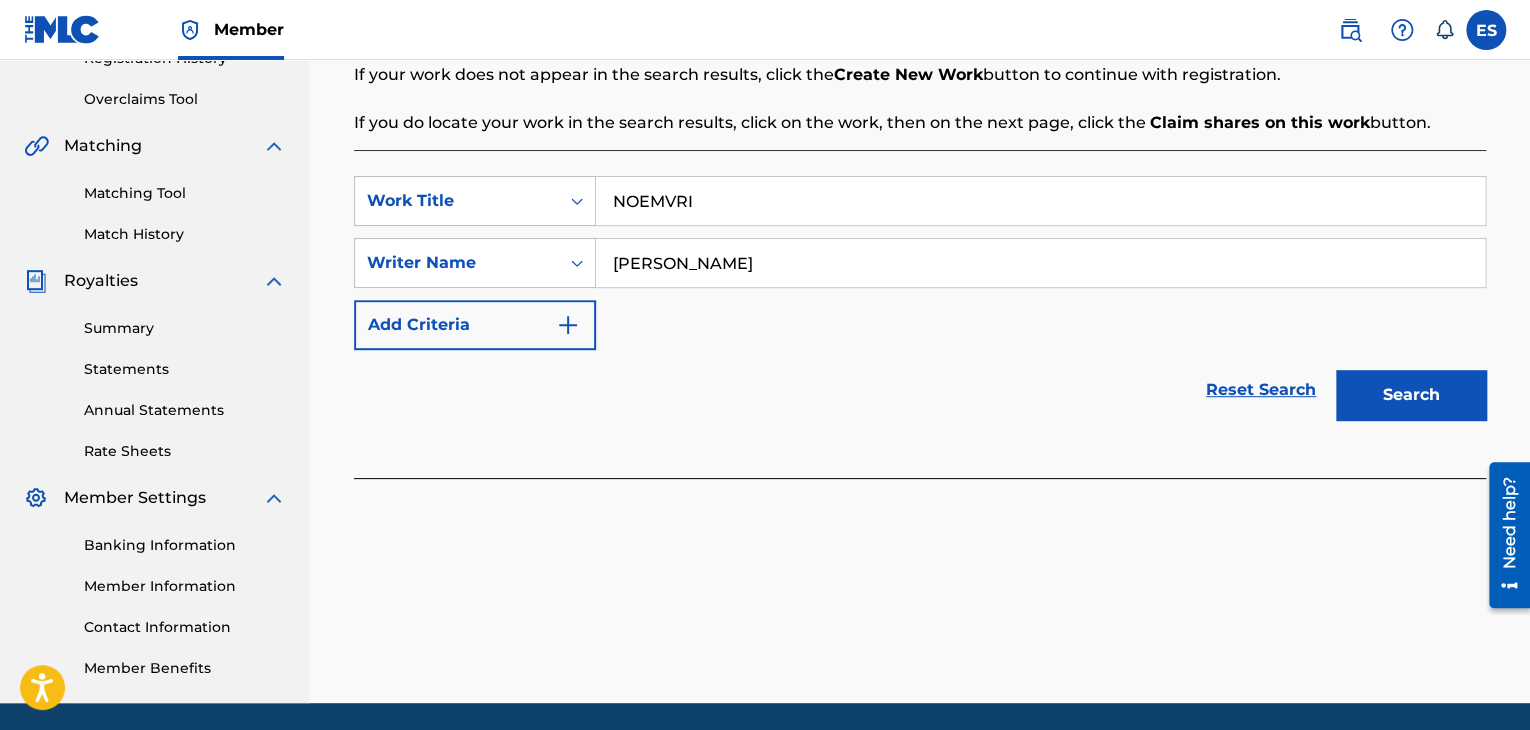 click on "Search" at bounding box center (1411, 395) 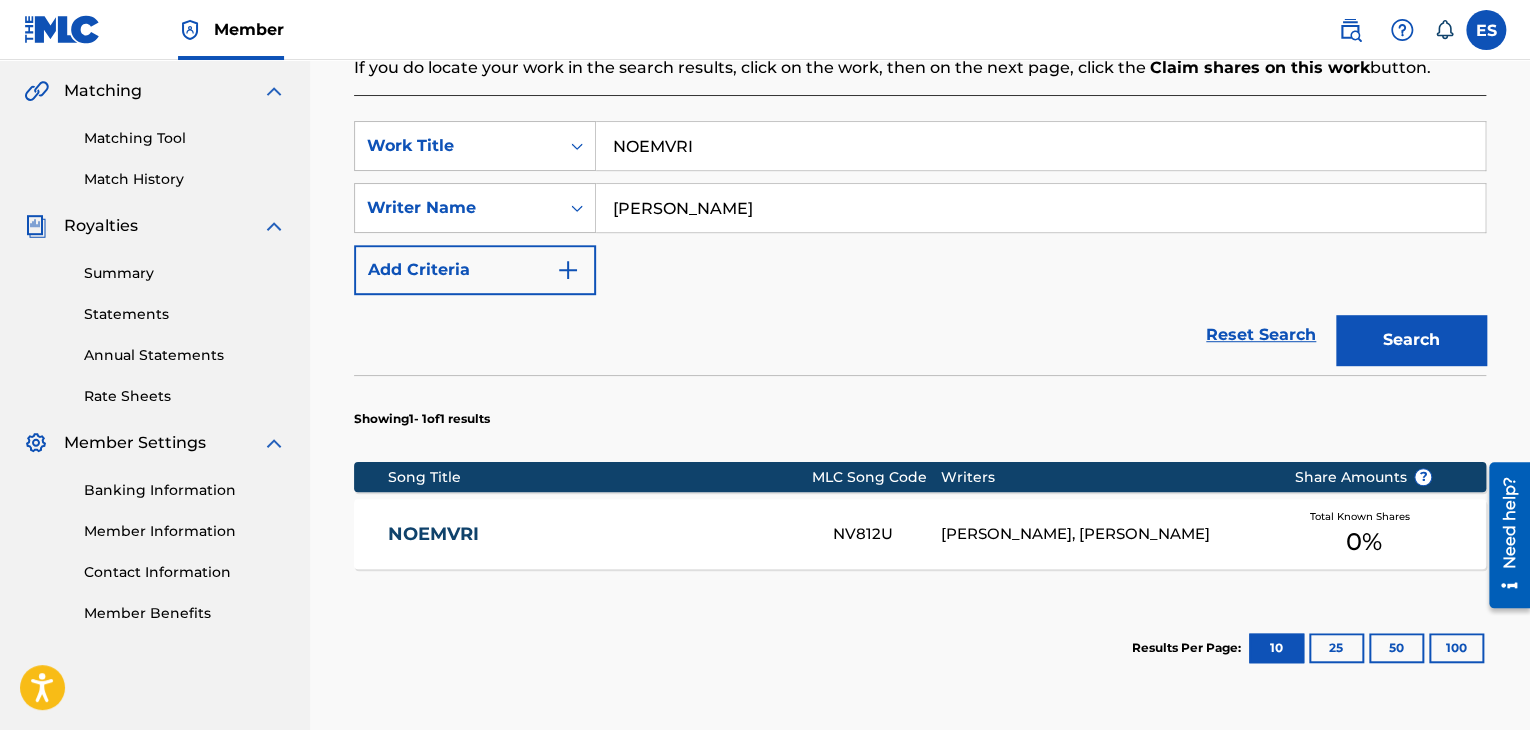 scroll, scrollTop: 655, scrollLeft: 0, axis: vertical 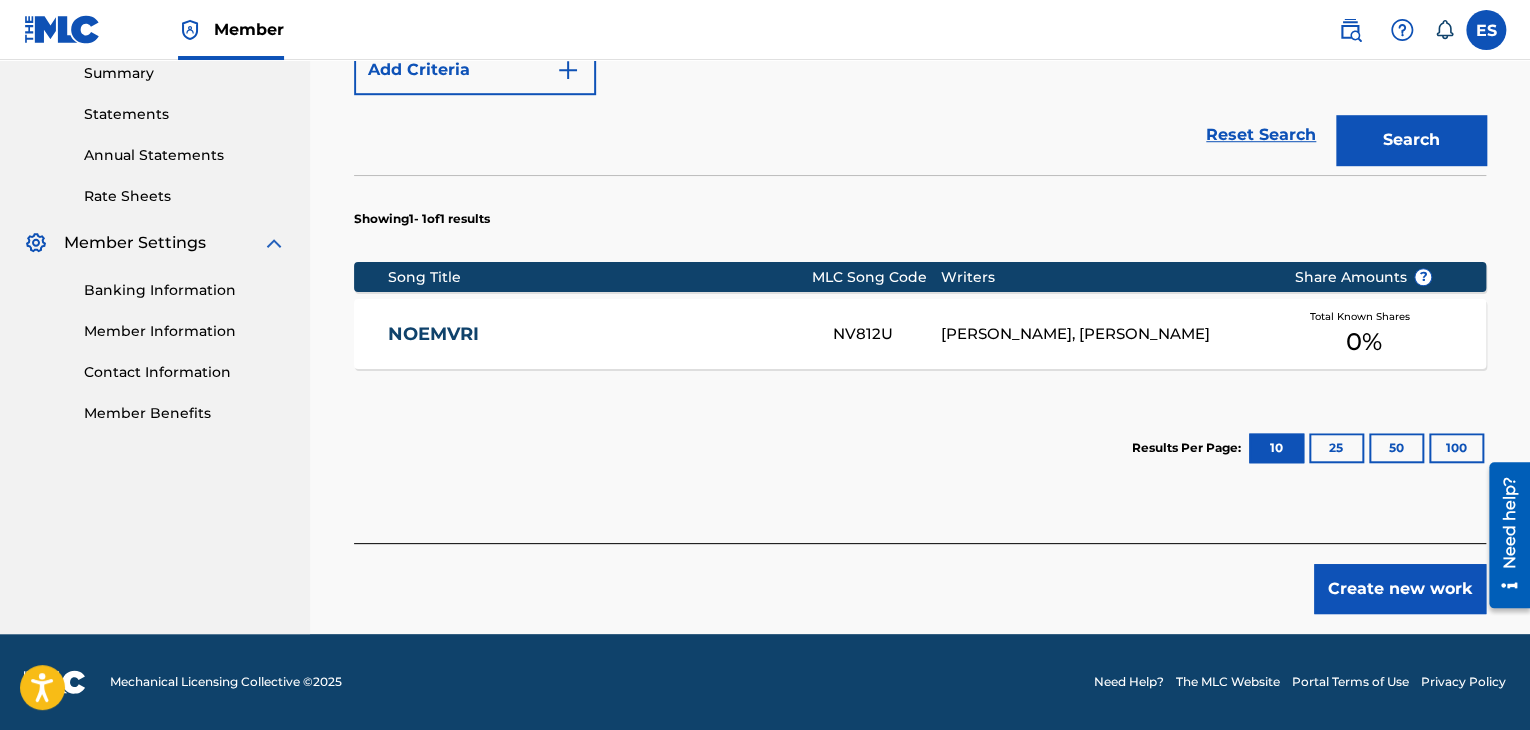 click on "Create new work" at bounding box center (1400, 589) 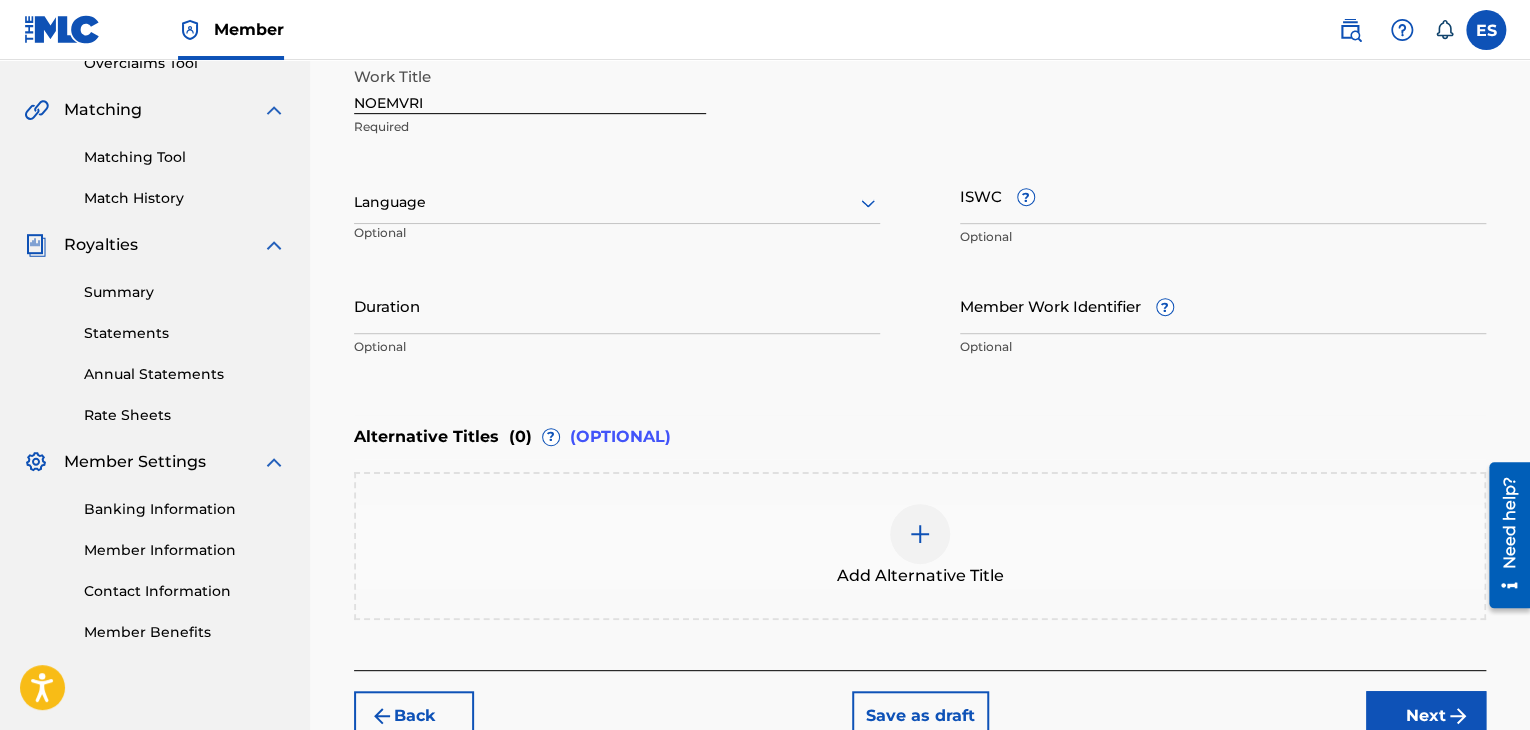 scroll, scrollTop: 361, scrollLeft: 0, axis: vertical 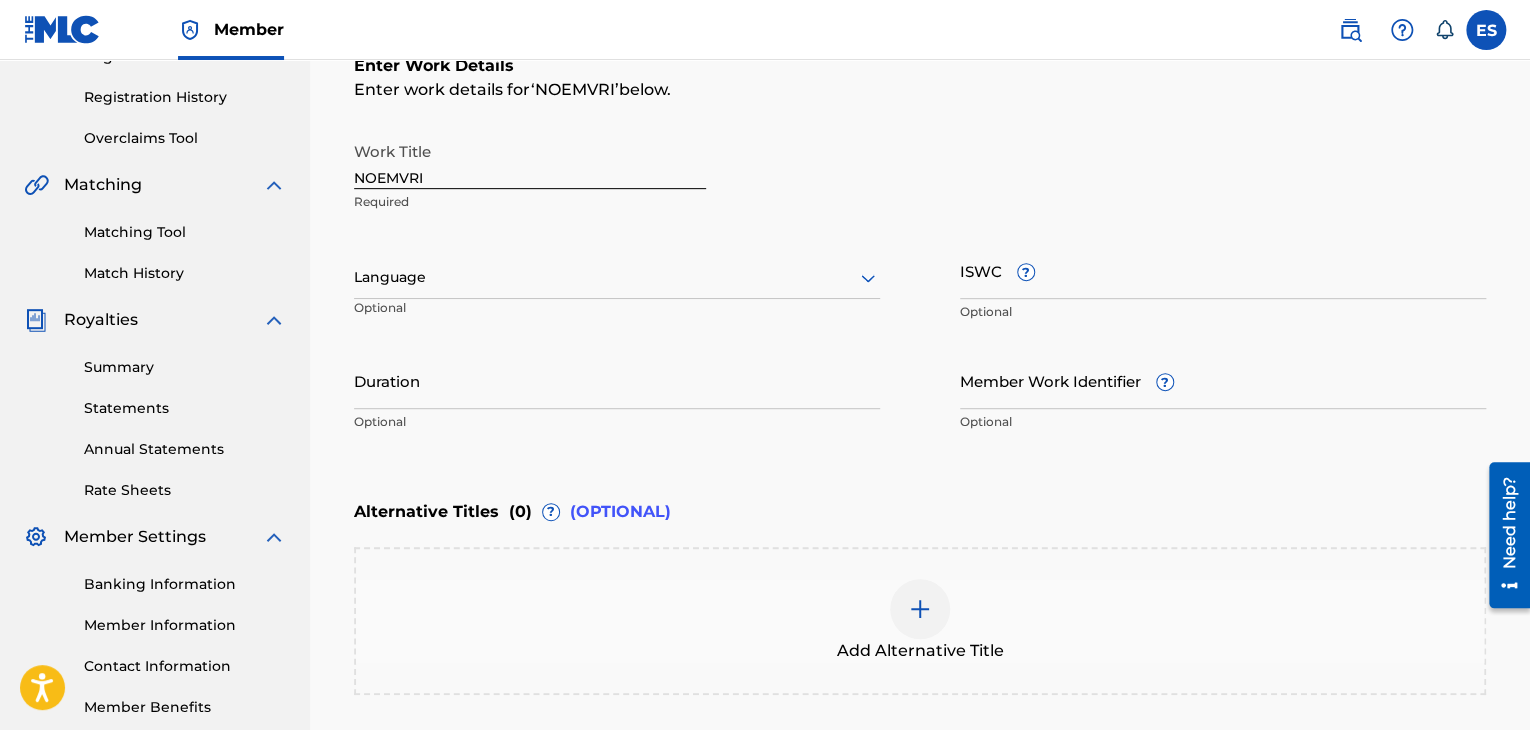click at bounding box center [617, 277] 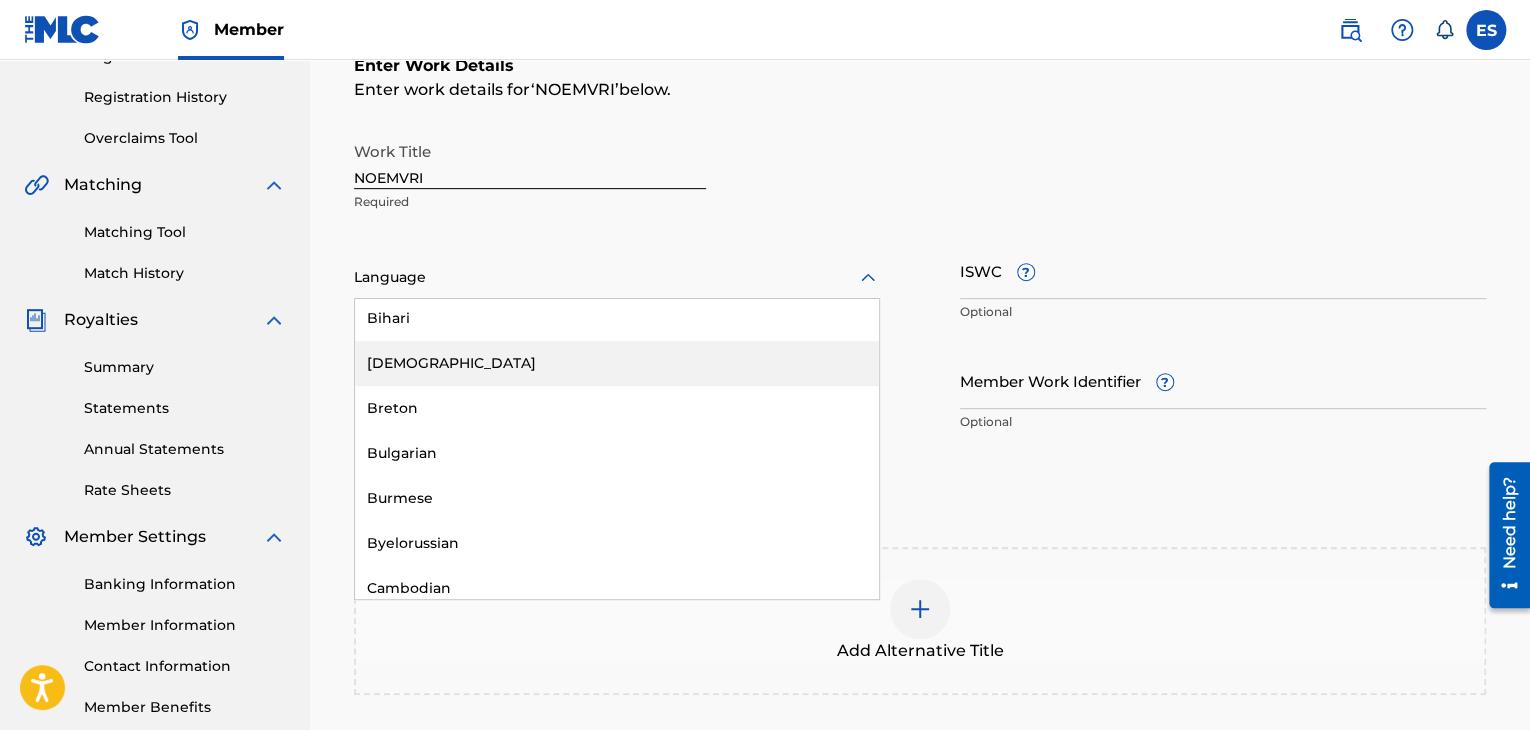 scroll, scrollTop: 800, scrollLeft: 0, axis: vertical 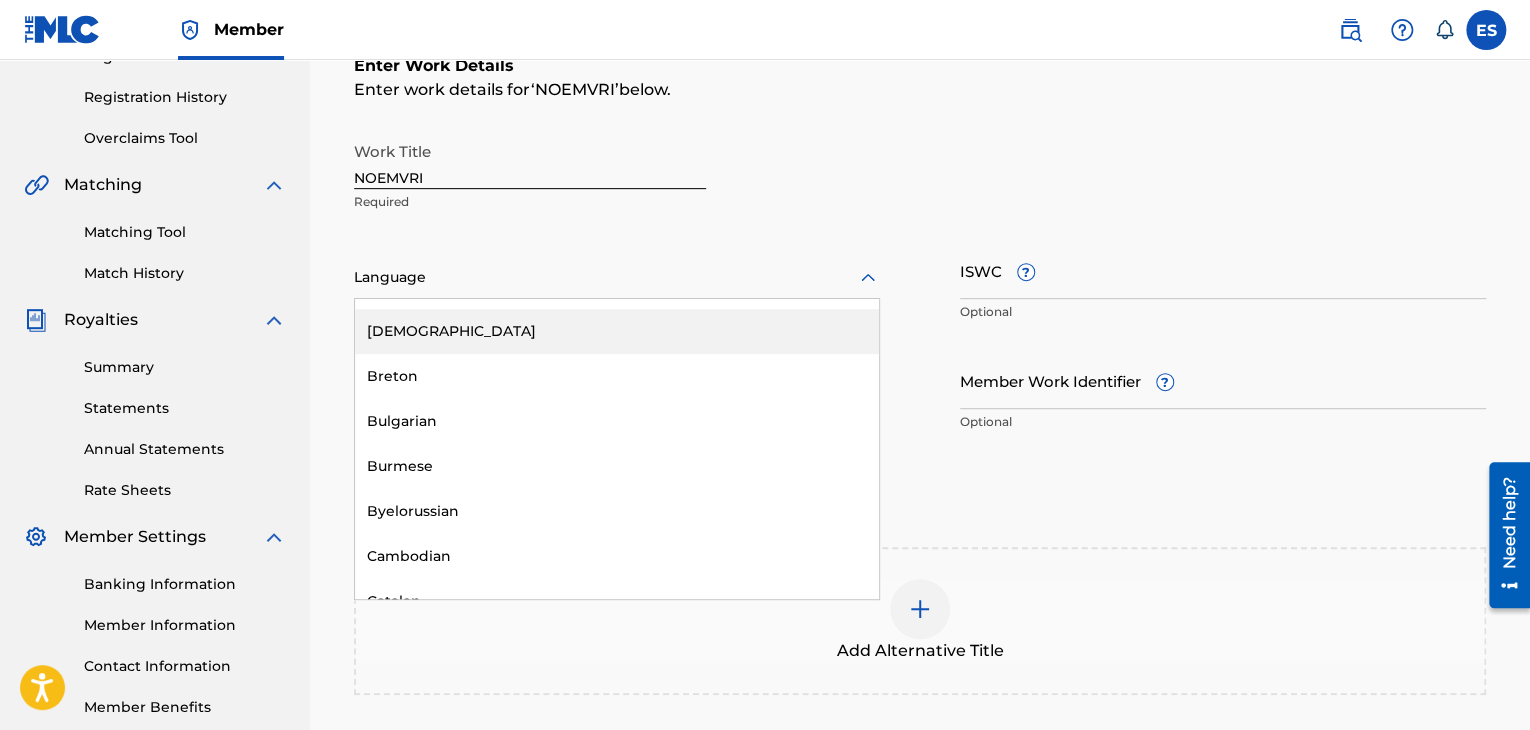 click on "Bulgarian" at bounding box center (617, 421) 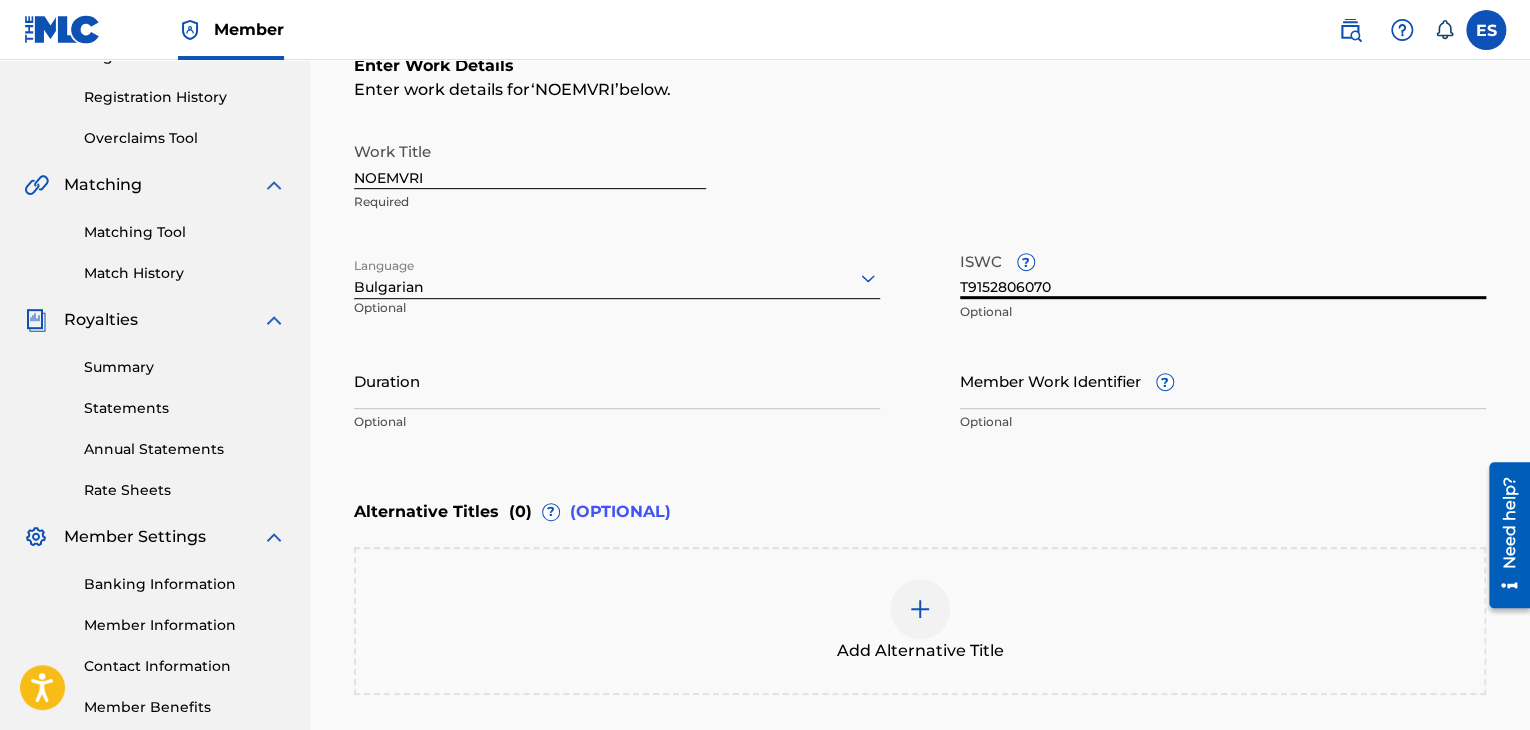 type on "T9152806070" 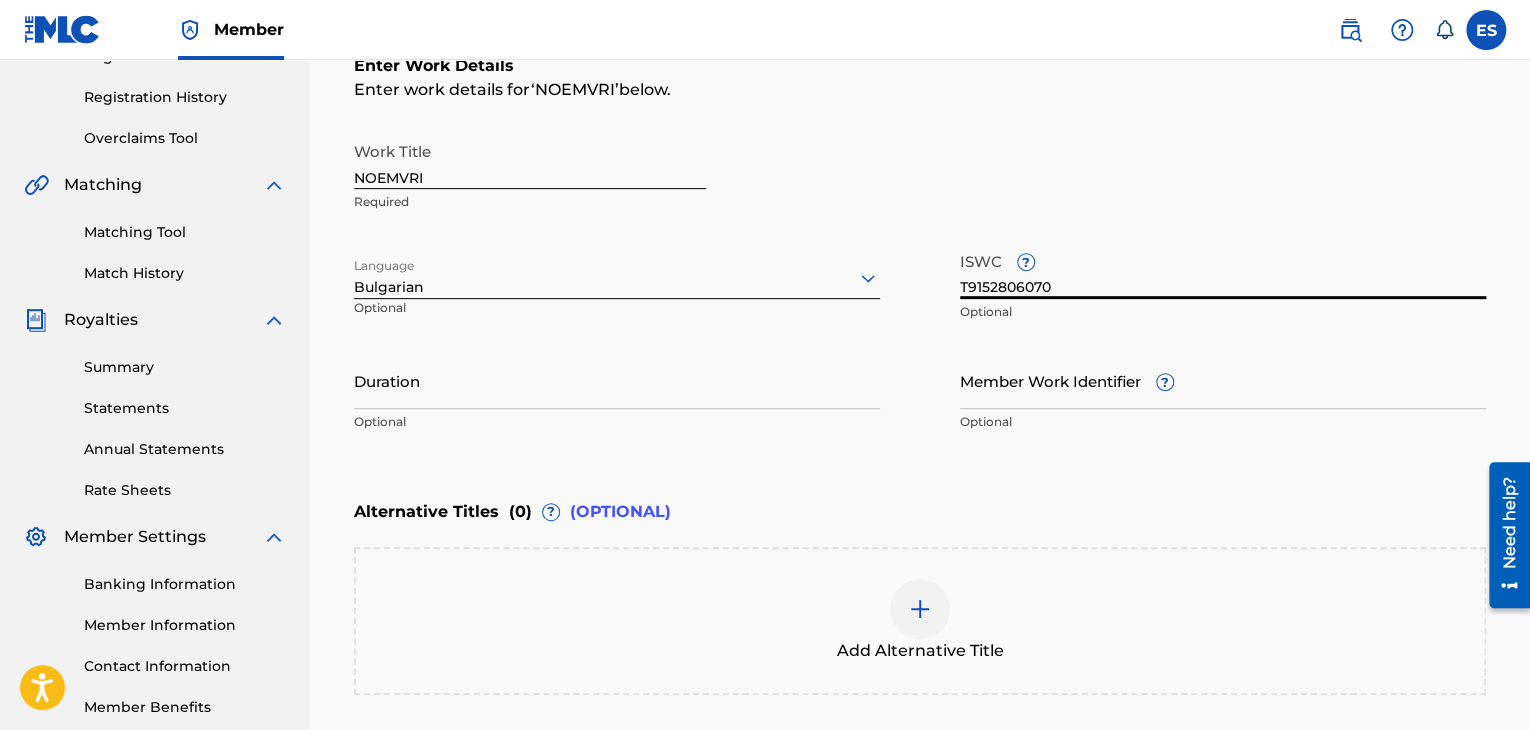 click on "Duration" at bounding box center (617, 380) 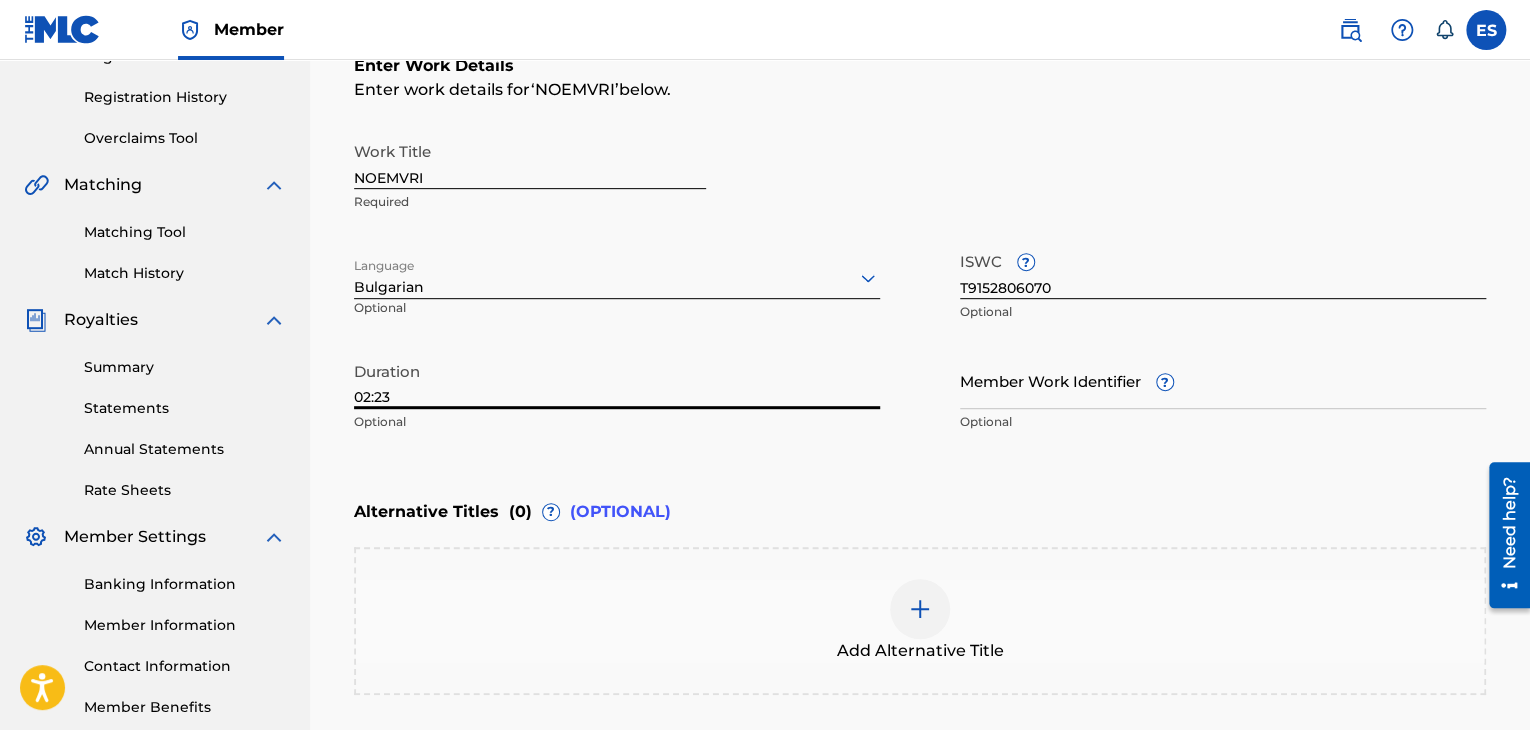 type on "02:23" 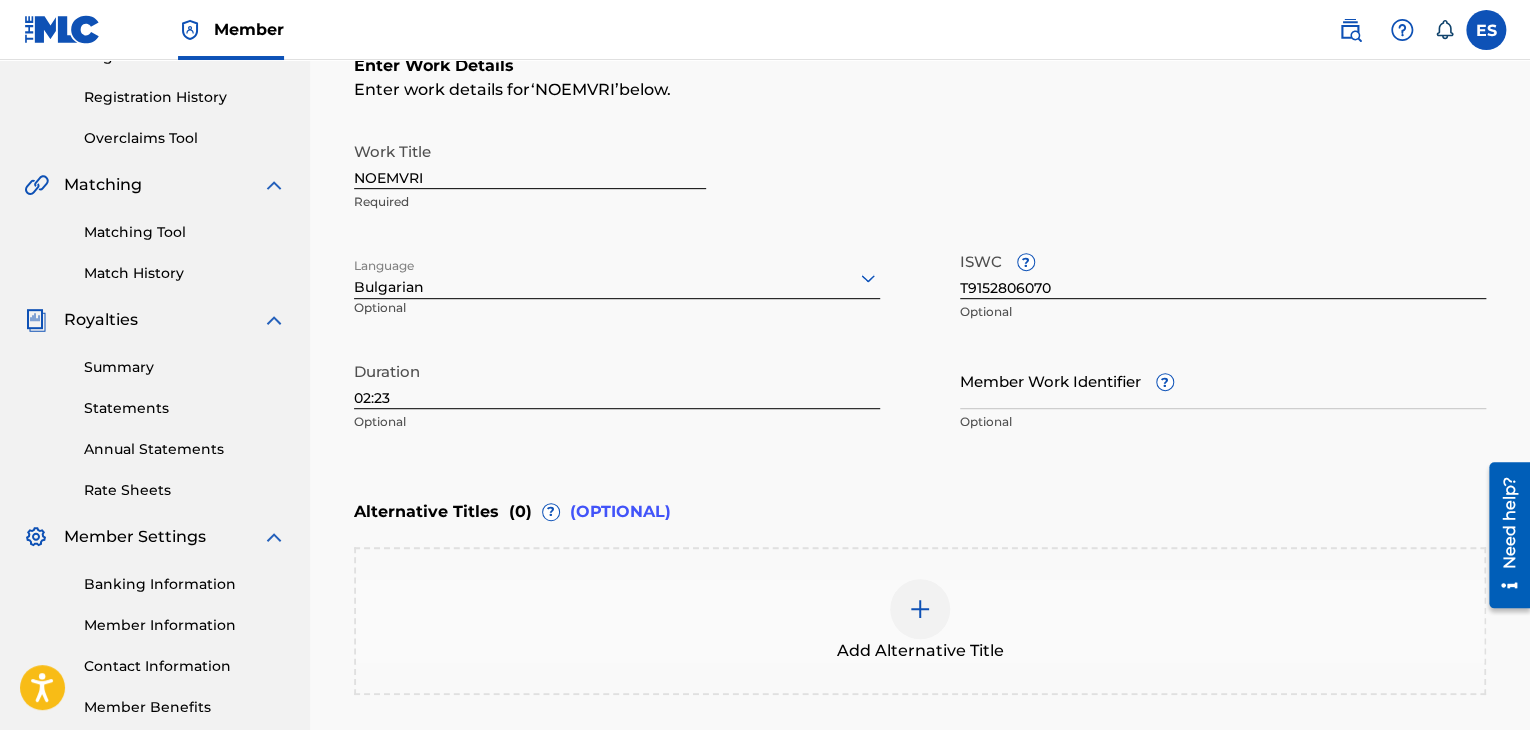 click at bounding box center [920, 609] 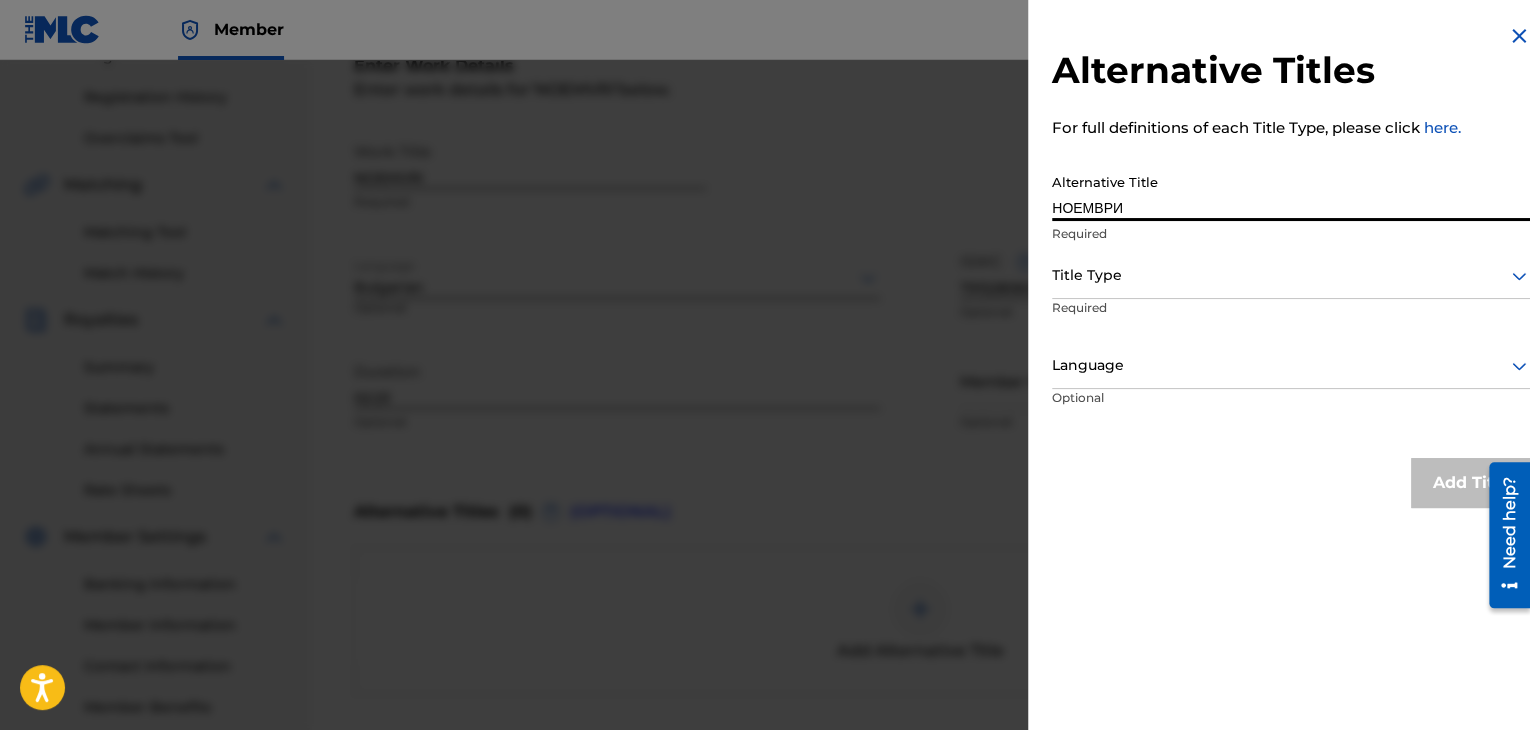 type on "НОЕМВРИ" 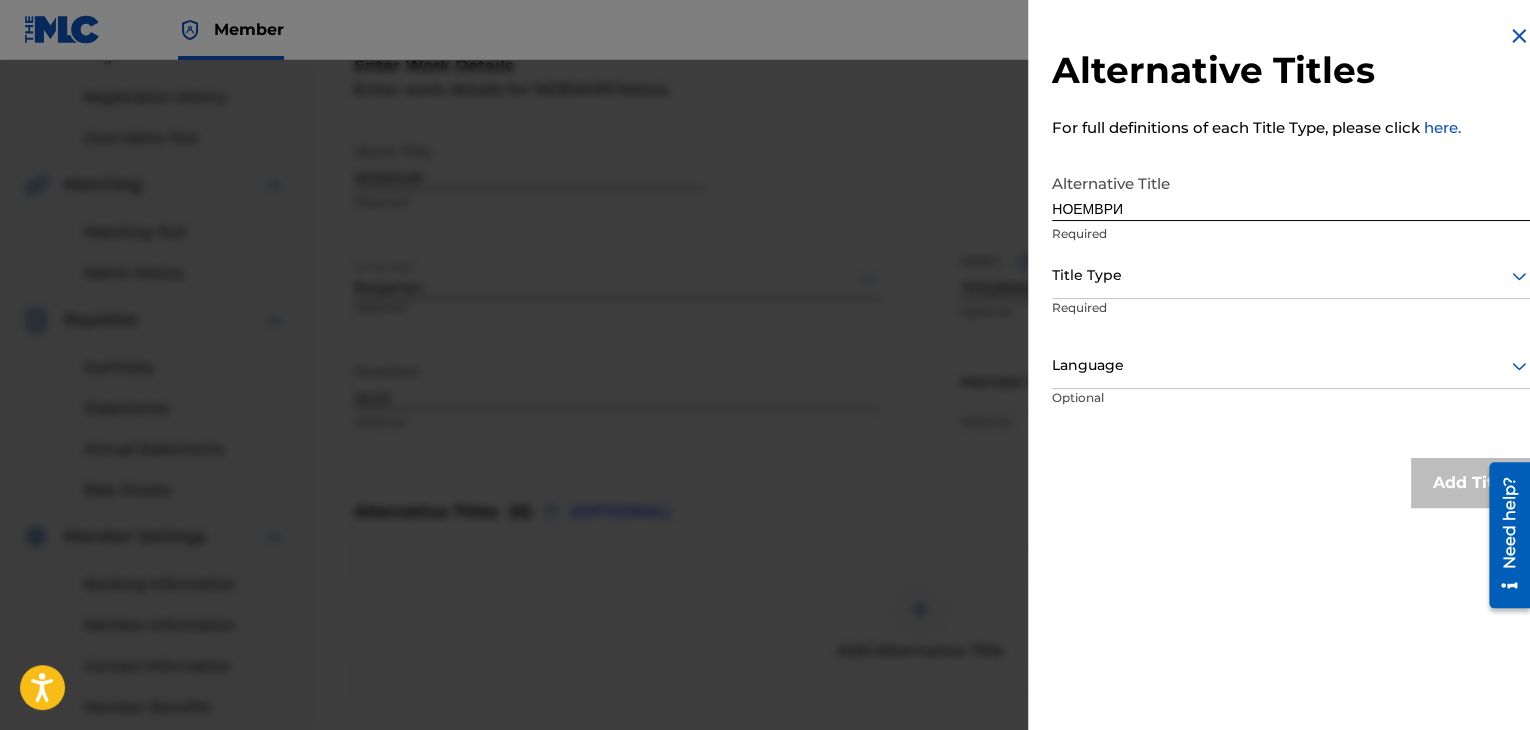 click on "Required" at bounding box center (1130, 321) 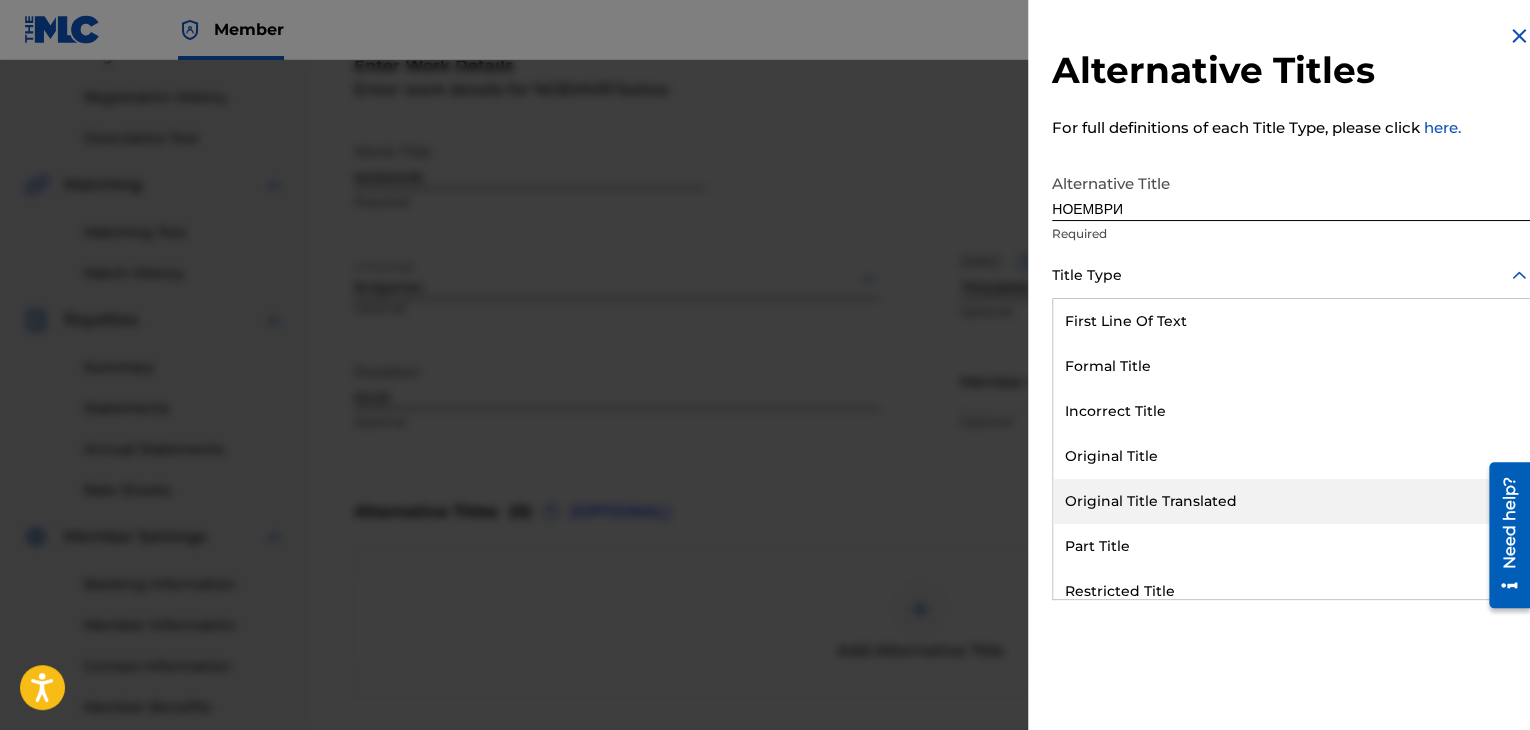 click on "Original Title Translated" at bounding box center [1291, 501] 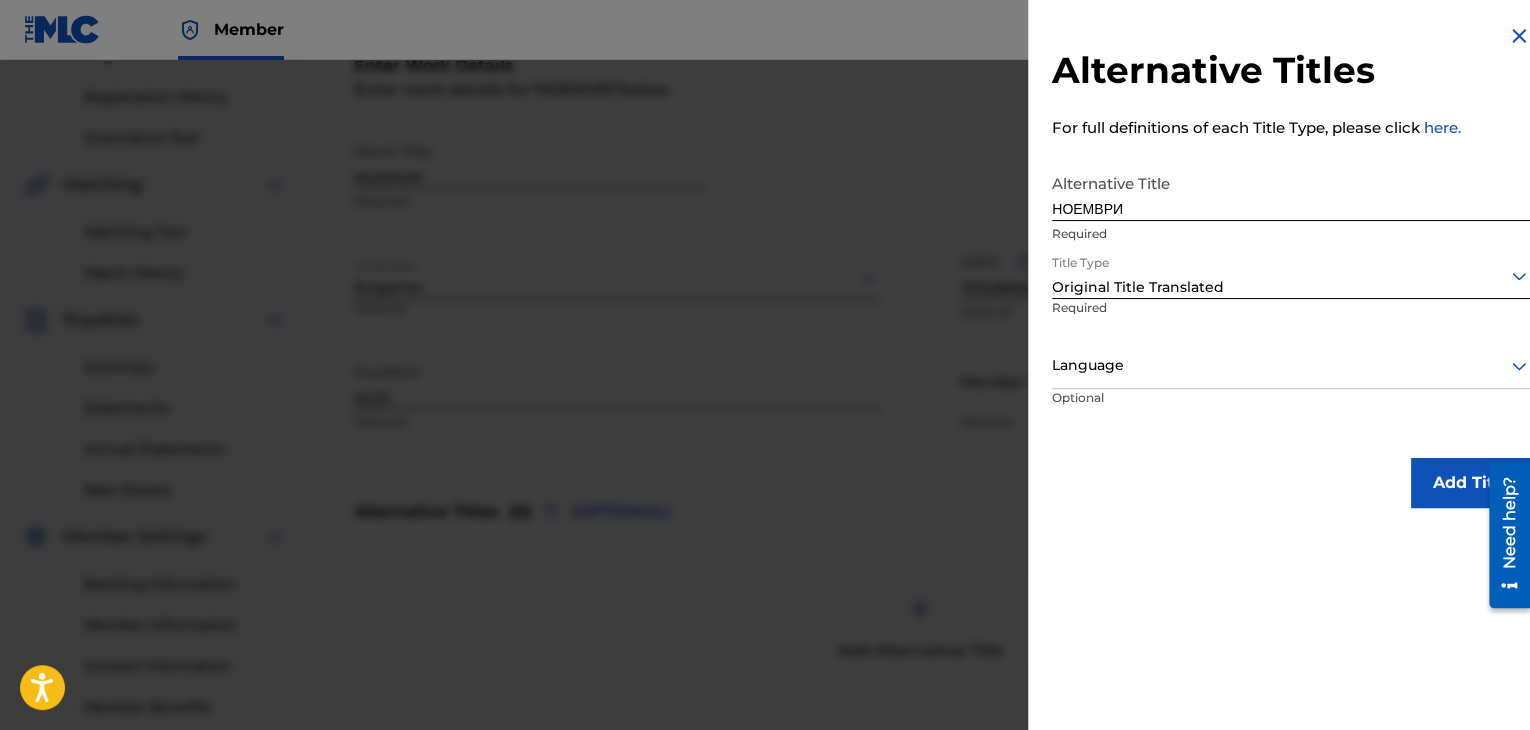 click on "Language" at bounding box center (1291, 366) 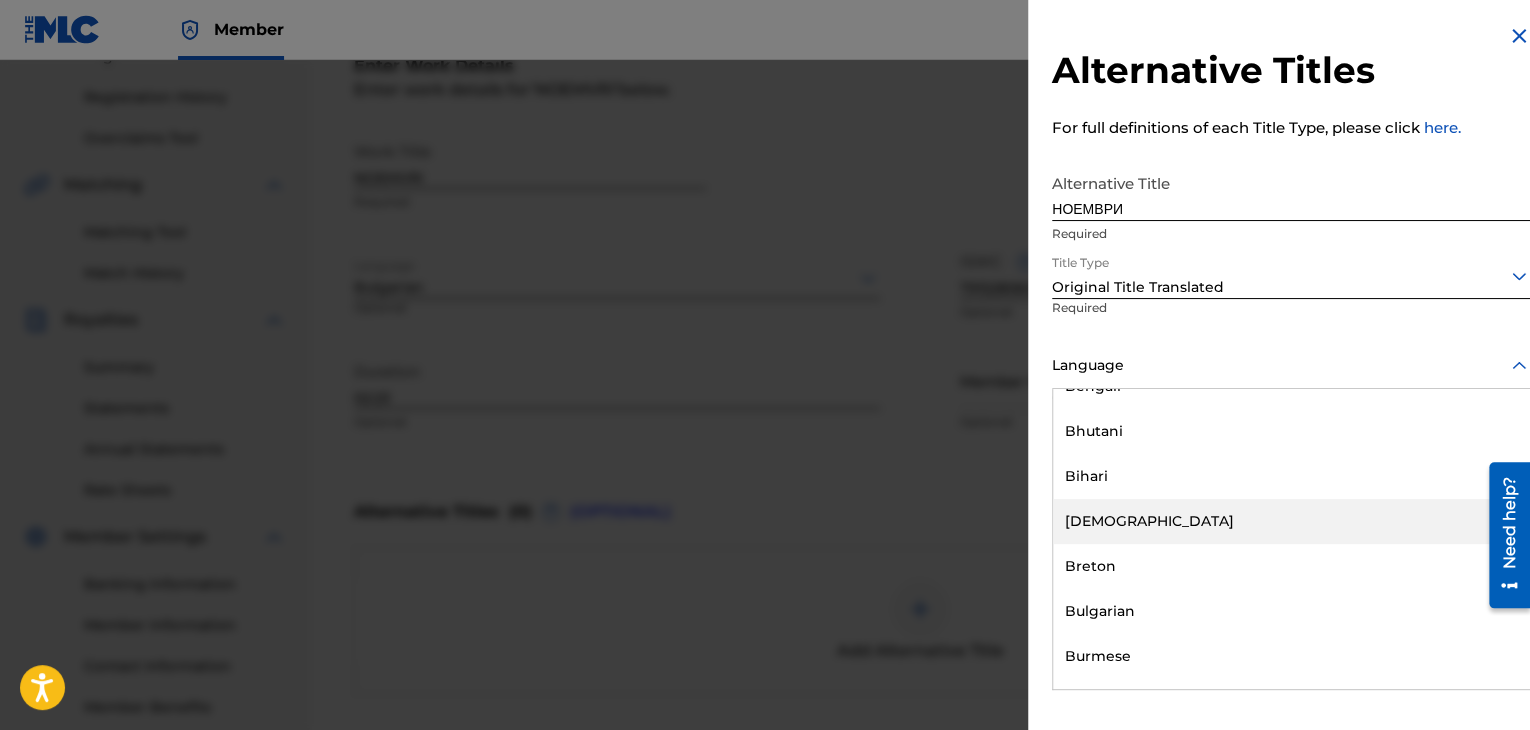 scroll, scrollTop: 800, scrollLeft: 0, axis: vertical 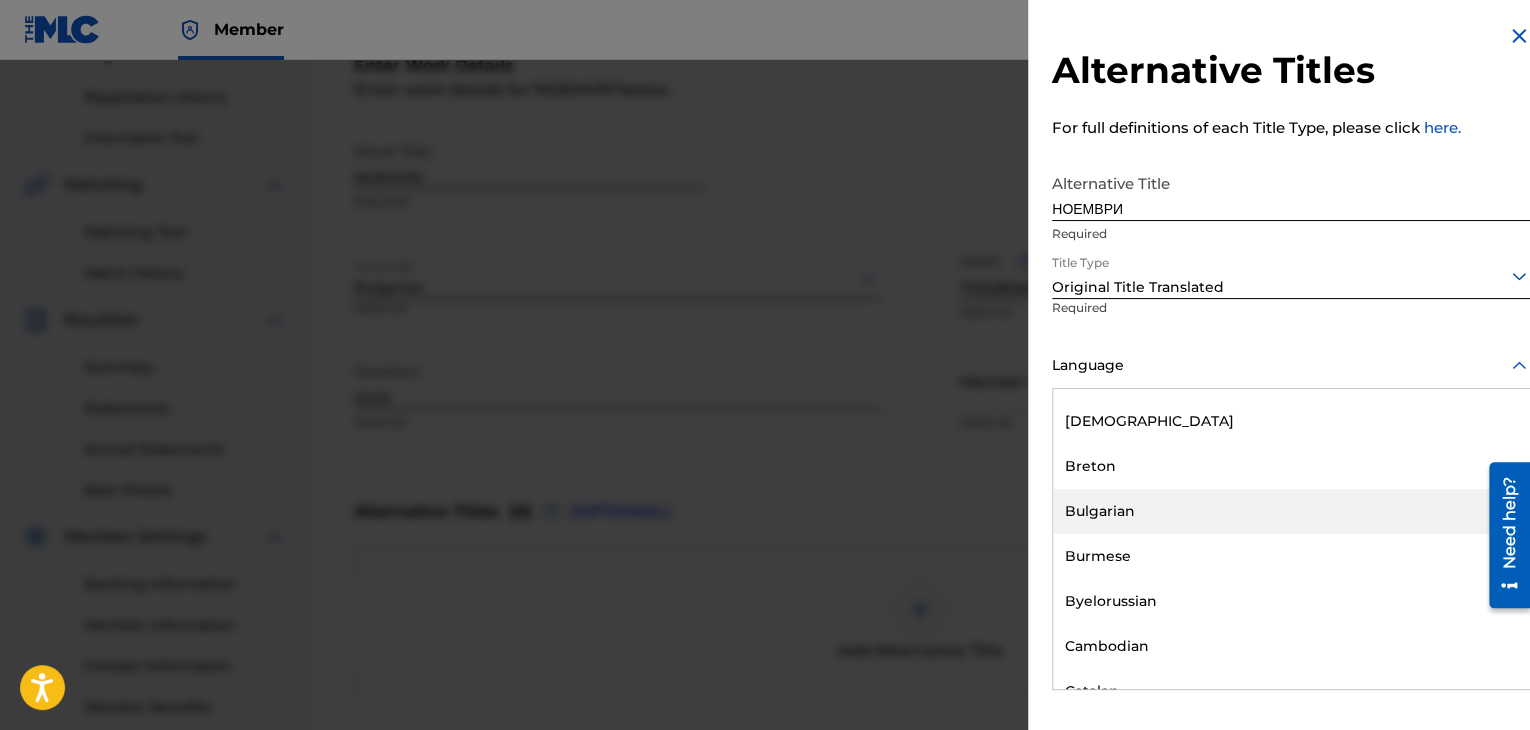 click on "Bulgarian" at bounding box center (1291, 511) 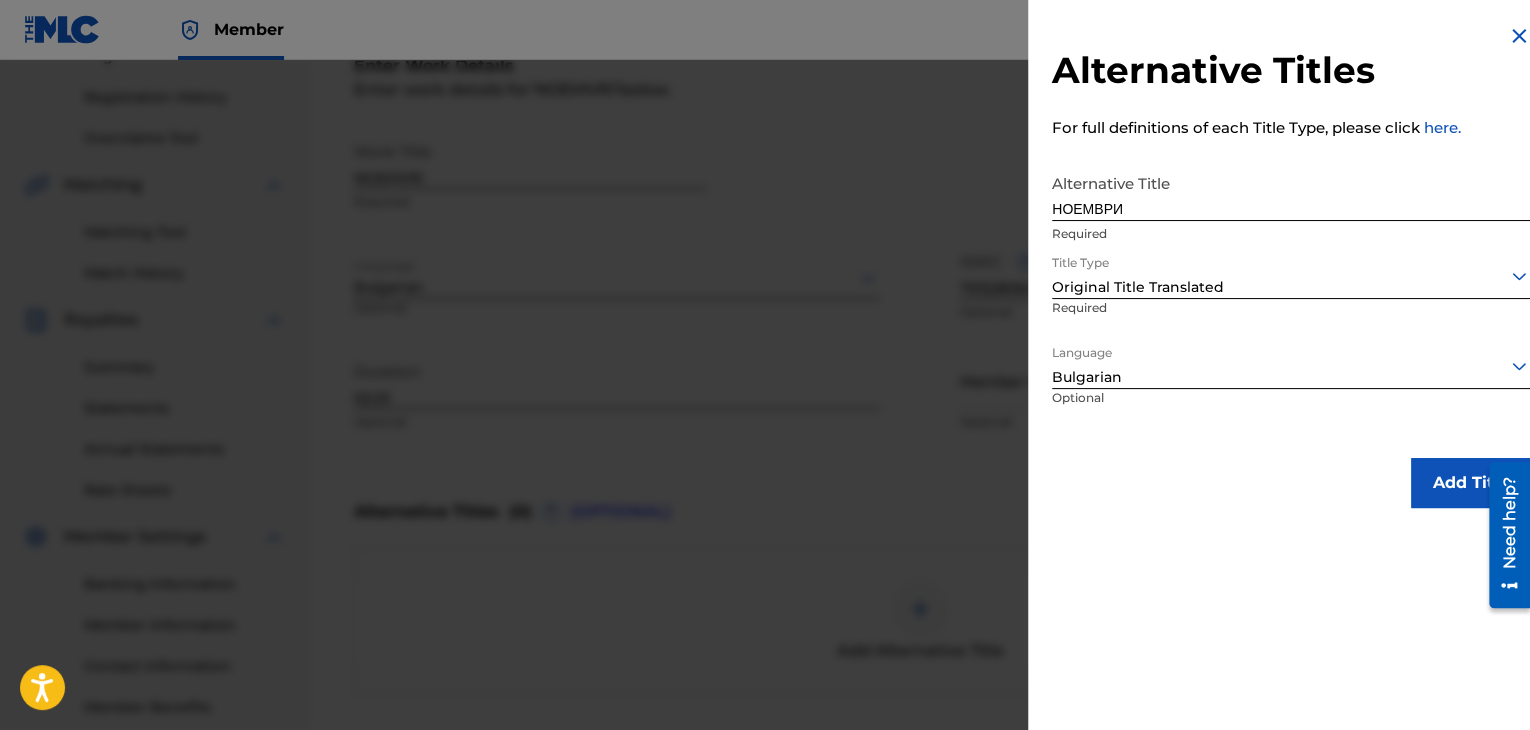 click on "Add Title" at bounding box center (1471, 483) 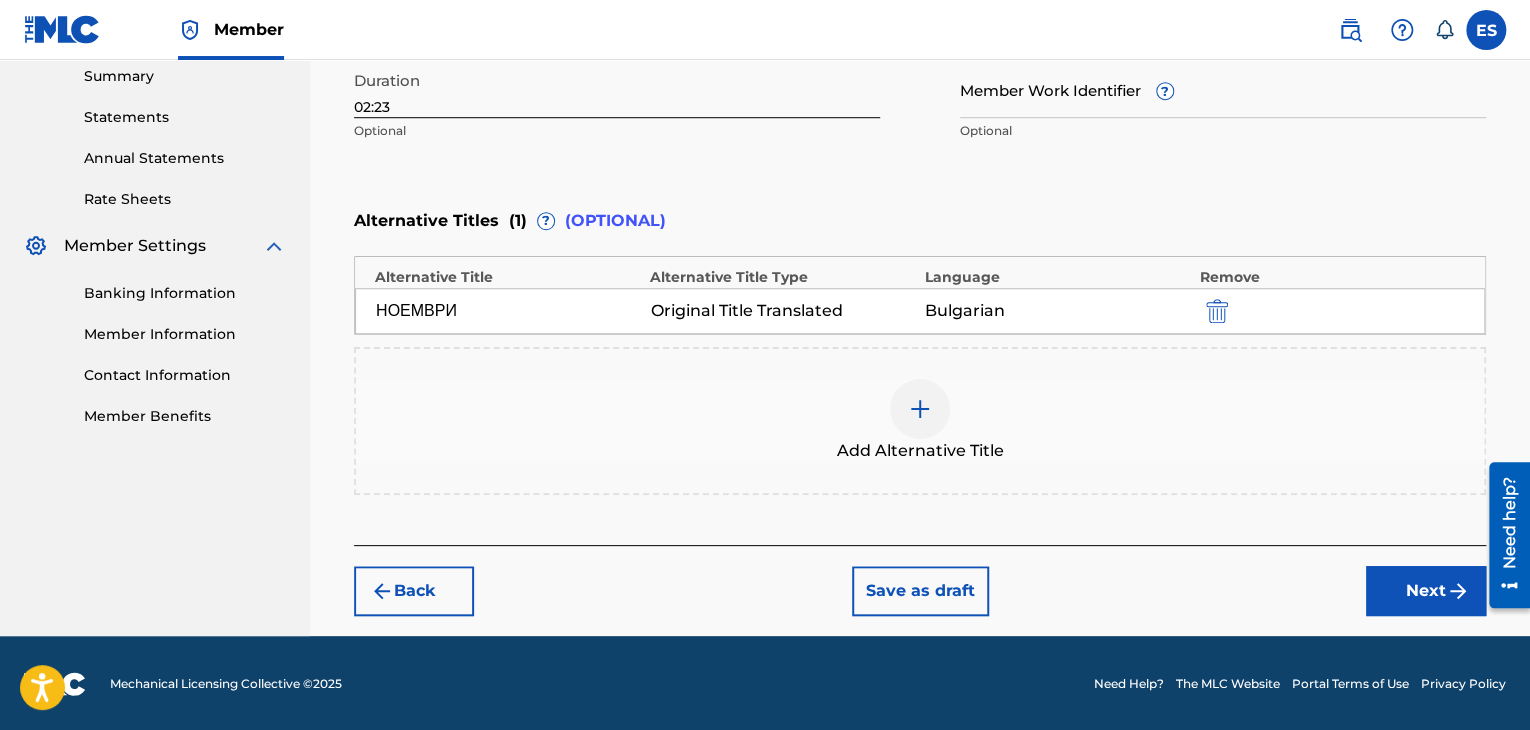 click on "Next" at bounding box center [1426, 591] 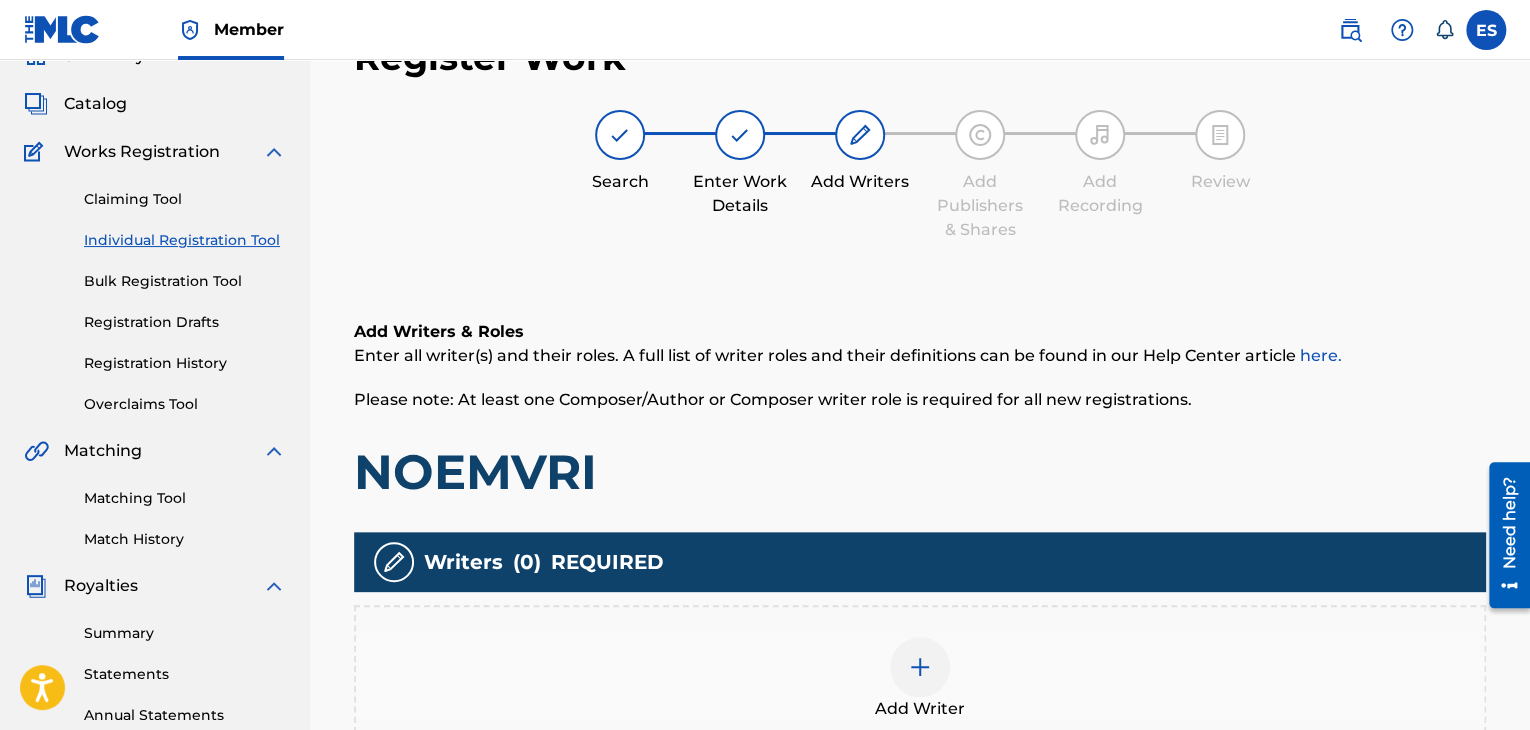 scroll, scrollTop: 90, scrollLeft: 0, axis: vertical 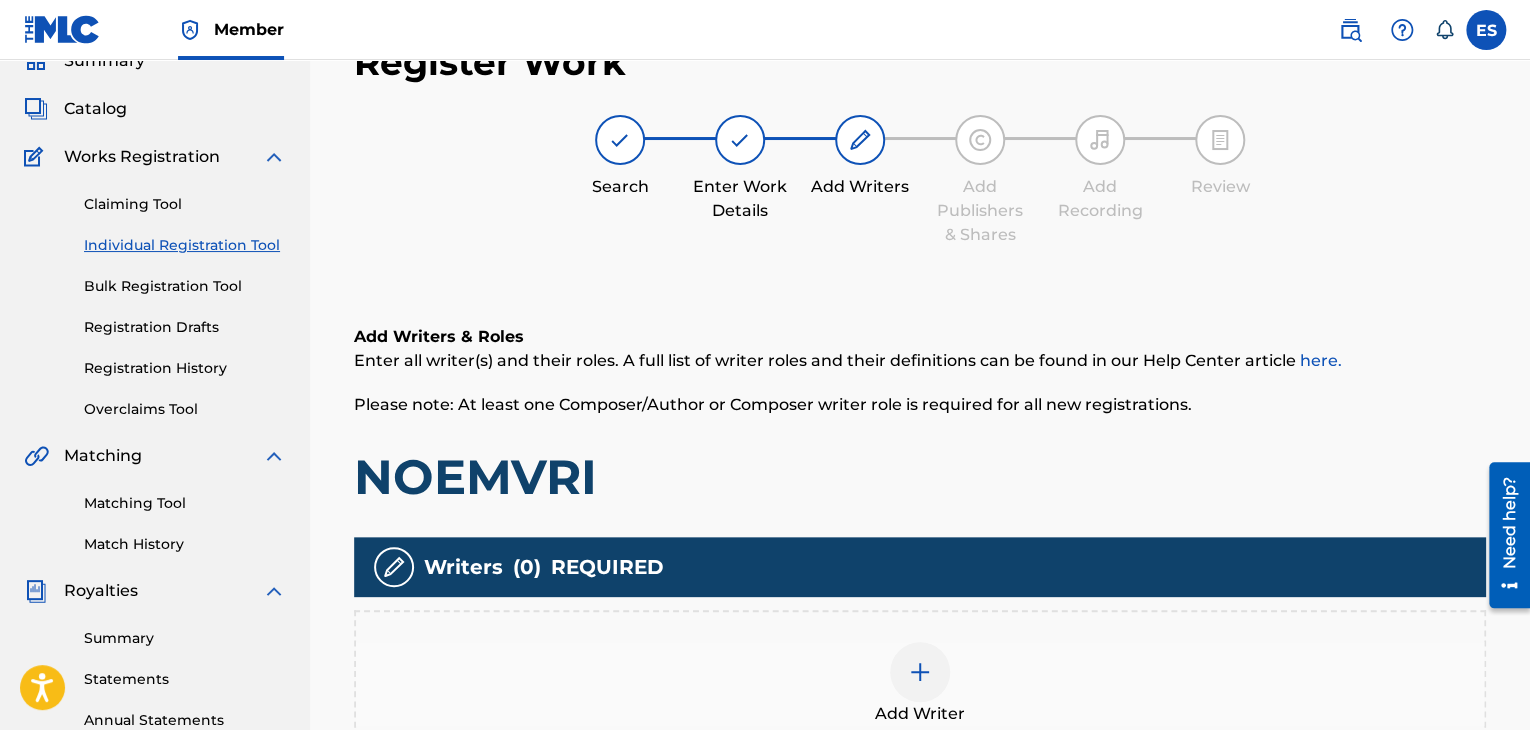click on "Add Writer" at bounding box center [920, 684] 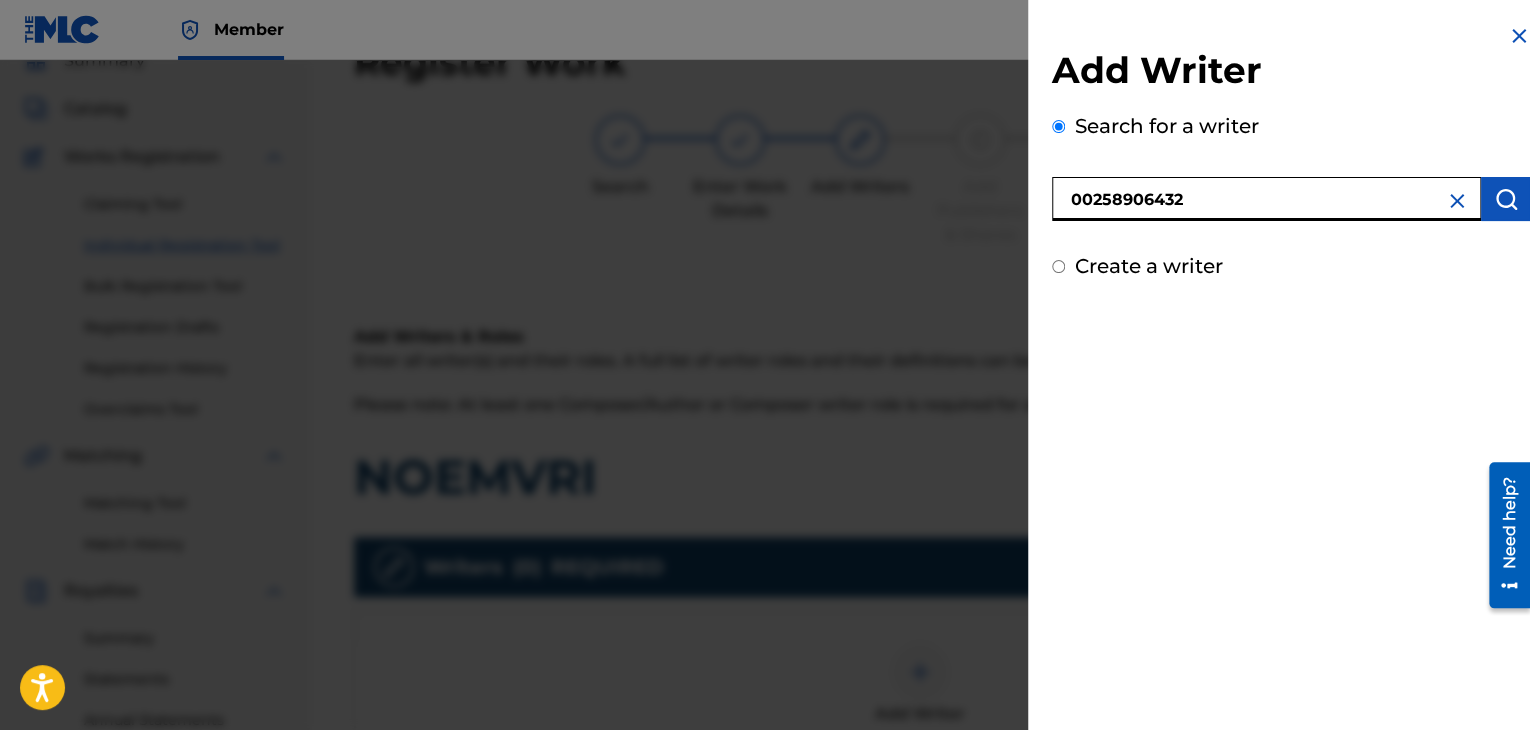 type on "00258906432" 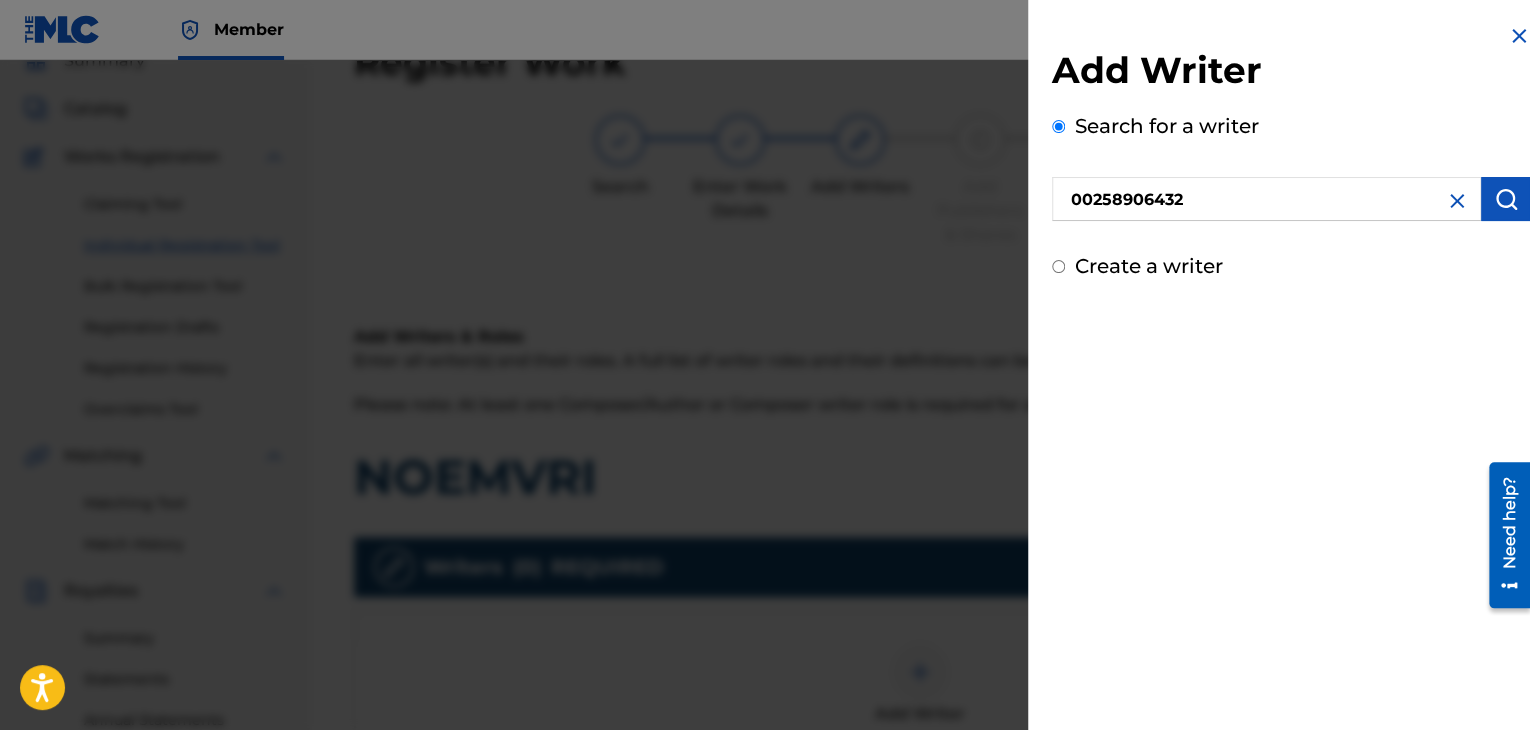 click at bounding box center [1506, 199] 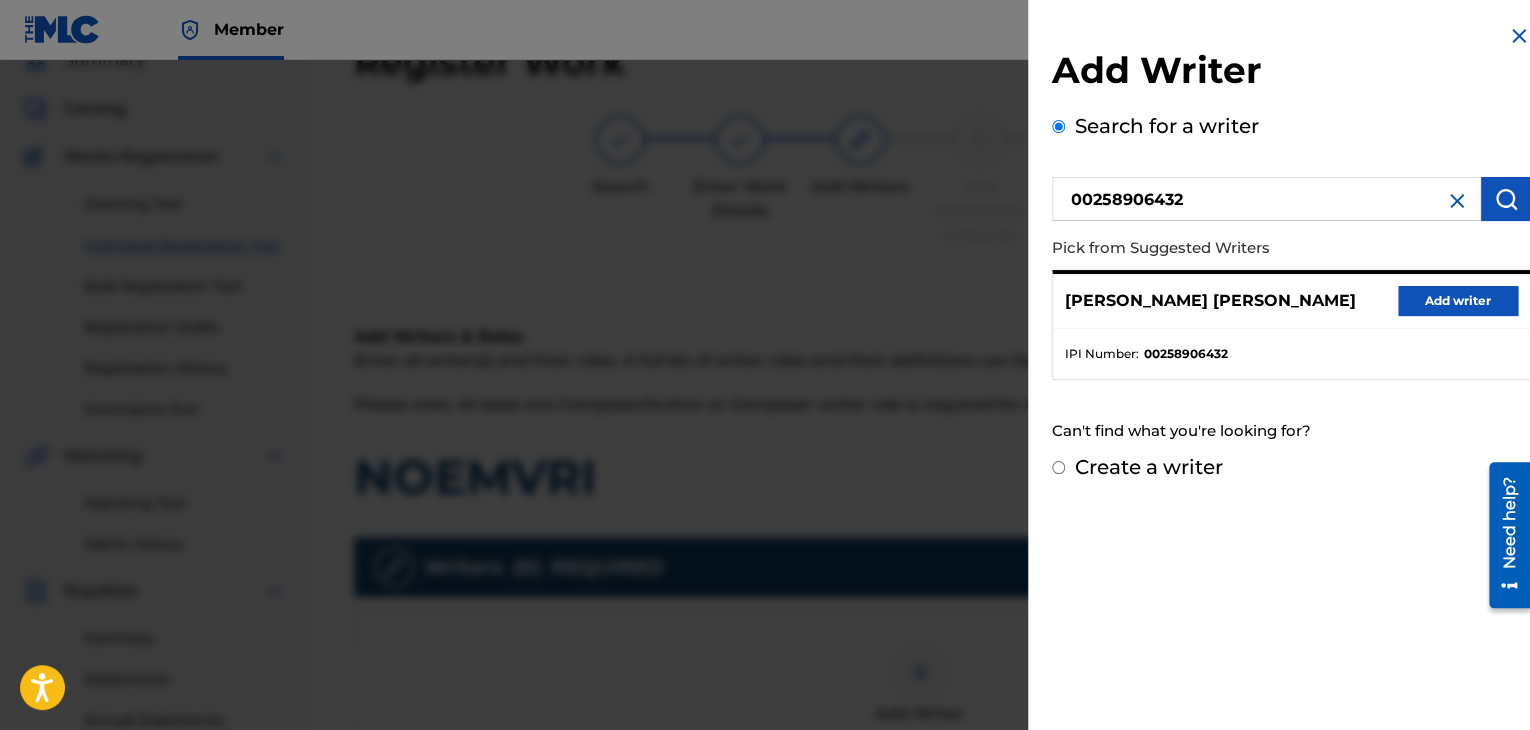 click on "Add writer" at bounding box center (1458, 301) 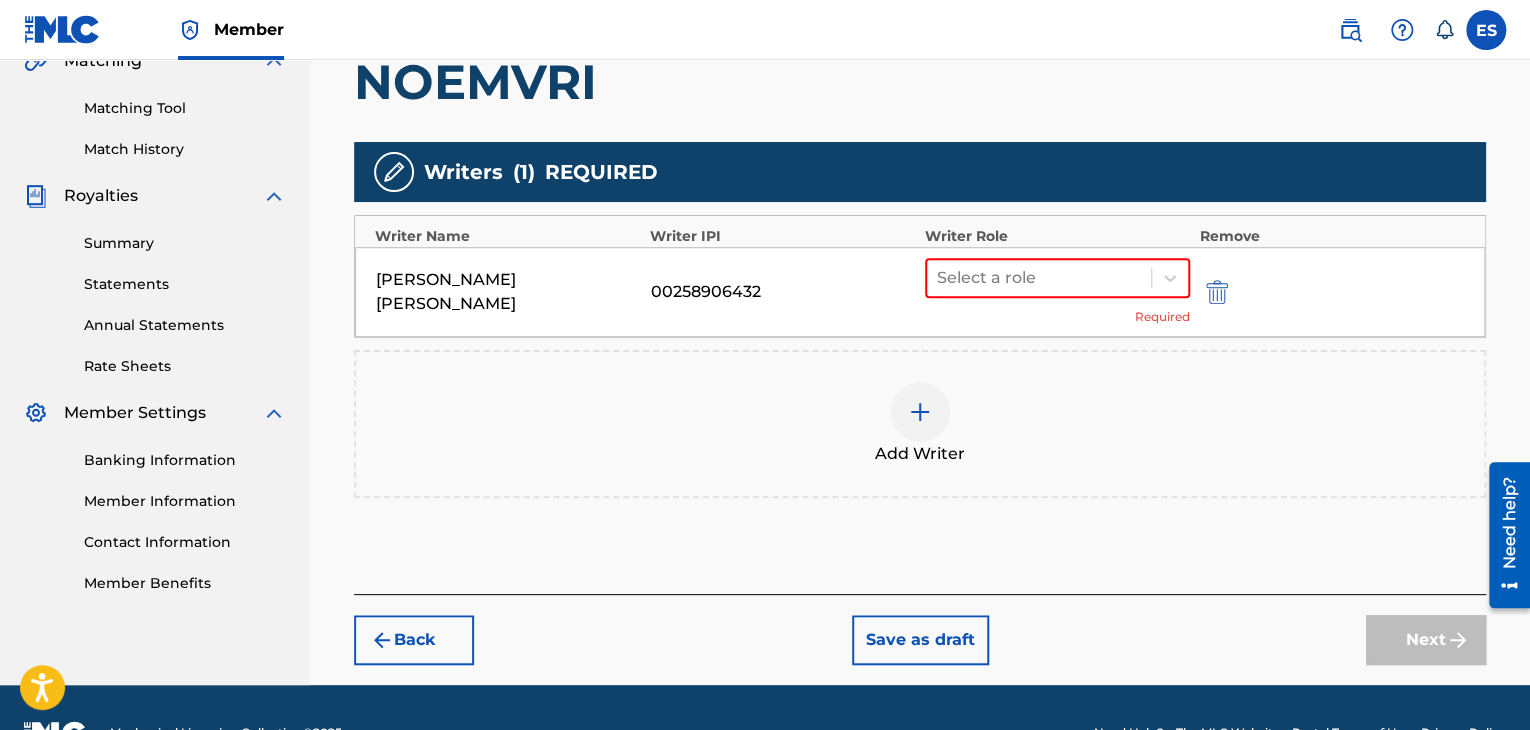 scroll, scrollTop: 490, scrollLeft: 0, axis: vertical 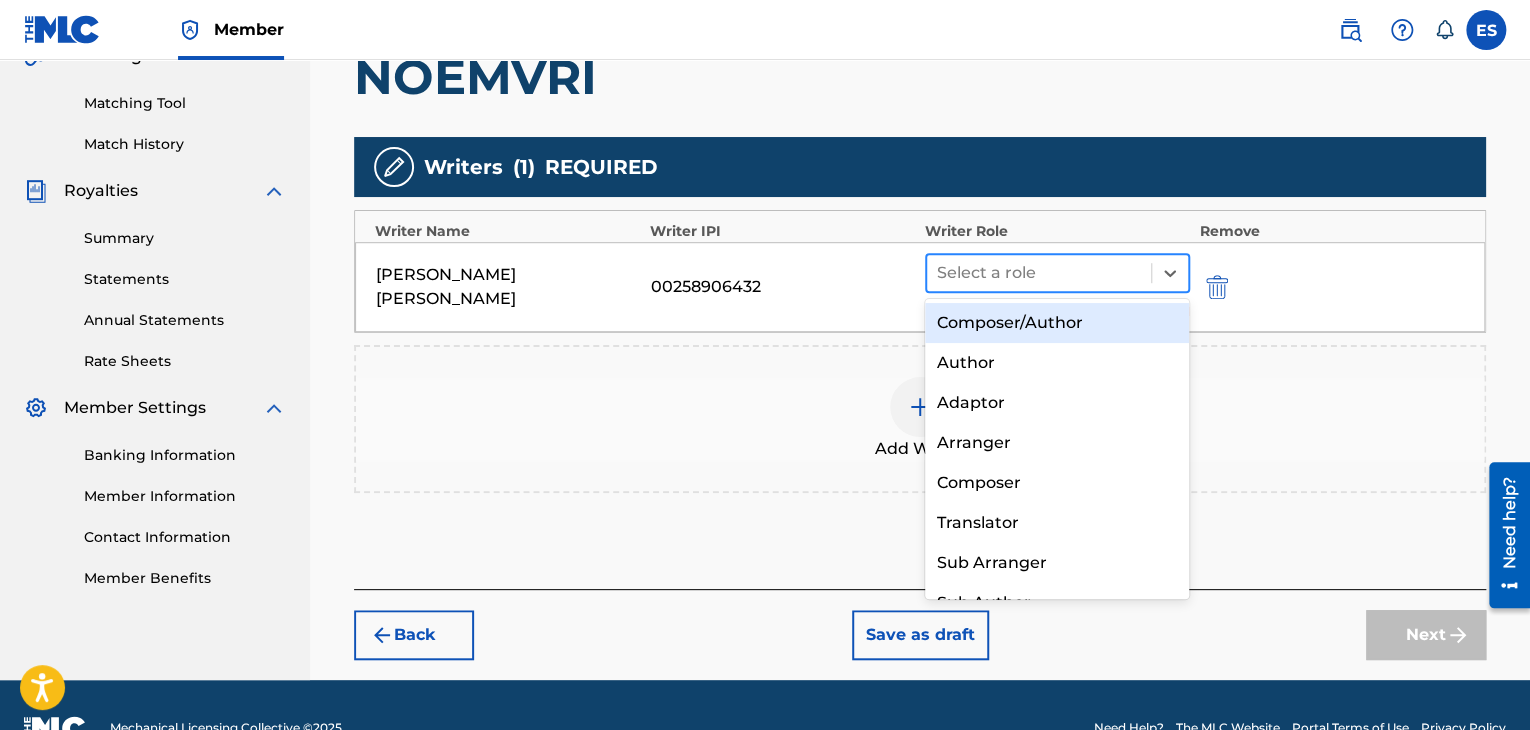 click at bounding box center (1039, 273) 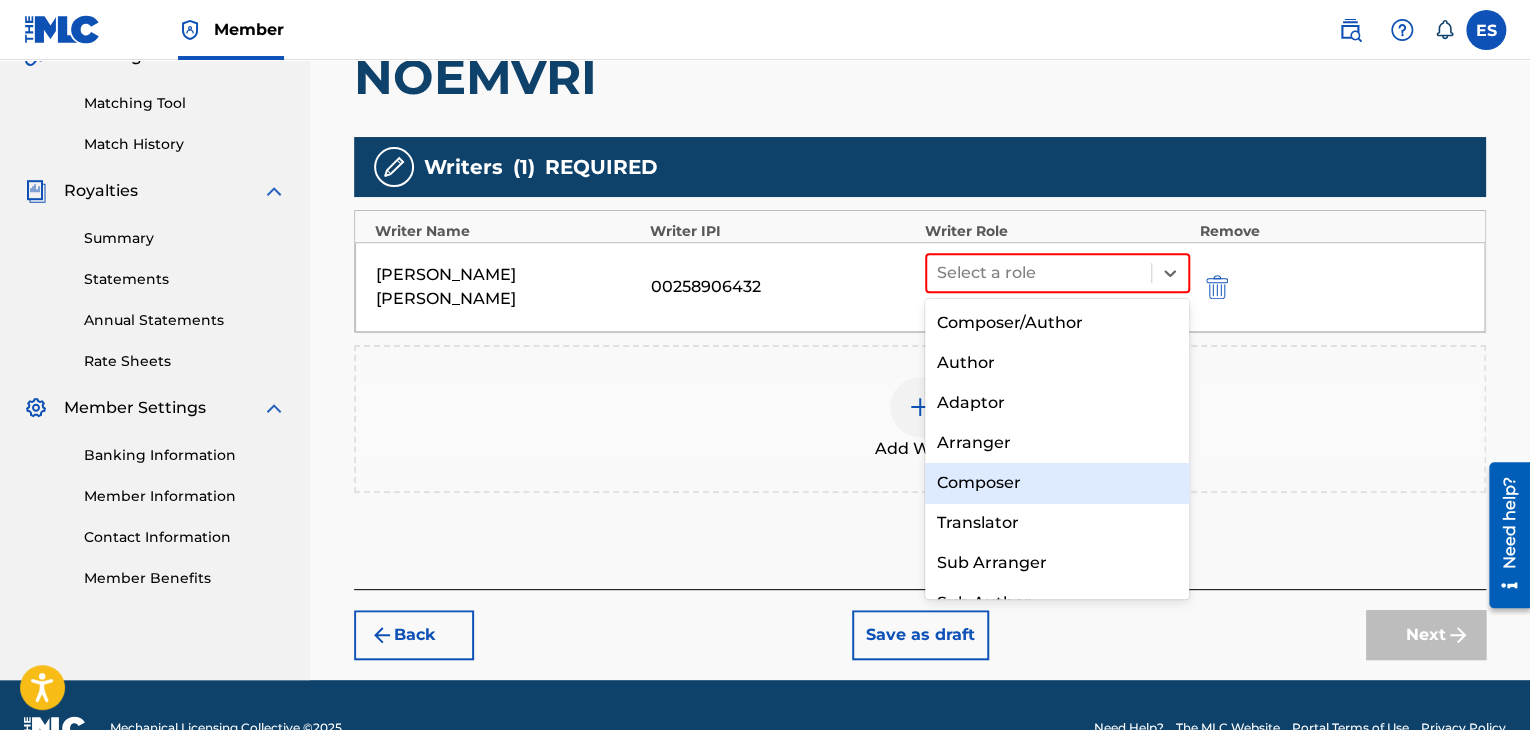 click on "Composer" at bounding box center [1057, 483] 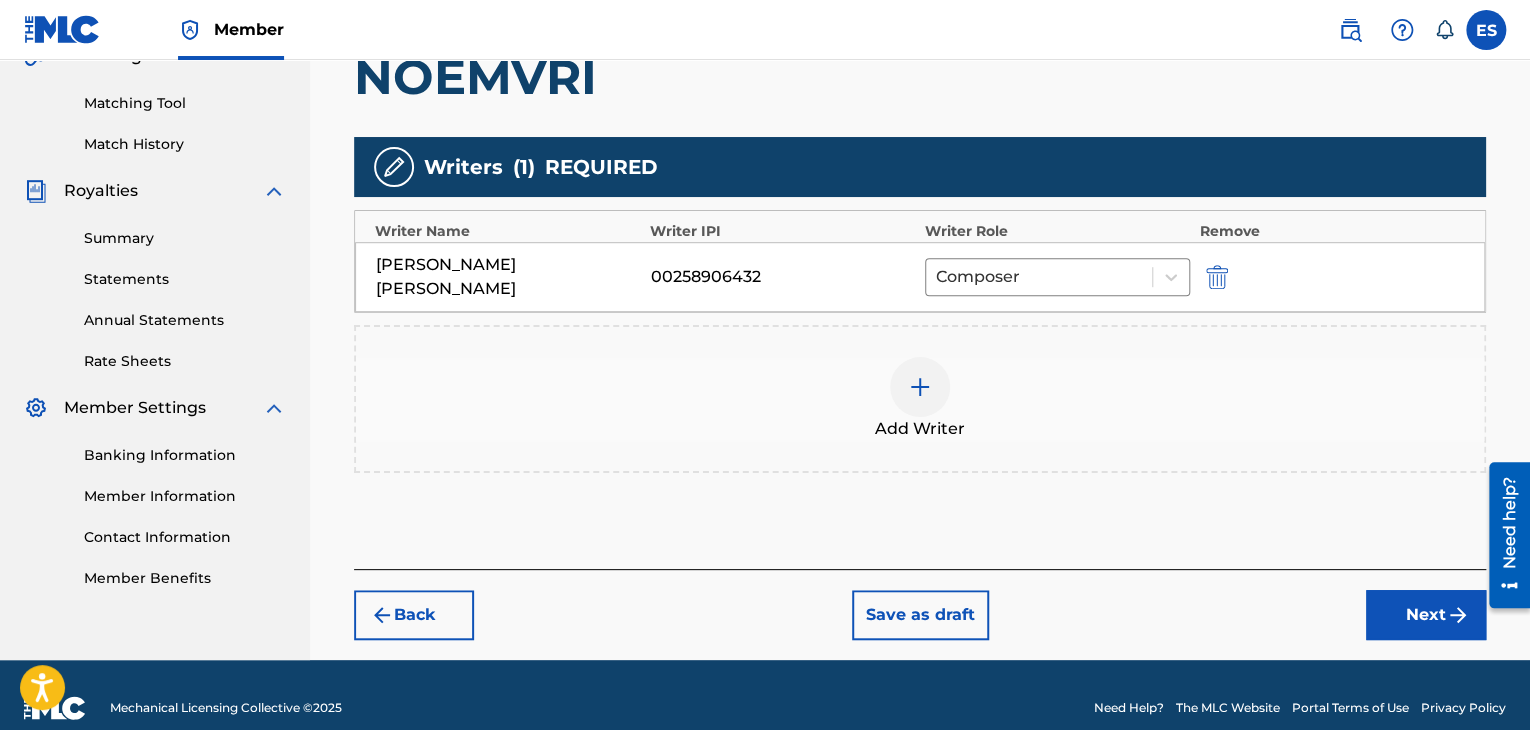 click on "Add Writer" at bounding box center [920, 399] 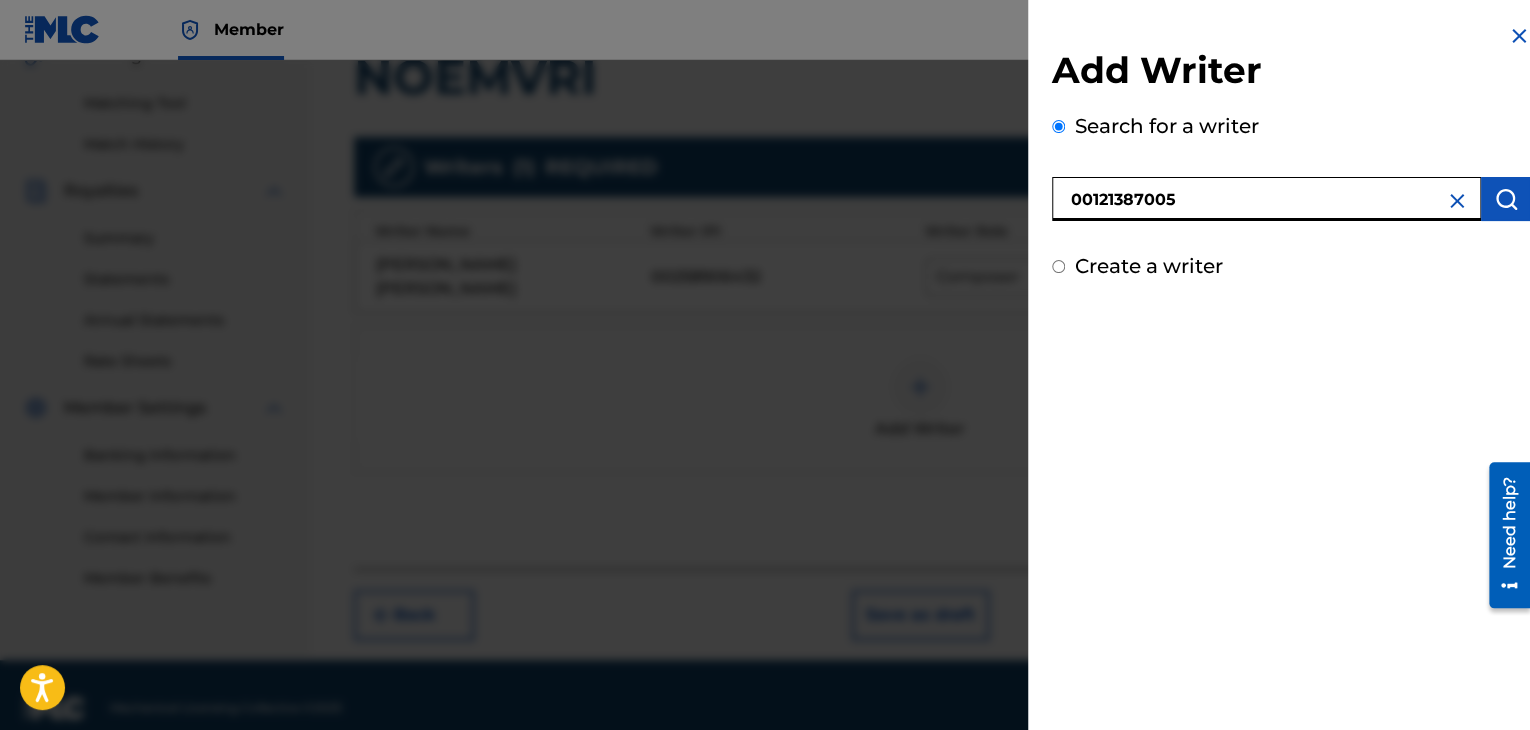 click at bounding box center (1506, 199) 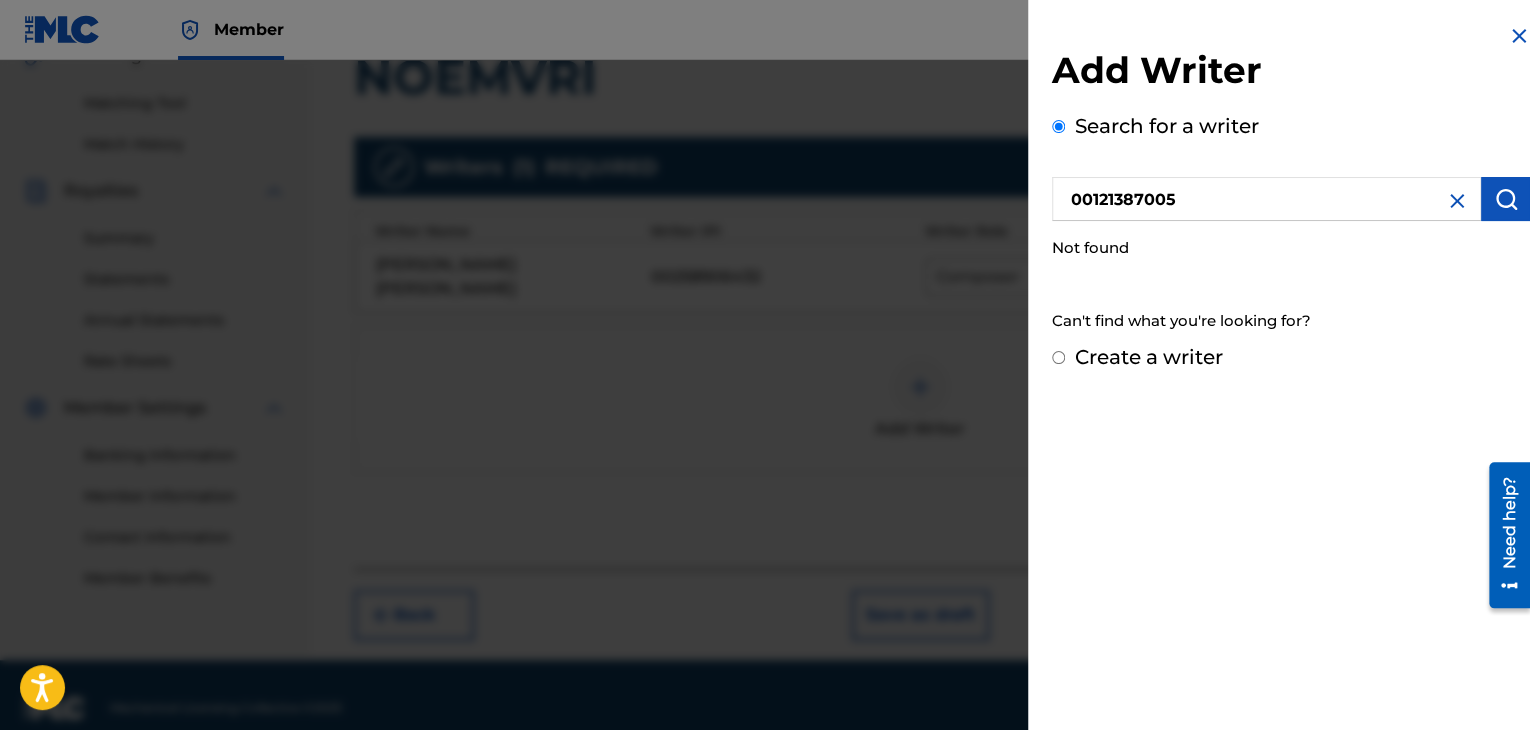click on "00121387005" at bounding box center (1266, 199) 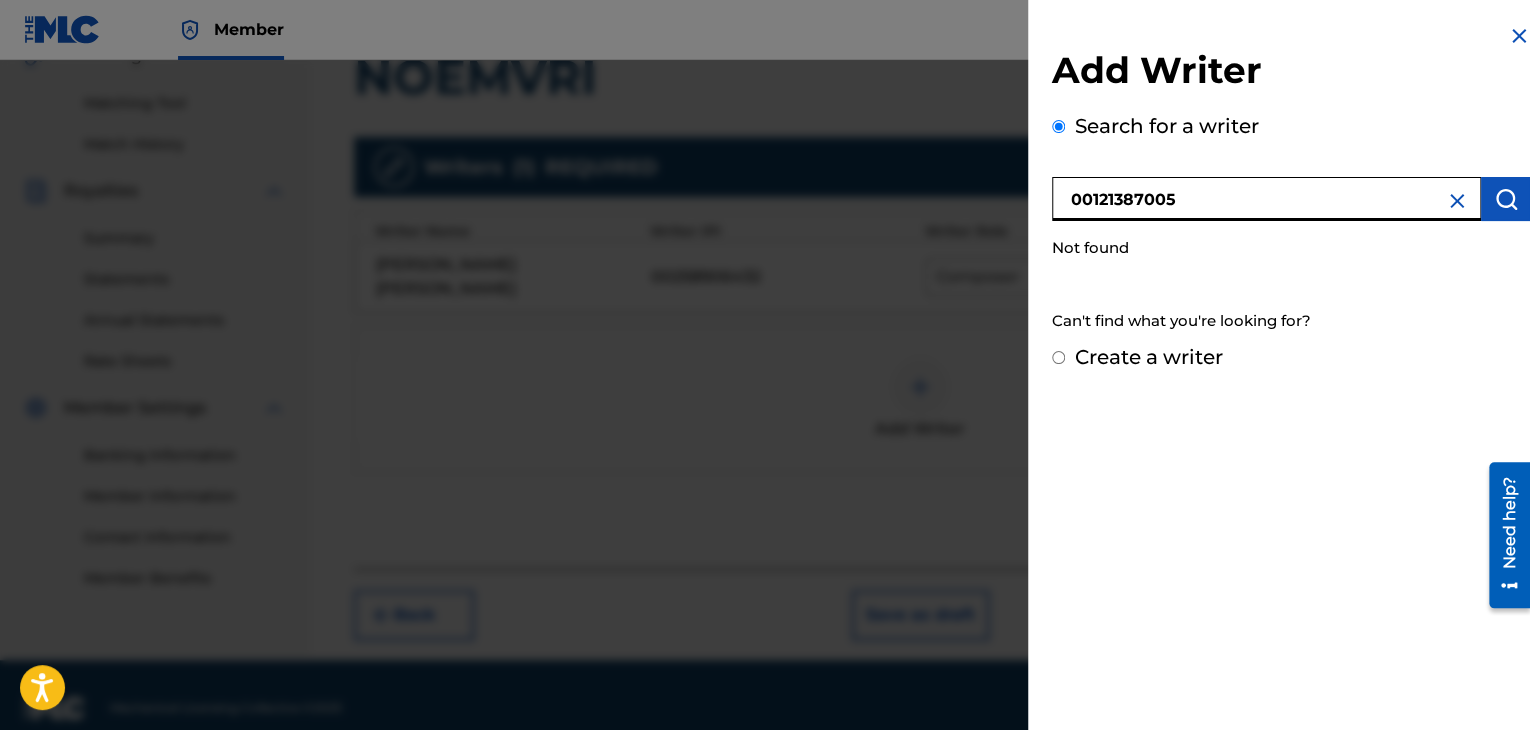 type on "00121387005" 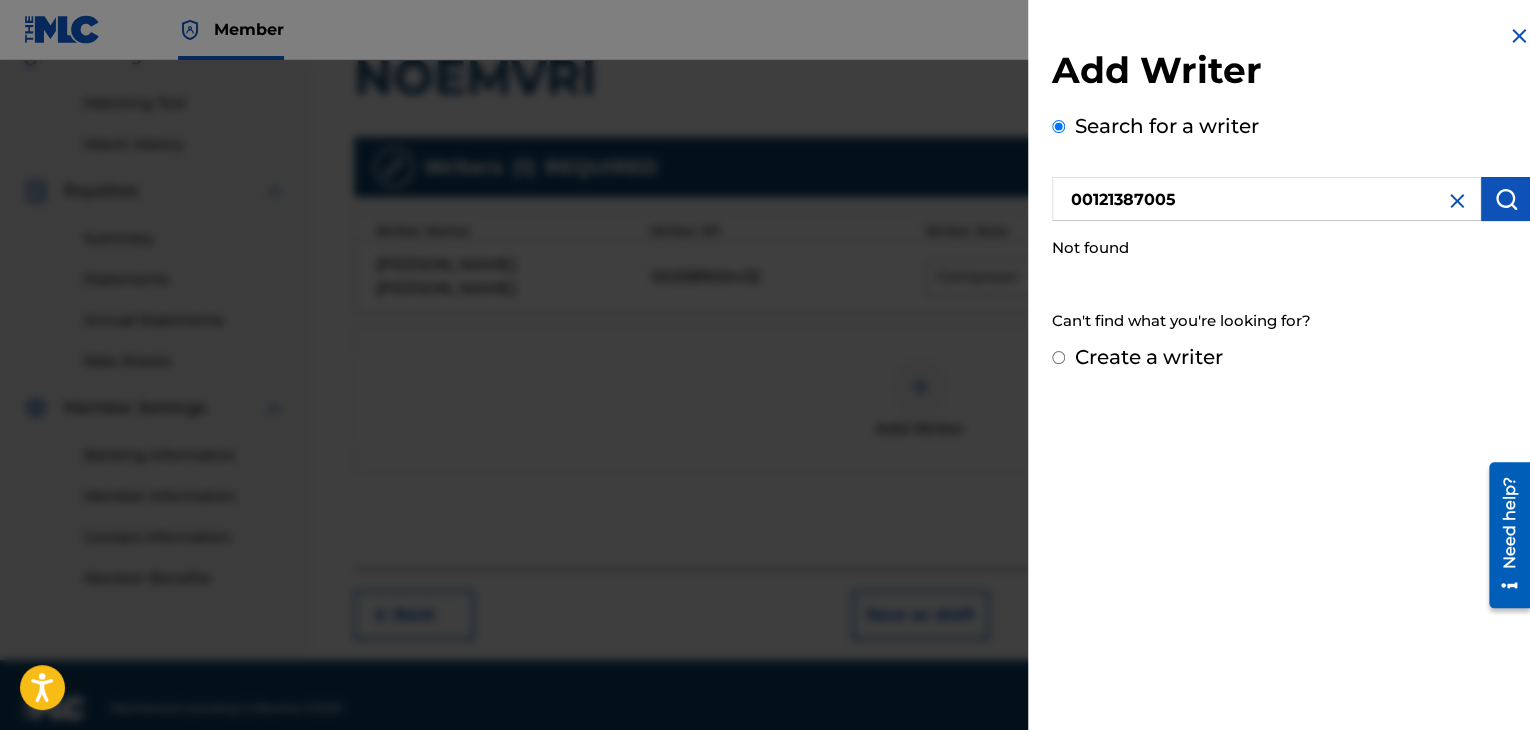 click at bounding box center [1506, 199] 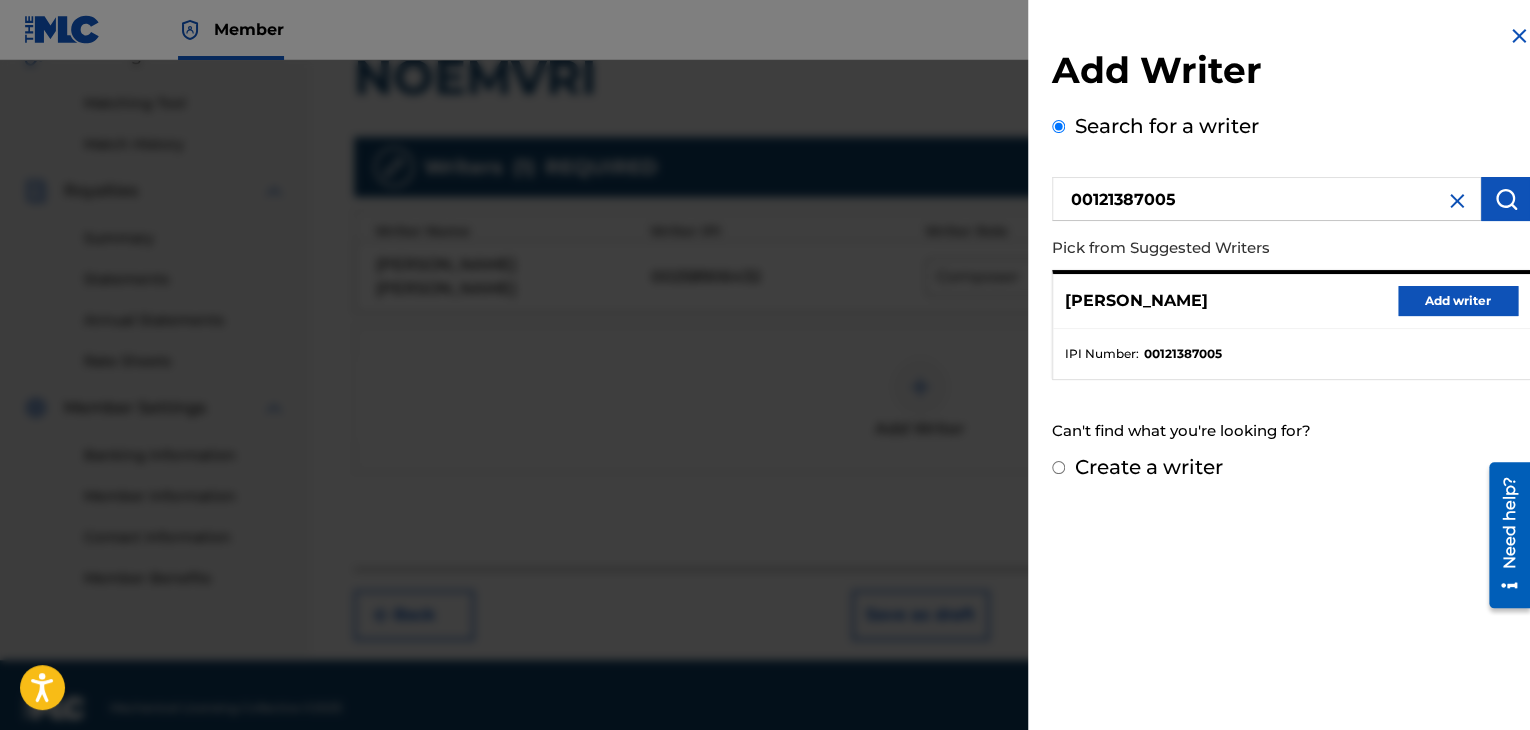 click on "Add writer" at bounding box center (1458, 301) 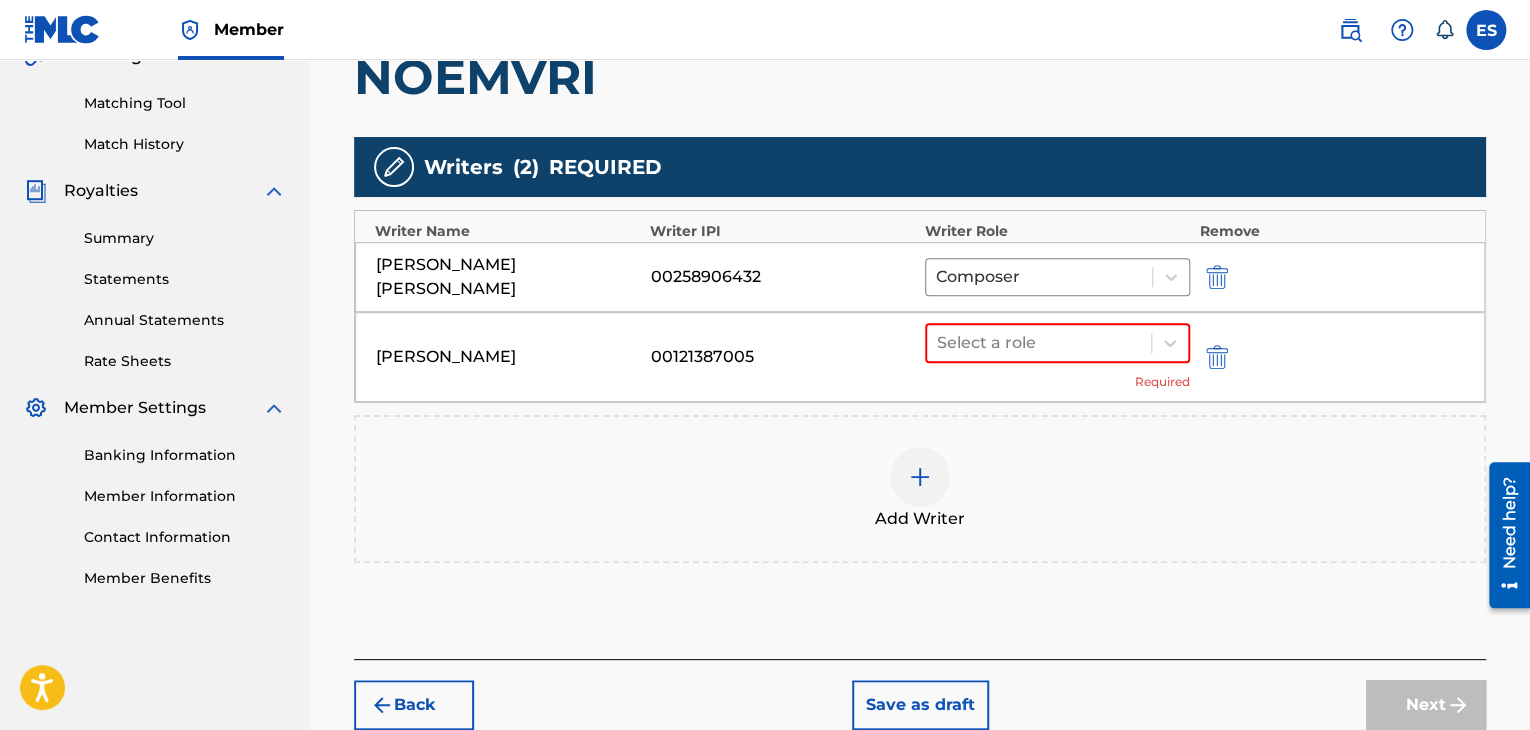 click on "[PERSON_NAME] 00121387005 Select a role Required" at bounding box center [920, 357] 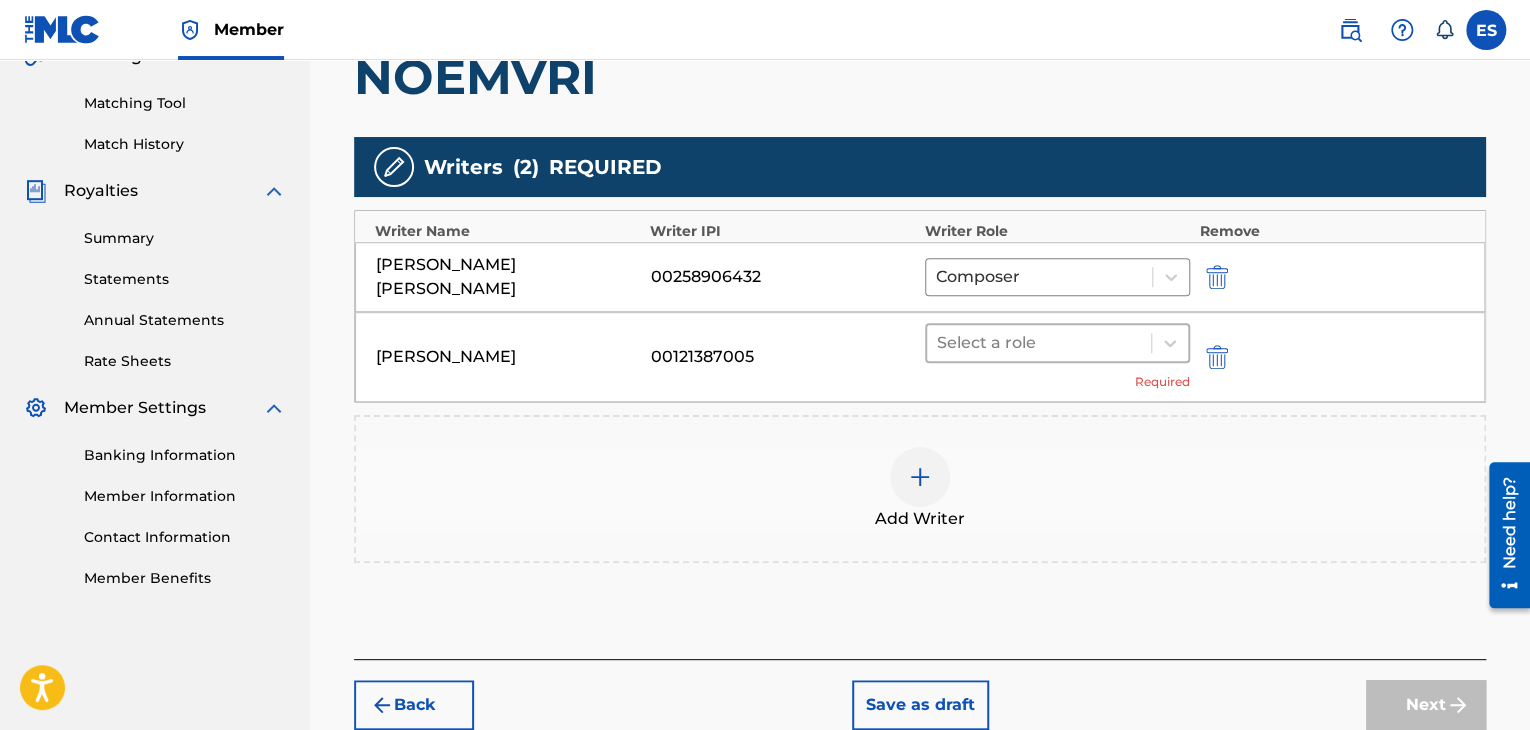 click at bounding box center [1039, 343] 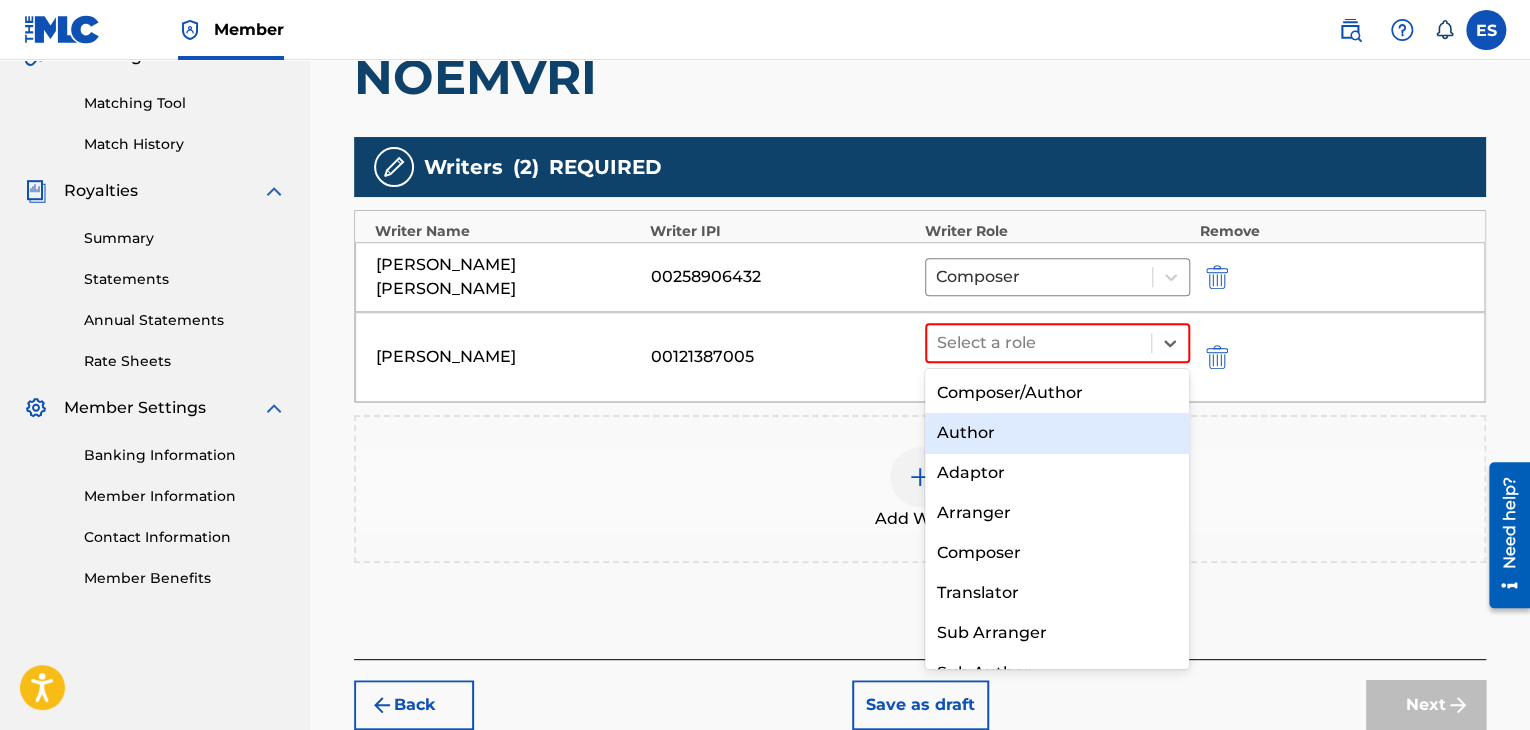 click on "Author" at bounding box center [1057, 433] 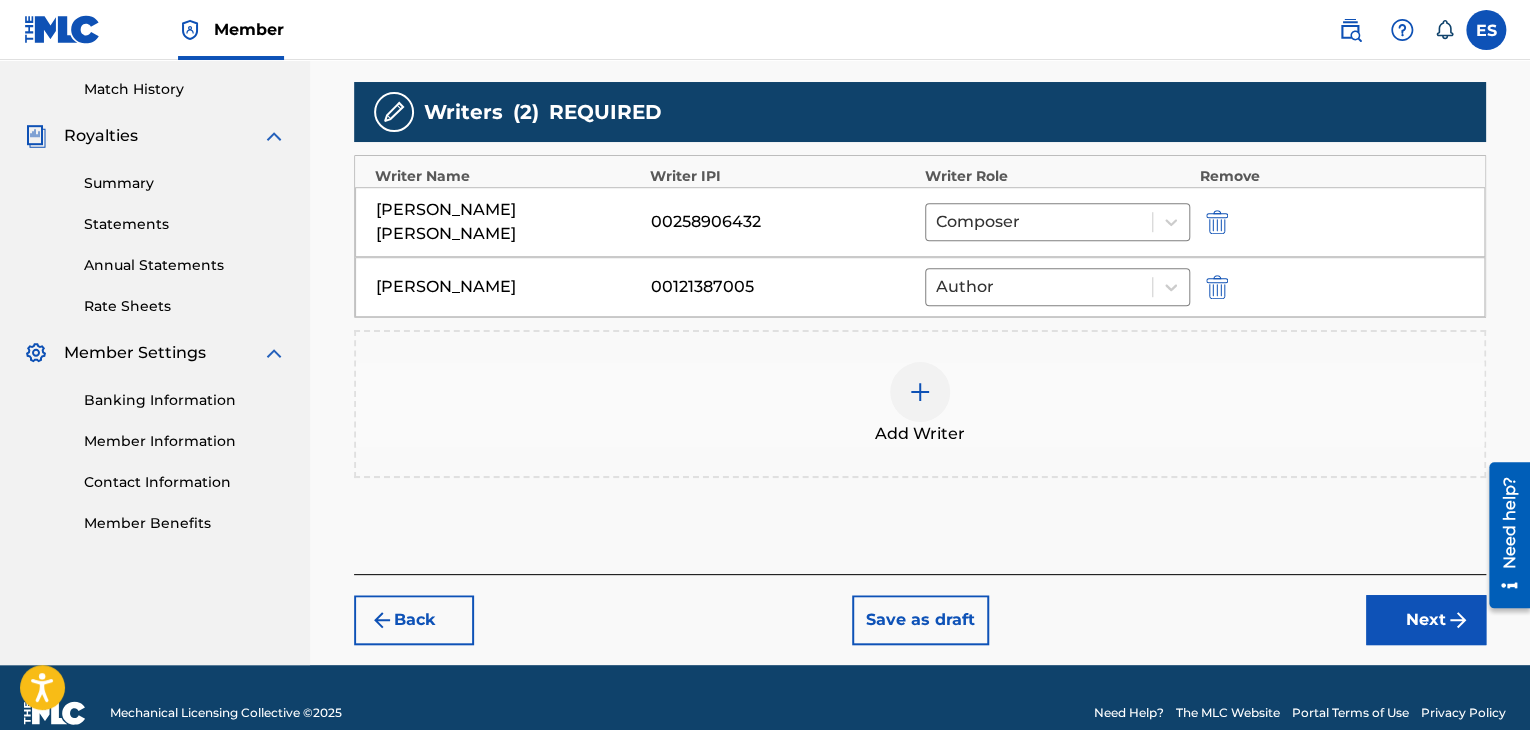 scroll, scrollTop: 574, scrollLeft: 0, axis: vertical 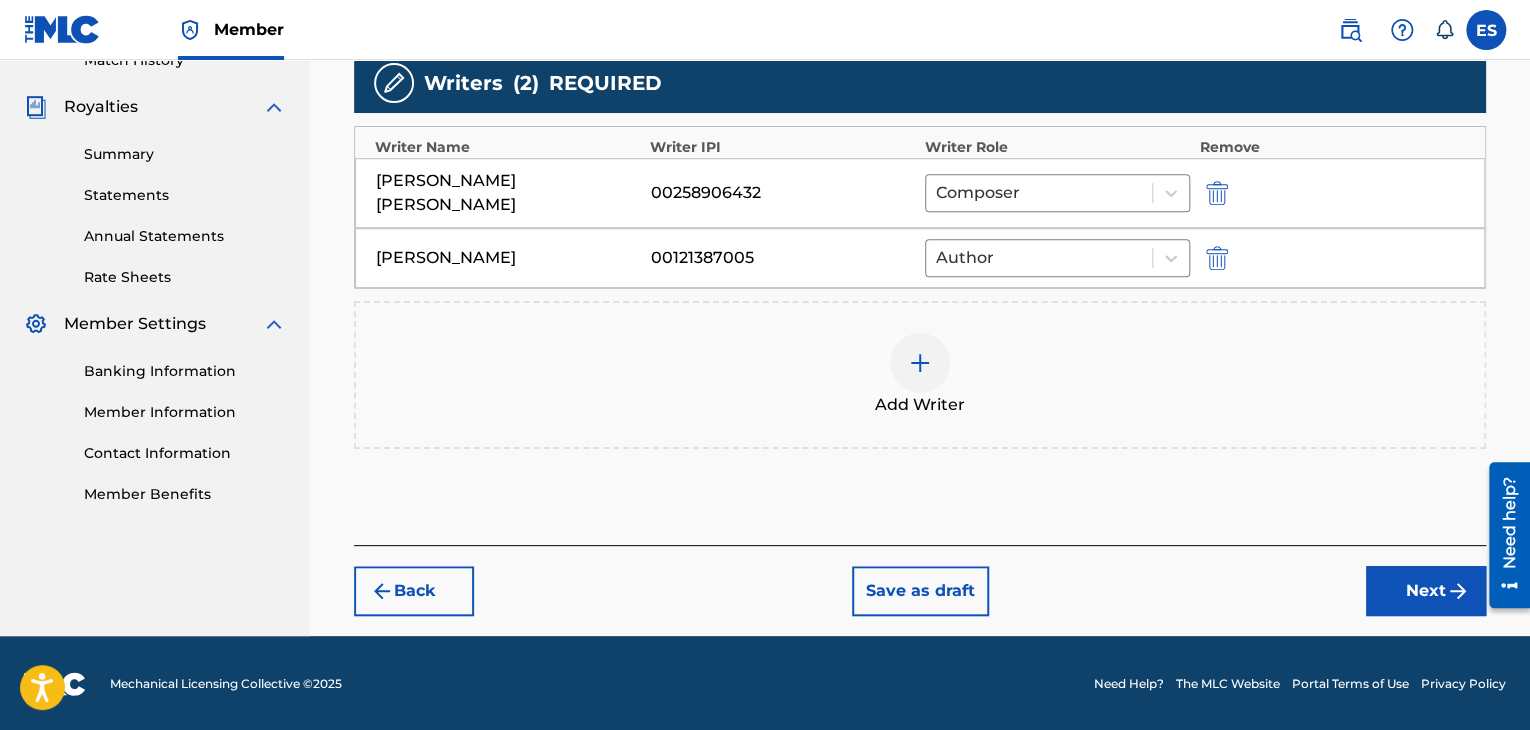 click on "Next" at bounding box center [1426, 591] 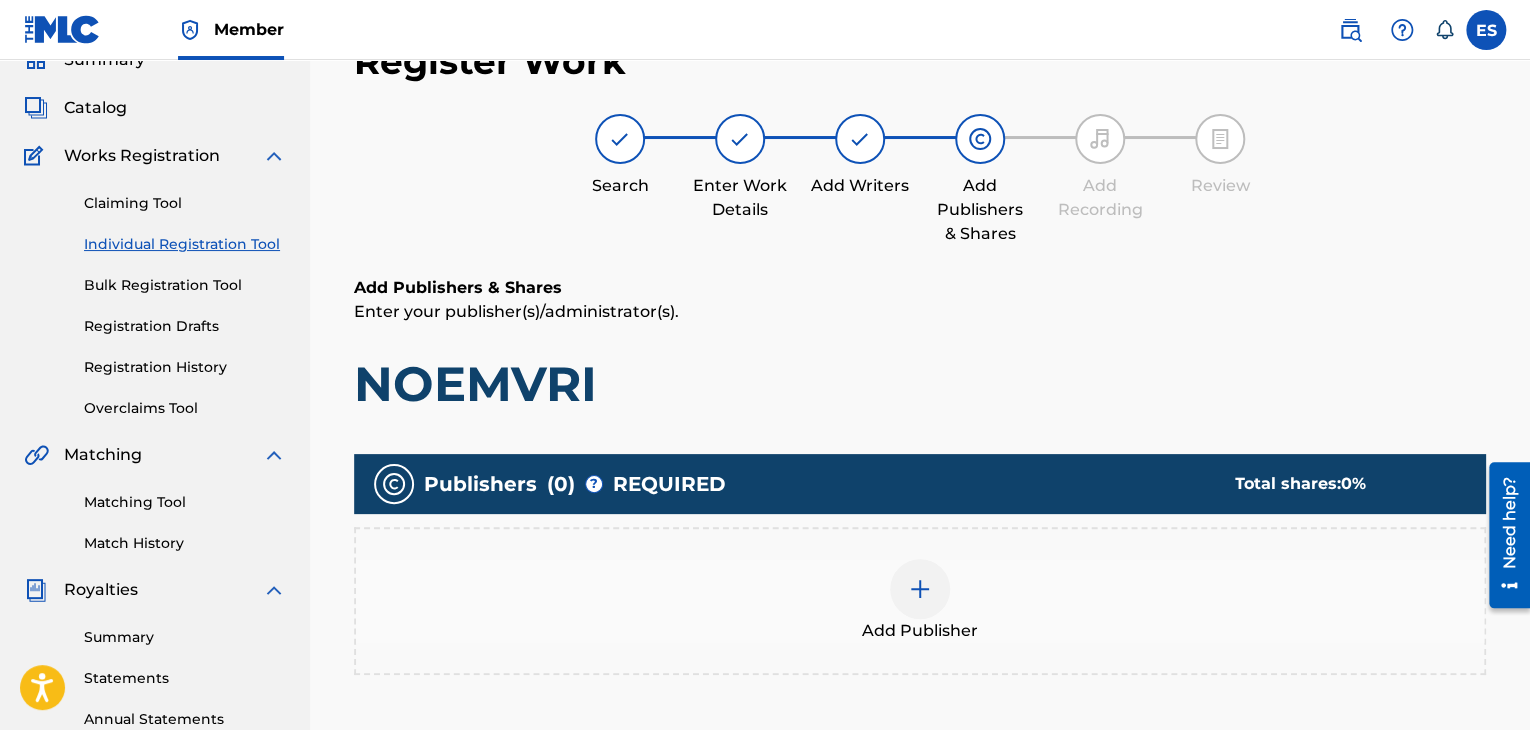 scroll, scrollTop: 90, scrollLeft: 0, axis: vertical 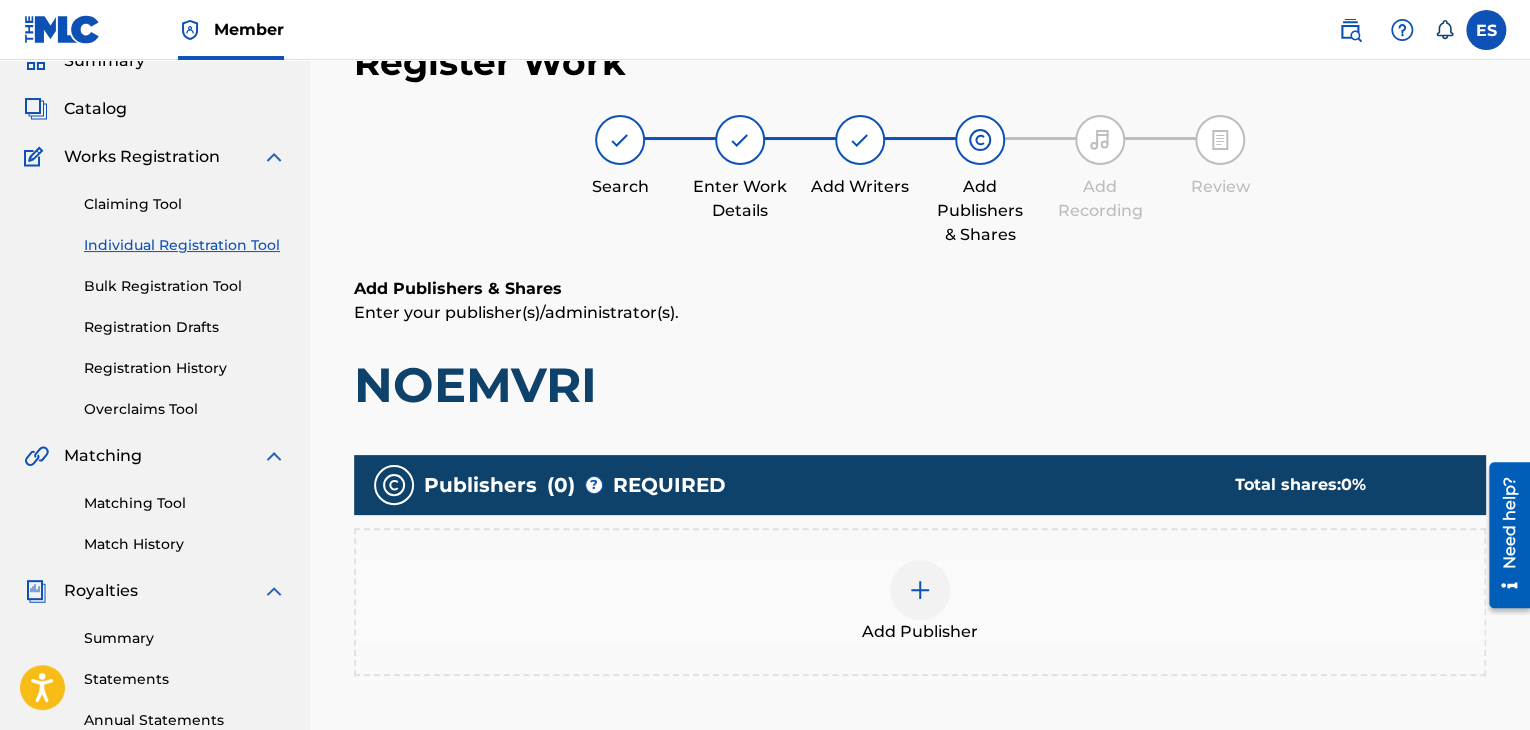 click at bounding box center (920, 590) 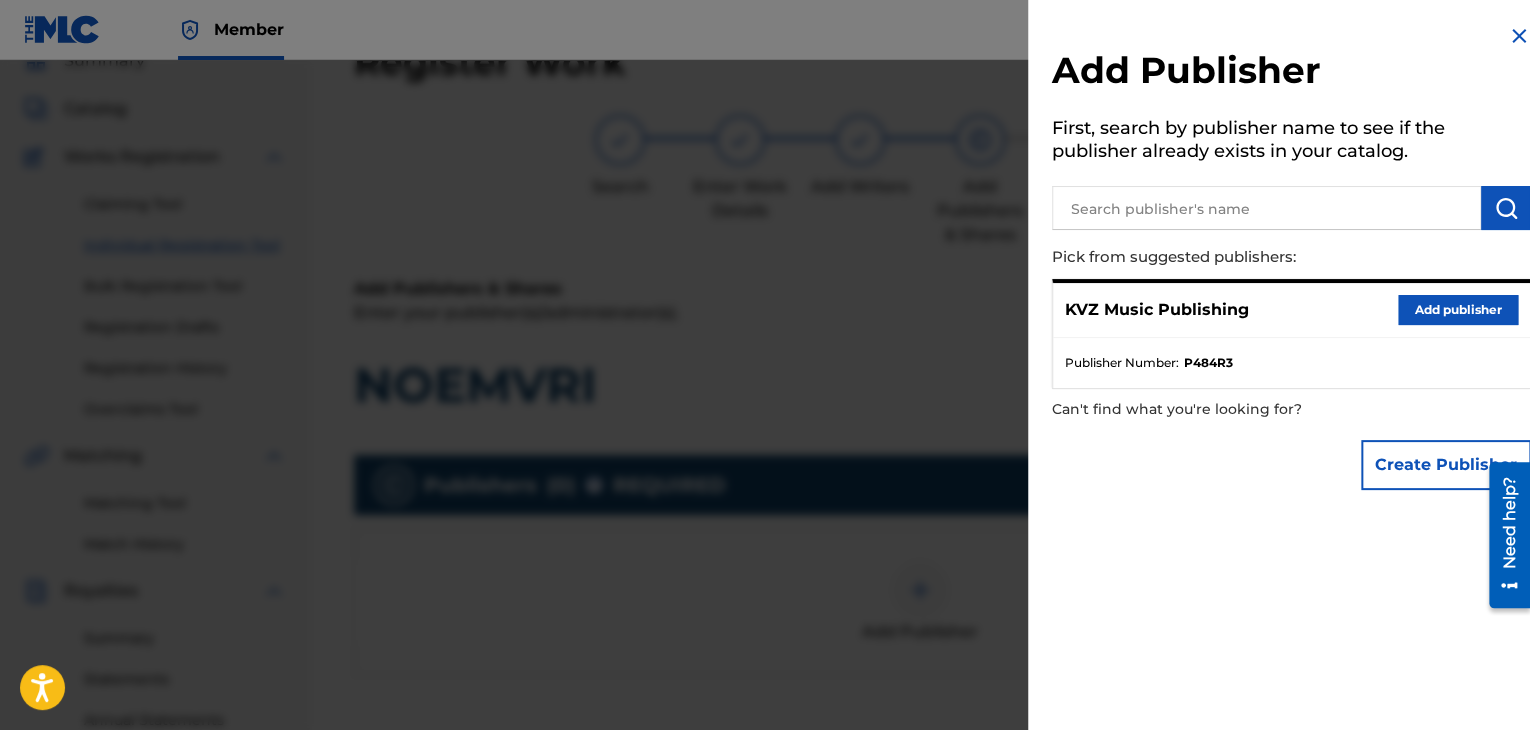 click on "Add publisher" at bounding box center (1458, 310) 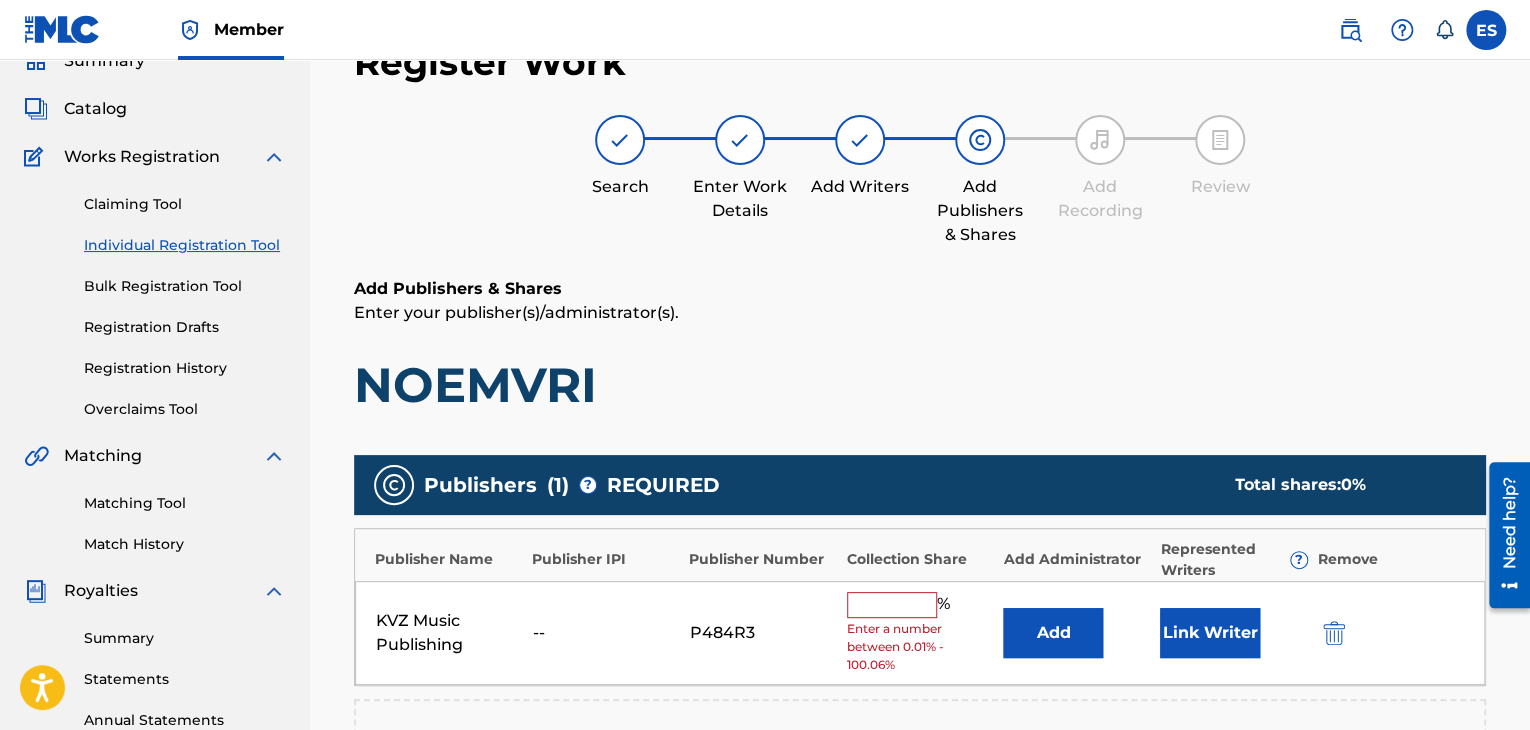 click at bounding box center [892, 605] 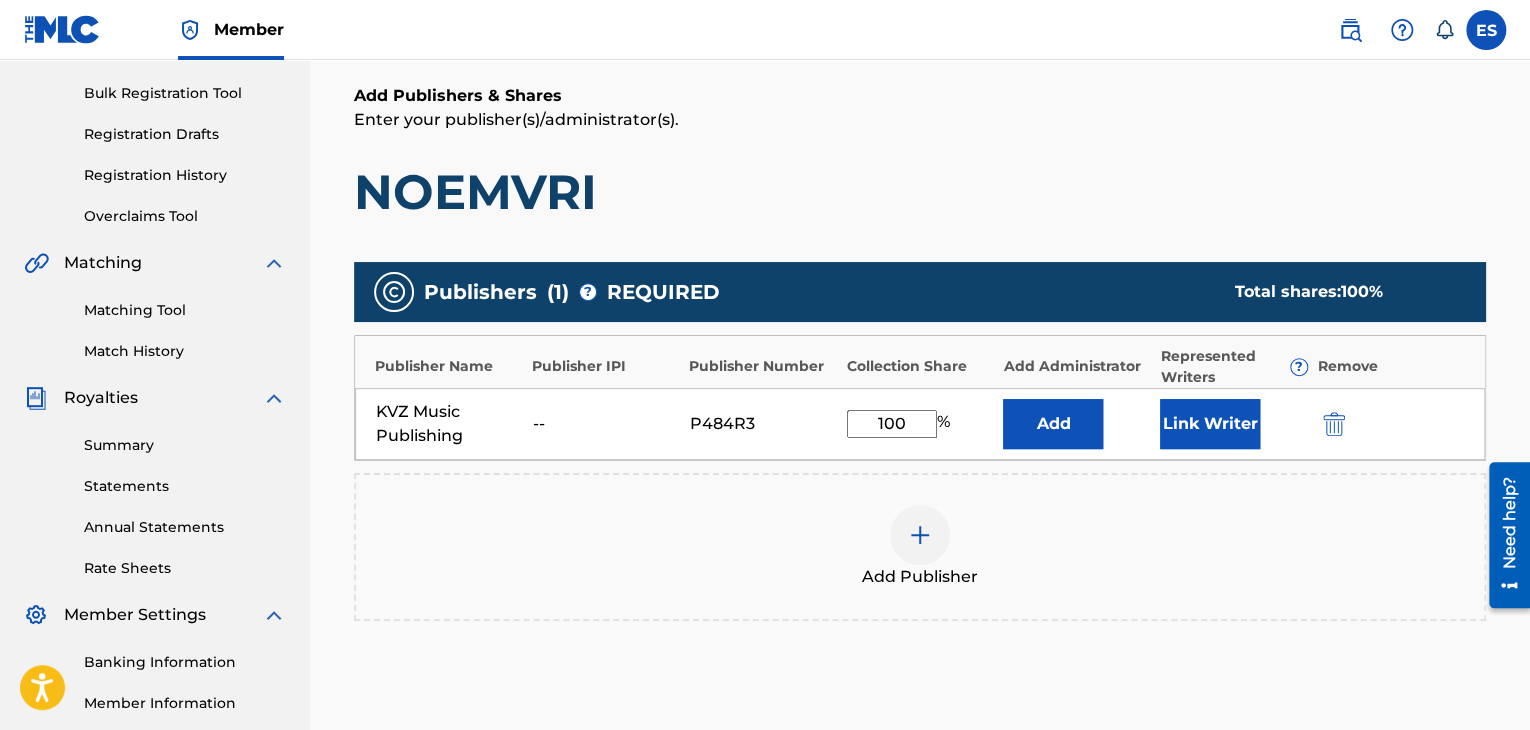 scroll, scrollTop: 490, scrollLeft: 0, axis: vertical 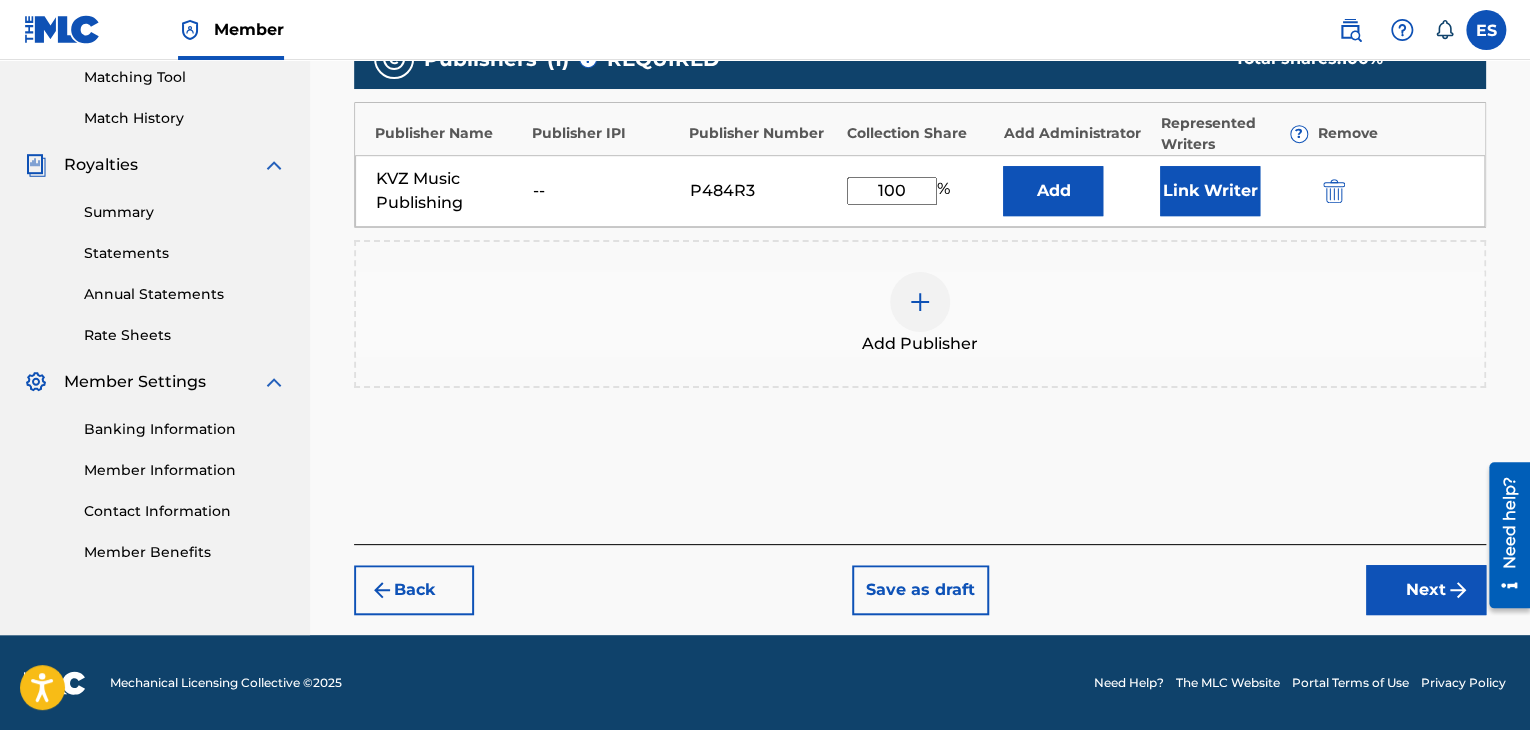 click on "Next" at bounding box center (1426, 590) 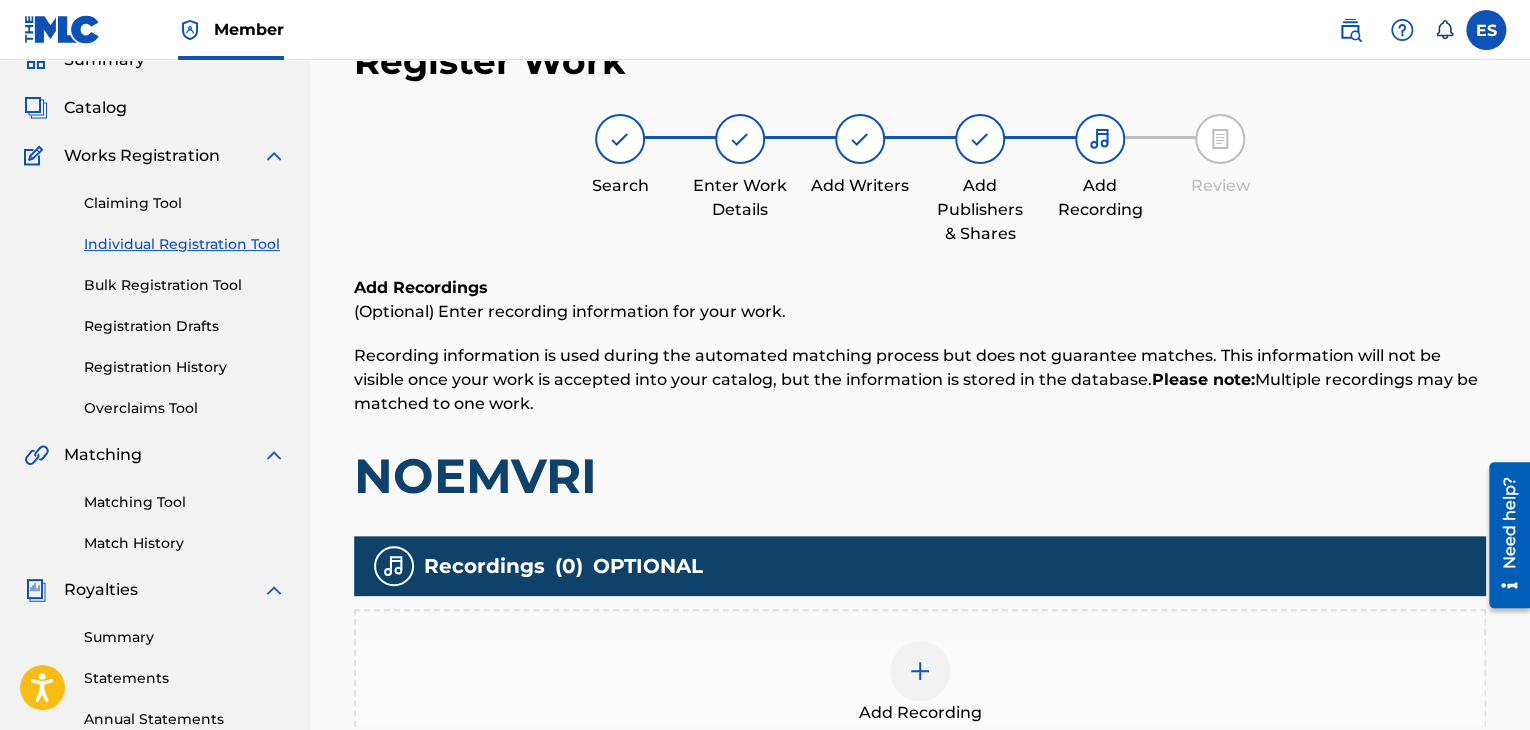 scroll, scrollTop: 90, scrollLeft: 0, axis: vertical 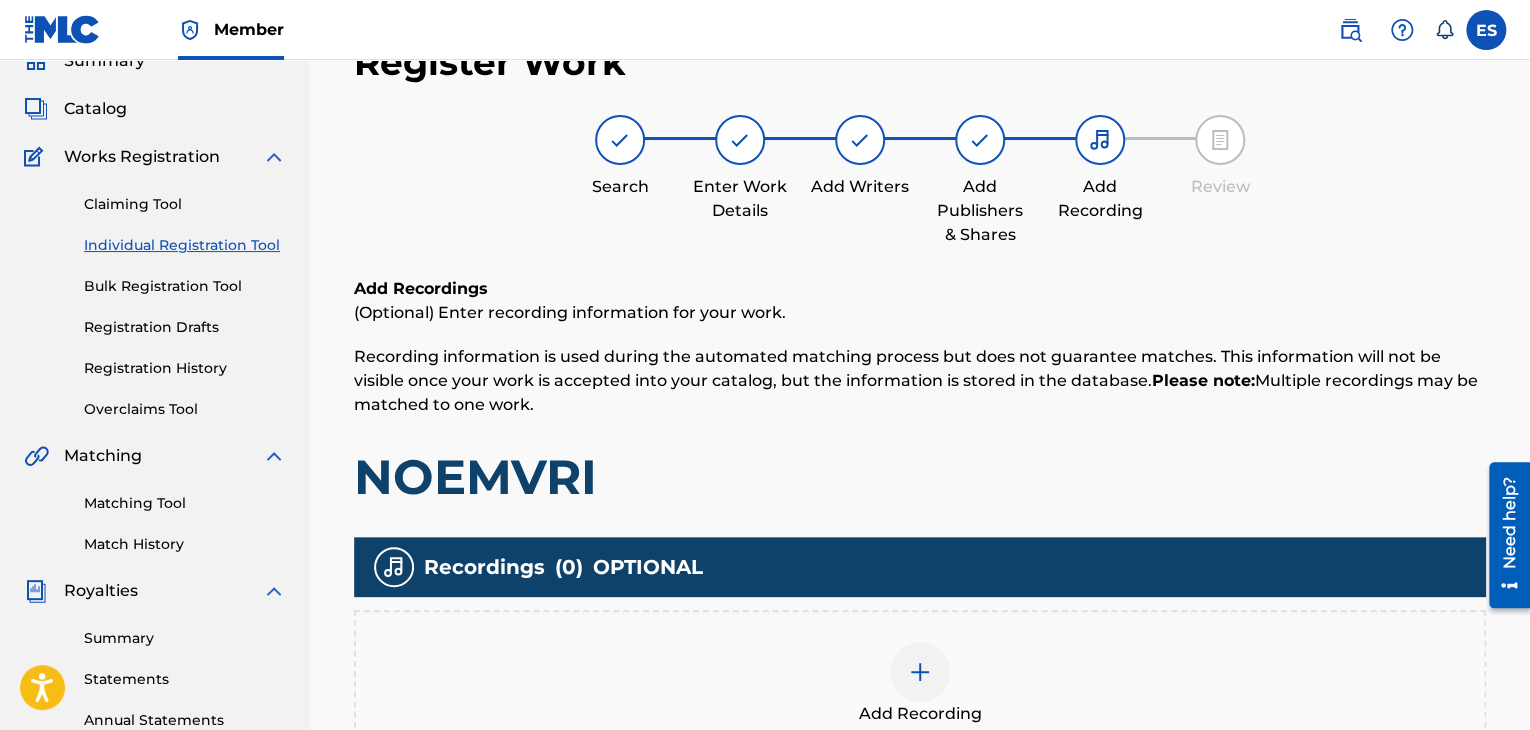 click on "Add Recording" at bounding box center (920, 684) 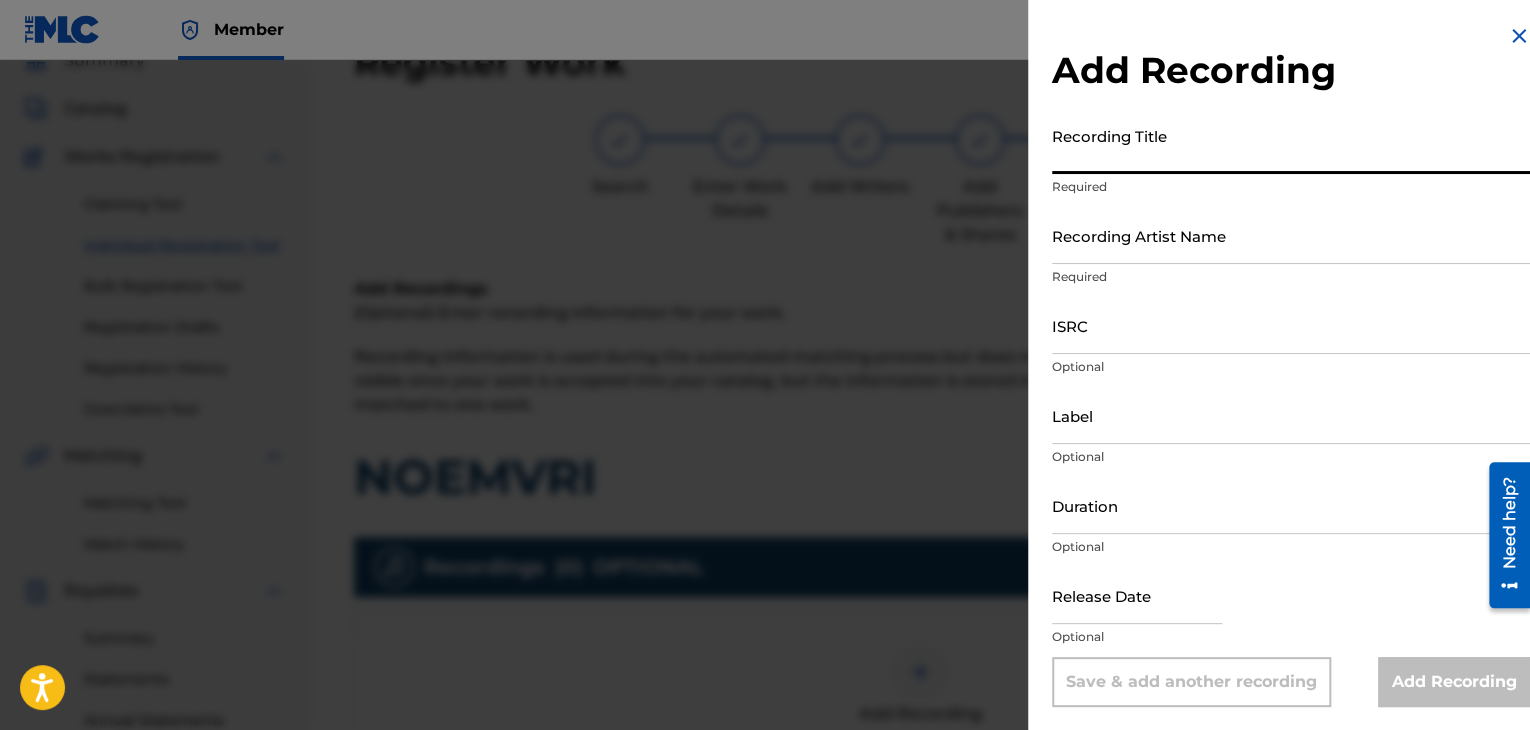 drag, startPoint x: 1145, startPoint y: 225, endPoint x: 1082, endPoint y: 166, distance: 86.313385 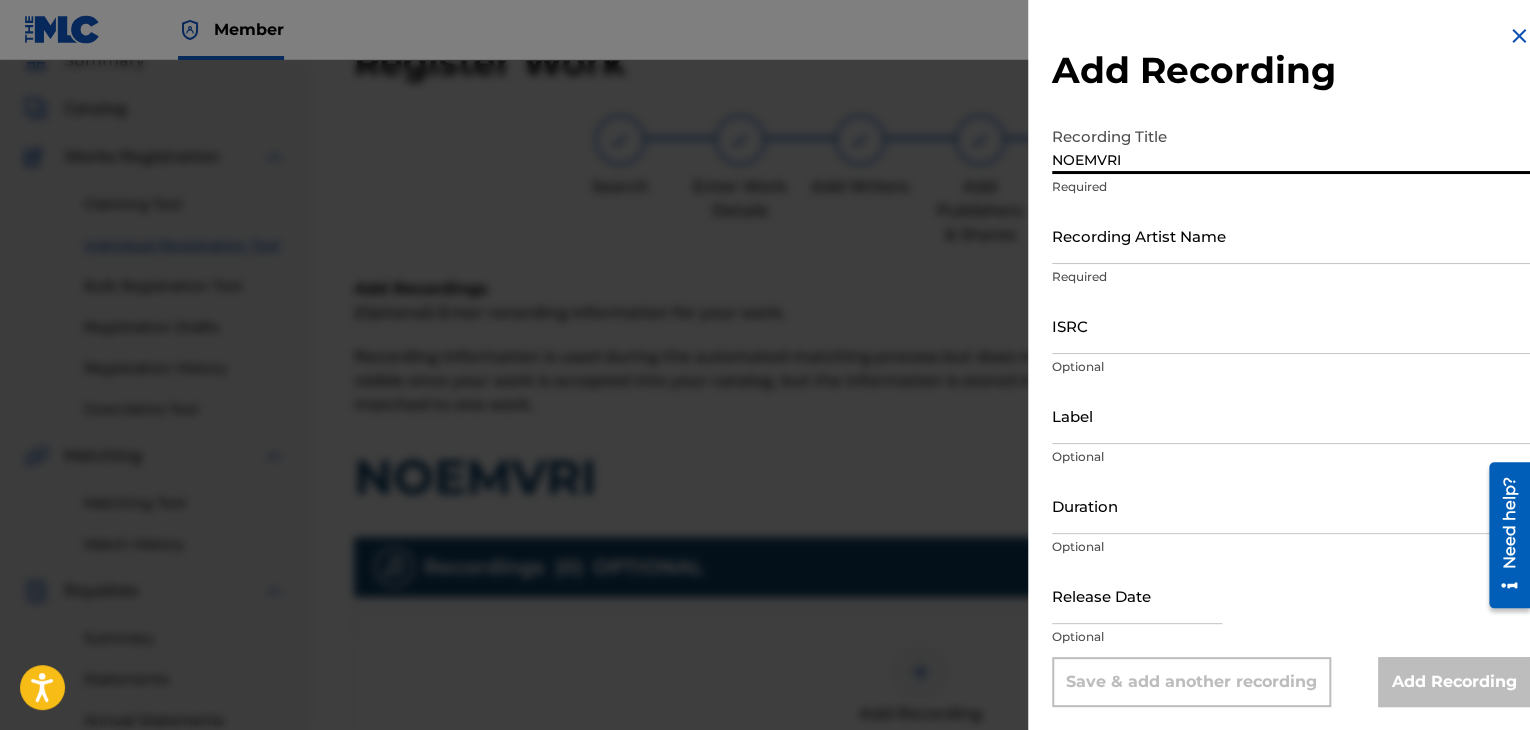 click on "NOEMVRI" at bounding box center [1291, 145] 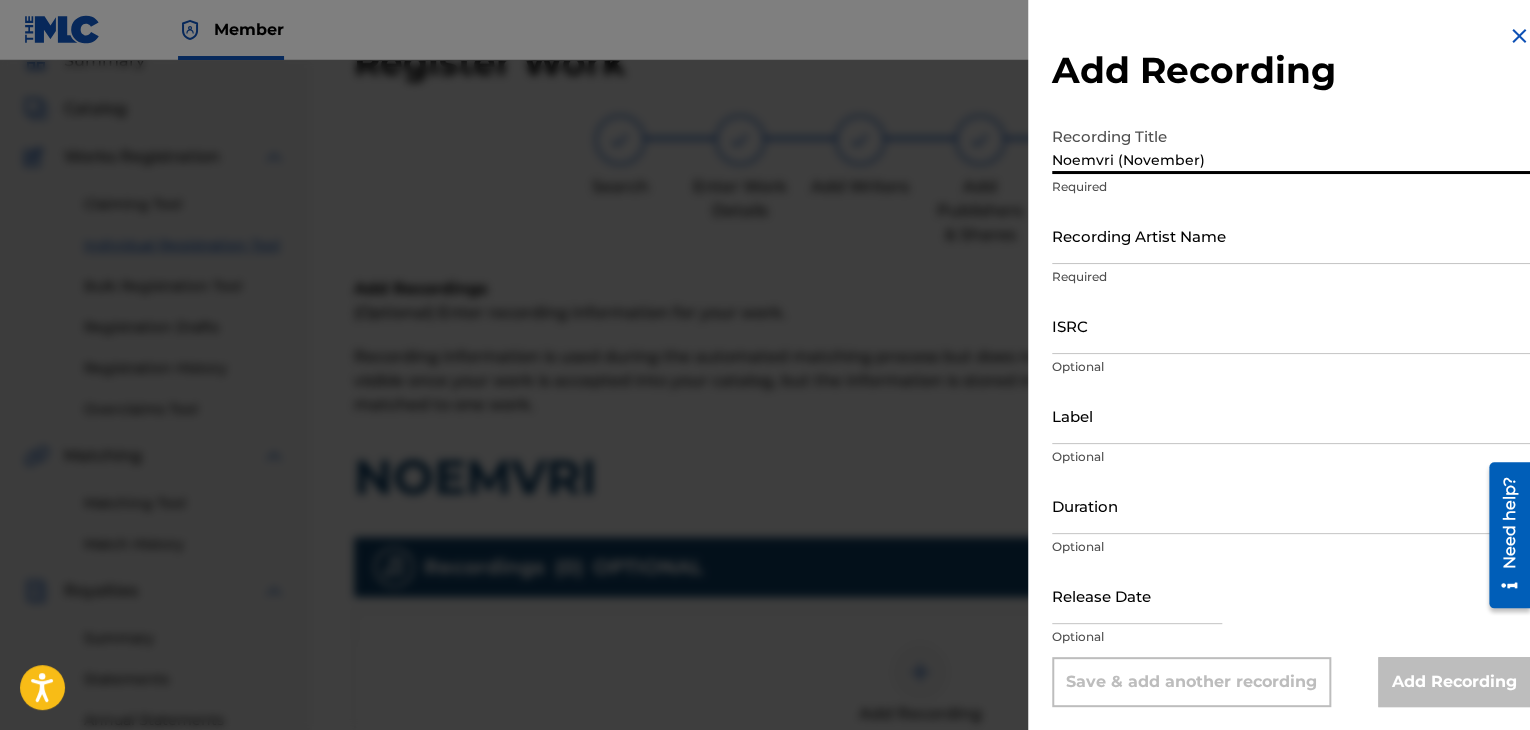 type on "Noemvri (November)" 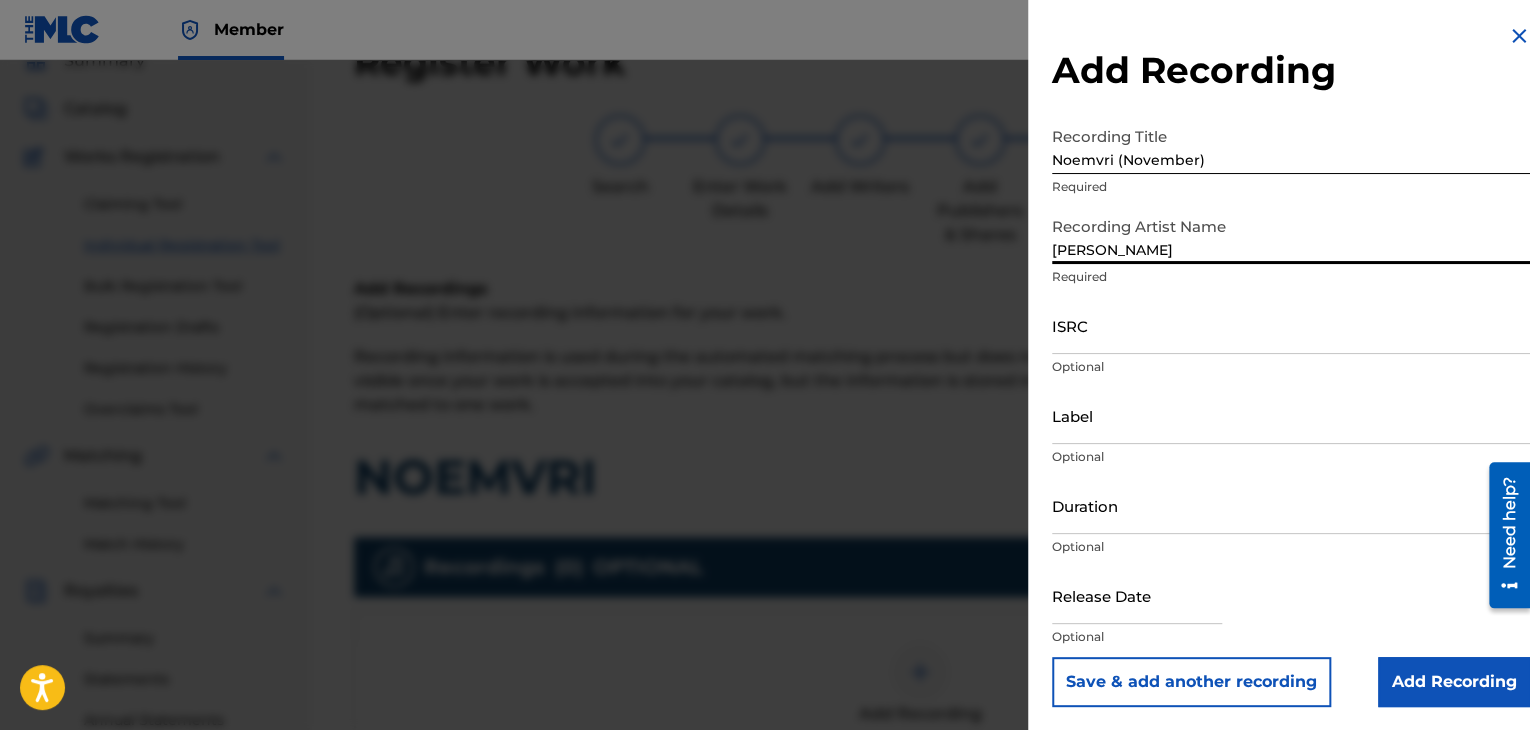 type on "[PERSON_NAME]" 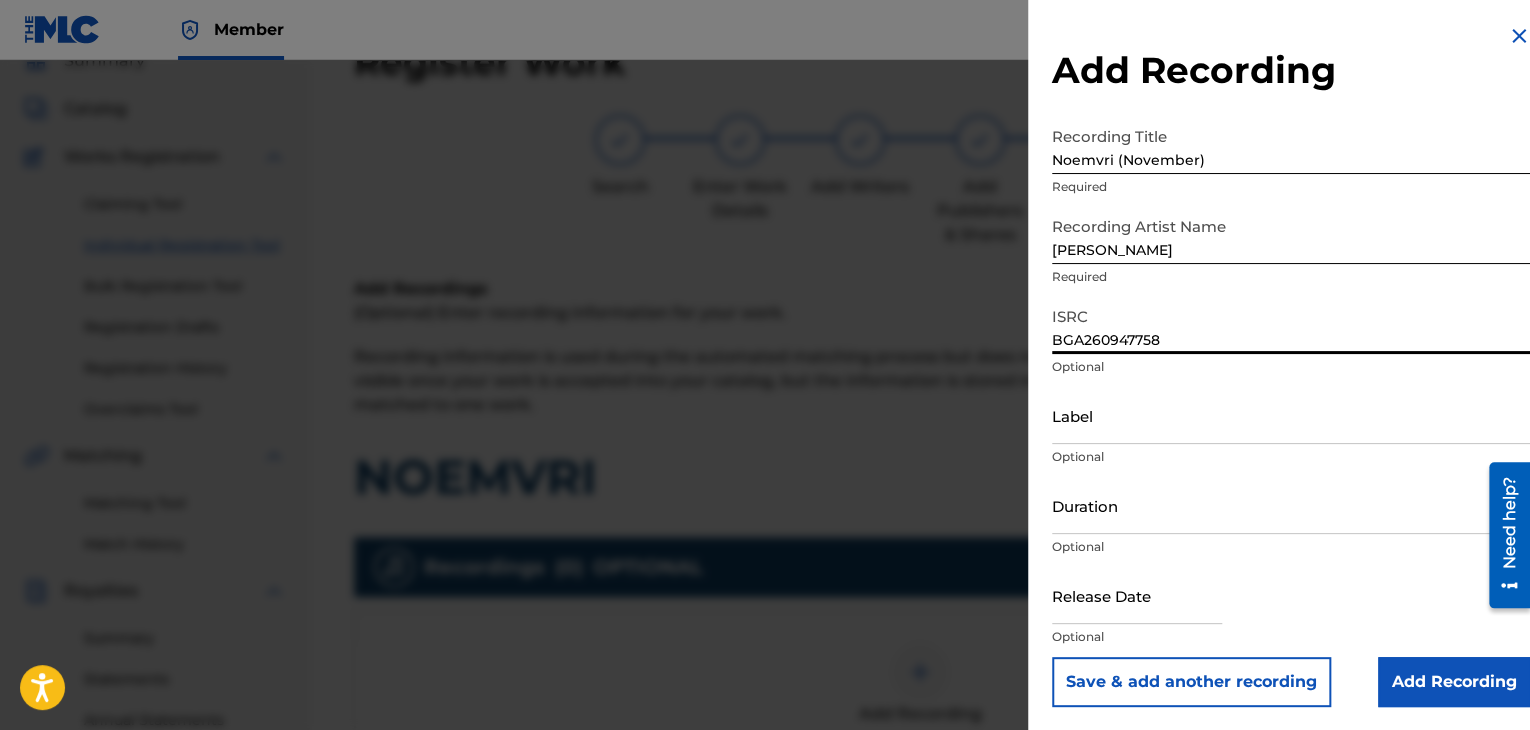type on "BGA260947758" 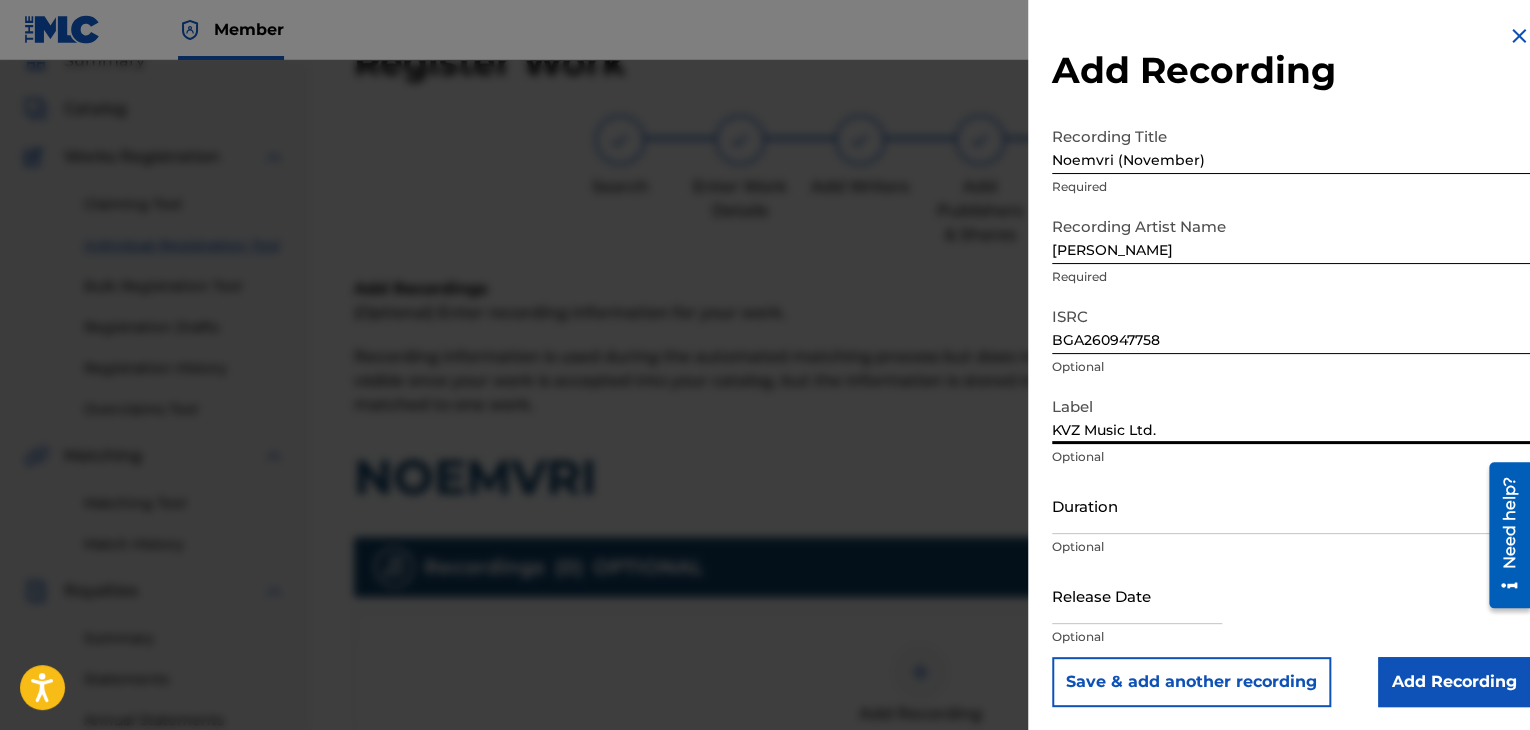 type on "KVZ Music Ltd." 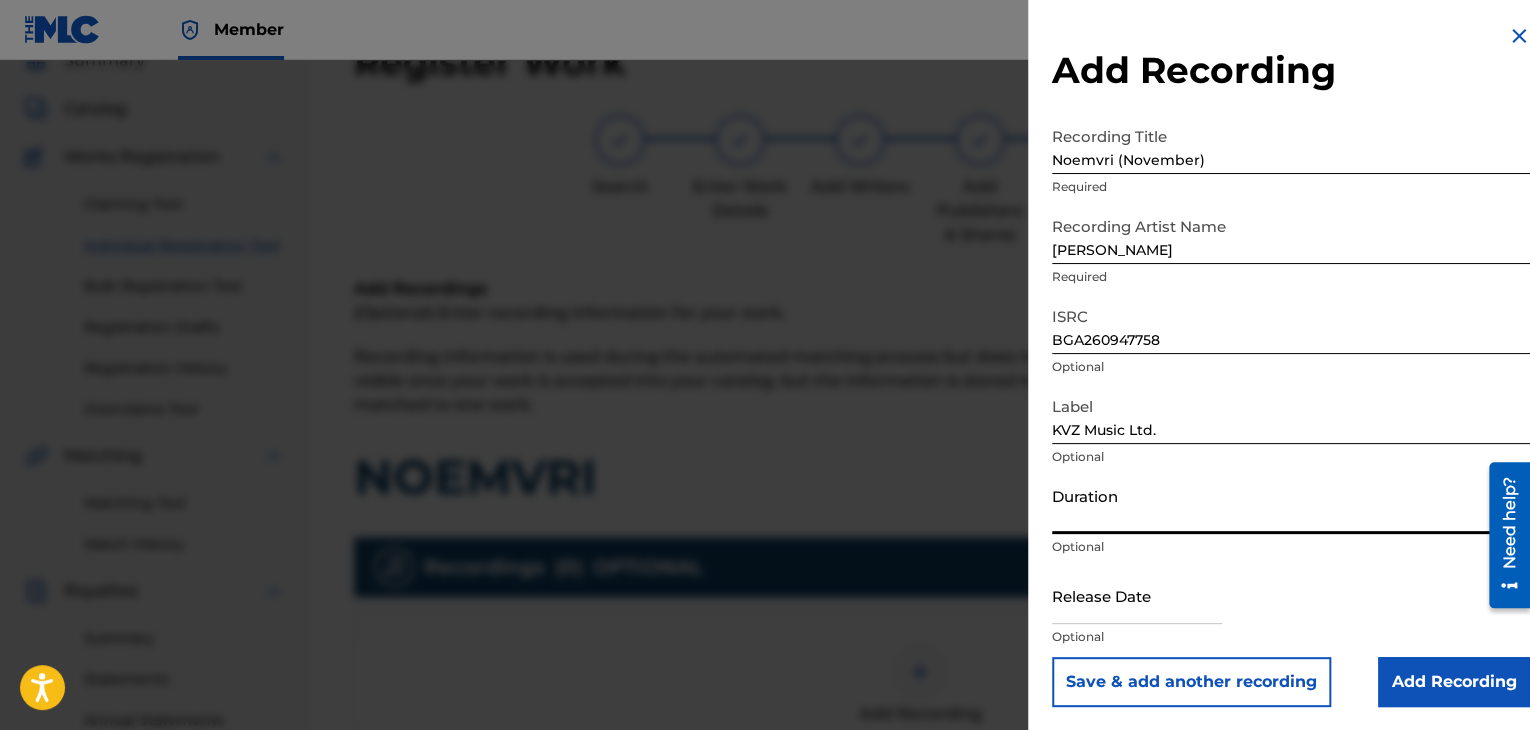 click on "Duration" at bounding box center (1291, 505) 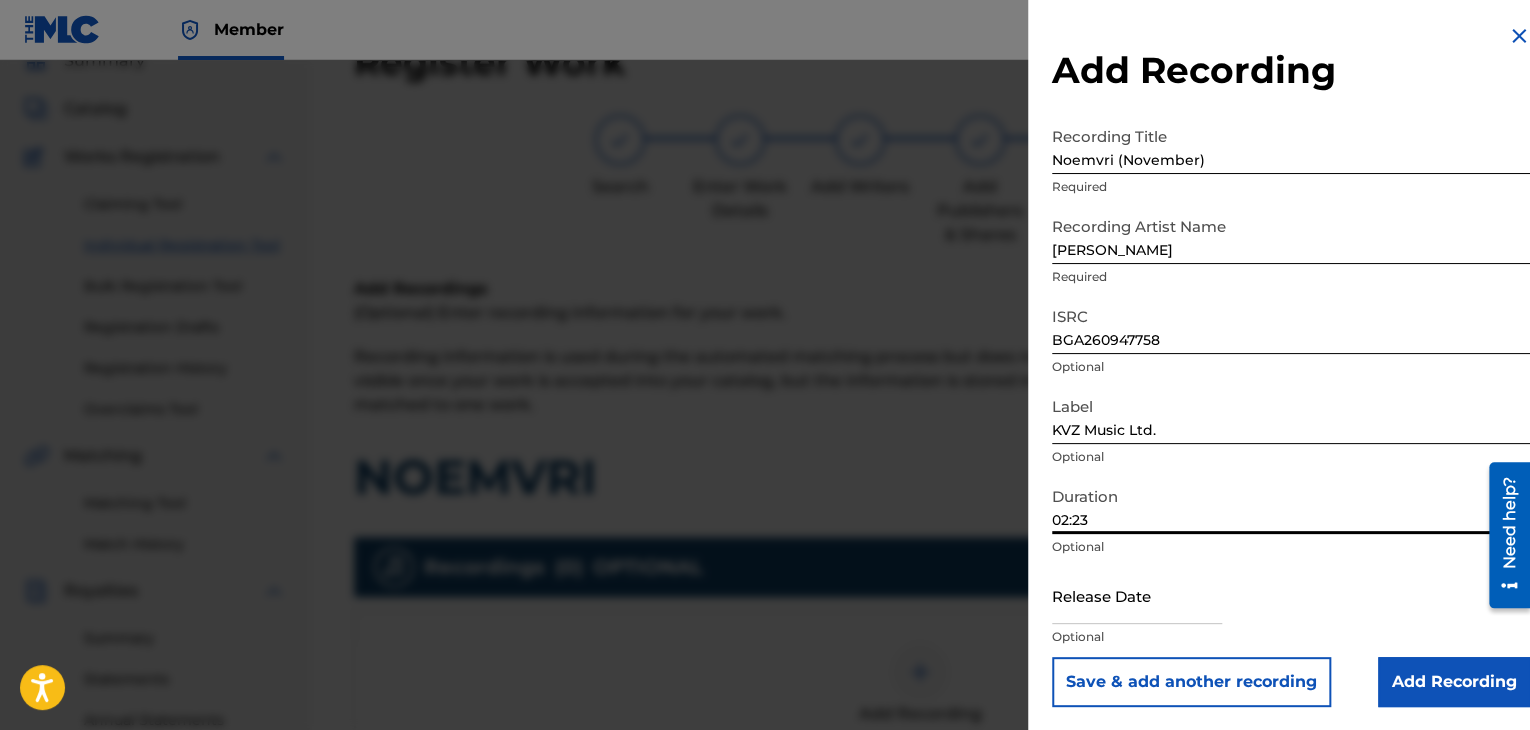 type on "02:23" 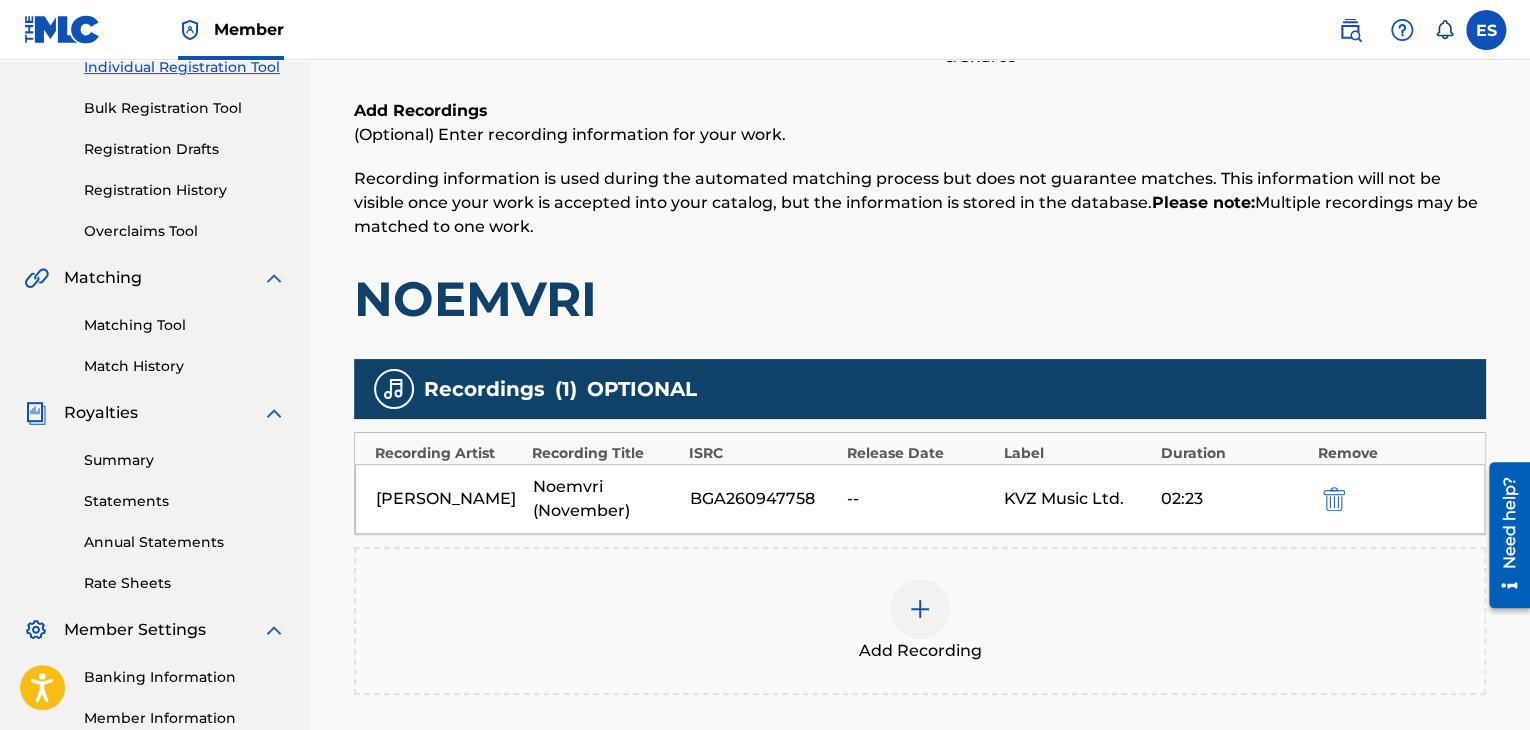 scroll, scrollTop: 482, scrollLeft: 0, axis: vertical 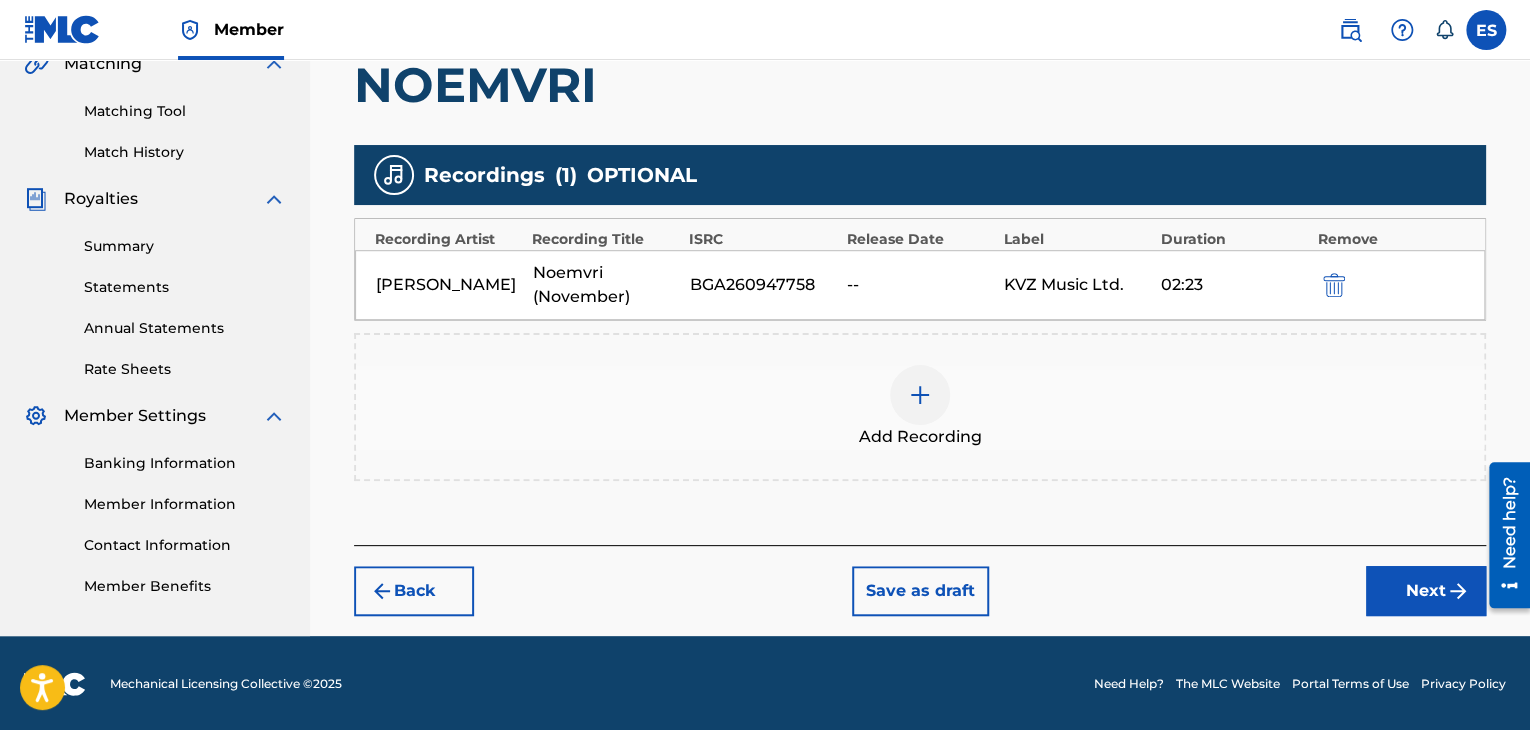 click on "Add Recording" at bounding box center [920, 407] 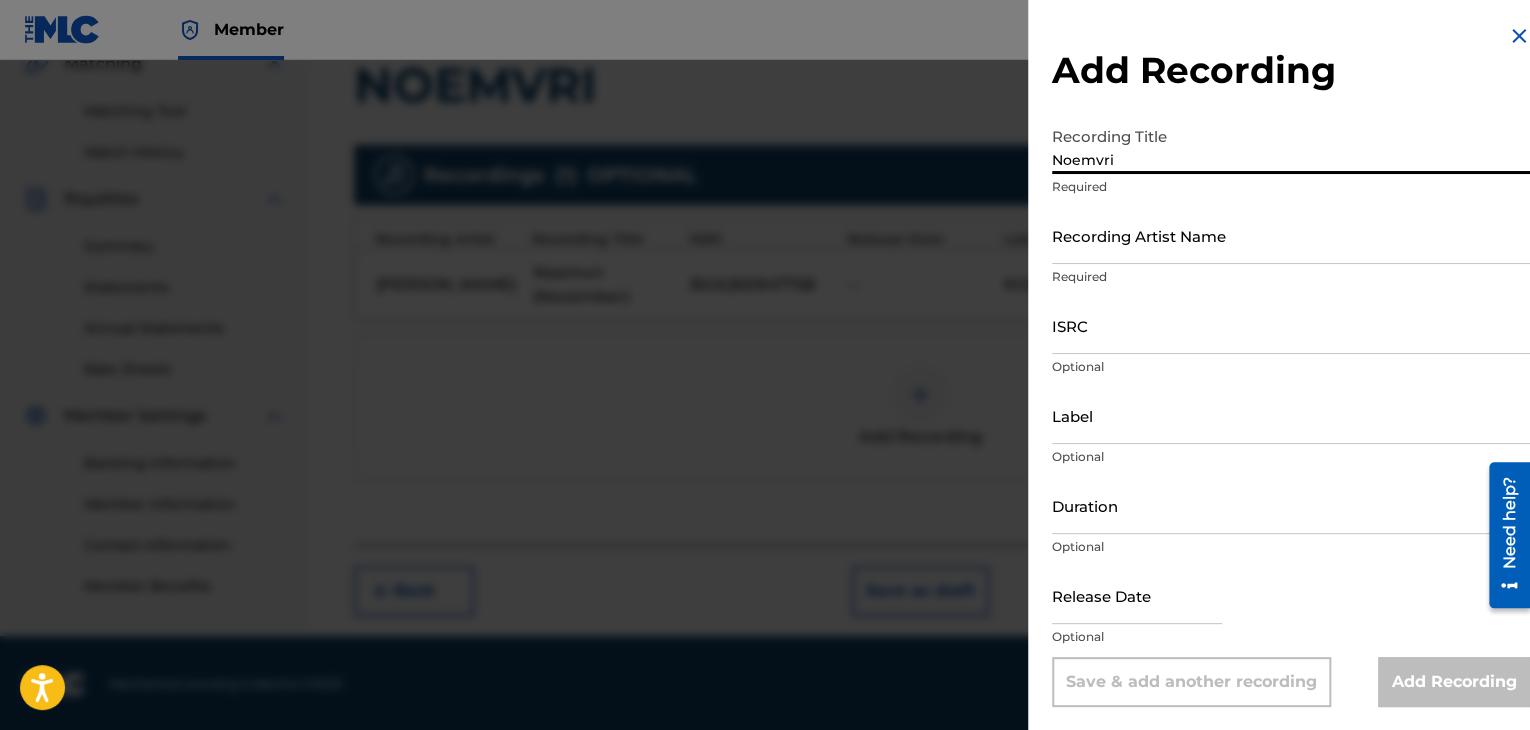 type on "Noemvri" 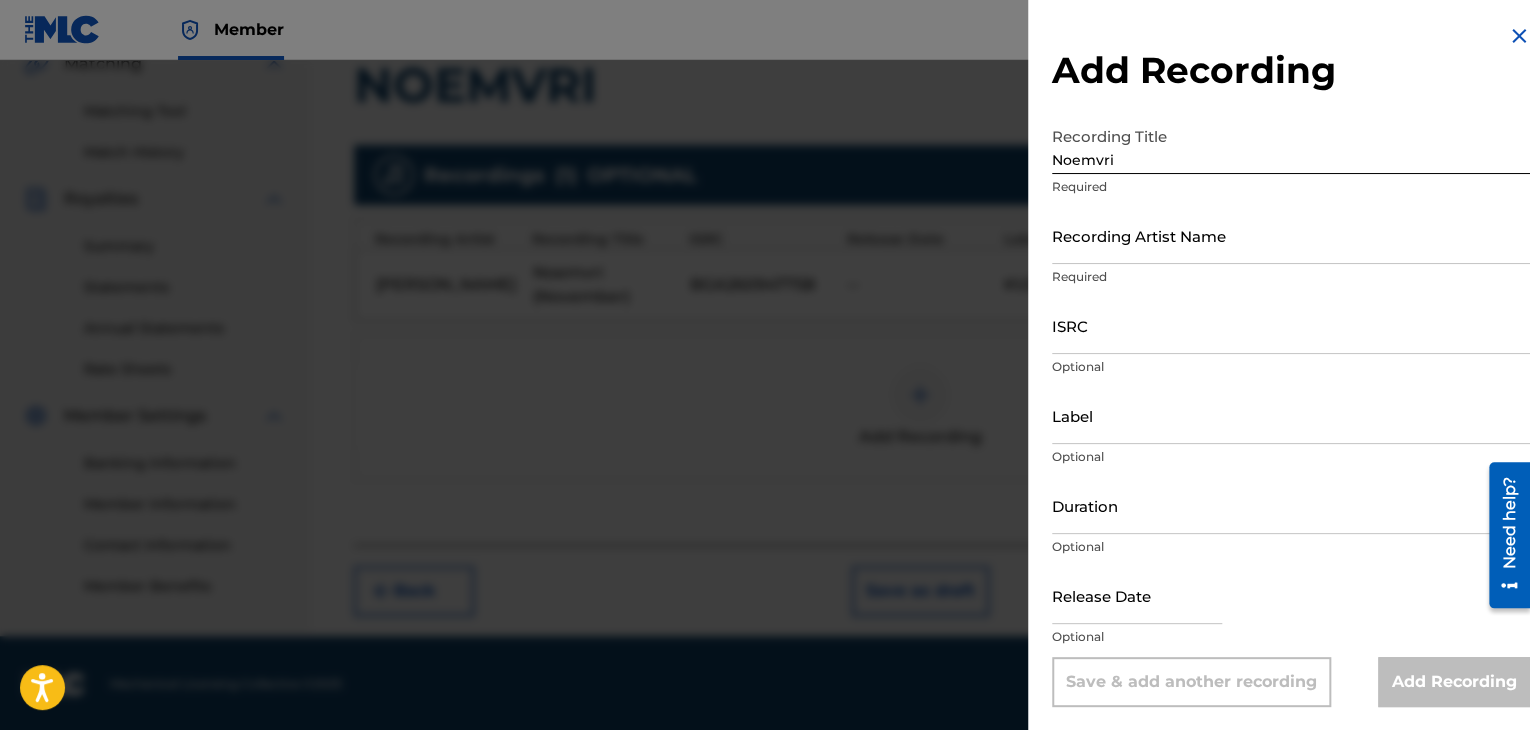 drag, startPoint x: 1129, startPoint y: 201, endPoint x: 1062, endPoint y: 252, distance: 84.20214 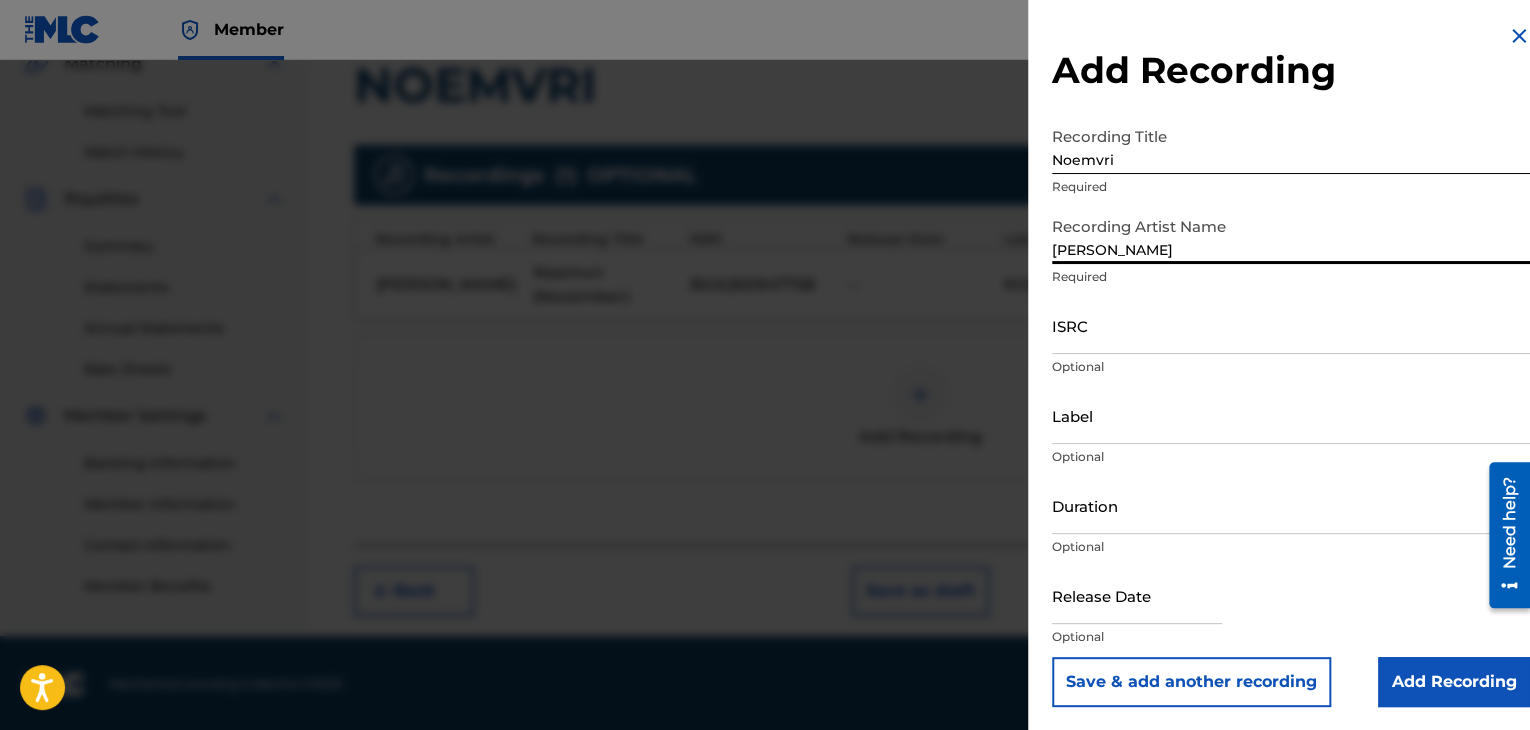 type on "[PERSON_NAME]" 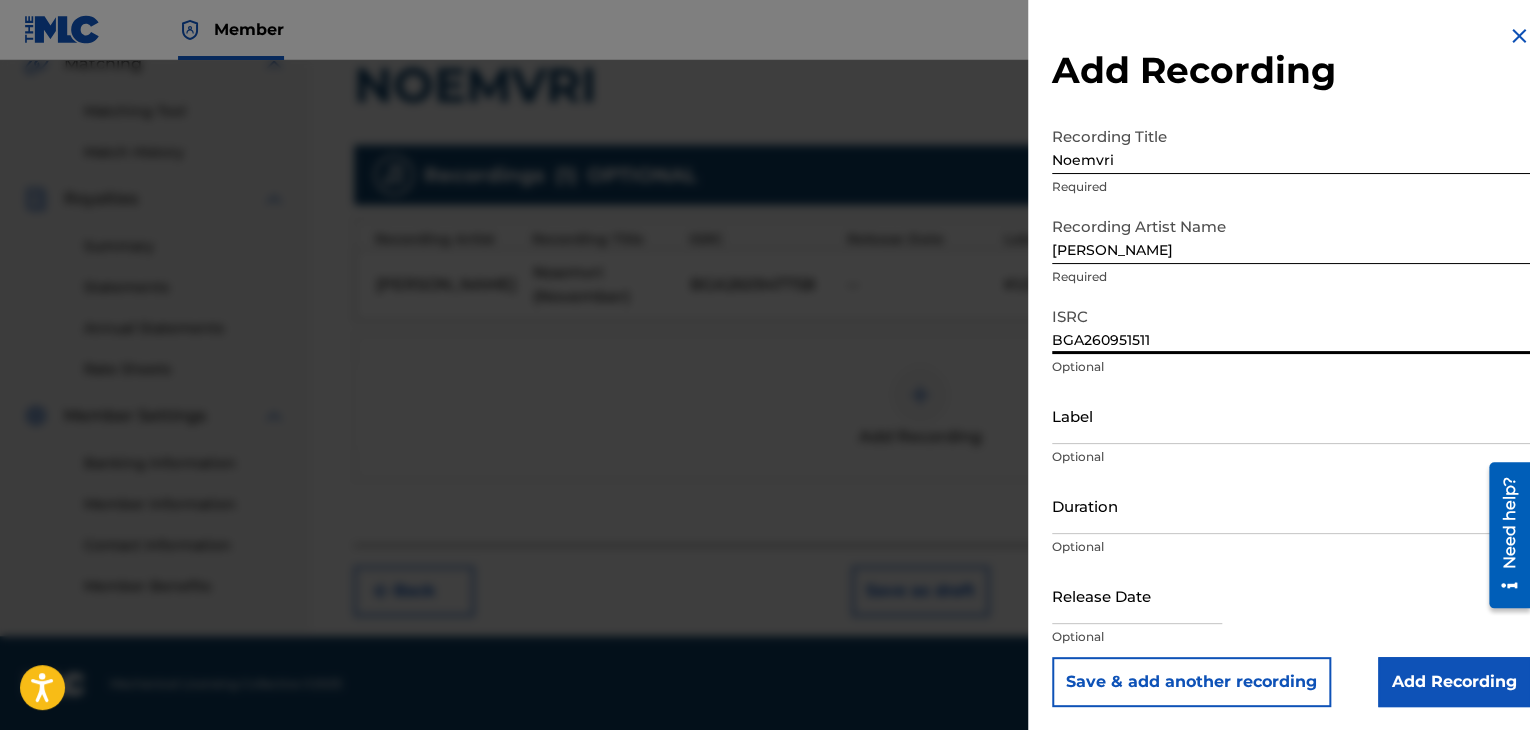 type on "BGA260951511" 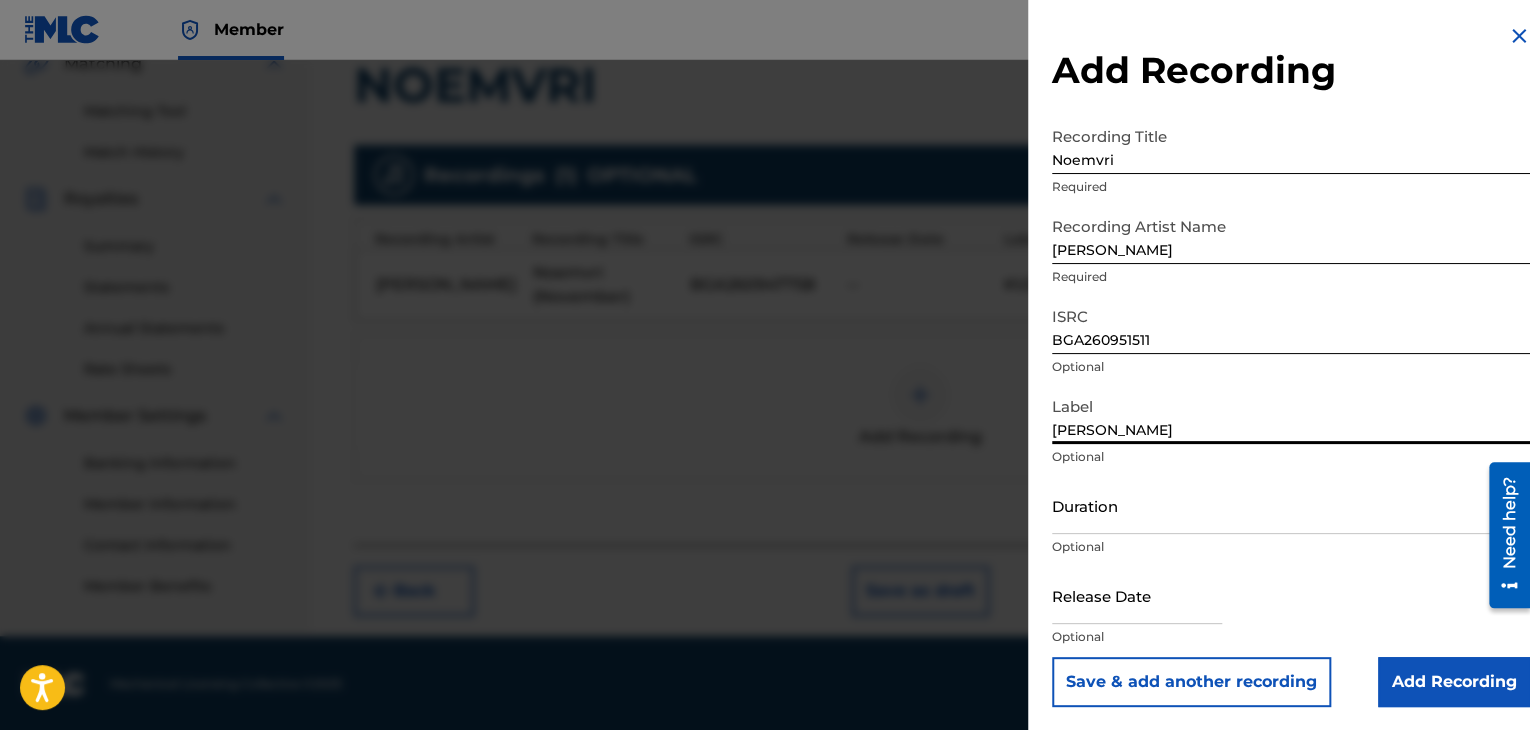 type on "[PERSON_NAME]" 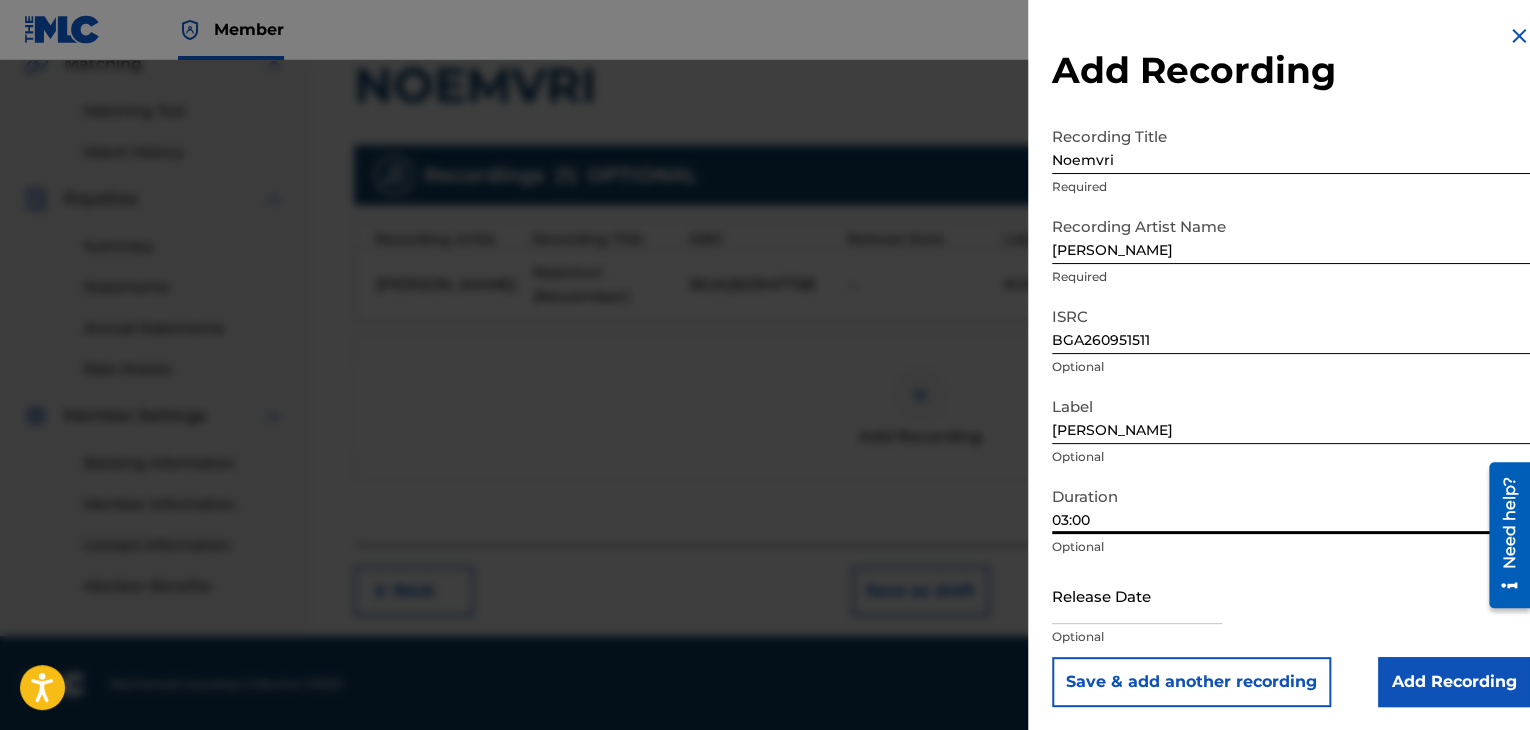 click on "03:00" at bounding box center (1291, 505) 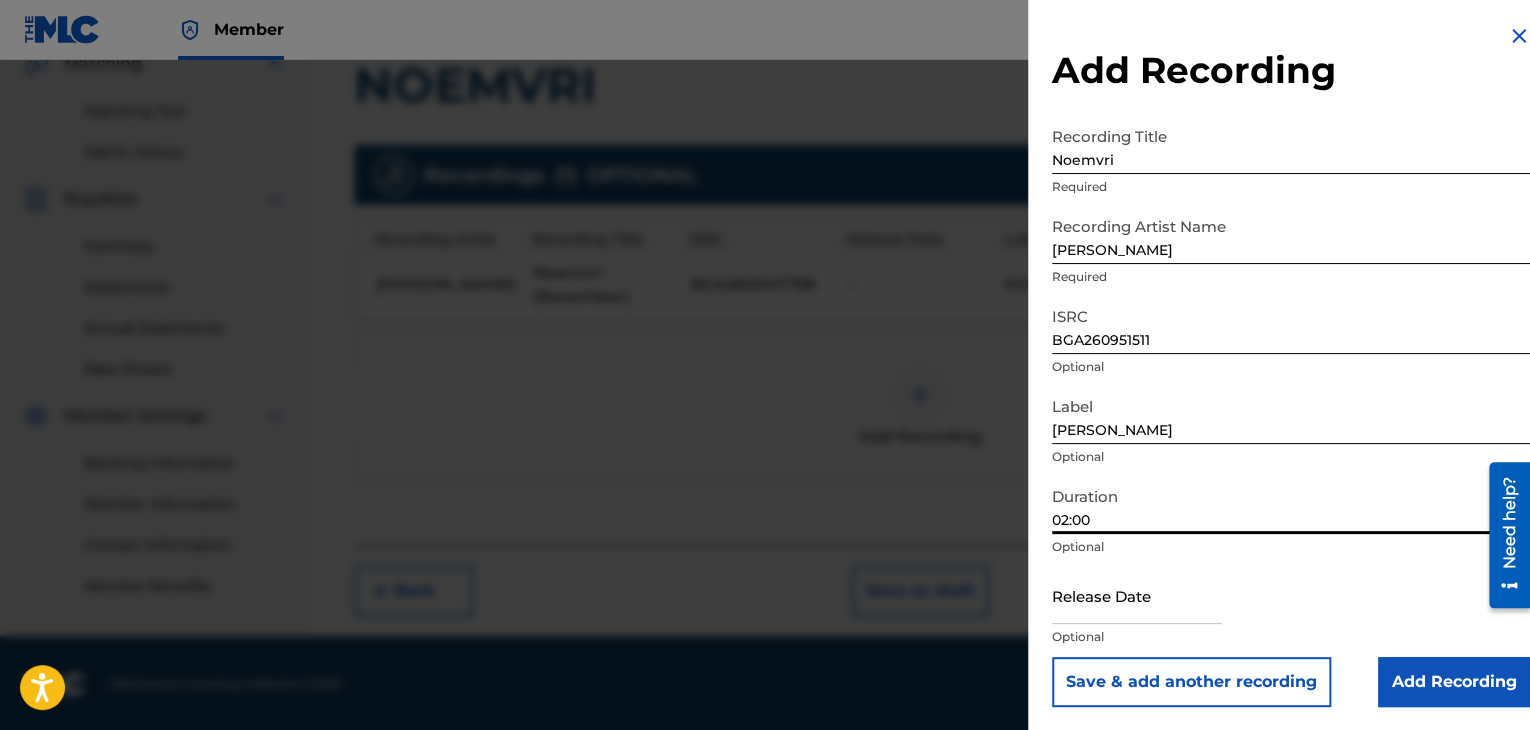 click on "02:00" at bounding box center [1291, 505] 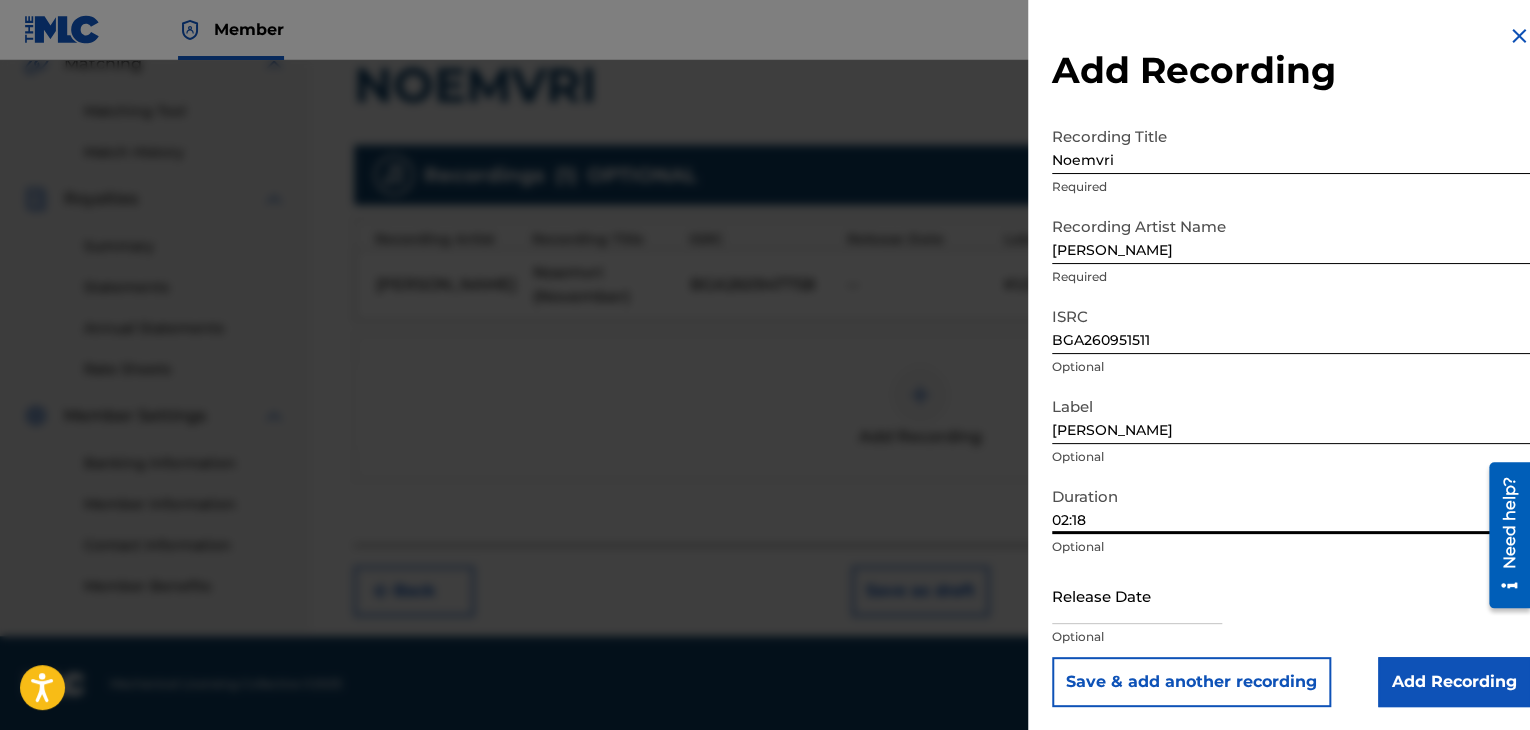 type on "02:18" 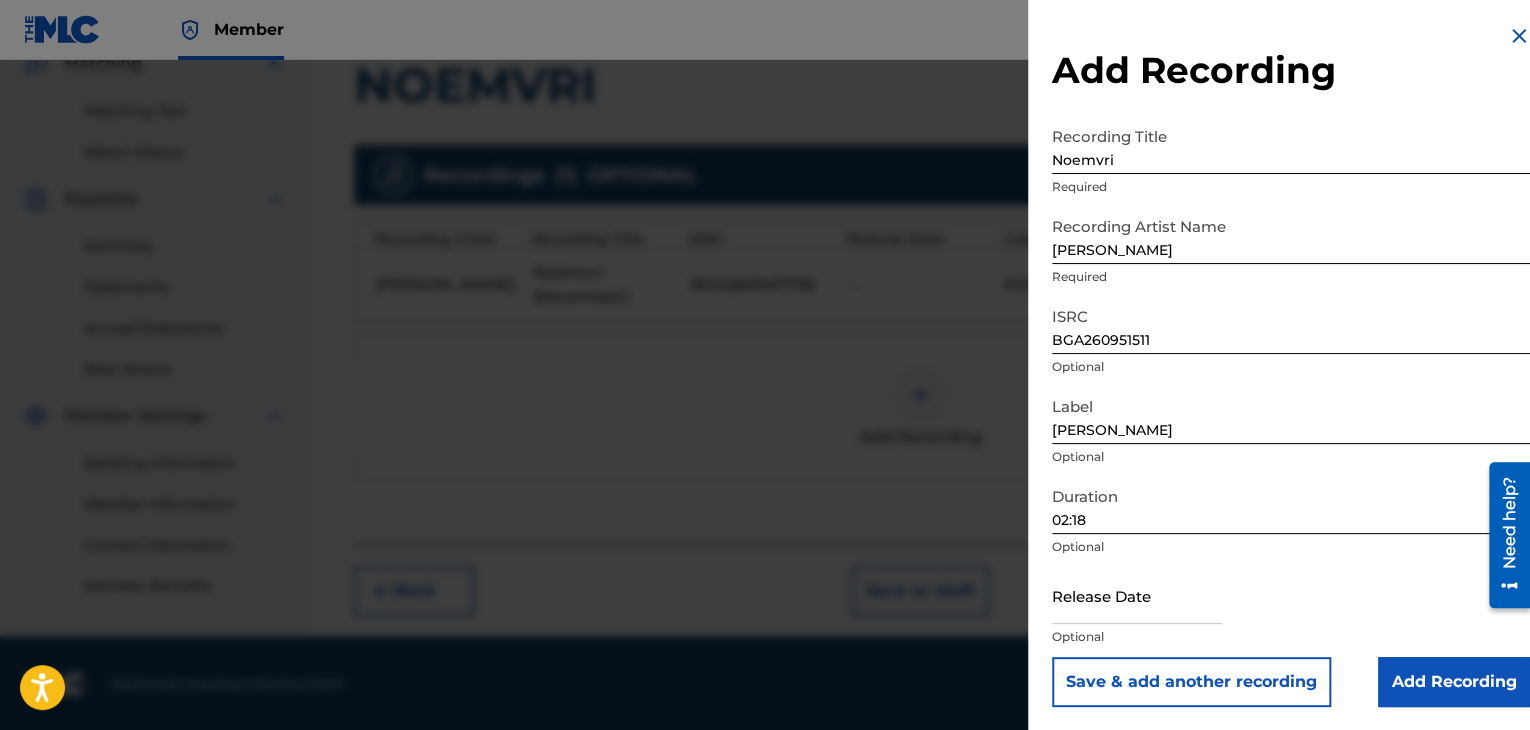 click on "Add Recording" at bounding box center (1454, 682) 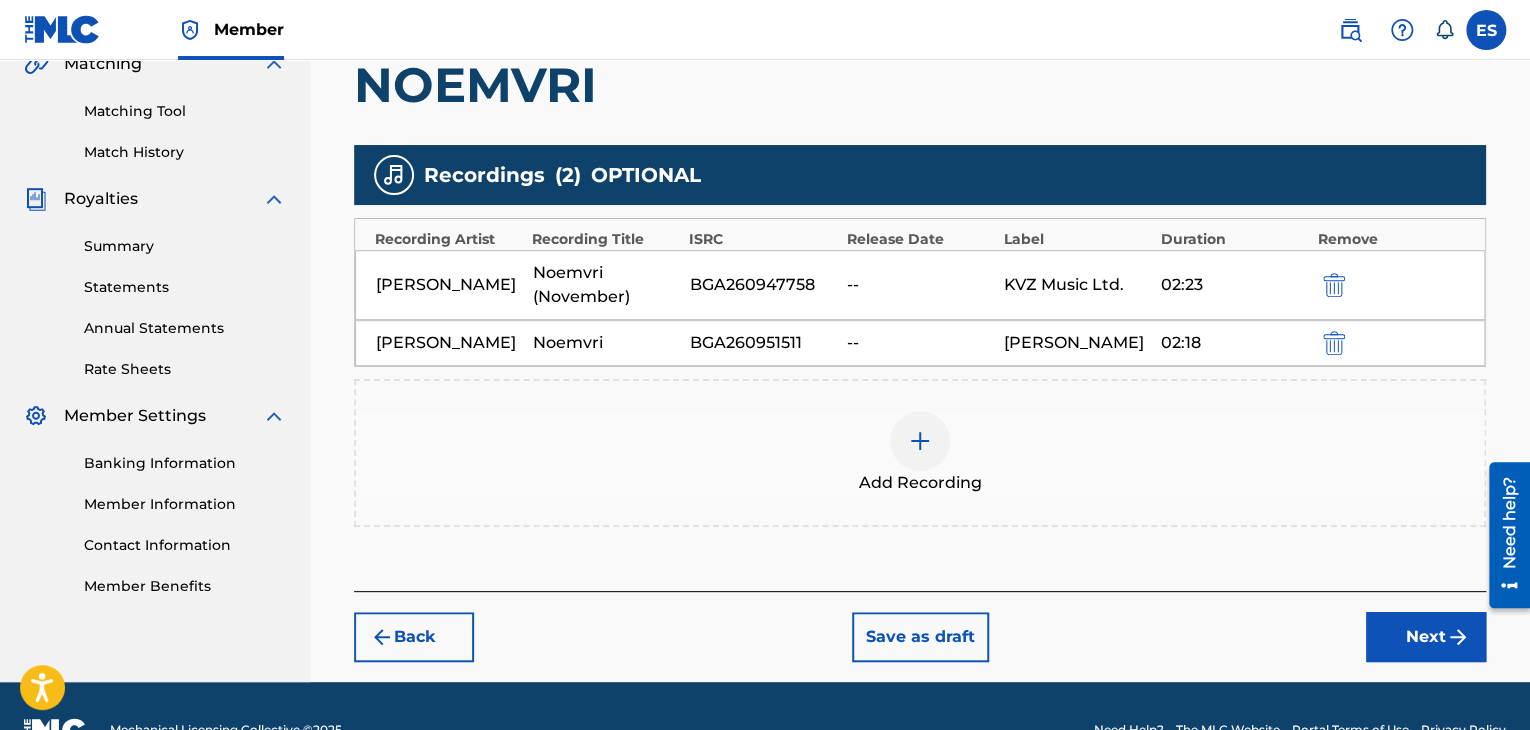 click at bounding box center (920, 441) 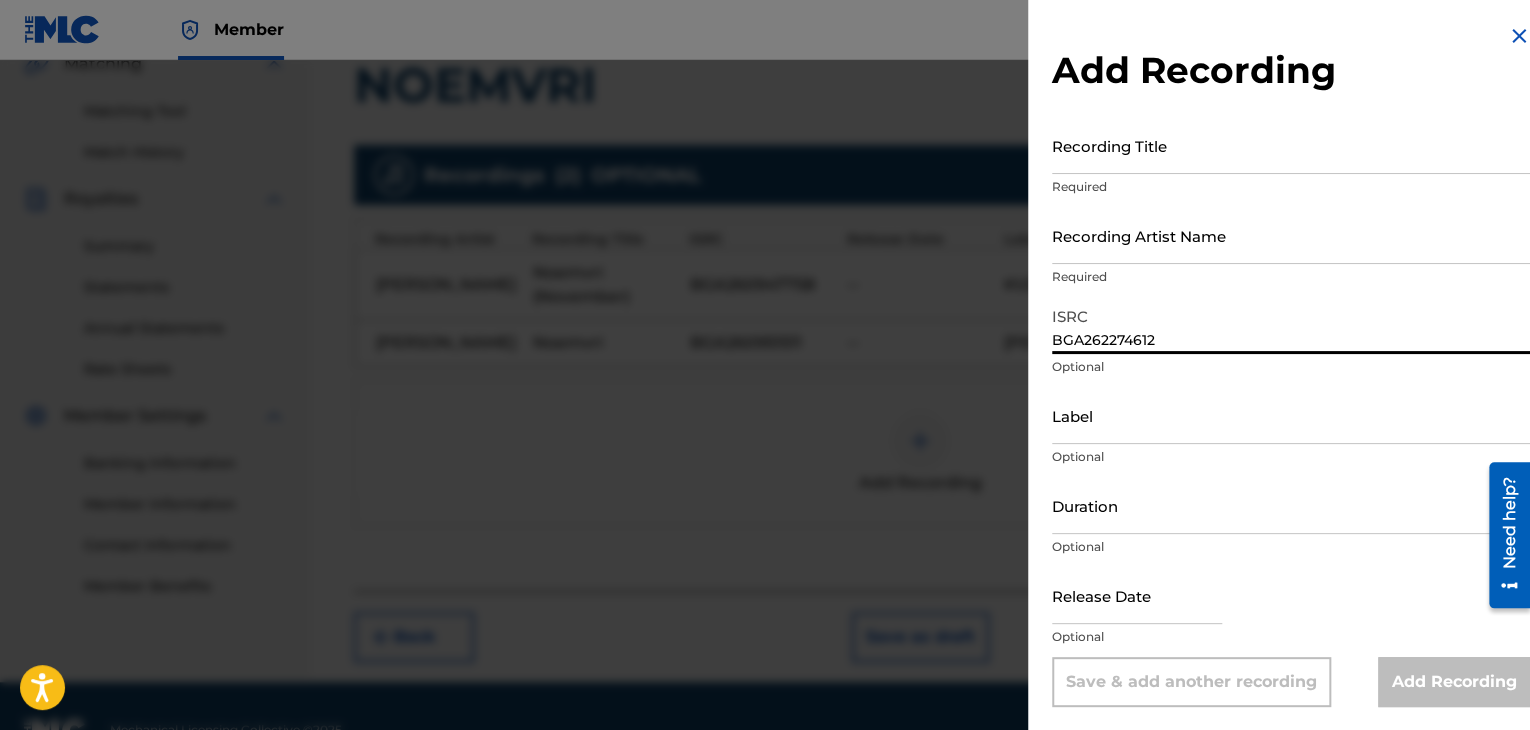 type on "BGA262274612" 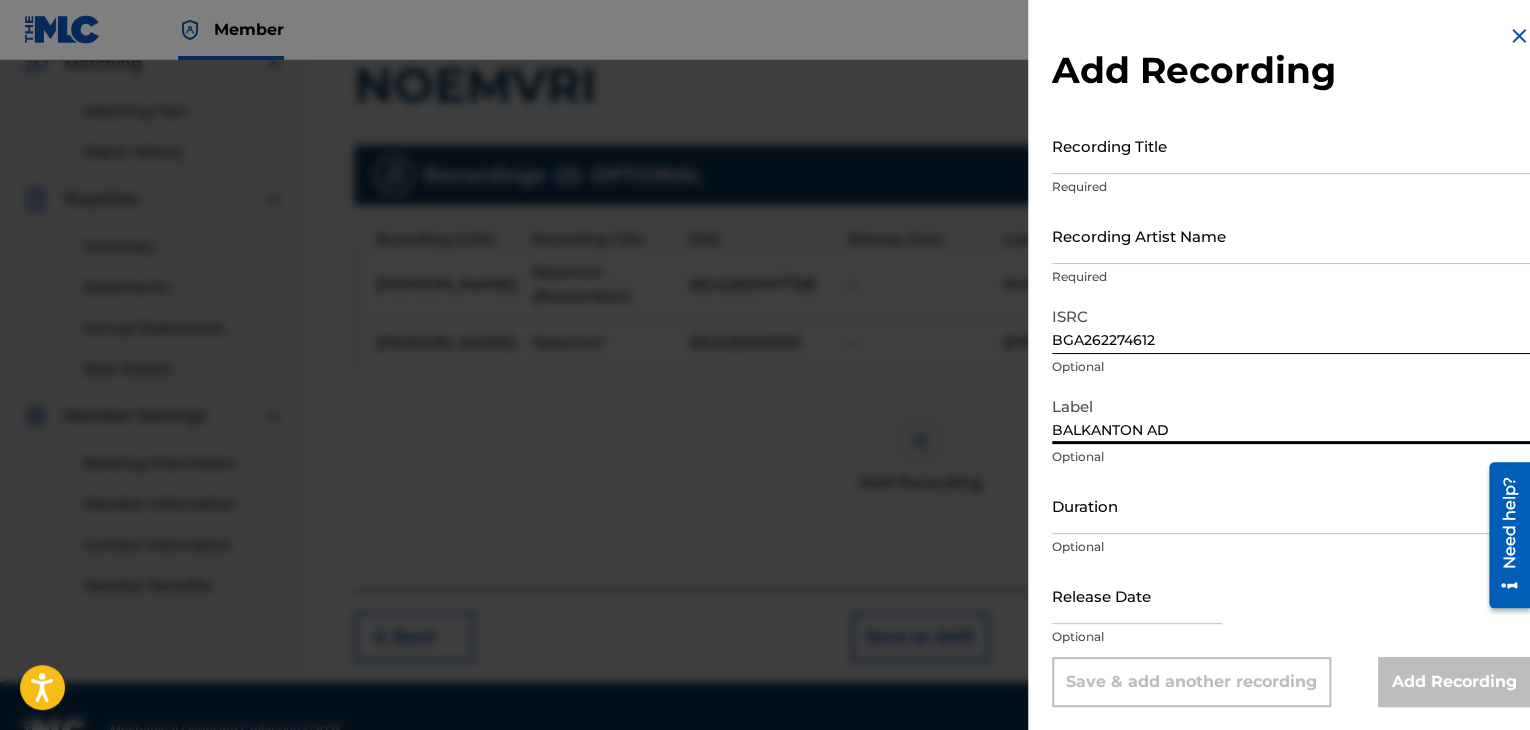 type 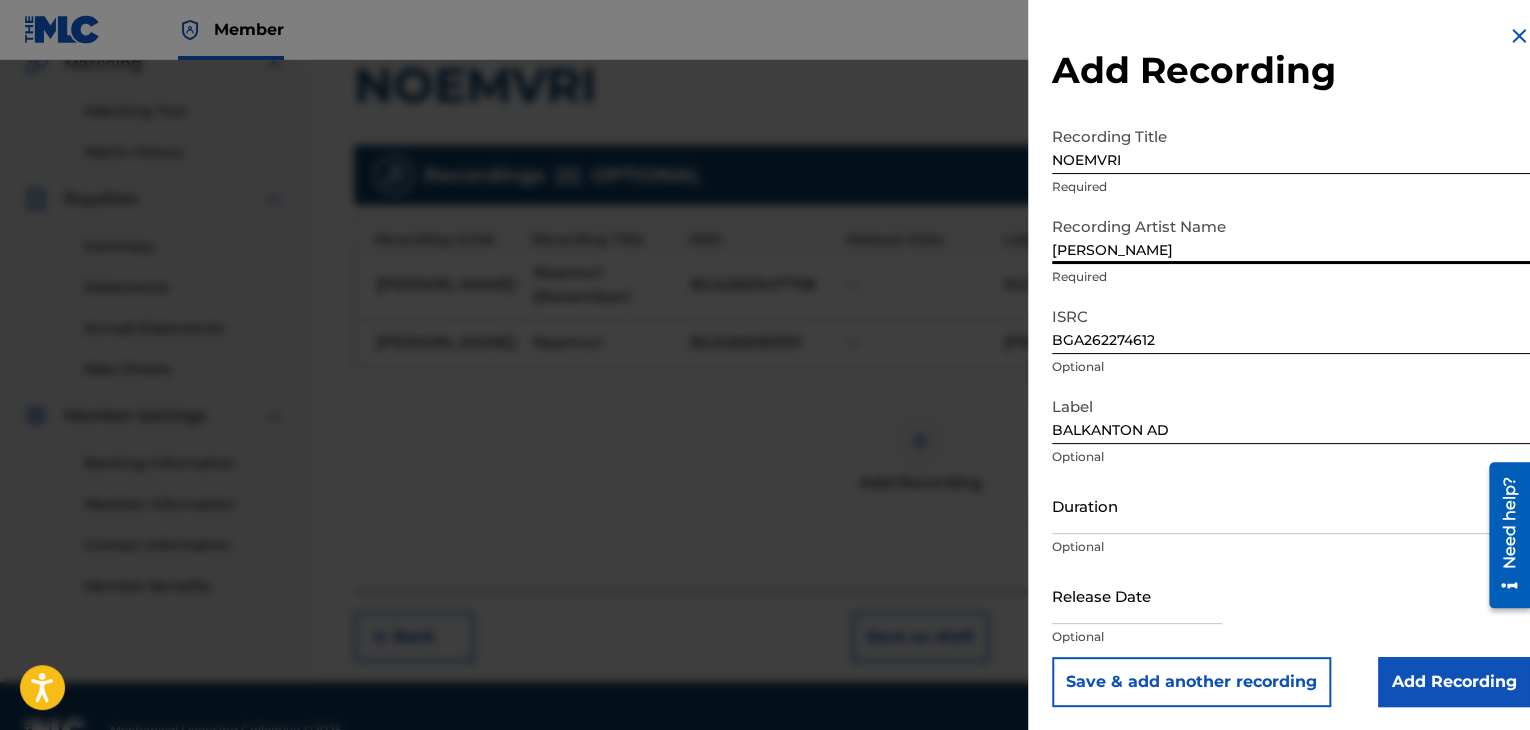 click on "Add Recording Recording Title NOEMVRI Required Recording Artist Name [PERSON_NAME] Required ISRC BGA262274612 Optional Label BALKANTON AD Optional Duration Optional Release Date Optional Save & add another recording Add Recording" at bounding box center [1291, 365] 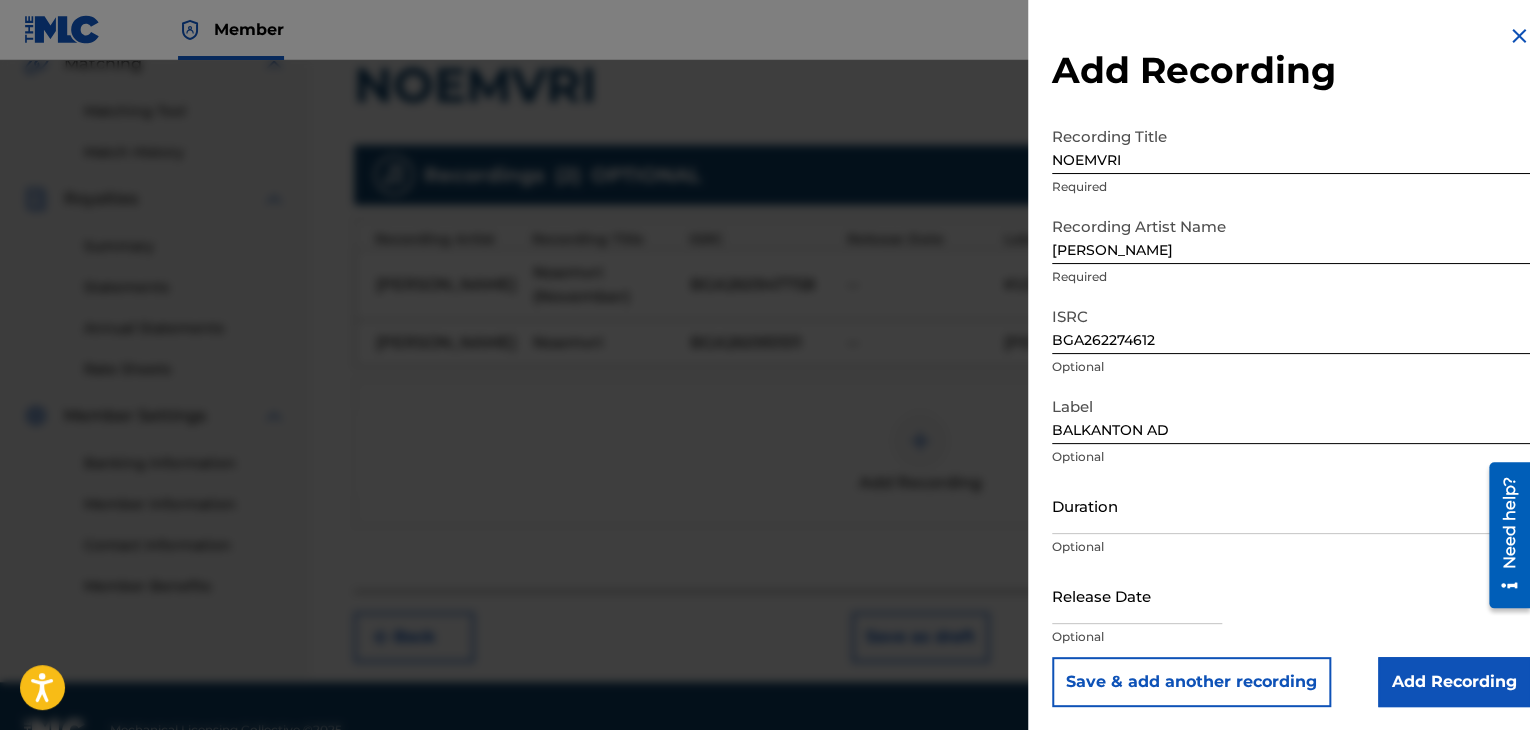 click on "Add Recording Recording Title NOEMVRI Required Recording Artist Name [PERSON_NAME] Required ISRC BGA262274612 Optional Label BALKANTON AD Optional Duration Optional Release Date Optional Save & add another recording Add Recording" at bounding box center (1291, 365) 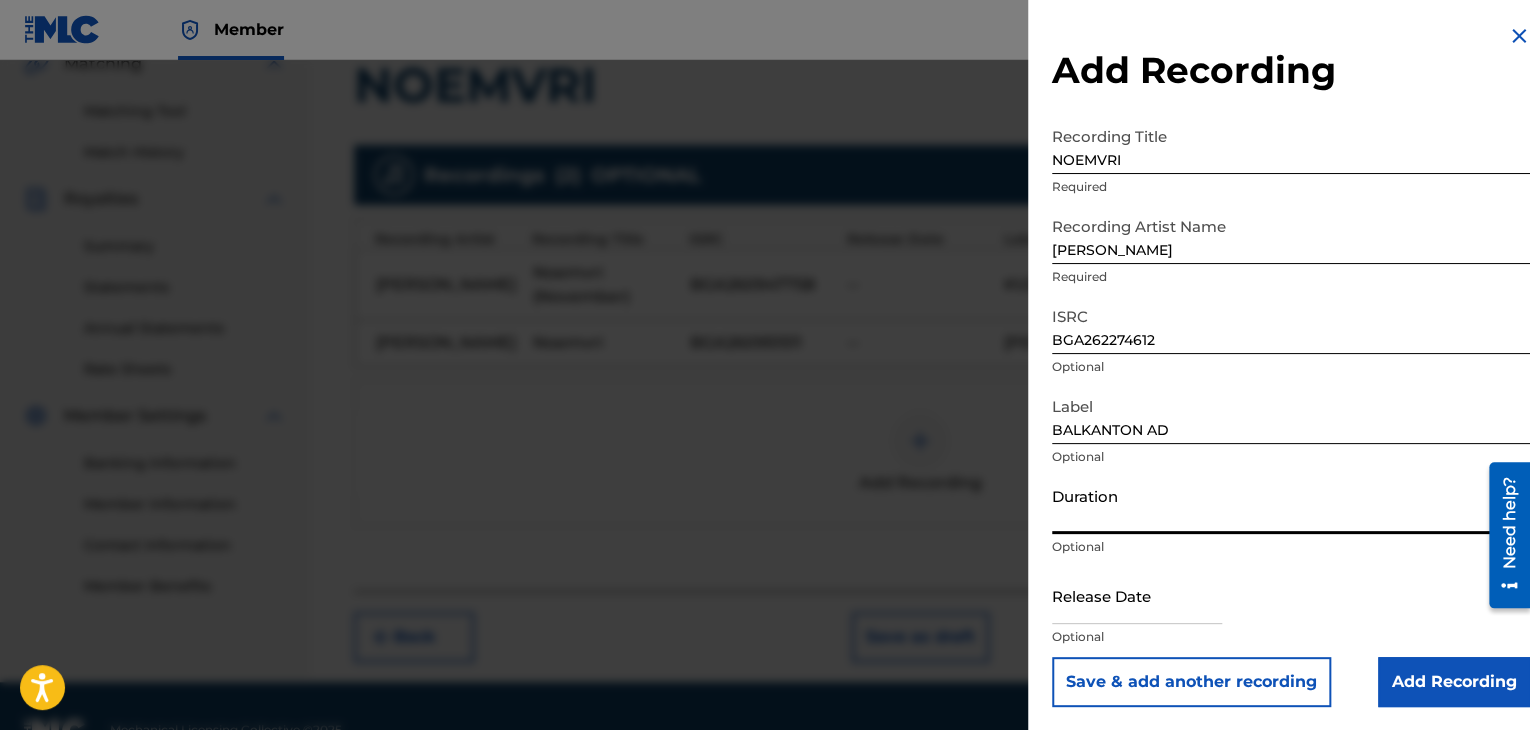 click on "Duration" at bounding box center (1291, 505) 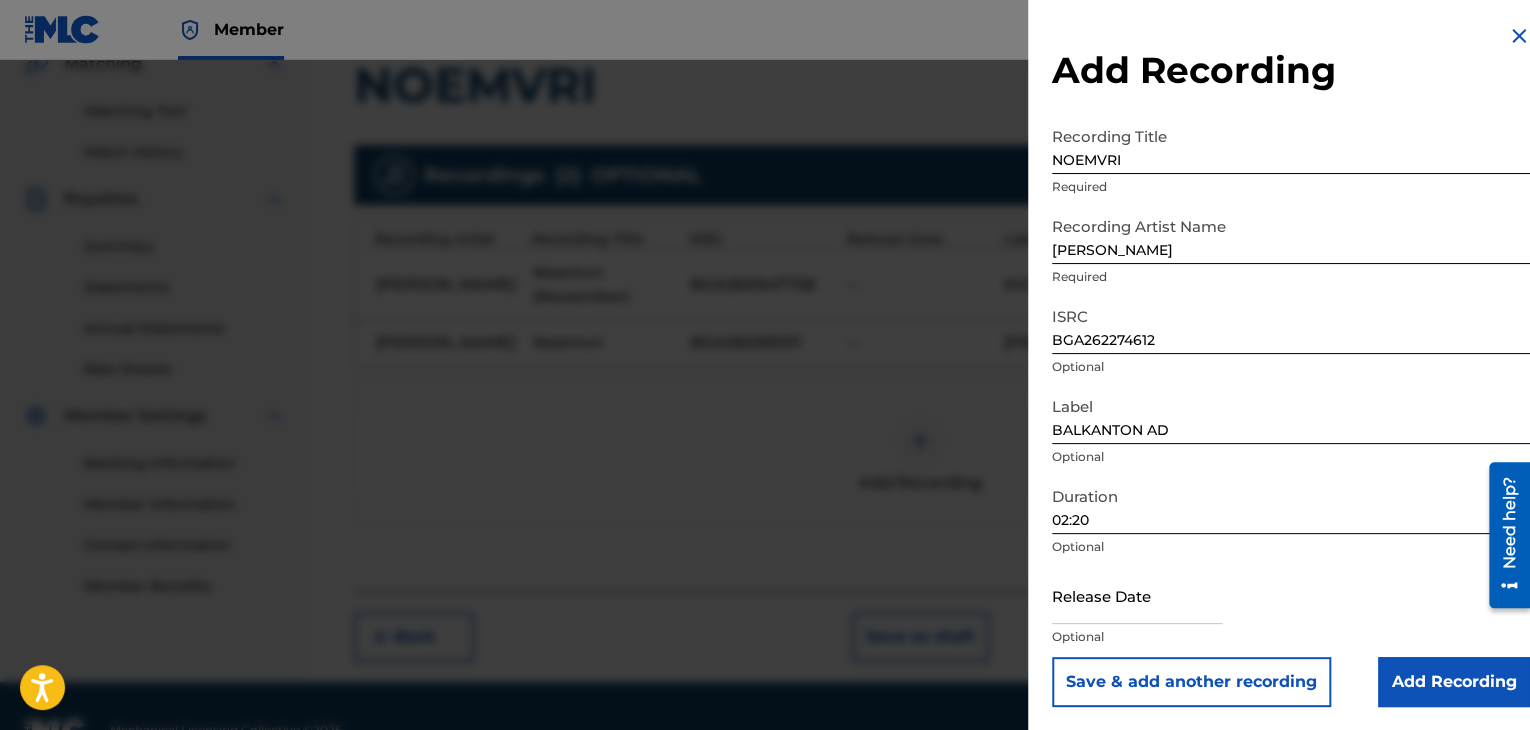 click on "Add Recording" at bounding box center (1454, 682) 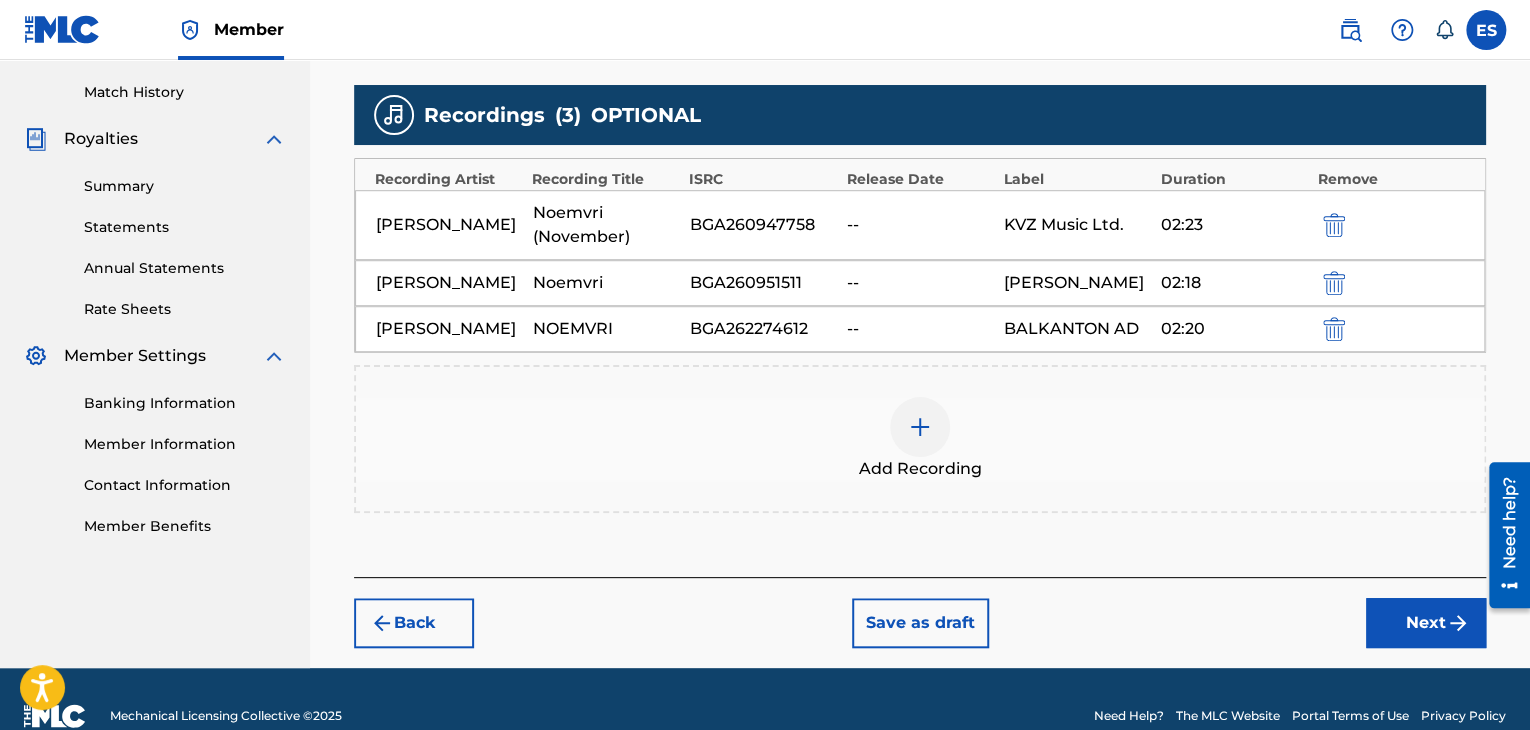 scroll, scrollTop: 597, scrollLeft: 0, axis: vertical 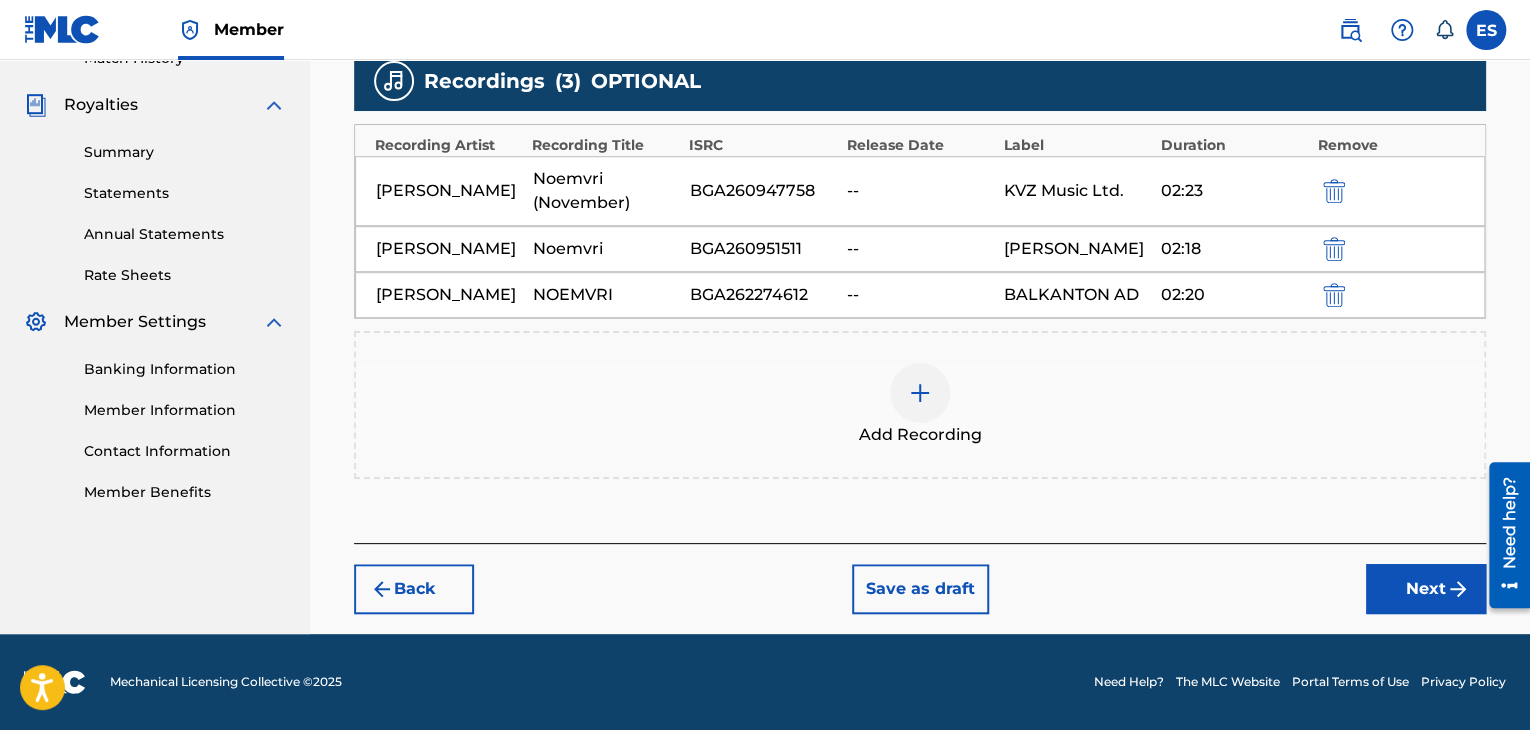 click on "Next" at bounding box center [1426, 589] 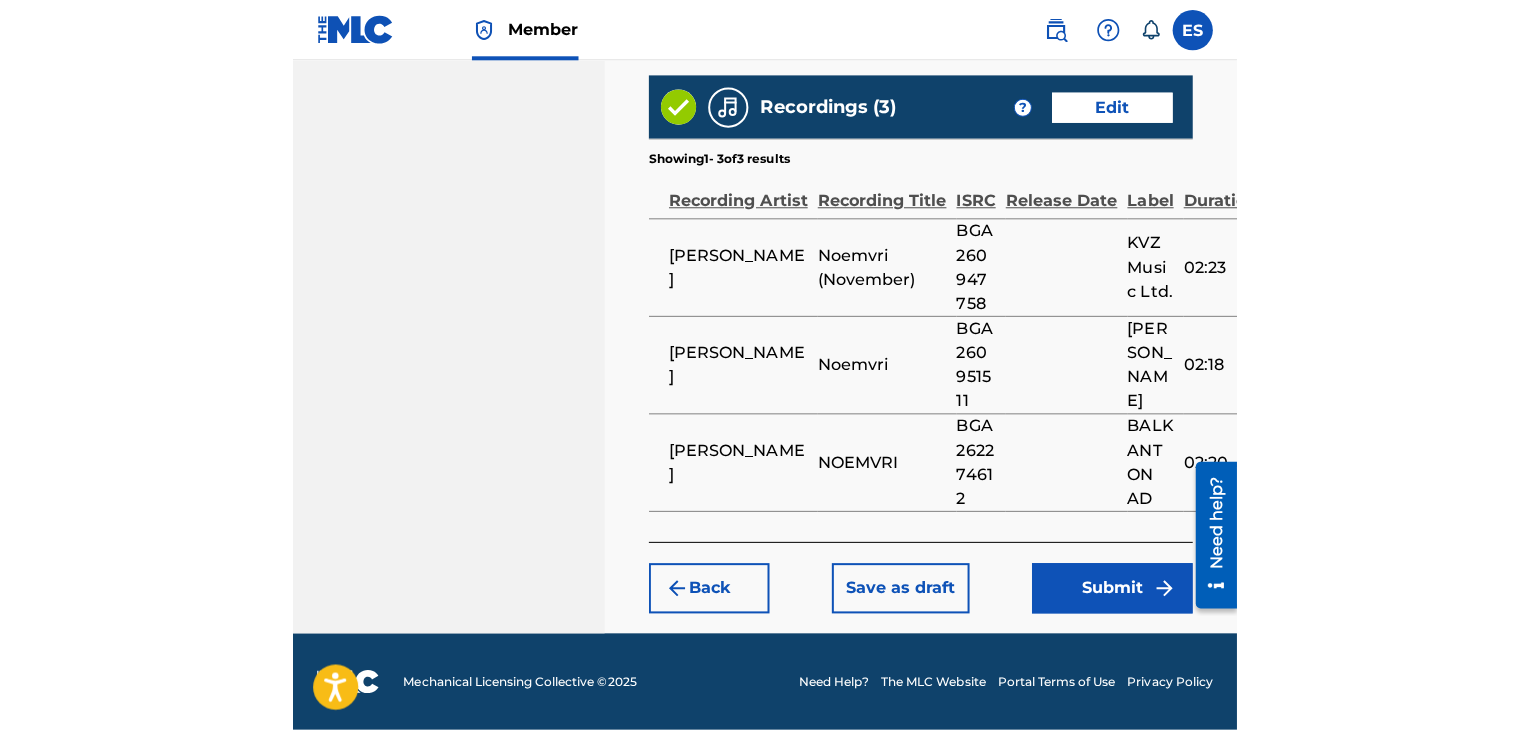 scroll, scrollTop: 1227, scrollLeft: 0, axis: vertical 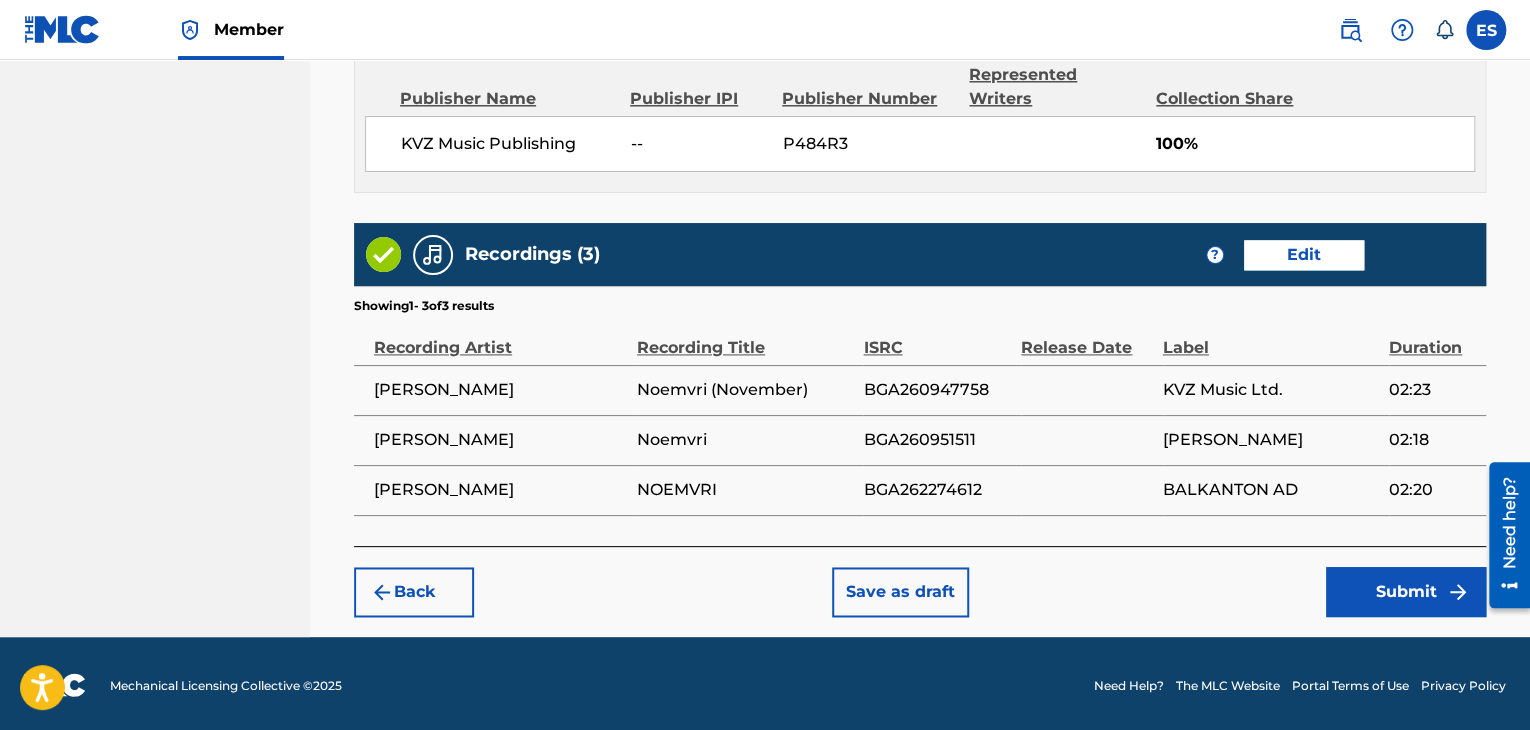 click on "Submit" at bounding box center (1406, 592) 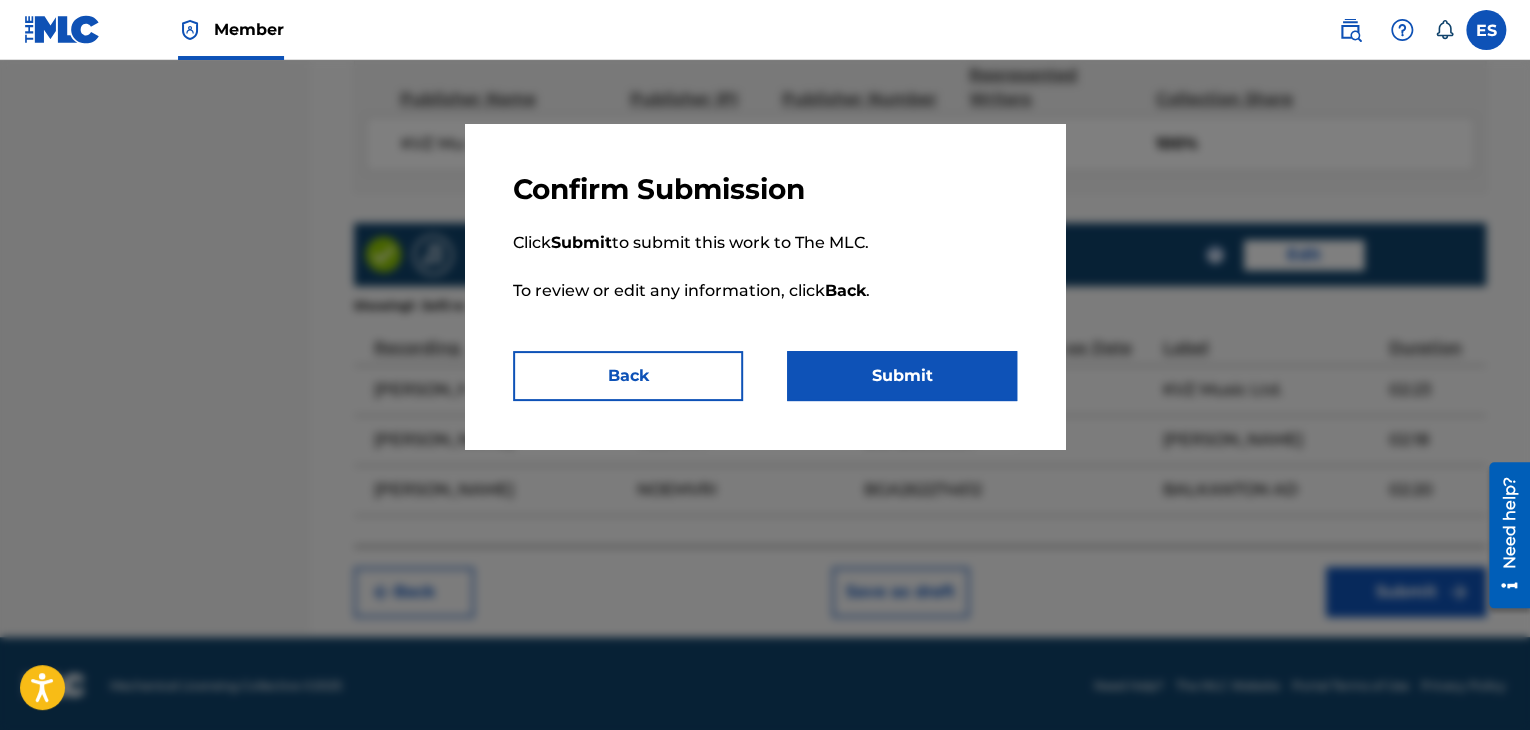 click on "Back" at bounding box center (628, 376) 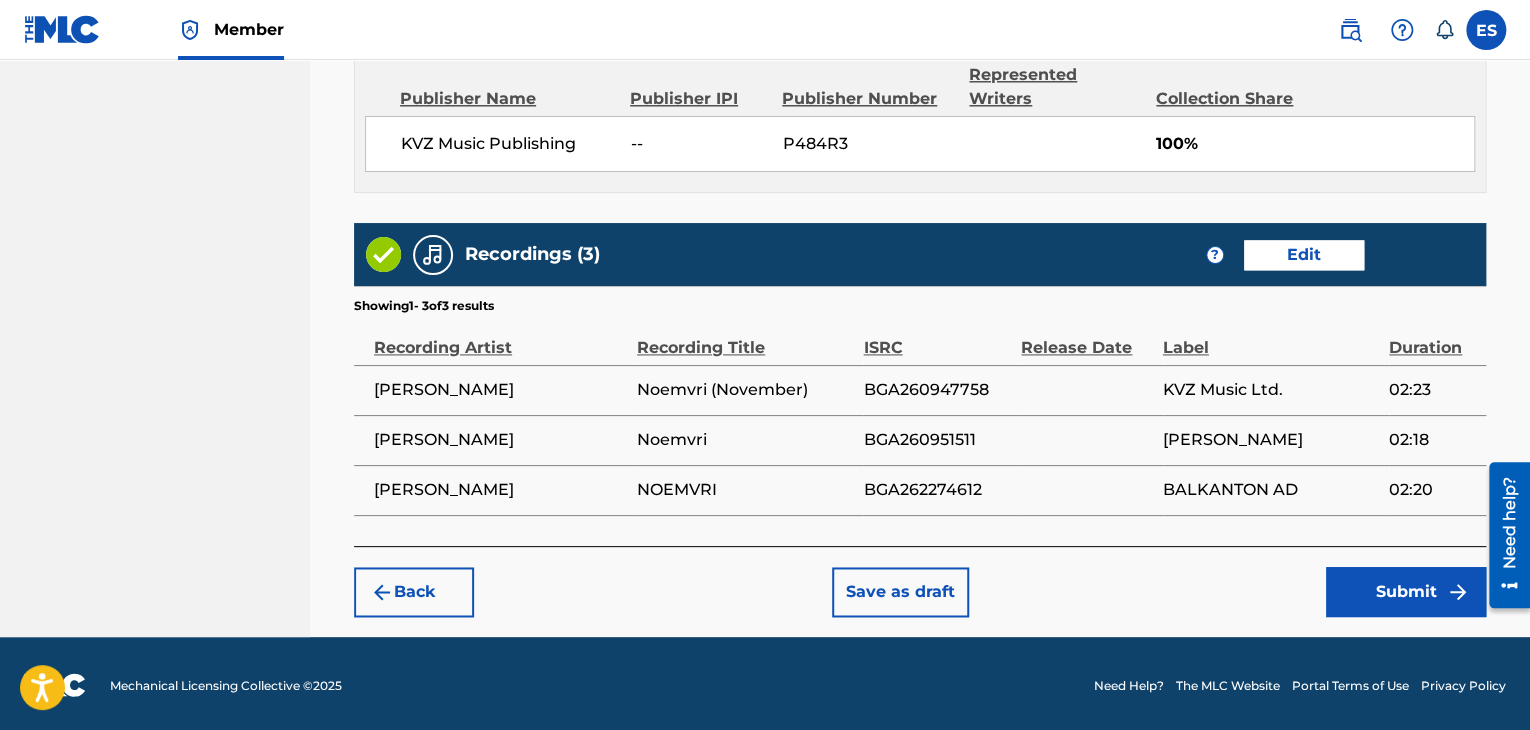 click on "Submit" at bounding box center [1406, 592] 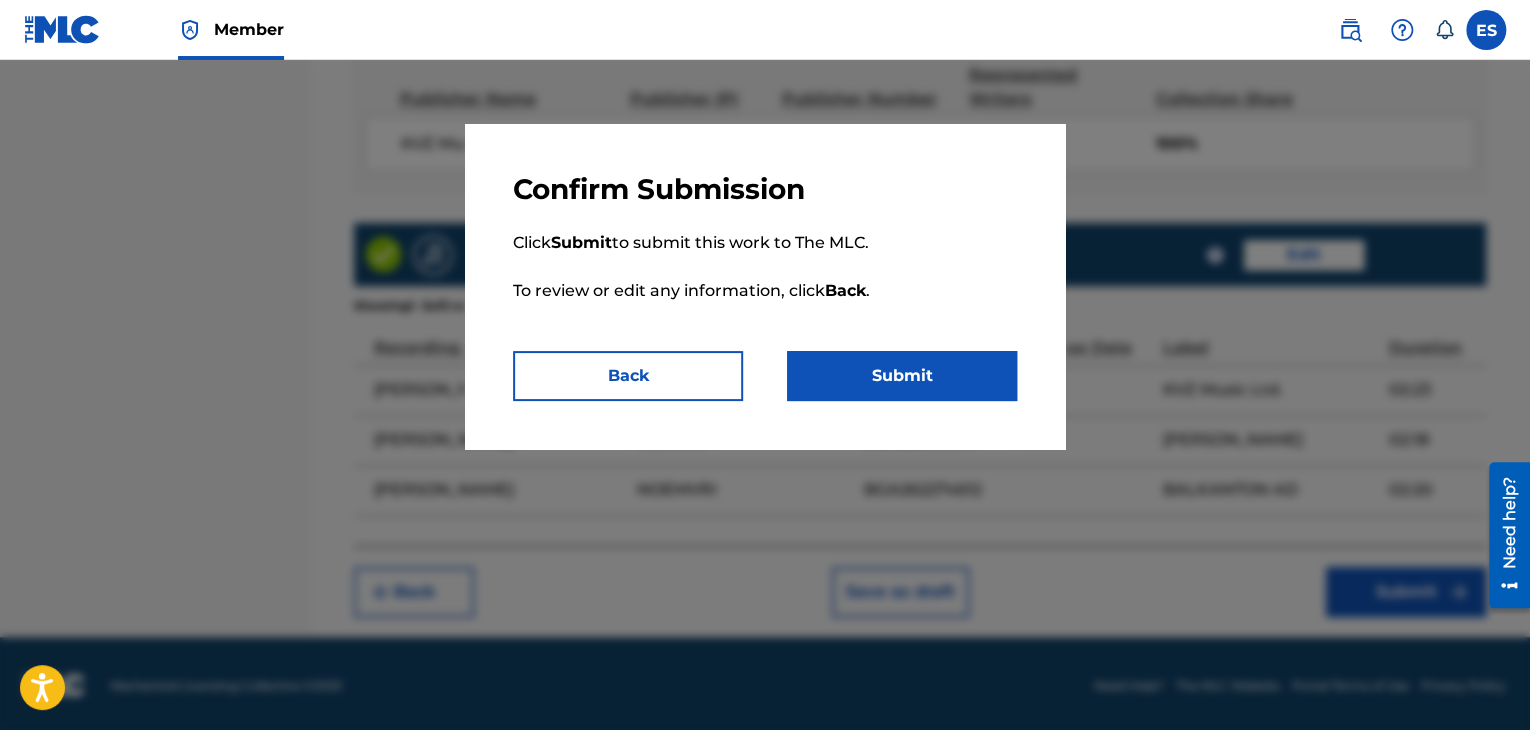 click on "Submit" at bounding box center (902, 376) 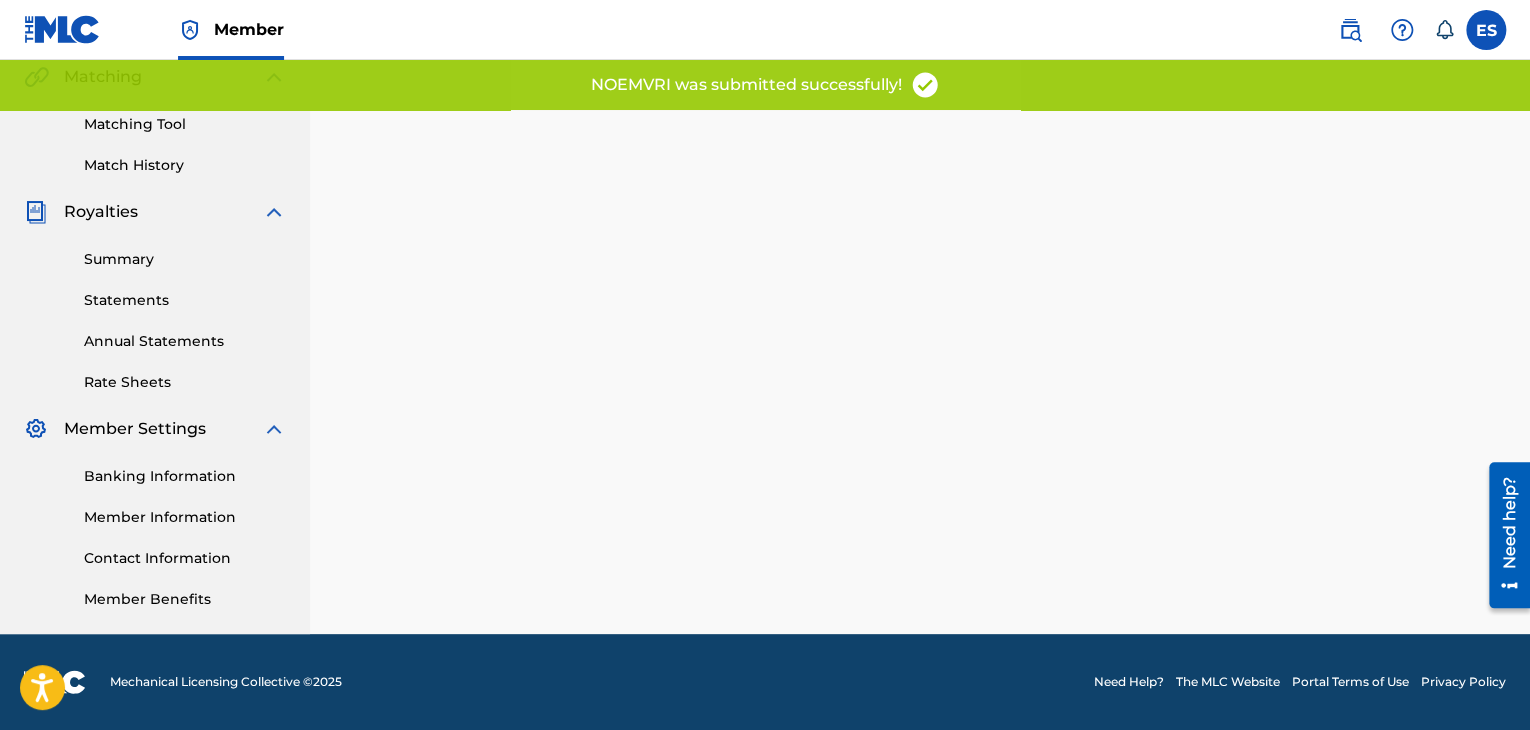 scroll, scrollTop: 0, scrollLeft: 0, axis: both 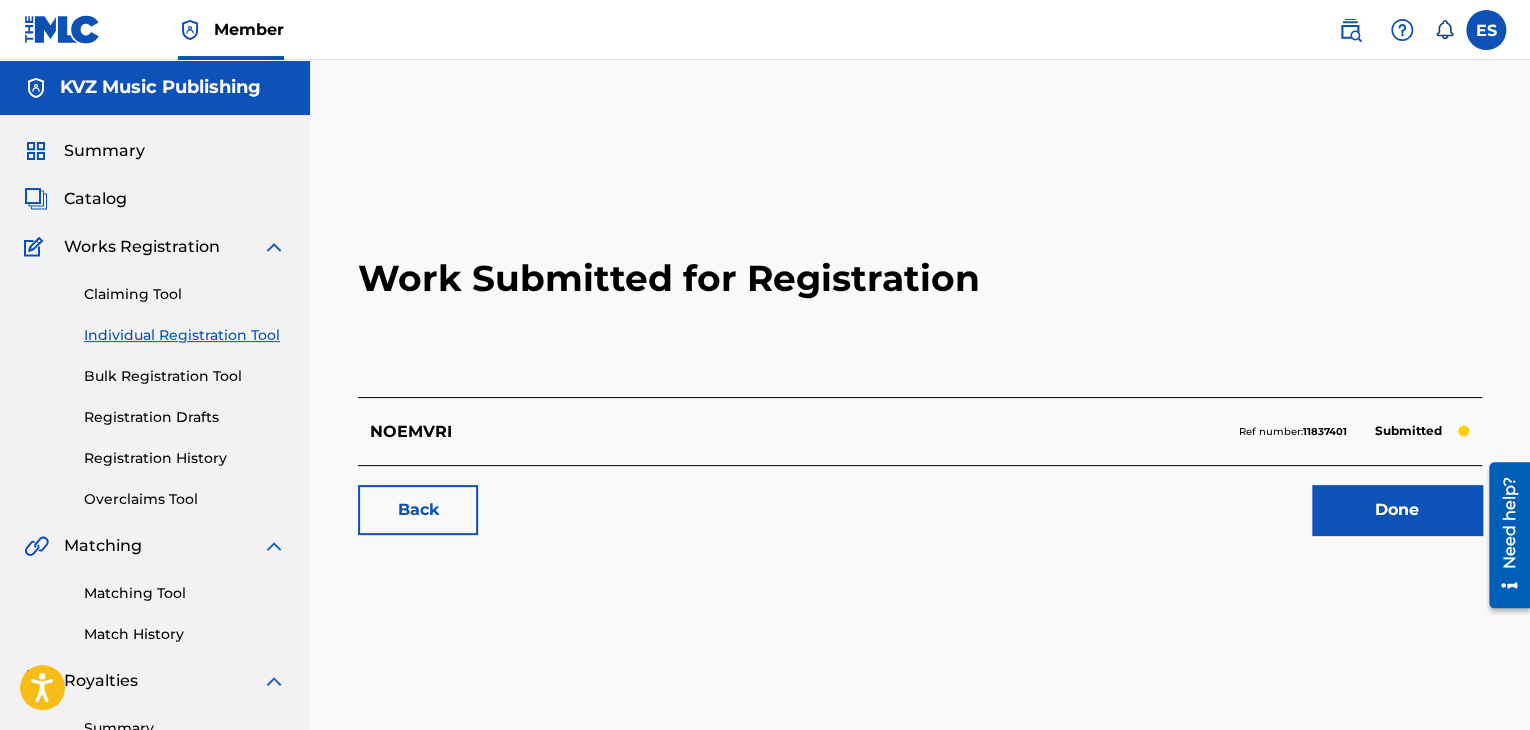 click on "Claiming Tool Individual Registration Tool Bulk Registration Tool Registration Drafts Registration History Overclaims Tool" at bounding box center (155, 384) 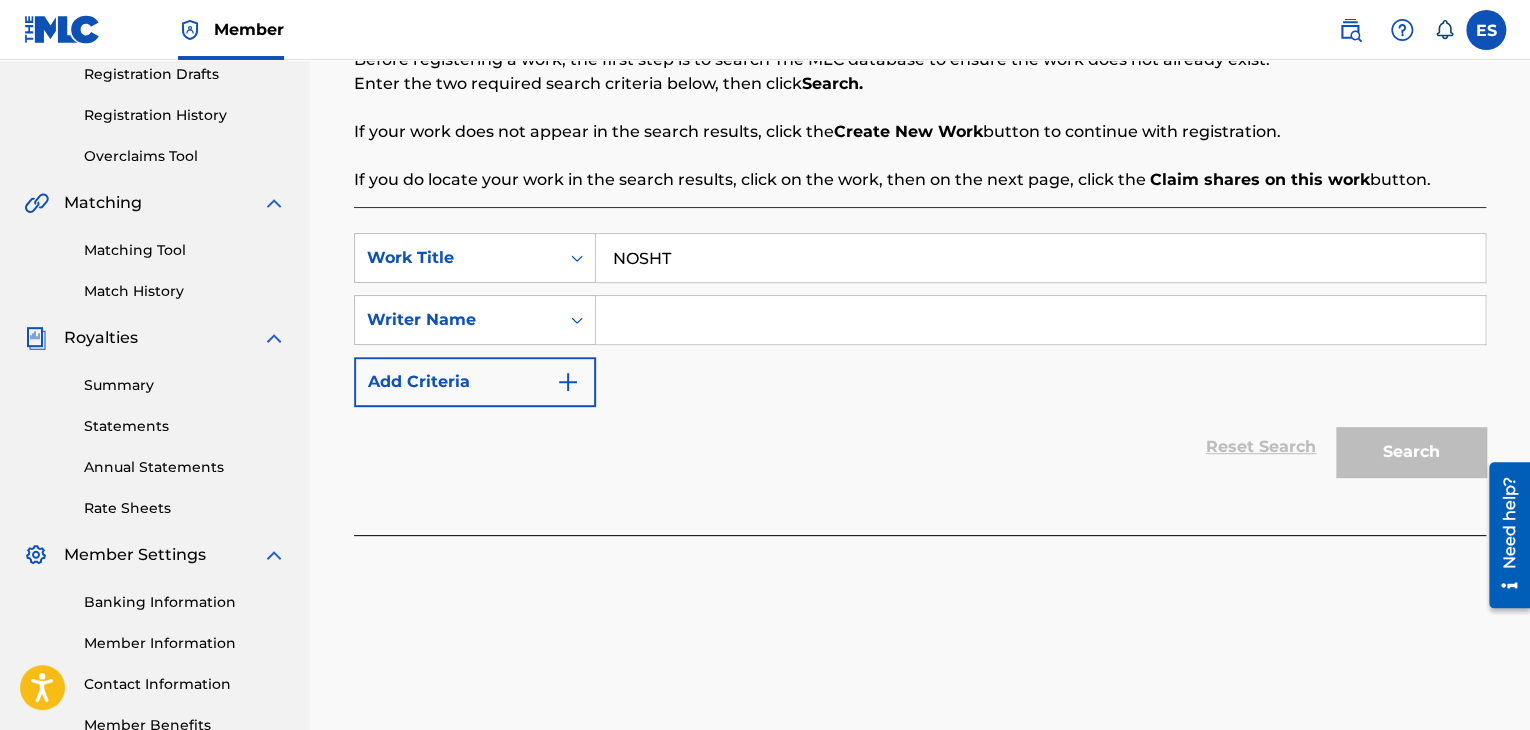 scroll, scrollTop: 469, scrollLeft: 0, axis: vertical 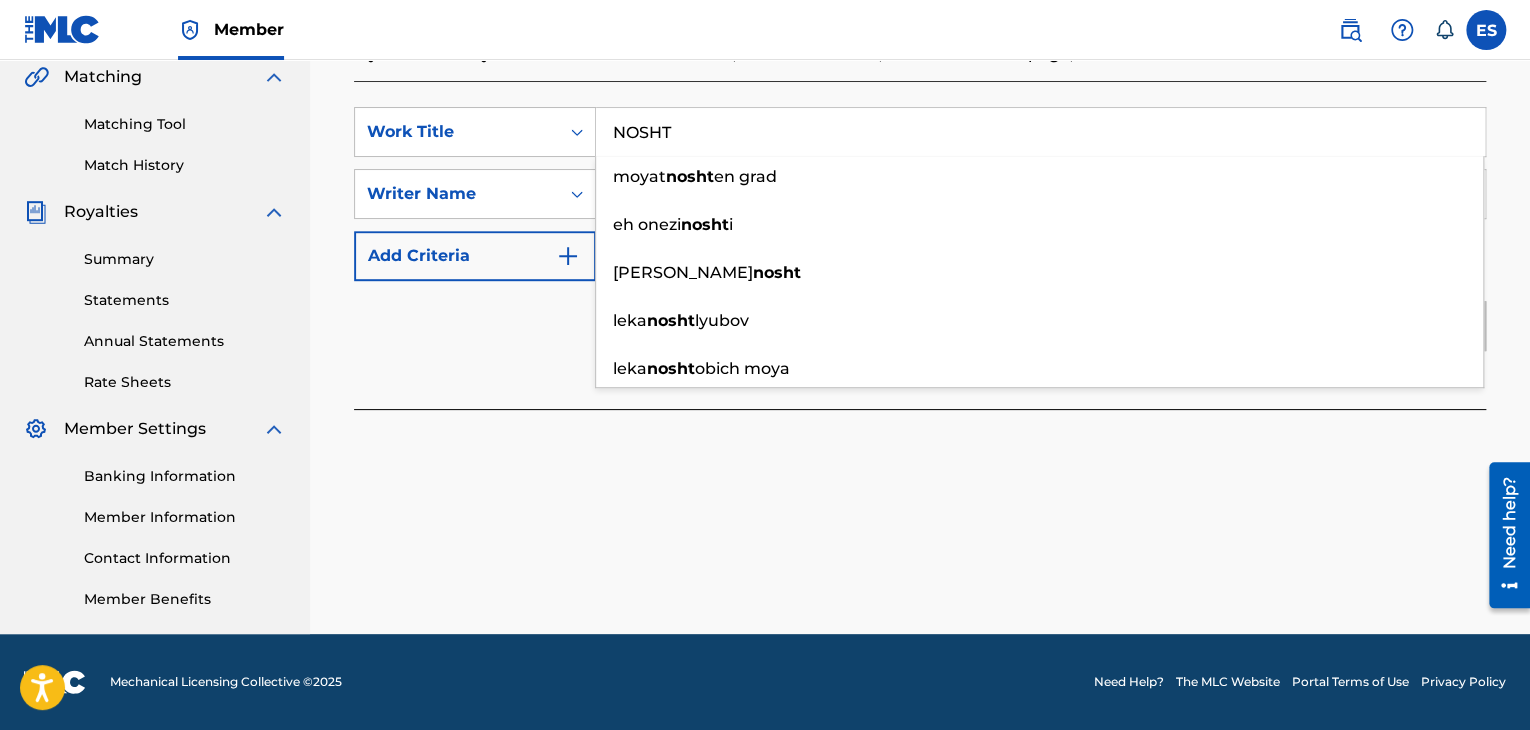 click on "Register Work Search Enter Work Details Add Writers Add Publishers & Shares Add Recording Review Search Before registering a work, the first step is to search The MLC database to ensure the work does not already exist. Enter the two required search criteria below, then click   Search.  If your work does not appear in the search results, click the  Create New Work   button to continue with registration. If you do locate your work in the search results, click on the work, then on the next page, click the   Claim shares on this work  button. SearchWithCriteriac28fc52d-b761-4051-9fb3-33c20f260645 Work Title NOSHT moyat  nosht en grad [PERSON_NAME]  nosht i [PERSON_NAME]  nosht leka  nosht  [PERSON_NAME]  nosht  obich [PERSON_NAME] SearchWithCriteriab54908f1-d925-494c-afe0-8e13d747a410 Writer Name Add Criteria Reset Search Search" at bounding box center [920, 137] 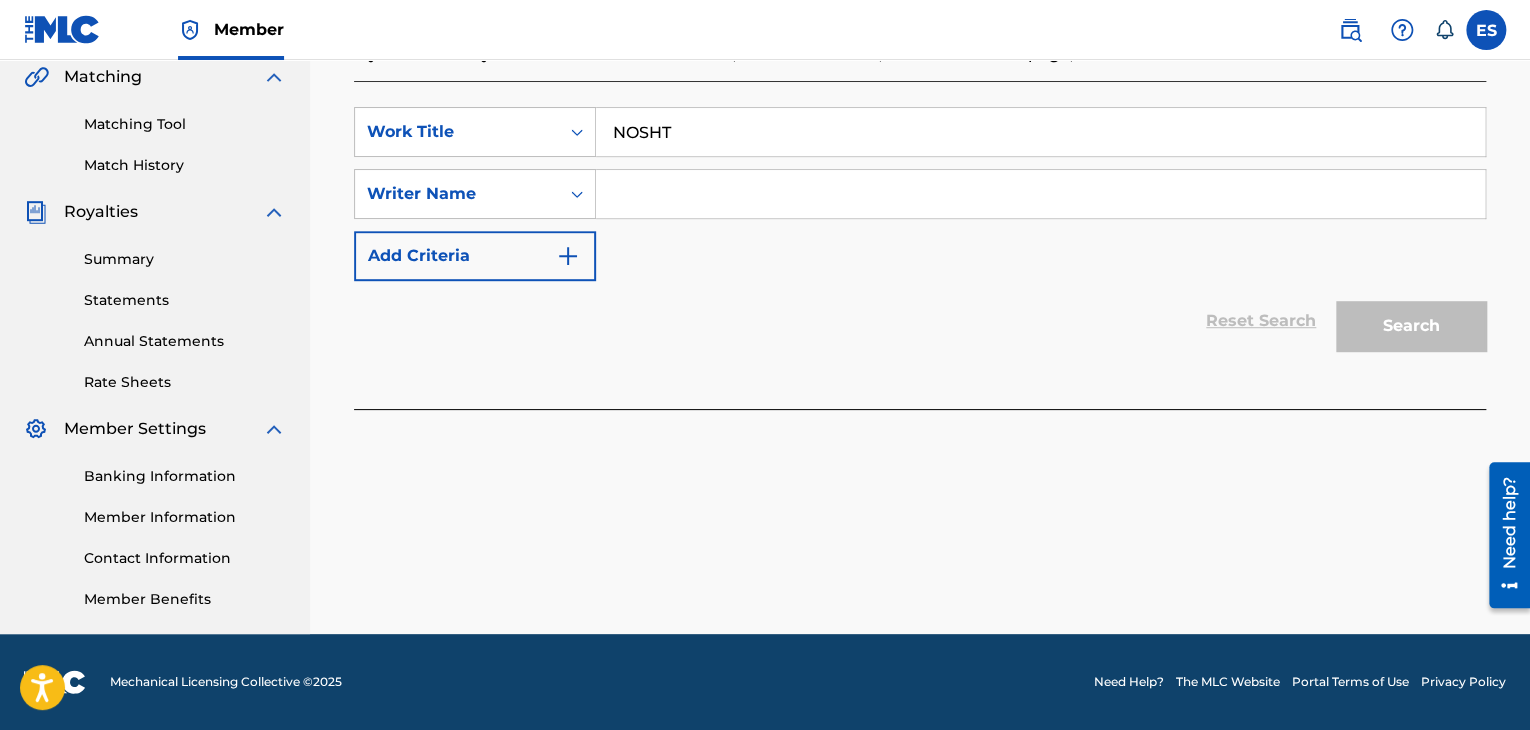 click at bounding box center [1040, 194] 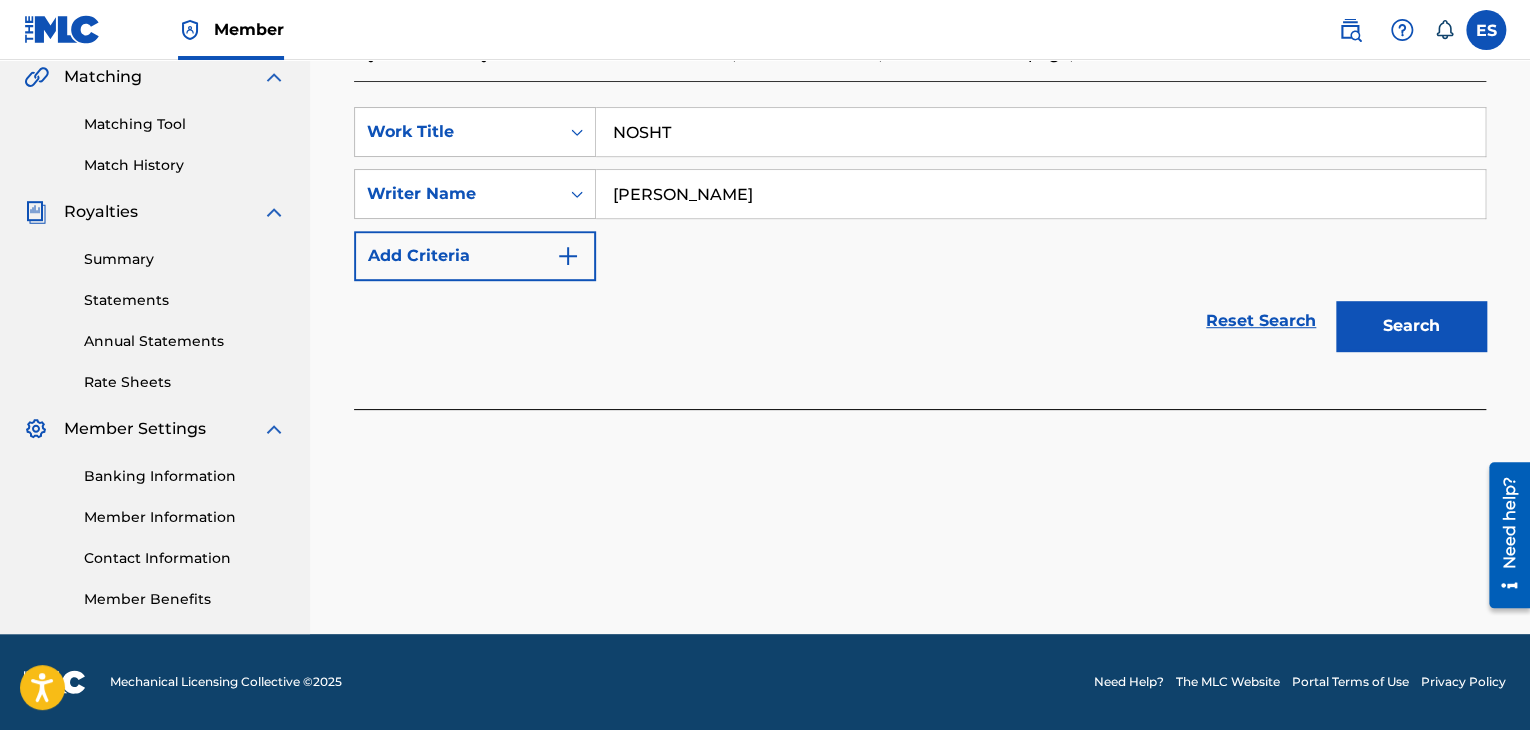 click on "Search" at bounding box center [1411, 326] 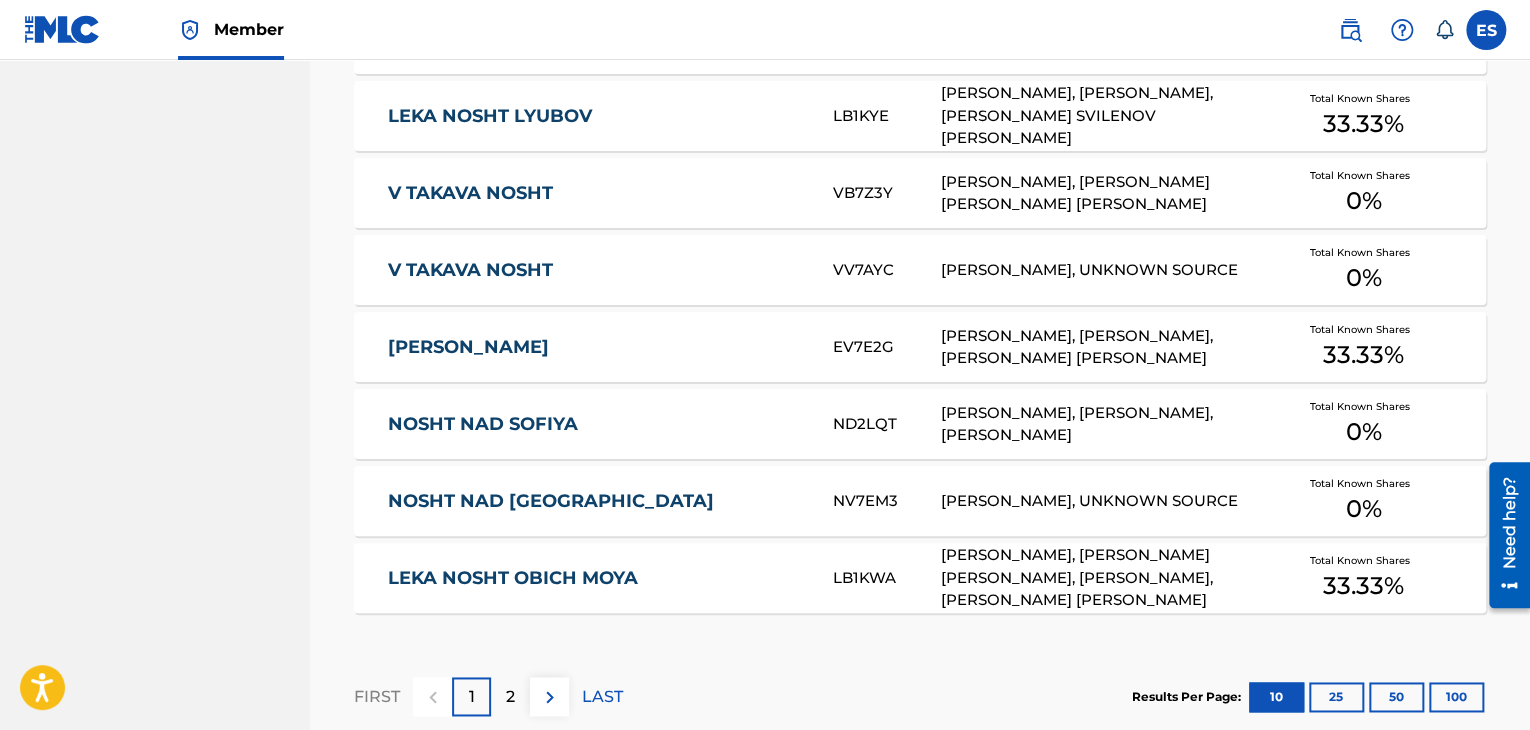 scroll, scrollTop: 1356, scrollLeft: 0, axis: vertical 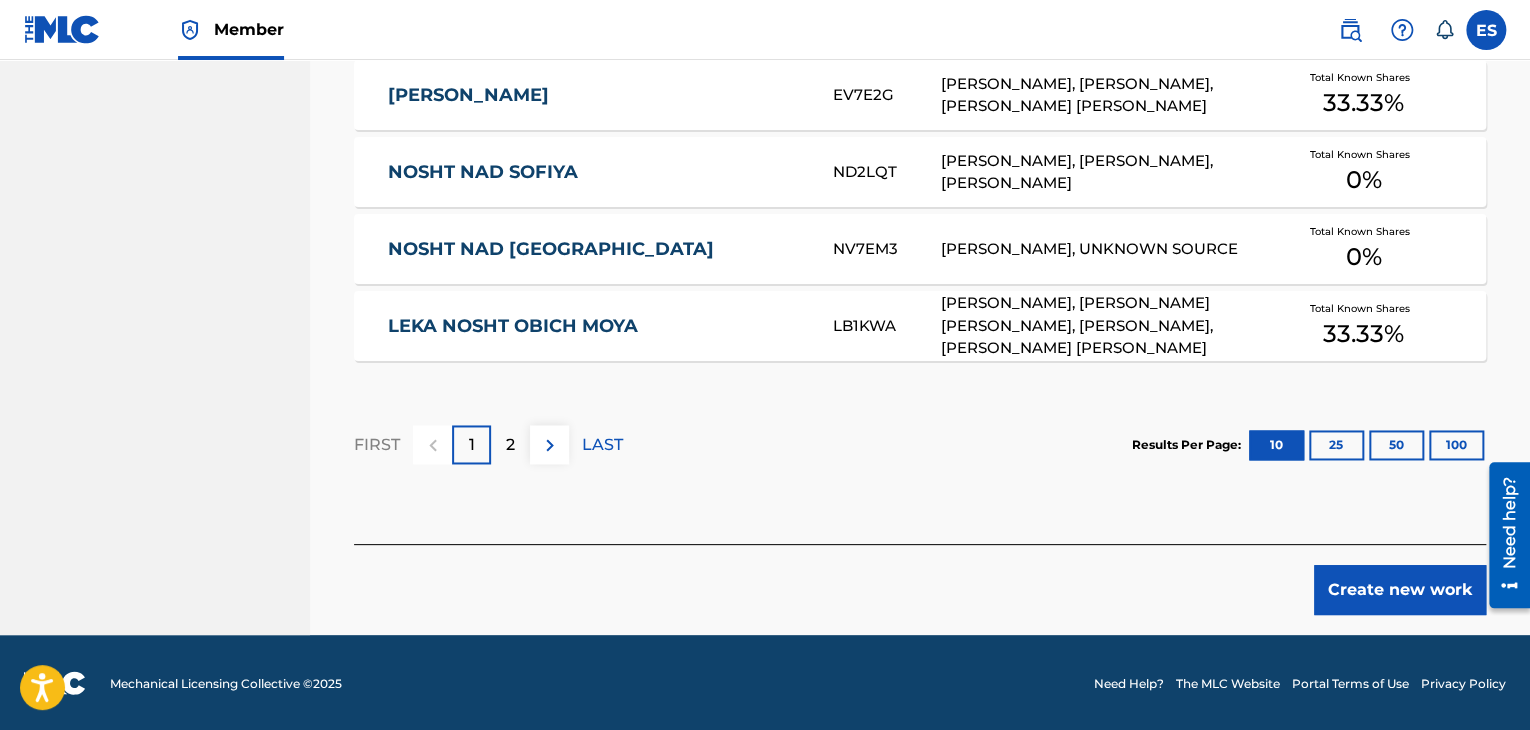 click on "Create new work" at bounding box center [1400, 590] 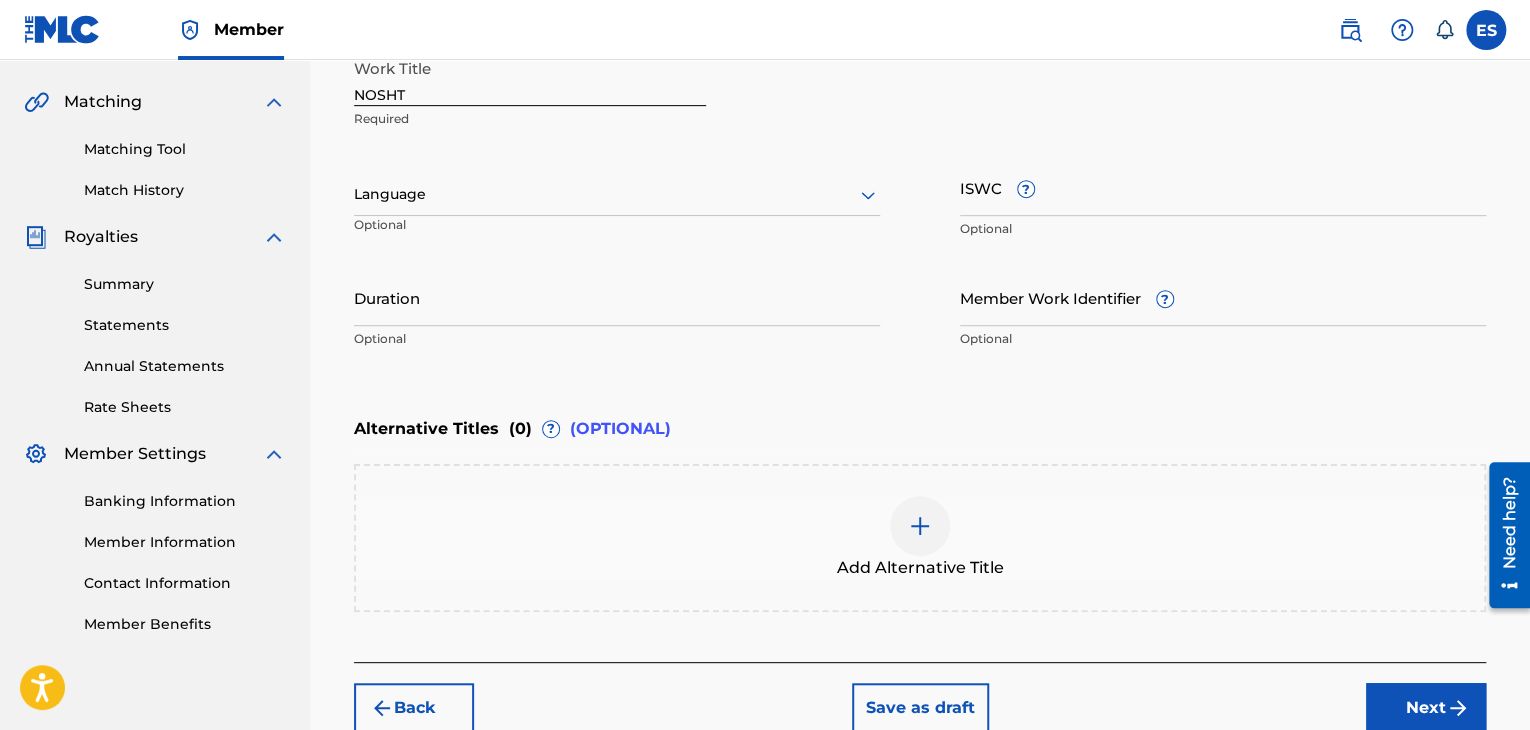 scroll, scrollTop: 361, scrollLeft: 0, axis: vertical 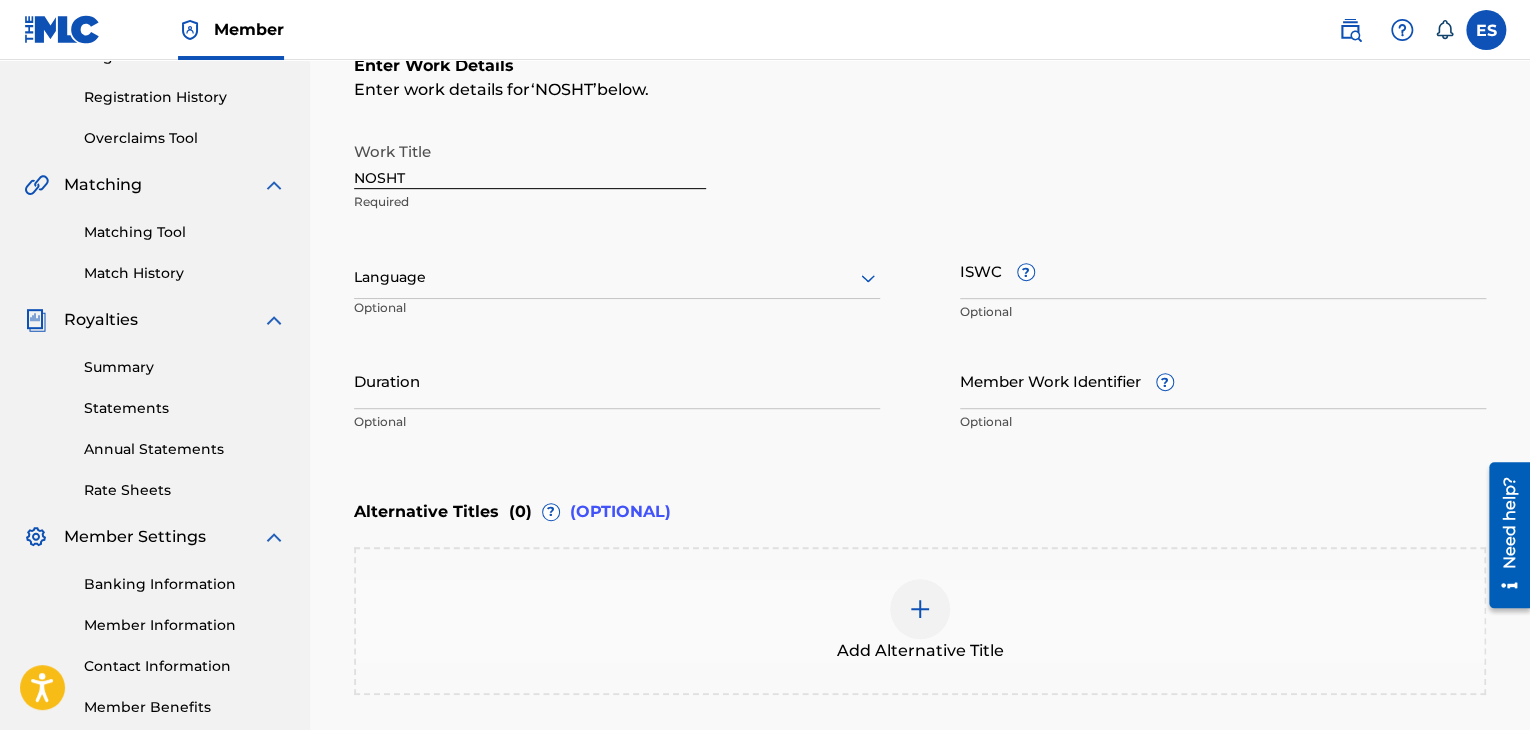 click at bounding box center [617, 277] 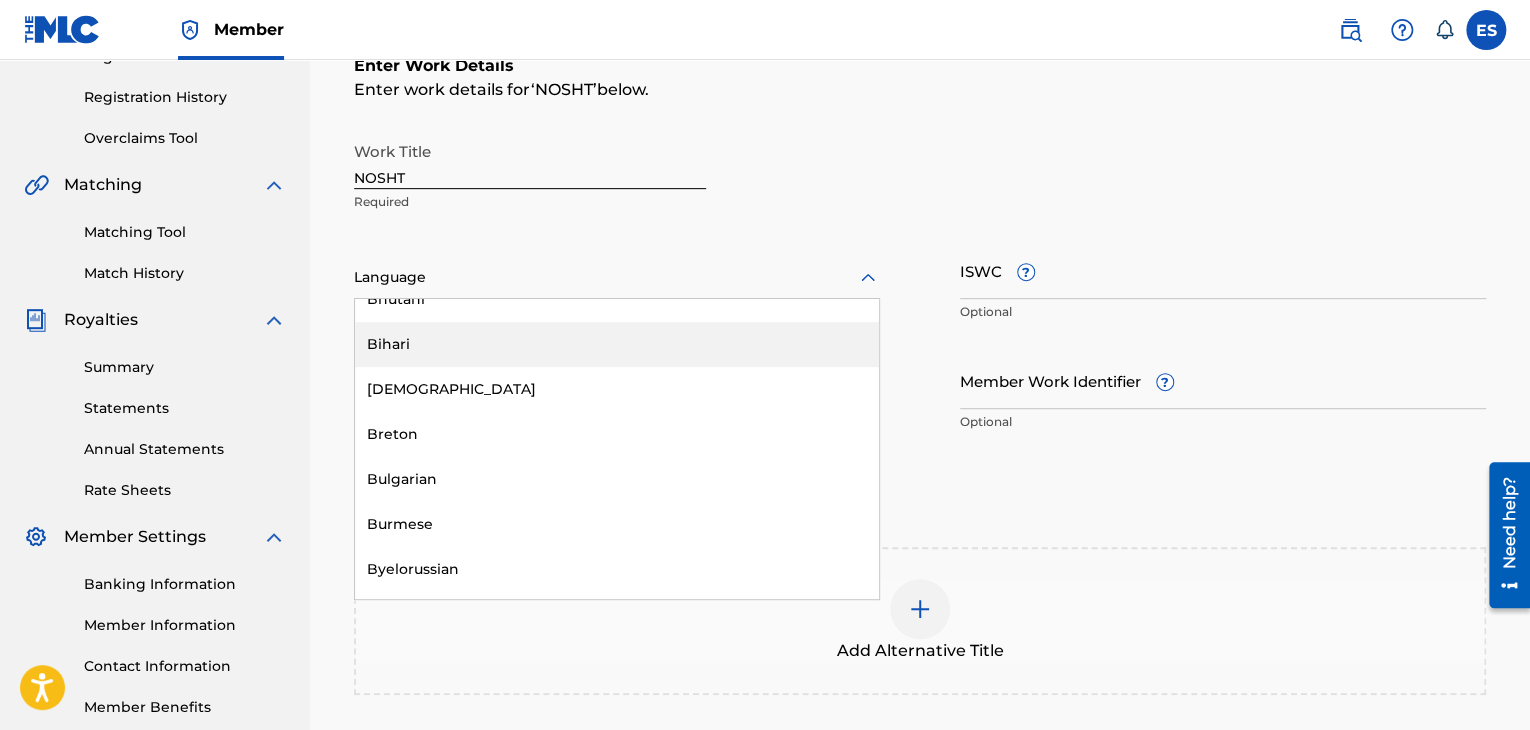 scroll, scrollTop: 900, scrollLeft: 0, axis: vertical 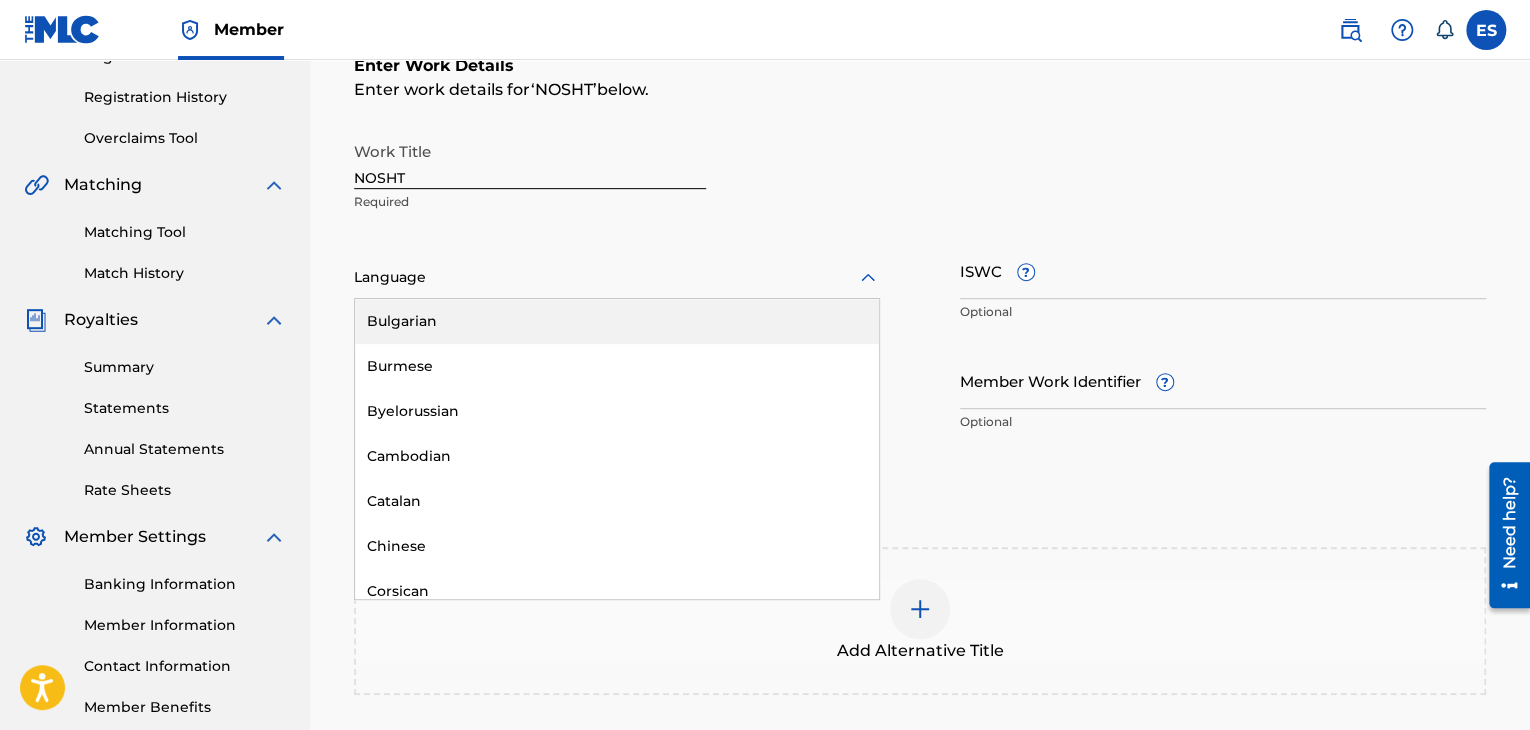 click on "Bulgarian" at bounding box center (617, 321) 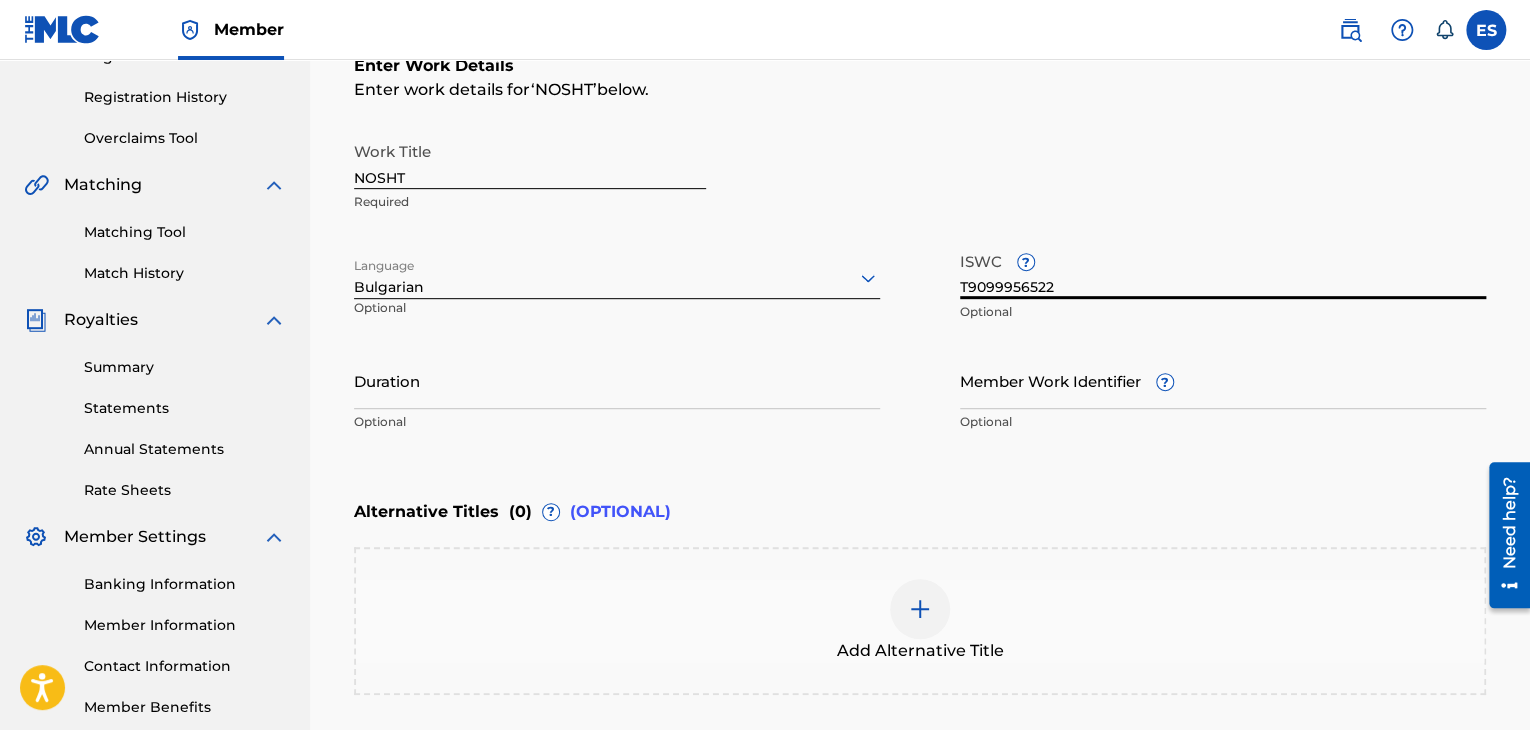 click on "Optional" at bounding box center [617, 422] 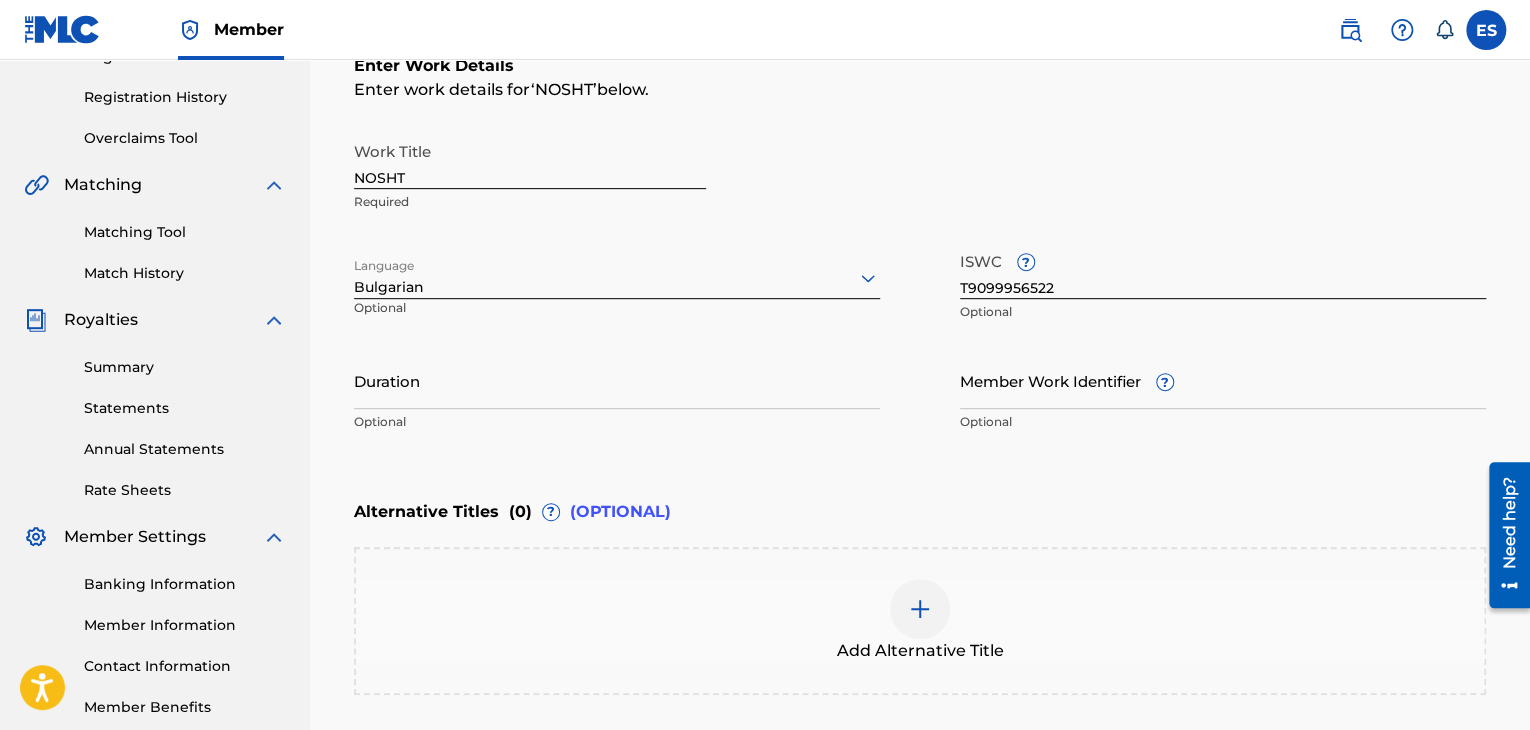 click on "Duration   Optional" at bounding box center (617, 397) 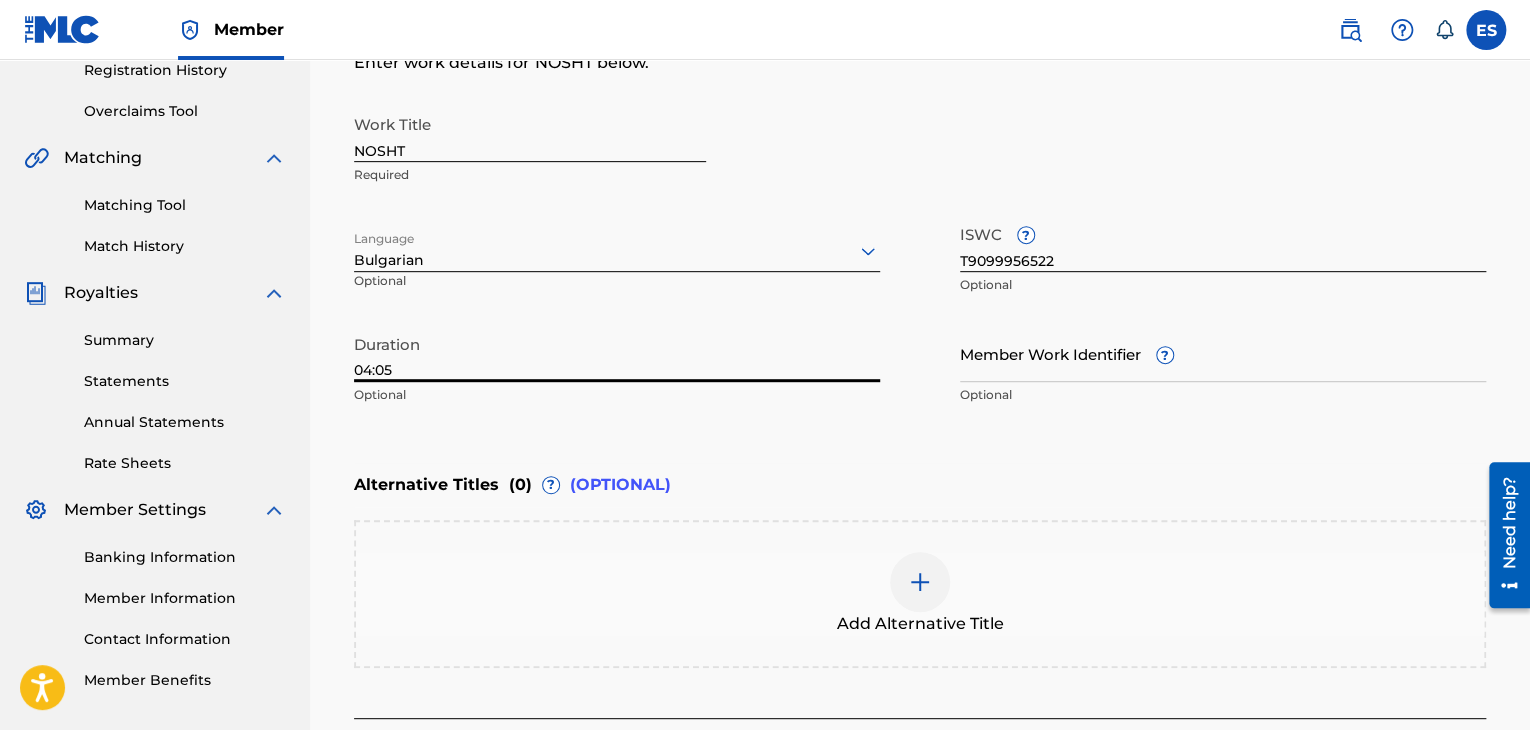 scroll, scrollTop: 561, scrollLeft: 0, axis: vertical 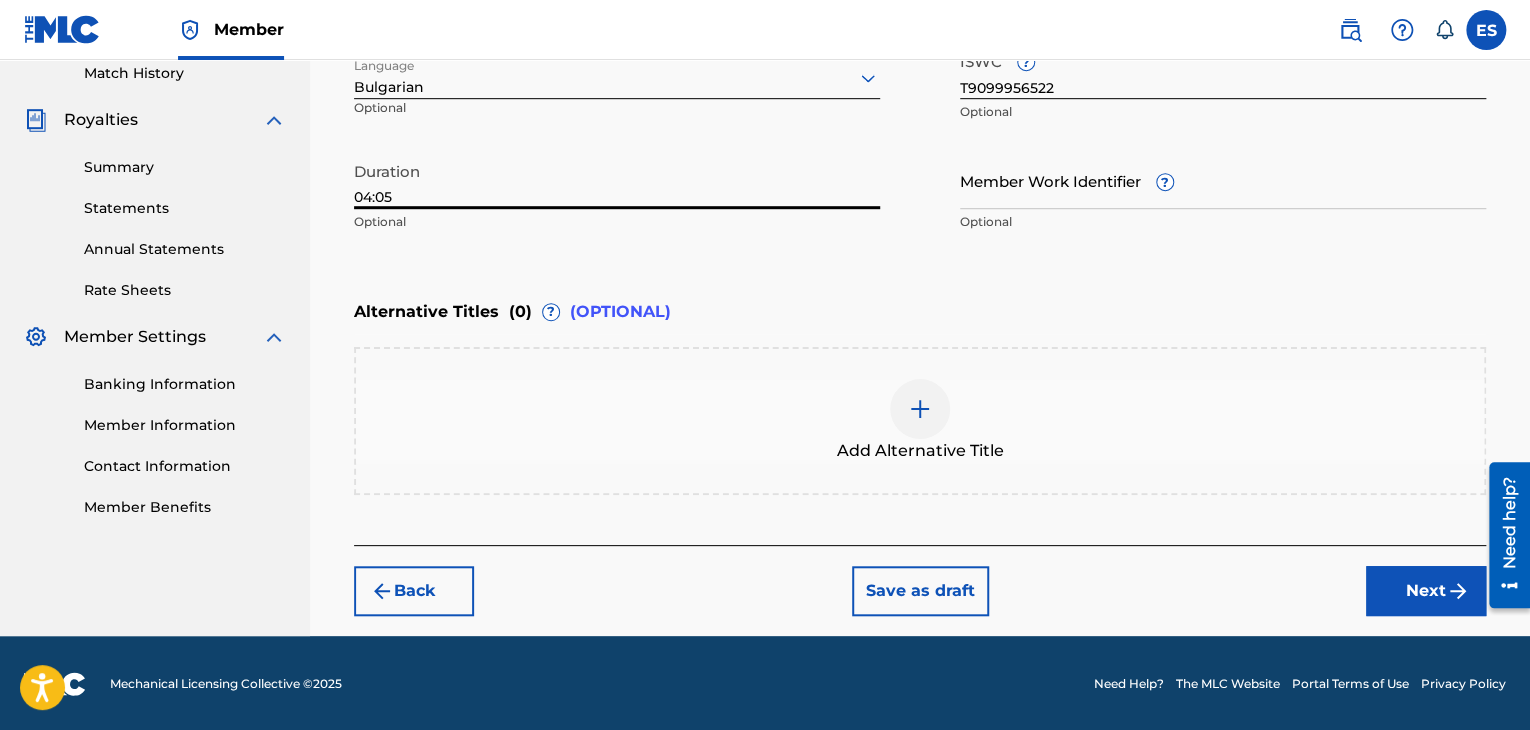 click at bounding box center (920, 409) 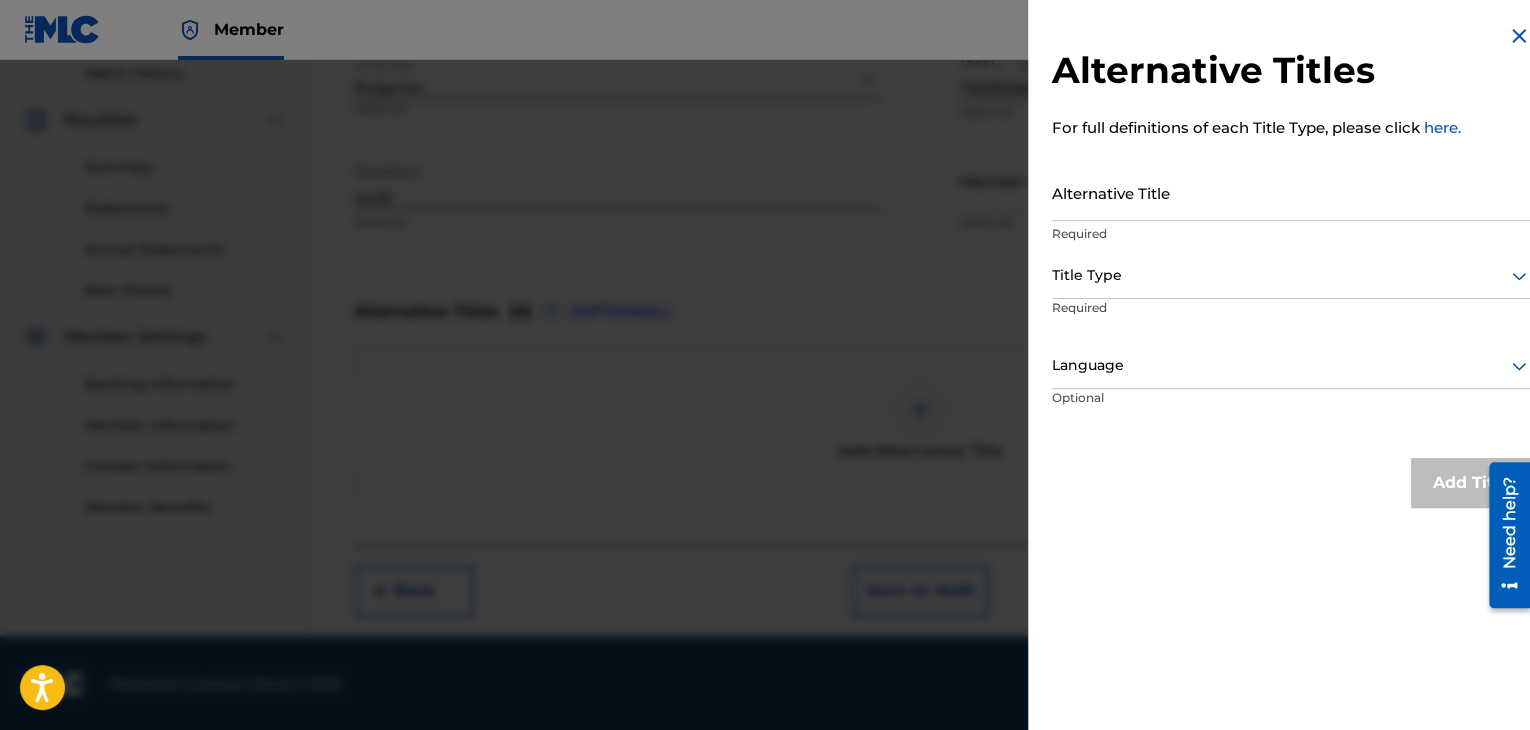 drag, startPoint x: 1155, startPoint y: 223, endPoint x: 1143, endPoint y: 205, distance: 21.633308 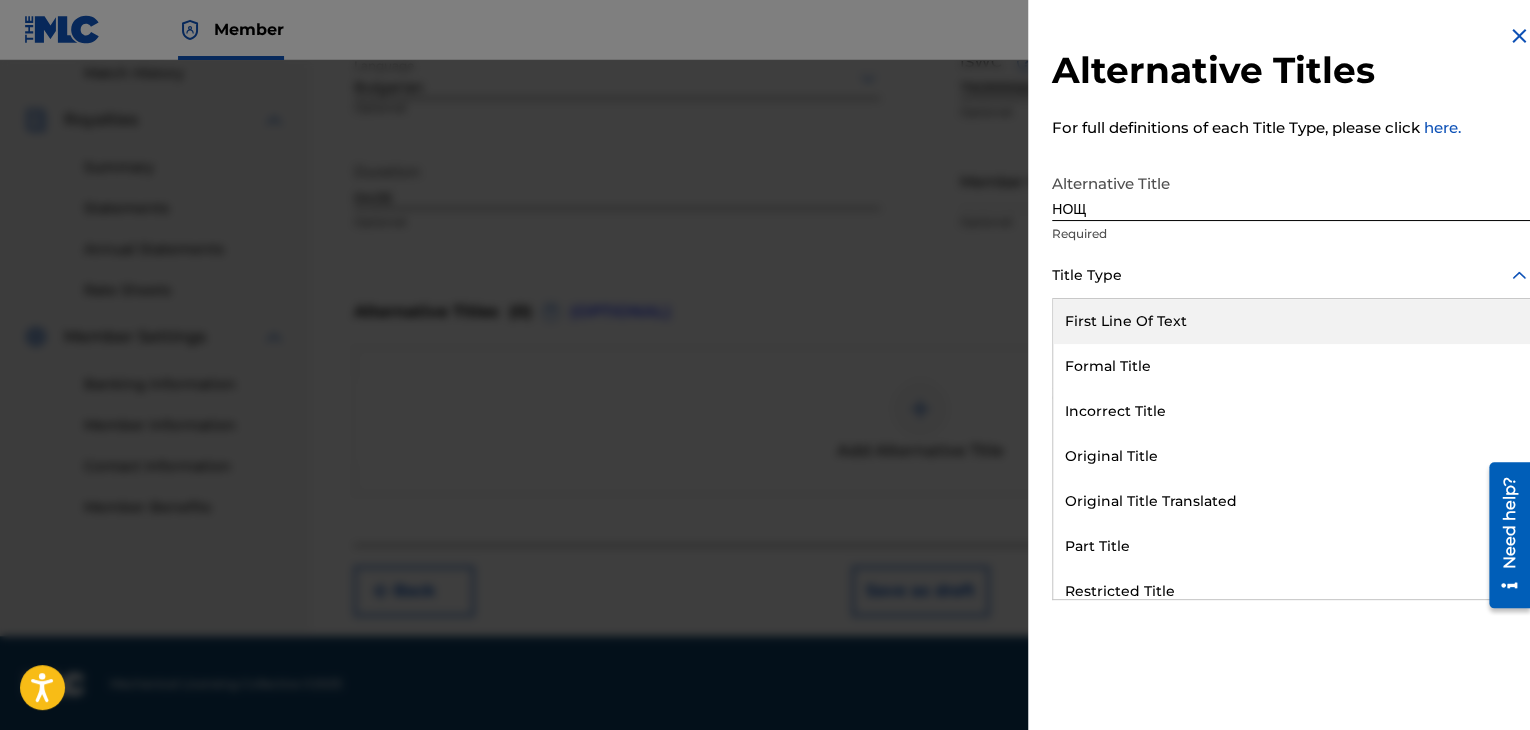 click at bounding box center (1291, 275) 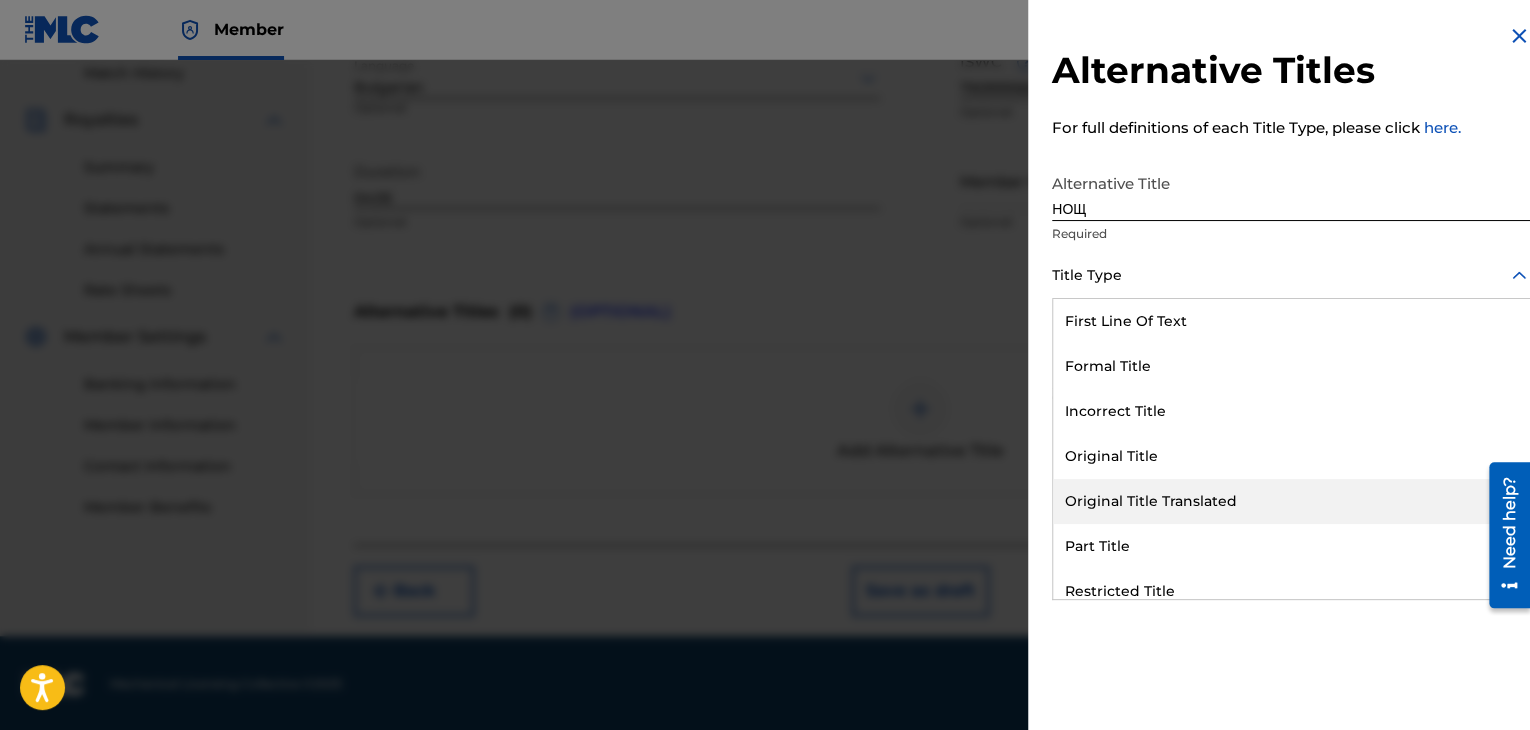 click on "Original Title Translated" at bounding box center (1291, 501) 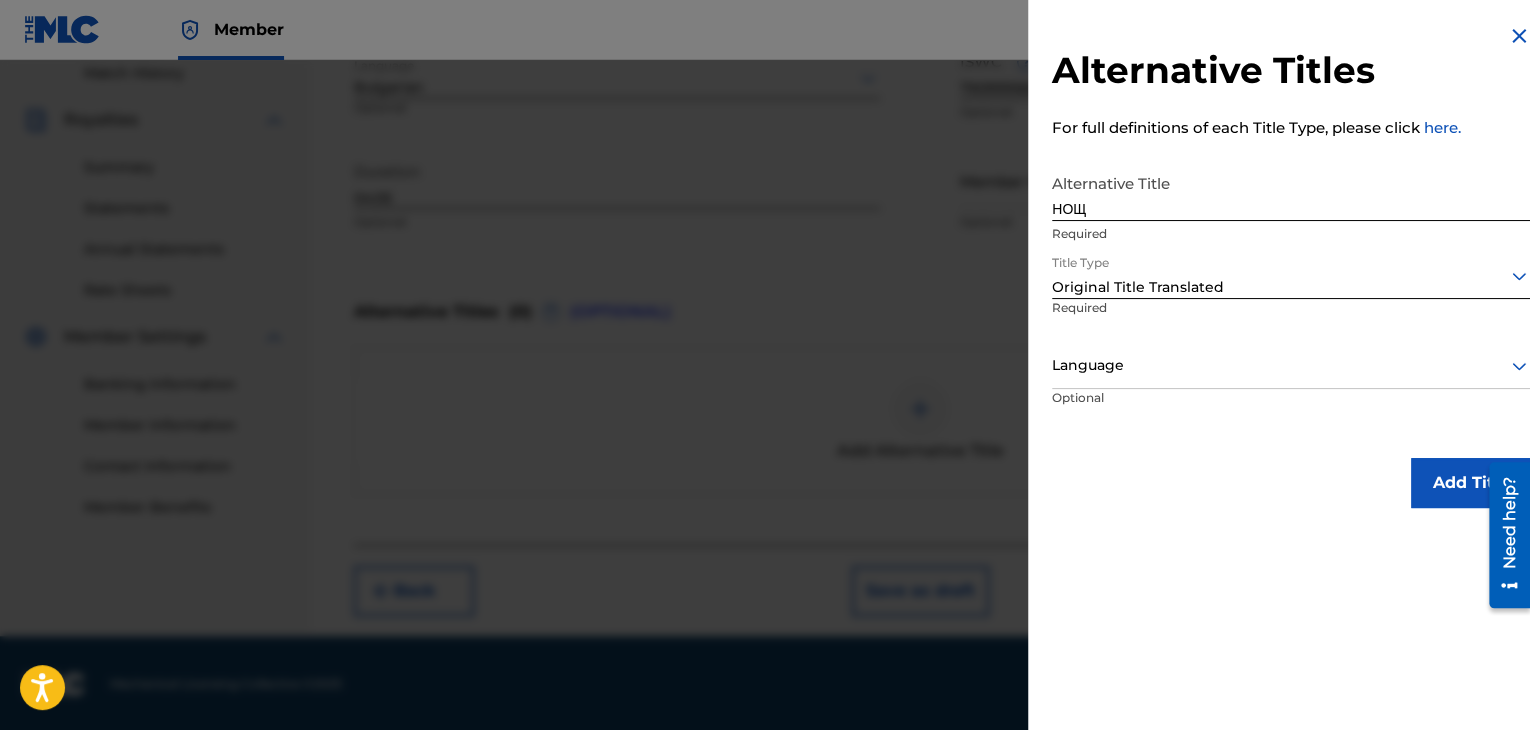 click at bounding box center (1291, 365) 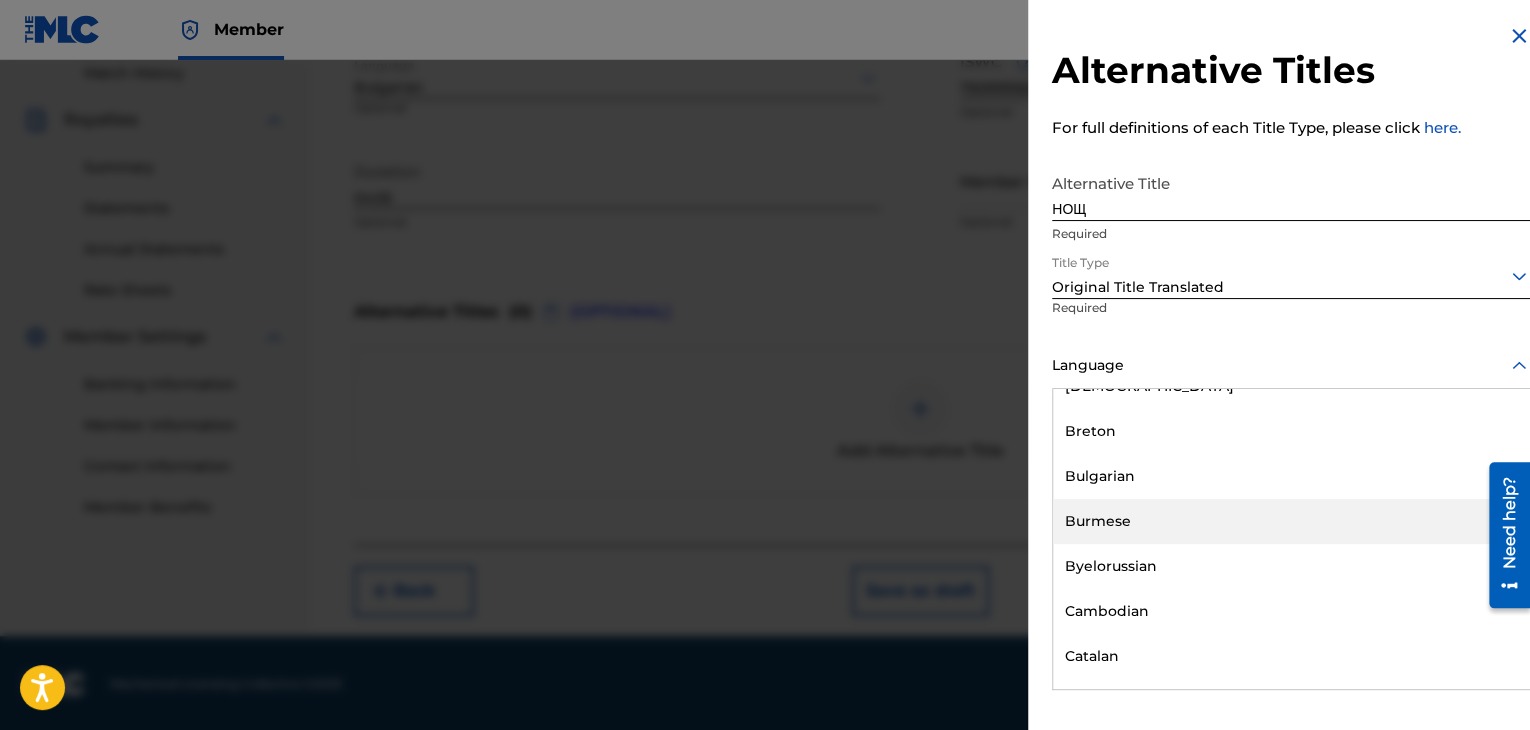 scroll, scrollTop: 800, scrollLeft: 0, axis: vertical 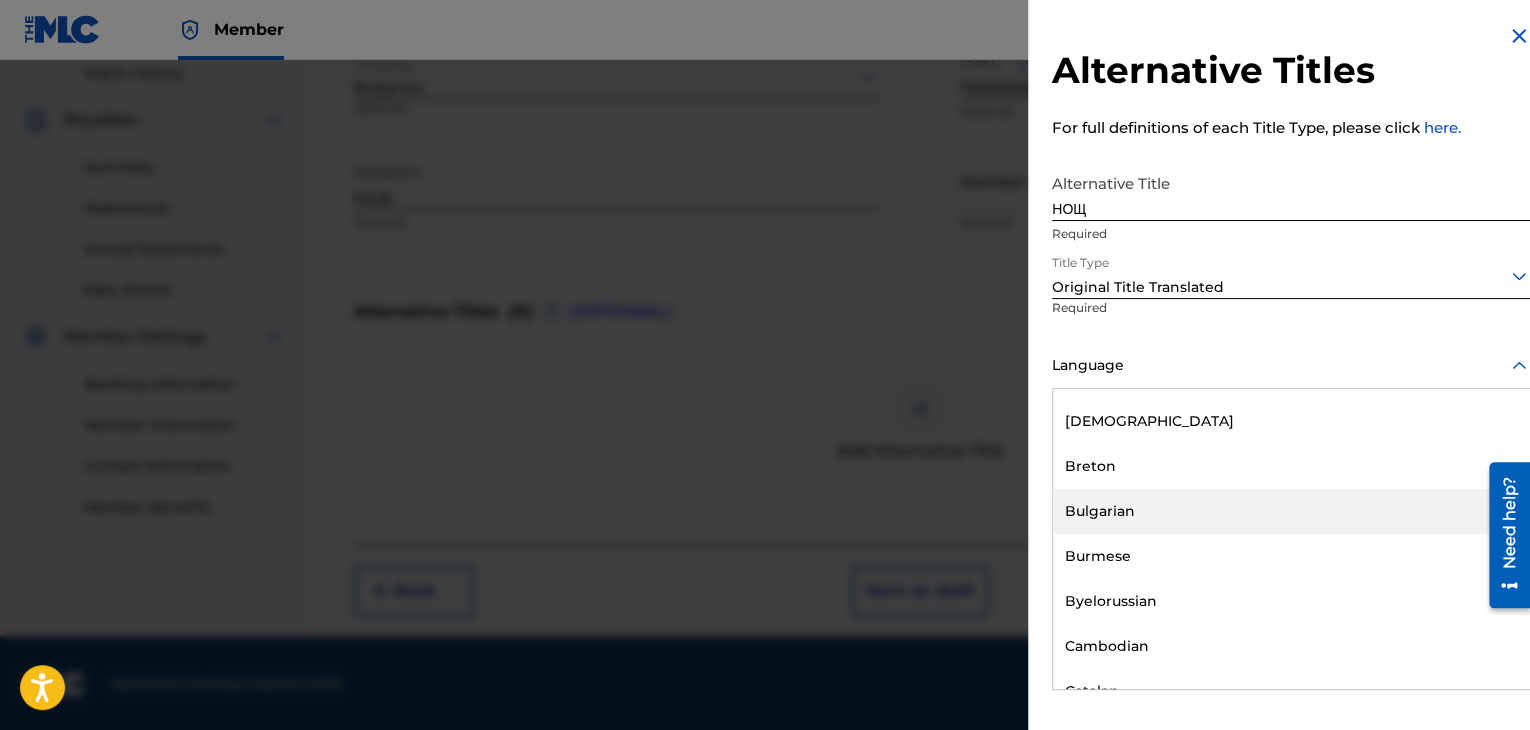 click on "Bulgarian" at bounding box center [1291, 511] 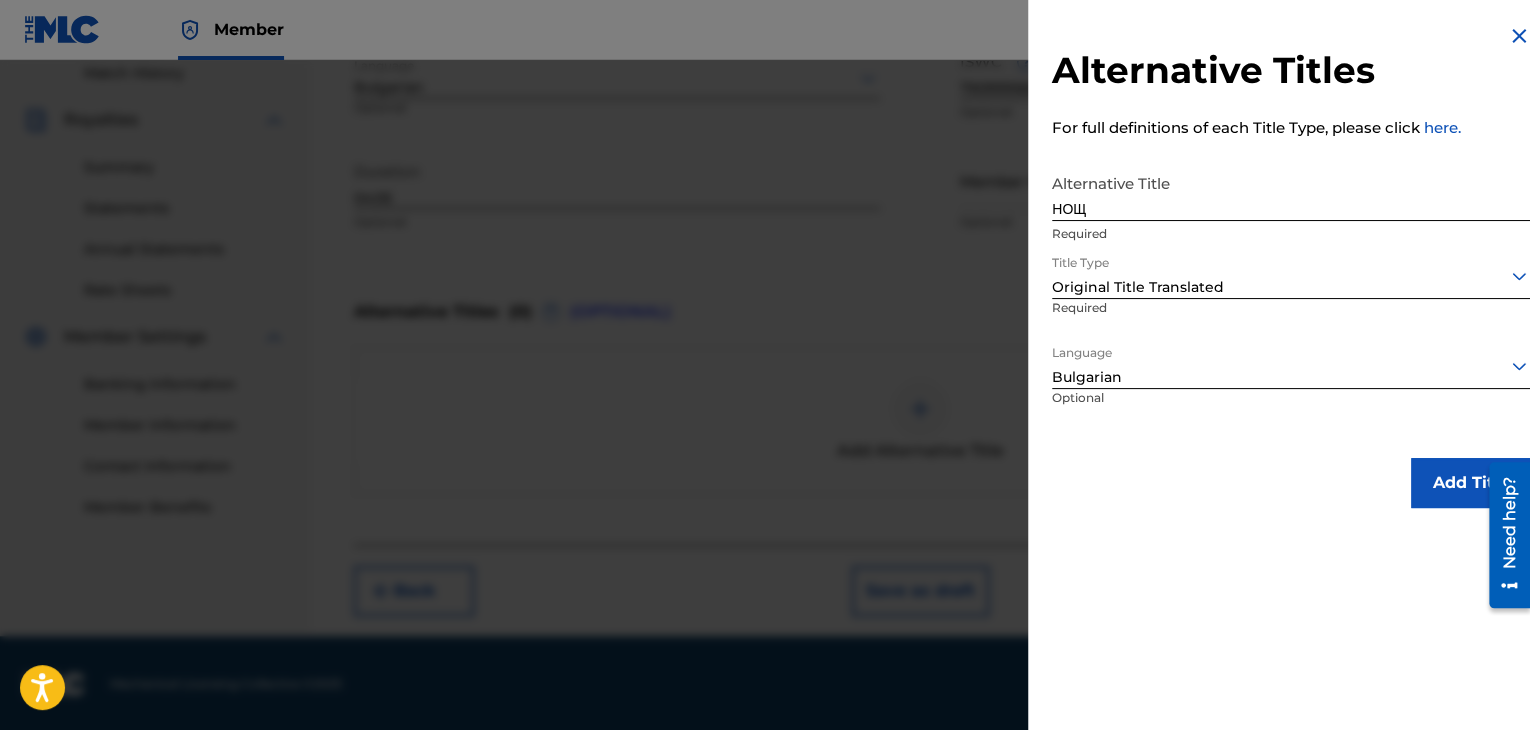 click on "Add Title" at bounding box center (1471, 483) 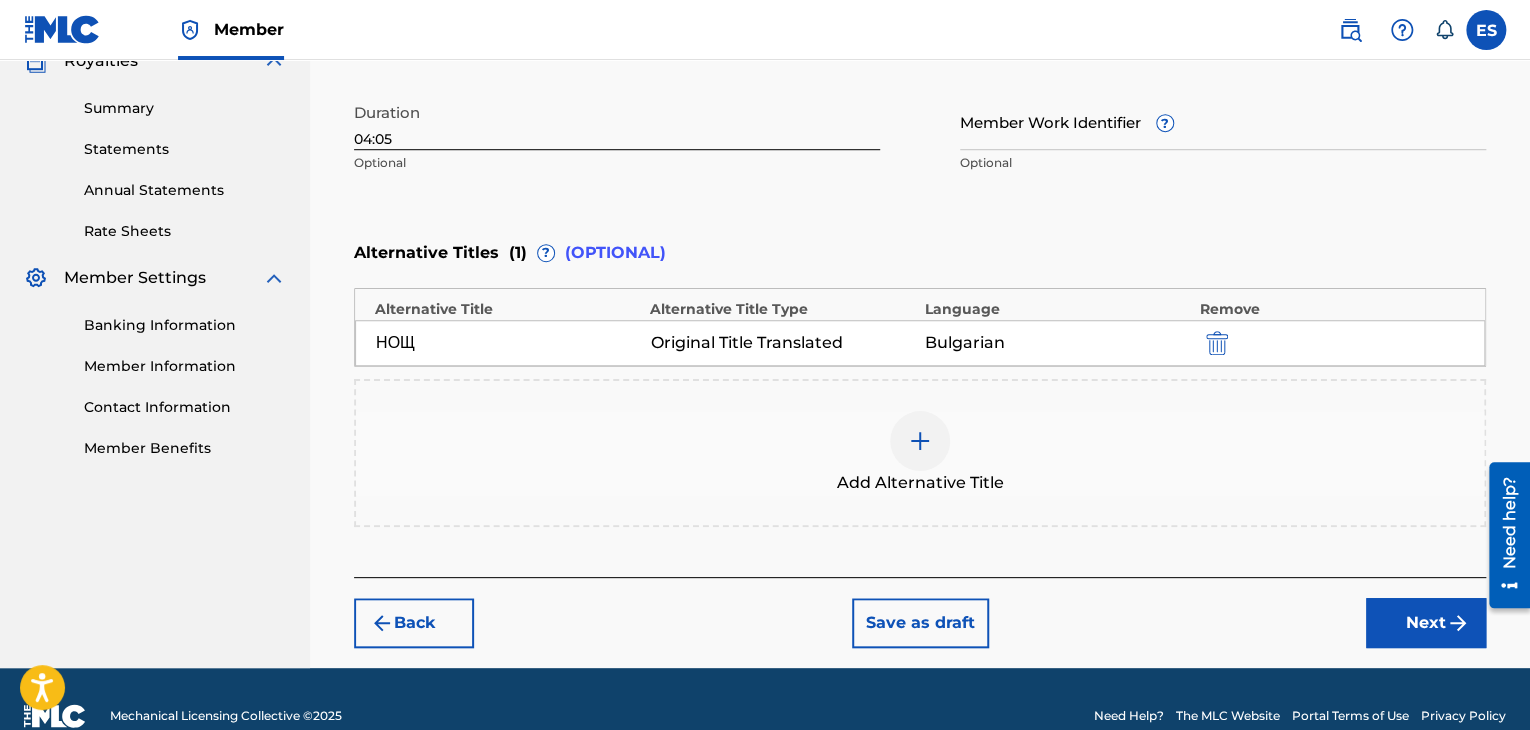 scroll, scrollTop: 652, scrollLeft: 0, axis: vertical 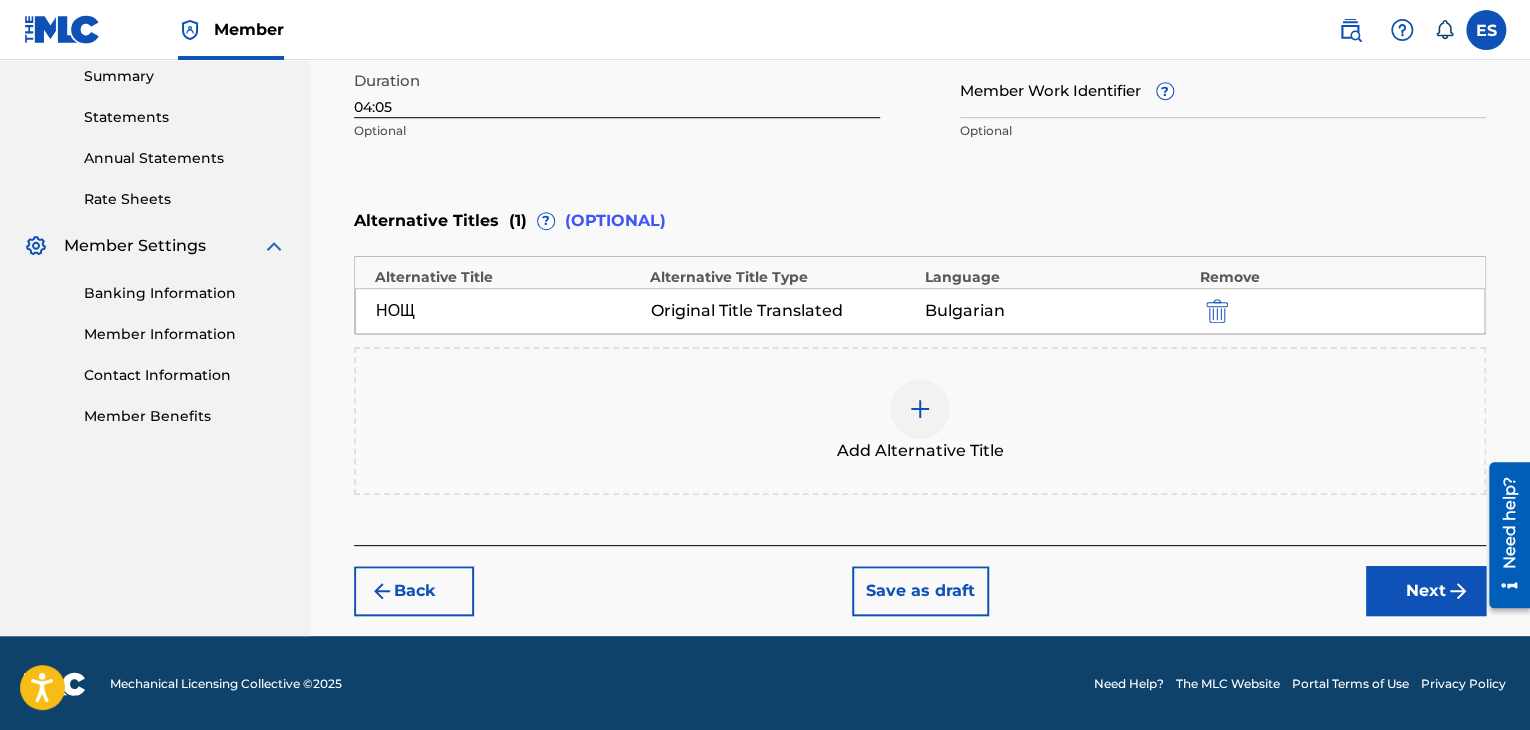 click on "Next" at bounding box center (1426, 591) 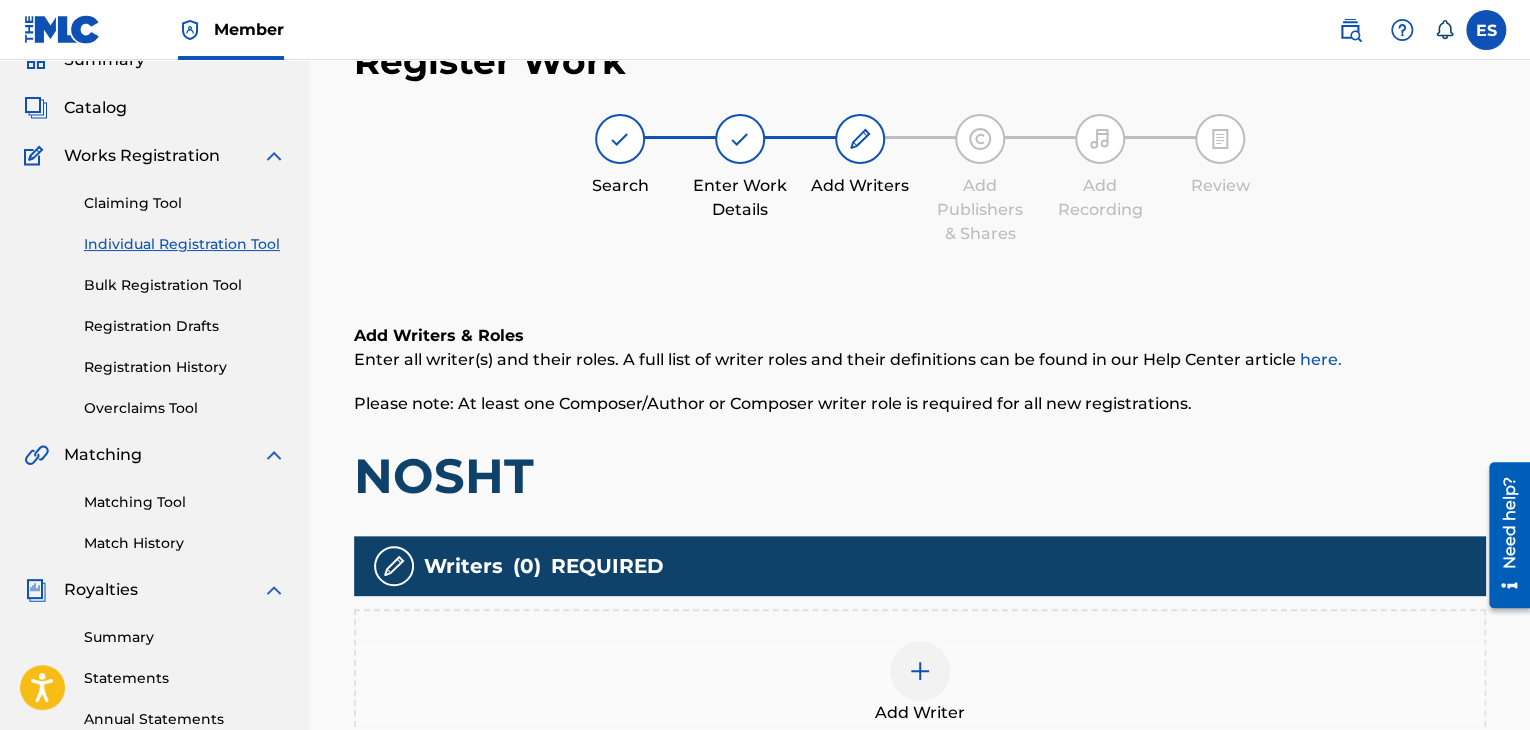 scroll, scrollTop: 90, scrollLeft: 0, axis: vertical 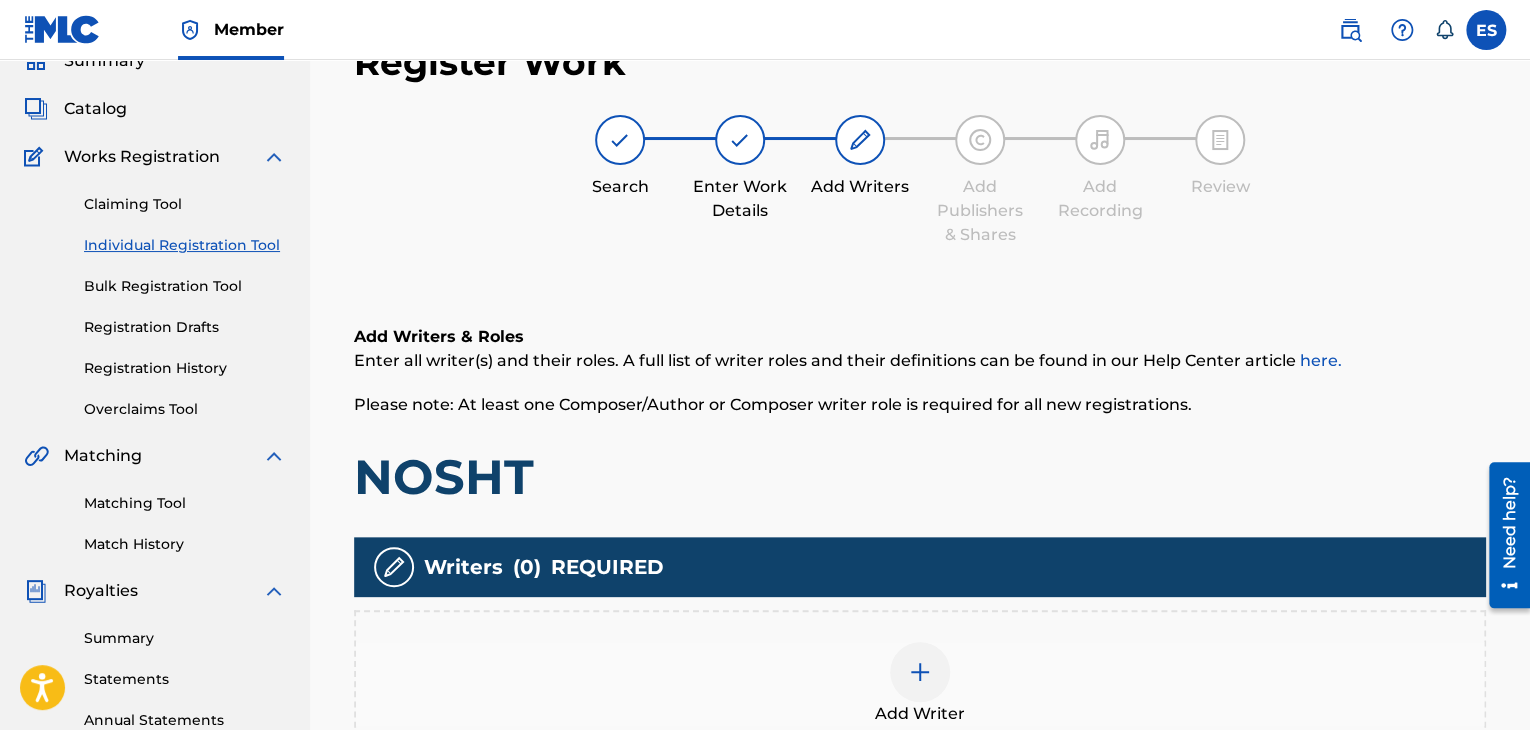 click at bounding box center (920, 672) 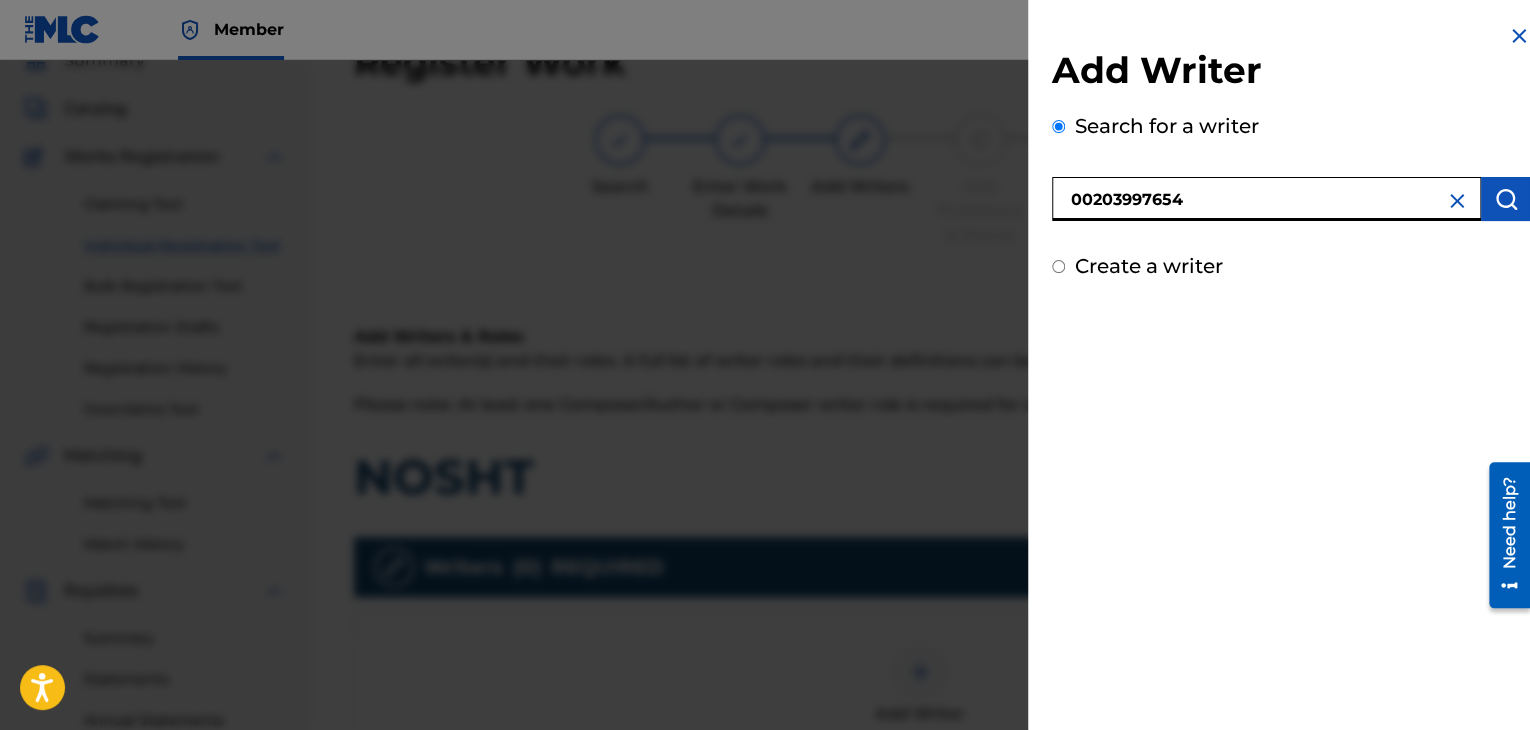 click at bounding box center (1506, 199) 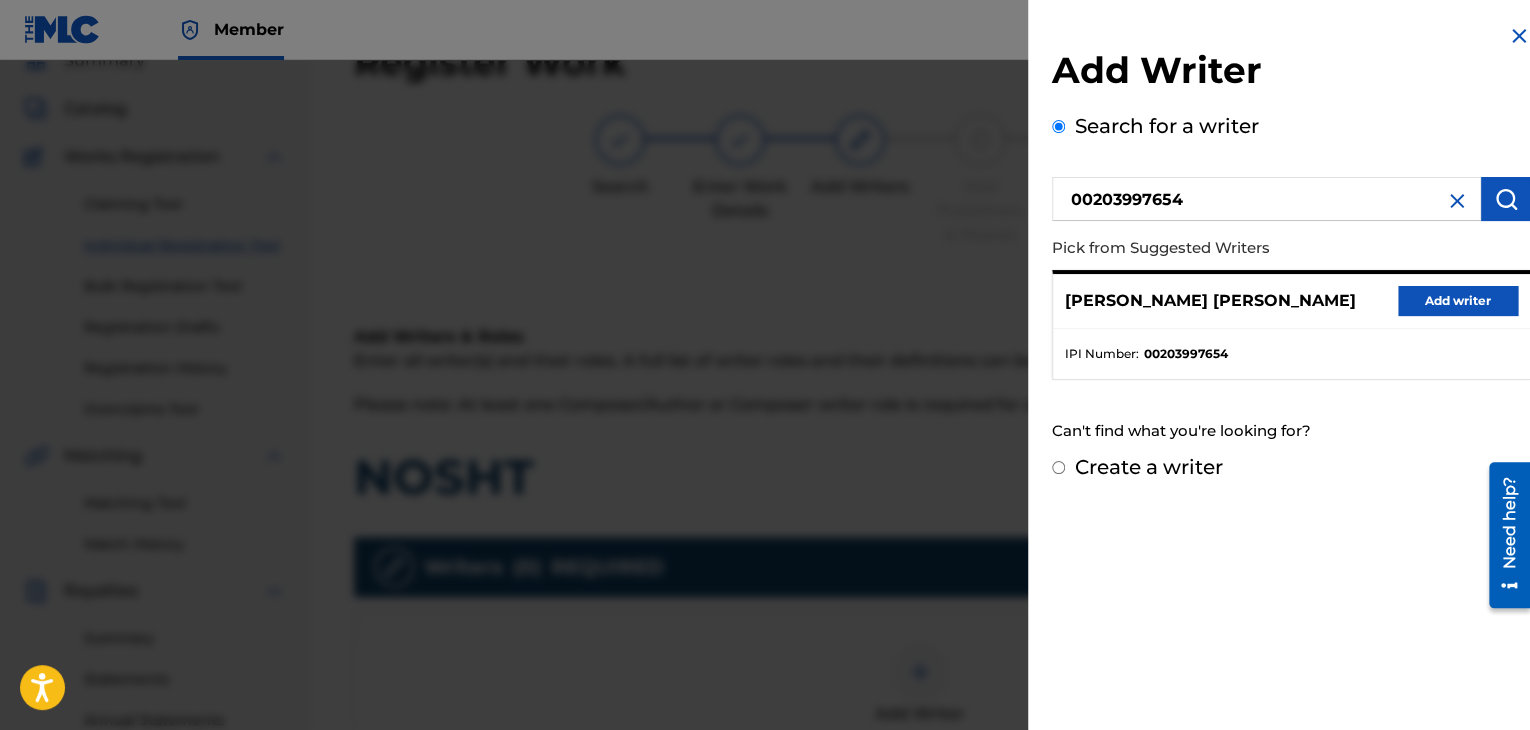 click on "Add writer" at bounding box center (1458, 301) 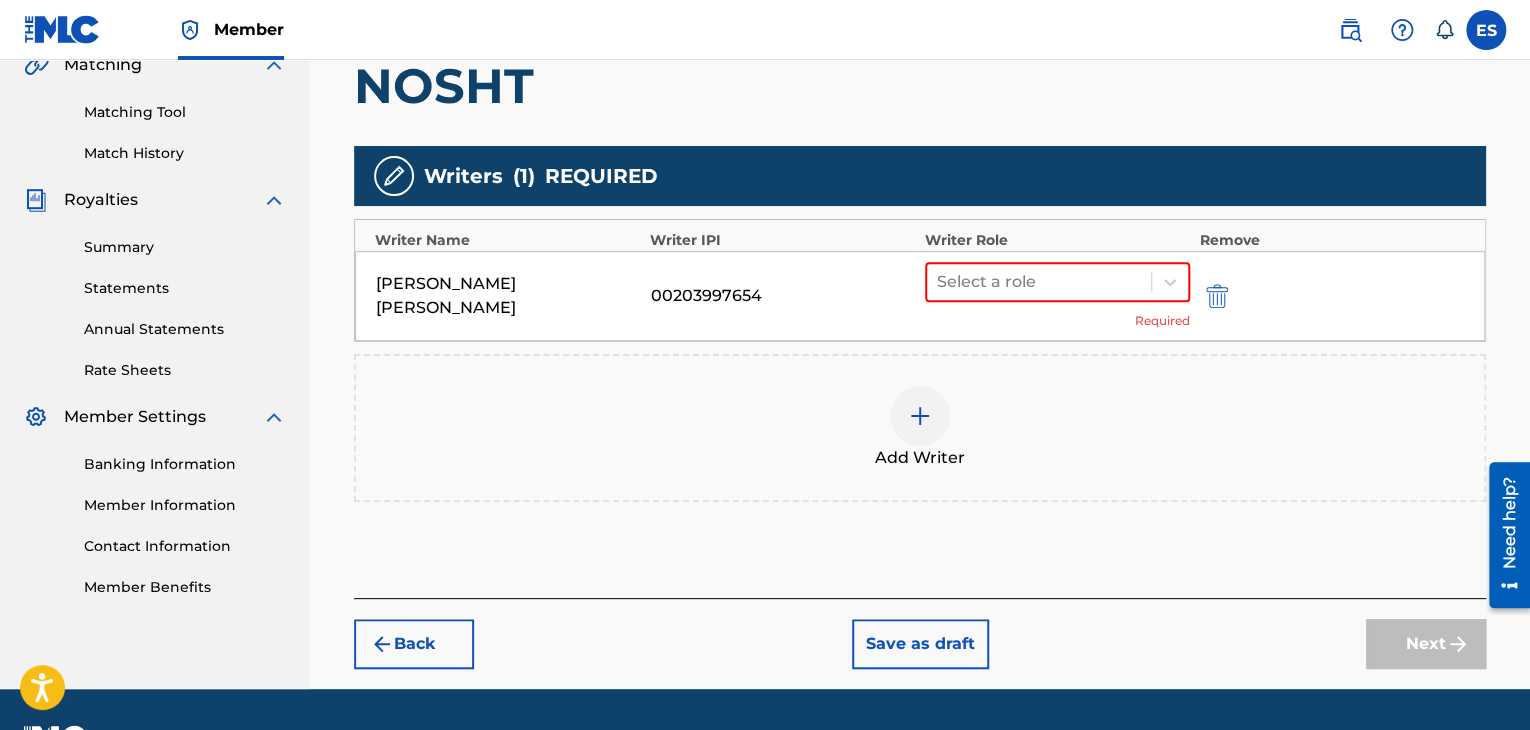 scroll, scrollTop: 490, scrollLeft: 0, axis: vertical 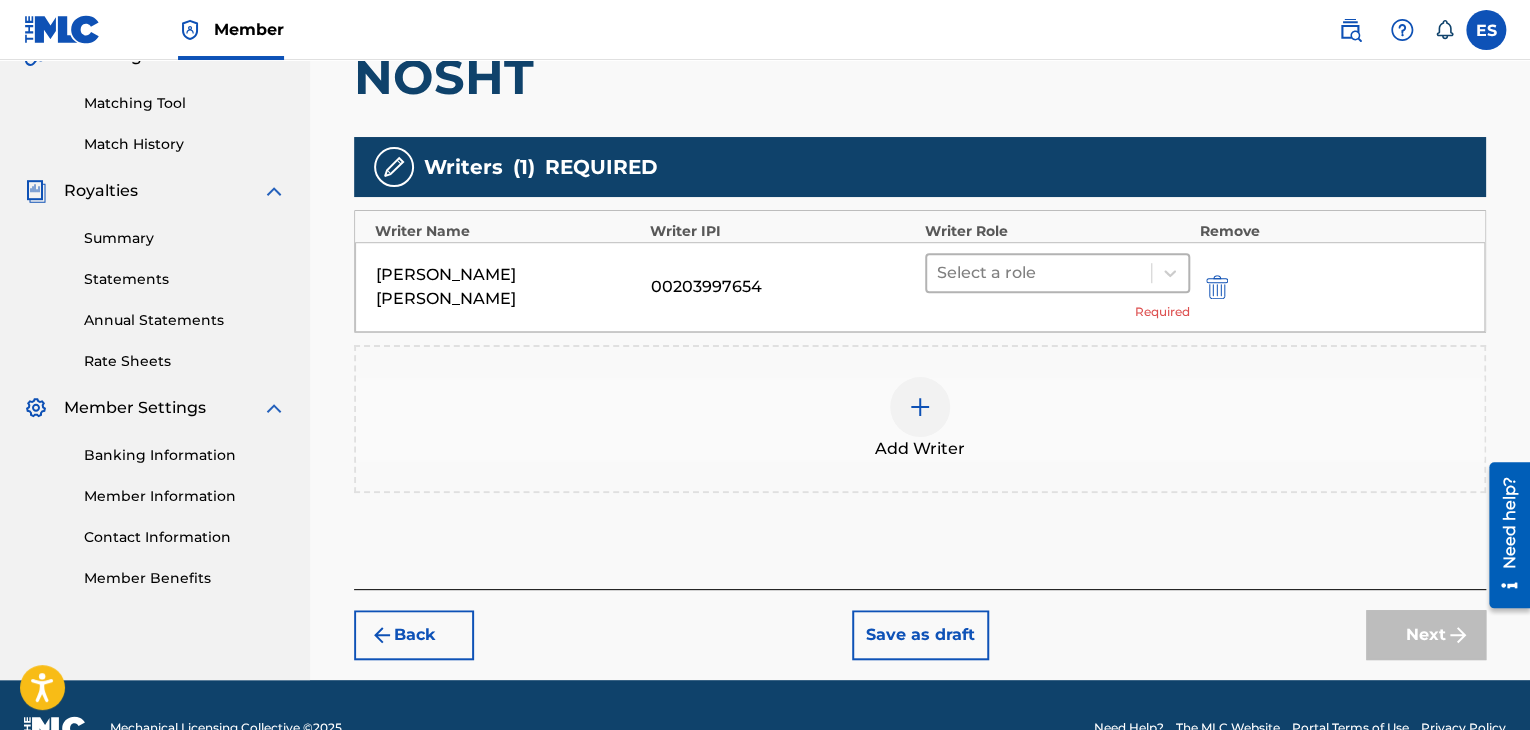 click at bounding box center [1039, 273] 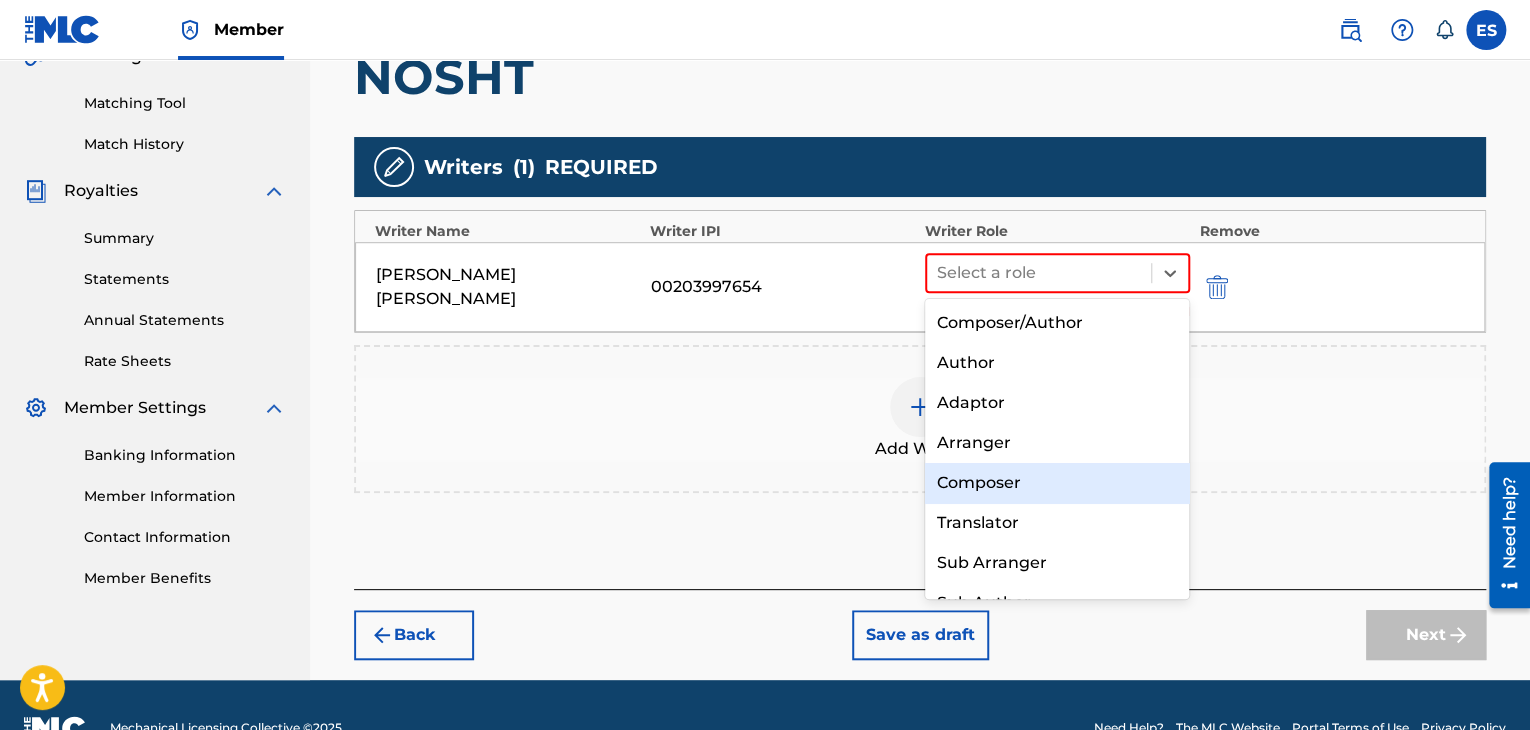 click on "Composer" at bounding box center (1057, 483) 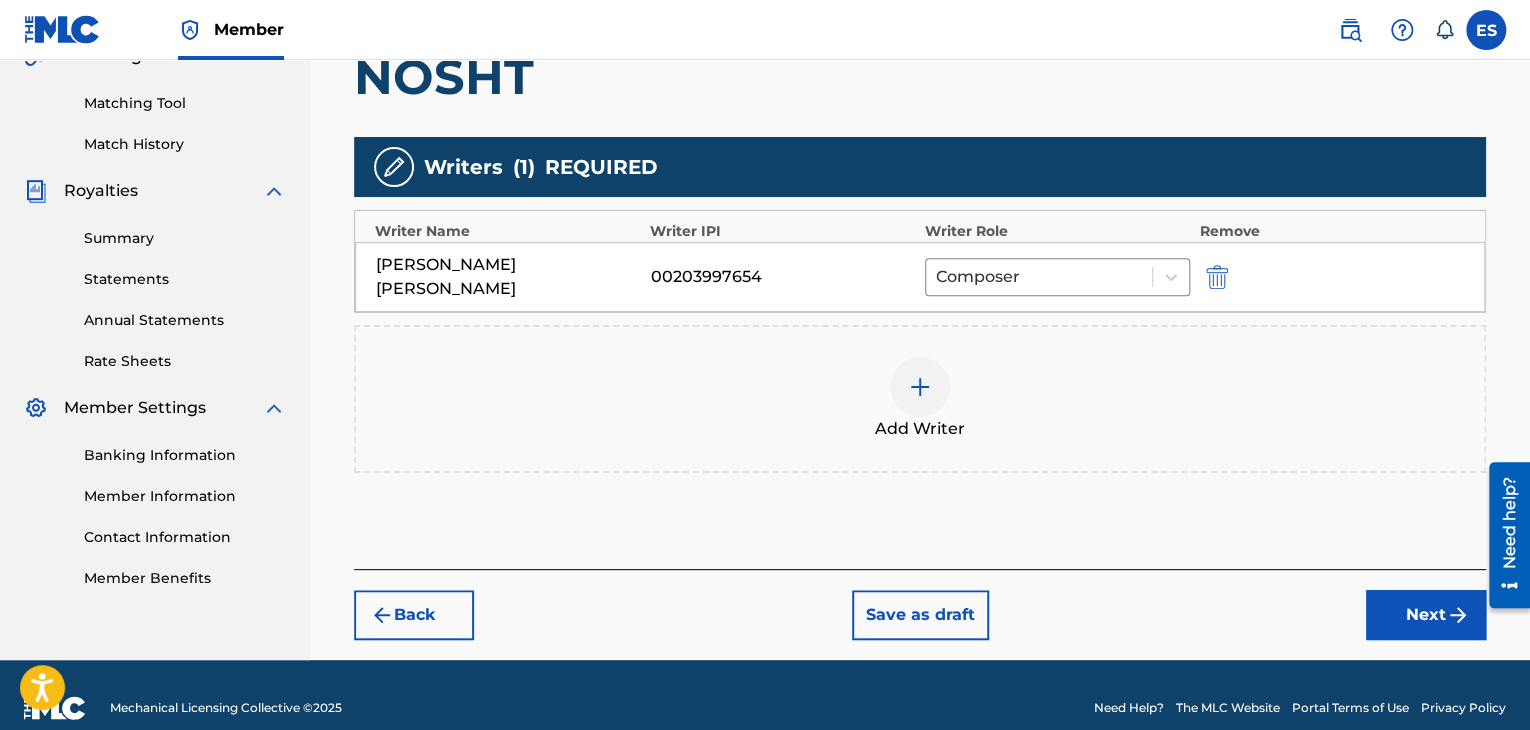 click at bounding box center (920, 387) 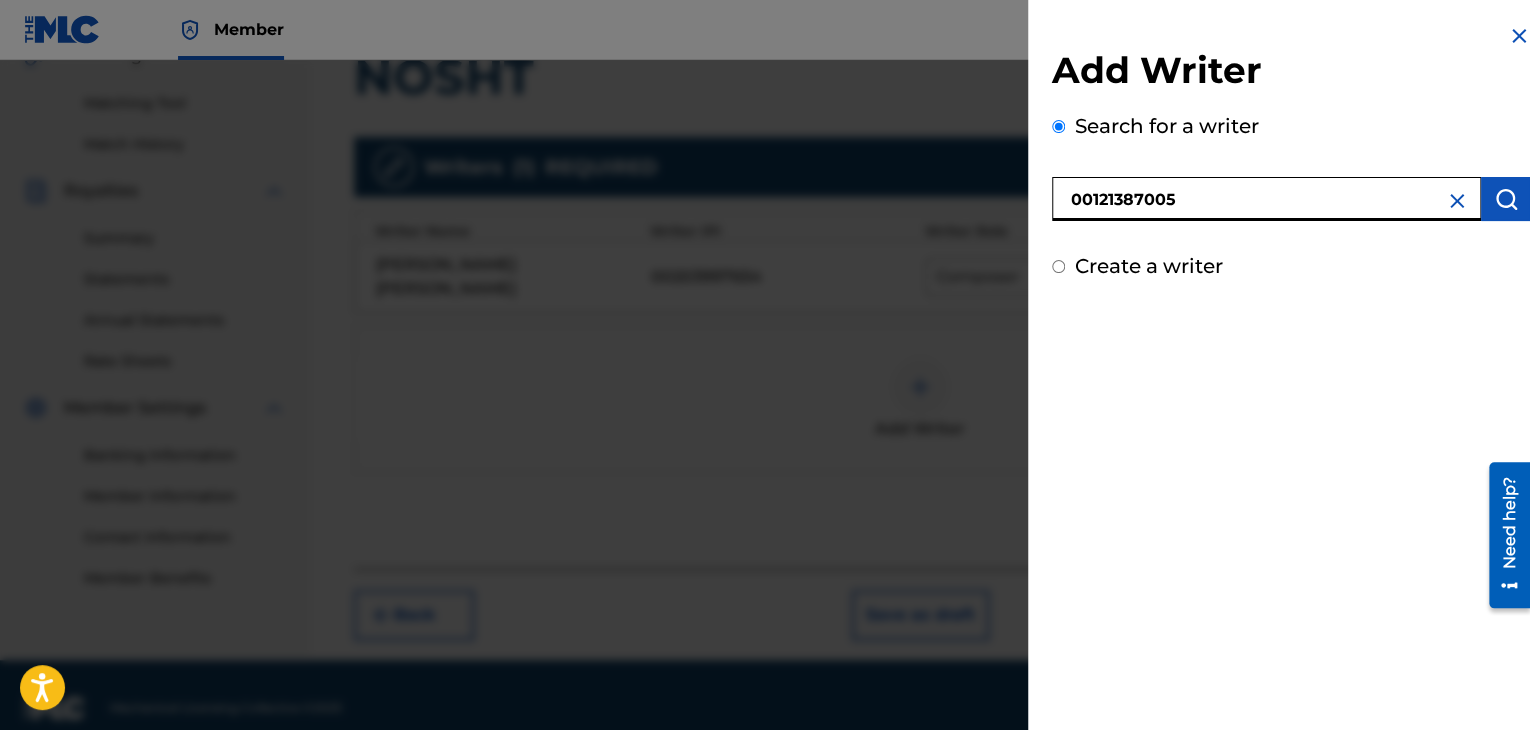 click at bounding box center (1506, 199) 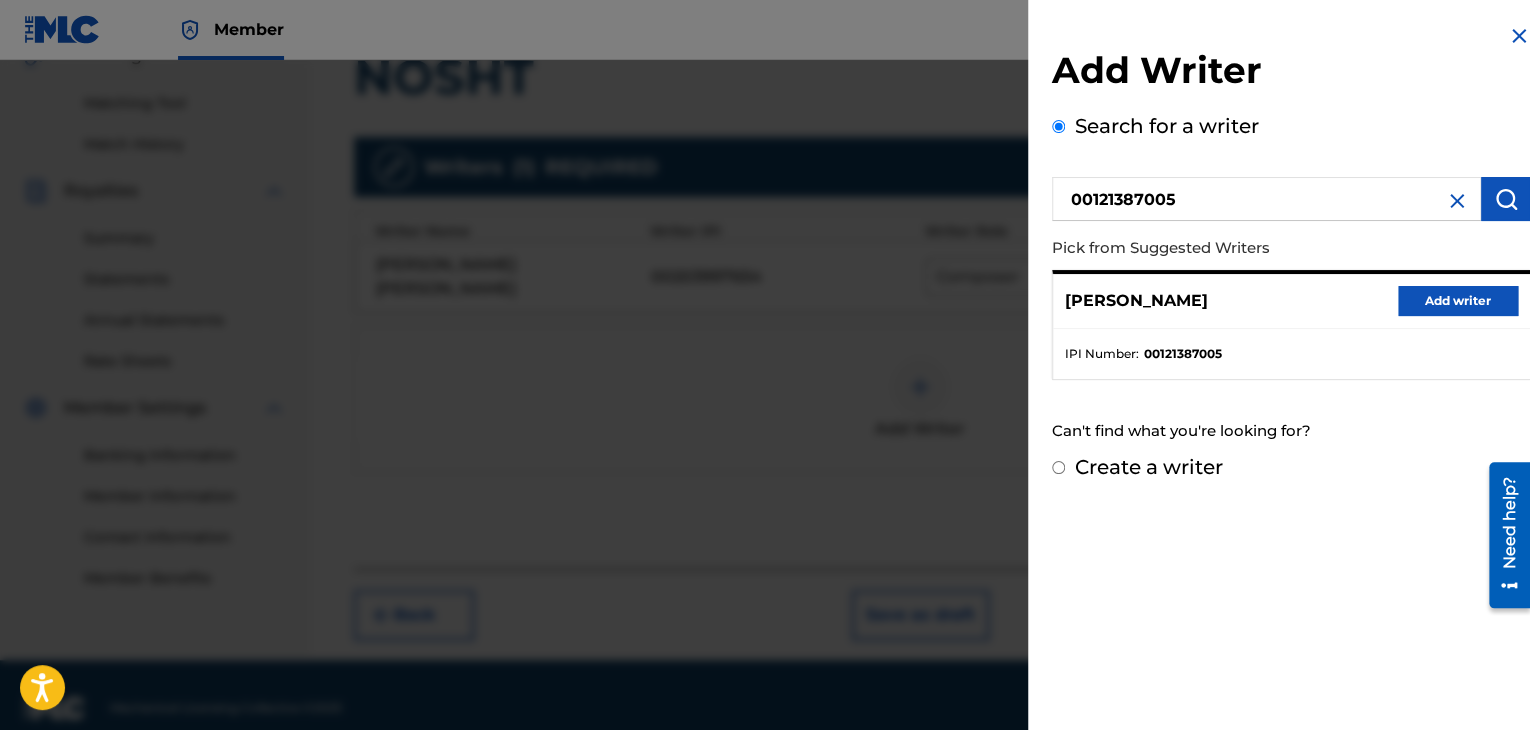 click on "Add writer" at bounding box center [1458, 301] 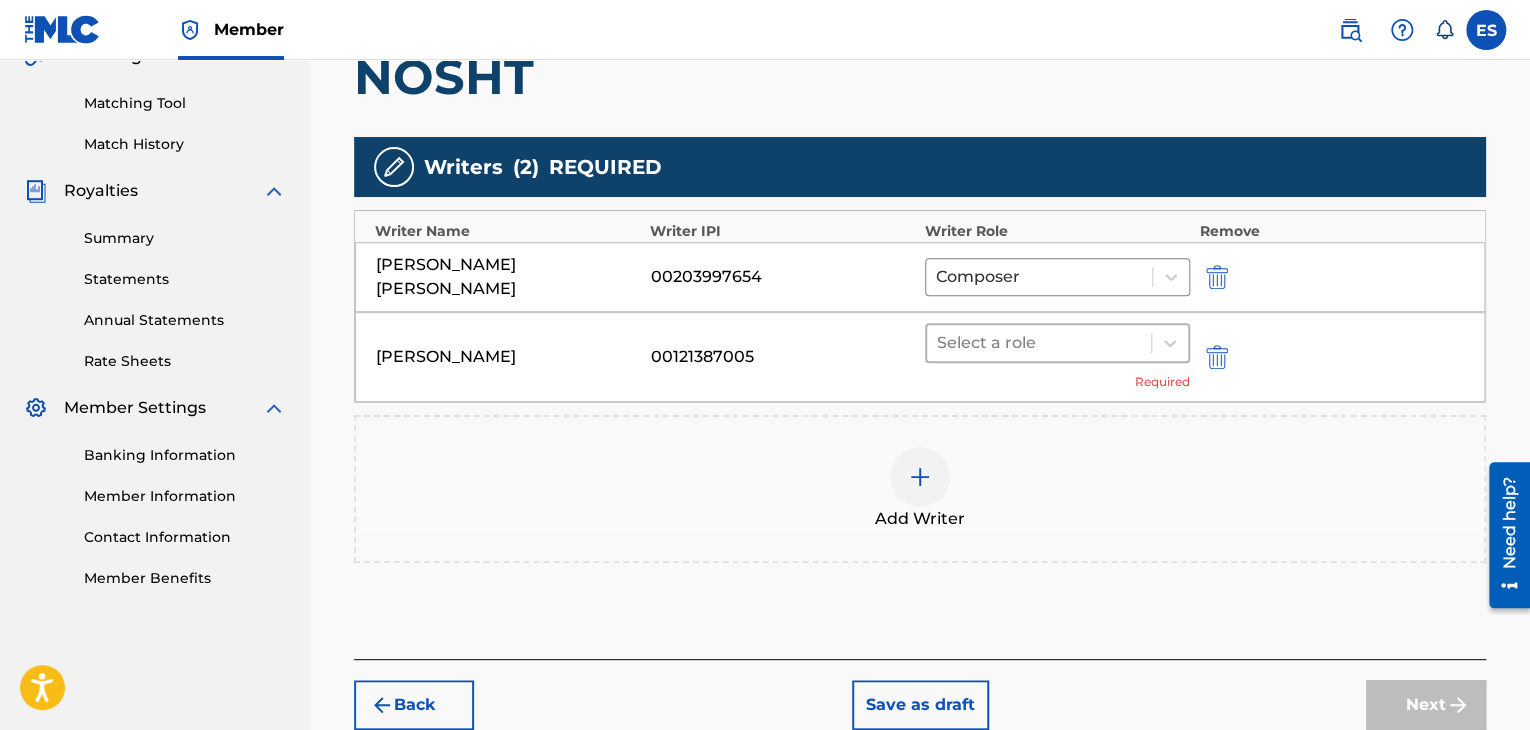 click at bounding box center (1039, 343) 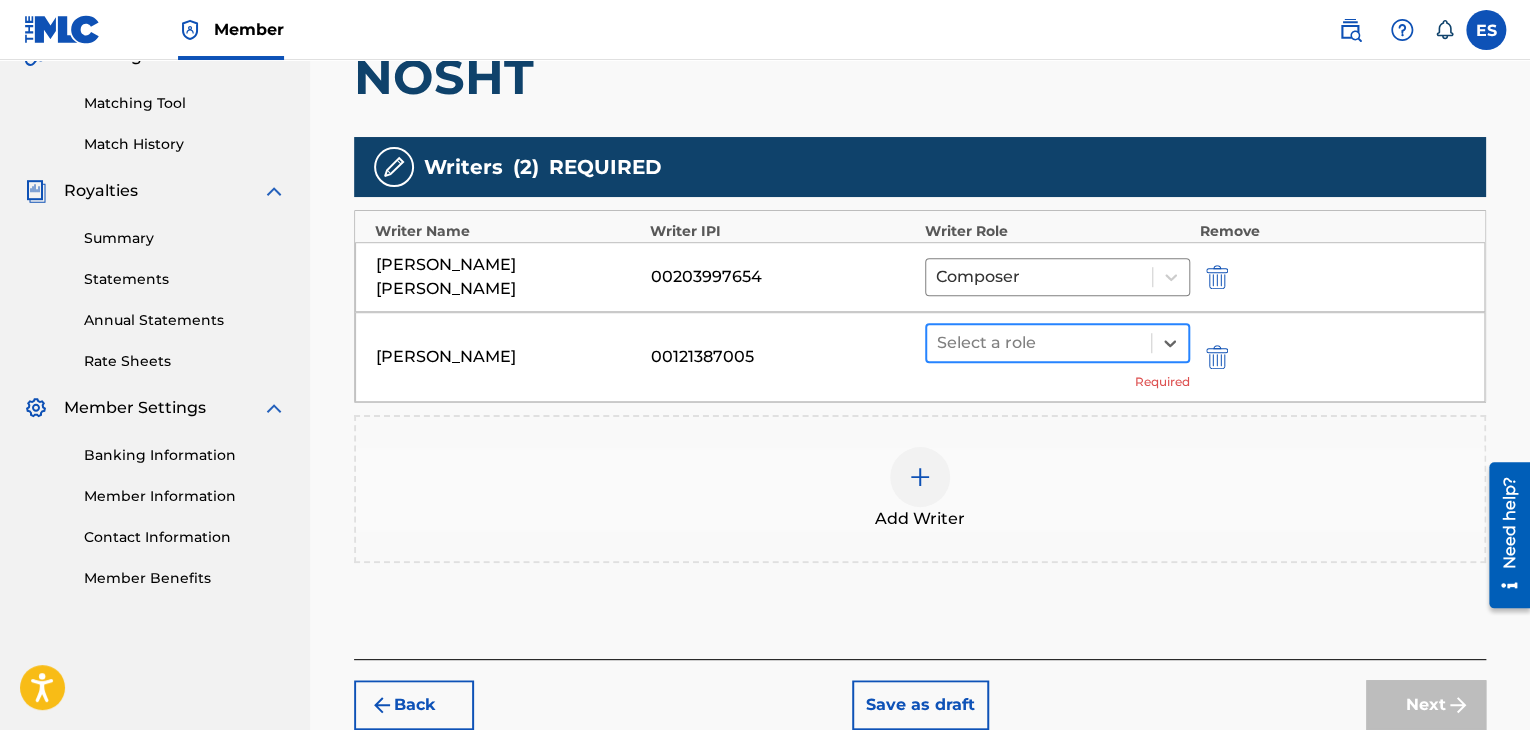 click at bounding box center (1039, 343) 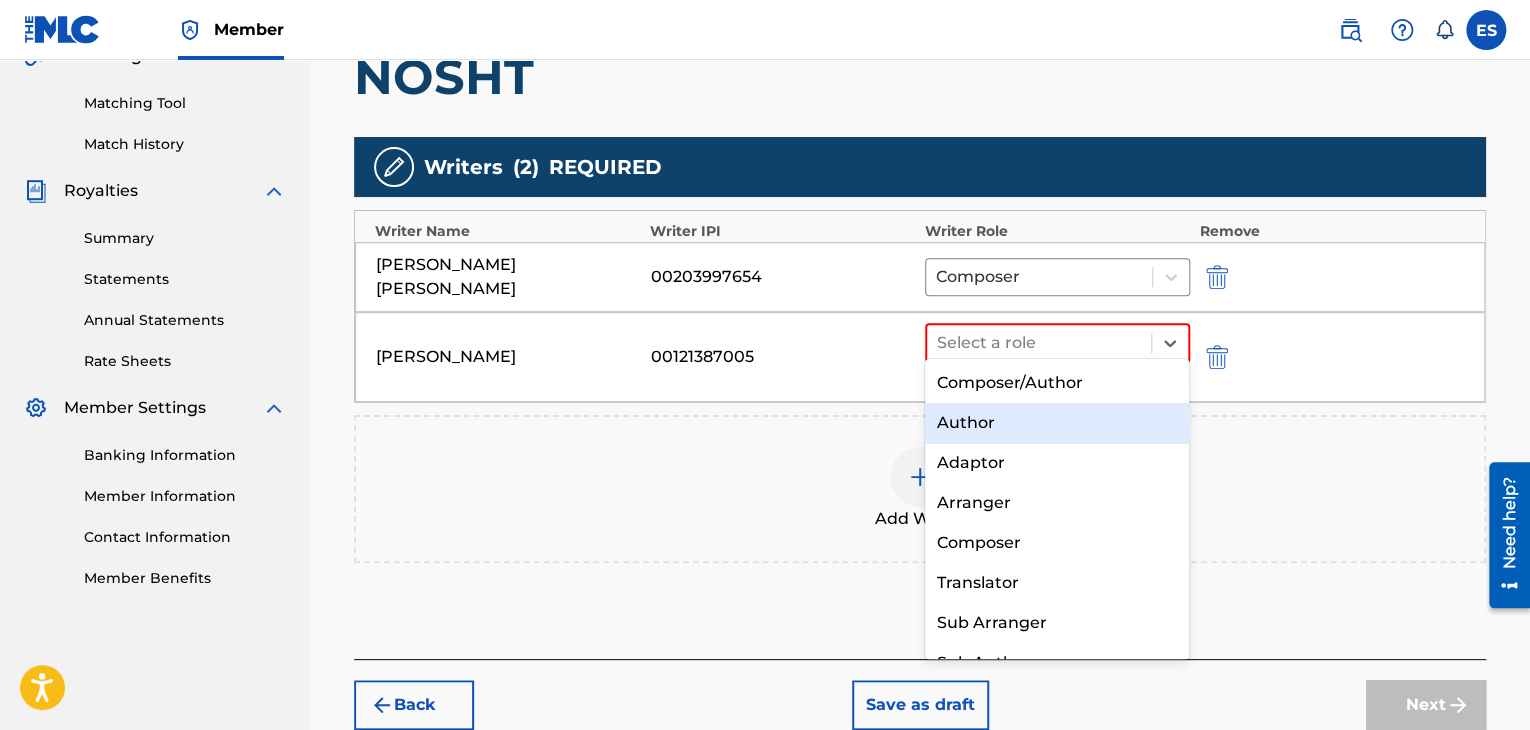 click on "Author" at bounding box center (1057, 423) 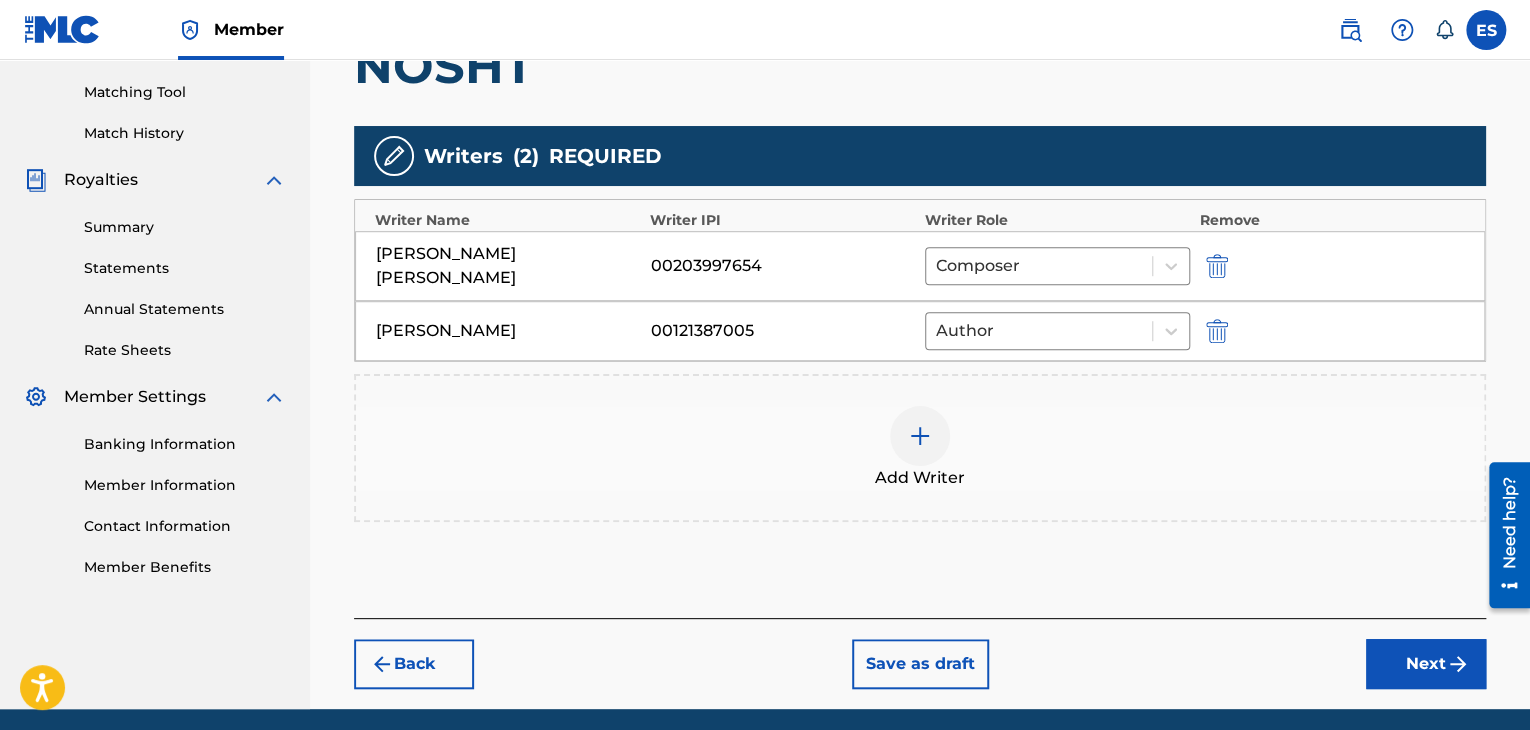 scroll, scrollTop: 564, scrollLeft: 0, axis: vertical 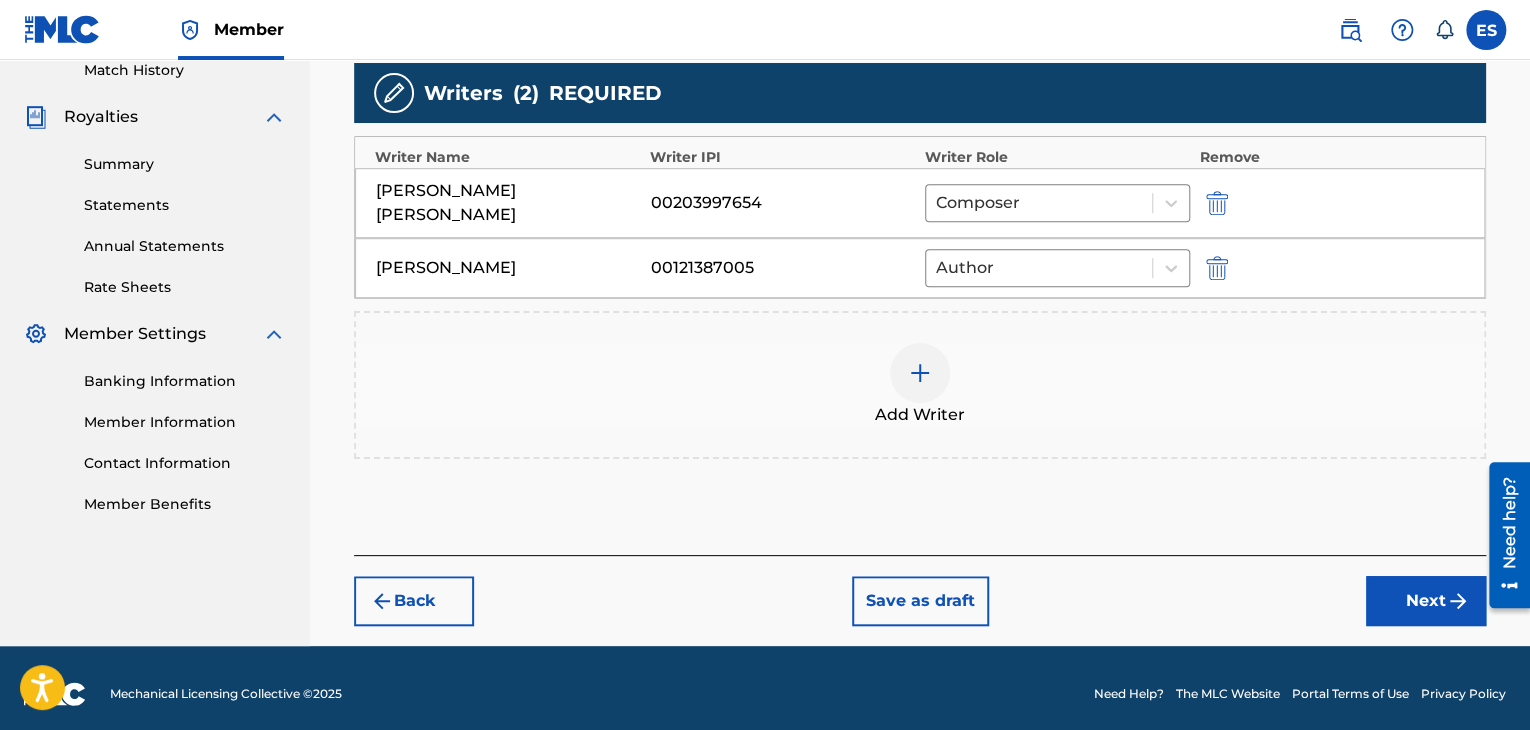 click on "Next" at bounding box center [1426, 601] 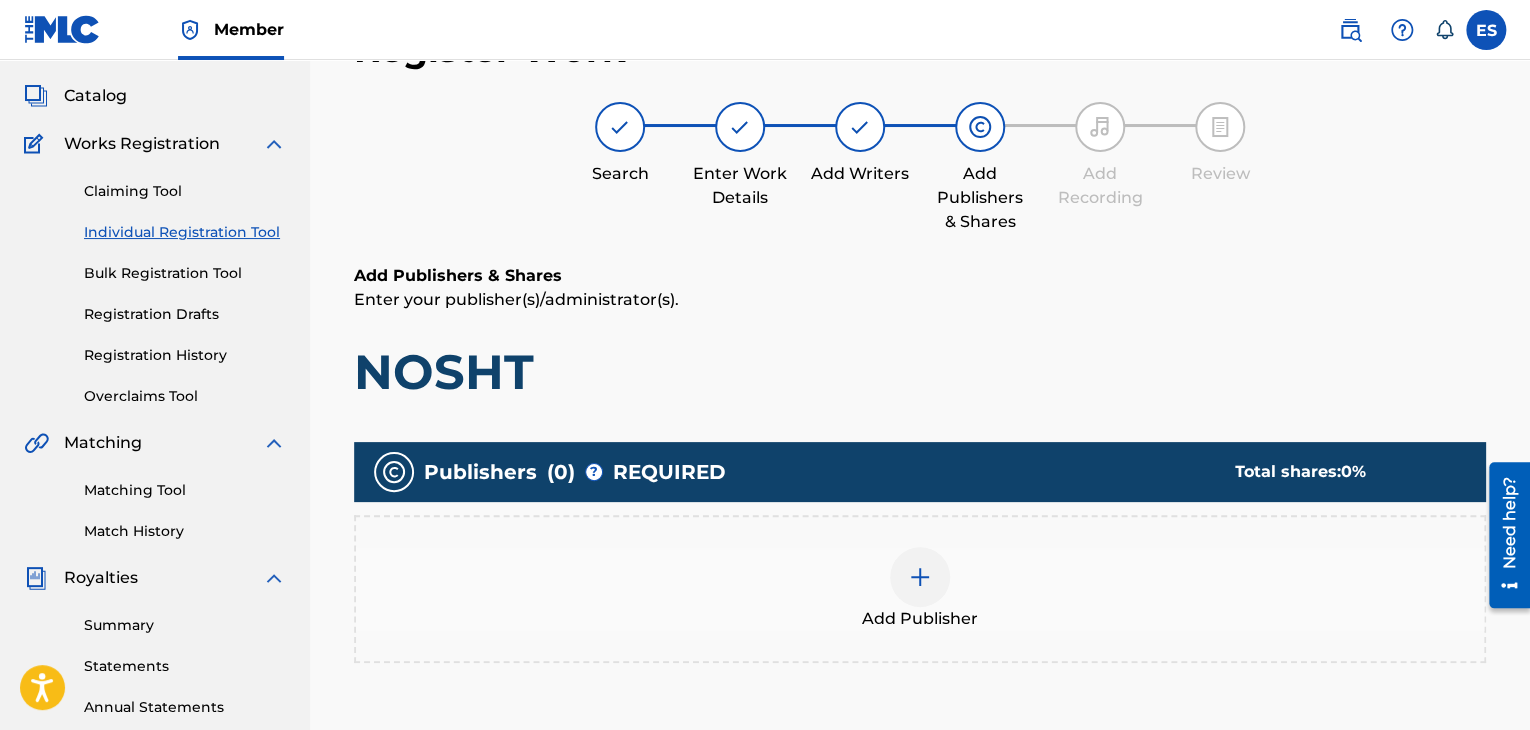 scroll, scrollTop: 90, scrollLeft: 0, axis: vertical 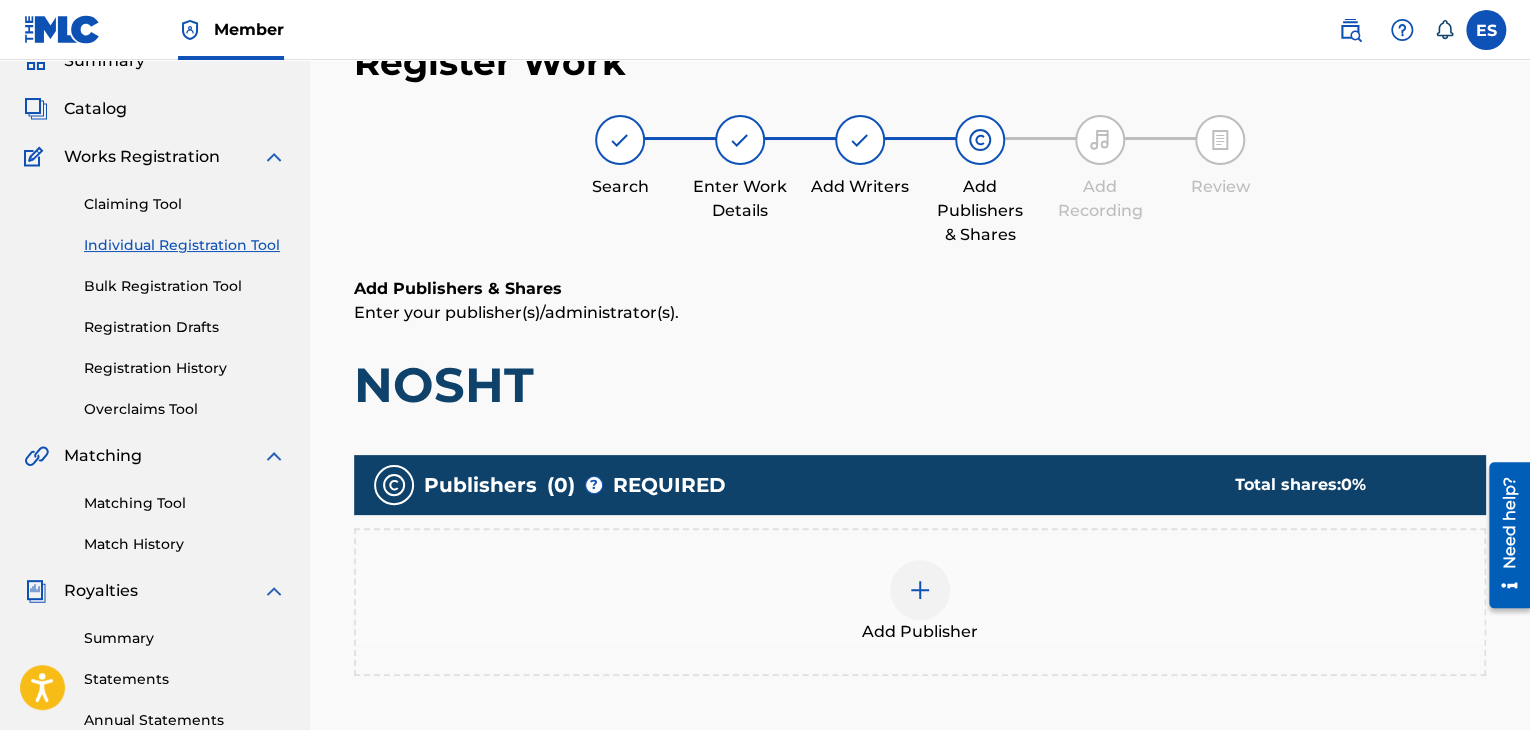 click on "Add Publisher" at bounding box center (920, 602) 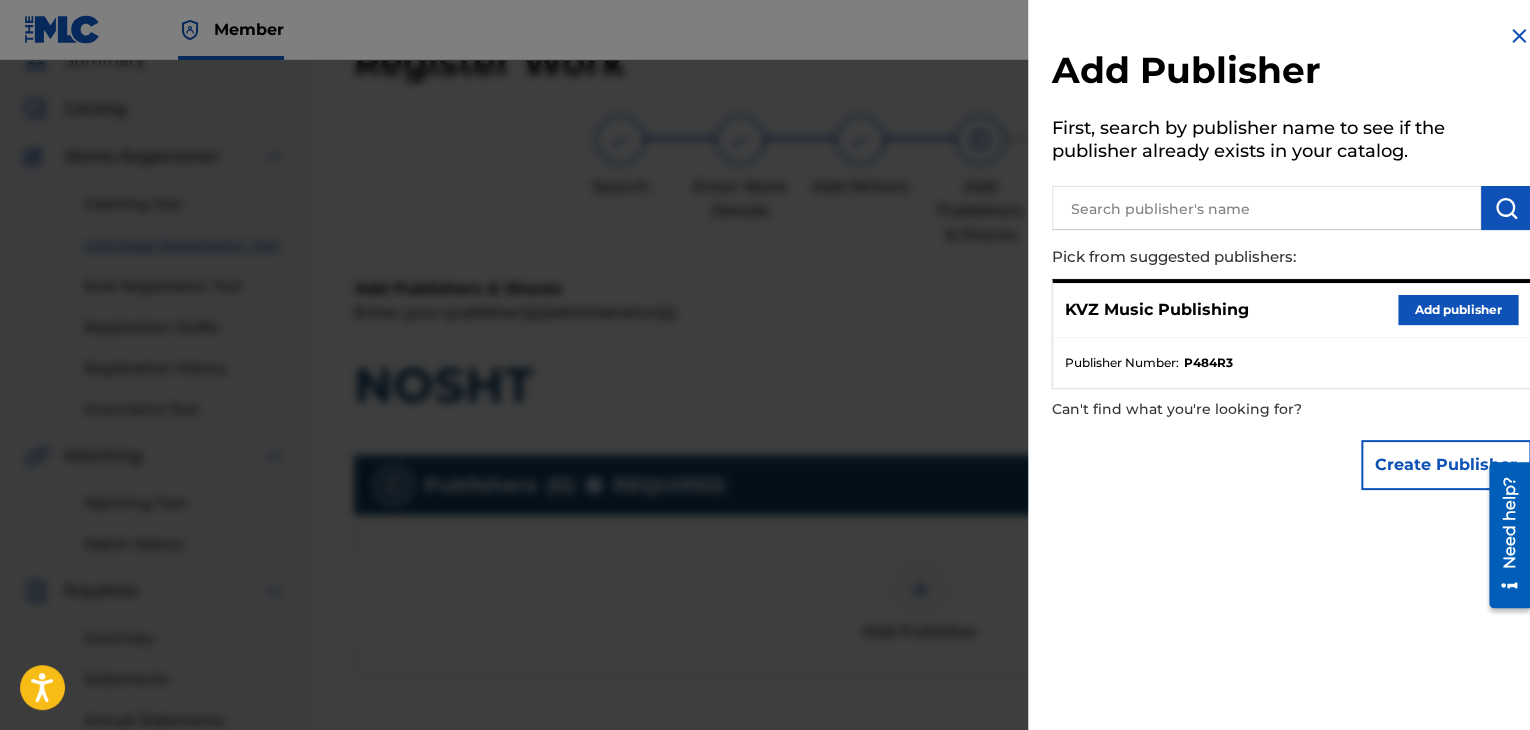 click on "Add publisher" at bounding box center (1458, 310) 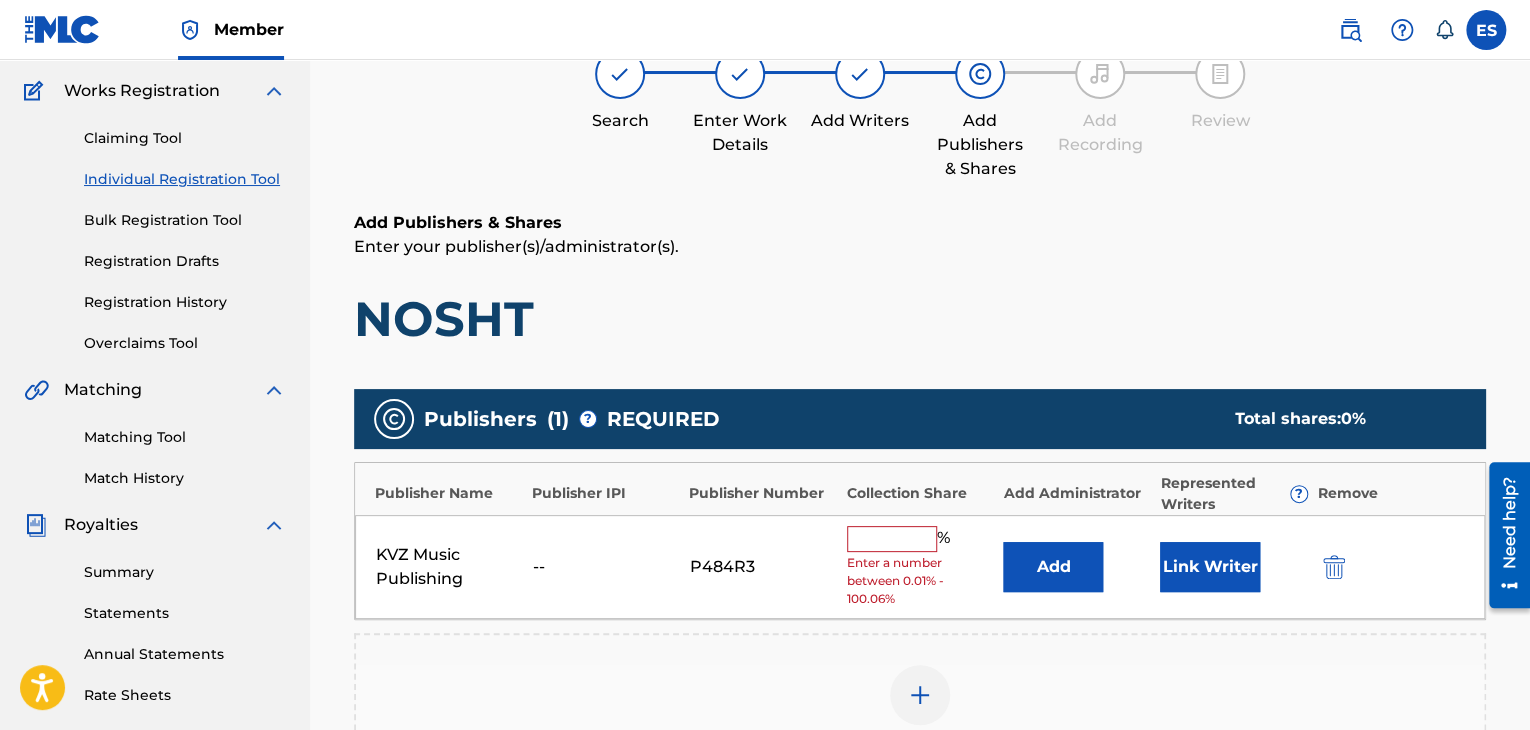 scroll, scrollTop: 190, scrollLeft: 0, axis: vertical 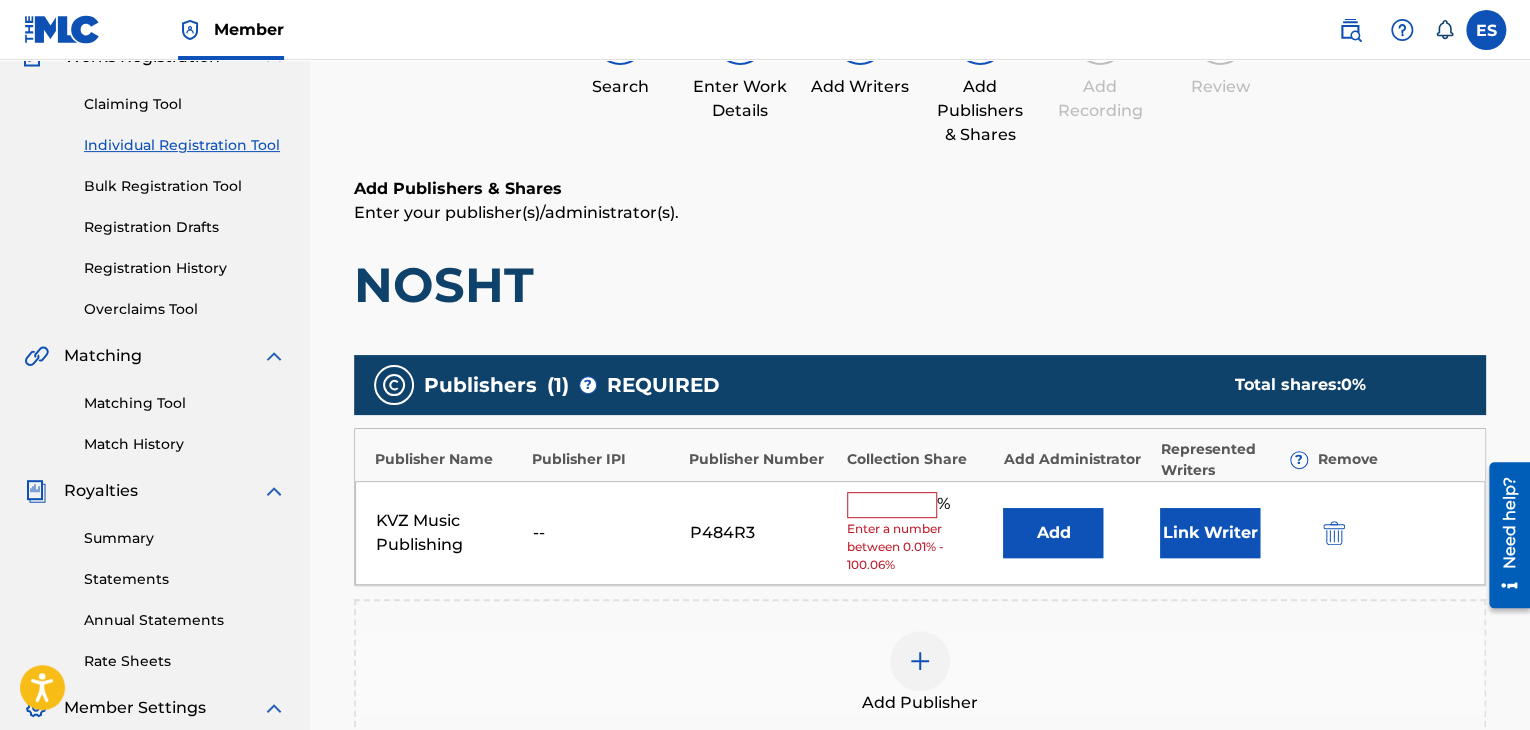 click on "Publisher Name Publisher IPI Publisher Number Collection Share Add Administrator Represented Writers ? Remove" at bounding box center [920, 455] 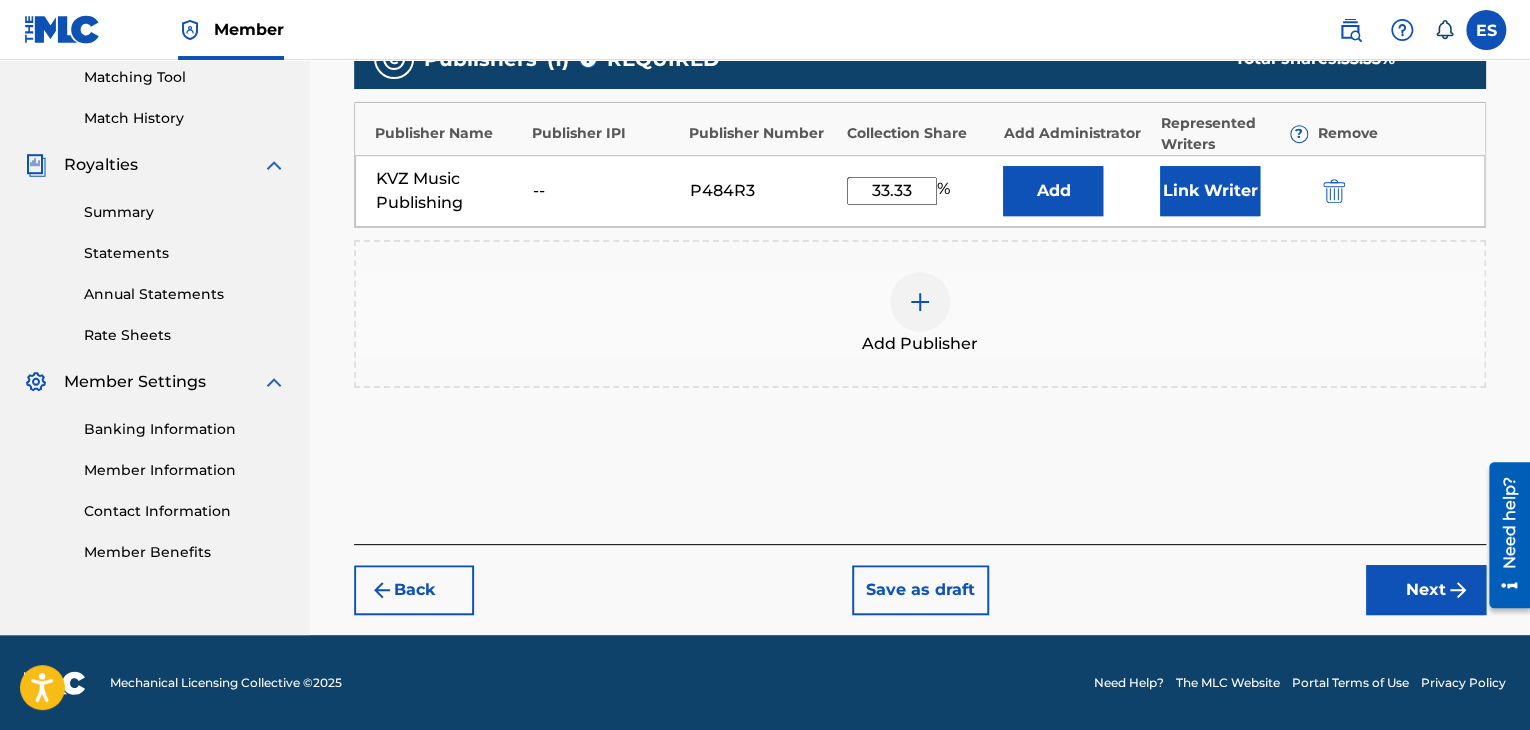 click on "Next" at bounding box center (1426, 590) 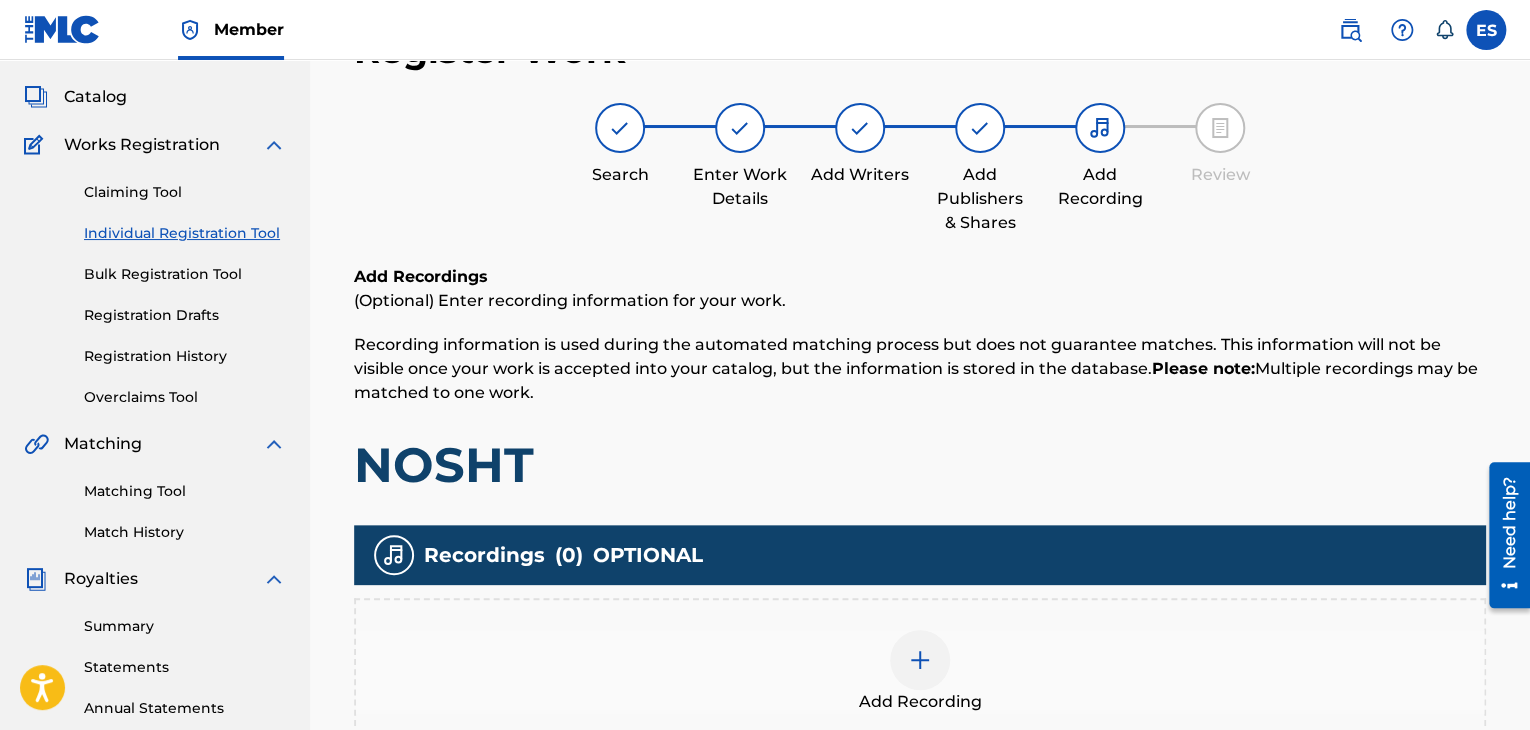 scroll, scrollTop: 90, scrollLeft: 0, axis: vertical 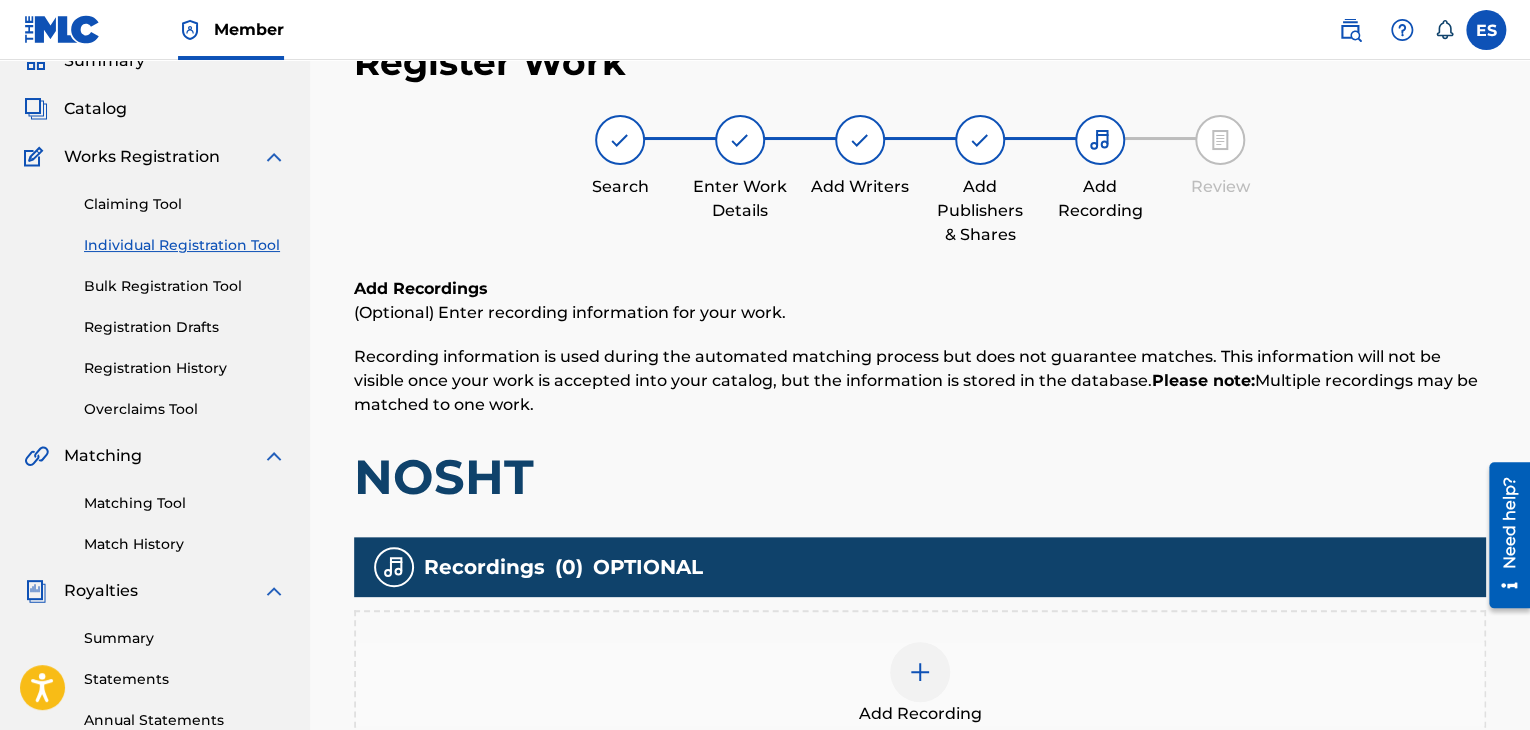 click on "Add Recording" at bounding box center [920, 684] 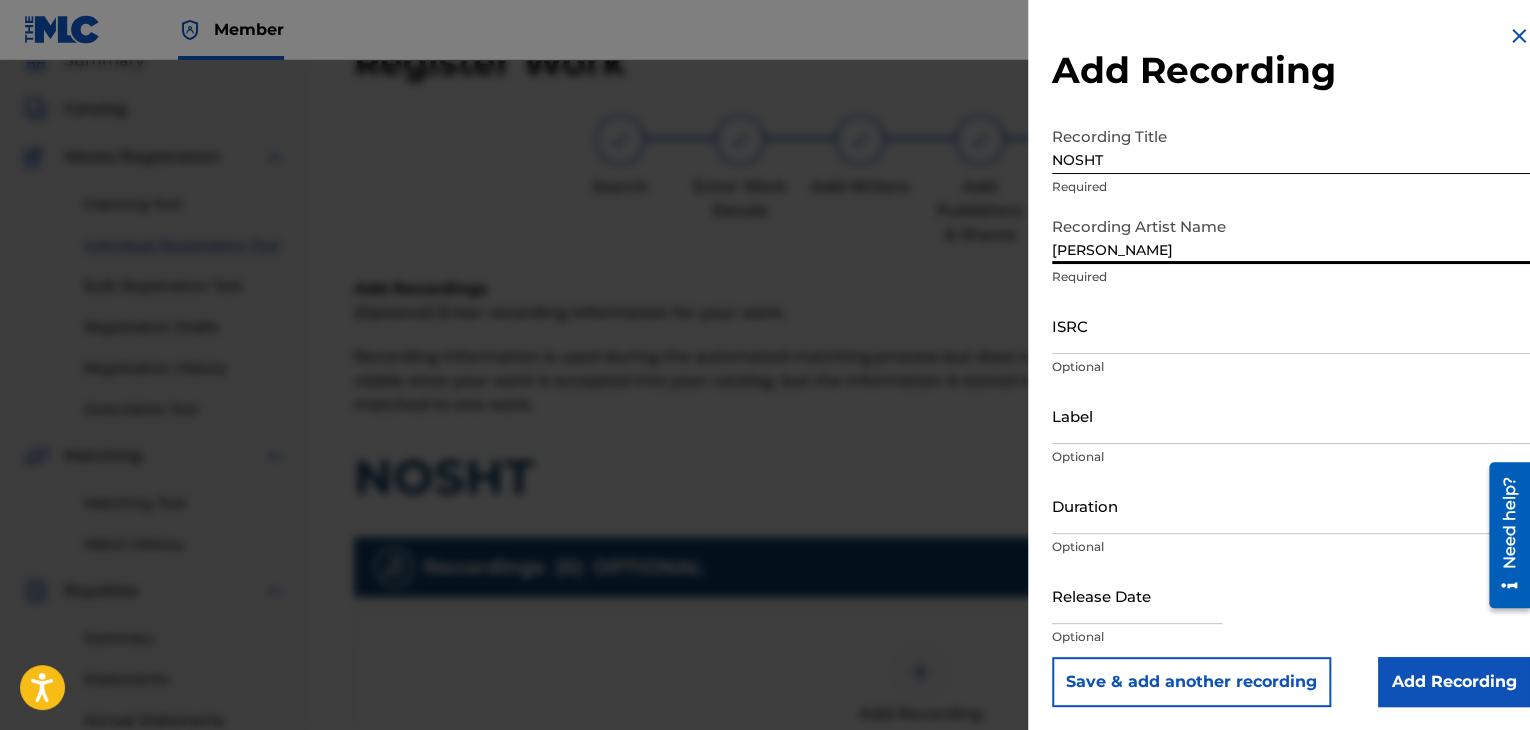 click on "[PERSON_NAME]" at bounding box center [1291, 235] 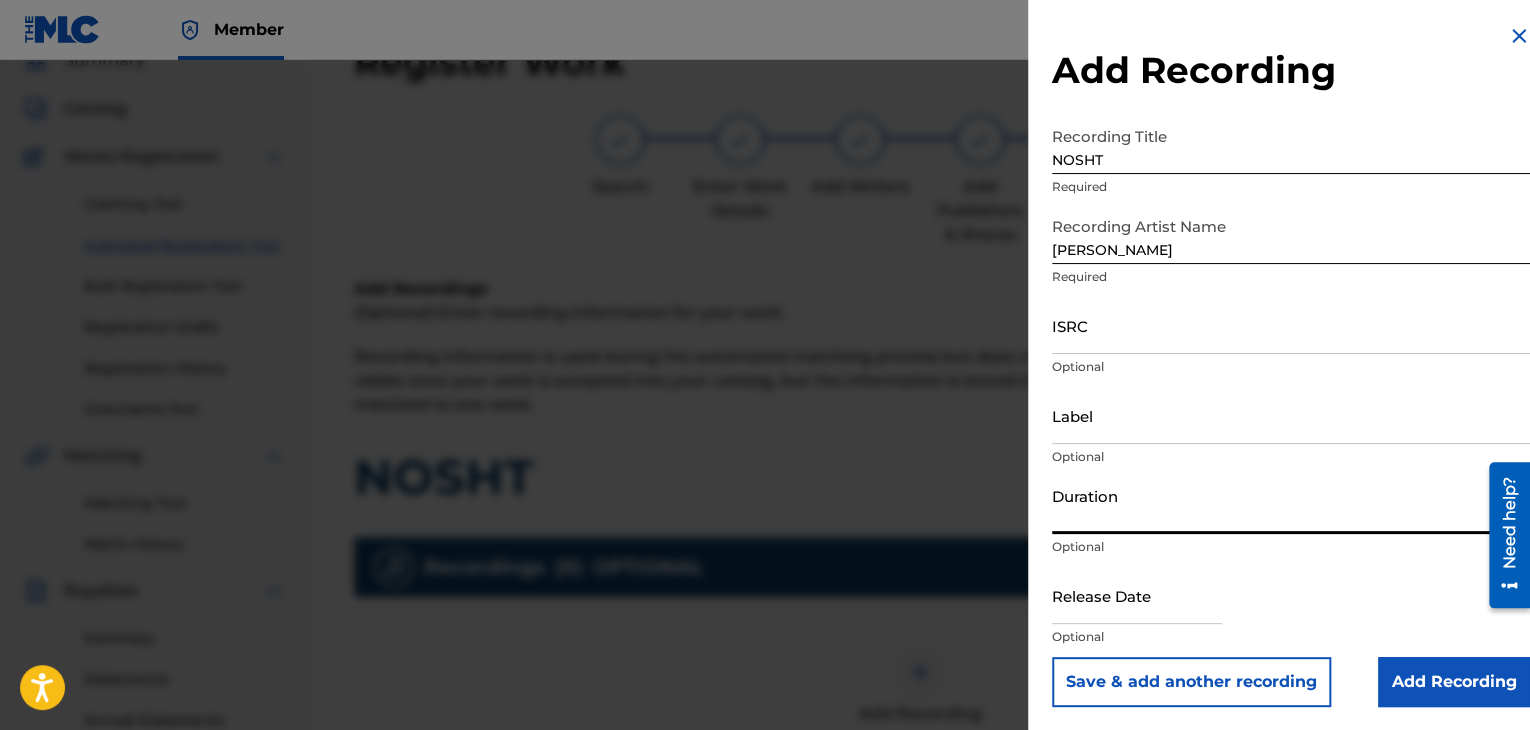 click on "Duration" at bounding box center [1291, 505] 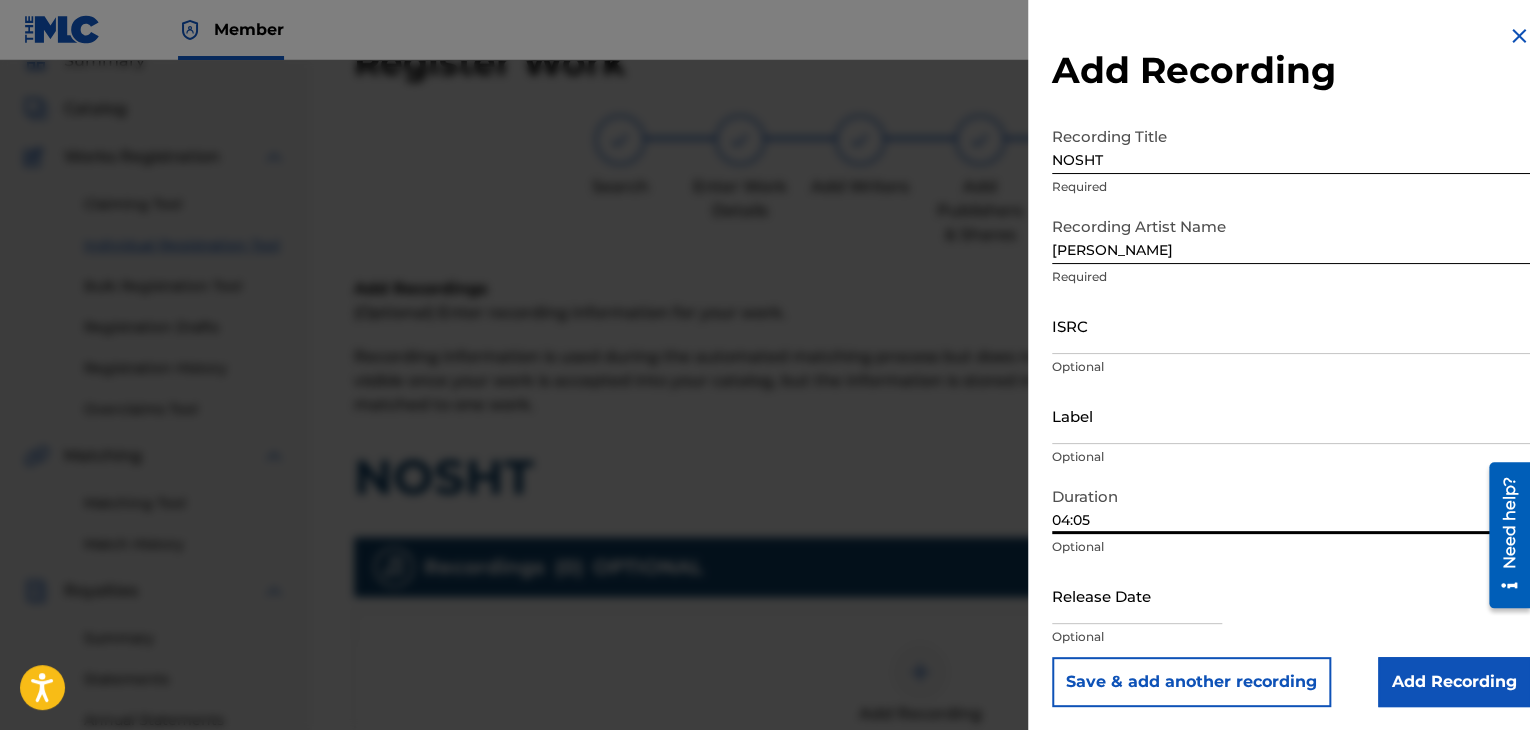 click on "Add Recording" at bounding box center [1454, 682] 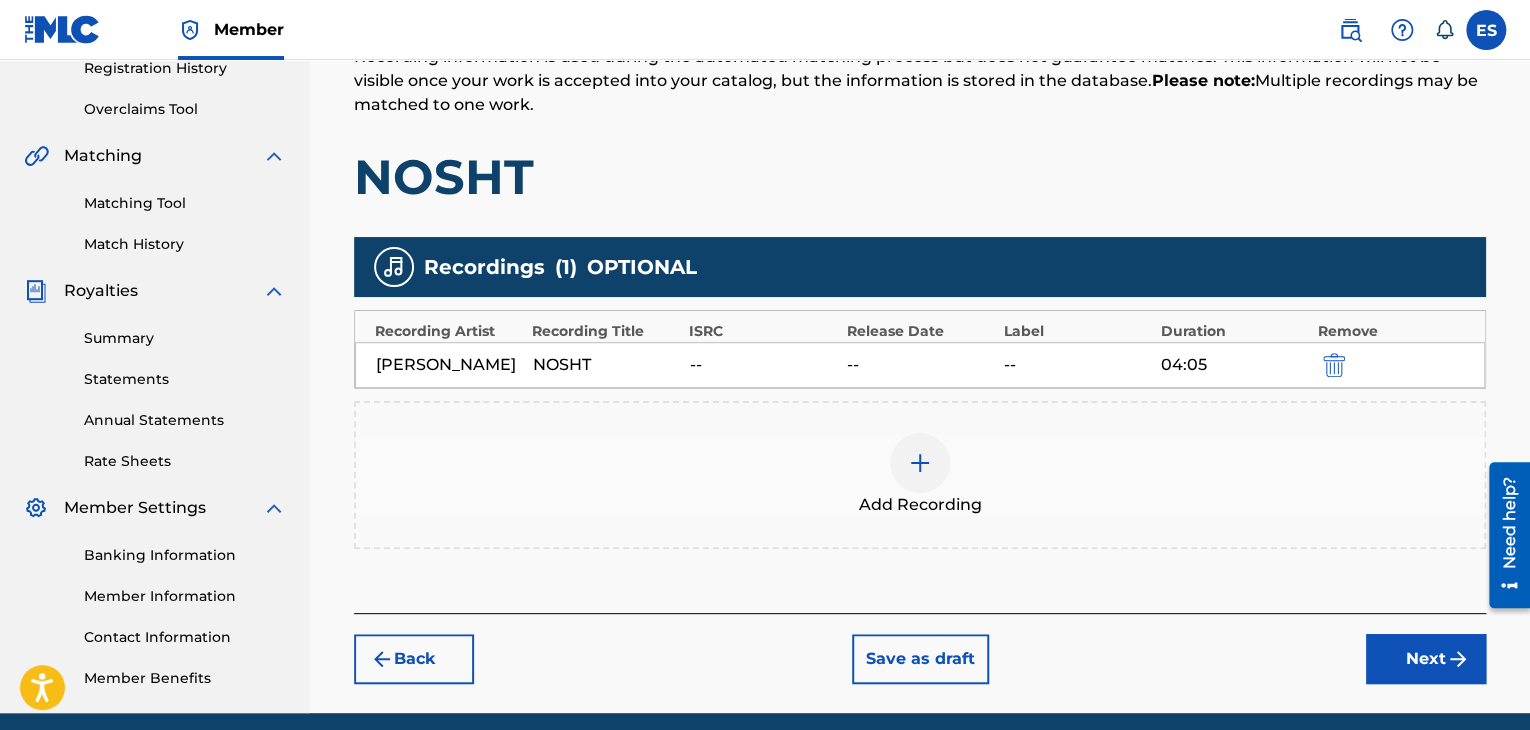 click on "Next" at bounding box center [1426, 659] 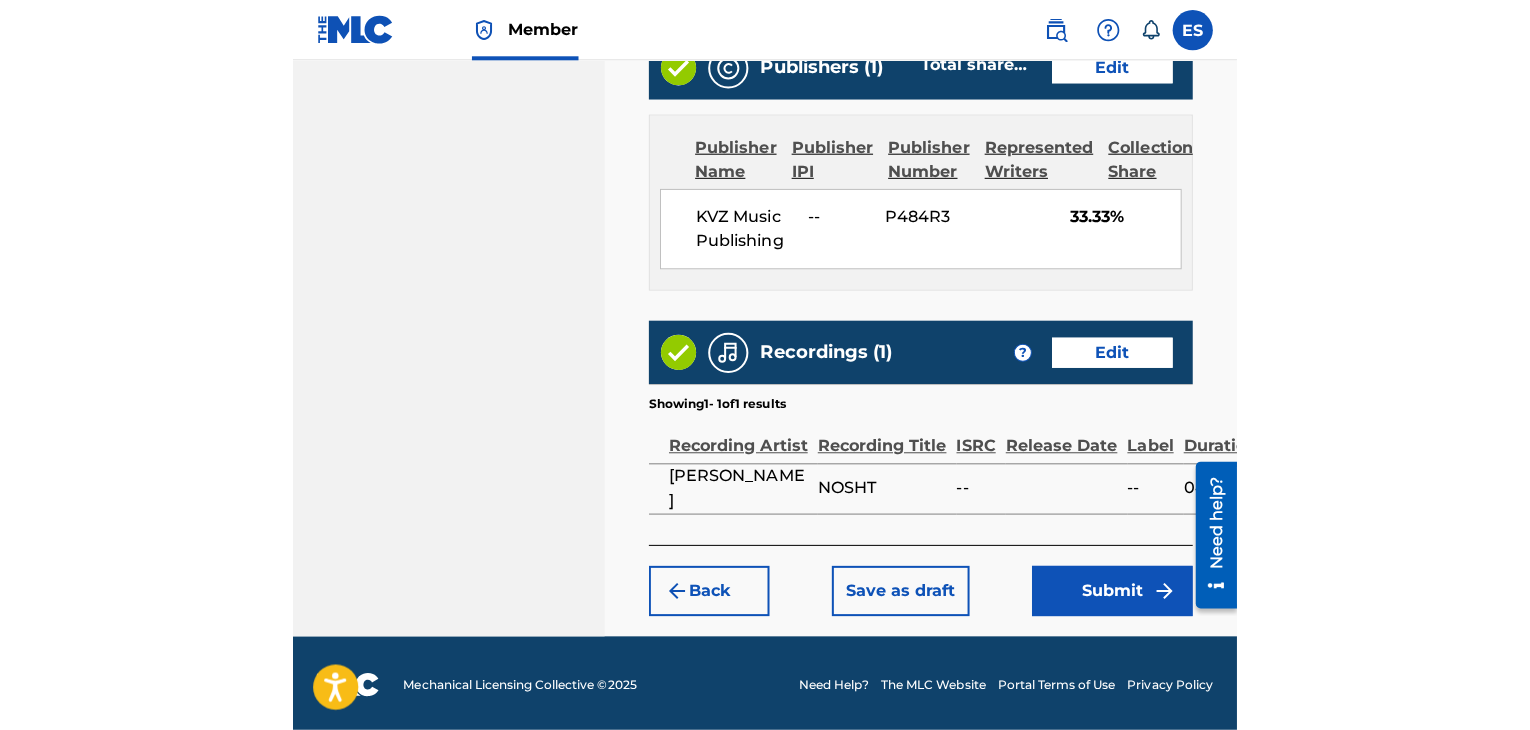 scroll, scrollTop: 1127, scrollLeft: 0, axis: vertical 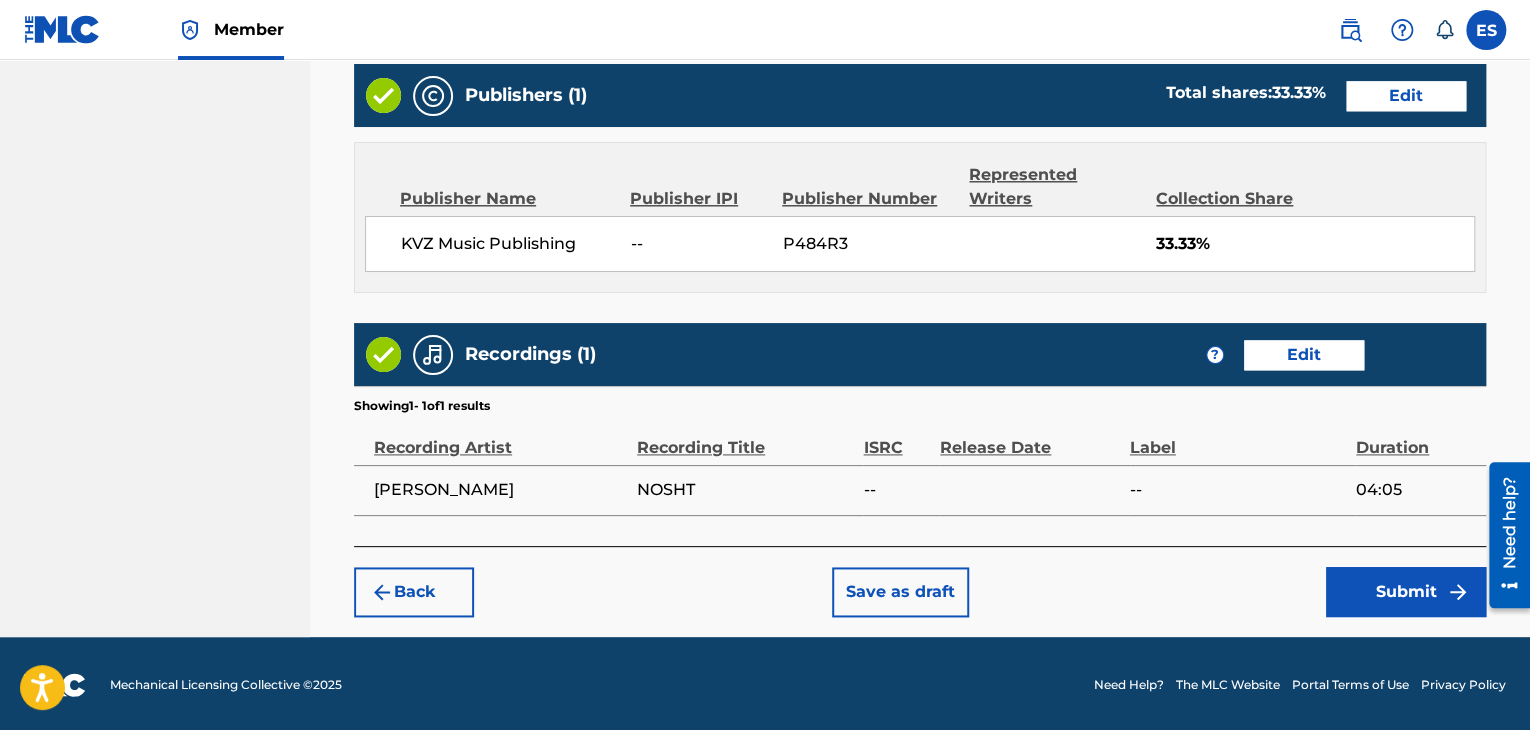 click on "Submit" at bounding box center [1406, 592] 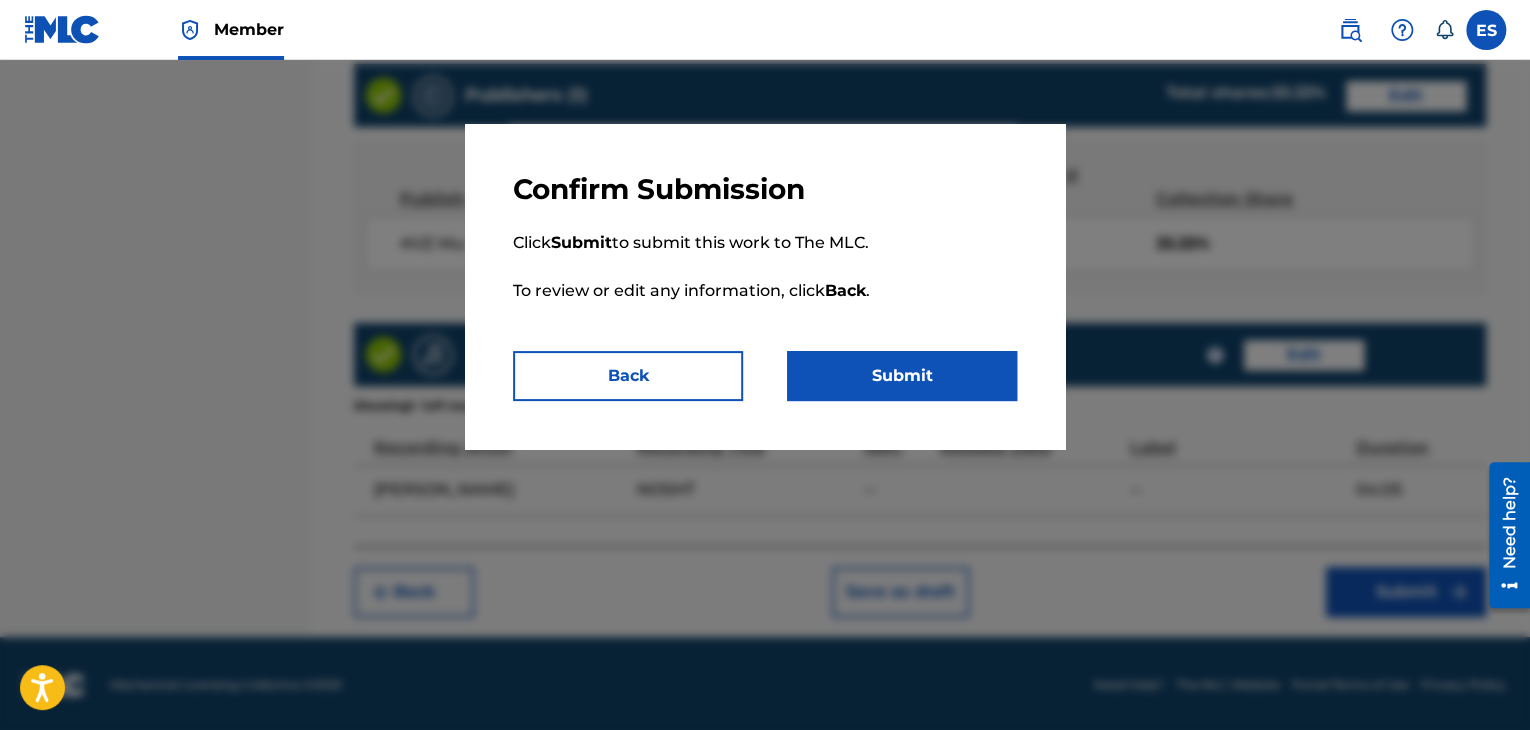 click on "Submit" at bounding box center (902, 376) 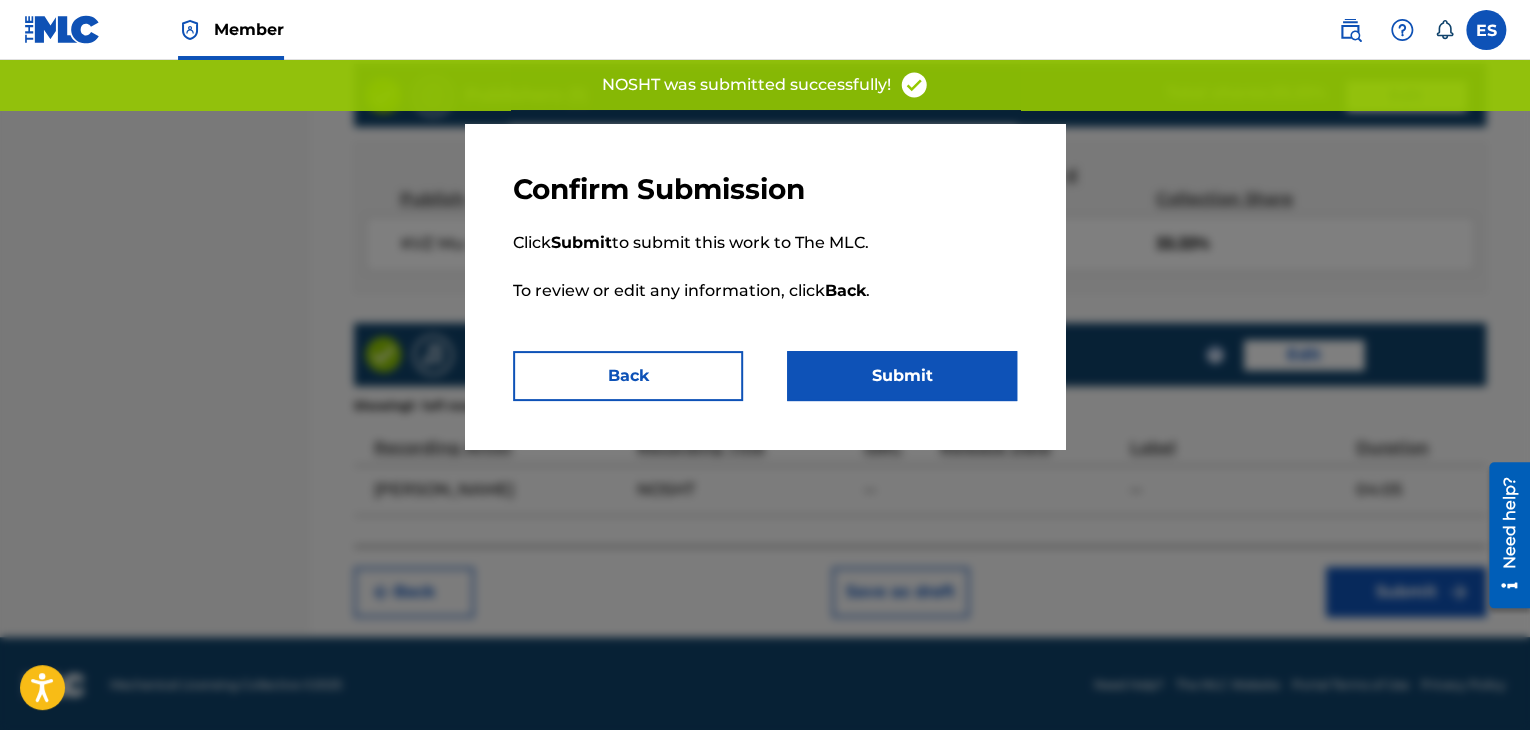 scroll, scrollTop: 0, scrollLeft: 0, axis: both 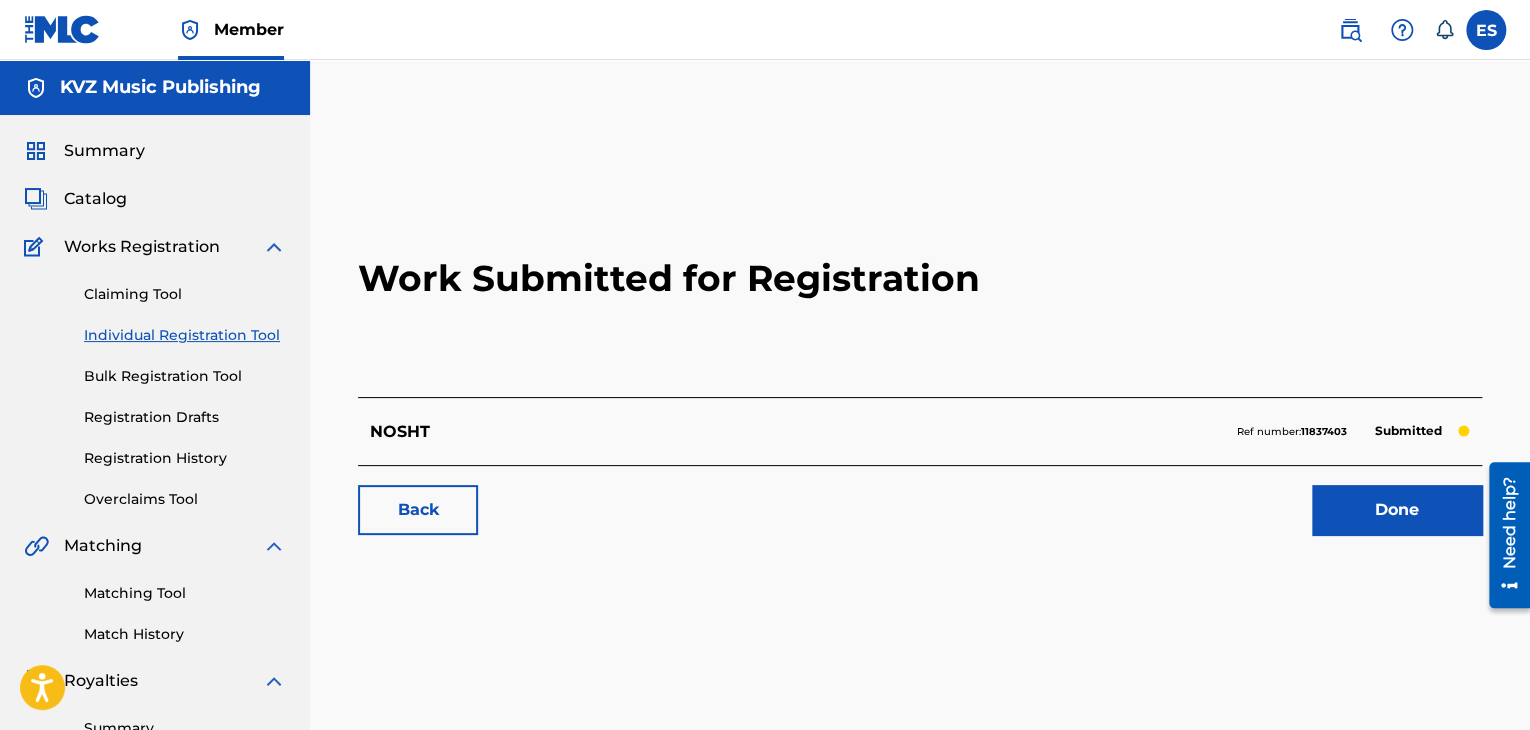 click on "Individual Registration Tool" at bounding box center (185, 335) 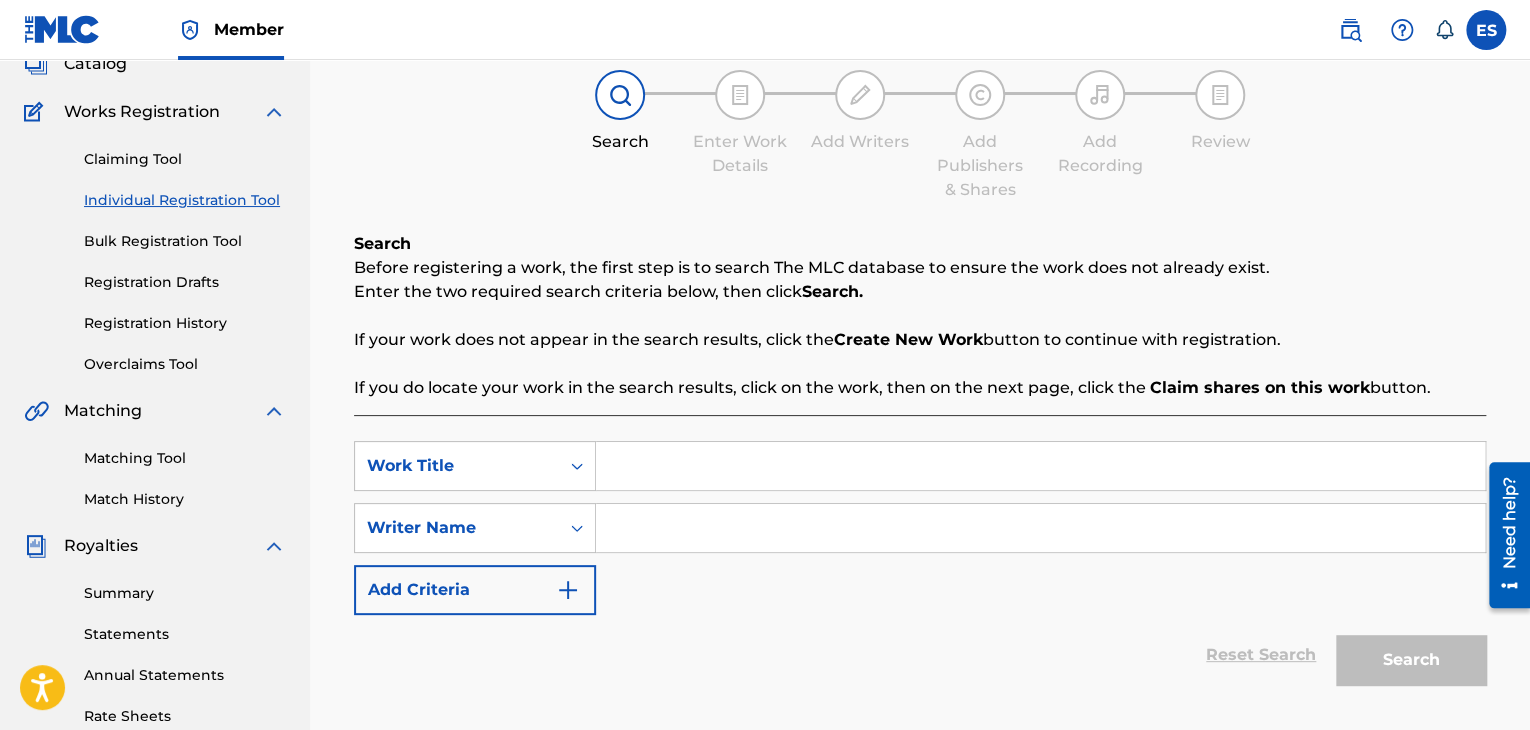 scroll, scrollTop: 300, scrollLeft: 0, axis: vertical 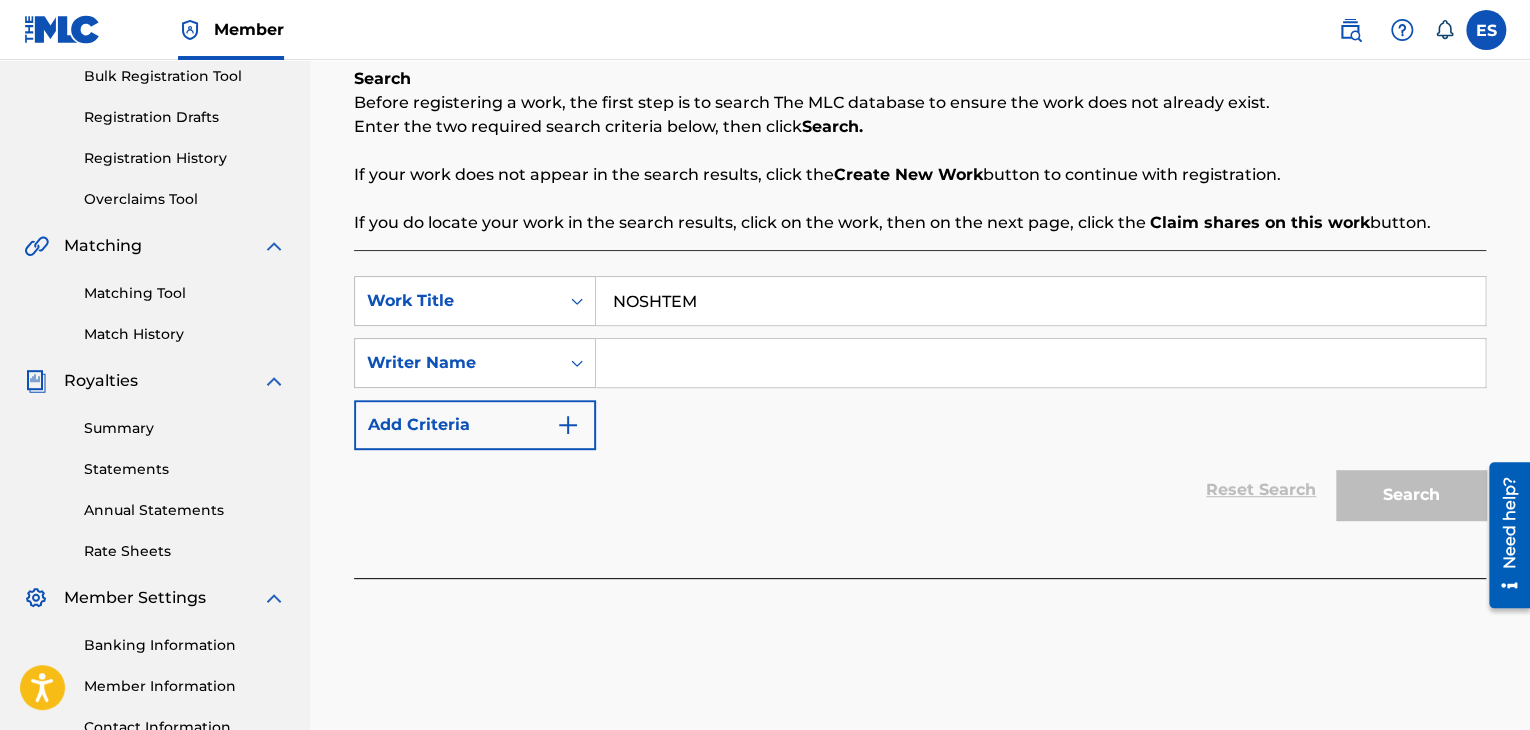 click at bounding box center (1040, 363) 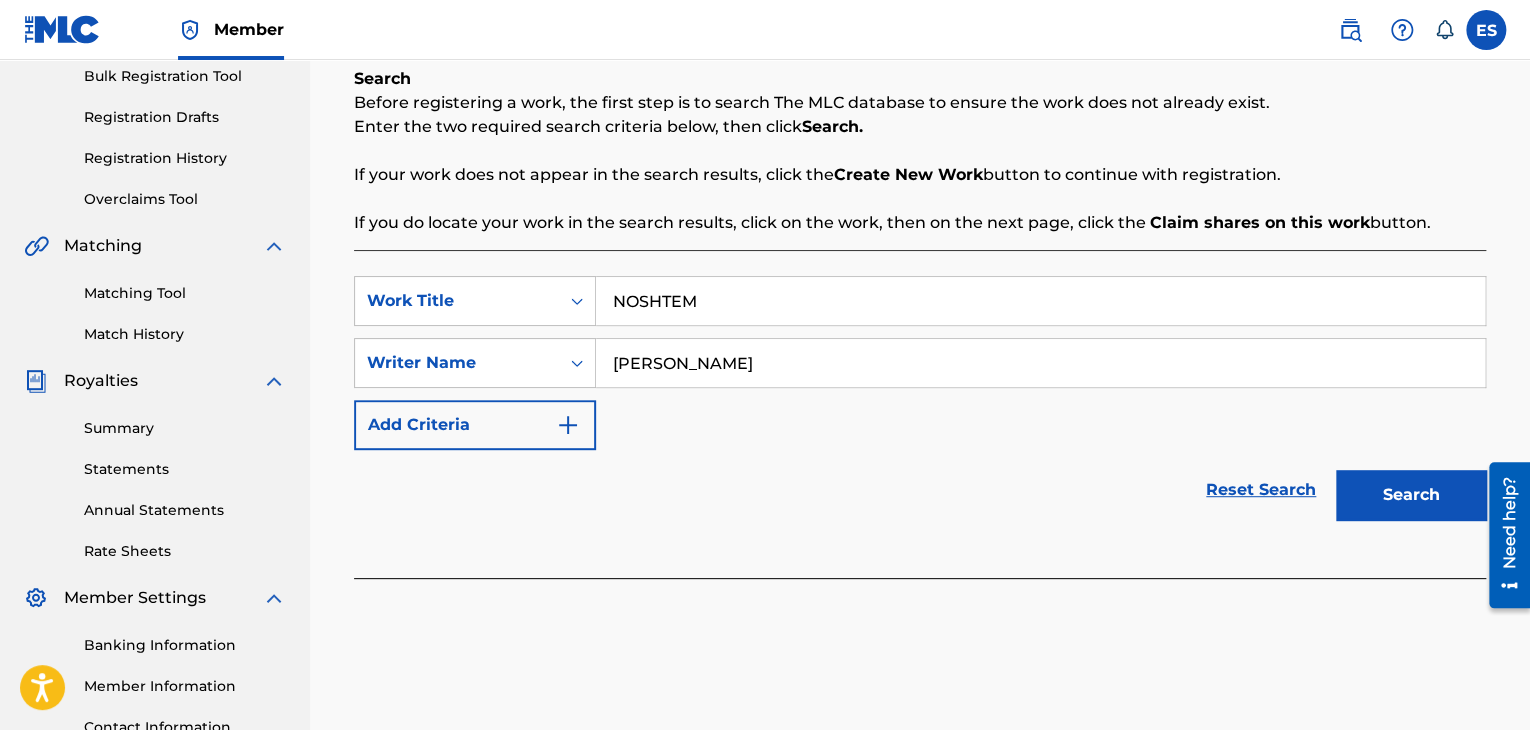 click on "Search" at bounding box center [1411, 495] 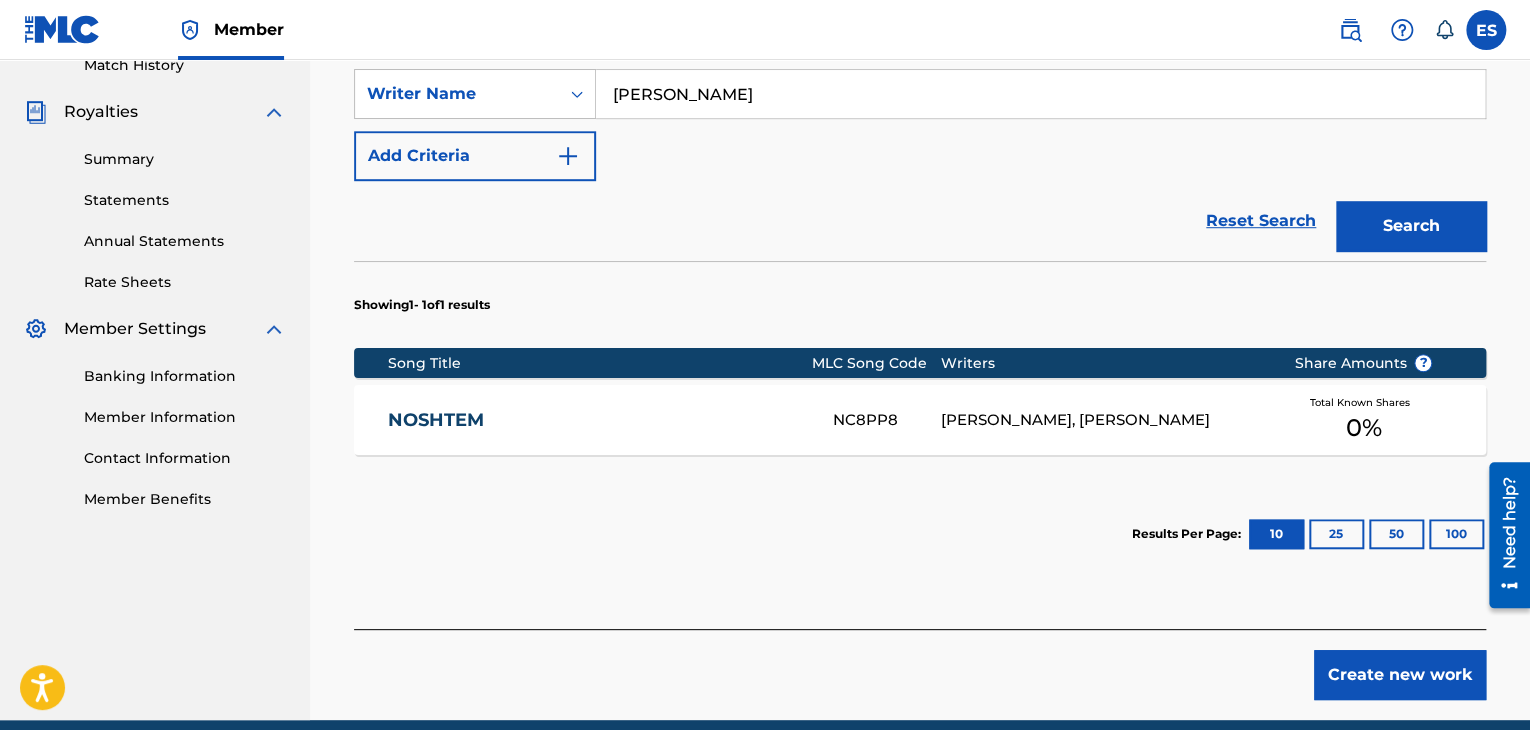 scroll, scrollTop: 655, scrollLeft: 0, axis: vertical 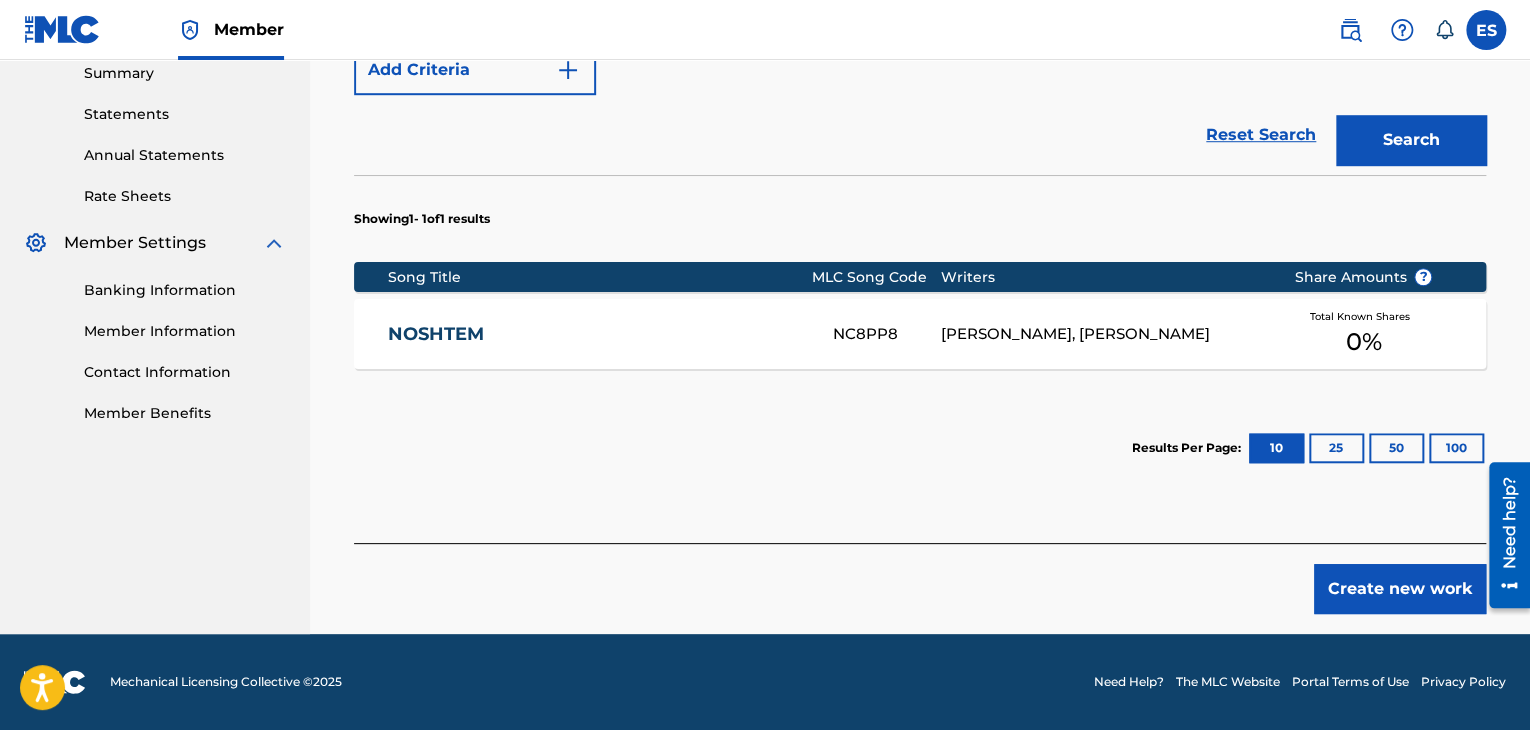 click on "Create new work" at bounding box center (1400, 589) 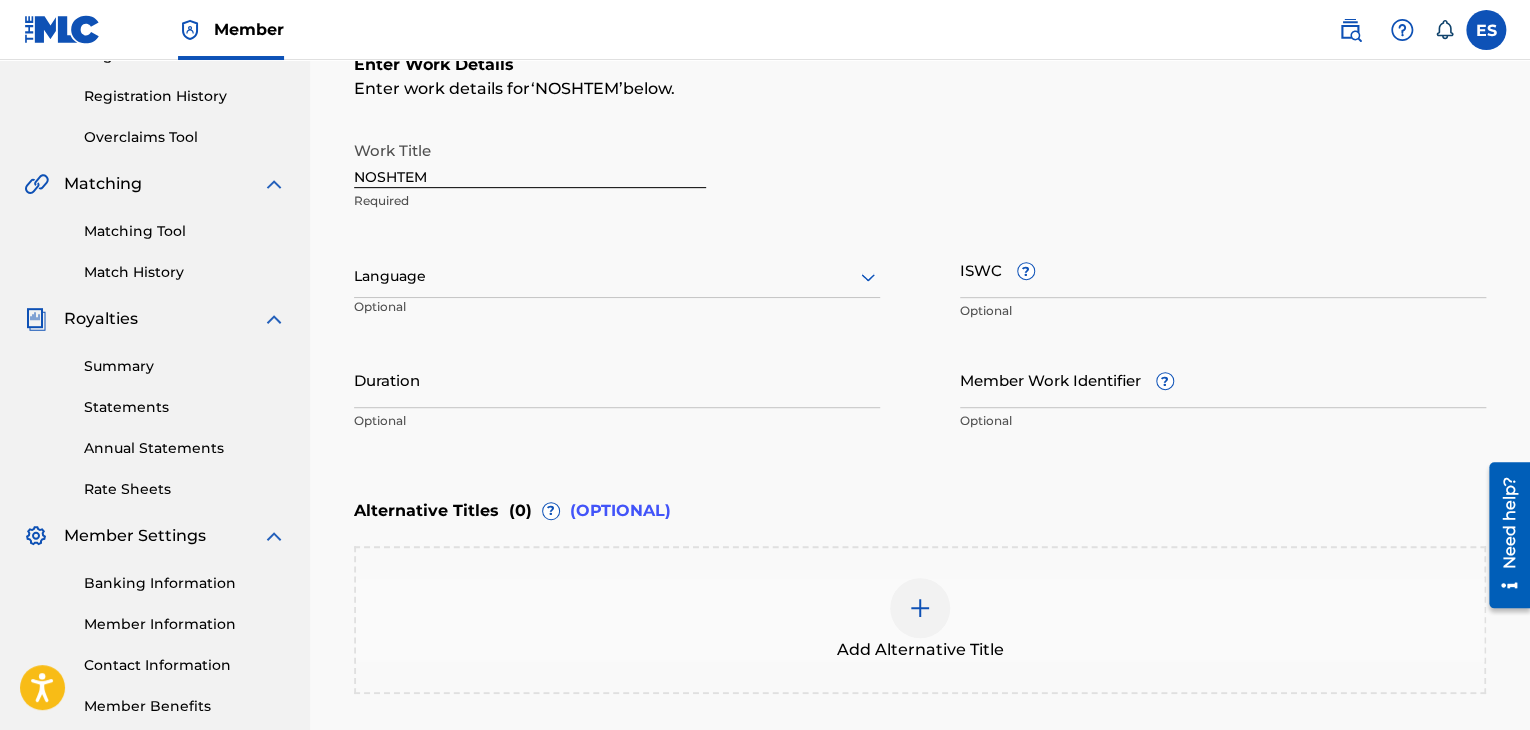 scroll, scrollTop: 361, scrollLeft: 0, axis: vertical 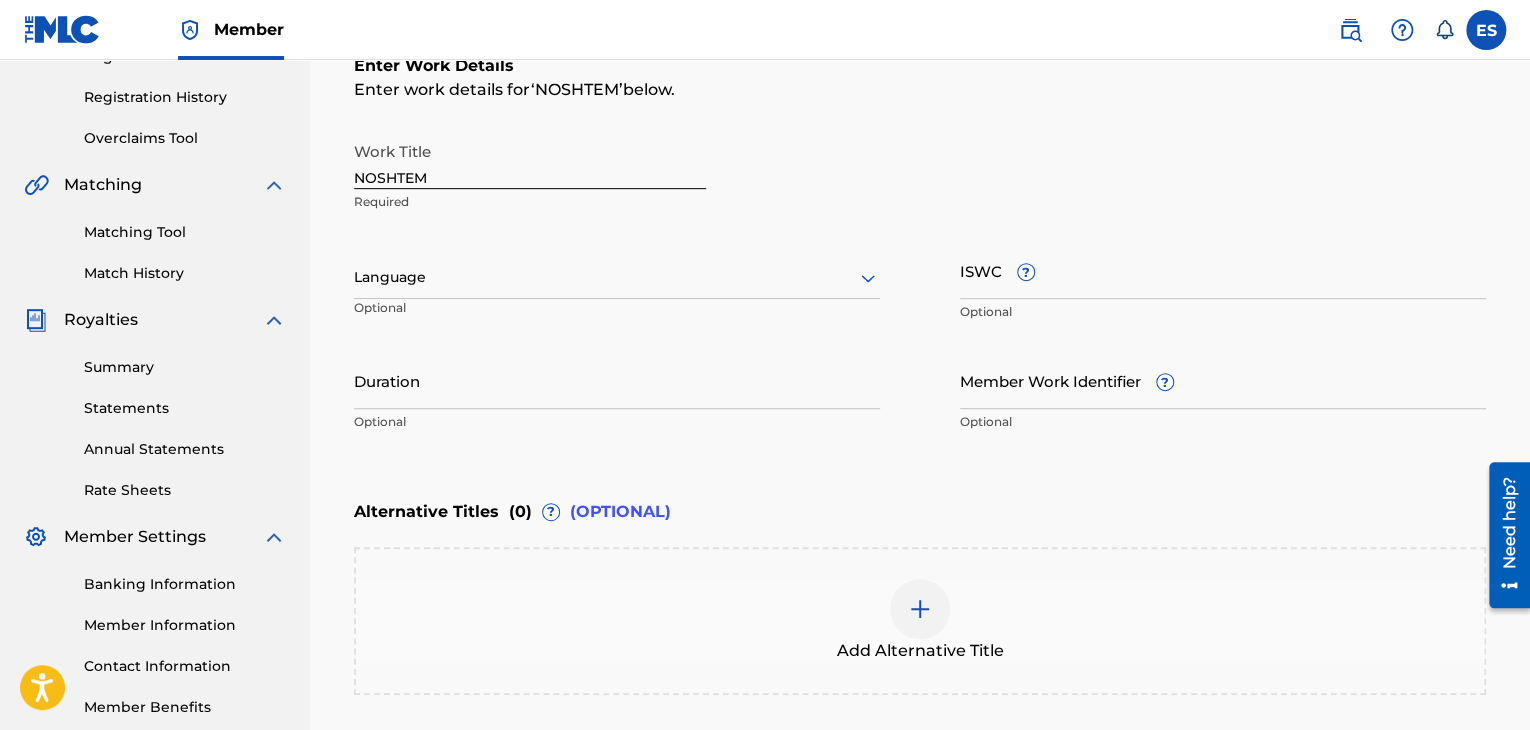 click on "Language" at bounding box center [617, 278] 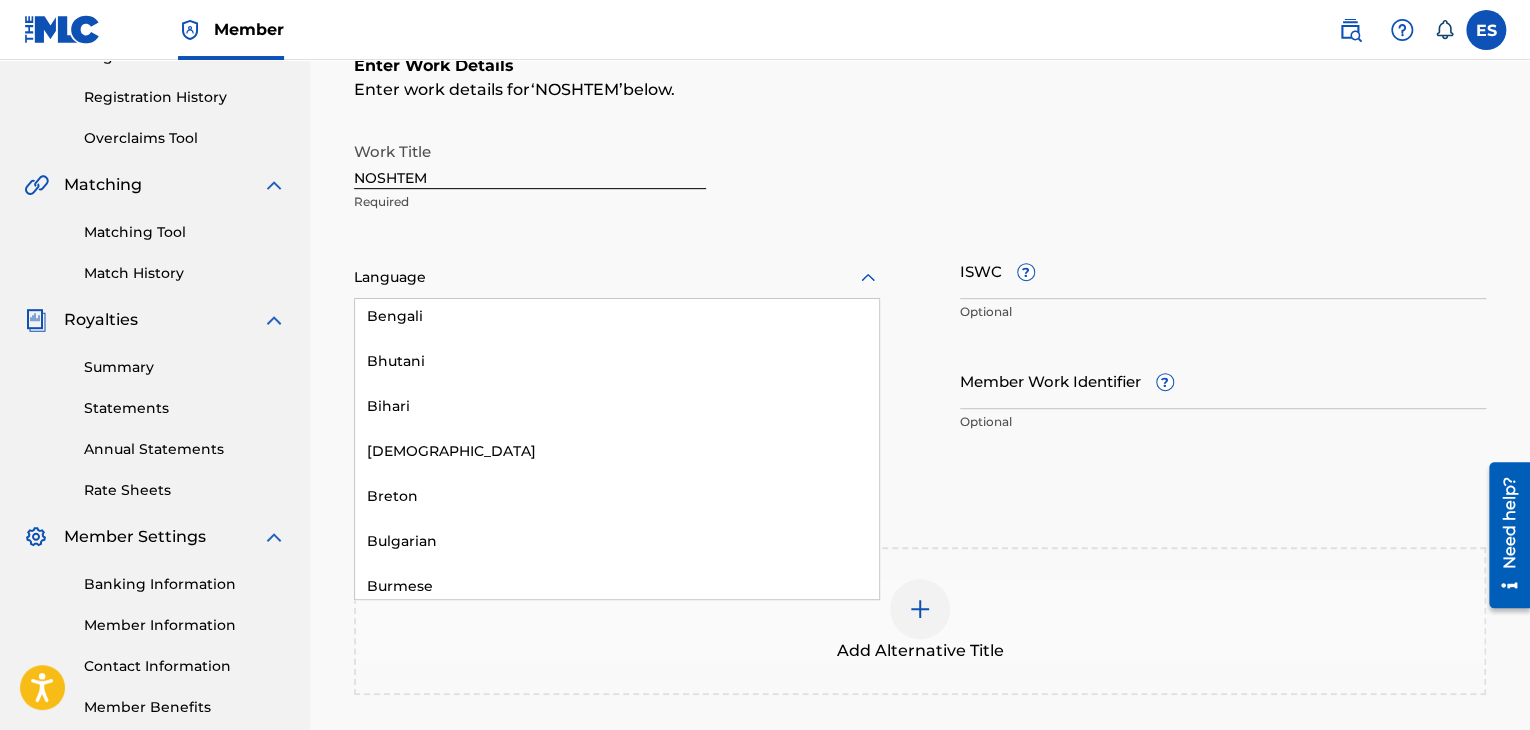 scroll, scrollTop: 800, scrollLeft: 0, axis: vertical 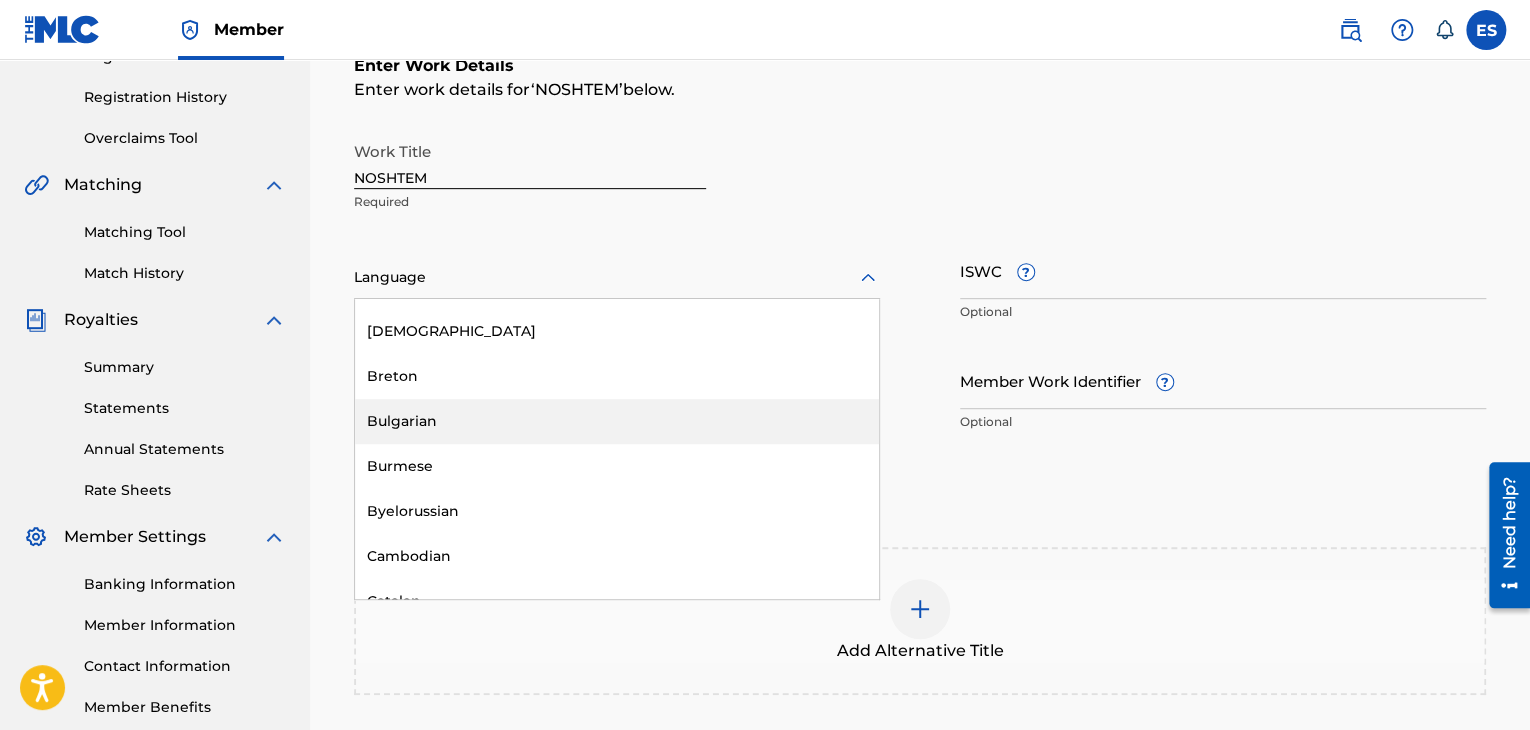 click on "Bulgarian" at bounding box center (617, 421) 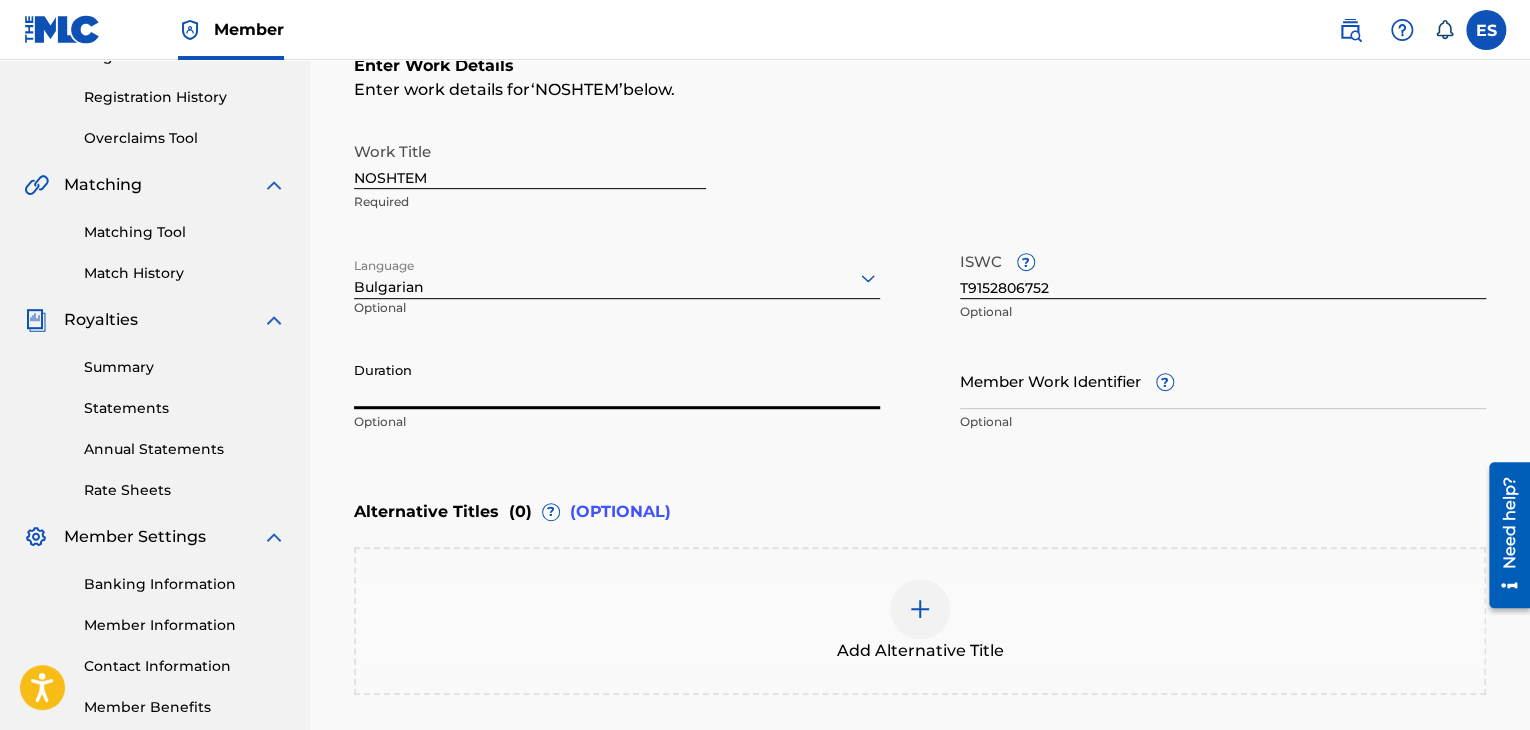 click on "Duration" at bounding box center [617, 380] 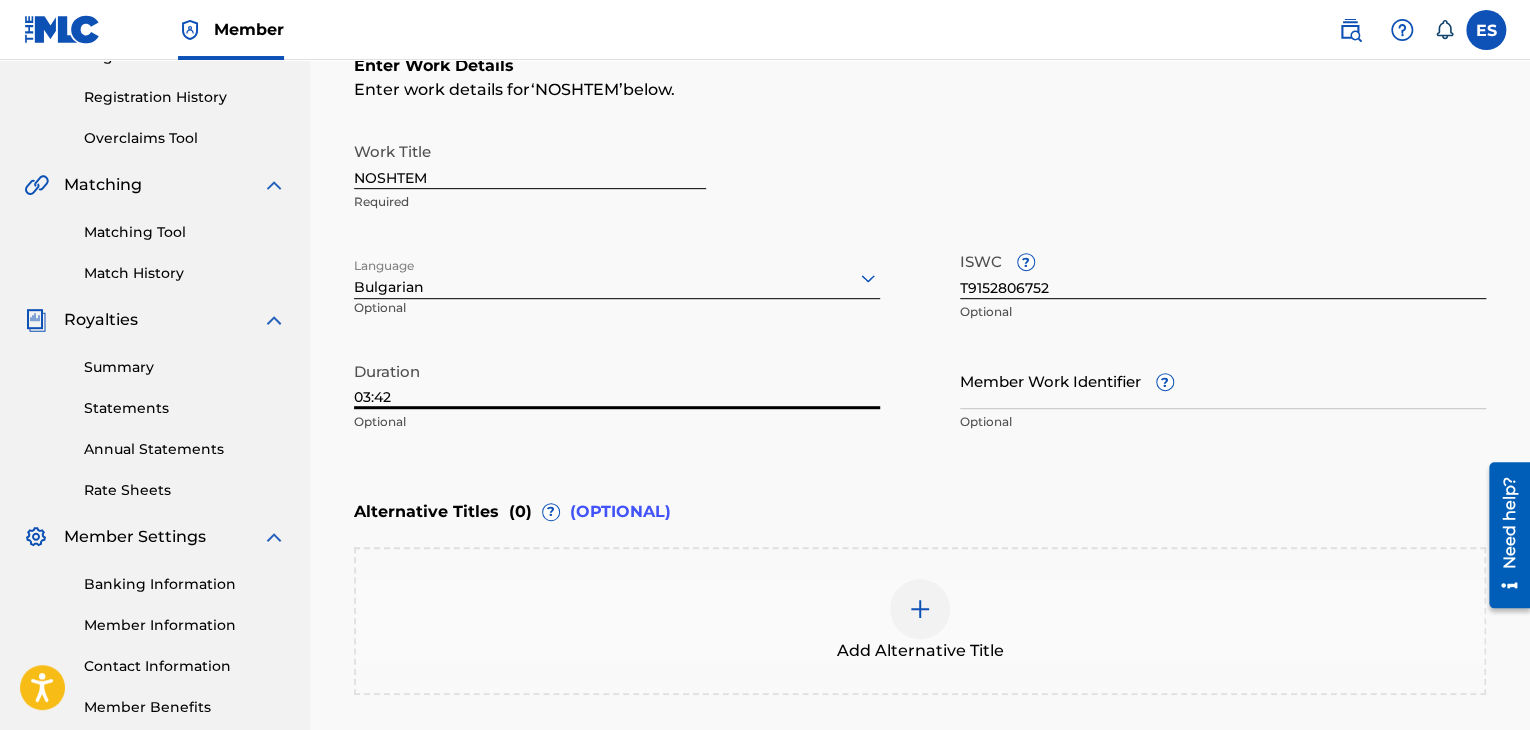 click on "Add Alternative Title" at bounding box center (920, 621) 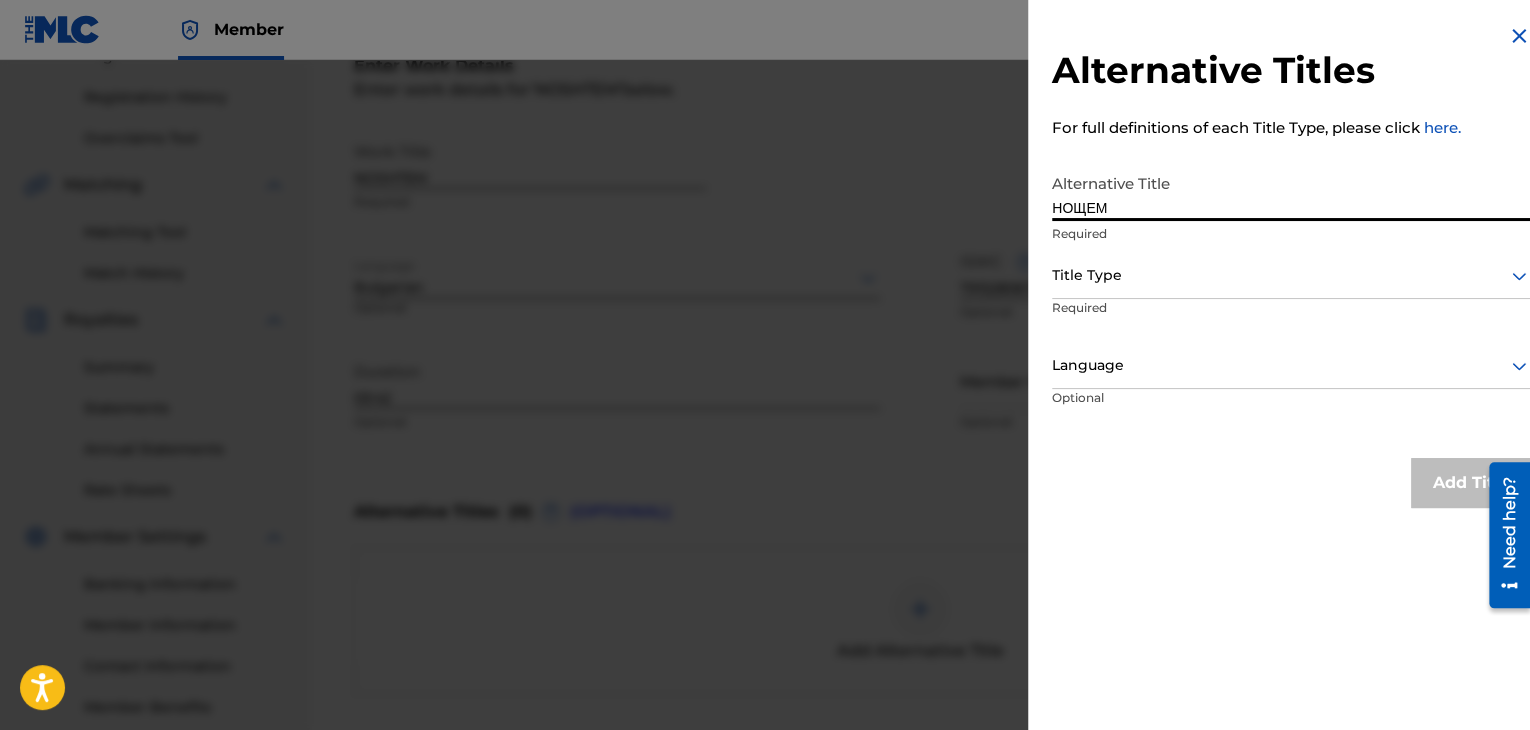 click at bounding box center (1291, 275) 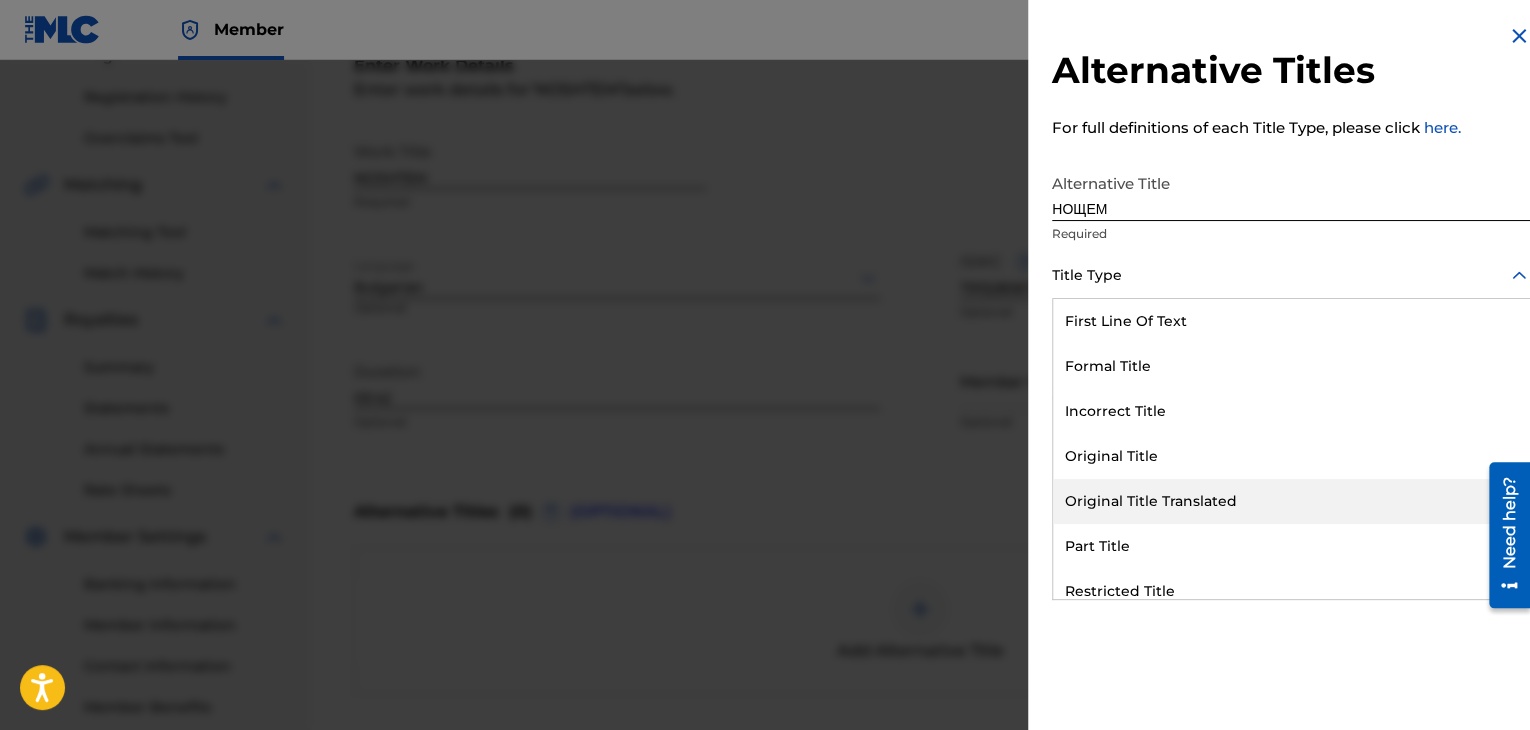 click on "Original Title Translated" at bounding box center [1291, 501] 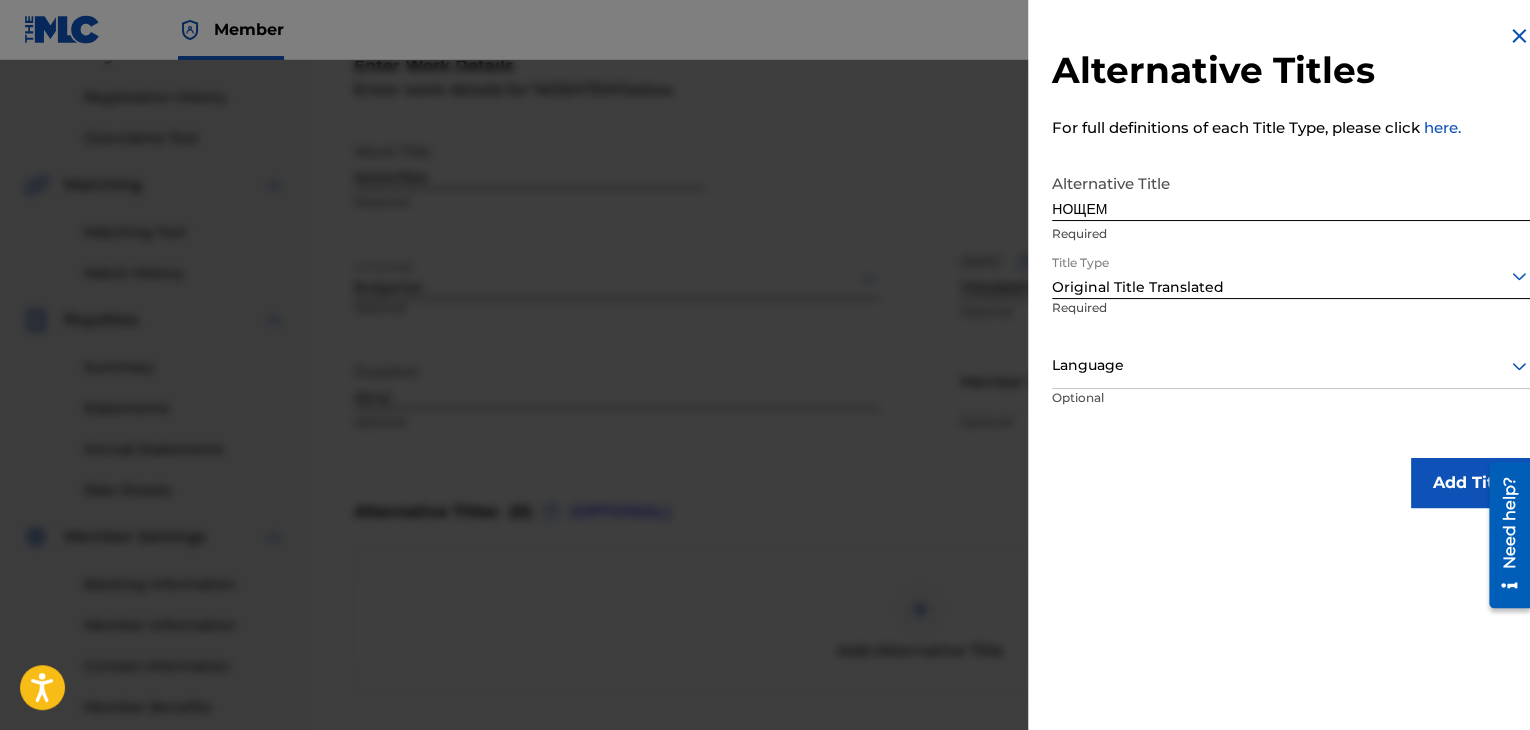 click on "Optional" at bounding box center (1128, 411) 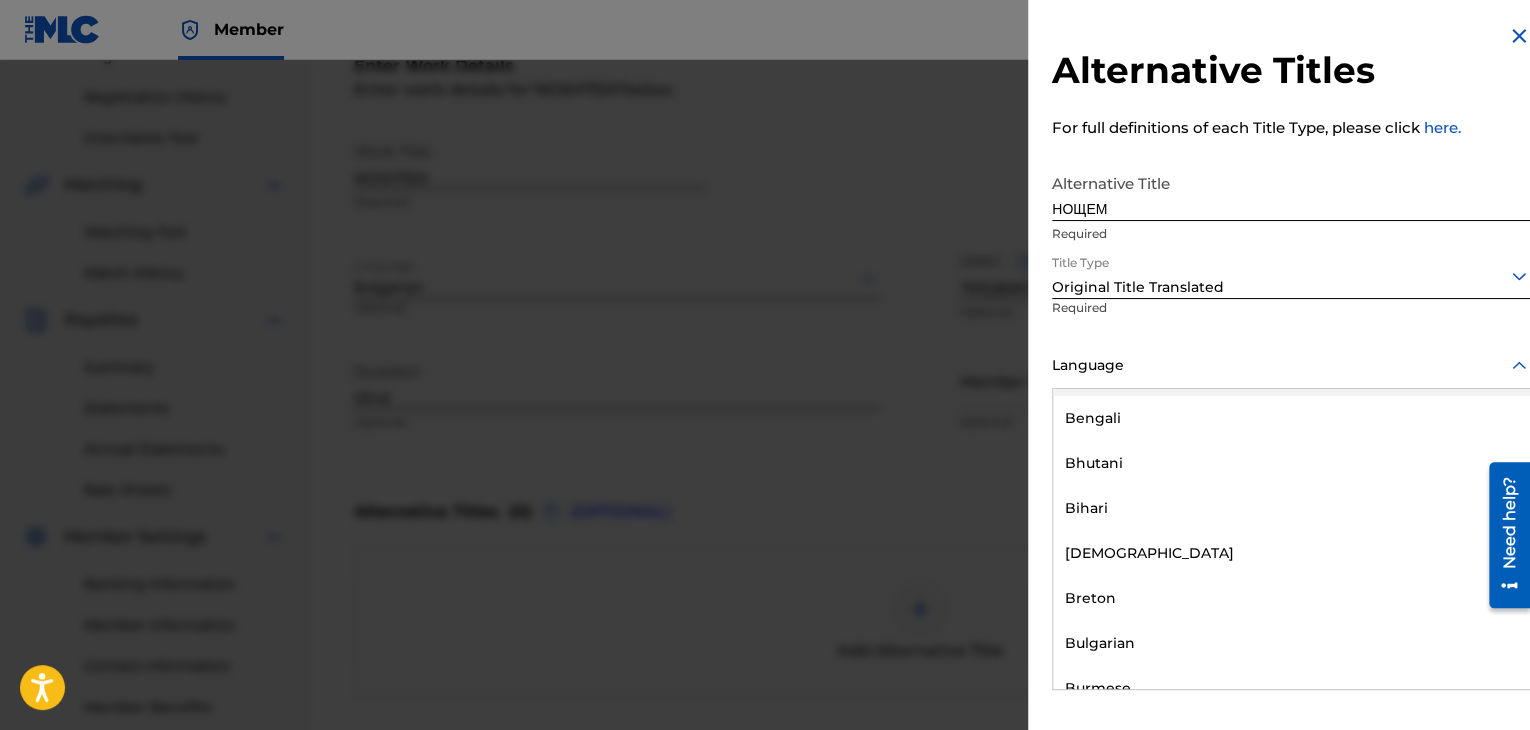 scroll, scrollTop: 700, scrollLeft: 0, axis: vertical 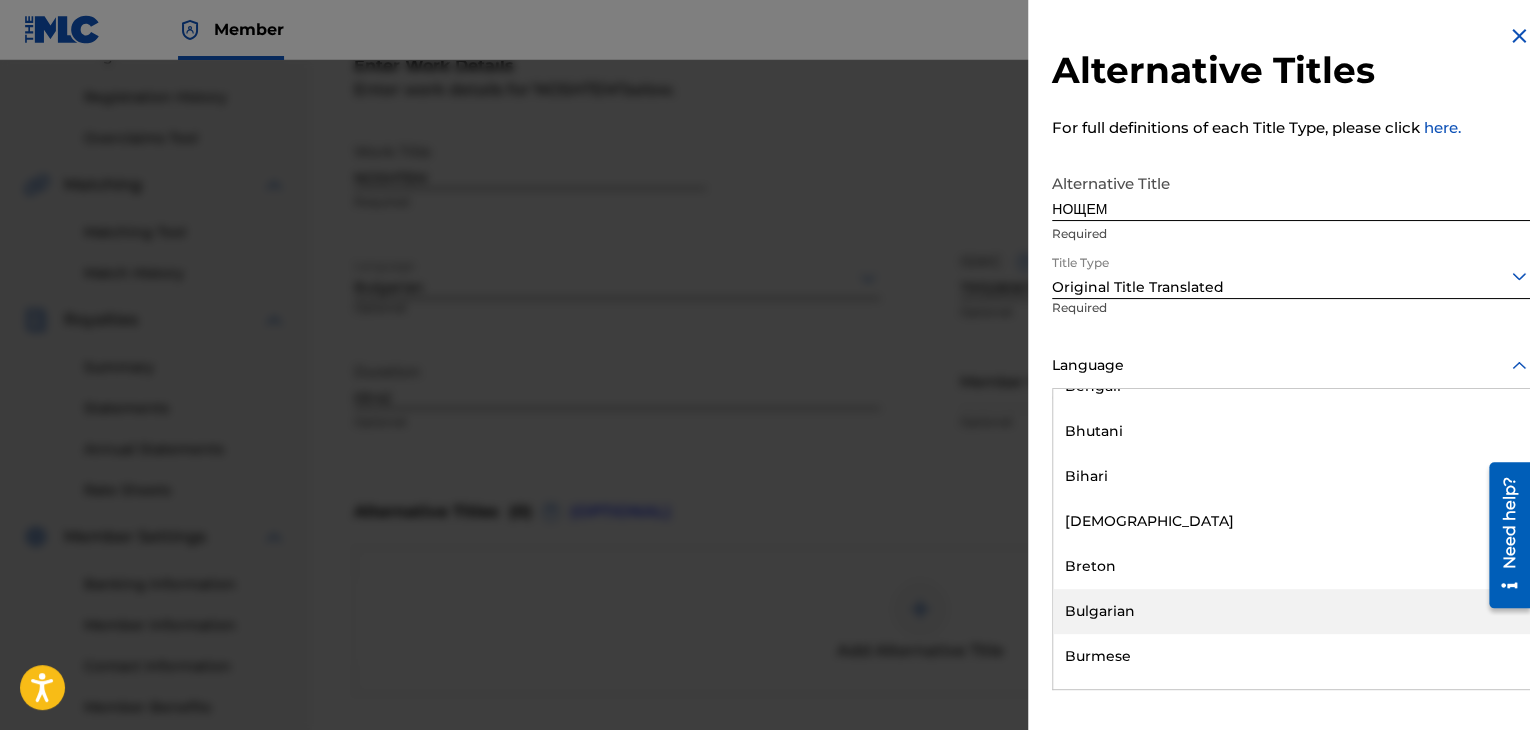 click on "Bulgarian" at bounding box center (1291, 611) 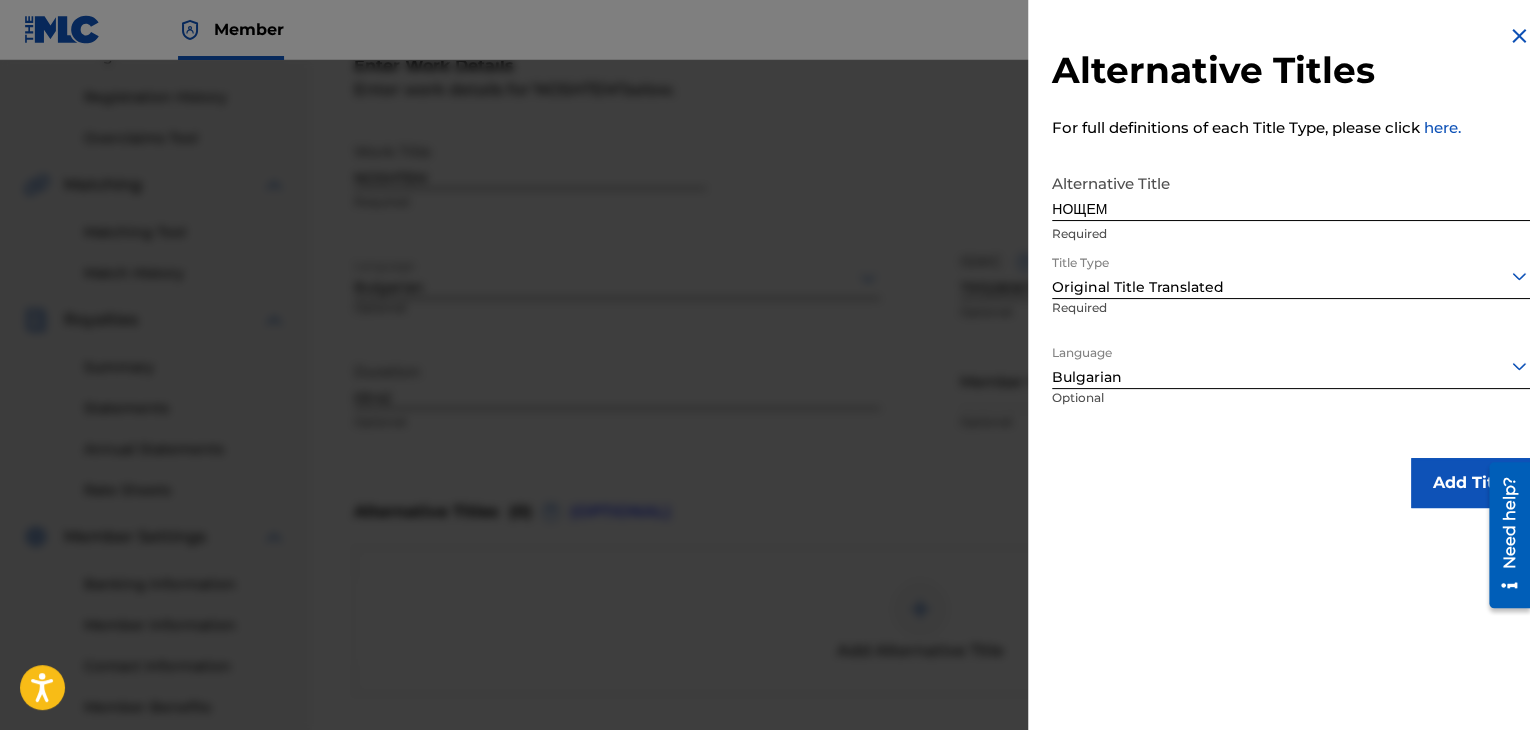 click on "Add Title" at bounding box center (1471, 483) 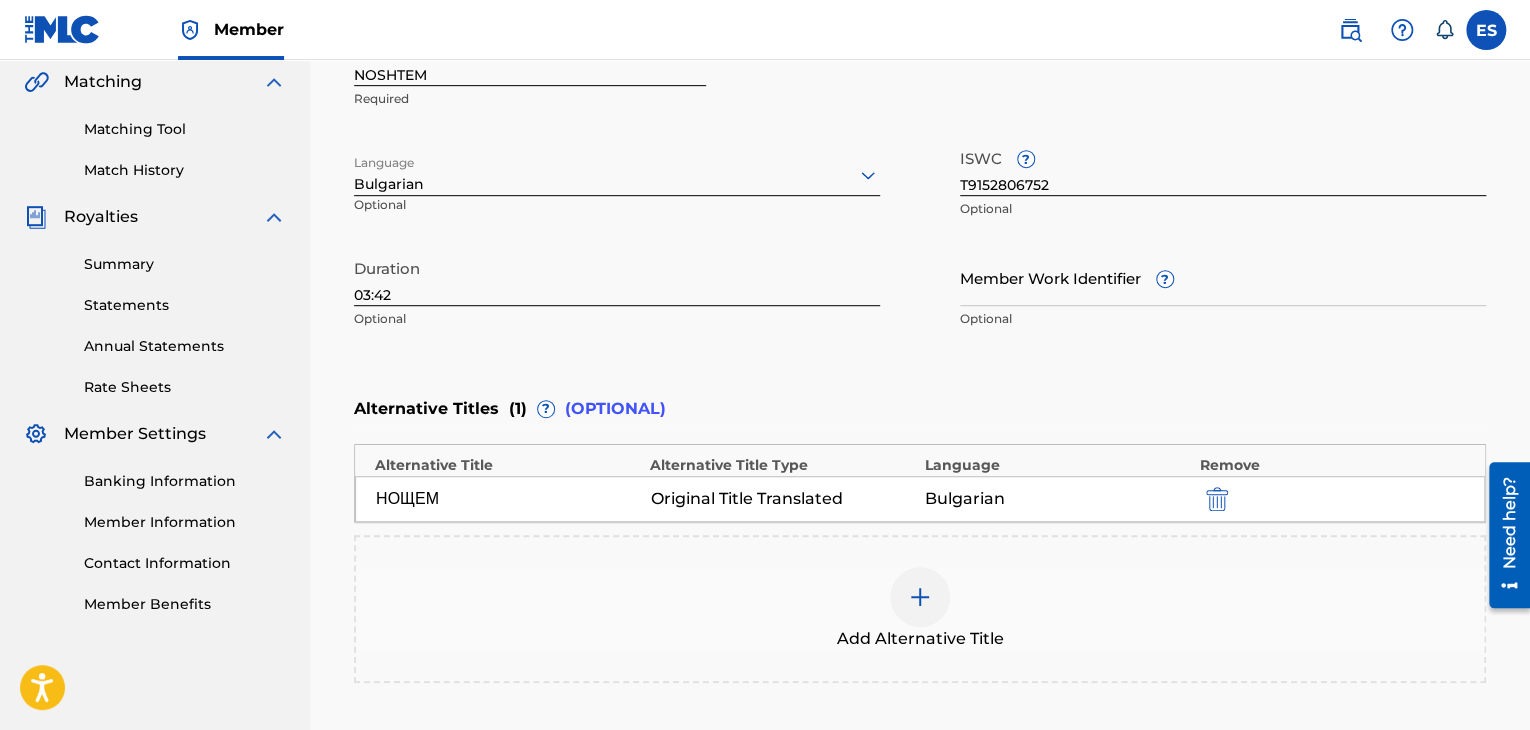 scroll, scrollTop: 652, scrollLeft: 0, axis: vertical 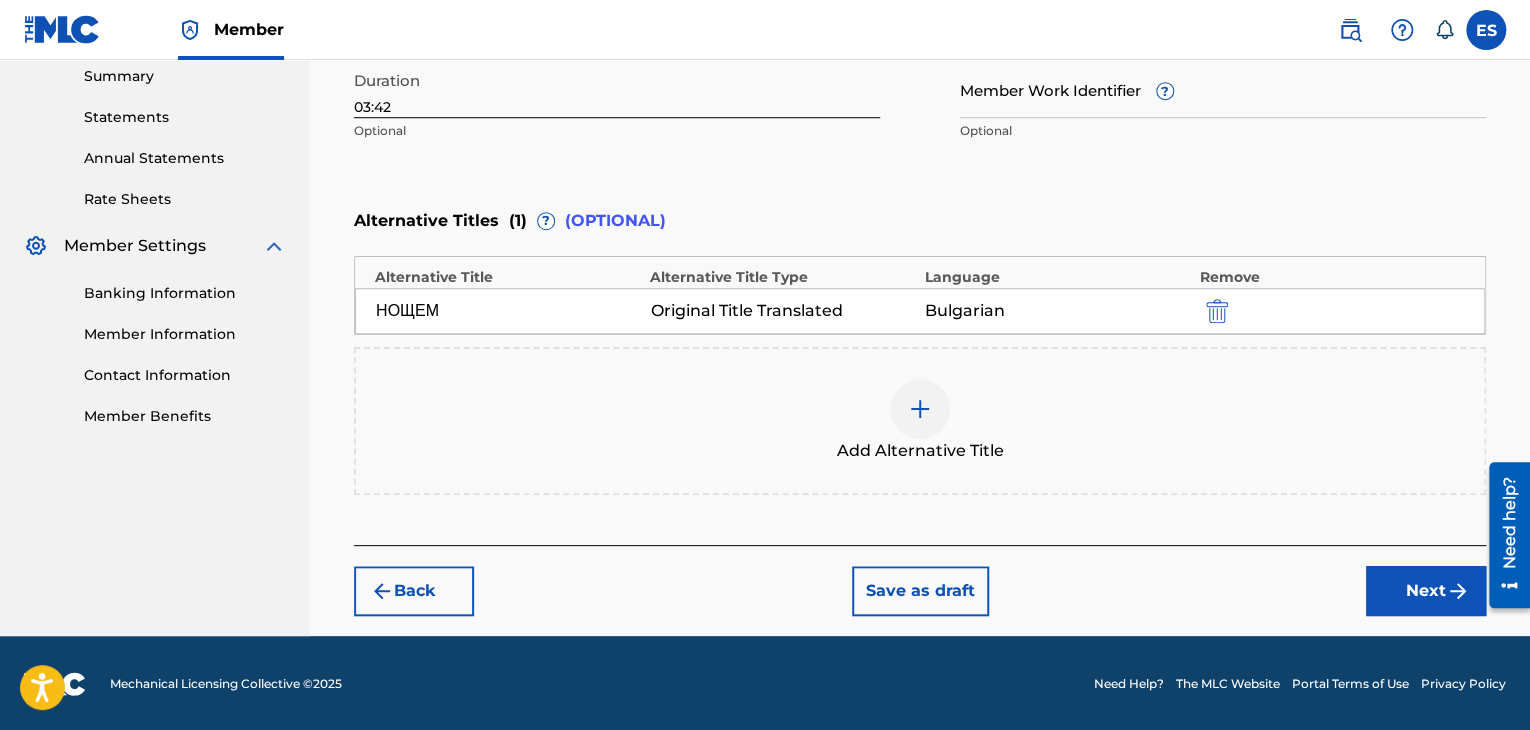 click on "Next" at bounding box center [1426, 591] 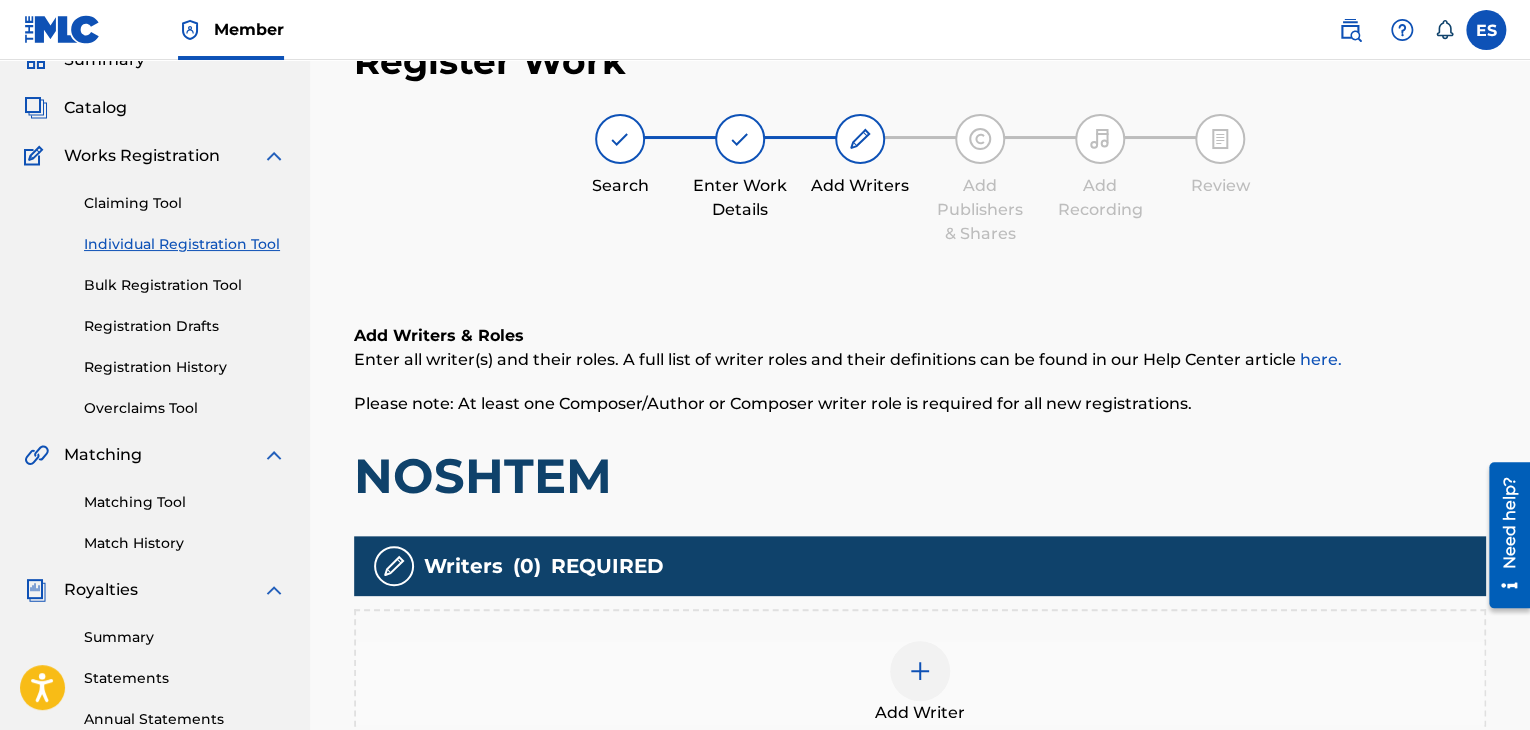 scroll, scrollTop: 90, scrollLeft: 0, axis: vertical 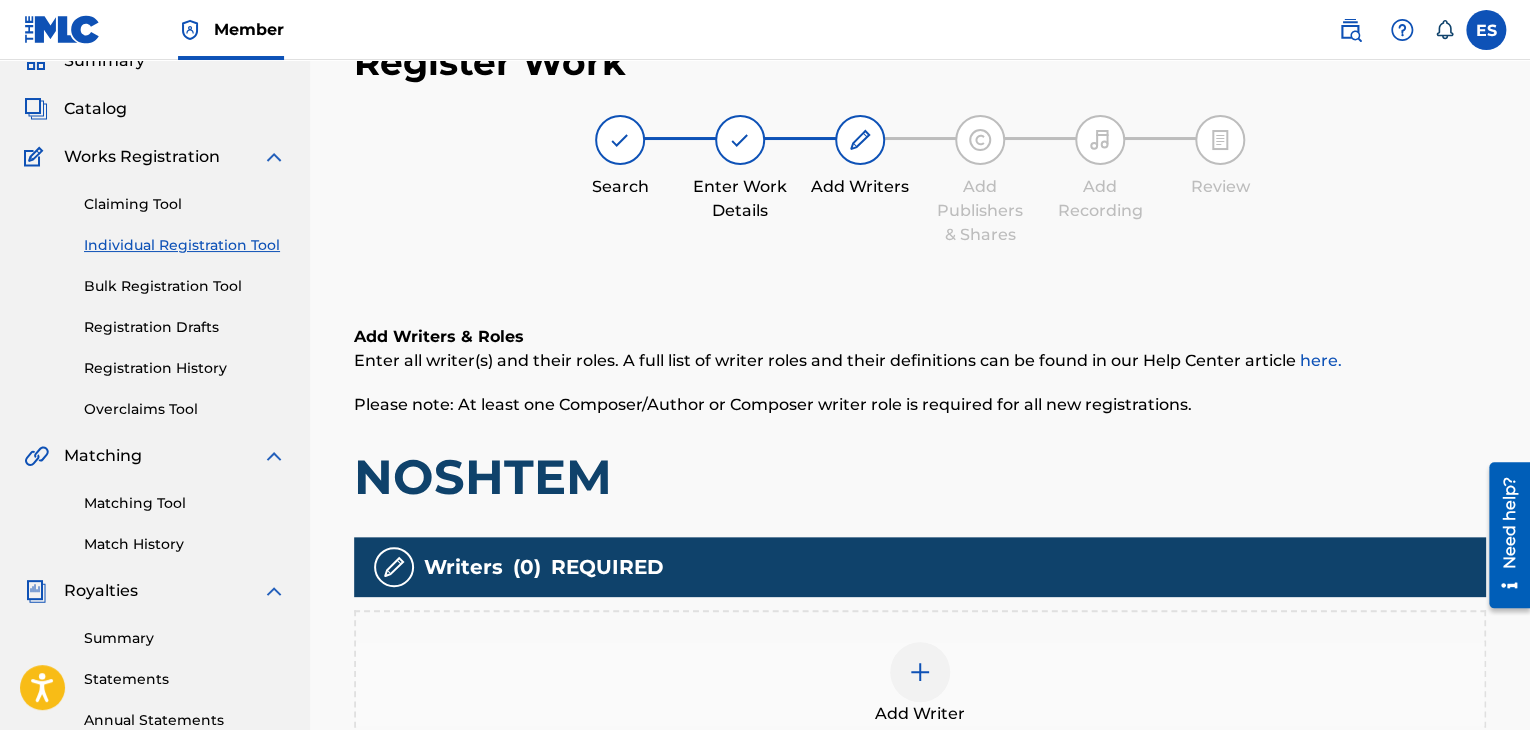 click on "Add Writer" at bounding box center [920, 684] 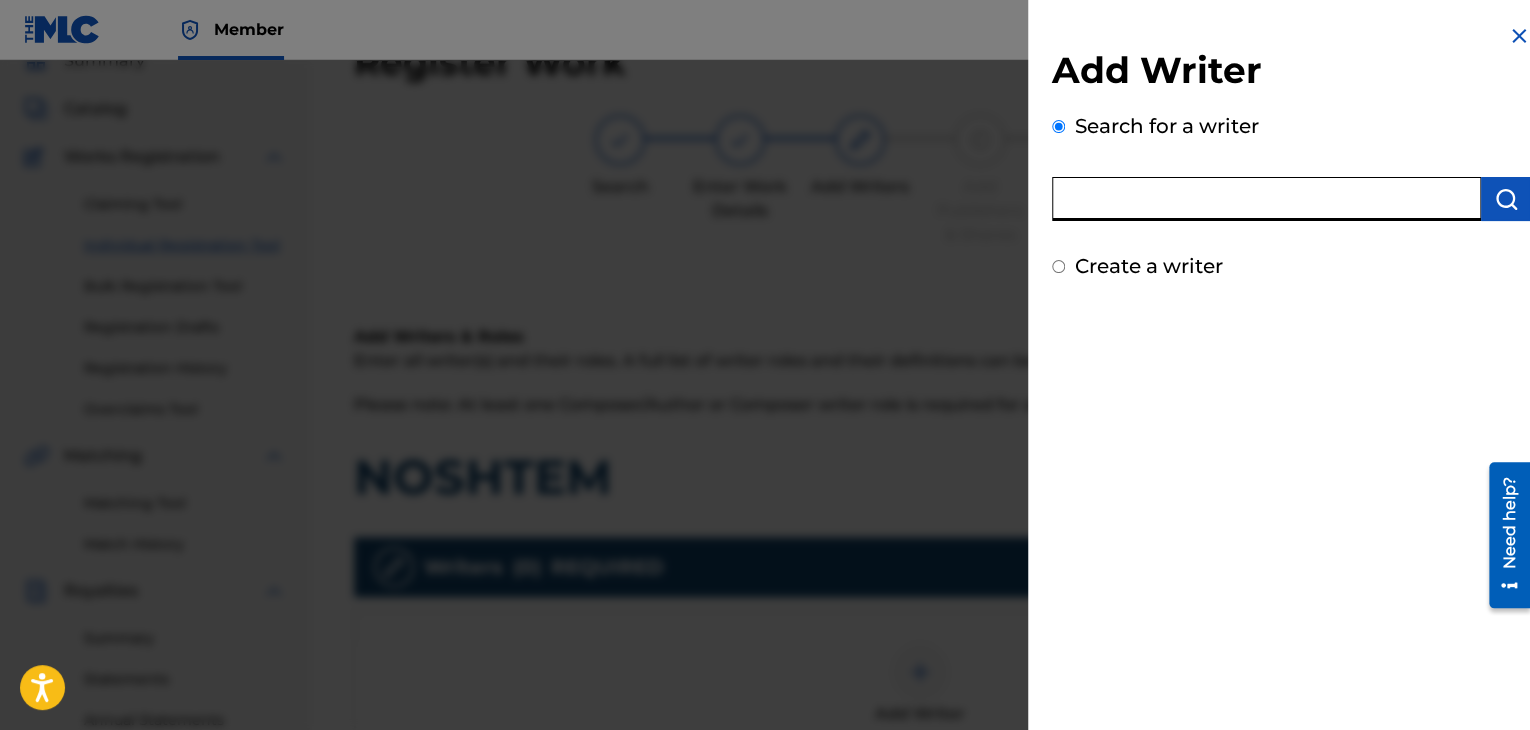 click at bounding box center (1266, 199) 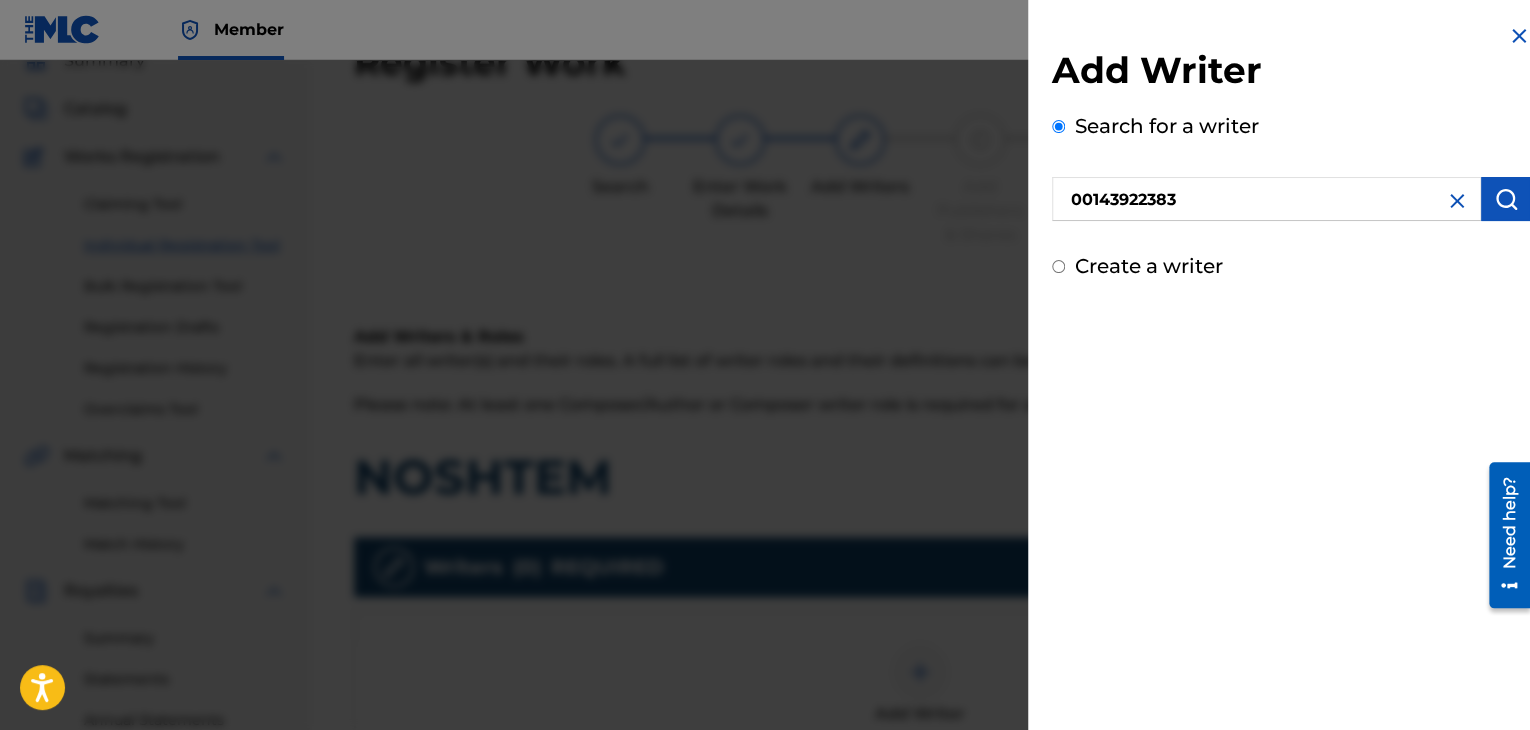 click at bounding box center [1506, 199] 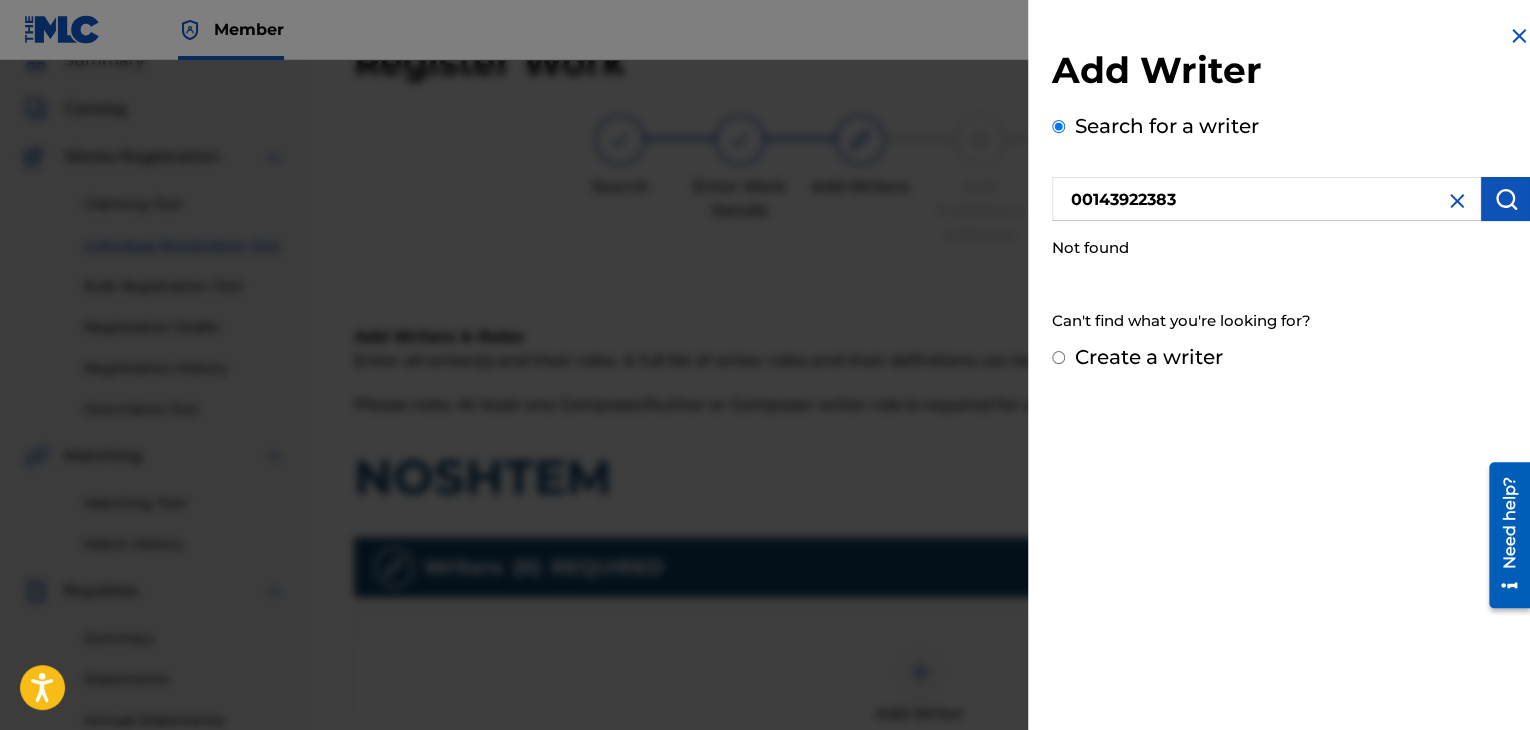 click on "00143922383" at bounding box center (1266, 199) 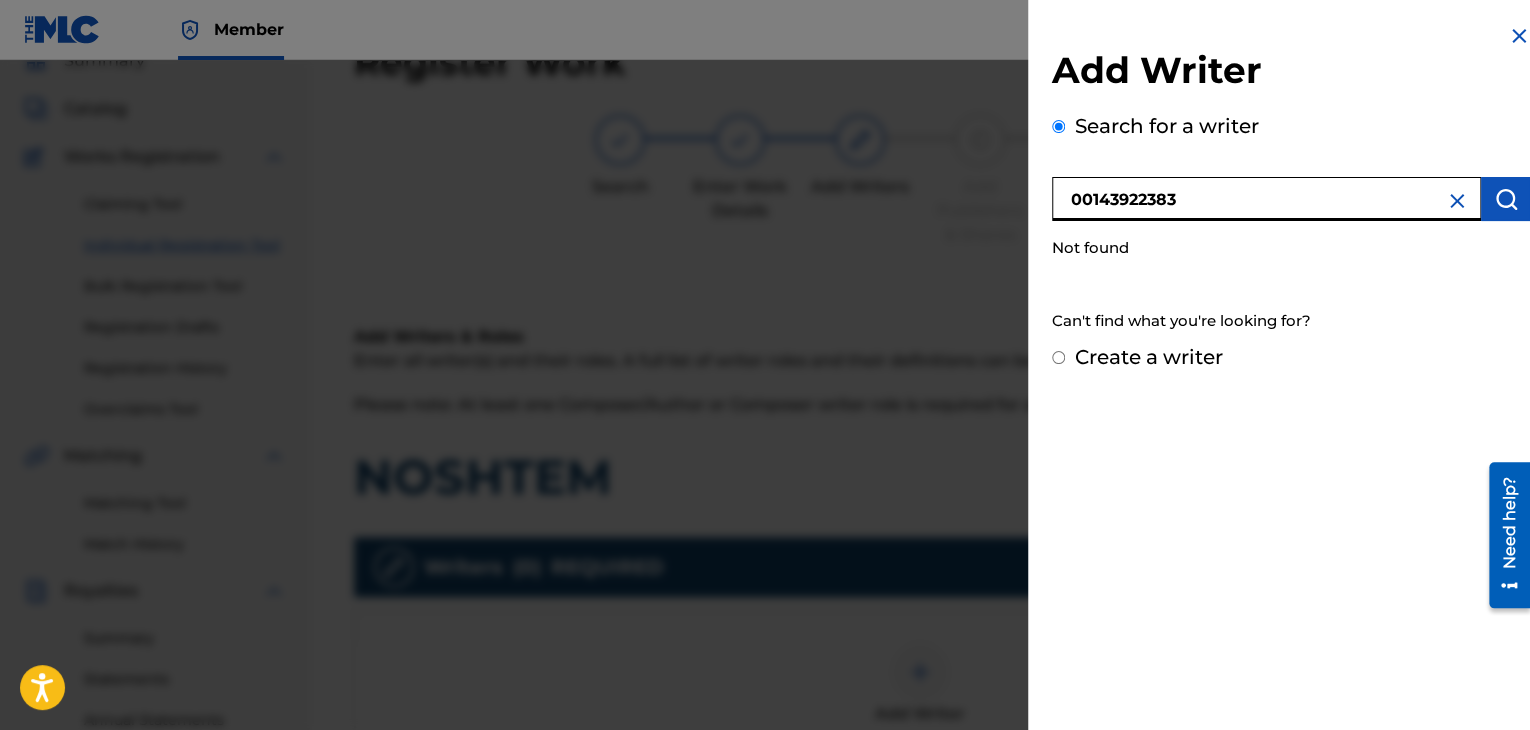 click on "00143922383" at bounding box center (1266, 199) 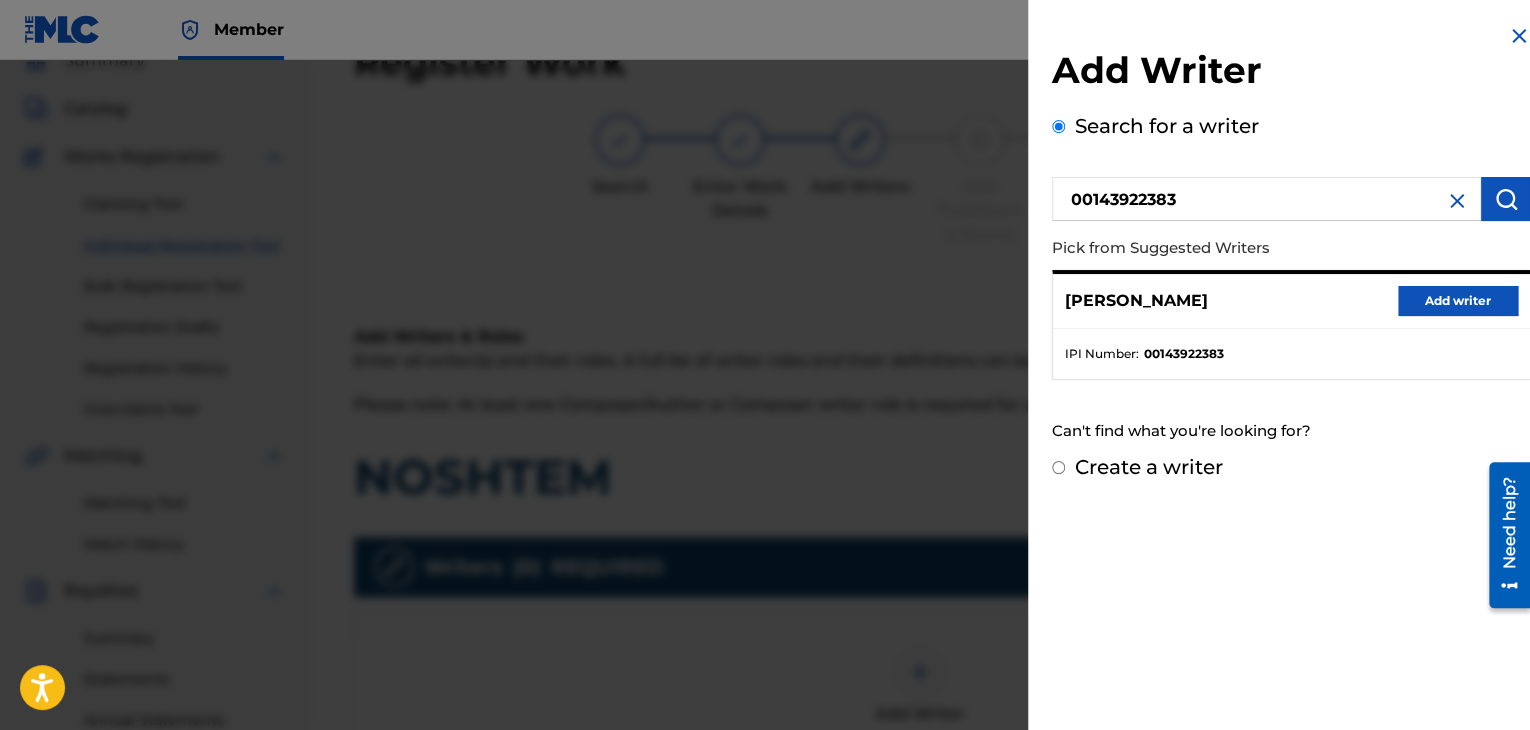 click on "Add writer" at bounding box center (1458, 301) 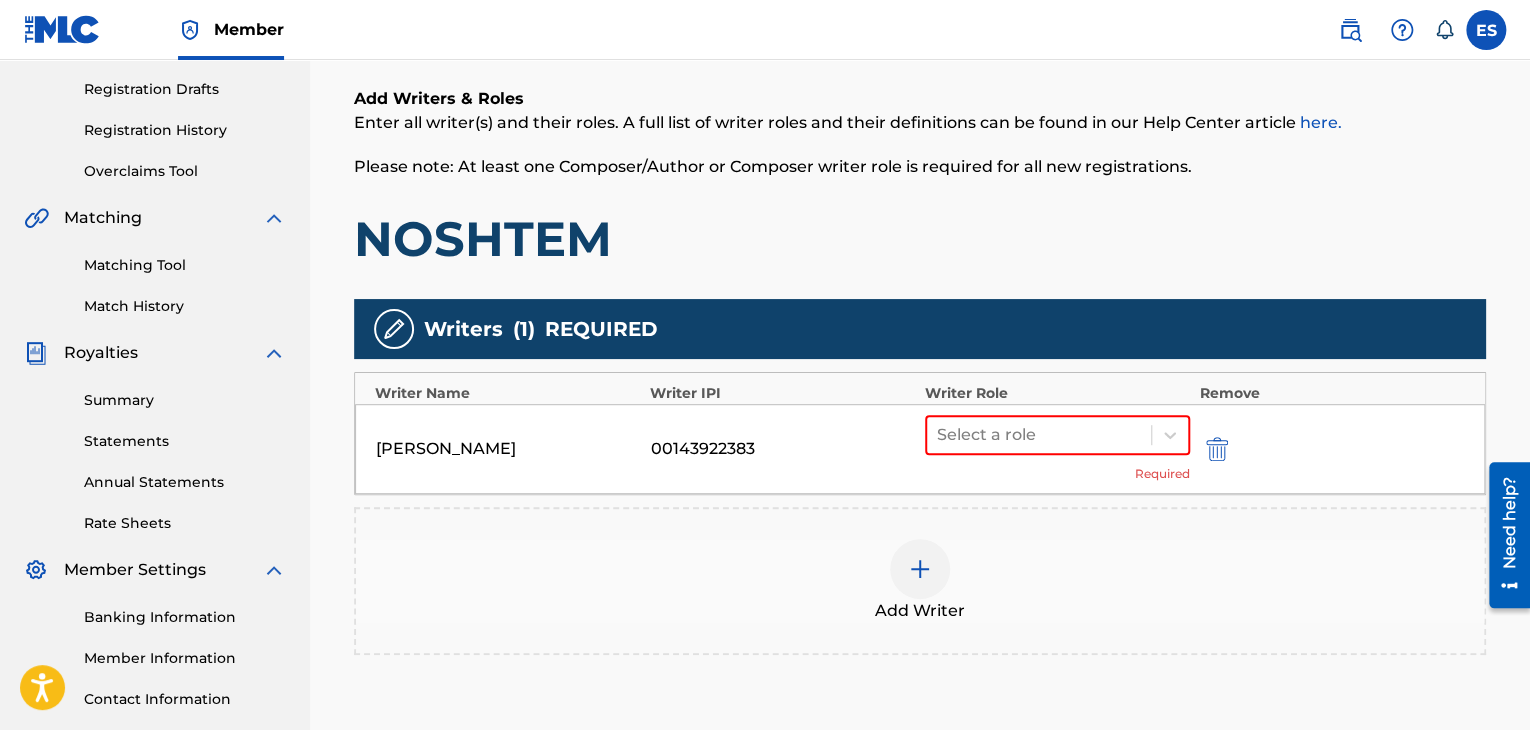 scroll, scrollTop: 490, scrollLeft: 0, axis: vertical 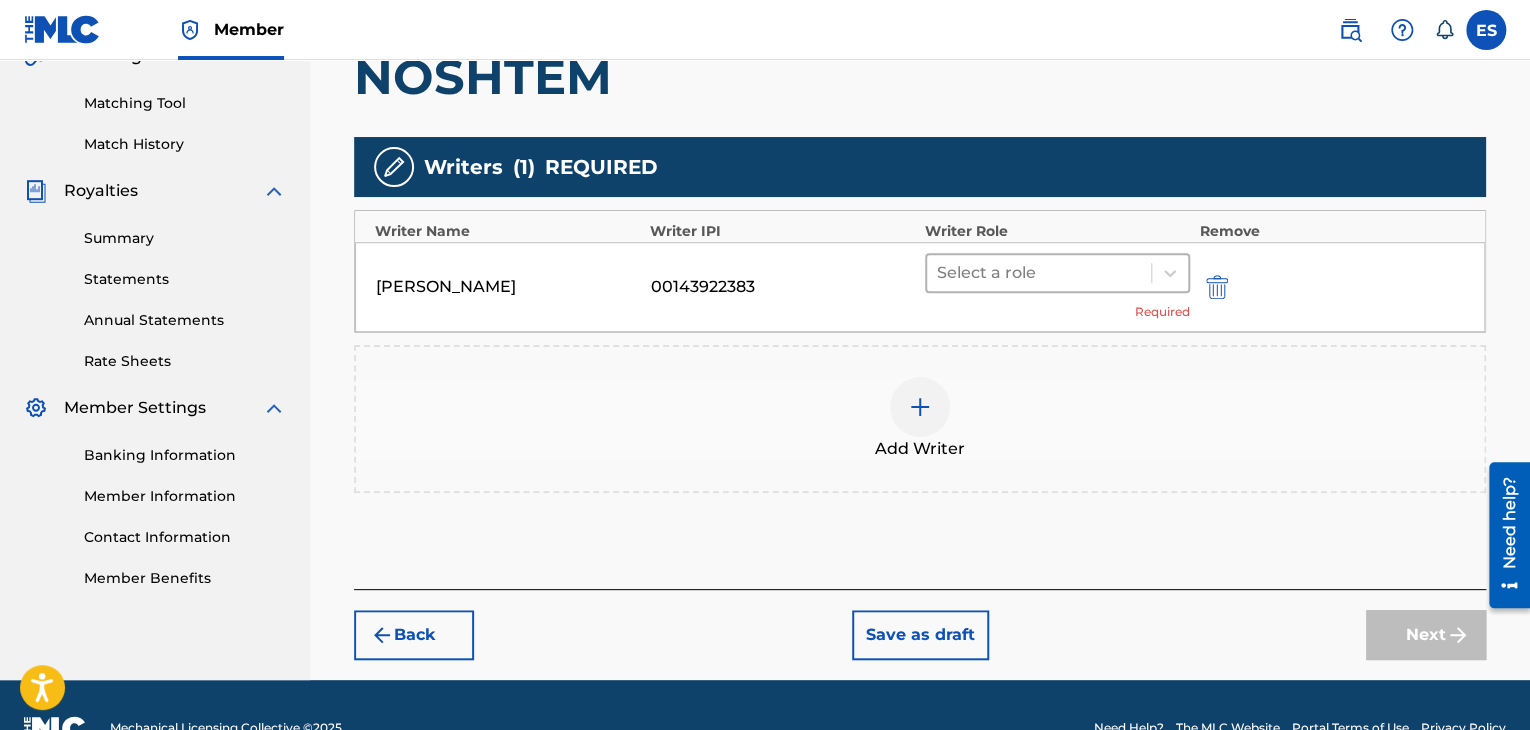 click at bounding box center (1039, 273) 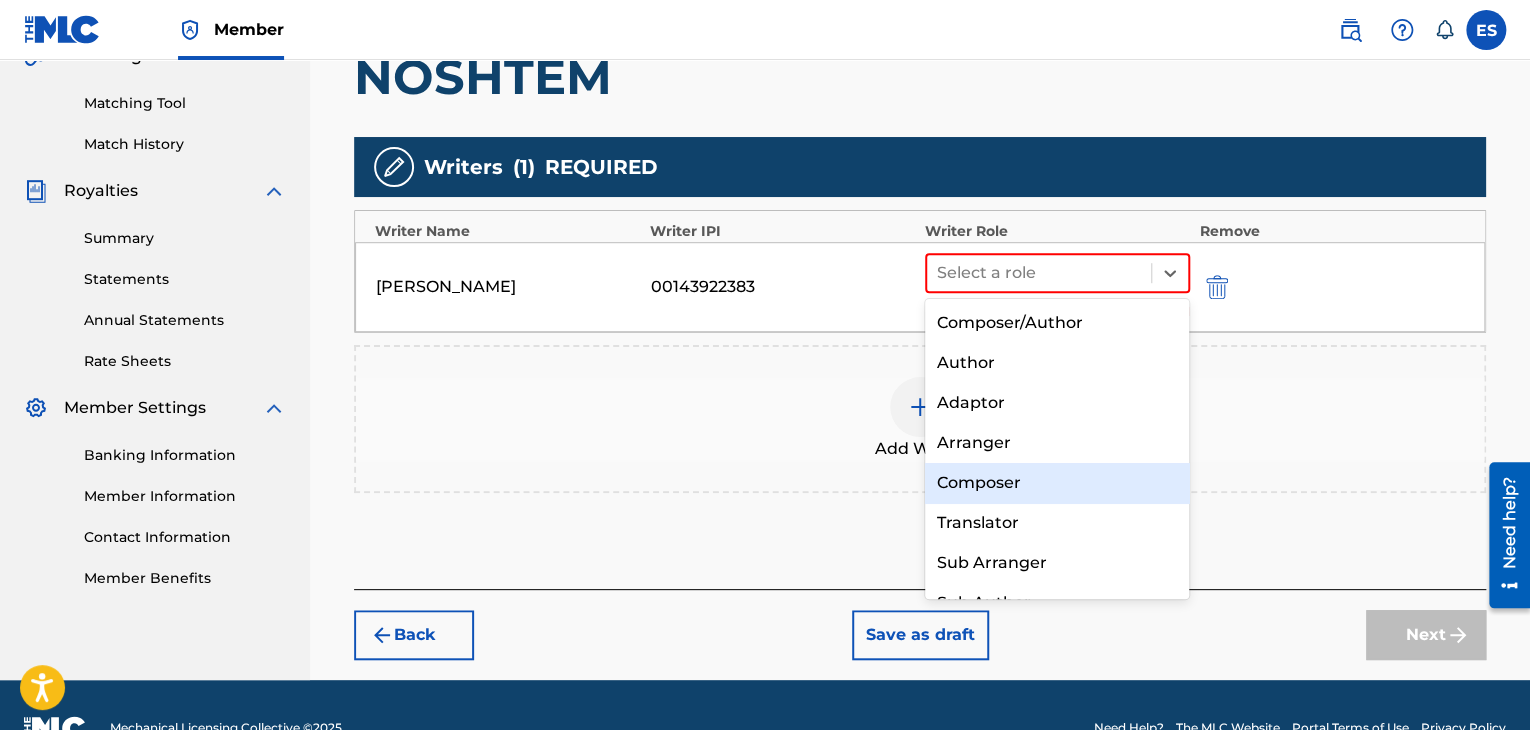 click on "Composer" at bounding box center (1057, 483) 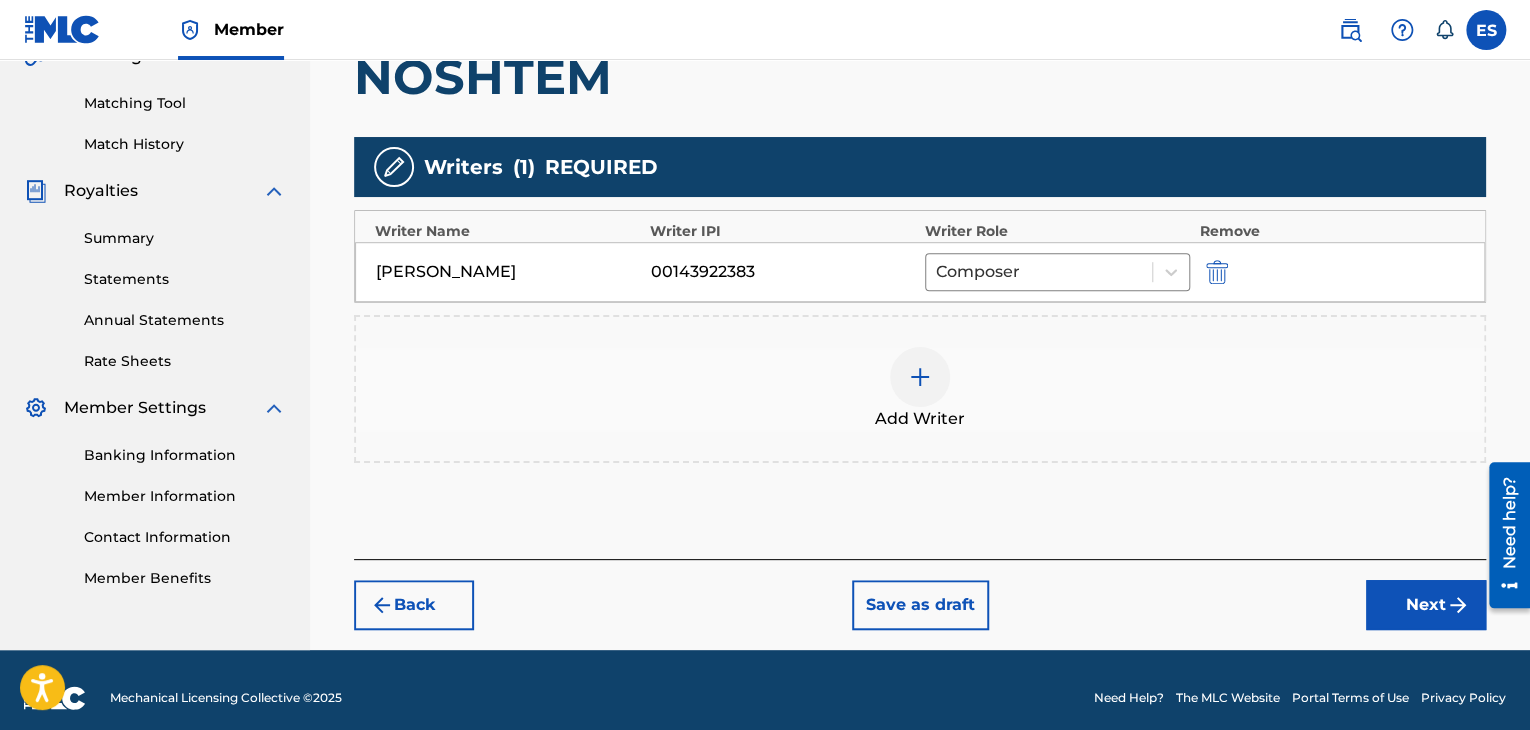 click on "Add Writer" at bounding box center (920, 419) 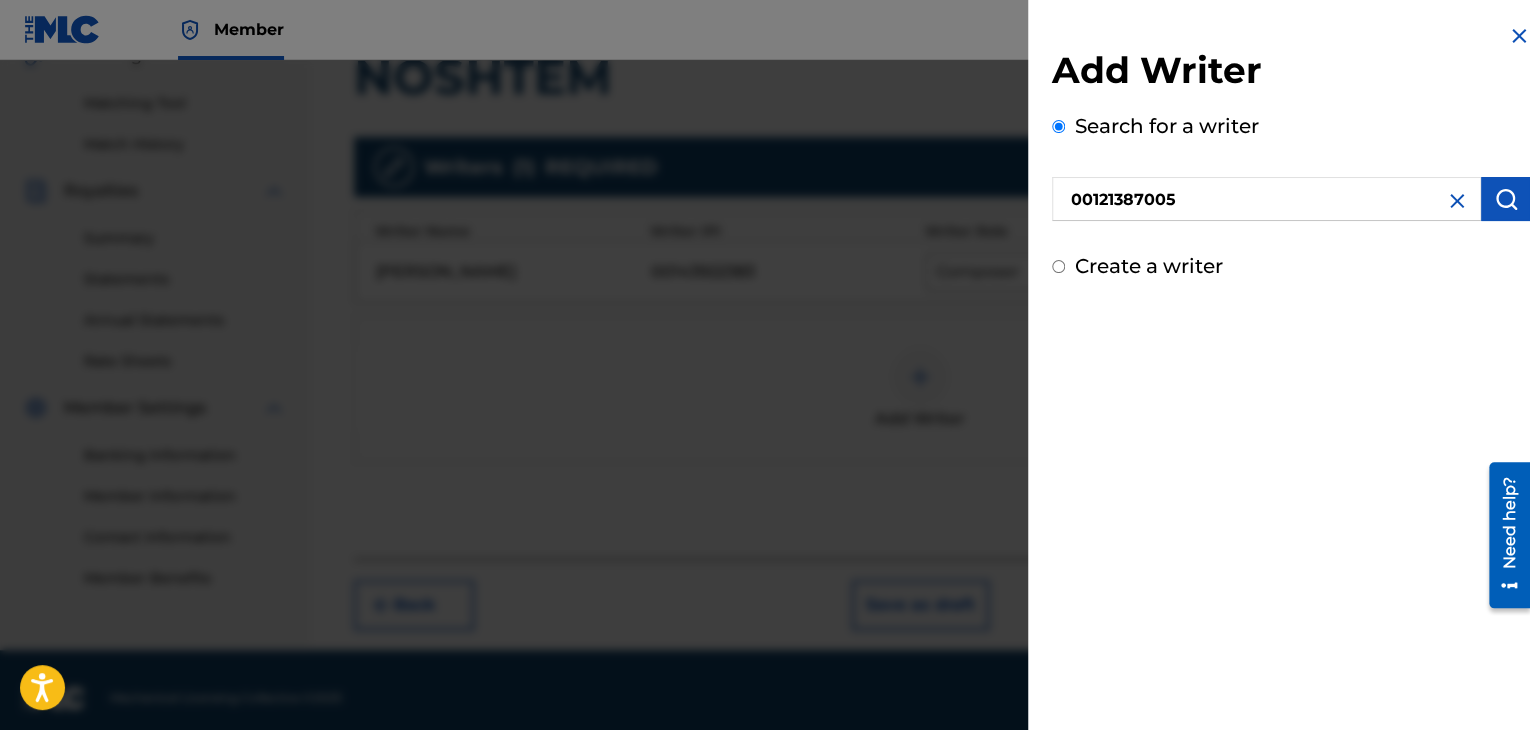 click at bounding box center (1506, 199) 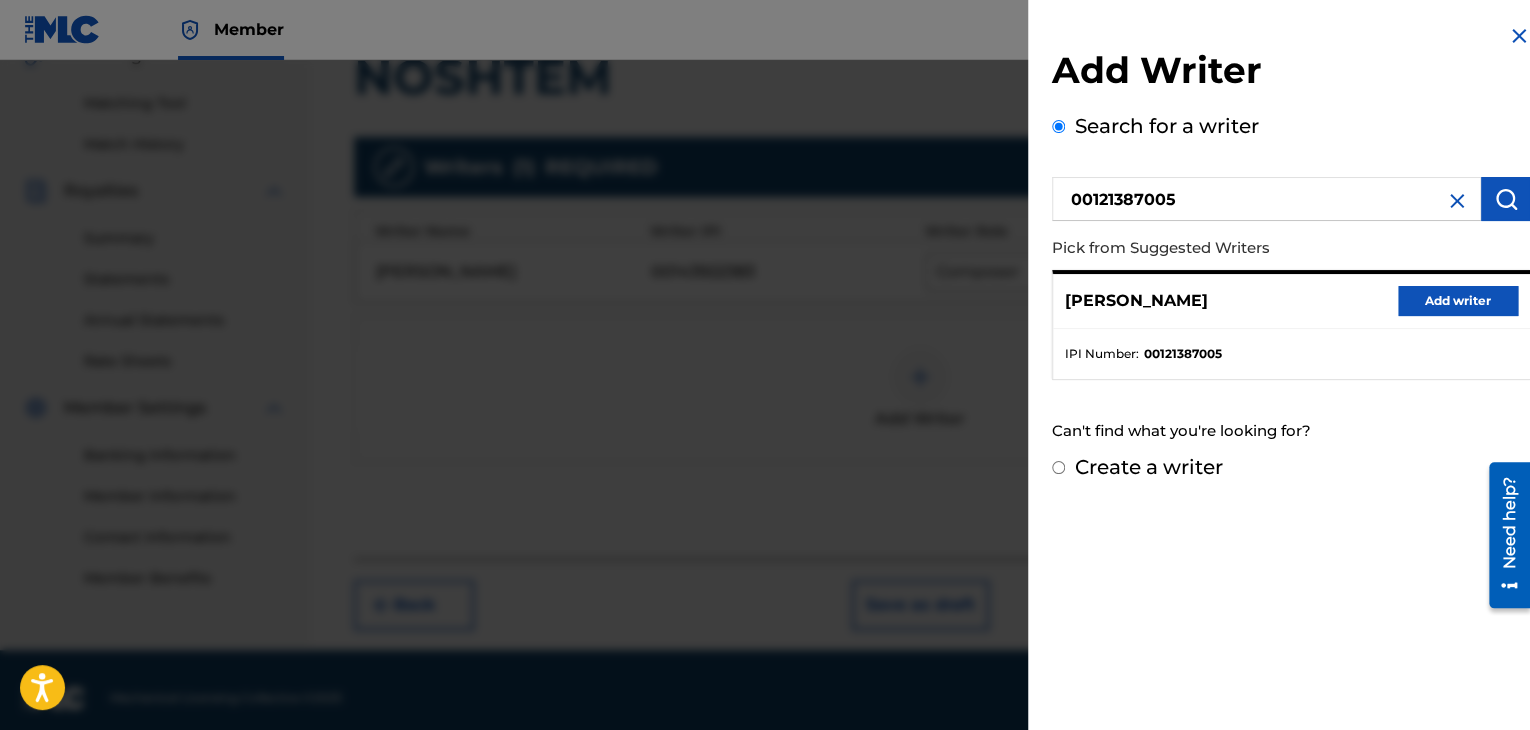 click on "Add writer" at bounding box center [1458, 301] 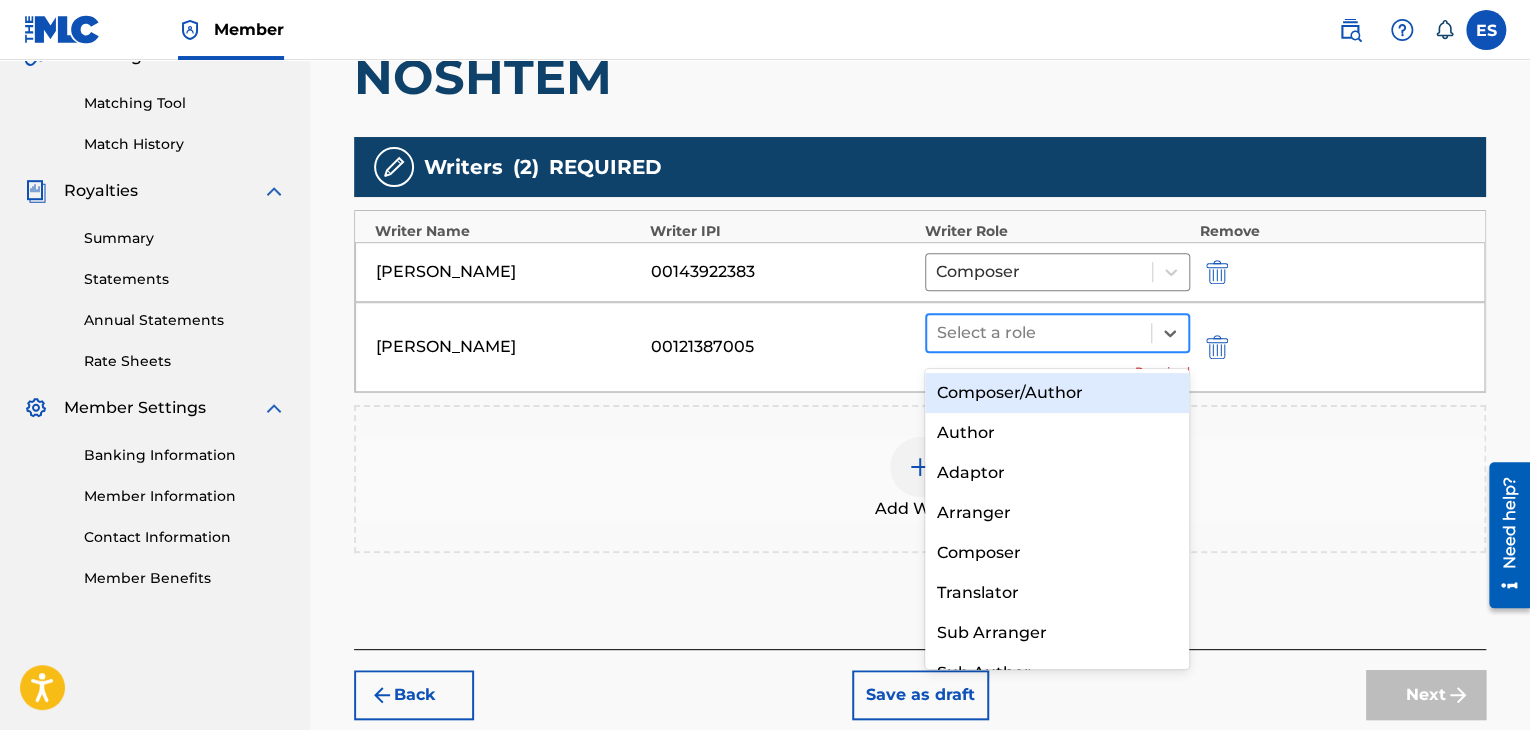 click at bounding box center (1039, 333) 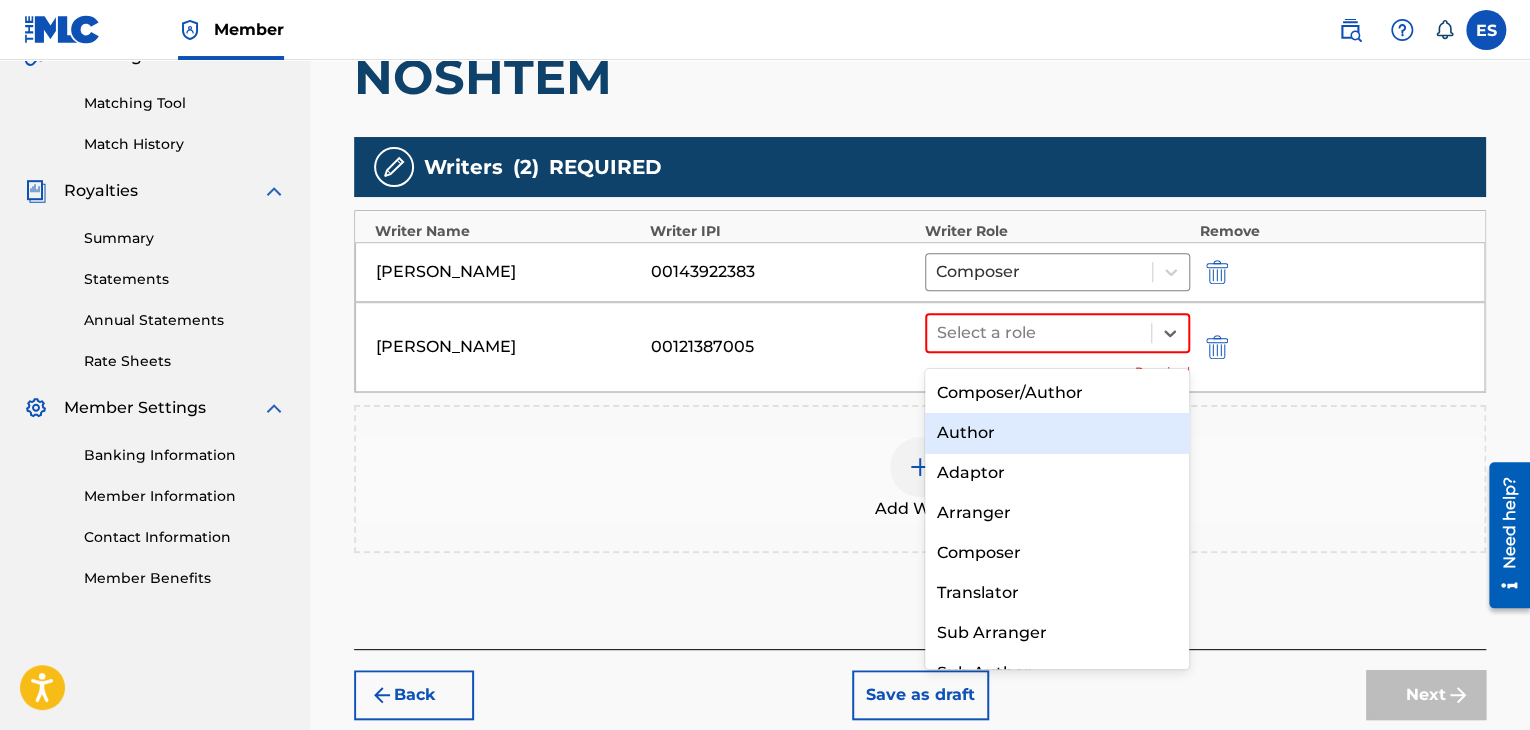 click on "Author" at bounding box center (1057, 433) 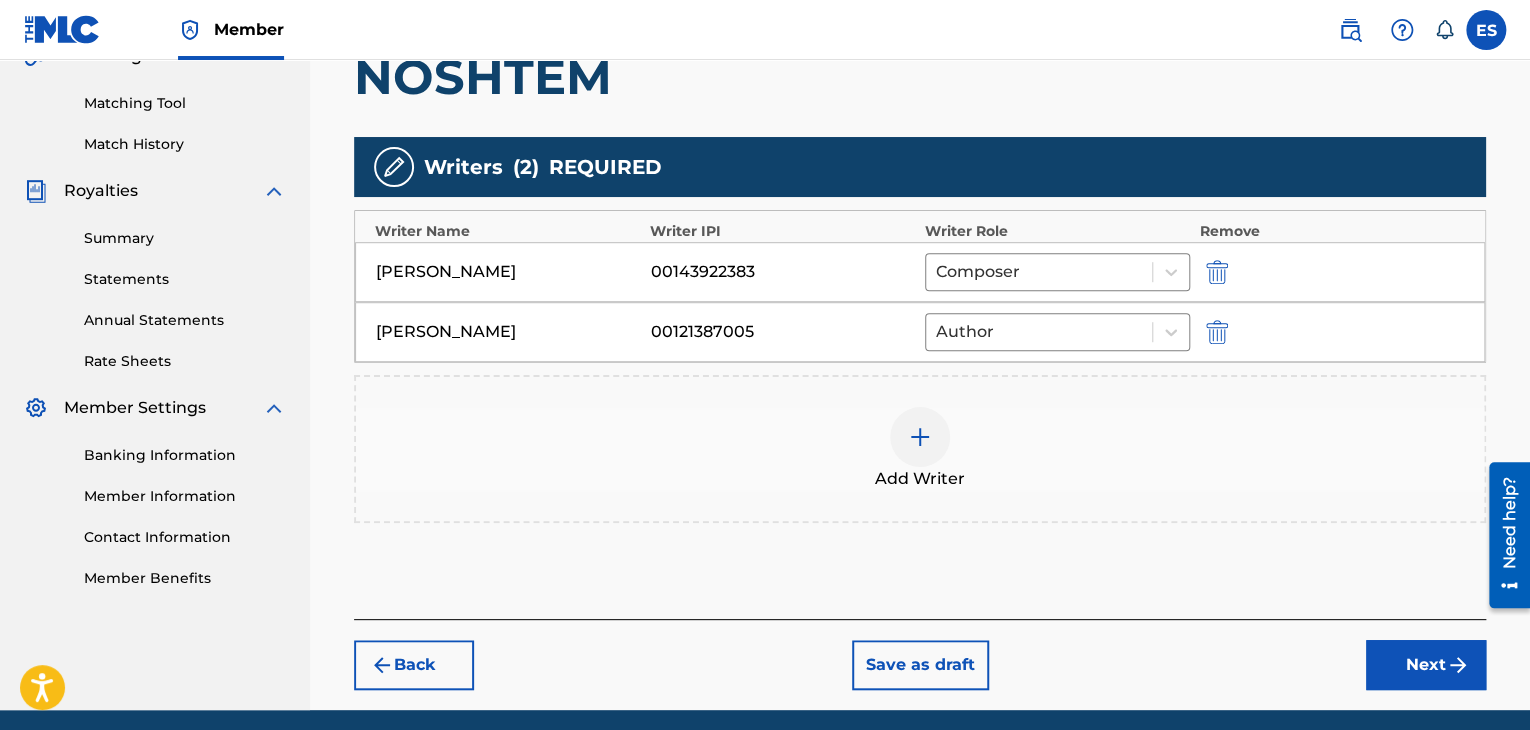 click on "Next" at bounding box center (1426, 665) 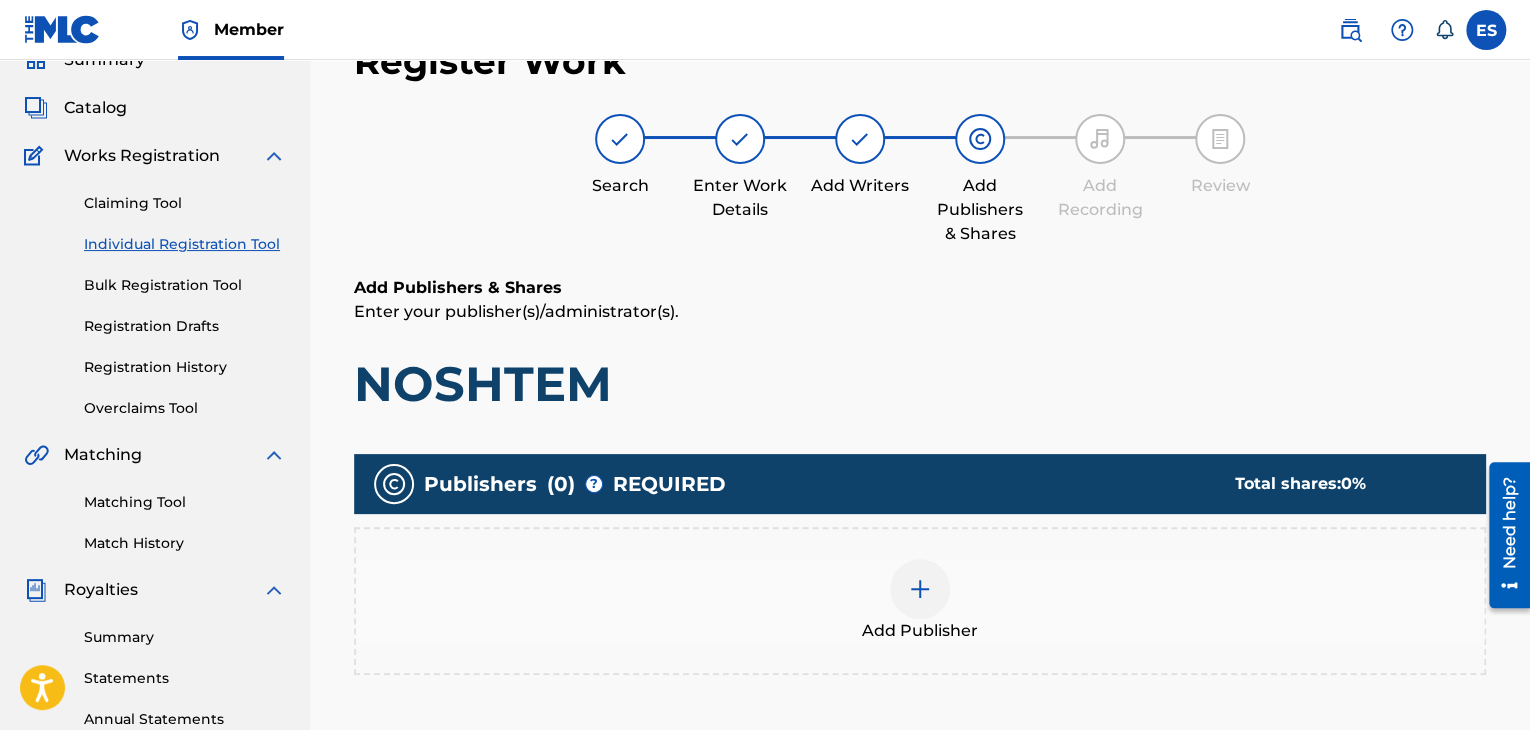 scroll, scrollTop: 90, scrollLeft: 0, axis: vertical 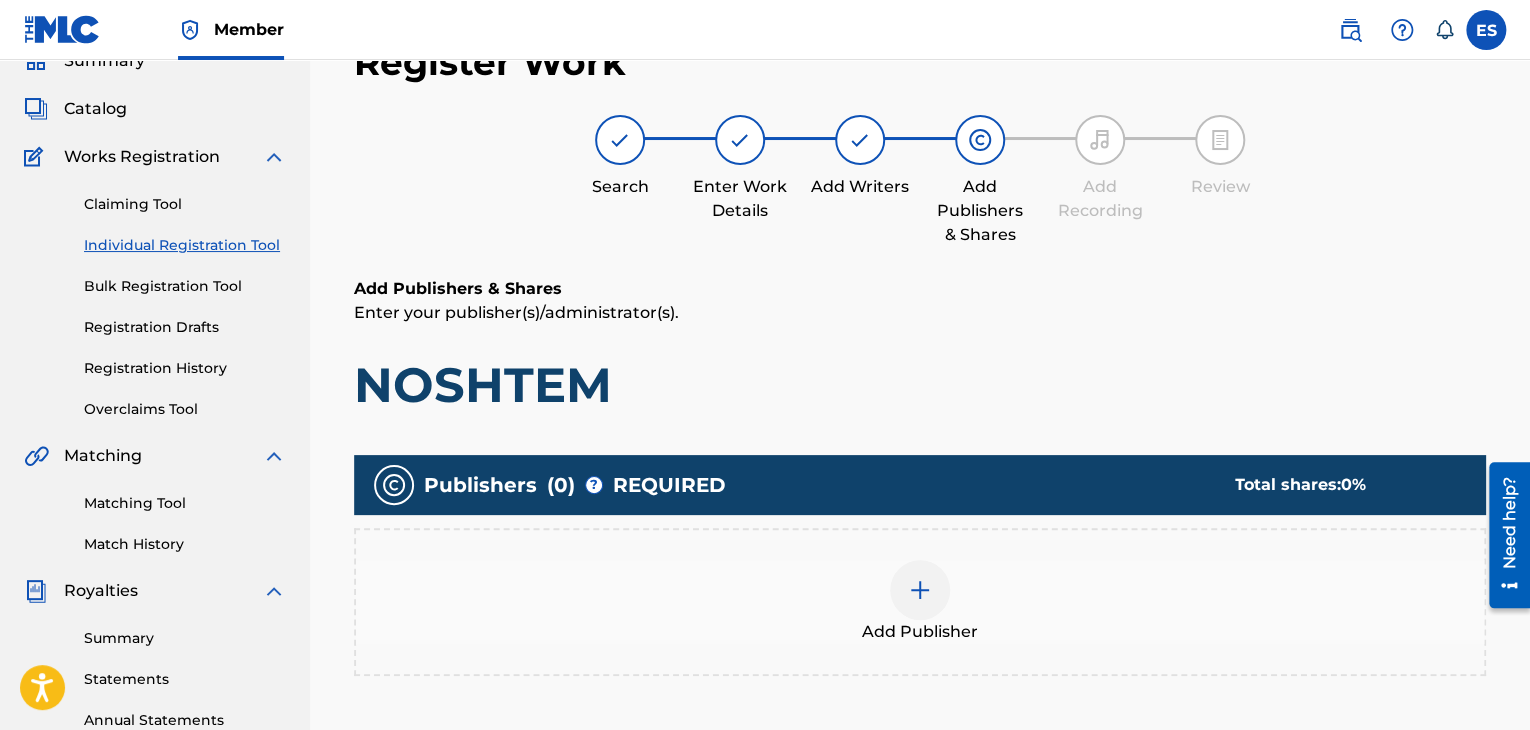 click on "Add Publisher" at bounding box center (920, 602) 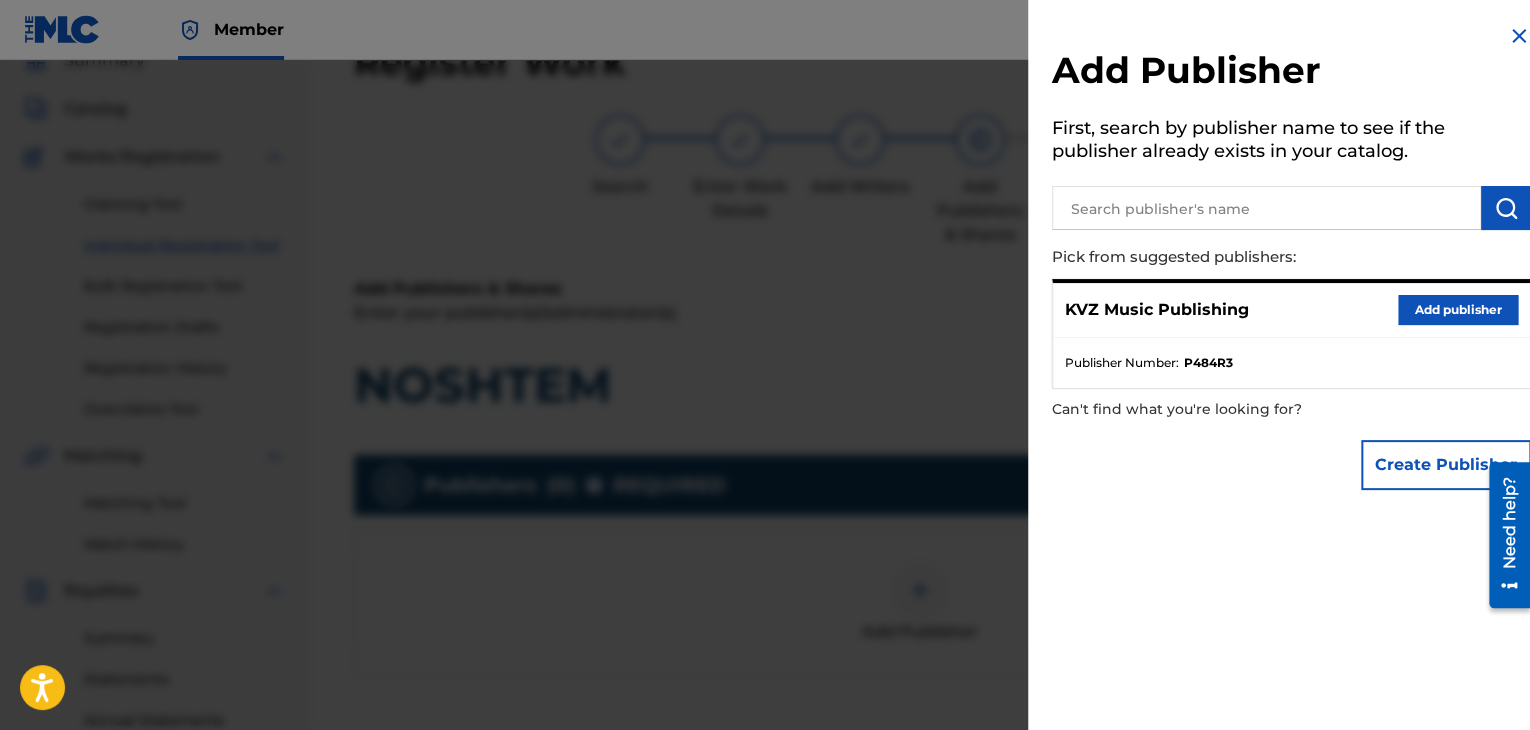 click on "Add publisher" at bounding box center [1458, 310] 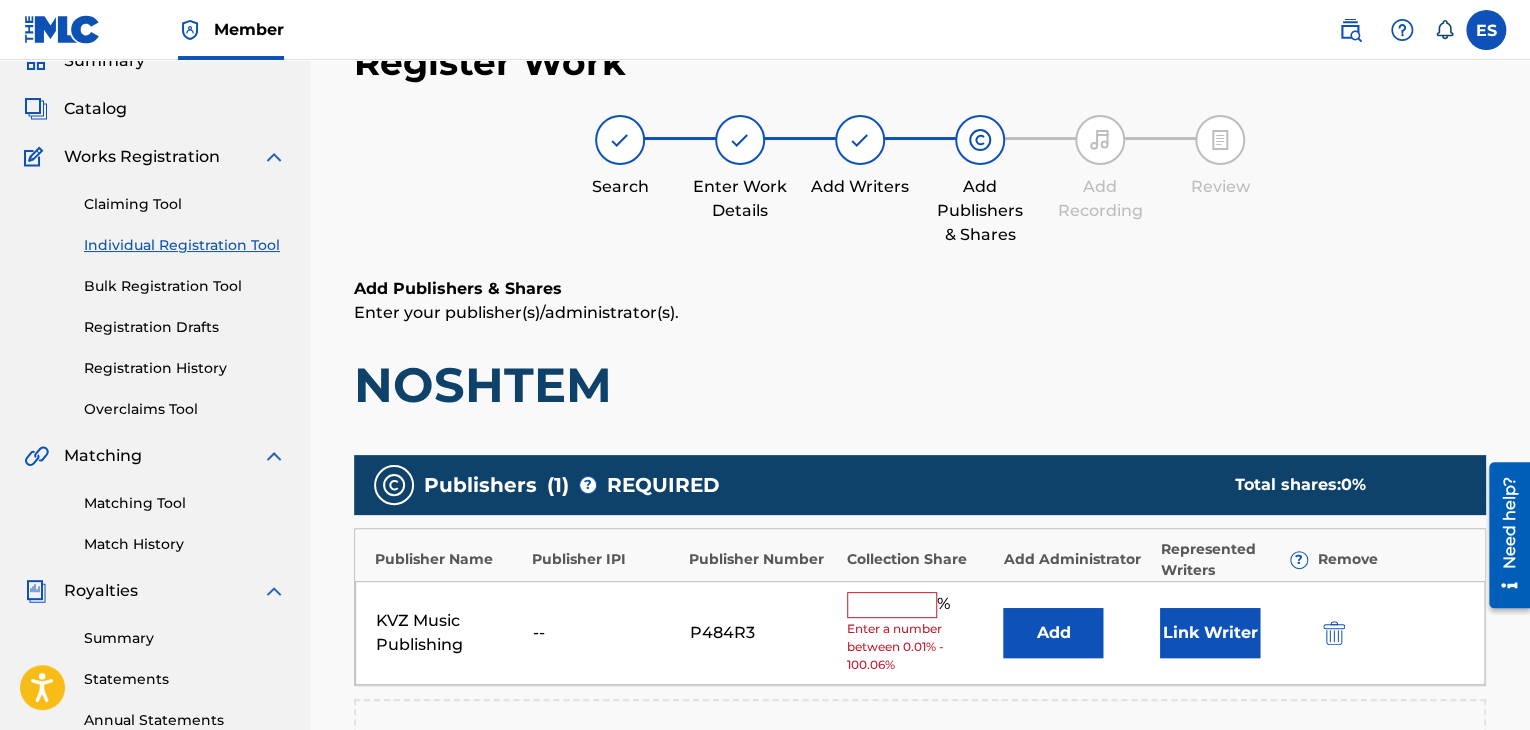 click at bounding box center [892, 605] 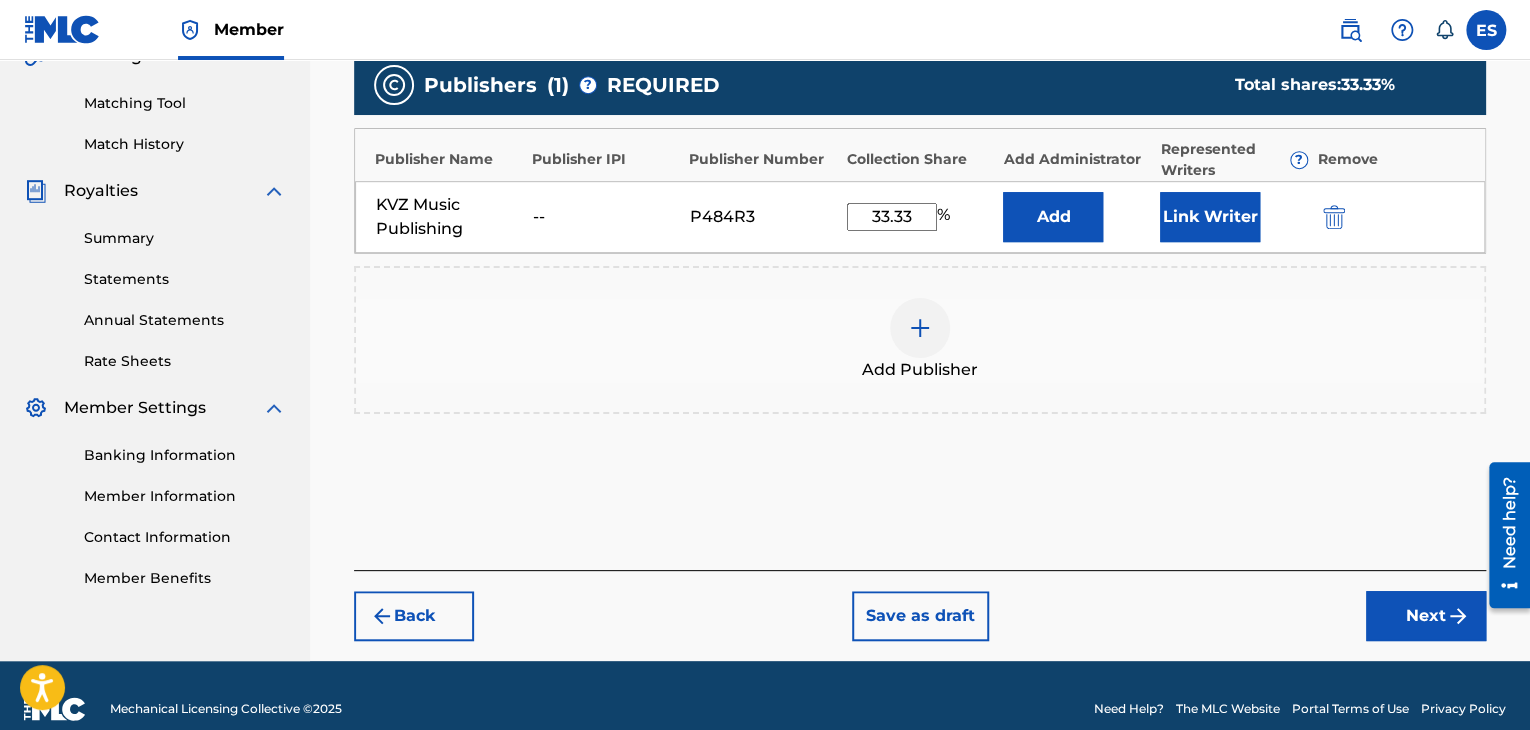 click at bounding box center [1458, 616] 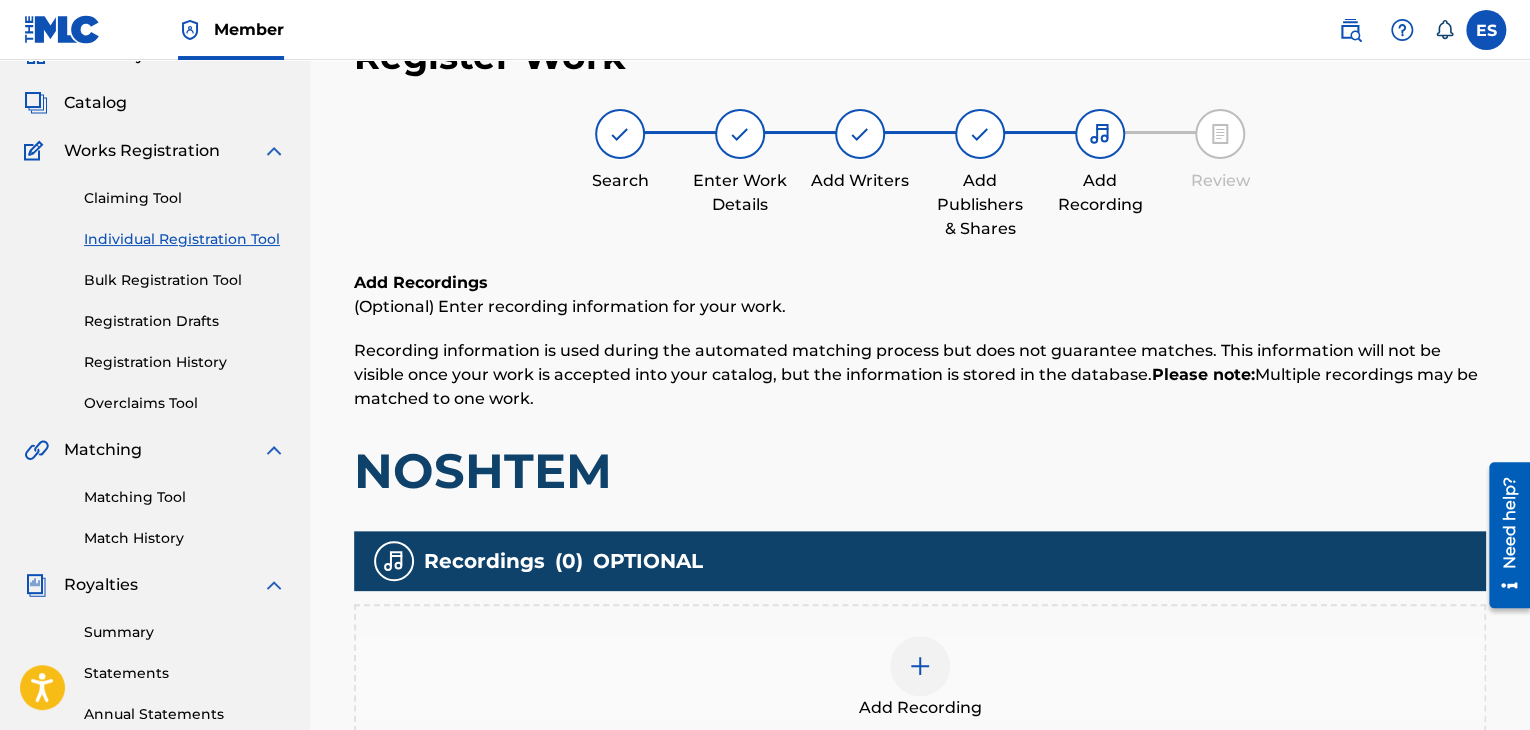 scroll, scrollTop: 90, scrollLeft: 0, axis: vertical 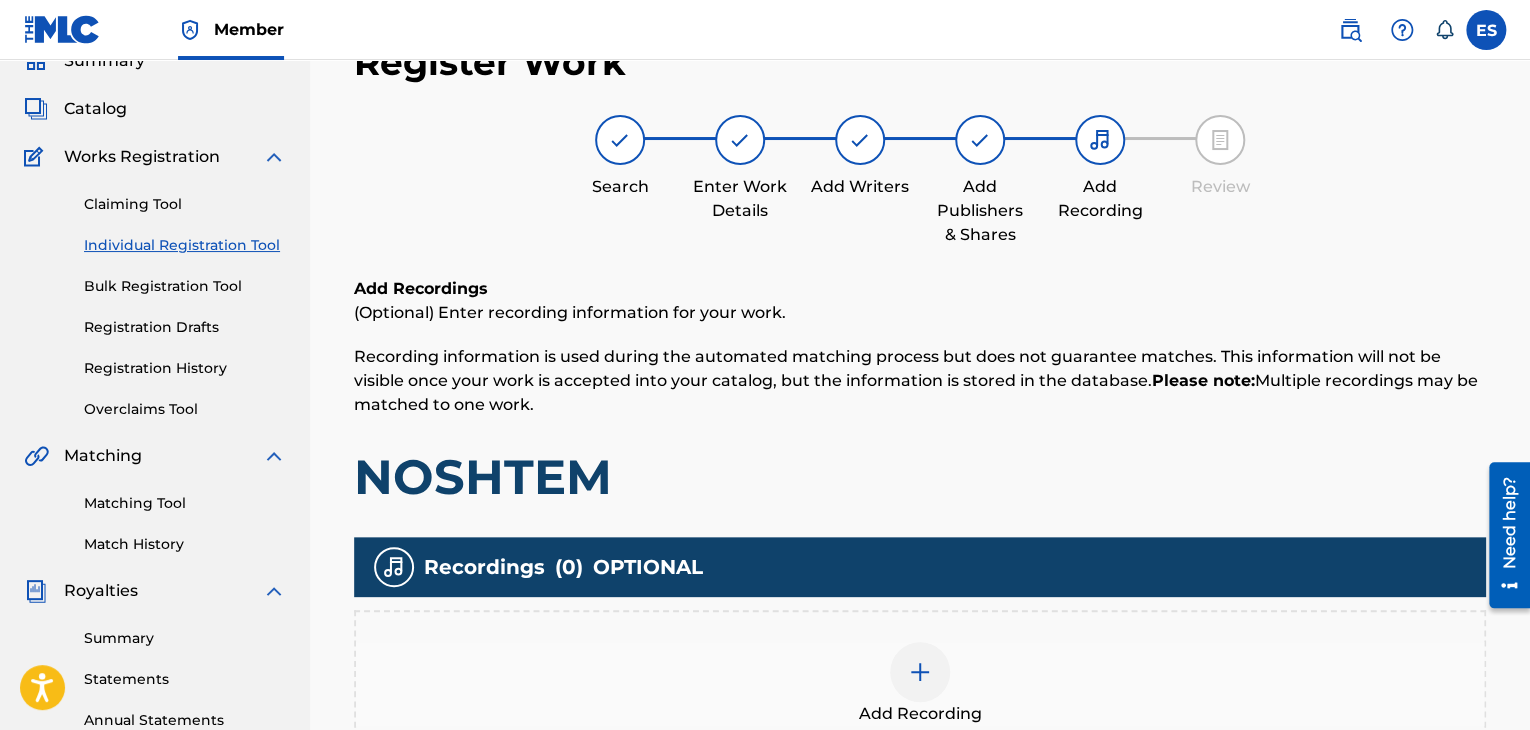 click on "Add Recording" at bounding box center (920, 684) 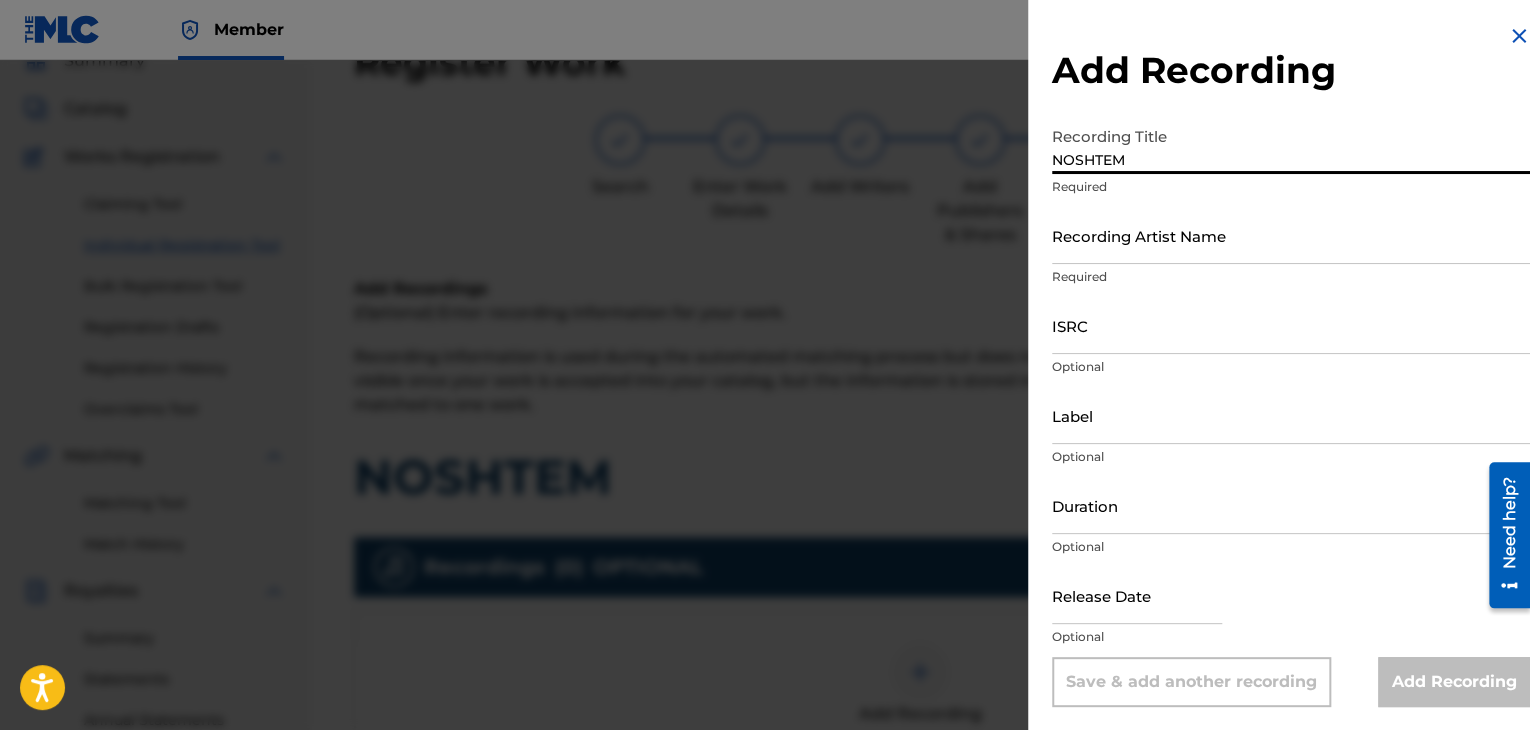 click on "Recording Artist Name" at bounding box center [1291, 235] 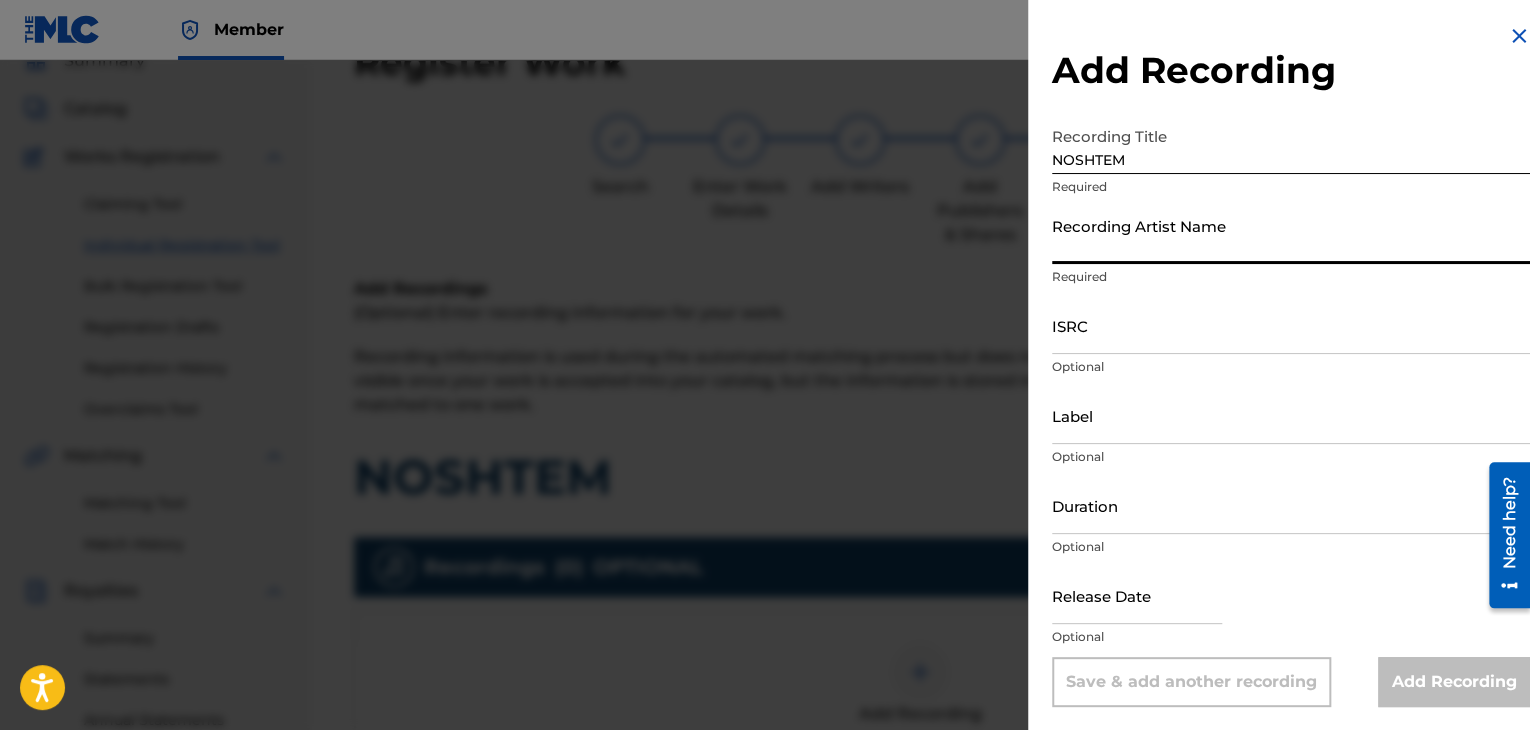 click on "Recording Artist Name" at bounding box center (1291, 235) 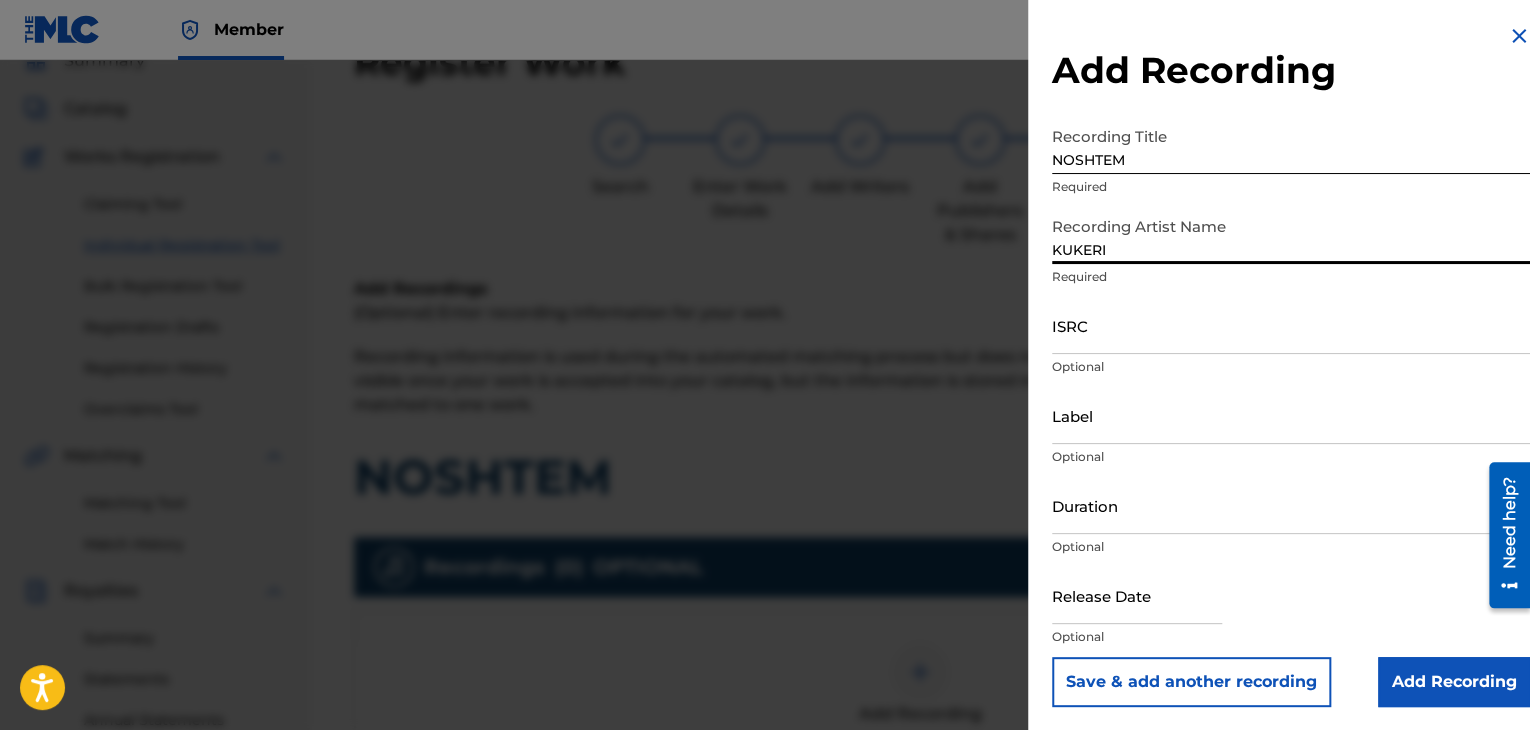 click on "KUKERI" at bounding box center [1291, 235] 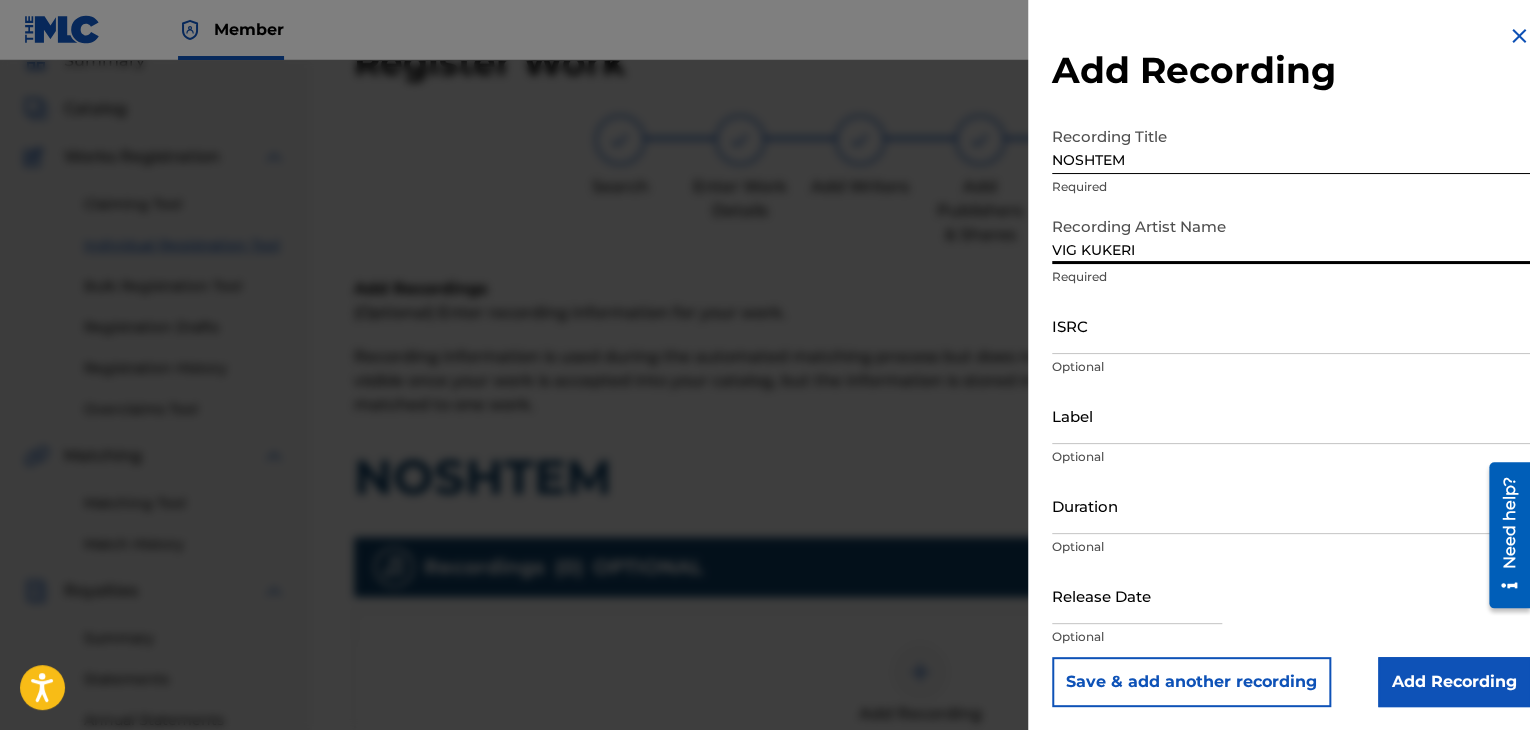 click on "ISRC" at bounding box center (1291, 325) 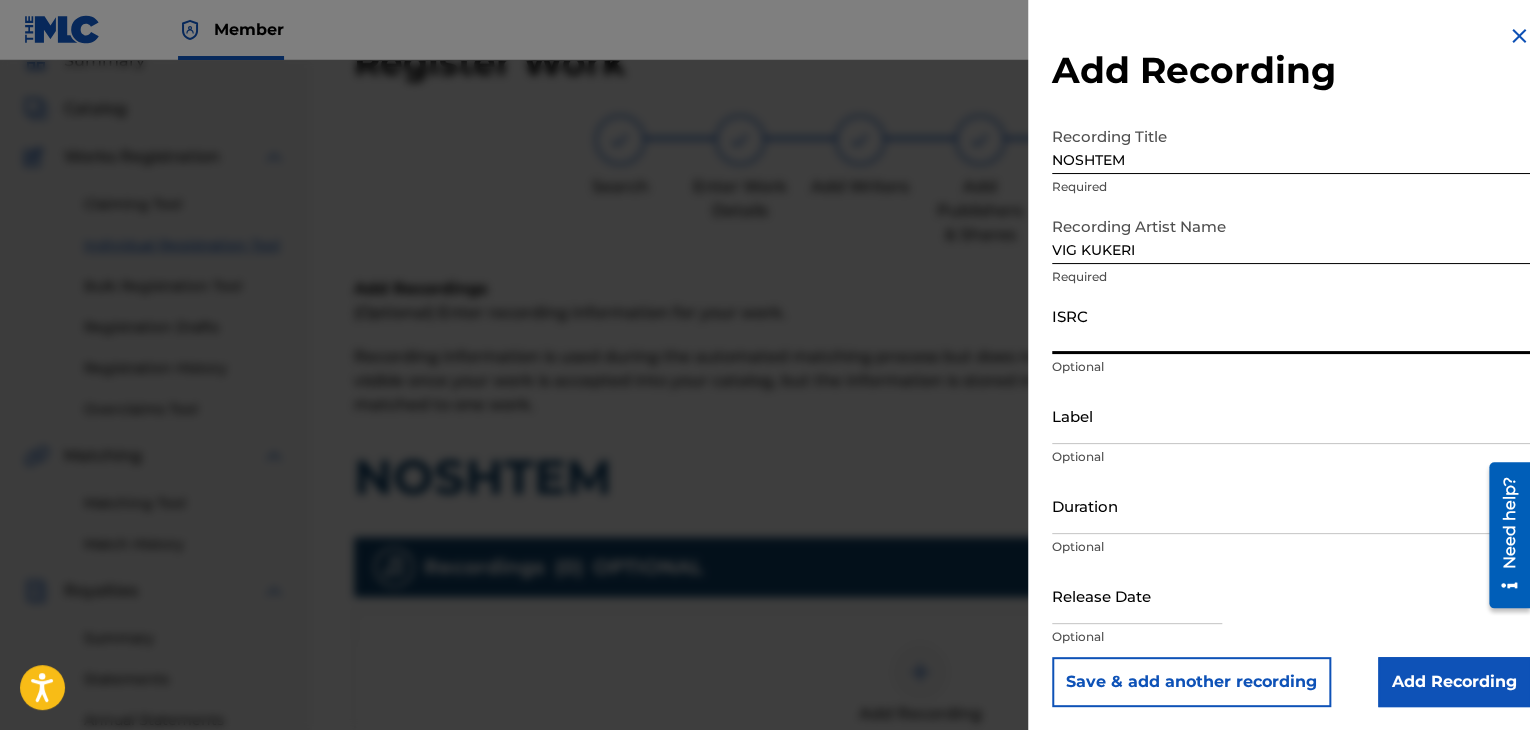 click on "ISRC" at bounding box center (1291, 325) 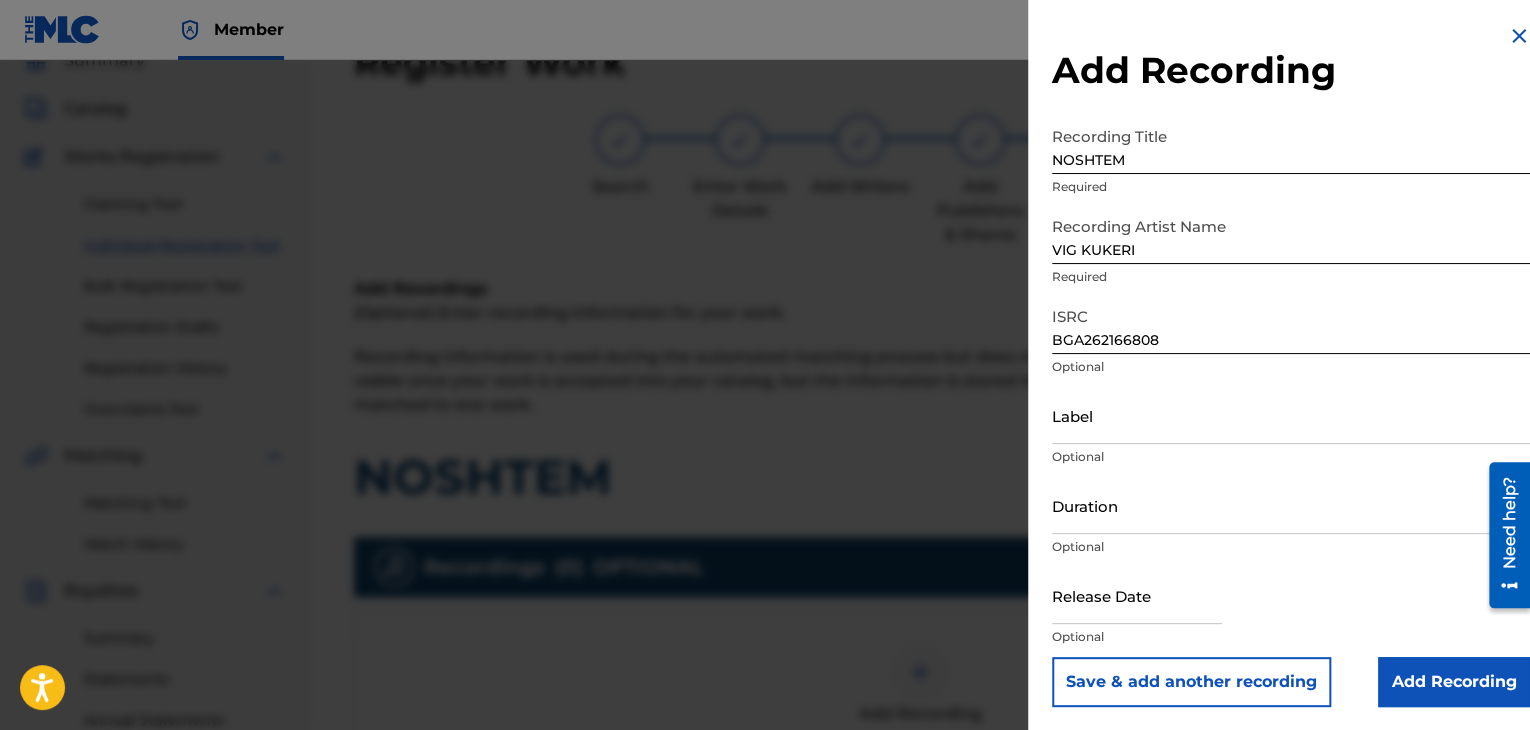 drag, startPoint x: 1261, startPoint y: 469, endPoint x: 1353, endPoint y: 423, distance: 102.85912 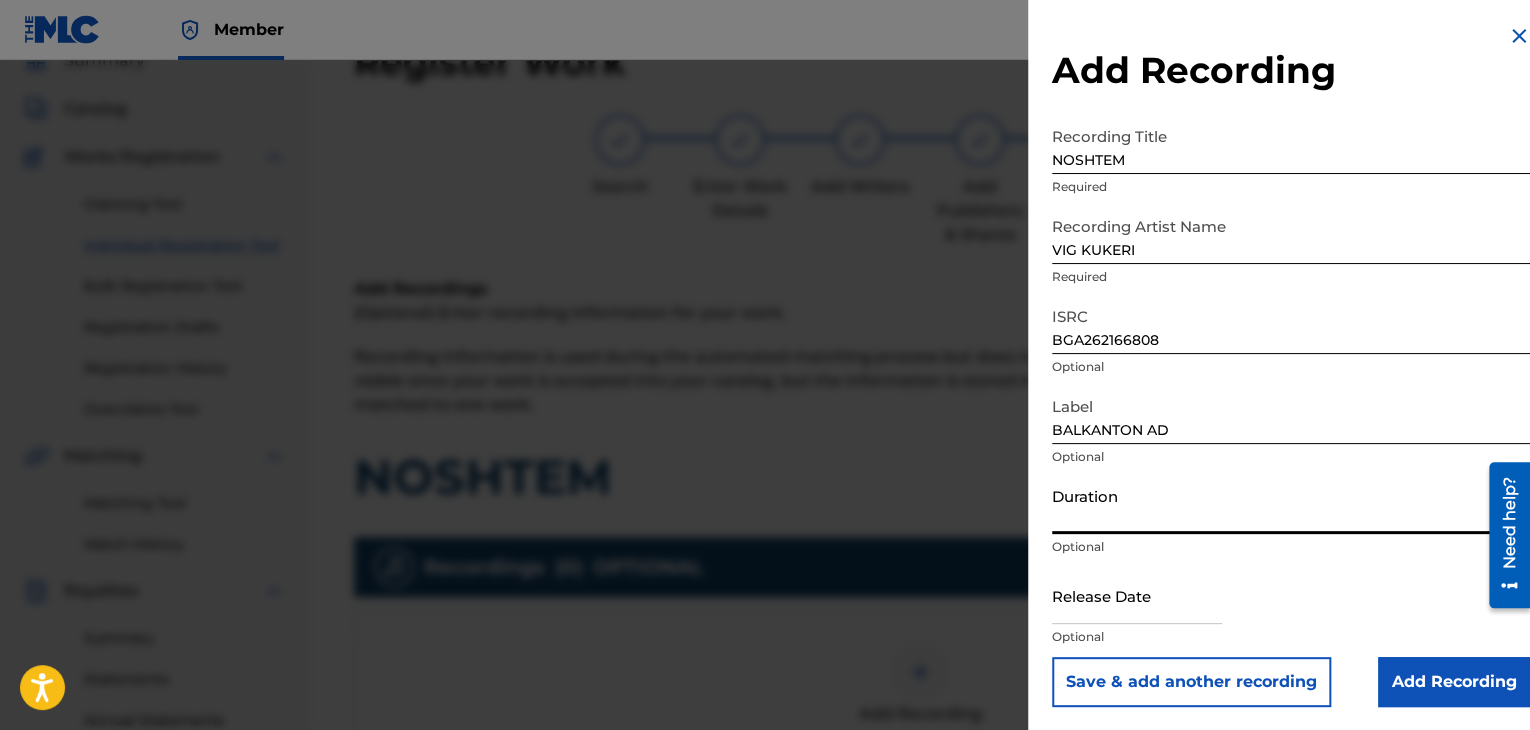 click on "Duration" at bounding box center [1291, 505] 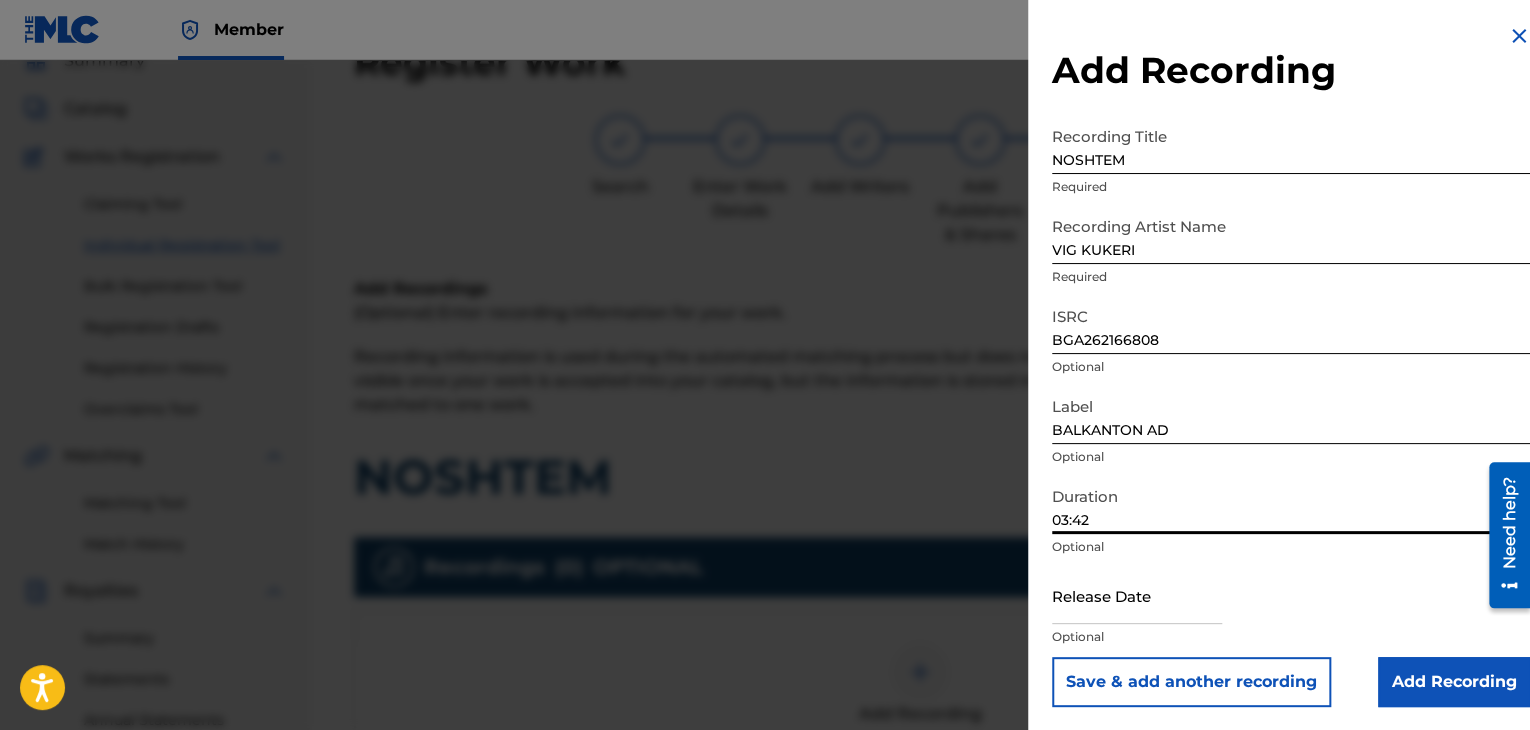 click on "Add Recording" at bounding box center [1454, 682] 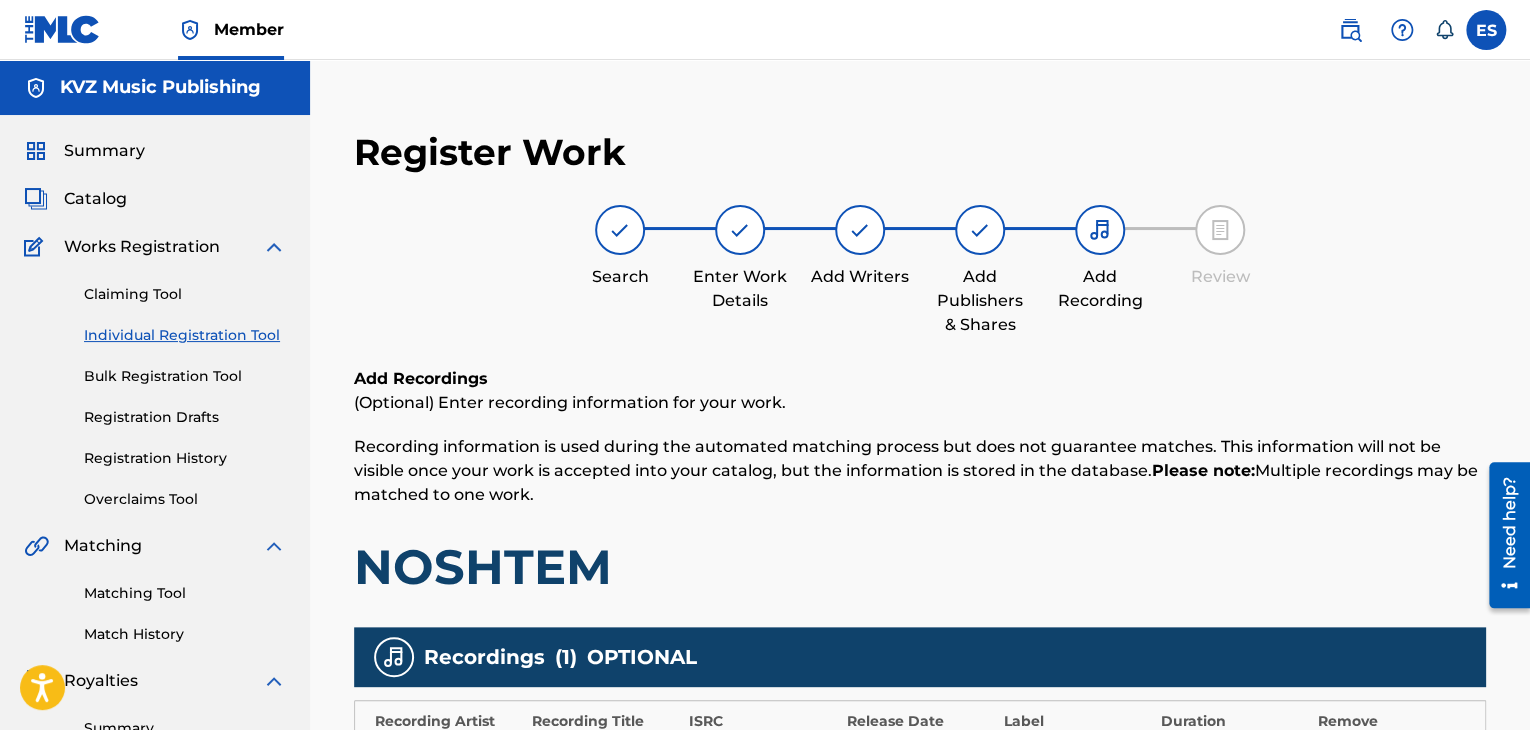 scroll, scrollTop: 469, scrollLeft: 0, axis: vertical 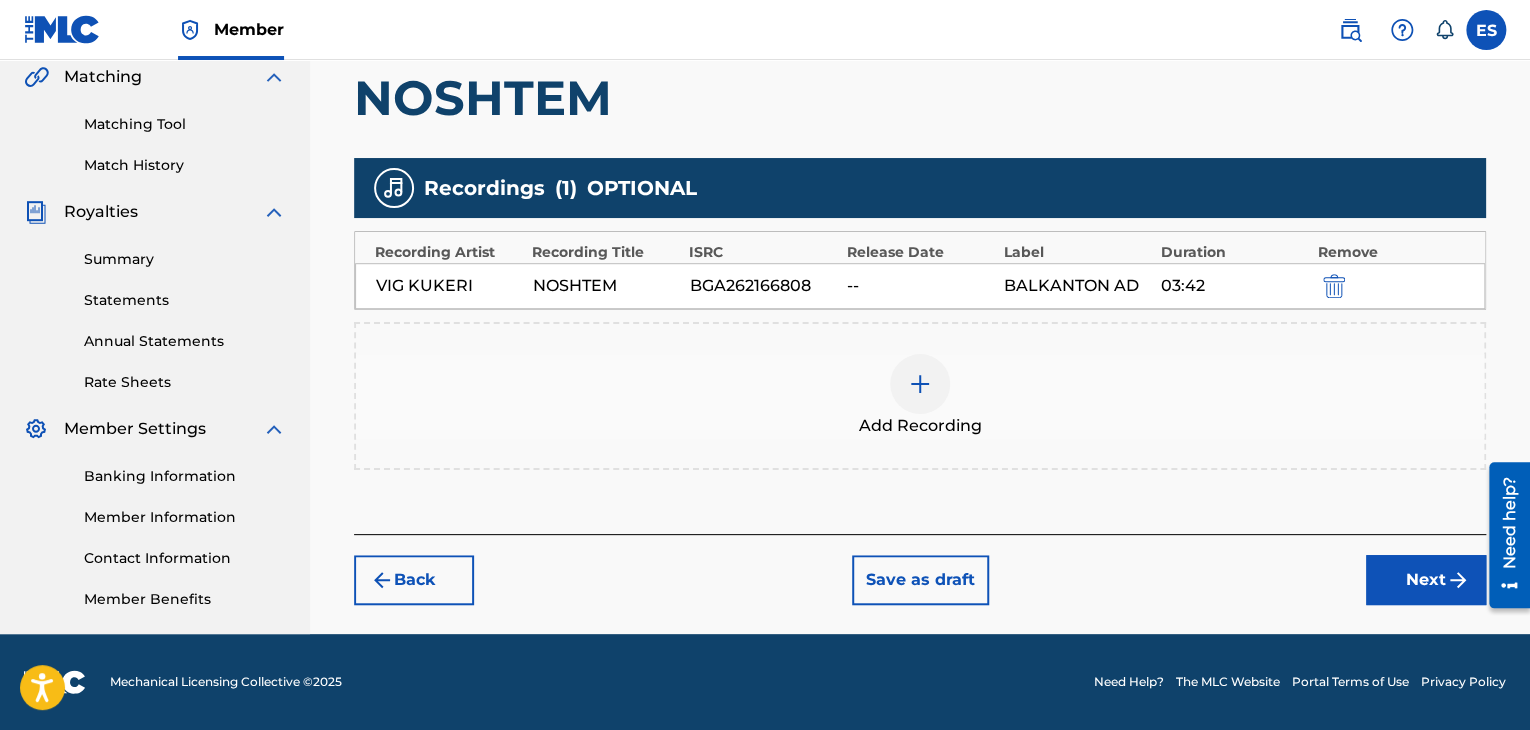click on "Next" at bounding box center (1426, 580) 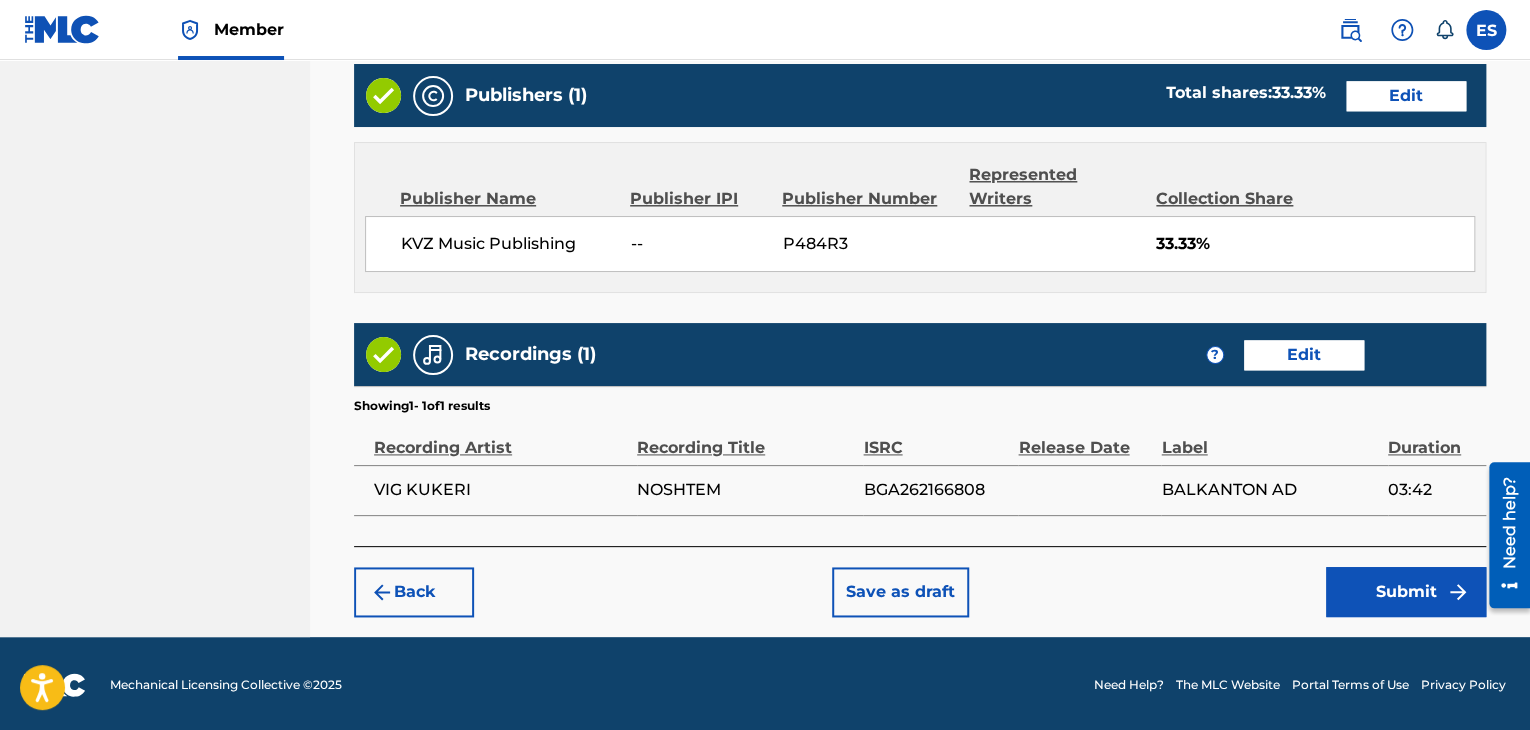 click on "Back" at bounding box center [414, 592] 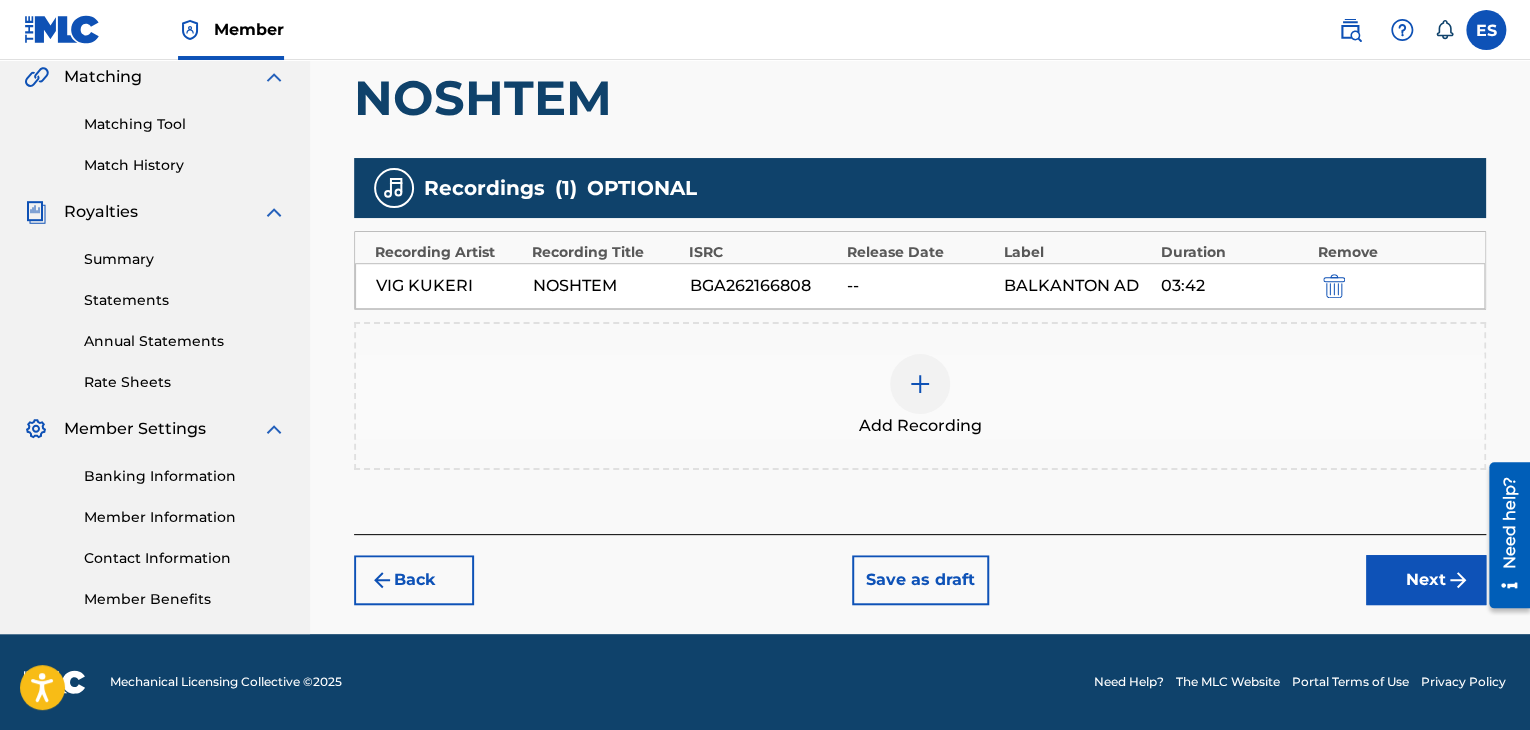 click on "Add Recording" at bounding box center (920, 396) 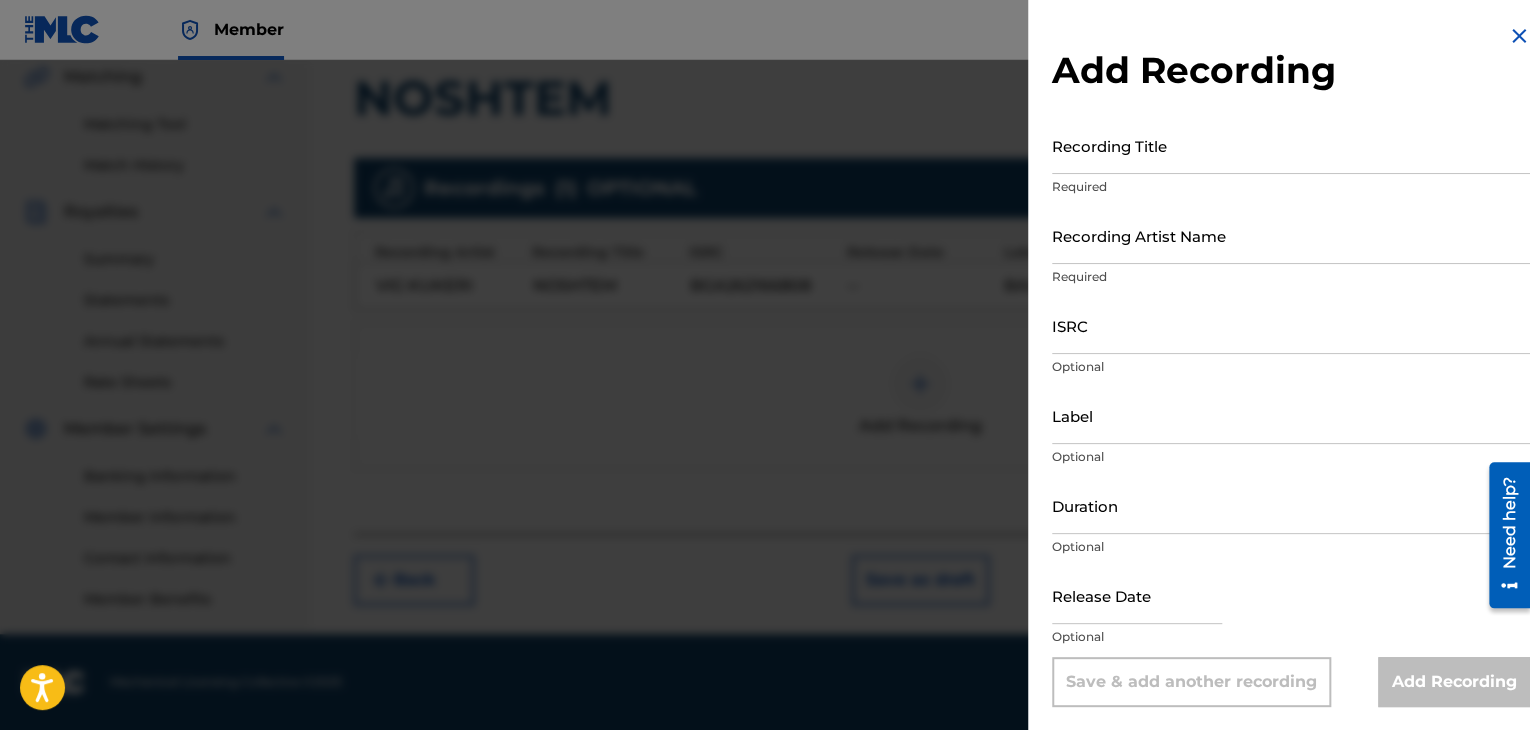 click at bounding box center (1519, 36) 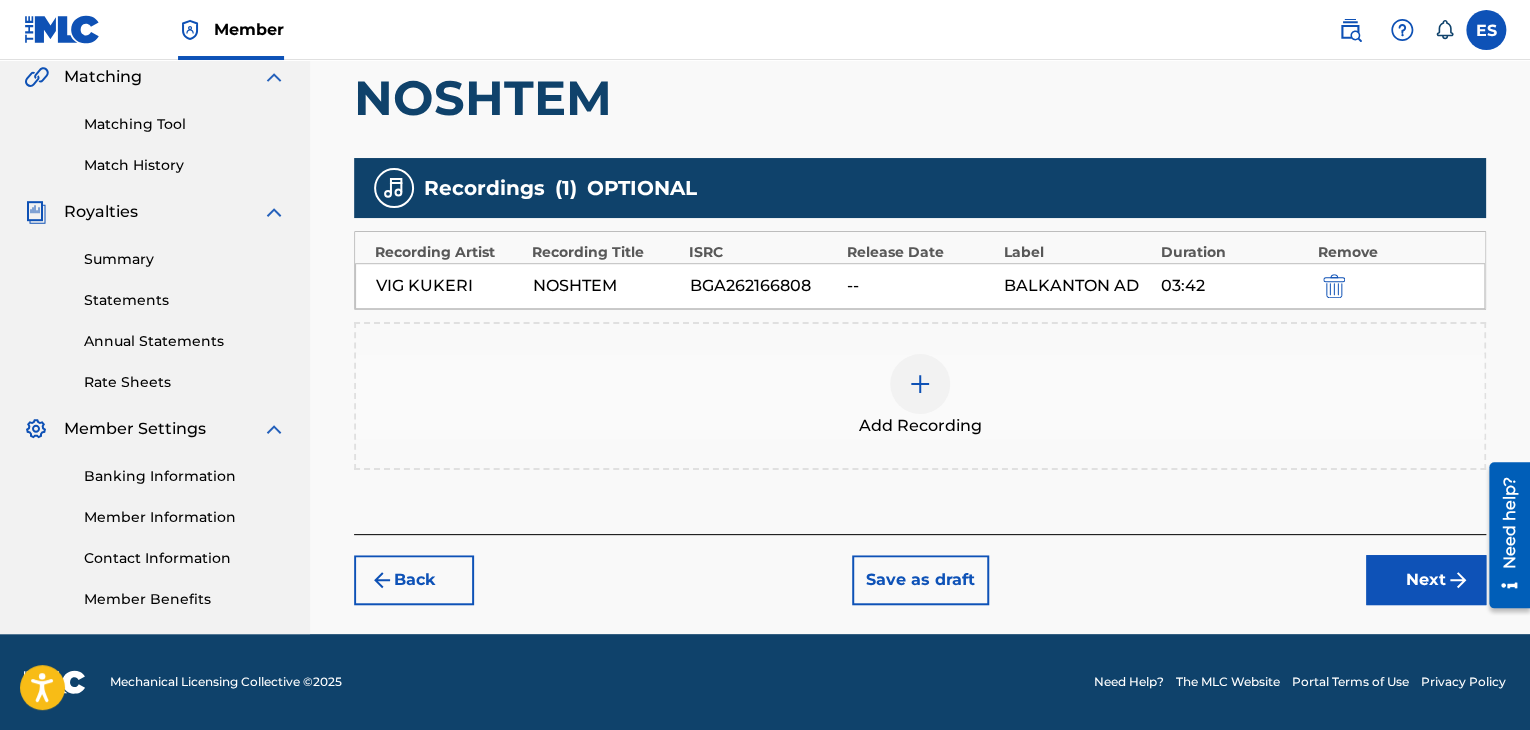 click at bounding box center [920, 384] 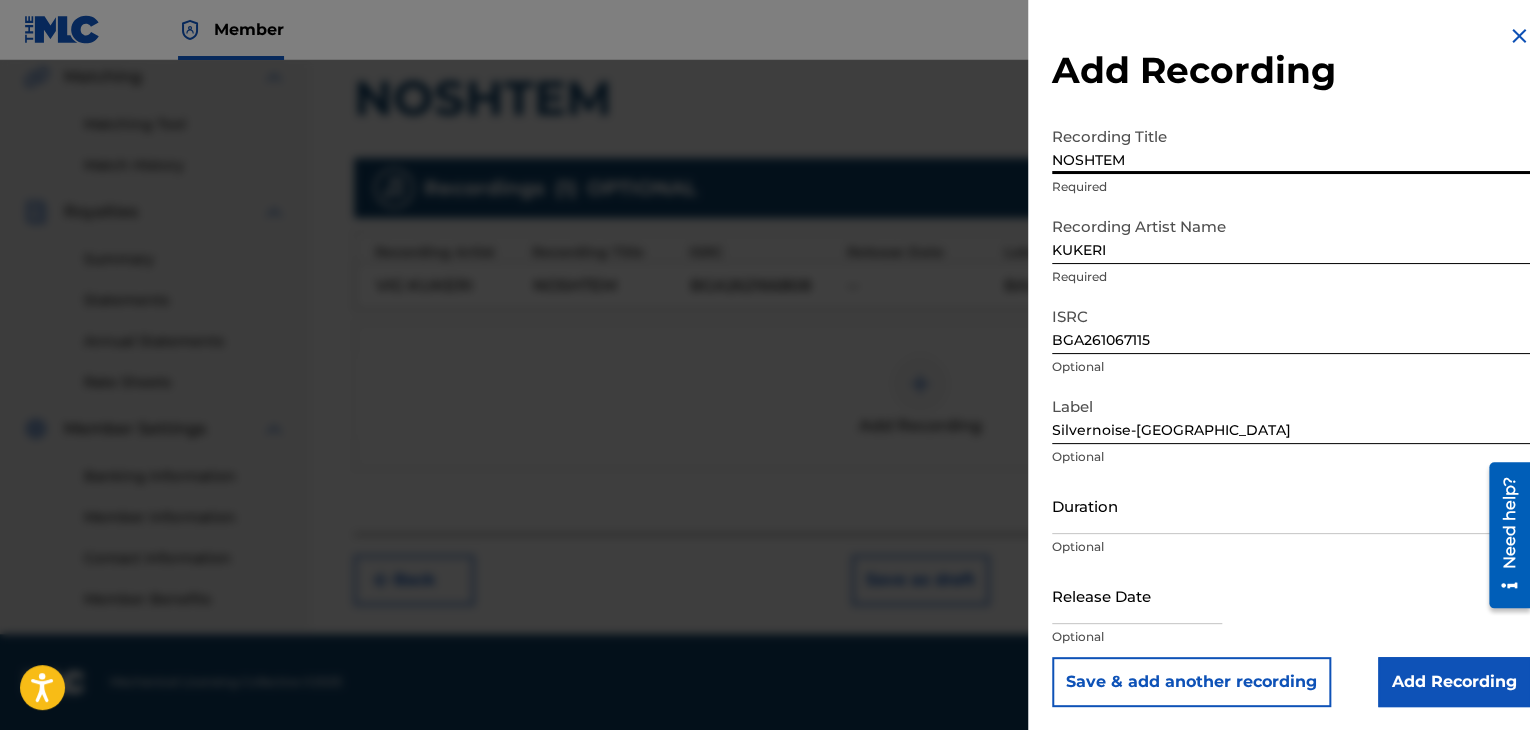 click on "Label Silvernoise-Balkanton Optional" at bounding box center (1291, 432) 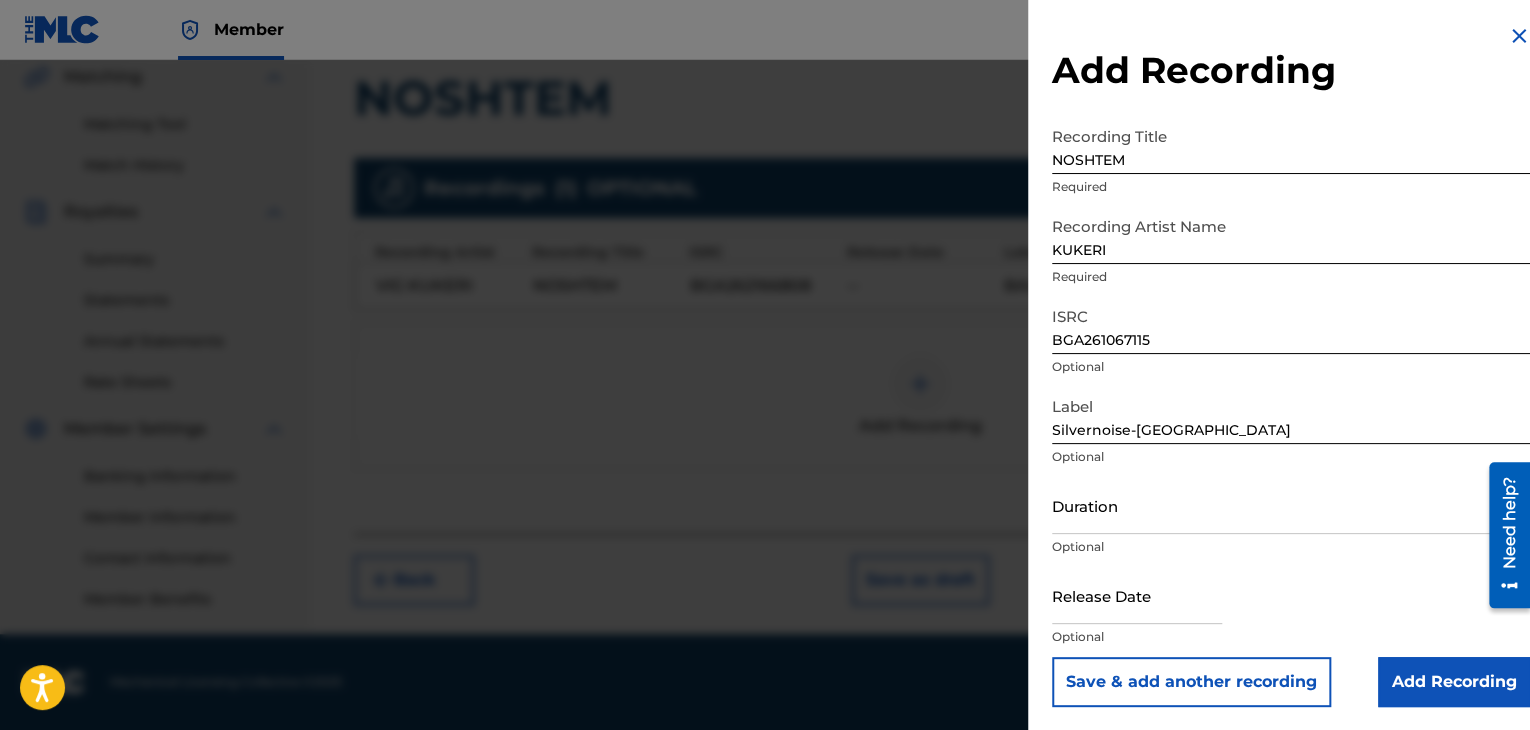 click on "Duration" at bounding box center [1291, 505] 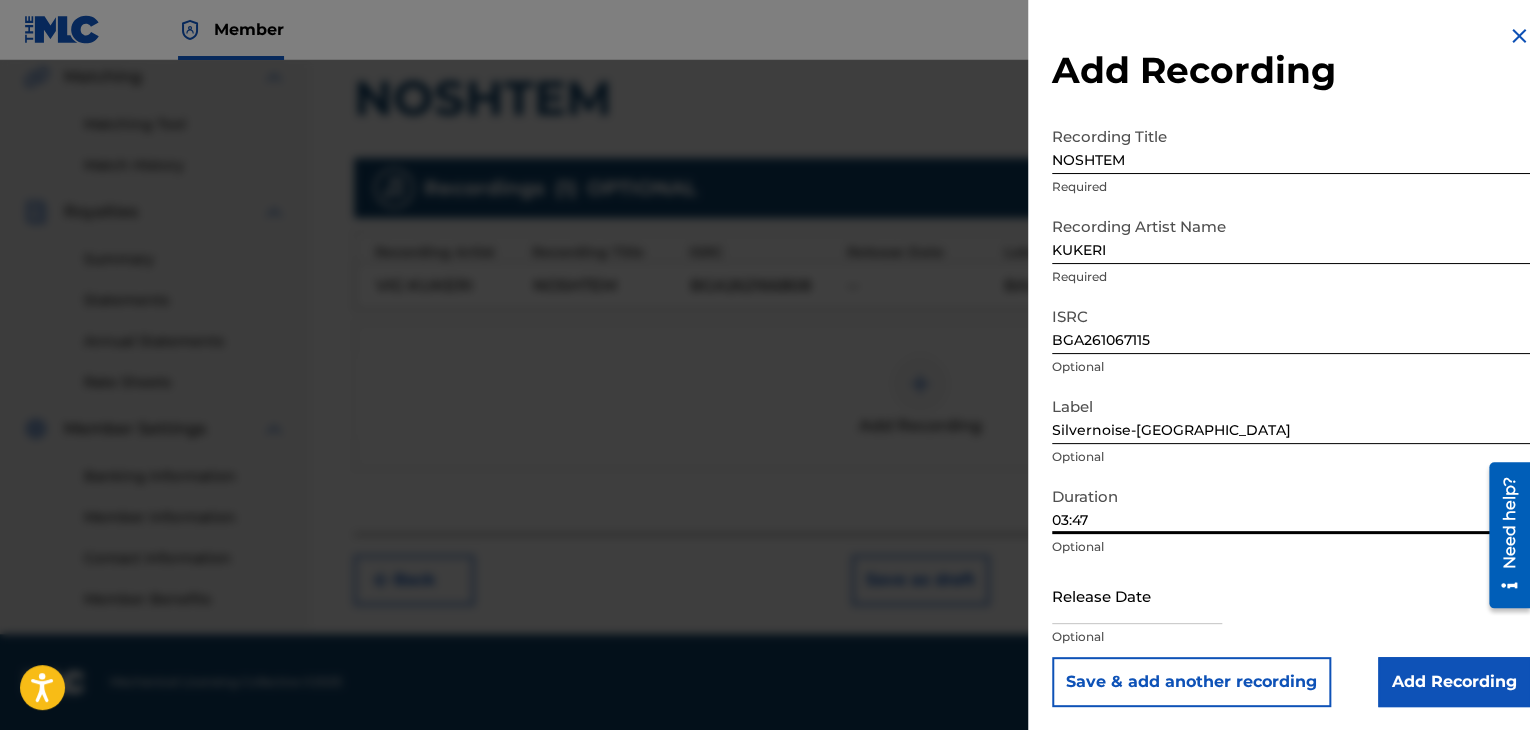 click on "Add Recording" at bounding box center (1454, 682) 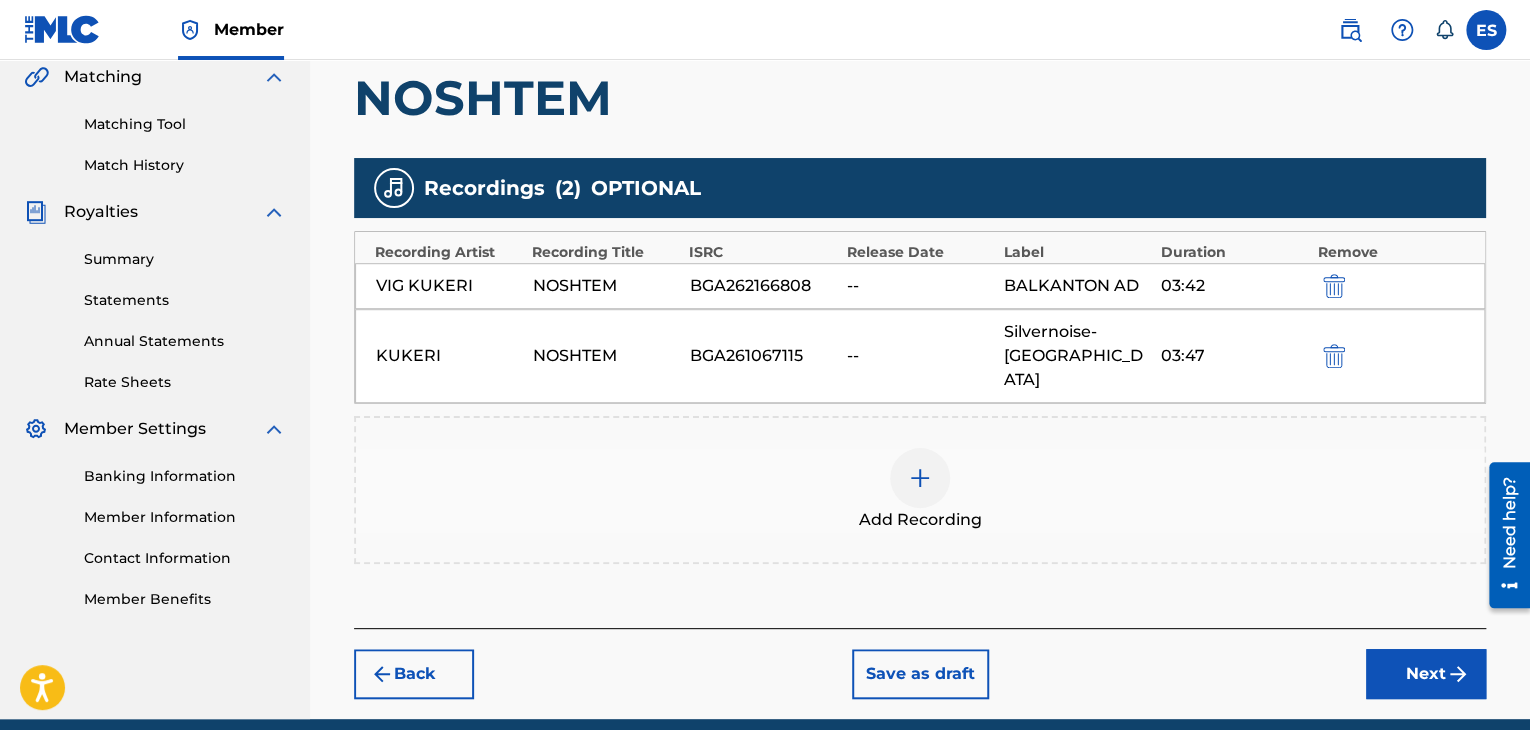 click on "Next" at bounding box center (1426, 674) 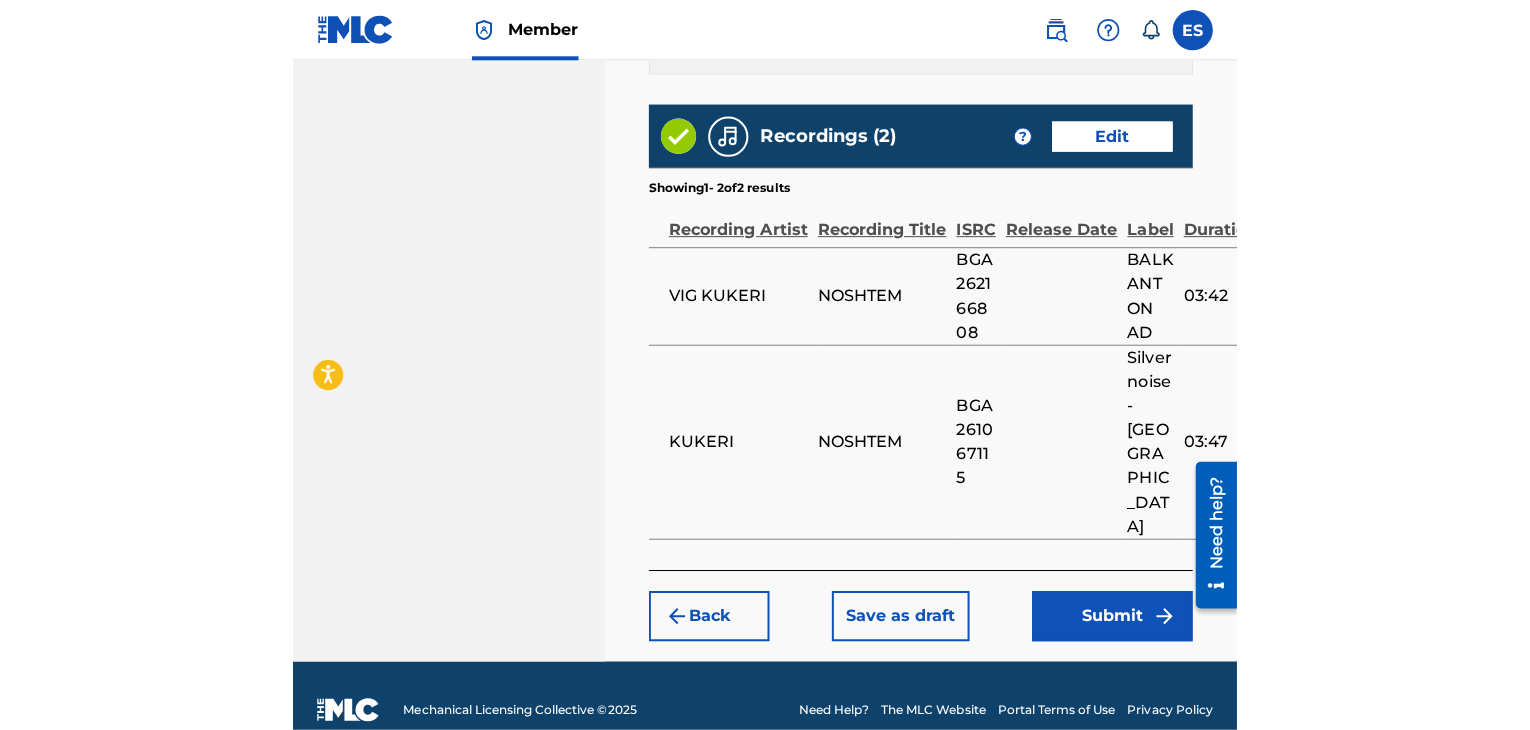 scroll, scrollTop: 1176, scrollLeft: 0, axis: vertical 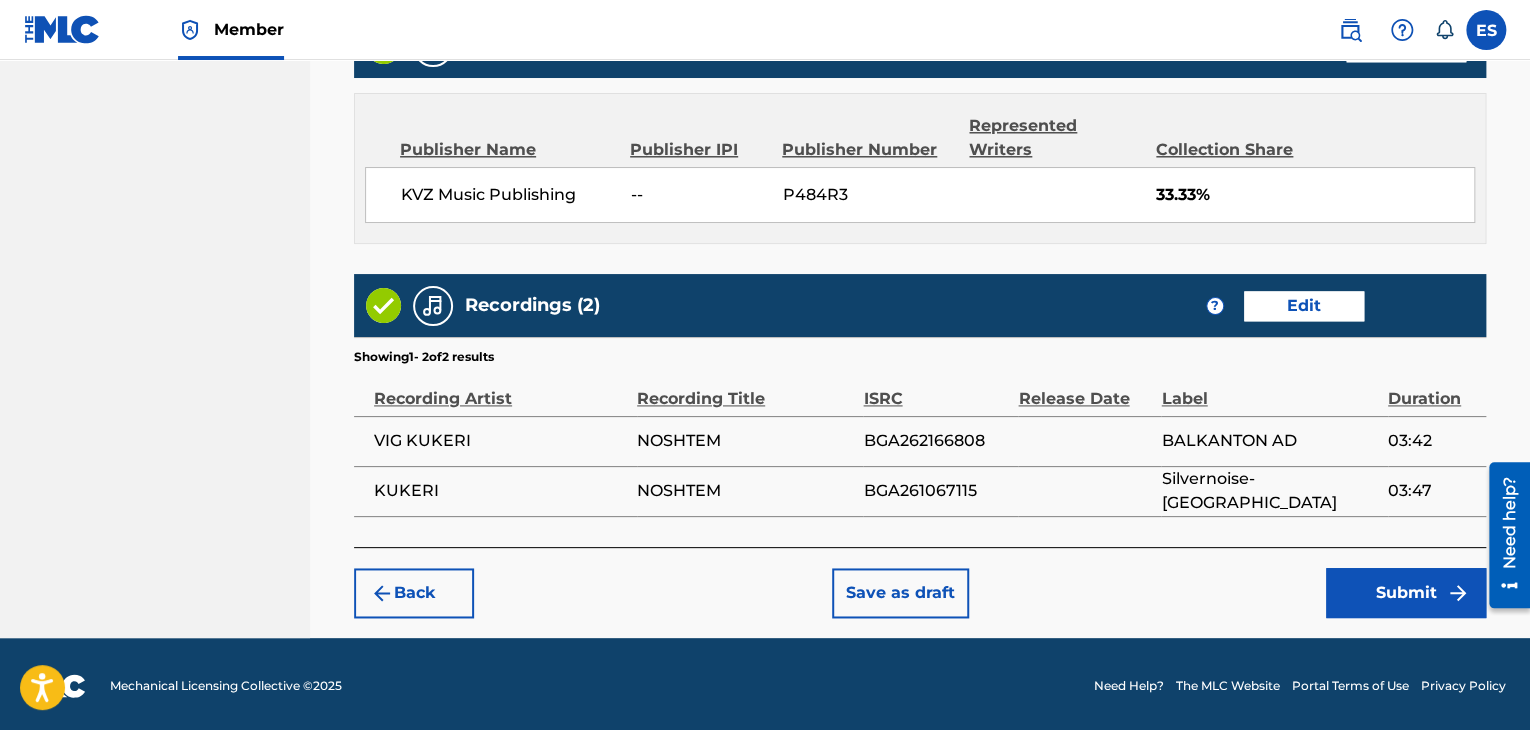 click on "Save as draft" at bounding box center [900, 593] 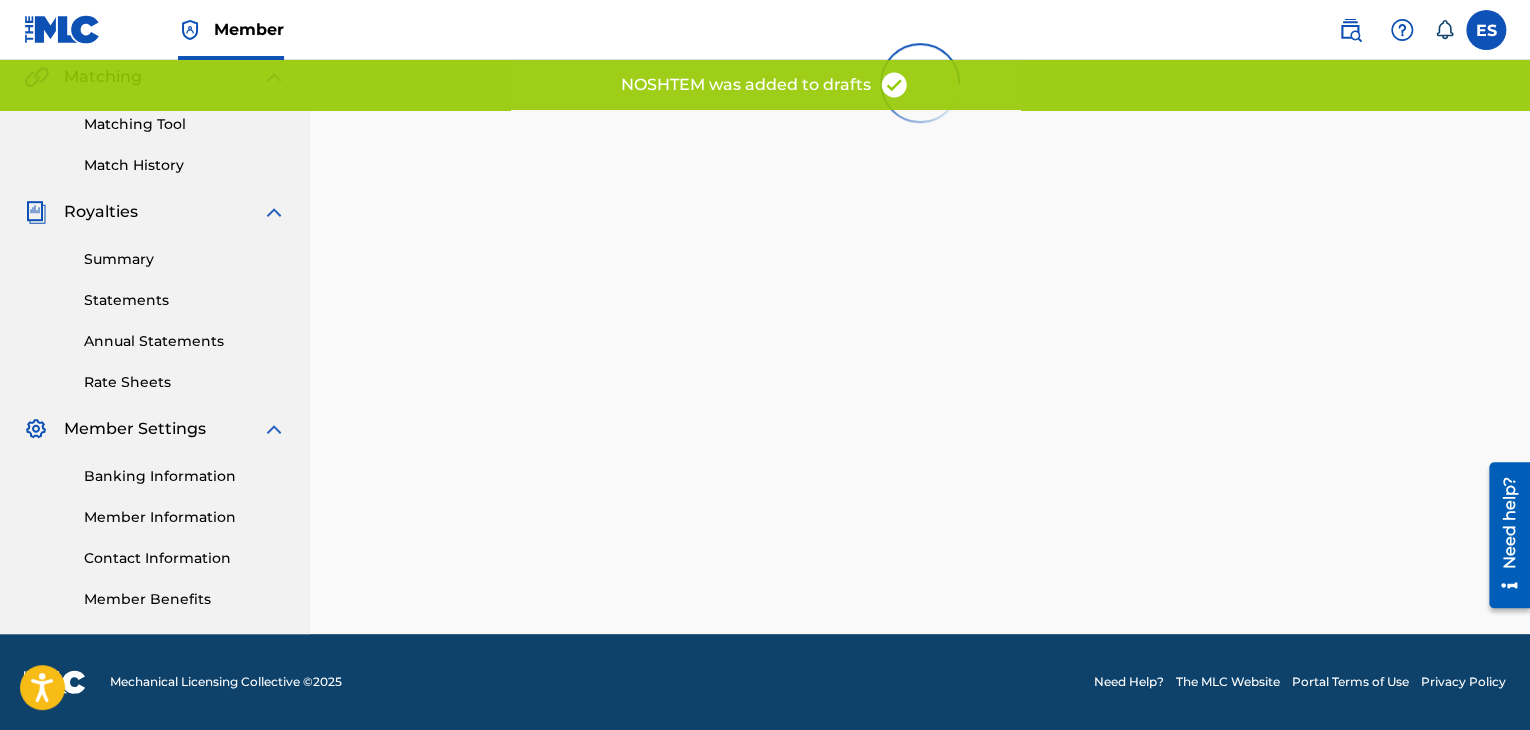 scroll, scrollTop: 0, scrollLeft: 0, axis: both 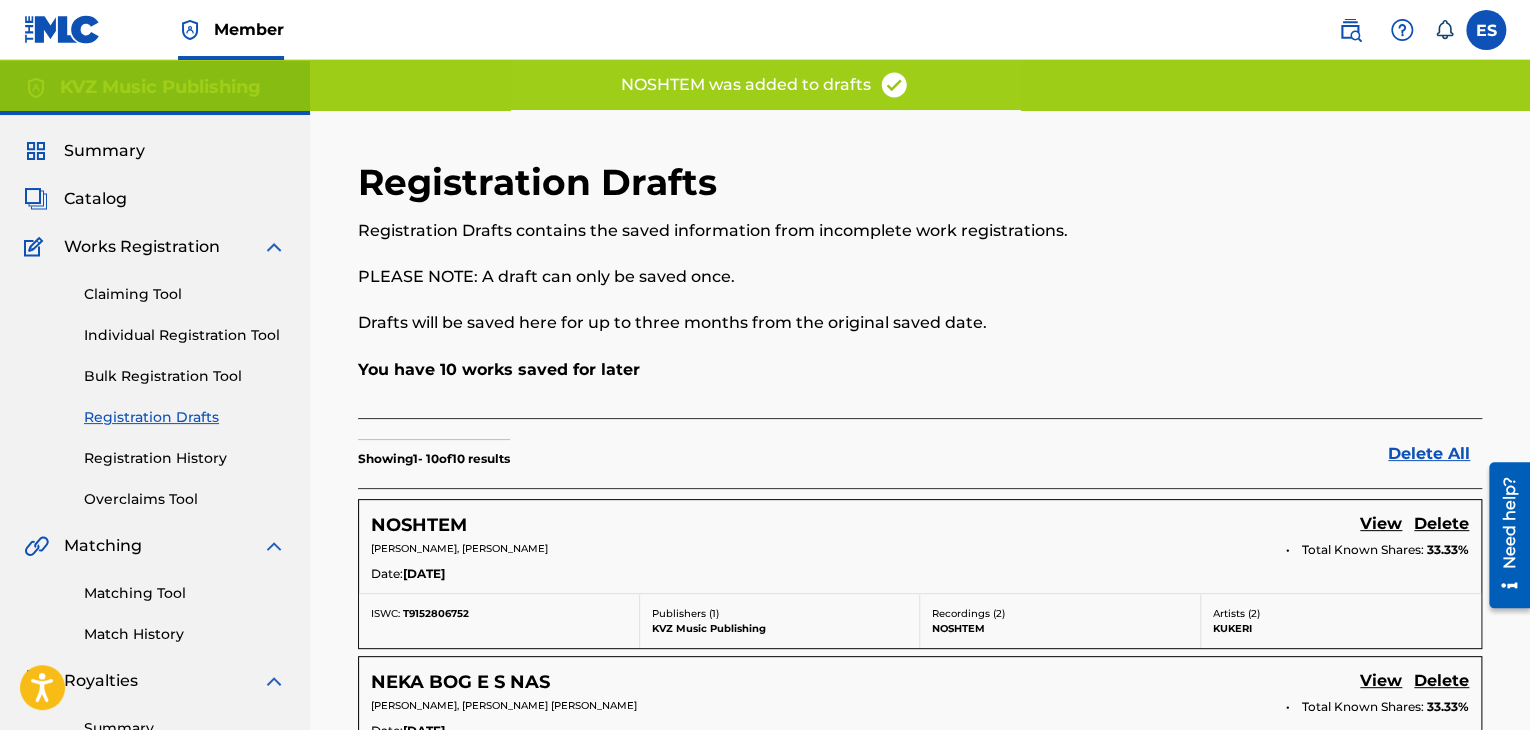 click on "Individual Registration Tool" at bounding box center [185, 335] 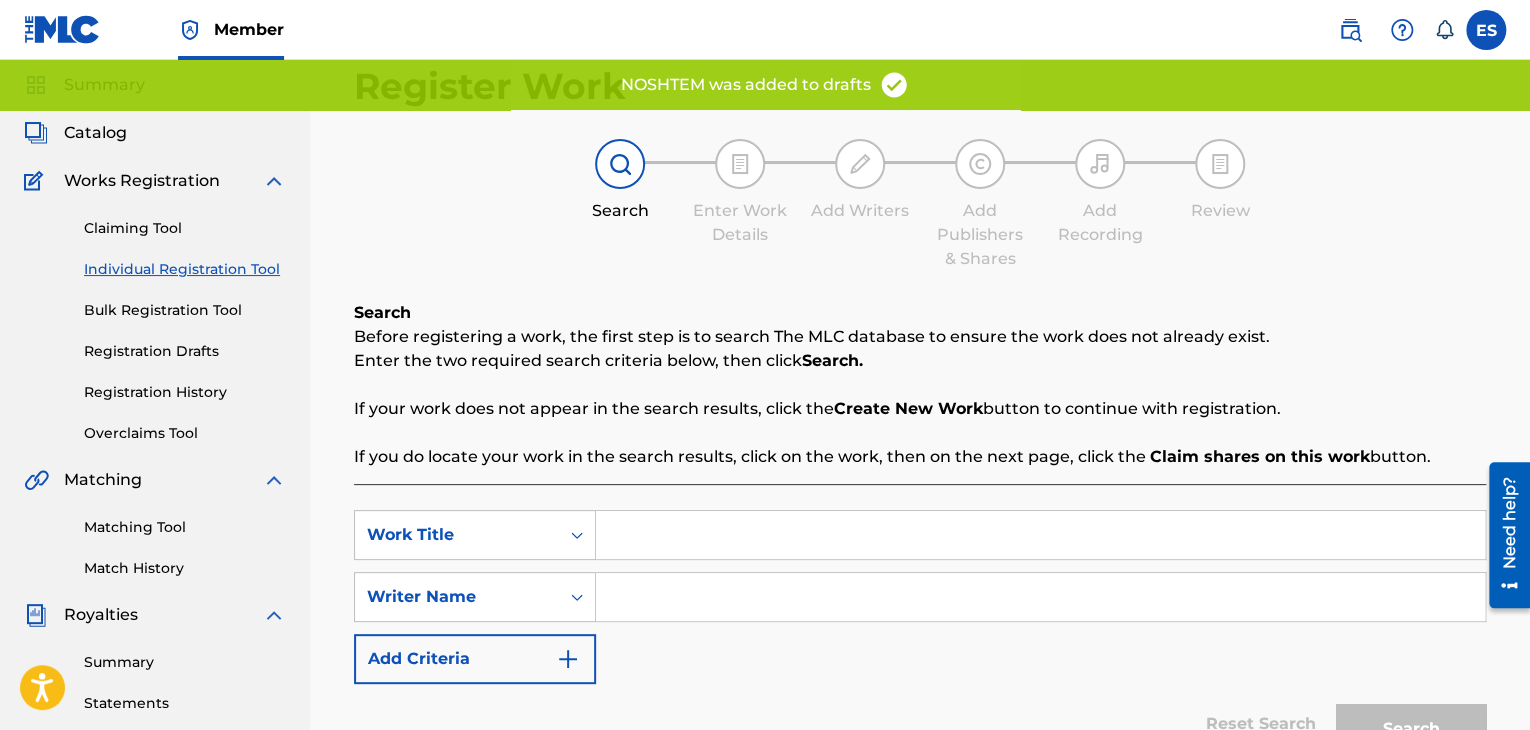 scroll, scrollTop: 100, scrollLeft: 0, axis: vertical 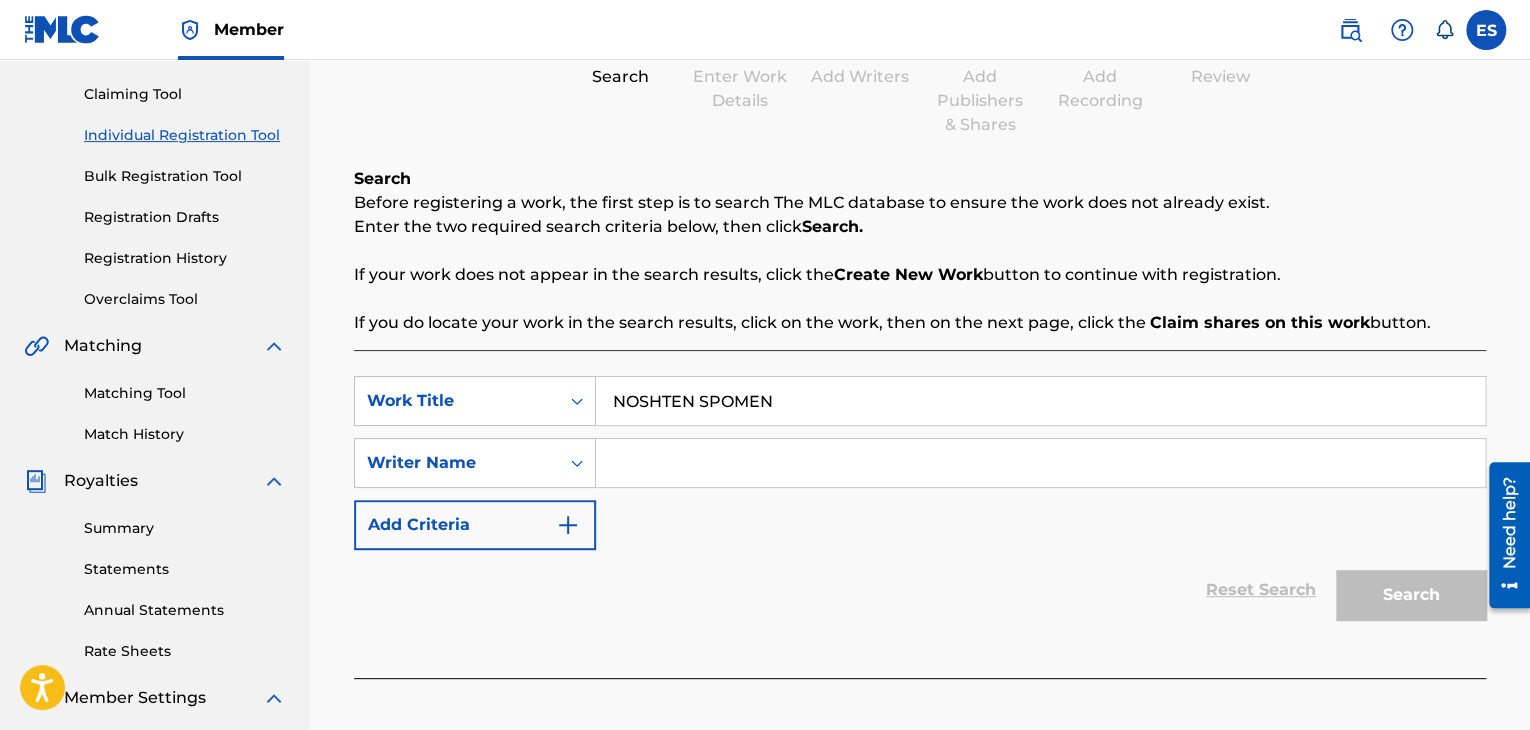 click on "NOSHTEN SPOMEN" at bounding box center (1040, 401) 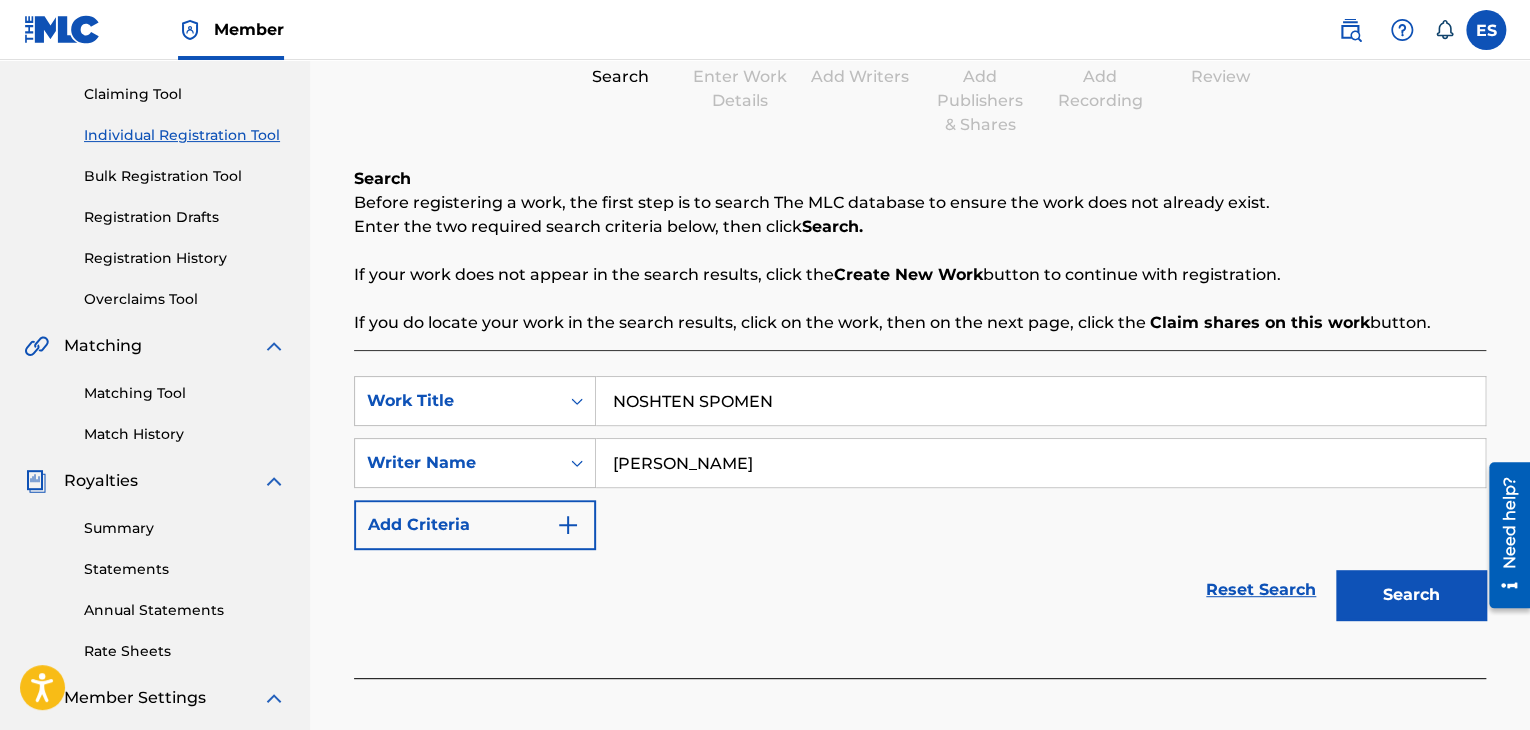 click on "Search" at bounding box center [1411, 595] 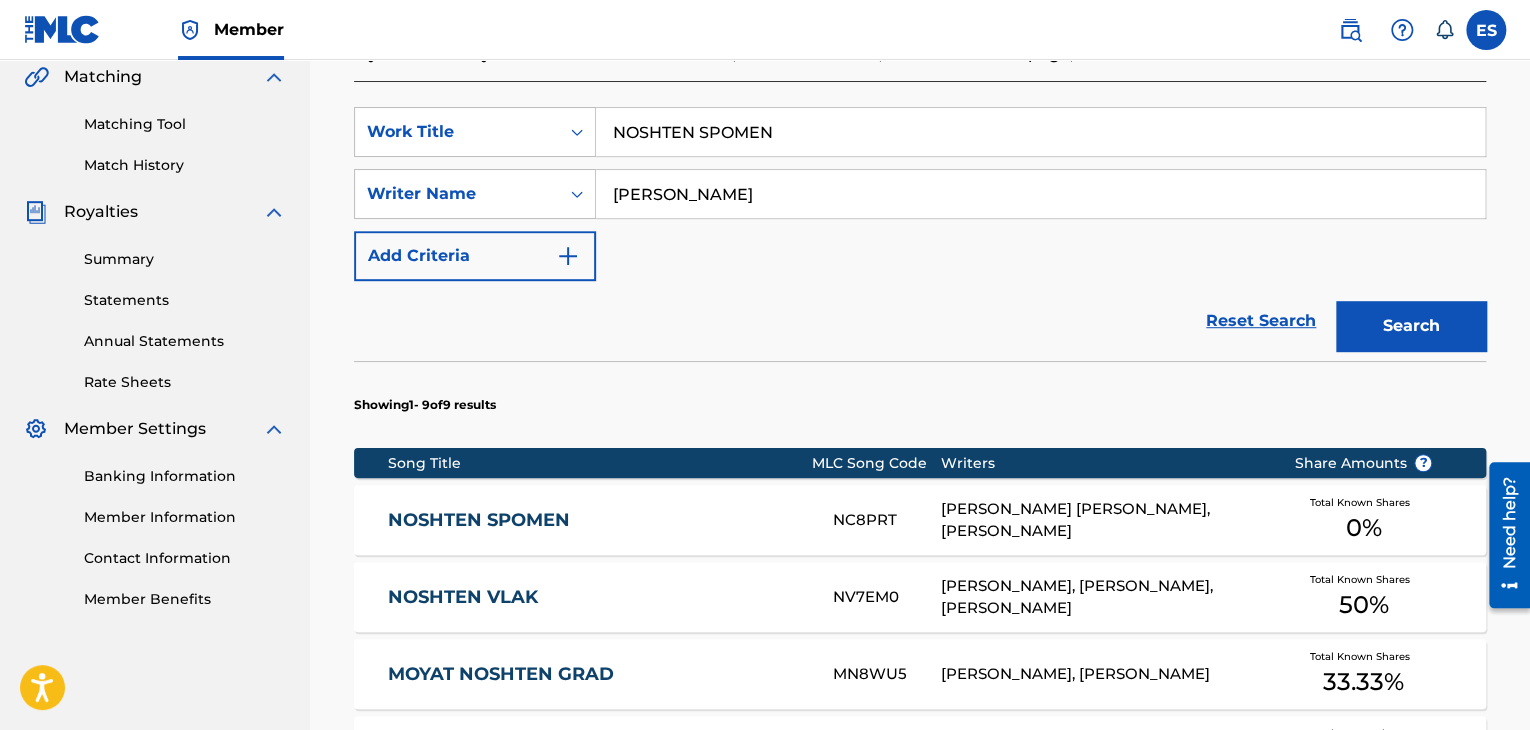 scroll, scrollTop: 869, scrollLeft: 0, axis: vertical 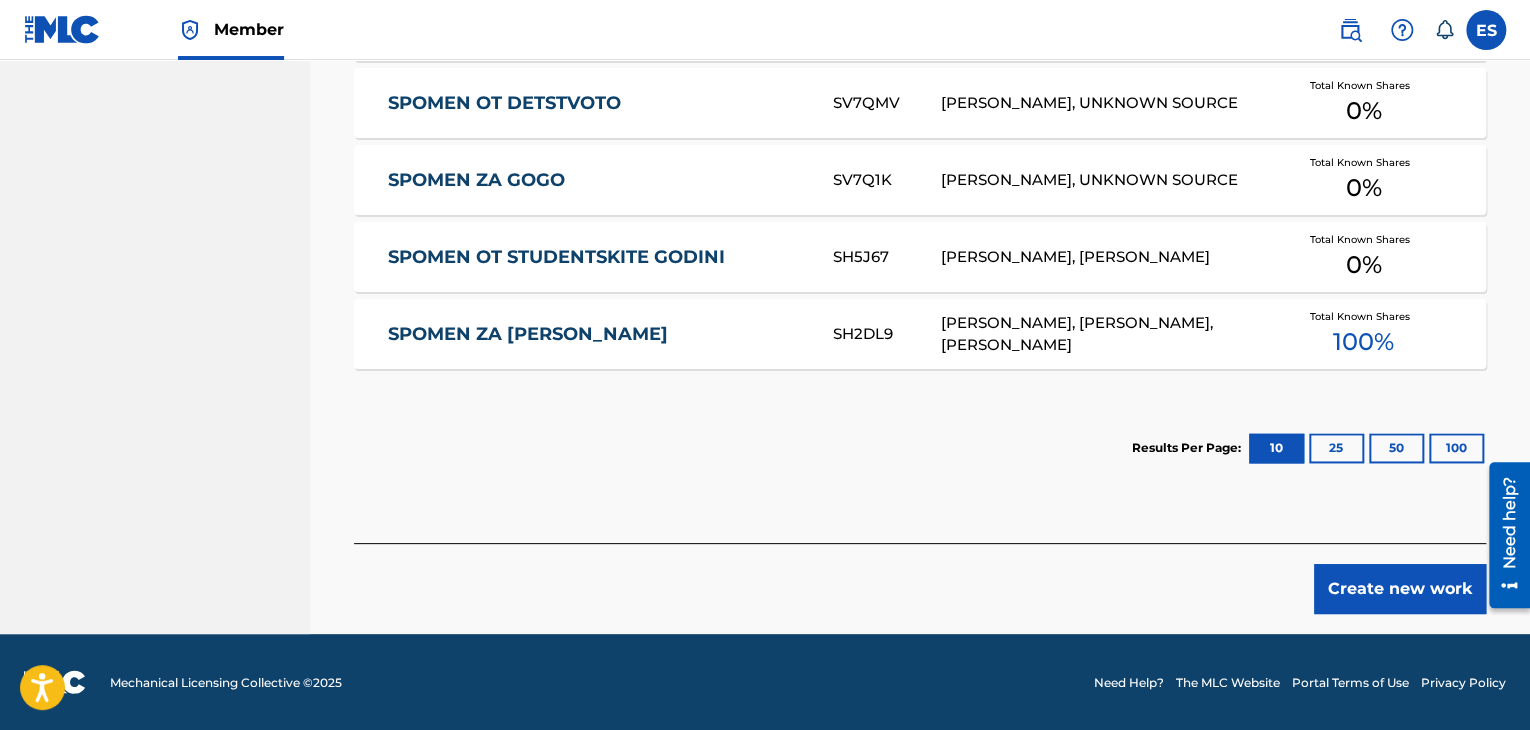 click on "Create new work" at bounding box center [1400, 589] 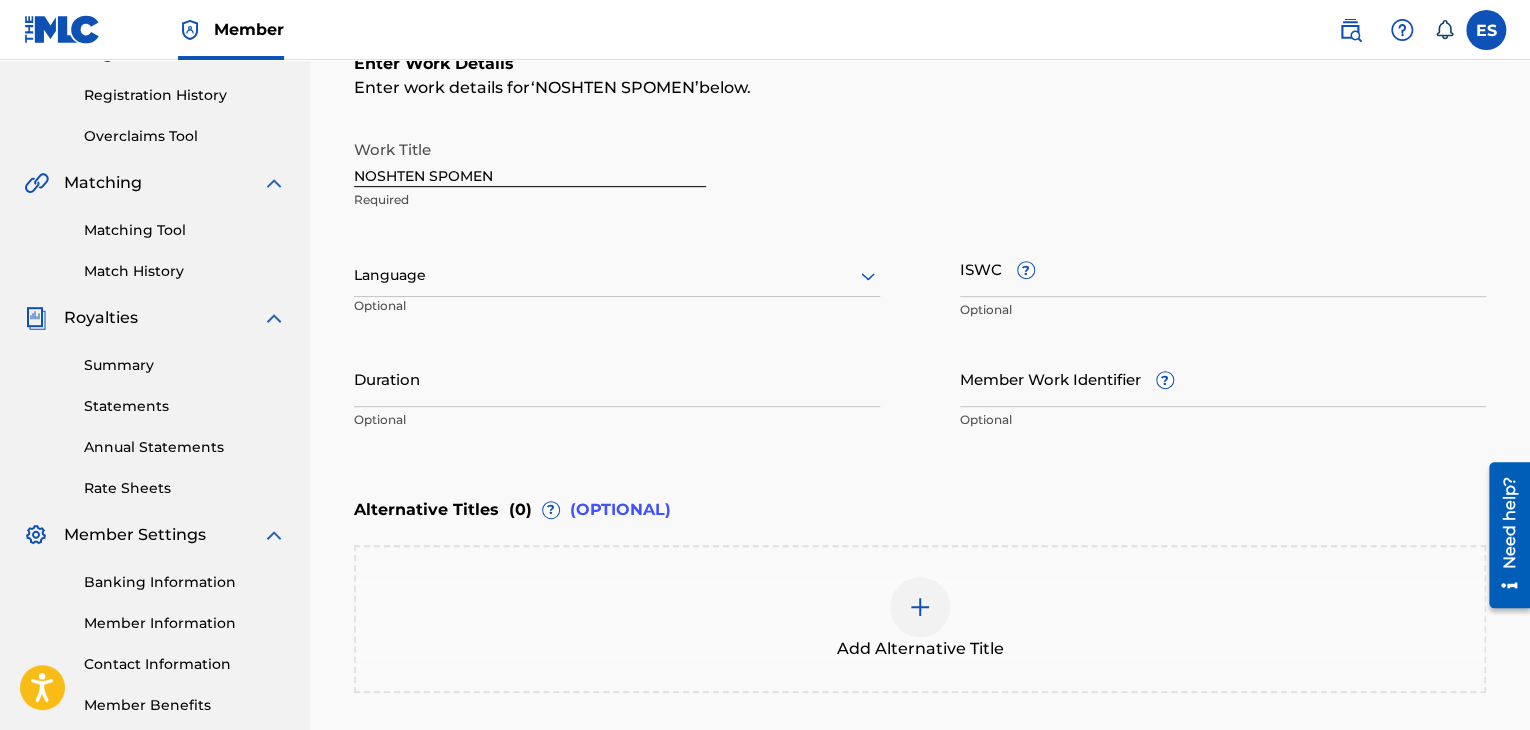 scroll, scrollTop: 361, scrollLeft: 0, axis: vertical 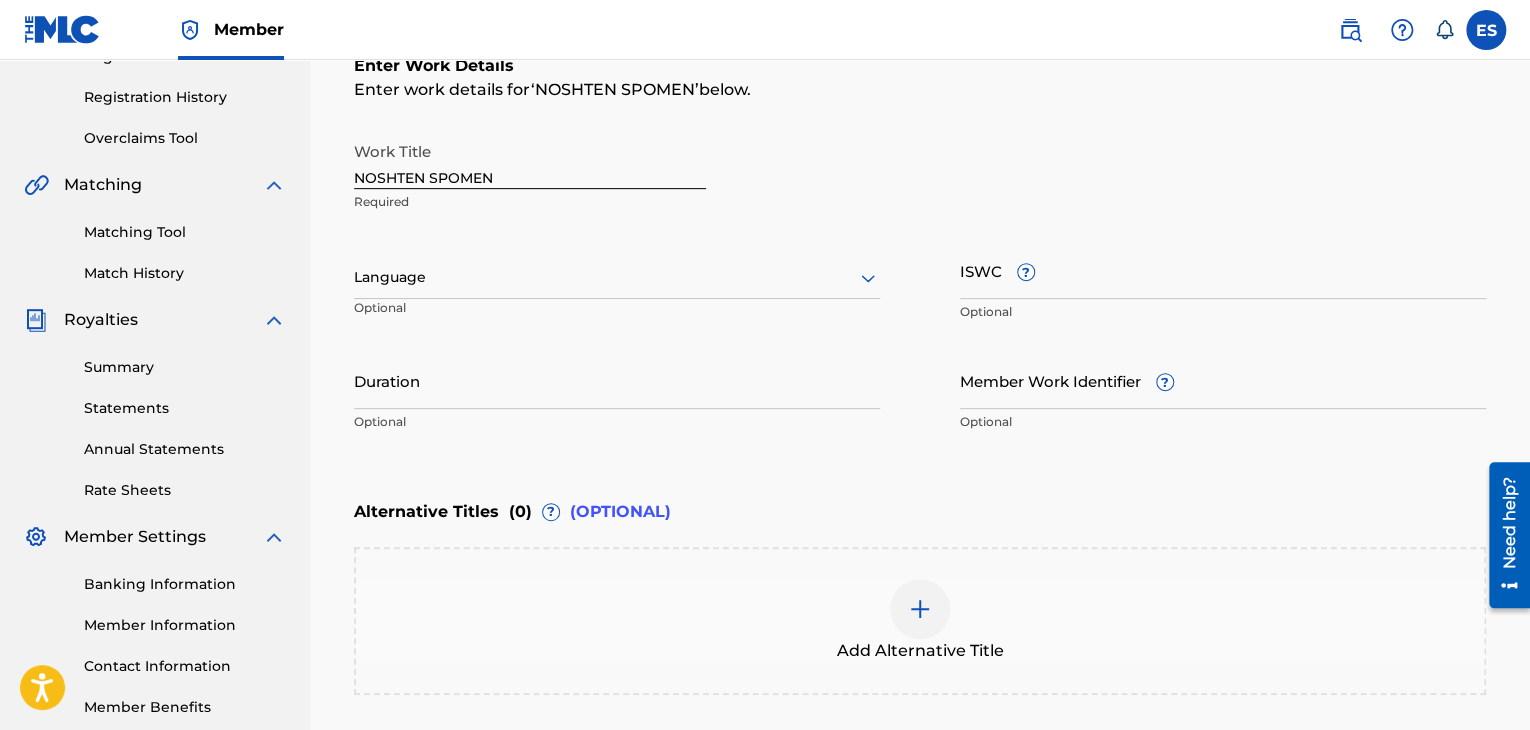 drag, startPoint x: 536, startPoint y: 248, endPoint x: 526, endPoint y: 261, distance: 16.40122 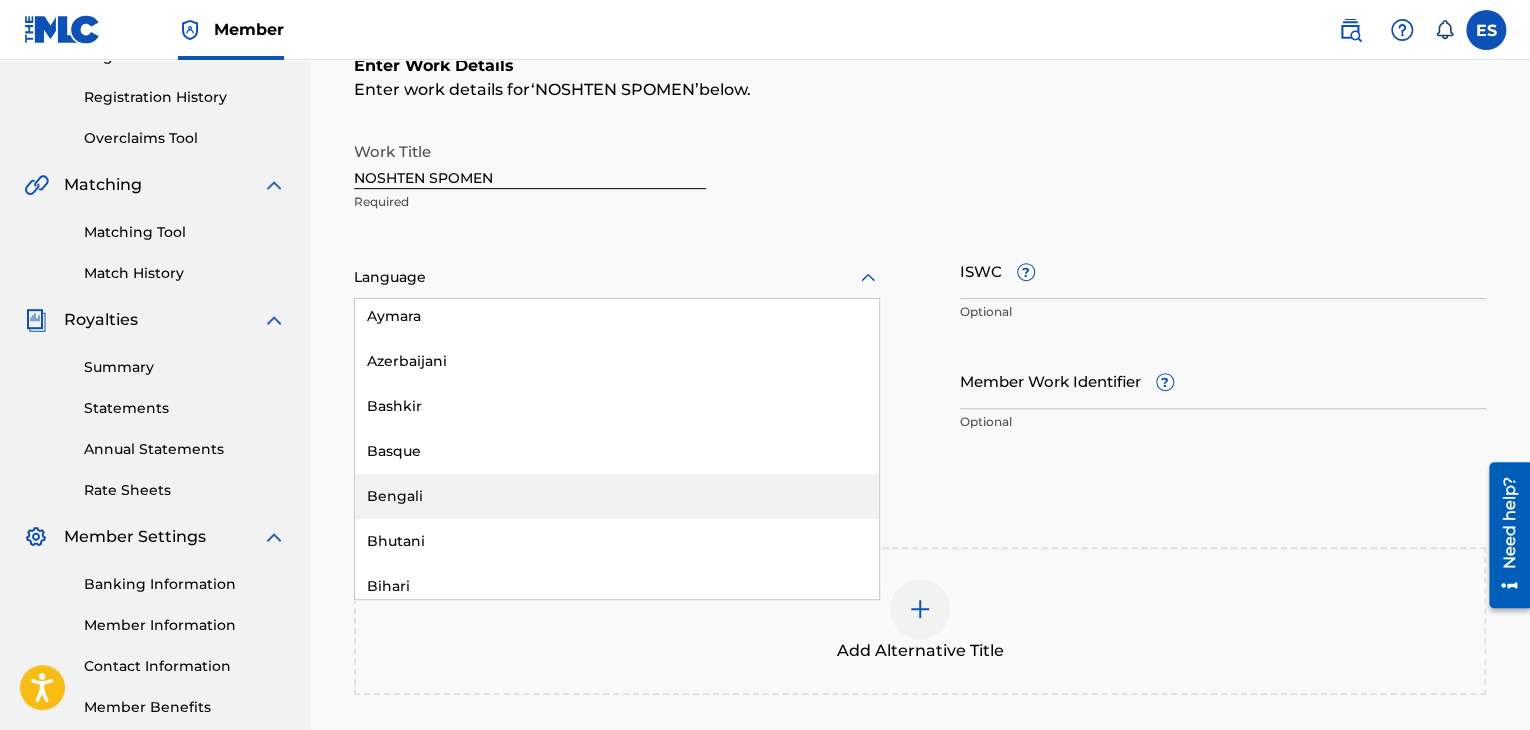 scroll, scrollTop: 800, scrollLeft: 0, axis: vertical 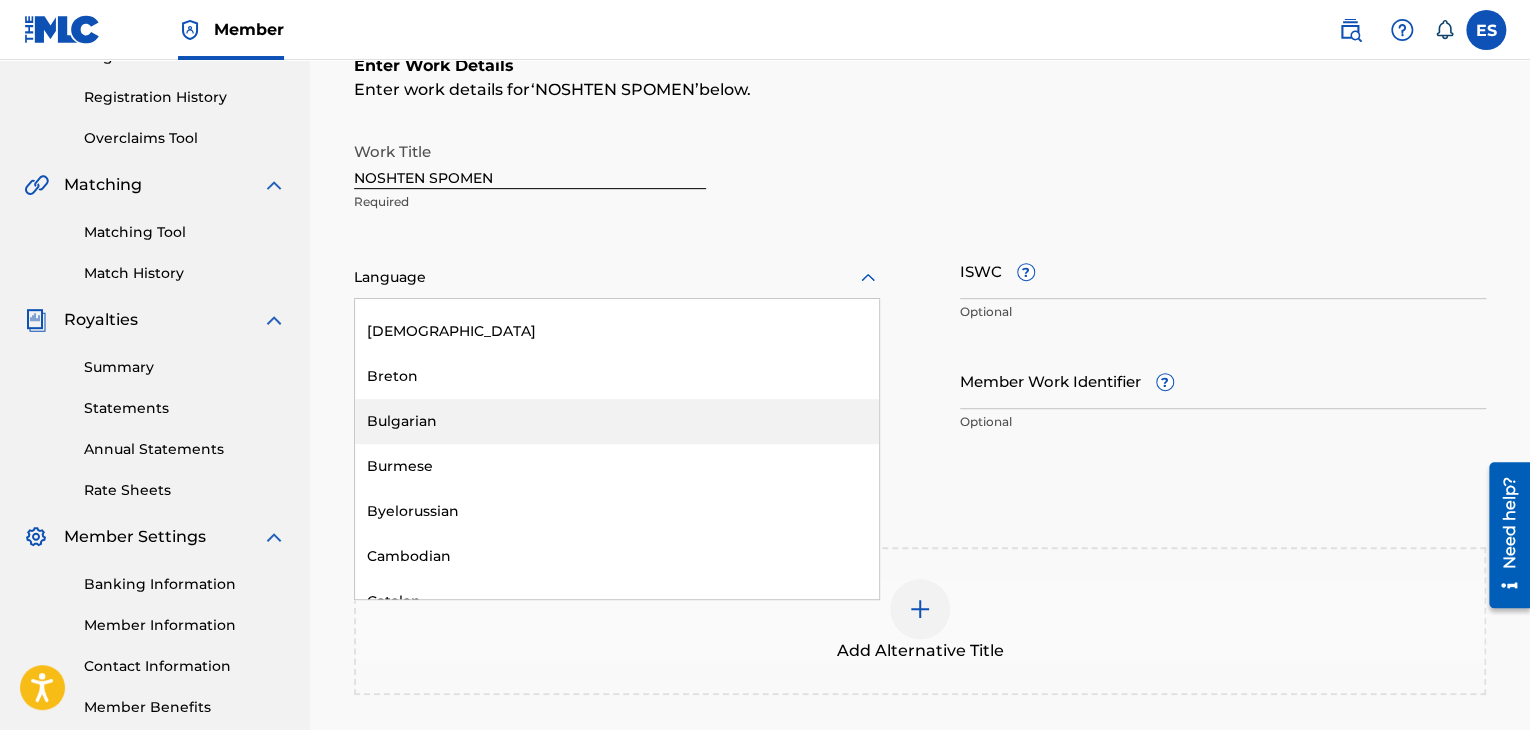 click on "Bulgarian" at bounding box center [617, 421] 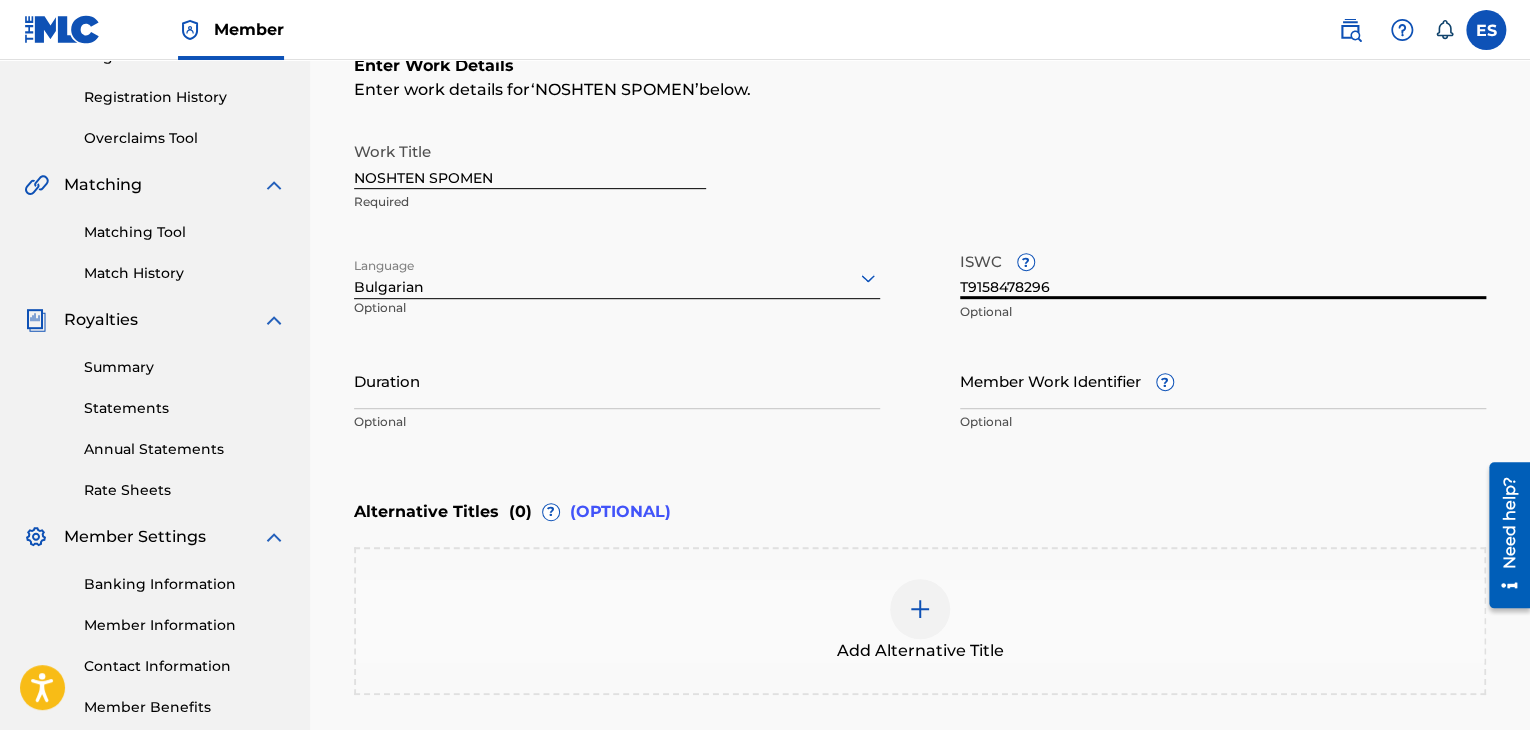 click on "Duration" at bounding box center [617, 380] 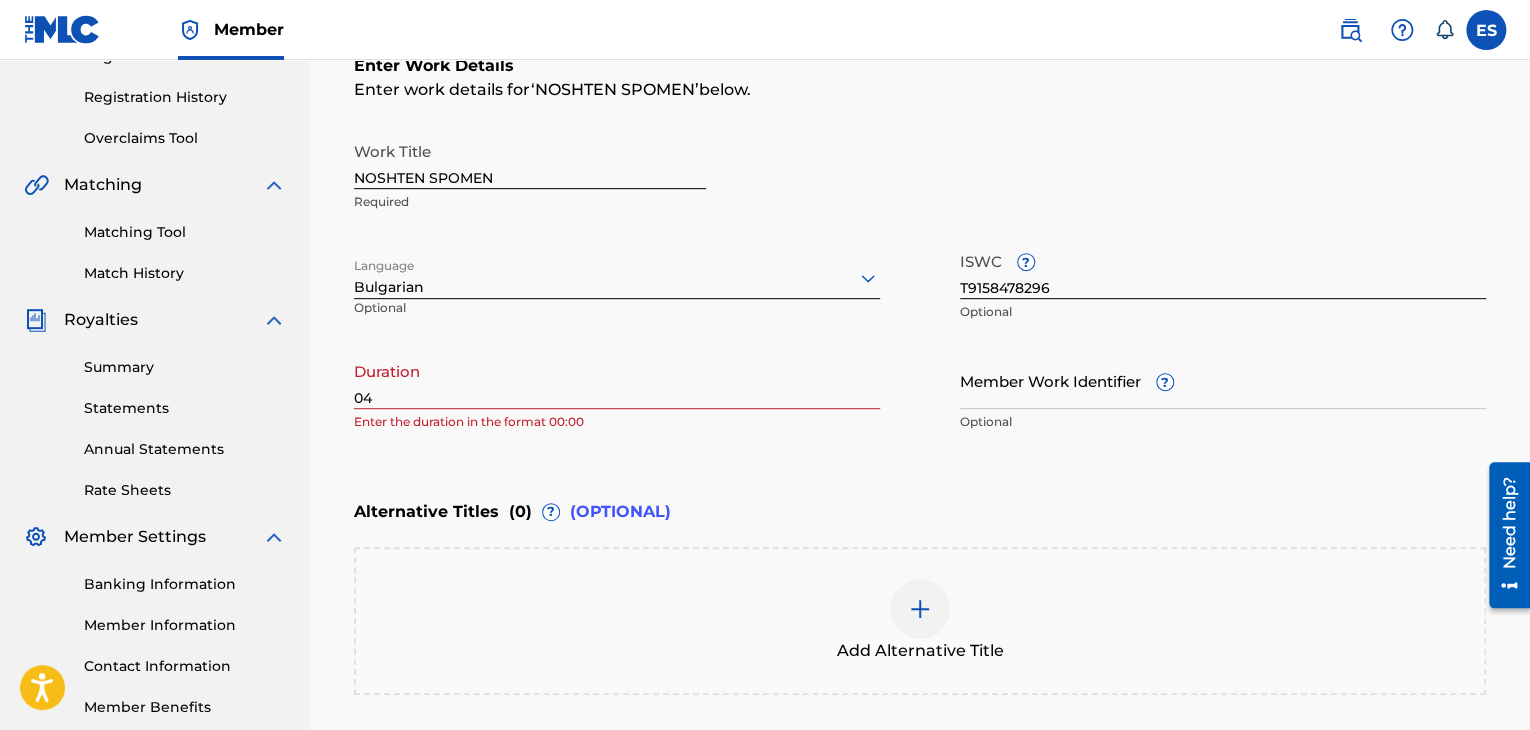 click on "04" at bounding box center (617, 380) 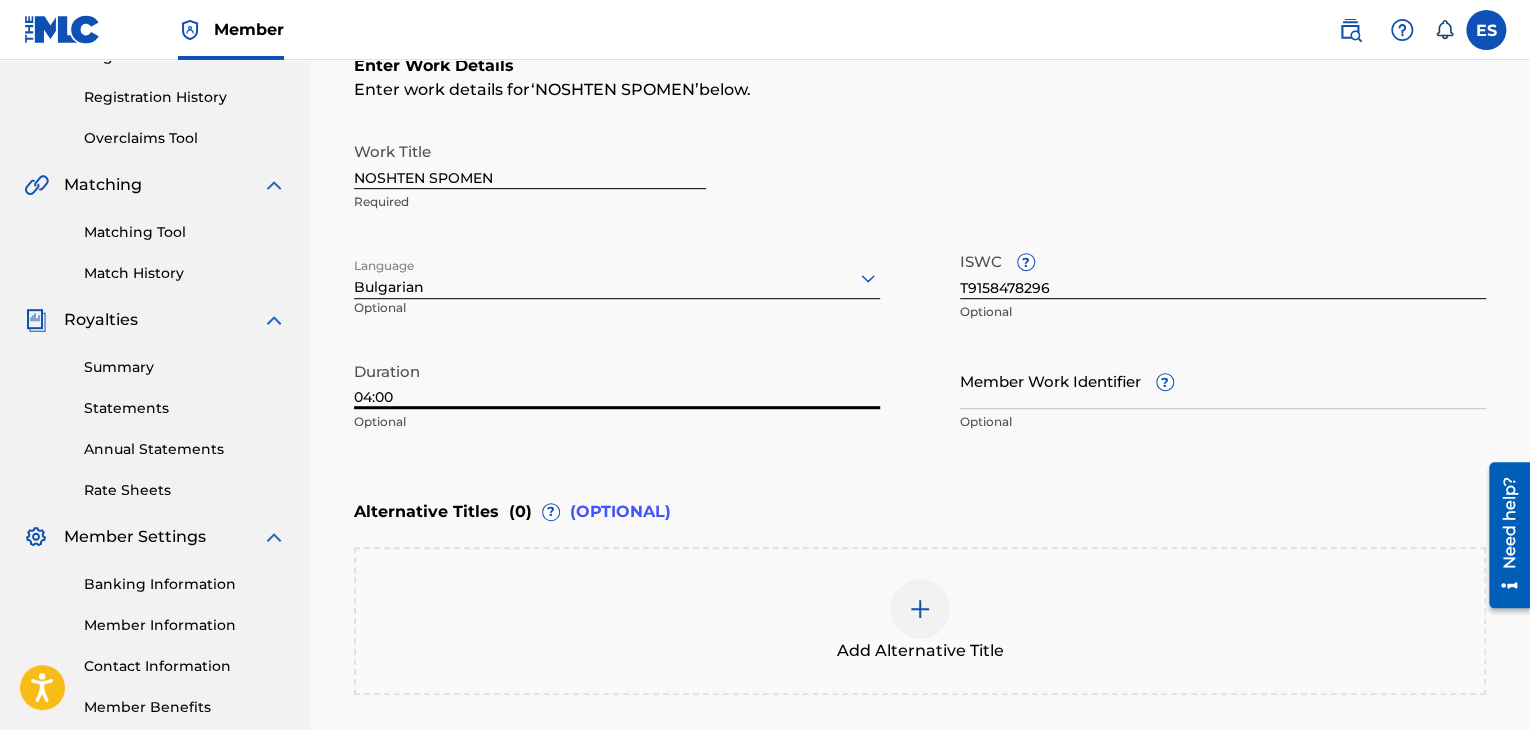 click on "Add Alternative Title" at bounding box center [920, 621] 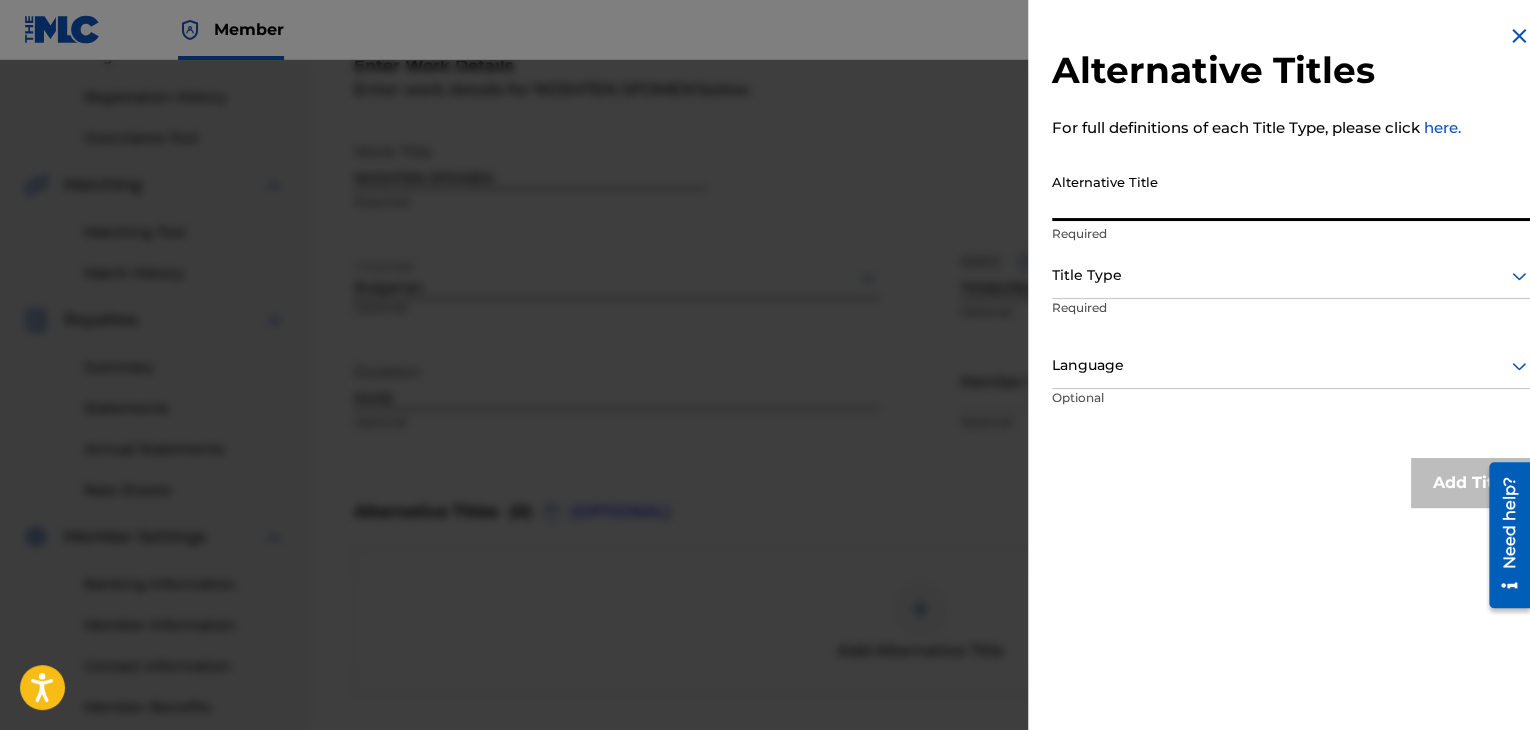 click on "Alternative Title" at bounding box center [1291, 192] 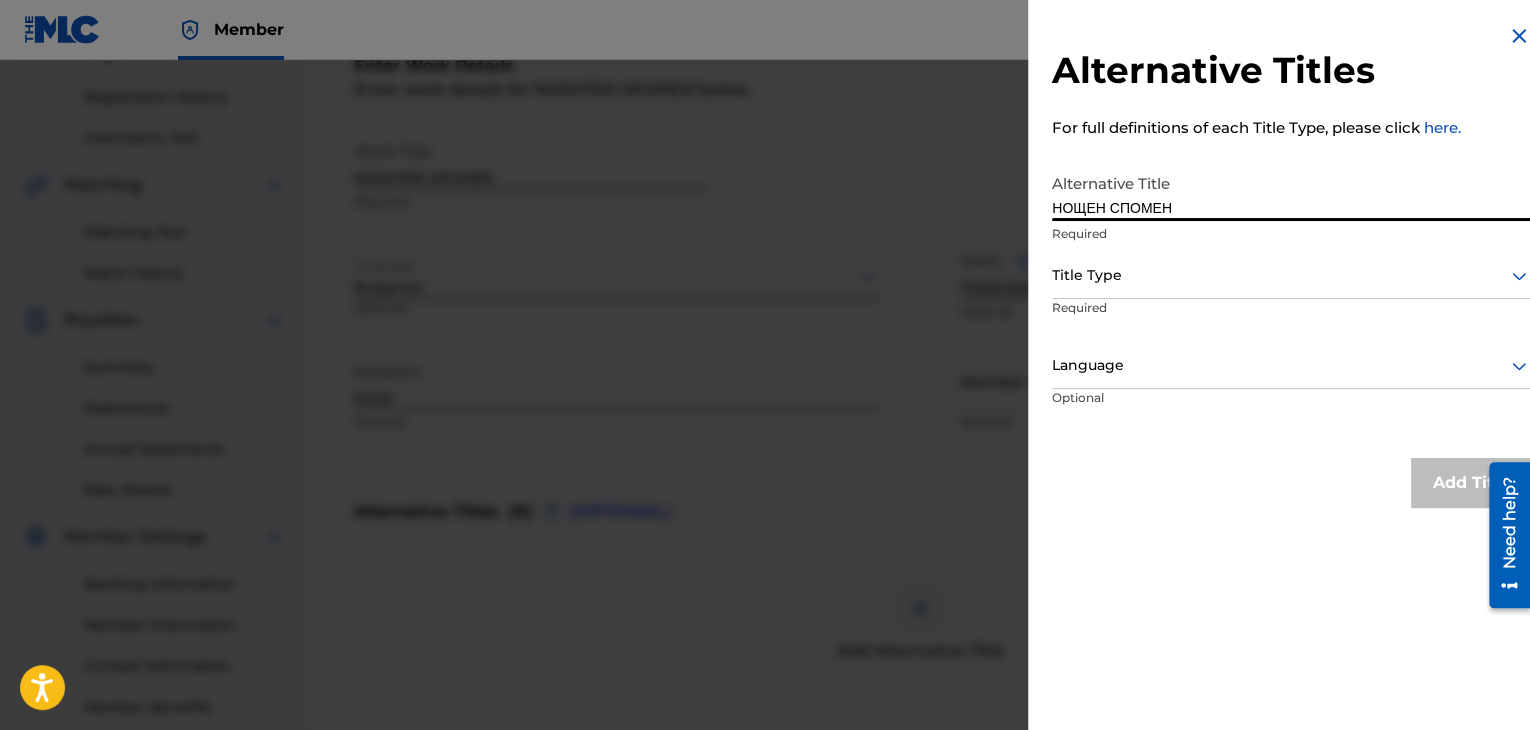 click on "Title Type" at bounding box center (1291, 276) 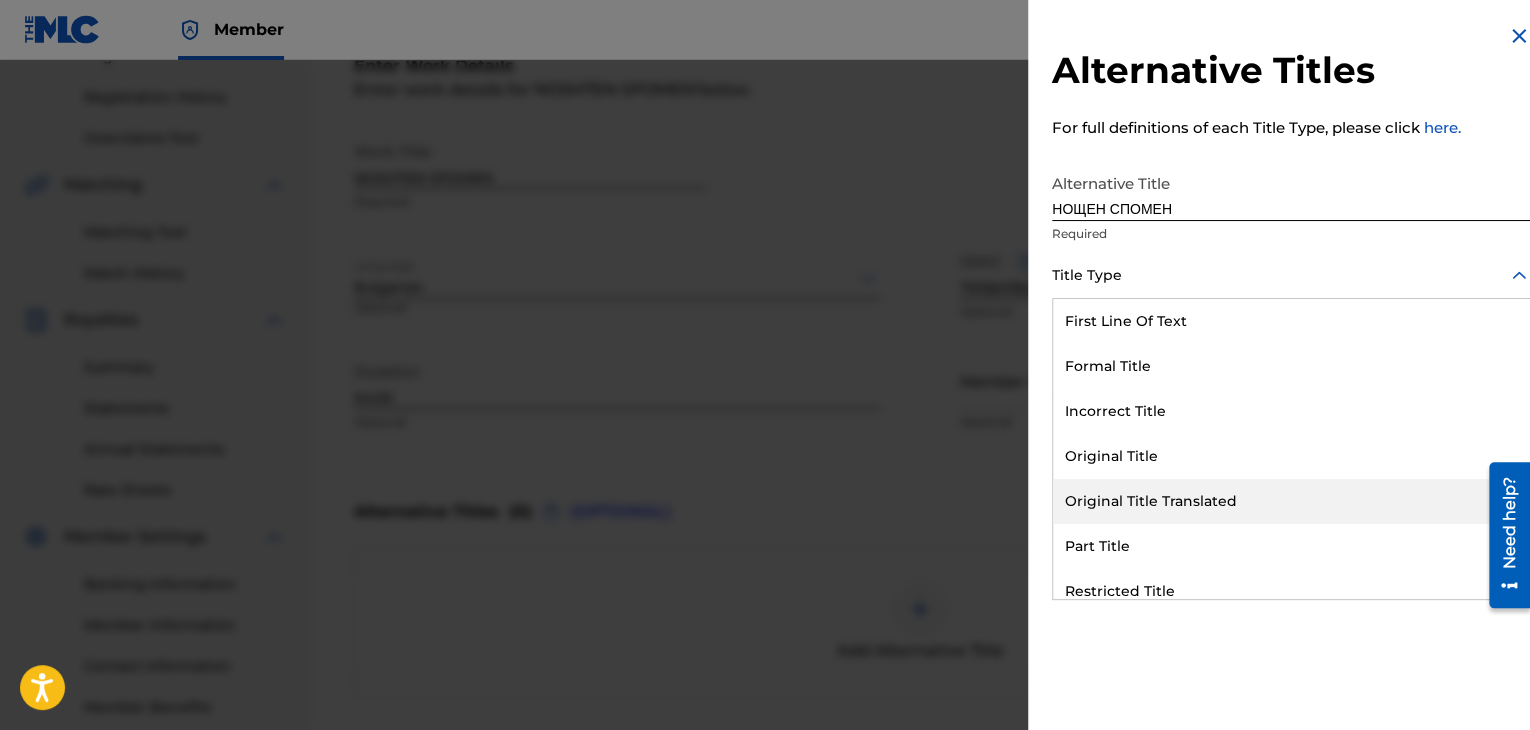 click on "Original Title Translated" at bounding box center [1291, 501] 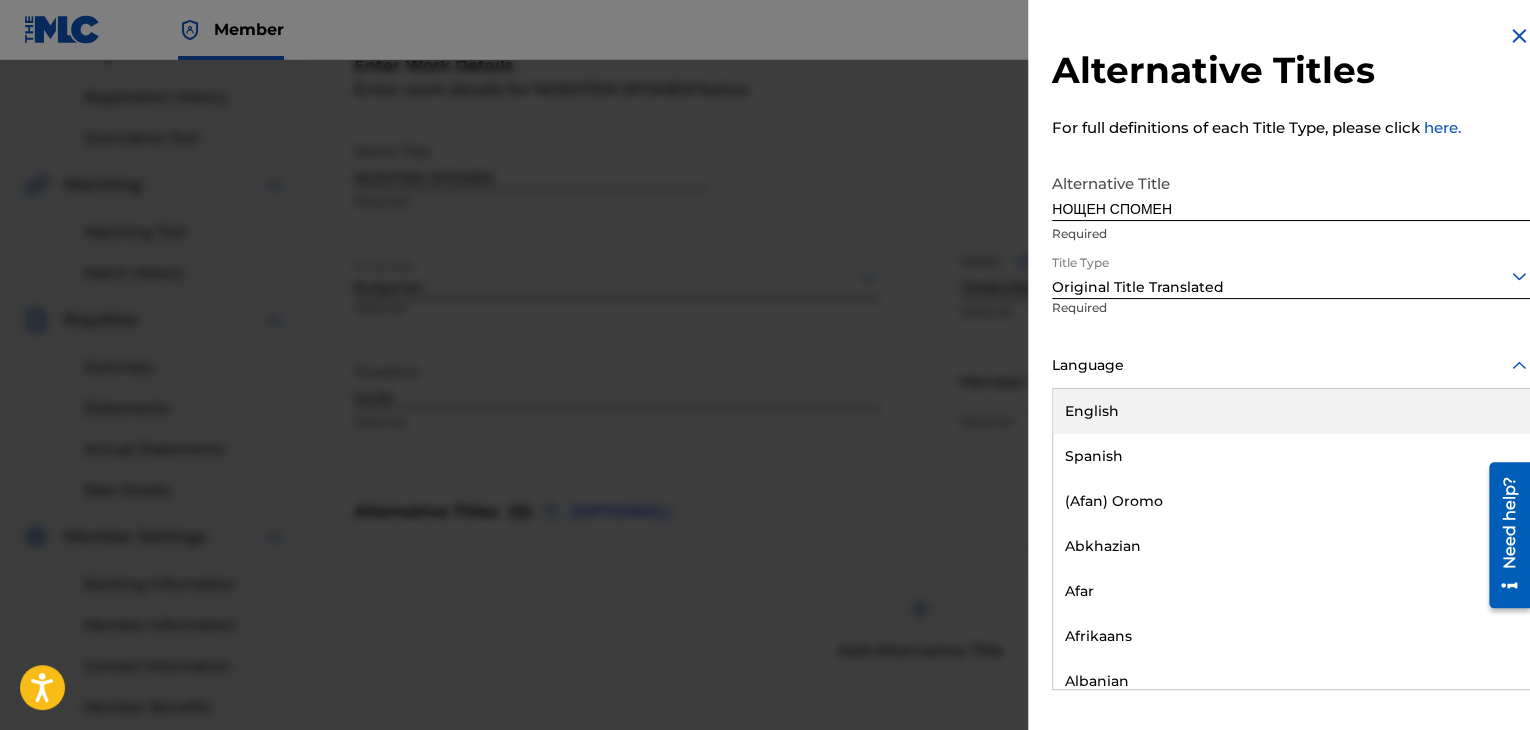 click at bounding box center [1291, 365] 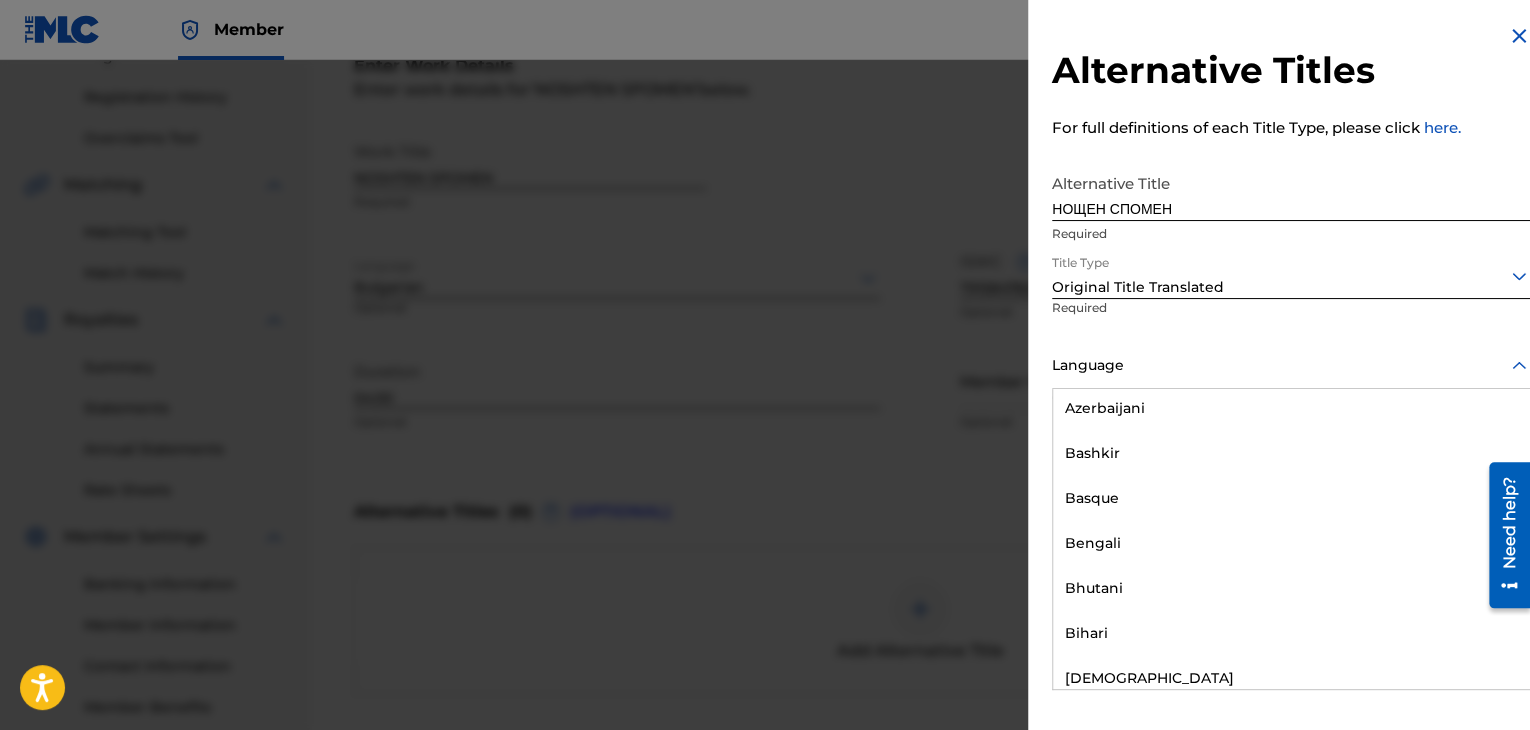 scroll, scrollTop: 900, scrollLeft: 0, axis: vertical 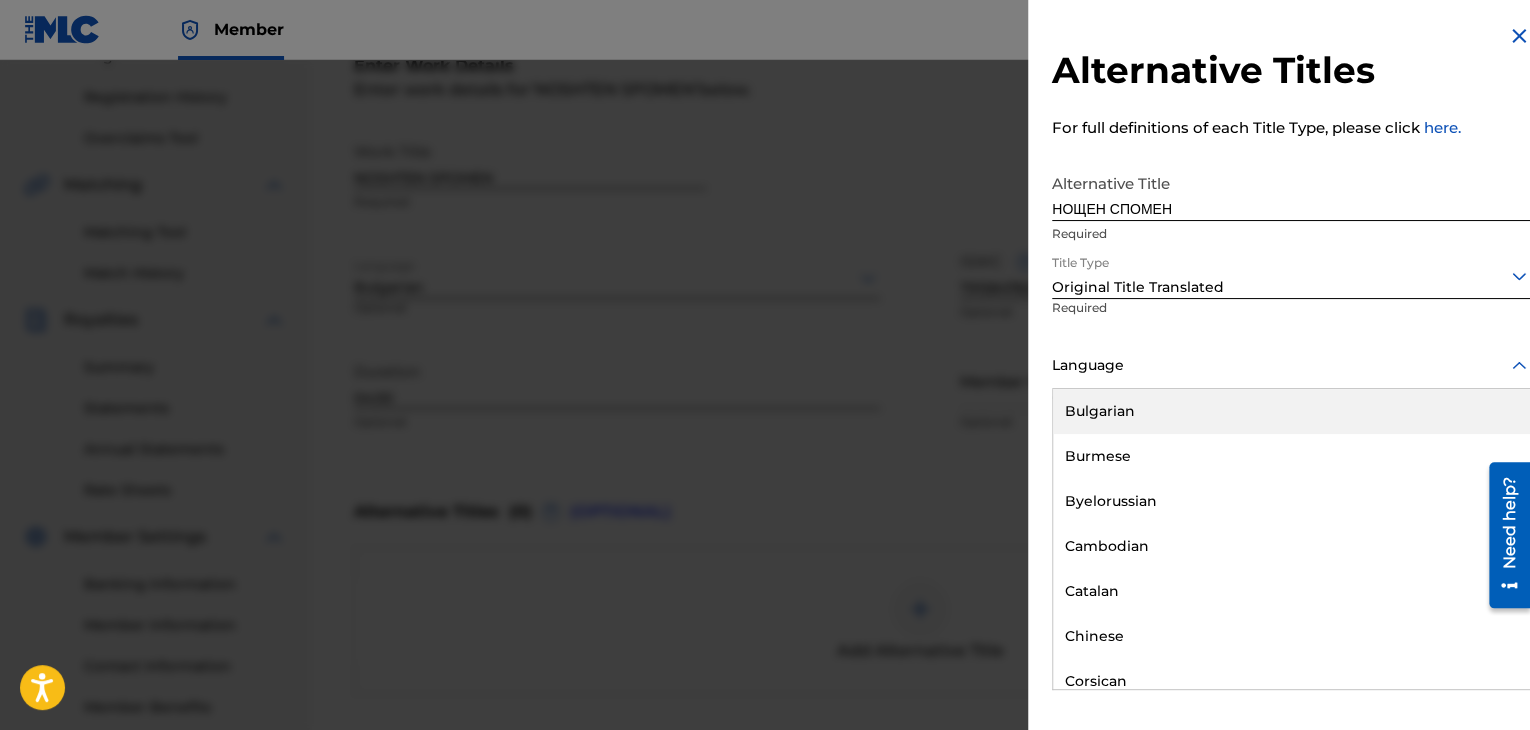 click on "Bulgarian" at bounding box center (1291, 411) 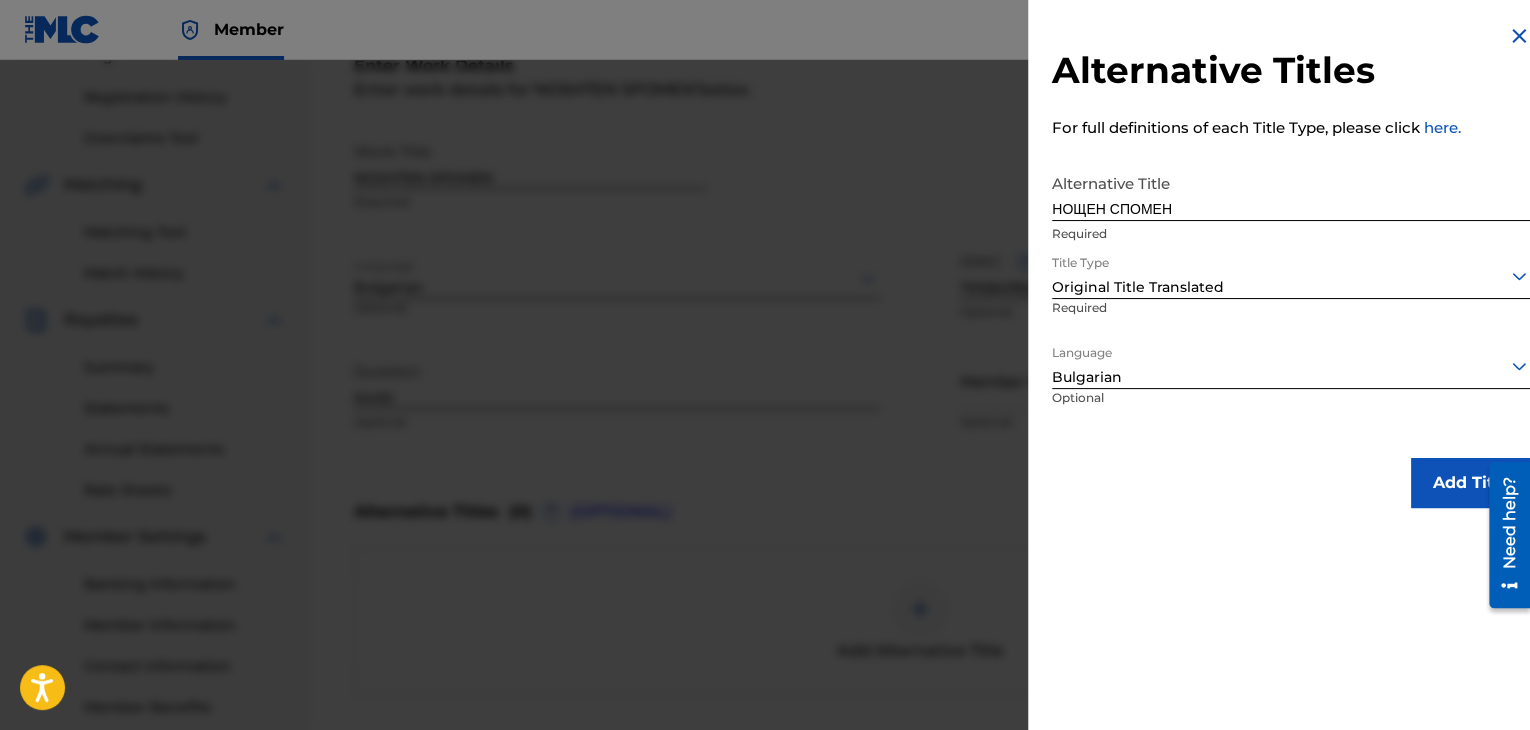 click on "Add Title" at bounding box center (1471, 483) 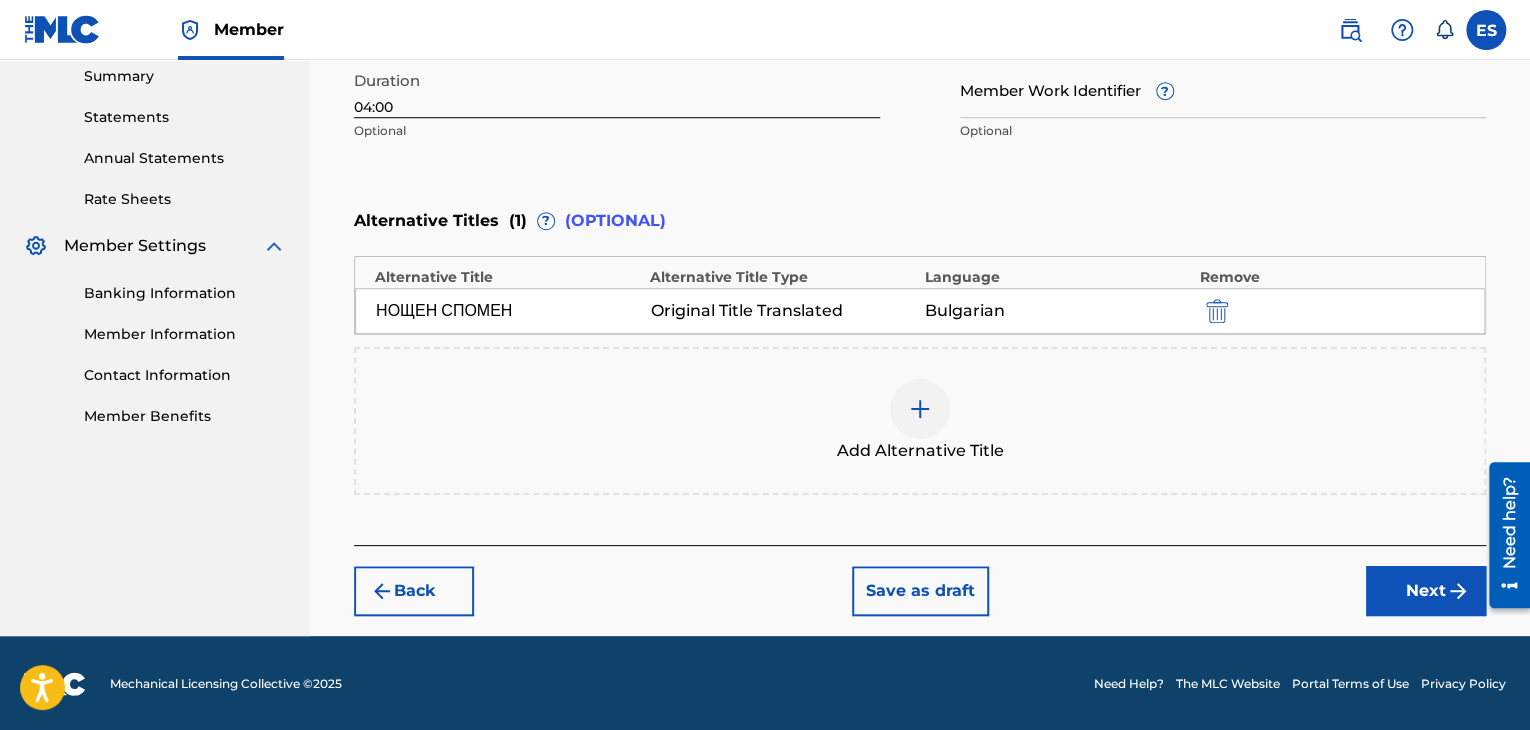 click on "Next" at bounding box center [1426, 591] 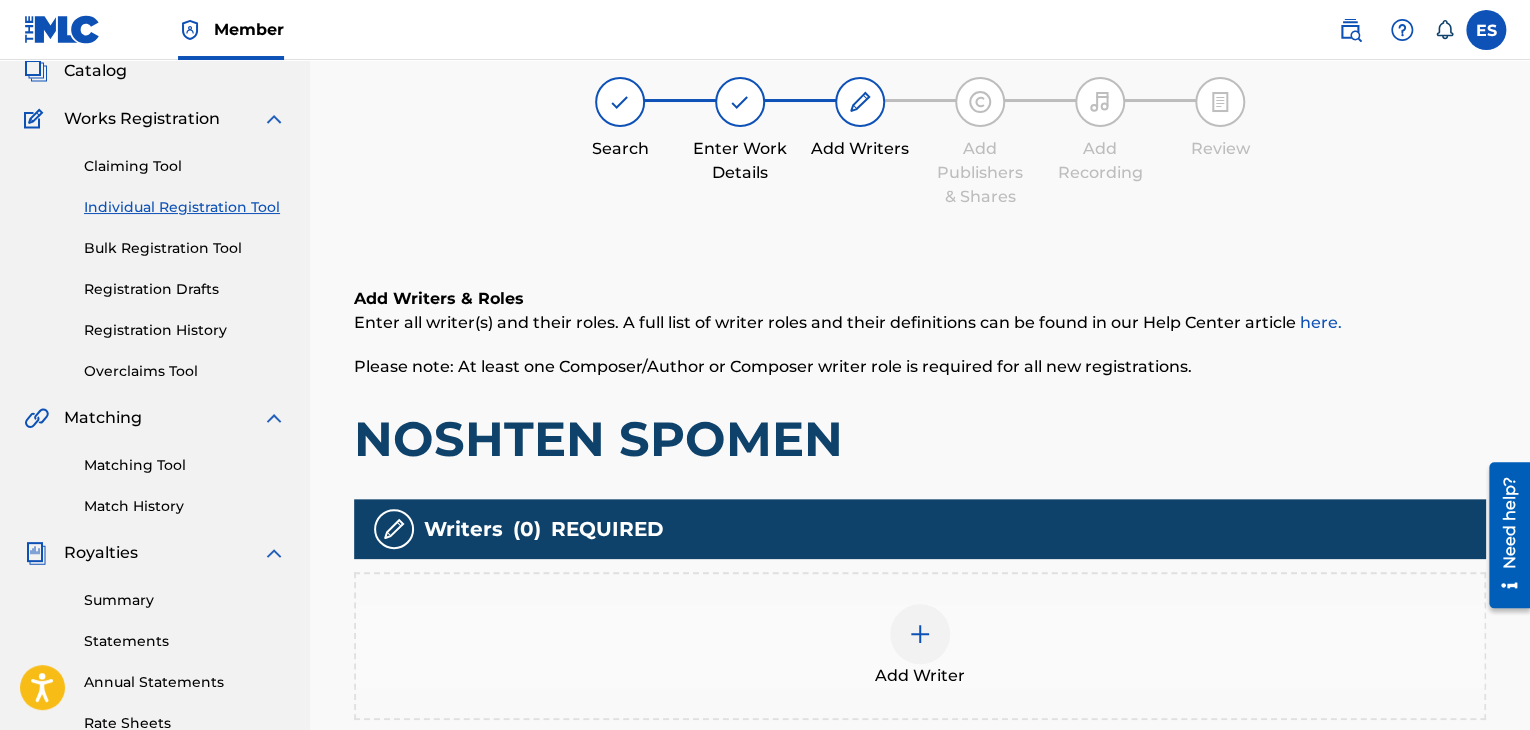 scroll, scrollTop: 90, scrollLeft: 0, axis: vertical 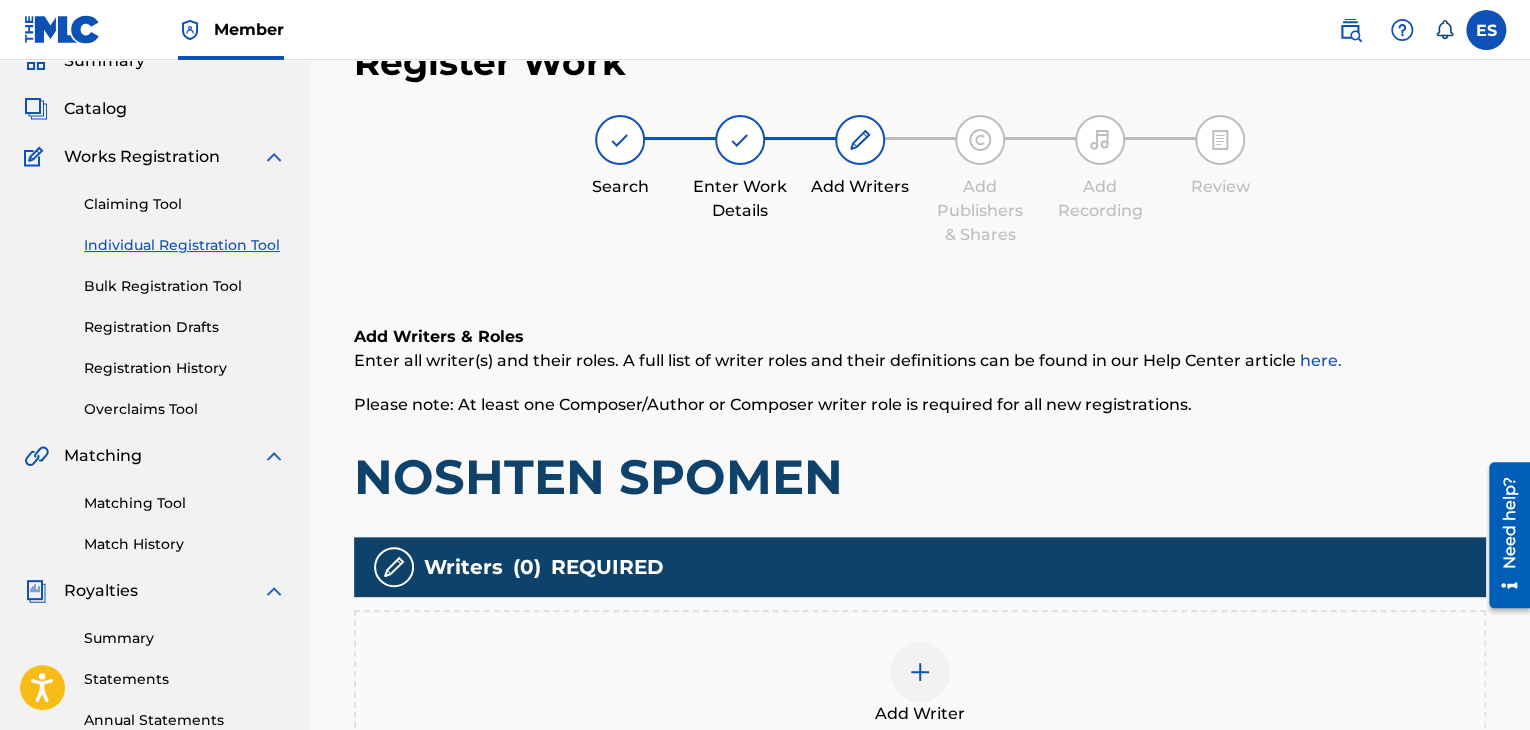 click on "Add Writer" at bounding box center (920, 684) 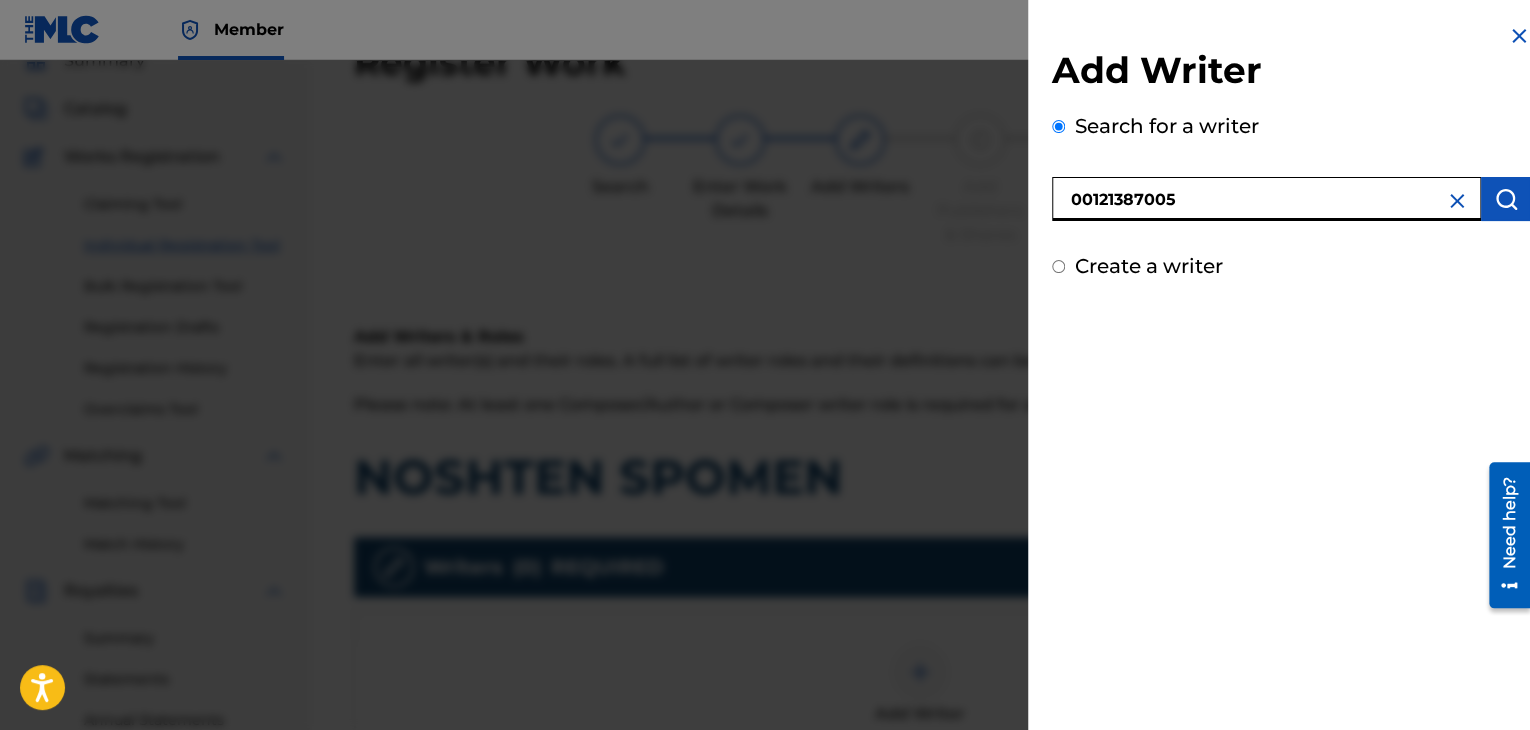 click at bounding box center (1506, 199) 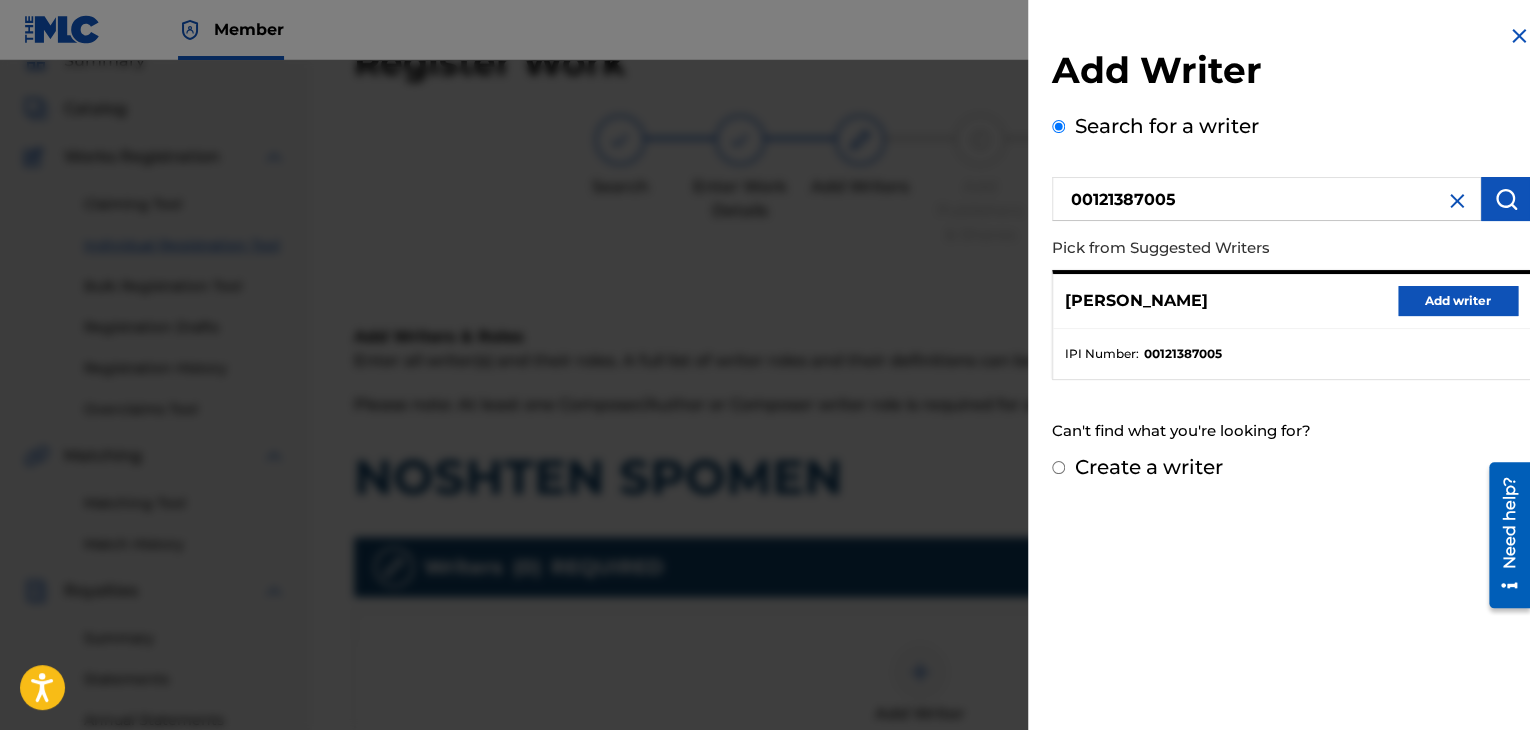 click on "Add writer" at bounding box center (1458, 301) 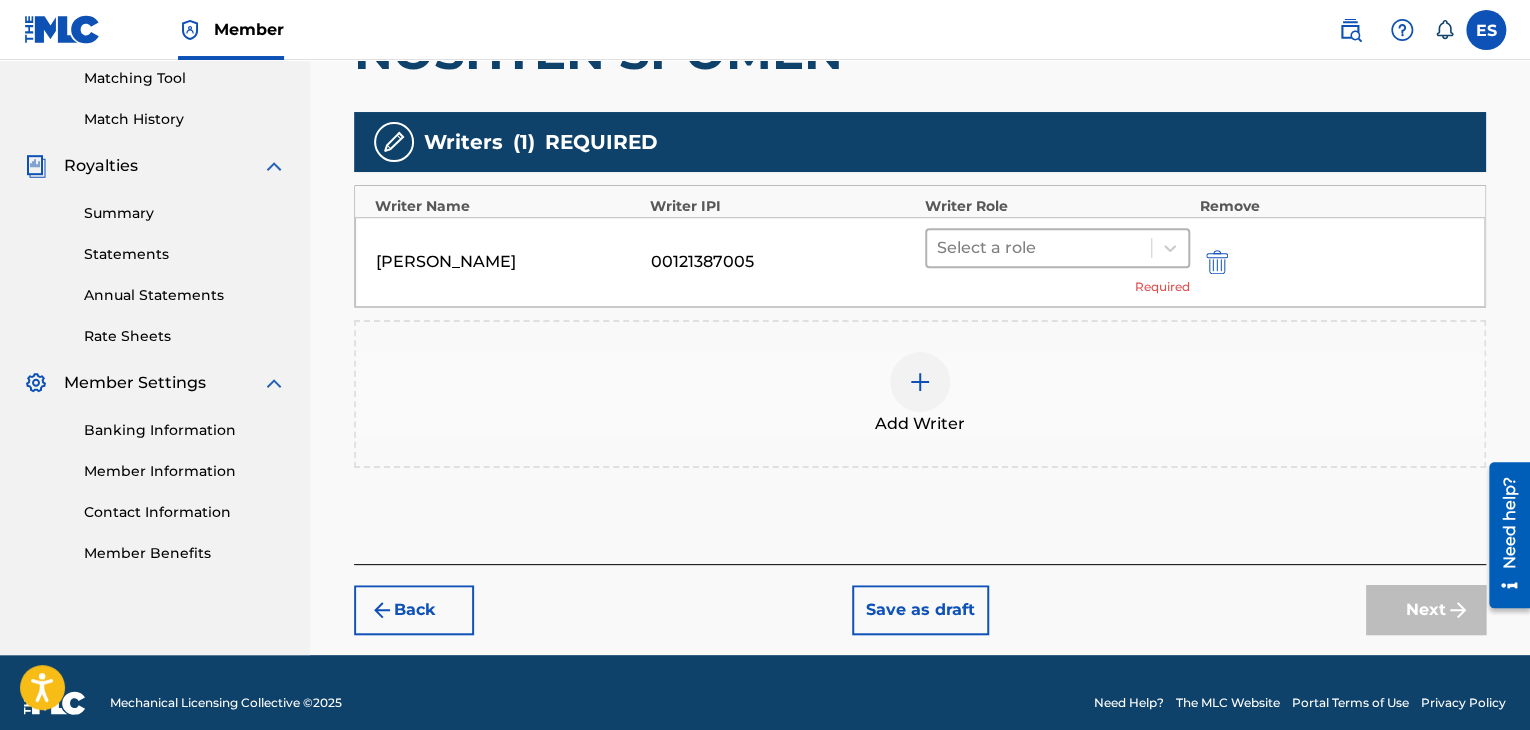 scroll, scrollTop: 533, scrollLeft: 0, axis: vertical 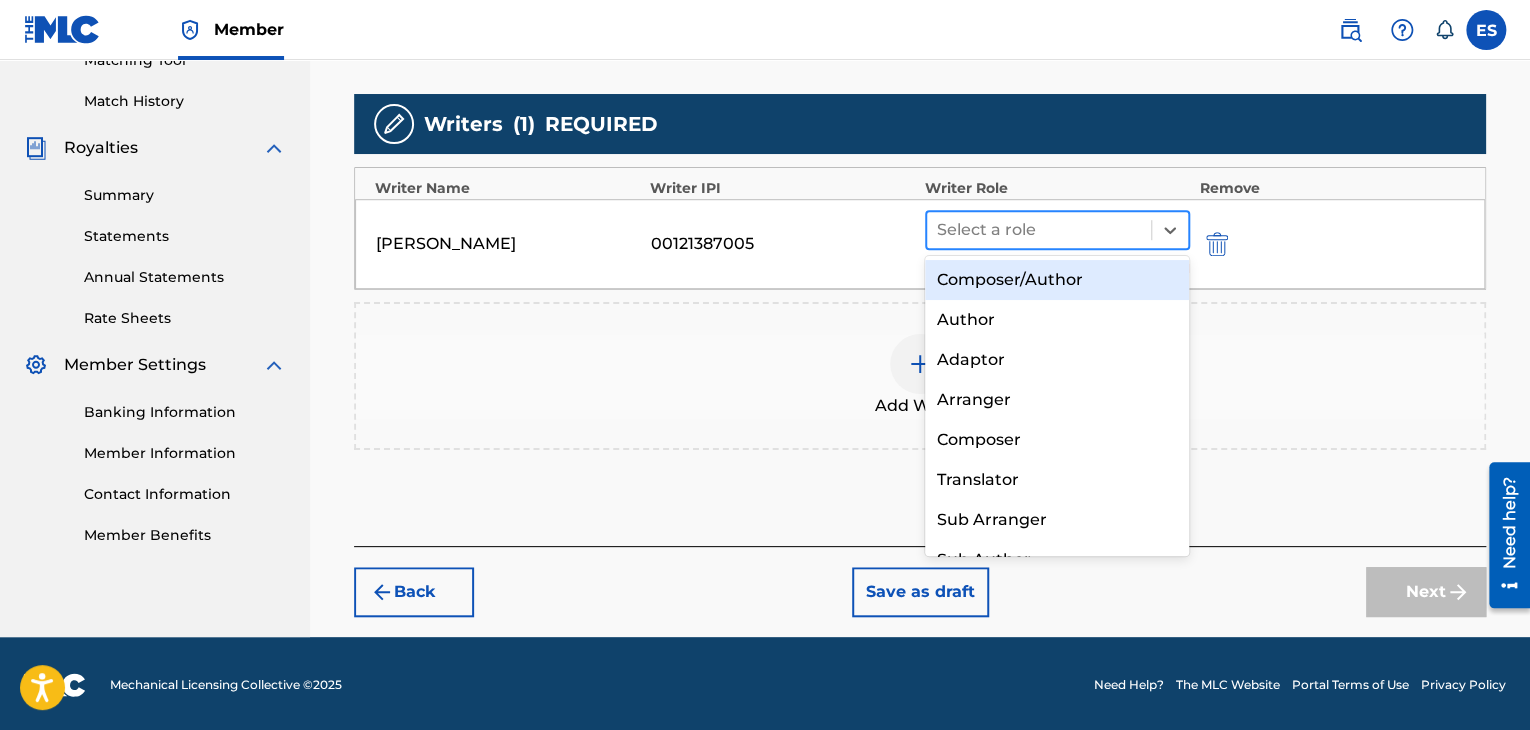 click at bounding box center [1039, 230] 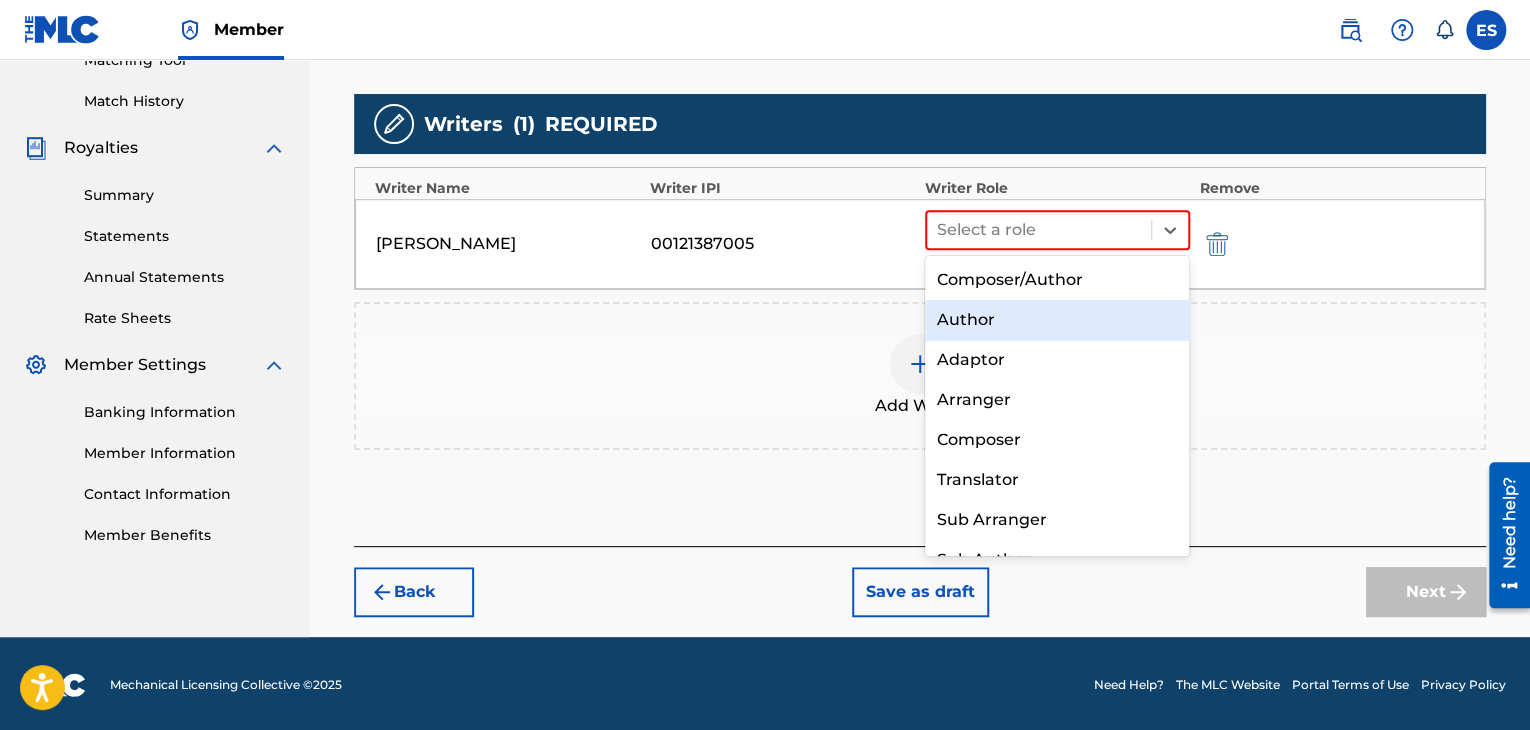 click on "Author" at bounding box center (1057, 320) 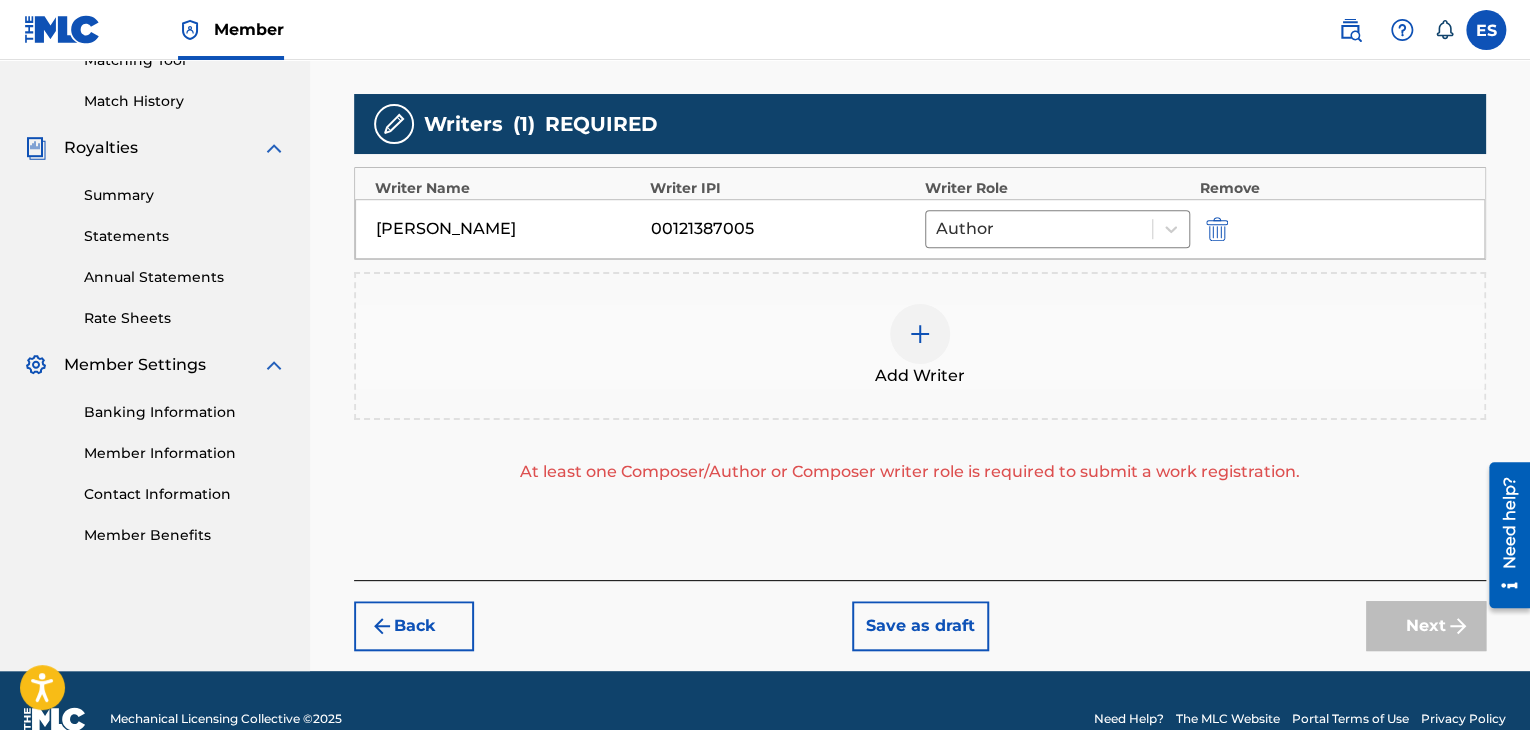 click on "Add Writer" at bounding box center (920, 346) 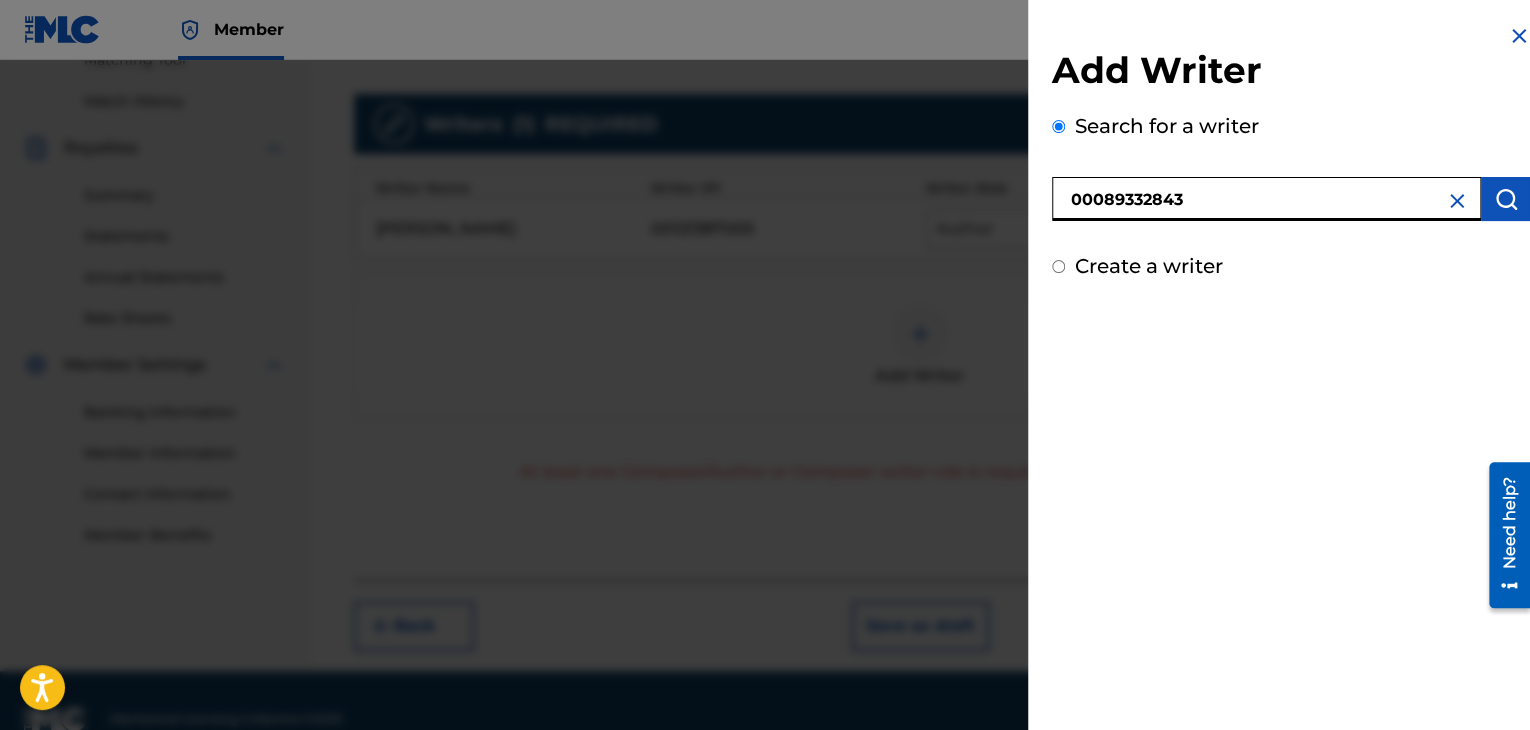 click at bounding box center (1506, 199) 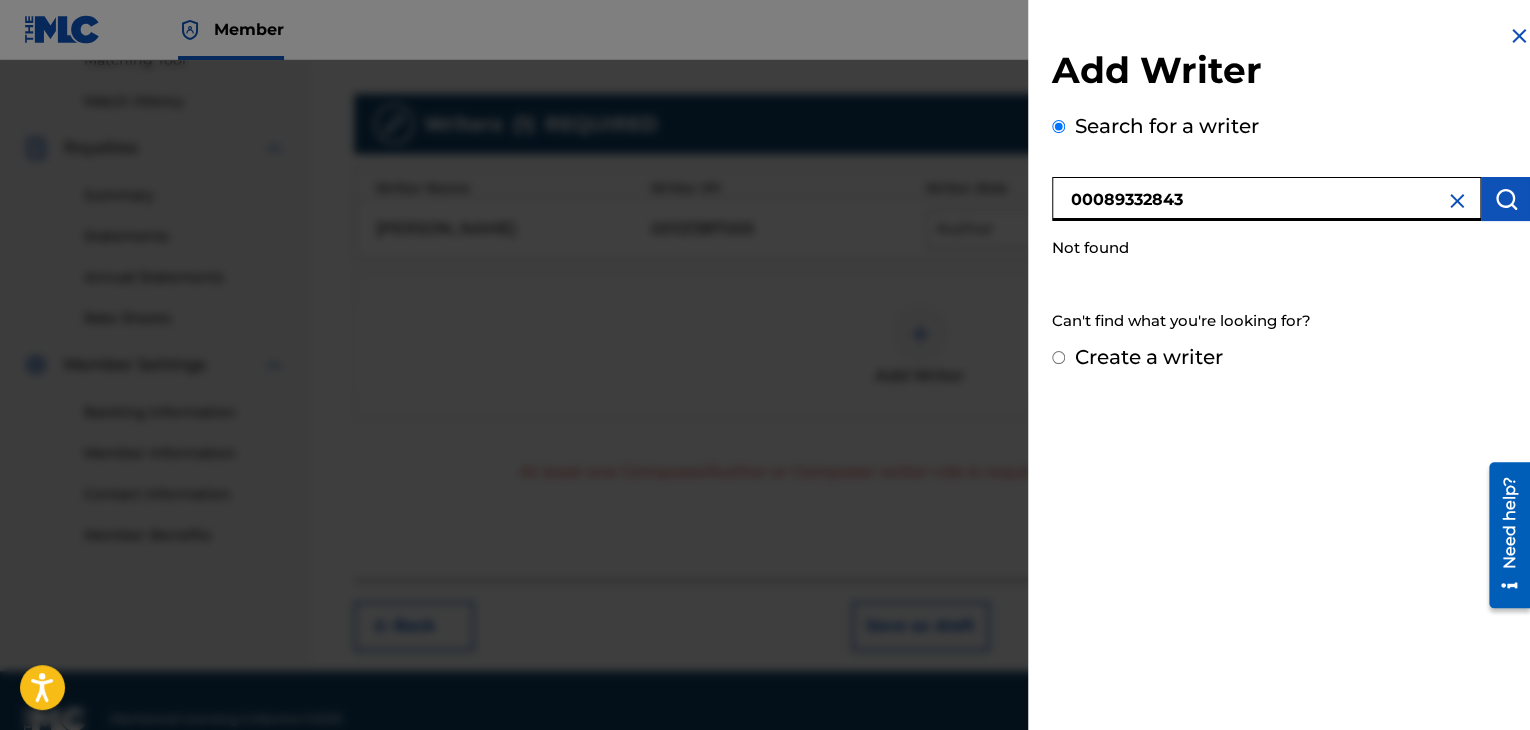click on "00089332843" at bounding box center [1266, 199] 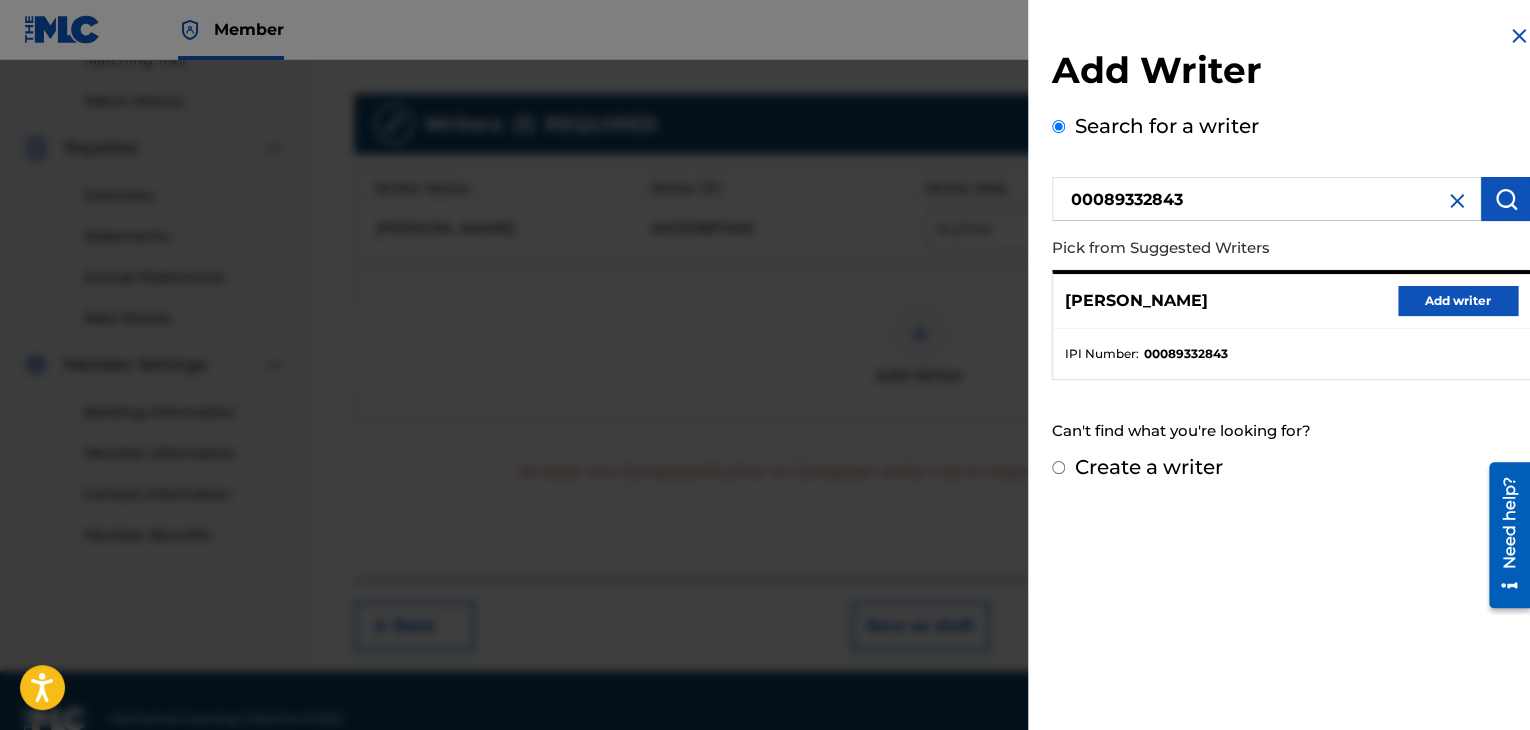 click on "Add writer" at bounding box center [1458, 301] 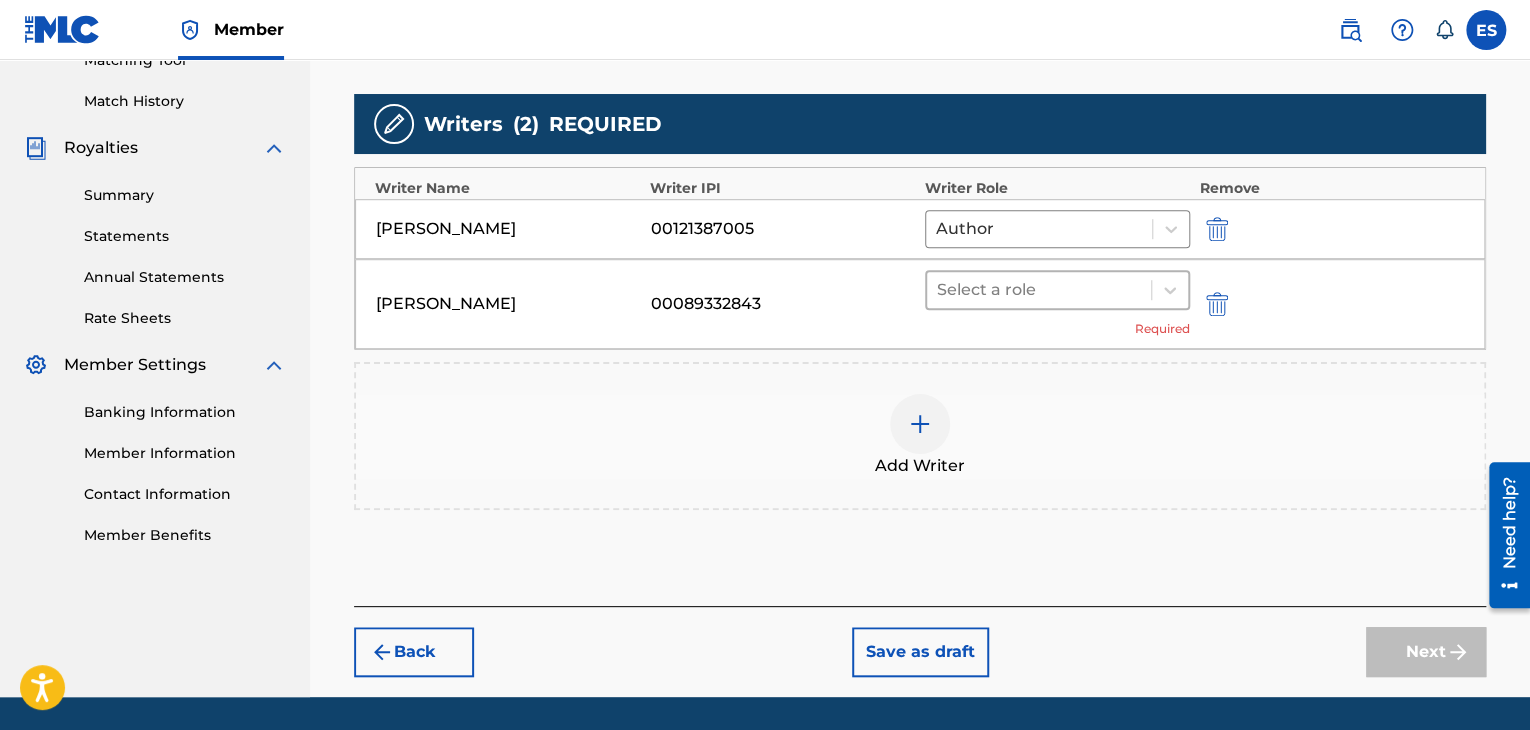 click at bounding box center [1039, 290] 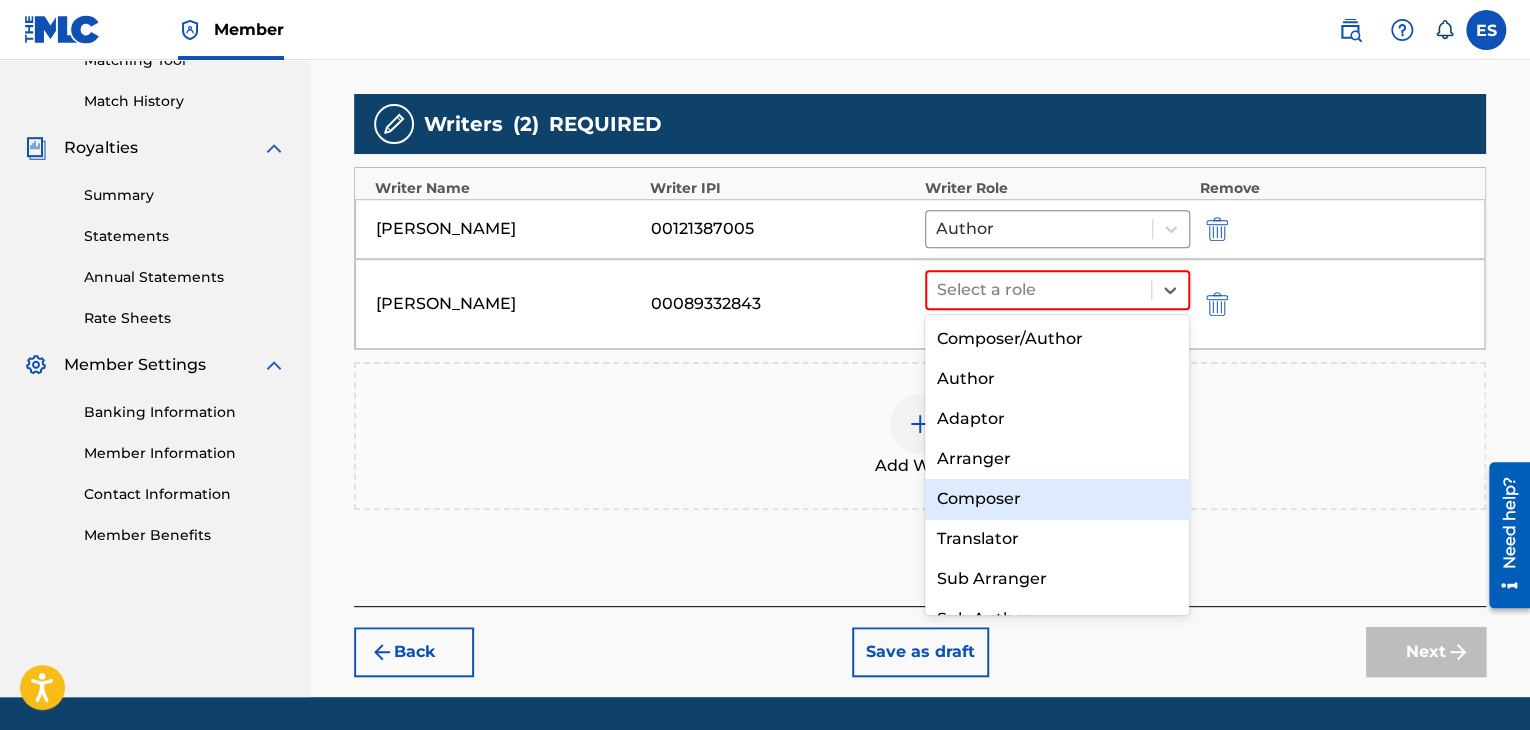 click on "Composer" at bounding box center (1057, 499) 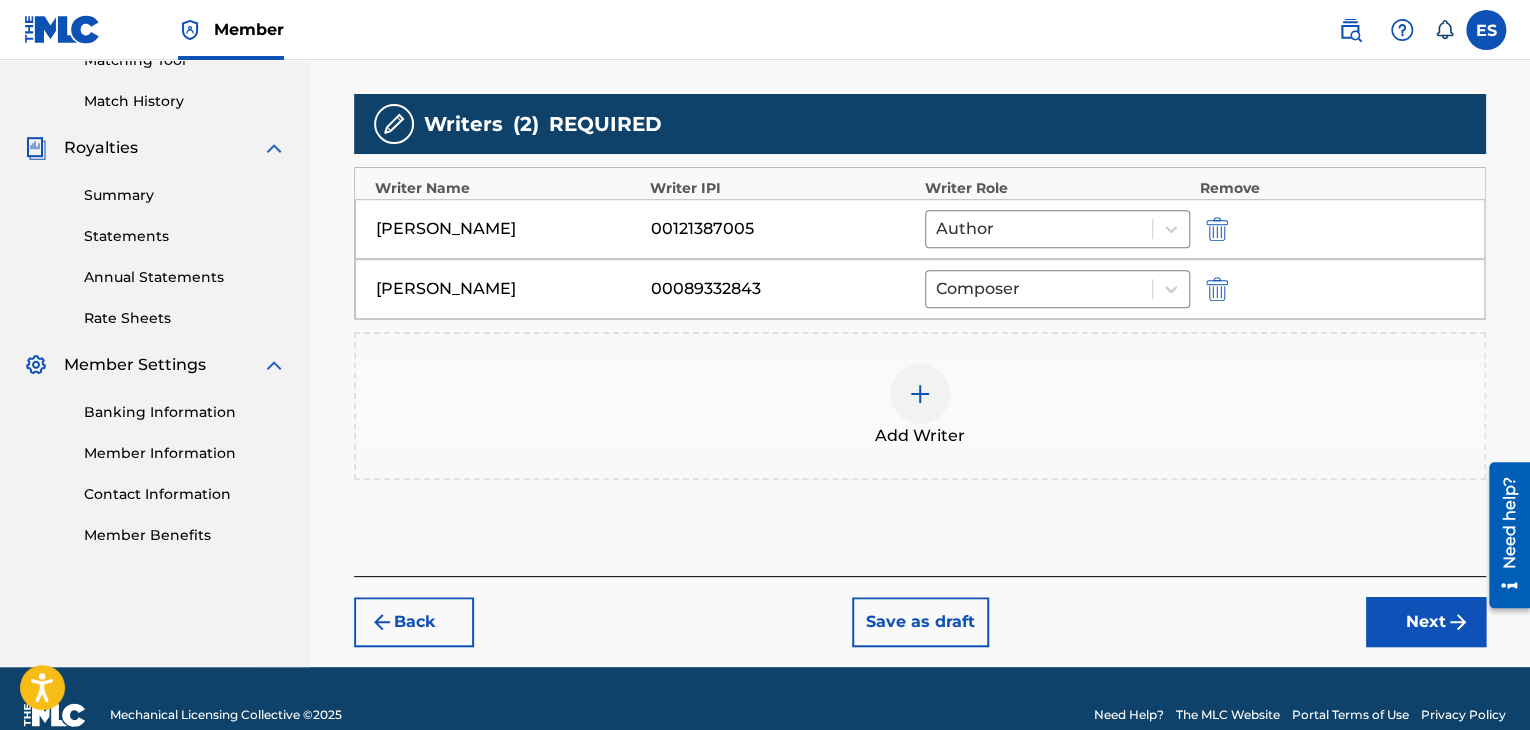 click on "Add Writer" at bounding box center (920, 436) 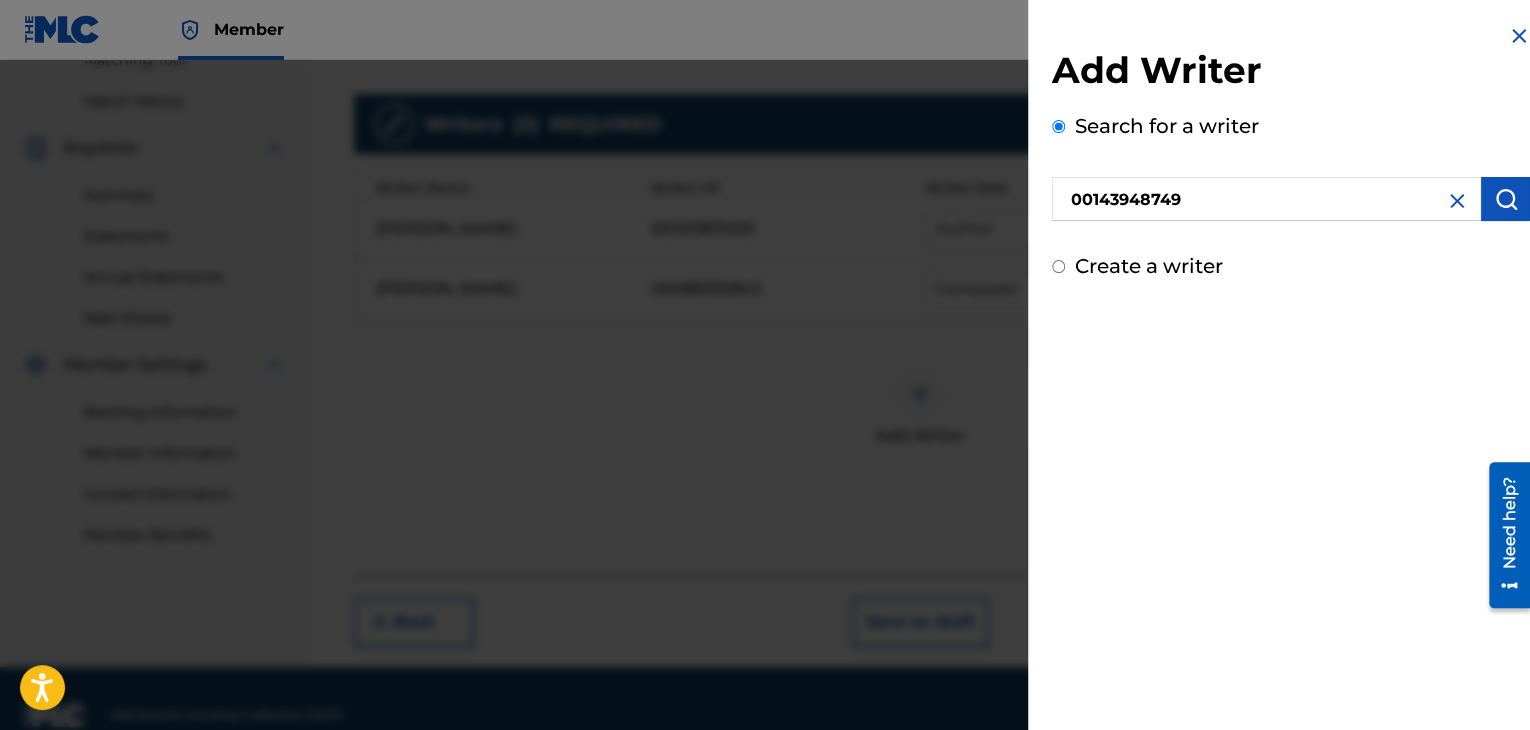 click at bounding box center (1506, 199) 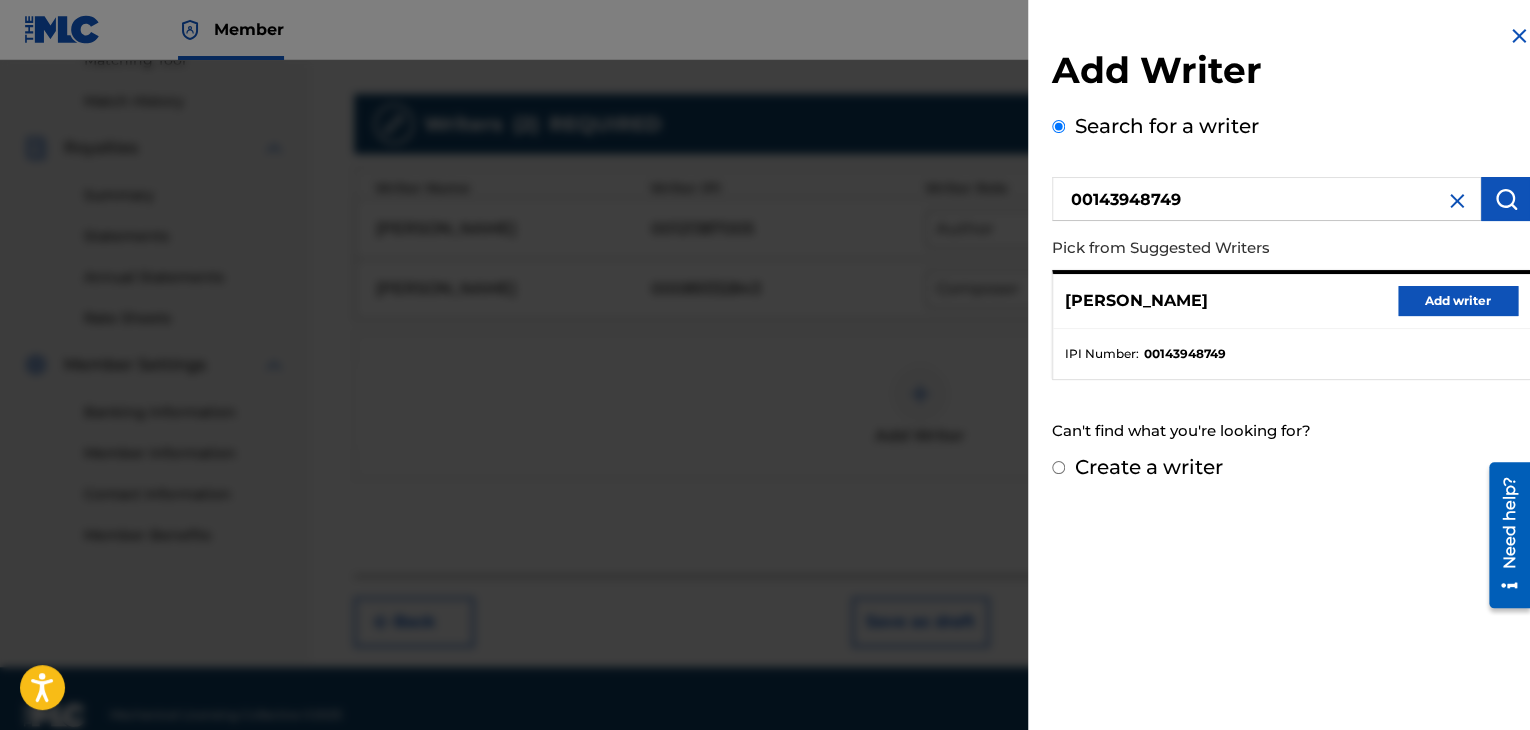 click on "[PERSON_NAME] Add writer" at bounding box center [1291, 301] 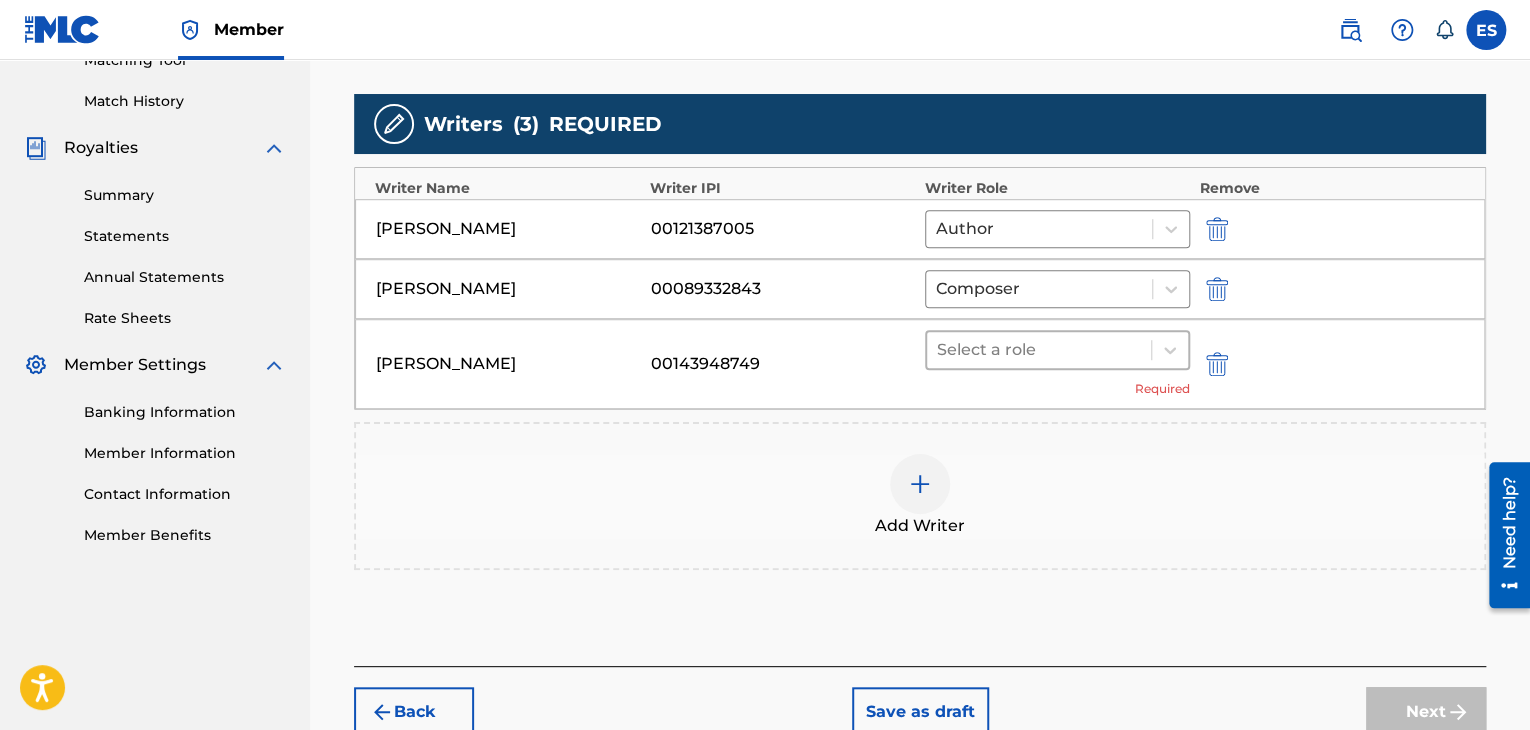 click on "Select a role" at bounding box center [1039, 350] 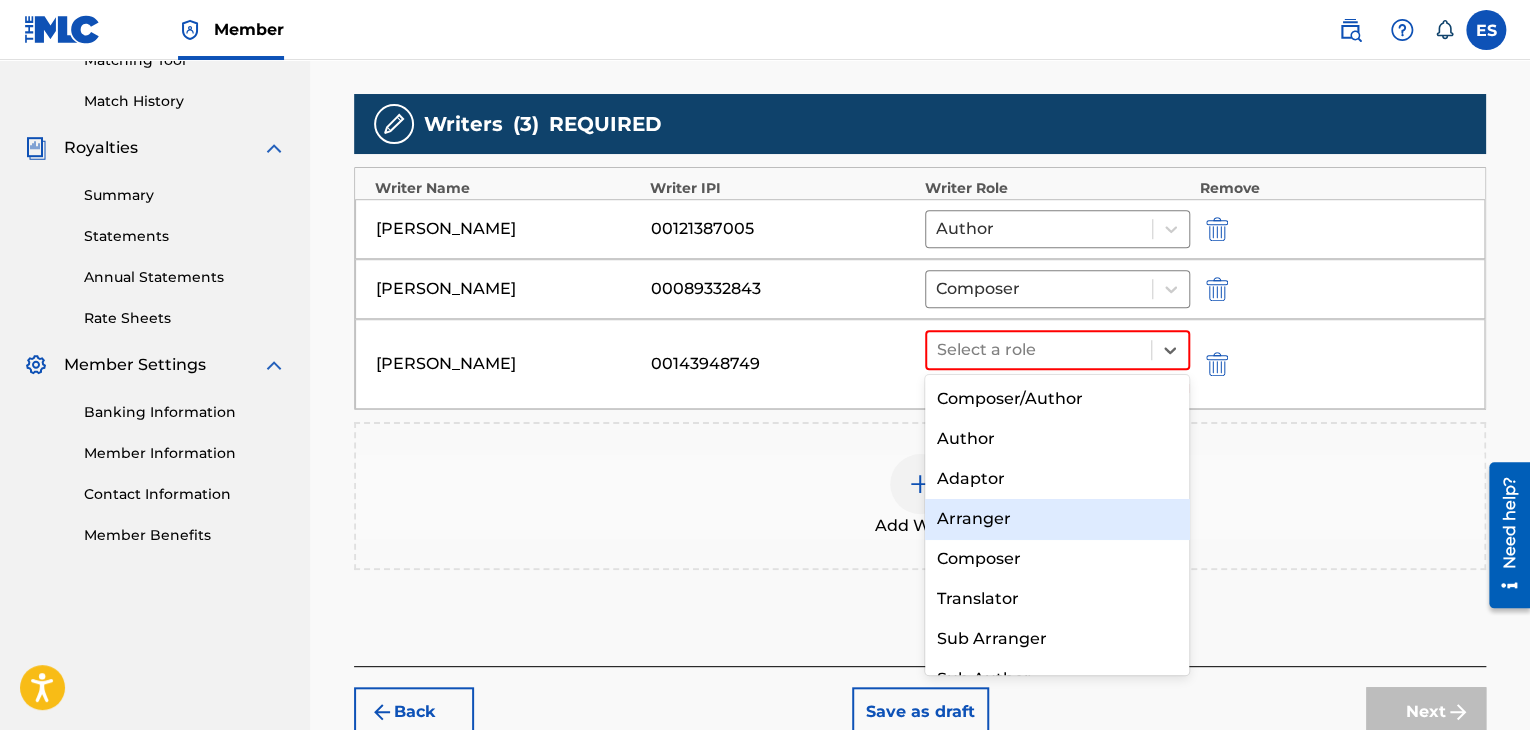 click on "Arranger" at bounding box center [1057, 519] 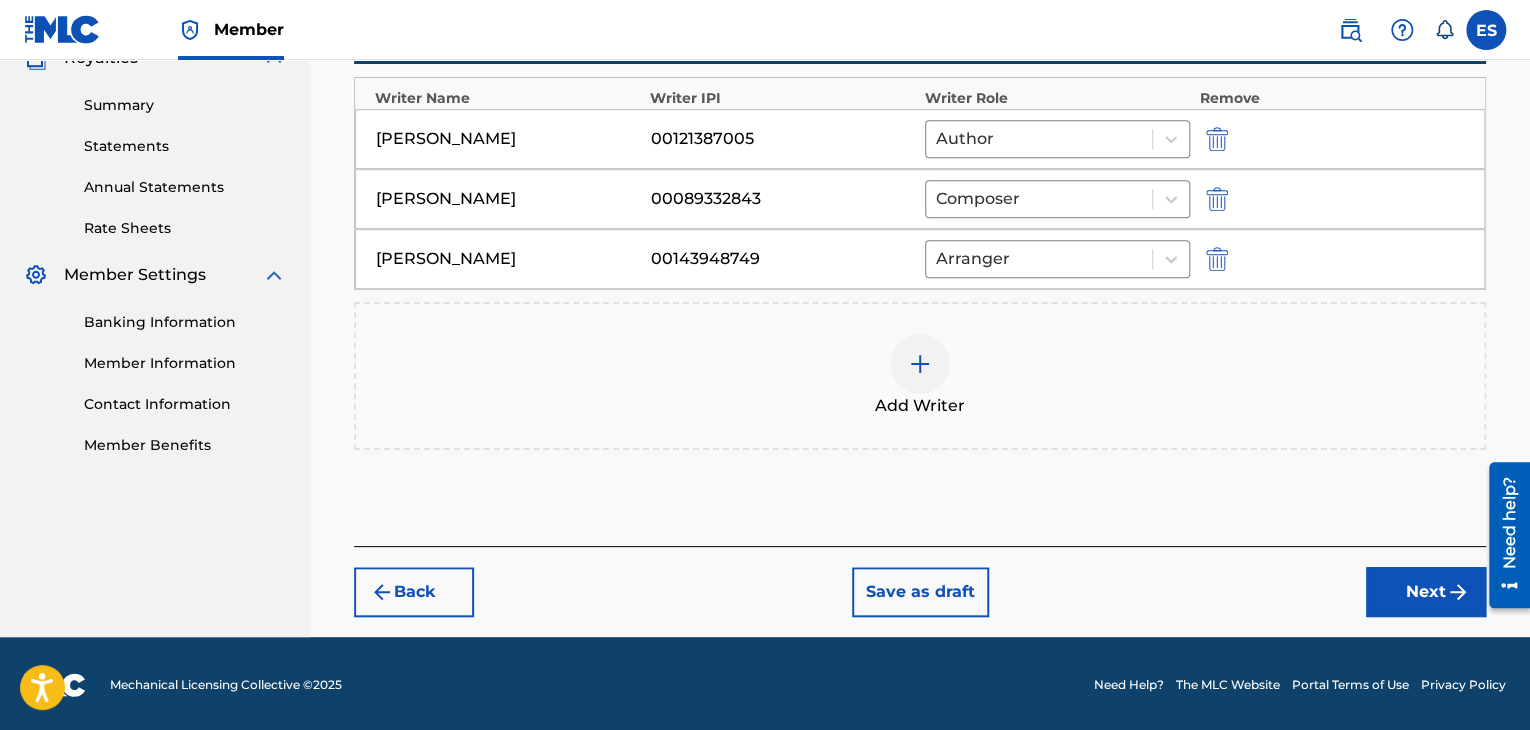 scroll, scrollTop: 624, scrollLeft: 0, axis: vertical 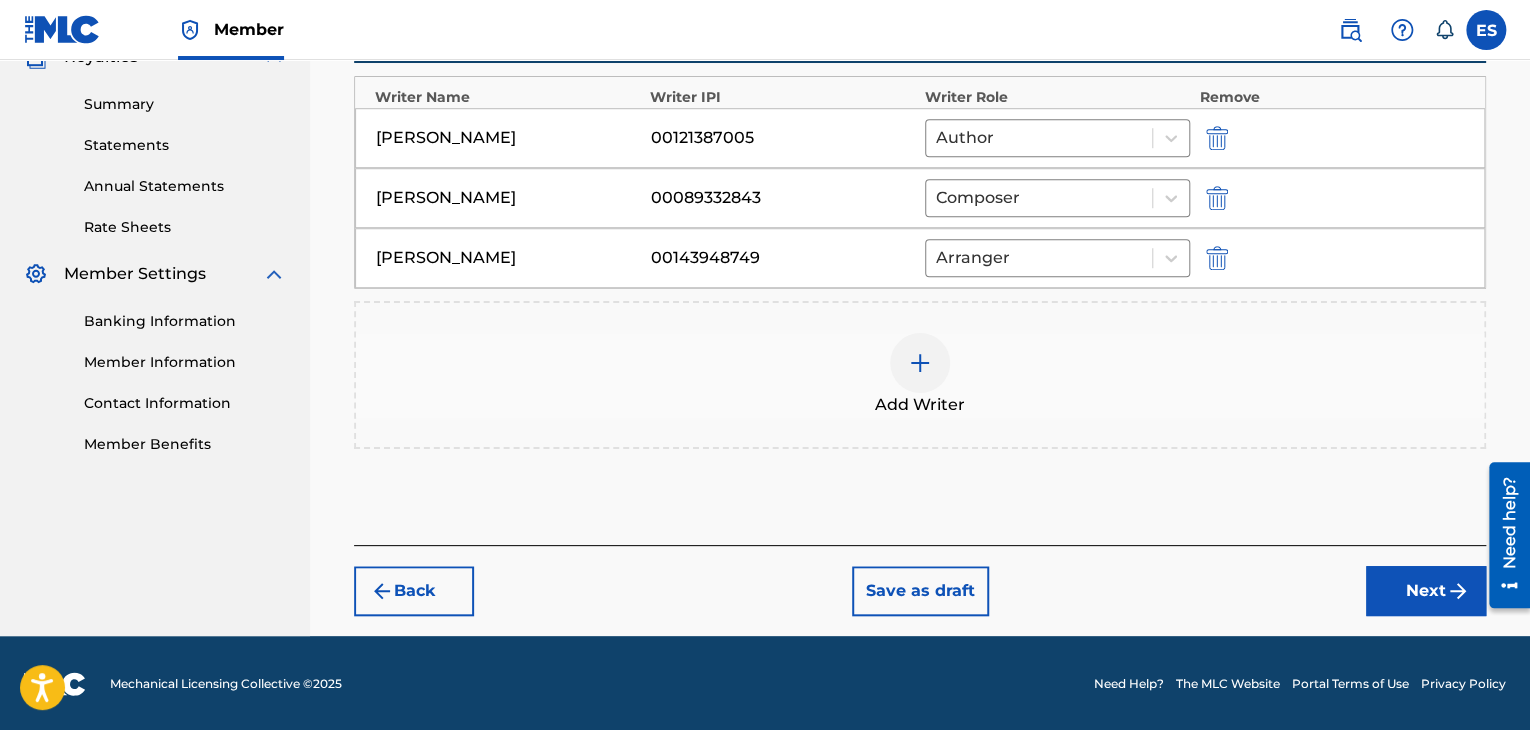 click on "Register Work Search Enter Work Details Add Writers Add Publishers & Shares Add Recording Review Add Writers & Roles Enter all writer(s) and their roles. A full list of writer roles and their definitions can be found in our Help Center article   here. Please note: At least one Composer/Author or Composer writer role is required for all new registrations. NOSHTEN SPOMEN Writers ( 3 ) REQUIRED Writer Name Writer IPI Writer Role Remove [PERSON_NAME] 00121387005 Author [PERSON_NAME] GANEVA 00089332843 Composer [PERSON_NAME] 00143948749 Arranger Add Writer Back Save as draft Next" at bounding box center [920, 61] 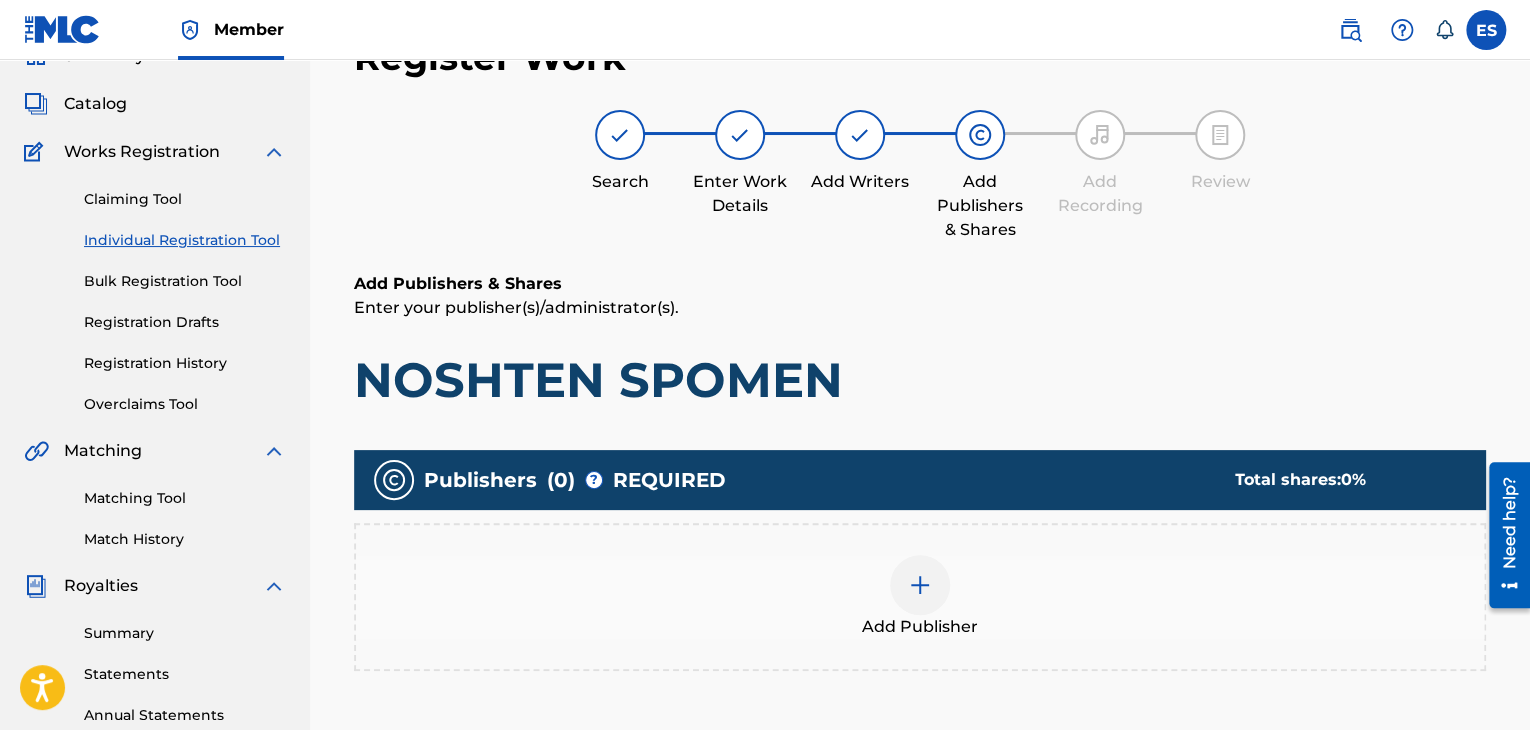 scroll, scrollTop: 90, scrollLeft: 0, axis: vertical 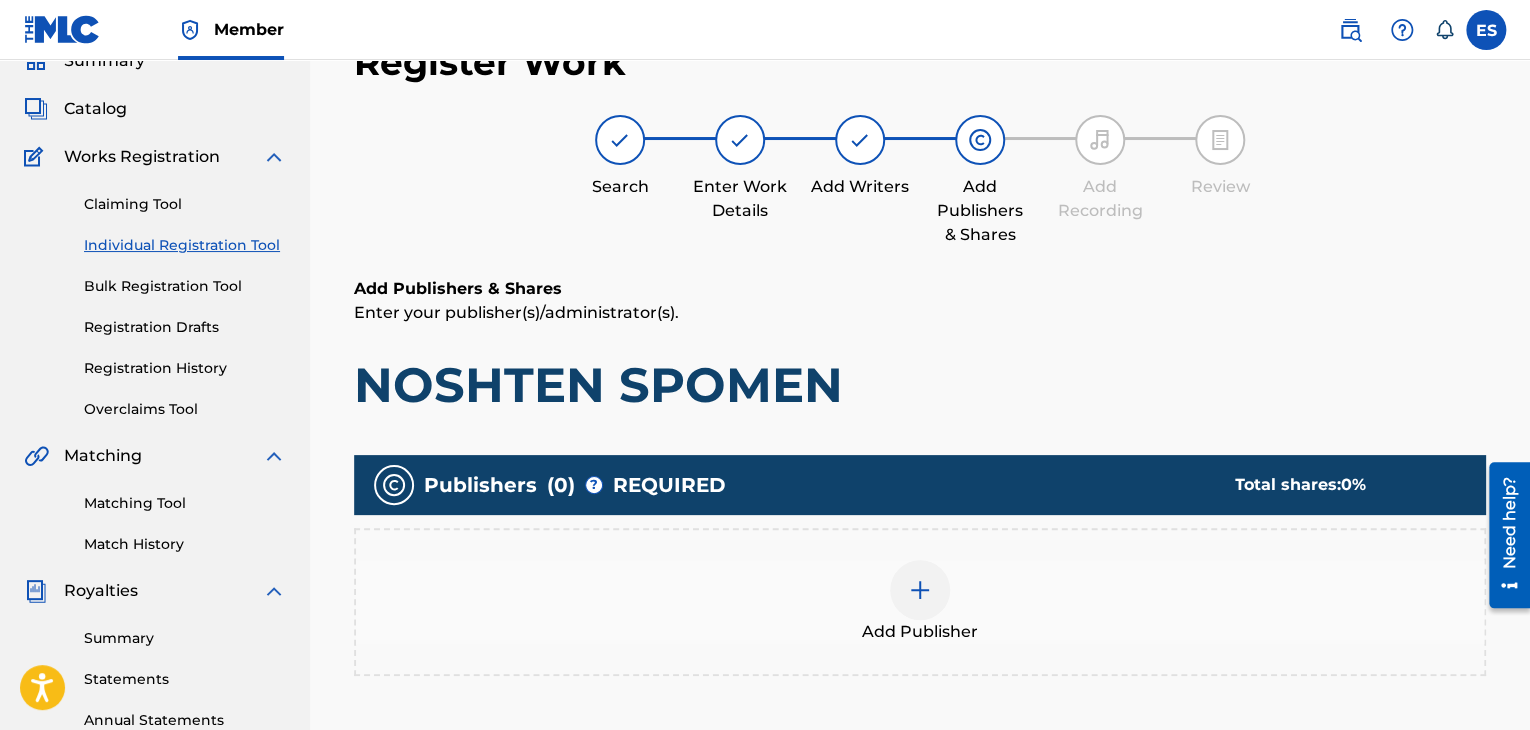 click on "Add Publisher" at bounding box center [920, 602] 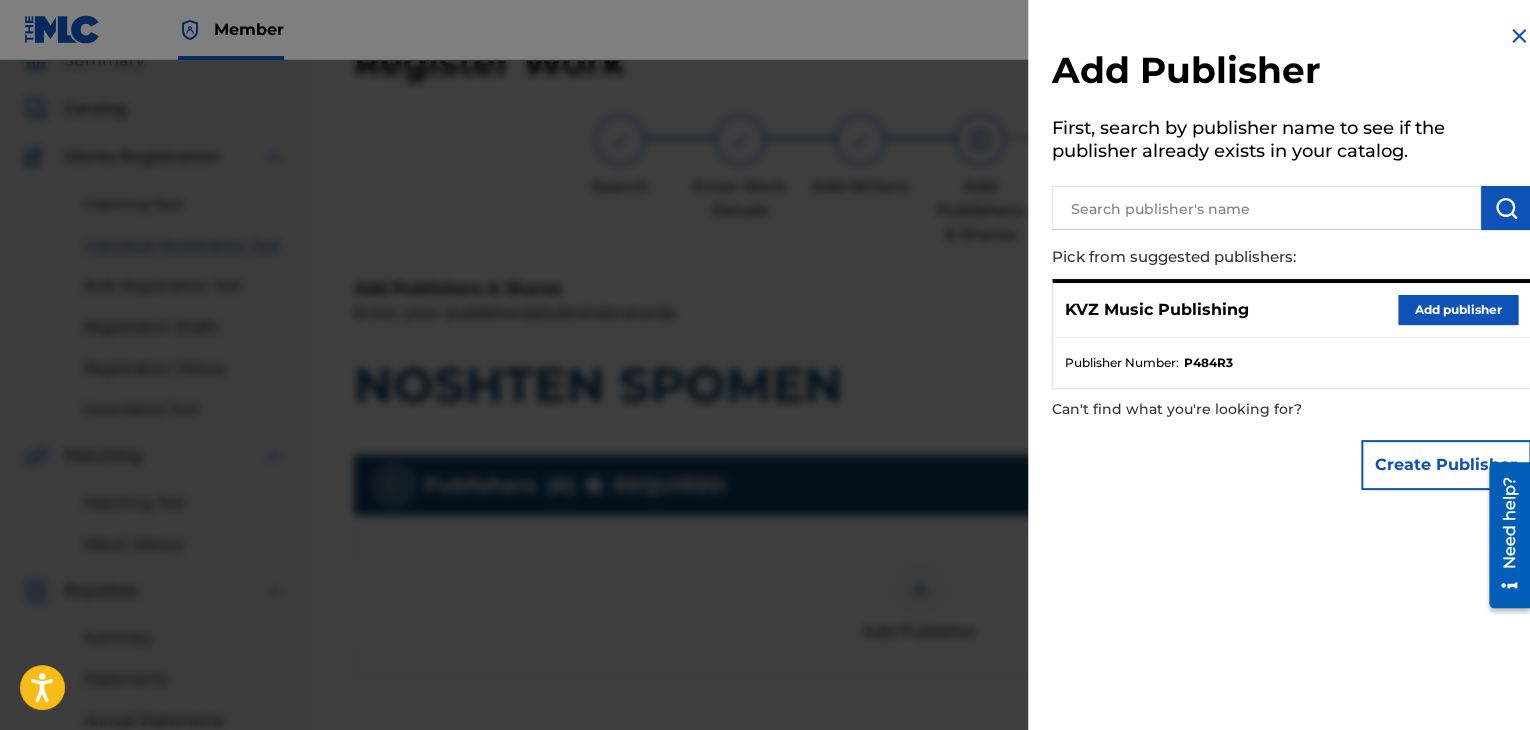 click on "Add publisher" at bounding box center [1458, 310] 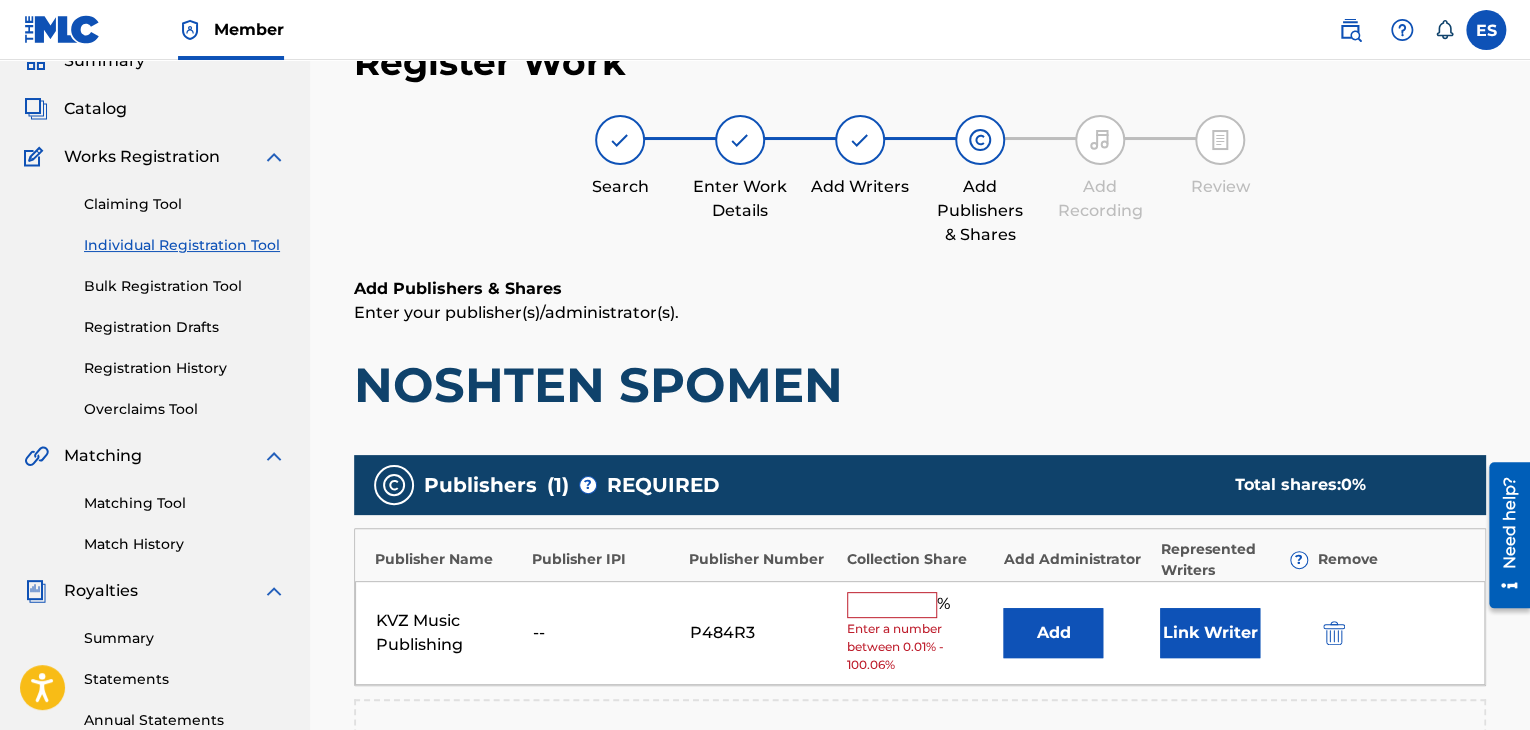 click at bounding box center [892, 605] 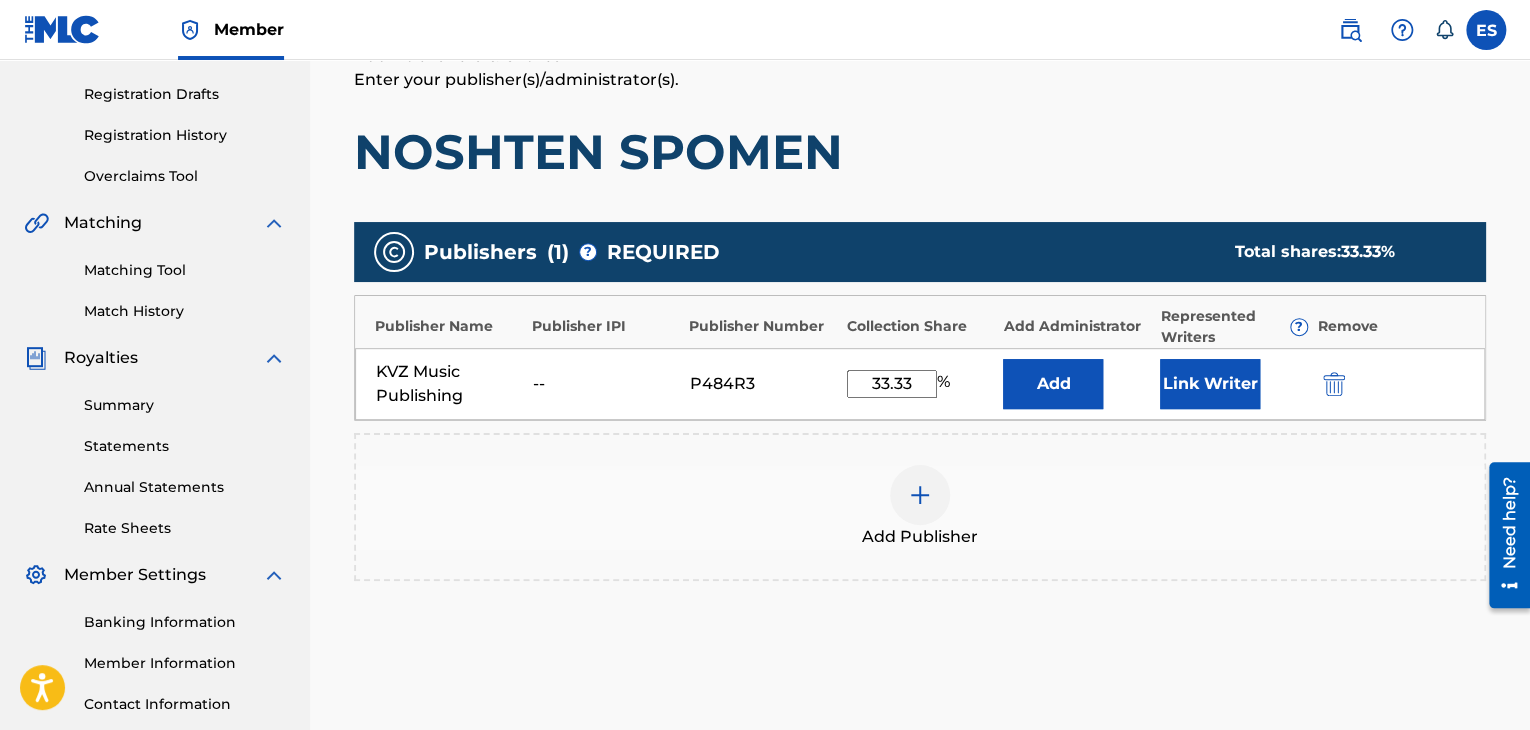 scroll, scrollTop: 516, scrollLeft: 0, axis: vertical 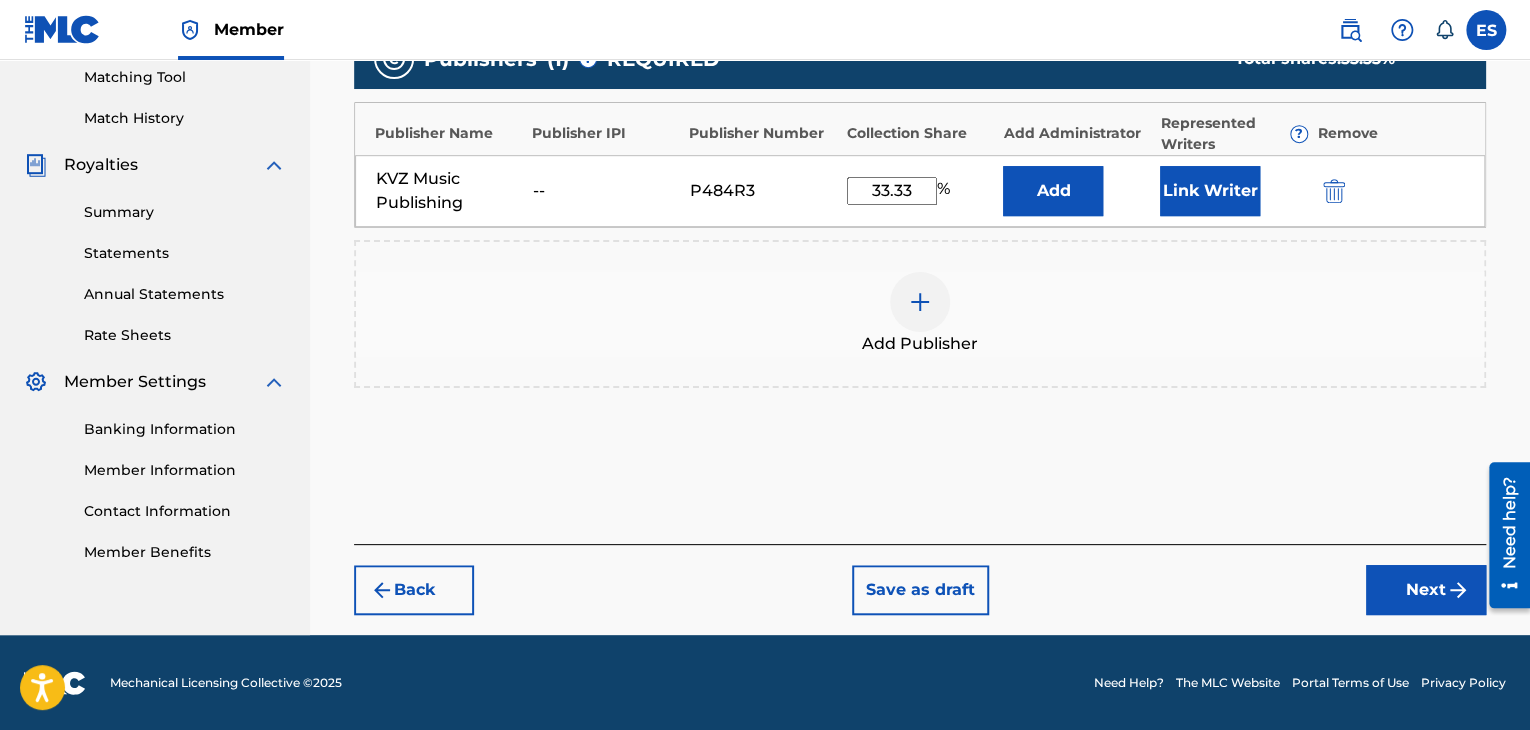 click on "Next" at bounding box center (1426, 590) 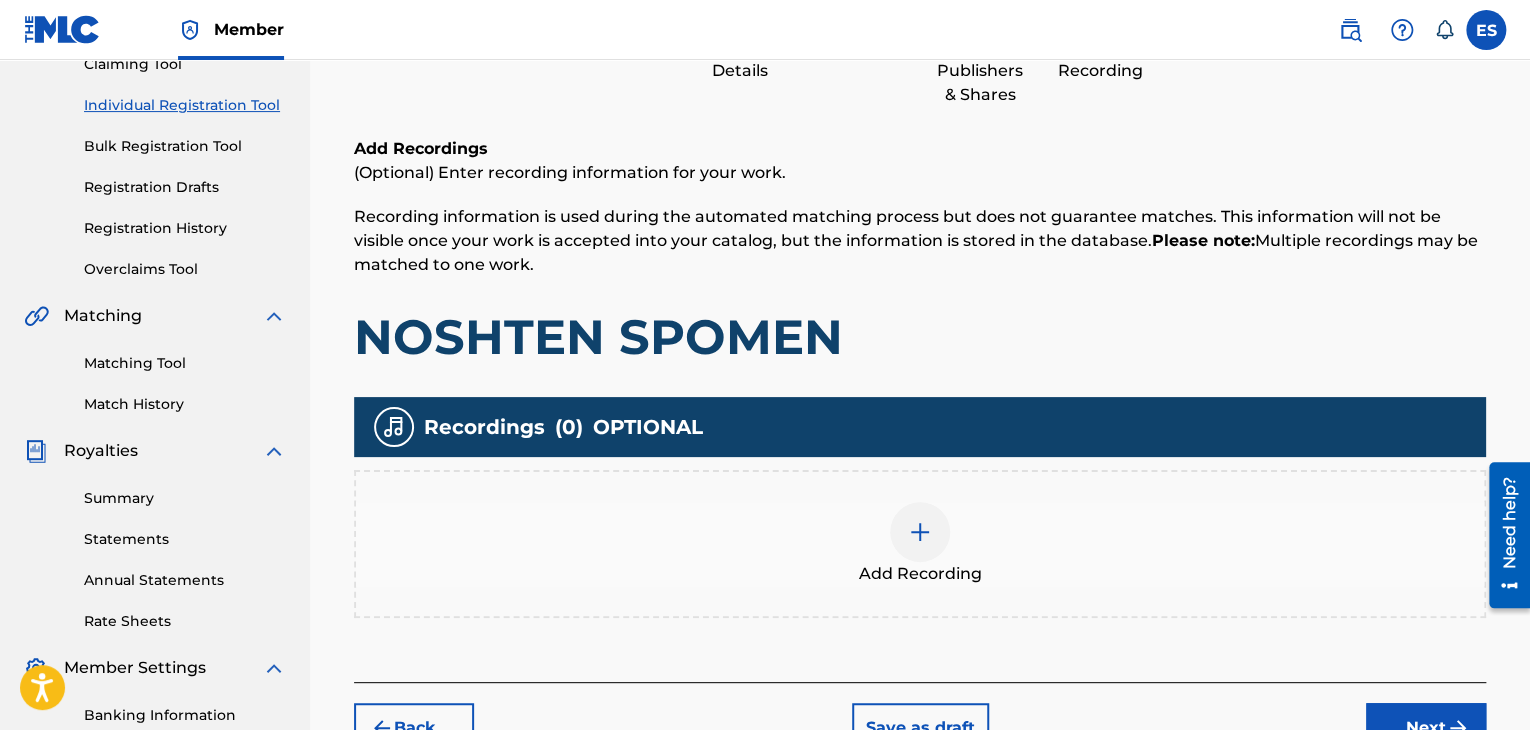 scroll, scrollTop: 390, scrollLeft: 0, axis: vertical 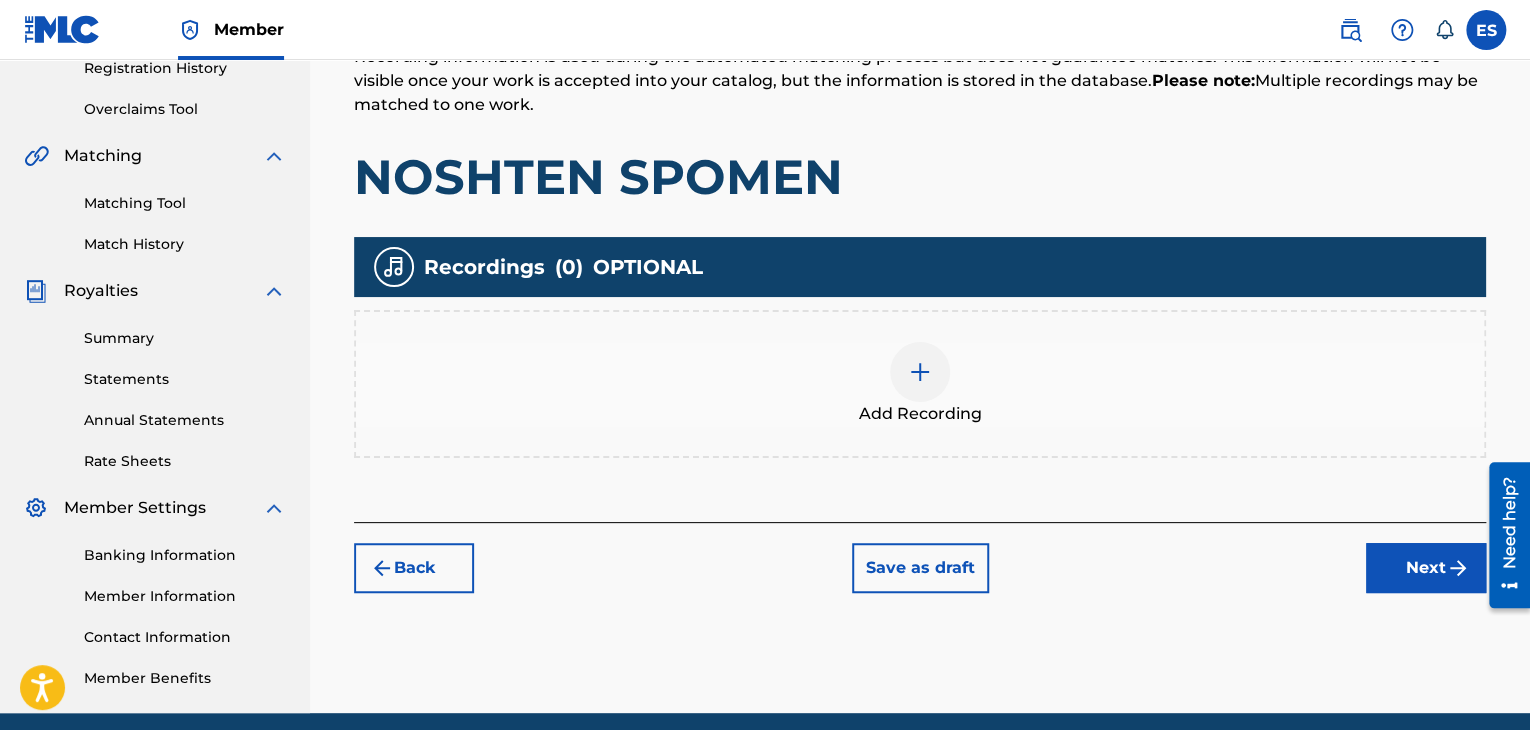 click on "Add Recording" at bounding box center [920, 384] 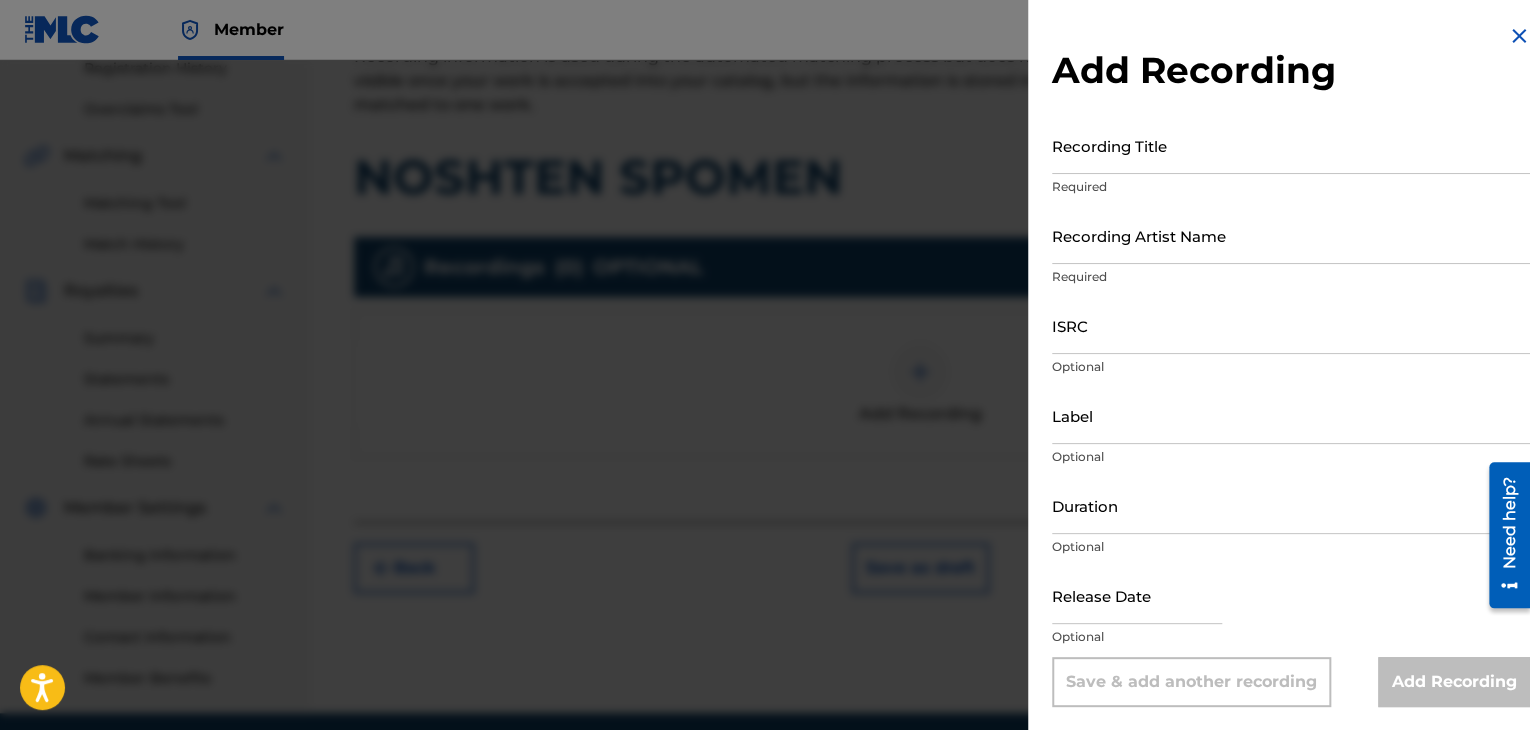 click at bounding box center (1519, 36) 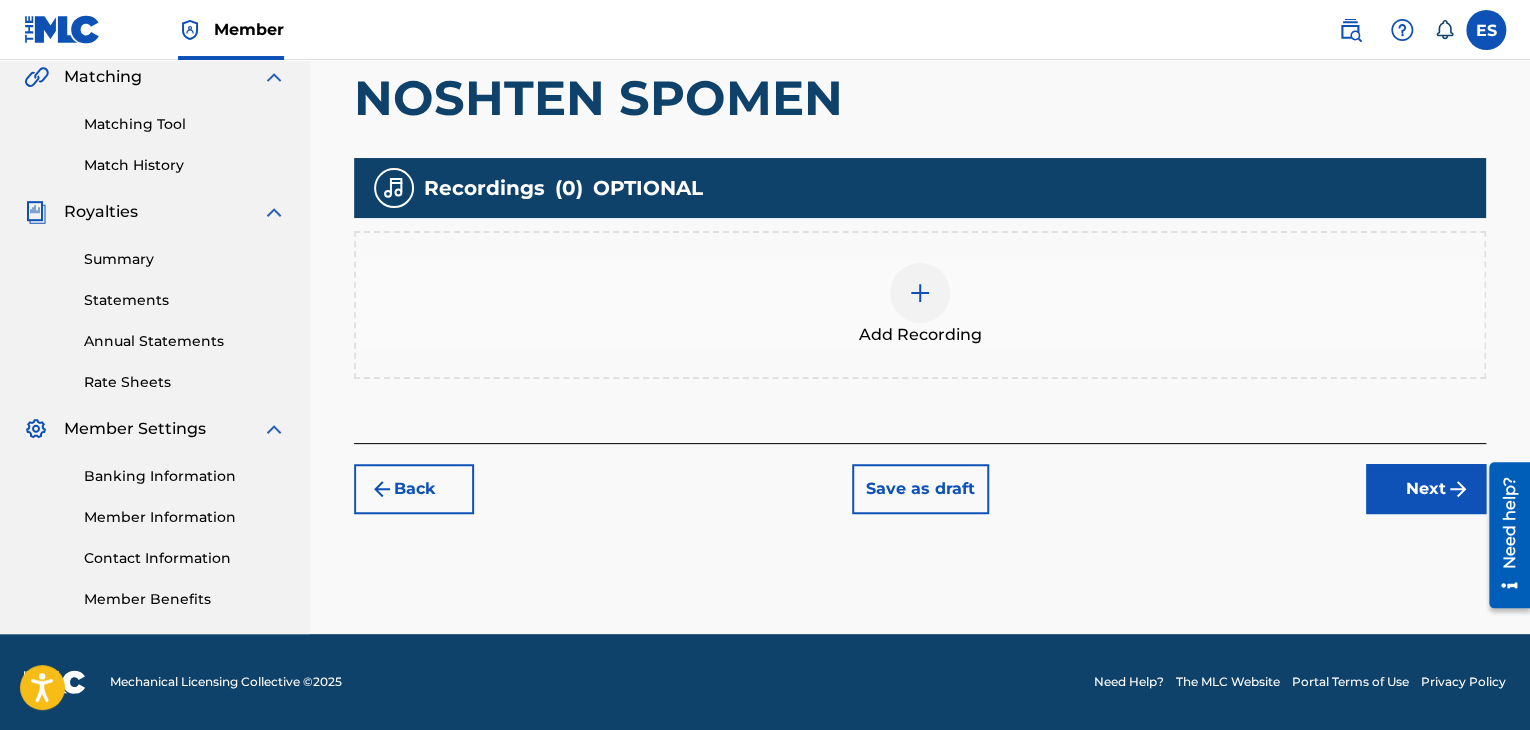 click on "Next" at bounding box center [1426, 489] 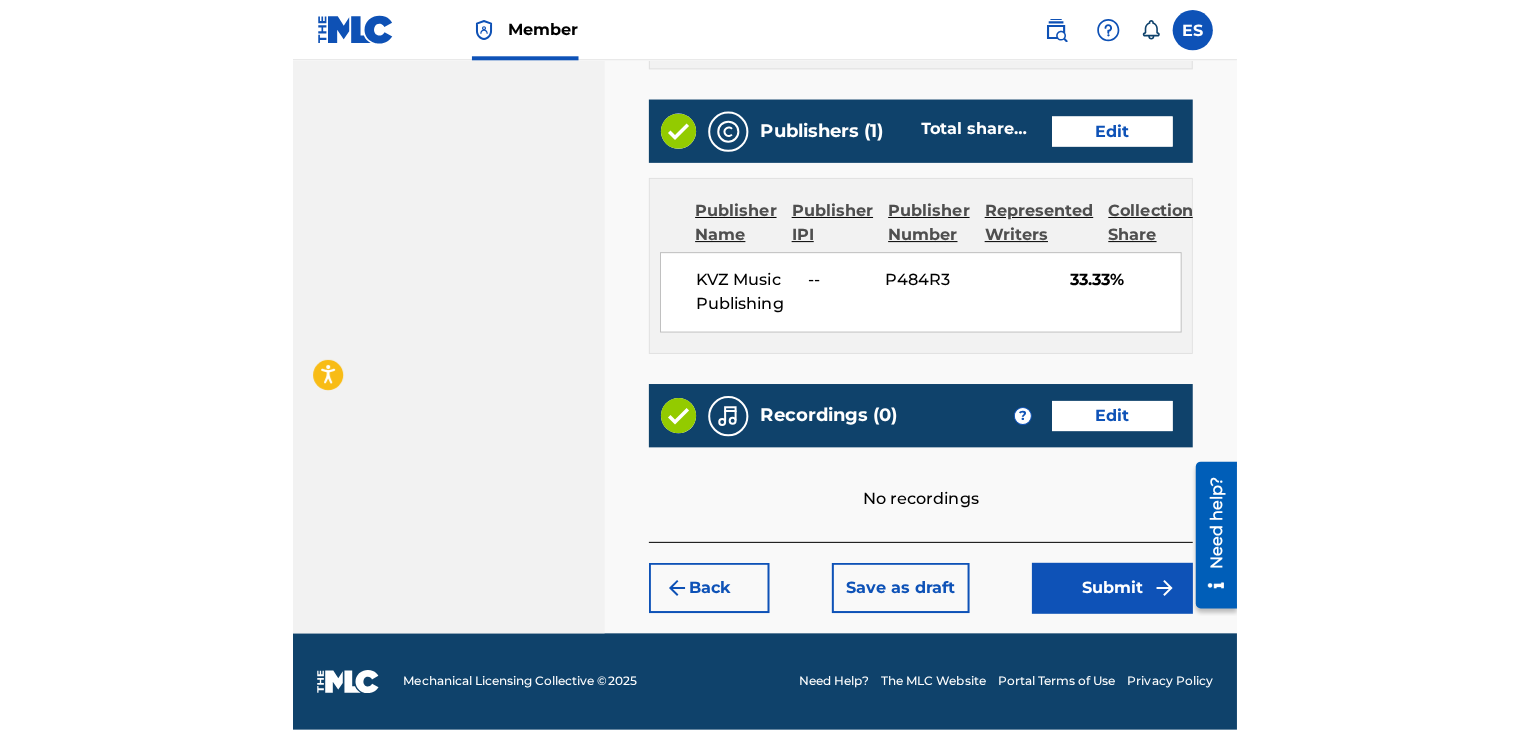scroll, scrollTop: 1090, scrollLeft: 0, axis: vertical 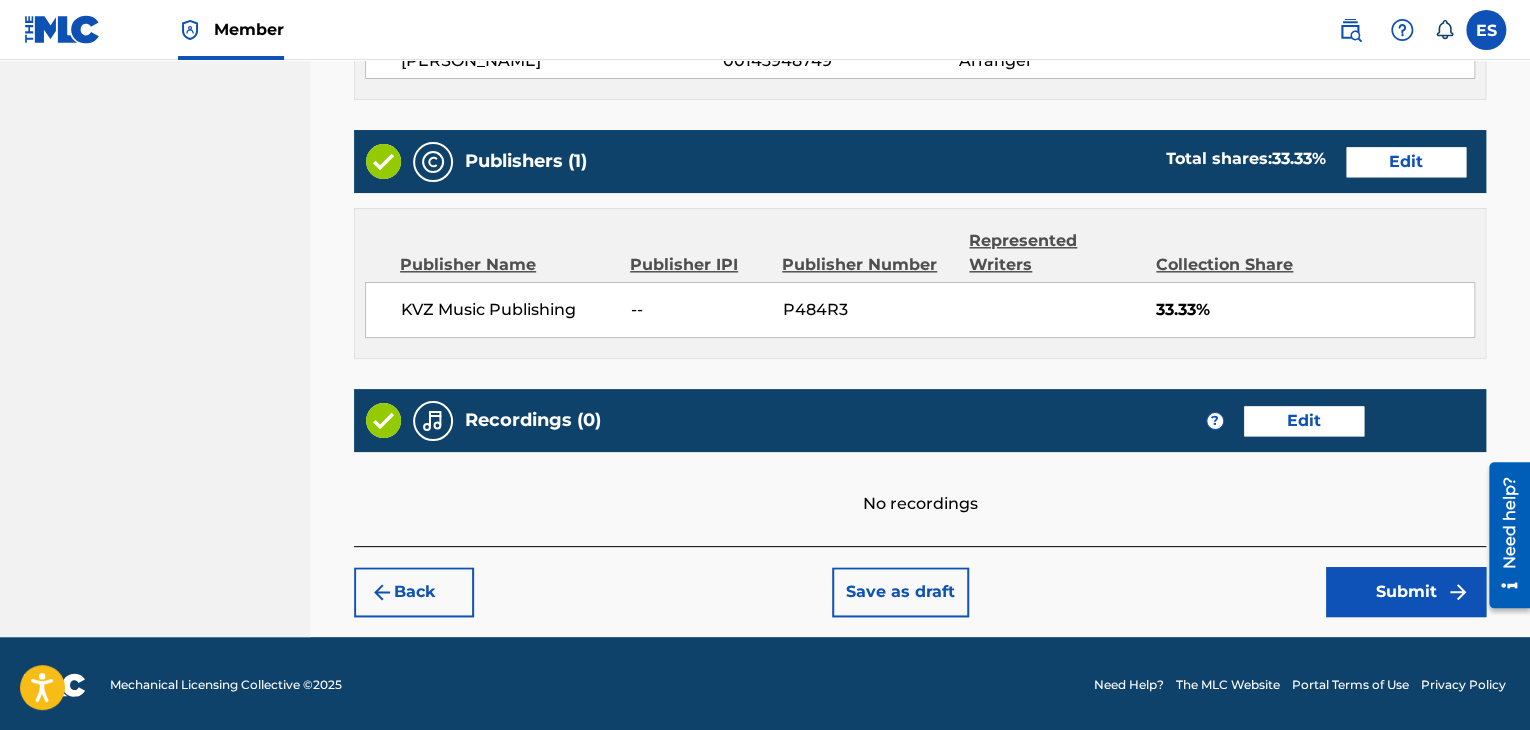 click on "Submit" at bounding box center [1406, 592] 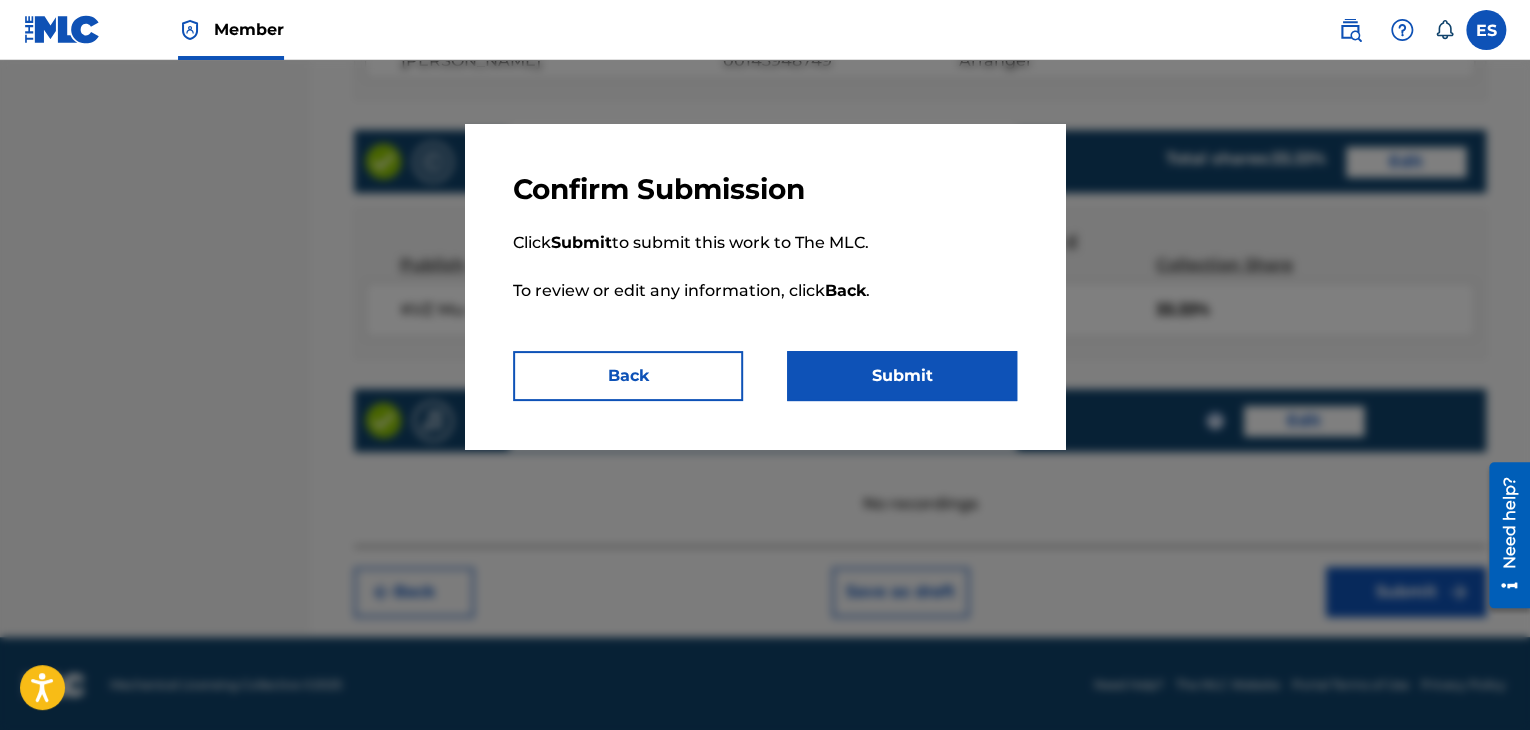 click on "Submit" at bounding box center [902, 376] 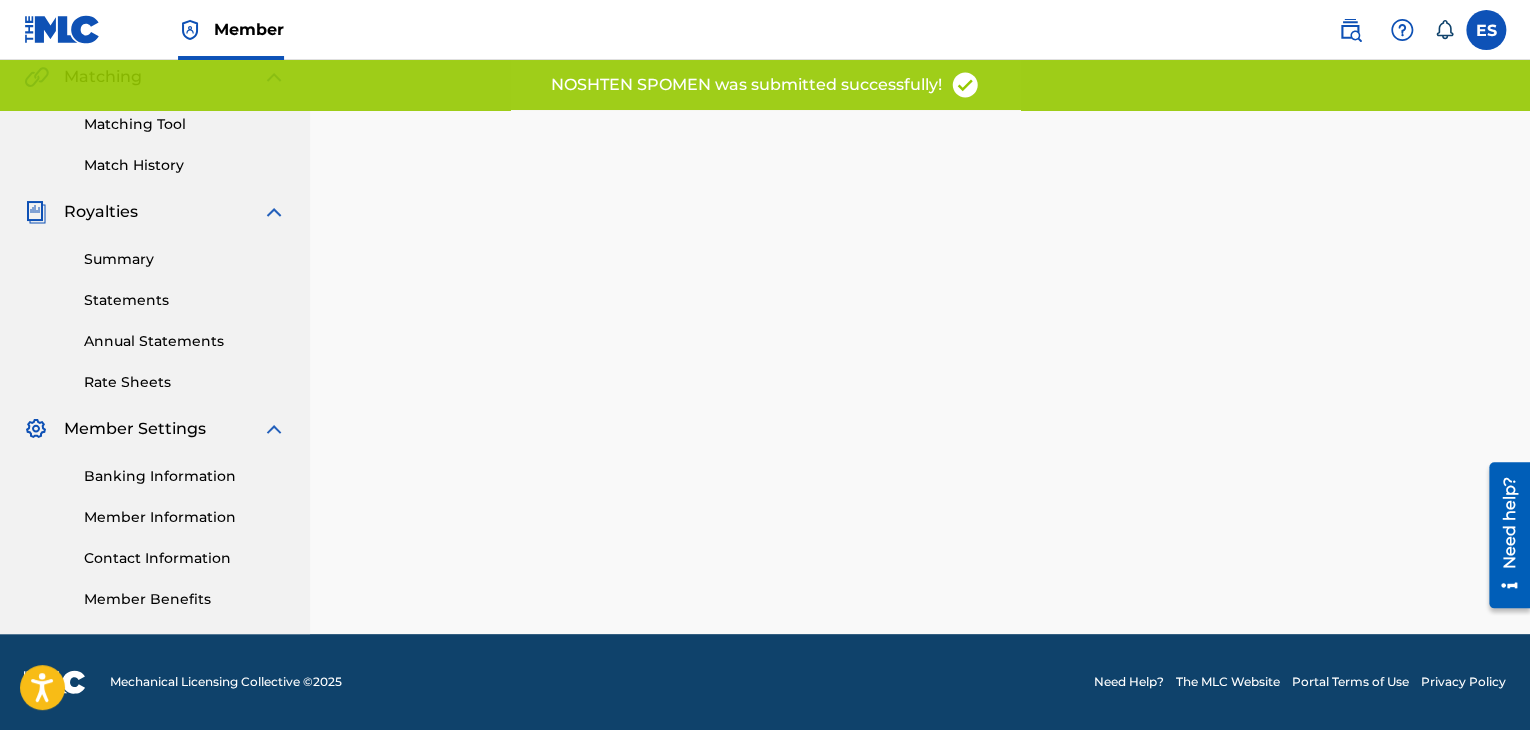 scroll, scrollTop: 0, scrollLeft: 0, axis: both 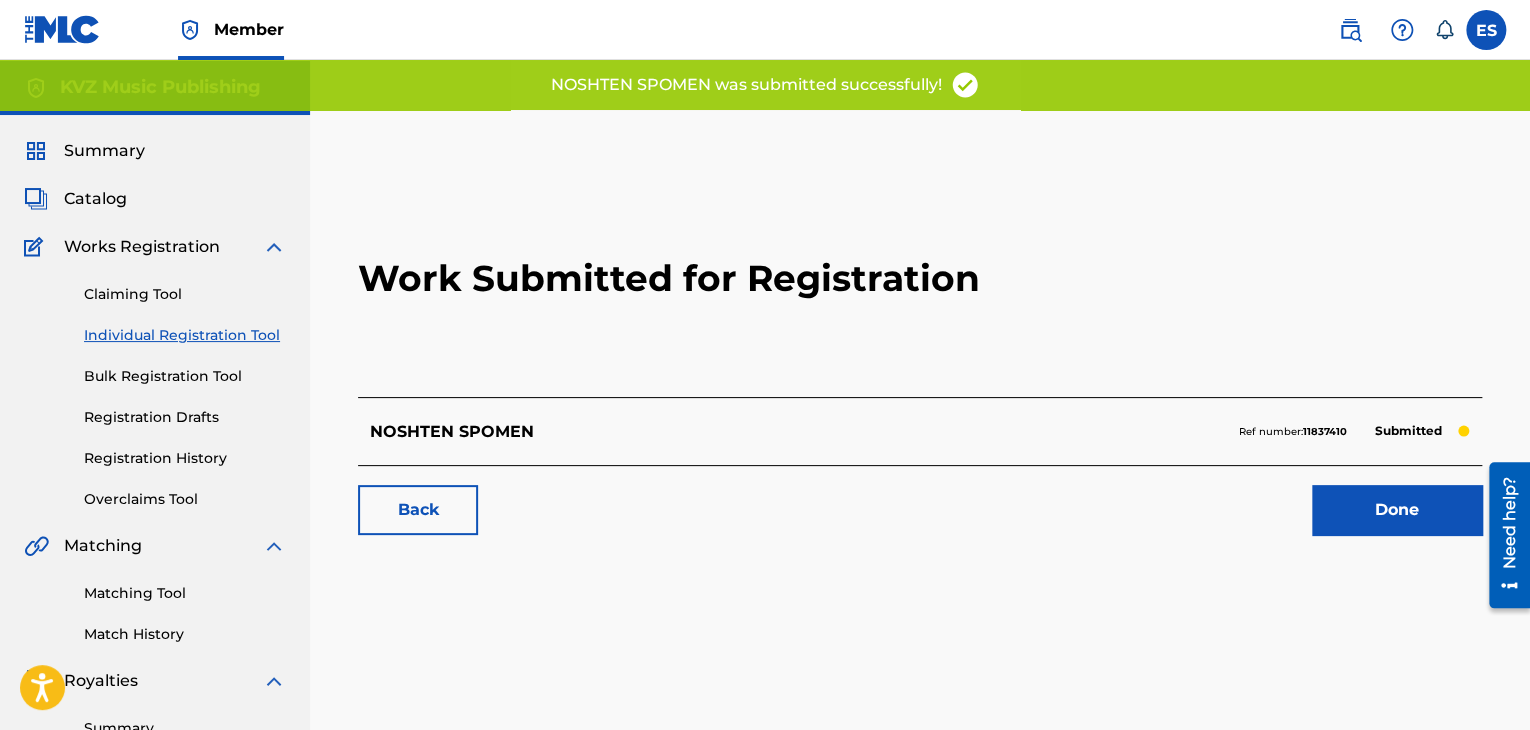 click on "Individual Registration Tool" at bounding box center (185, 335) 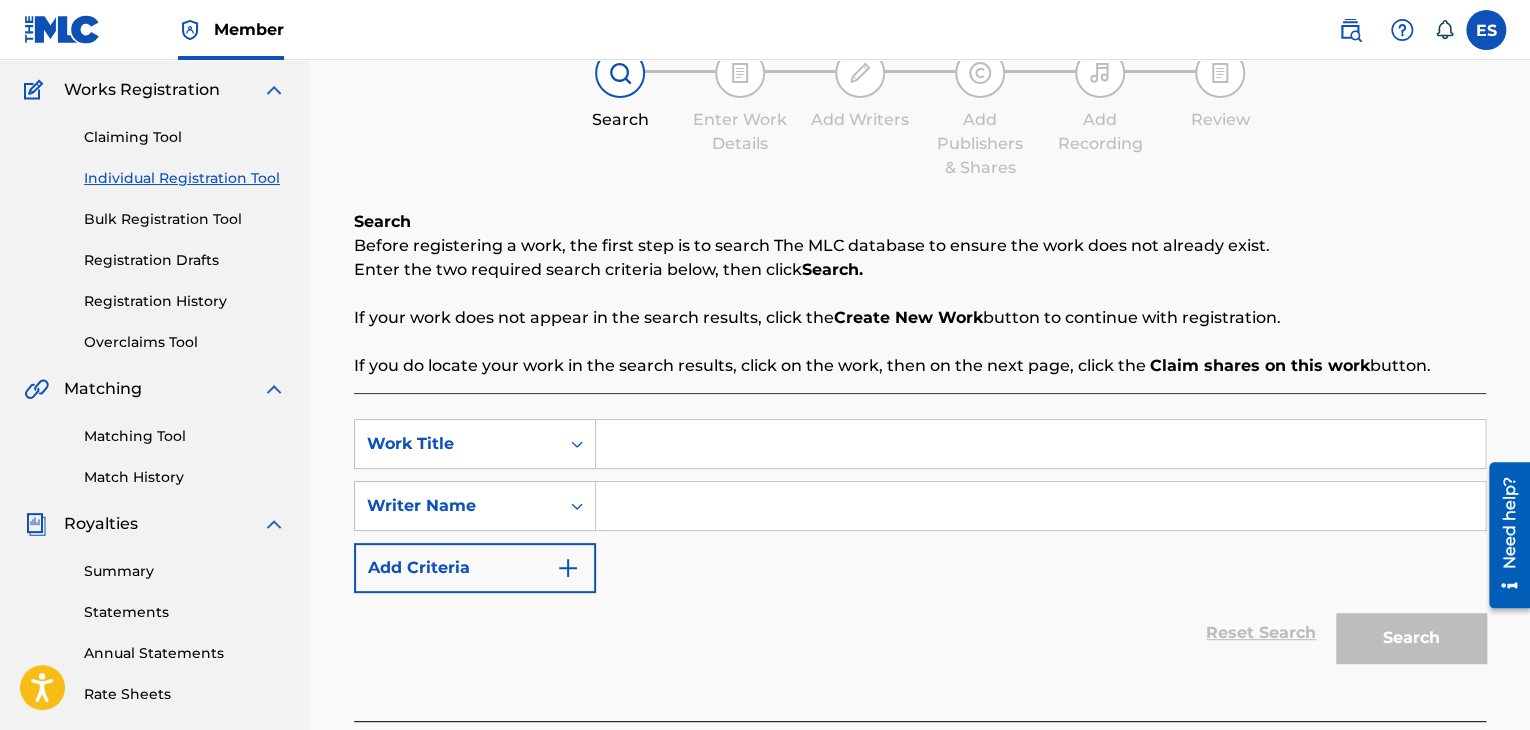 scroll, scrollTop: 300, scrollLeft: 0, axis: vertical 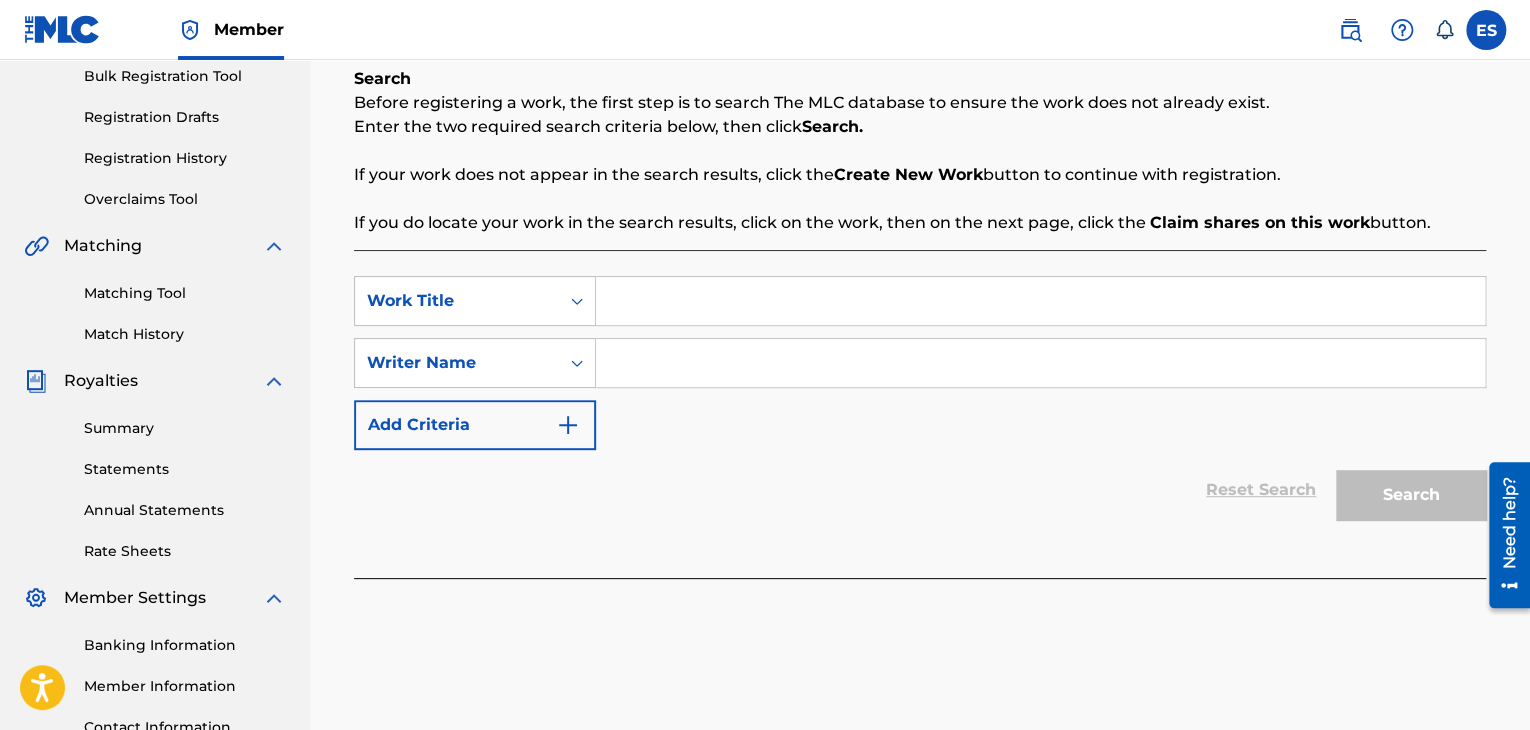 click at bounding box center [1040, 301] 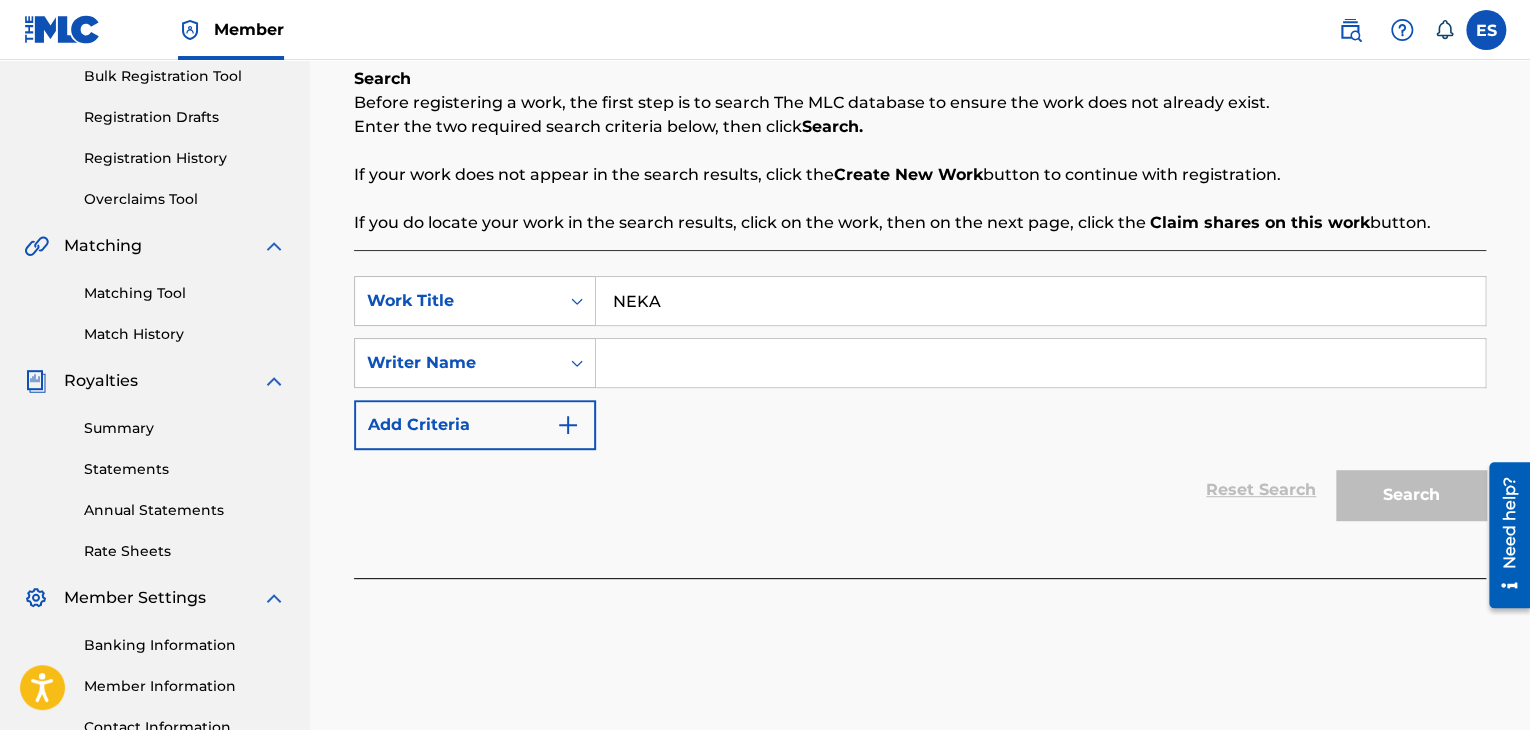 click at bounding box center (1040, 363) 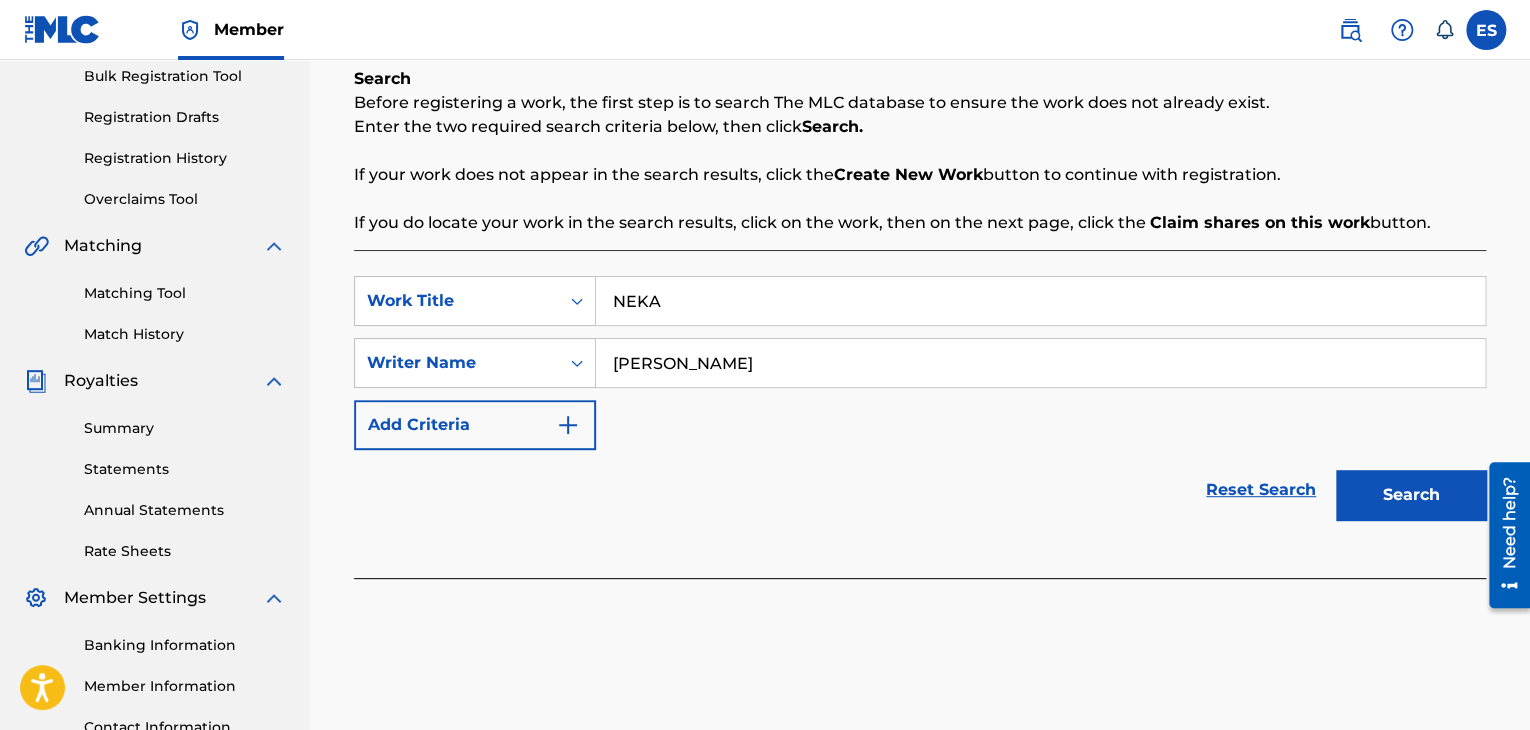 click on "Search" at bounding box center [1411, 495] 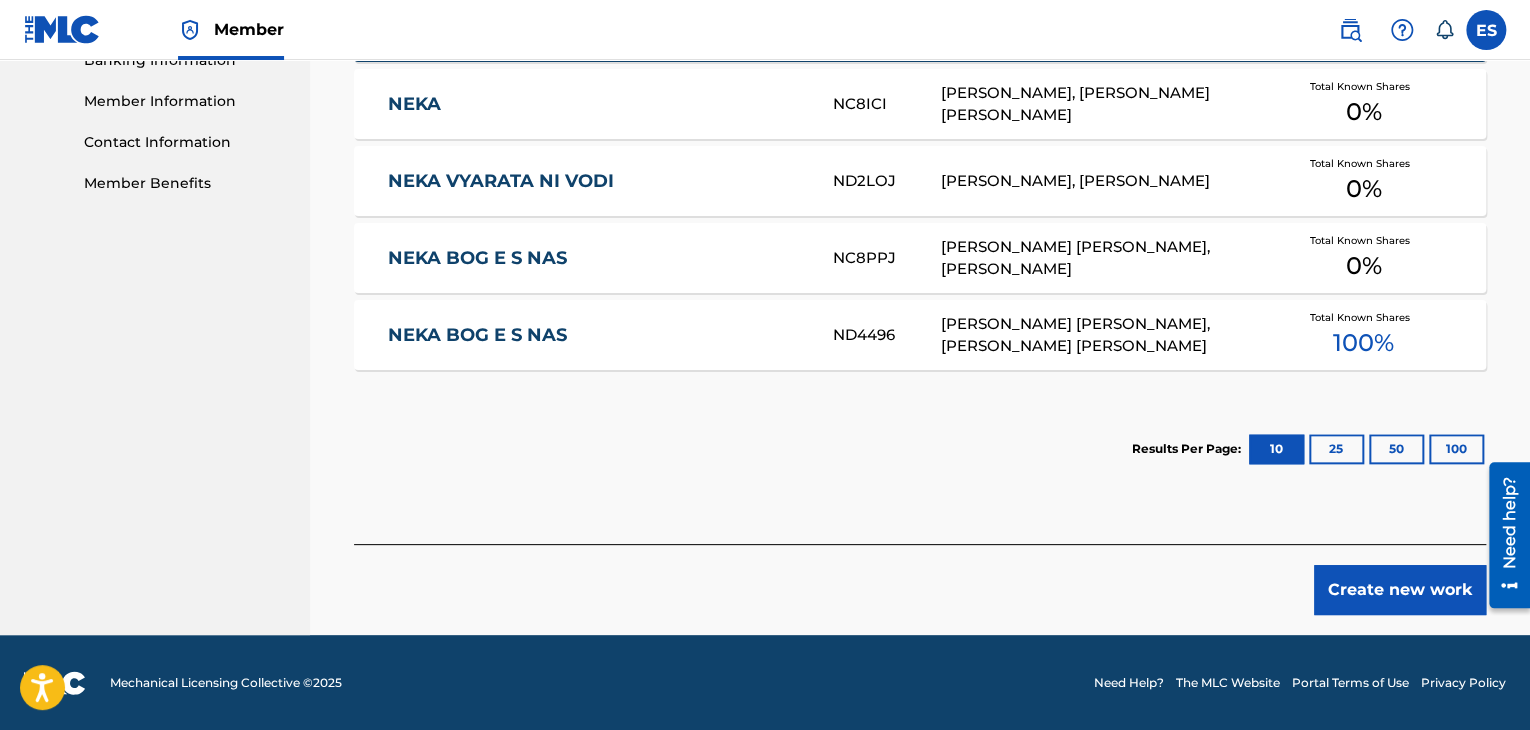 click on "Create new work" at bounding box center [1400, 590] 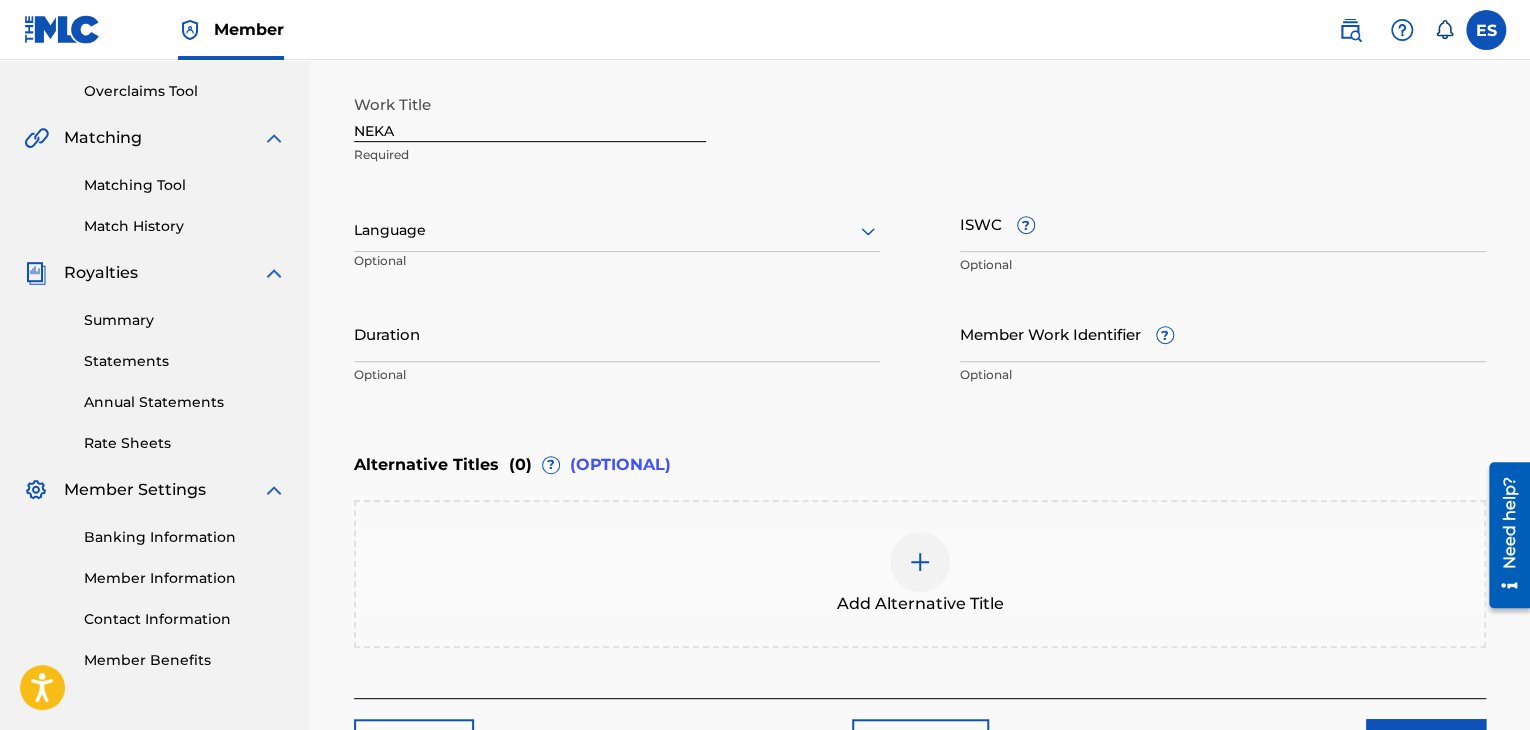 scroll, scrollTop: 261, scrollLeft: 0, axis: vertical 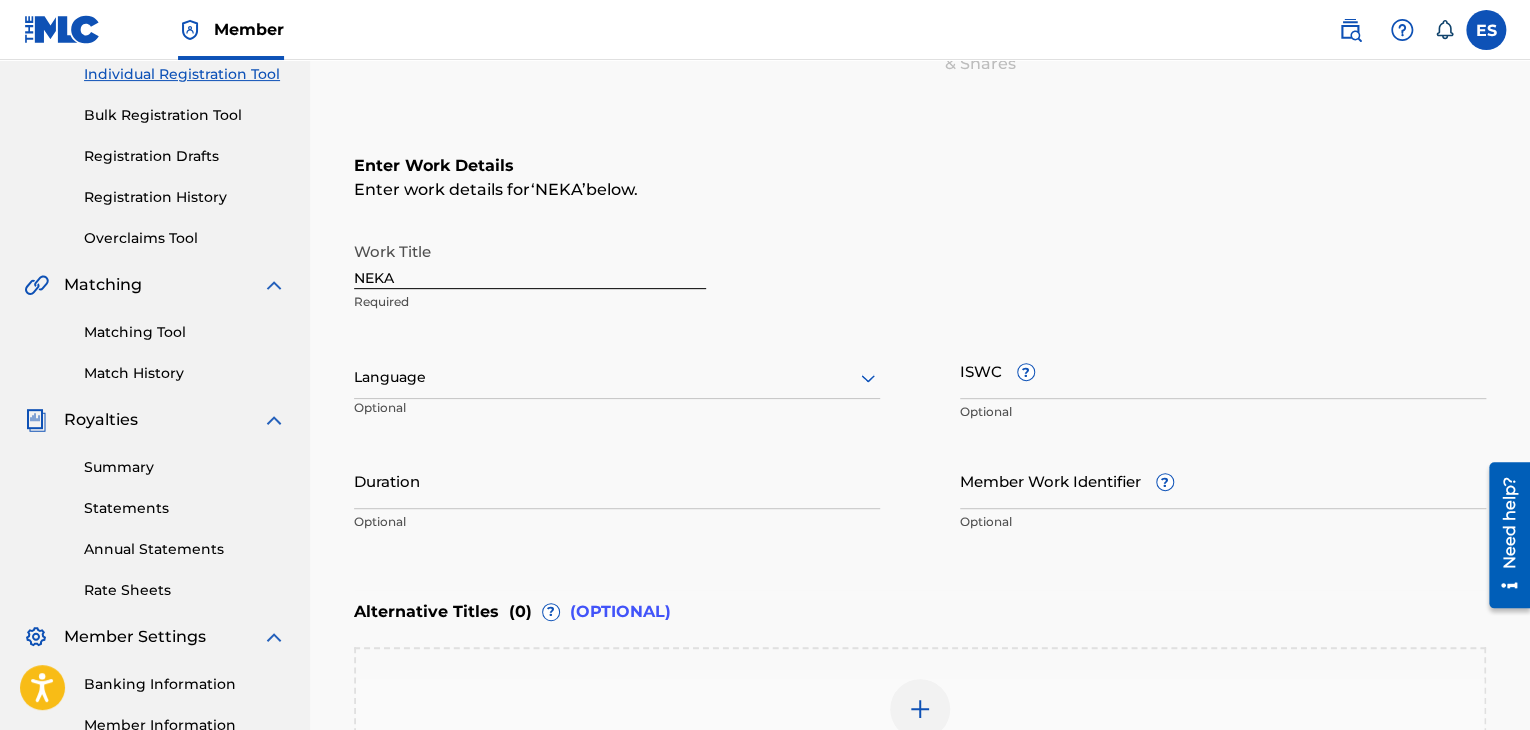 click on "Language" at bounding box center [617, 378] 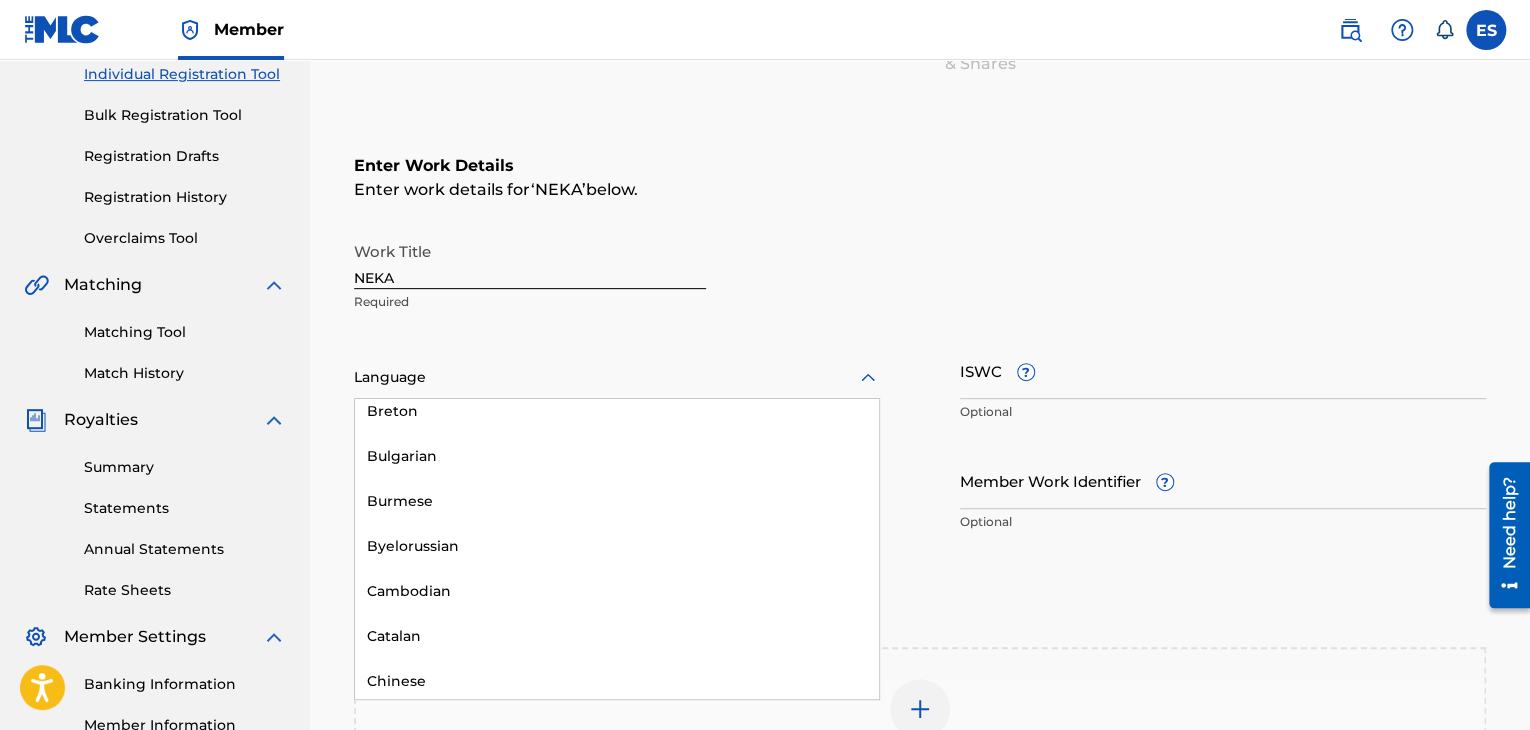 scroll, scrollTop: 900, scrollLeft: 0, axis: vertical 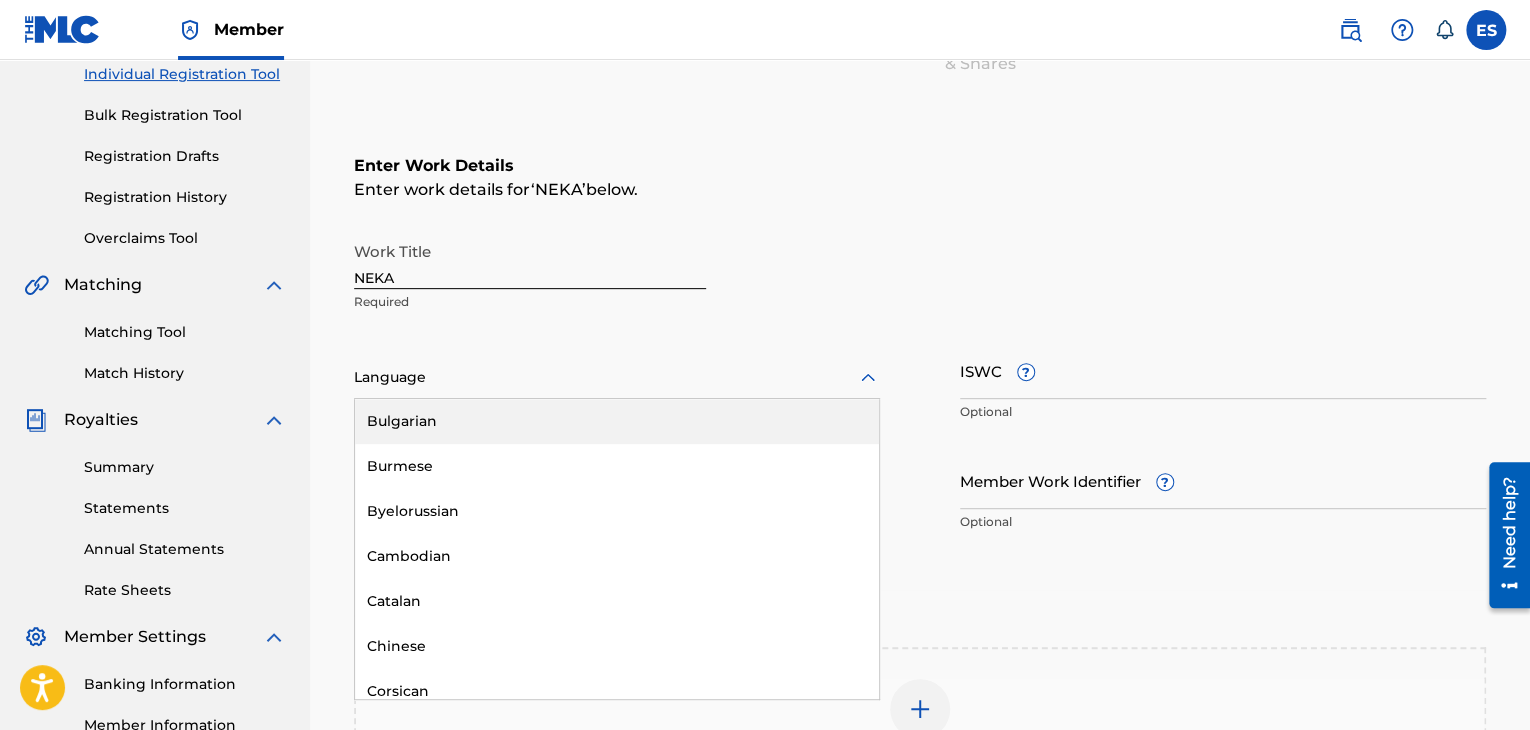 click on "Bulgarian" at bounding box center (617, 421) 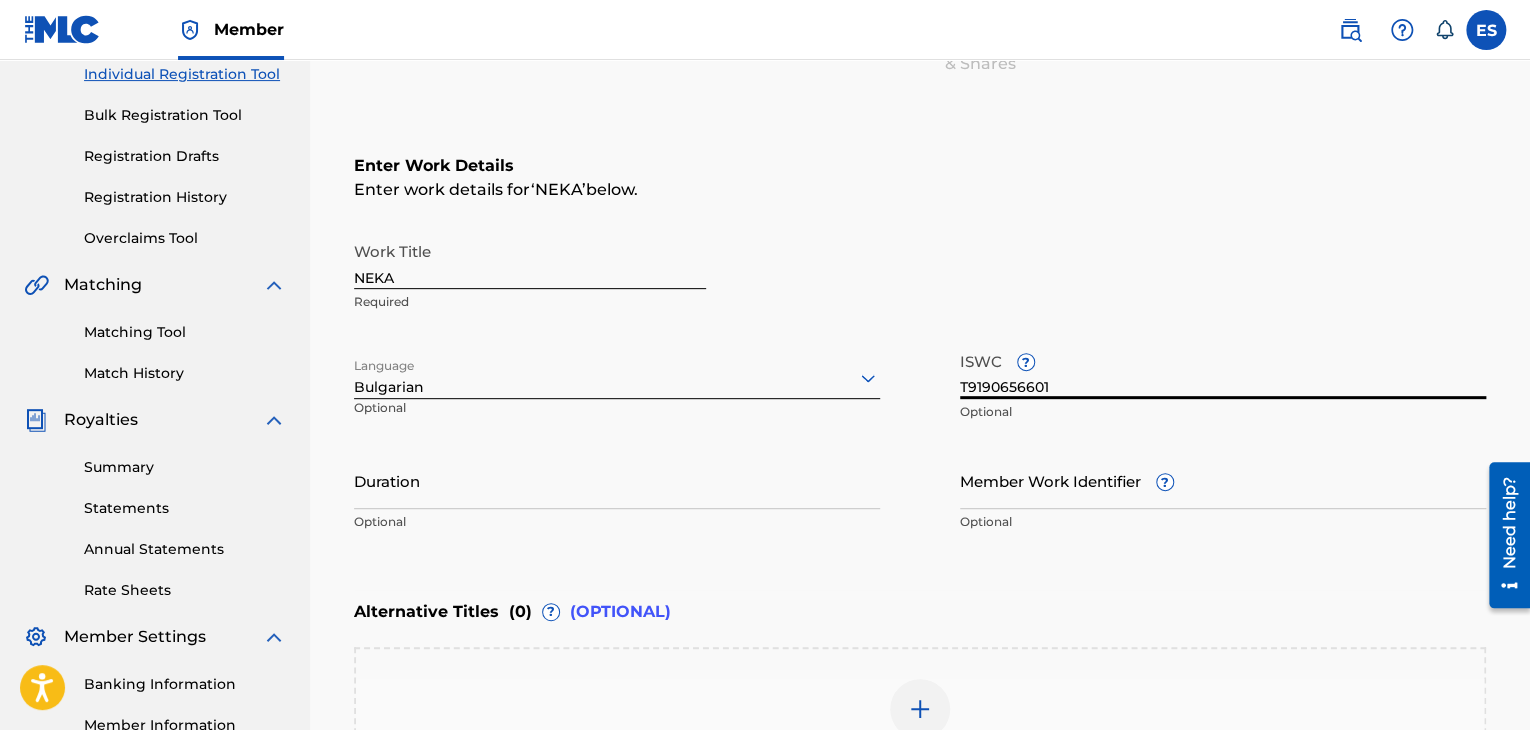 click on "Duration" at bounding box center [617, 480] 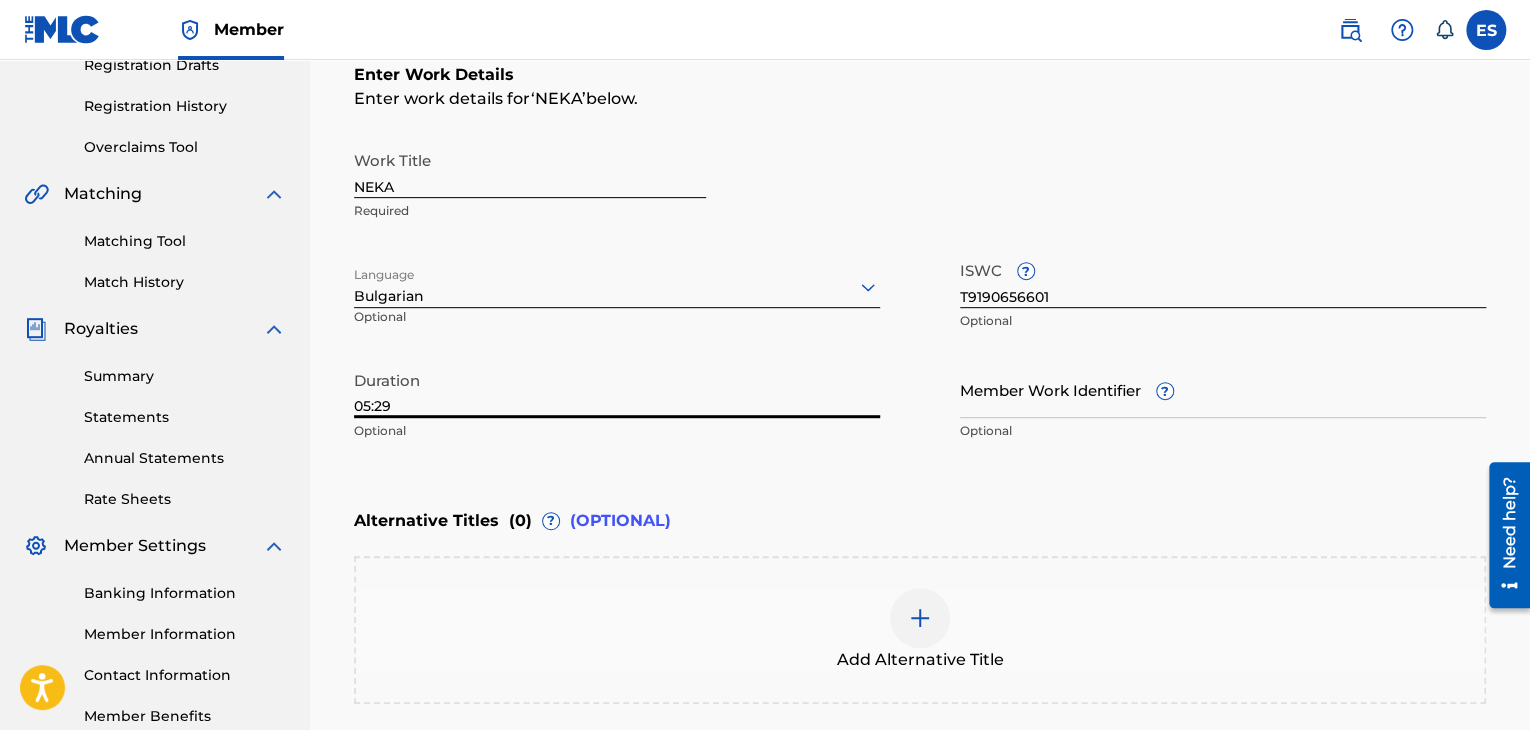 scroll, scrollTop: 461, scrollLeft: 0, axis: vertical 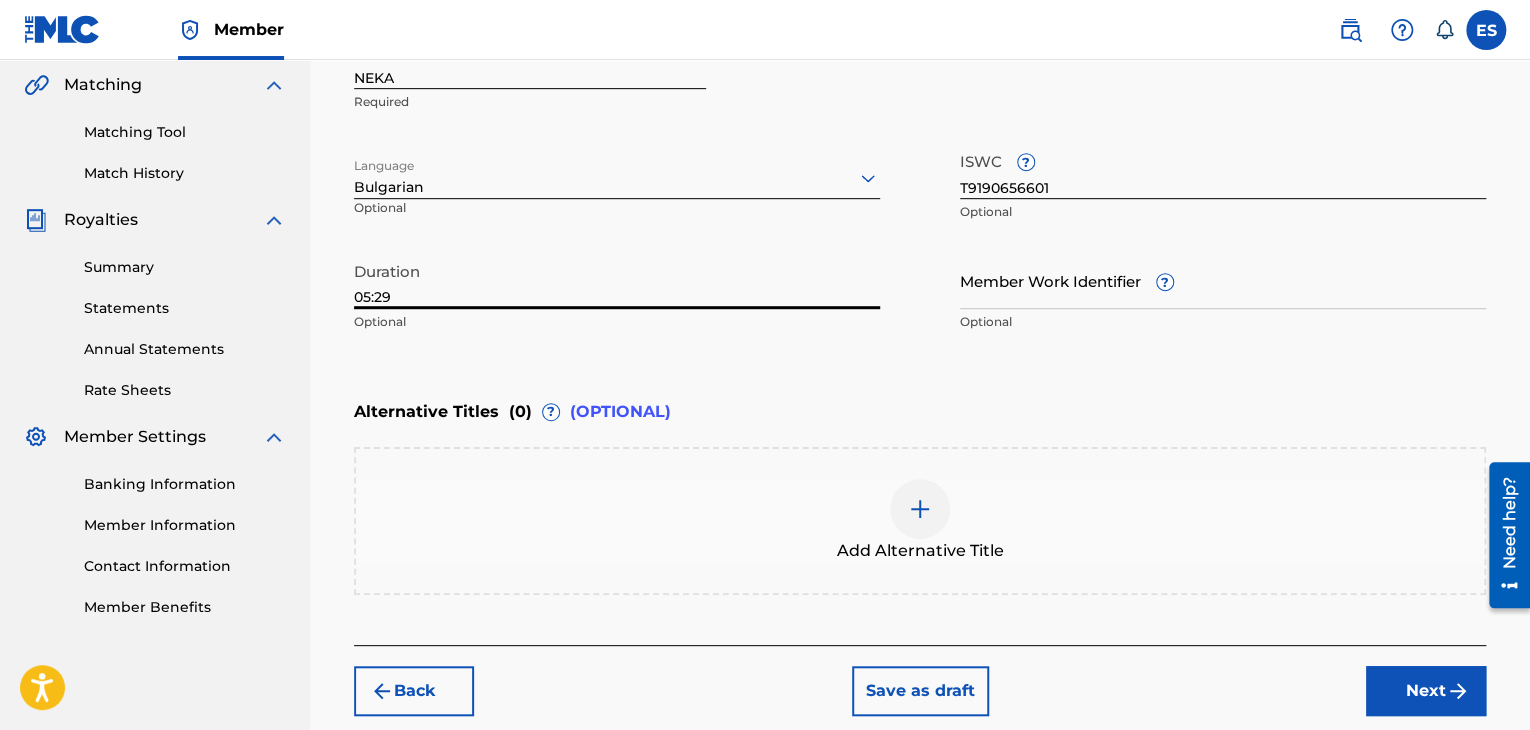 click at bounding box center (920, 509) 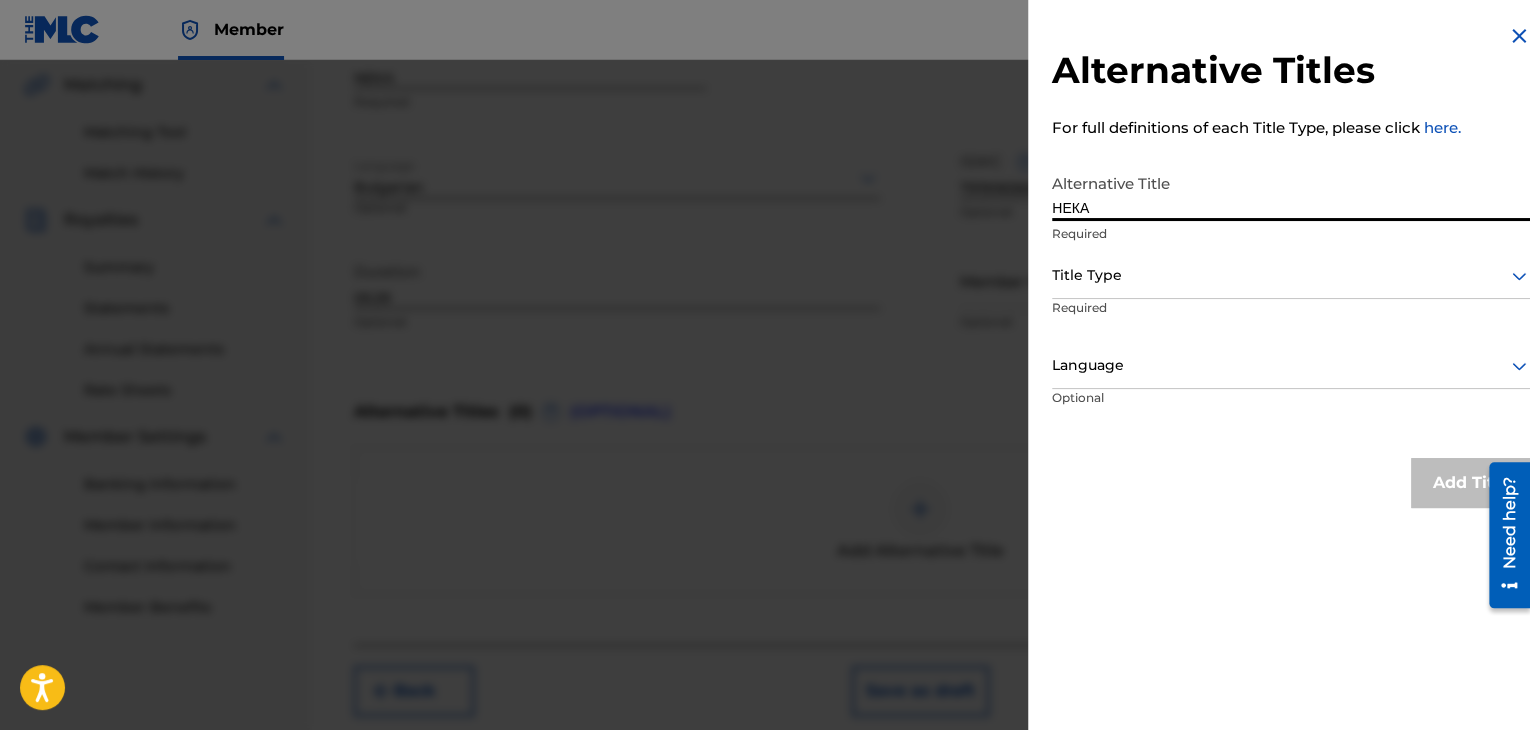 click at bounding box center [1291, 275] 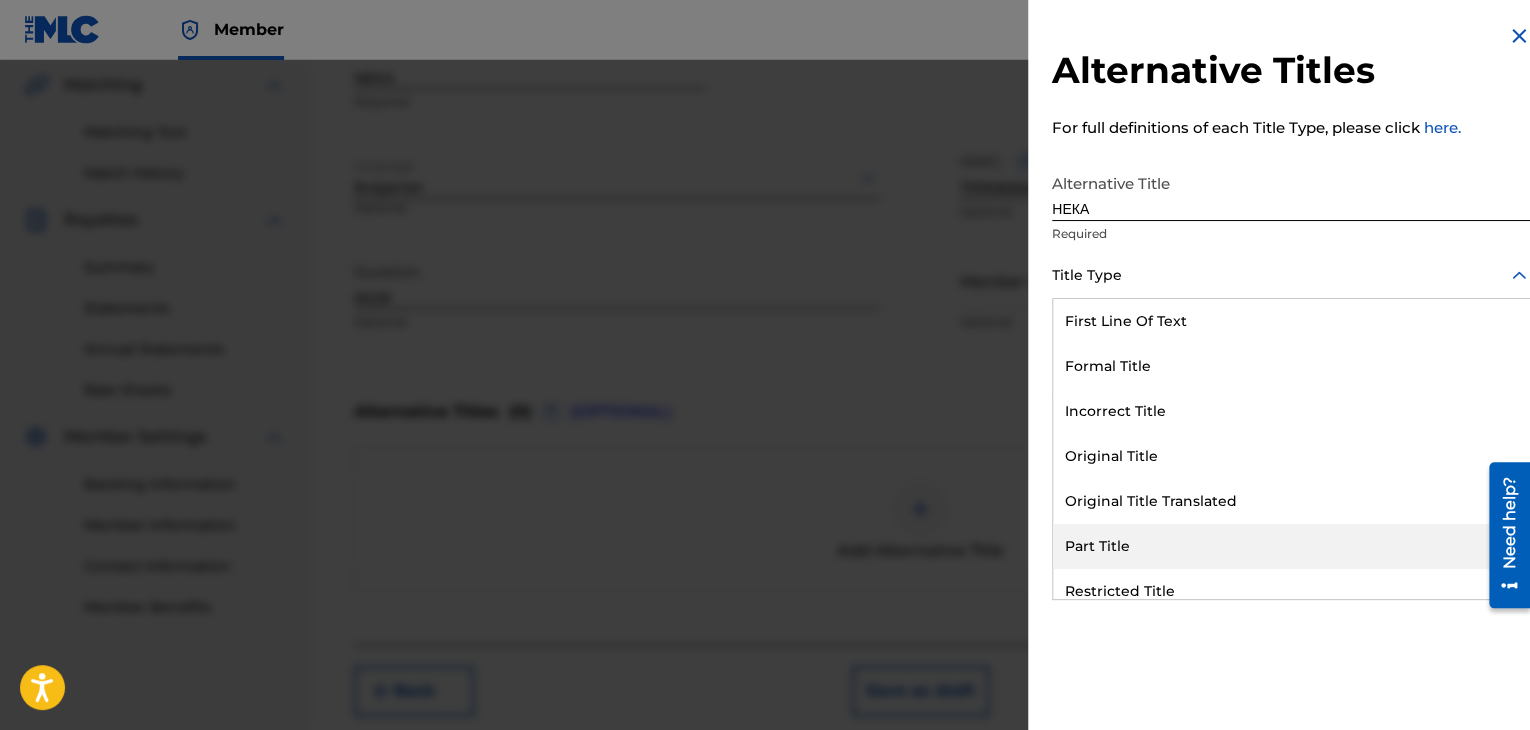 click on "Part Title" at bounding box center (1291, 546) 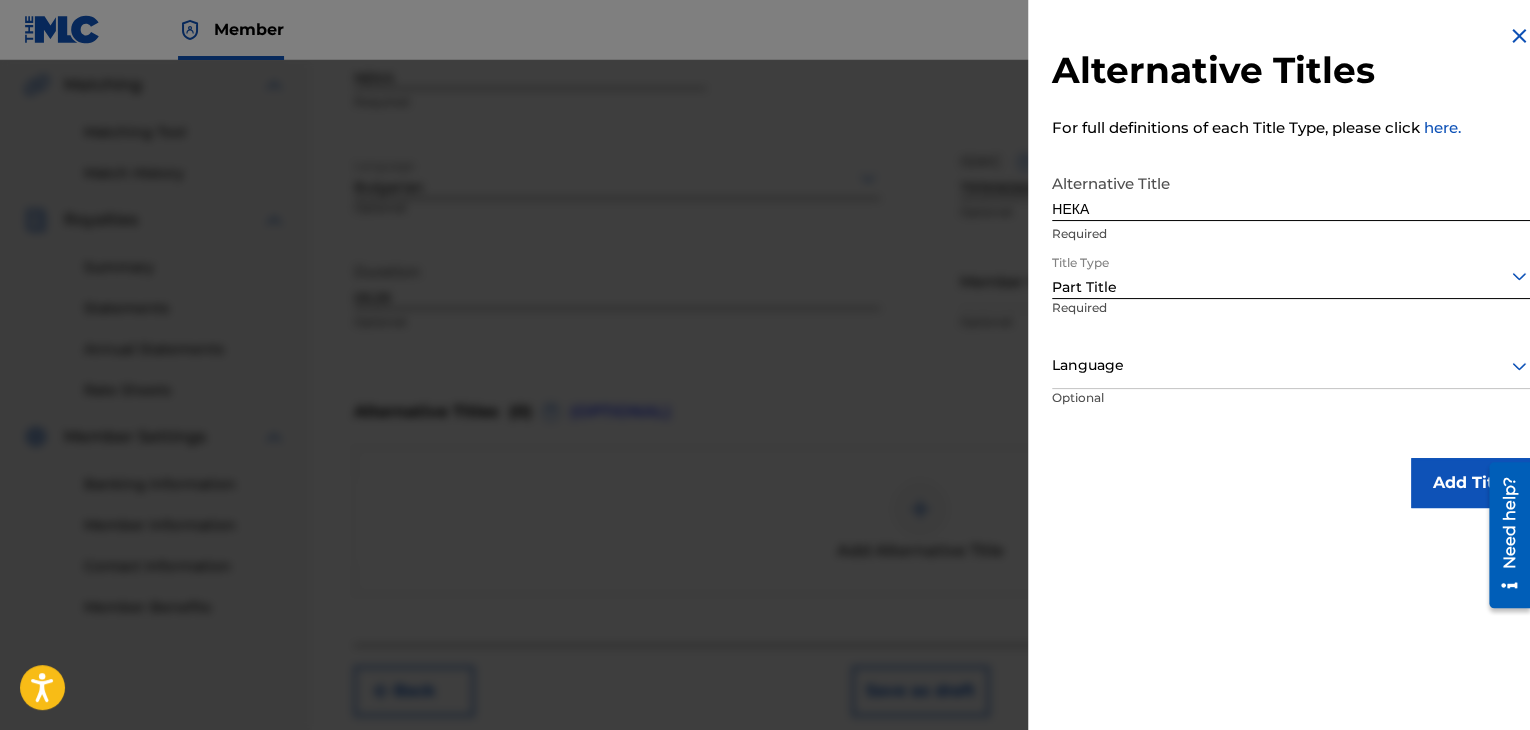 click on "Required" at bounding box center (1131, 321) 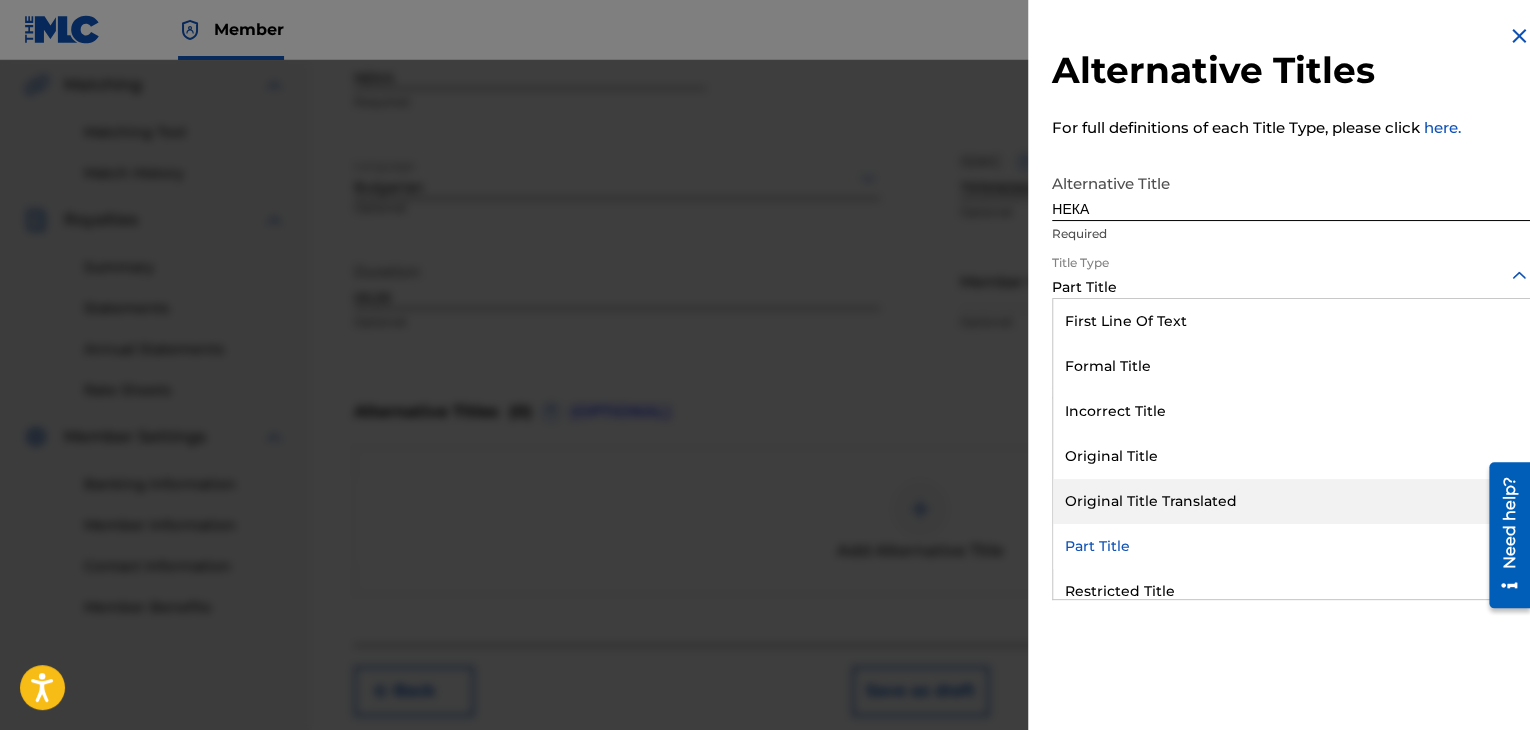 click on "Original Title Translated" at bounding box center (1291, 501) 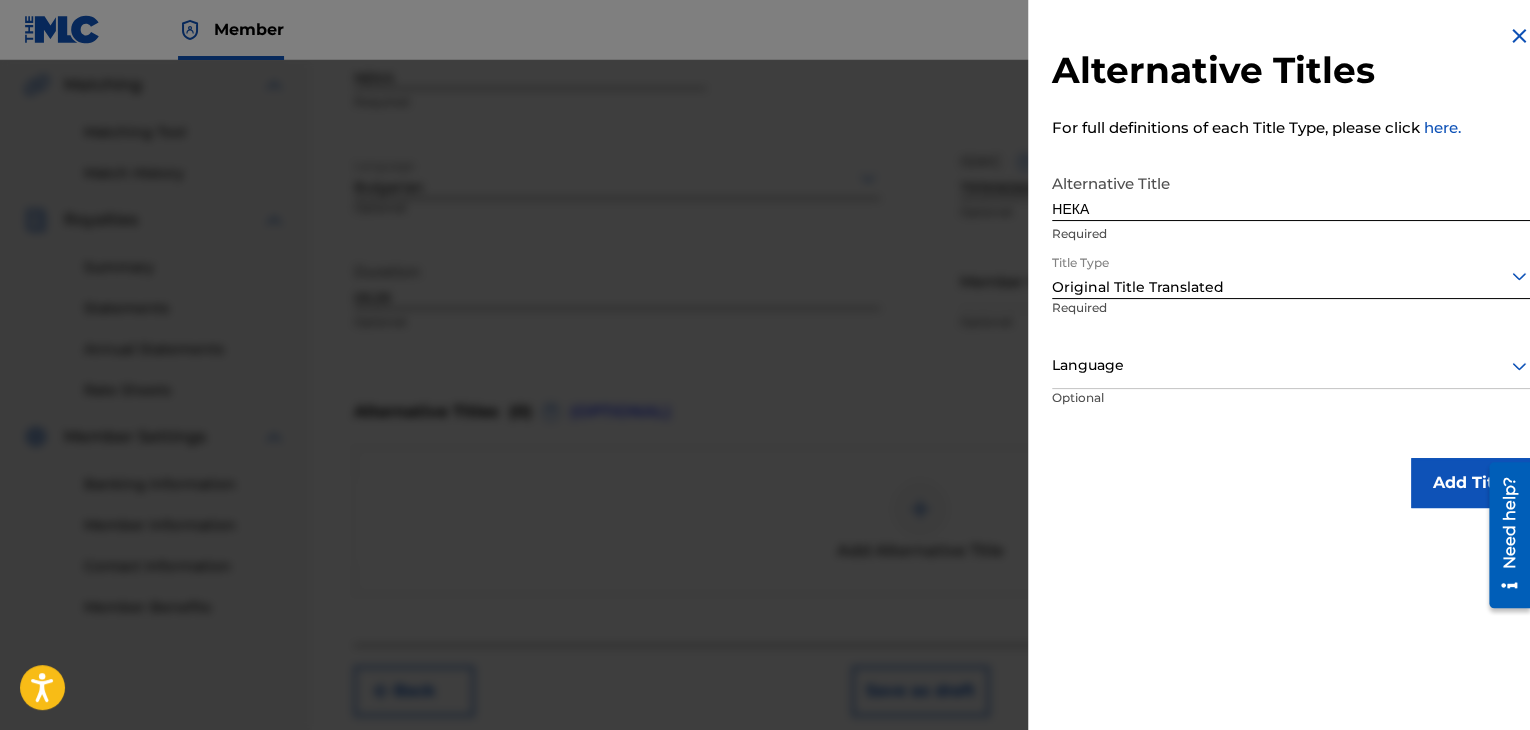 click on "Optional" at bounding box center [1128, 411] 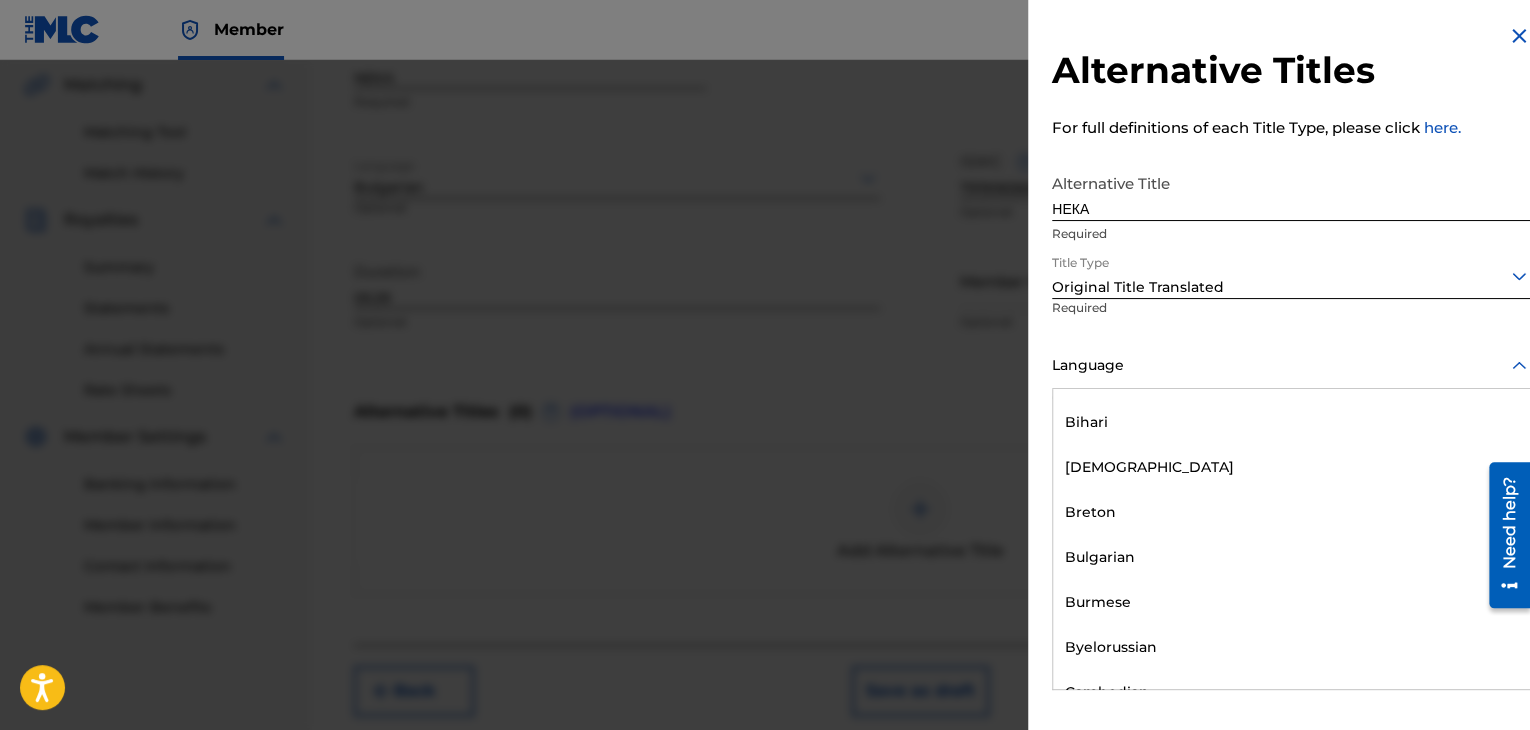 scroll, scrollTop: 800, scrollLeft: 0, axis: vertical 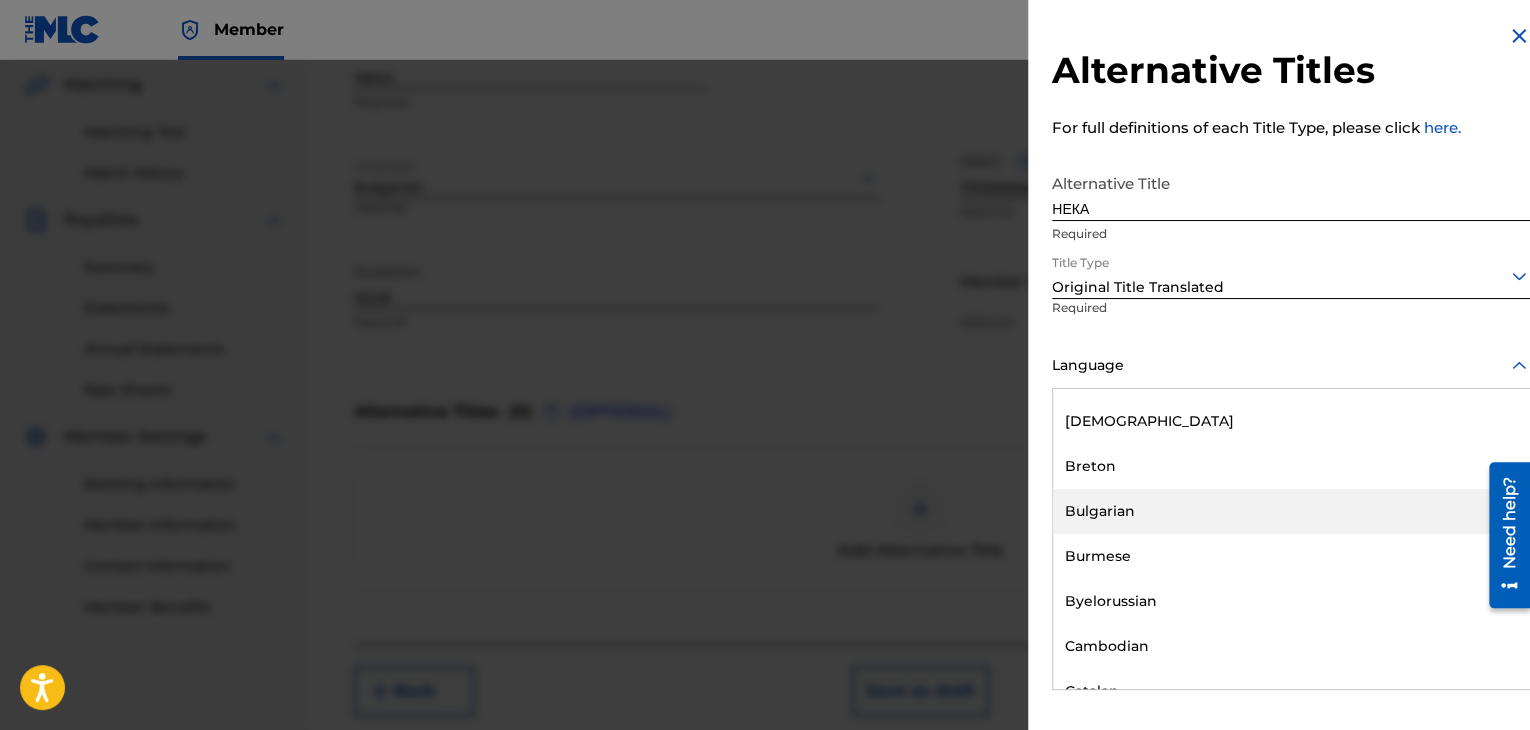 click on "Bulgarian" at bounding box center (1291, 511) 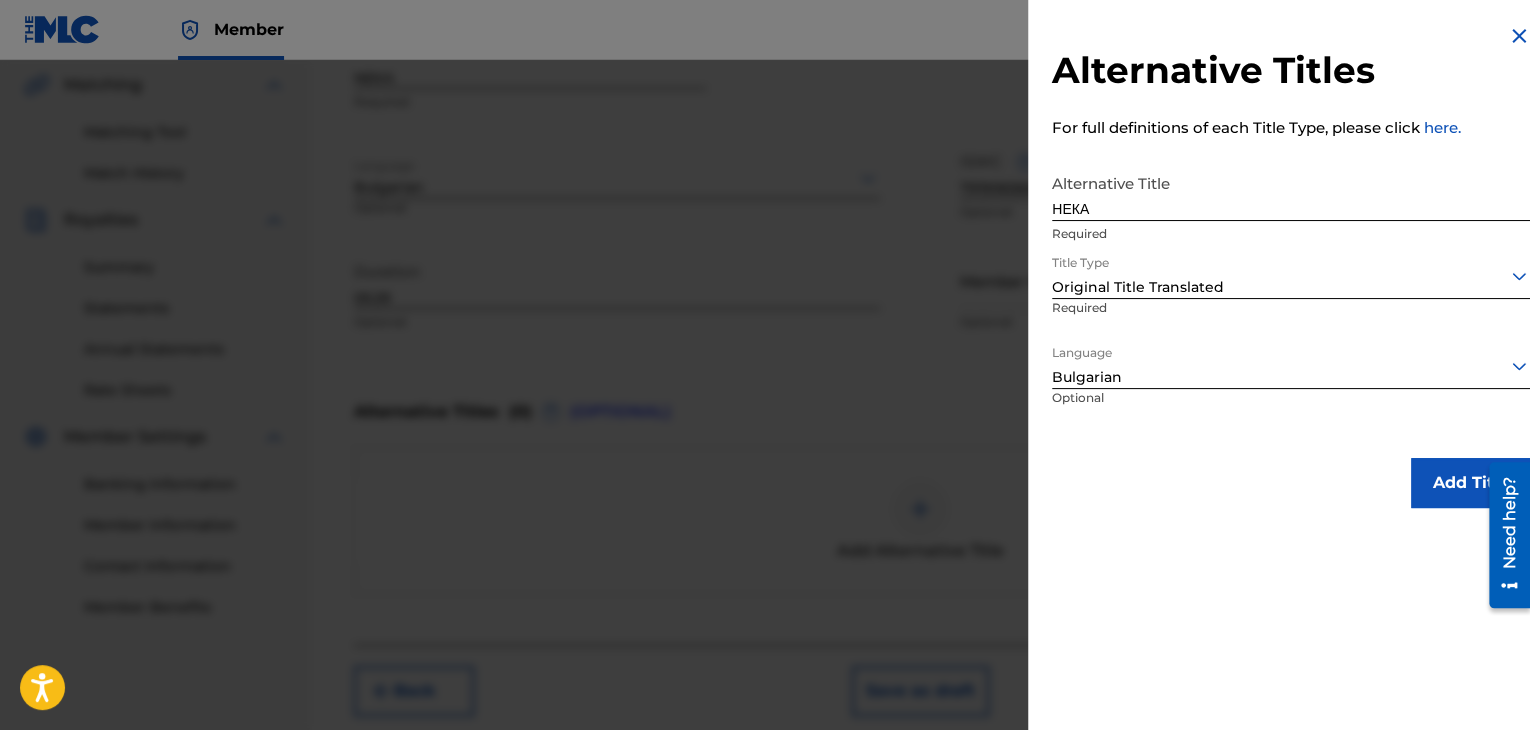 click on "Add Title" at bounding box center [1471, 483] 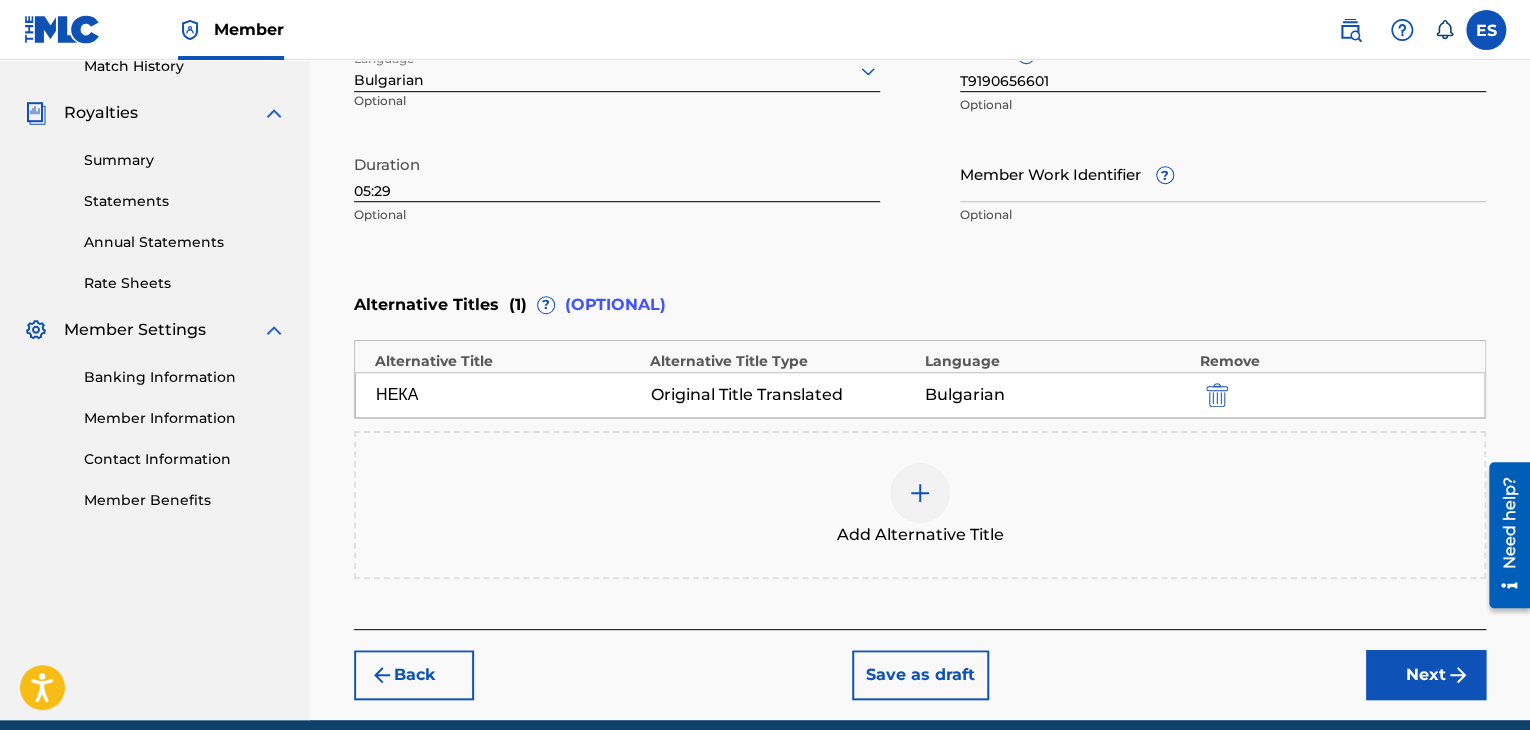 scroll, scrollTop: 652, scrollLeft: 0, axis: vertical 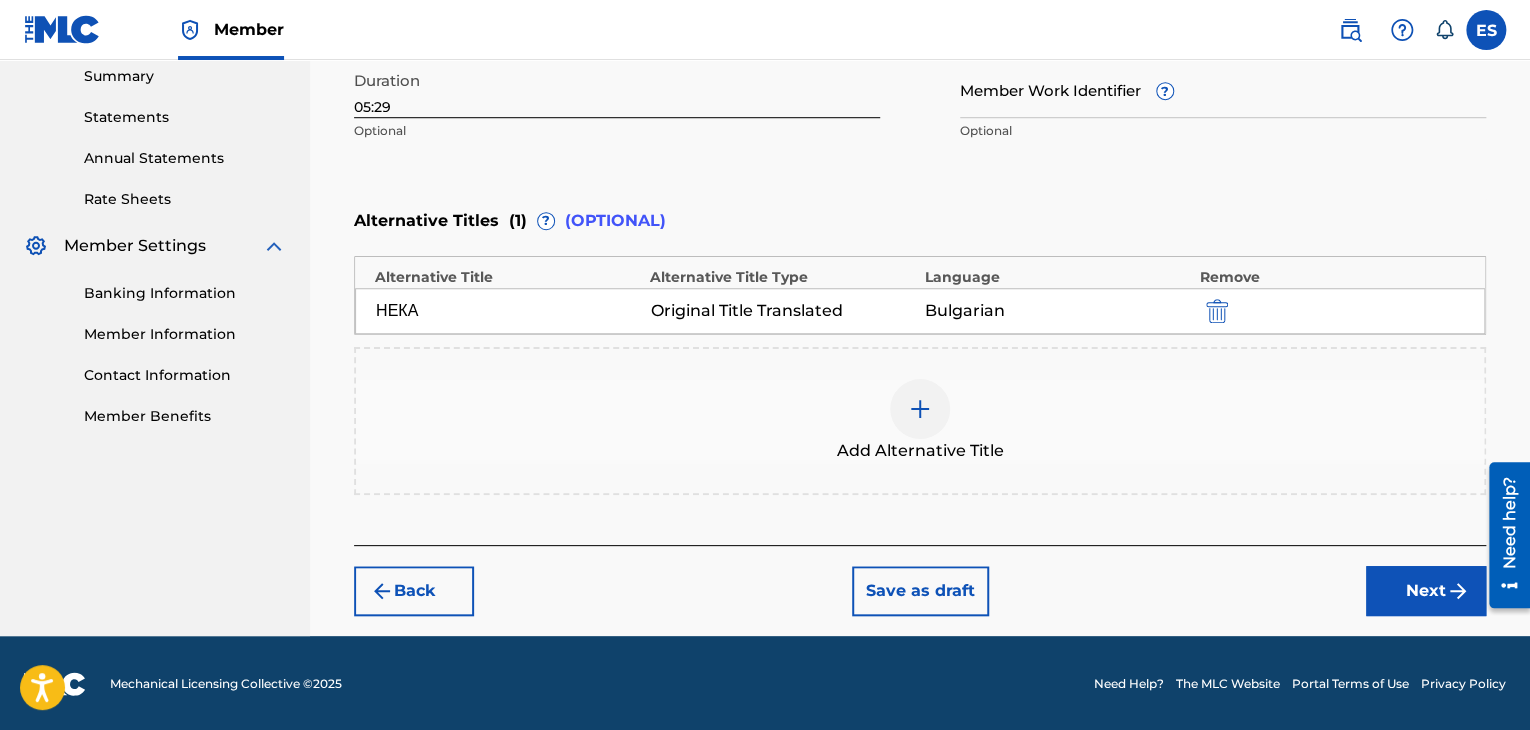 click on "Next" at bounding box center (1426, 591) 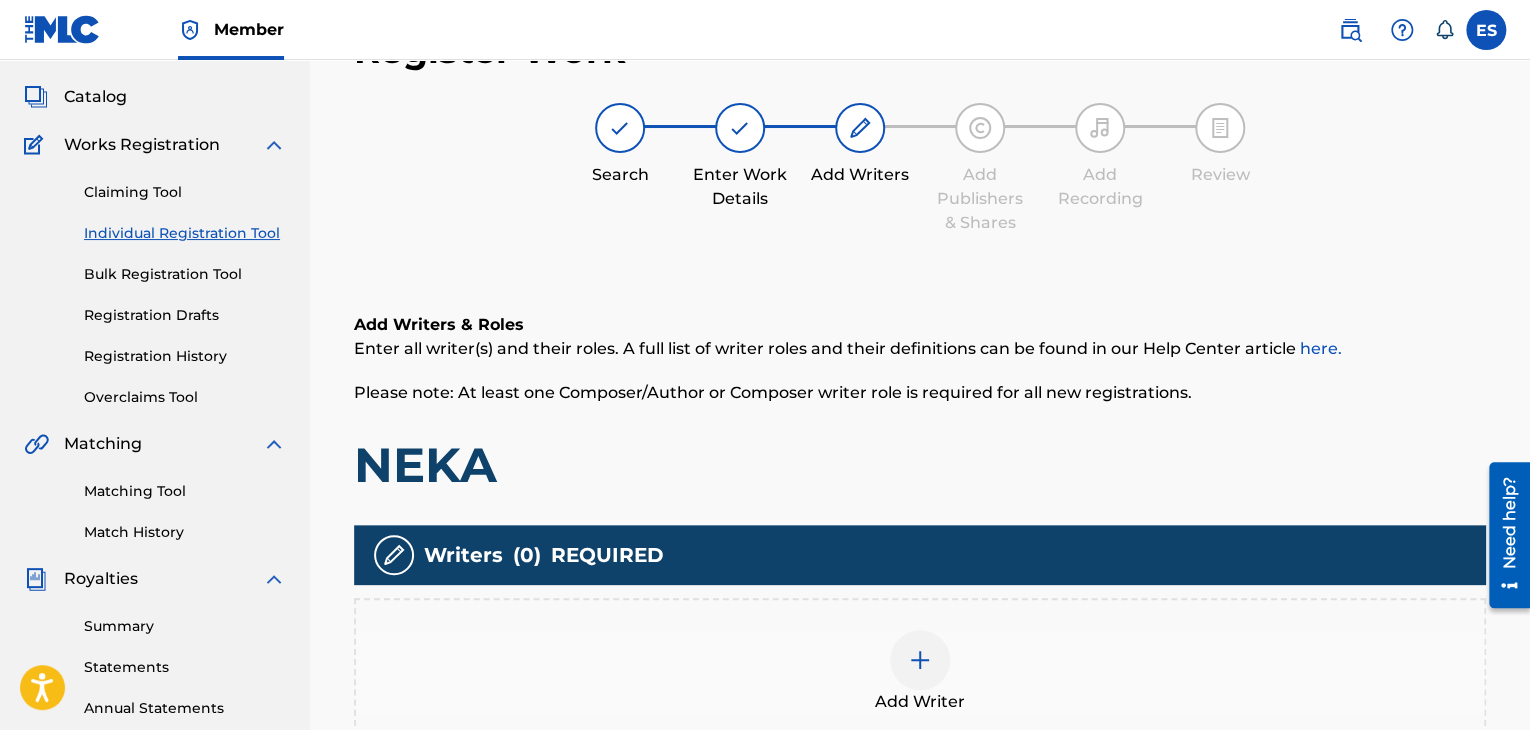 scroll, scrollTop: 90, scrollLeft: 0, axis: vertical 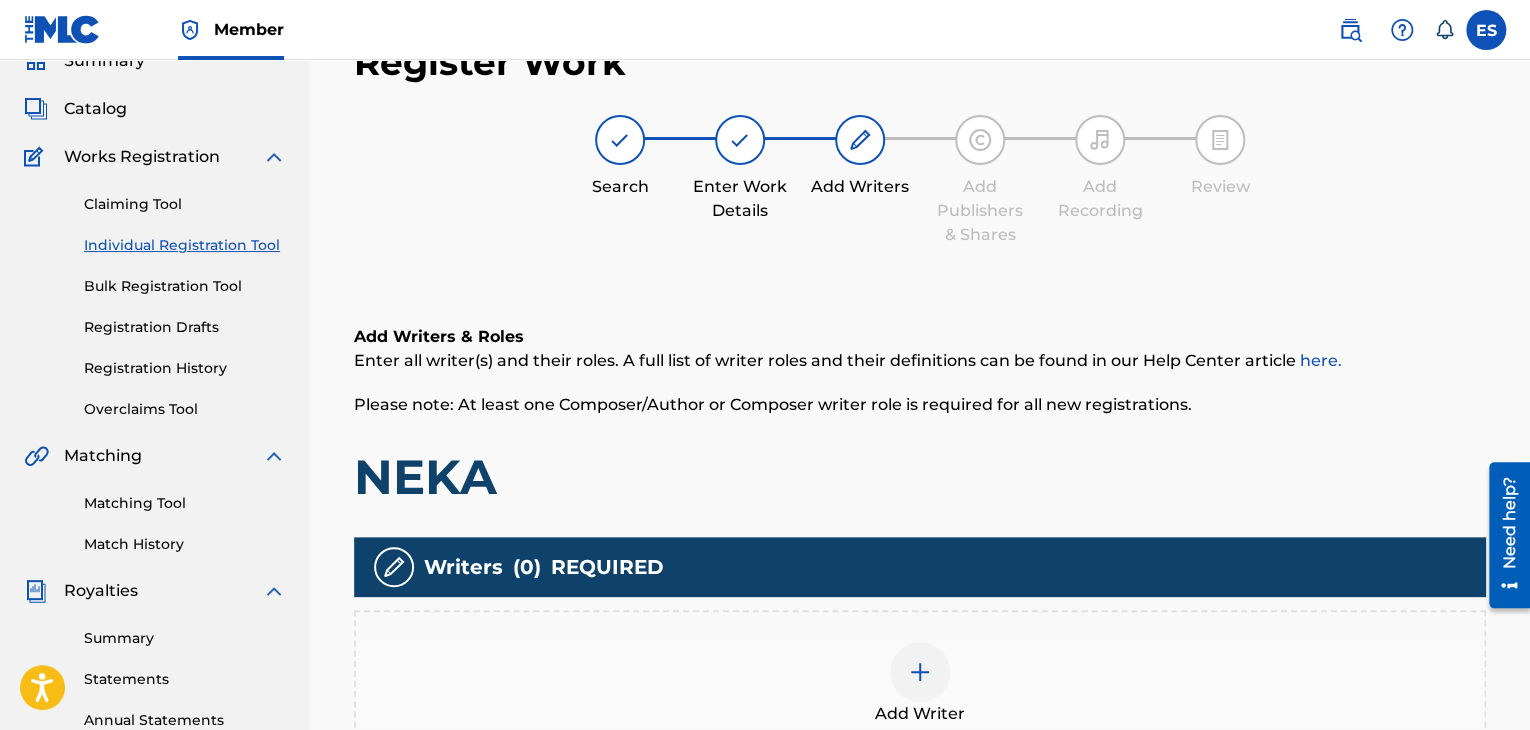 click at bounding box center [920, 672] 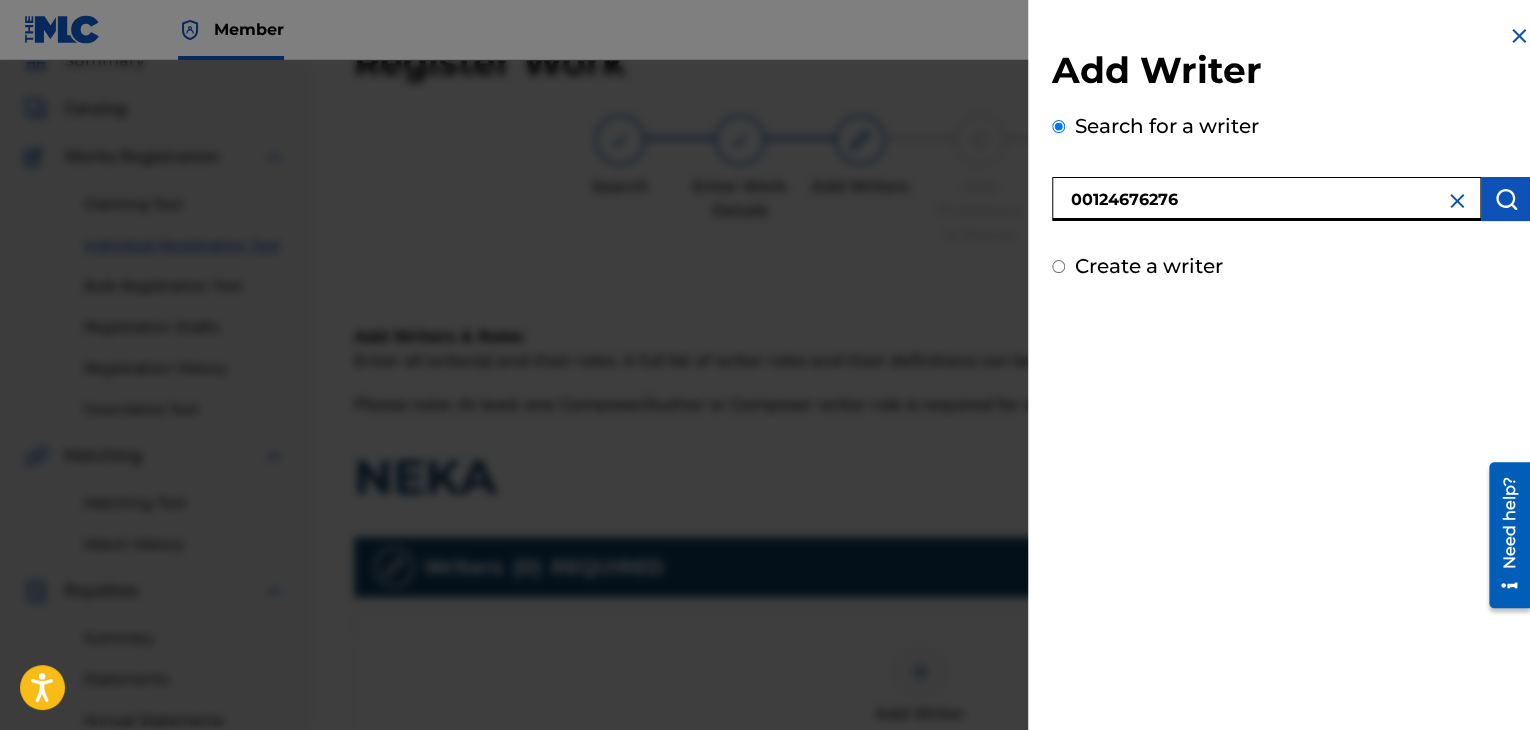 click at bounding box center (1506, 199) 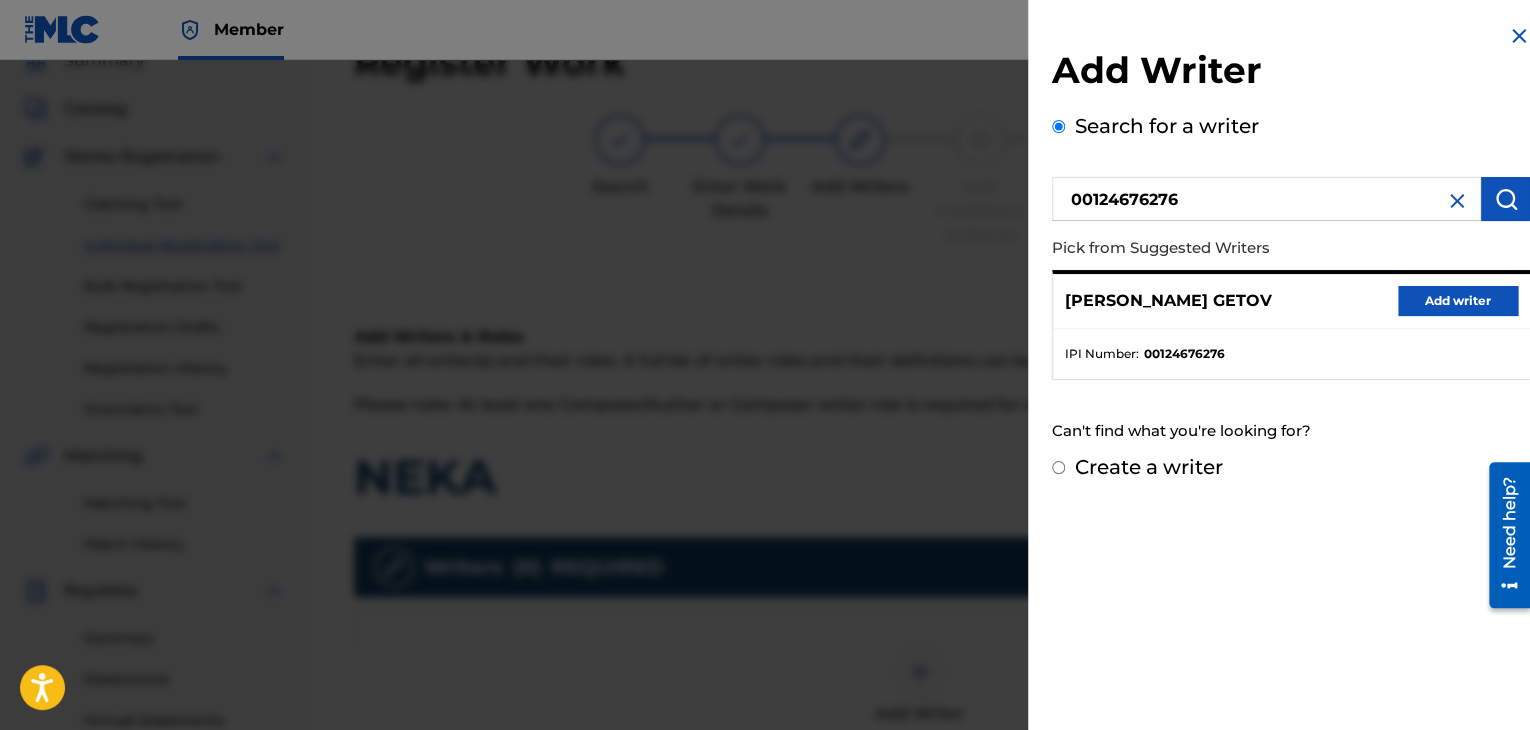 click on "Add writer" at bounding box center (1458, 301) 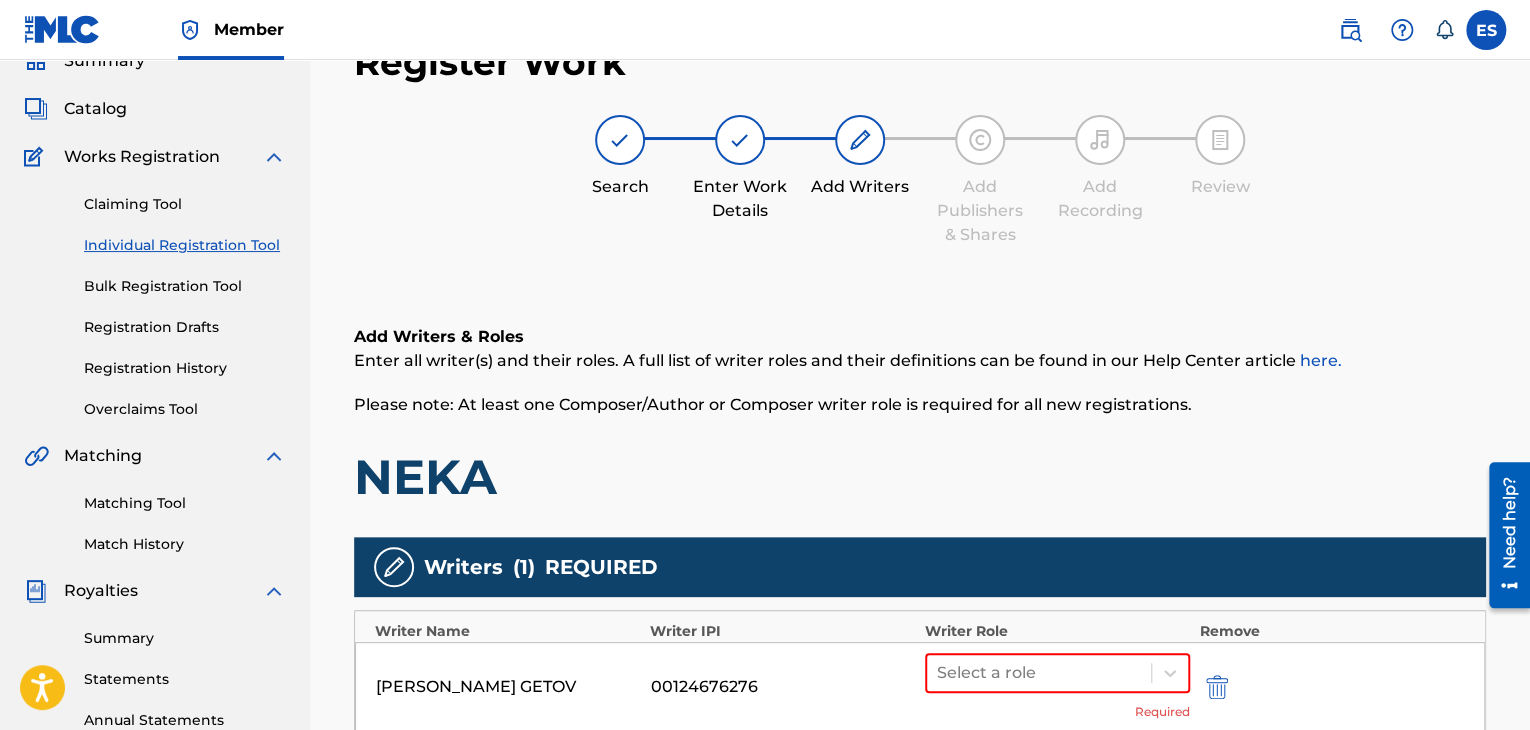 scroll, scrollTop: 290, scrollLeft: 0, axis: vertical 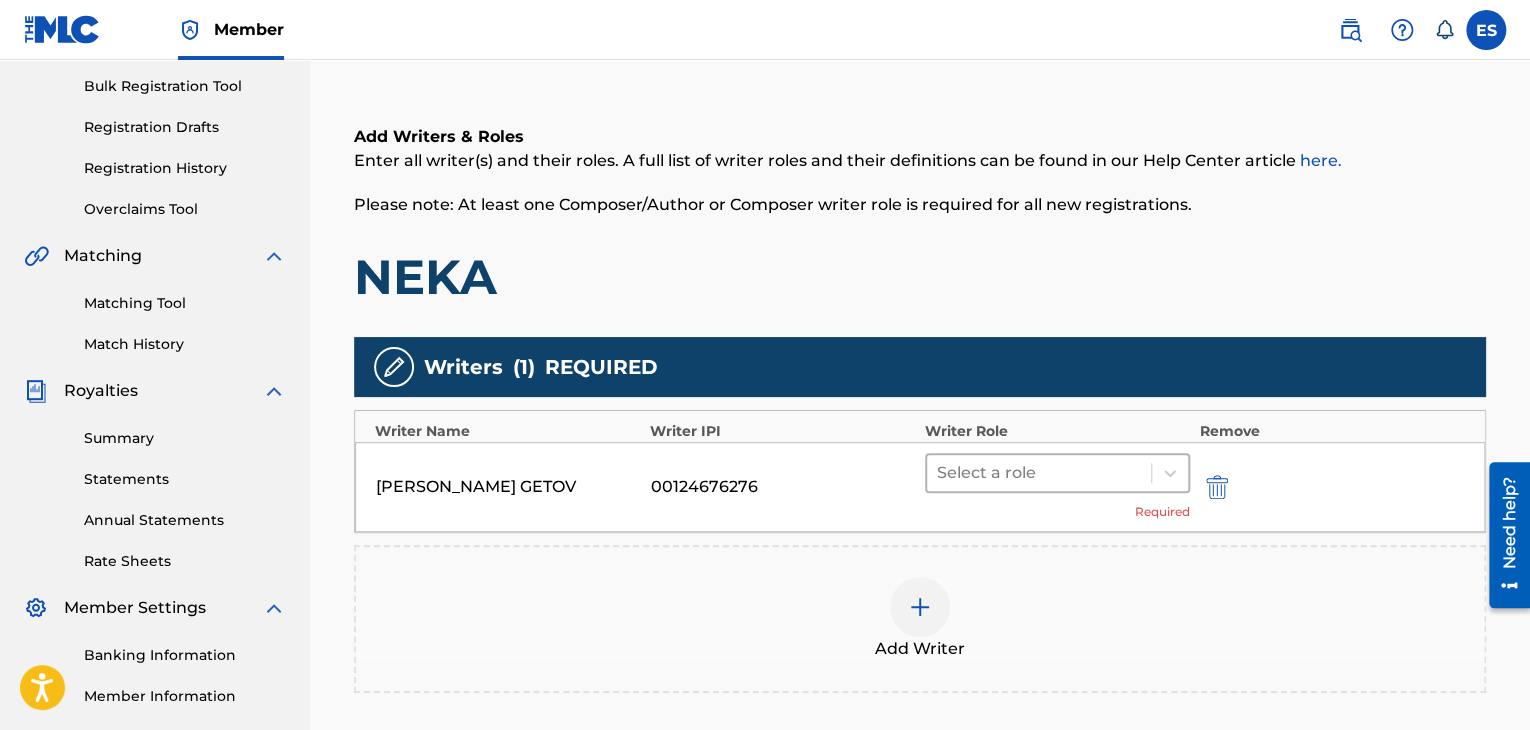 click at bounding box center (1039, 473) 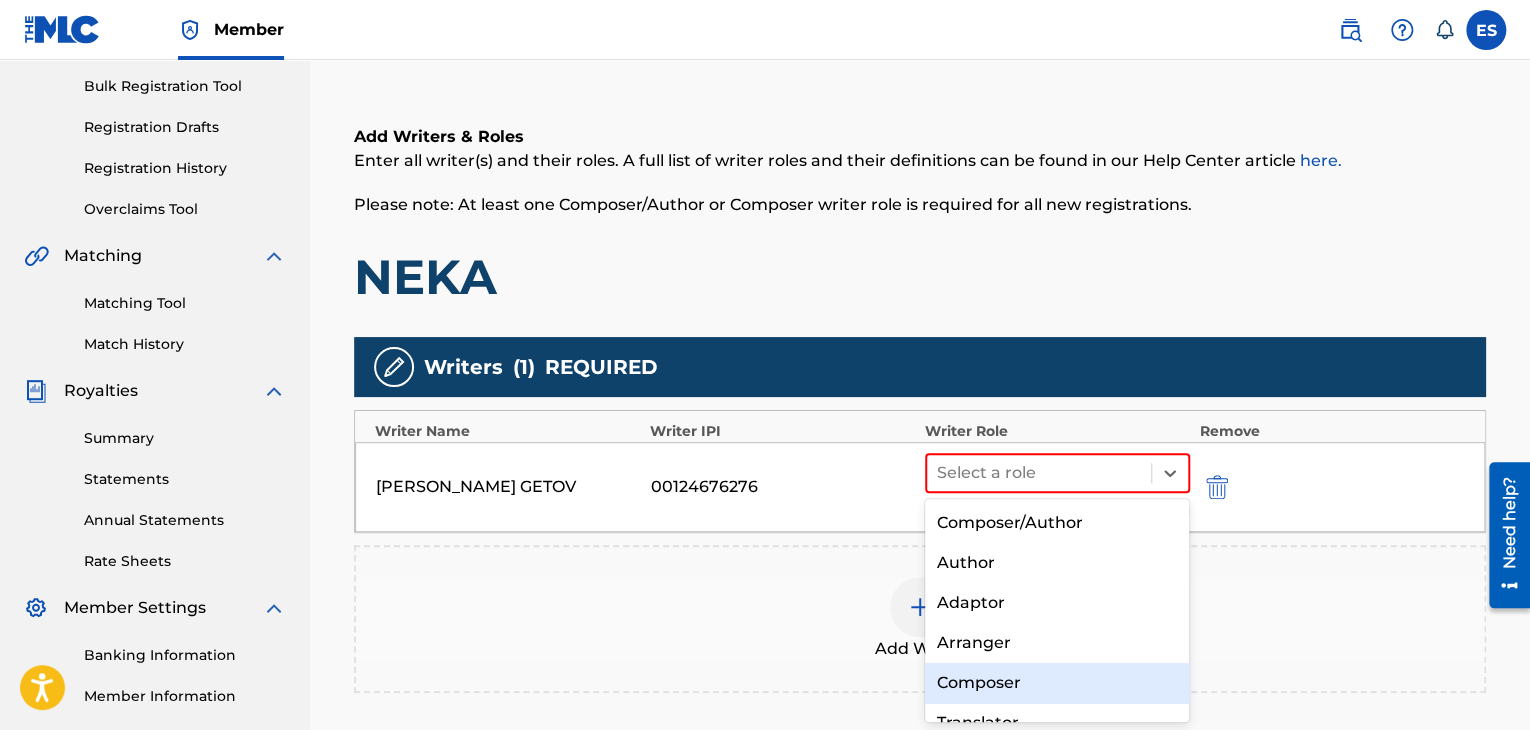 click on "Composer" at bounding box center (1057, 683) 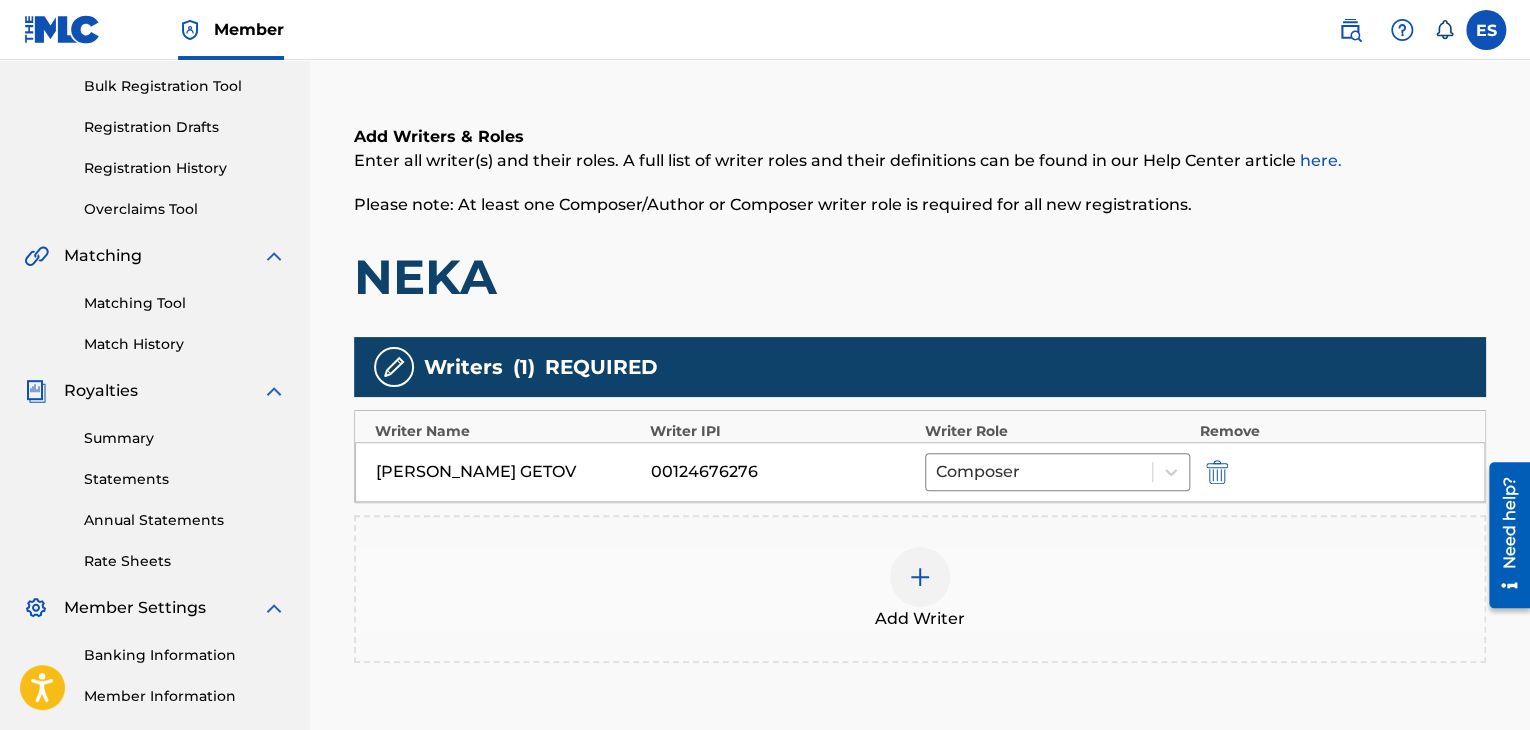 click on "Add Writer" at bounding box center [920, 589] 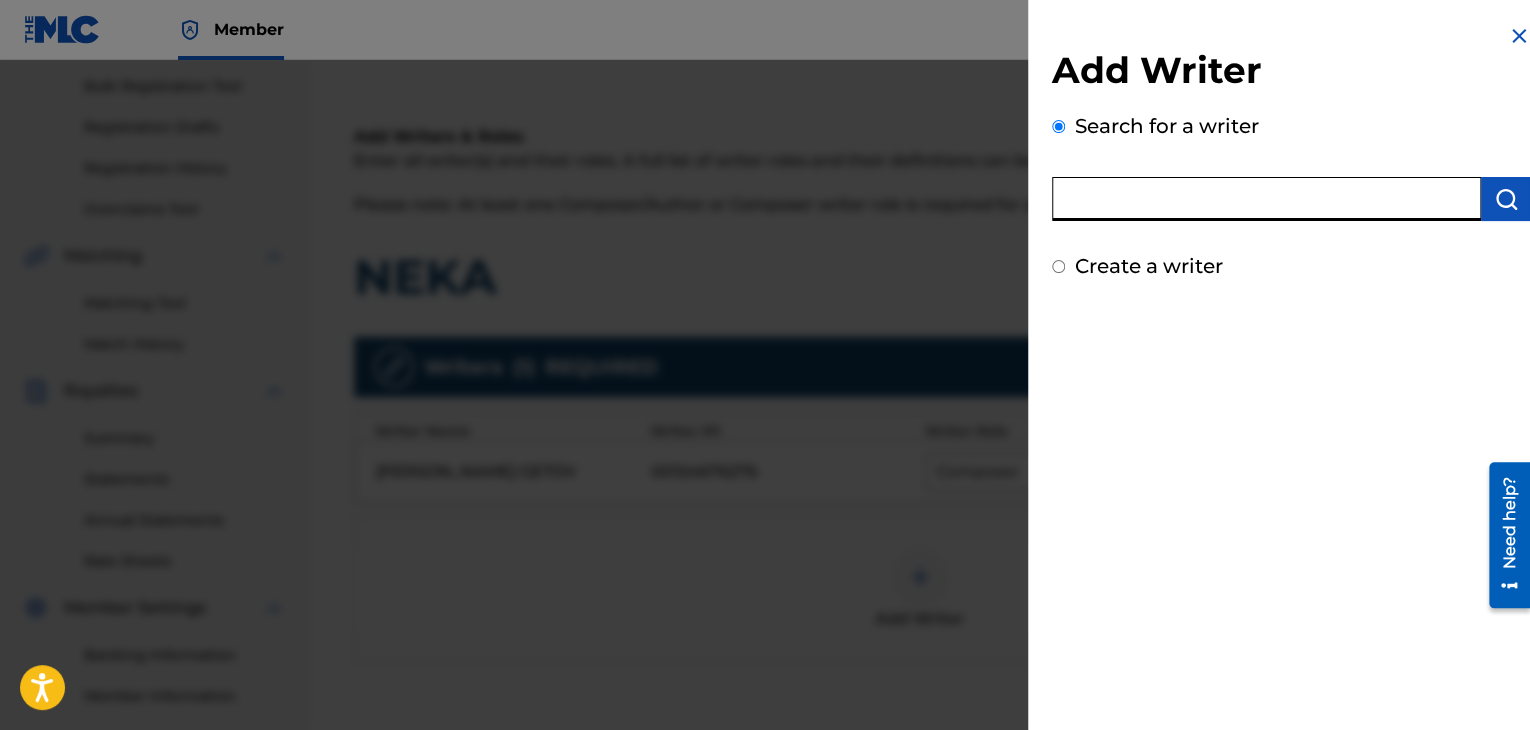 drag, startPoint x: 1250, startPoint y: 191, endPoint x: 1208, endPoint y: 205, distance: 44.27189 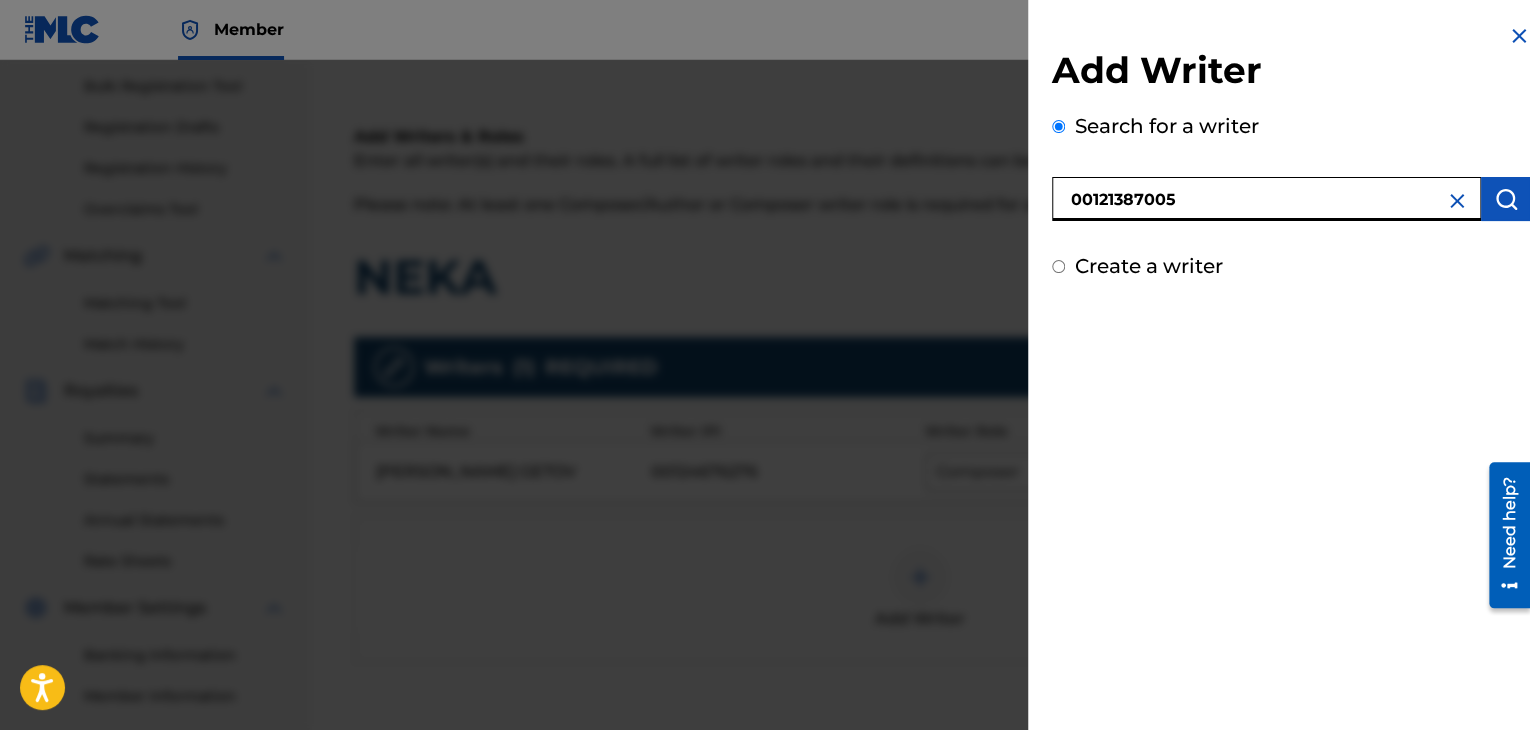 click on "Add Writer Search for a writer 00121387005 Create a writer" at bounding box center (1291, 164) 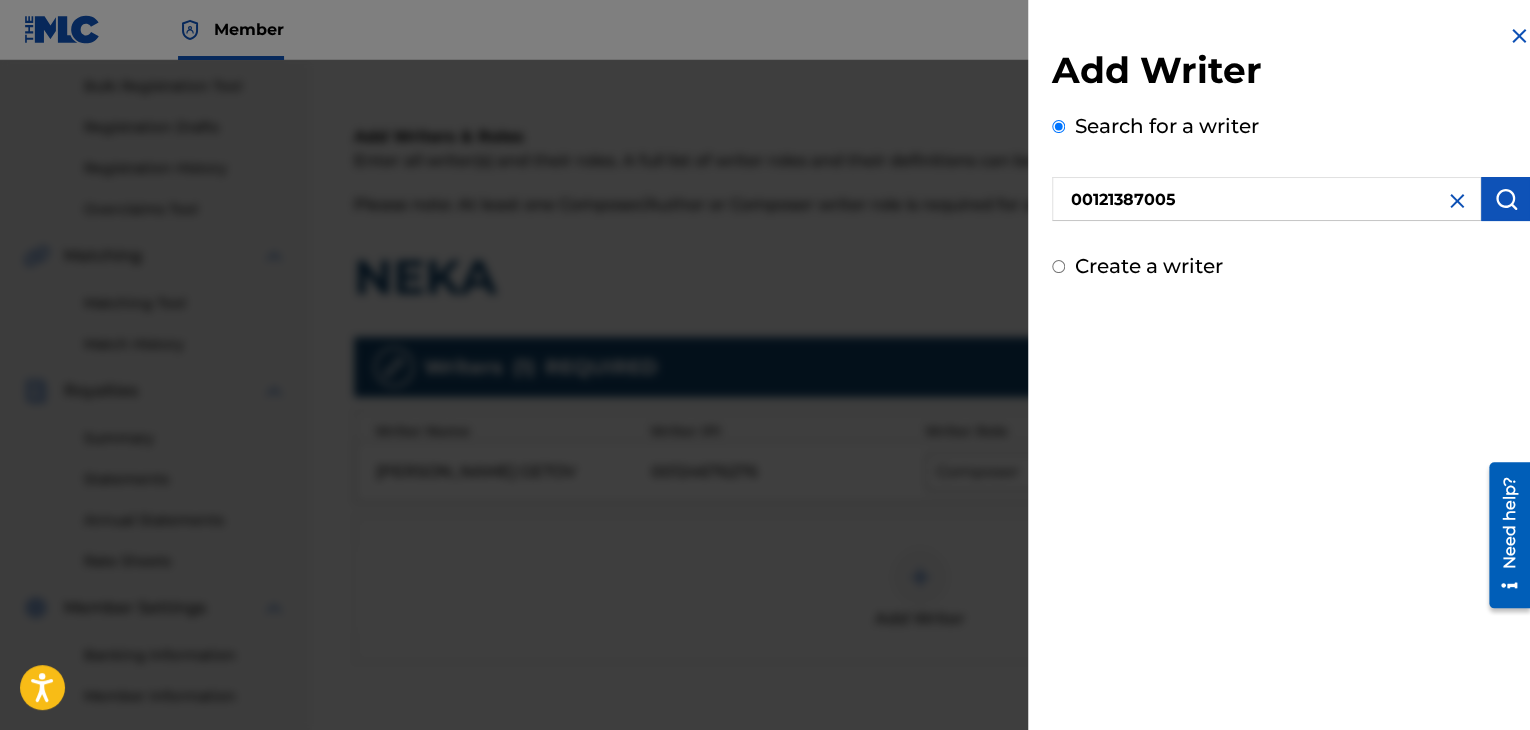 click at bounding box center [1506, 199] 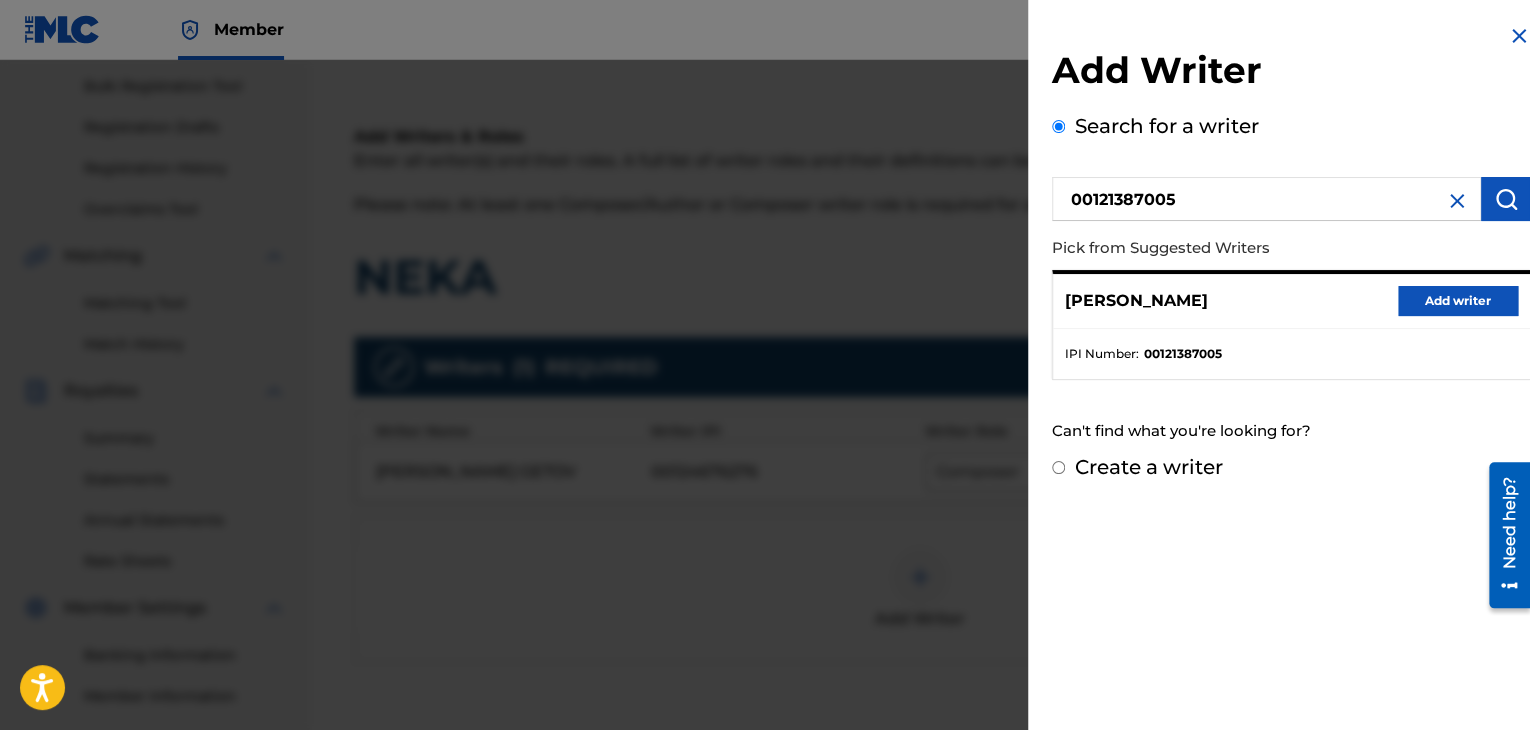click on "Add writer" at bounding box center [1458, 301] 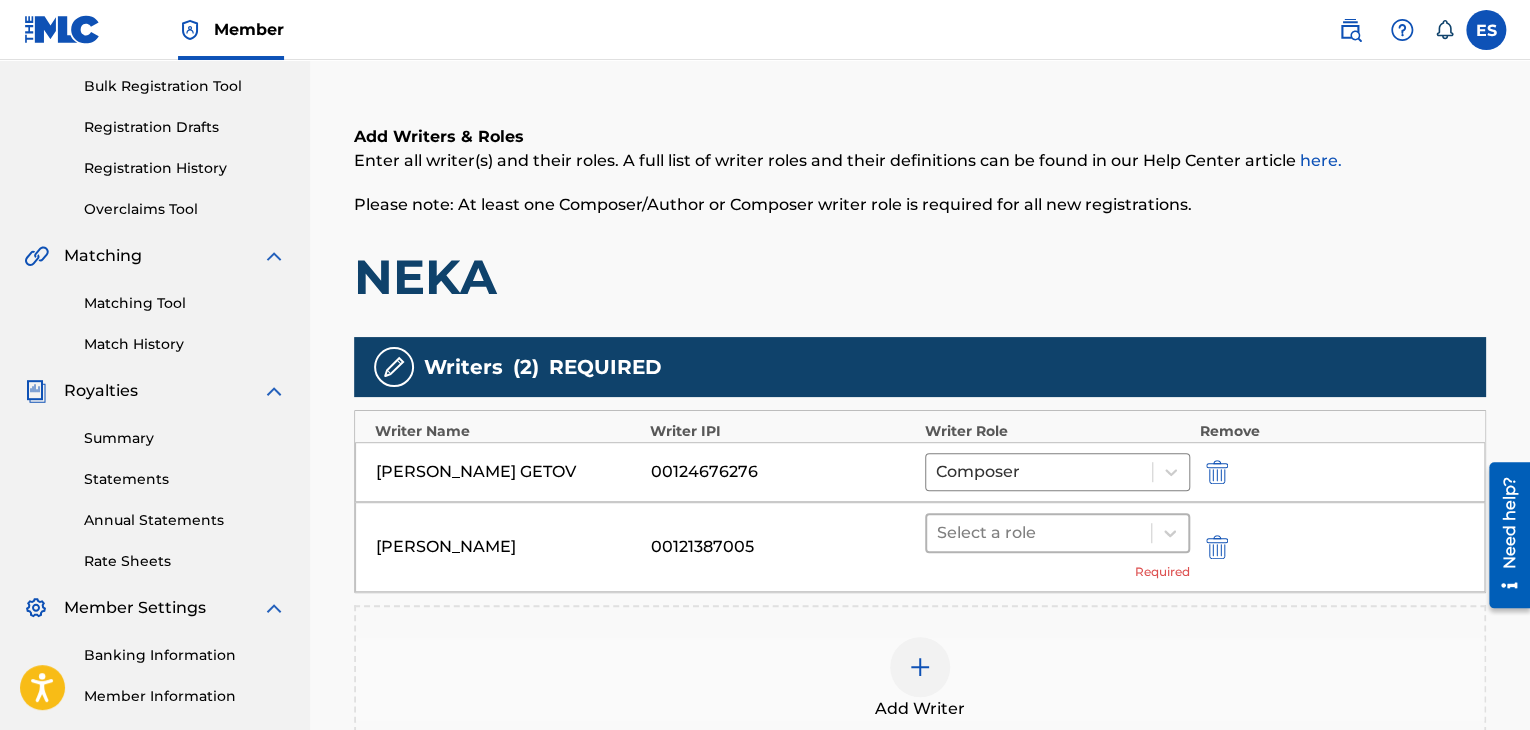 click at bounding box center (1039, 533) 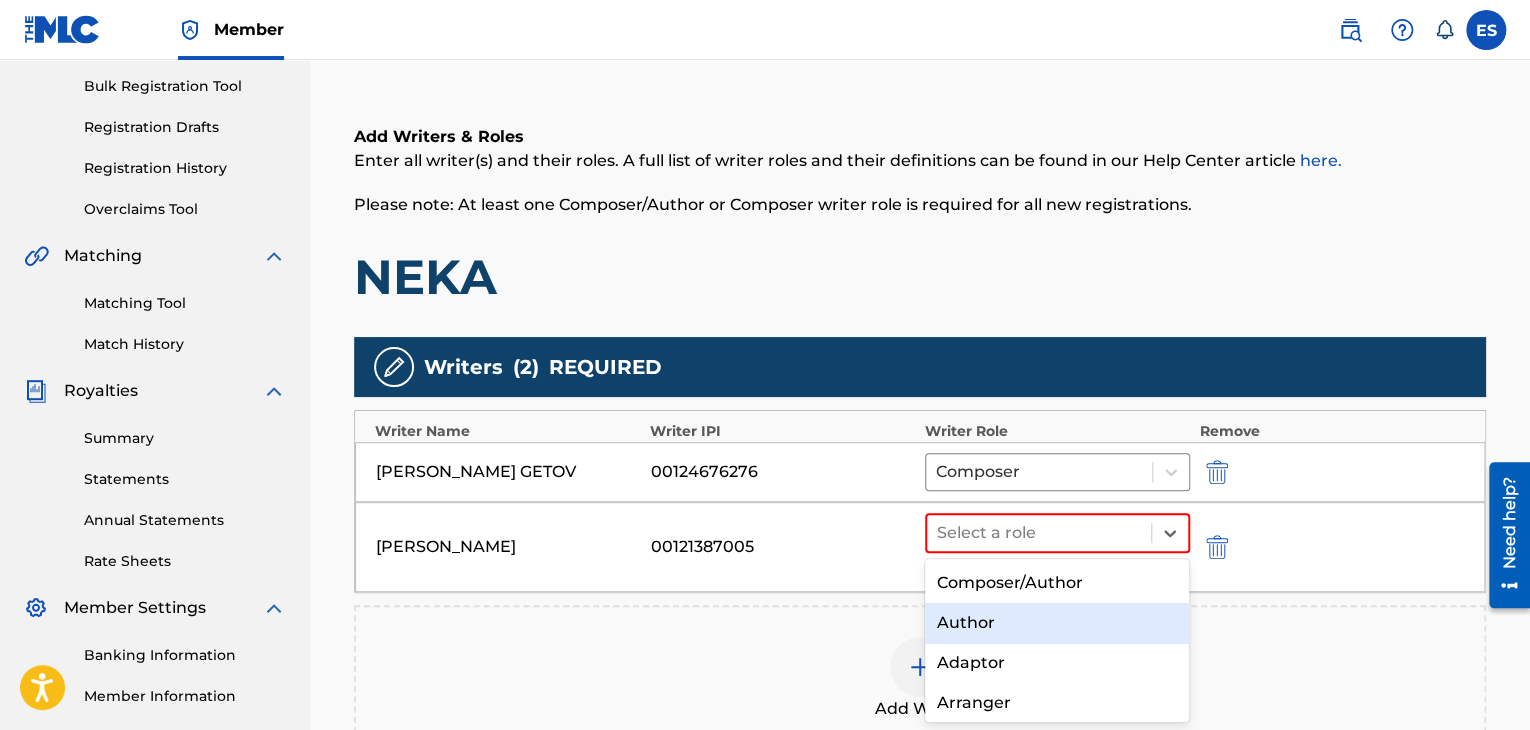 click on "Author" at bounding box center [1057, 623] 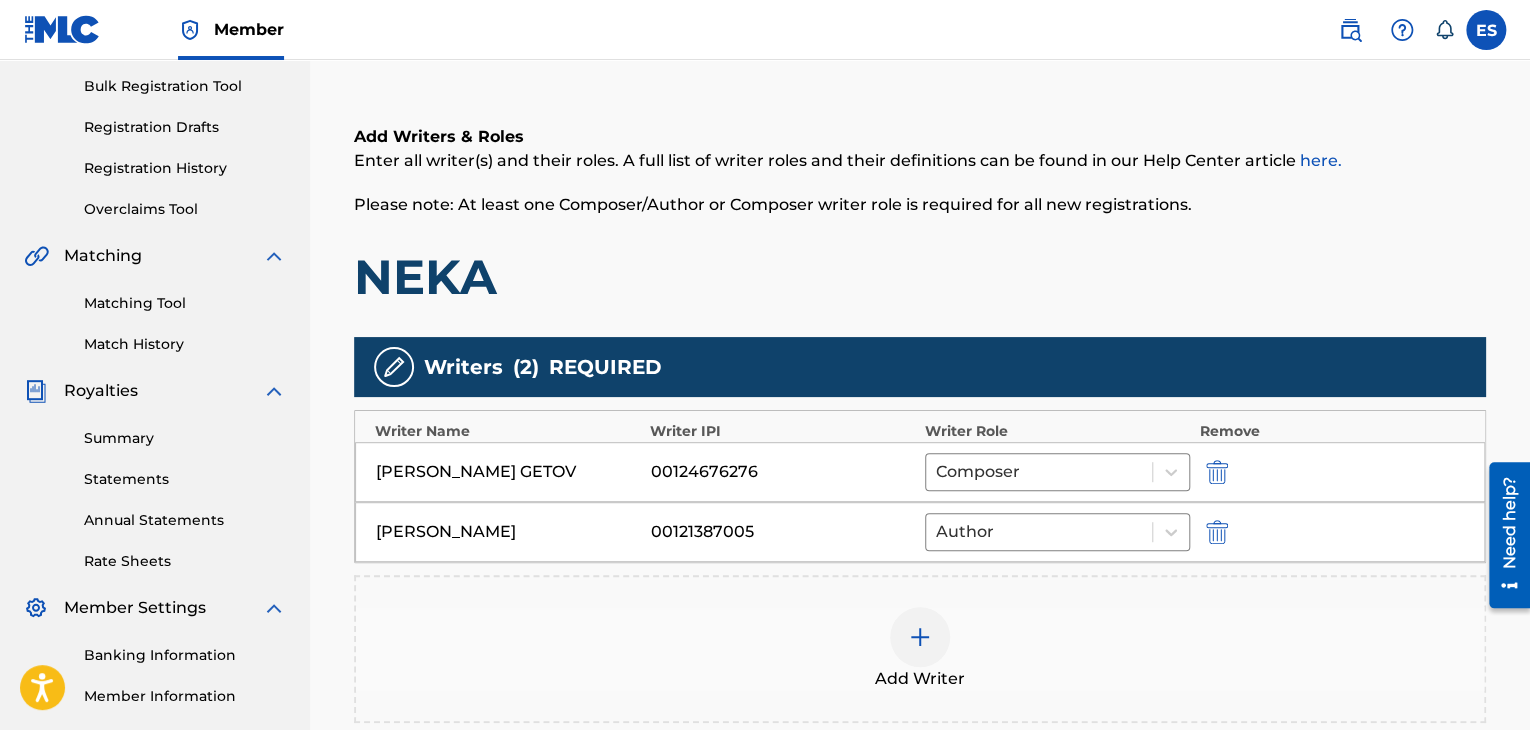 scroll, scrollTop: 564, scrollLeft: 0, axis: vertical 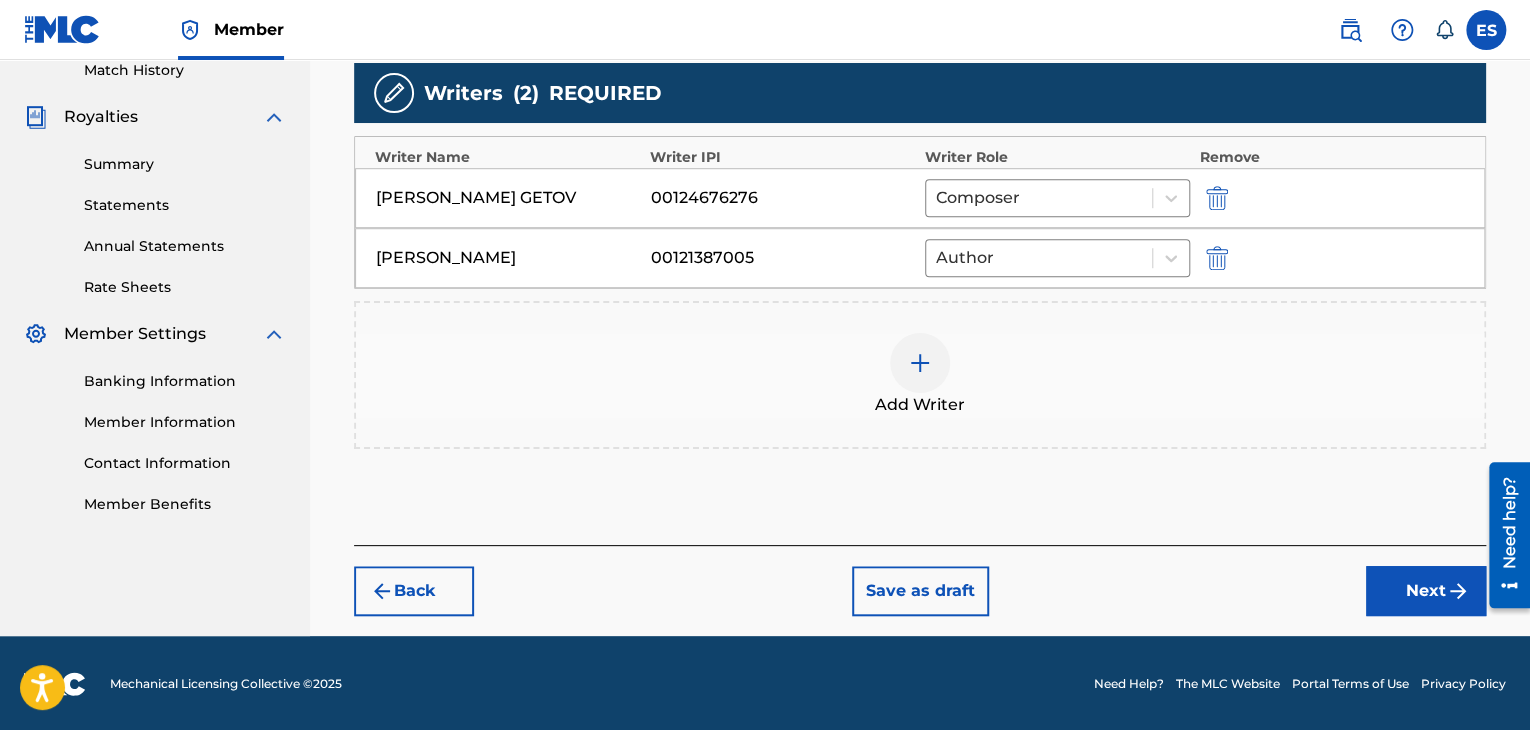 click on "Next" at bounding box center (1426, 591) 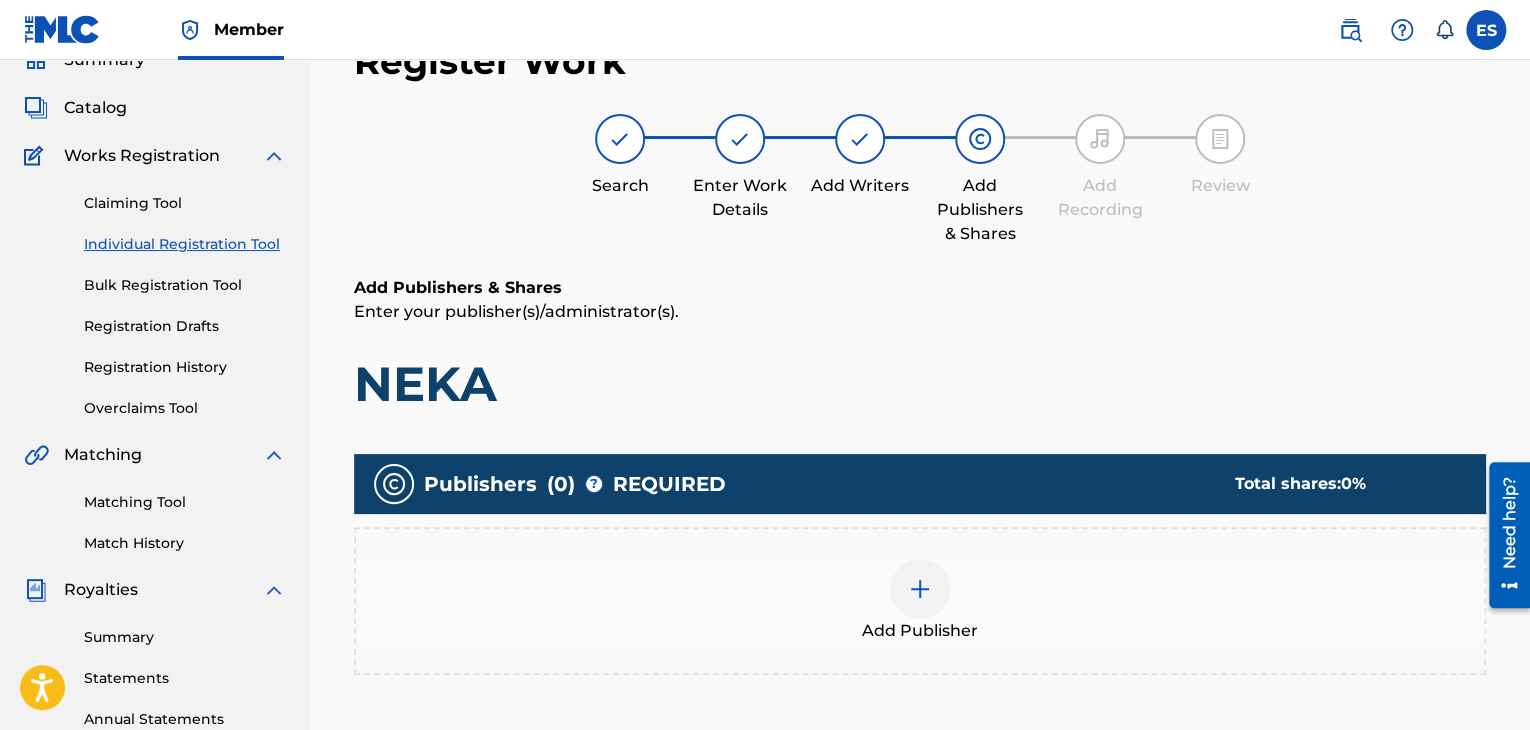 scroll, scrollTop: 90, scrollLeft: 0, axis: vertical 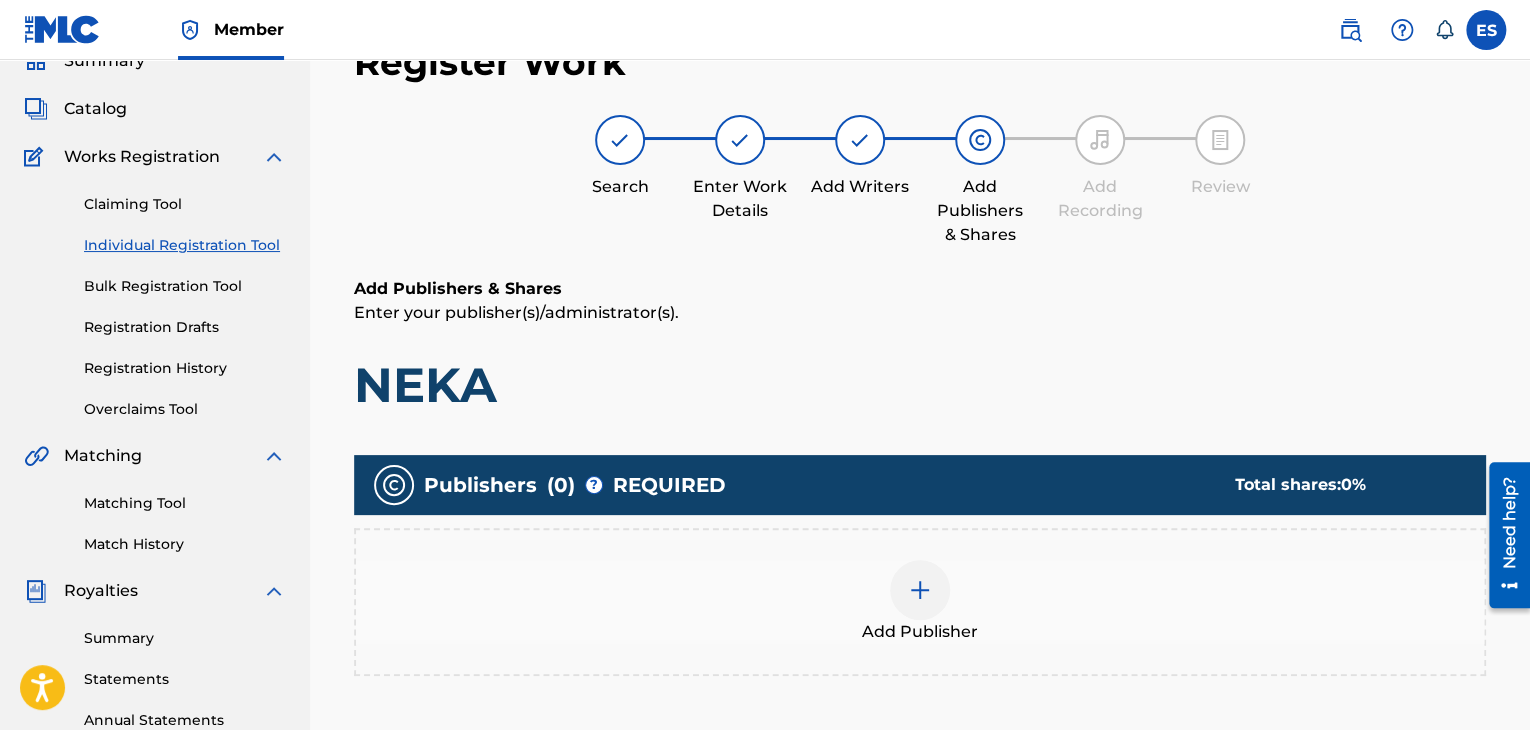 click on "Add Publisher" at bounding box center [920, 602] 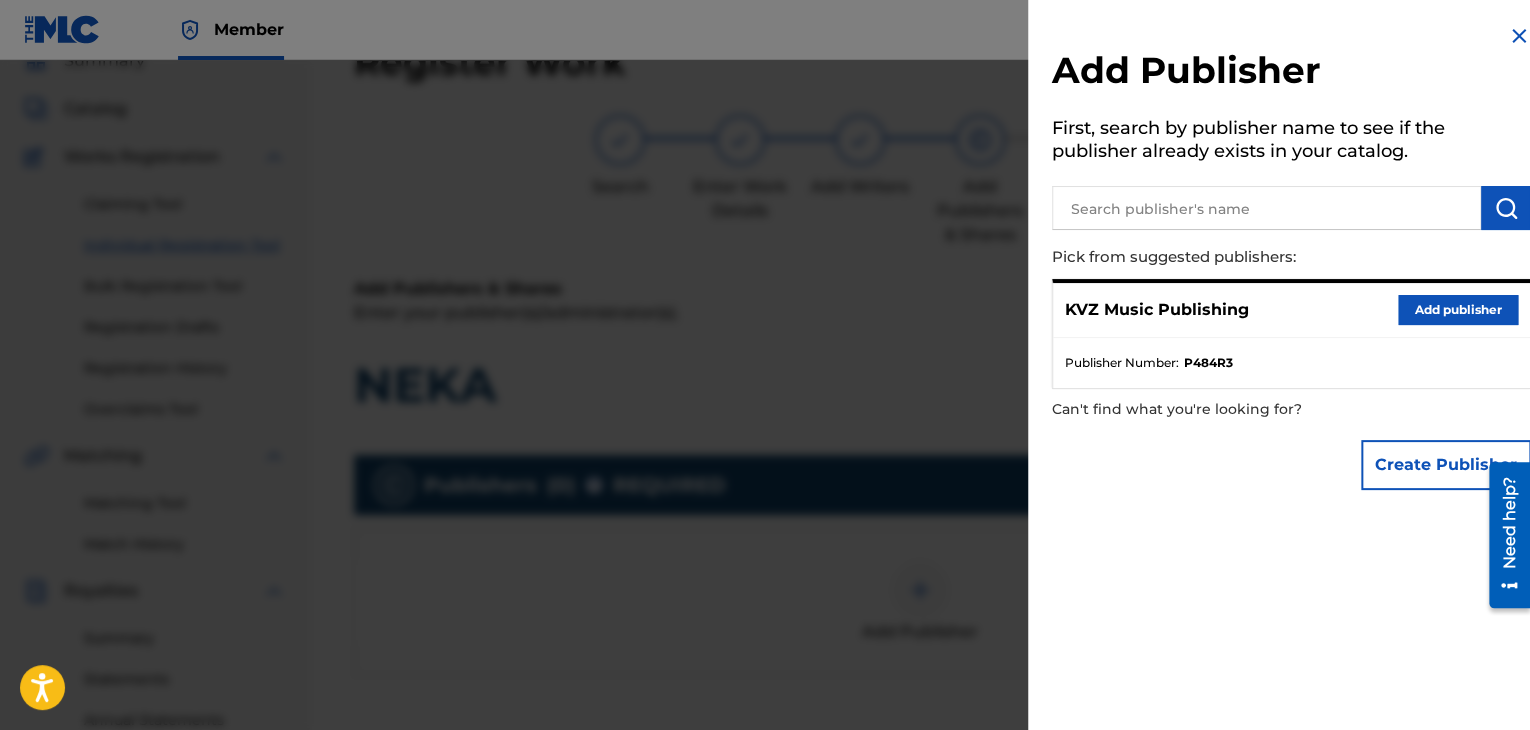 click on "Add publisher" at bounding box center (1458, 310) 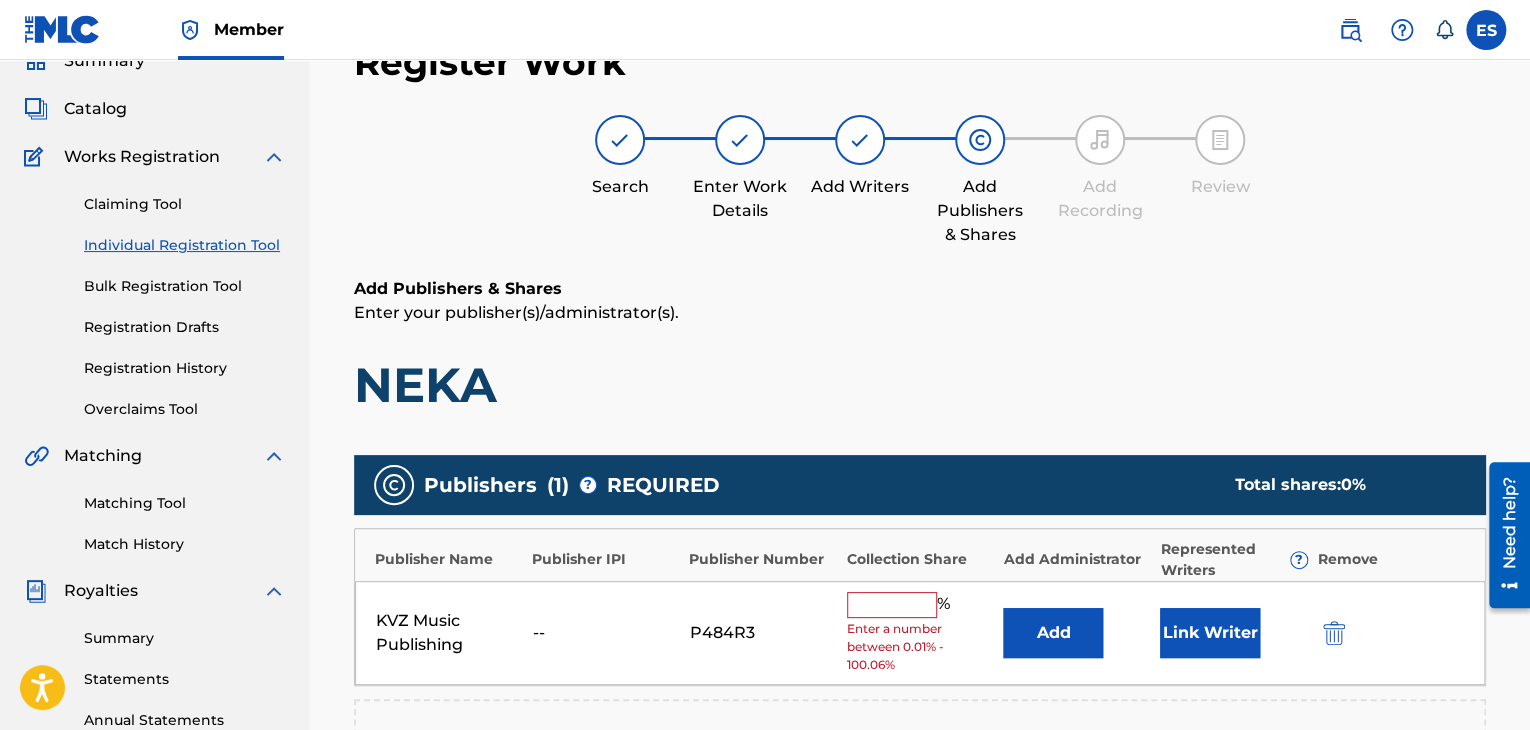 click on "Enter a number between 0.01% - 100.06%" at bounding box center (920, 647) 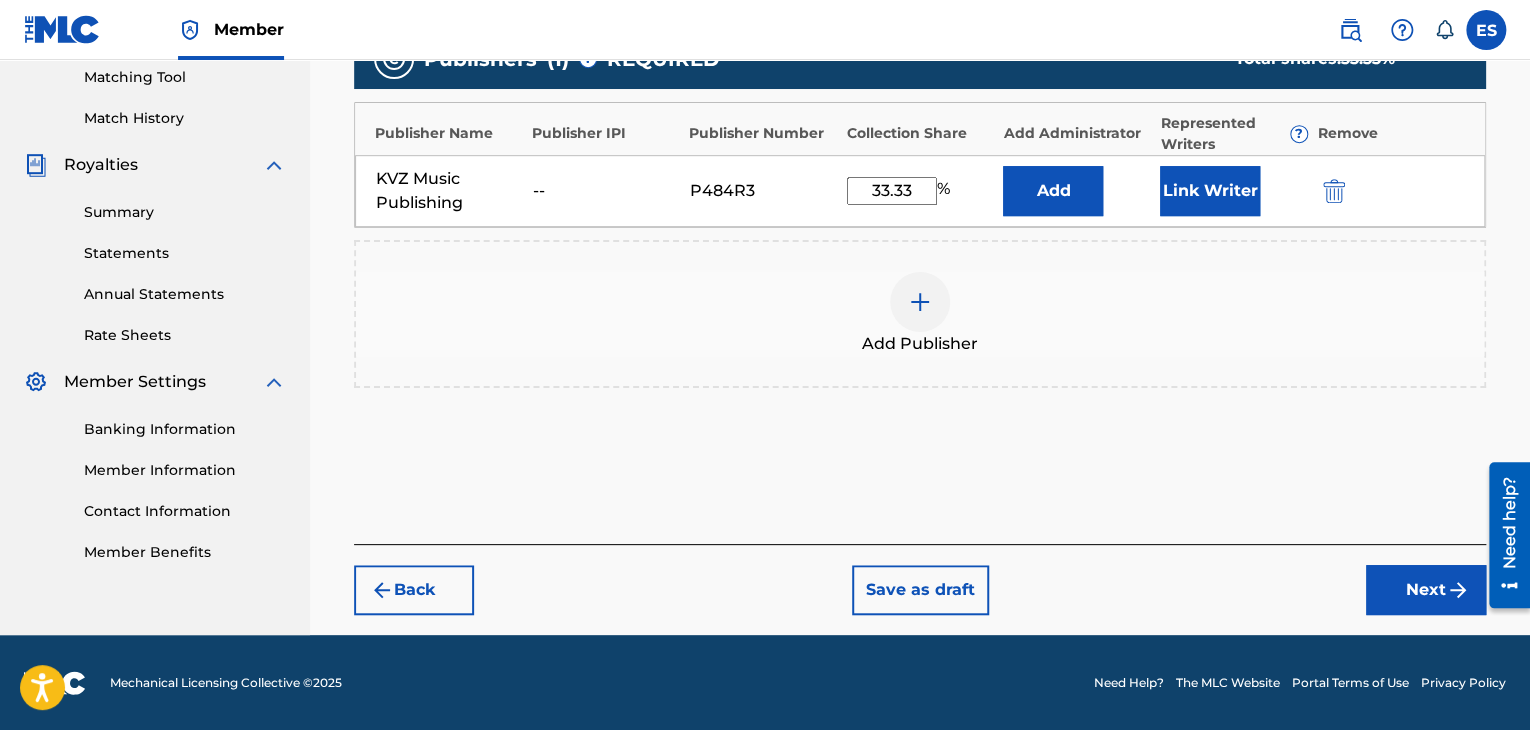 click on "Next" at bounding box center [1426, 590] 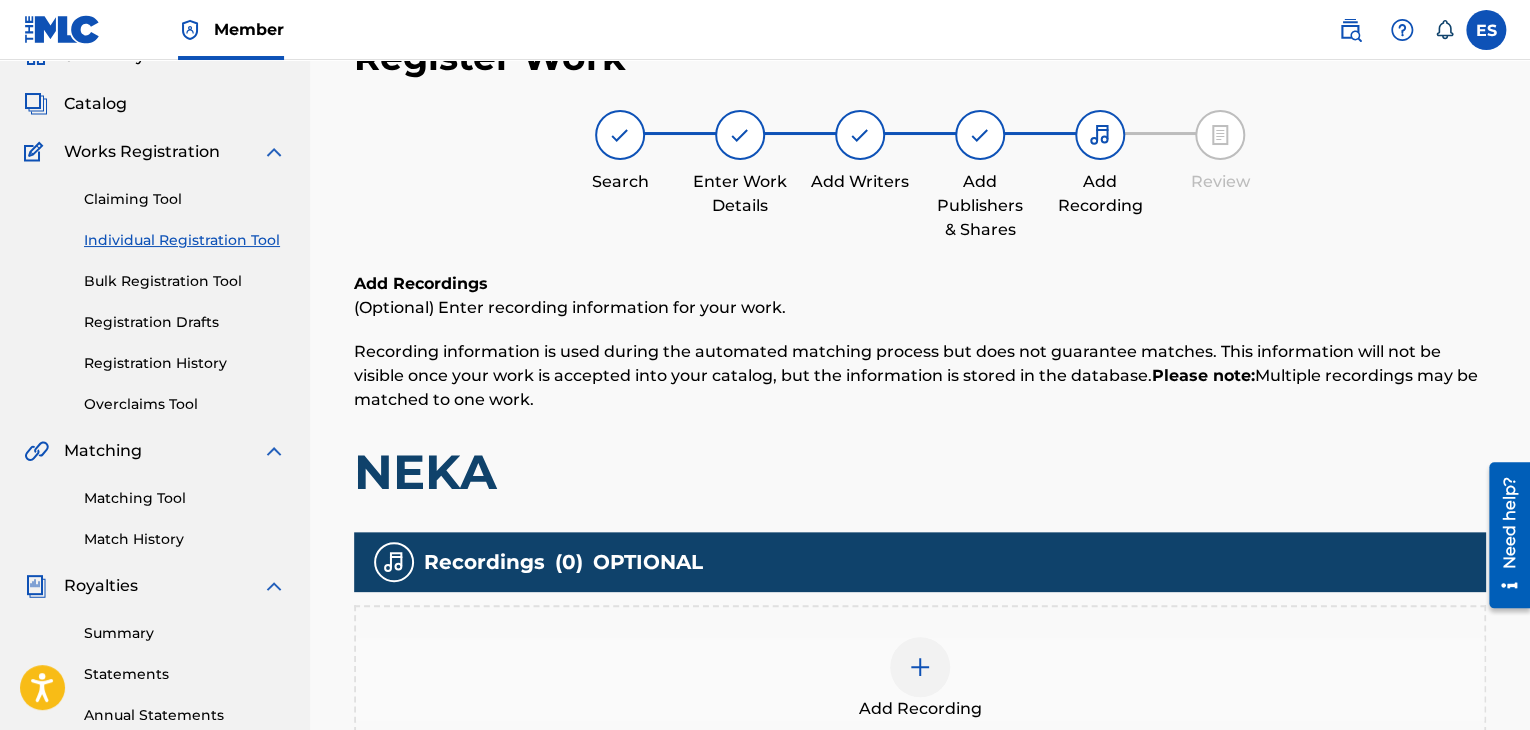scroll, scrollTop: 90, scrollLeft: 0, axis: vertical 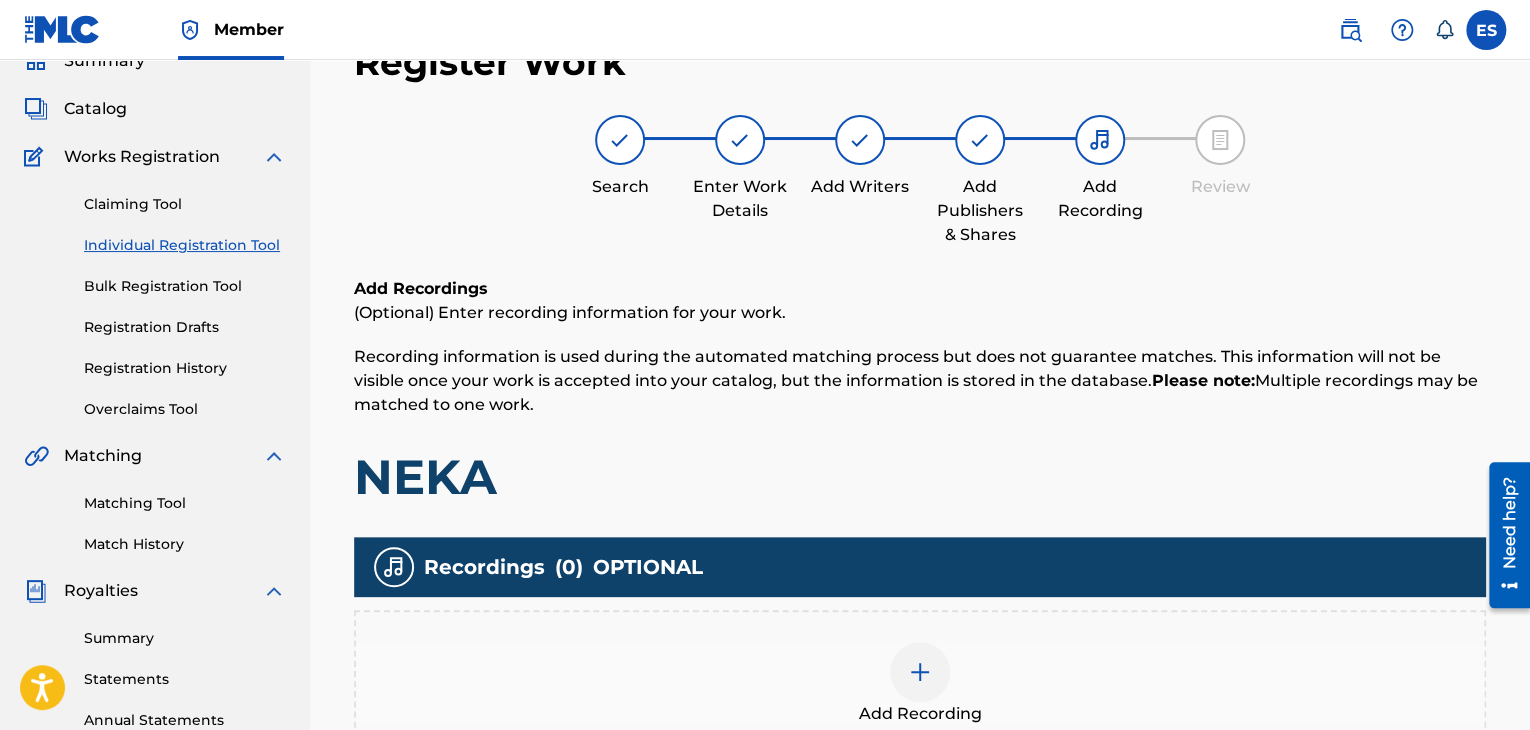 click on "Add Recording" at bounding box center [920, 684] 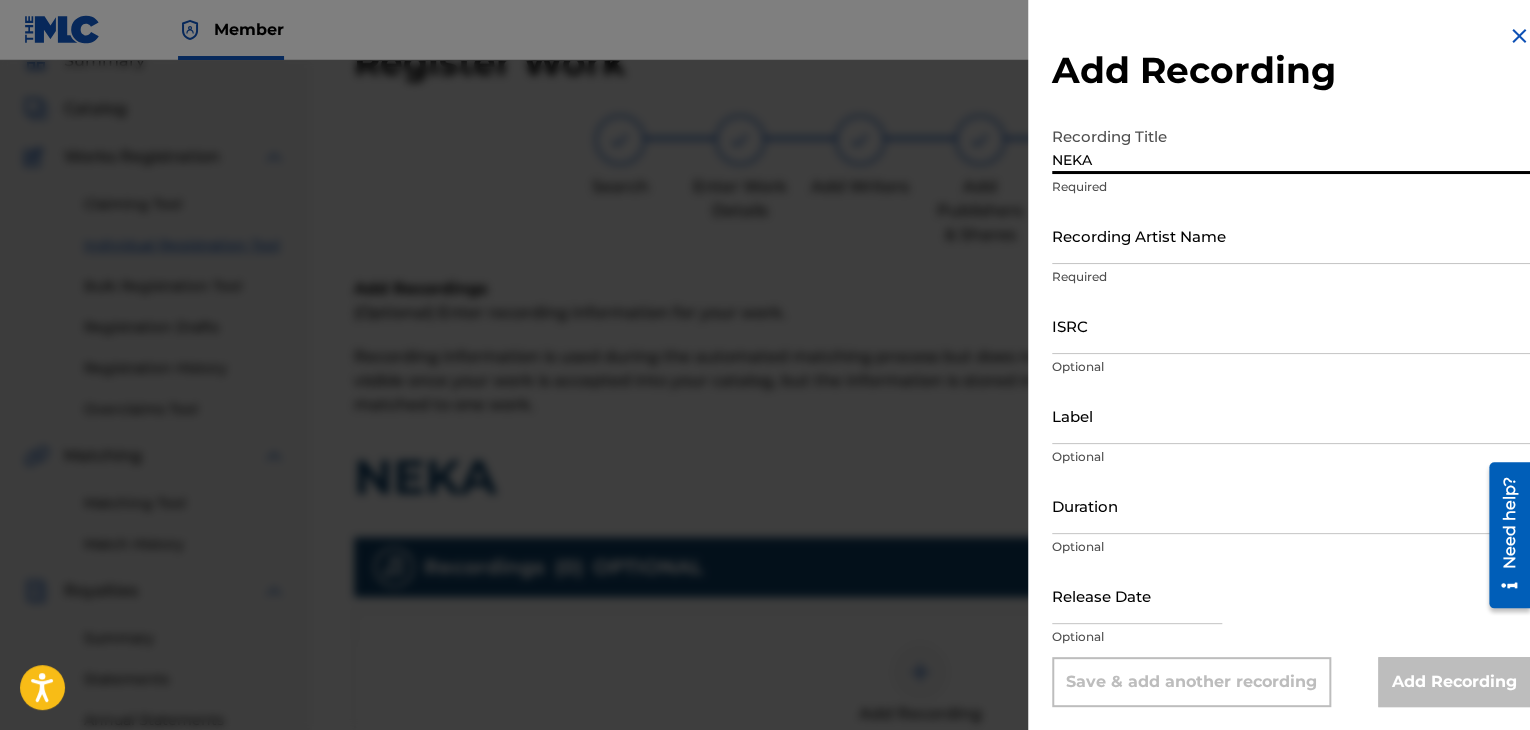 click on "Duration" at bounding box center [1291, 505] 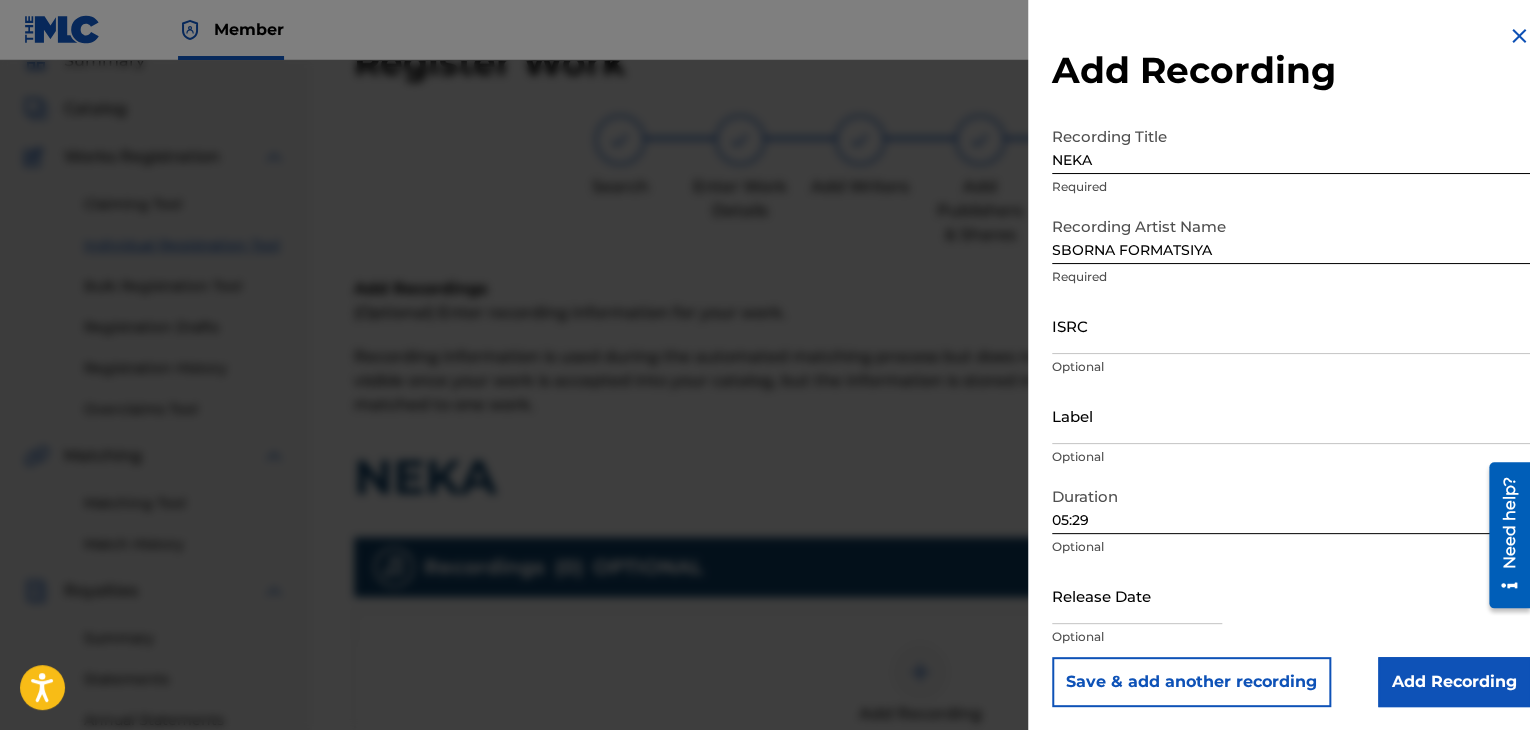 click on "Add Recording" at bounding box center (1454, 682) 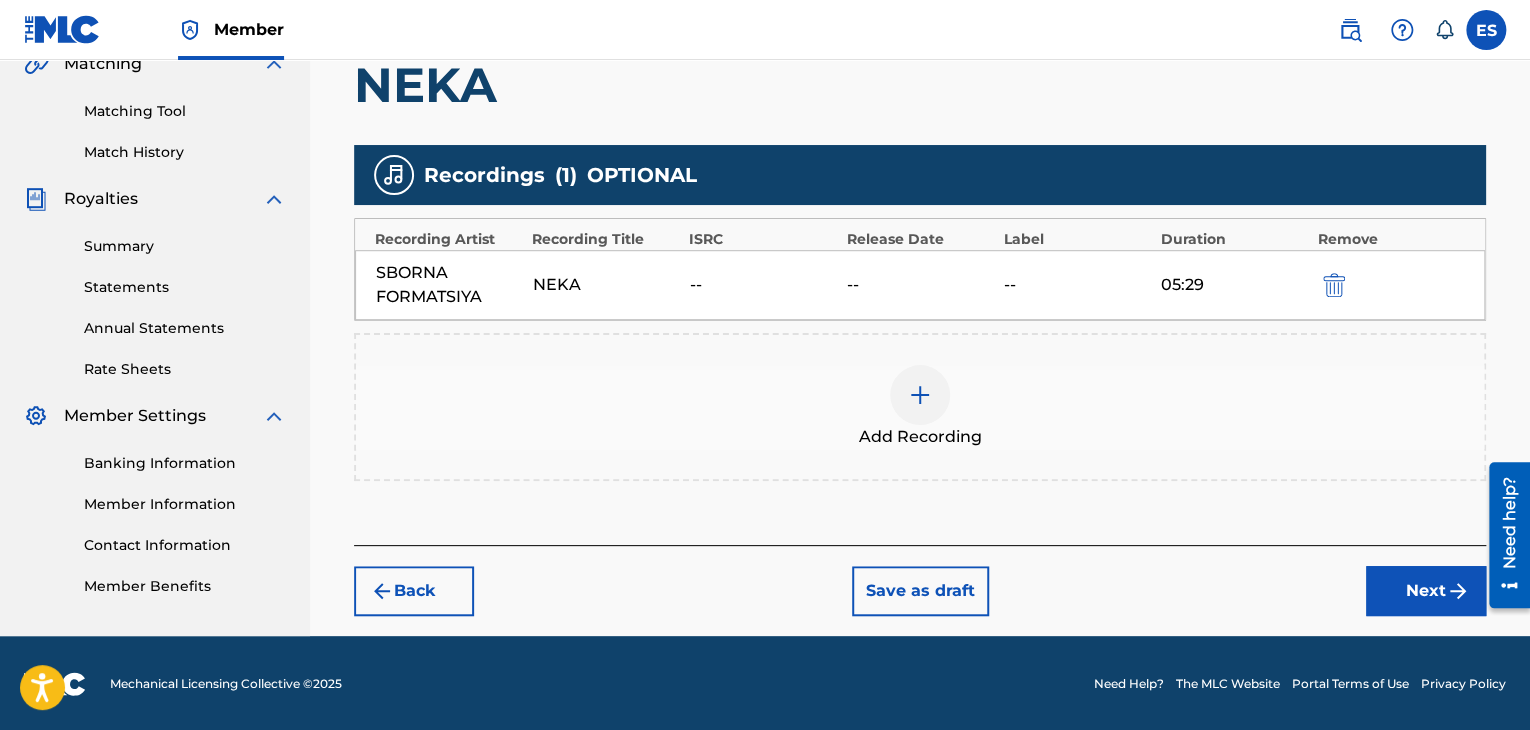click on "Back Save as draft Next" at bounding box center [920, 580] 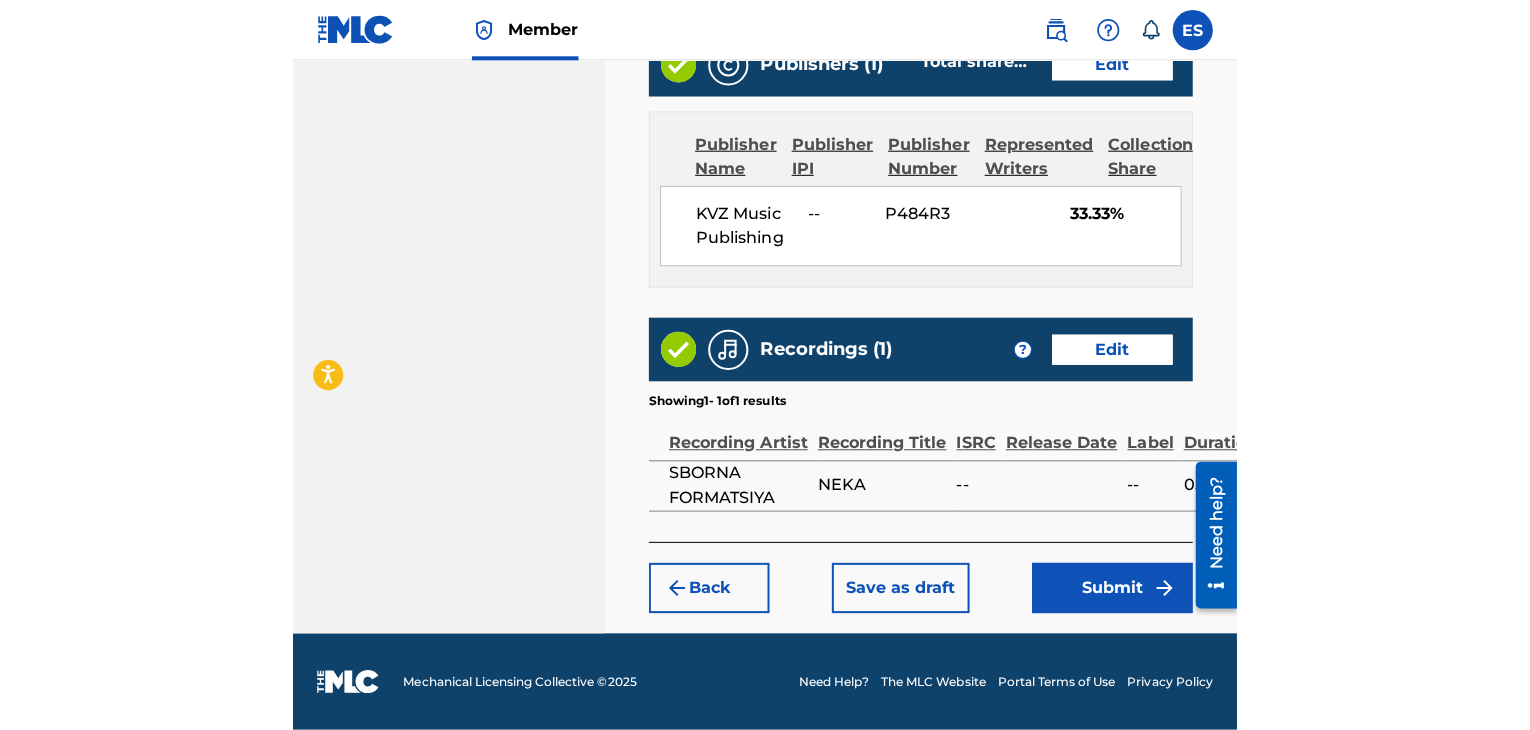 scroll, scrollTop: 1127, scrollLeft: 0, axis: vertical 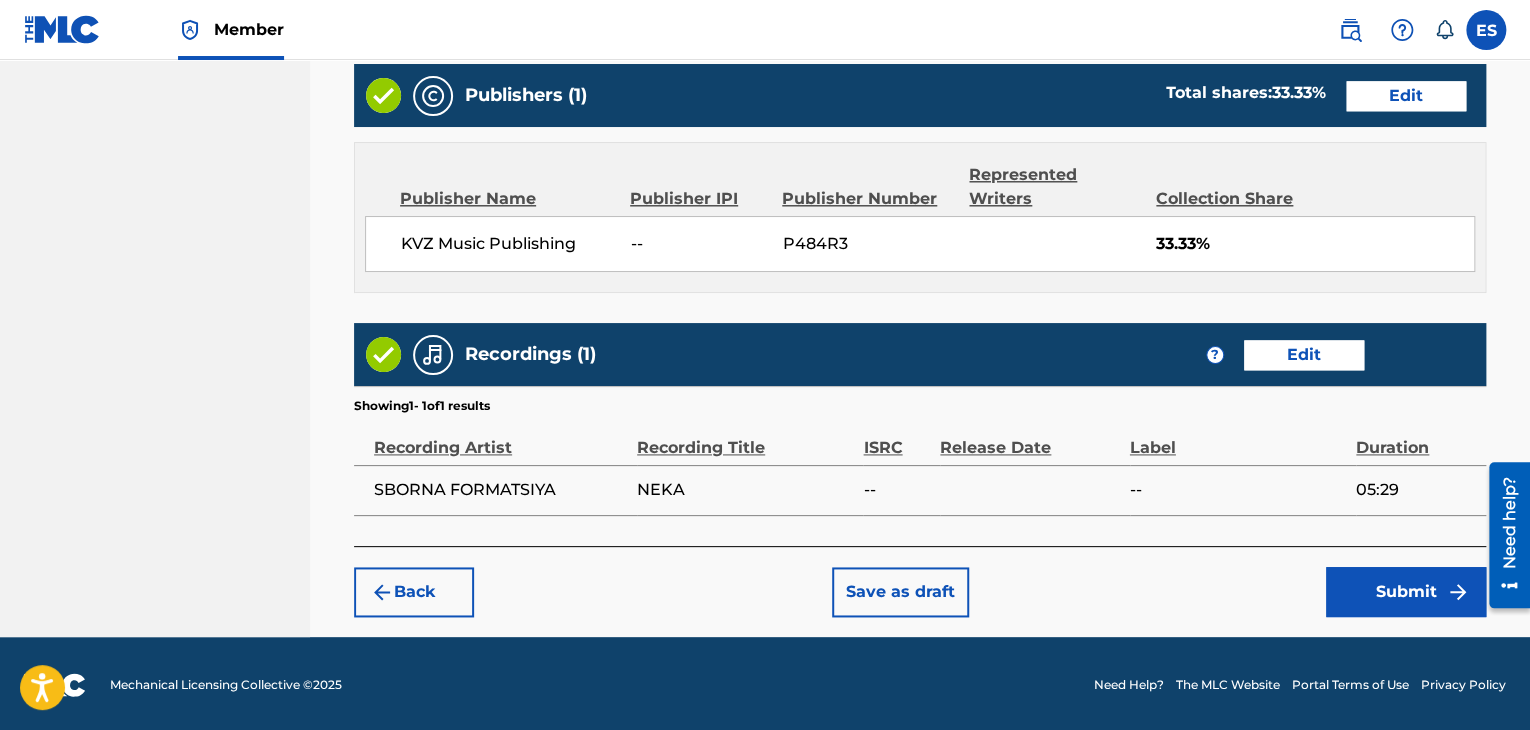 click on "Submit" at bounding box center [1406, 592] 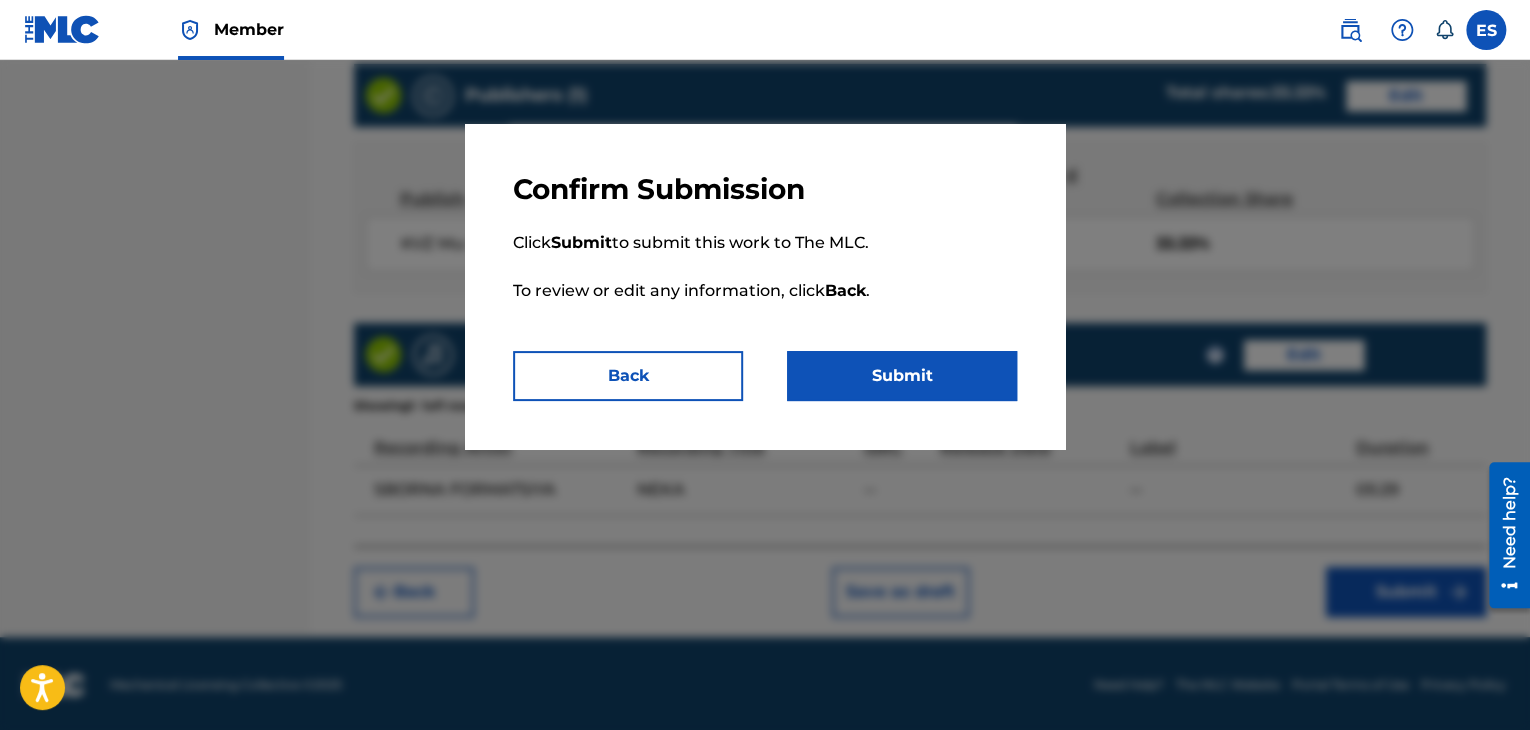 click on "Submit" at bounding box center (902, 376) 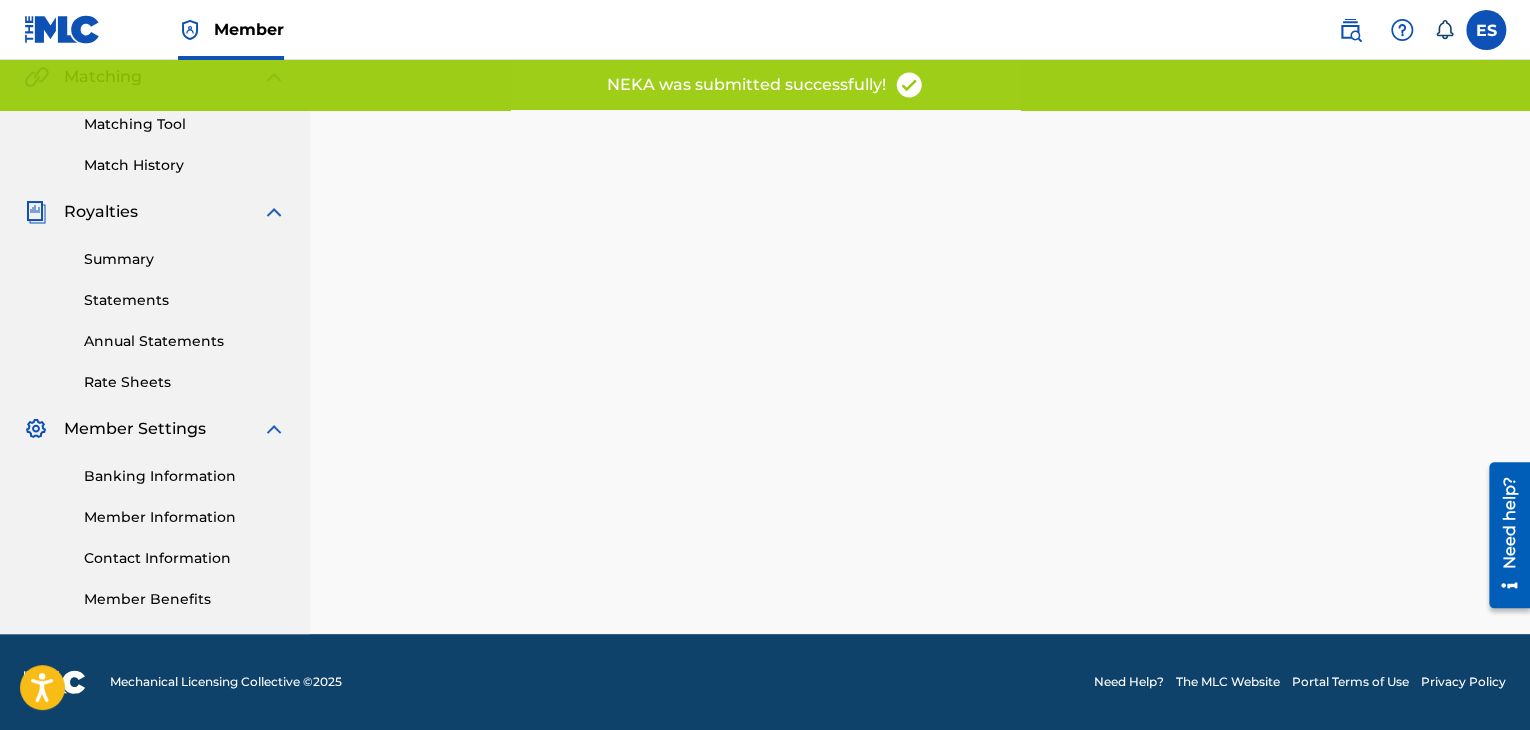 scroll, scrollTop: 0, scrollLeft: 0, axis: both 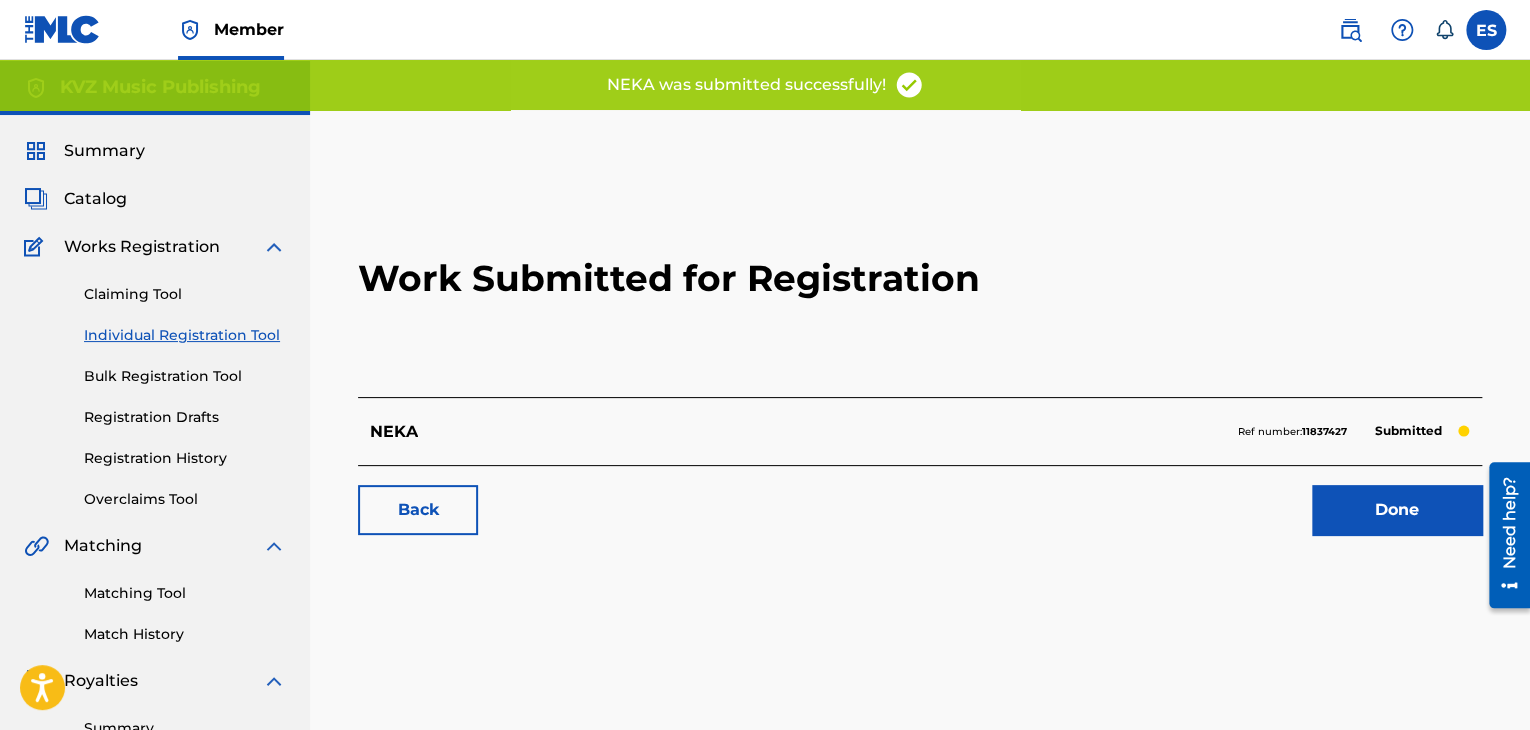 click on "Registration Drafts" at bounding box center [185, 417] 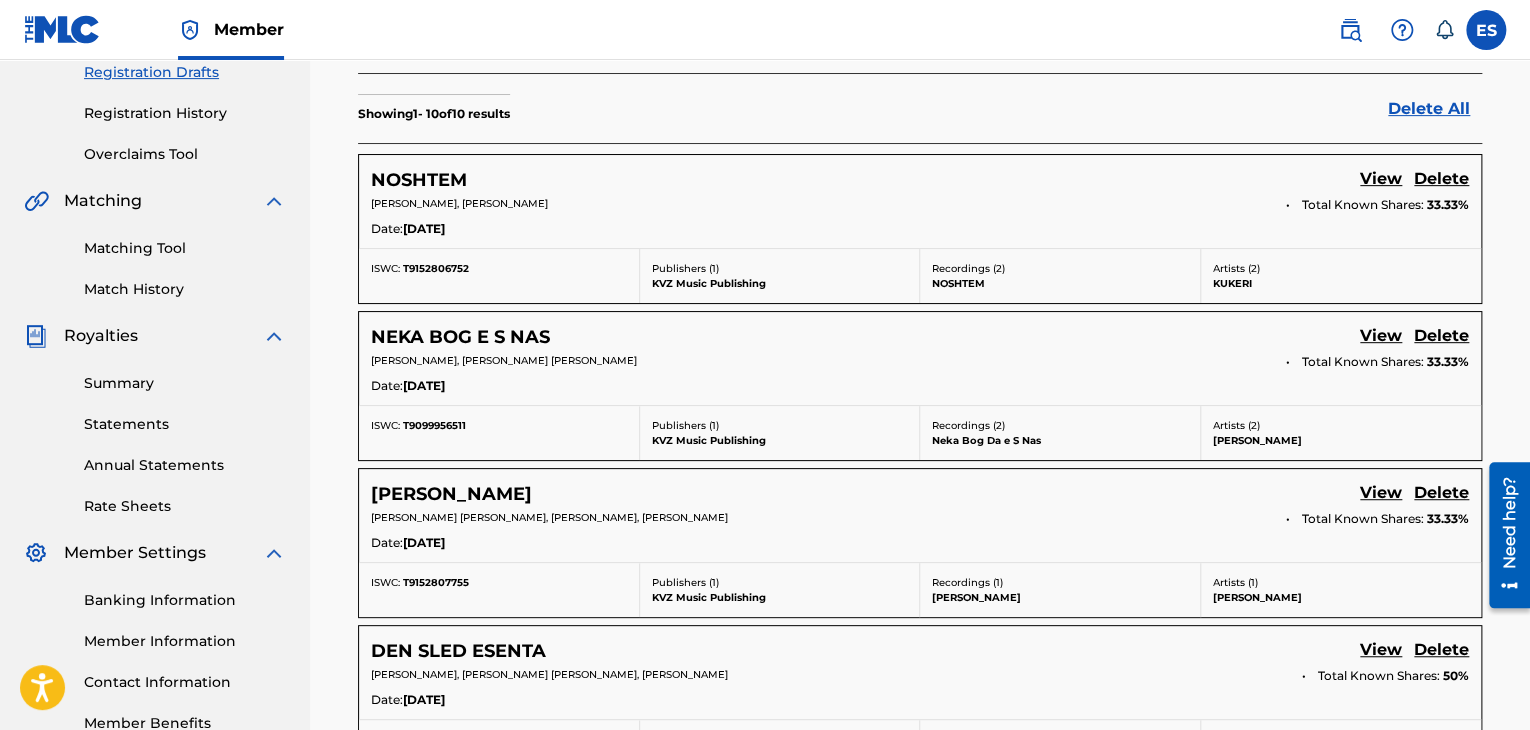 scroll, scrollTop: 300, scrollLeft: 0, axis: vertical 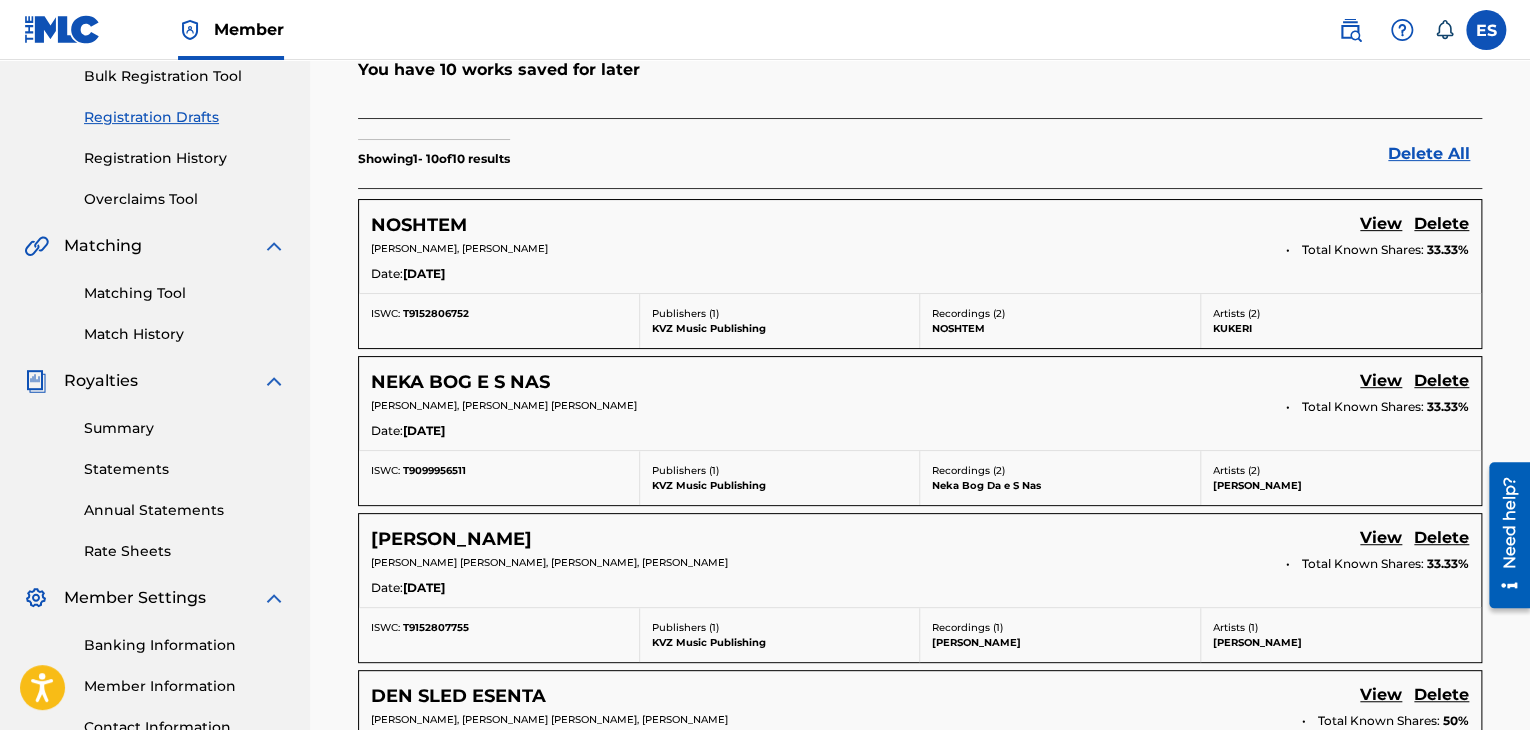 click on "View" at bounding box center [1381, 382] 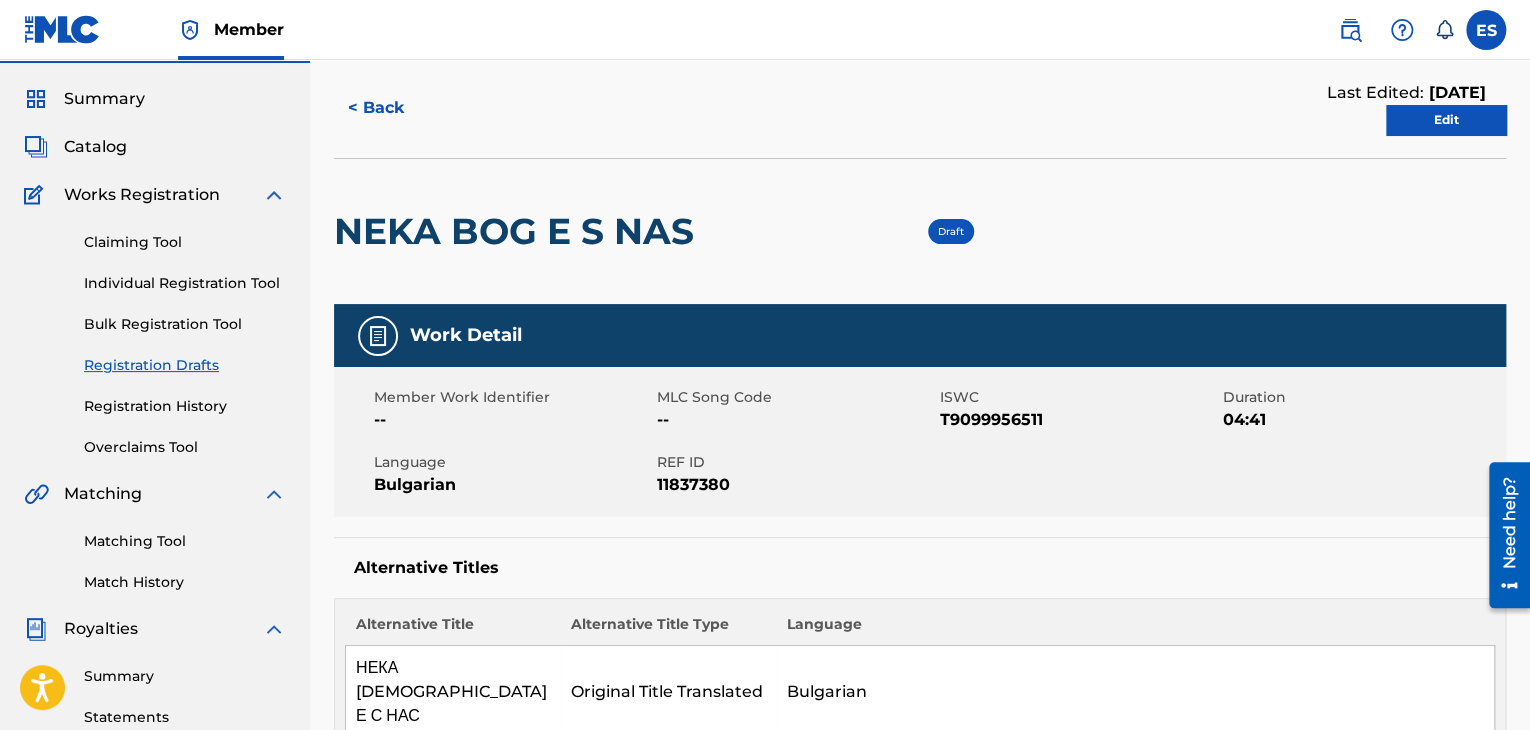 scroll, scrollTop: 0, scrollLeft: 0, axis: both 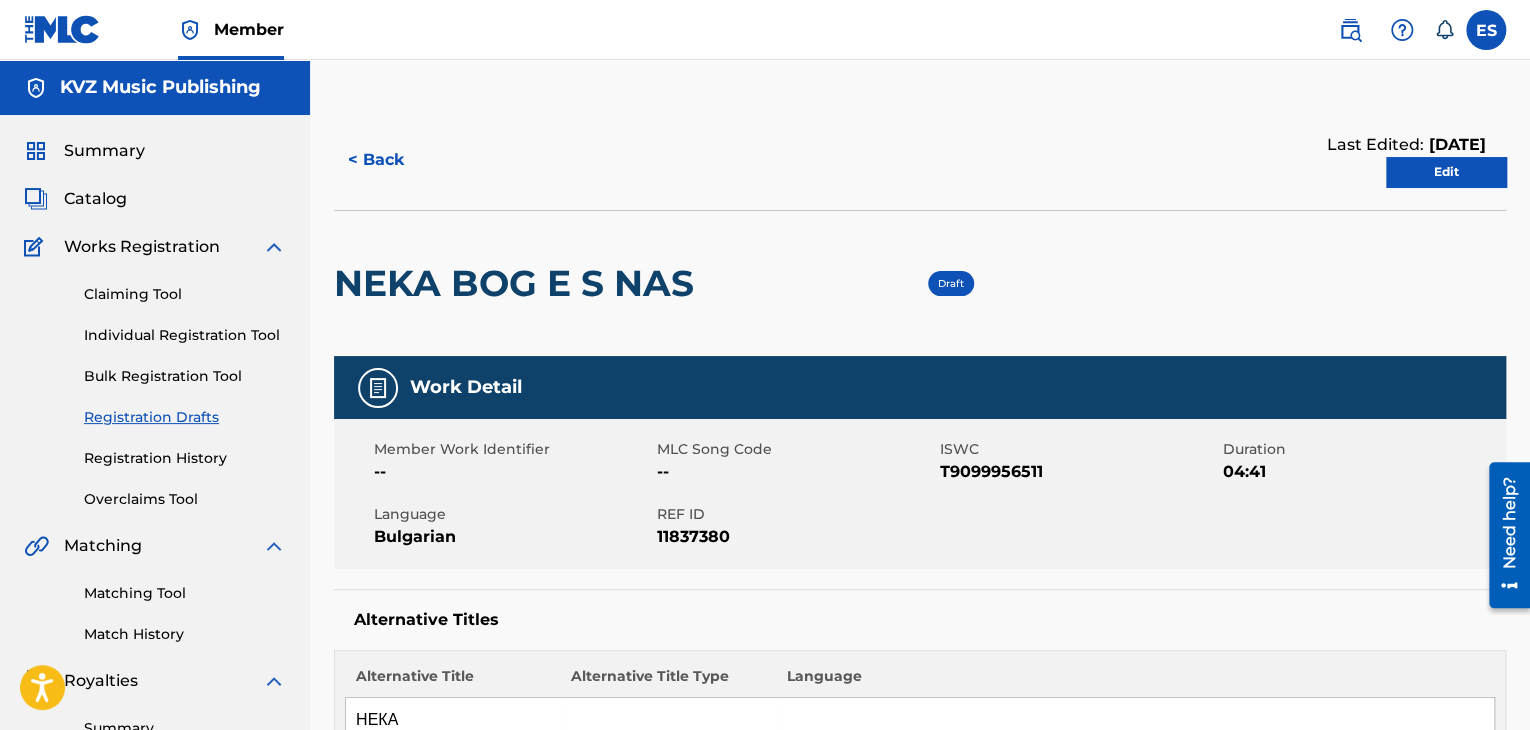 click on "Edit" at bounding box center [1446, 172] 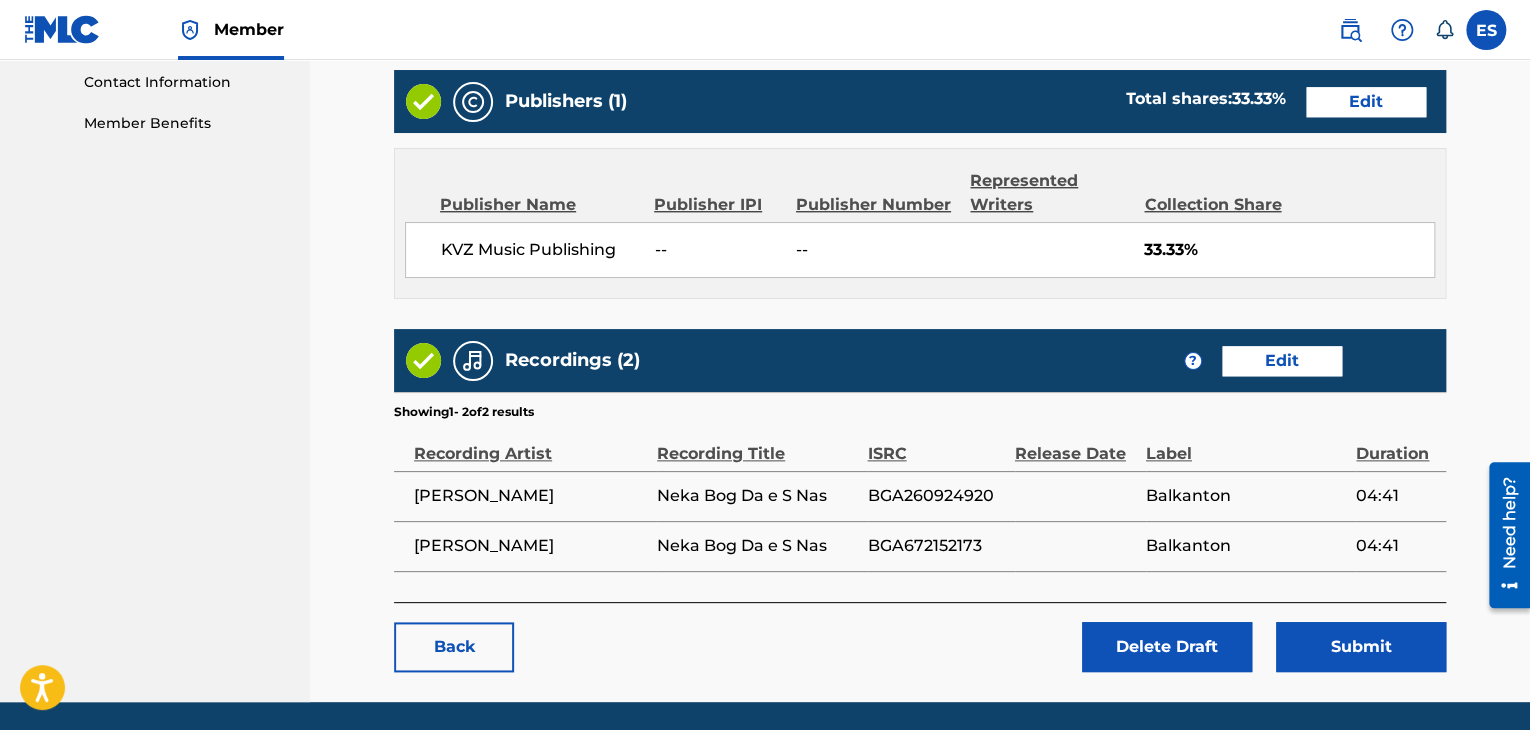 scroll, scrollTop: 986, scrollLeft: 0, axis: vertical 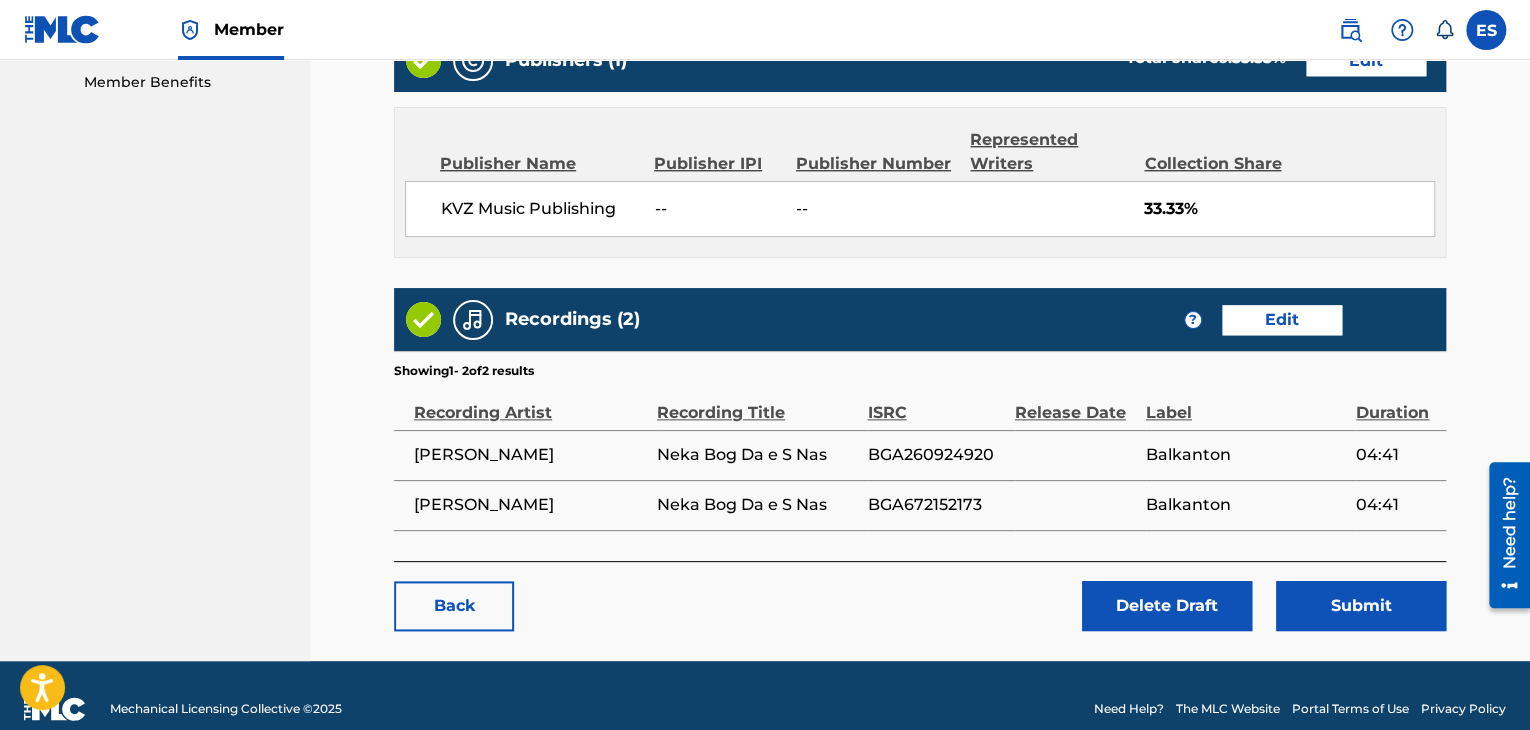 click on "Submit" at bounding box center (1361, 606) 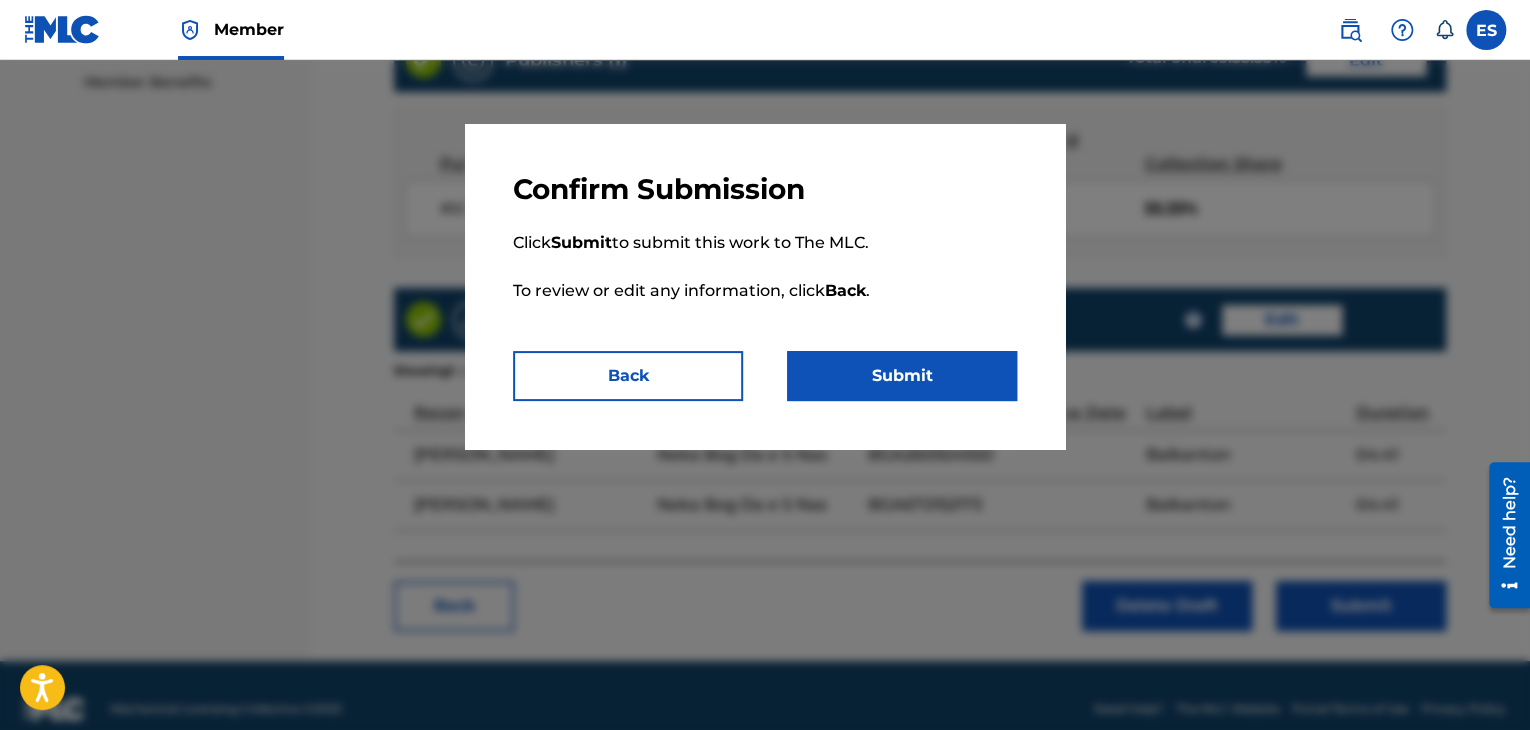 click on "Submit" at bounding box center [902, 376] 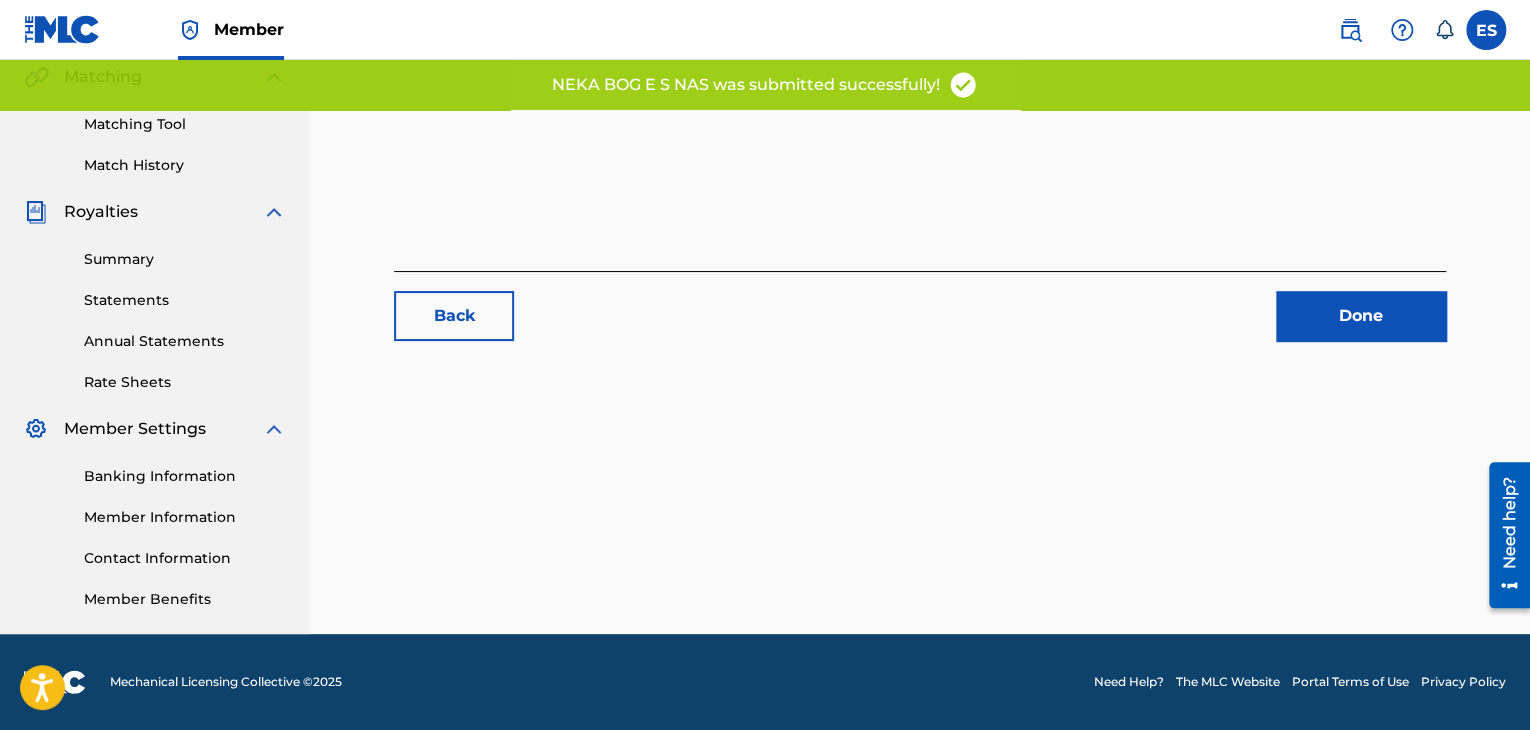 scroll, scrollTop: 0, scrollLeft: 0, axis: both 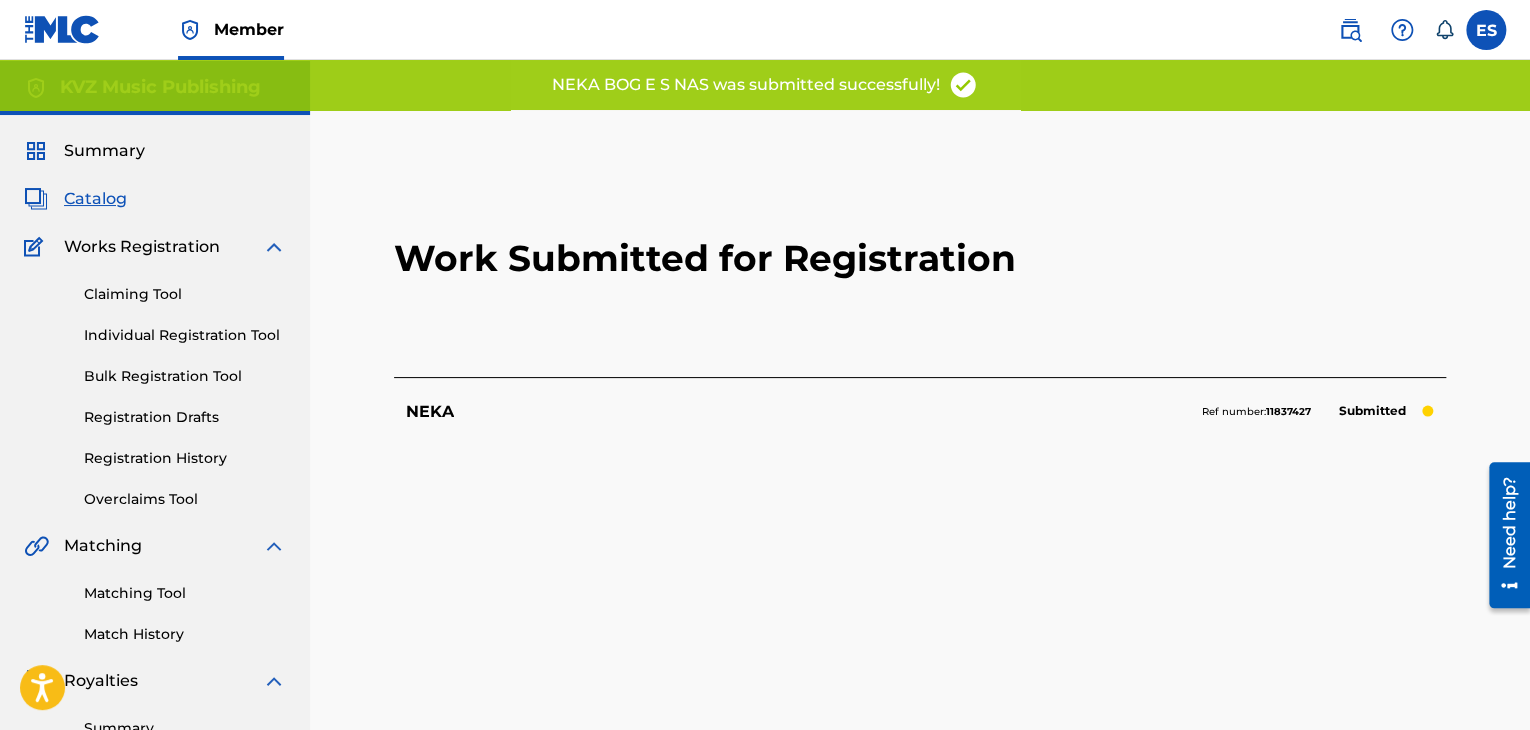 click on "Bulk Registration Tool" at bounding box center [185, 376] 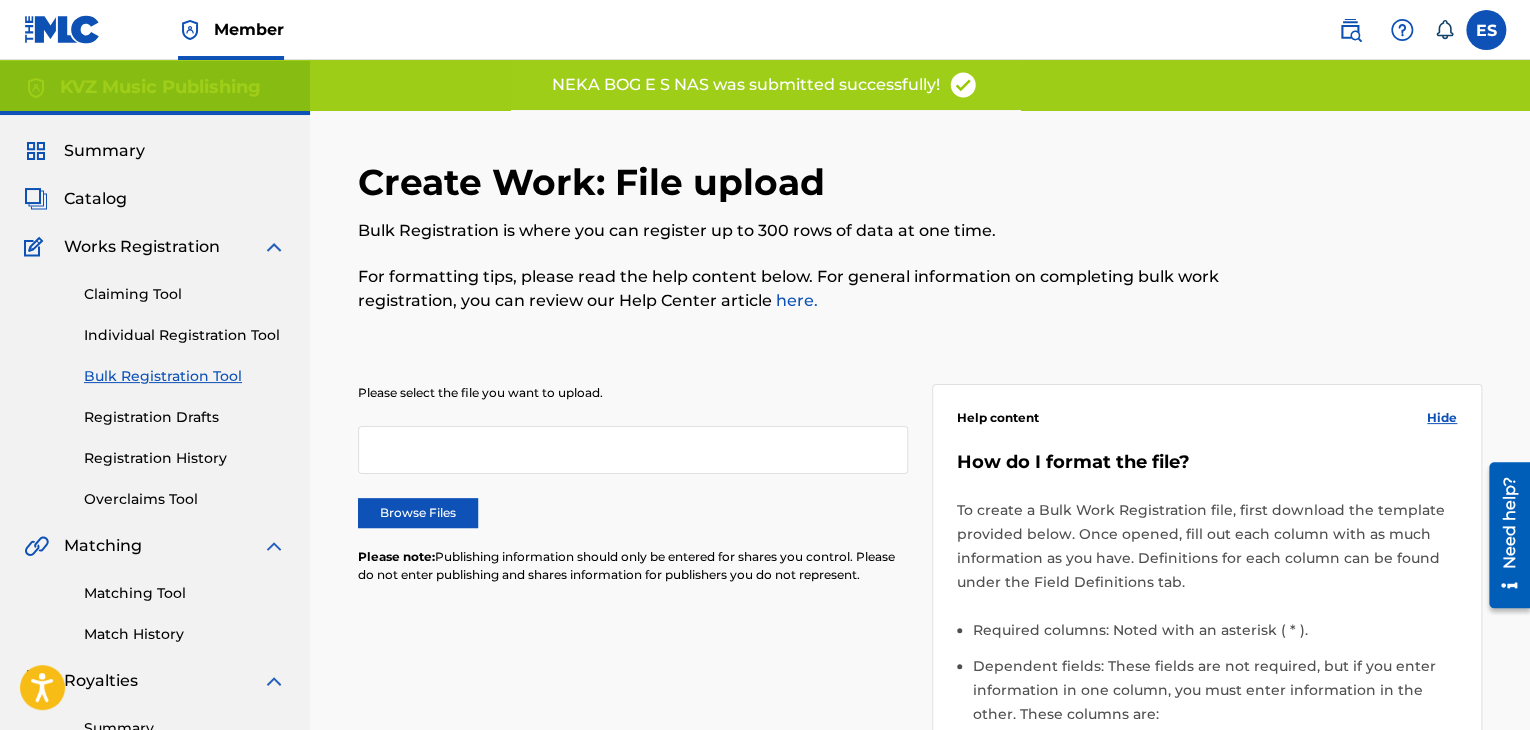 click on "Claiming Tool Individual Registration Tool Bulk Registration Tool Registration Drafts Registration History Overclaims Tool" at bounding box center [155, 384] 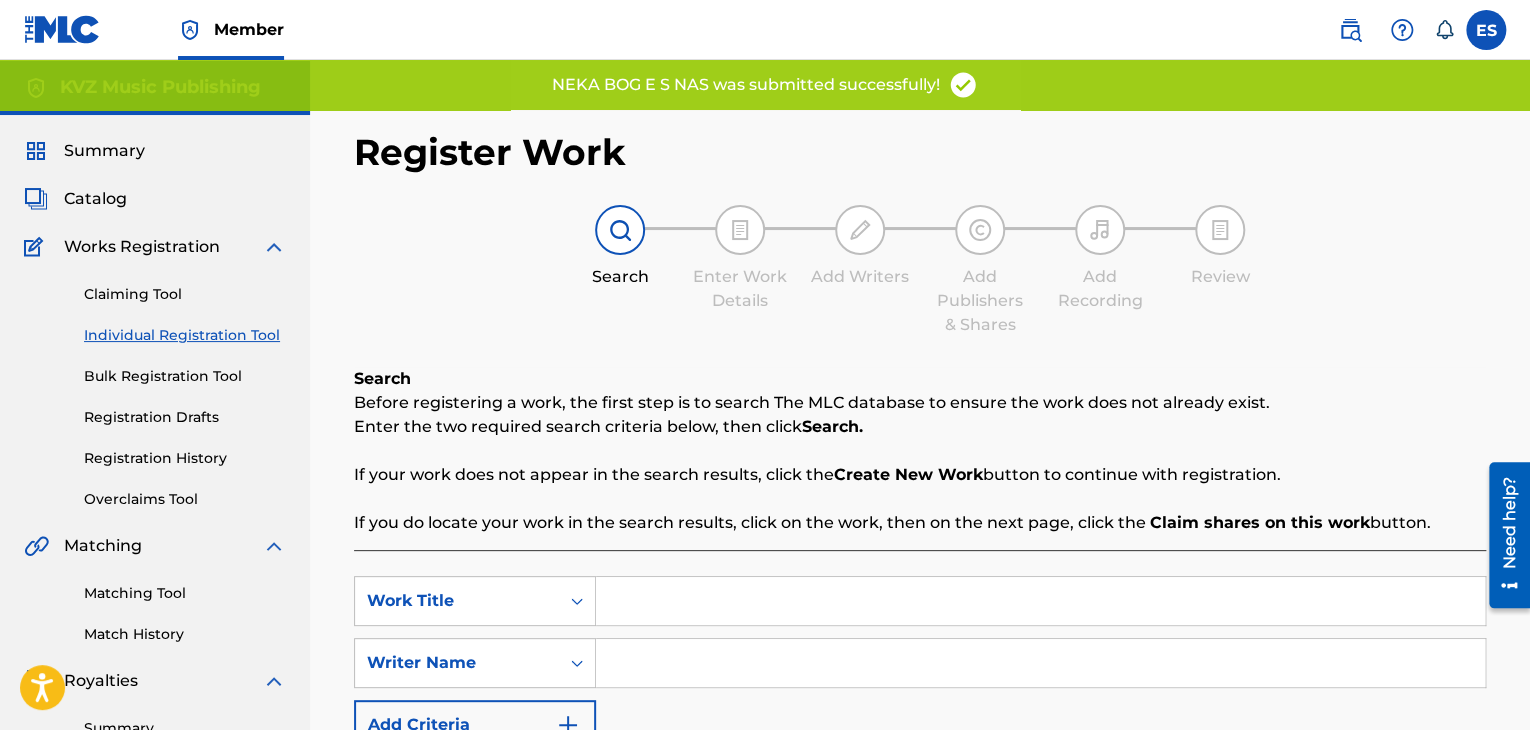 click on "Registration Drafts" at bounding box center (185, 417) 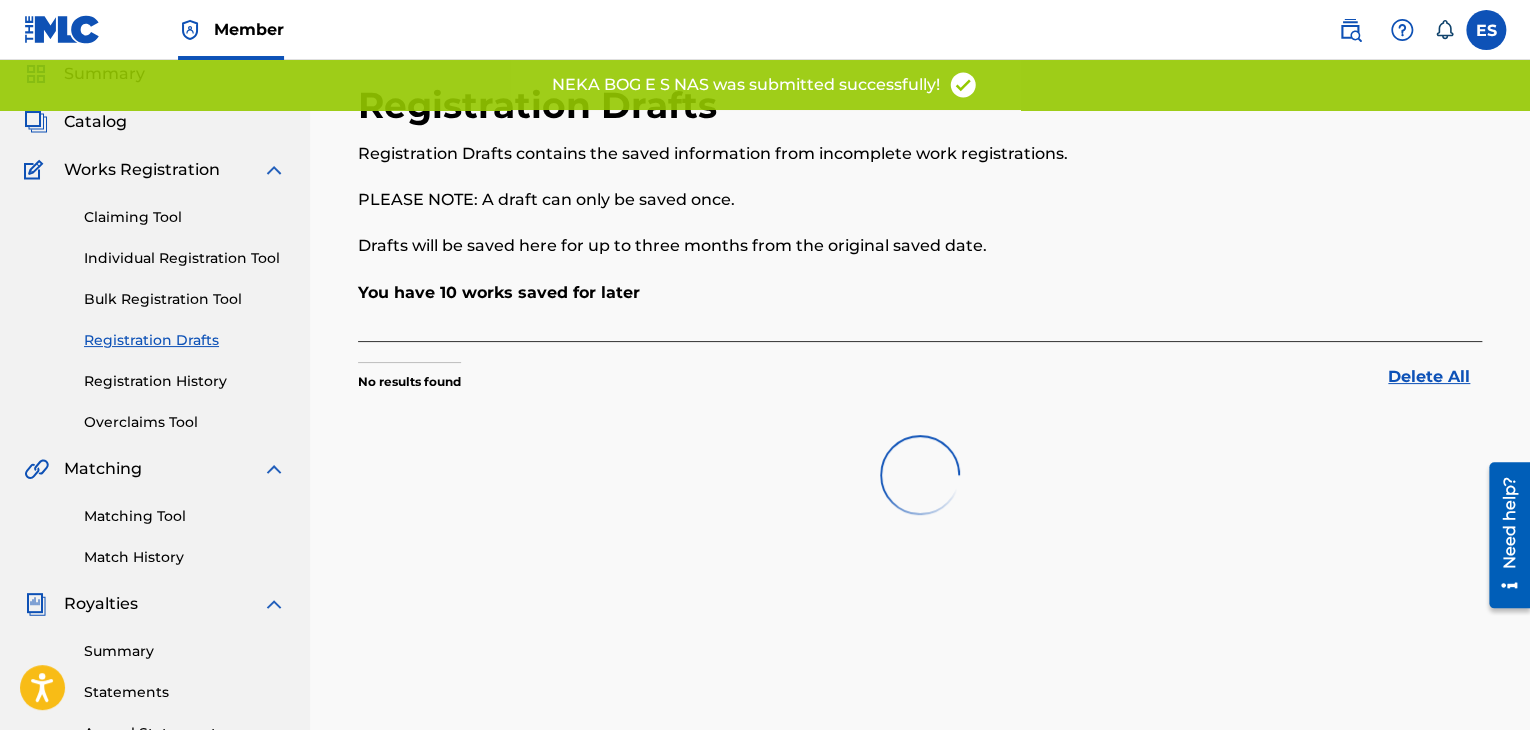 scroll, scrollTop: 200, scrollLeft: 0, axis: vertical 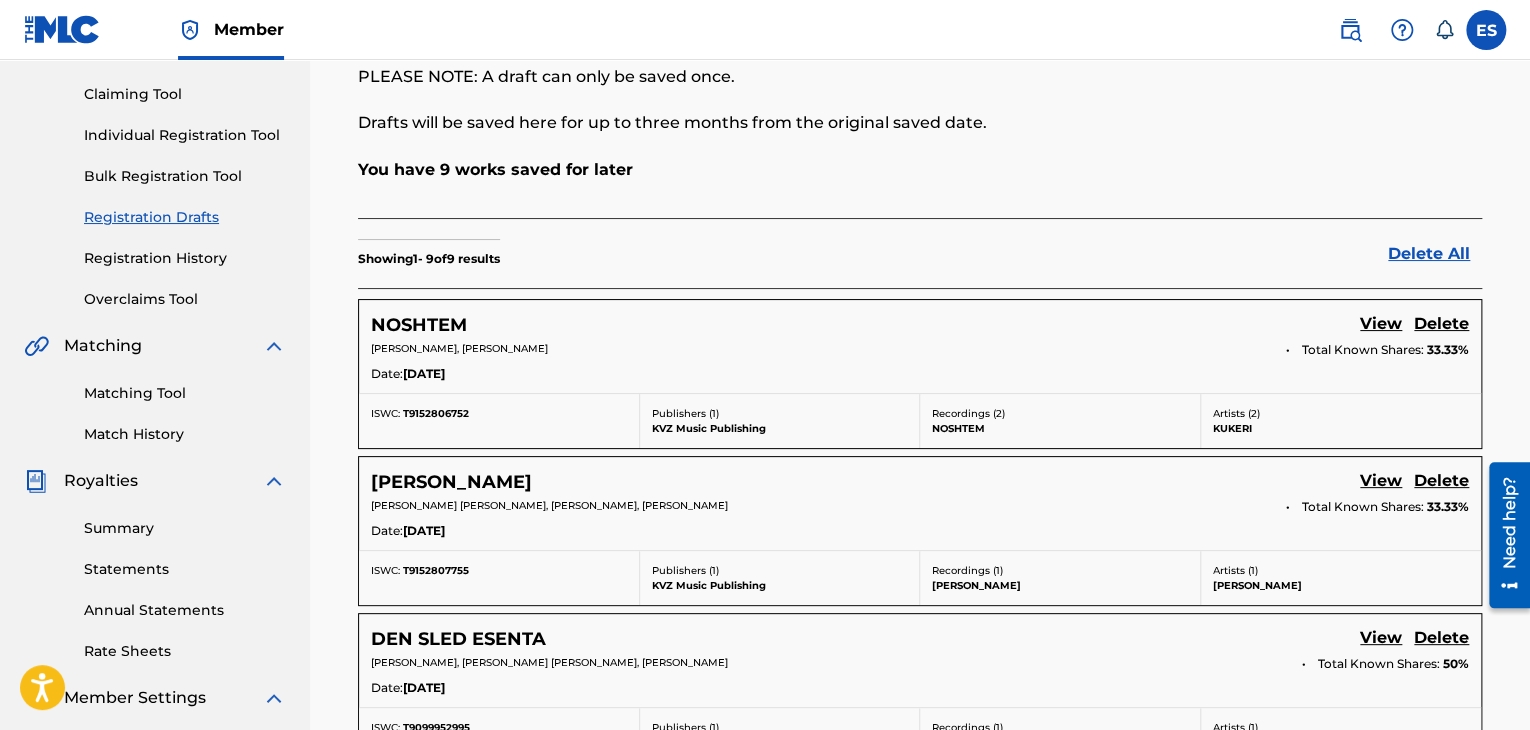 click on "NOSHTEM View Delete" at bounding box center (920, 325) 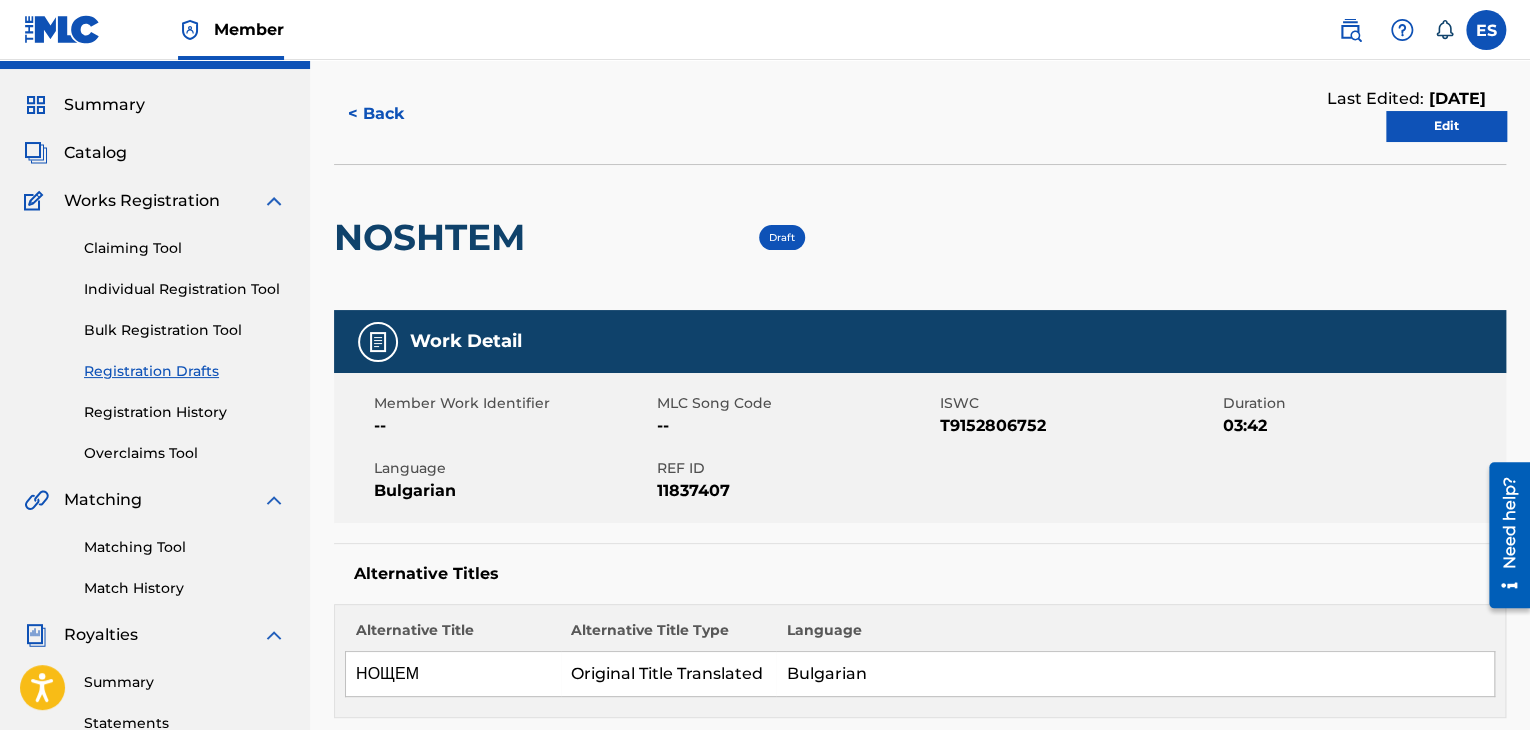 scroll, scrollTop: 0, scrollLeft: 0, axis: both 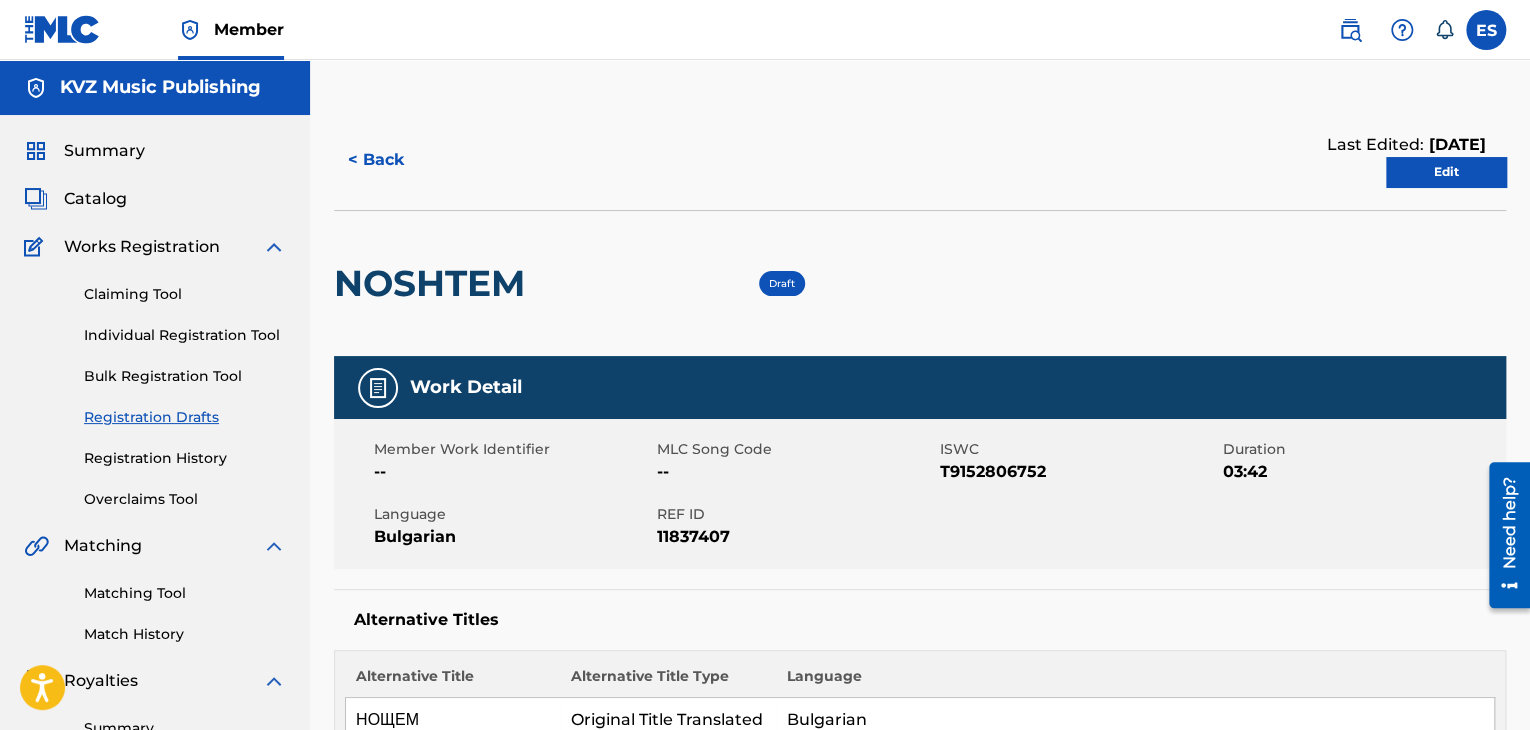 click on "Edit" at bounding box center [1446, 172] 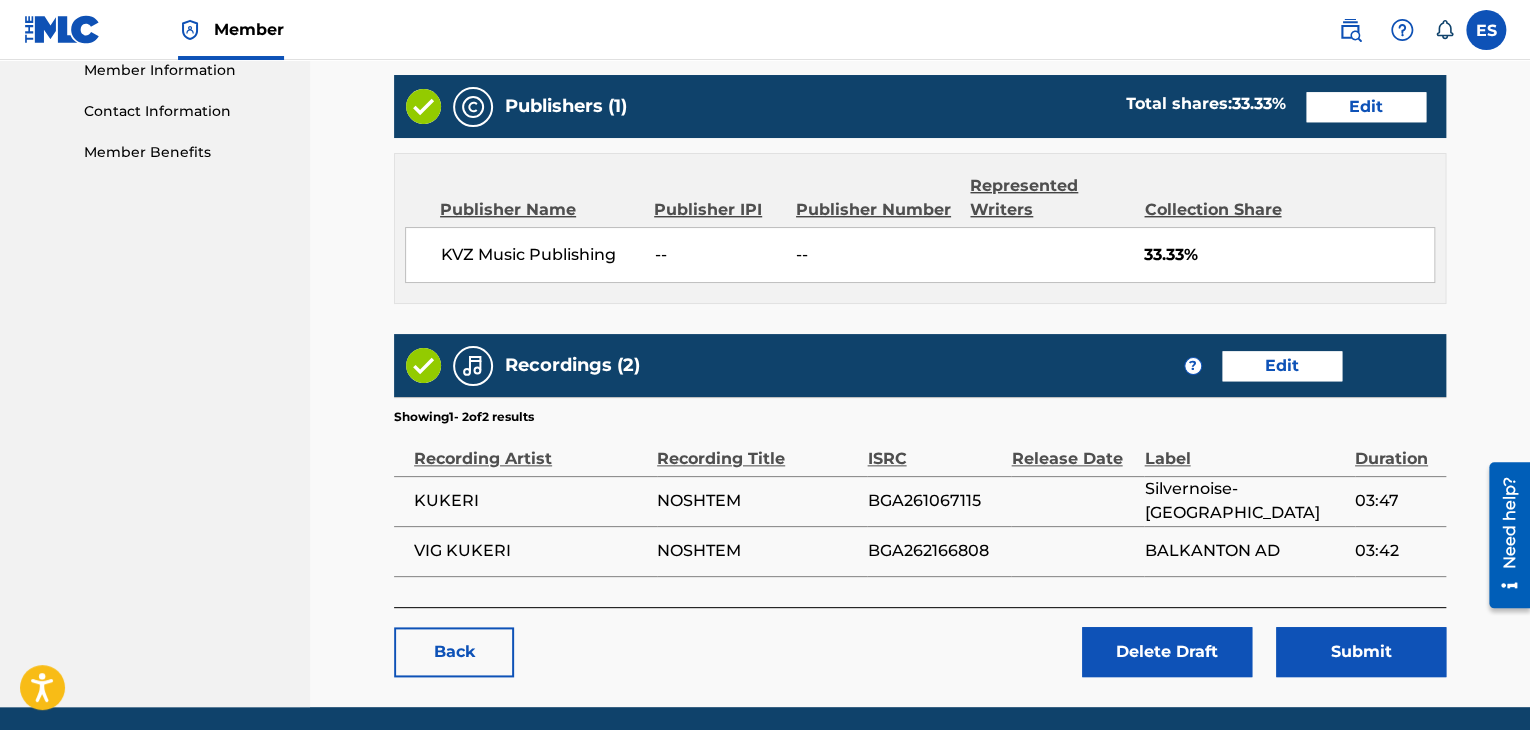 scroll, scrollTop: 986, scrollLeft: 0, axis: vertical 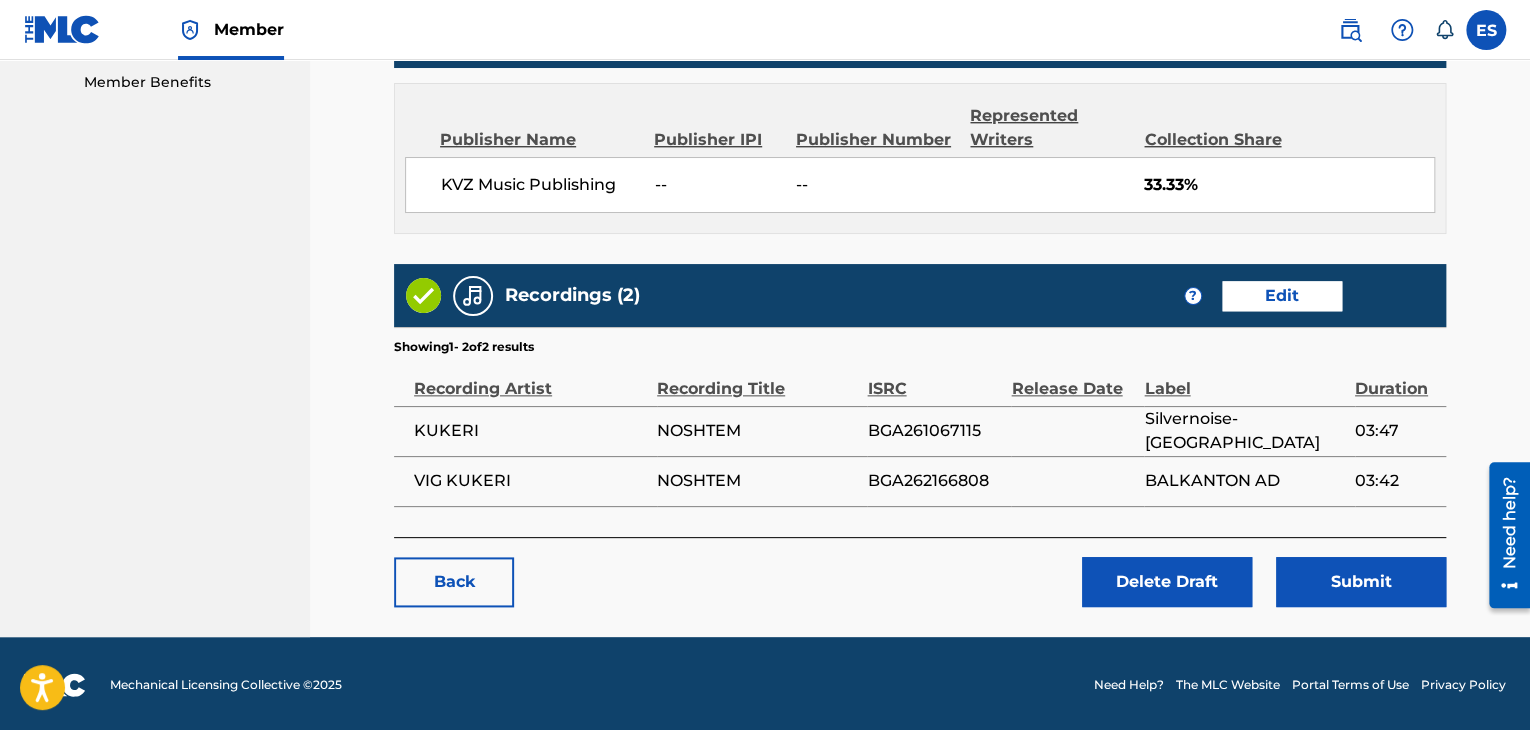 click on "Submit" at bounding box center (1361, 582) 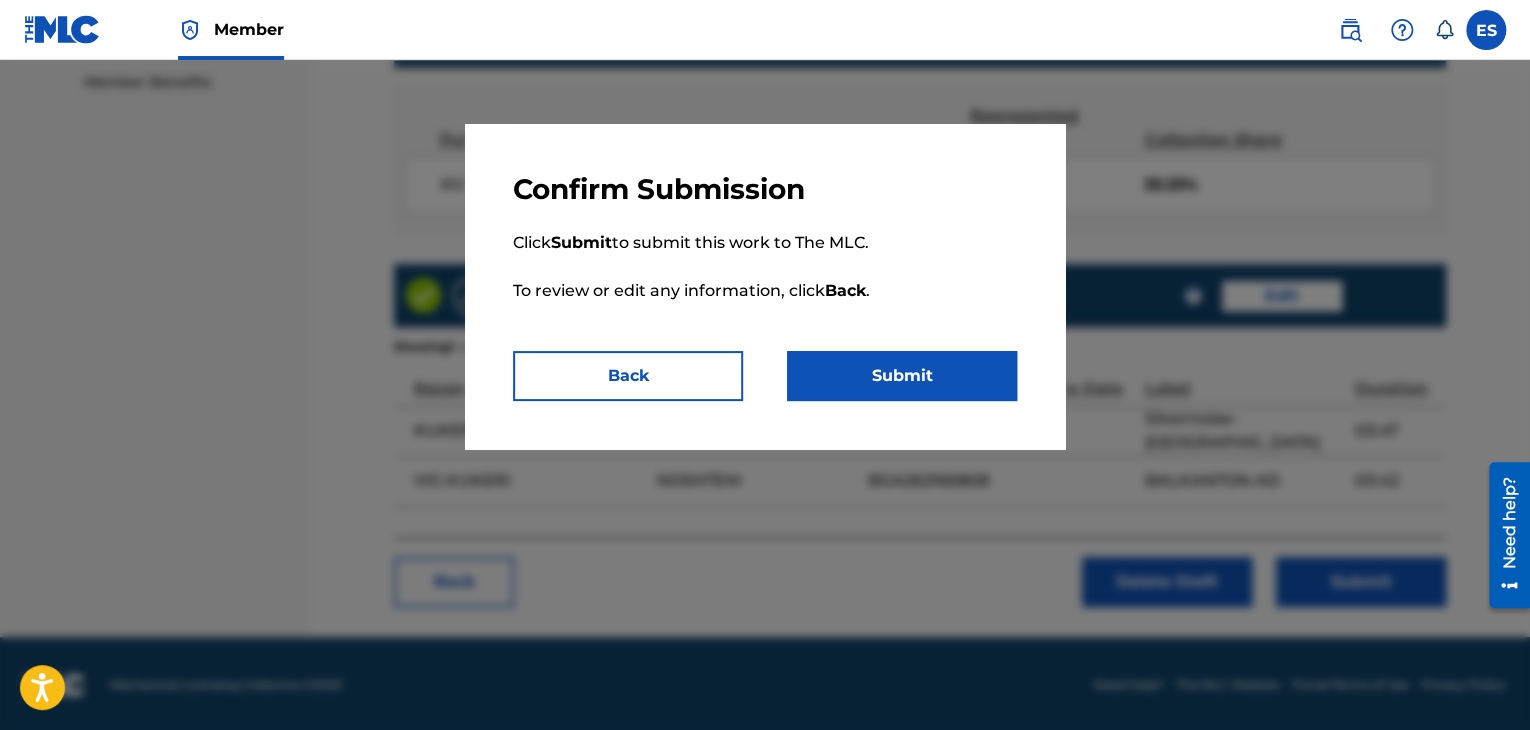 click on "Submit" at bounding box center (902, 376) 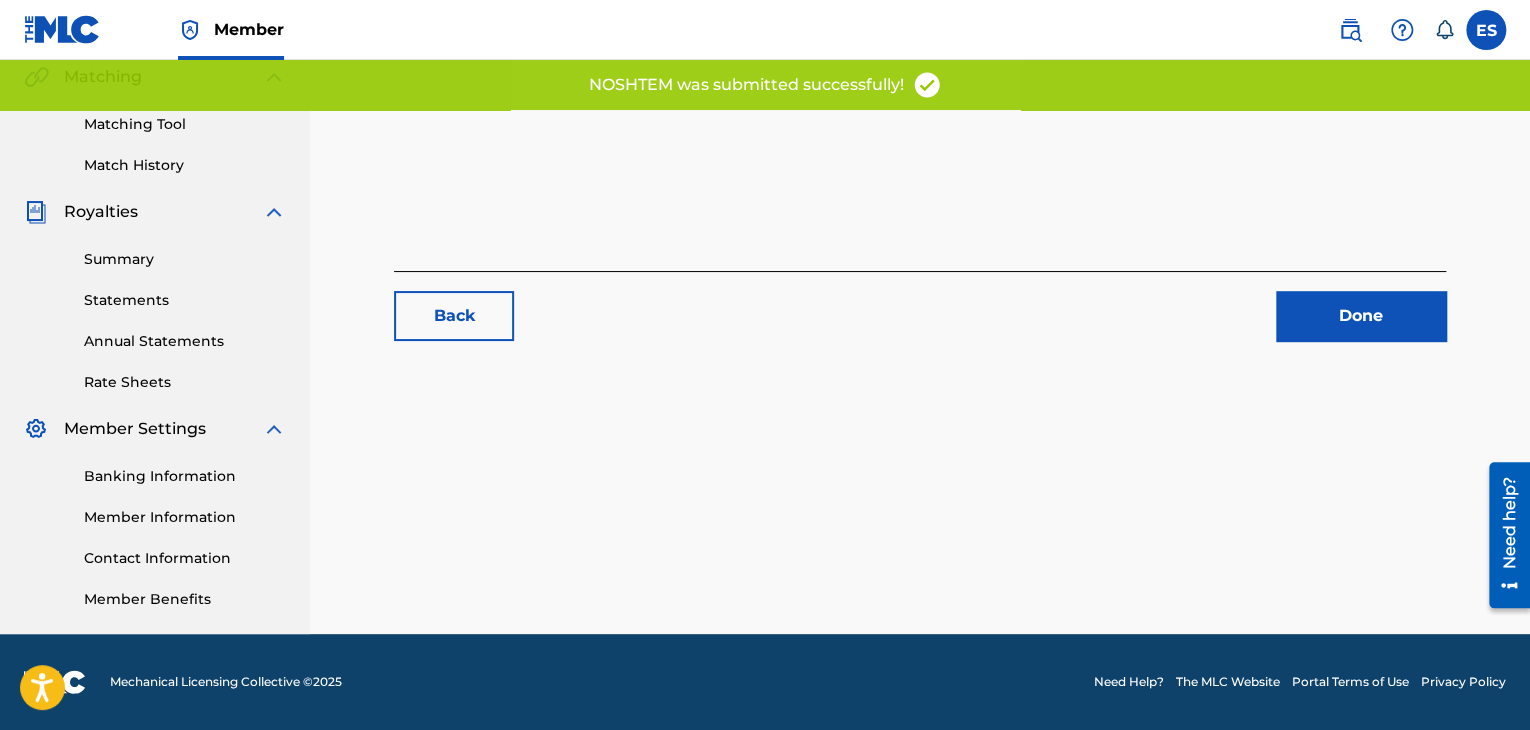 scroll, scrollTop: 0, scrollLeft: 0, axis: both 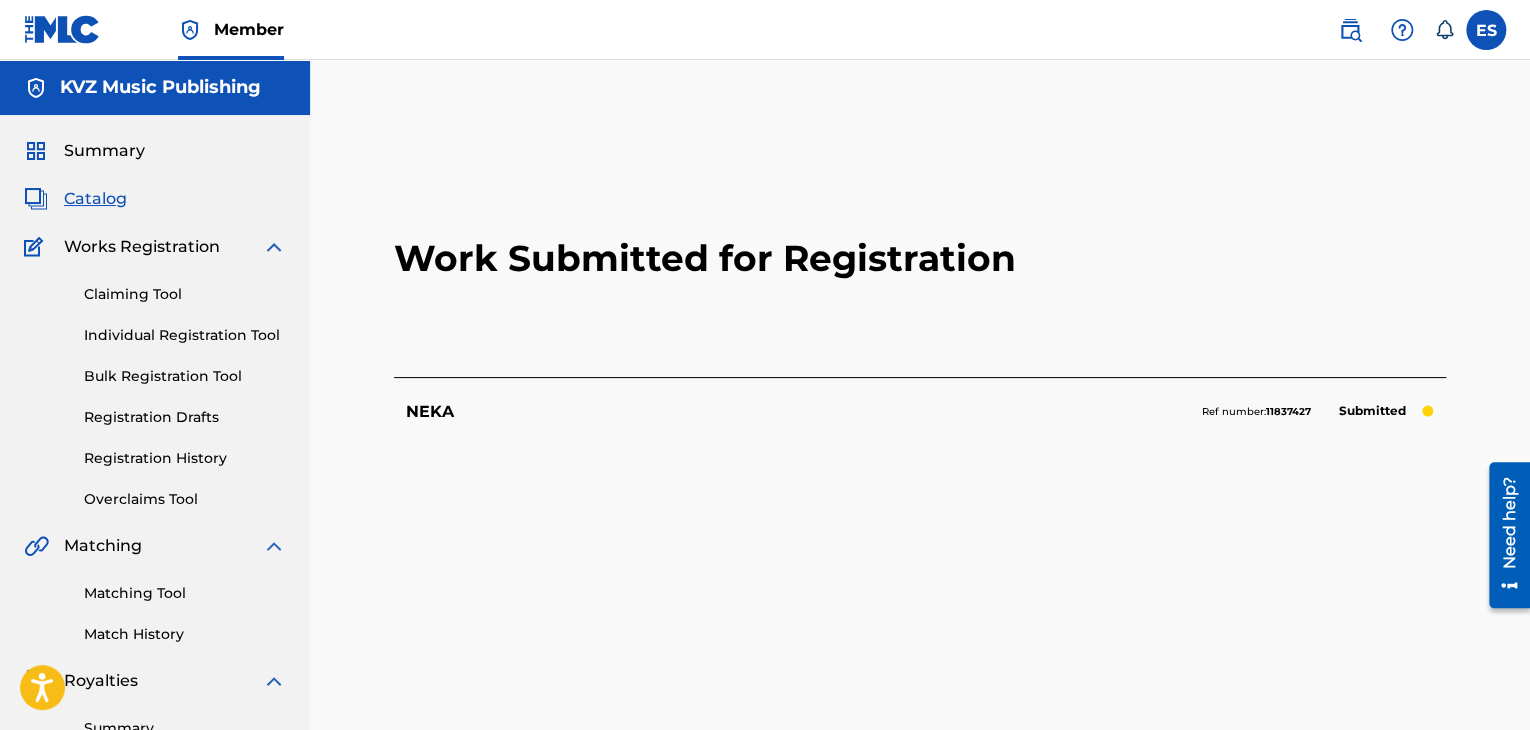 click on "Registration History" at bounding box center [185, 458] 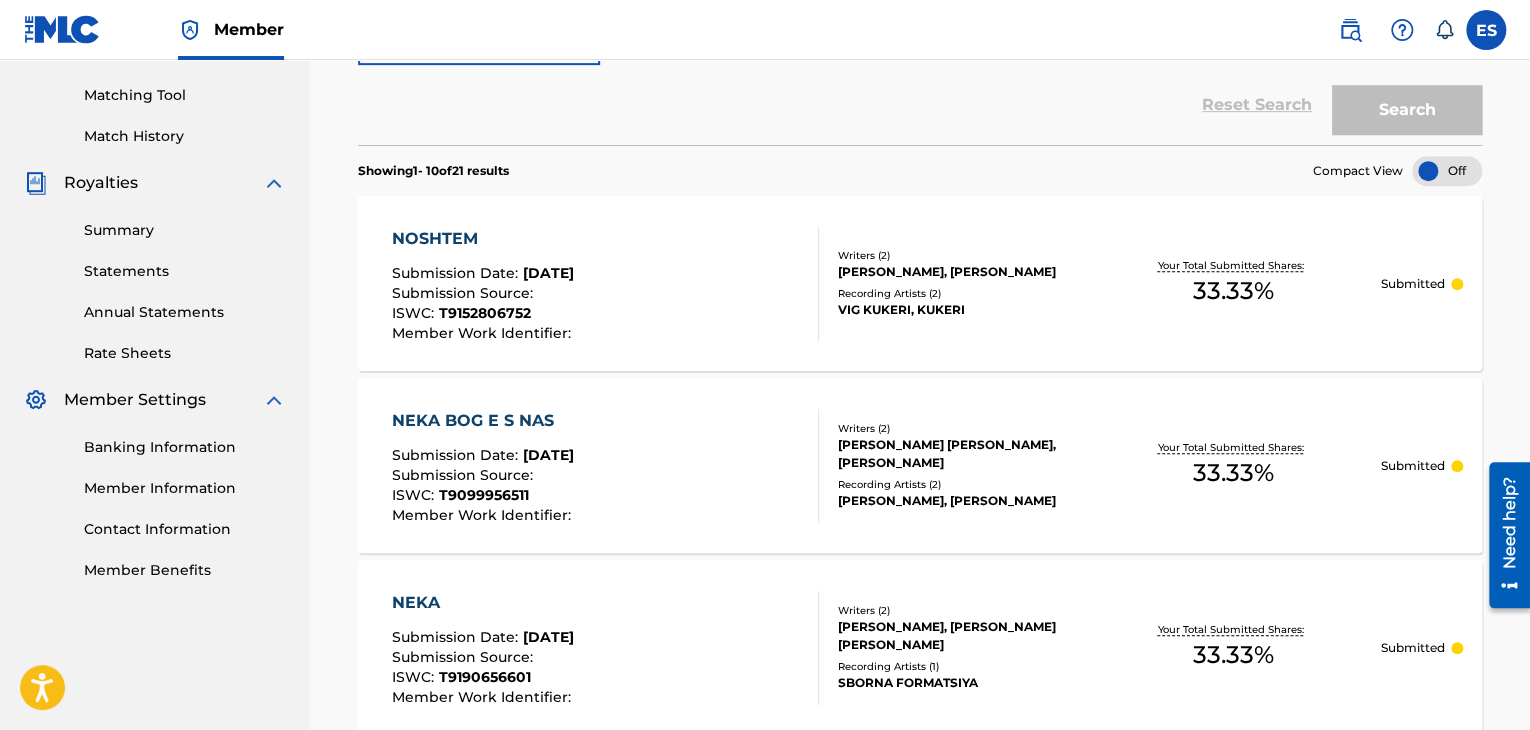 scroll, scrollTop: 100, scrollLeft: 0, axis: vertical 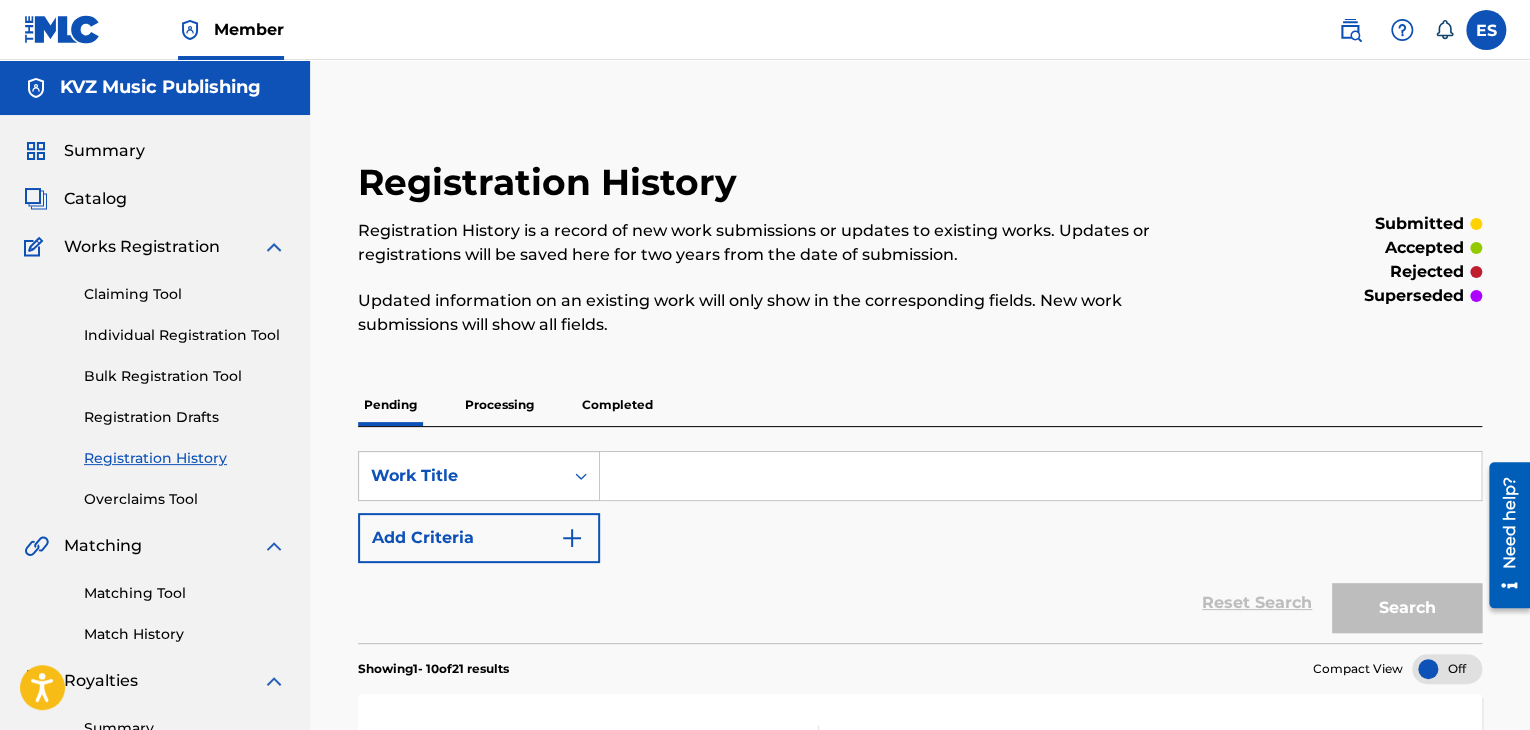click on "Claiming Tool Individual Registration Tool Bulk Registration Tool Registration Drafts Registration History Overclaims Tool" at bounding box center (155, 384) 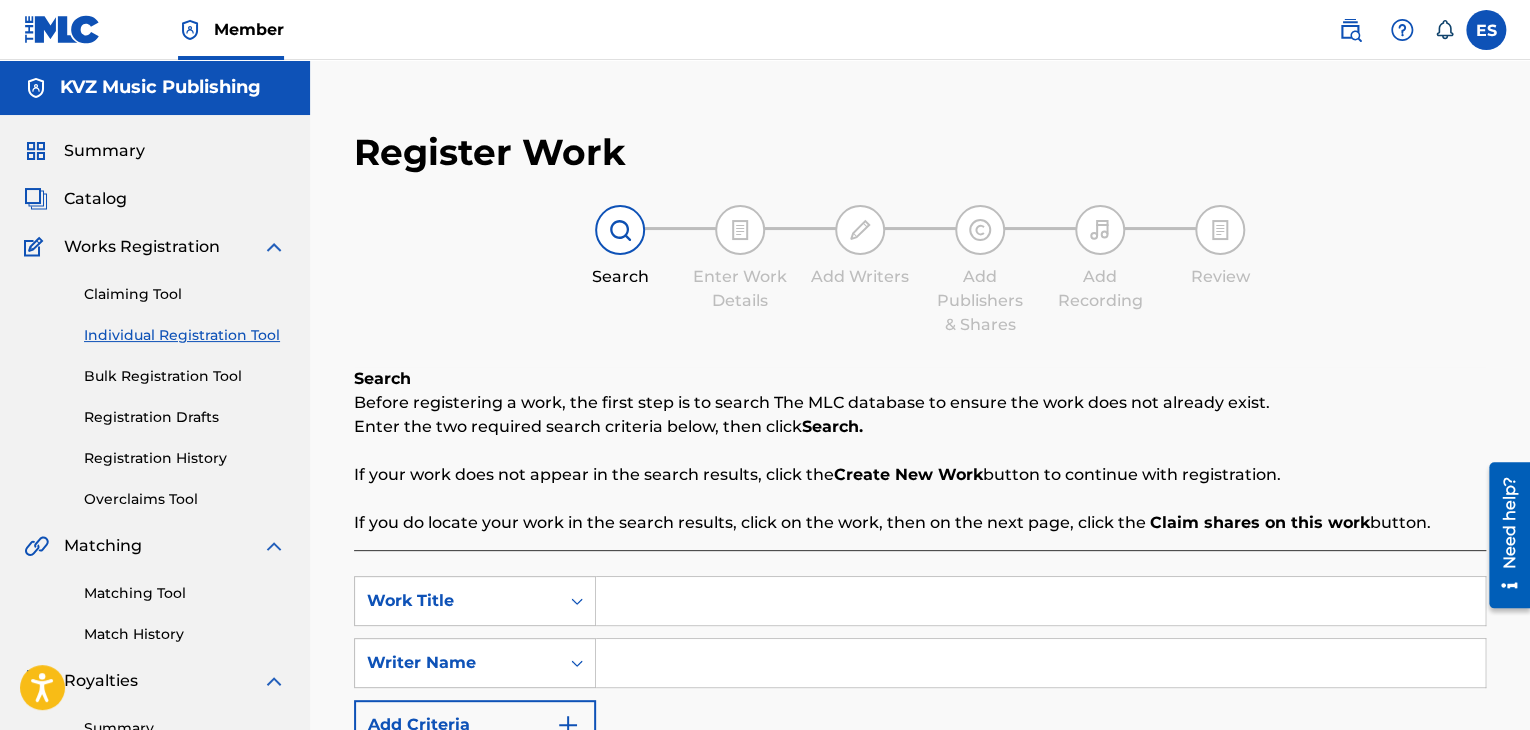 click on "Registration History" at bounding box center [185, 458] 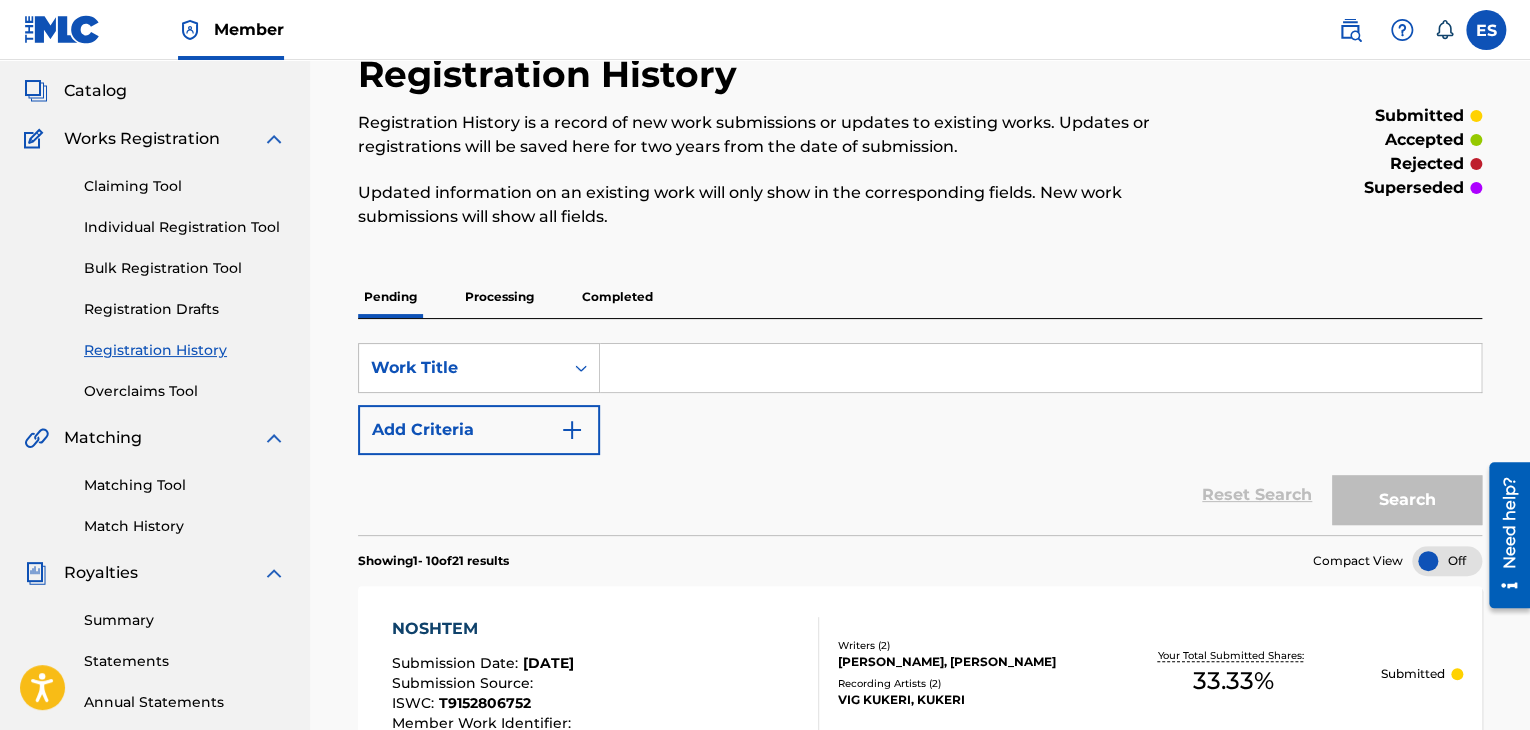 scroll, scrollTop: 0, scrollLeft: 0, axis: both 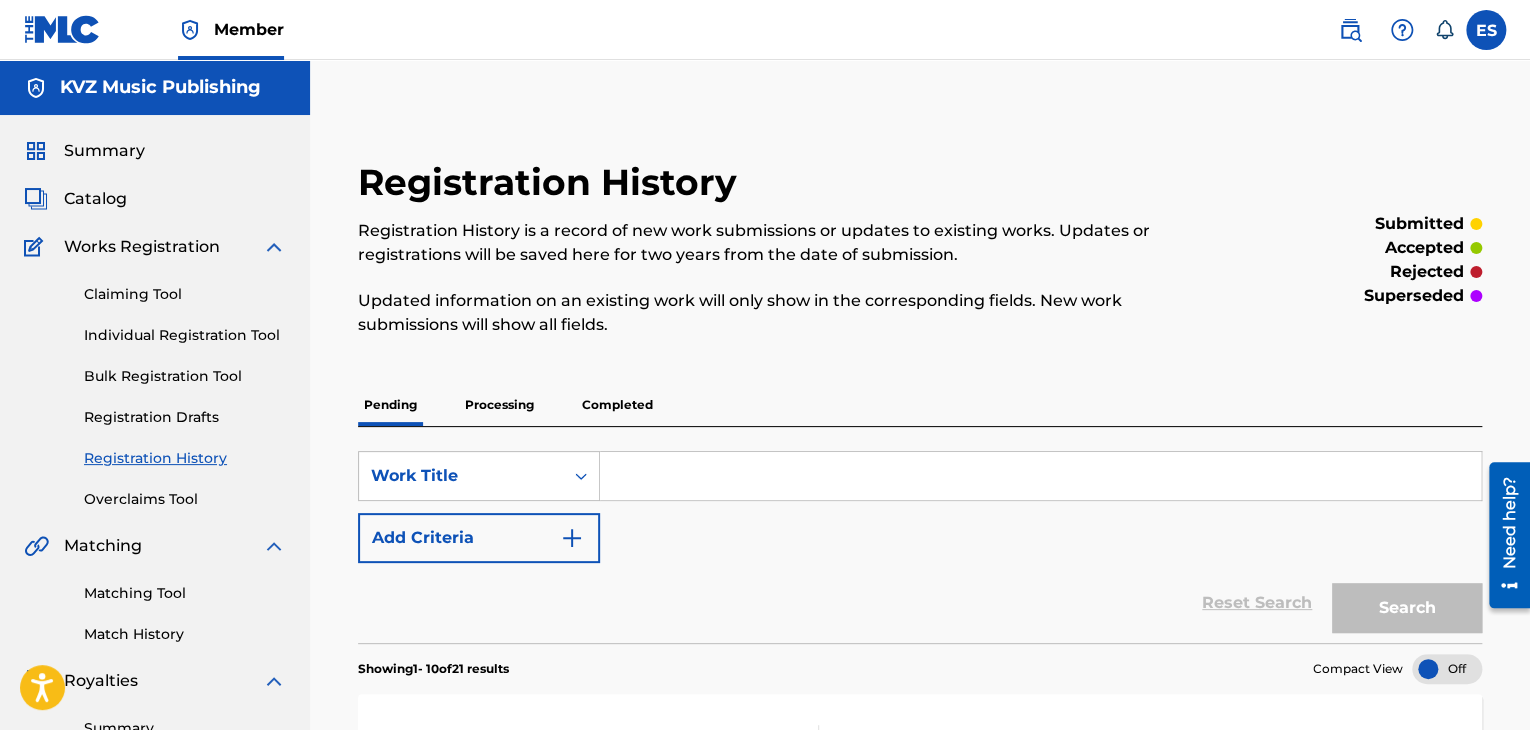 click on "Individual Registration Tool" at bounding box center [185, 335] 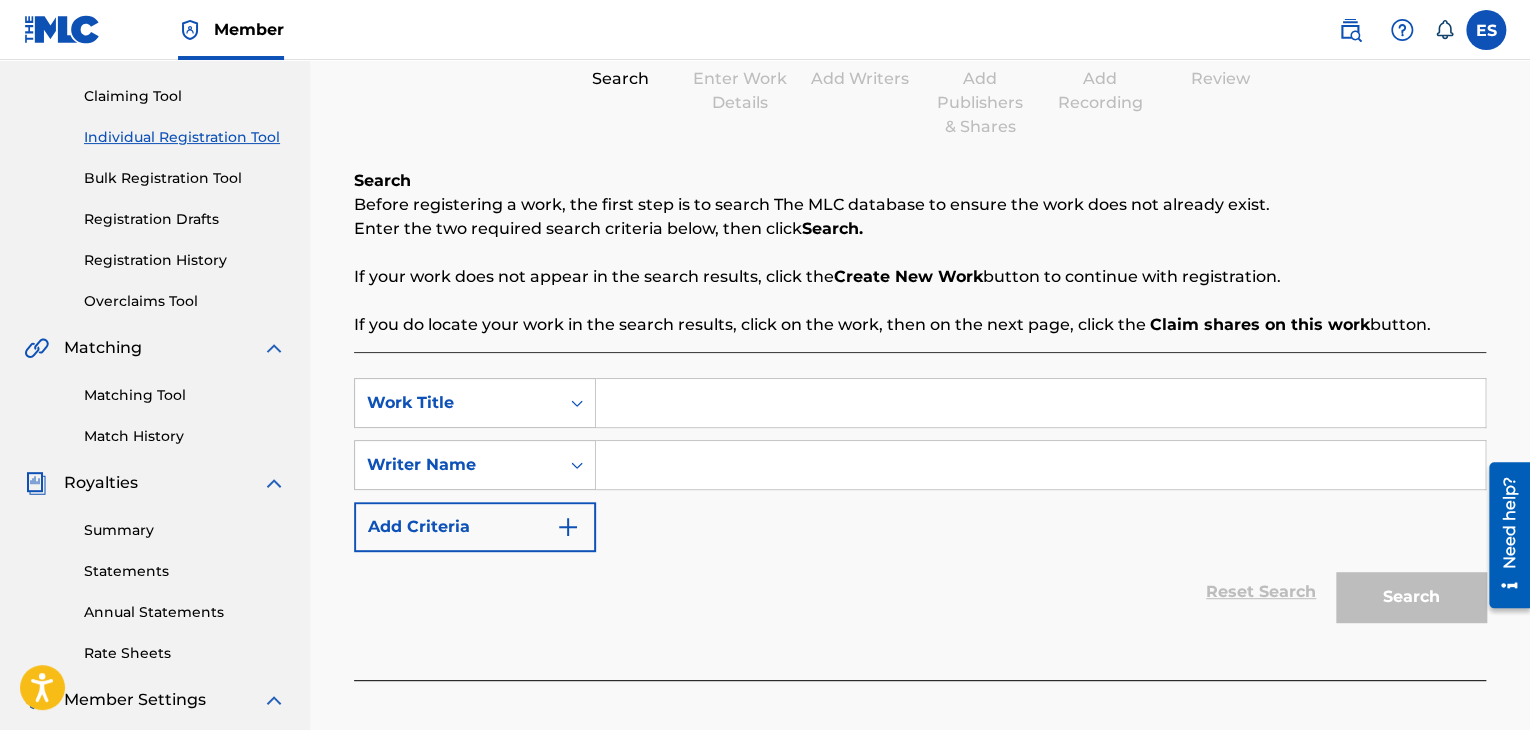 scroll, scrollTop: 200, scrollLeft: 0, axis: vertical 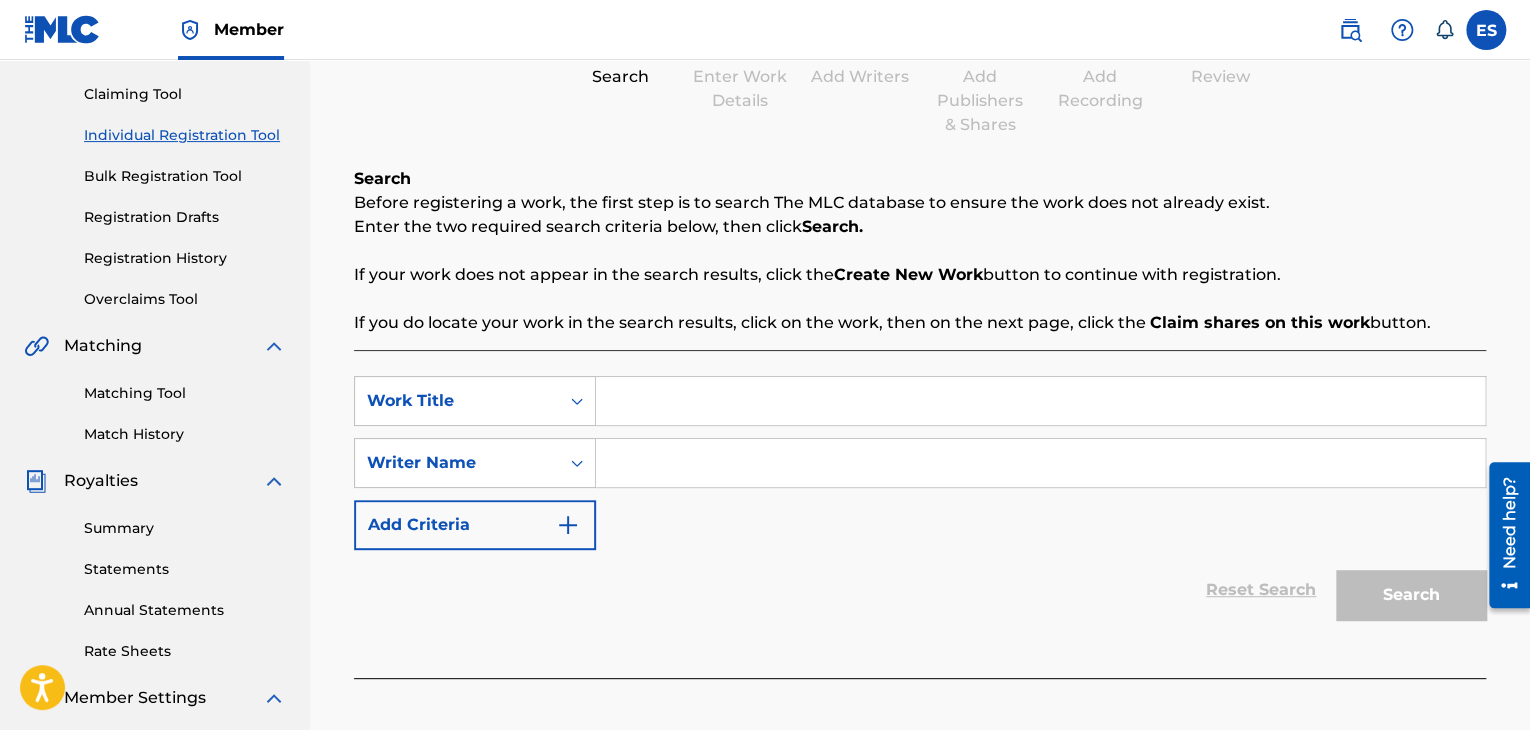 click at bounding box center (1040, 401) 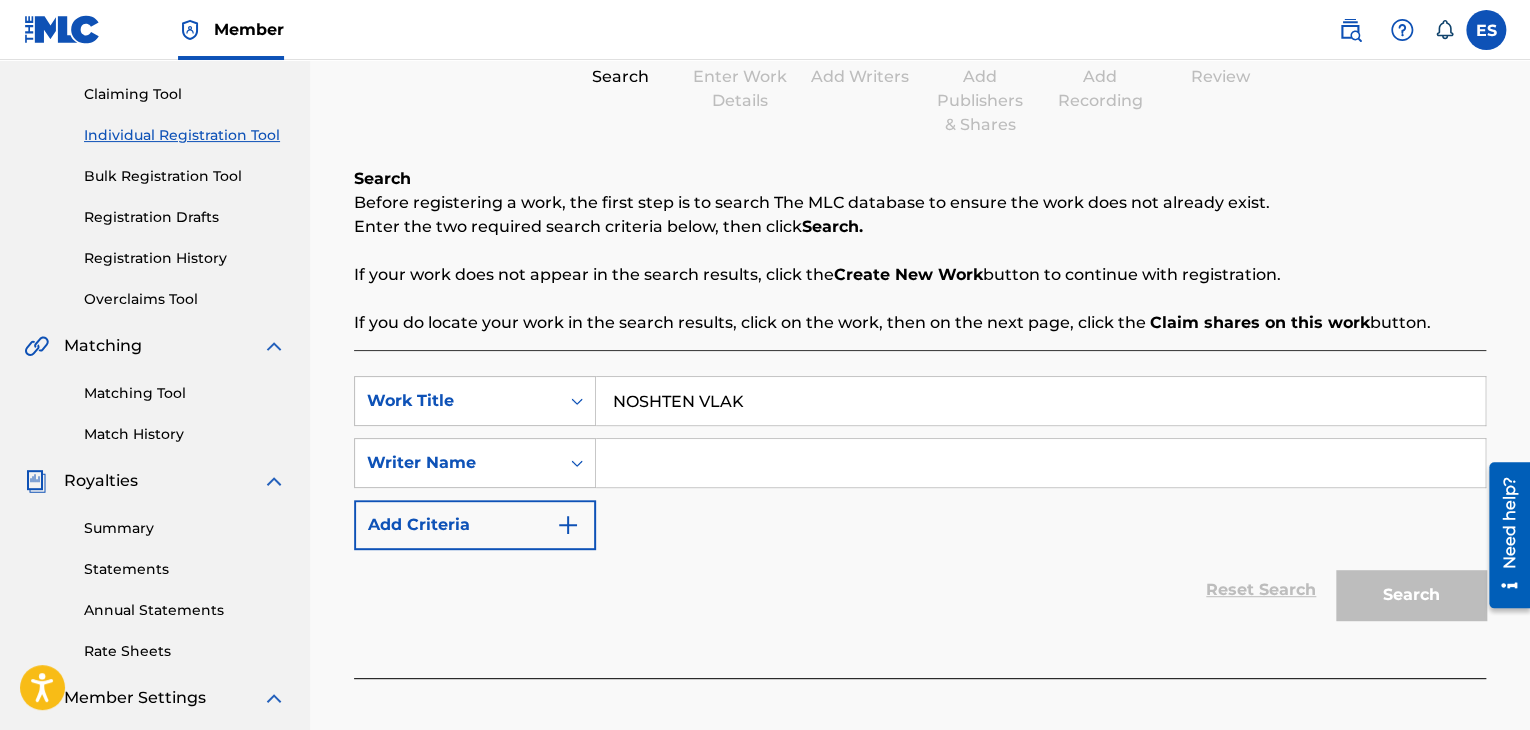 drag, startPoint x: 668, startPoint y: 462, endPoint x: 688, endPoint y: 514, distance: 55.713554 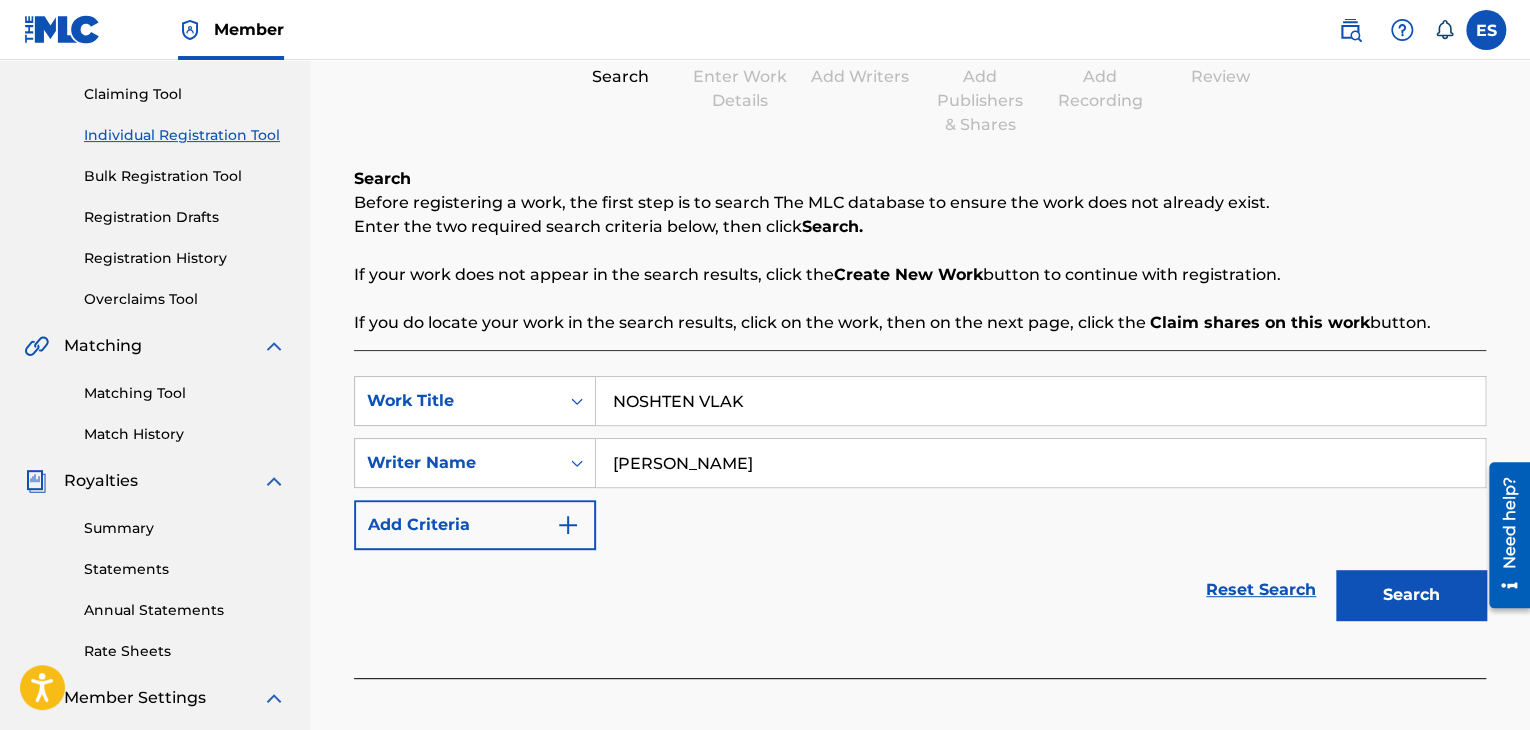click on "NOSHTEN VLAK" at bounding box center (1040, 401) 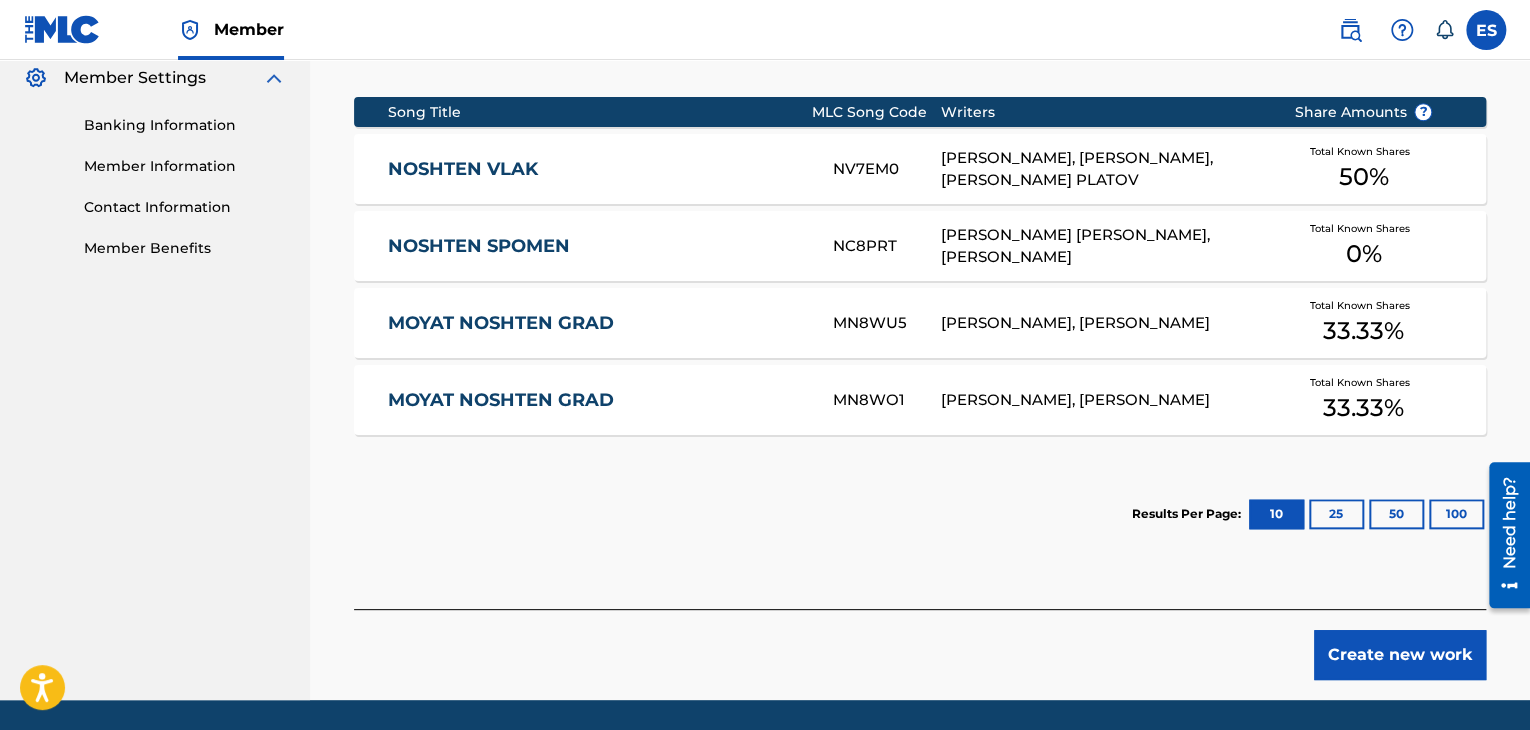 scroll, scrollTop: 885, scrollLeft: 0, axis: vertical 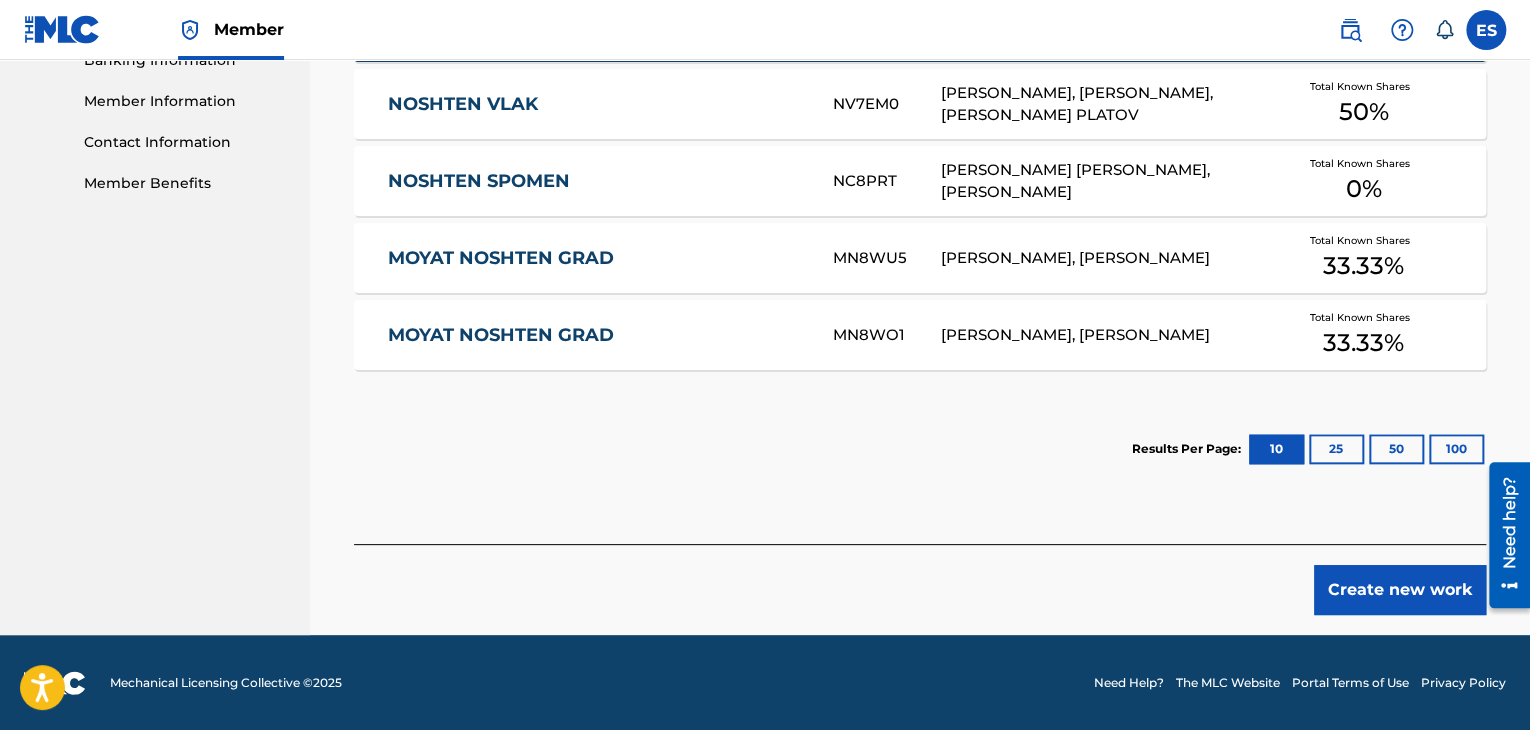 click on "Create new work" at bounding box center (1400, 590) 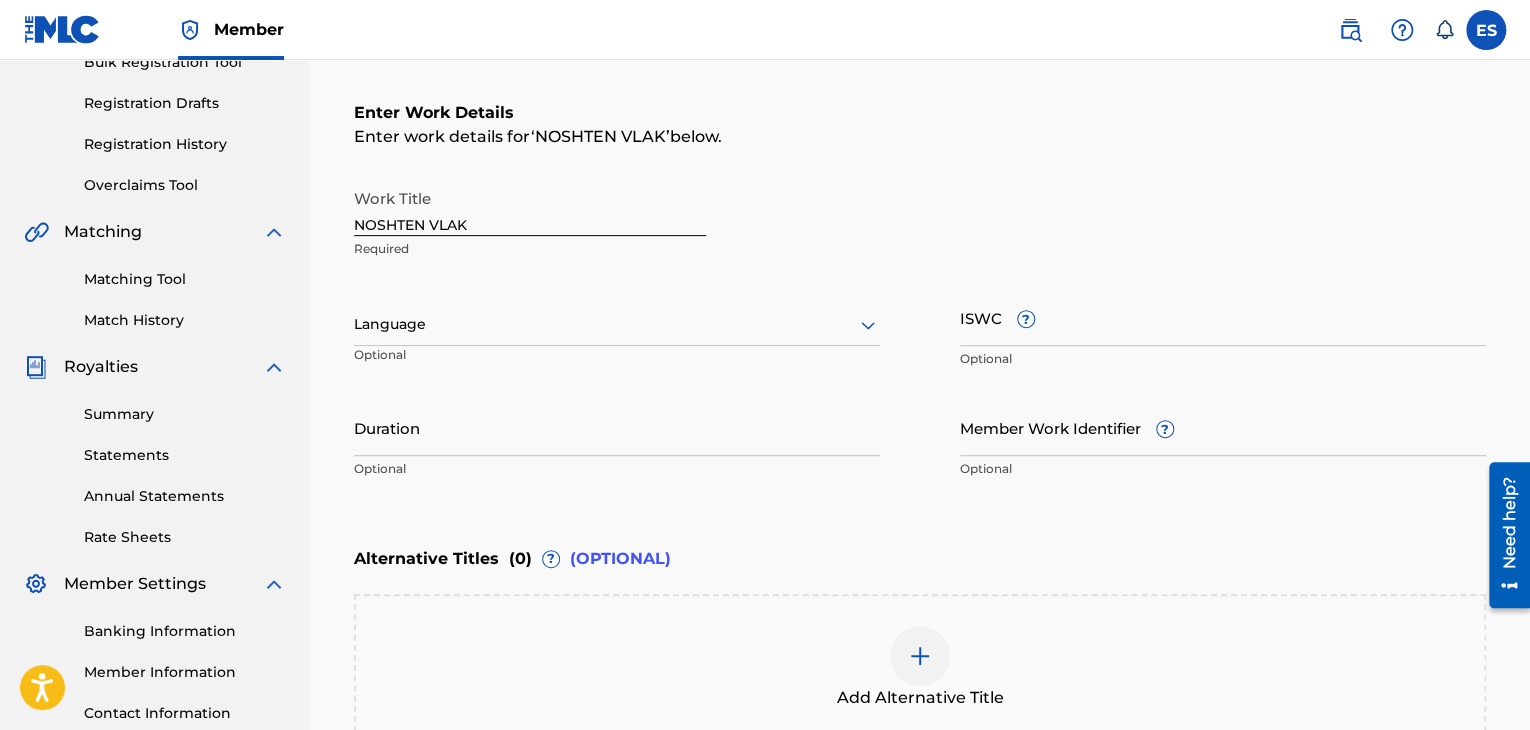 scroll, scrollTop: 161, scrollLeft: 0, axis: vertical 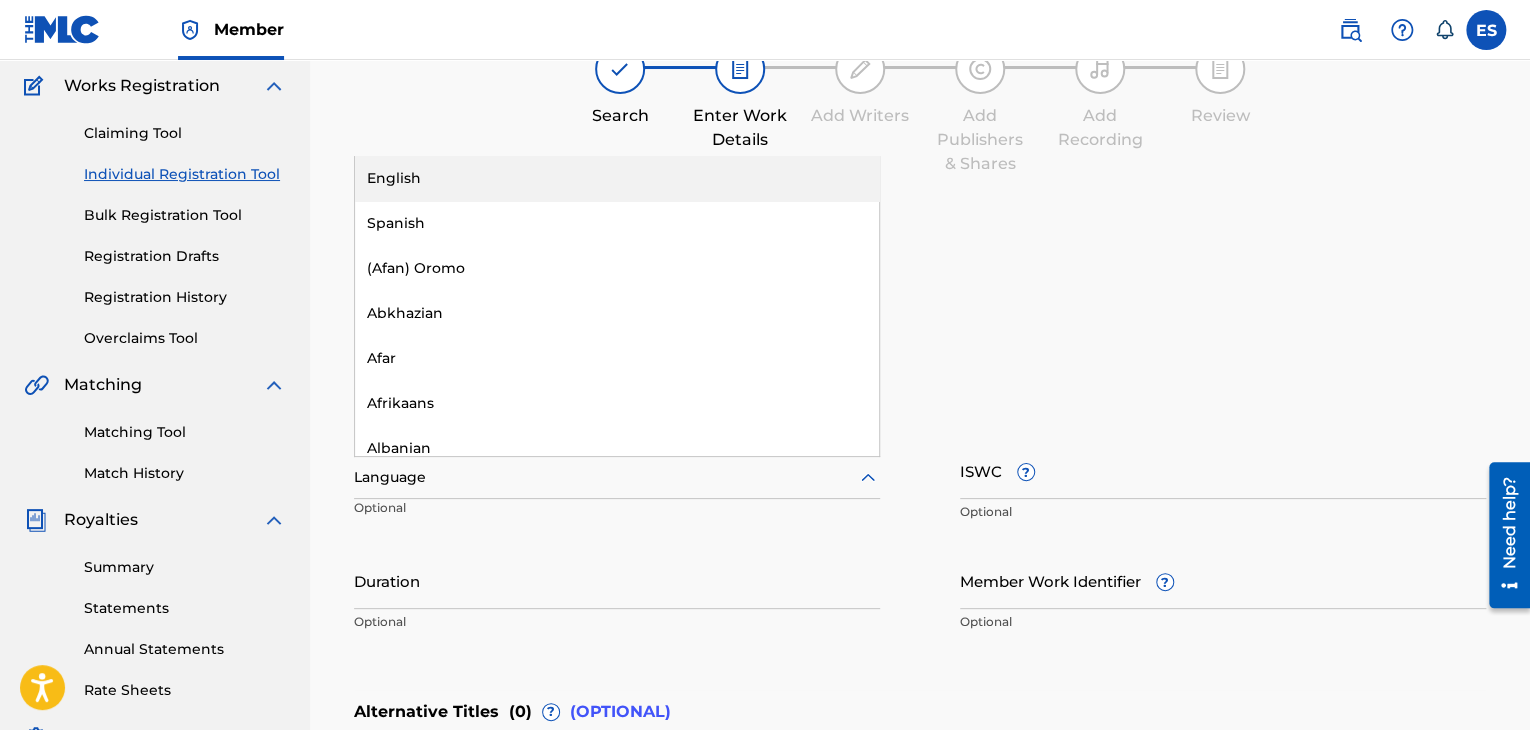 click at bounding box center [617, 477] 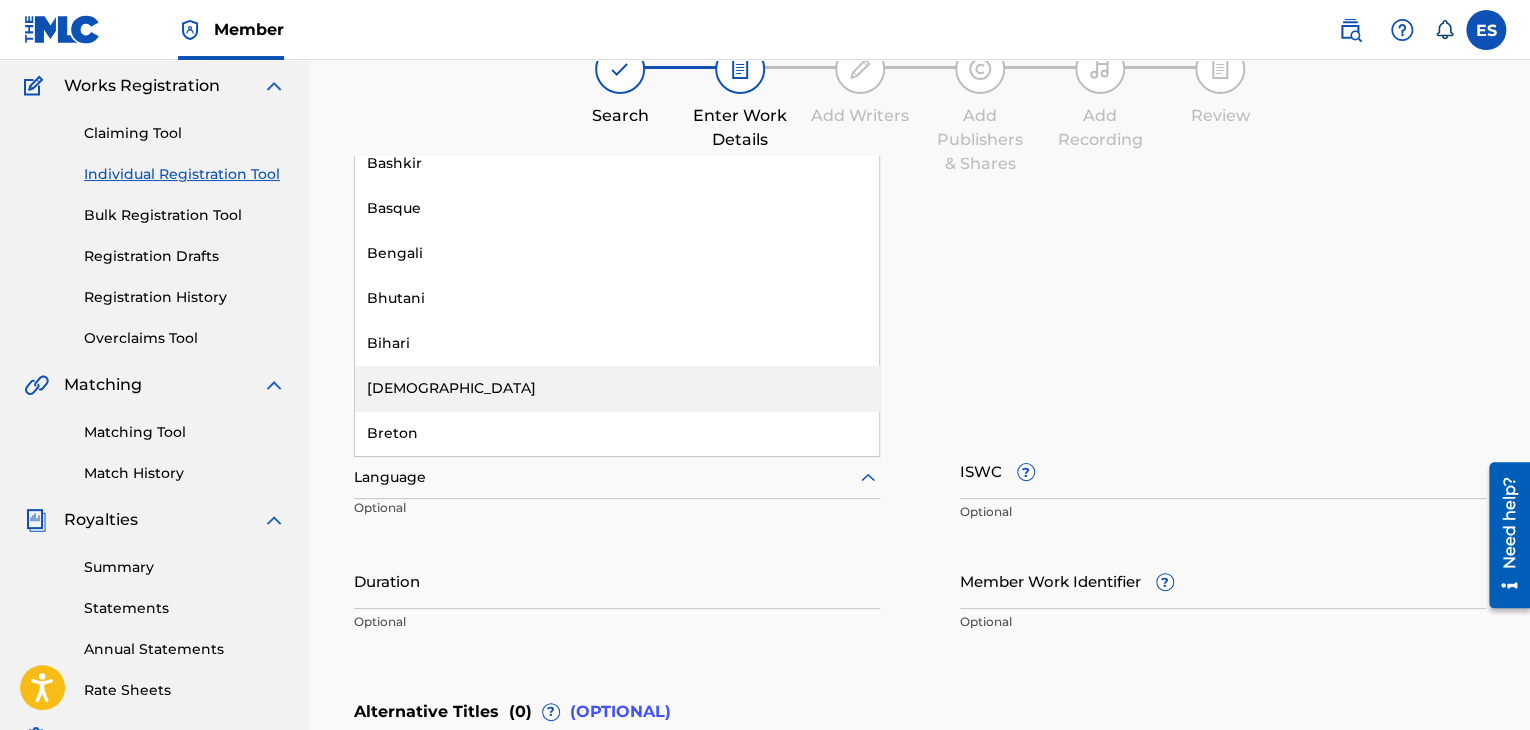 scroll, scrollTop: 800, scrollLeft: 0, axis: vertical 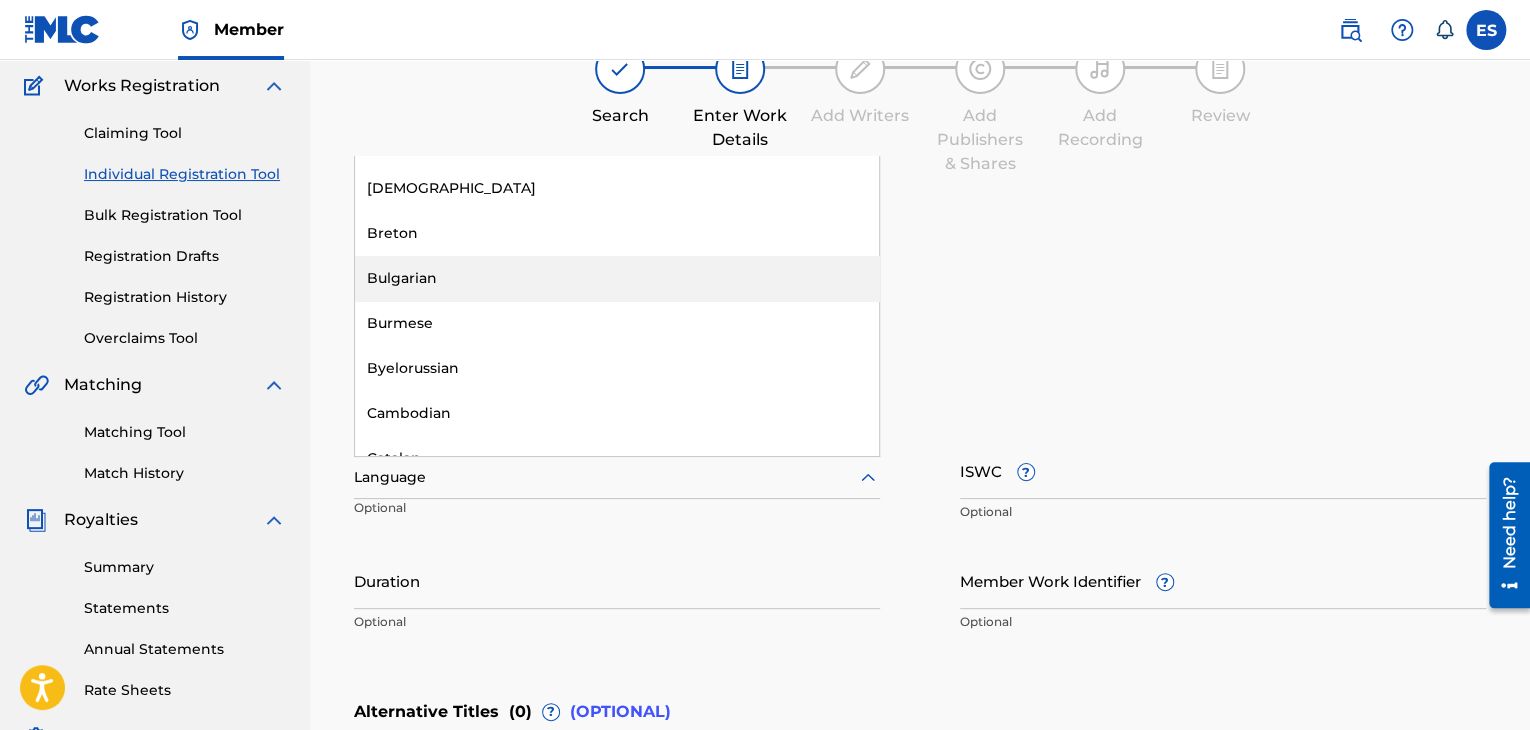 click on "Bulgarian" at bounding box center (617, 278) 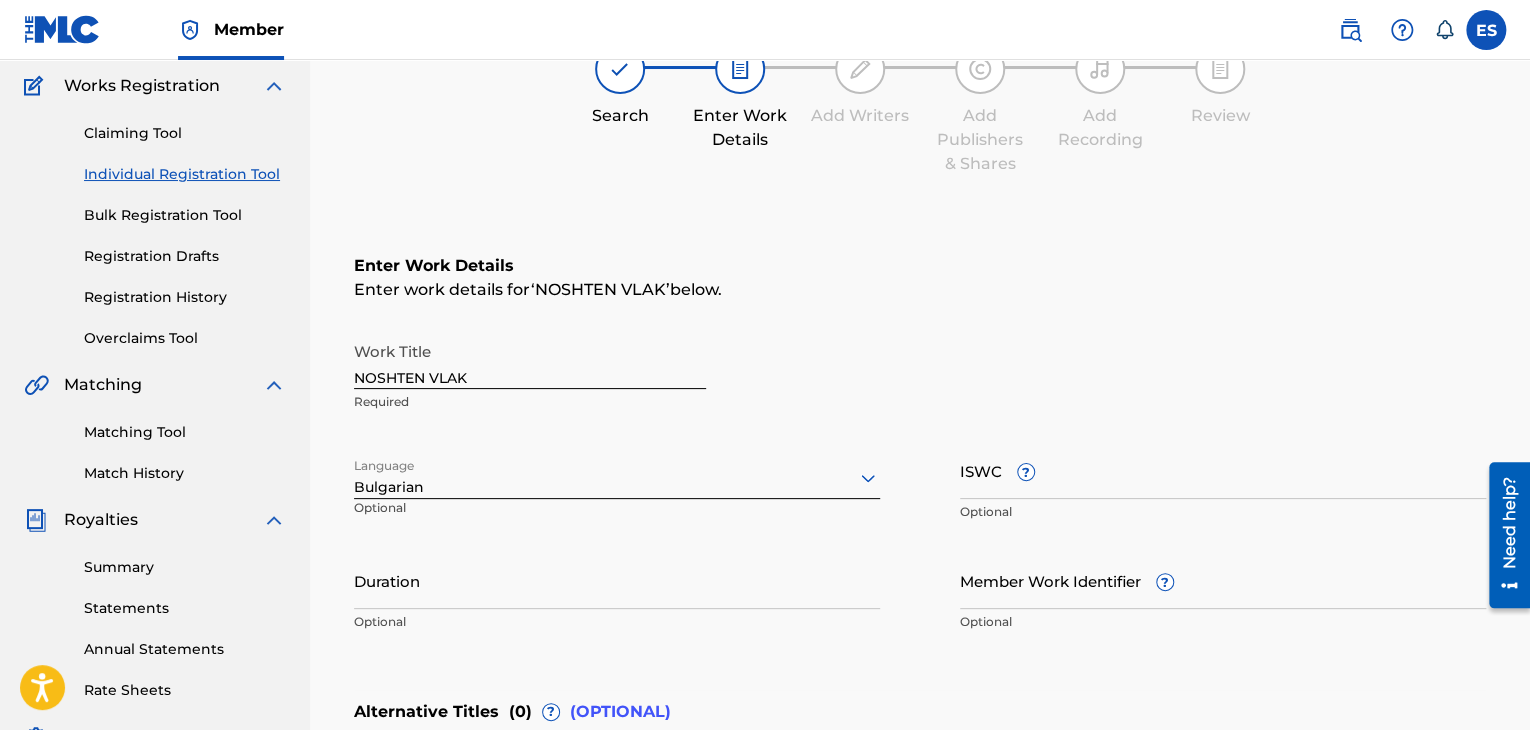 click on "ISWC   ?" at bounding box center (1223, 470) 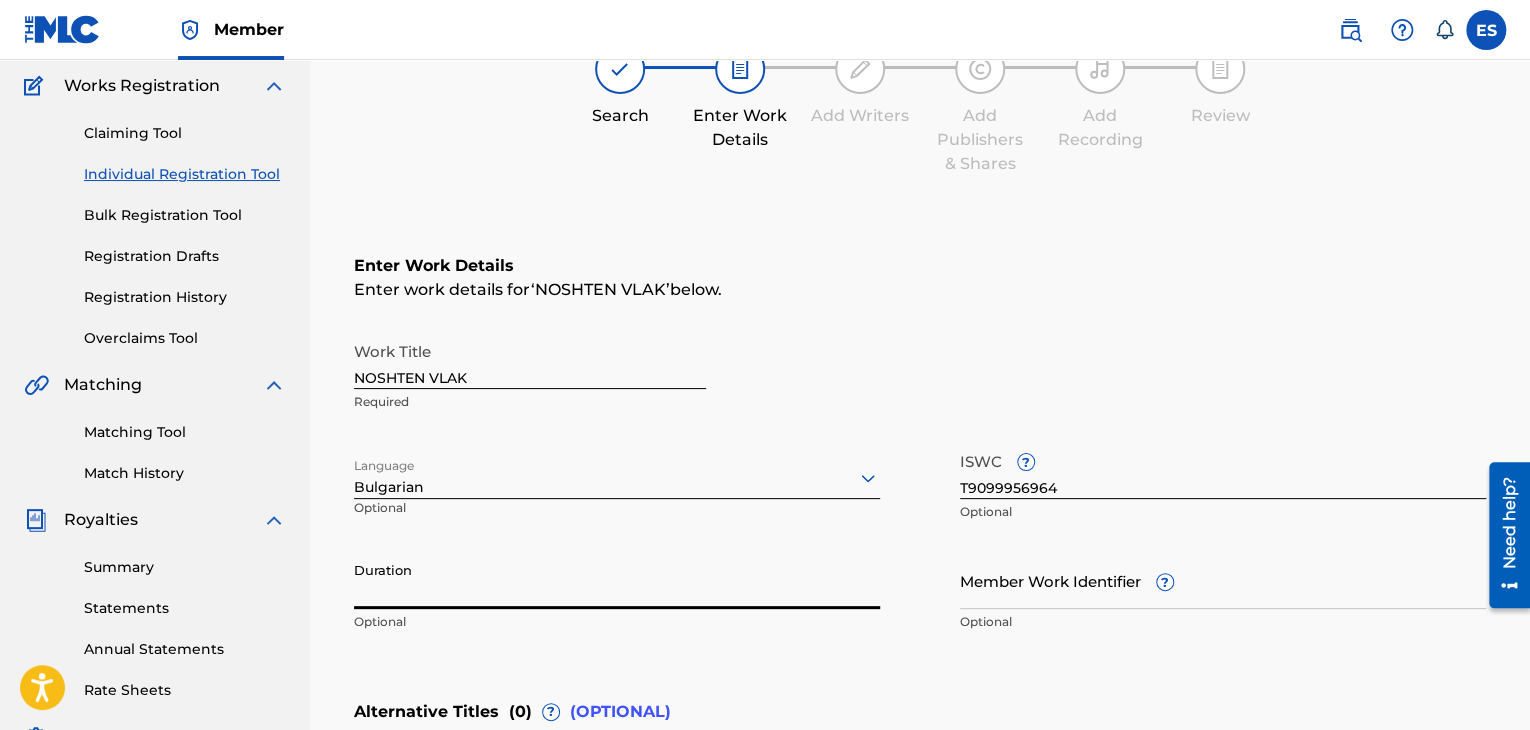 click on "Duration" at bounding box center (617, 580) 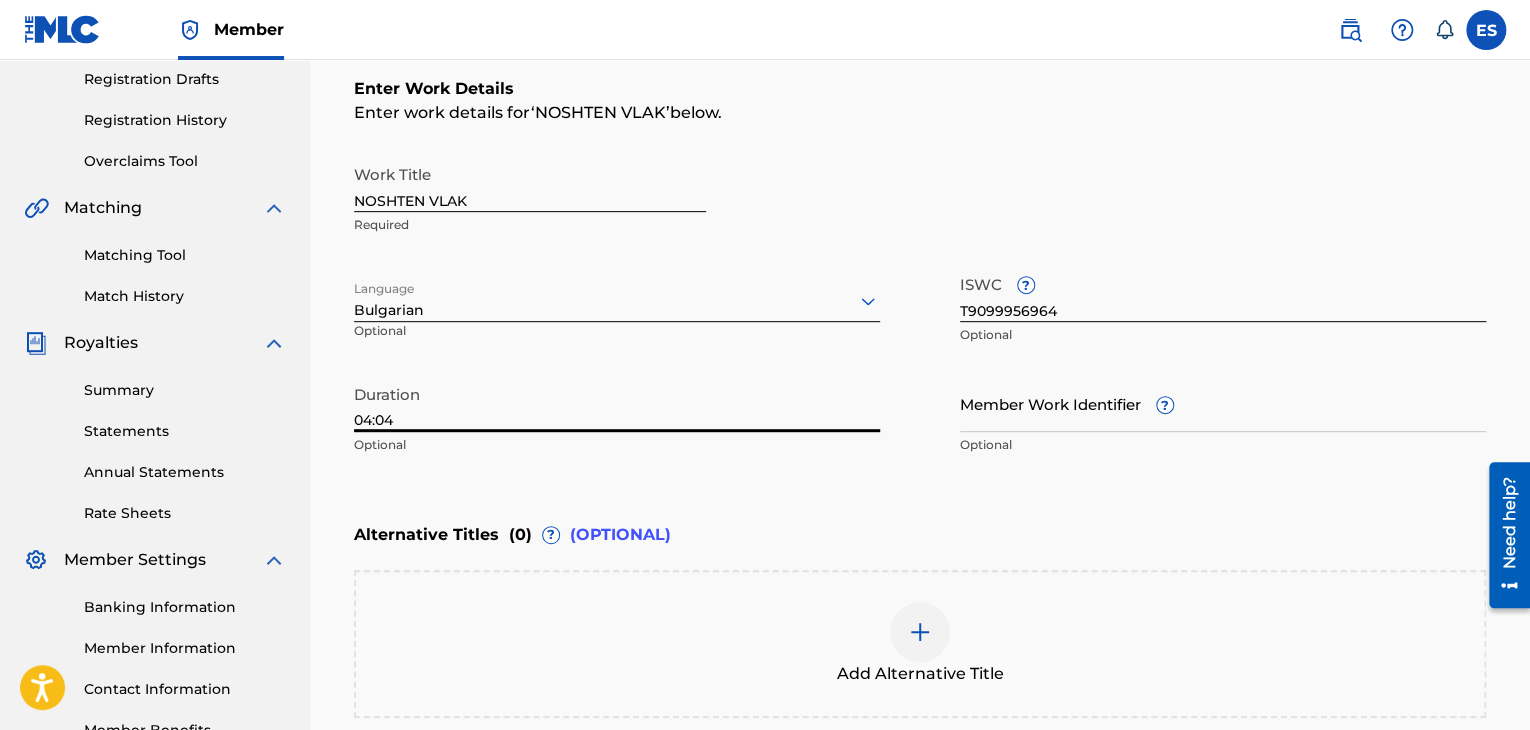 scroll, scrollTop: 461, scrollLeft: 0, axis: vertical 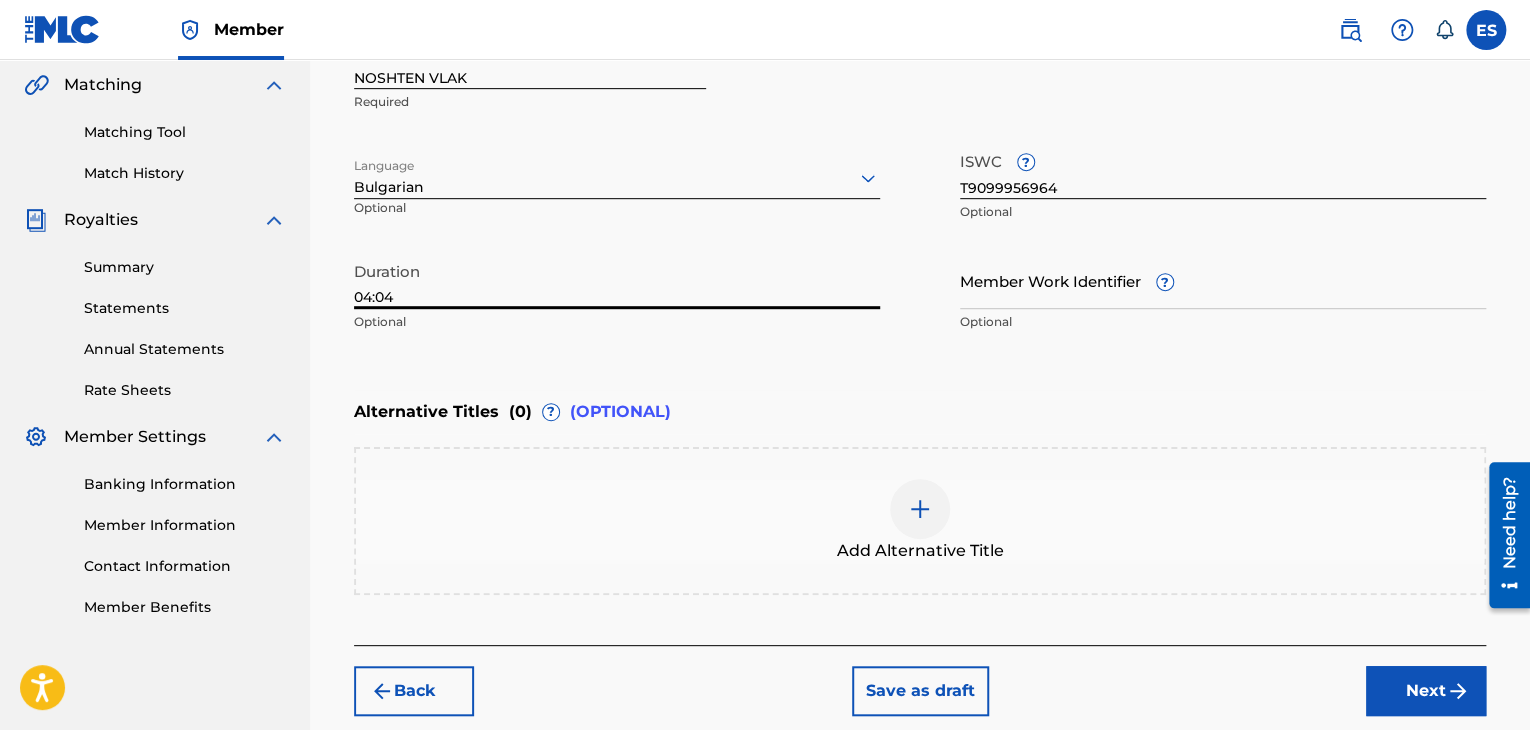 click at bounding box center (920, 509) 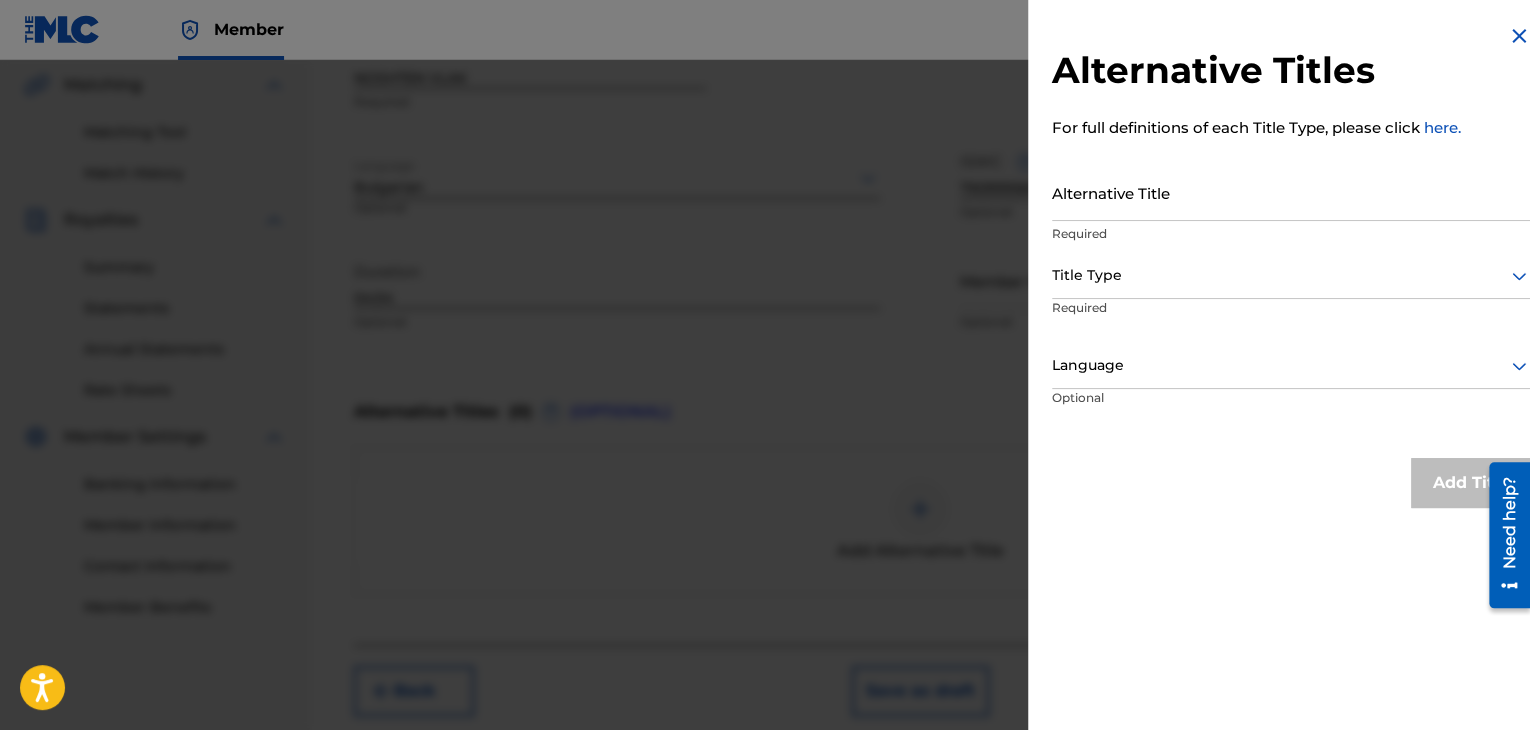 click on "Alternative Title" at bounding box center [1291, 192] 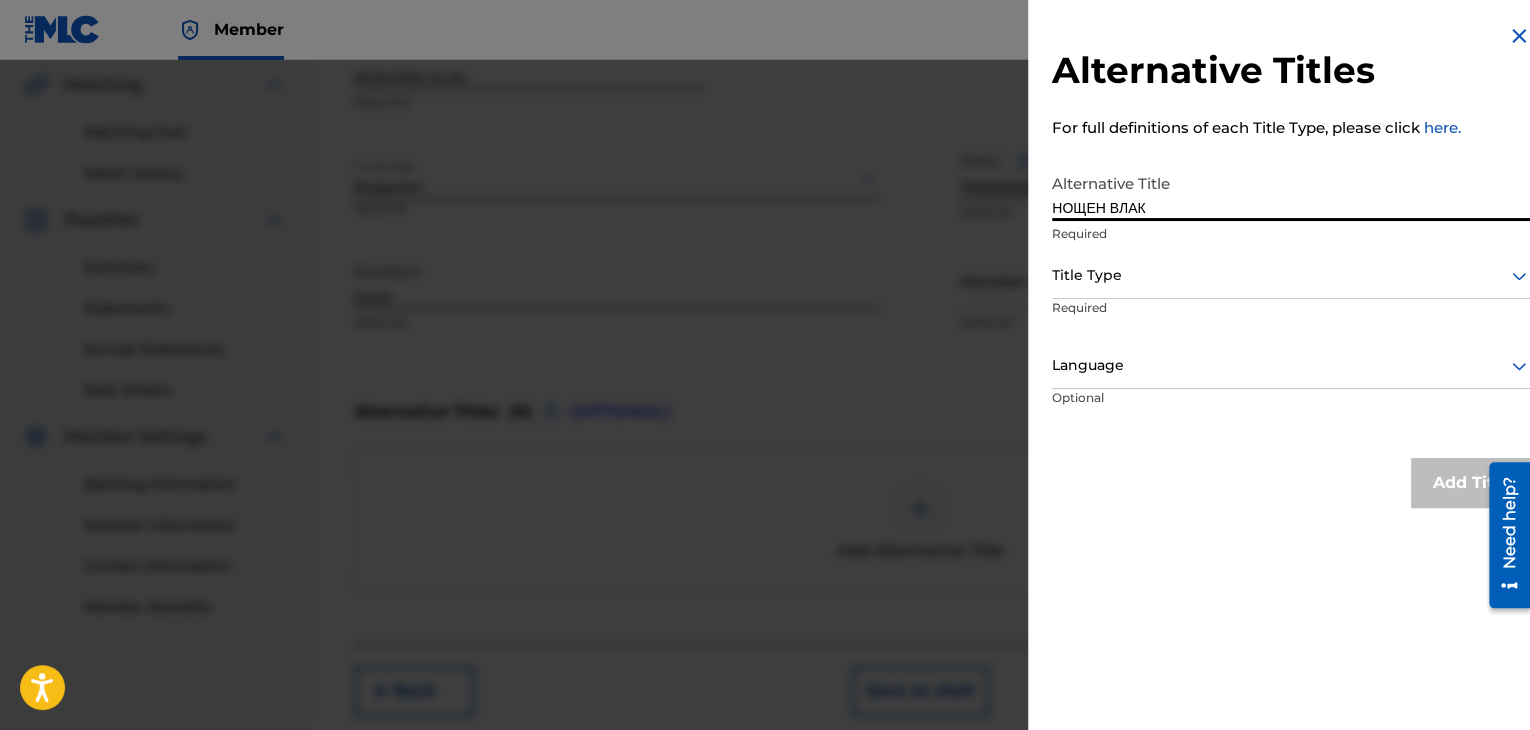 click at bounding box center [1291, 275] 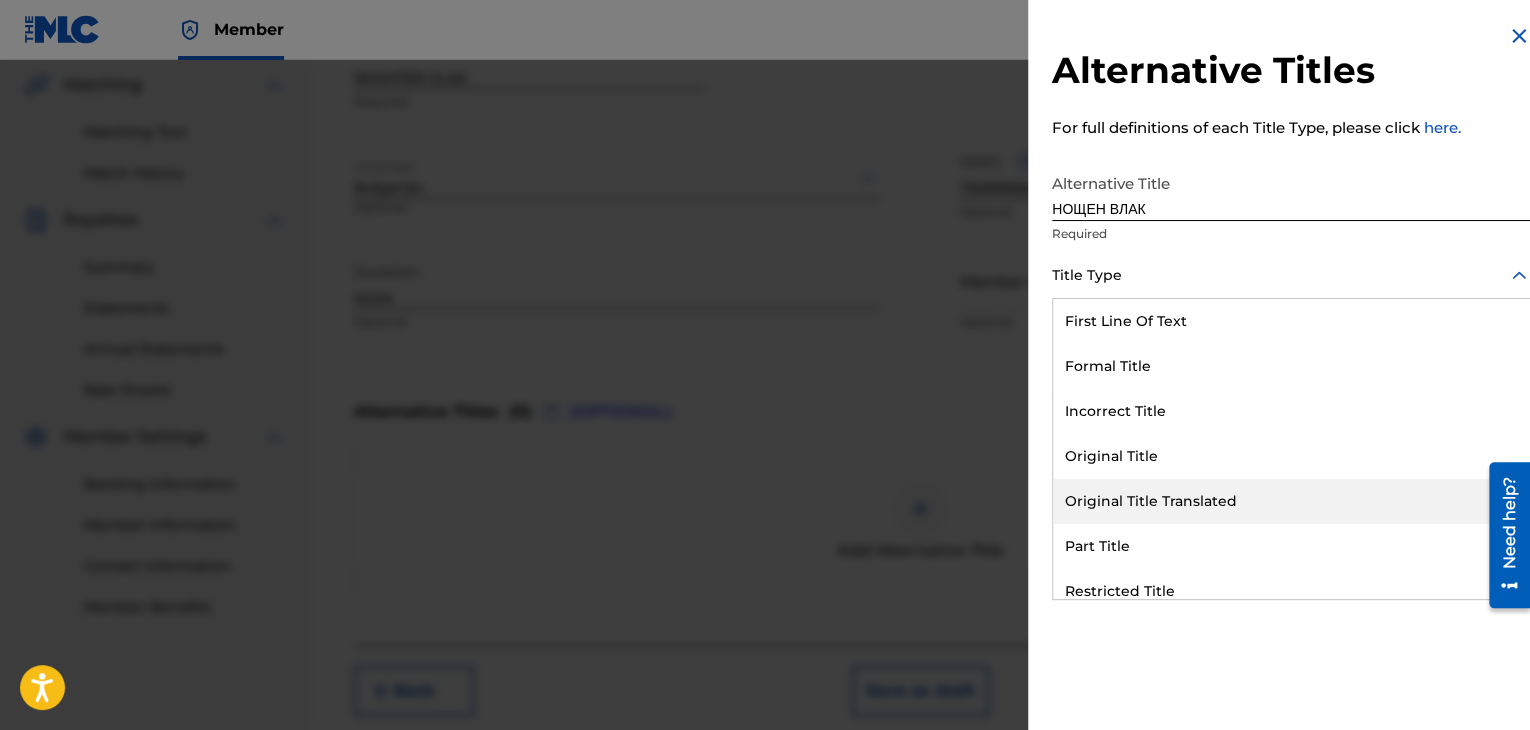 click on "Original Title Translated" at bounding box center [1291, 501] 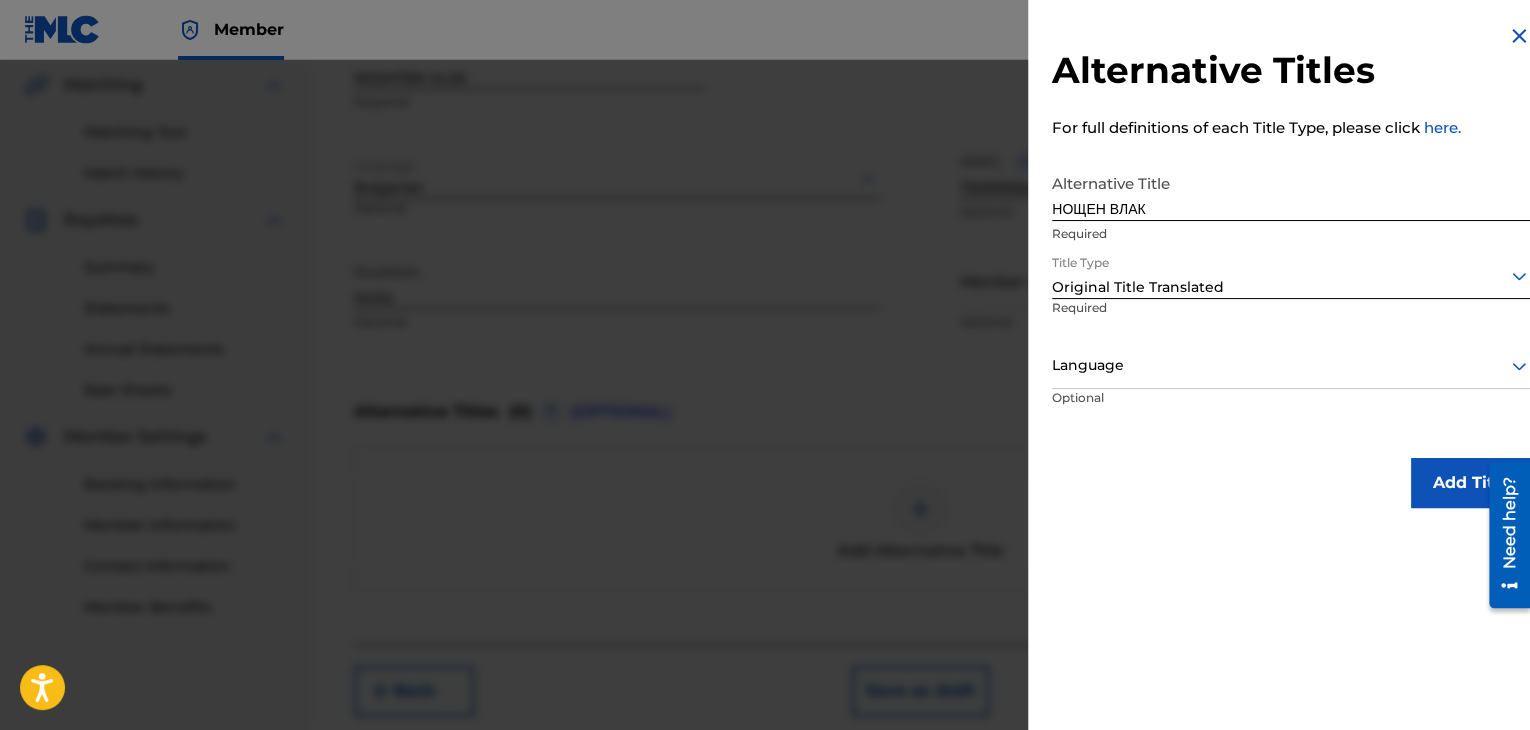 click on "Optional" at bounding box center [1128, 411] 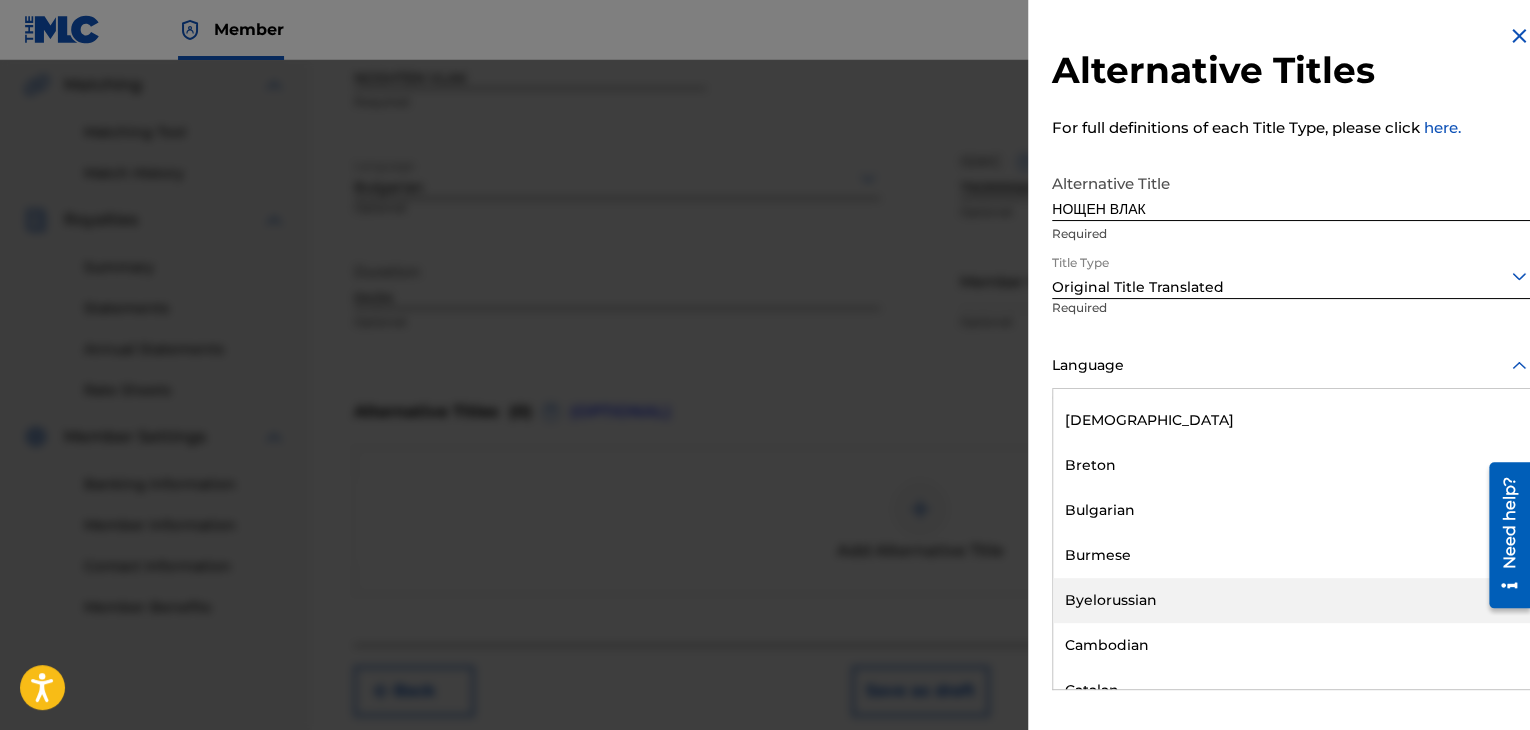 scroll, scrollTop: 800, scrollLeft: 0, axis: vertical 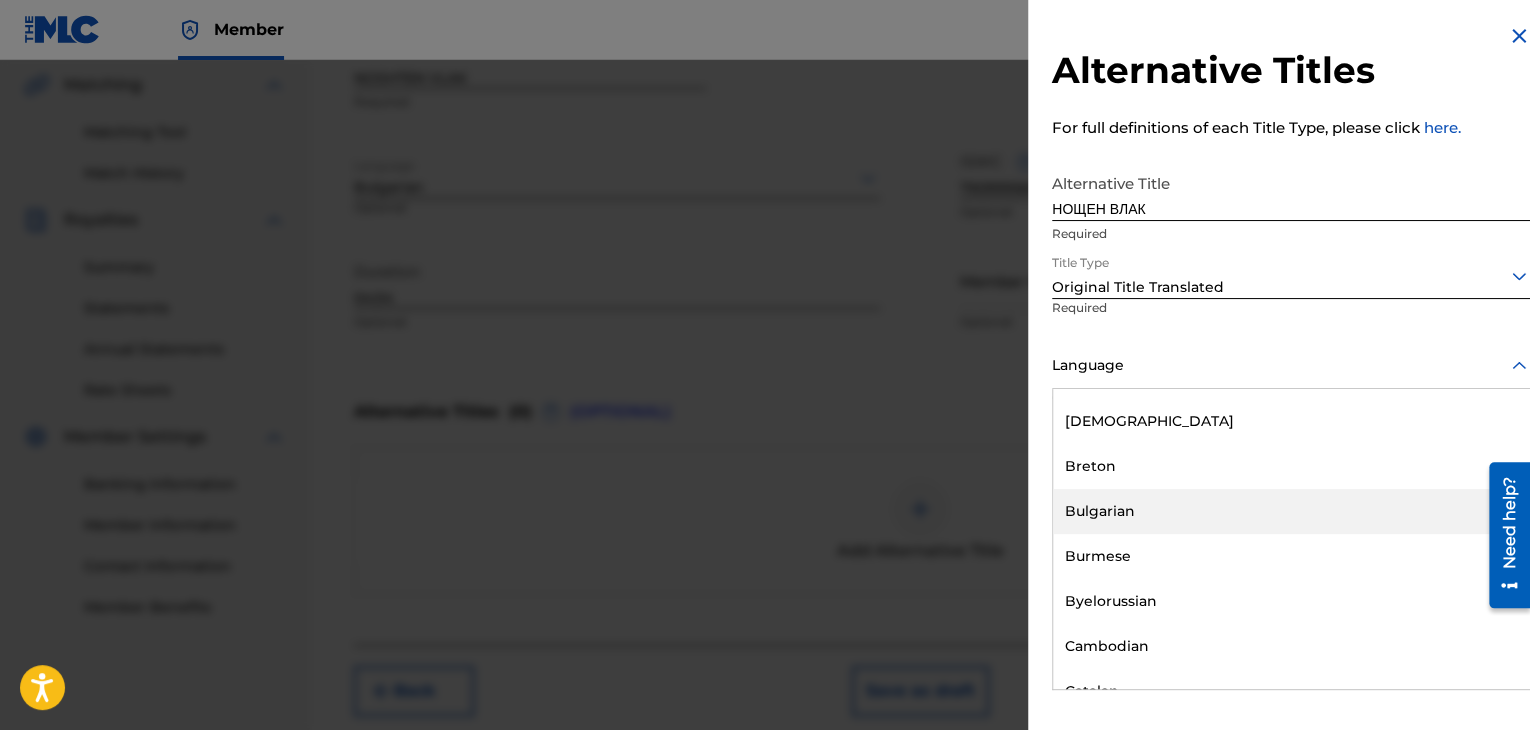 click on "Bulgarian" at bounding box center [1291, 511] 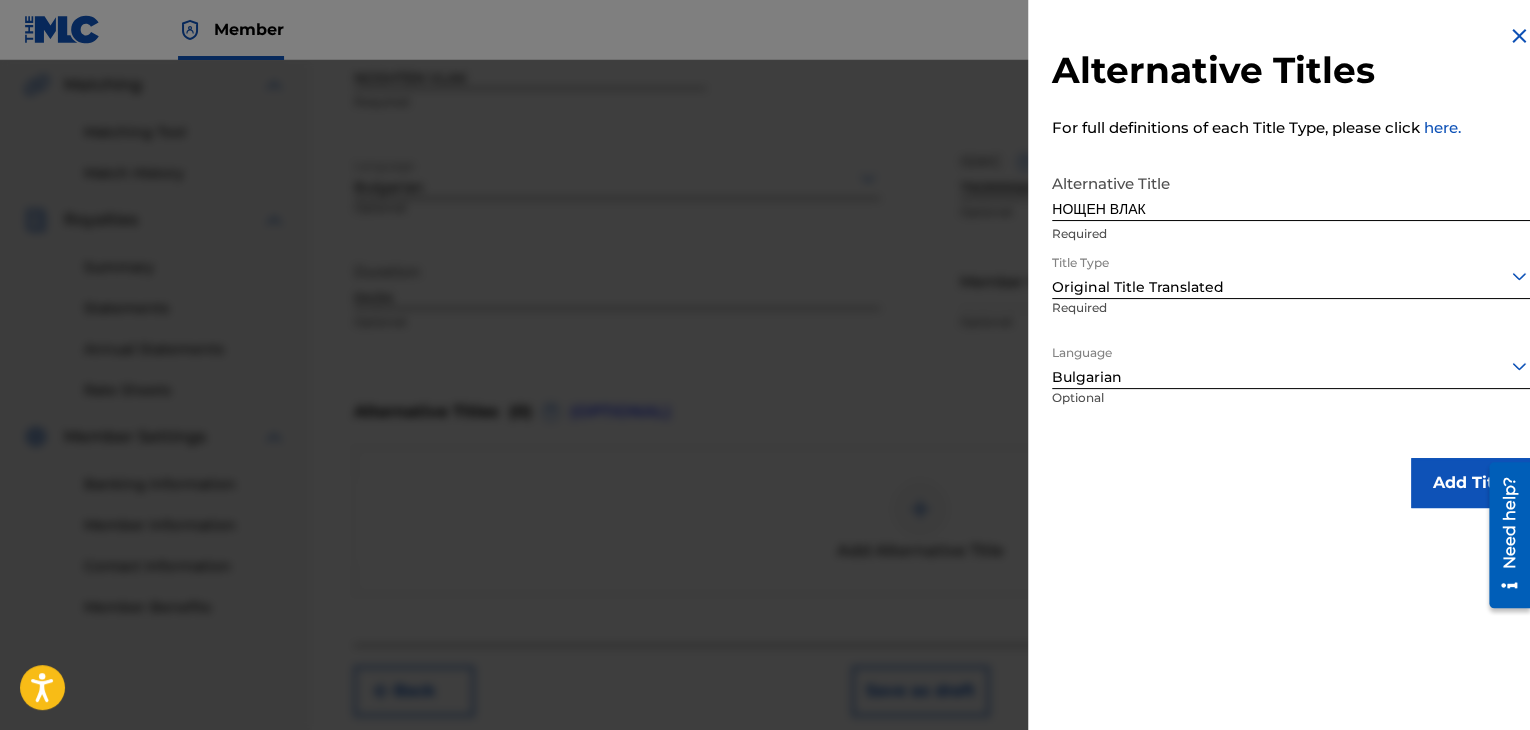 click on "Add Title" at bounding box center [1471, 483] 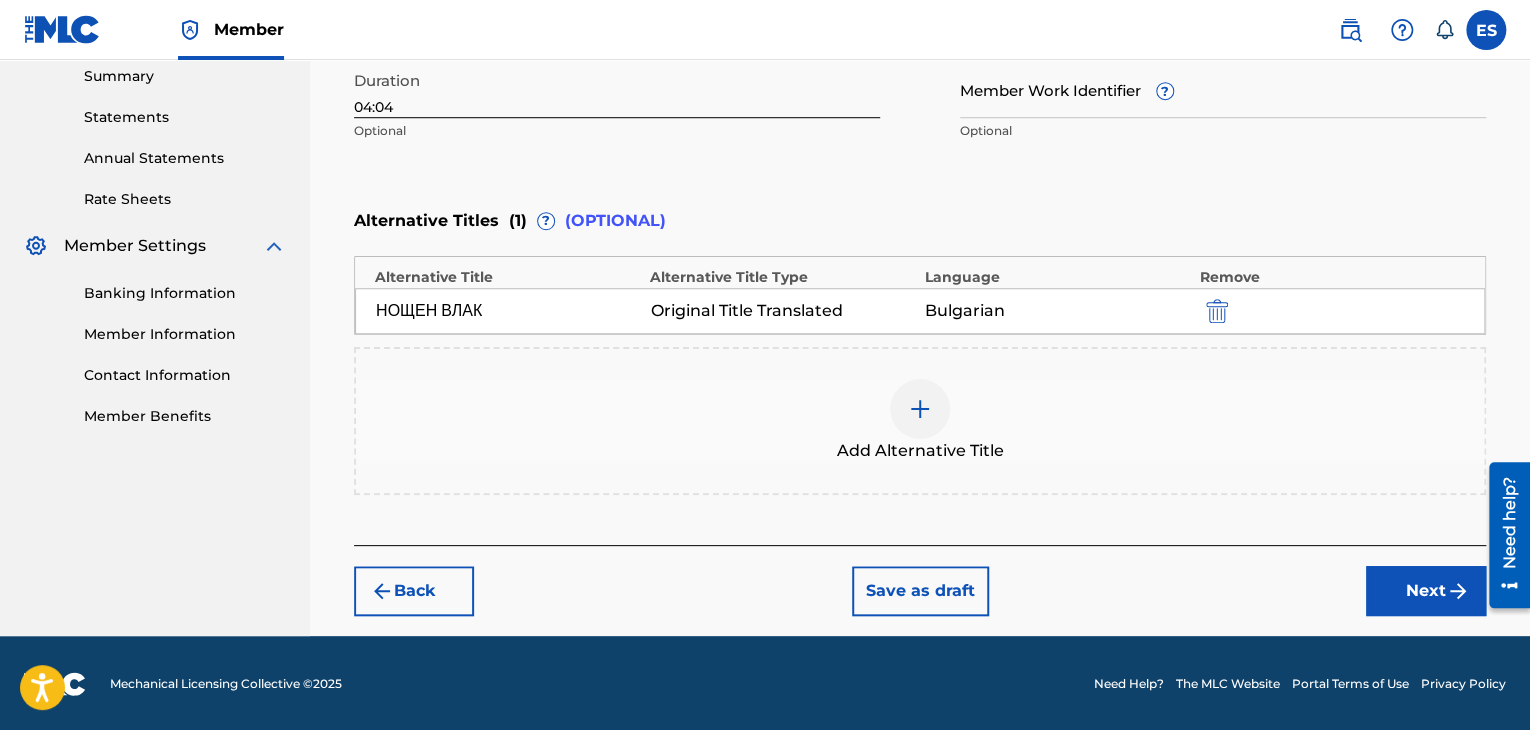 click on "Next" at bounding box center (1426, 591) 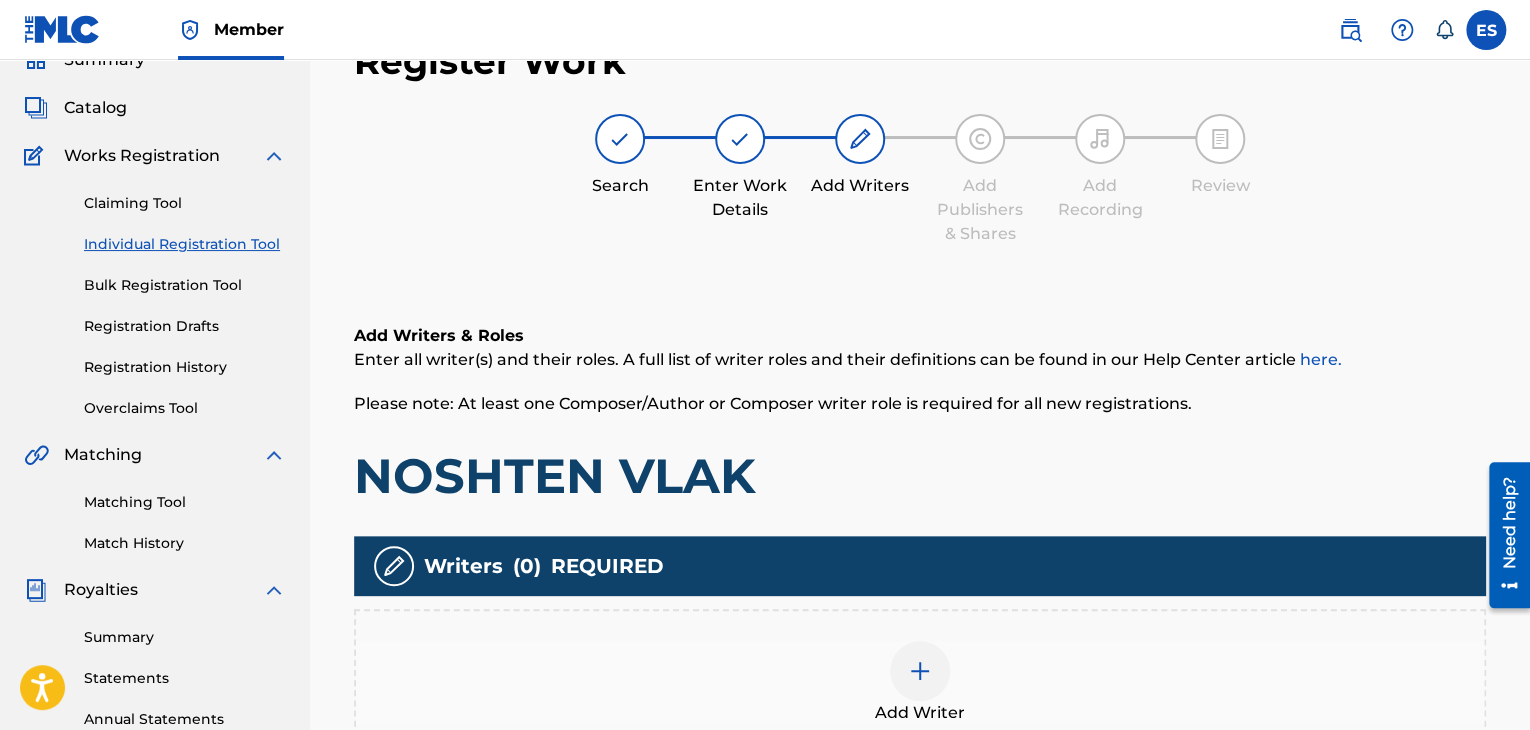 scroll, scrollTop: 469, scrollLeft: 0, axis: vertical 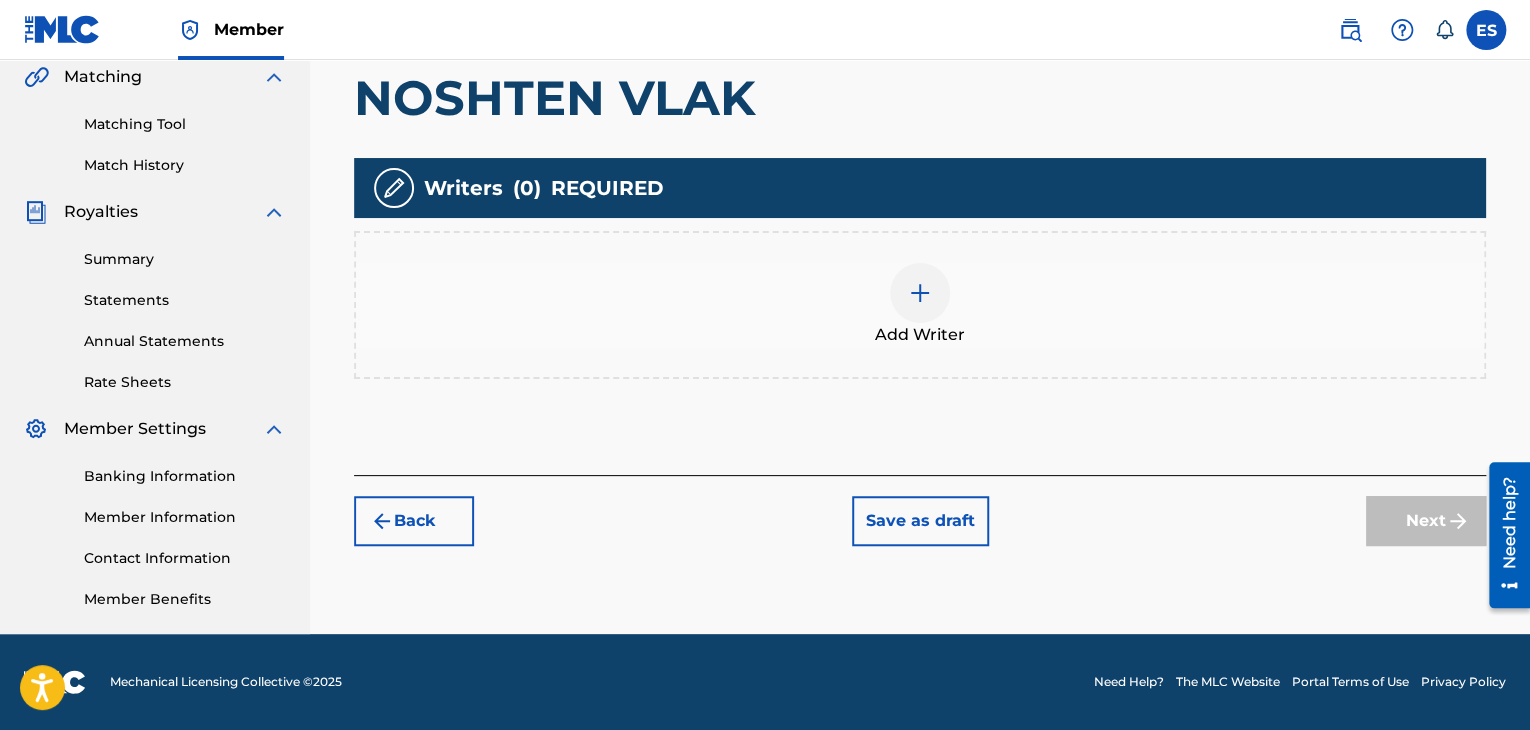 click at bounding box center (920, 293) 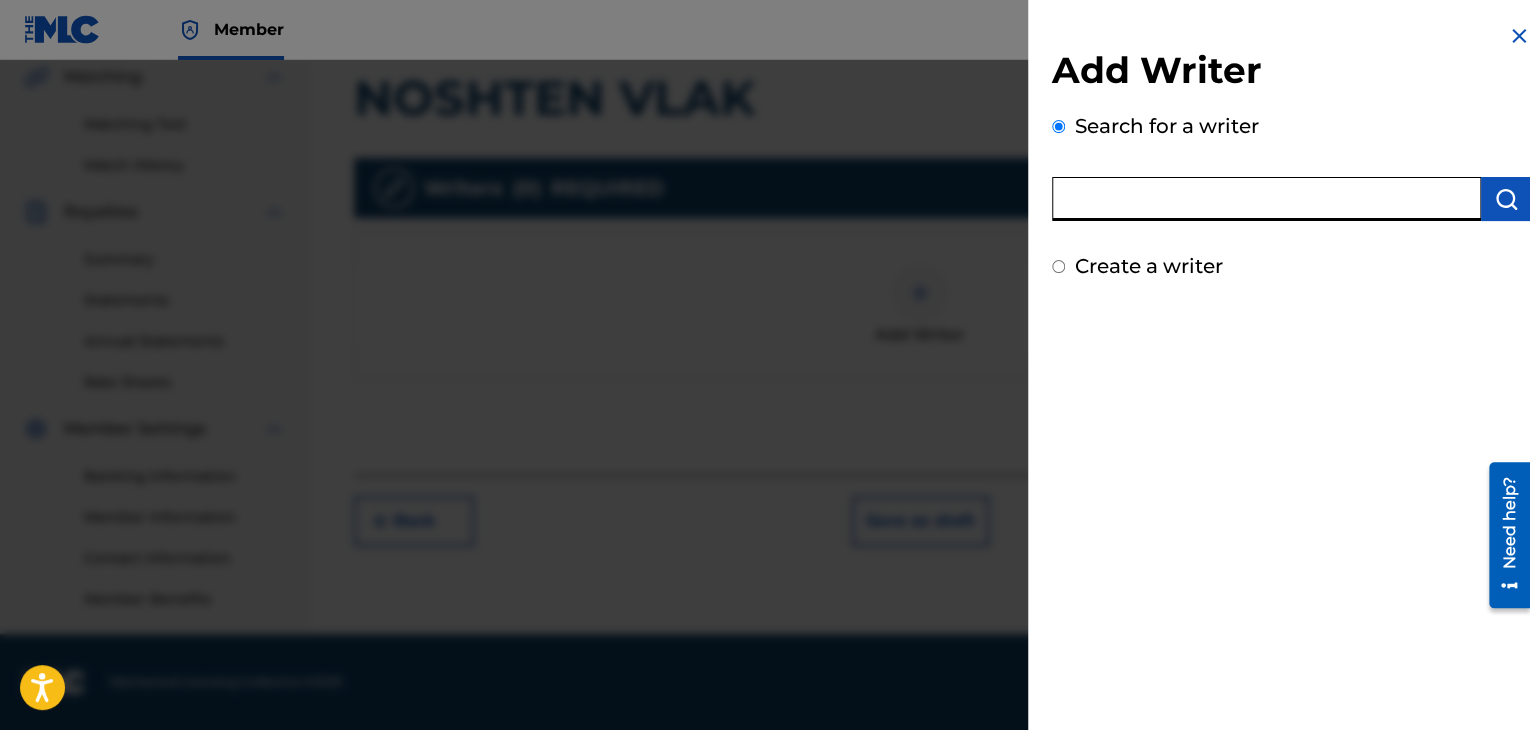 click at bounding box center [1266, 199] 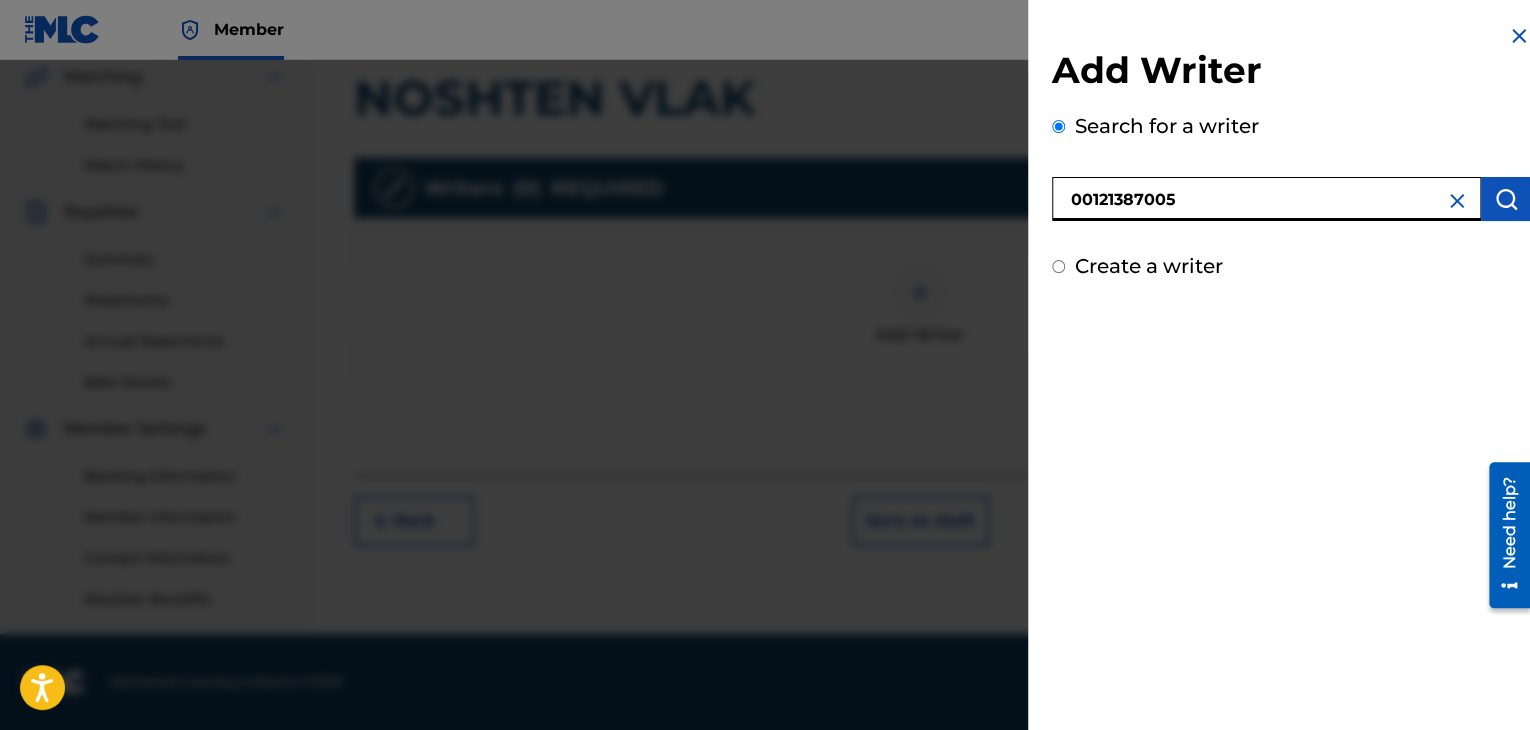 click at bounding box center (1506, 199) 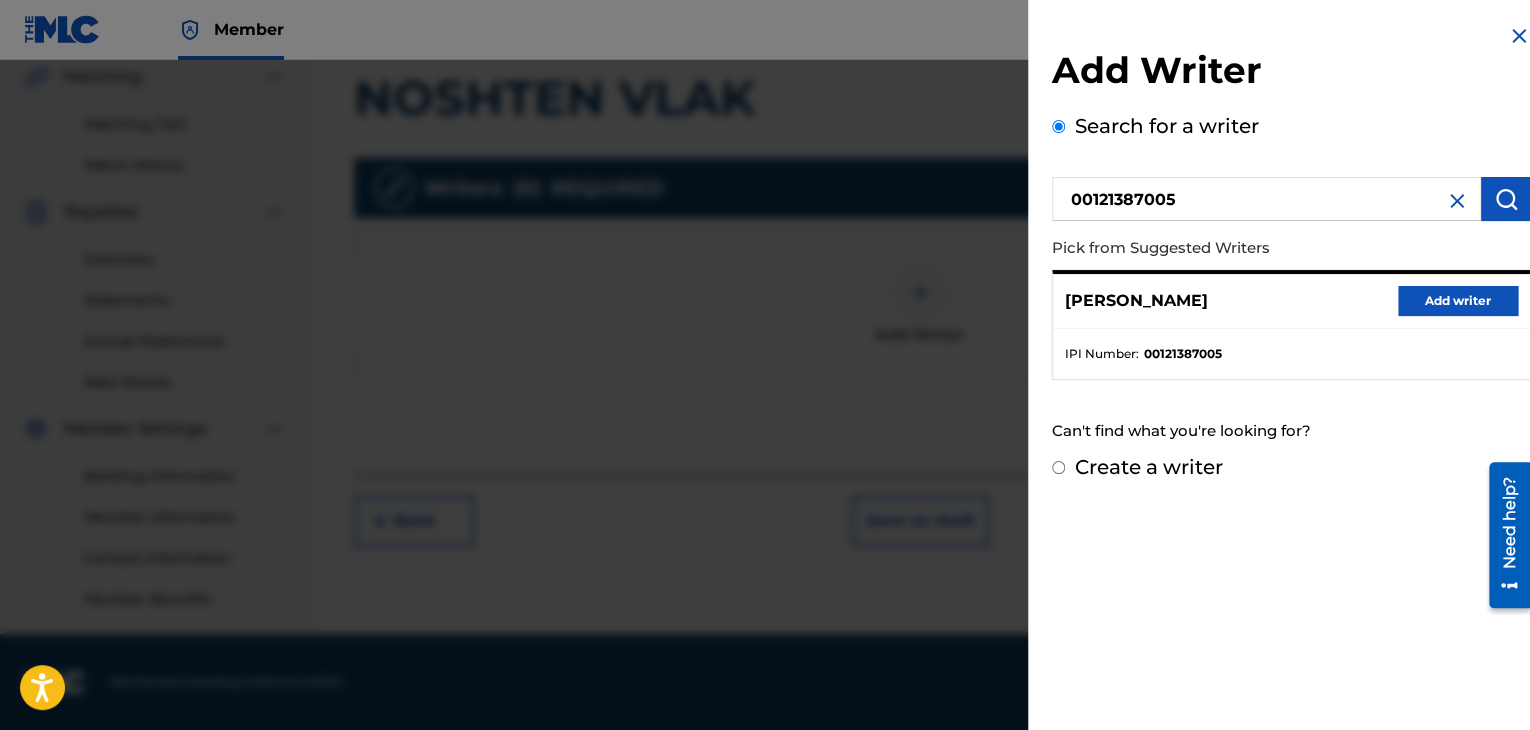 click on "Add writer" at bounding box center (1458, 301) 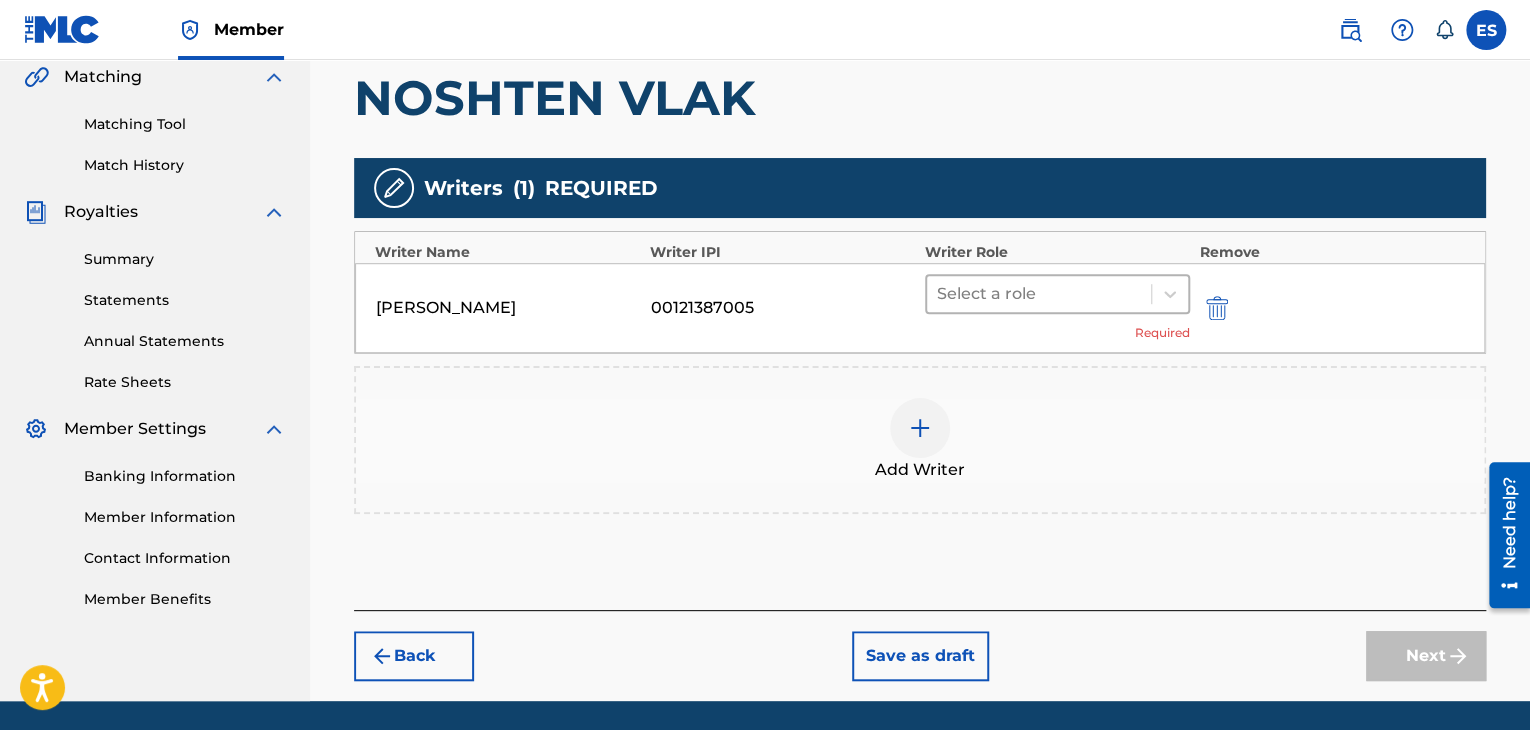 click at bounding box center [1039, 294] 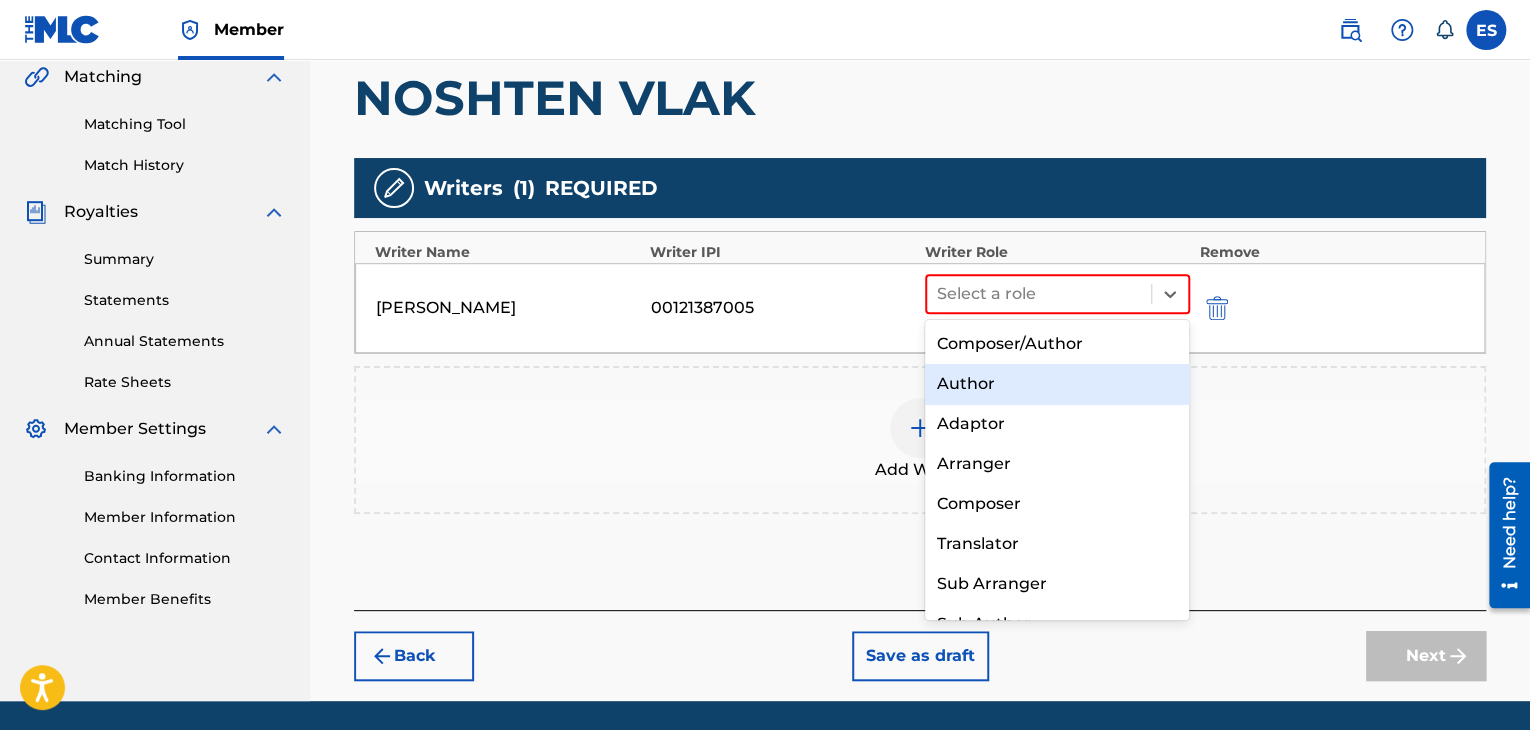 click on "Author" at bounding box center [1057, 384] 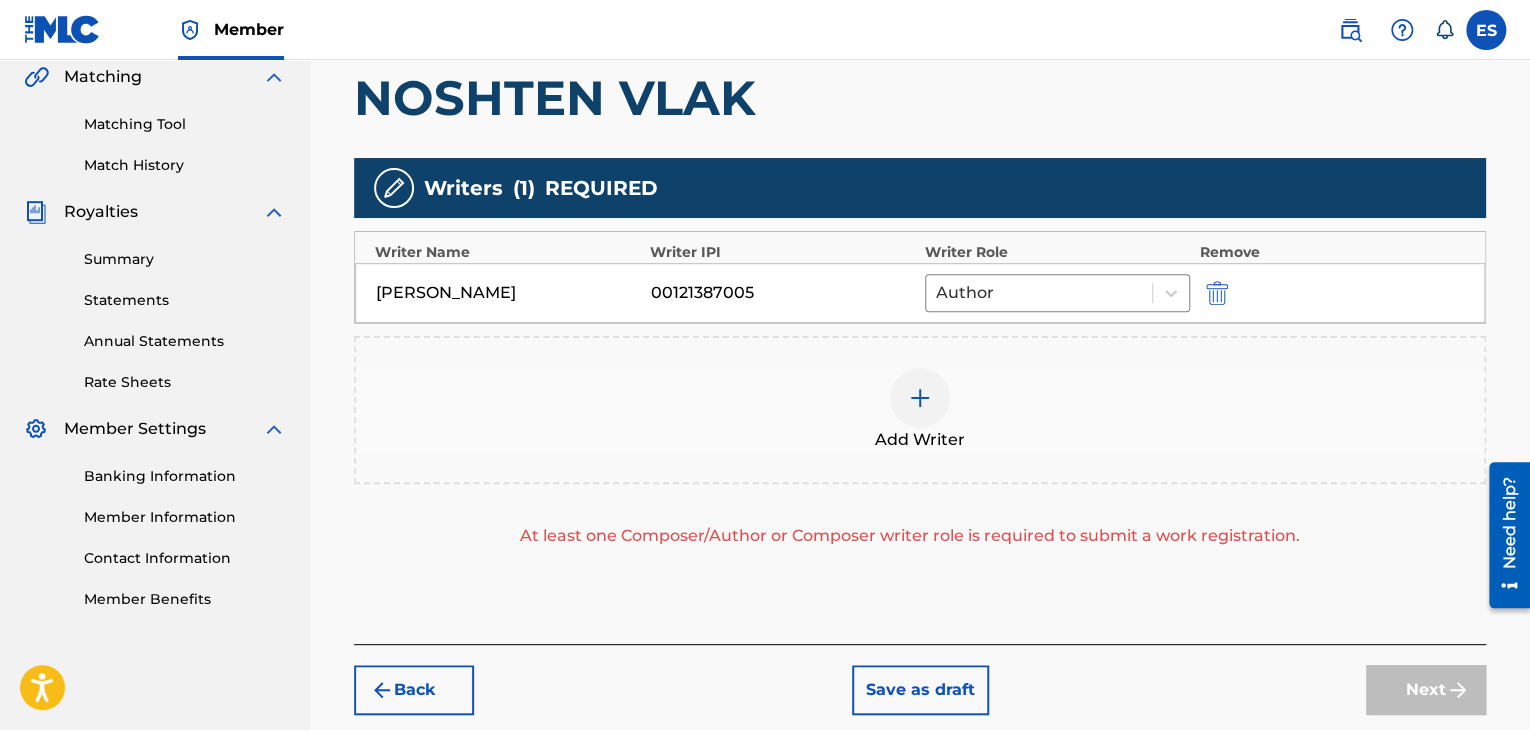 click at bounding box center (920, 398) 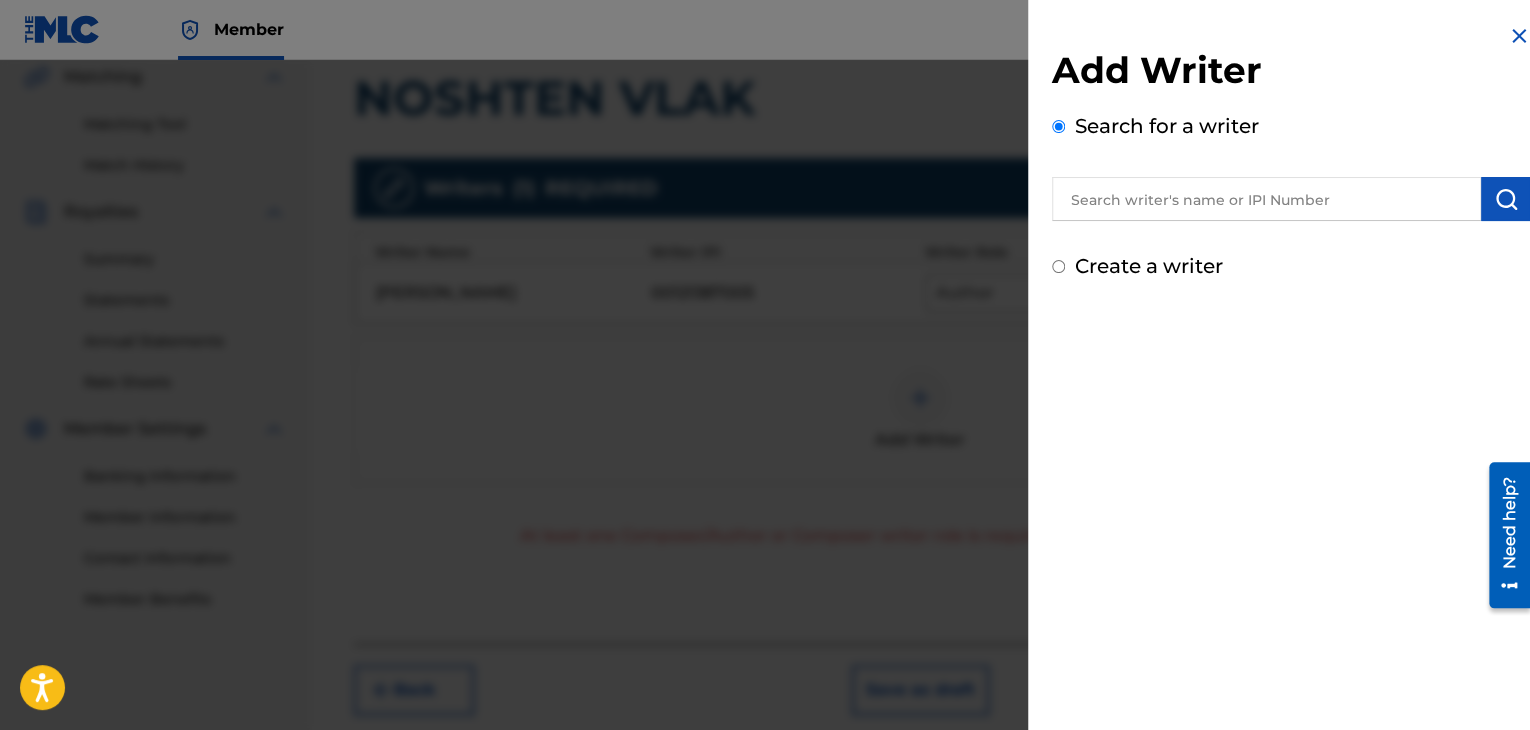 click at bounding box center (1266, 199) 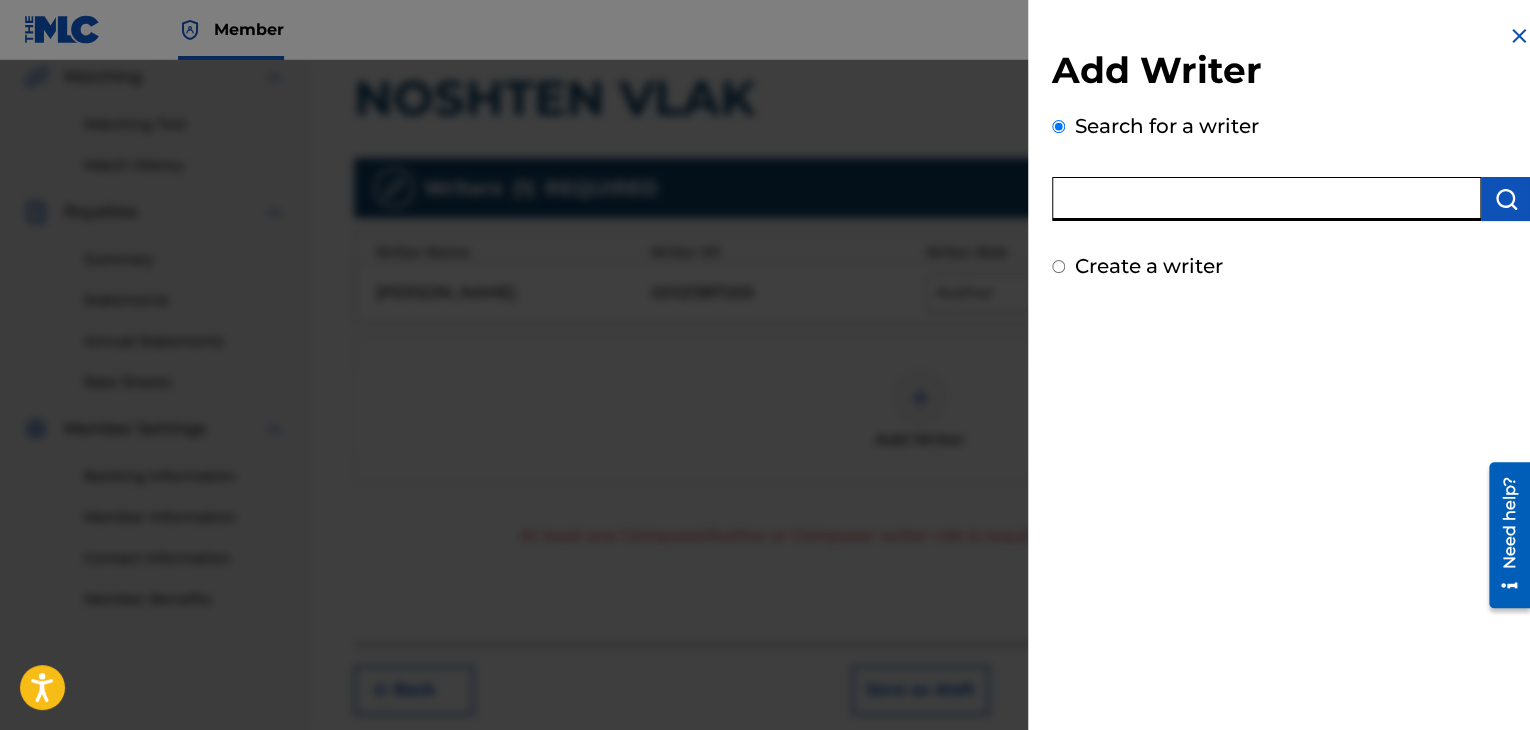 drag, startPoint x: 1206, startPoint y: 186, endPoint x: 1203, endPoint y: 197, distance: 11.401754 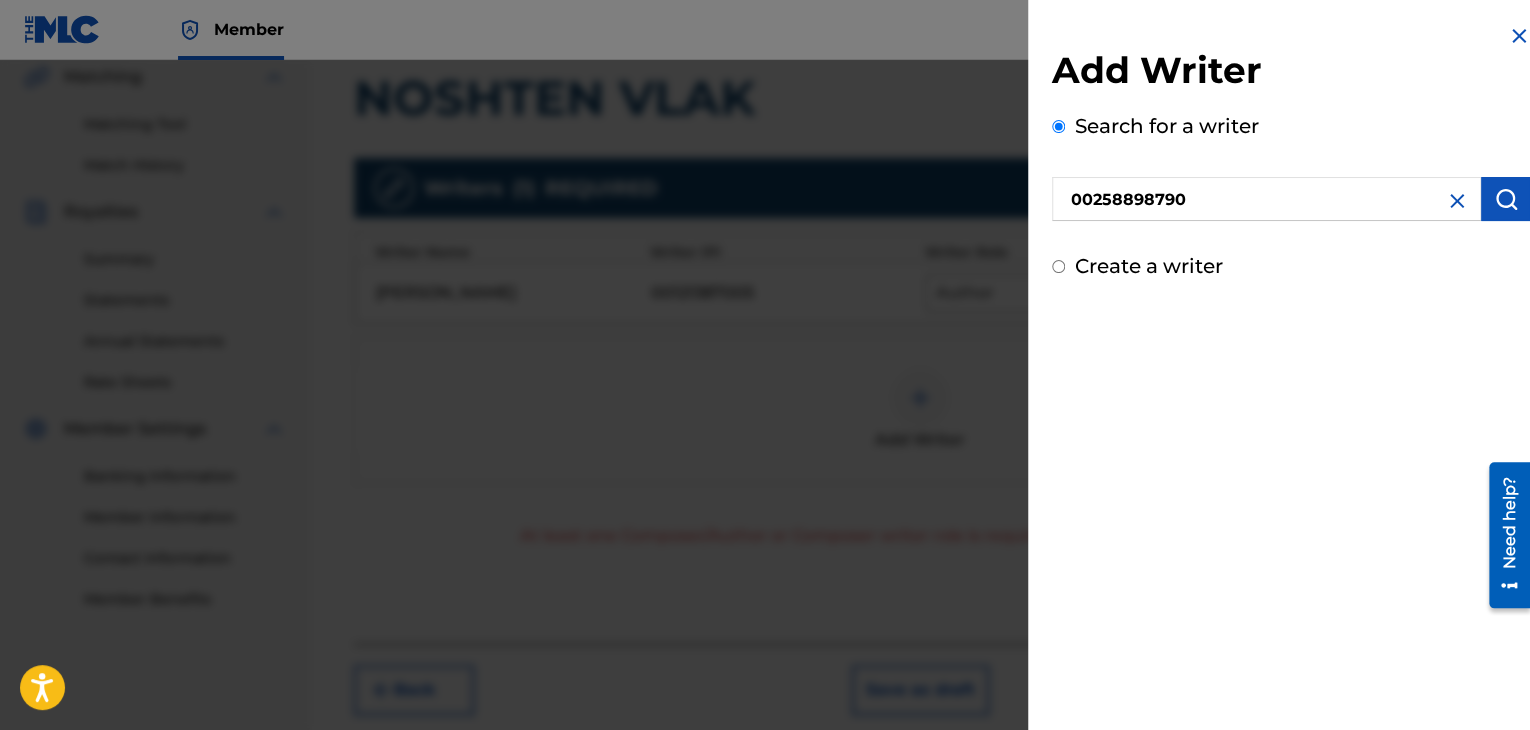 click at bounding box center [1506, 199] 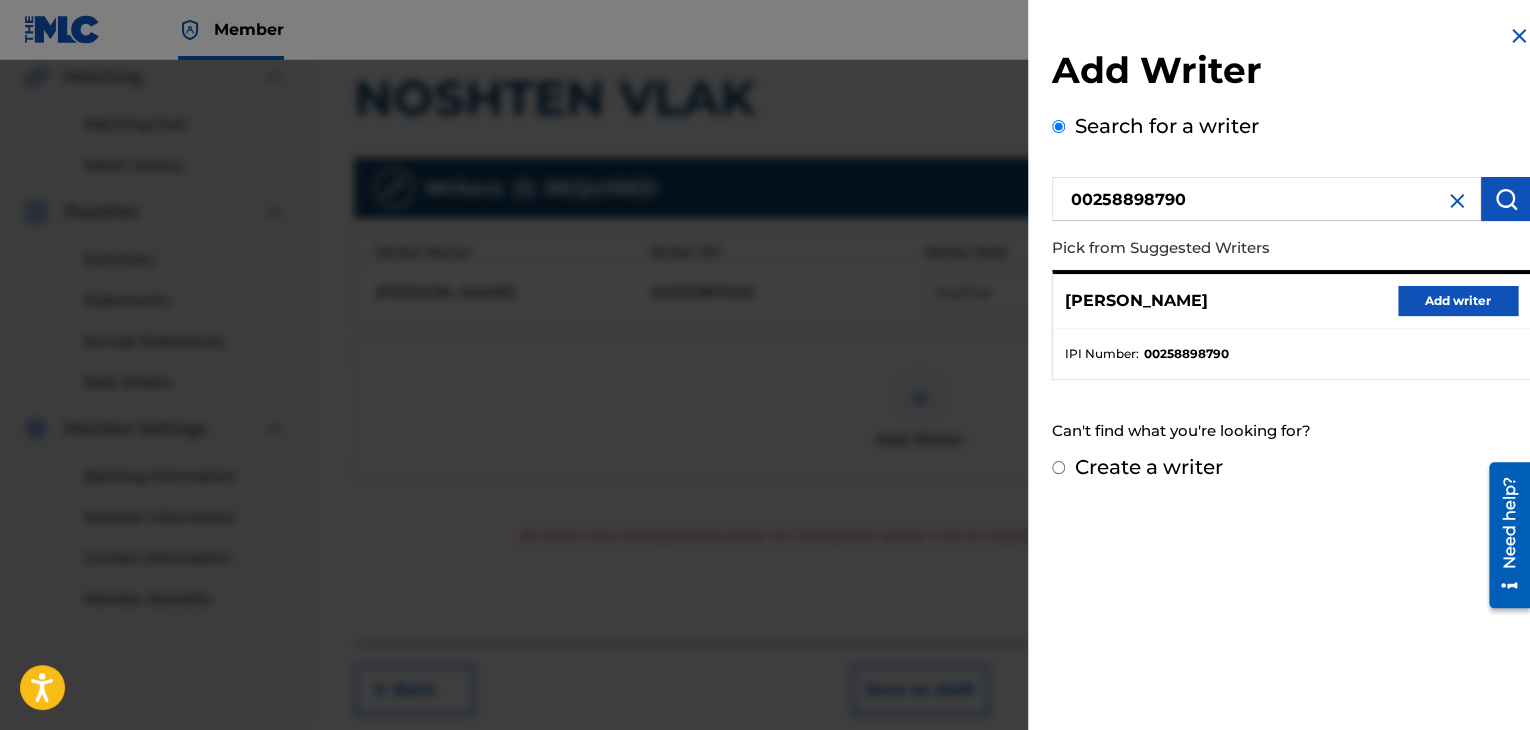 click on "Add writer" at bounding box center (1458, 301) 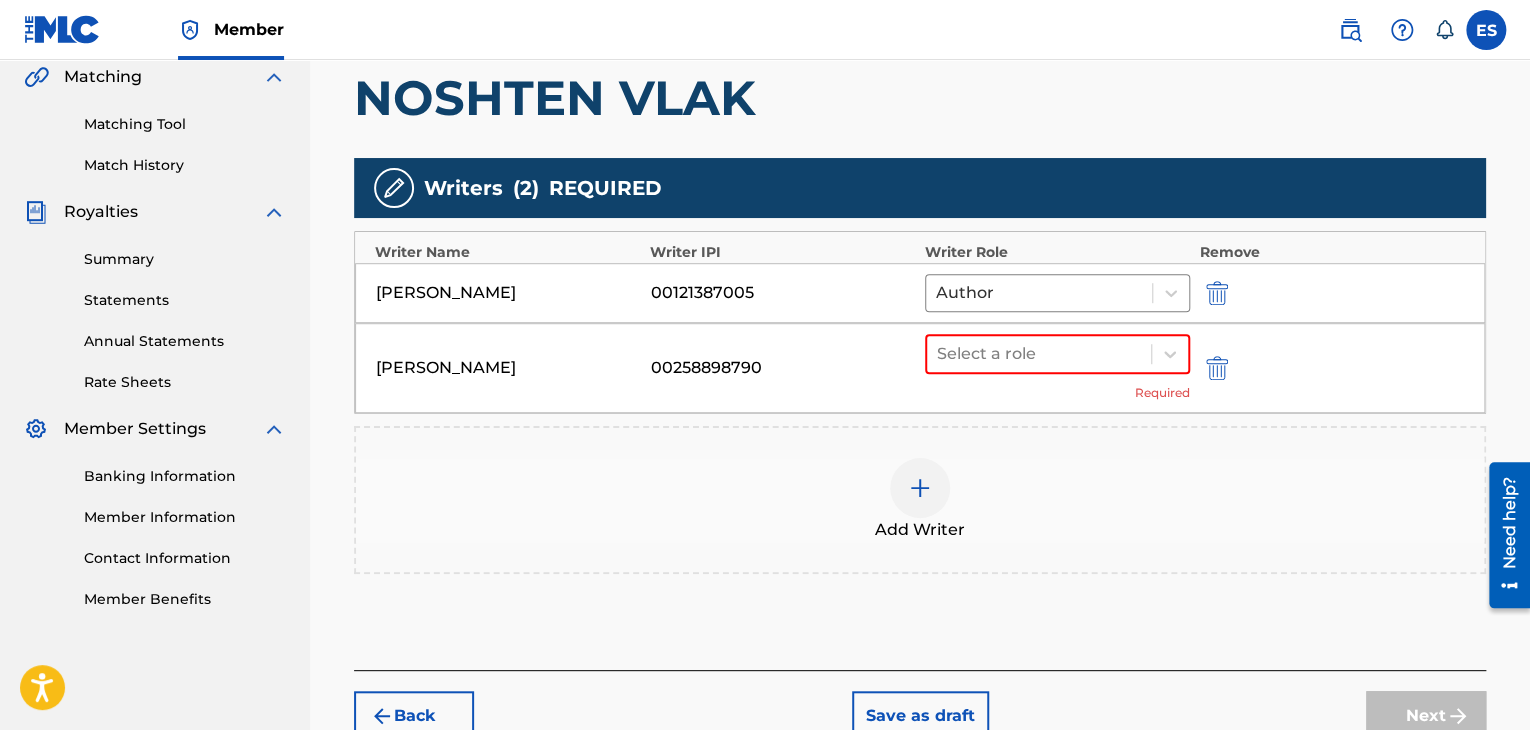 click on "Required" at bounding box center (1162, 393) 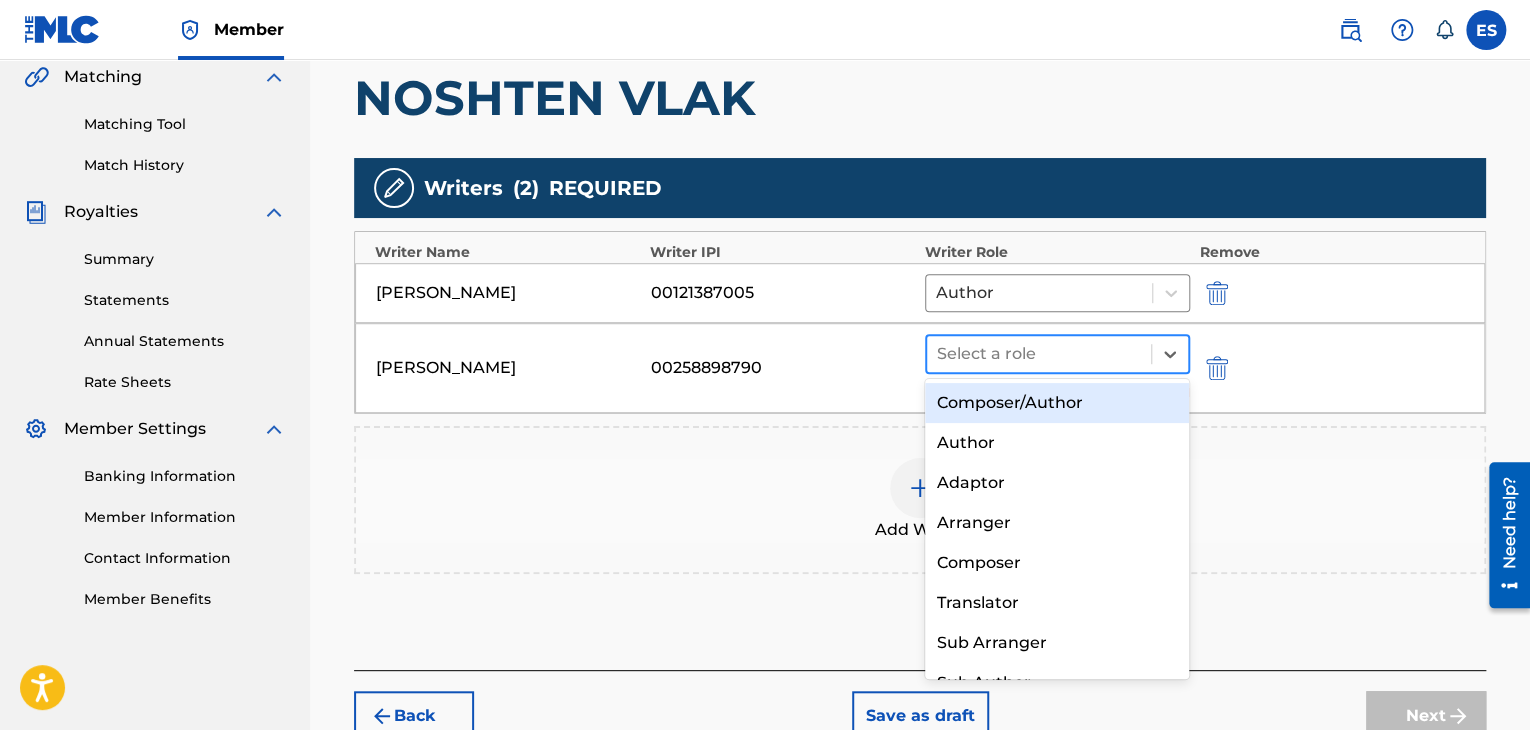 click at bounding box center [1039, 354] 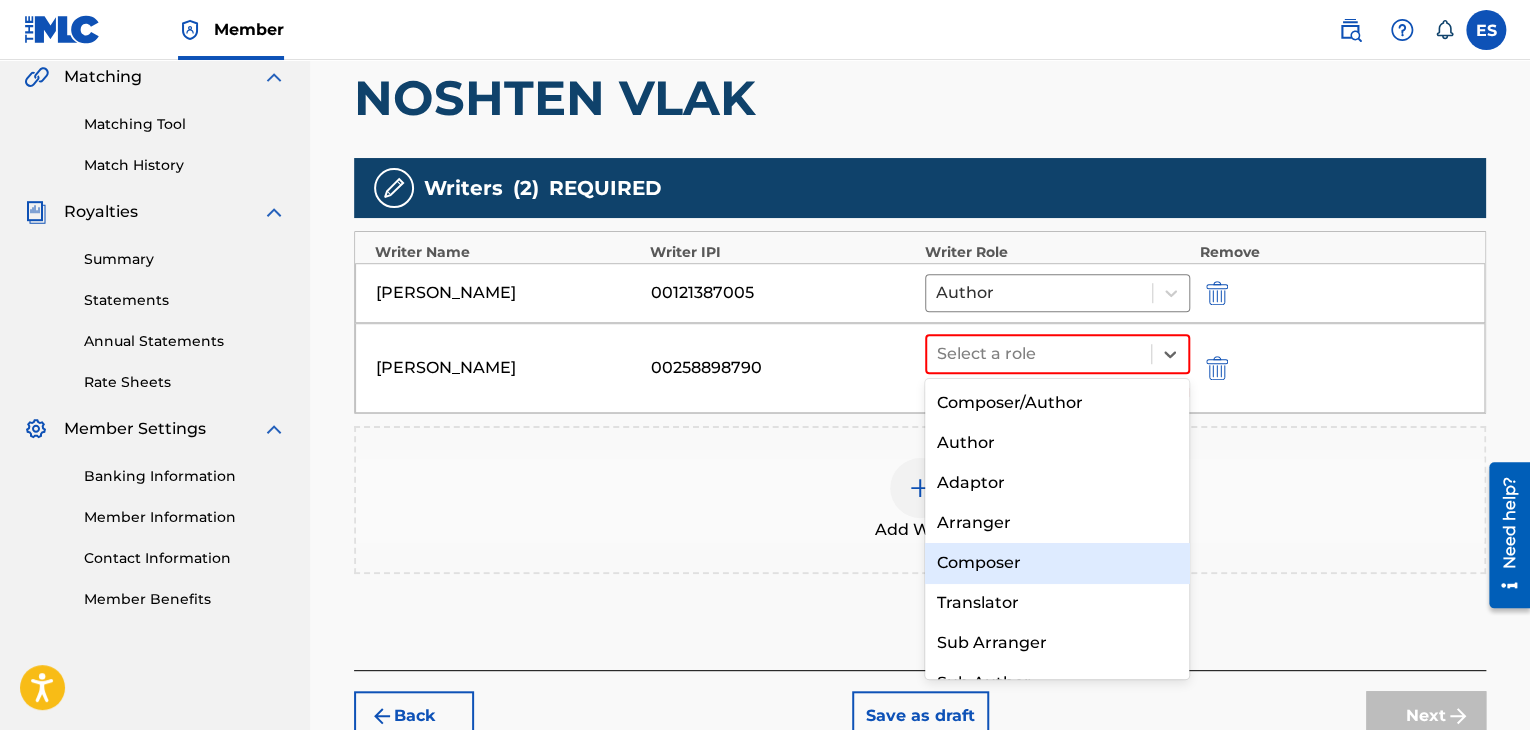 click on "Composer" at bounding box center (1057, 563) 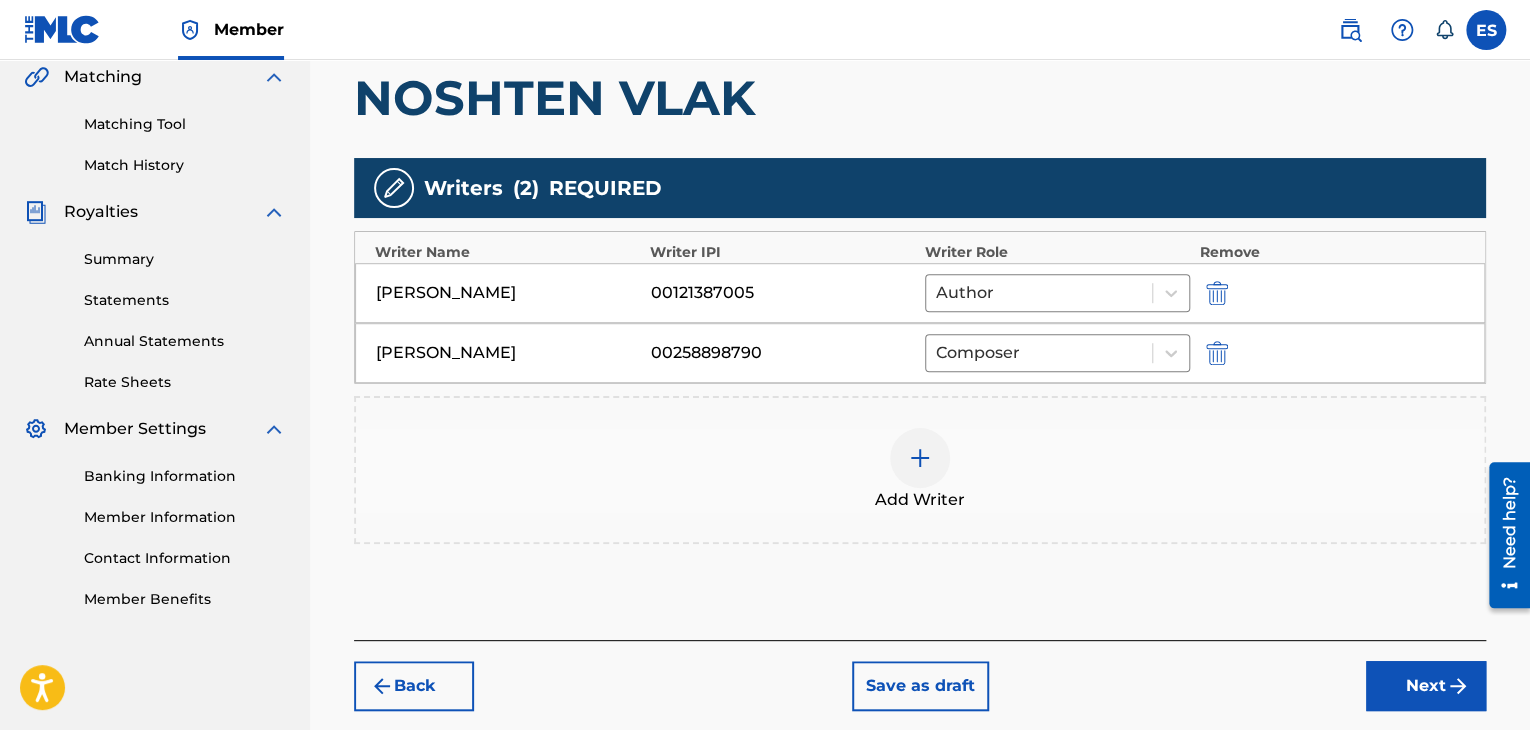 click at bounding box center (920, 458) 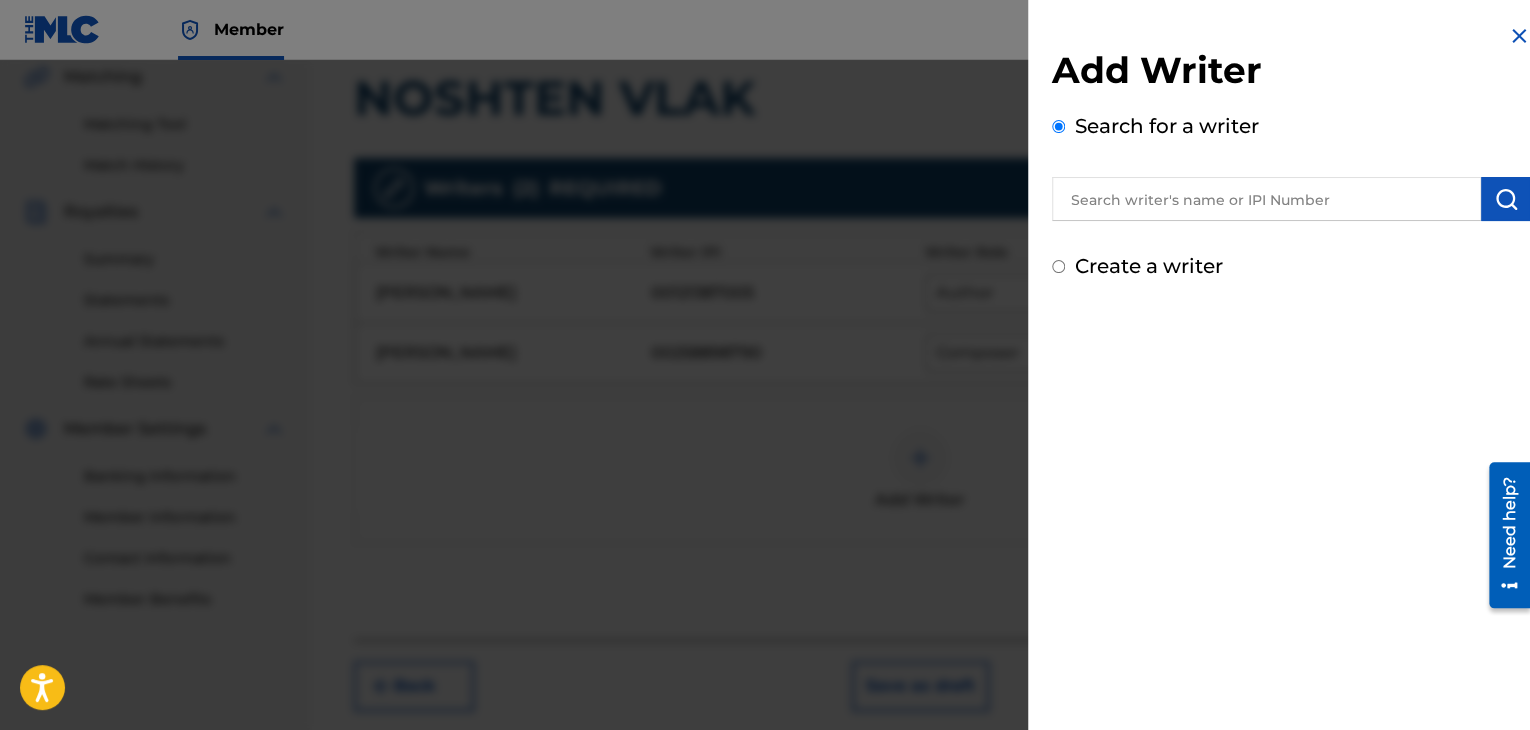 click at bounding box center [765, 425] 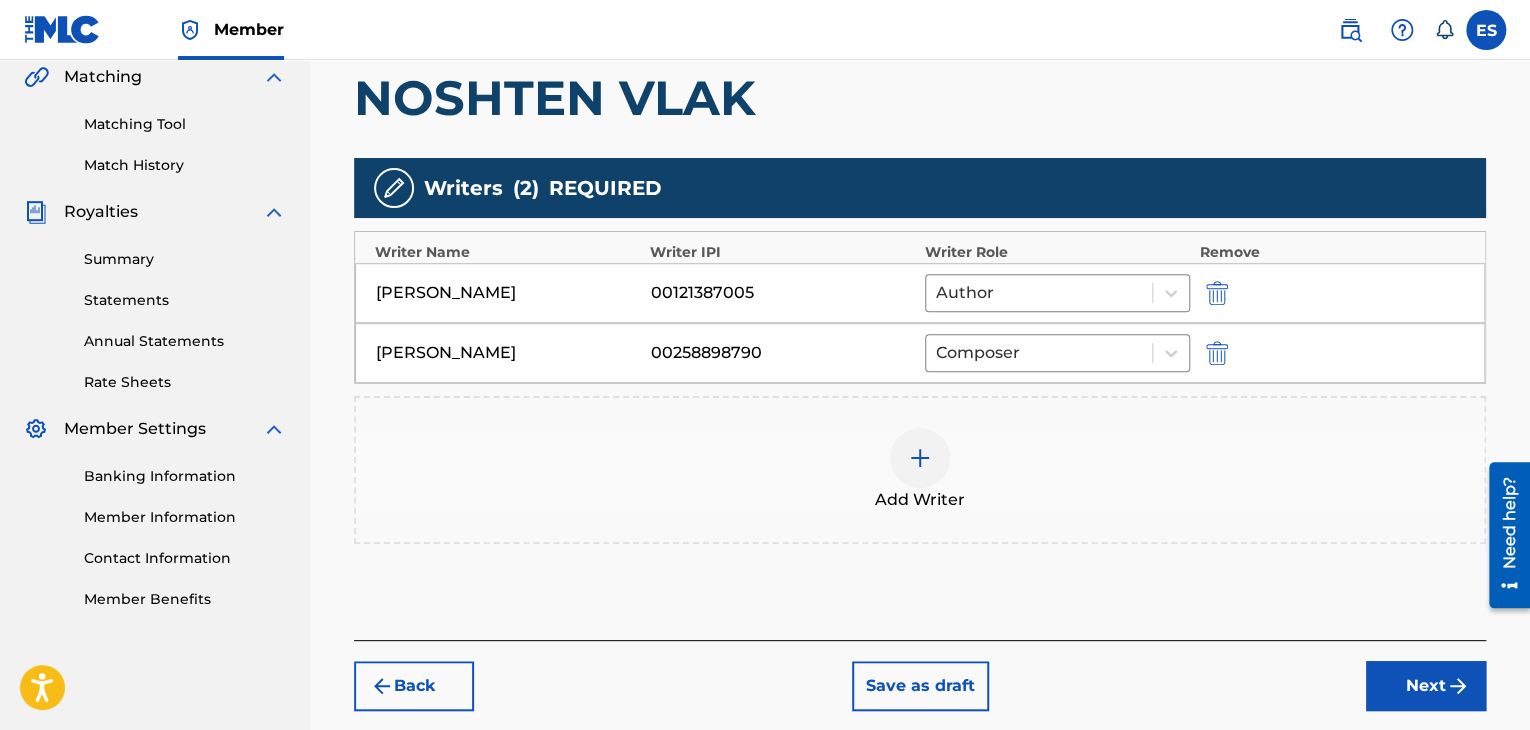click at bounding box center (920, 458) 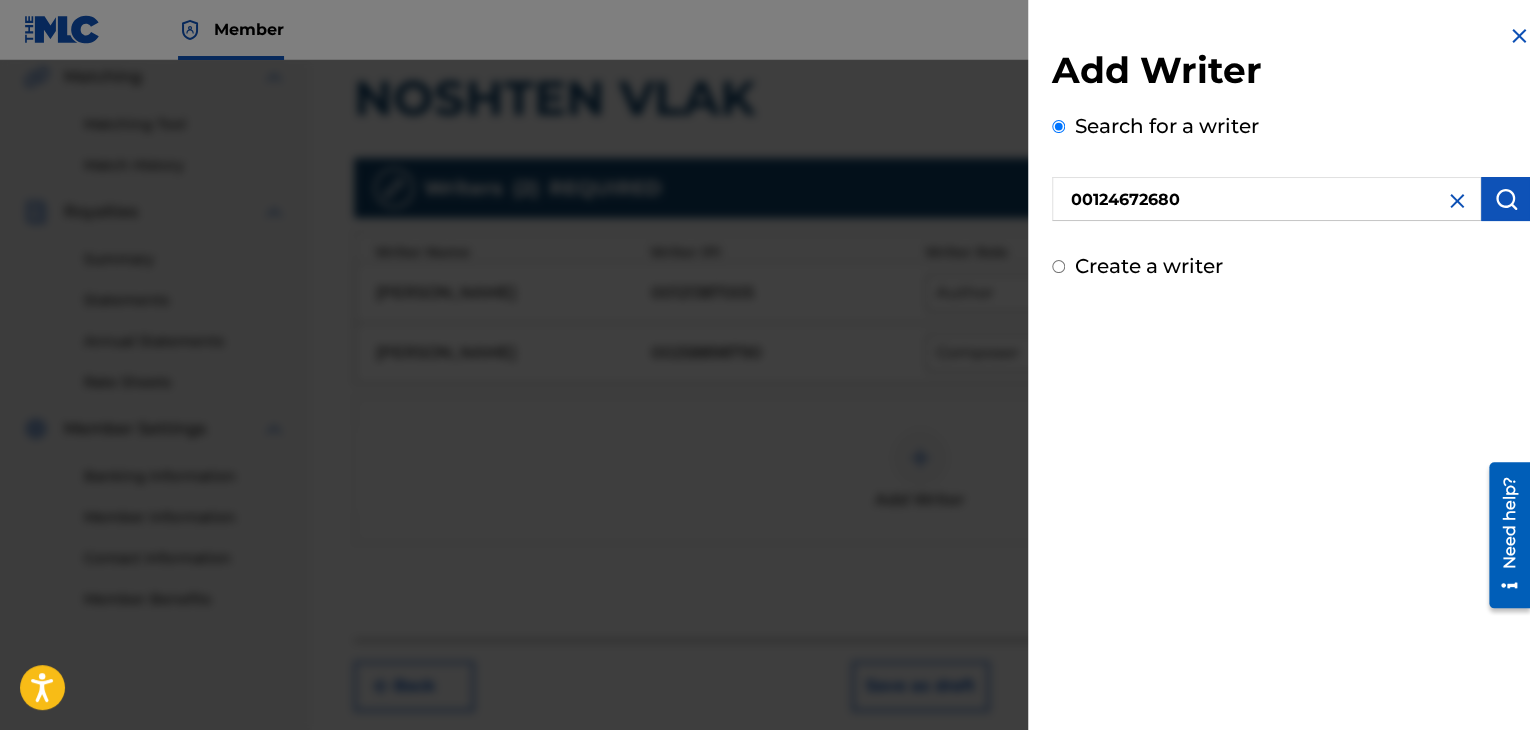 click at bounding box center [1506, 199] 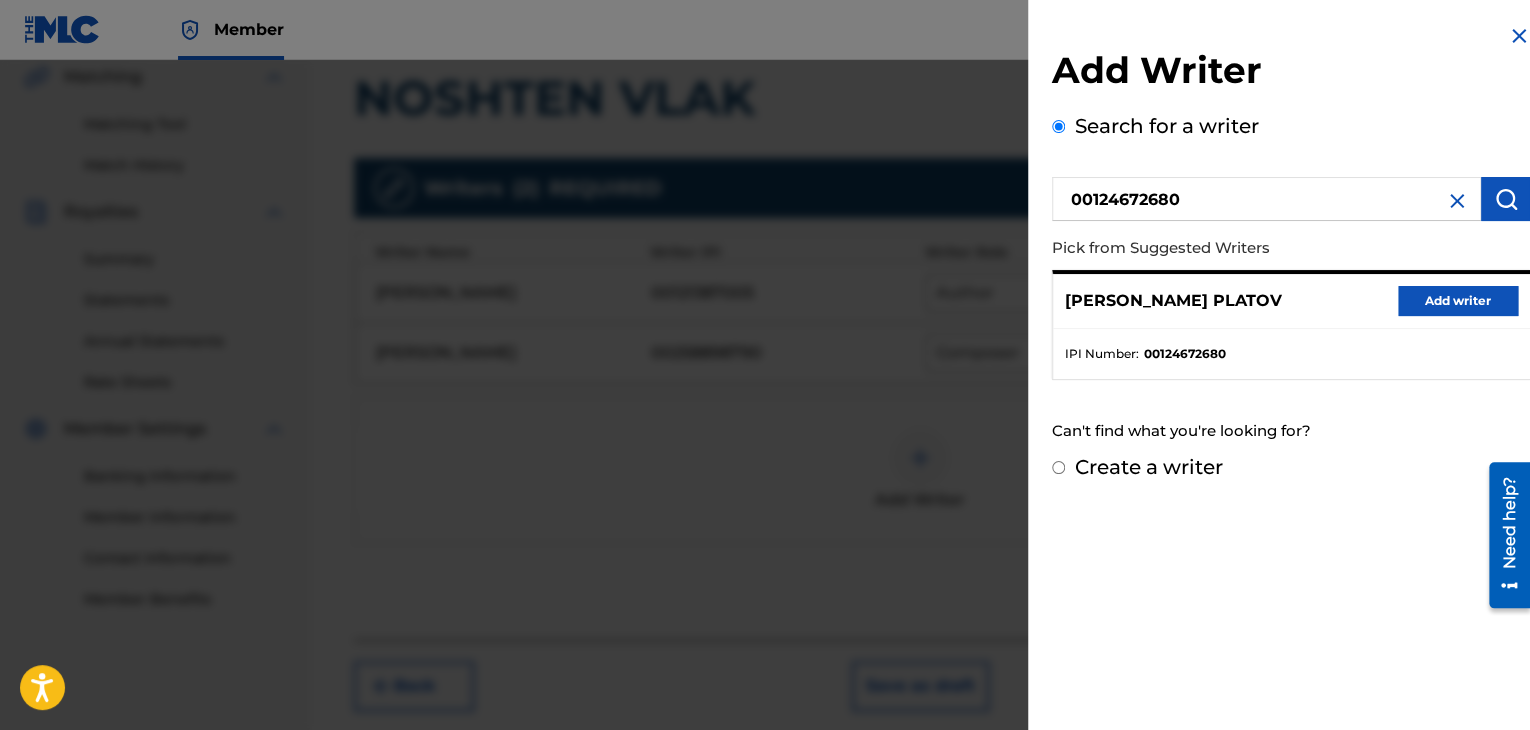 click on "Add writer" at bounding box center (1458, 301) 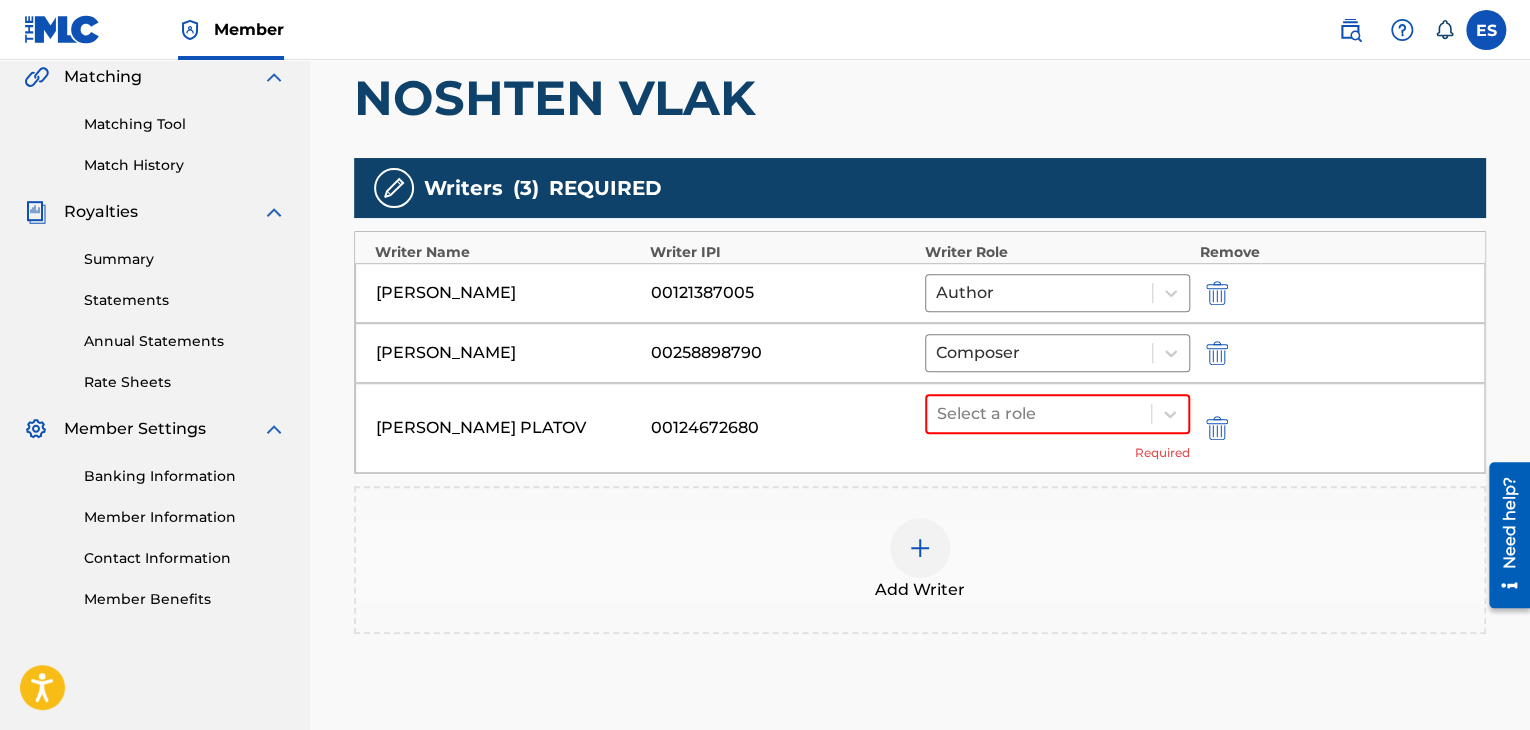 click on "[PERSON_NAME] PLATOV 00124672680 Select a role Required" at bounding box center (920, 428) 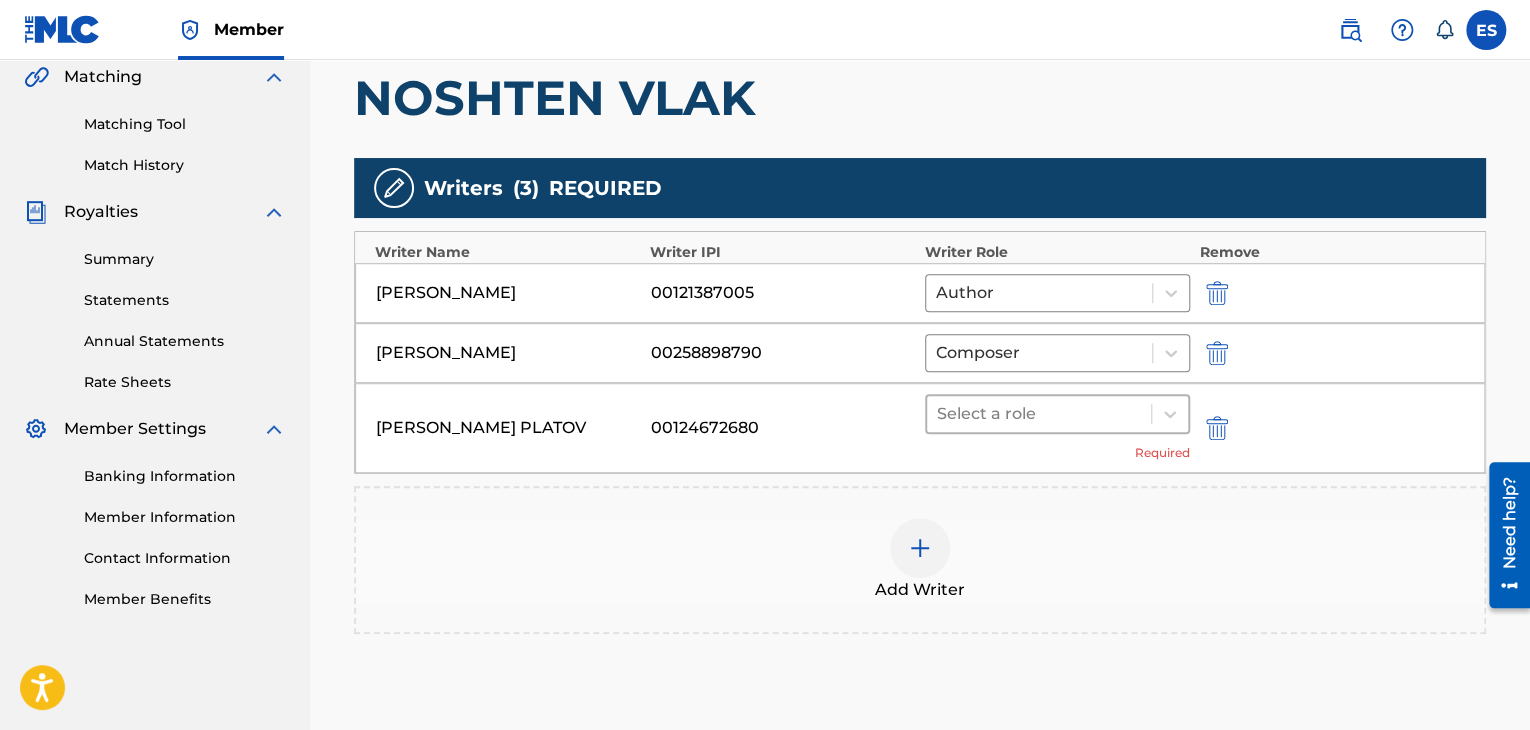 click at bounding box center [1039, 414] 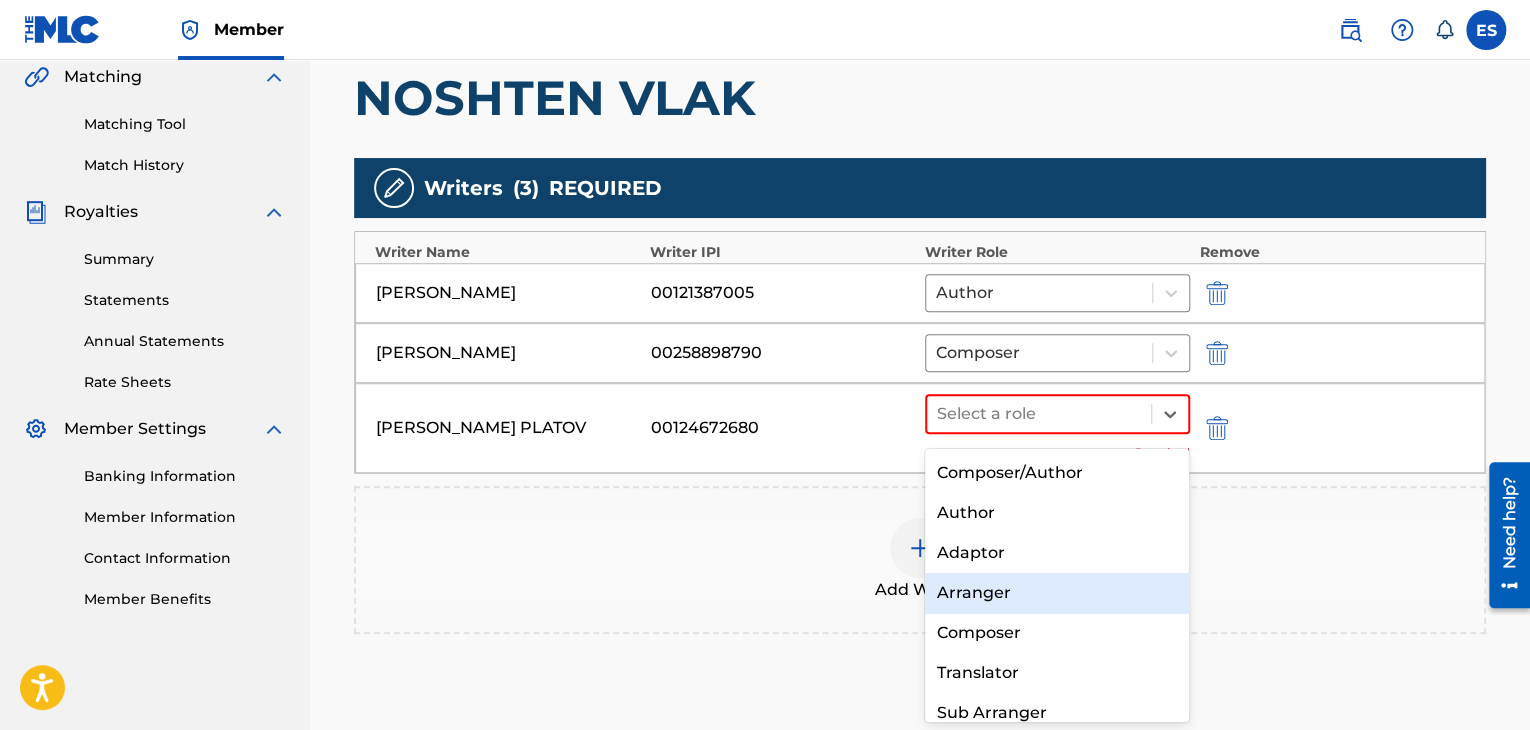 click on "Arranger" at bounding box center (1057, 593) 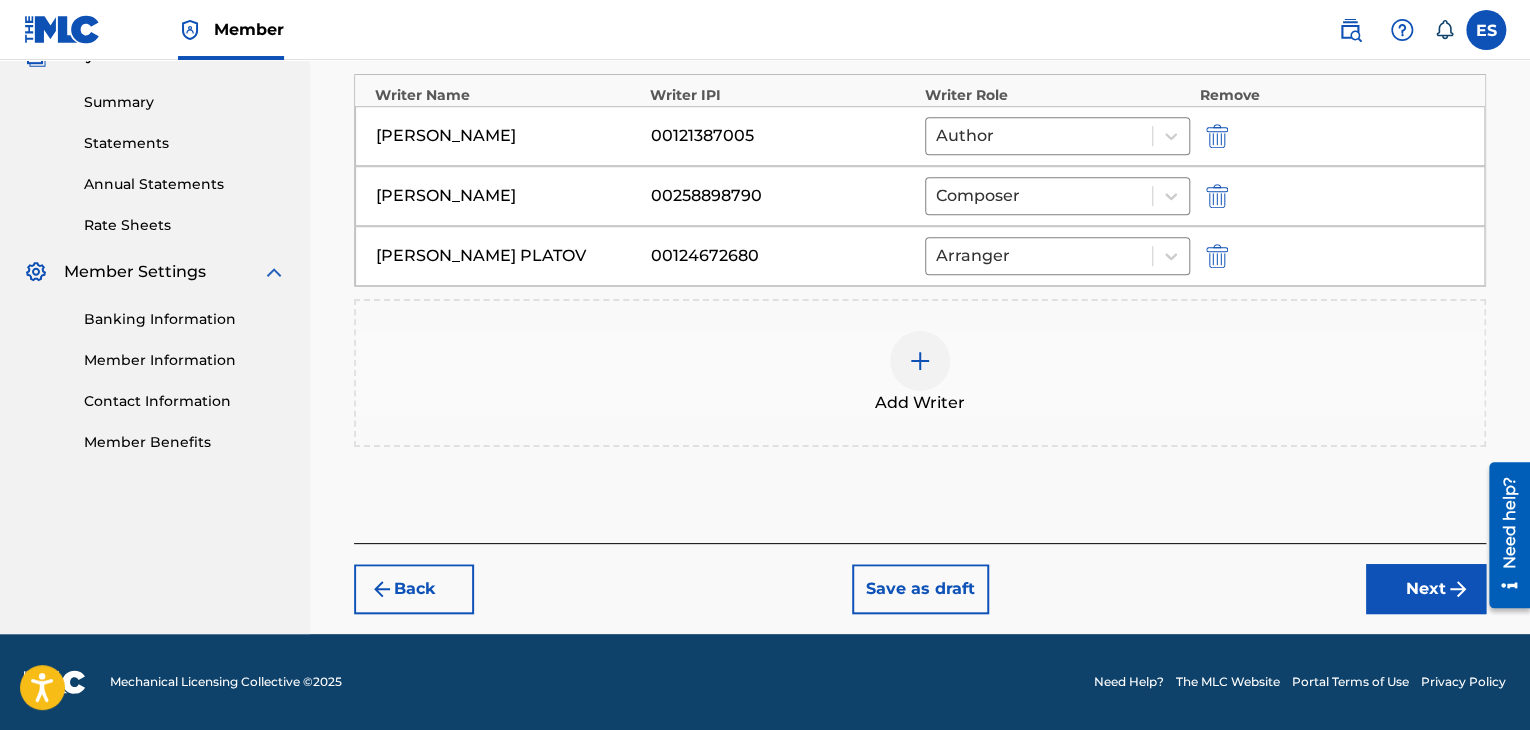 click on "Next" at bounding box center [1426, 589] 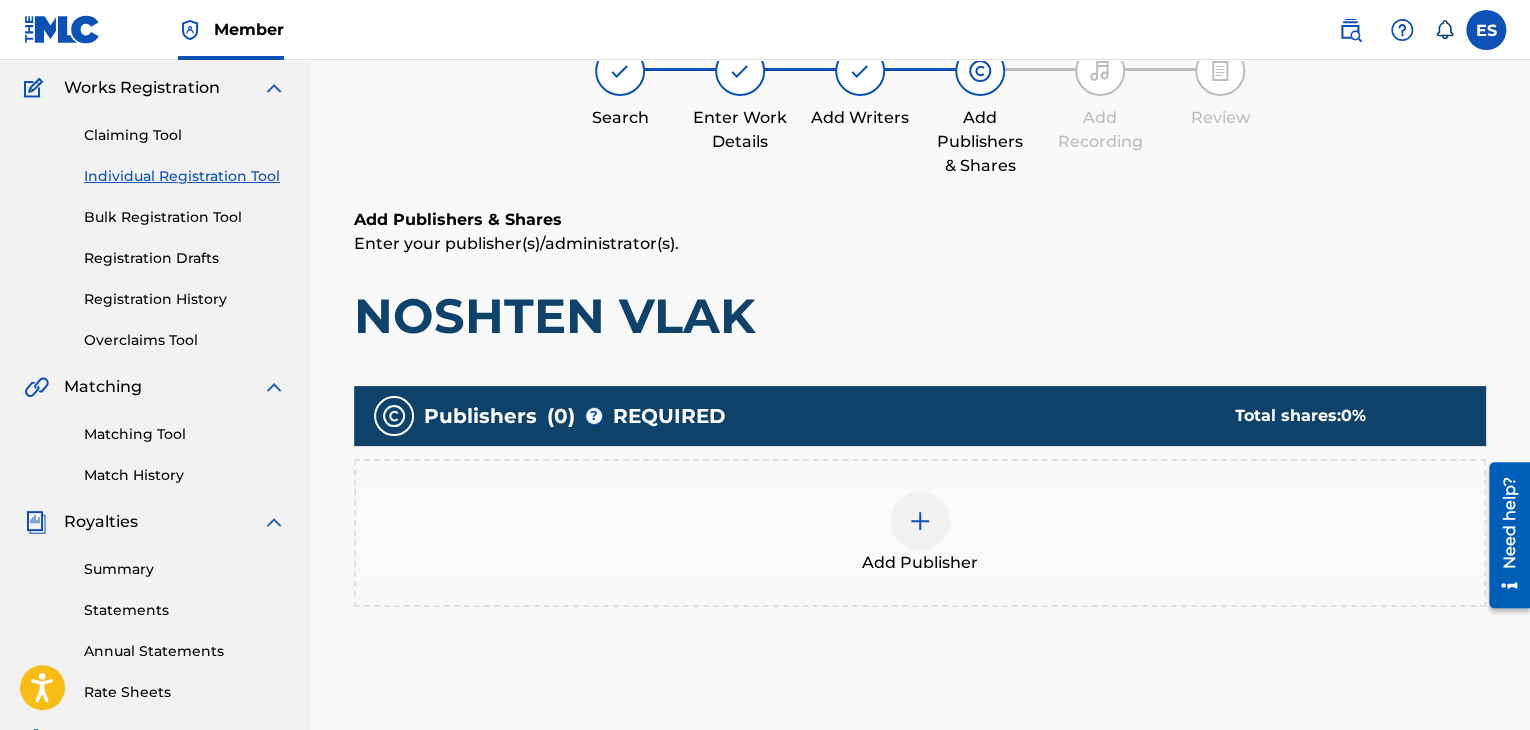 scroll, scrollTop: 290, scrollLeft: 0, axis: vertical 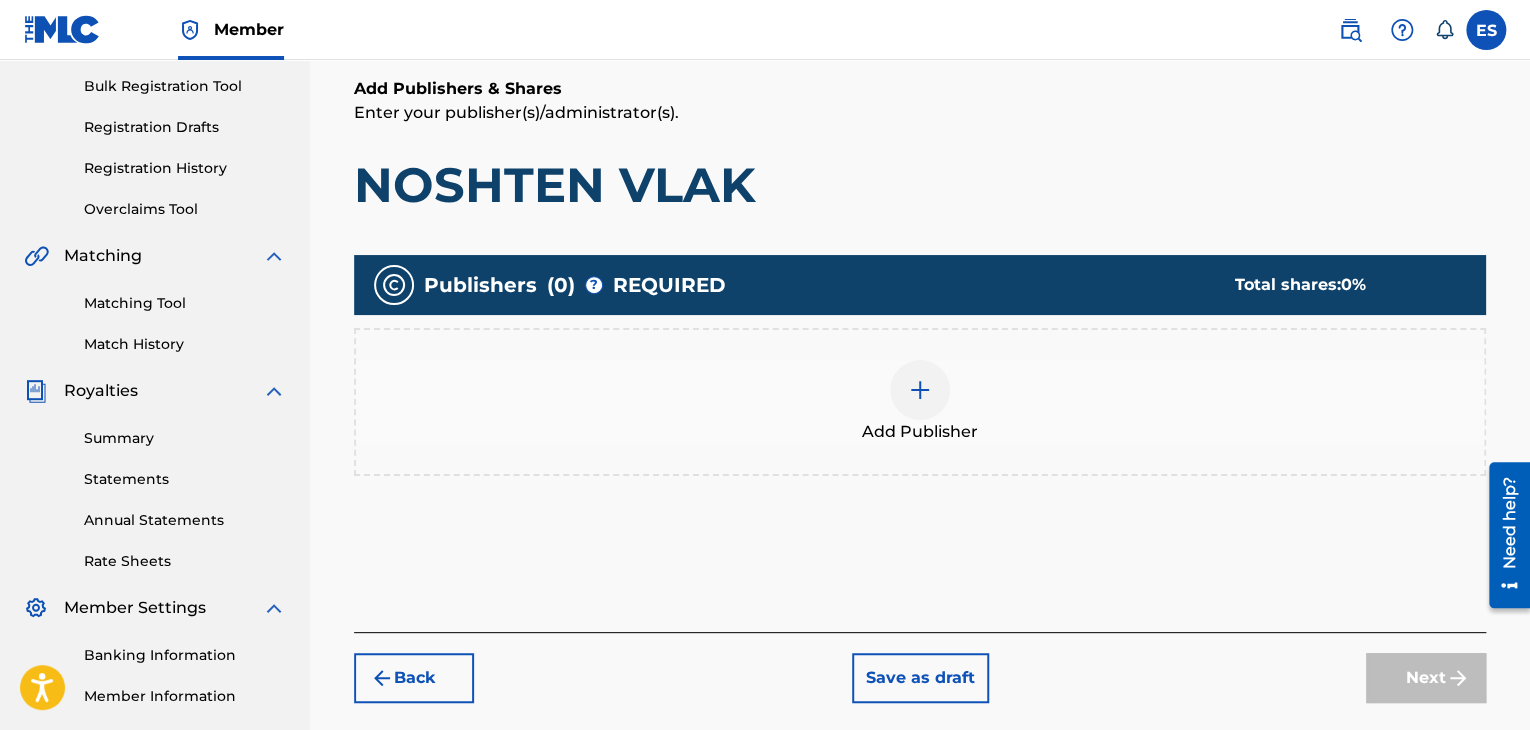 click on "Add Publisher" at bounding box center [920, 402] 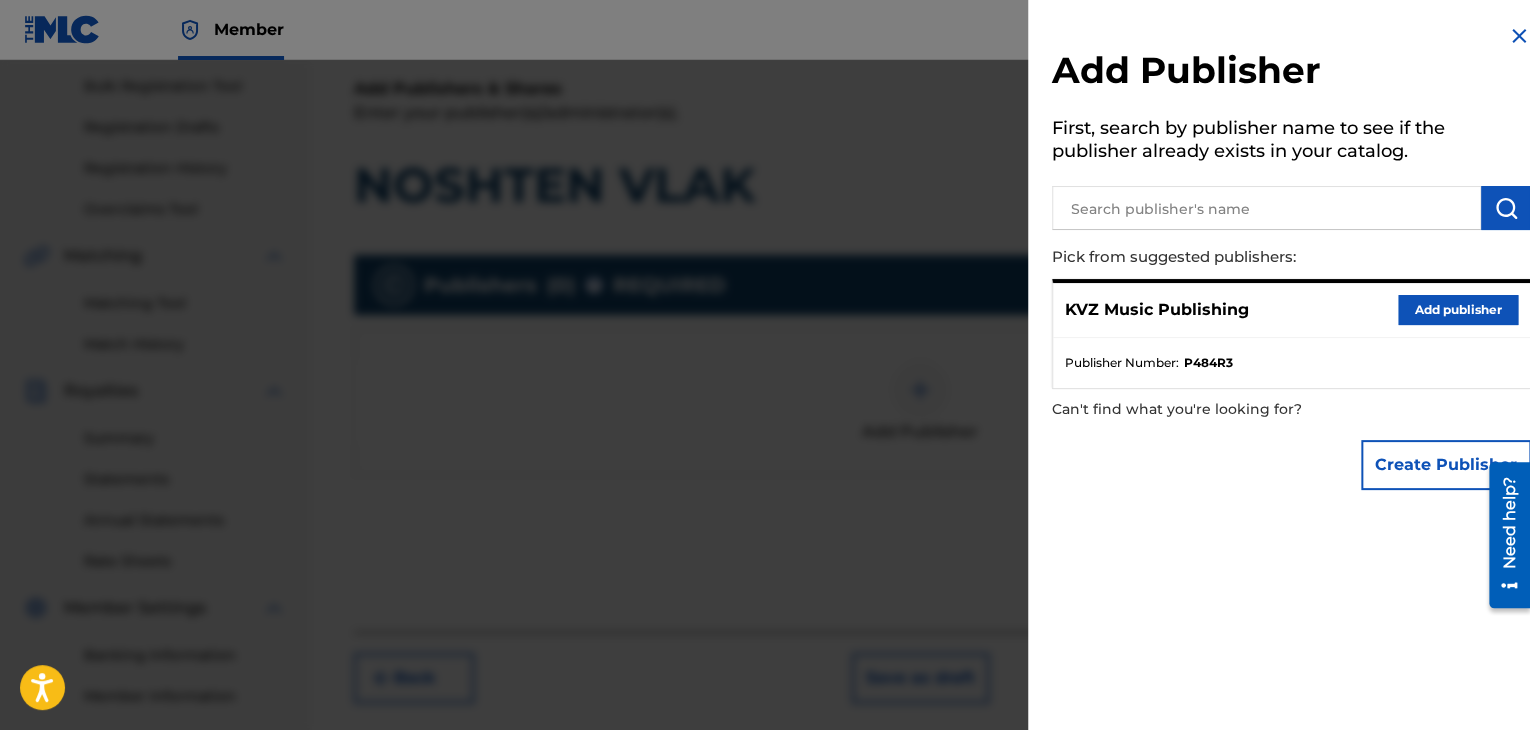 click on "Add publisher" at bounding box center [1458, 310] 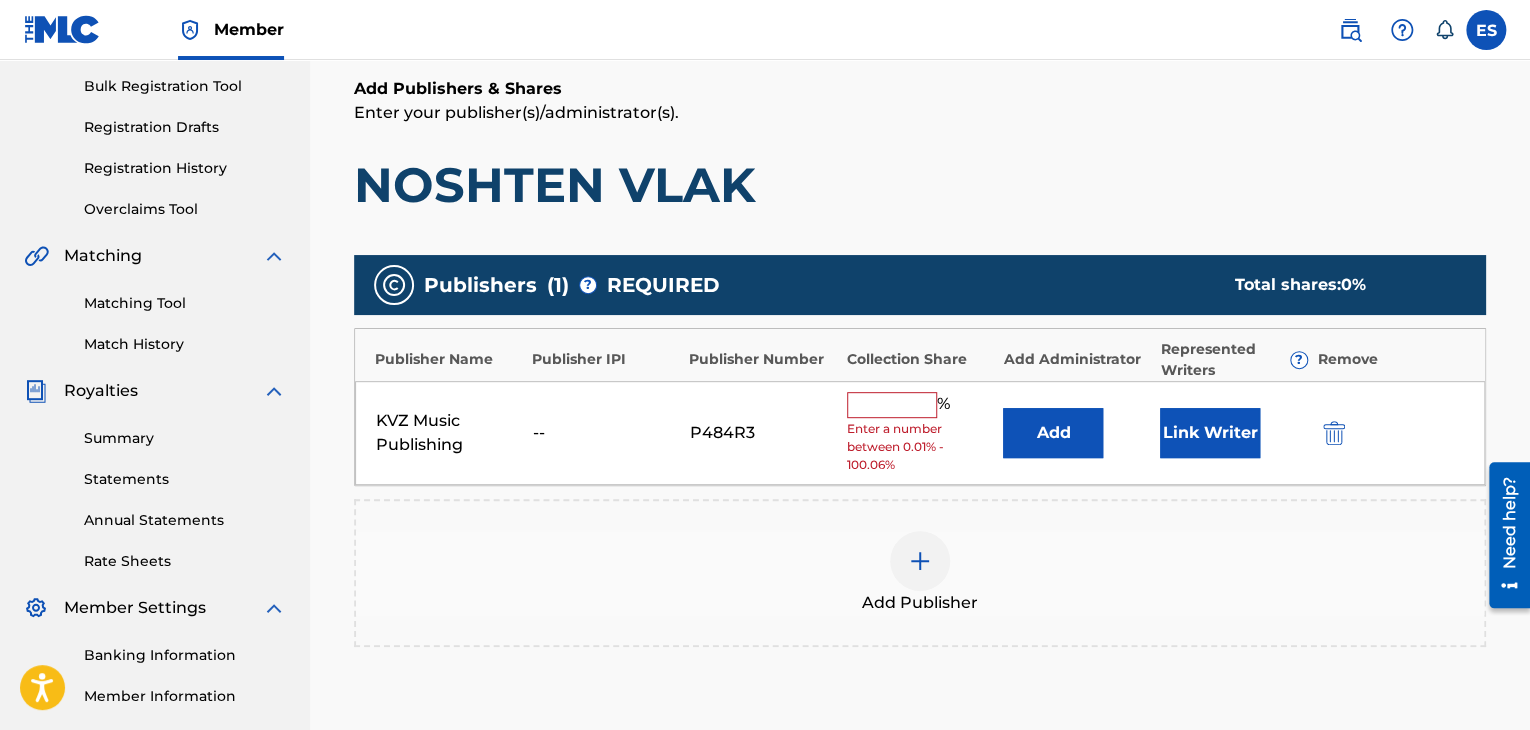 click on "Publishers ( 1 ) ? REQUIRED Total shares:  0 %" at bounding box center (920, 285) 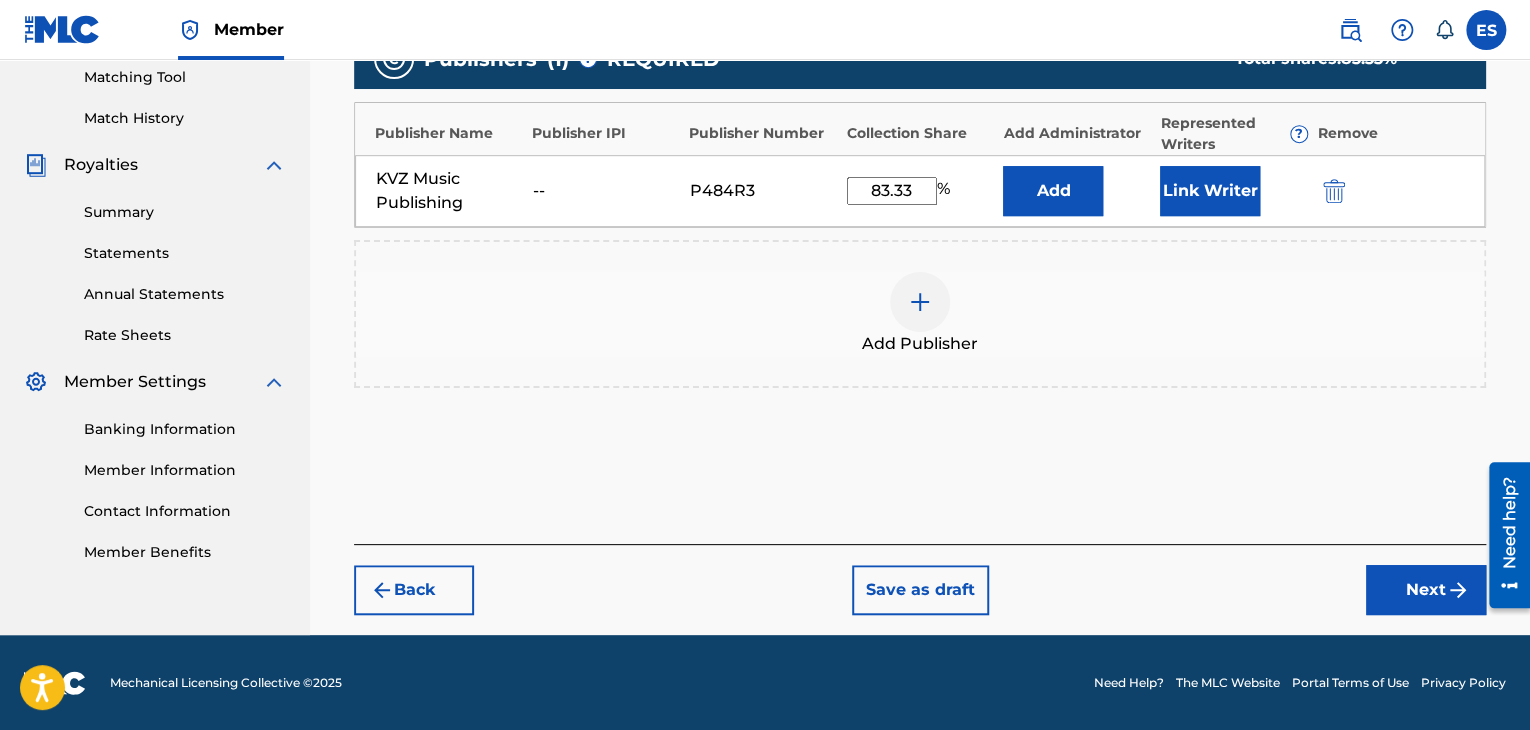 drag, startPoint x: 1427, startPoint y: 598, endPoint x: 1389, endPoint y: 581, distance: 41.62932 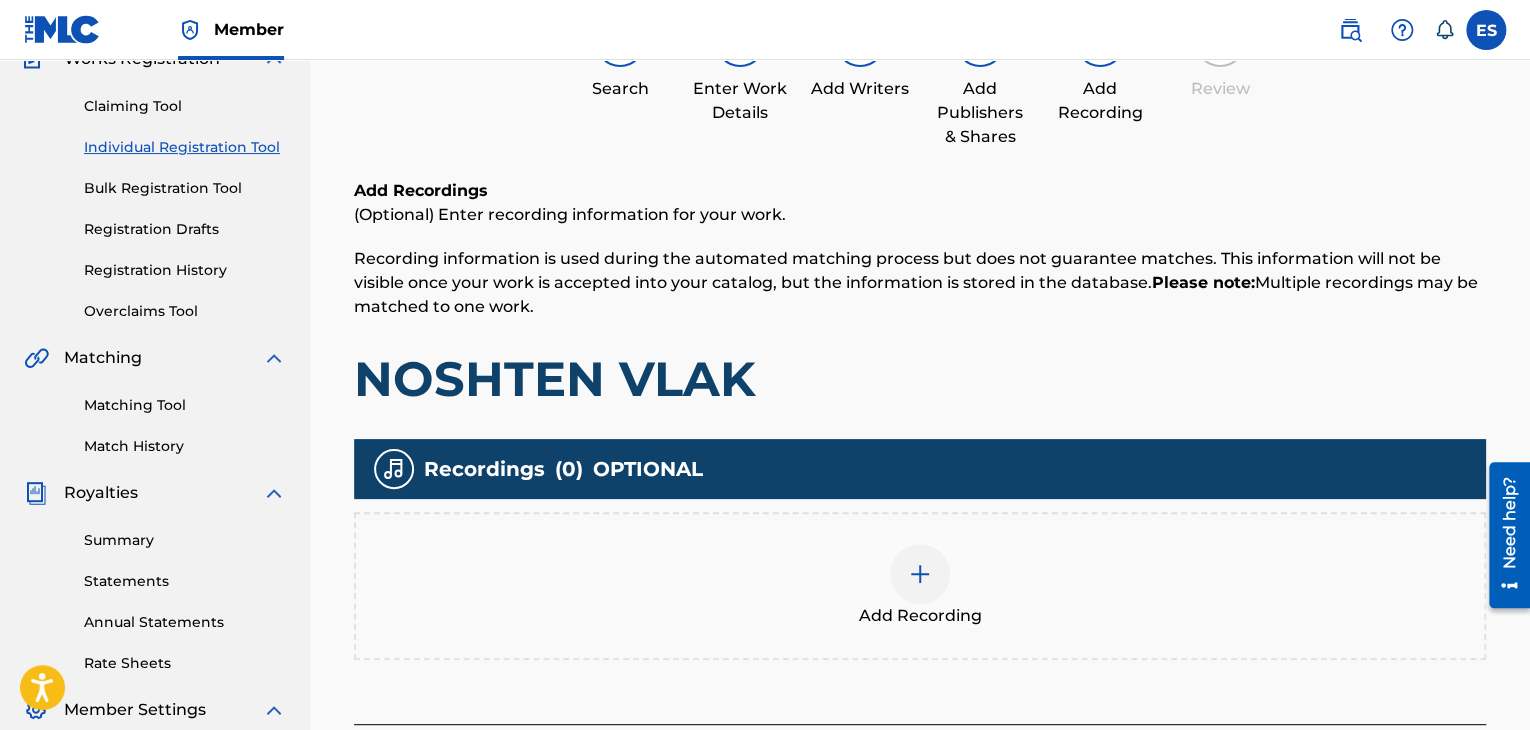 scroll, scrollTop: 290, scrollLeft: 0, axis: vertical 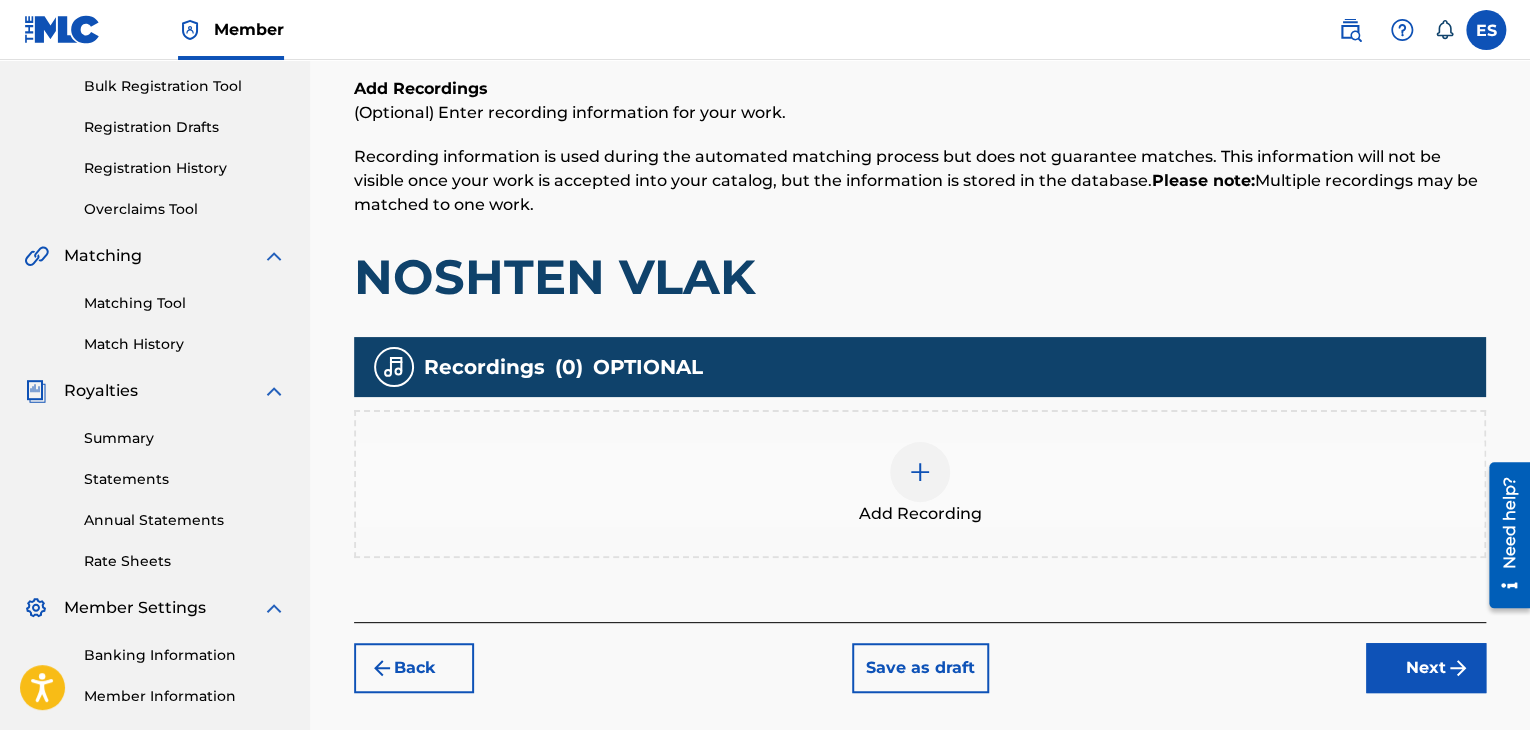 click at bounding box center [920, 472] 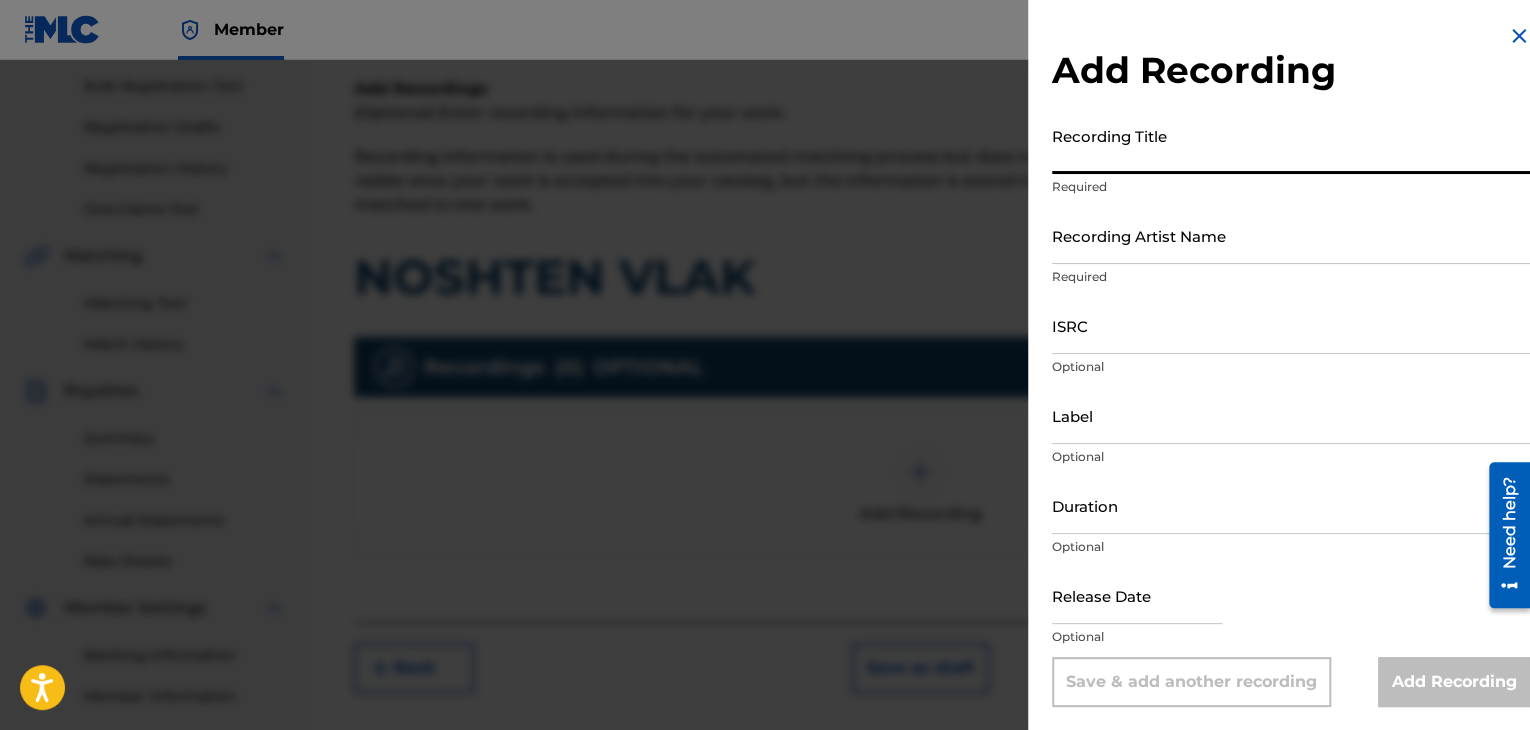 click on "Recording Title" at bounding box center (1291, 145) 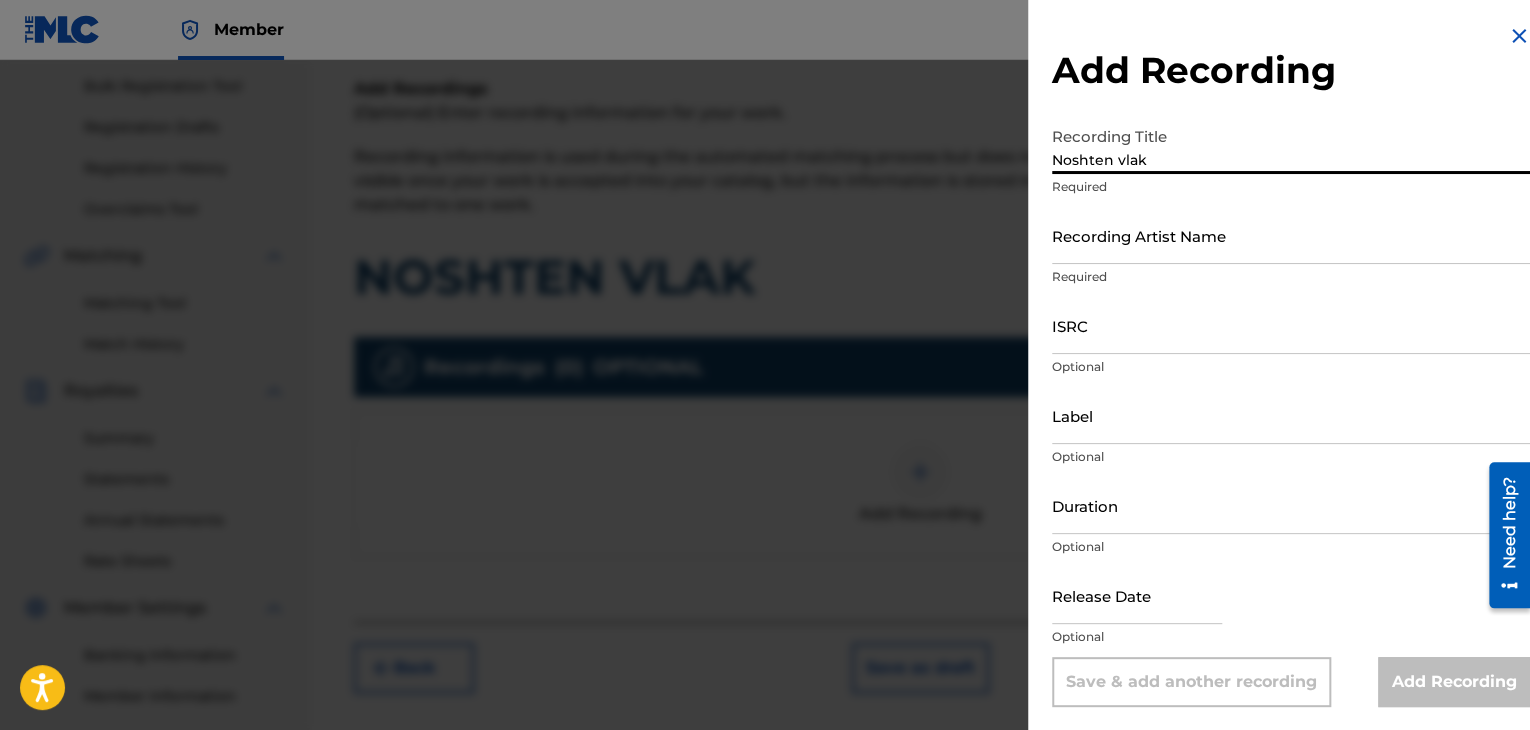 click on "Recording Artist Name" at bounding box center (1291, 235) 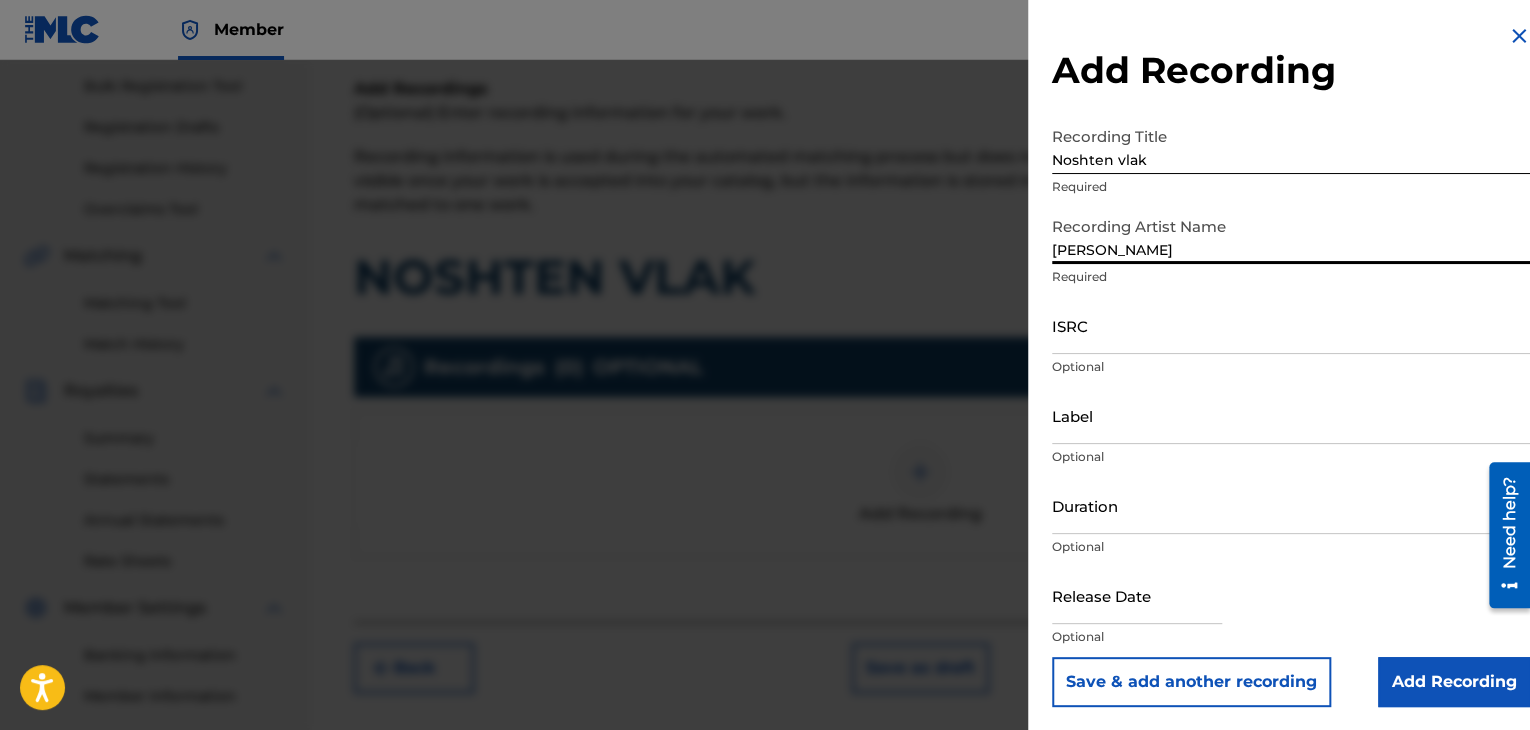 click on "ISRC" at bounding box center [1291, 325] 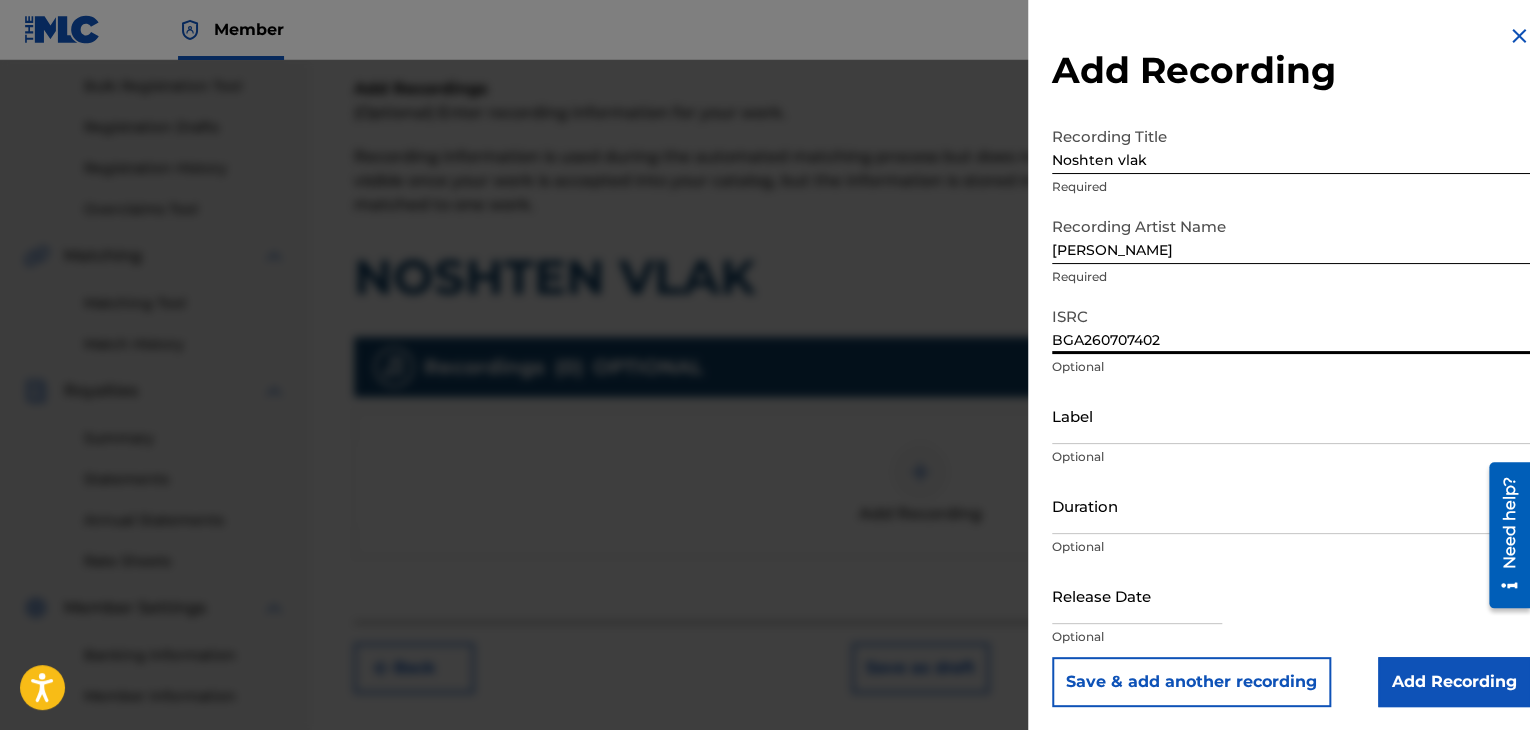 click on "Label" at bounding box center (1291, 415) 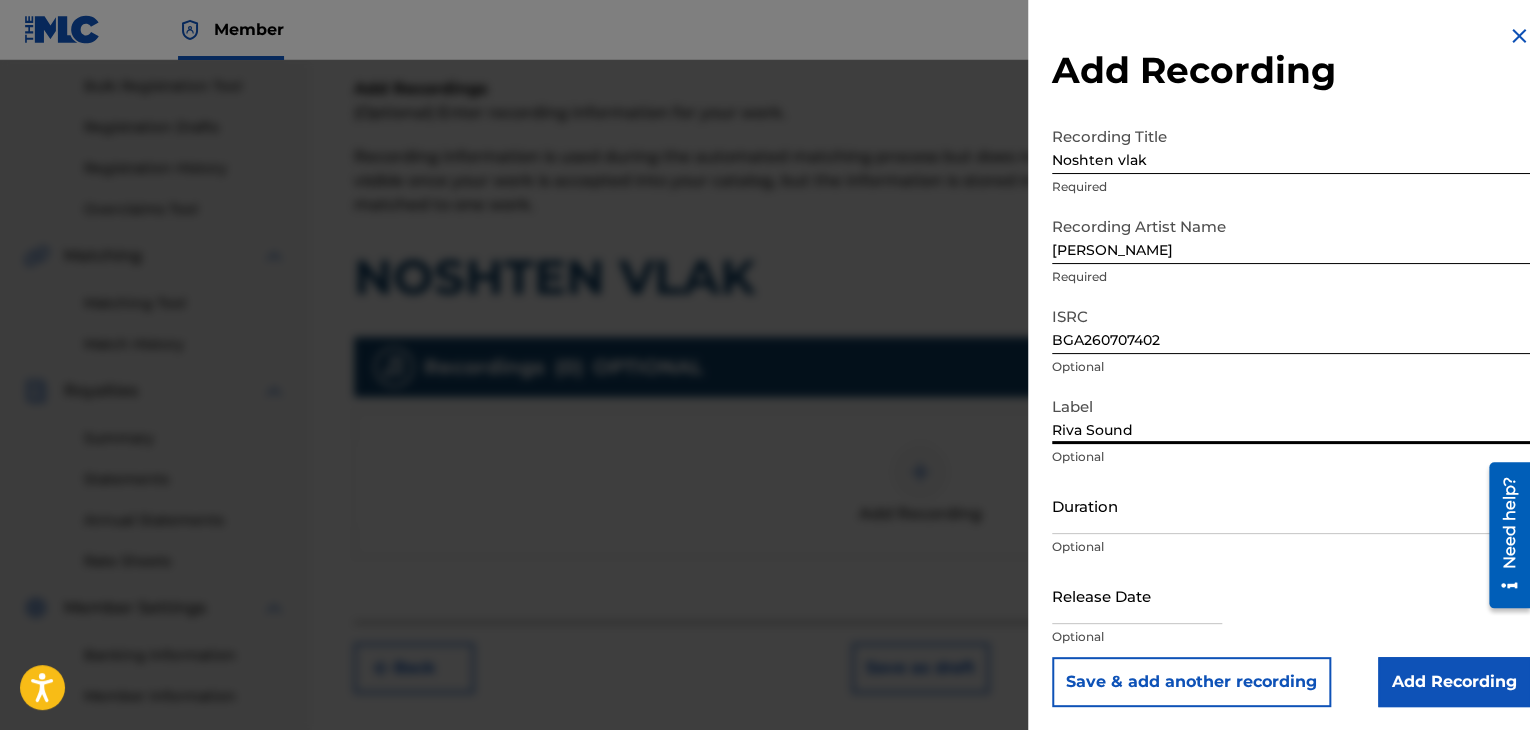 click on "Duration" at bounding box center (1291, 505) 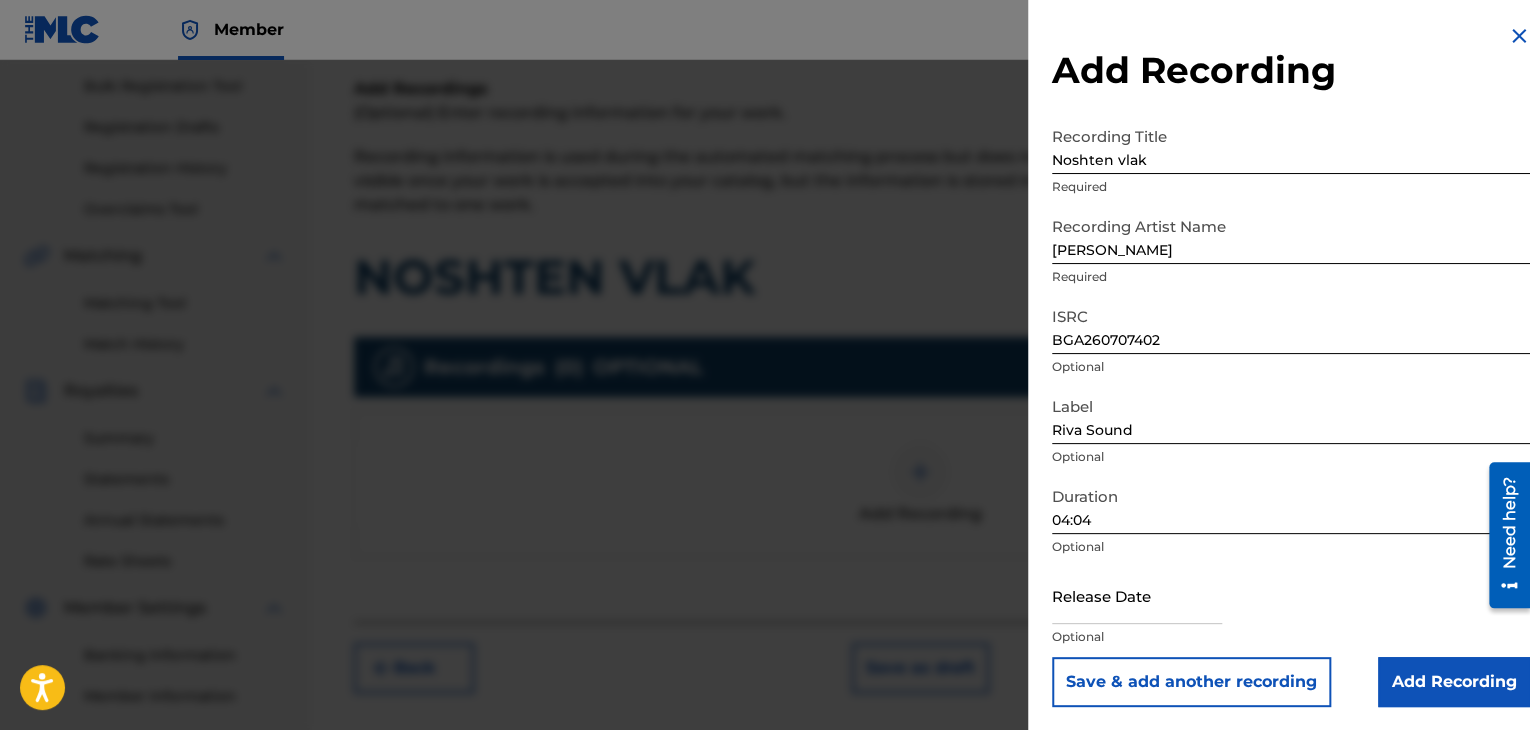 click on "Add Recording" at bounding box center (1454, 682) 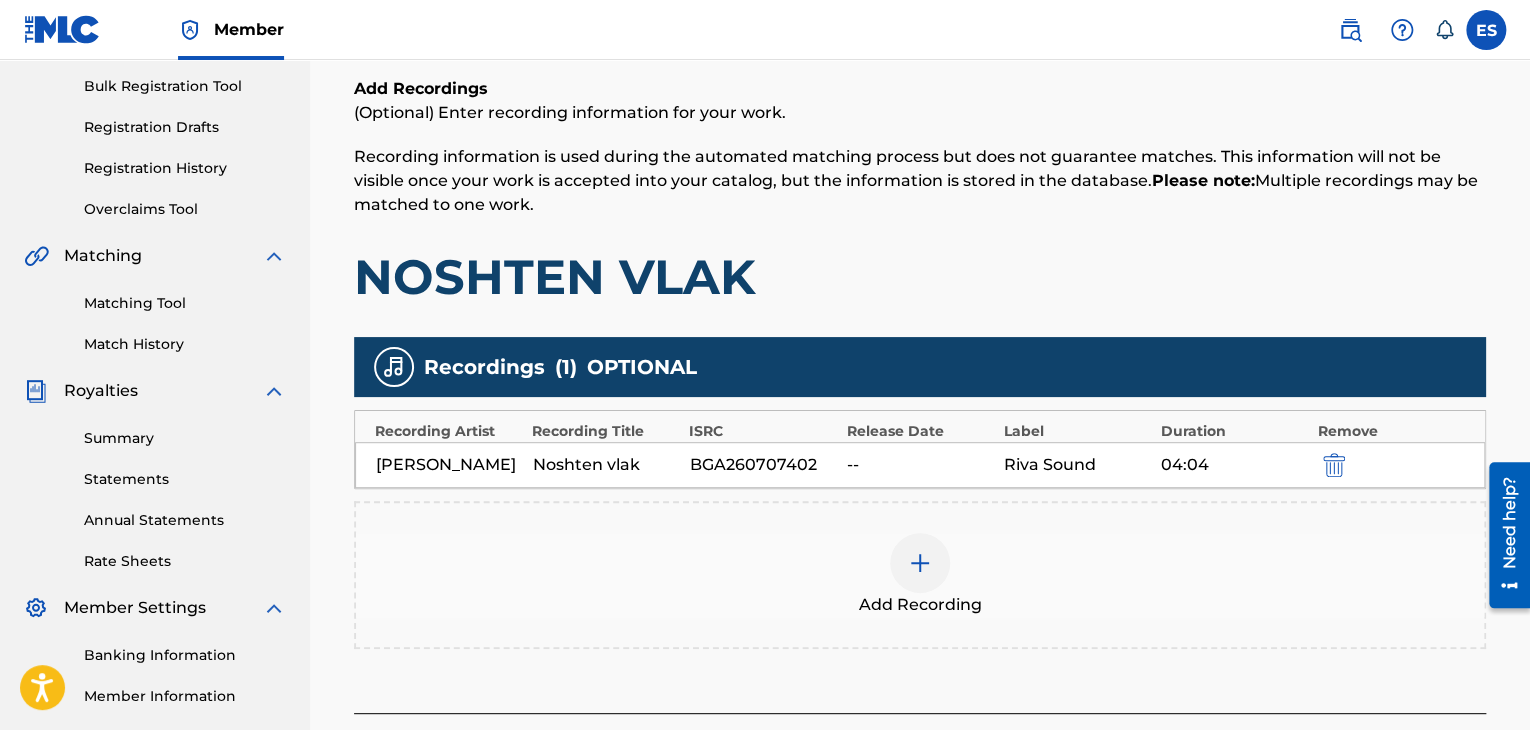 click at bounding box center (920, 563) 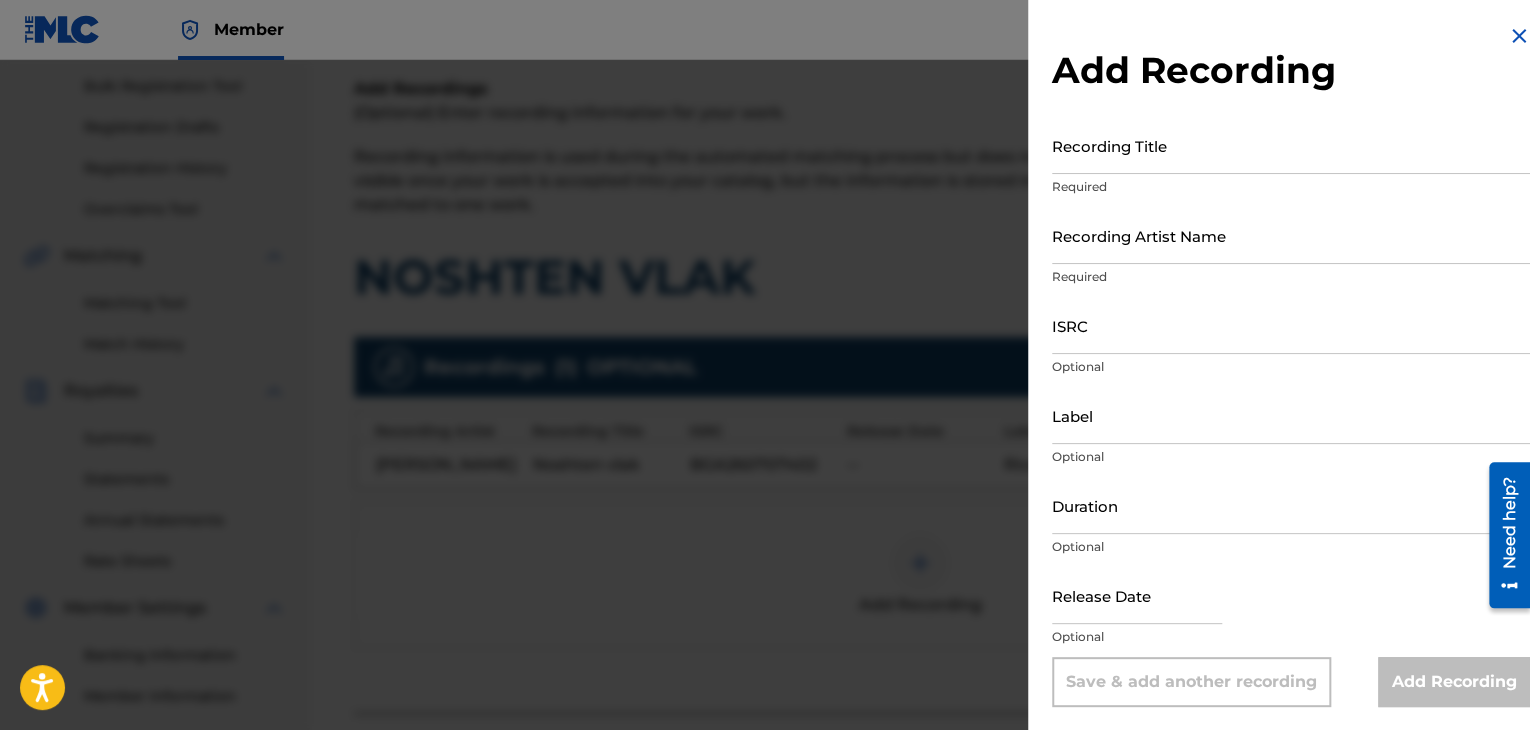 click on "Recording Title" at bounding box center (1291, 145) 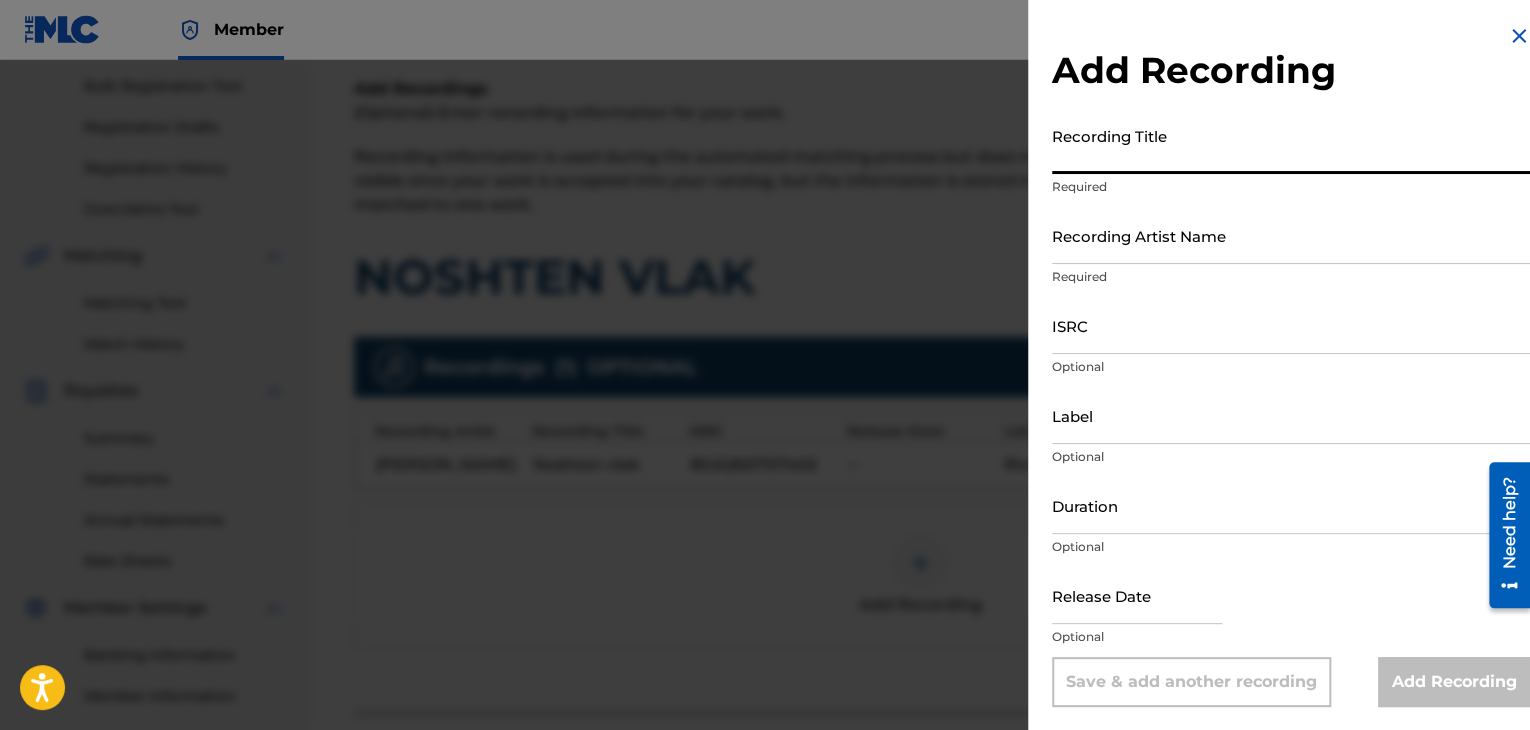 drag, startPoint x: 1144, startPoint y: 157, endPoint x: 1138, endPoint y: 199, distance: 42.426407 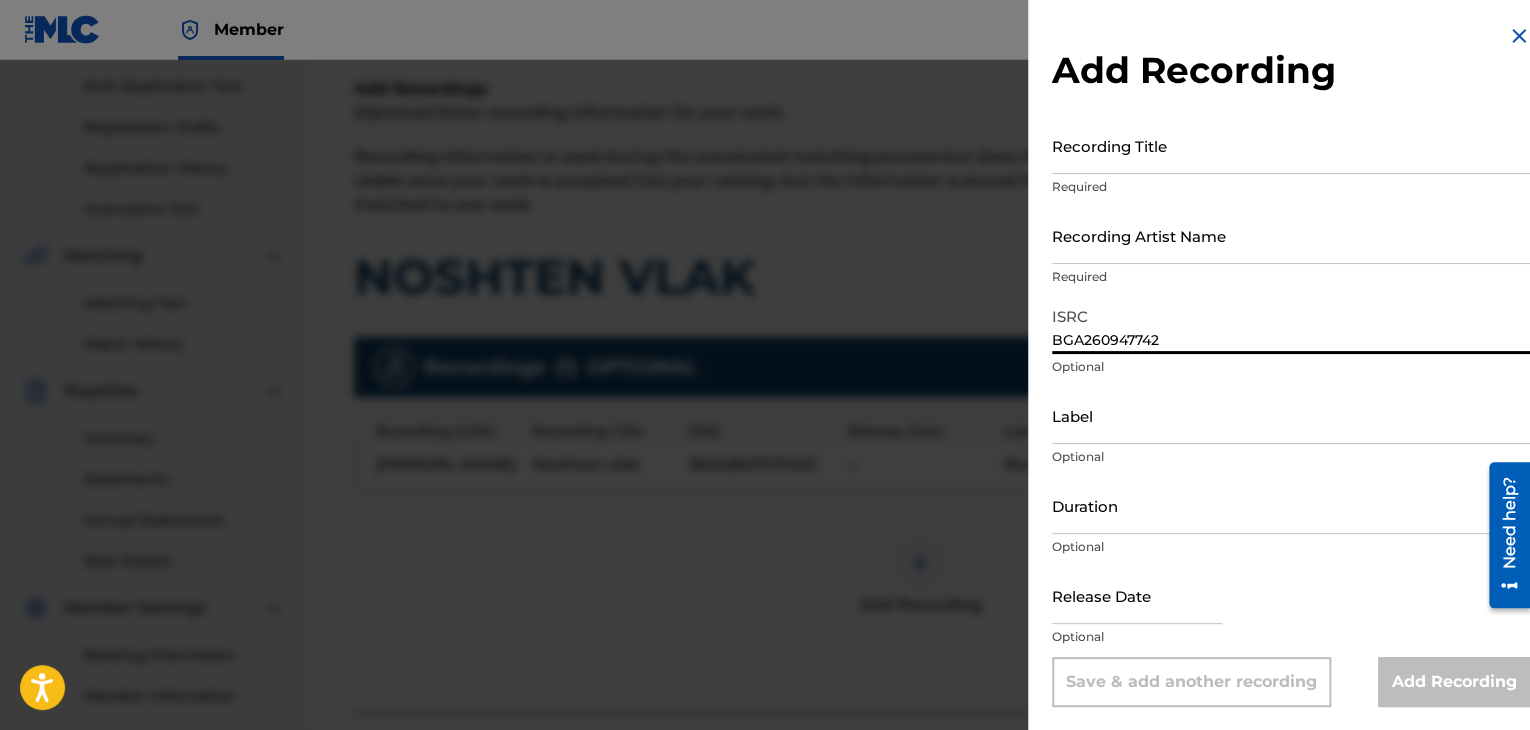 click on "Recording Title" at bounding box center (1291, 145) 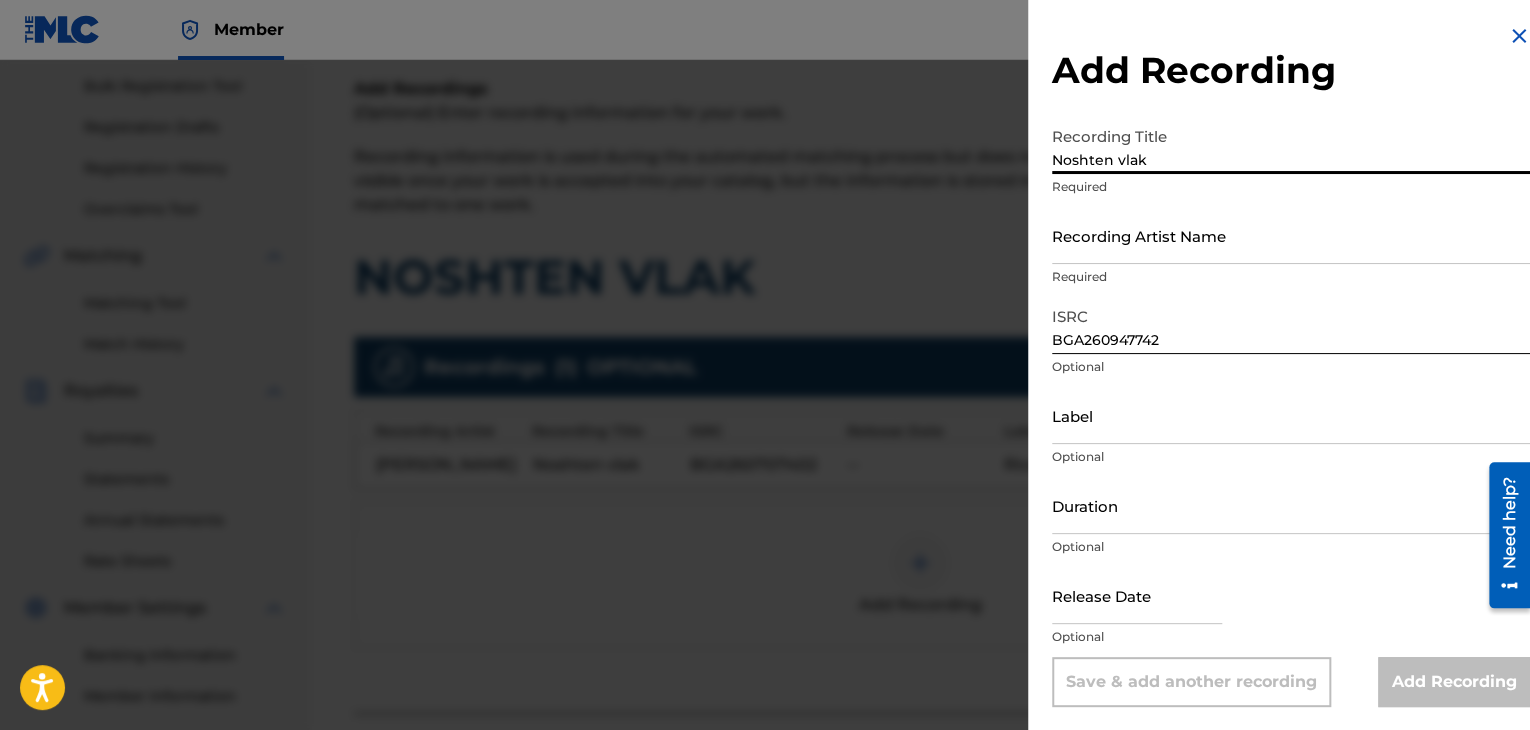 click on "Label" at bounding box center (1291, 415) 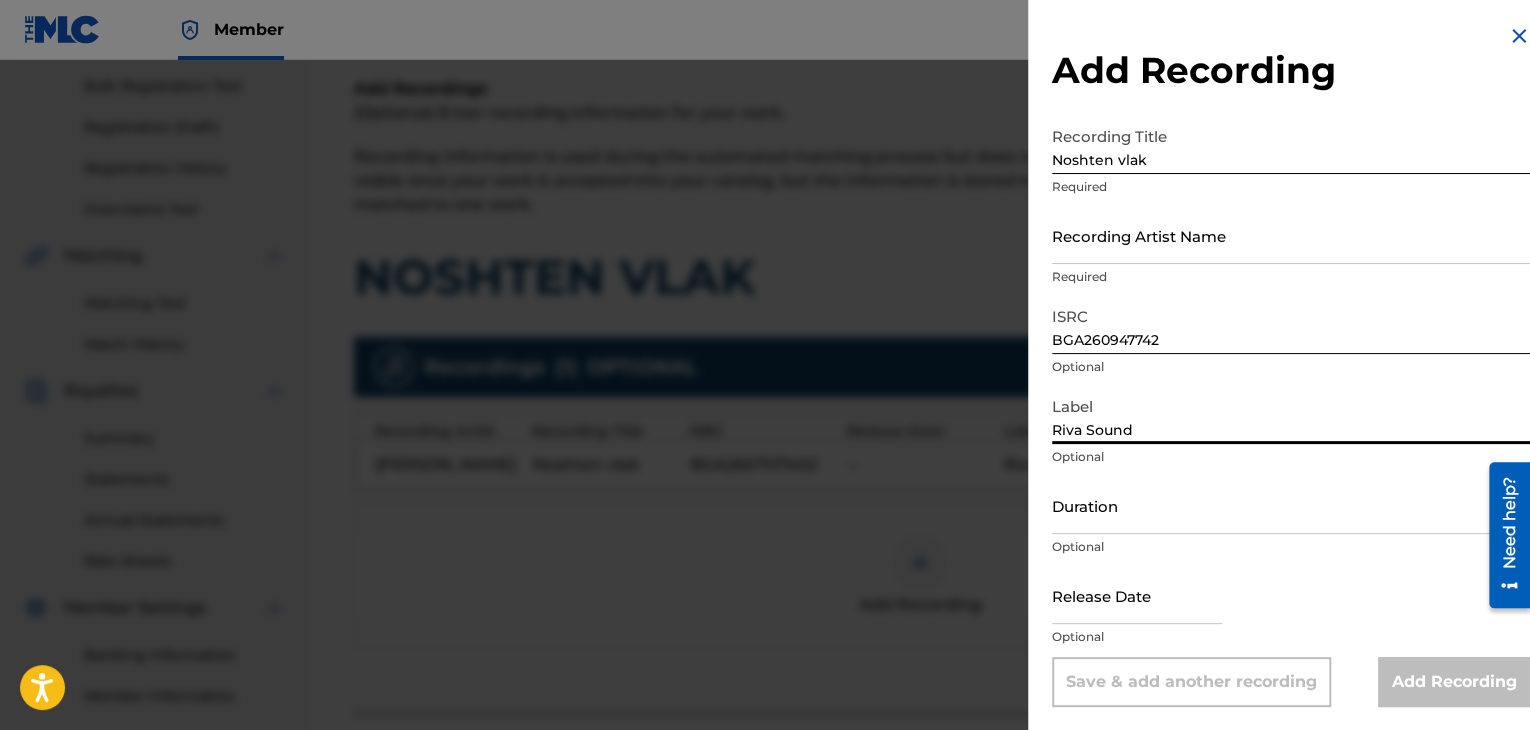 click on "Recording Artist Name" at bounding box center [1291, 235] 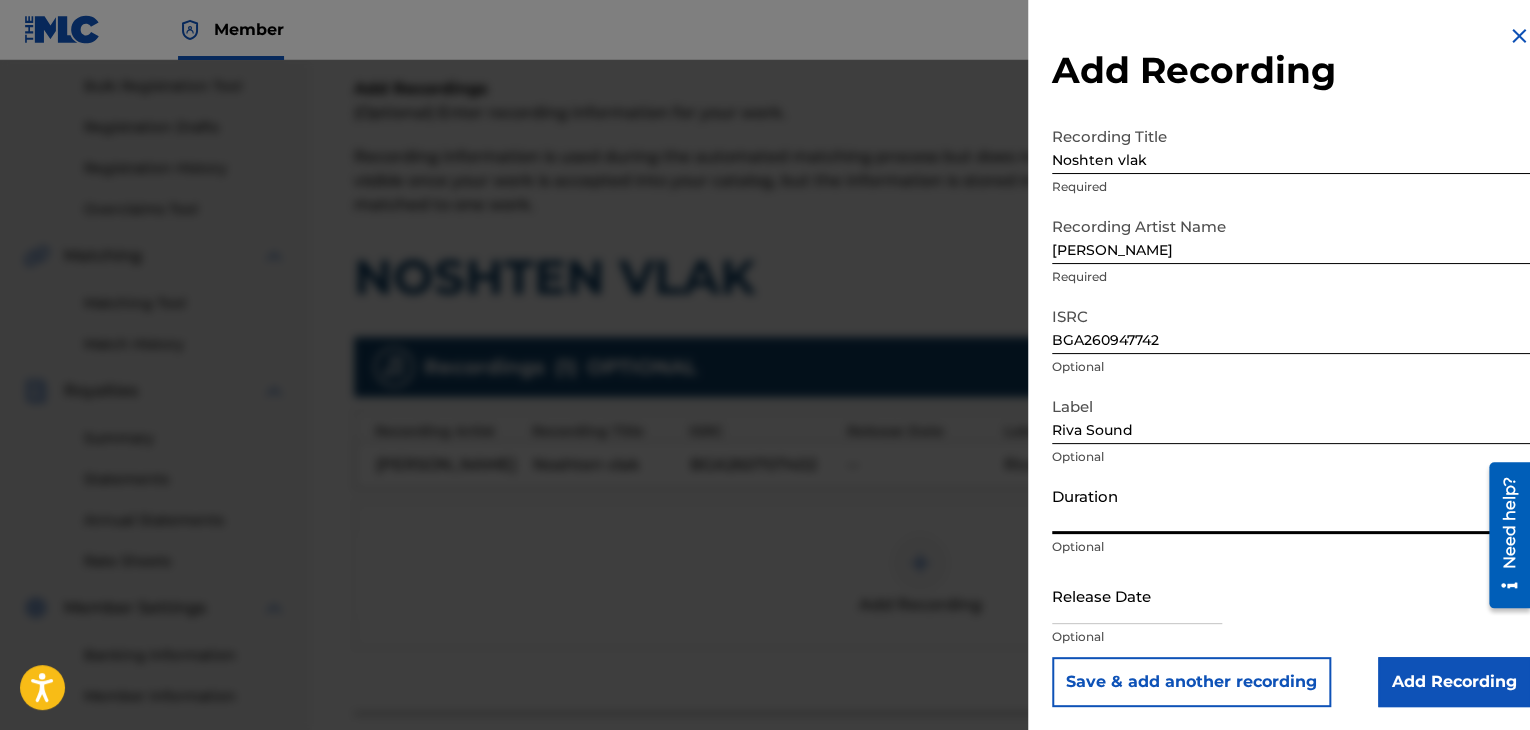 click on "Duration" at bounding box center (1291, 505) 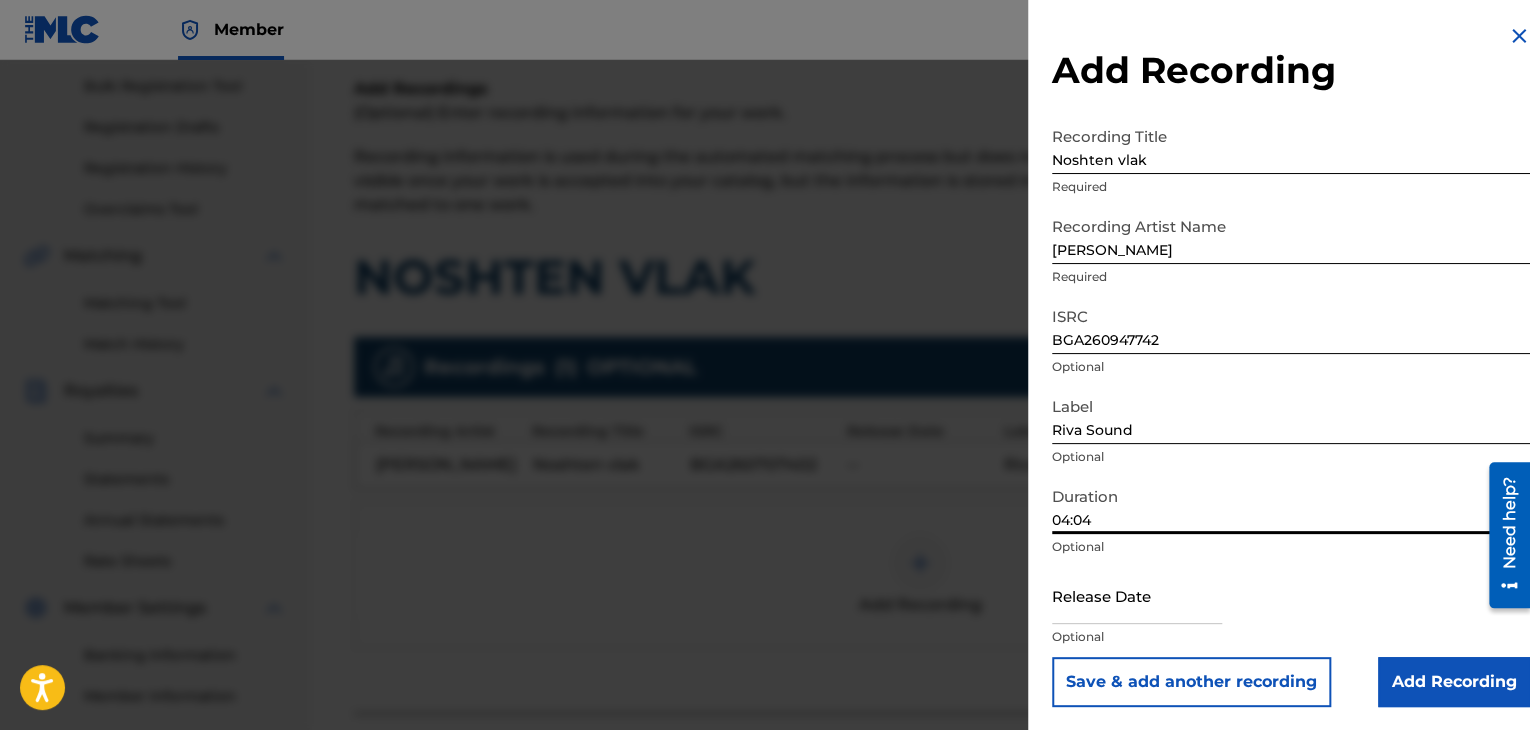 click on "Add Recording" at bounding box center (1454, 682) 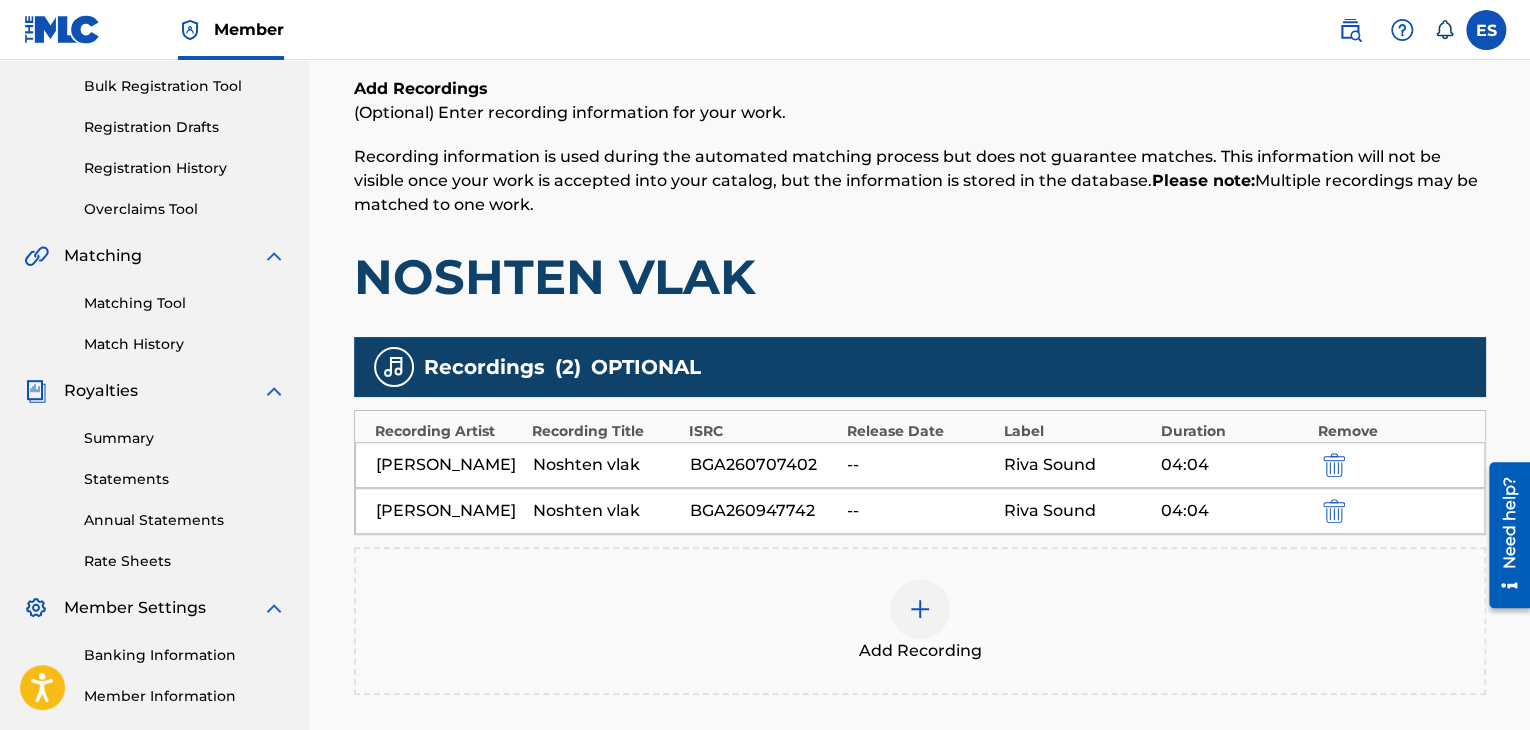 click at bounding box center (920, 609) 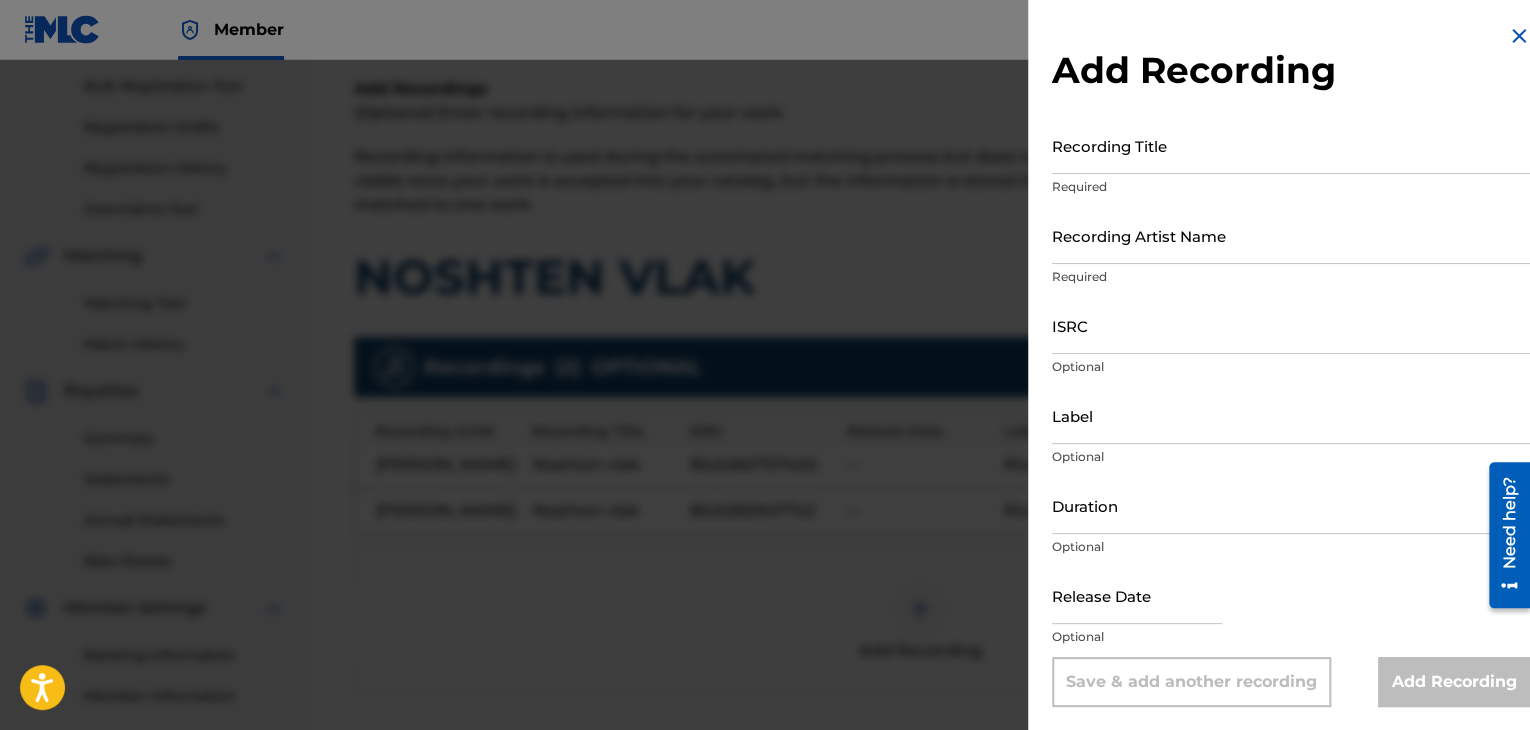 click at bounding box center (1519, 36) 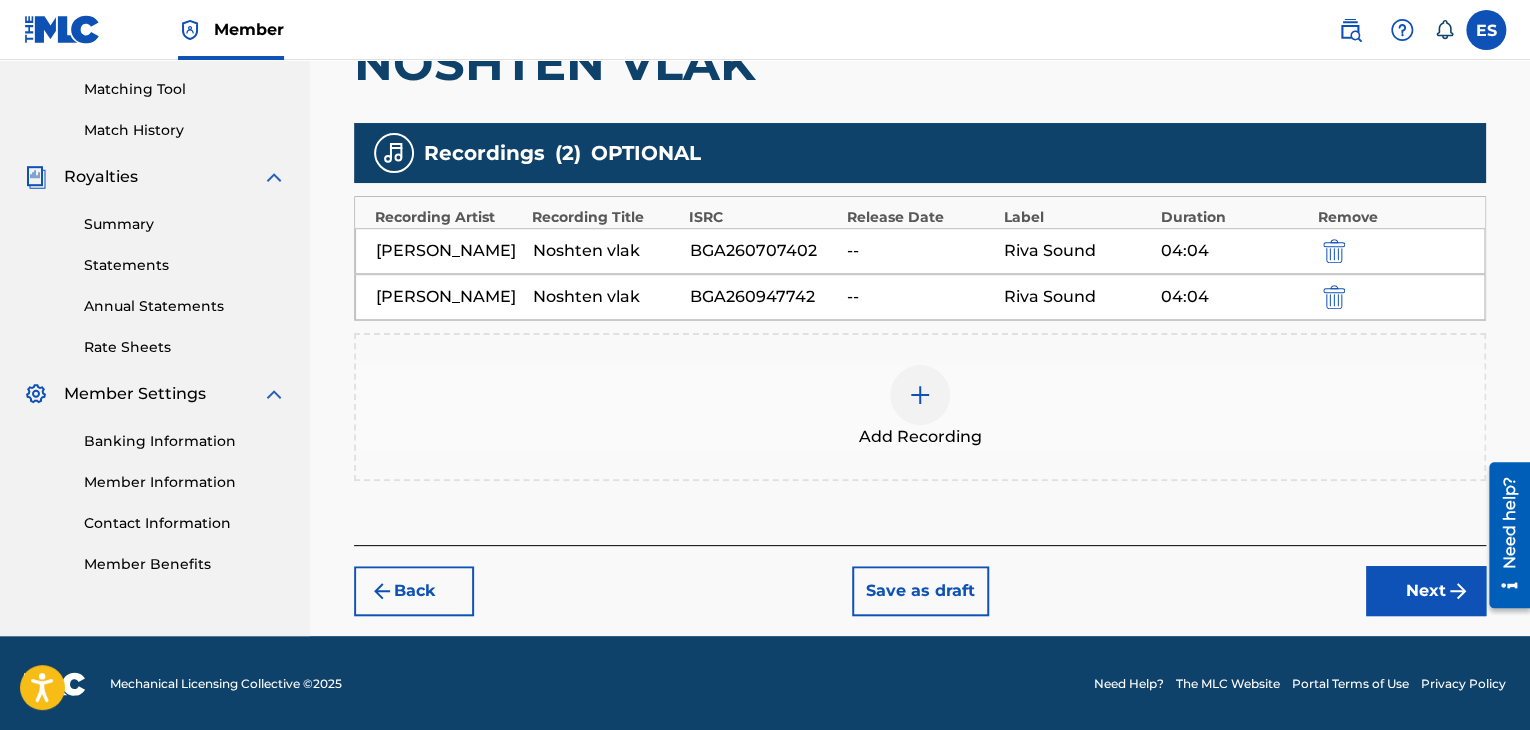 click on "Next" at bounding box center [1426, 591] 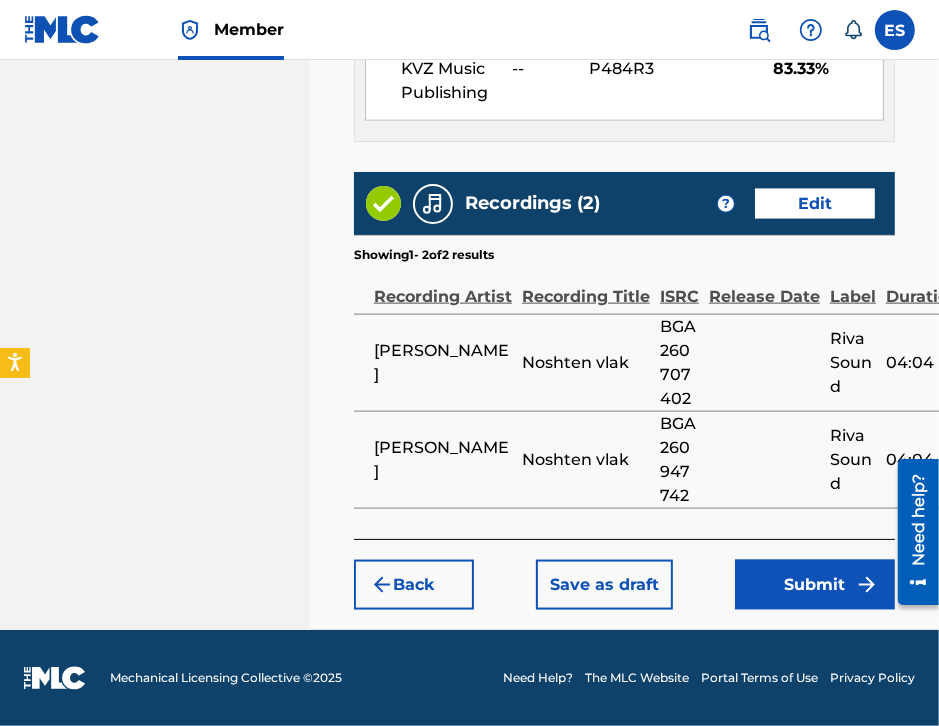 scroll, scrollTop: 1543, scrollLeft: 0, axis: vertical 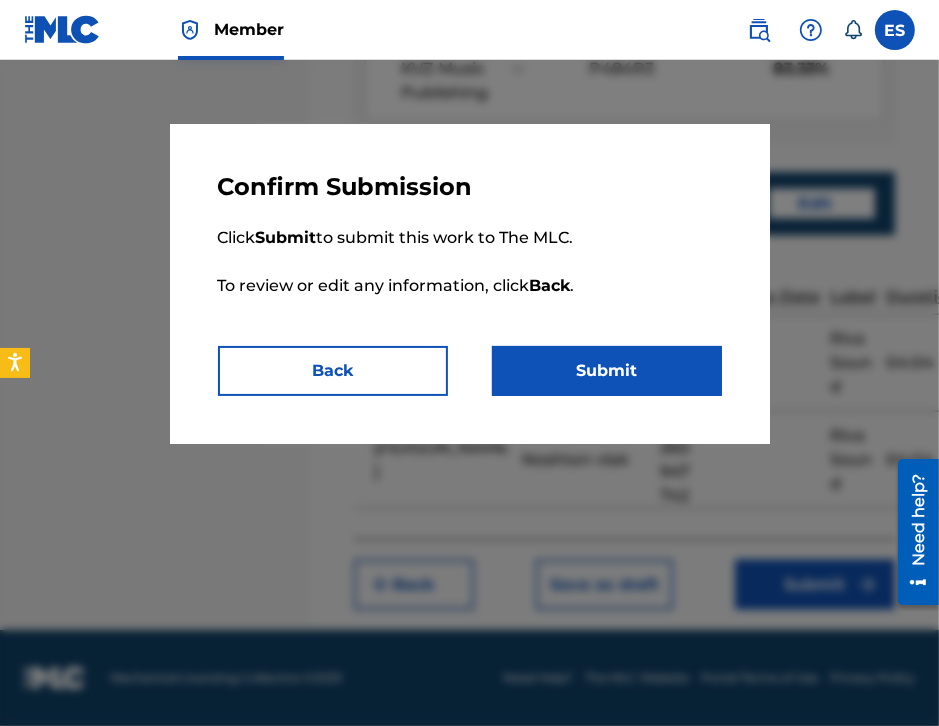click on "Submit" at bounding box center (607, 371) 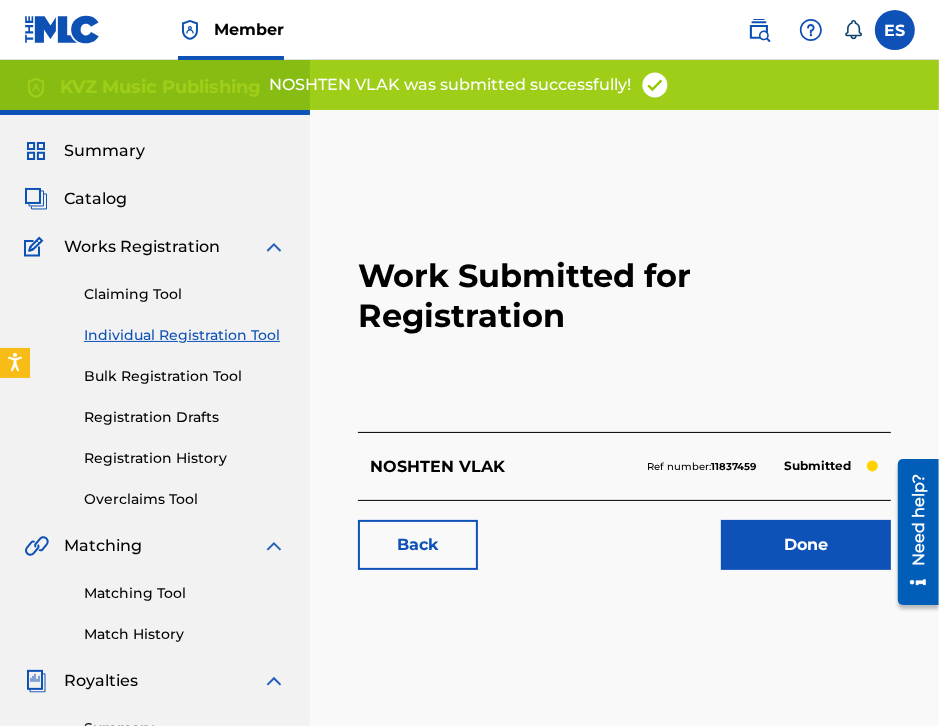 click on "Individual Registration Tool" at bounding box center [185, 335] 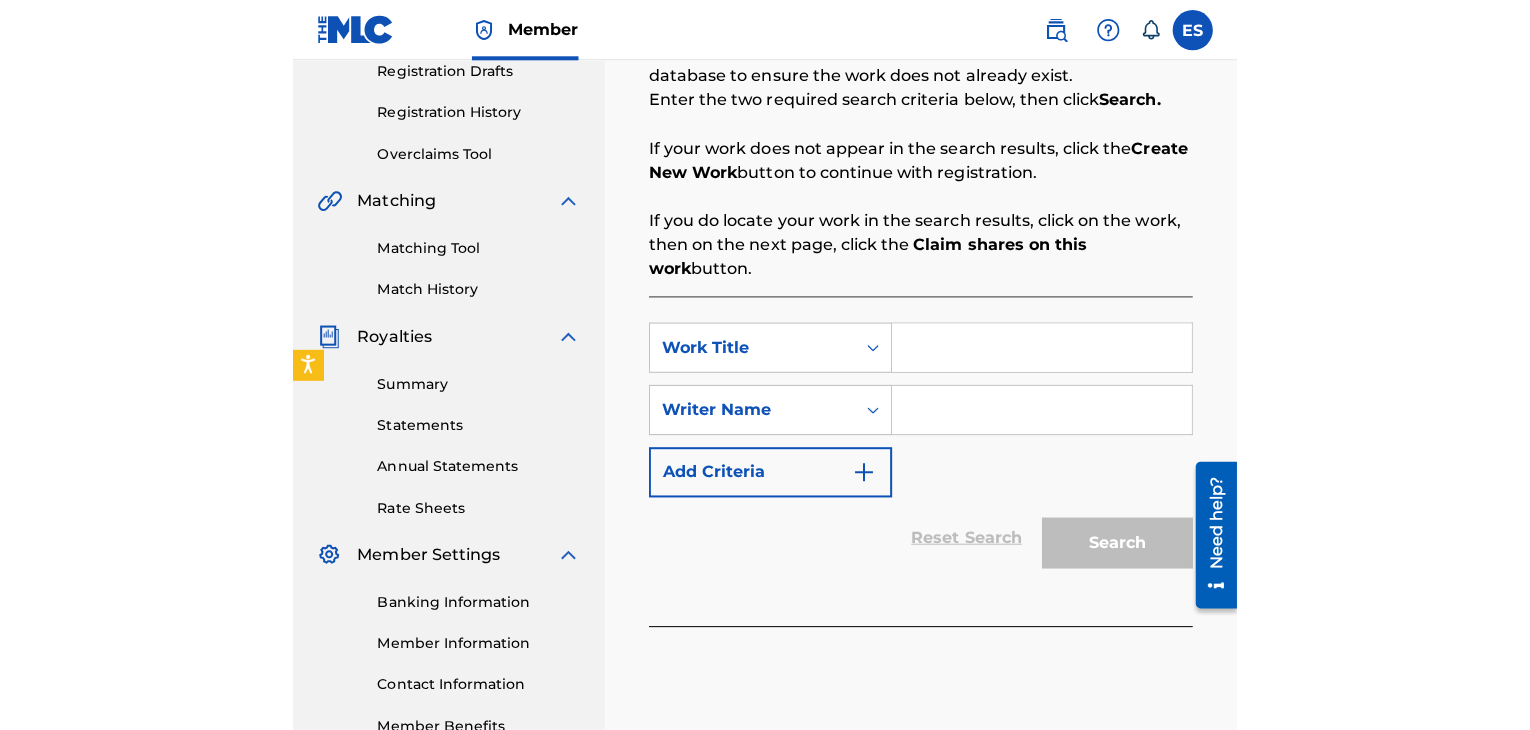 scroll, scrollTop: 400, scrollLeft: 0, axis: vertical 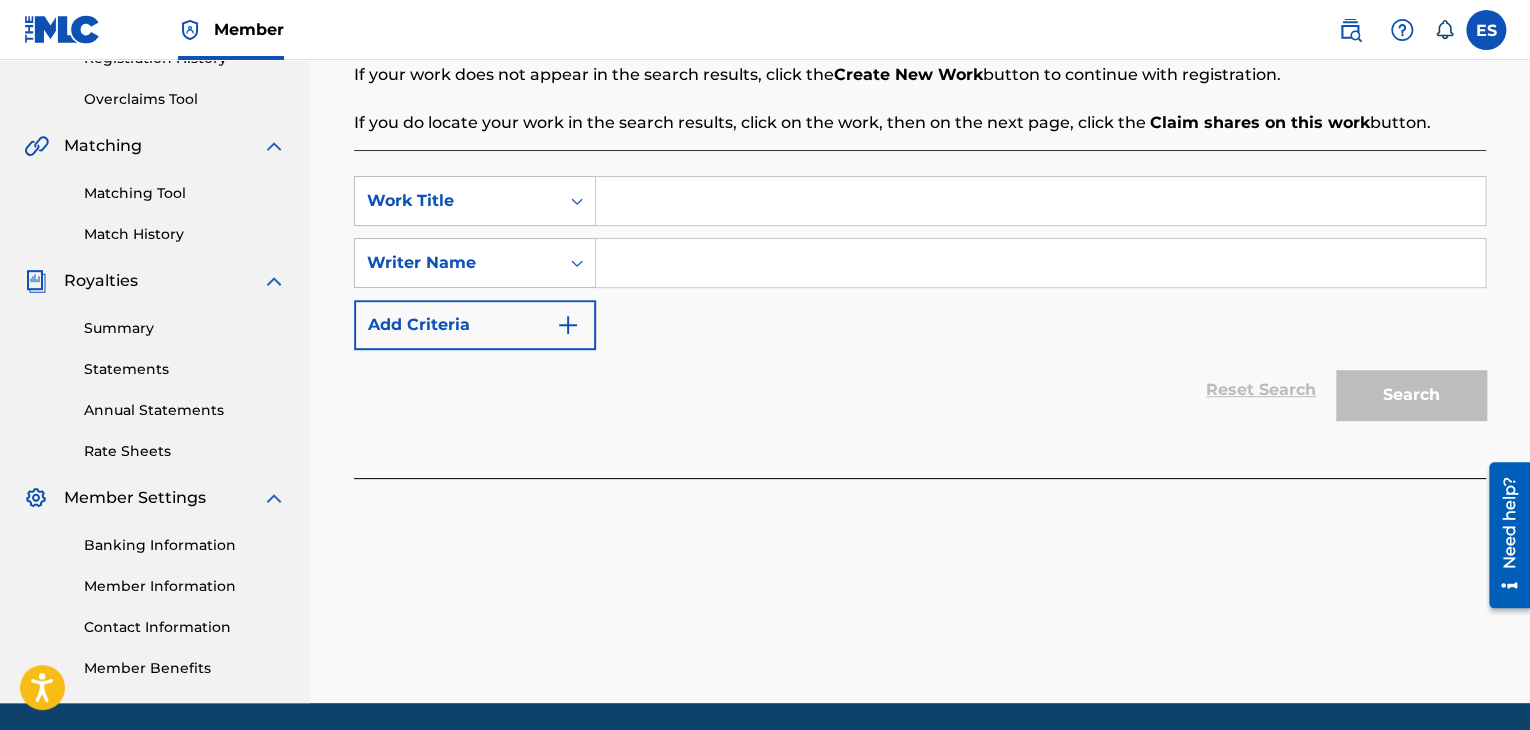 click at bounding box center [1040, 201] 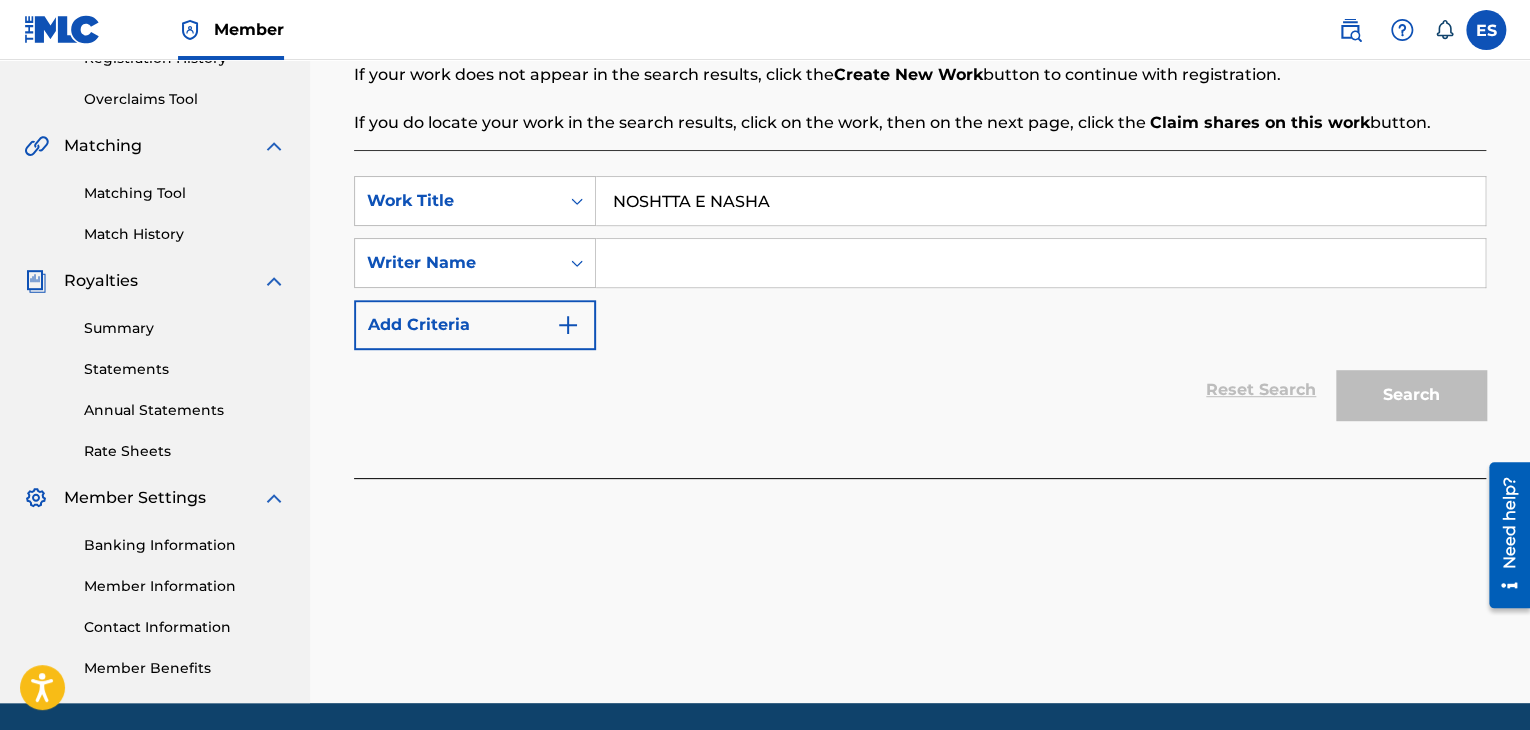 click on "NOSHTTA E NASHA" at bounding box center (1040, 201) 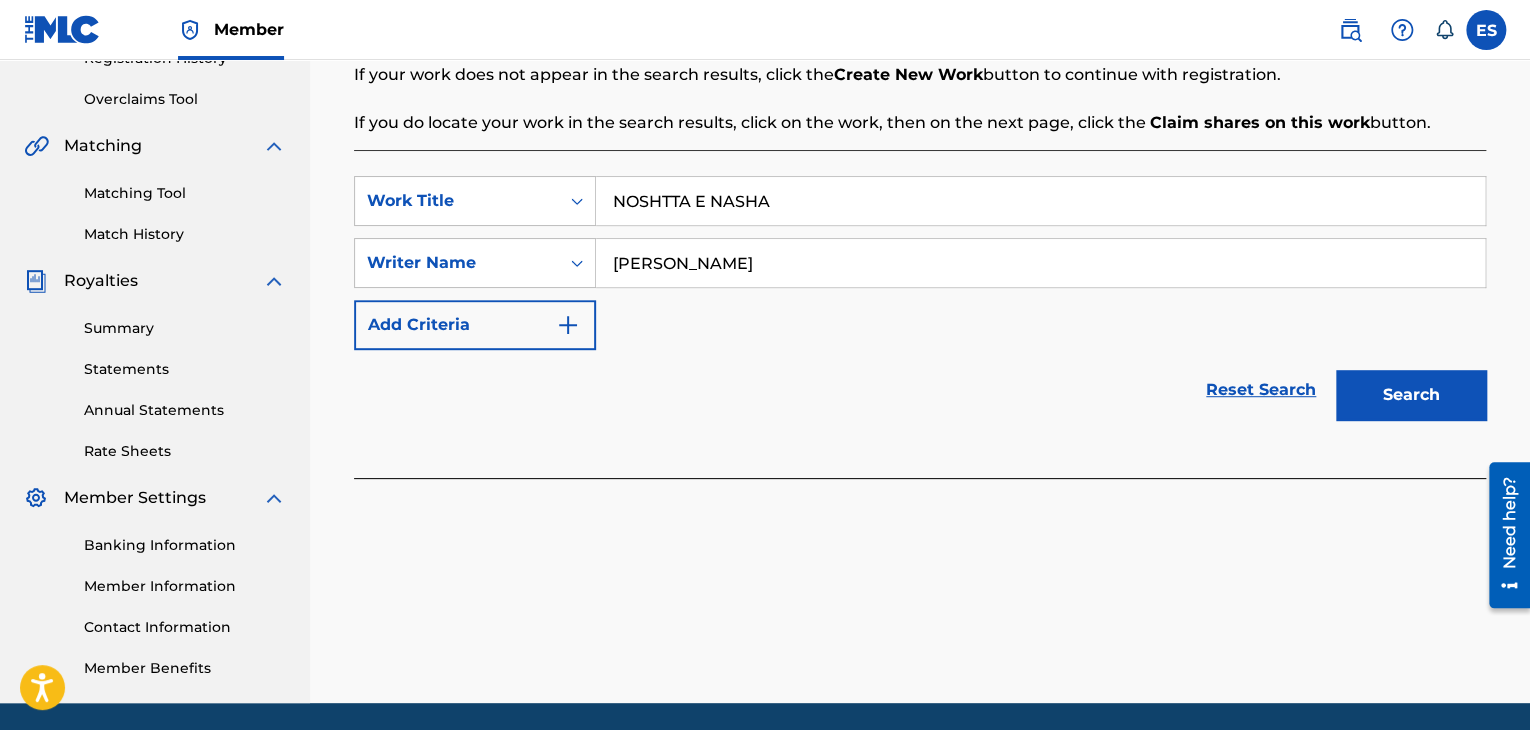 click on "Search" at bounding box center (1411, 395) 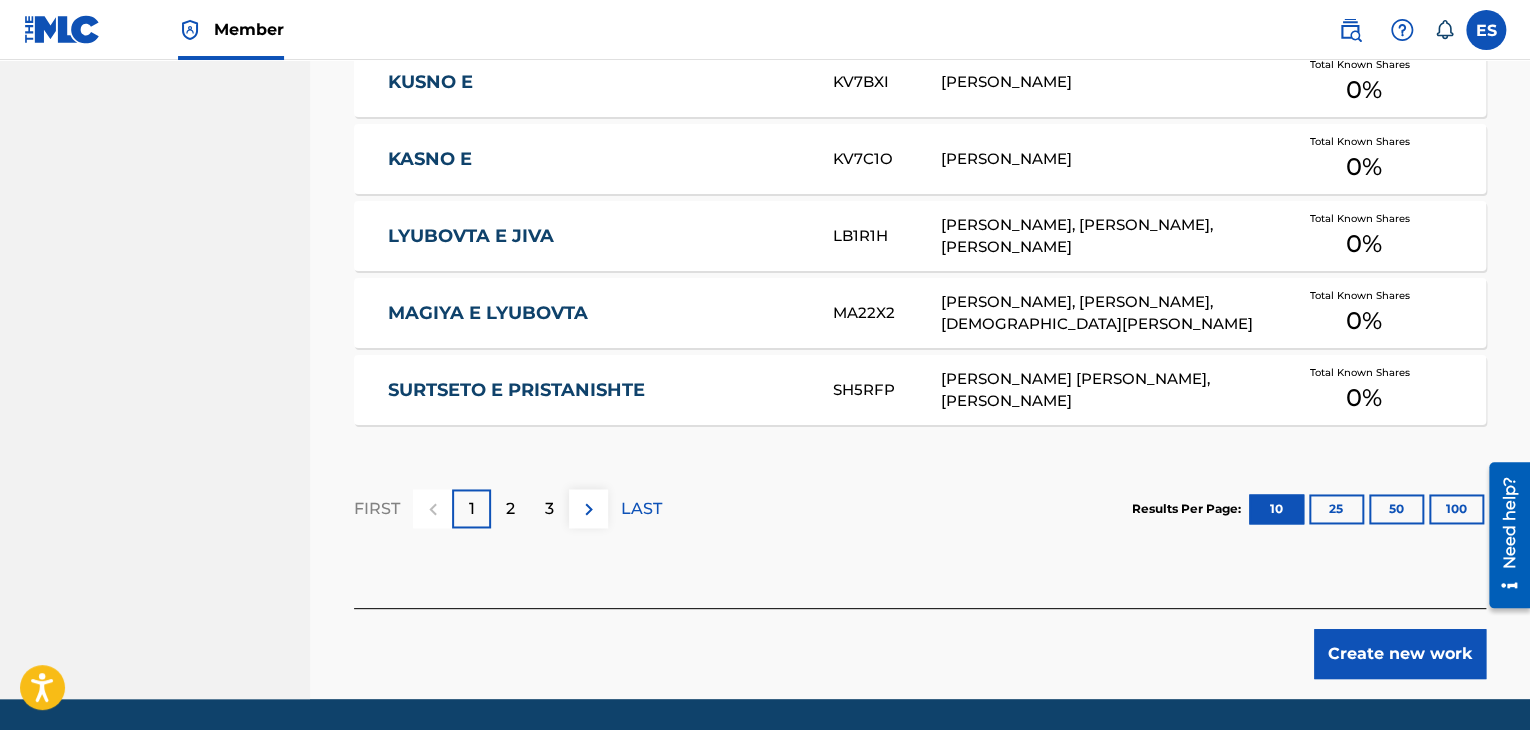 scroll, scrollTop: 1356, scrollLeft: 0, axis: vertical 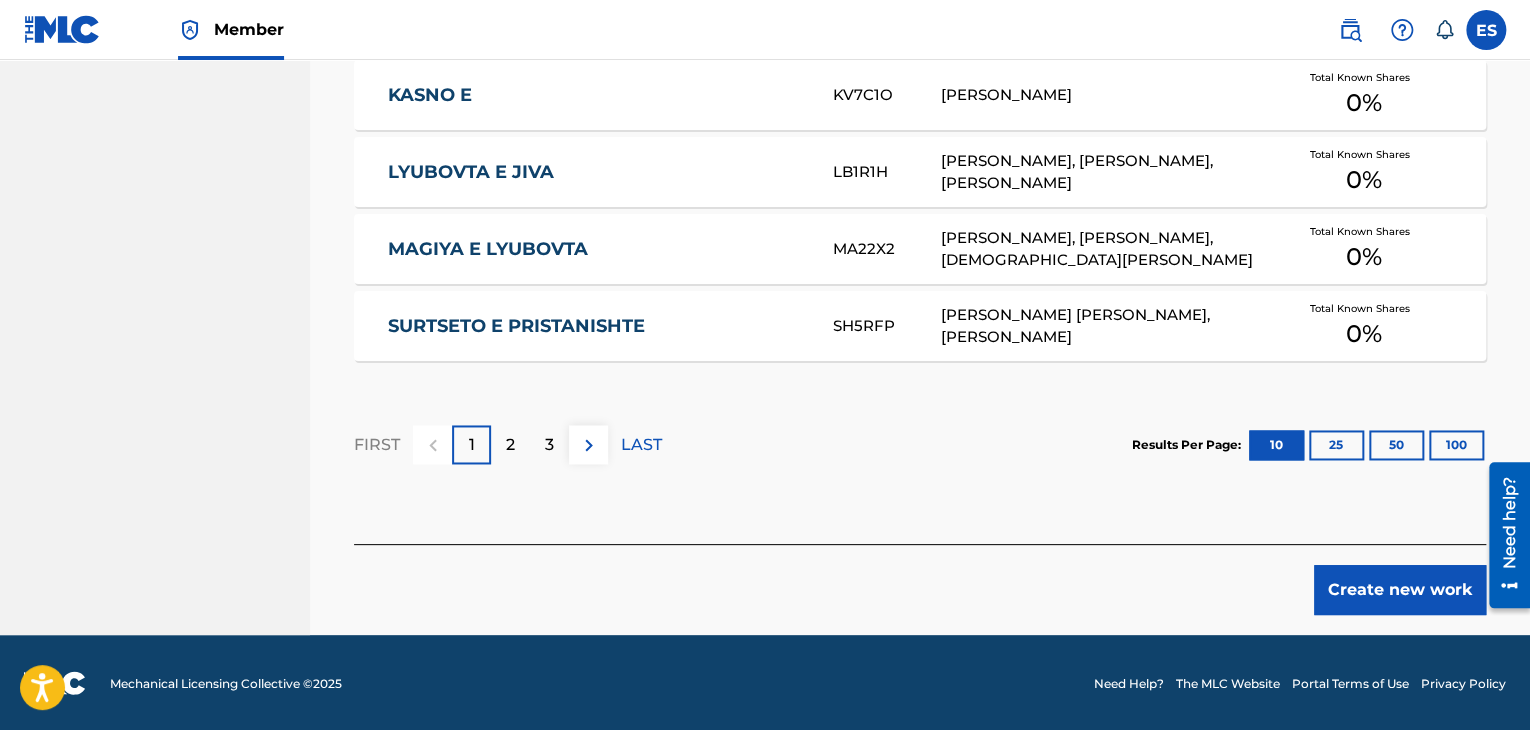 click on "Create new work" at bounding box center (1400, 590) 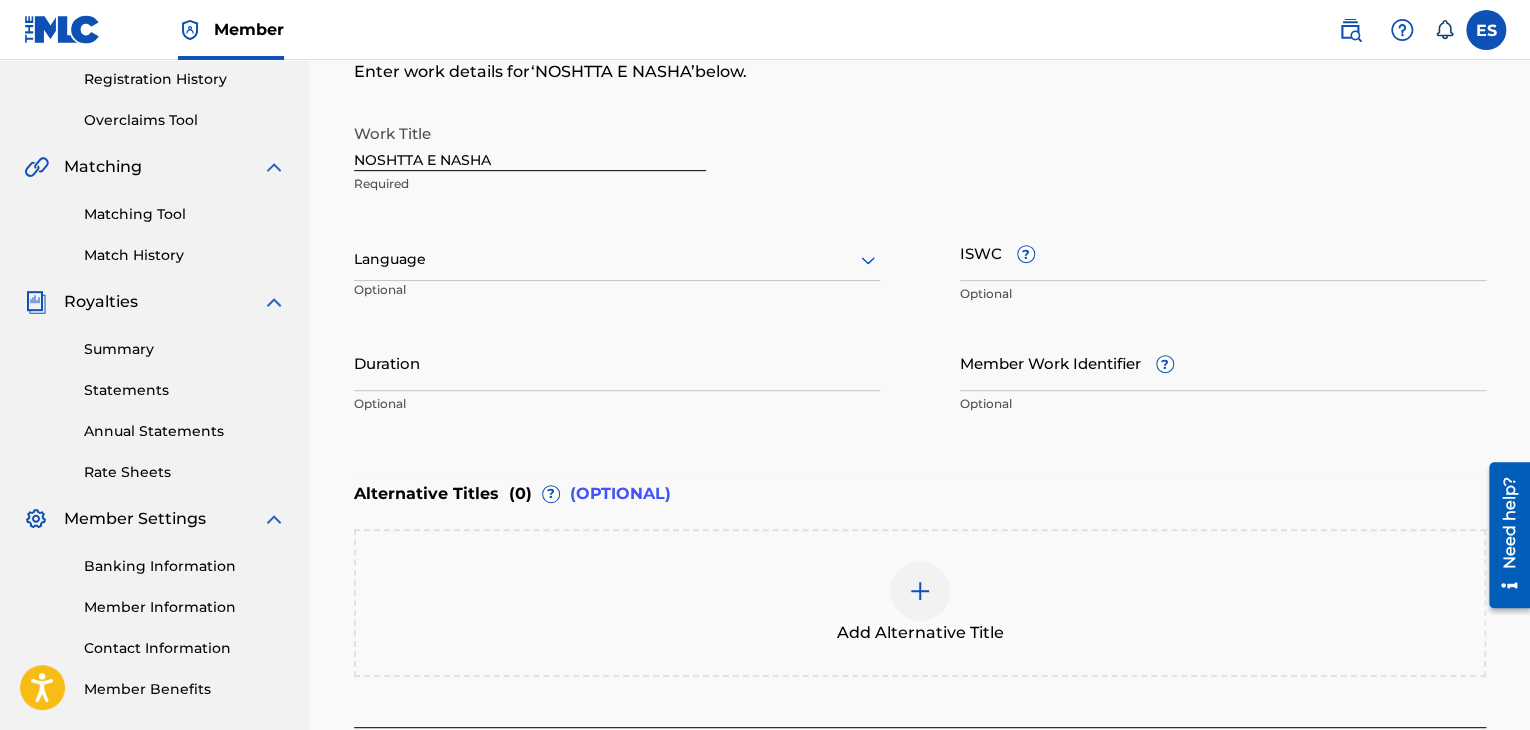 scroll, scrollTop: 261, scrollLeft: 0, axis: vertical 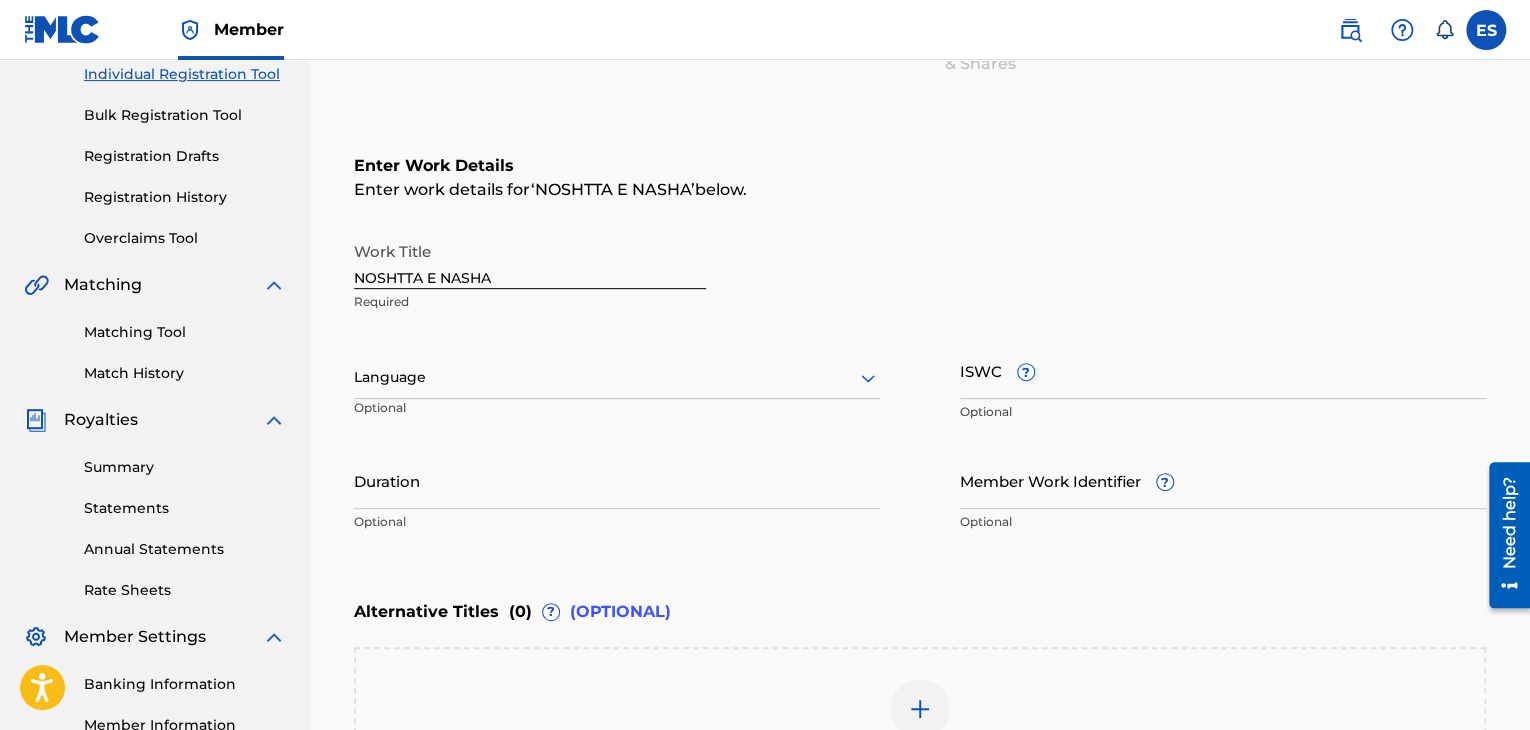 click on "Language Optional" at bounding box center [617, 387] 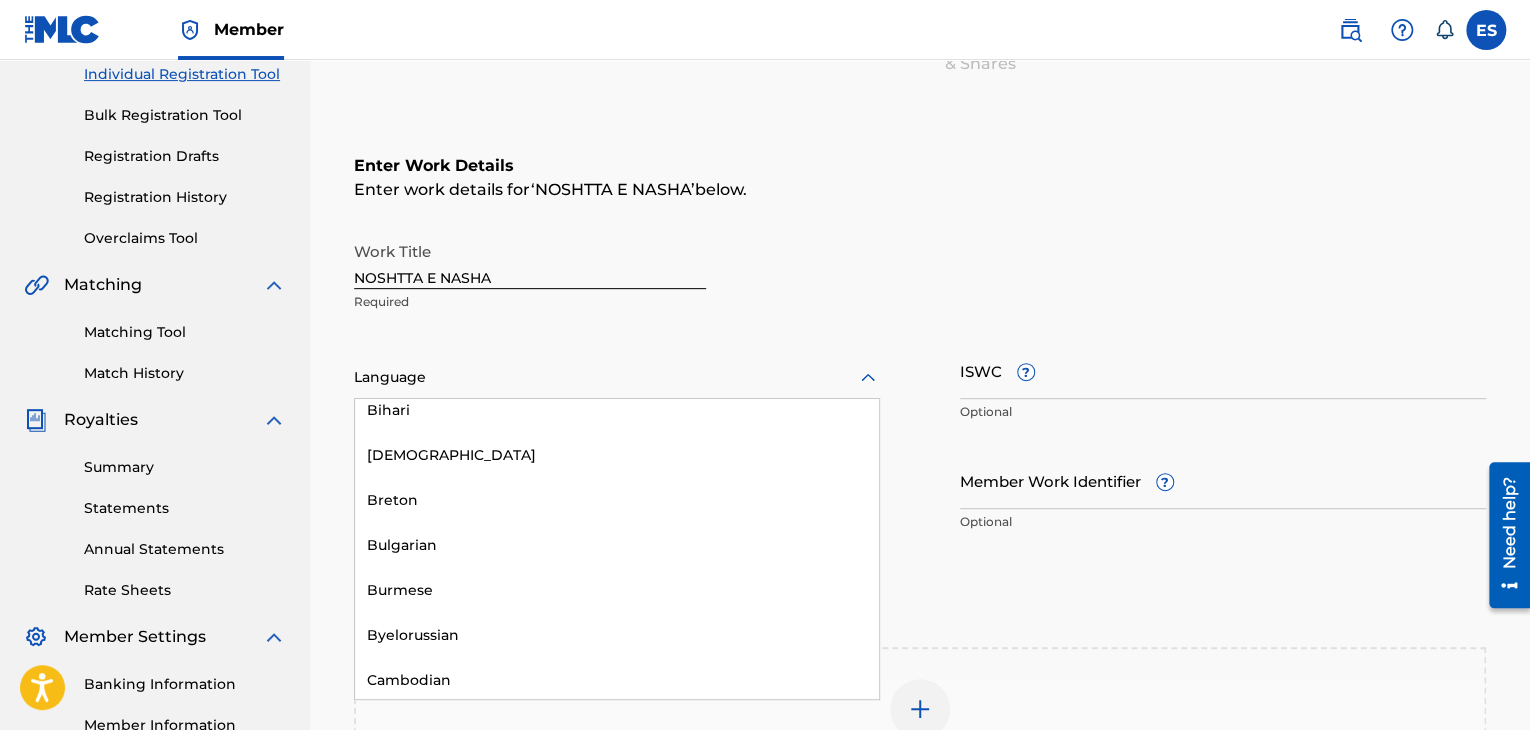 scroll, scrollTop: 800, scrollLeft: 0, axis: vertical 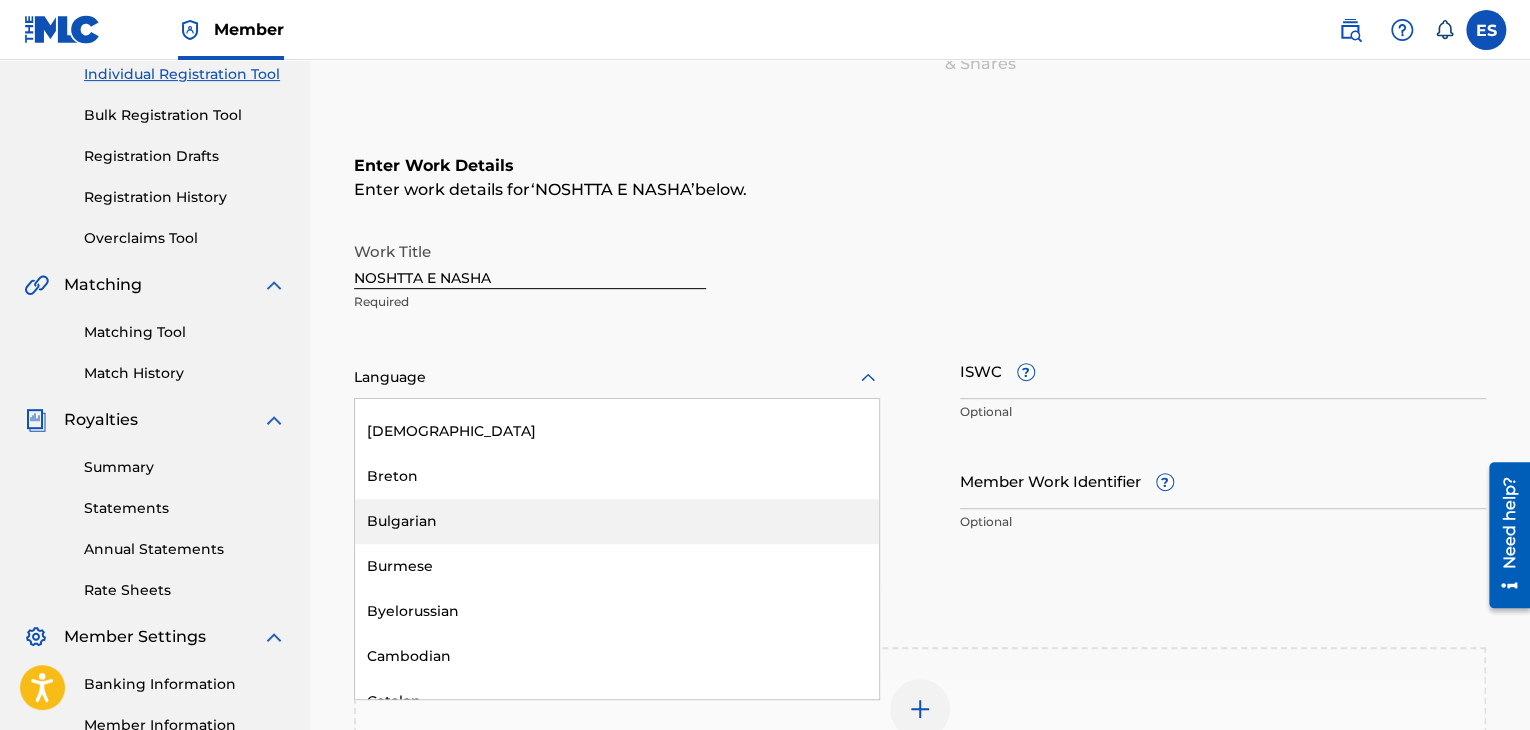 click on "Bulgarian" at bounding box center [617, 521] 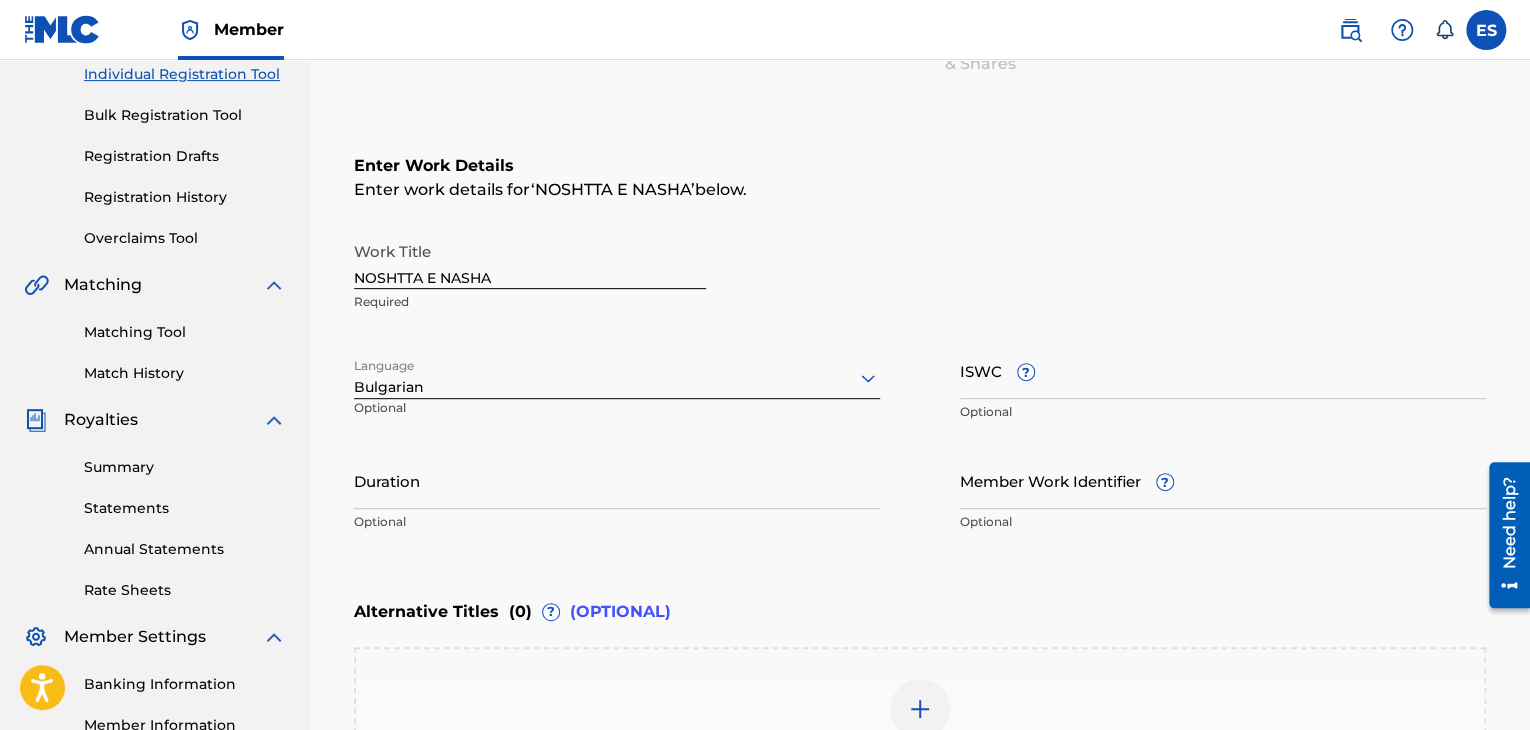 scroll, scrollTop: 0, scrollLeft: 0, axis: both 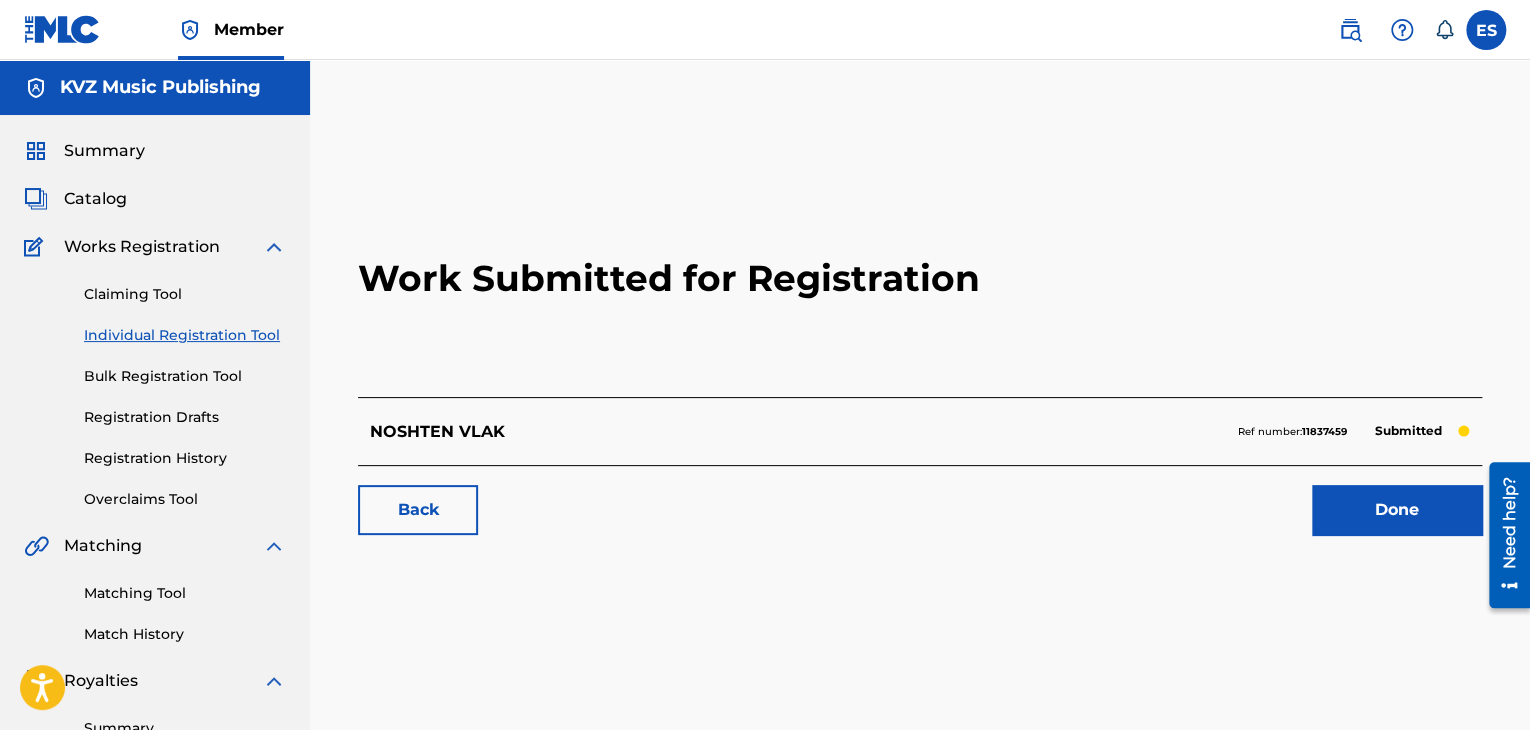 click on "Individual Registration Tool" at bounding box center [185, 335] 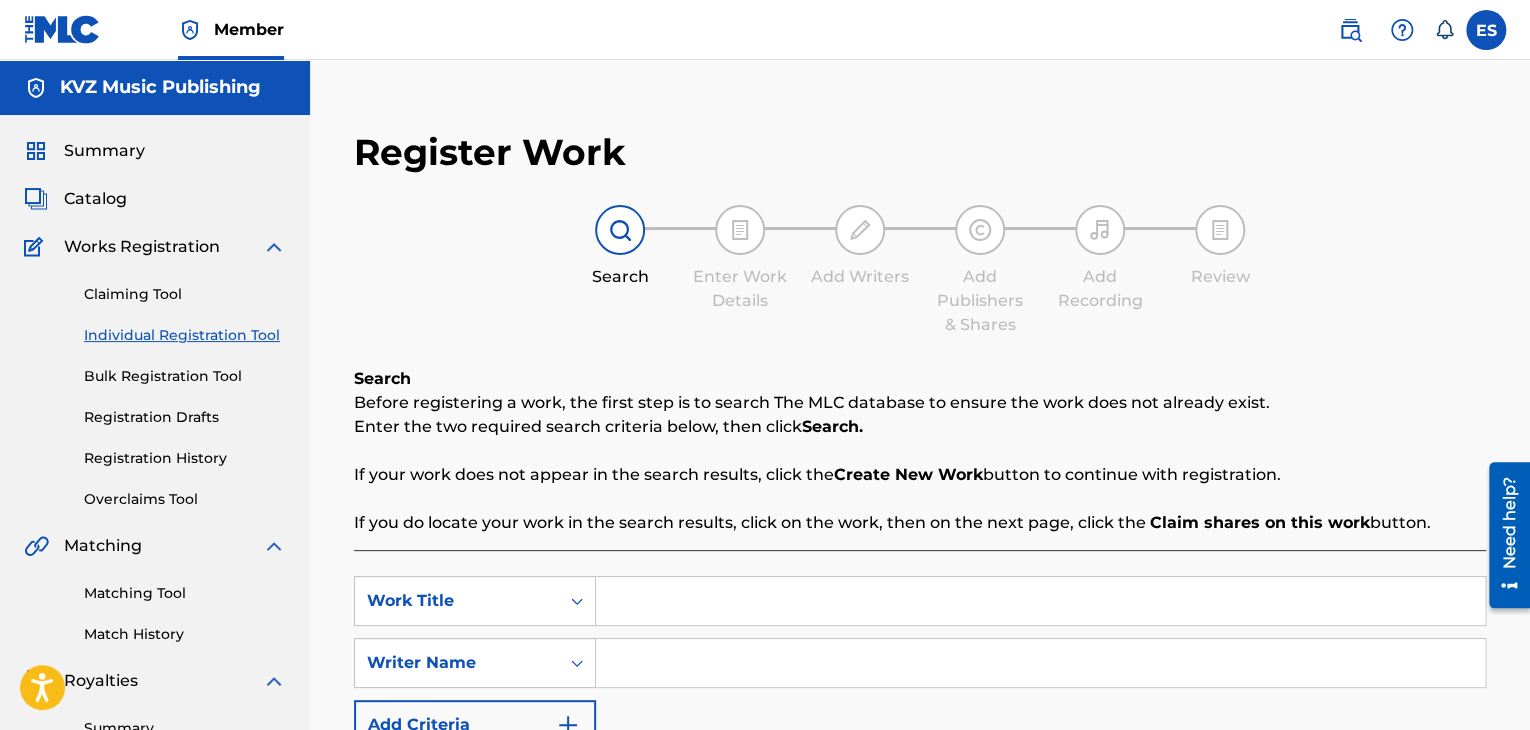 click at bounding box center (1040, 601) 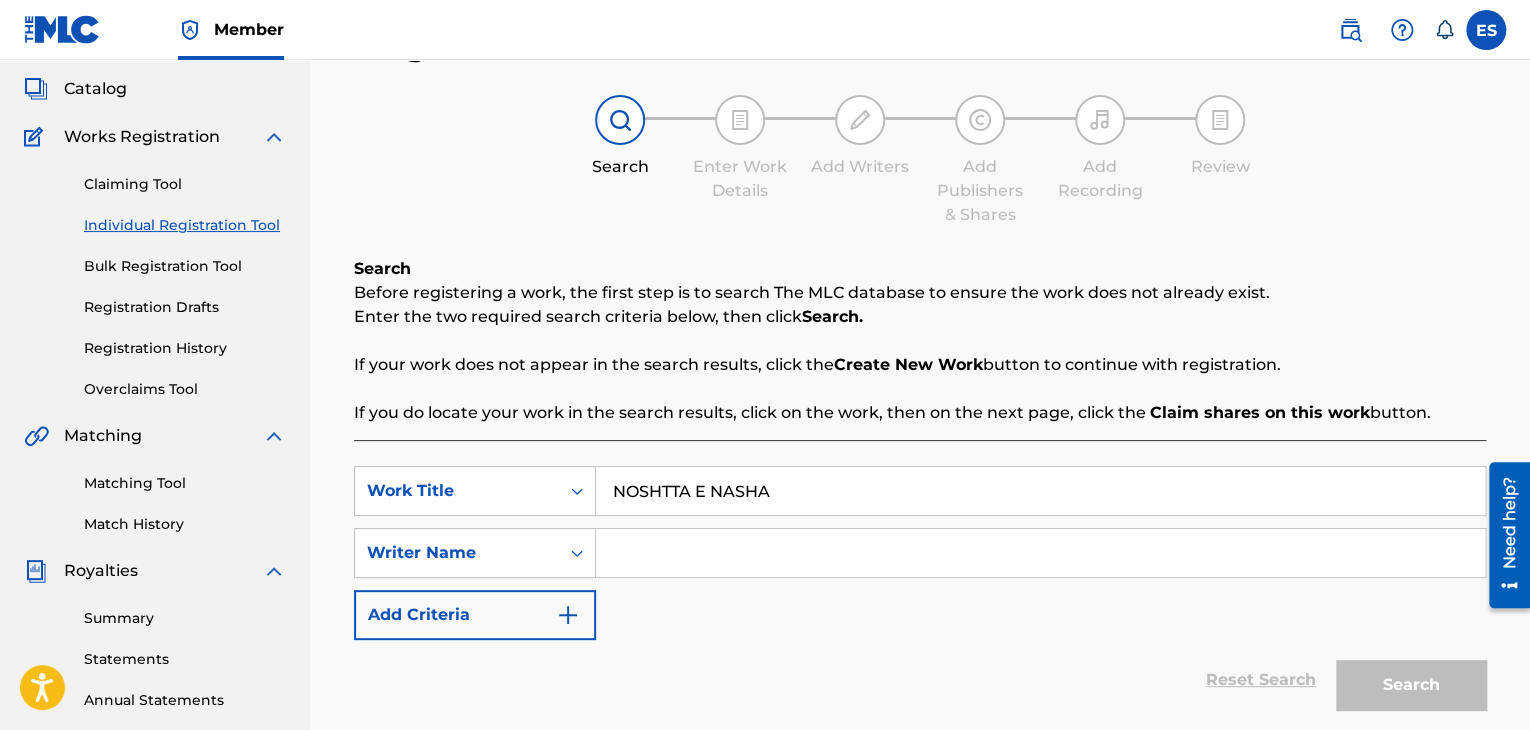 scroll, scrollTop: 300, scrollLeft: 0, axis: vertical 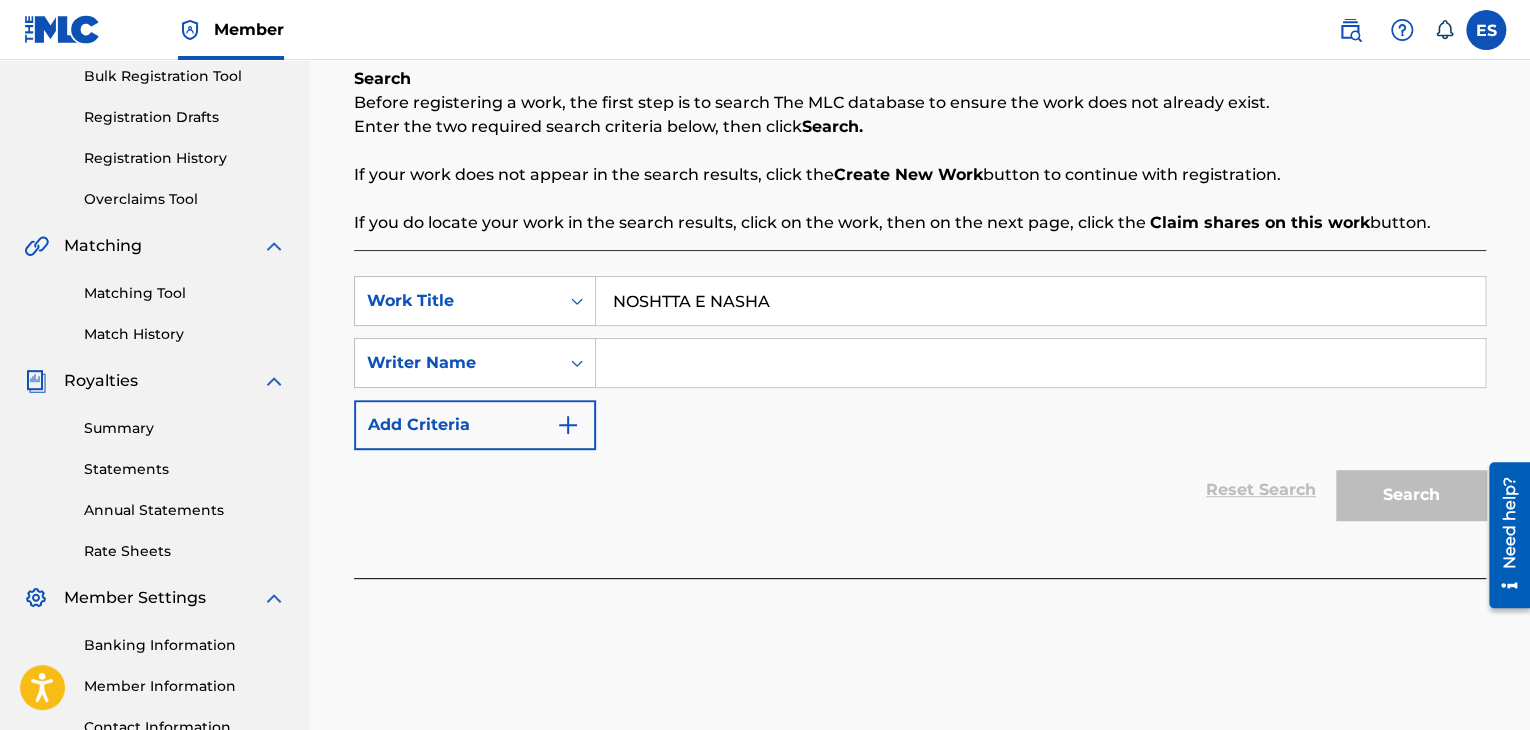 click at bounding box center [1040, 363] 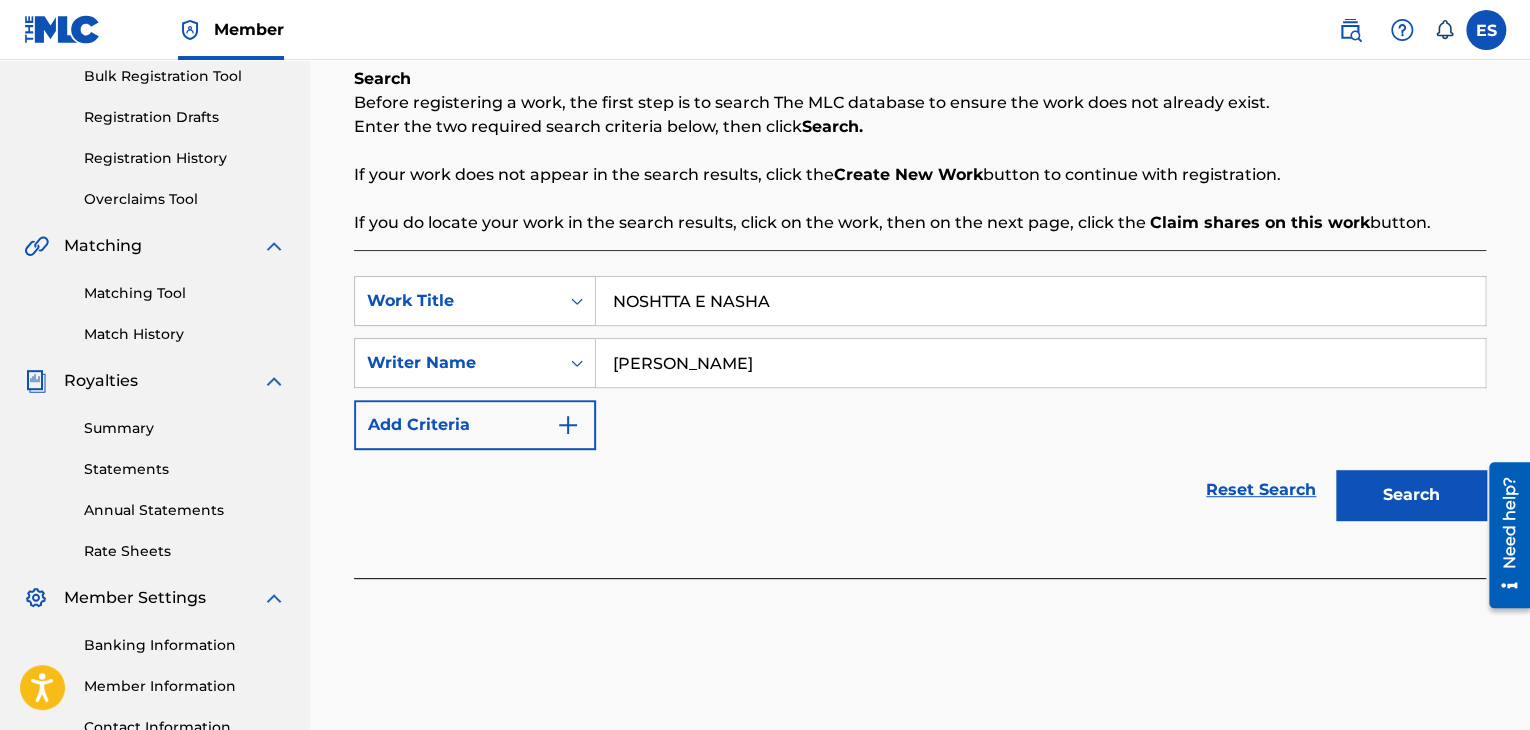 click on "NOSHTTA E NASHA" at bounding box center (1040, 301) 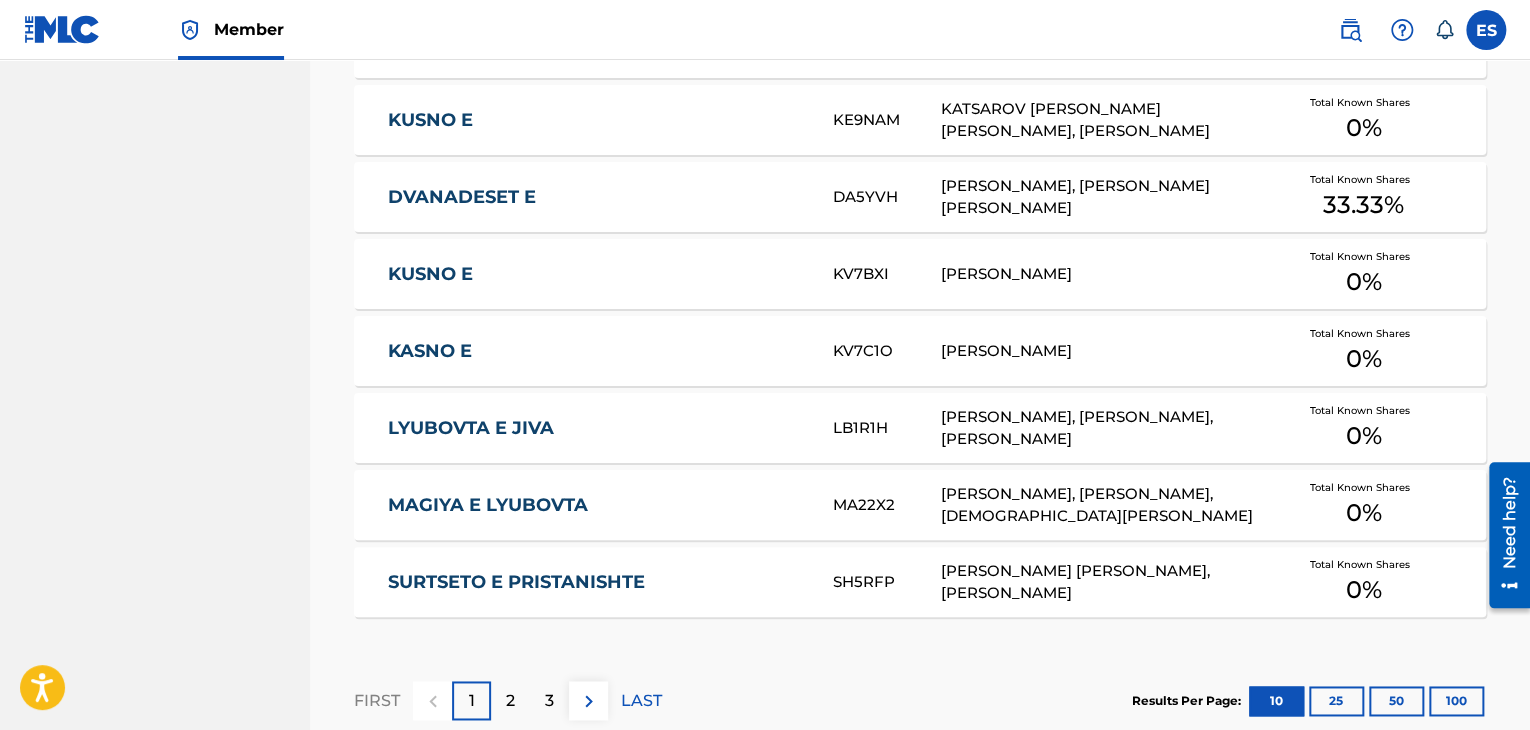 scroll, scrollTop: 1356, scrollLeft: 0, axis: vertical 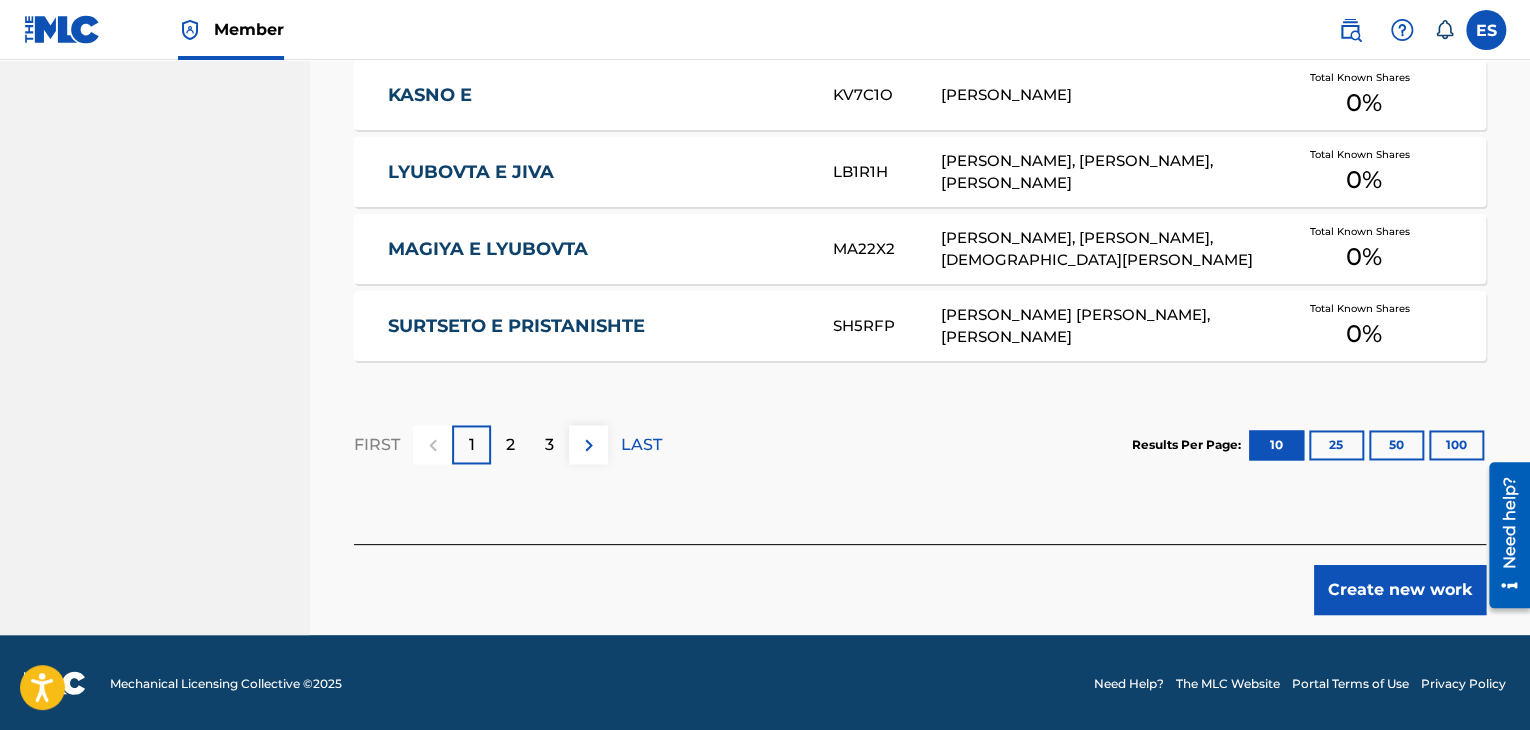 click on "Create new work" at bounding box center (1400, 590) 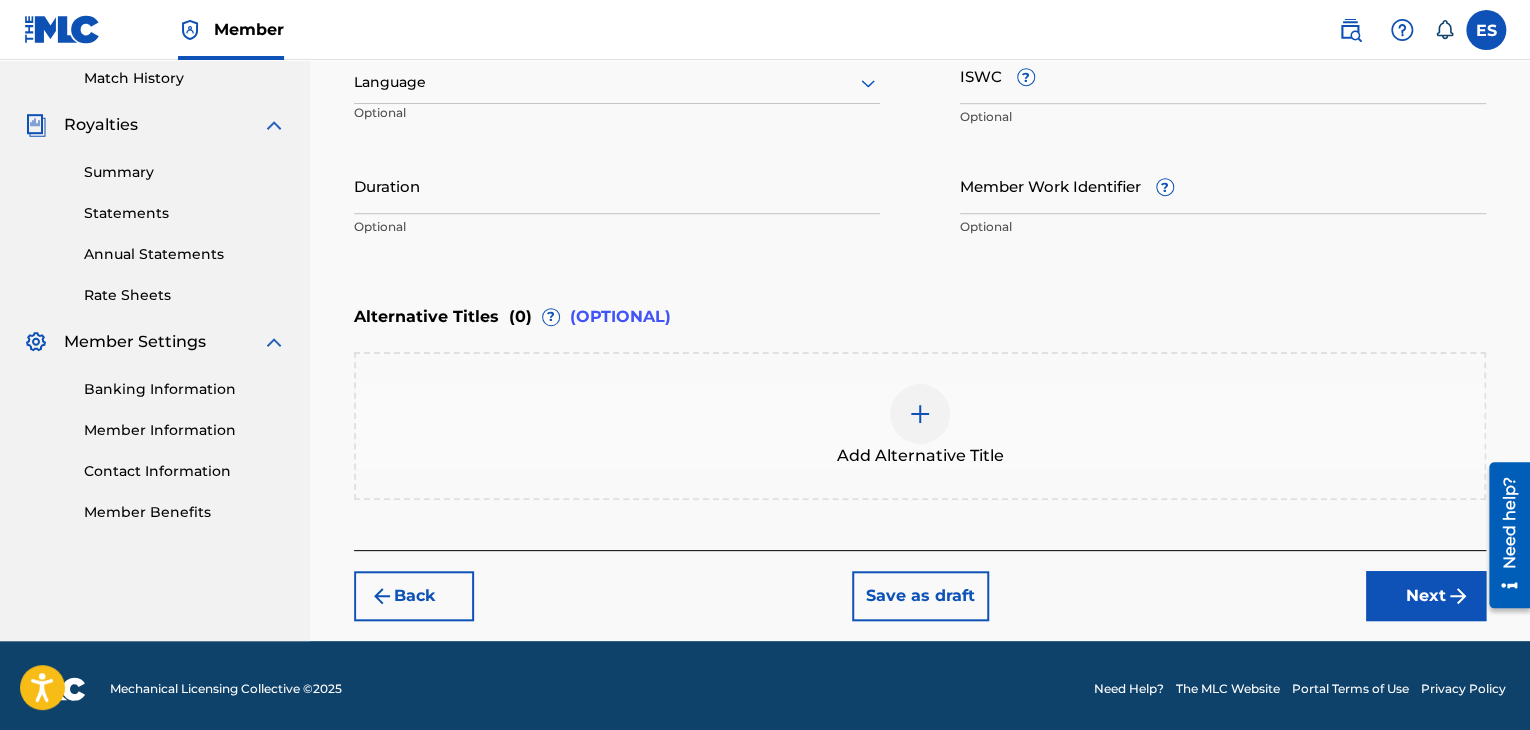 scroll, scrollTop: 261, scrollLeft: 0, axis: vertical 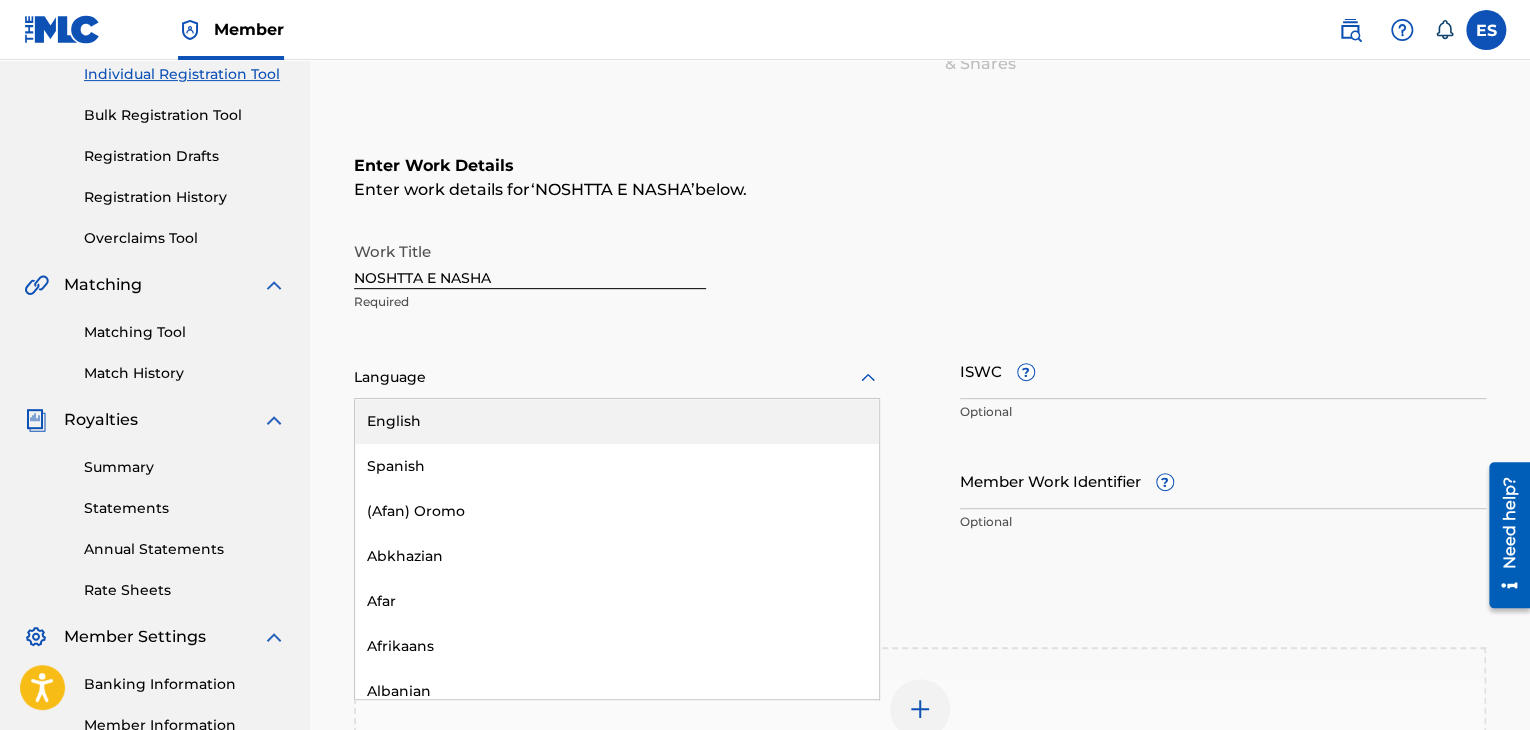 click on "Language" at bounding box center (617, 378) 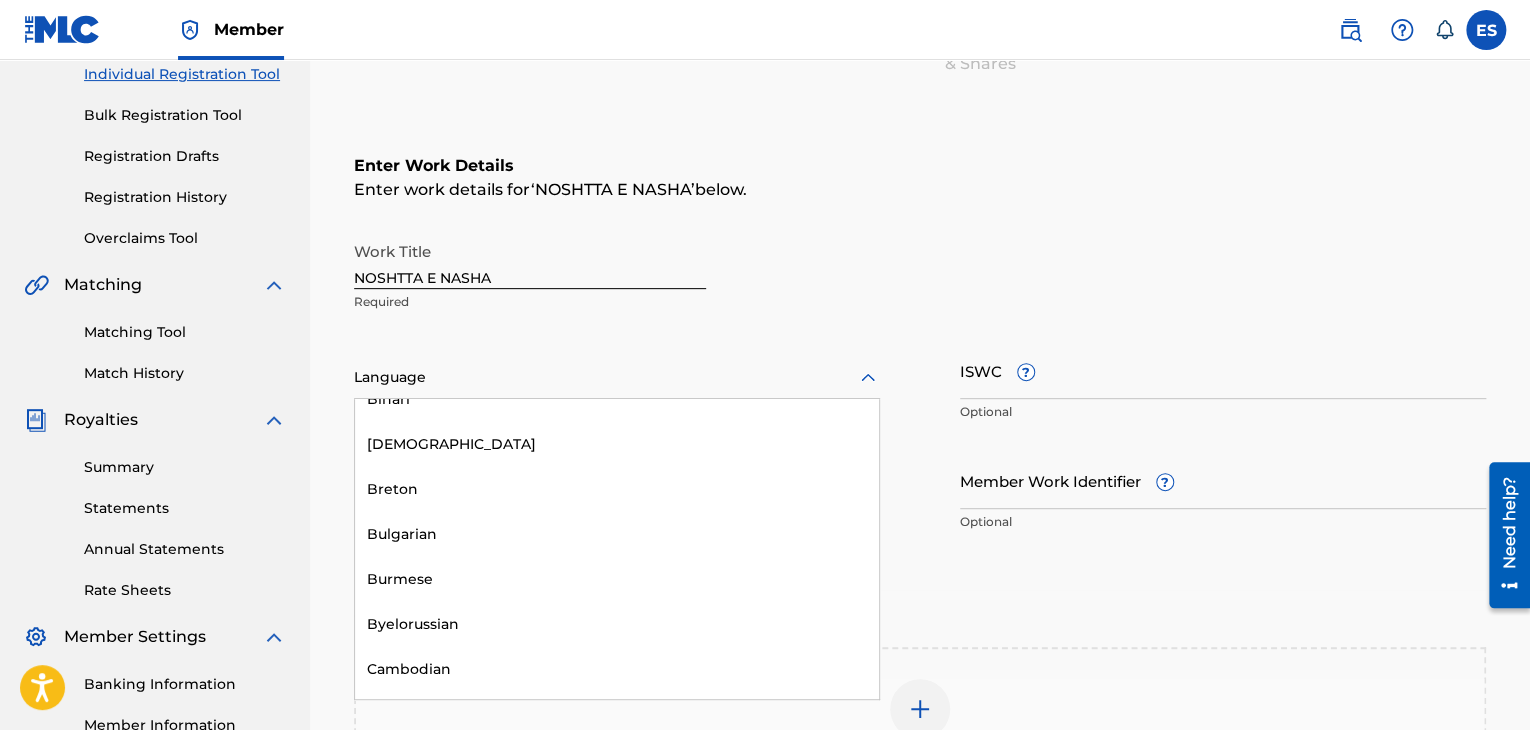 scroll, scrollTop: 900, scrollLeft: 0, axis: vertical 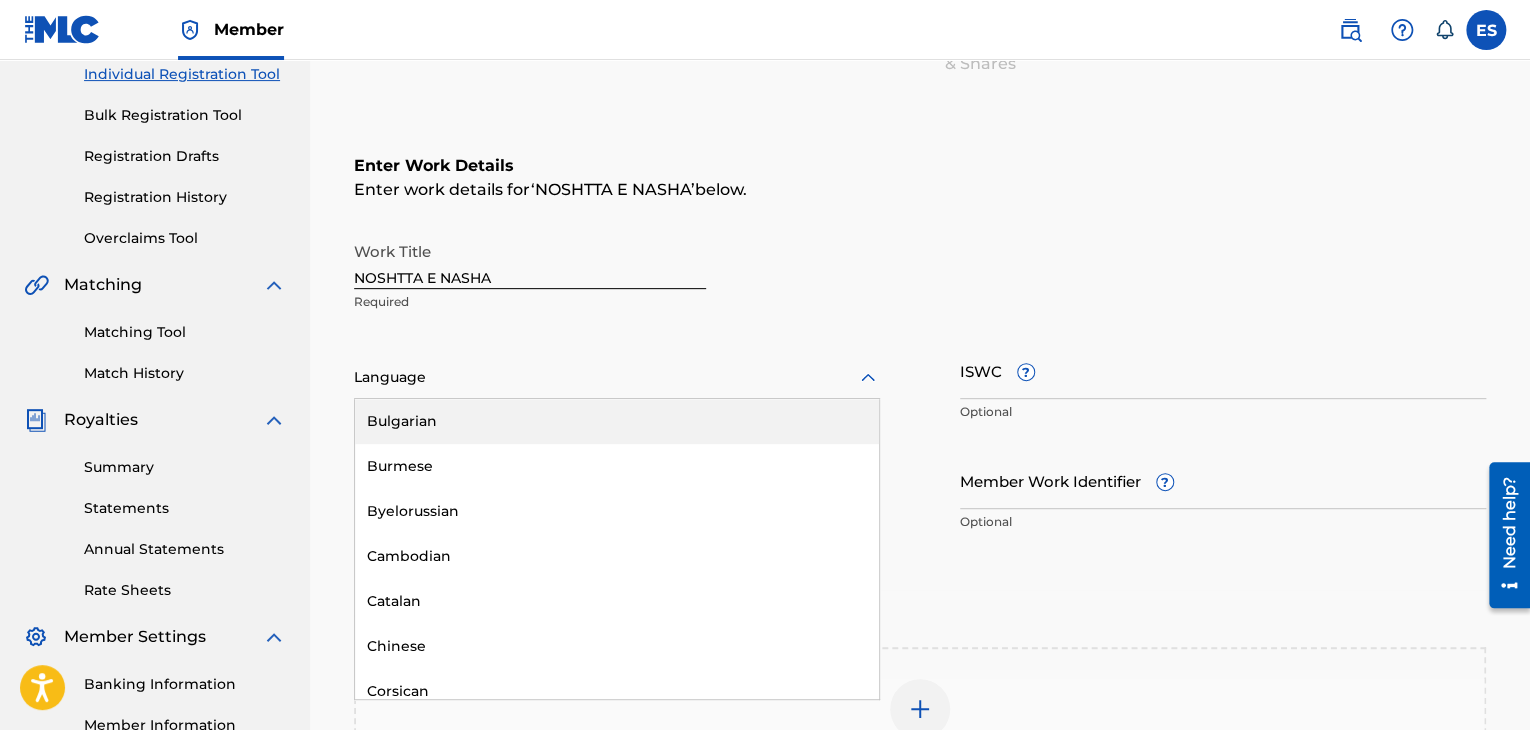 click on "Bulgarian" at bounding box center [617, 421] 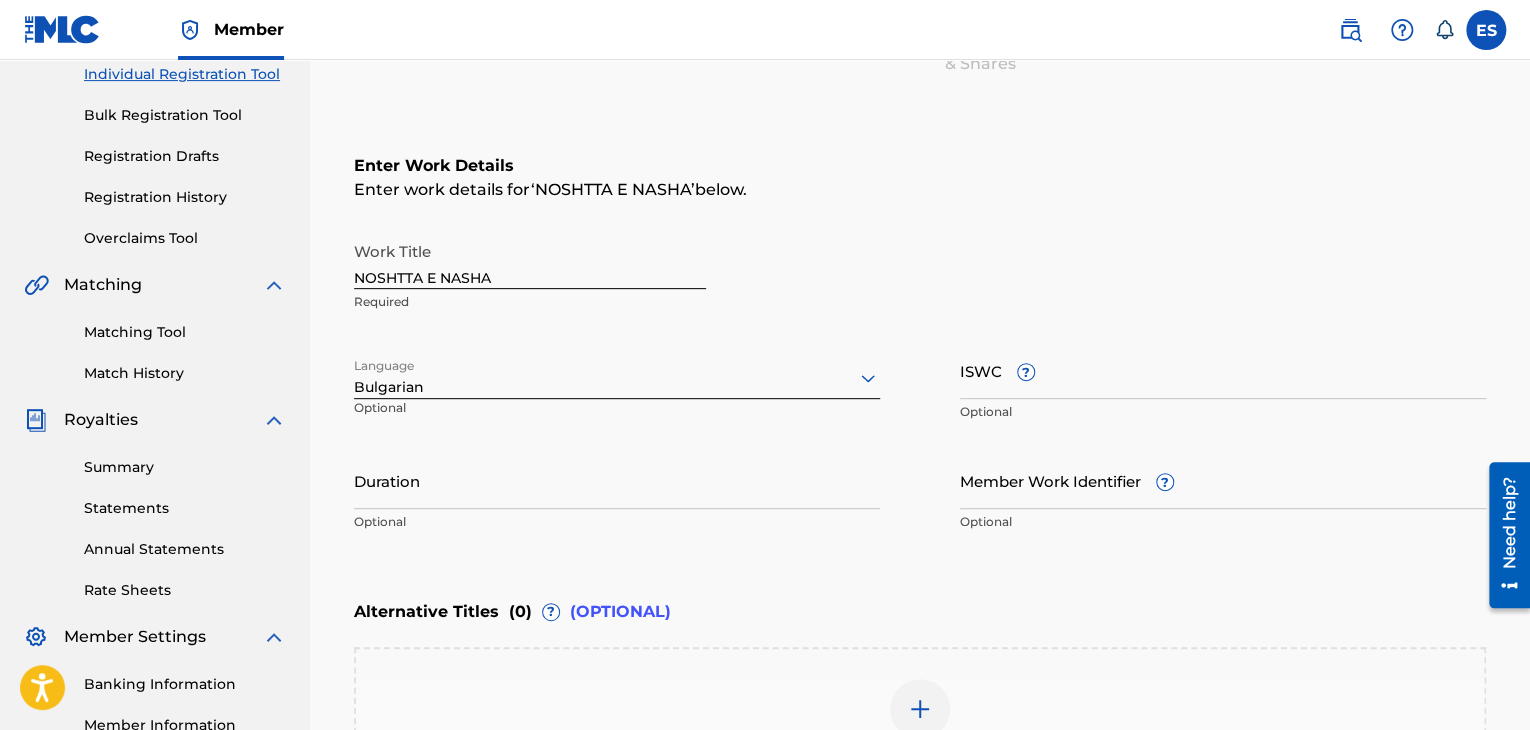 click on "ISWC   ?" at bounding box center (1223, 370) 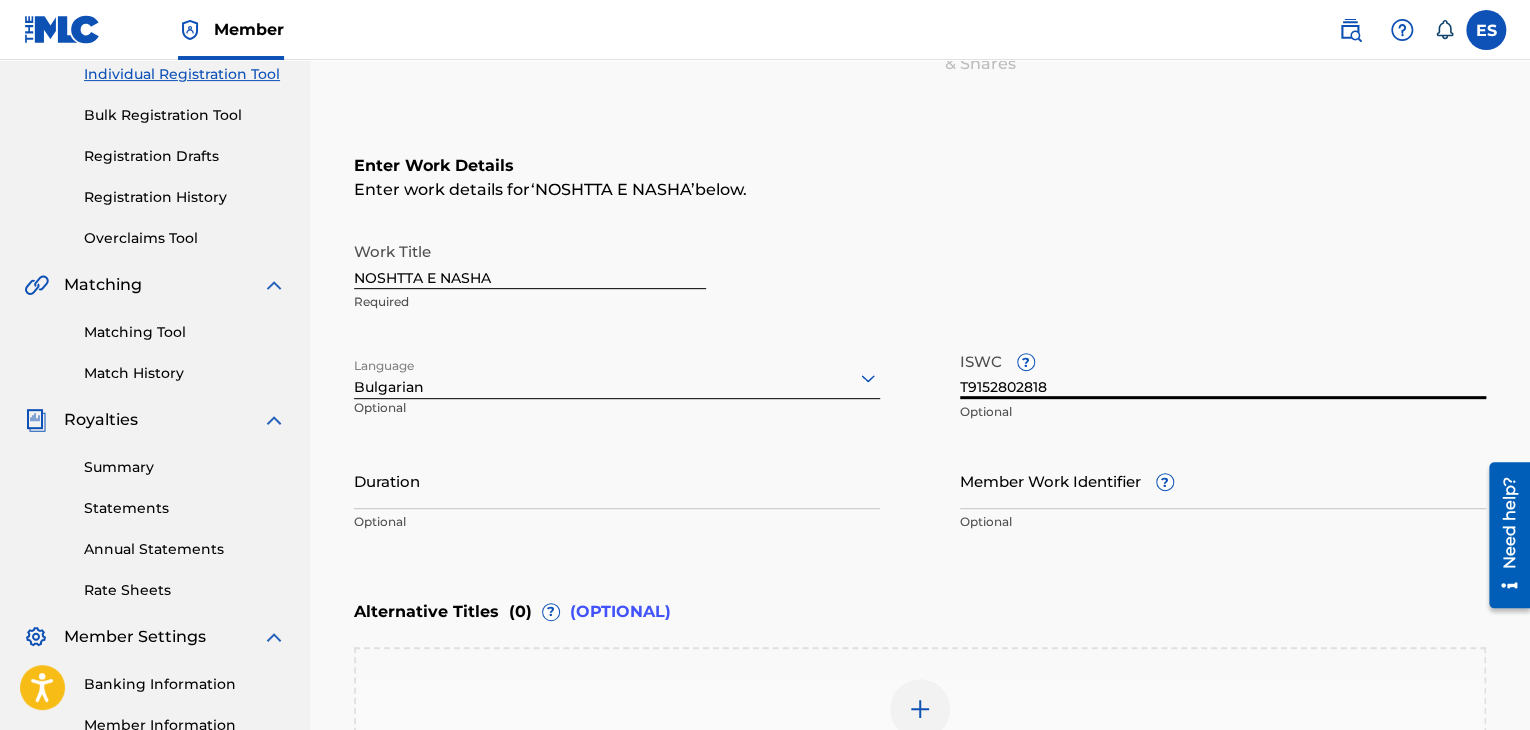 click on "Duration" at bounding box center (617, 480) 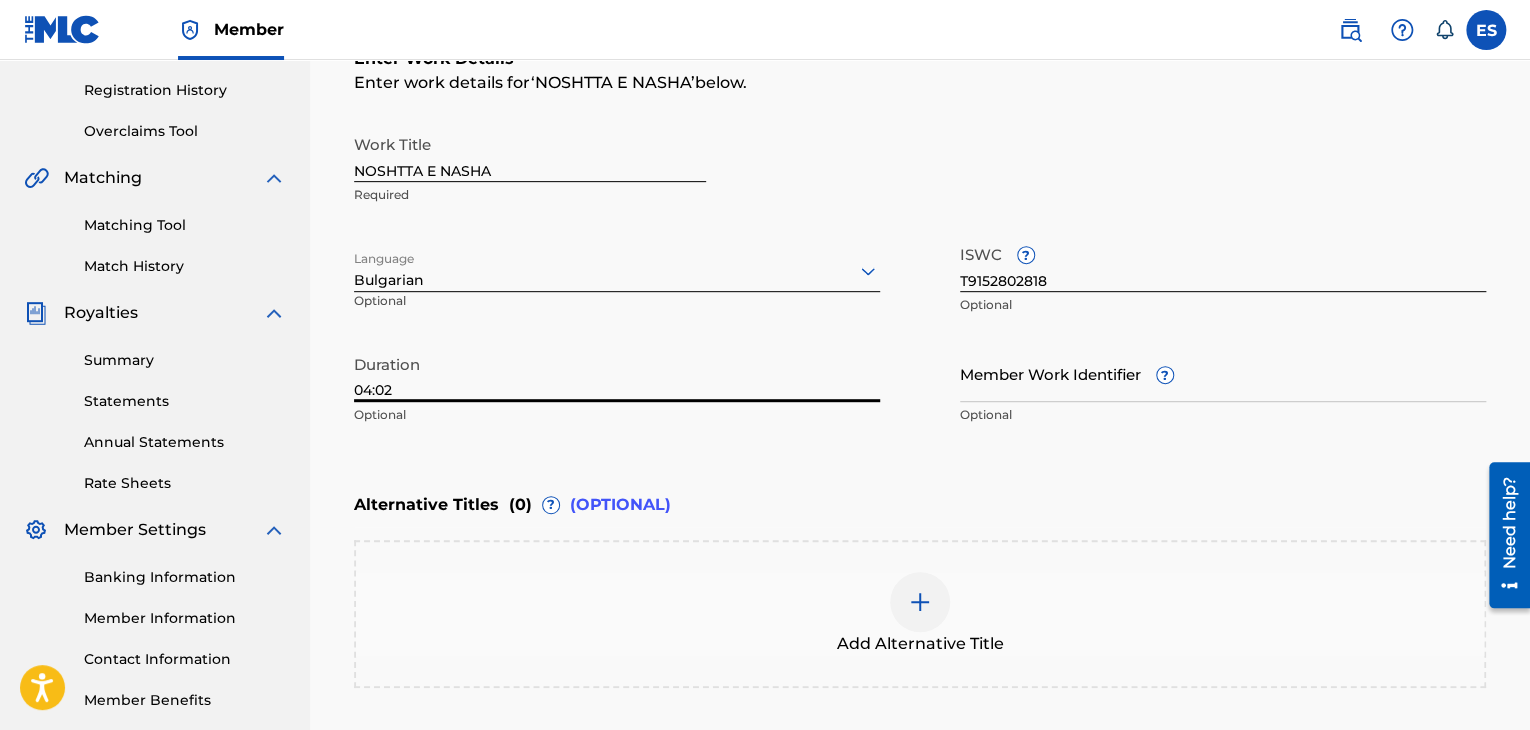 scroll, scrollTop: 561, scrollLeft: 0, axis: vertical 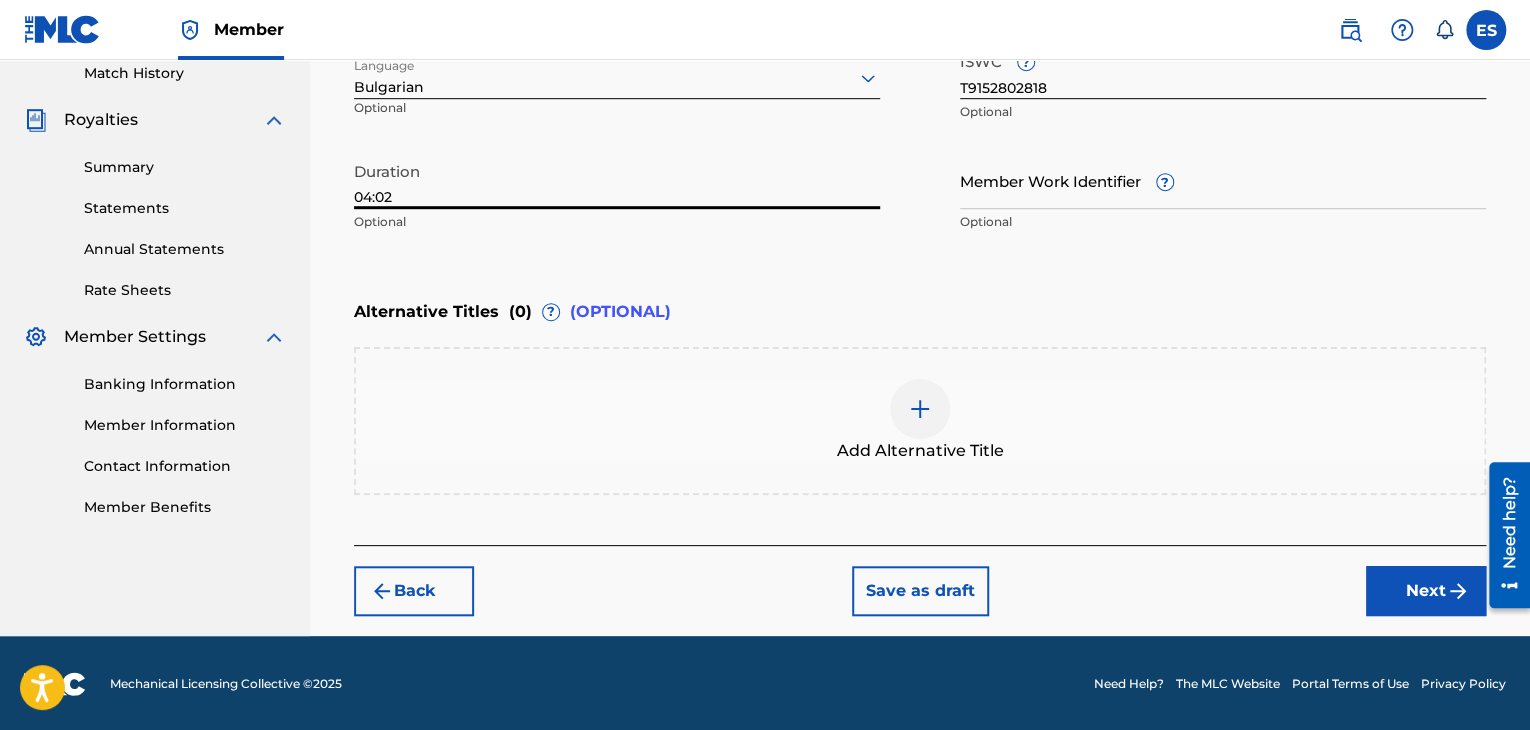 click at bounding box center [920, 409] 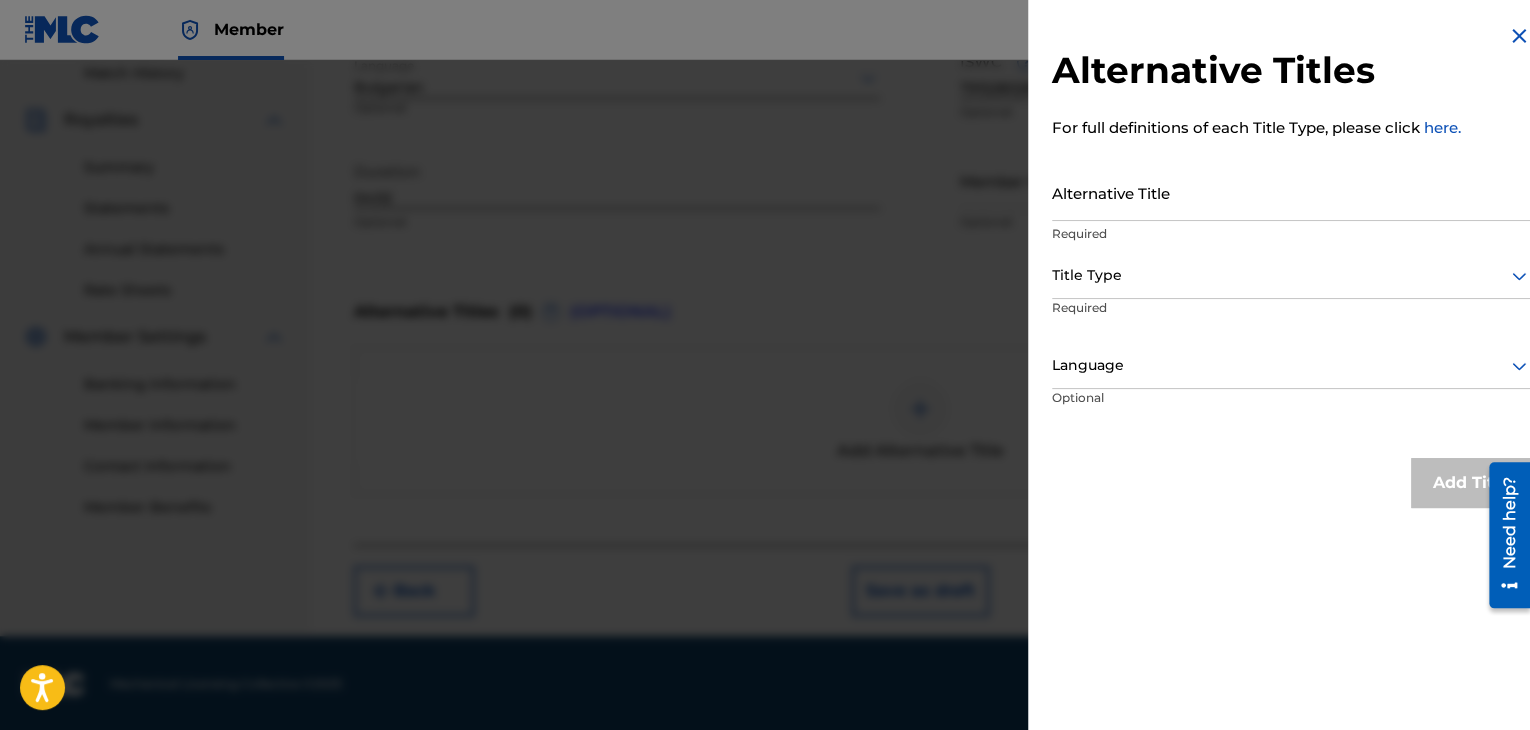 click on "Alternative Title" at bounding box center (1291, 192) 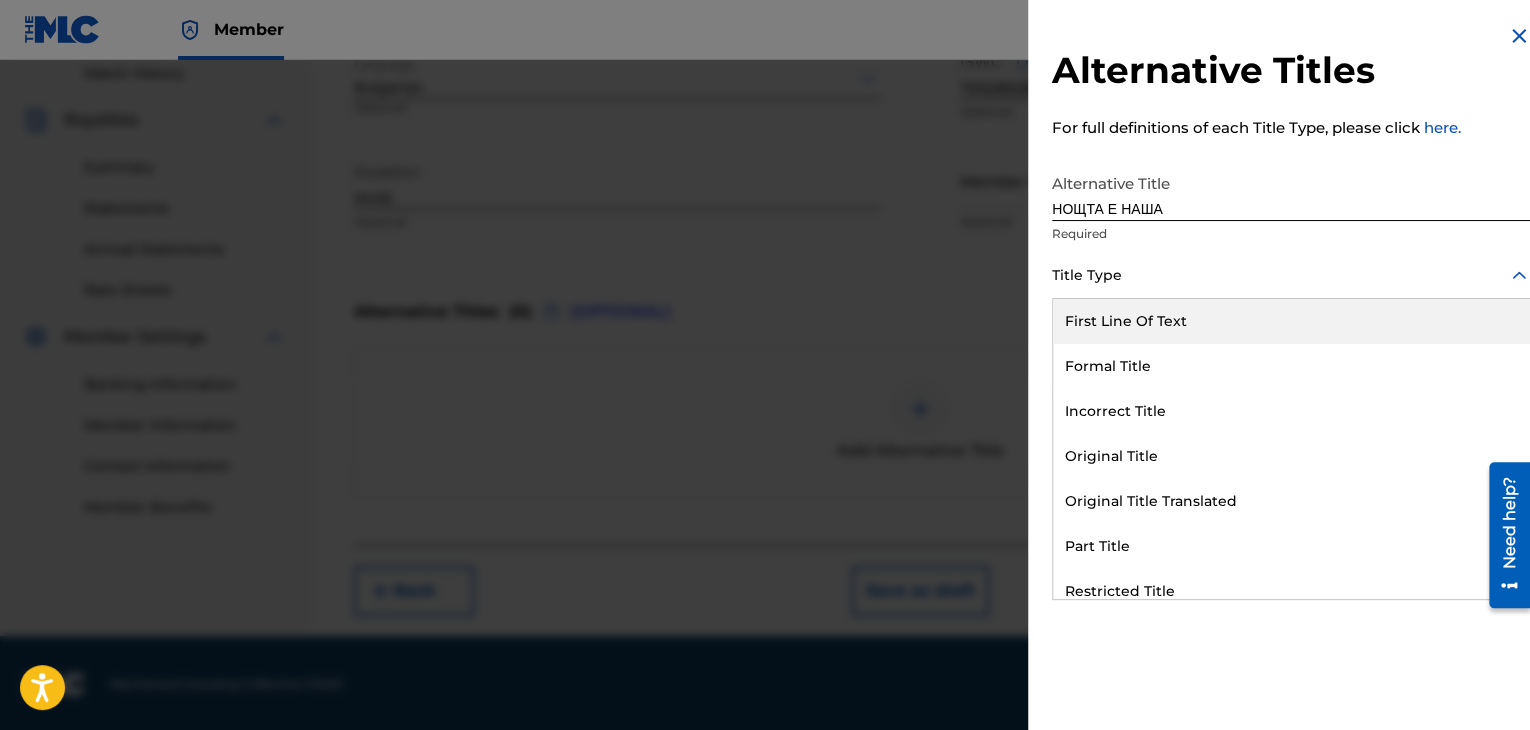 drag, startPoint x: 1149, startPoint y: 280, endPoint x: 1155, endPoint y: 330, distance: 50.358715 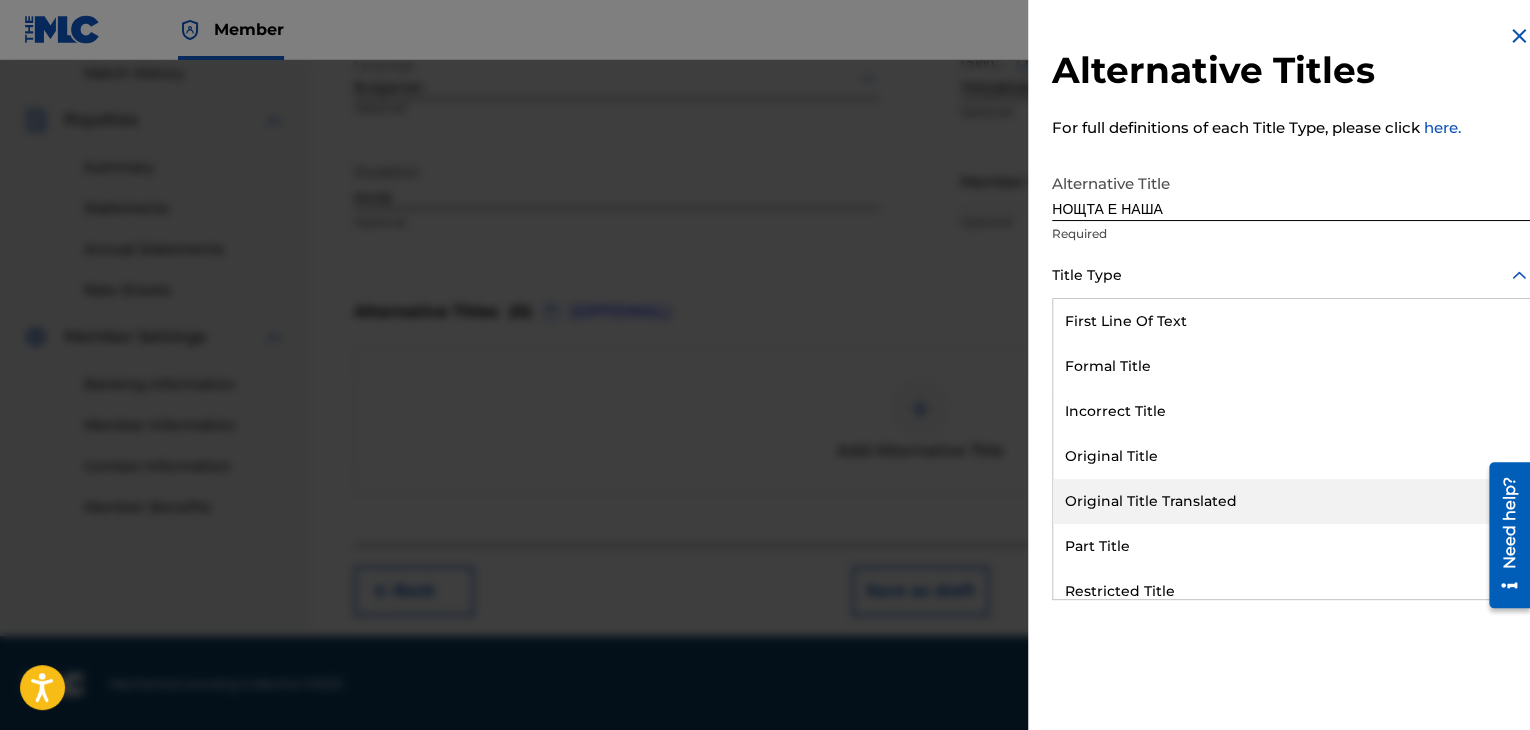 click on "Original Title Translated" at bounding box center (1291, 501) 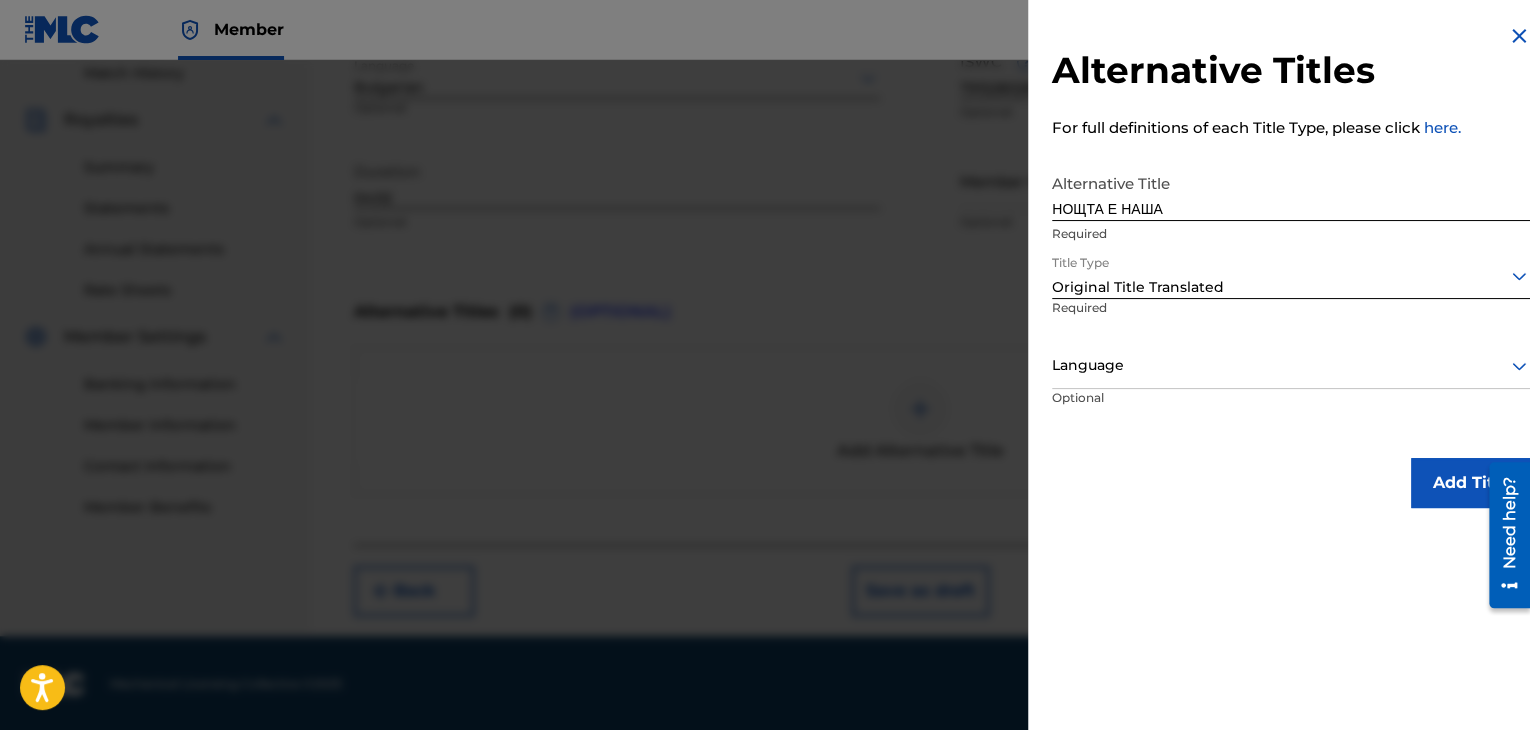 click at bounding box center [1291, 365] 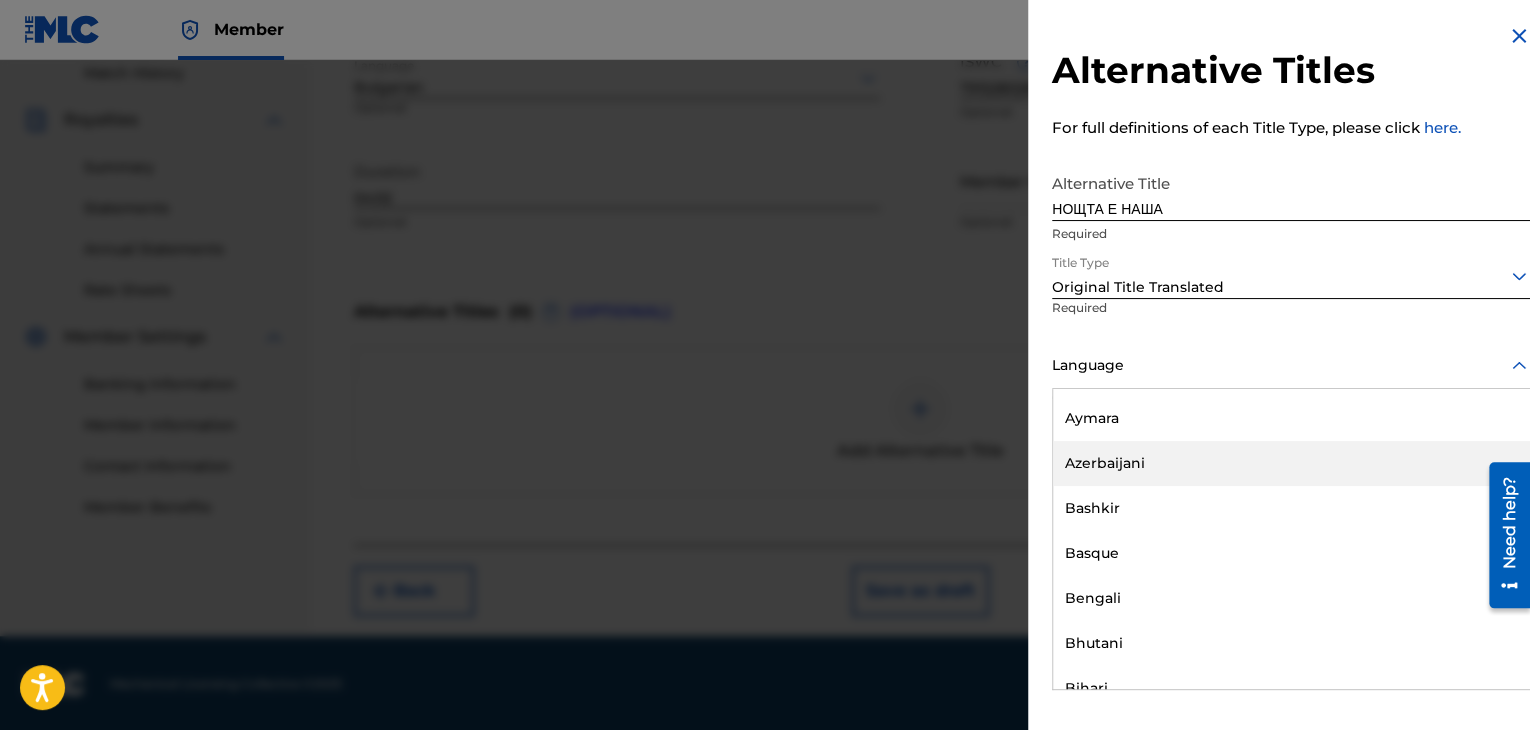 scroll, scrollTop: 700, scrollLeft: 0, axis: vertical 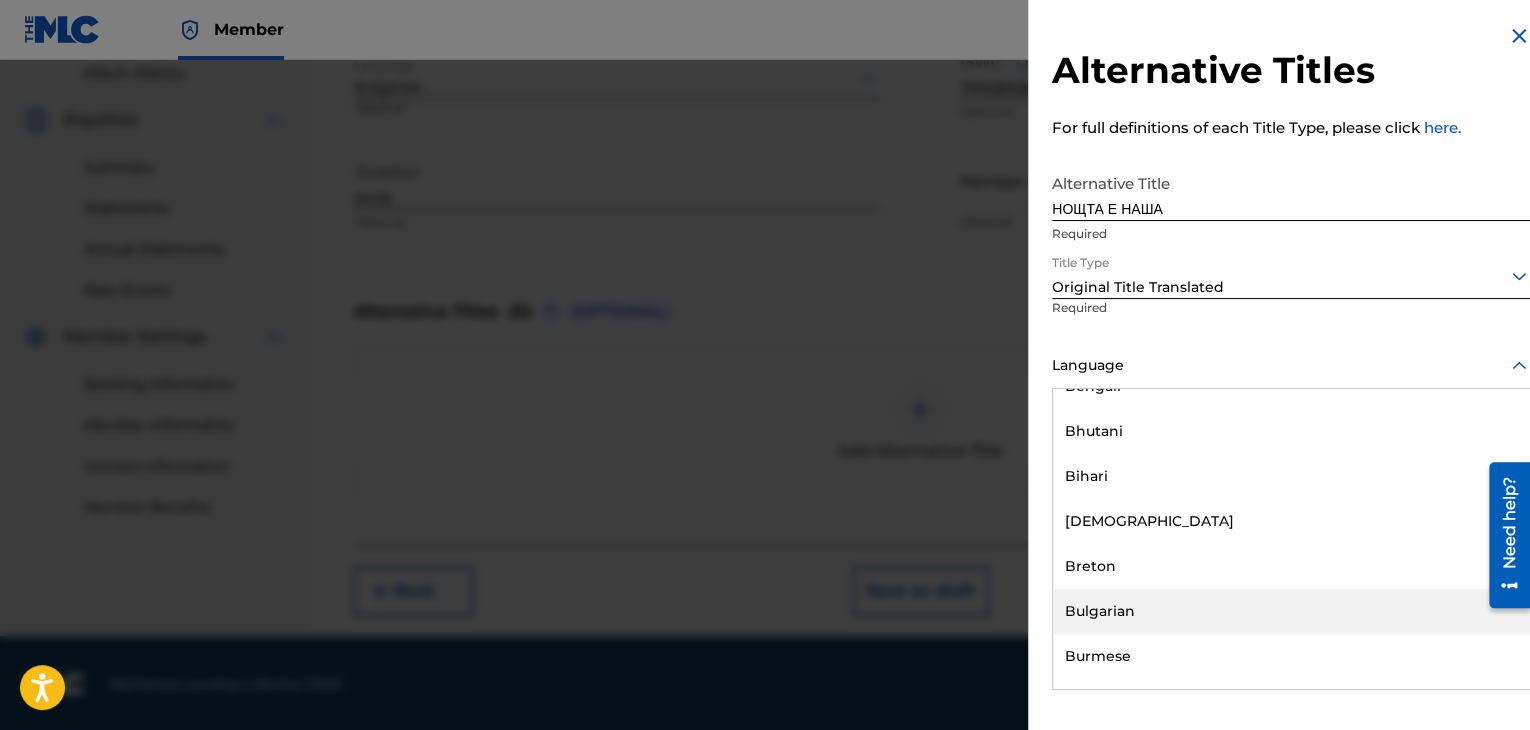 click on "Bulgarian" at bounding box center [1291, 611] 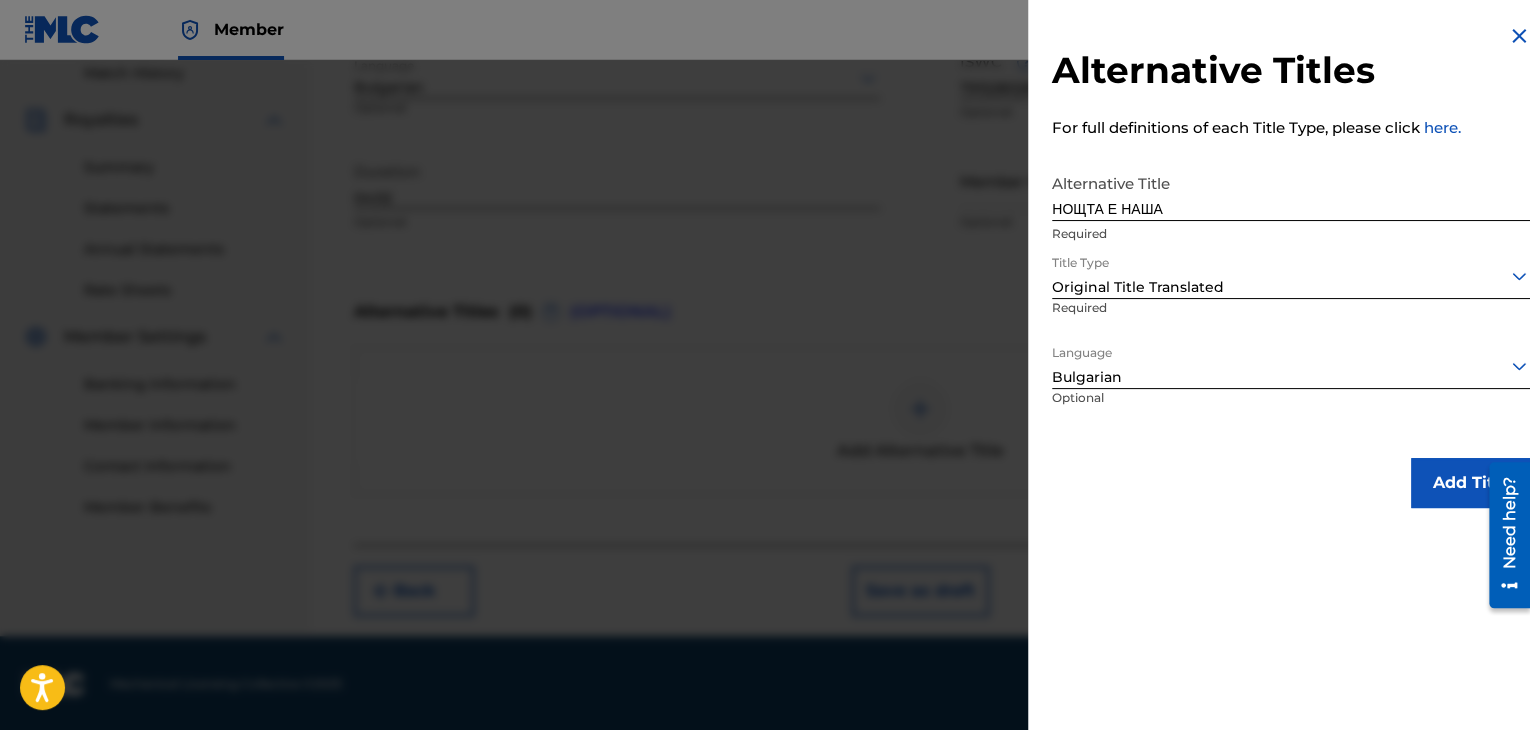 click on "Add Title" at bounding box center [1471, 483] 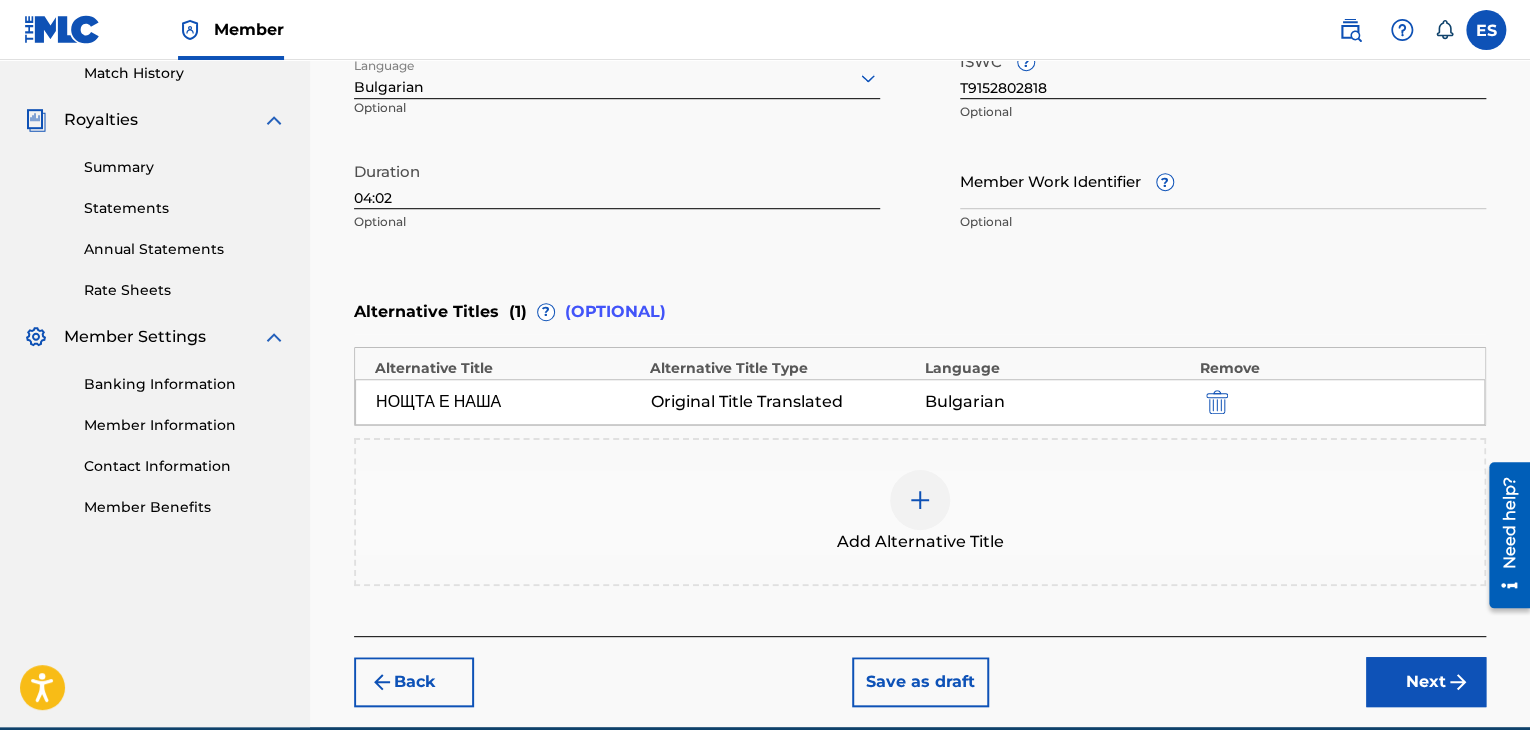 scroll, scrollTop: 652, scrollLeft: 0, axis: vertical 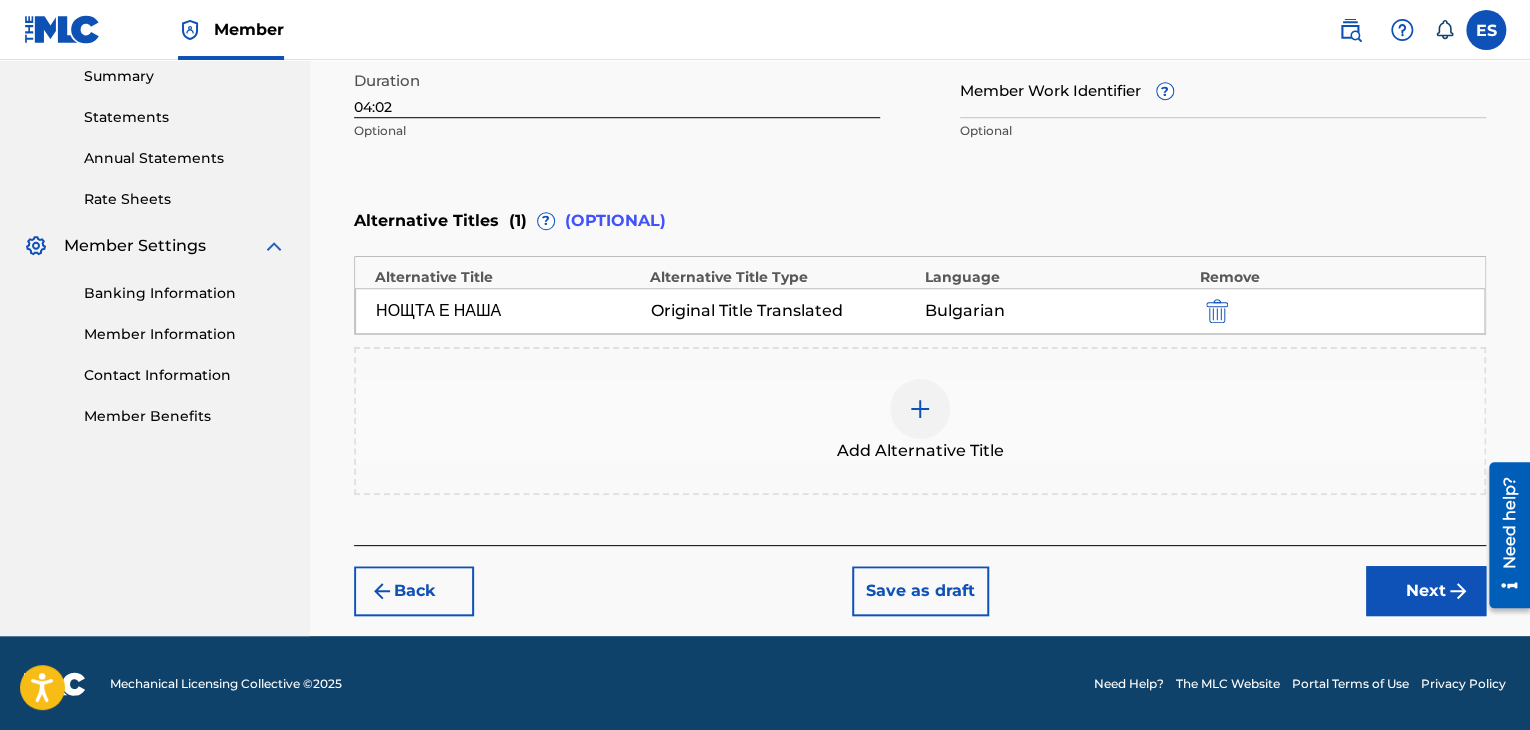 click on "Next" at bounding box center (1426, 591) 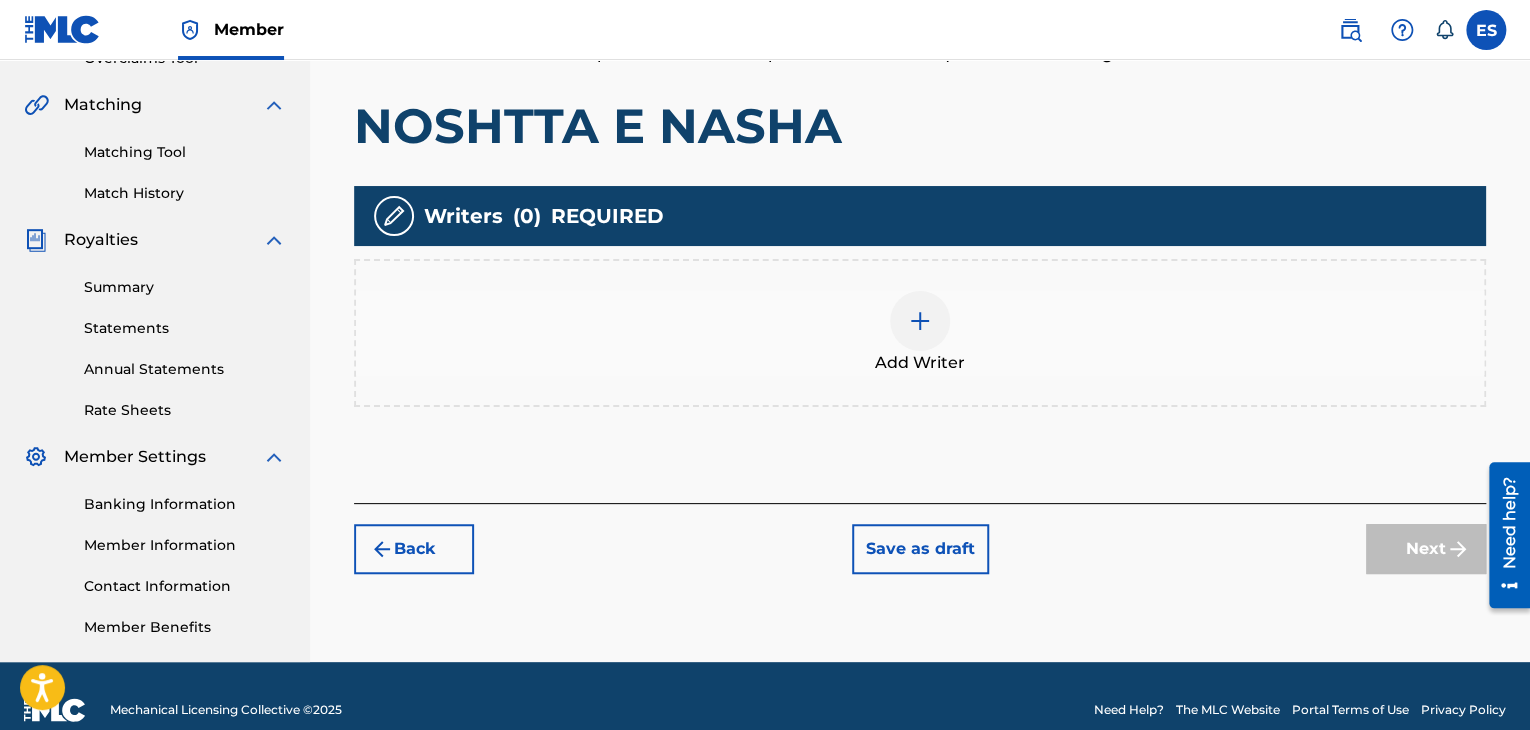 scroll, scrollTop: 469, scrollLeft: 0, axis: vertical 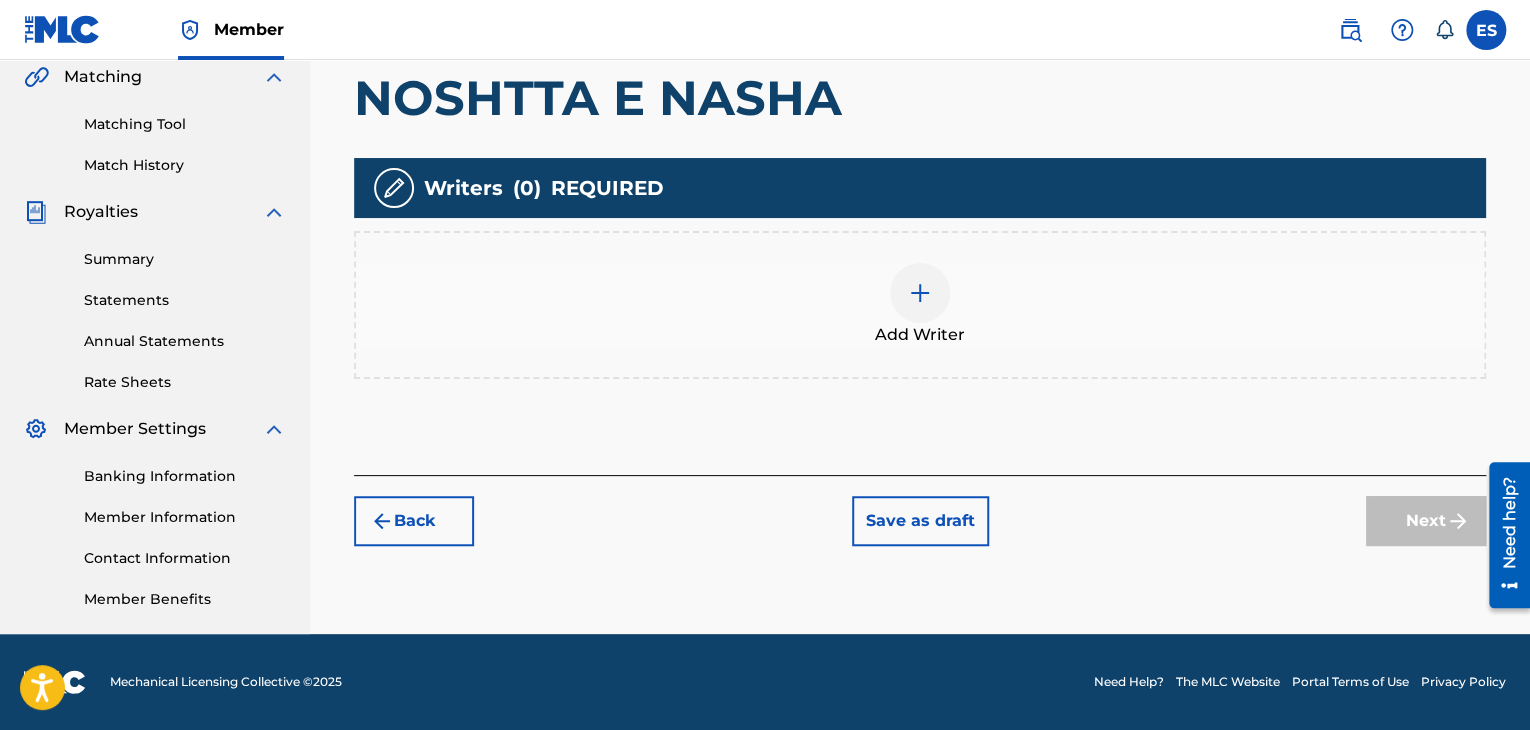 click on "Back" at bounding box center [414, 521] 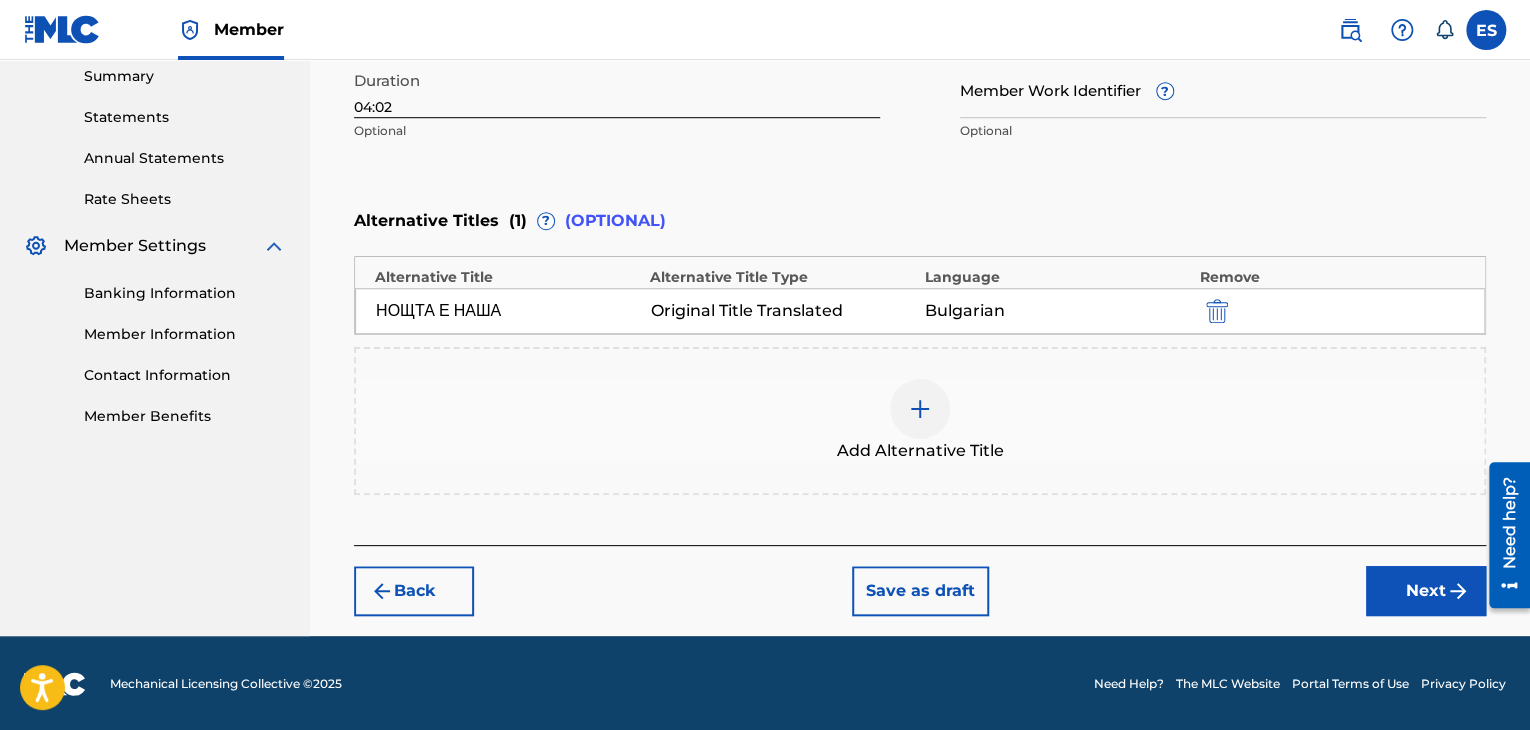 drag, startPoint x: 1385, startPoint y: 584, endPoint x: 1369, endPoint y: 573, distance: 19.416489 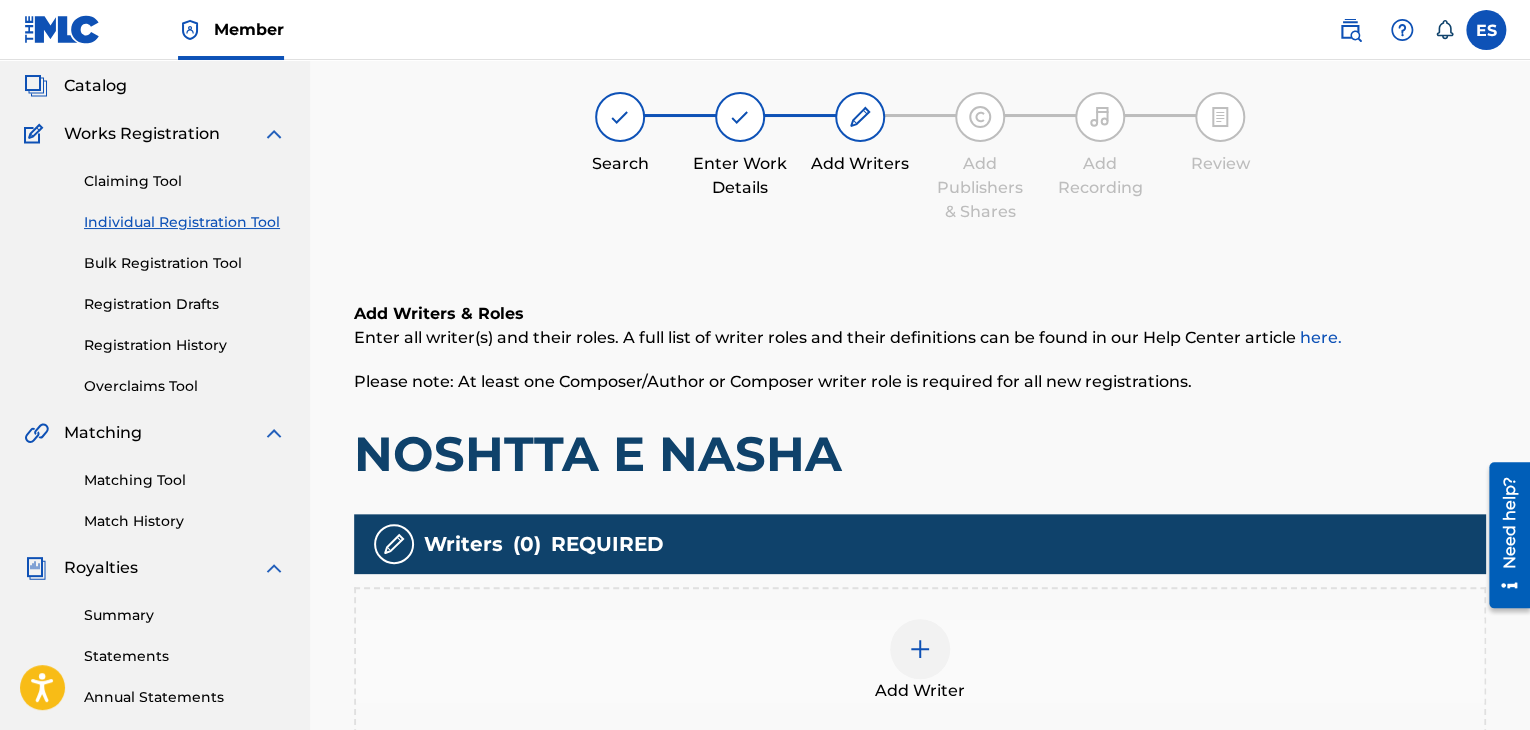 scroll, scrollTop: 469, scrollLeft: 0, axis: vertical 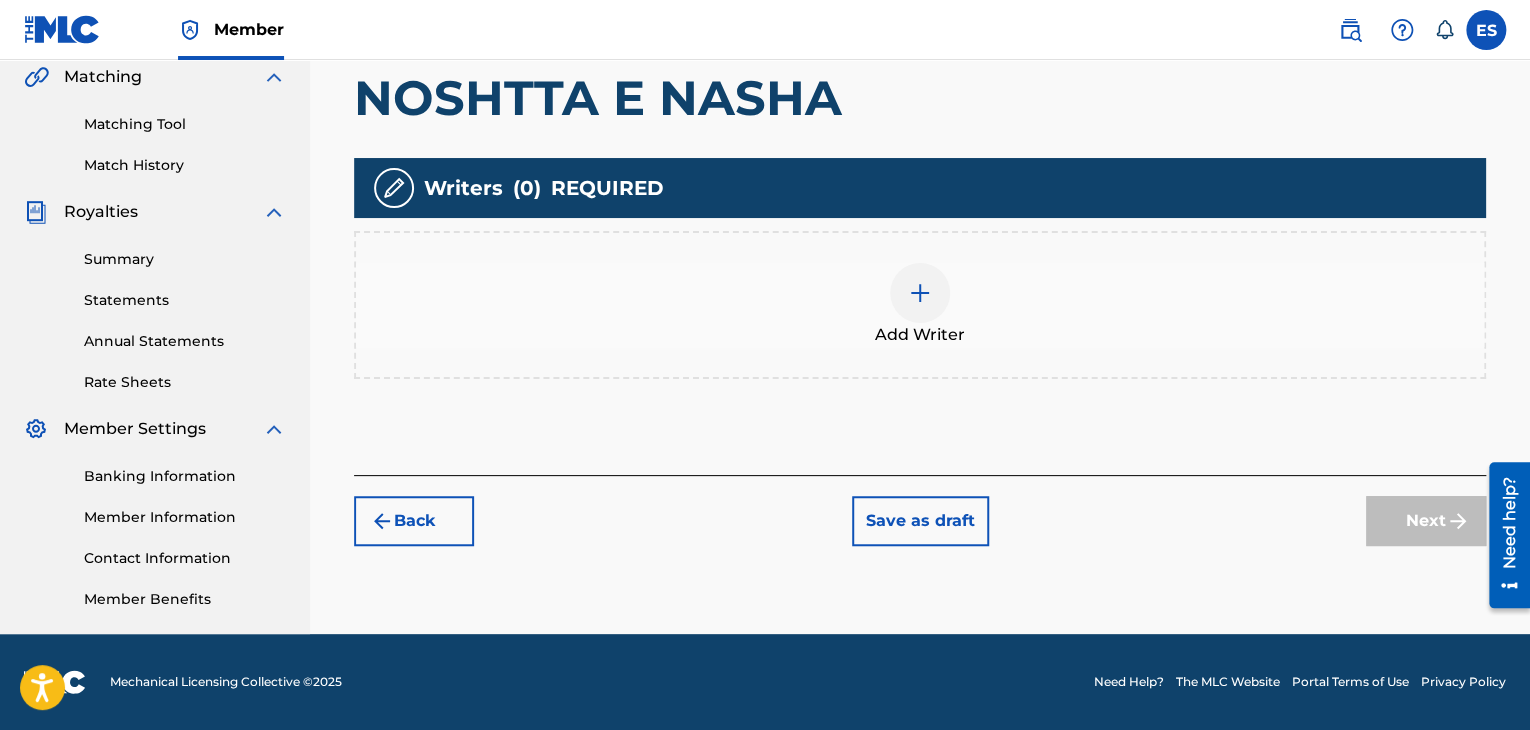 click at bounding box center [920, 293] 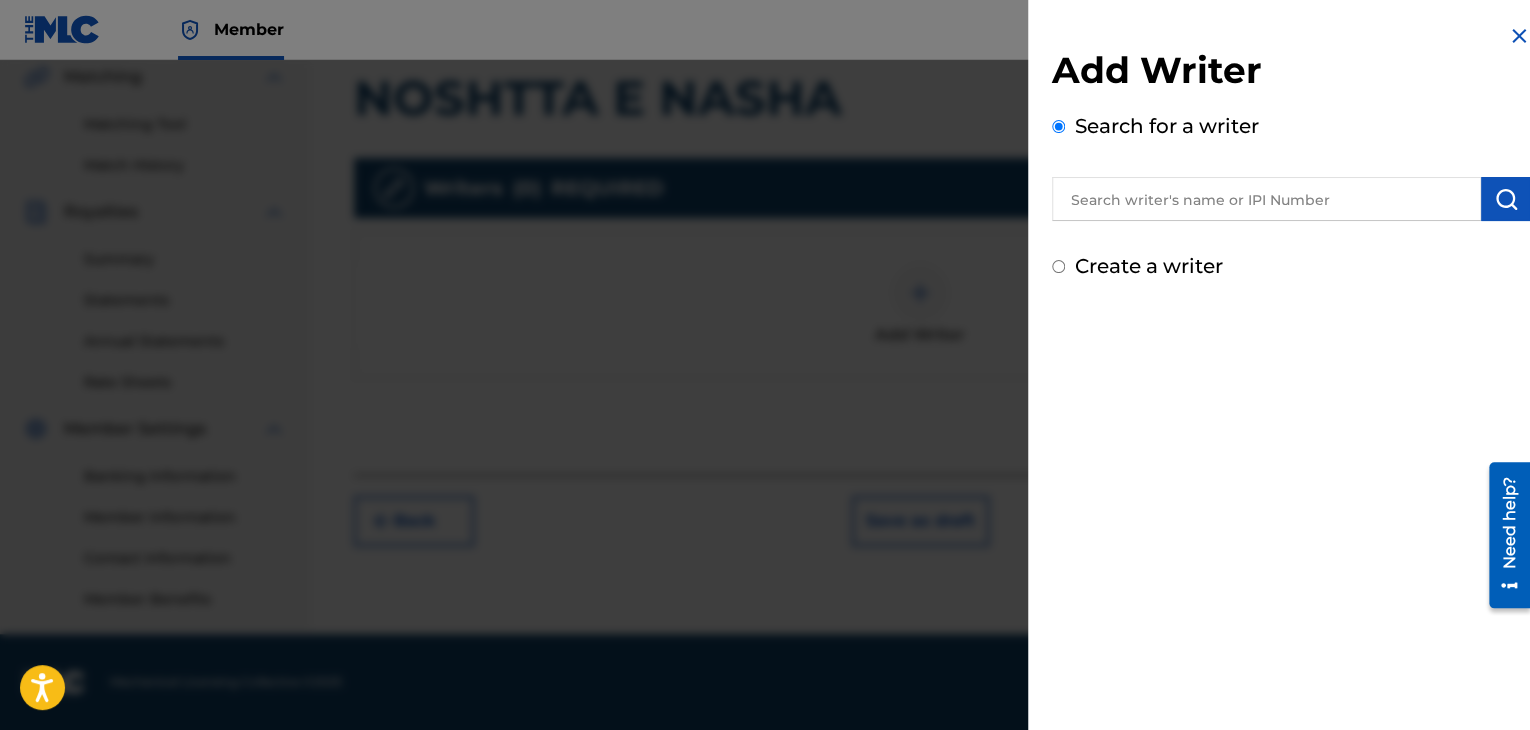 click at bounding box center [1266, 199] 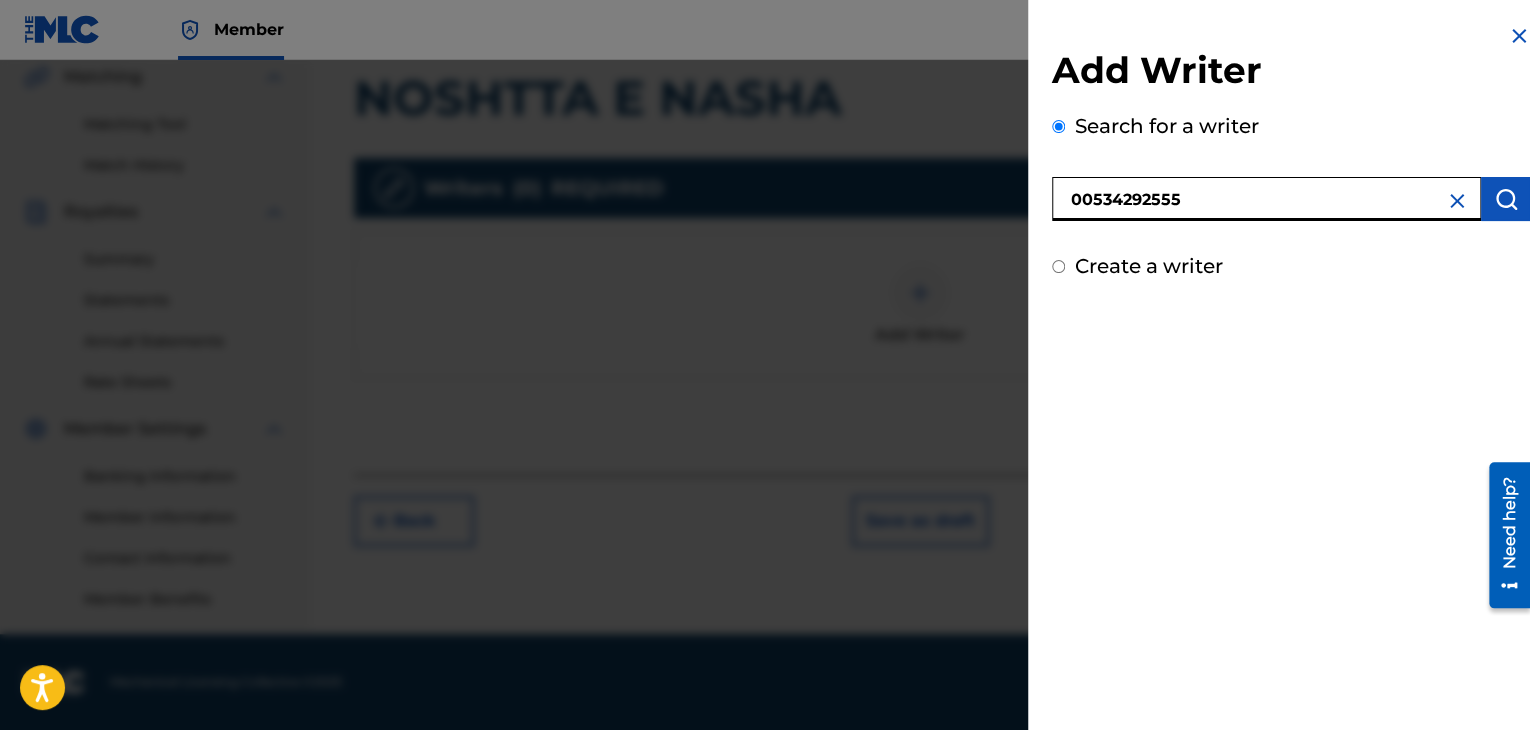 click at bounding box center [1506, 199] 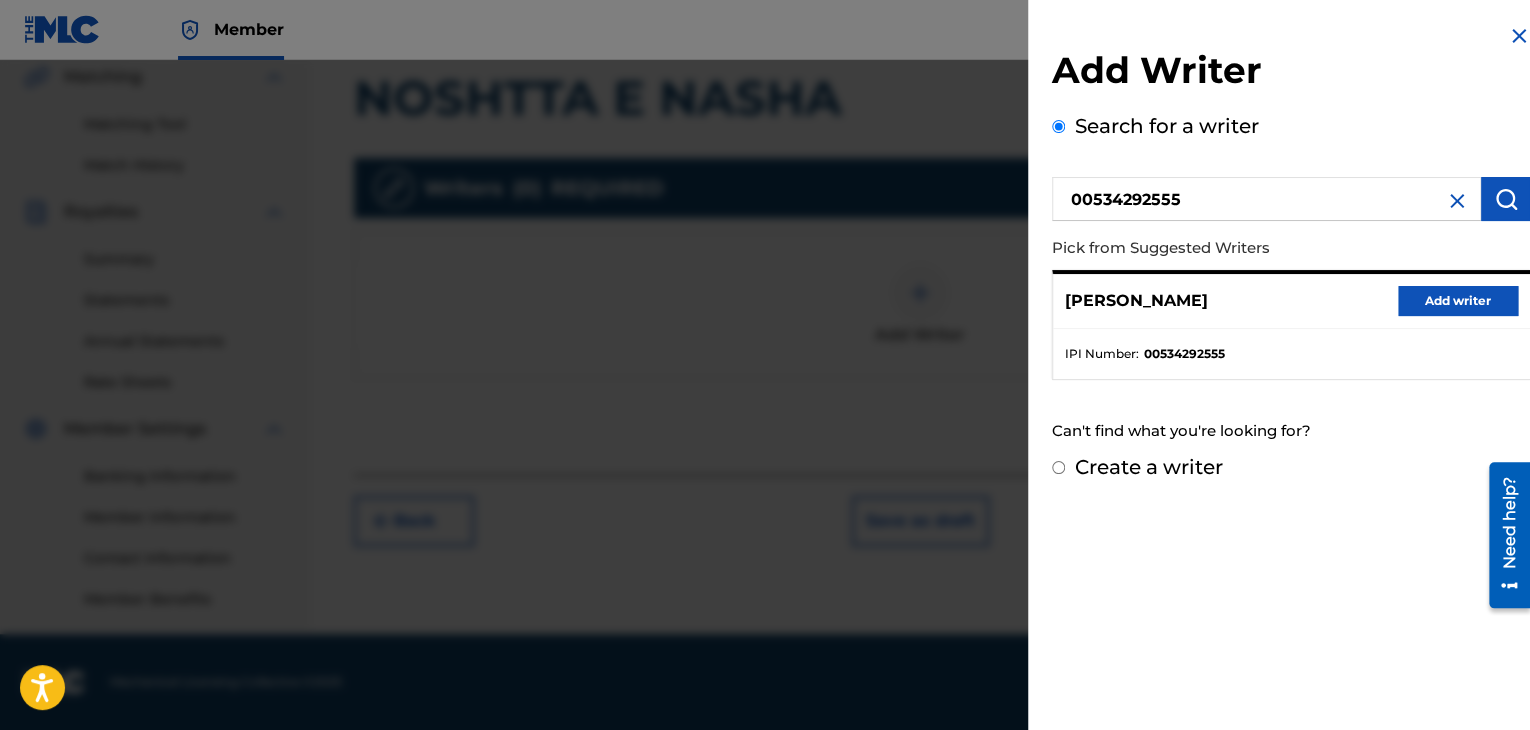 click on "Add writer" at bounding box center [1458, 301] 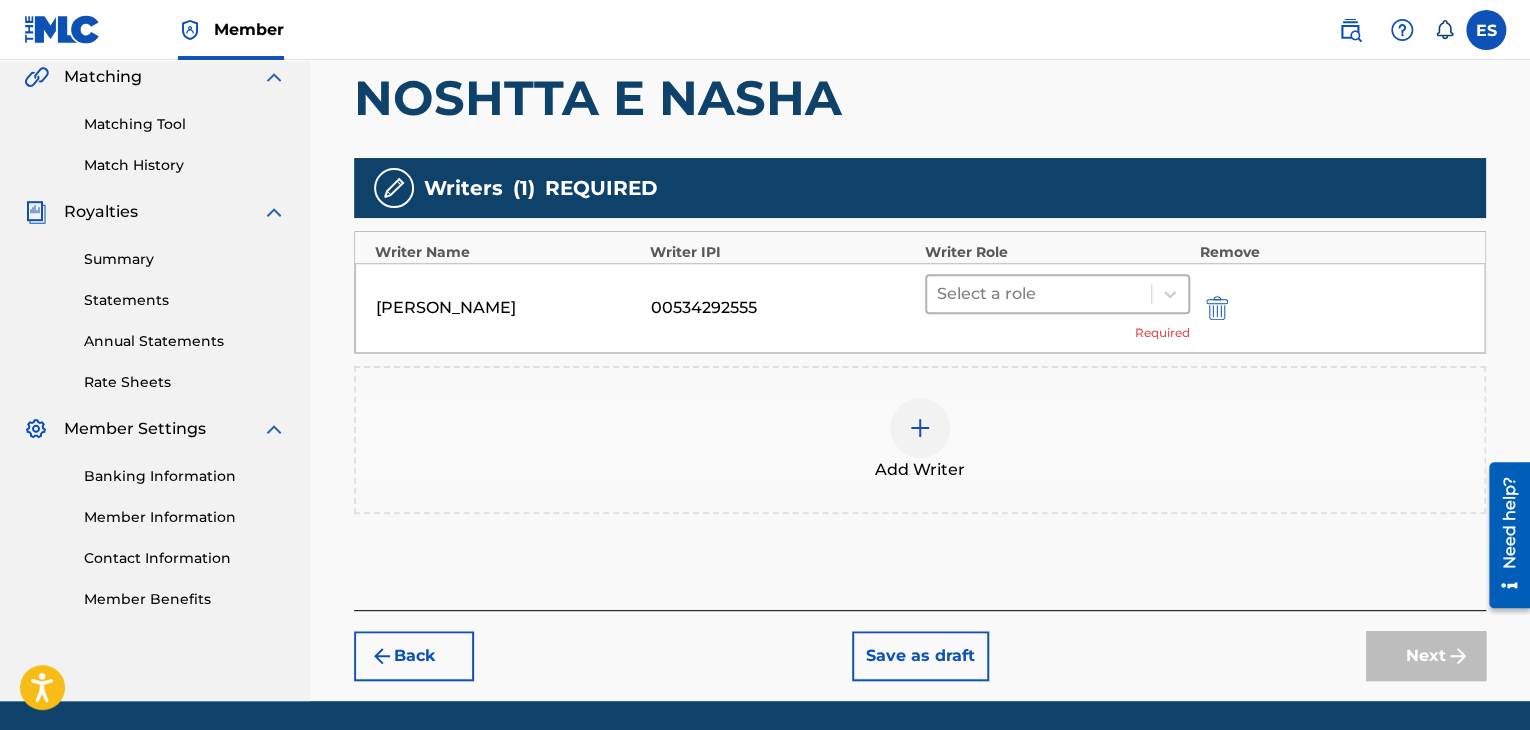click at bounding box center (1039, 294) 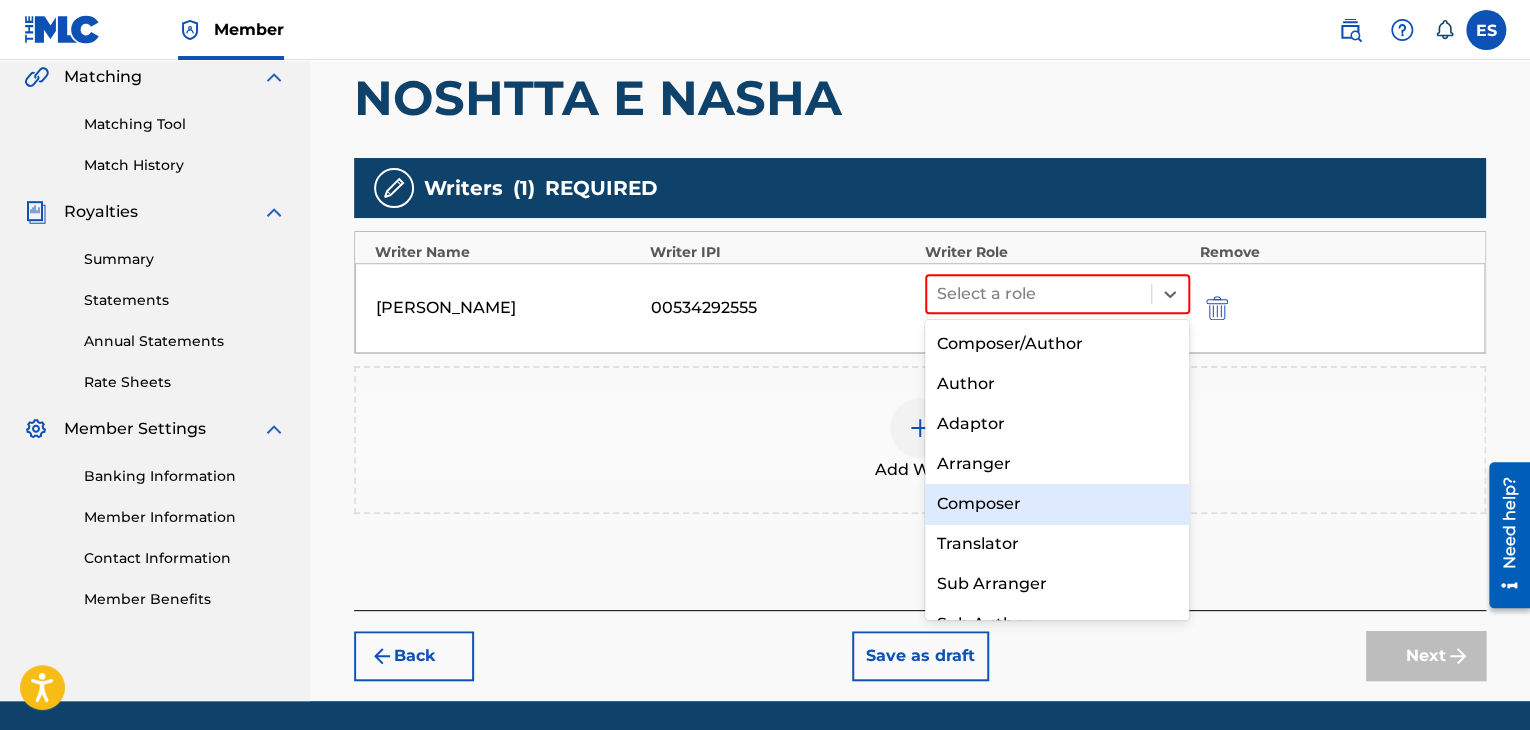 click on "Composer" at bounding box center (1057, 504) 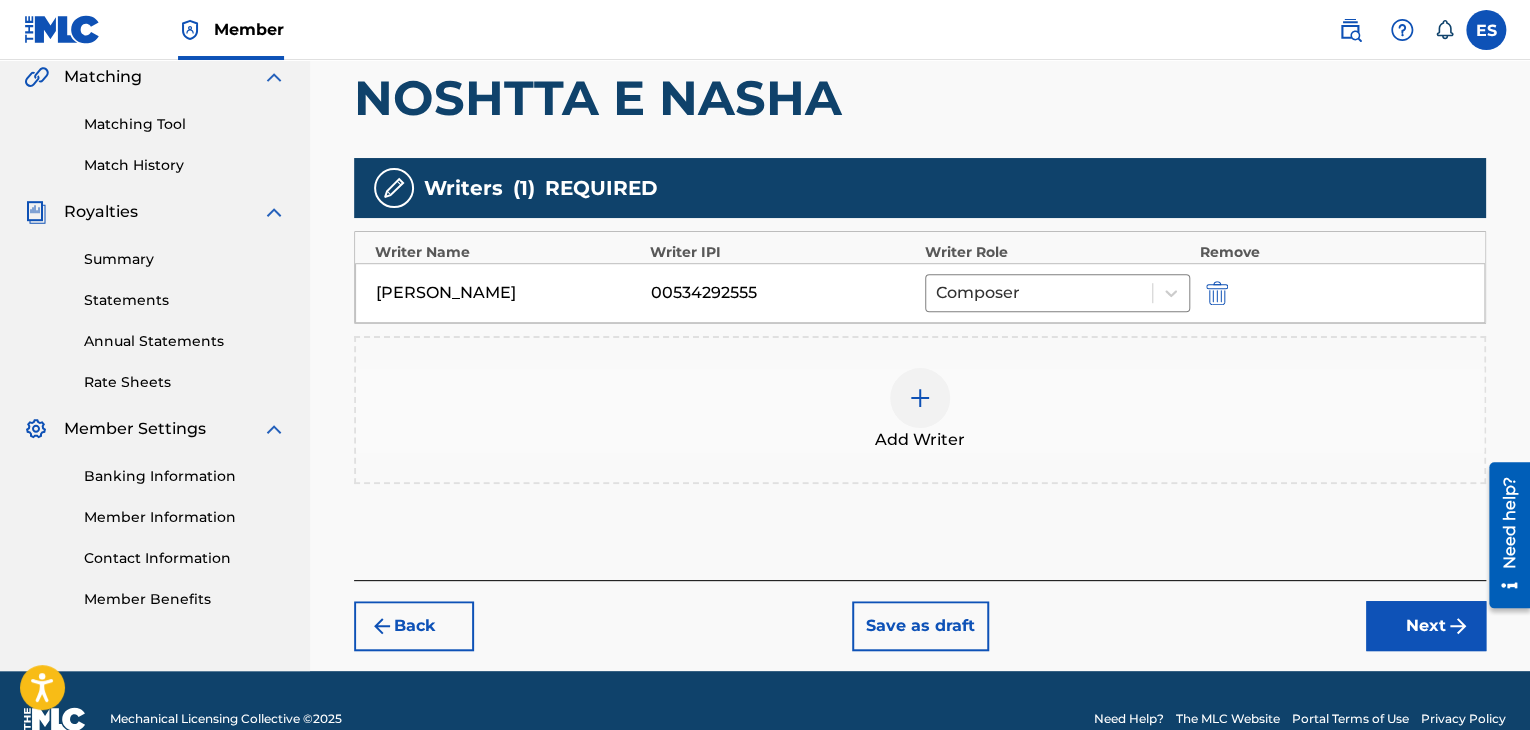 click at bounding box center [920, 398] 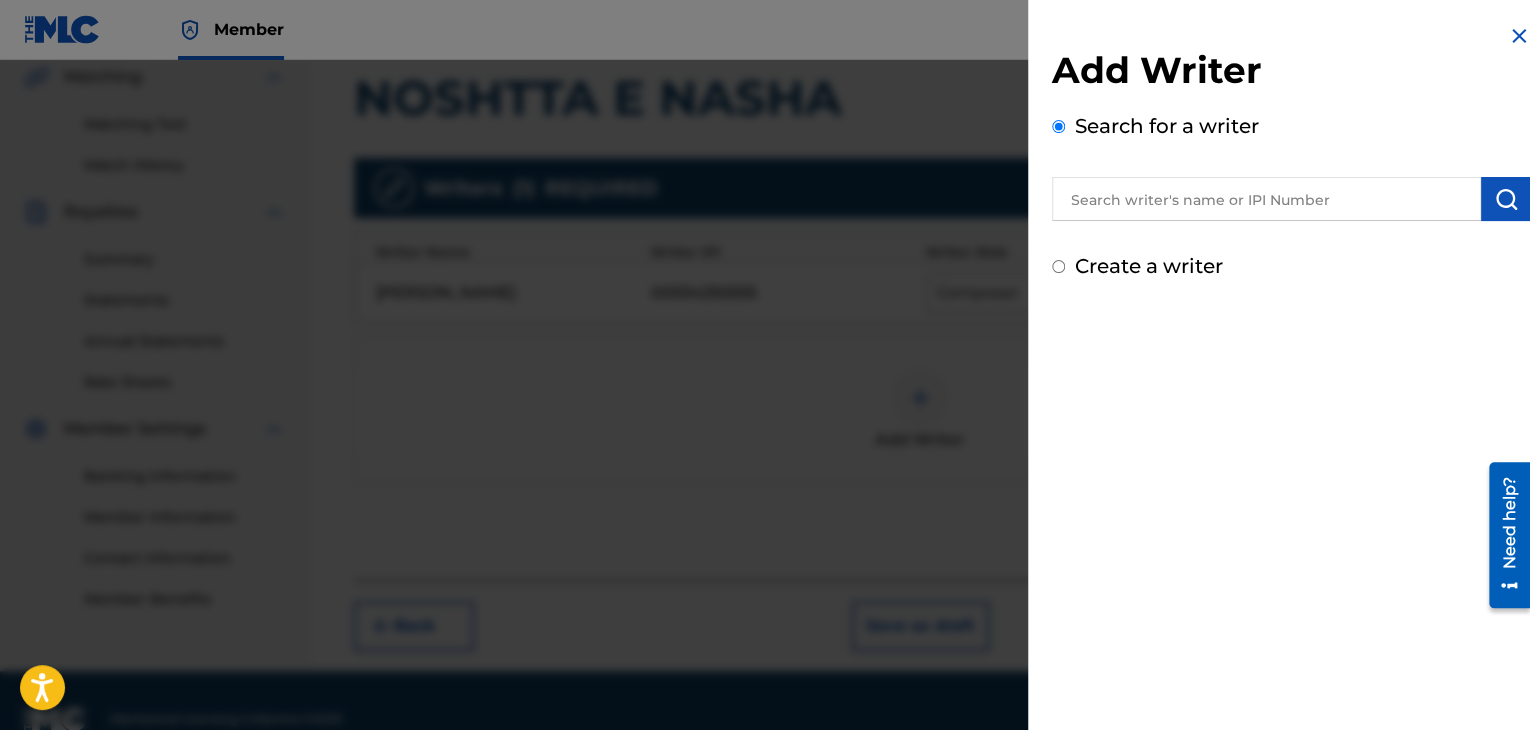 click at bounding box center (1266, 199) 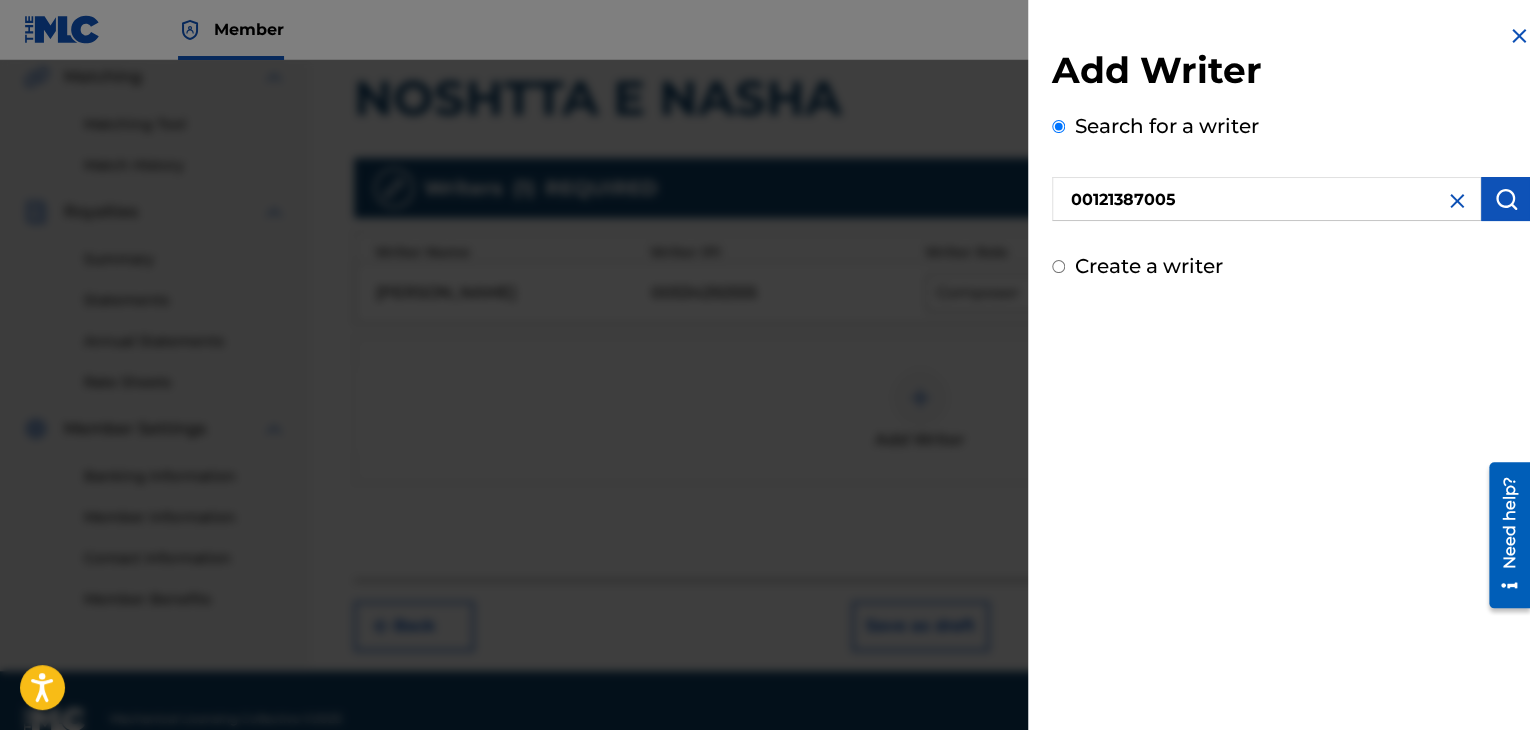 click at bounding box center [1506, 199] 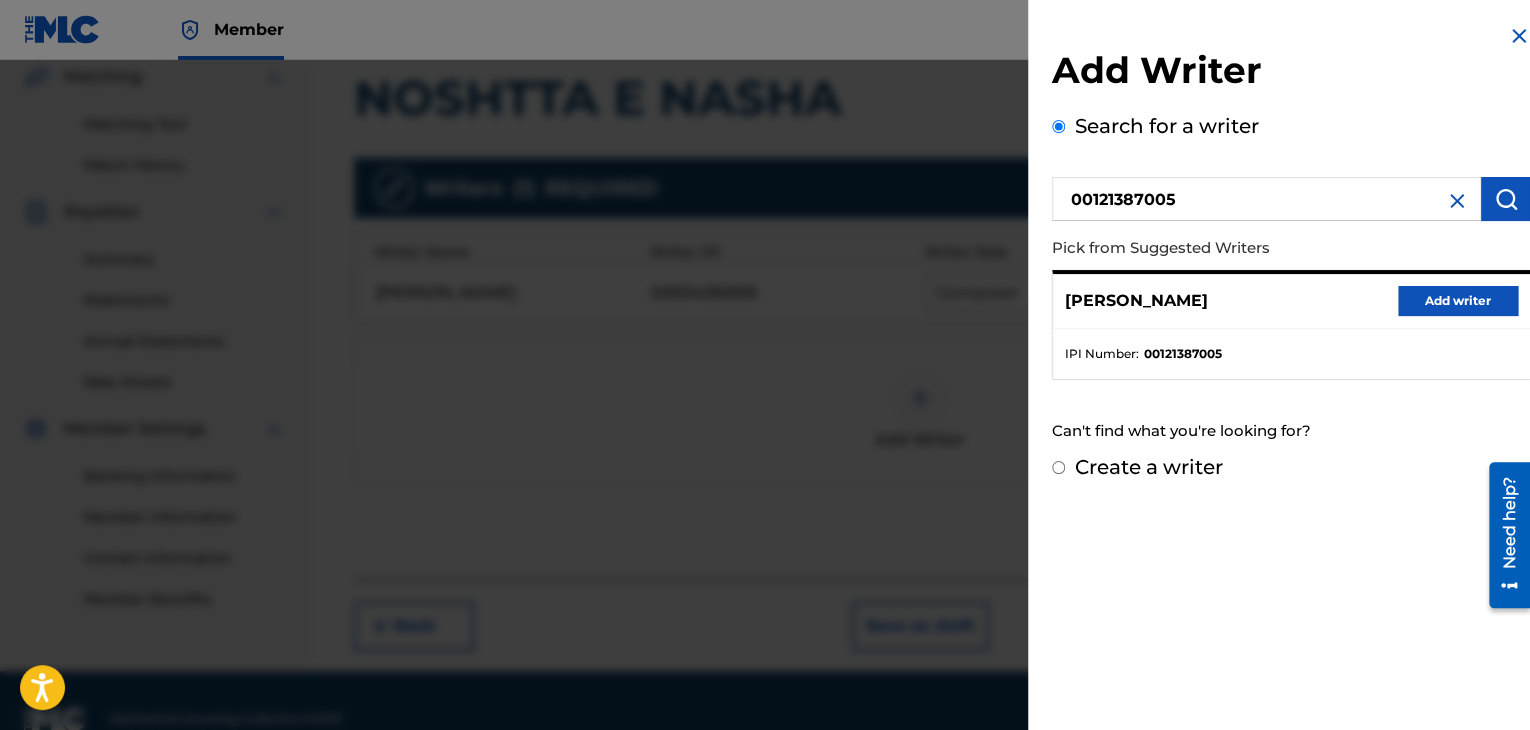click on "Add writer" at bounding box center [1458, 301] 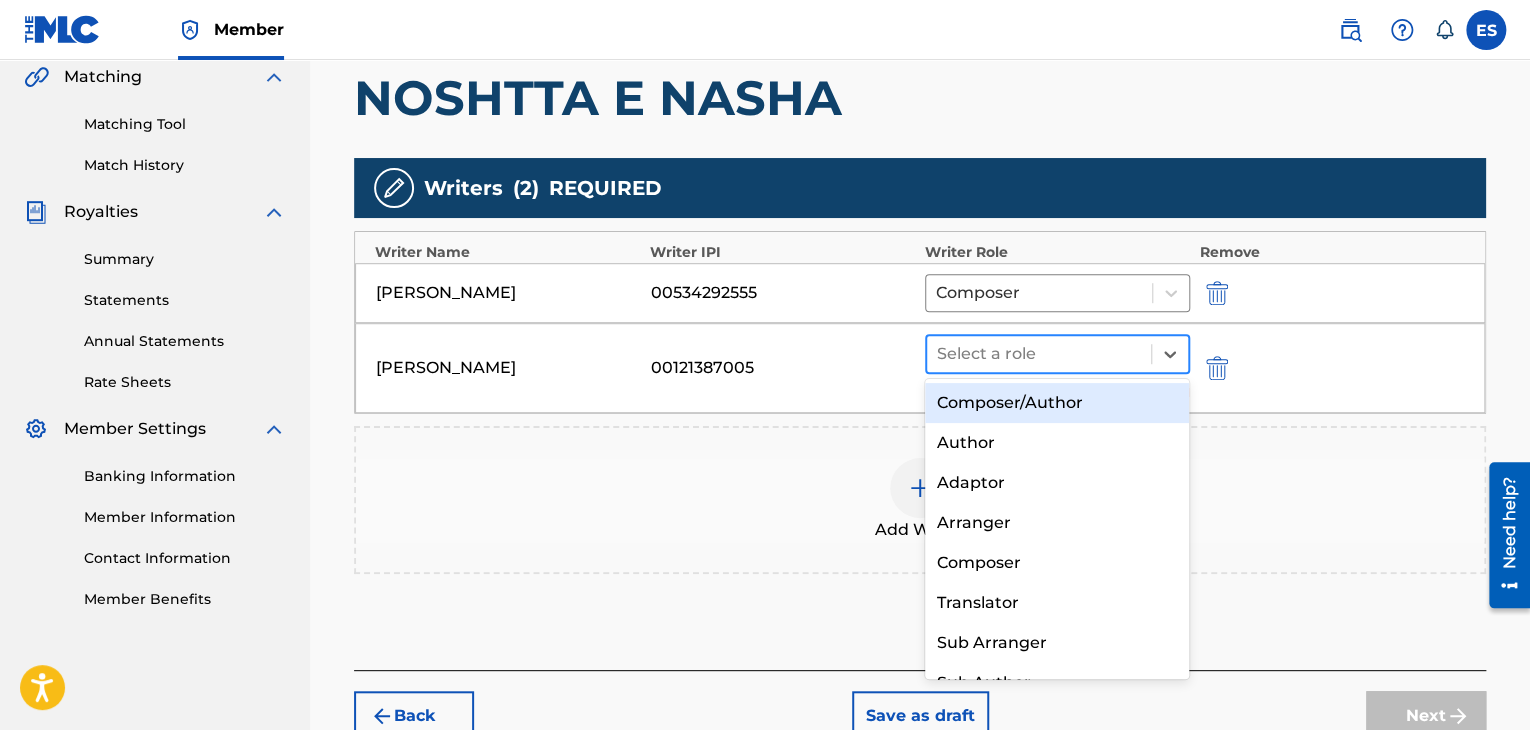click at bounding box center (1039, 354) 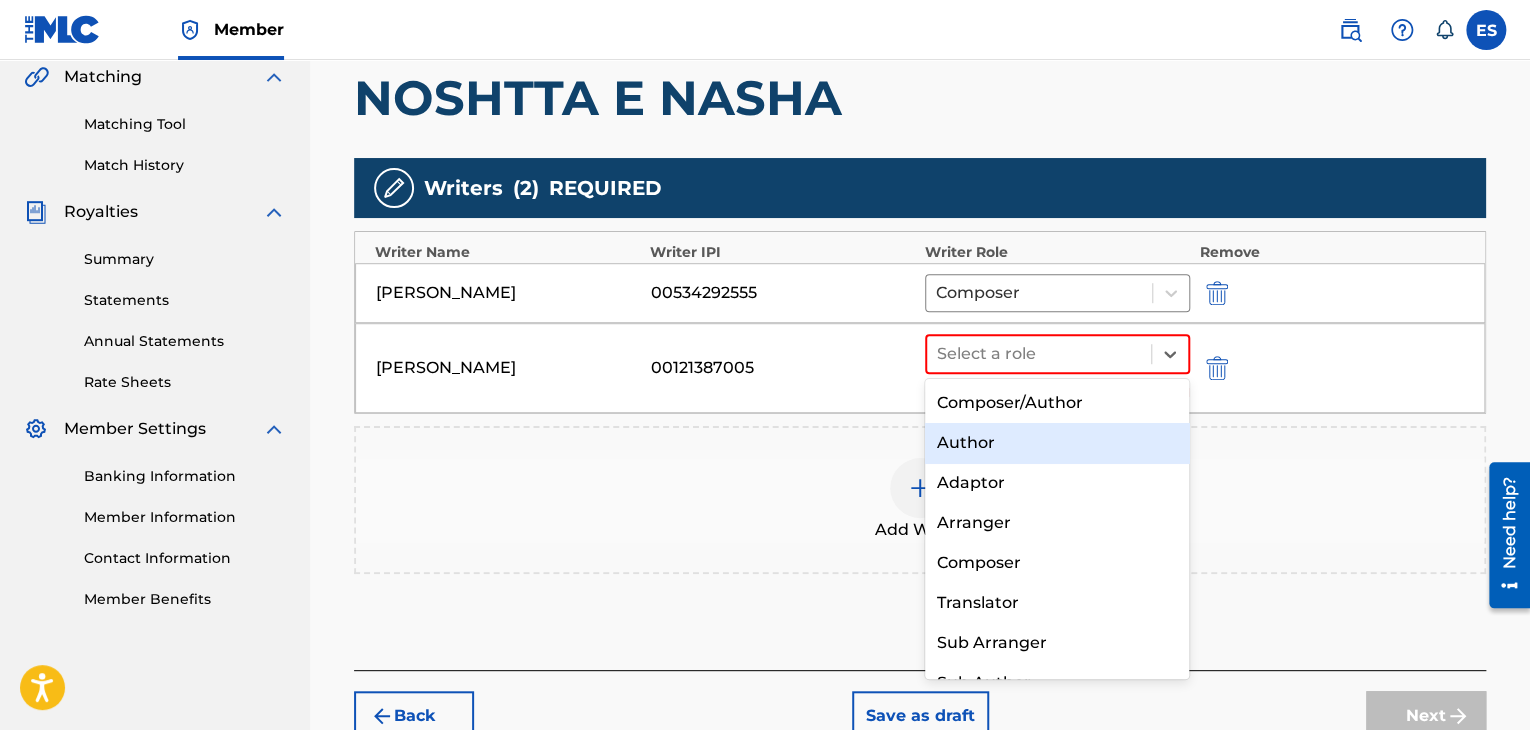 click on "Author" at bounding box center [1057, 443] 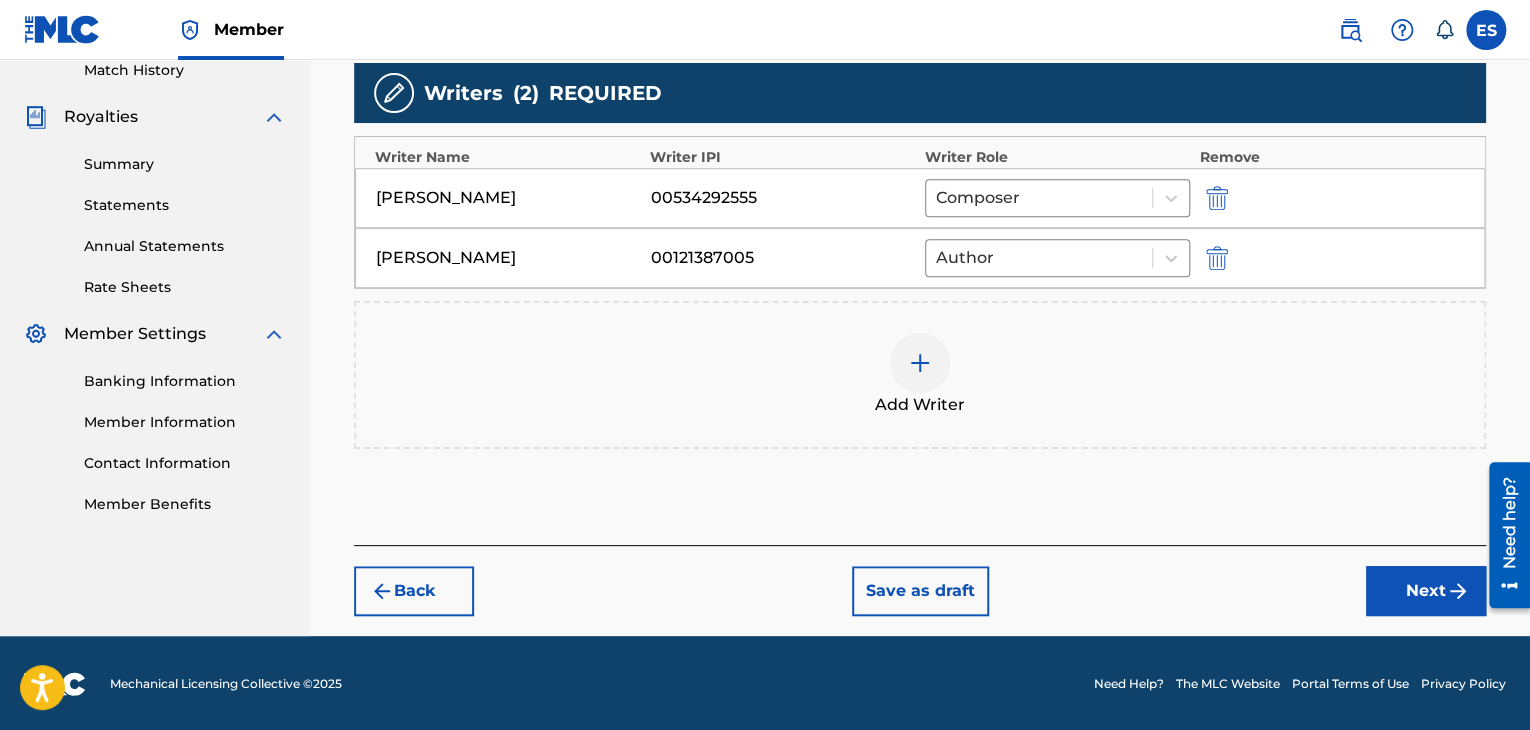 click on "Next" at bounding box center (1426, 591) 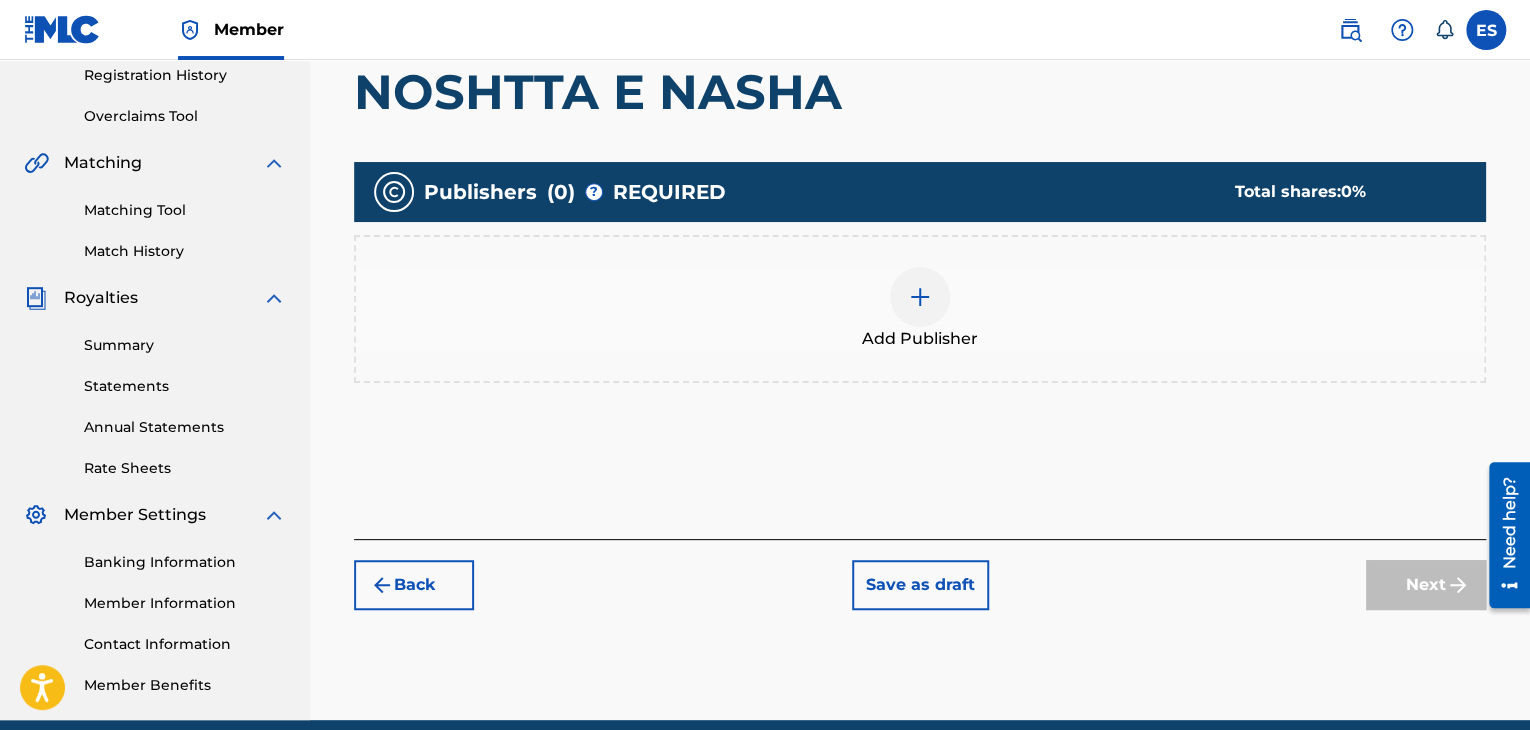 scroll, scrollTop: 469, scrollLeft: 0, axis: vertical 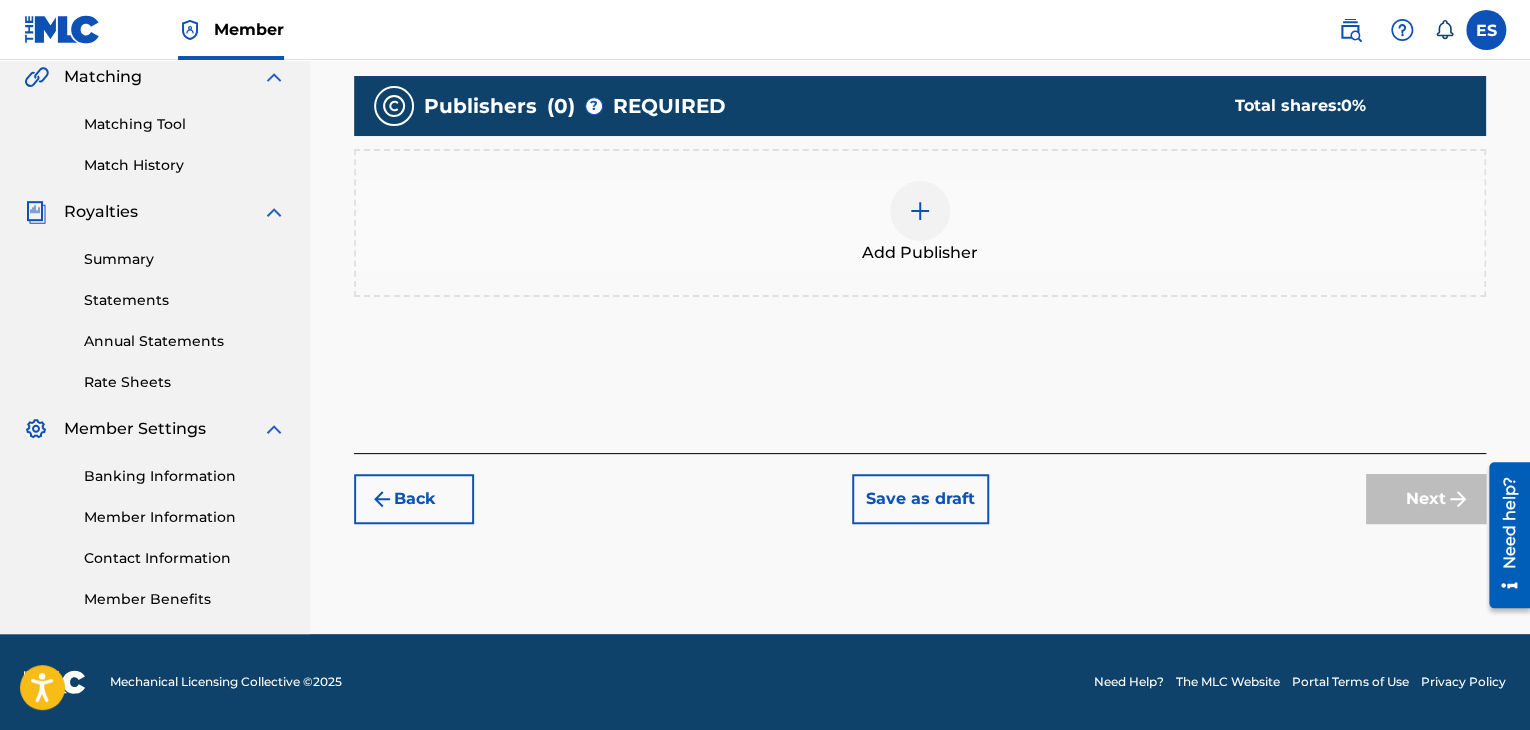 click at bounding box center (920, 211) 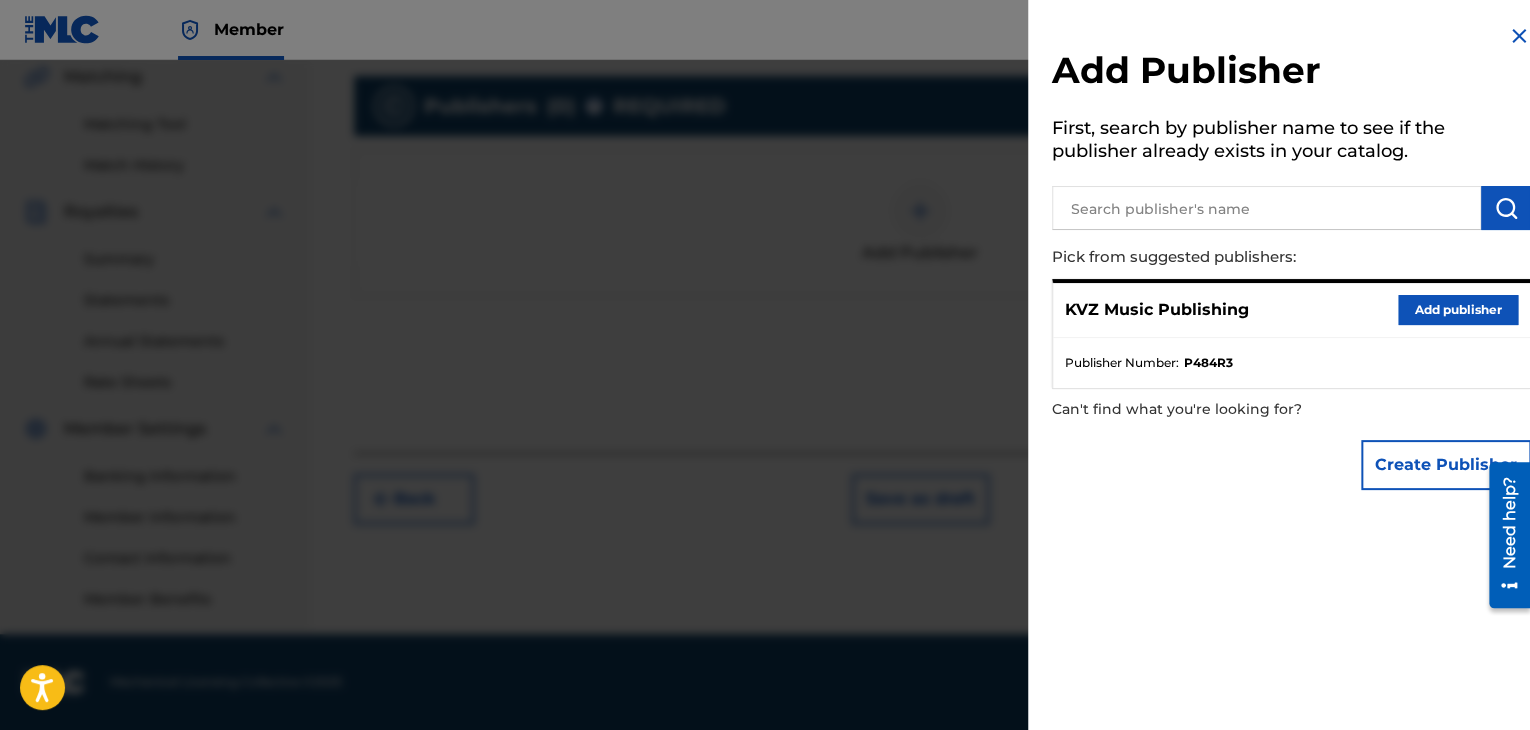 click on "Add publisher" at bounding box center (1458, 310) 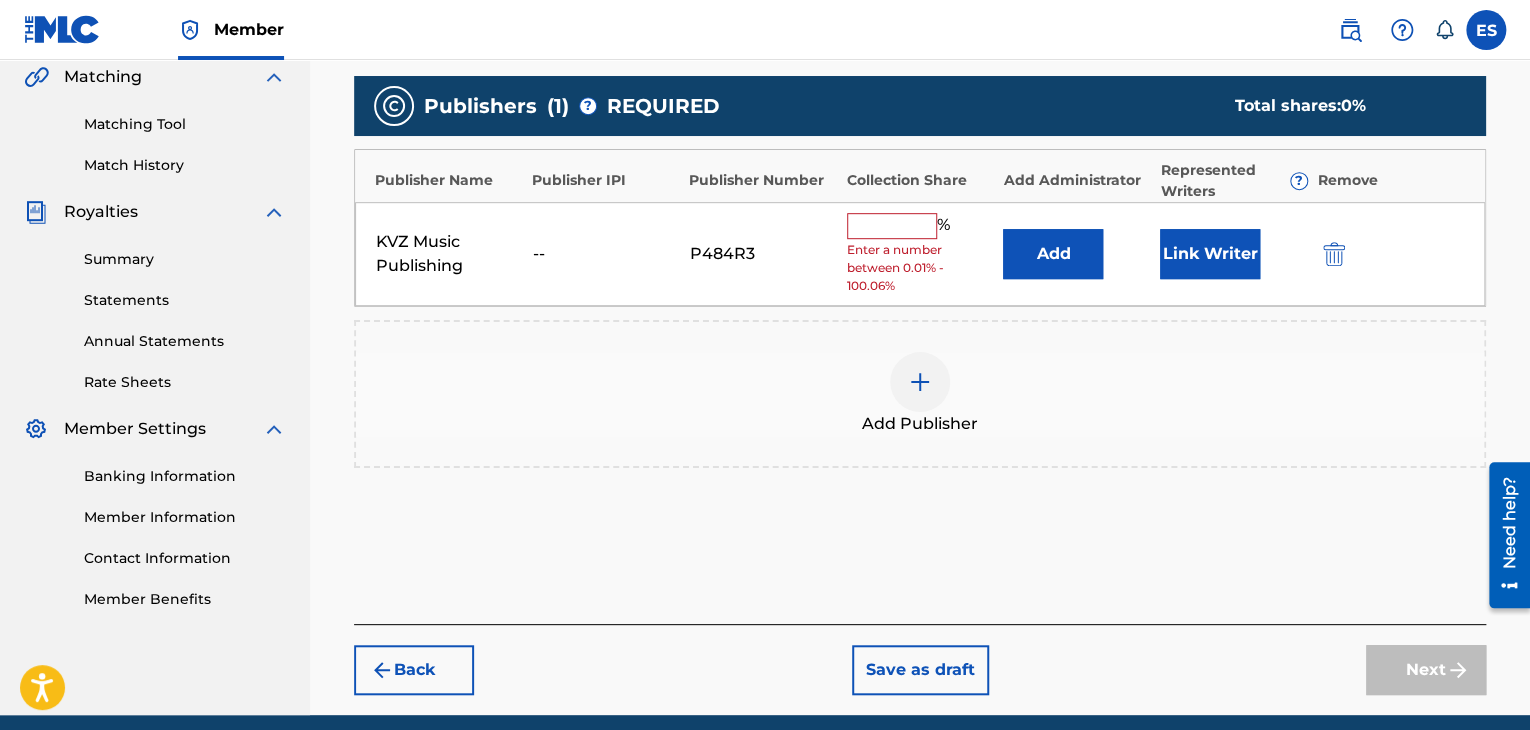 click at bounding box center (892, 226) 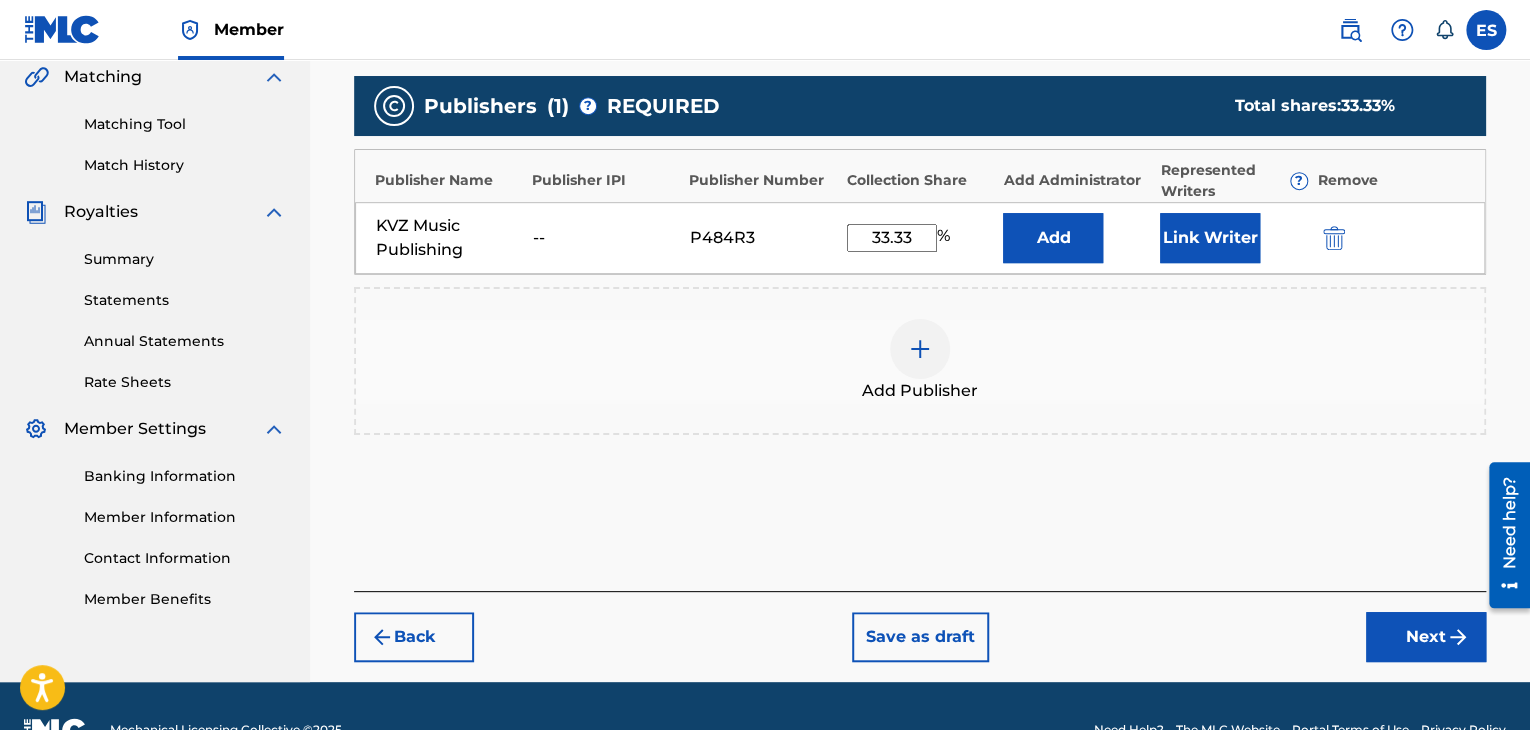 click on "Next" at bounding box center (1426, 637) 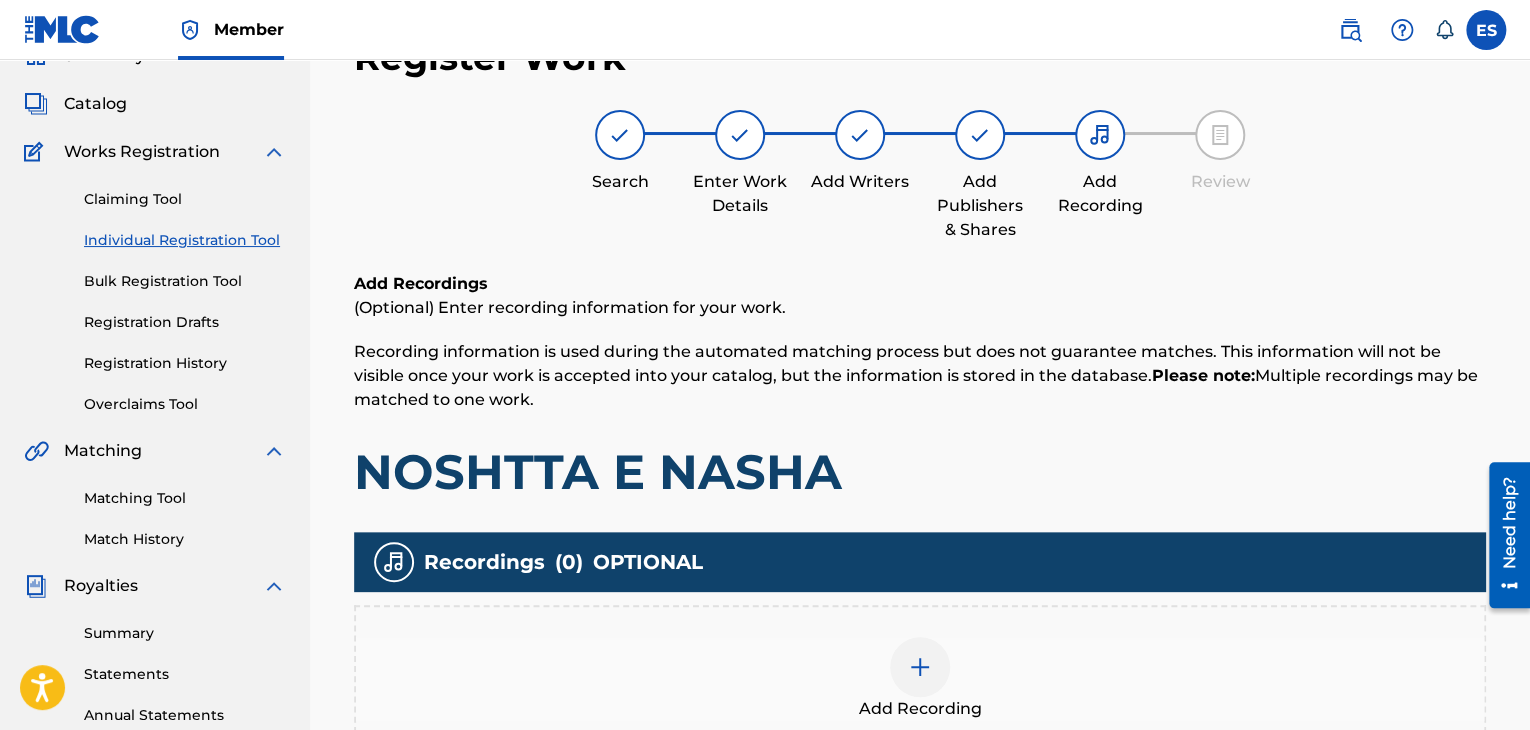 scroll, scrollTop: 469, scrollLeft: 0, axis: vertical 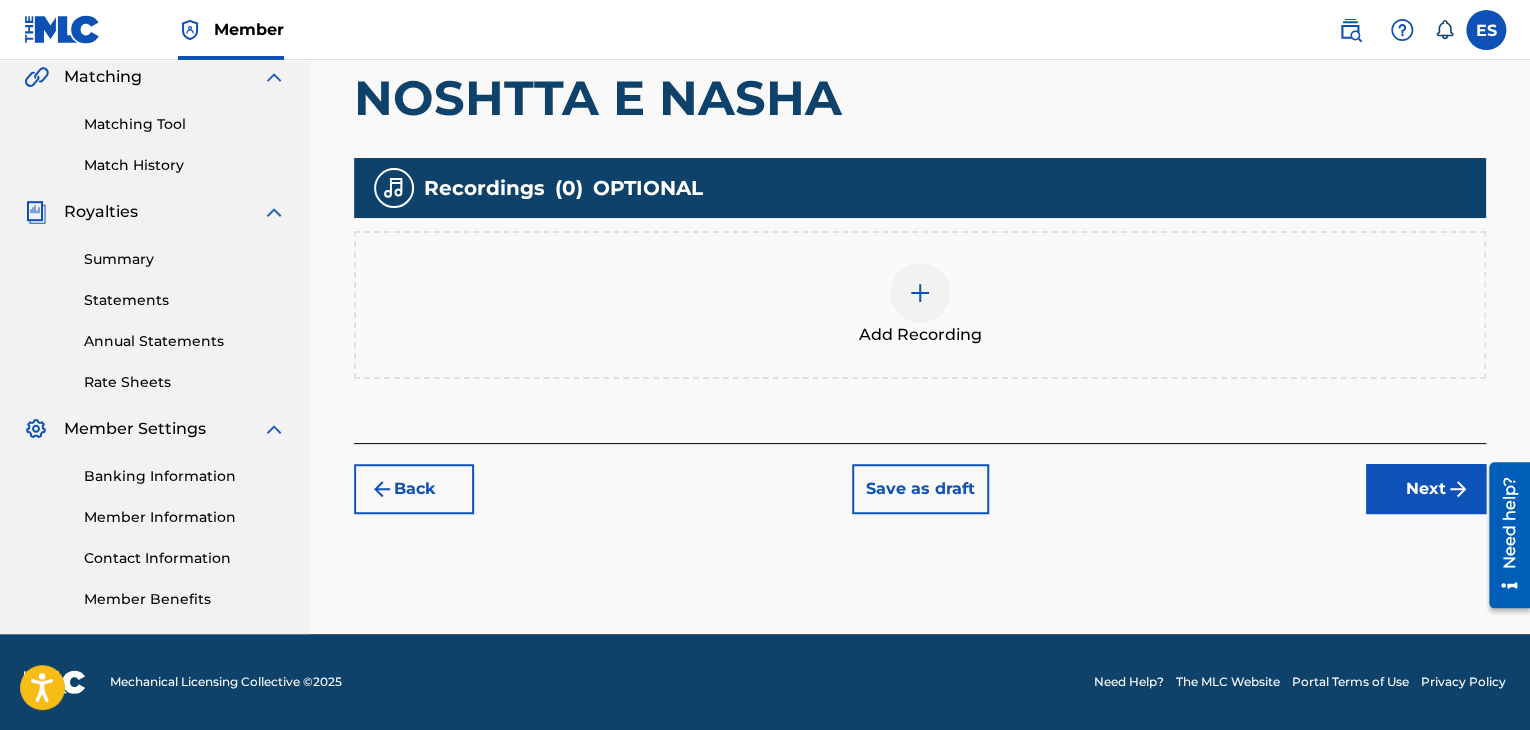 click at bounding box center [920, 293] 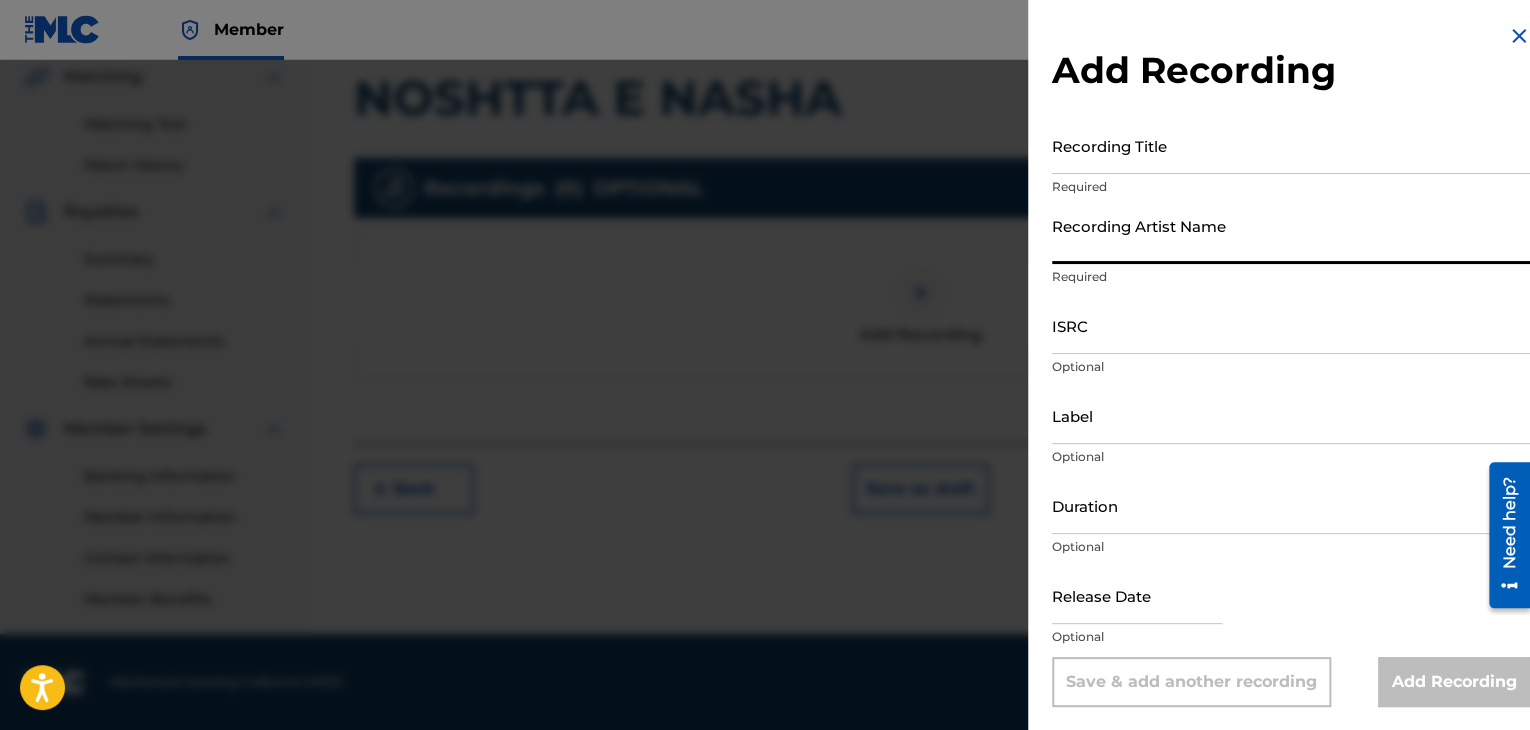 click on "Recording Artist Name" at bounding box center [1291, 235] 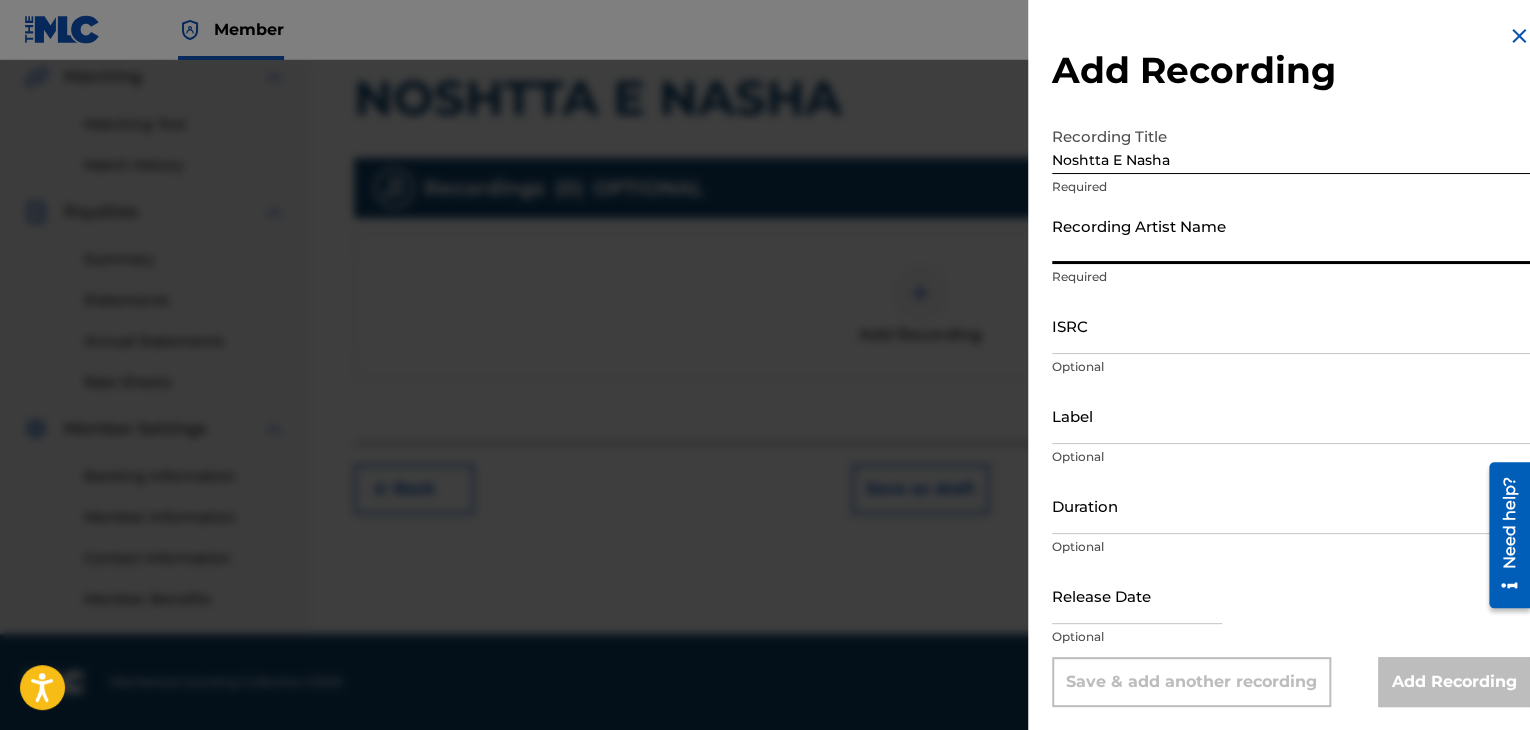 click on "Recording Artist Name" at bounding box center [1291, 235] 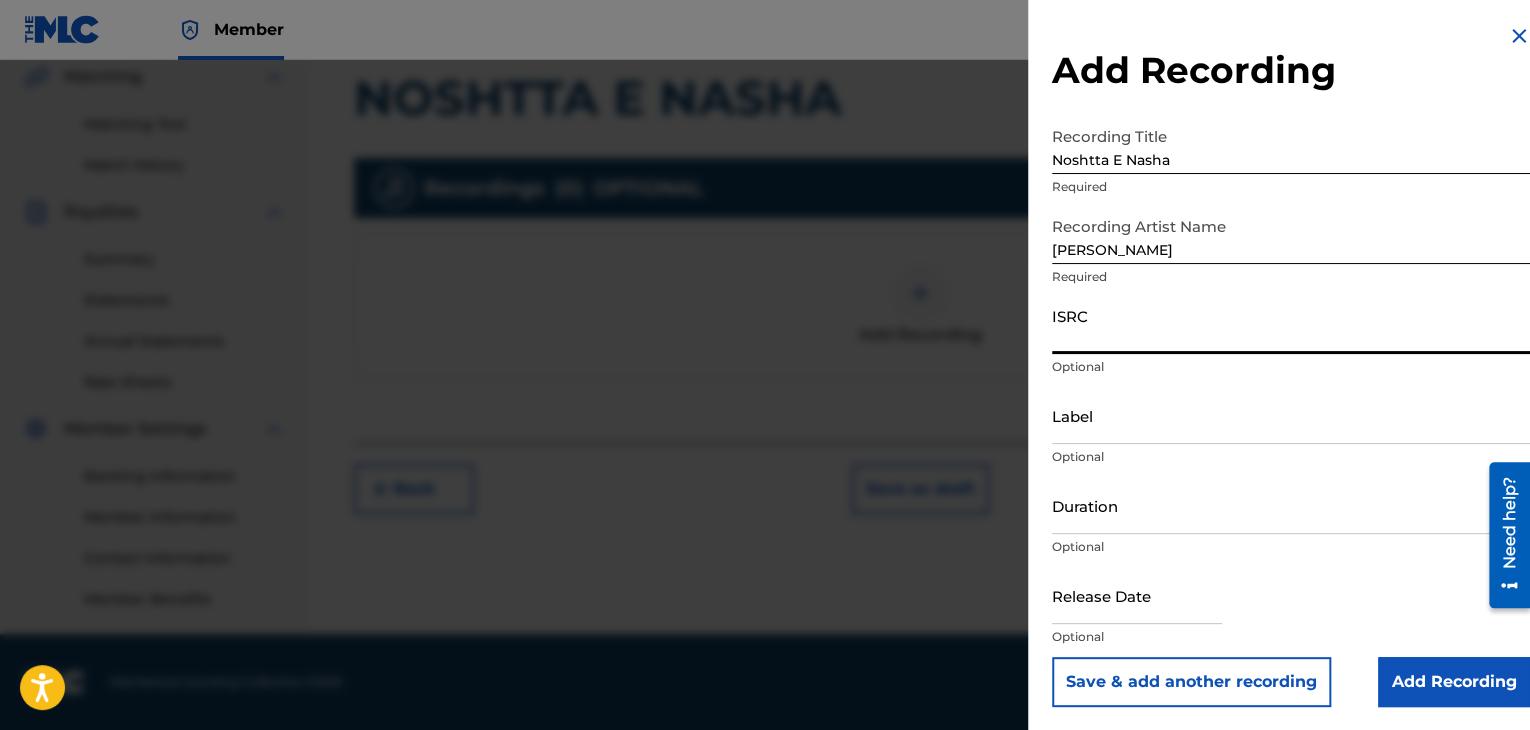 click on "ISRC" at bounding box center (1291, 325) 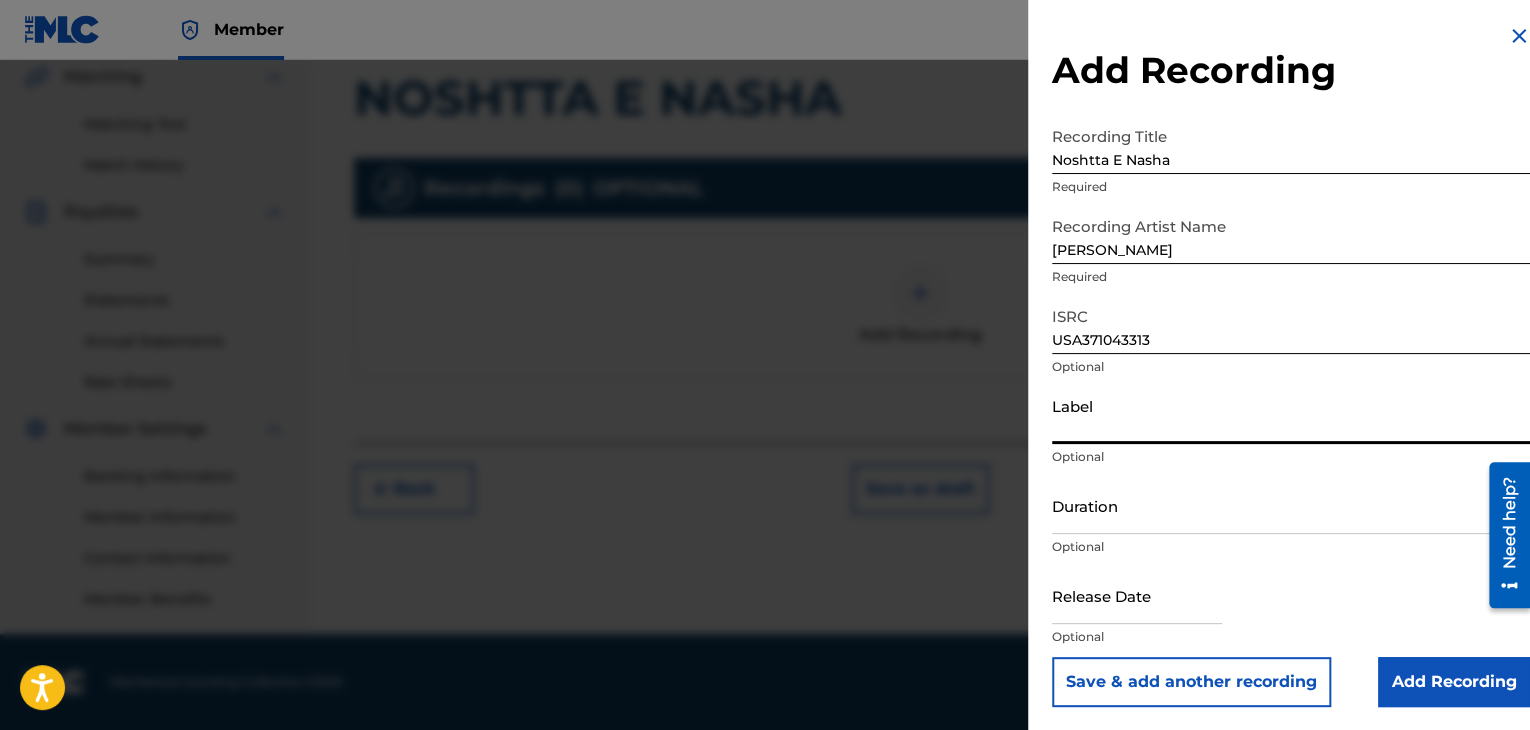 click on "Label" at bounding box center (1291, 415) 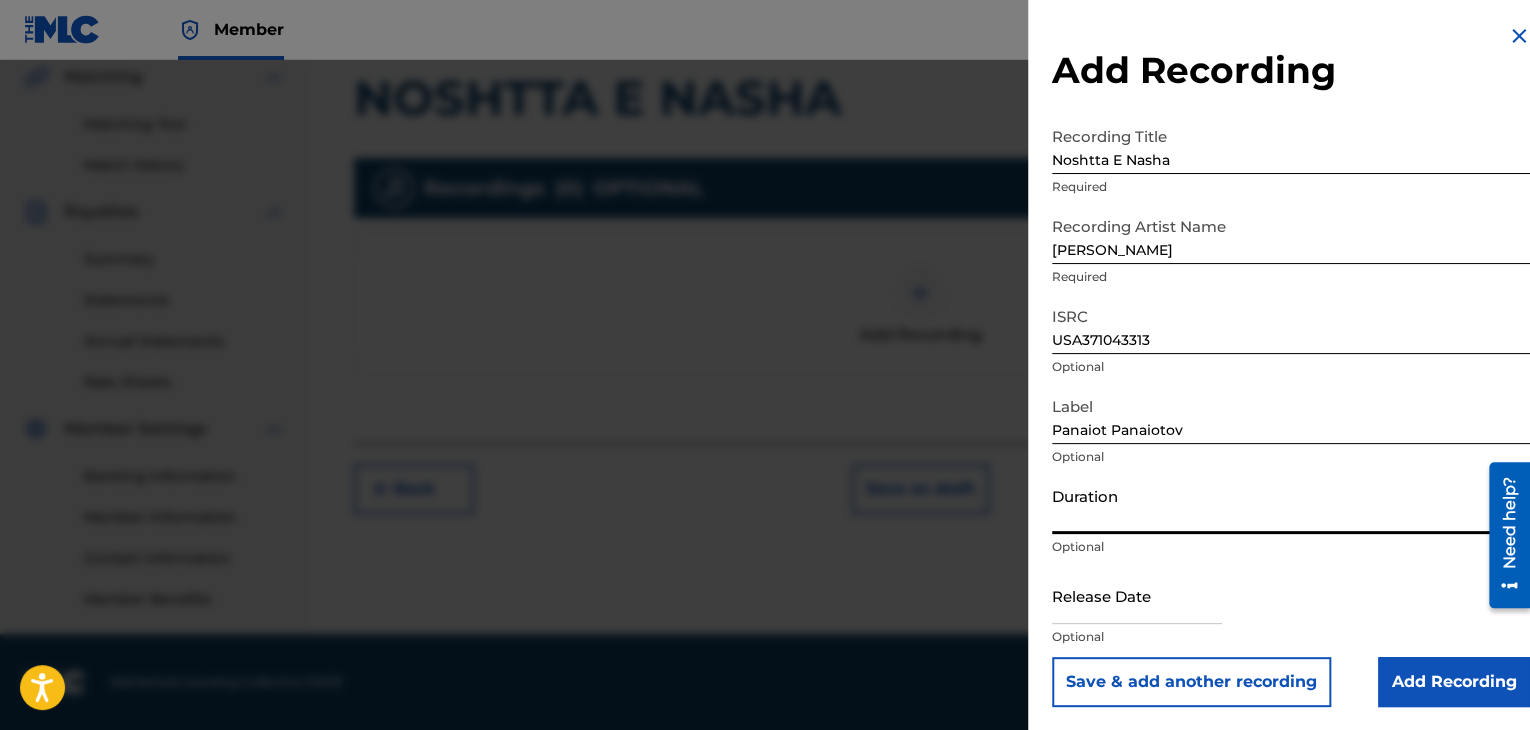 click on "Duration" at bounding box center [1291, 505] 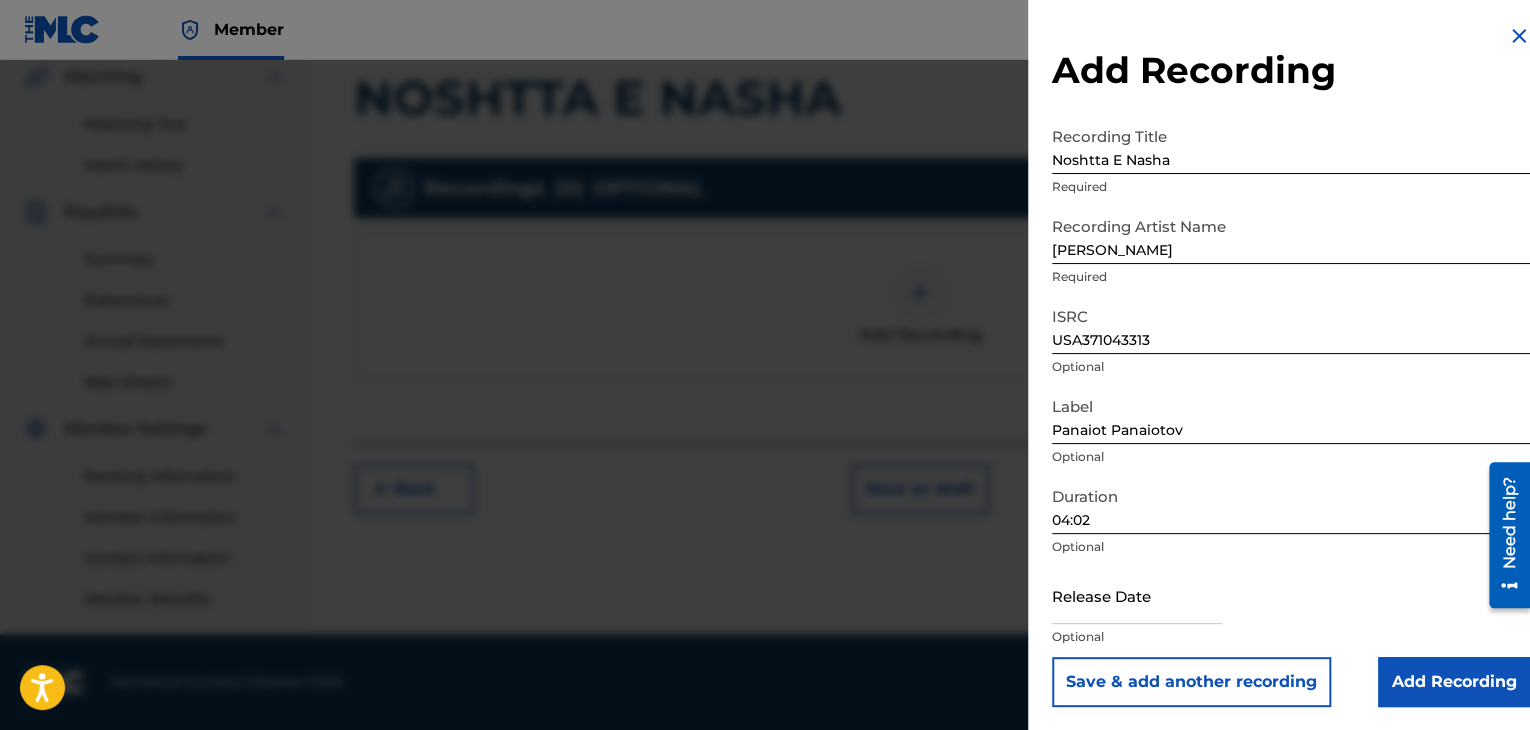 click on "Add Recording" at bounding box center (1454, 682) 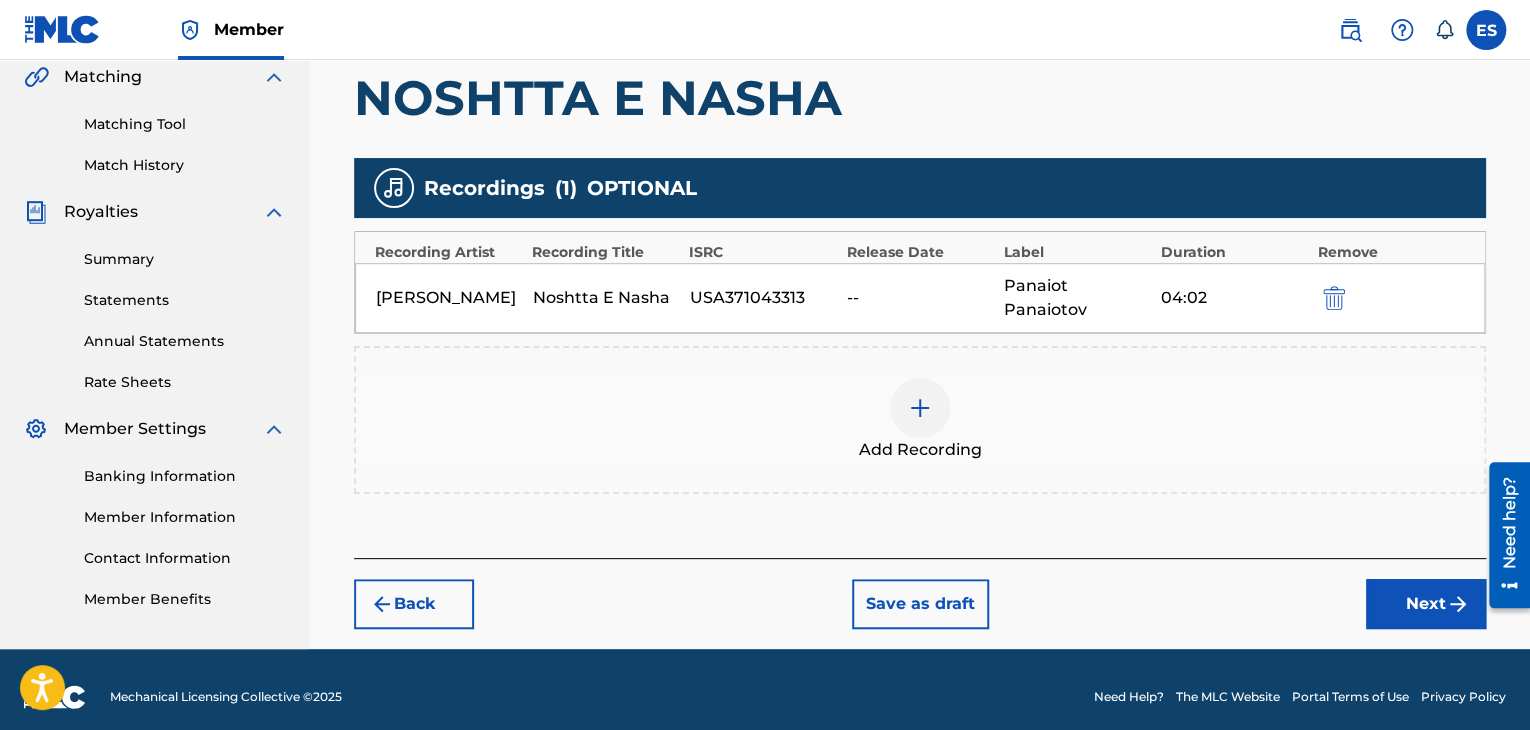 click at bounding box center (920, 408) 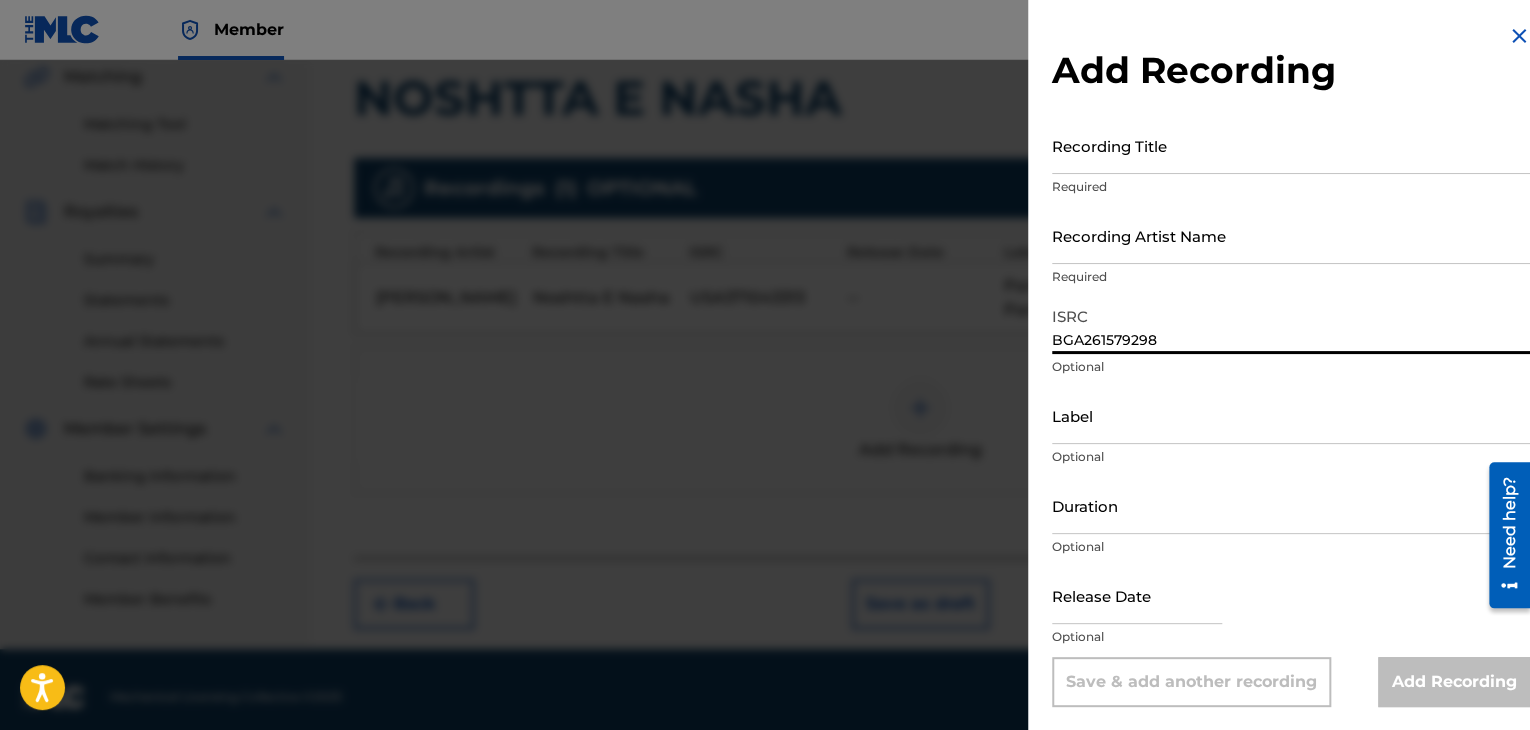 click on "Recording Title" at bounding box center [1291, 145] 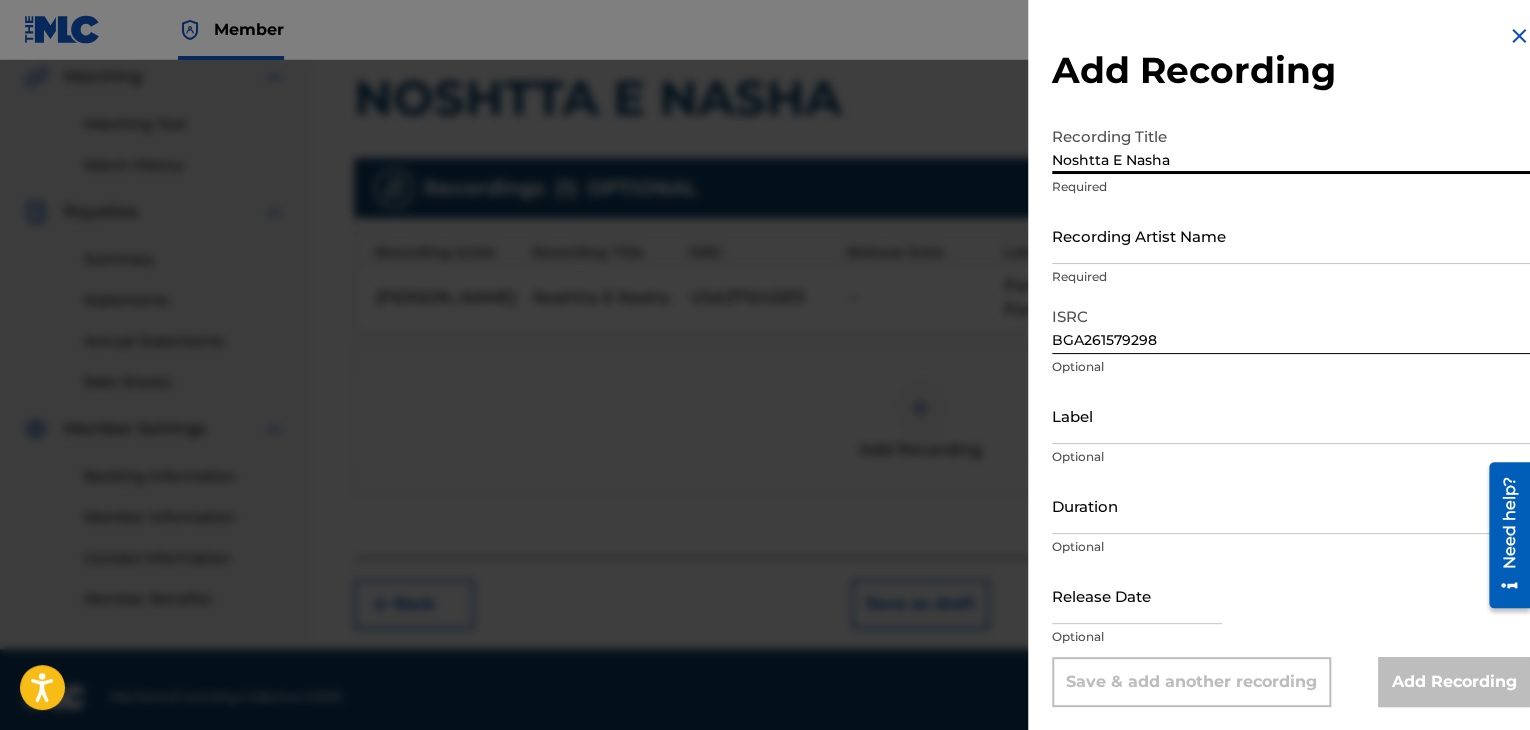 click on "Recording Artist Name" at bounding box center (1291, 235) 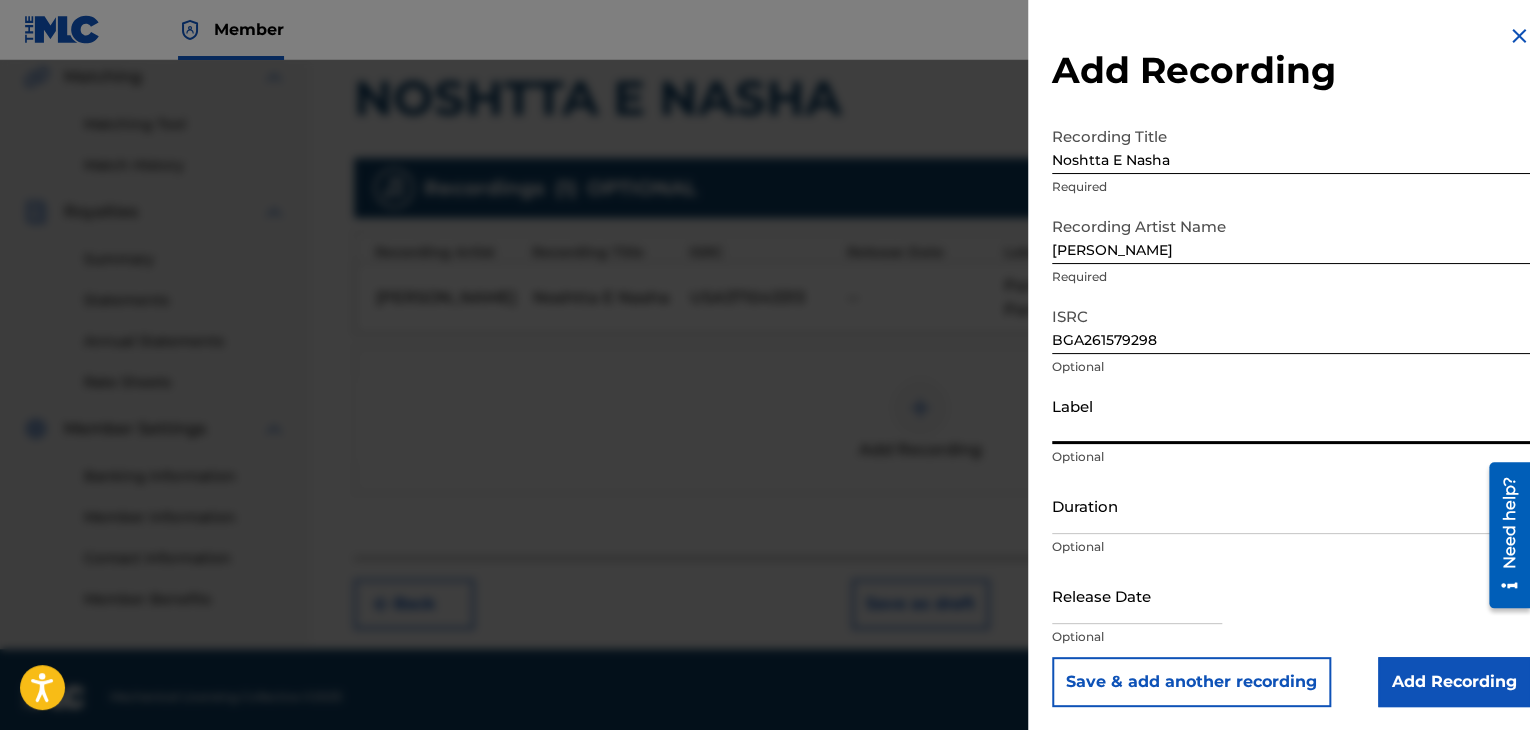 click on "Label" at bounding box center [1291, 415] 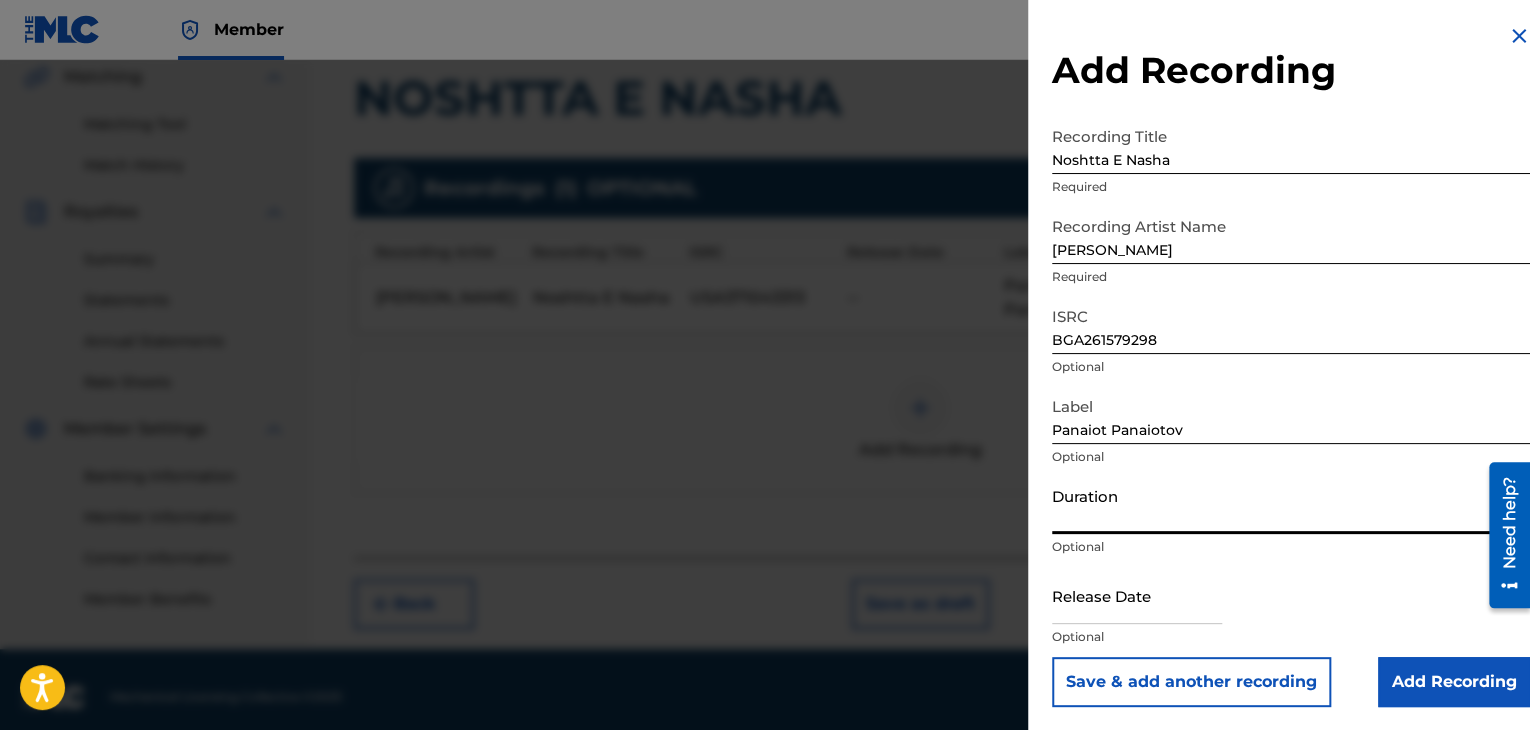 click on "Duration" at bounding box center (1291, 505) 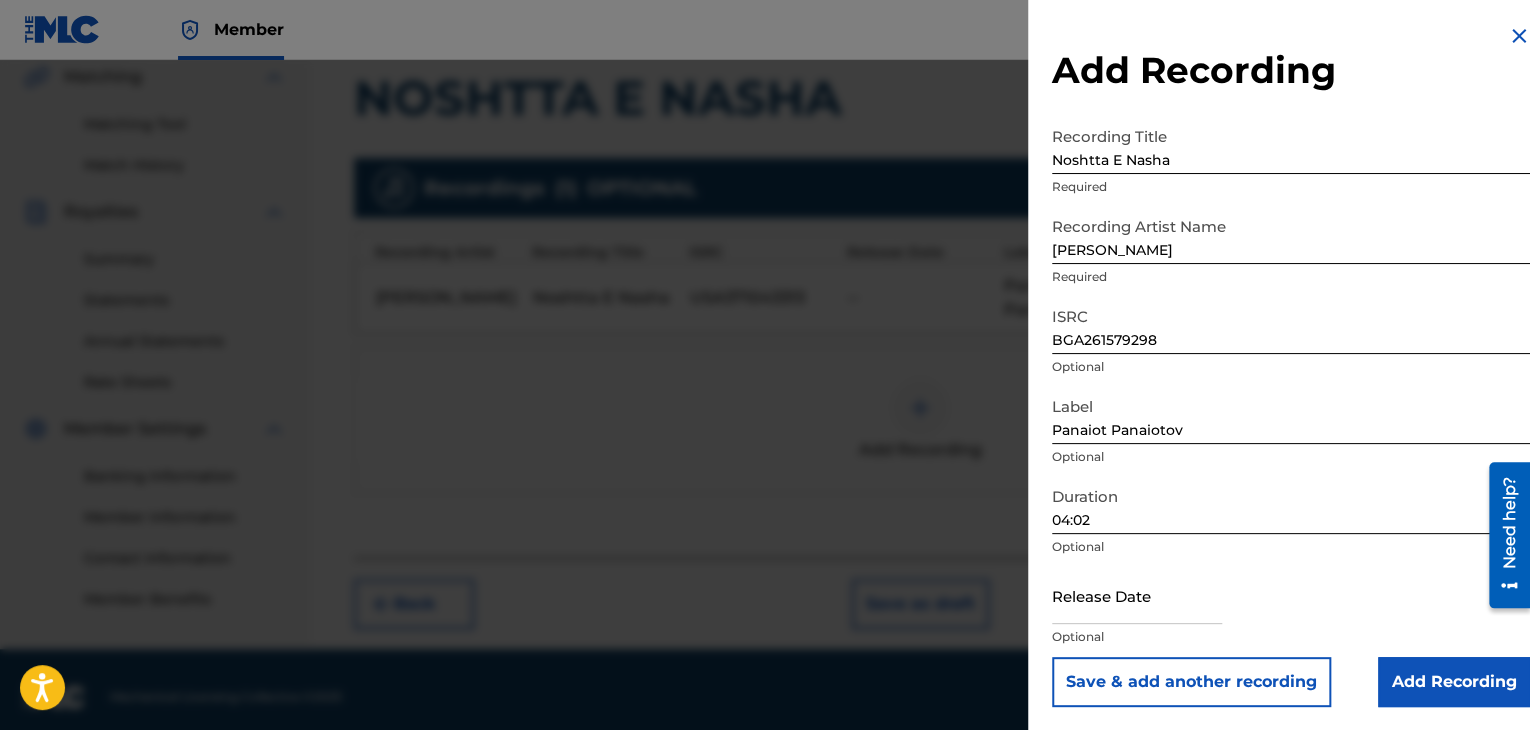click on "Add Recording" at bounding box center [1454, 682] 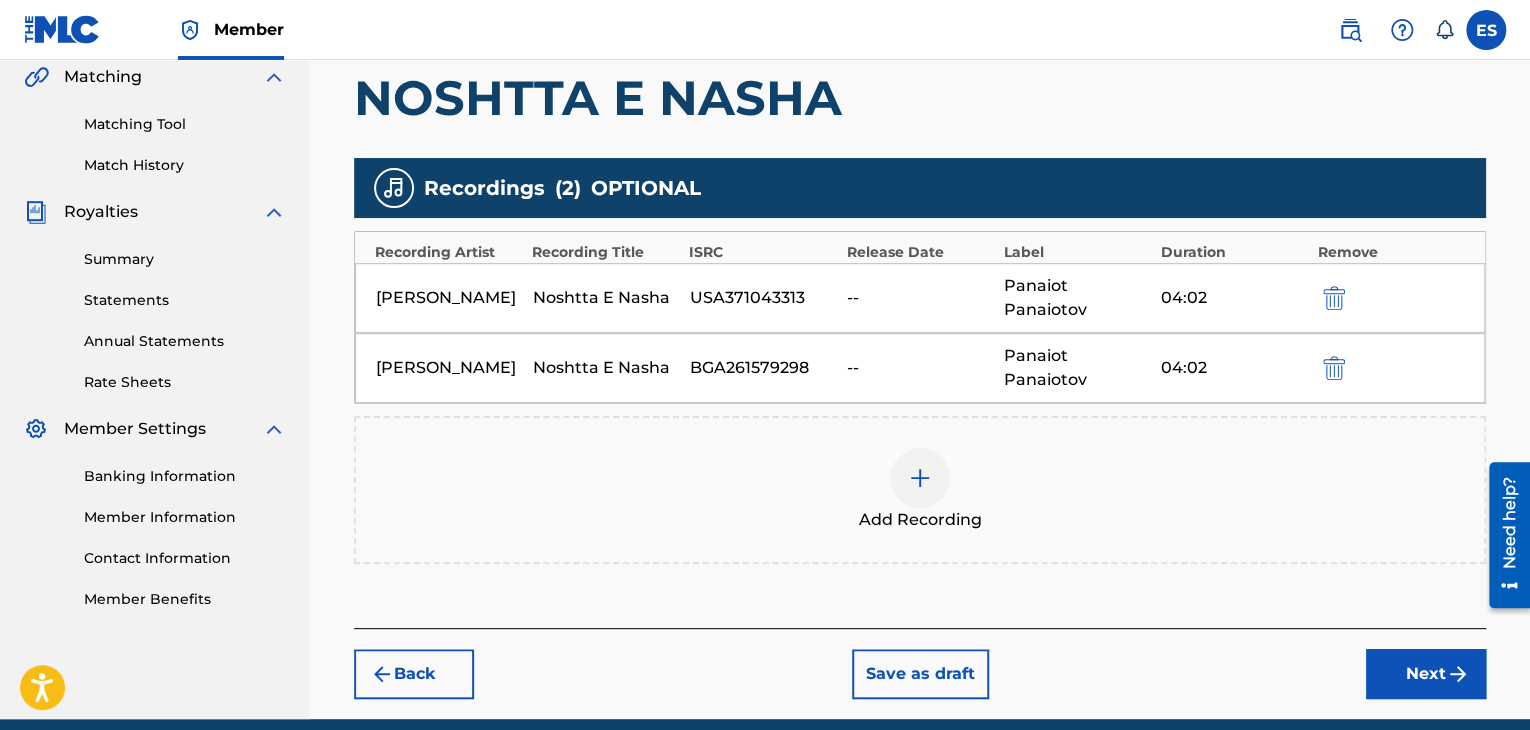 click on "Next" at bounding box center [1426, 674] 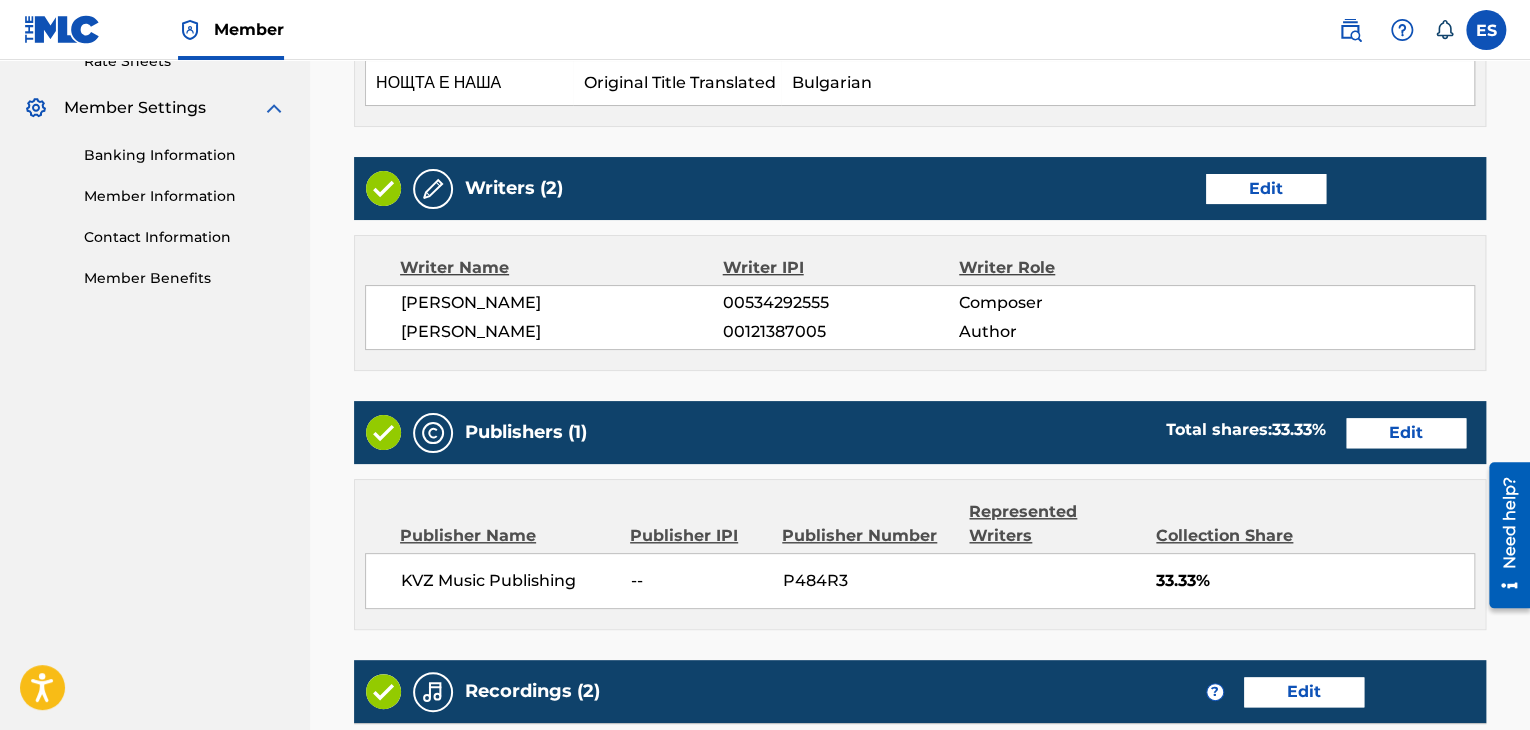 scroll, scrollTop: 1176, scrollLeft: 0, axis: vertical 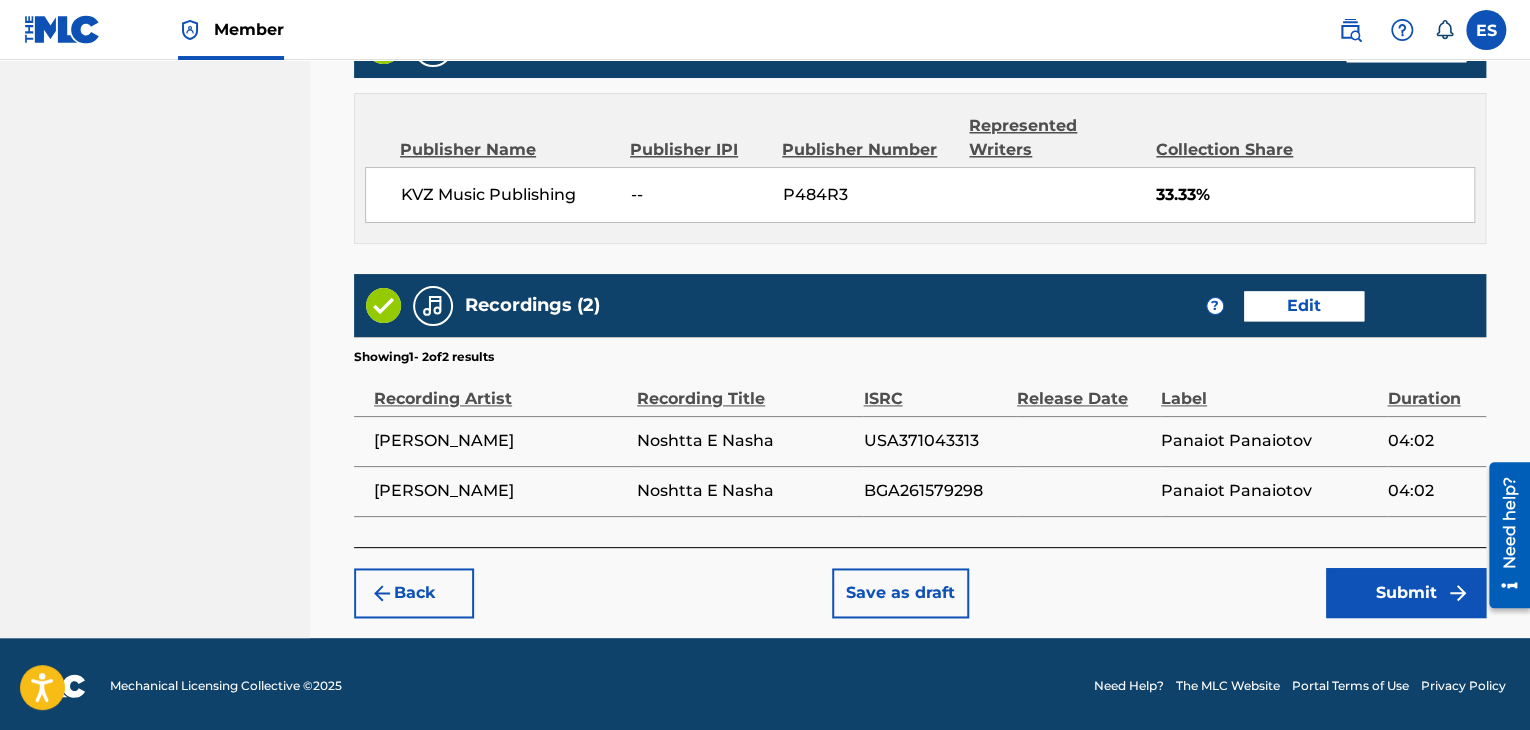 click on "Back" at bounding box center (414, 593) 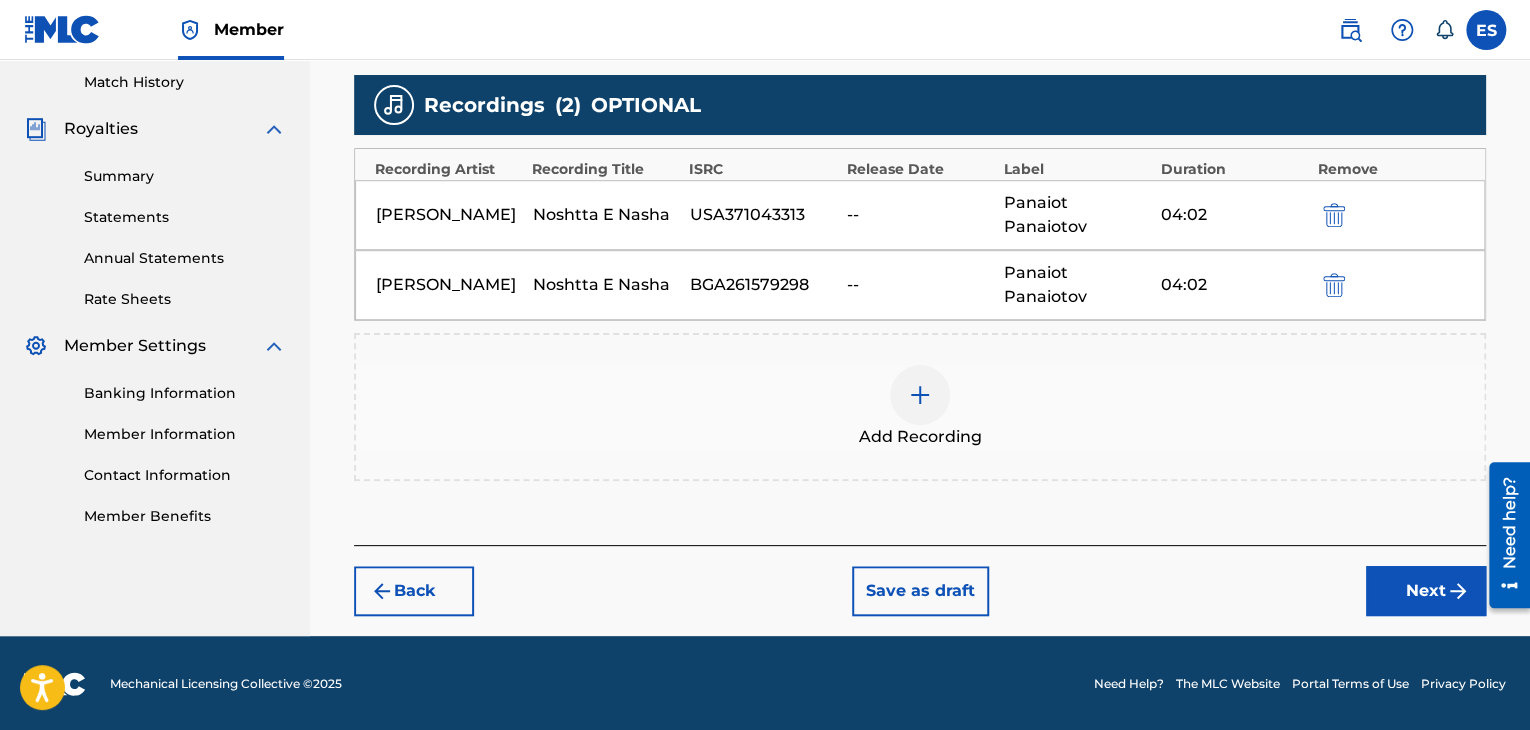 click on "Next" at bounding box center (1426, 591) 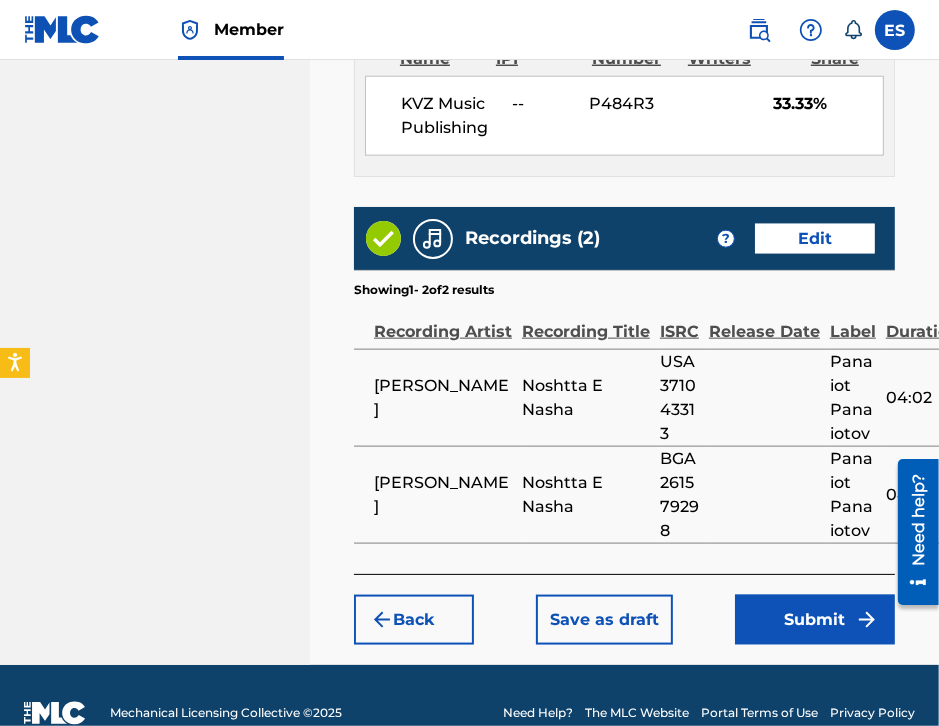 scroll, scrollTop: 1418, scrollLeft: 0, axis: vertical 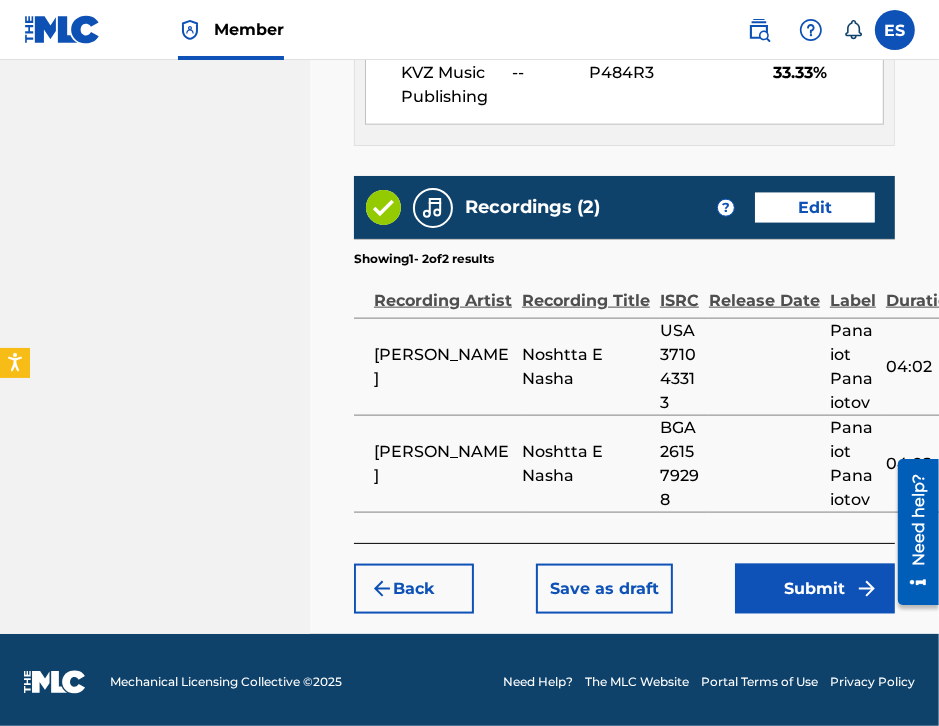 click on "Submit" at bounding box center (815, 589) 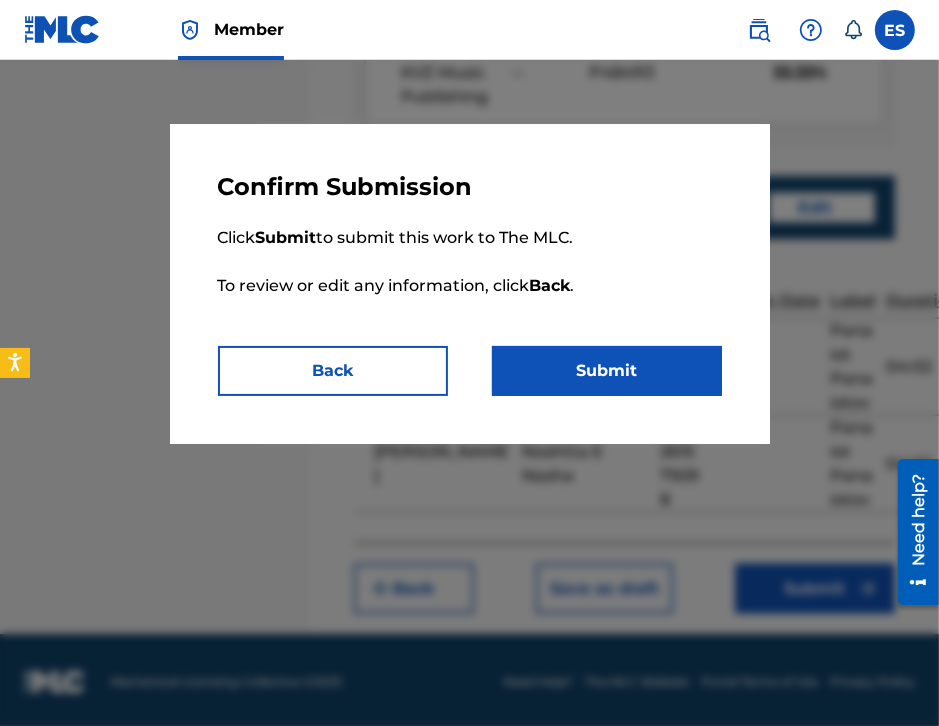click on "Submit" at bounding box center [607, 371] 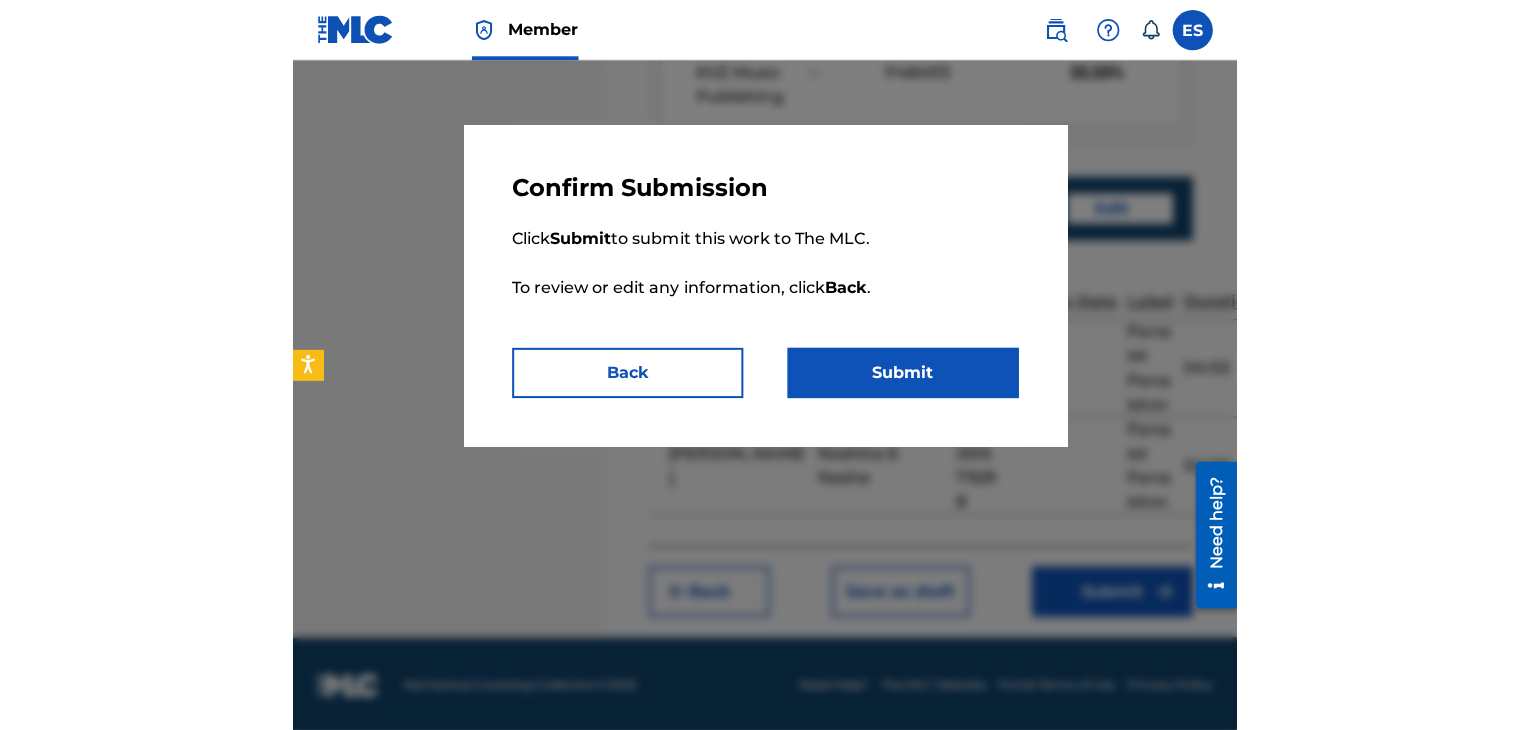 scroll, scrollTop: 0, scrollLeft: 0, axis: both 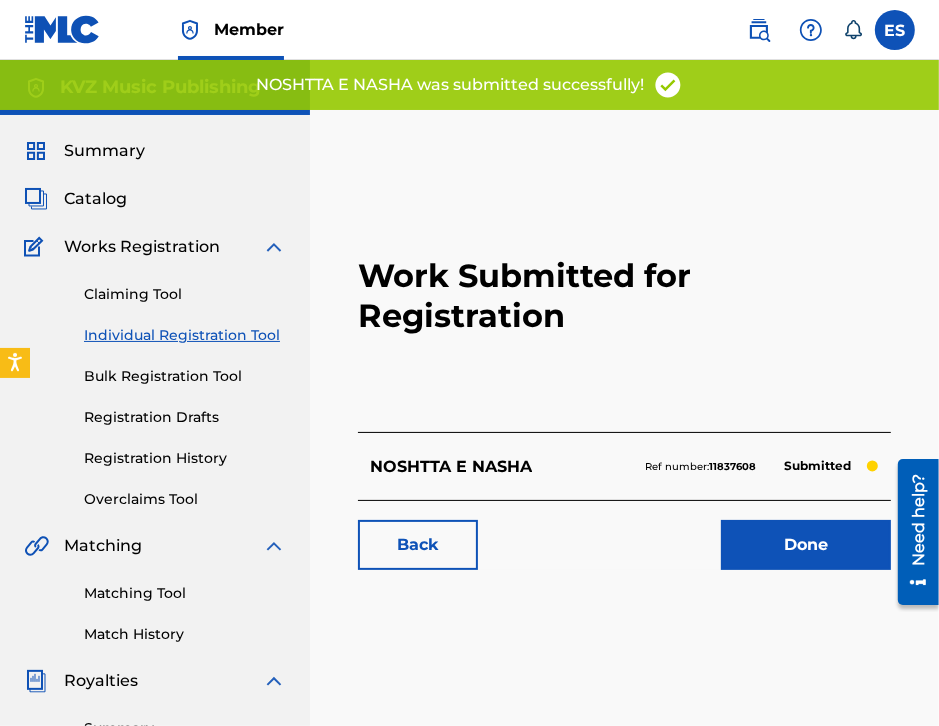 click on "Individual Registration Tool" at bounding box center (185, 335) 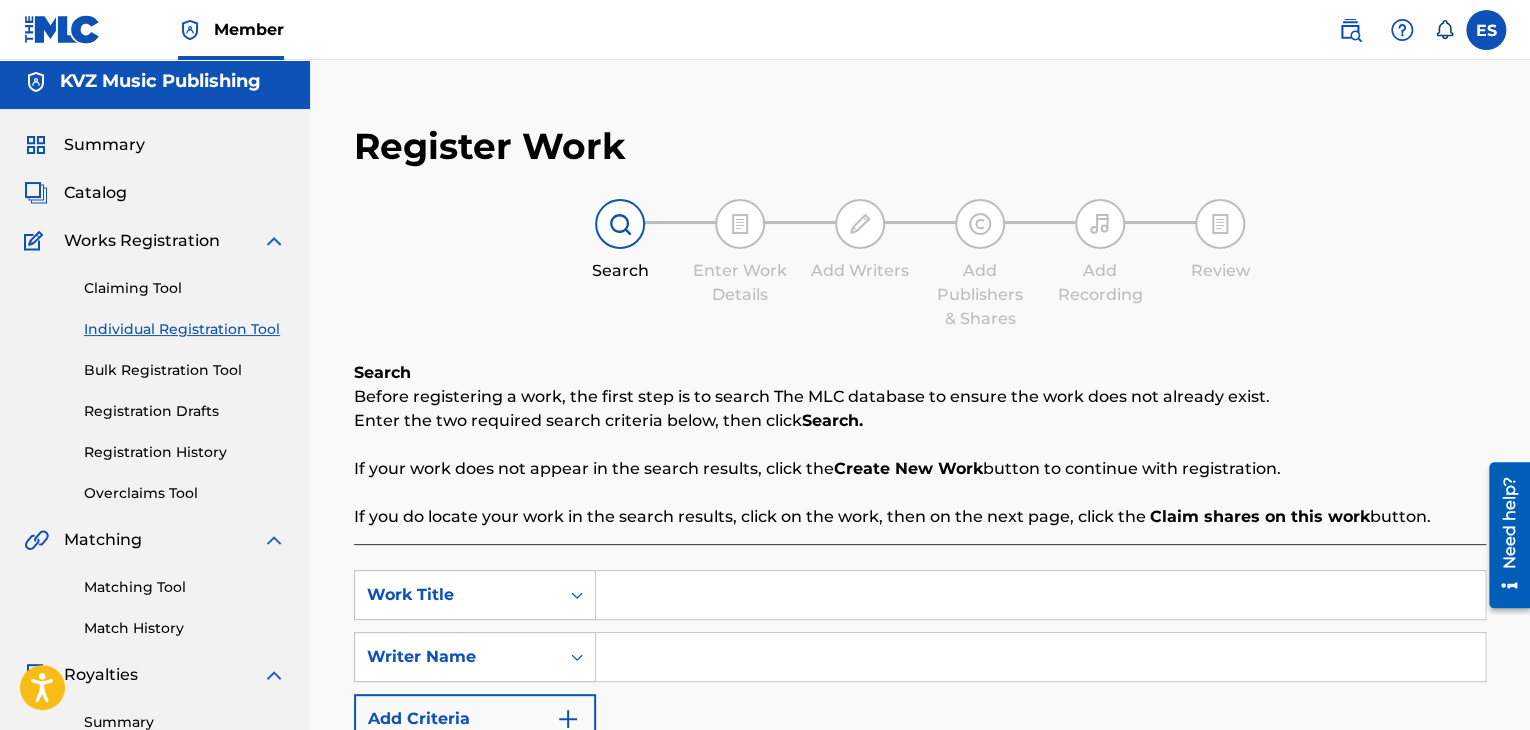 scroll, scrollTop: 300, scrollLeft: 0, axis: vertical 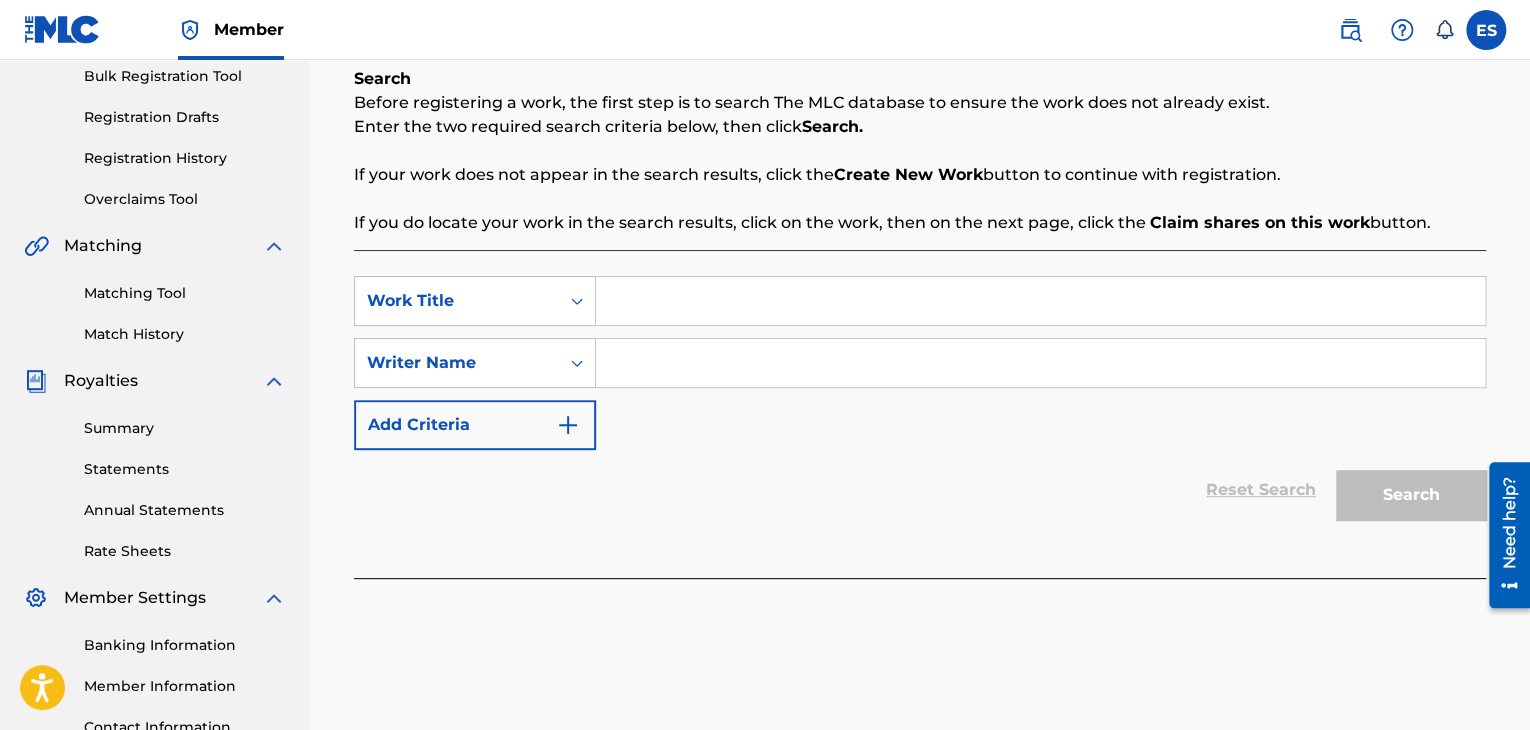 click at bounding box center (1040, 301) 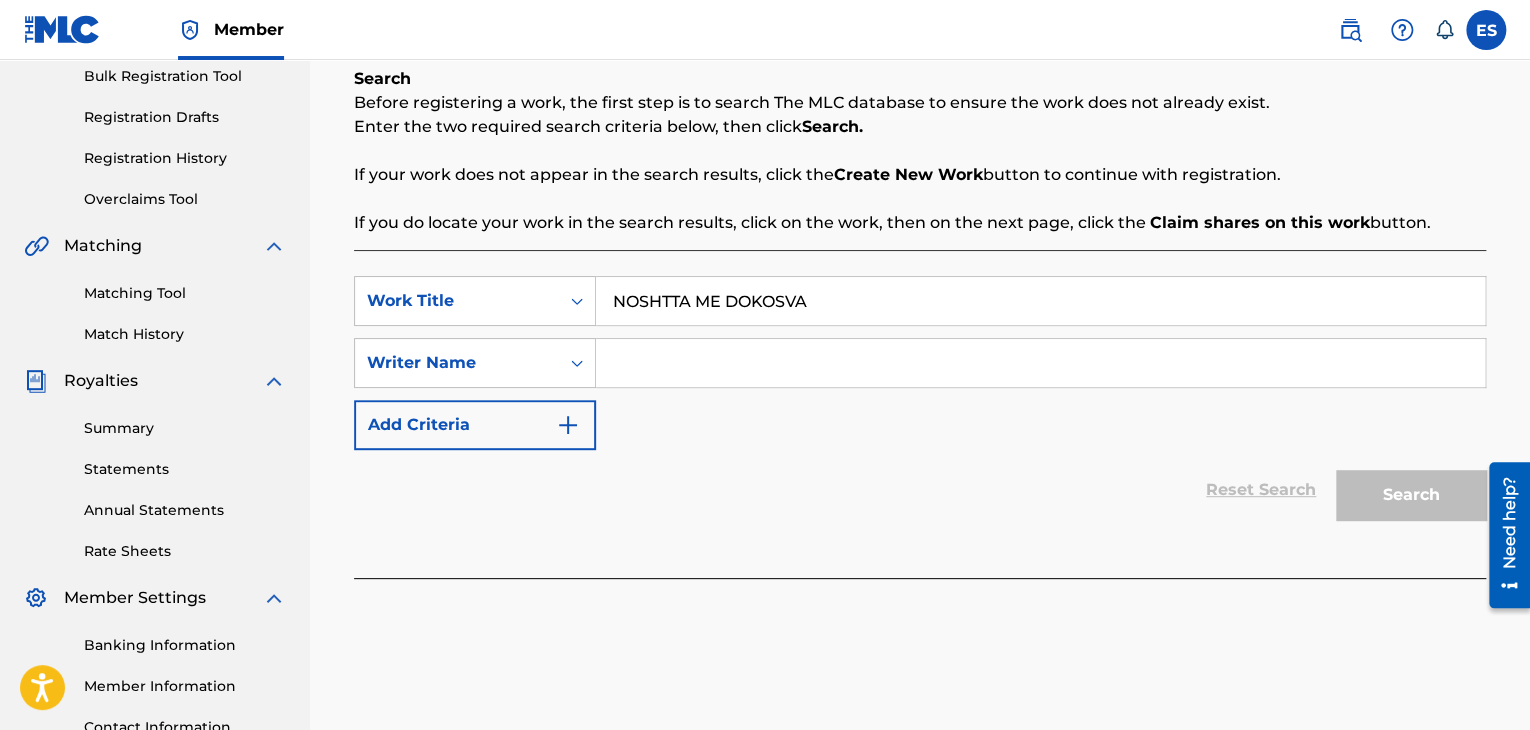 click at bounding box center [1040, 363] 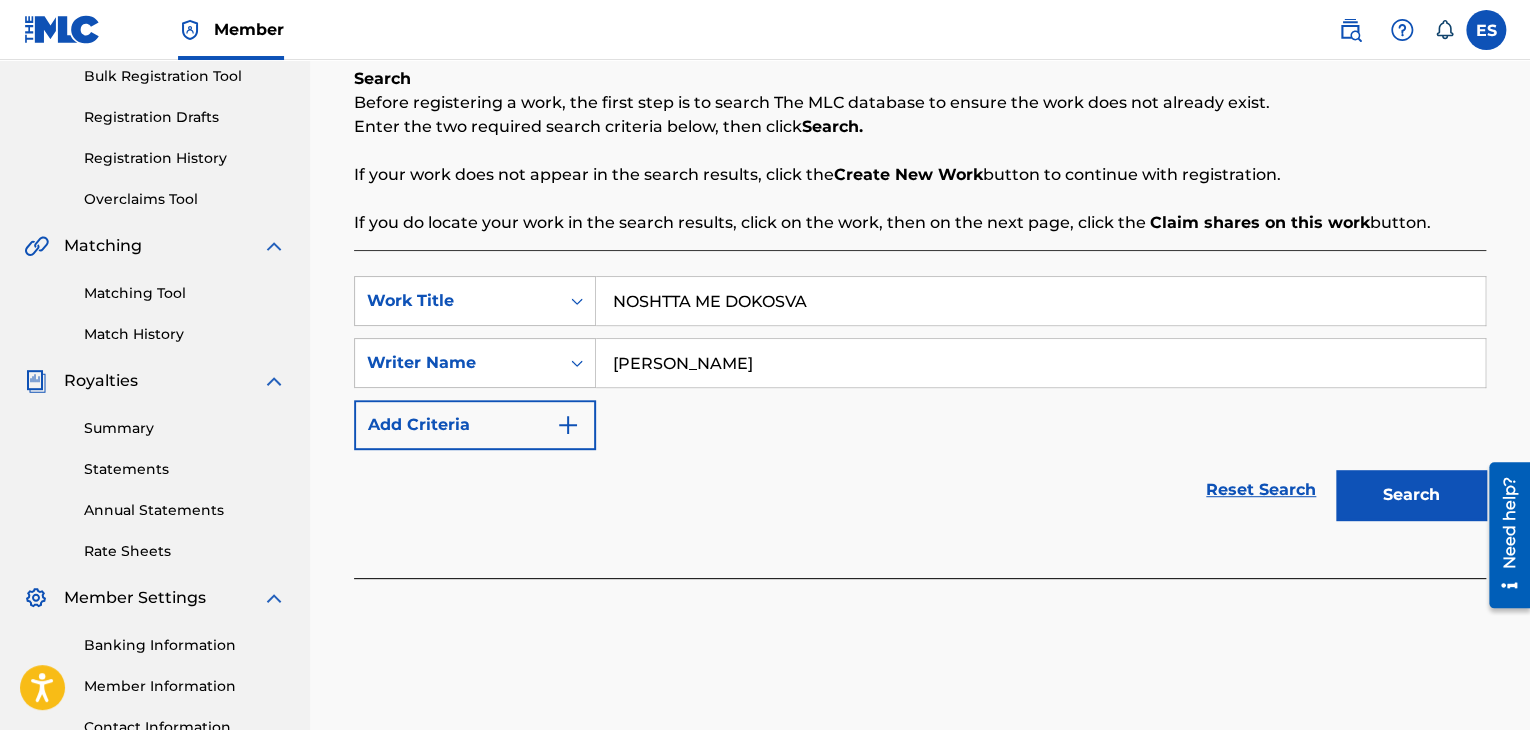click on "NOSHTTA ME DOKOSVA" at bounding box center (1040, 301) 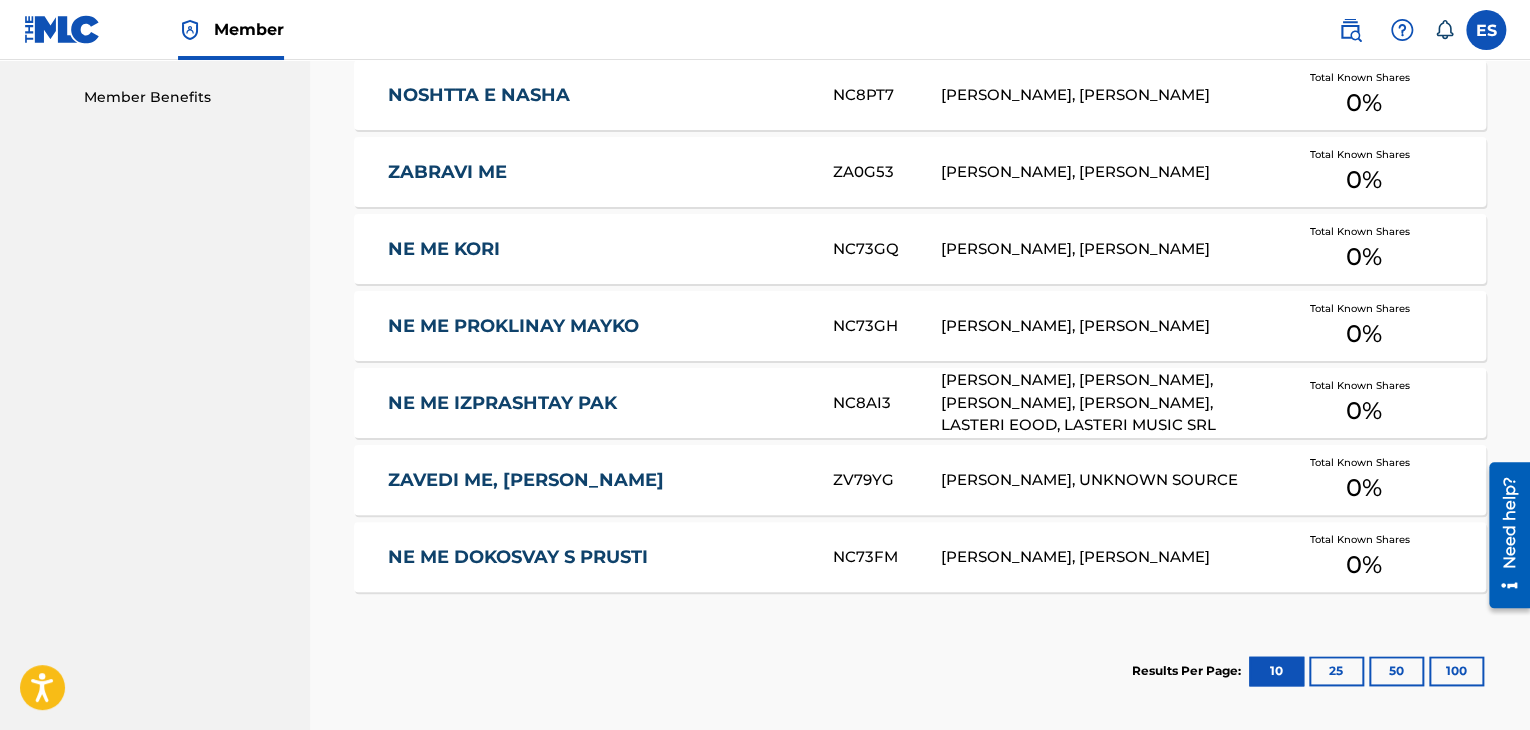 scroll, scrollTop: 1193, scrollLeft: 0, axis: vertical 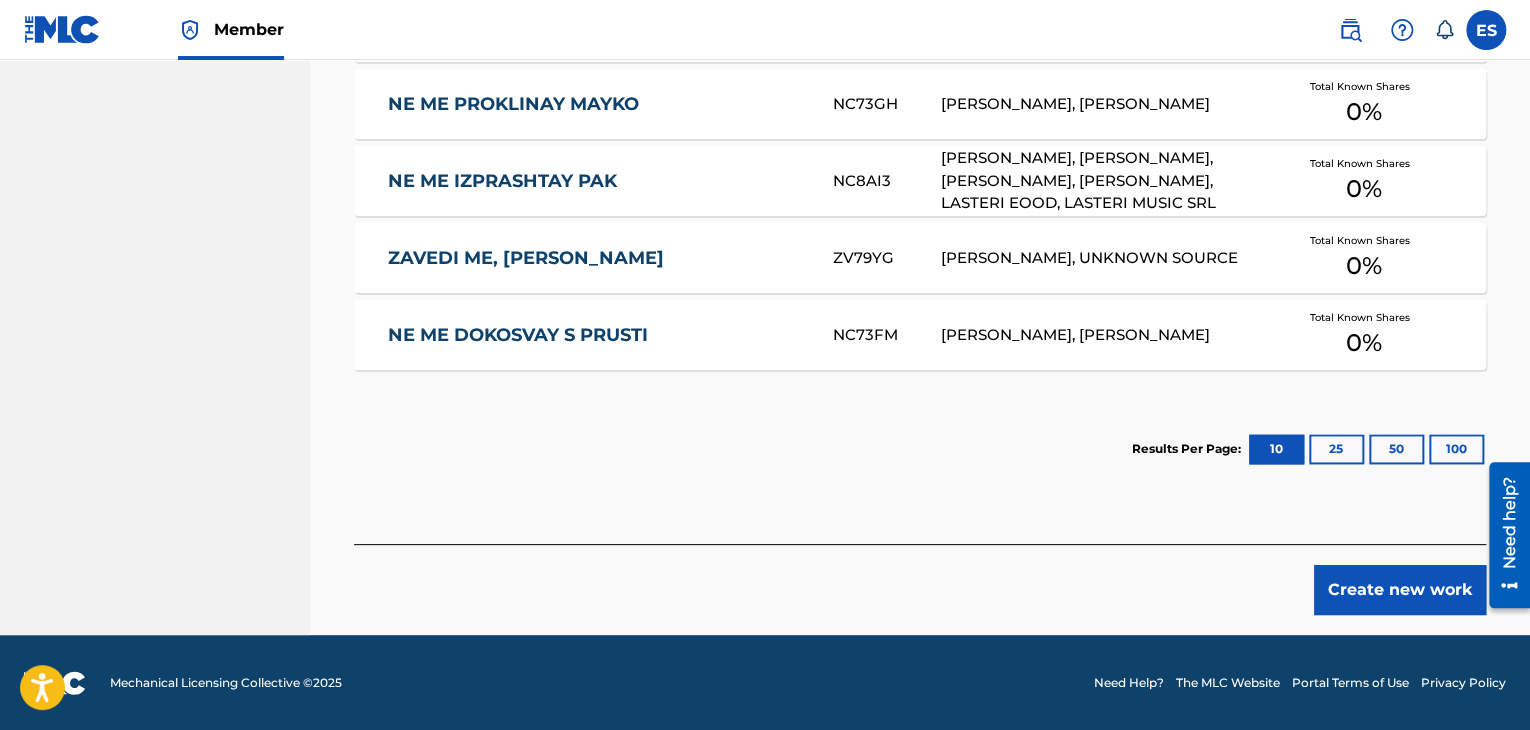 click on "Create new work" at bounding box center (1400, 590) 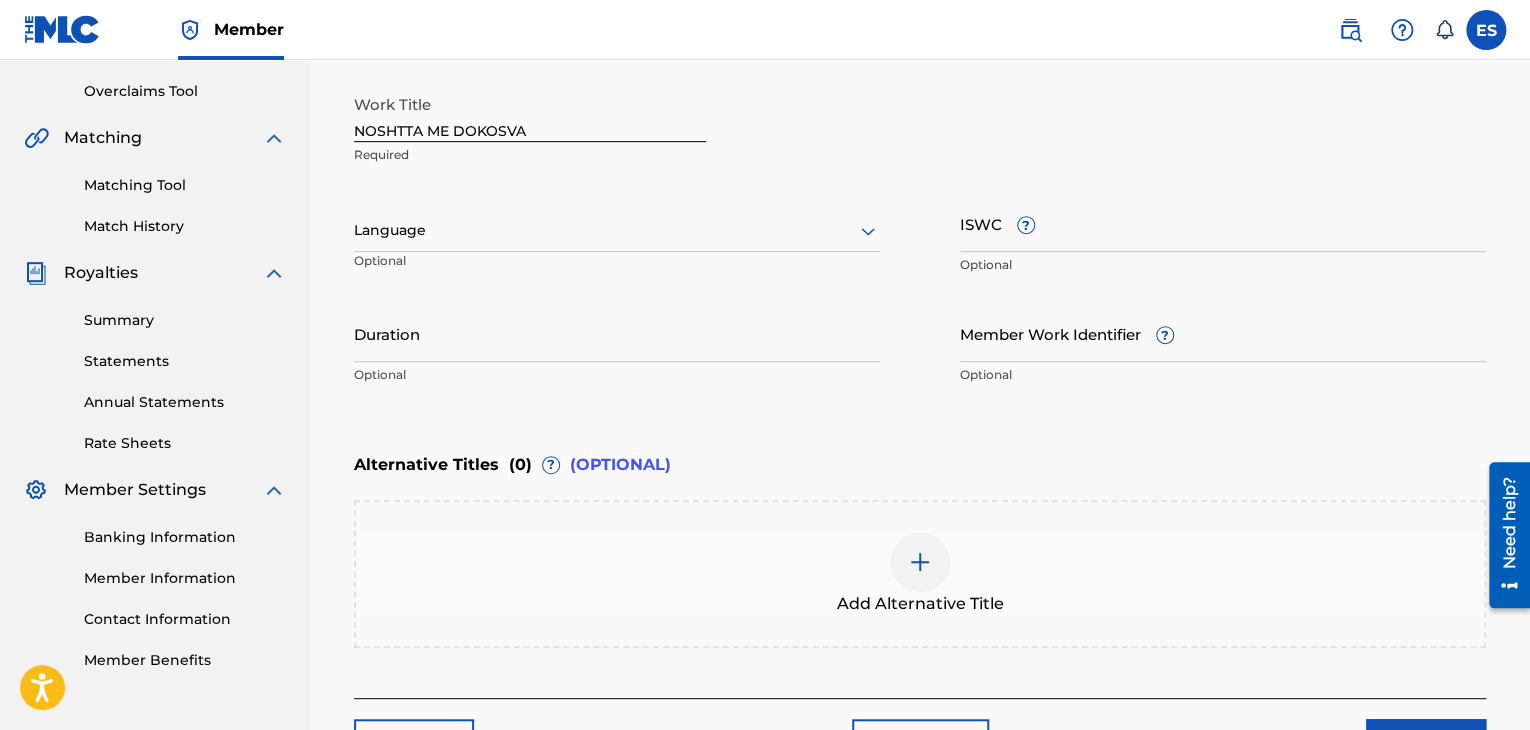 scroll, scrollTop: 161, scrollLeft: 0, axis: vertical 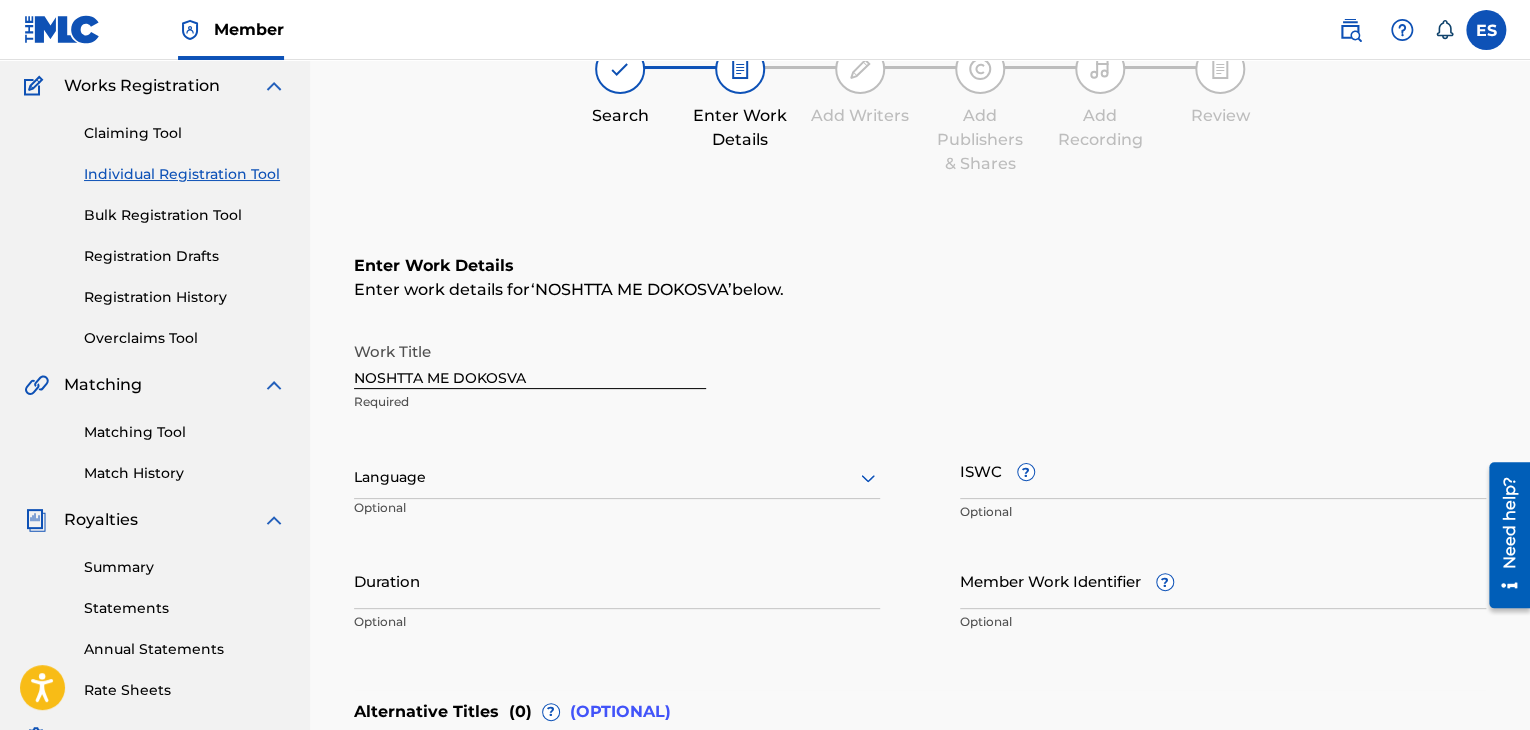 click at bounding box center (617, 477) 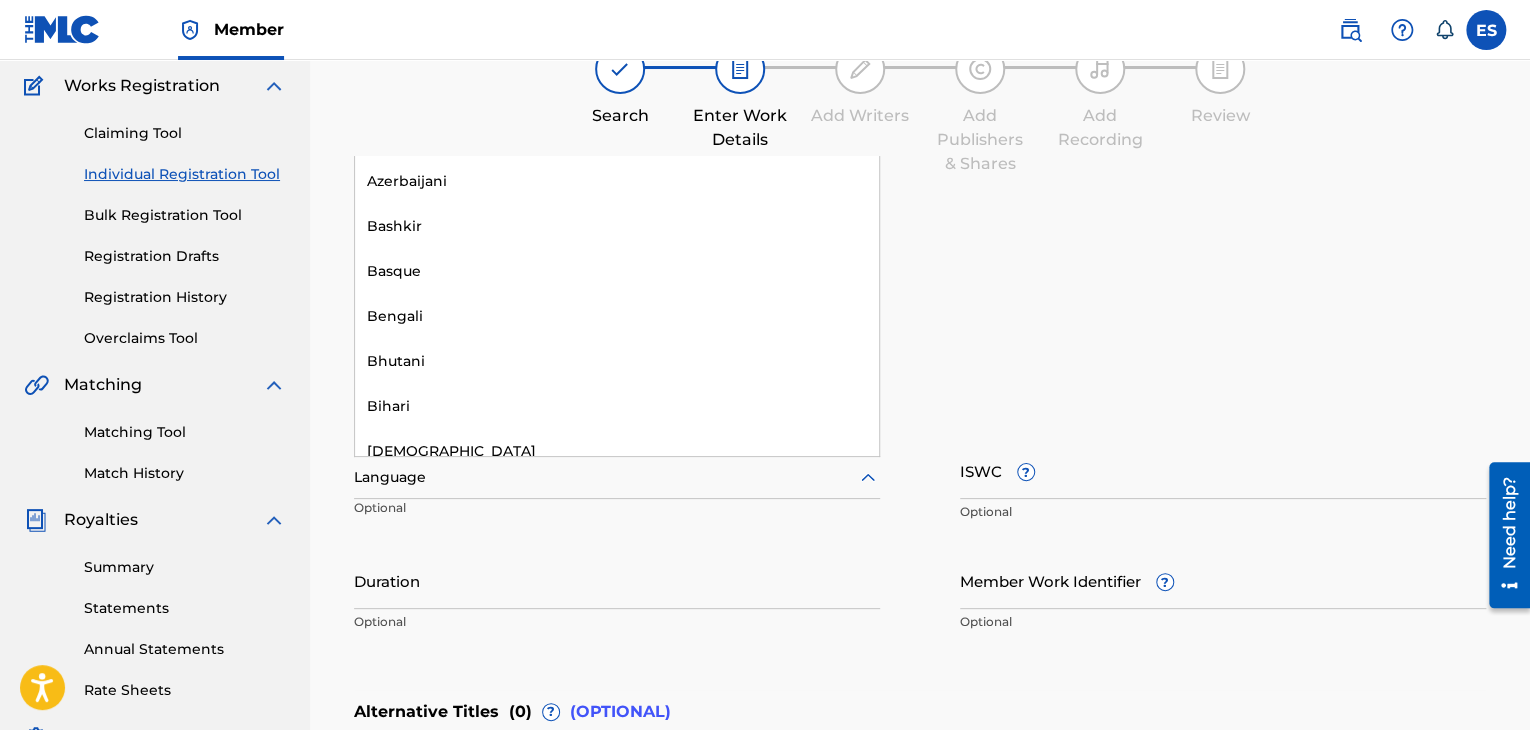 scroll, scrollTop: 700, scrollLeft: 0, axis: vertical 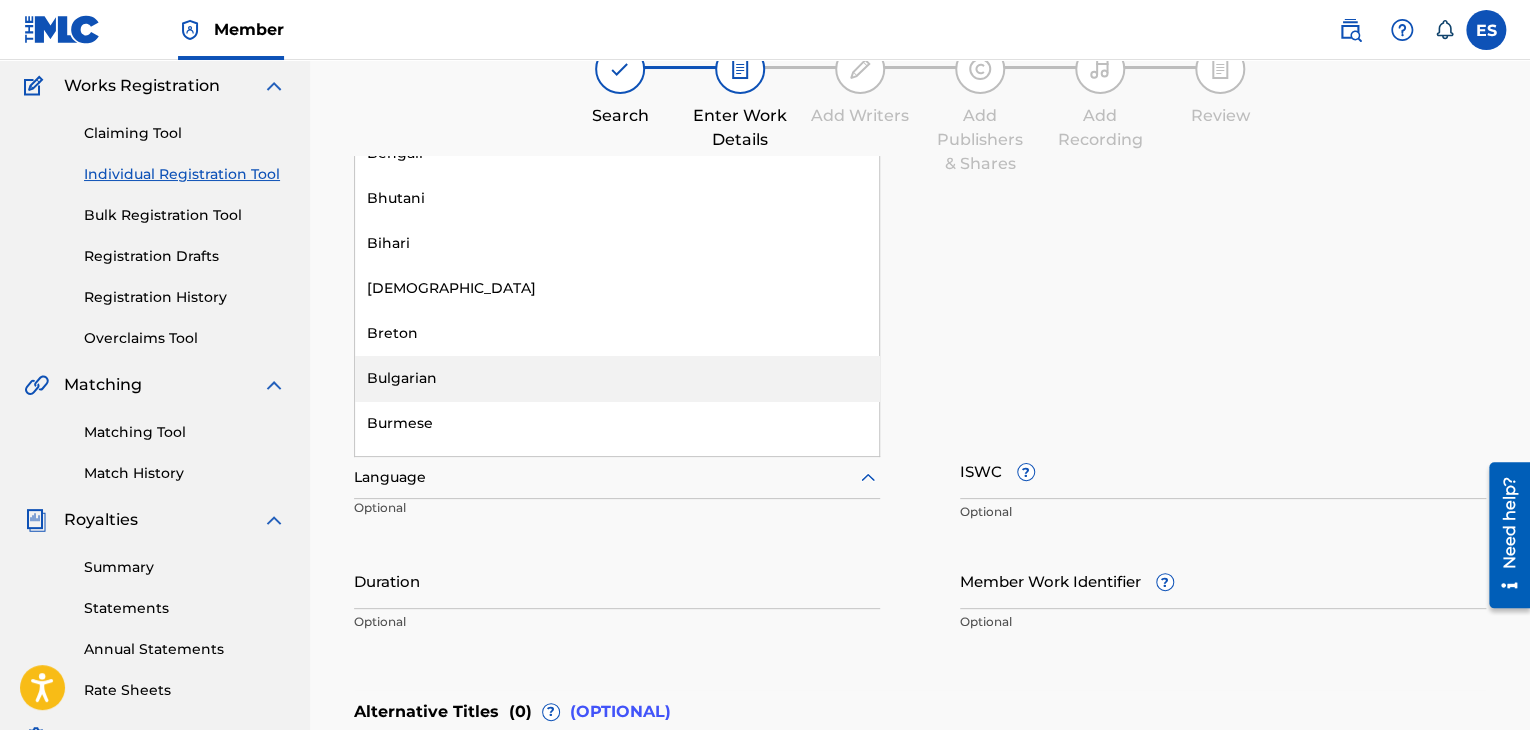 click on "Bulgarian" at bounding box center (617, 378) 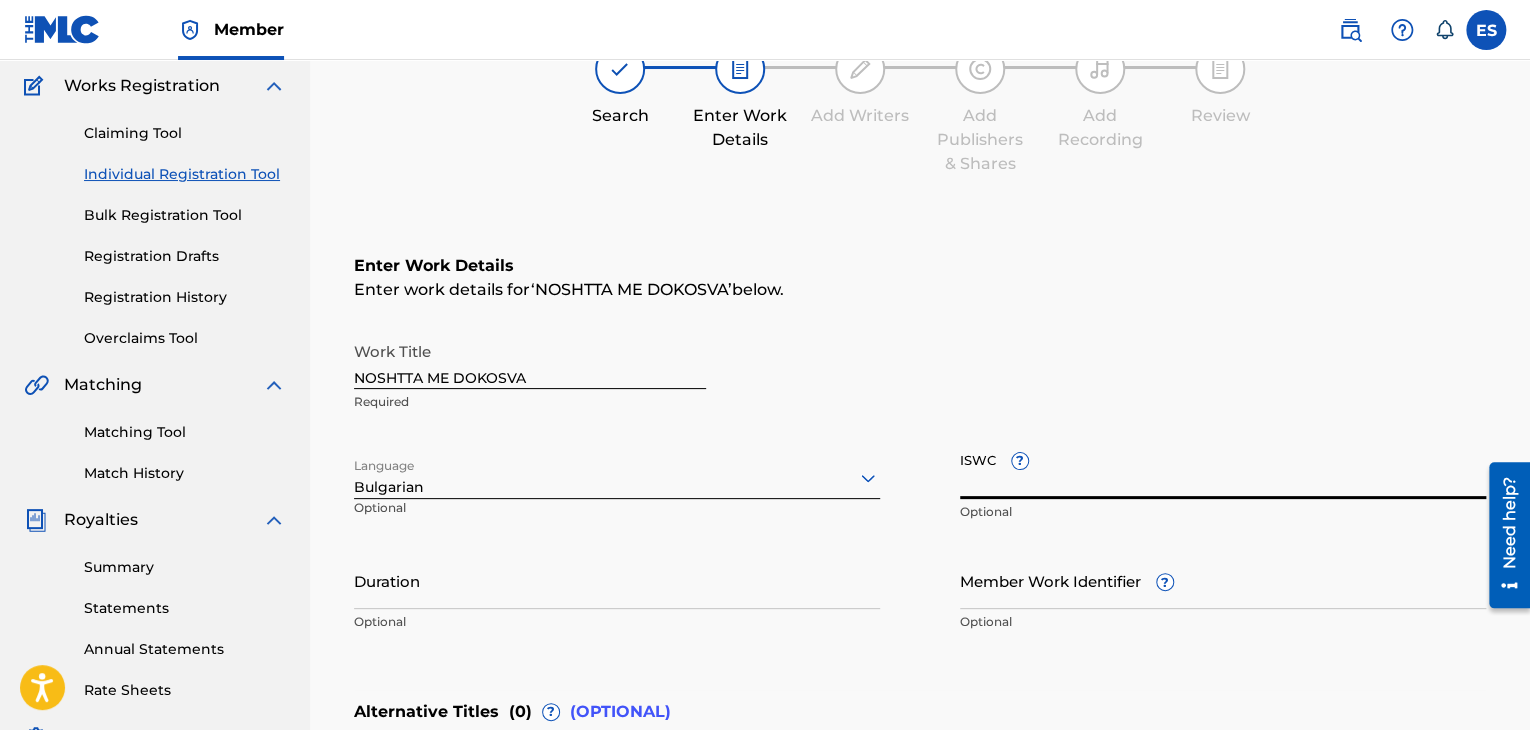 click on "ISWC   ?" at bounding box center [1223, 470] 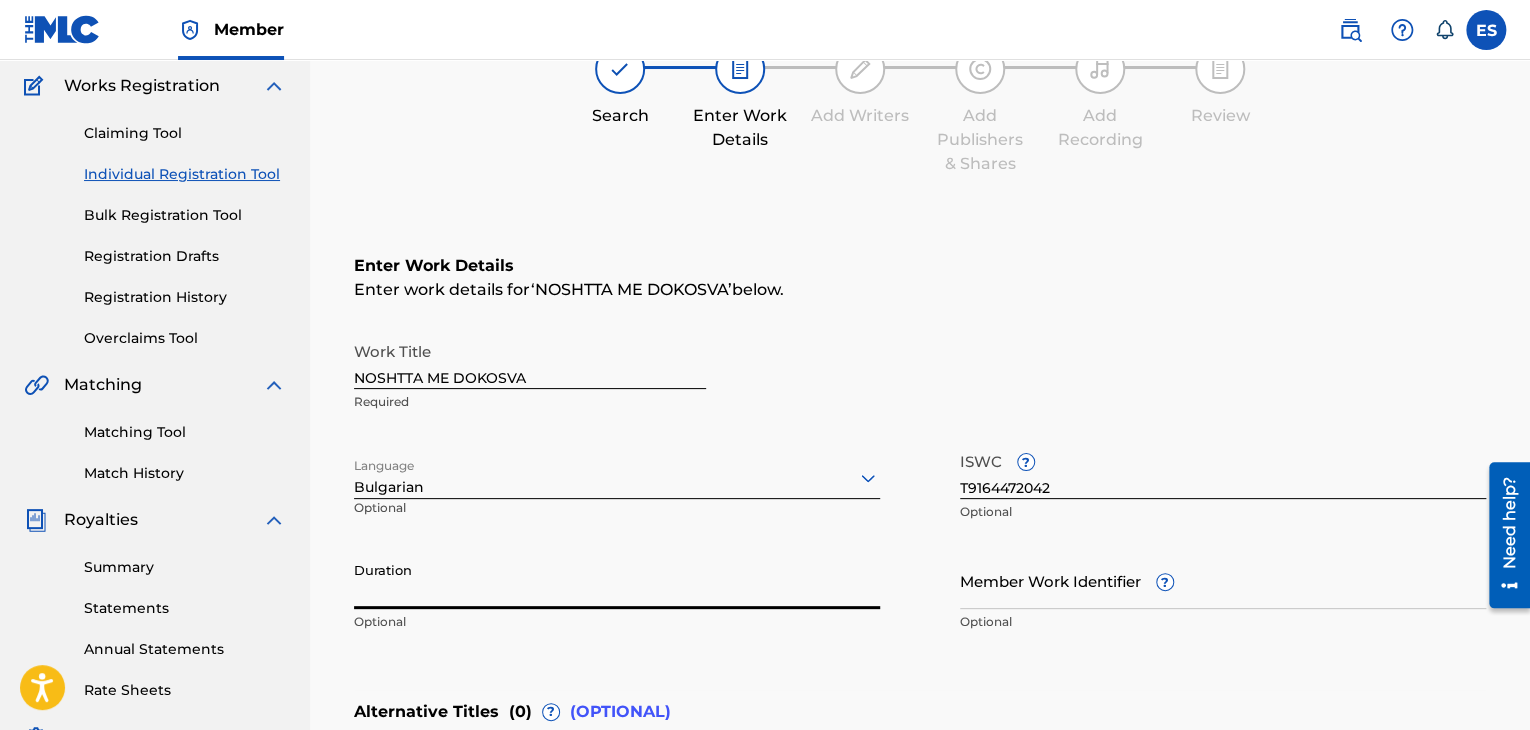 click on "Duration" at bounding box center (617, 580) 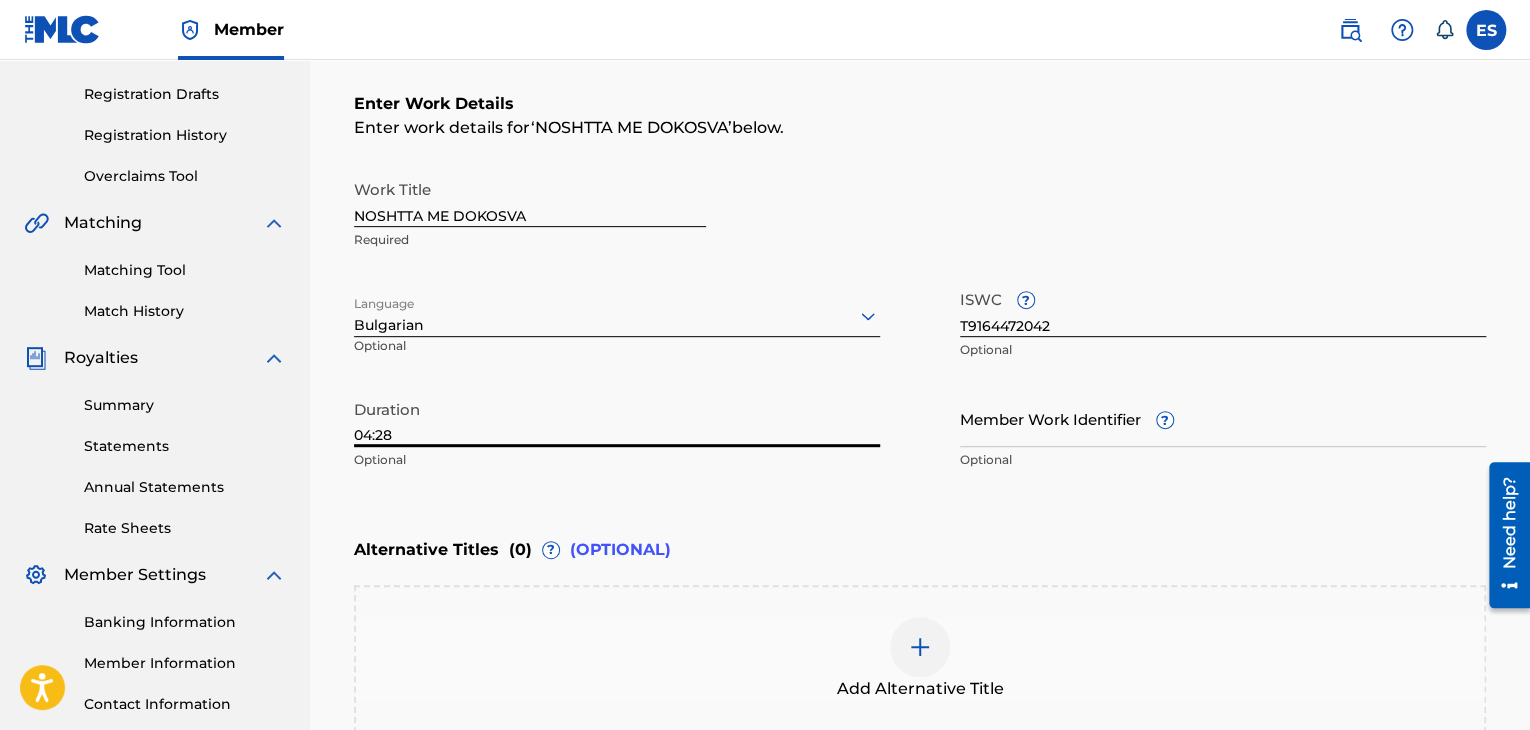 scroll, scrollTop: 561, scrollLeft: 0, axis: vertical 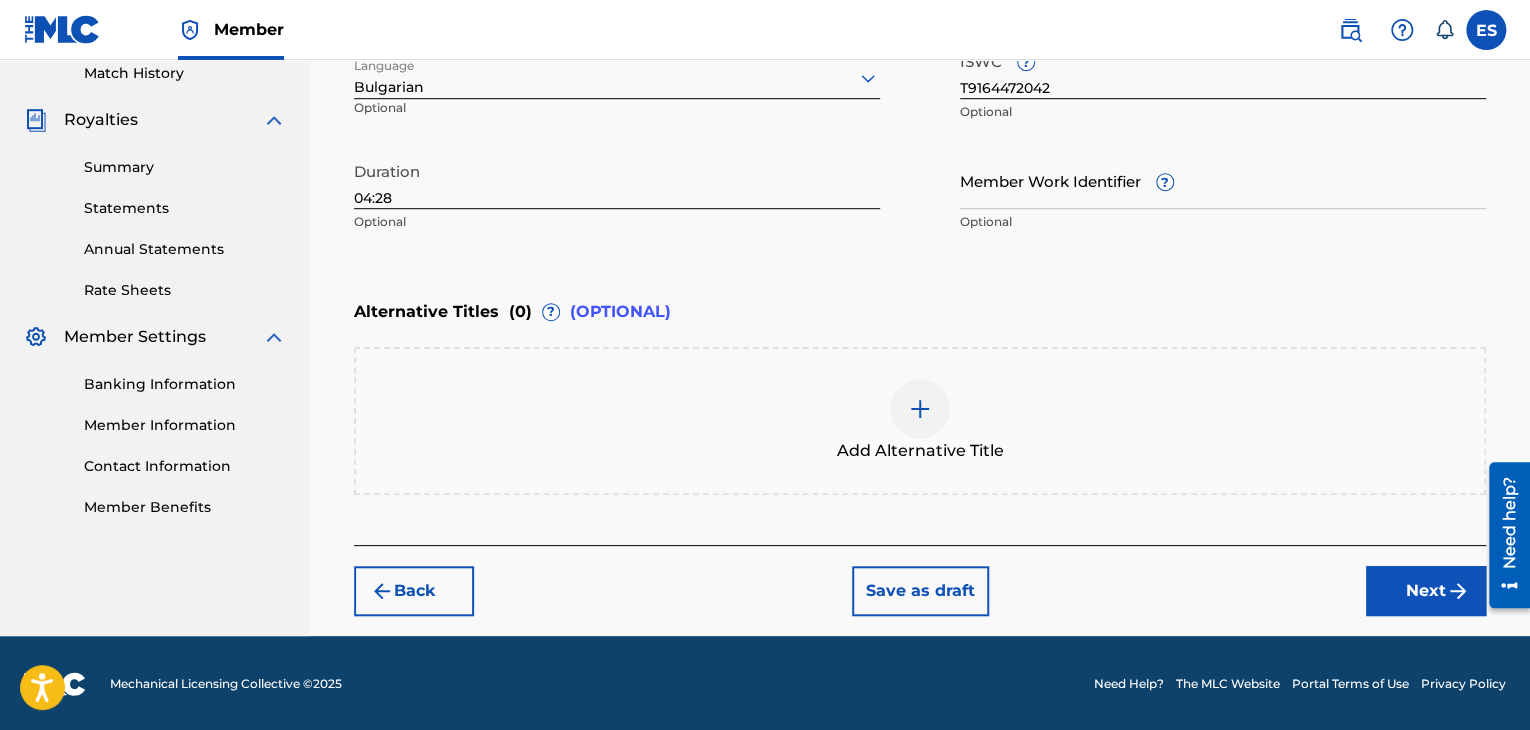 click at bounding box center [920, 409] 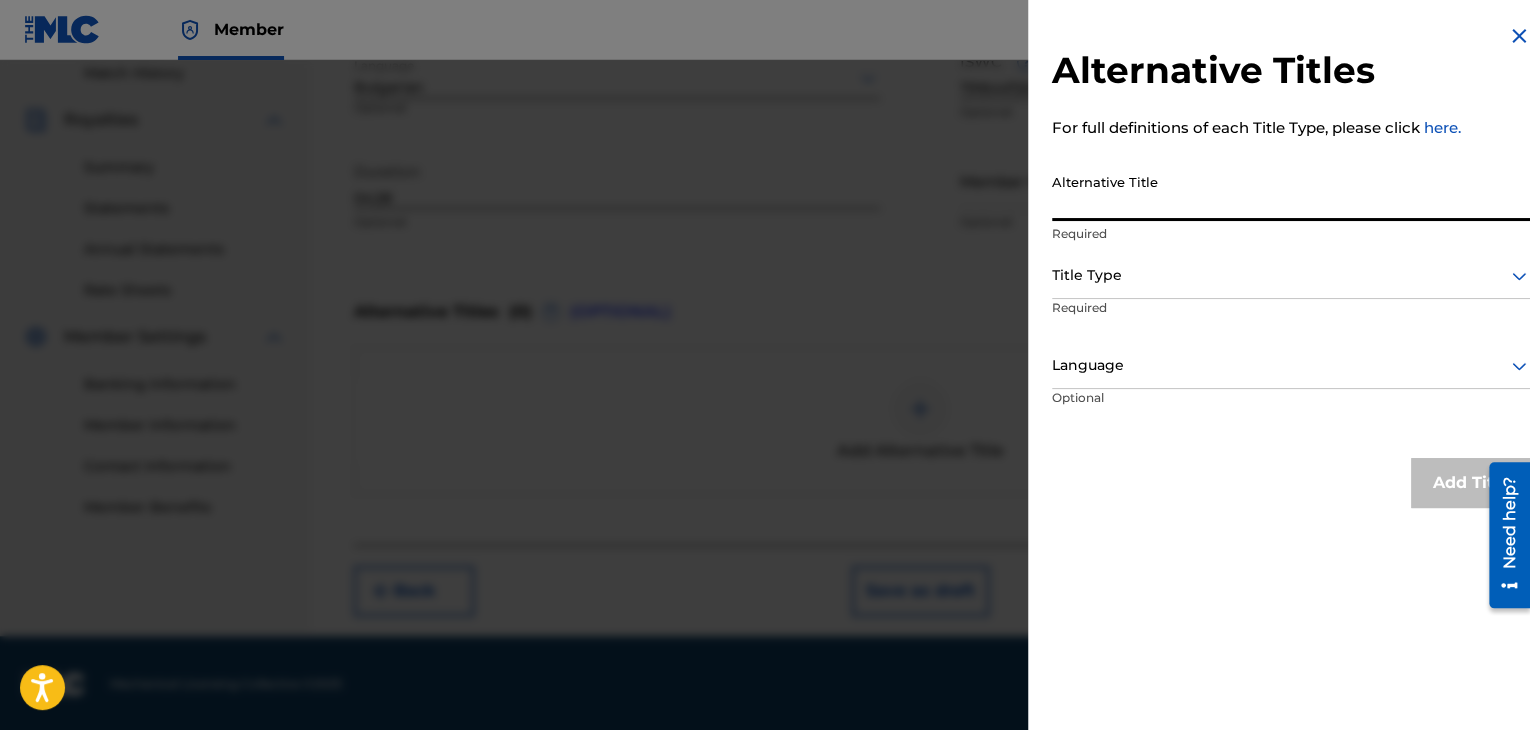 click on "Alternative Title" at bounding box center [1291, 192] 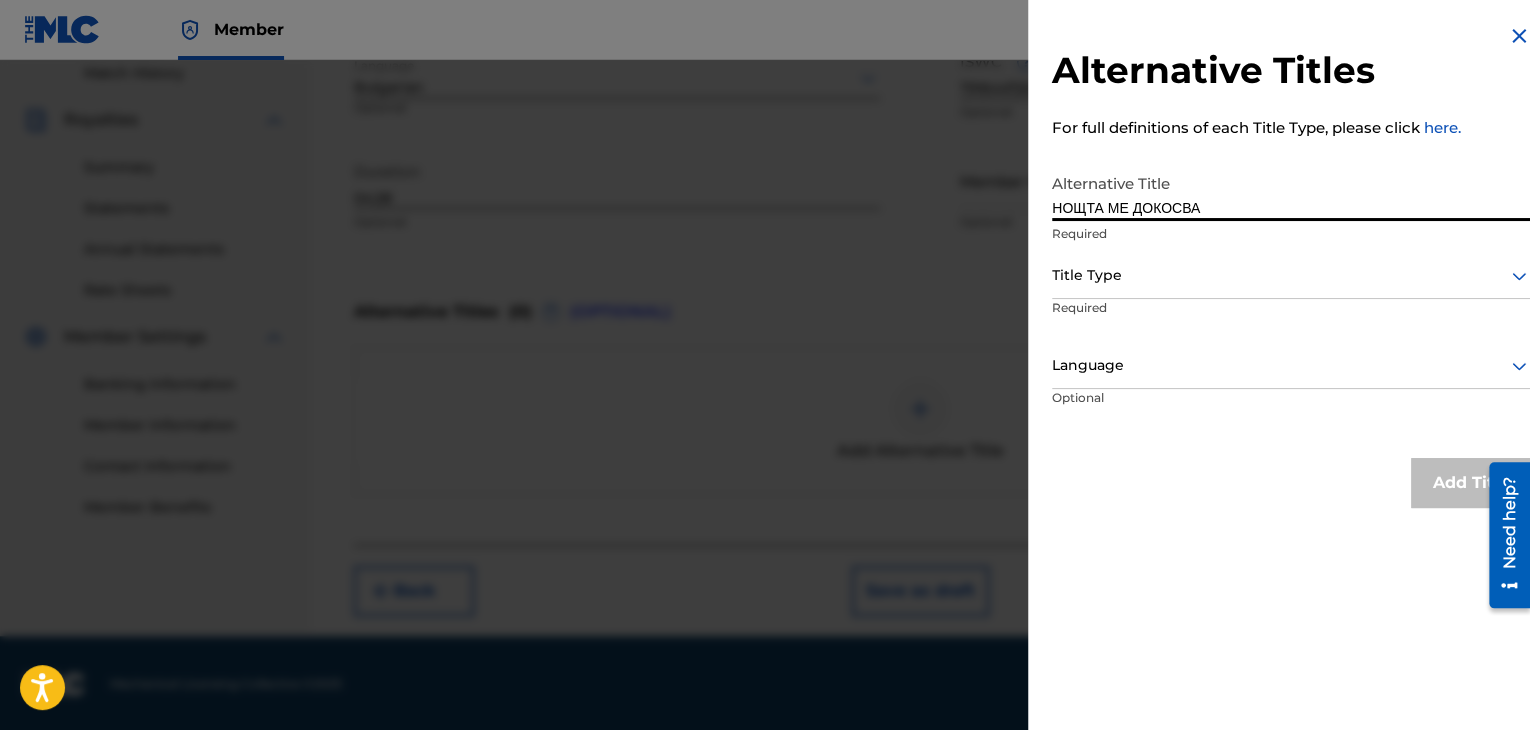 click at bounding box center [1291, 275] 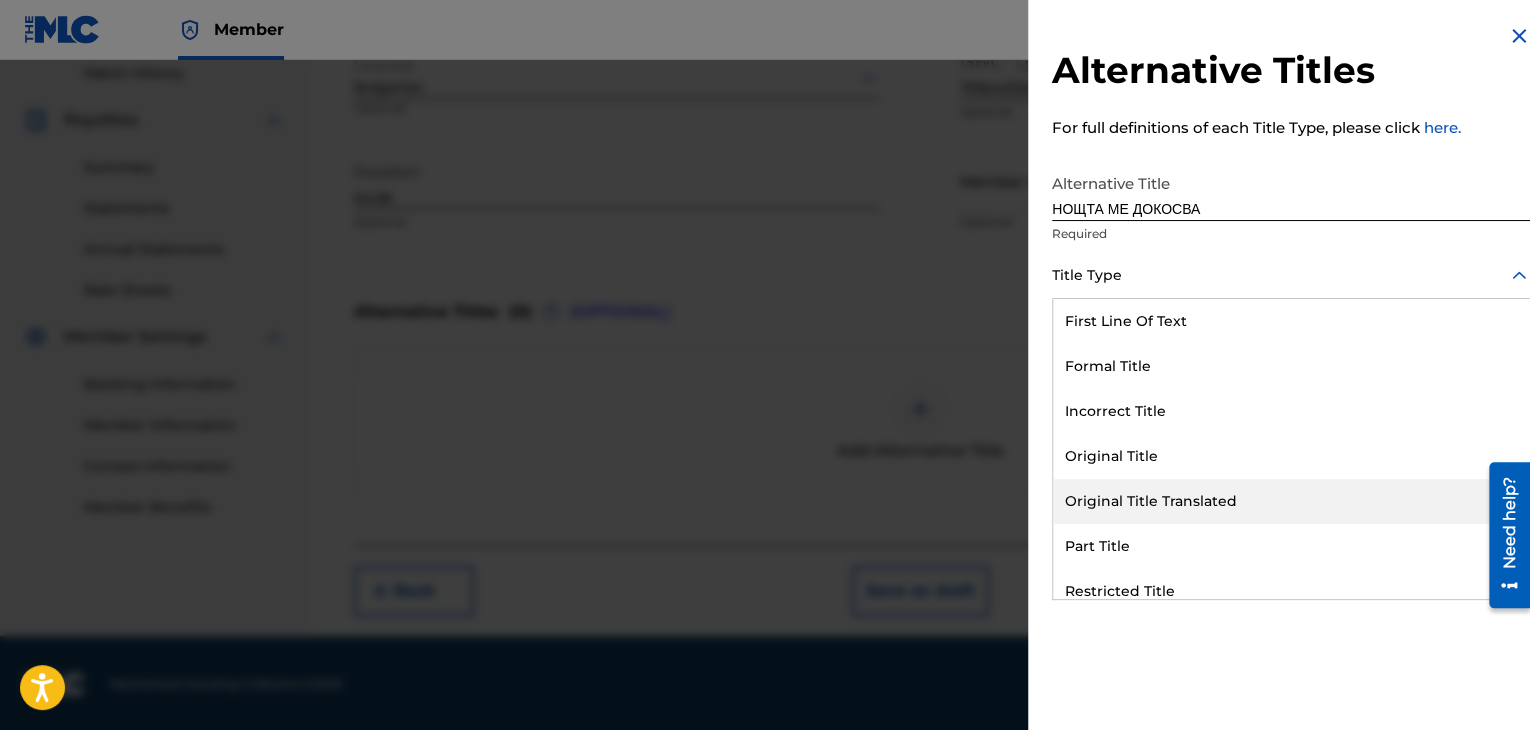 click on "Original Title Translated" at bounding box center [1291, 501] 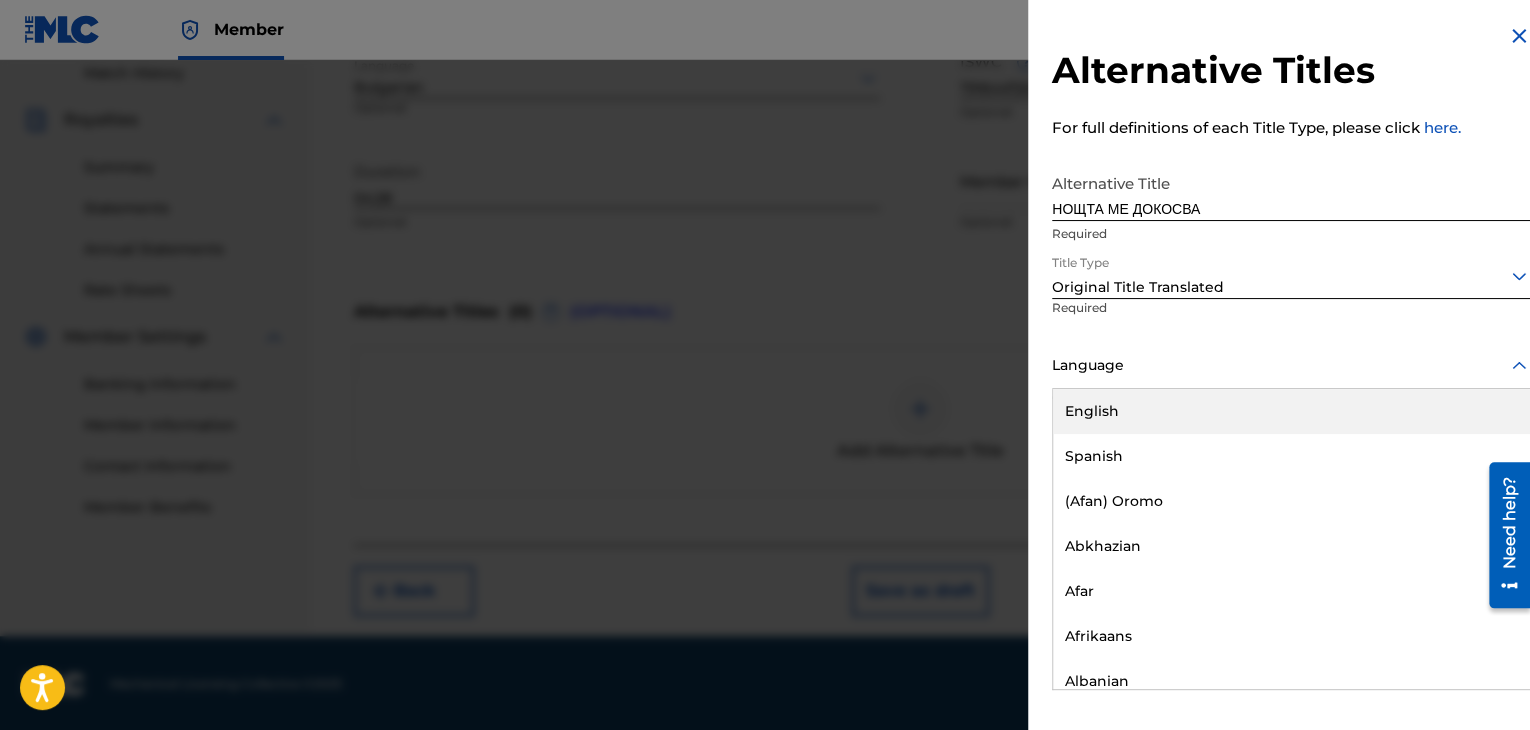 click at bounding box center [1291, 365] 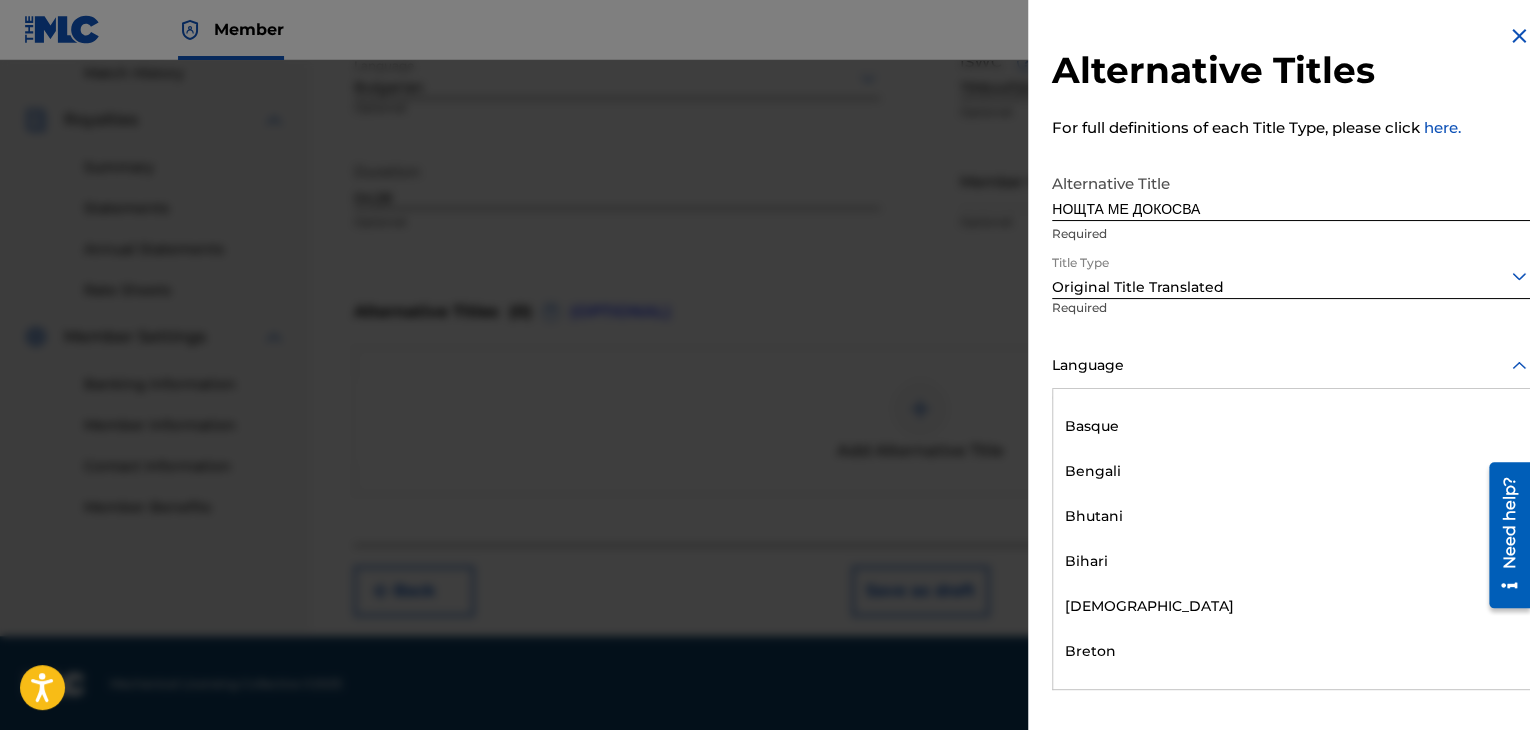 scroll, scrollTop: 700, scrollLeft: 0, axis: vertical 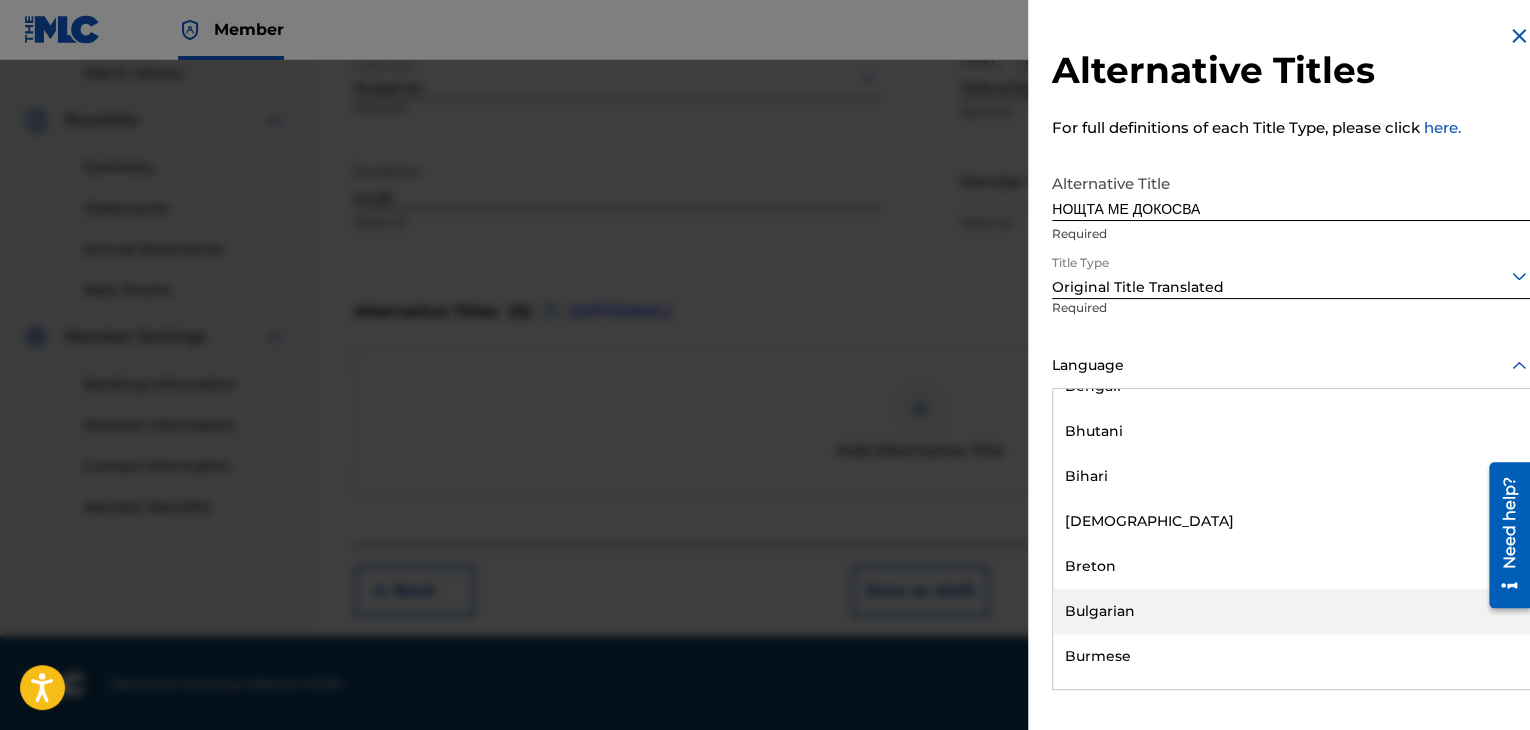 click on "Bulgarian" at bounding box center [1291, 611] 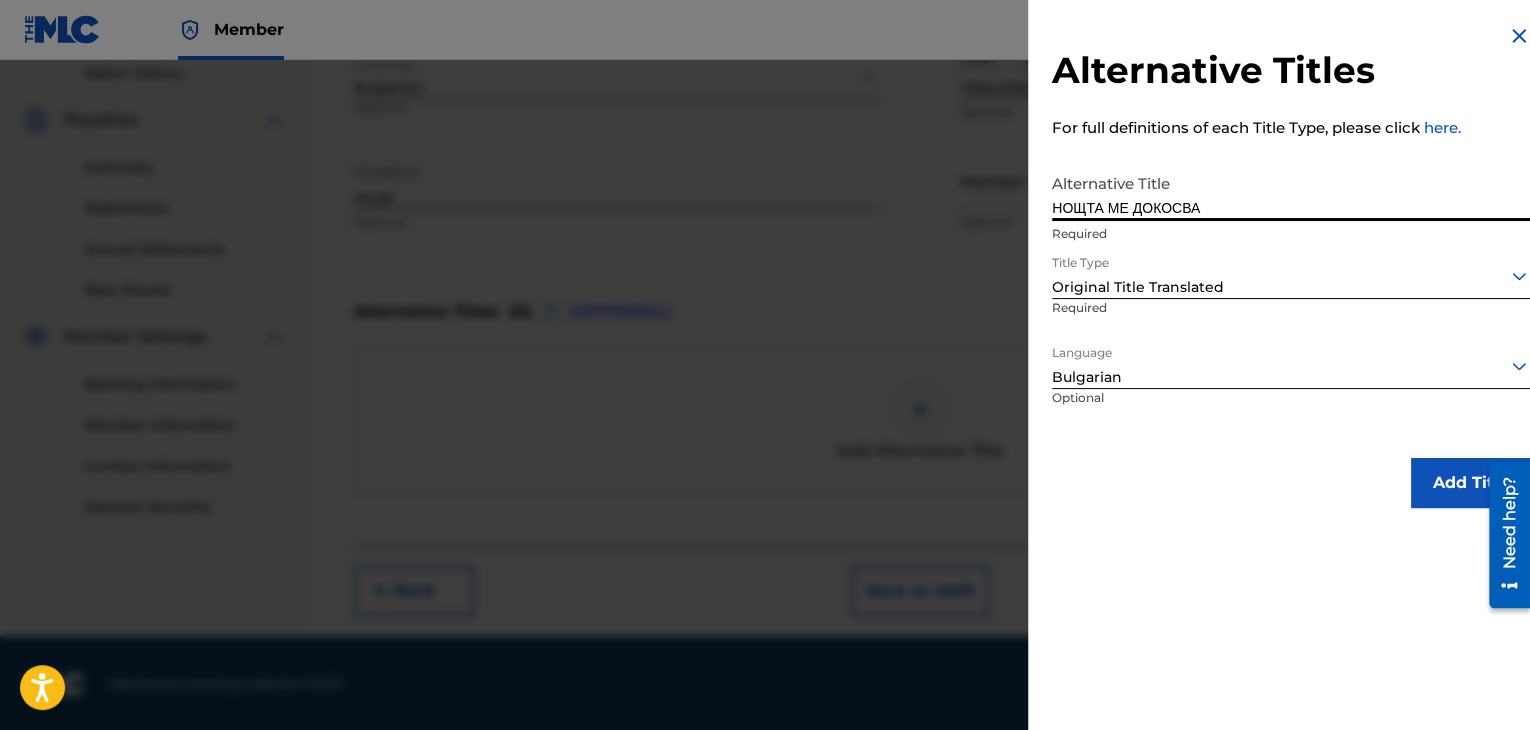 click on "НОЩТА МЕ ДОКОСВА" at bounding box center (1291, 192) 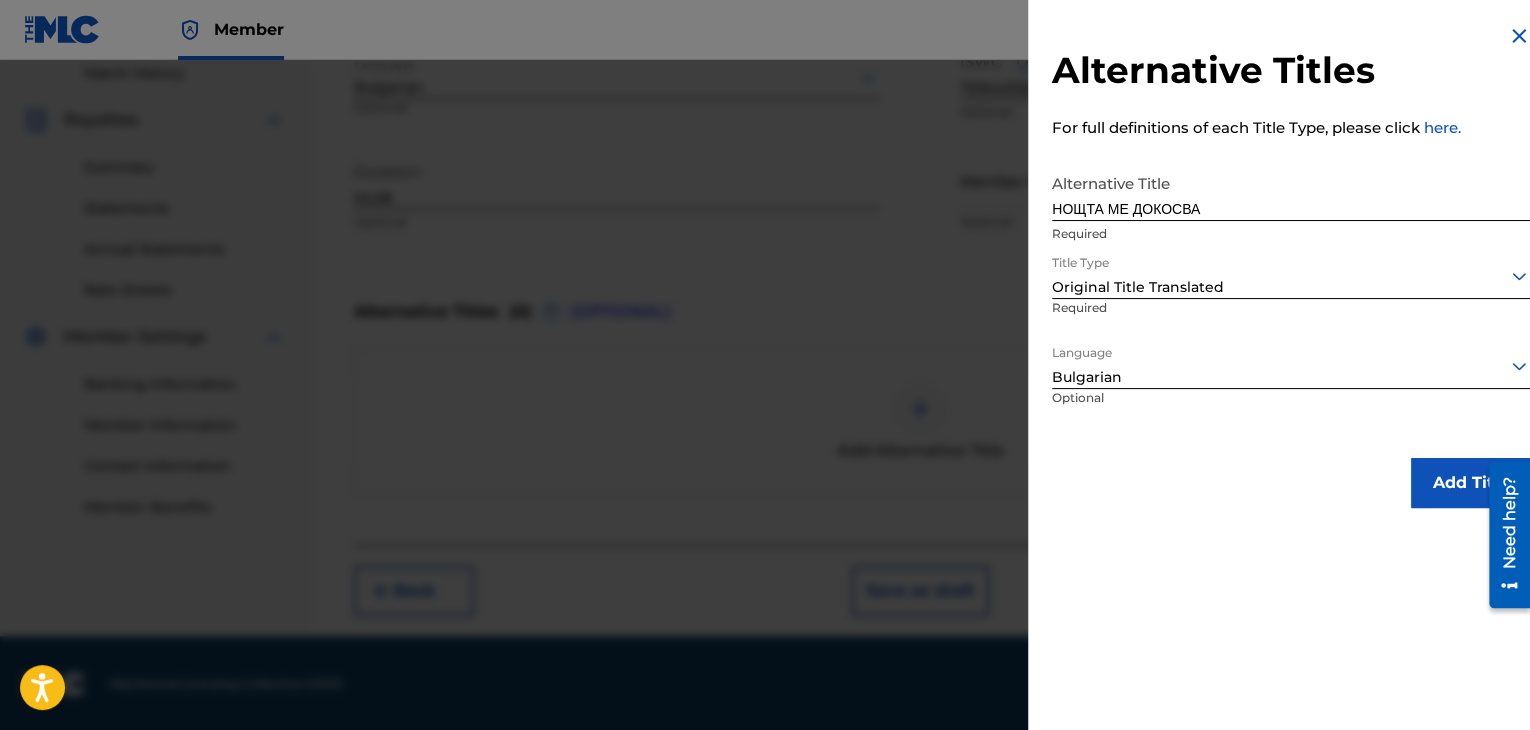 click on "Add Title" at bounding box center (1471, 483) 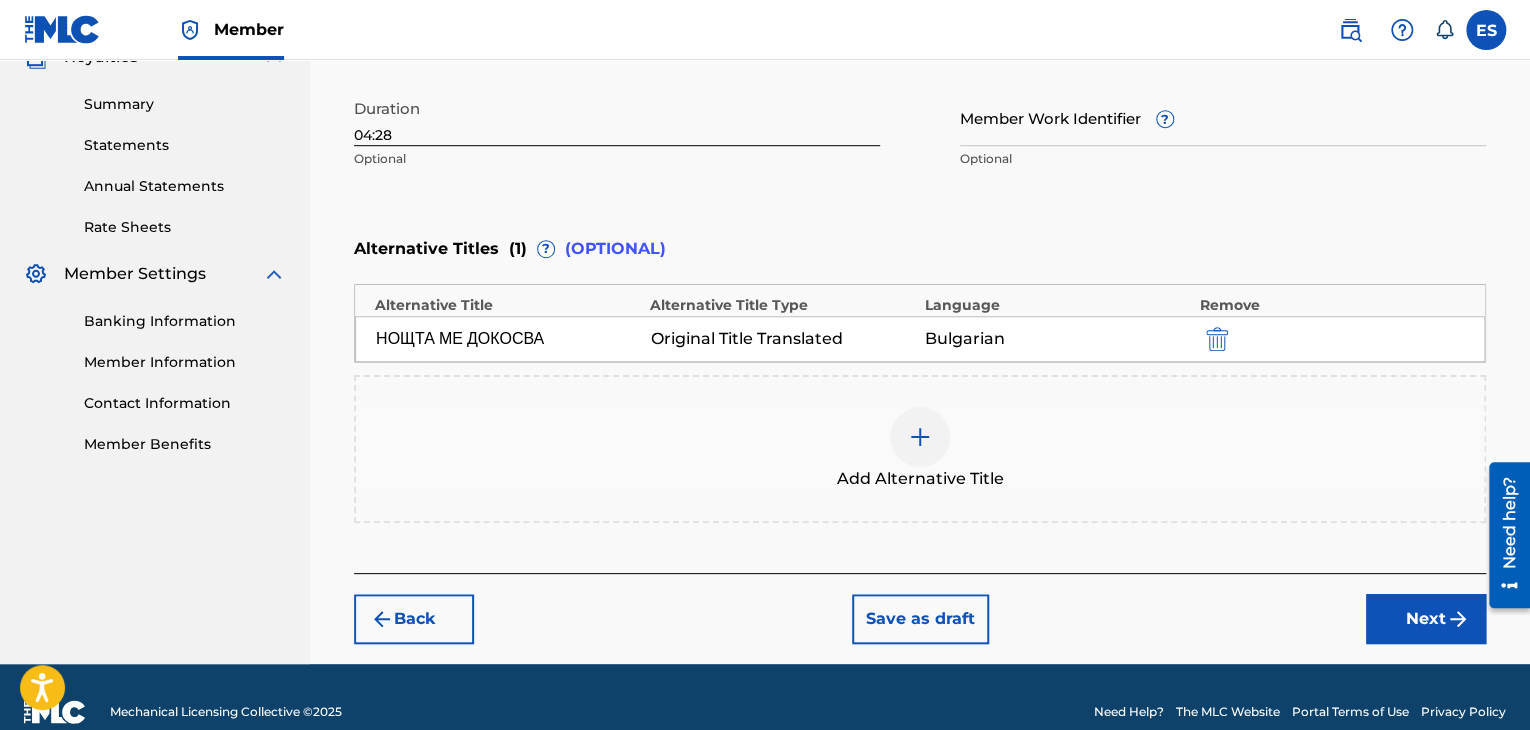 scroll, scrollTop: 652, scrollLeft: 0, axis: vertical 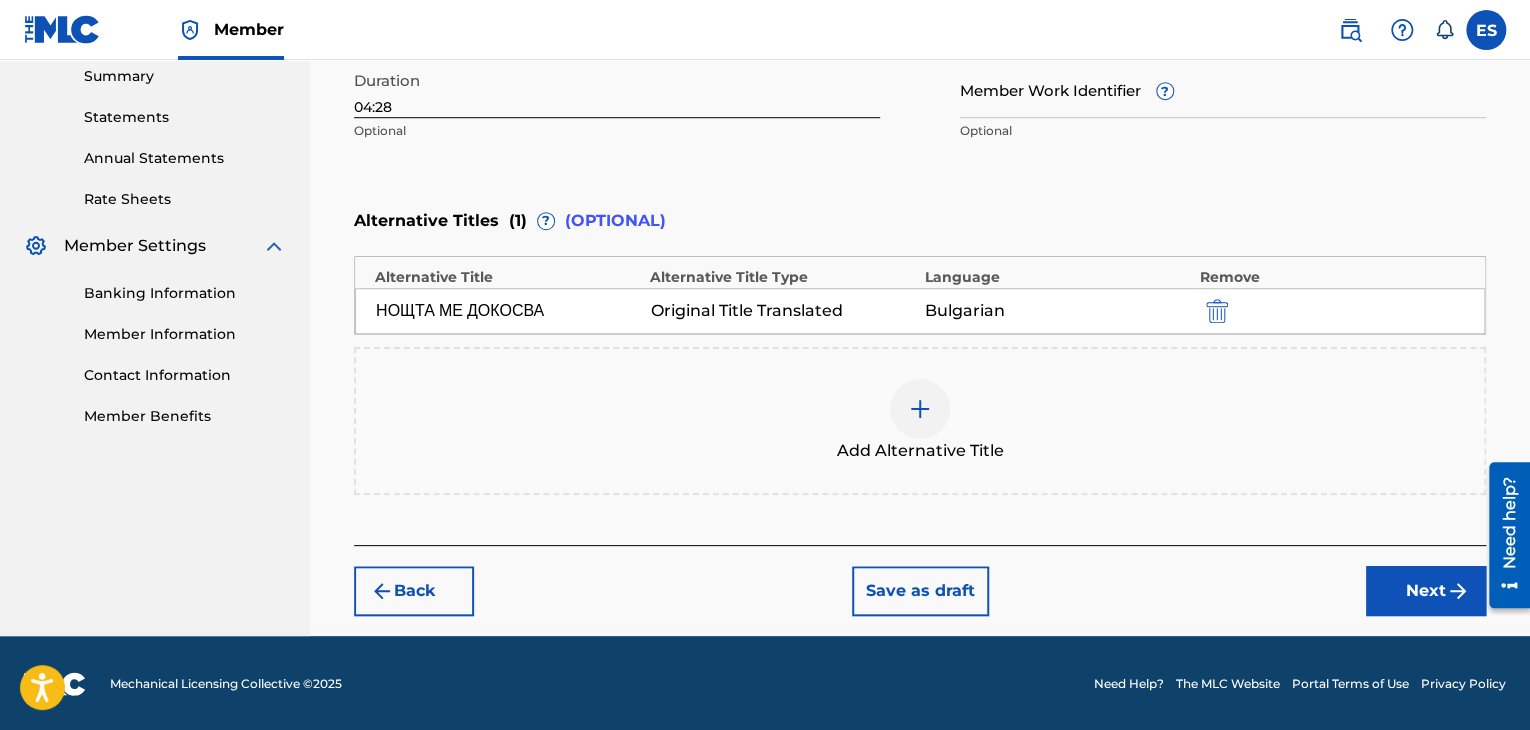 click on "Next" at bounding box center [1426, 591] 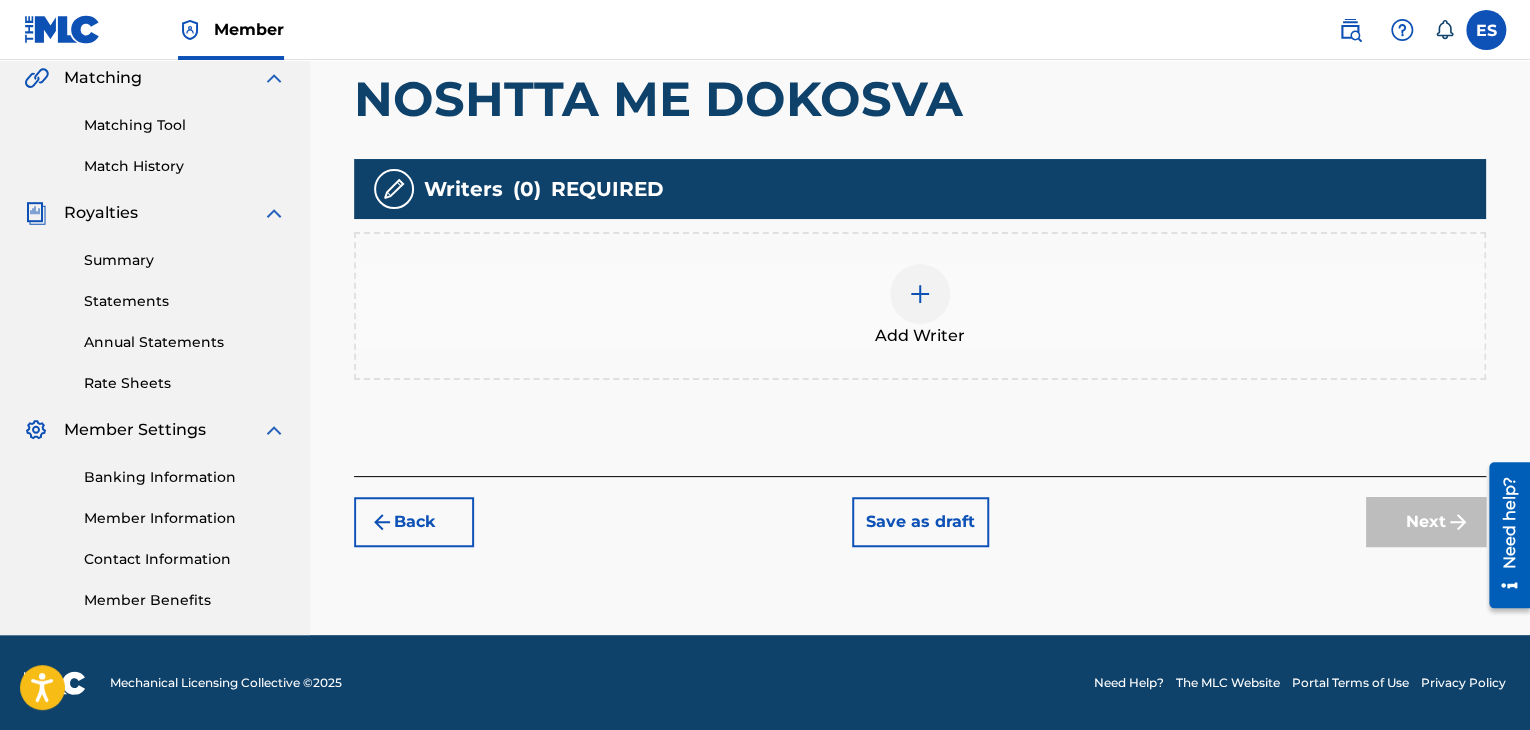 scroll, scrollTop: 469, scrollLeft: 0, axis: vertical 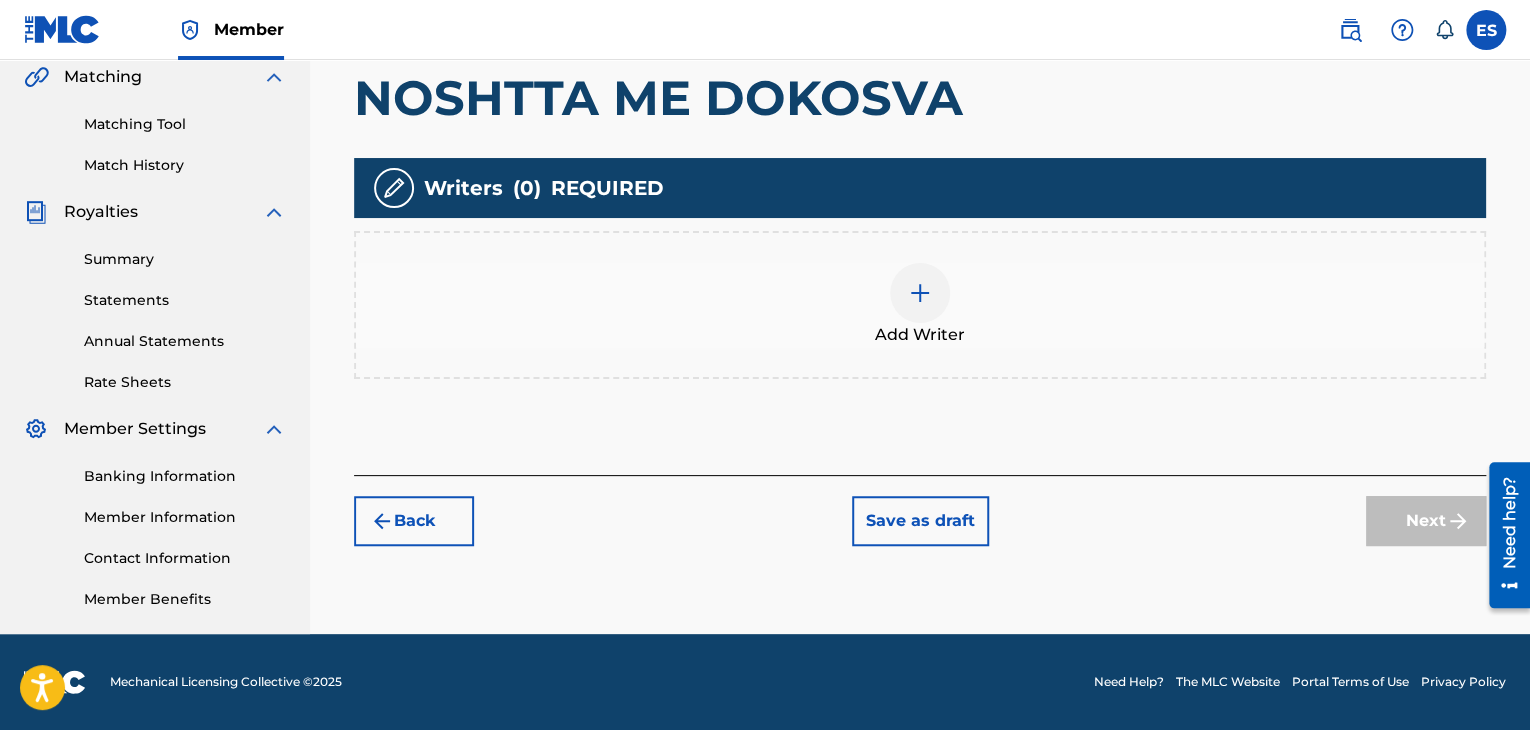 click at bounding box center (920, 293) 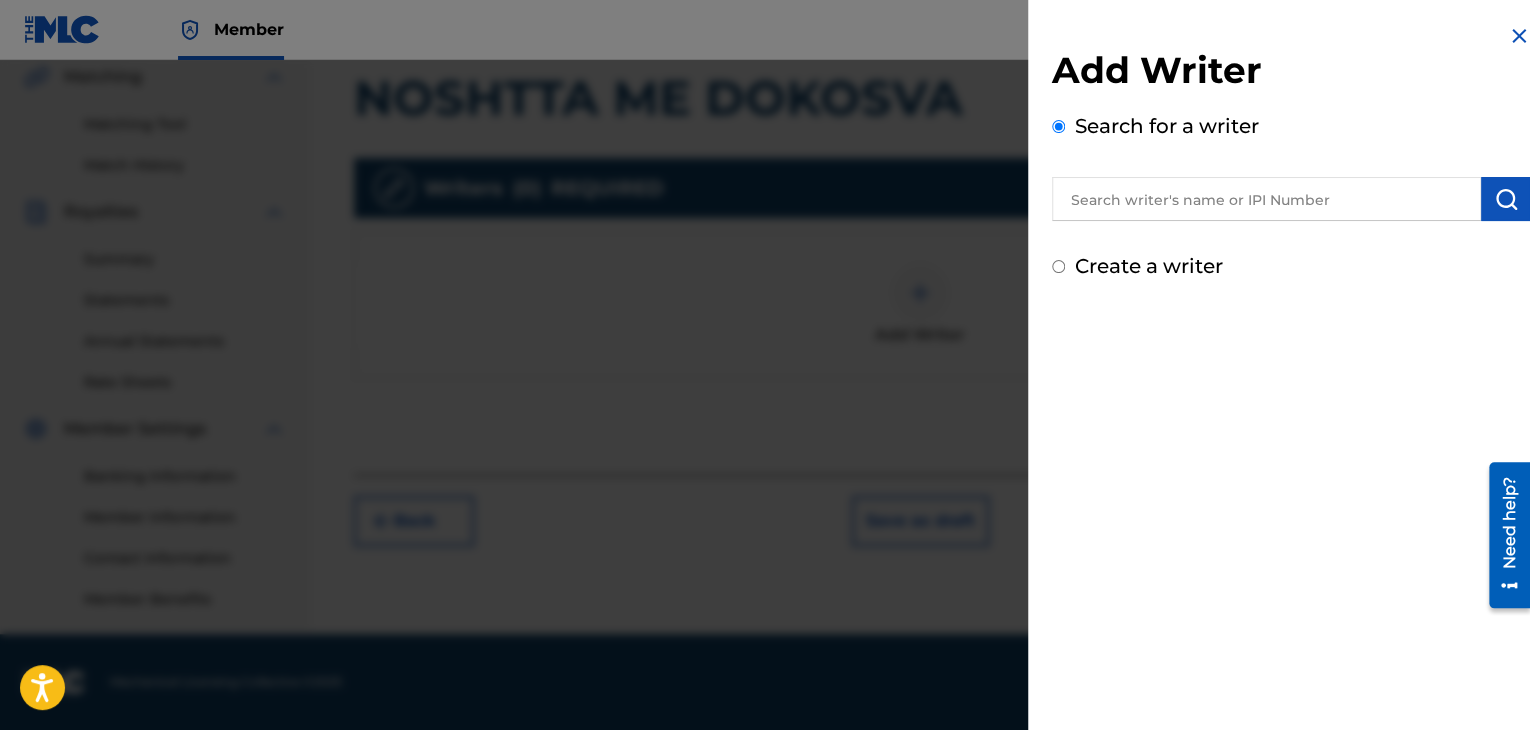 click on "Accessibility Screen-Reader Guide, Feedback, and Issue Reporting | New window Member ES ES [PERSON_NAME] [PERSON_NAME][EMAIL_ADDRESS][DOMAIN_NAME] Notification Preferences Profile Log out KVZ Music Publishing Summary Catalog Works Registration Claiming Tool Individual Registration Tool Bulk Registration Tool Registration Drafts Registration History Overclaims Tool Matching Matching Tool Match History Royalties Summary Statements Annual Statements Rate Sheets Member Settings Banking Information Member Information Contact Information Member Benefits Register Work Search Enter Work Details Add Writers Add Publishers & Shares Add Recording Review Add Writers & Roles Enter all writer(s) and their roles. A full list of writer roles and their definitions can be found in our Help Center article   here. Please note: At least one Composer/Author or Composer writer role is required for all new registrations. NOSHTTA ME DOKOSVA Writers ( 0 ) REQUIRED Add Writer Back Save as draft Next Mechanical Licensing Collective ©  2025 Need Help?" at bounding box center [765, -104] 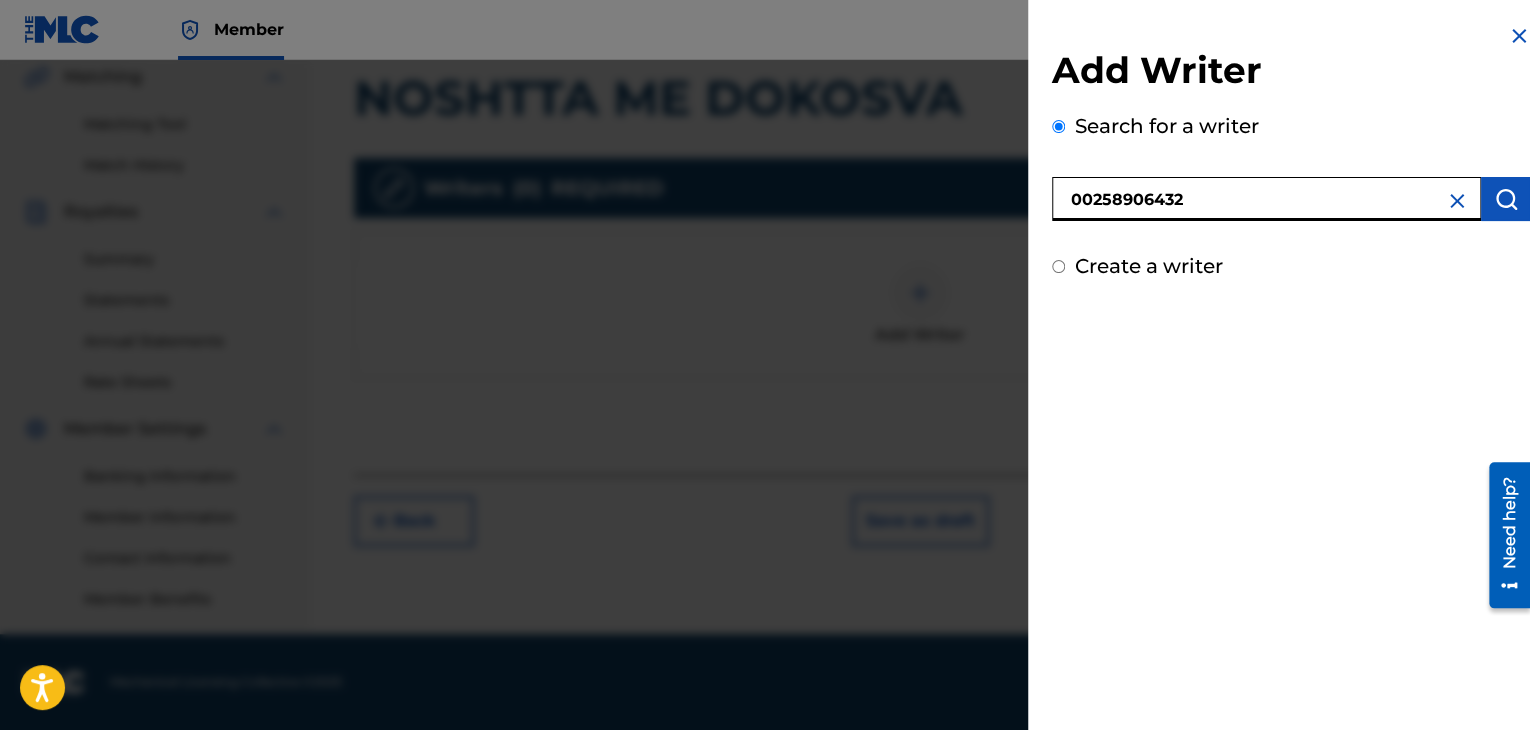 click at bounding box center [1506, 199] 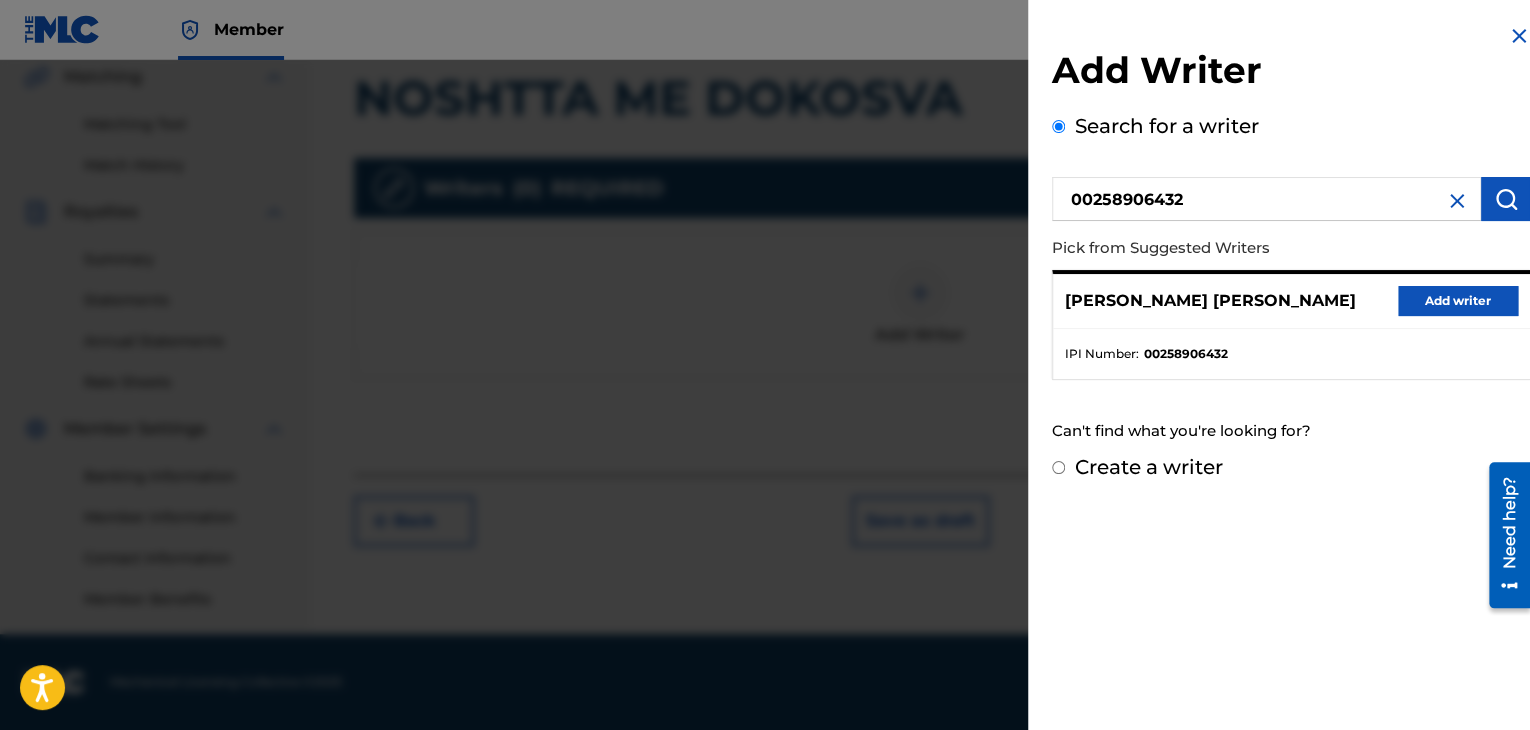 click on "Add writer" at bounding box center [1458, 301] 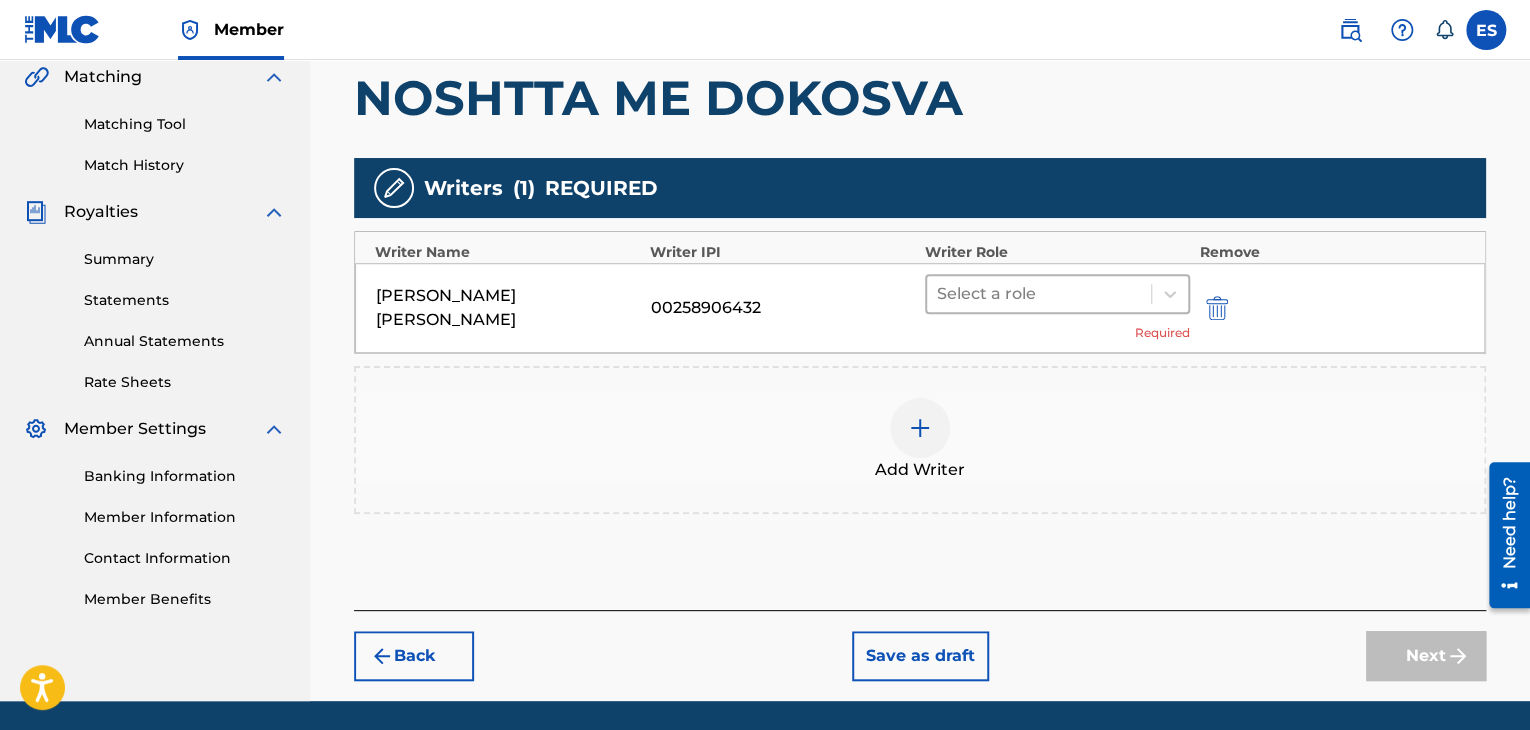 click at bounding box center [1039, 294] 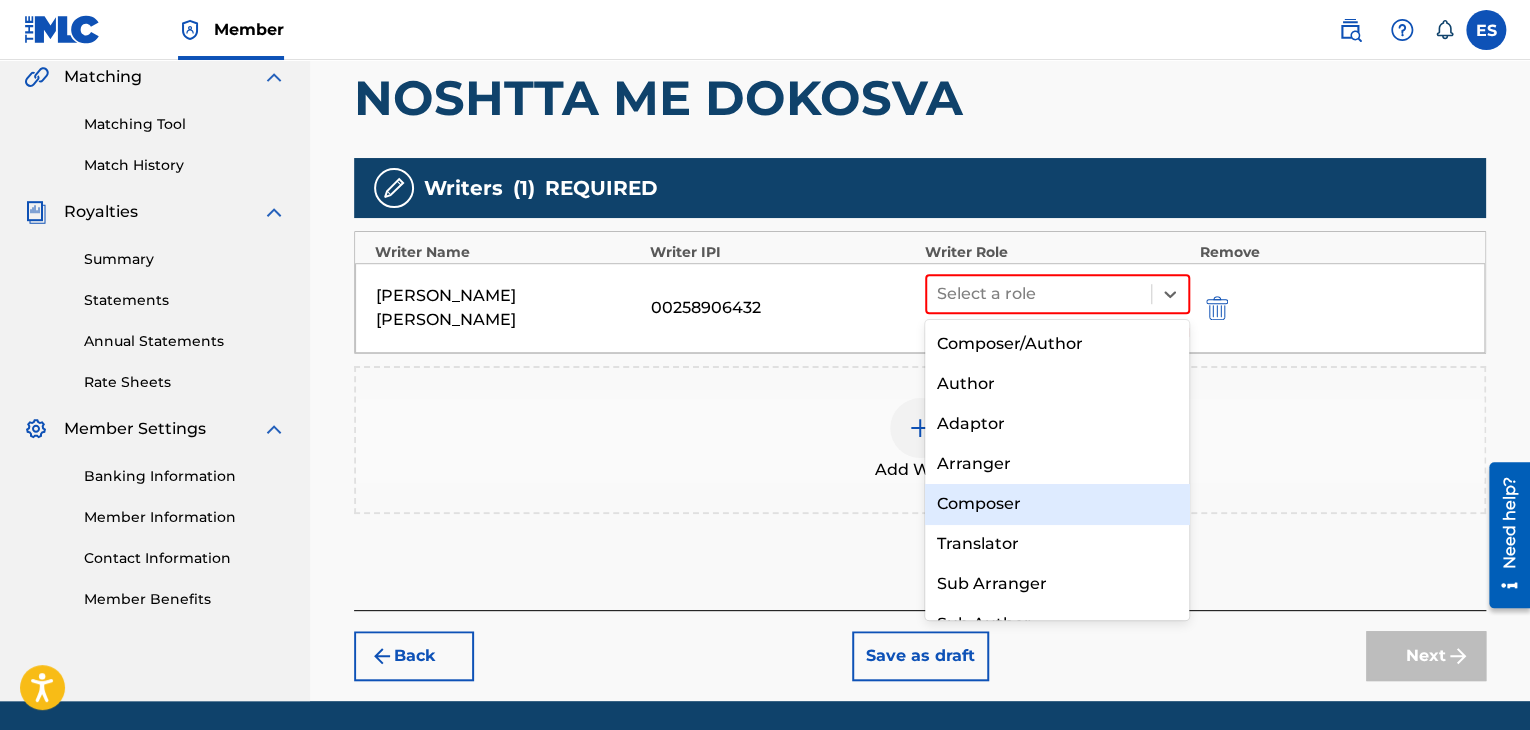 click on "Composer" at bounding box center [1057, 504] 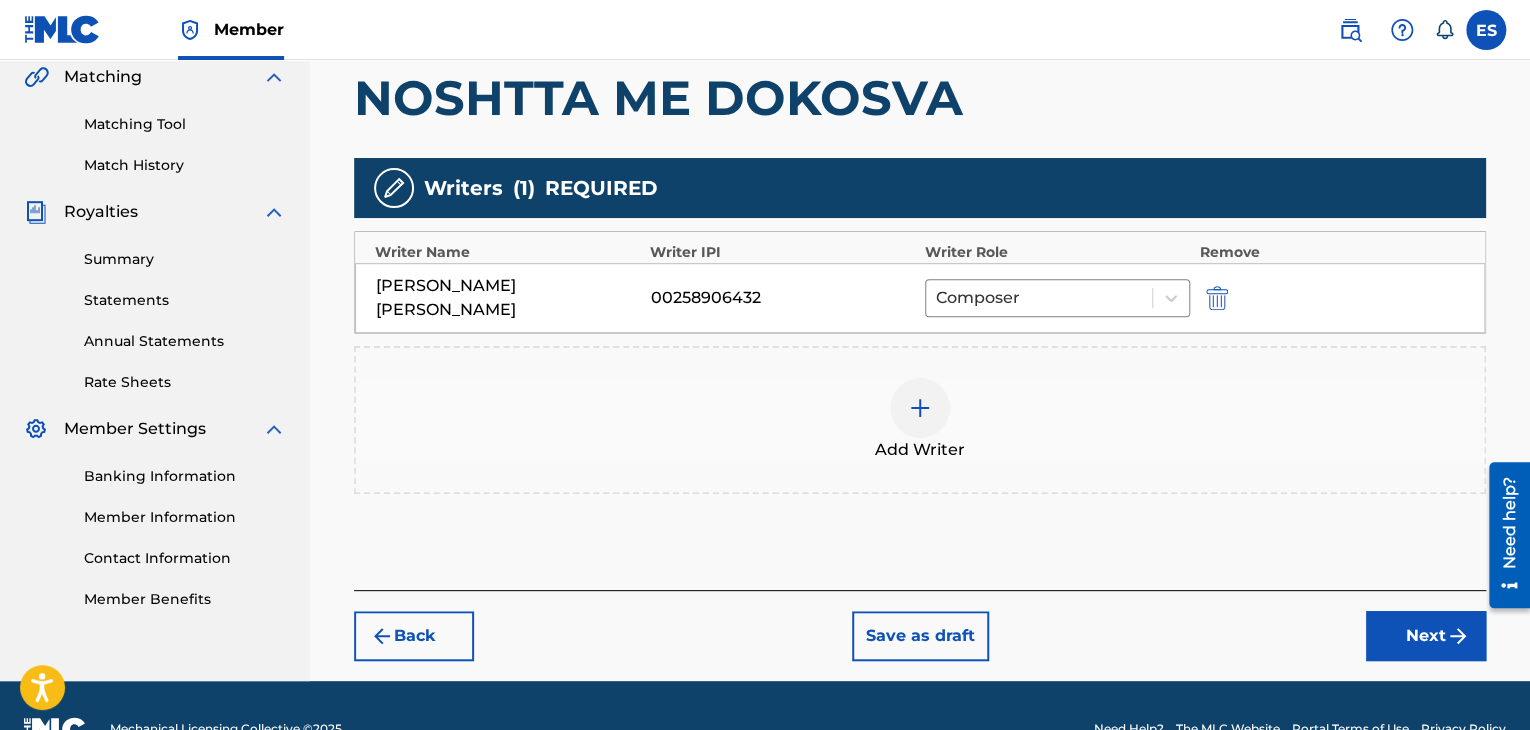 click at bounding box center (920, 408) 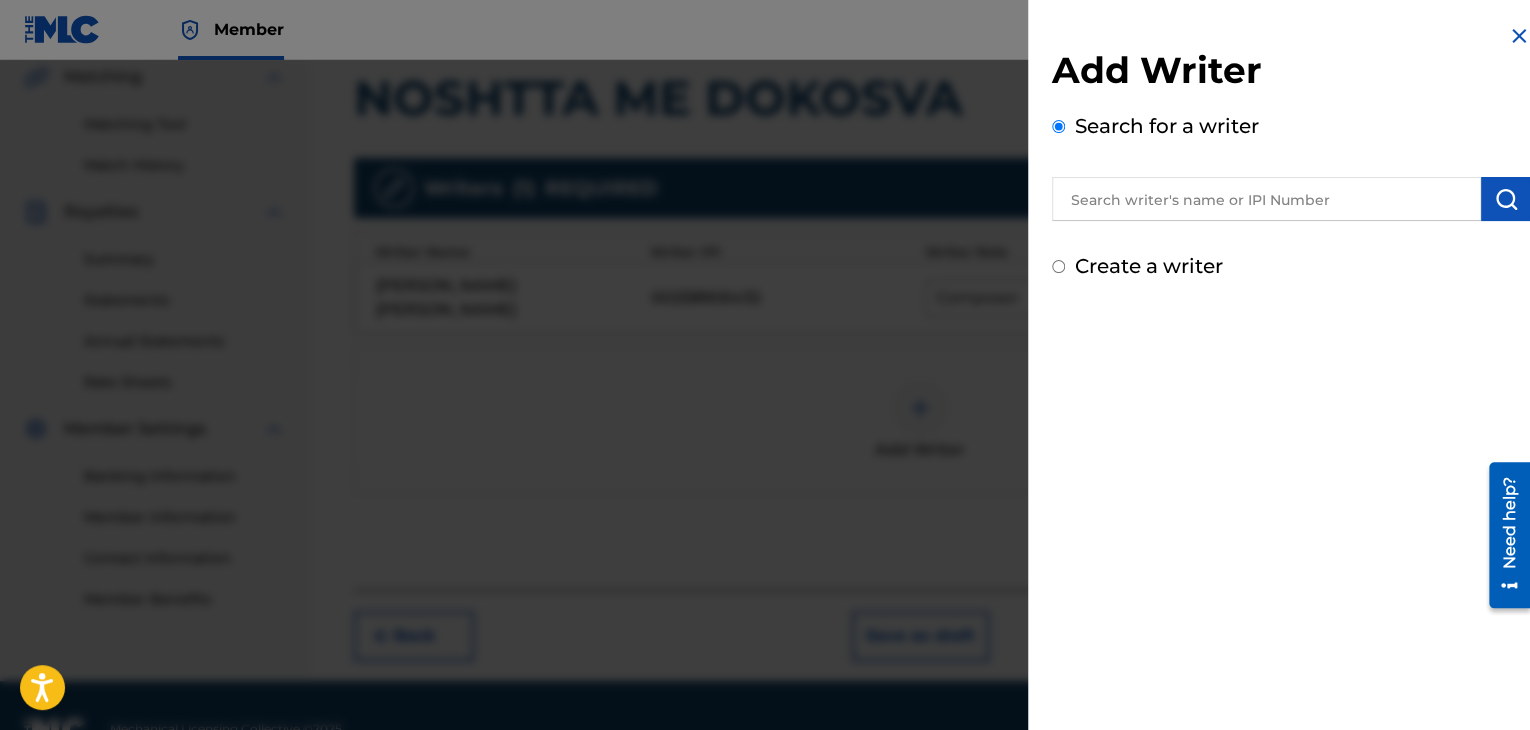 click at bounding box center (1266, 199) 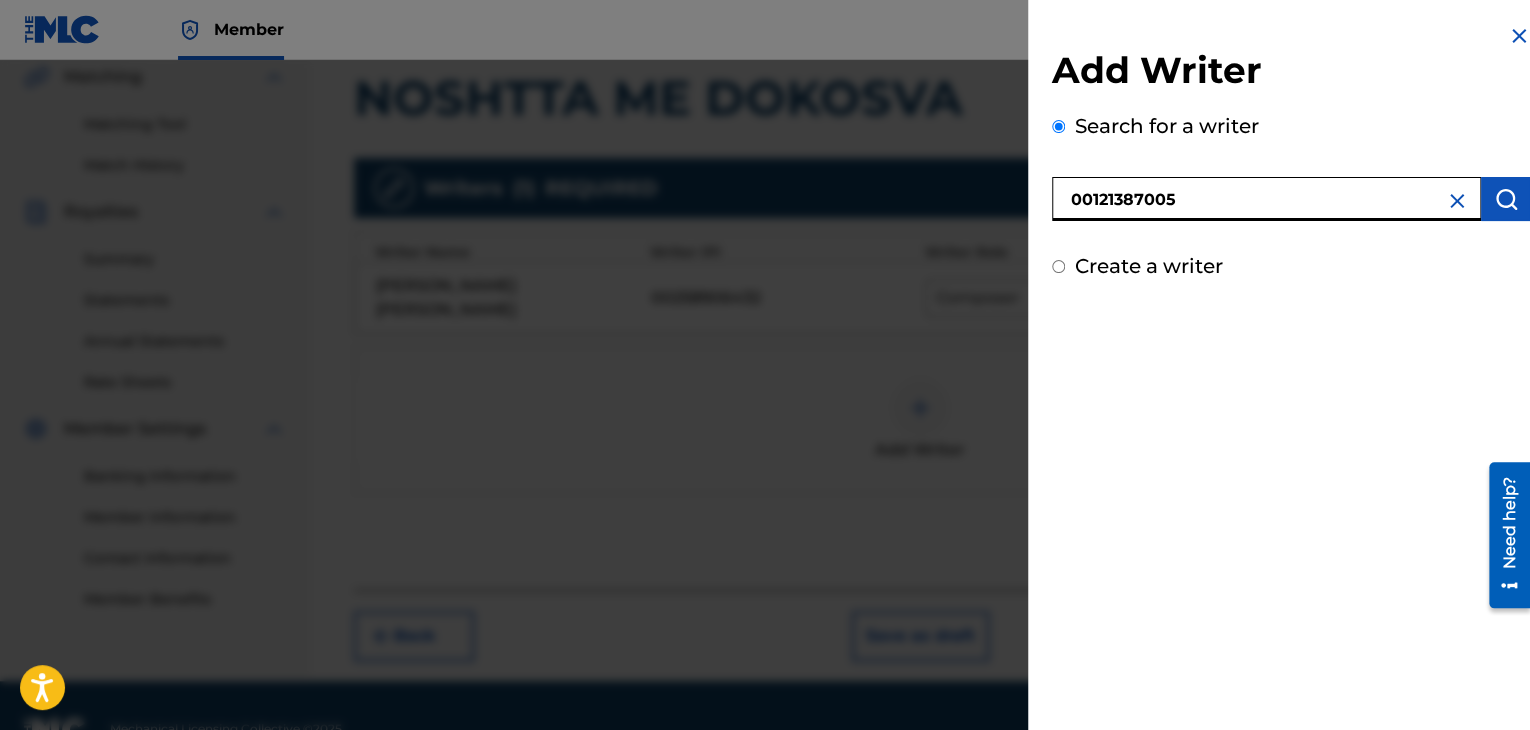 click at bounding box center (1506, 199) 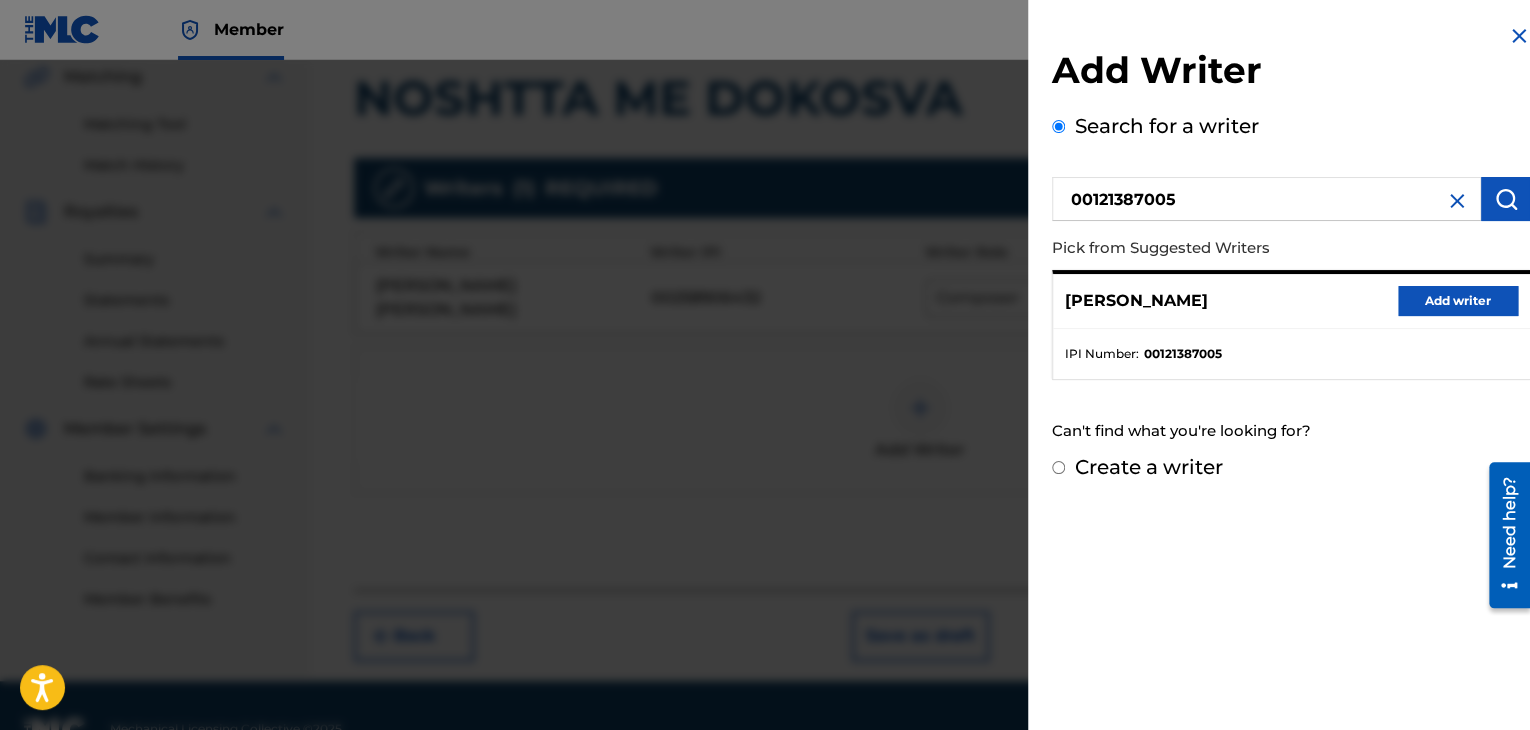 click on "Add writer" at bounding box center [1458, 301] 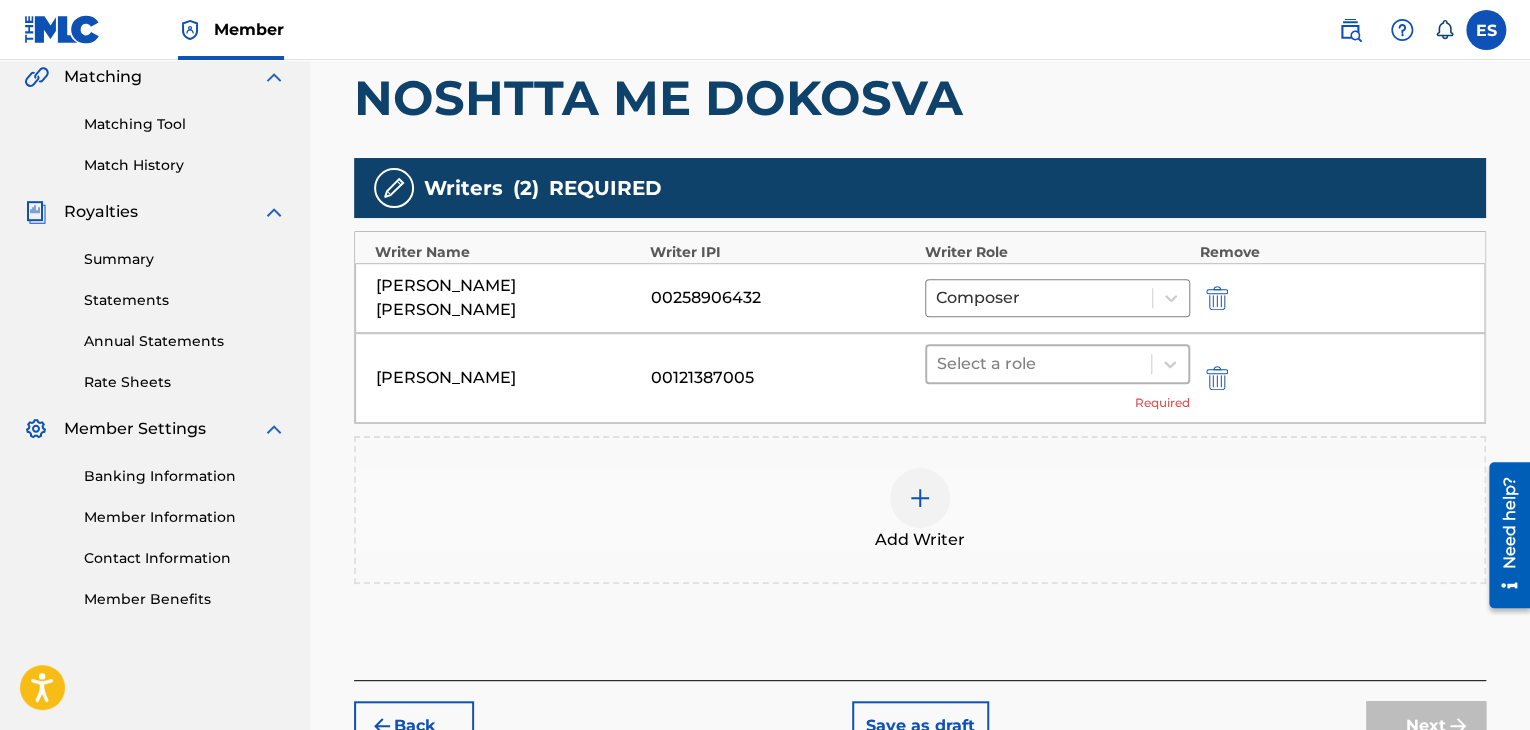 click at bounding box center [1039, 364] 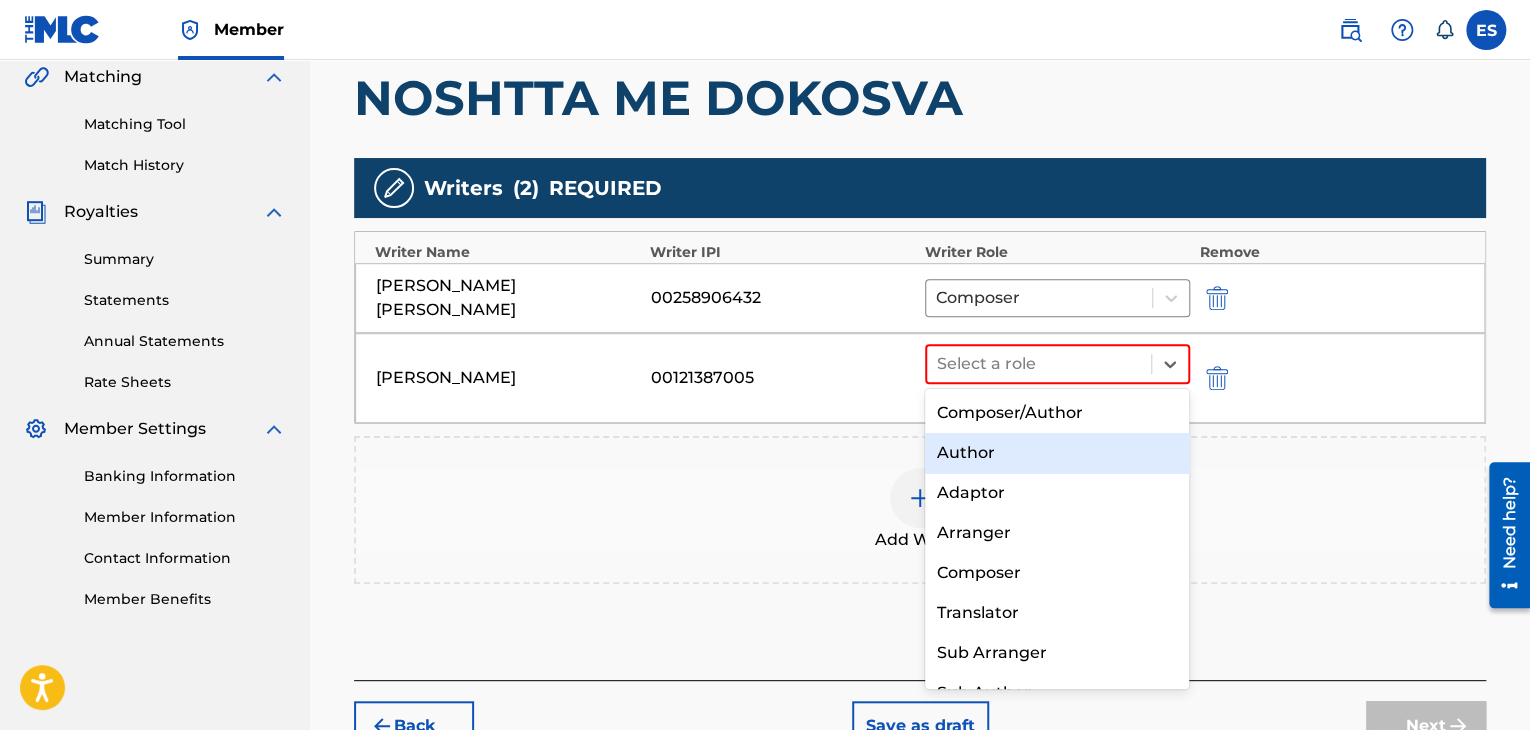 click on "Author" at bounding box center (1057, 453) 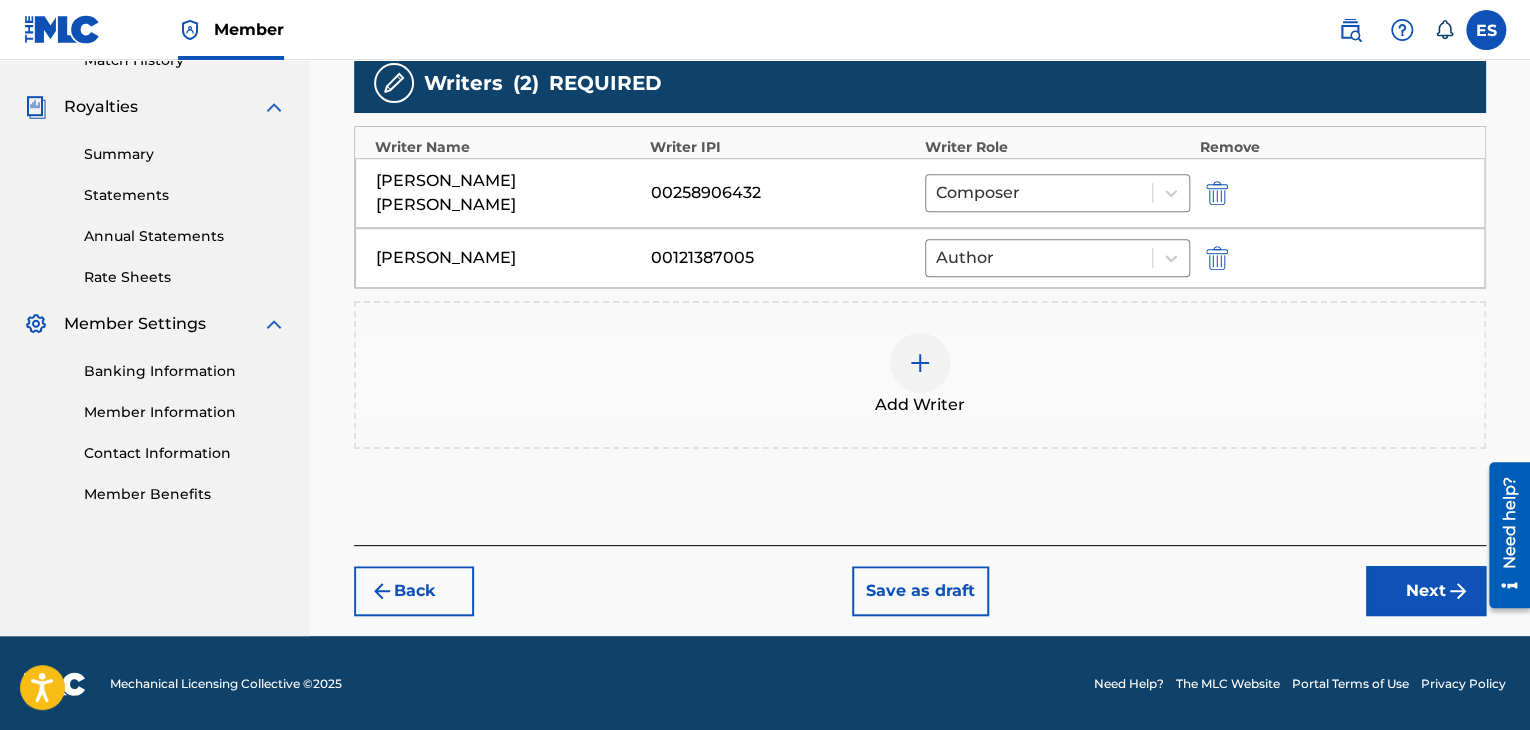 click on "Next" at bounding box center (1426, 591) 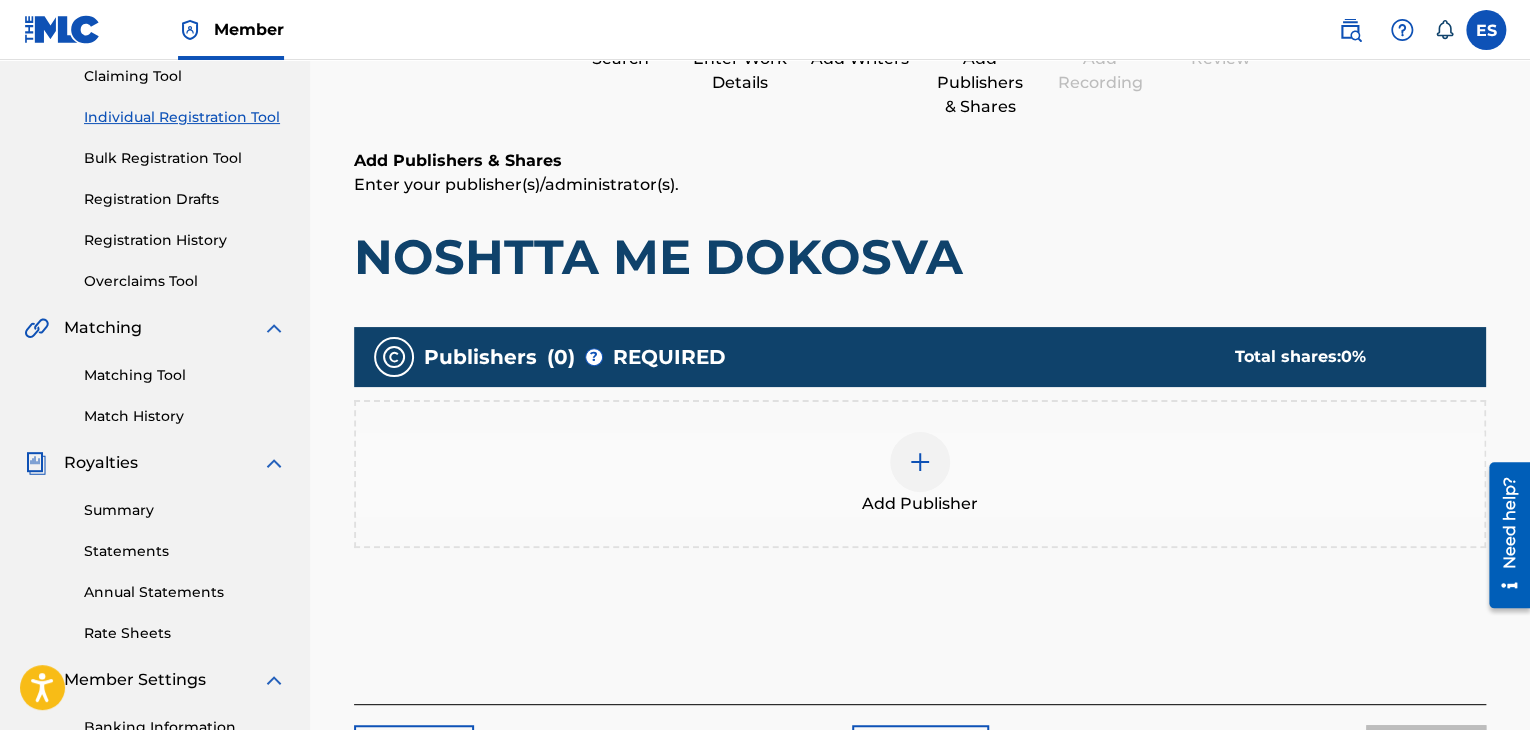 scroll, scrollTop: 390, scrollLeft: 0, axis: vertical 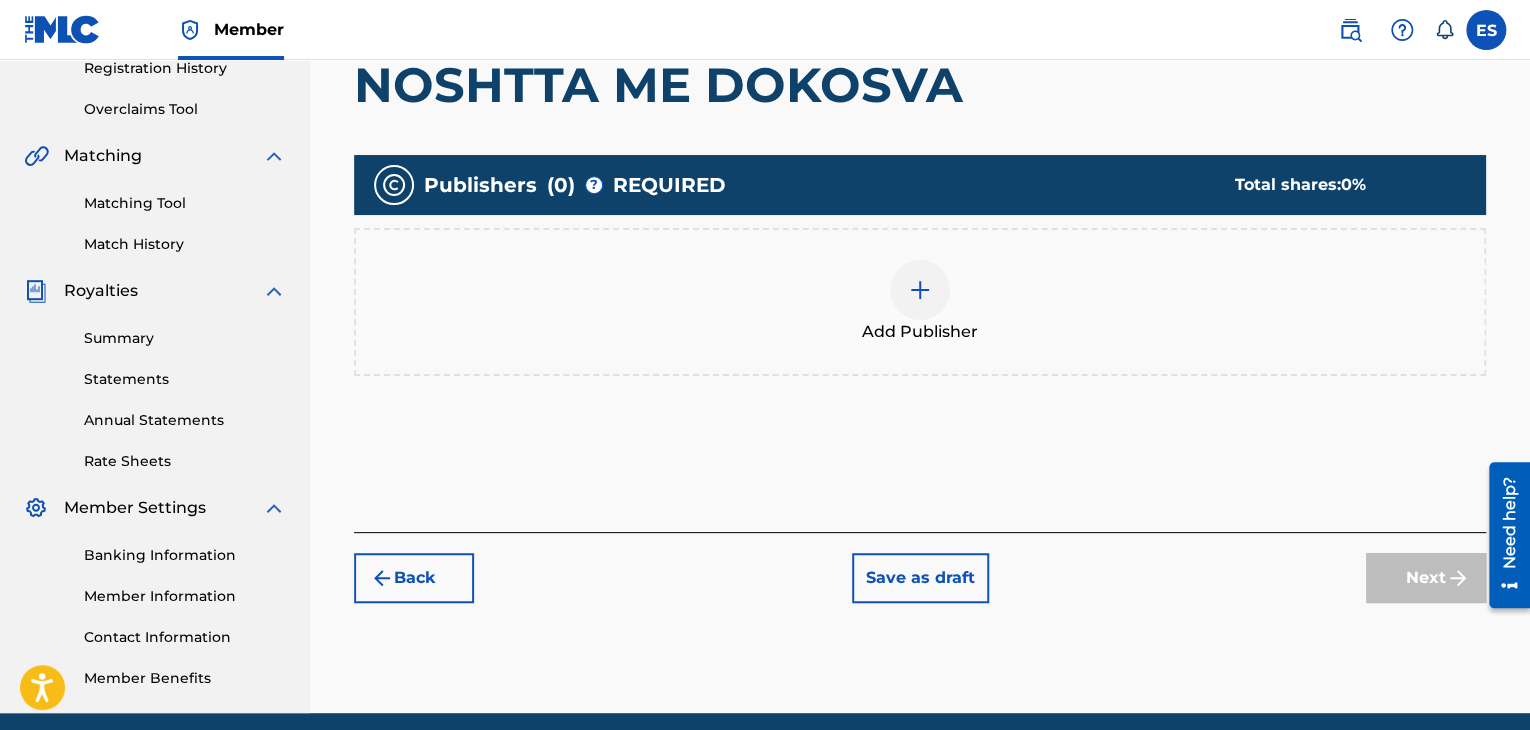 click at bounding box center (920, 290) 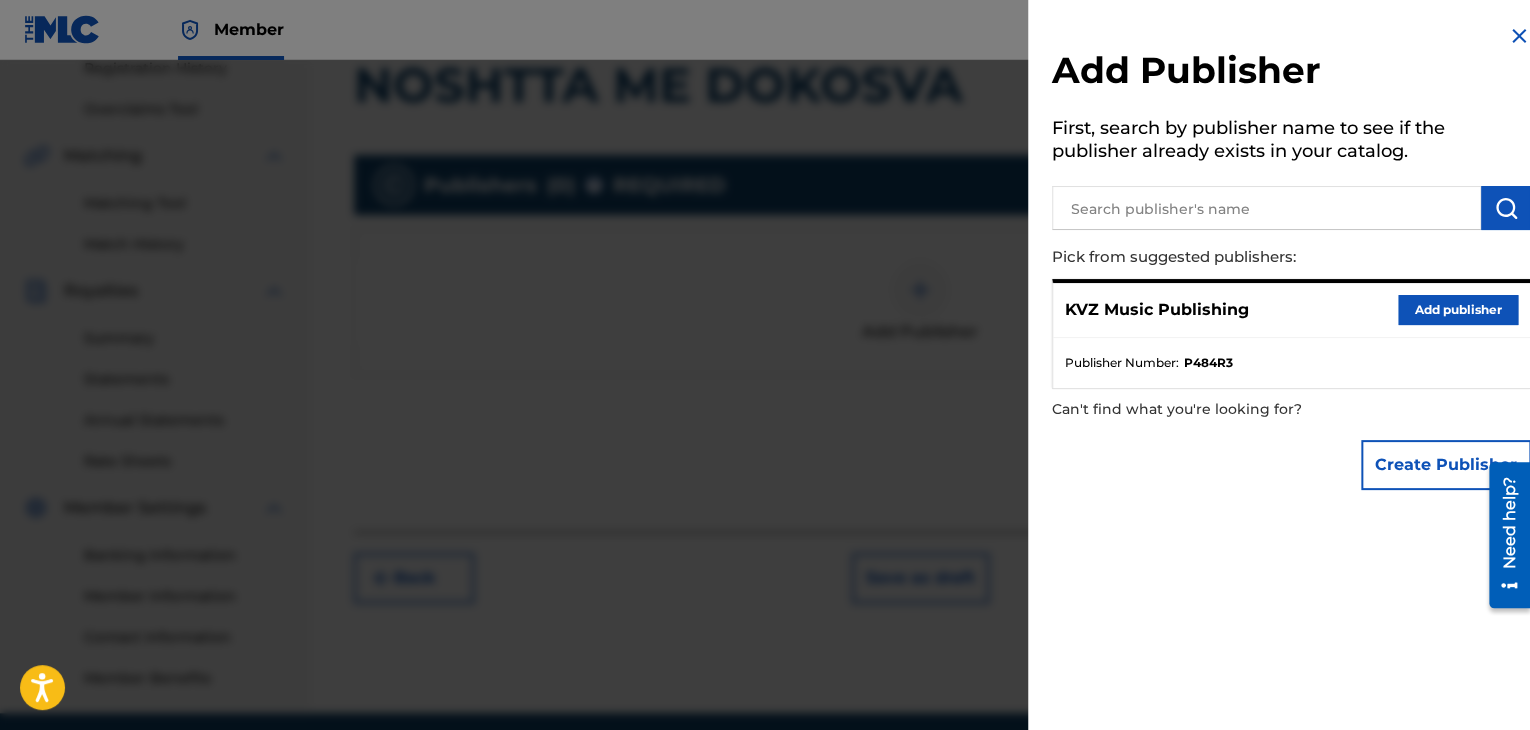 click on "Add publisher" at bounding box center [1458, 310] 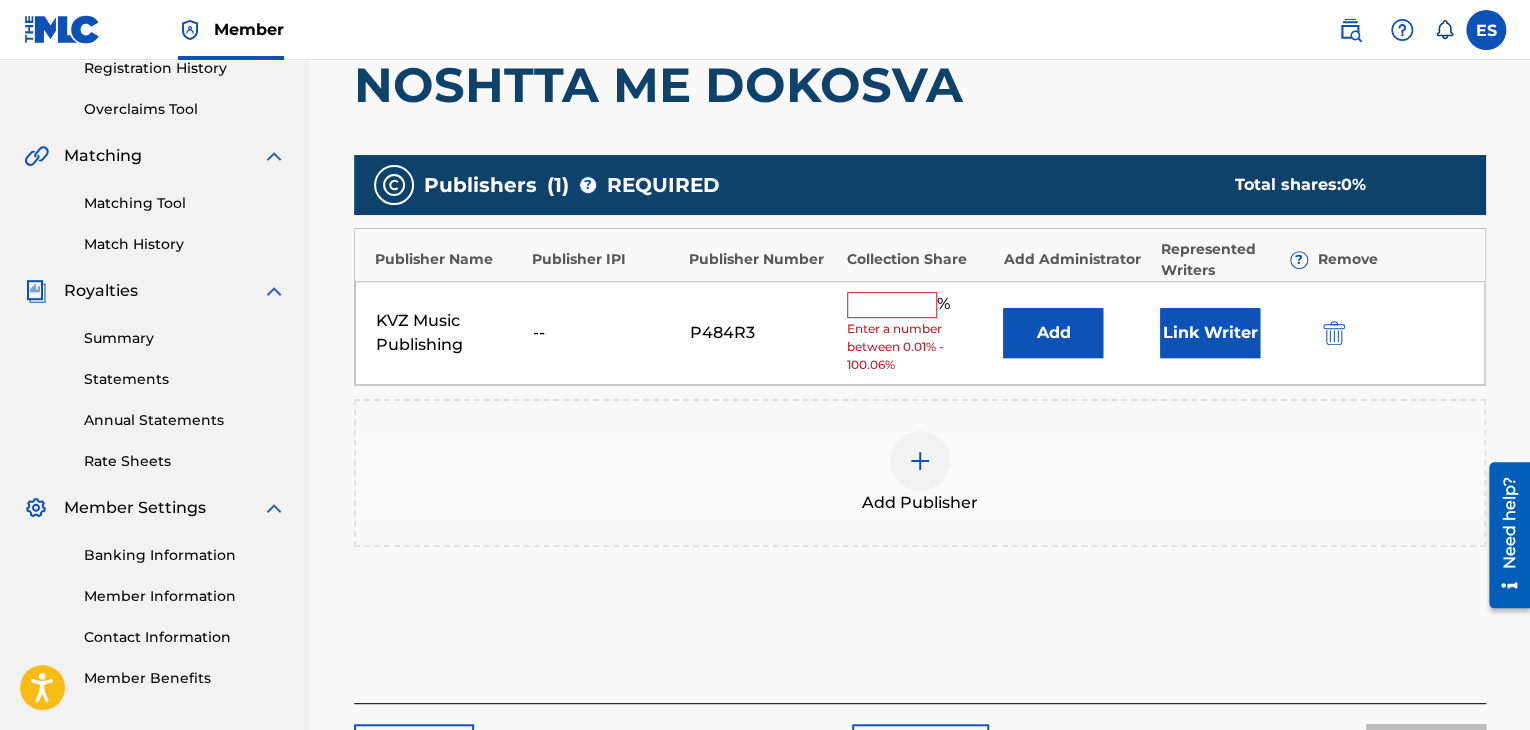 drag, startPoint x: 917, startPoint y: 304, endPoint x: 913, endPoint y: 314, distance: 10.770329 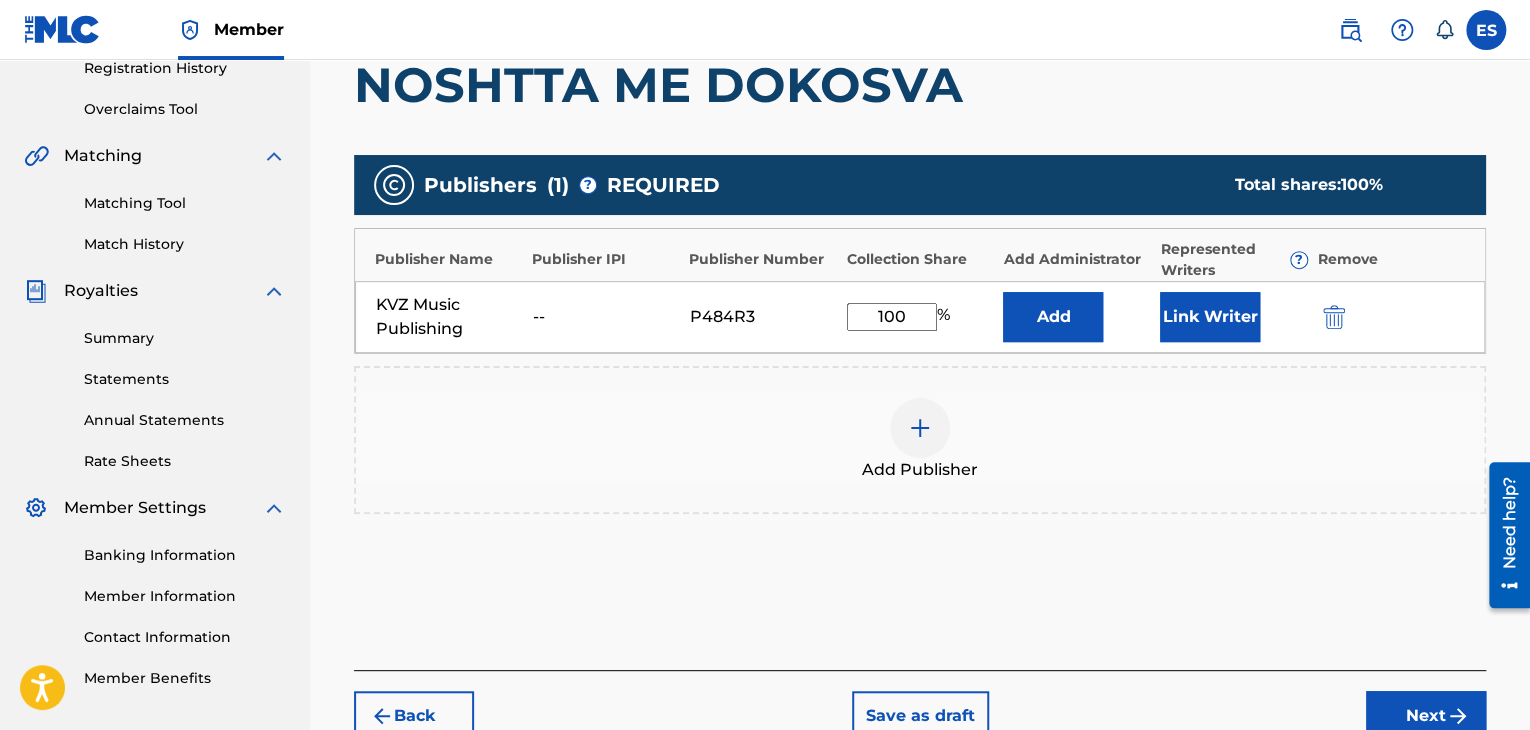 drag, startPoint x: 1410, startPoint y: 713, endPoint x: 1395, endPoint y: 699, distance: 20.518284 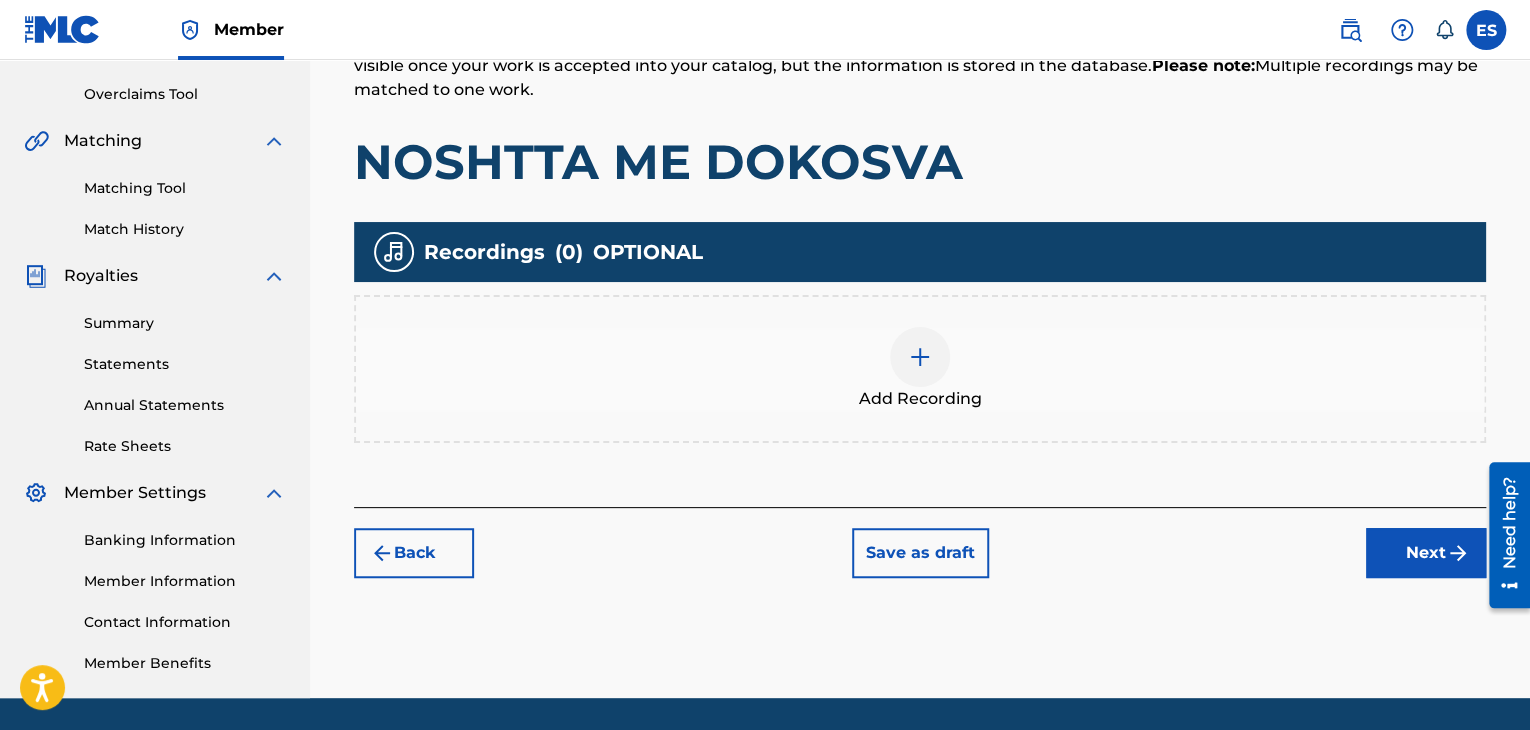 scroll, scrollTop: 469, scrollLeft: 0, axis: vertical 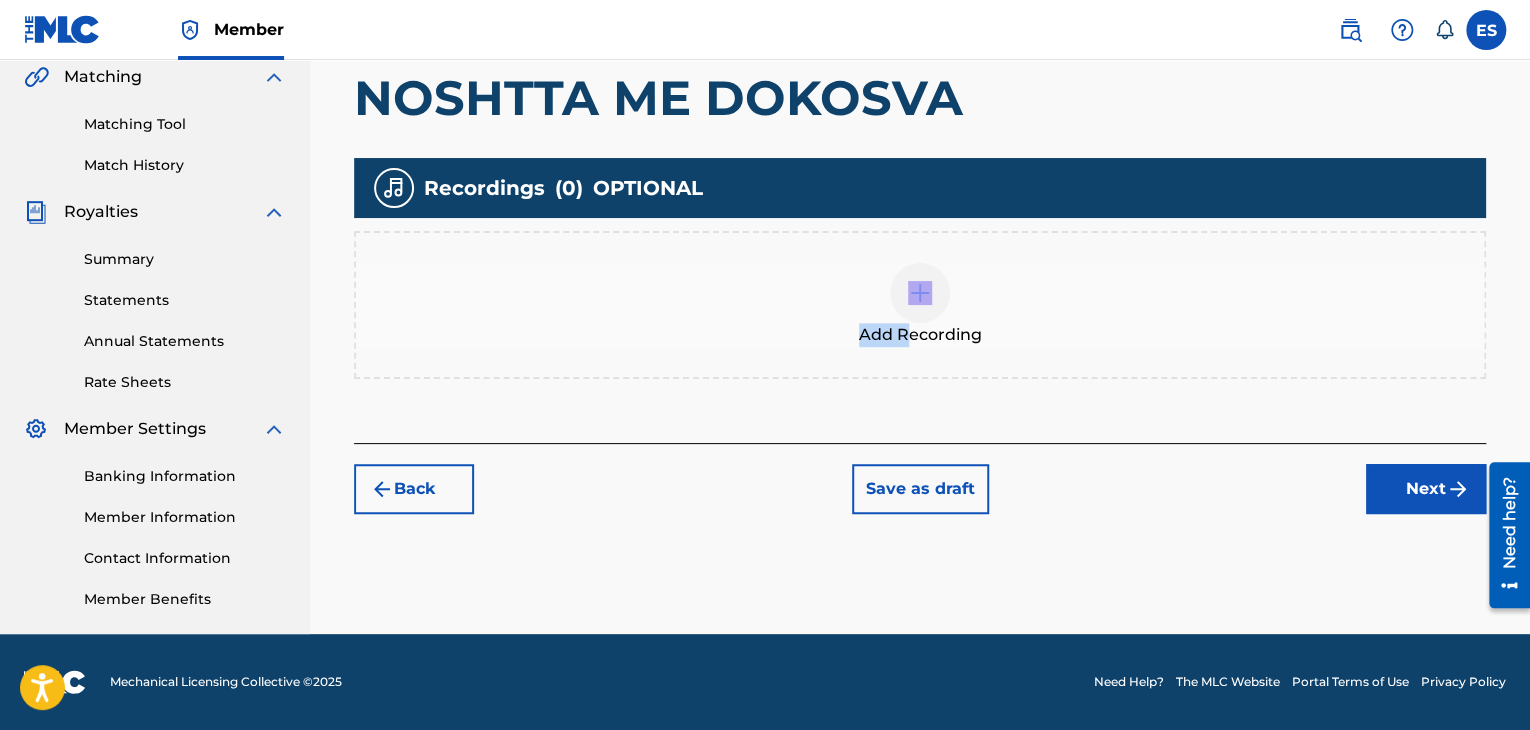 click on "Add Recording" at bounding box center (920, 305) 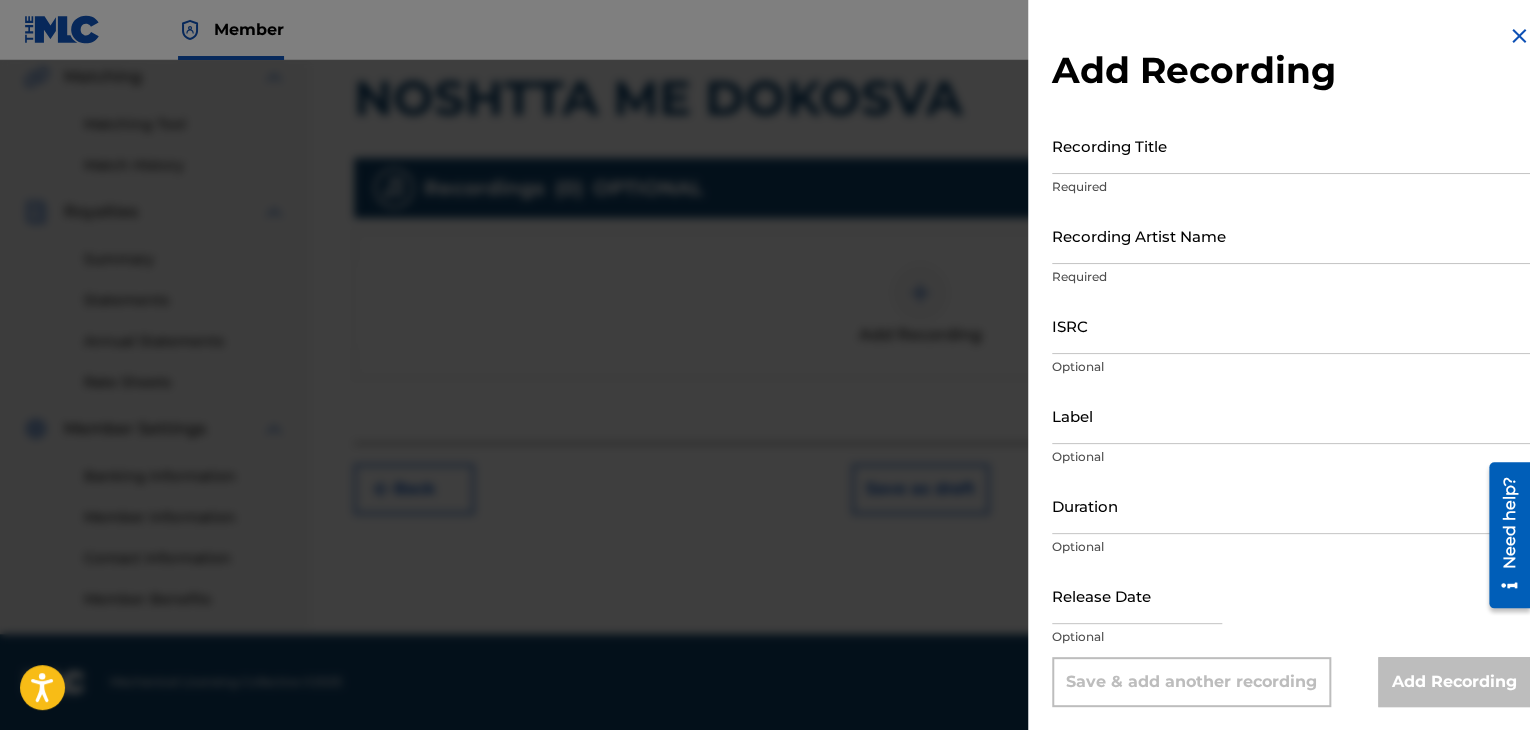 click on "Recording Title" at bounding box center [1291, 145] 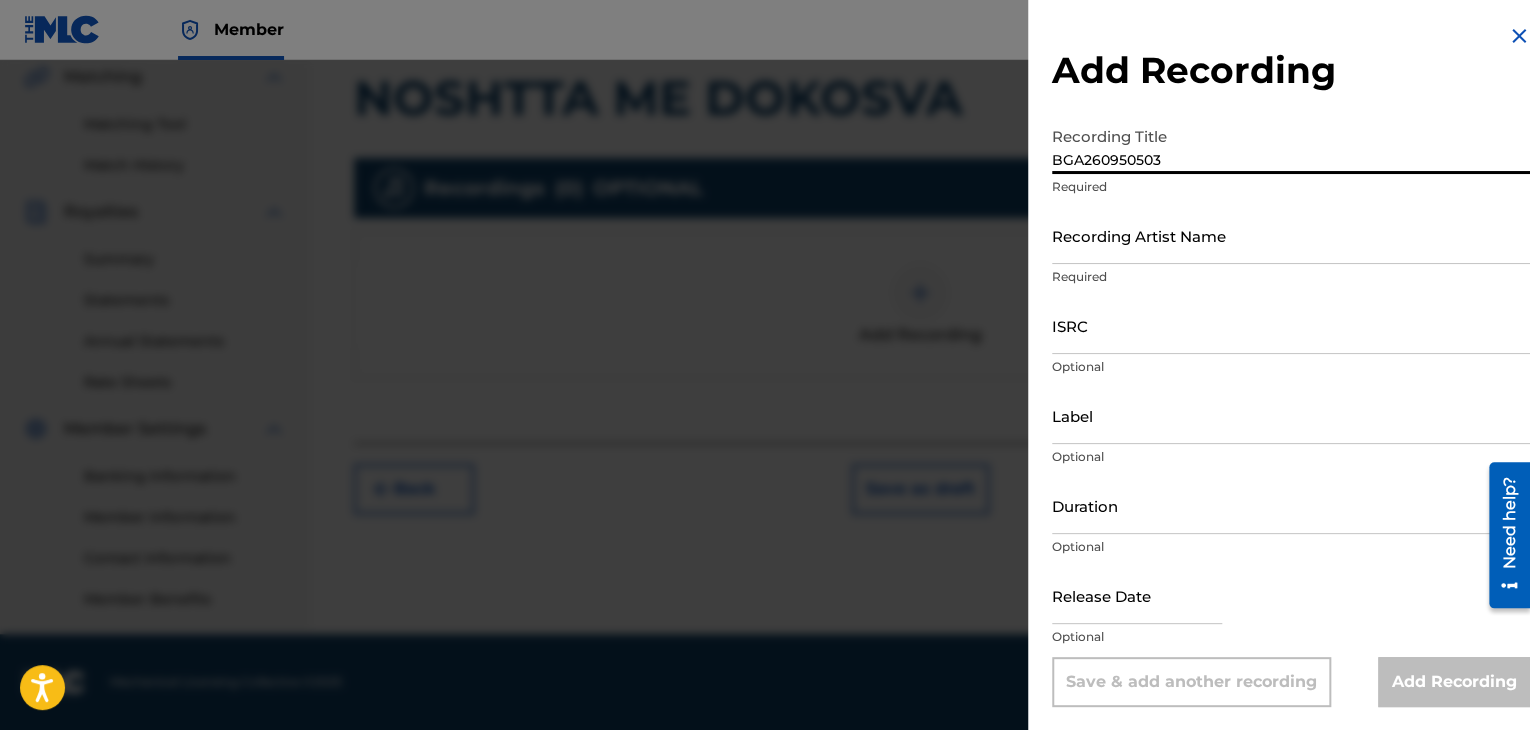 click on "Recording Artist Name" at bounding box center (1291, 235) 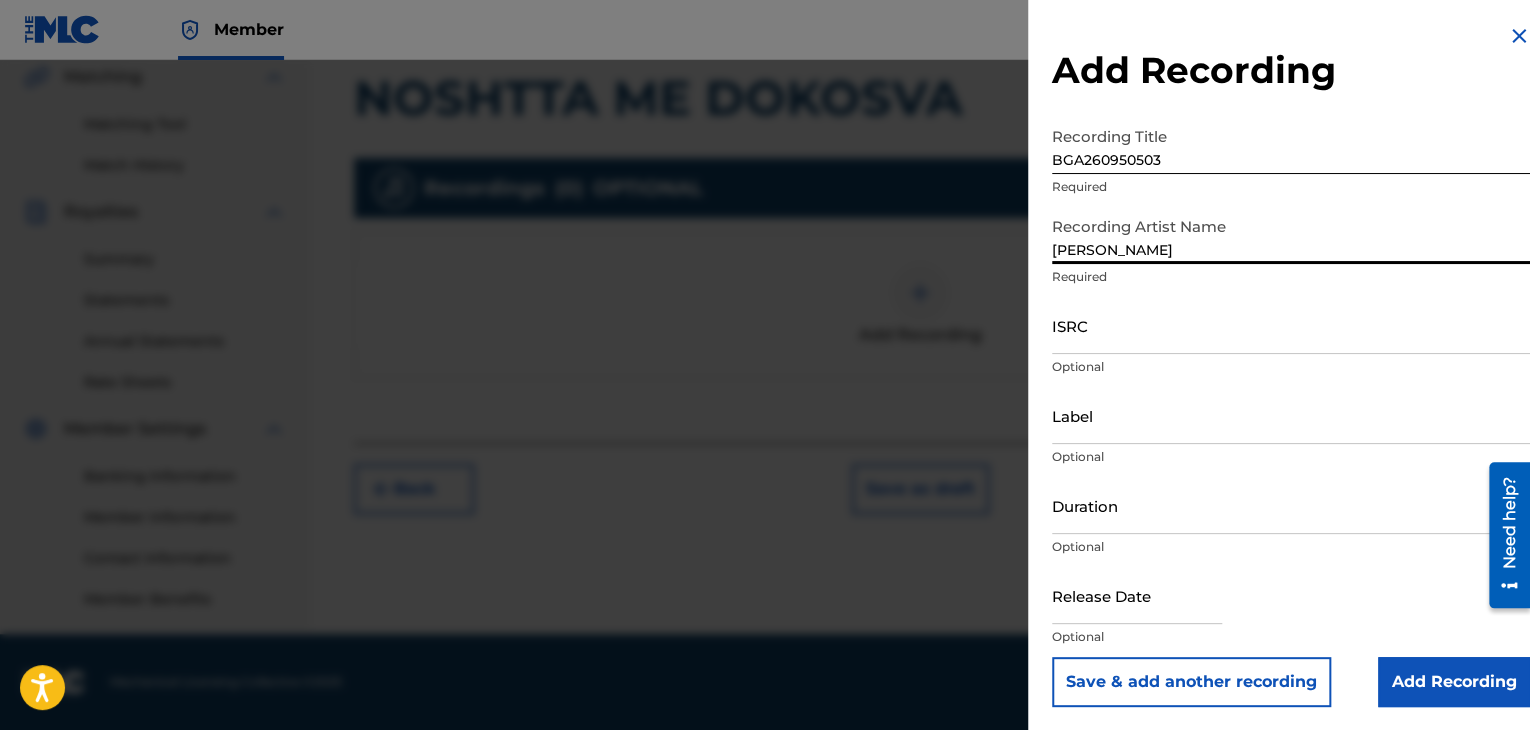 click on "BGA260950503" at bounding box center [1291, 145] 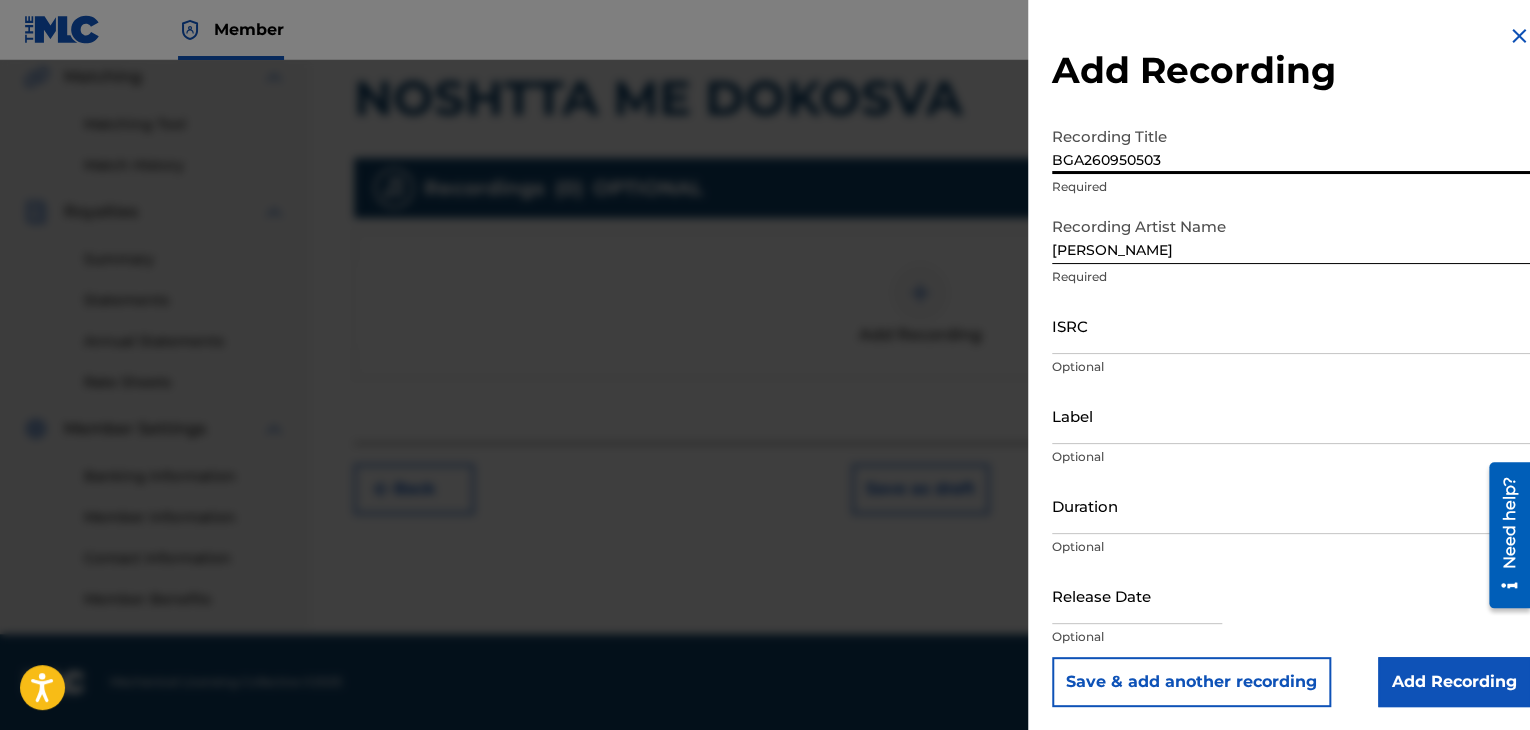 click on "BGA260950503" at bounding box center (1291, 145) 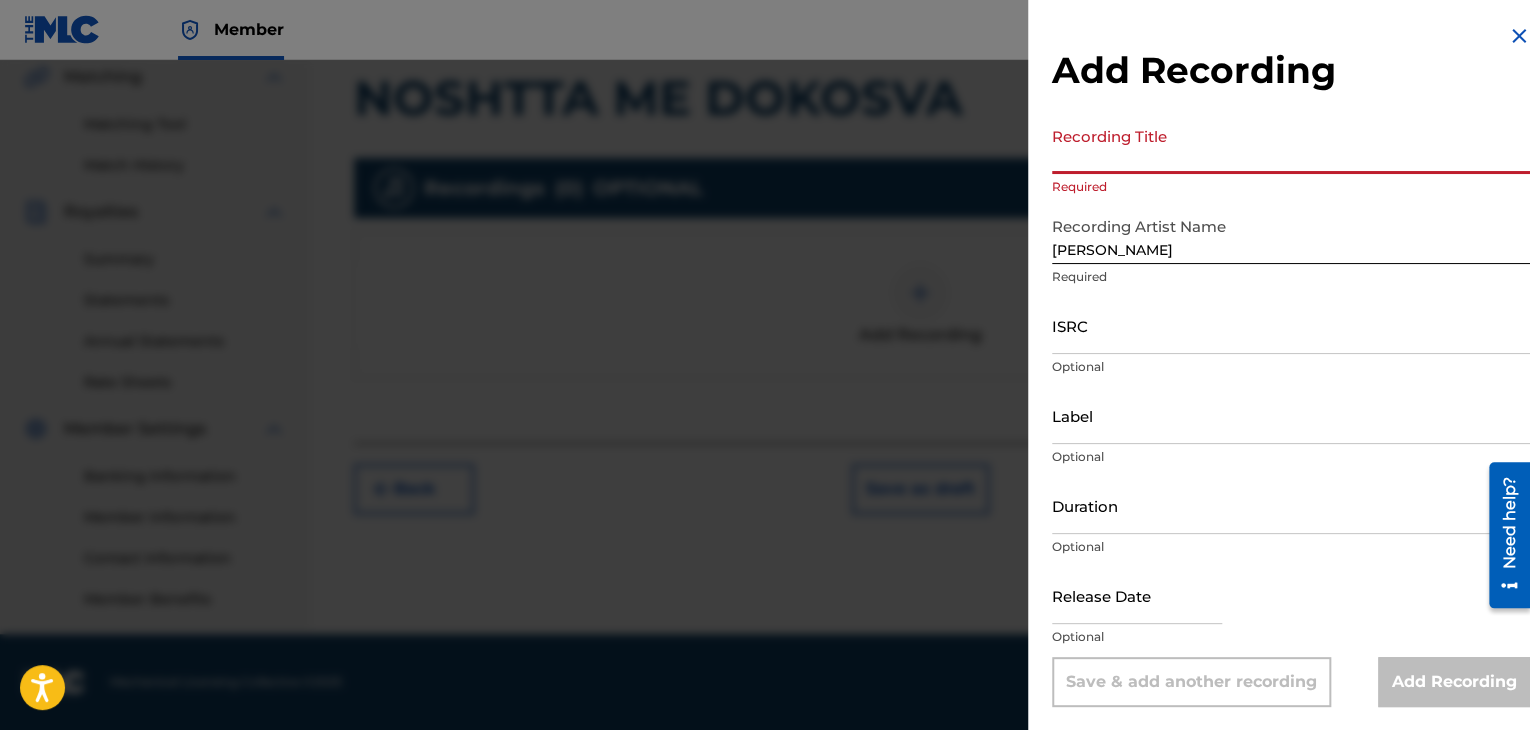 click on "ISRC" at bounding box center [1291, 325] 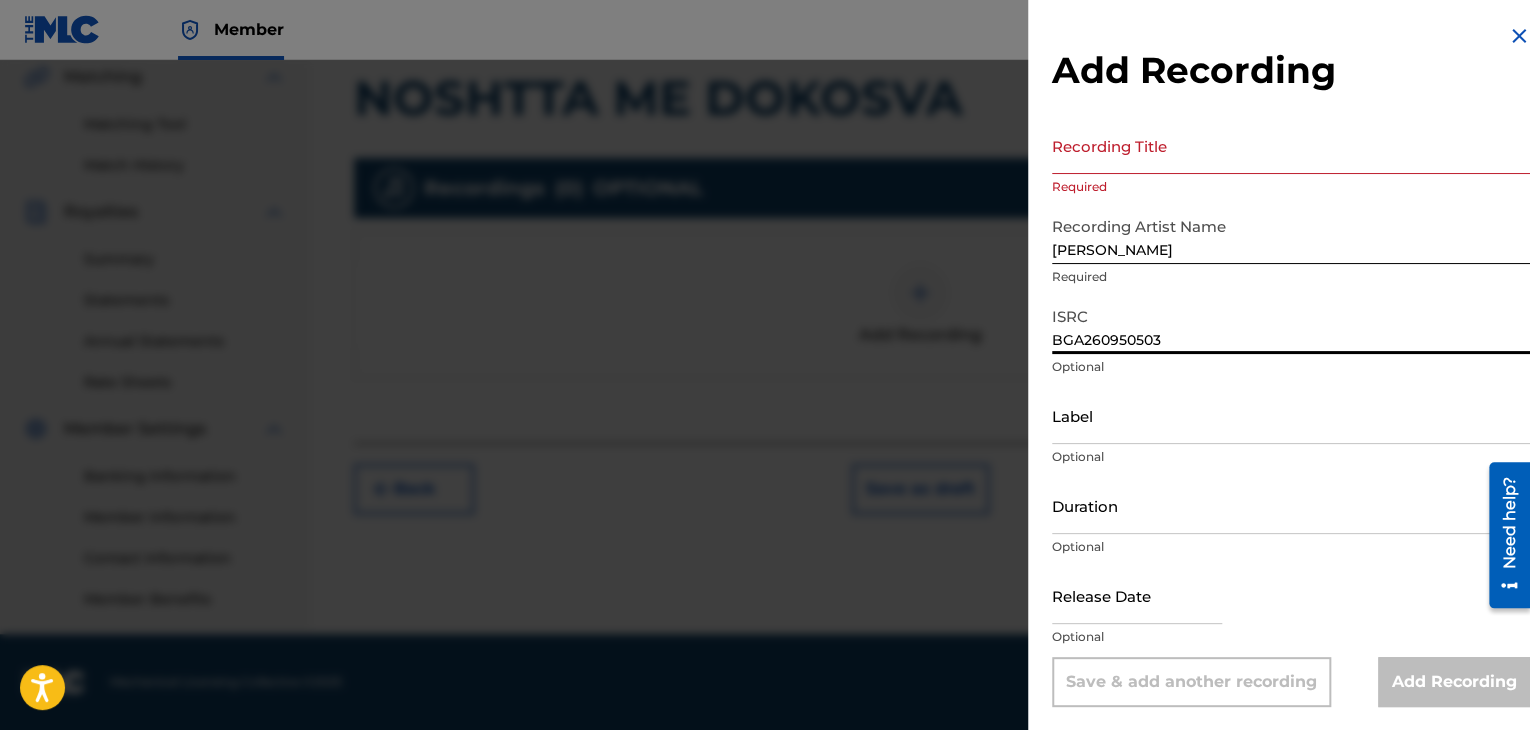 click on "Add Recording" at bounding box center [1291, 70] 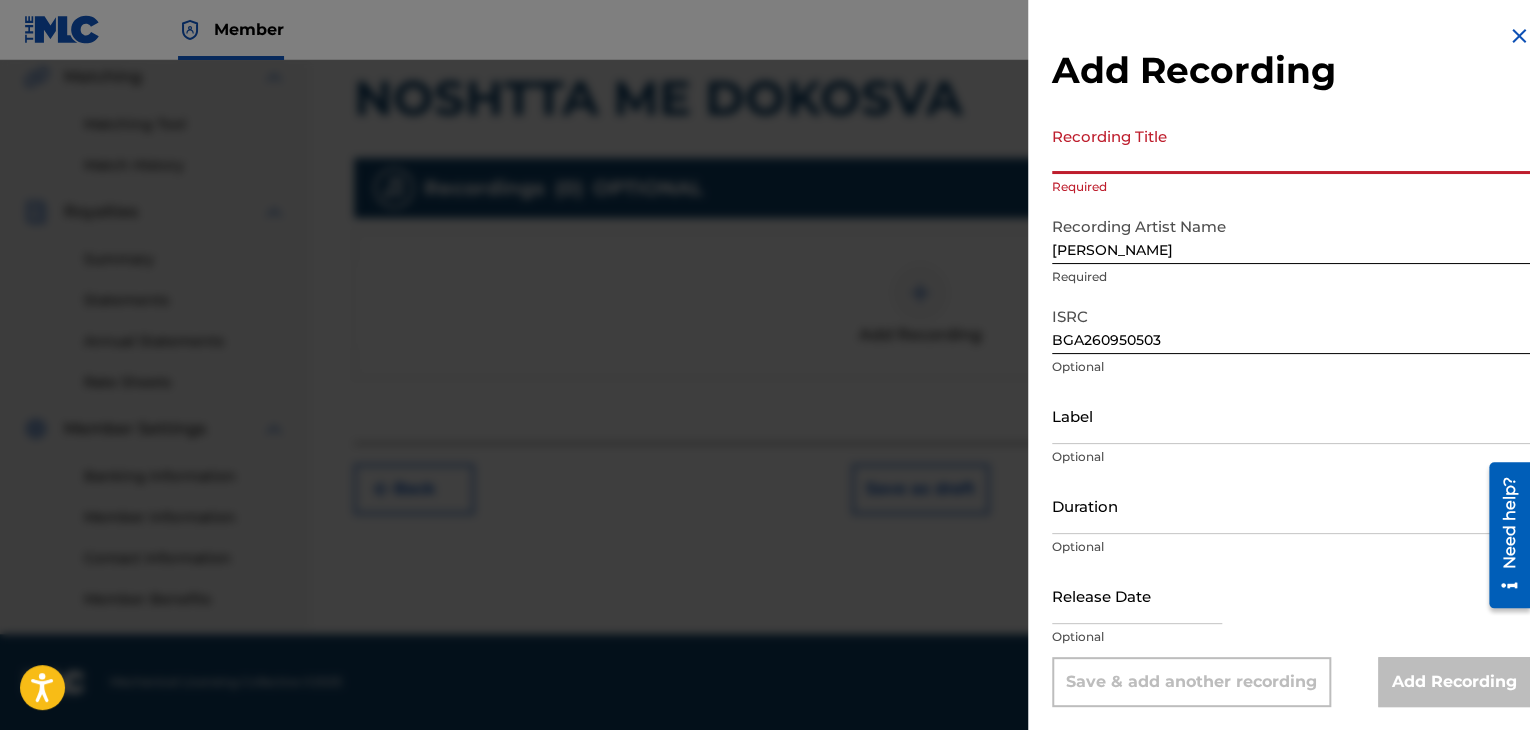 drag, startPoint x: 1292, startPoint y: 89, endPoint x: 1391, endPoint y: 144, distance: 113.25193 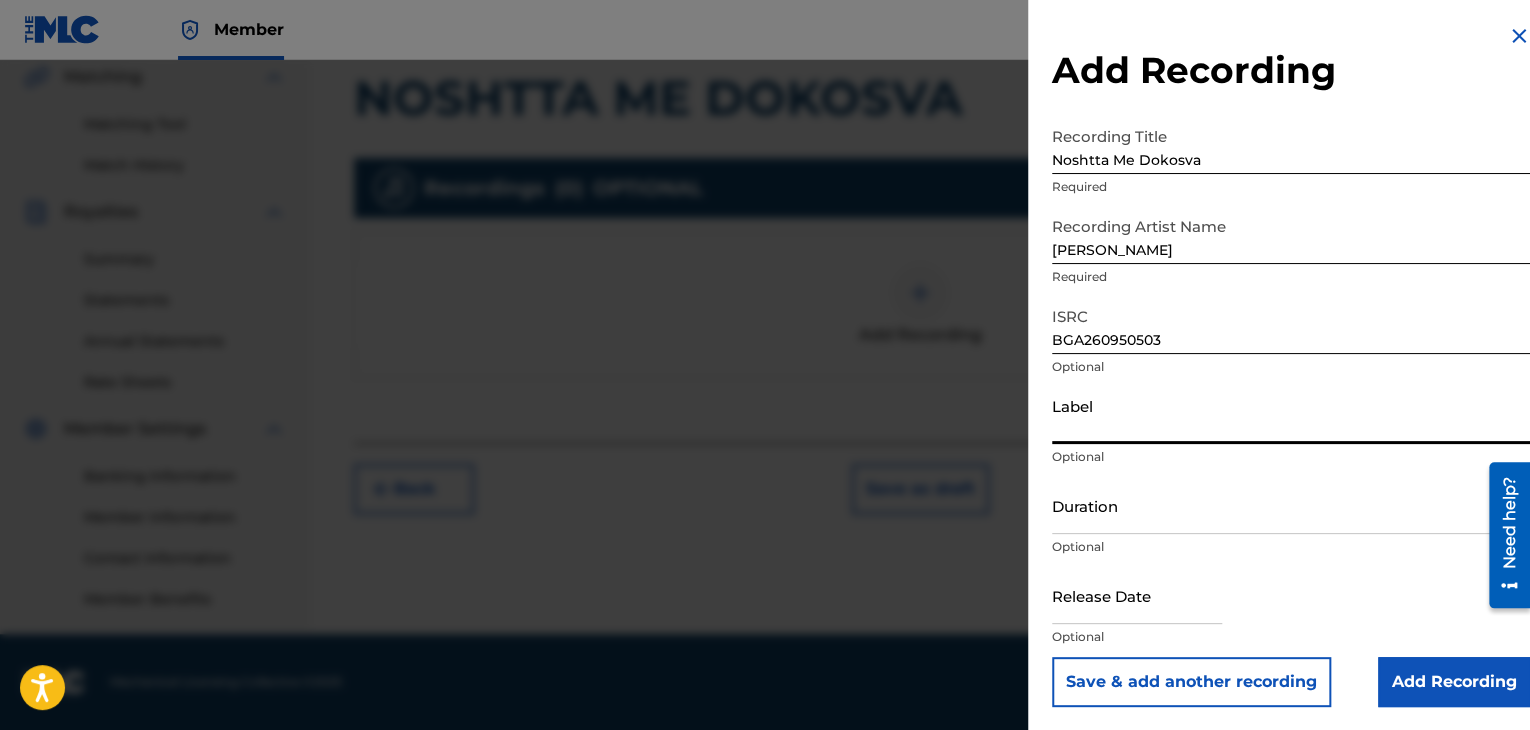 click on "Label" at bounding box center (1291, 415) 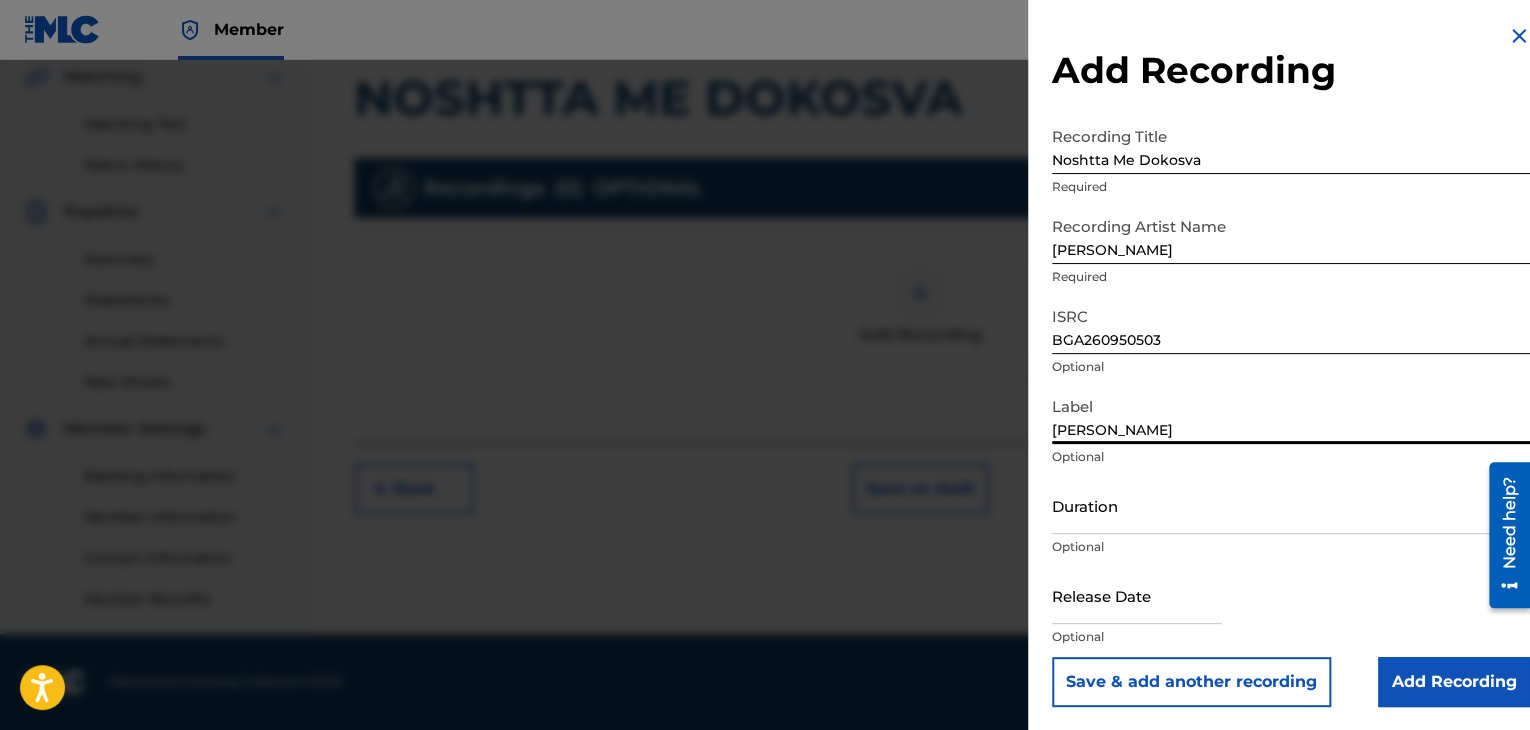 click on "Duration" at bounding box center (1291, 505) 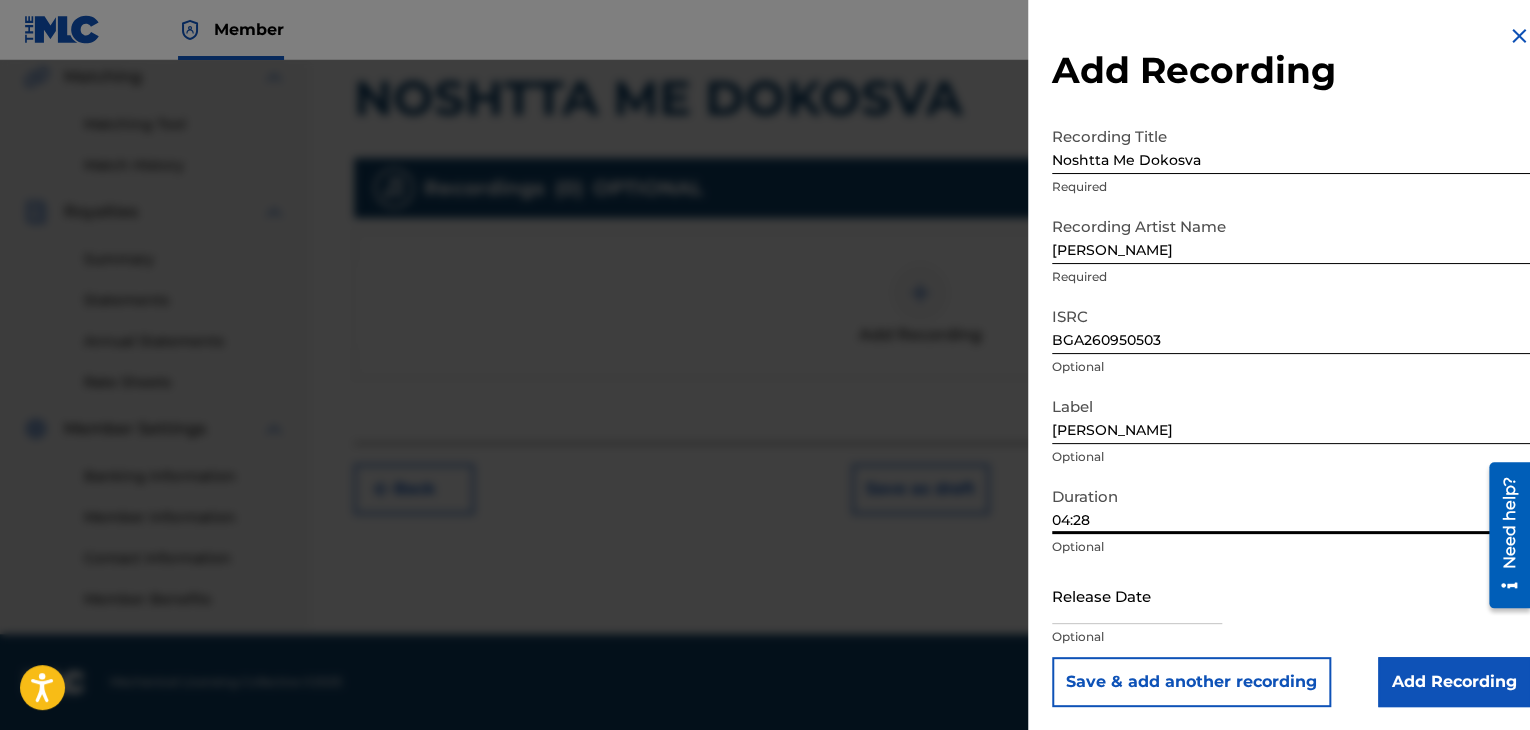 click on "Add Recording" at bounding box center (1454, 682) 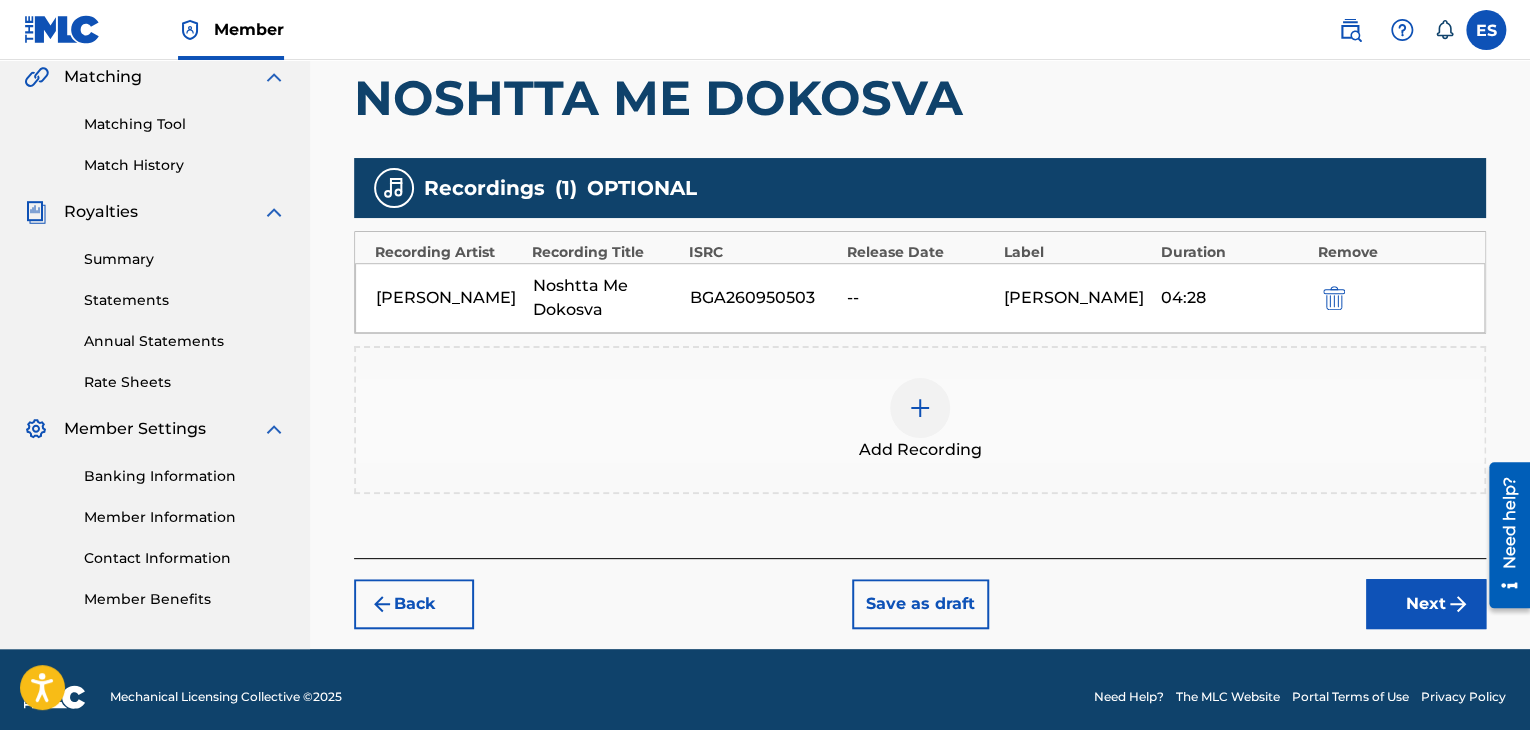 click at bounding box center [920, 408] 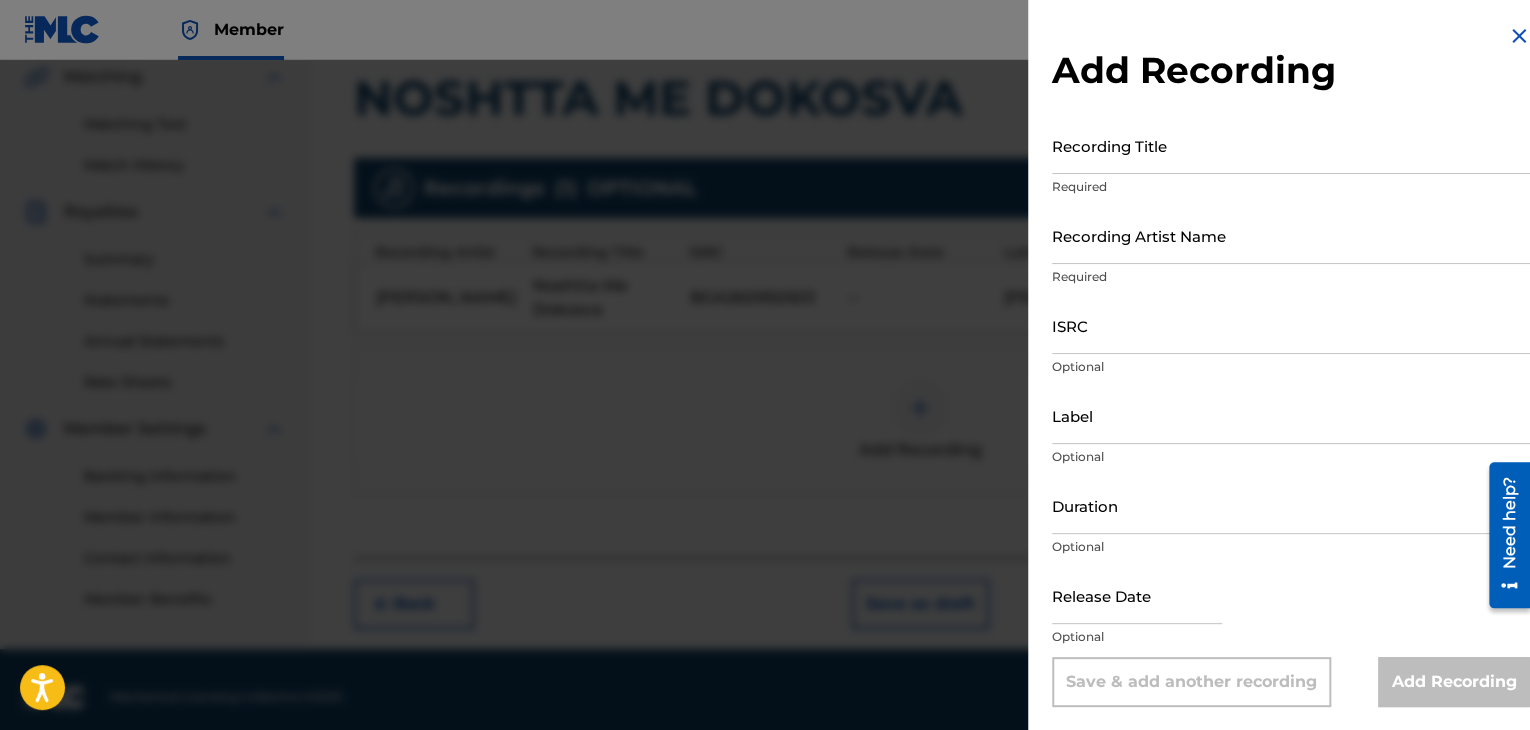 click at bounding box center (1519, 36) 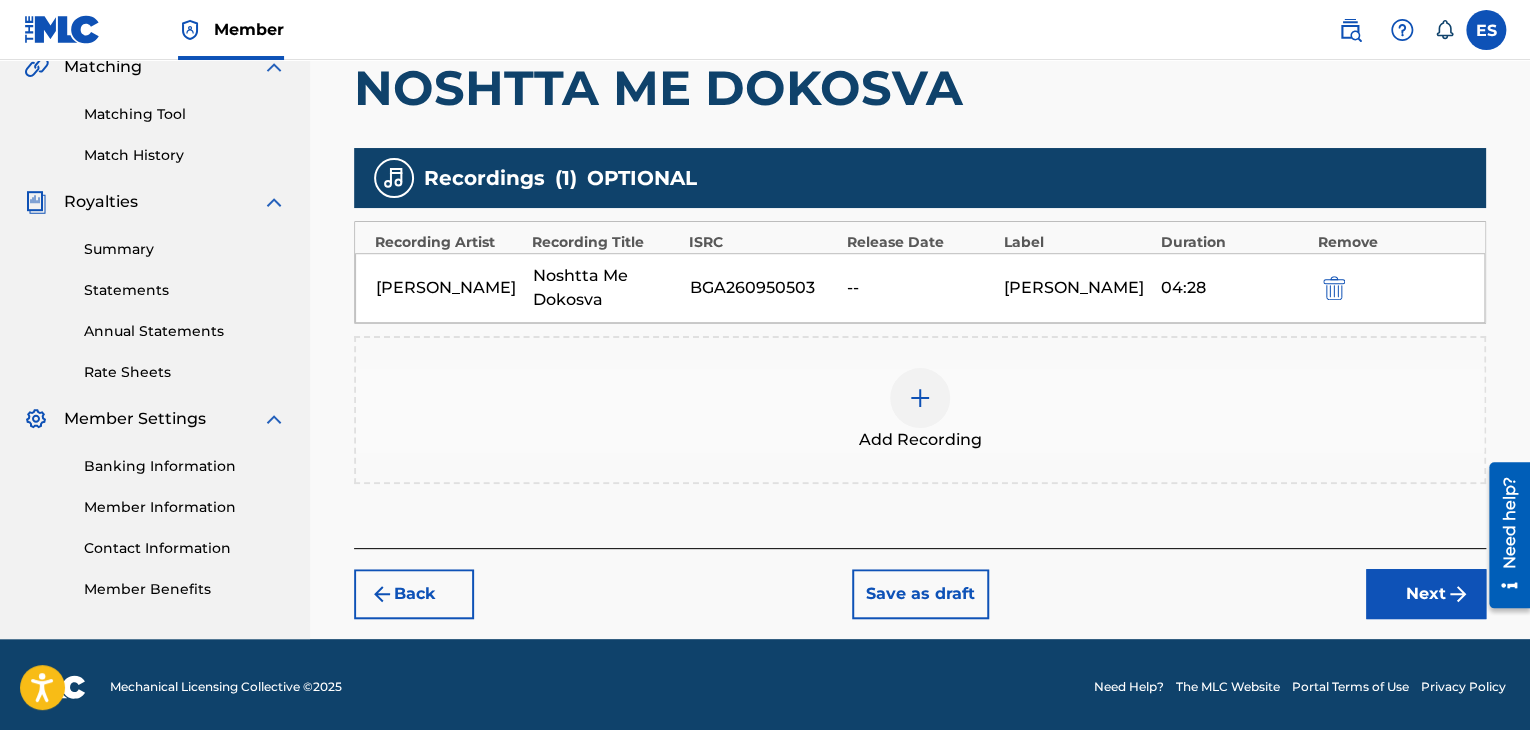 scroll, scrollTop: 482, scrollLeft: 0, axis: vertical 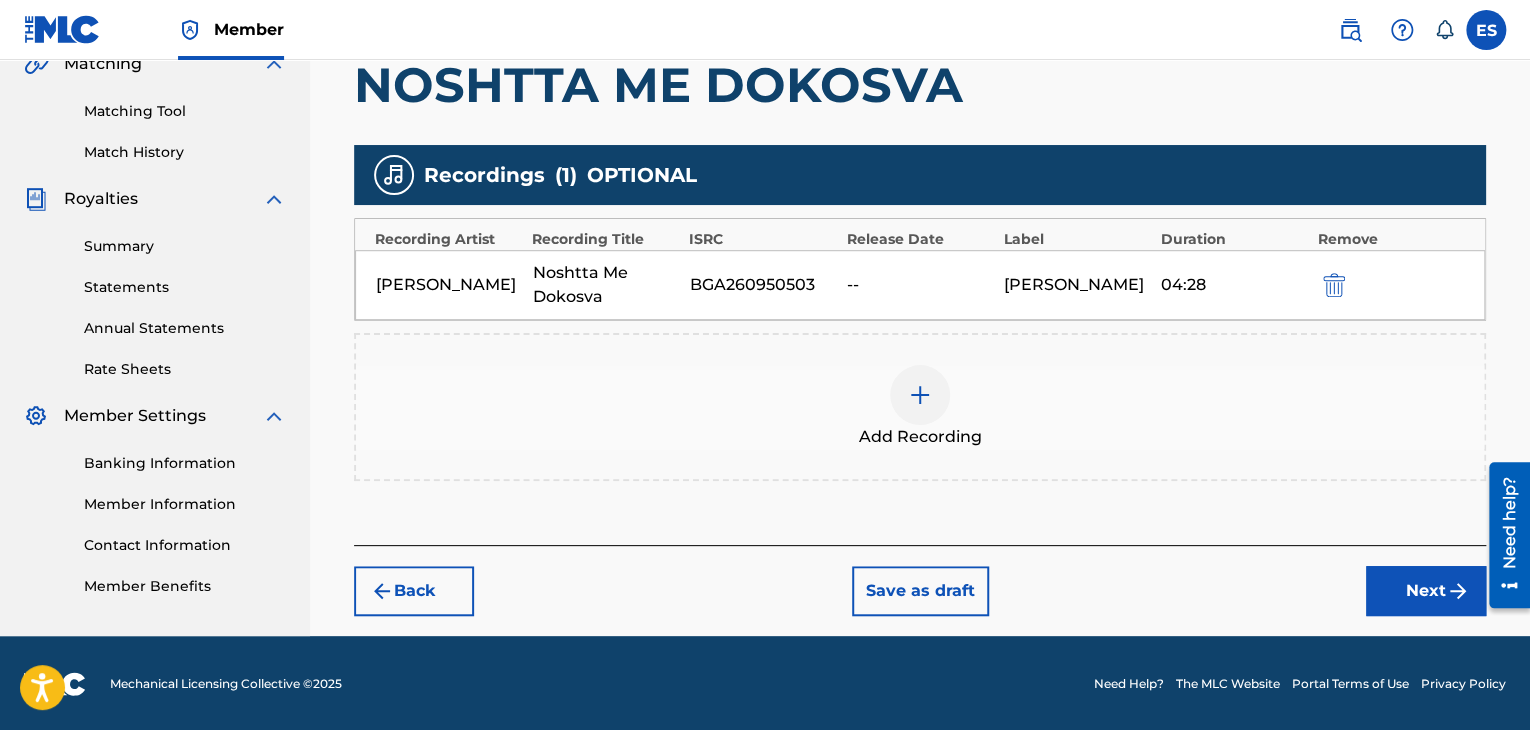 click on "Next" at bounding box center (1426, 591) 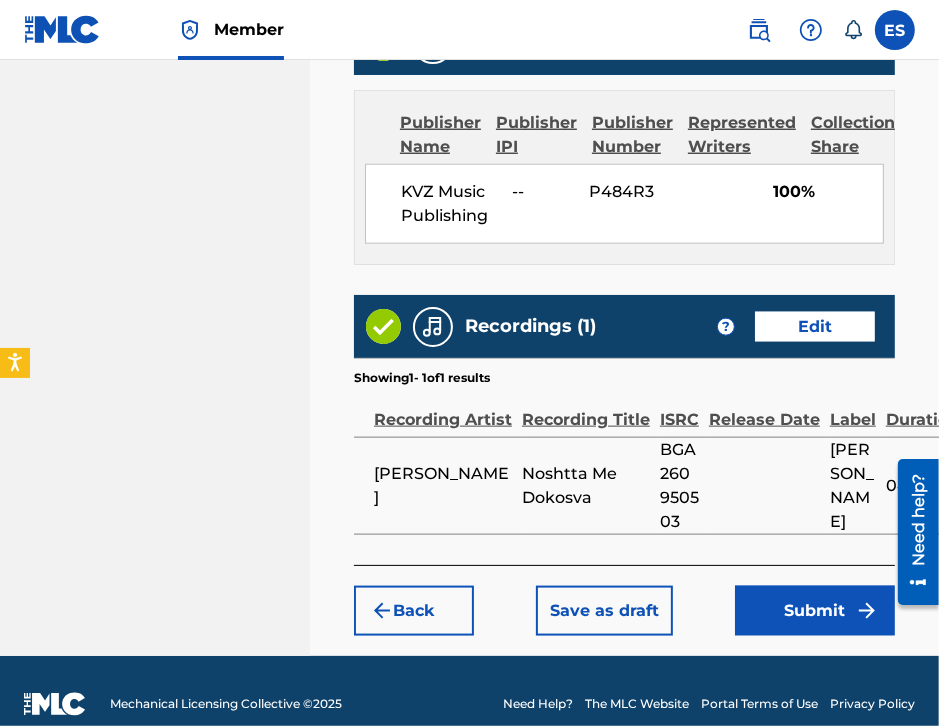scroll, scrollTop: 1369, scrollLeft: 0, axis: vertical 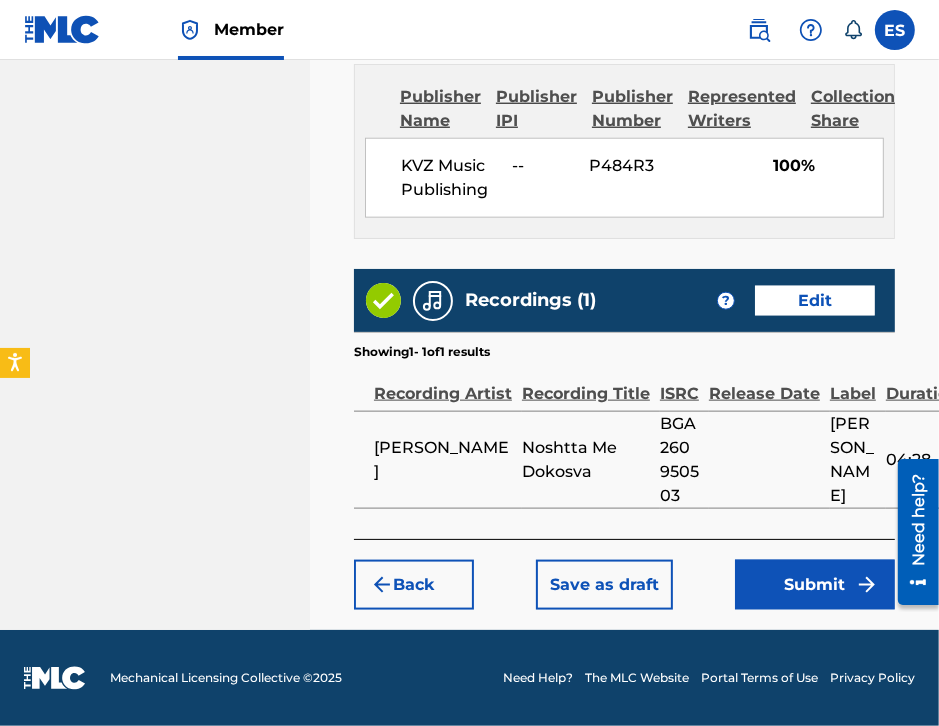 click on "Submit" at bounding box center (815, 585) 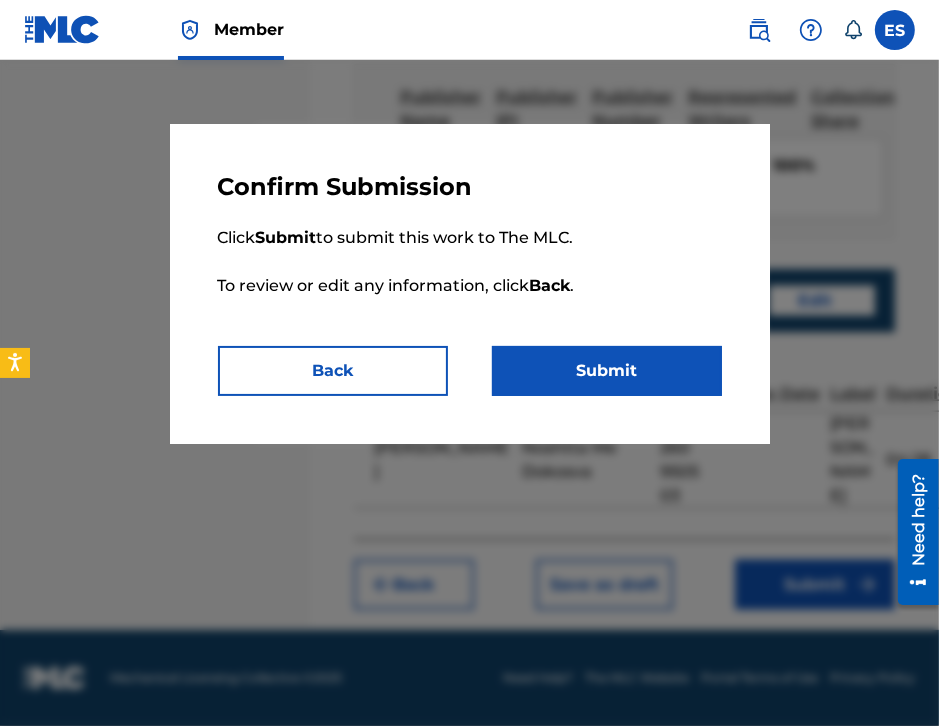 click on "Submit" at bounding box center [607, 371] 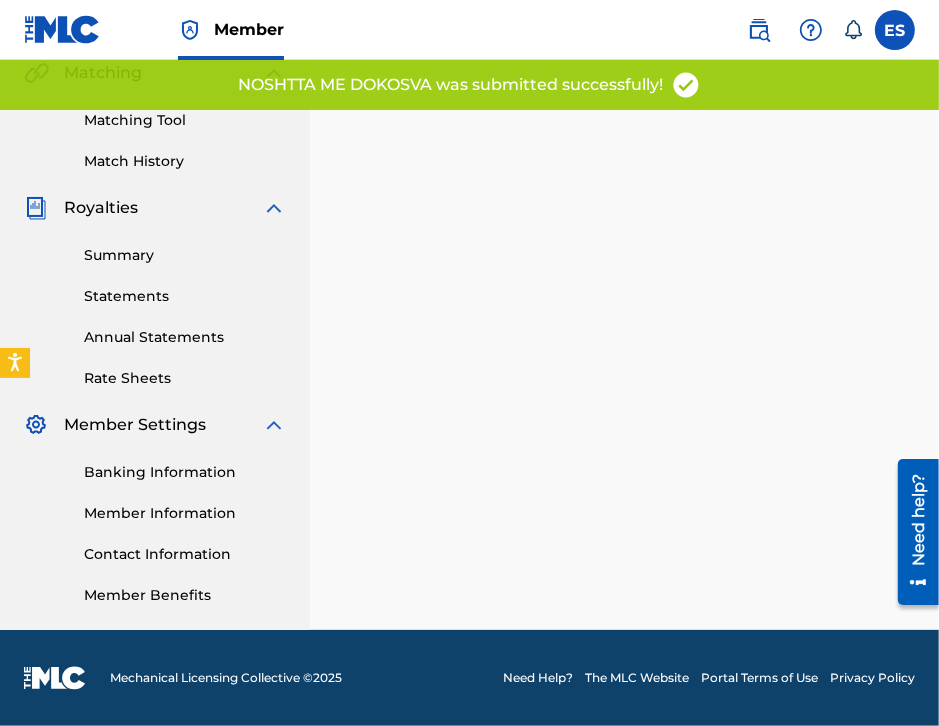 scroll, scrollTop: 0, scrollLeft: 0, axis: both 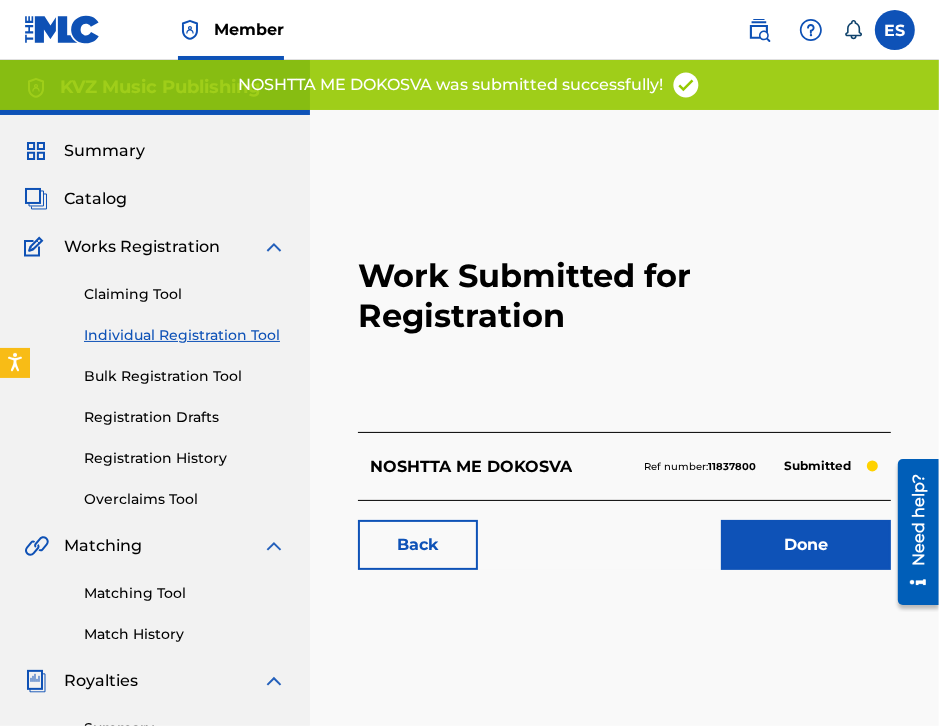 click on "Individual Registration Tool" at bounding box center [185, 335] 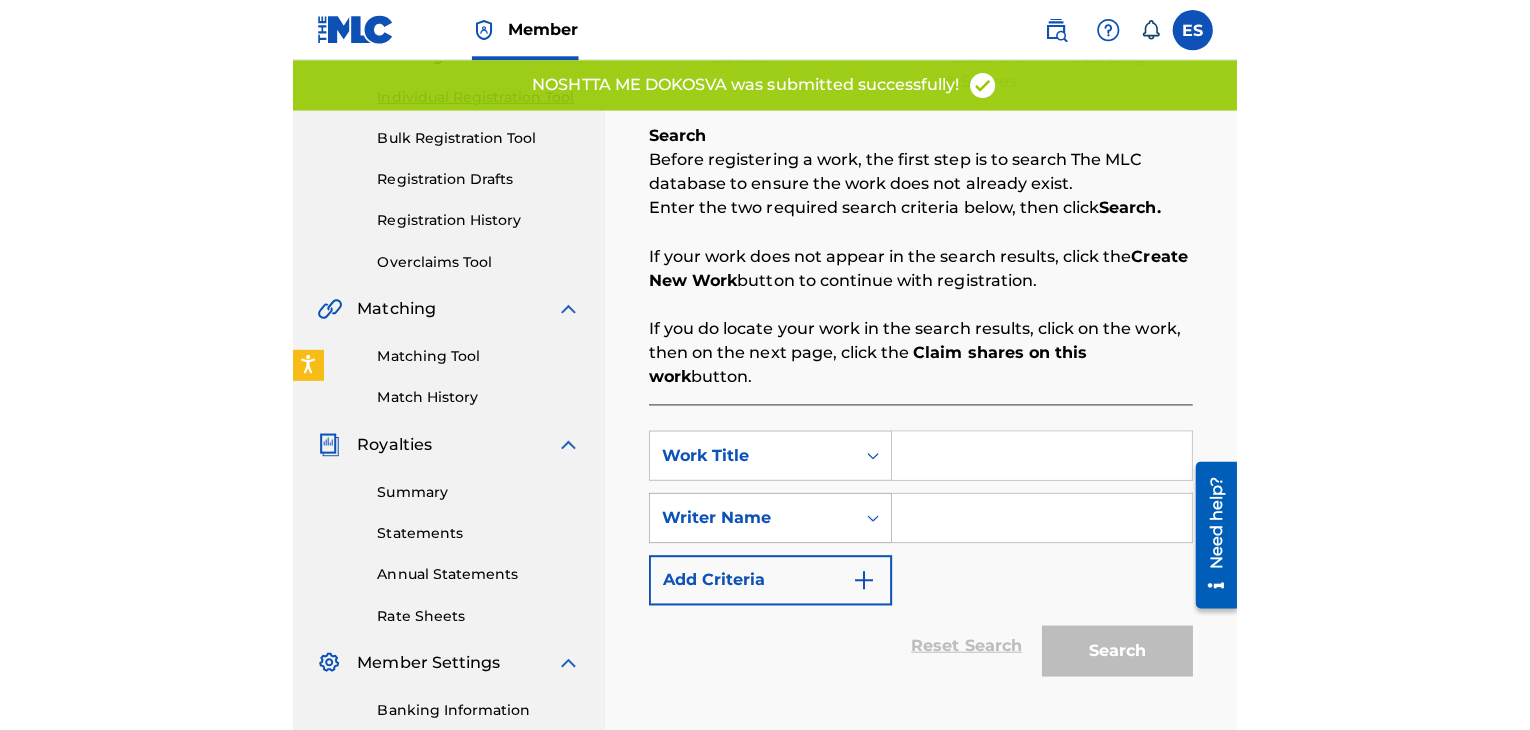 scroll, scrollTop: 400, scrollLeft: 0, axis: vertical 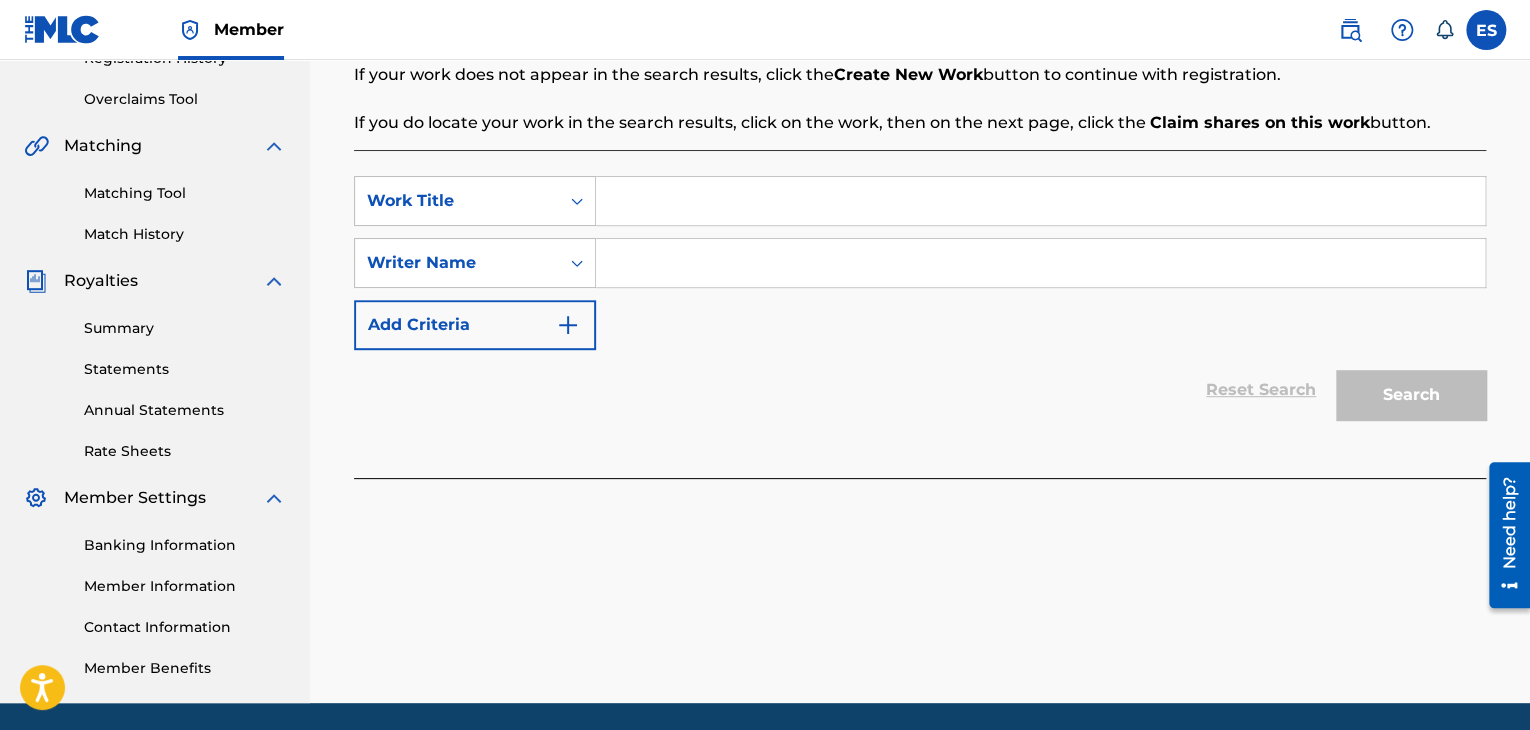 click at bounding box center [1040, 201] 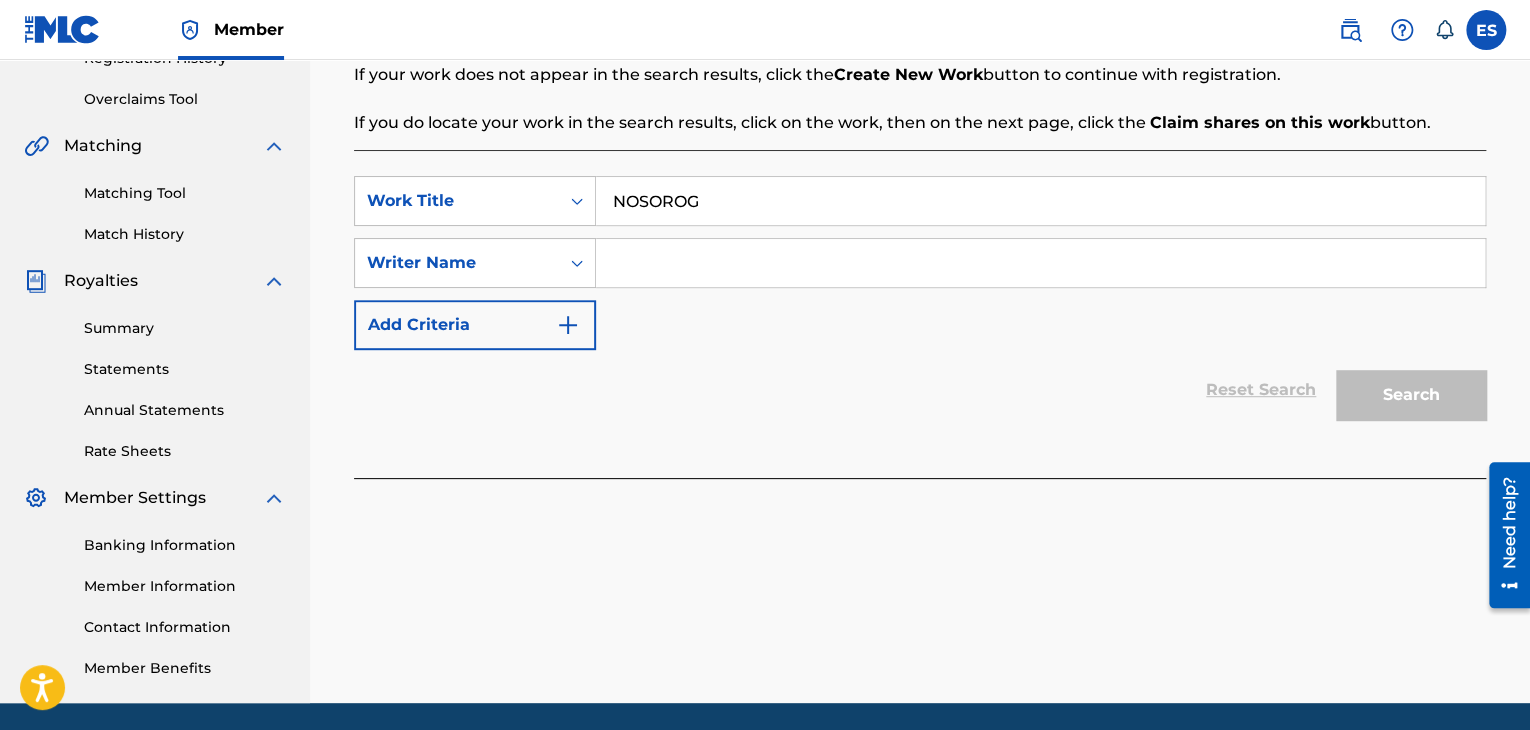 drag, startPoint x: 693, startPoint y: 262, endPoint x: 696, endPoint y: 283, distance: 21.213203 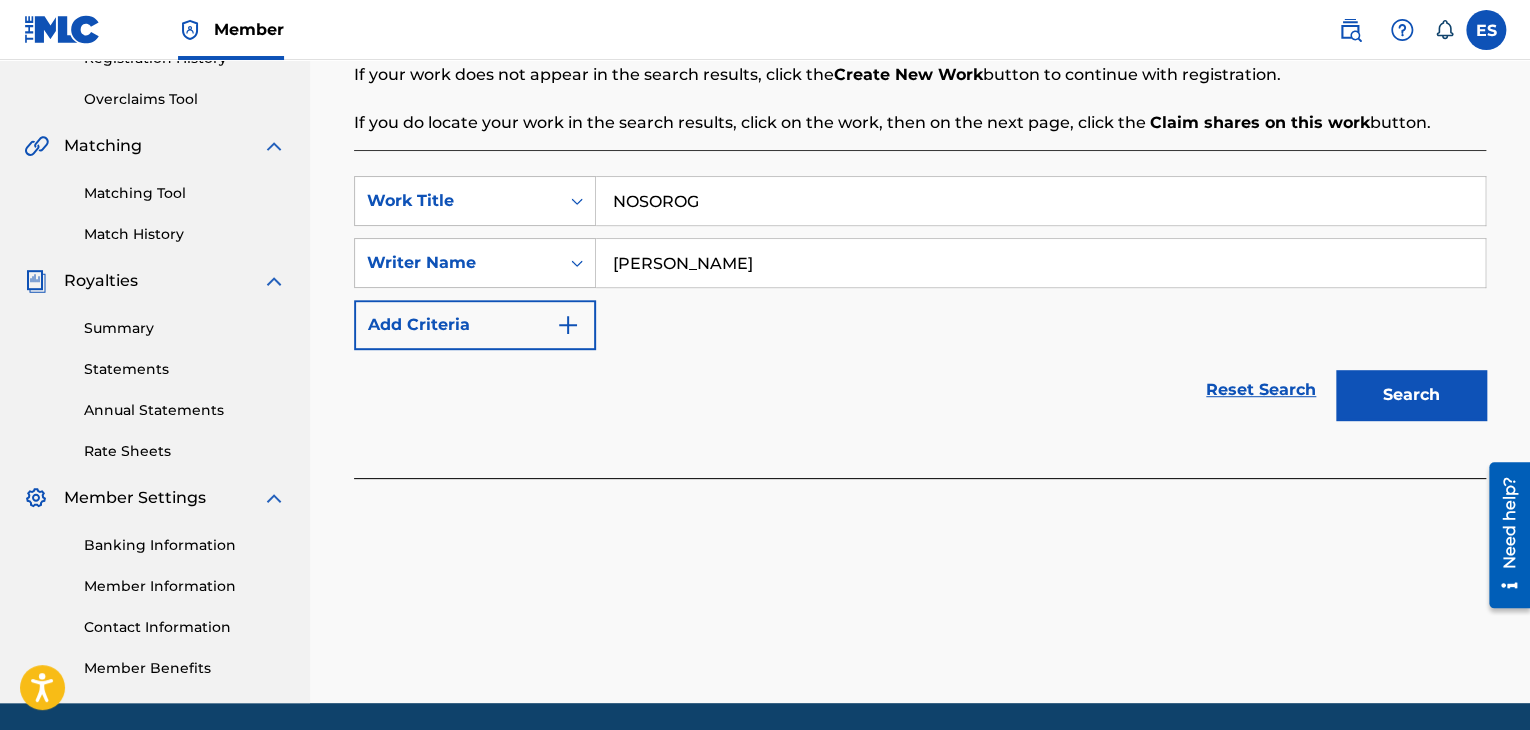 click on "Search" at bounding box center (1411, 395) 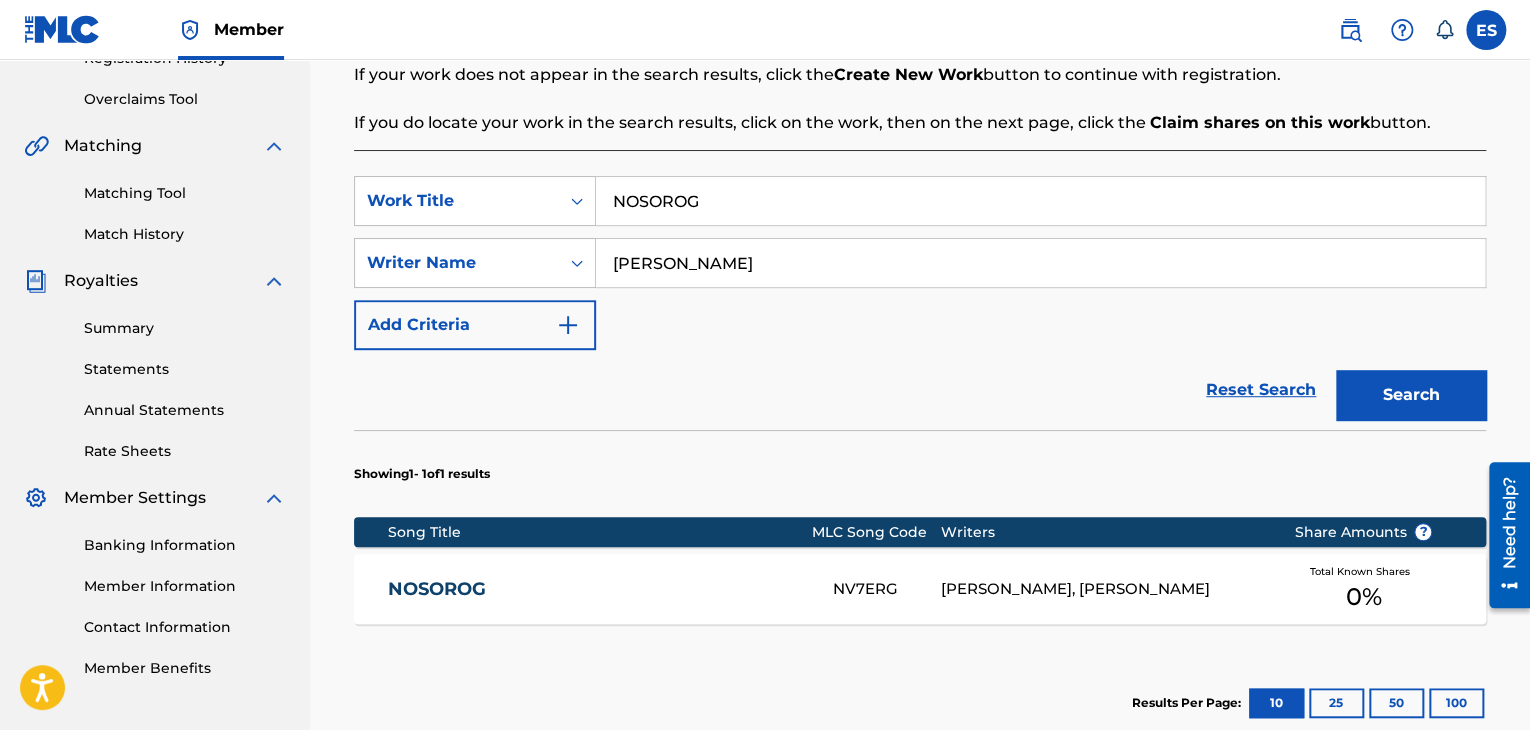 scroll, scrollTop: 600, scrollLeft: 0, axis: vertical 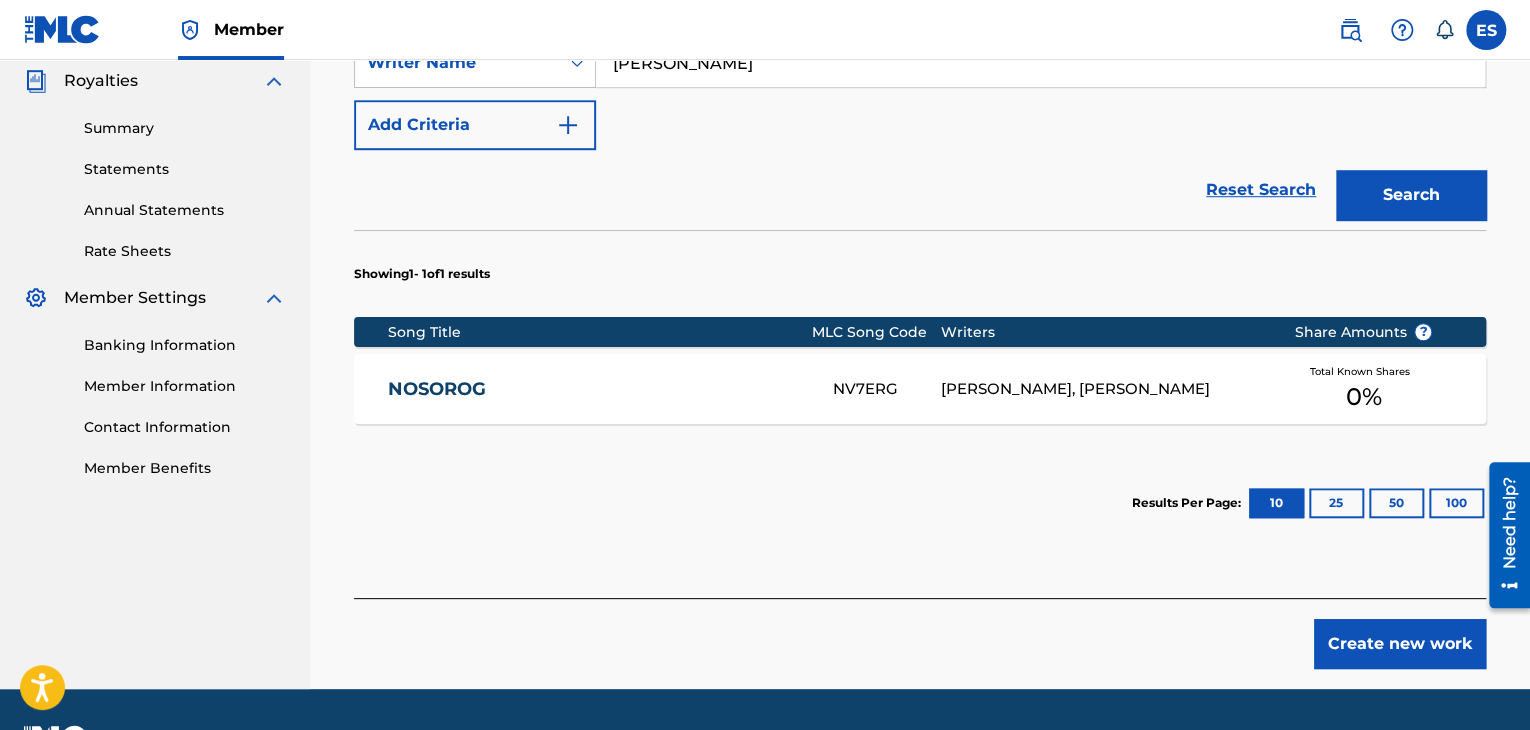 click on "Create new work" at bounding box center [1400, 644] 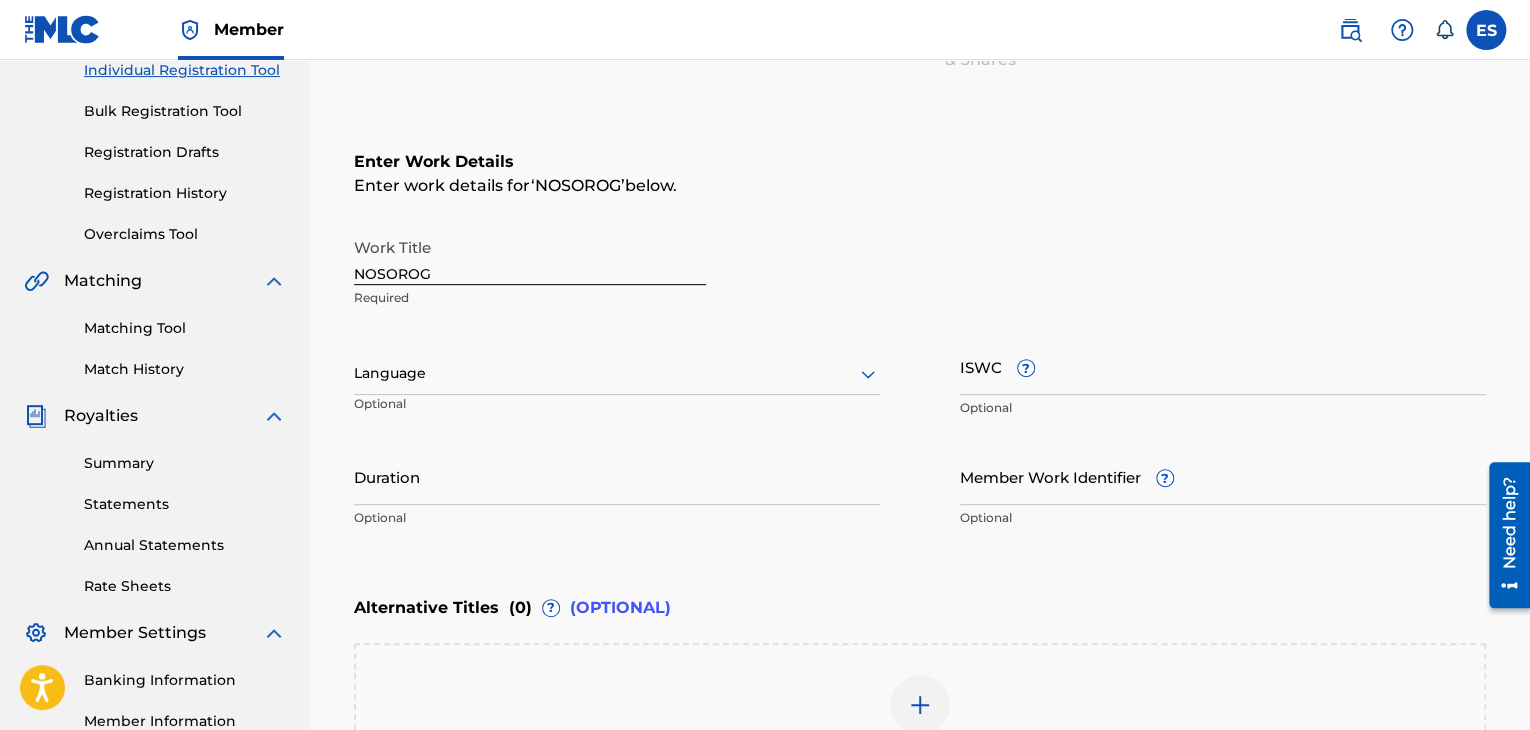 scroll, scrollTop: 261, scrollLeft: 0, axis: vertical 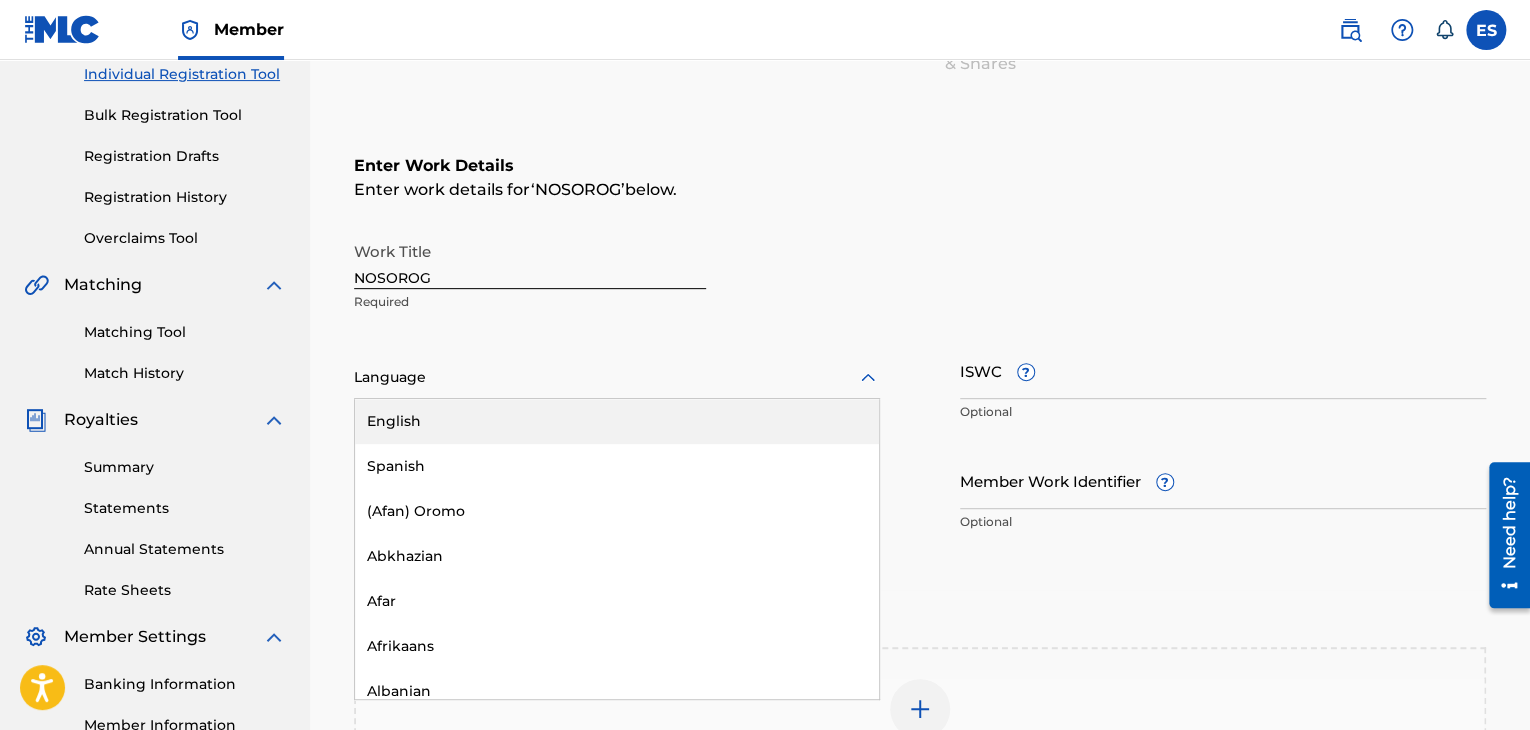 click at bounding box center (617, 377) 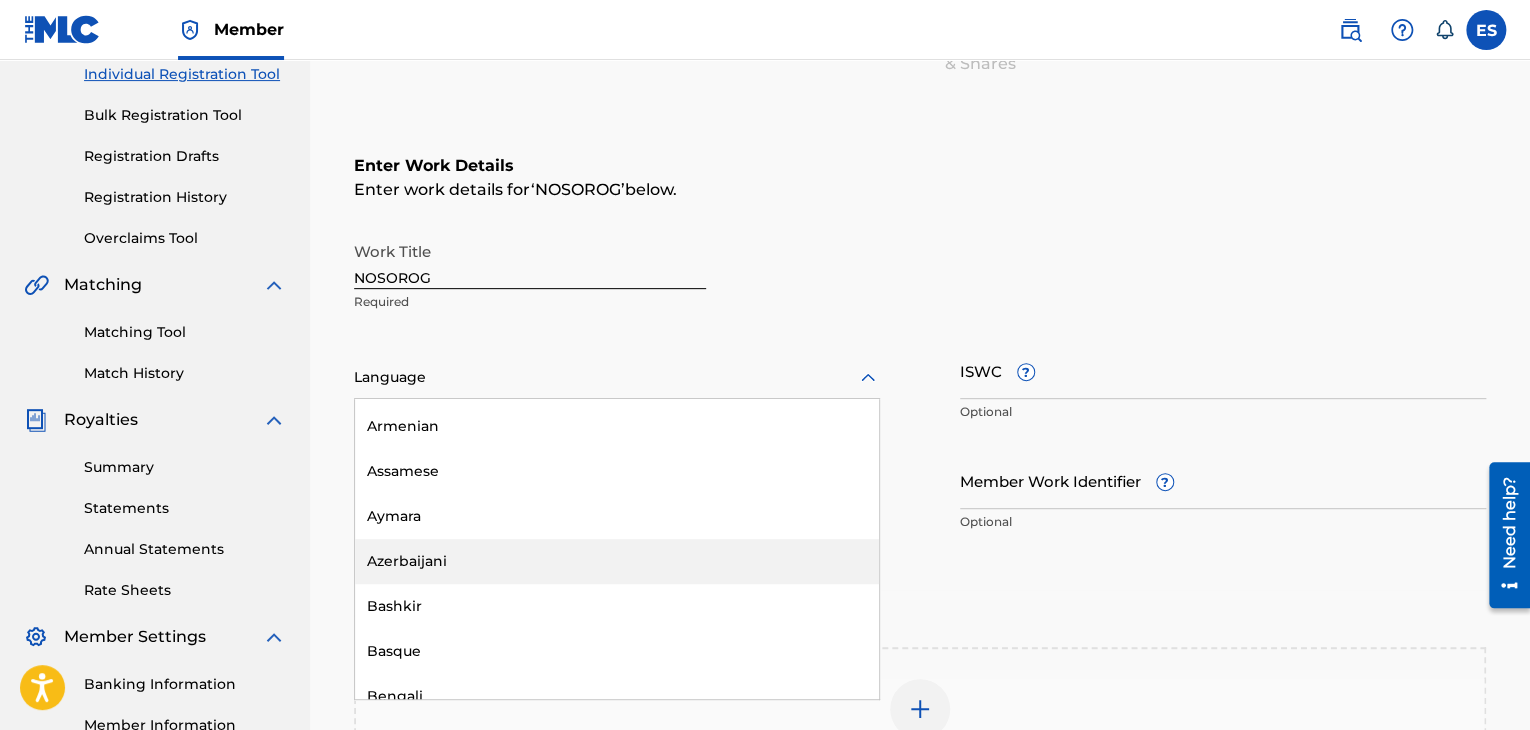 scroll, scrollTop: 700, scrollLeft: 0, axis: vertical 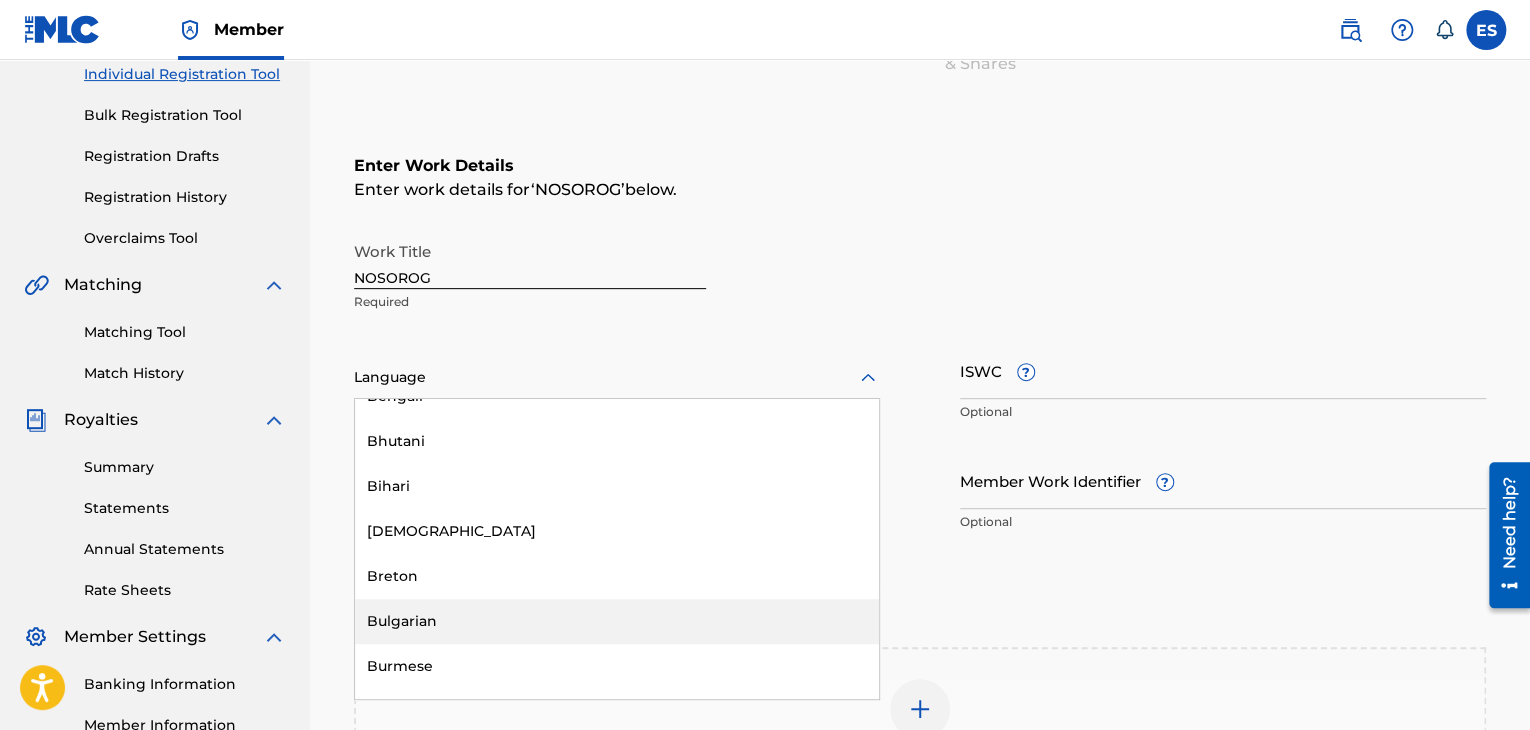 click on "Bulgarian" at bounding box center (617, 621) 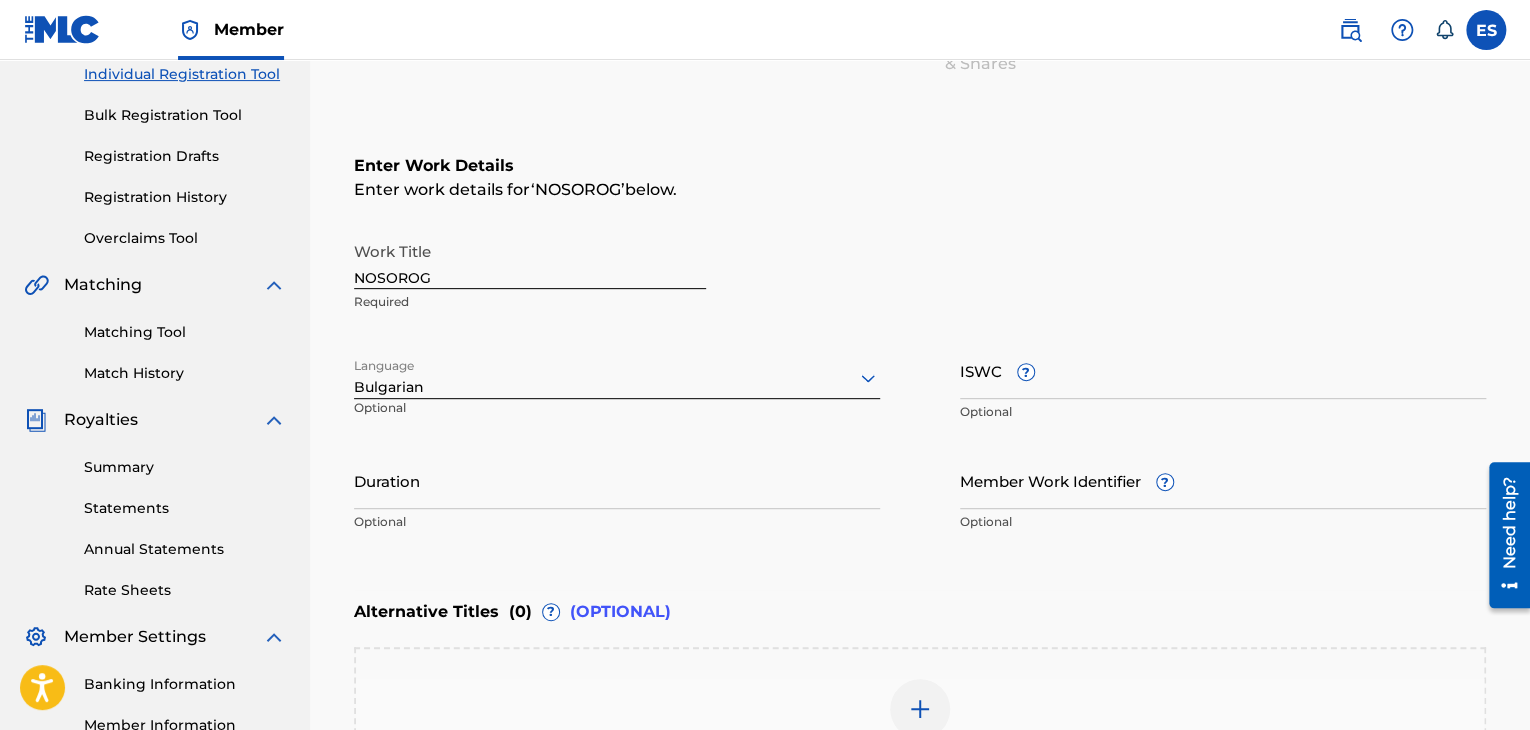 scroll, scrollTop: 0, scrollLeft: 0, axis: both 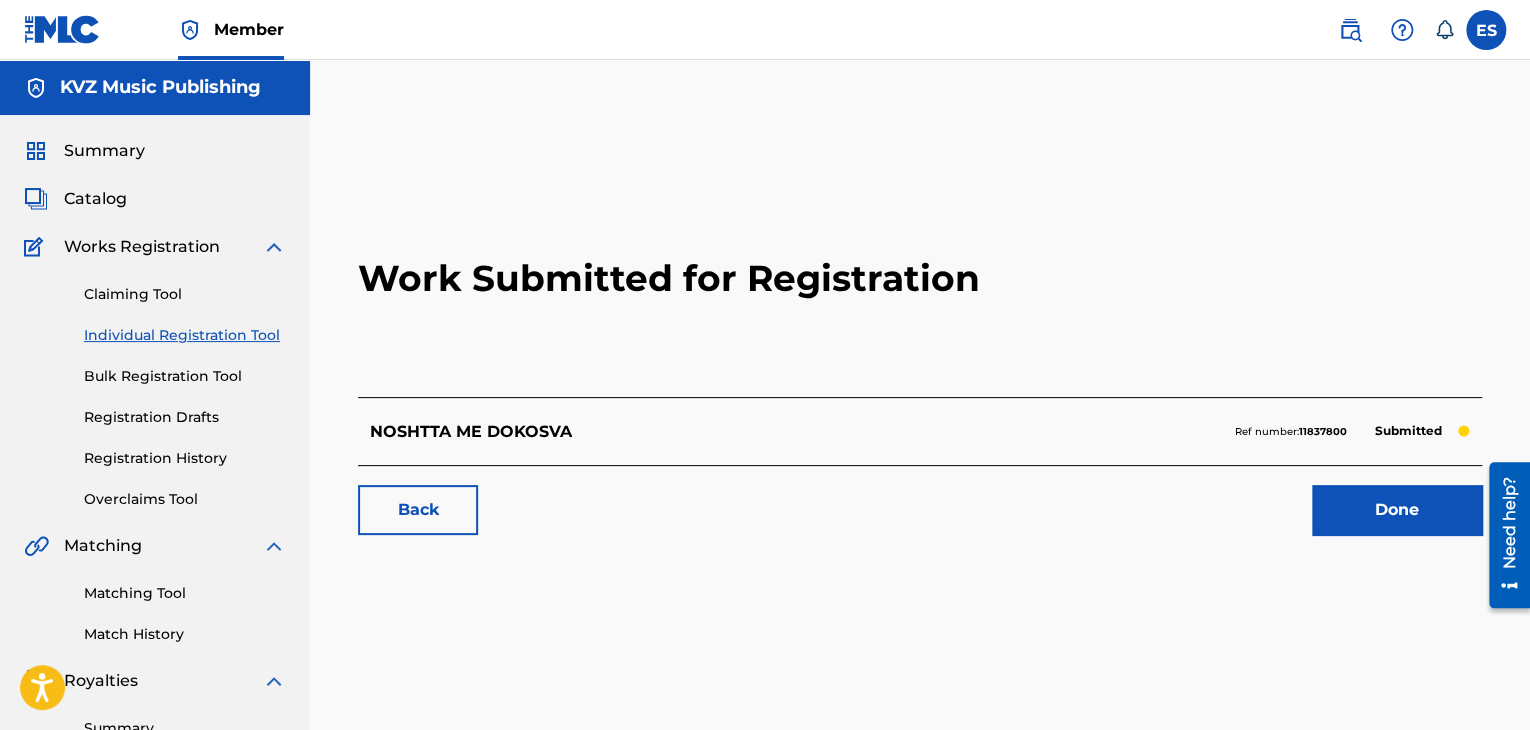 click on "Individual Registration Tool" at bounding box center (185, 335) 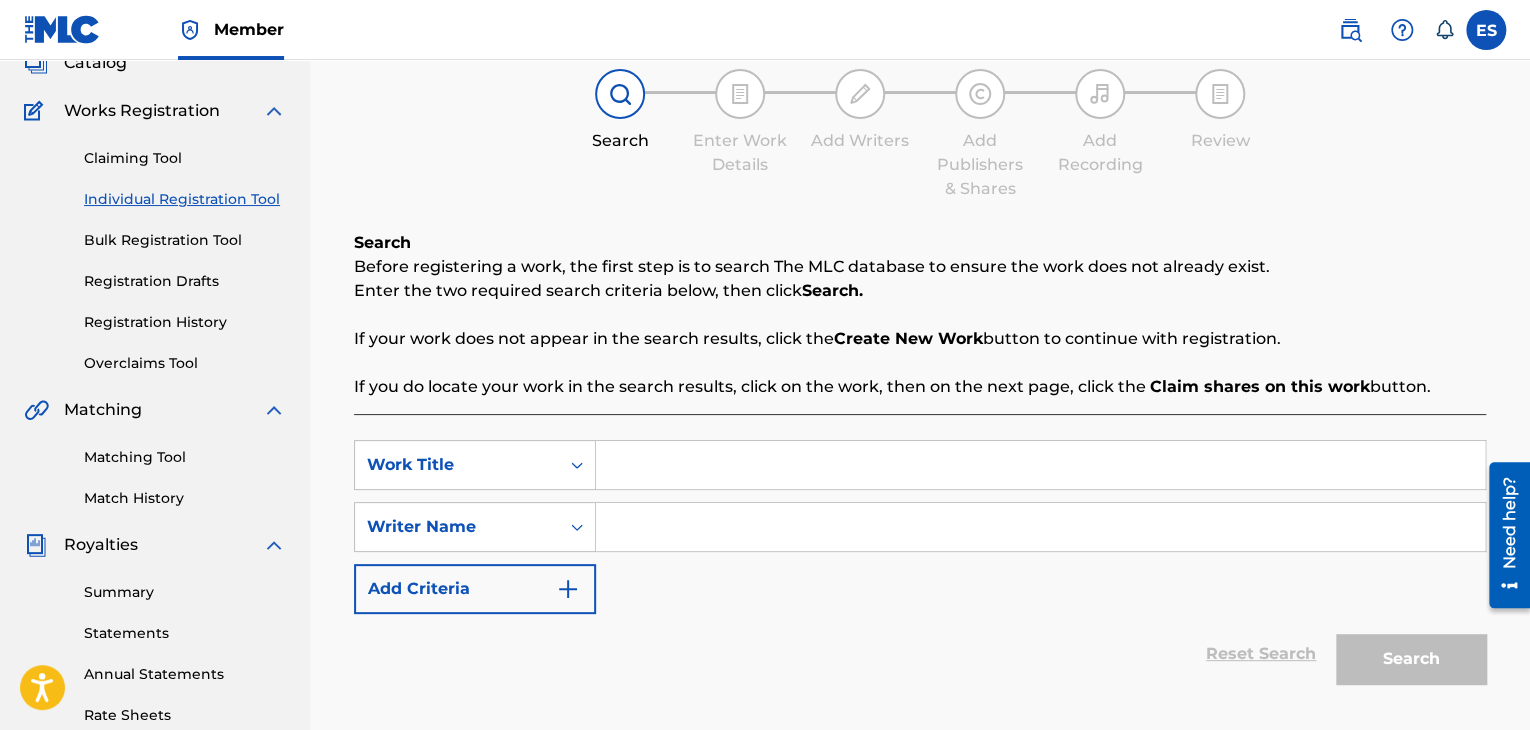 scroll, scrollTop: 300, scrollLeft: 0, axis: vertical 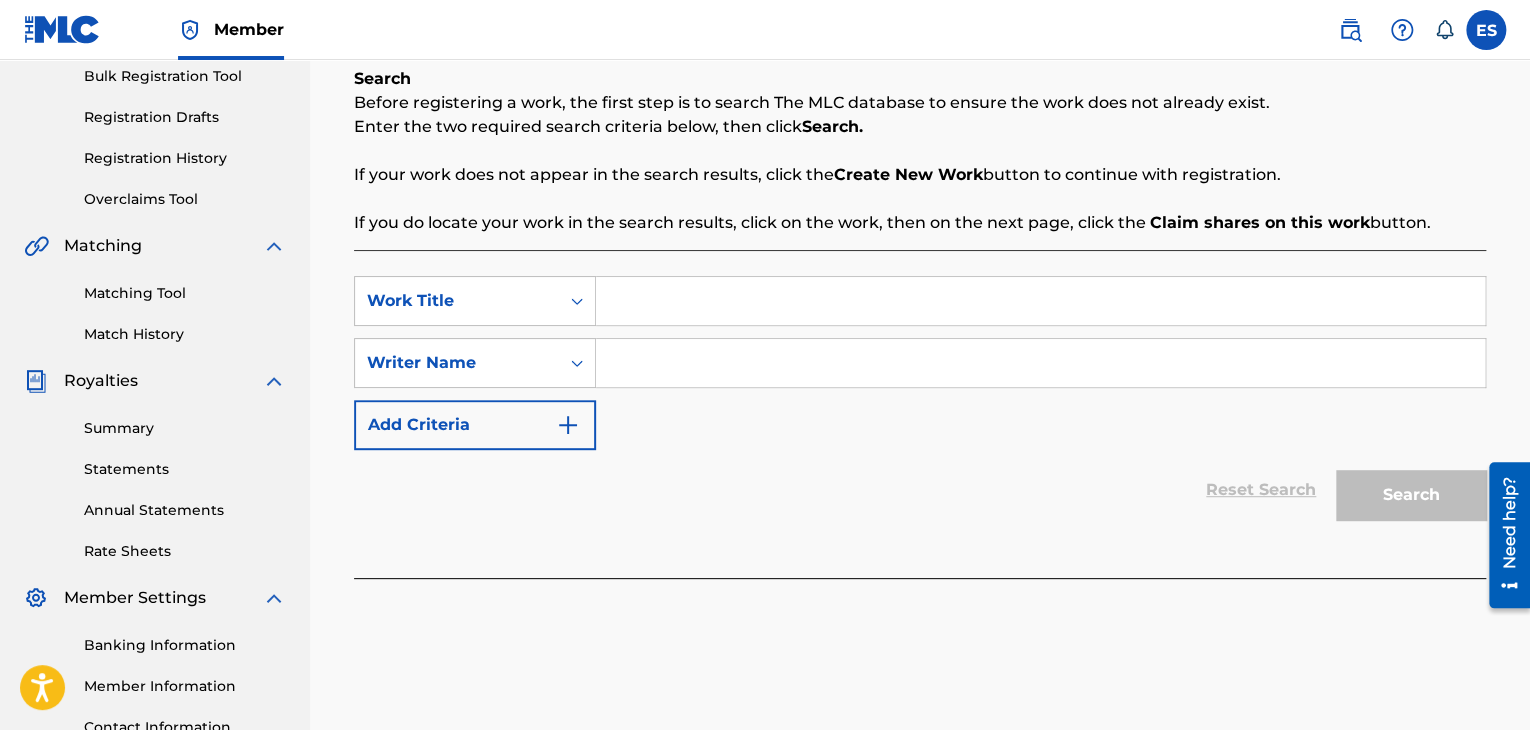 click at bounding box center [1040, 301] 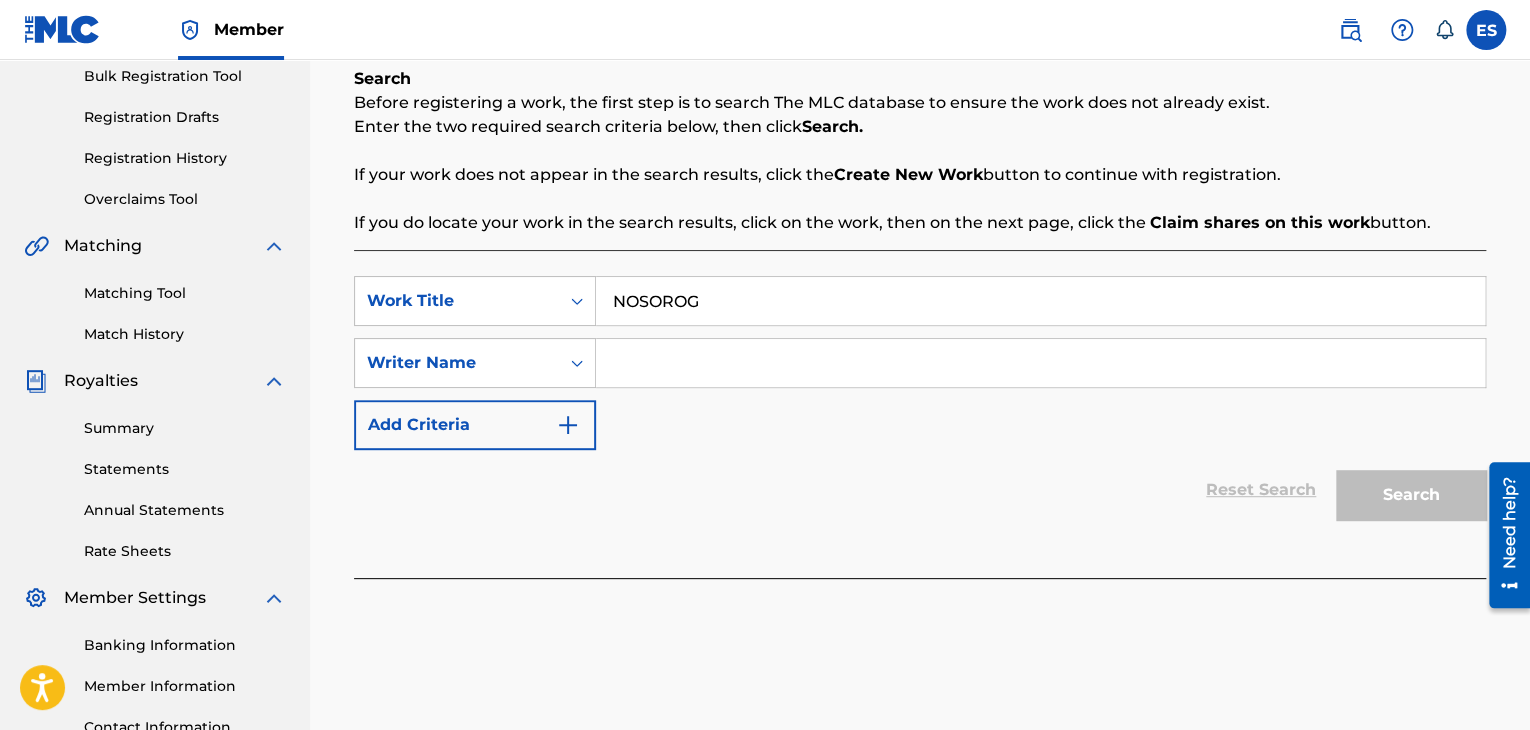 click at bounding box center [1040, 363] 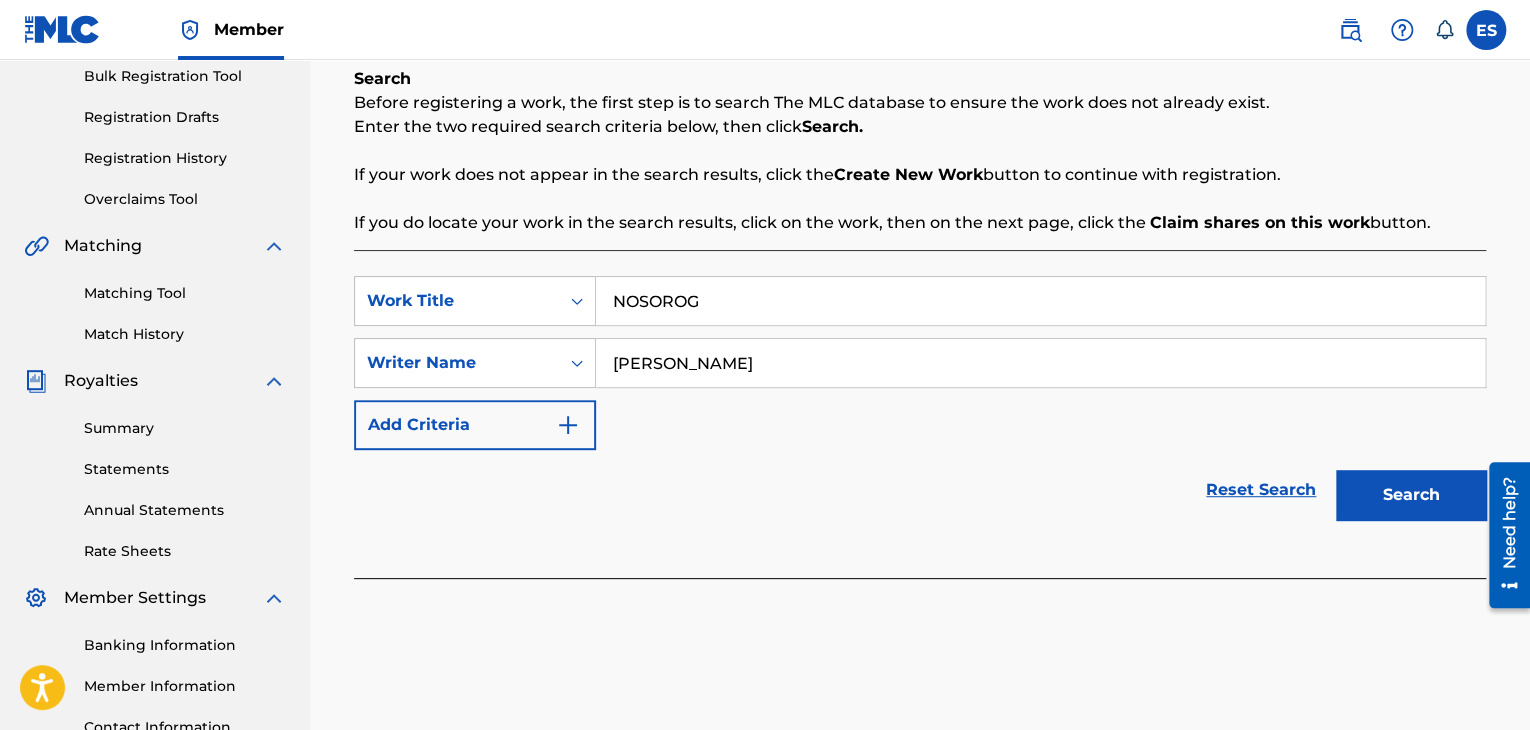 click on "Search" at bounding box center (1411, 495) 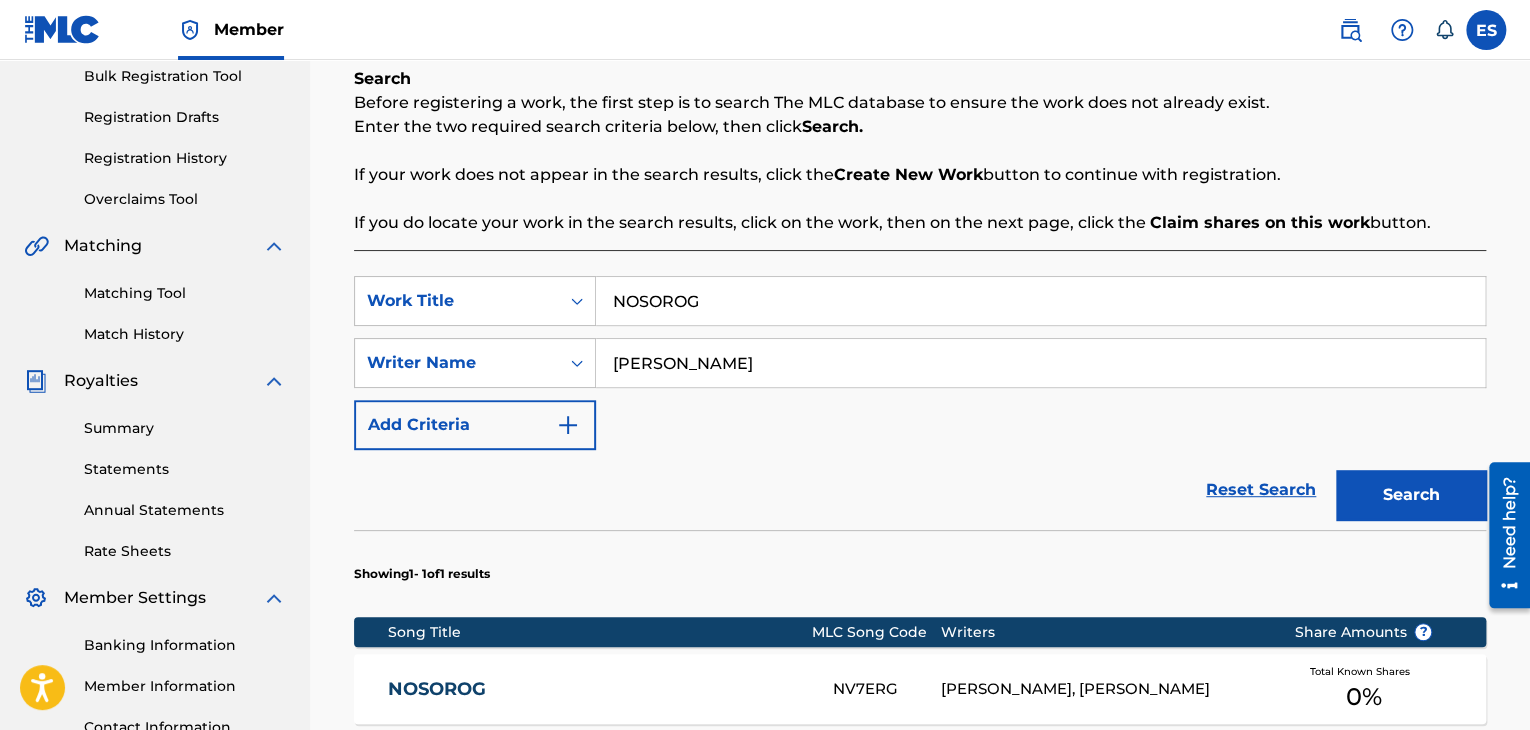 scroll, scrollTop: 569, scrollLeft: 0, axis: vertical 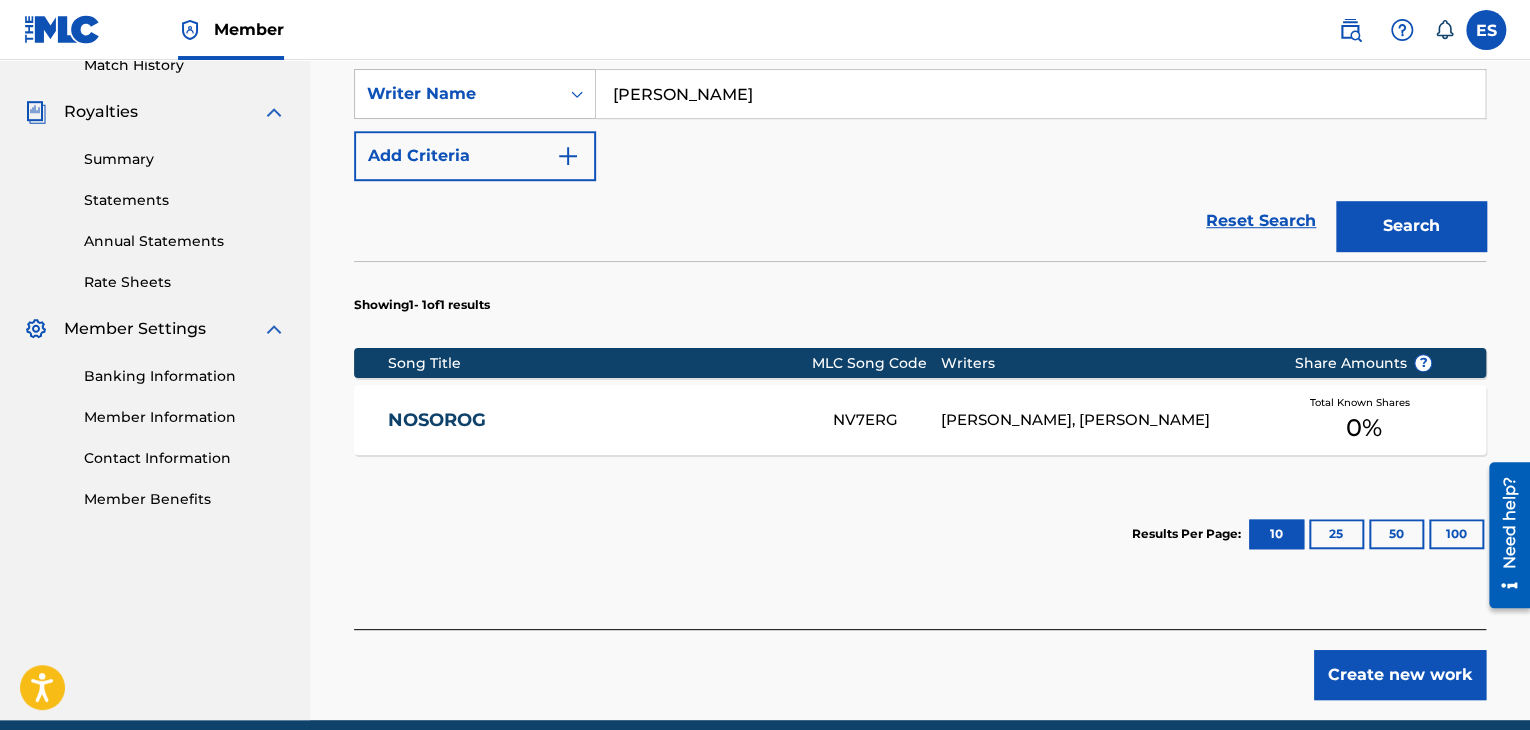 click on "Create new work" at bounding box center (1400, 675) 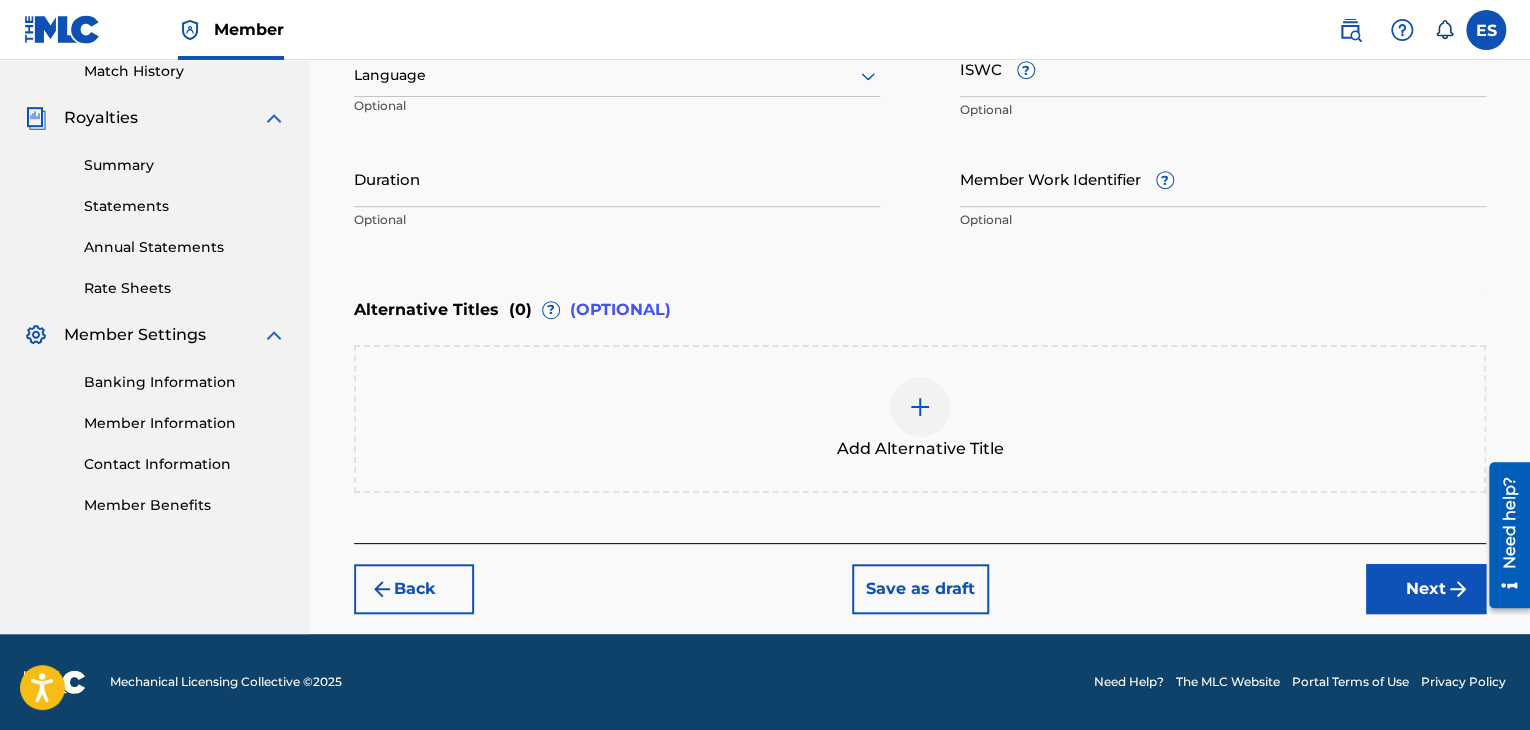 scroll, scrollTop: 561, scrollLeft: 0, axis: vertical 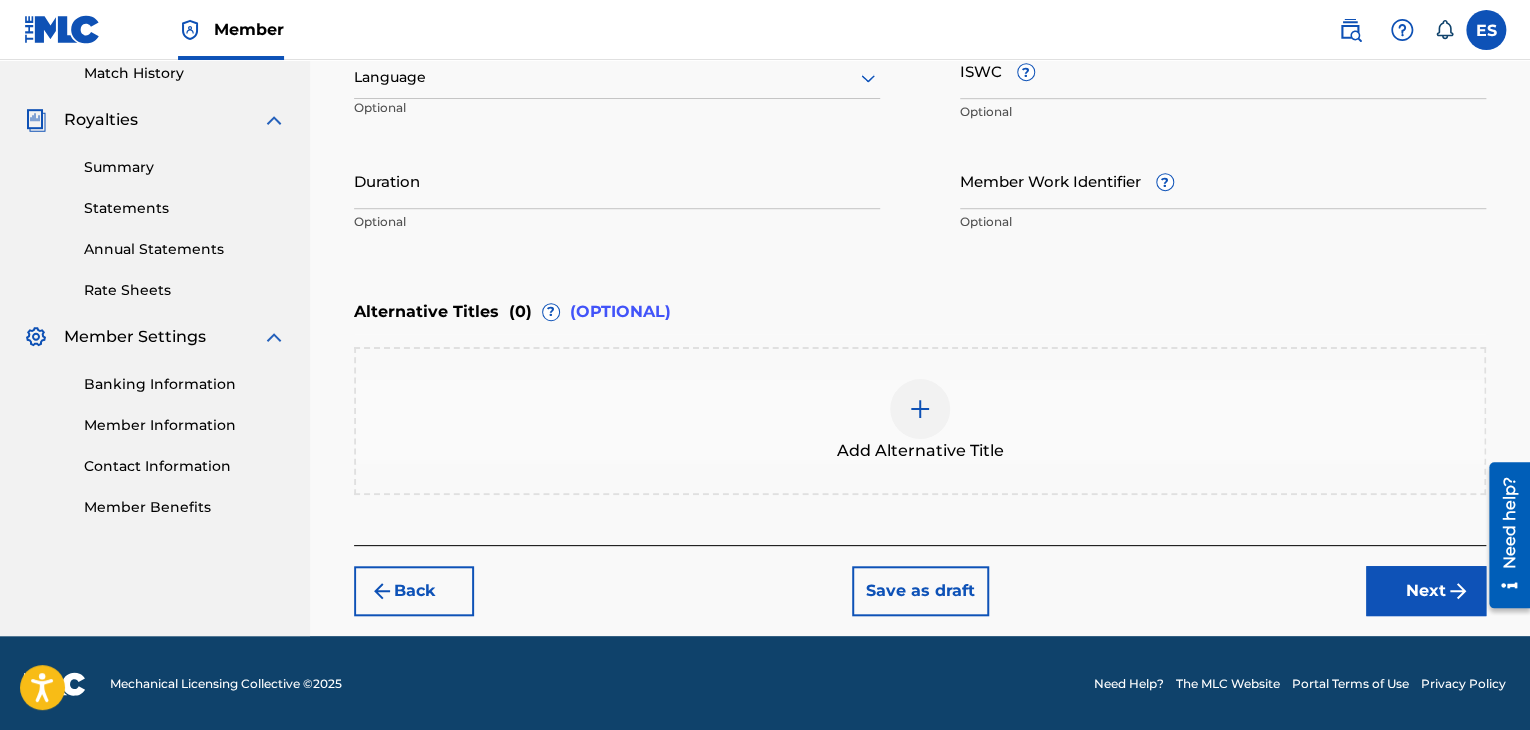 click at bounding box center [617, 77] 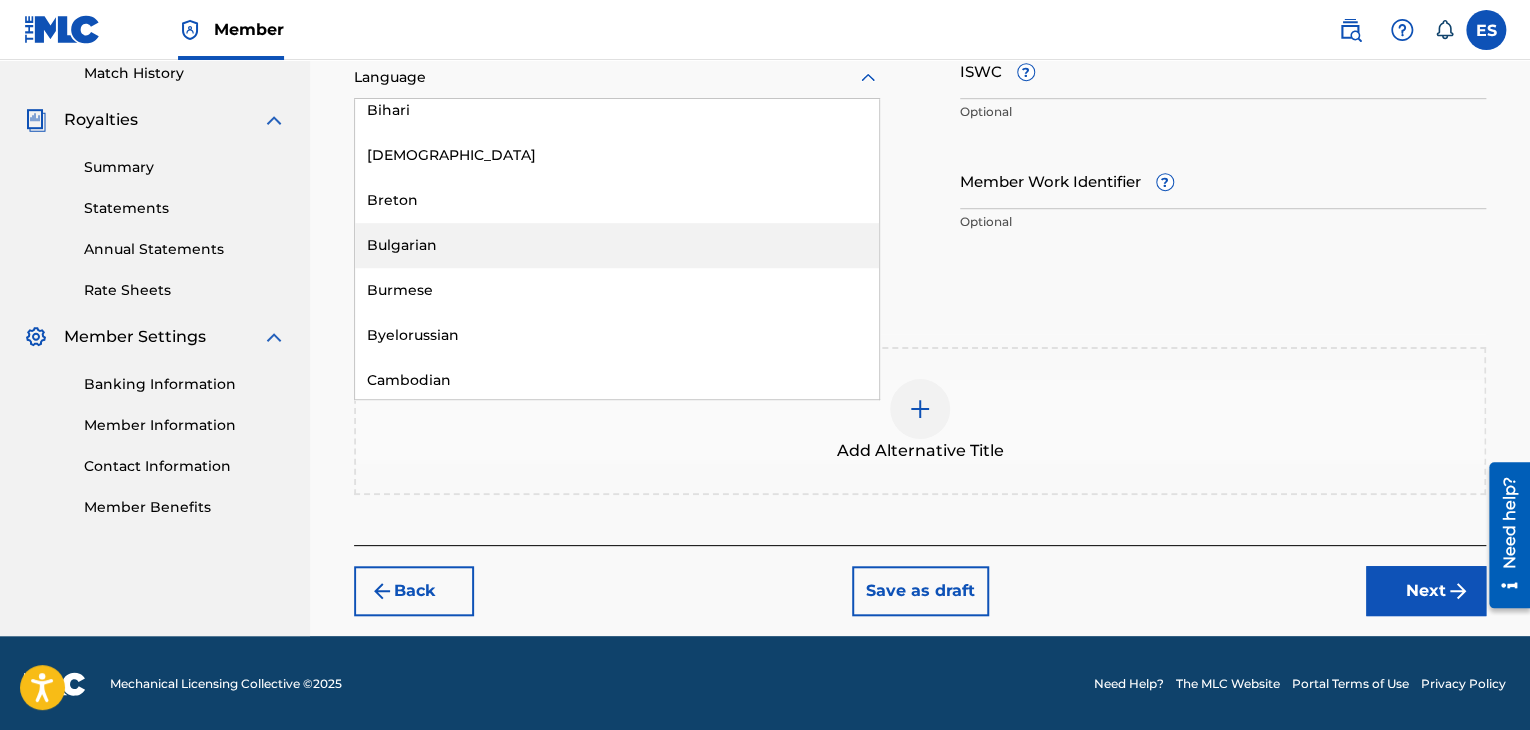 scroll, scrollTop: 800, scrollLeft: 0, axis: vertical 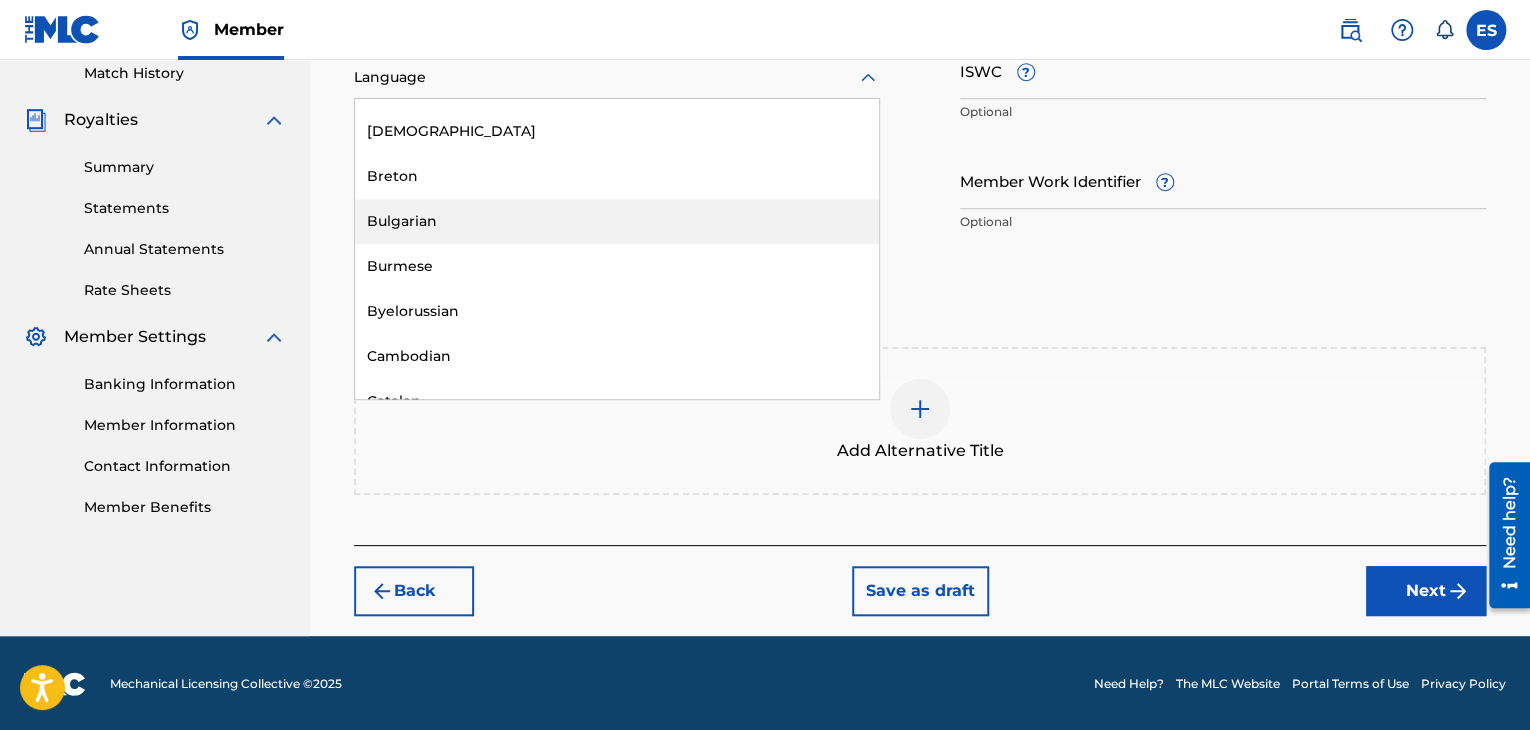 click on "Bulgarian" at bounding box center [617, 221] 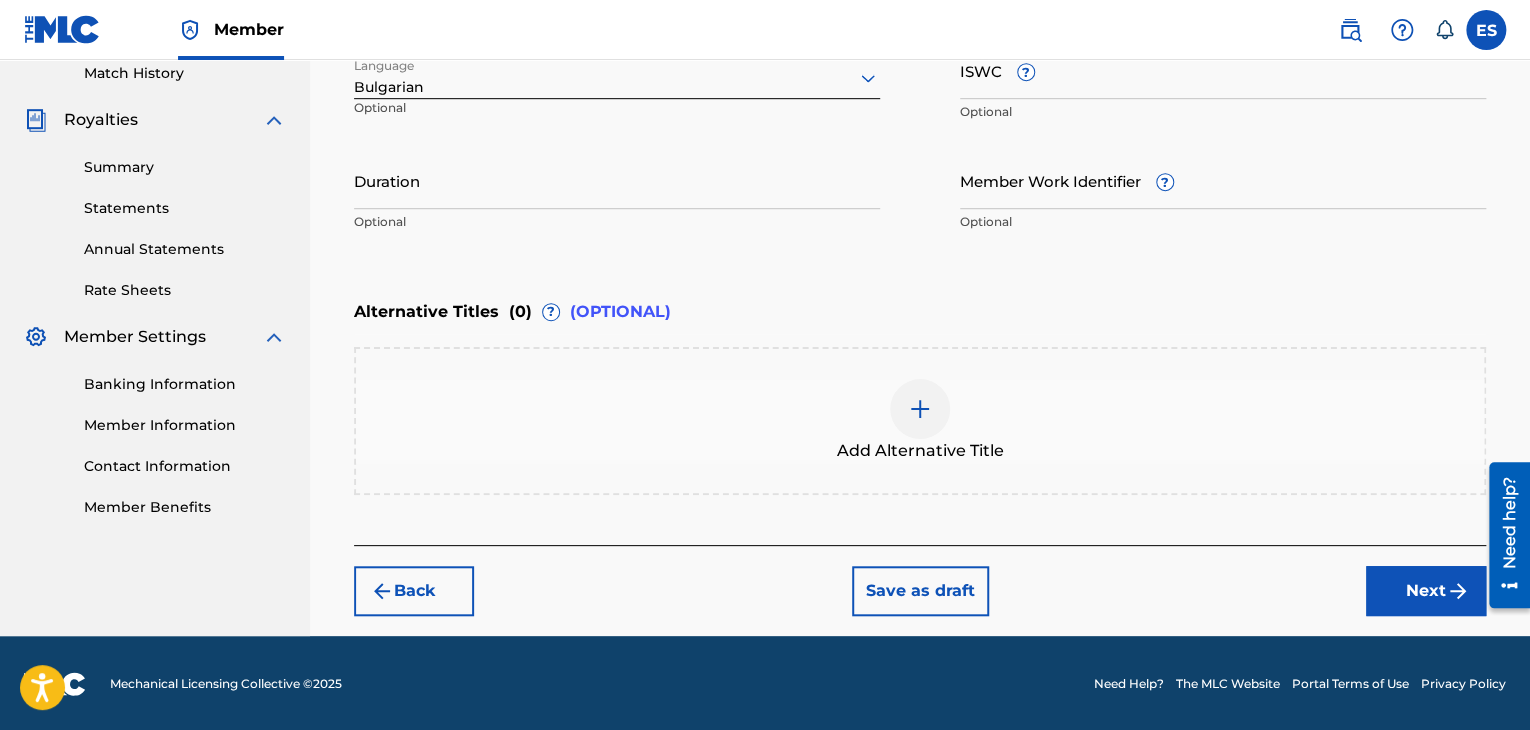 click on "Duration   Optional" at bounding box center [617, 197] 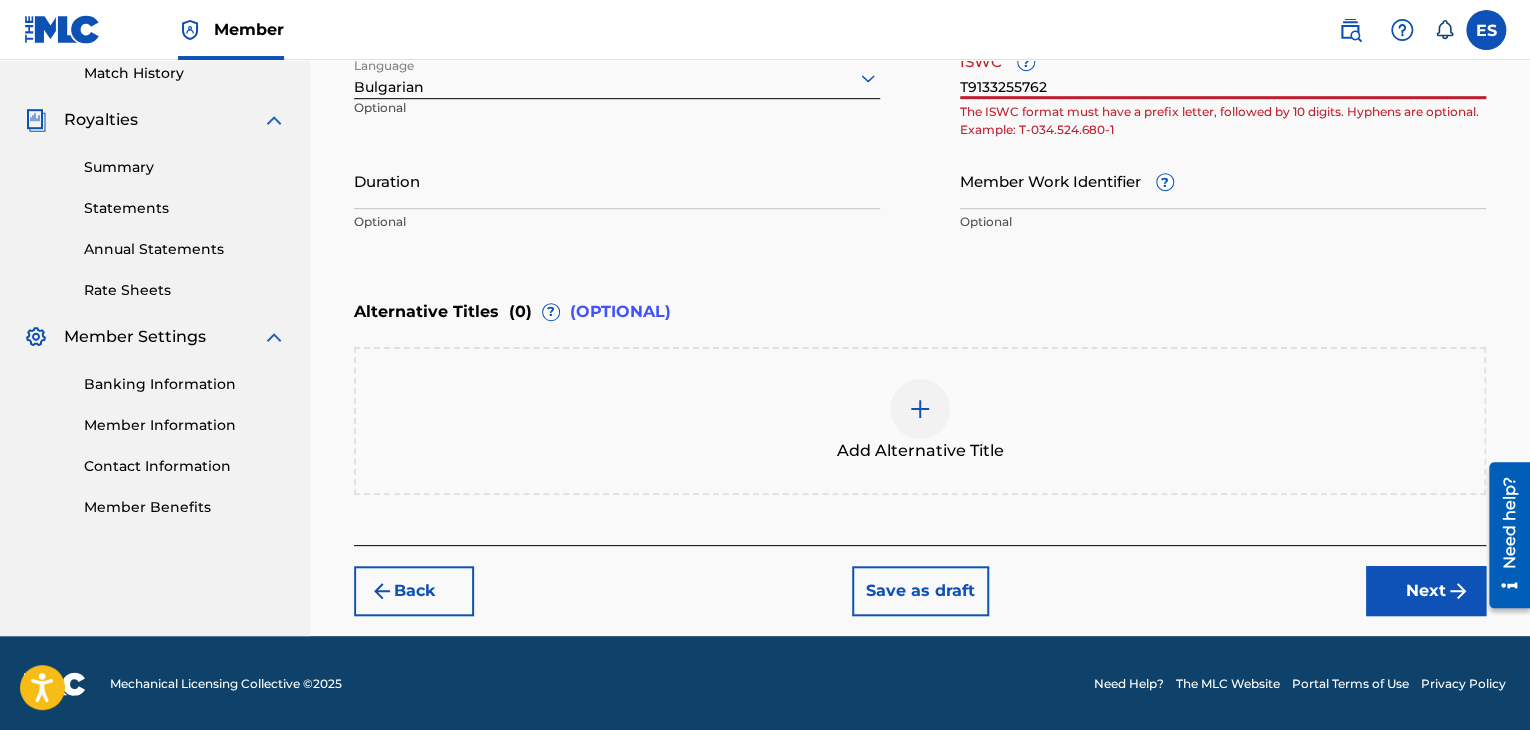click on "T9133255762" at bounding box center (1223, 70) 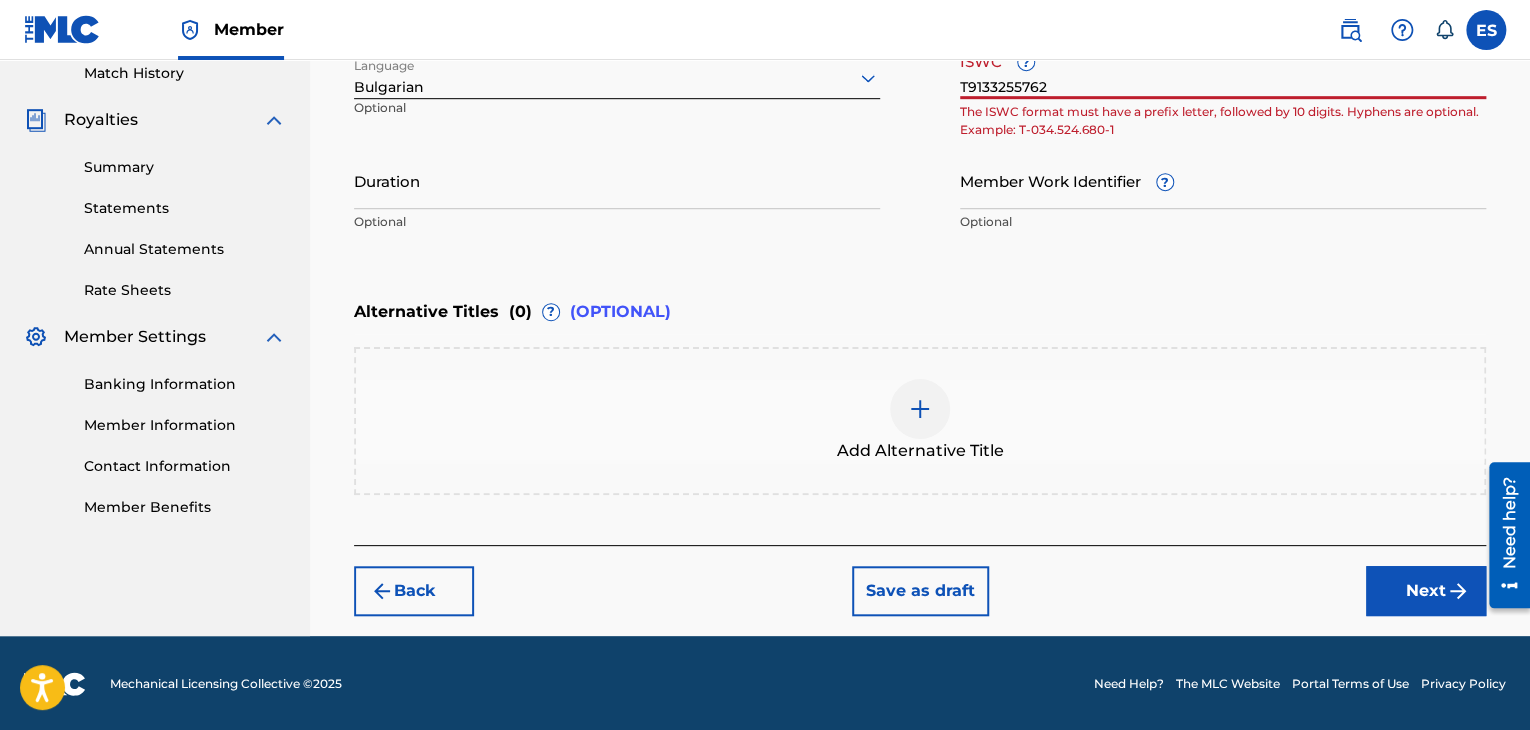click on "T9133255762" at bounding box center [1223, 70] 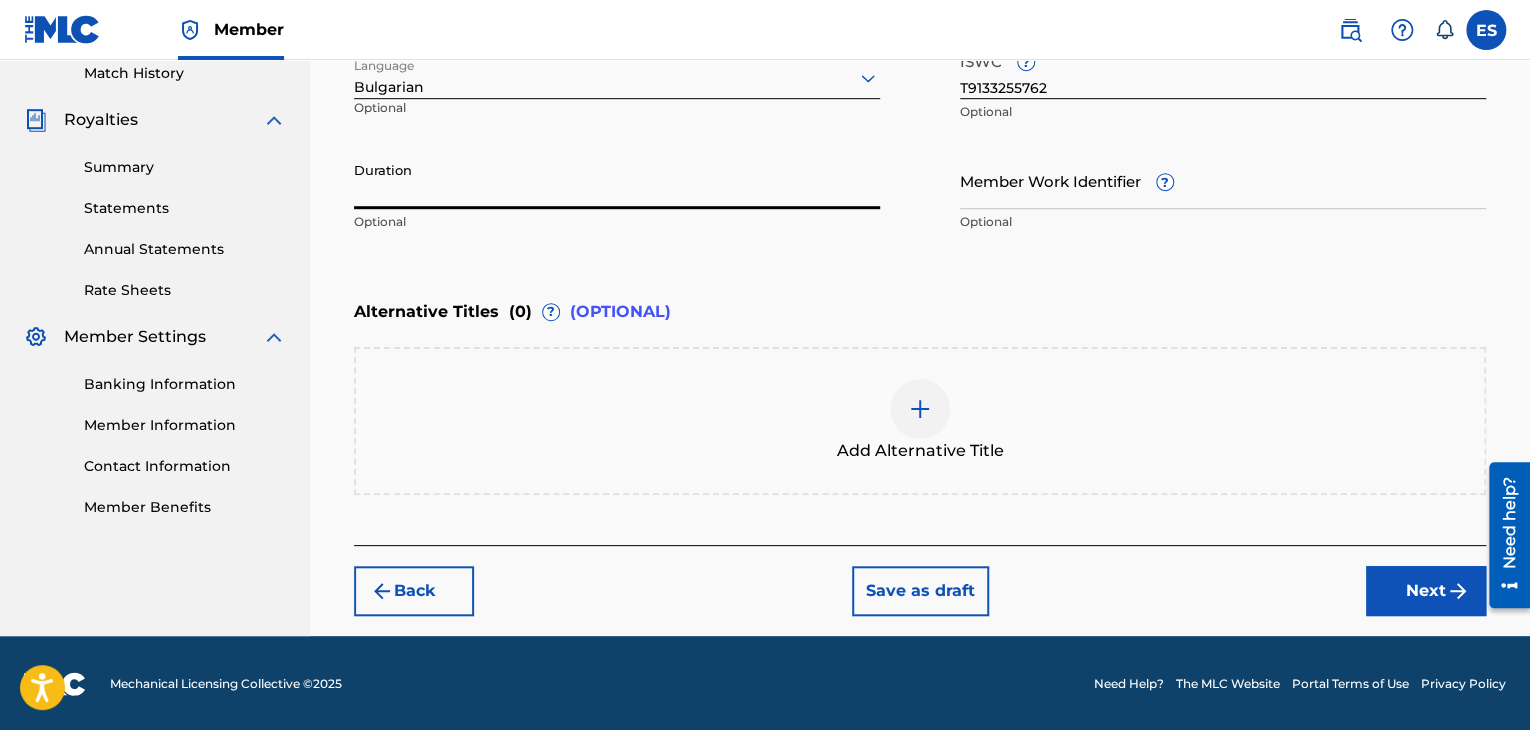 click on "Duration" at bounding box center (617, 180) 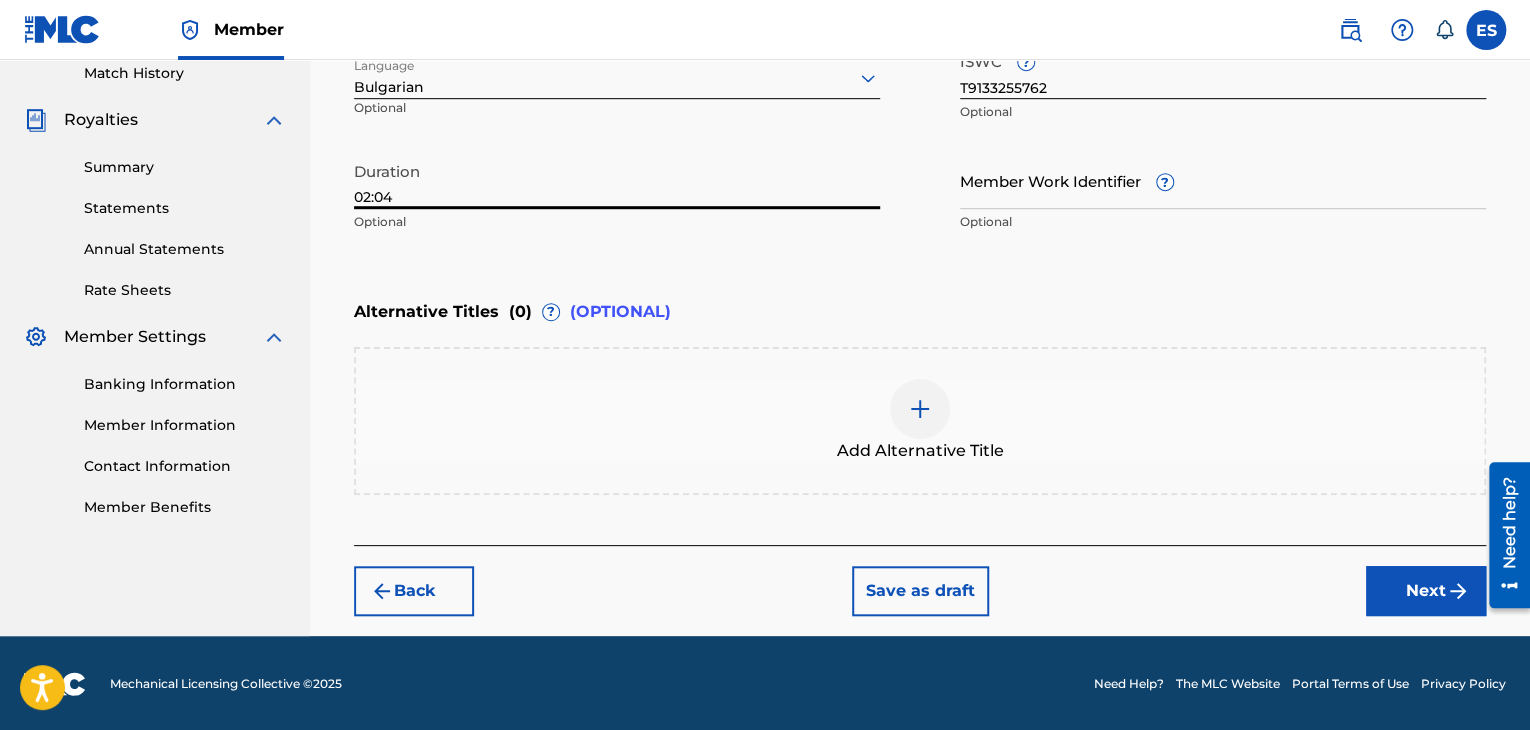click at bounding box center [920, 409] 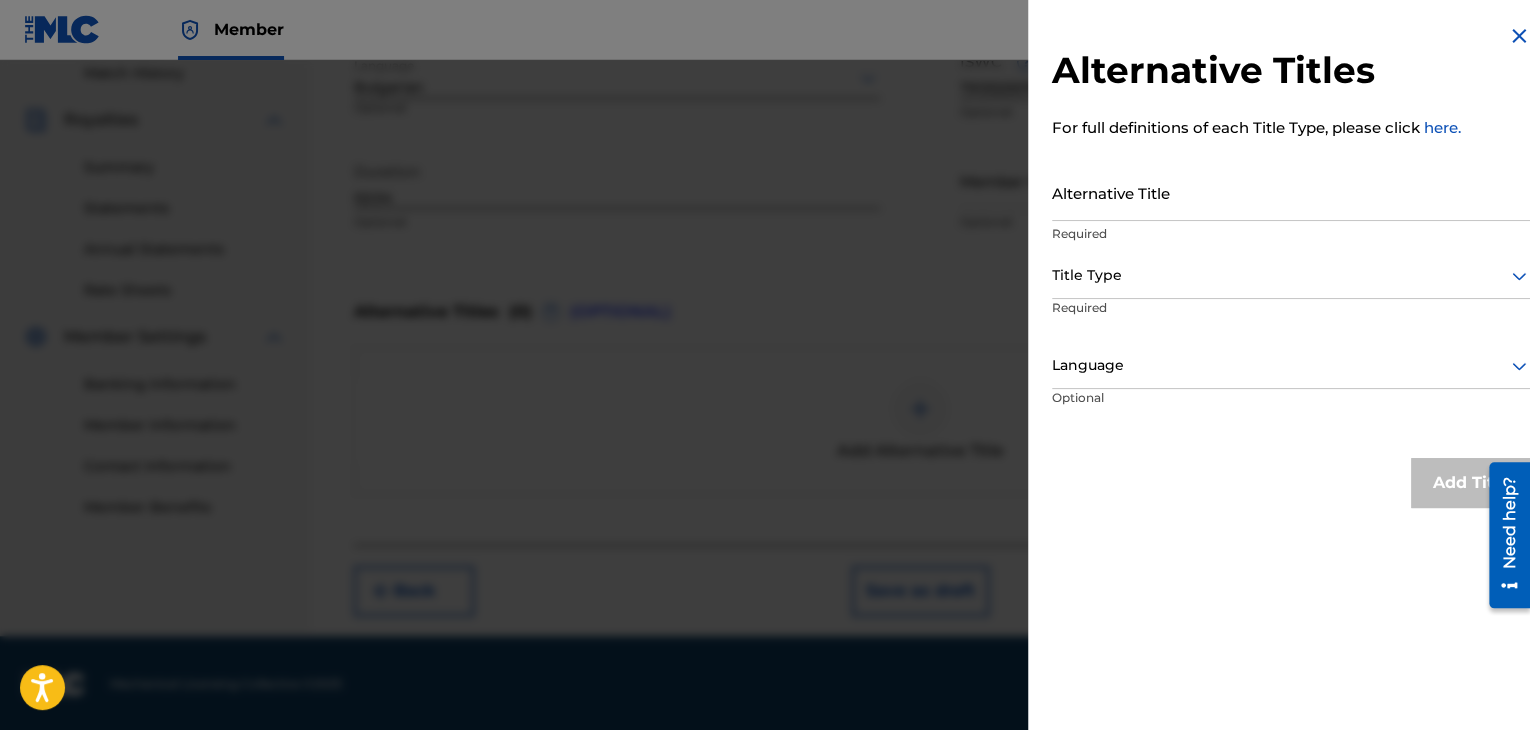 click on "Alternative Title" at bounding box center (1291, 192) 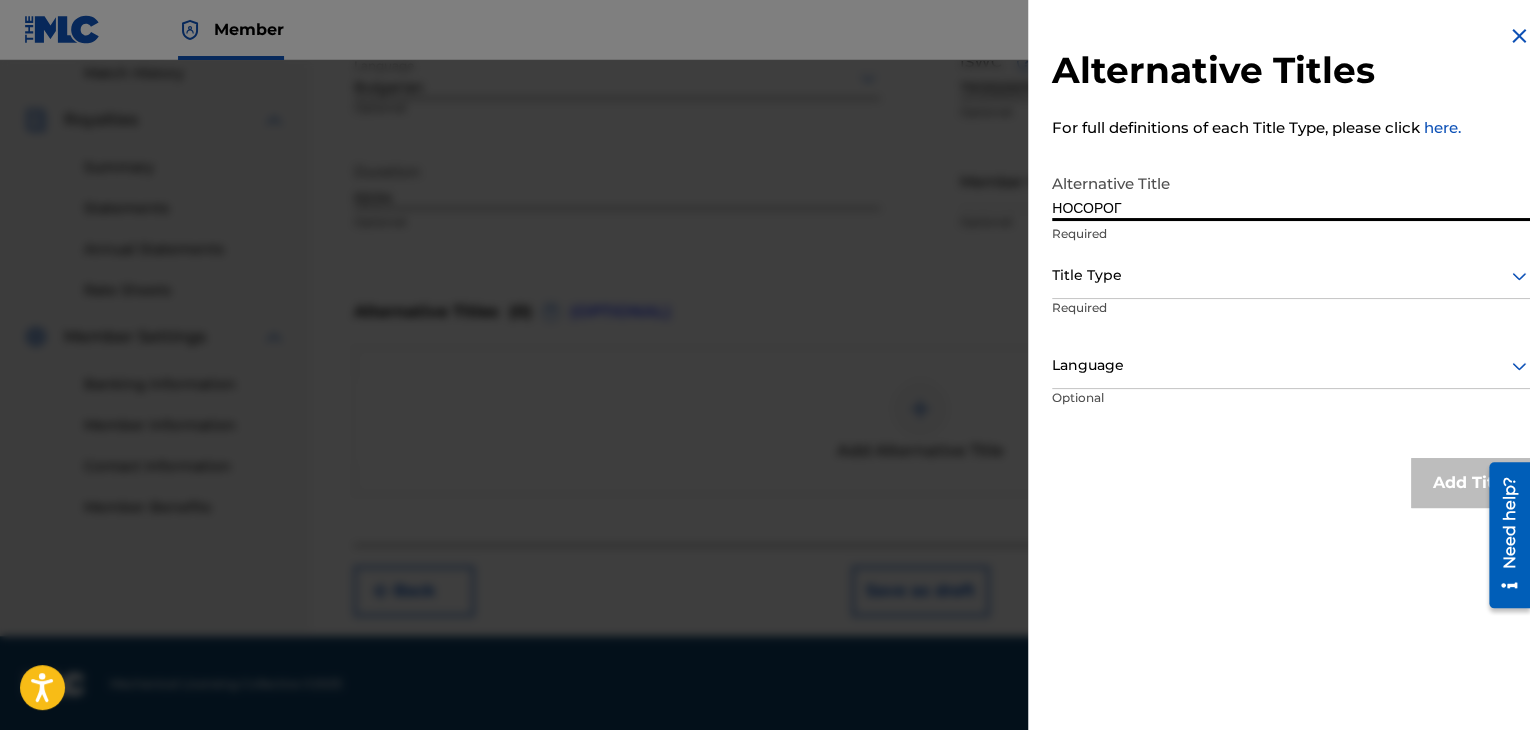 click at bounding box center [1291, 275] 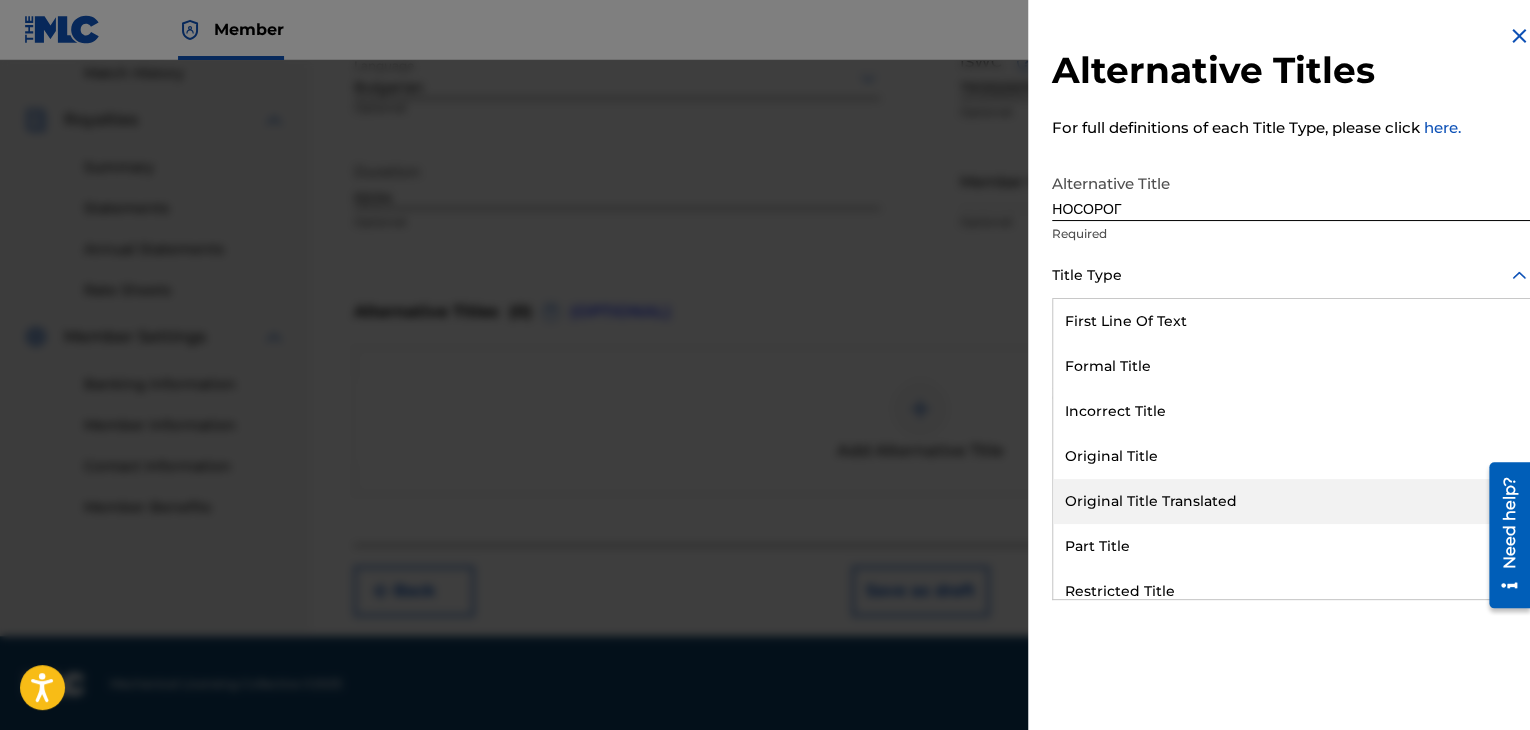click on "Original Title Translated" at bounding box center [1291, 501] 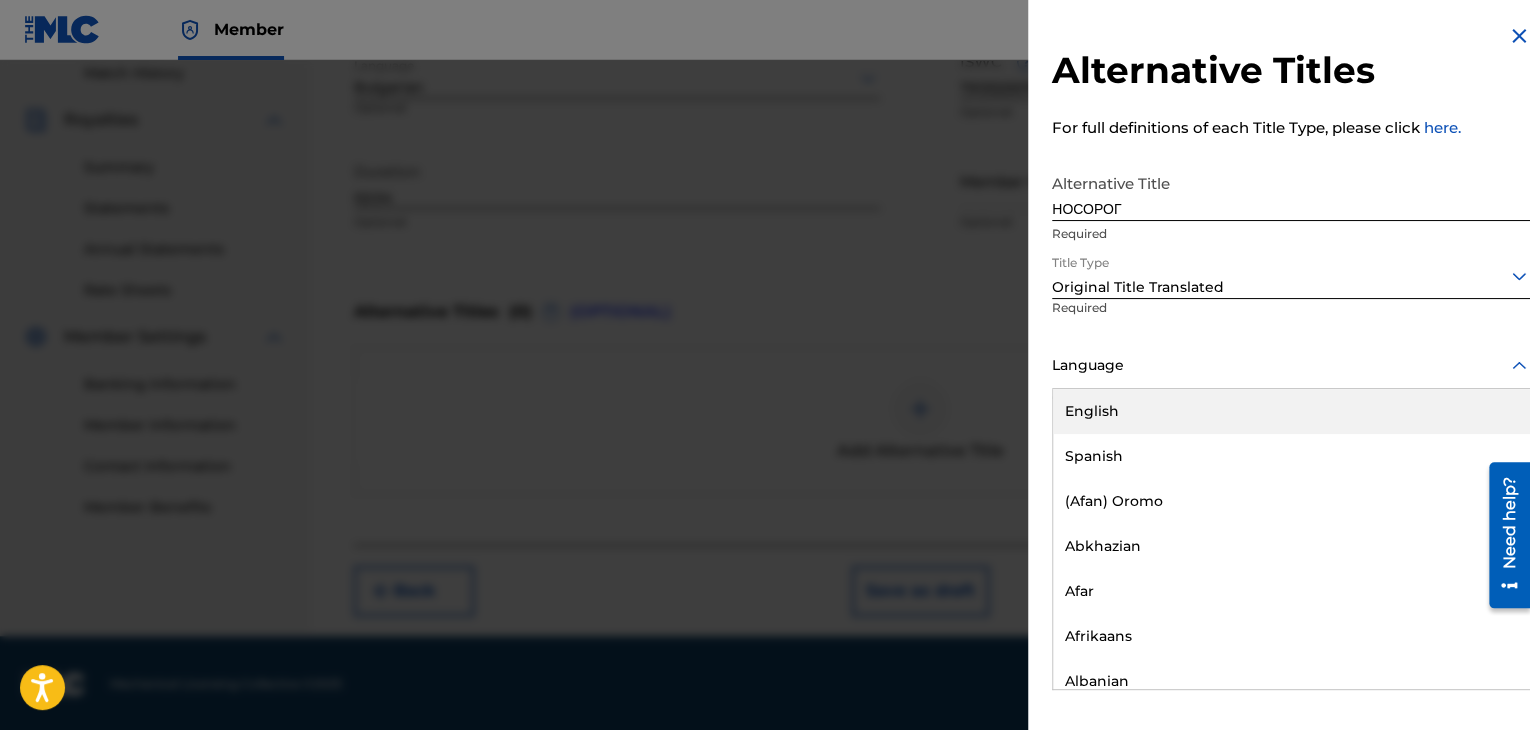 click at bounding box center [1291, 365] 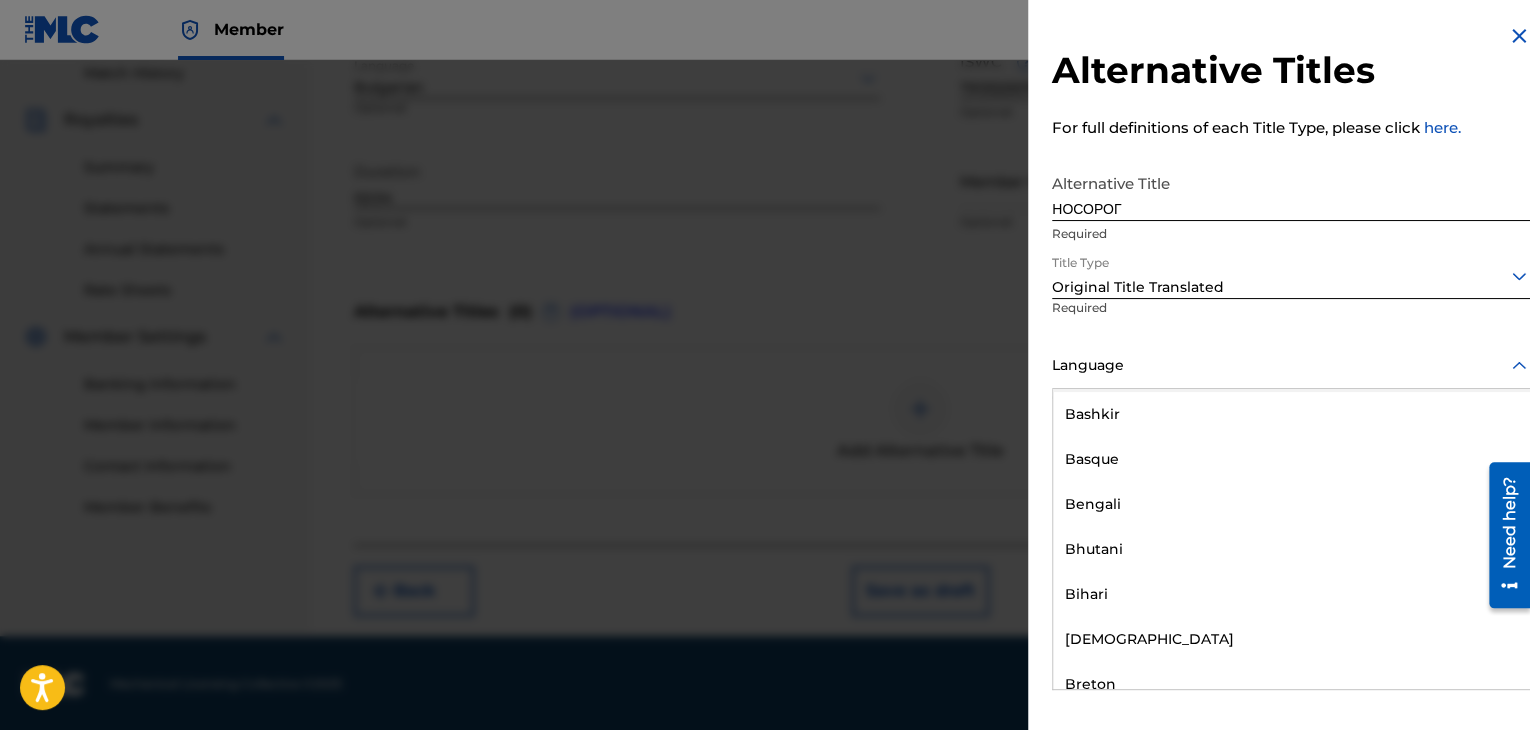 scroll, scrollTop: 700, scrollLeft: 0, axis: vertical 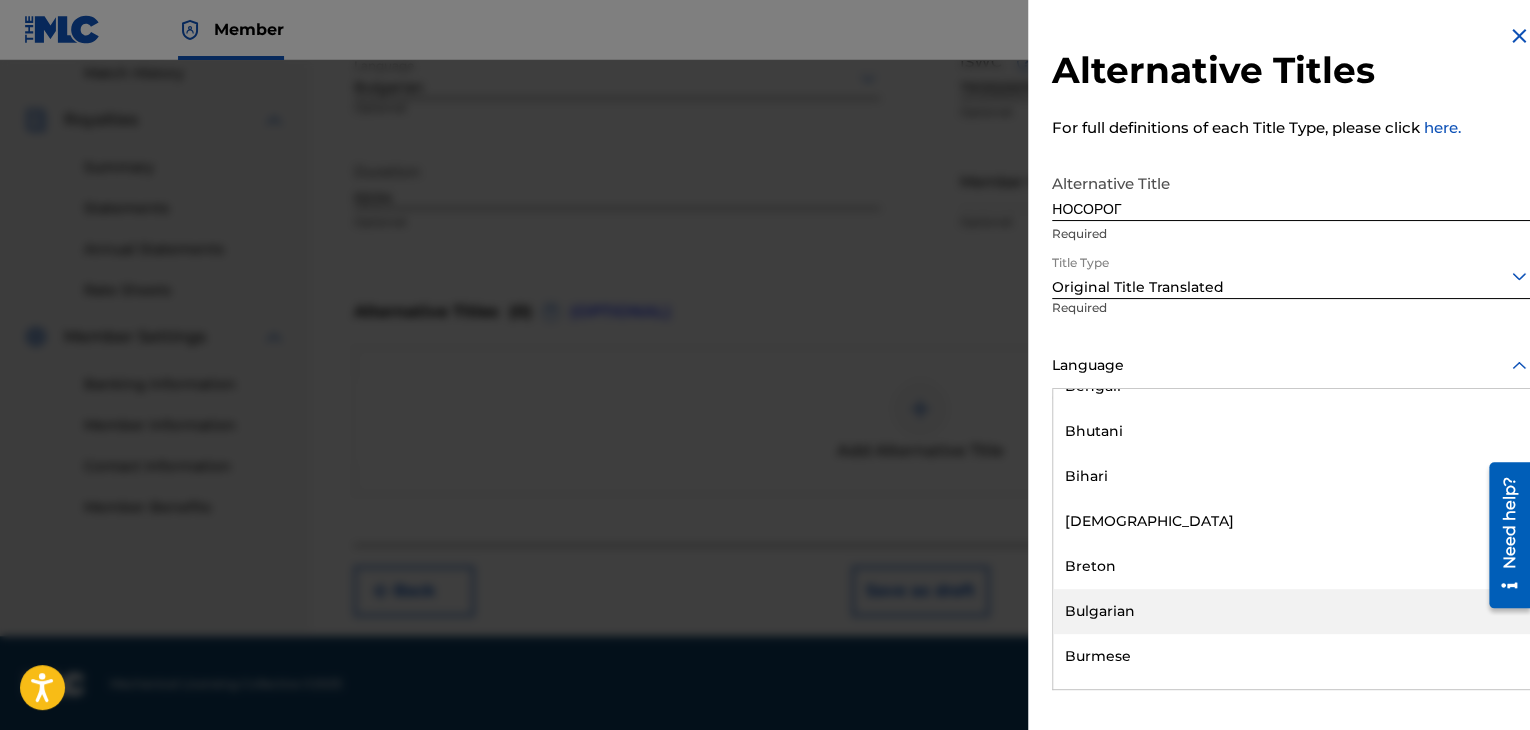 click on "Bulgarian" at bounding box center (1291, 611) 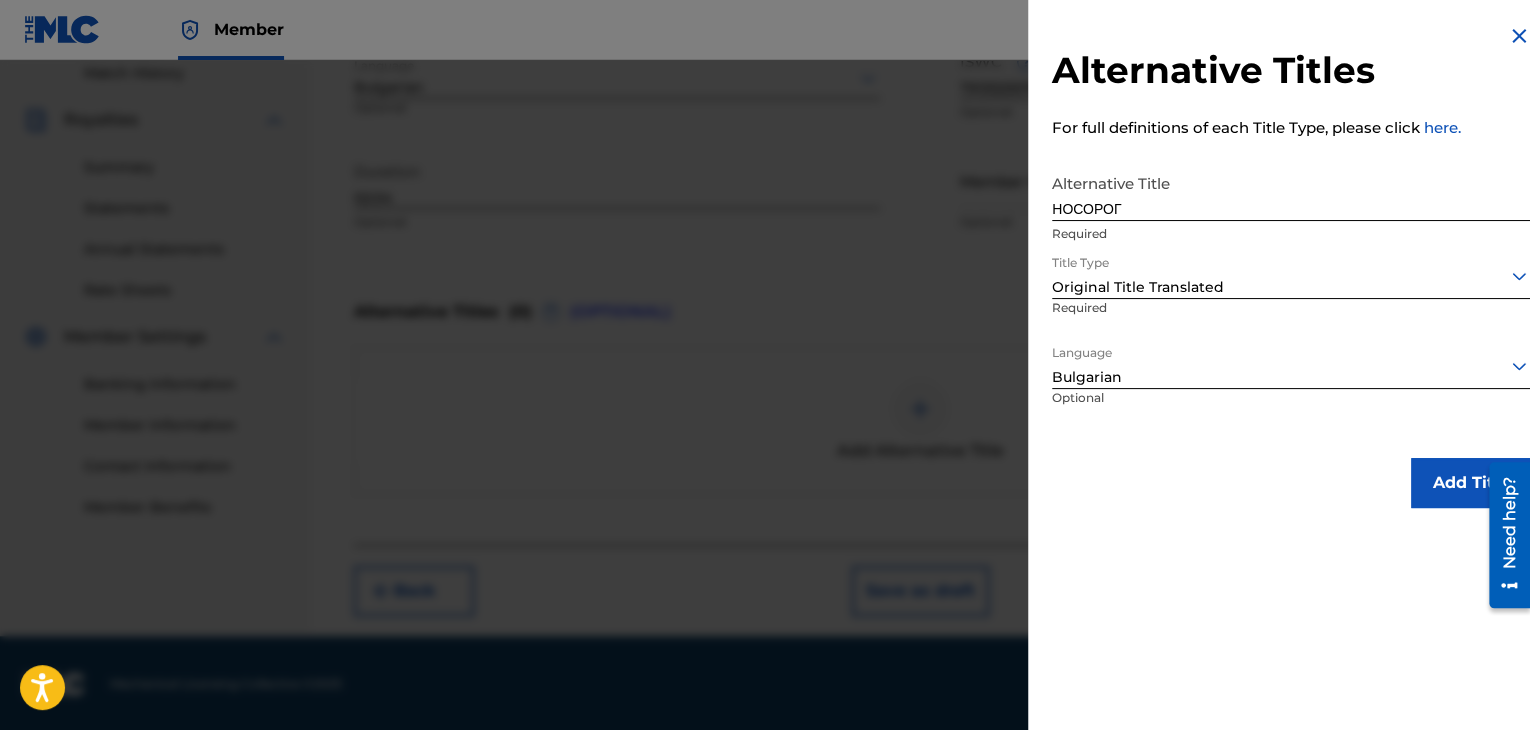 click on "Add Title" at bounding box center [1471, 483] 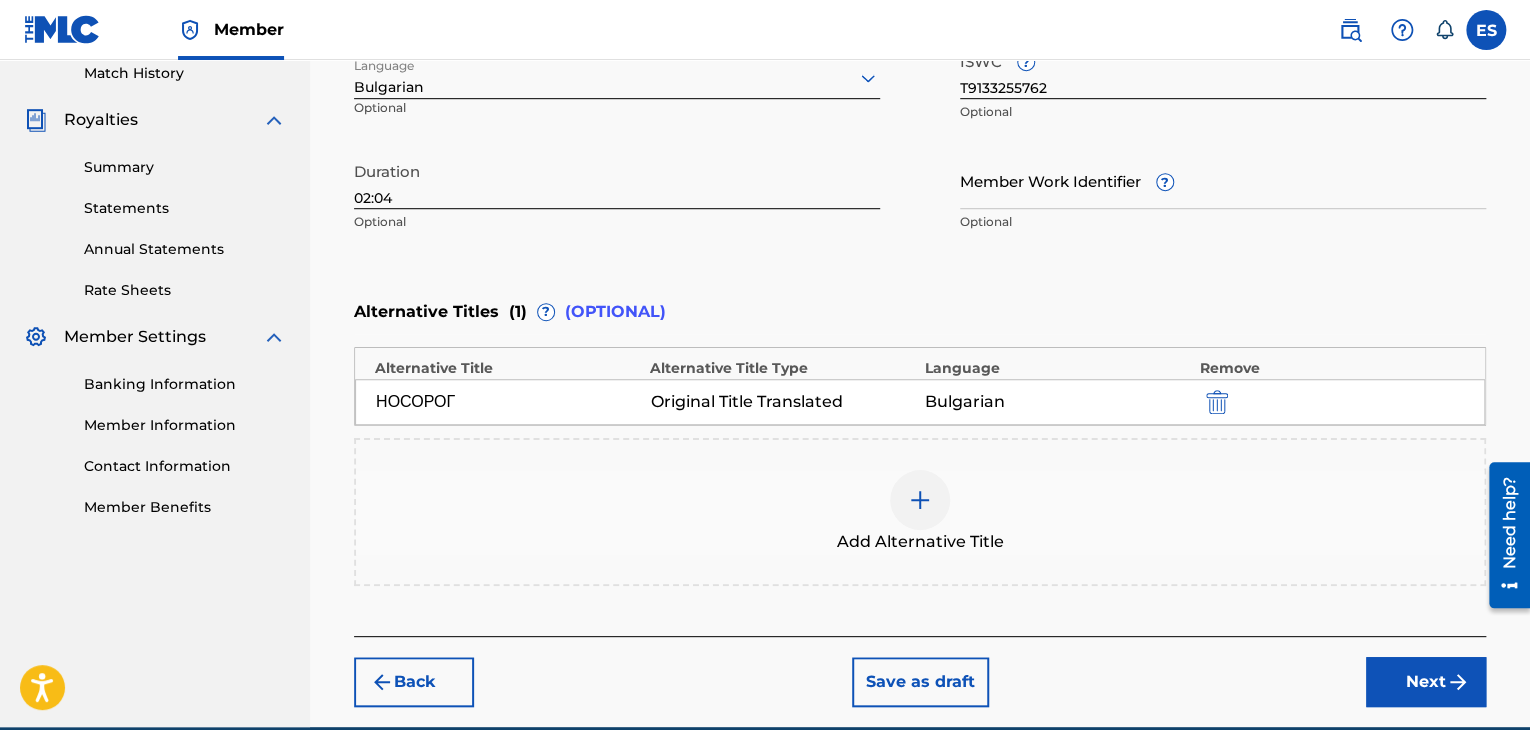 scroll, scrollTop: 652, scrollLeft: 0, axis: vertical 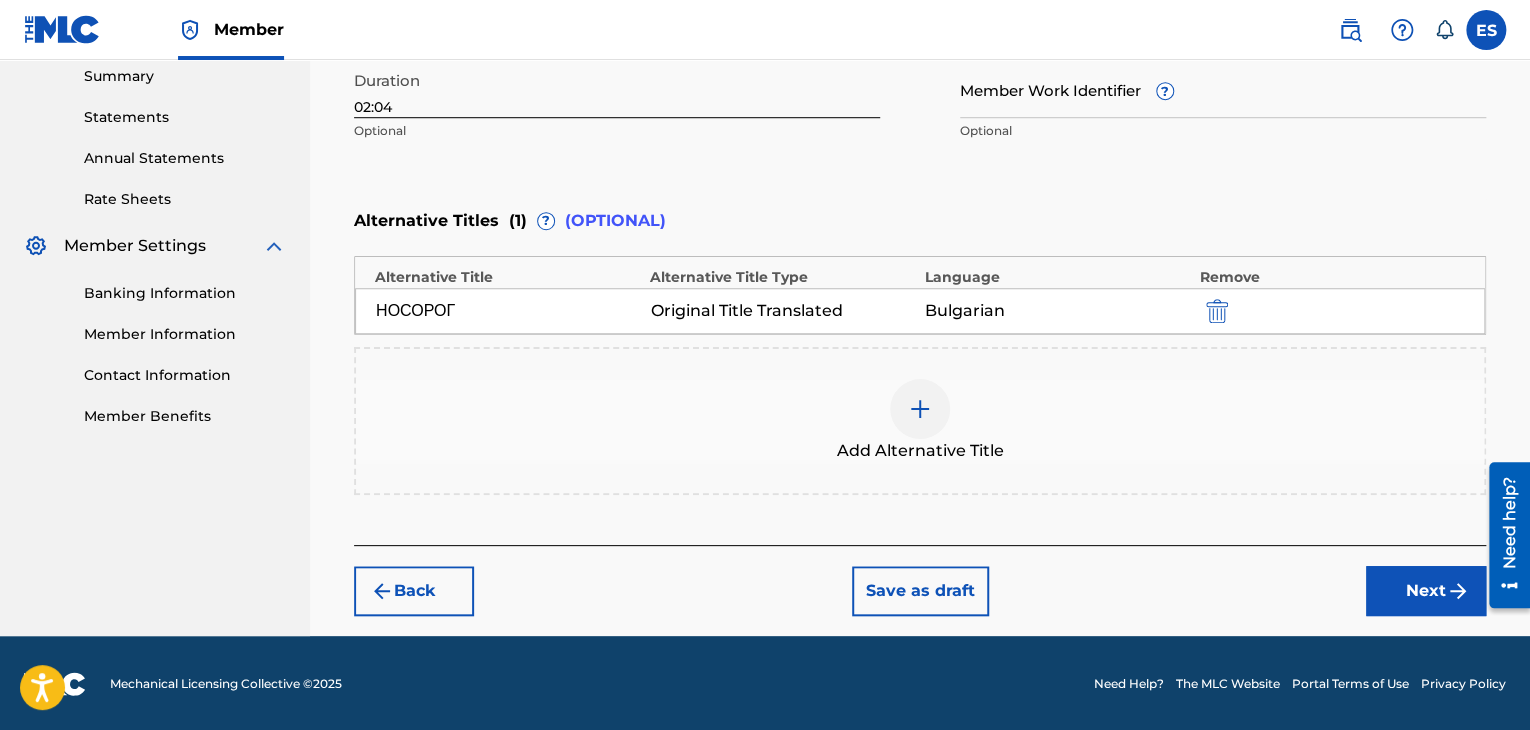 click at bounding box center [920, 409] 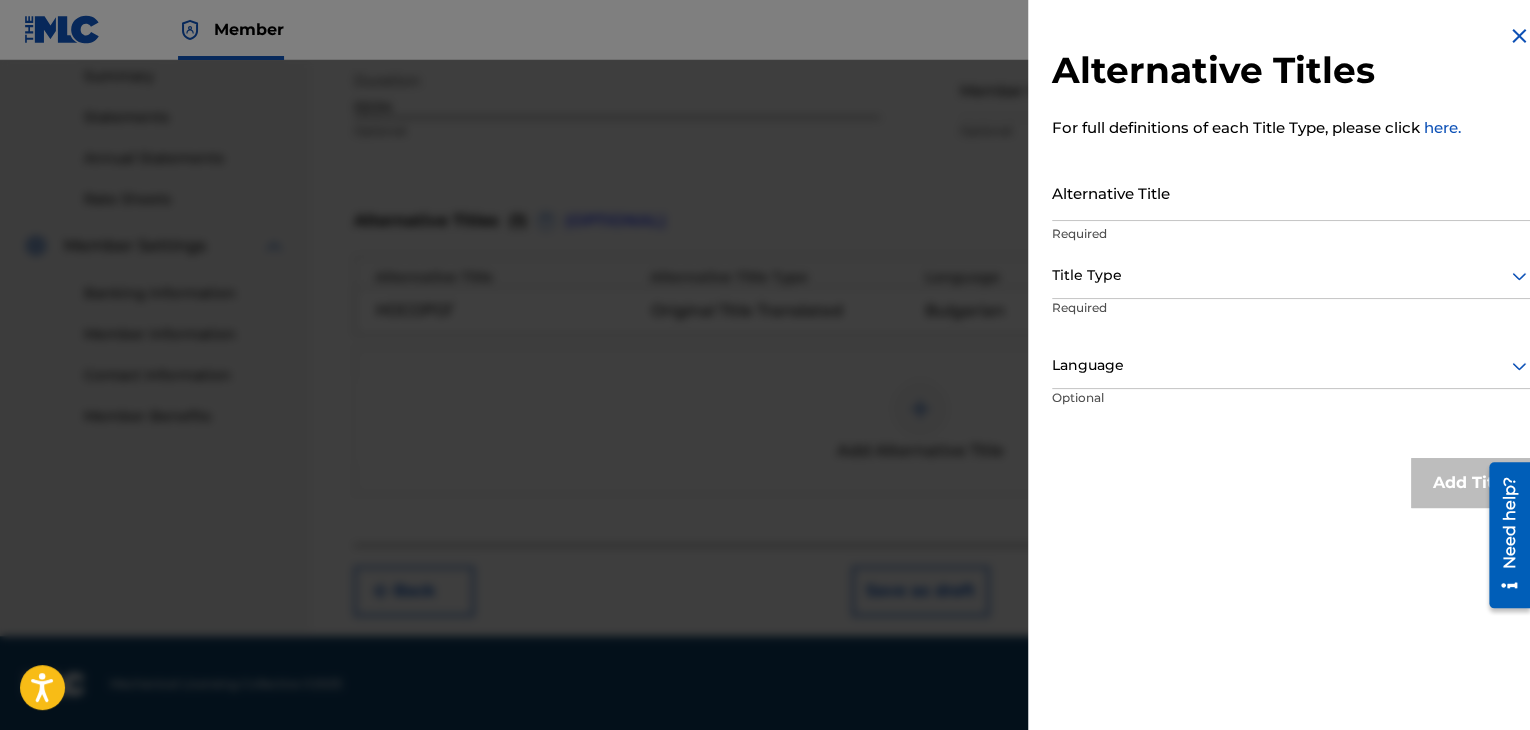 click at bounding box center (1519, 36) 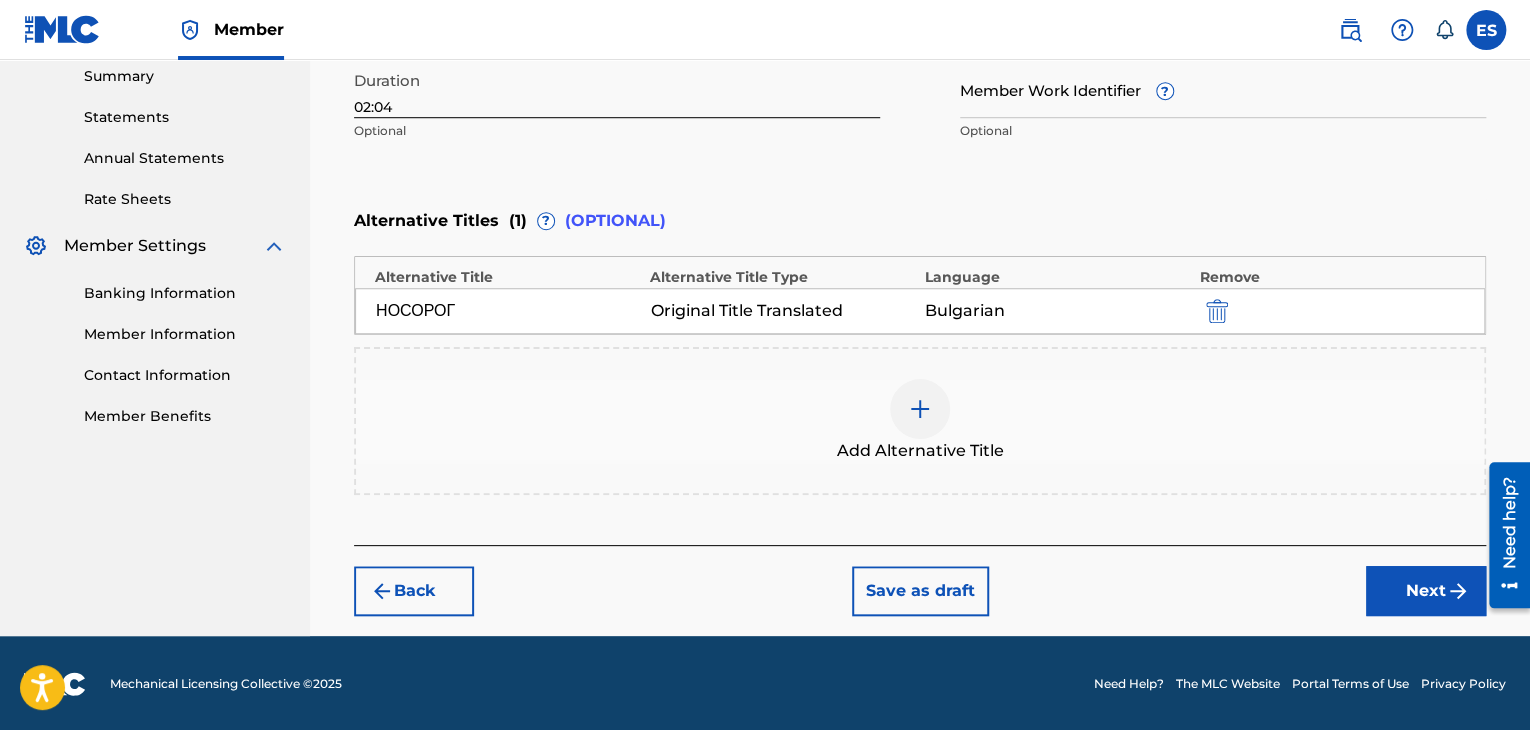 click on "Next" at bounding box center [1426, 591] 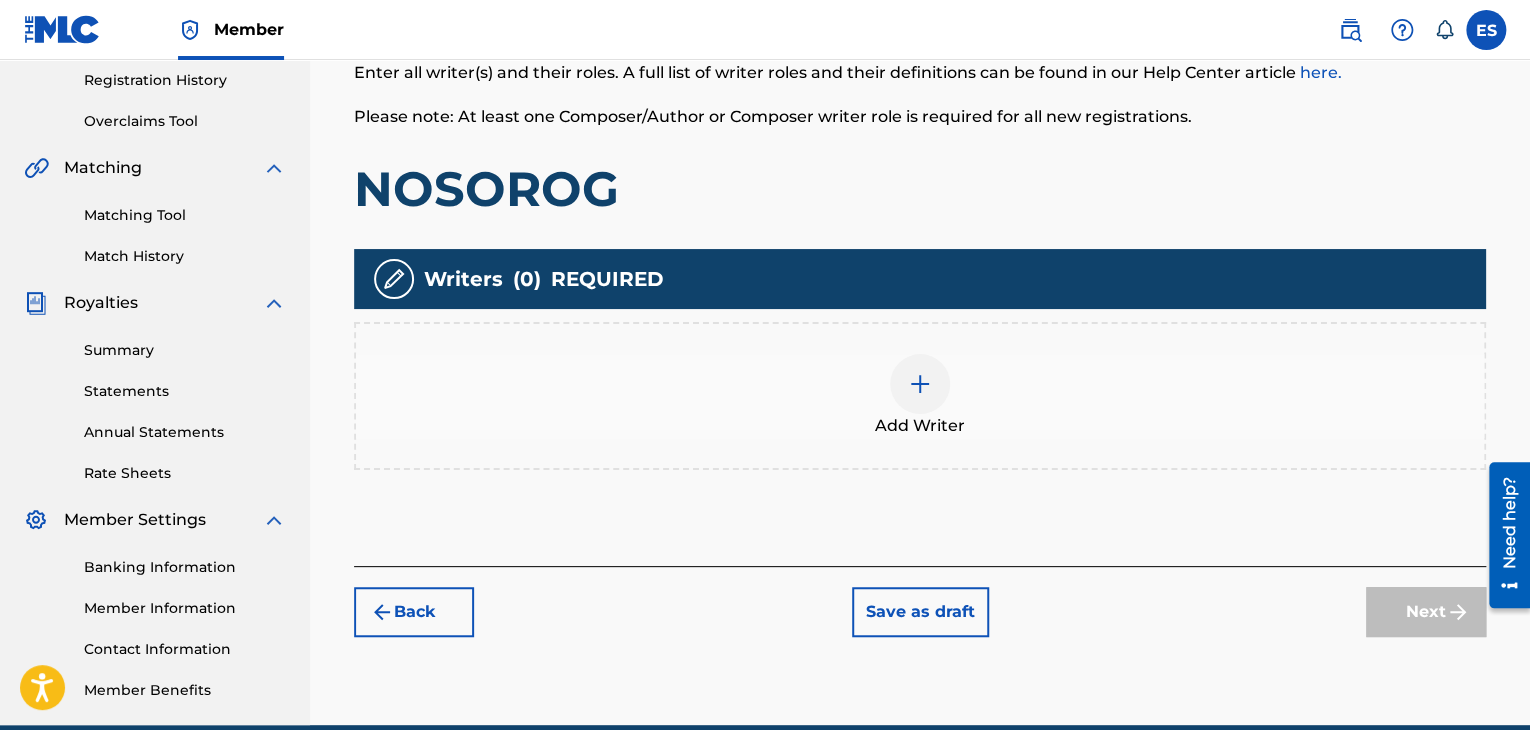 scroll, scrollTop: 469, scrollLeft: 0, axis: vertical 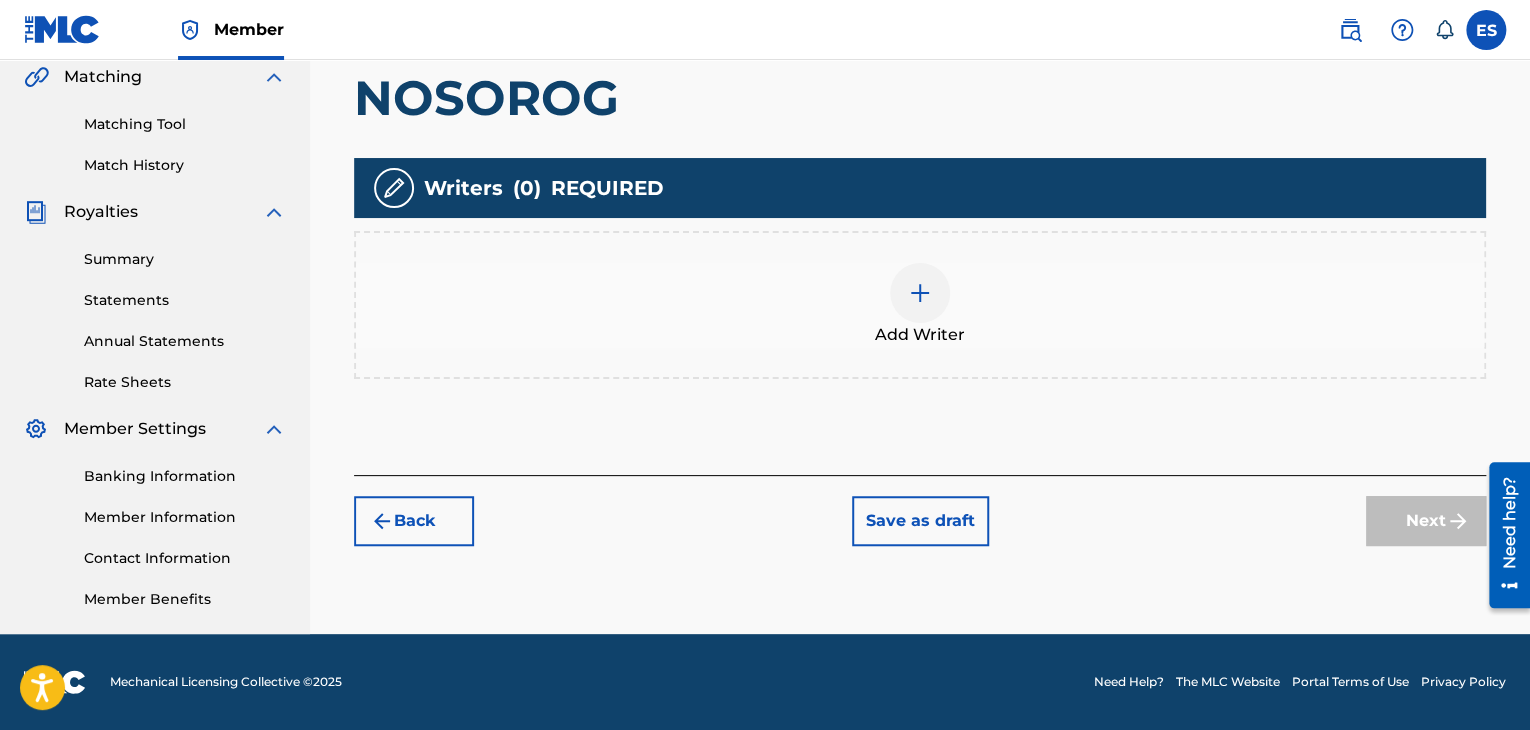 click at bounding box center (920, 293) 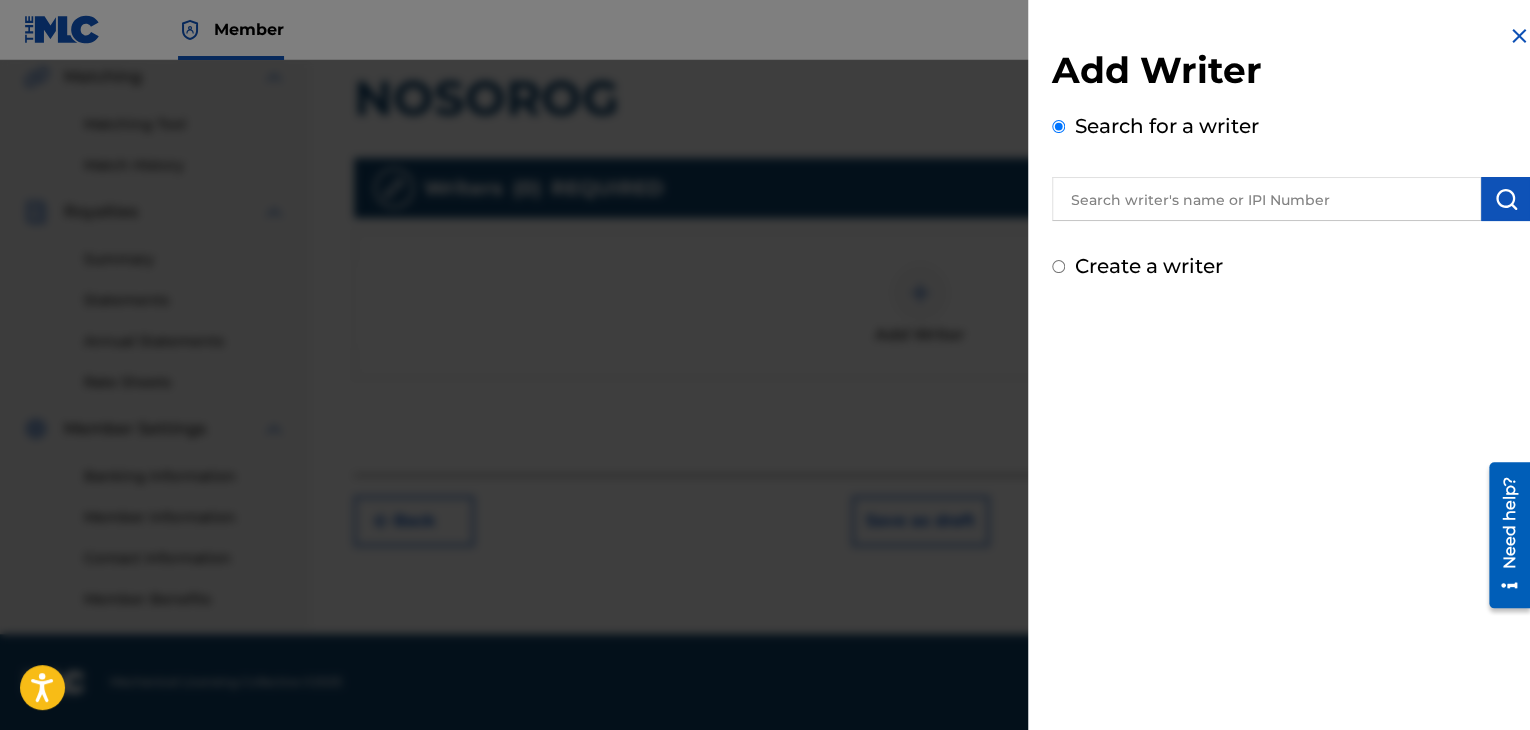 click at bounding box center [1266, 199] 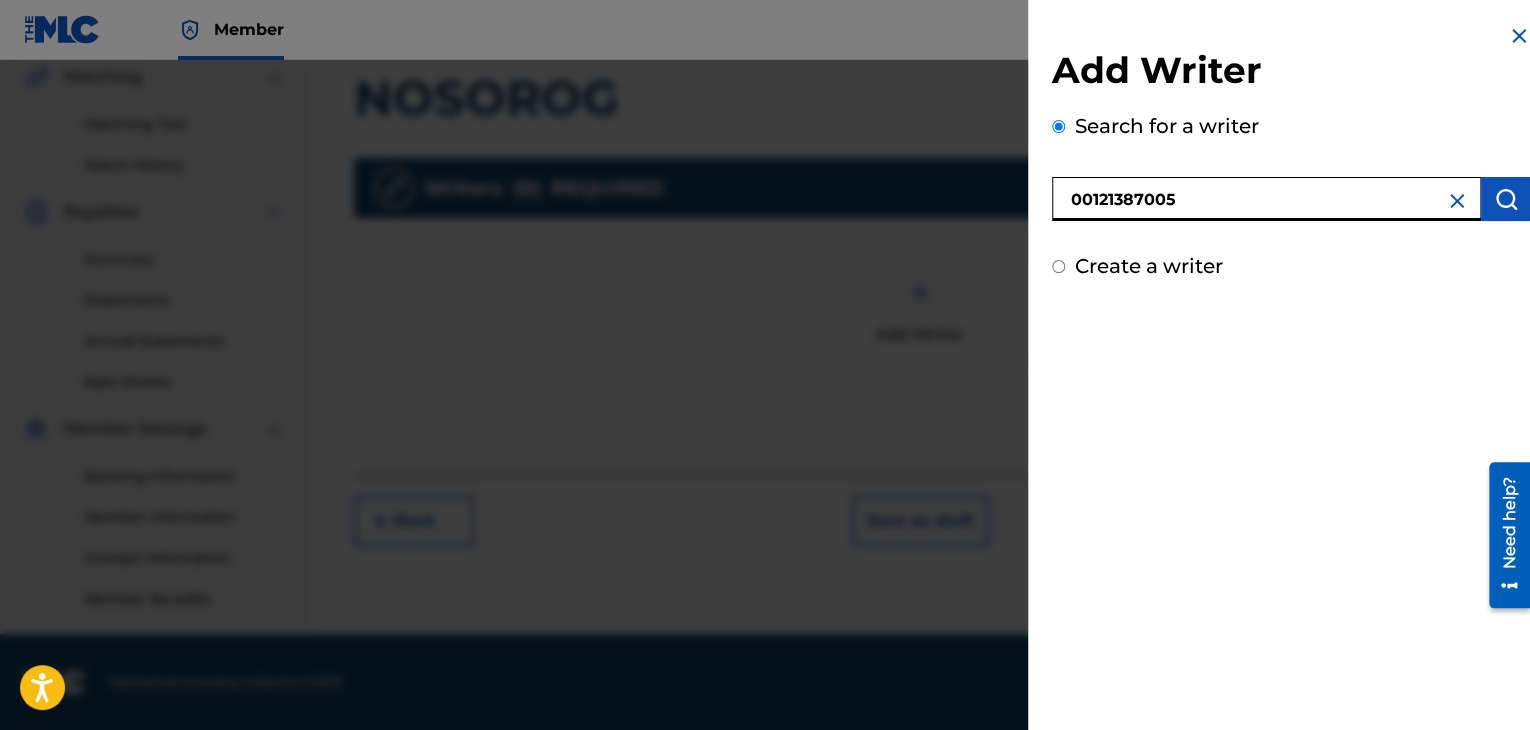 click at bounding box center (1506, 199) 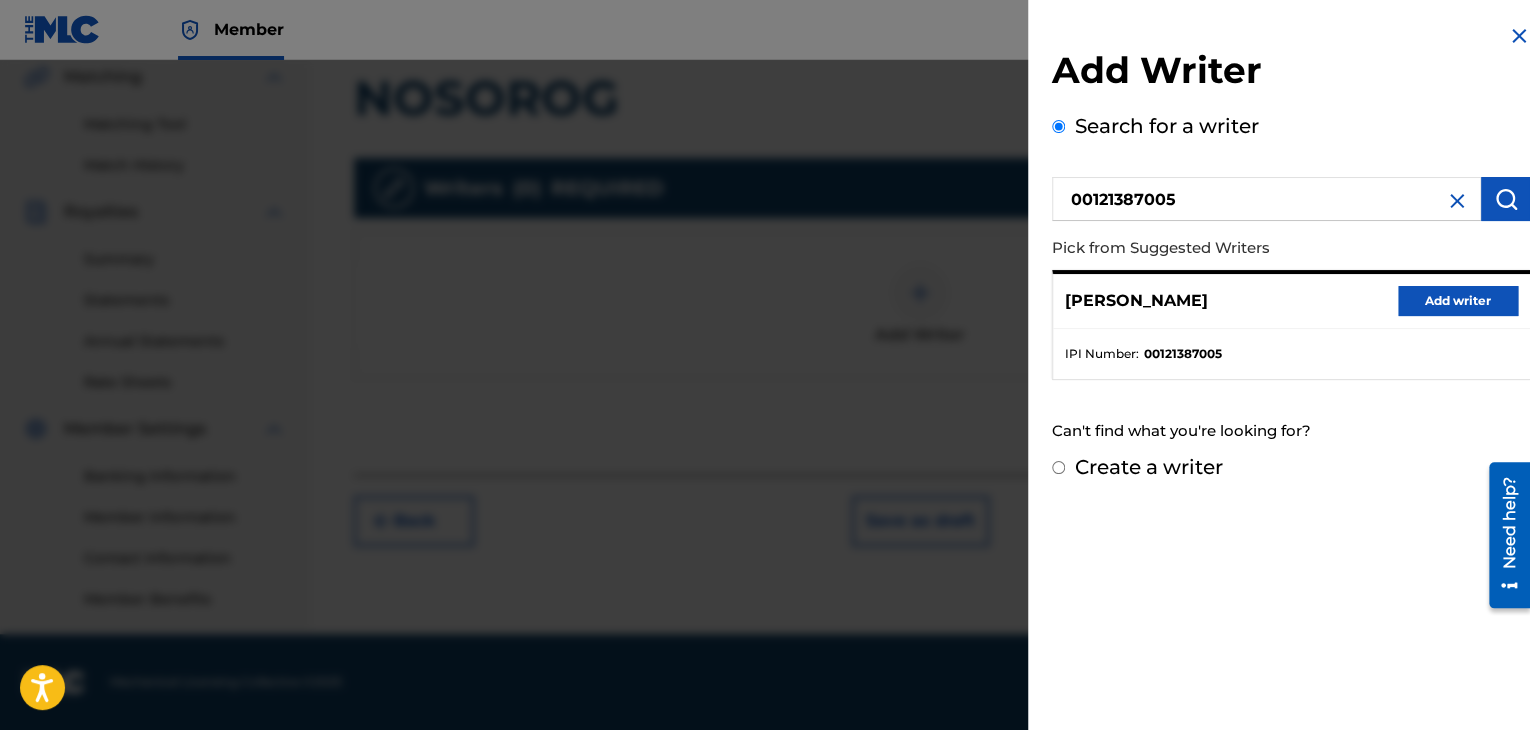click on "Add writer" at bounding box center [1458, 301] 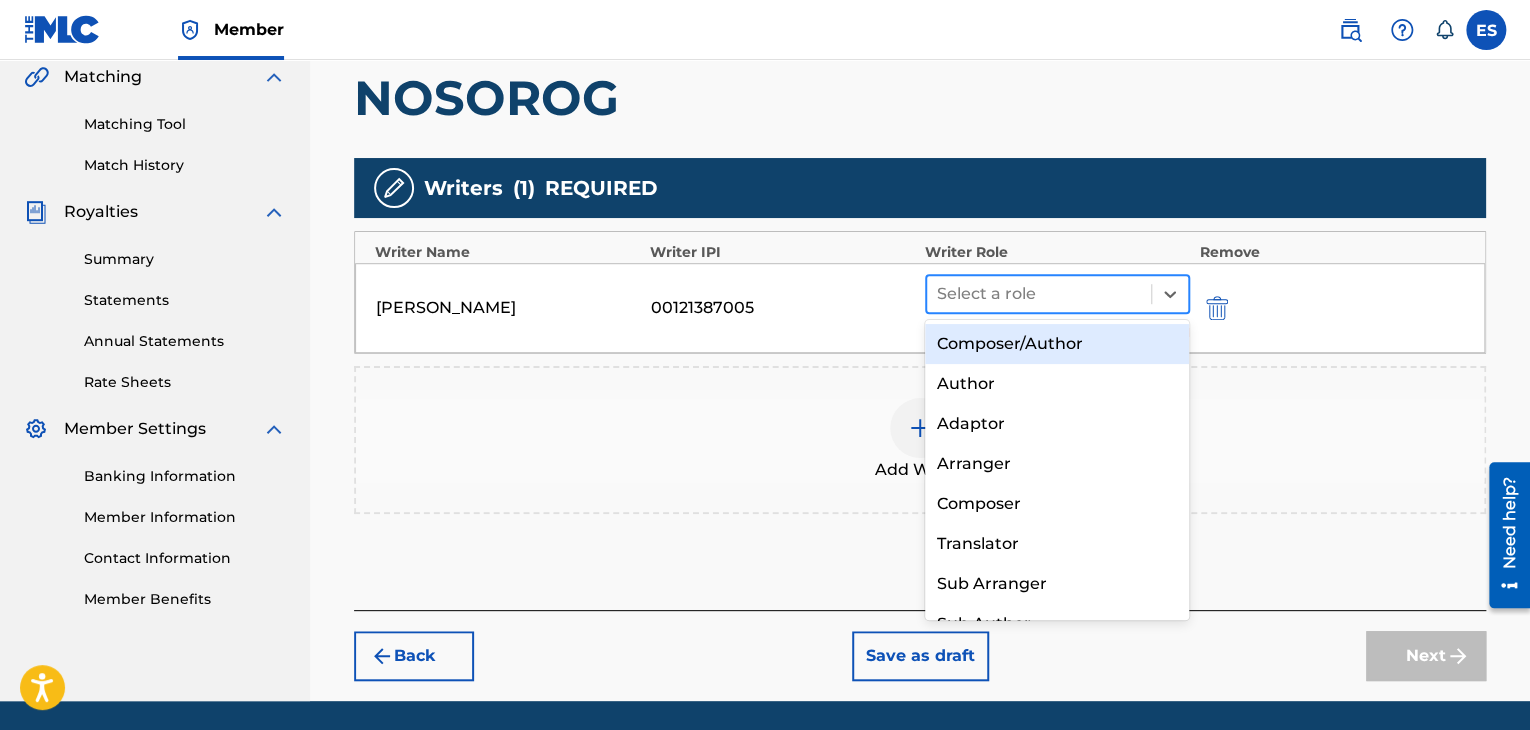 click at bounding box center [1039, 294] 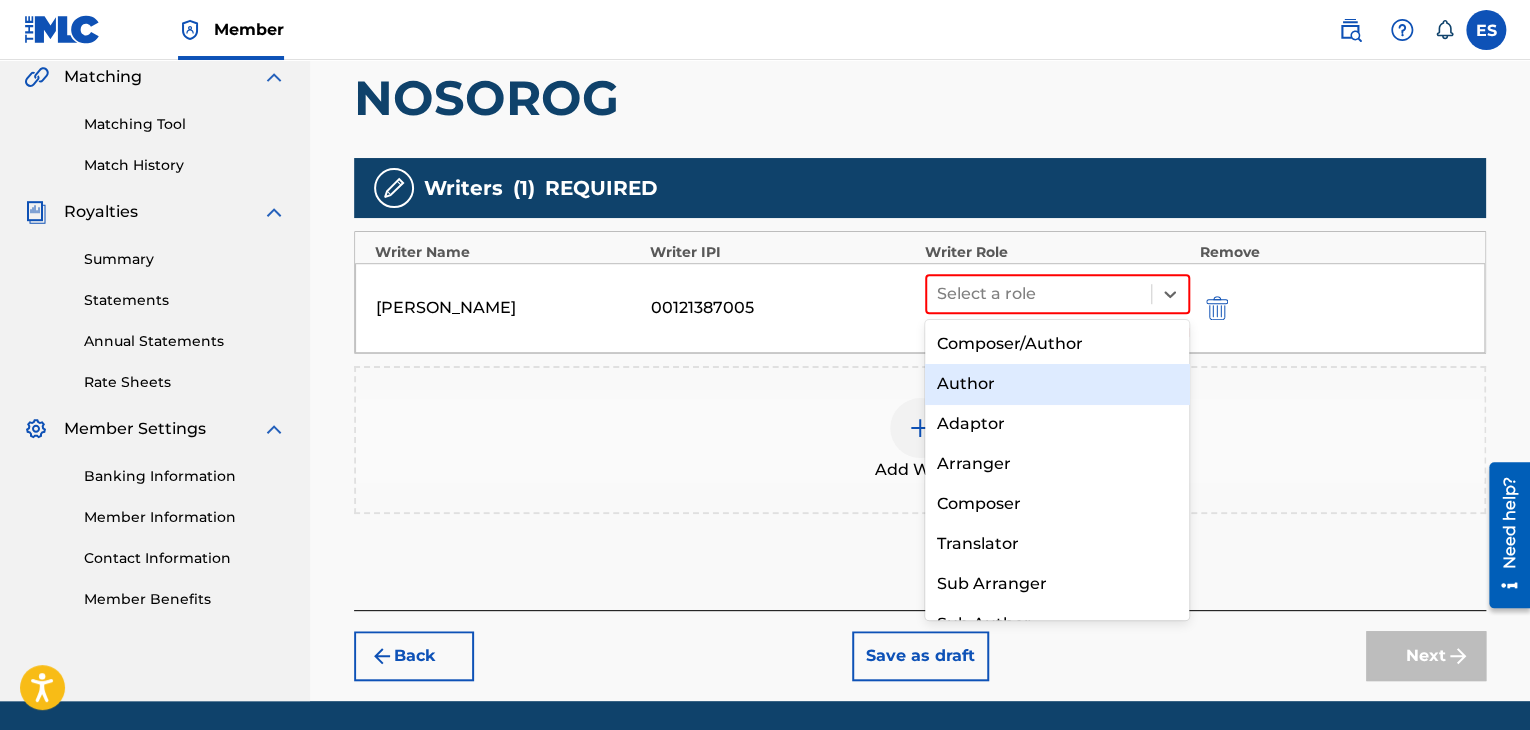click on "Author" at bounding box center [1057, 384] 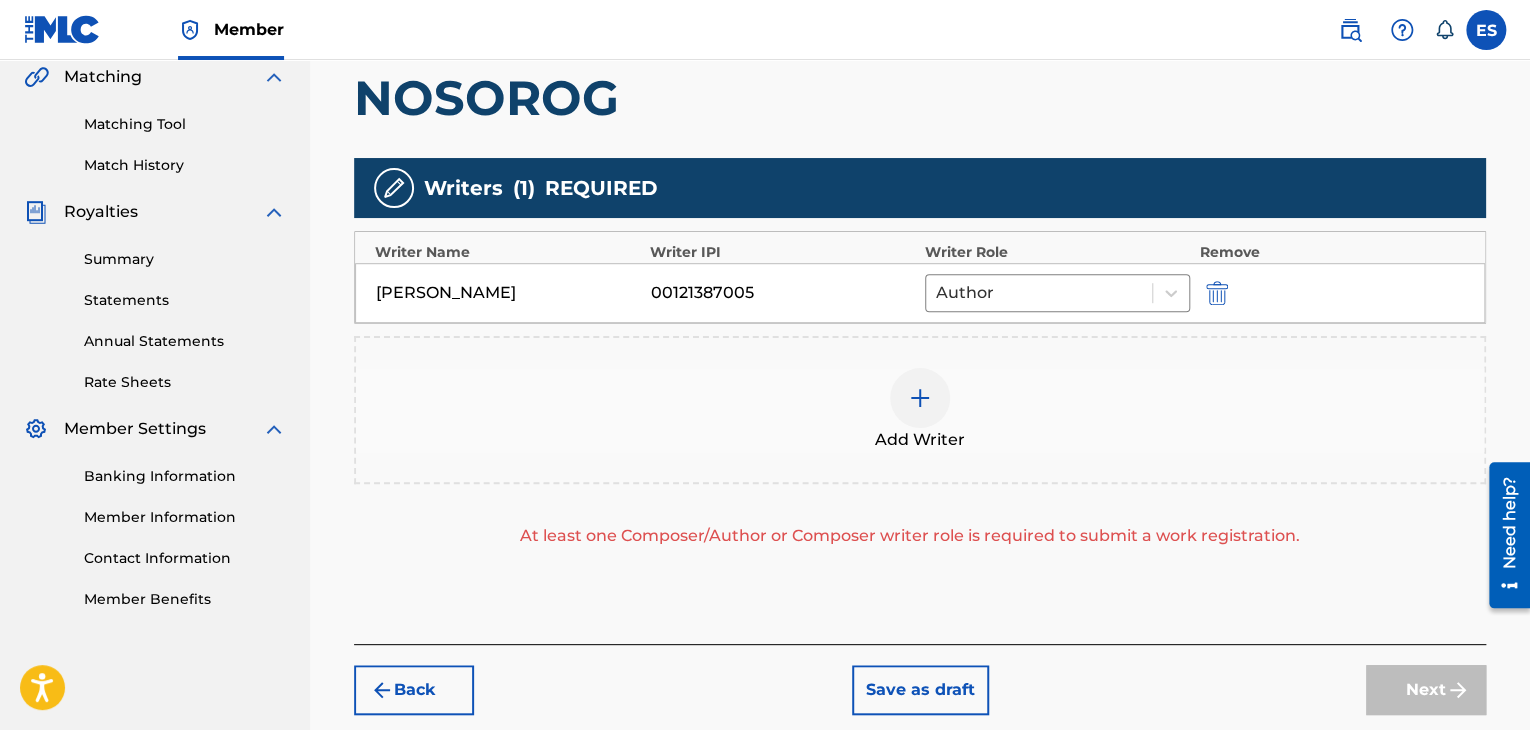 click at bounding box center [920, 398] 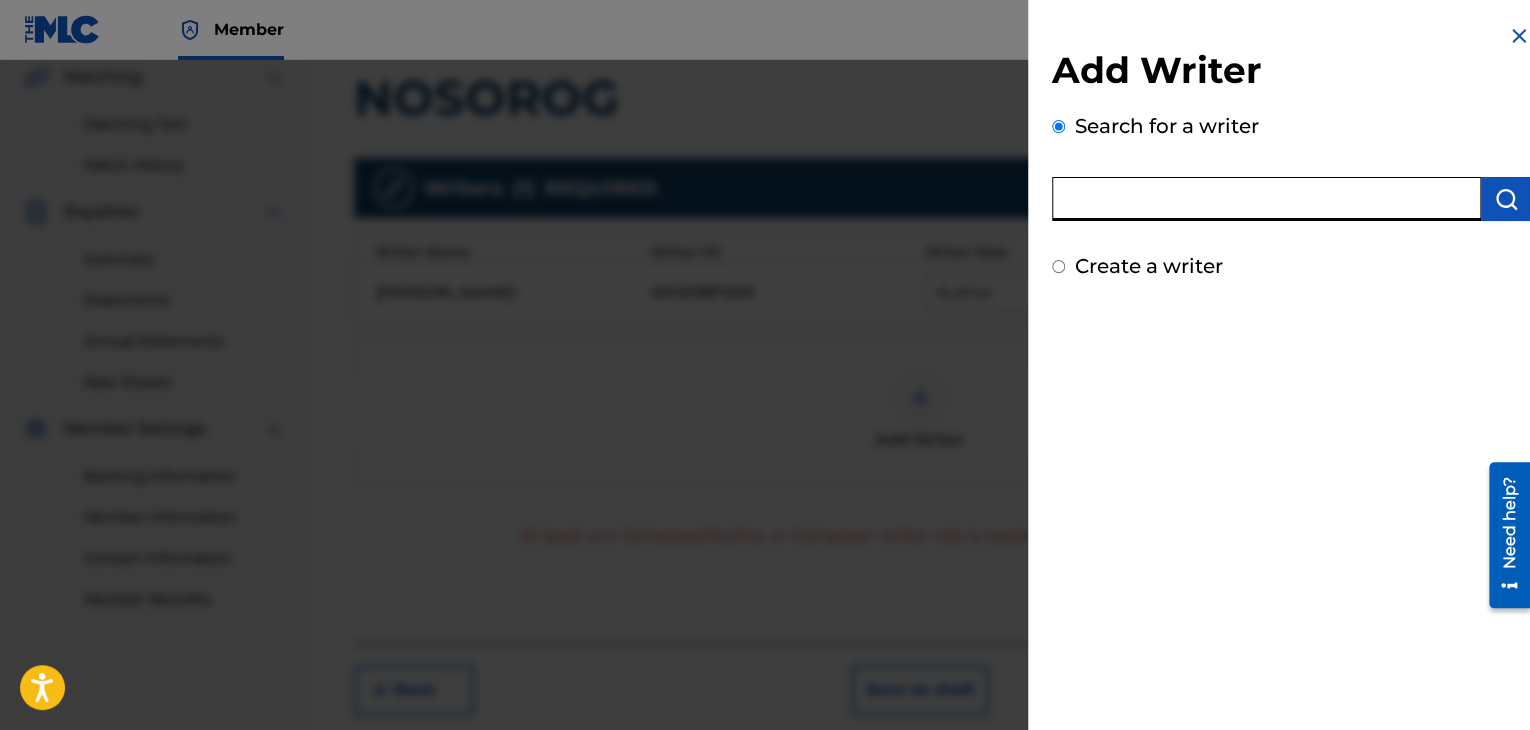 click at bounding box center (1266, 199) 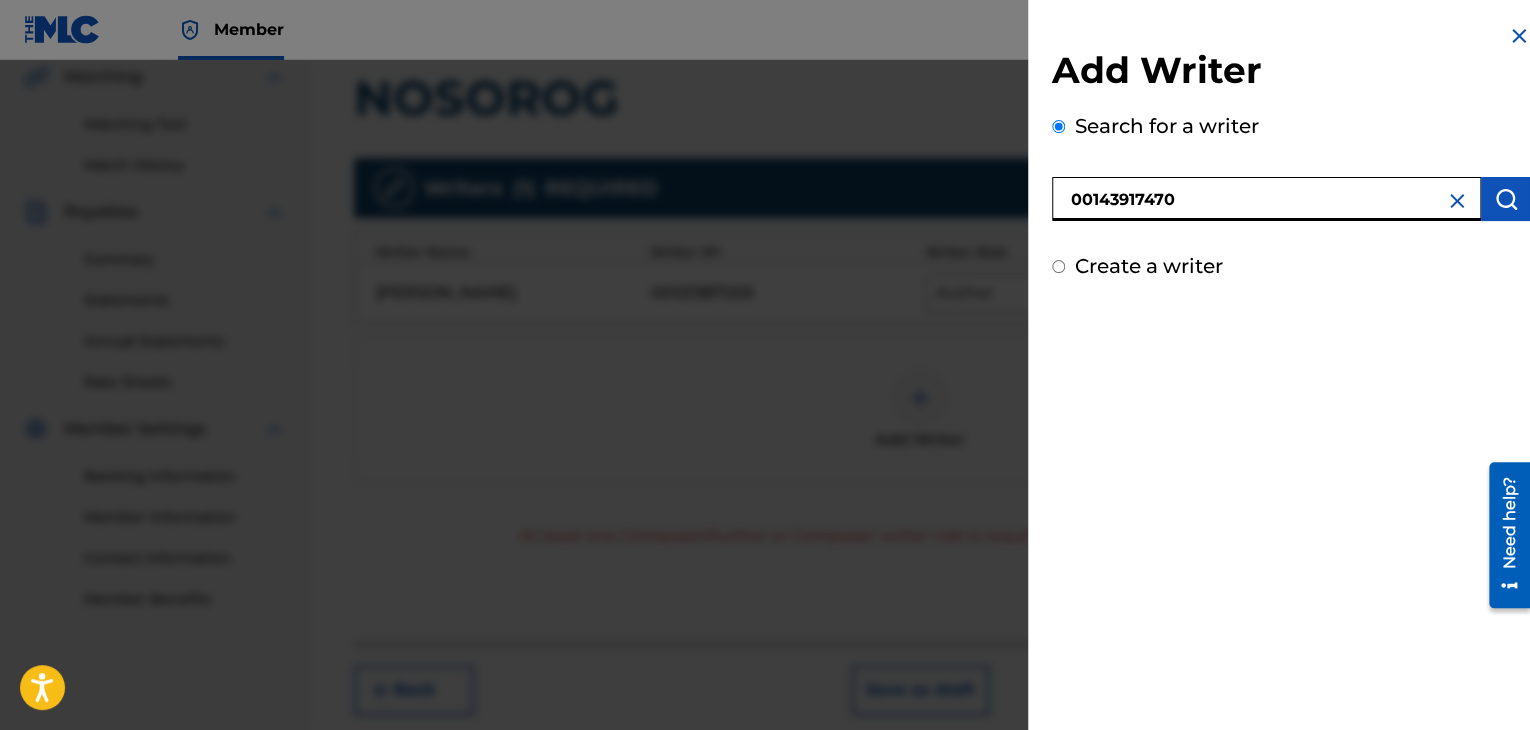 click at bounding box center (1506, 199) 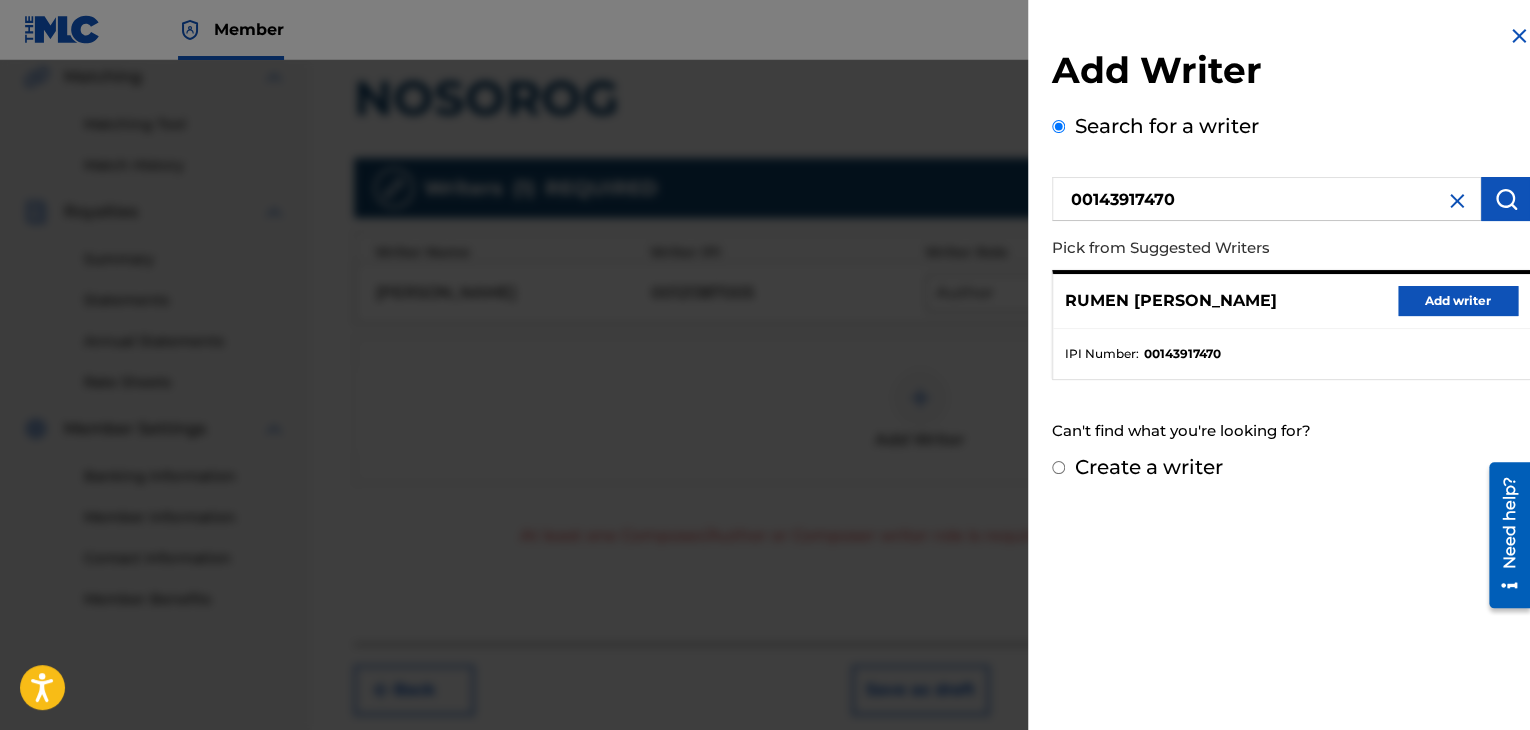 click on "Add writer" at bounding box center (1458, 301) 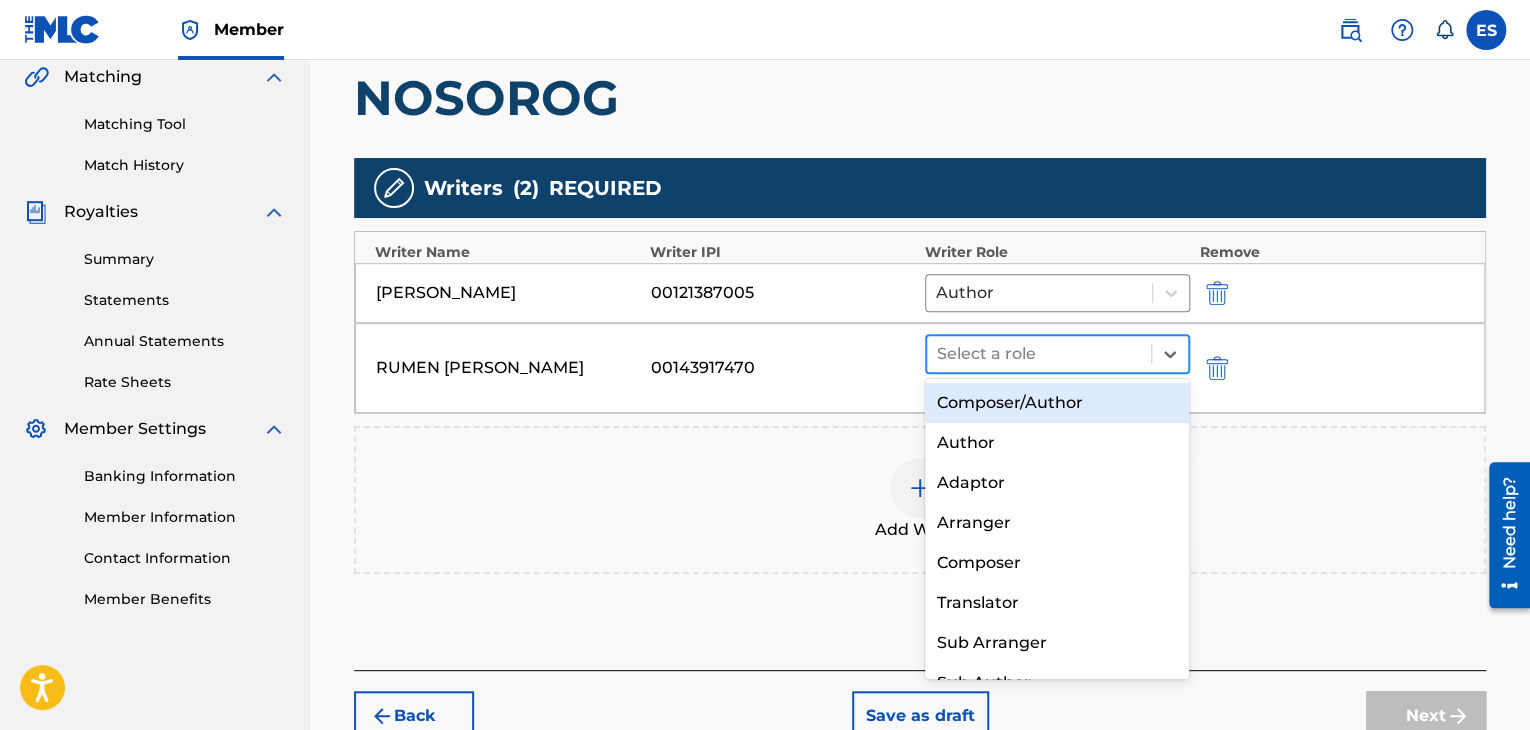 click at bounding box center (1039, 354) 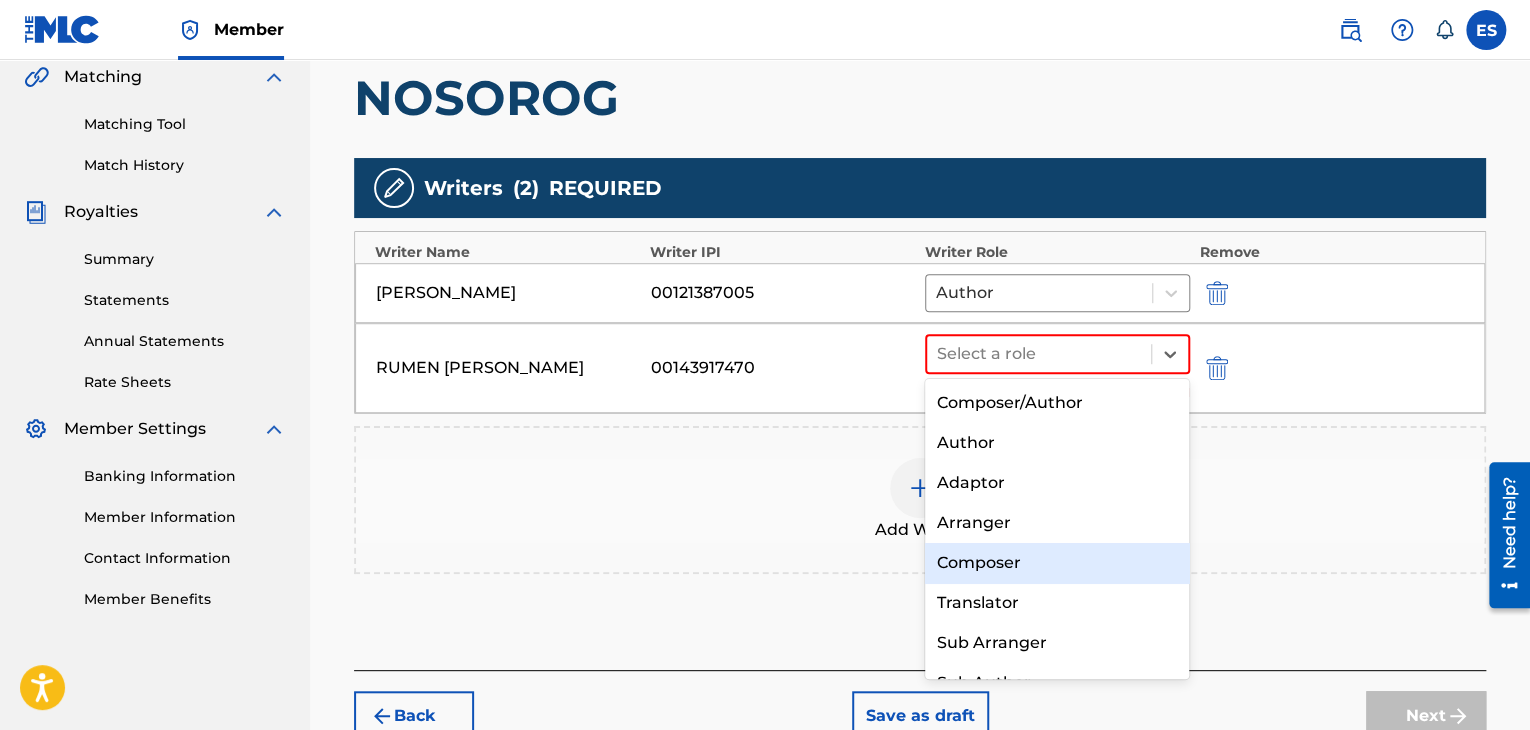 click on "Composer" at bounding box center (1057, 563) 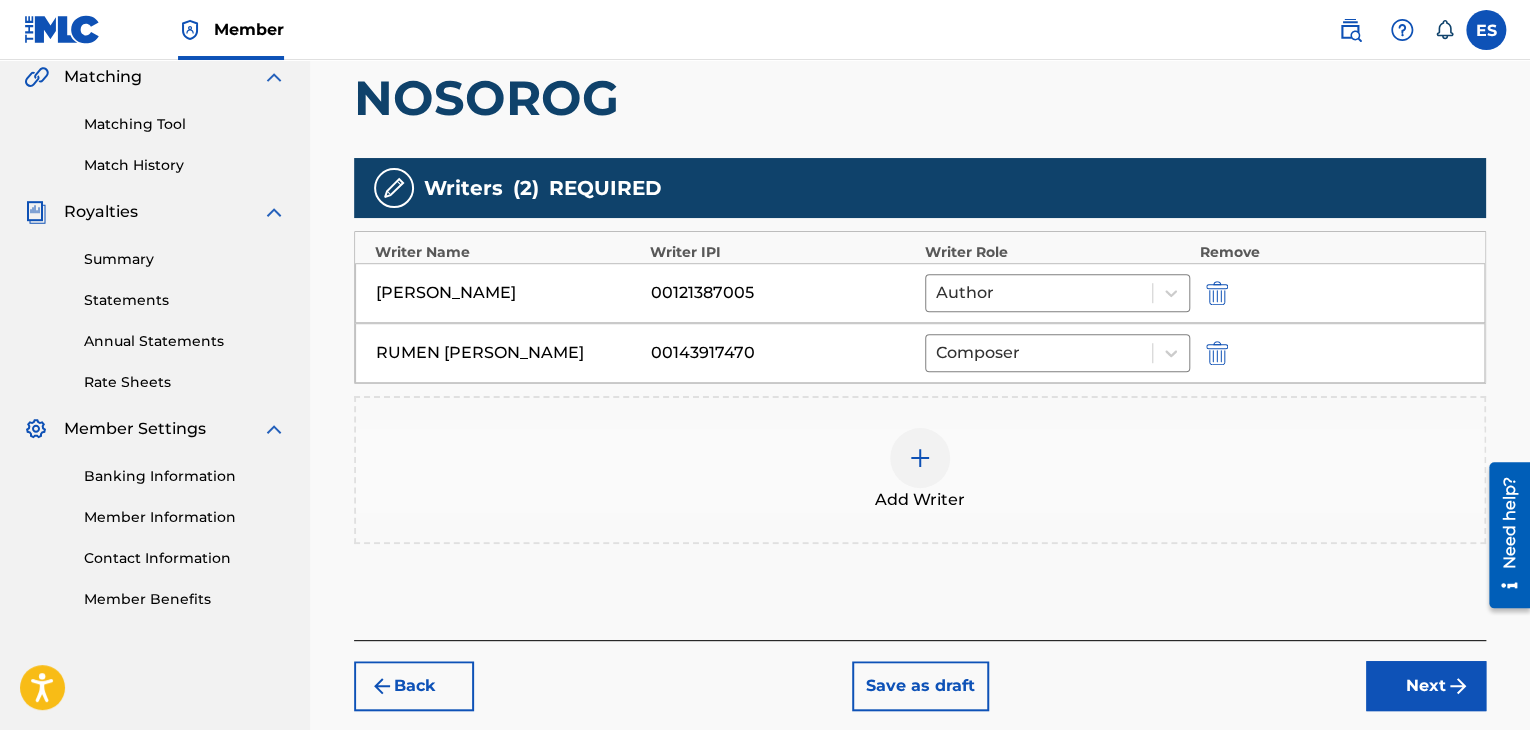 click at bounding box center [920, 458] 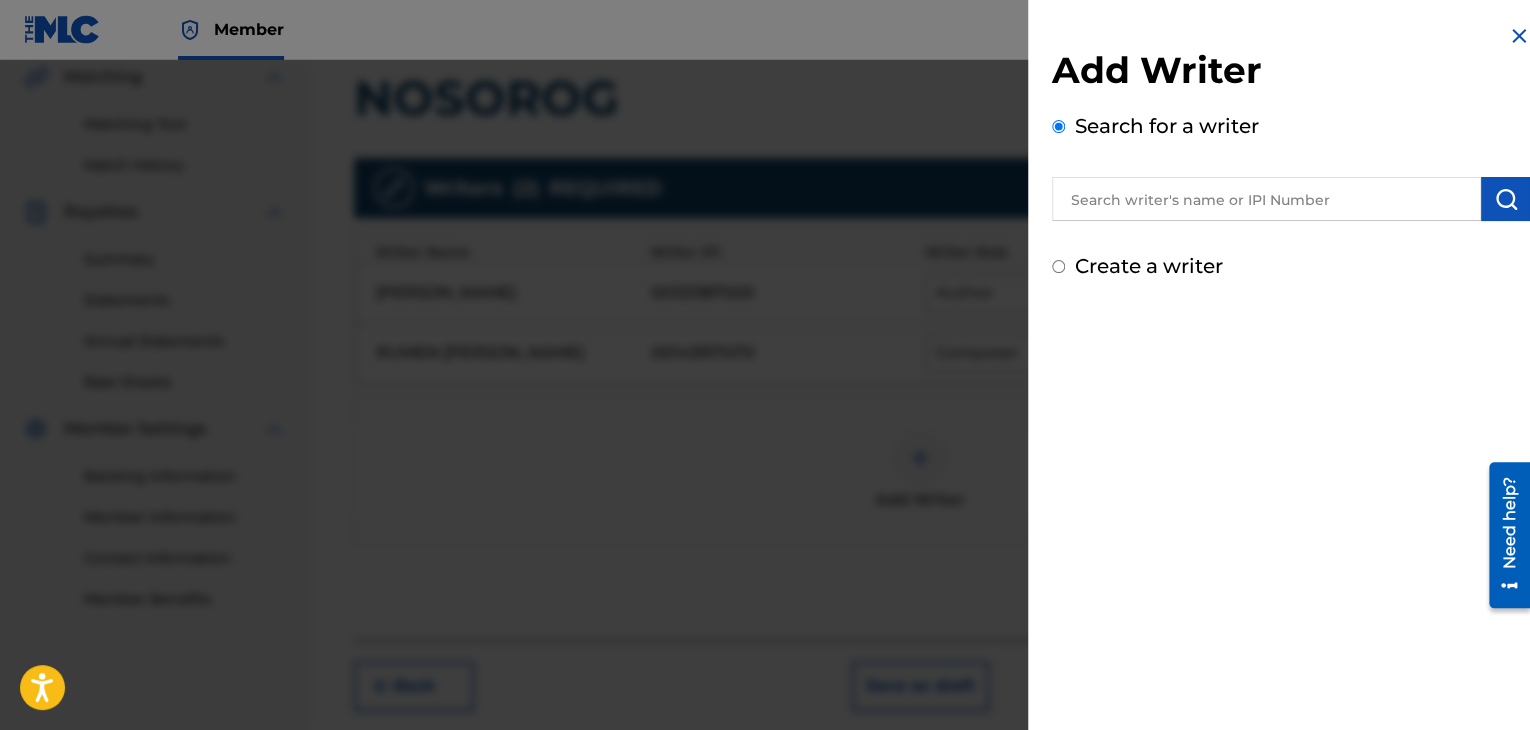 click at bounding box center [1291, 196] 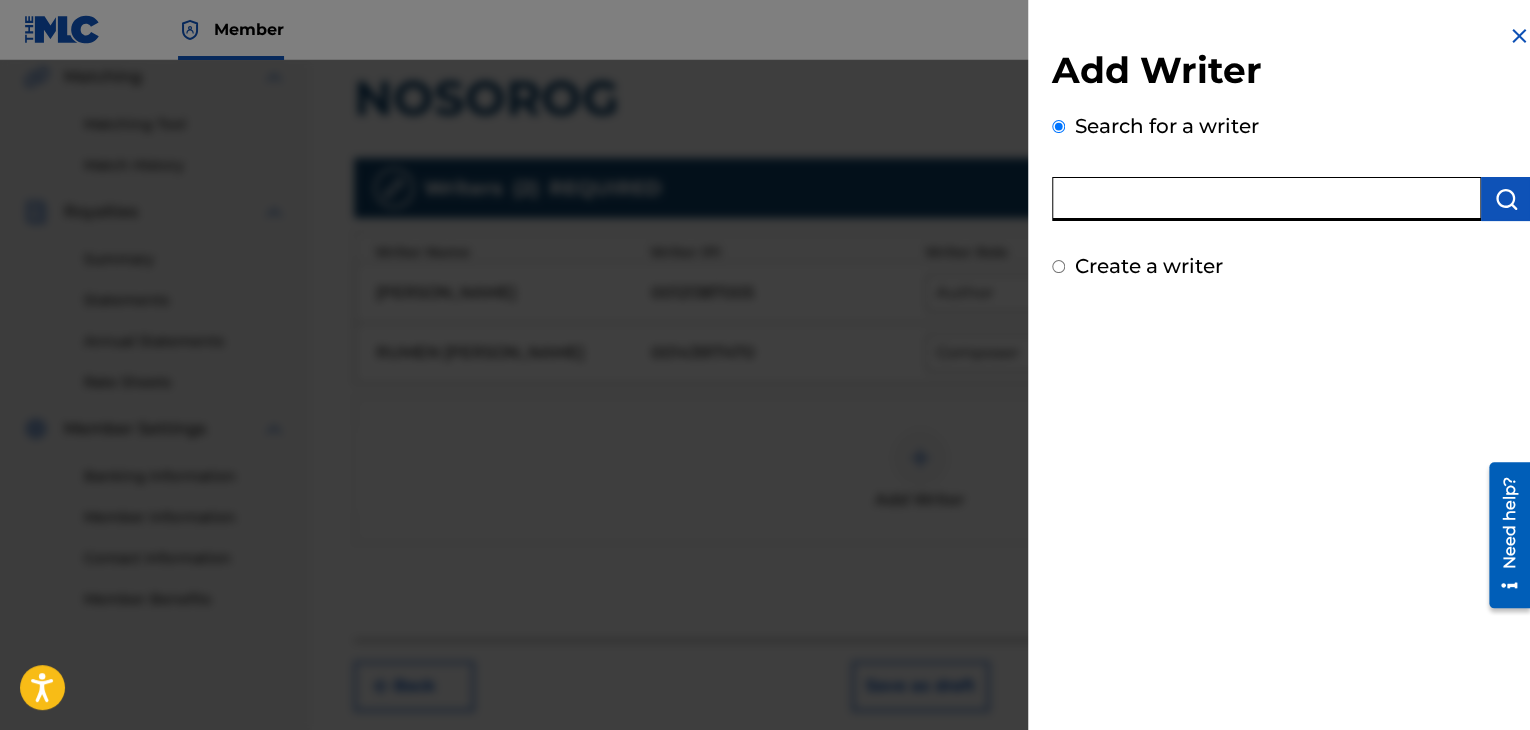 click at bounding box center (1266, 199) 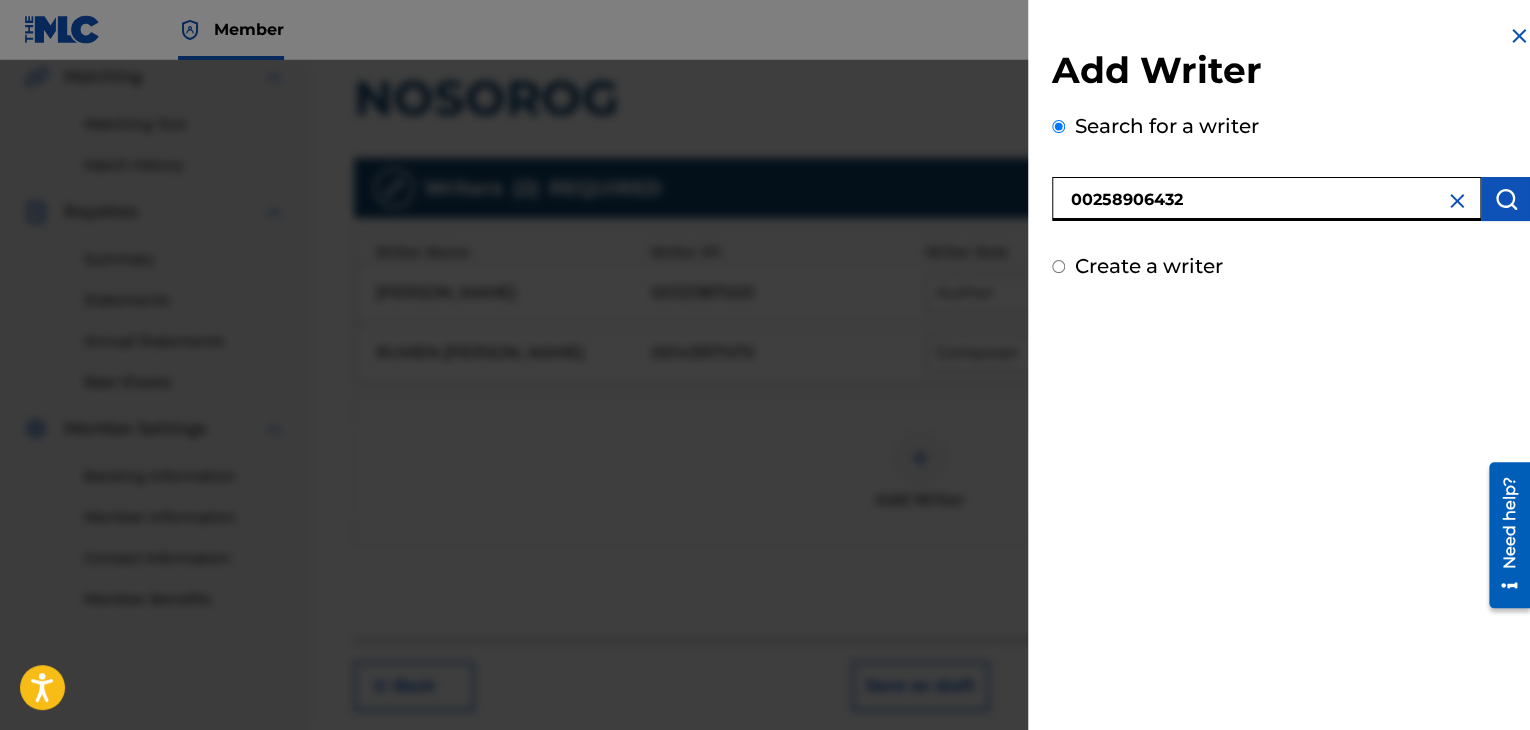click at bounding box center (1506, 199) 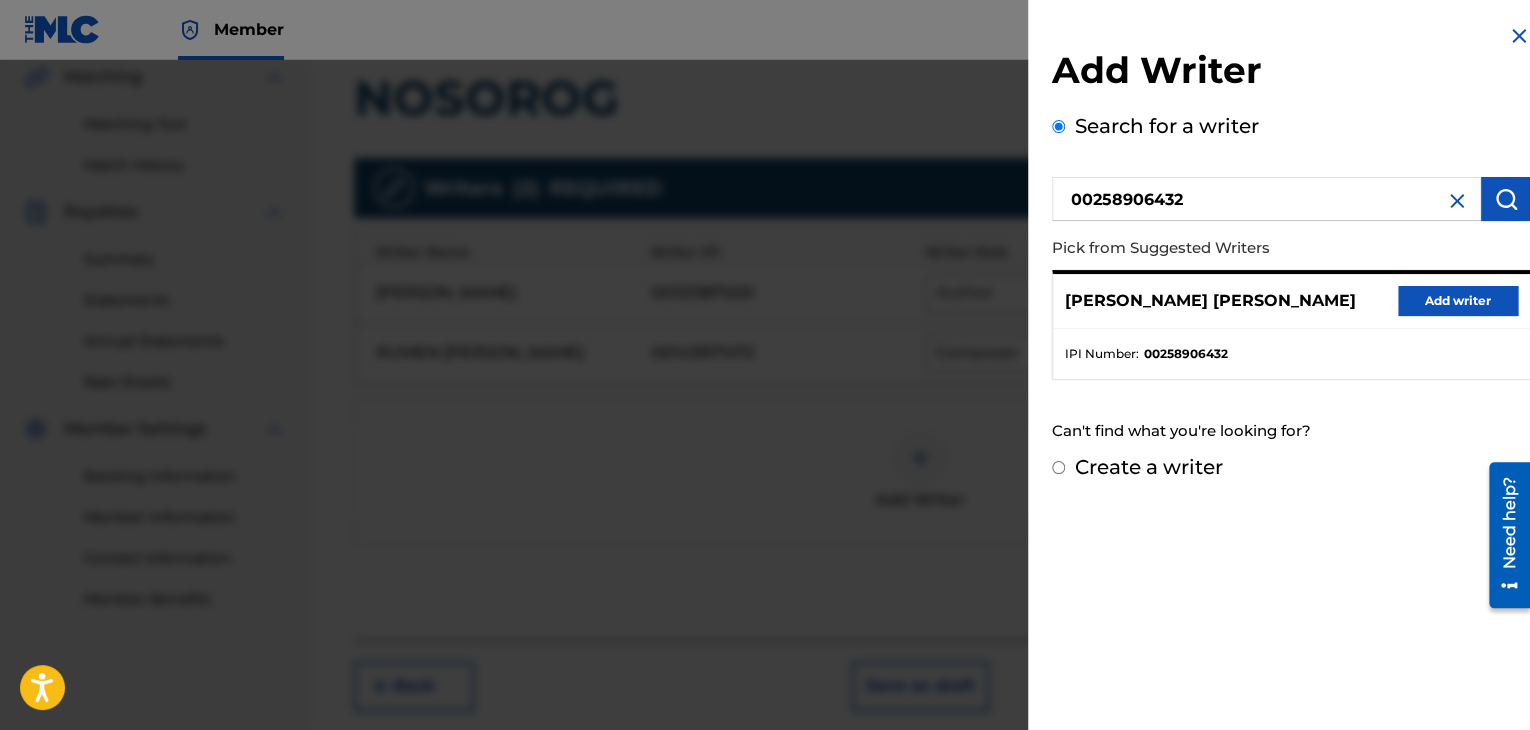 click on "Add writer" at bounding box center [1458, 301] 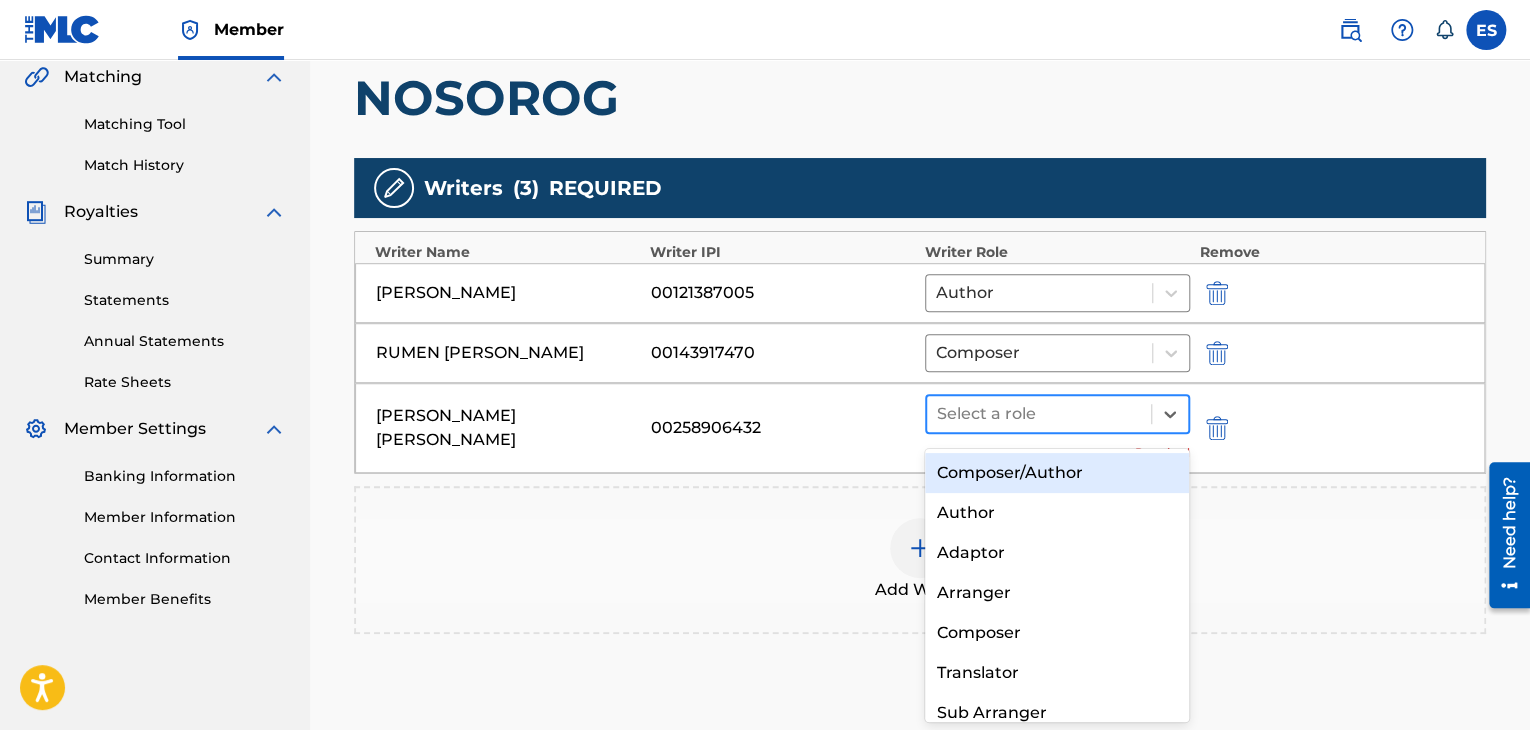 click at bounding box center (1039, 414) 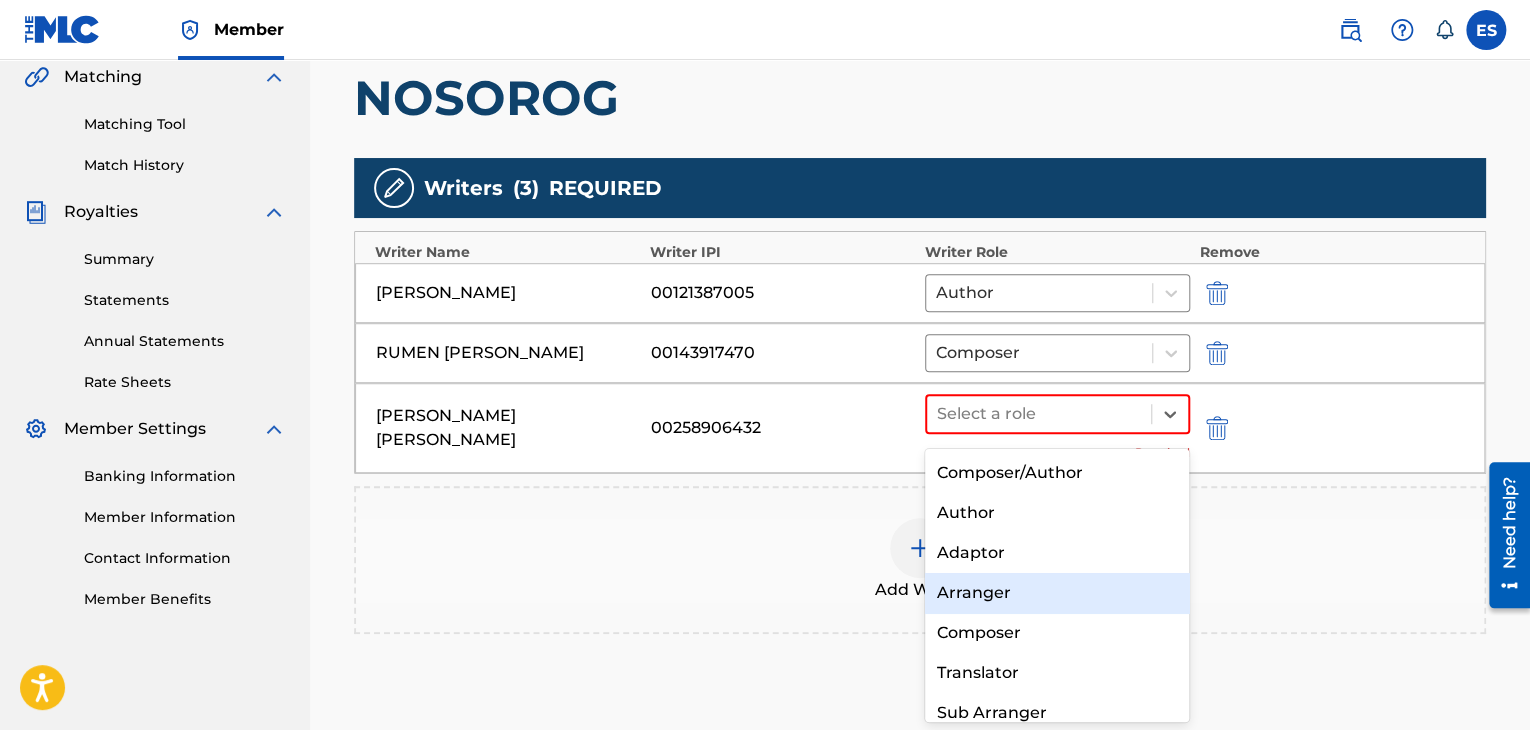 click on "Arranger" at bounding box center (1057, 593) 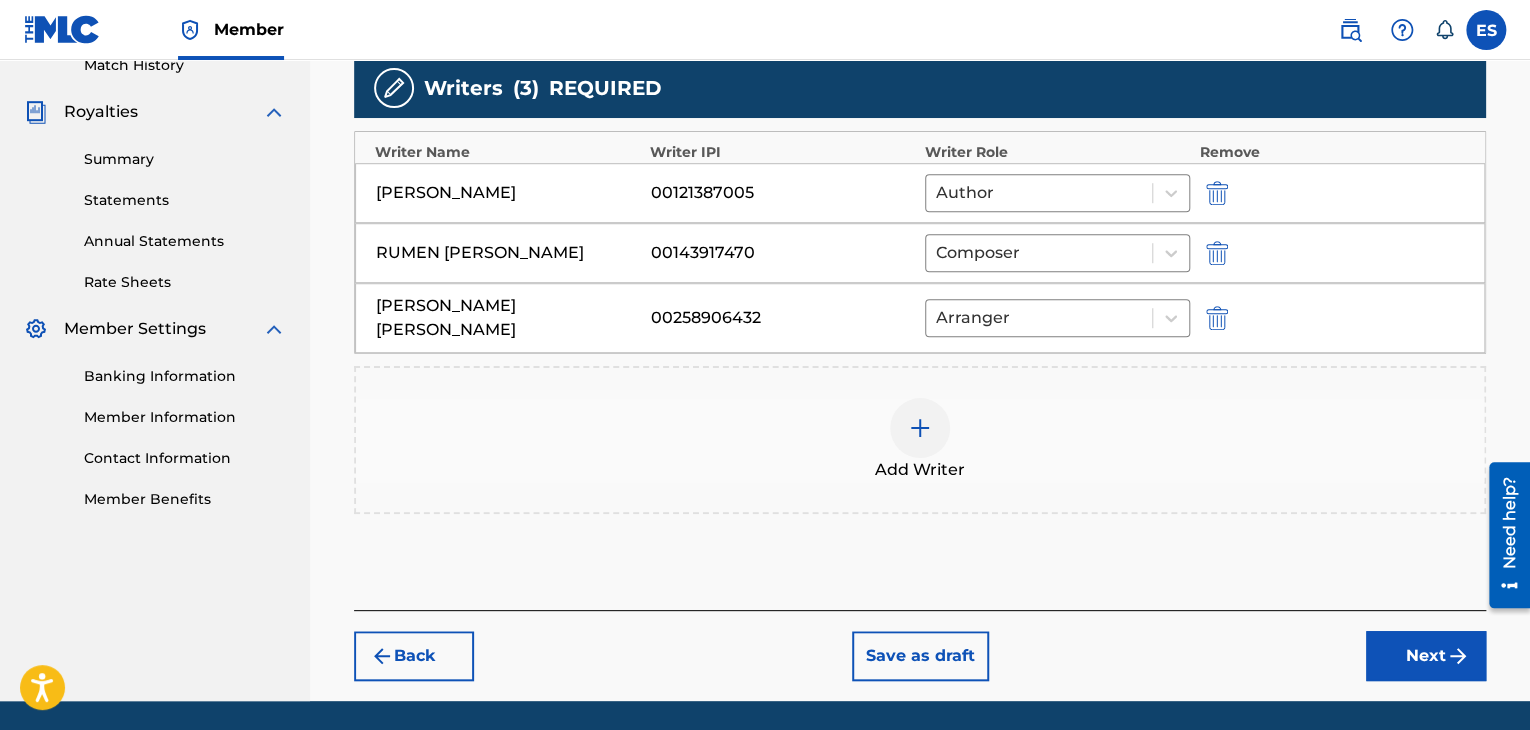 scroll, scrollTop: 644, scrollLeft: 0, axis: vertical 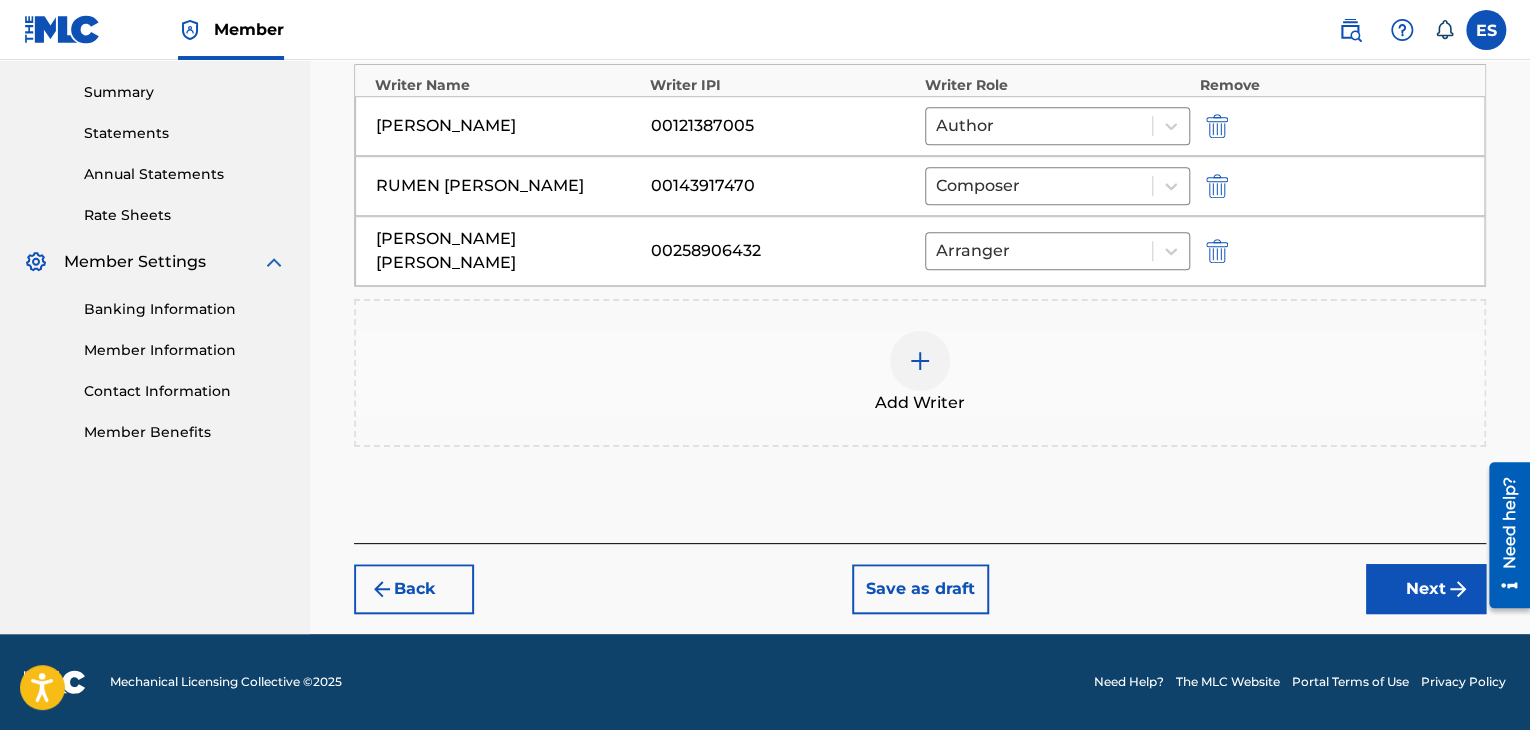 click on "Next" at bounding box center (1426, 589) 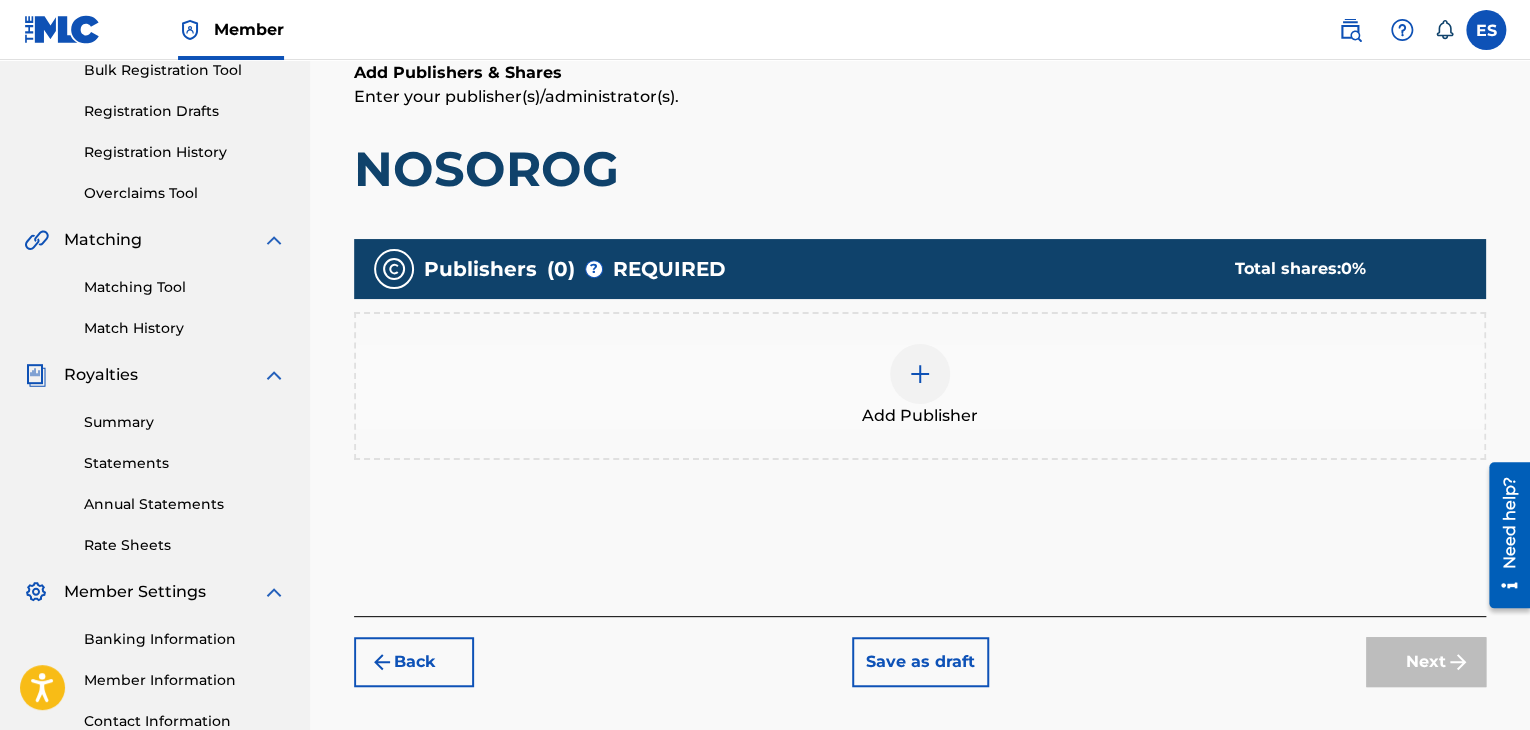 scroll, scrollTop: 469, scrollLeft: 0, axis: vertical 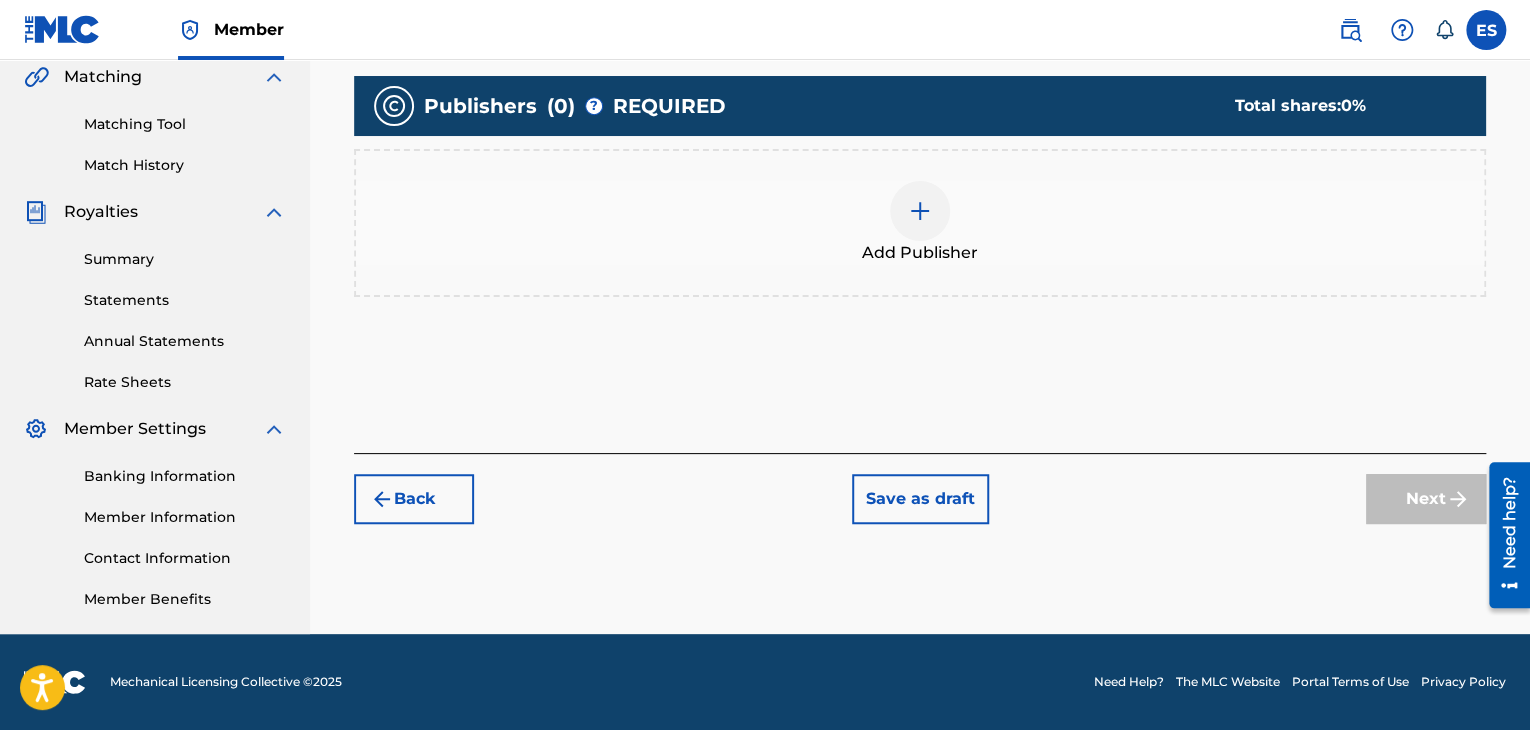click at bounding box center (920, 211) 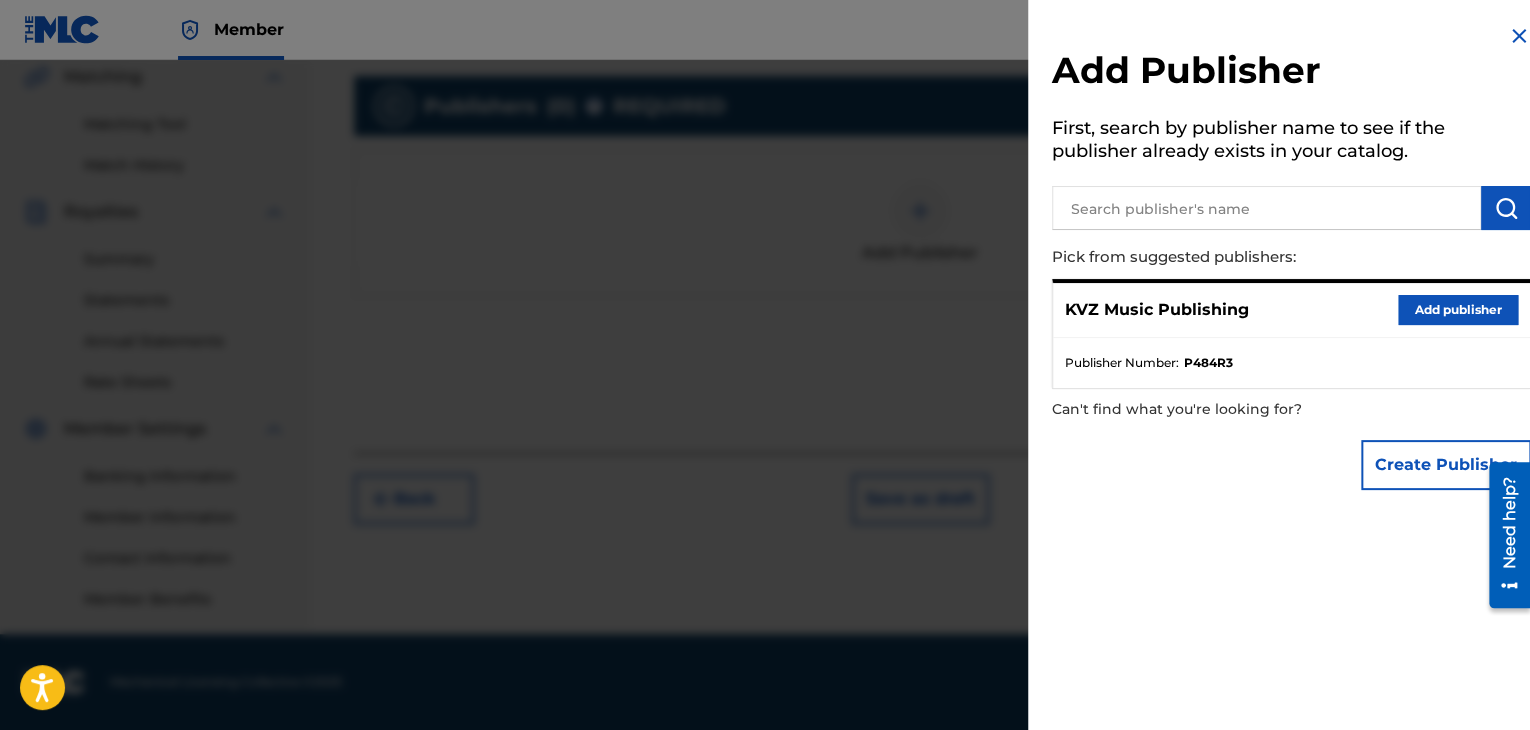 click on "KVZ Music Publishing Add publisher" at bounding box center (1291, 310) 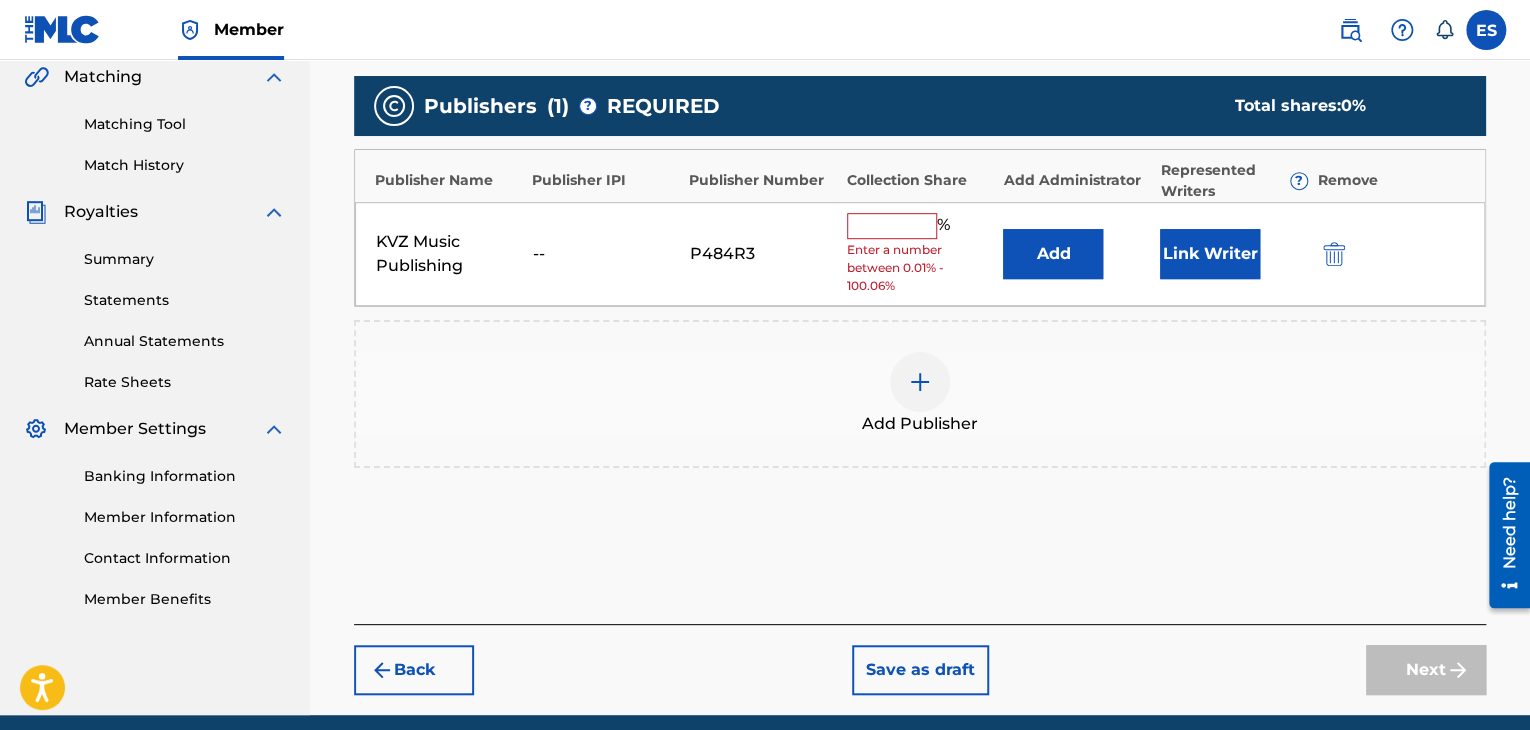 click at bounding box center (892, 226) 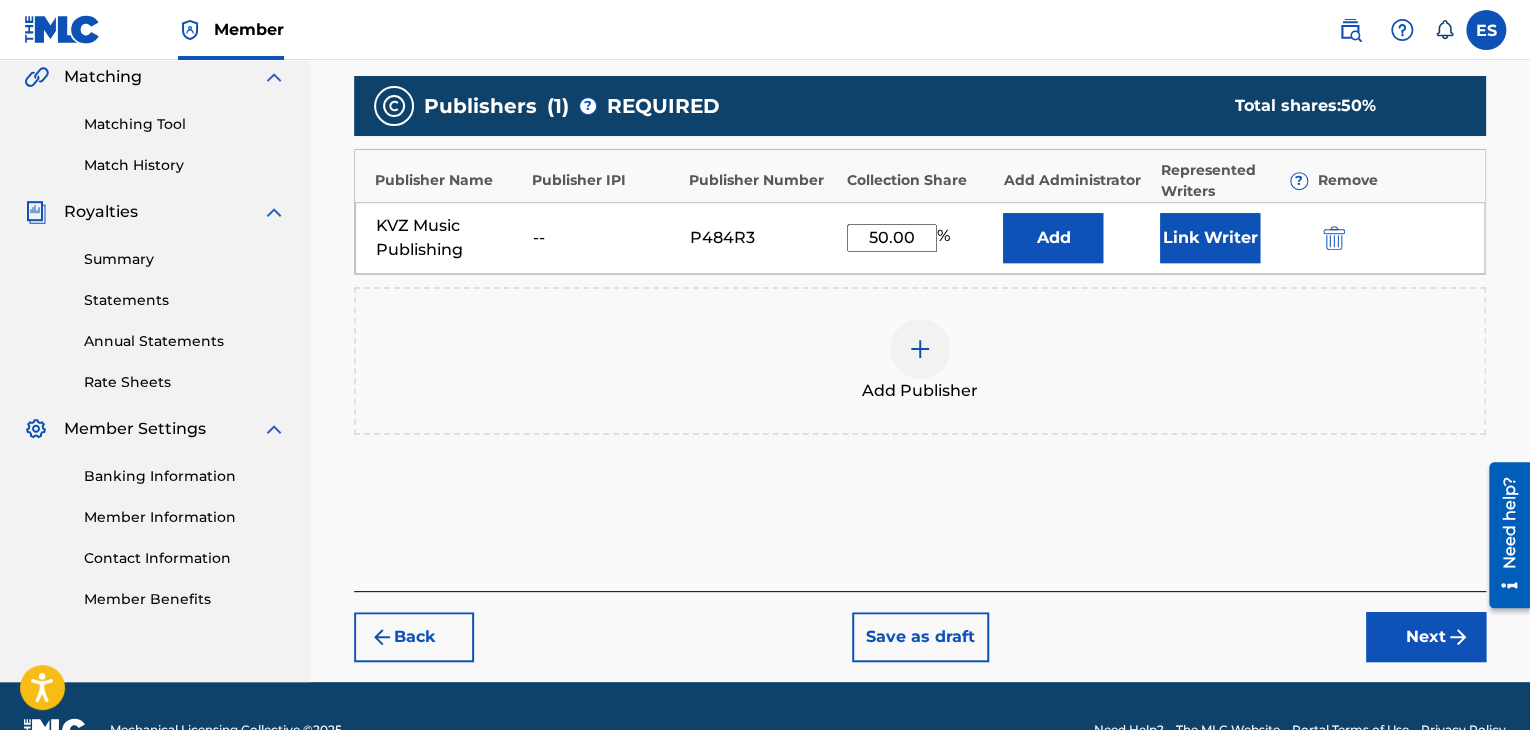 click on "Add Publisher" at bounding box center [920, 361] 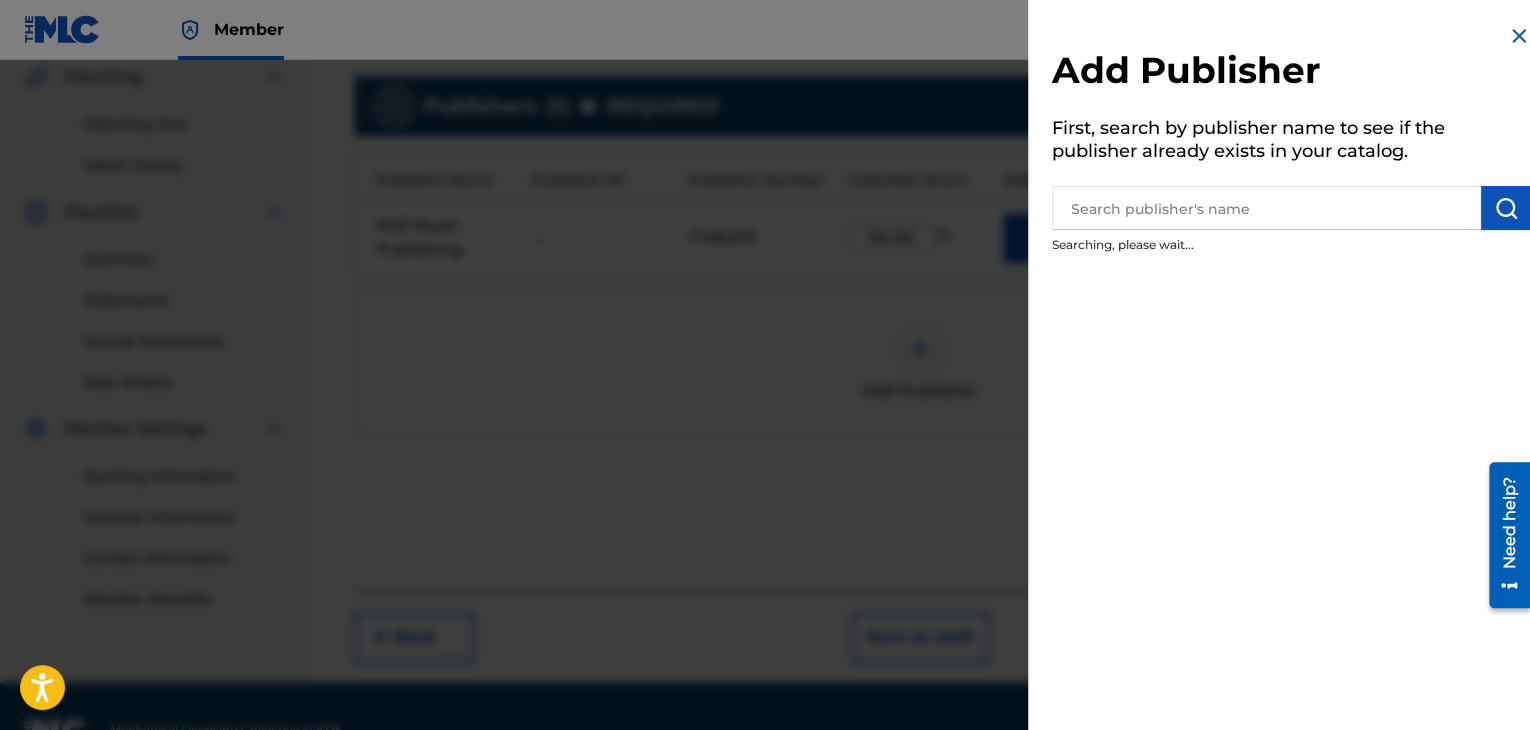 scroll, scrollTop: 516, scrollLeft: 0, axis: vertical 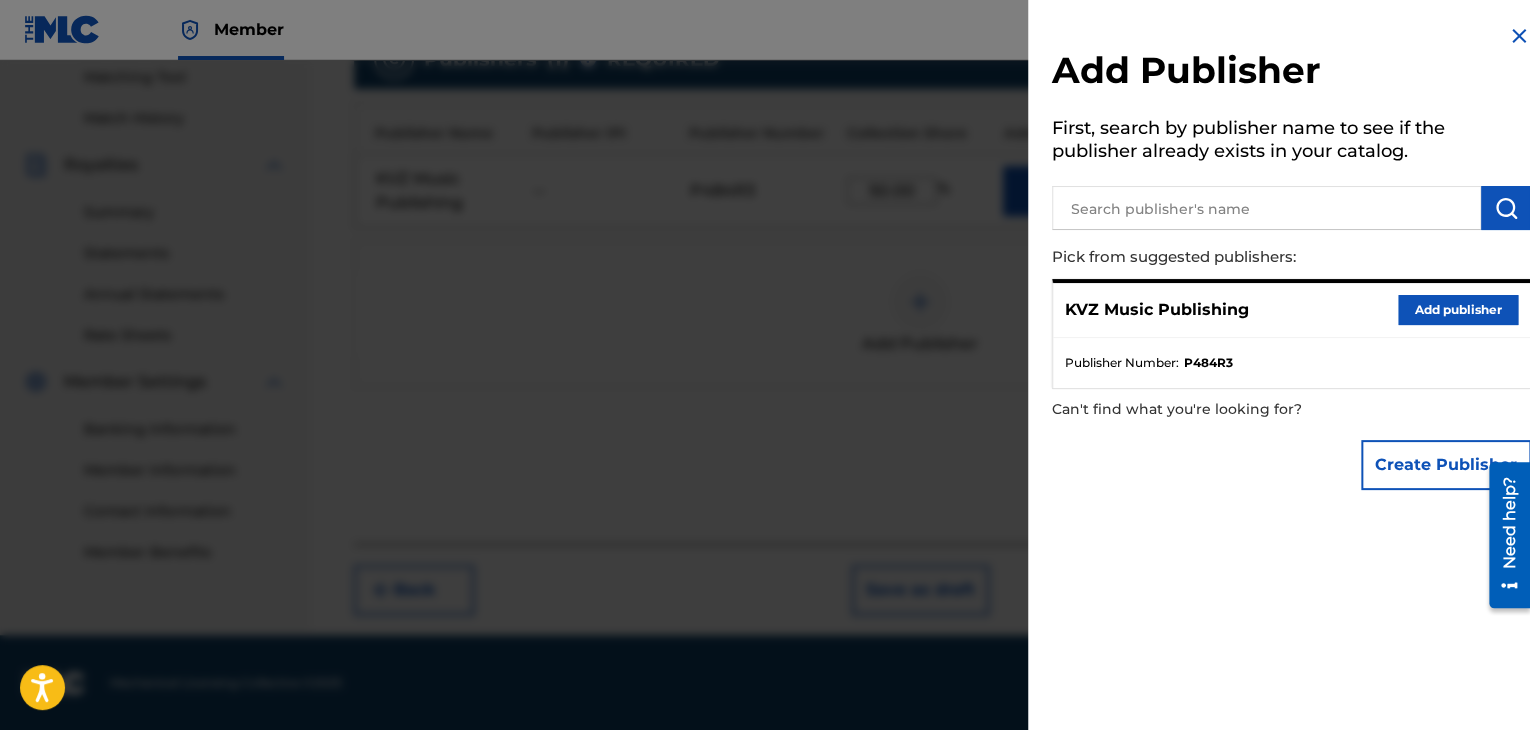 click on "Add publisher" at bounding box center [1458, 310] 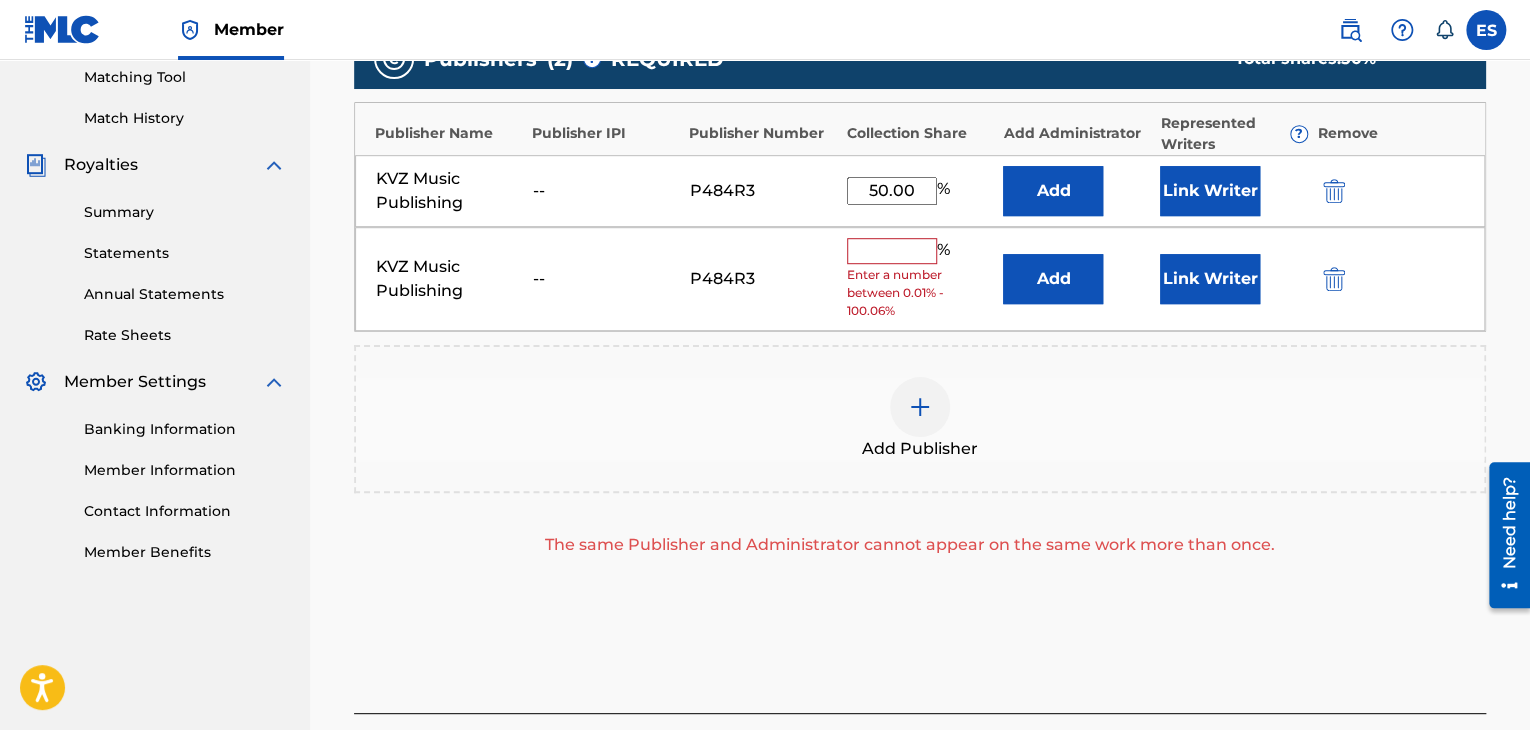 click at bounding box center (1332, 278) 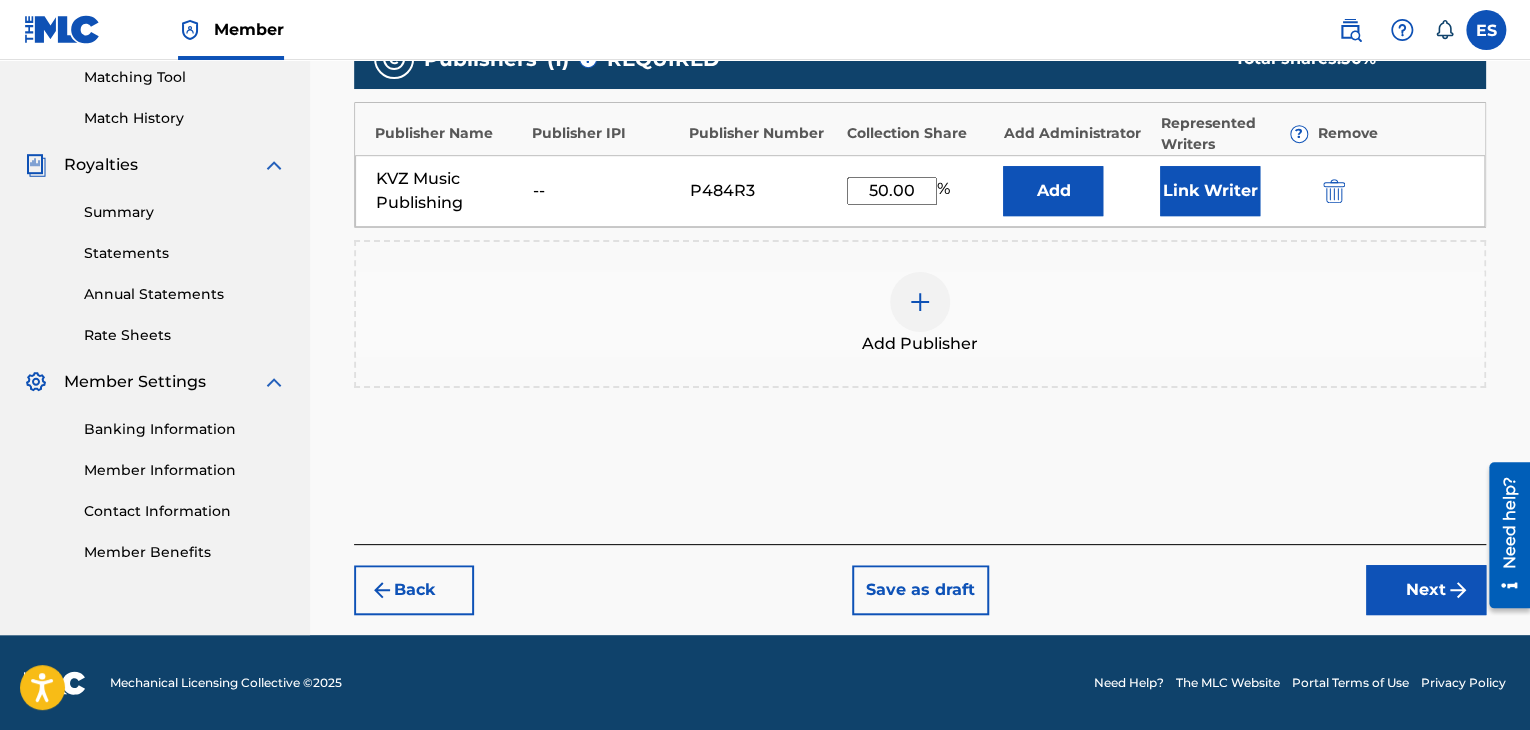 click on "Next" at bounding box center (1426, 590) 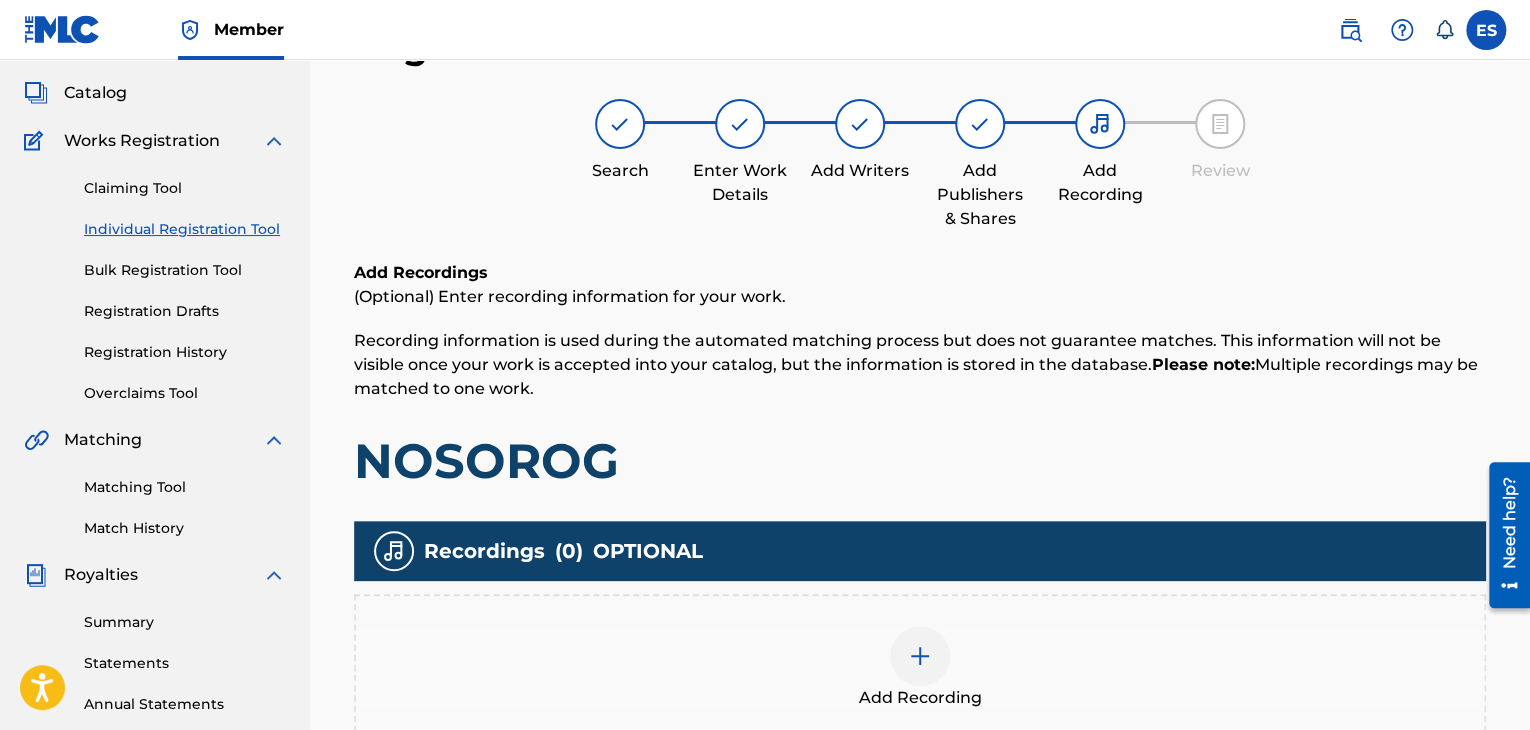 scroll, scrollTop: 391, scrollLeft: 0, axis: vertical 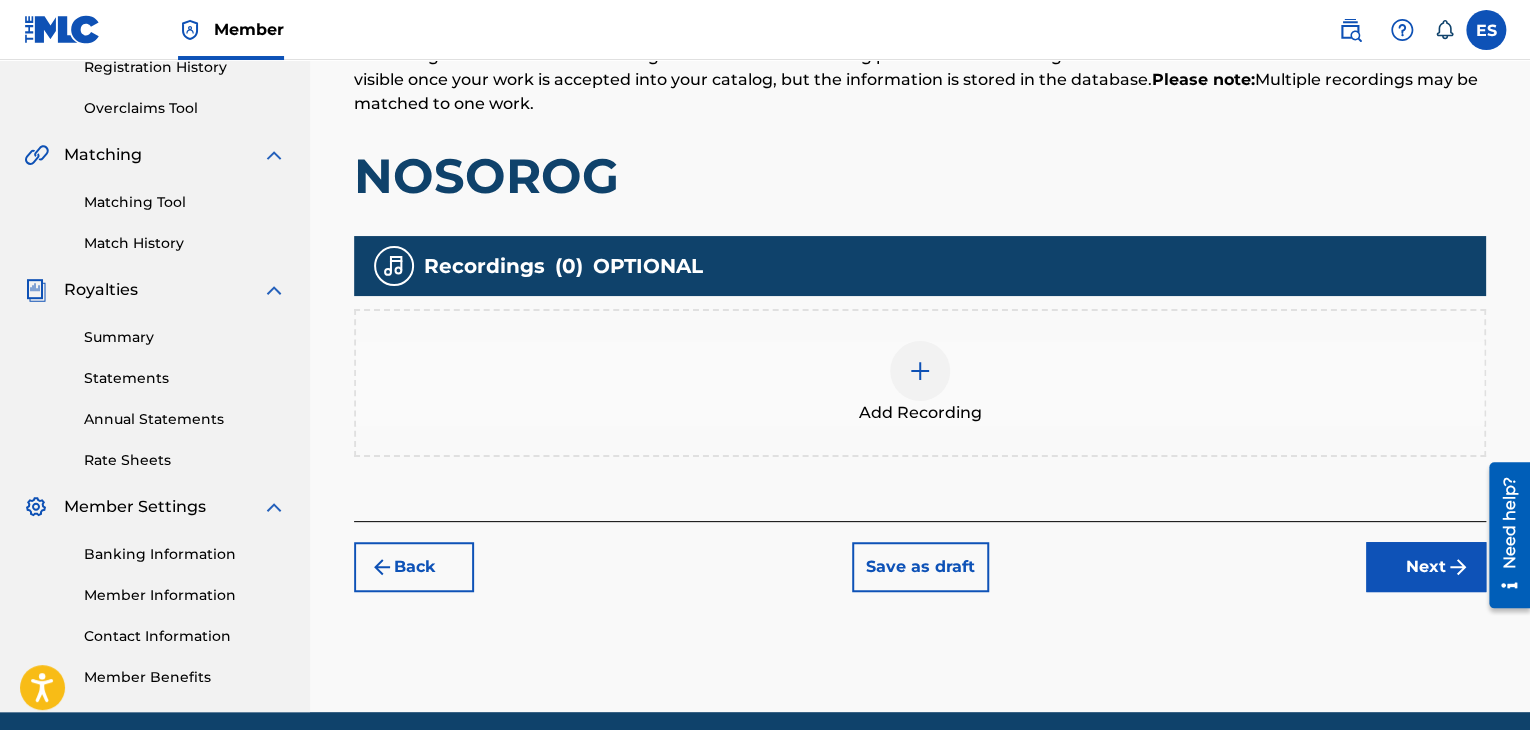 click at bounding box center (920, 371) 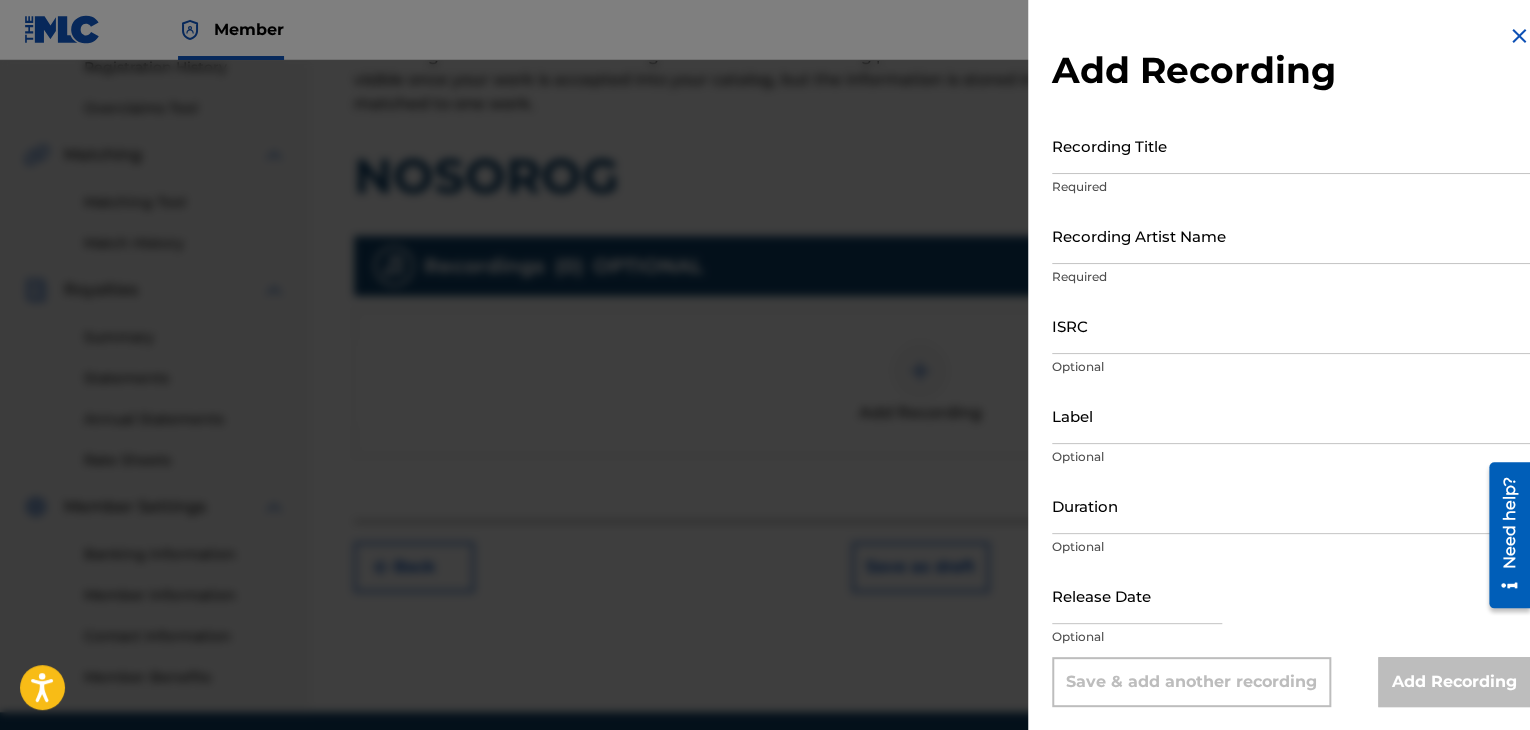 drag, startPoint x: 1120, startPoint y: 177, endPoint x: 1120, endPoint y: 159, distance: 18 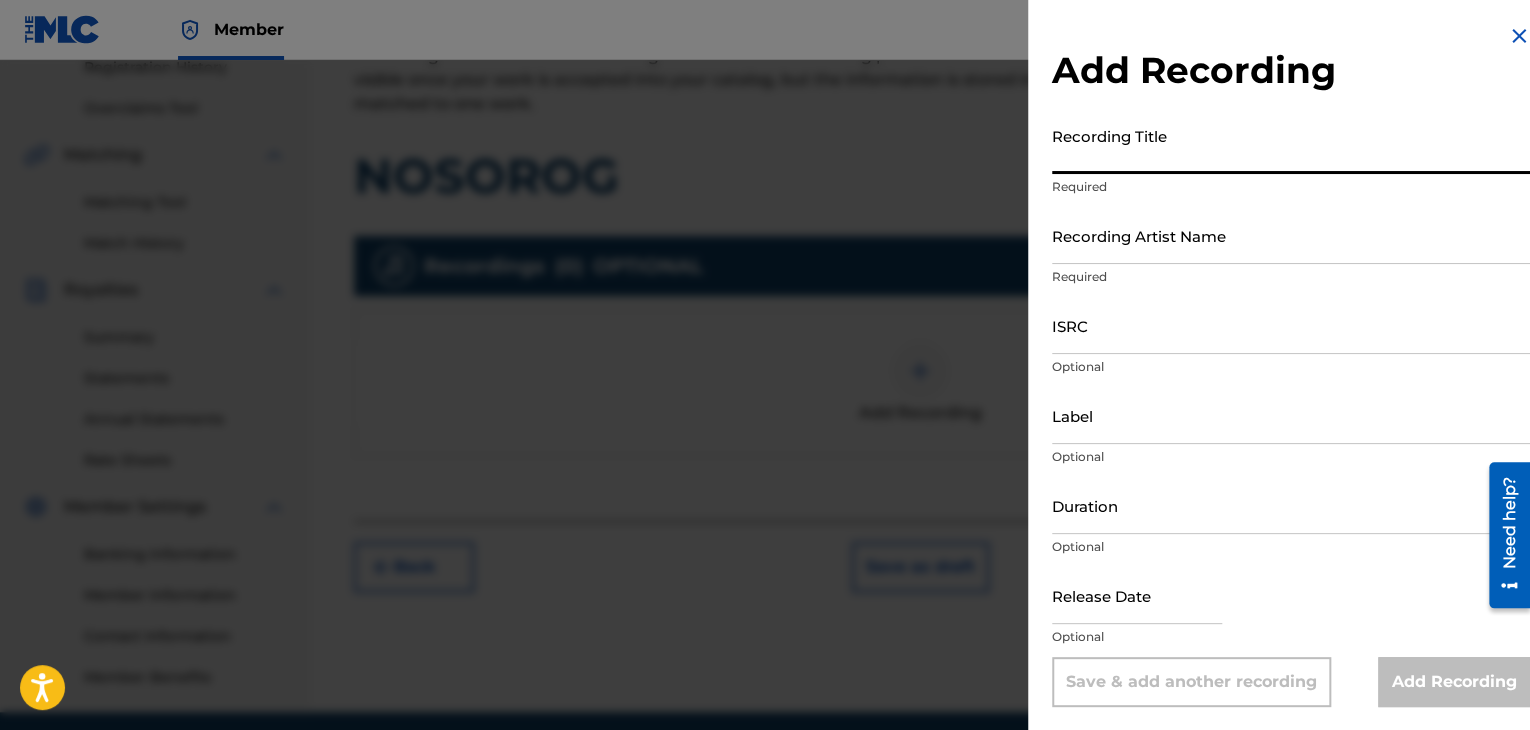 click on "Recording Title" at bounding box center [1291, 145] 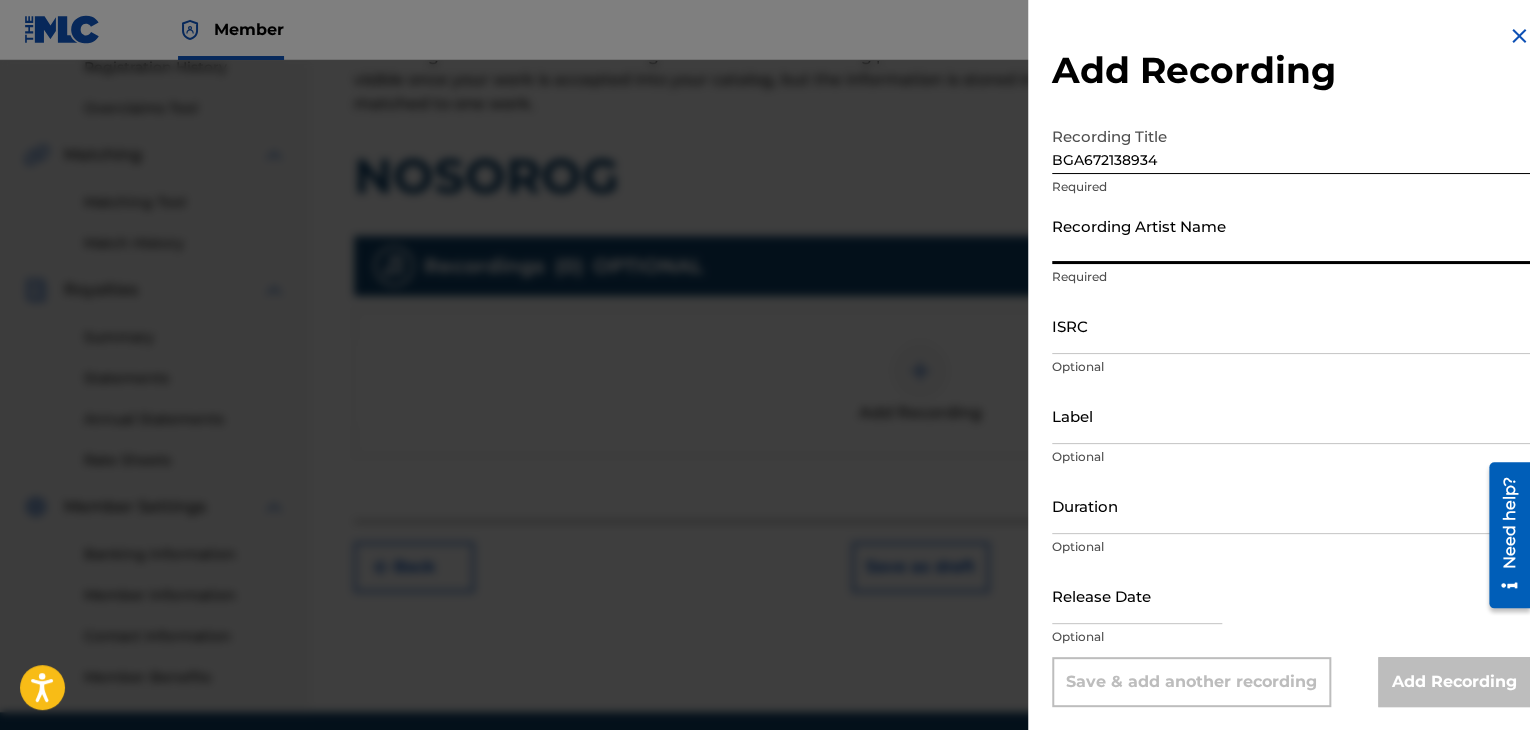 click on "Recording Artist Name" at bounding box center [1291, 235] 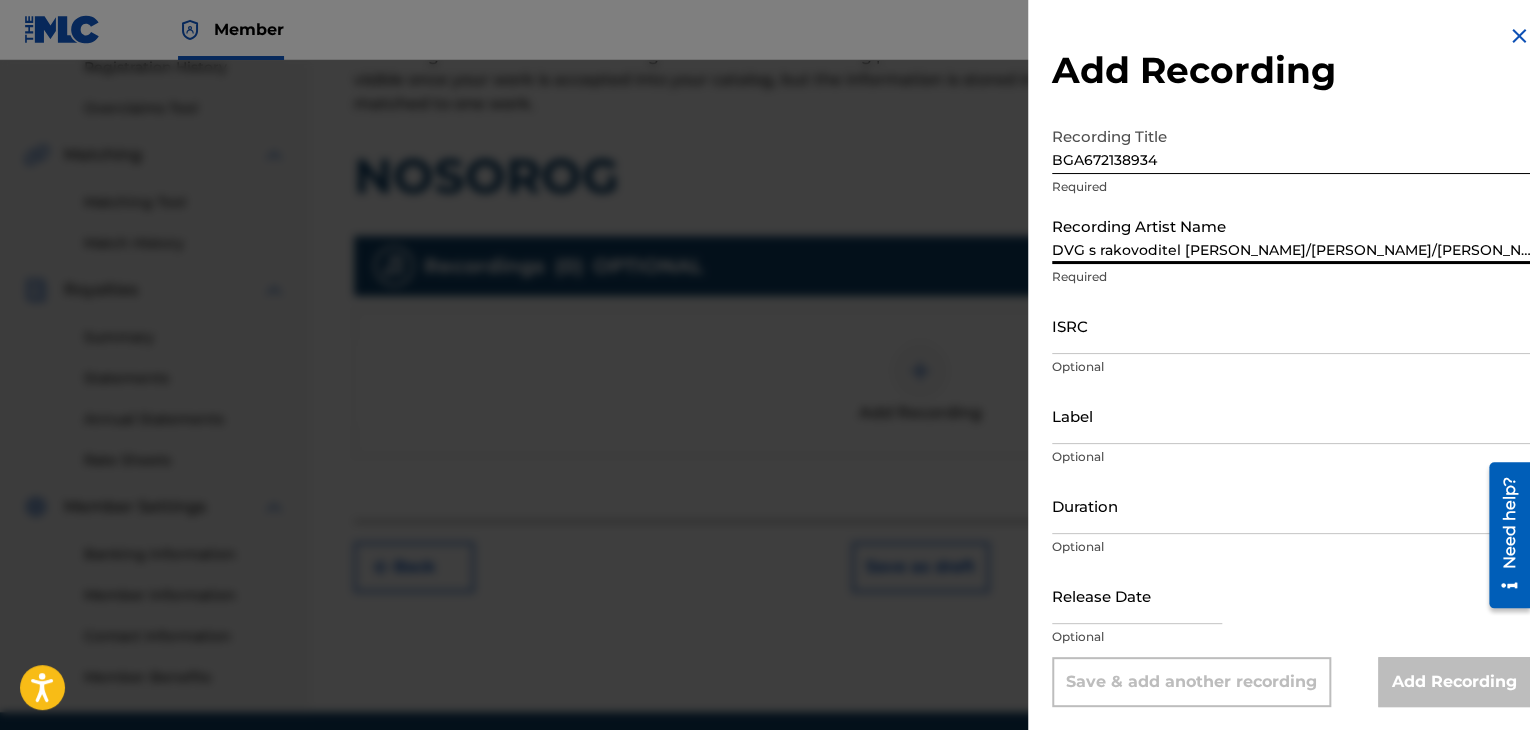 scroll, scrollTop: 0, scrollLeft: 20, axis: horizontal 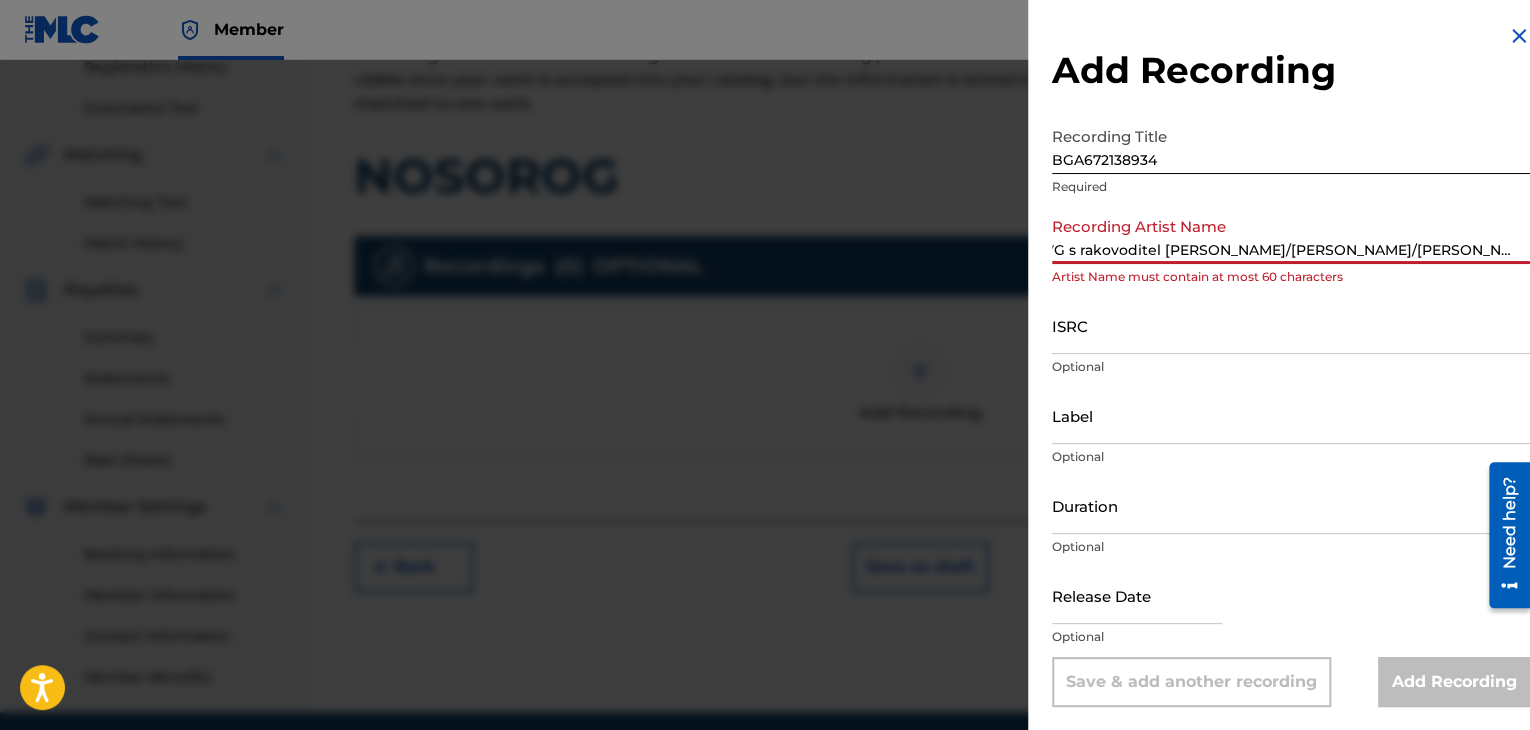click on "DVG s rakovoditel [PERSON_NAME]/[PERSON_NAME]/[PERSON_NAME]" at bounding box center (1291, 235) 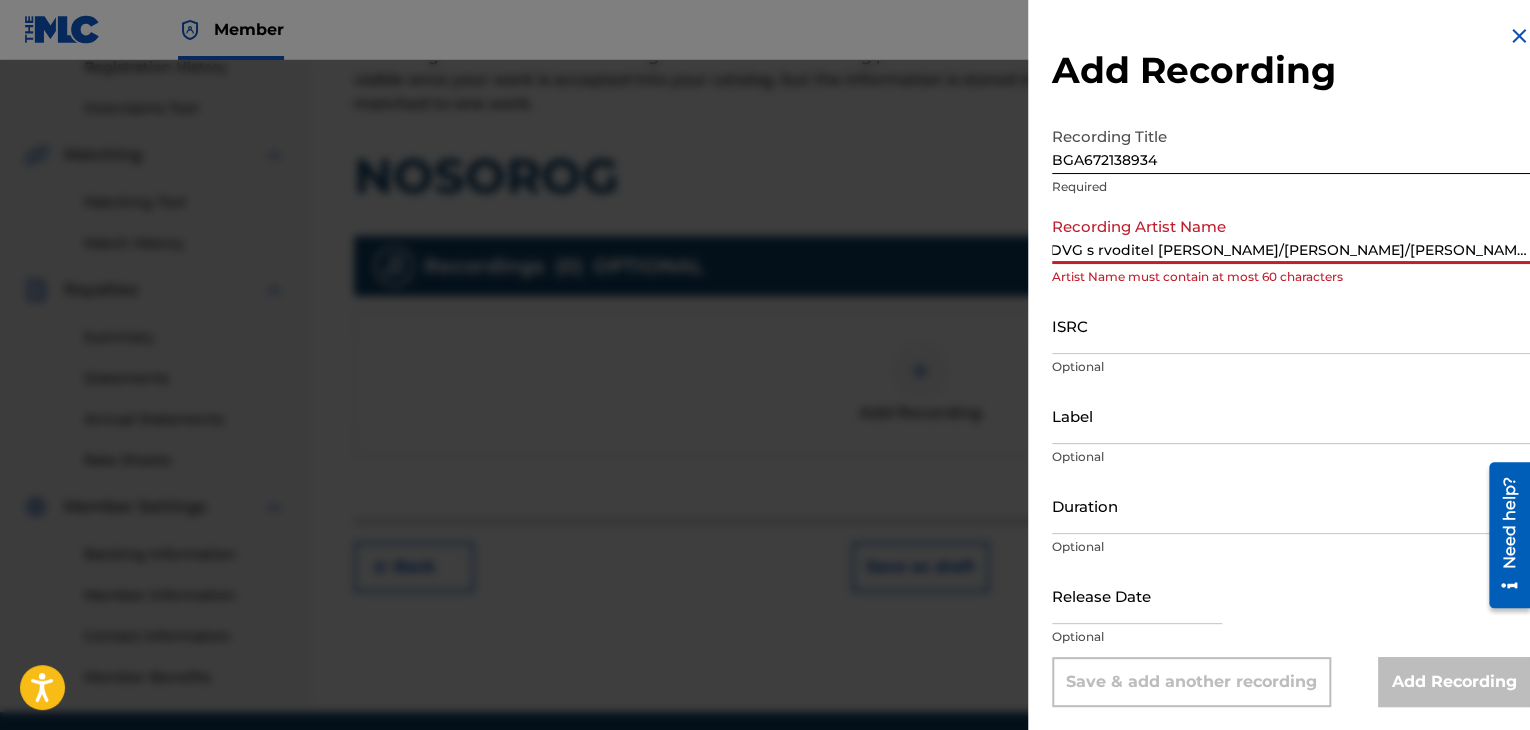 scroll, scrollTop: 0, scrollLeft: 0, axis: both 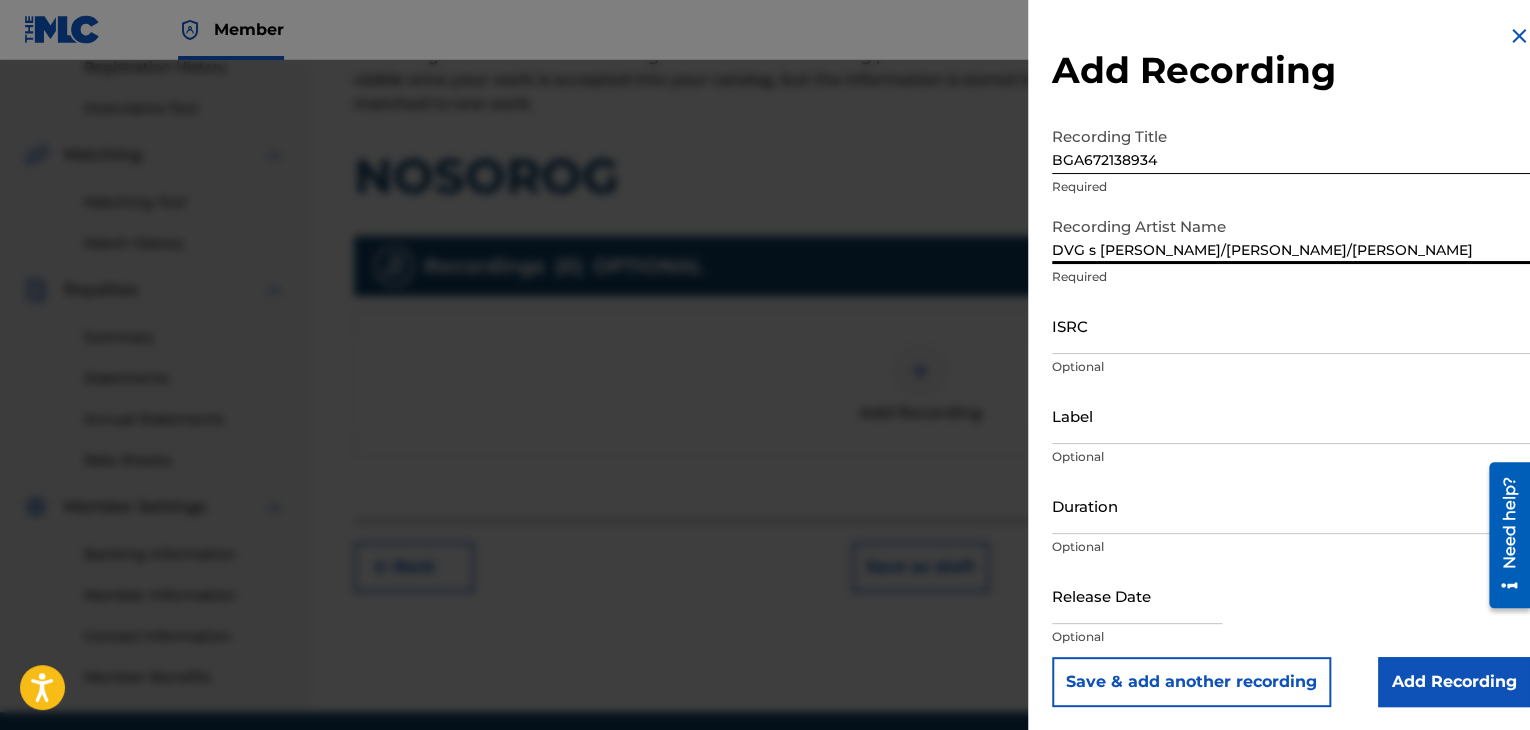 click on "DVG s [PERSON_NAME]/[PERSON_NAME]/[PERSON_NAME]" at bounding box center (1291, 235) 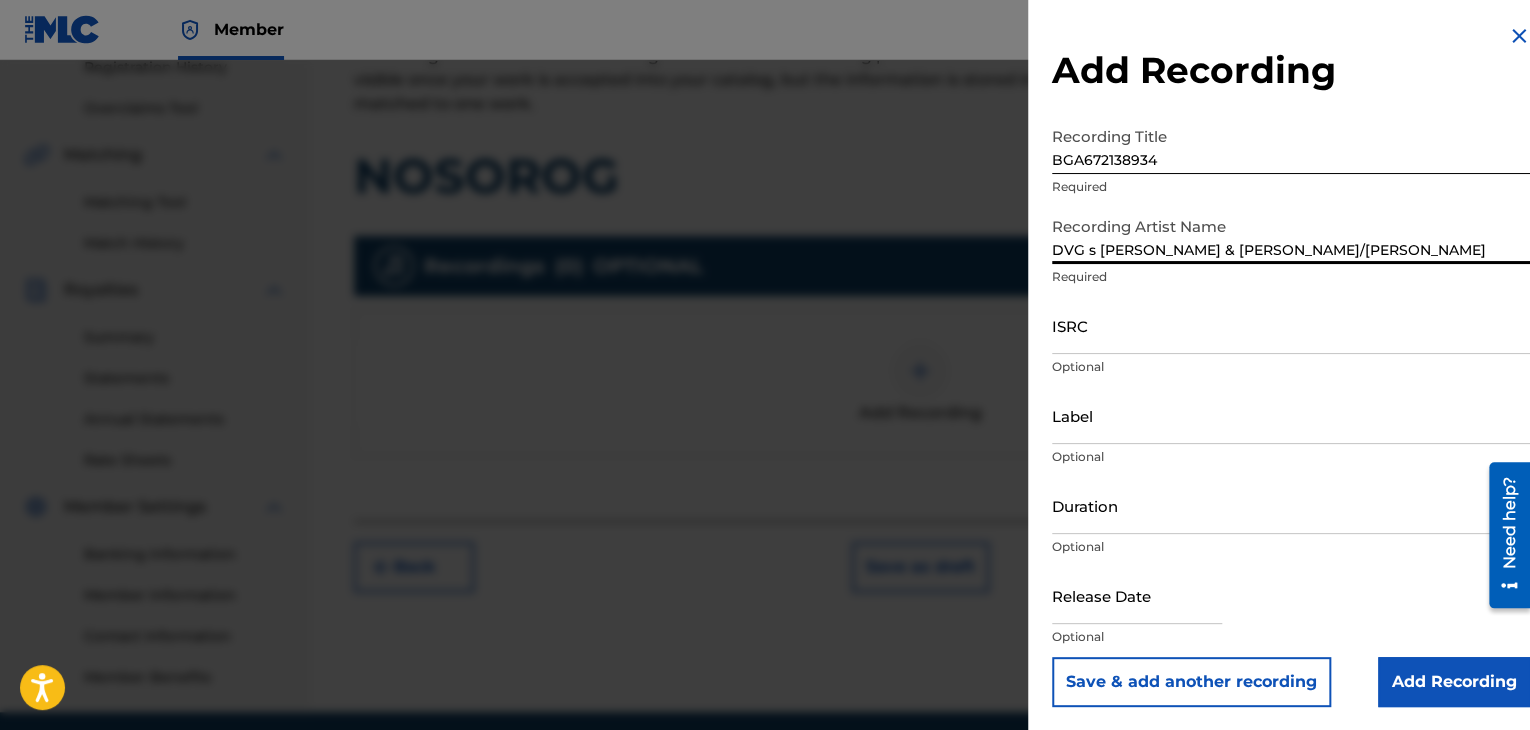 click on "DVG s [PERSON_NAME] & [PERSON_NAME]/[PERSON_NAME]" at bounding box center [1291, 235] 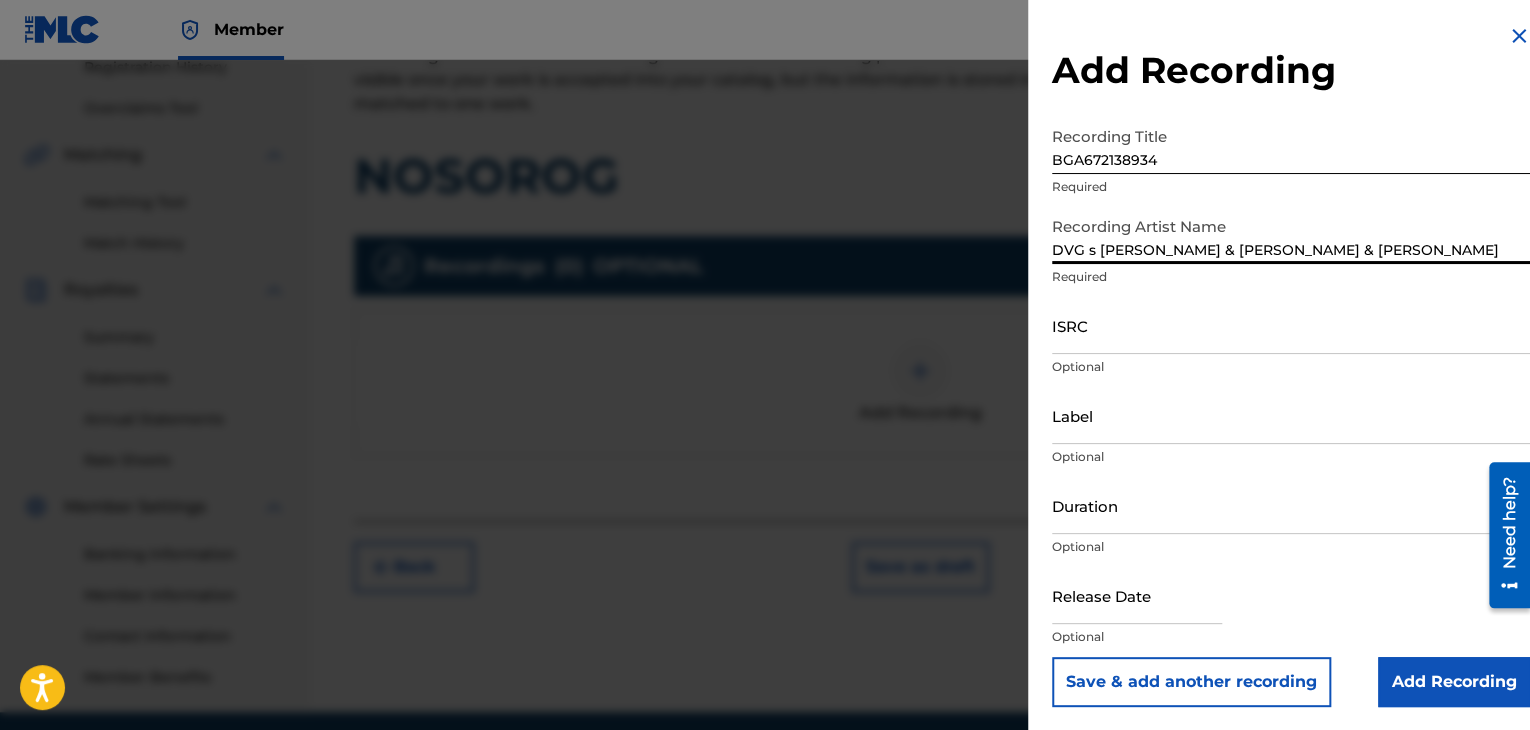 click on "ISRC" at bounding box center (1291, 325) 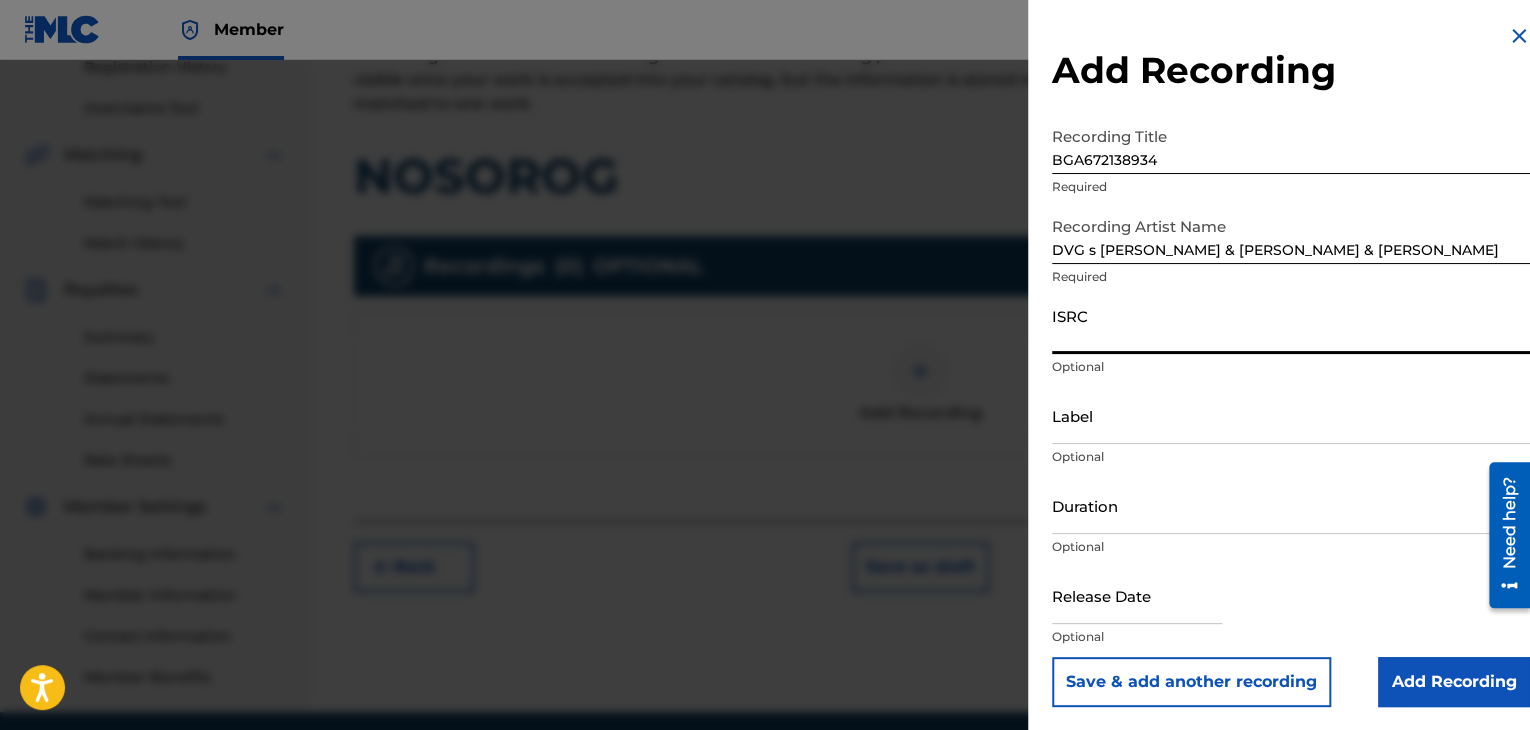 click on "BGA672138934" at bounding box center [1291, 145] 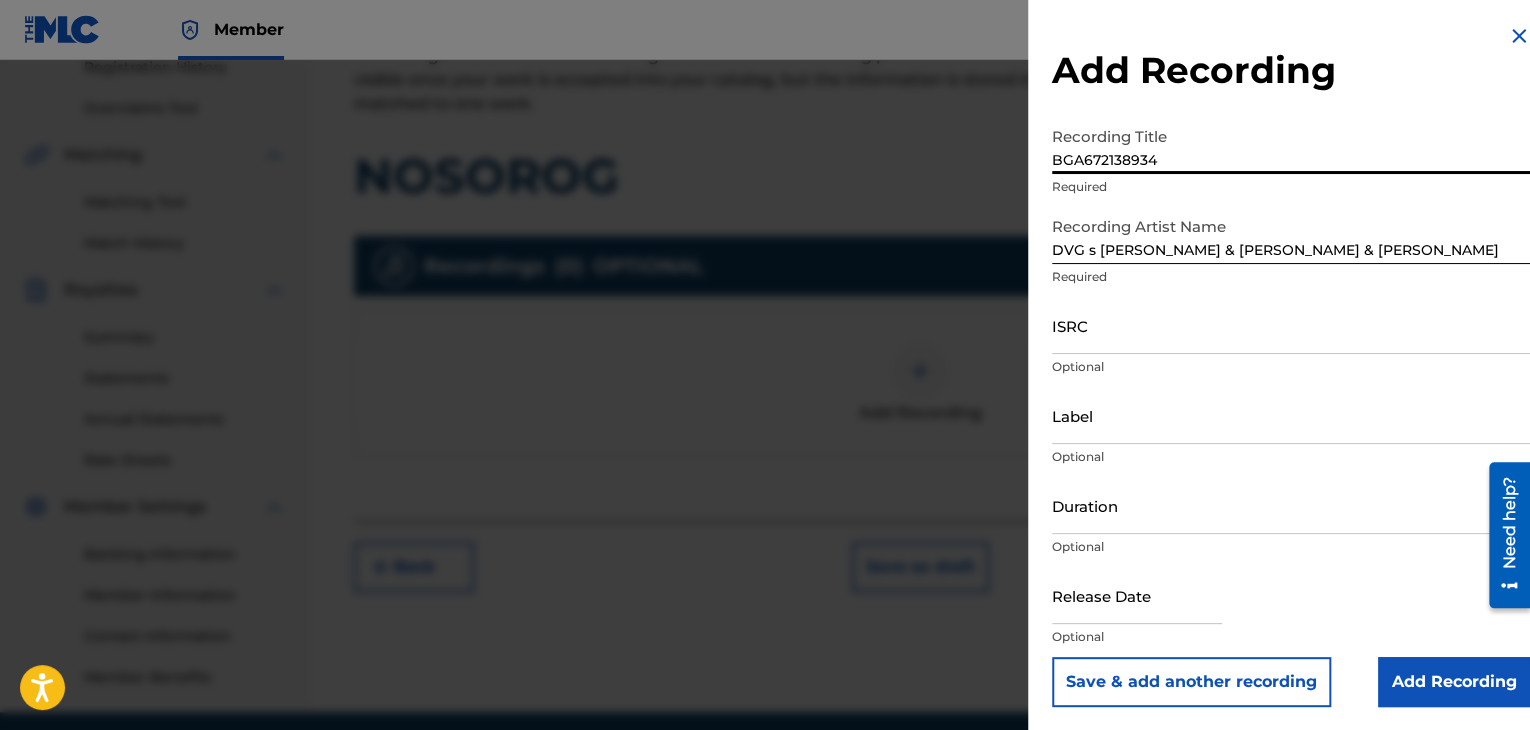 click on "BGA672138934" at bounding box center (1291, 145) 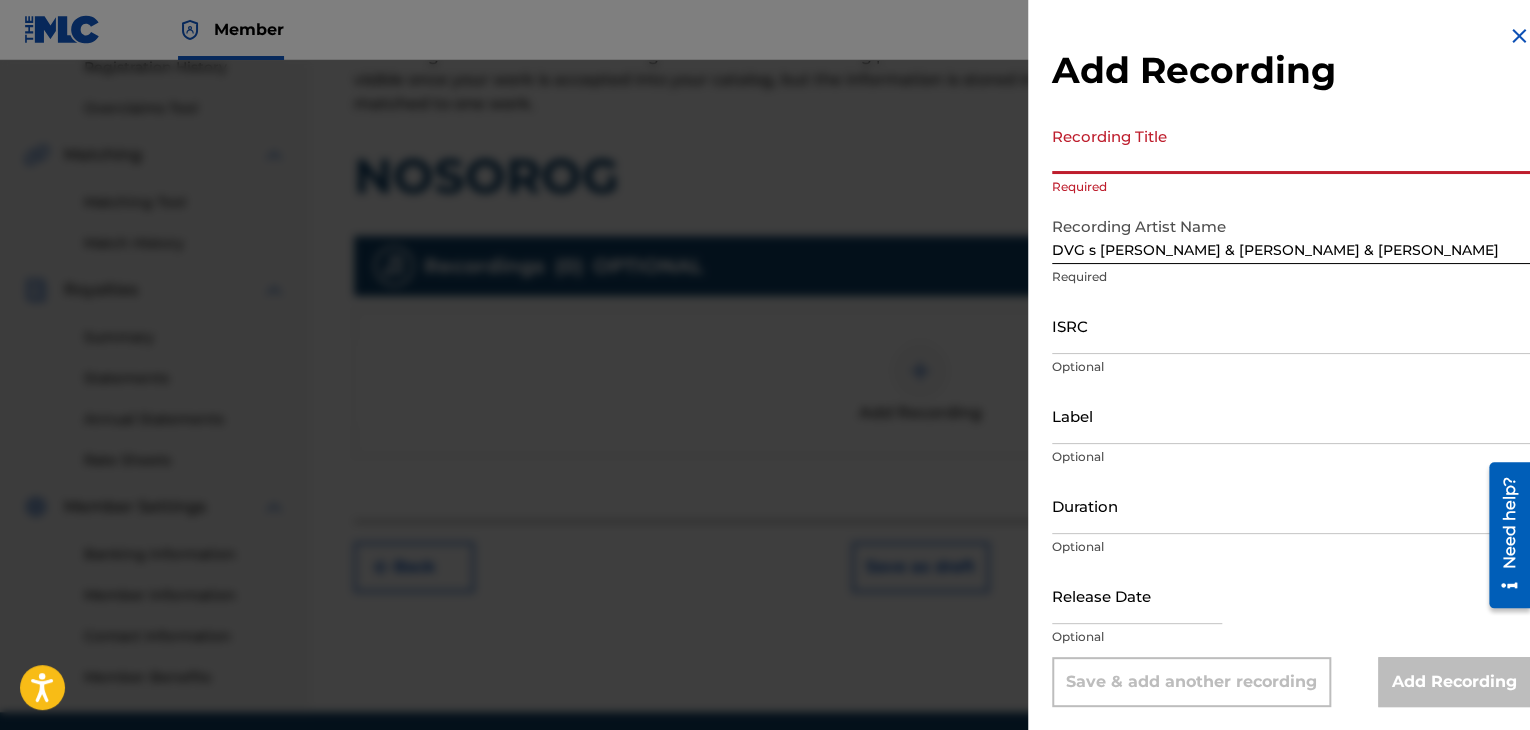 click on "ISRC" at bounding box center (1291, 325) 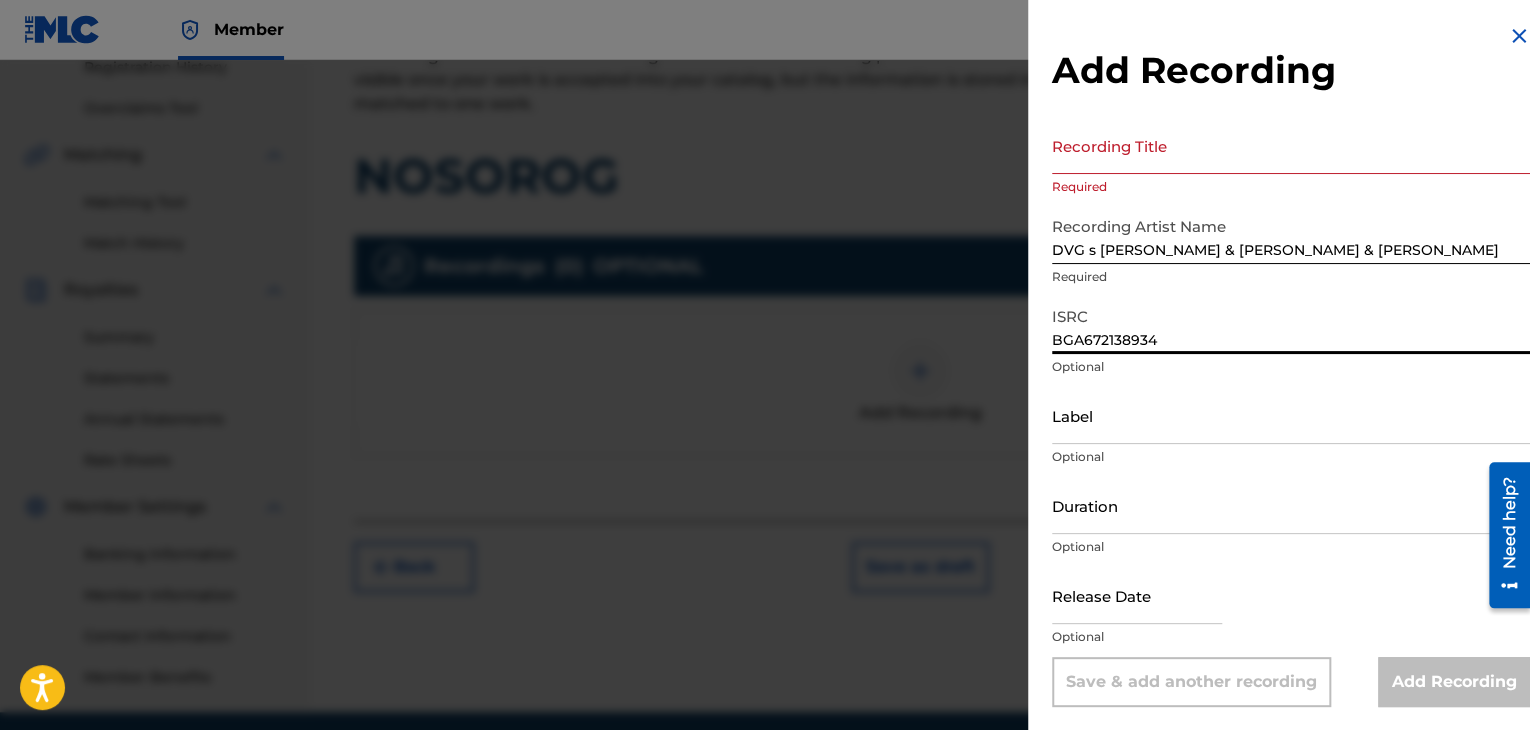 click on "Recording Title" at bounding box center [1291, 145] 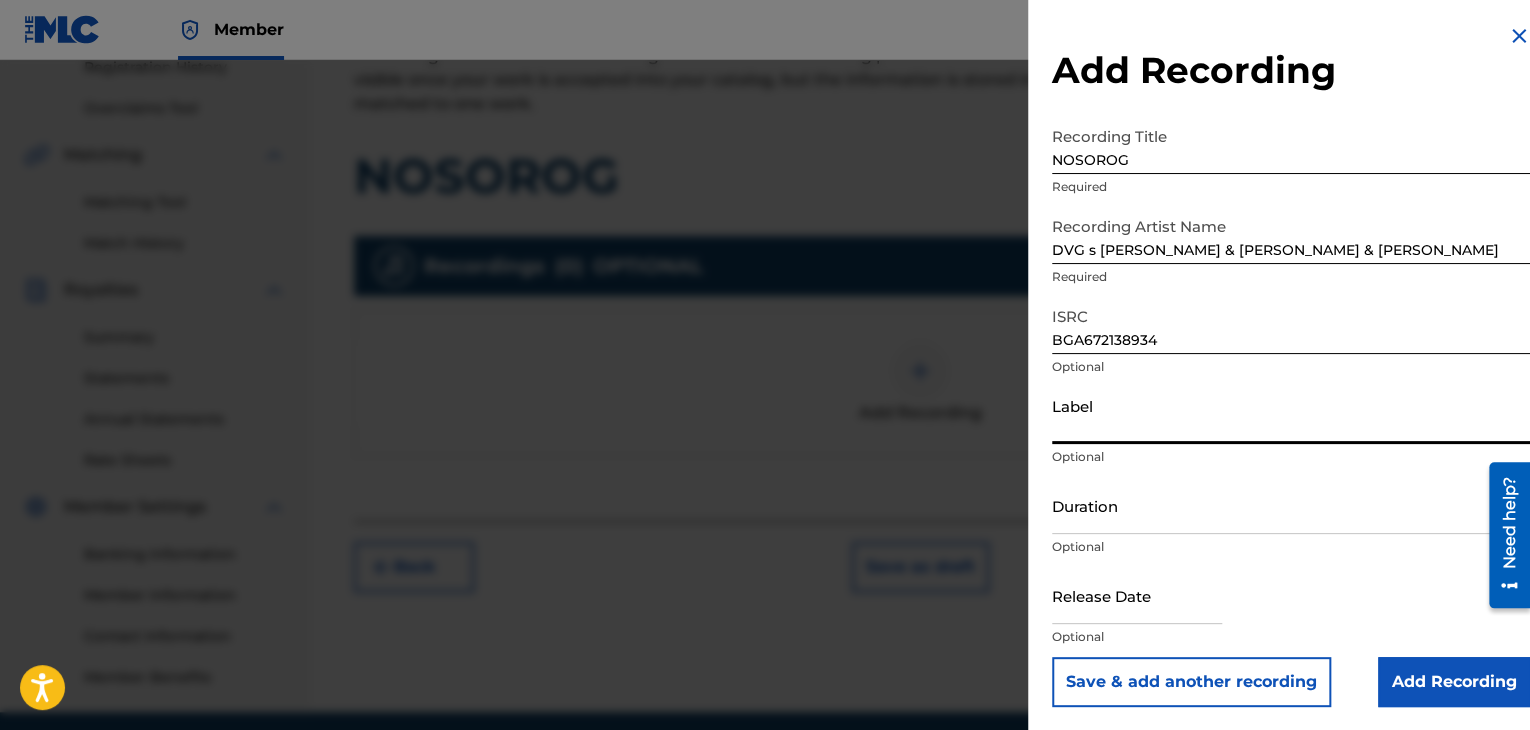 click on "Label" at bounding box center (1291, 415) 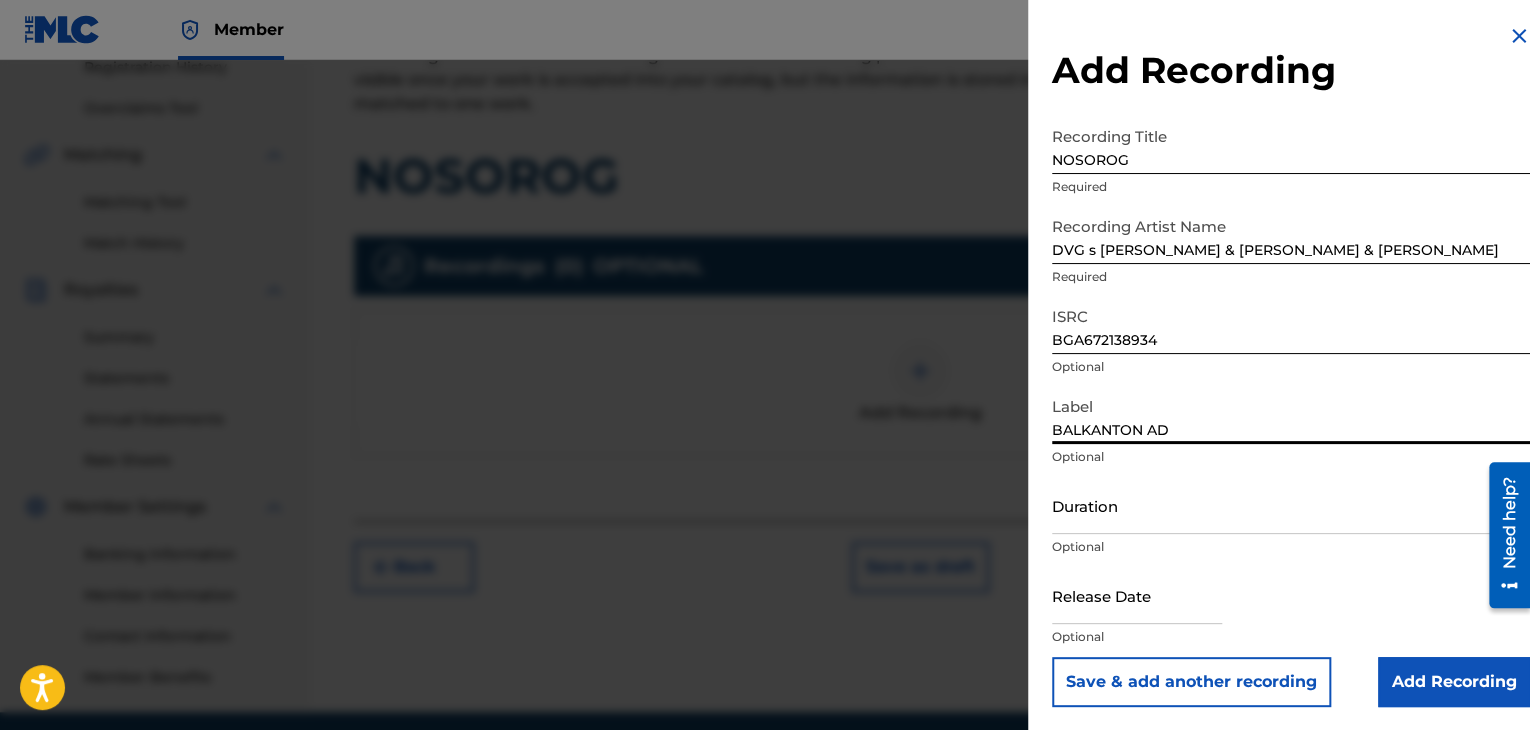 click on "Duration" at bounding box center (1291, 505) 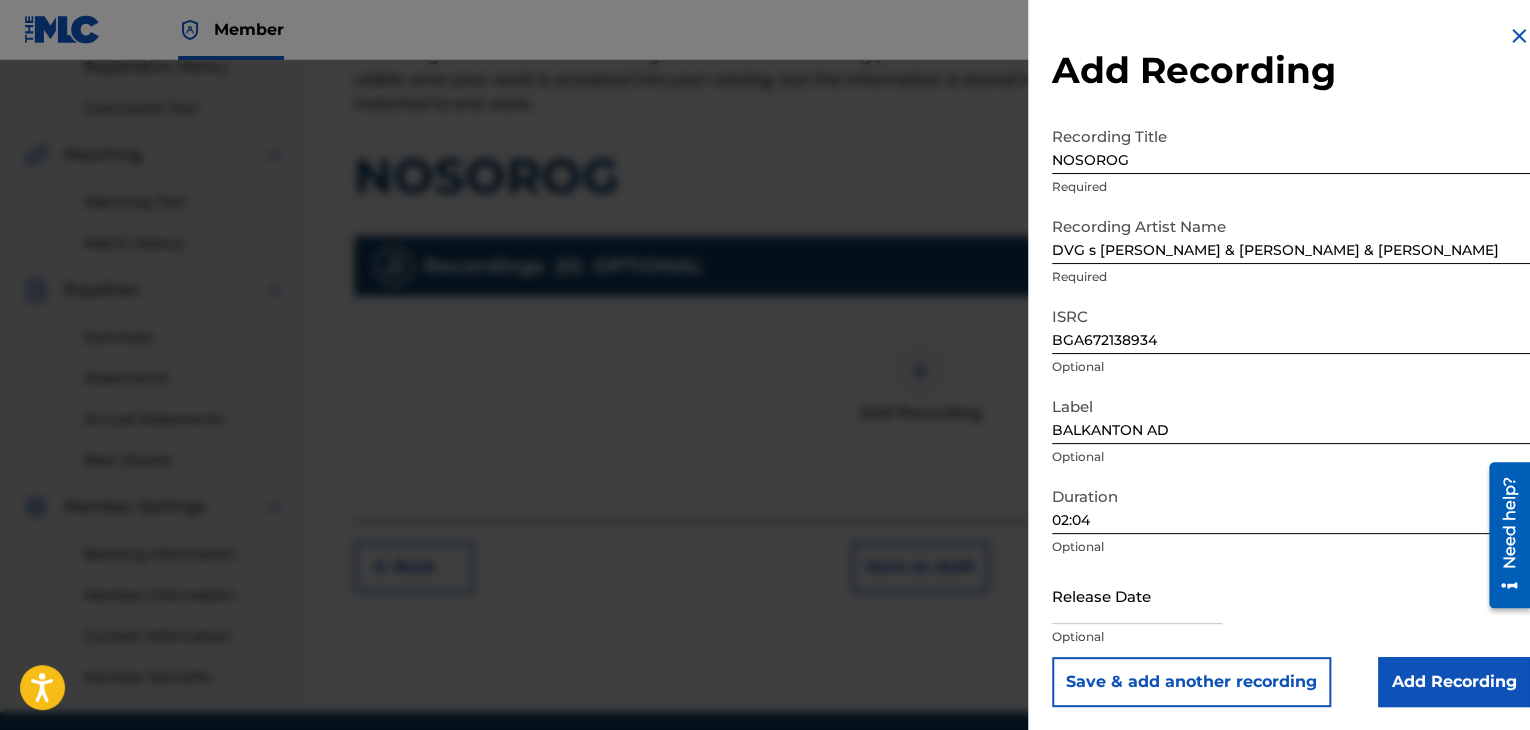 click on "Add Recording" at bounding box center [1454, 682] 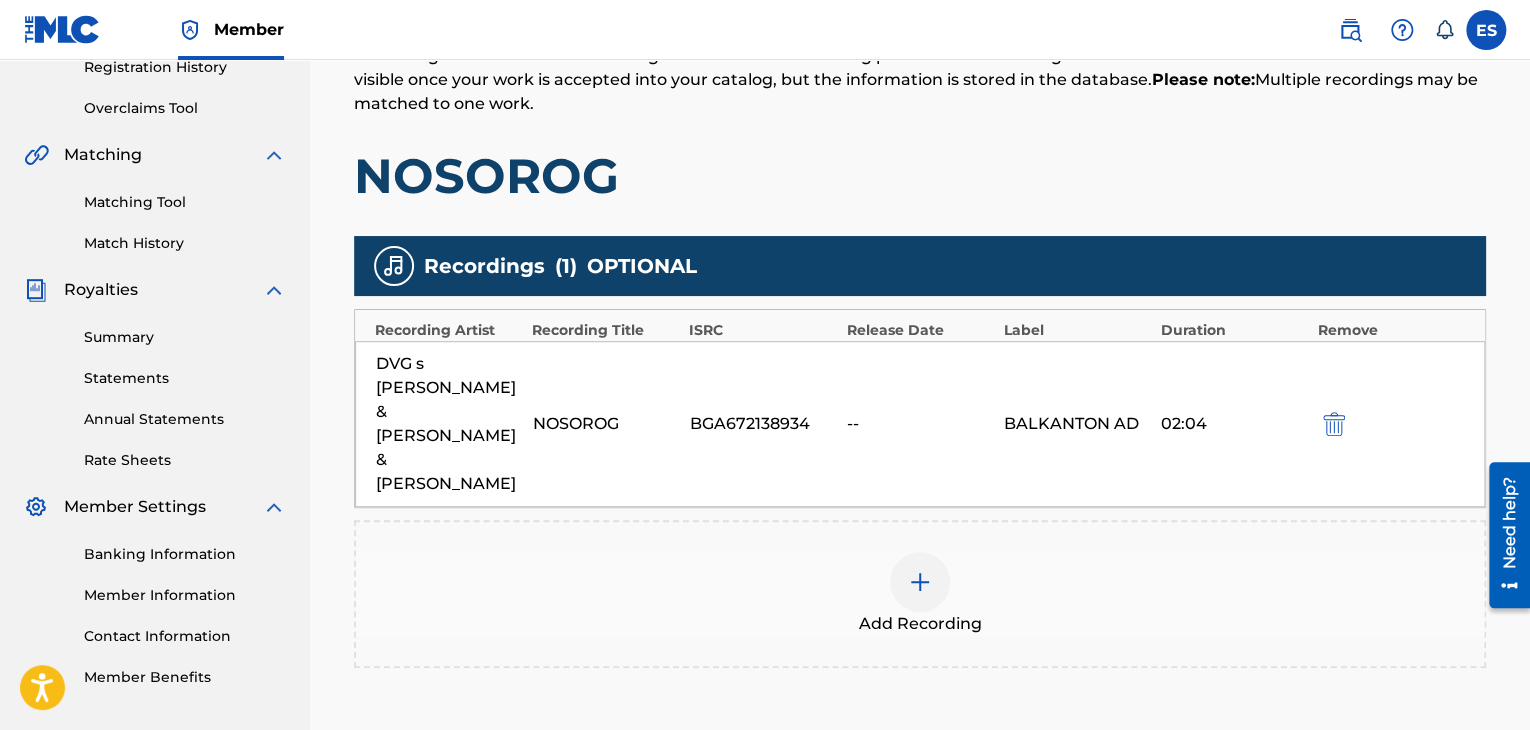 click at bounding box center [920, 582] 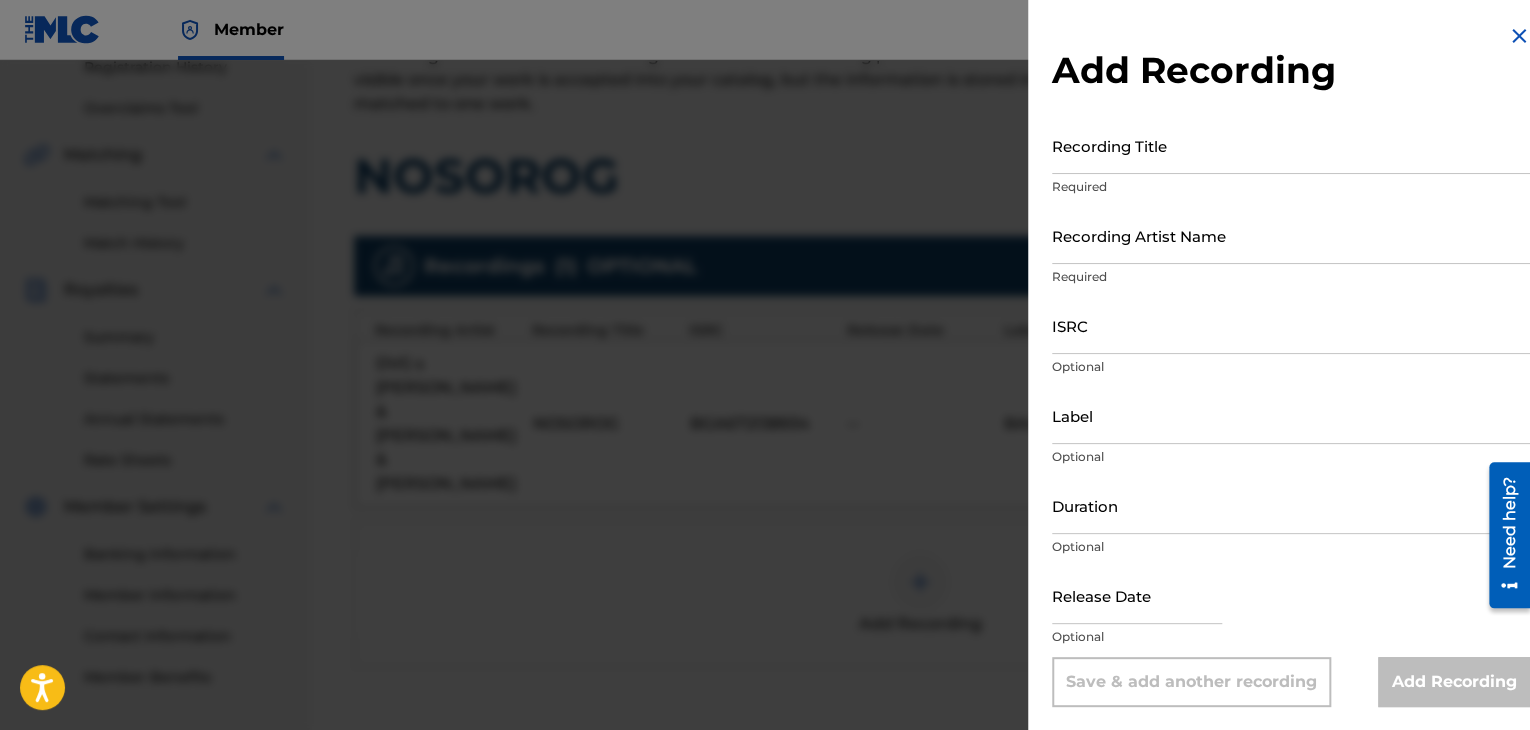 click on "ISRC" at bounding box center [1291, 325] 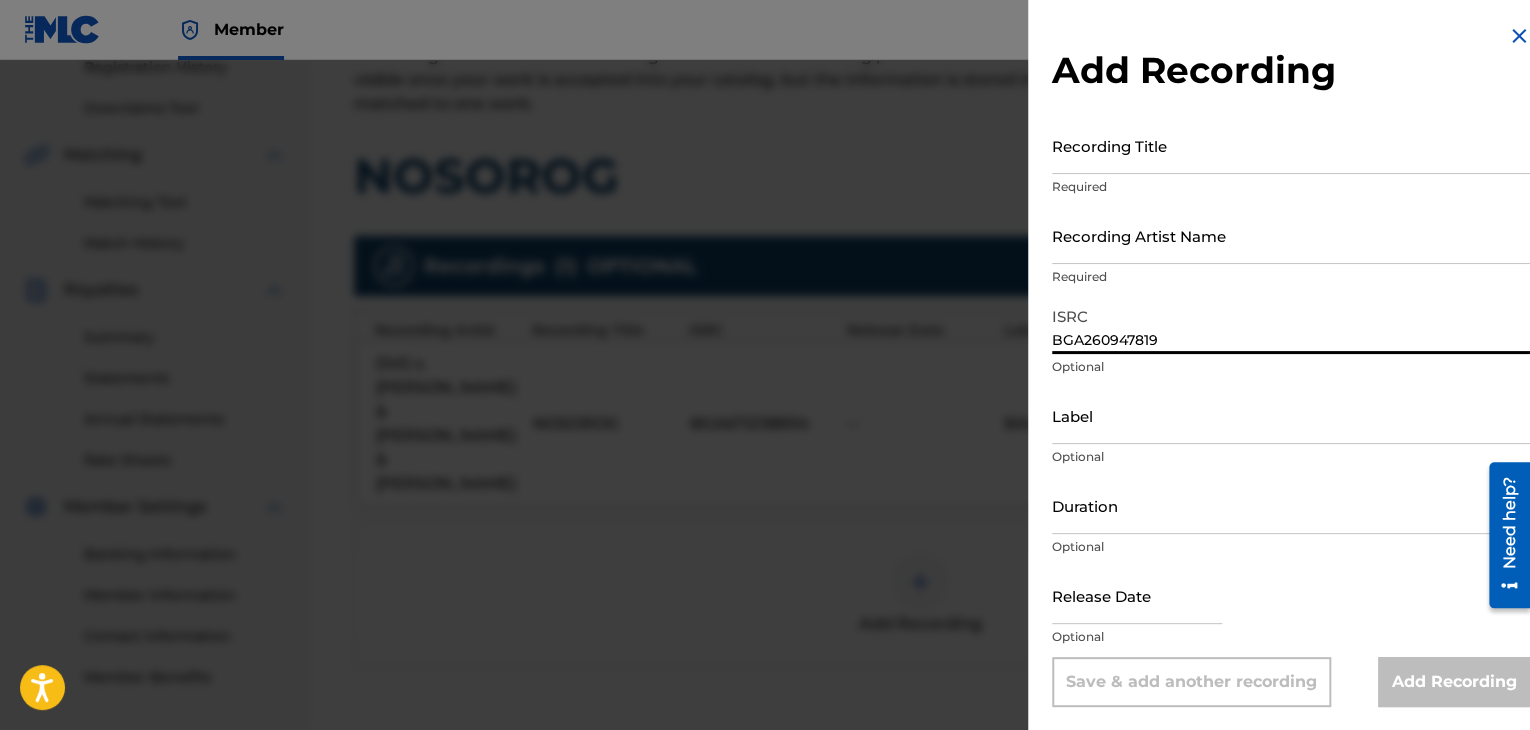 click on "Recording Title" at bounding box center [1291, 145] 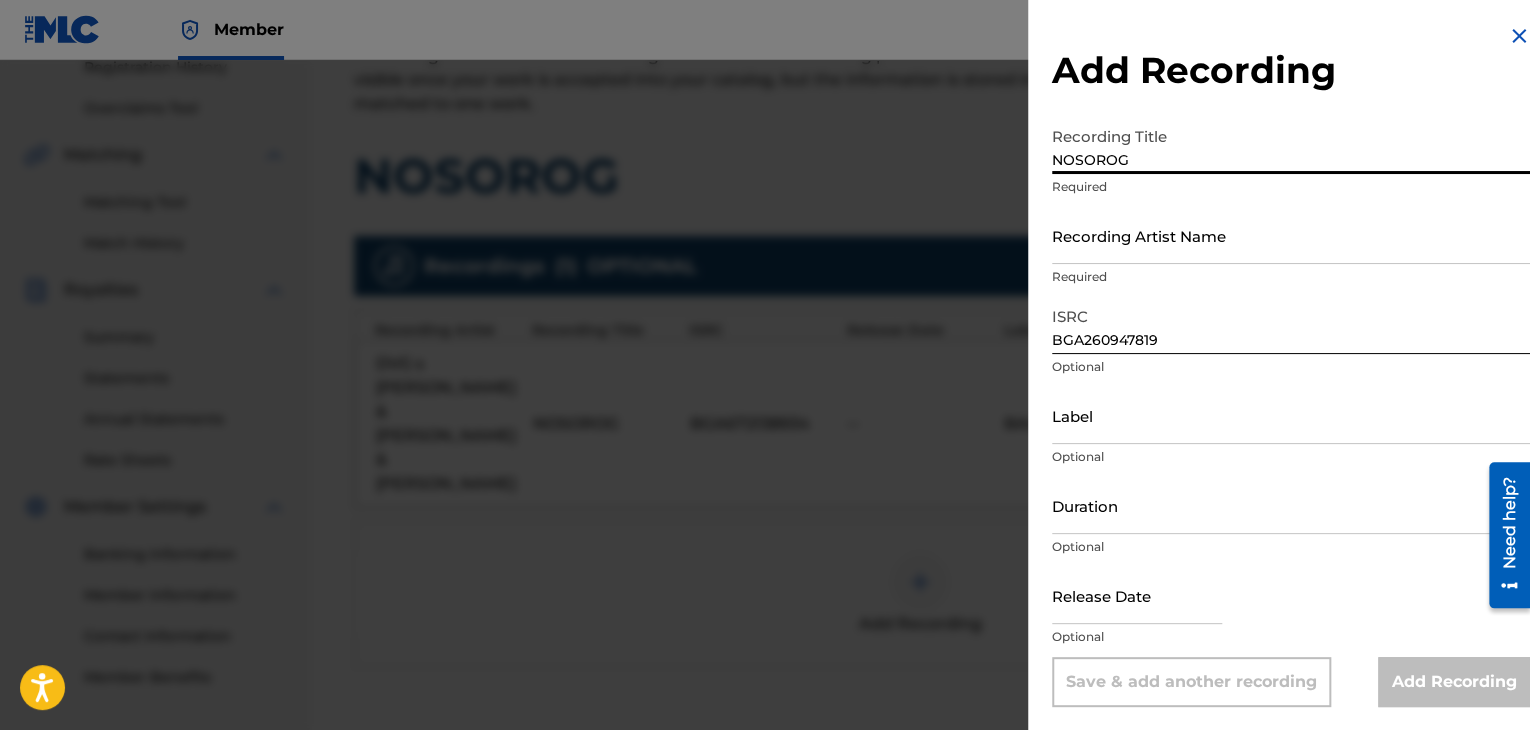 click on "Recording Artist Name" at bounding box center (1291, 235) 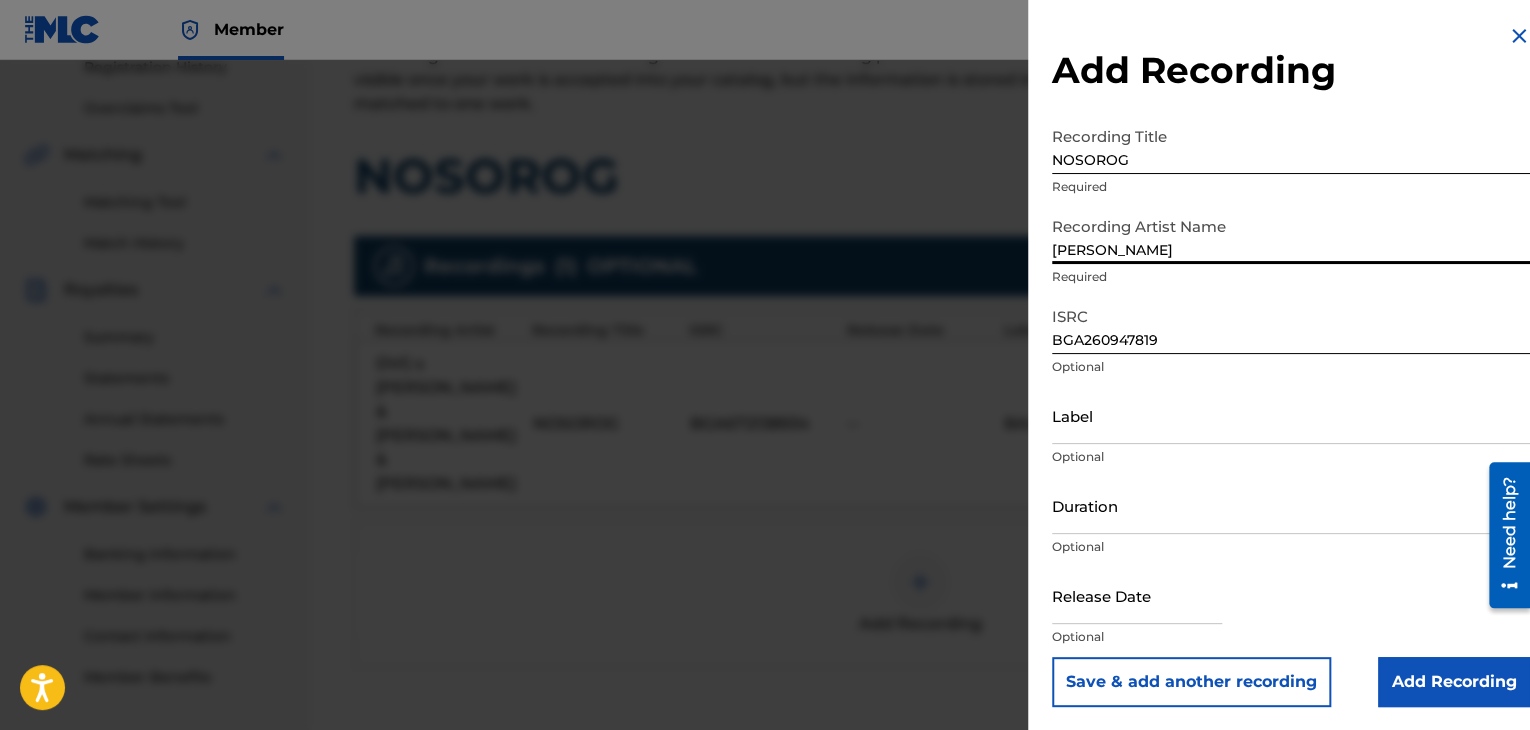 click on "Label" at bounding box center (1291, 415) 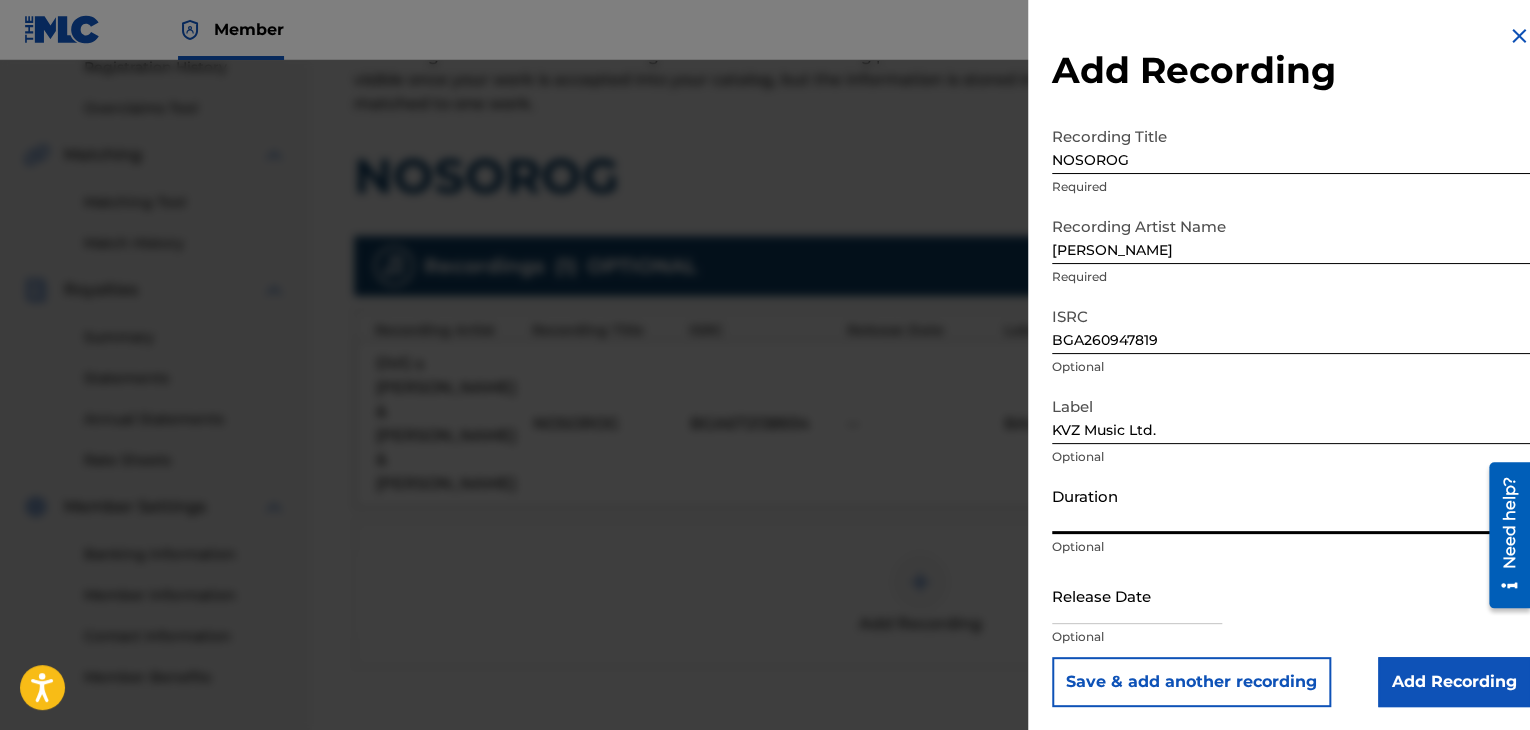 click on "Duration" at bounding box center [1291, 505] 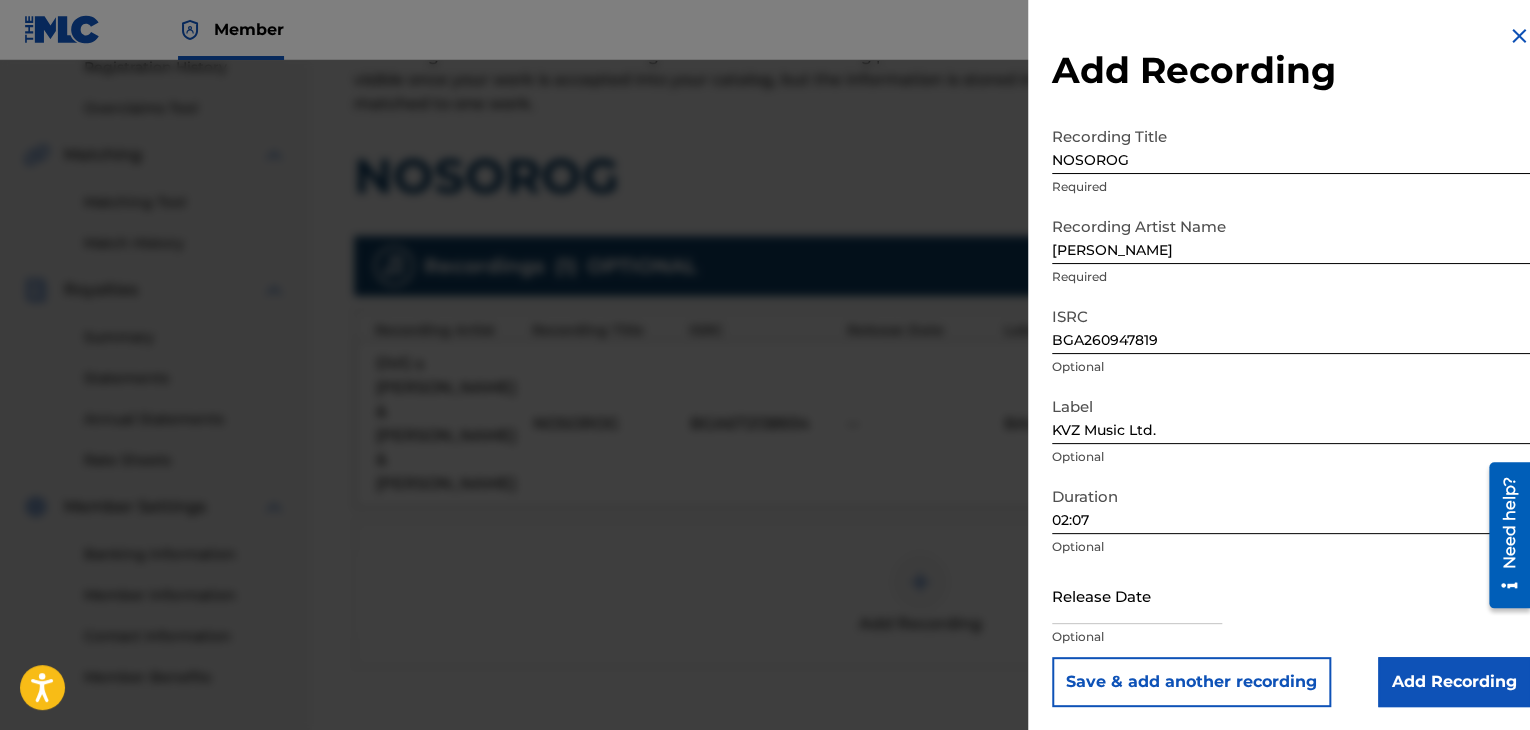 click on "Add Recording" at bounding box center [1454, 682] 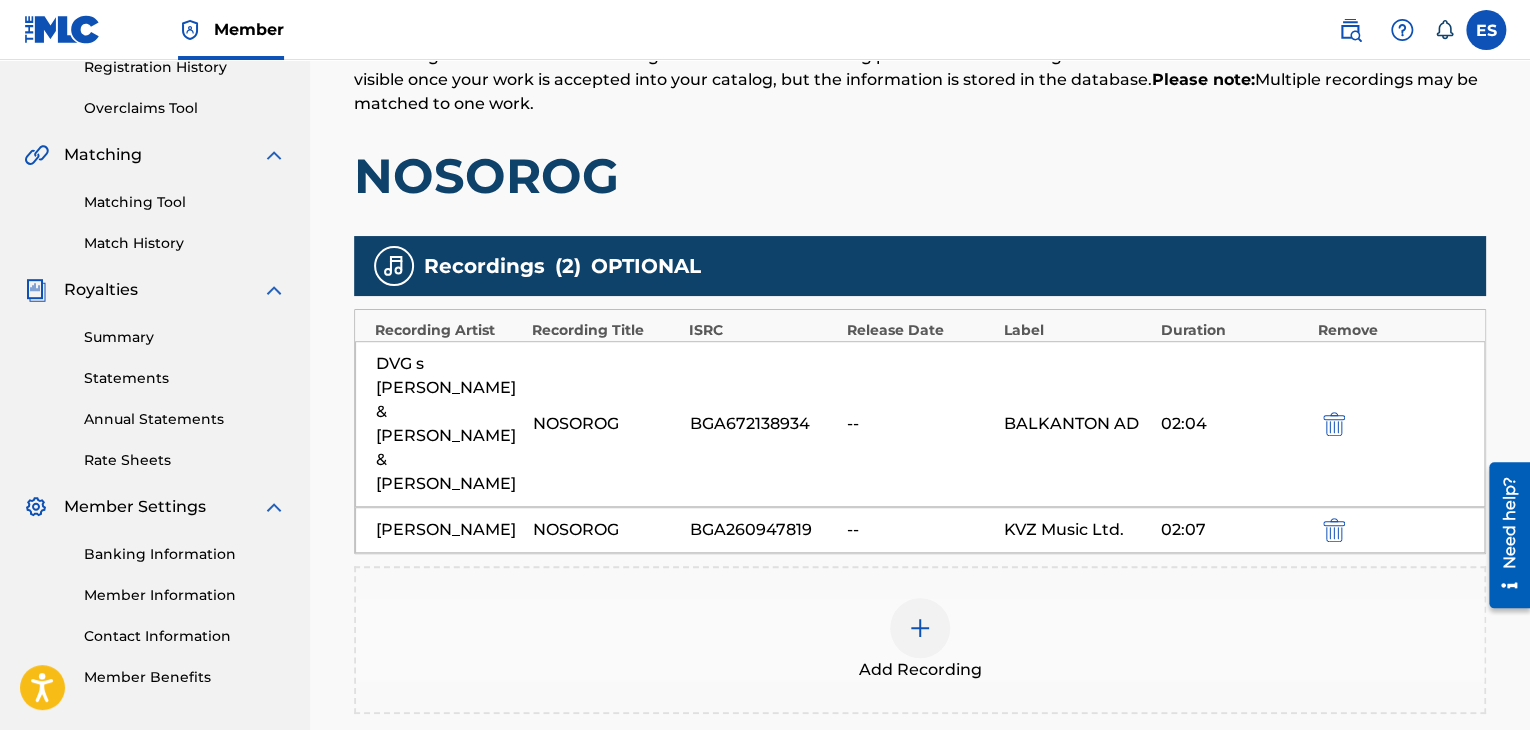 scroll, scrollTop: 576, scrollLeft: 0, axis: vertical 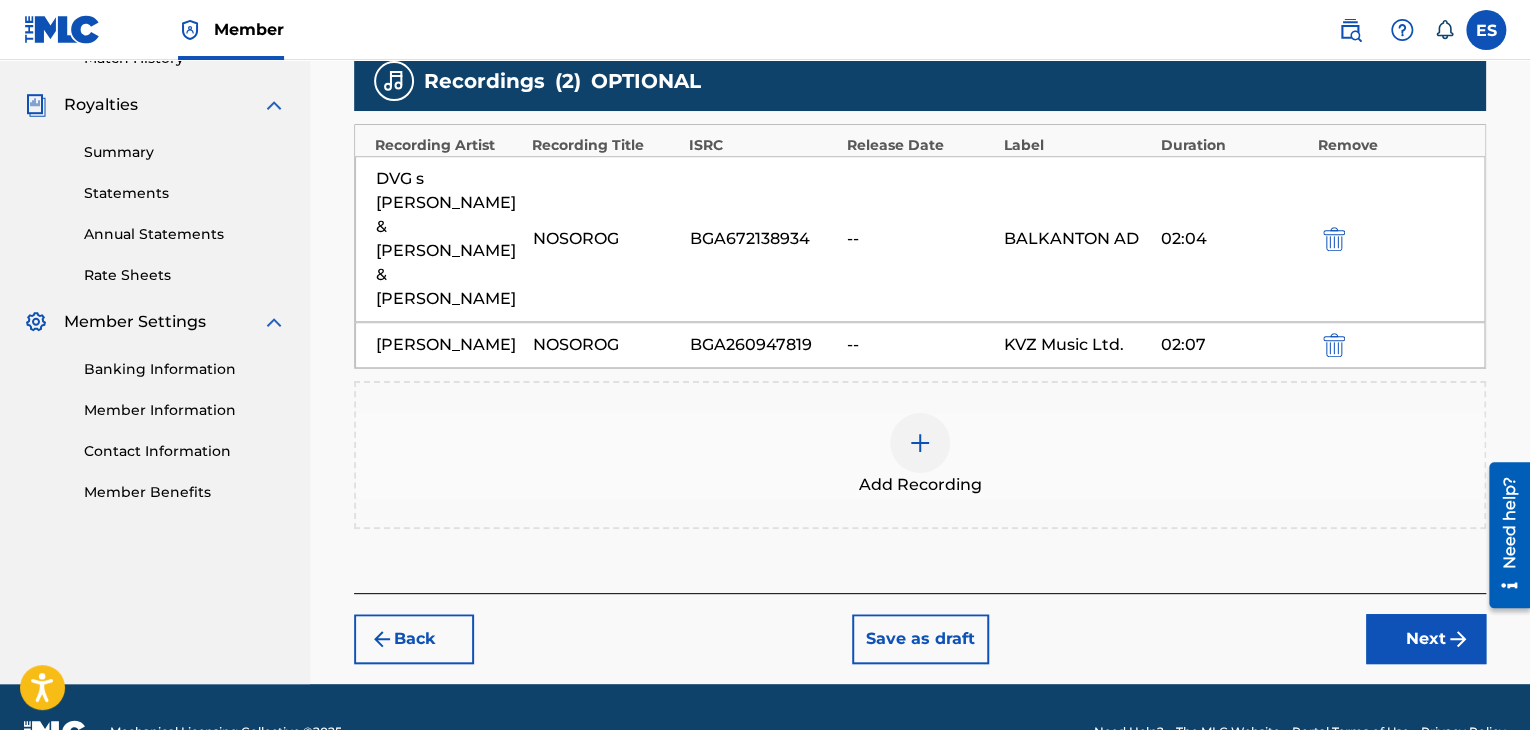 click at bounding box center [920, 443] 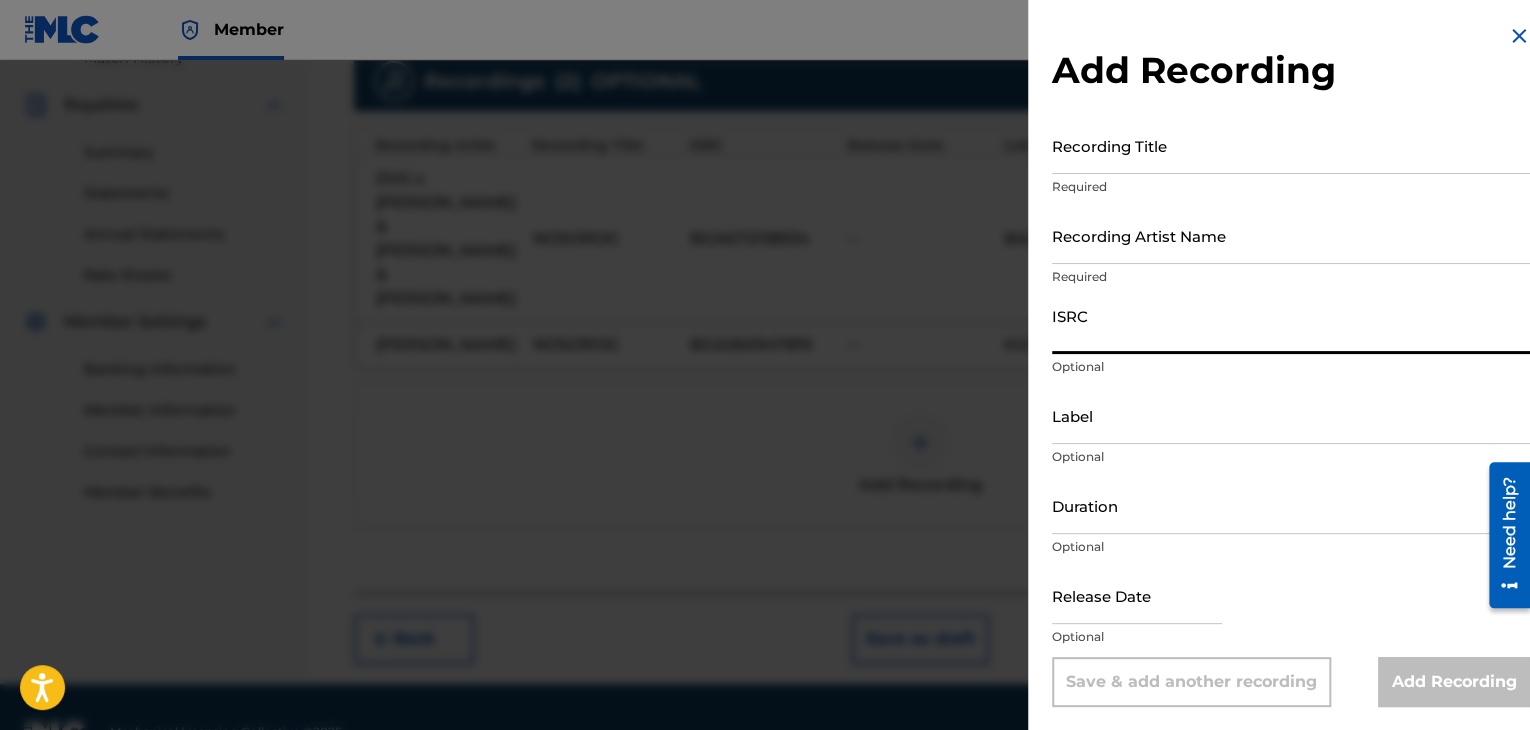 click on "ISRC" at bounding box center (1291, 325) 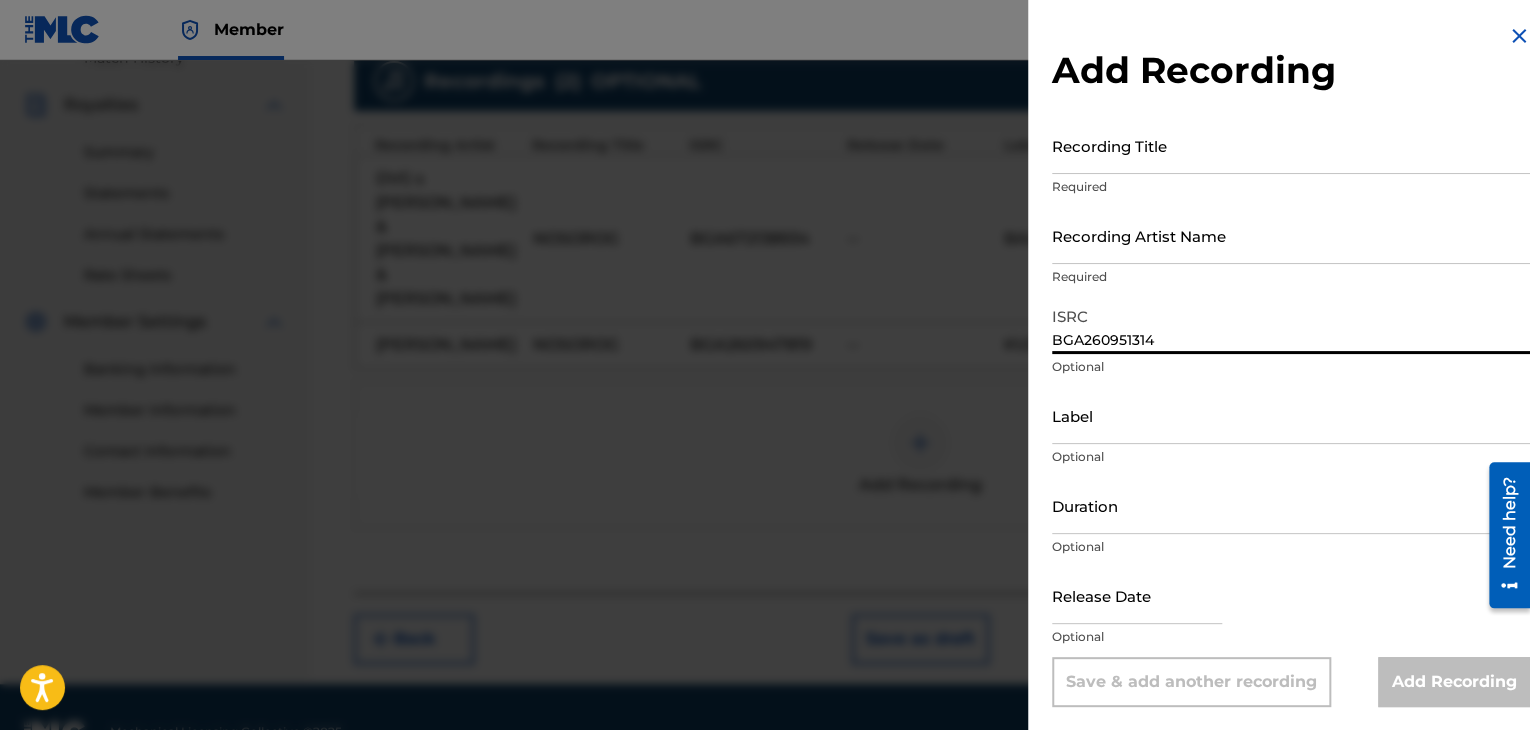 drag, startPoint x: 1110, startPoint y: 521, endPoint x: 1108, endPoint y: 486, distance: 35.057095 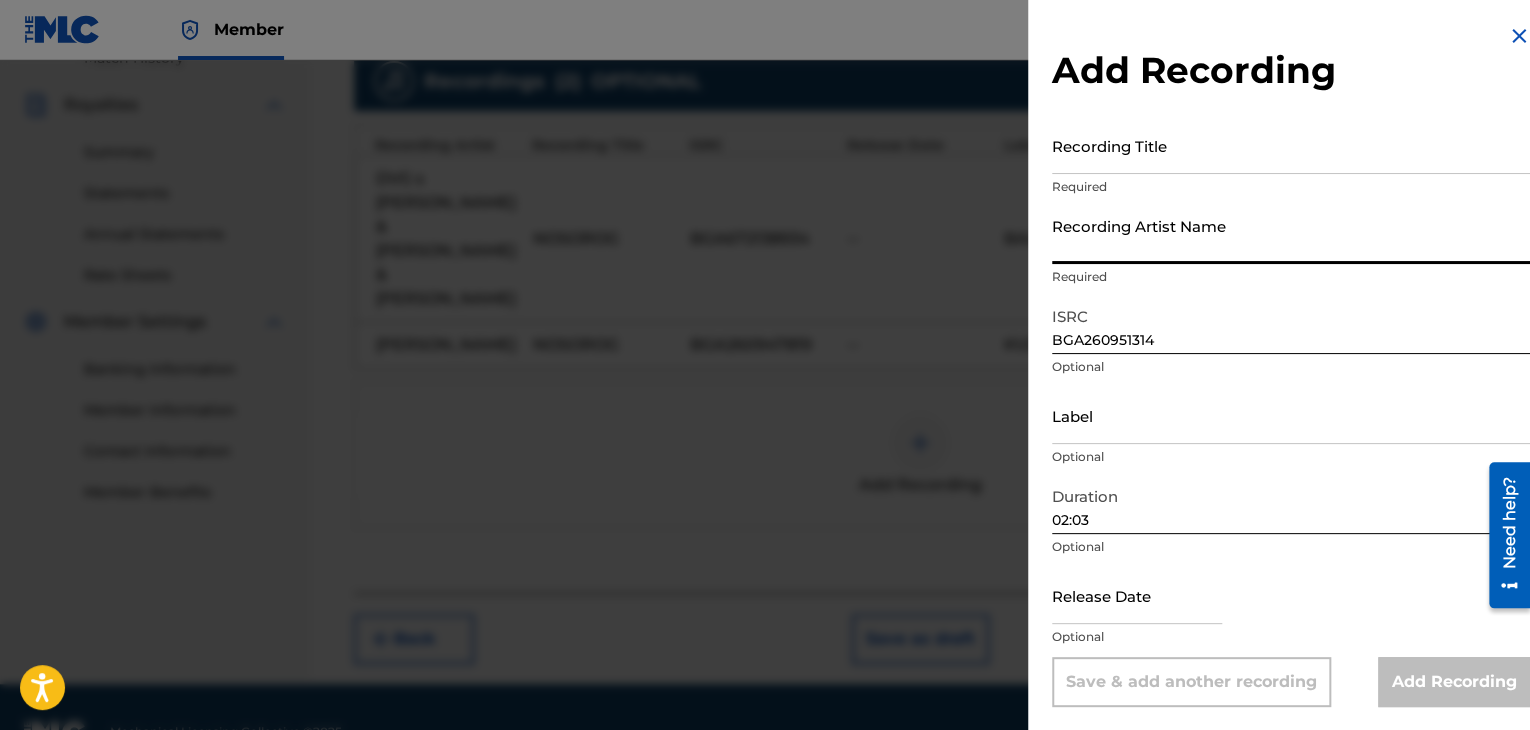 click on "Recording Artist Name" at bounding box center (1291, 235) 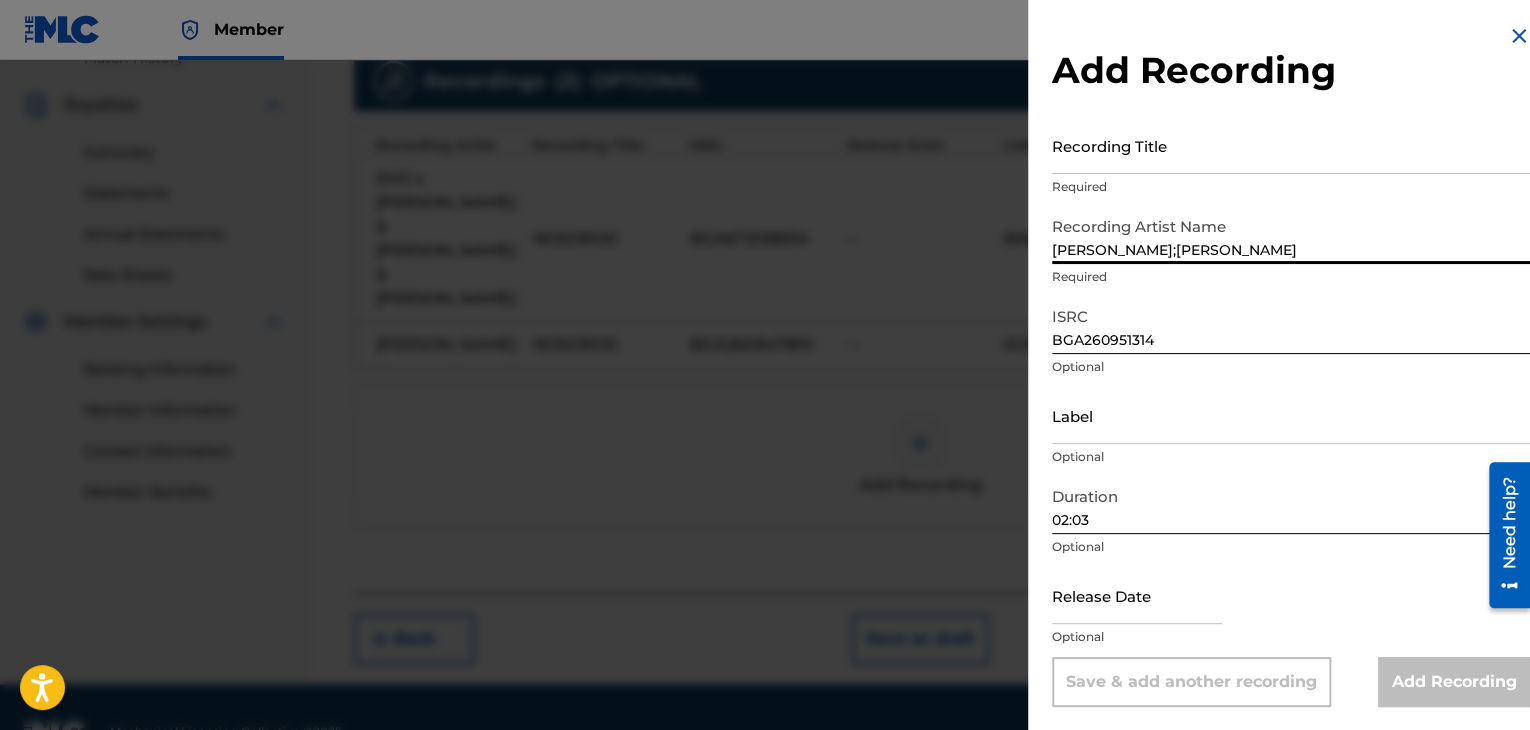 click on "Recording Title" at bounding box center (1291, 145) 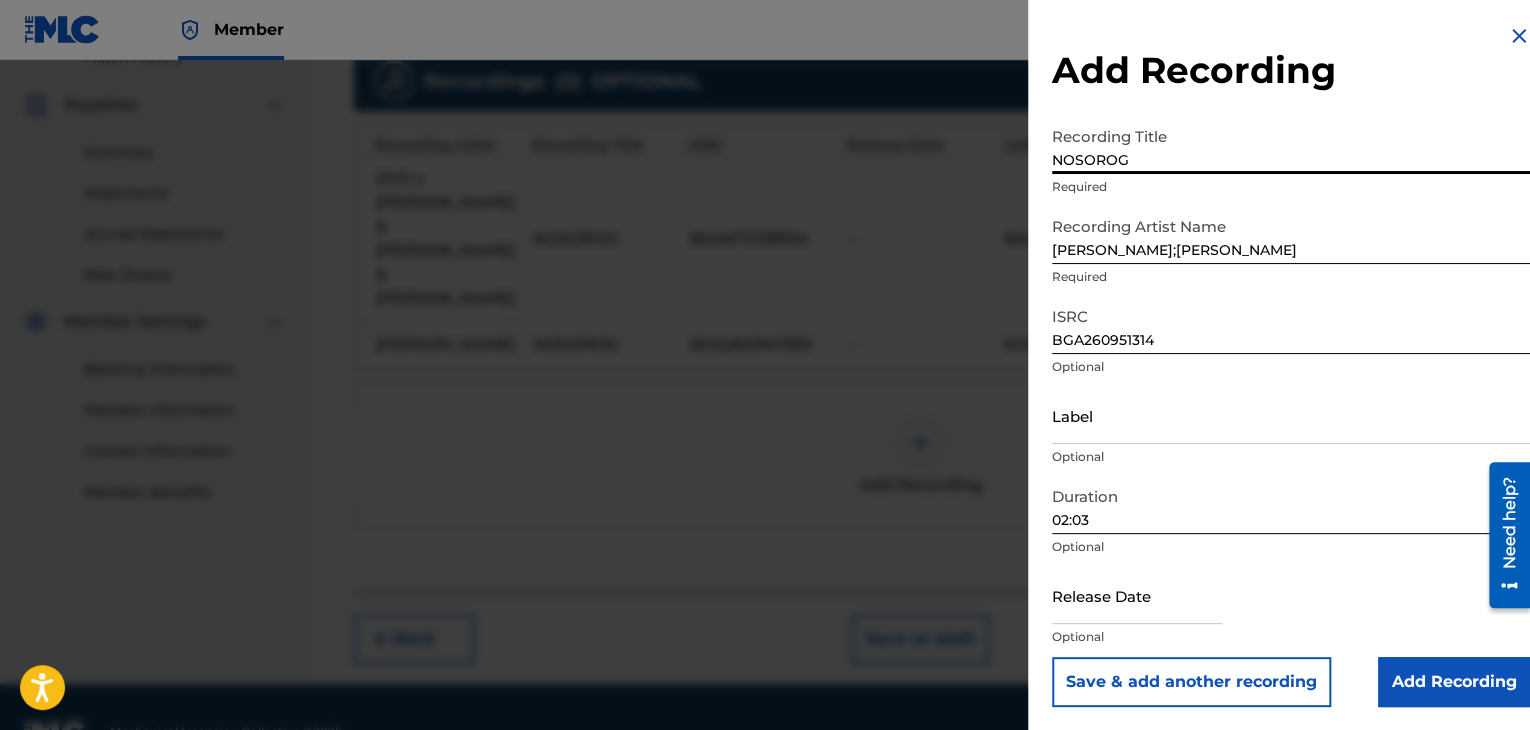 click on "Label" at bounding box center (1291, 415) 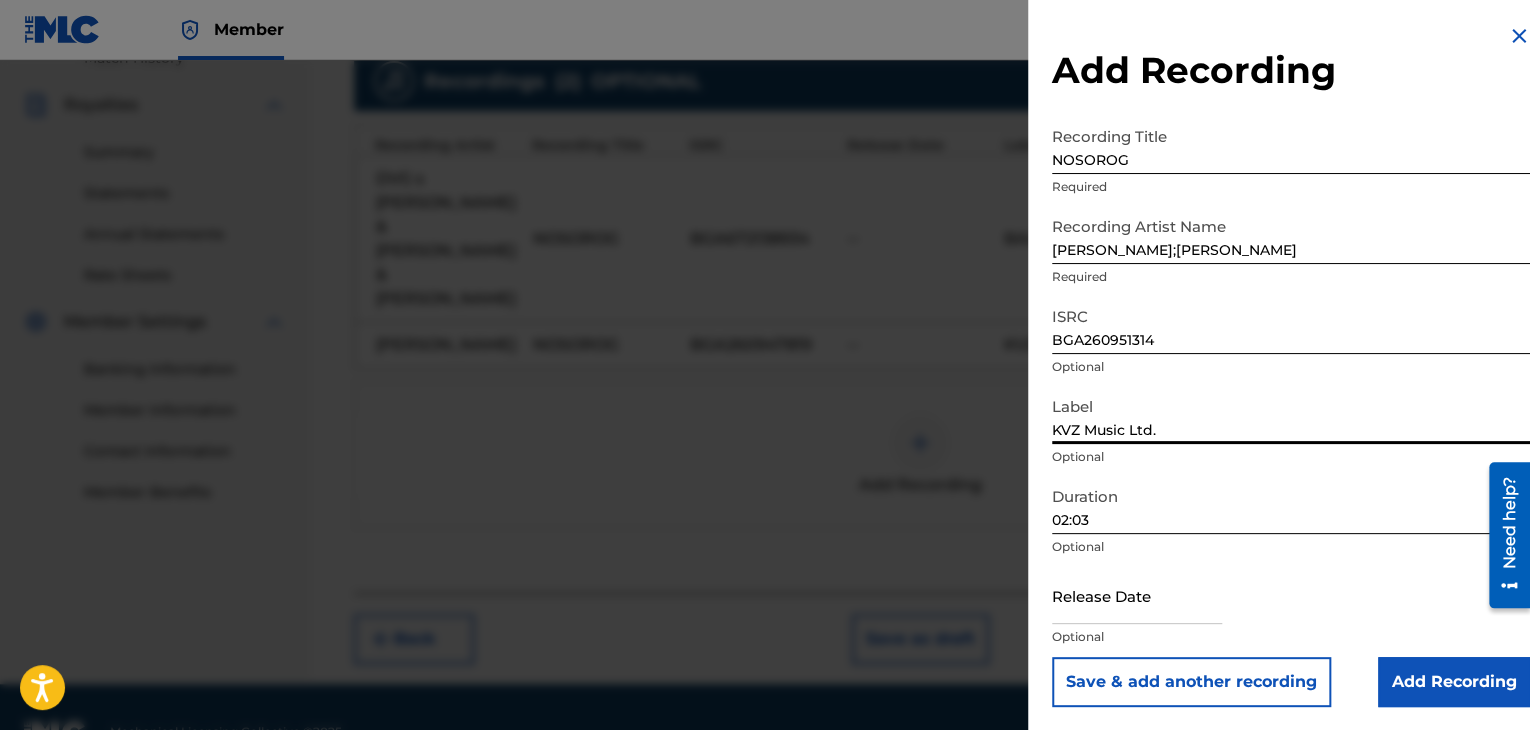 click on "Add Recording" at bounding box center (1454, 682) 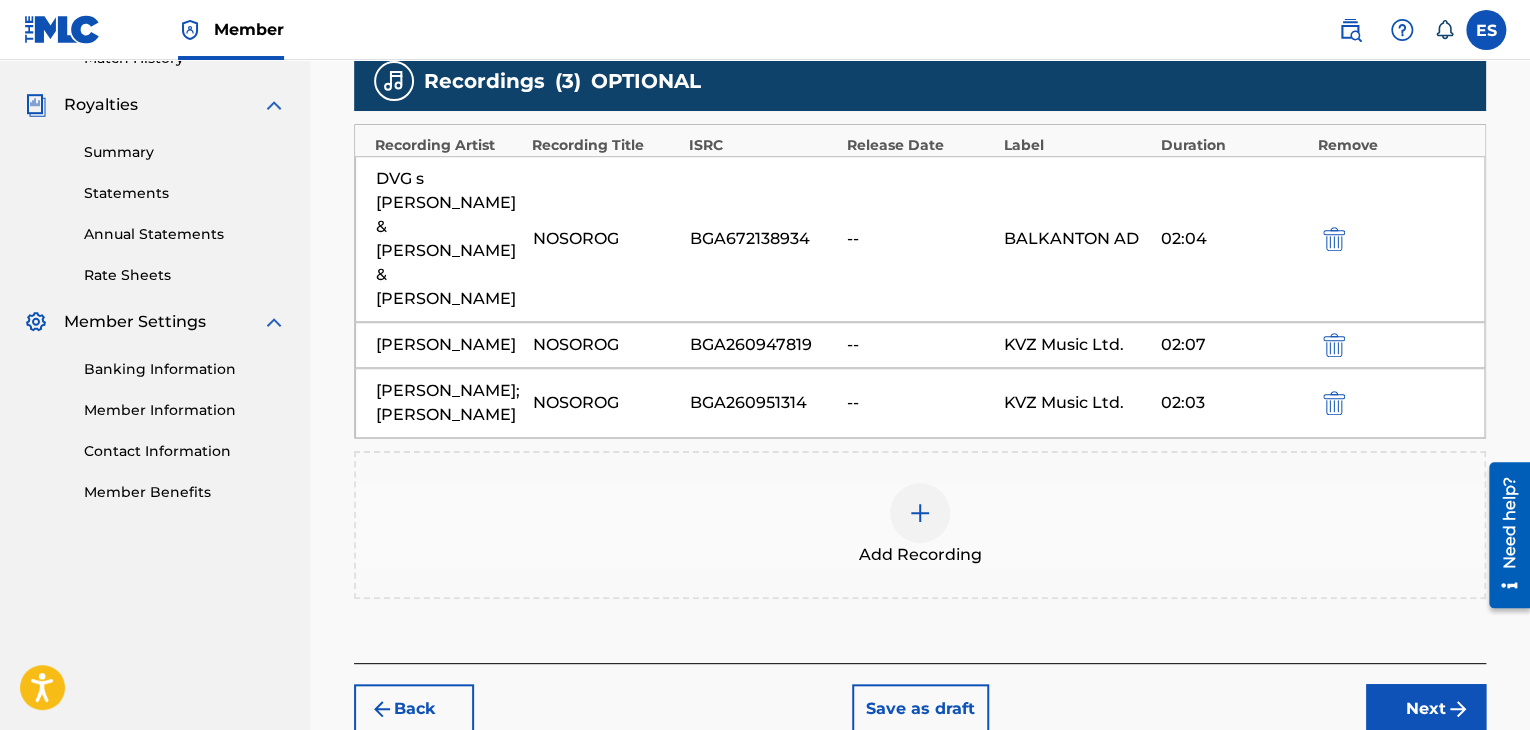 click on "Next" at bounding box center [1426, 709] 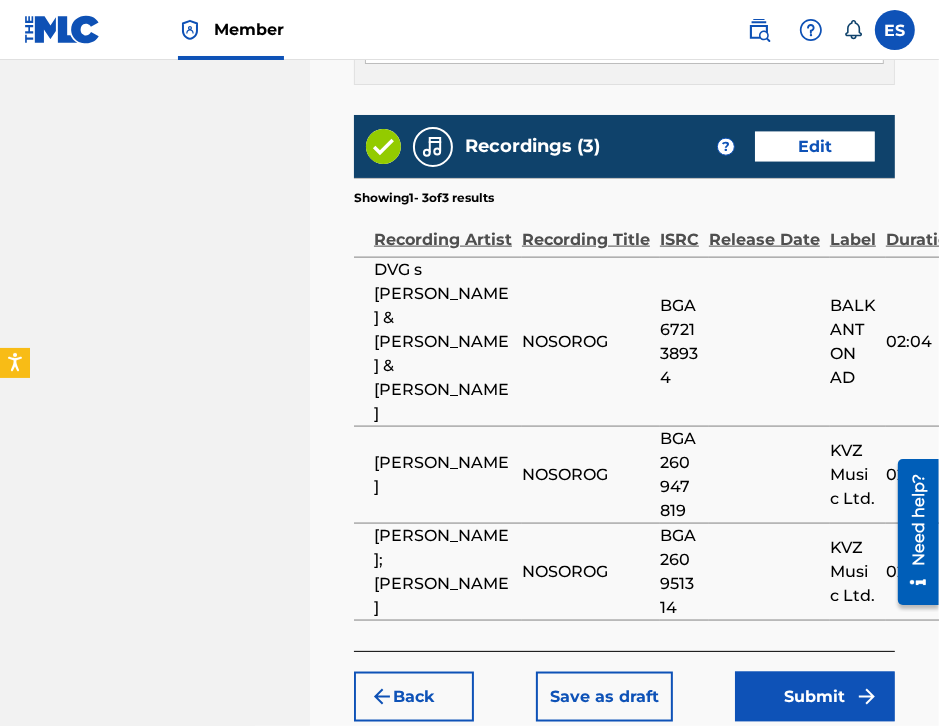 scroll, scrollTop: 1590, scrollLeft: 0, axis: vertical 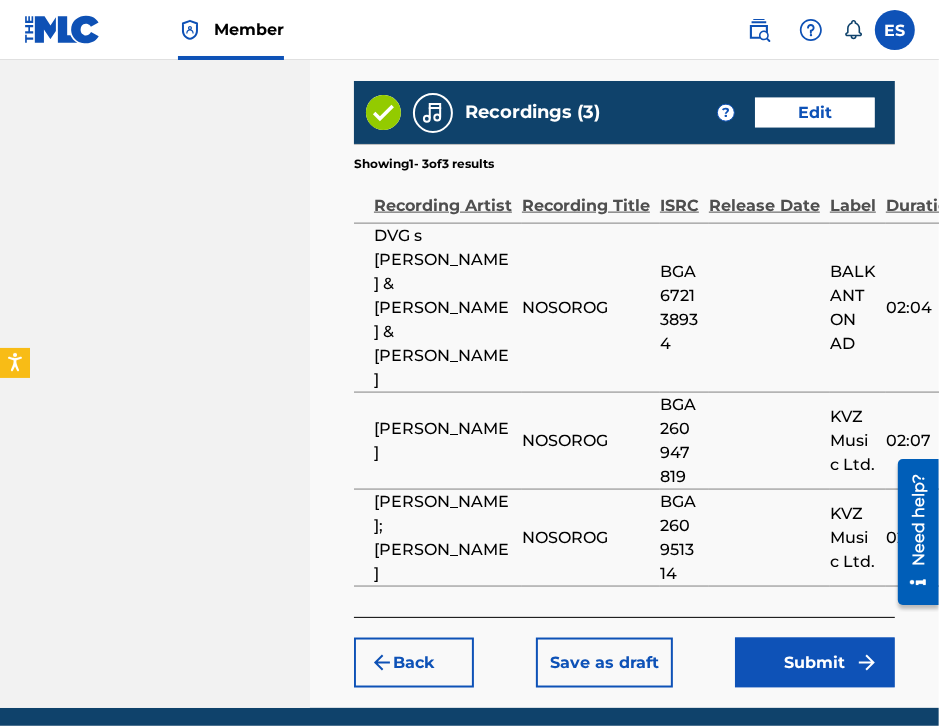 click on "Submit" at bounding box center [815, 663] 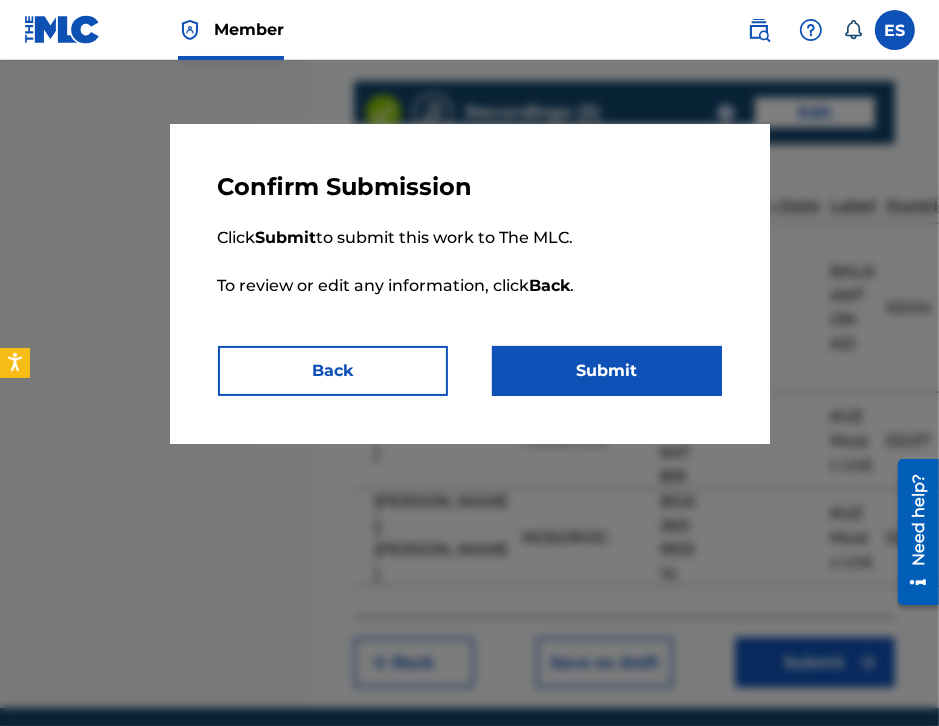 click on "Submit" at bounding box center [607, 371] 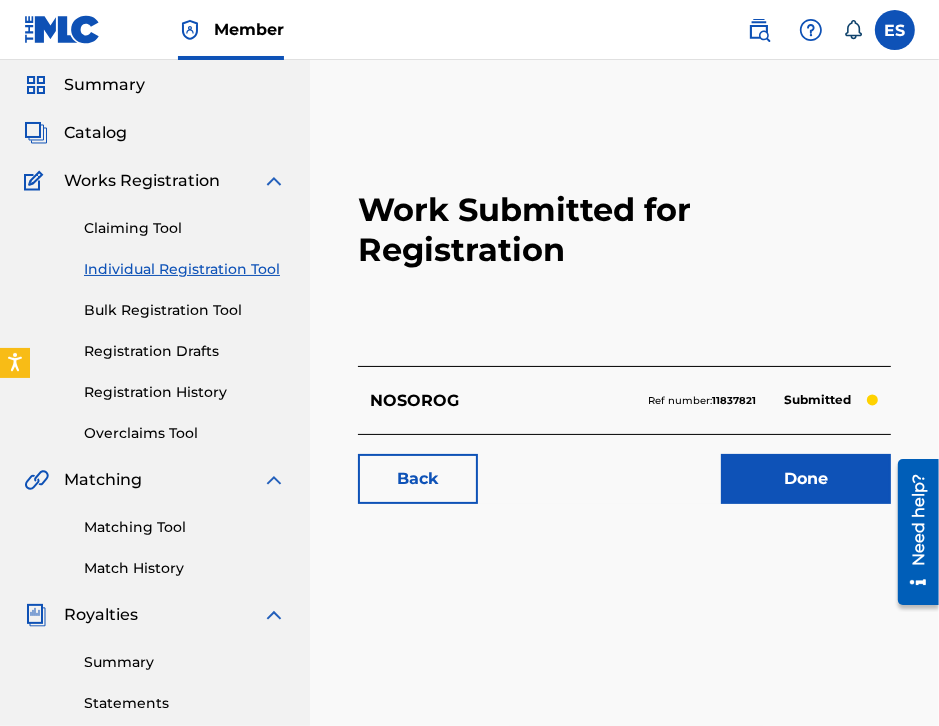 scroll, scrollTop: 100, scrollLeft: 0, axis: vertical 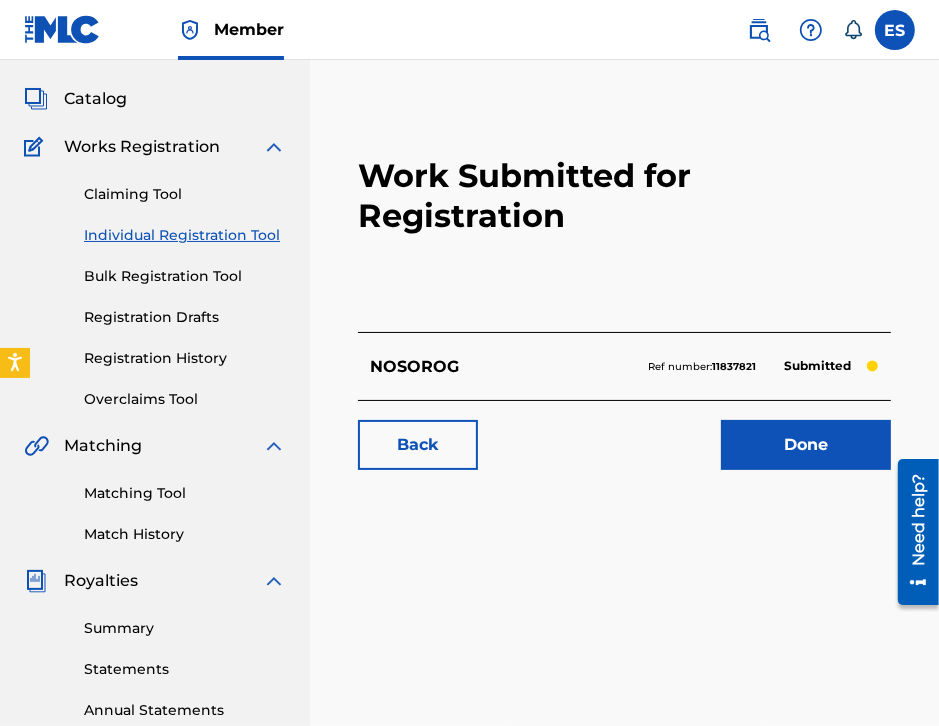 click on "Individual Registration Tool" at bounding box center [185, 235] 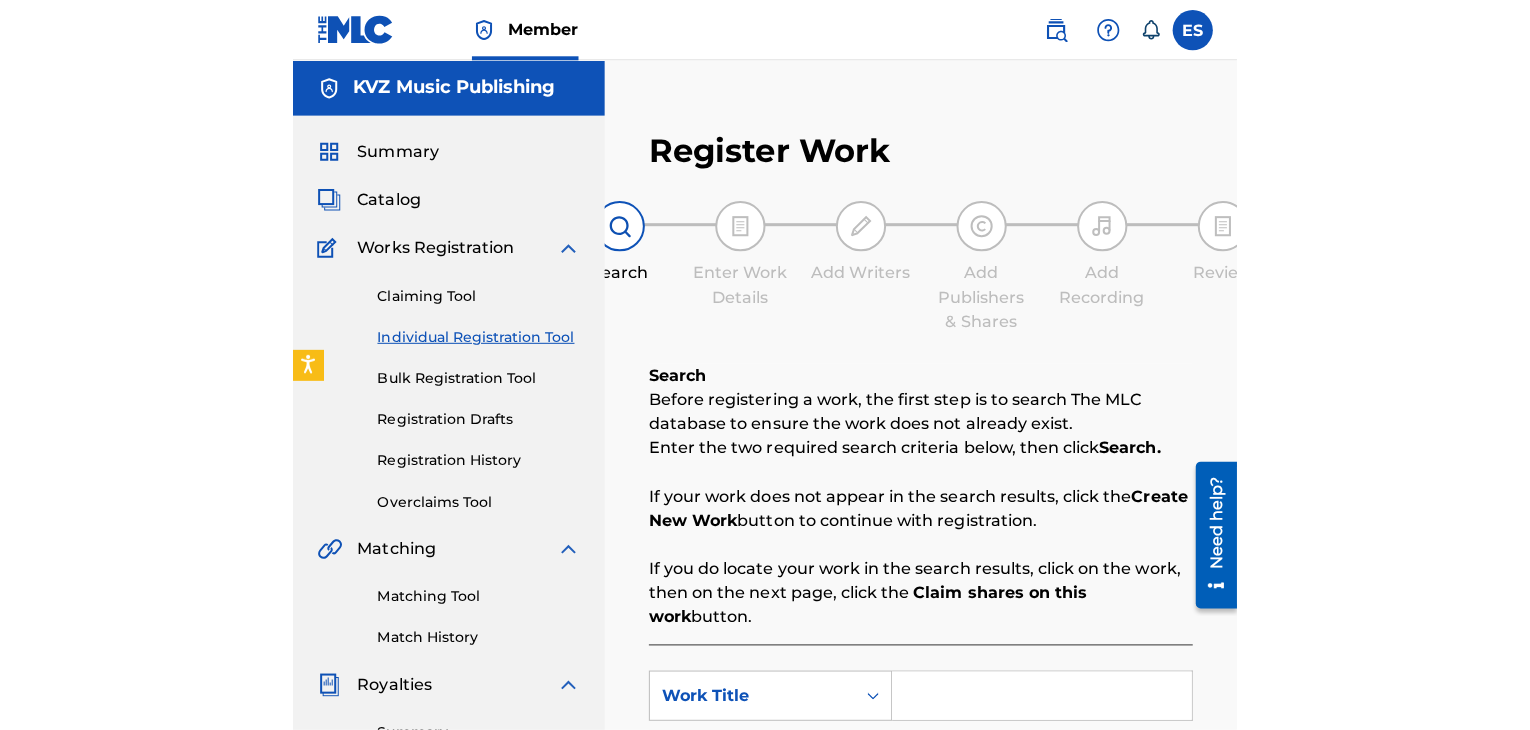 scroll, scrollTop: 100, scrollLeft: 0, axis: vertical 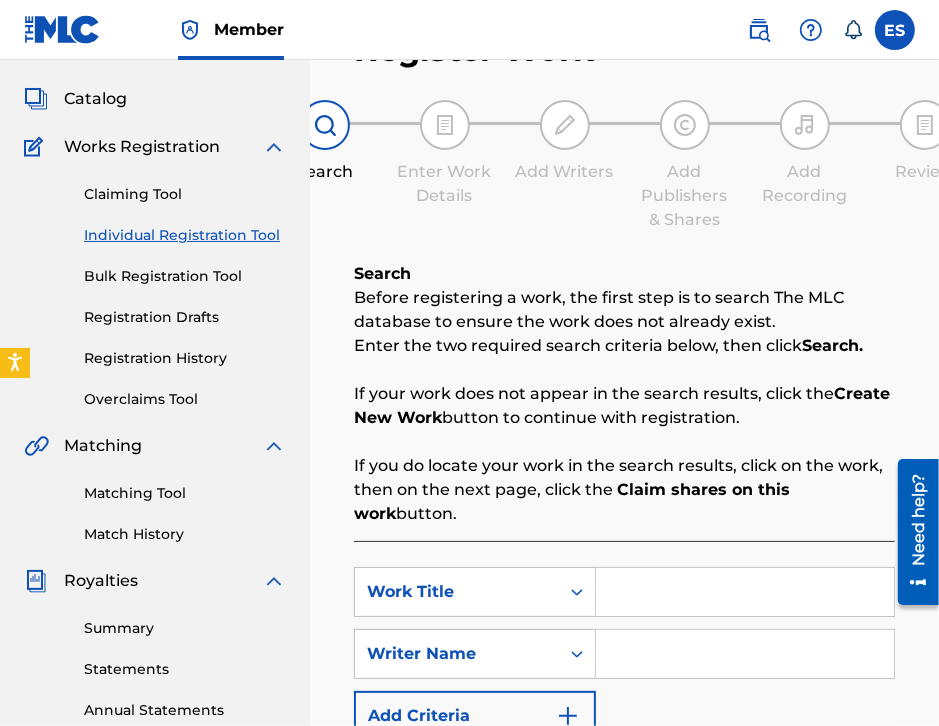 click at bounding box center [745, 592] 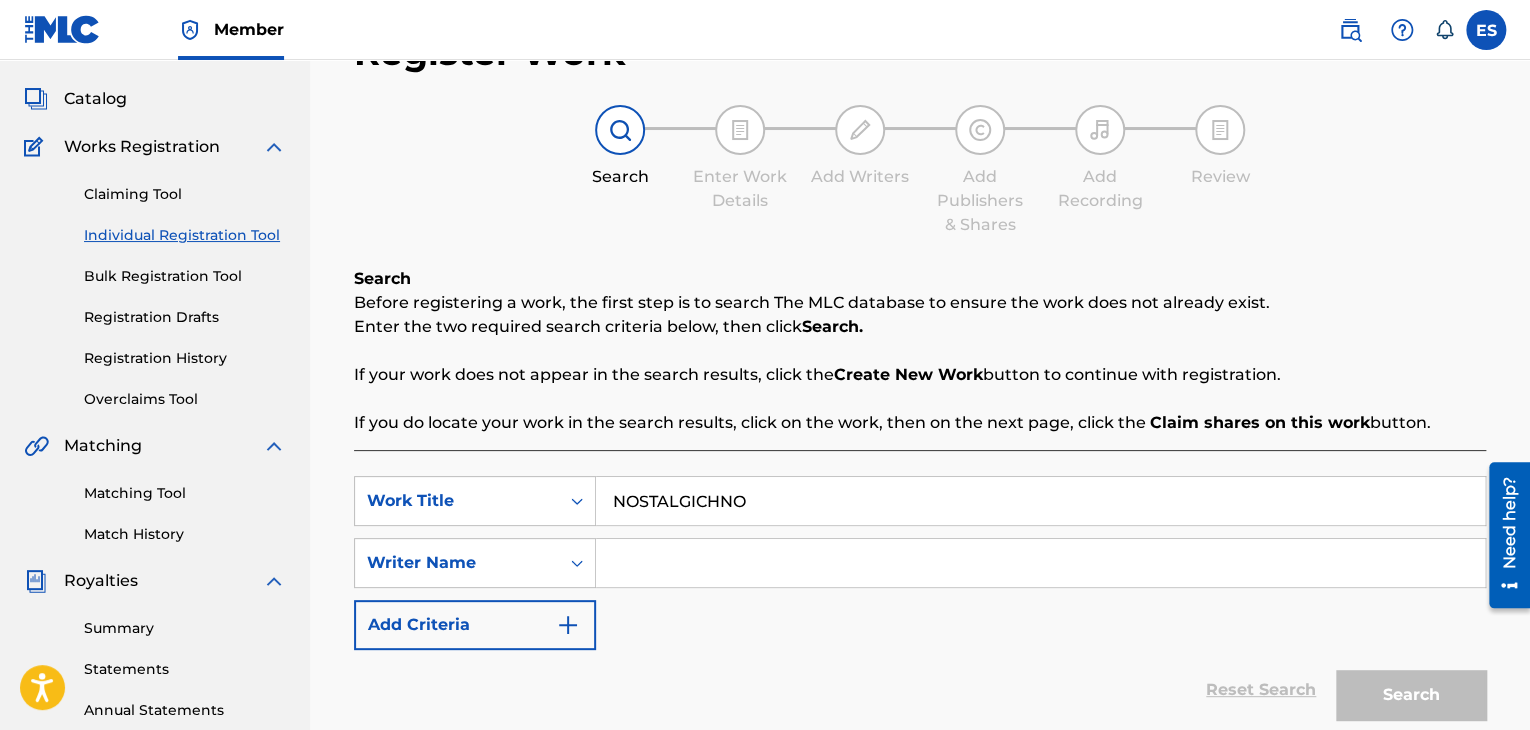 click at bounding box center [1040, 563] 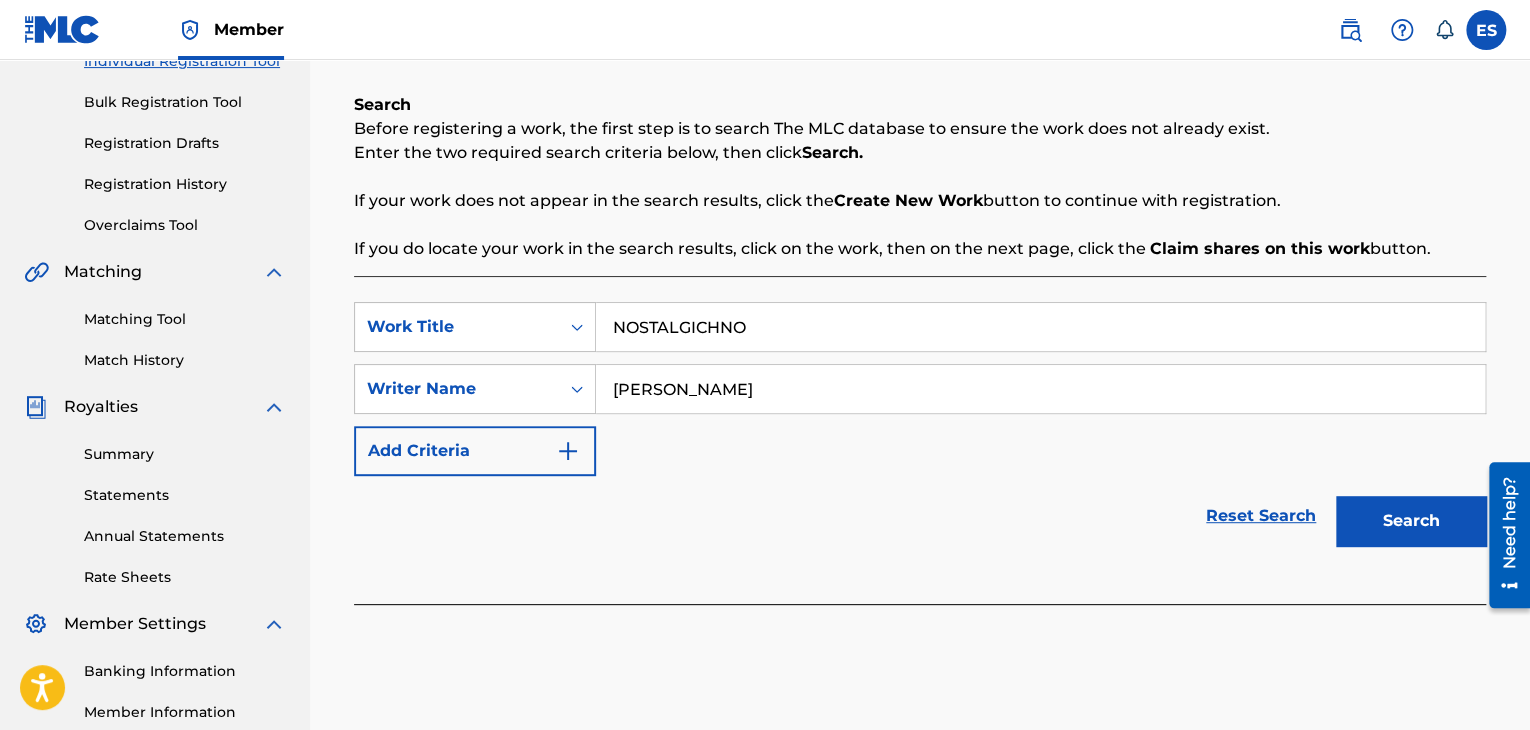 scroll, scrollTop: 400, scrollLeft: 0, axis: vertical 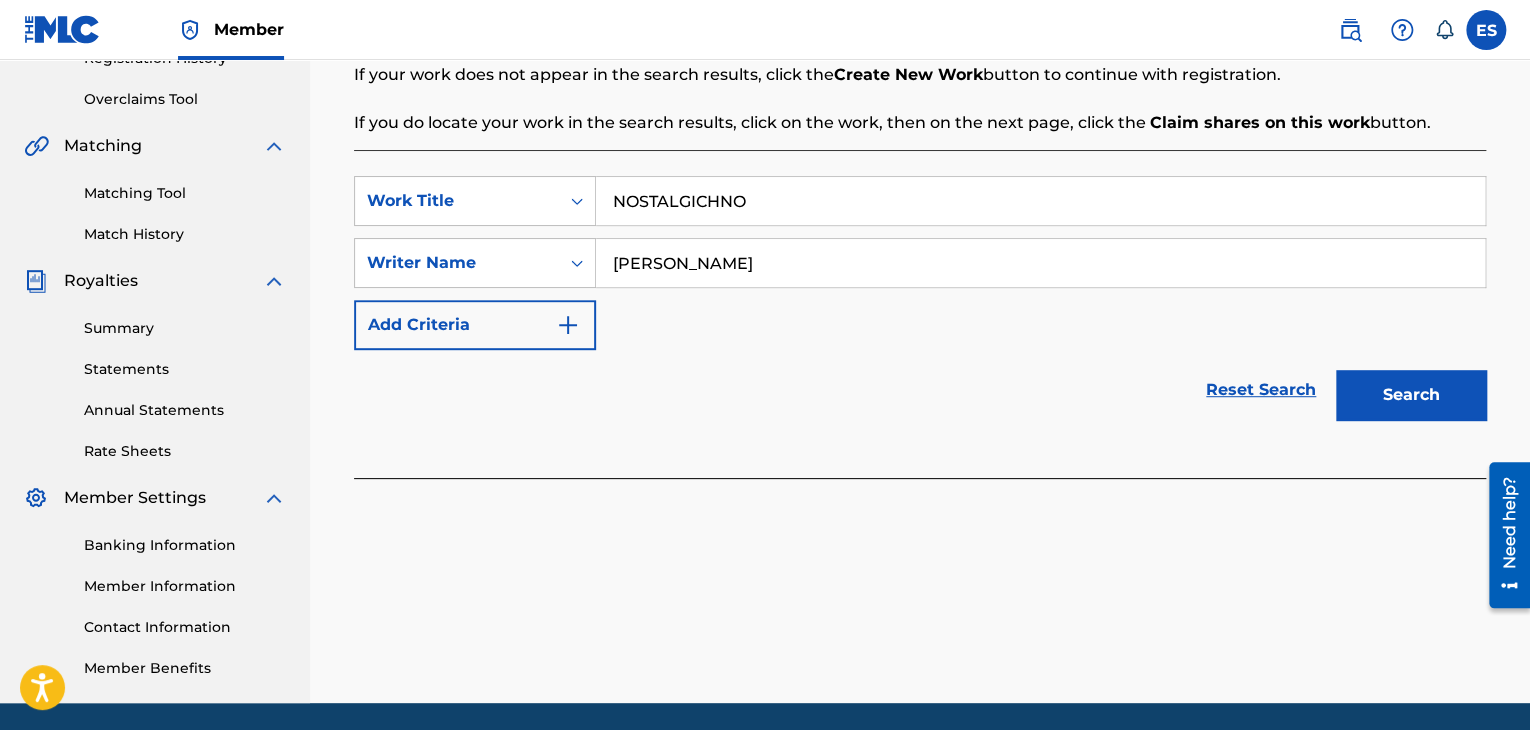 click on "Search" at bounding box center [1411, 395] 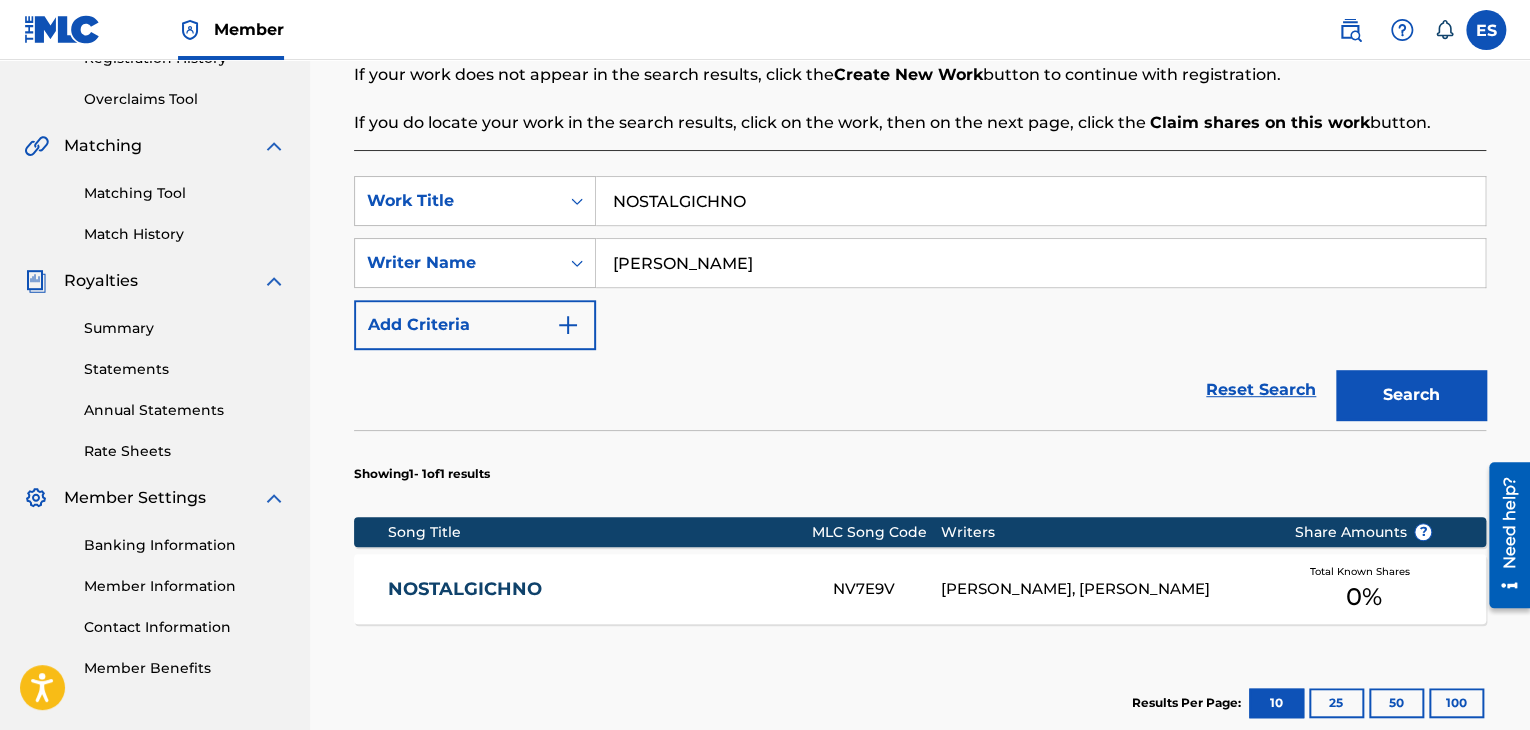 scroll, scrollTop: 655, scrollLeft: 0, axis: vertical 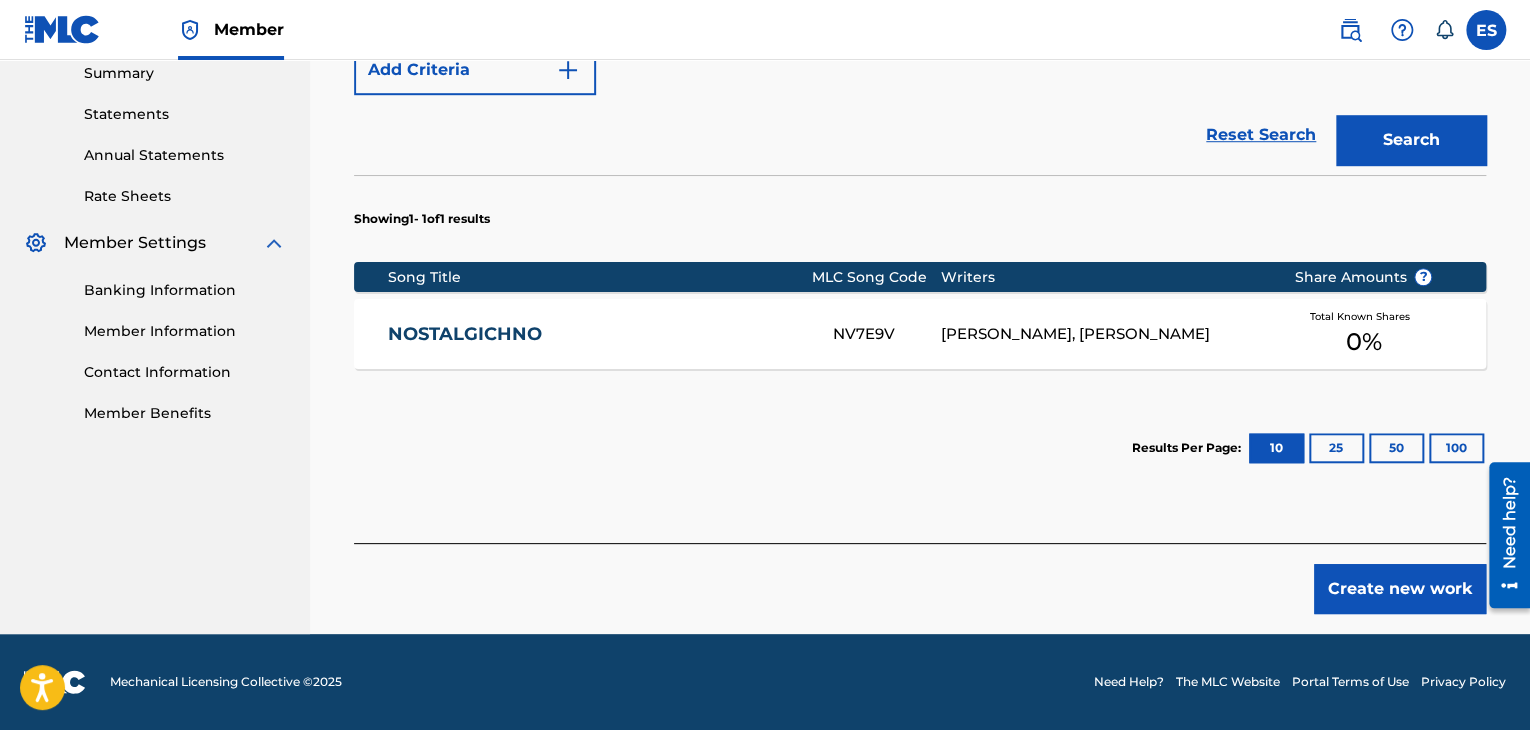 click on "Create new work" at bounding box center [1400, 589] 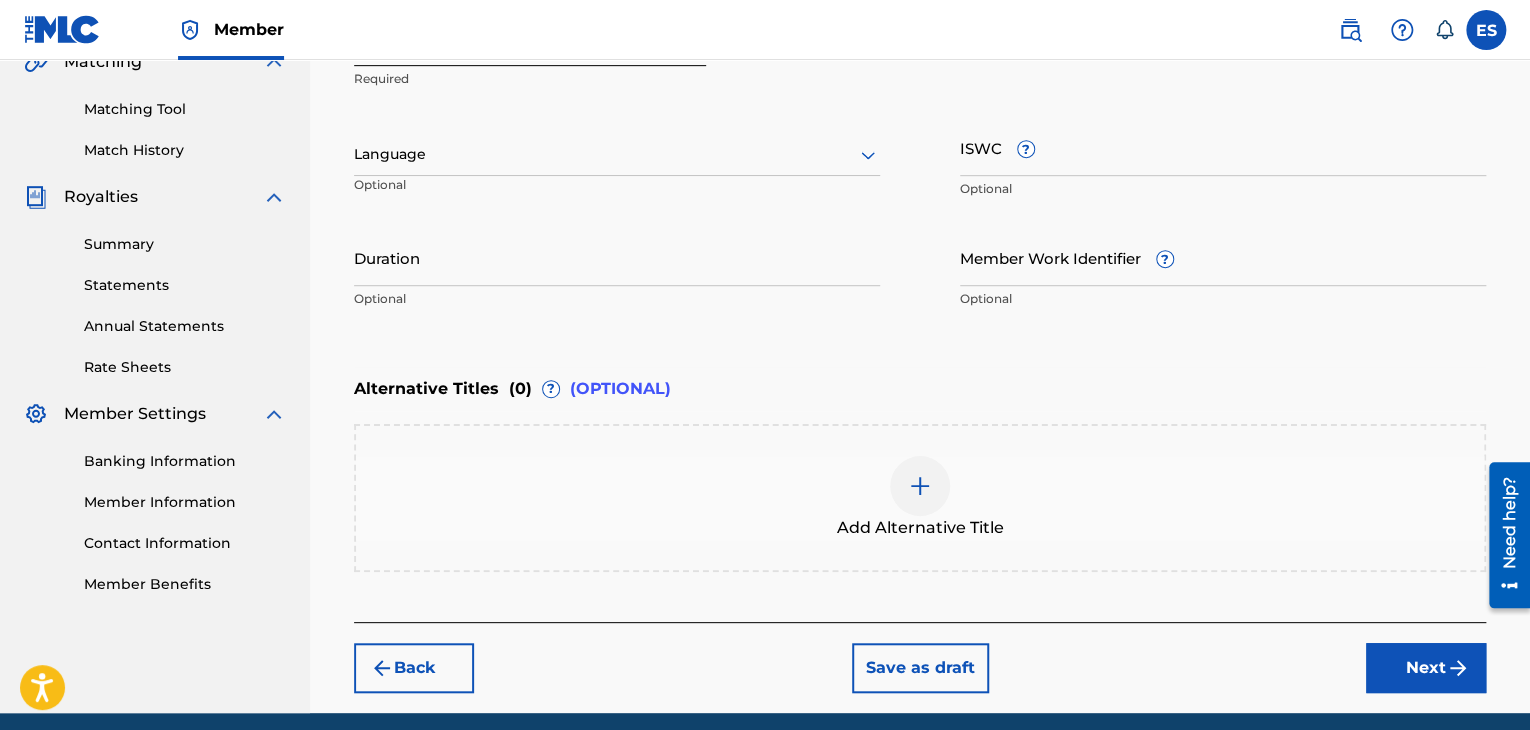 scroll, scrollTop: 461, scrollLeft: 0, axis: vertical 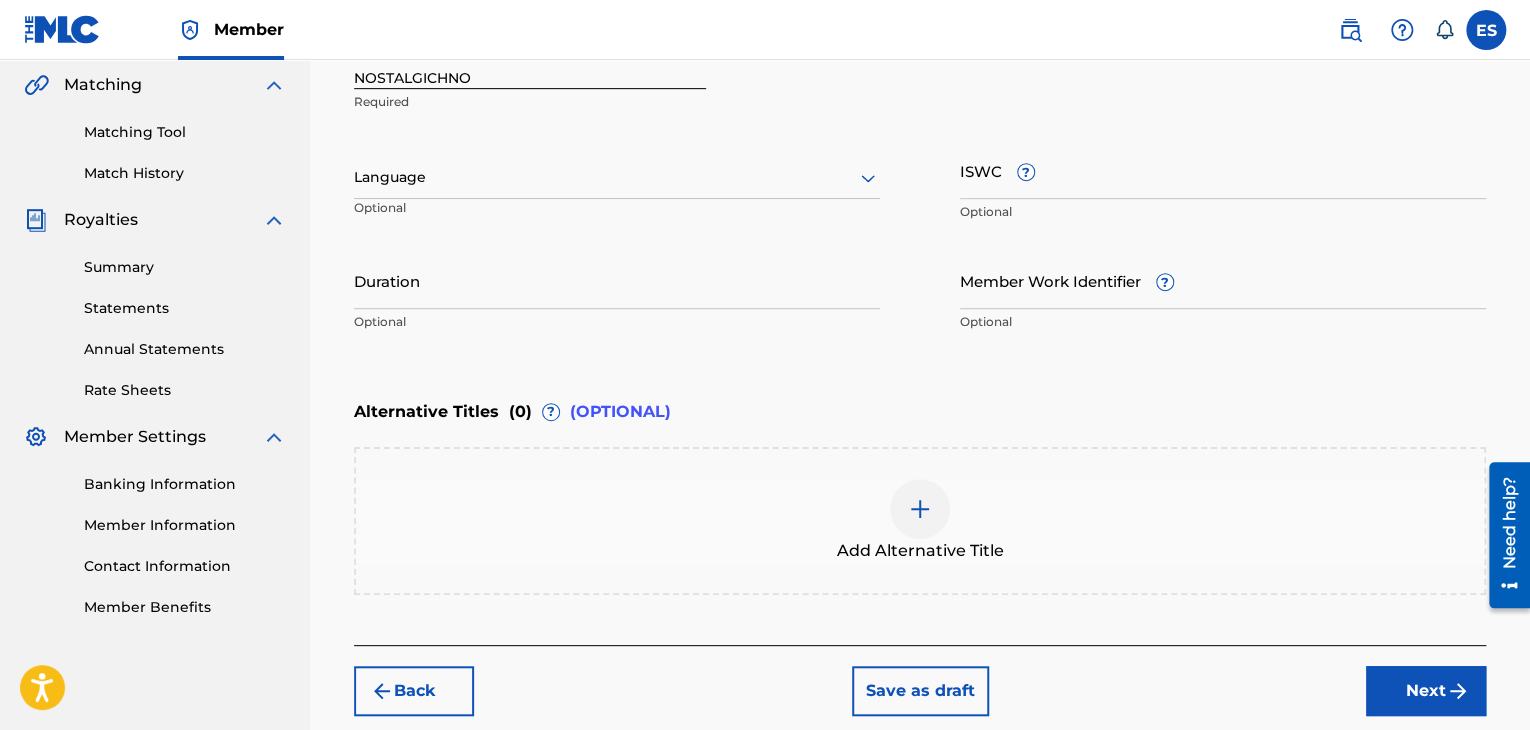 click at bounding box center [617, 177] 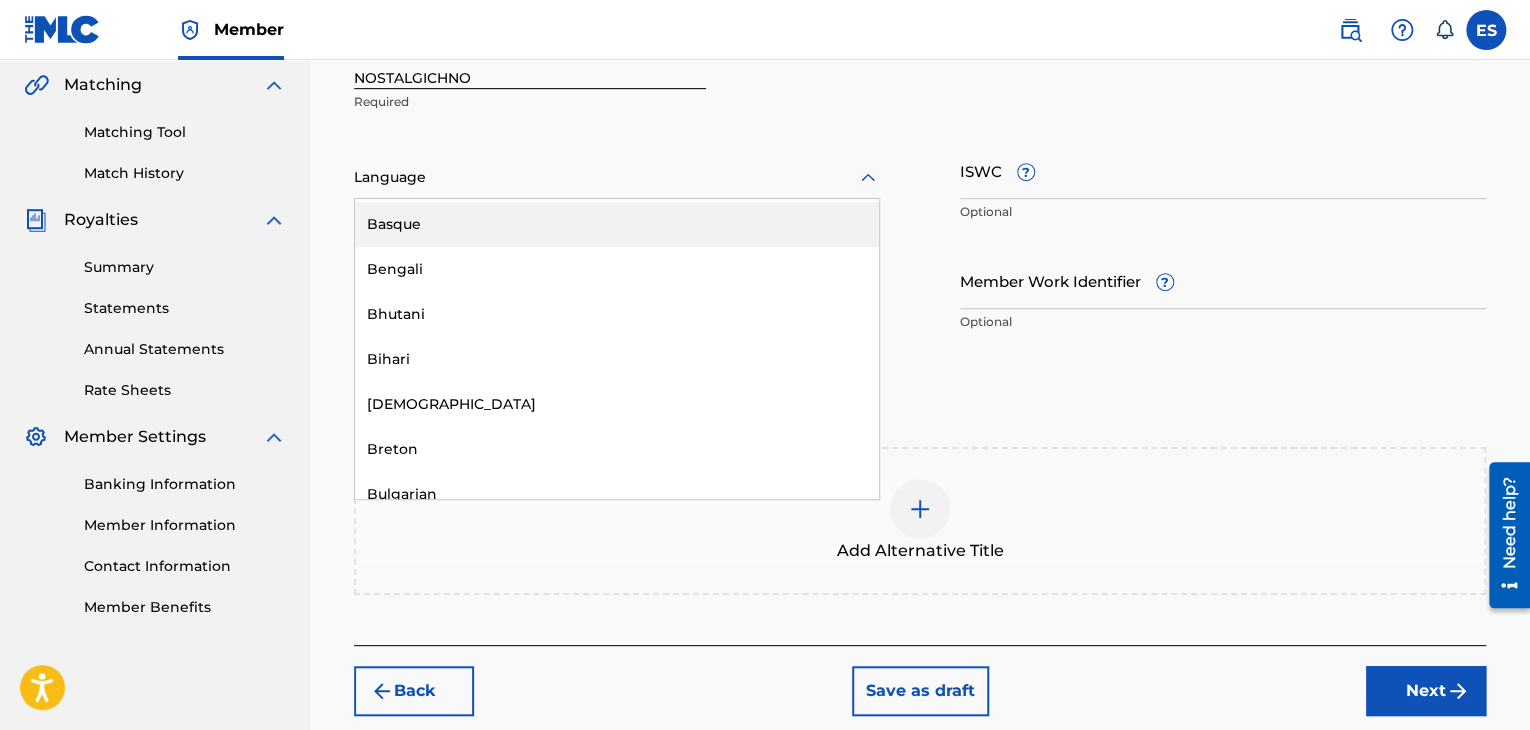 scroll, scrollTop: 700, scrollLeft: 0, axis: vertical 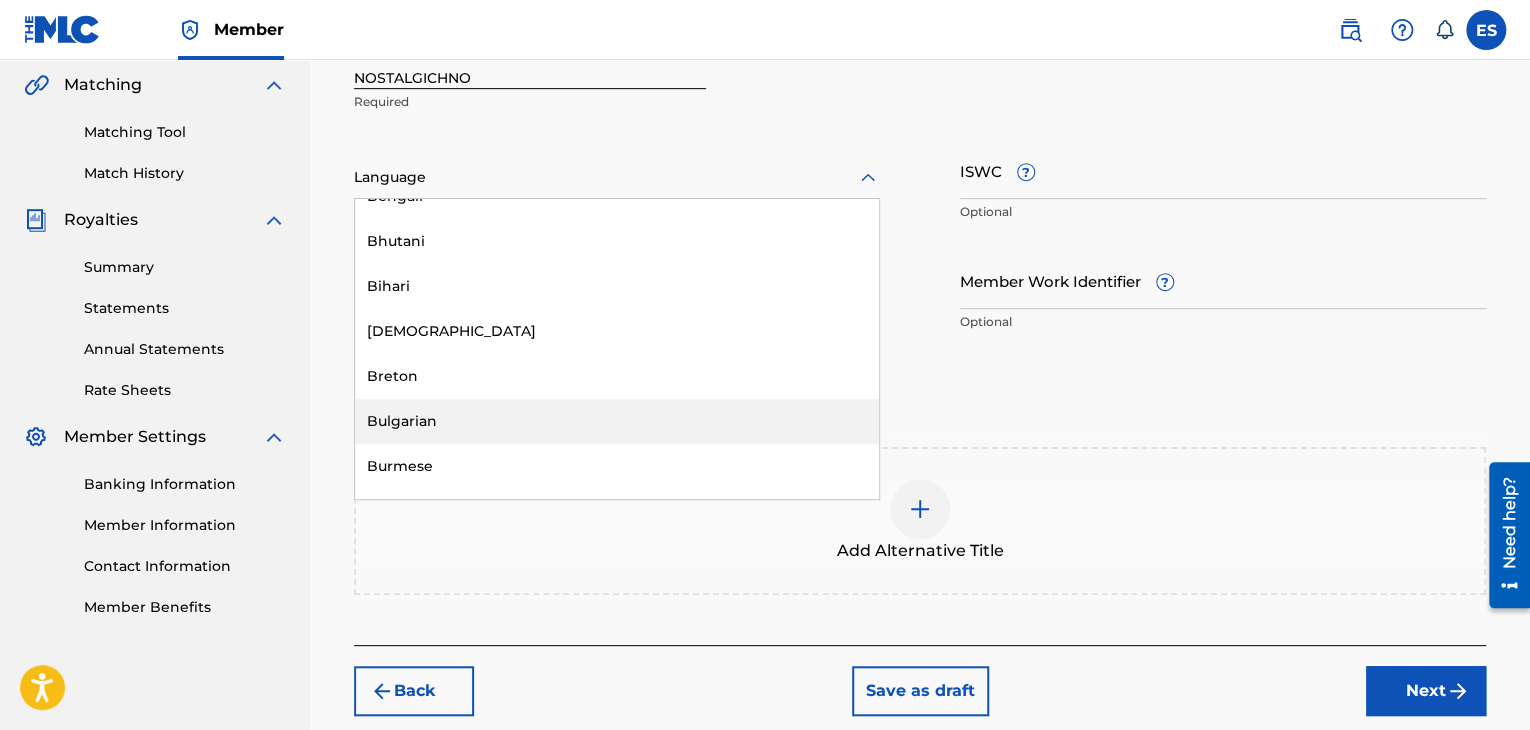 click on "Bulgarian" at bounding box center (617, 421) 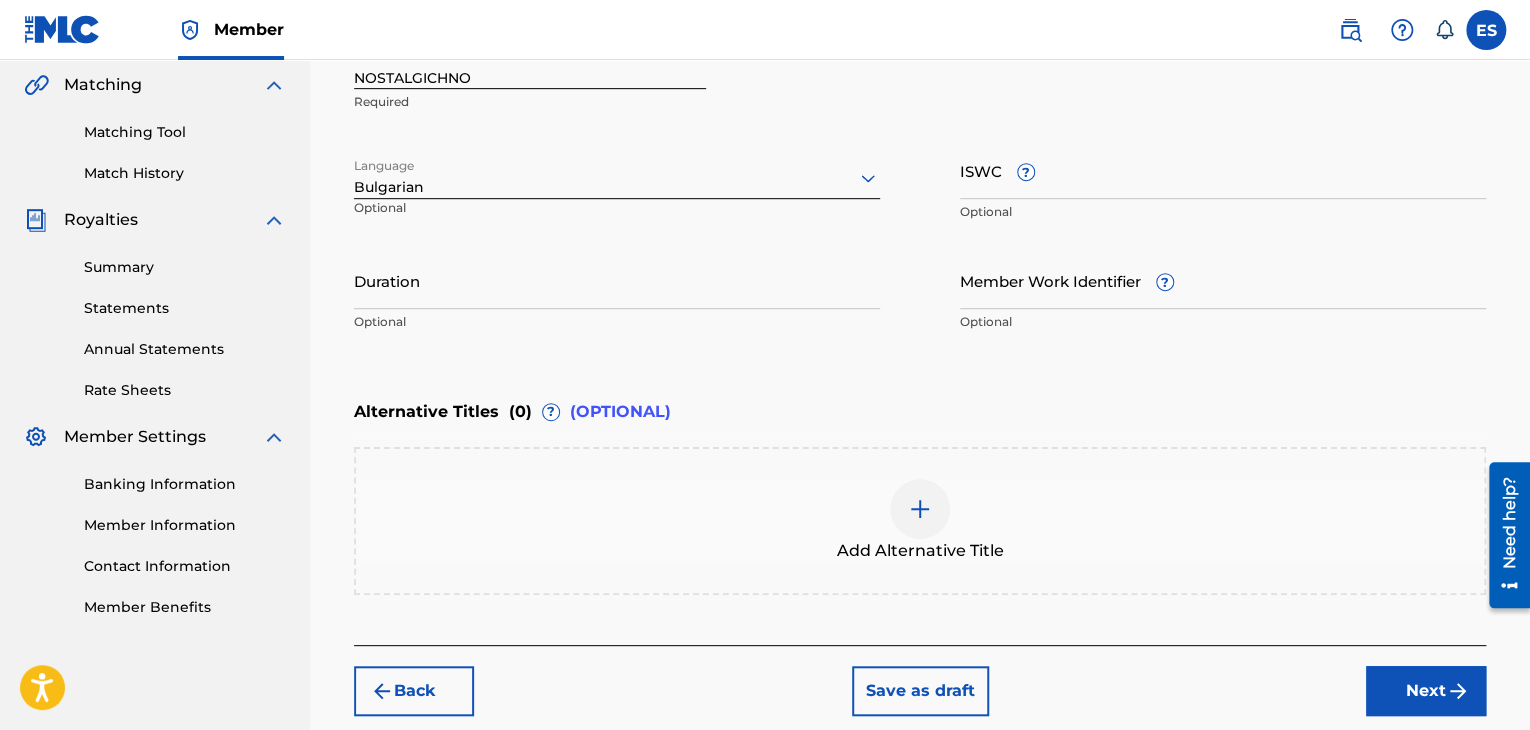 click on "ISWC   ?" at bounding box center (1223, 170) 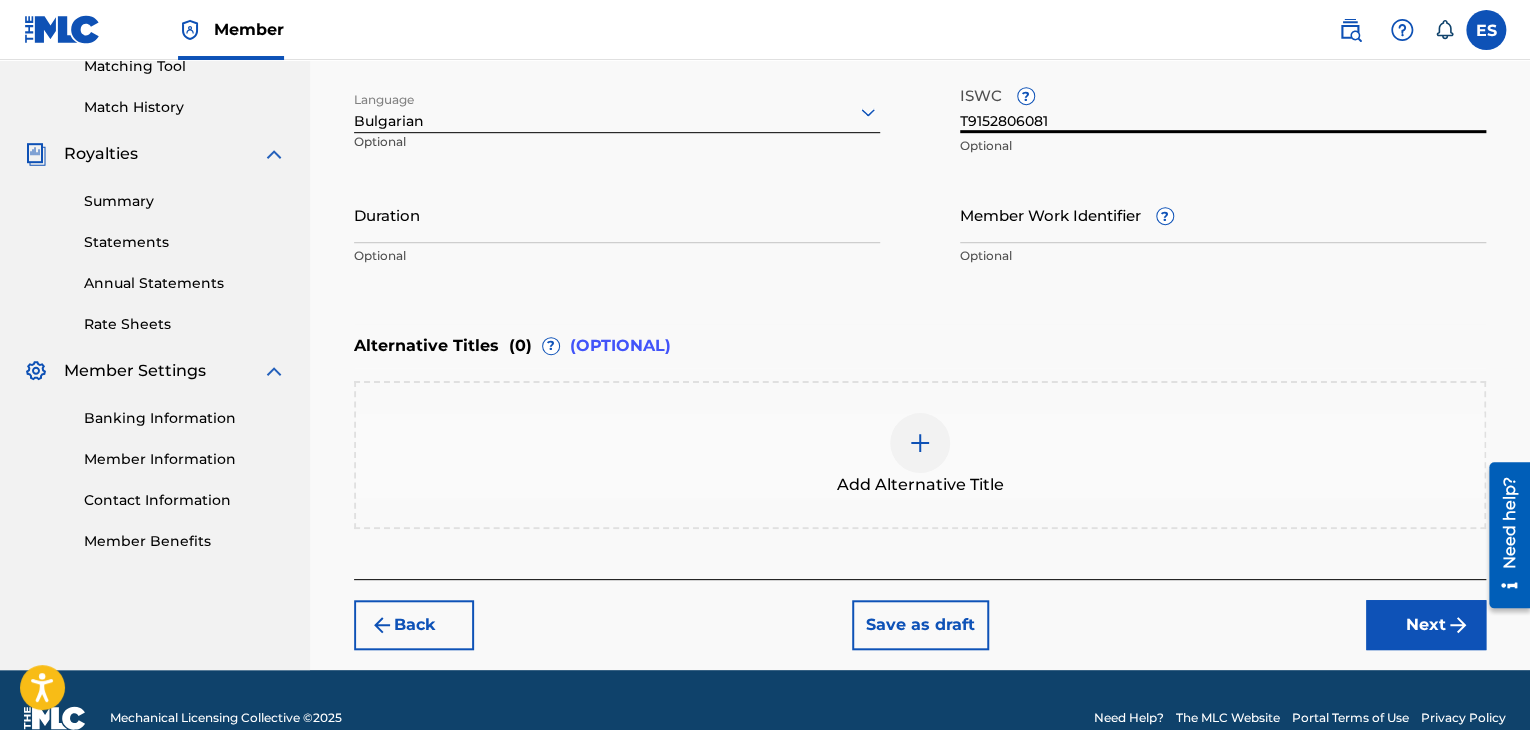 scroll, scrollTop: 561, scrollLeft: 0, axis: vertical 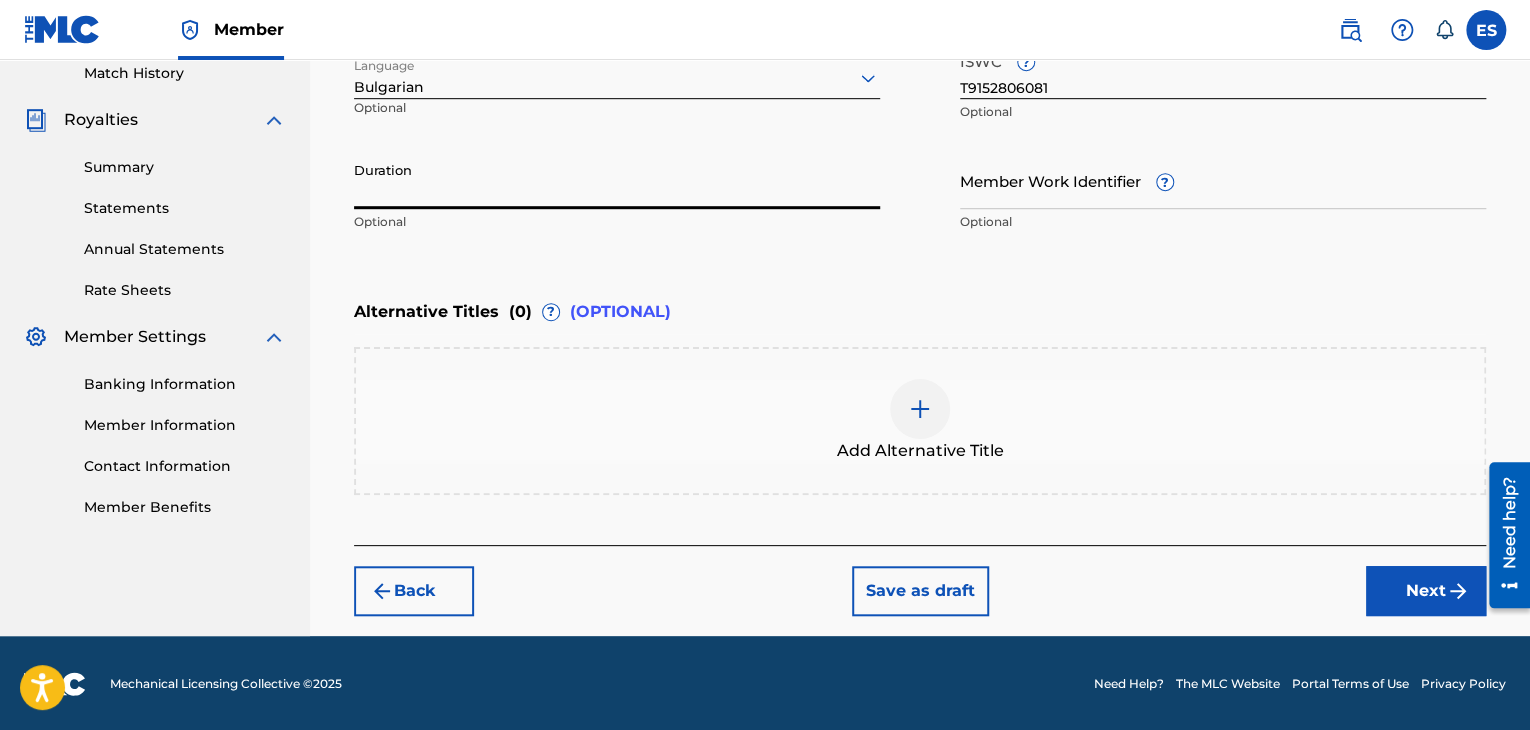 click on "Duration" at bounding box center (617, 180) 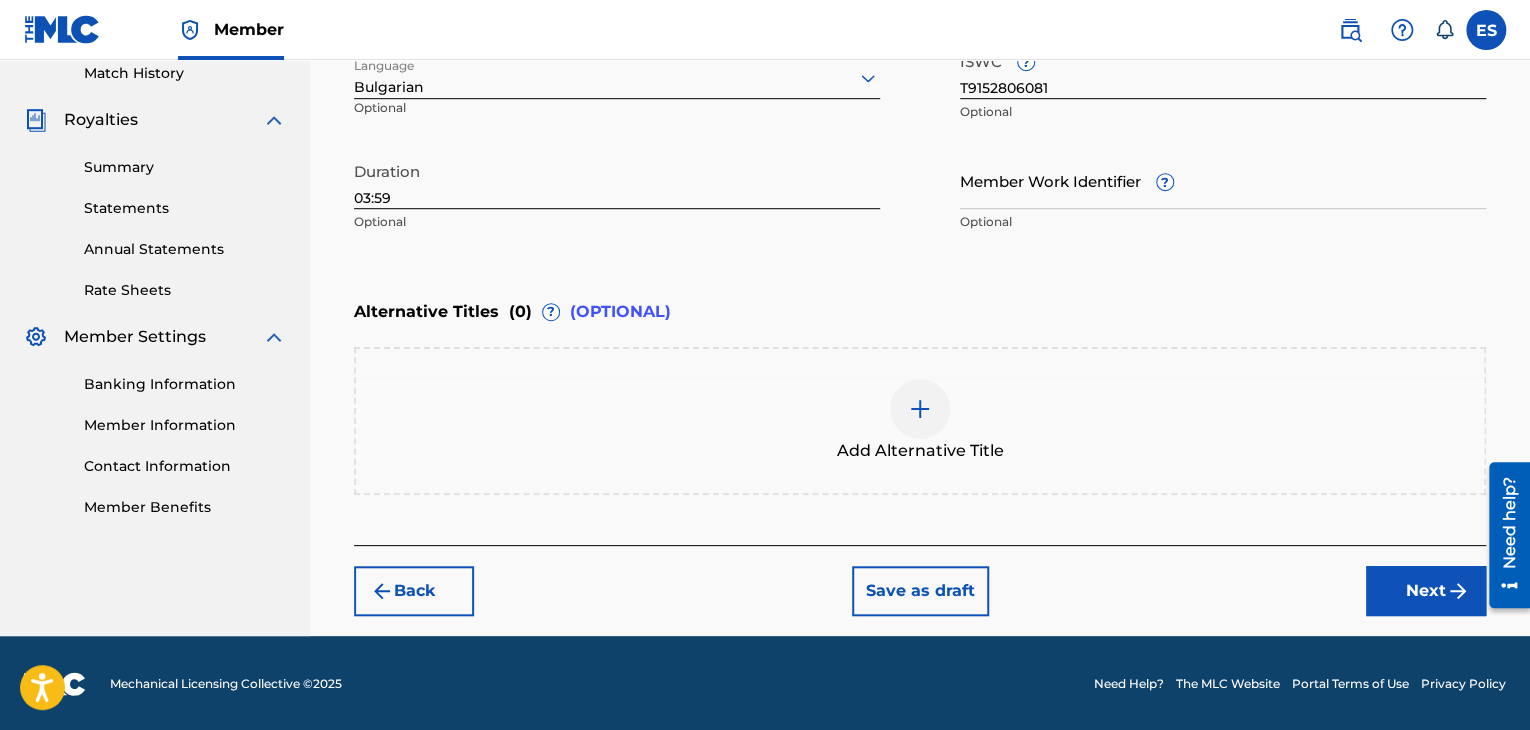click at bounding box center (920, 409) 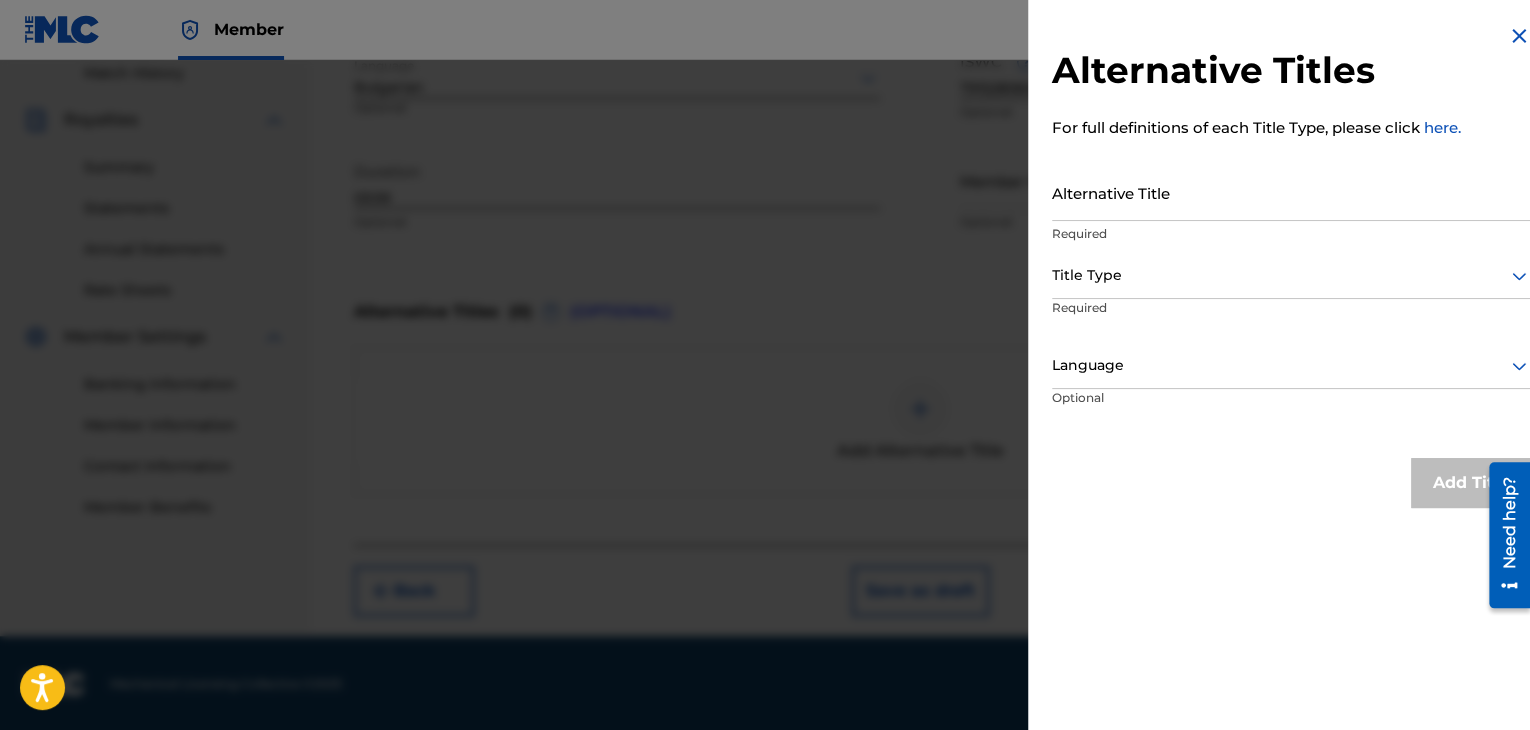 click on "Alternative Title" at bounding box center [1291, 192] 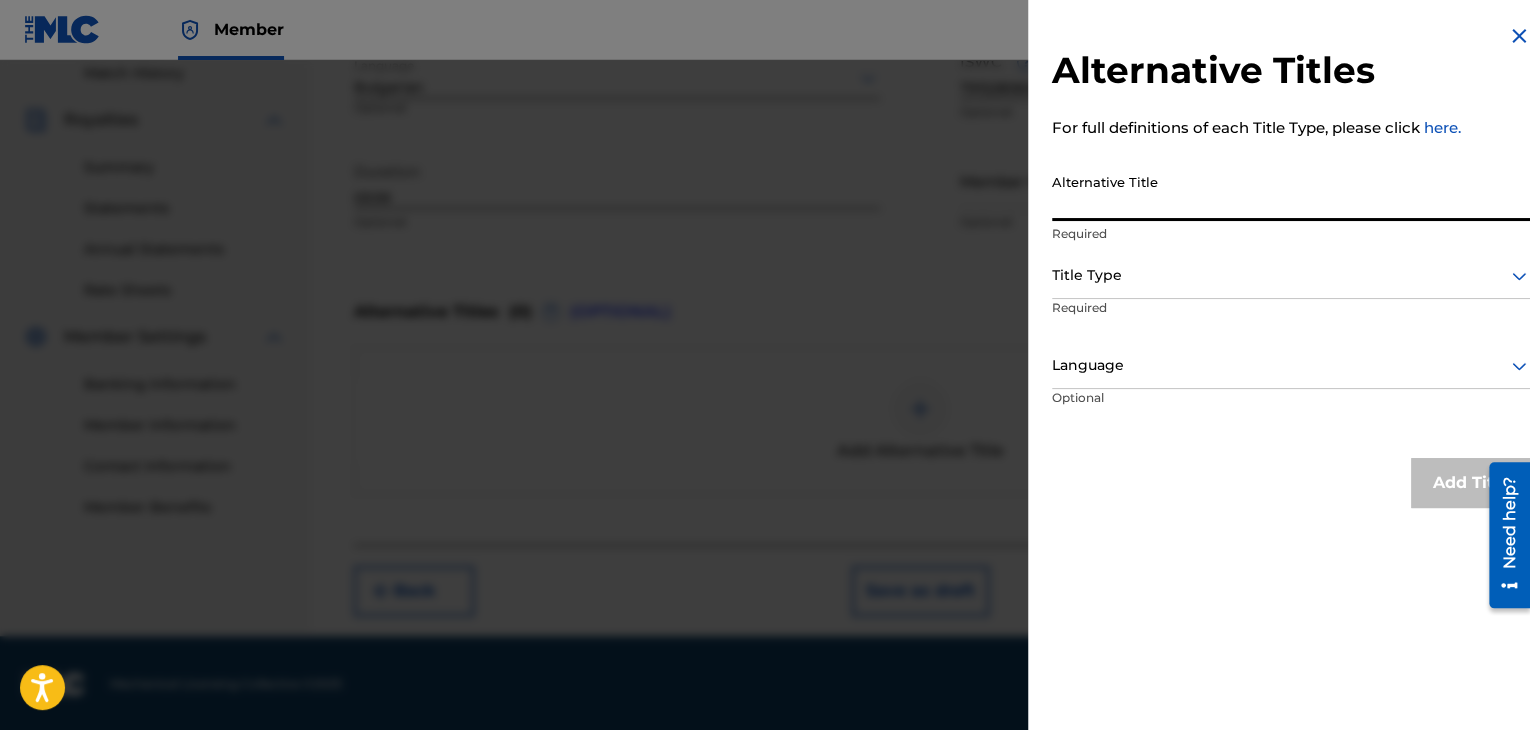 drag, startPoint x: 1220, startPoint y: 197, endPoint x: 1218, endPoint y: 220, distance: 23.086792 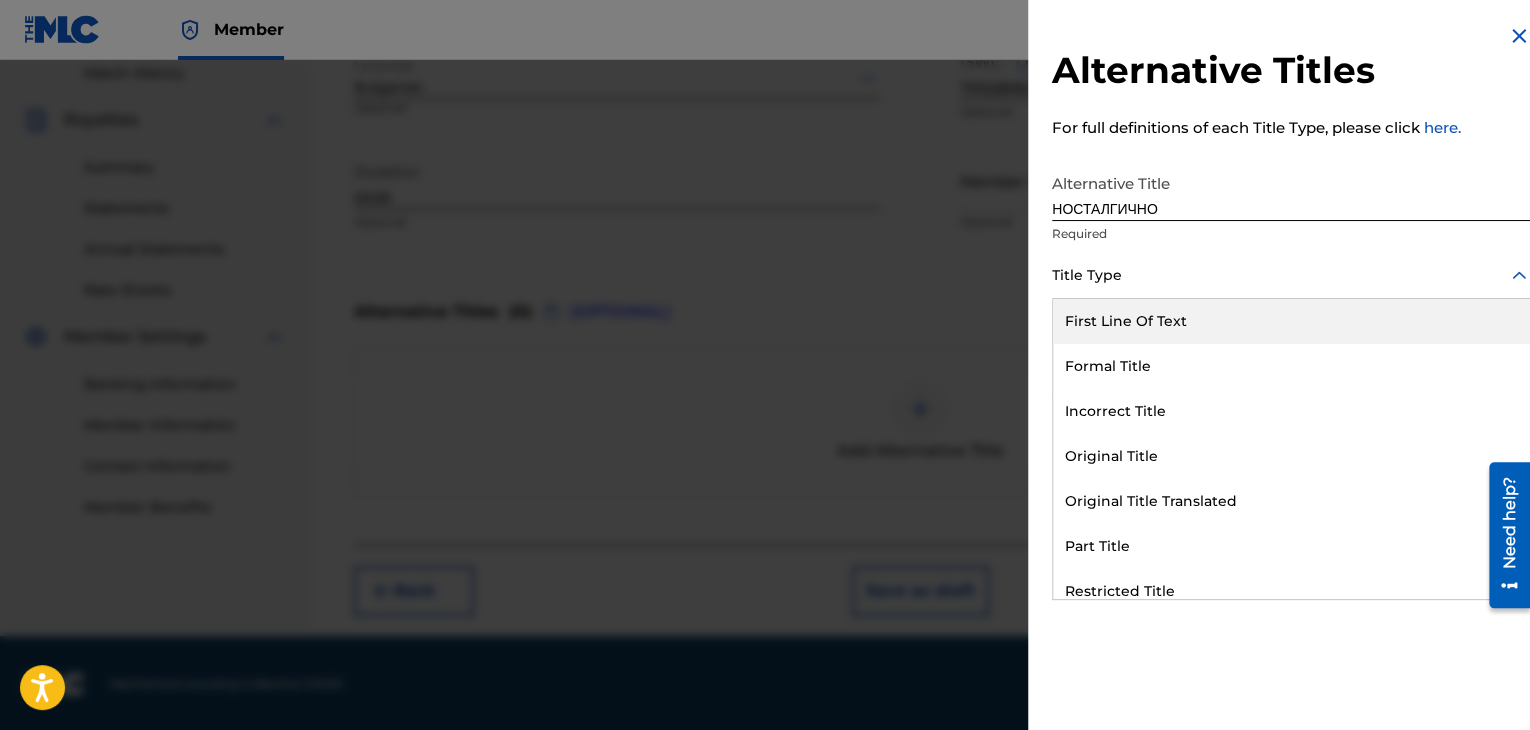 click at bounding box center [1291, 275] 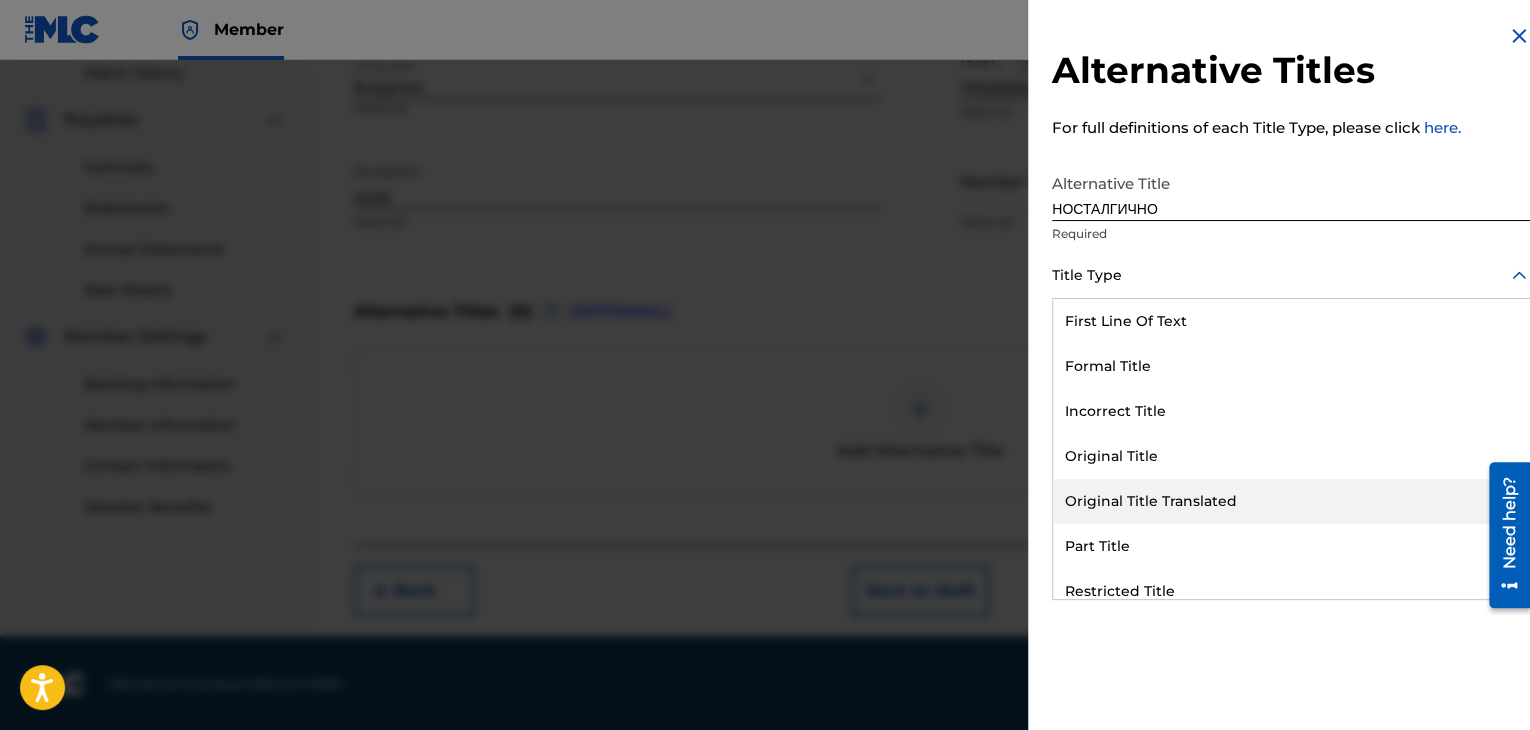 click on "Original Title Translated" at bounding box center [1291, 501] 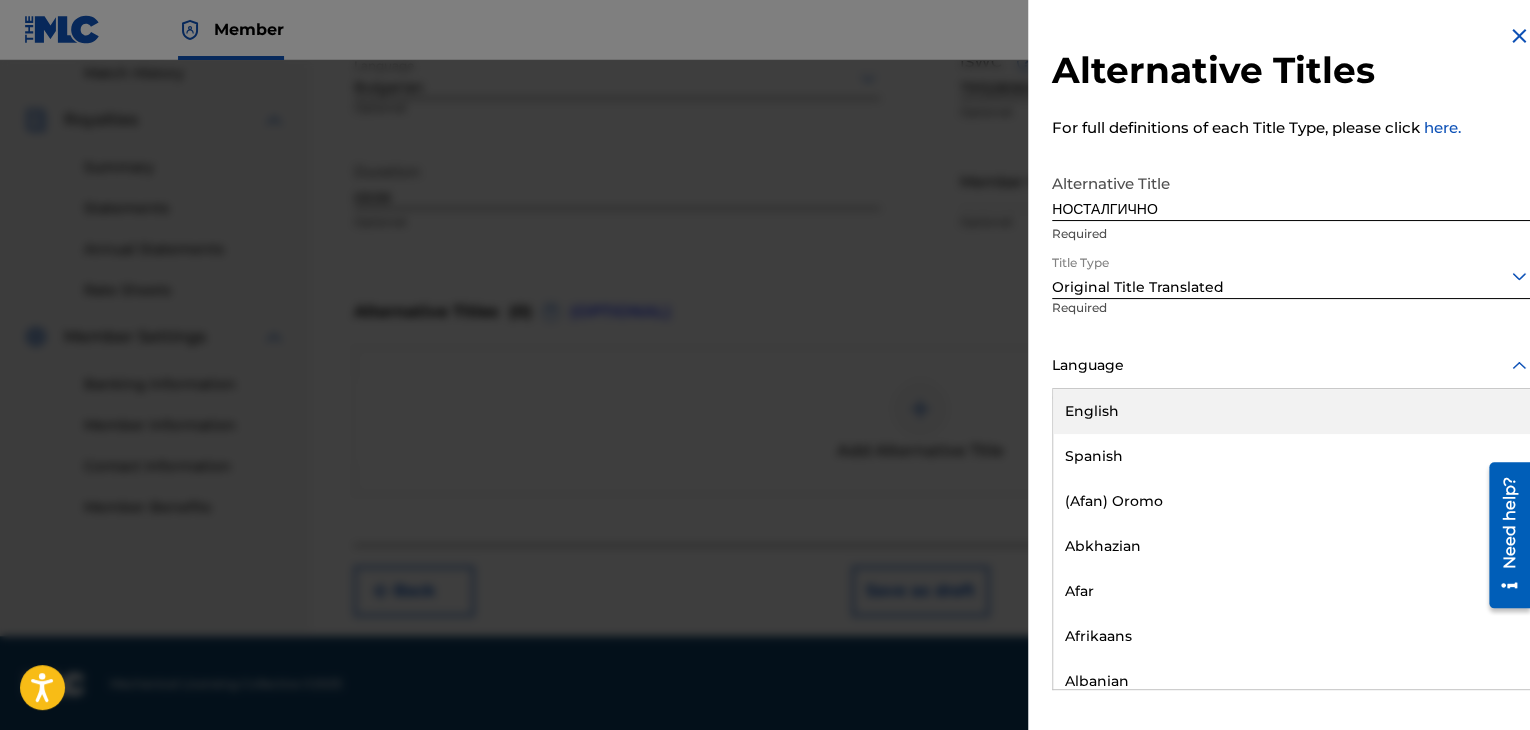 click at bounding box center [1291, 365] 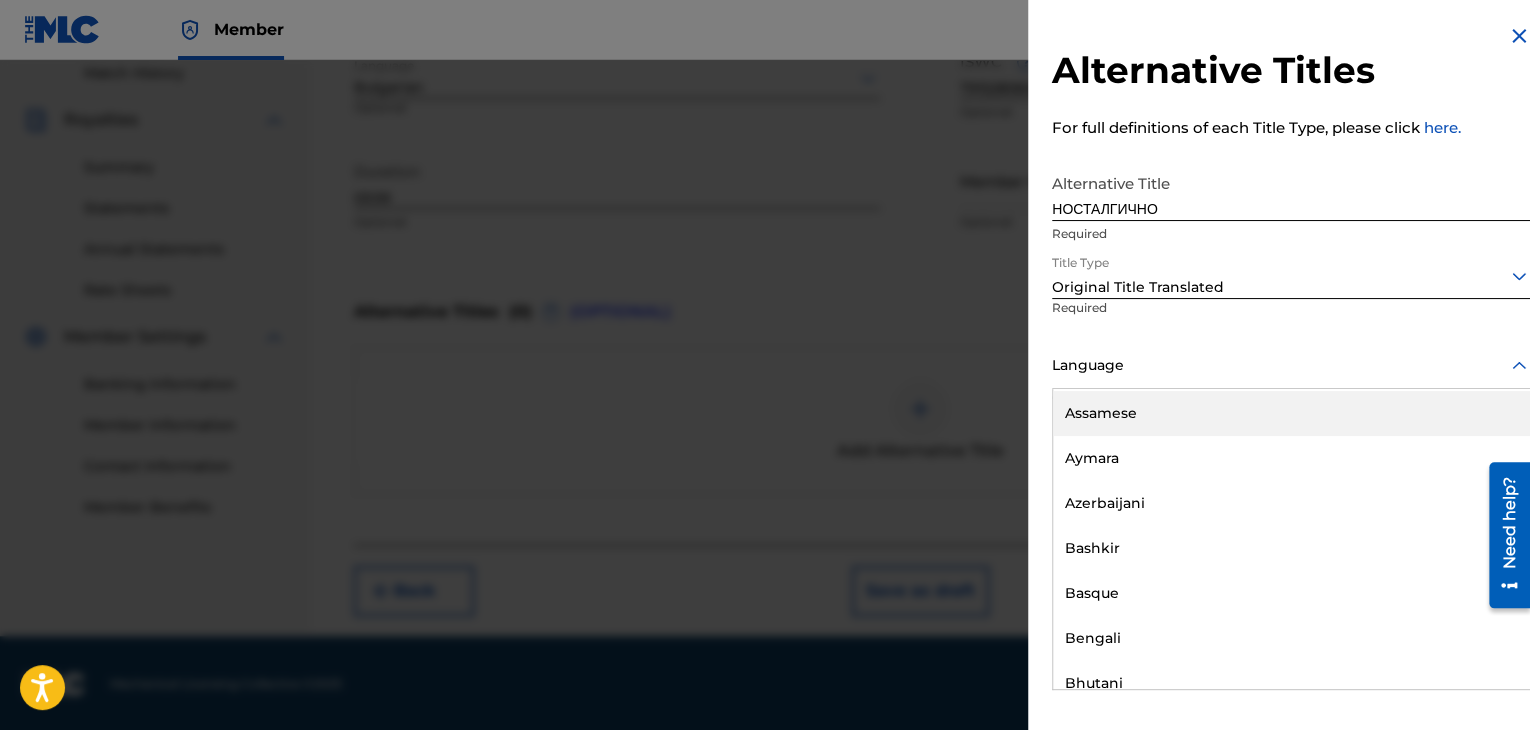scroll, scrollTop: 700, scrollLeft: 0, axis: vertical 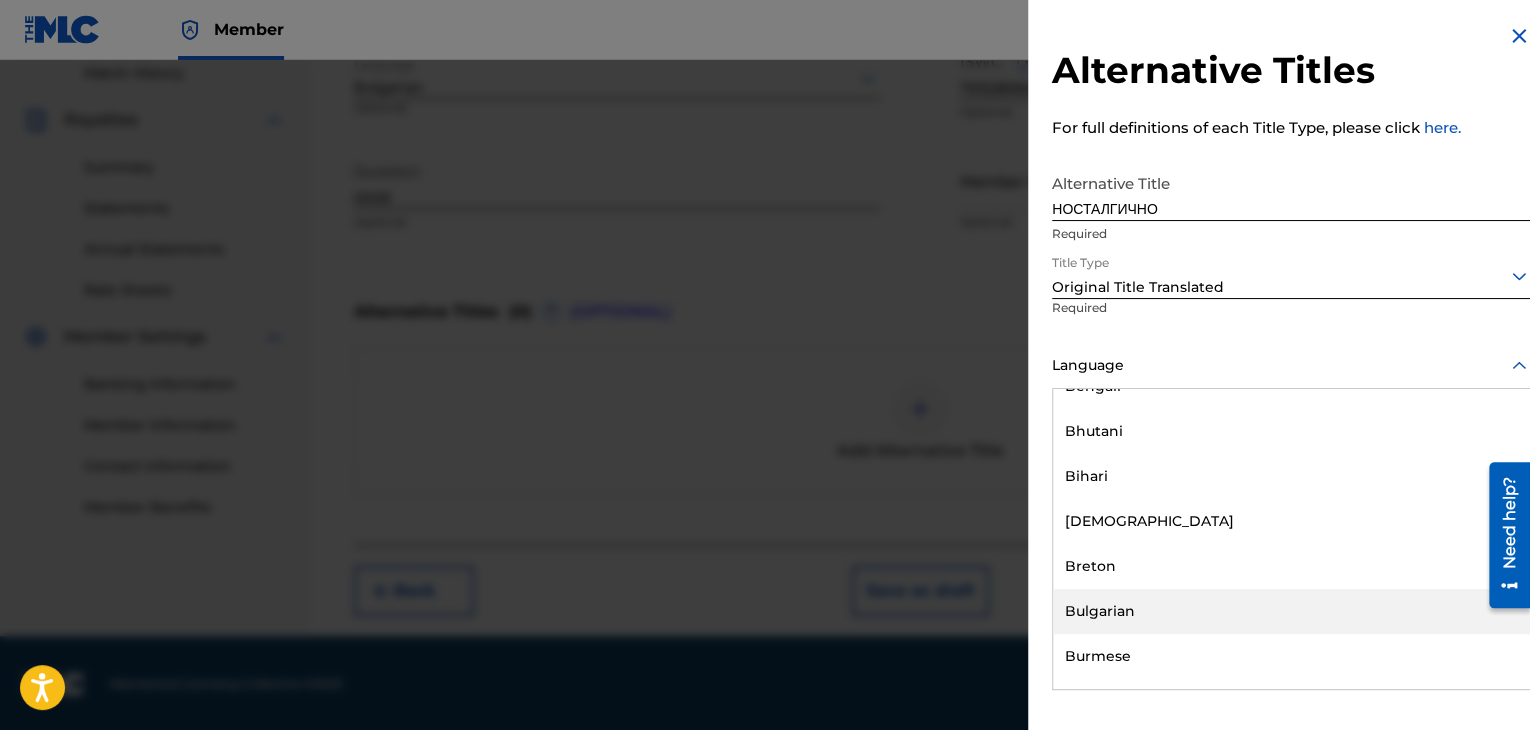click on "Bulgarian" at bounding box center (1291, 611) 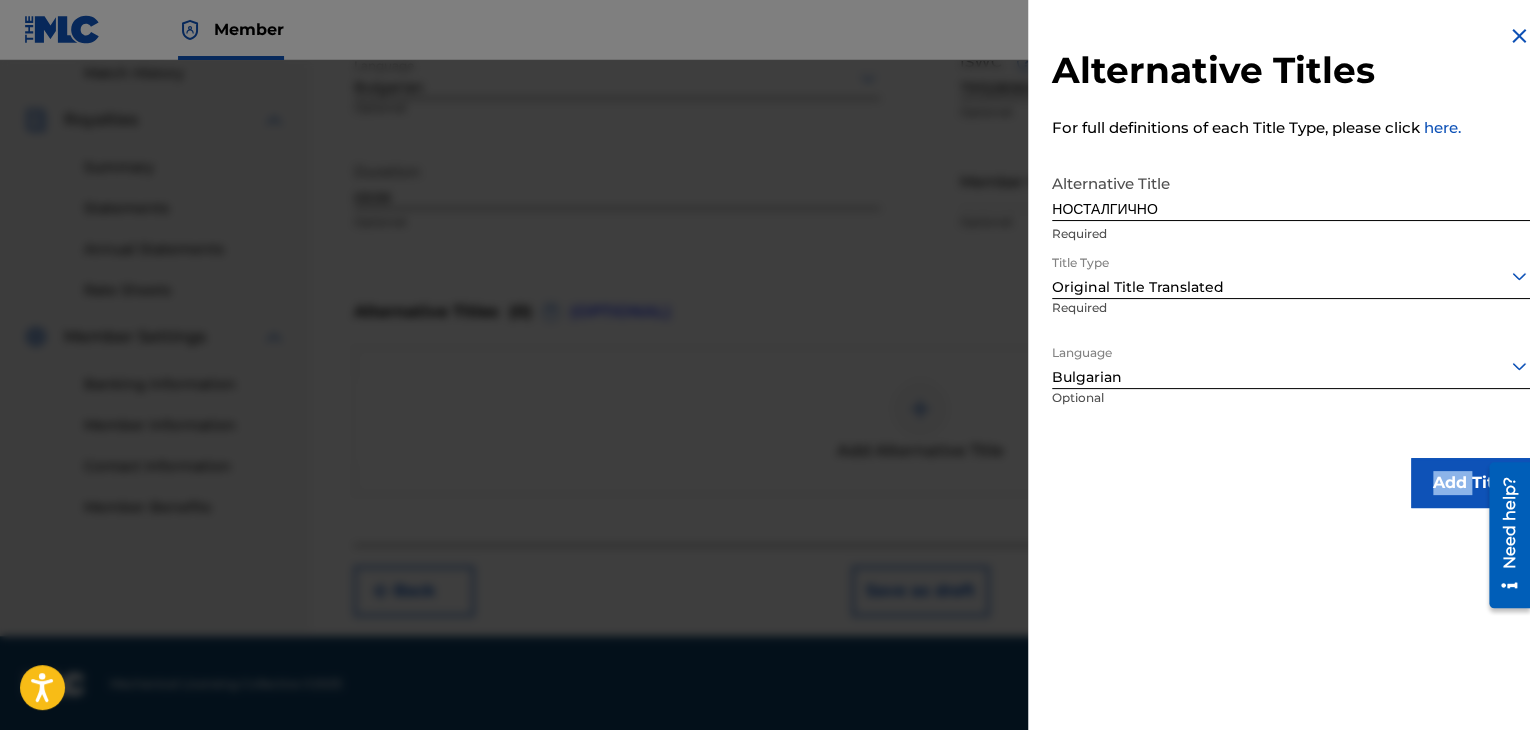 click on "Add Title" at bounding box center [1471, 483] 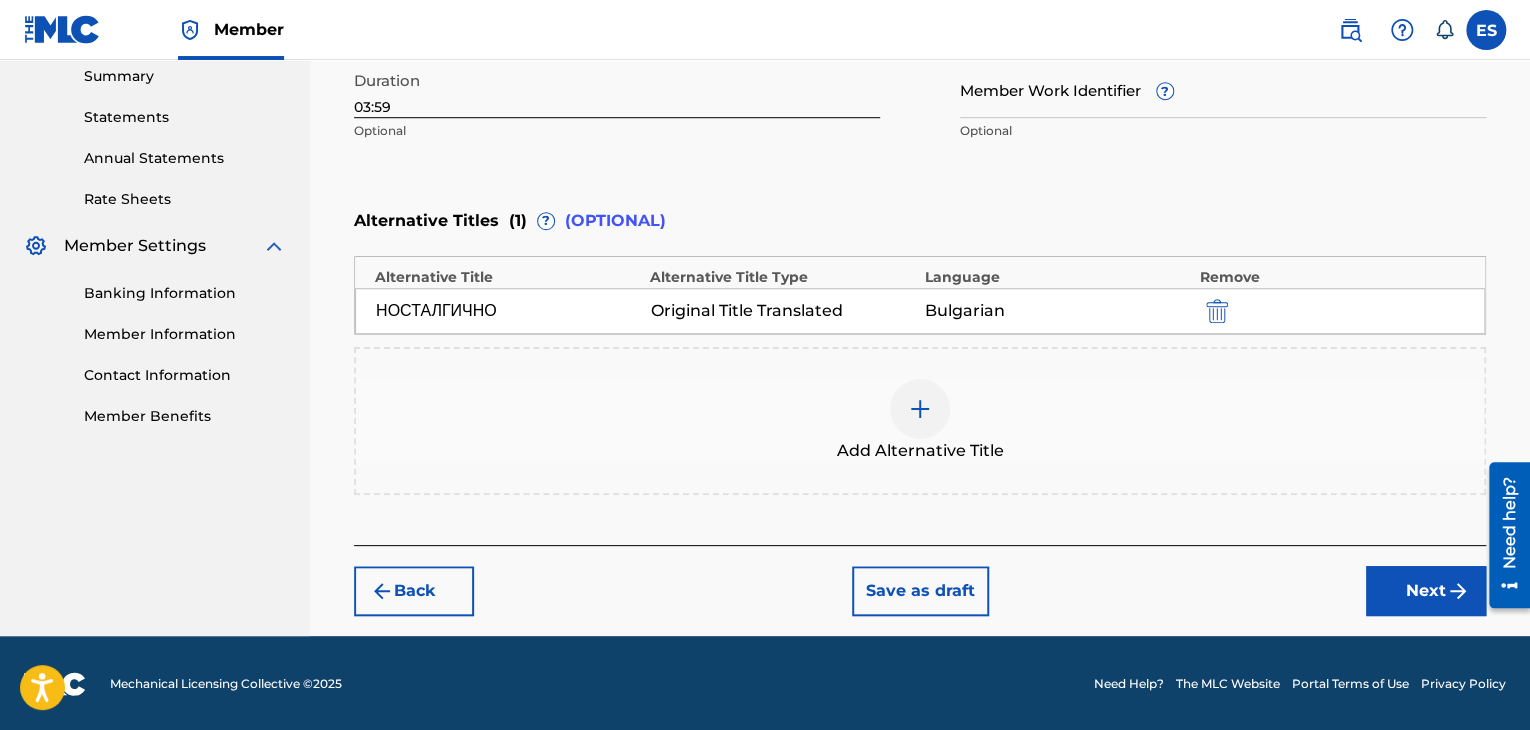 click on "Next" at bounding box center (1426, 591) 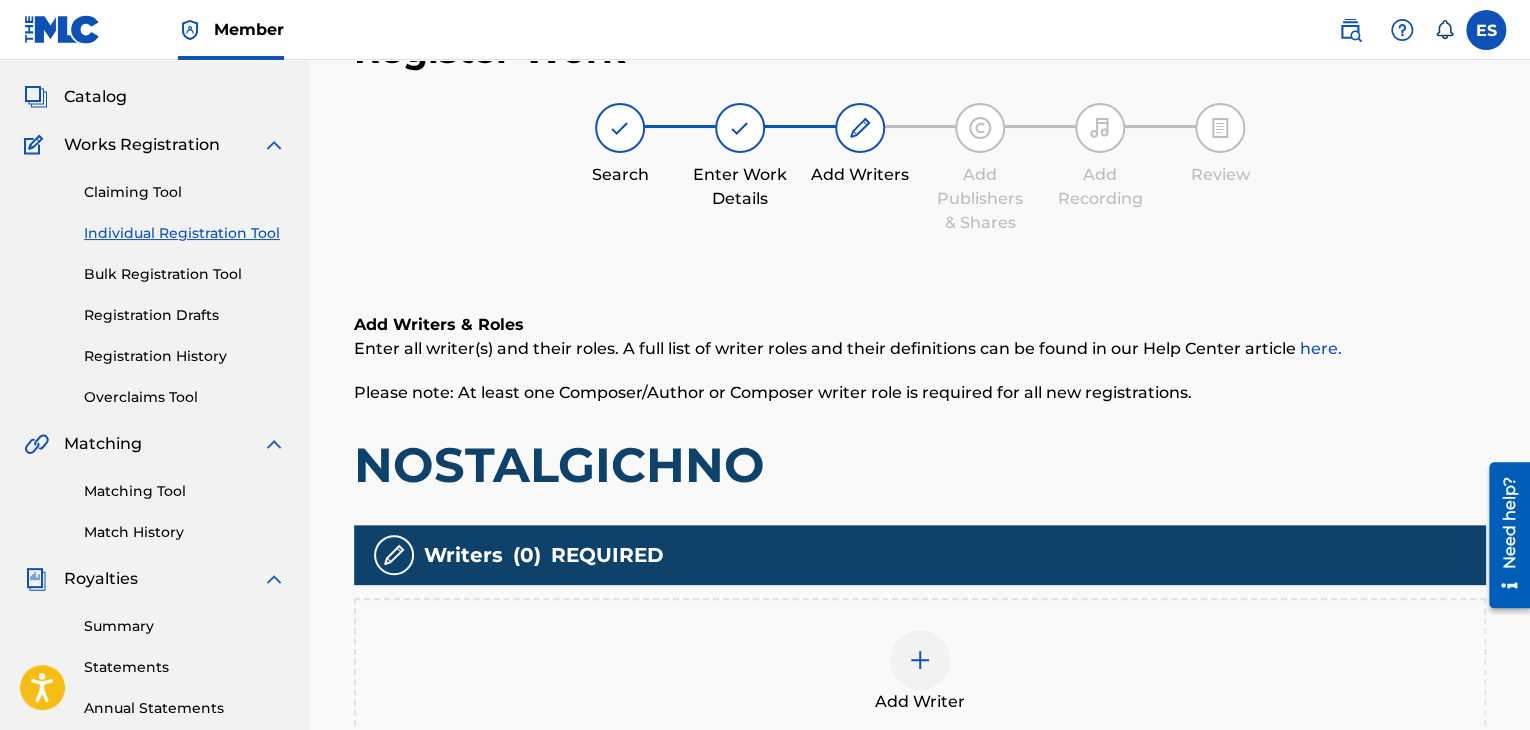 scroll, scrollTop: 469, scrollLeft: 0, axis: vertical 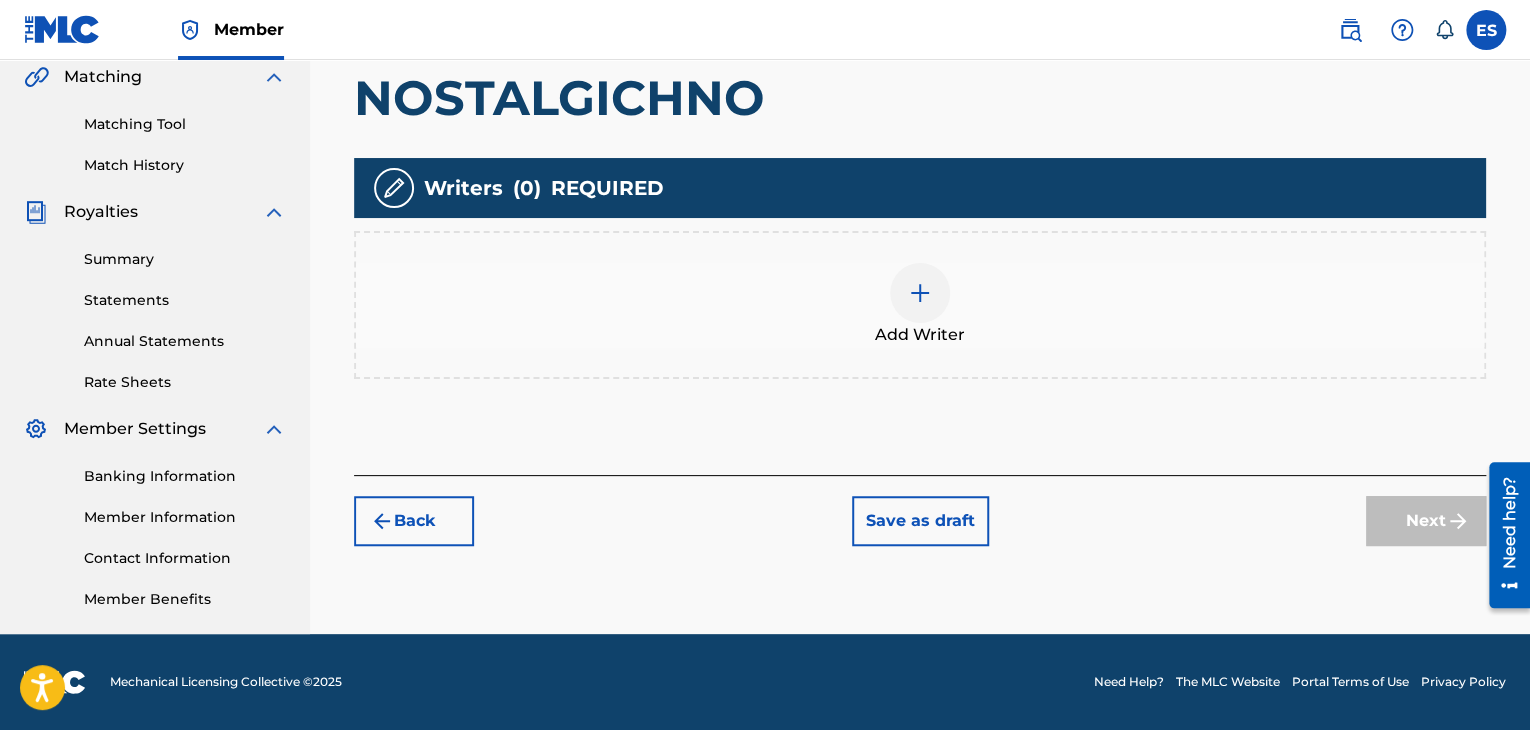 click on "Add Writer" at bounding box center [920, 335] 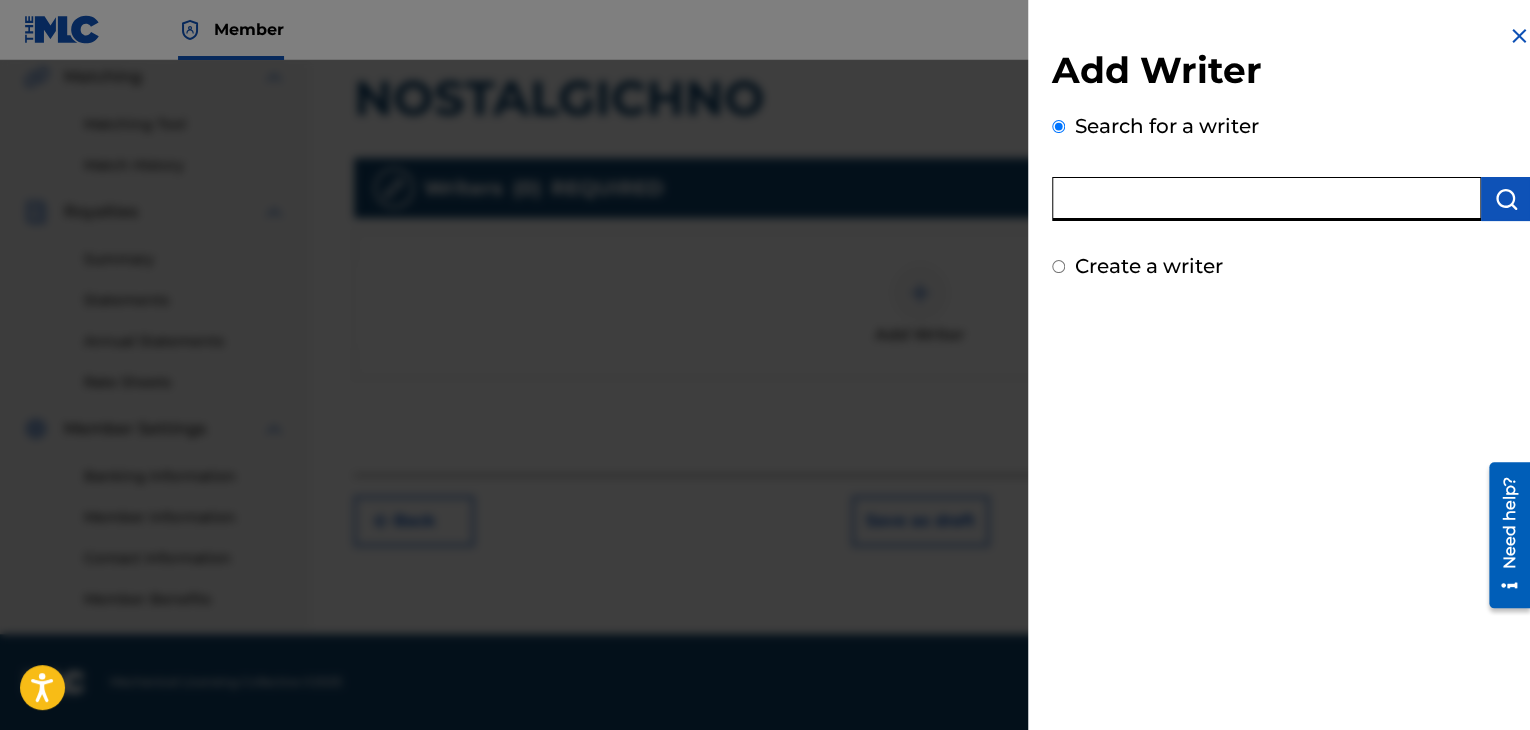 click at bounding box center (1266, 199) 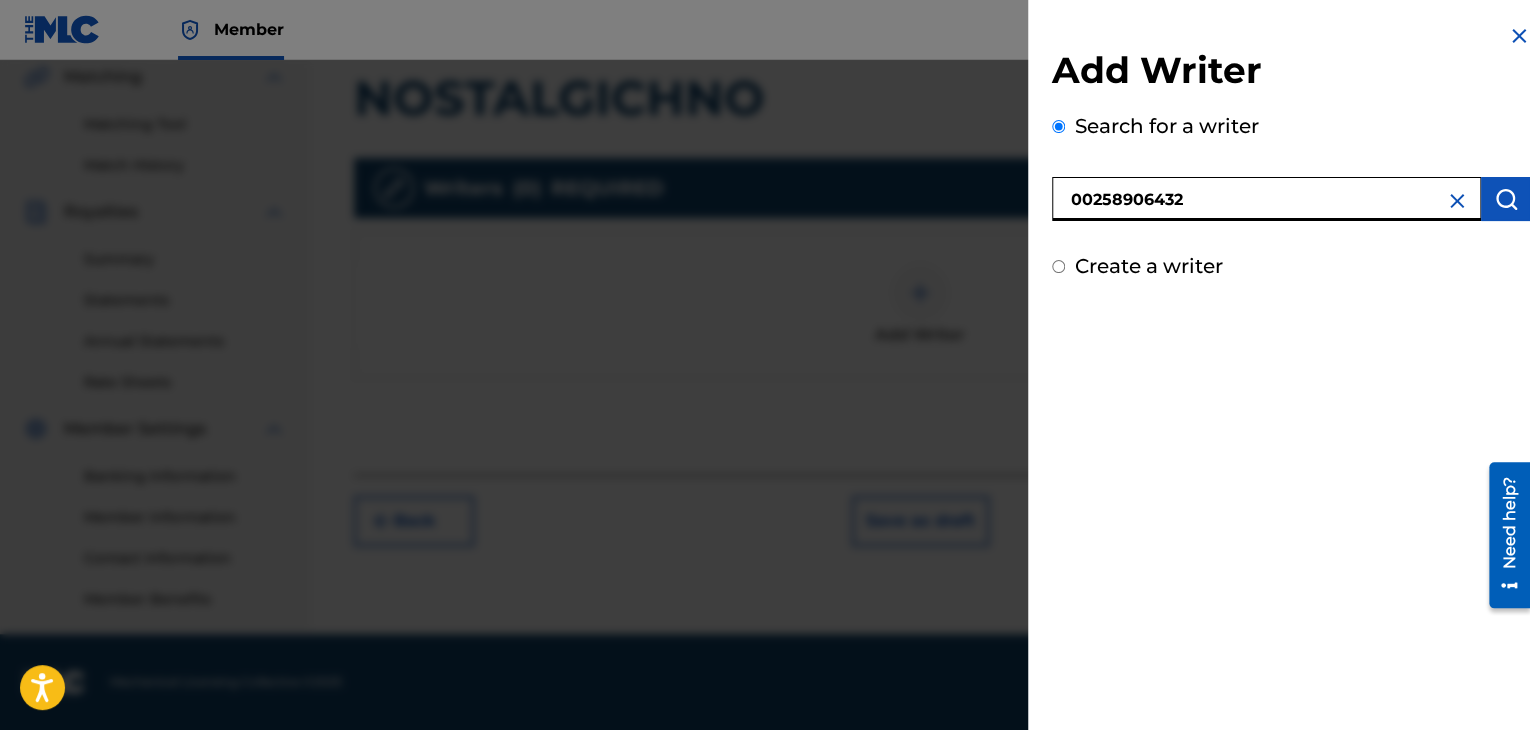 click at bounding box center (1506, 199) 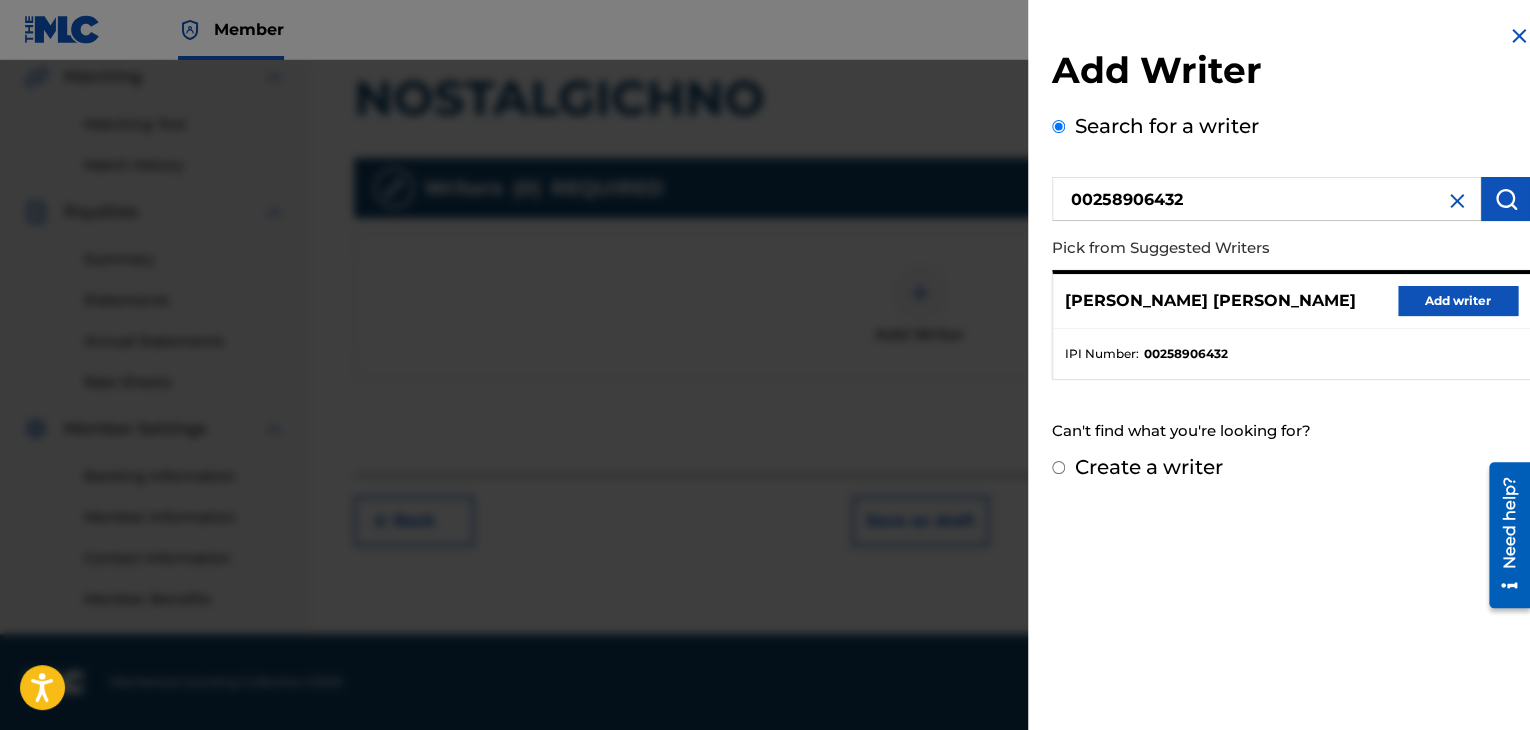 click on "Add writer" at bounding box center (1458, 301) 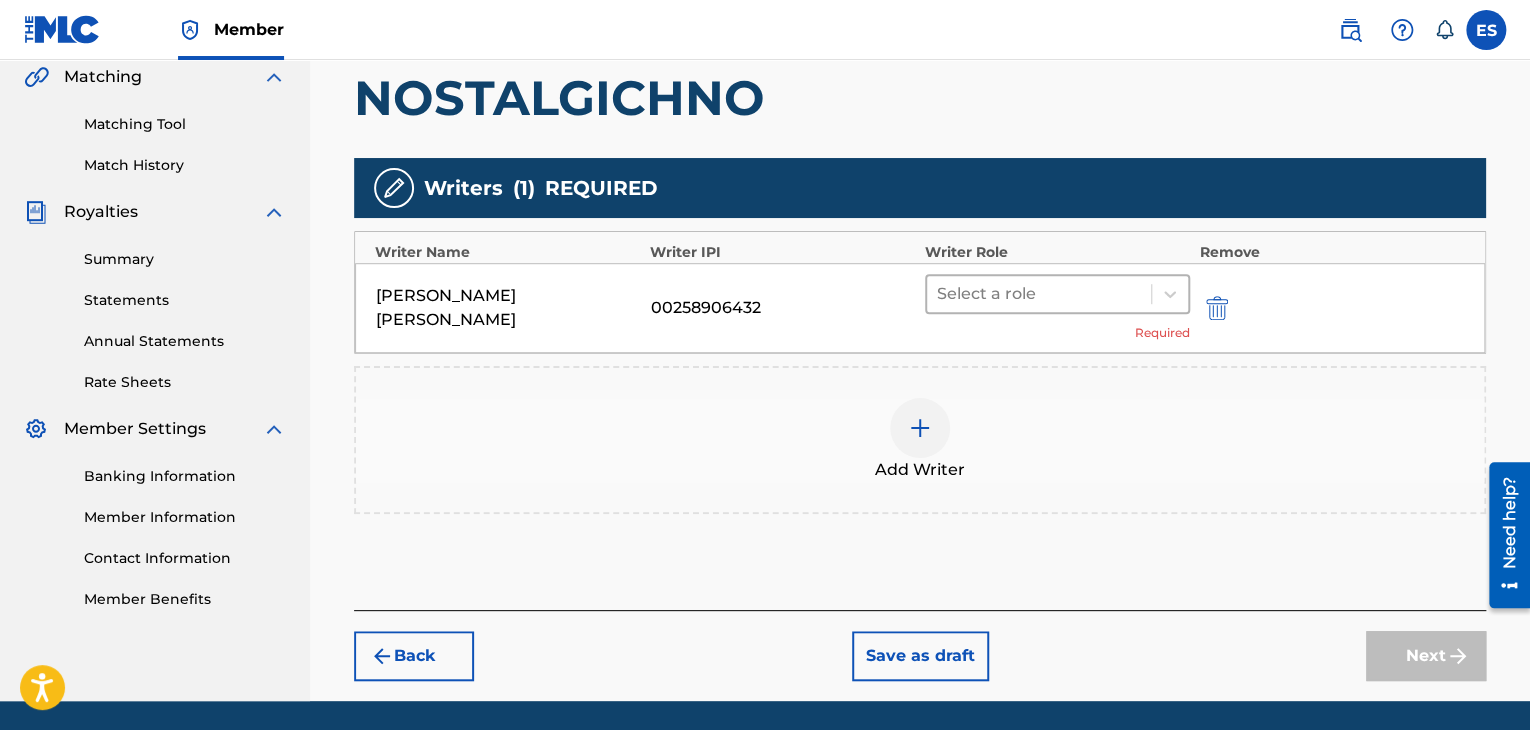 click at bounding box center (1039, 294) 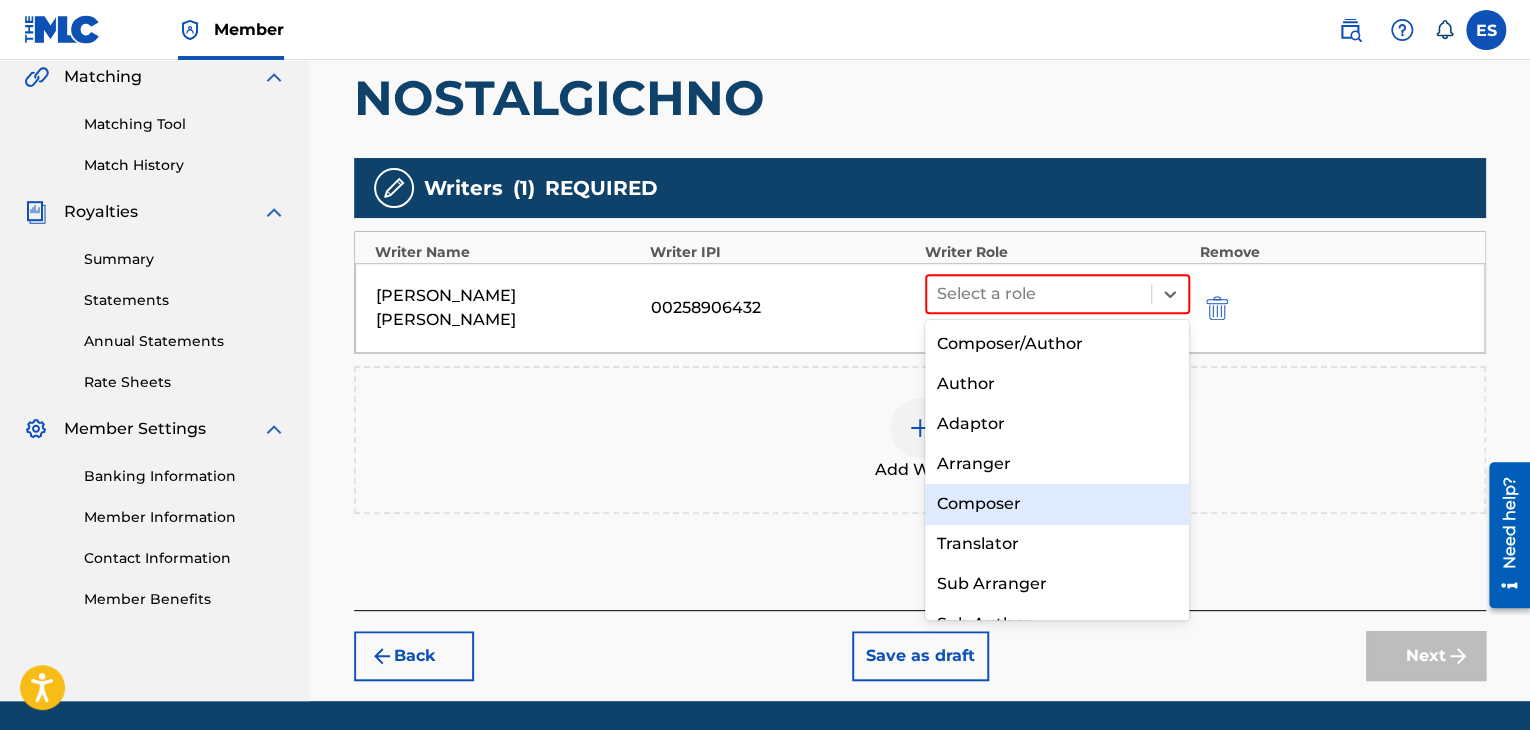 click on "Composer" at bounding box center [1057, 504] 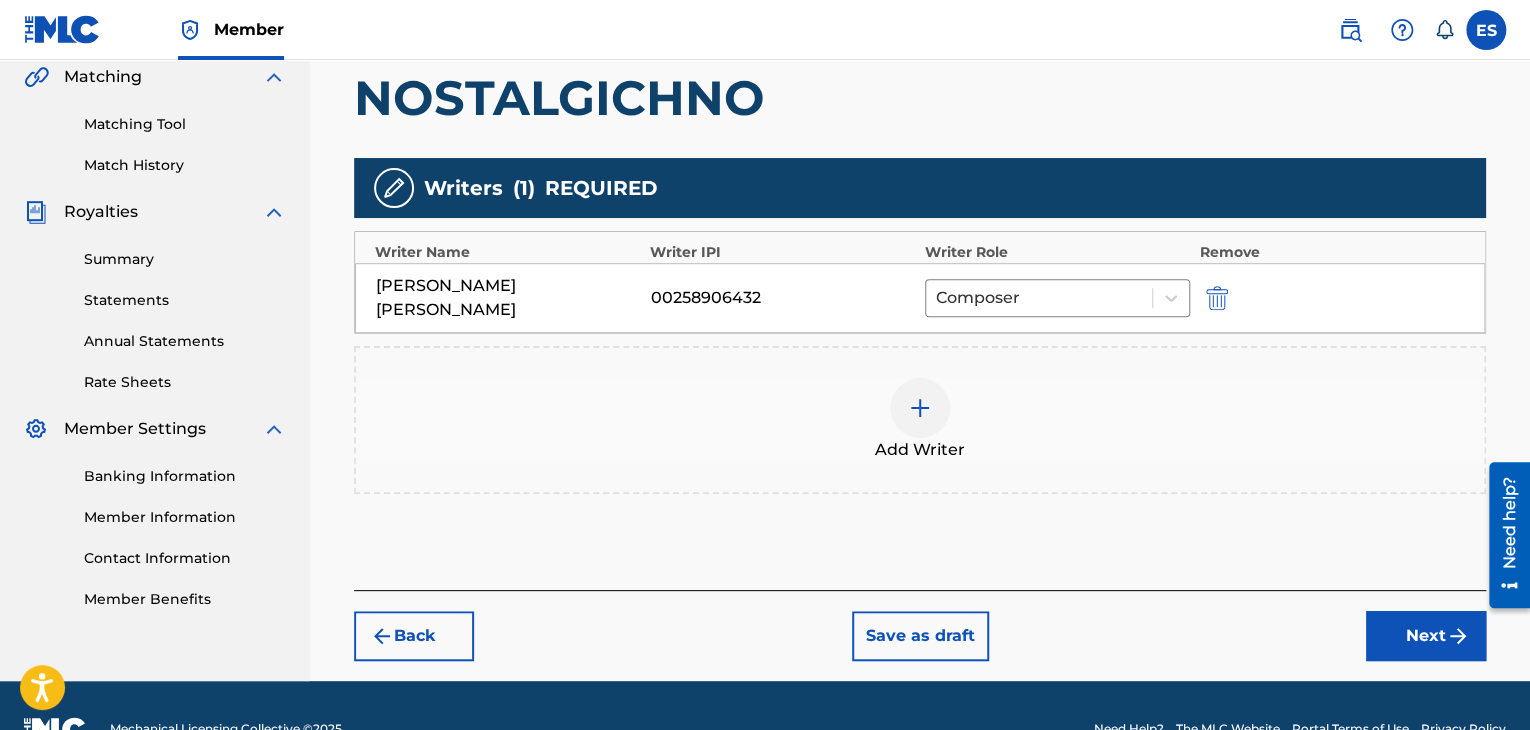 click at bounding box center [920, 408] 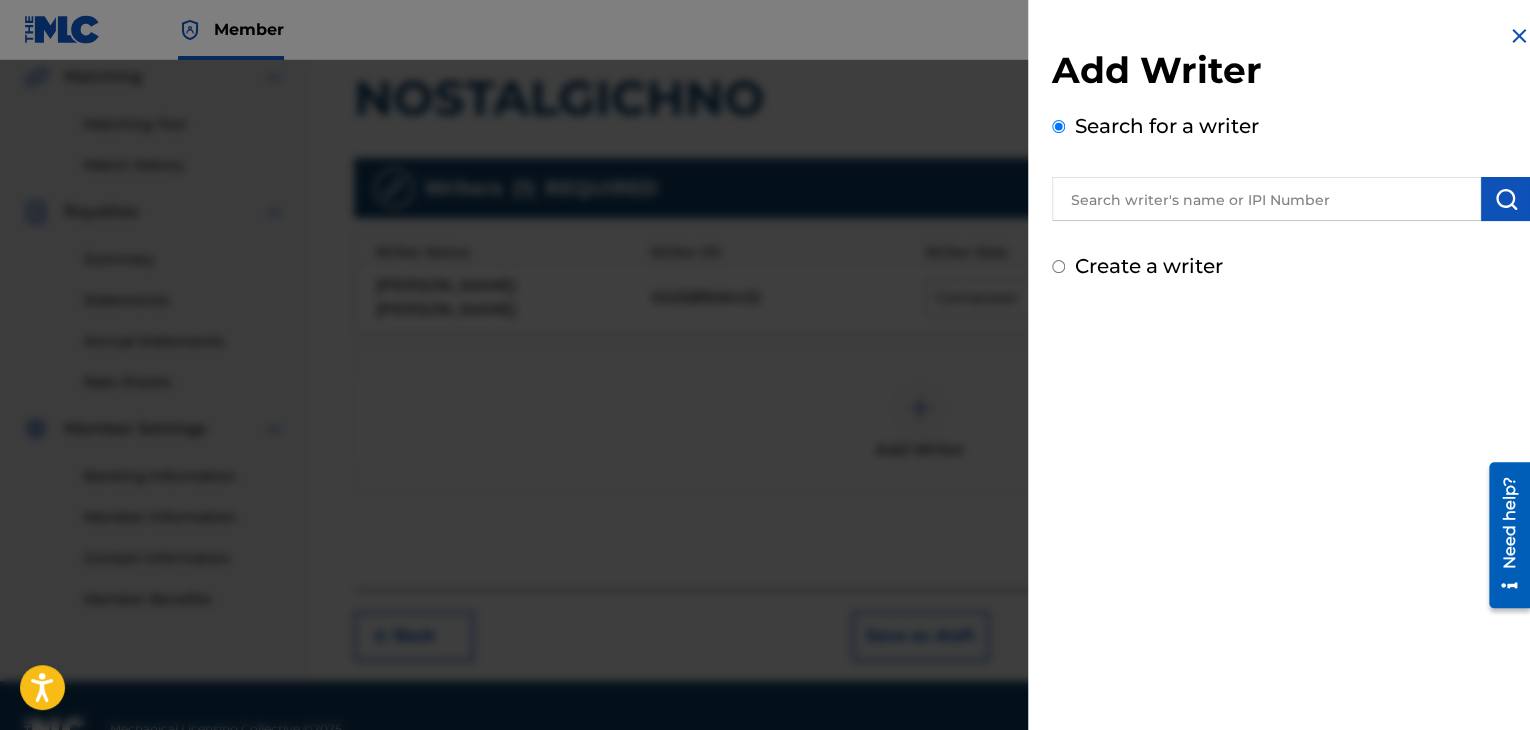 click at bounding box center (1284, 725) 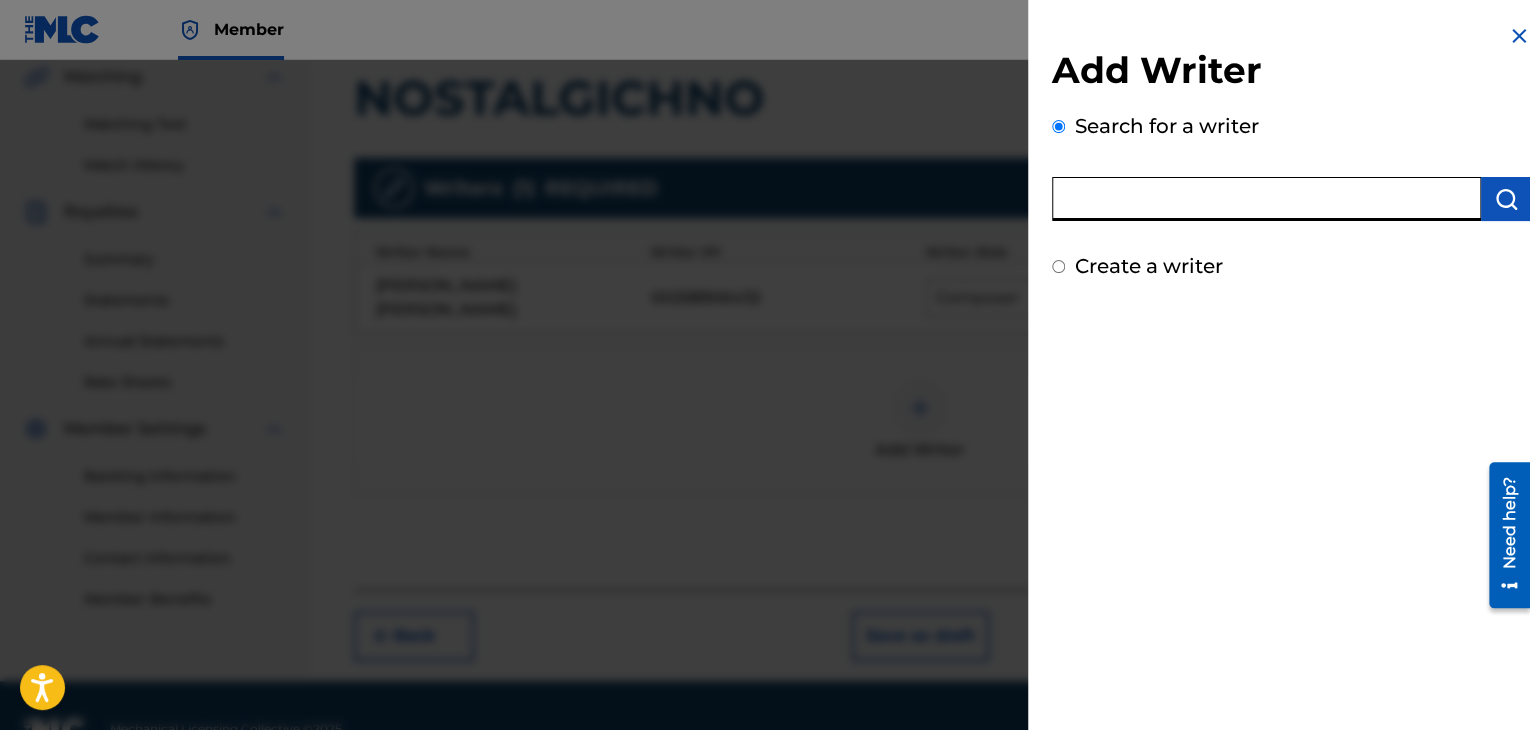 click at bounding box center [1266, 199] 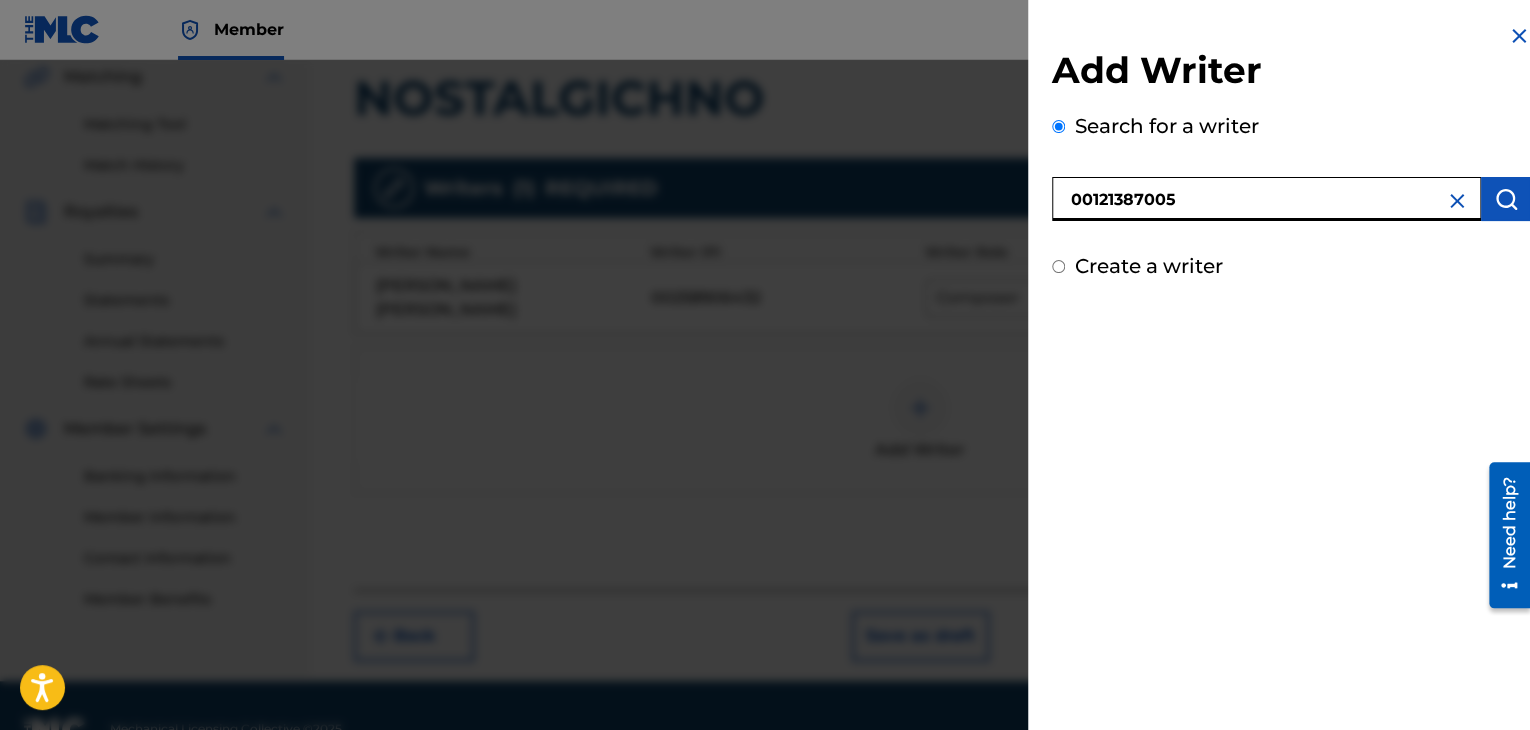 click at bounding box center (1506, 199) 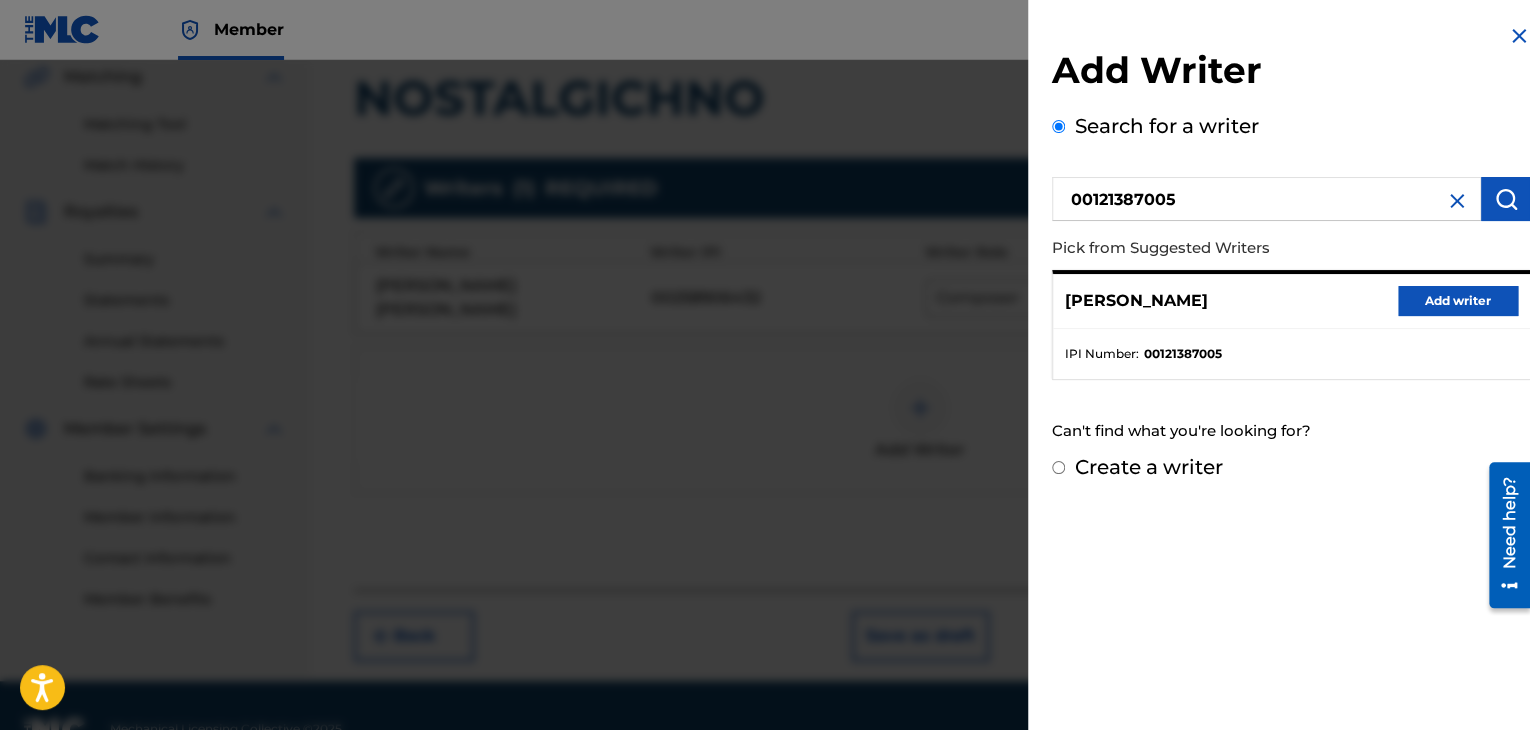 click on "Add writer" at bounding box center [1458, 301] 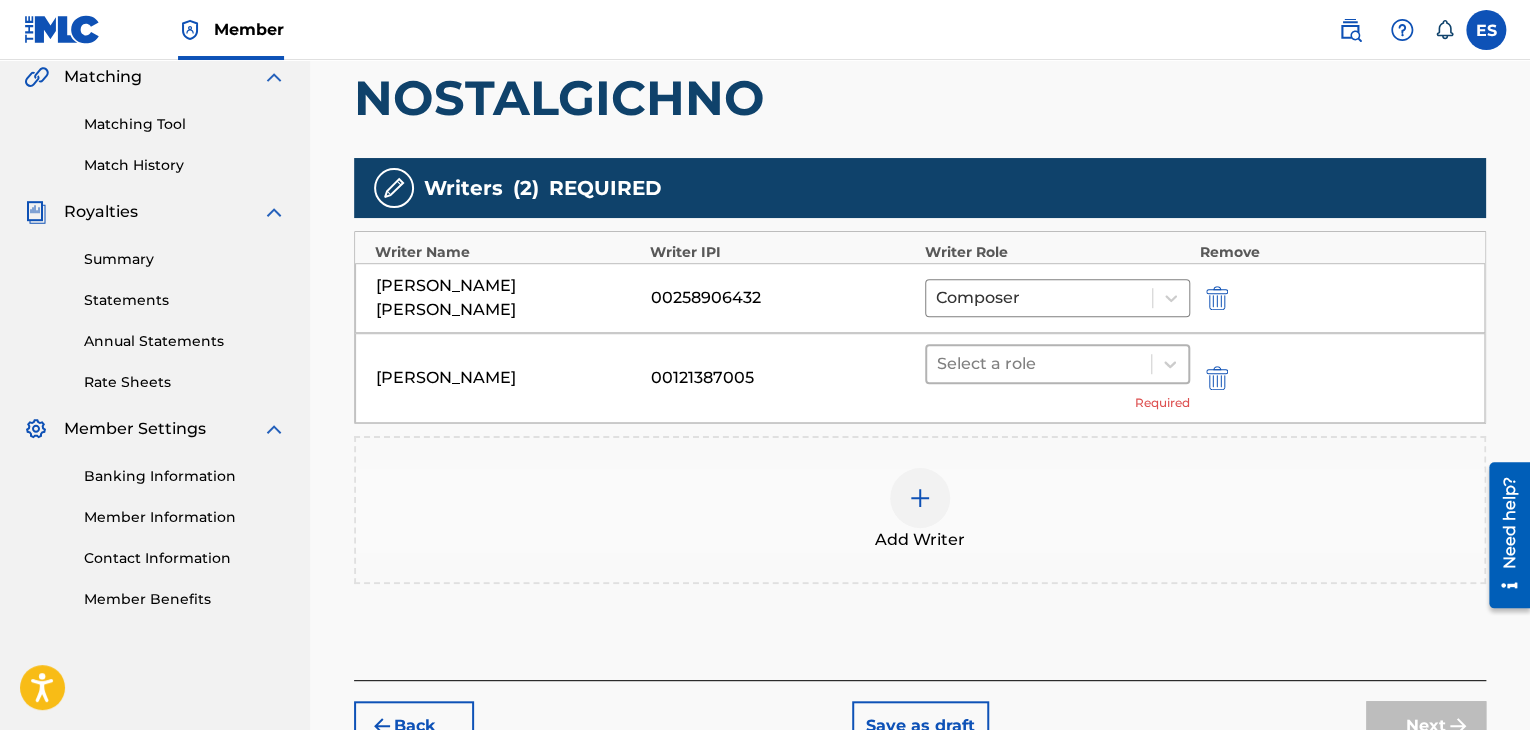 click at bounding box center [1039, 364] 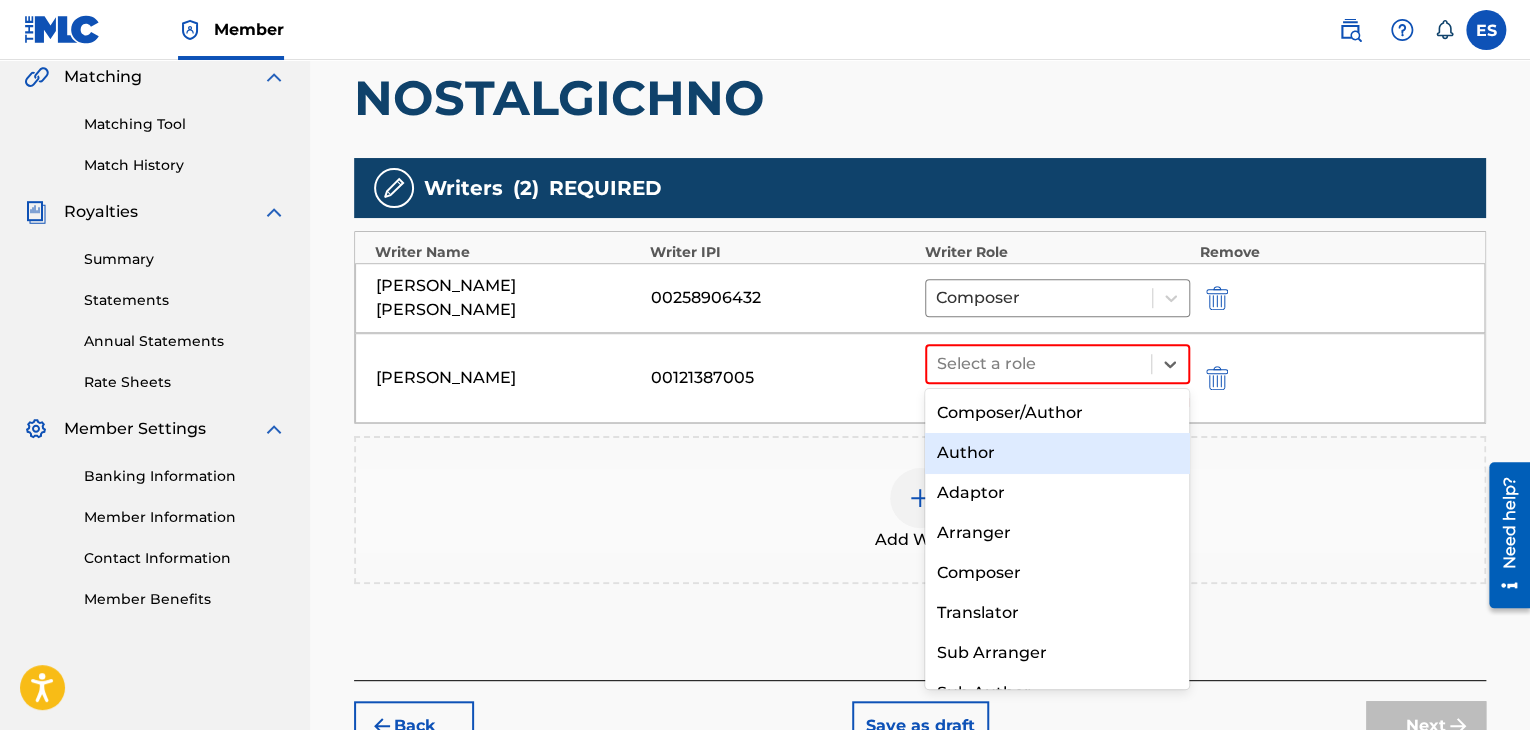 click on "Author" at bounding box center (1057, 453) 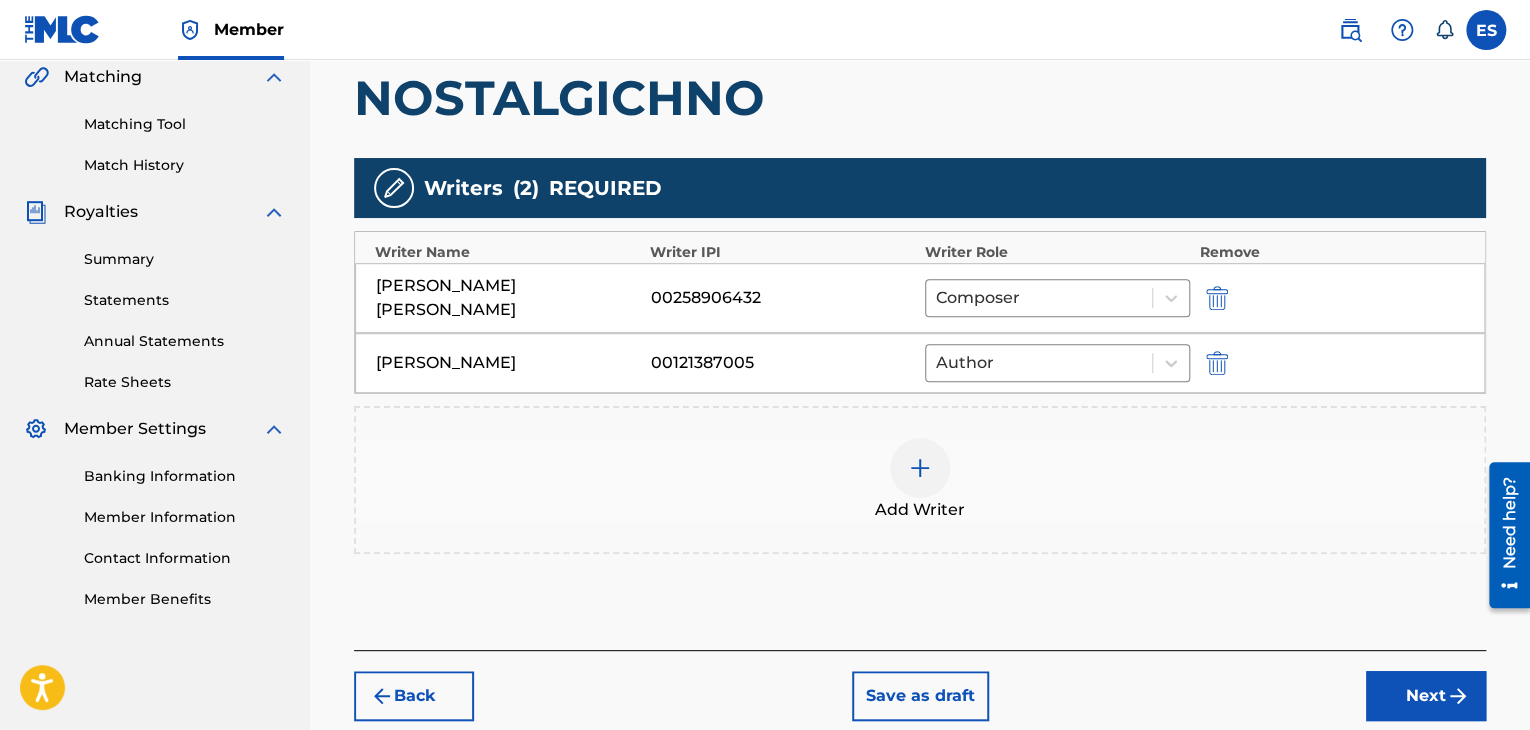 click on "Next" at bounding box center [1426, 696] 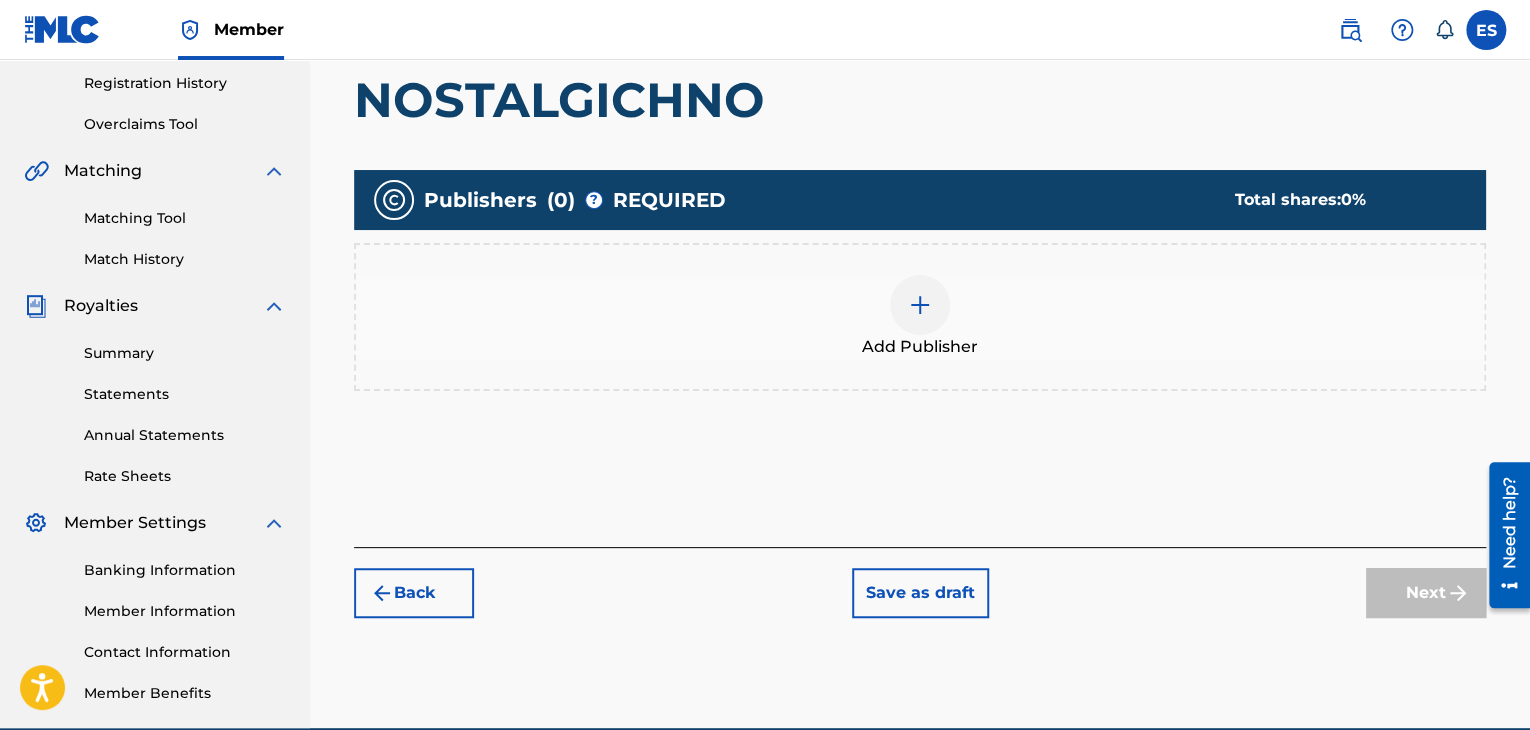 scroll, scrollTop: 428, scrollLeft: 0, axis: vertical 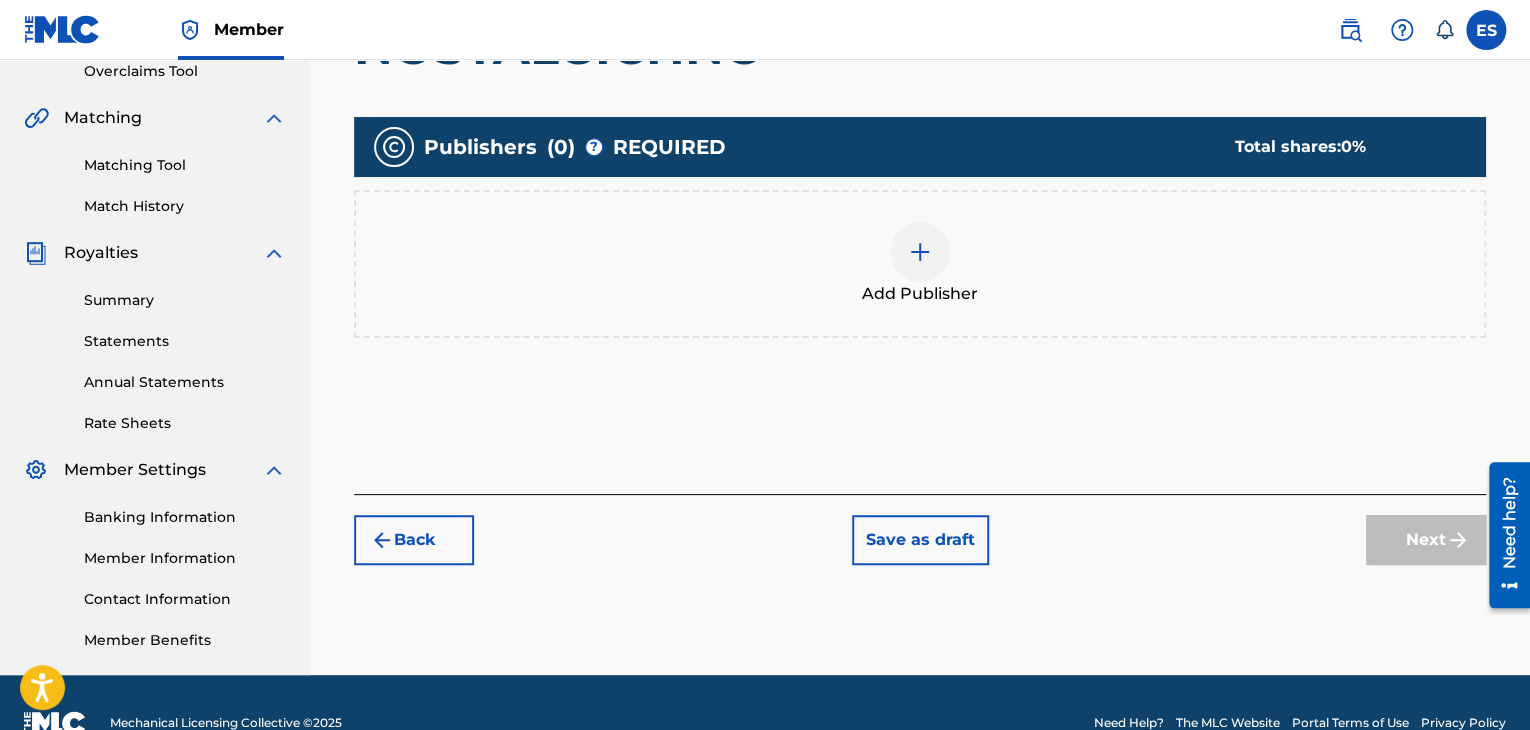 click at bounding box center (920, 252) 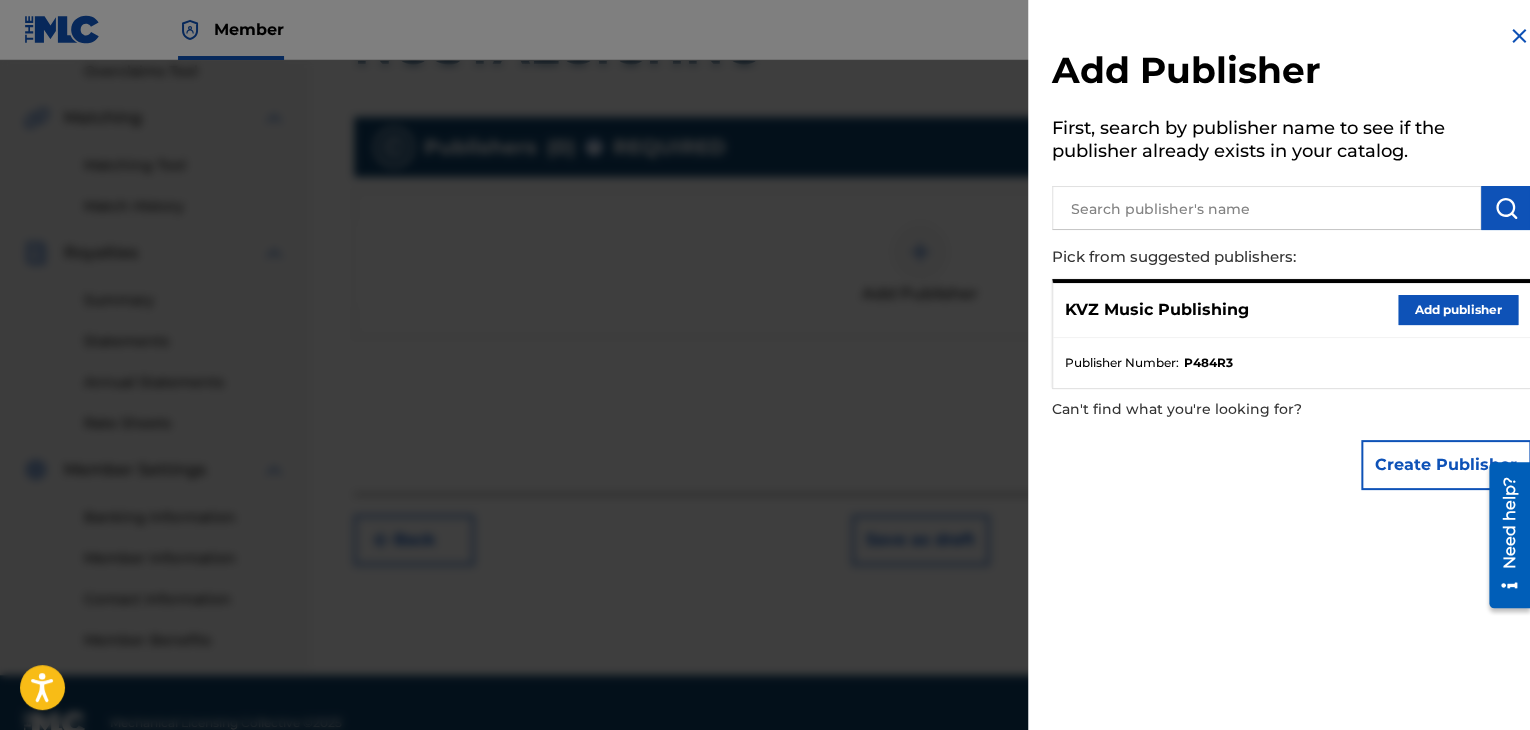 click on "Add publisher" at bounding box center (1458, 310) 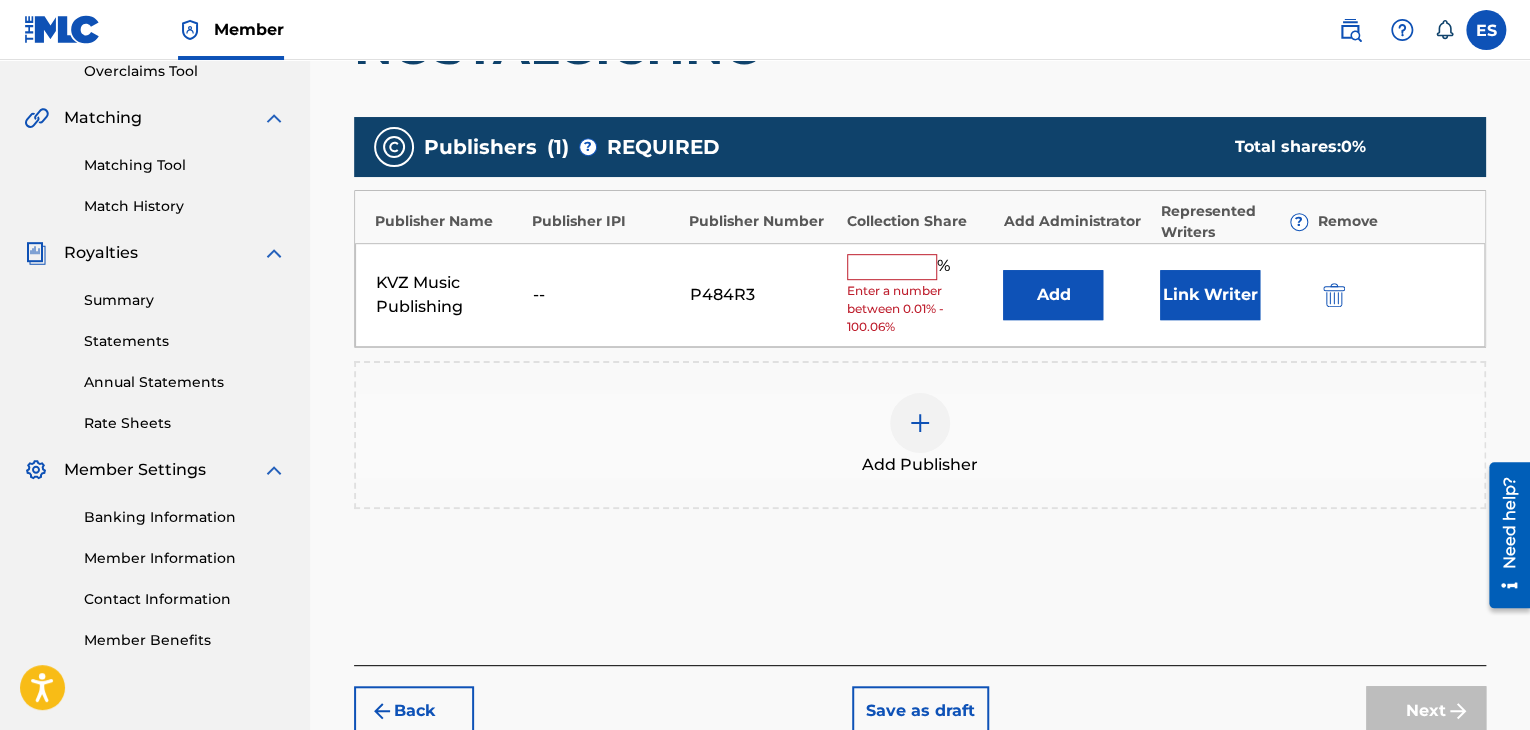 click at bounding box center (892, 267) 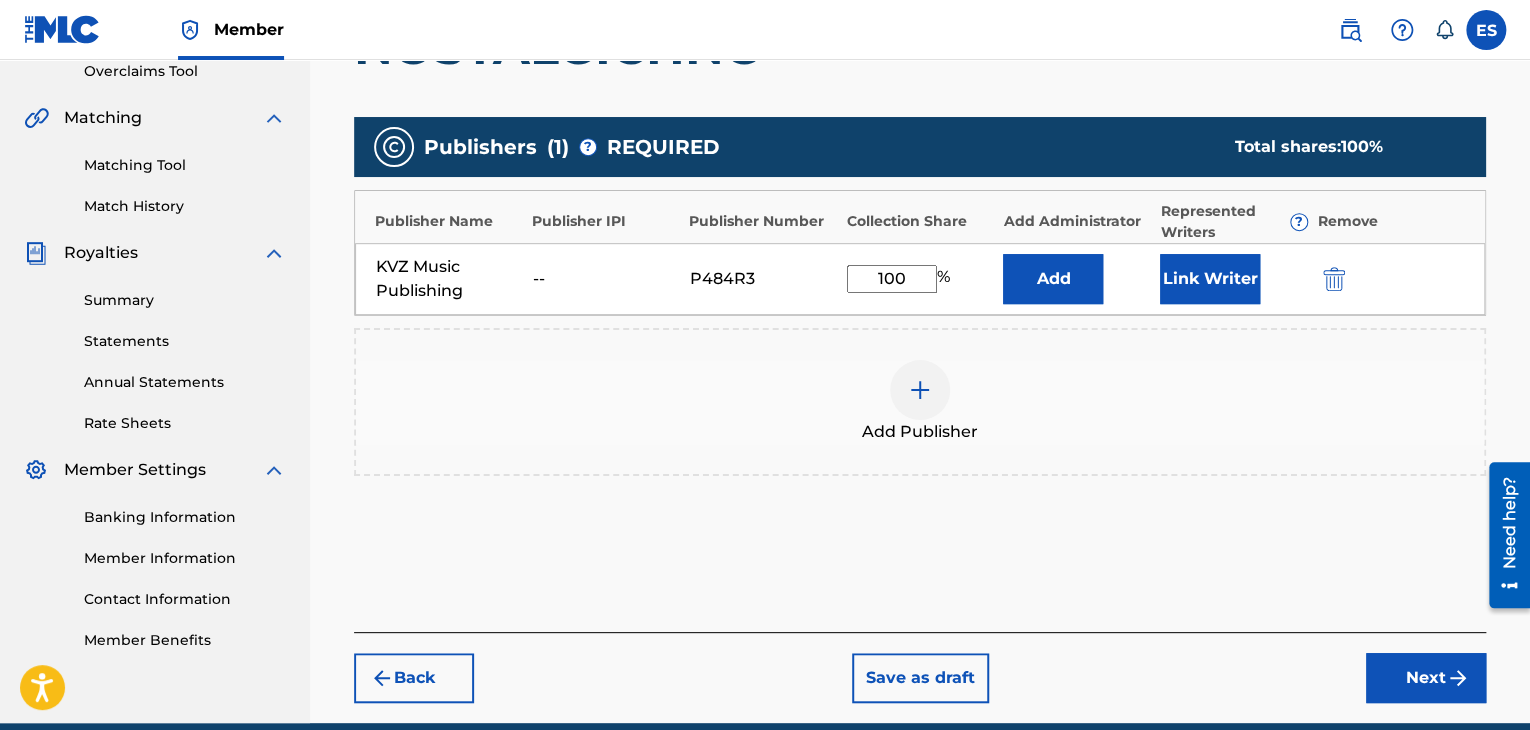 click on "Next" at bounding box center [1426, 678] 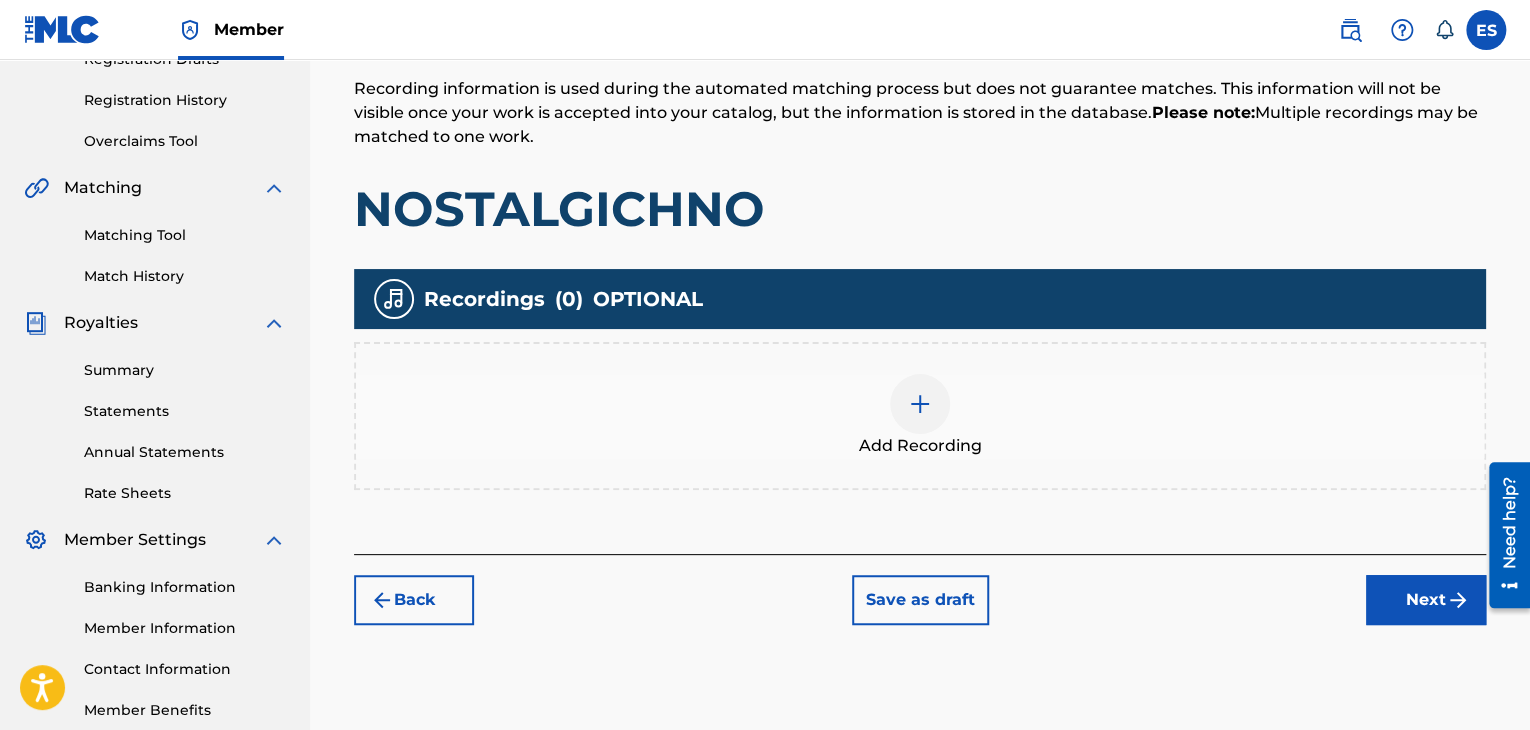 scroll, scrollTop: 391, scrollLeft: 0, axis: vertical 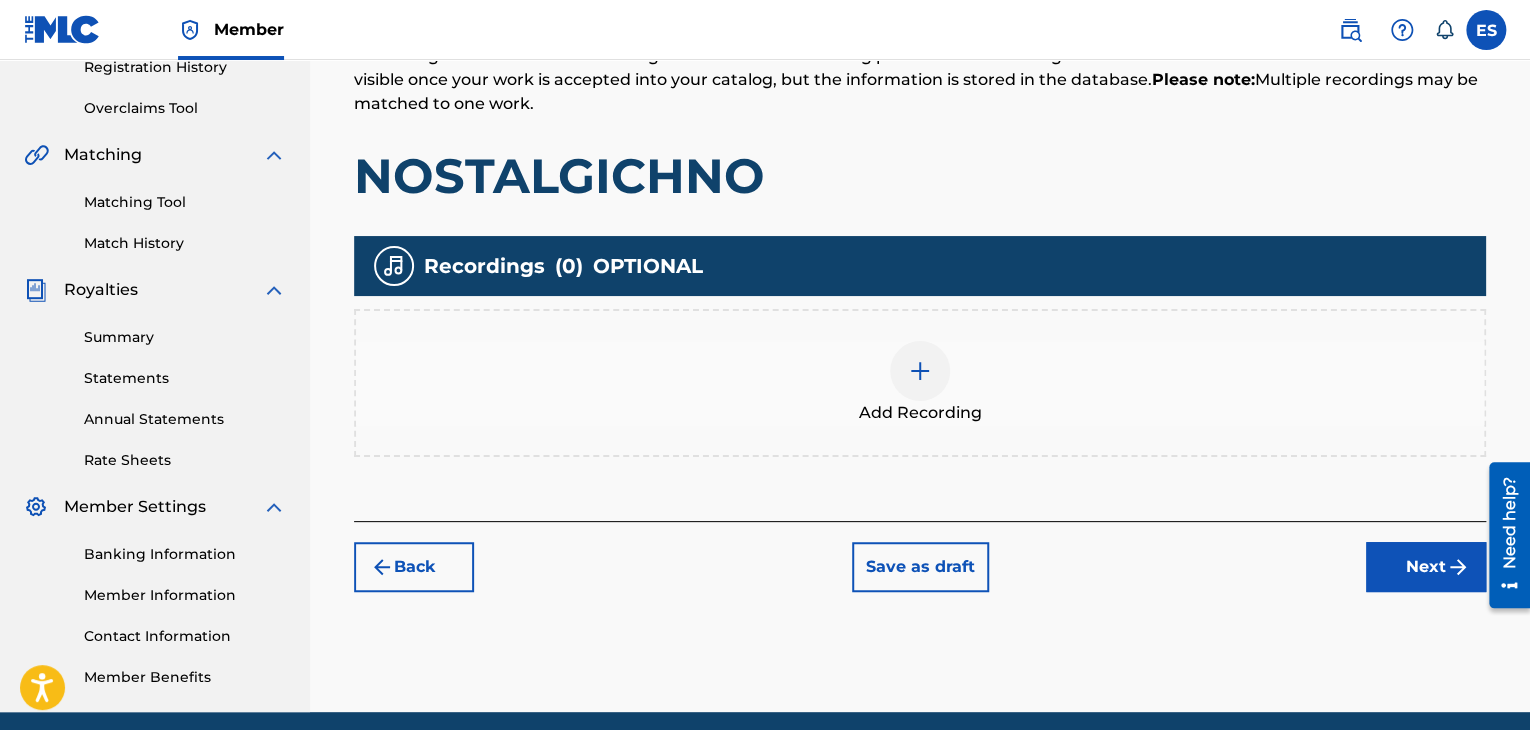 click at bounding box center [920, 371] 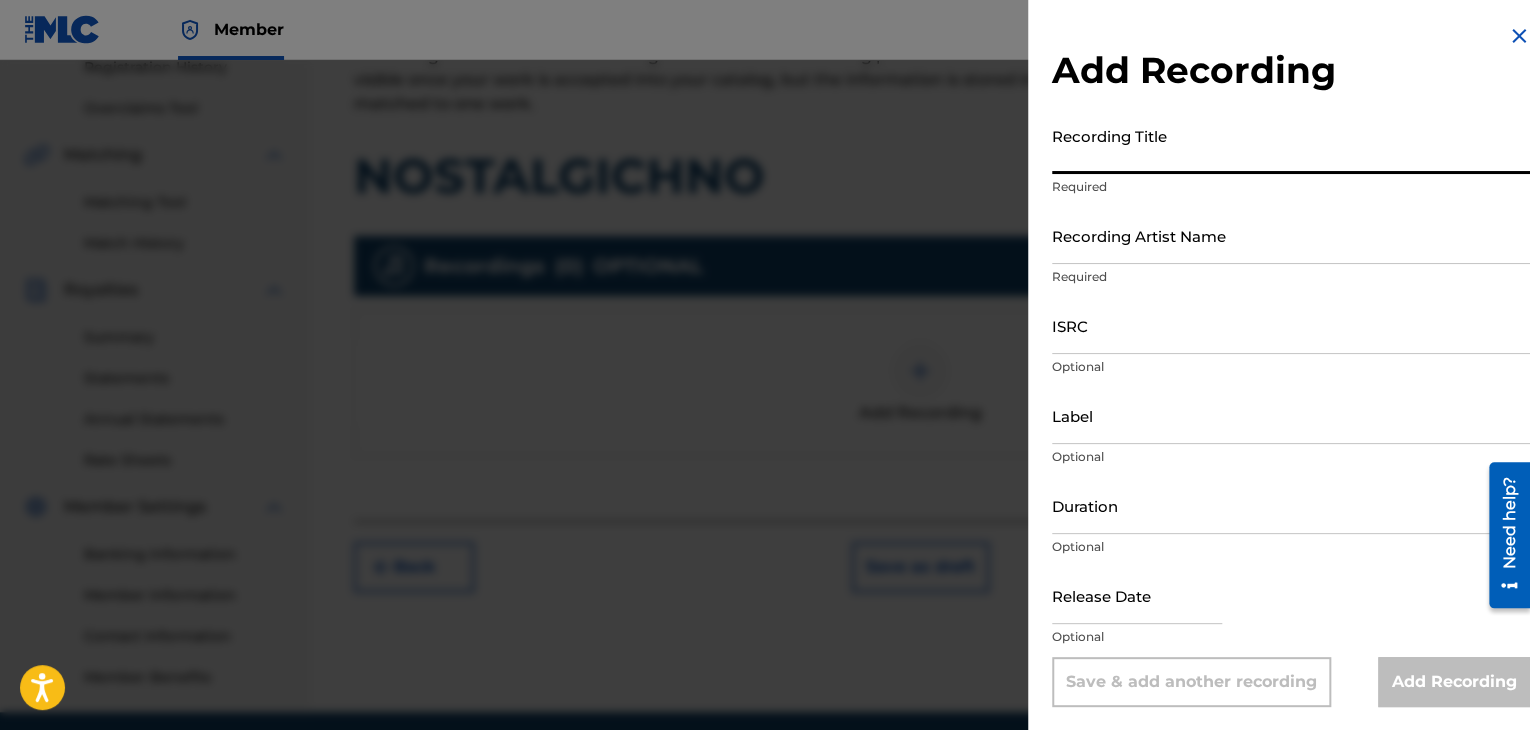 click on "Recording Title" at bounding box center (1291, 145) 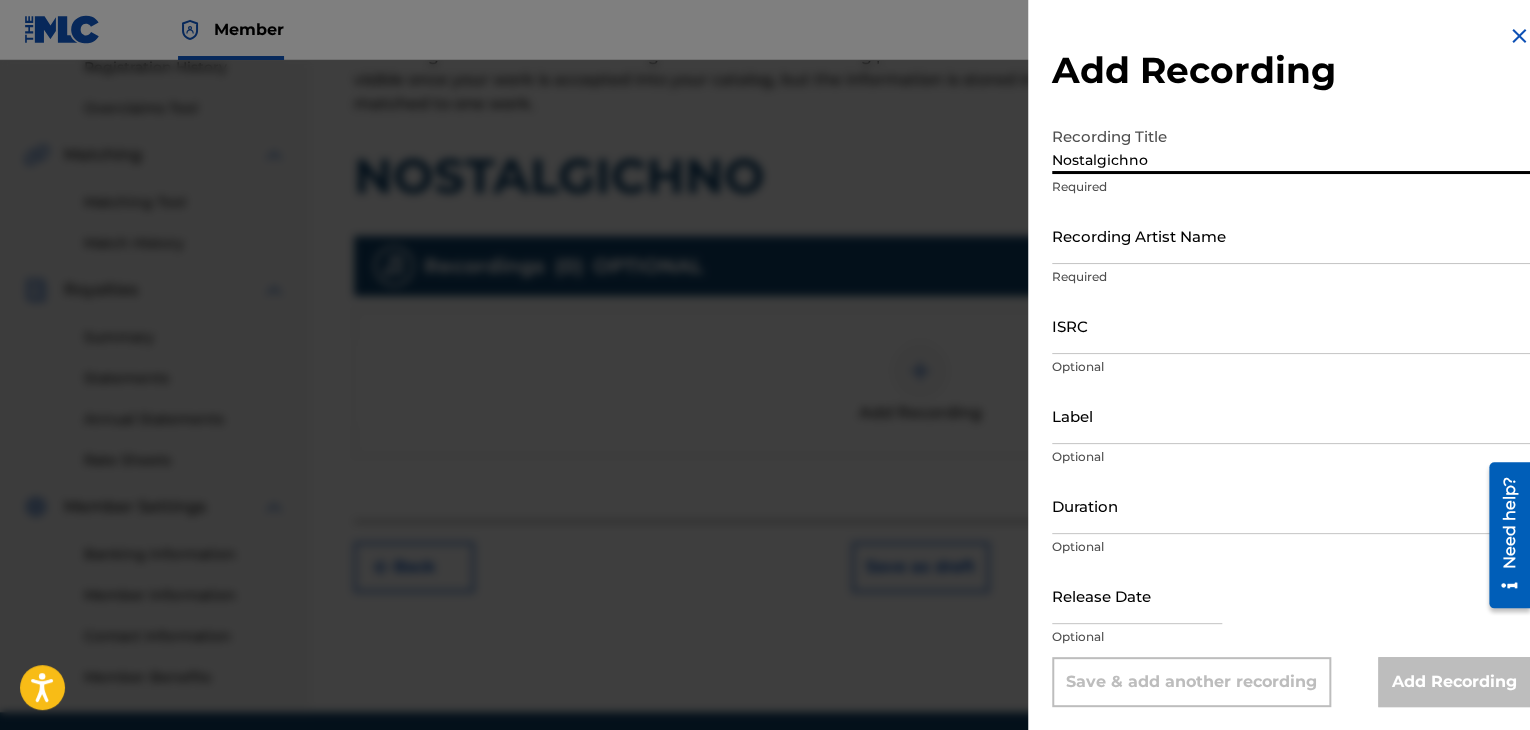click on "Recording Artist Name" at bounding box center [1291, 235] 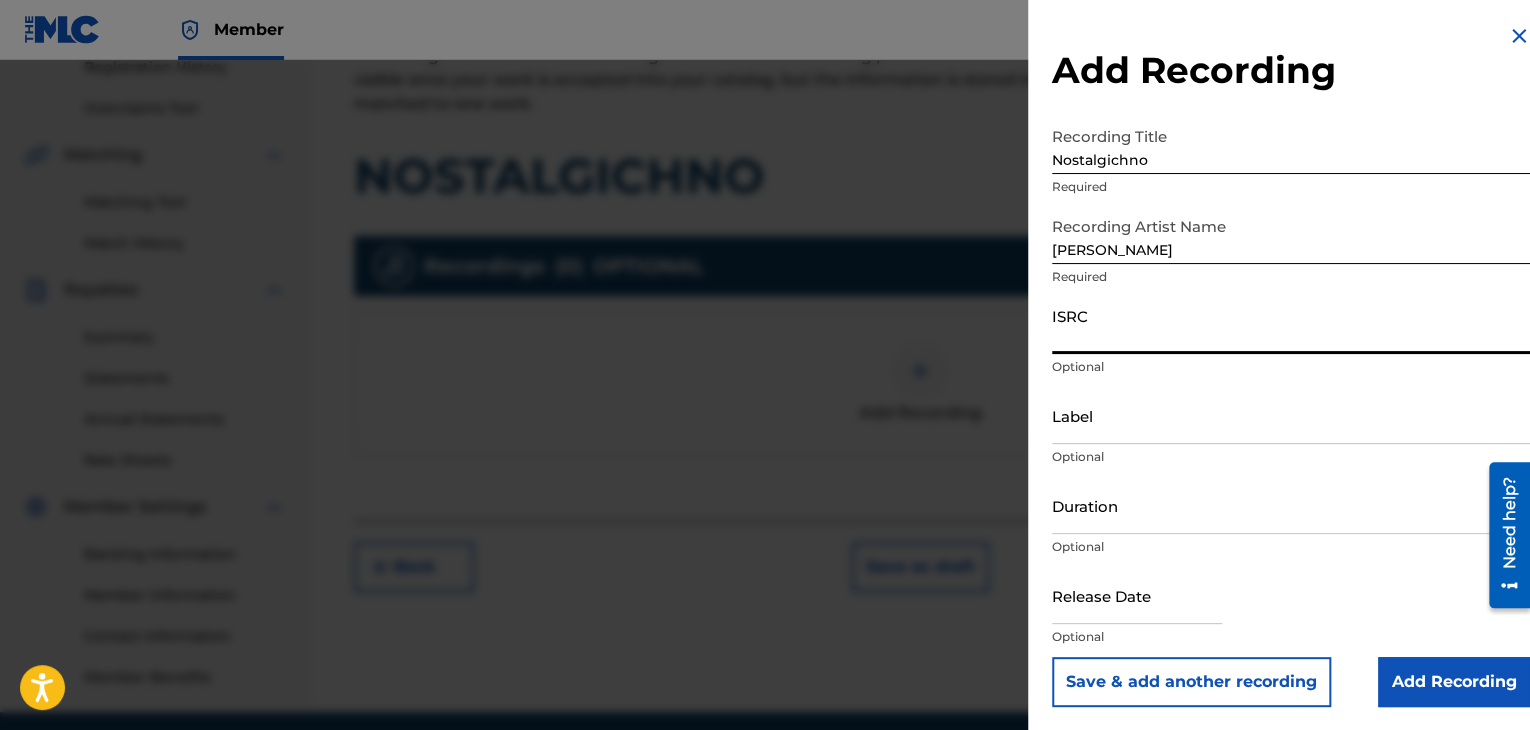 click on "ISRC" at bounding box center [1291, 325] 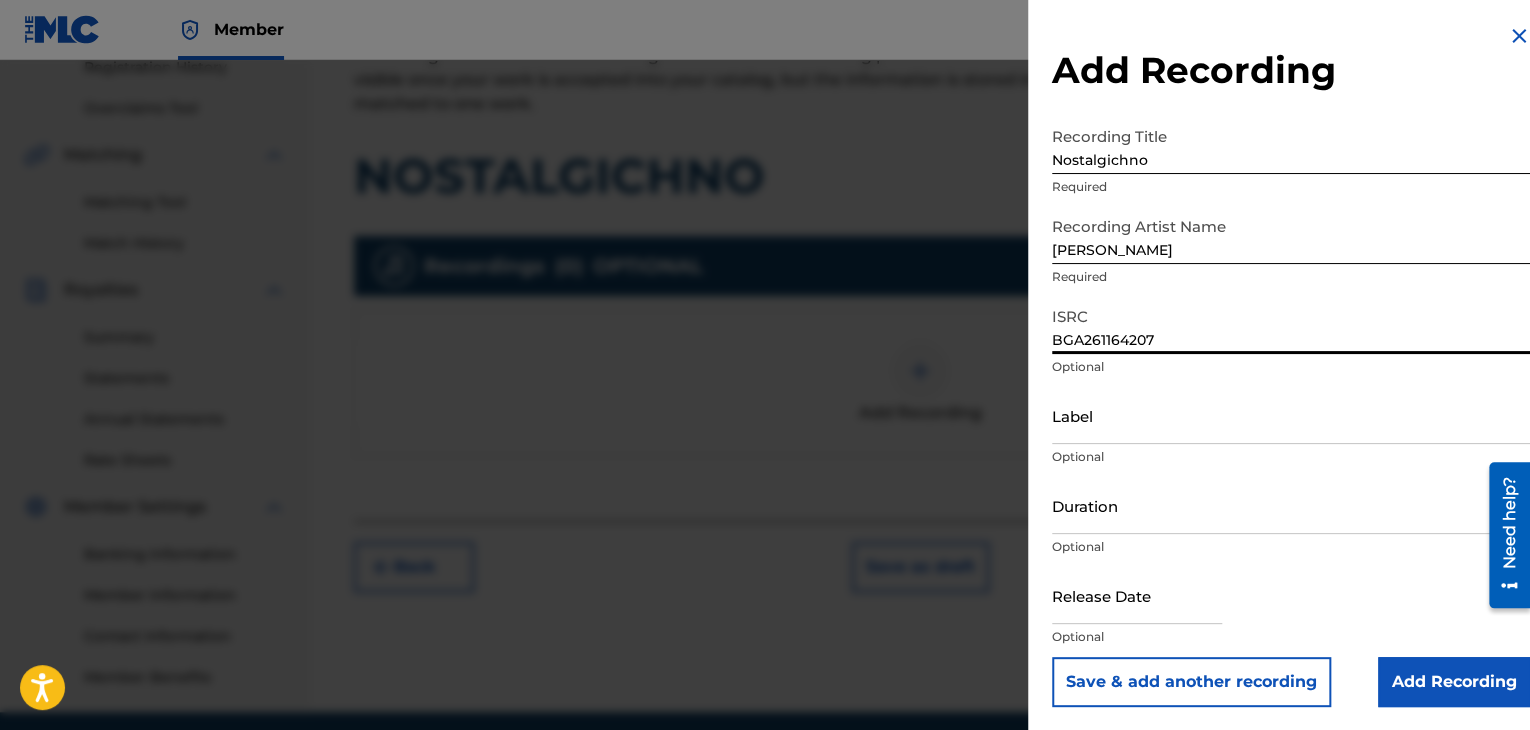 click on "Label" at bounding box center (1291, 415) 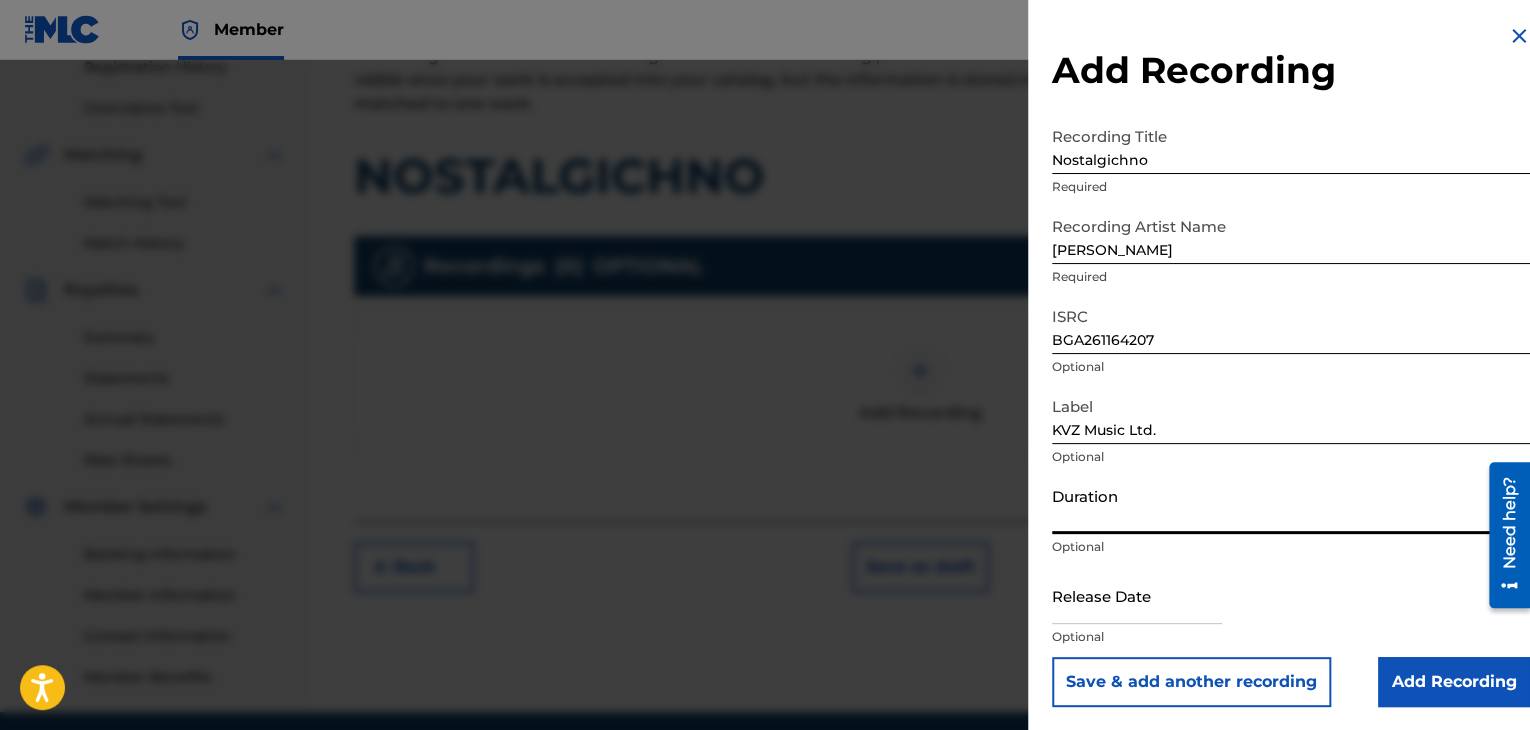 click on "Duration" at bounding box center [1291, 505] 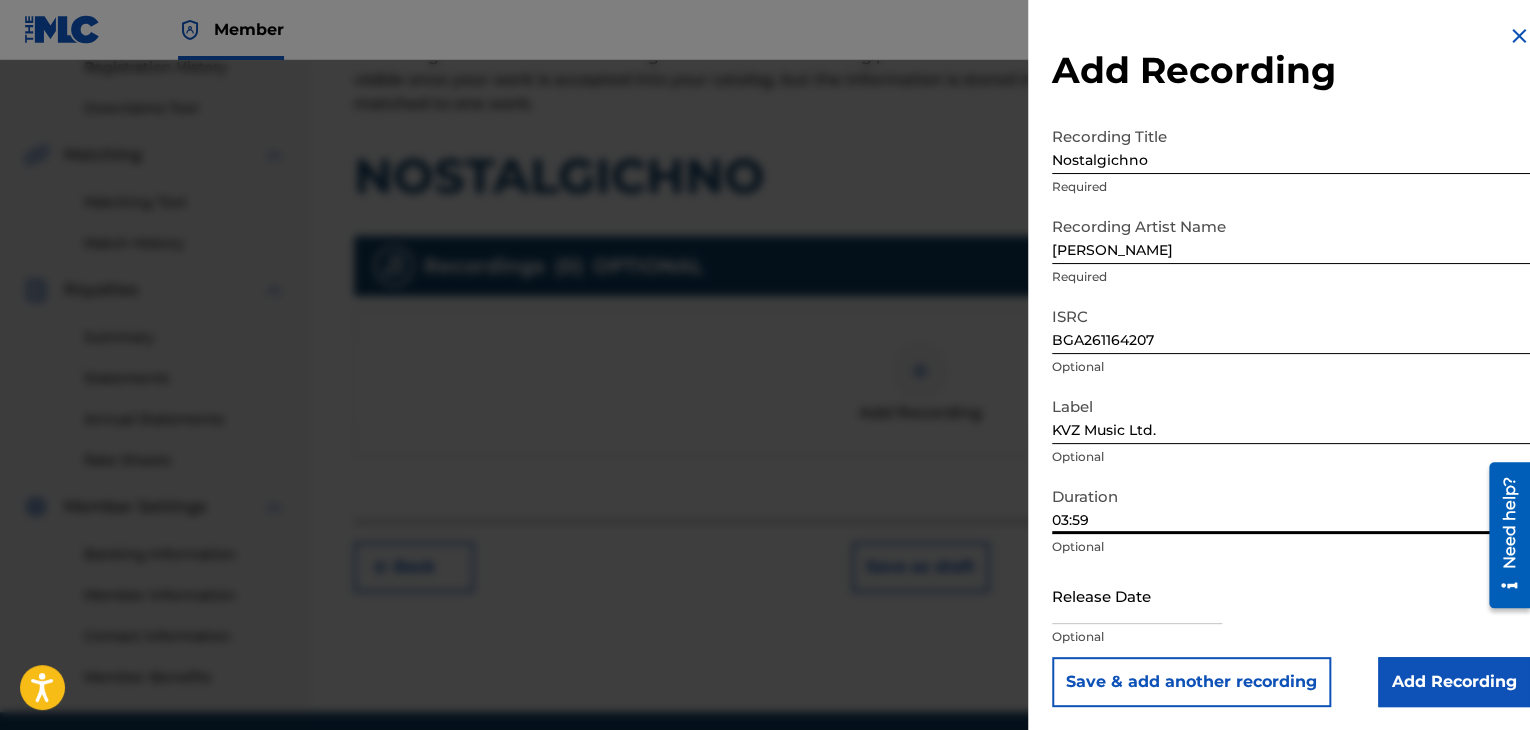 click on "Add Recording" at bounding box center [1454, 682] 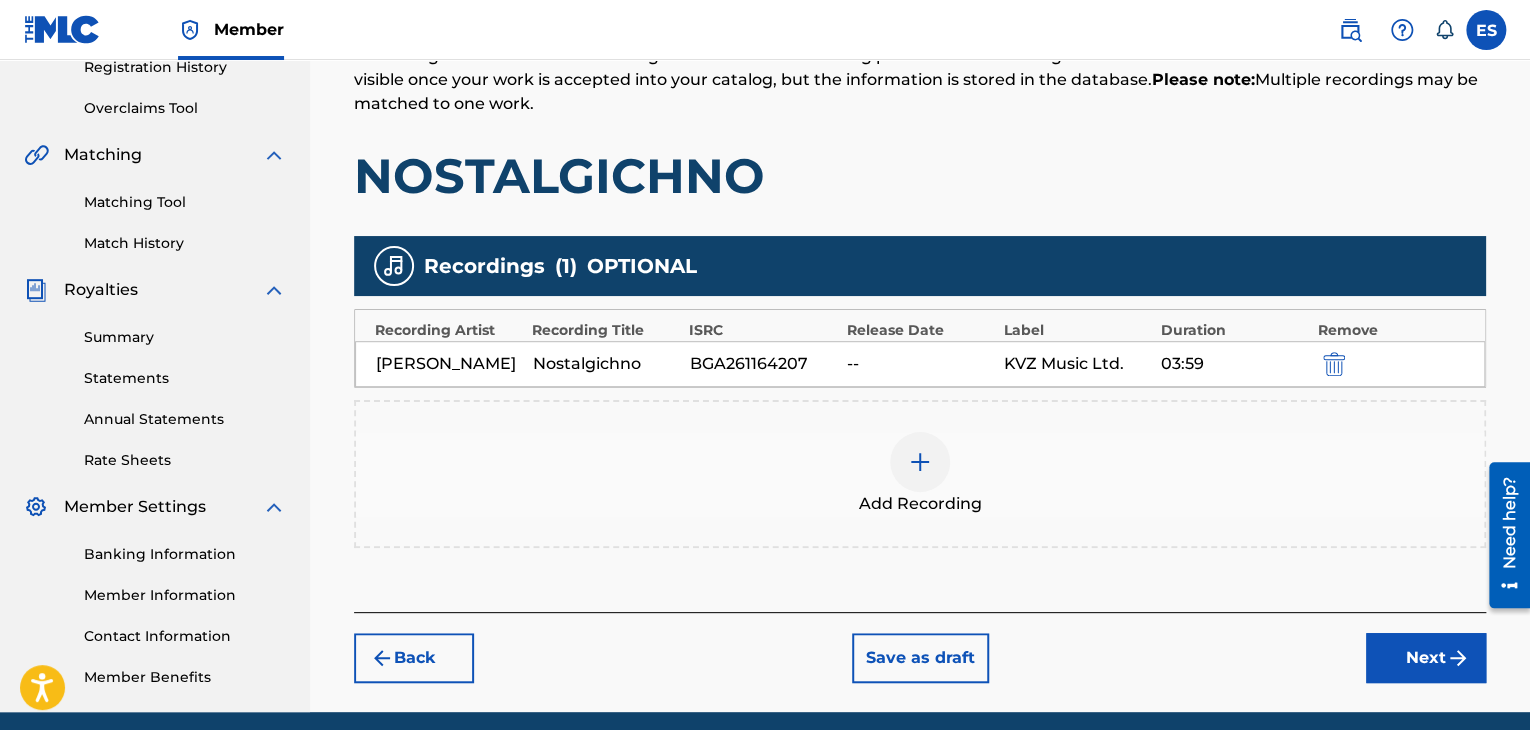 click at bounding box center [920, 462] 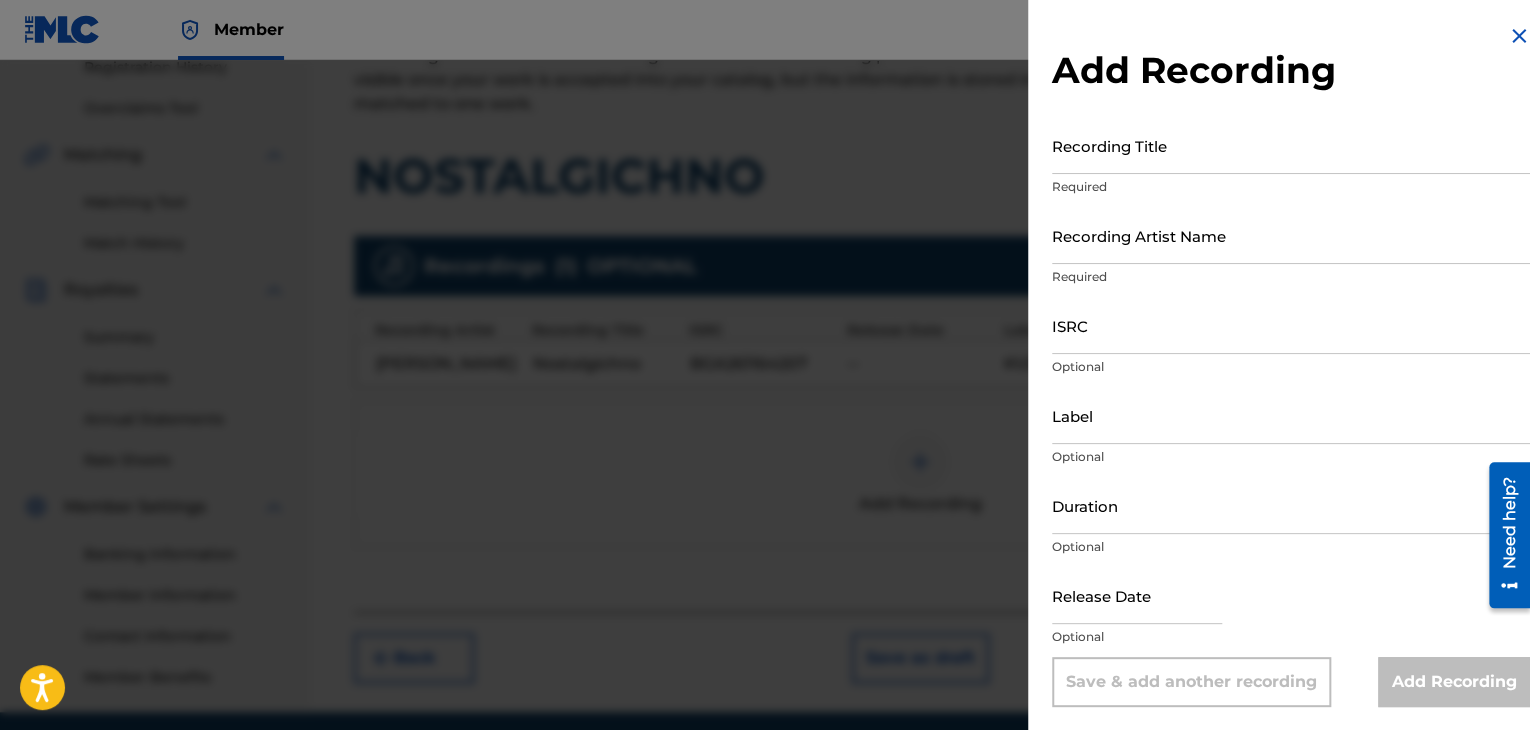 click at bounding box center (1519, 36) 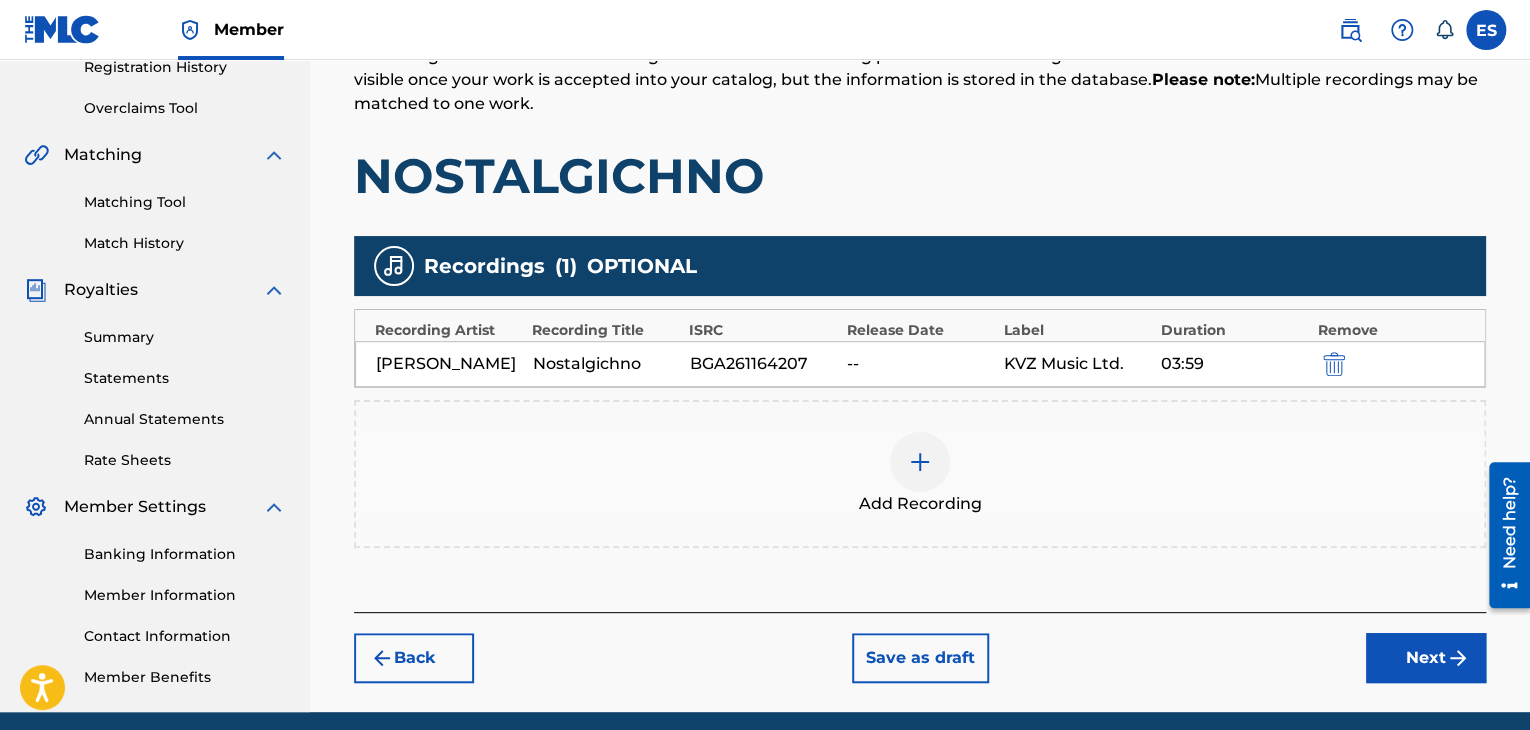 click on "Next" at bounding box center (1426, 658) 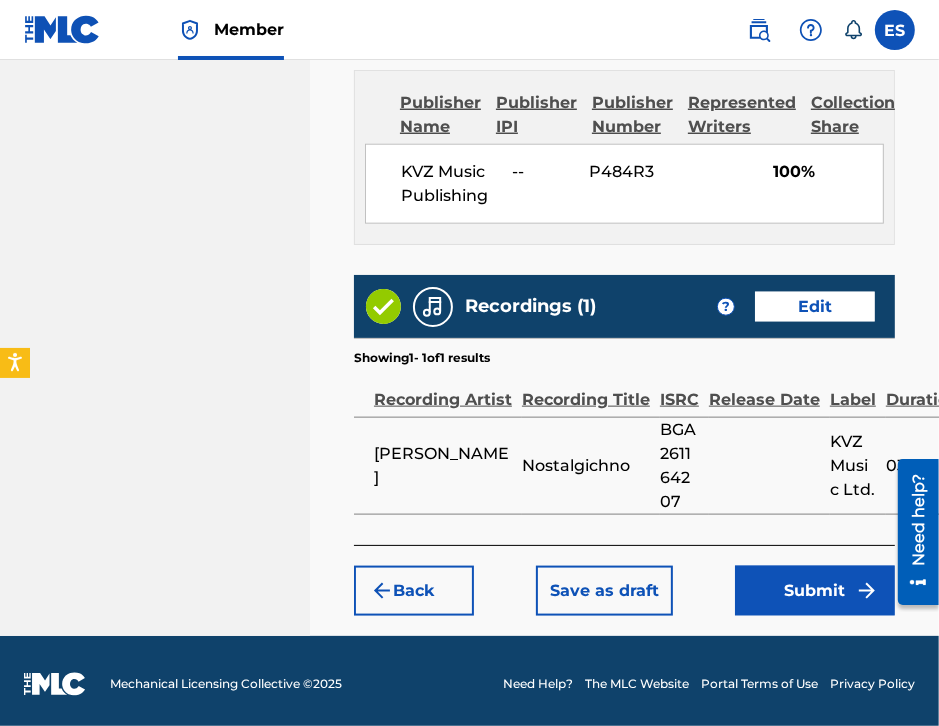 scroll, scrollTop: 1369, scrollLeft: 0, axis: vertical 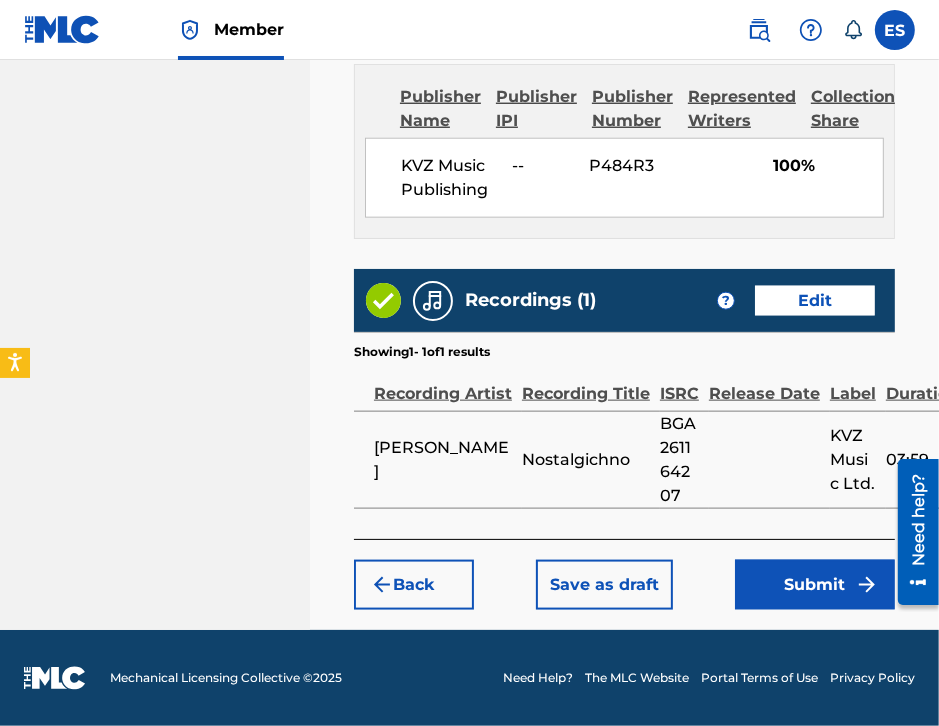 click on "Submit" at bounding box center [815, 585] 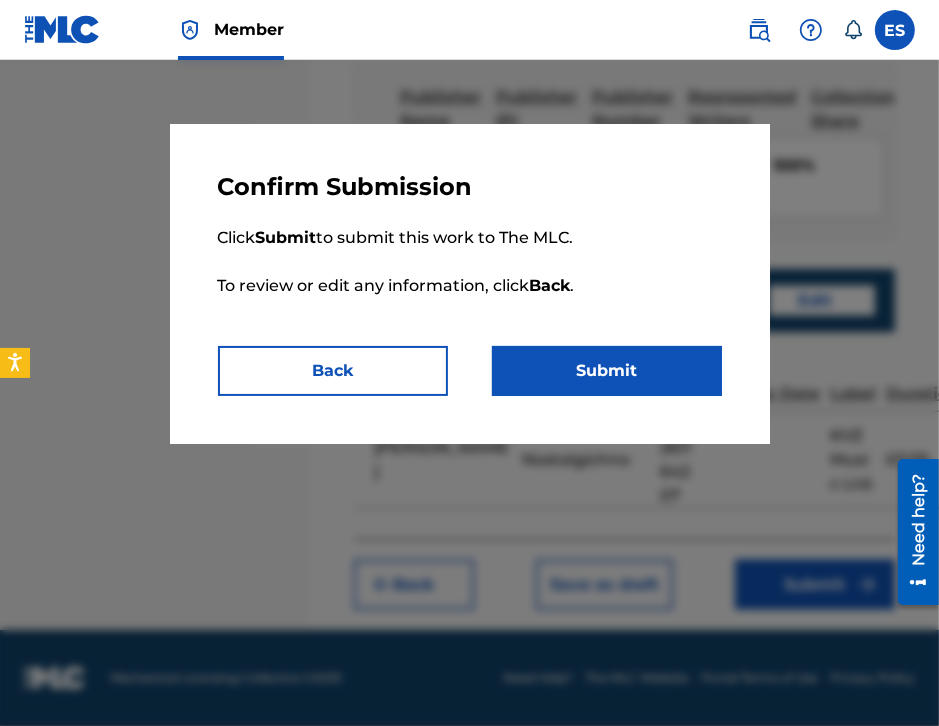 click on "Submit" at bounding box center (607, 371) 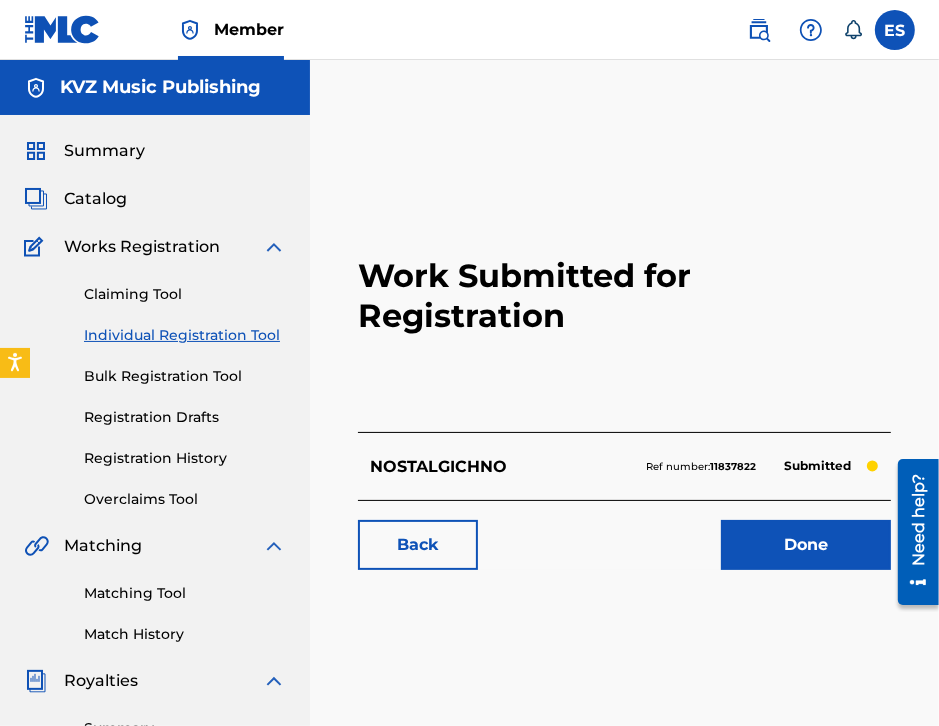 click on "Individual Registration Tool" at bounding box center [185, 335] 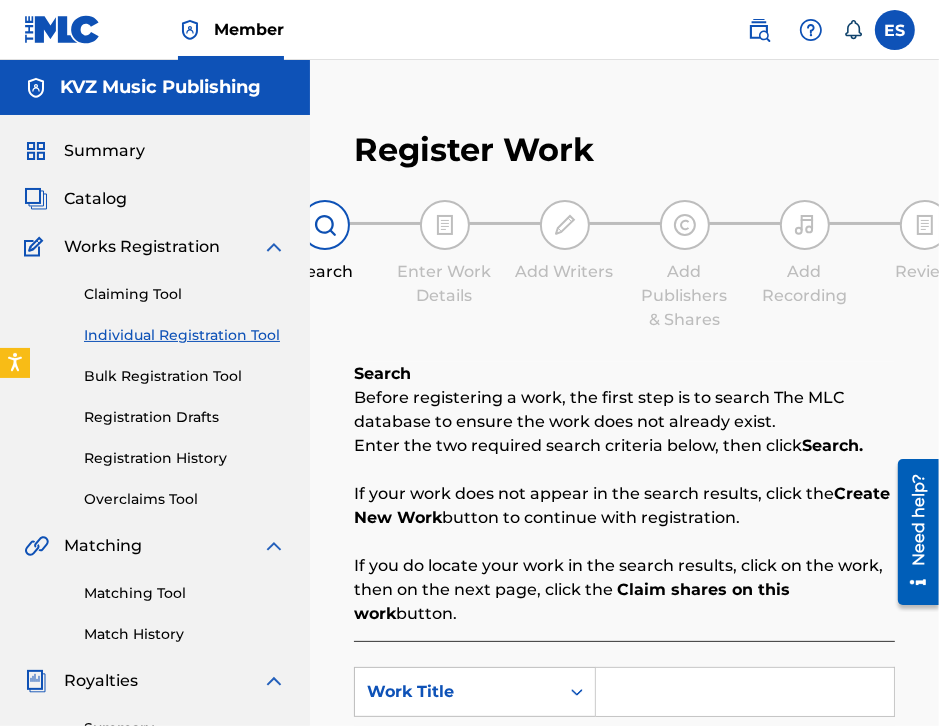 drag, startPoint x: 206, startPoint y: 458, endPoint x: 240, endPoint y: 439, distance: 38.948685 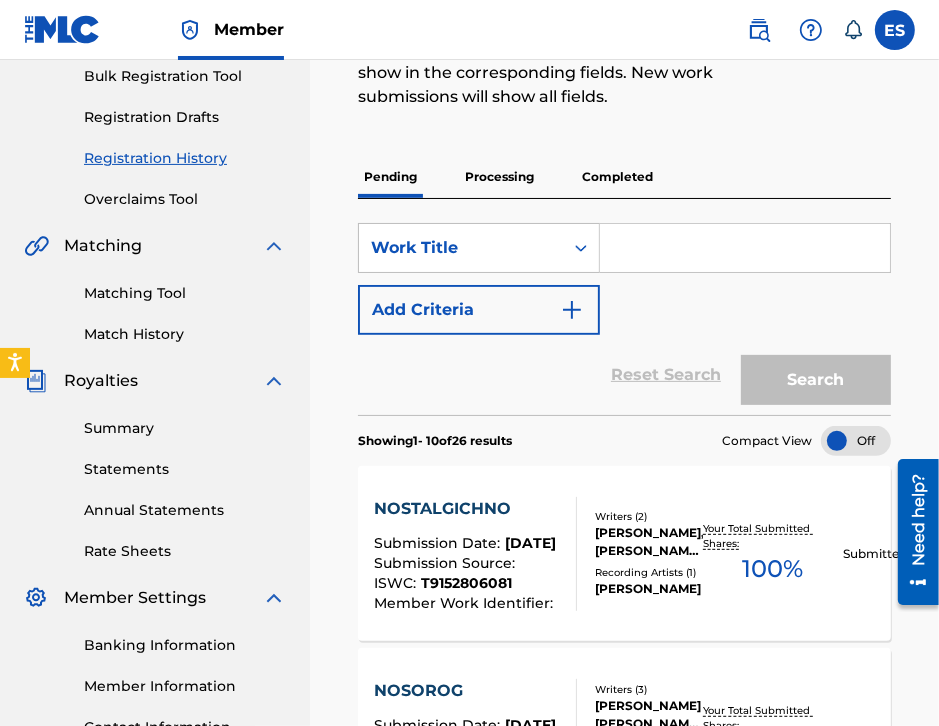scroll, scrollTop: 0, scrollLeft: 0, axis: both 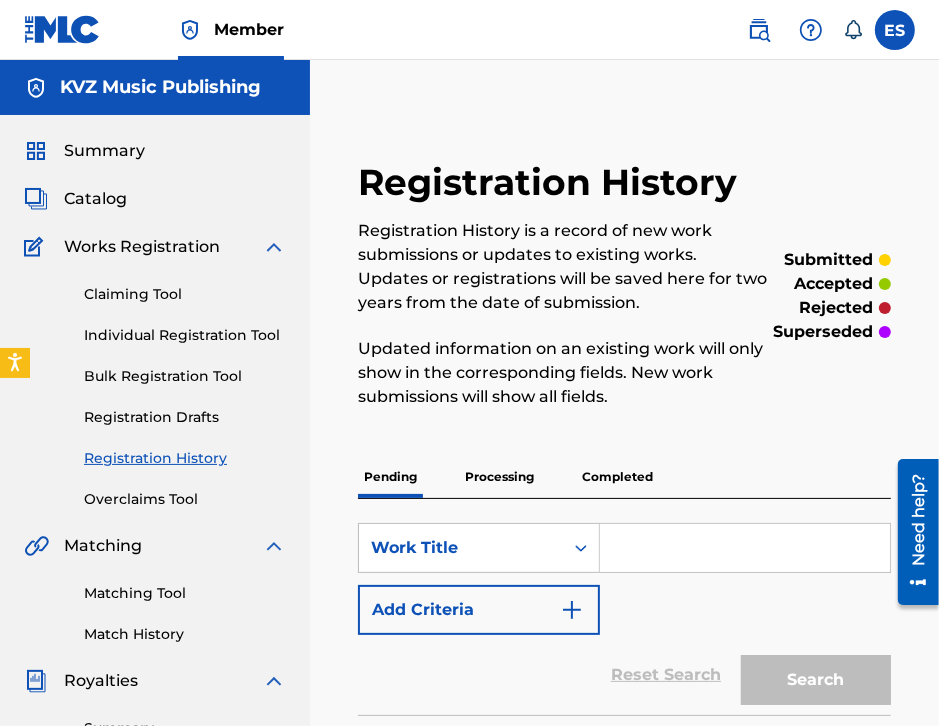 click on "Individual Registration Tool" at bounding box center (185, 335) 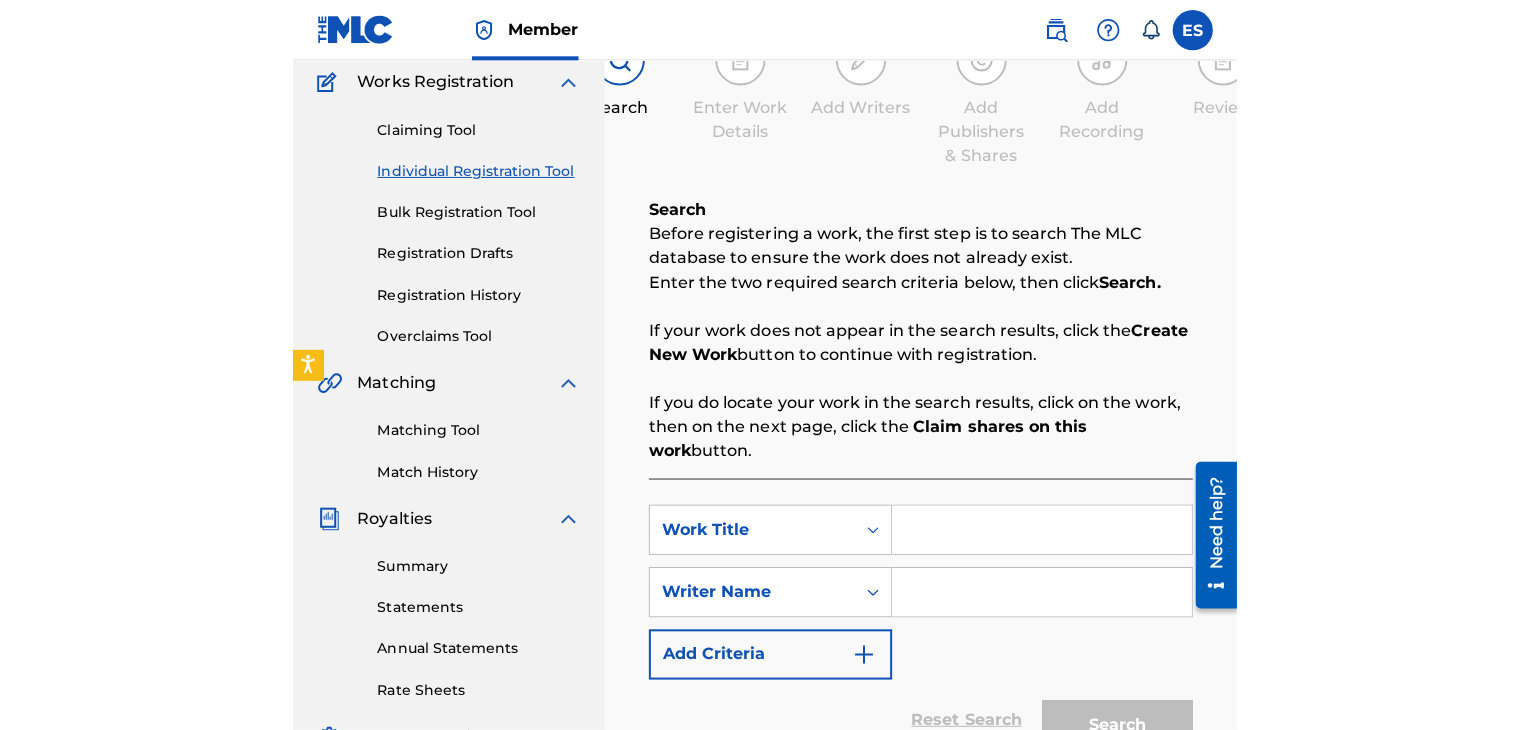 scroll, scrollTop: 200, scrollLeft: 0, axis: vertical 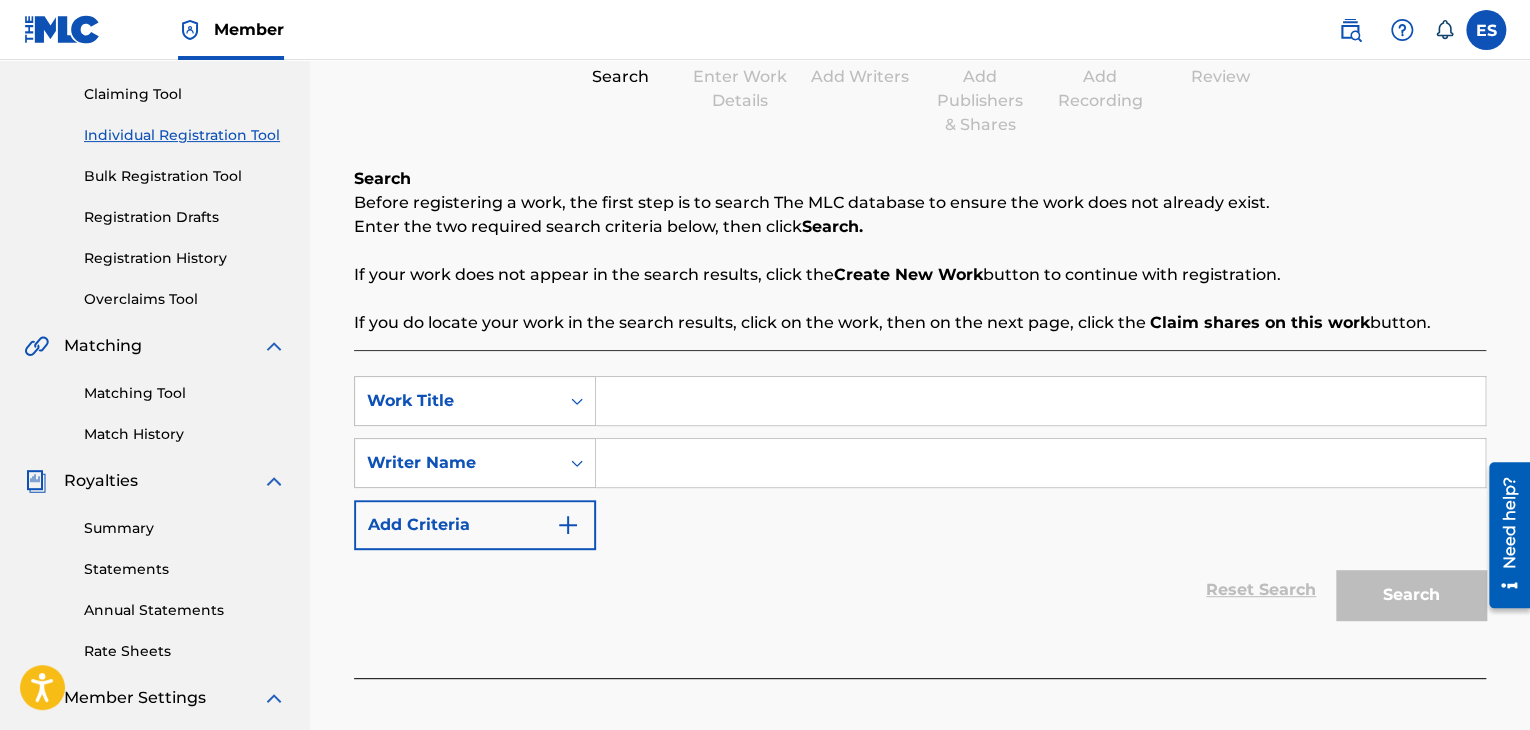 click at bounding box center [1040, 401] 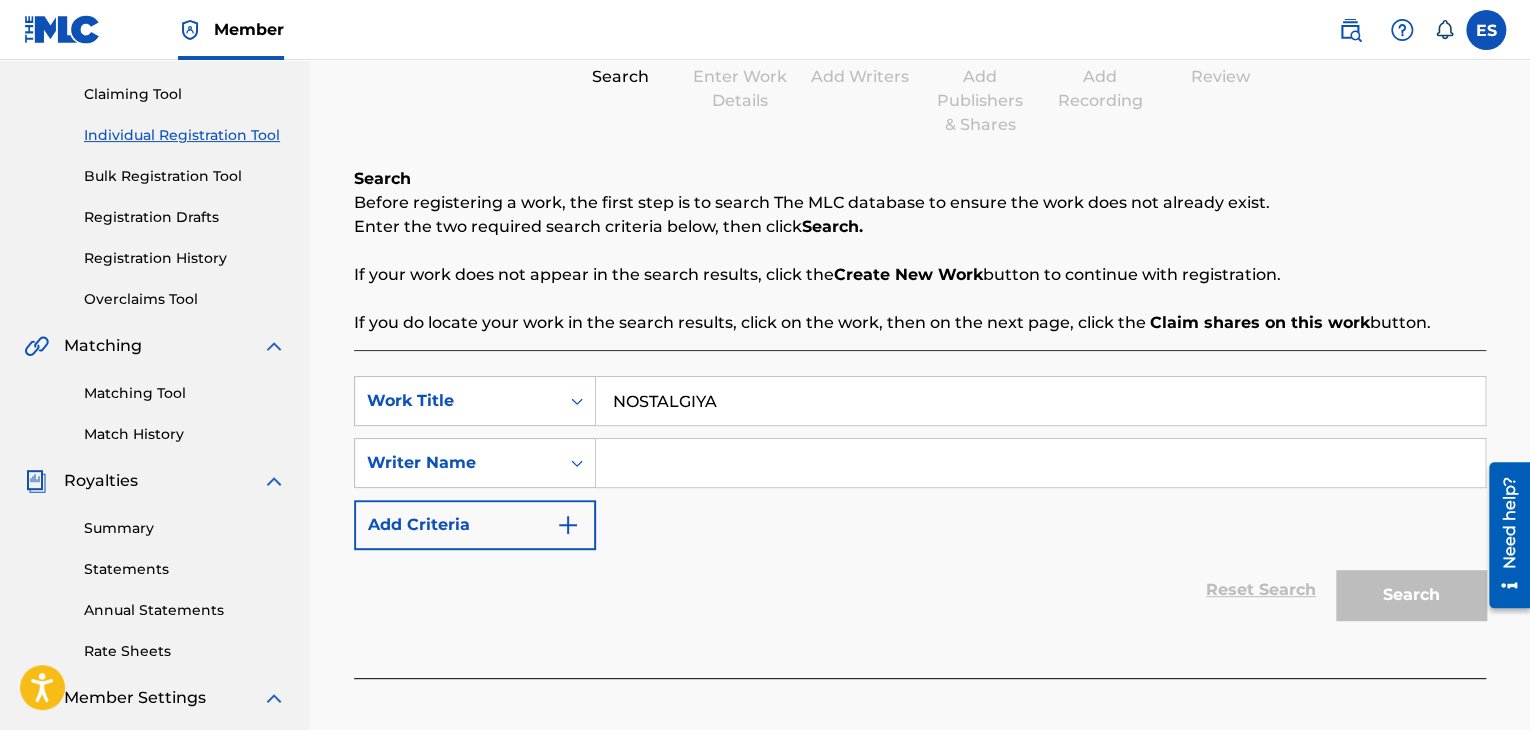 click at bounding box center [1040, 463] 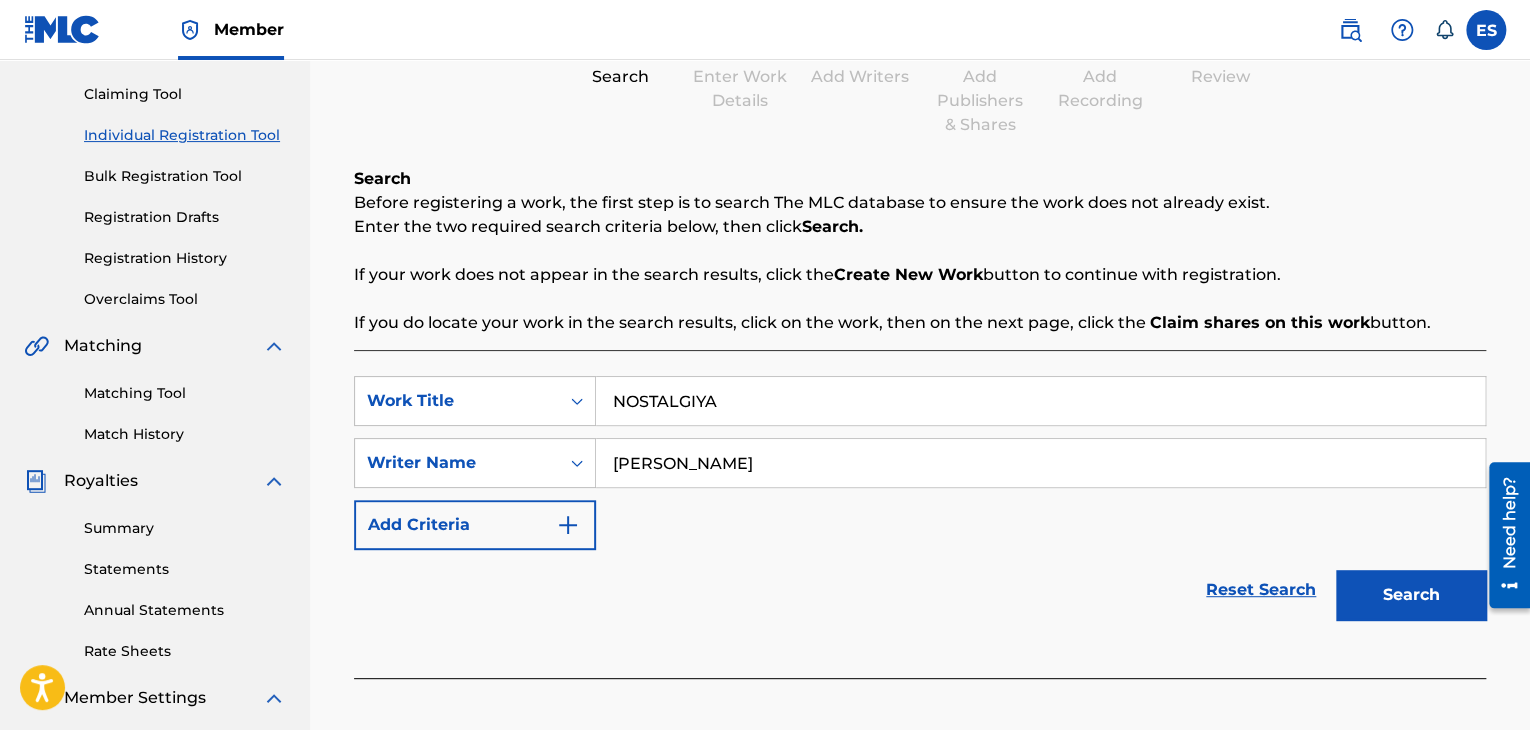 click on "Search" at bounding box center [1411, 595] 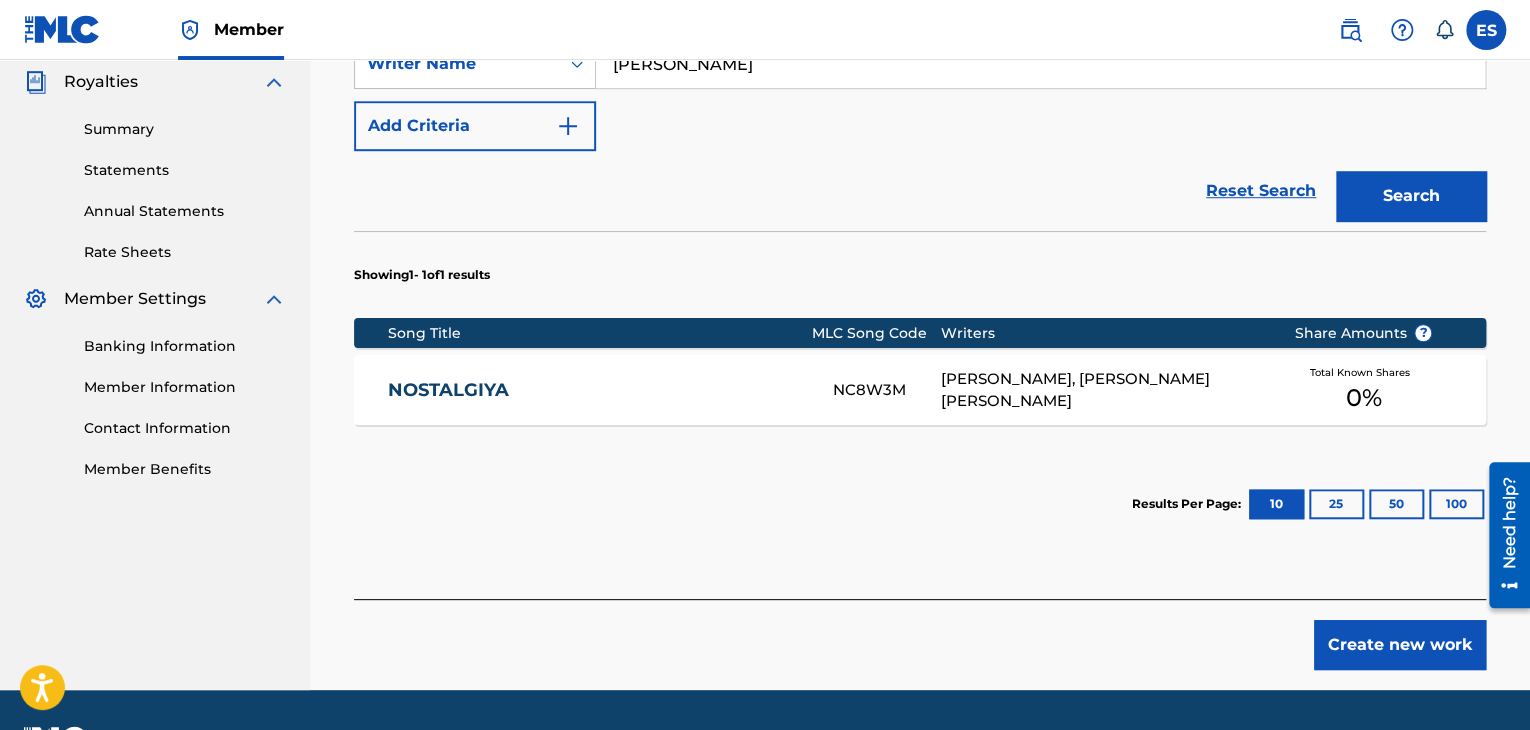 scroll, scrollTop: 600, scrollLeft: 0, axis: vertical 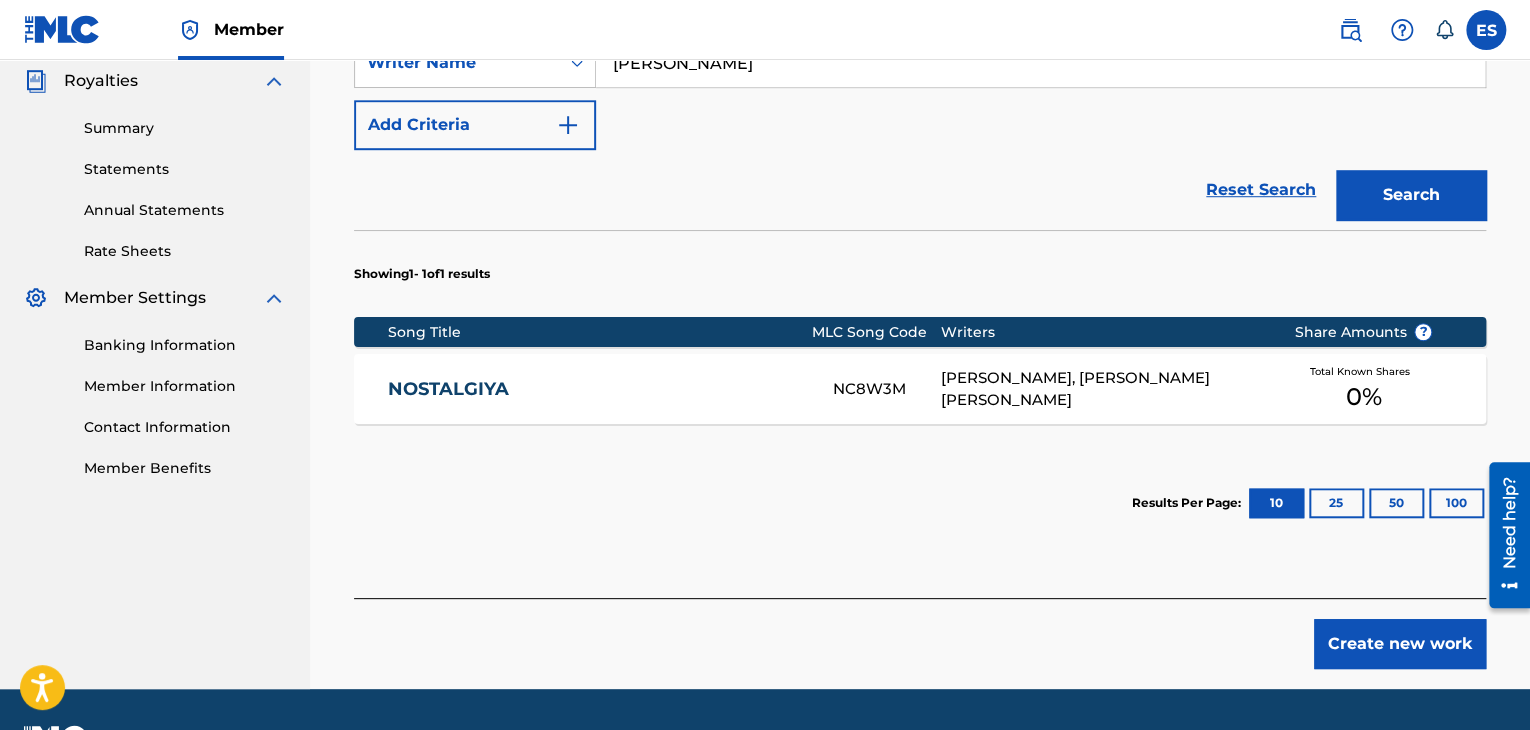 click on "Create new work" at bounding box center [1400, 644] 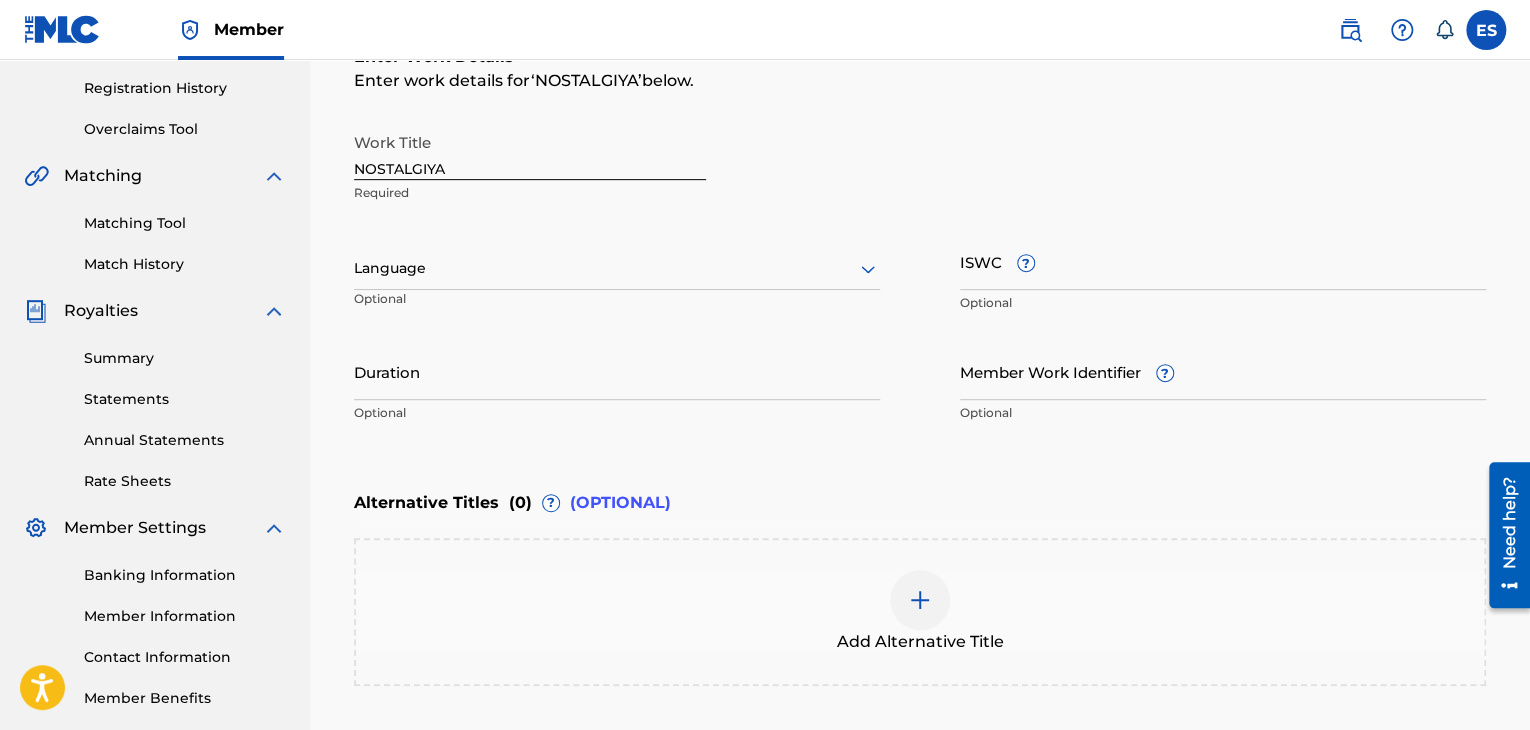 scroll, scrollTop: 361, scrollLeft: 0, axis: vertical 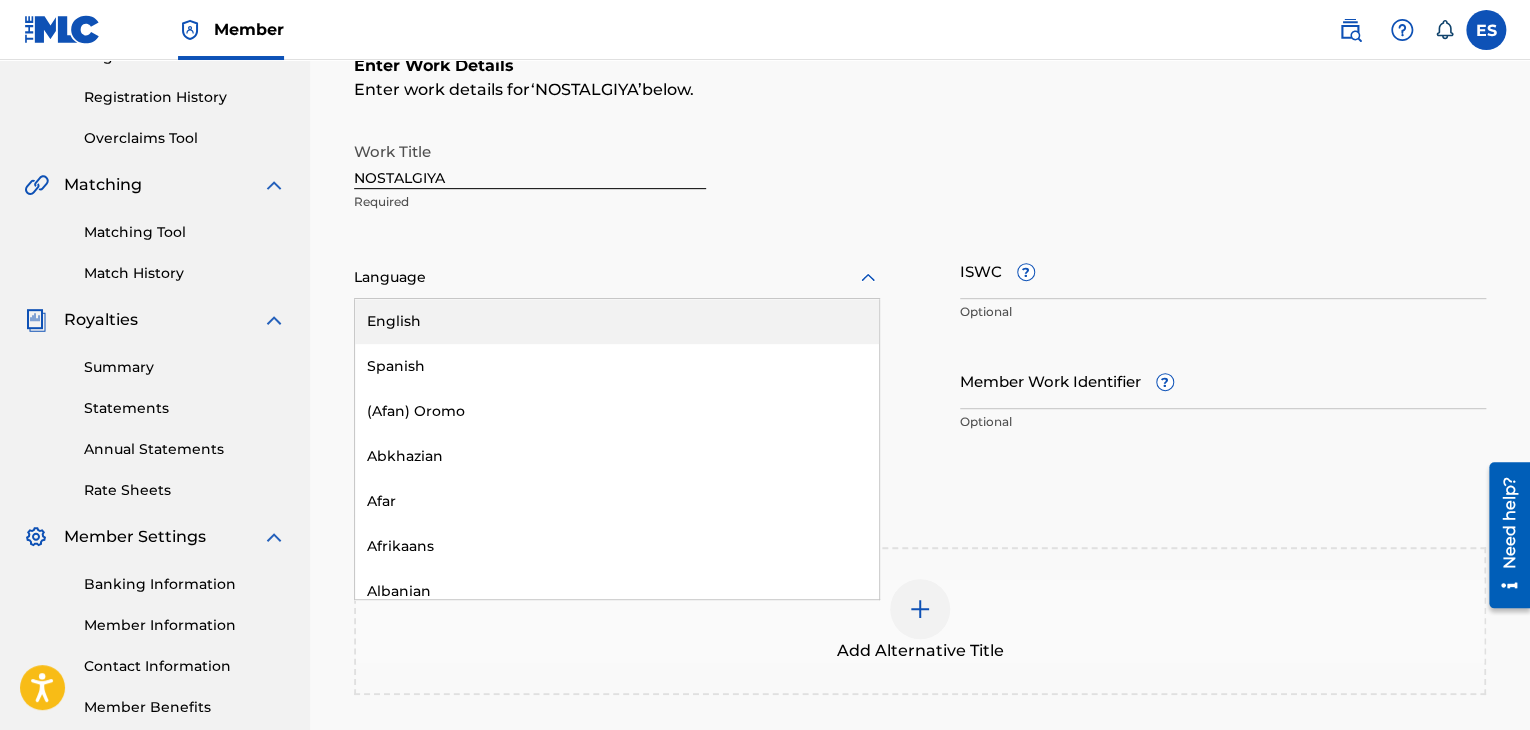 click at bounding box center [617, 277] 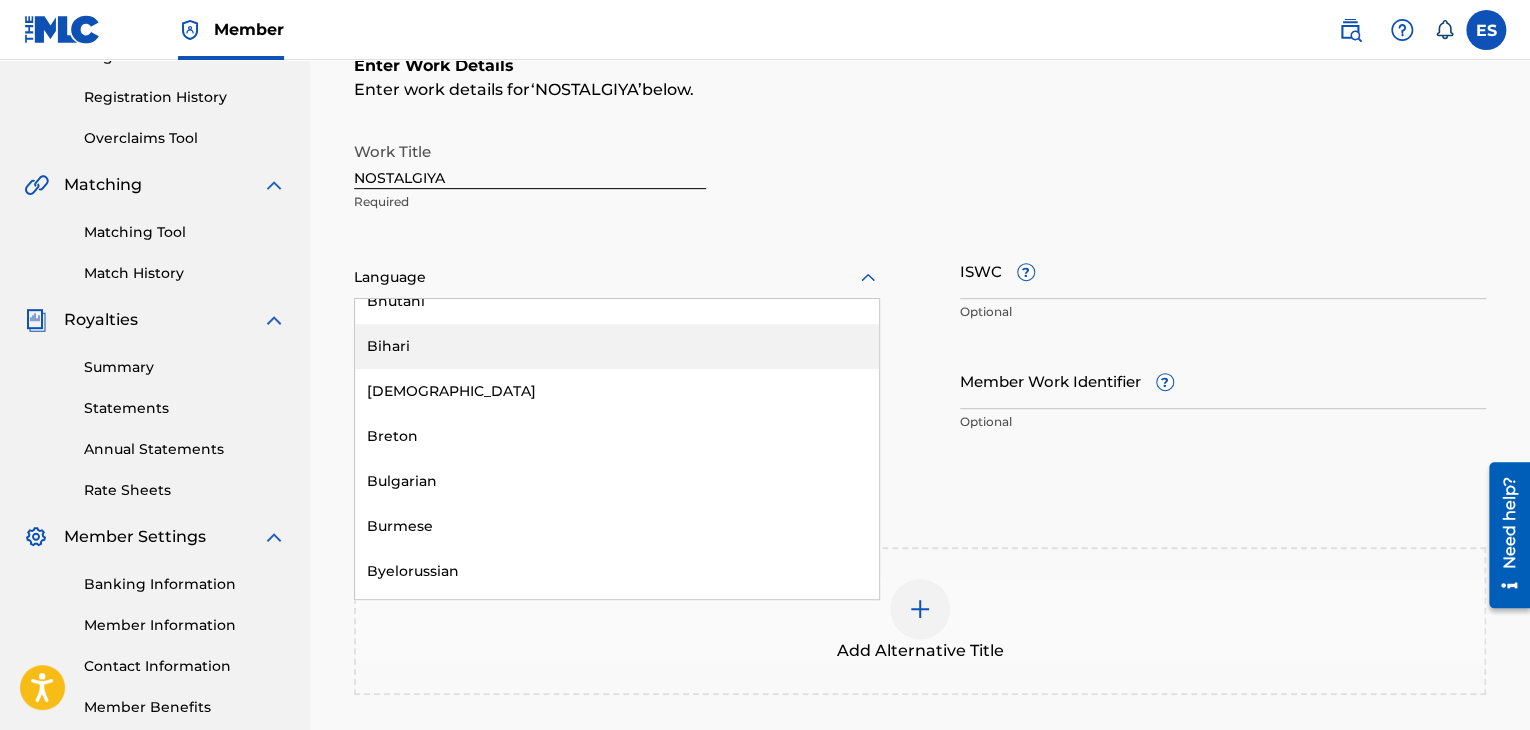 scroll, scrollTop: 800, scrollLeft: 0, axis: vertical 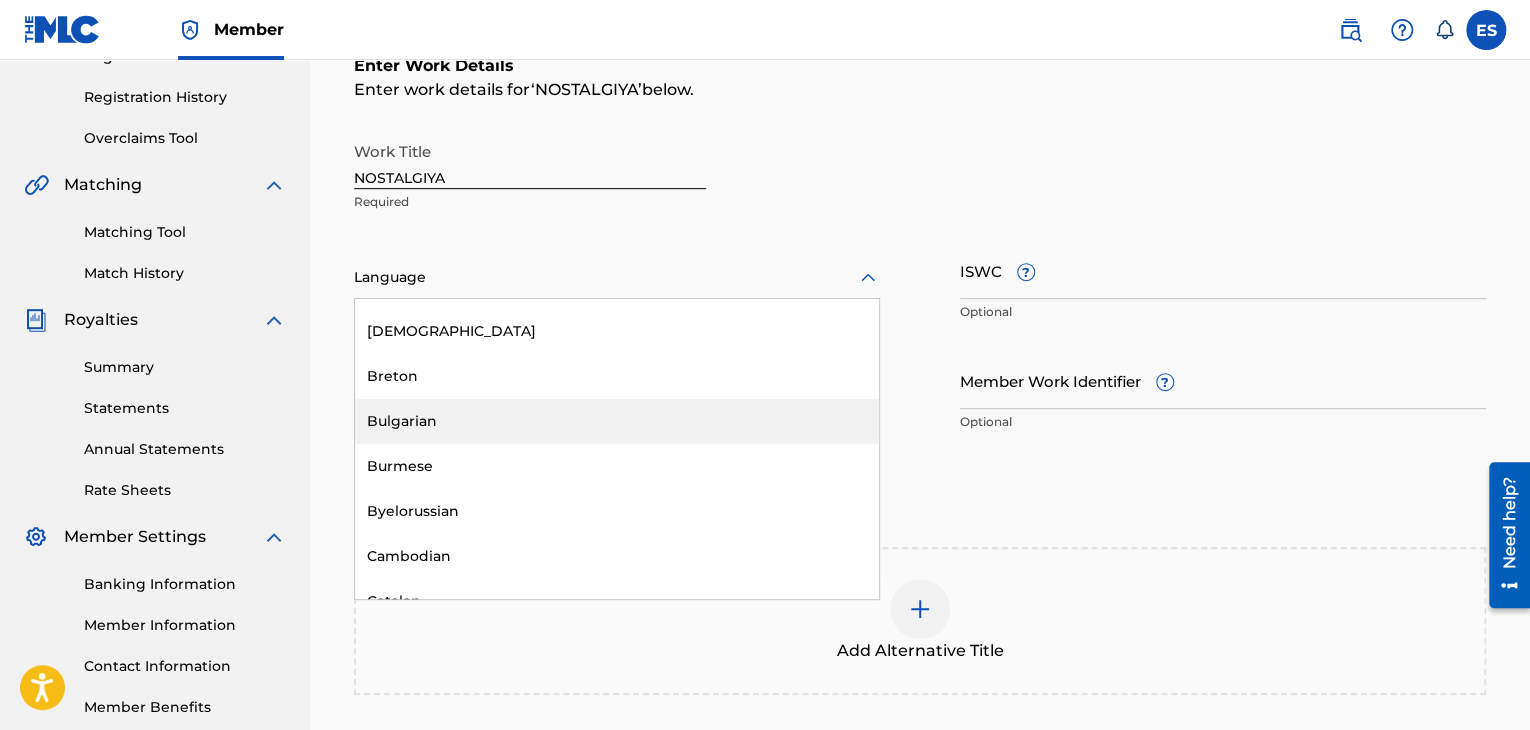 click on "Bulgarian" at bounding box center [617, 421] 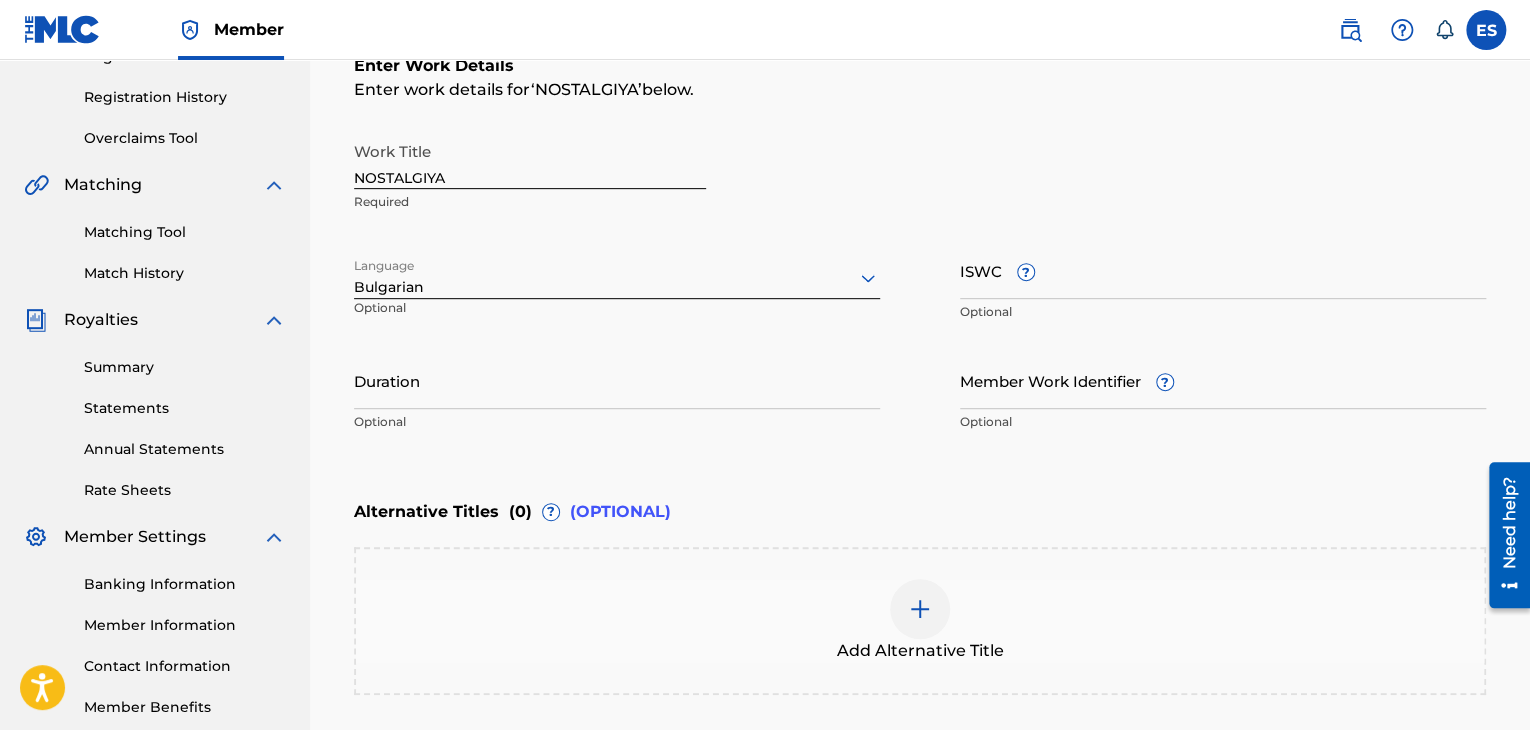 click on "ISWC   ?" at bounding box center [1223, 270] 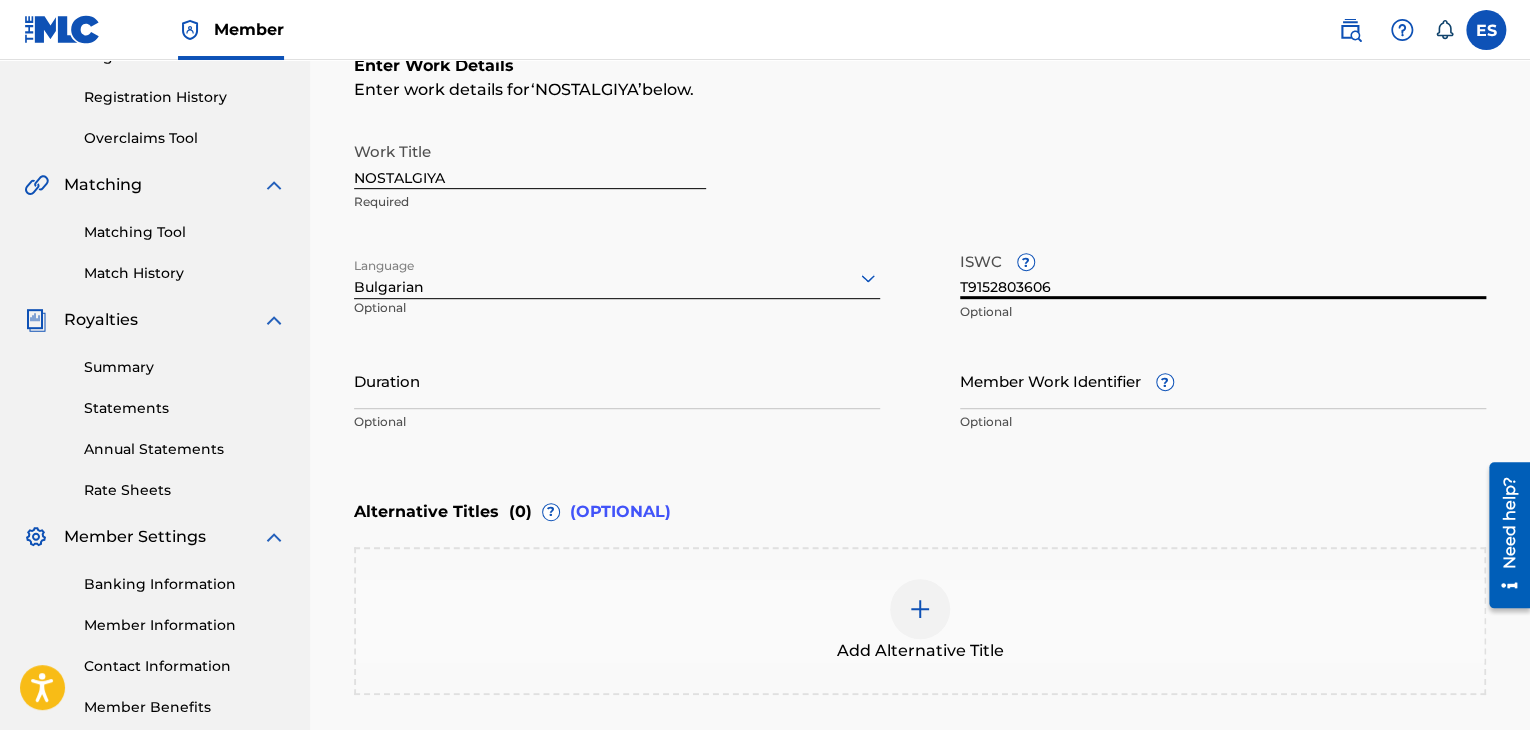 click on "Duration" at bounding box center (617, 380) 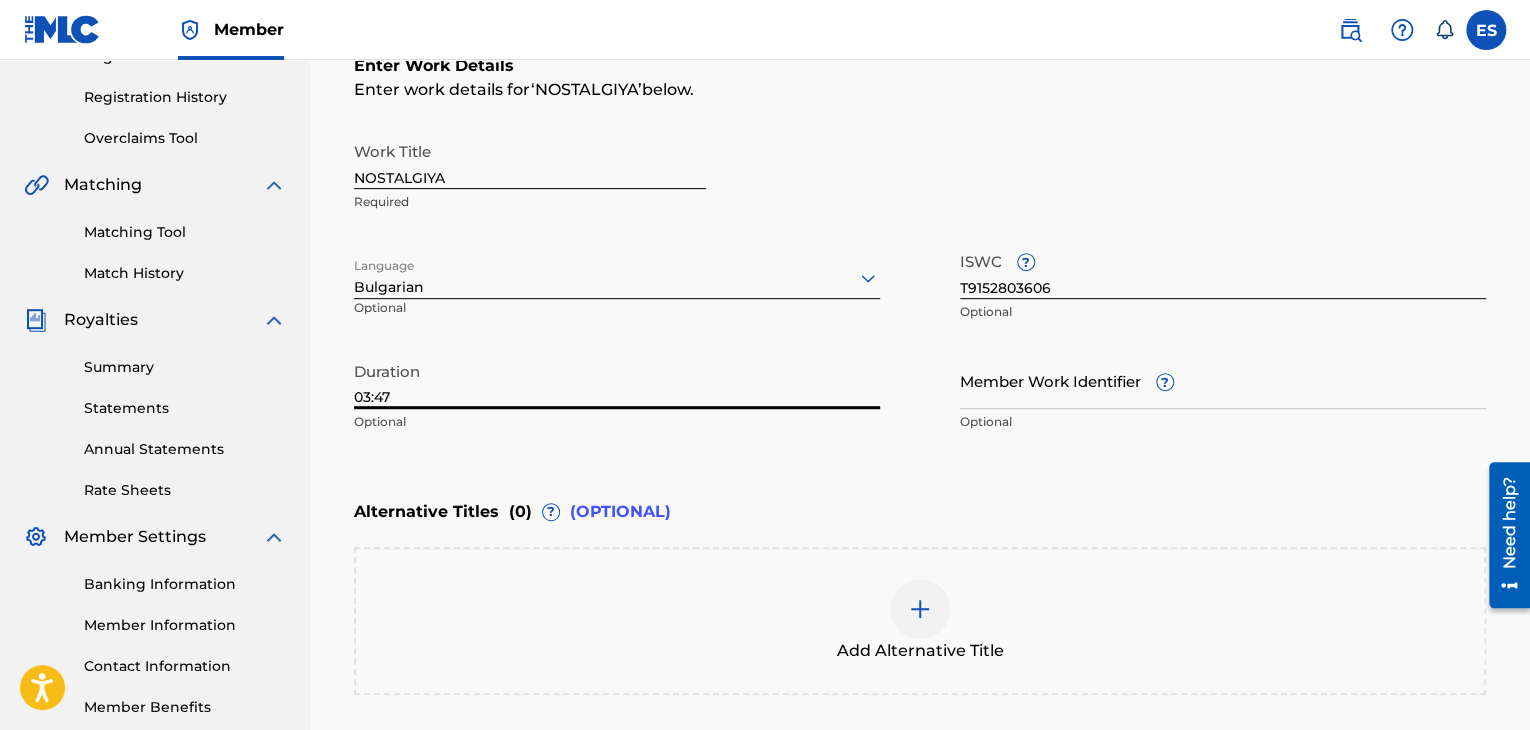 click at bounding box center [920, 609] 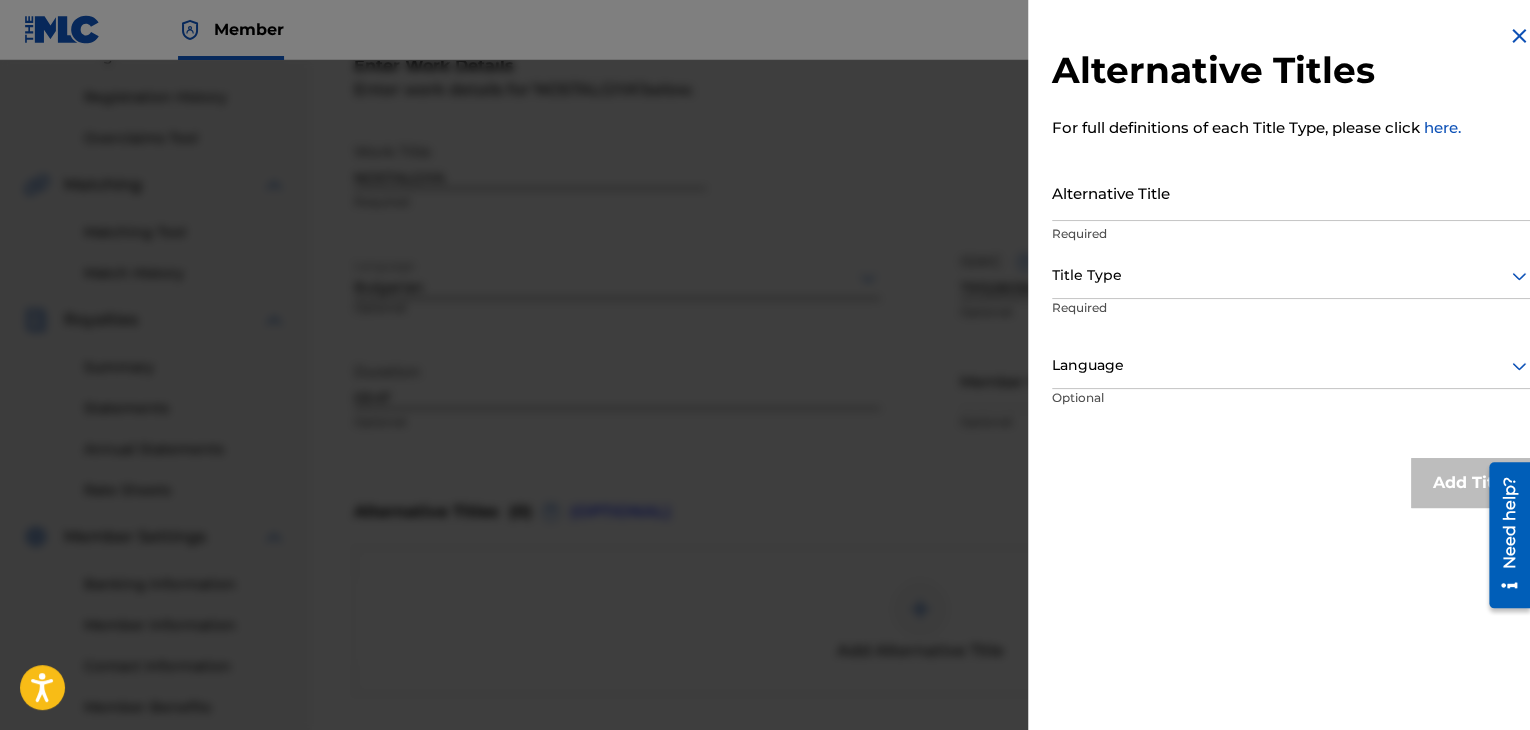 click on "Alternative Title" at bounding box center [1291, 192] 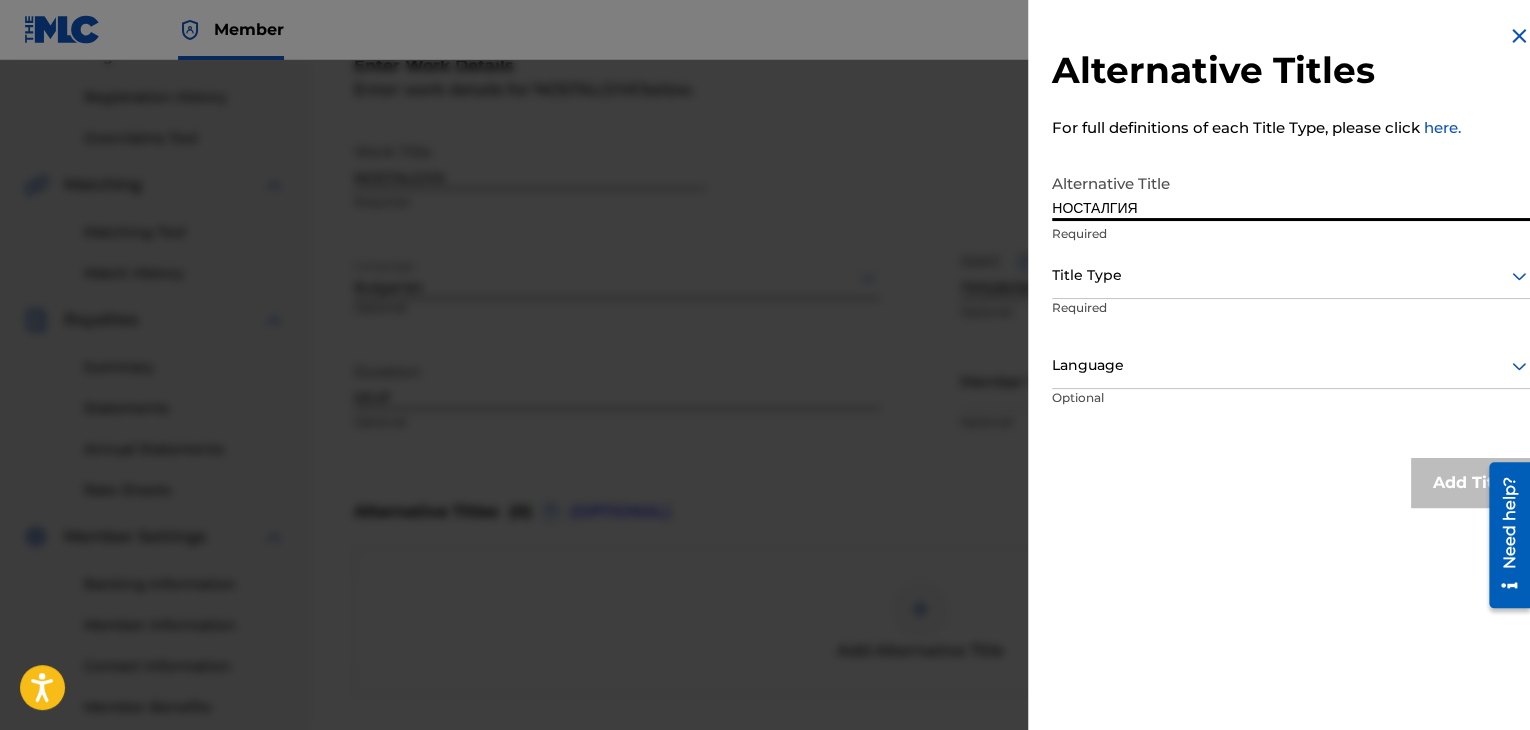 click at bounding box center (1291, 275) 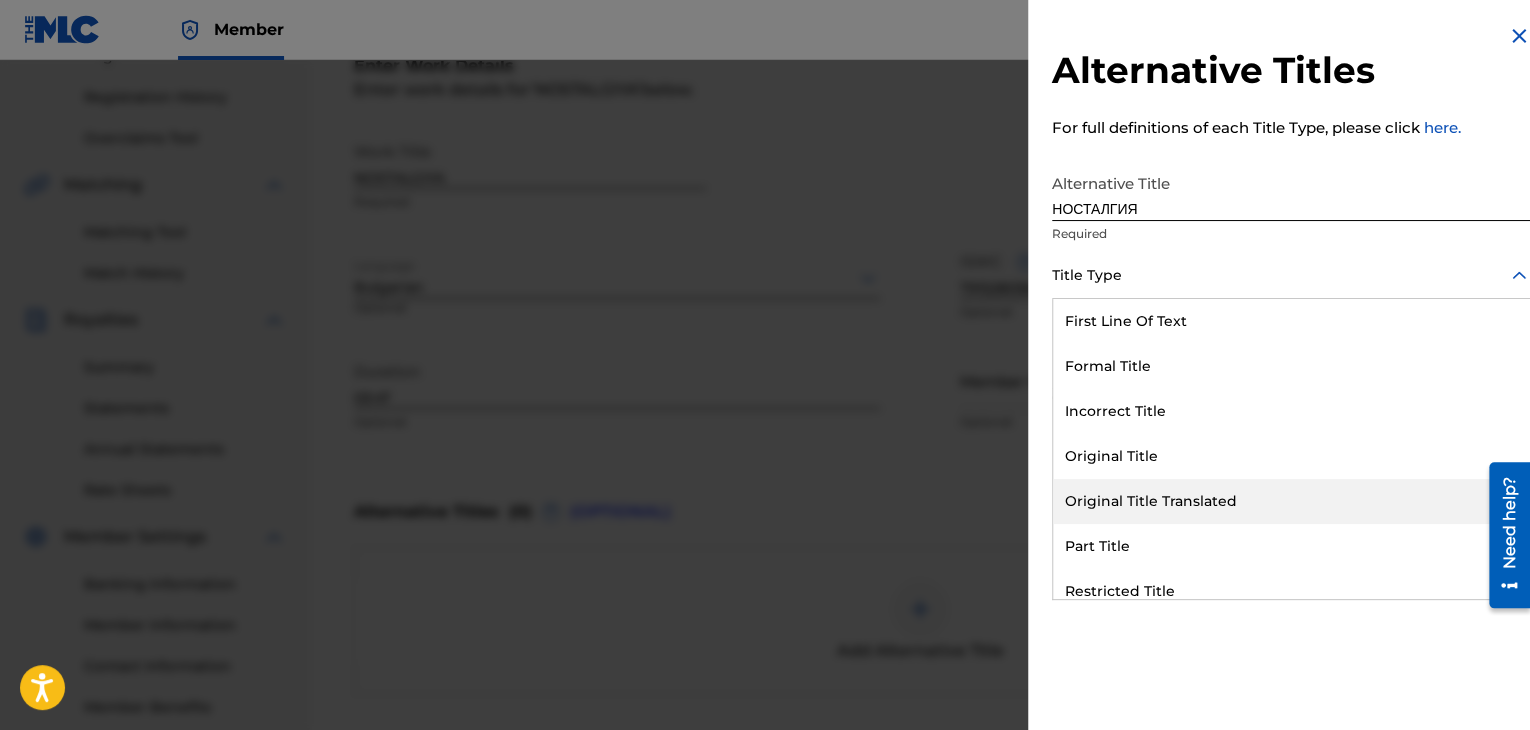 click on "Original Title Translated" at bounding box center (1291, 501) 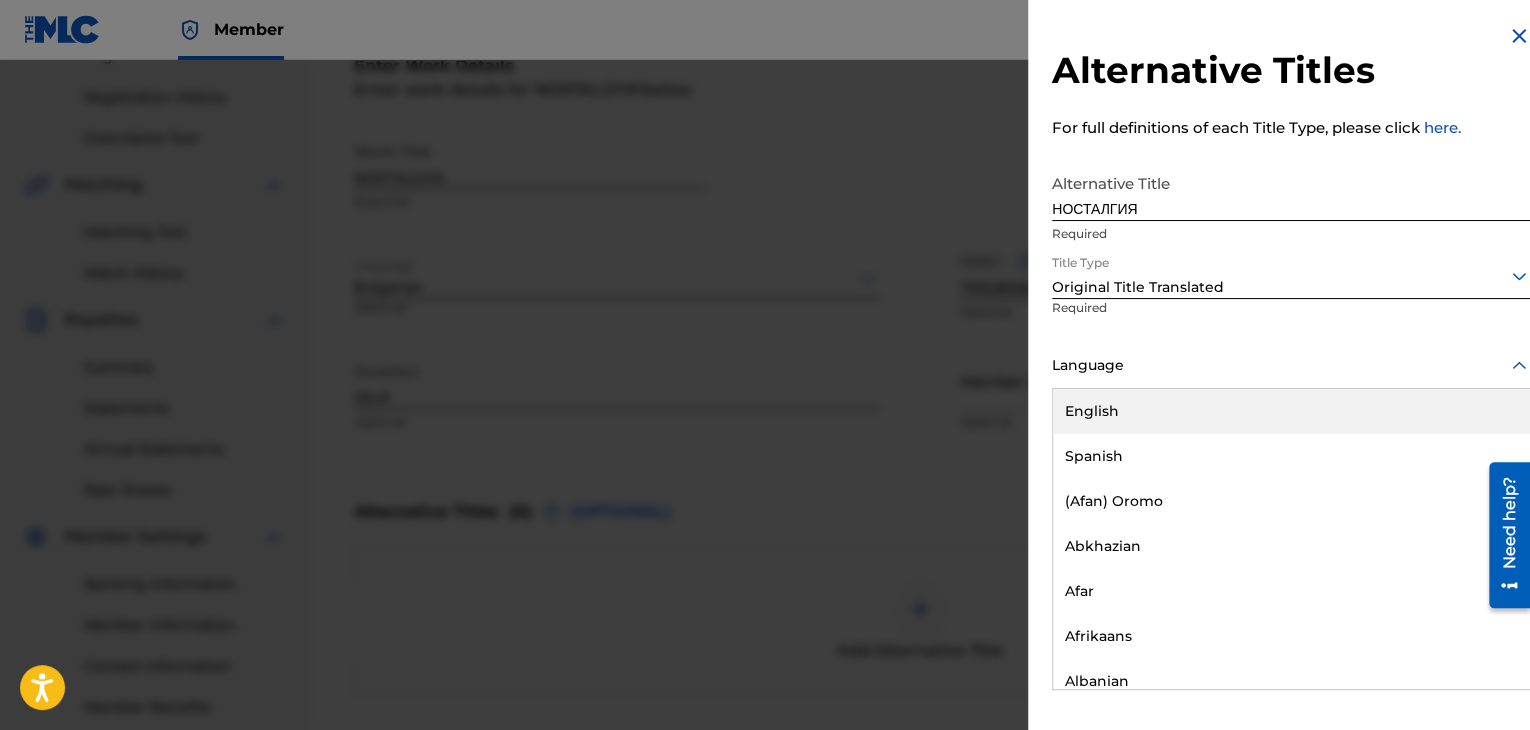 click on "Language" at bounding box center (1291, 366) 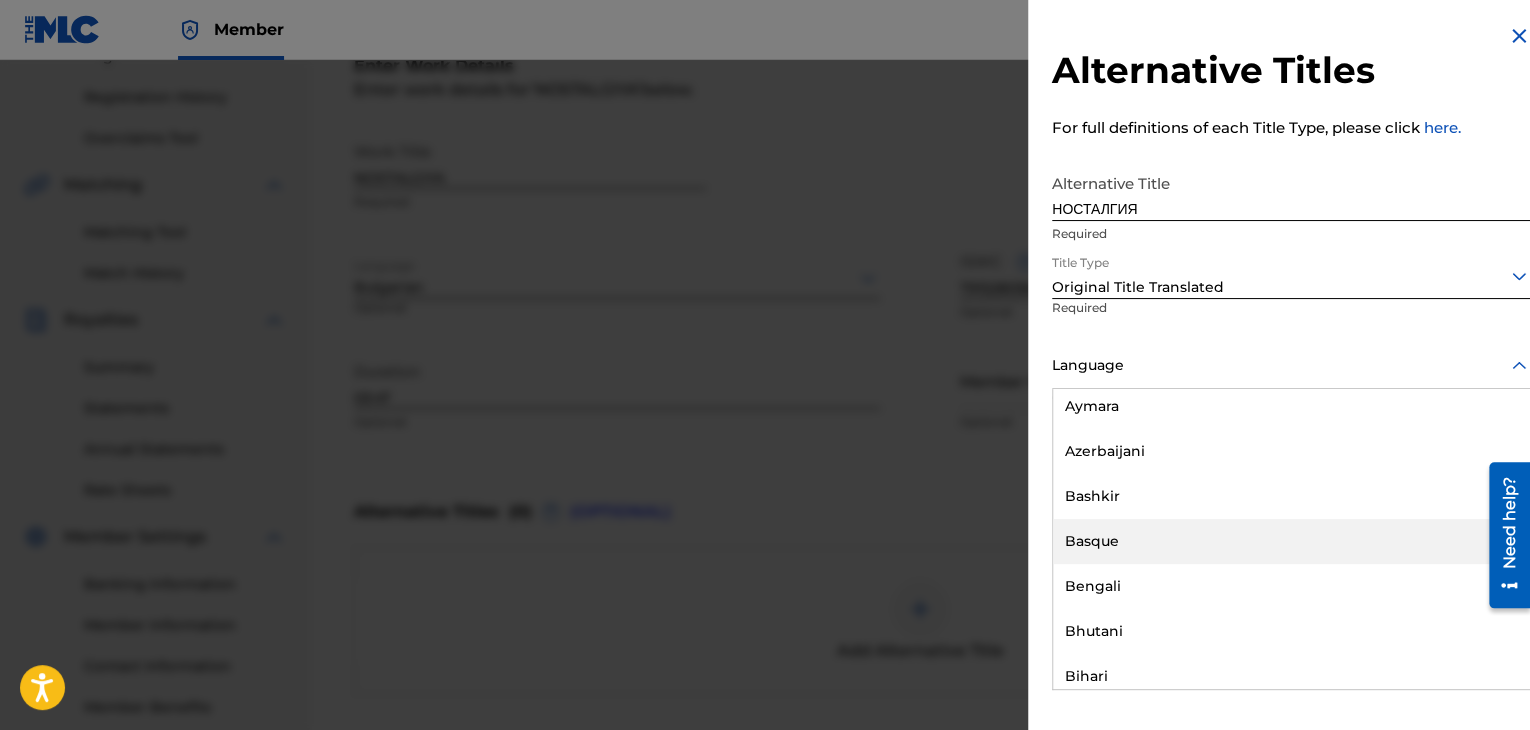 scroll, scrollTop: 900, scrollLeft: 0, axis: vertical 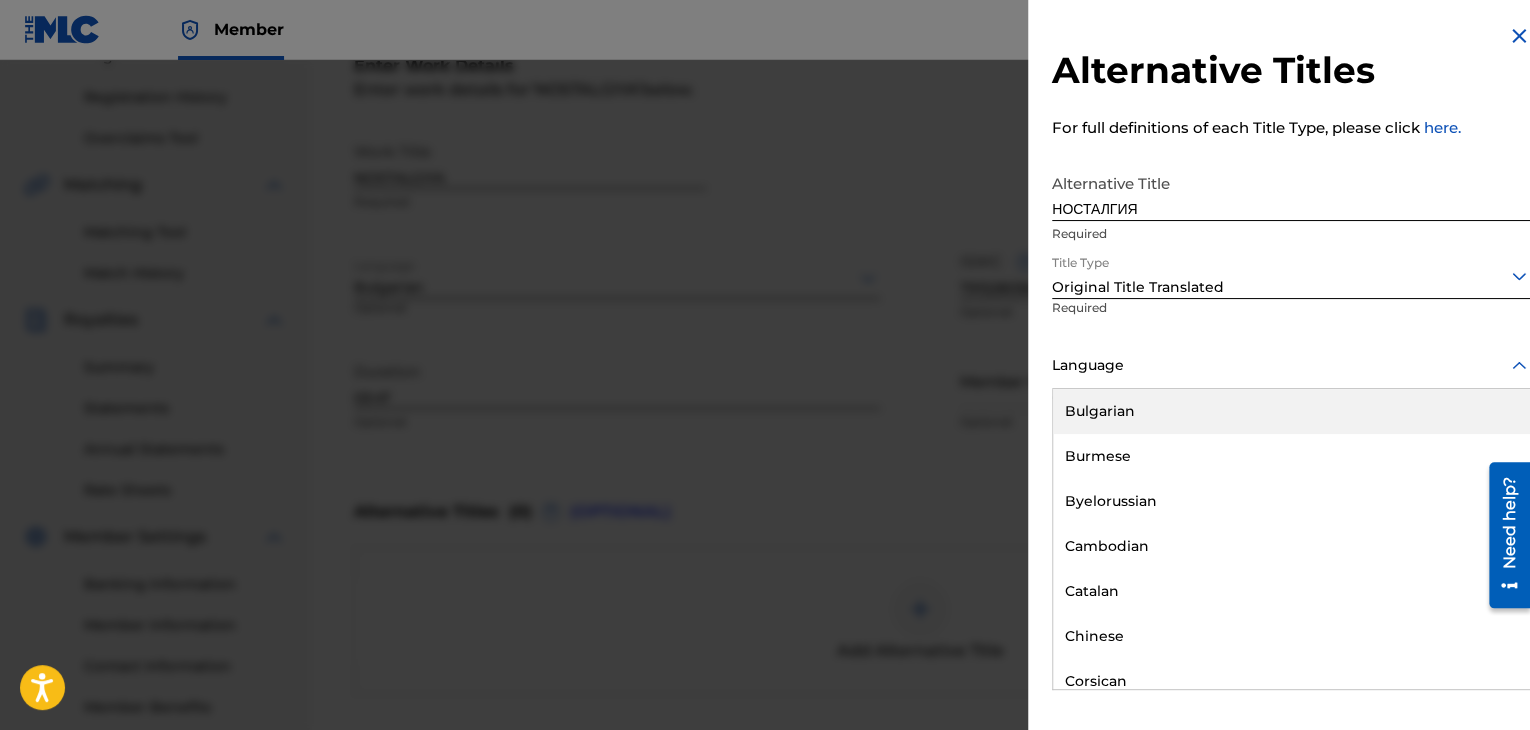 click on "Bulgarian" at bounding box center [1291, 411] 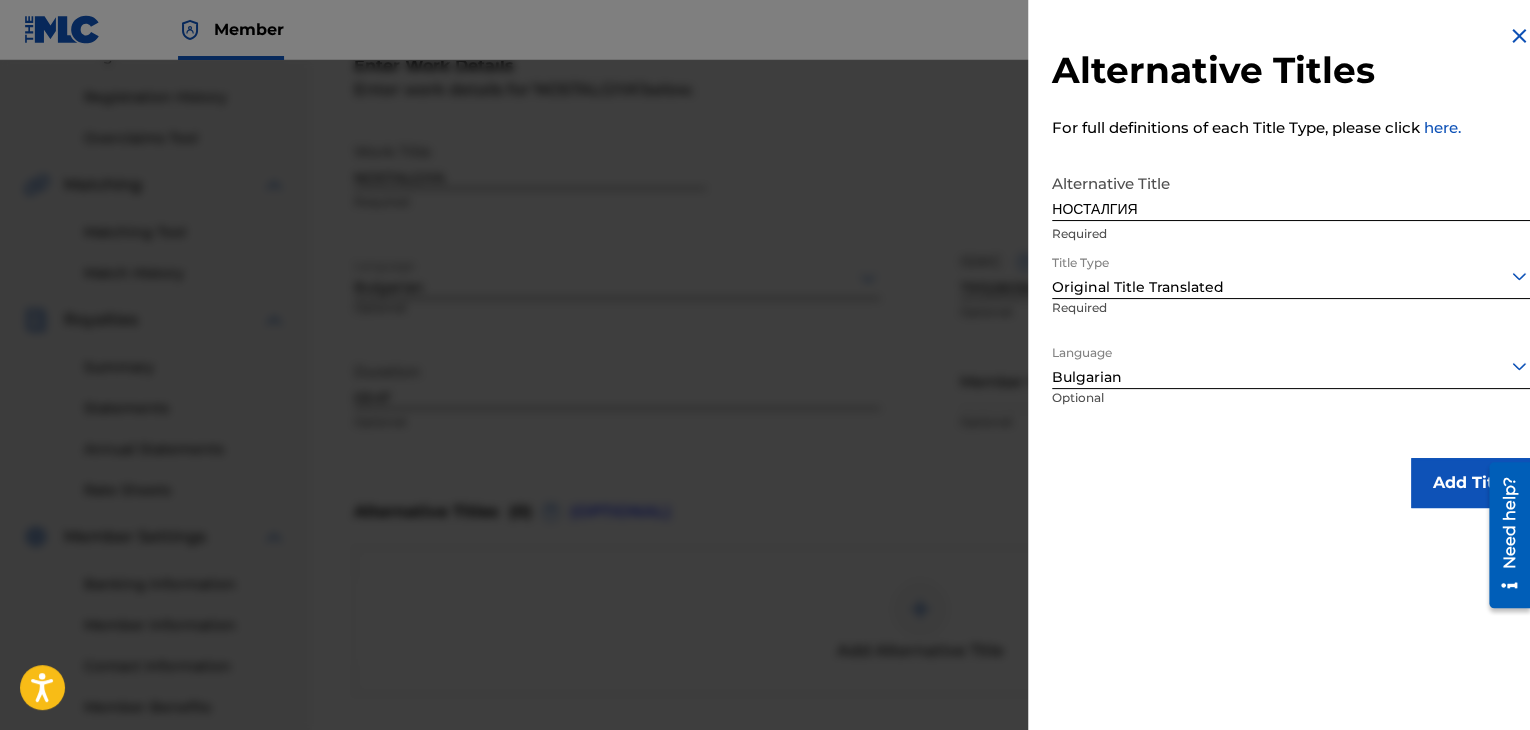 click on "Add Title" at bounding box center (1471, 483) 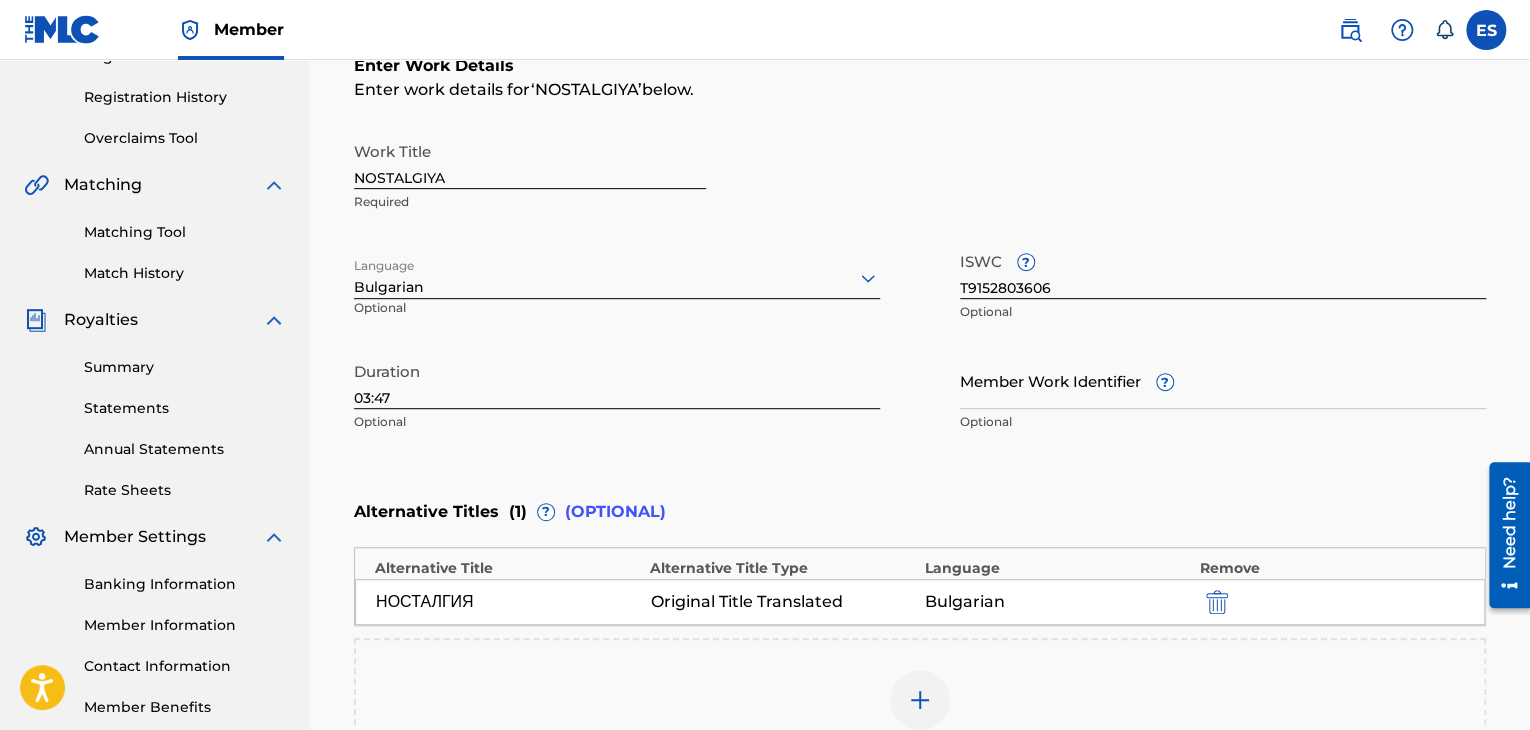 scroll, scrollTop: 461, scrollLeft: 0, axis: vertical 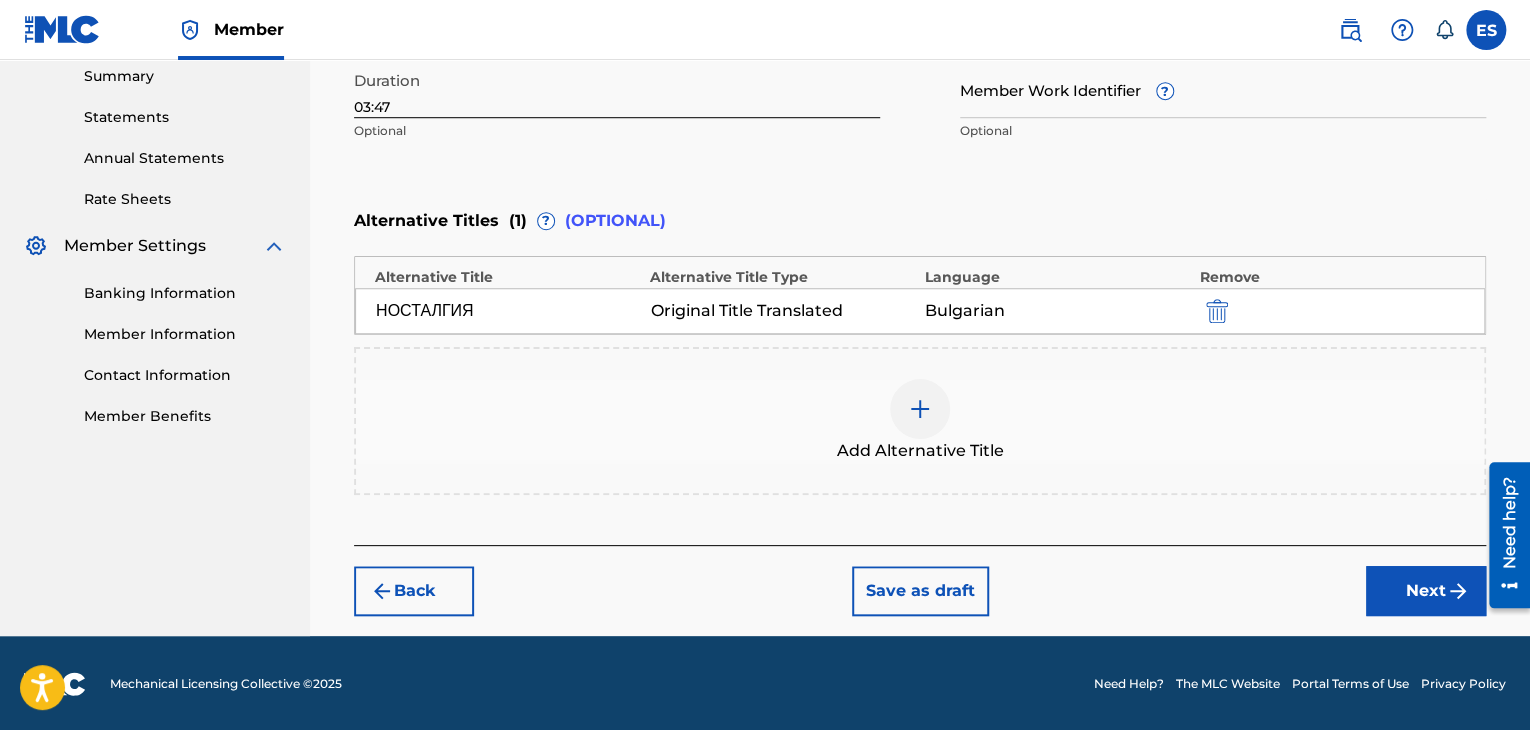 click on "Next" at bounding box center (1426, 591) 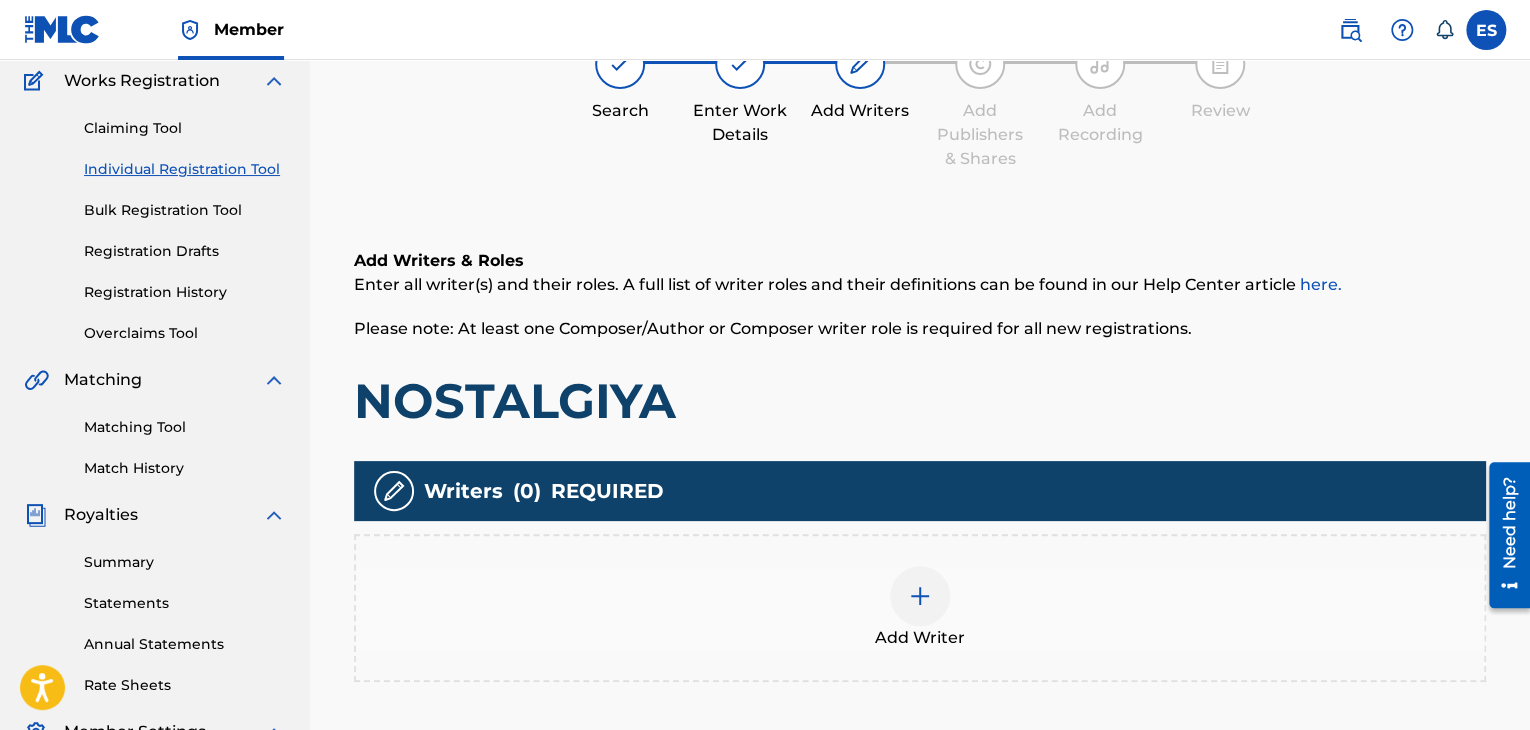 scroll, scrollTop: 469, scrollLeft: 0, axis: vertical 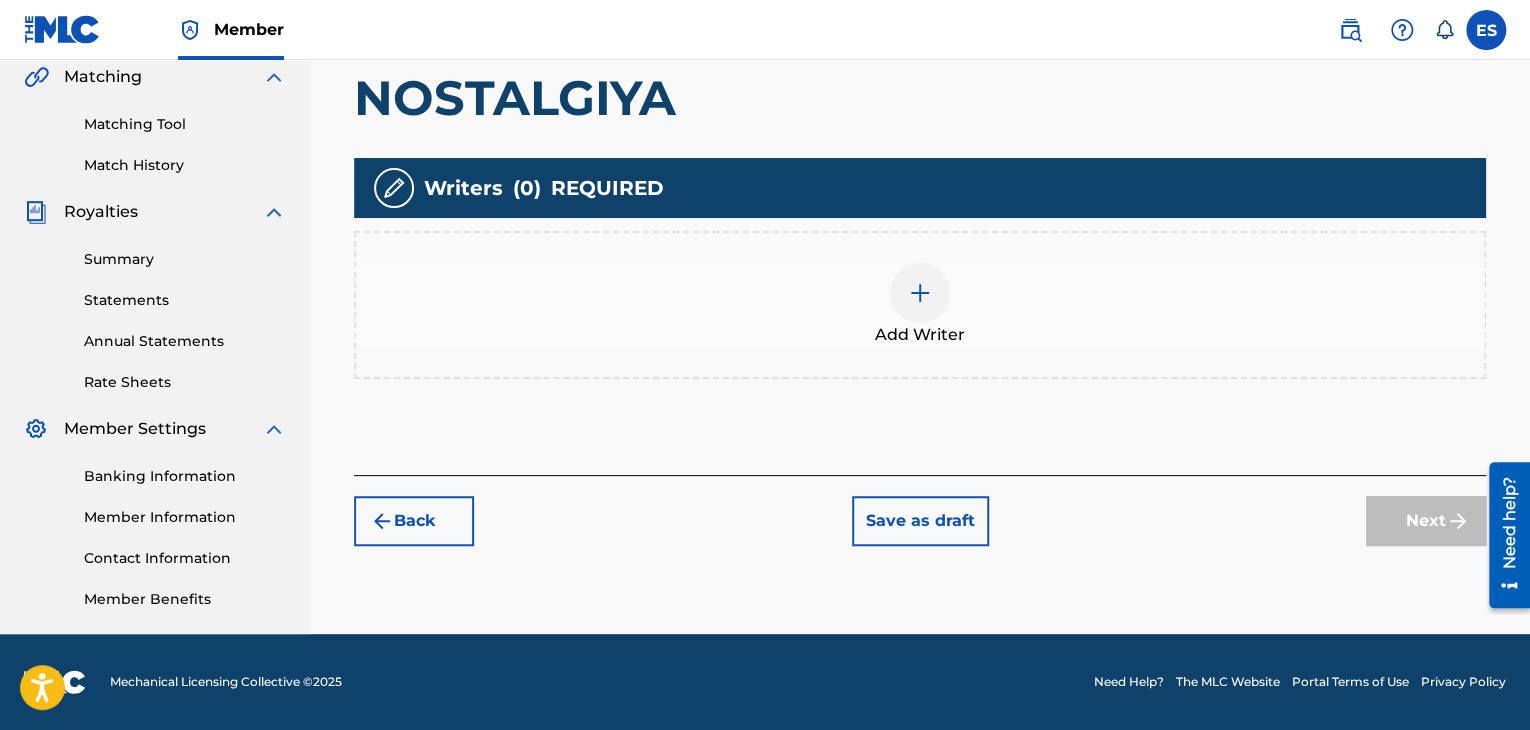 click on "Add Writer" at bounding box center [920, 305] 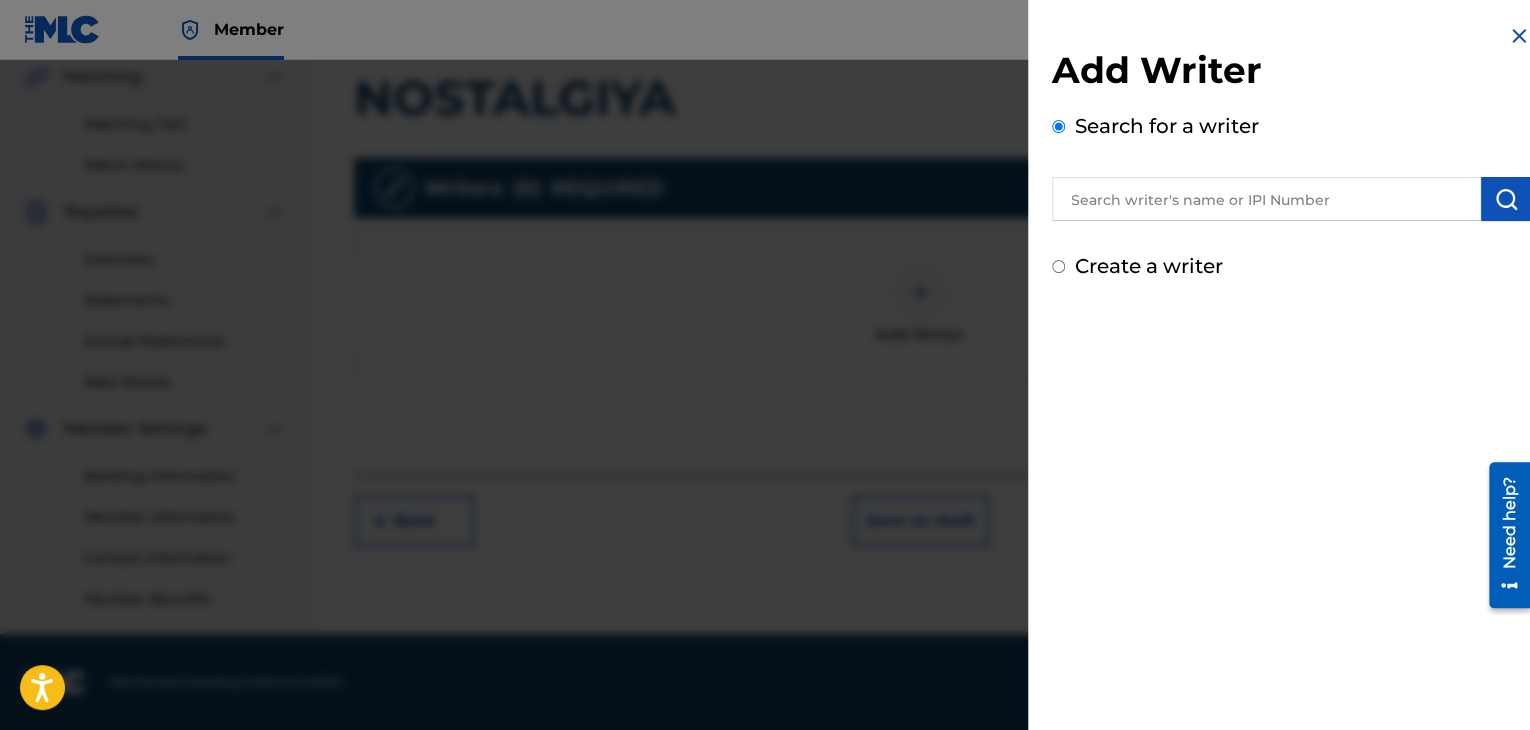 click at bounding box center (1266, 199) 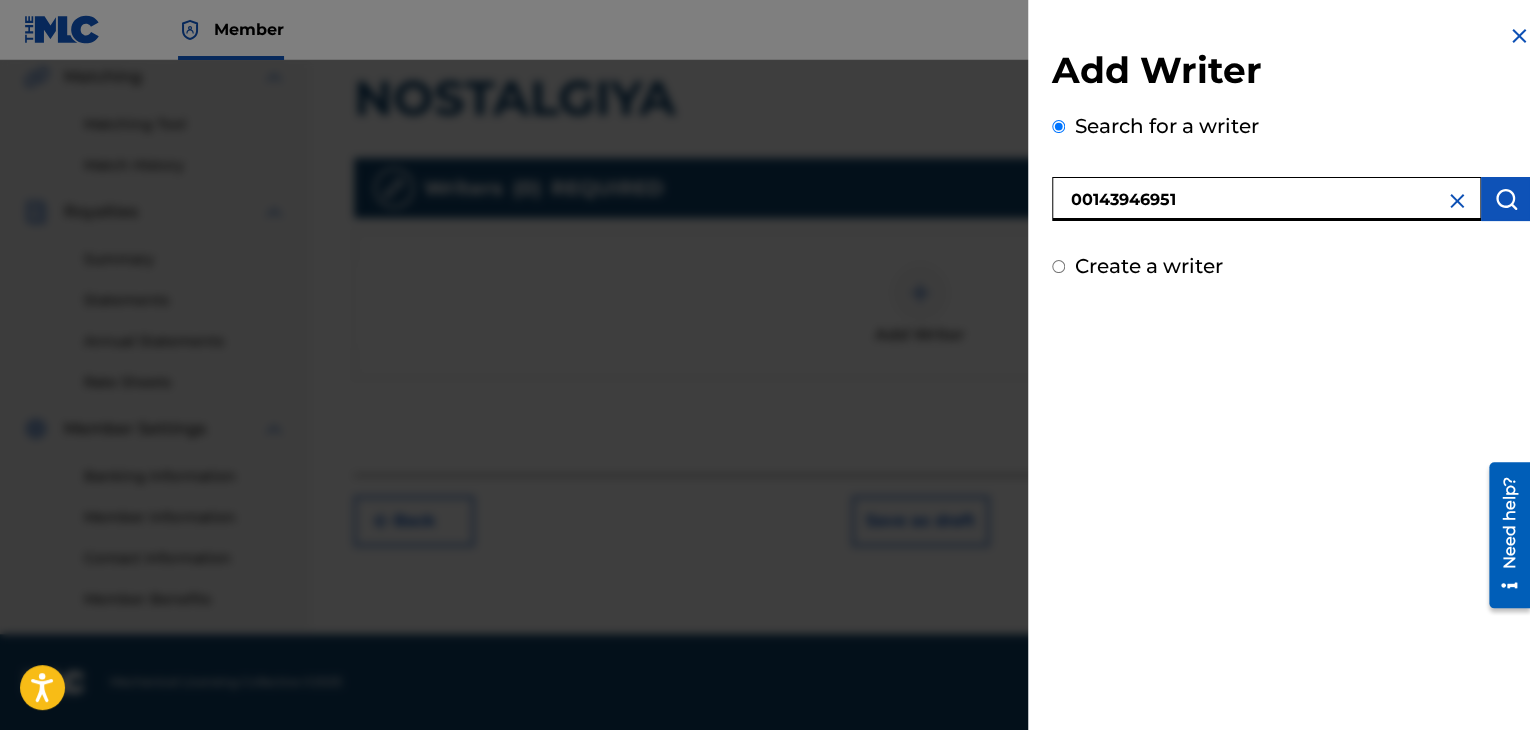click at bounding box center (1506, 199) 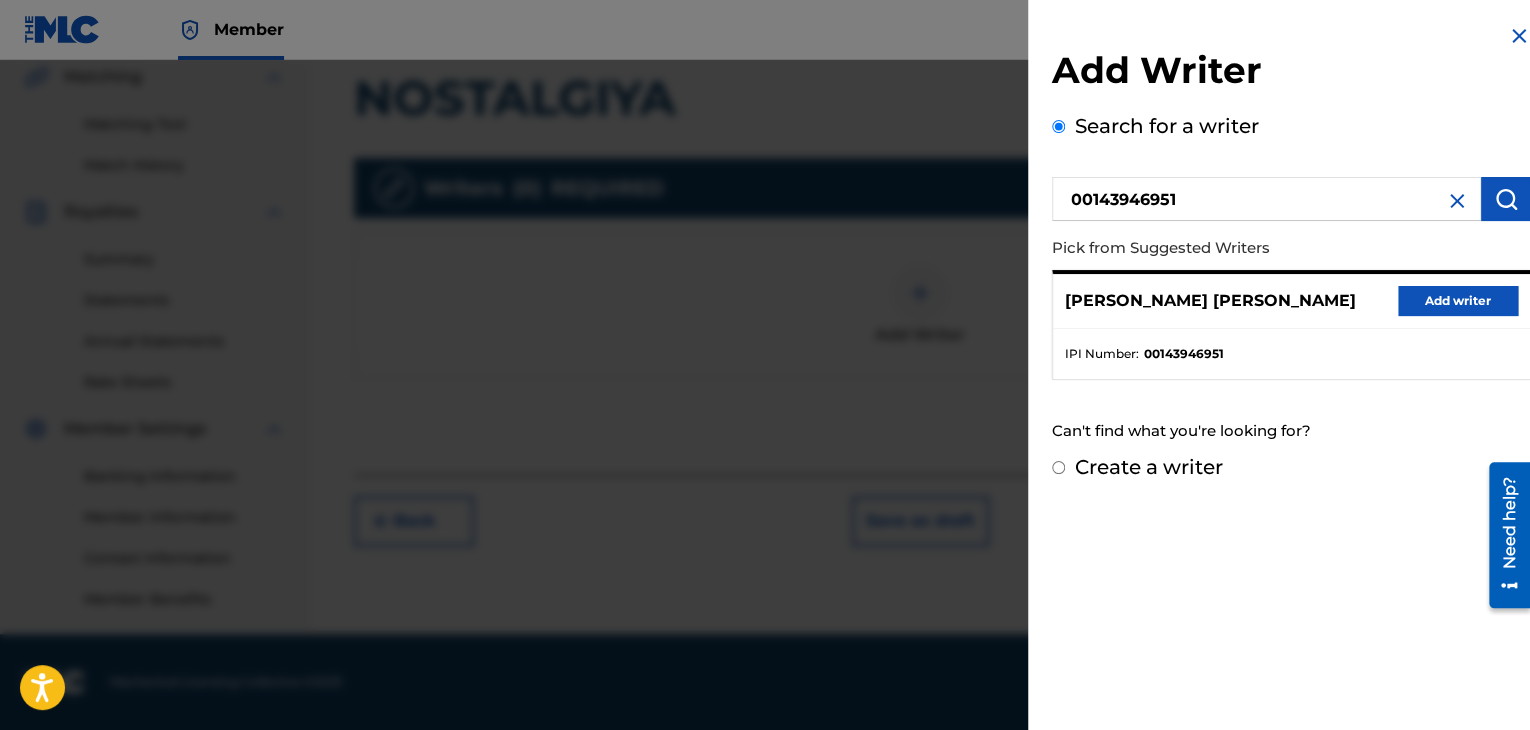 click on "Add writer" at bounding box center (1458, 301) 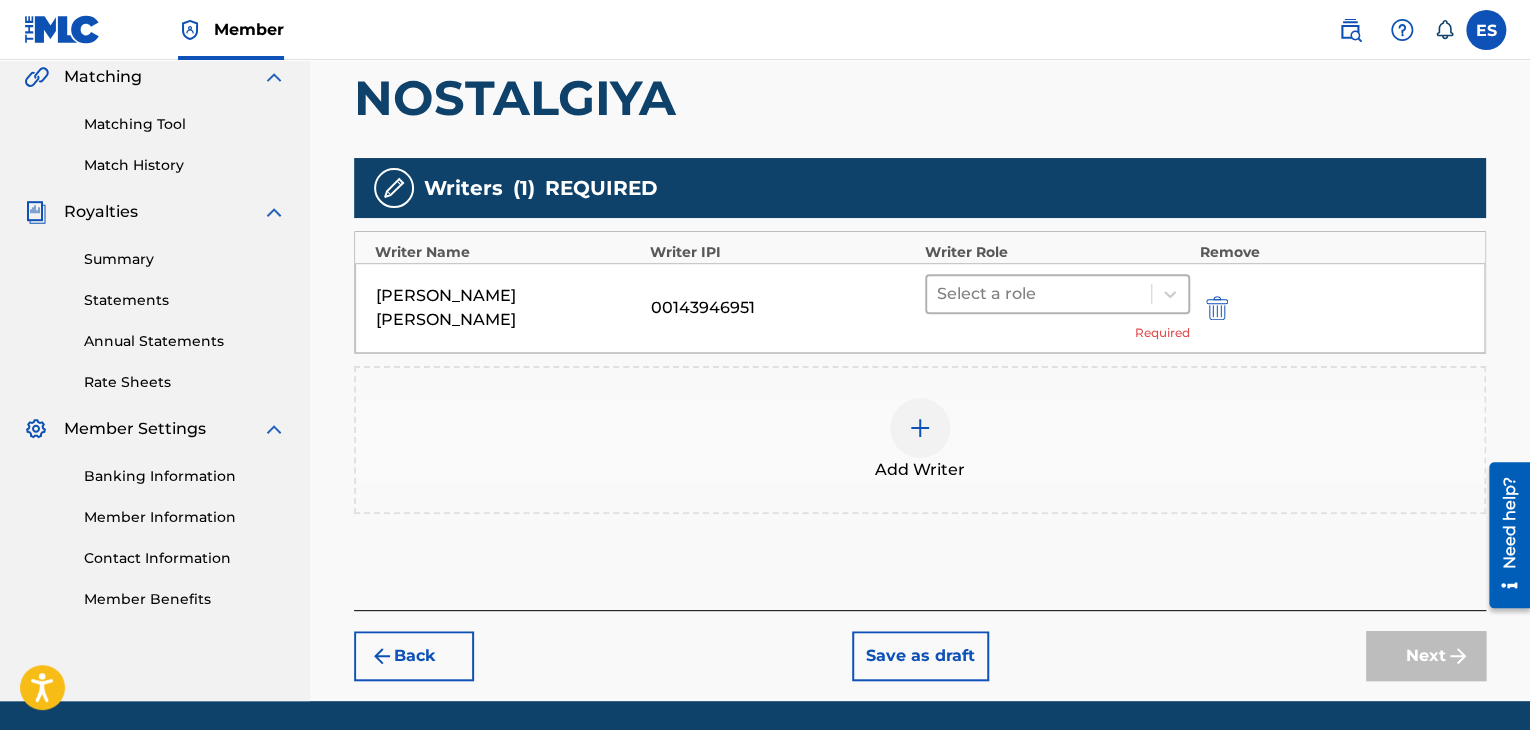 click at bounding box center (1039, 294) 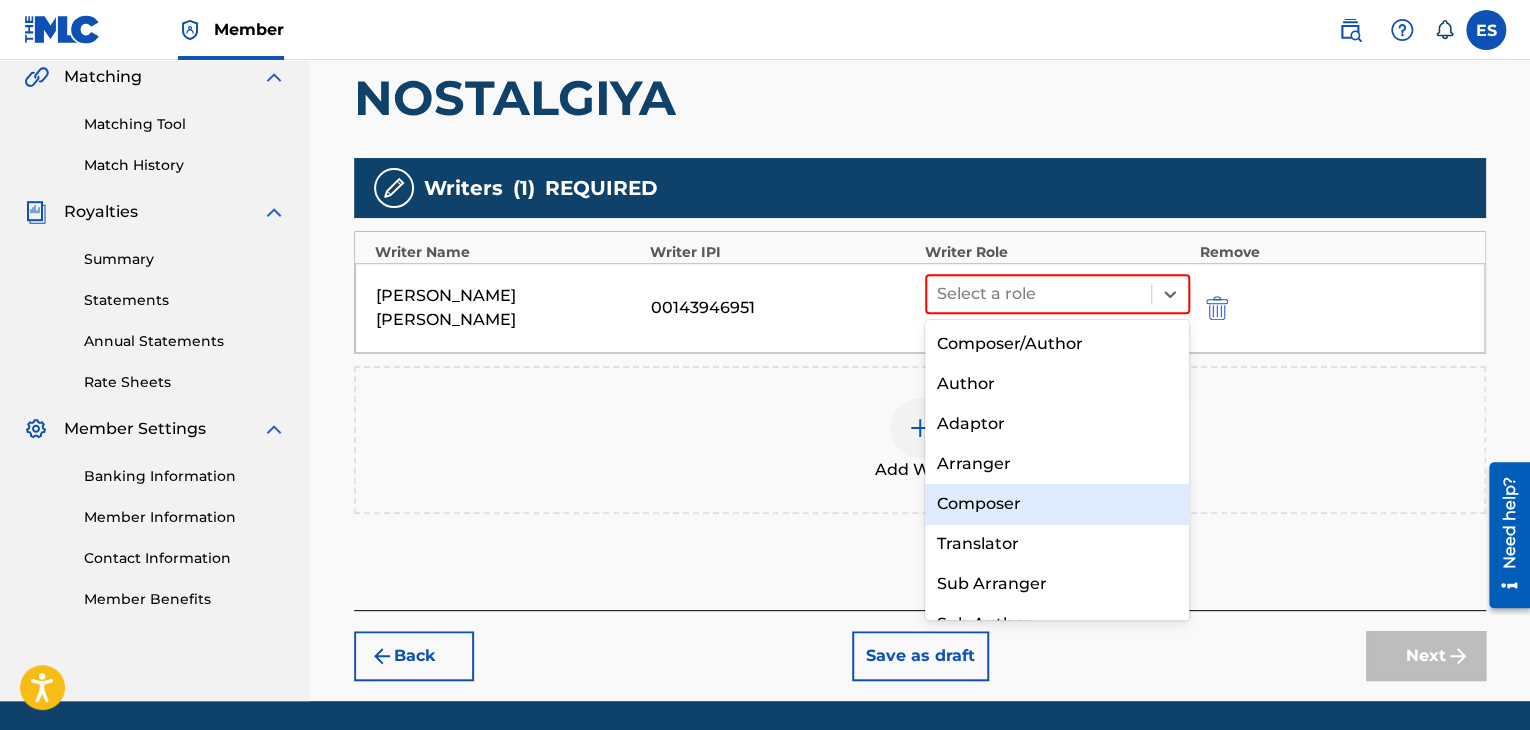 click on "Composer" at bounding box center (1057, 504) 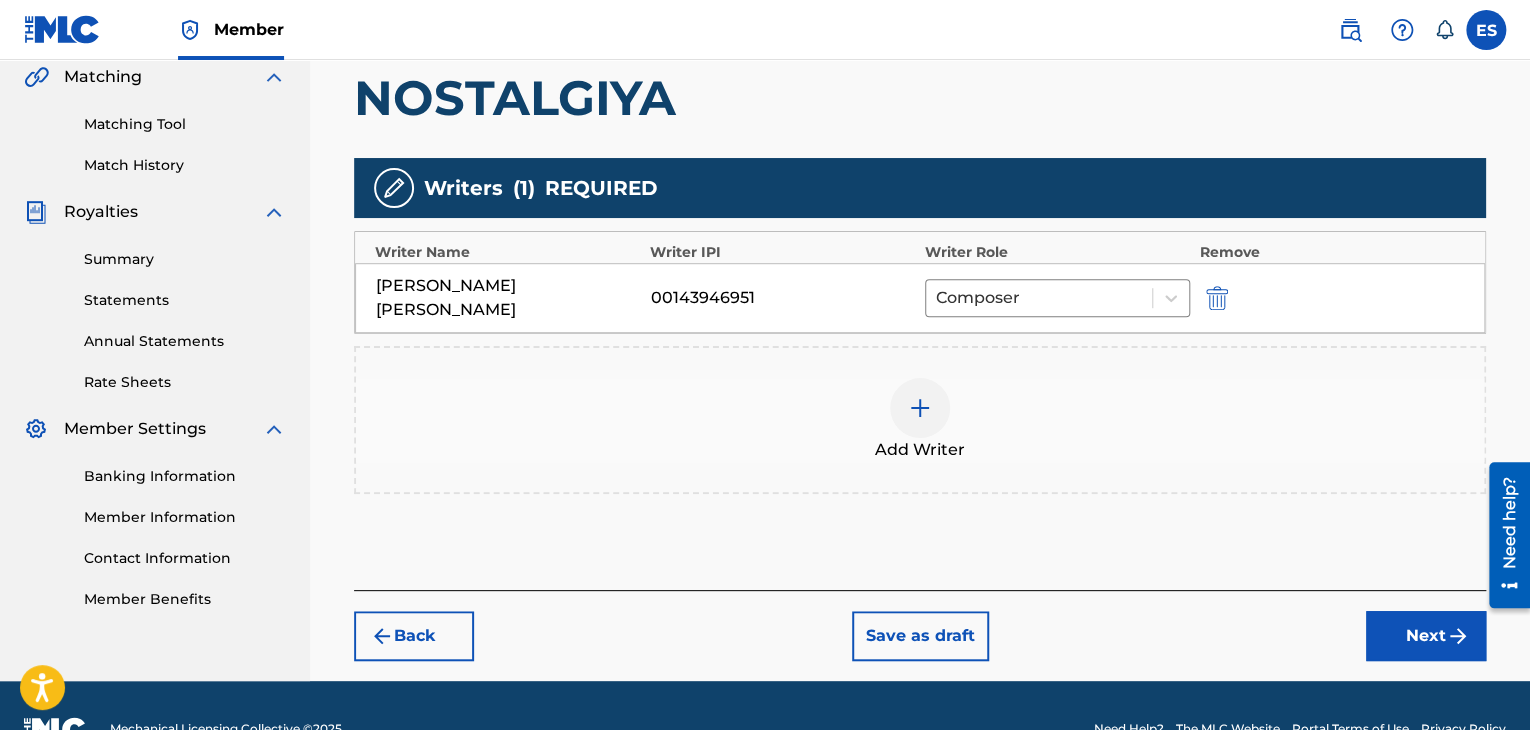 click at bounding box center (920, 408) 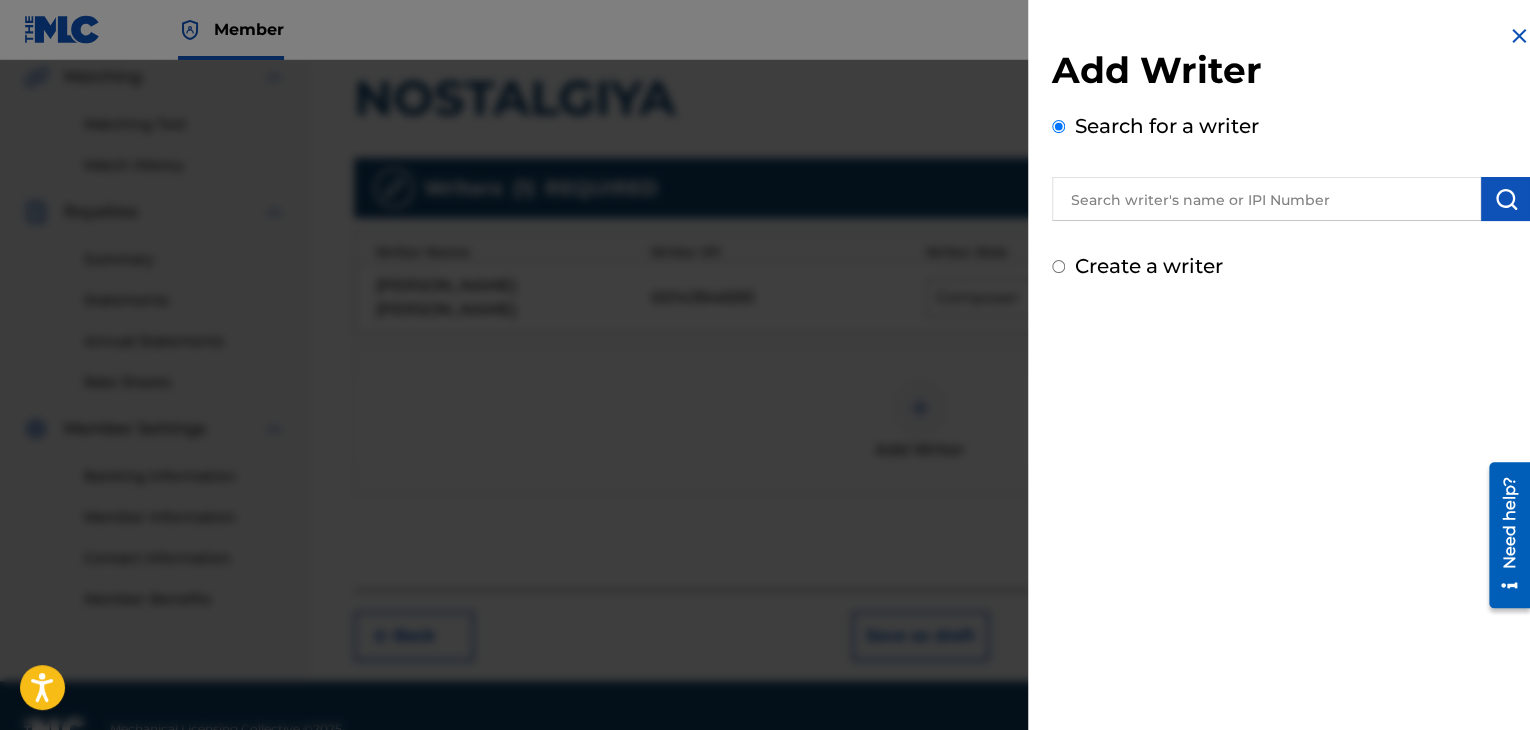 click at bounding box center [1266, 199] 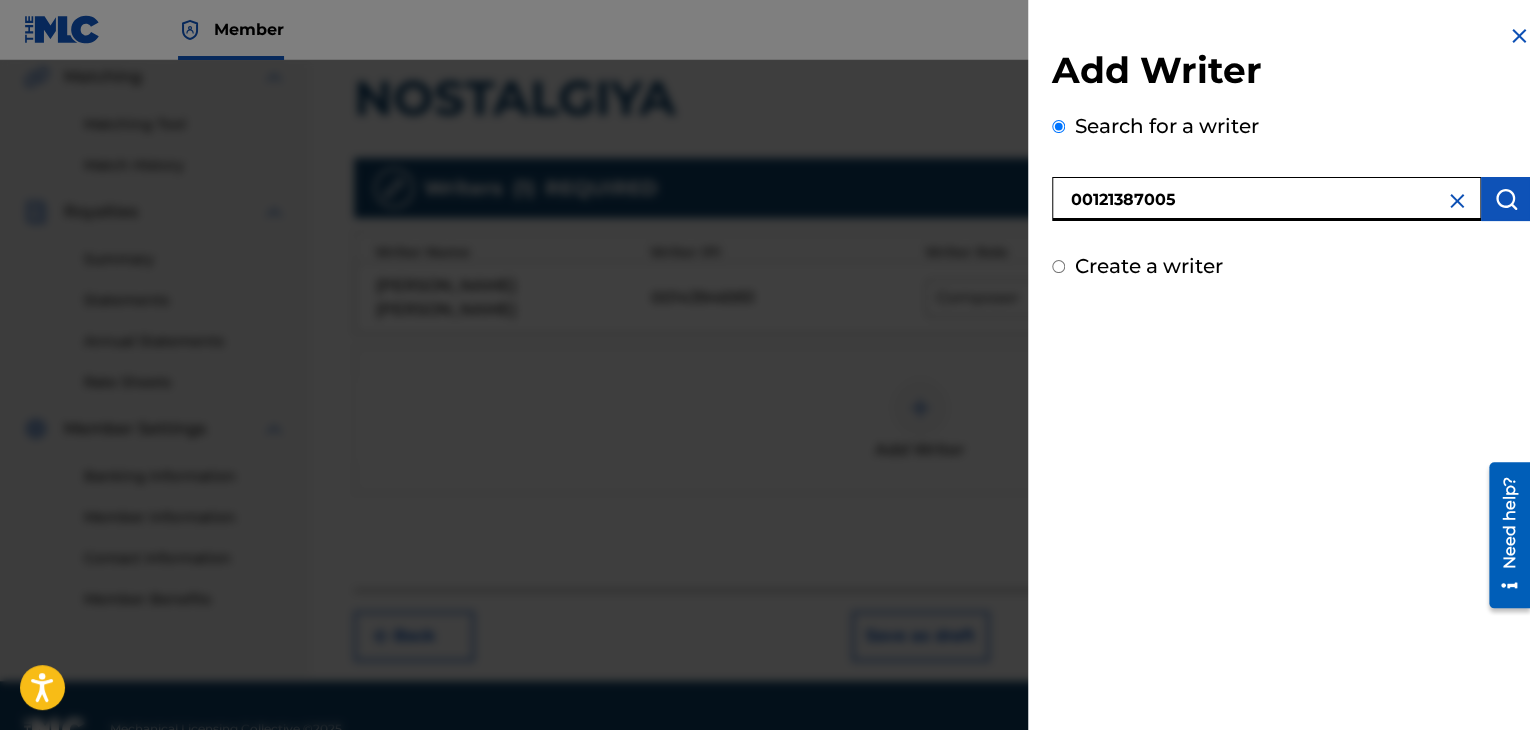 click at bounding box center [1506, 199] 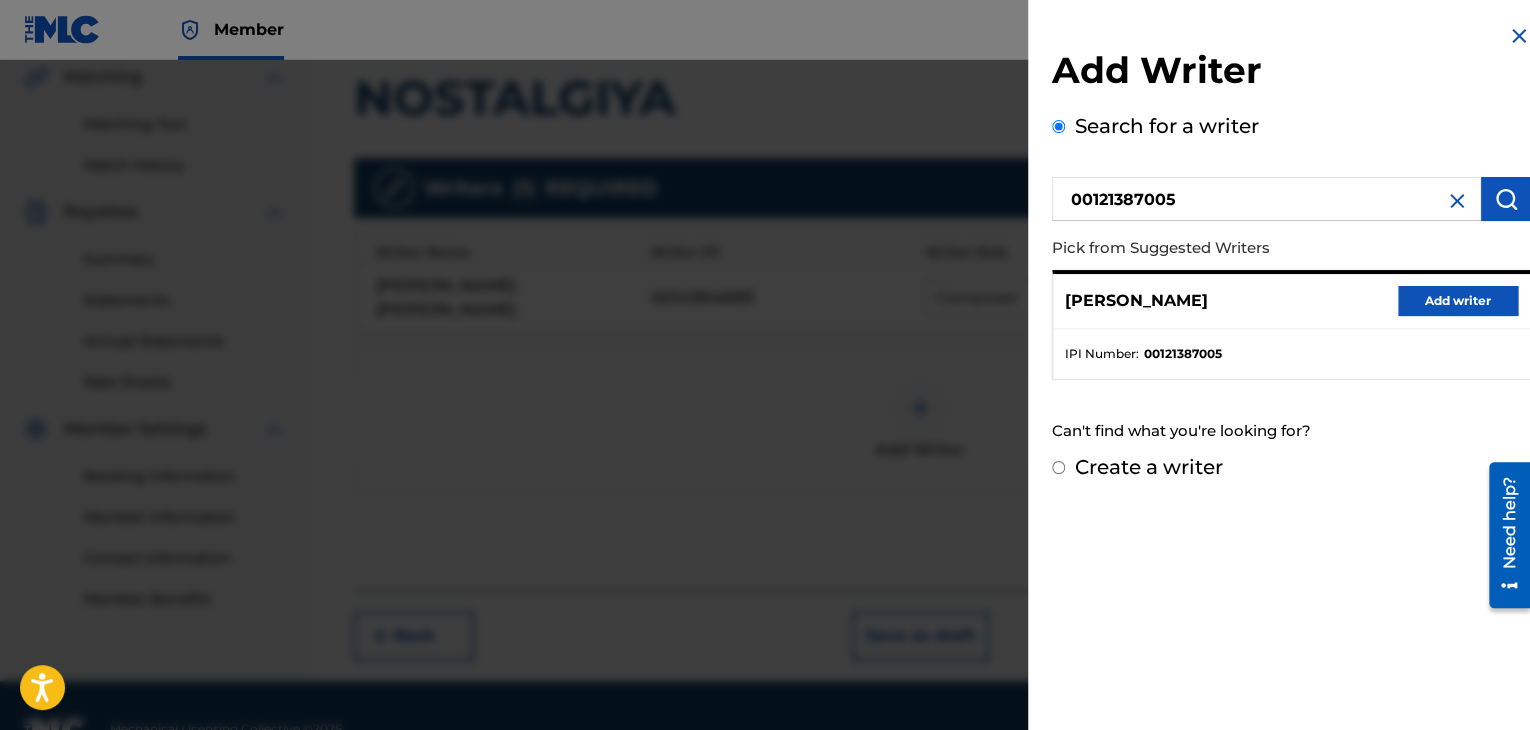 click on "Add writer" at bounding box center [1458, 301] 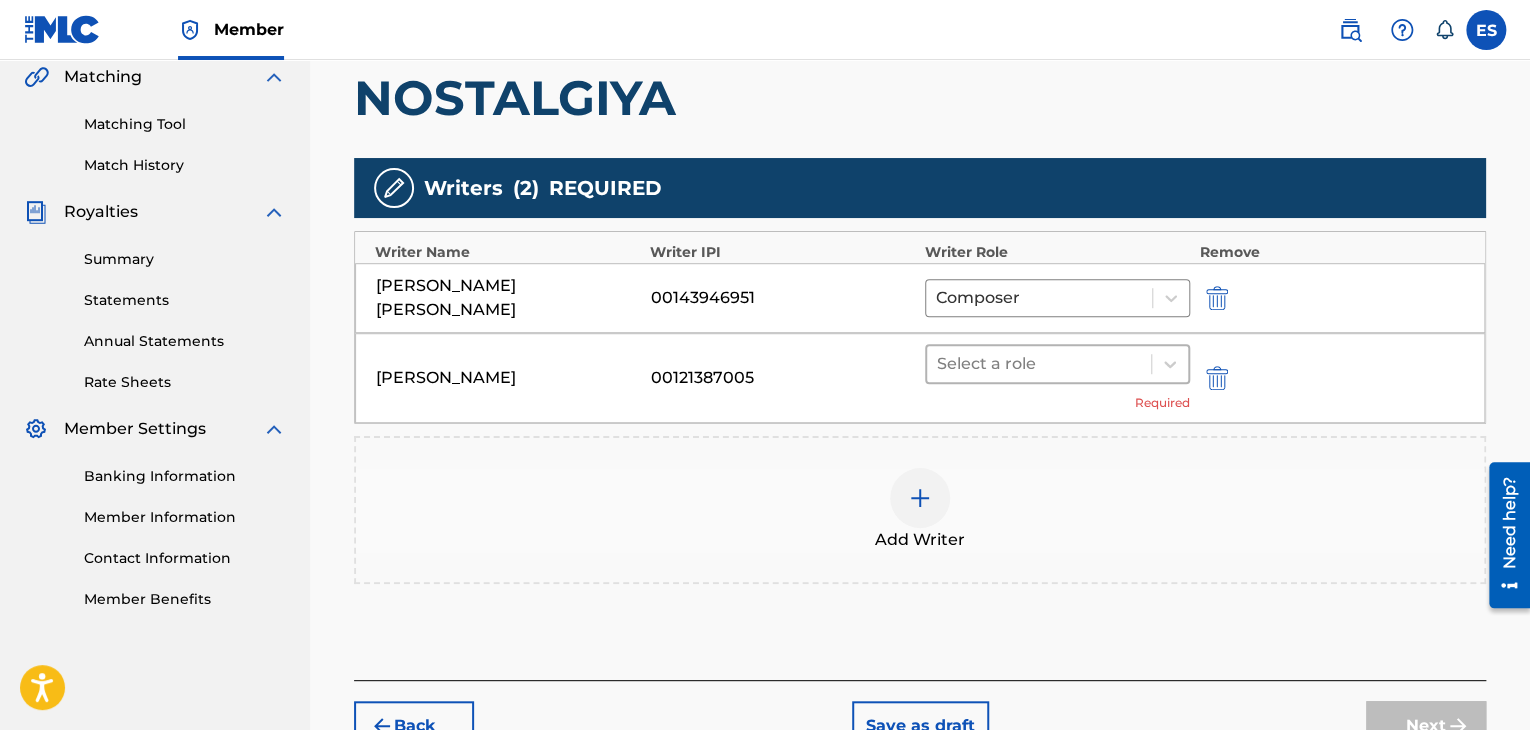 click at bounding box center [1039, 364] 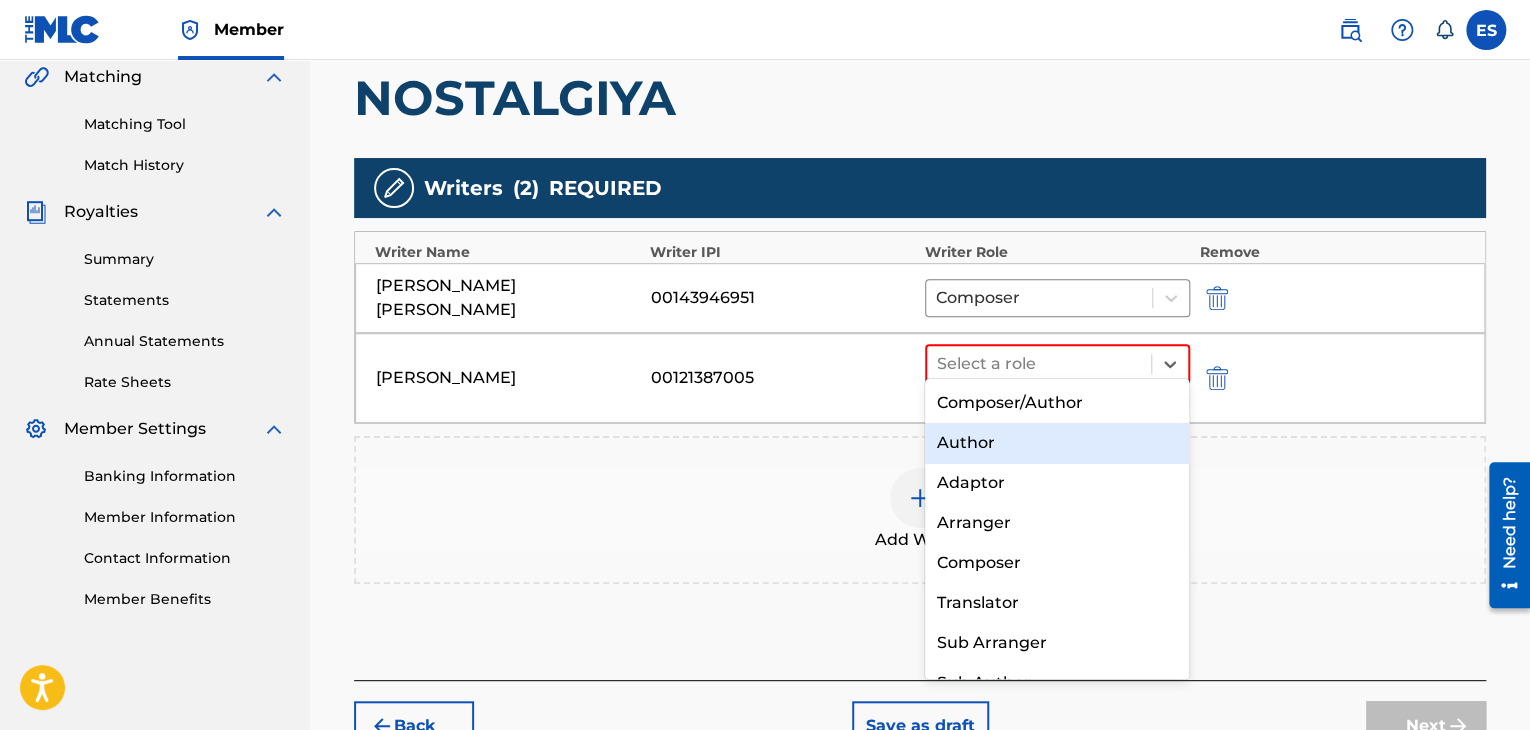 click on "Author" at bounding box center [1057, 443] 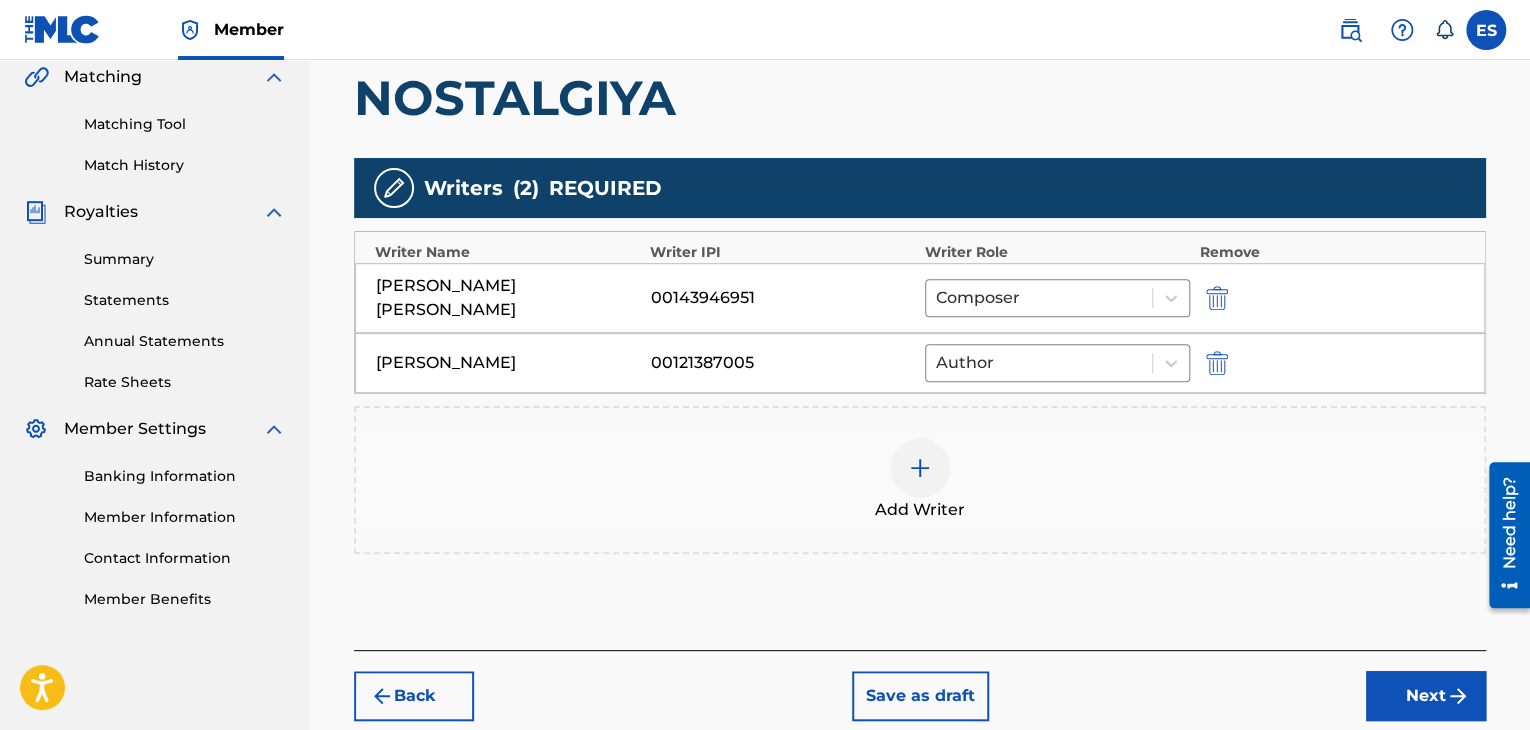 click on "Back Save as draft Next" at bounding box center [920, 685] 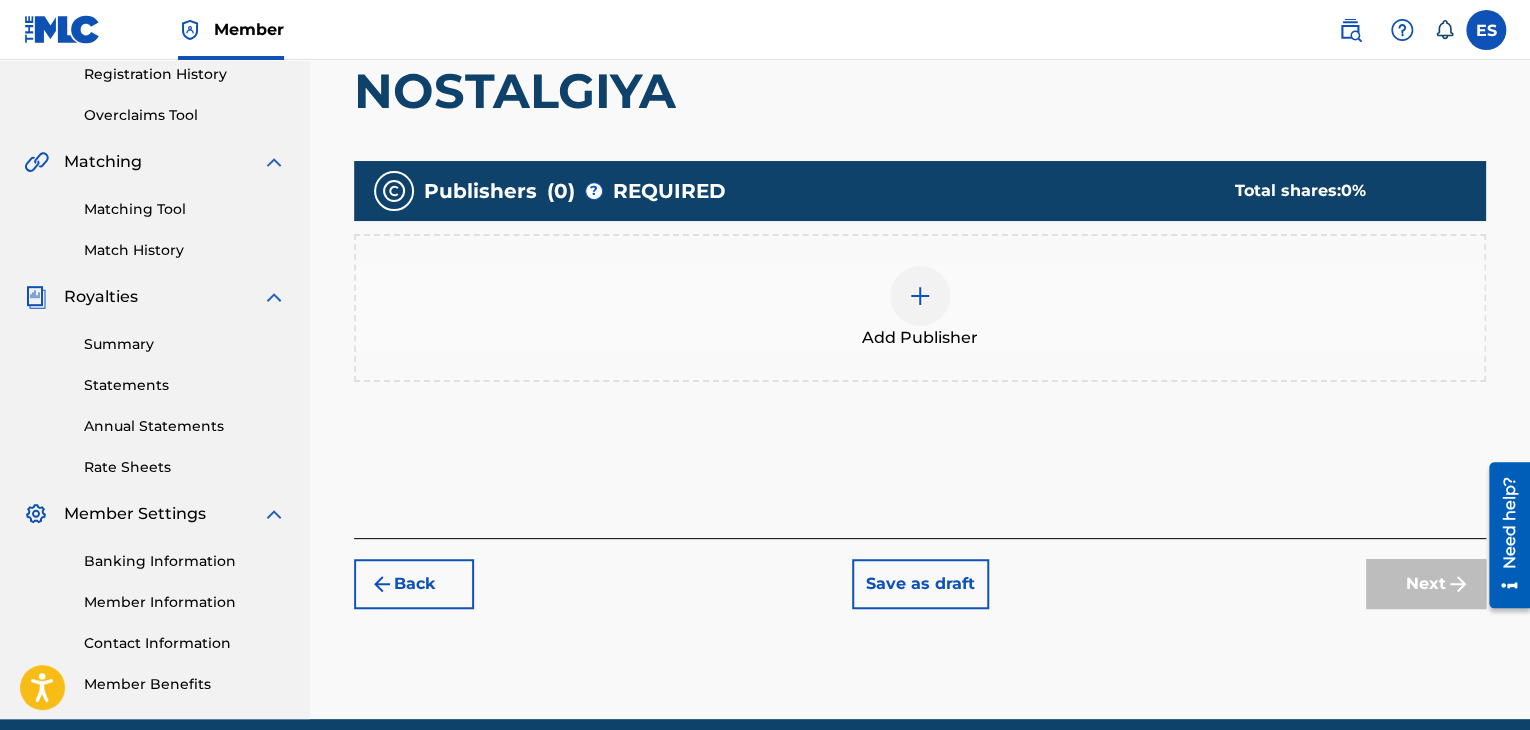 scroll, scrollTop: 390, scrollLeft: 0, axis: vertical 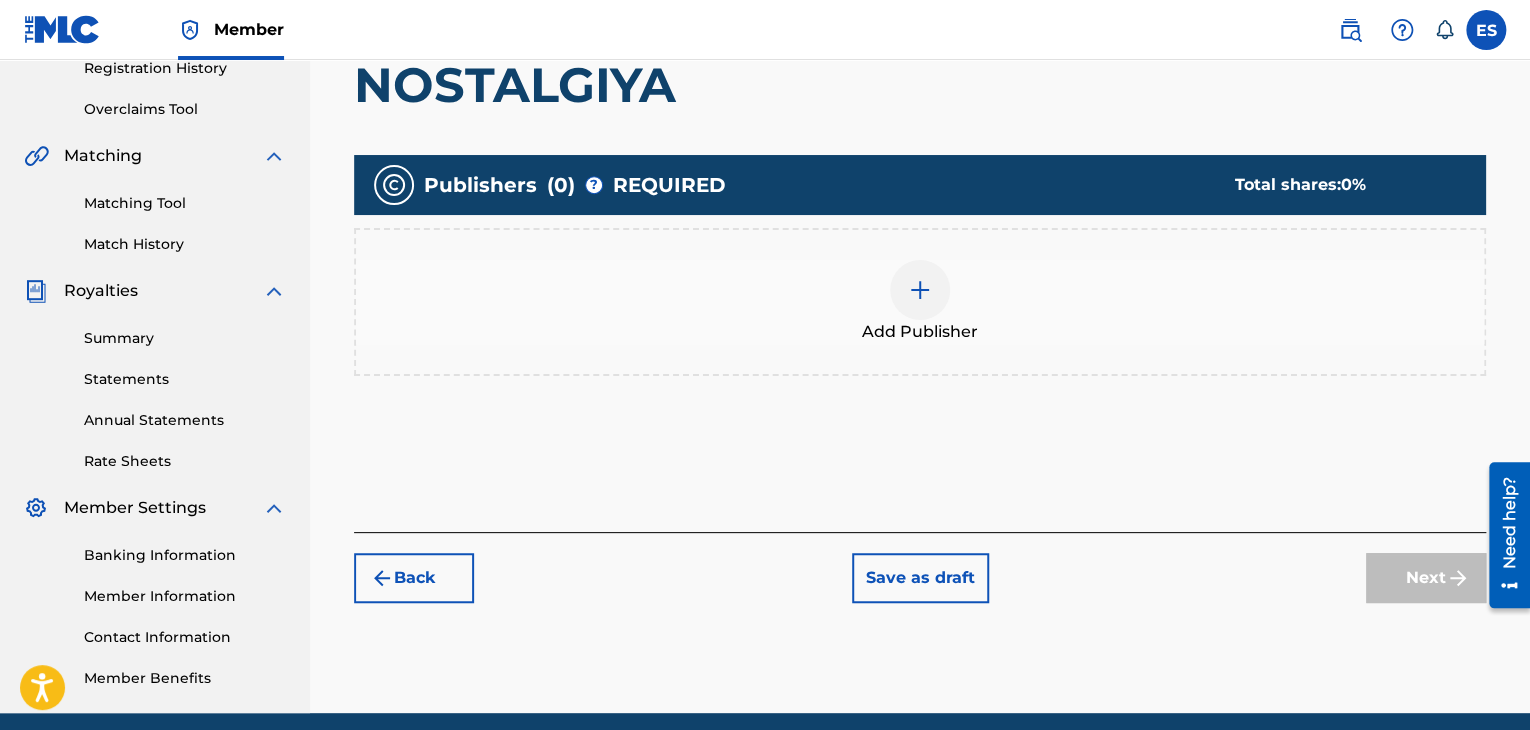 click on "Publishers ( 0 ) ? REQUIRED Total shares:  0 % Add Publisher" at bounding box center [920, 294] 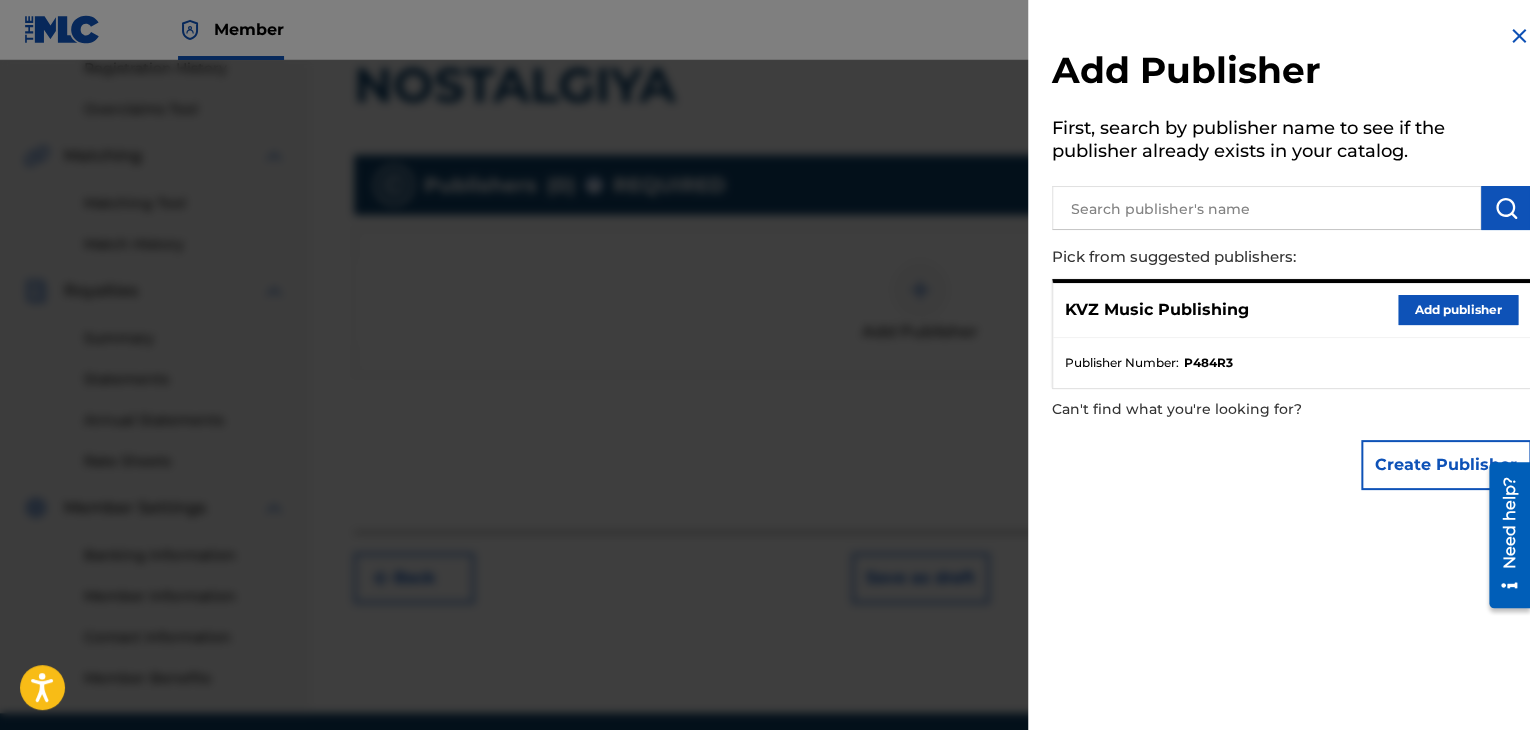 click on "Add publisher" at bounding box center (1458, 310) 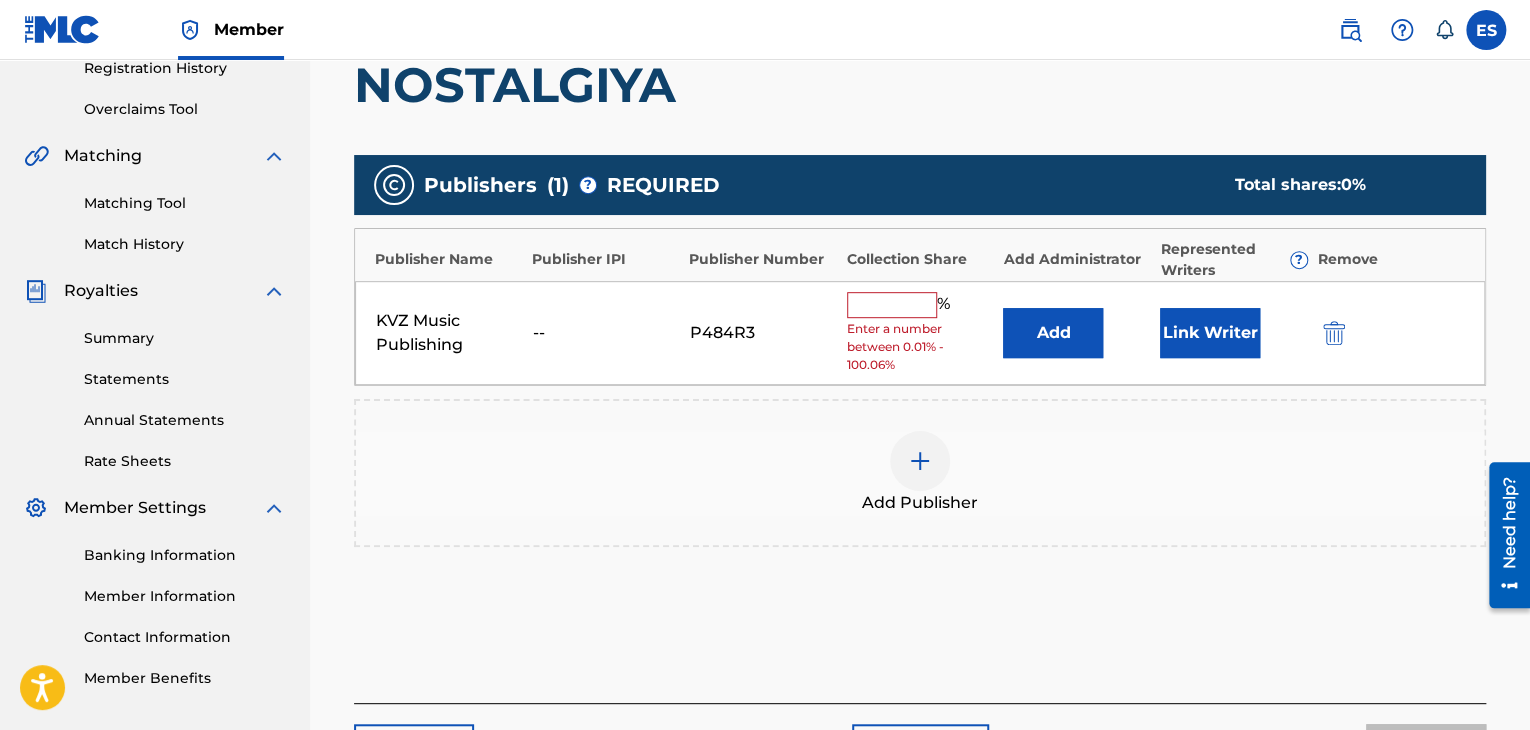 drag, startPoint x: 872, startPoint y: 301, endPoint x: 913, endPoint y: 311, distance: 42.201897 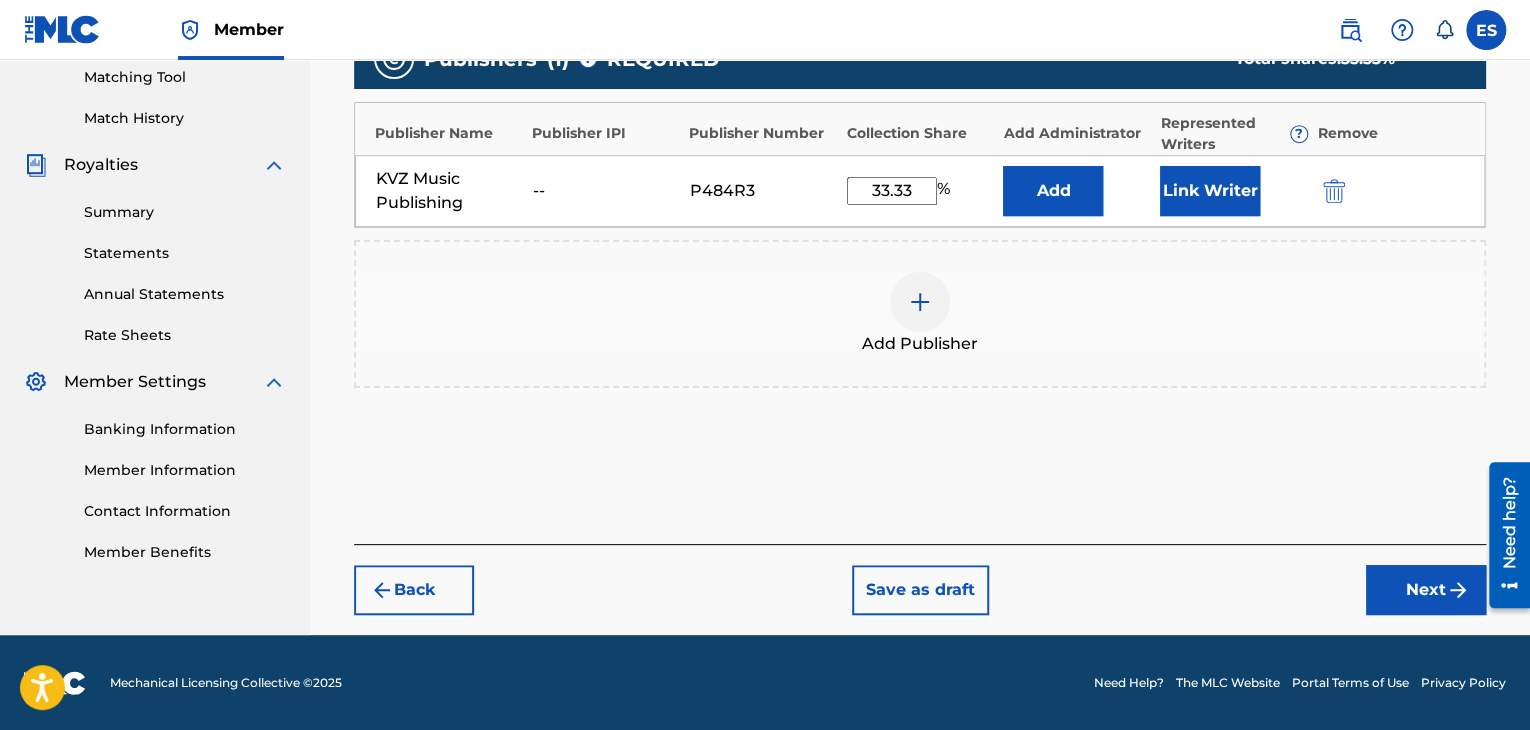 click on "Next" at bounding box center [1426, 590] 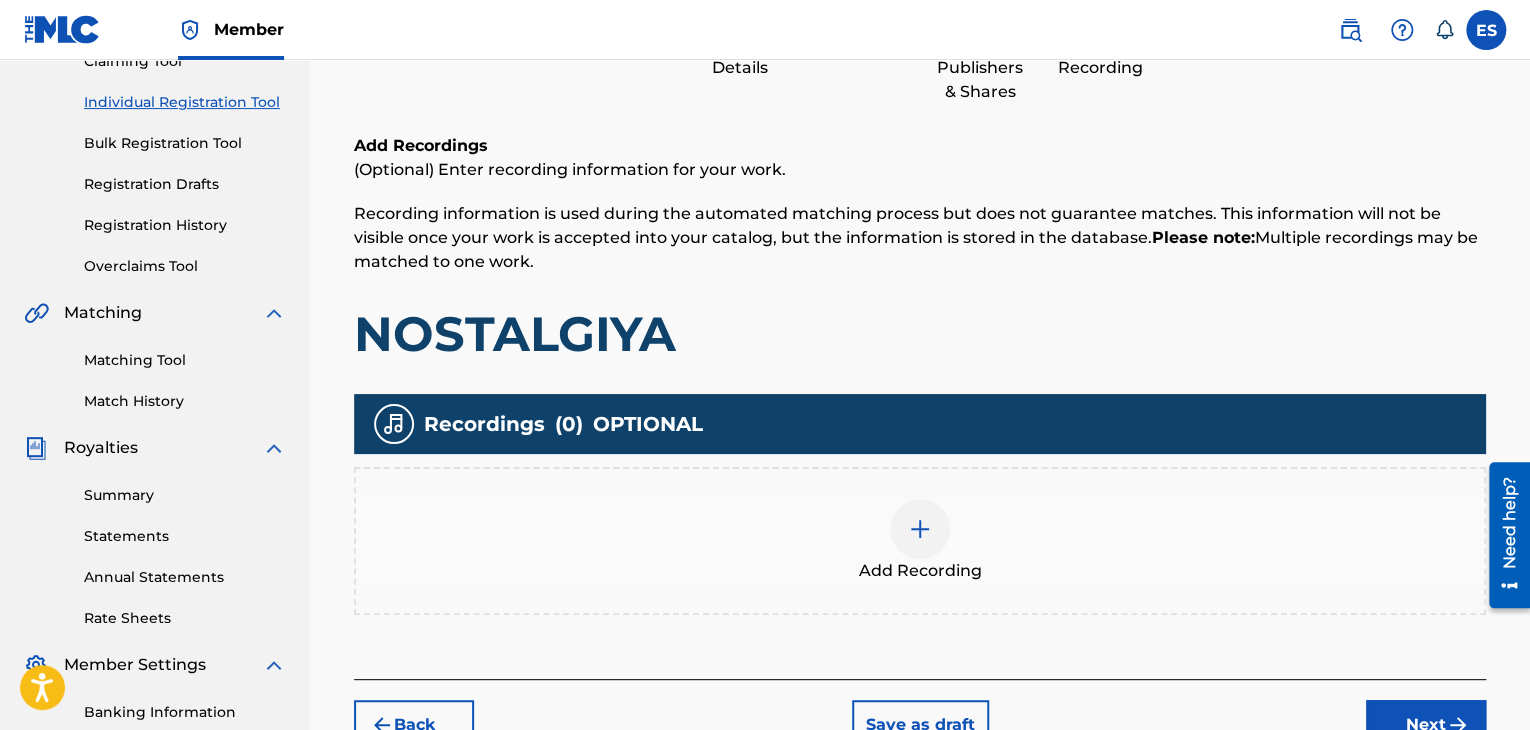 scroll, scrollTop: 290, scrollLeft: 0, axis: vertical 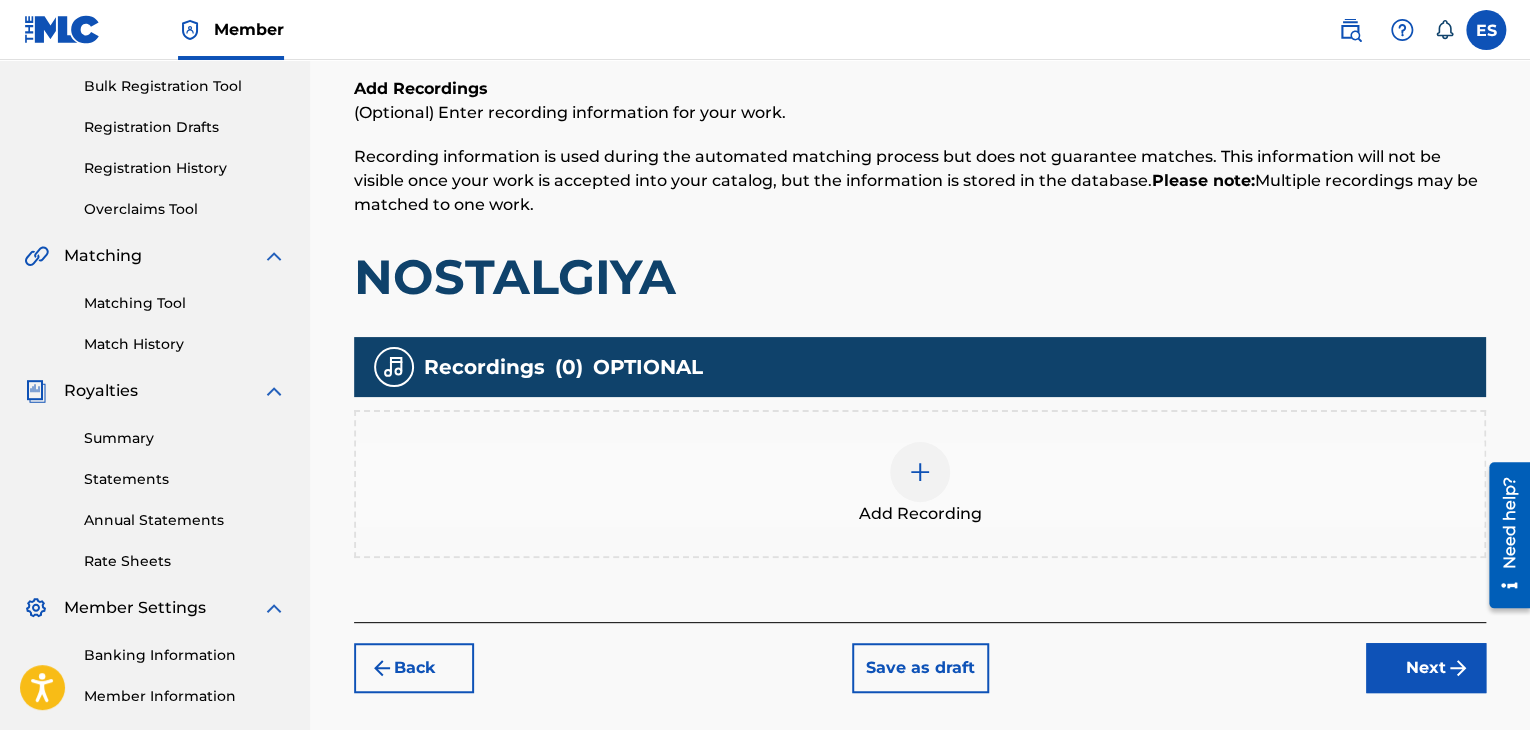 click on "Add Recording" at bounding box center [920, 484] 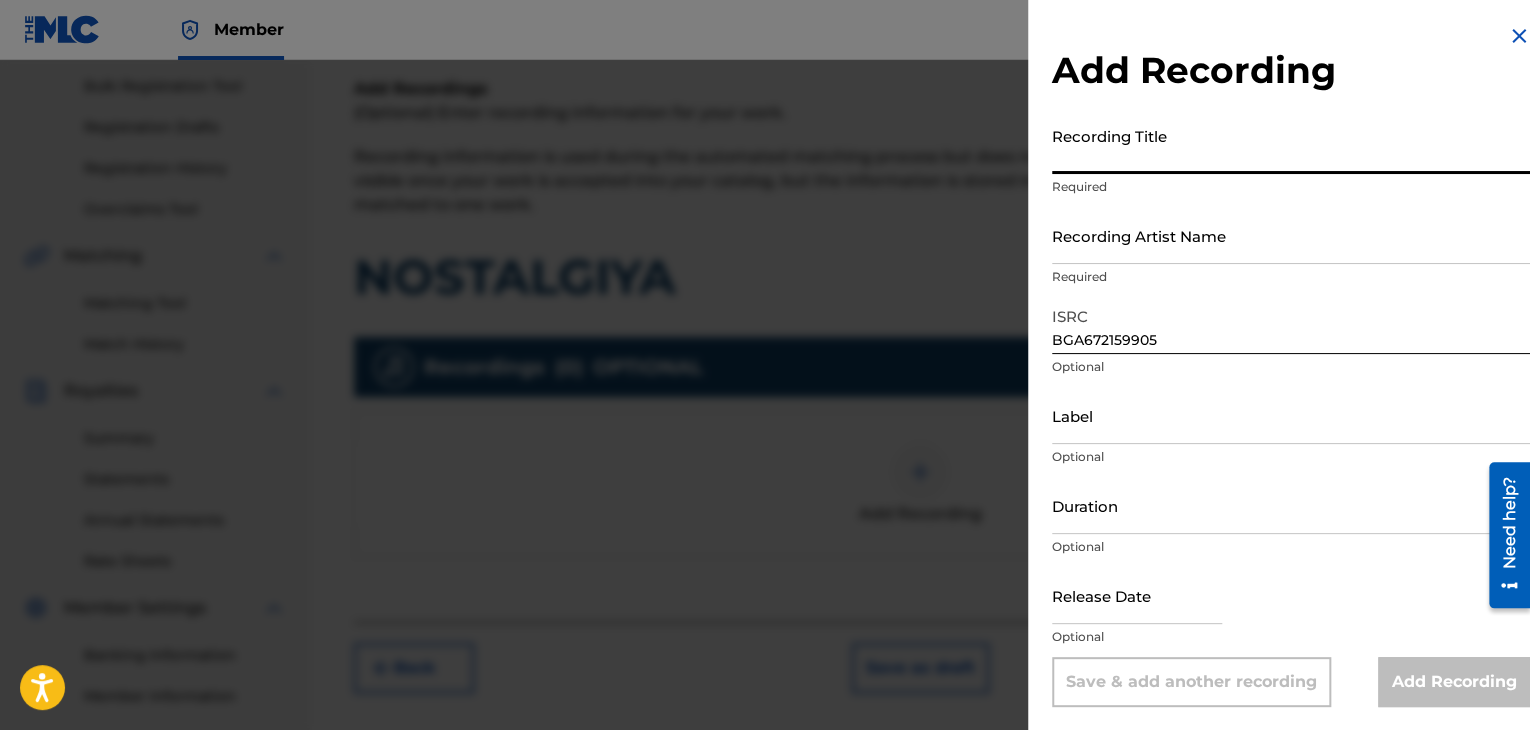 drag, startPoint x: 1196, startPoint y: 155, endPoint x: 1194, endPoint y: 134, distance: 21.095022 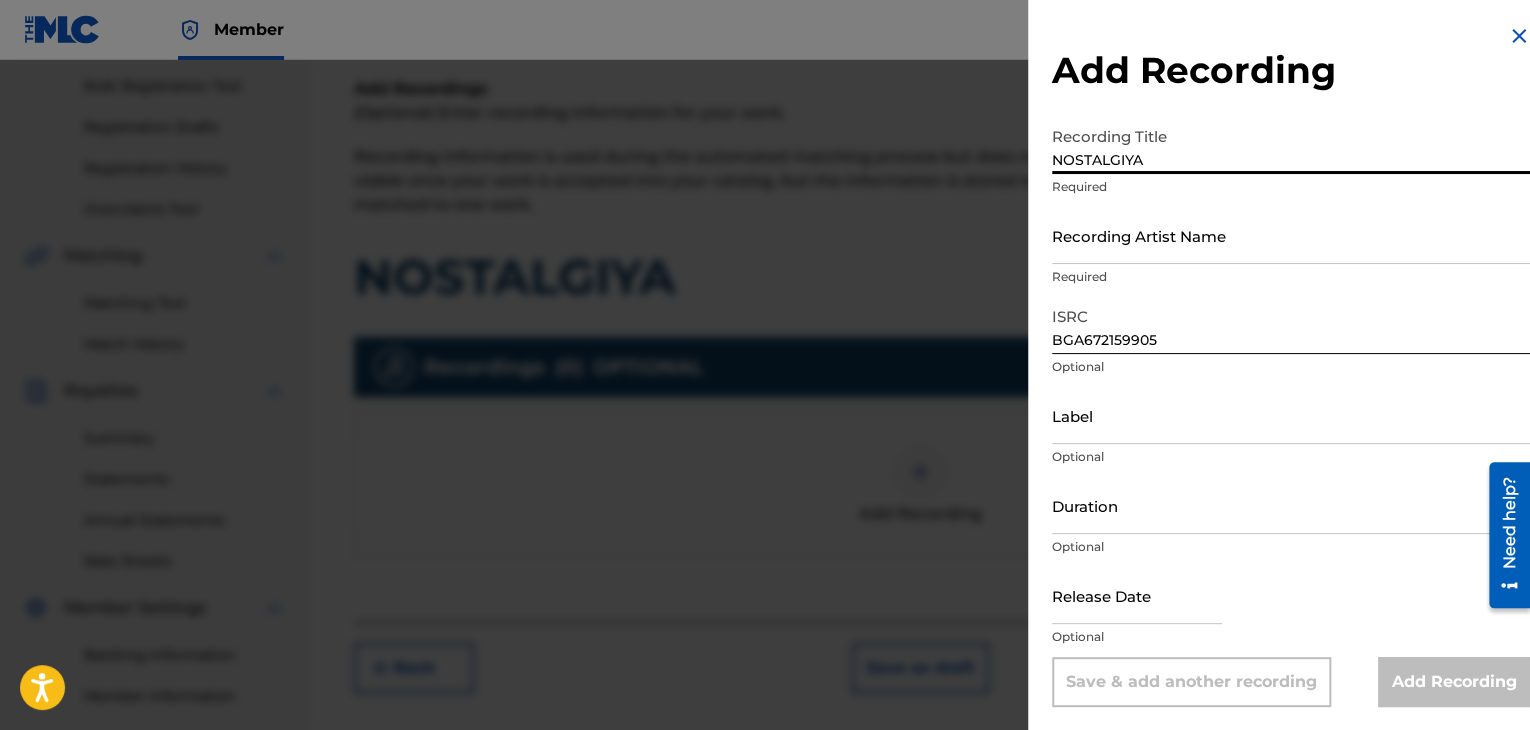 click on "Recording Artist Name" at bounding box center (1291, 235) 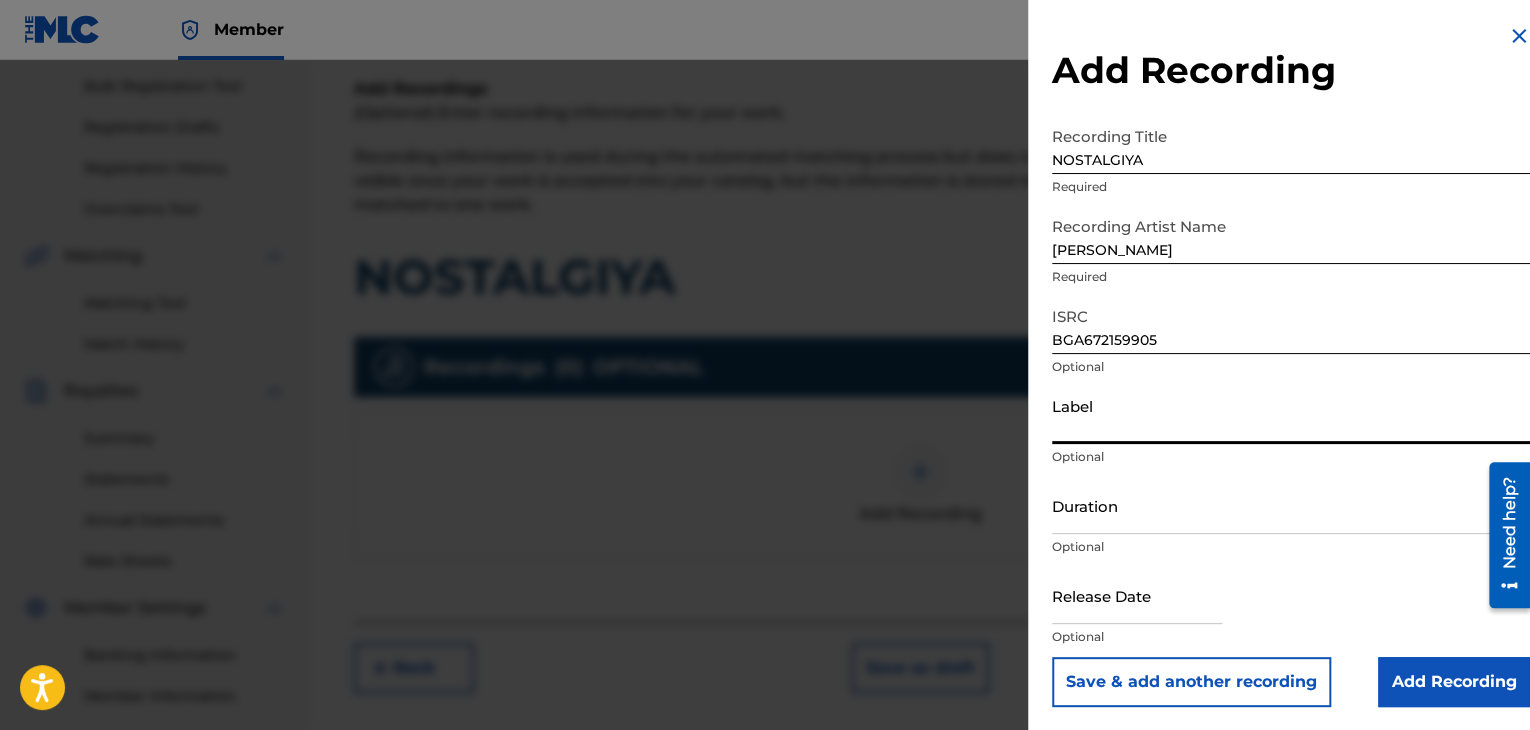 click on "Label" at bounding box center [1291, 415] 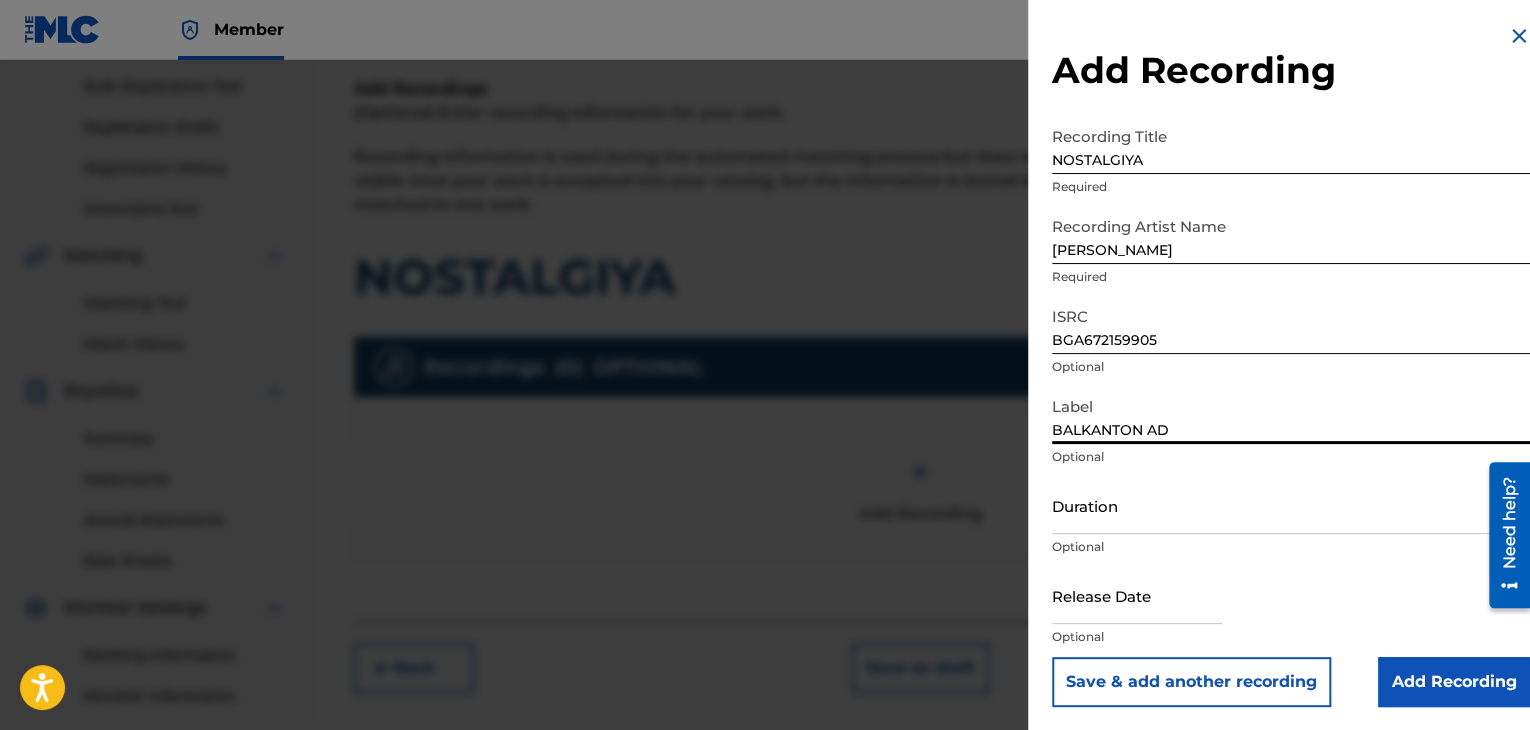 click on "Duration" at bounding box center [1291, 505] 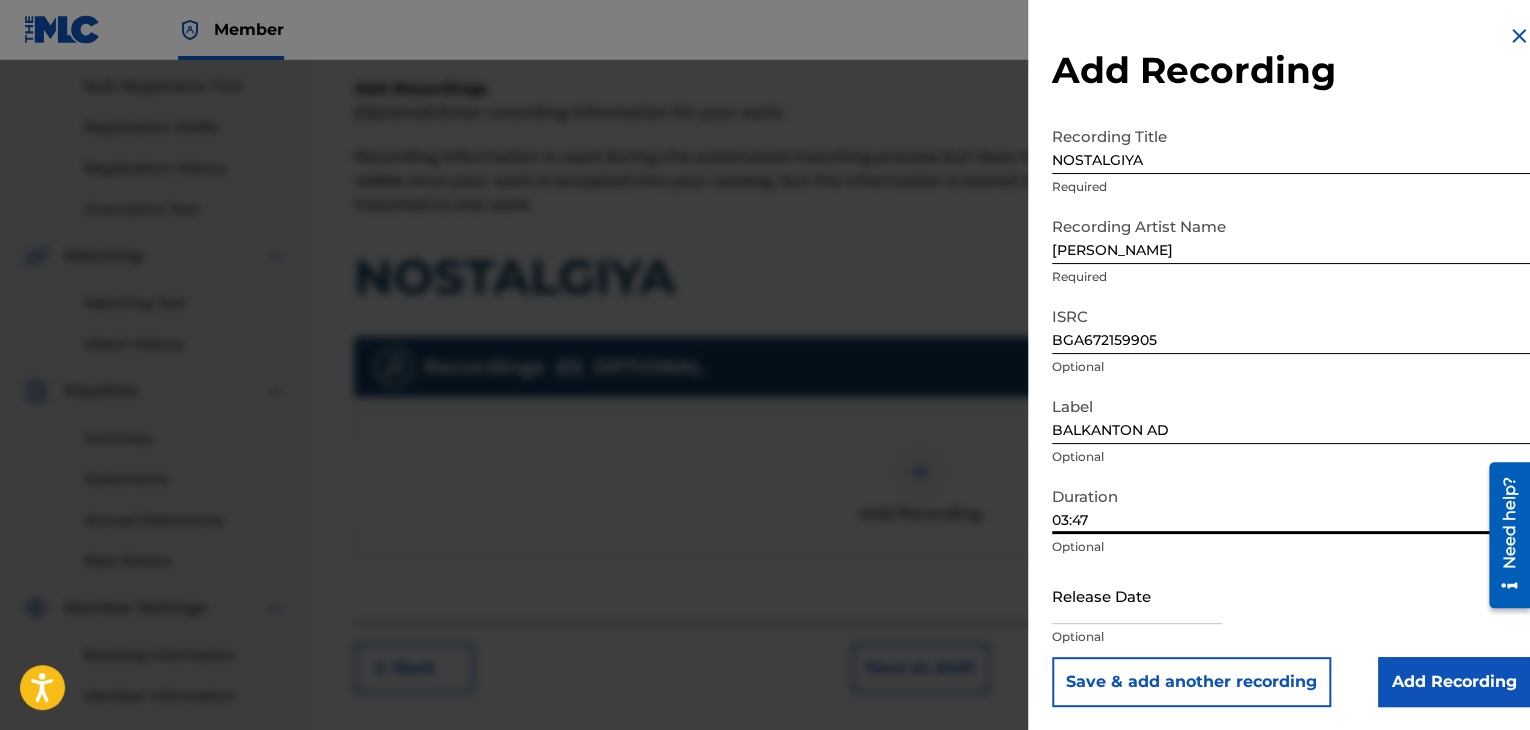 click on "Add Recording" at bounding box center [1454, 682] 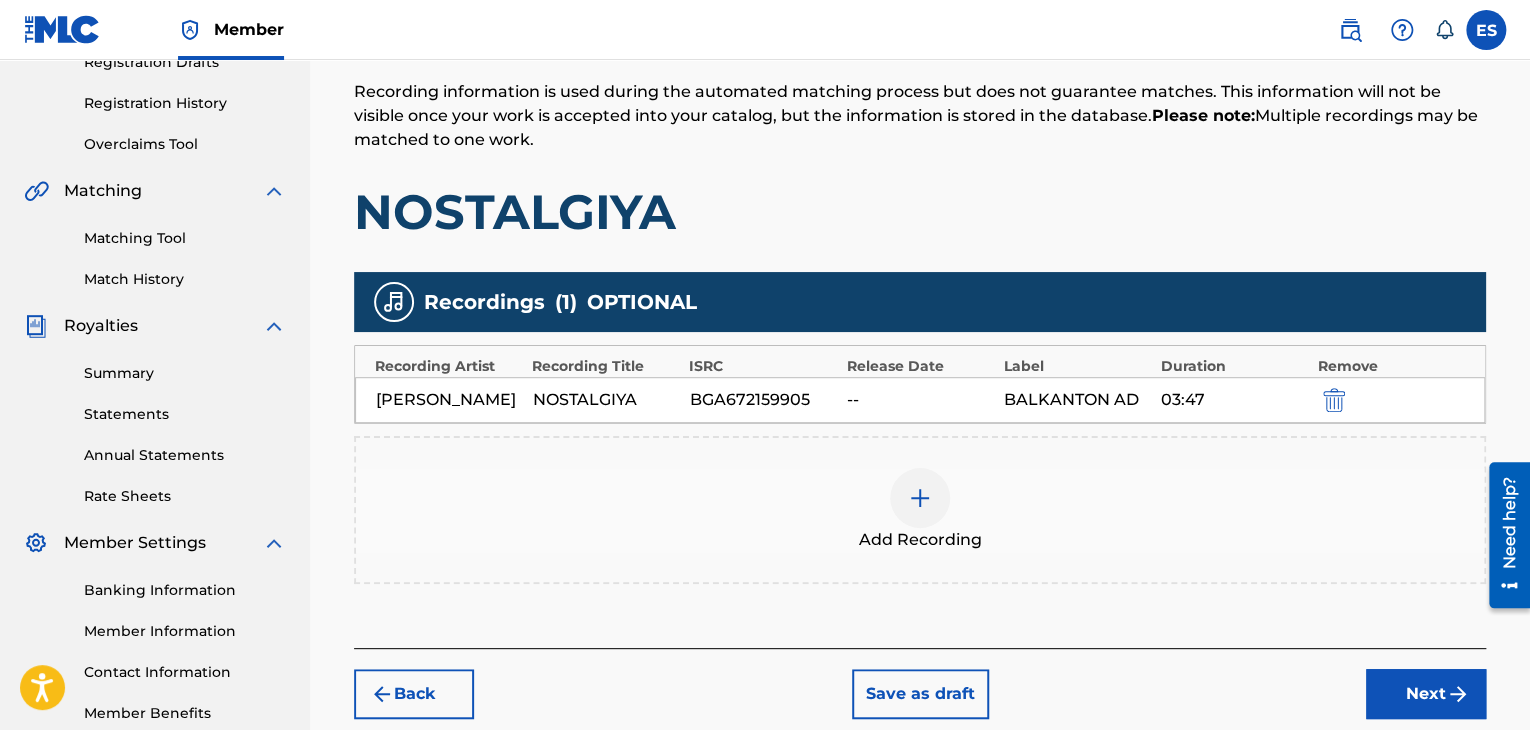 scroll, scrollTop: 390, scrollLeft: 0, axis: vertical 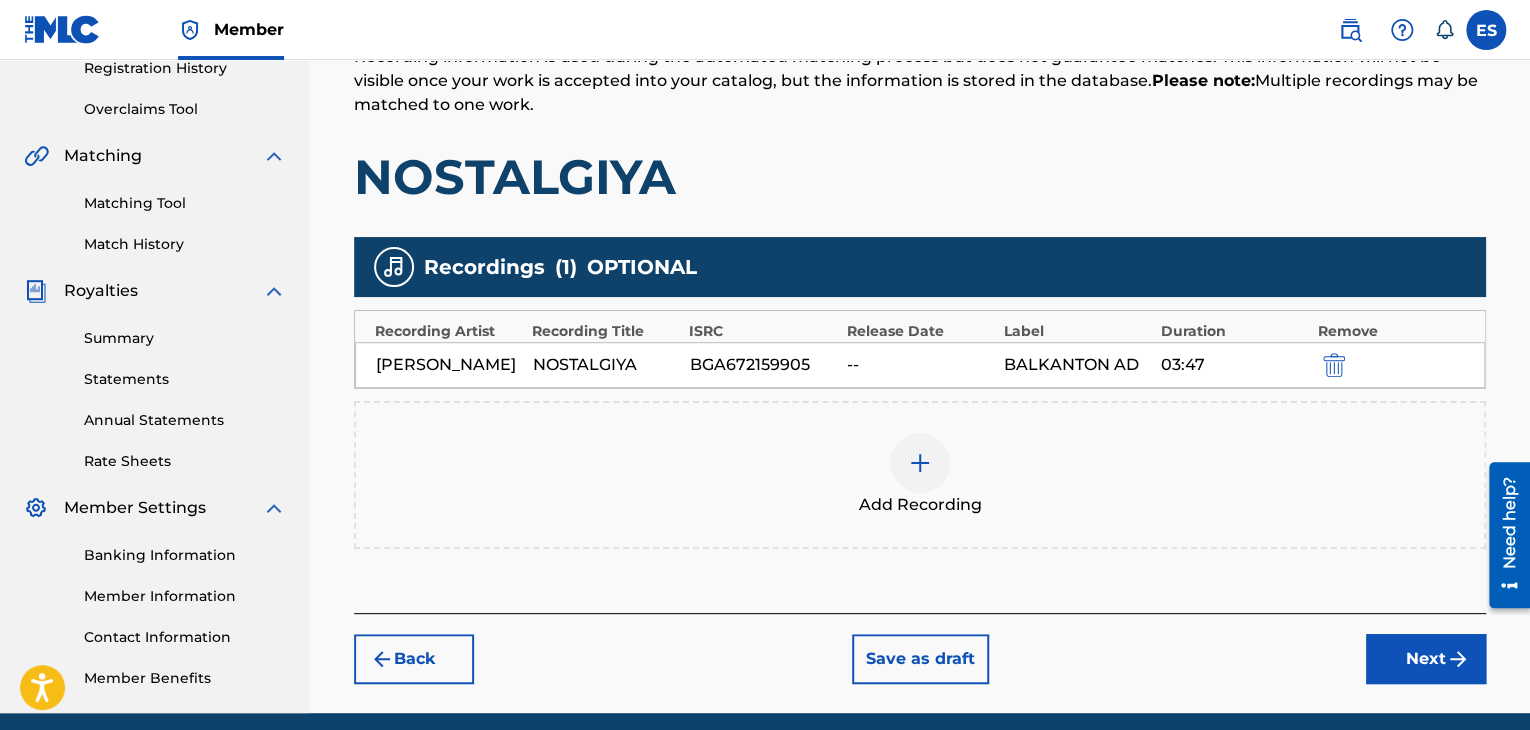 click on "Next" at bounding box center (1426, 659) 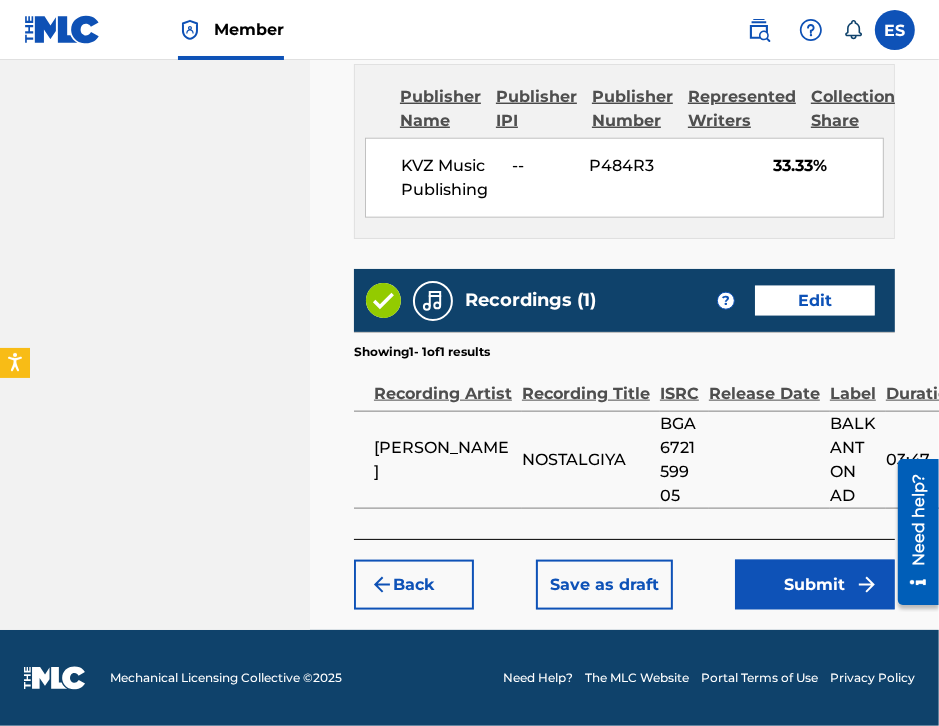 scroll, scrollTop: 1369, scrollLeft: 0, axis: vertical 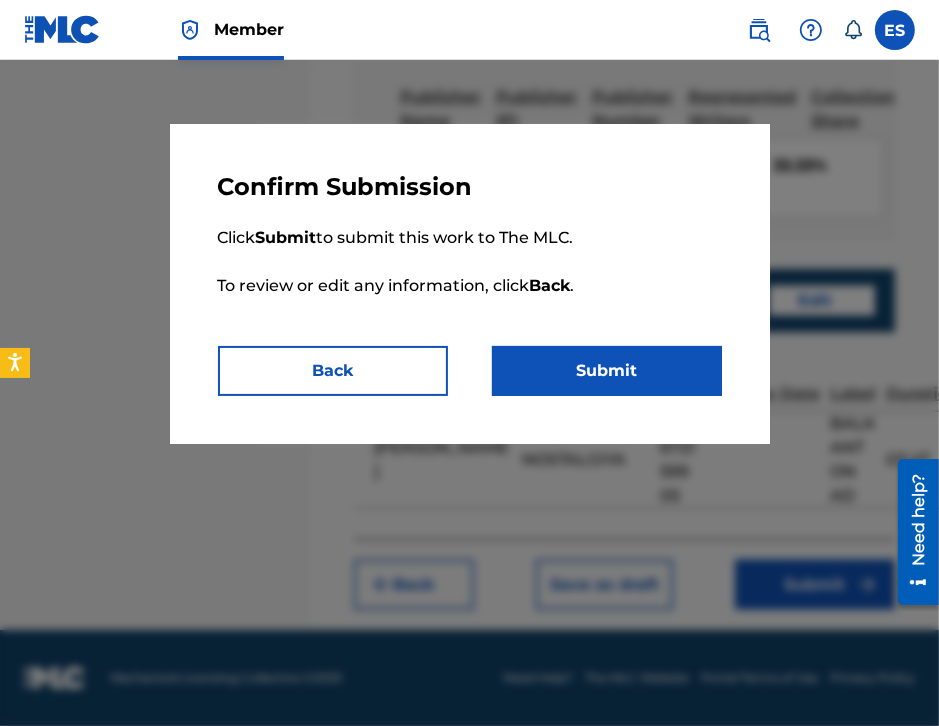click on "Submit" at bounding box center [607, 371] 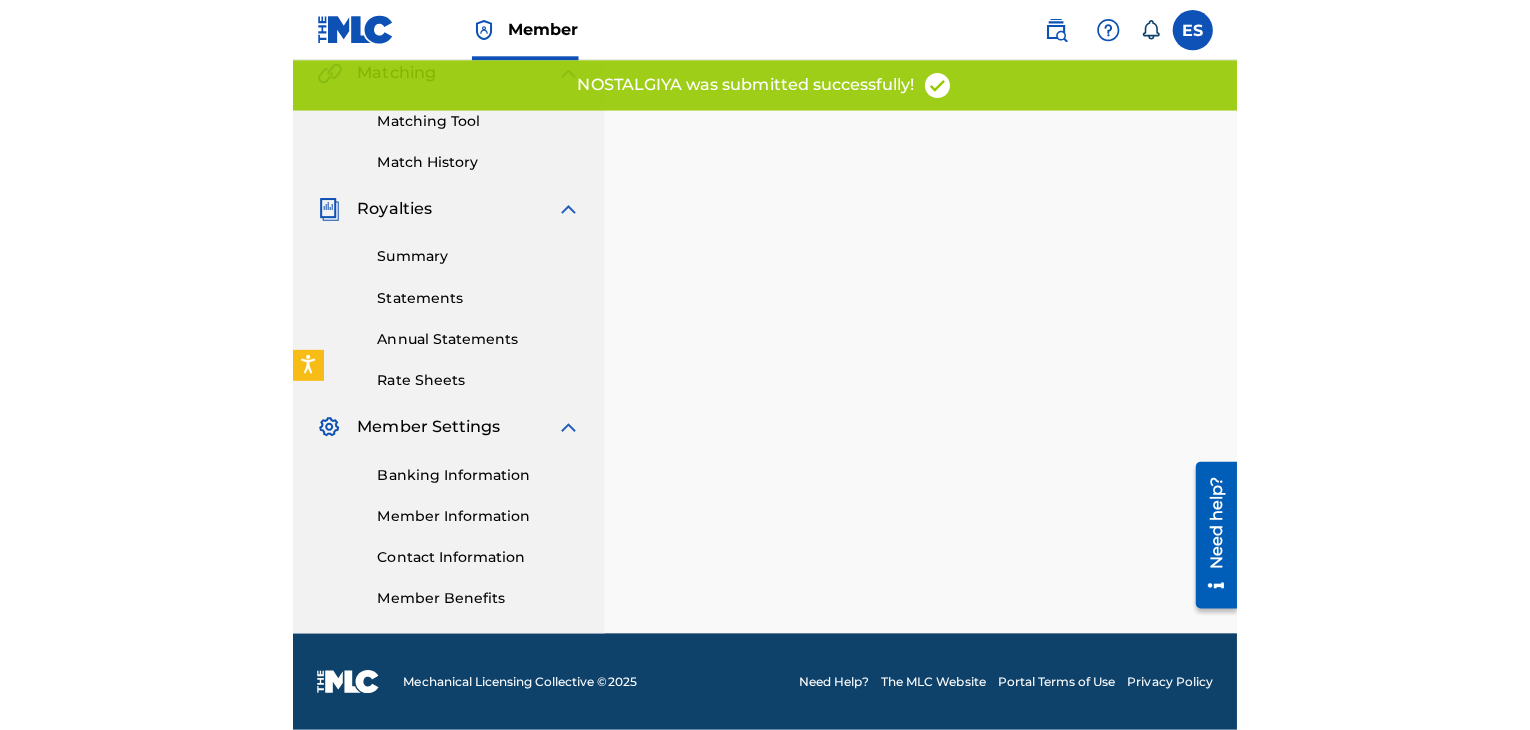 scroll, scrollTop: 0, scrollLeft: 0, axis: both 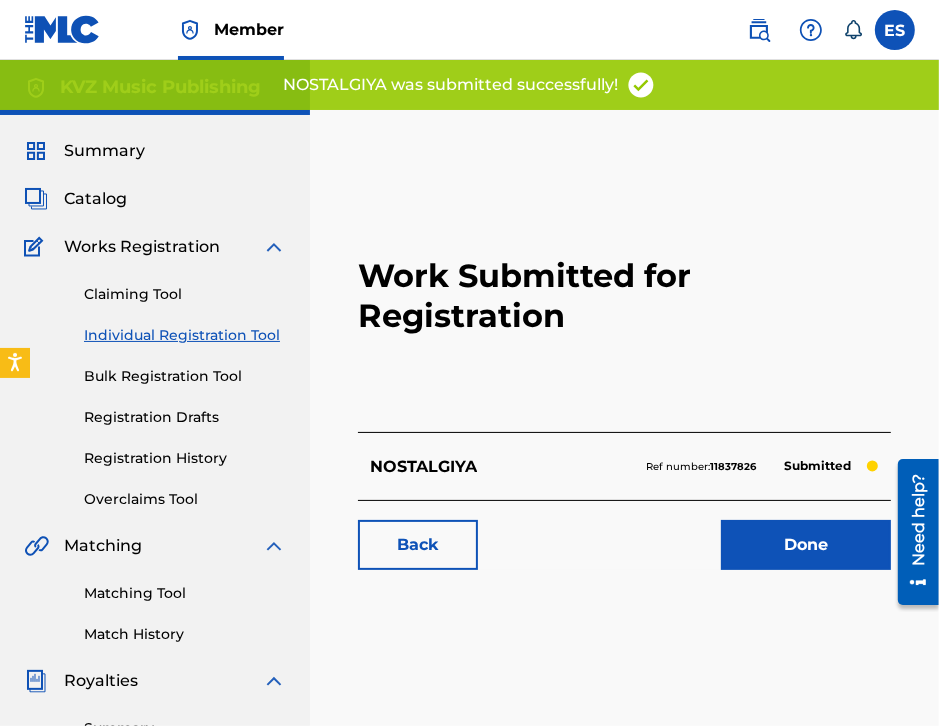 click on "Individual Registration Tool" at bounding box center [185, 335] 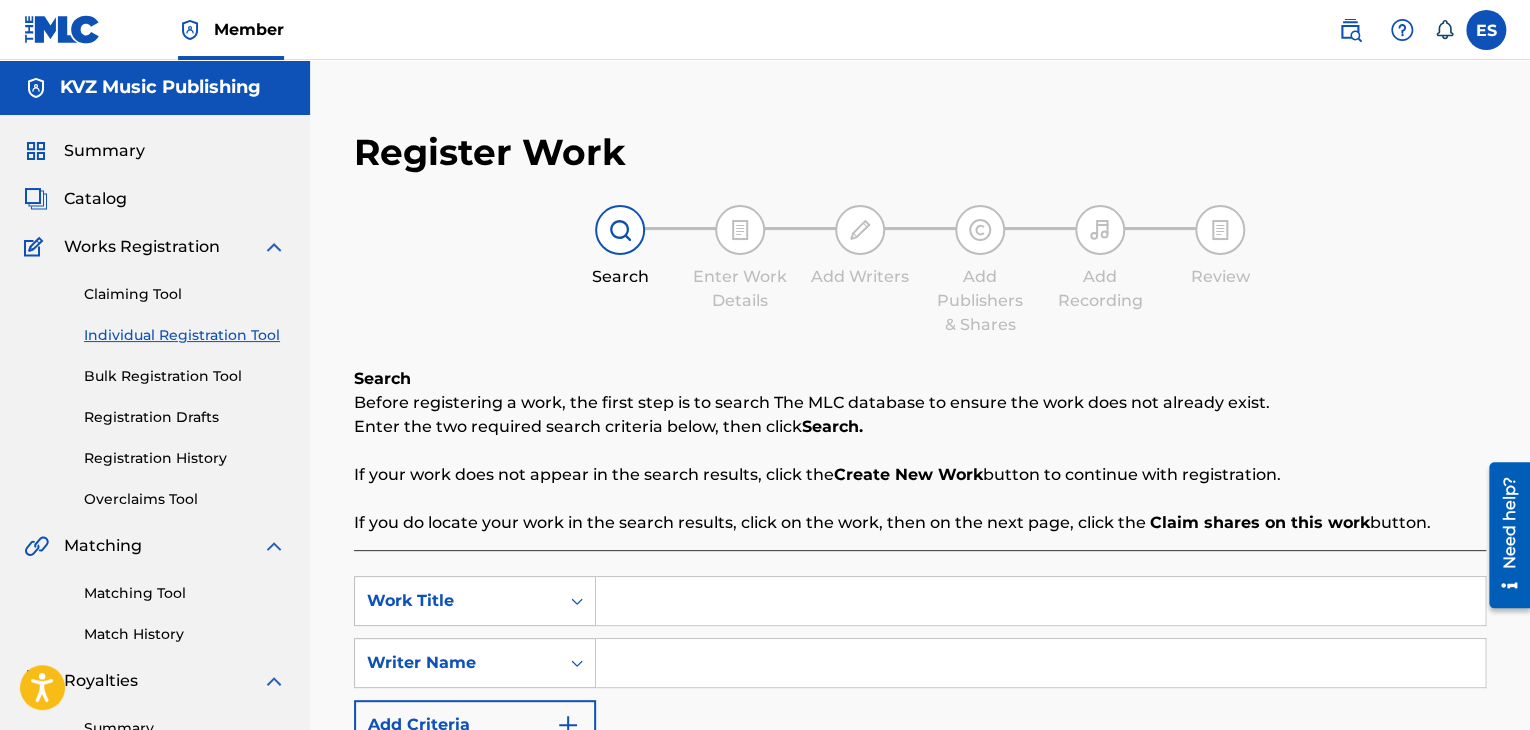 click on "Individual Registration Tool" at bounding box center (185, 335) 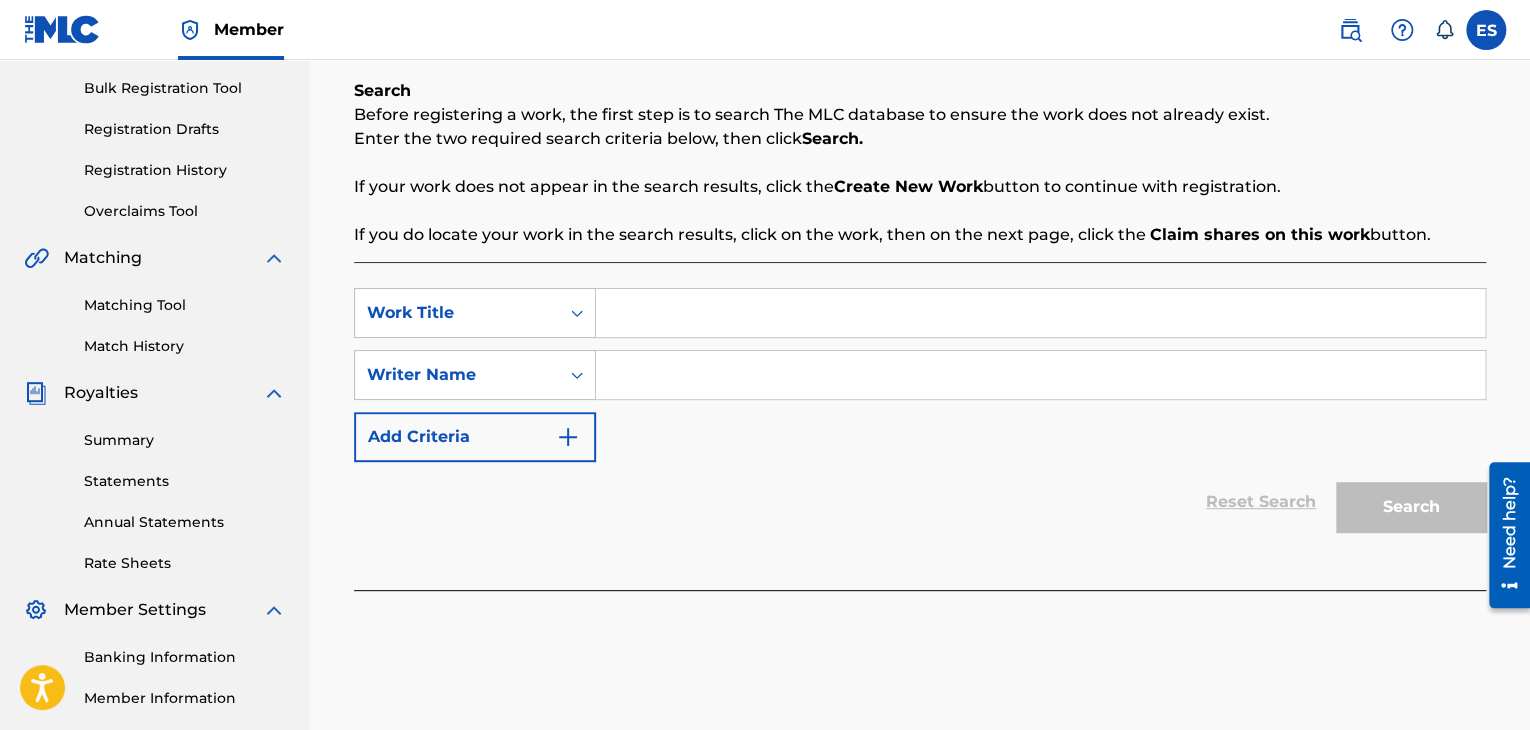 scroll, scrollTop: 300, scrollLeft: 0, axis: vertical 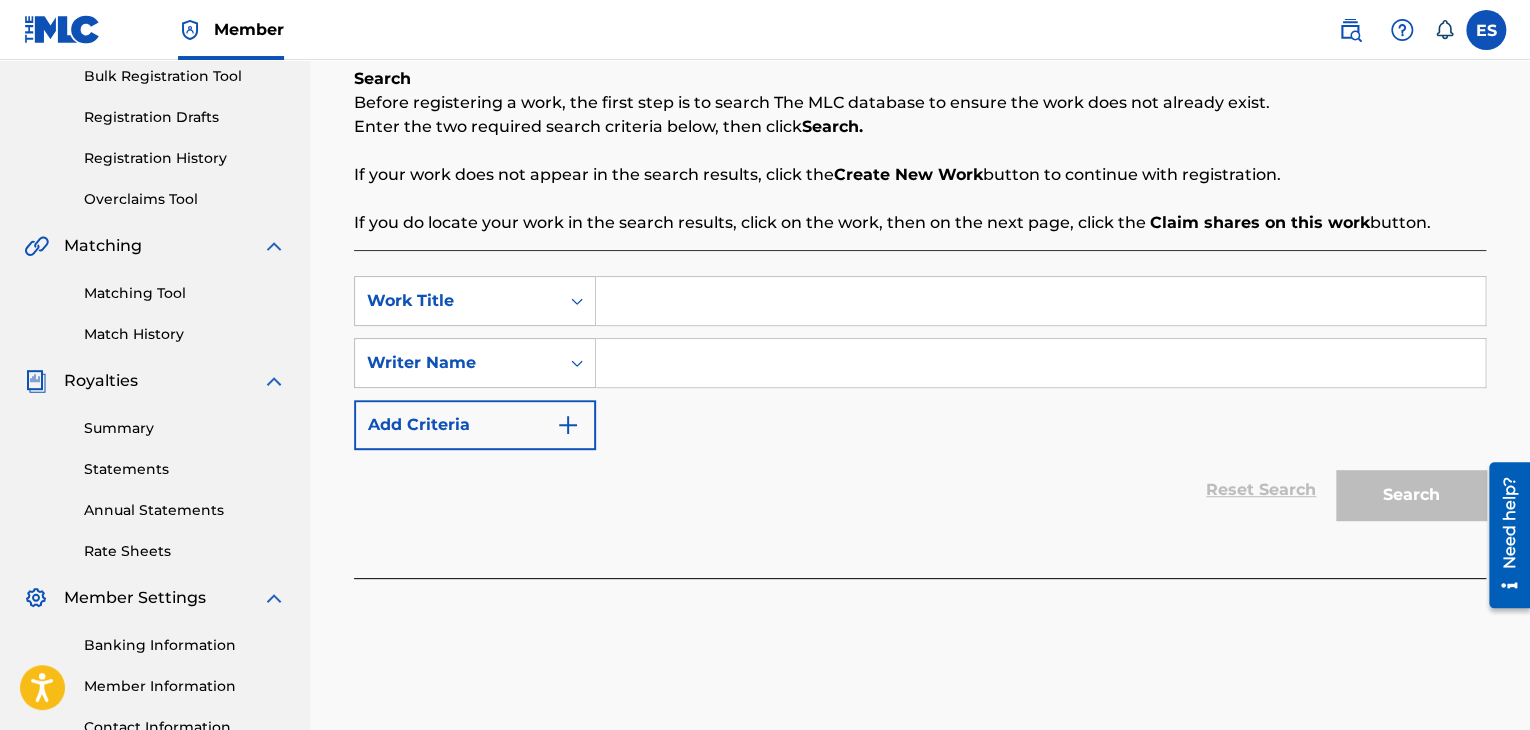 click at bounding box center [1040, 301] 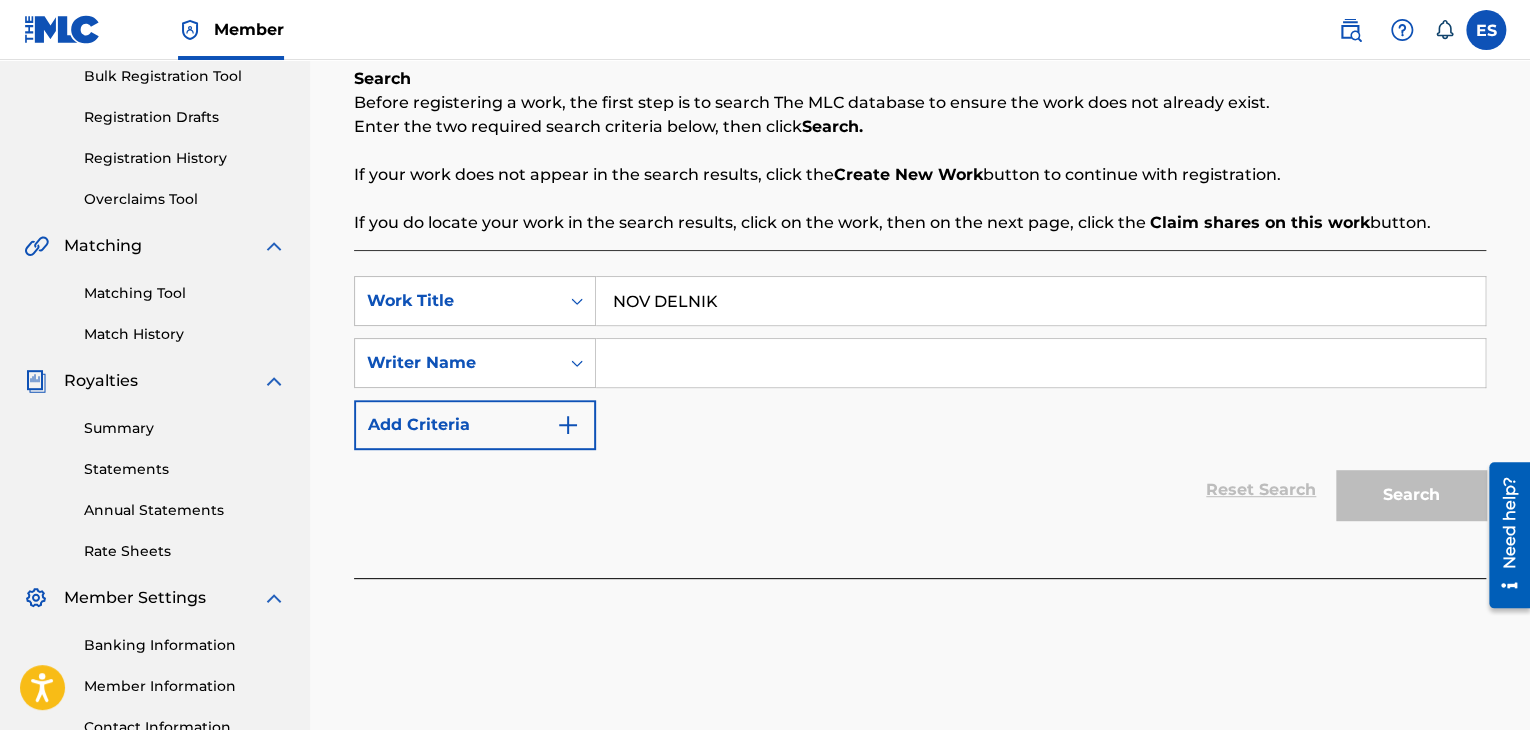 drag, startPoint x: 699, startPoint y: 349, endPoint x: 704, endPoint y: 378, distance: 29.427877 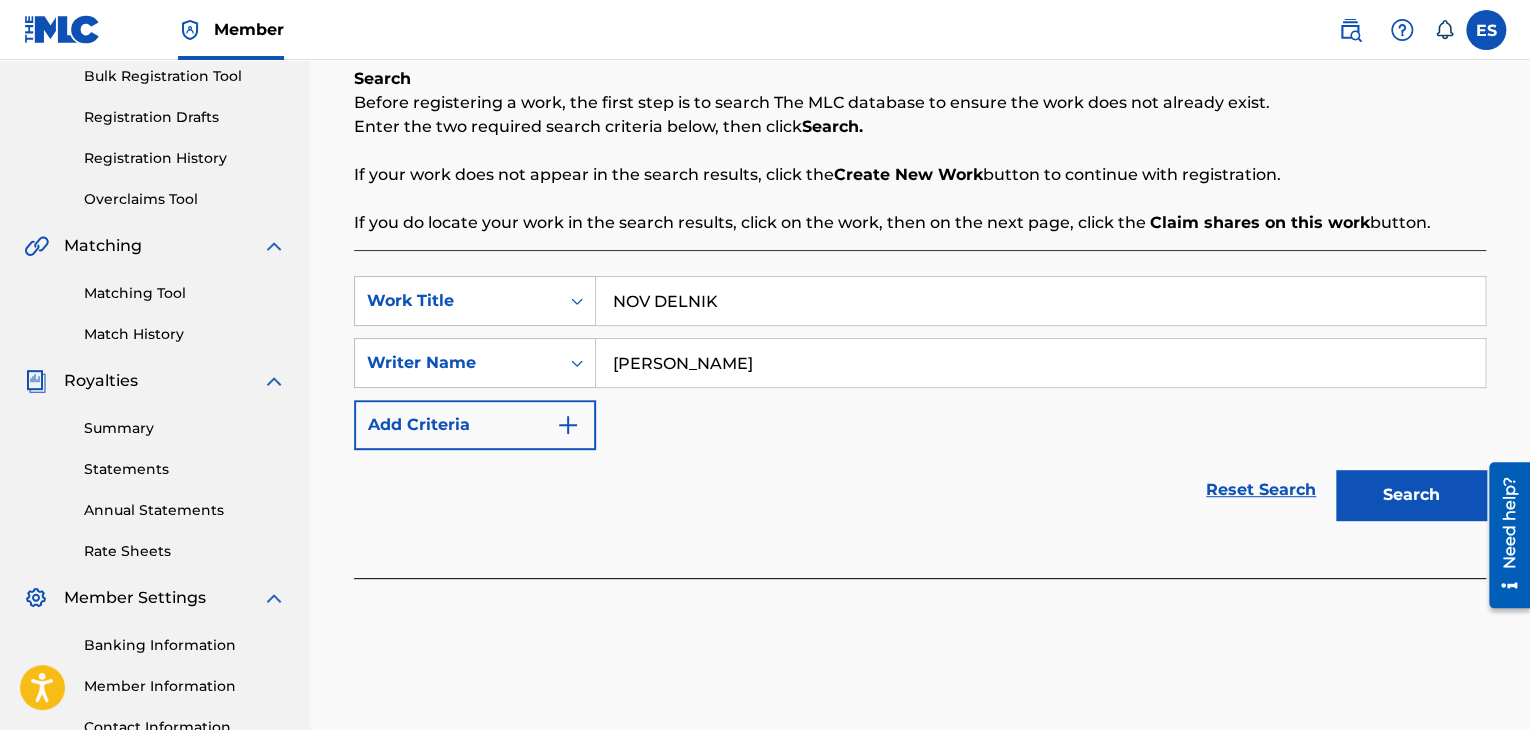 click on "Search" at bounding box center (1411, 495) 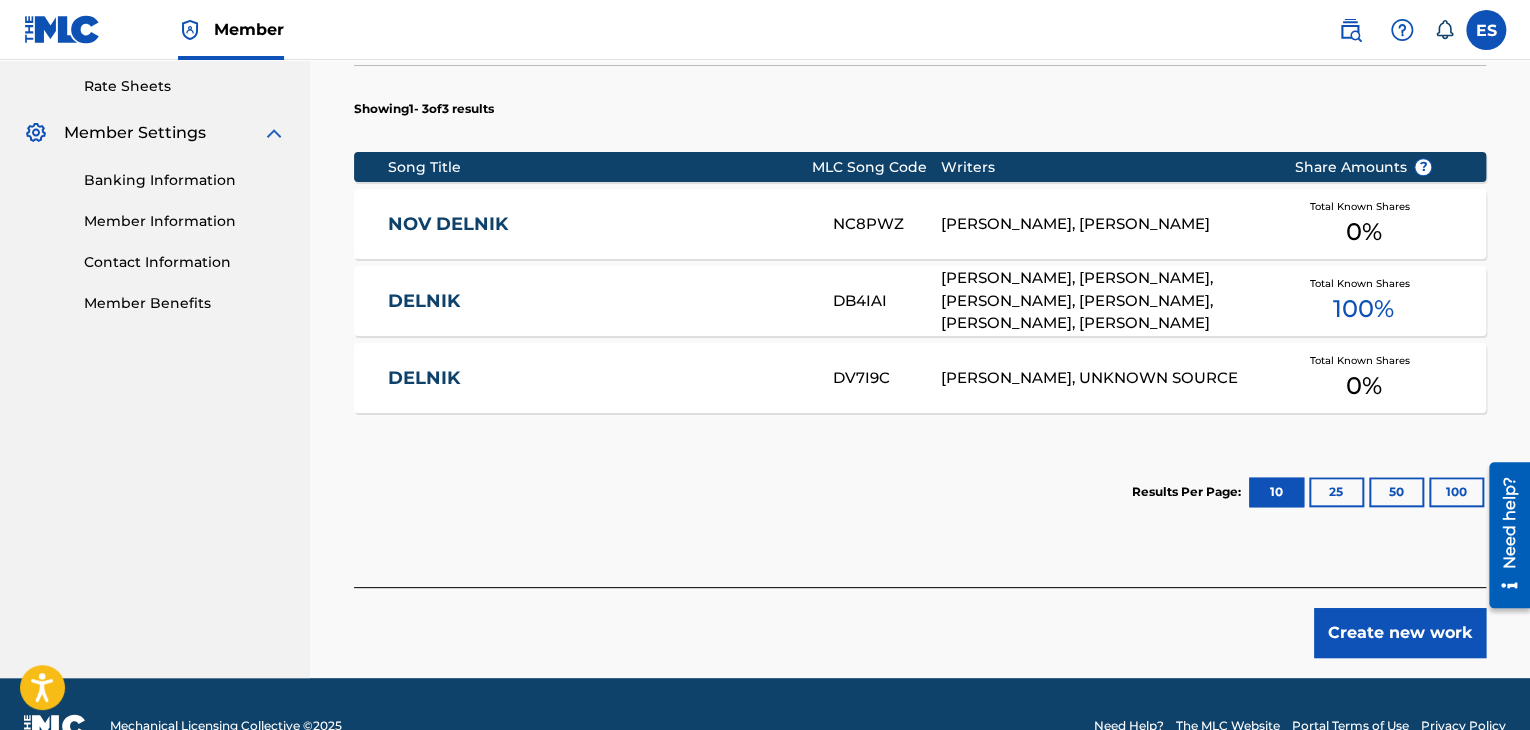 scroll, scrollTop: 800, scrollLeft: 0, axis: vertical 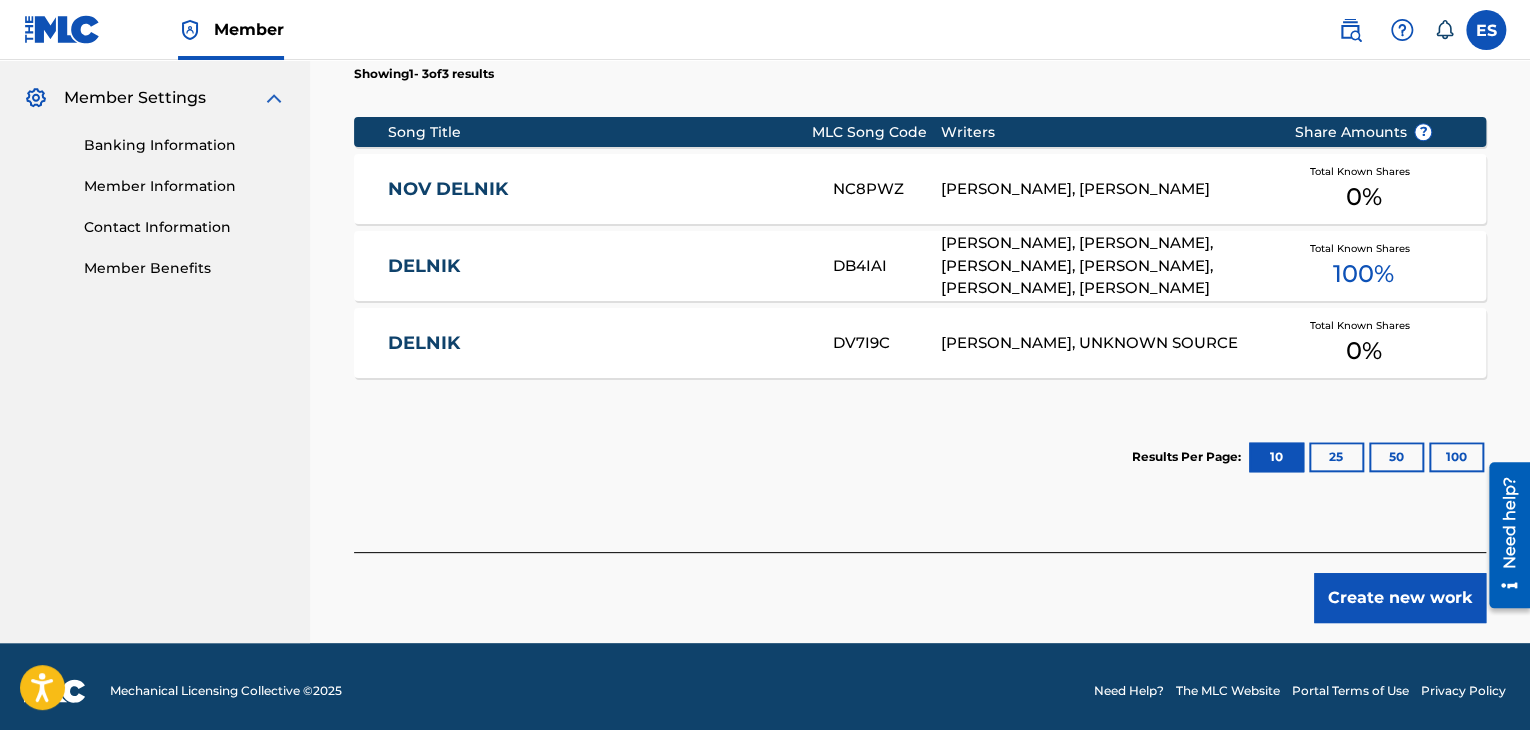click on "Create new work" at bounding box center [1400, 598] 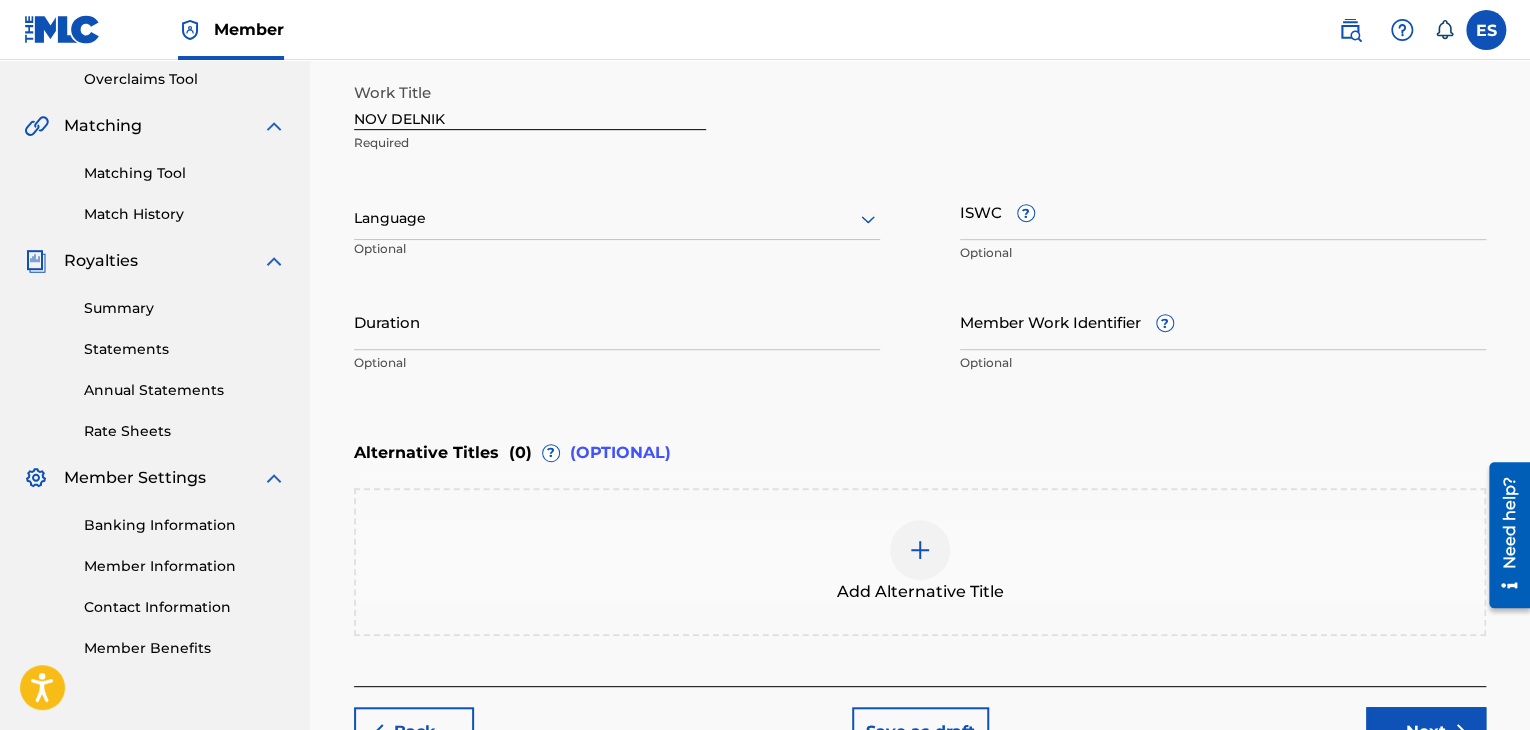 scroll, scrollTop: 261, scrollLeft: 0, axis: vertical 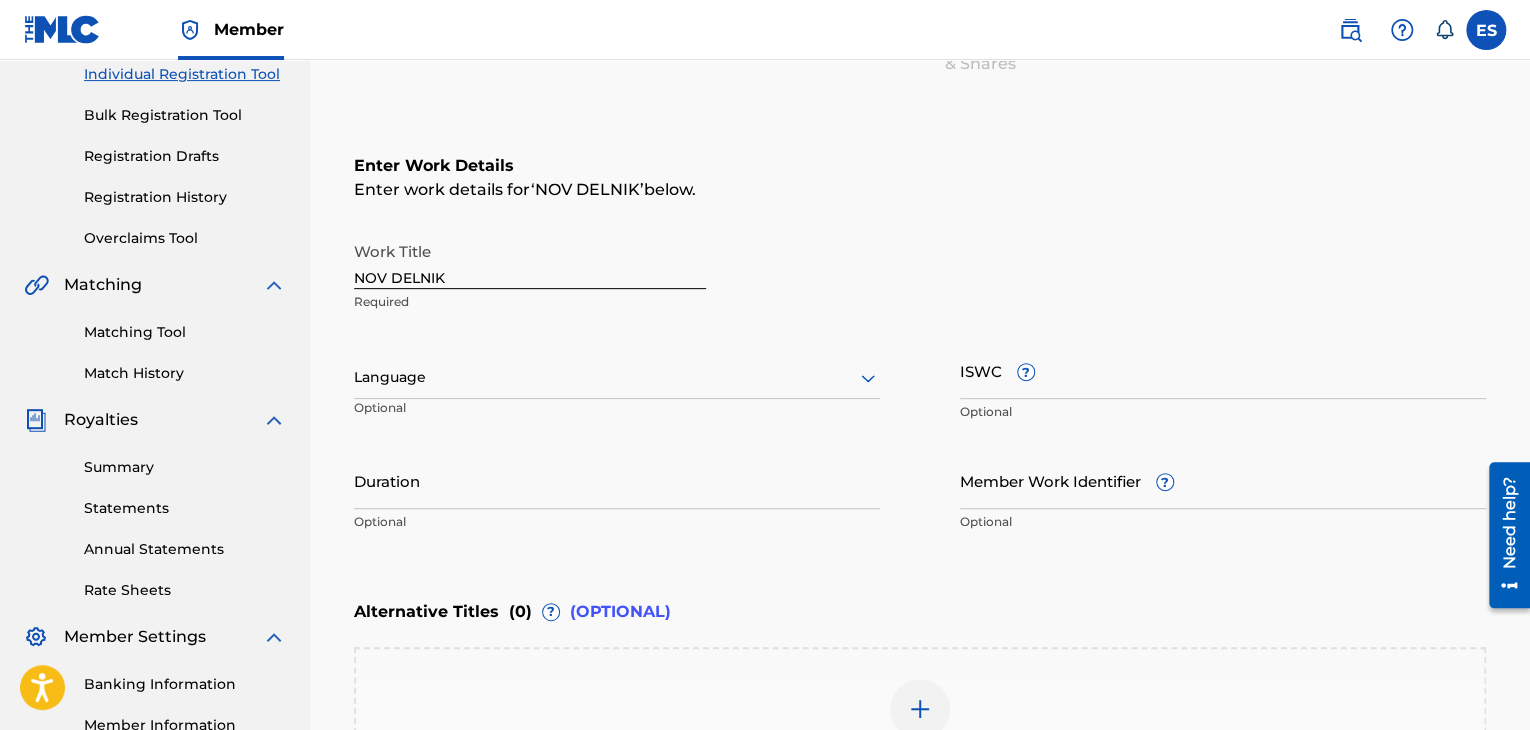 click at bounding box center [617, 377] 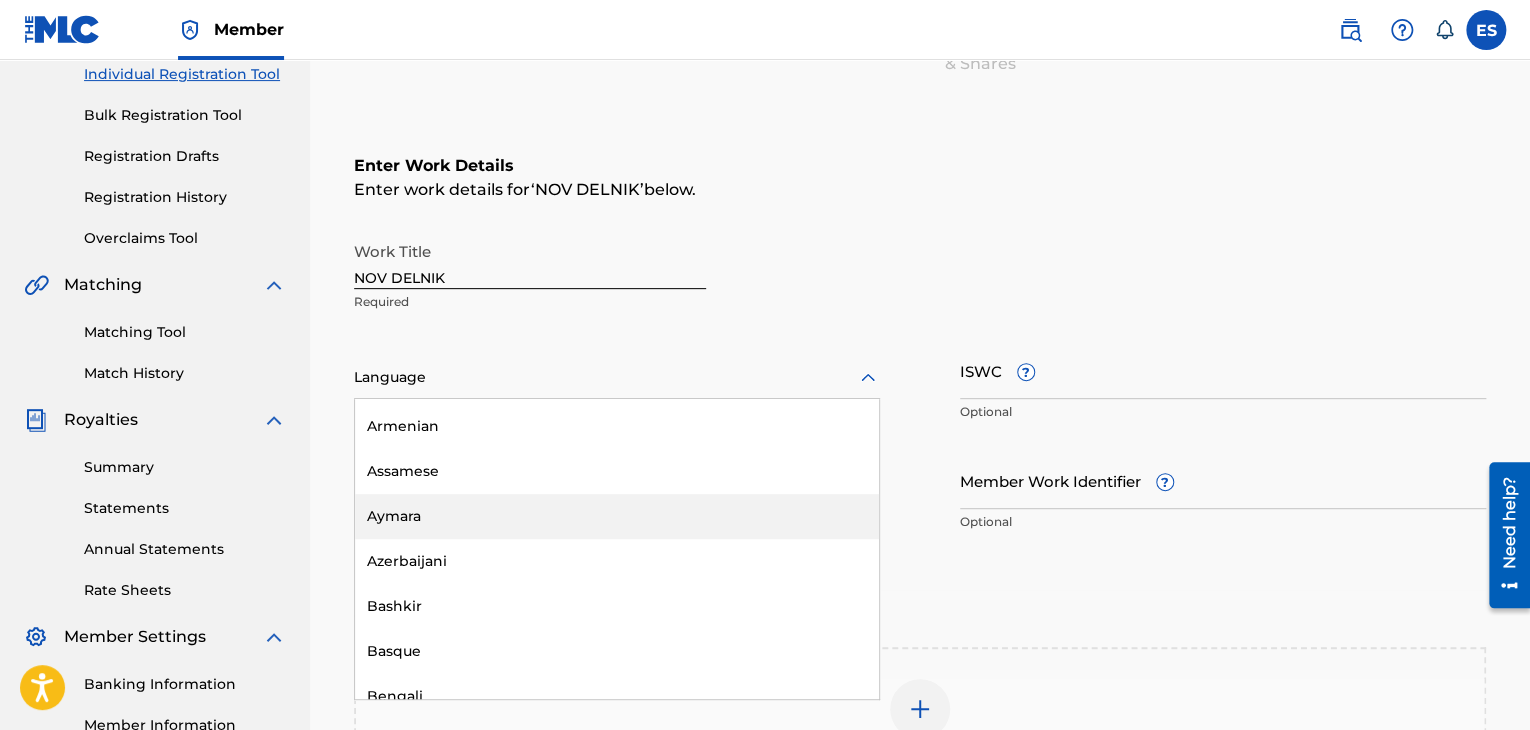 scroll, scrollTop: 800, scrollLeft: 0, axis: vertical 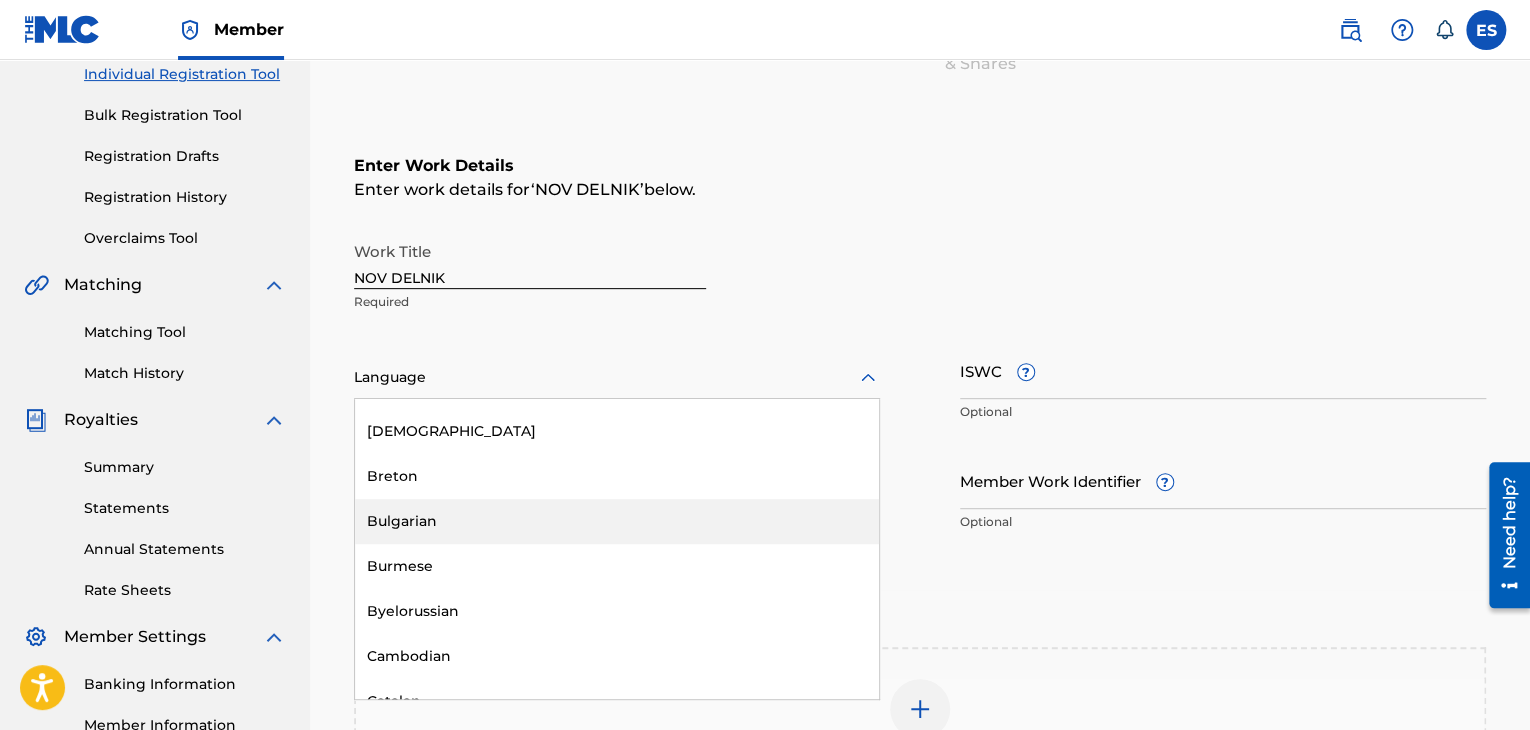 click on "Bulgarian" at bounding box center (617, 521) 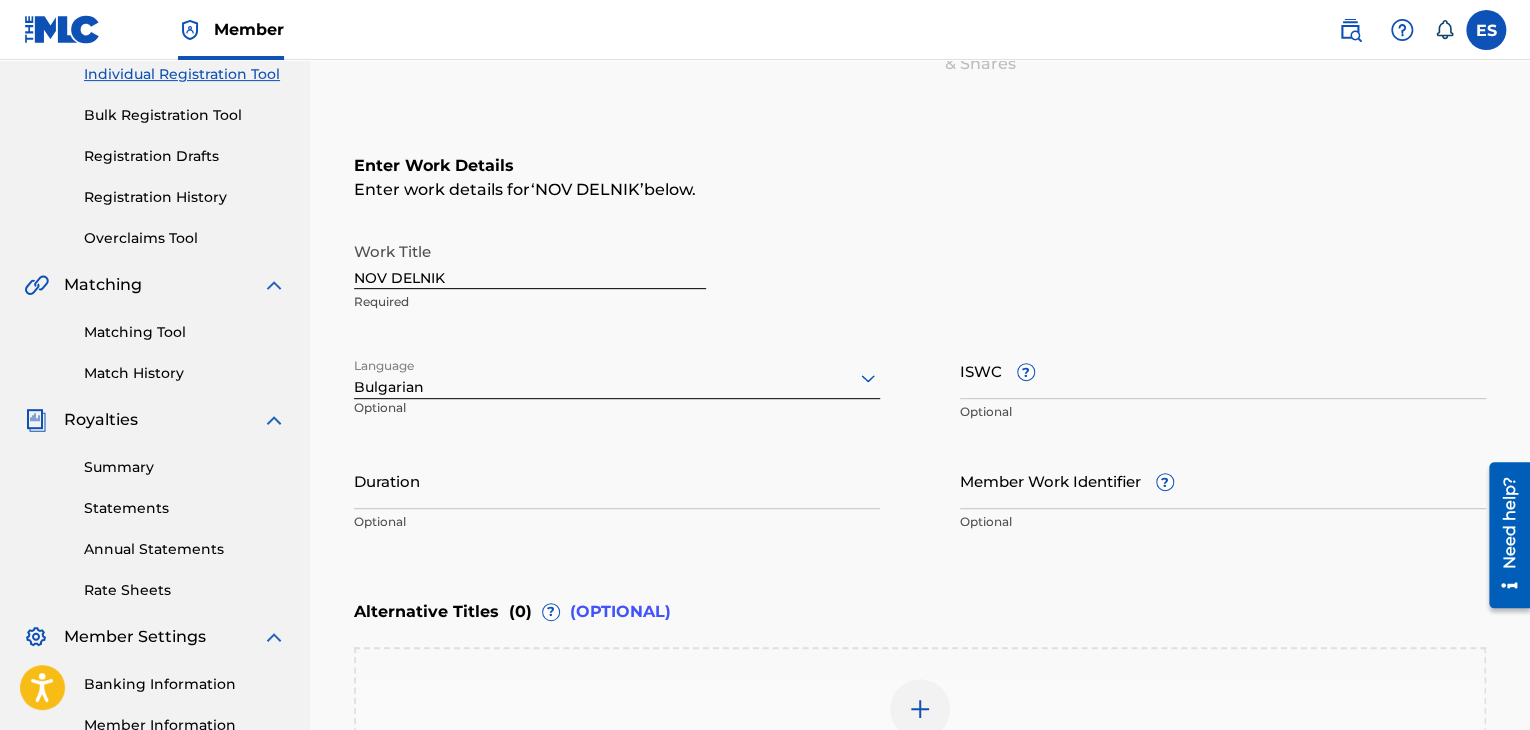 click on "NOV DELNIK" at bounding box center (530, 260) 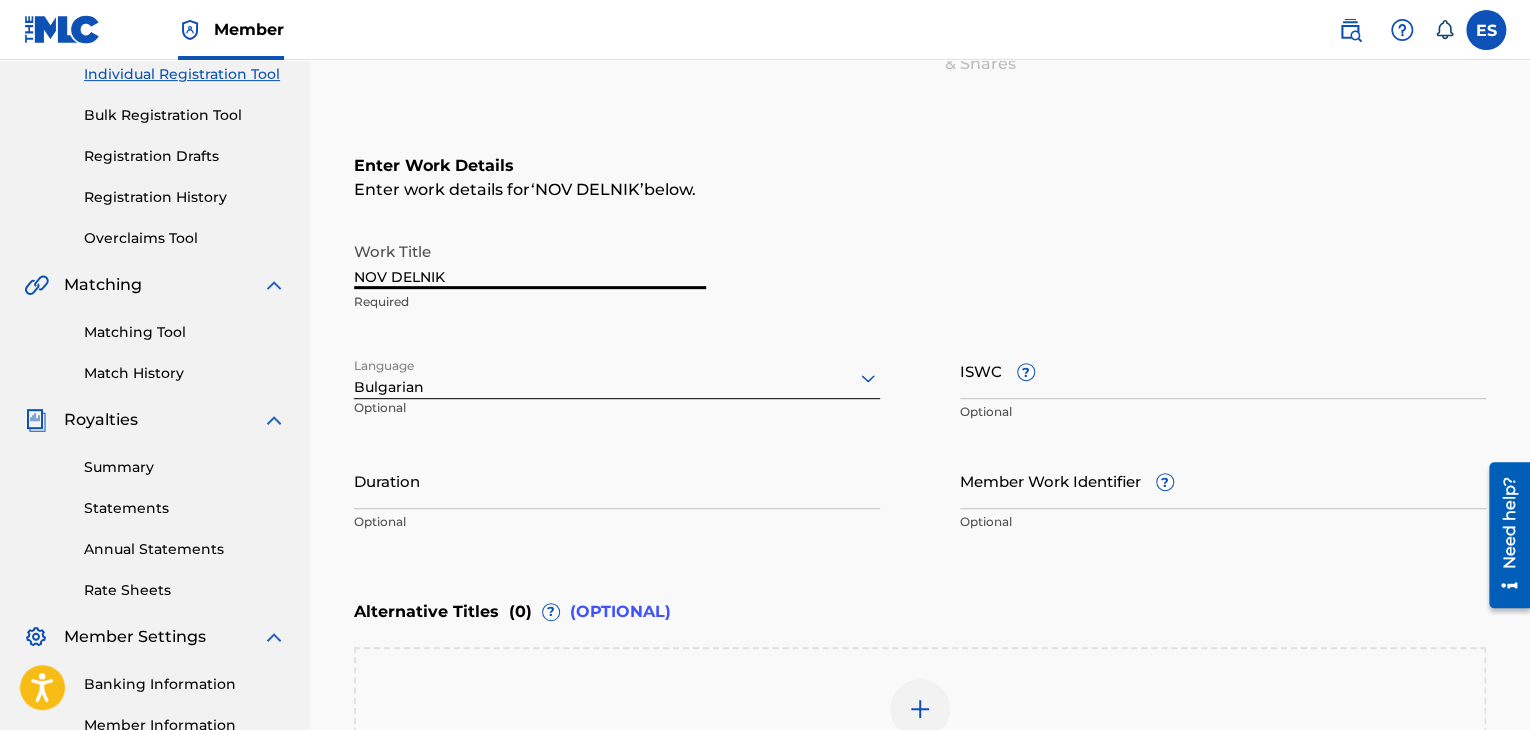 click on "NOV DELNIK" at bounding box center (530, 260) 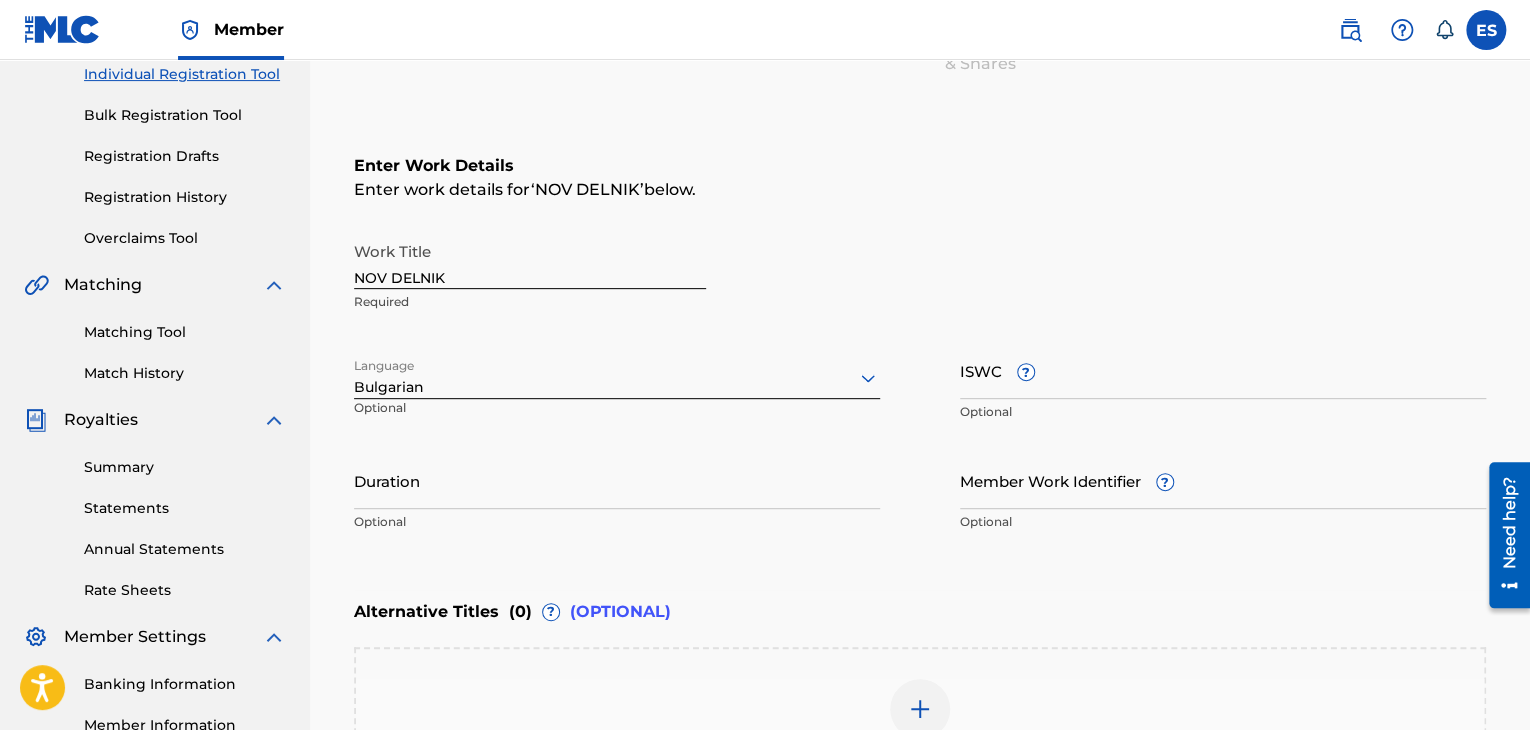 click at bounding box center [920, 709] 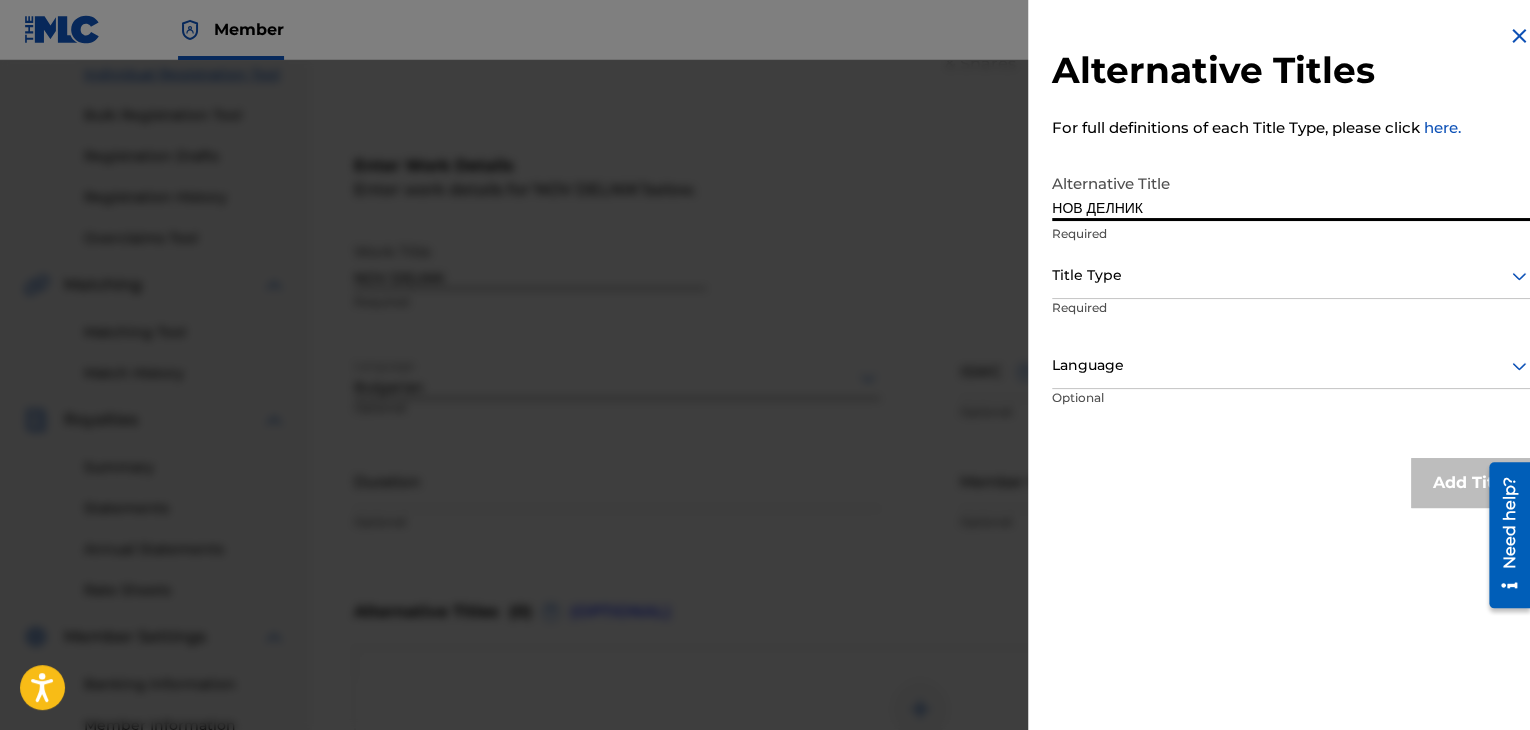 click at bounding box center [1291, 275] 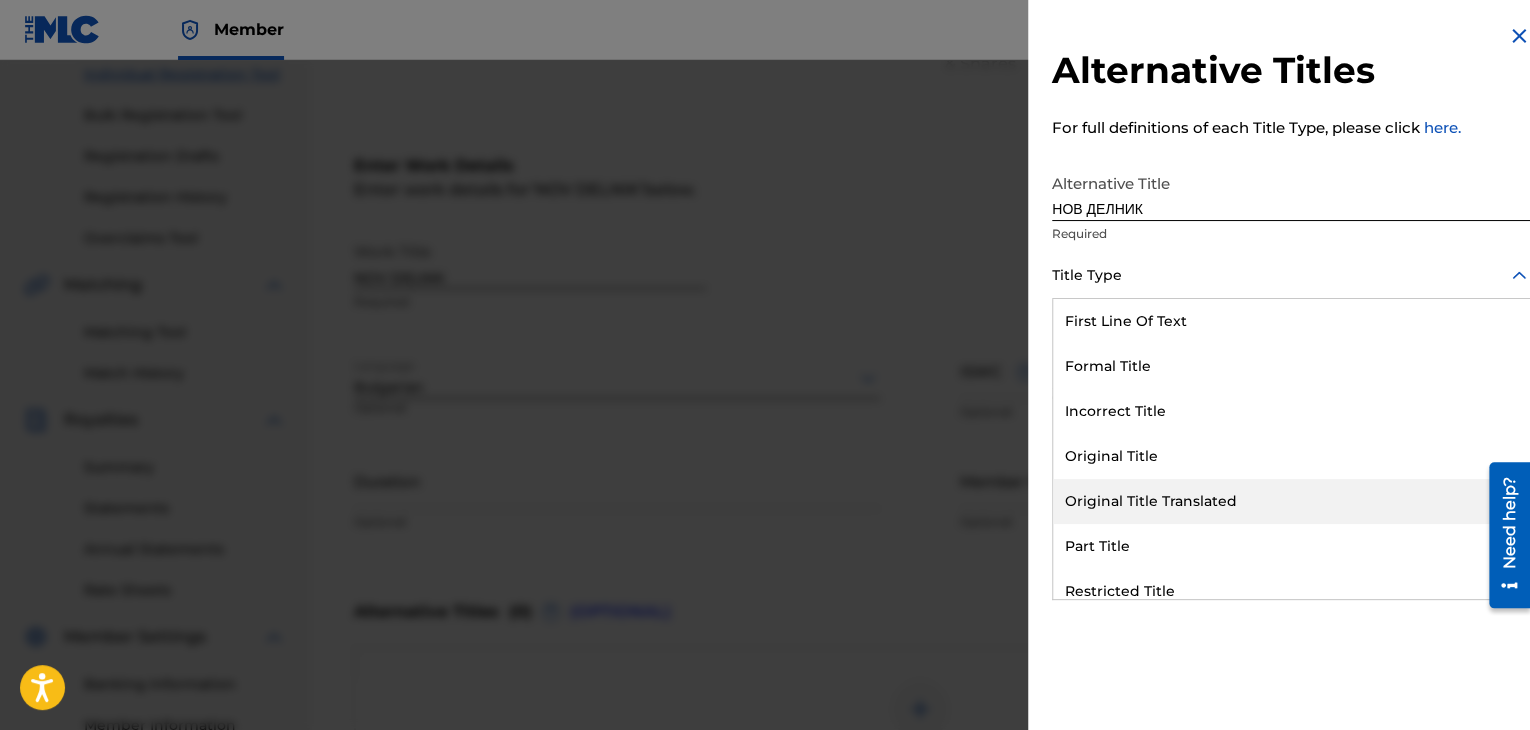 click on "Original Title Translated" at bounding box center (1291, 501) 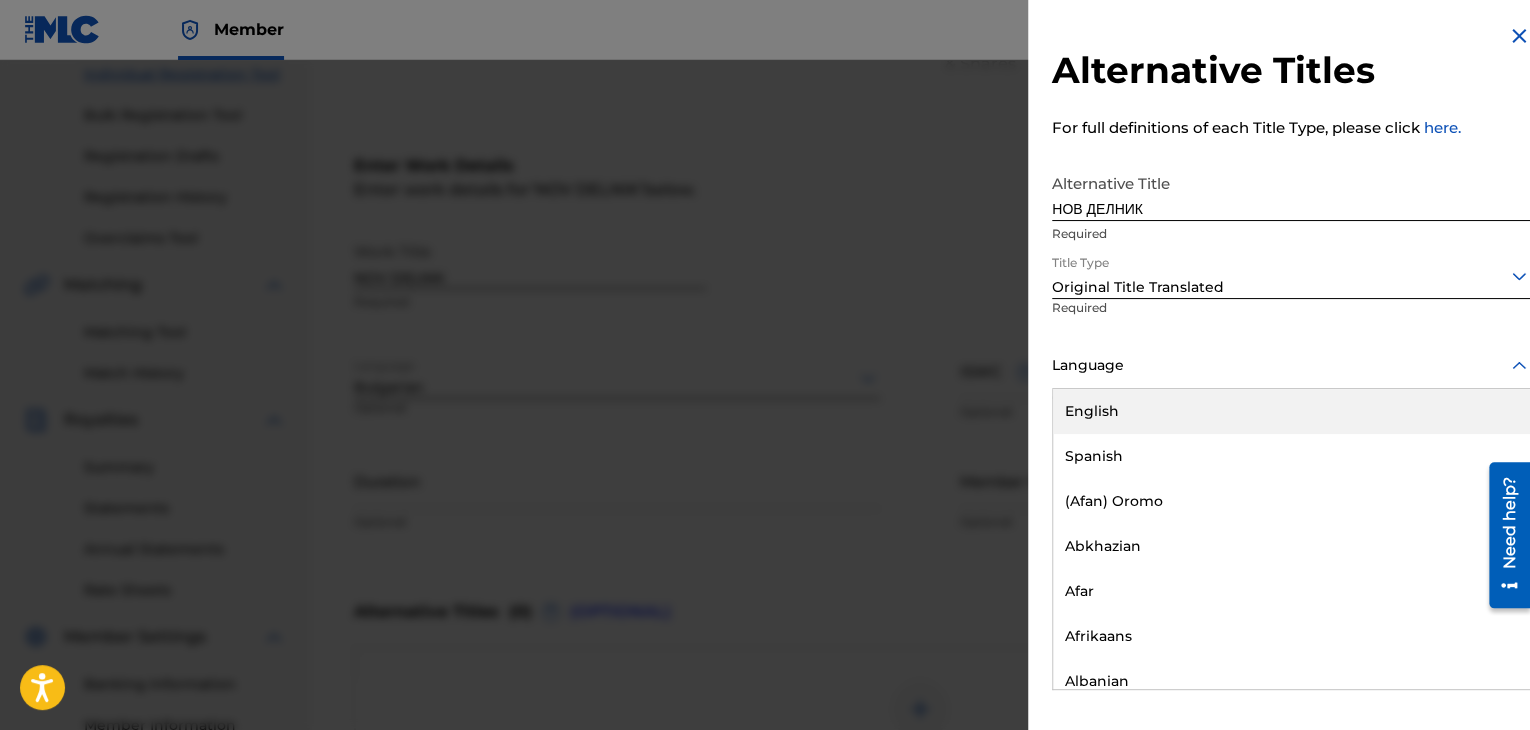 click at bounding box center [1291, 365] 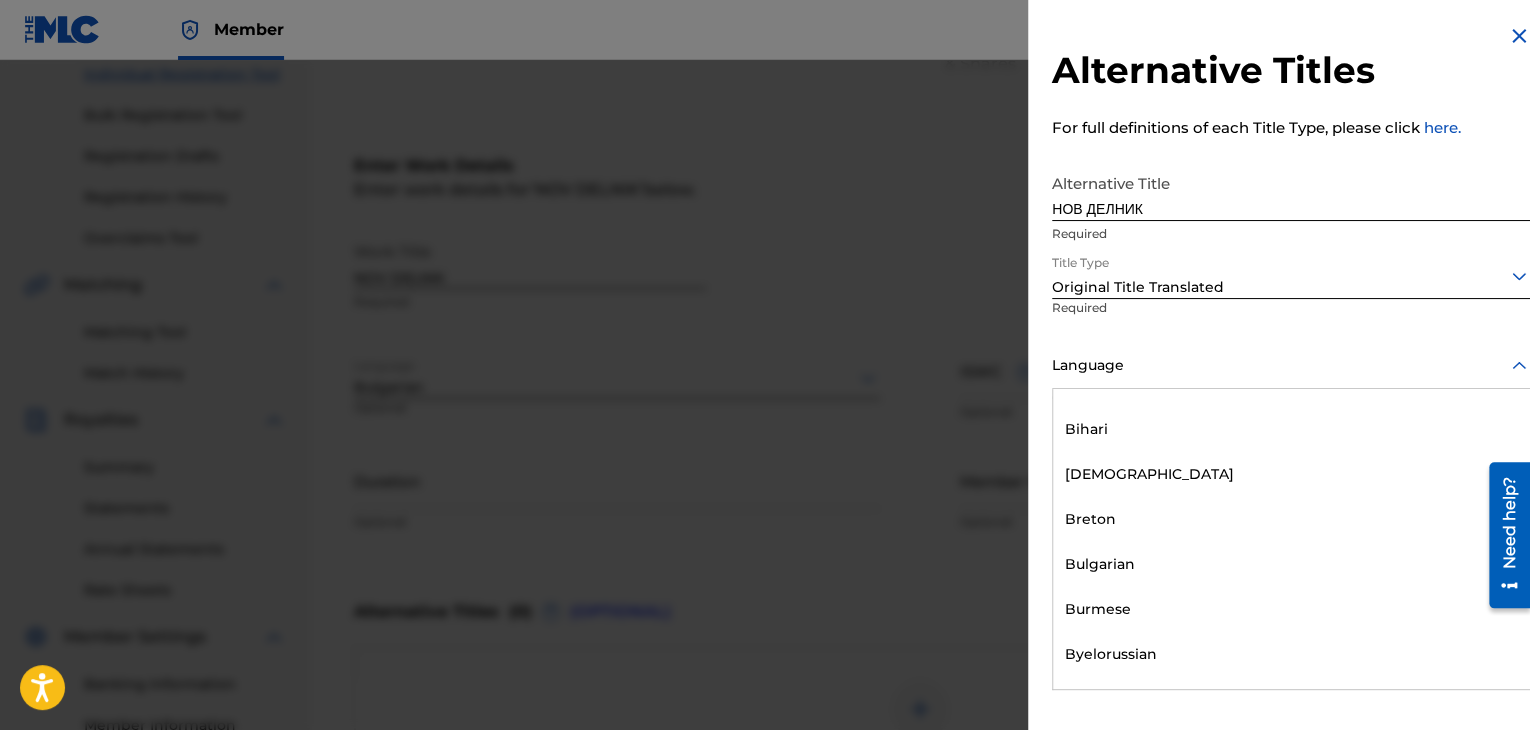 scroll, scrollTop: 800, scrollLeft: 0, axis: vertical 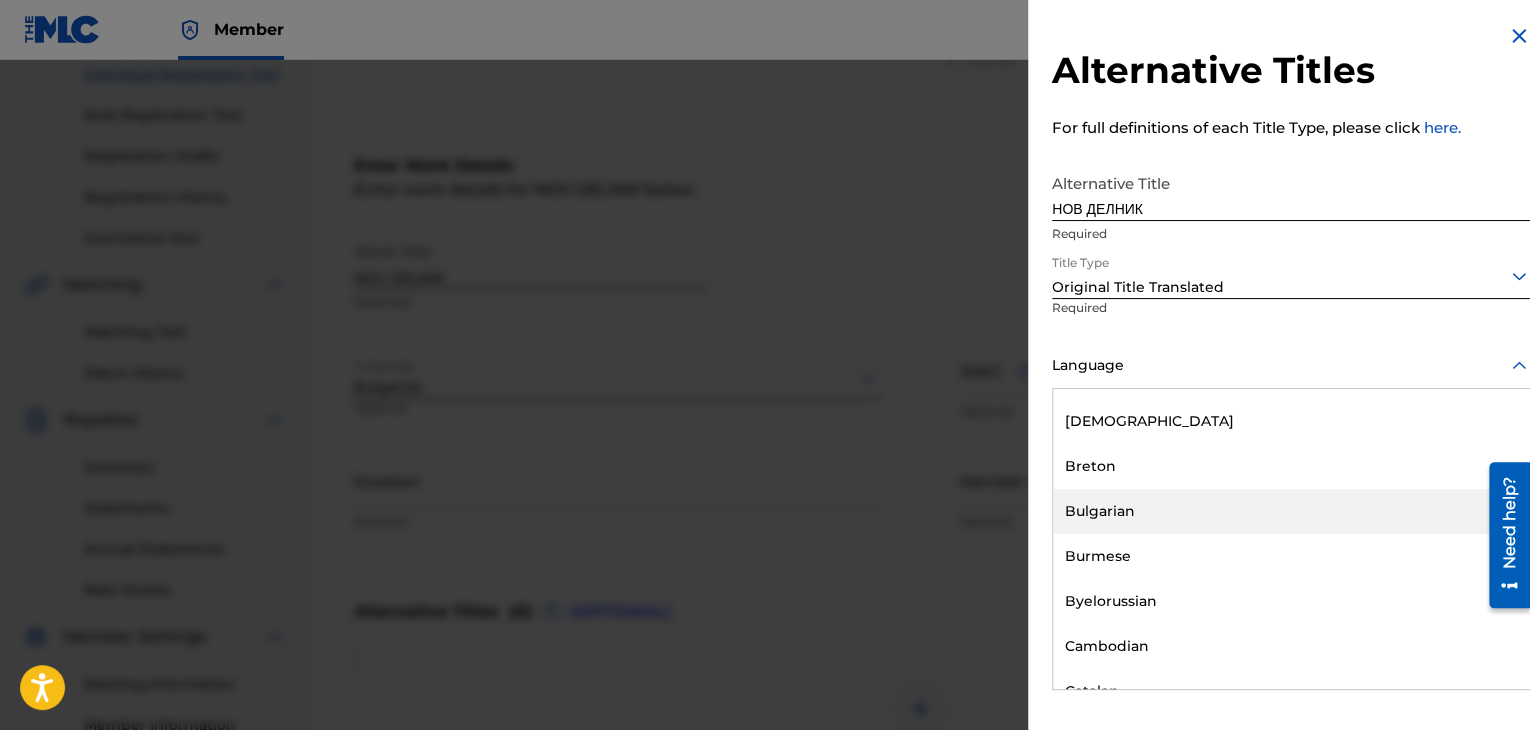 click on "Bulgarian" at bounding box center [1291, 511] 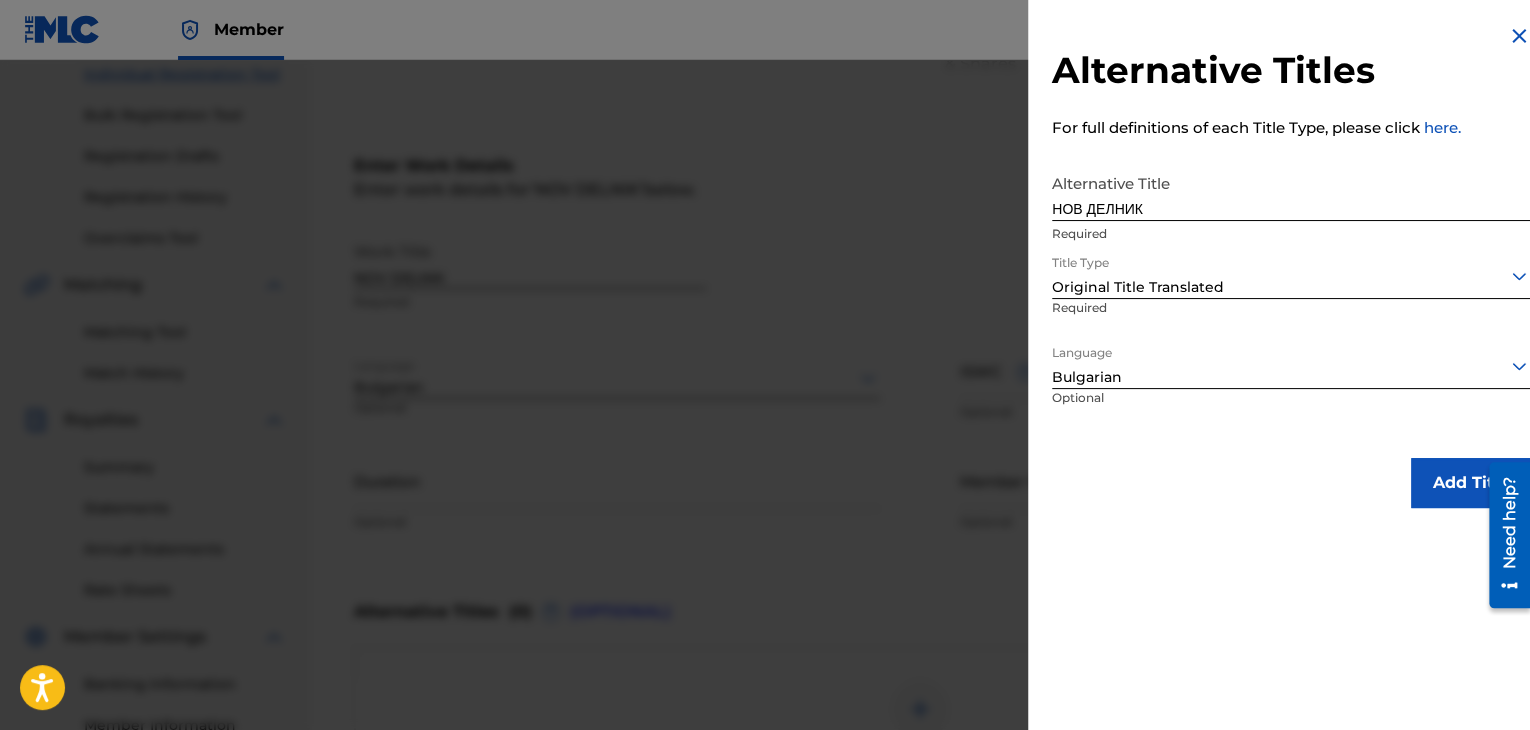 click on "Add Title" at bounding box center [1471, 483] 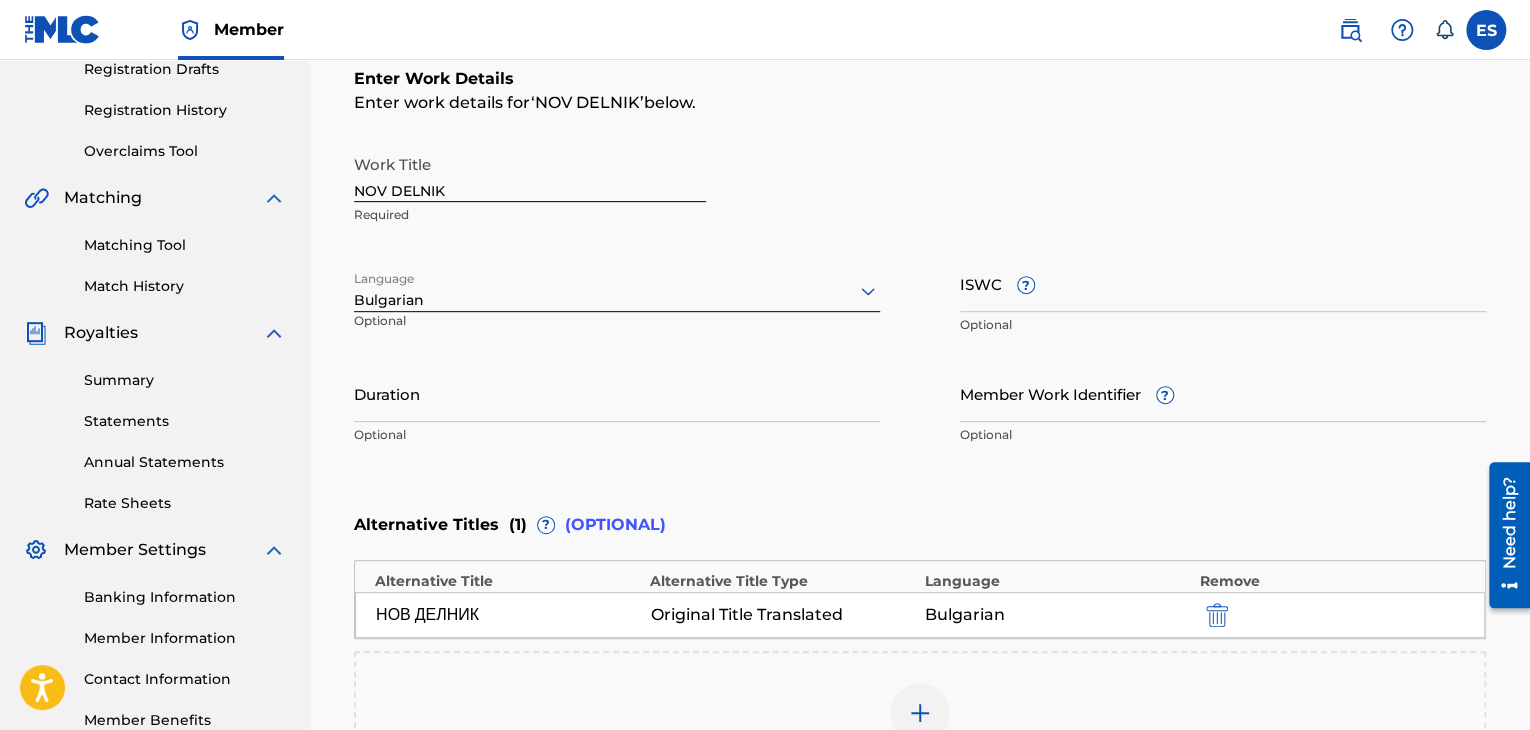 scroll, scrollTop: 352, scrollLeft: 0, axis: vertical 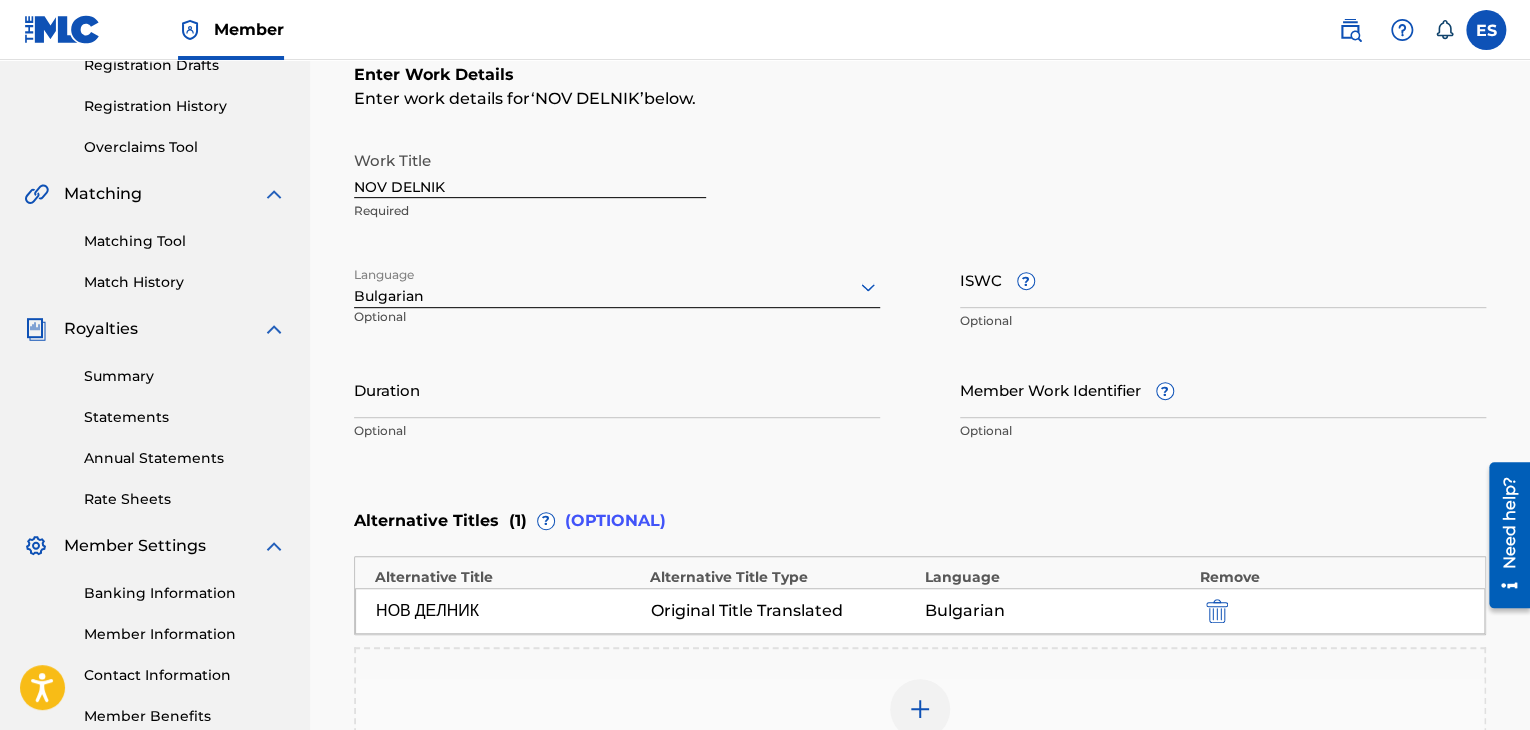 click on "Add Alternative Title" at bounding box center (920, 721) 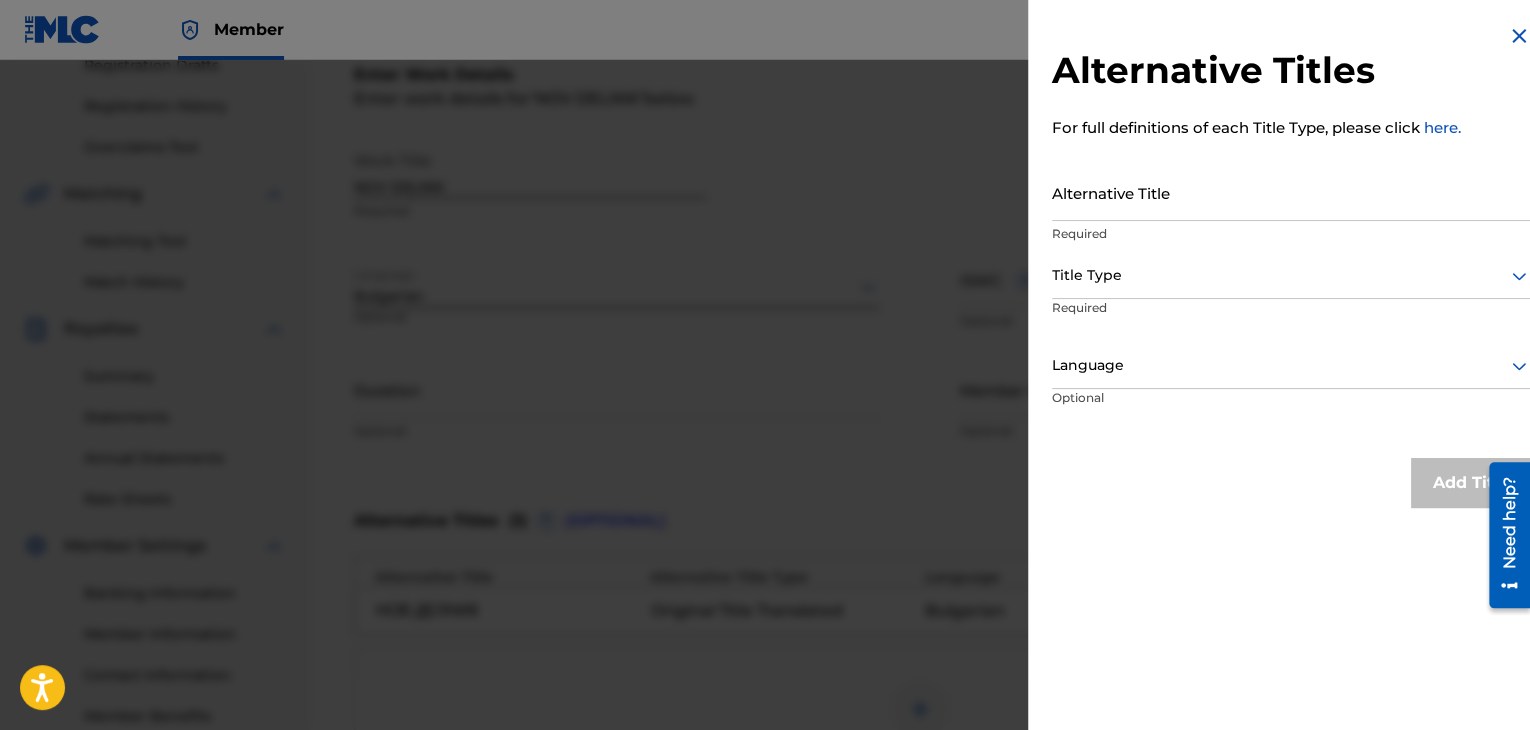 click on "Alternative Titles For full definitions of each Title Type, please click   here. Alternative Title   Required Title Type Required Language Optional Add Title" at bounding box center (1291, 266) 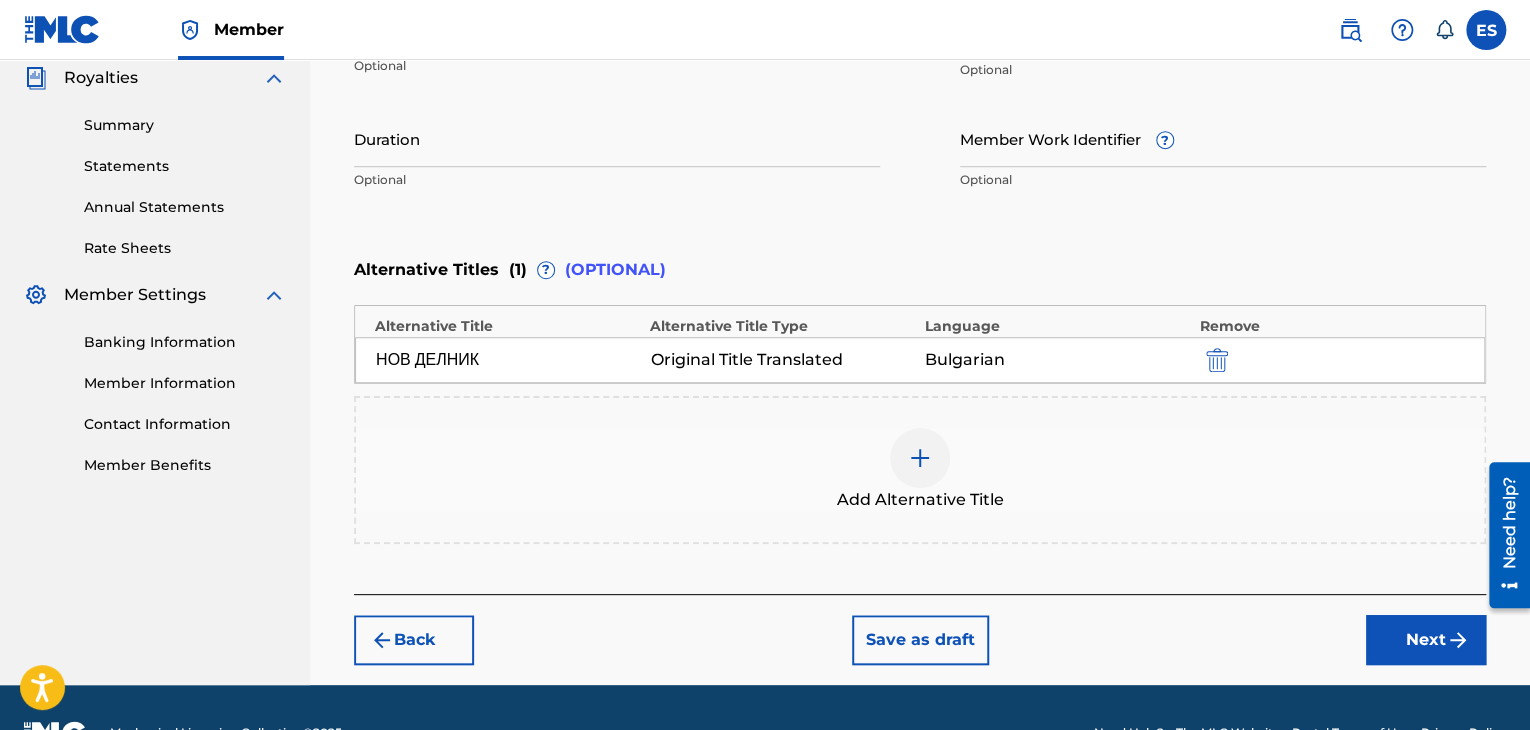 scroll, scrollTop: 652, scrollLeft: 0, axis: vertical 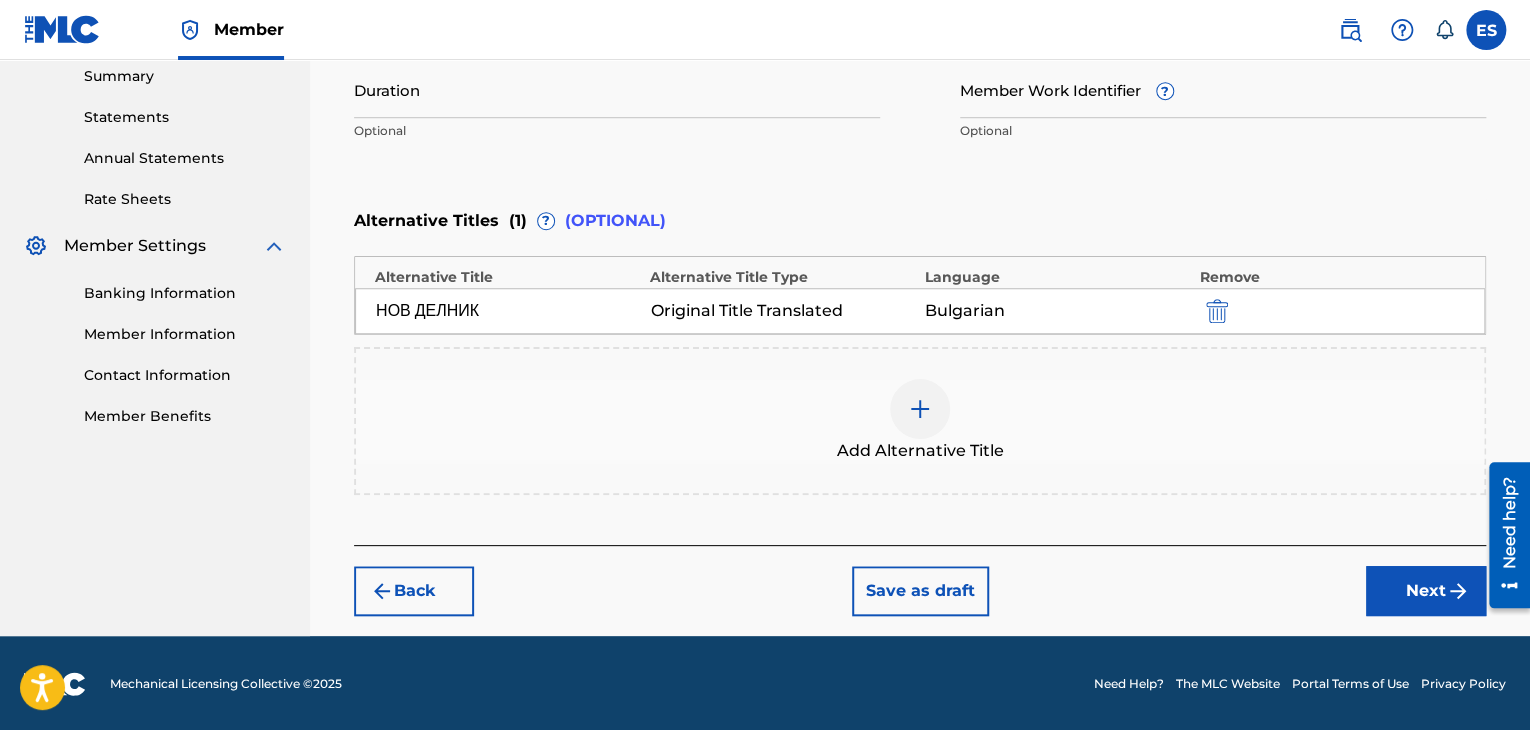 click on "Next" at bounding box center (1426, 591) 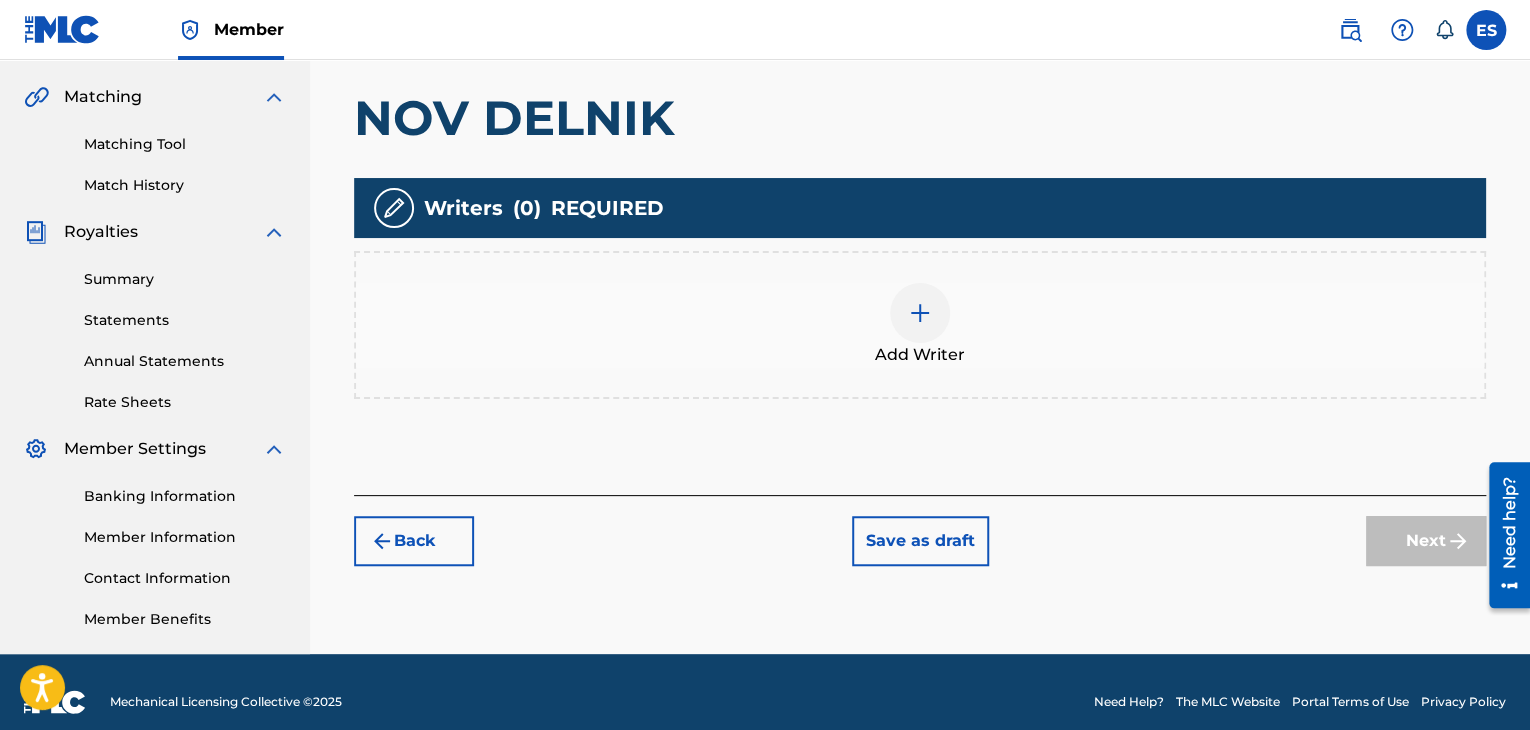scroll, scrollTop: 469, scrollLeft: 0, axis: vertical 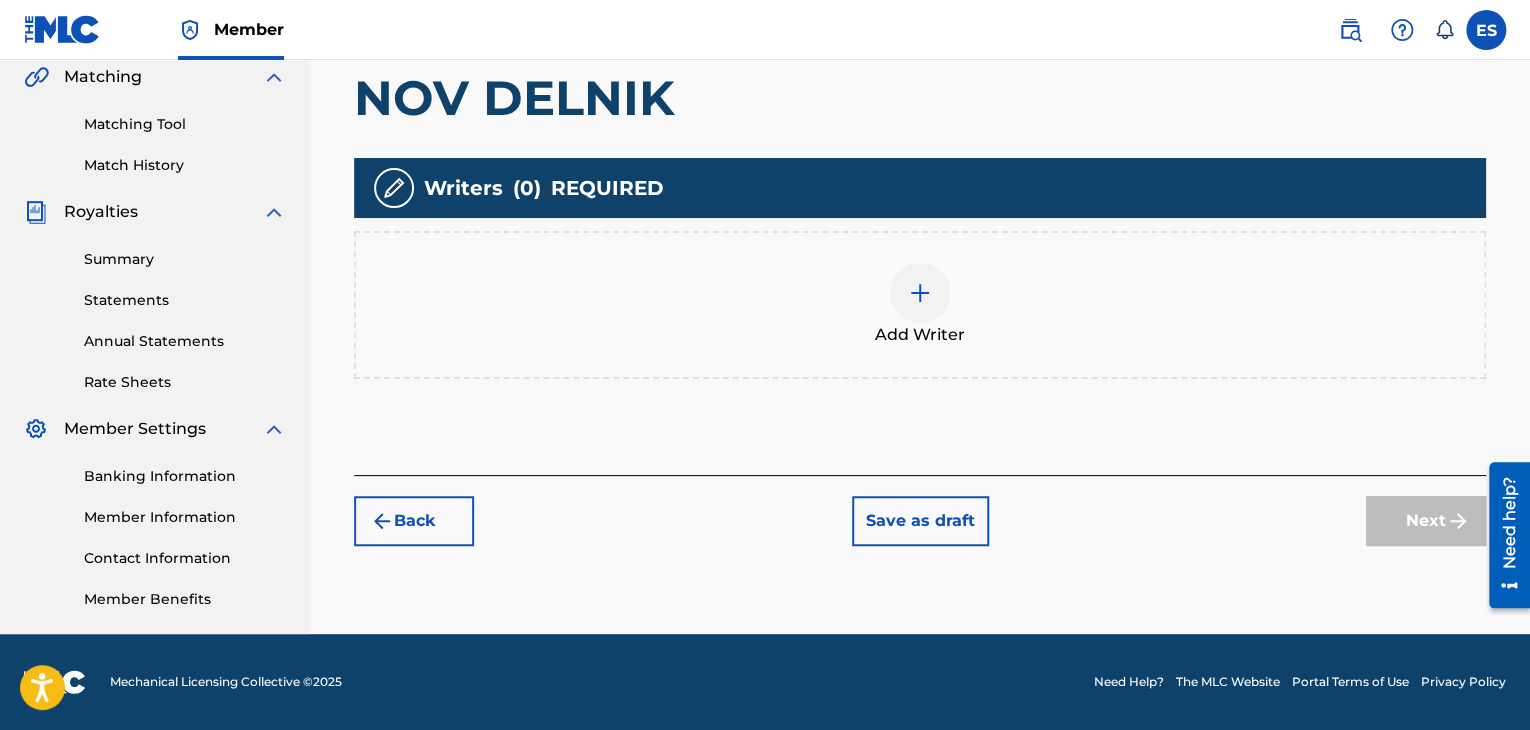 click at bounding box center (920, 293) 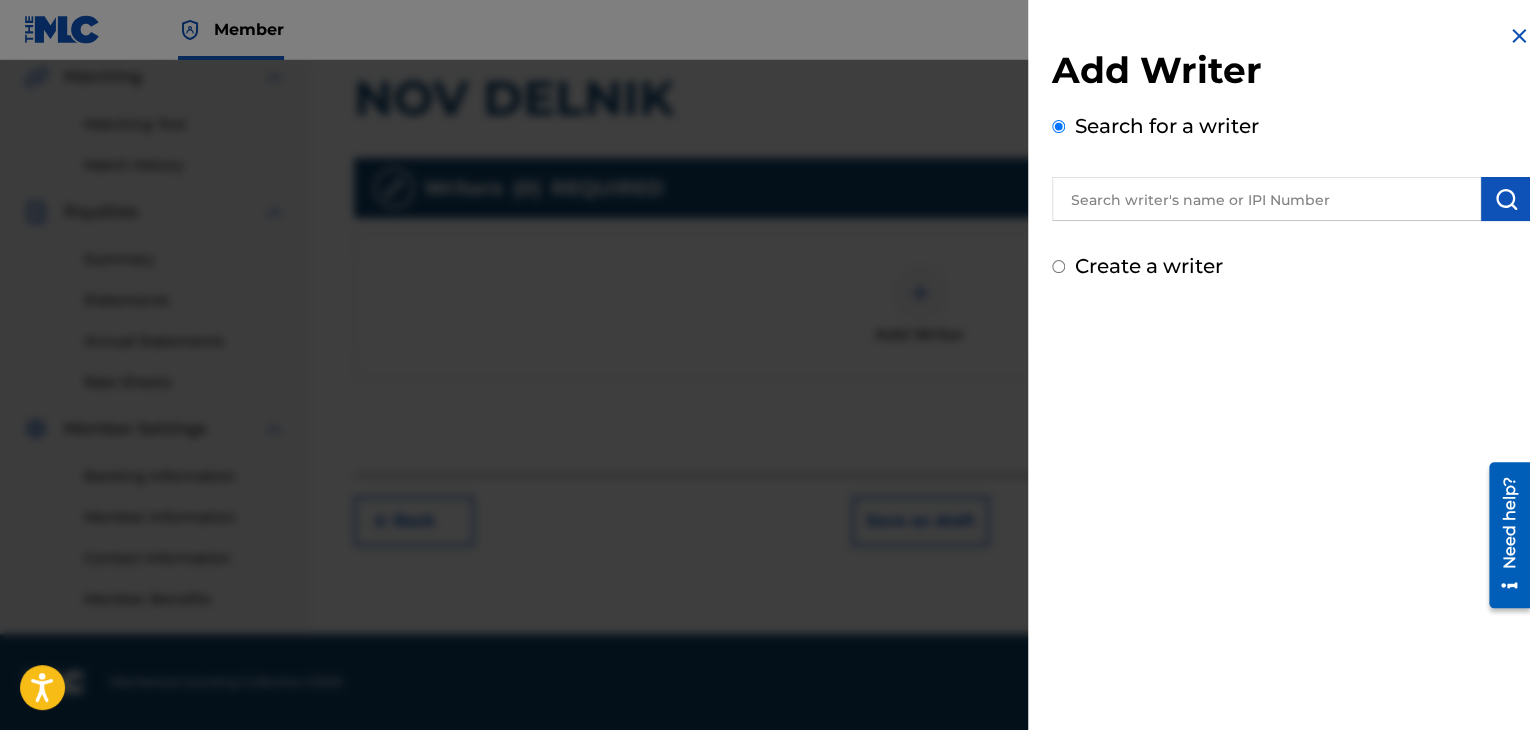 click at bounding box center (1266, 199) 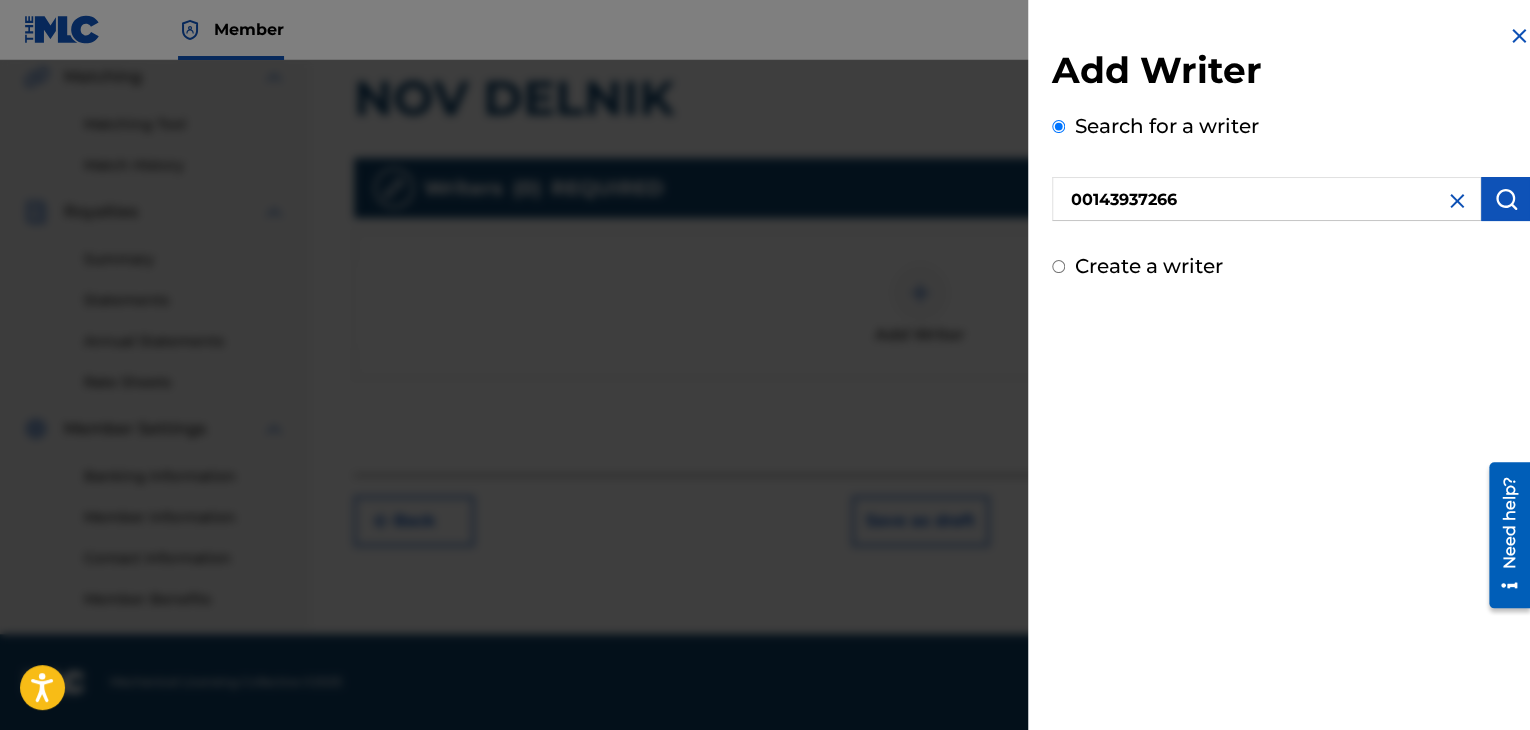 click at bounding box center (1506, 199) 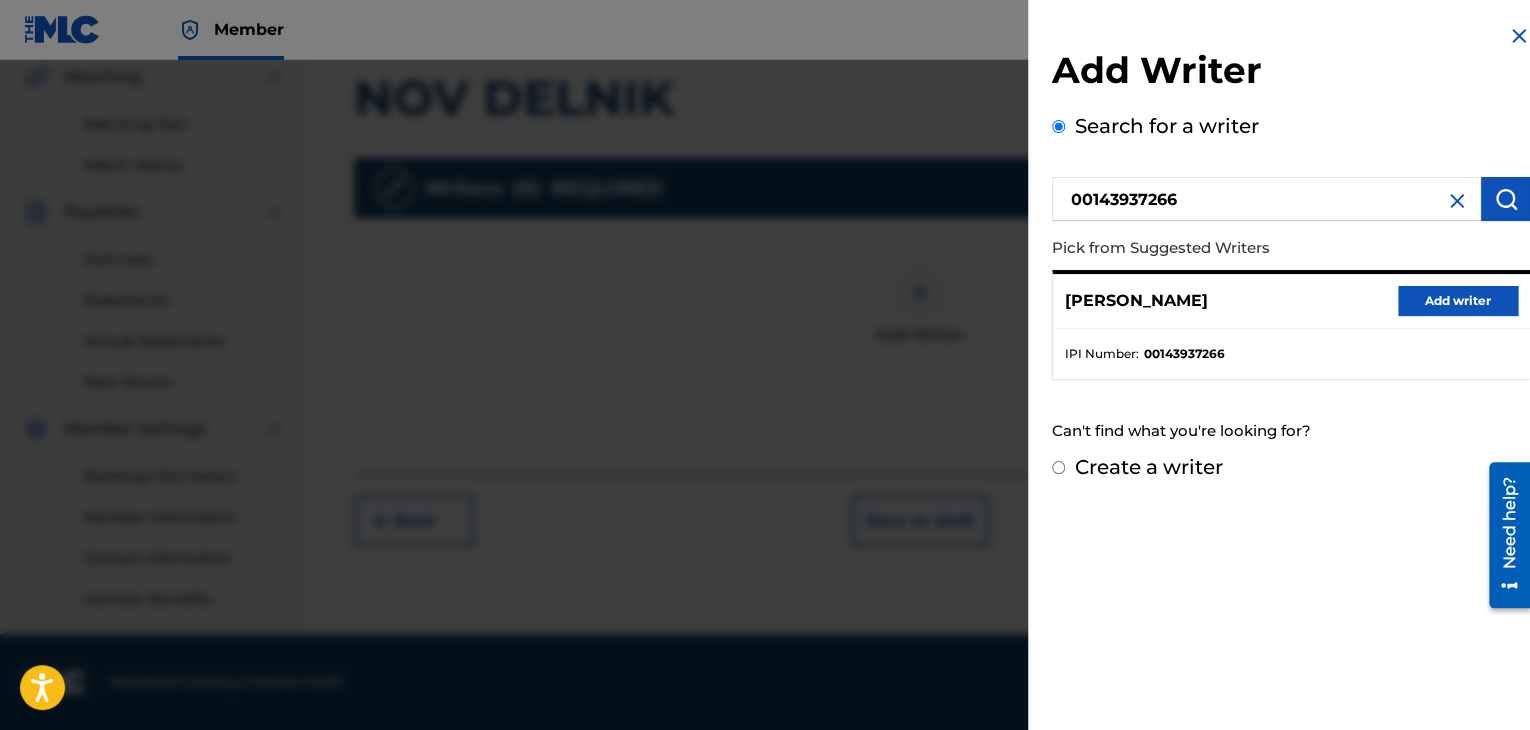 click on "[PERSON_NAME] Add writer" at bounding box center [1291, 301] 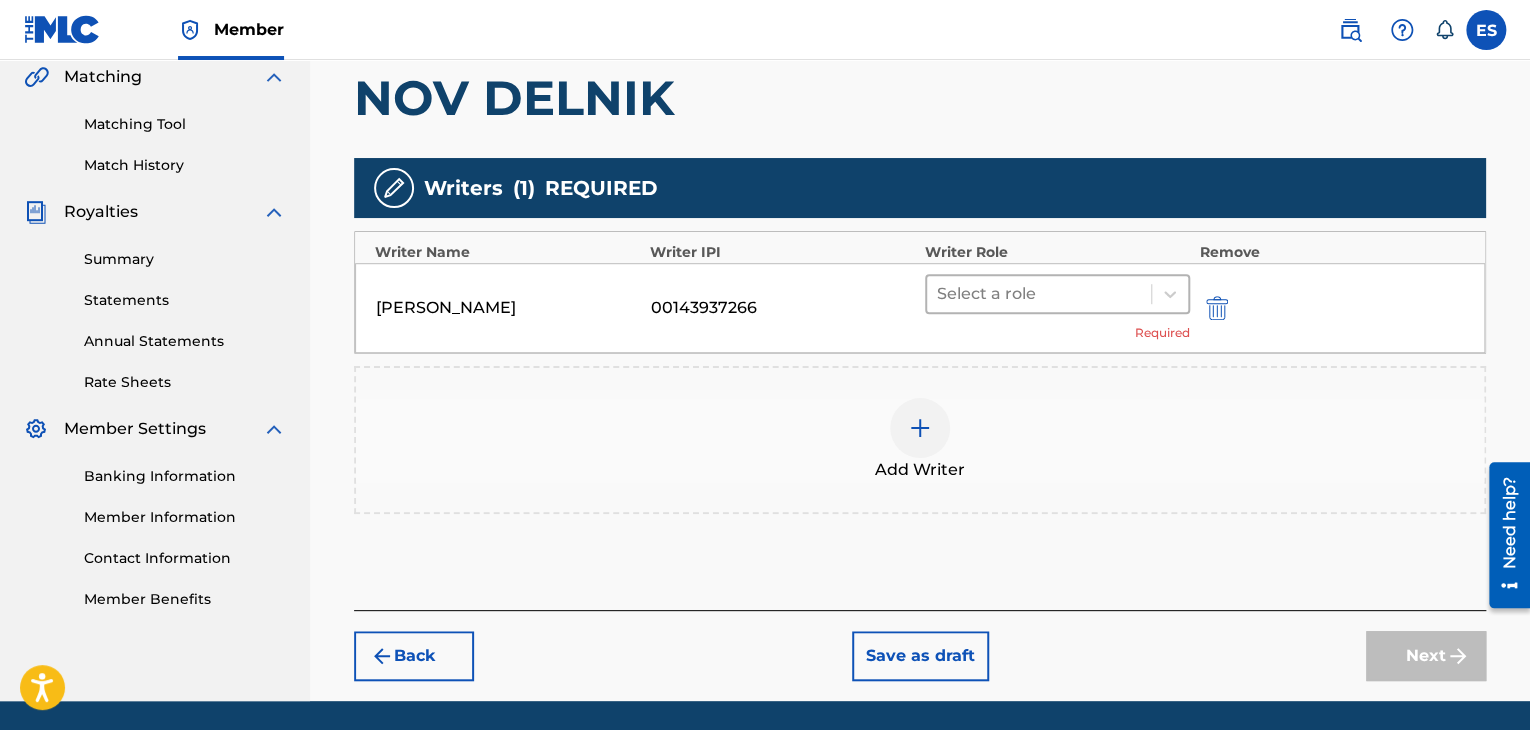 click at bounding box center (1039, 294) 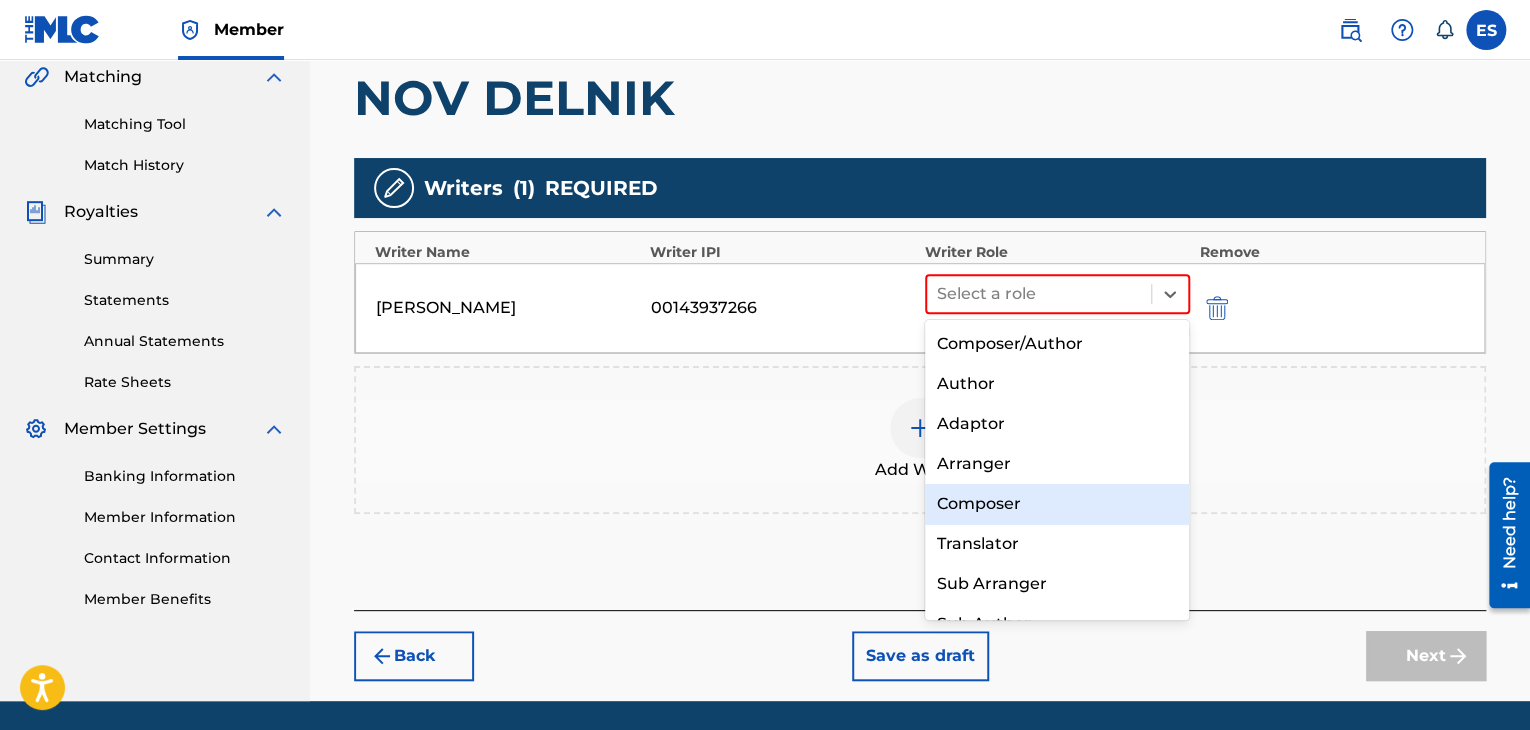 click on "Composer" at bounding box center (1057, 504) 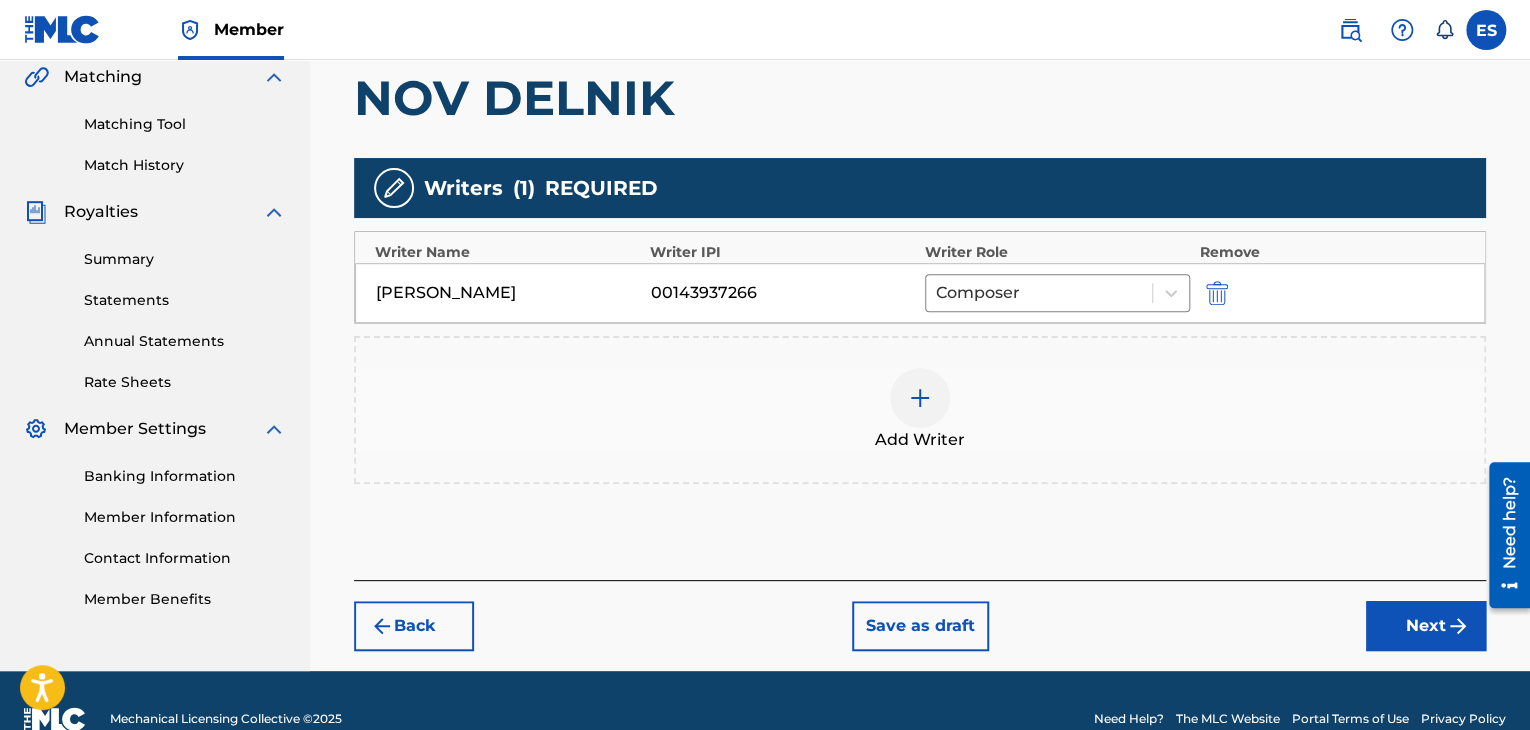 click at bounding box center [920, 398] 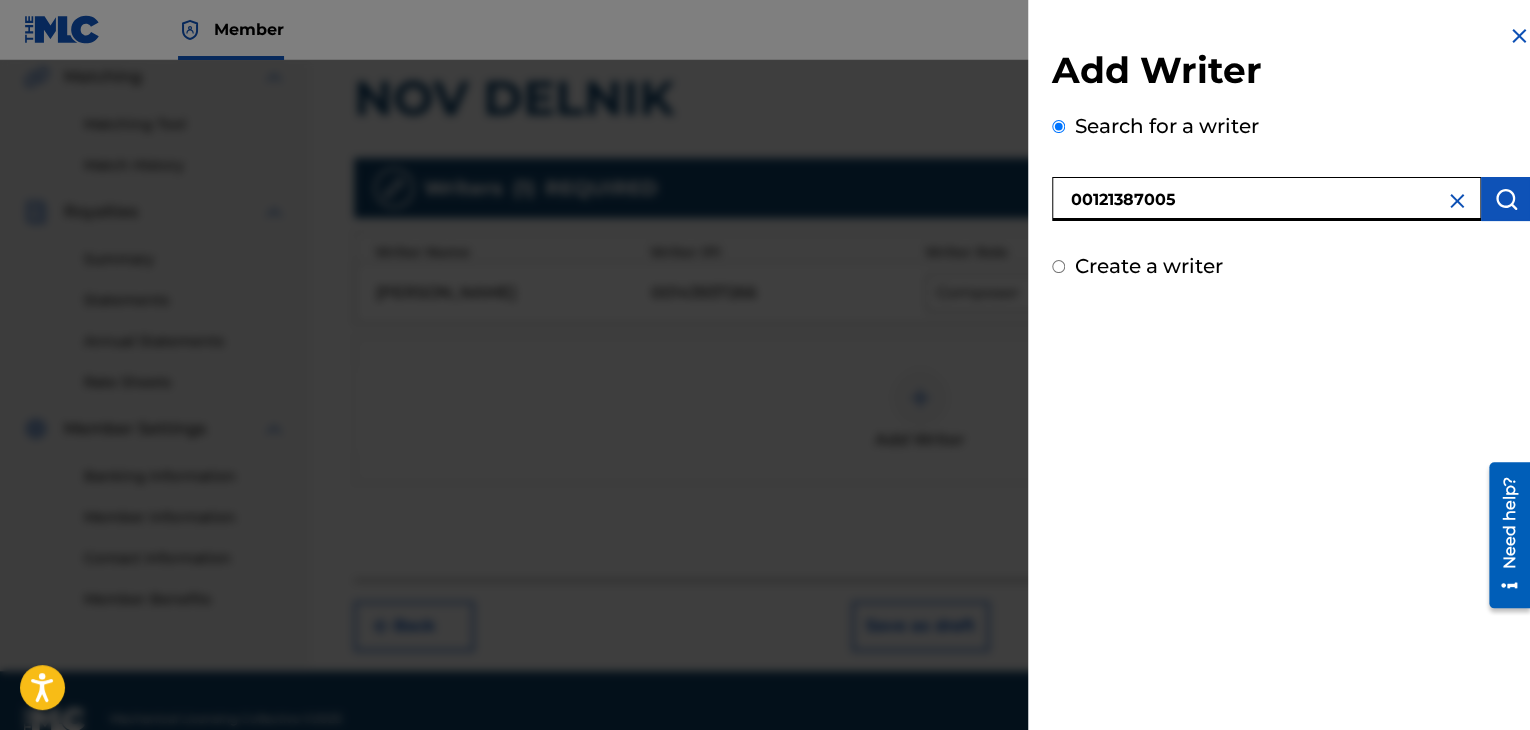click at bounding box center [1506, 199] 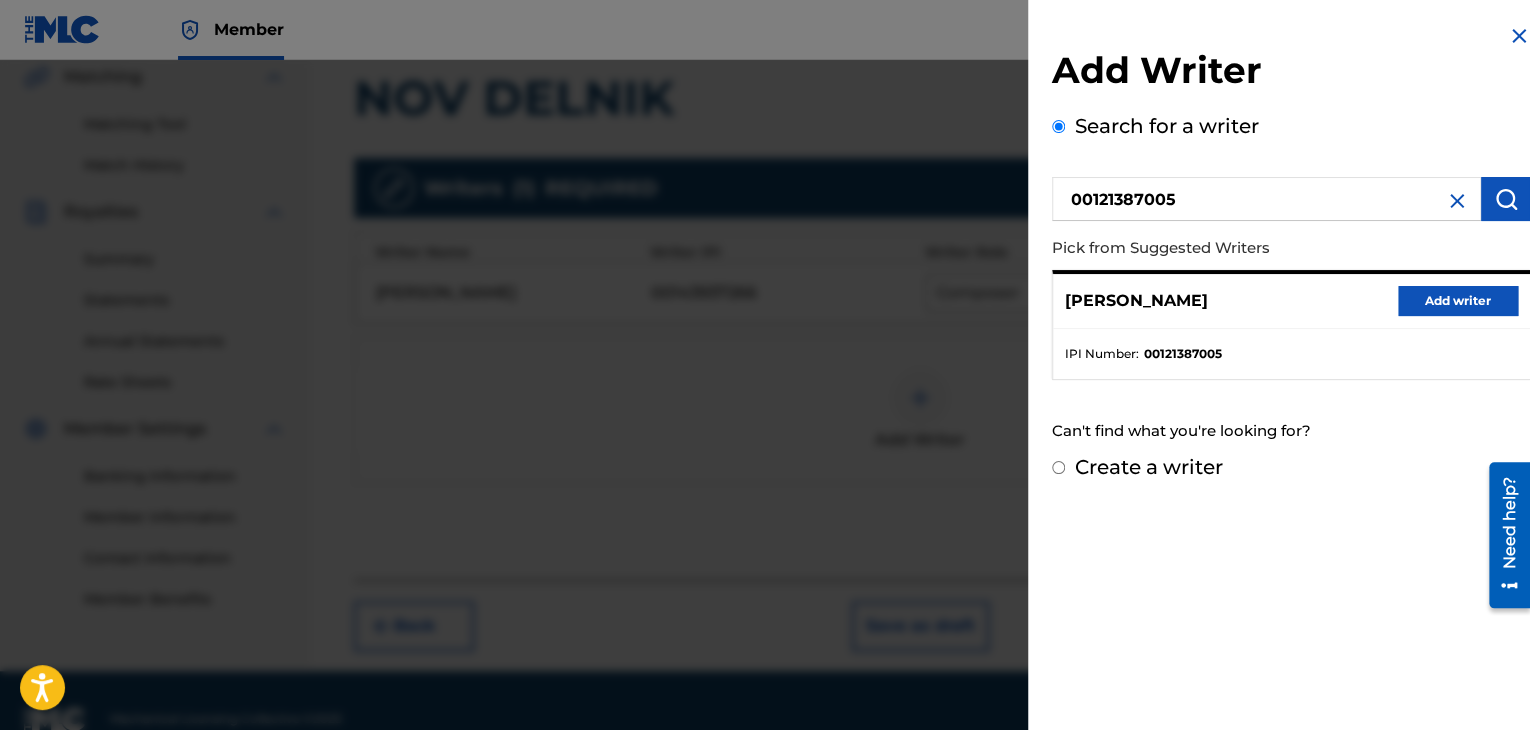 click on "Add writer" at bounding box center [1458, 301] 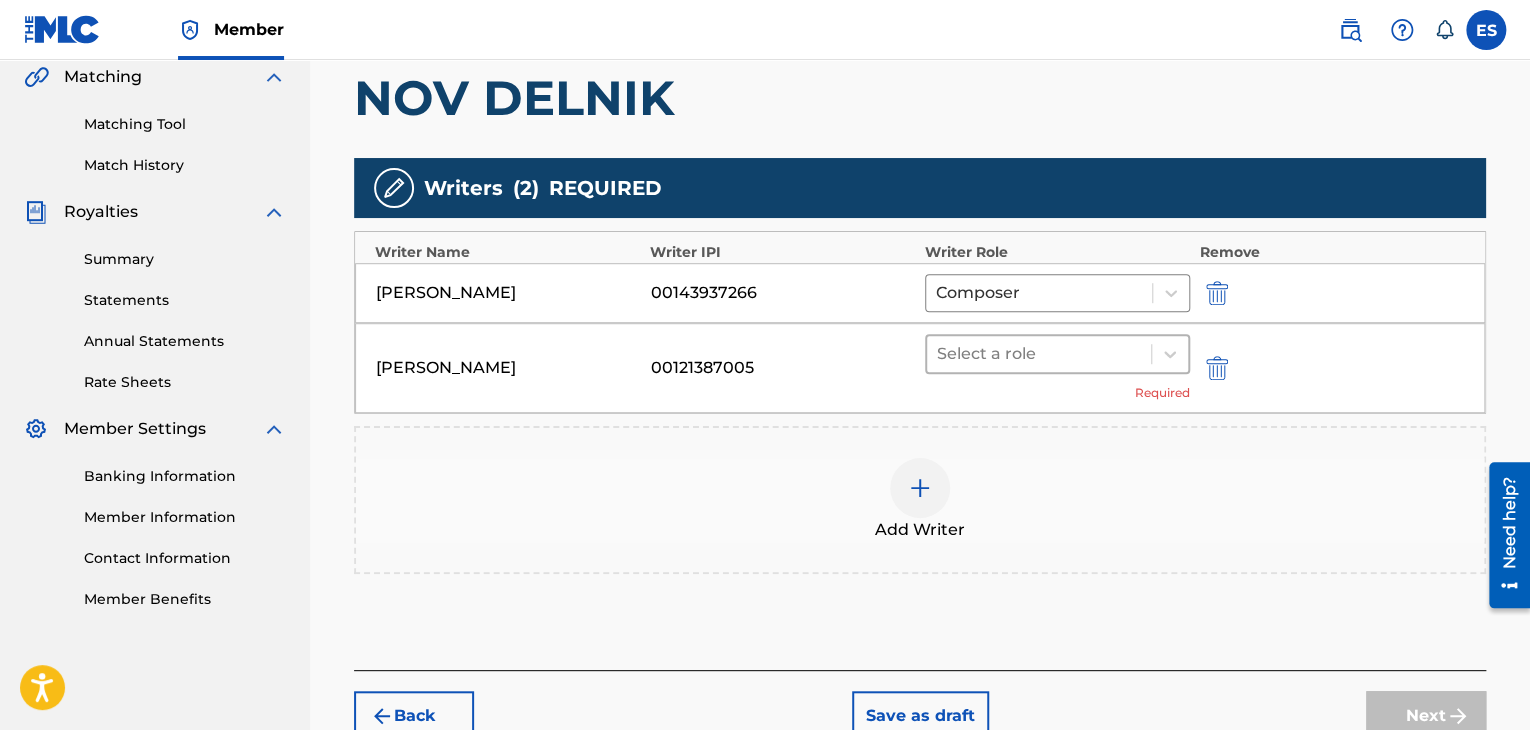 click at bounding box center [1039, 354] 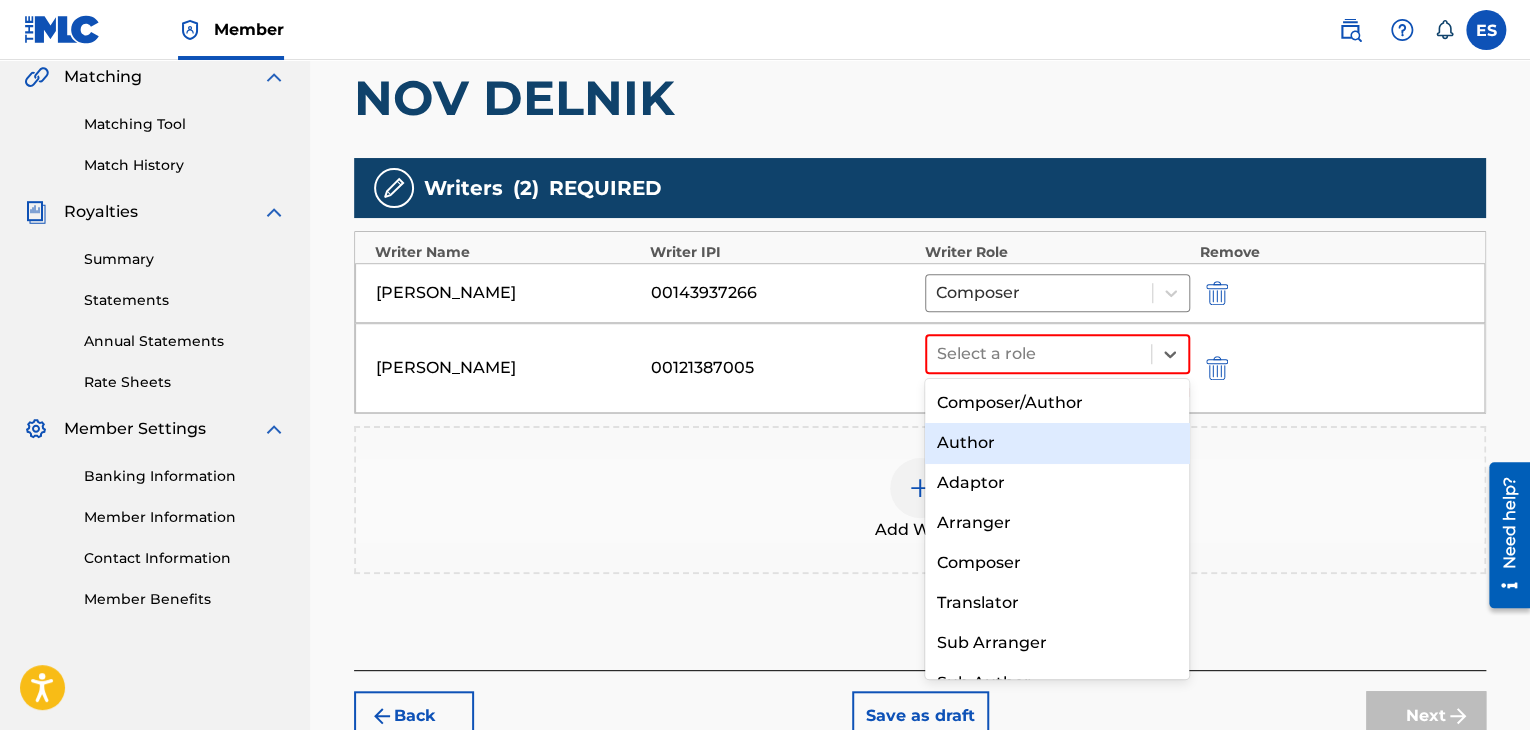 click on "Author" at bounding box center [1057, 443] 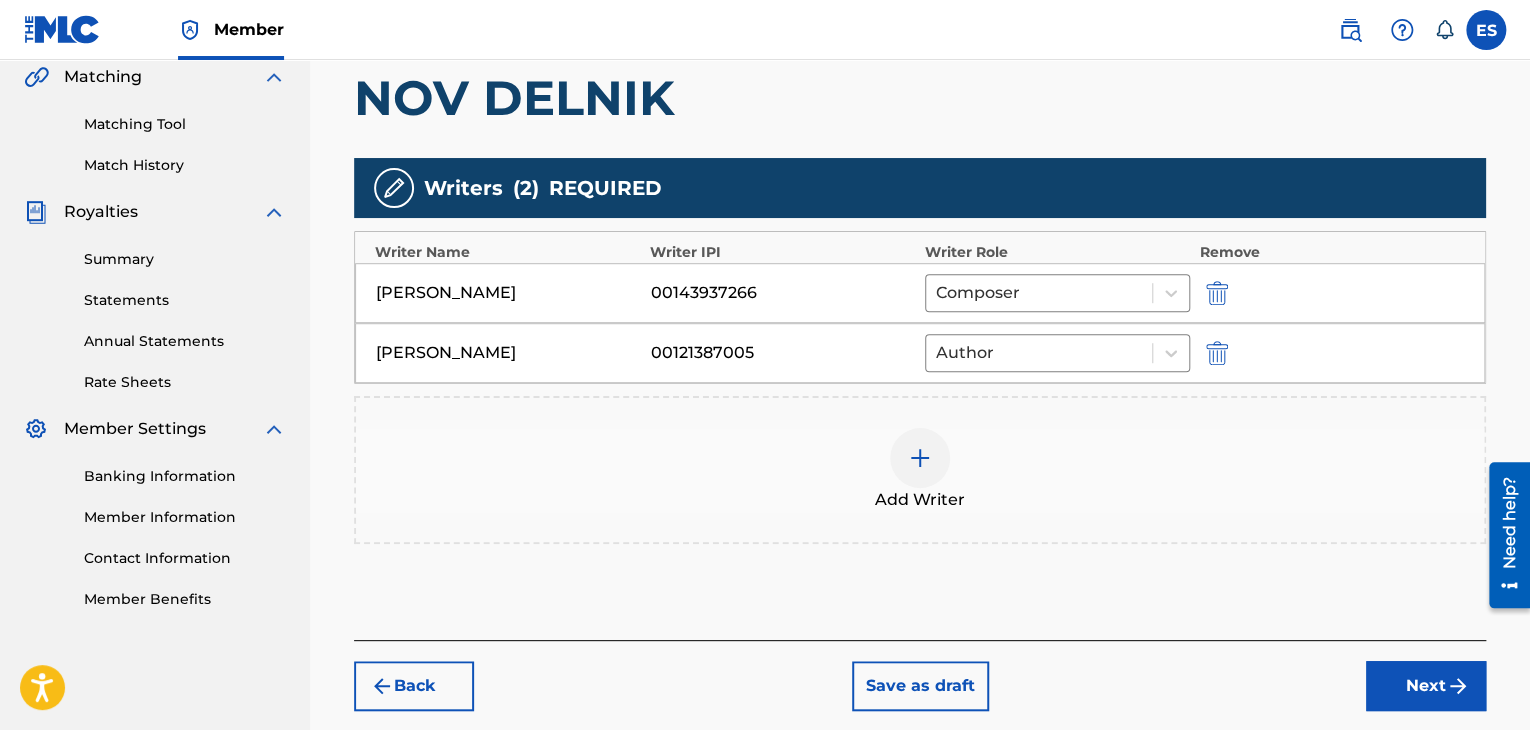 click on "Next" at bounding box center [1426, 686] 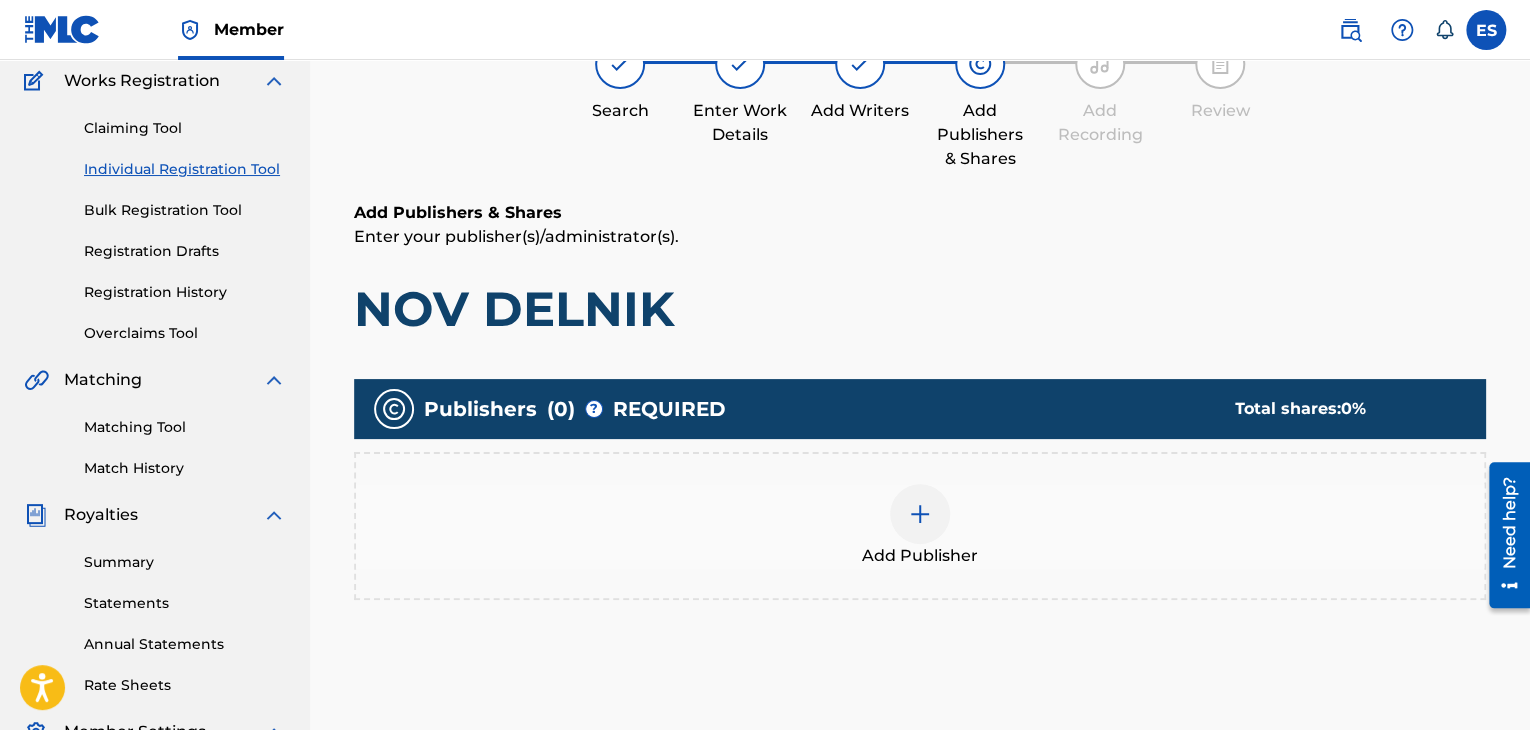 scroll, scrollTop: 469, scrollLeft: 0, axis: vertical 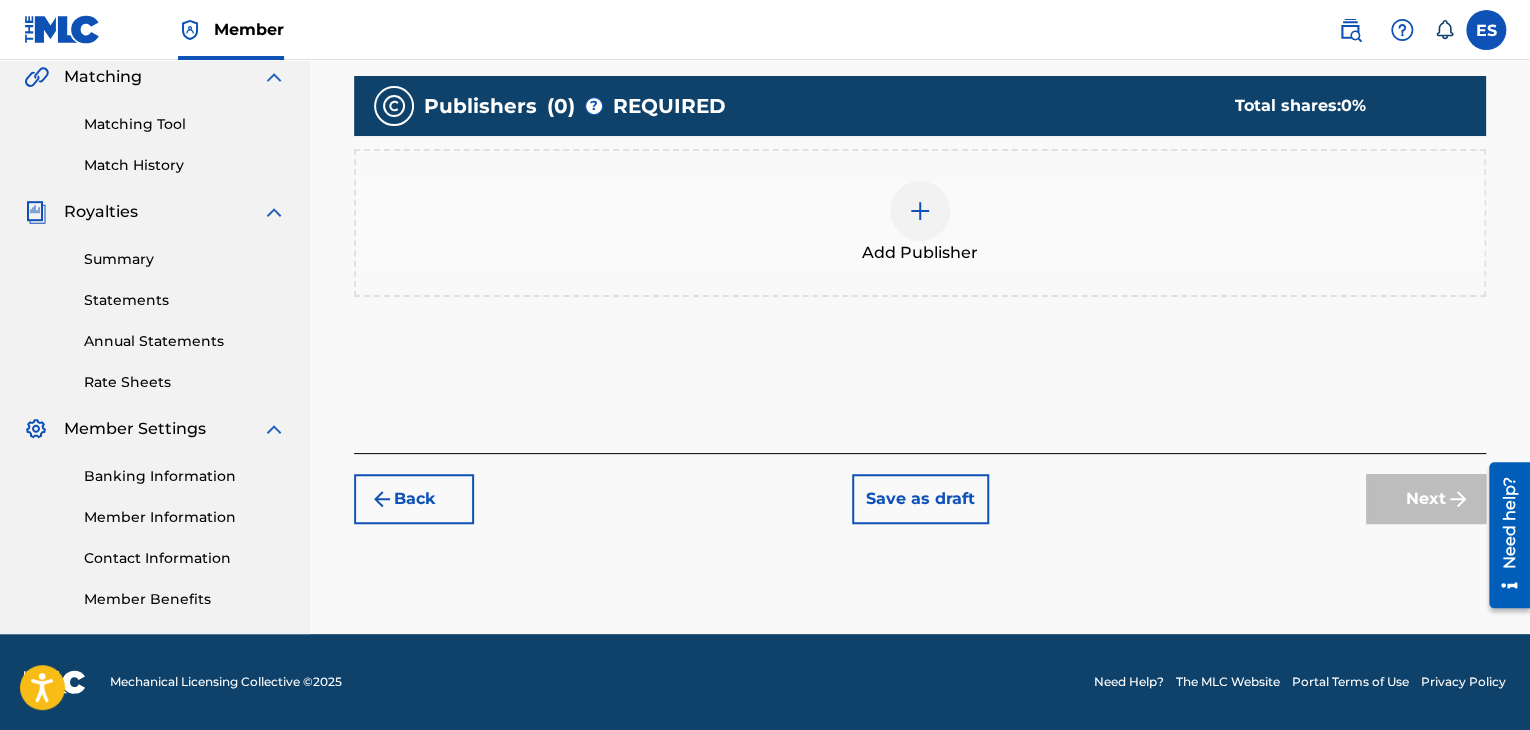 click at bounding box center (920, 211) 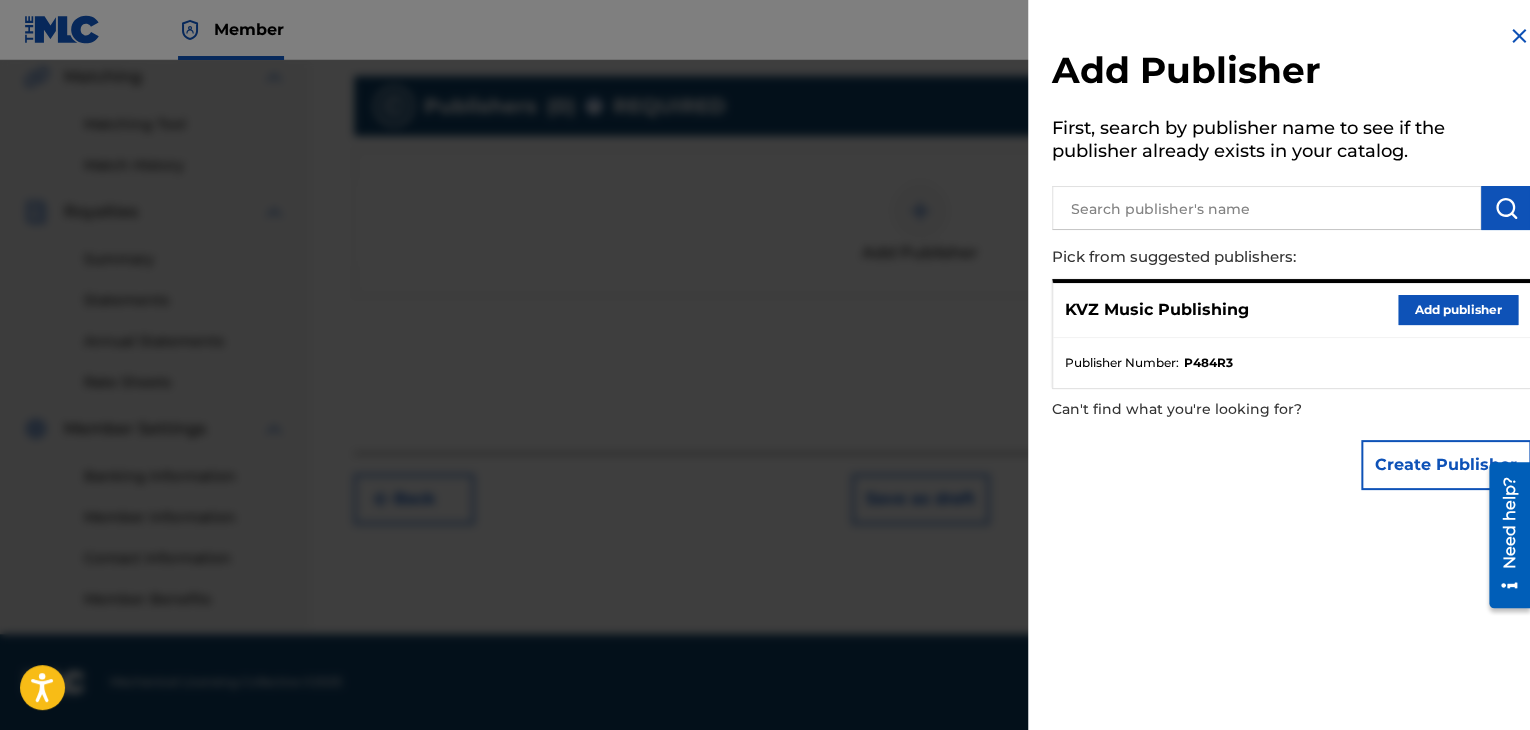 drag, startPoint x: 1452, startPoint y: 317, endPoint x: 1382, endPoint y: 307, distance: 70.71068 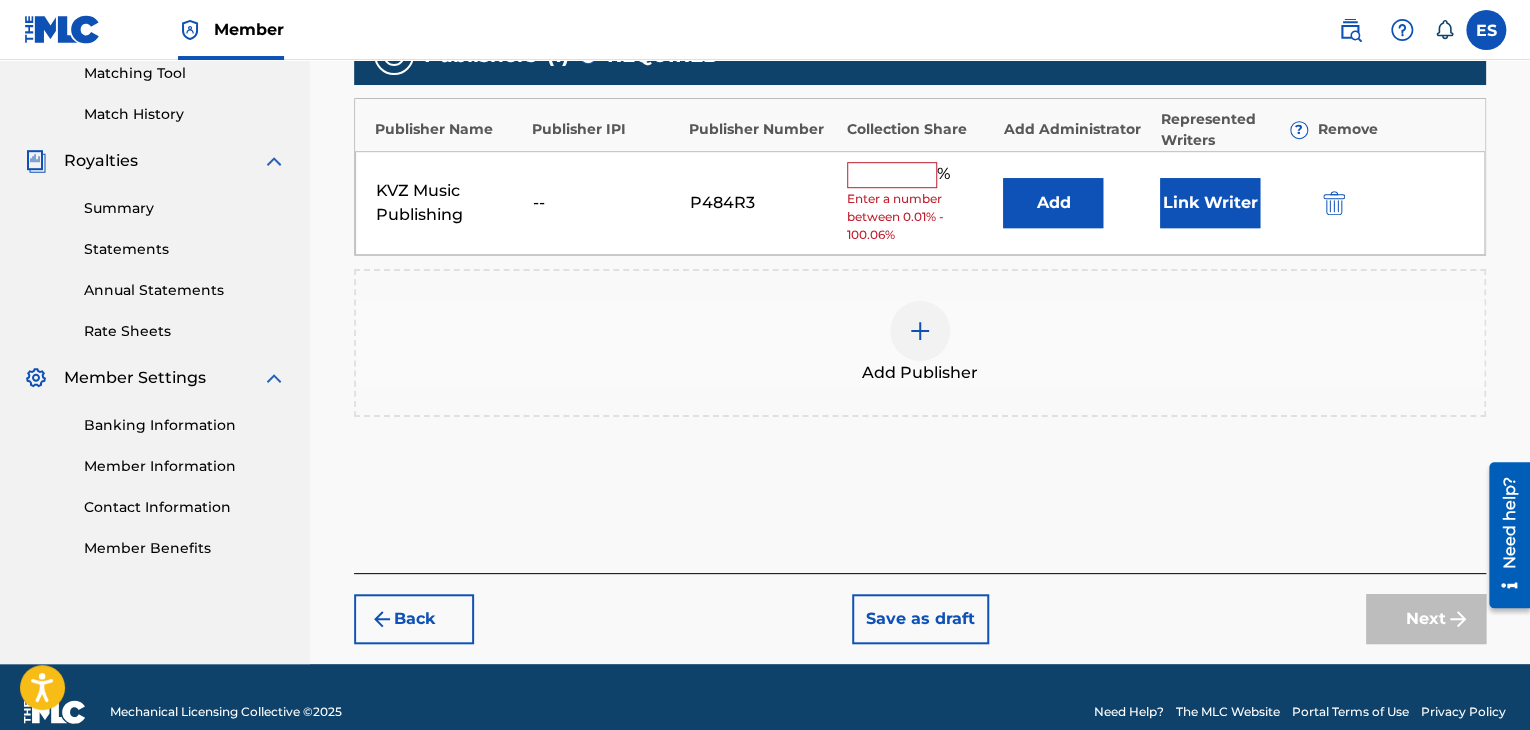 scroll, scrollTop: 548, scrollLeft: 0, axis: vertical 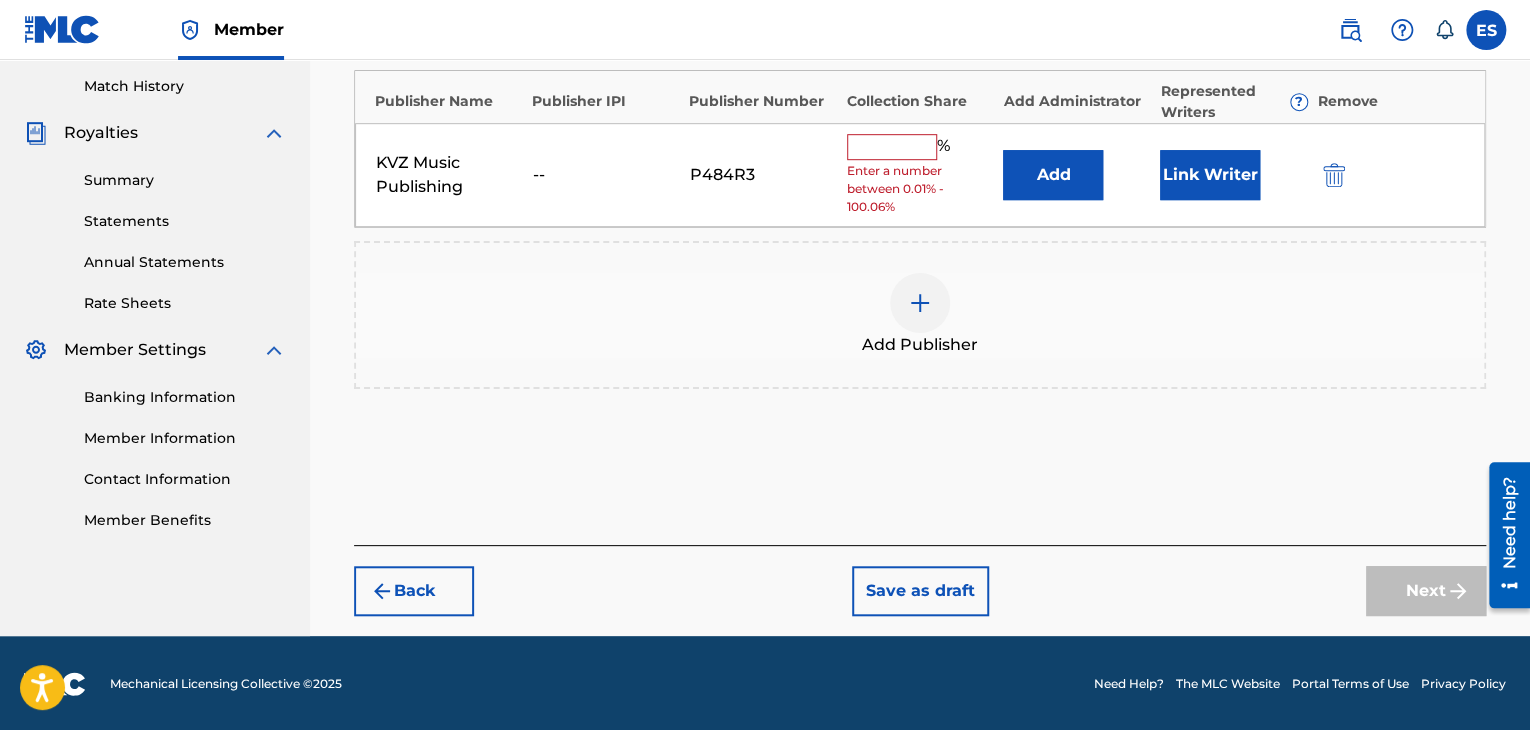 click at bounding box center [892, 147] 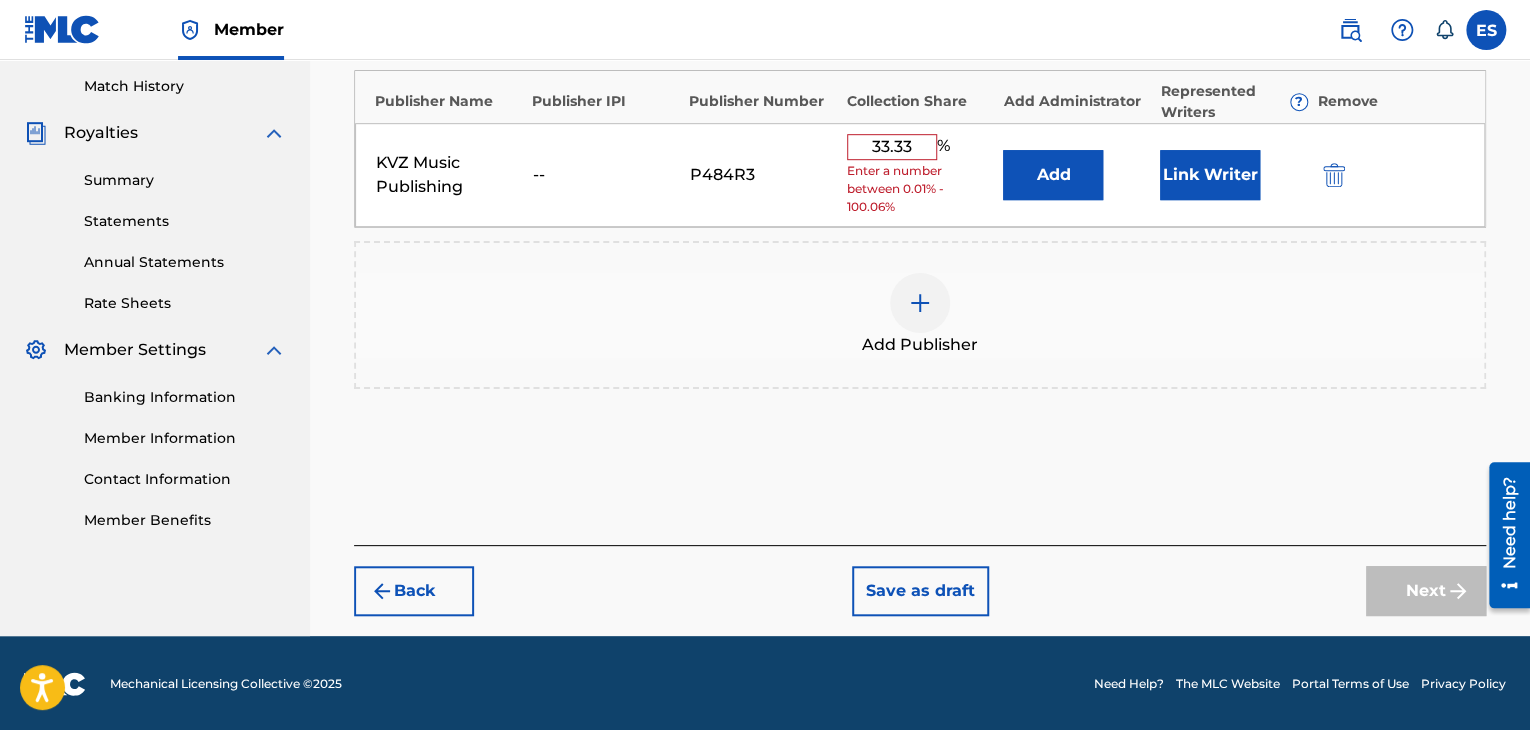 scroll, scrollTop: 516, scrollLeft: 0, axis: vertical 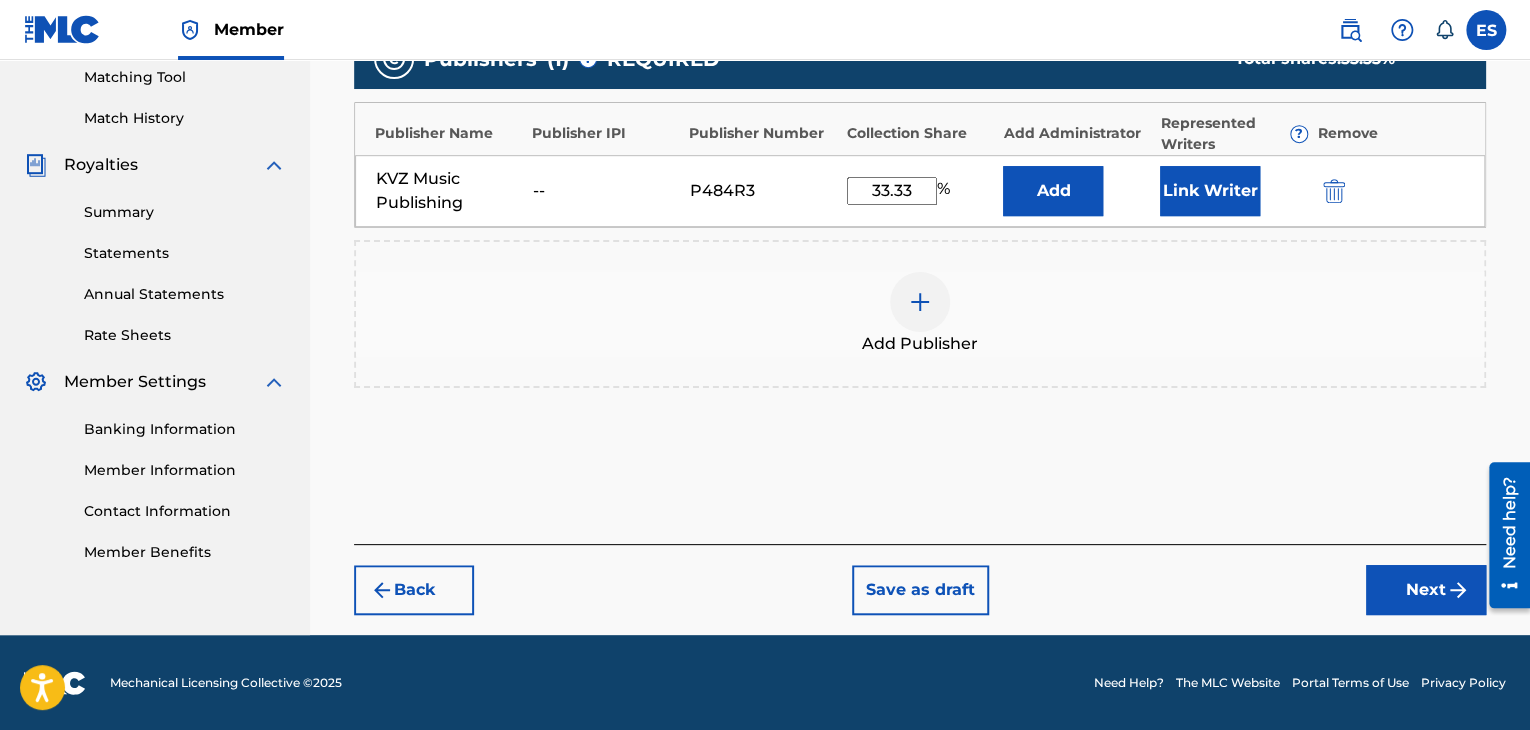 click on "Next" at bounding box center (1426, 590) 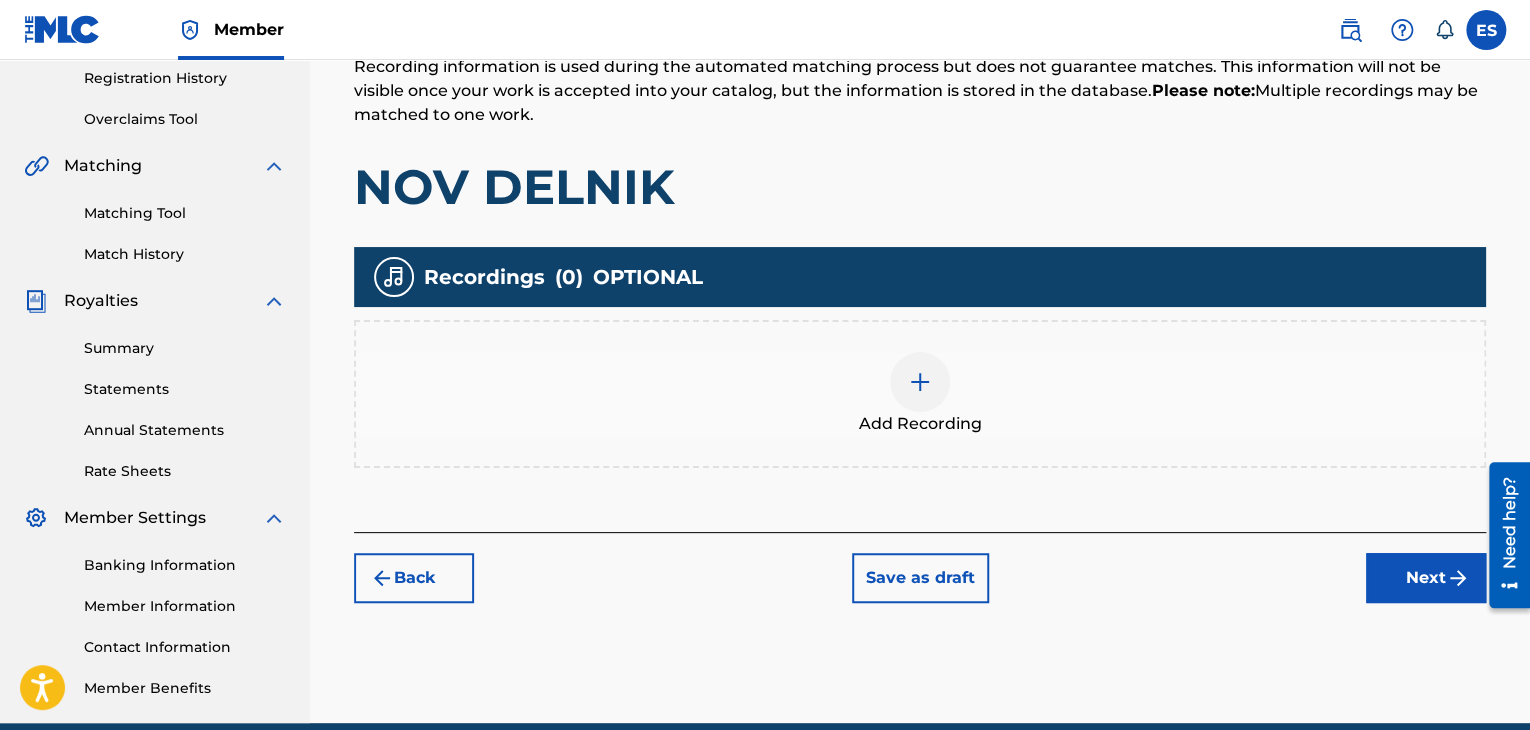 scroll, scrollTop: 390, scrollLeft: 0, axis: vertical 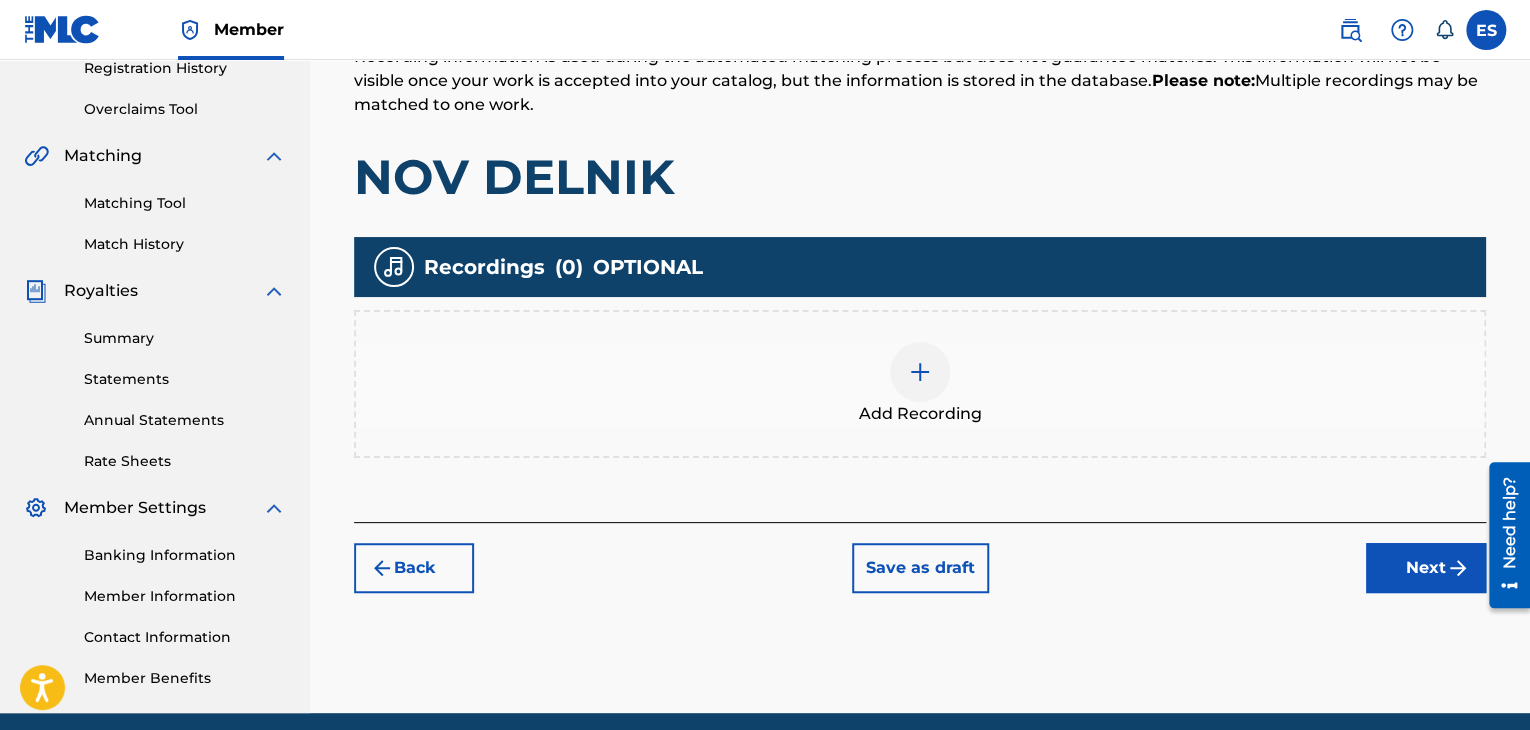 click on "Add Recording" at bounding box center (920, 384) 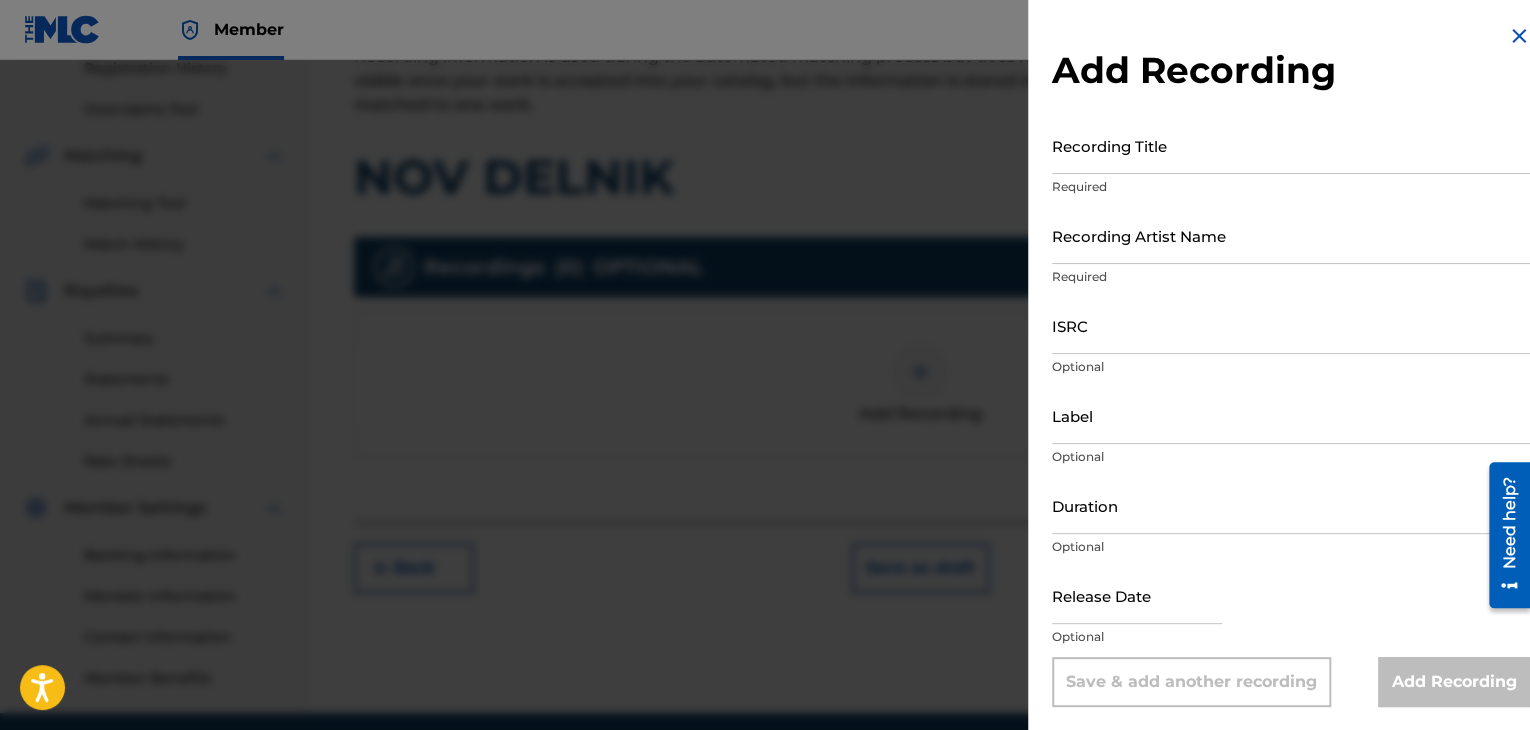 click on "Add Recording Recording Title Required Recording Artist Name Required ISRC Optional Label Optional Duration Optional Release Date Optional Save & add another recording Add Recording" at bounding box center (1291, 365) 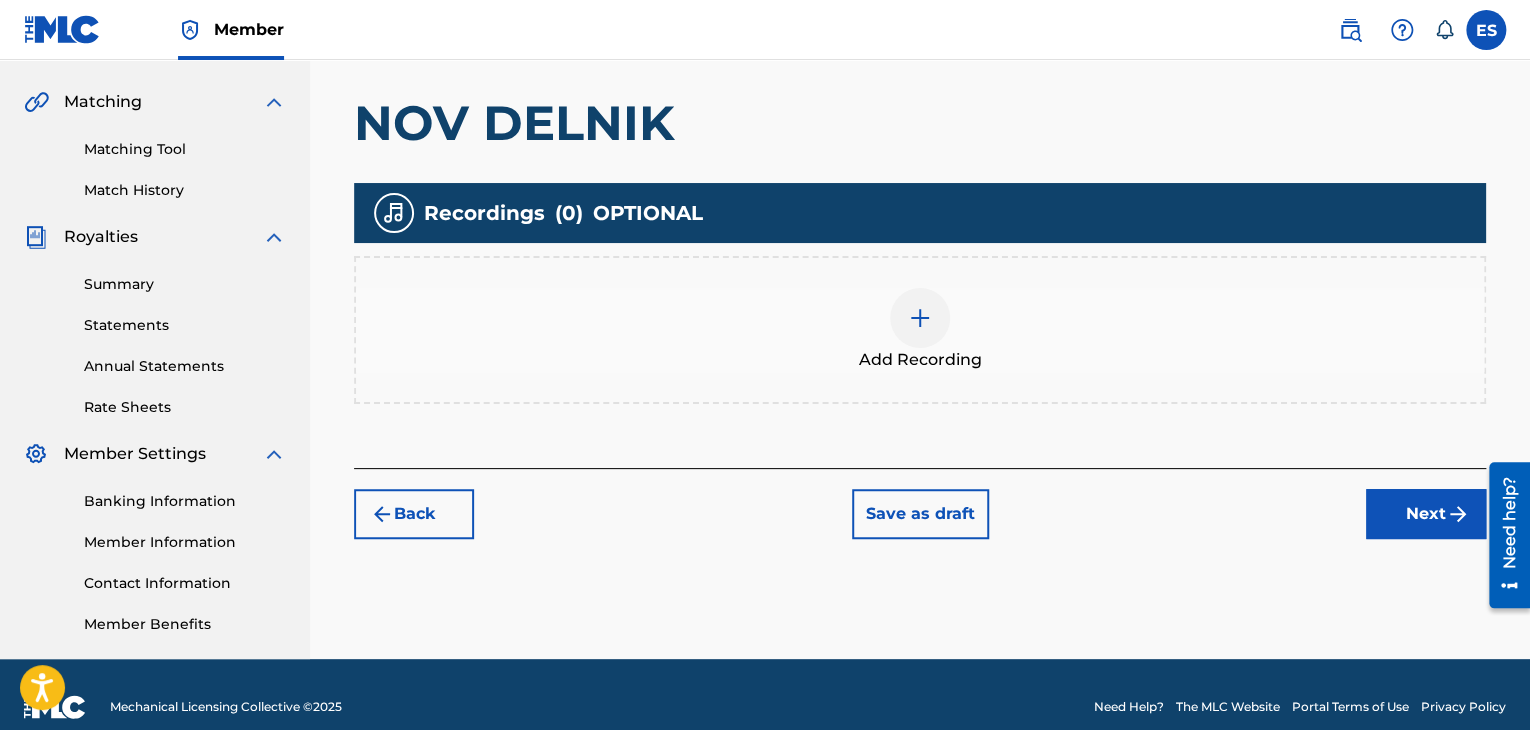 scroll, scrollTop: 469, scrollLeft: 0, axis: vertical 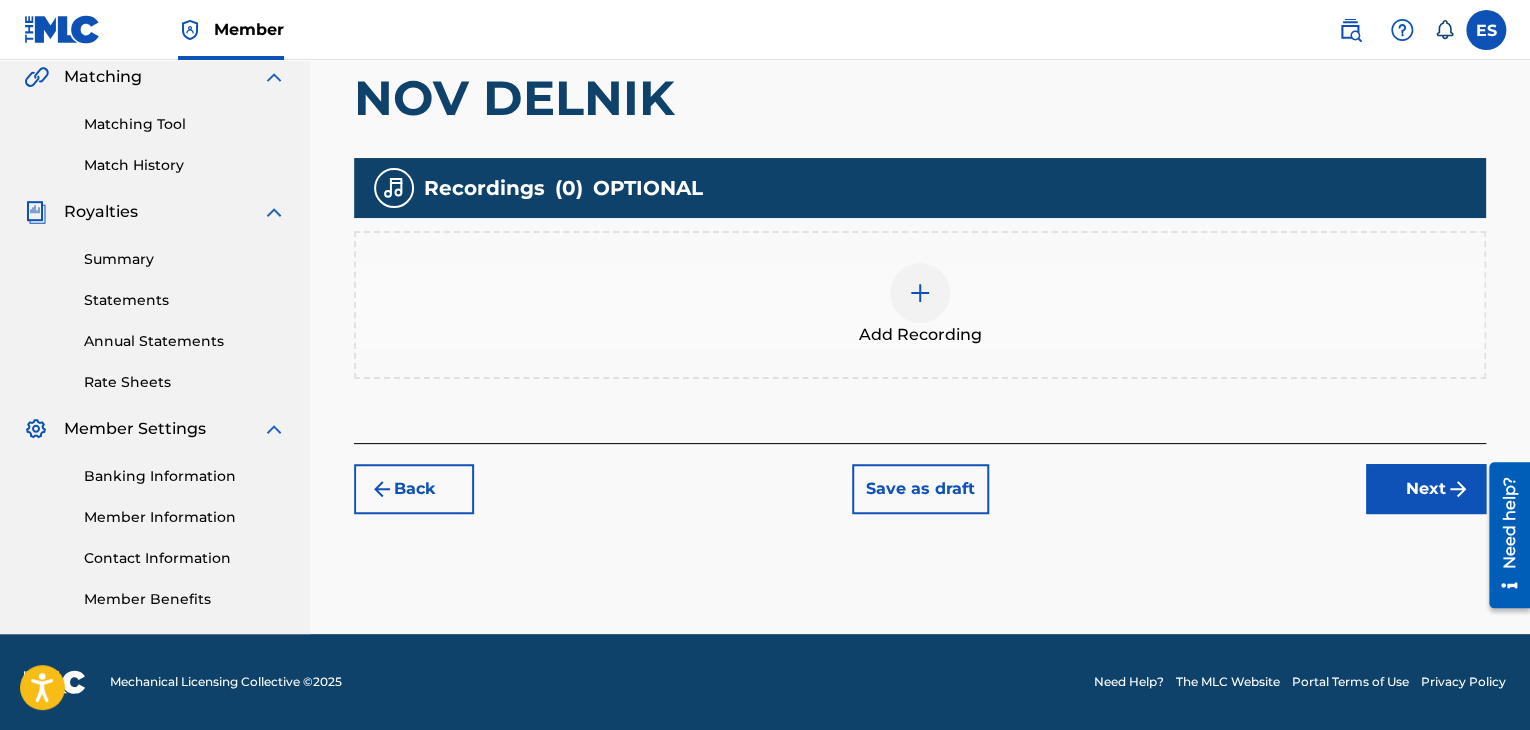 click on "Back Save as draft Next" at bounding box center [920, 478] 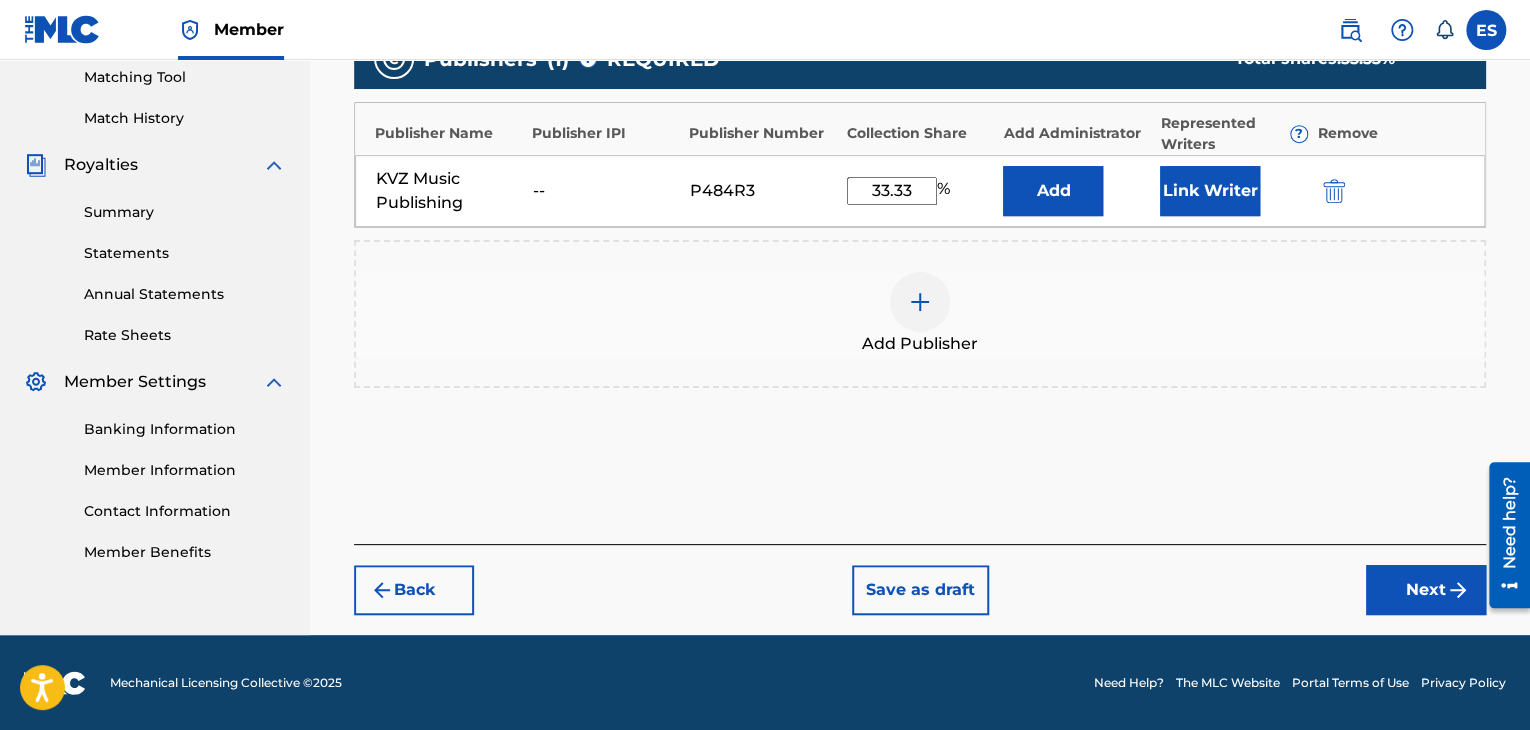 click on "Back" at bounding box center [414, 590] 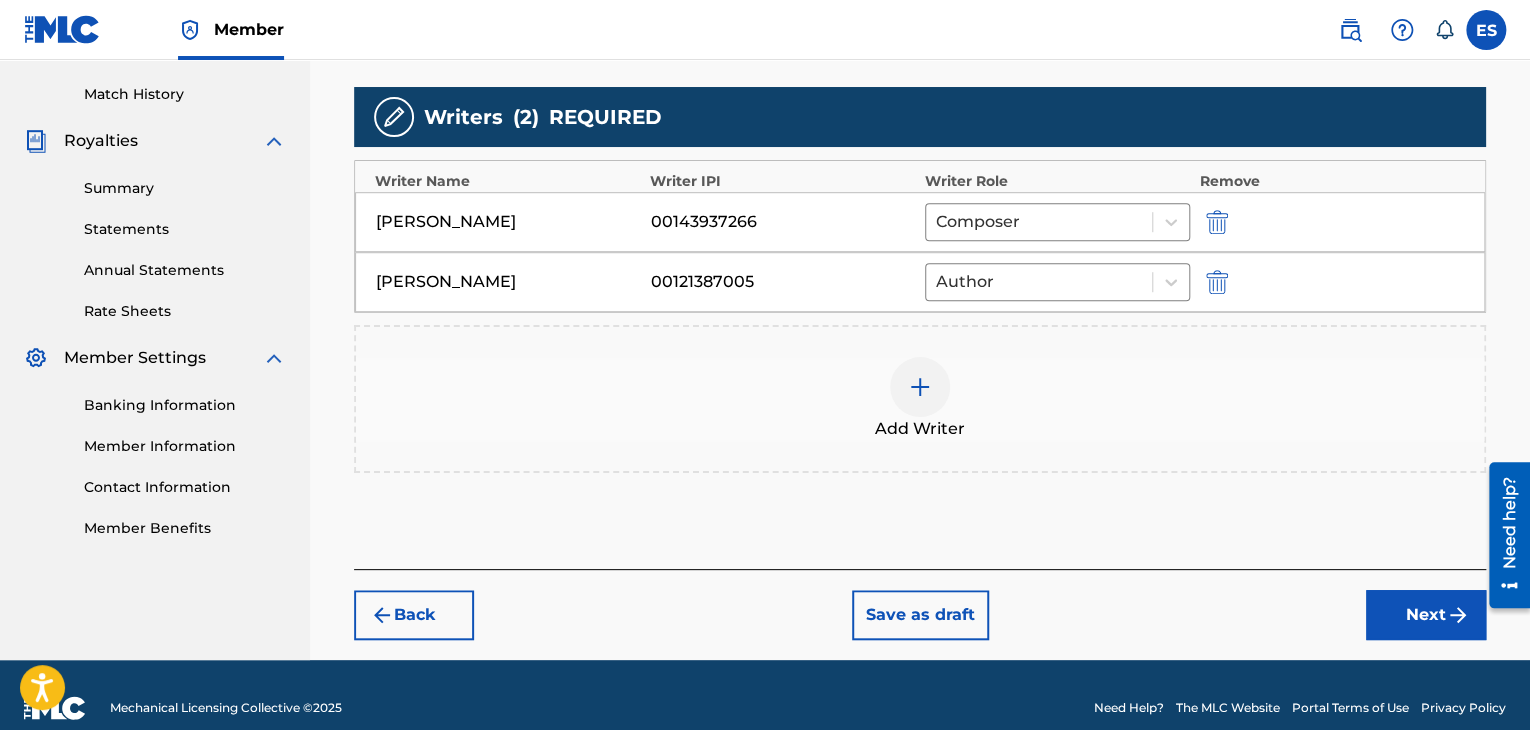 scroll, scrollTop: 564, scrollLeft: 0, axis: vertical 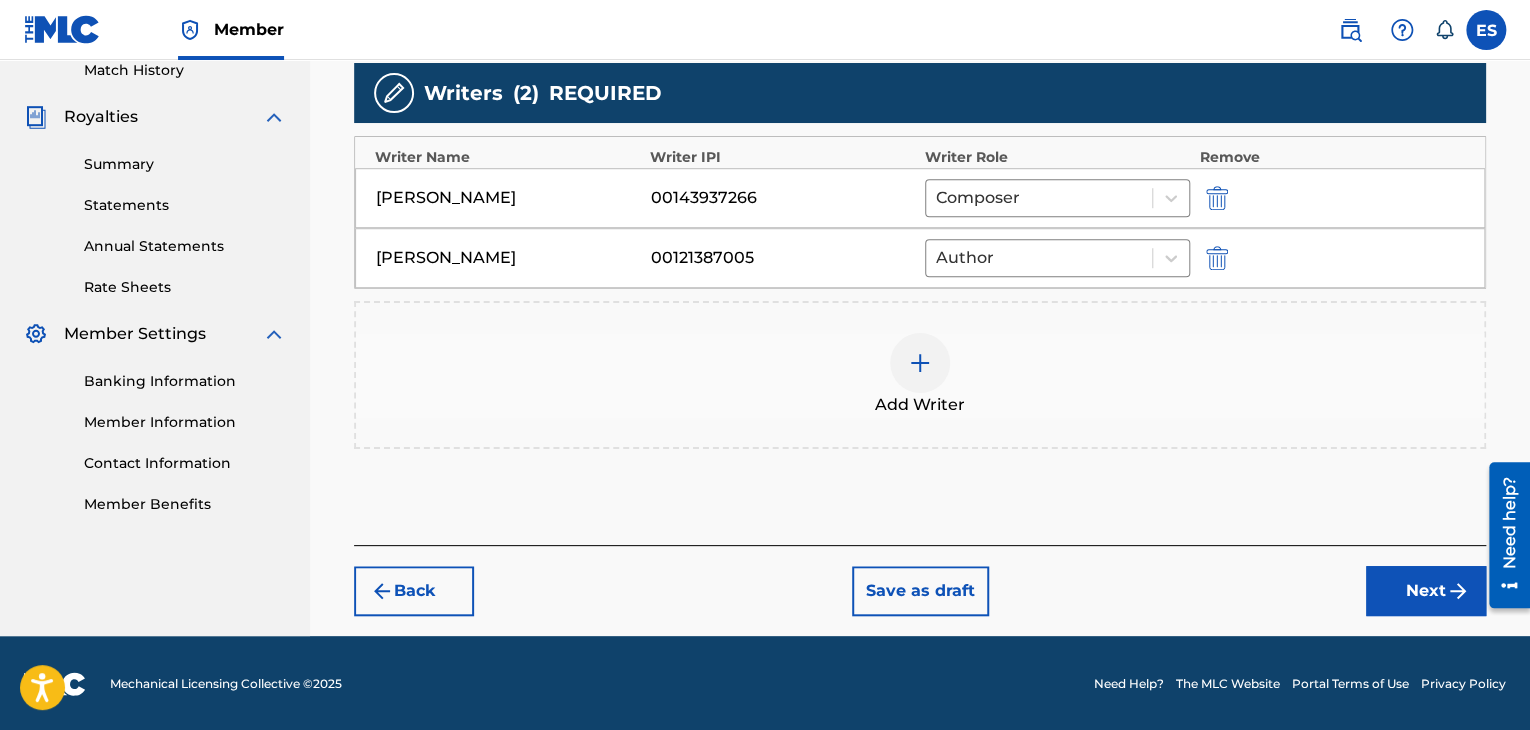 click on "Back" at bounding box center (414, 591) 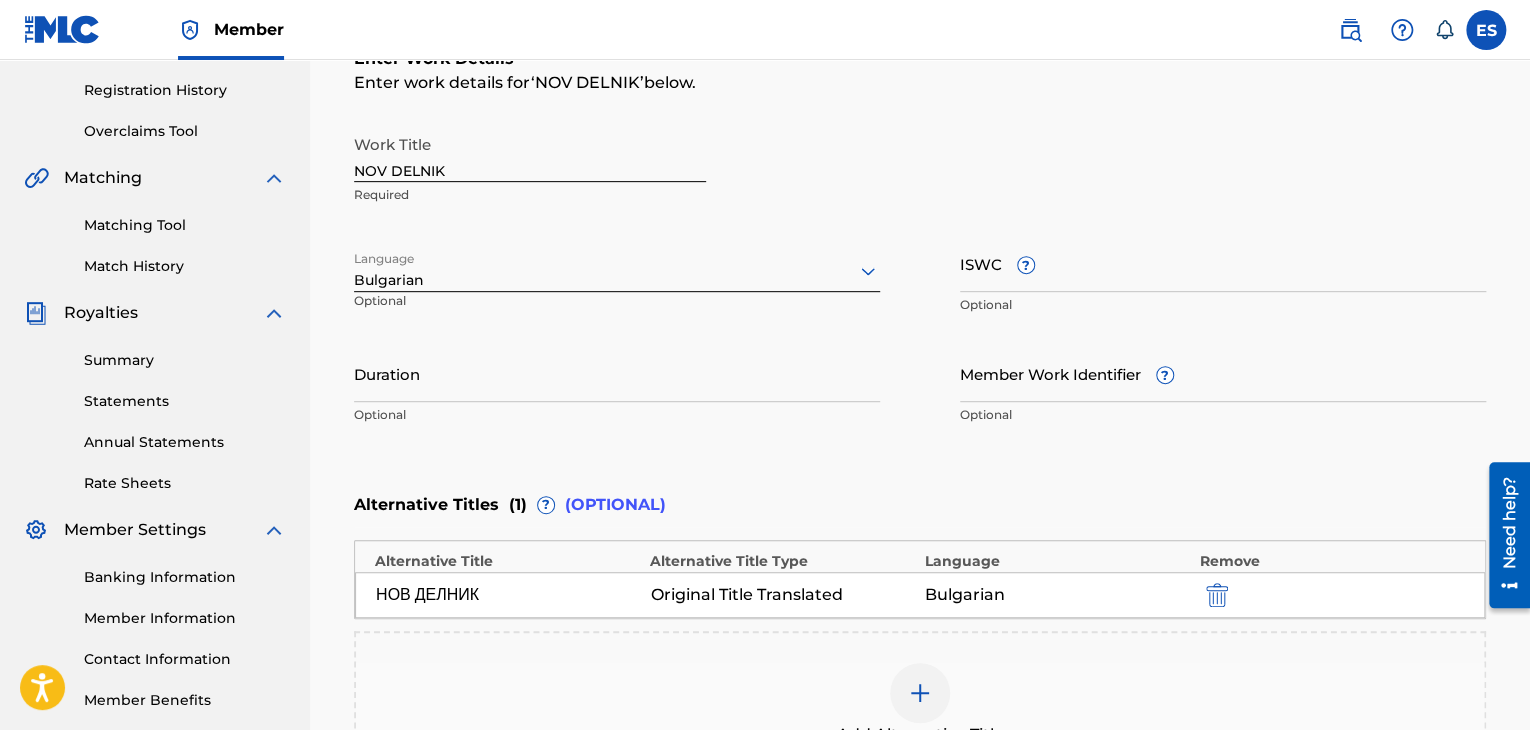 scroll, scrollTop: 364, scrollLeft: 0, axis: vertical 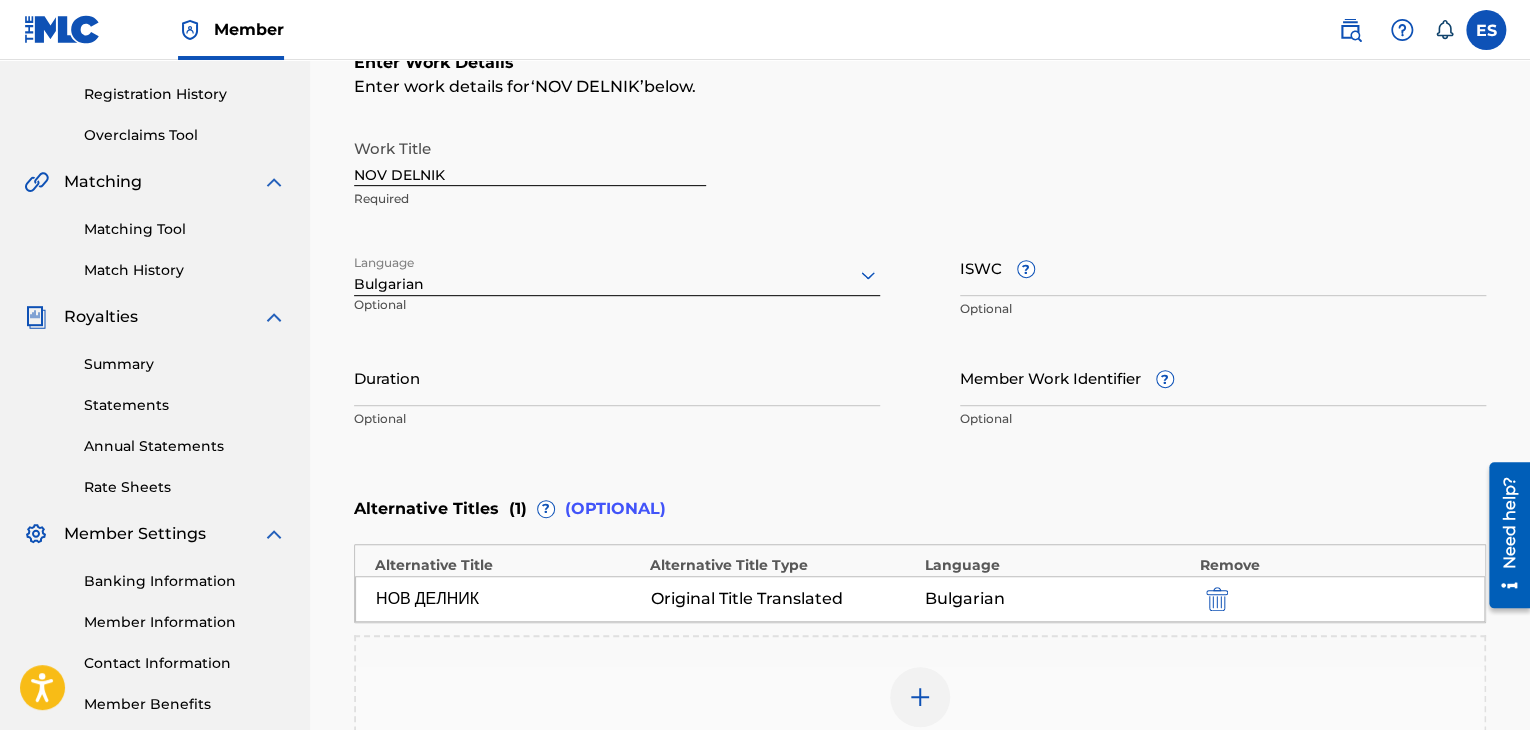click on "Duration   Optional" at bounding box center [617, 394] 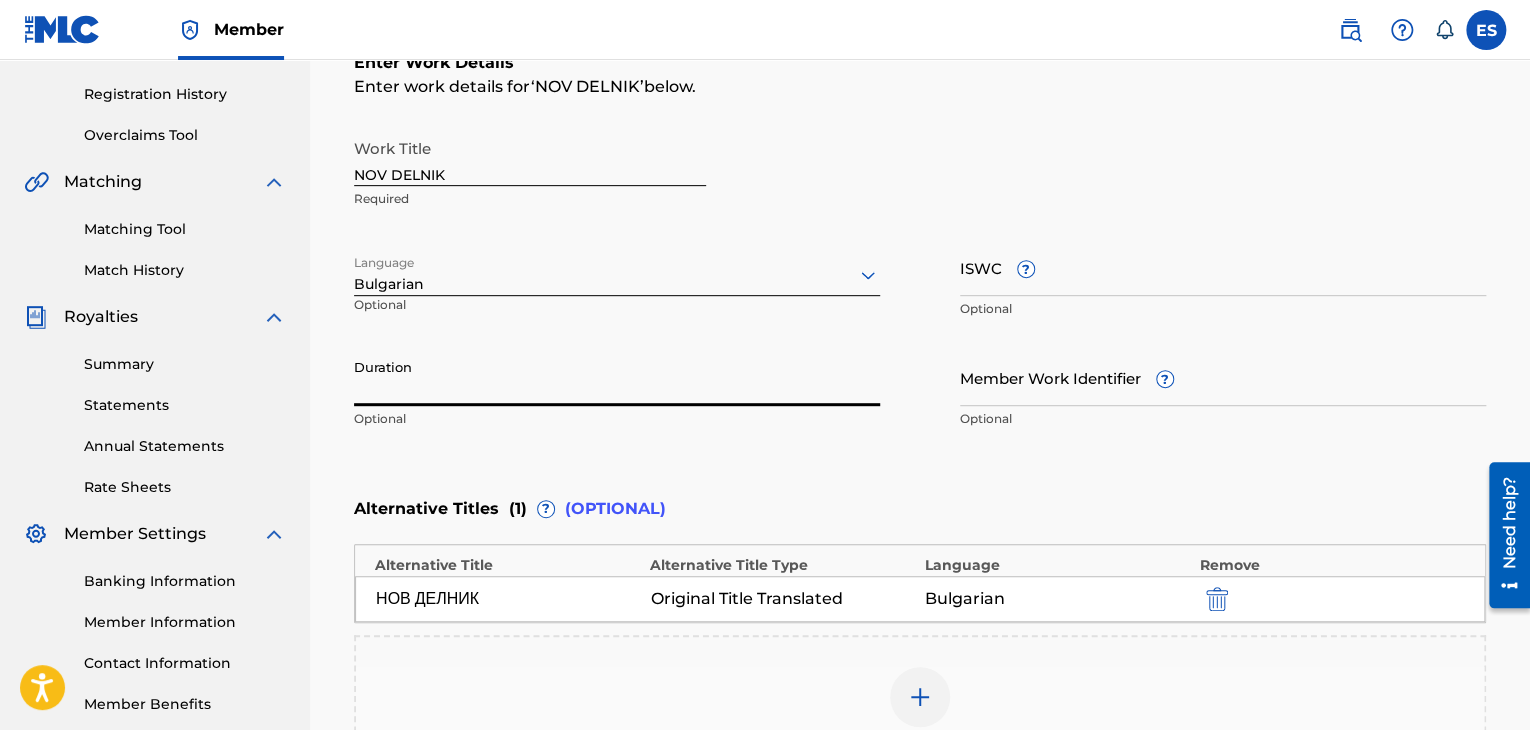 click on "Duration" at bounding box center (617, 377) 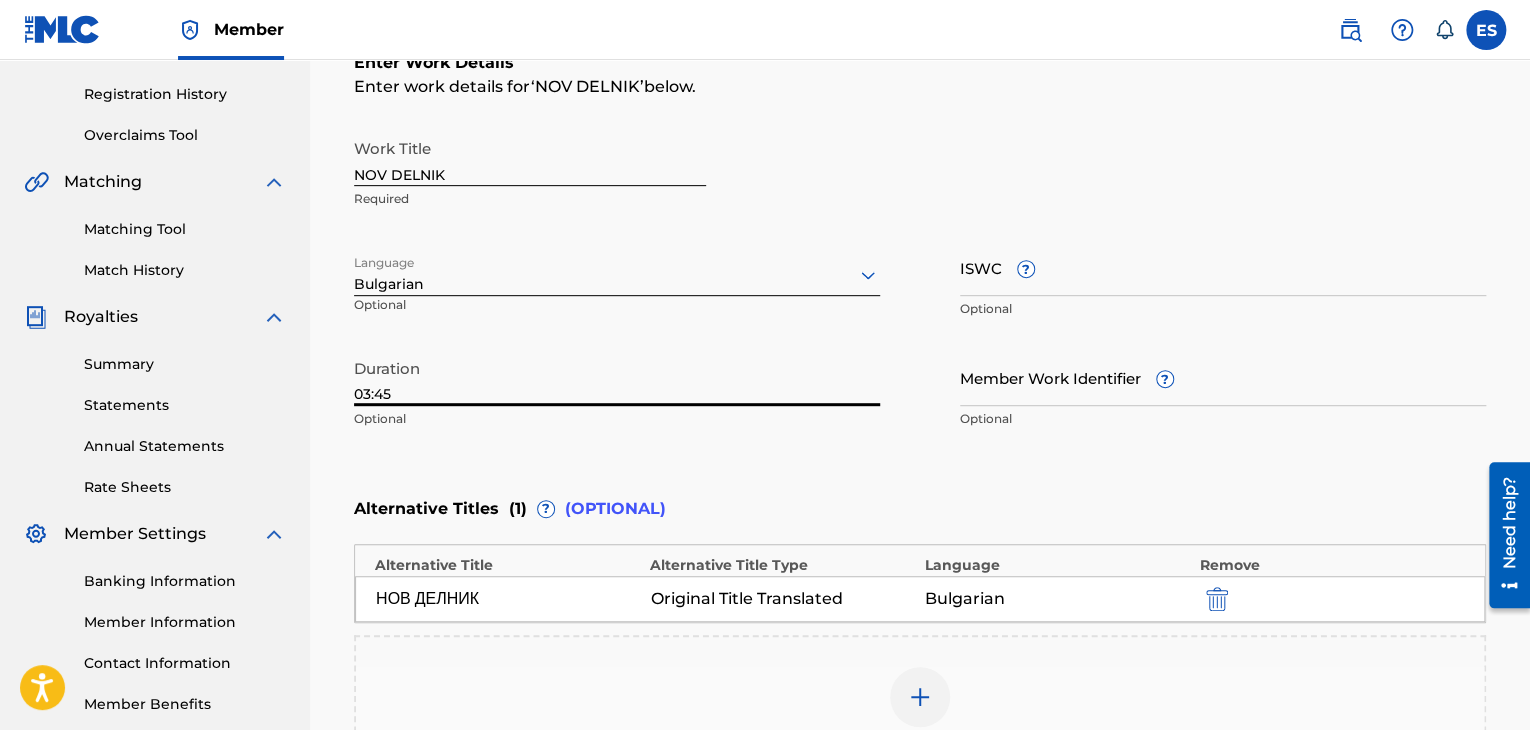 click on "03:45" at bounding box center [617, 377] 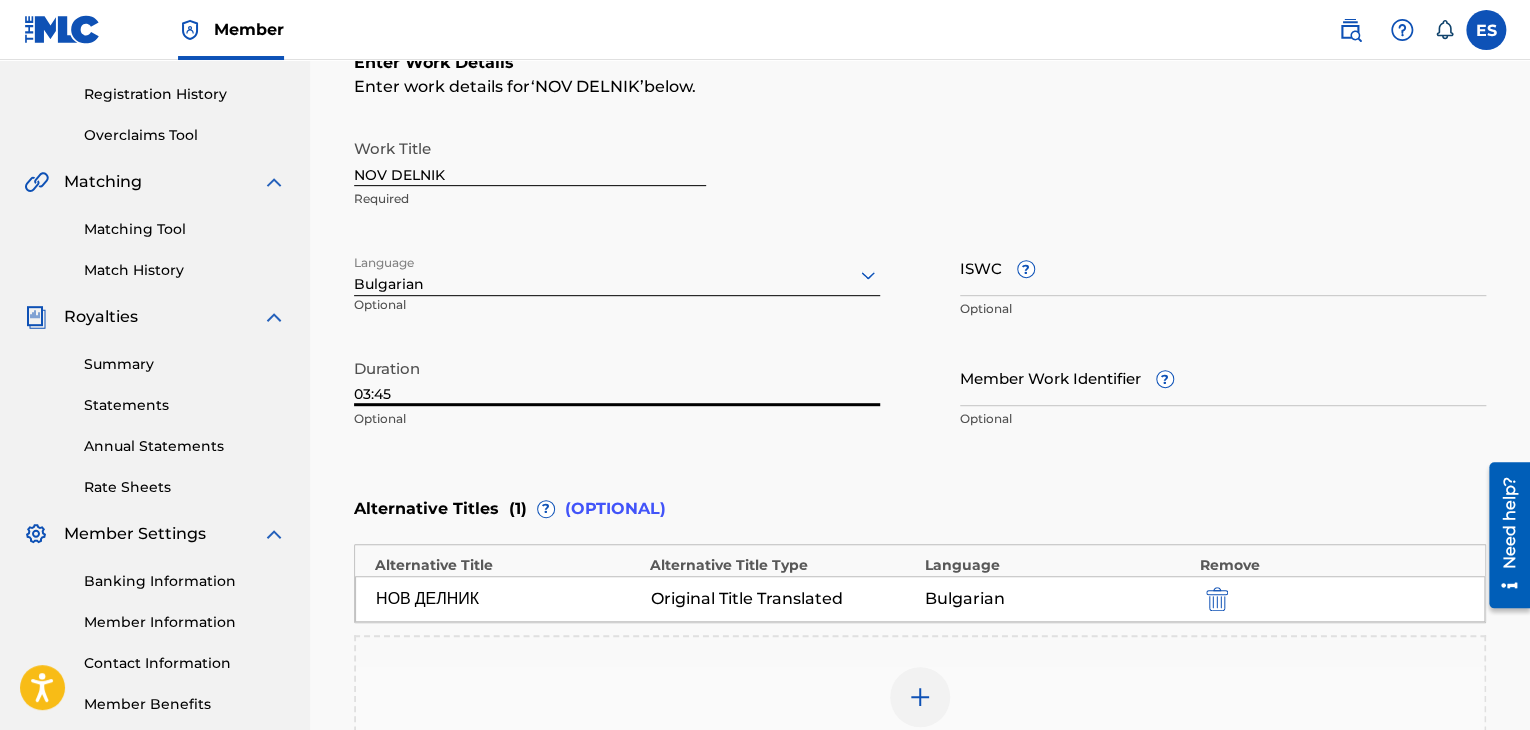 click on "03:45" at bounding box center [617, 377] 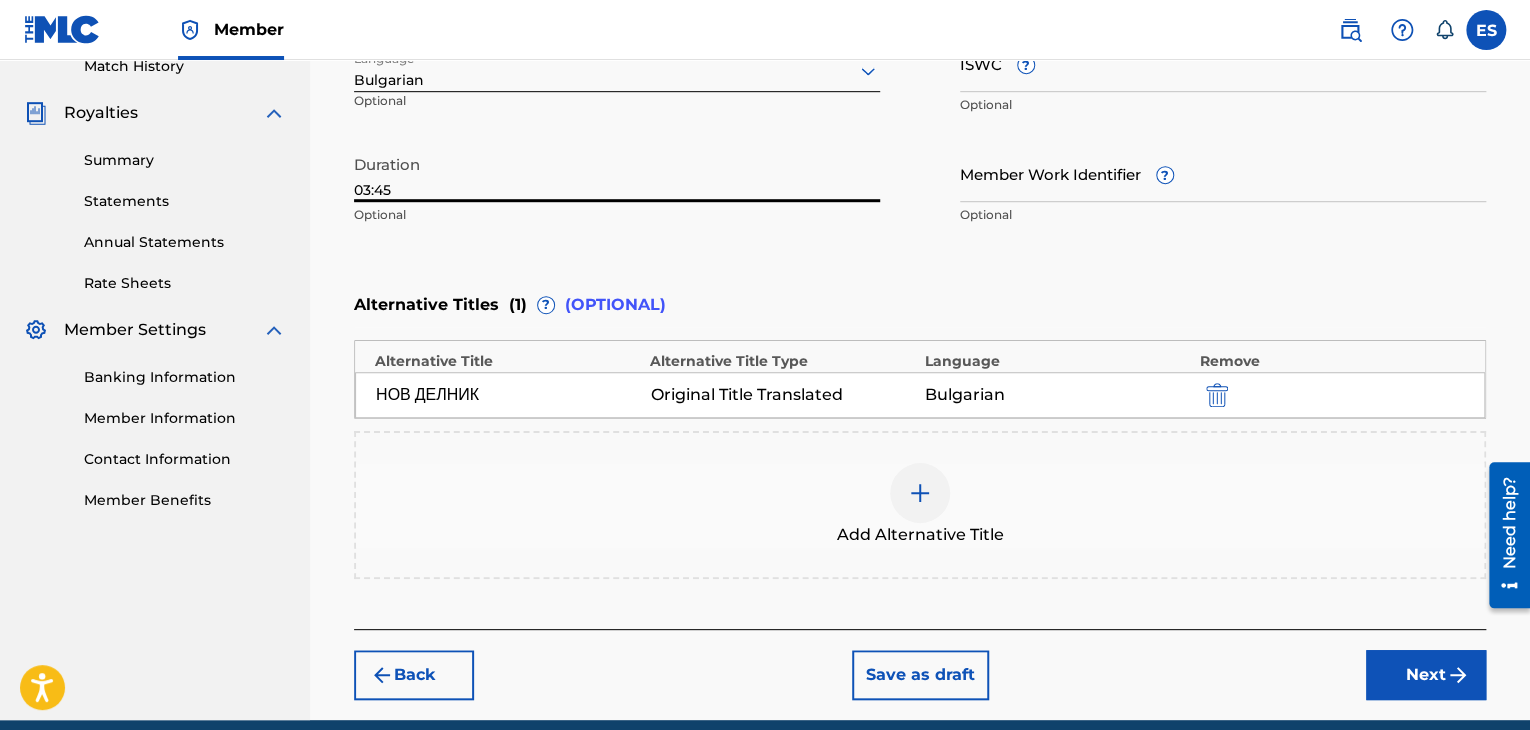 scroll, scrollTop: 652, scrollLeft: 0, axis: vertical 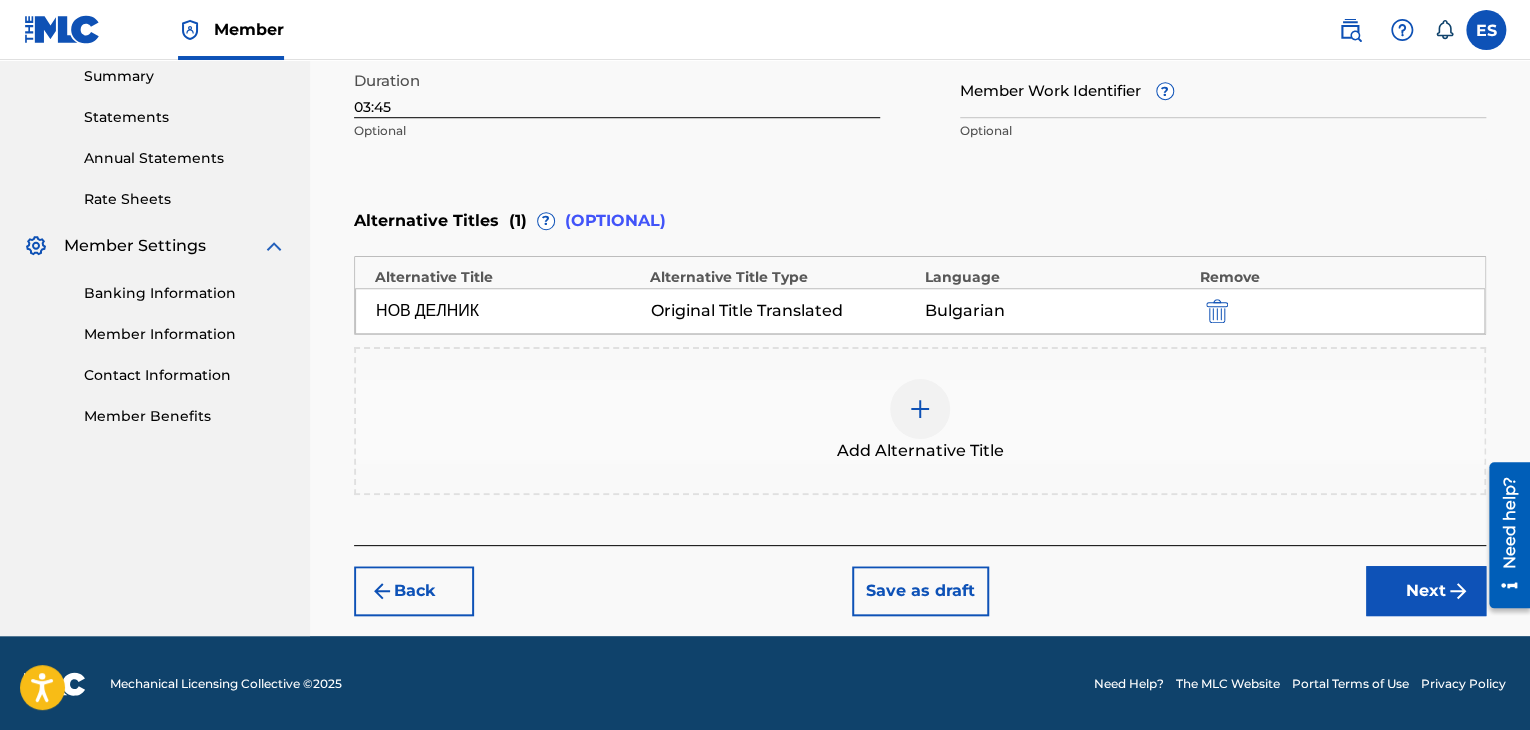 click on "Next" at bounding box center (1426, 591) 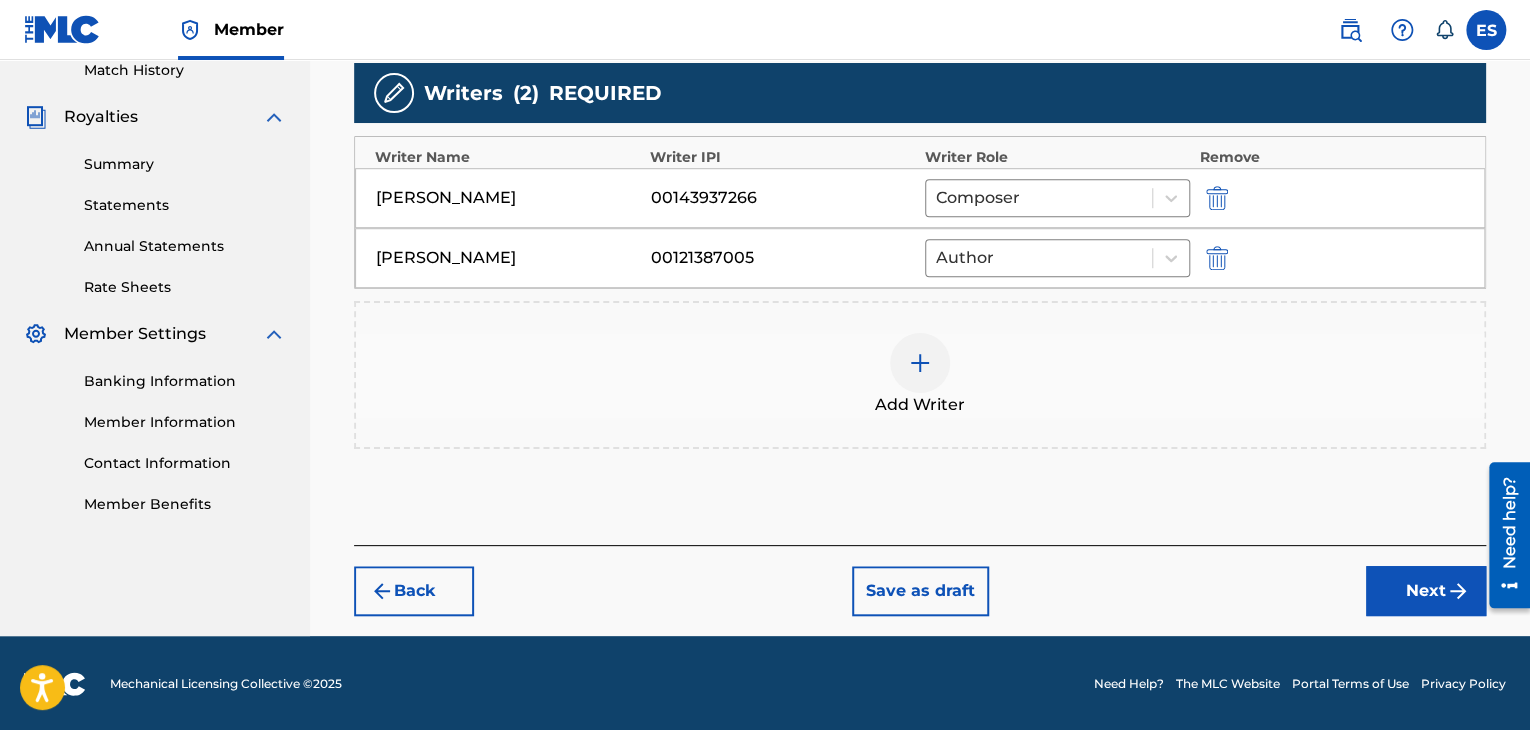 click on "Next" at bounding box center (1426, 591) 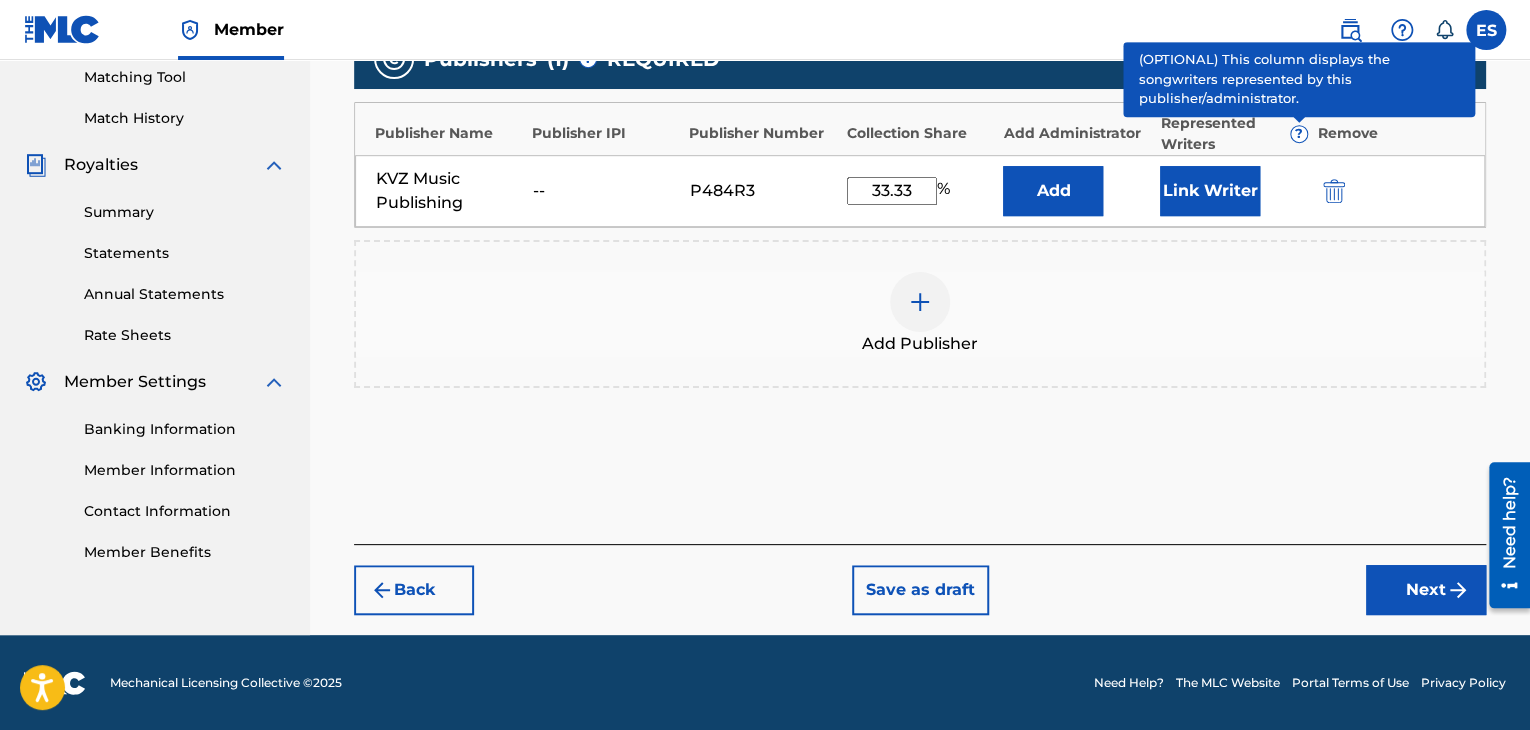 click on "Next" at bounding box center (1426, 590) 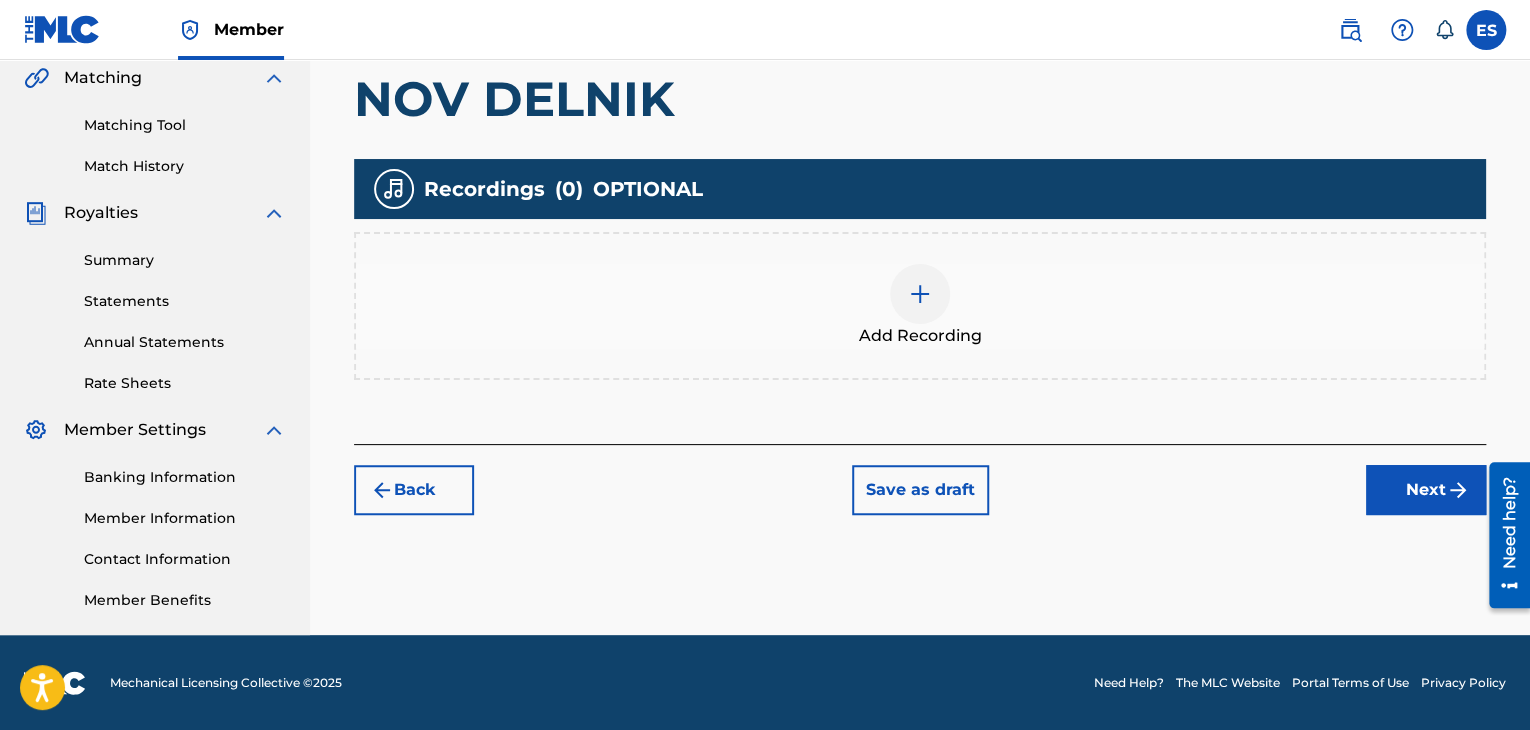 scroll, scrollTop: 469, scrollLeft: 0, axis: vertical 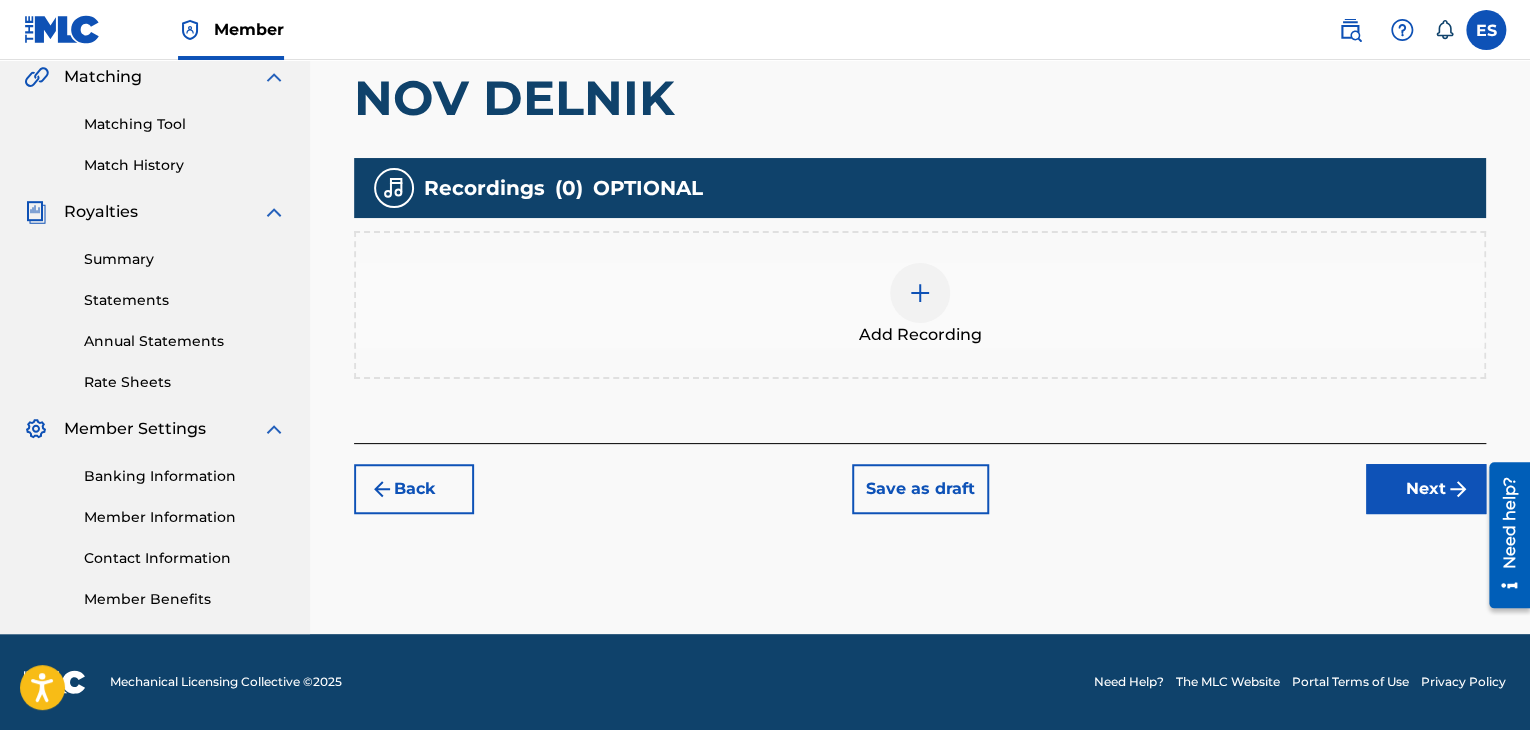 click at bounding box center [920, 293] 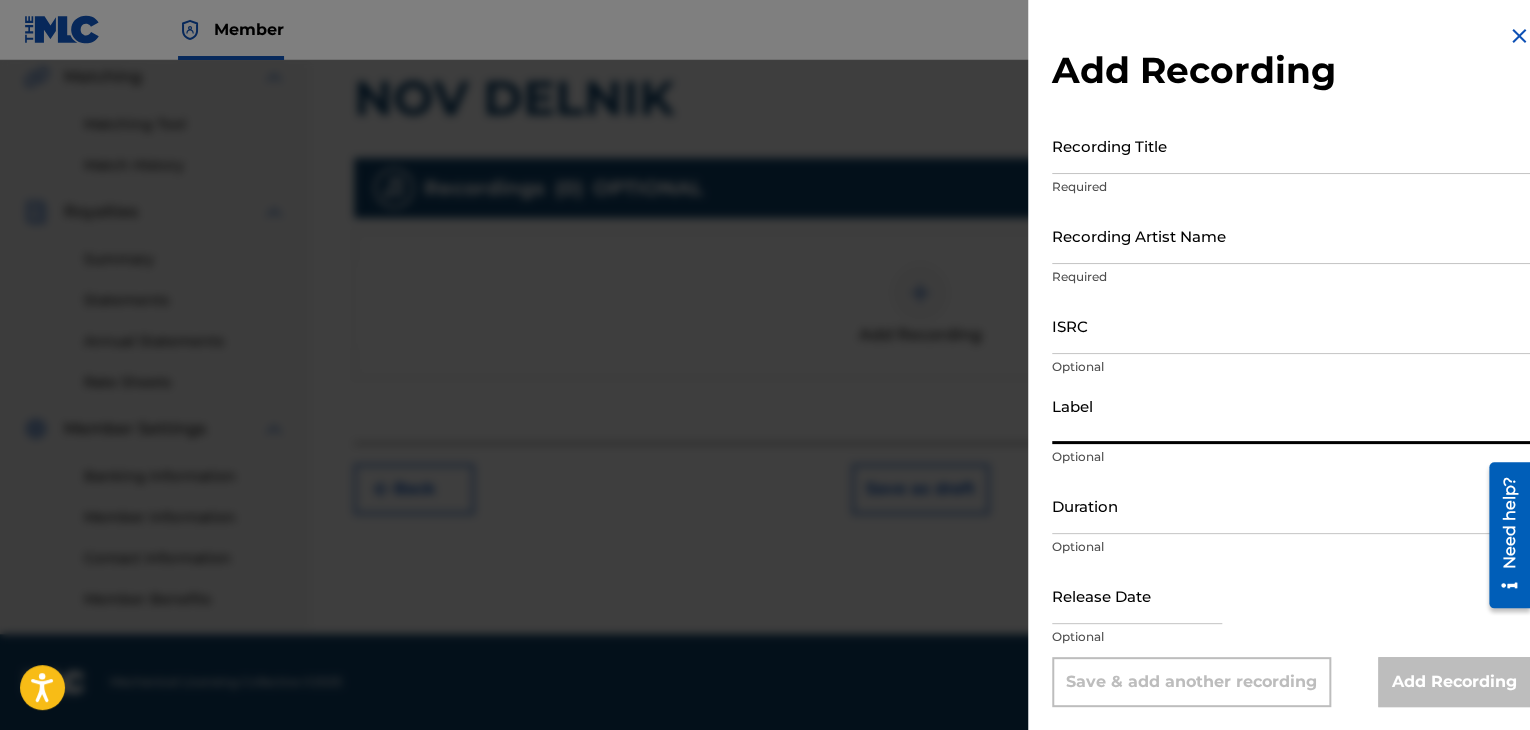 click on "Label" at bounding box center [1291, 415] 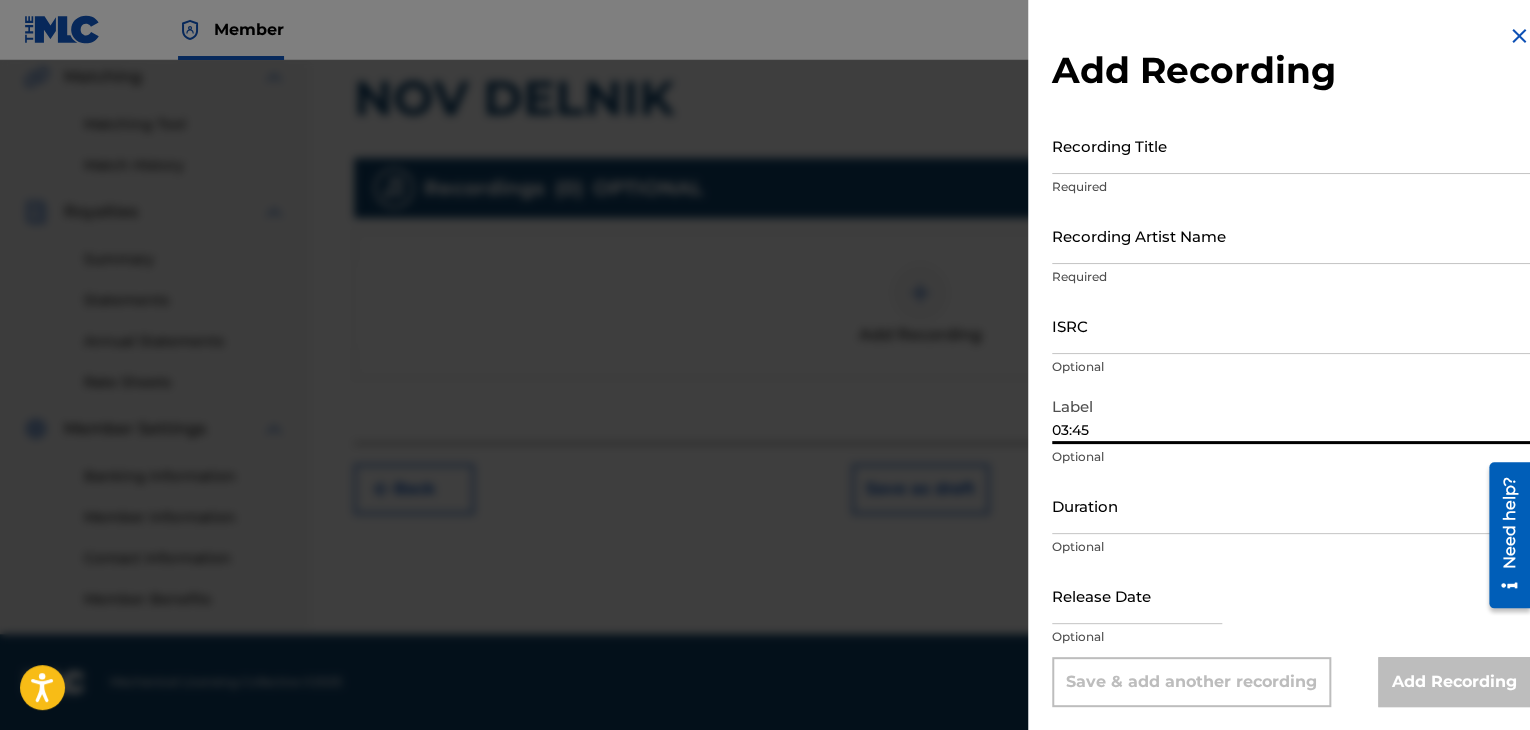 click on "Recording Title" at bounding box center [1291, 145] 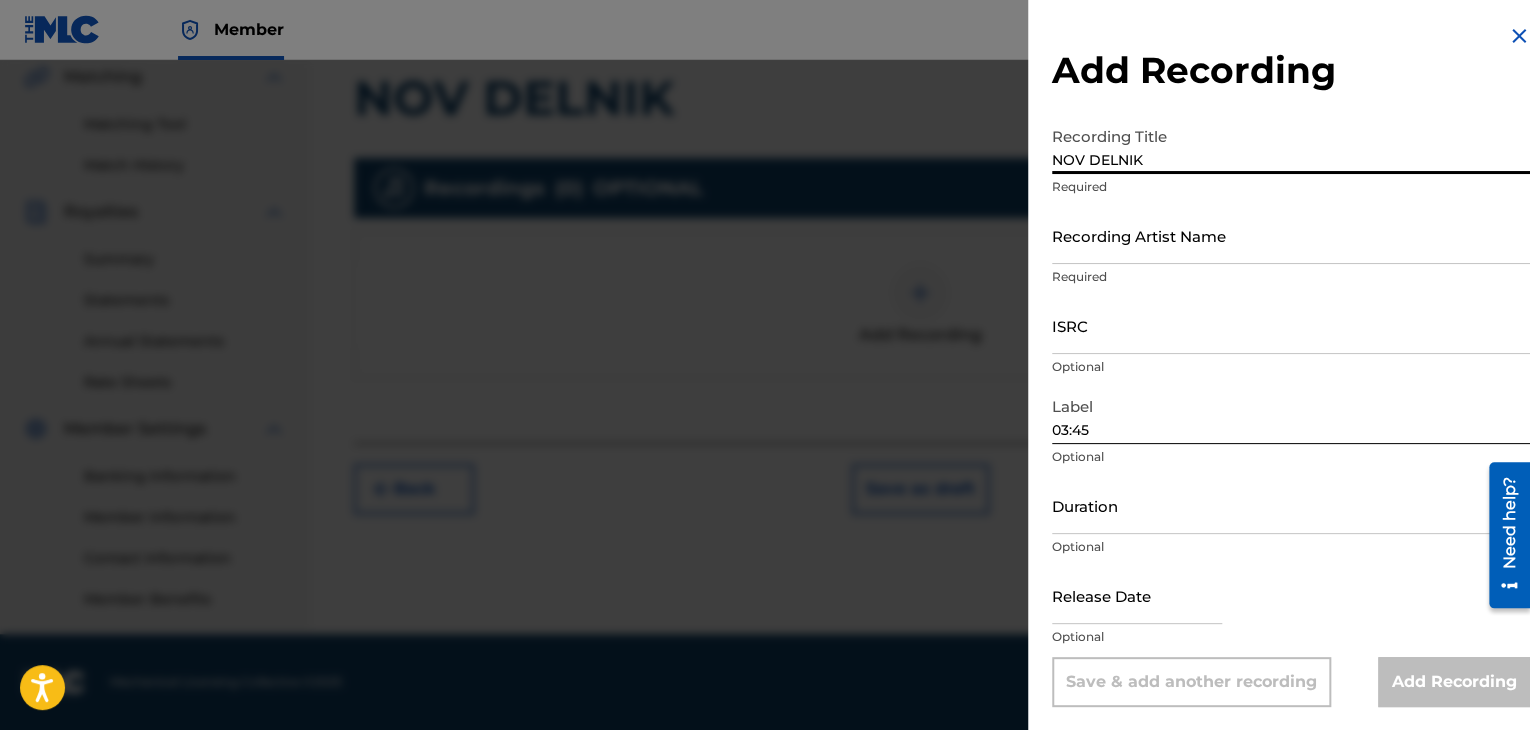 click on "NOV DELNIK" at bounding box center (1291, 145) 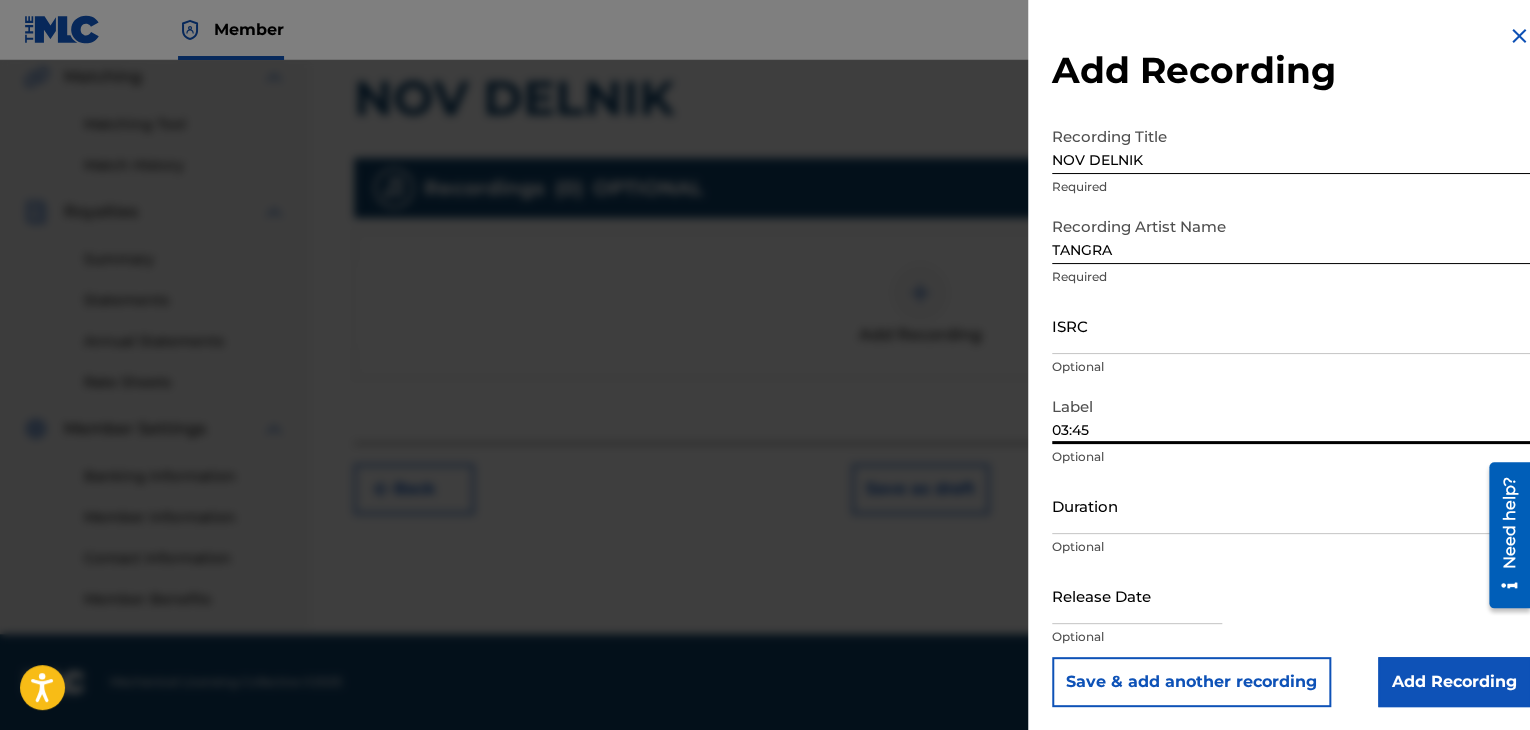 drag, startPoint x: 1038, startPoint y: 425, endPoint x: 955, endPoint y: 422, distance: 83.0542 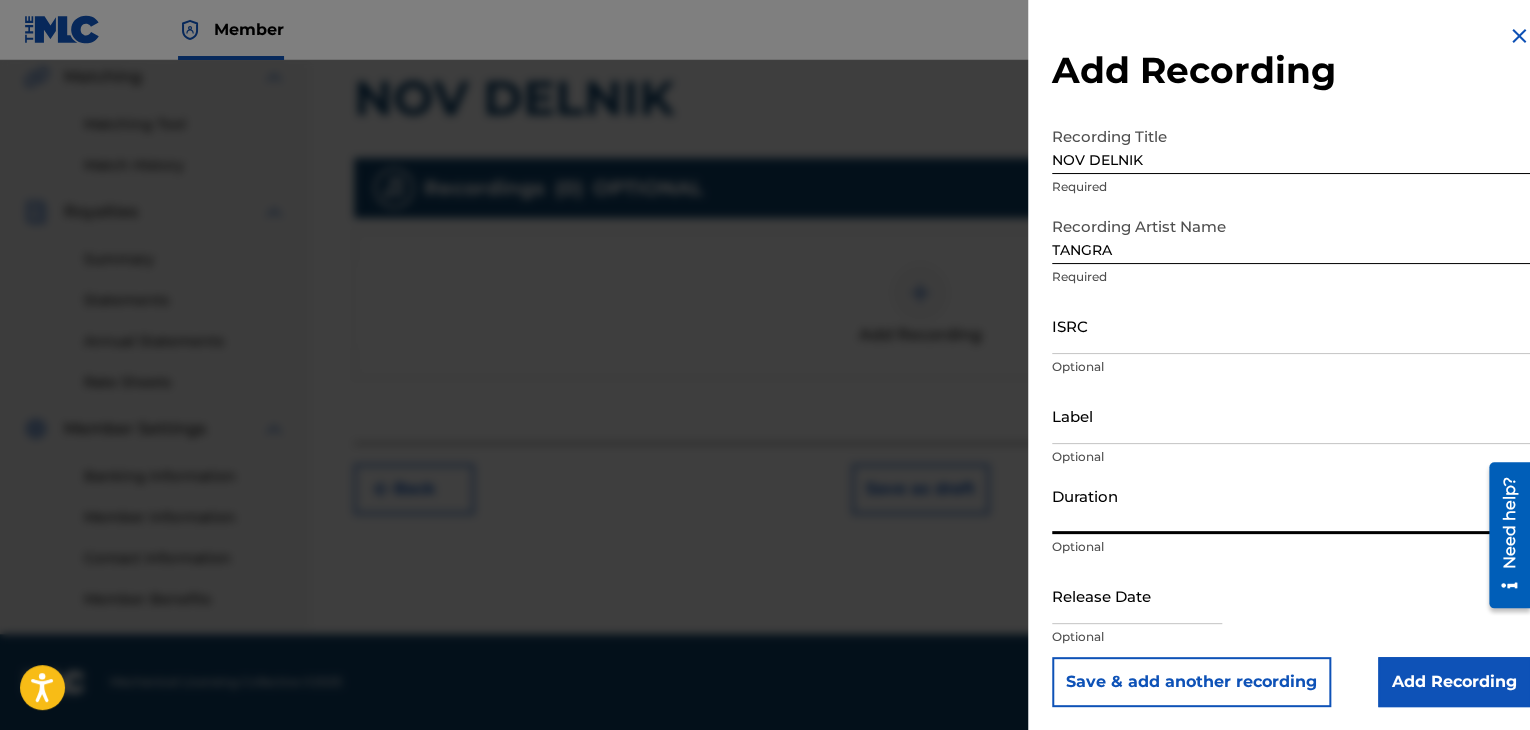 click on "Duration" at bounding box center (1291, 505) 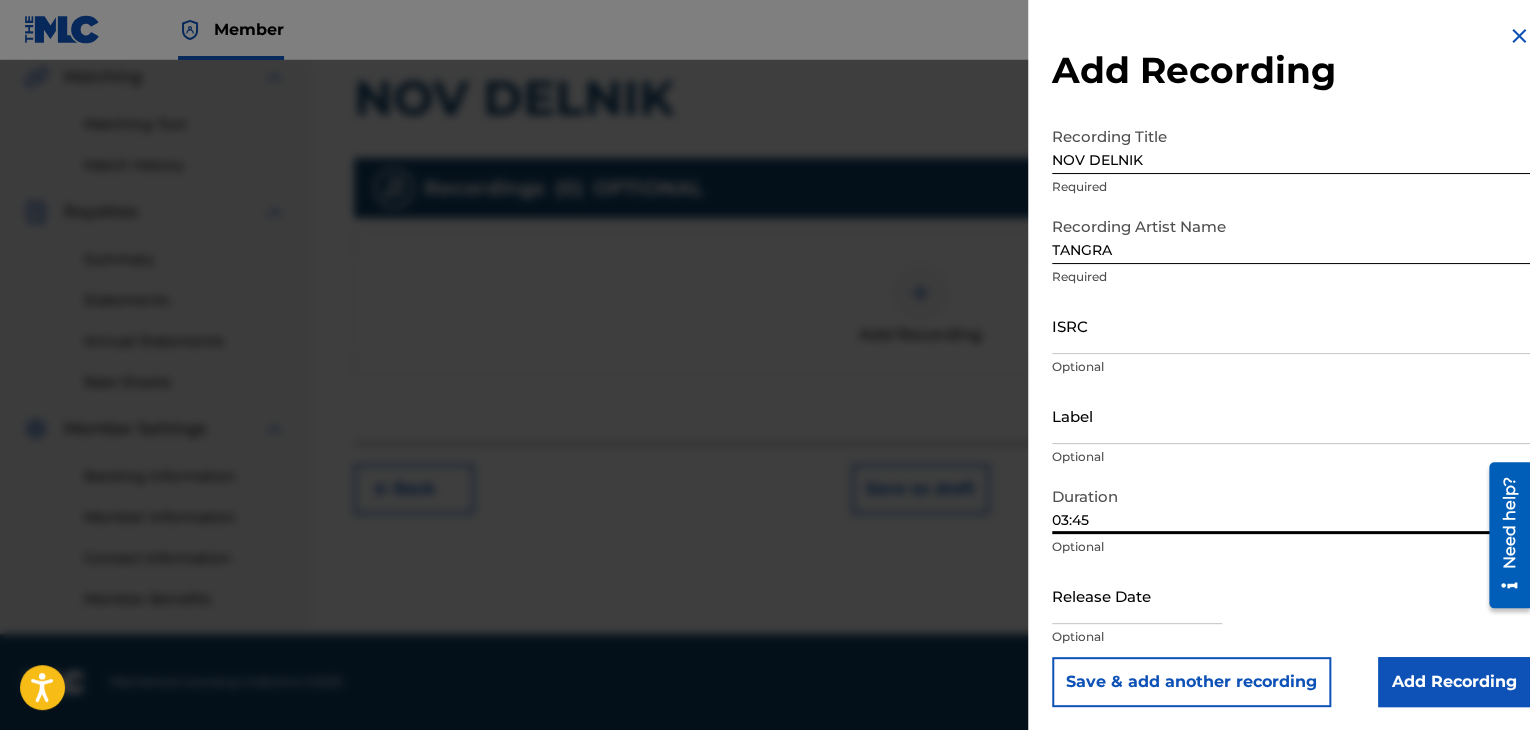 click on "Add Recording" at bounding box center (1454, 682) 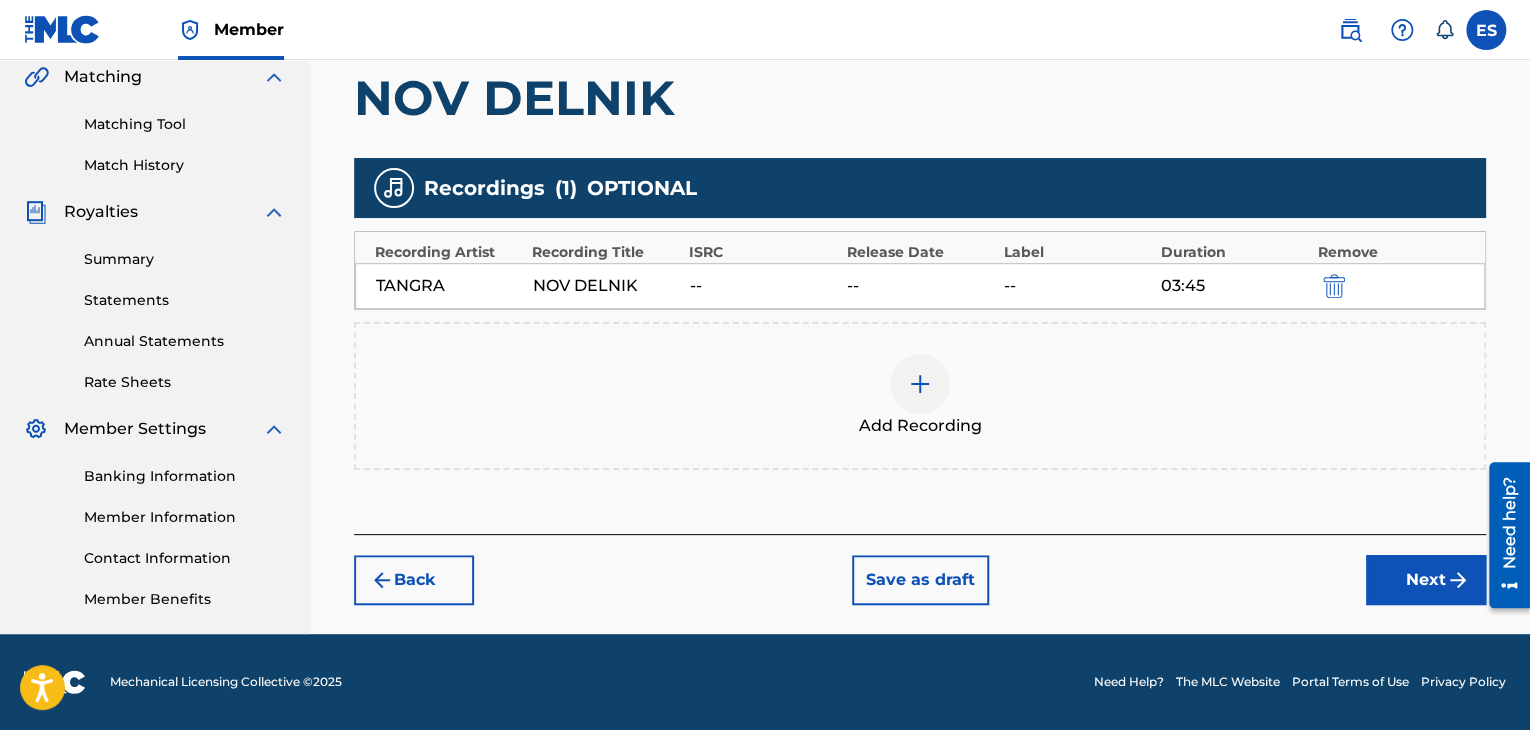 click on "Next" at bounding box center [1426, 580] 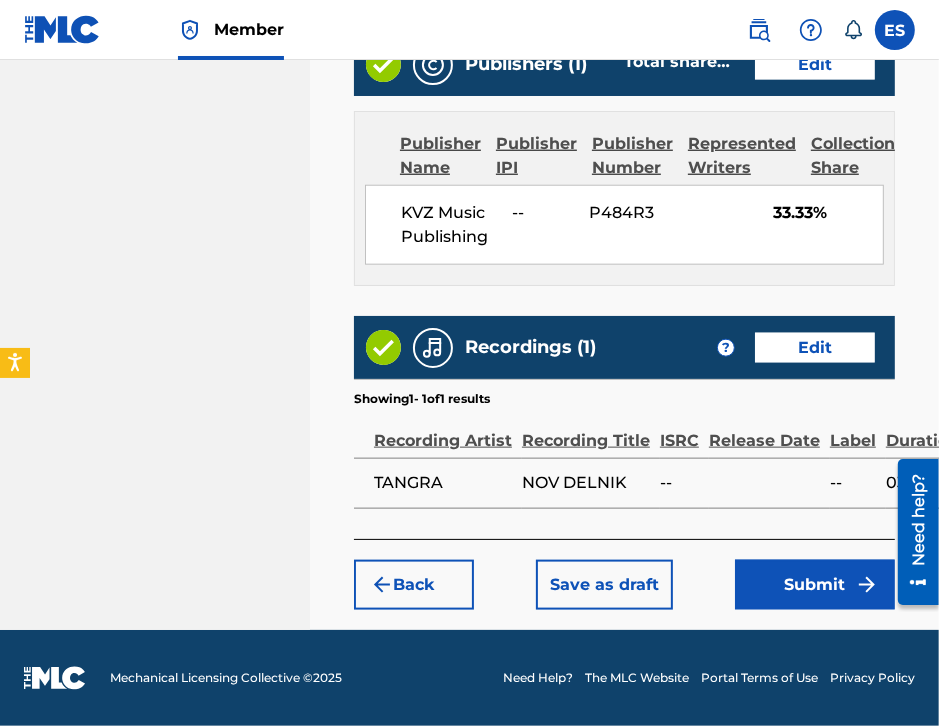 scroll, scrollTop: 1323, scrollLeft: 0, axis: vertical 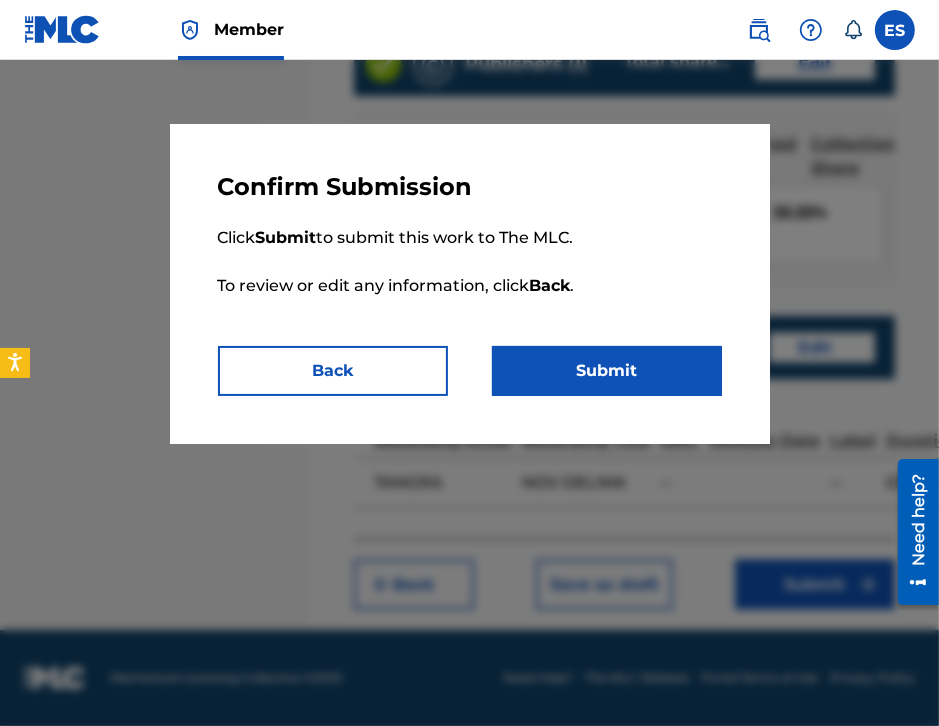 click on "Submit" at bounding box center [607, 371] 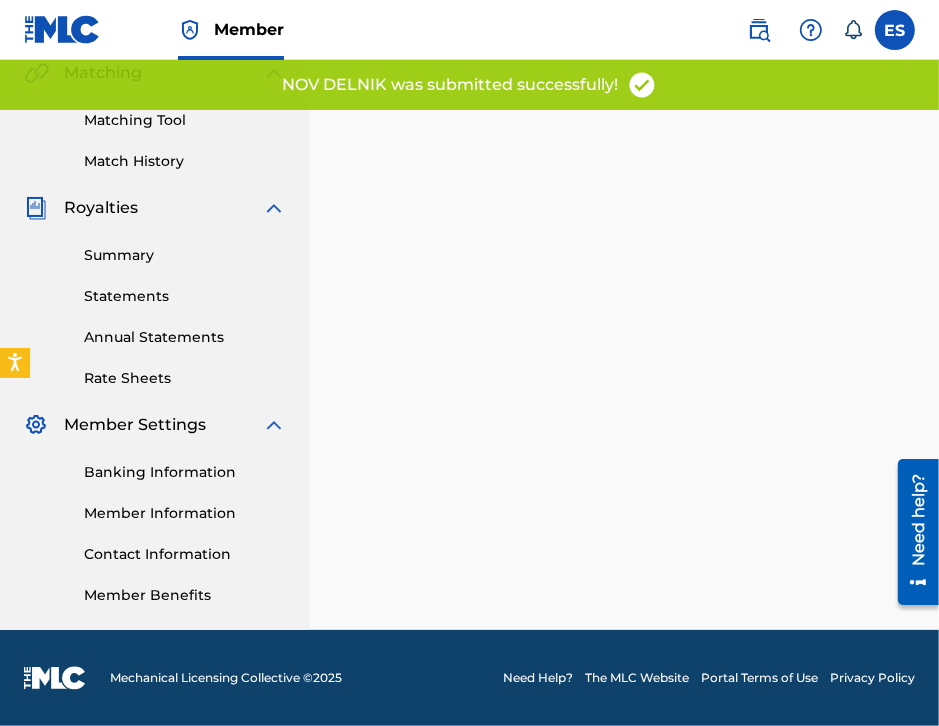 scroll, scrollTop: 0, scrollLeft: 0, axis: both 